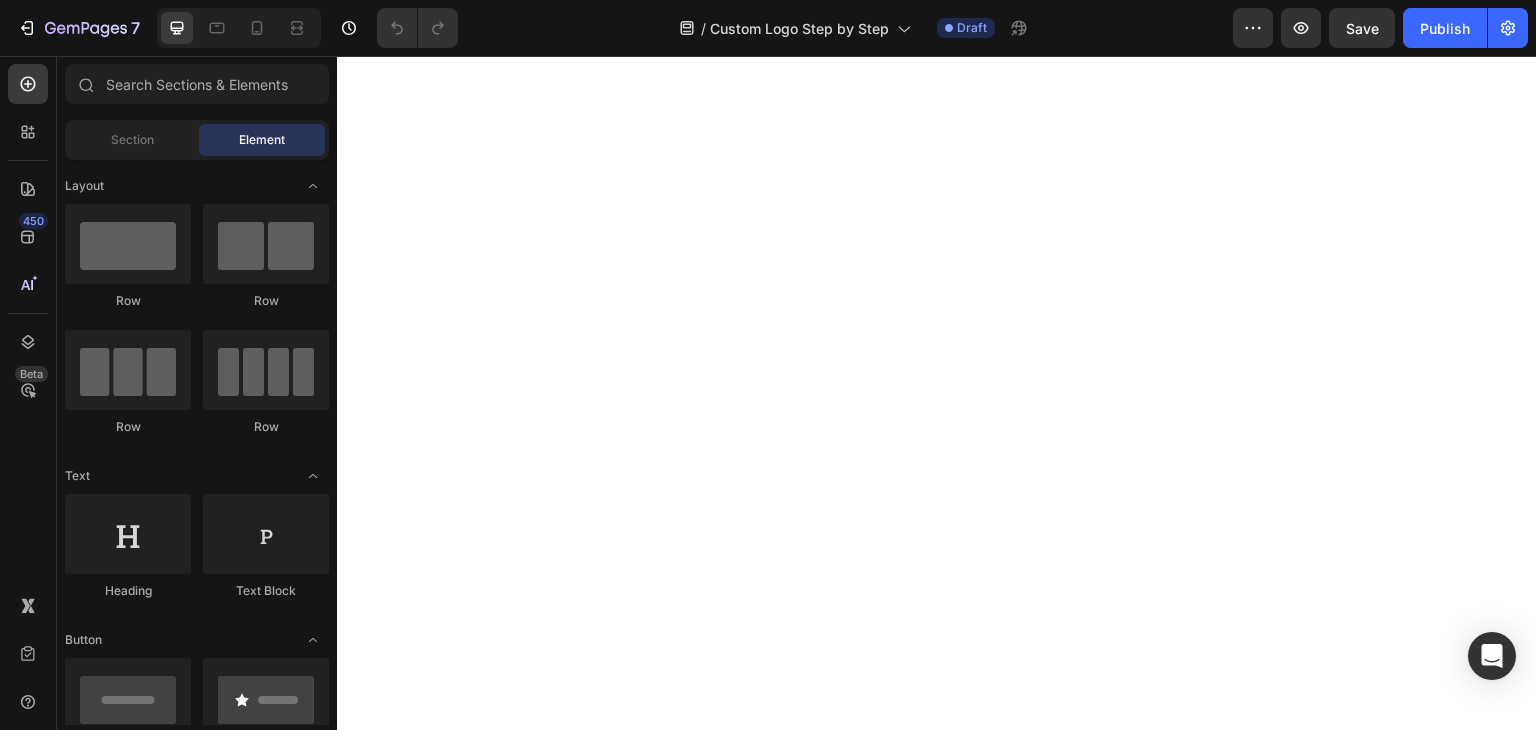 scroll, scrollTop: 0, scrollLeft: 0, axis: both 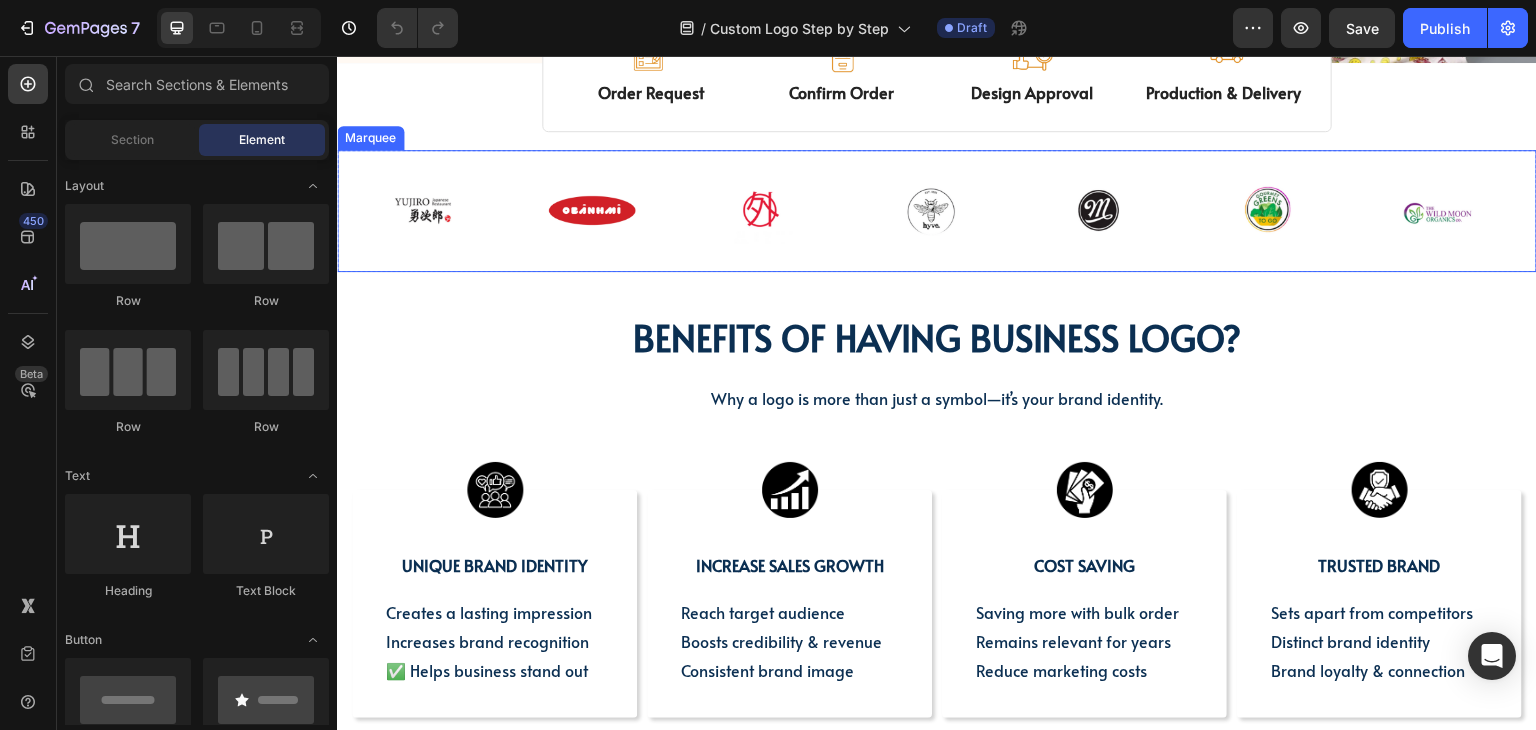 click on "Image Image Image Image Image Image Image Row Image Image Image Image Image Image Image Row Marquee" at bounding box center (937, 211) 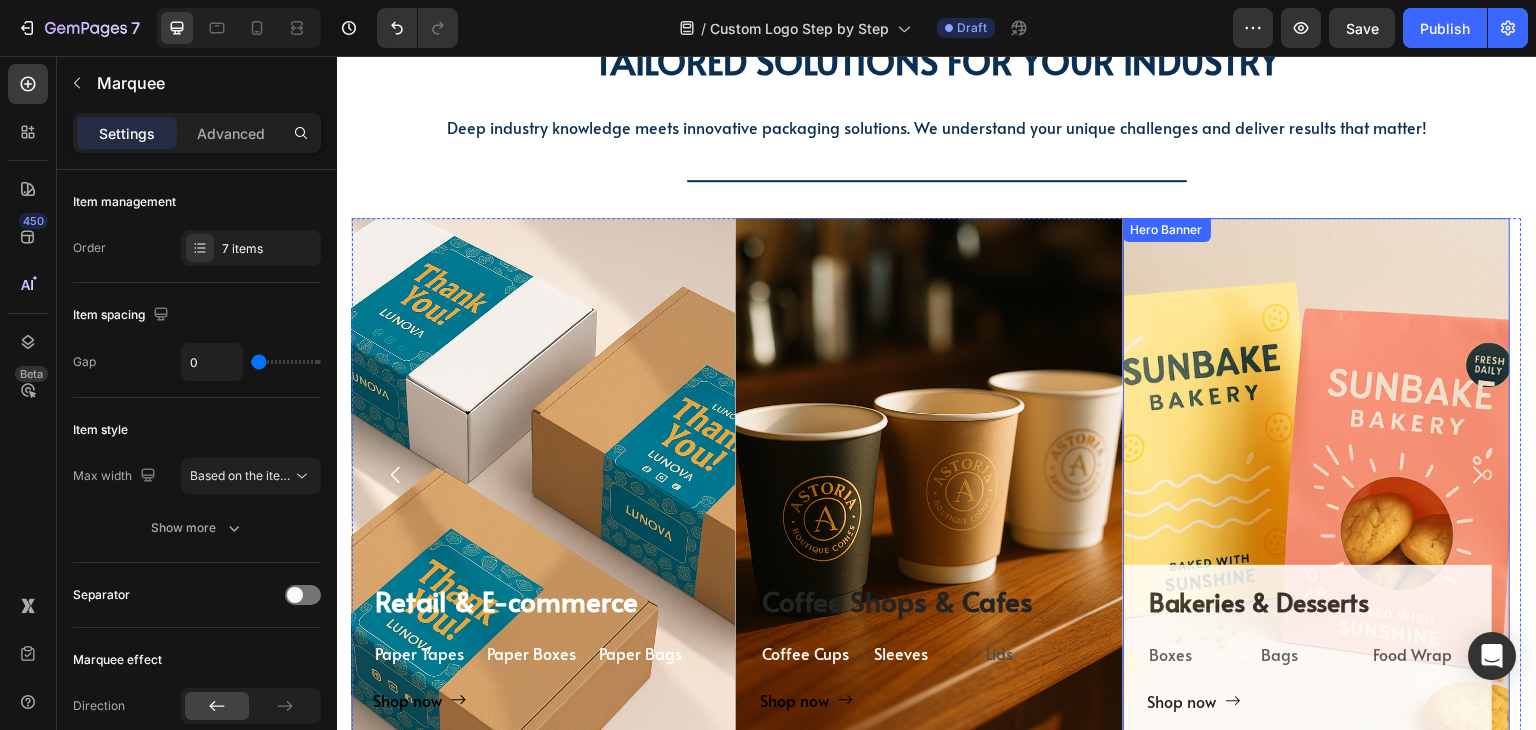 scroll, scrollTop: 2200, scrollLeft: 0, axis: vertical 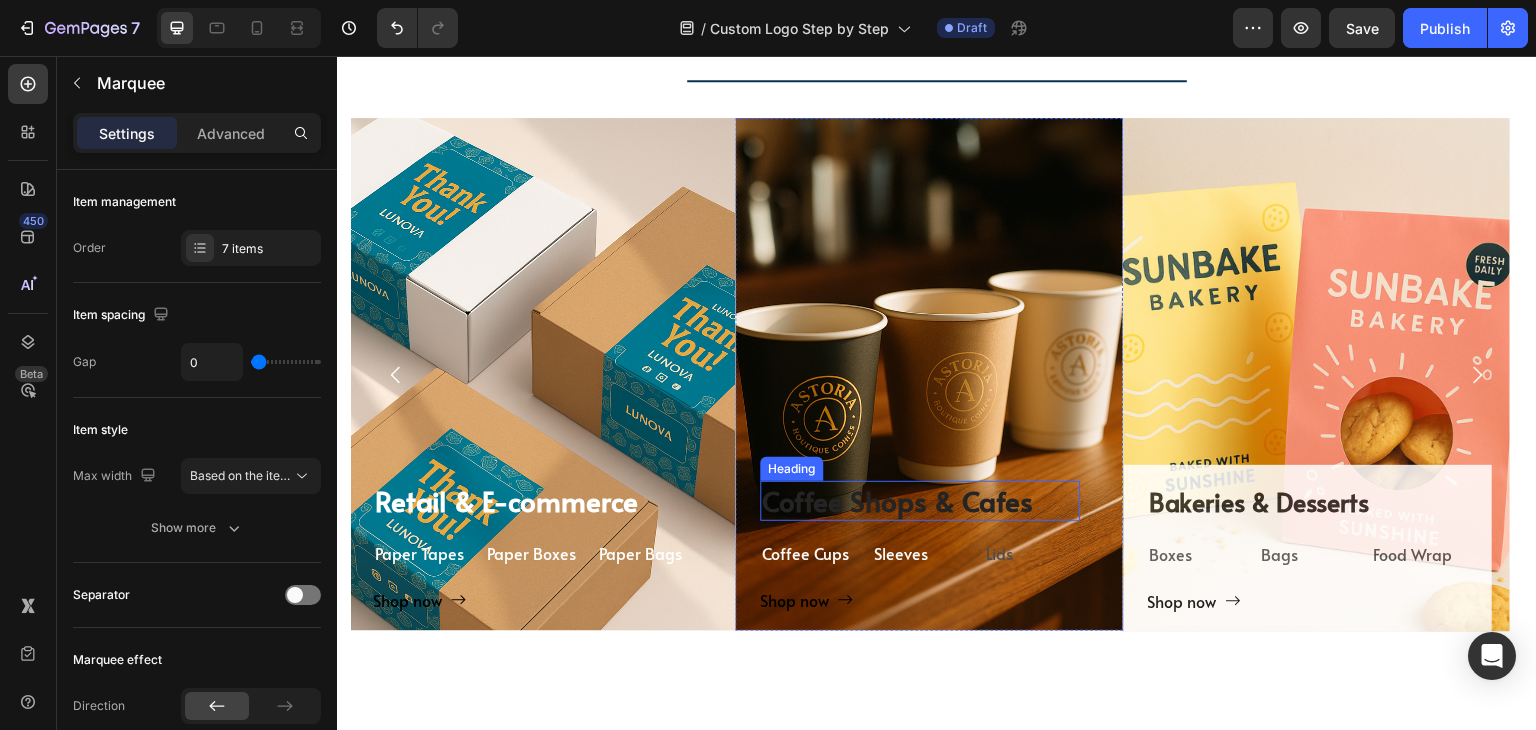 click on "Coffee Shops & Cafes" at bounding box center [921, 501] 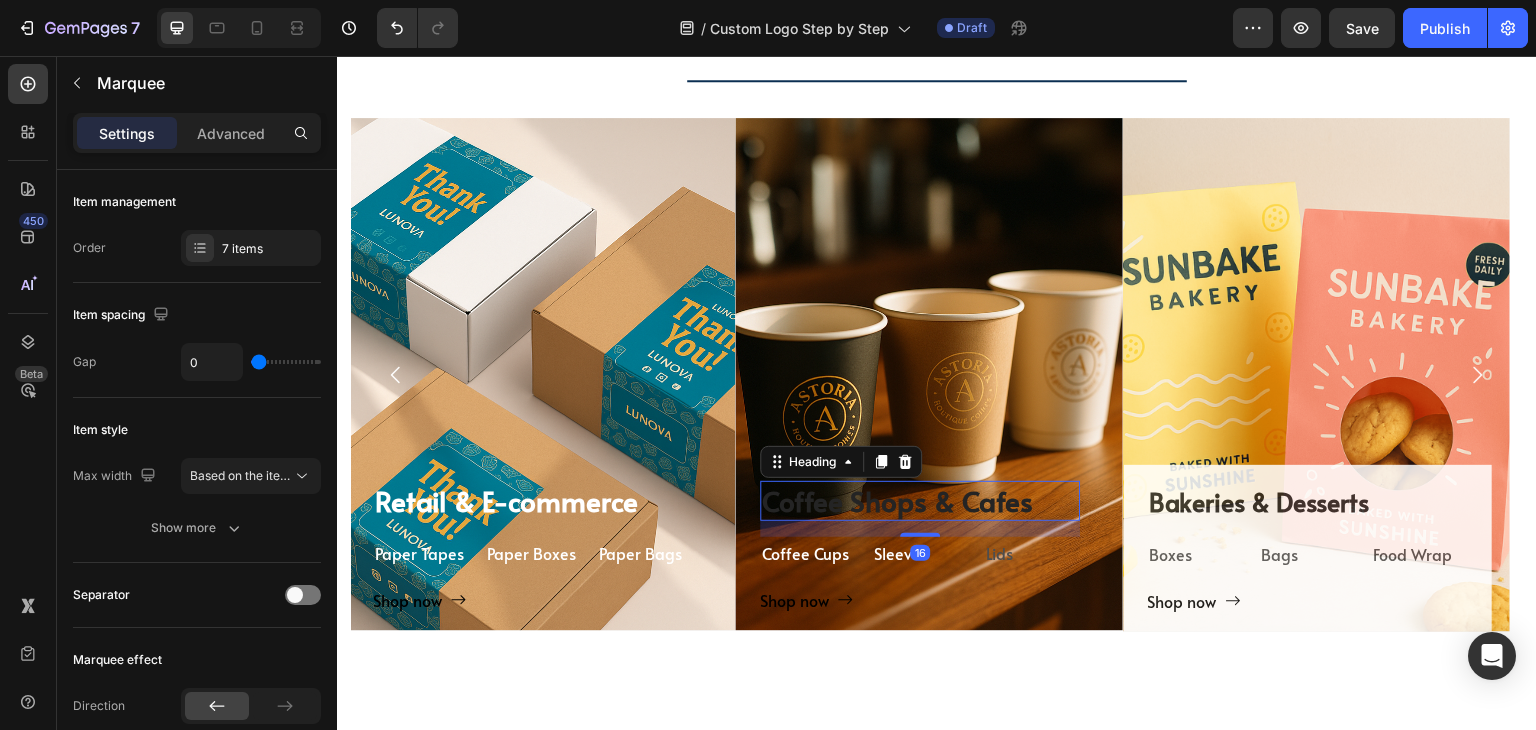 click on "Coffee Shops & Cafes" at bounding box center [921, 501] 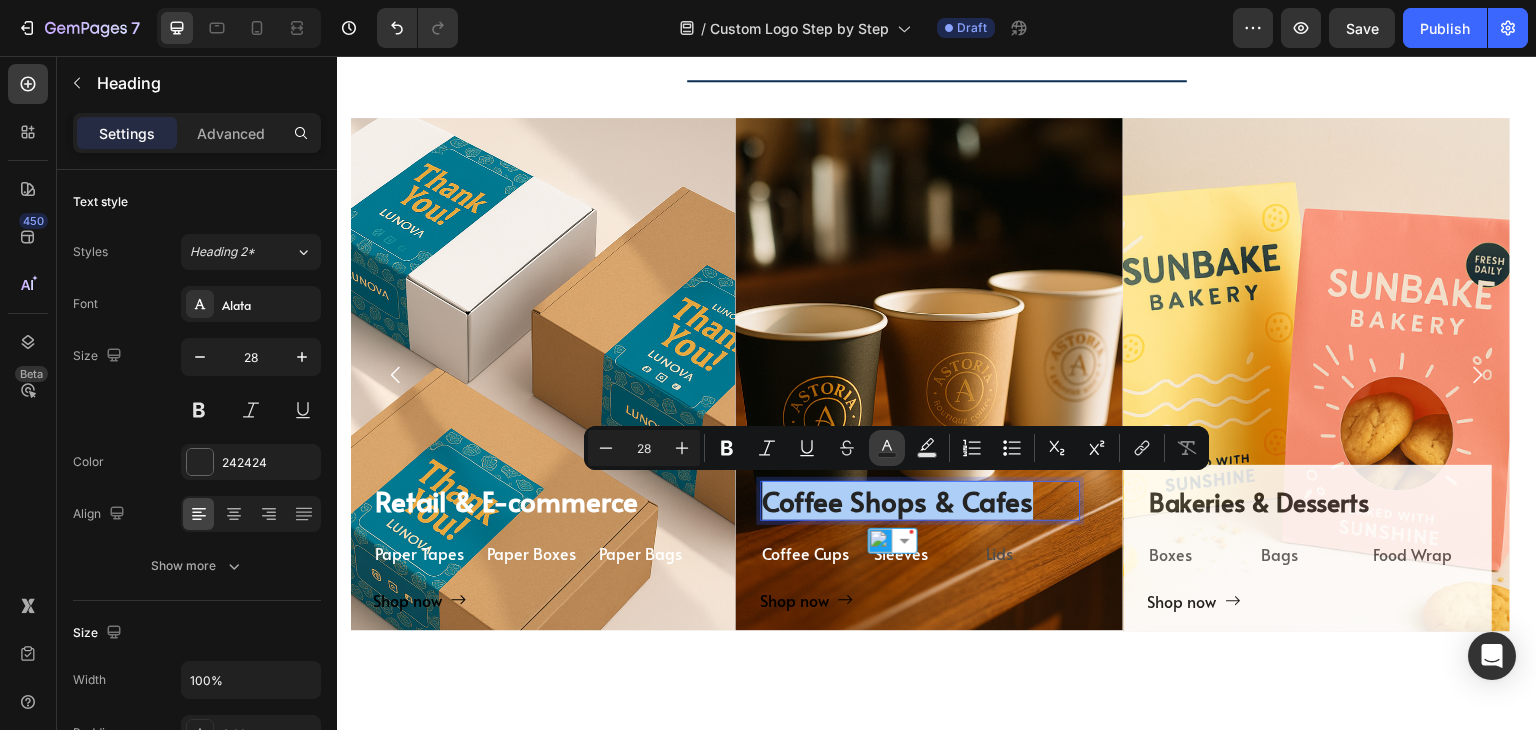 click 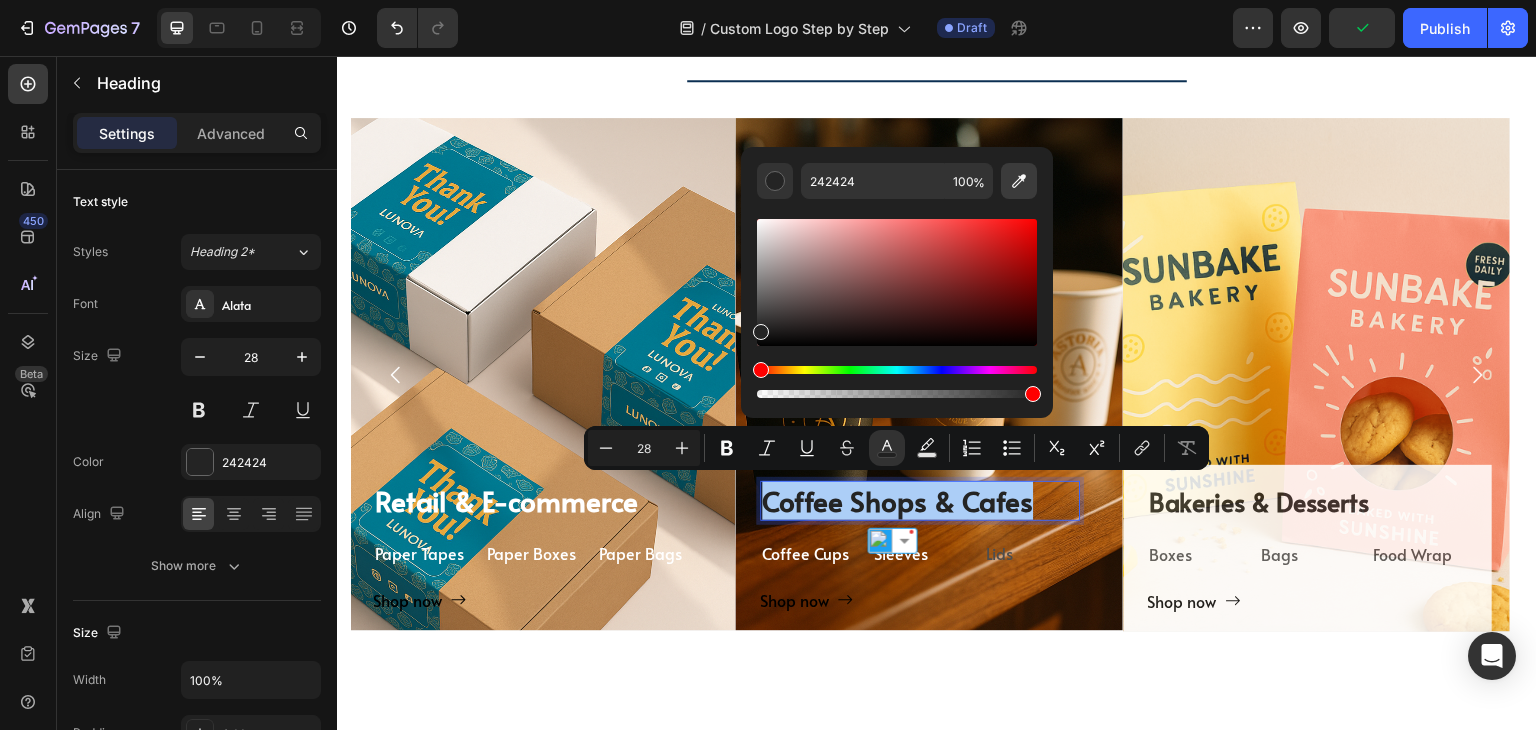 click 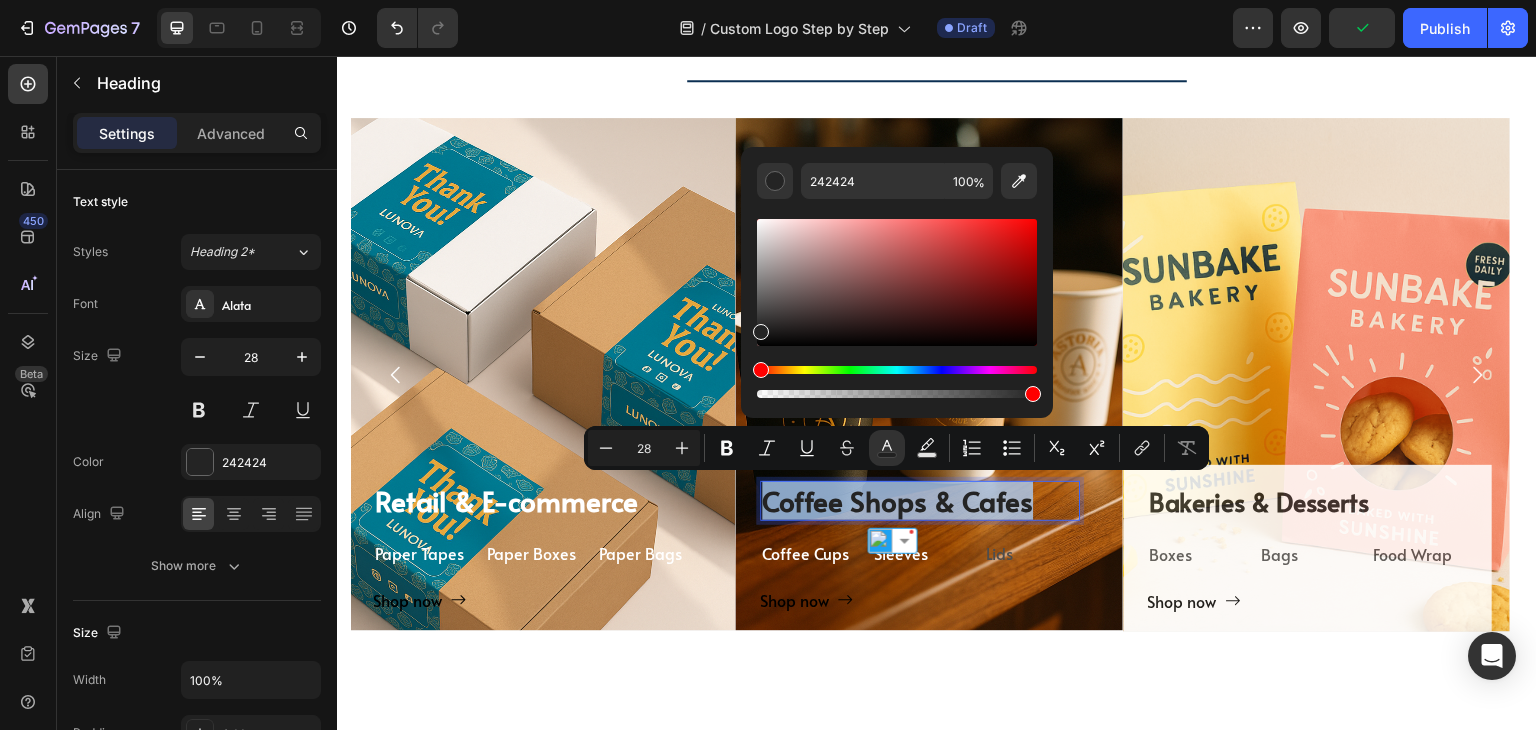 type on "FFFFFF" 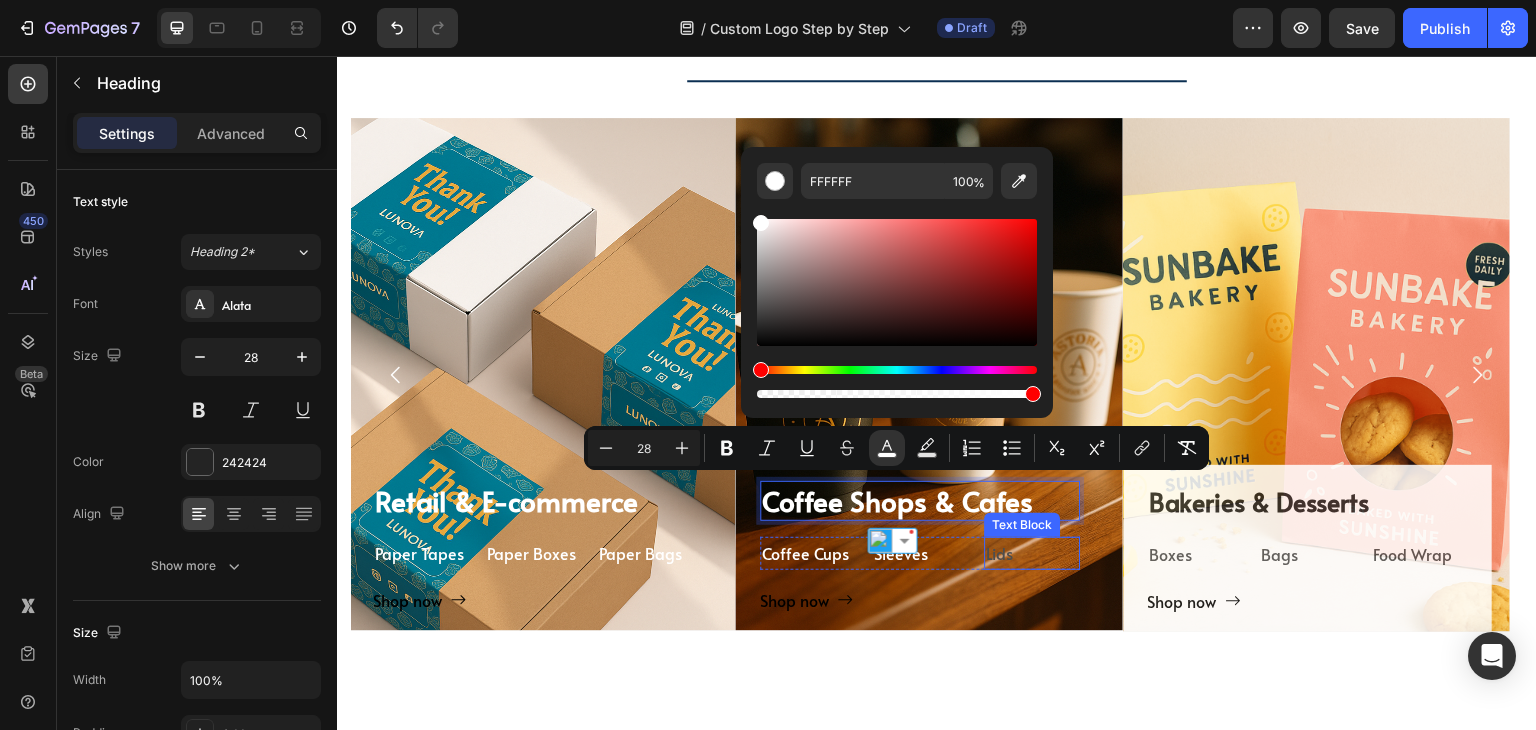 click on "Lids" at bounding box center [1033, 553] 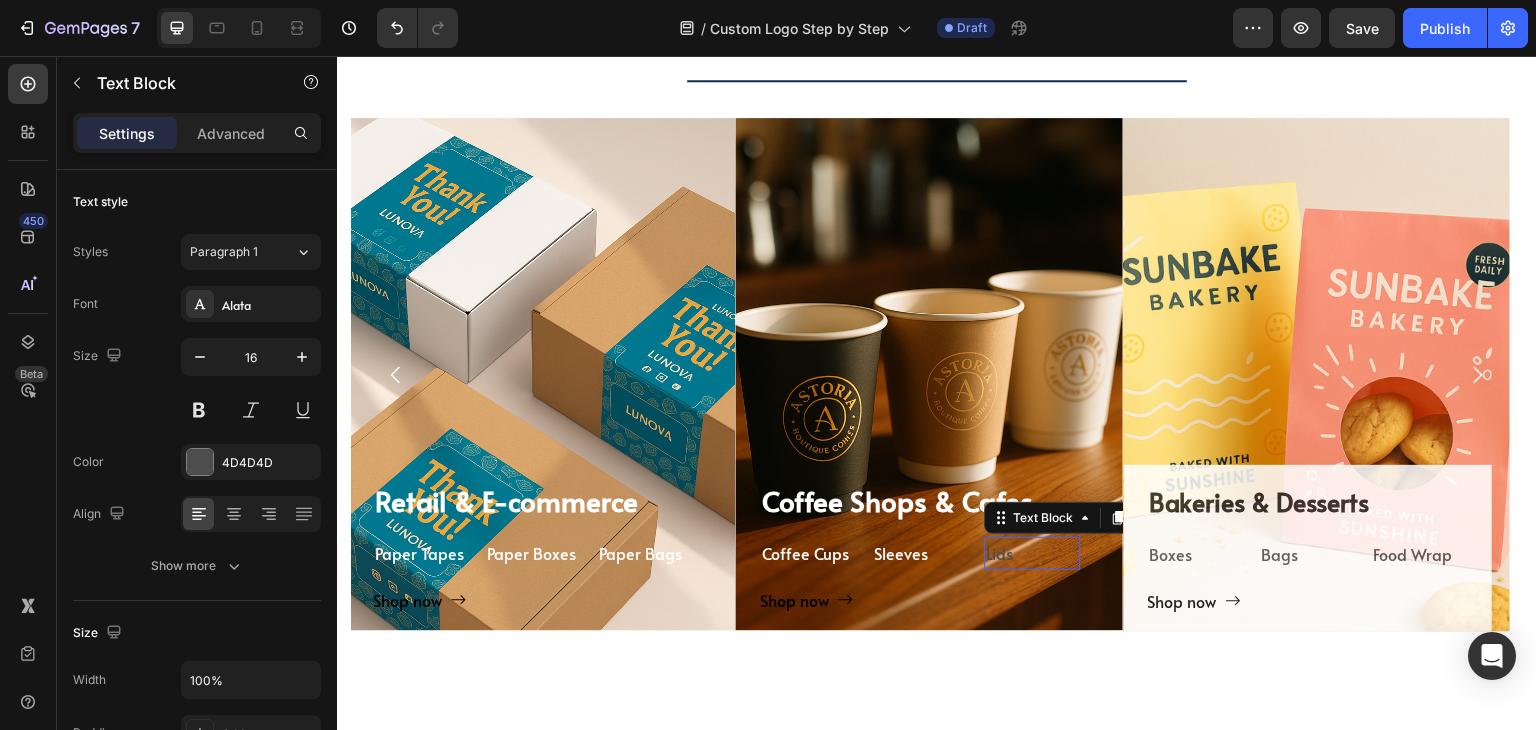 click on "Lids" at bounding box center [1033, 553] 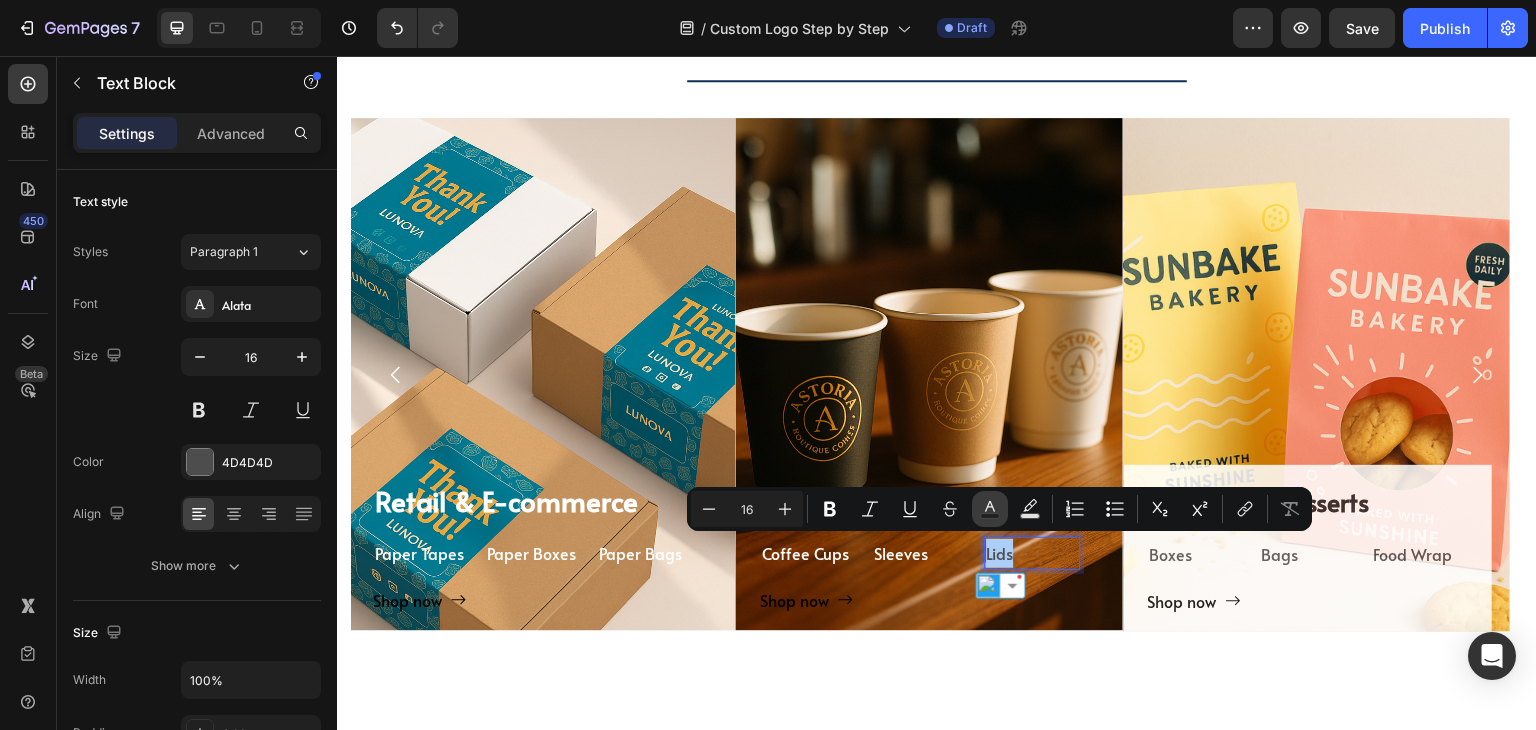 click 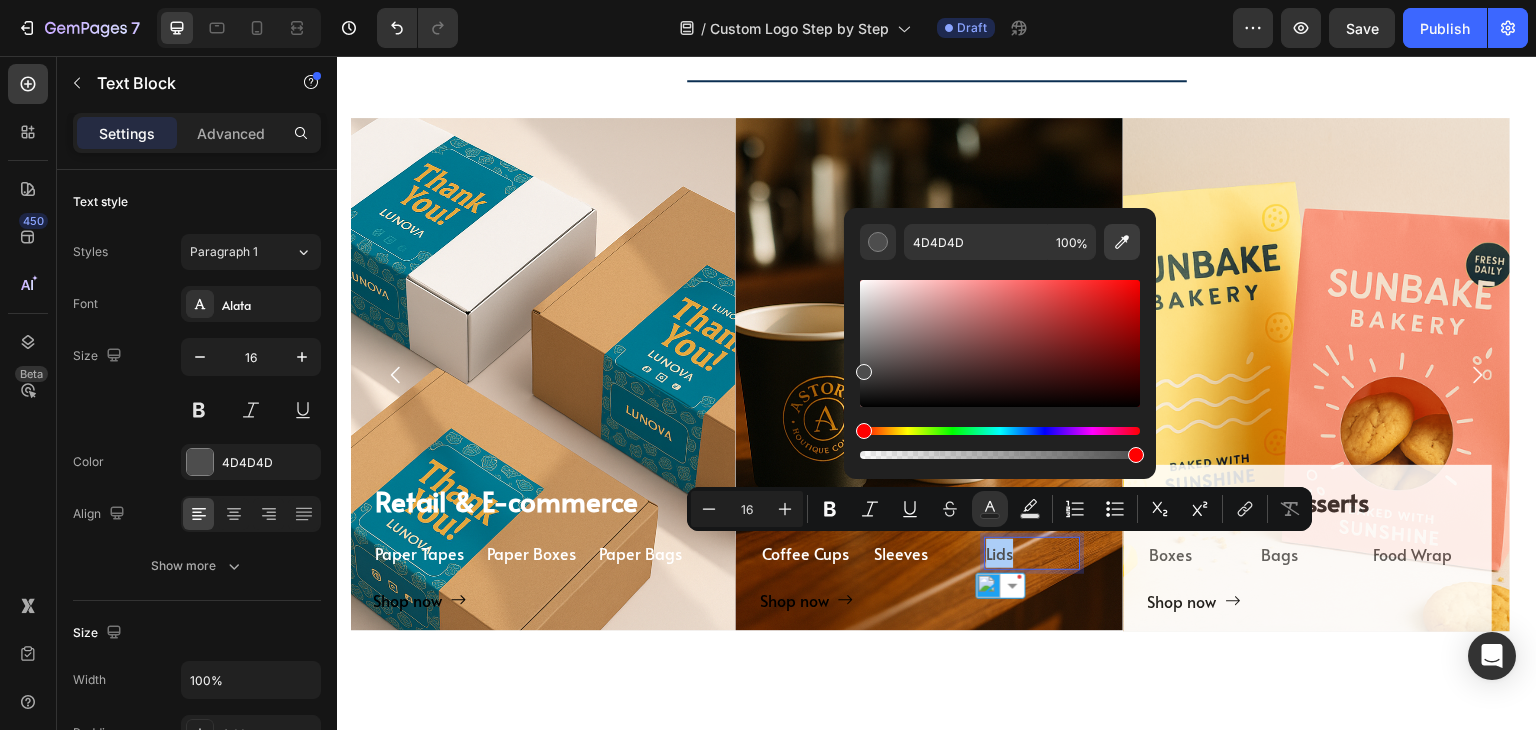 click at bounding box center (1122, 242) 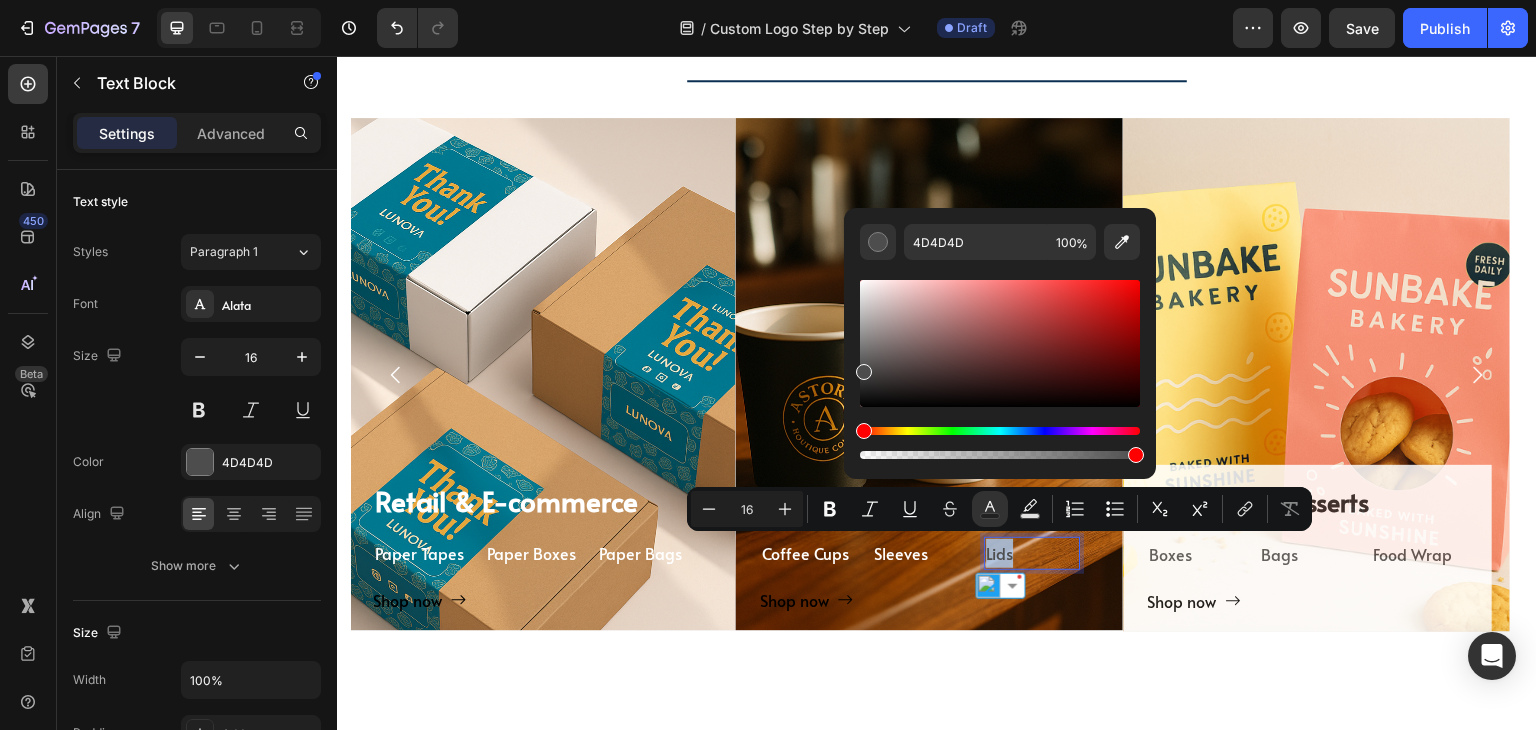 type on "FFFFFF" 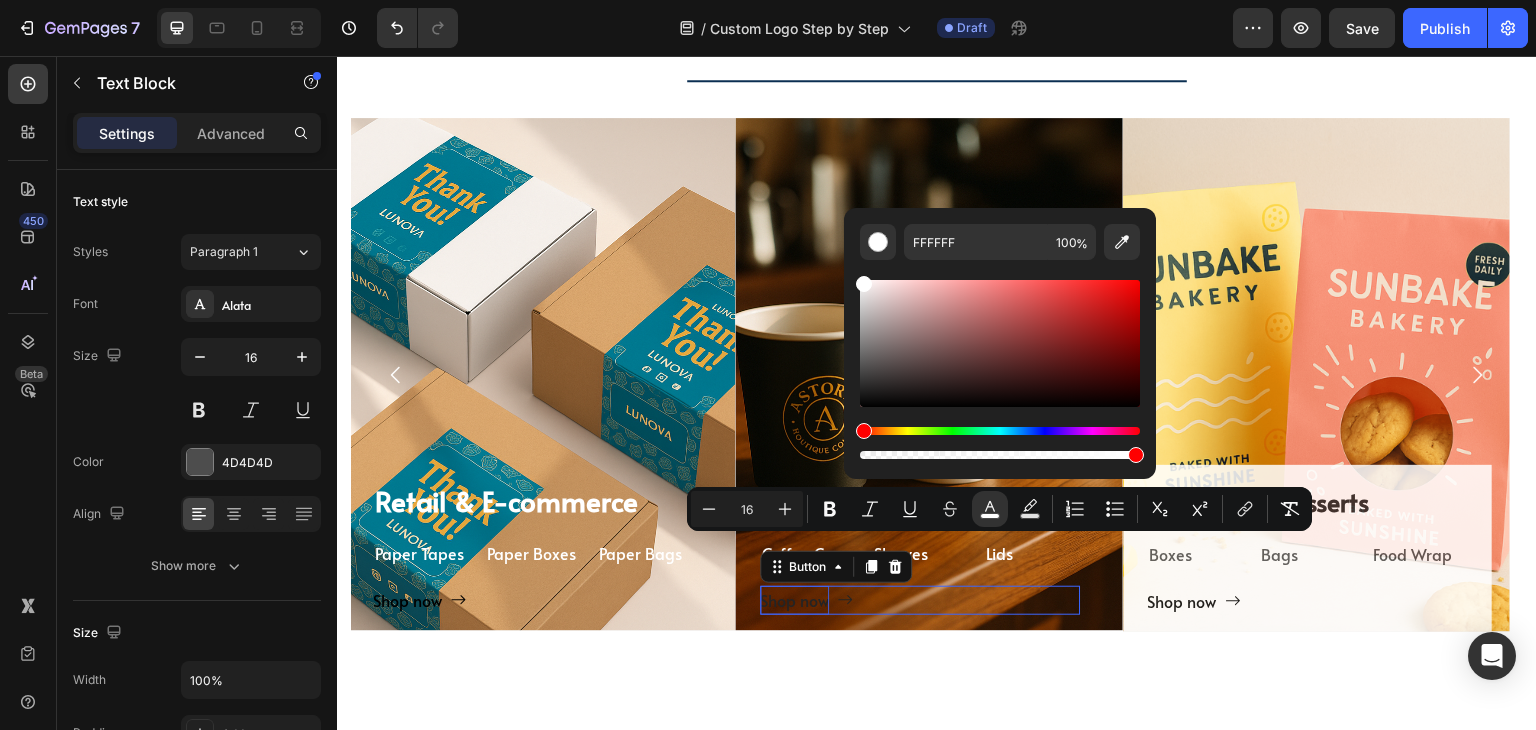 click on "Shop now" at bounding box center (795, 600) 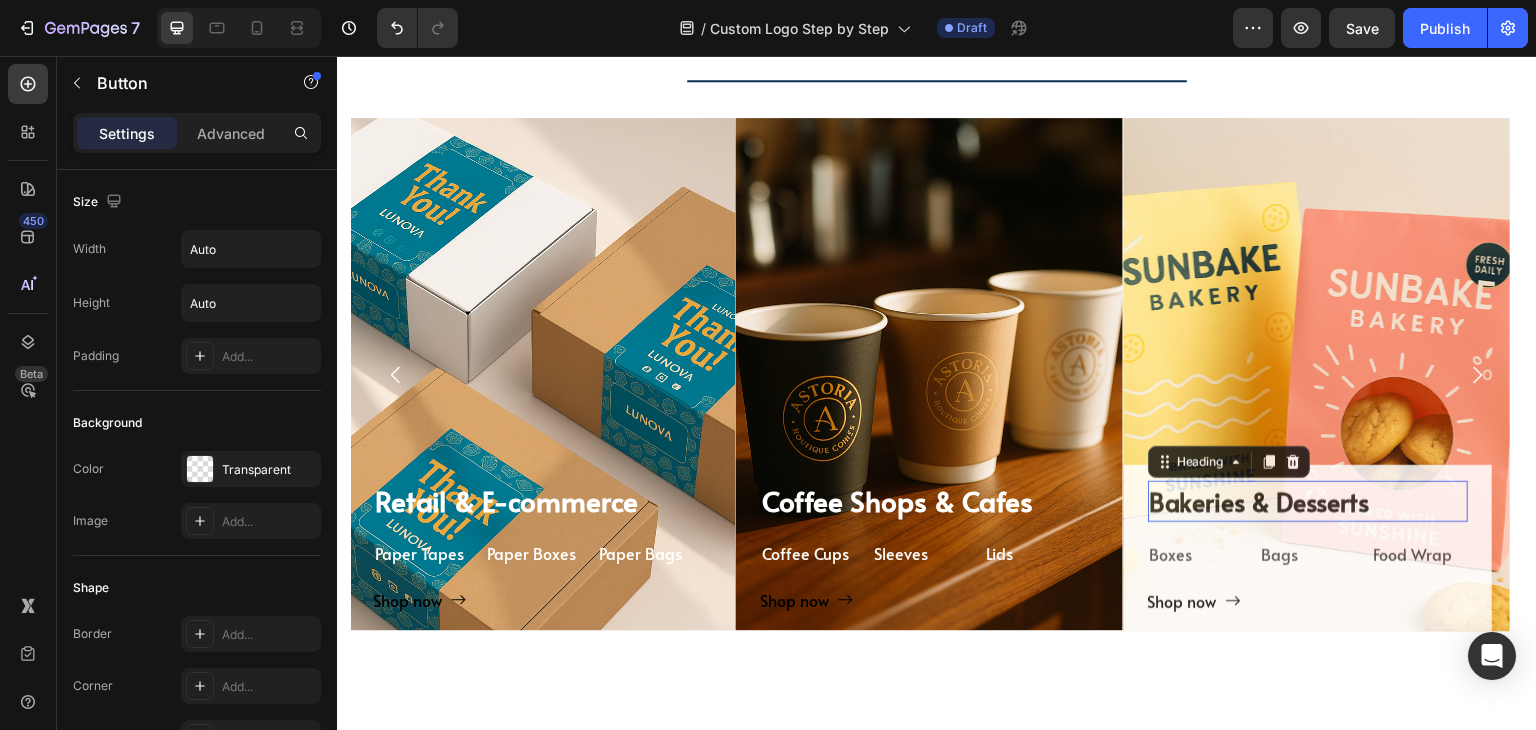 click on "Bakeries & Desserts" at bounding box center (1260, 501) 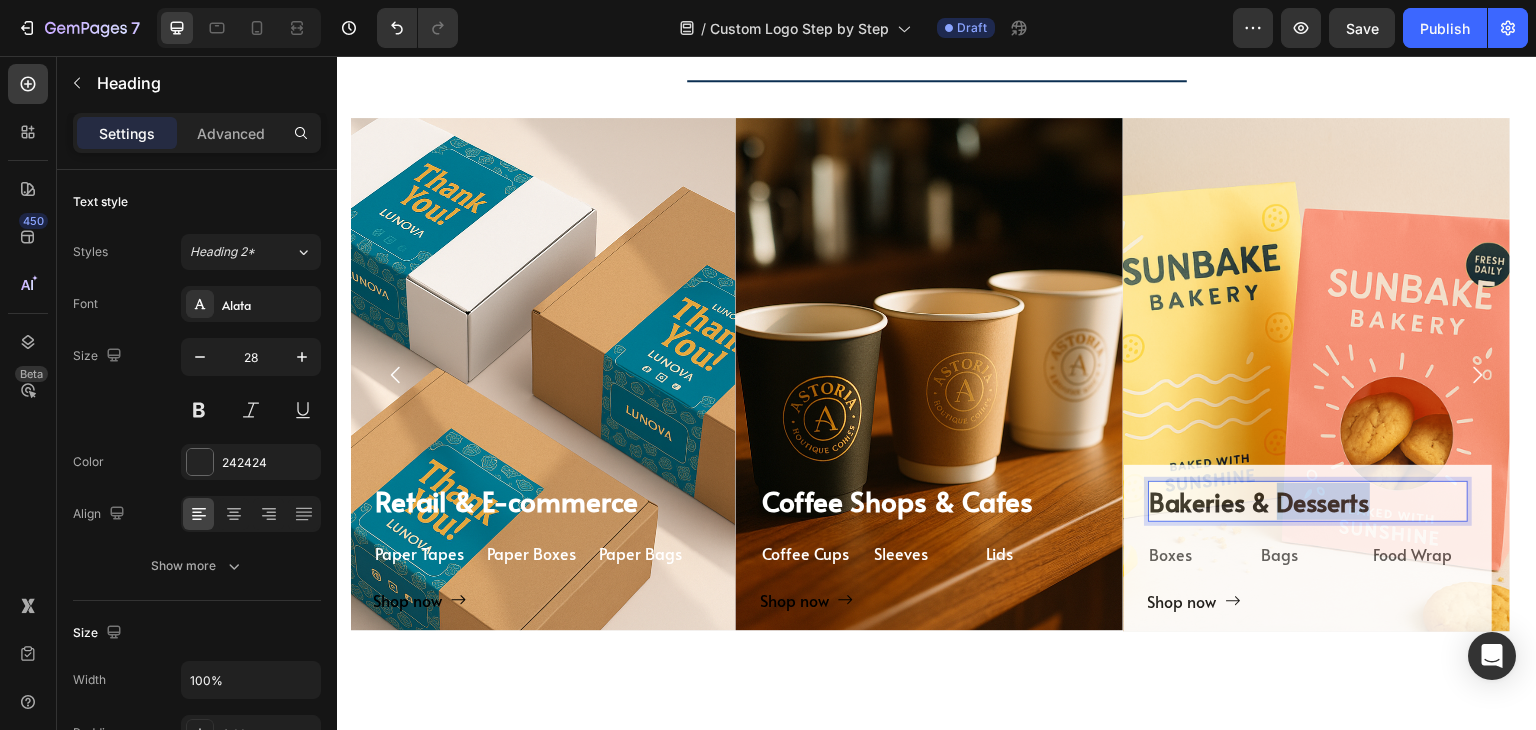 click on "Bakeries & Desserts" at bounding box center [1260, 501] 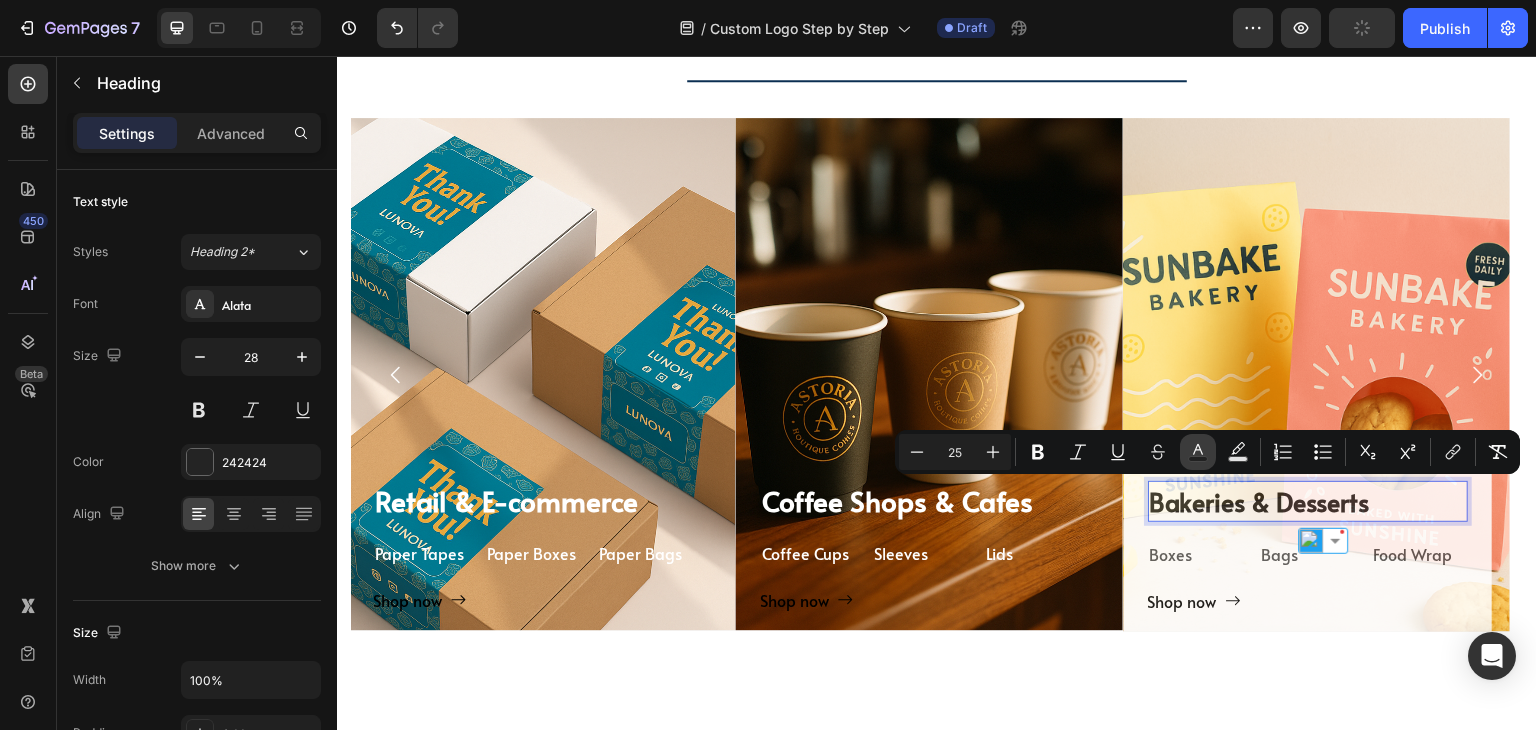 click 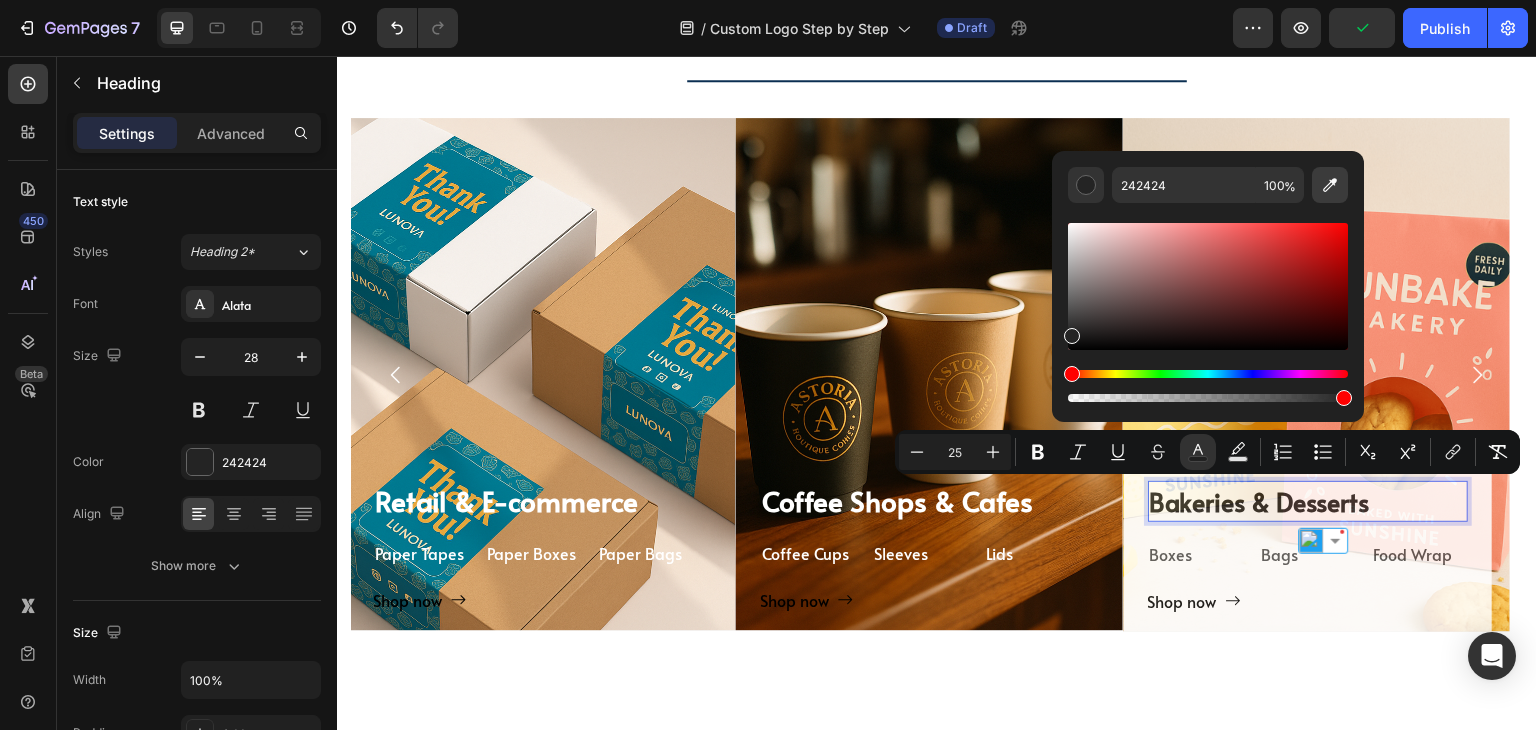 click 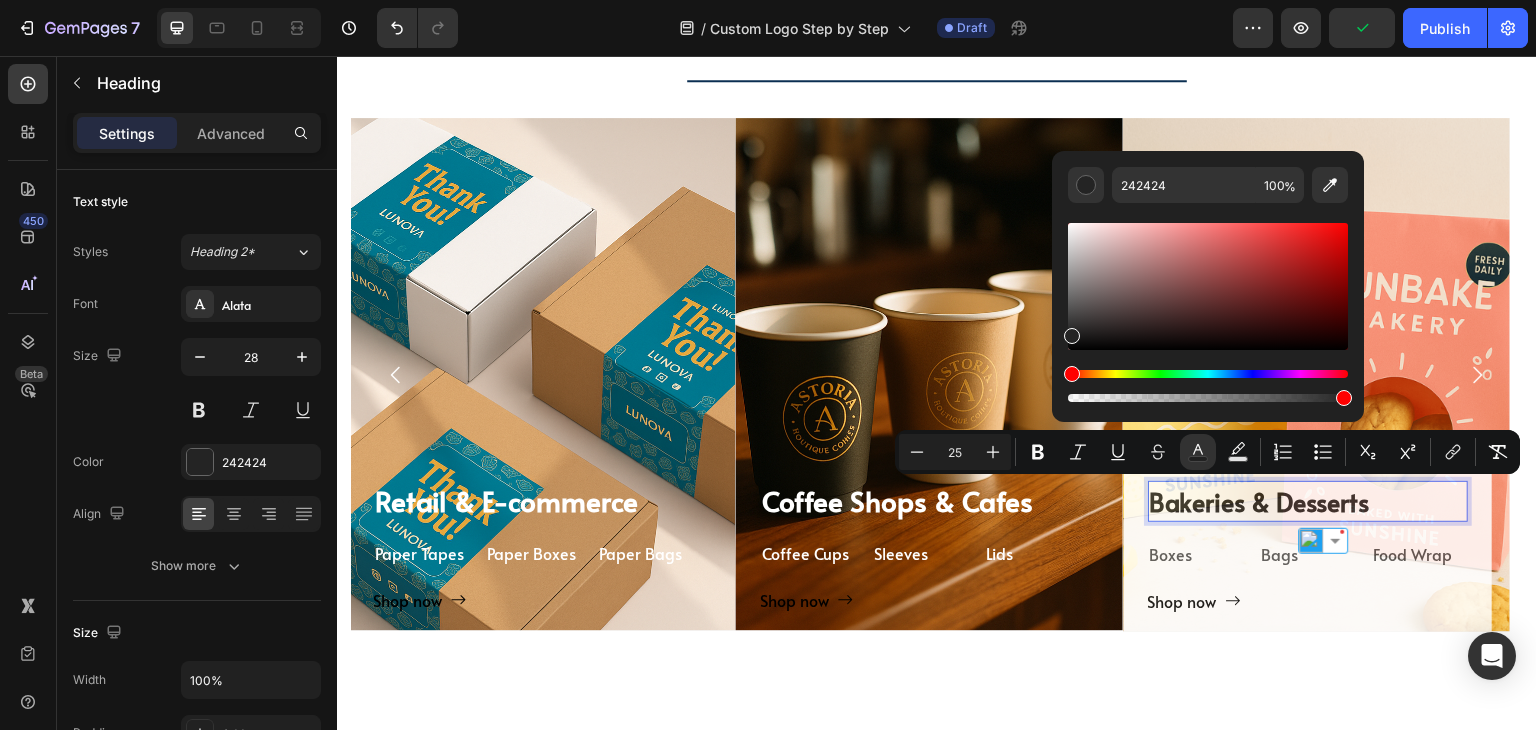 type on "FFFFFF" 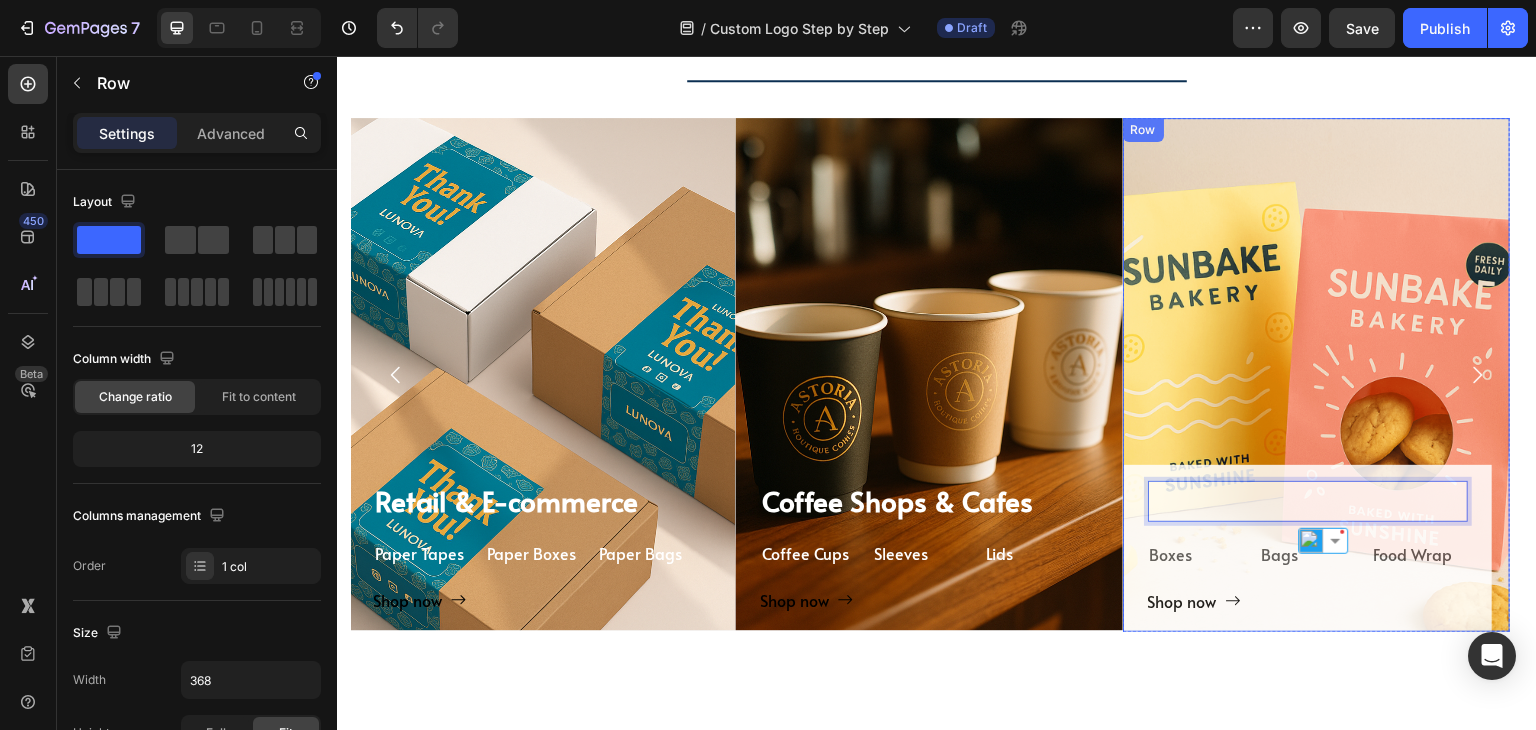 click on "Bakeries & Desserts Heading   16 Boxes Text Block Bags Text Block Food Wrap Text Block Row
Shop now Button Row" at bounding box center [1308, 548] 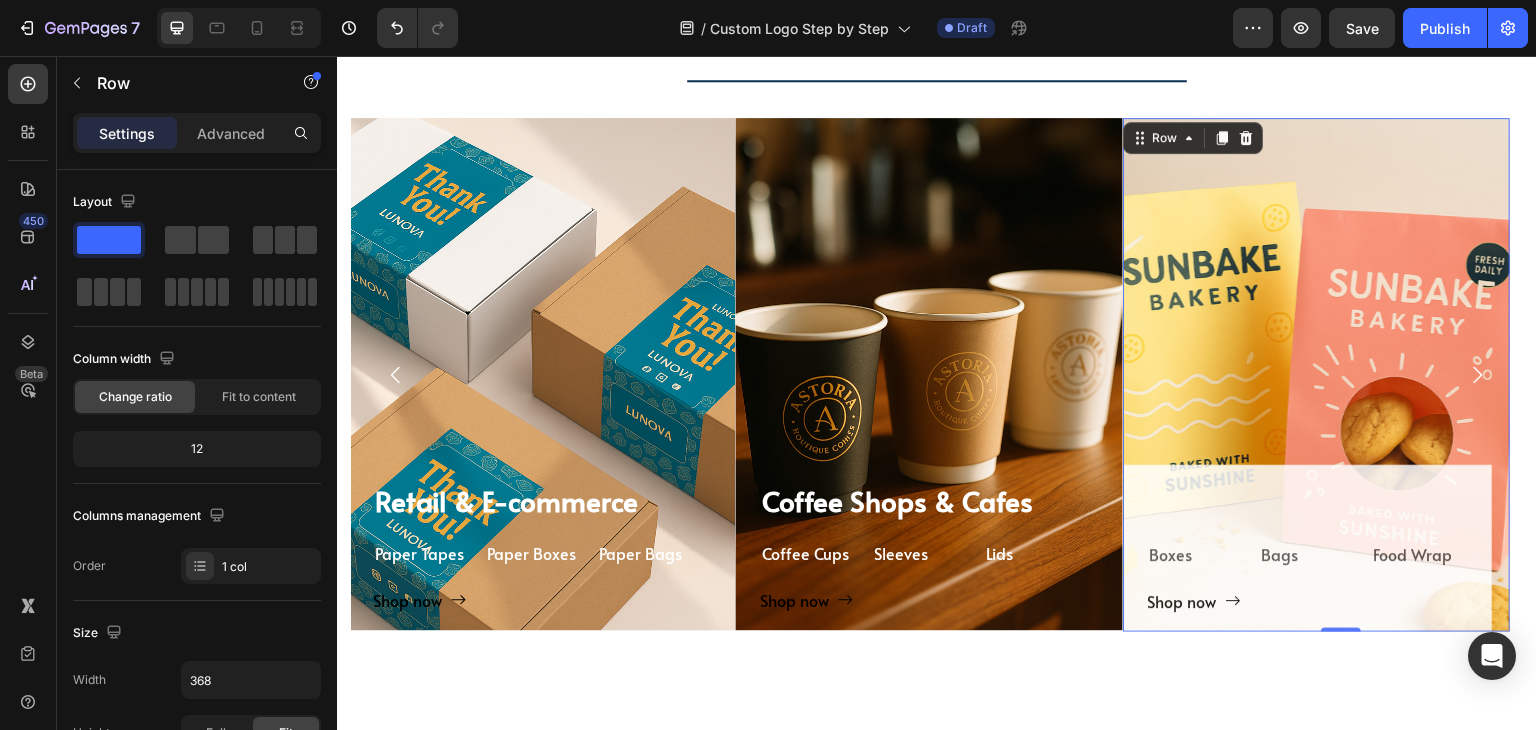 click on "⁠⁠⁠⁠⁠⁠⁠ Bakeries & Desserts Heading Boxes Text Block Bags Text Block Food Wrap Text Block Row
Shop now Button Row   0" at bounding box center [1308, 548] 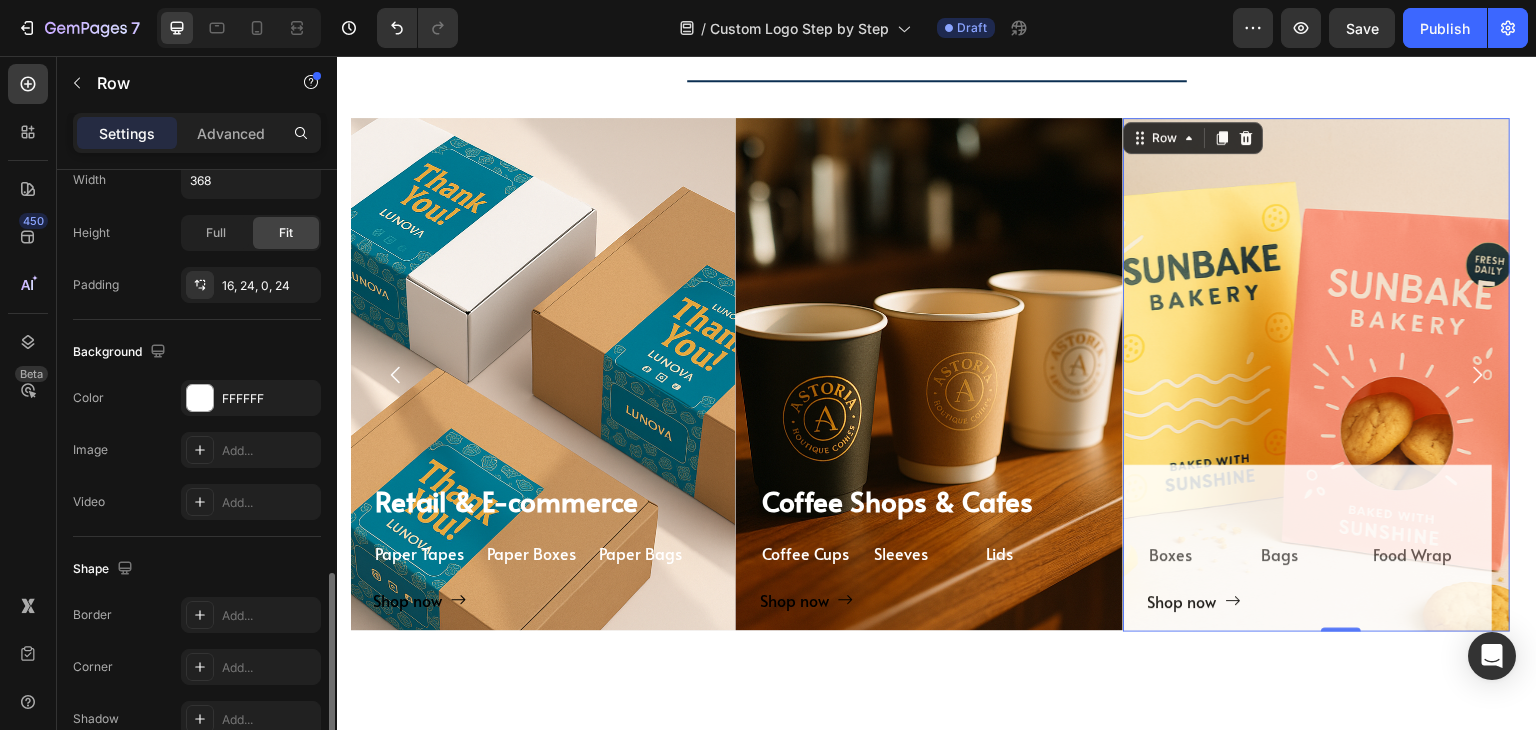 scroll, scrollTop: 600, scrollLeft: 0, axis: vertical 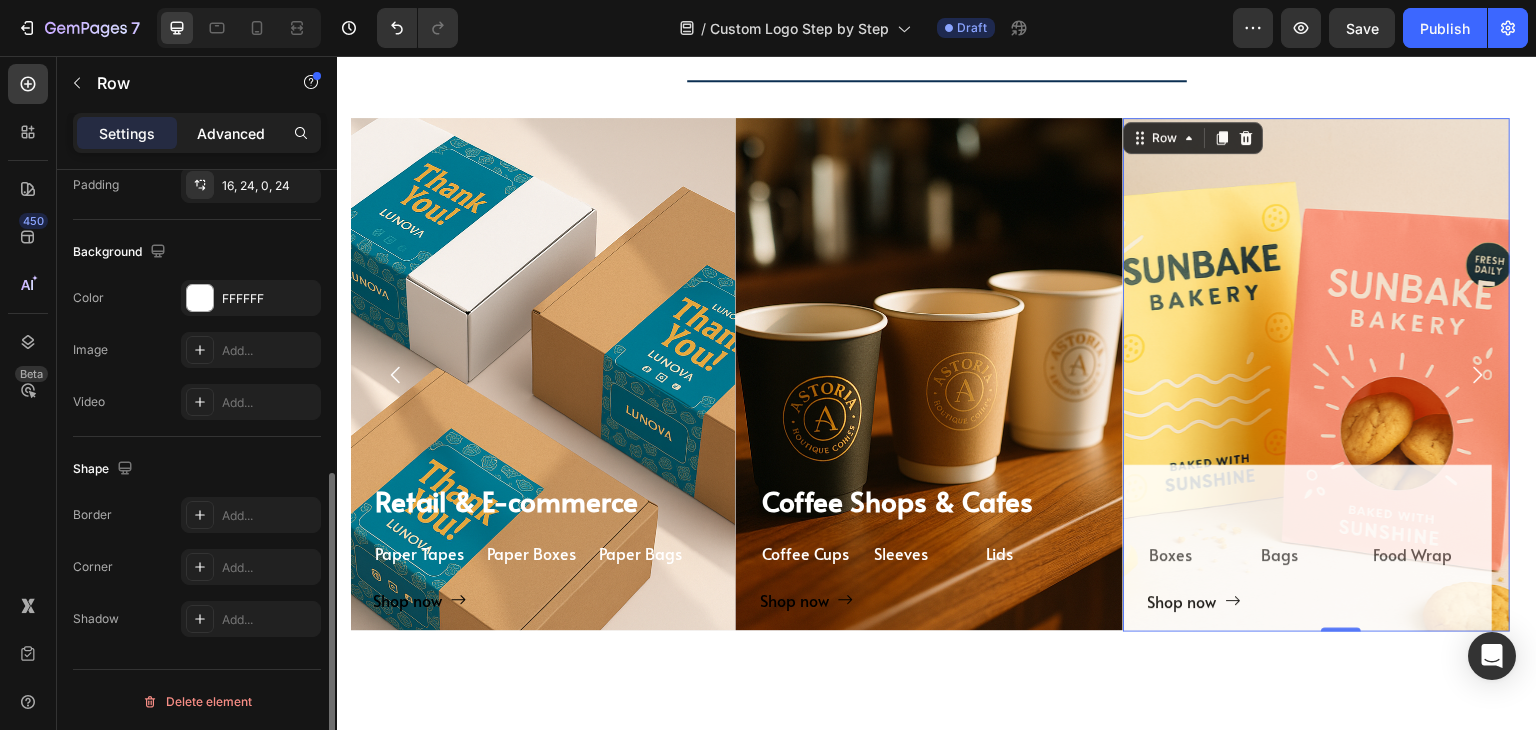 click on "Advanced" at bounding box center [231, 133] 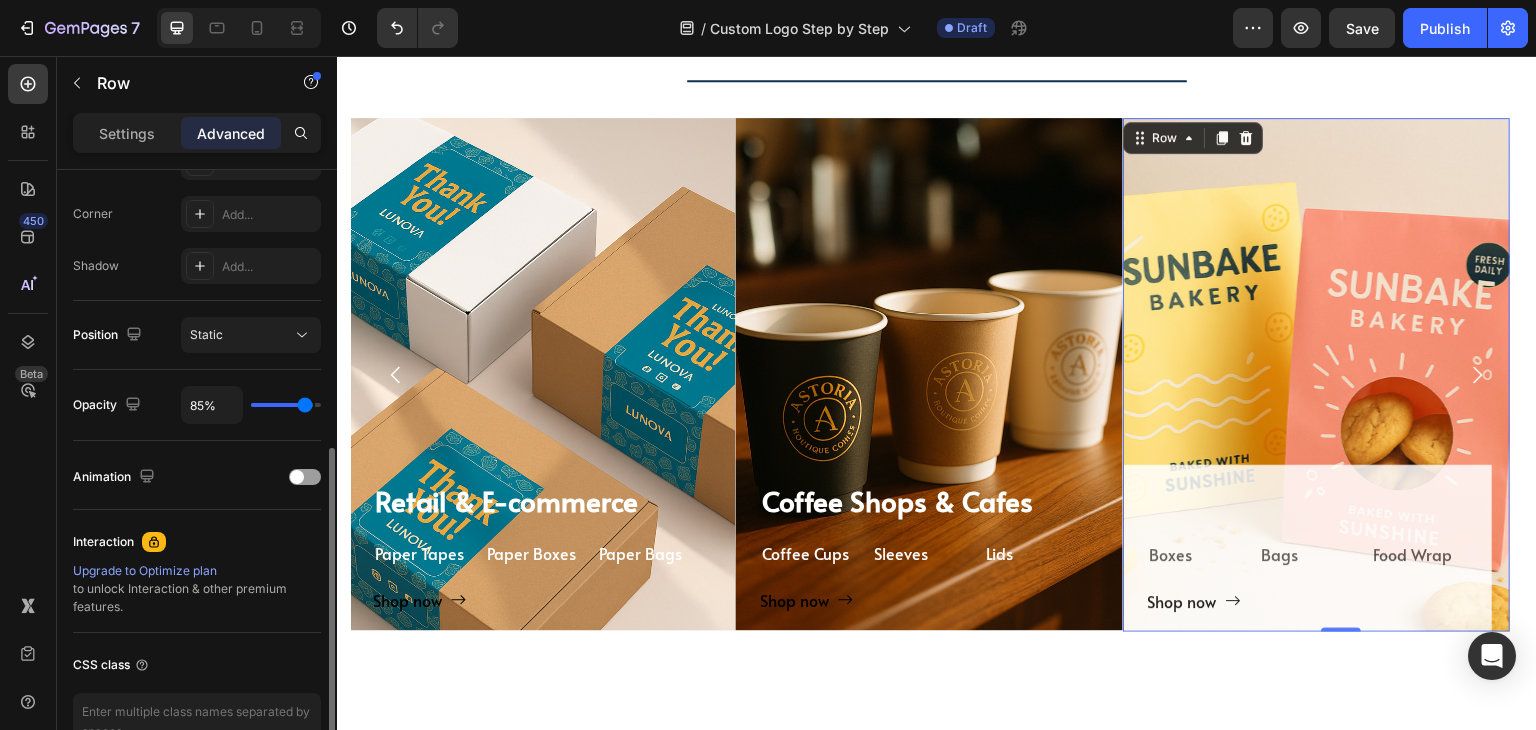 type on "98%" 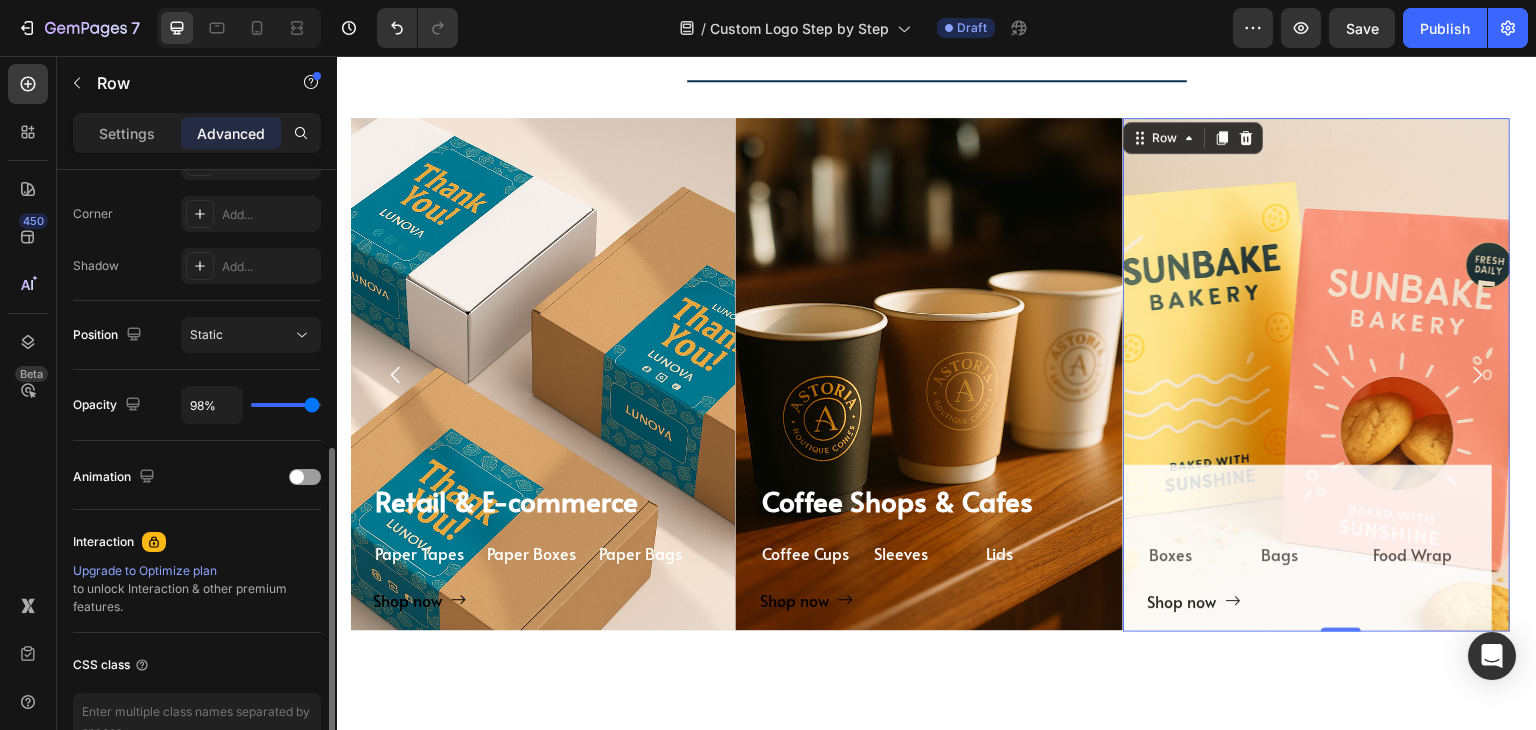 type on "100%" 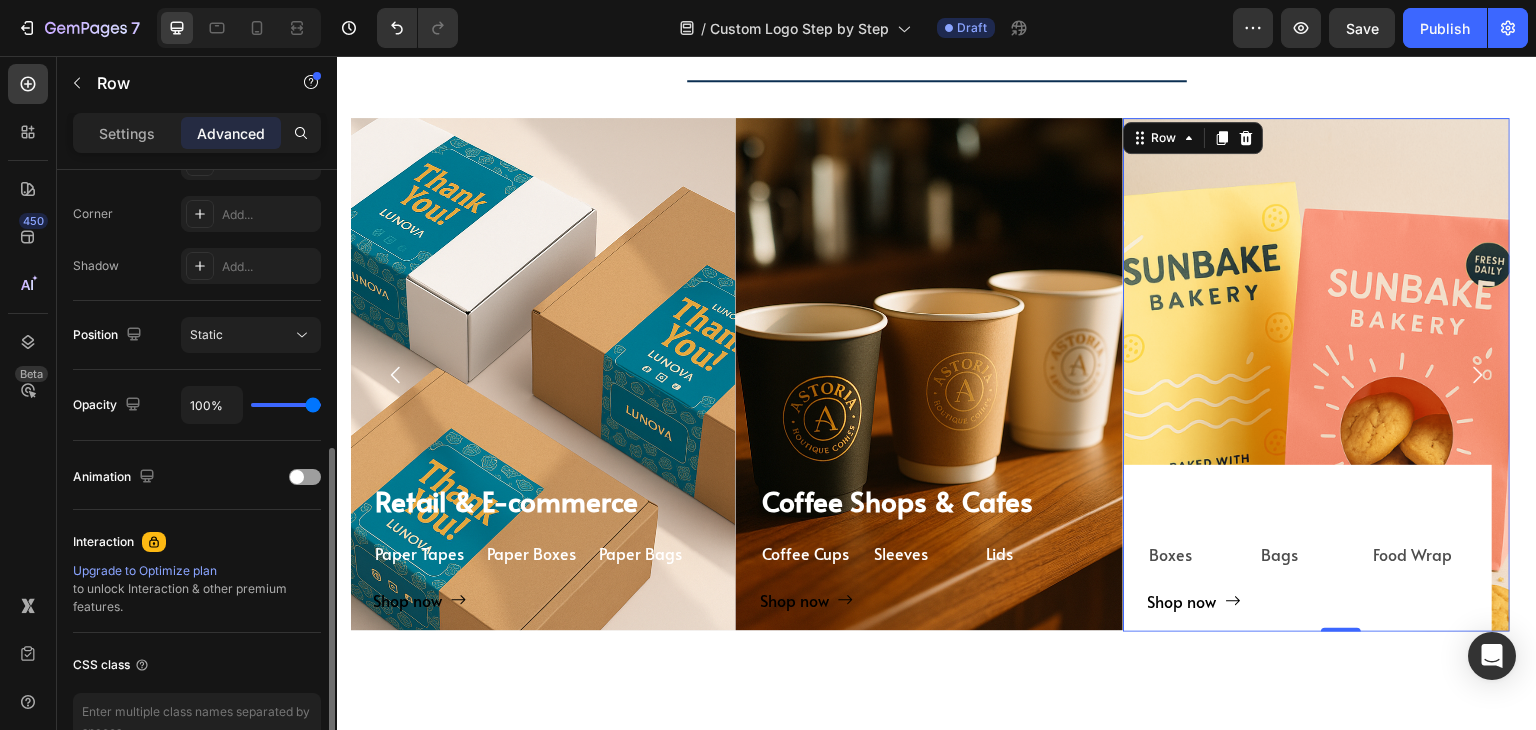drag, startPoint x: 310, startPoint y: 401, endPoint x: 326, endPoint y: 401, distance: 16 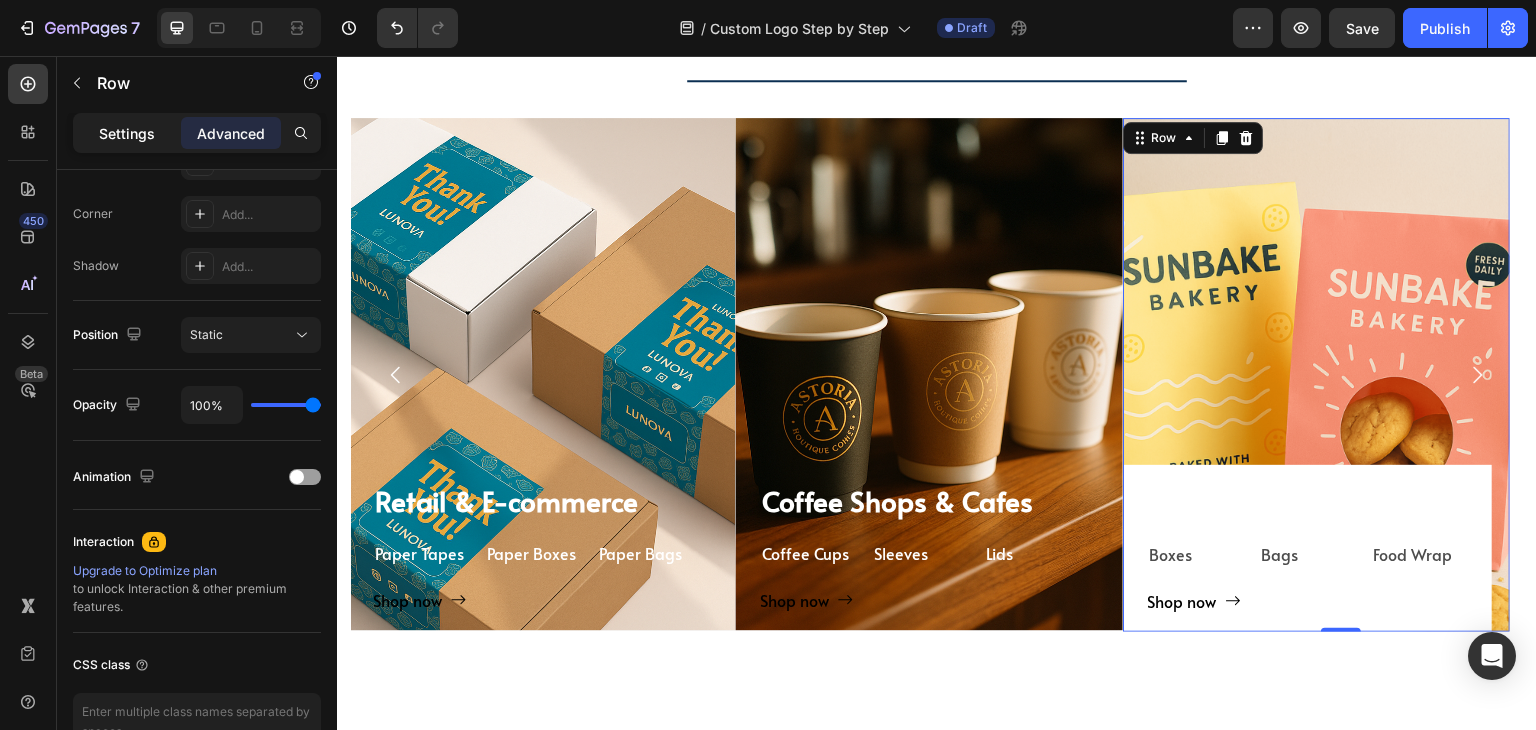 click on "Settings" at bounding box center [127, 133] 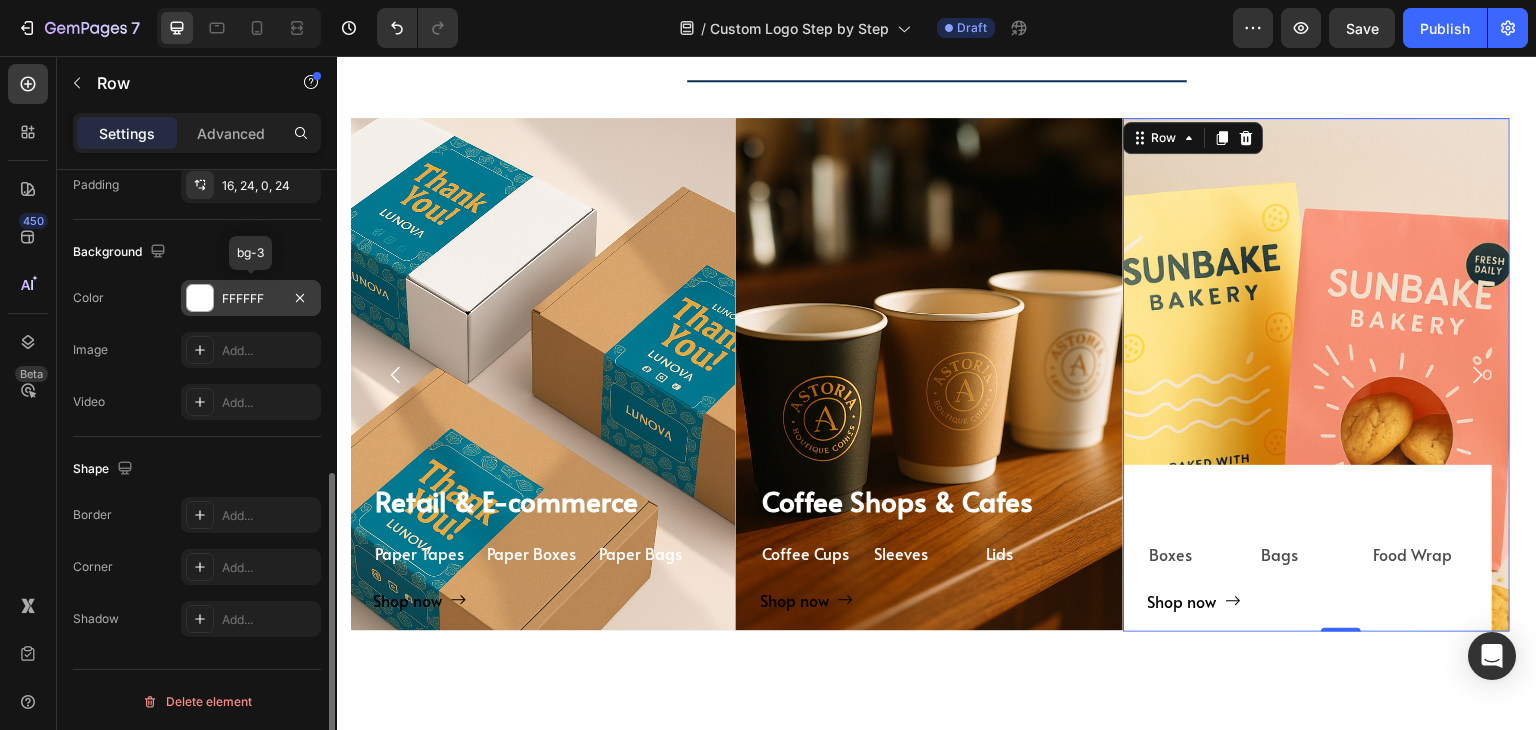 click at bounding box center (200, 298) 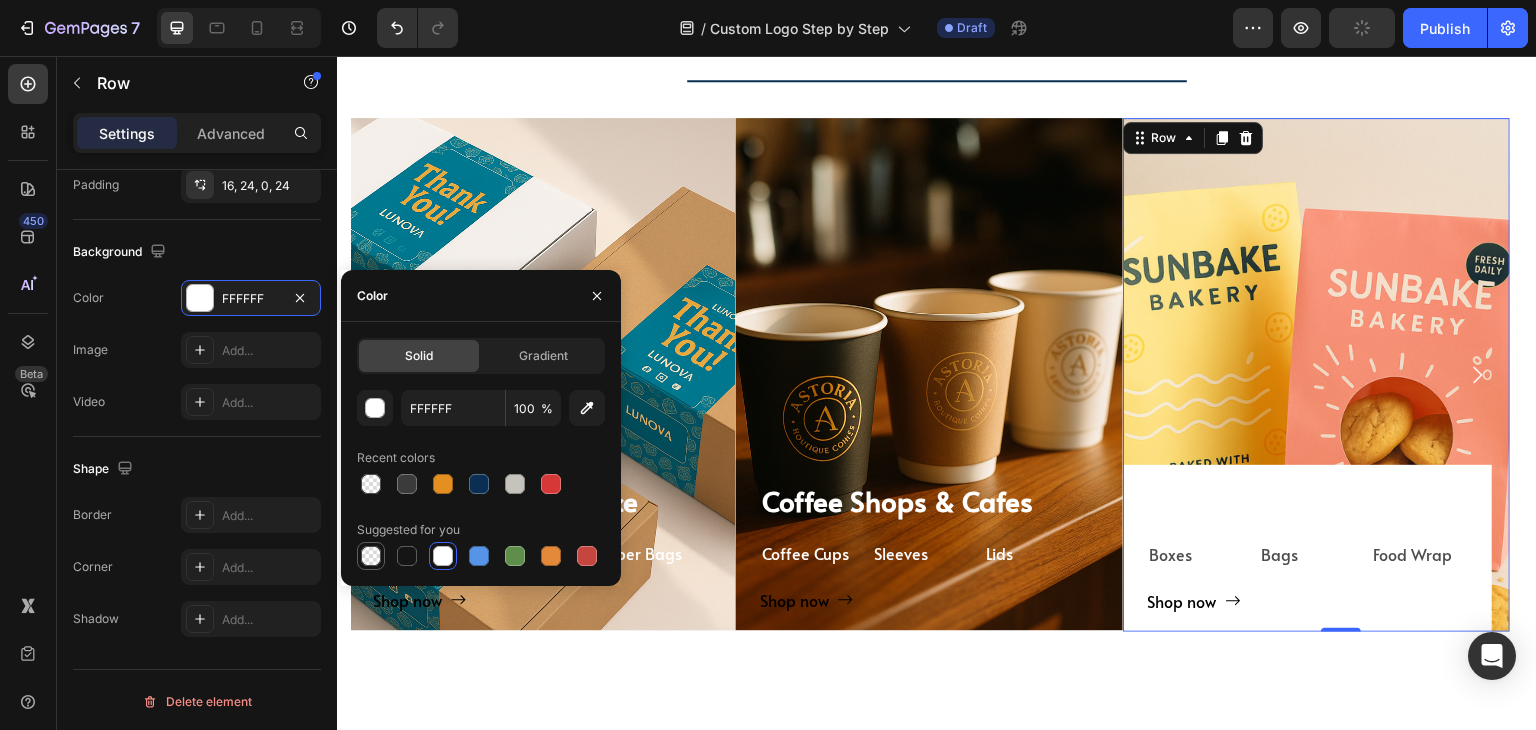 click at bounding box center [371, 556] 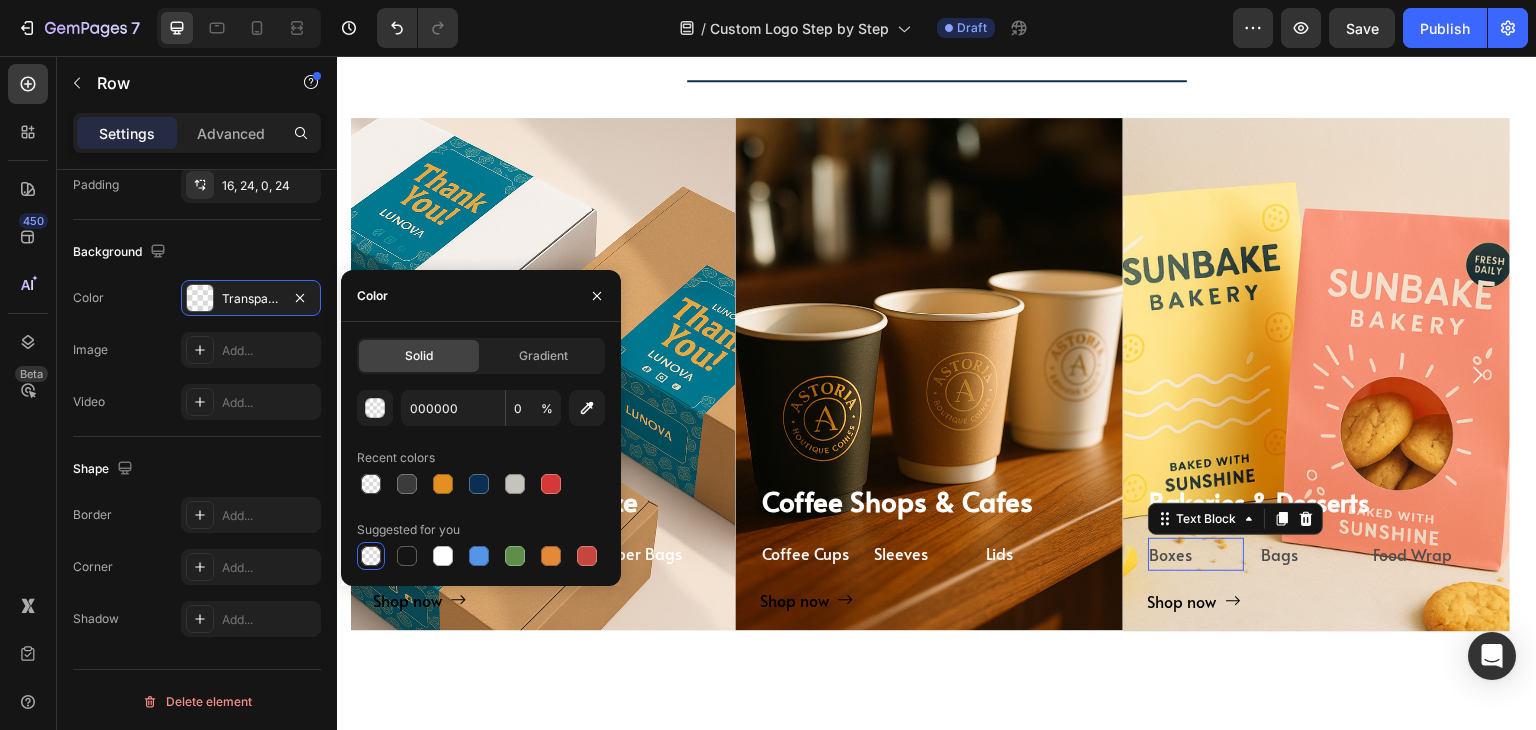 click on "Boxes" at bounding box center [1196, 554] 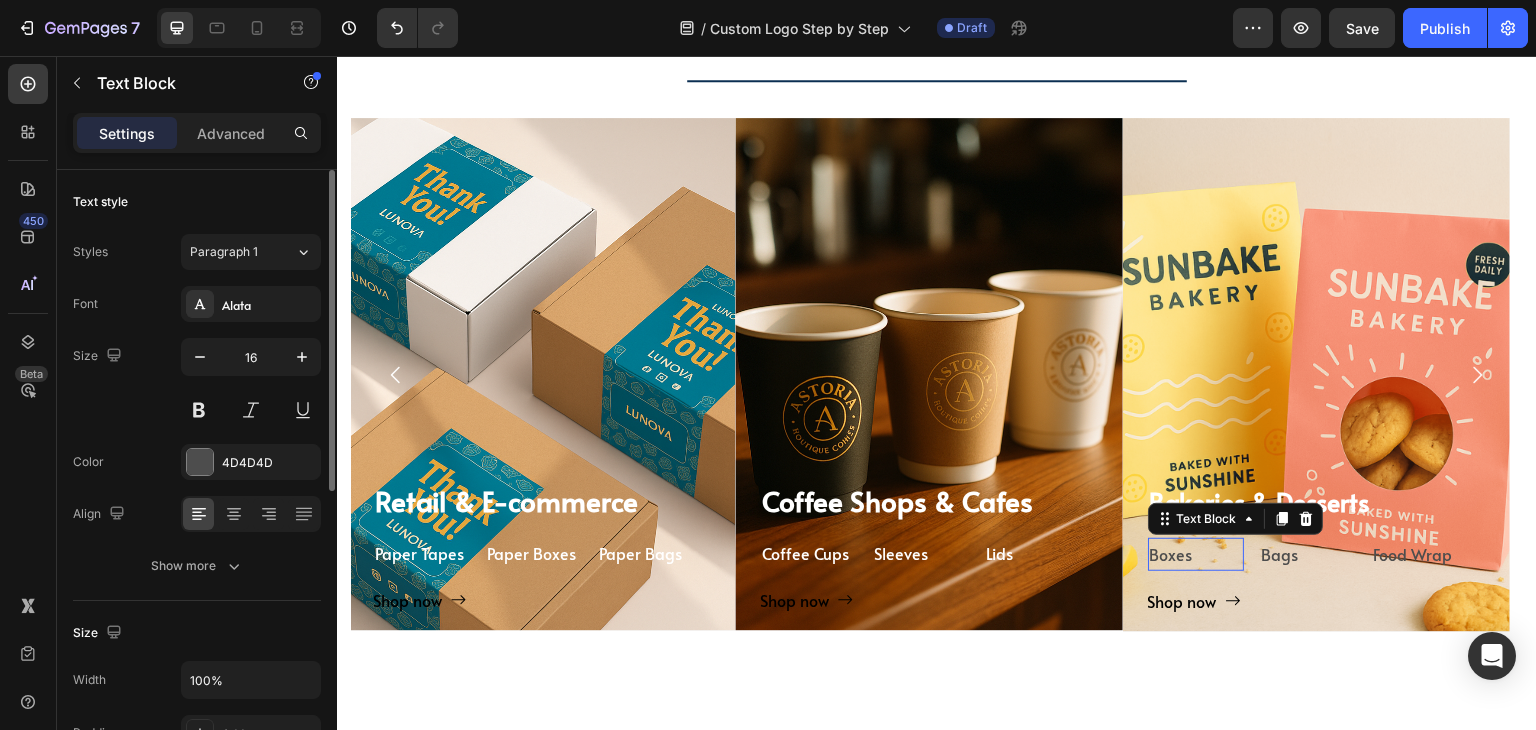 click on "Boxes" at bounding box center (1196, 554) 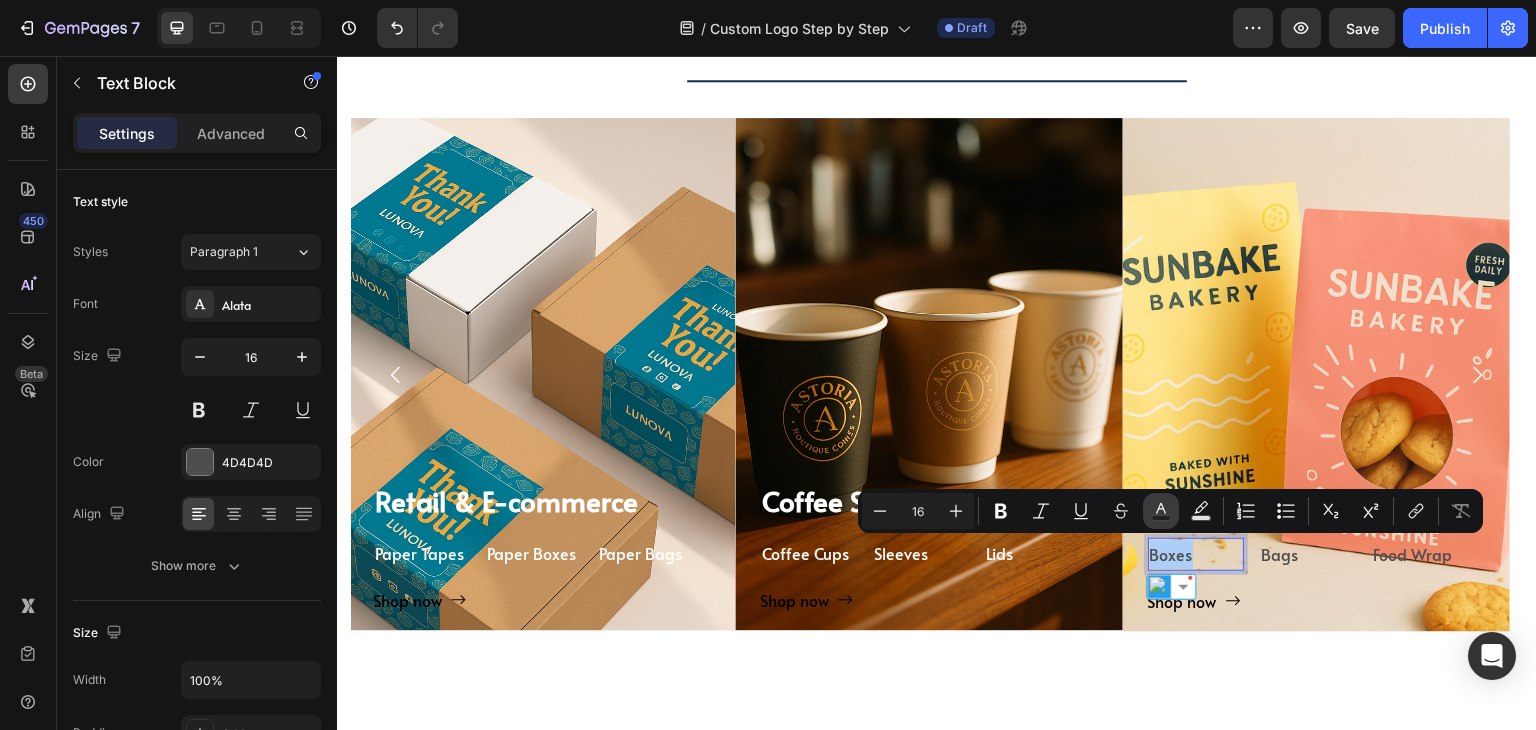 click on "Text Color" at bounding box center (1161, 511) 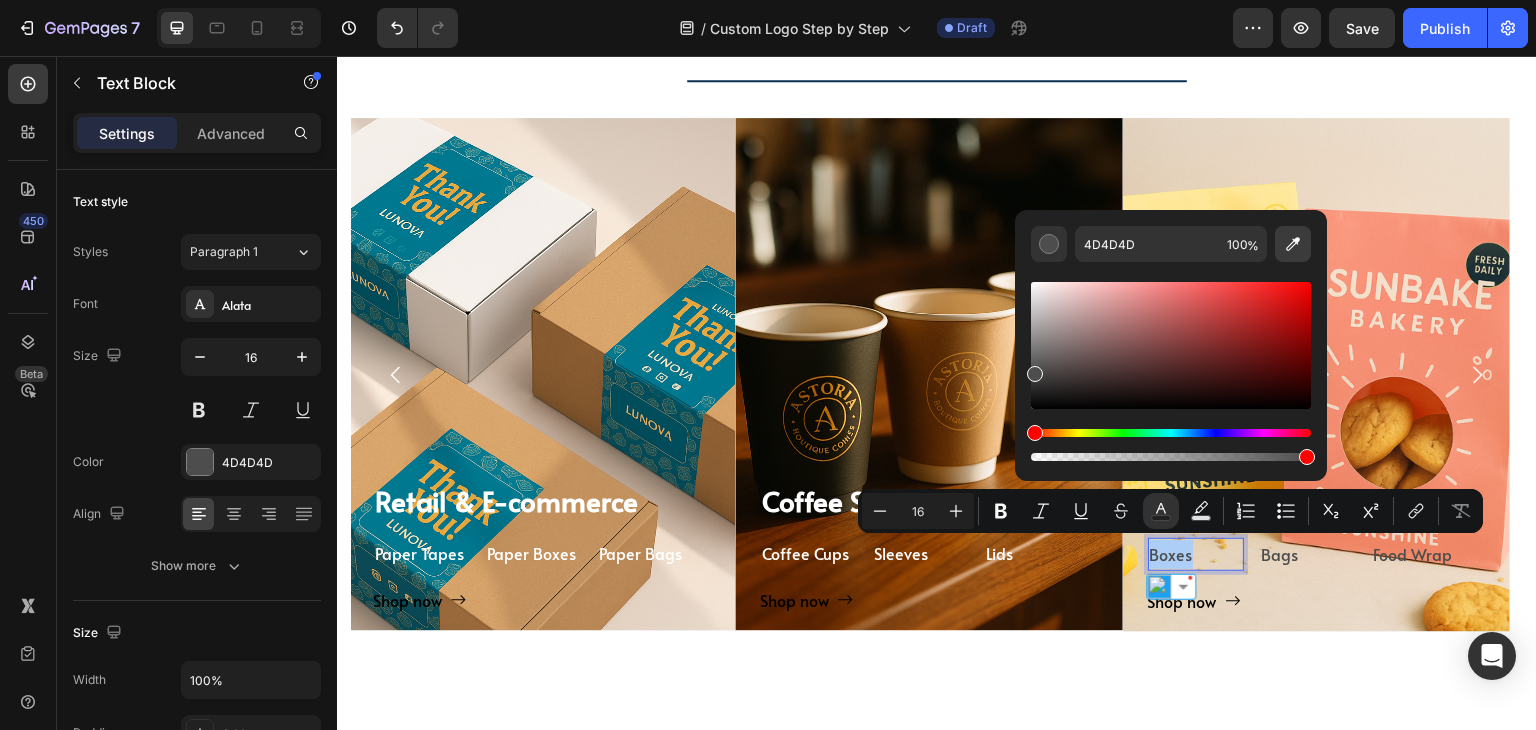 click 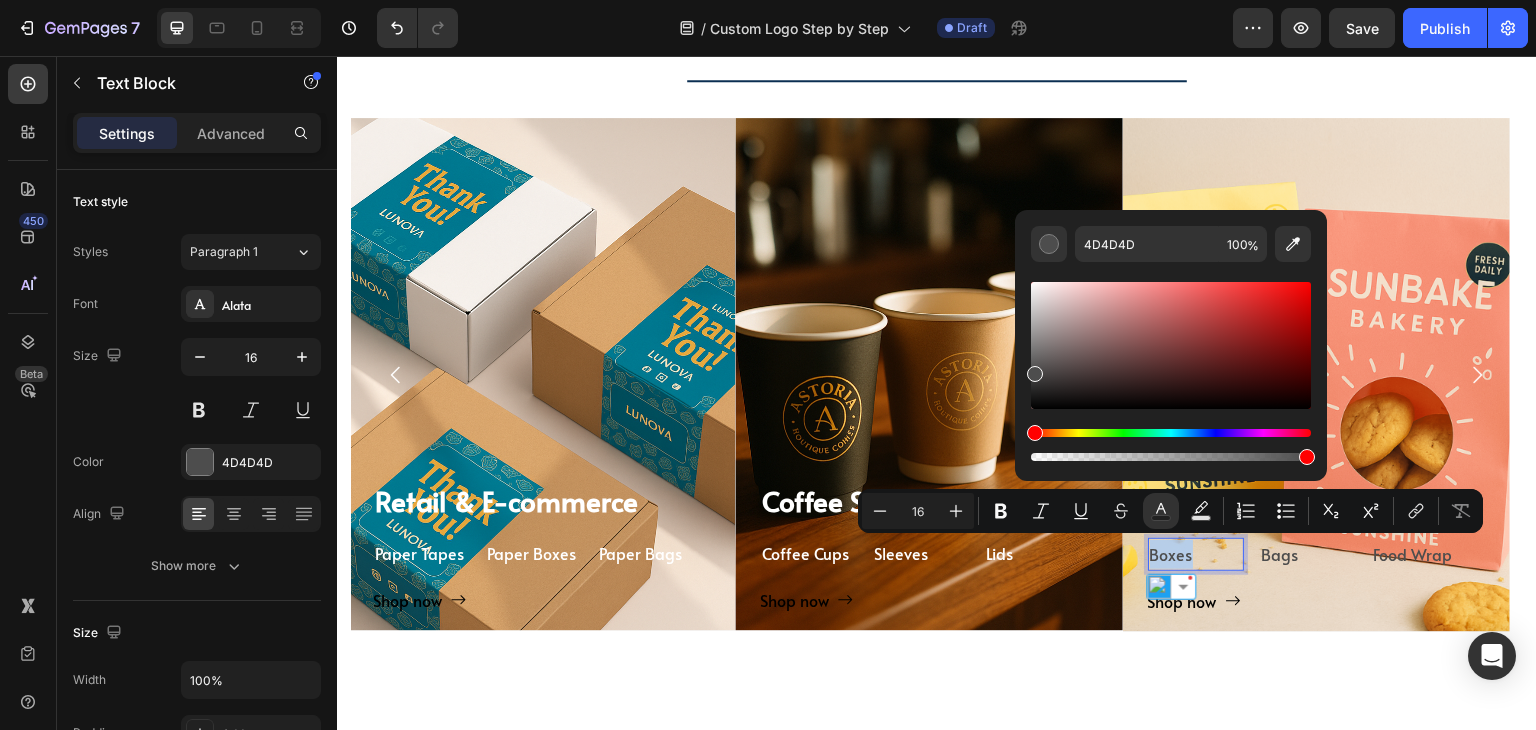 type on "FFFFFF" 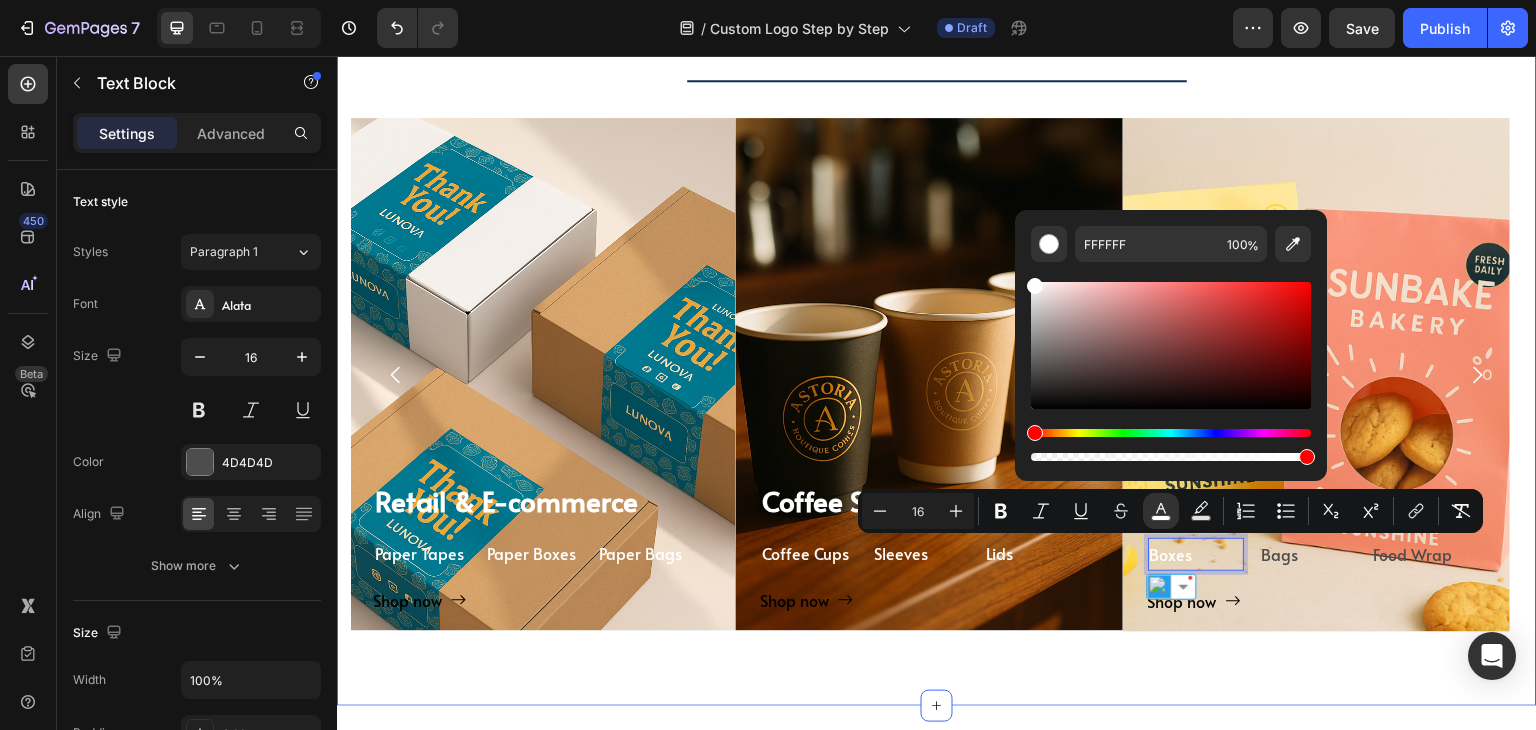 click on "TAILORED SOLUTIONS FOR YOUR INDUSTRY Heading TAILORED SOLUTIONS FOR YOUR INDUSTRY Heading Deep industry knowledge meets innovative packaging solutions. We understand your unique challenges and deliver results that matter! Text block                Title Line
⁠⁠⁠⁠⁠⁠⁠ Coffee Shops & Cafes Heading Coffee Cups Text Block Sleeves Text Block Lids Text Block Row
Shop now Button Row Hero Banner ⁠⁠⁠⁠⁠⁠⁠ Bakeries & Desserts Heading Boxes Text Block   0 Bags Text Block Food Wrap Text Block Row
Shop now Button Row Hero Banner Bars & Breweries Heading Bottles Text Block Growlers Text Block Cans Text Block Row
Shop now Button Row Hero Banner Restaurant & Fine Dining Heading Boxes Text Block Napkins Text Block Cutting Board Text Block Row
Shop now Button Row Hero Banner Quick Restaurant Services Heading Boxes Text Block Napkins Text Block Paper Containers Text Block Row
Shop now Button Row Hero Banner" at bounding box center [937, 300] 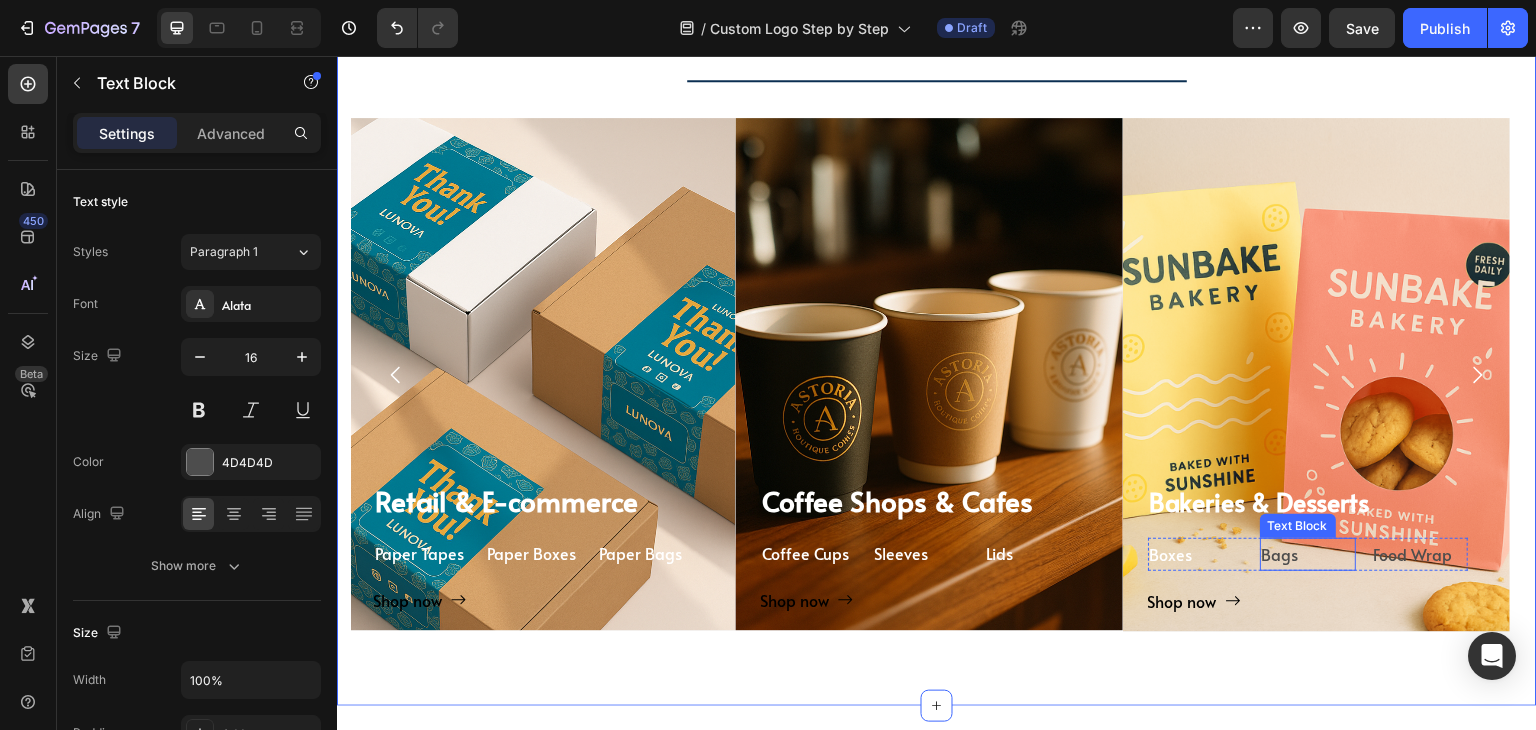 click on "Bags" at bounding box center (1308, 554) 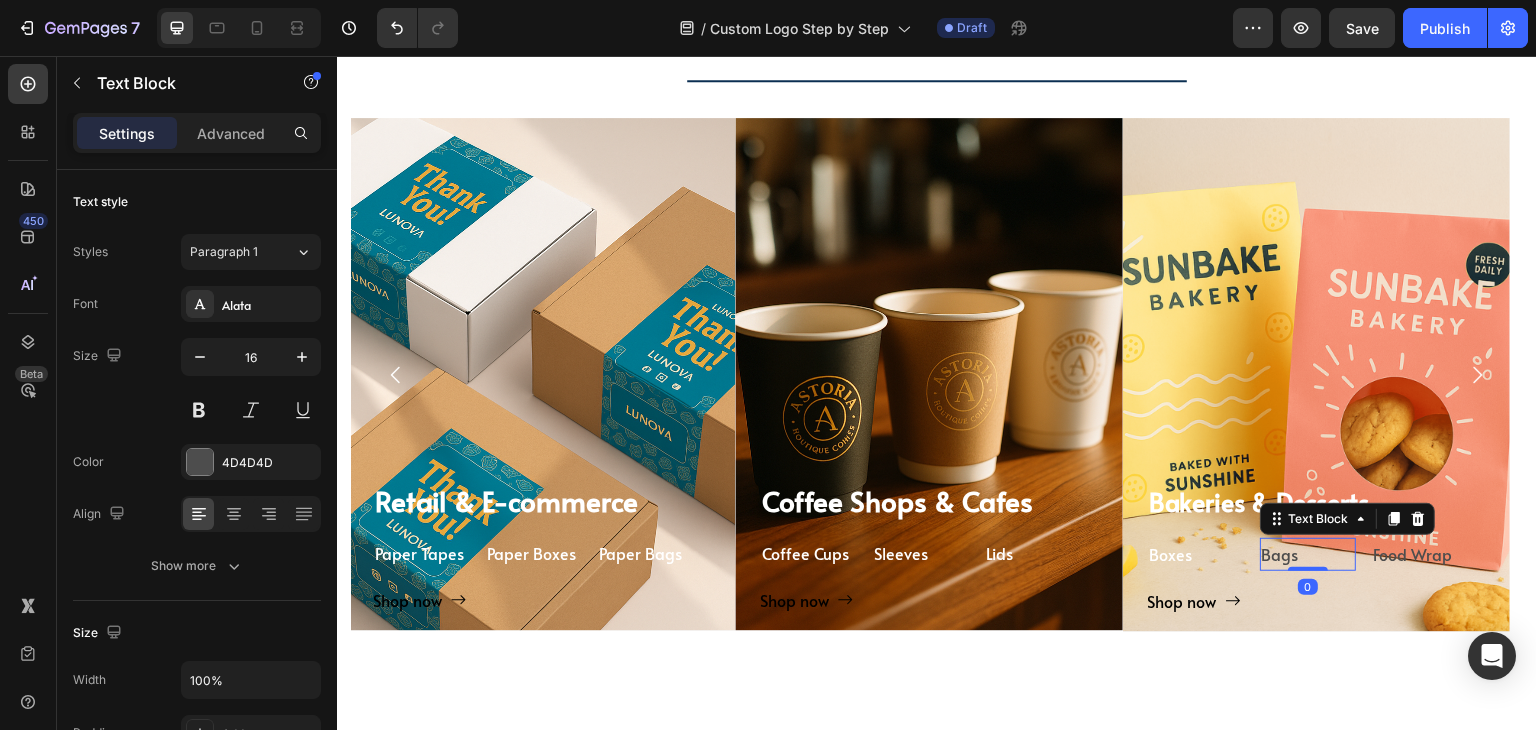 click on "Bags" at bounding box center [1308, 554] 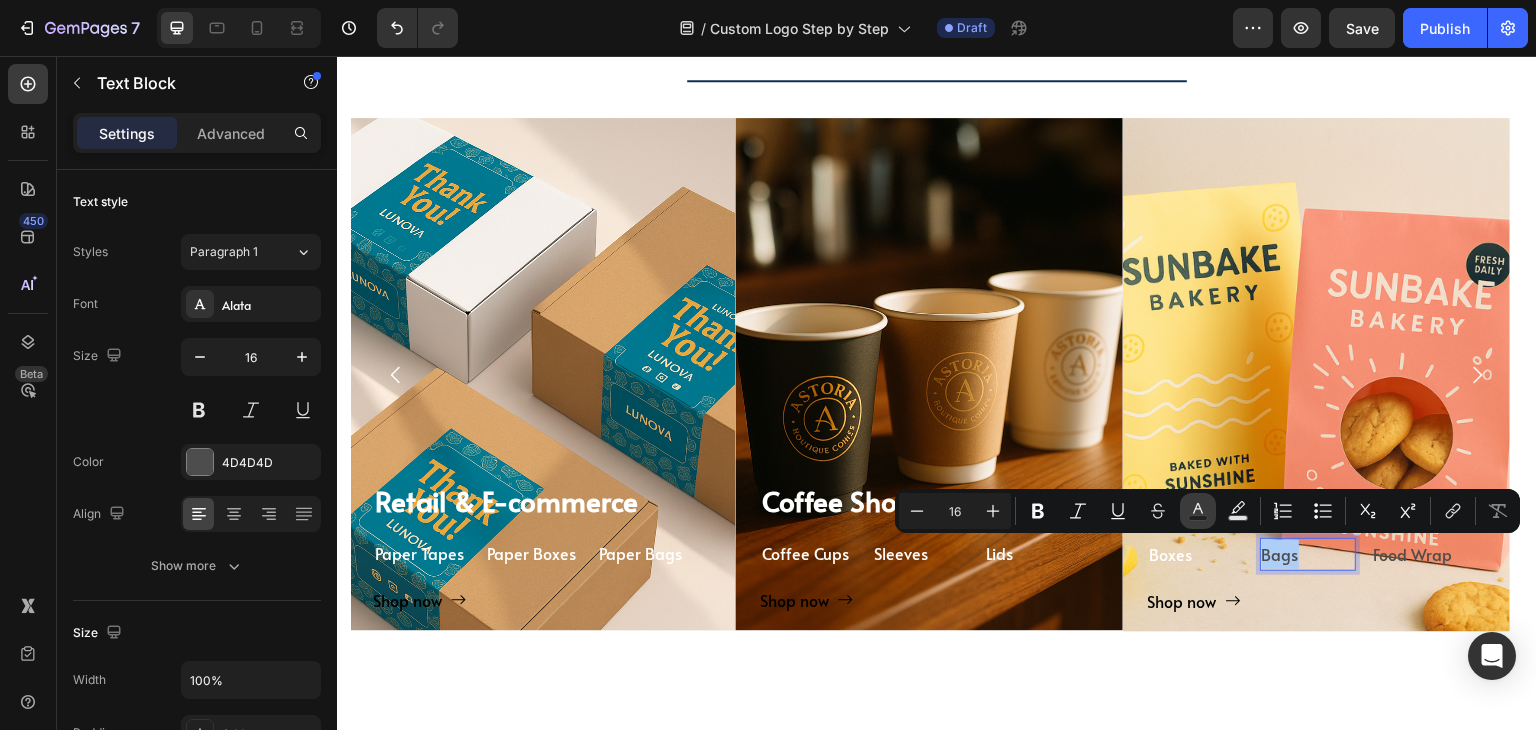 click 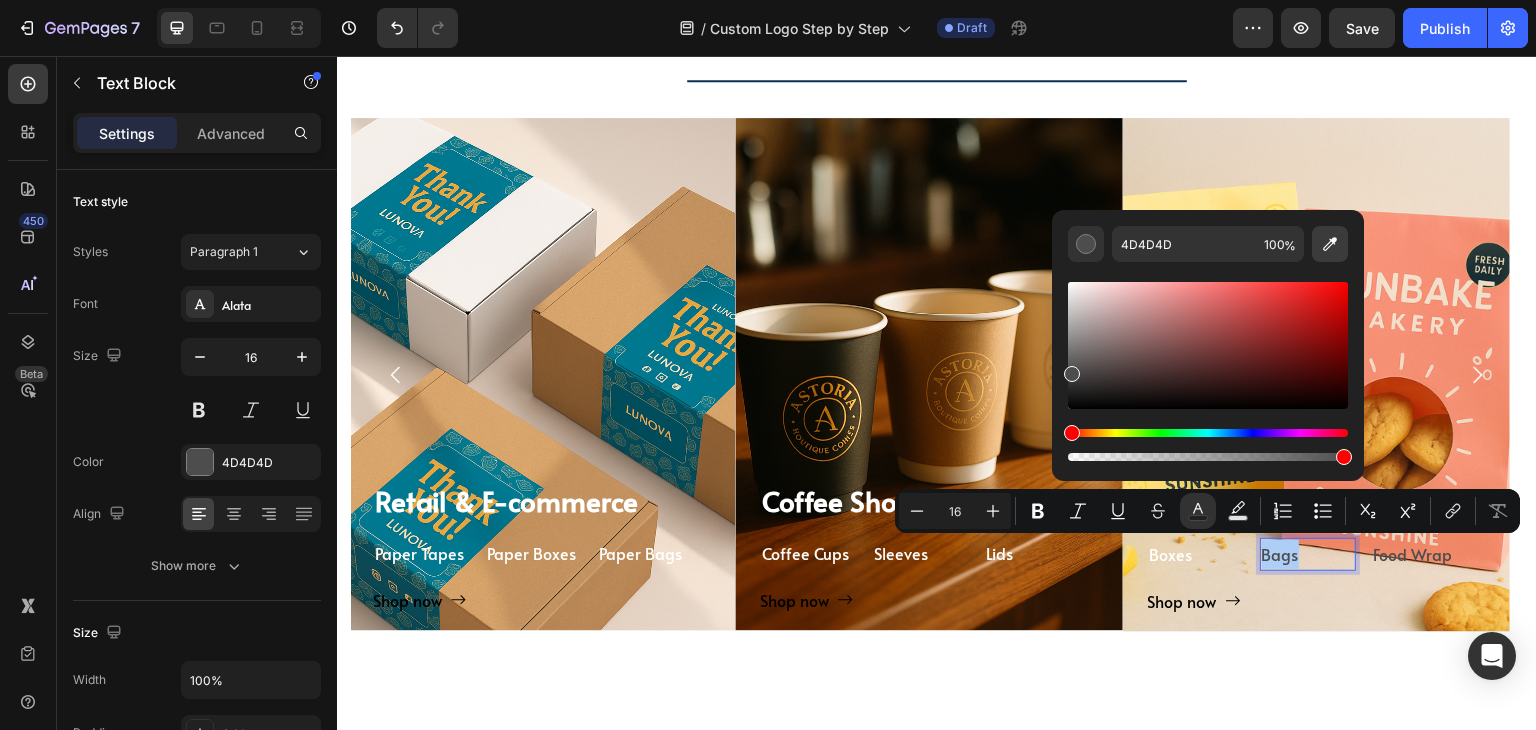 click 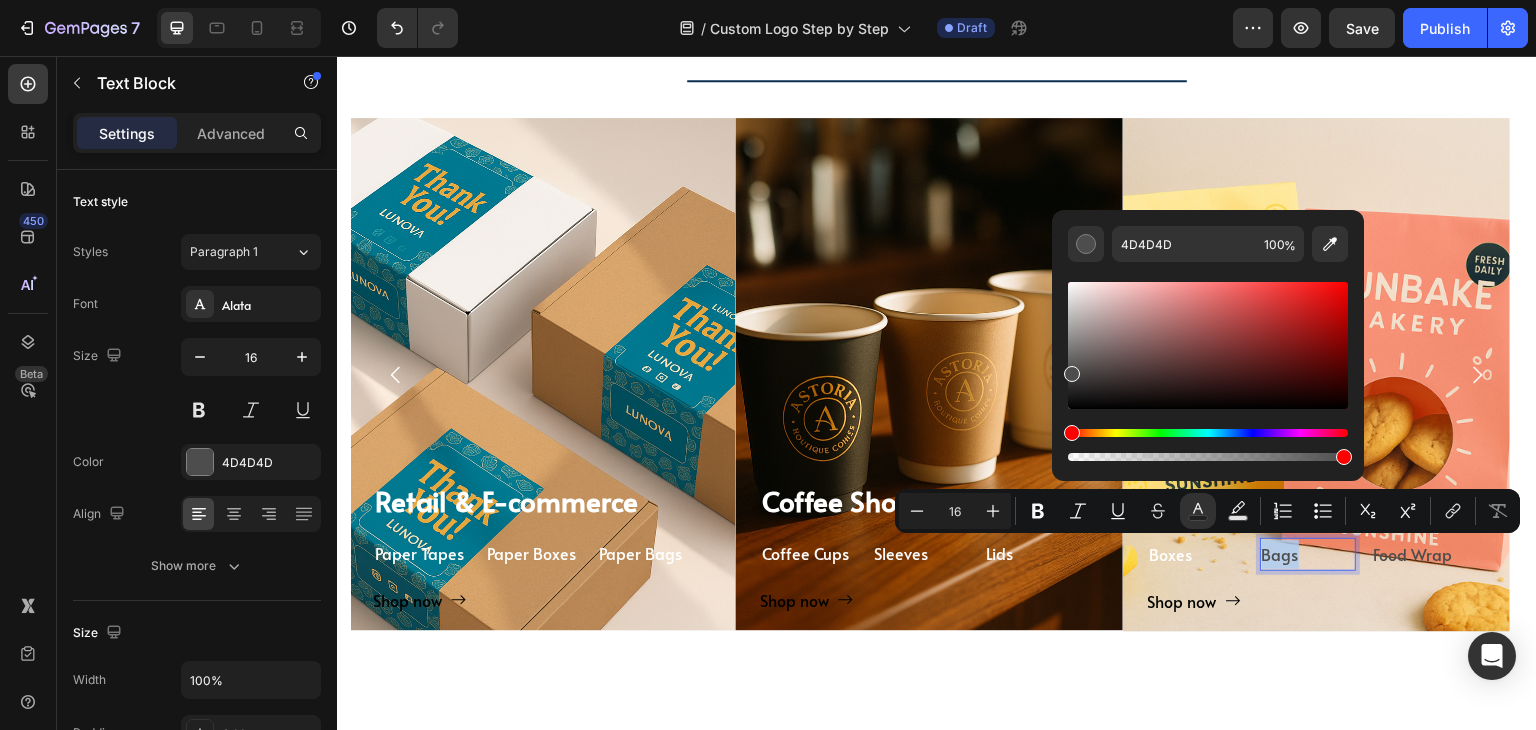 type on "FFFFFF" 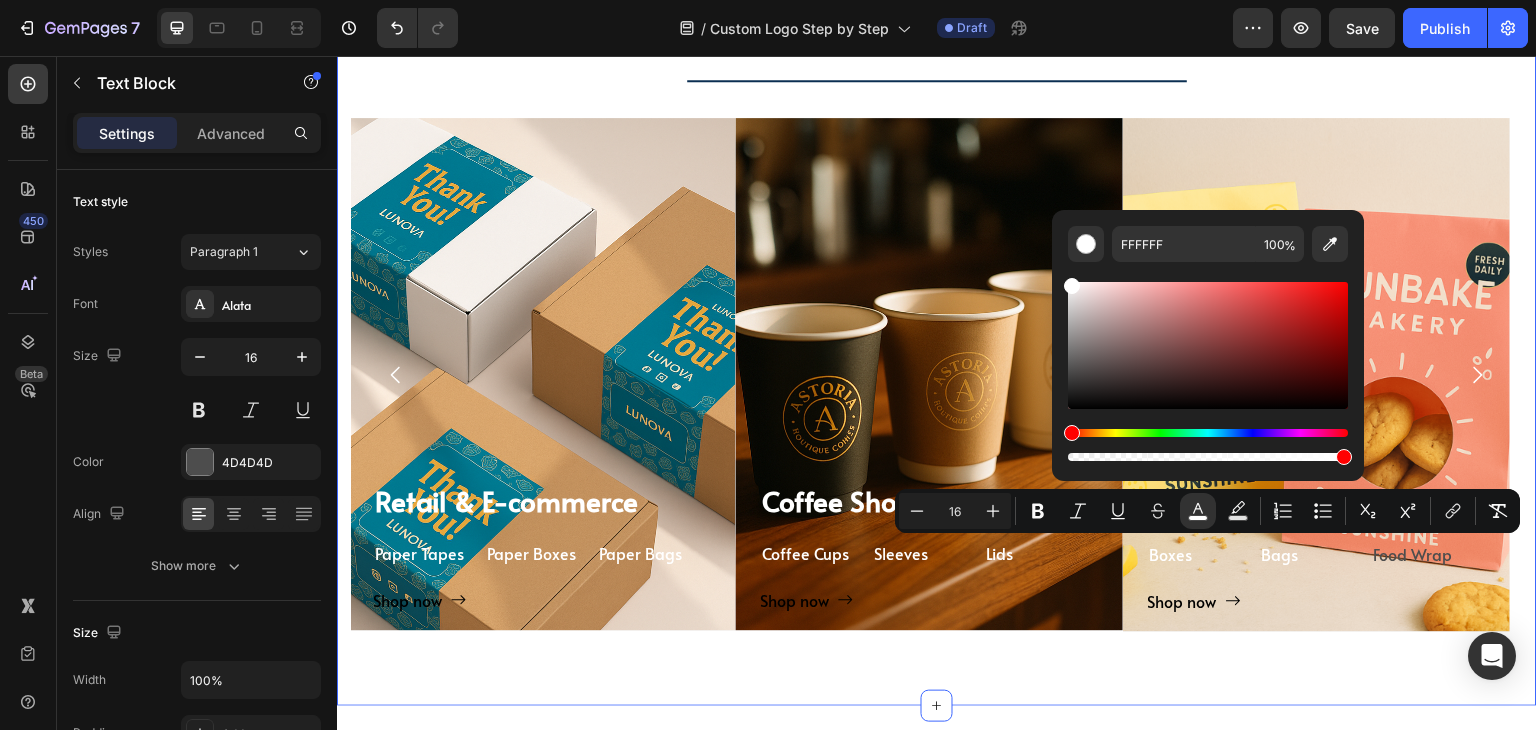 click on "TAILORED SOLUTIONS FOR YOUR INDUSTRY Heading TAILORED SOLUTIONS FOR YOUR INDUSTRY Heading Deep industry knowledge meets innovative packaging solutions. We understand your unique challenges and deliver results that matter! Text block                Title Line
⁠⁠⁠⁠⁠⁠⁠ Coffee Shops & Cafes Heading Coffee Cups Text Block Sleeves Text Block Lids Text Block Row
Shop now Button Row Hero Banner ⁠⁠⁠⁠⁠⁠⁠ Bakeries & Desserts Heading Boxes Text Block Bags Text Block Food Wrap Text Block Row
Shop now Button Row Hero Banner Bars & Breweries Heading Bottles Text Block Growlers Text Block Cans Text Block Row
Shop now Button Row Hero Banner Restaurant & Fine Dining Heading Boxes Text Block Napkins Text Block Cutting Board Text Block Row
Shop now Button Row Hero Banner Quick Restaurant Services Heading Boxes Text Block Napkins Text Block Paper Containers Text Block Row
Shop now Button Row Hero Banner Row" at bounding box center [937, 295] 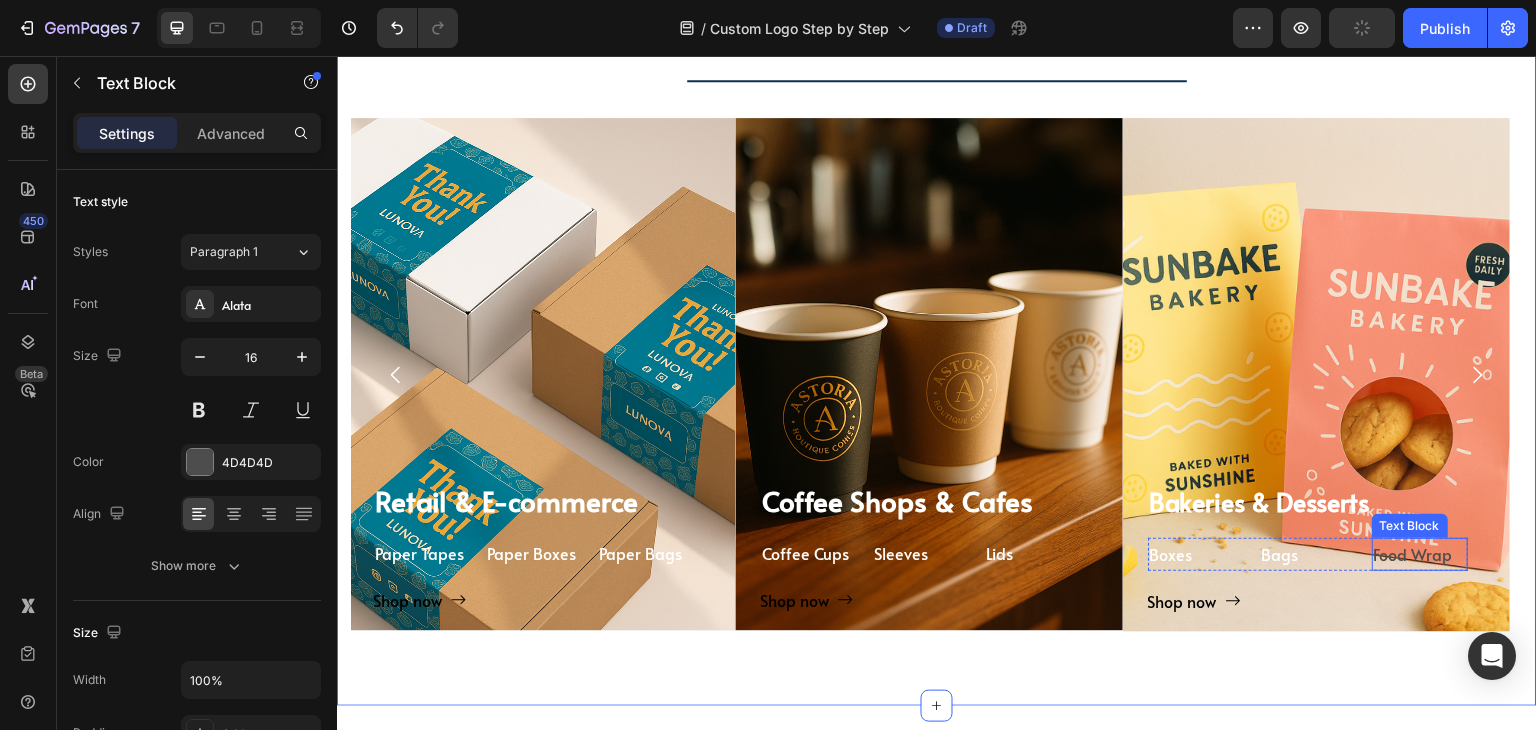 click on "Food Wrap" at bounding box center [1420, 554] 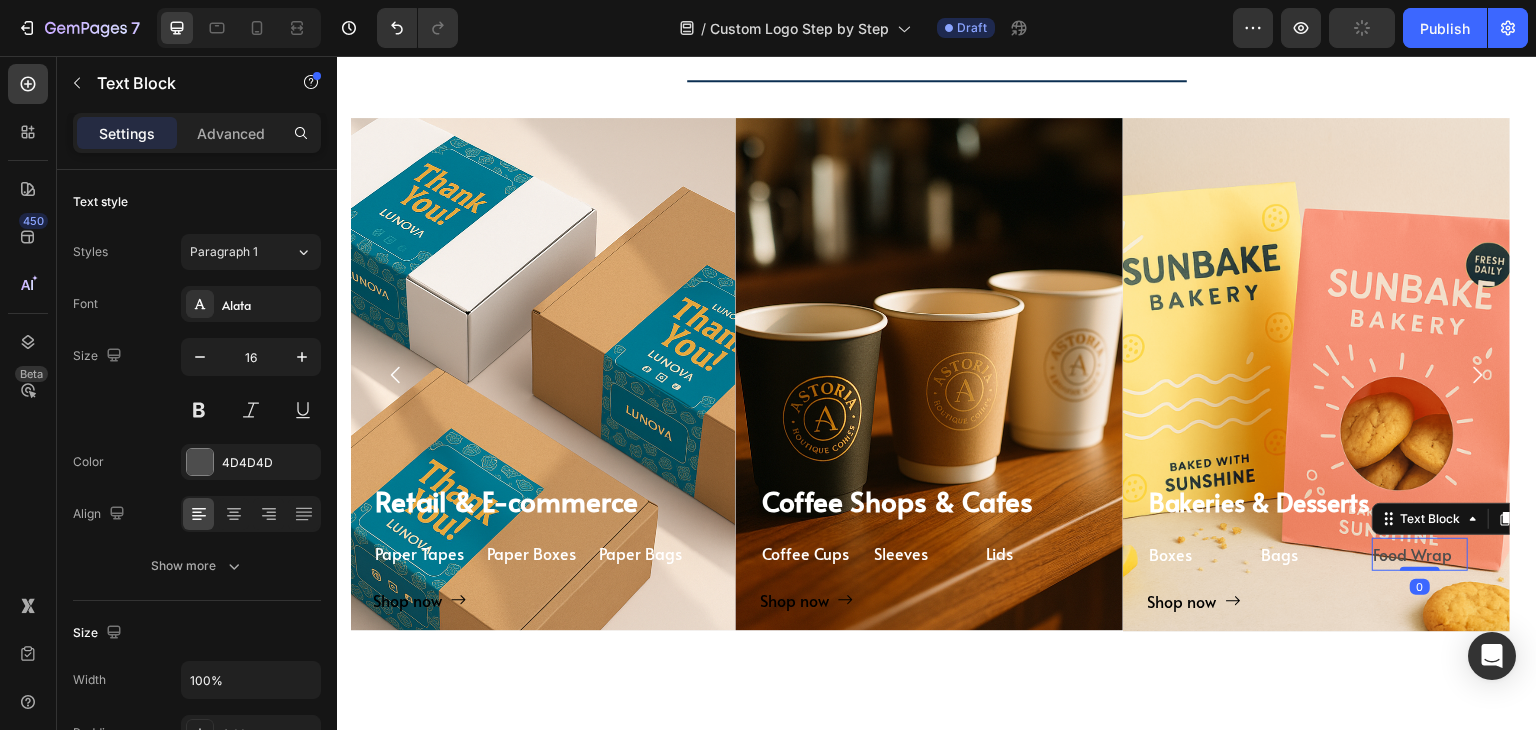 click on "Food Wrap" at bounding box center [1420, 554] 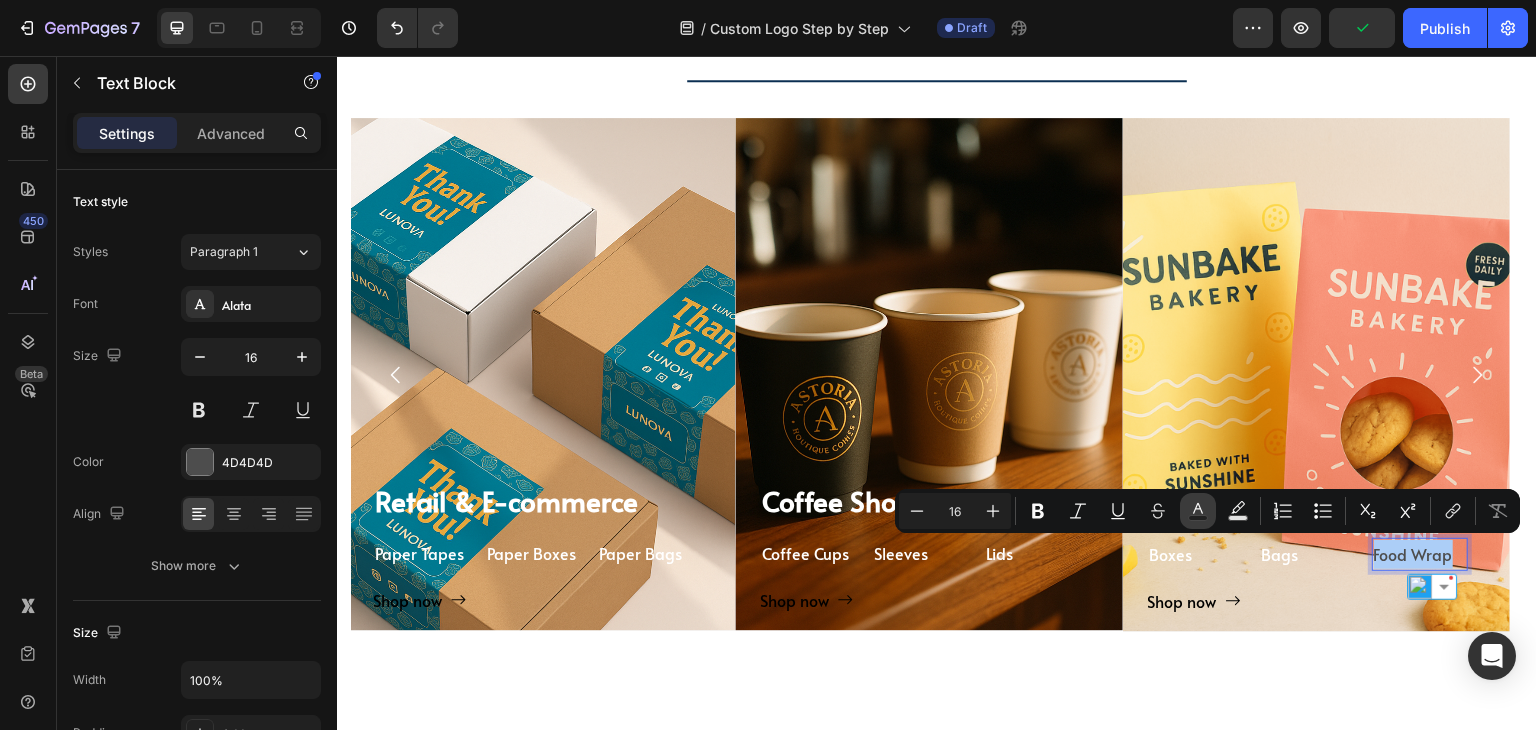 click 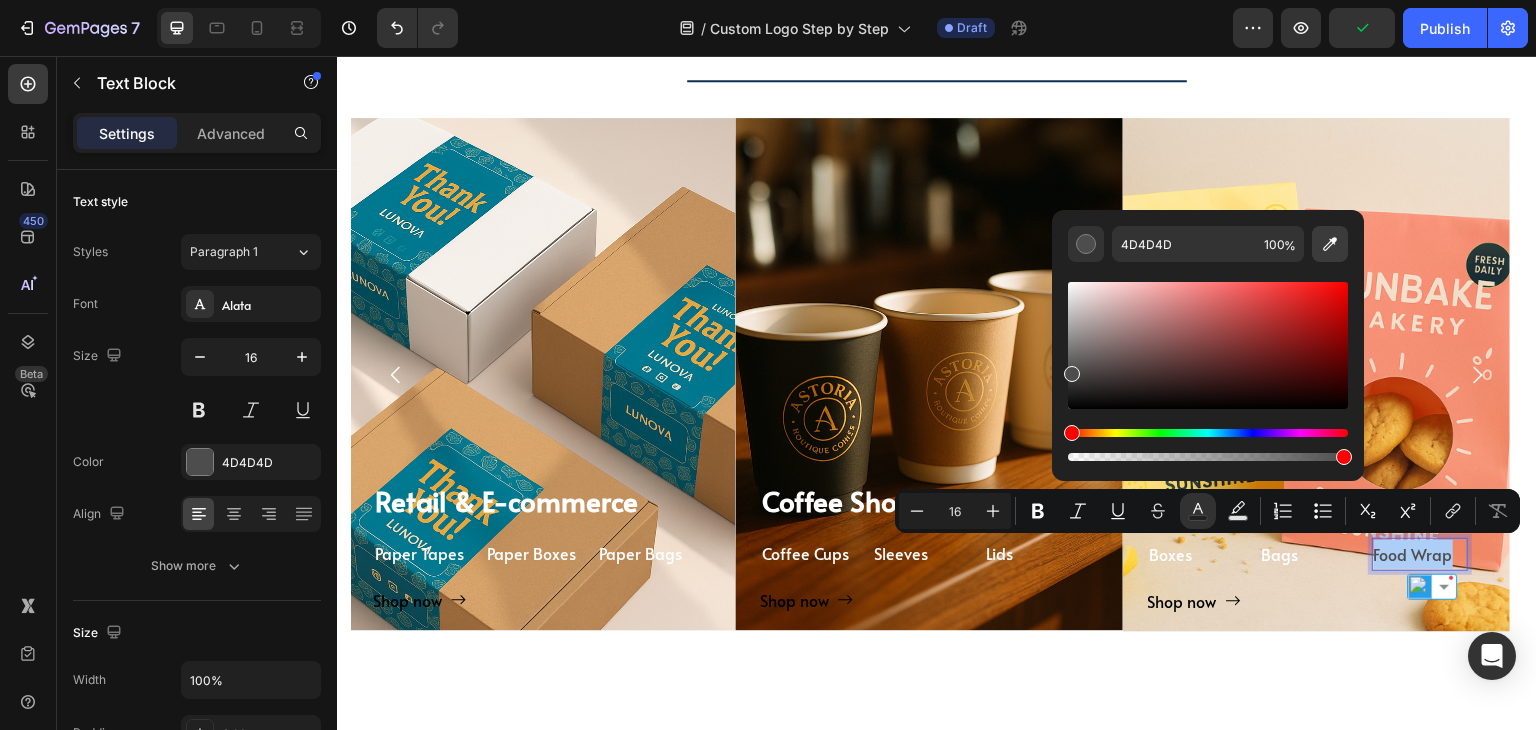 click 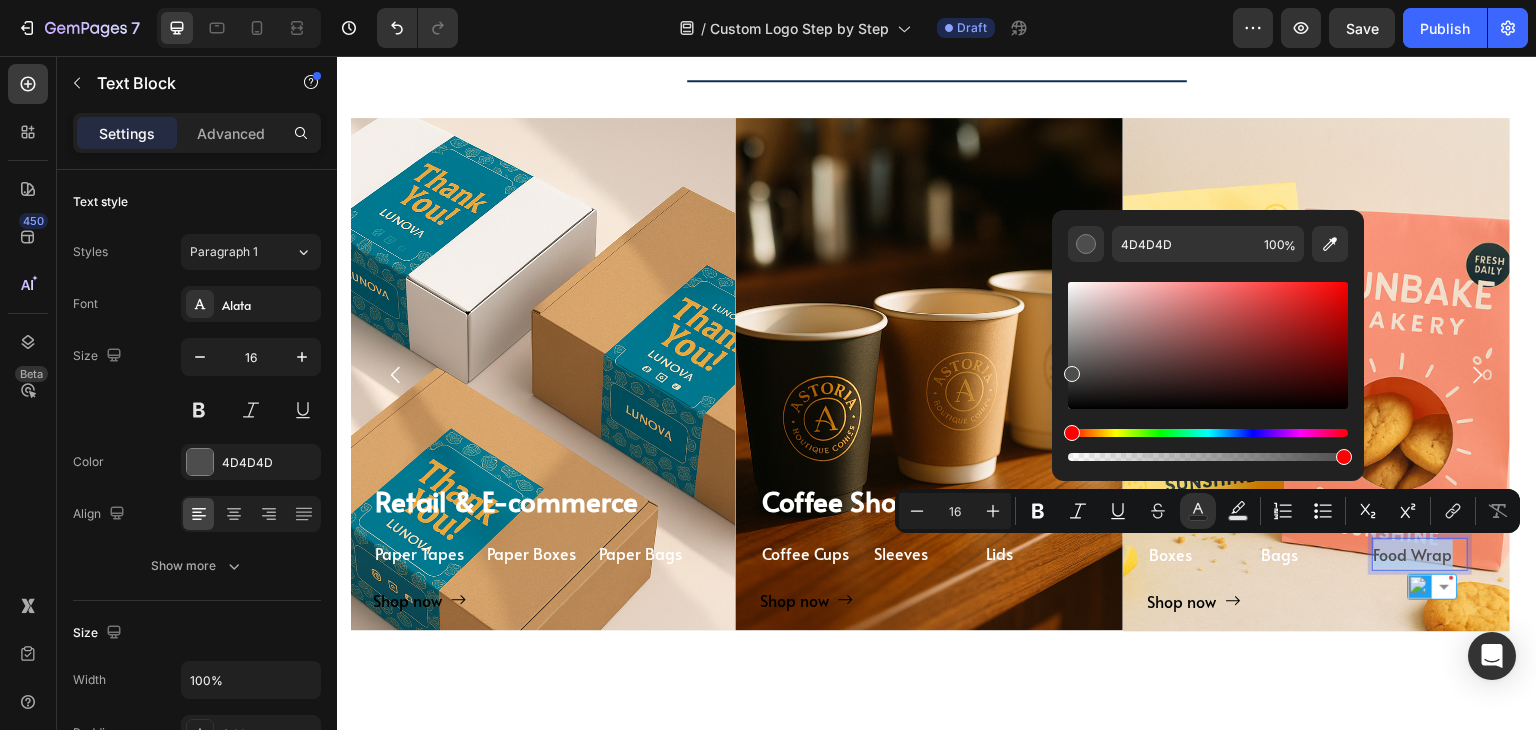 type on "FFFFFF" 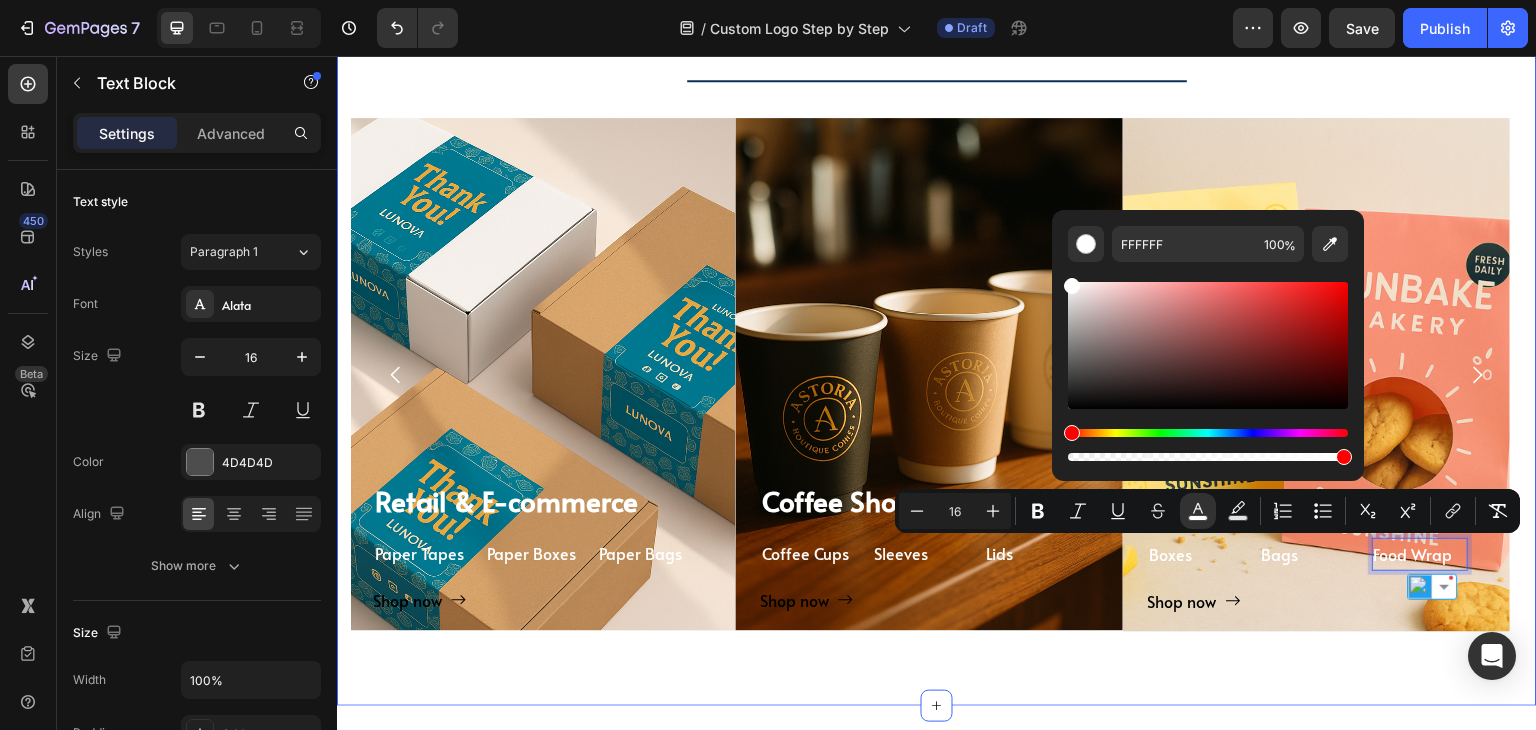 click on "TAILORED SOLUTIONS FOR YOUR INDUSTRY Heading TAILORED SOLUTIONS FOR YOUR INDUSTRY Heading Deep industry knowledge meets innovative packaging solutions. We understand your unique challenges and deliver results that matter! Text block                Title Line
⁠⁠⁠⁠⁠⁠⁠ Coffee Shops & Cafes Heading Coffee Cups Text Block Sleeves Text Block Lids Text Block Row
Shop now Button Row Hero Banner ⁠⁠⁠⁠⁠⁠⁠ Bakeries & Desserts Heading Boxes Text Block Bags Text Block Food Wrap Text Block   0 Row
Shop now Button Row Hero Banner Bars & Breweries Heading Bottles Text Block Growlers Text Block Cans Text Block Row
Shop now Button Row Hero Banner Restaurant & Fine Dining Heading Boxes Text Block Napkins Text Block Cutting Board Text Block Row
Shop now Button Row Hero Banner Quick Restaurant Services Heading Boxes Text Block Napkins Text Block Paper Containers Text Block Row
Shop now Button Row Hero Banner" at bounding box center [937, 300] 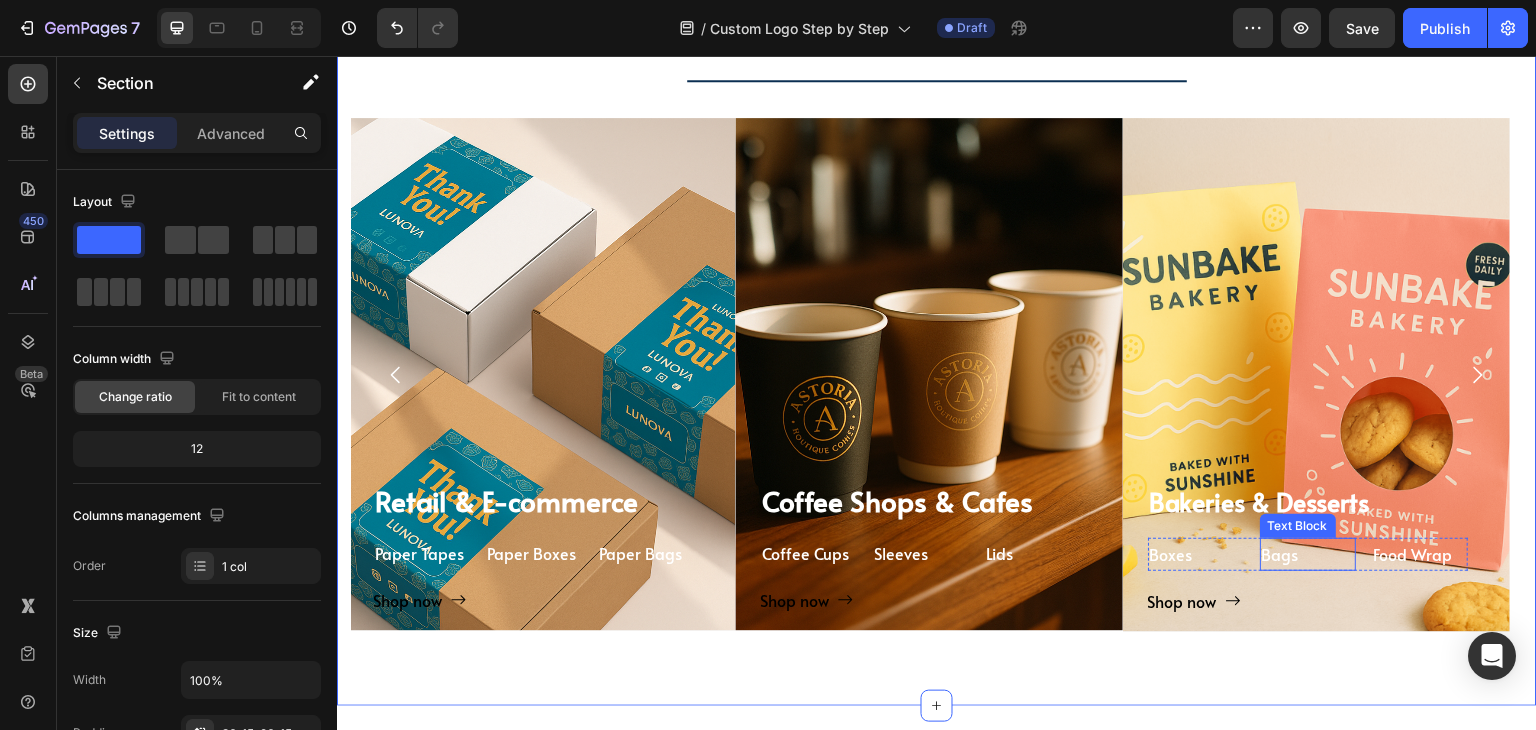 click on "Bags" at bounding box center (1280, 554) 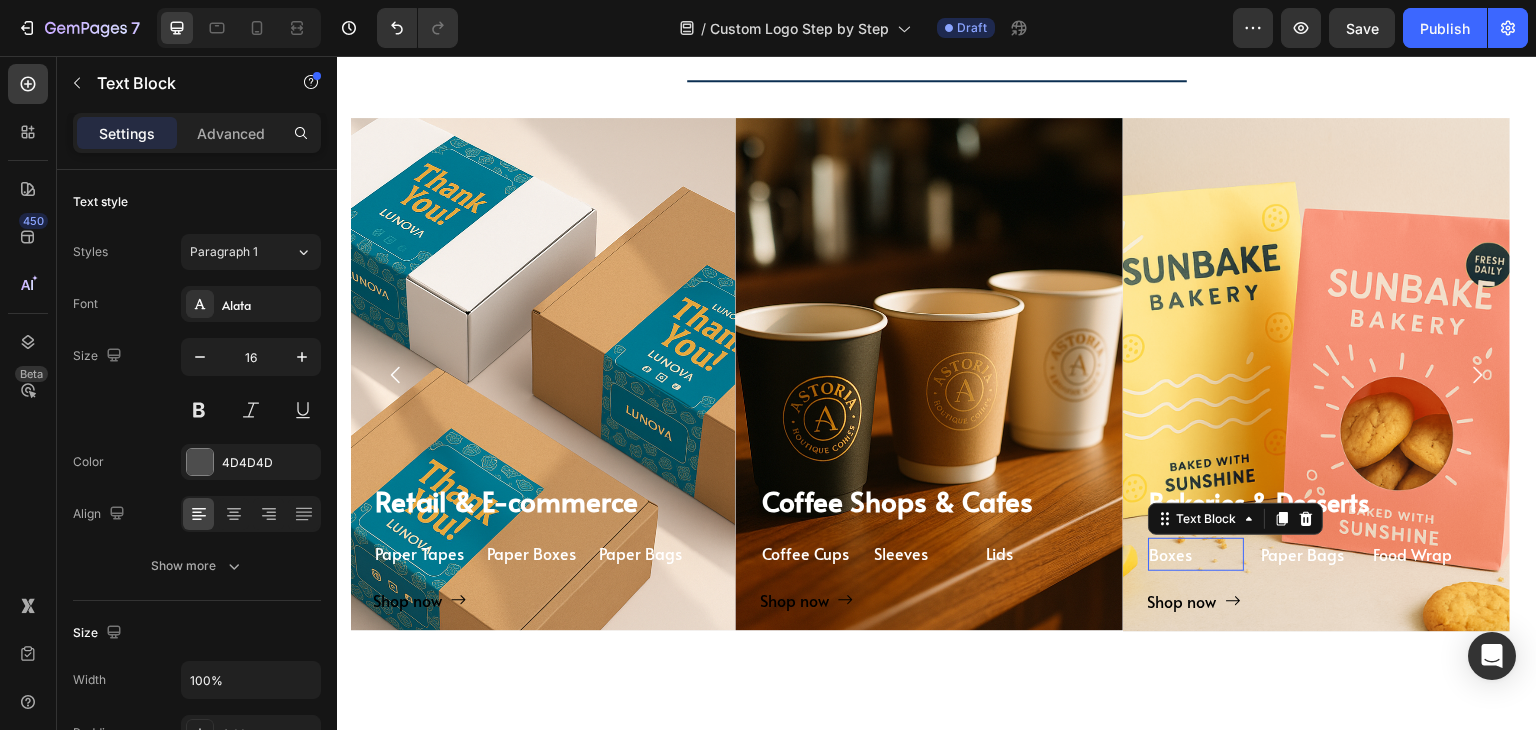 click on "Boxes" at bounding box center [1171, 554] 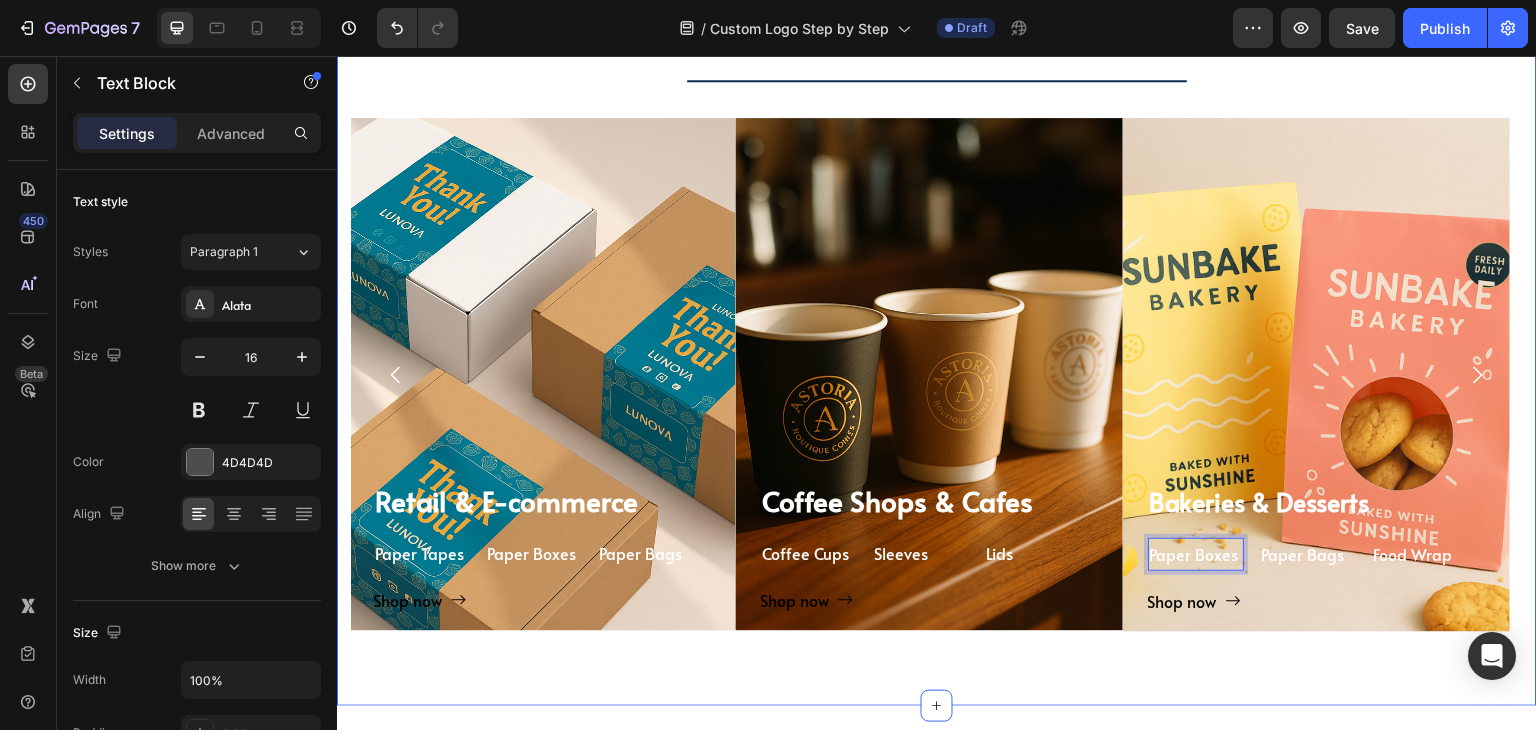 click on "TAILORED SOLUTIONS FOR YOUR INDUSTRY Heading TAILORED SOLUTIONS FOR YOUR INDUSTRY Heading Deep industry knowledge meets innovative packaging solutions. We understand your unique challenges and deliver results that matter! Text block                Title Line
⁠⁠⁠⁠⁠⁠⁠ Coffee Shops & Cafes Heading Coffee Cups Text Block Sleeves Text Block Lids Text Block Row
Shop now Button Row Hero Banner ⁠⁠⁠⁠⁠⁠⁠ Bakeries & Desserts Heading Paper Boxes Text Block   0 Paper Bags Text Block Food Wrap Text Block Row
Shop now Button Row Hero Banner Bars & Breweries Heading Bottles Text Block Growlers Text Block Cans Text Block Row
Shop now Button Row Hero Banner Restaurant & Fine Dining Heading Boxes Text Block Napkins Text Block Cutting Board Text Block Row
Shop now Button Row Hero Banner Quick Restaurant Services Heading Boxes Text Block Napkins Text Block Paper Containers Text Block Row
Shop now Button Row" at bounding box center (937, 300) 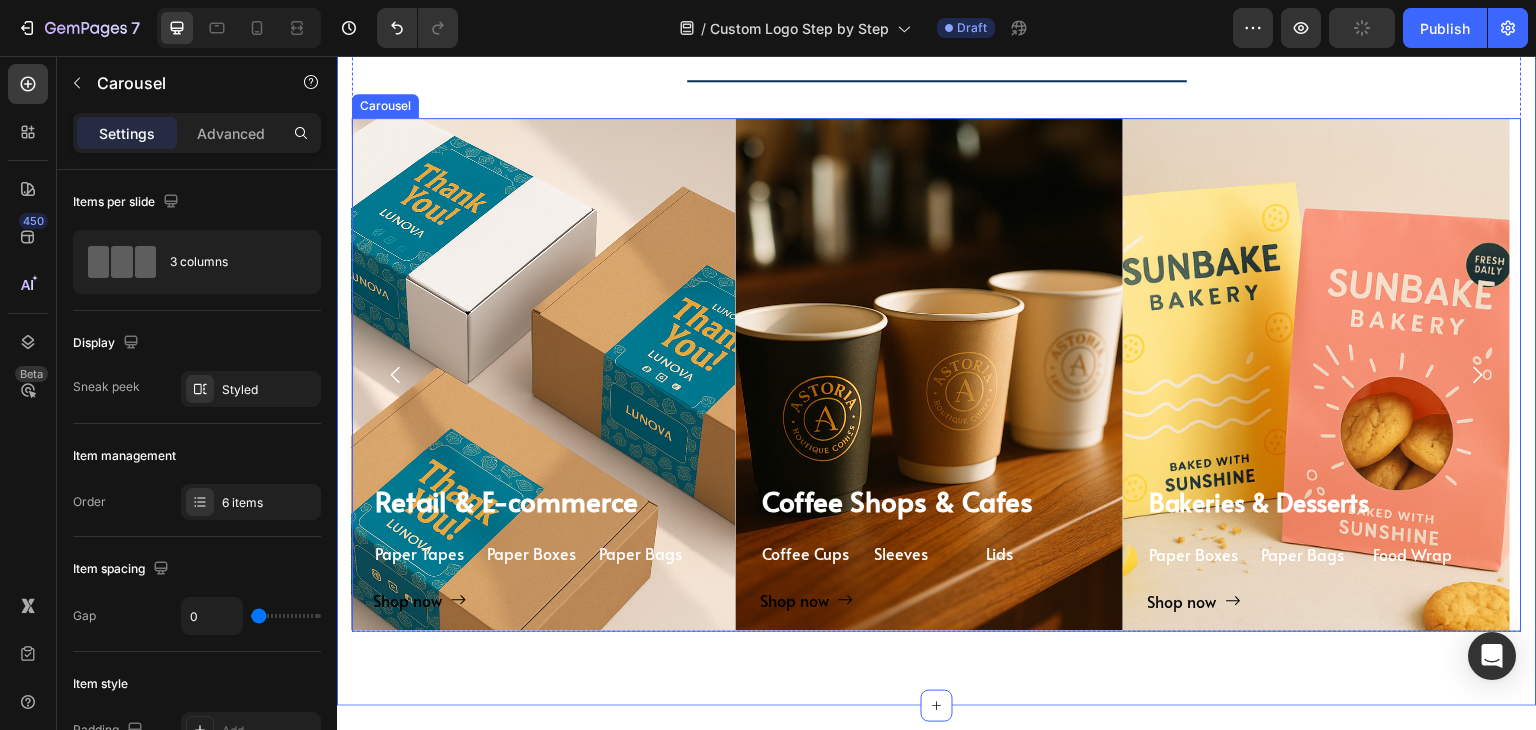 click 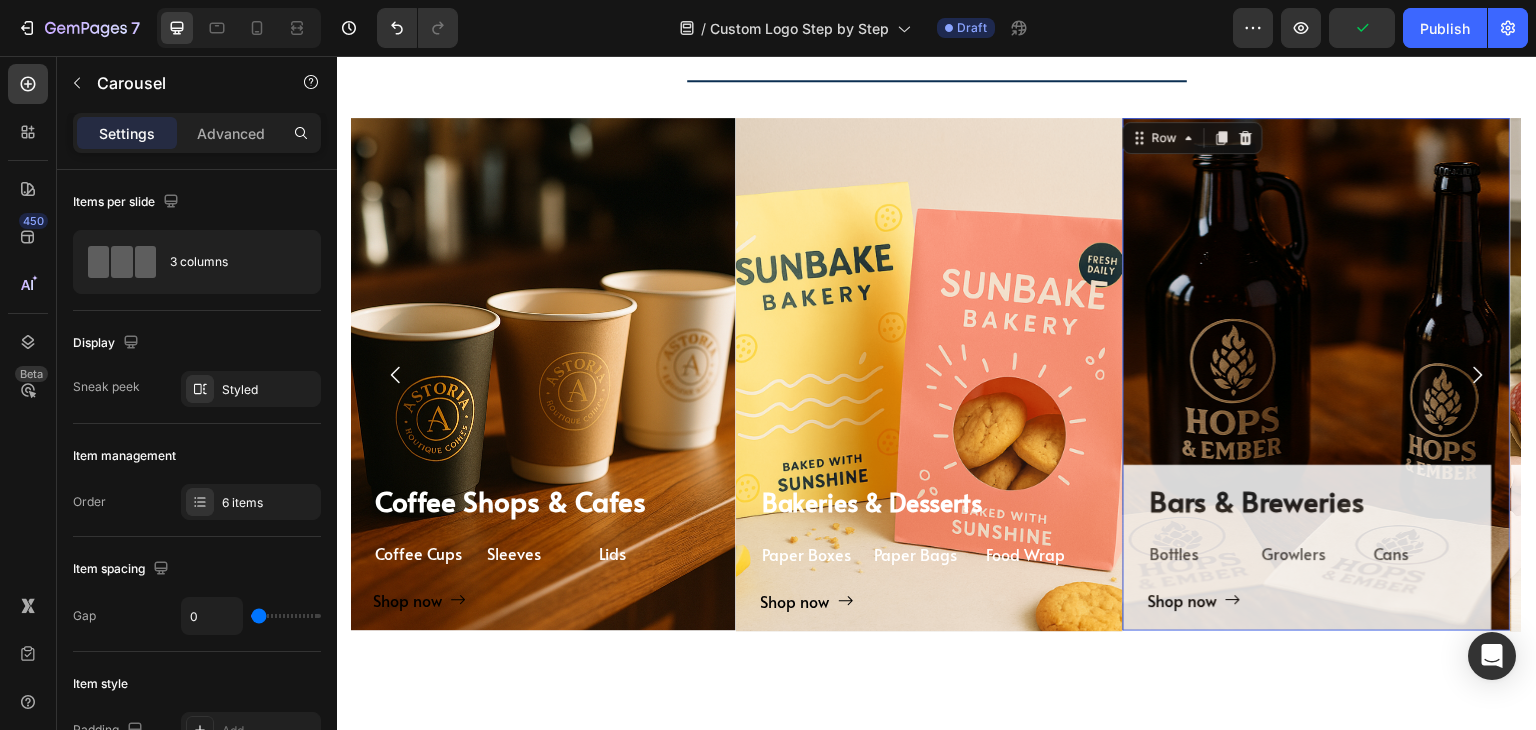 click on "Bars & Breweries Heading Bottles Text Block Growlers Text Block Cans Text Block Row
Shop now Button Row   0" at bounding box center (1308, 548) 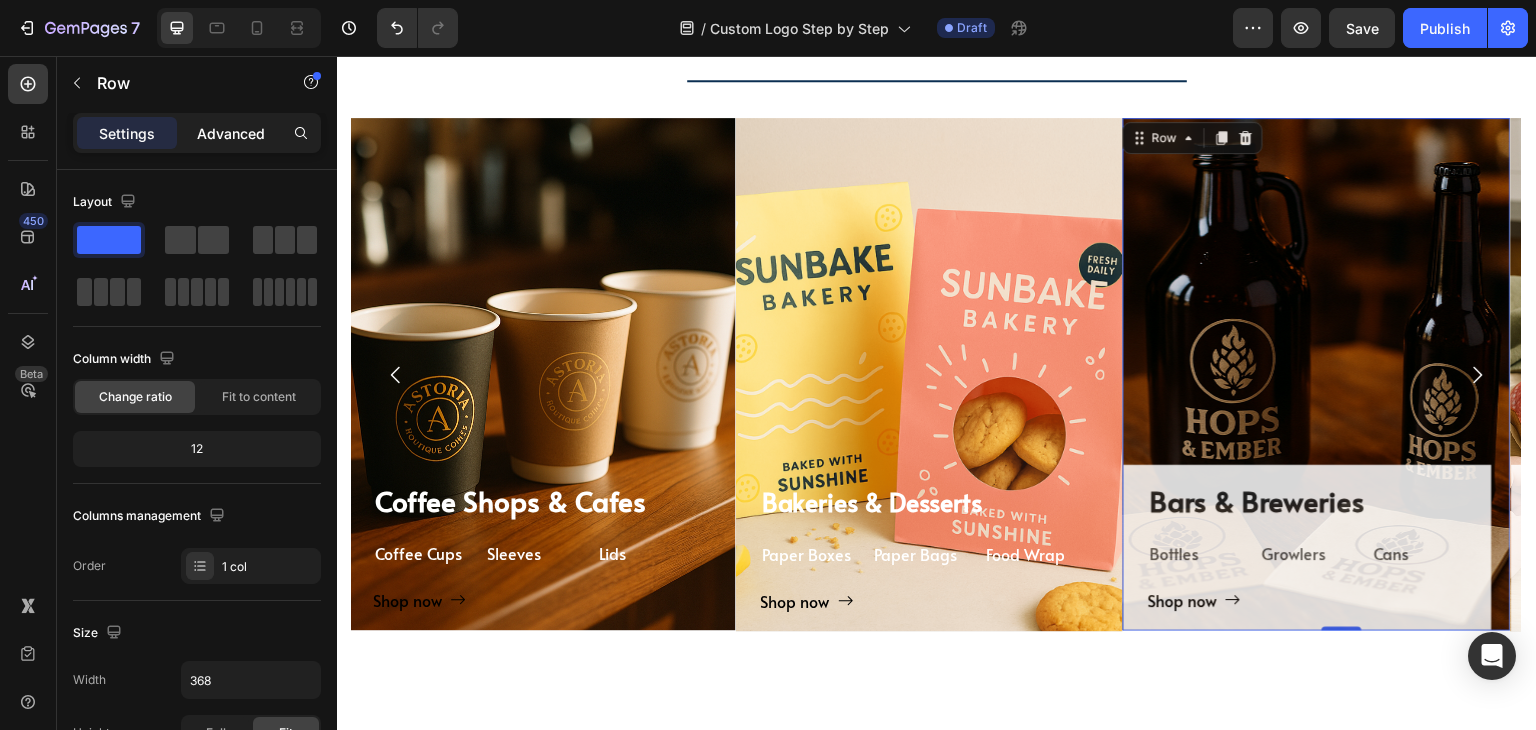 click on "Advanced" at bounding box center (231, 133) 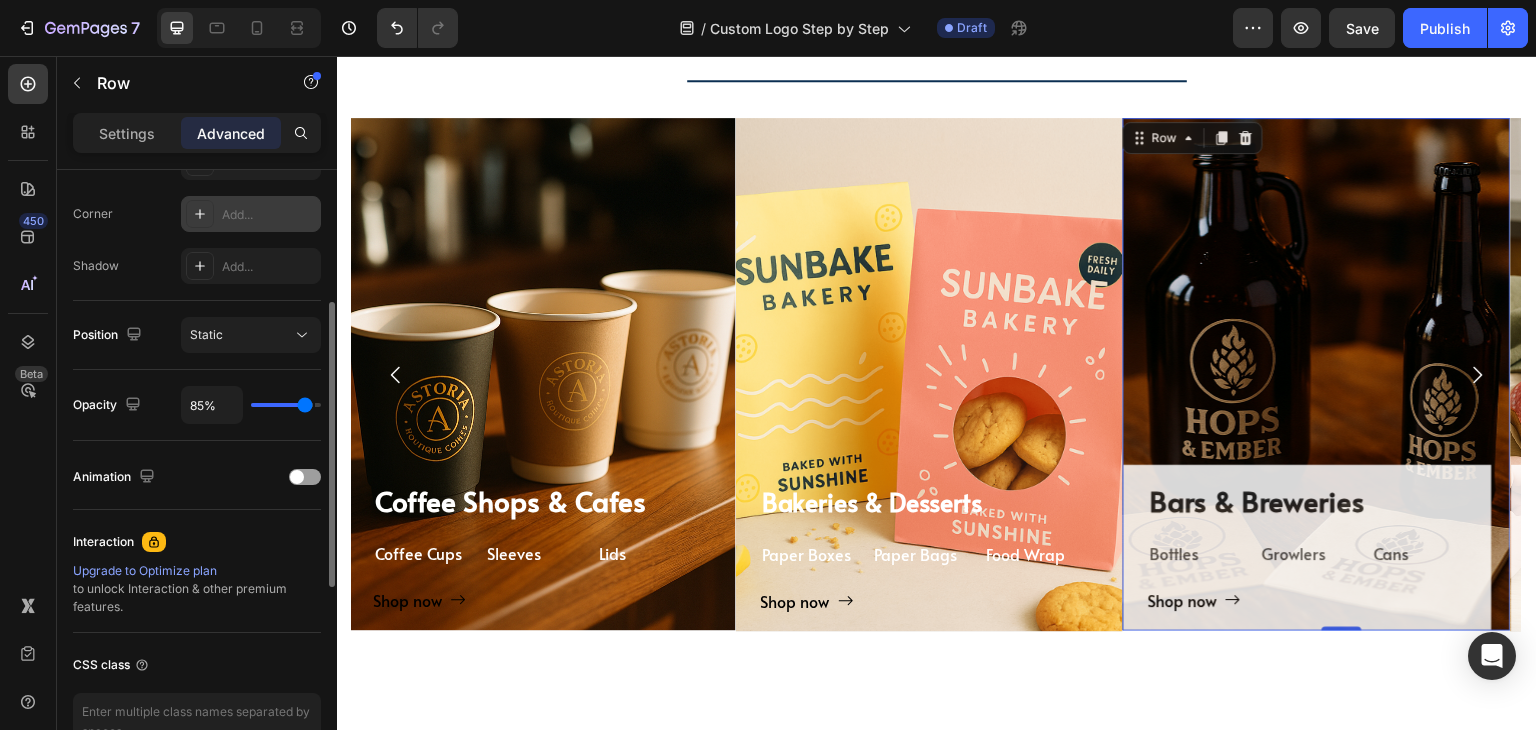scroll, scrollTop: 700, scrollLeft: 0, axis: vertical 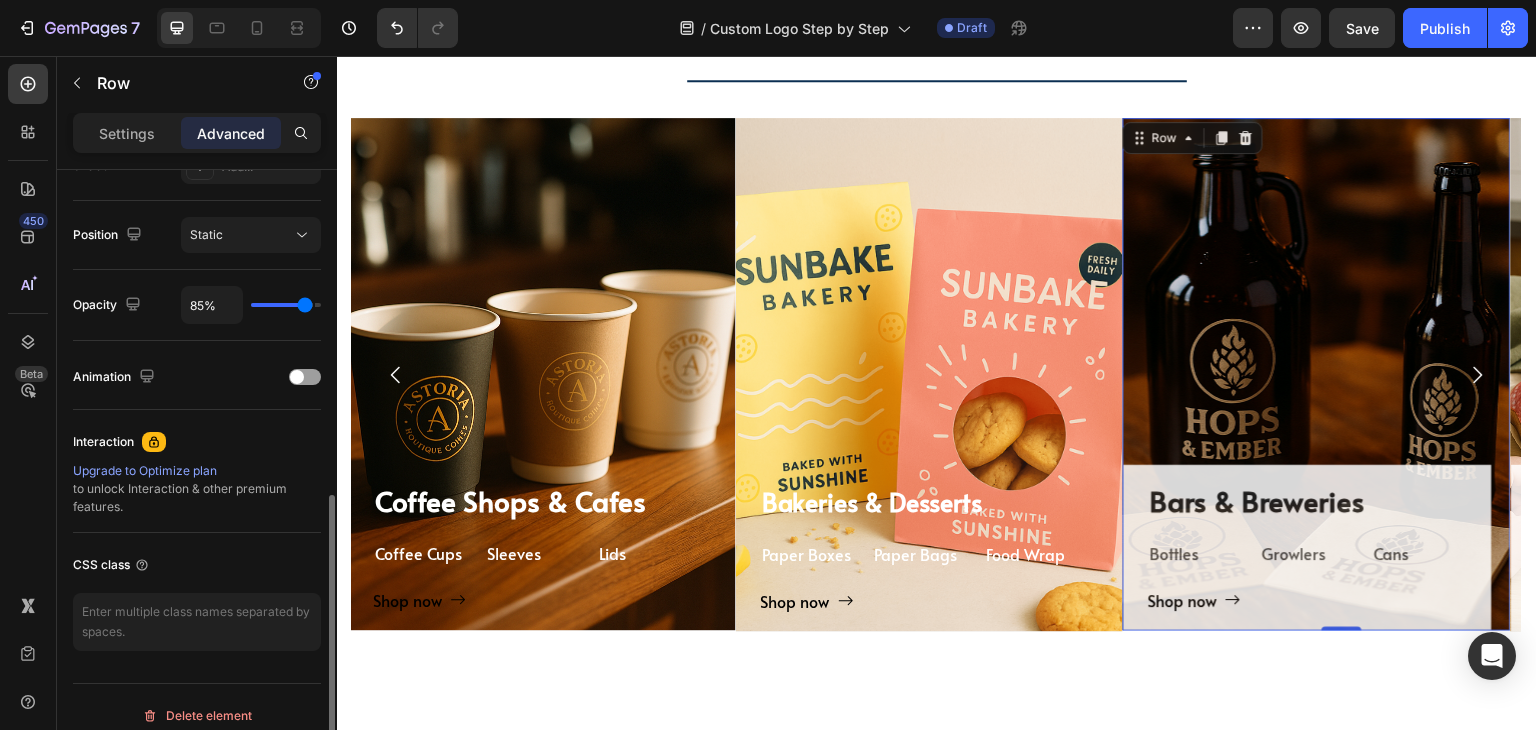 drag, startPoint x: 304, startPoint y: 314, endPoint x: 319, endPoint y: 312, distance: 15.132746 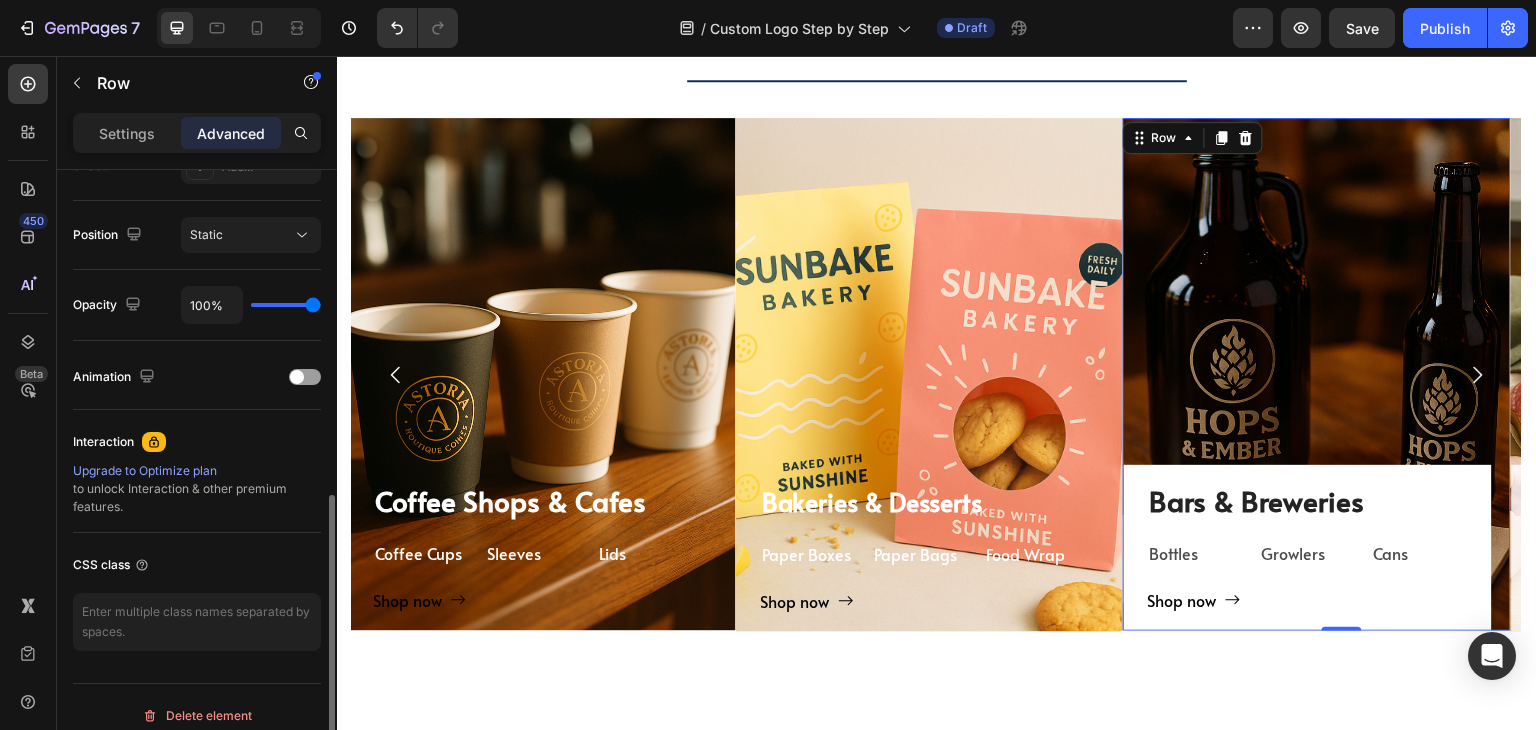 drag, startPoint x: 308, startPoint y: 305, endPoint x: 328, endPoint y: 305, distance: 20 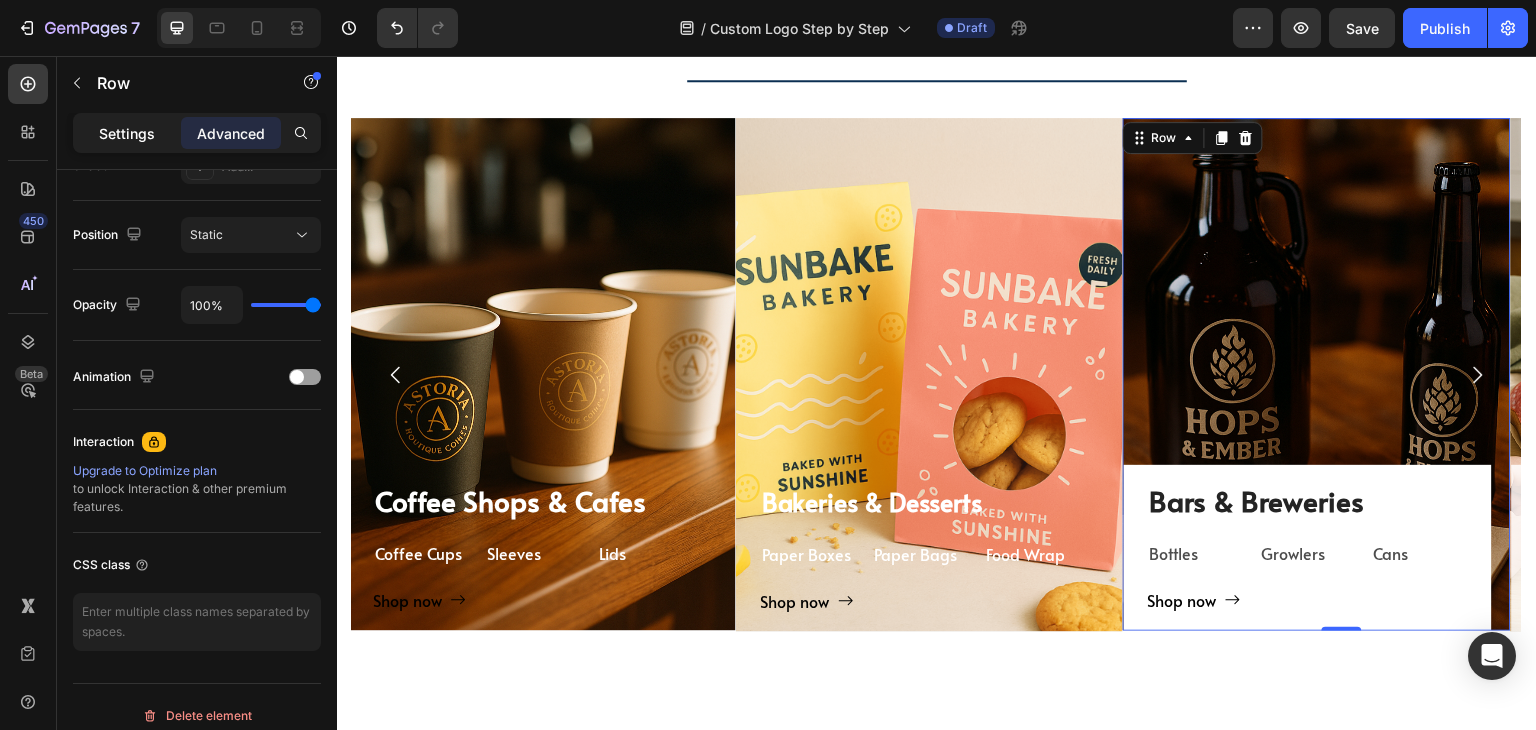 click on "Settings" 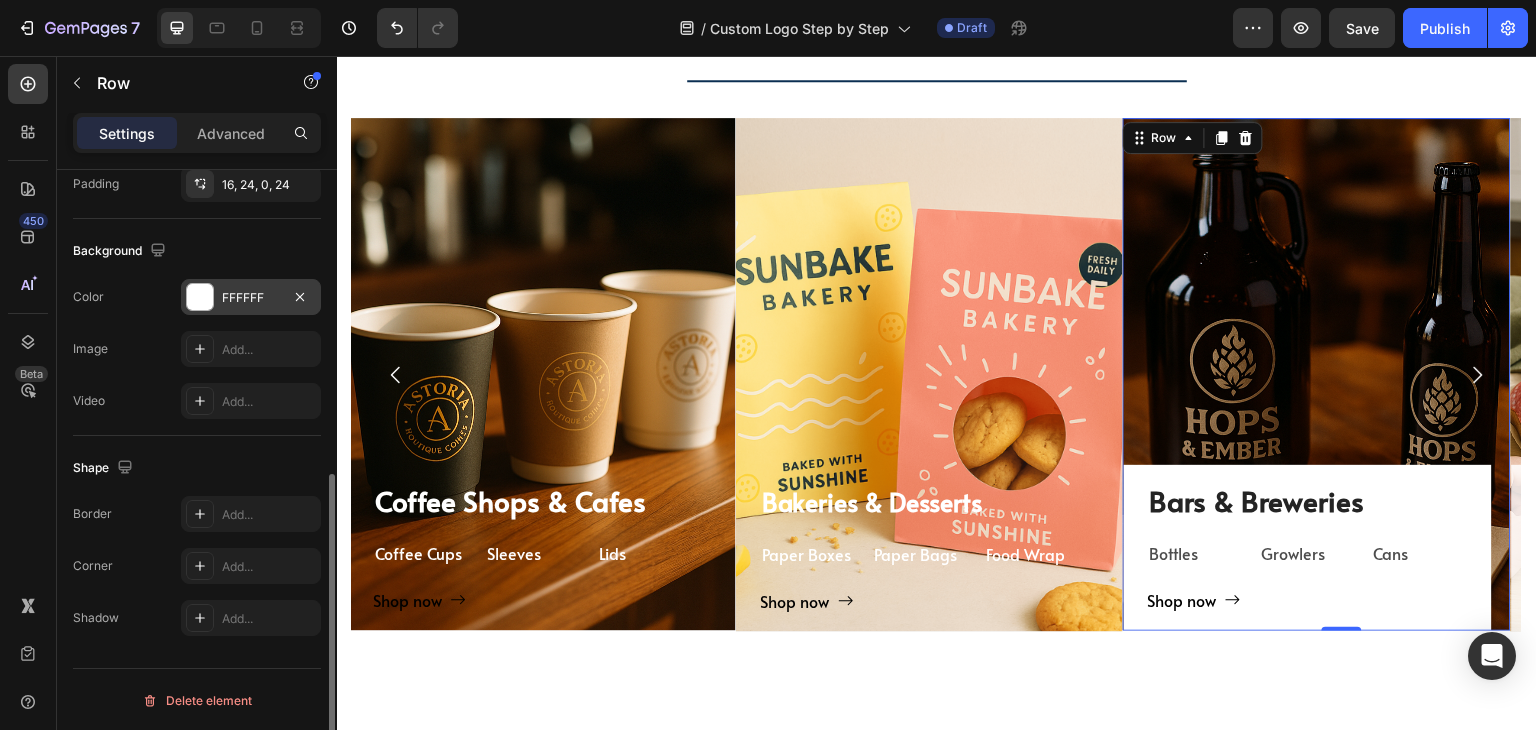 click at bounding box center [200, 297] 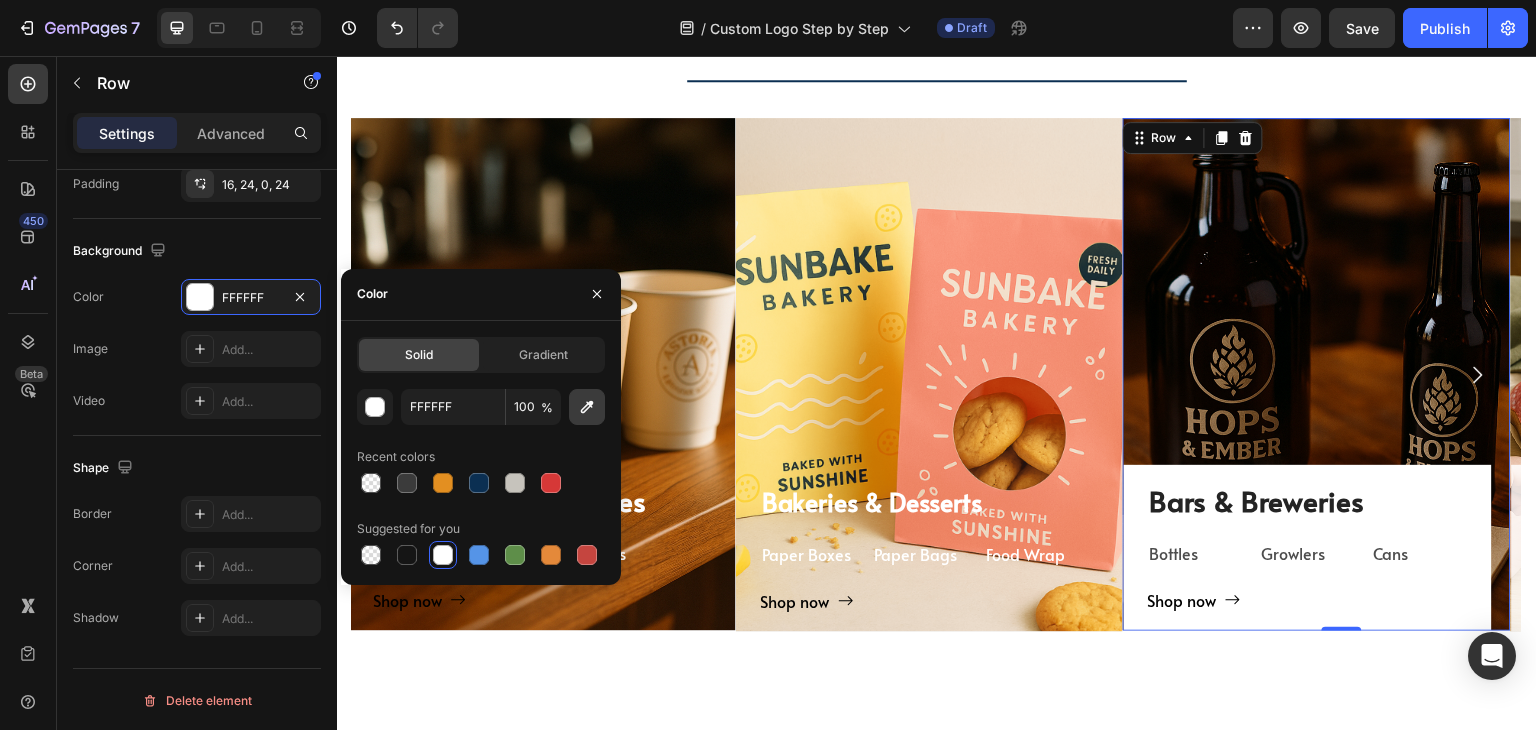 click 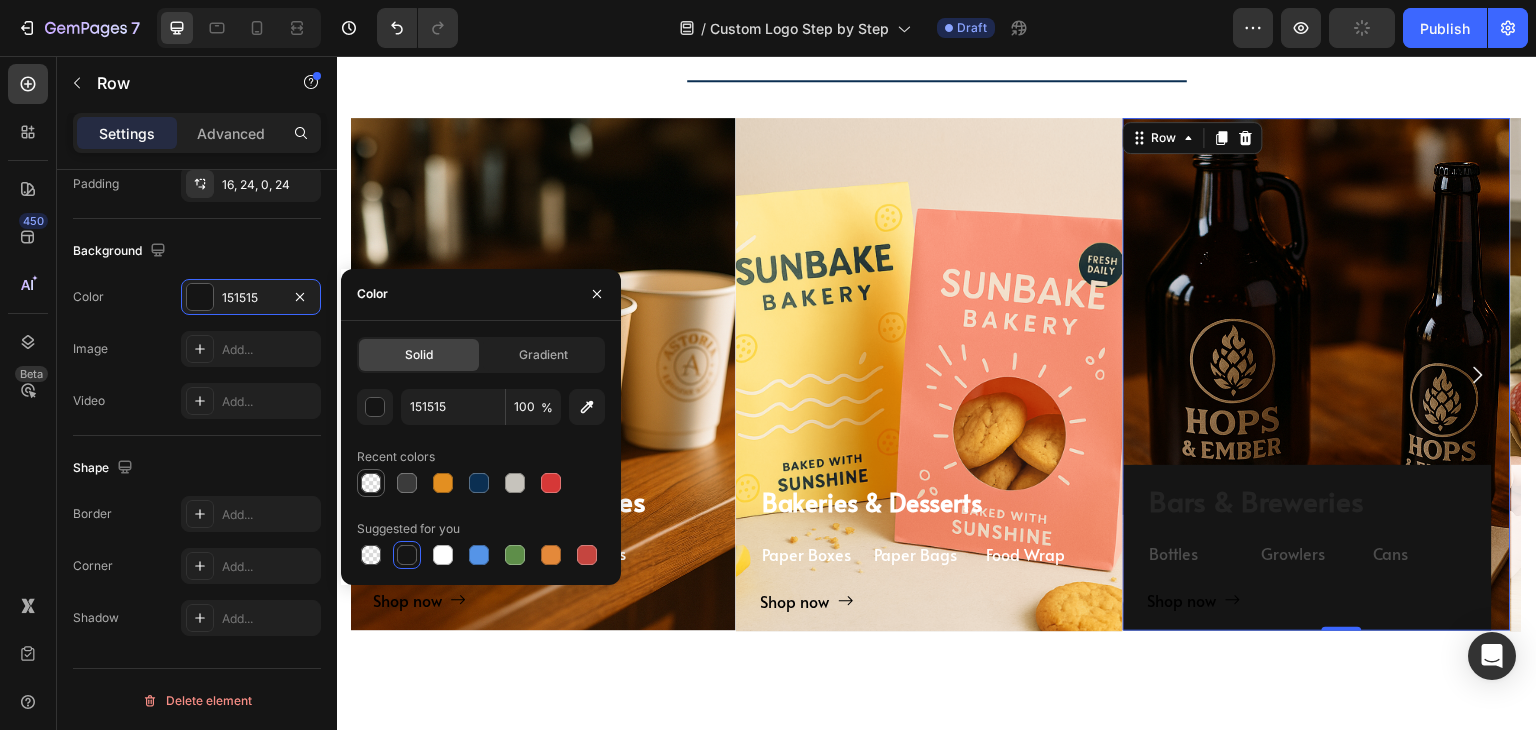 click at bounding box center (371, 483) 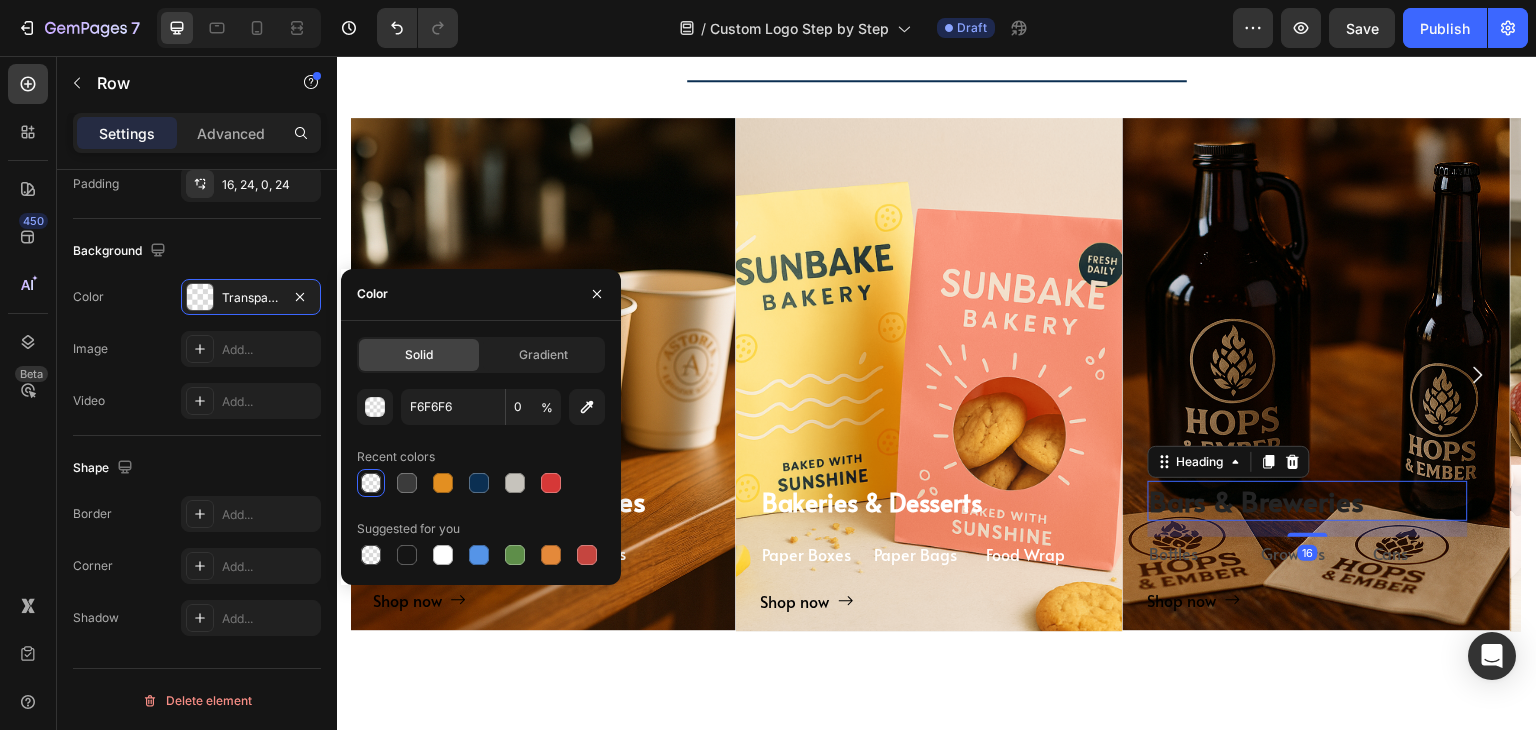 click on "Bars & Breweries" at bounding box center (1308, 501) 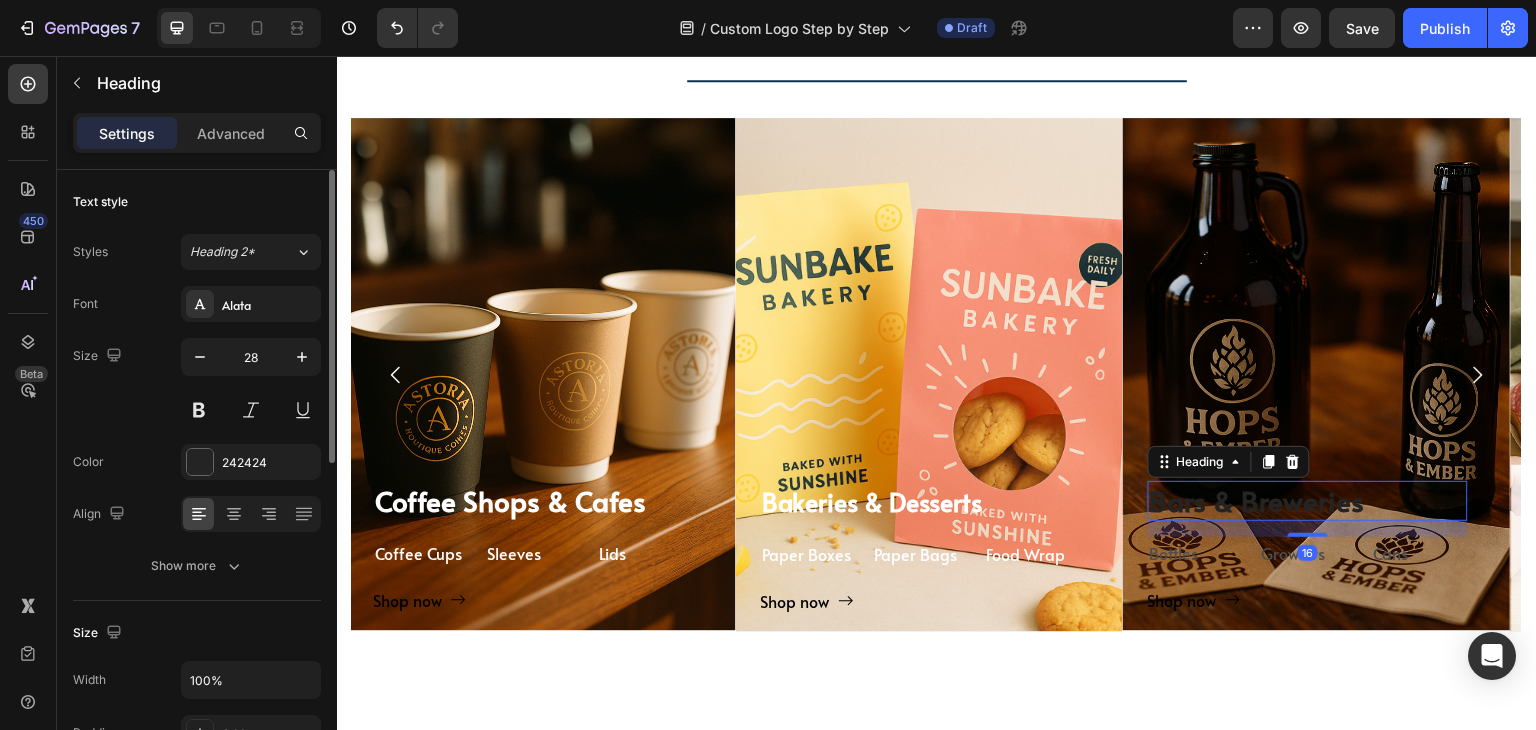 click on "Bars & Breweries" at bounding box center (1308, 501) 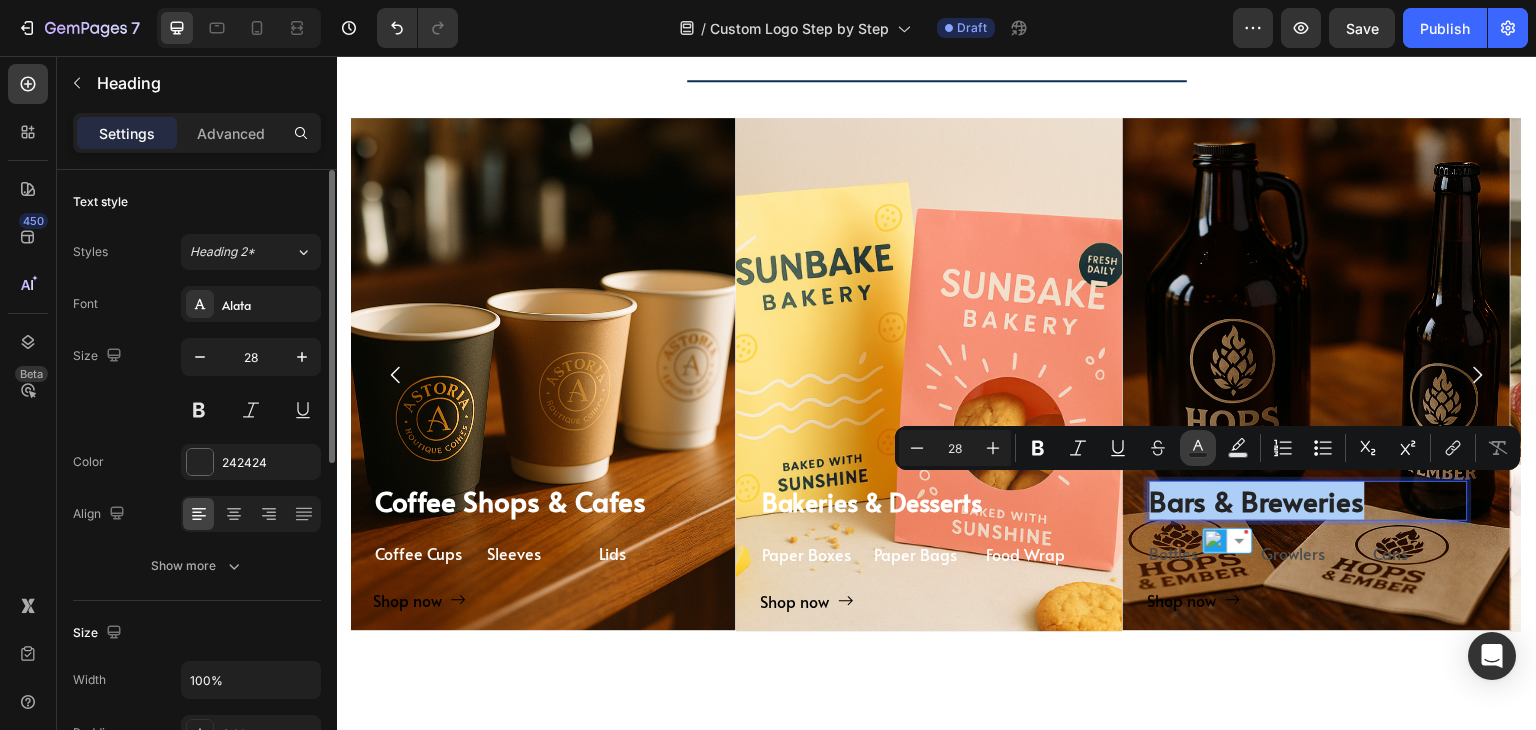 click 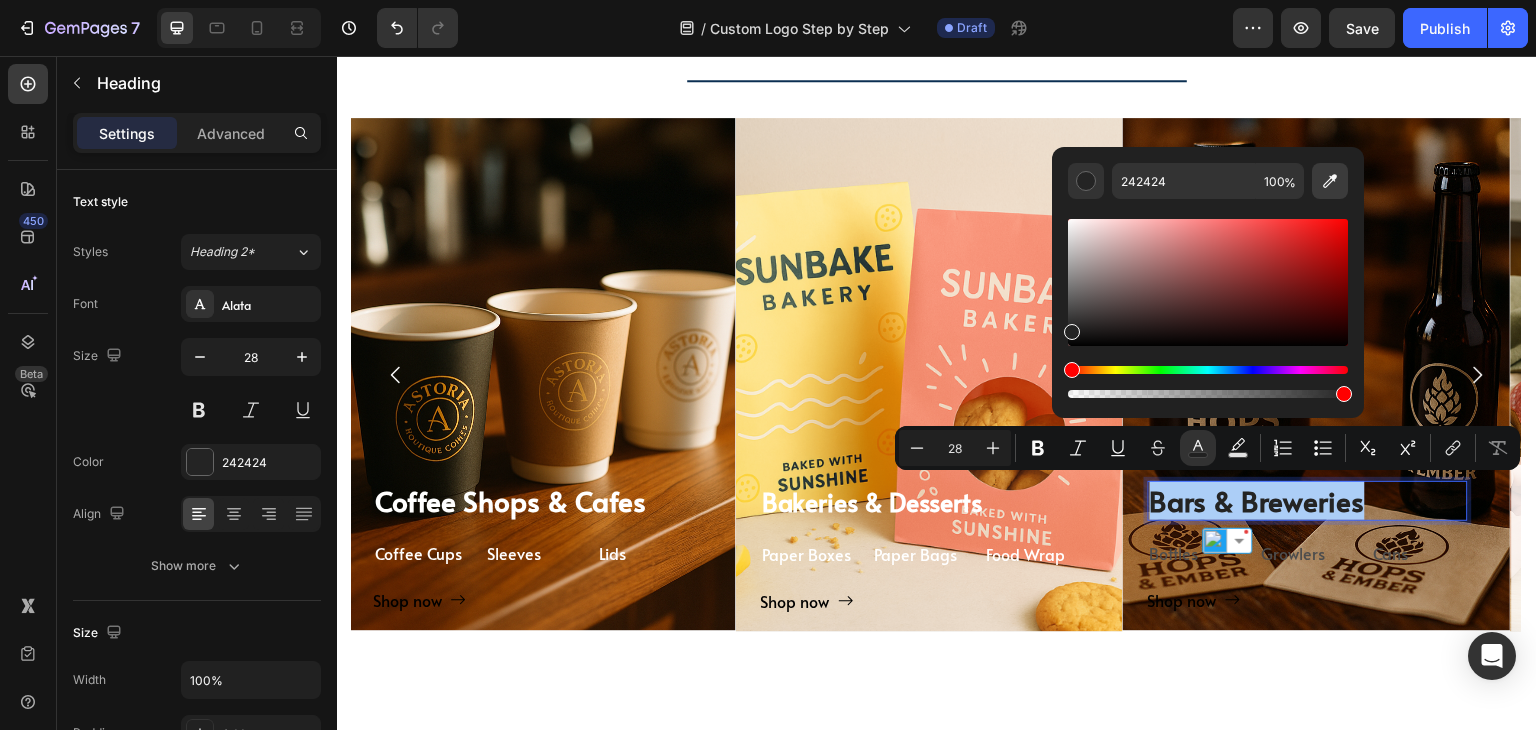 click 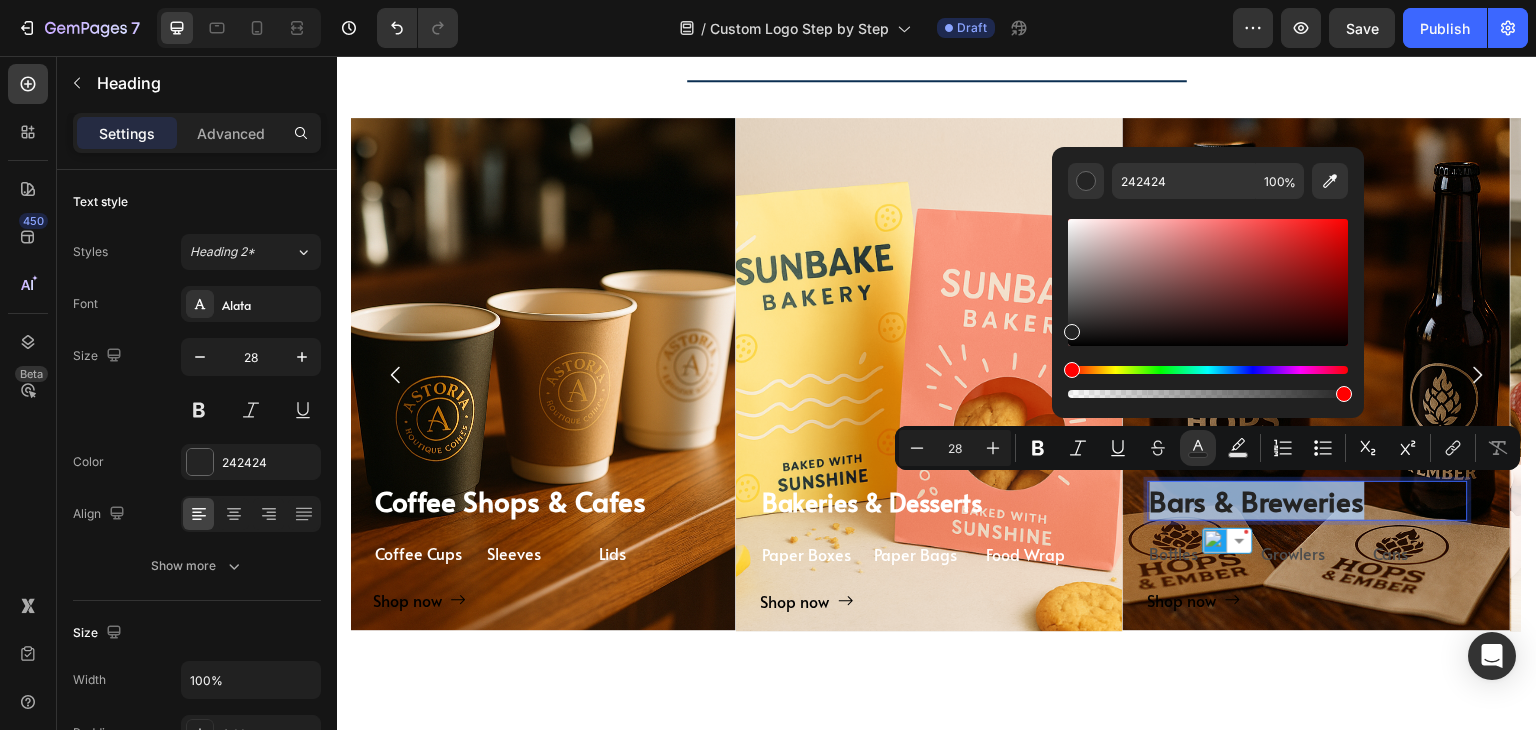 type on "FFFFFF" 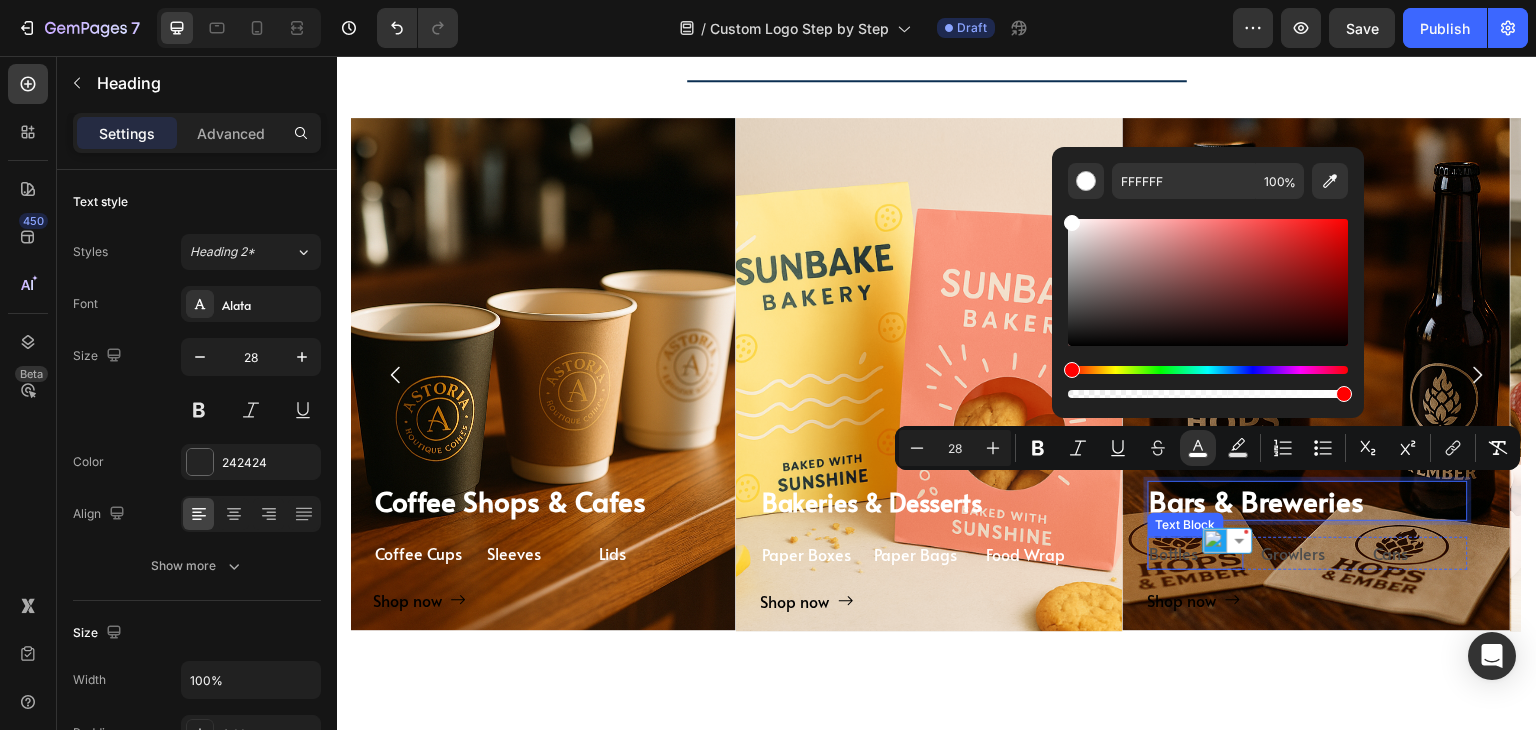 click on "Bottles" at bounding box center (1196, 553) 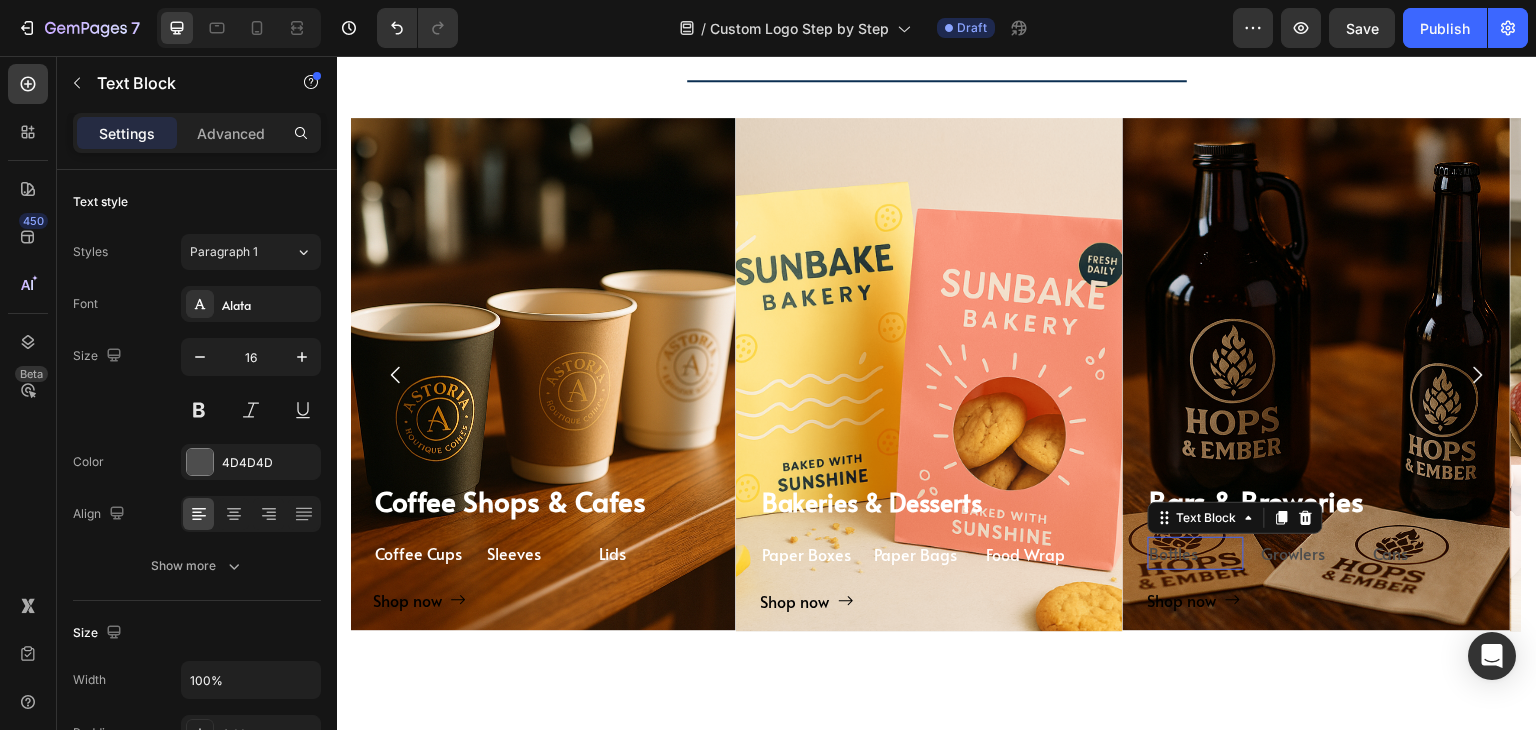 click on "Bottles" at bounding box center [1196, 553] 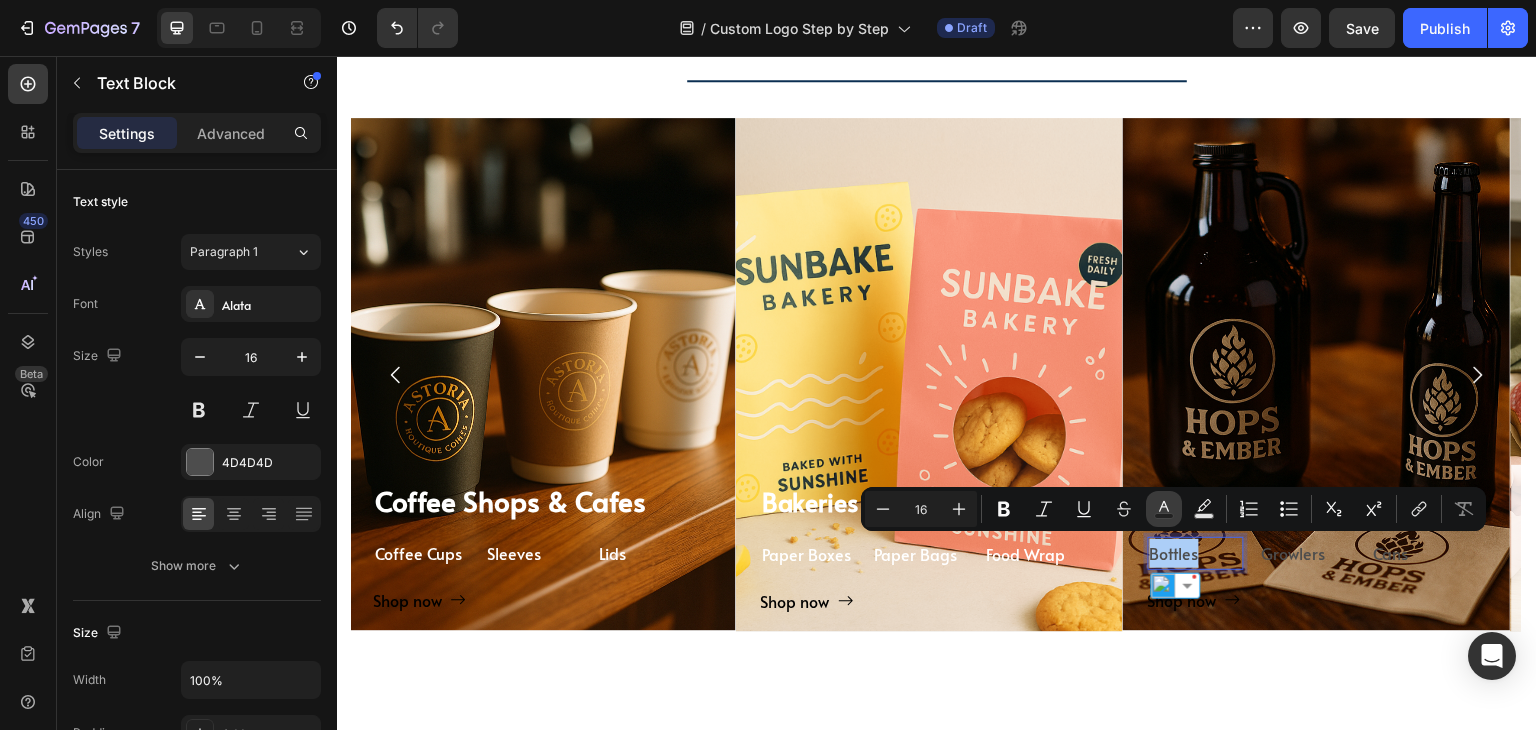 click 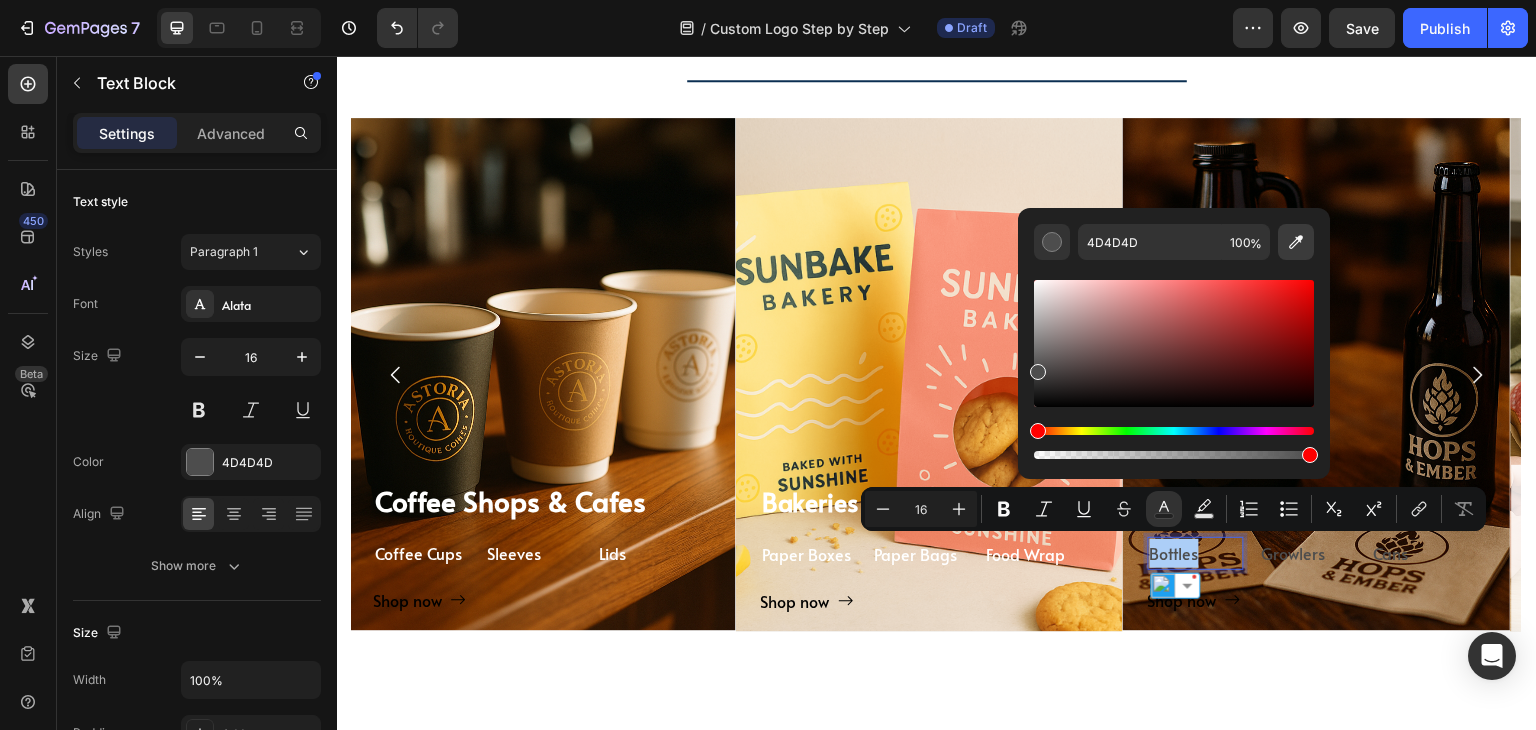 click at bounding box center [1296, 242] 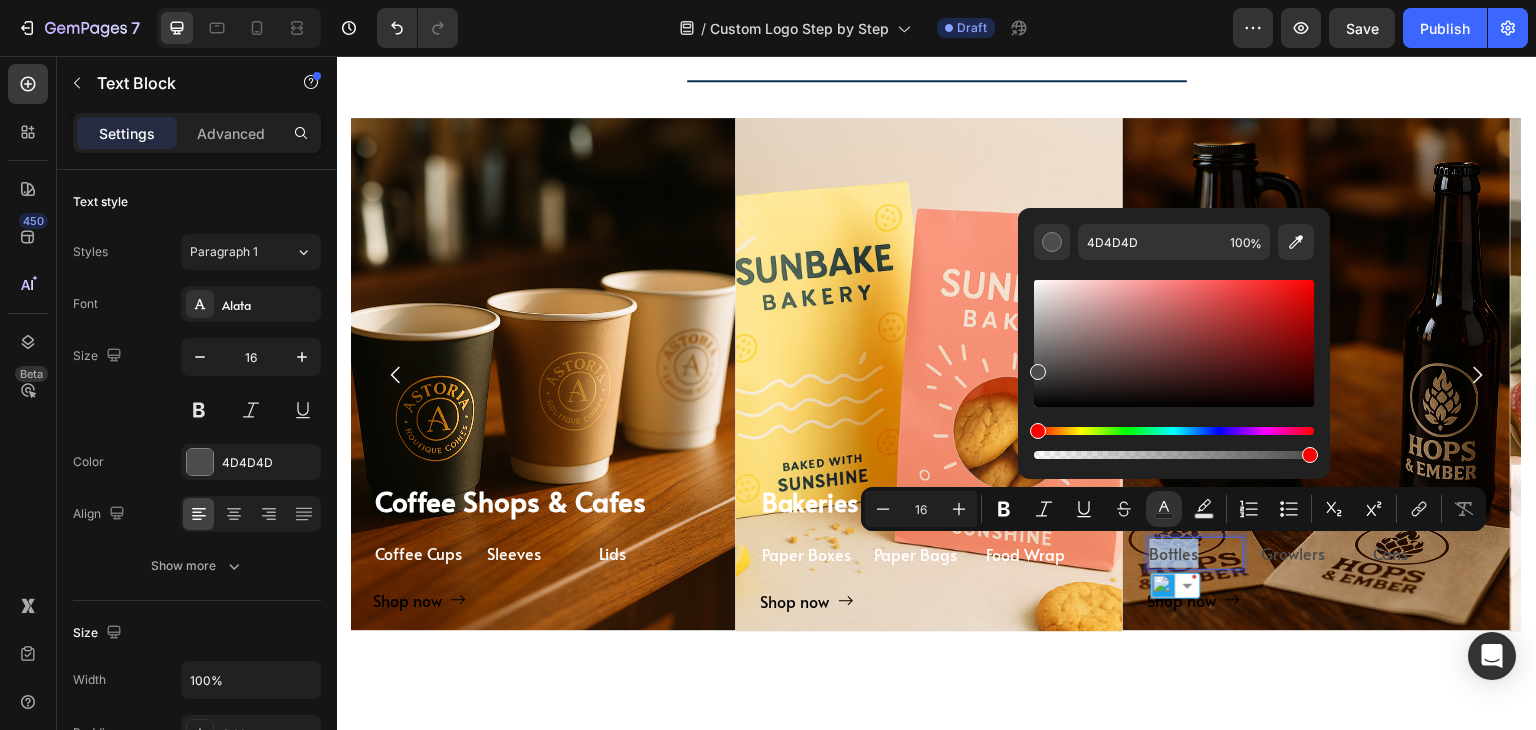 type on "FFFFFF" 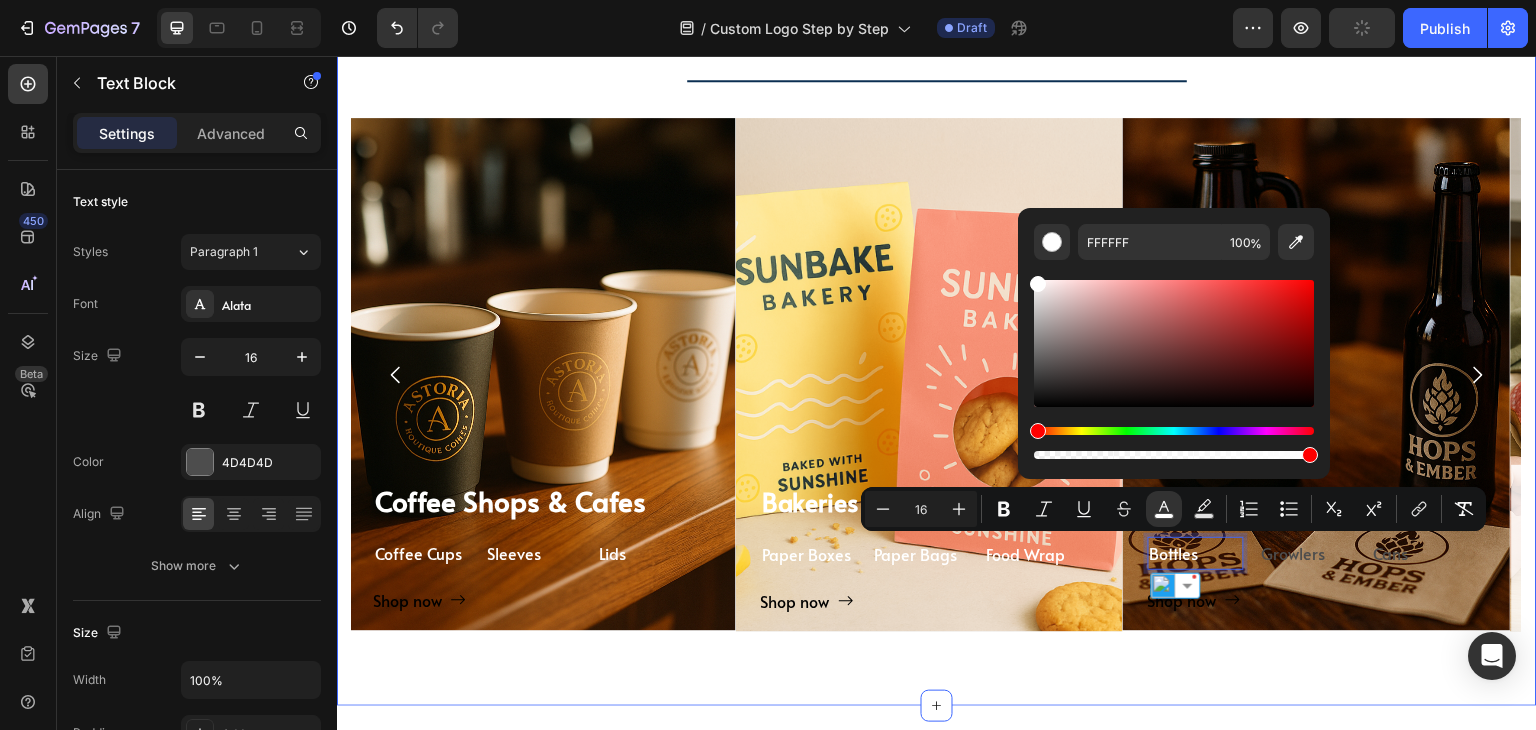 click on "TAILORED SOLUTIONS FOR YOUR INDUSTRY Heading TAILORED SOLUTIONS FOR YOUR INDUSTRY Heading Deep industry knowledge meets innovative packaging solutions. We understand your unique challenges and deliver results that matter! Text block                Title Line
⁠⁠⁠⁠⁠⁠⁠ Coffee Shops & Cafes Heading Coffee Cups Text Block Sleeves Text Block Lids Text Block Row
Shop now Button Row Hero Banner ⁠⁠⁠⁠⁠⁠⁠ Bakeries & Desserts Heading Paper Boxes Text Block Paper Bags Text Block Food Wrap Text Block Row
Shop now Button Row Hero Banner ⁠⁠⁠⁠⁠⁠⁠ Bars & Breweries Heading Bottles Text Block   0 Growlers Text Block Cans Text Block Row
Shop now Button Row Hero Banner Restaurant & Fine Dining Heading Boxes Text Block Napkins Text Block Cutting Board Text Block Row
Shop now Button Row Hero Banner Quick Restaurant Services Heading Boxes Text Block Napkins Text Block Paper Containers Text Block Row" at bounding box center (937, 300) 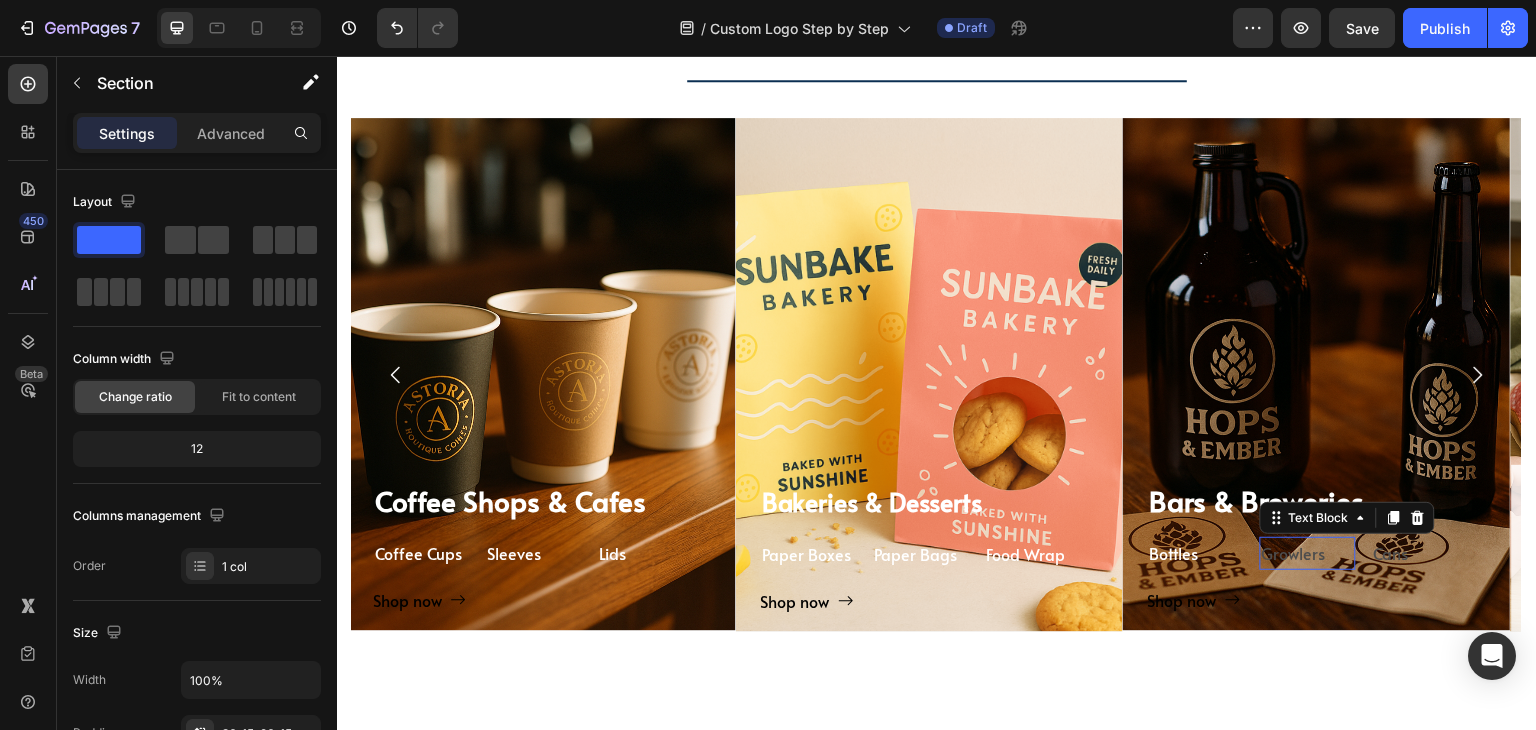 click on "Growlers" at bounding box center (1308, 553) 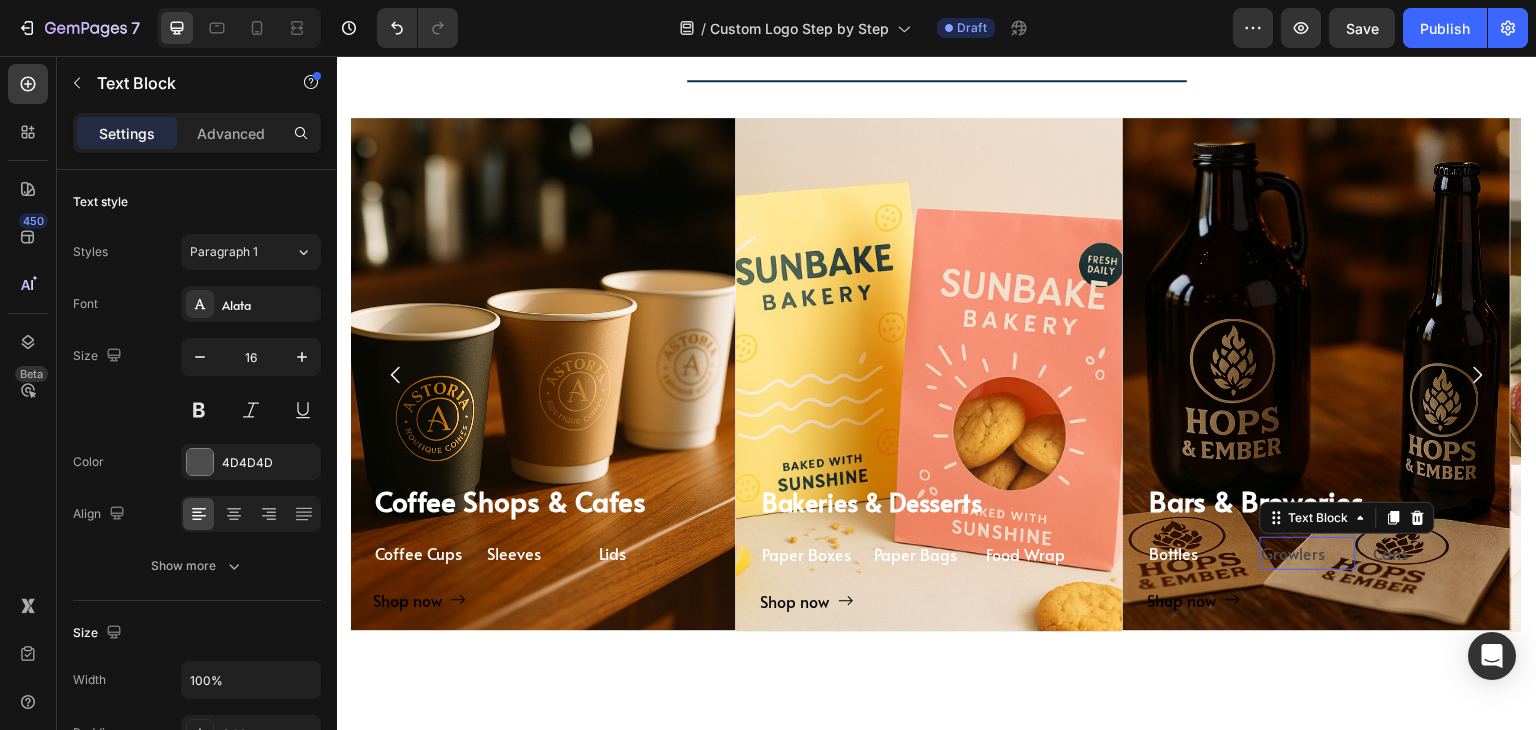 click on "Growlers" at bounding box center (1308, 553) 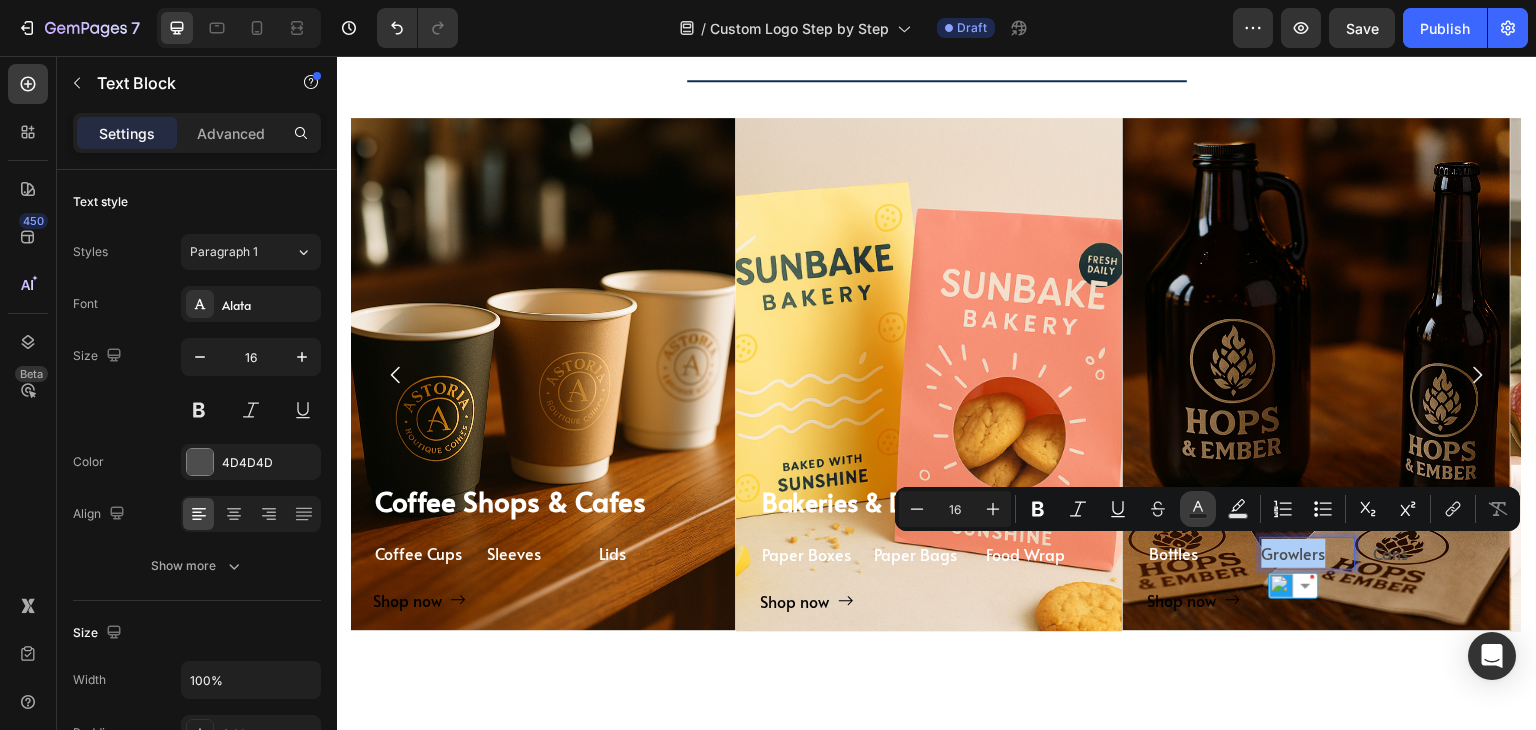 click 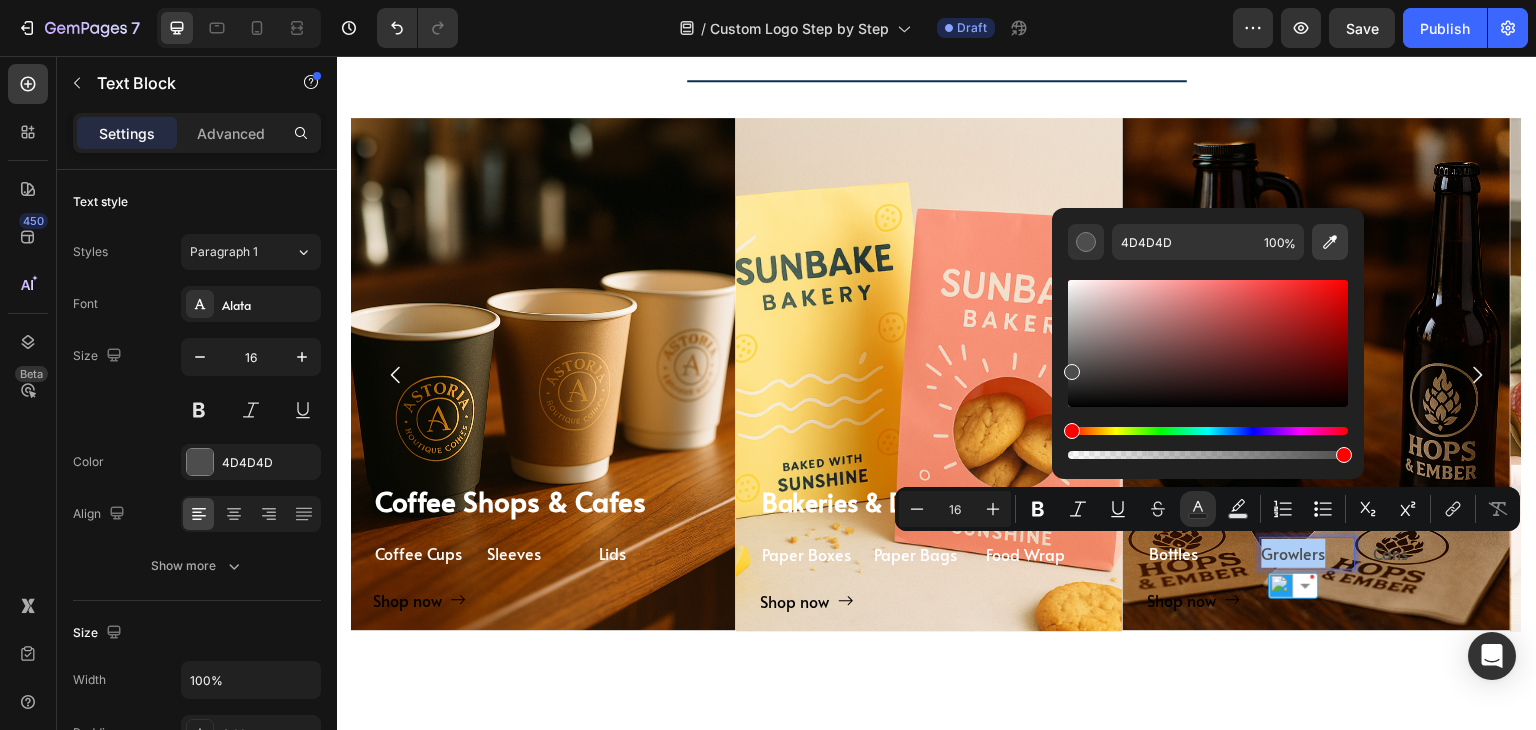 click at bounding box center (1330, 242) 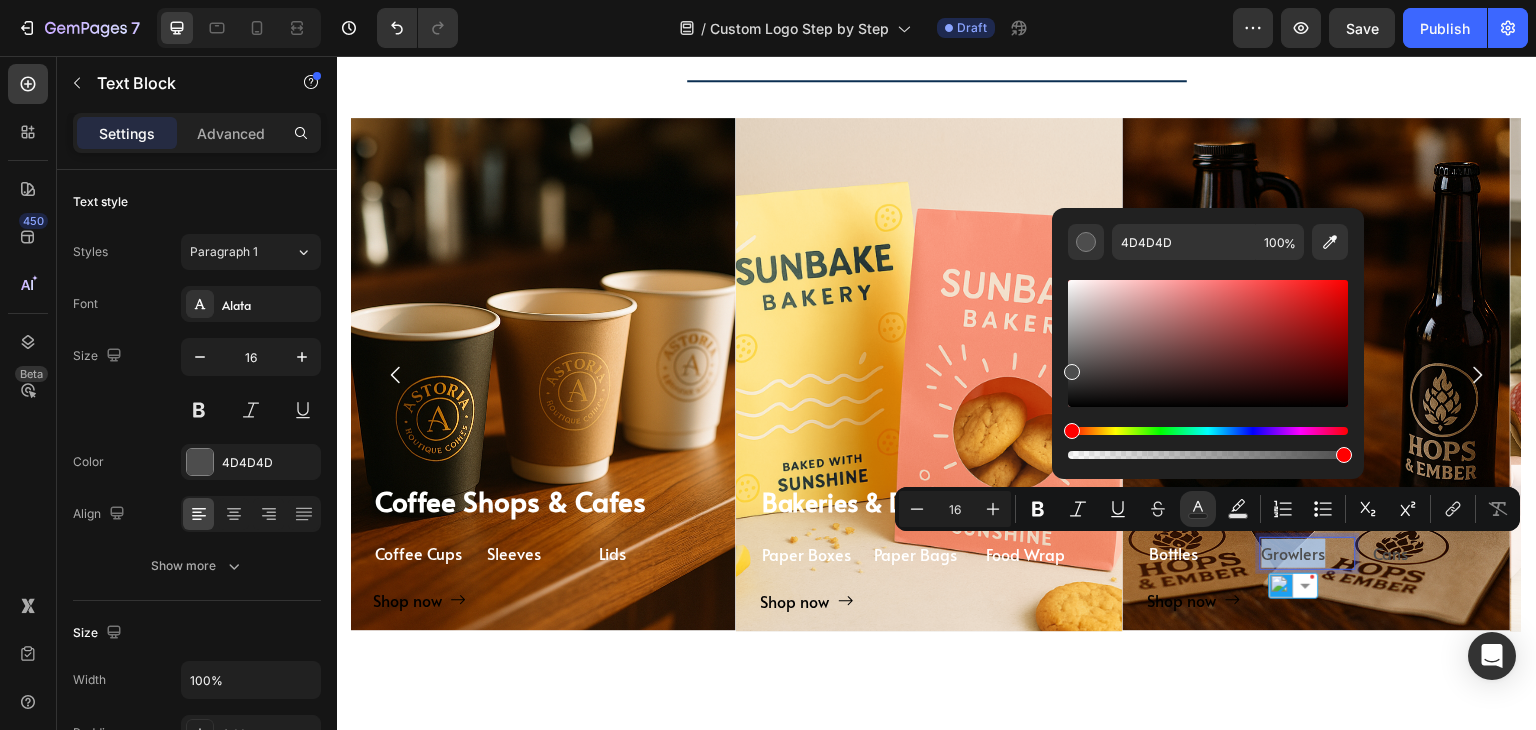 type on "FFFFFF" 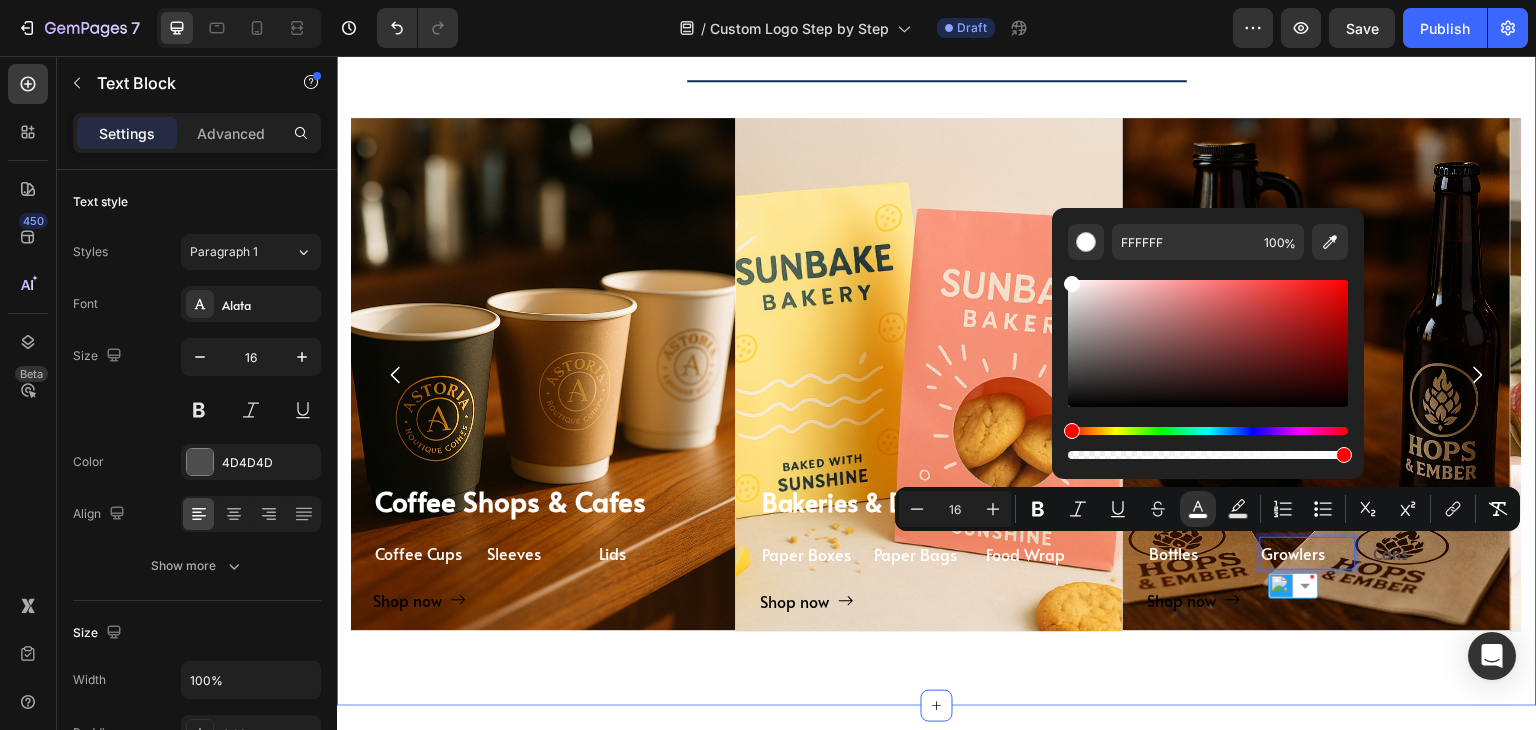 click on "TAILORED SOLUTIONS FOR YOUR INDUSTRY Heading TAILORED SOLUTIONS FOR YOUR INDUSTRY Heading Deep industry knowledge meets innovative packaging solutions. We understand your unique challenges and deliver results that matter! Text block                Title Line
⁠⁠⁠⁠⁠⁠⁠ Coffee Shops & Cafes Heading Coffee Cups Text Block Sleeves Text Block Lids Text Block Row
Shop now Button Row Hero Banner ⁠⁠⁠⁠⁠⁠⁠ Bakeries & Desserts Heading Paper Boxes Text Block Paper Bags Text Block Food Wrap Text Block Row
Shop now Button Row Hero Banner ⁠⁠⁠⁠⁠⁠⁠ Bars & Breweries Heading Bottles Text Block Growlers Text Block   0 Cans Text Block Row
Shop now Button Row Hero Banner Restaurant & Fine Dining Heading Boxes Text Block Napkins Text Block Cutting Board Text Block Row
Shop now Button Row Hero Banner Quick Restaurant Services Heading Boxes Text Block Napkins Text Block Paper Containers Text Block Row" at bounding box center [937, 300] 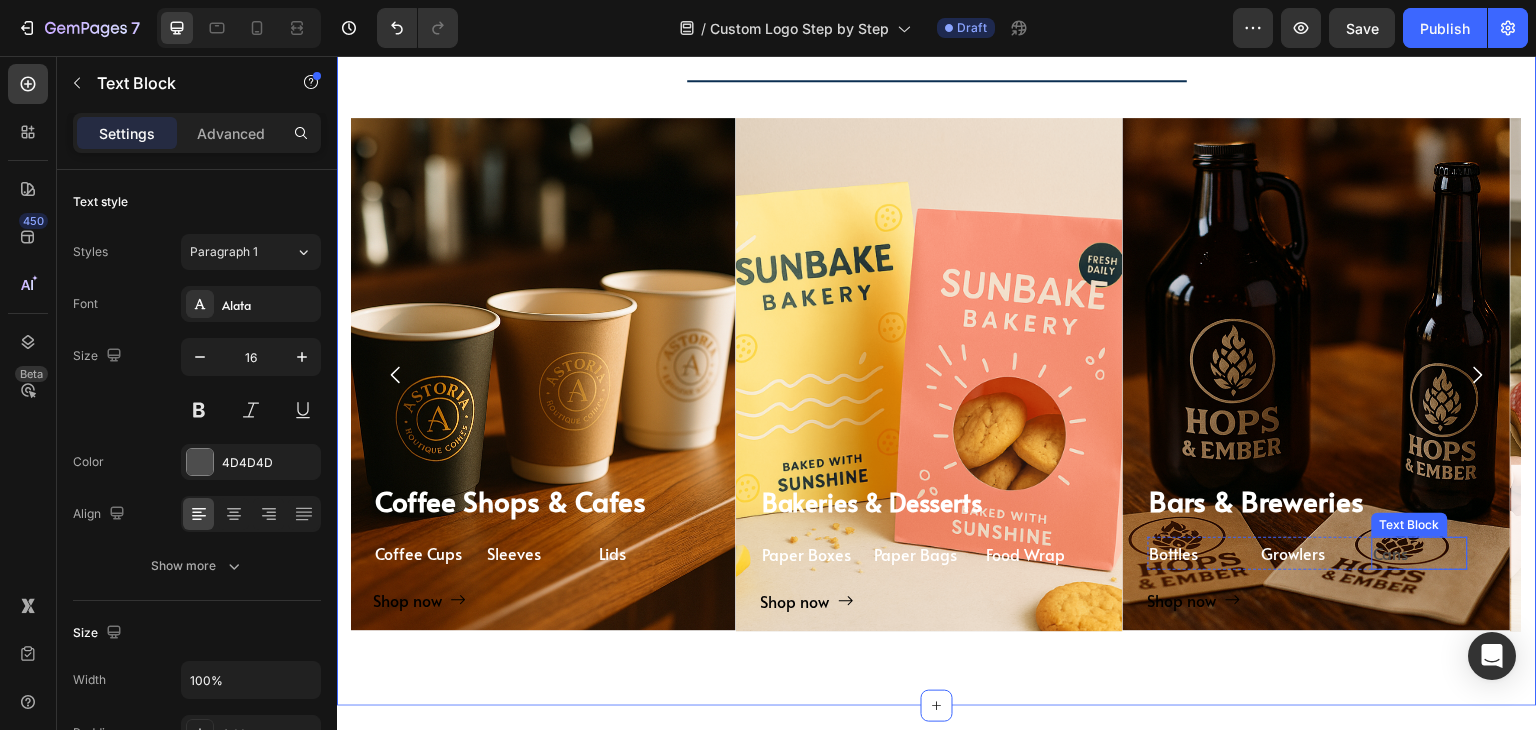 click on "Cans" at bounding box center (1420, 553) 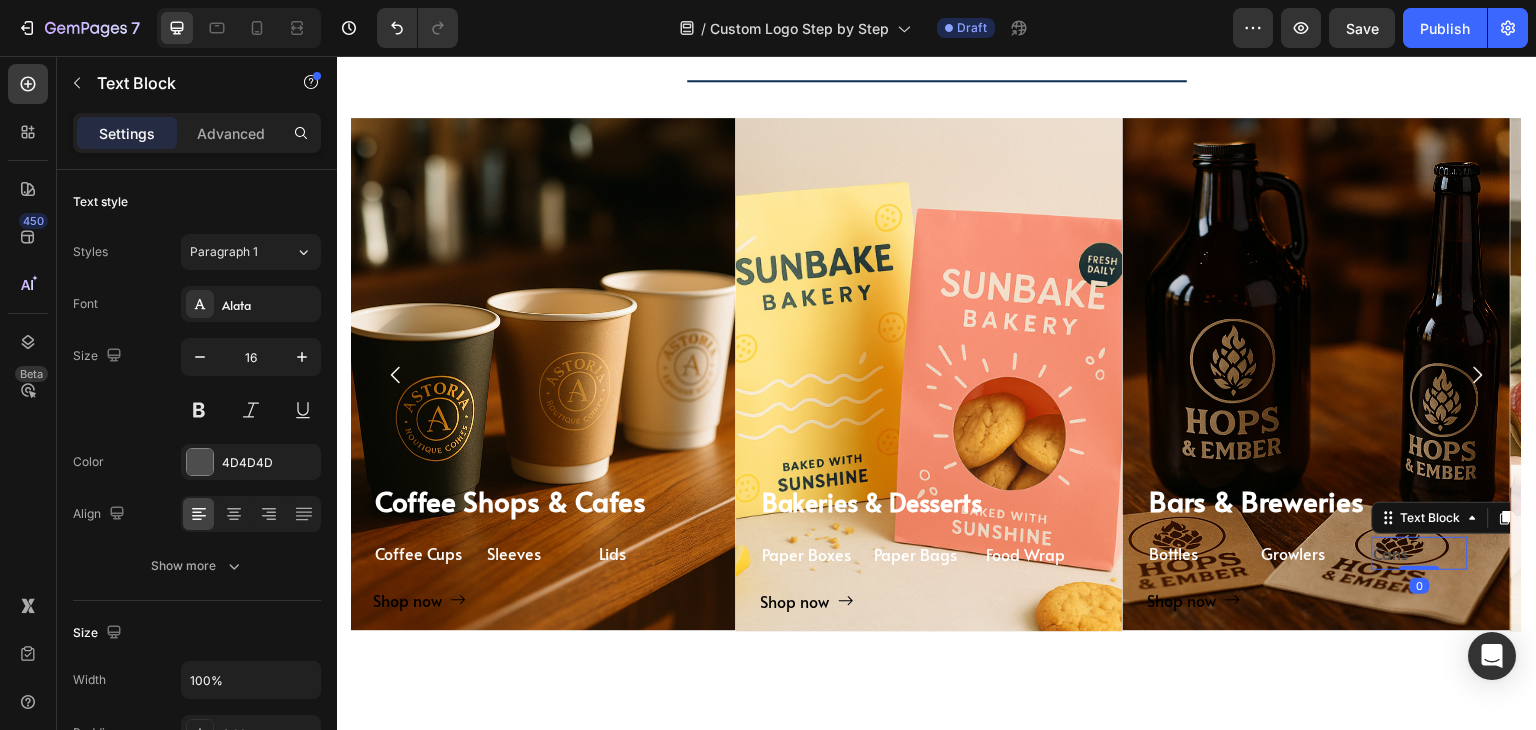 click on "Cans" at bounding box center (1420, 553) 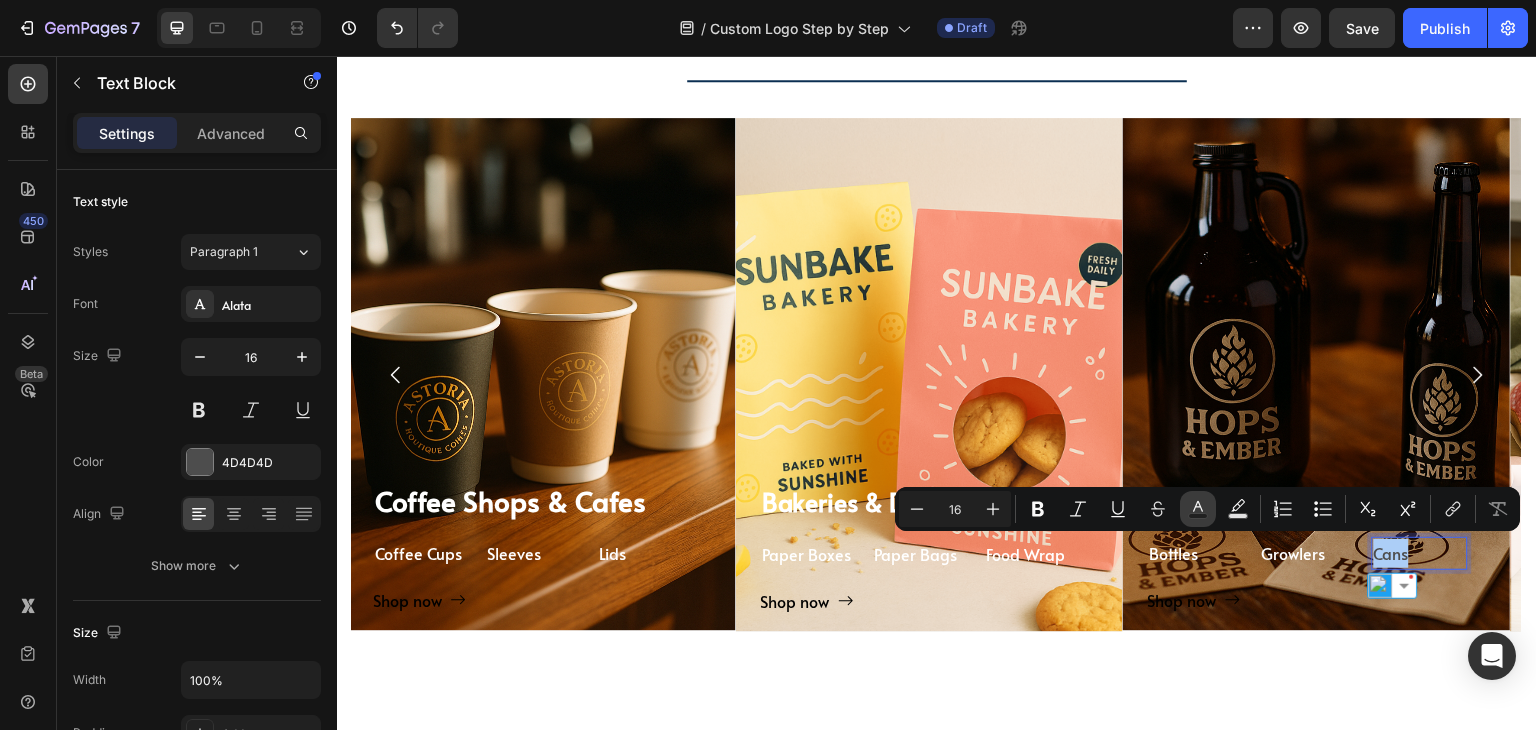 click on "Text Color" at bounding box center [1198, 509] 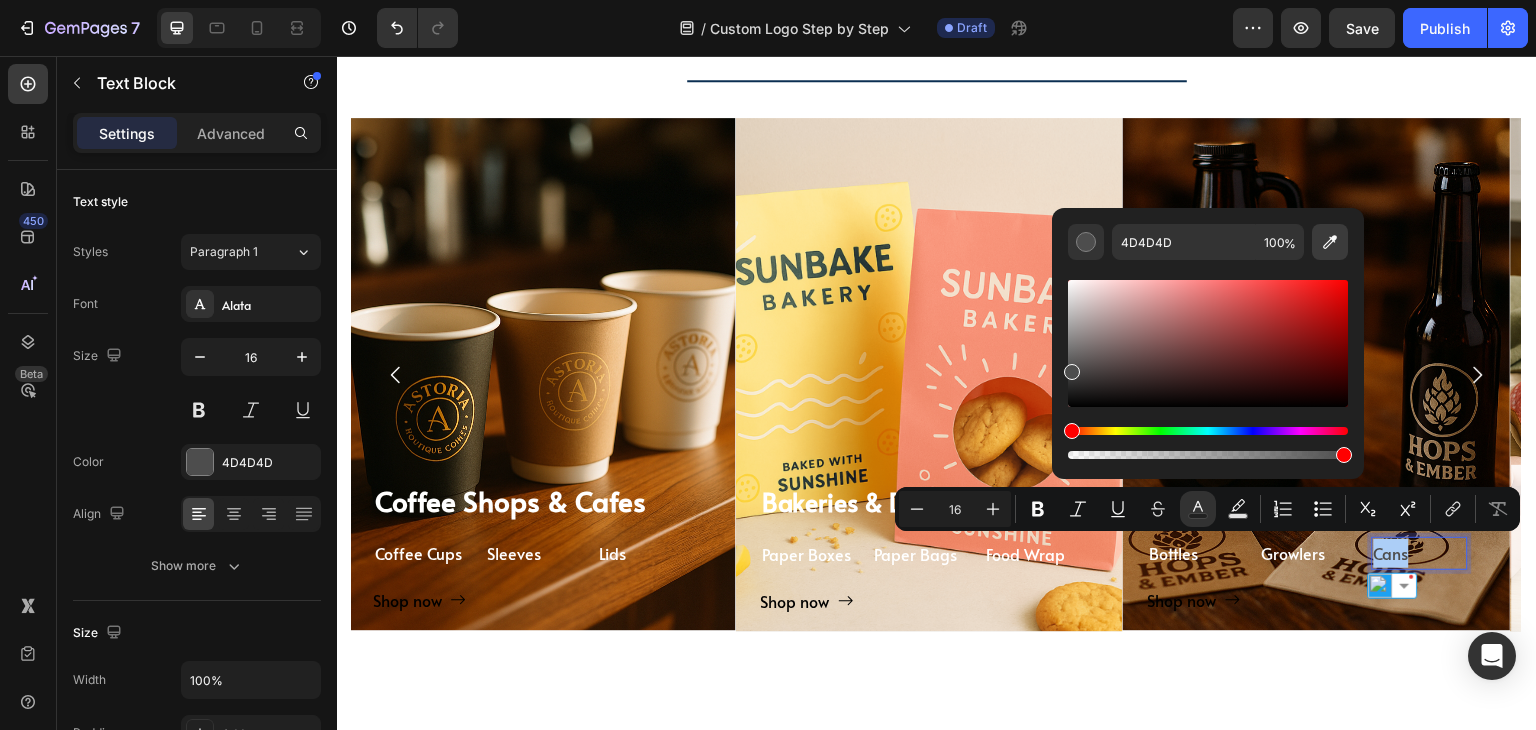 click 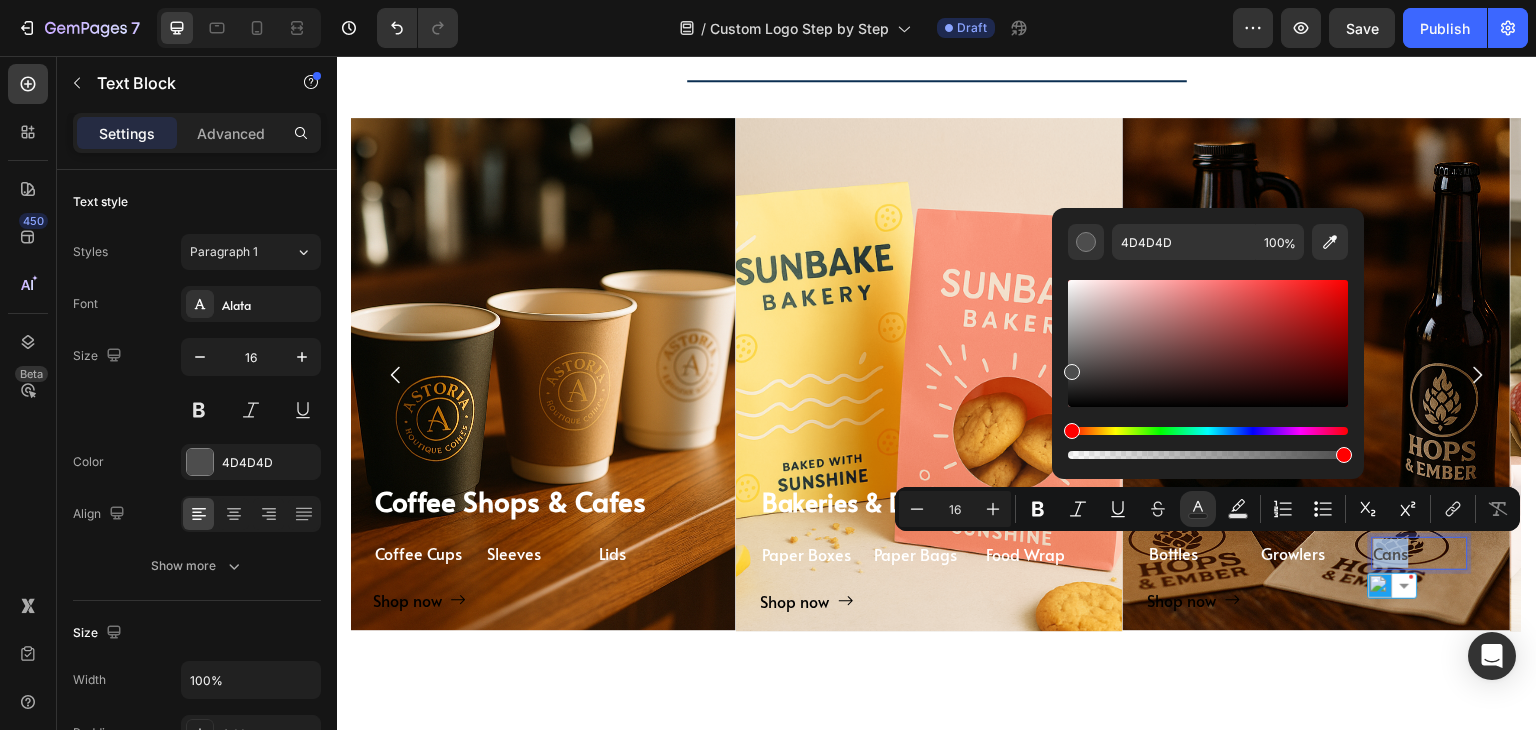 type on "FFFFFF" 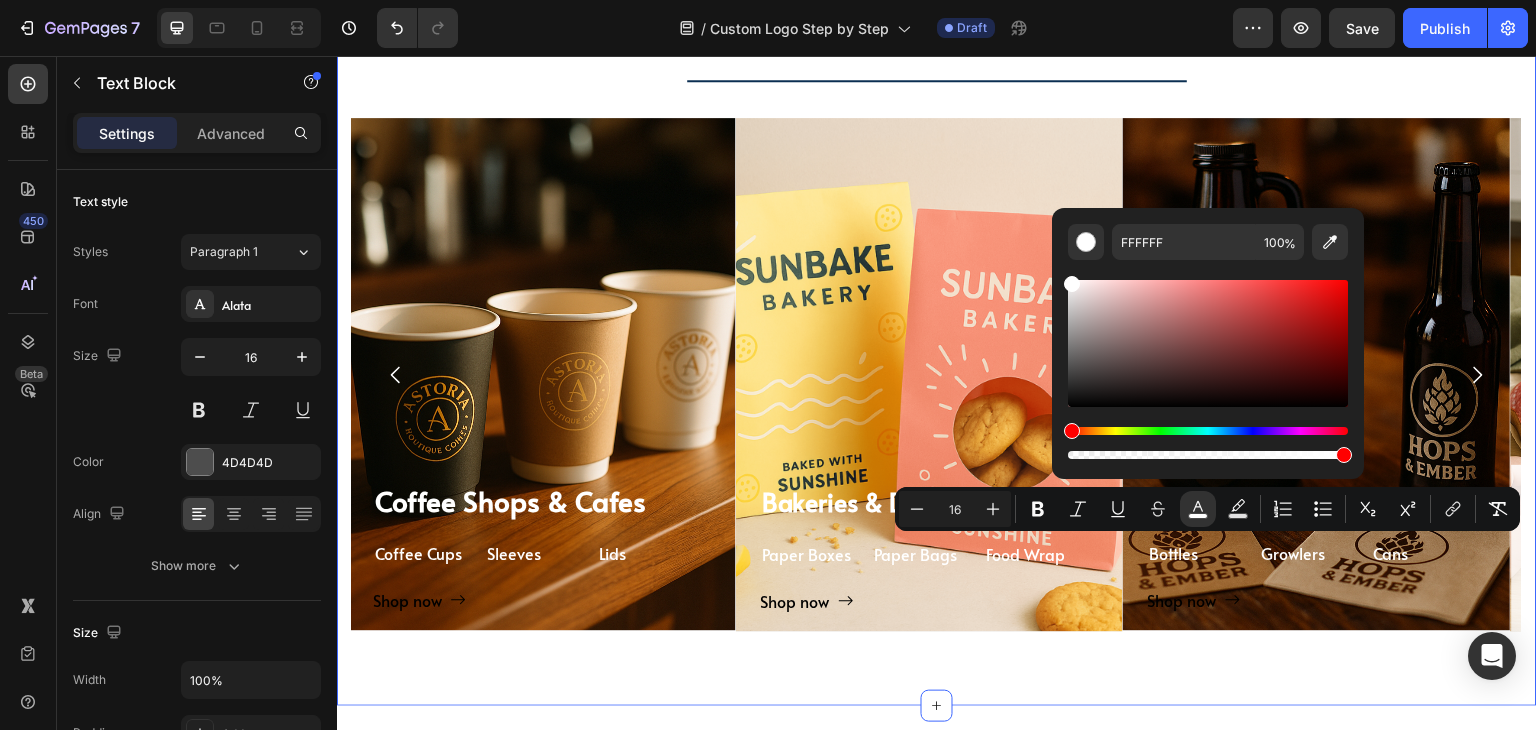 click on "TAILORED SOLUTIONS FOR YOUR INDUSTRY Heading TAILORED SOLUTIONS FOR YOUR INDUSTRY Heading Deep industry knowledge meets innovative packaging solutions. We understand your unique challenges and deliver results that matter! Text block                Title Line
⁠⁠⁠⁠⁠⁠⁠ Coffee Shops & Cafes Heading Coffee Cups Text Block Sleeves Text Block Lids Text Block Row
Shop now Button Row Hero Banner ⁠⁠⁠⁠⁠⁠⁠ Bakeries & Desserts Heading Paper Boxes Text Block Paper Bags Text Block Food Wrap Text Block Row
Shop now Button Row Hero Banner ⁠⁠⁠⁠⁠⁠⁠ Bars & Breweries Heading Bottles Text Block Growlers Text Block Cans Text Block Row
Shop now Button Row Hero Banner Restaurant & Fine Dining Heading Boxes Text Block Napkins Text Block Cutting Board Text Block Row
Shop now Button Row Hero Banner Quick Restaurant Services Heading Boxes Text Block Napkins Text Block Paper Containers Text Block Row
Row" at bounding box center [937, 300] 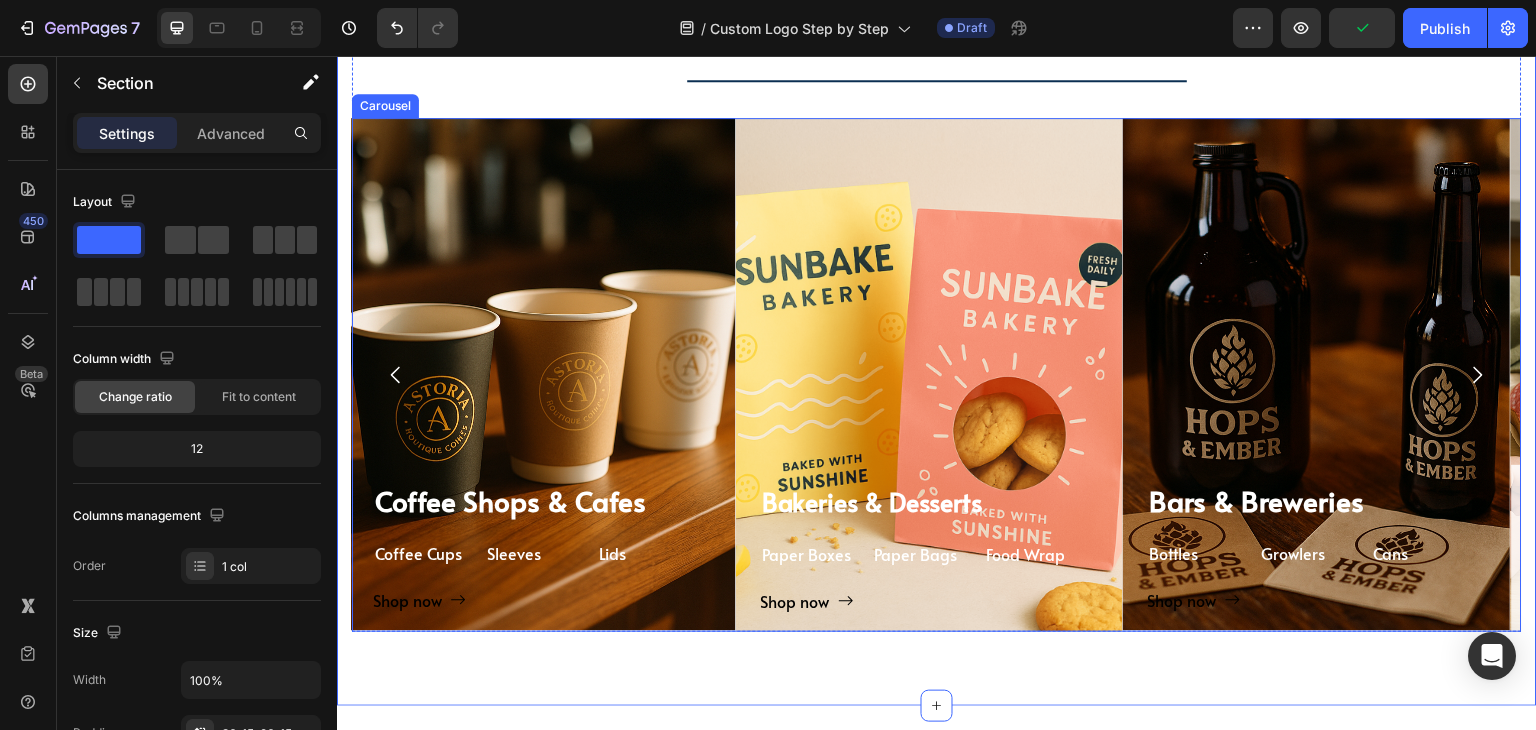 click 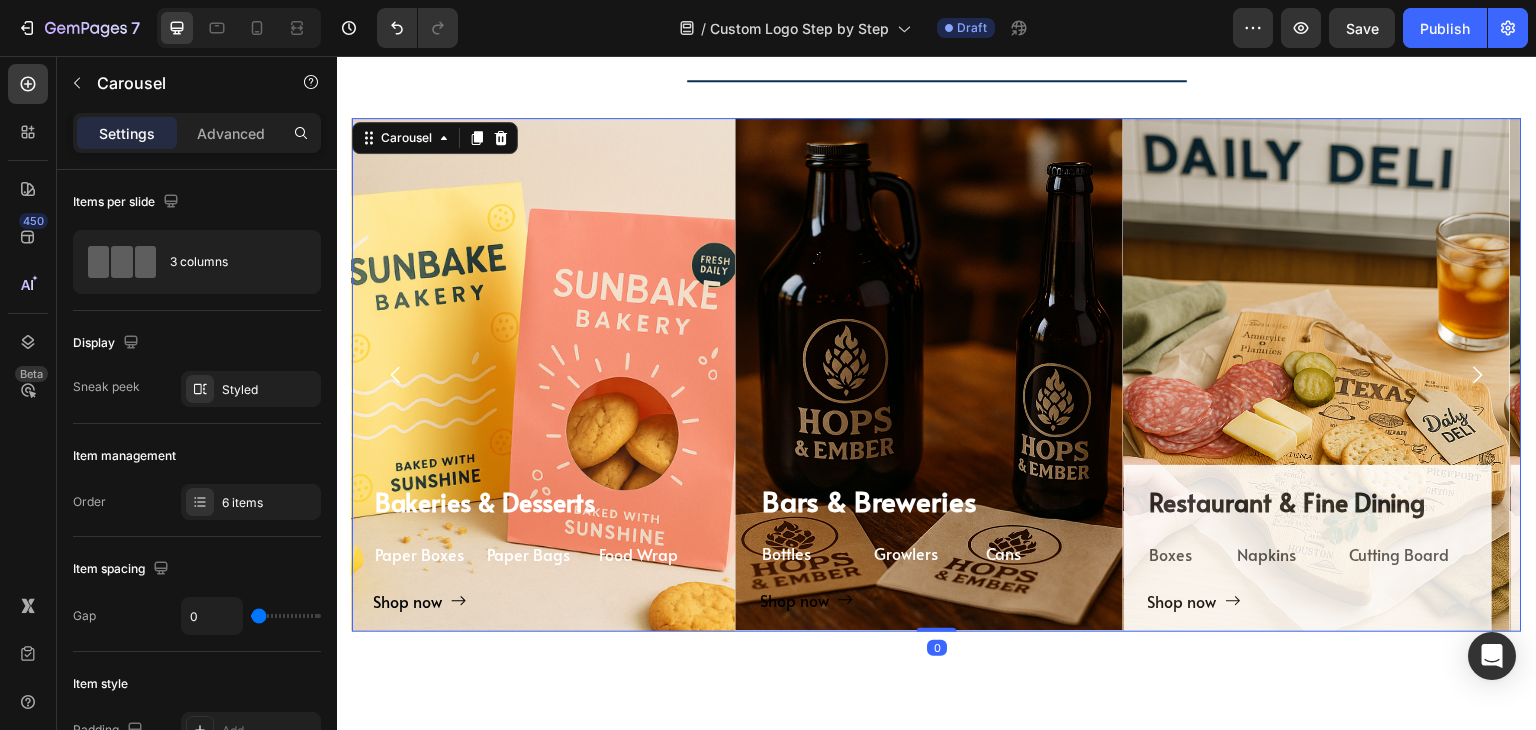 click 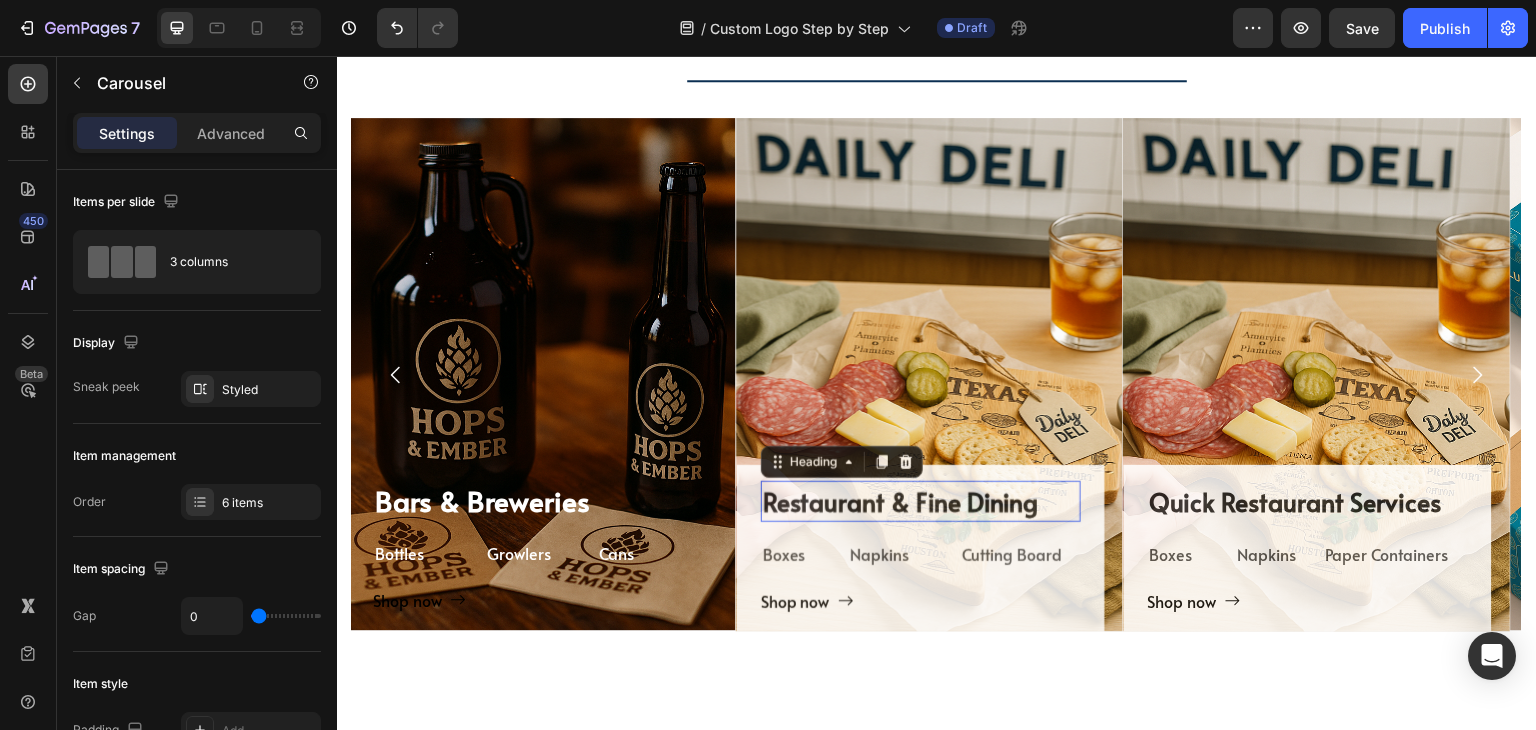 click on "Restaurant & Fine Dining" at bounding box center (921, 501) 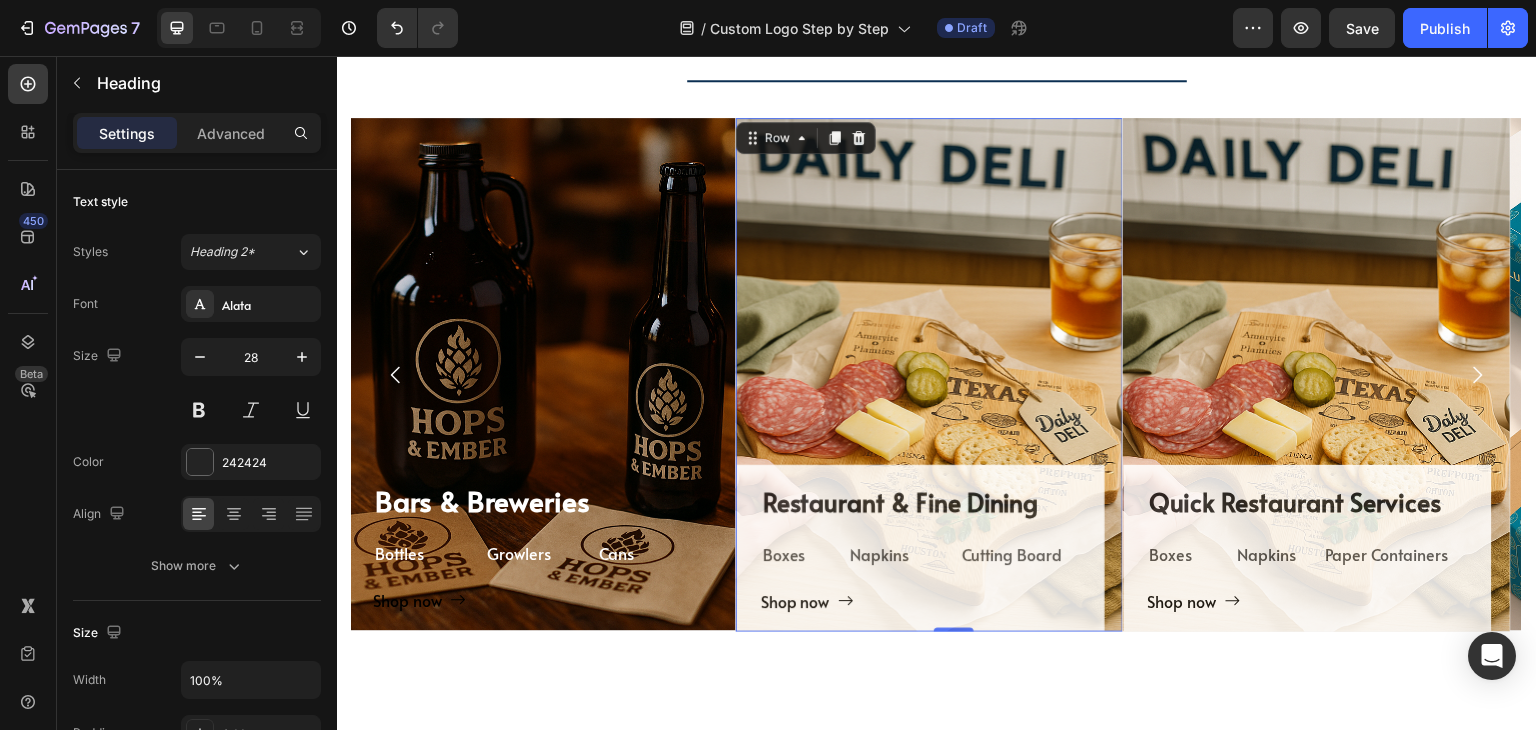 click on "⁠⁠⁠⁠⁠⁠⁠ Restaurant & Fine Dining Heading Boxes Text Block Napkins Text Block Cutting Board Text Block Row
Shop now Button Row   0" at bounding box center [921, 548] 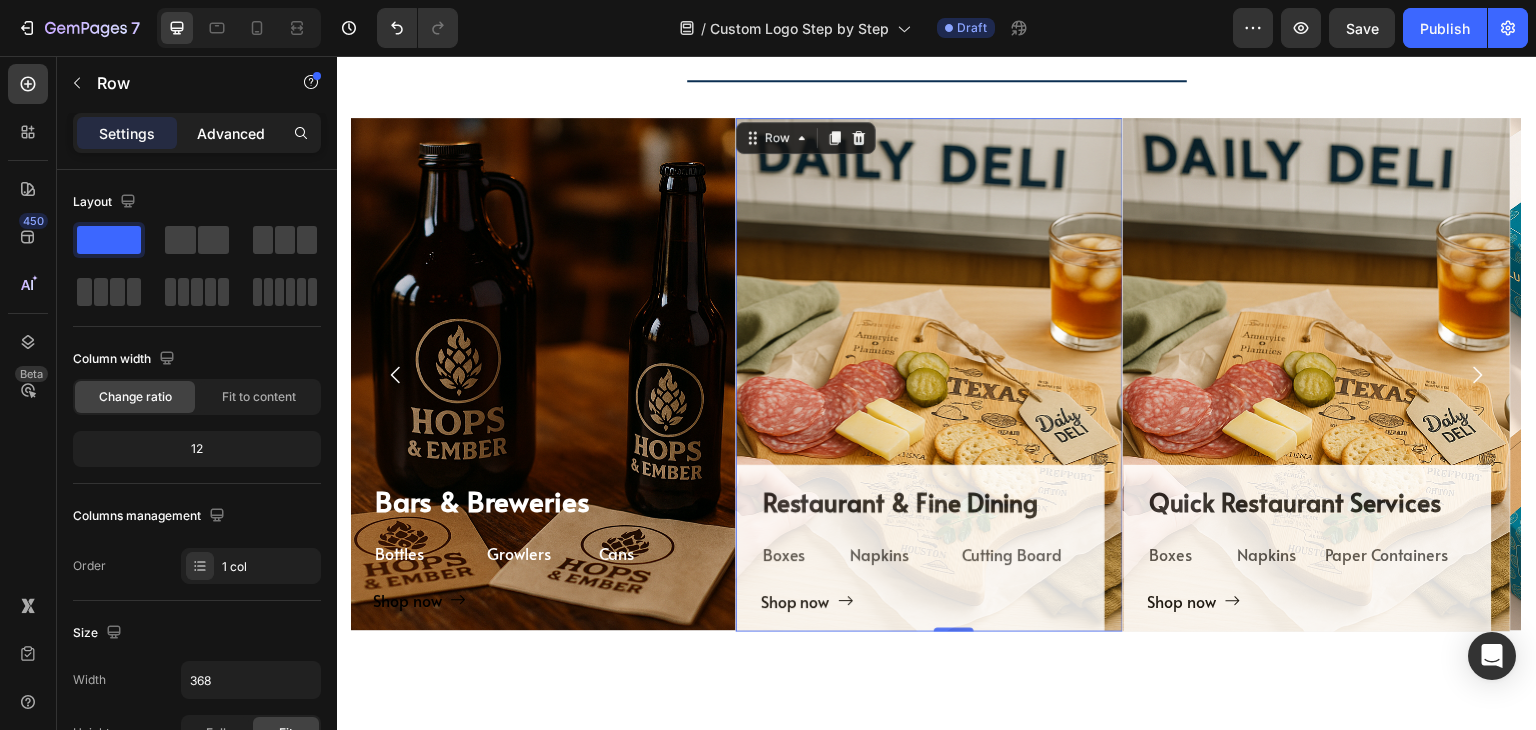 click on "Advanced" at bounding box center [231, 133] 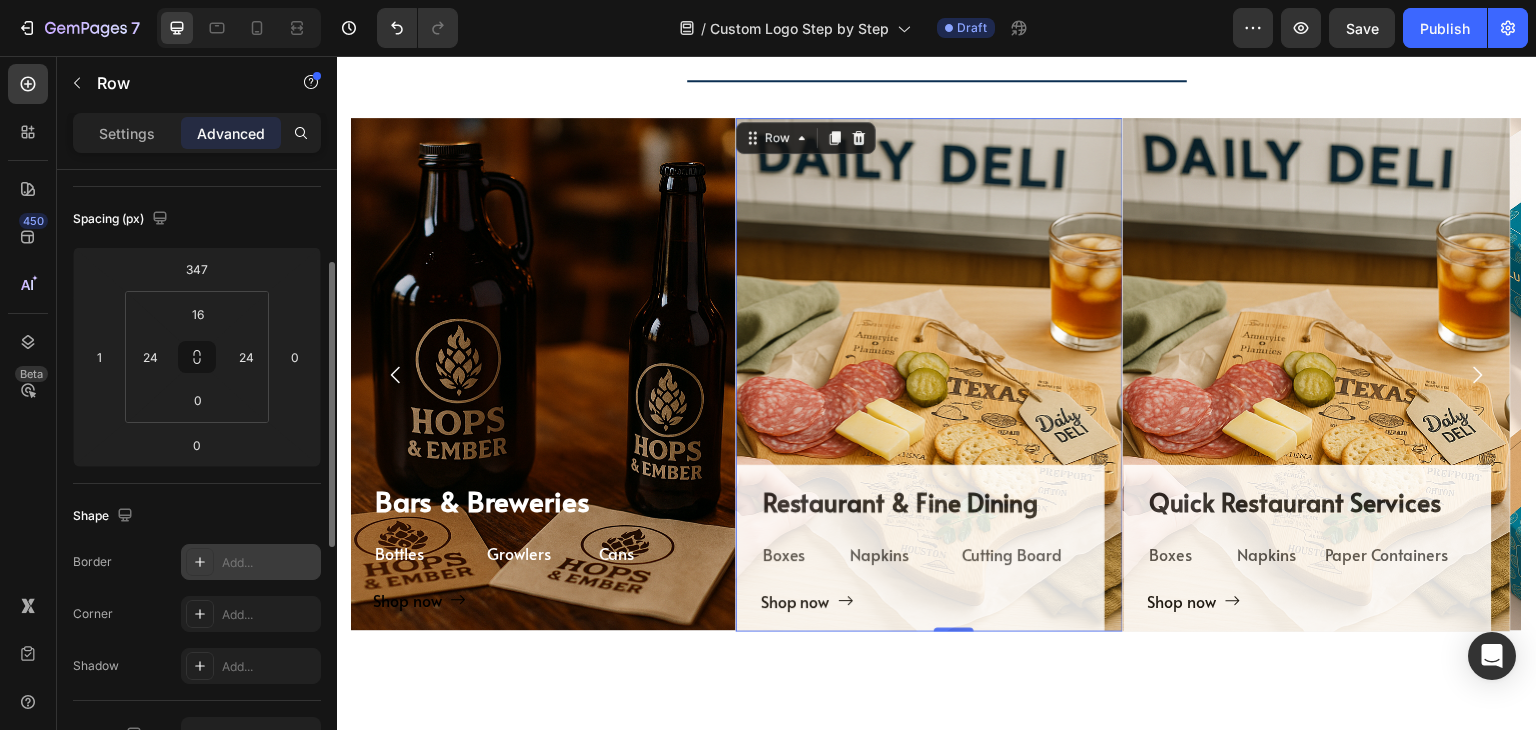 scroll, scrollTop: 600, scrollLeft: 0, axis: vertical 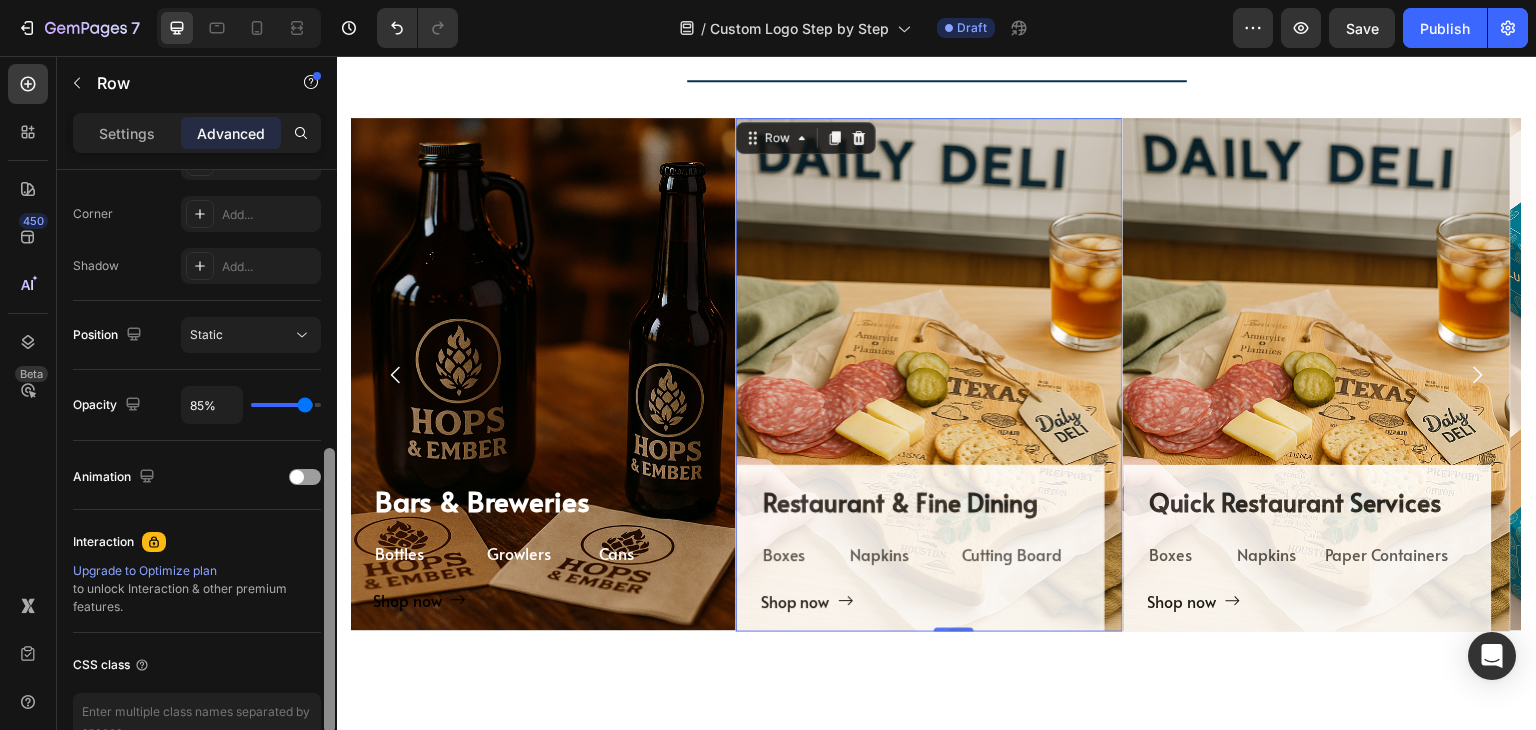 drag, startPoint x: 311, startPoint y: 397, endPoint x: 334, endPoint y: 397, distance: 23 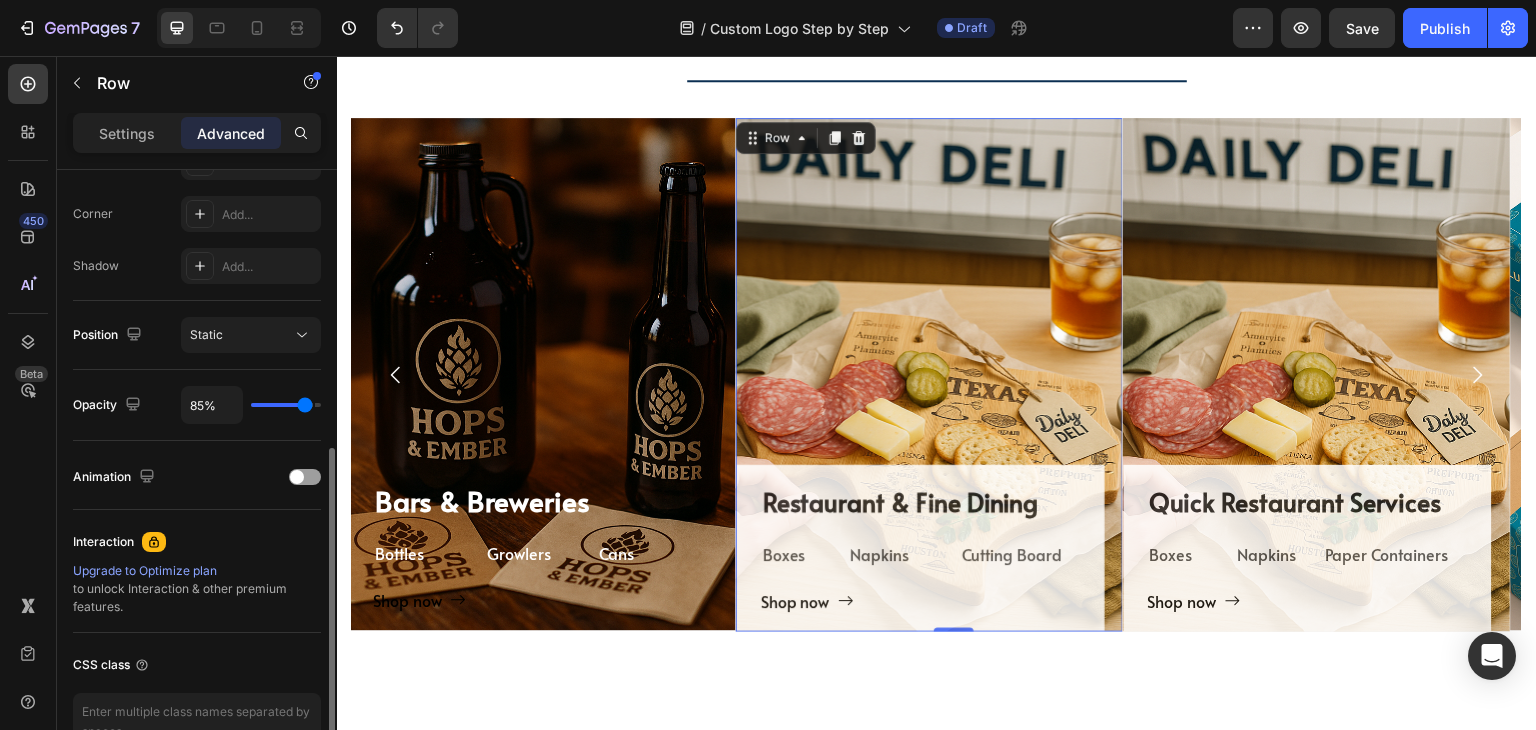 type on "100%" 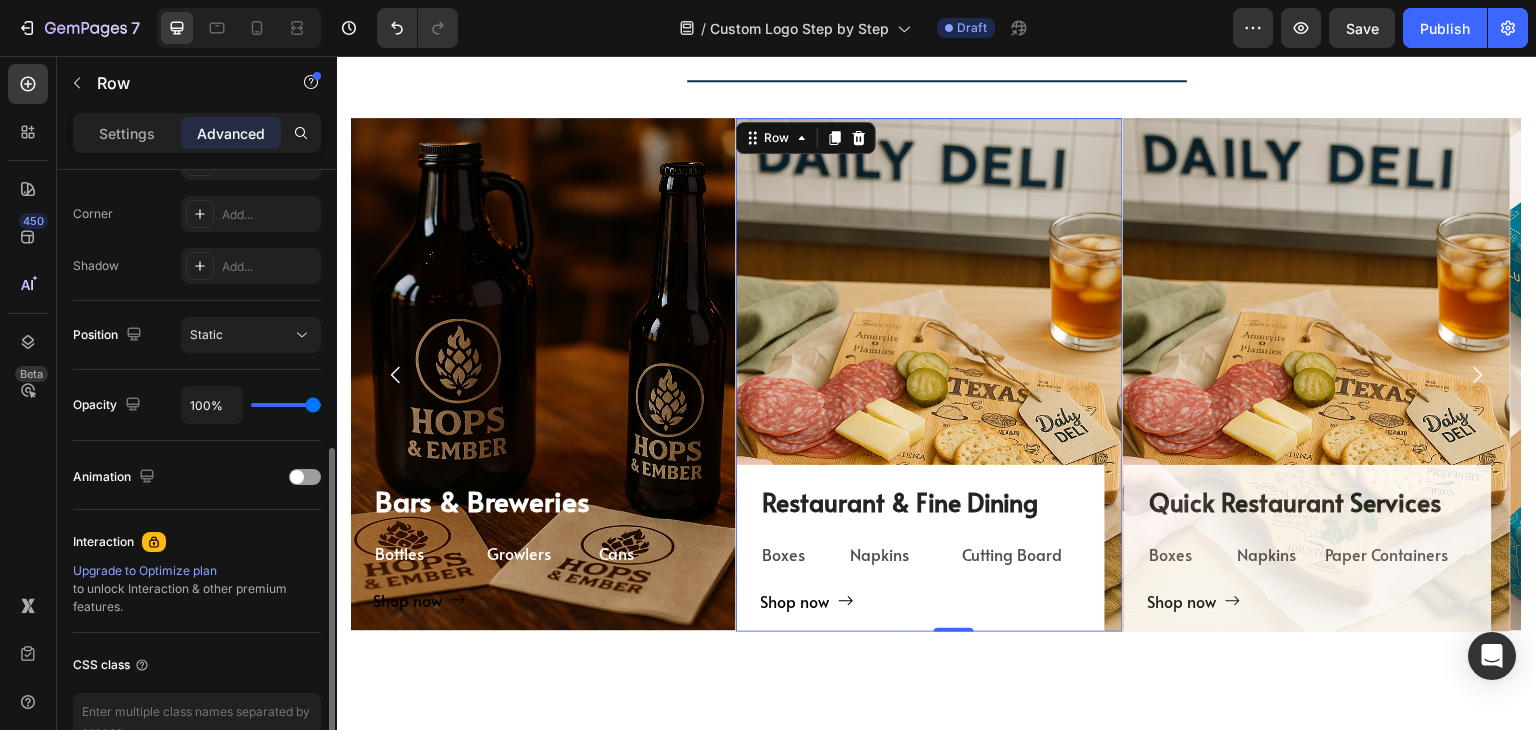 drag, startPoint x: 308, startPoint y: 398, endPoint x: 376, endPoint y: 402, distance: 68.117546 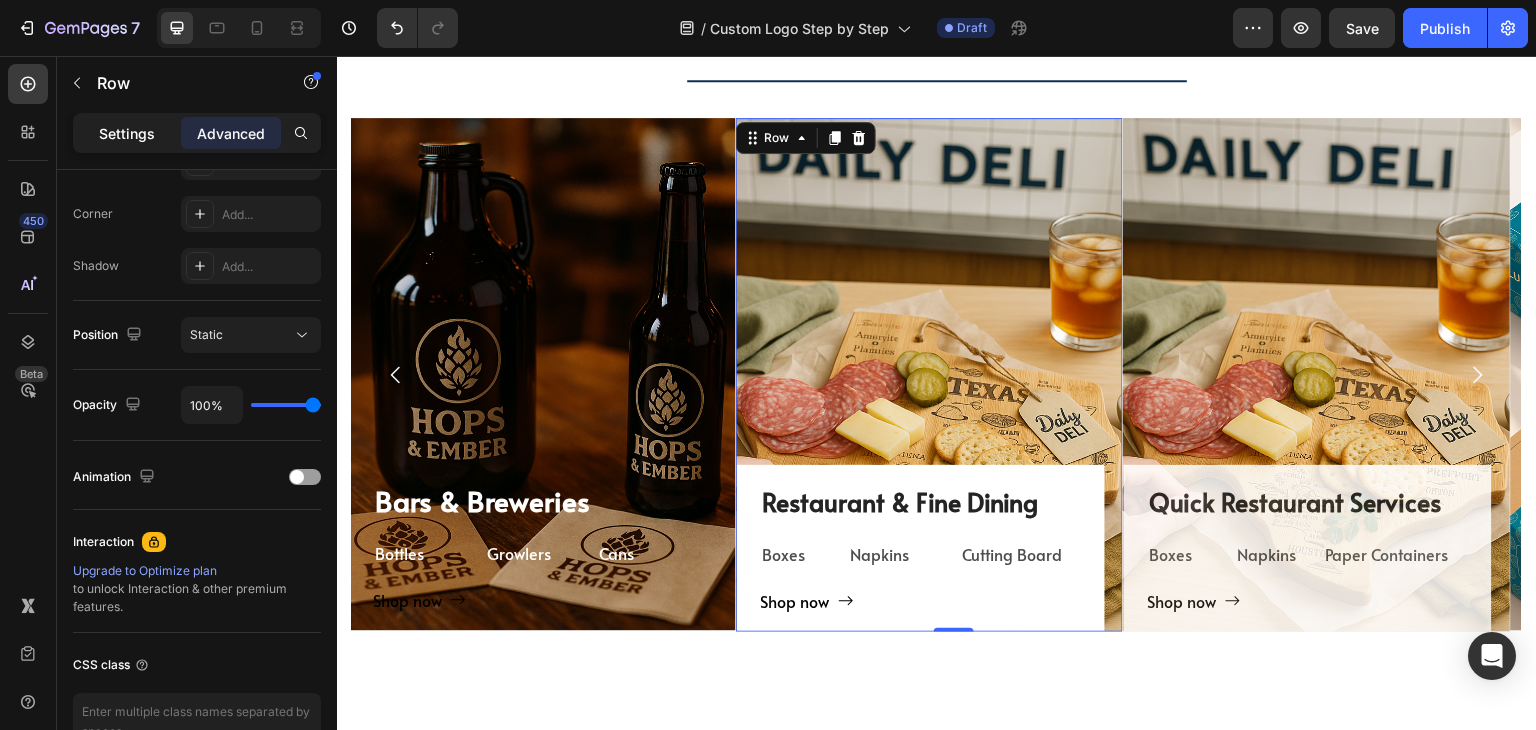 click on "Settings" at bounding box center (127, 133) 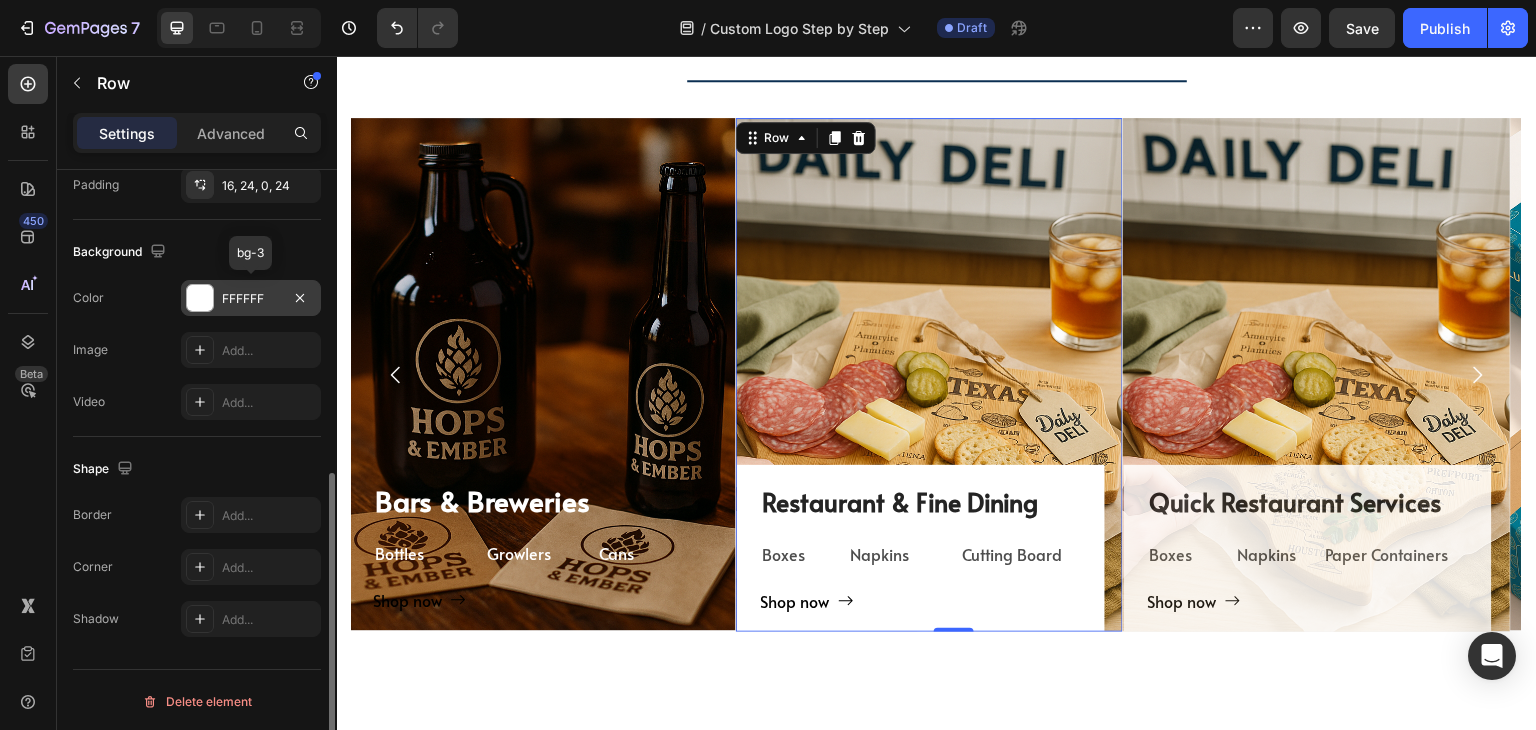 click at bounding box center (200, 298) 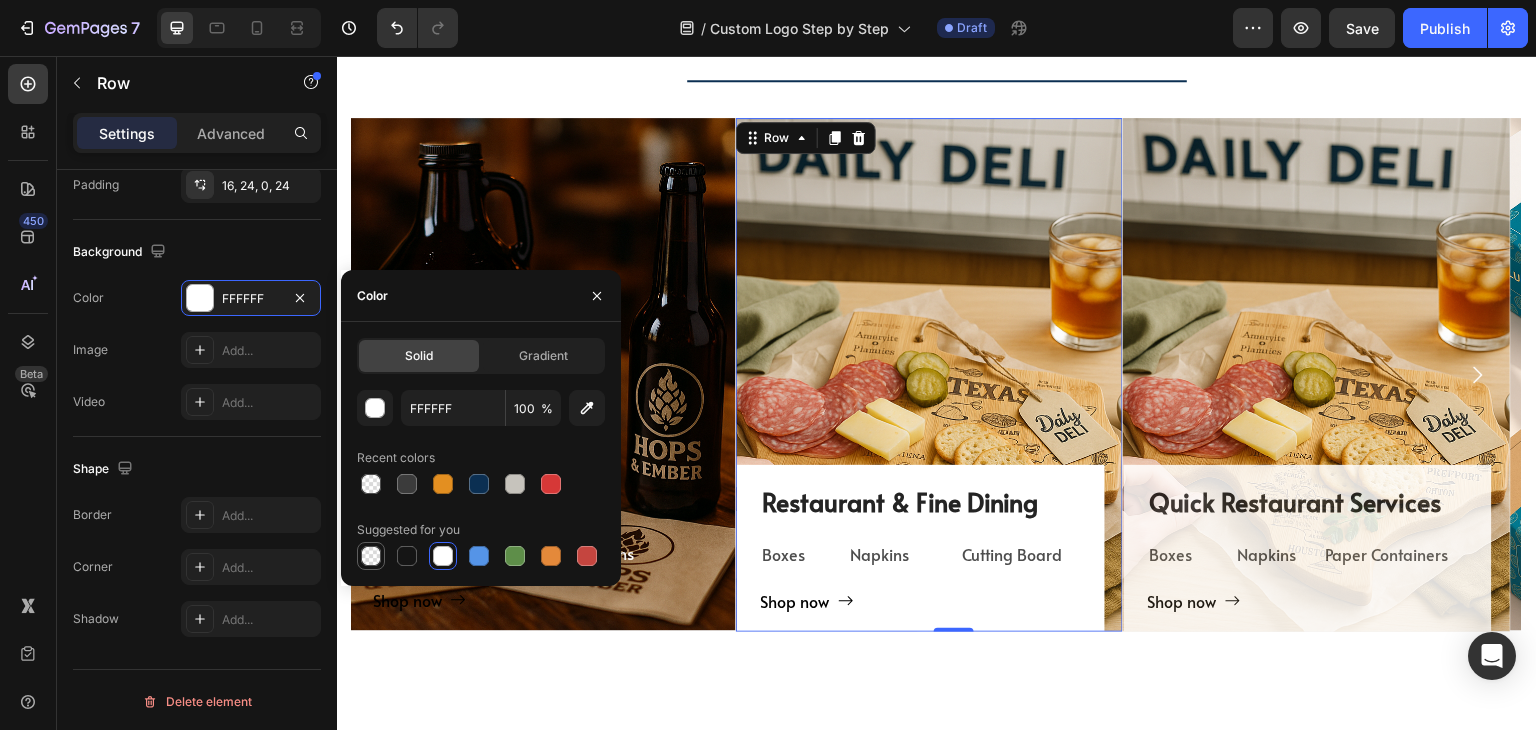 click at bounding box center [371, 556] 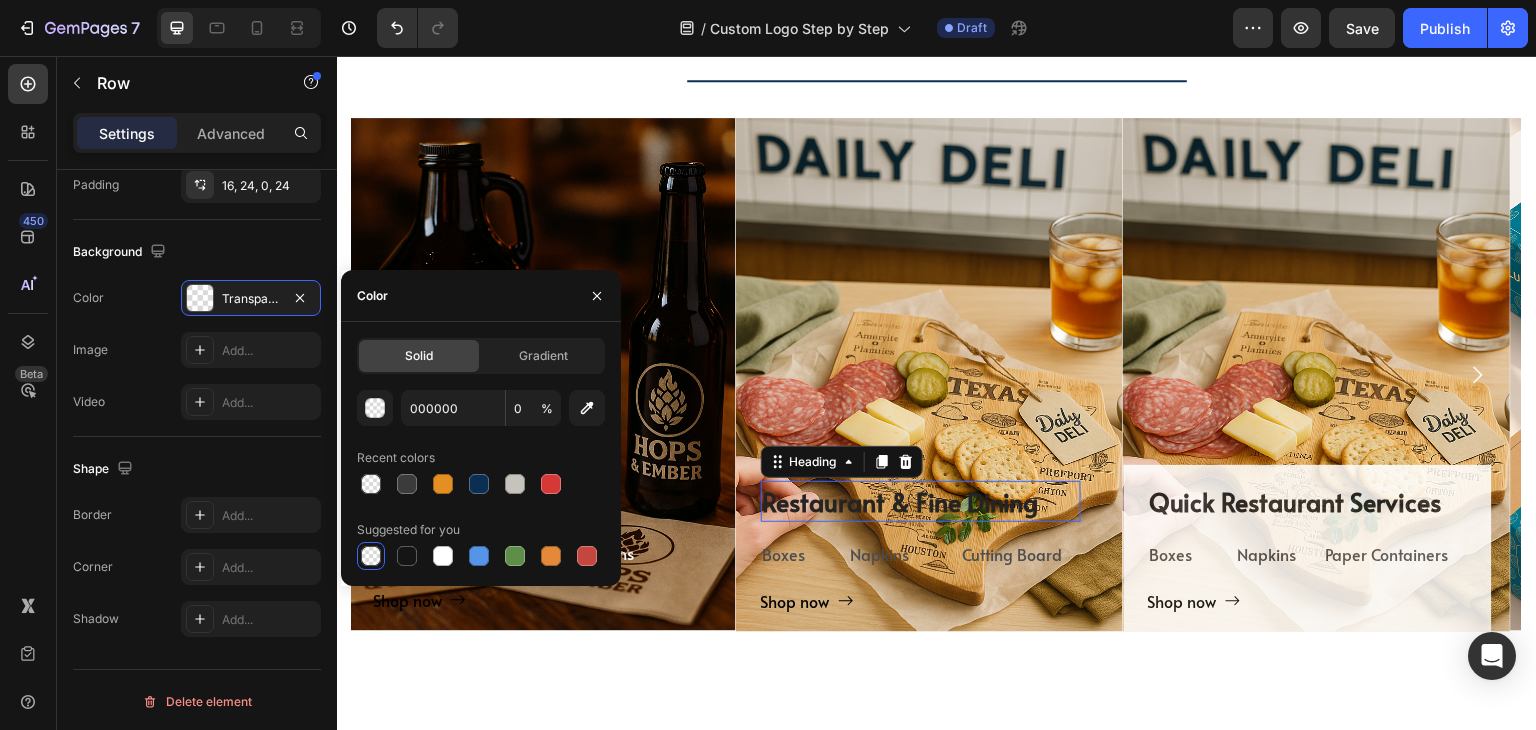 click on "Restaurant & Fine Dining" at bounding box center [901, 501] 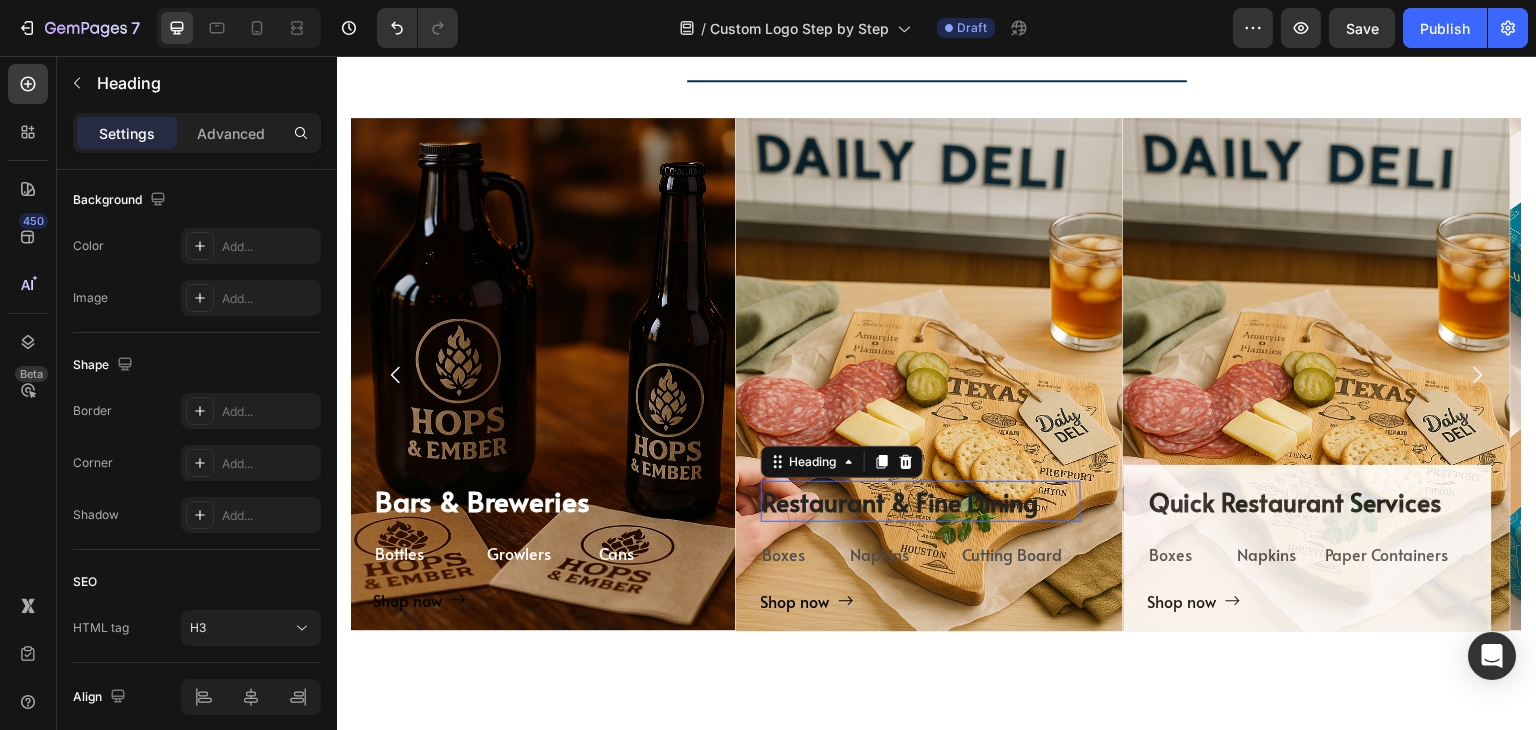scroll, scrollTop: 0, scrollLeft: 0, axis: both 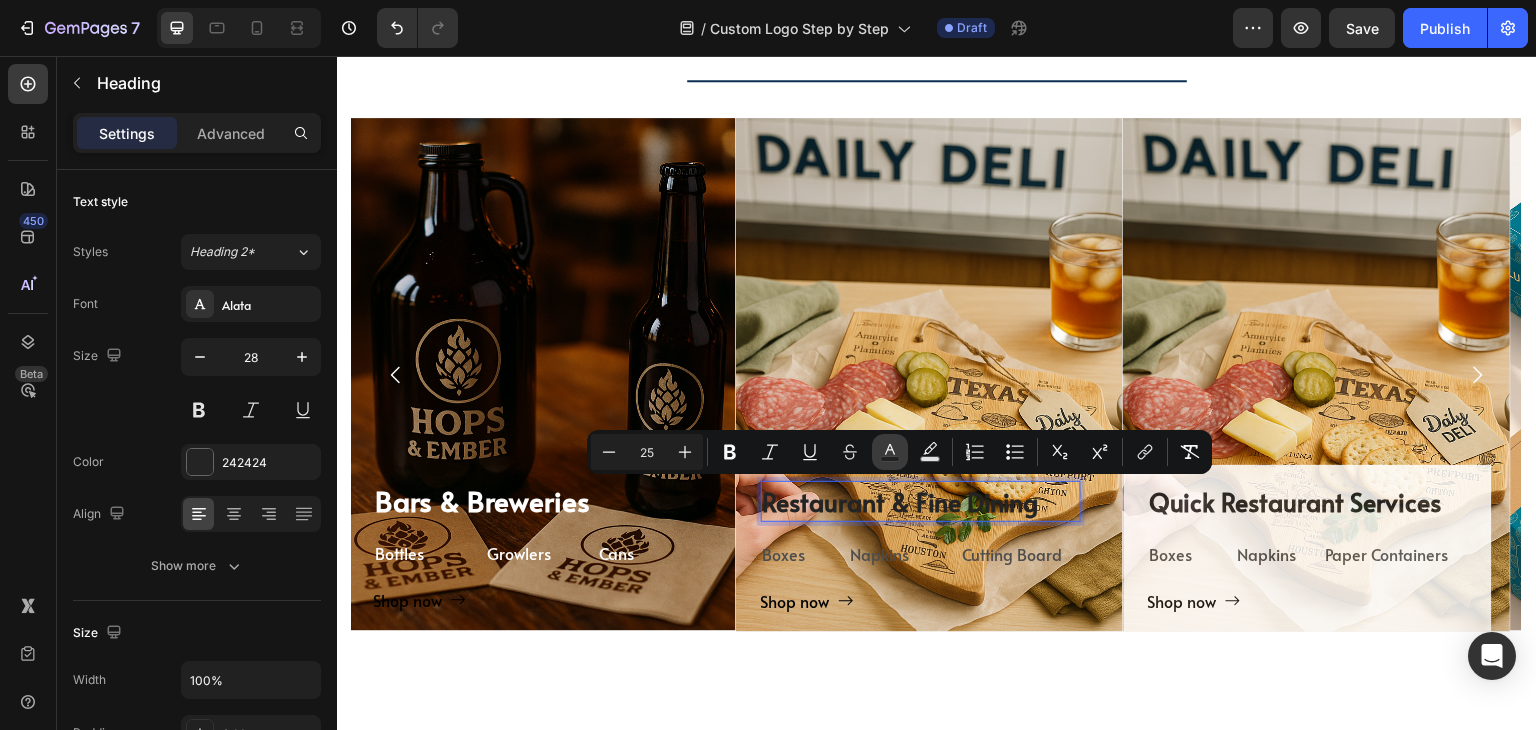 click 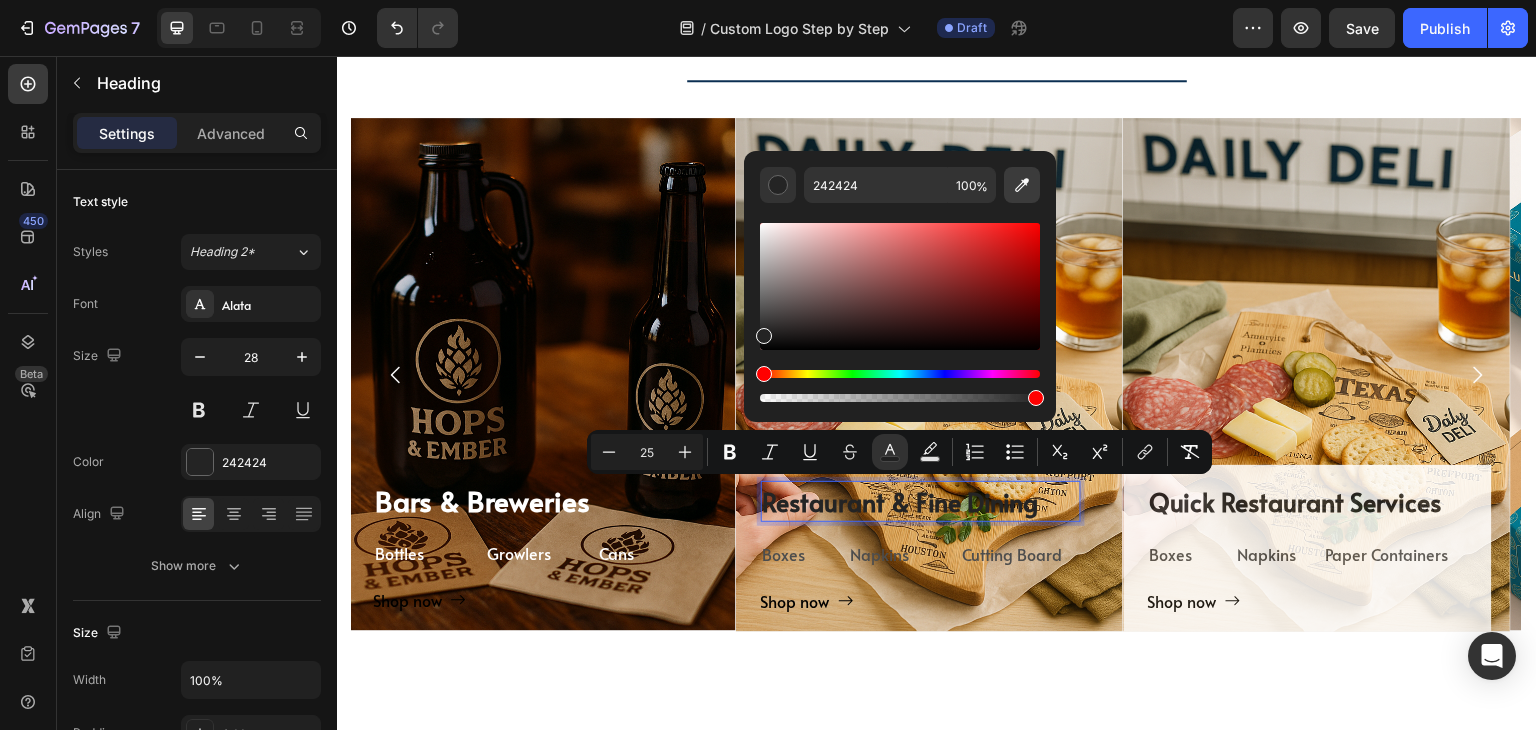 click 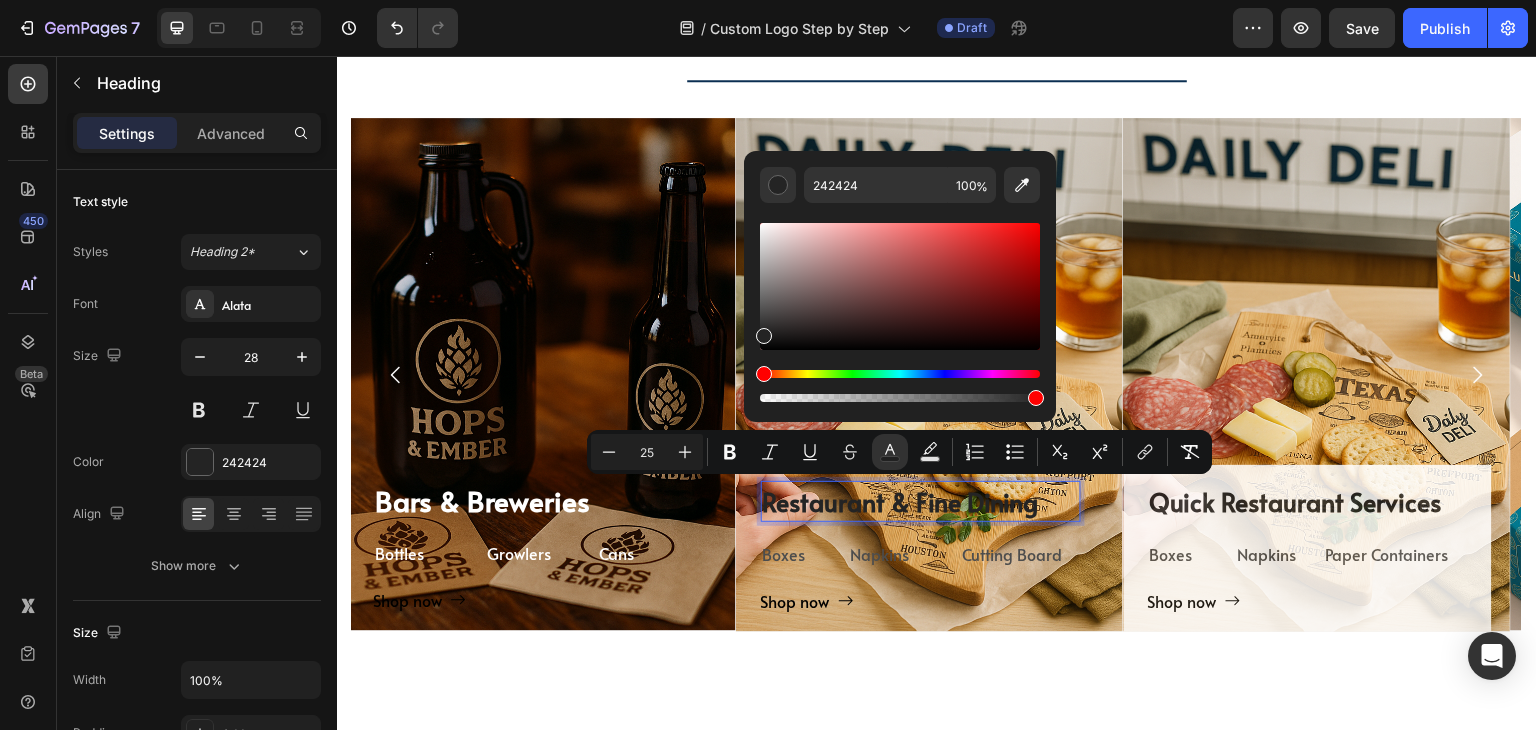 type on "FFFFFF" 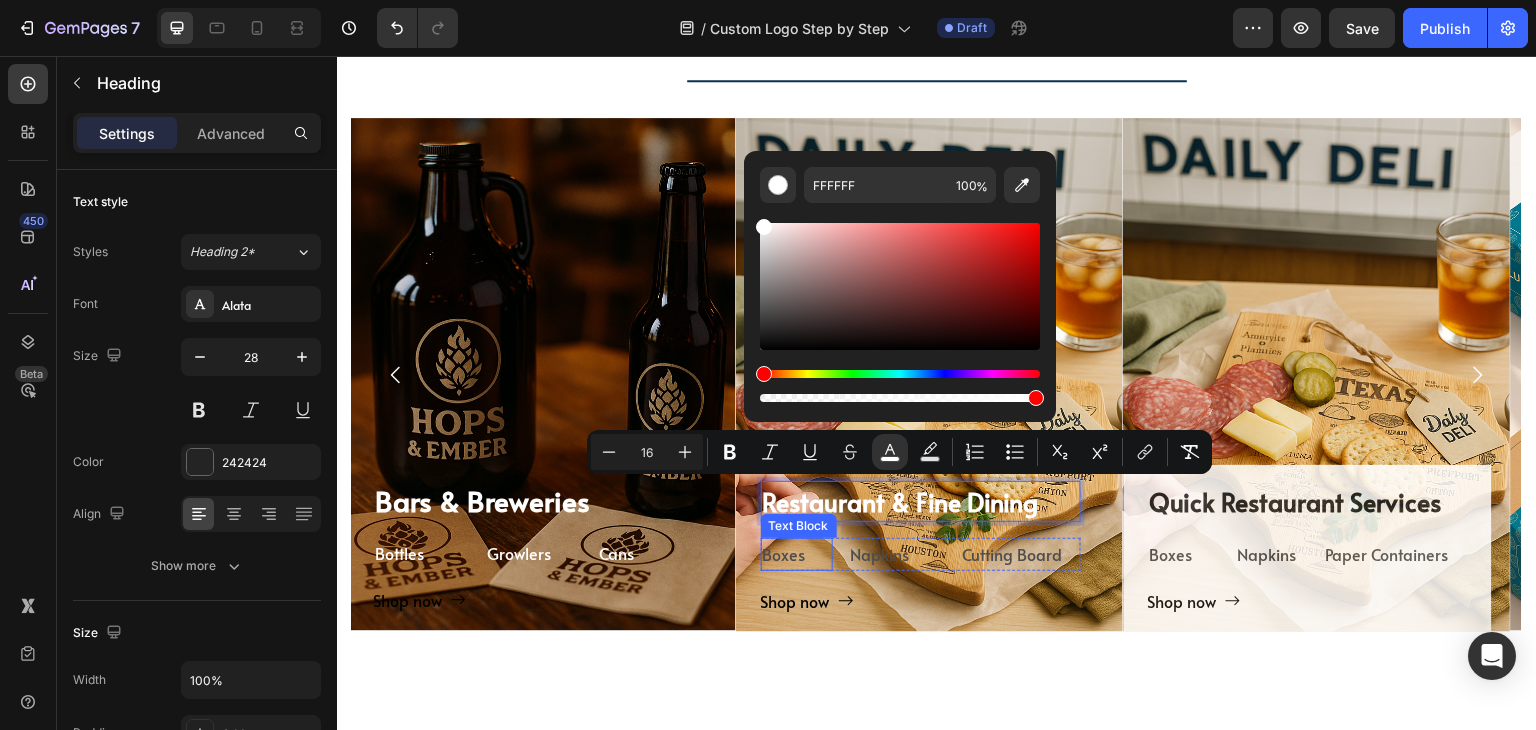 click on "Boxes" at bounding box center (797, 554) 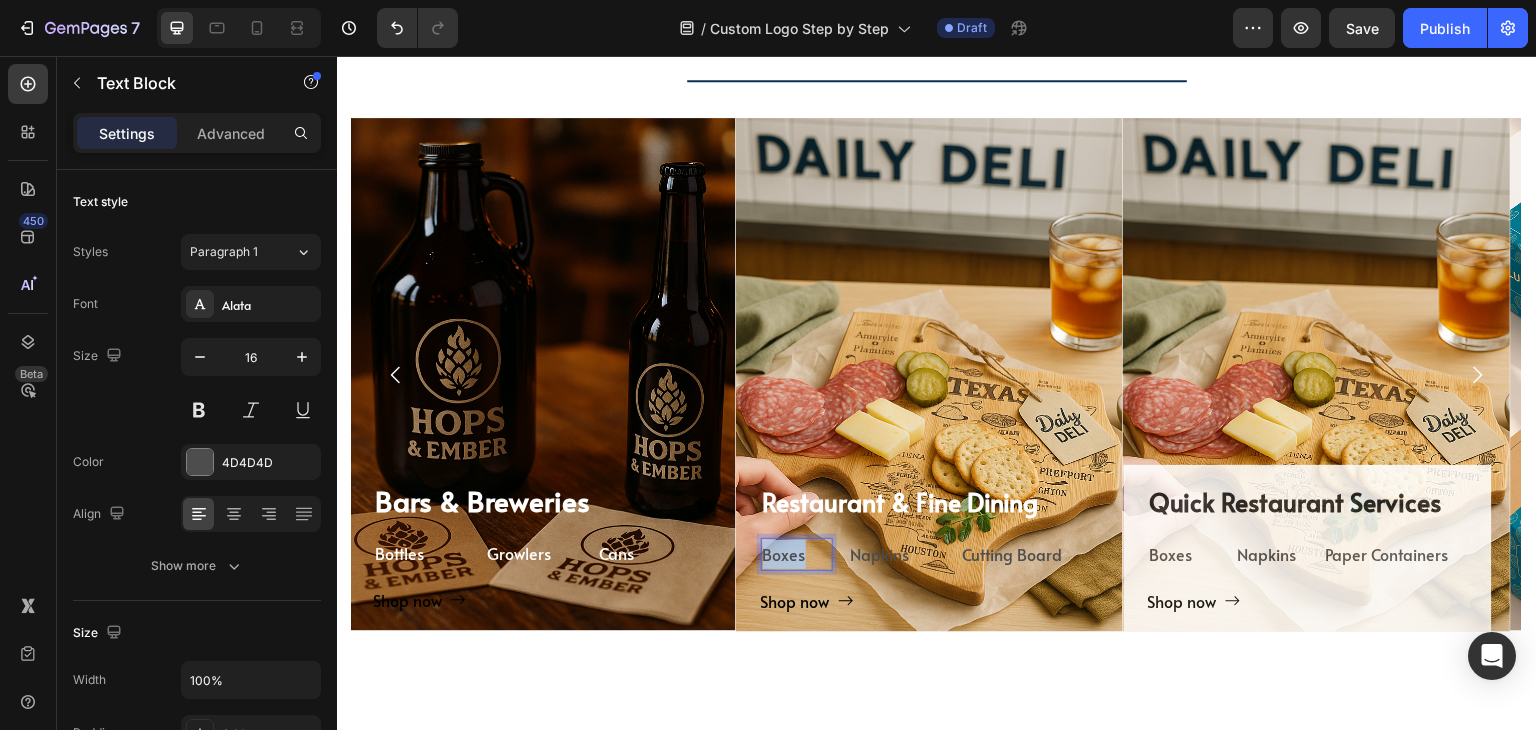 click on "Boxes" at bounding box center [797, 554] 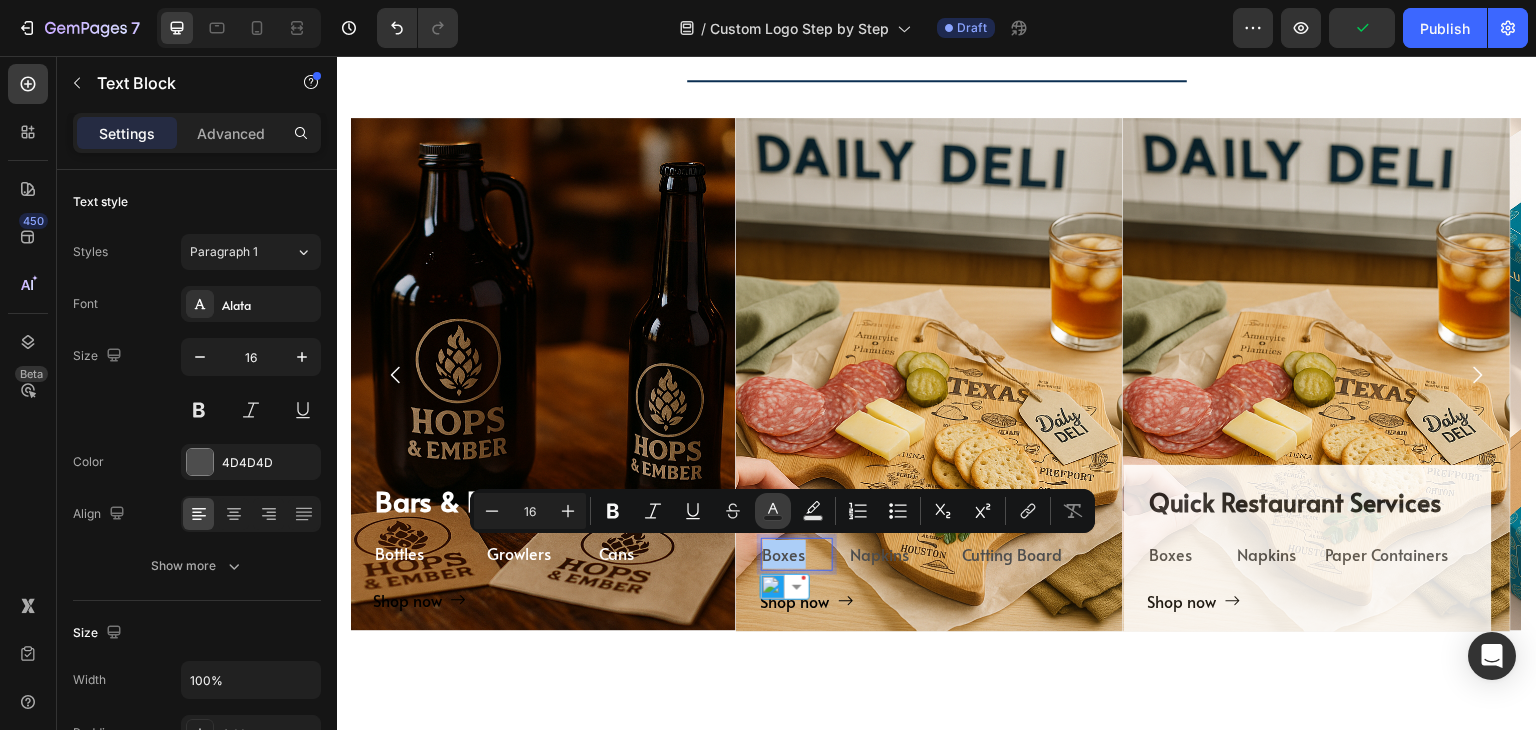 click 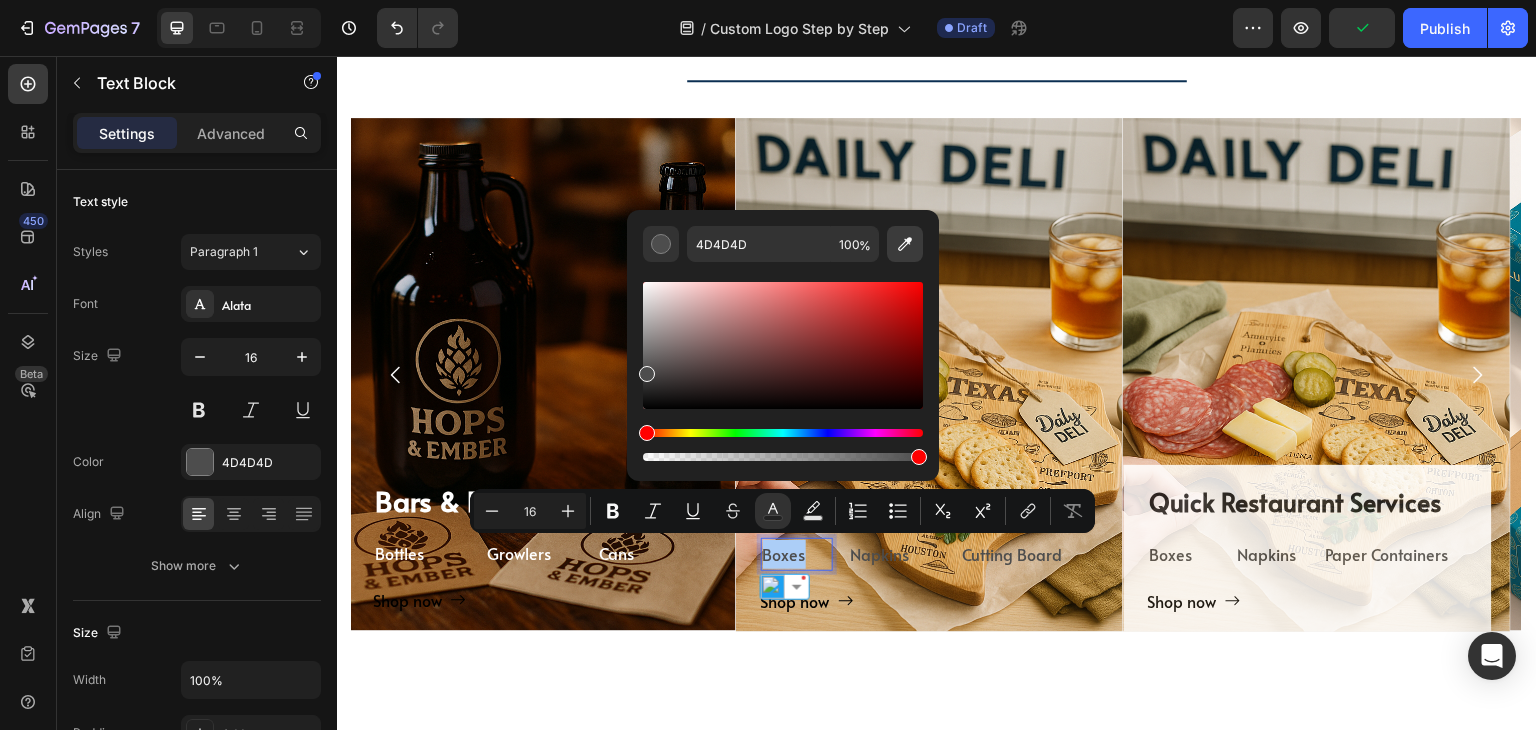 click 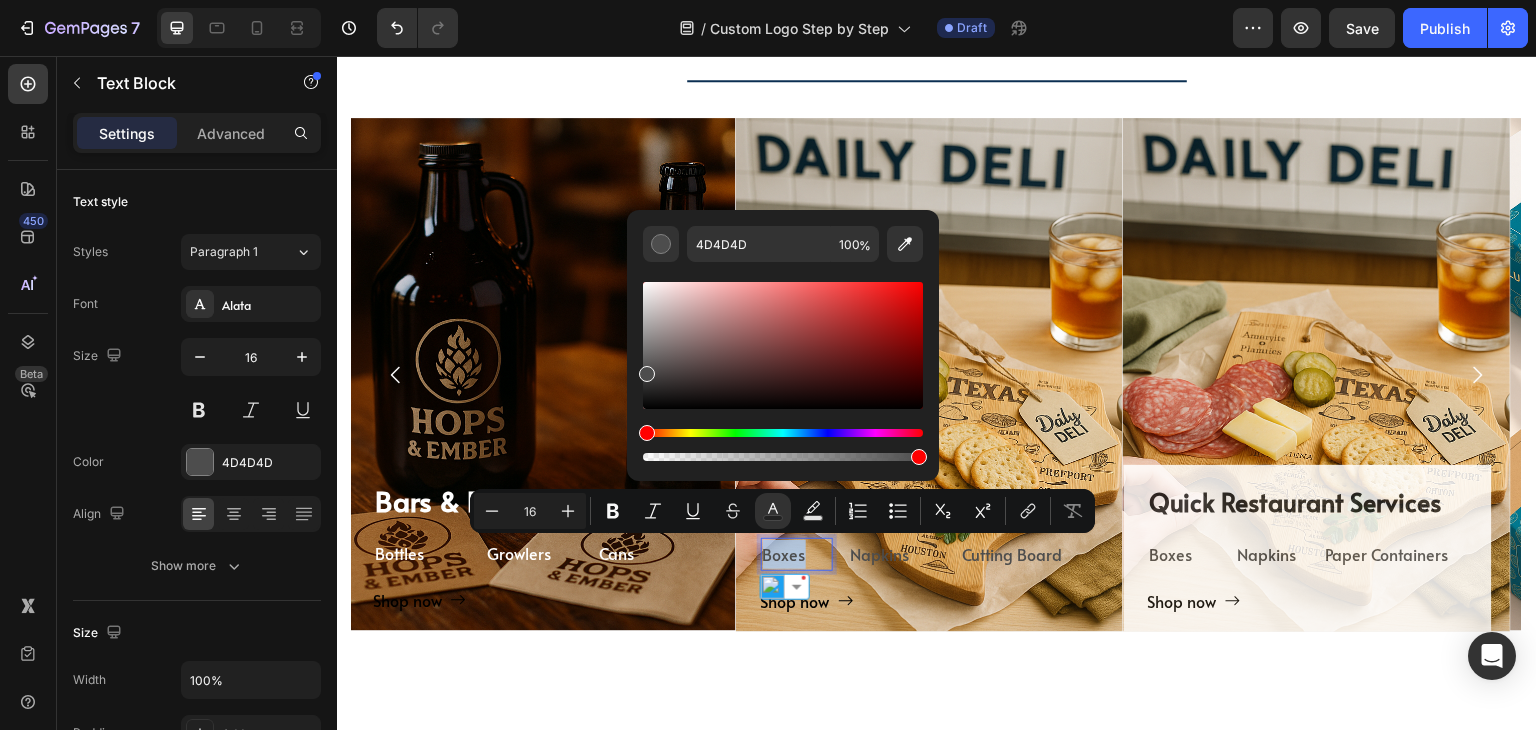 type on "FFFFFF" 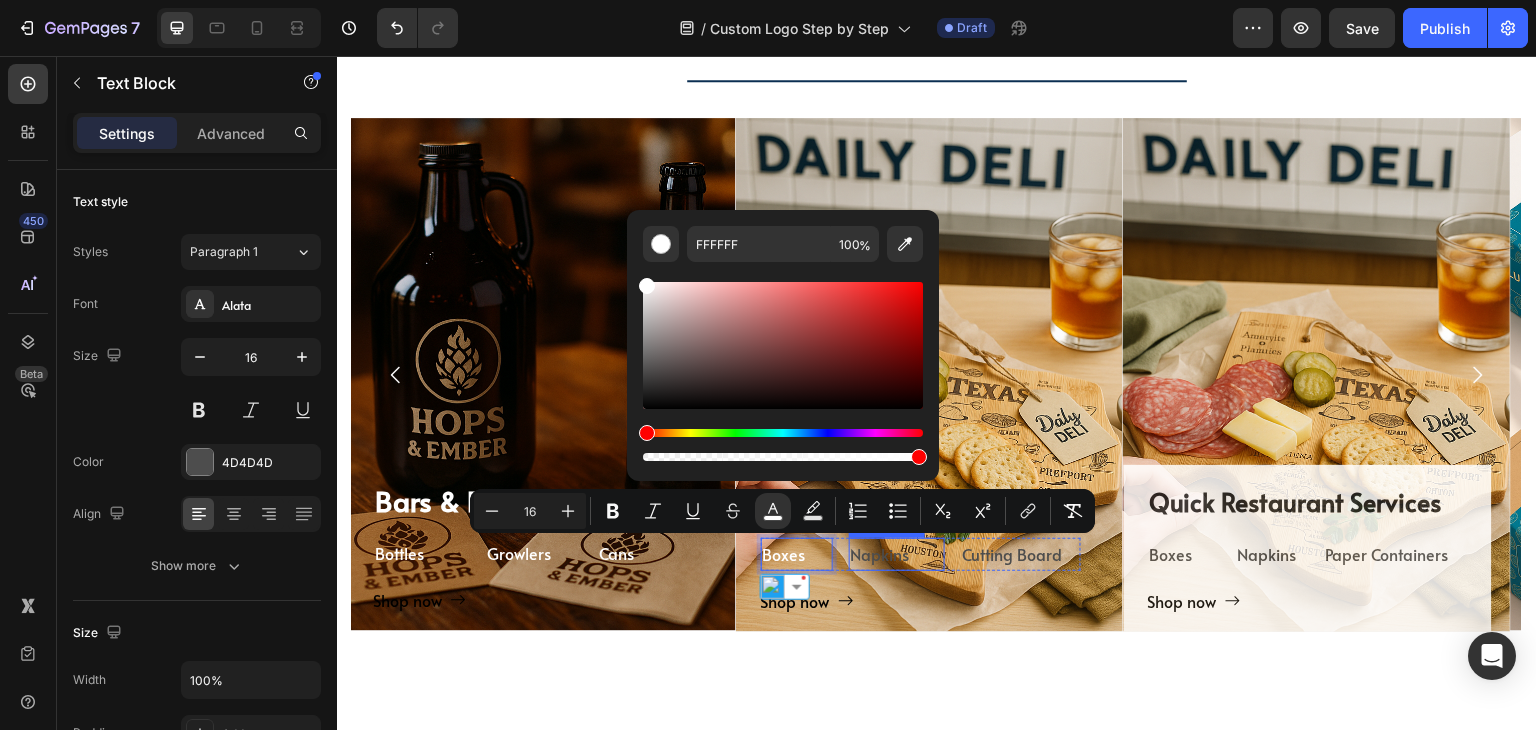 click on "Napkins" at bounding box center (897, 554) 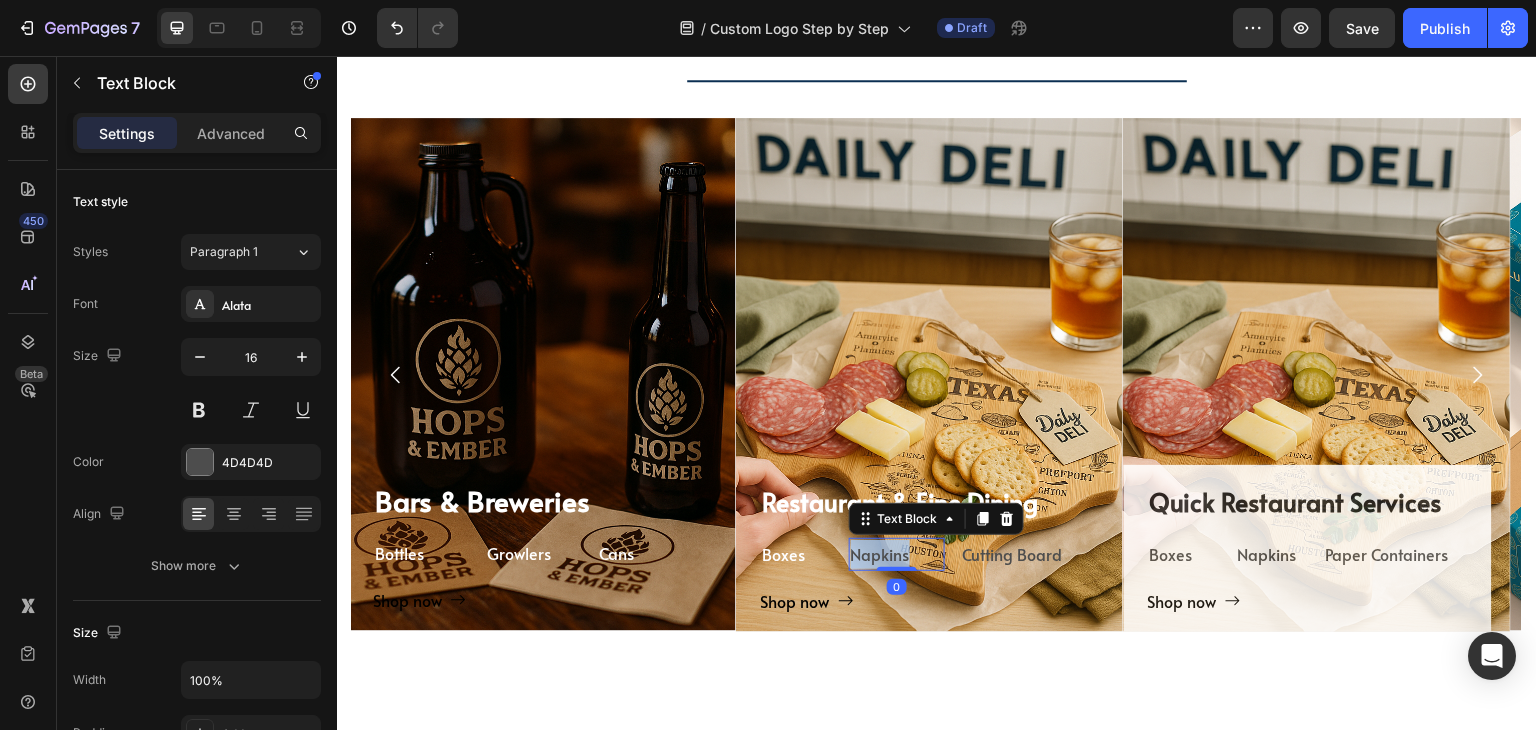 click on "Napkins" at bounding box center (897, 554) 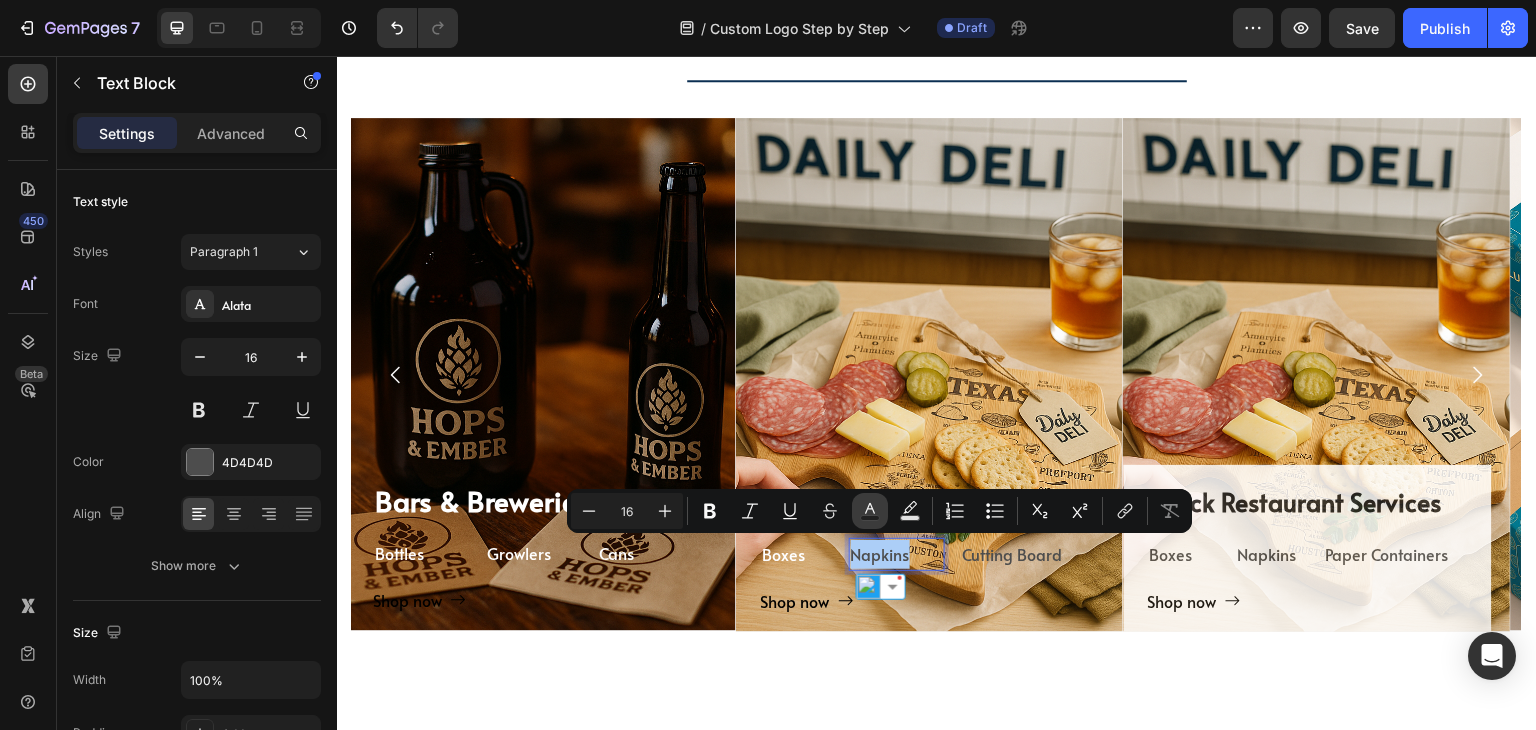click 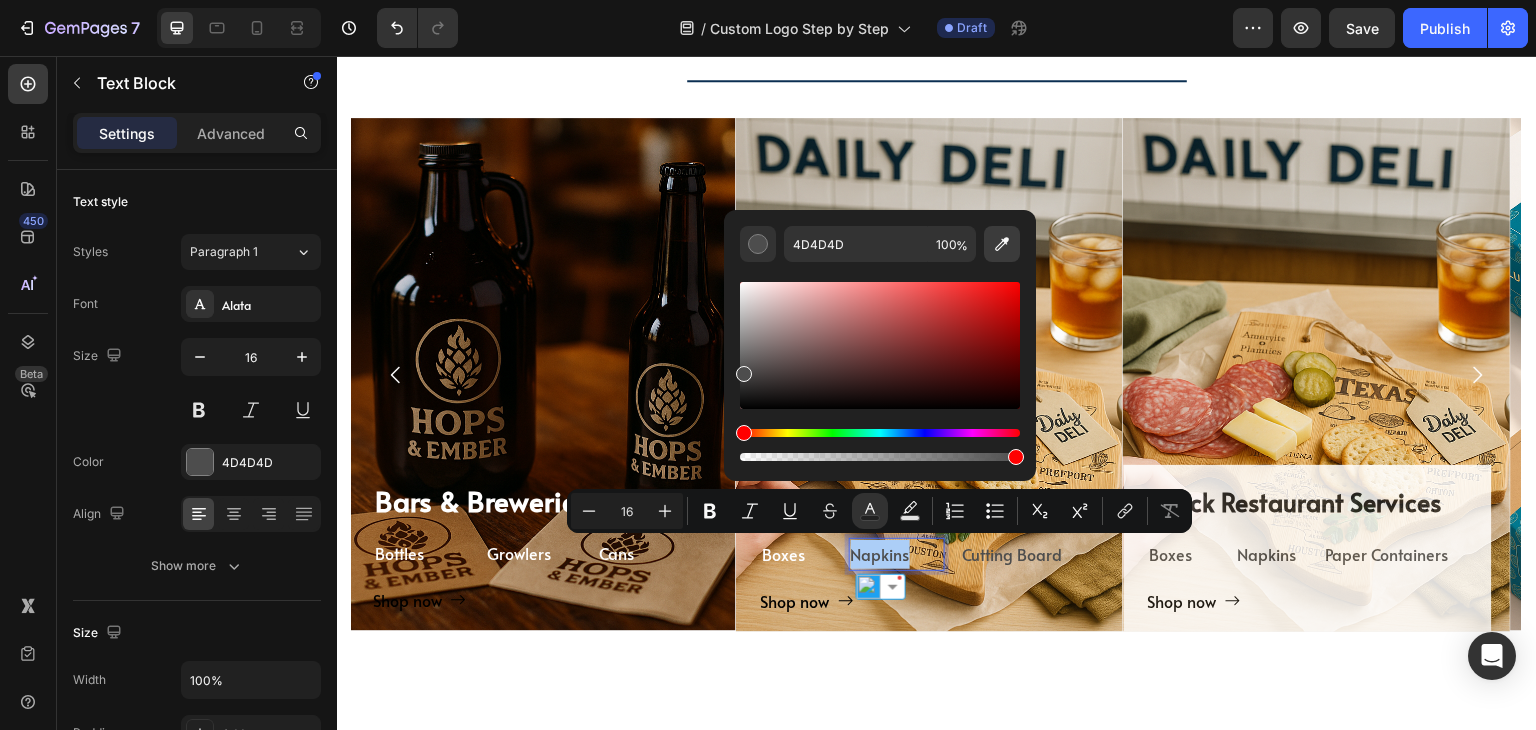 click 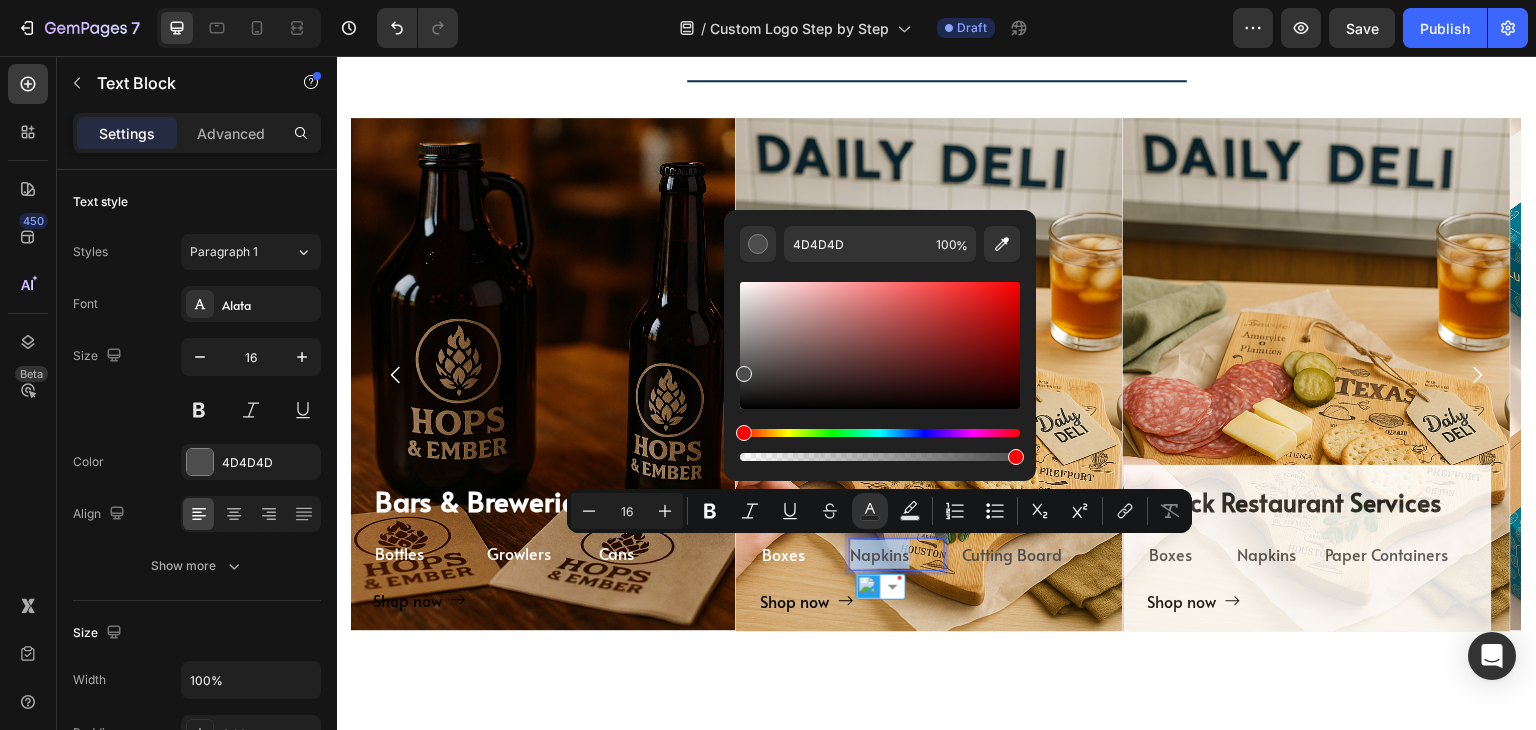 type on "FFFFFF" 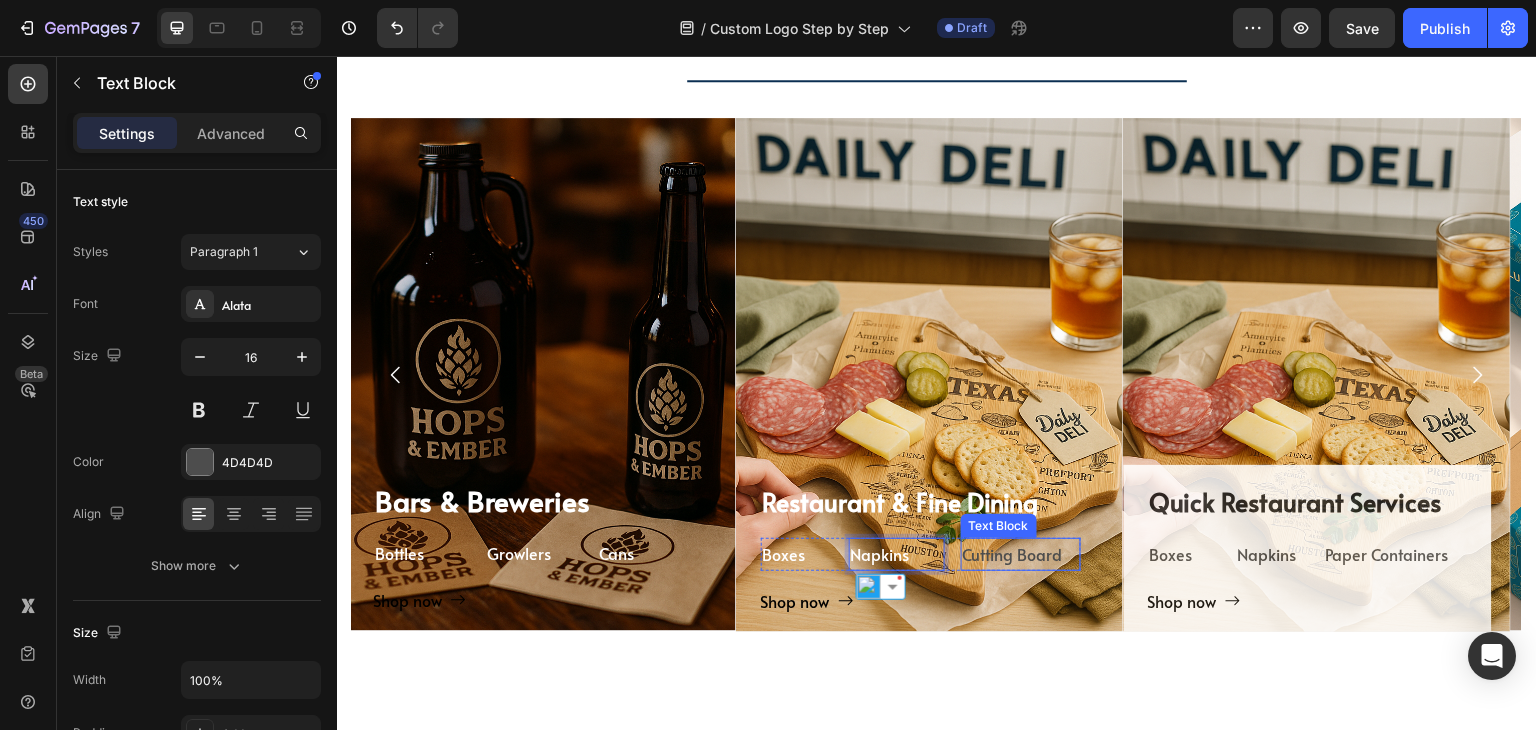 click on "Cutting Board" at bounding box center [1013, 554] 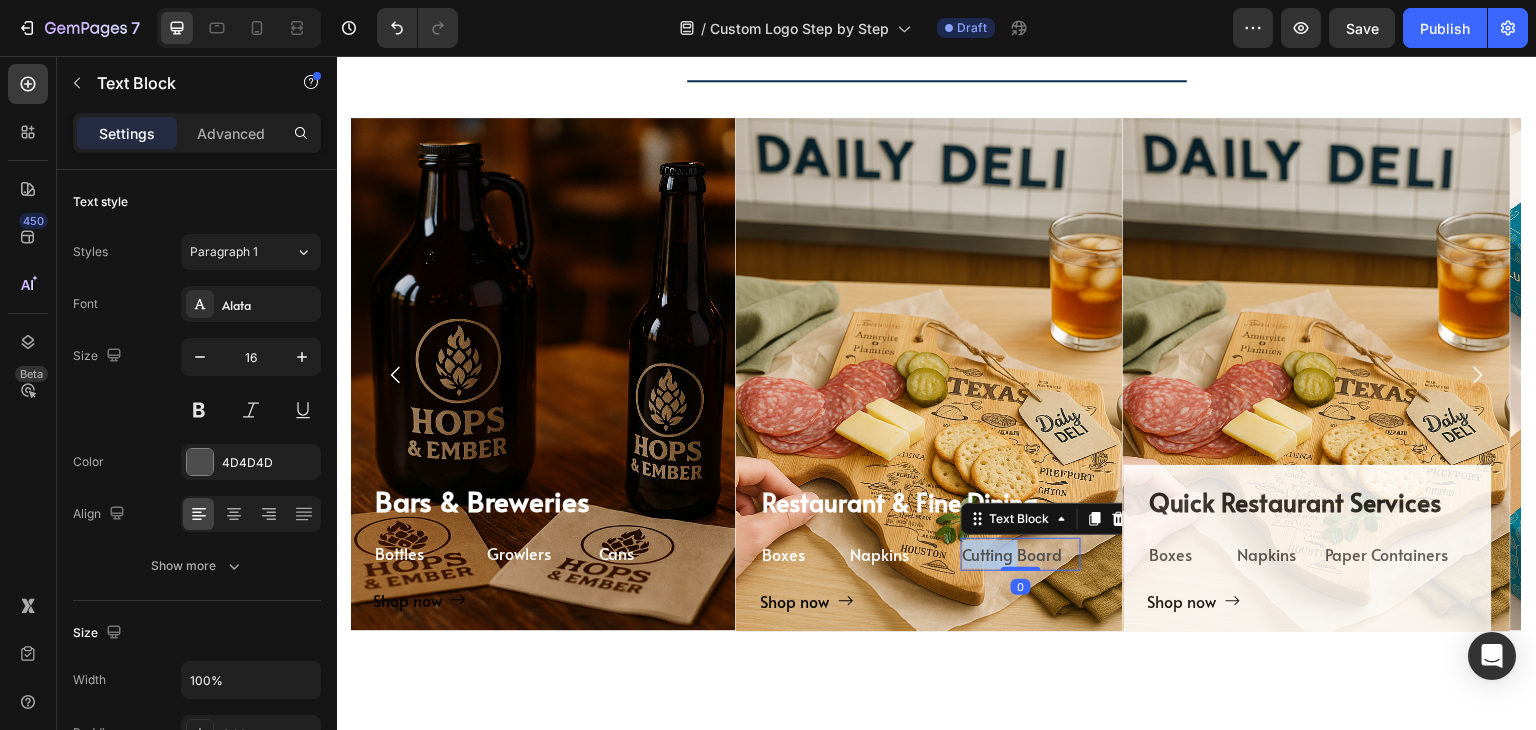 click on "Cutting Board" at bounding box center [1013, 554] 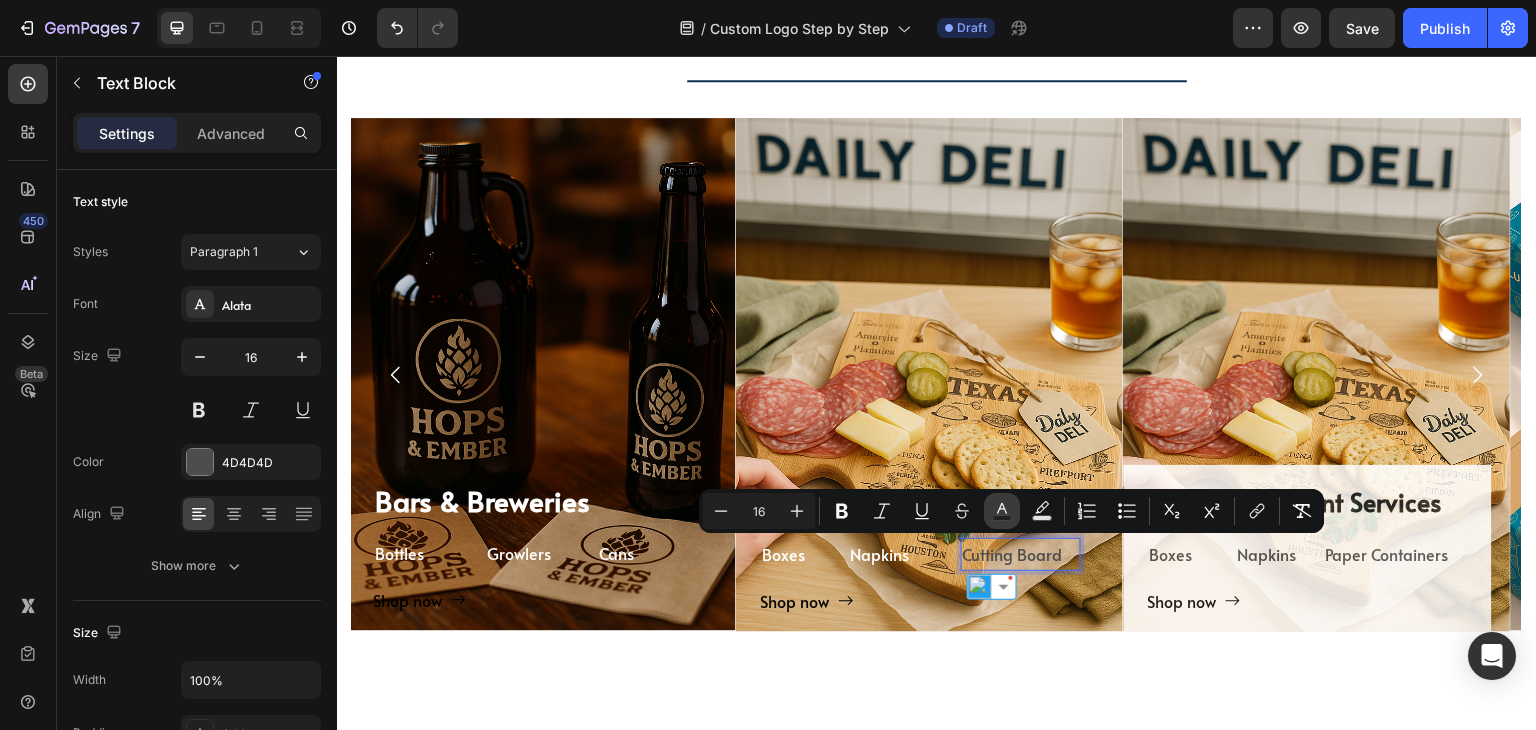 click 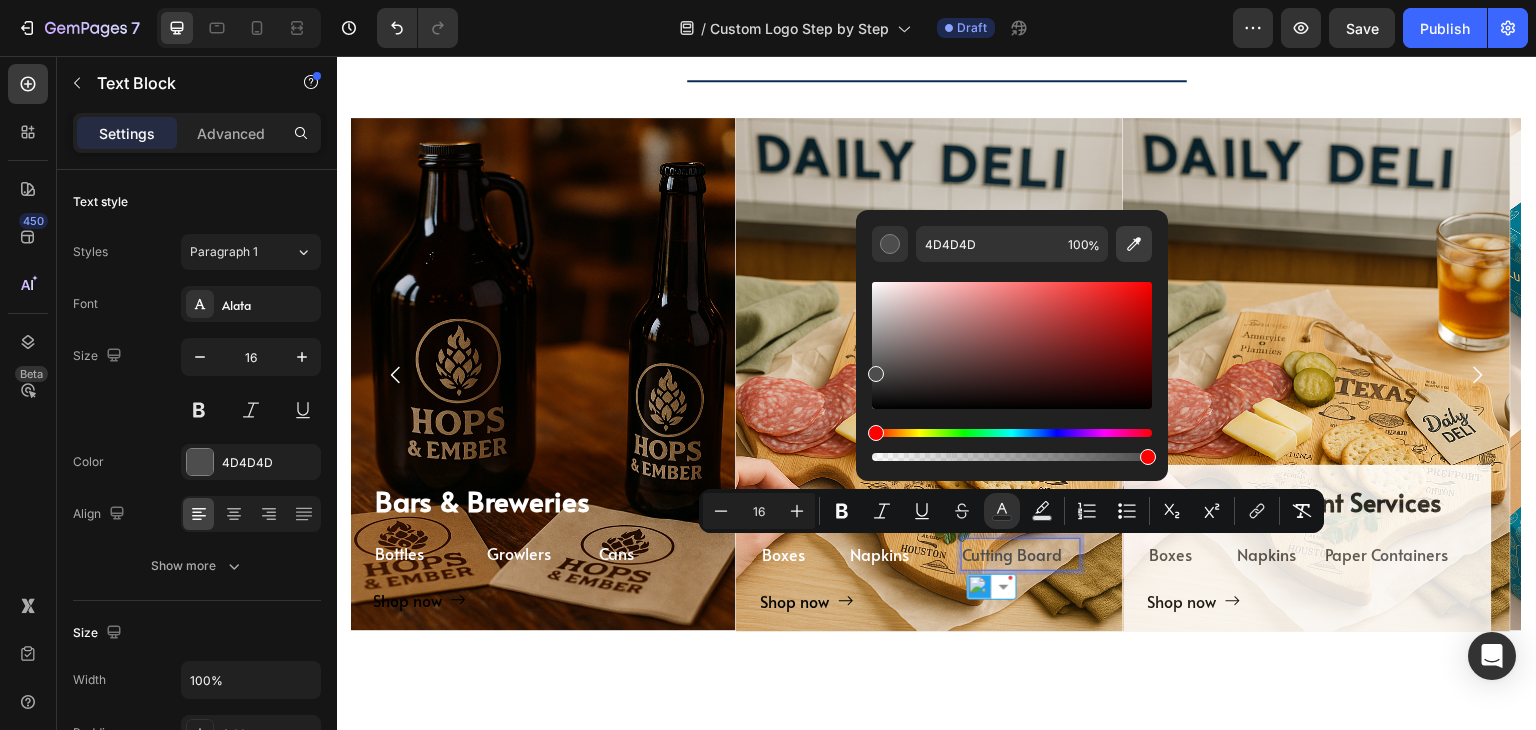click 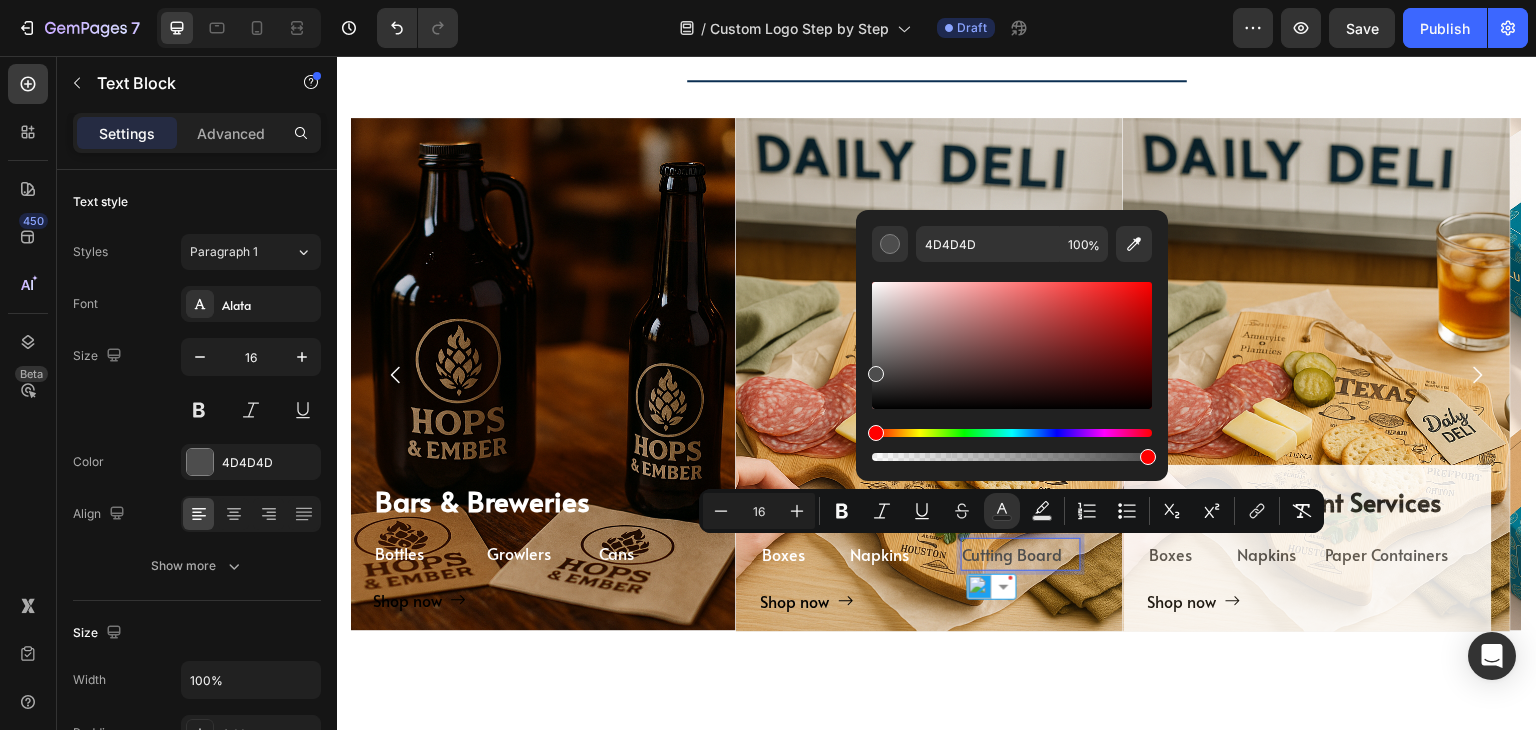 type on "FFFFFF" 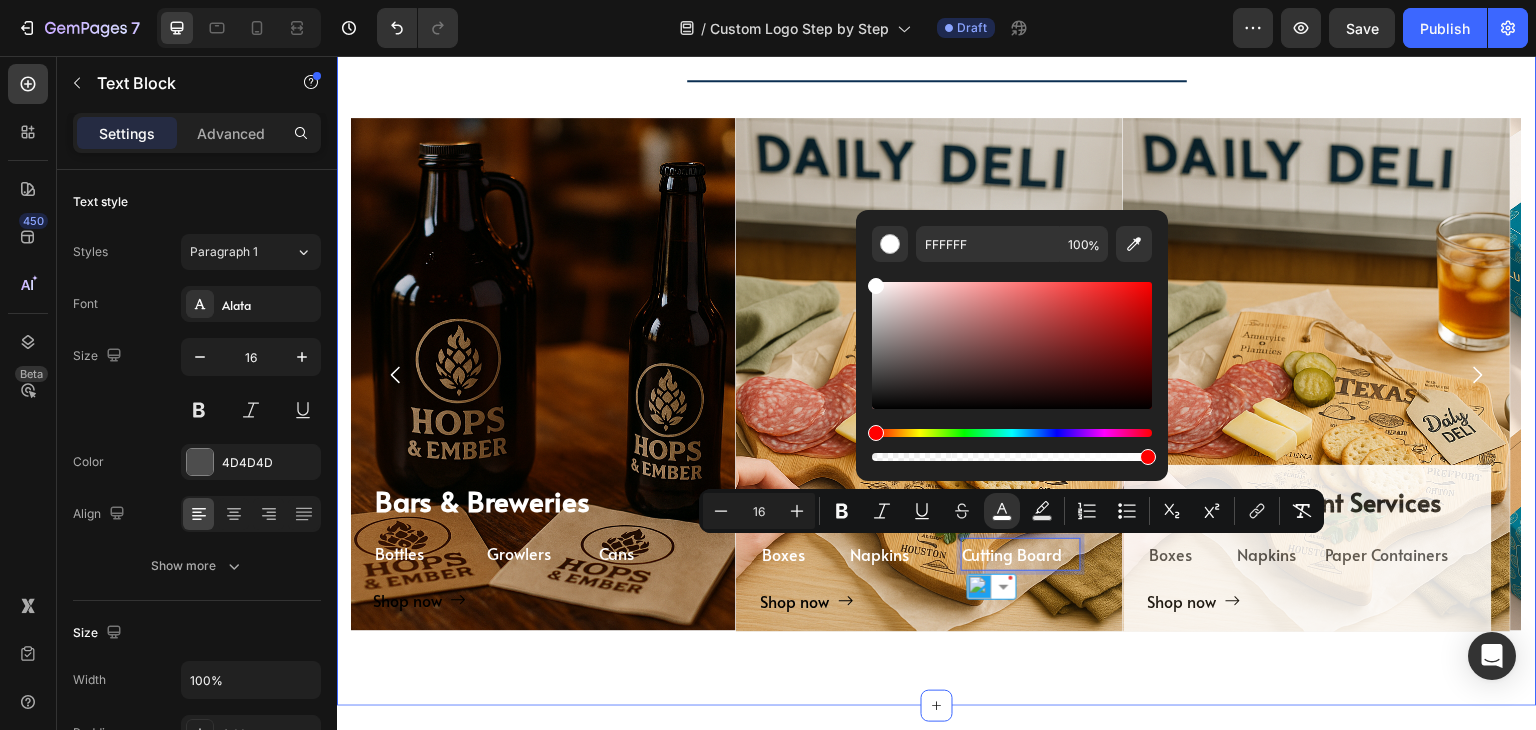 click on "TAILORED SOLUTIONS FOR YOUR INDUSTRY Heading TAILORED SOLUTIONS FOR YOUR INDUSTRY Heading Deep industry knowledge meets innovative packaging solutions. We understand your unique challenges and deliver results that matter! Text block                Title Line
⁠⁠⁠⁠⁠⁠⁠ Coffee Shops & Cafes Heading Coffee Cups Text Block Sleeves Text Block Lids Text Block Row
Shop now Button Row Hero Banner ⁠⁠⁠⁠⁠⁠⁠ Bakeries & Desserts Heading Paper Boxes Text Block Paper Bags Text Block Food Wrap Text Block Row
Shop now Button Row Hero Banner ⁠⁠⁠⁠⁠⁠⁠ Bars & Breweries Heading Bottles Text Block Growlers Text Block Cans Text Block Row
Shop now Button Row Hero Banner ⁠⁠⁠⁠⁠⁠⁠ Restaurant & Fine Dining Heading Boxes Text Block Napkins Text Block Cutting Board Text Block   0 Row
Shop now Button Row Hero Banner Quick Restaurant Services Heading Boxes Text Block Napkins Text Block Paper Containers Row Row" at bounding box center (937, 300) 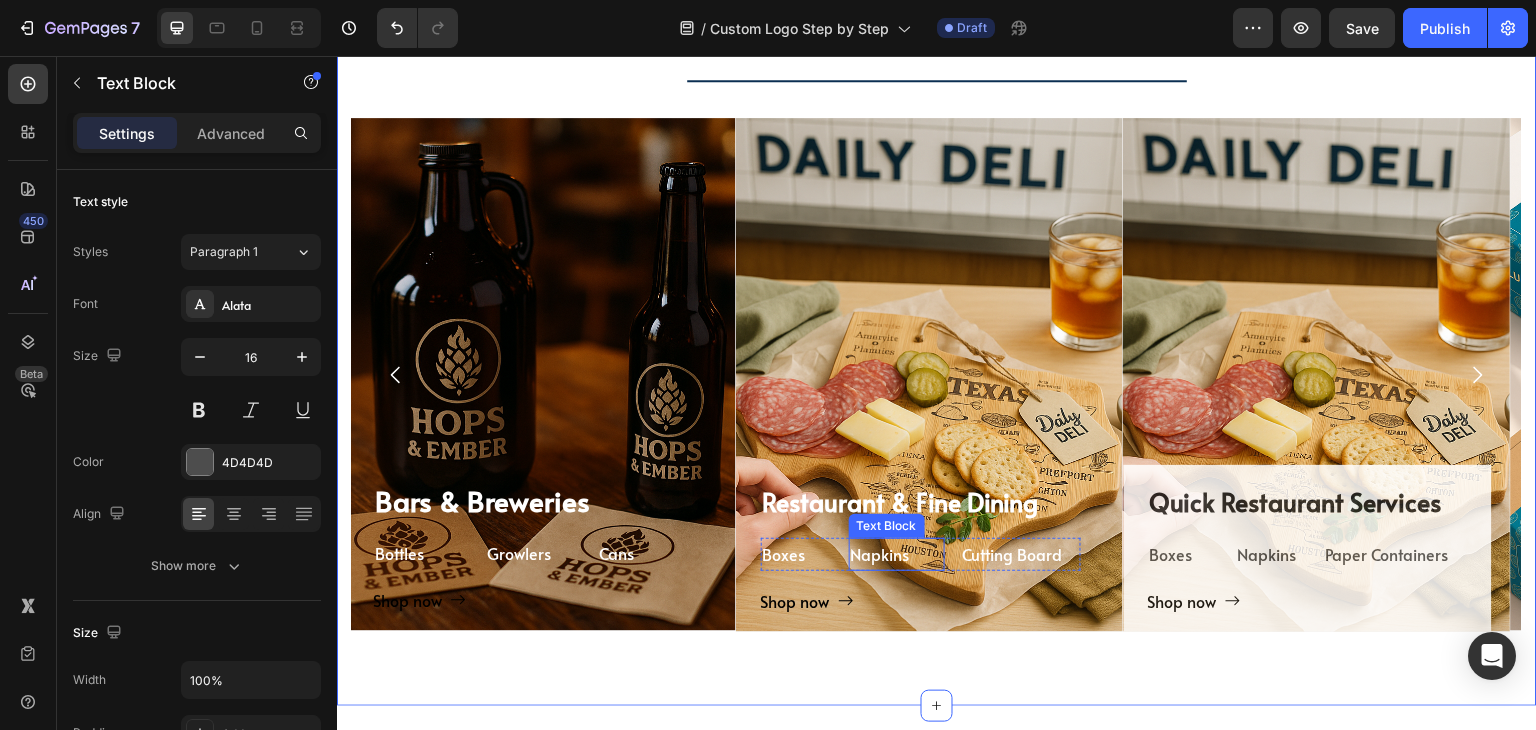click on "Napkins" at bounding box center (880, 554) 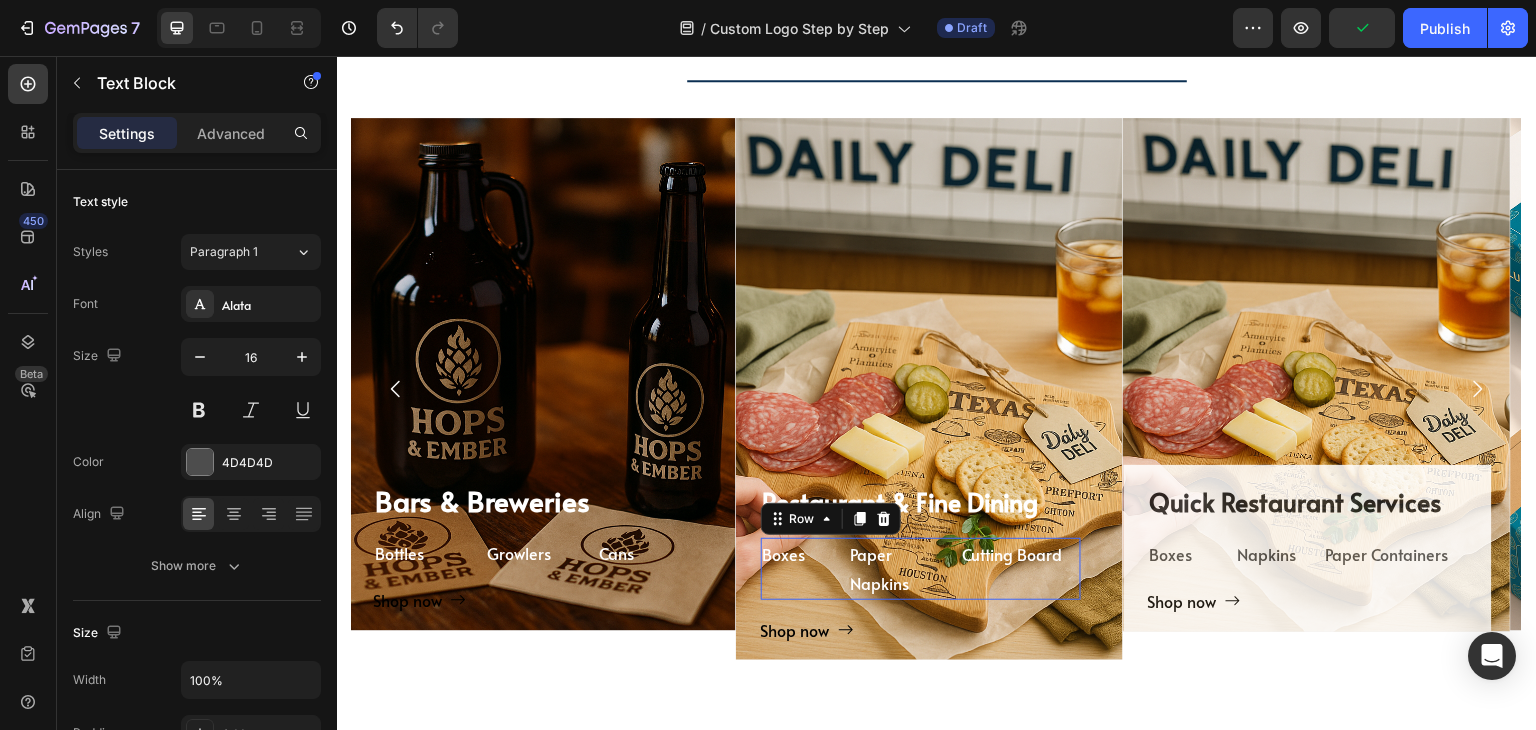 click on "Boxes Text Block" at bounding box center (797, 569) 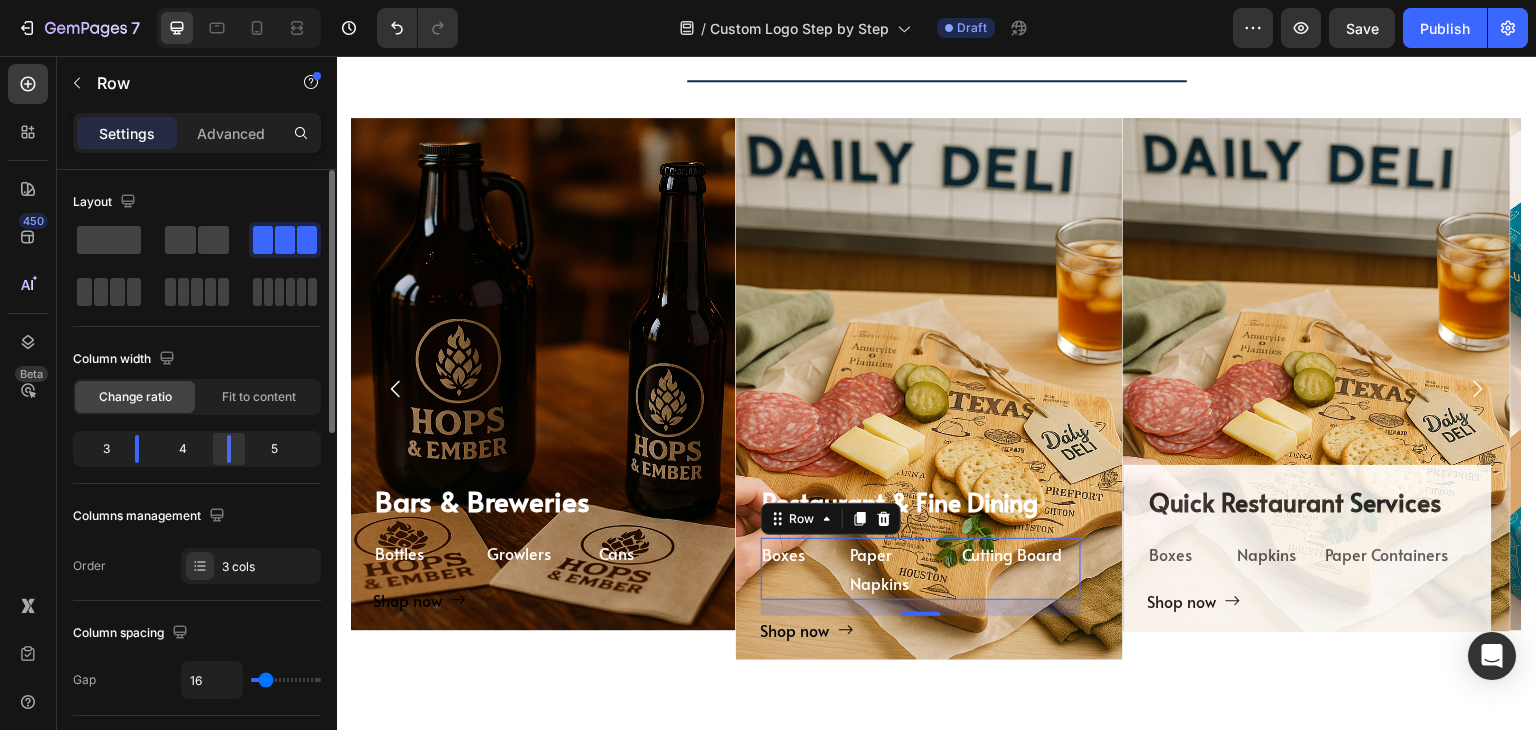 click on "7  Version history  /  Custom Logo Step by Step Draft Preview  Save   Publish  450 Beta Sections(18) Elements(83) Section Element Hero Section Product Detail Brands Trusted Badges Guarantee Product Breakdown How to use Testimonials Compare Bundle FAQs Social Proof Brand Story Product List Collection Blog List Contact Sticky Add to Cart Custom Footer Browse Library 450 Layout
Row
Row
Row
Row Text
Heading
Text Block Button
Button
Button Media
Image
Image
Video" at bounding box center [768, 0] 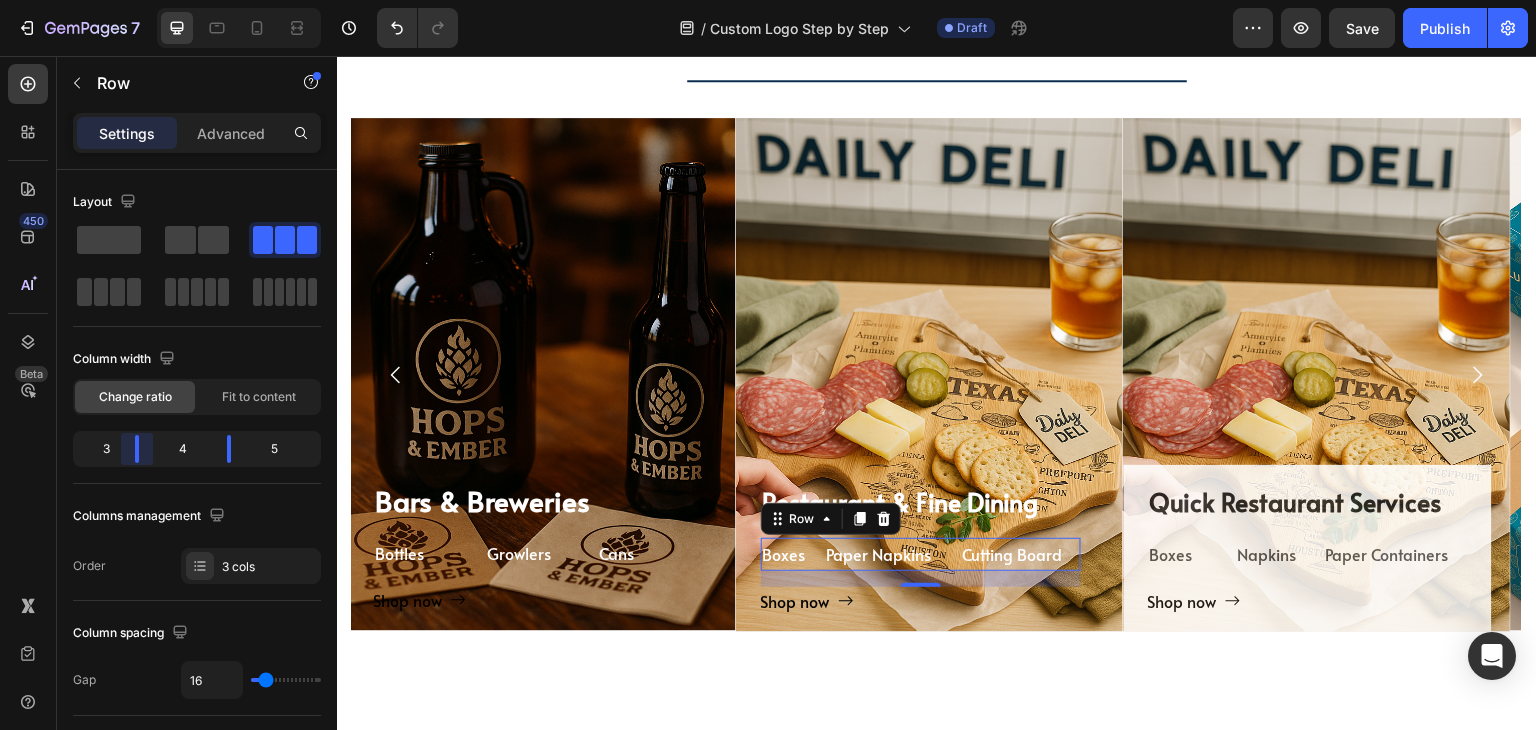 click on "7  Version history  /  Custom Logo Step by Step Draft Preview  Save   Publish  450 Beta Sections(18) Elements(83) Section Element Hero Section Product Detail Brands Trusted Badges Guarantee Product Breakdown How to use Testimonials Compare Bundle FAQs Social Proof Brand Story Product List Collection Blog List Contact Sticky Add to Cart Custom Footer Browse Library 450 Layout
Row
Row
Row
Row Text
Heading
Text Block Button
Button
Button Media
Image
Image
Video" at bounding box center (768, 0) 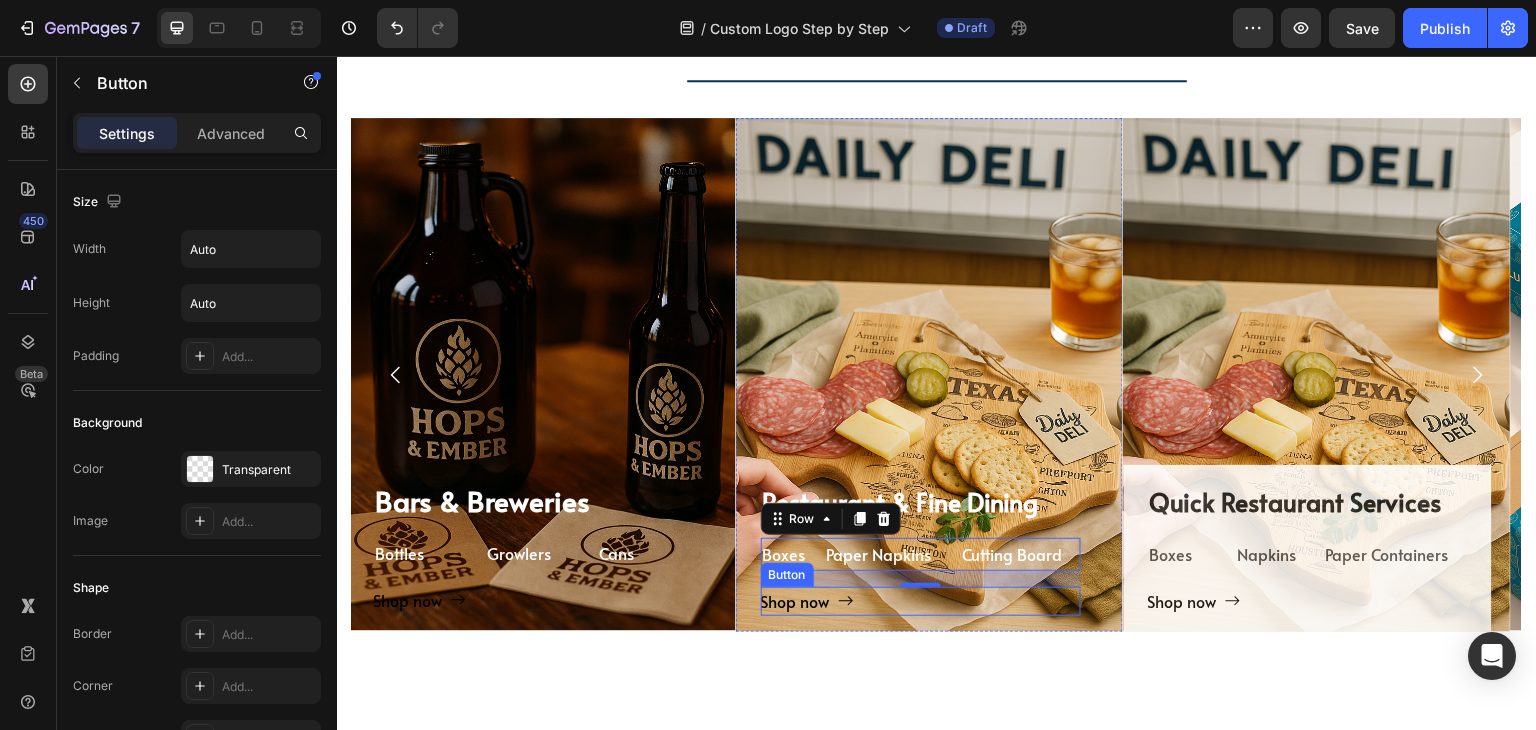click on "Shop now Button" at bounding box center (921, 601) 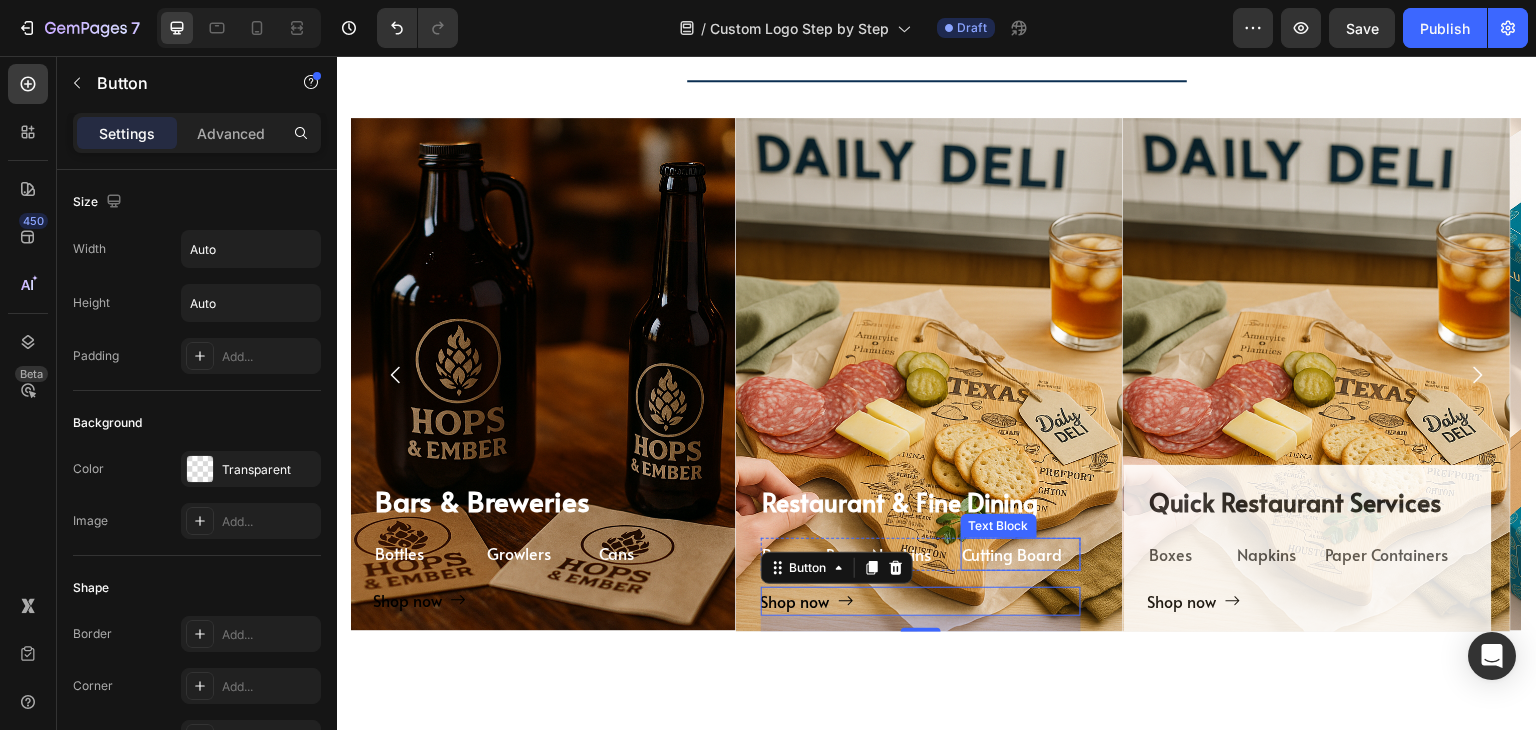 click on "Text Block" at bounding box center [999, 526] 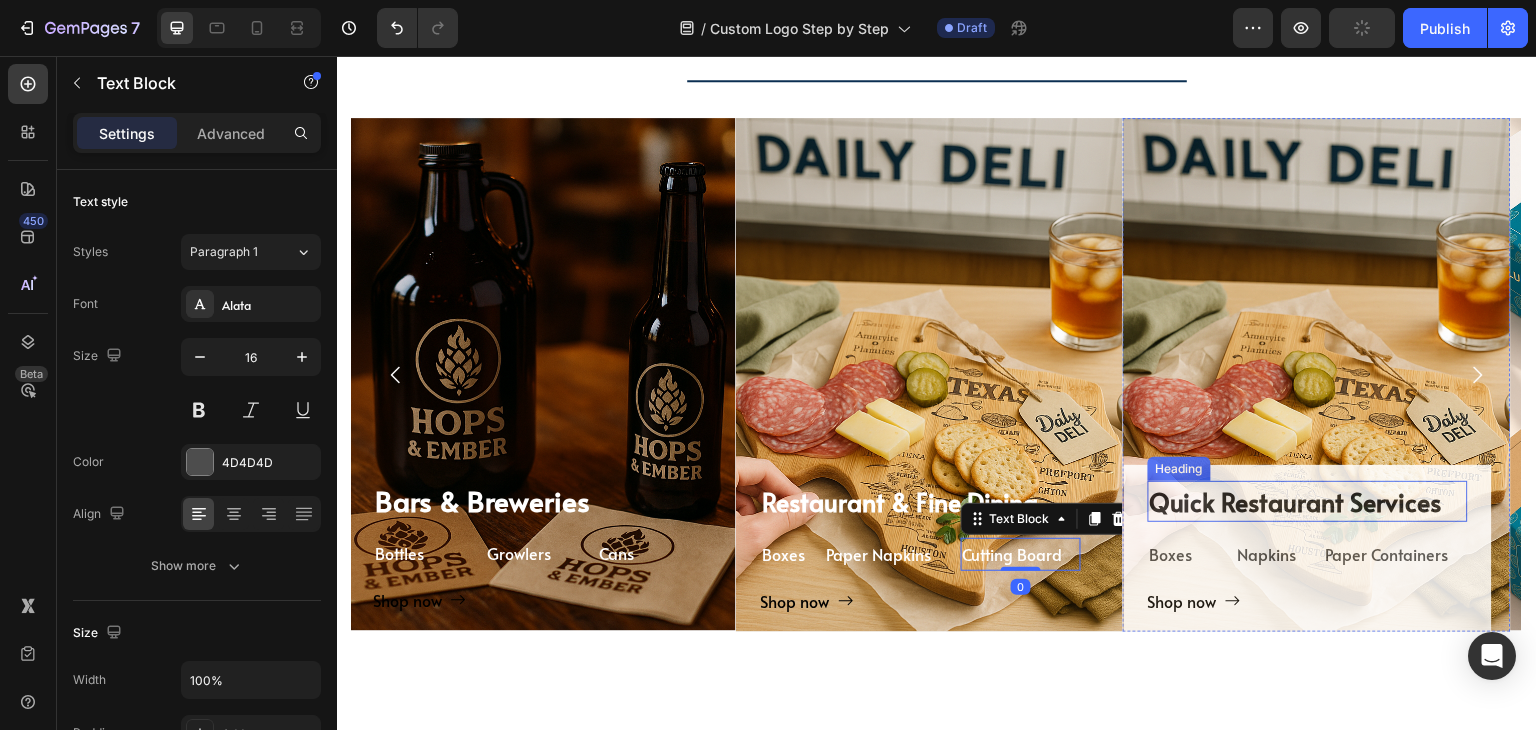 click on "Quick Restaurant Services" at bounding box center (1296, 501) 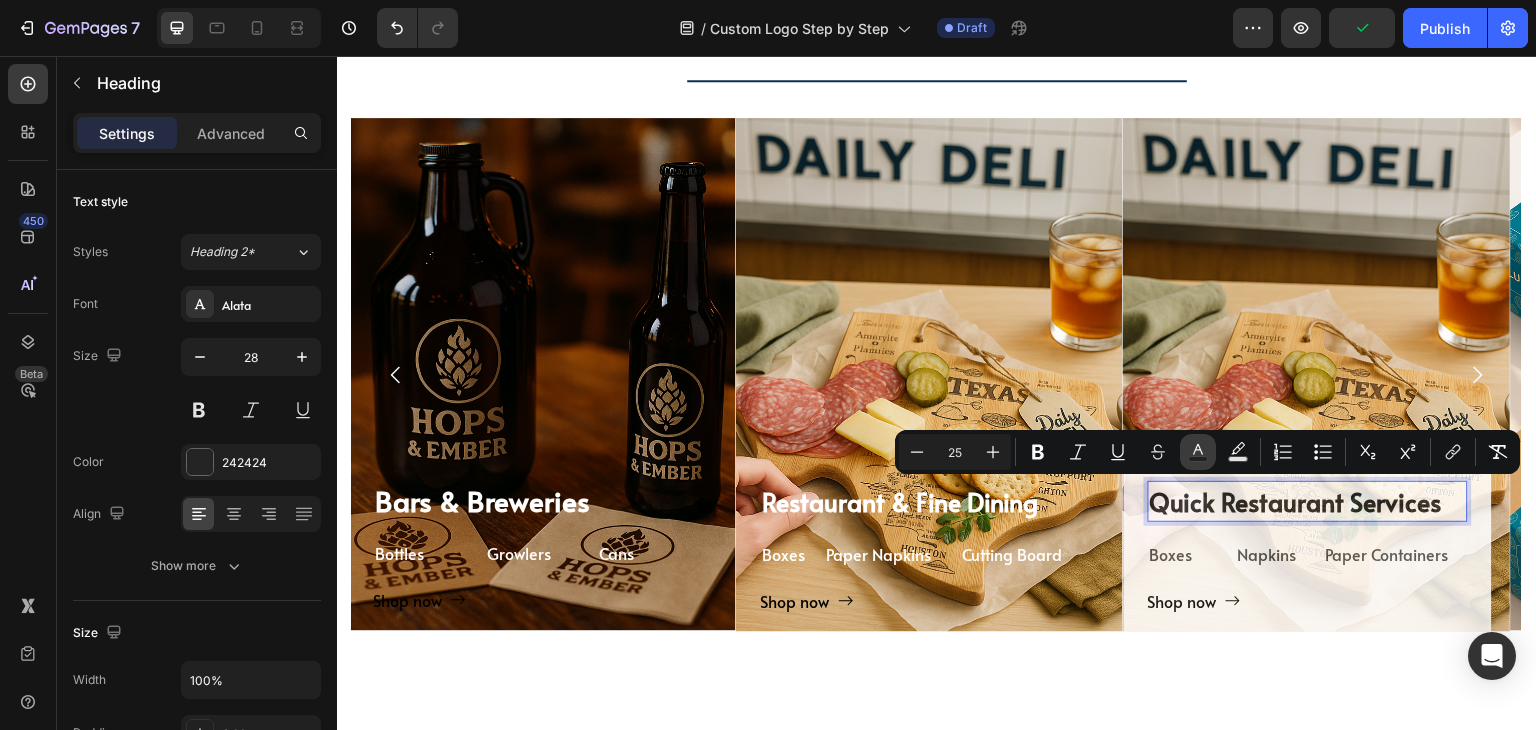 click 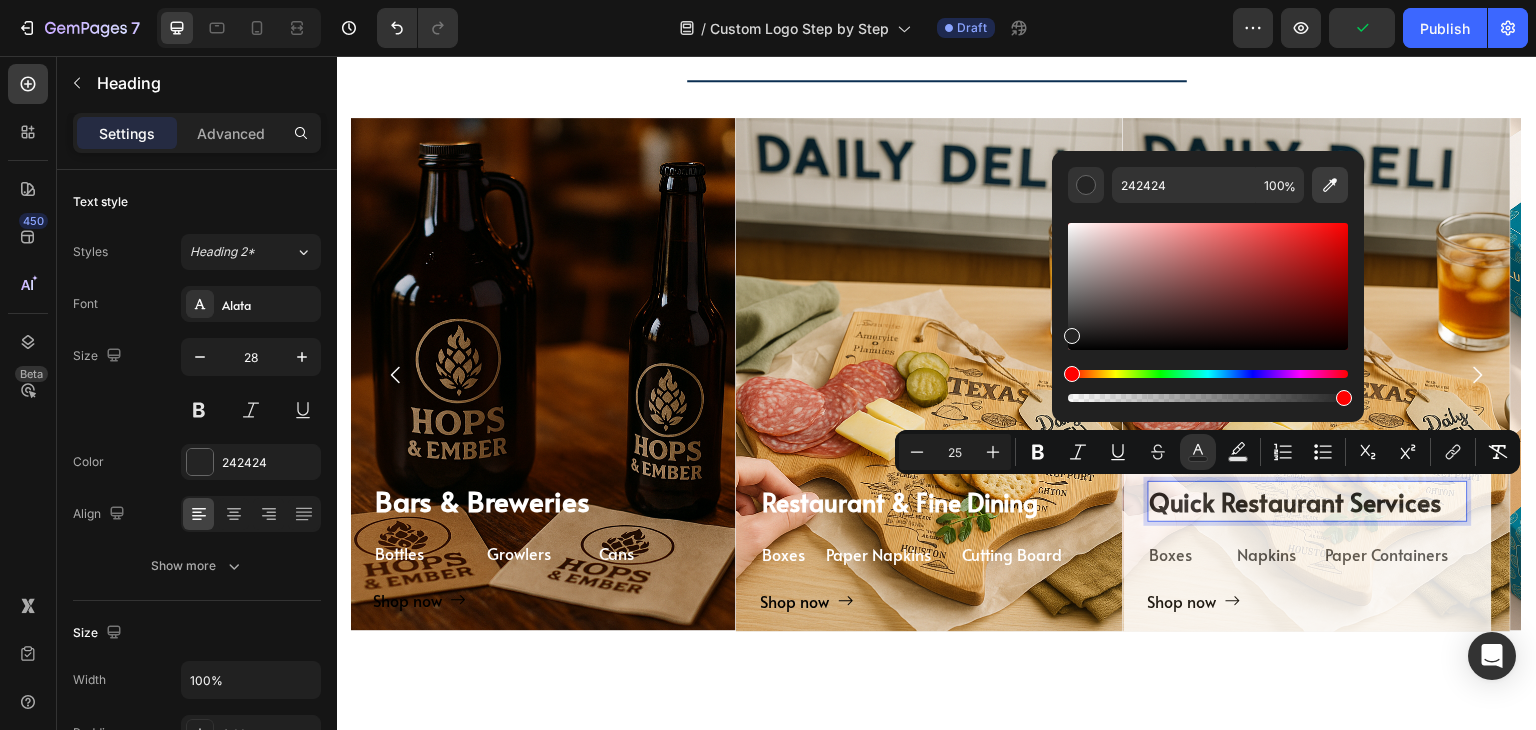 click 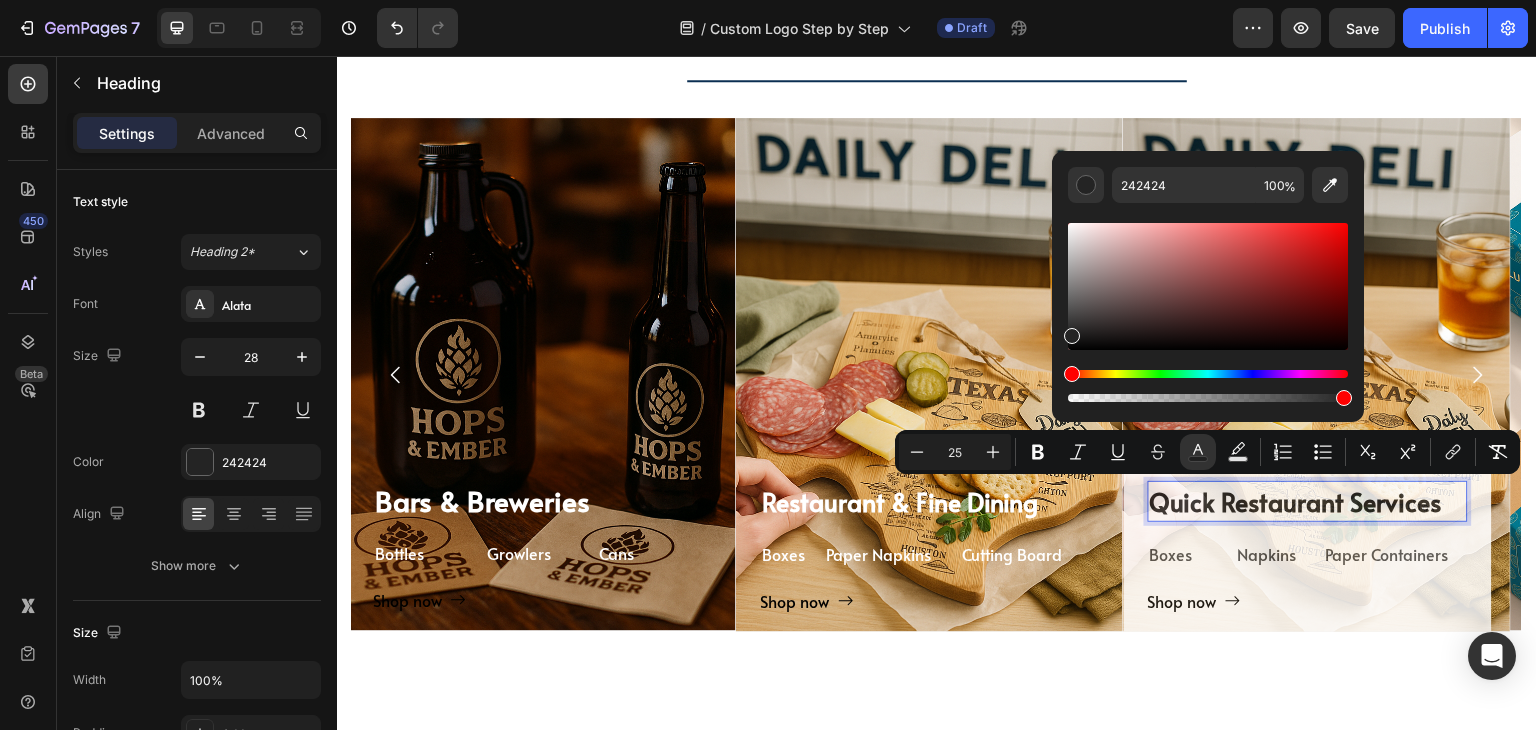 type on "FFFFFF" 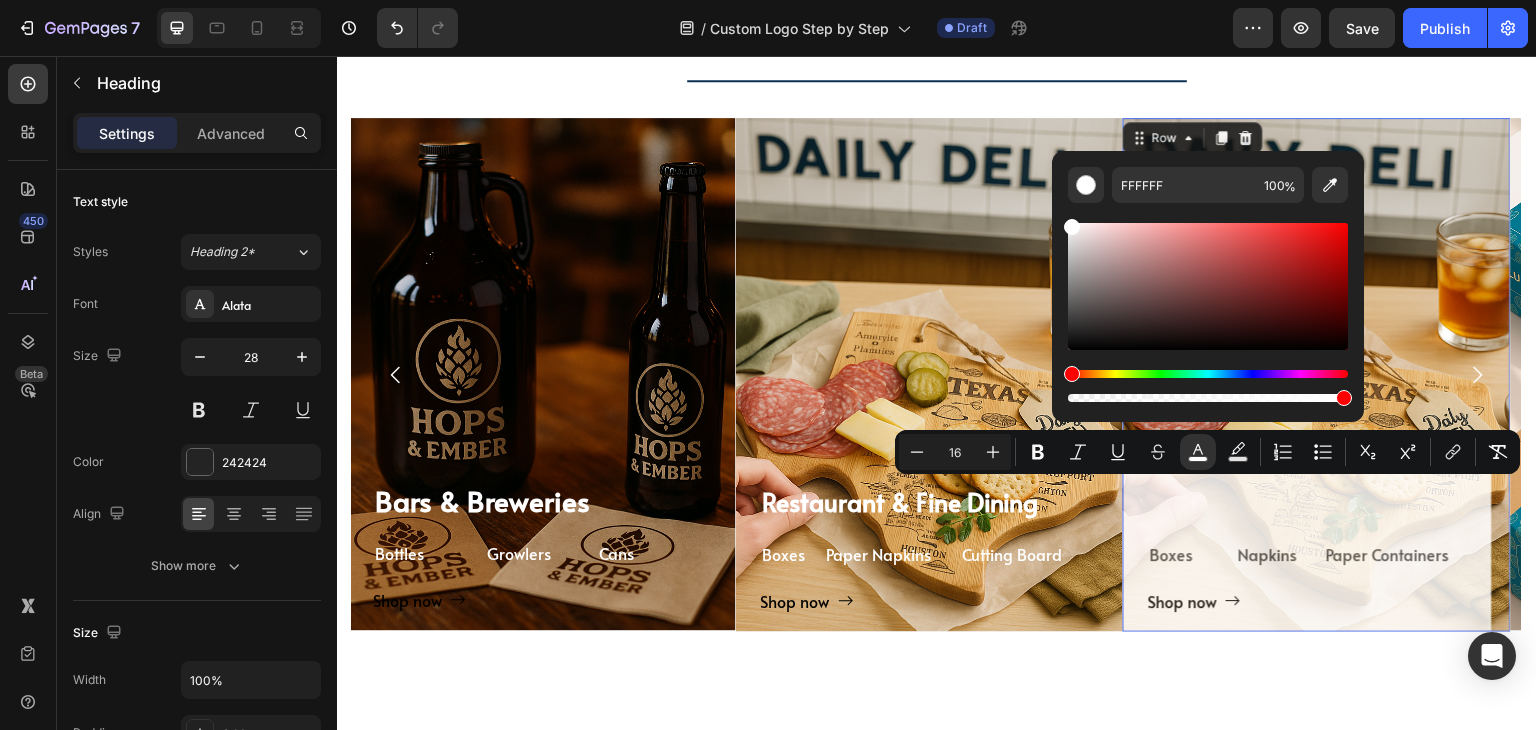 click on "⁠⁠⁠⁠⁠⁠⁠ Quick Restaurant Services Heading Boxes Text Block Napkins Text Block Paper Containers Text Block Row
Shop now Button Row   0" at bounding box center (1308, 548) 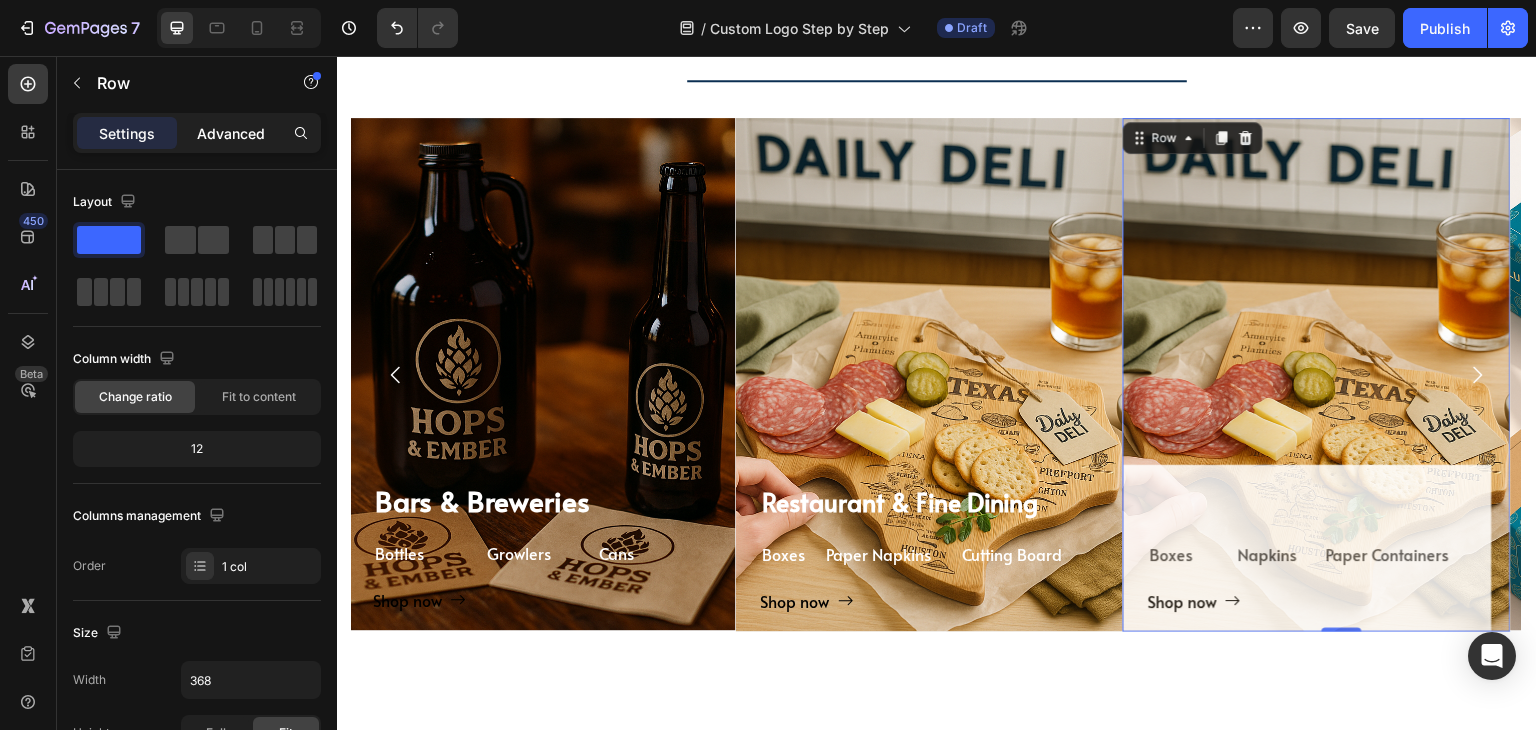 click on "Advanced" at bounding box center [231, 133] 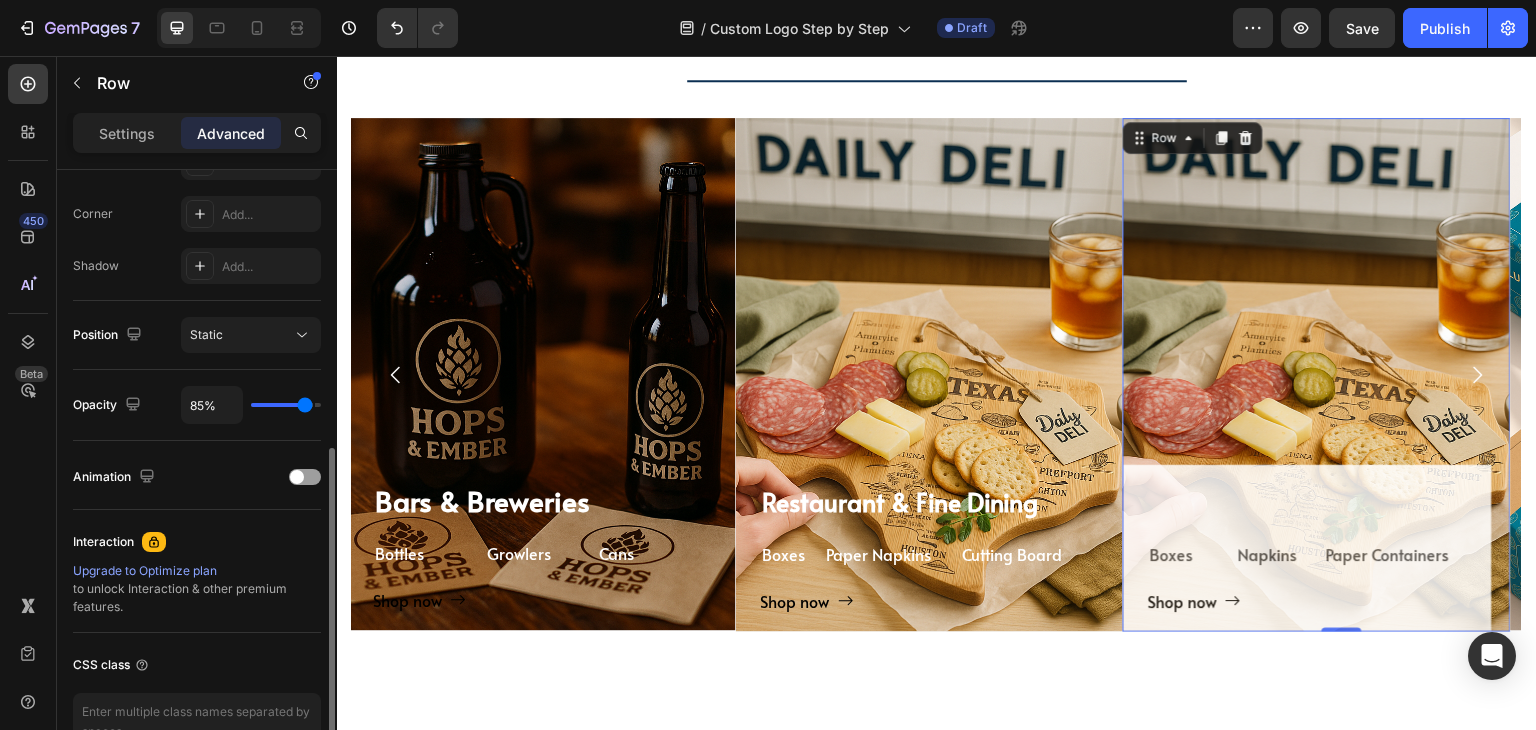 scroll, scrollTop: 715, scrollLeft: 0, axis: vertical 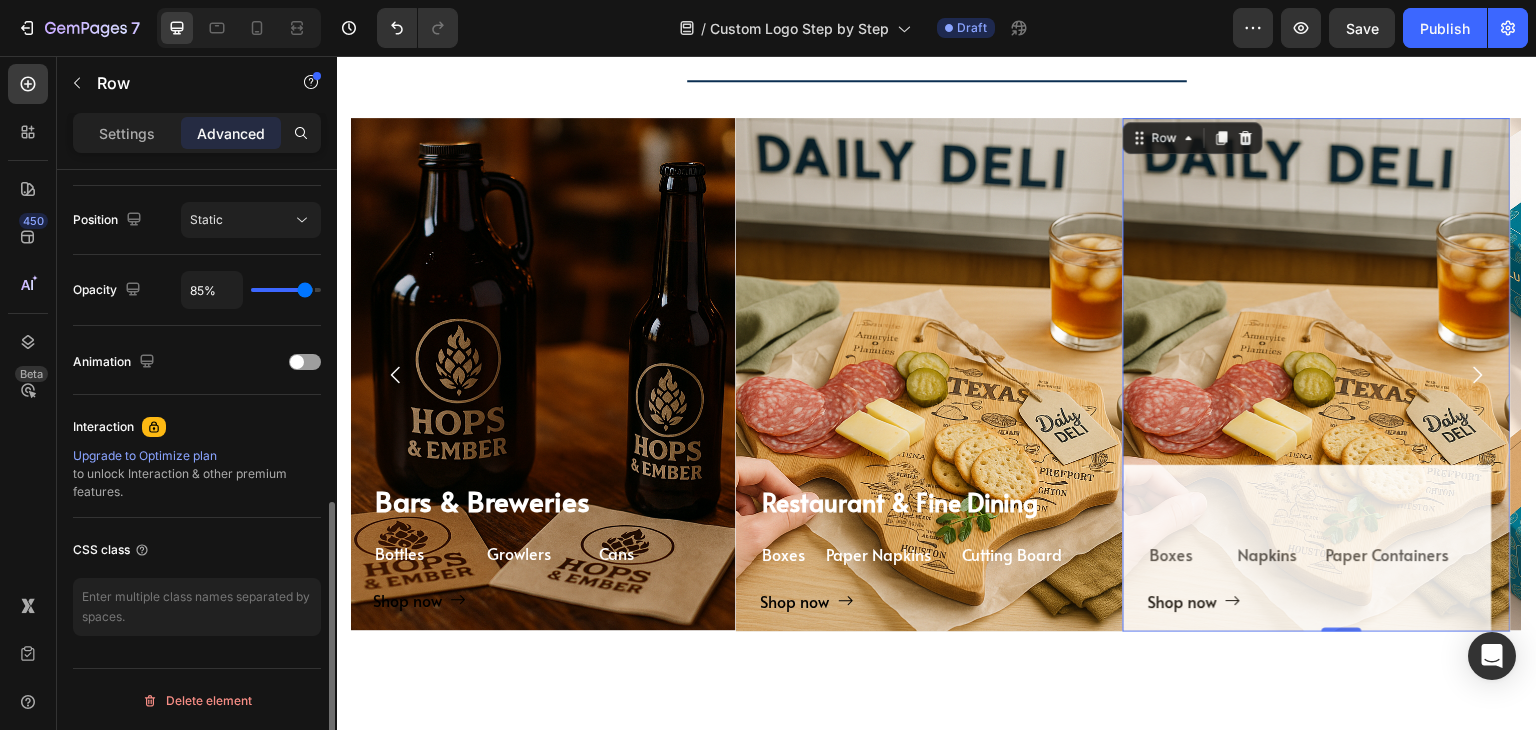 type on "100%" 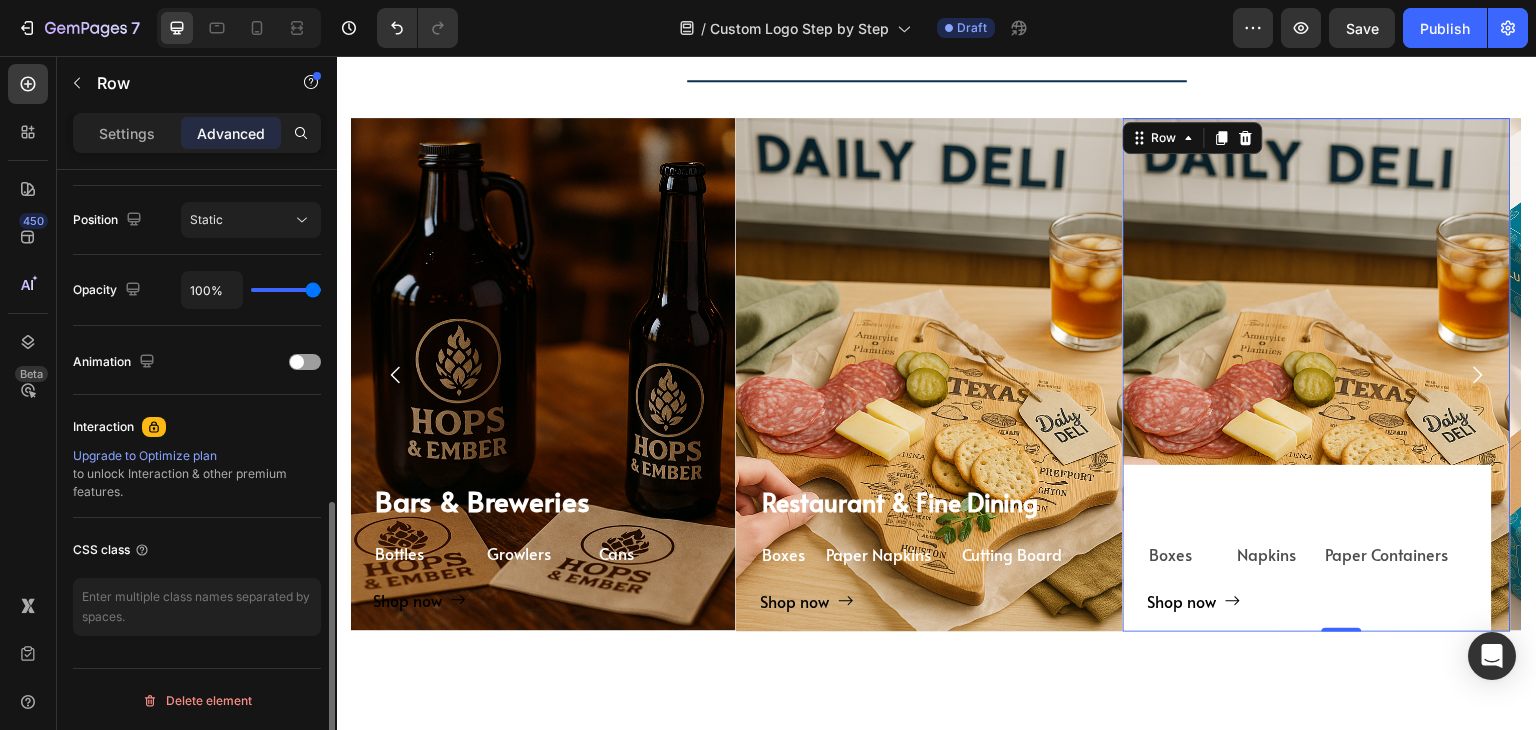 drag, startPoint x: 306, startPoint y: 293, endPoint x: 322, endPoint y: 295, distance: 16.124516 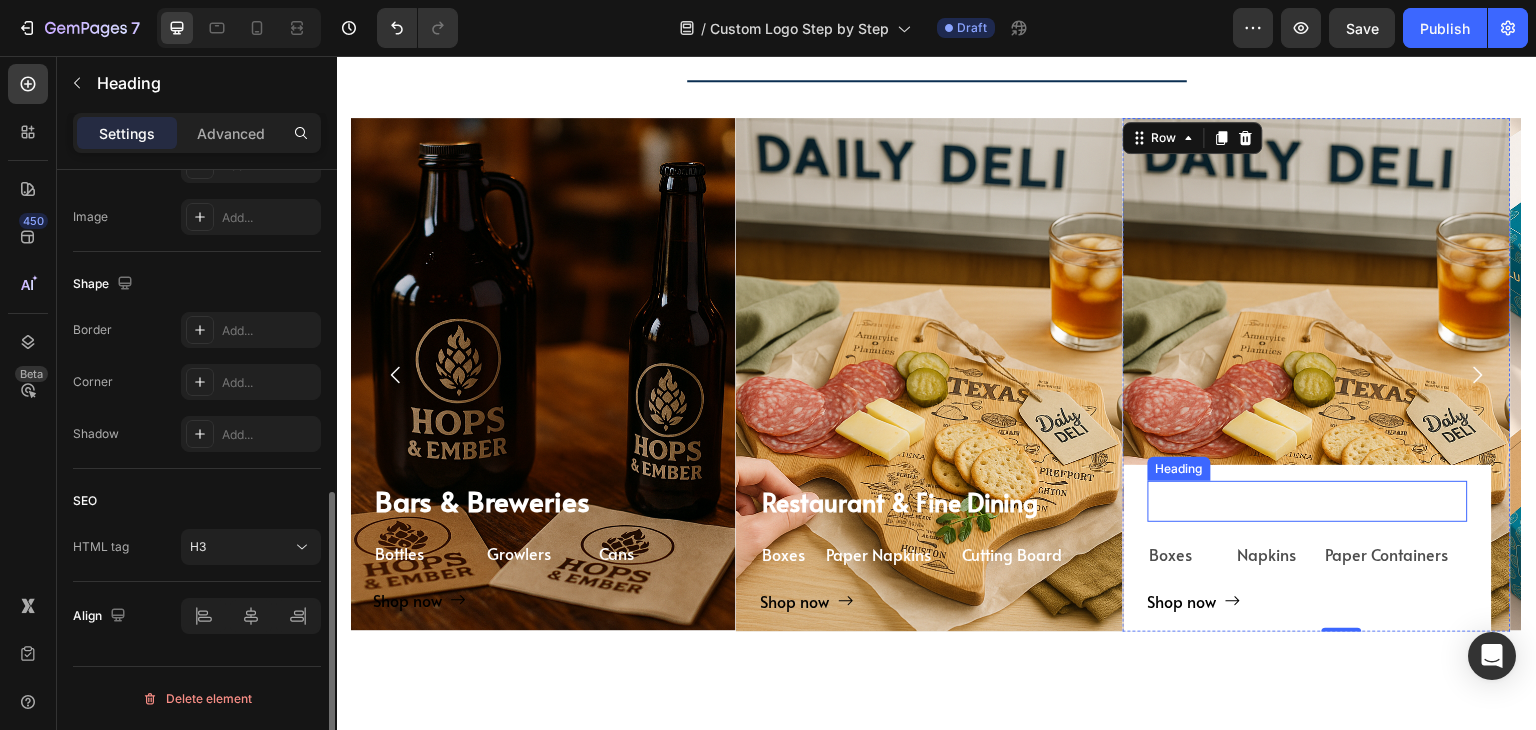 click on "Quick Restaurant Services" at bounding box center [1296, 501] 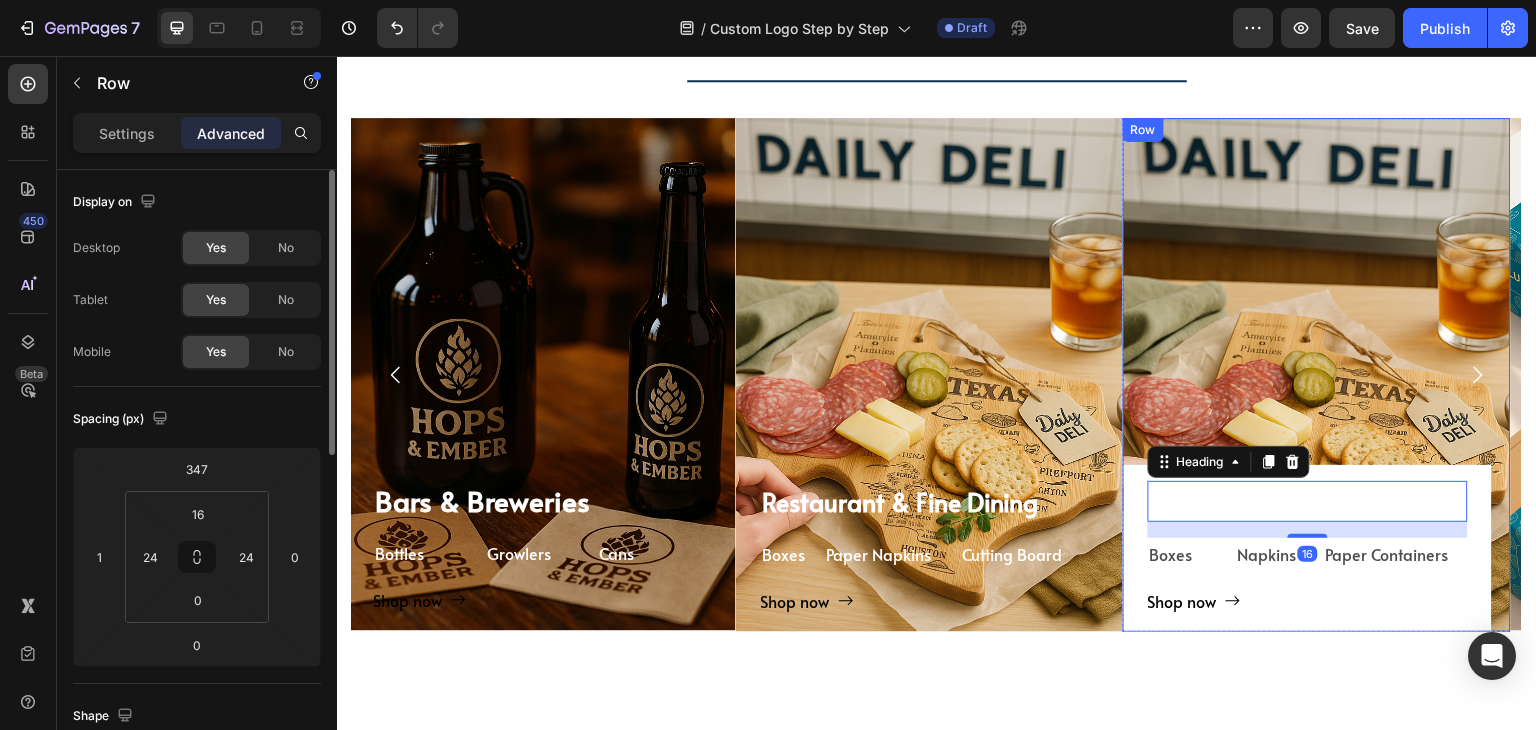 click on "⁠⁠⁠⁠⁠⁠⁠ Quick Restaurant Services Heading   16 Boxes Text Block Napkins Text Block Paper Containers Text Block Row
Shop now Button Row" at bounding box center [1308, 548] 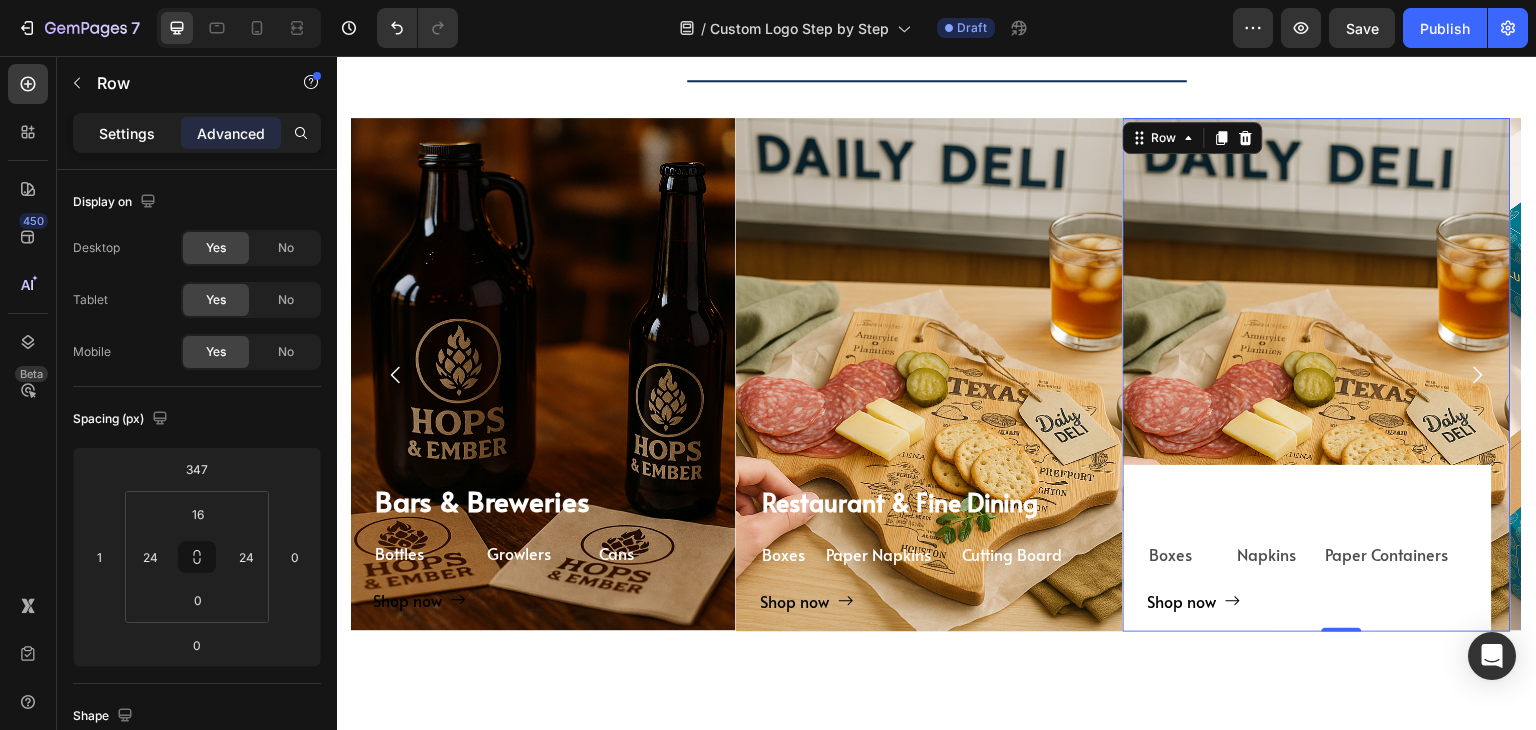 scroll, scrollTop: 600, scrollLeft: 0, axis: vertical 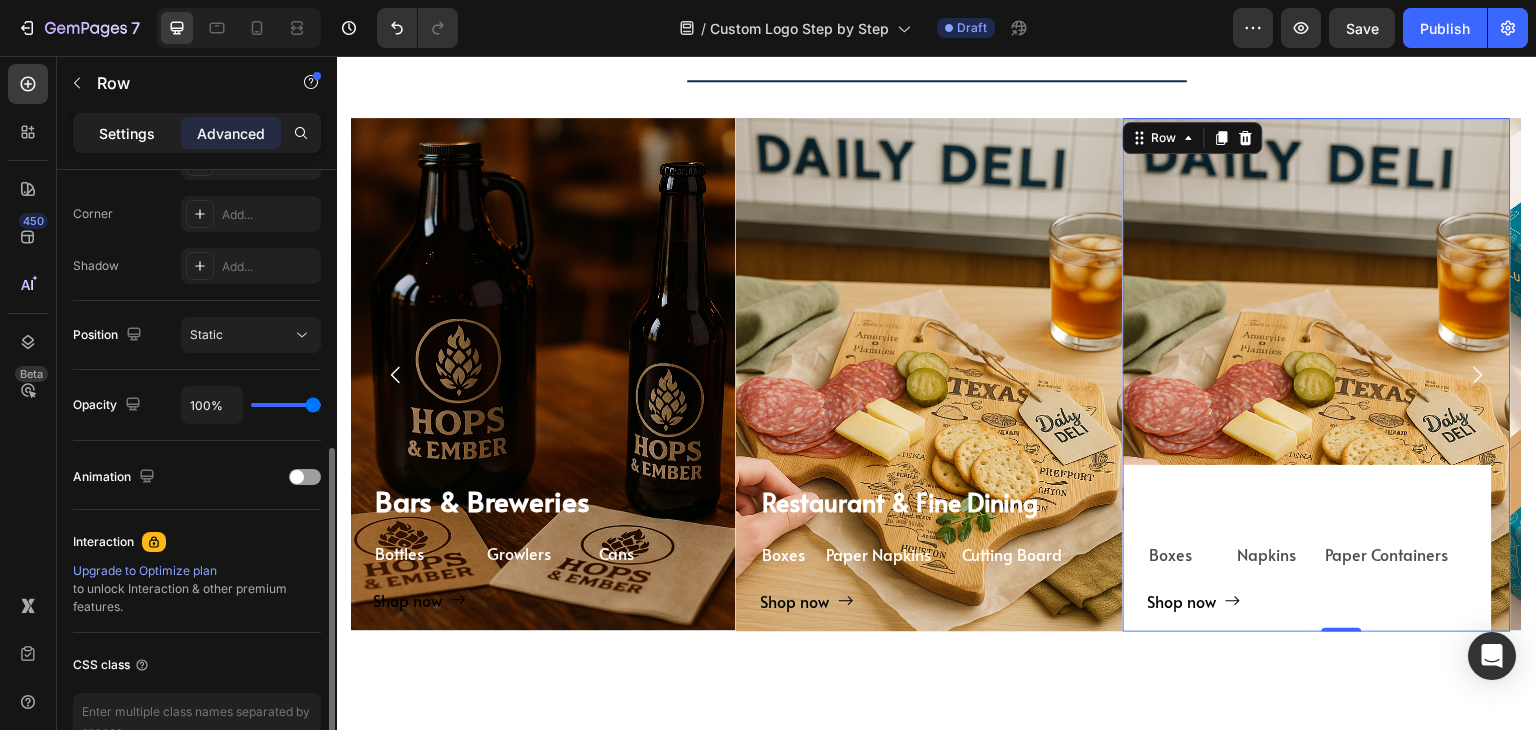 click on "Settings" at bounding box center [127, 133] 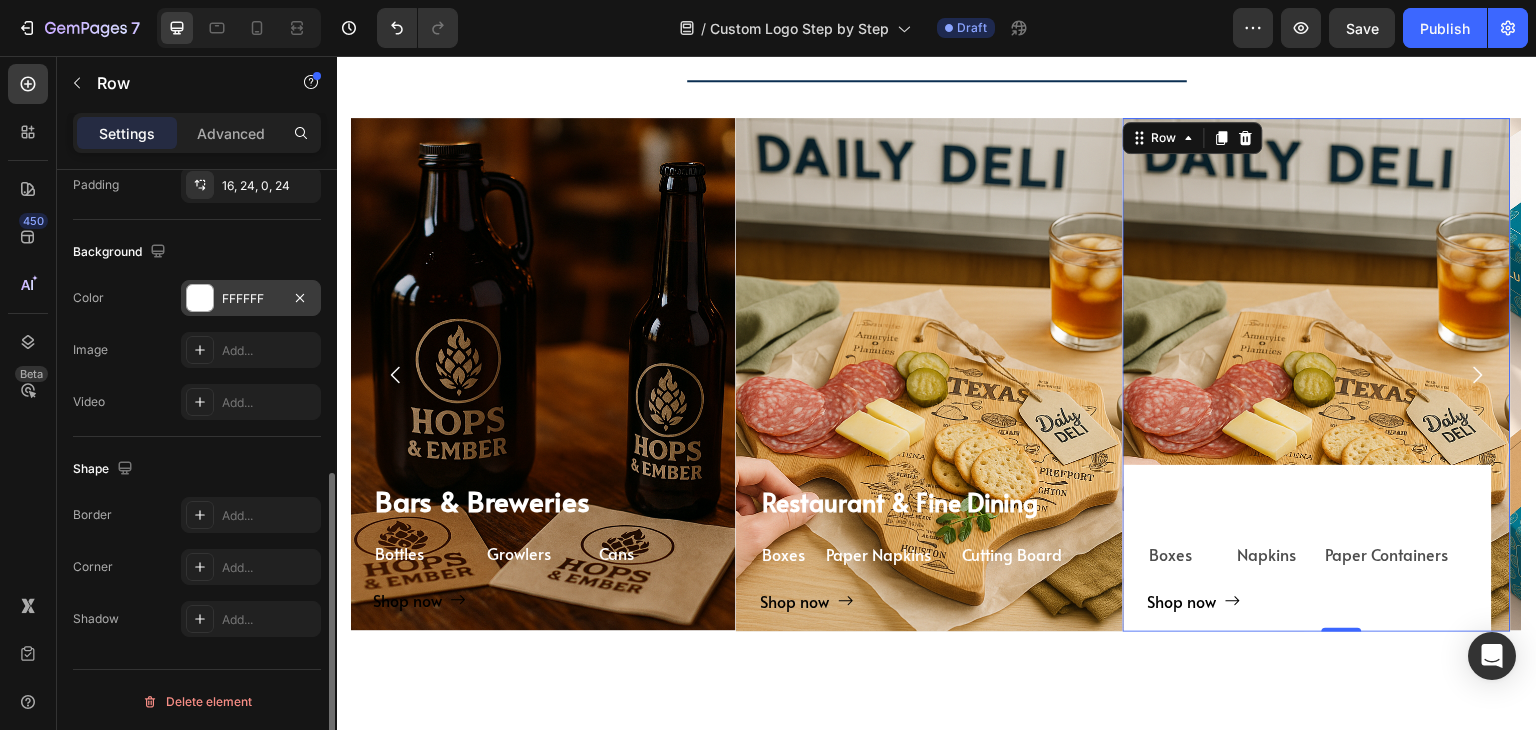 click at bounding box center [200, 298] 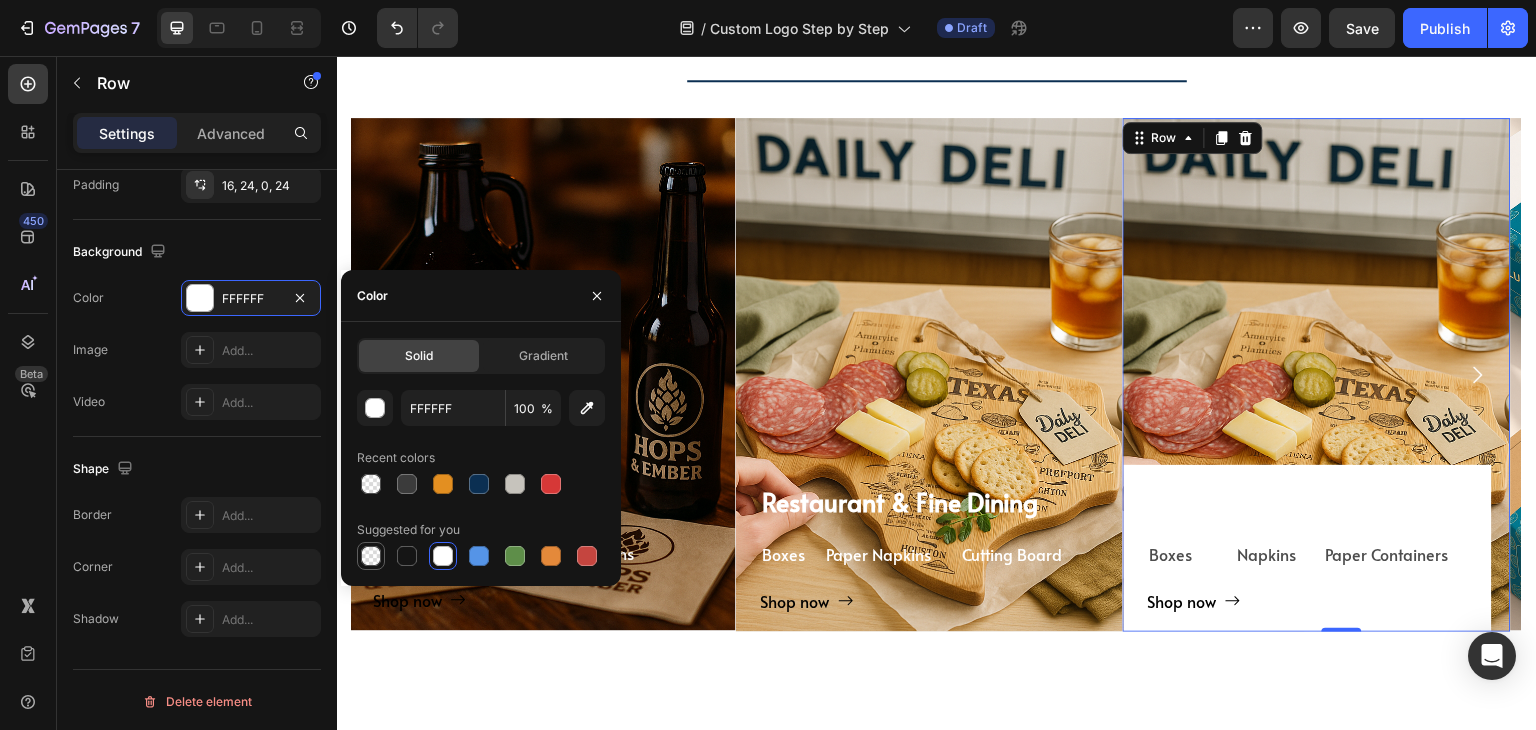 click at bounding box center [371, 556] 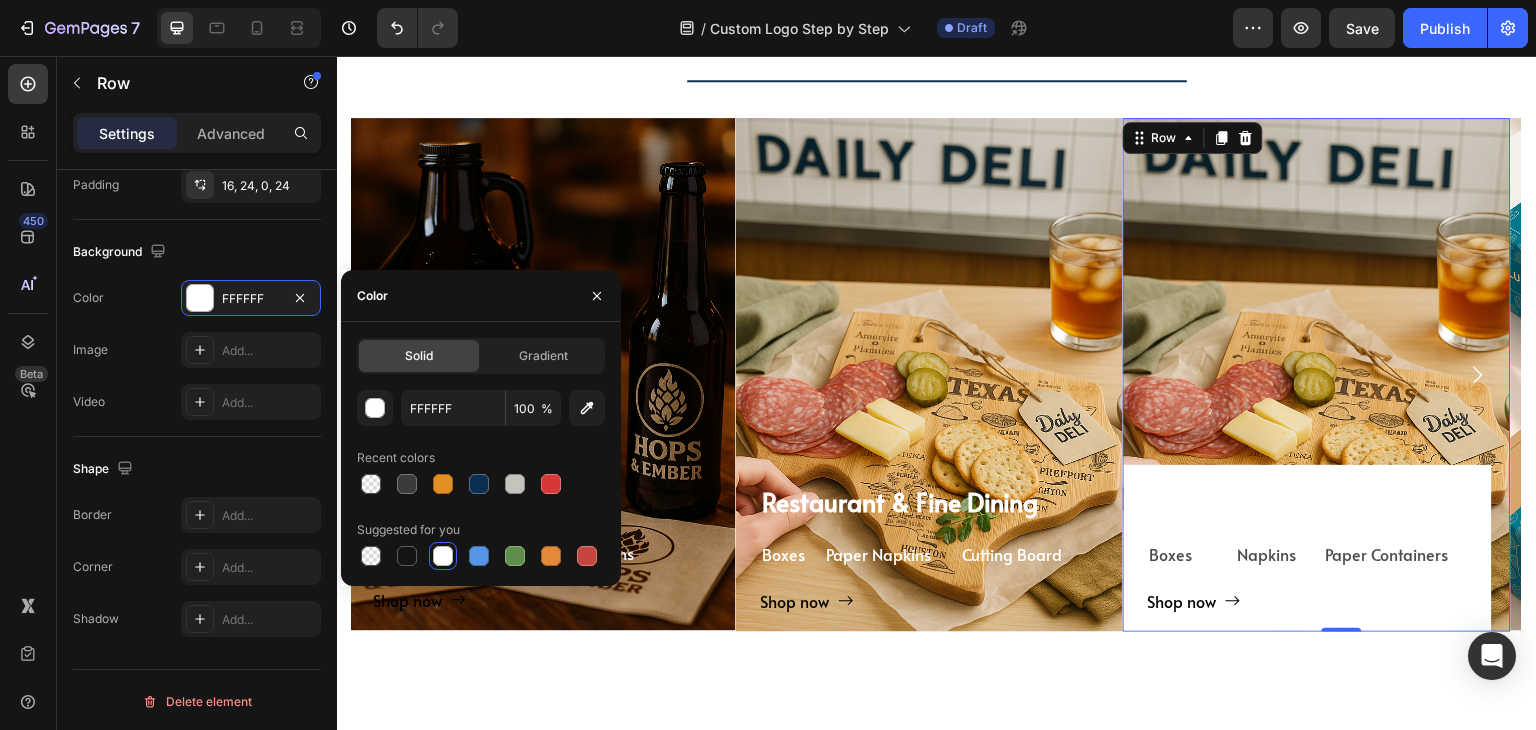 type on "000000" 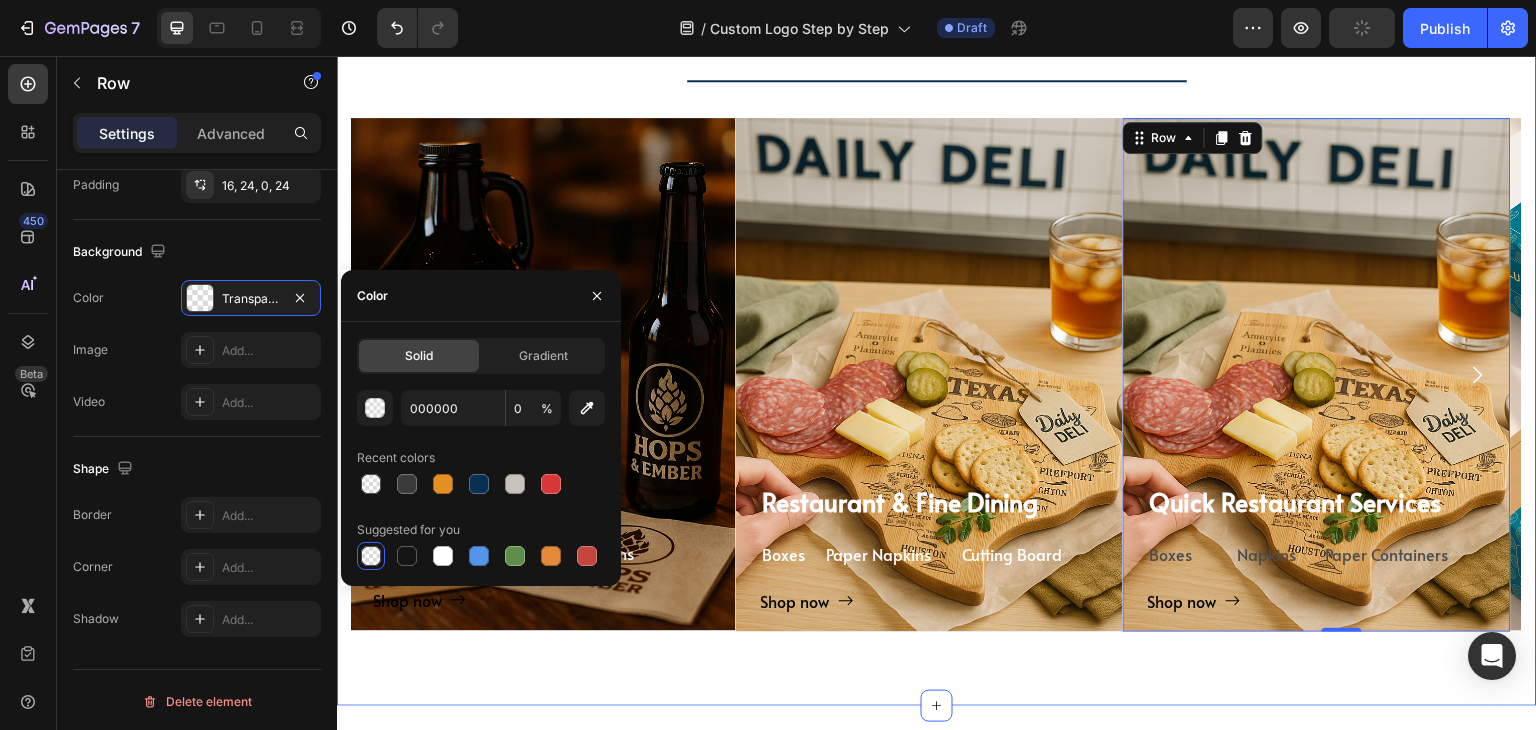 click on "TAILORED SOLUTIONS FOR YOUR INDUSTRY Heading TAILORED SOLUTIONS FOR YOUR INDUSTRY Heading Deep industry knowledge meets innovative packaging solutions. We understand your unique challenges and deliver results that matter! Text block                Title Line
⁠⁠⁠⁠⁠⁠⁠ Coffee Shops & Cafes Heading Coffee Cups Text Block Sleeves Text Block Lids Text Block Row
Shop now Button Row Hero Banner ⁠⁠⁠⁠⁠⁠⁠ Bakeries & Desserts Heading Paper Boxes Text Block Paper Bags Text Block Food Wrap Text Block Row
Shop now Button Row Hero Banner ⁠⁠⁠⁠⁠⁠⁠ Bars & Breweries Heading Bottles Text Block Growlers Text Block Cans Text Block Row
Shop now Button Row Hero Banner ⁠⁠⁠⁠⁠⁠⁠ Restaurant & Fine Dining Heading Boxes Text Block Paper Napkins Text Block Cutting Board Text Block Row
Shop now Button Row Hero Banner ⁠⁠⁠⁠⁠⁠⁠ Quick Restaurant Services Heading Boxes Text Block Napkins Text Block" at bounding box center (937, 300) 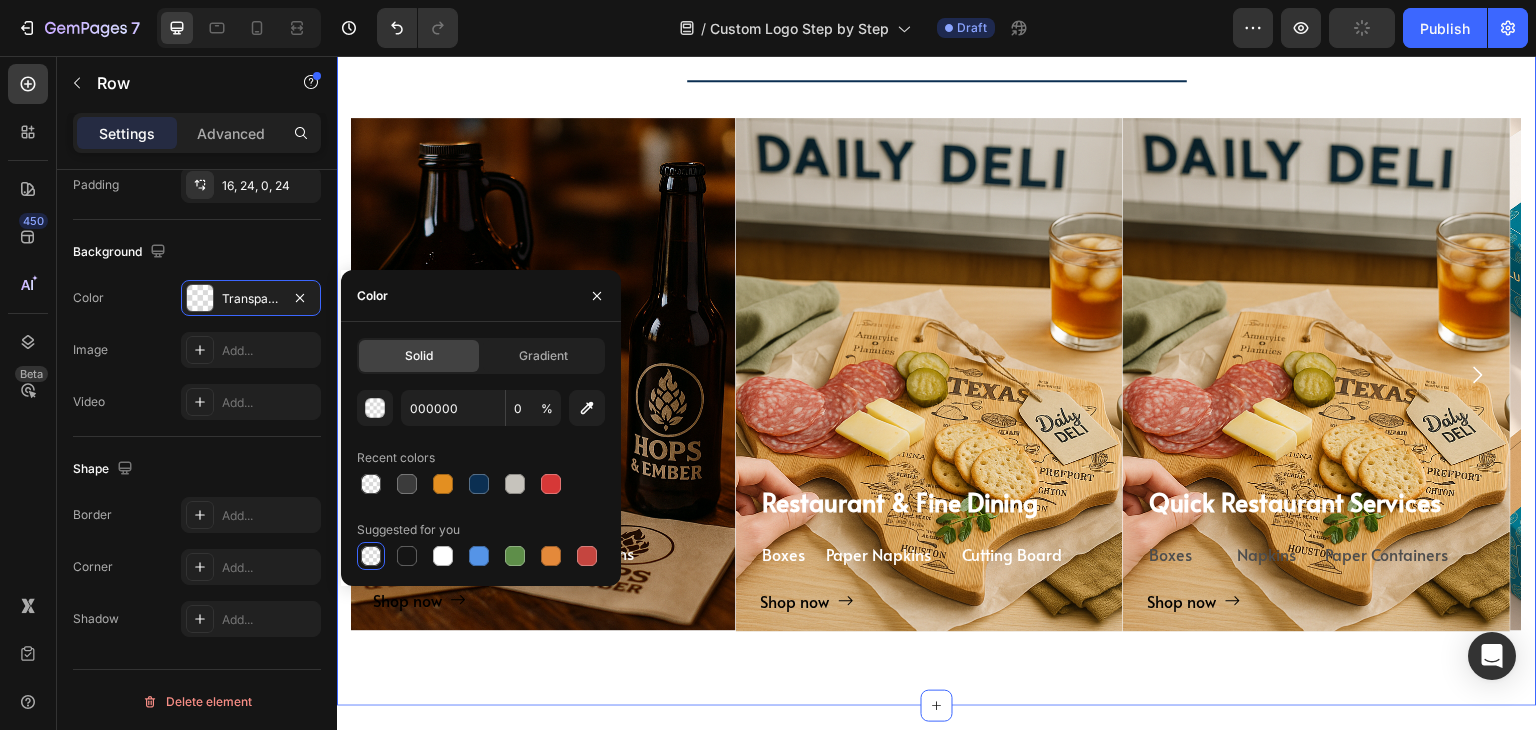 scroll, scrollTop: 0, scrollLeft: 0, axis: both 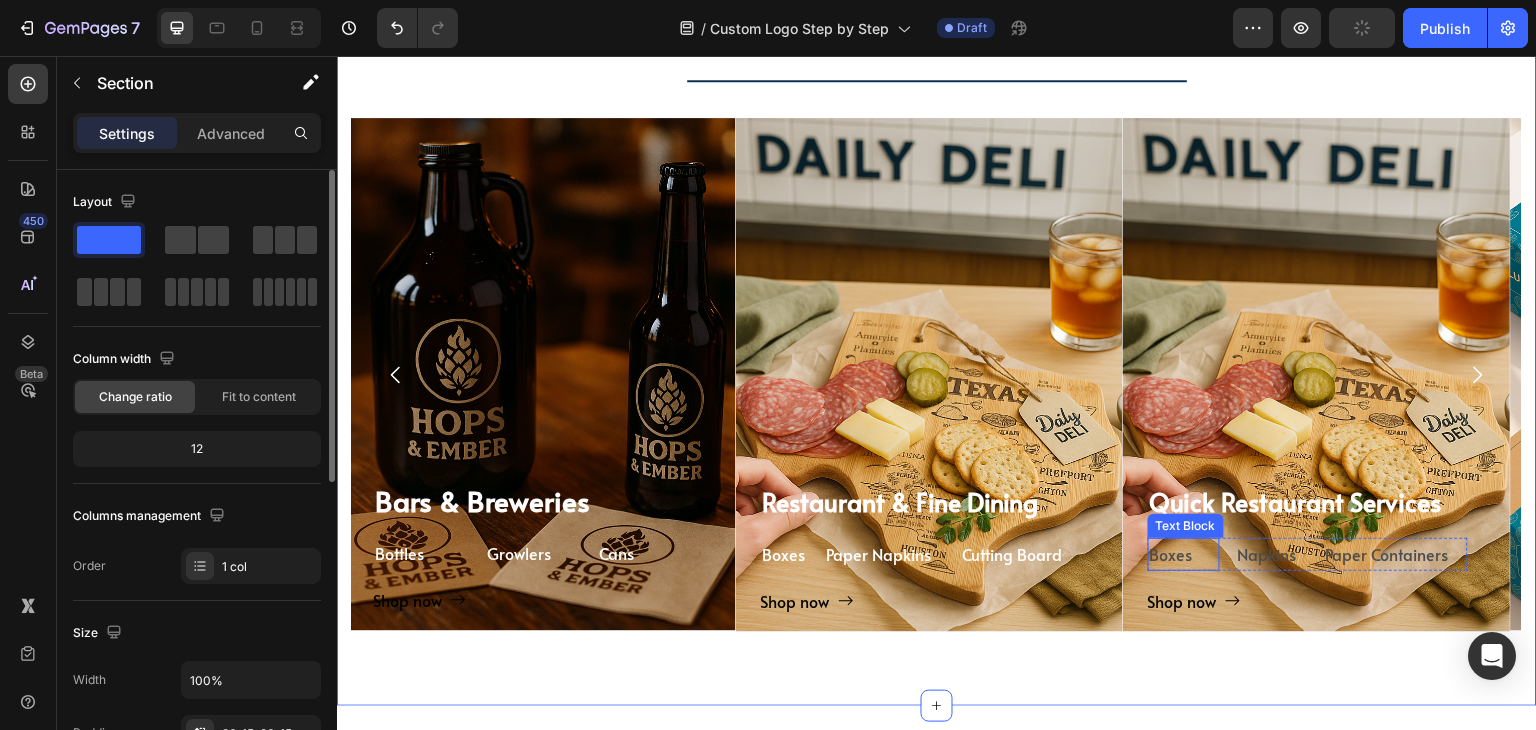 click on "Boxes" at bounding box center [1184, 554] 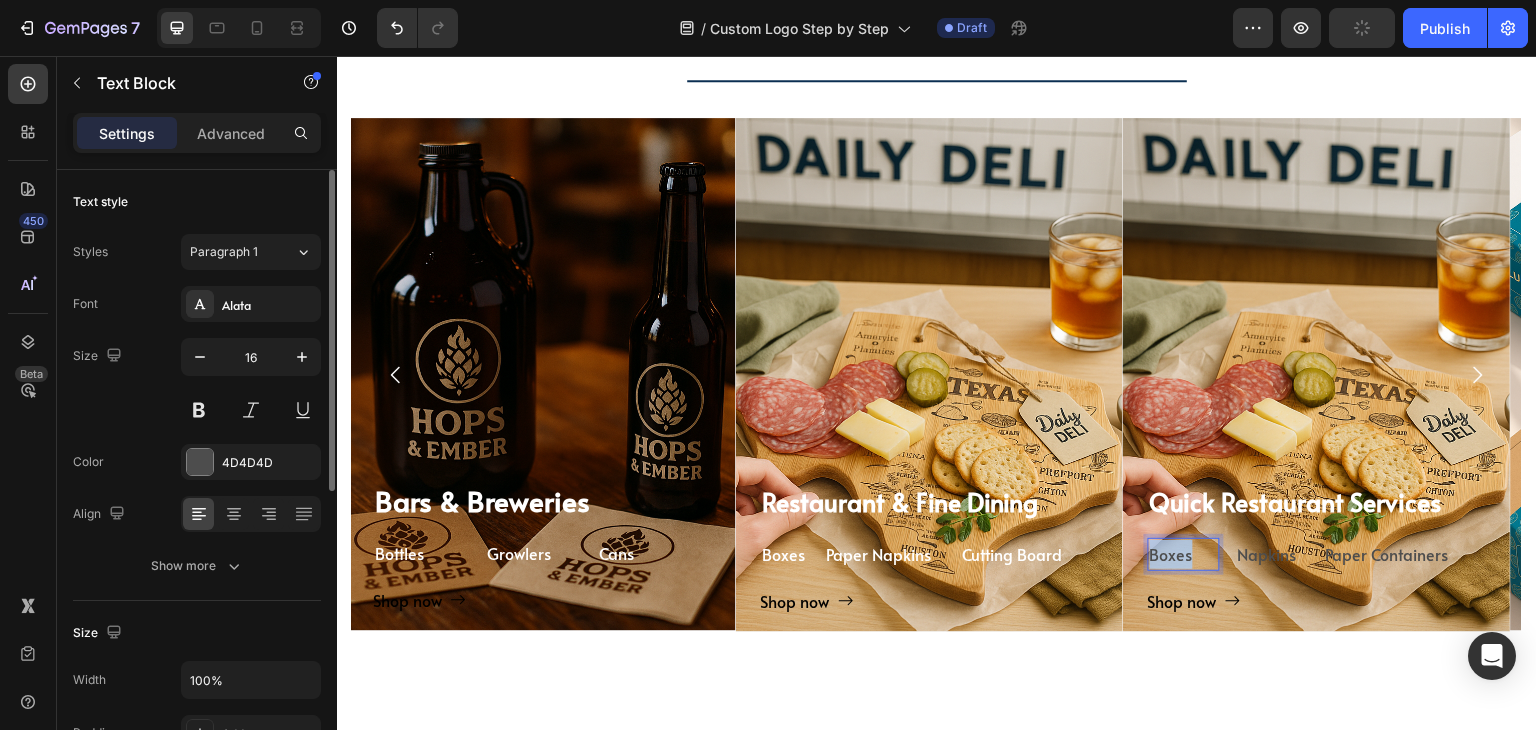 click on "Boxes" at bounding box center [1184, 554] 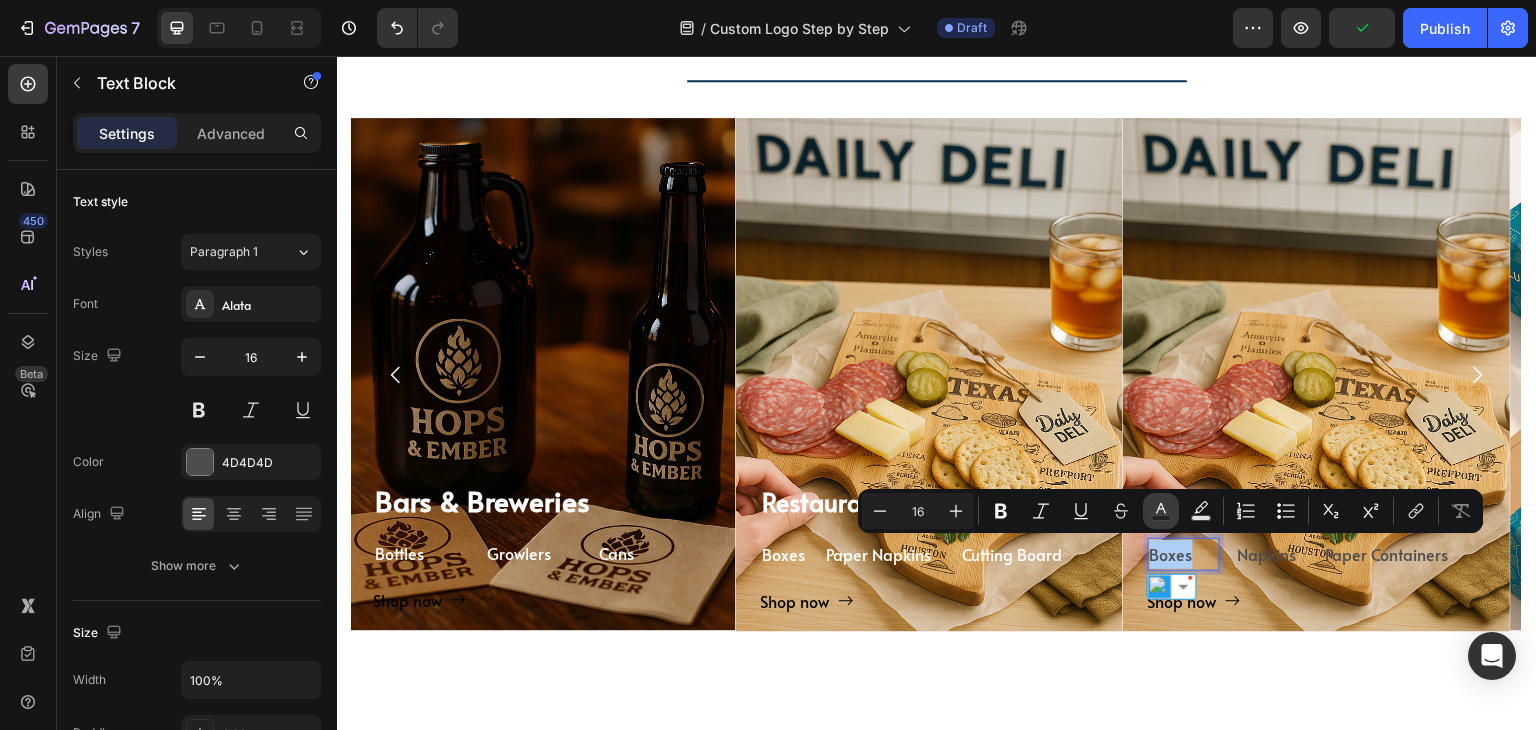 click 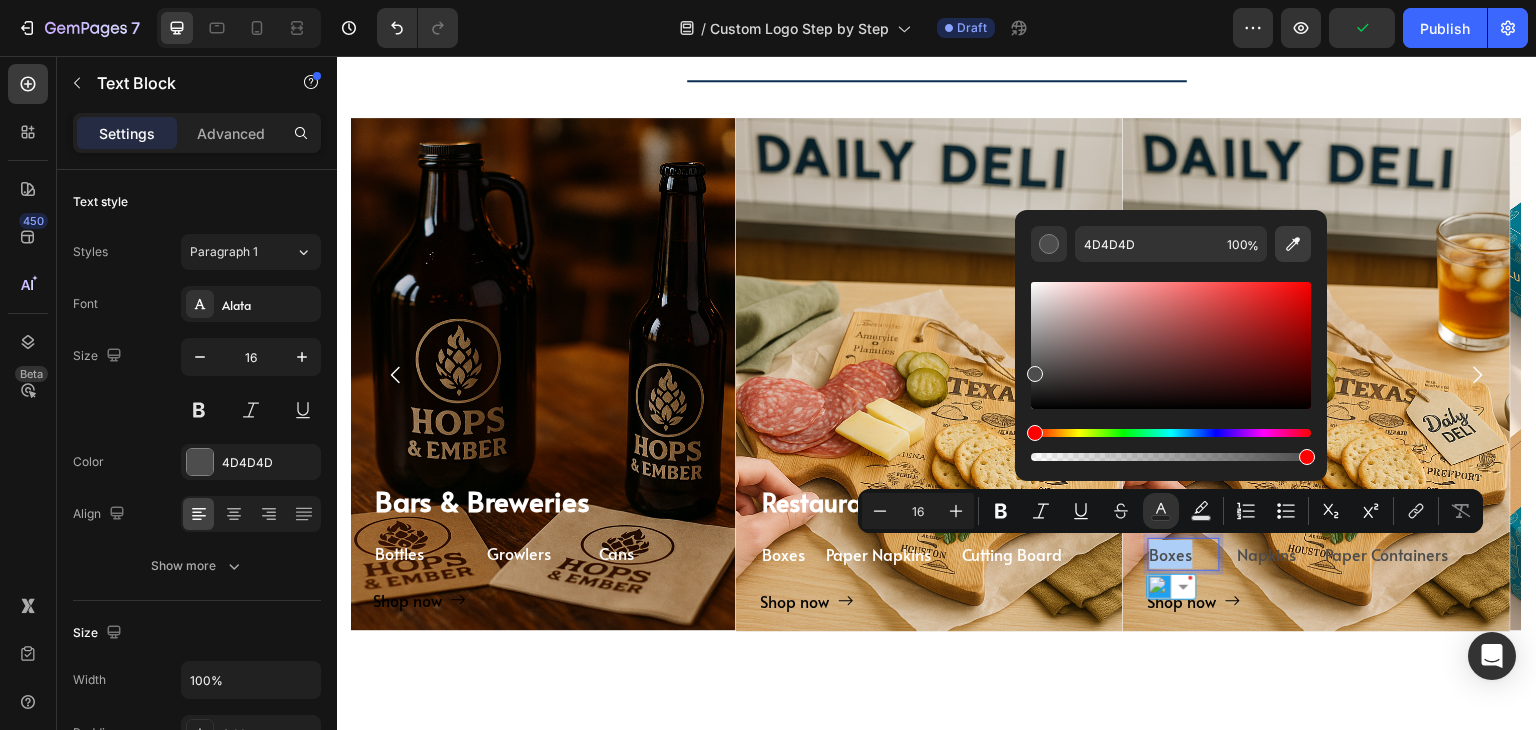 click 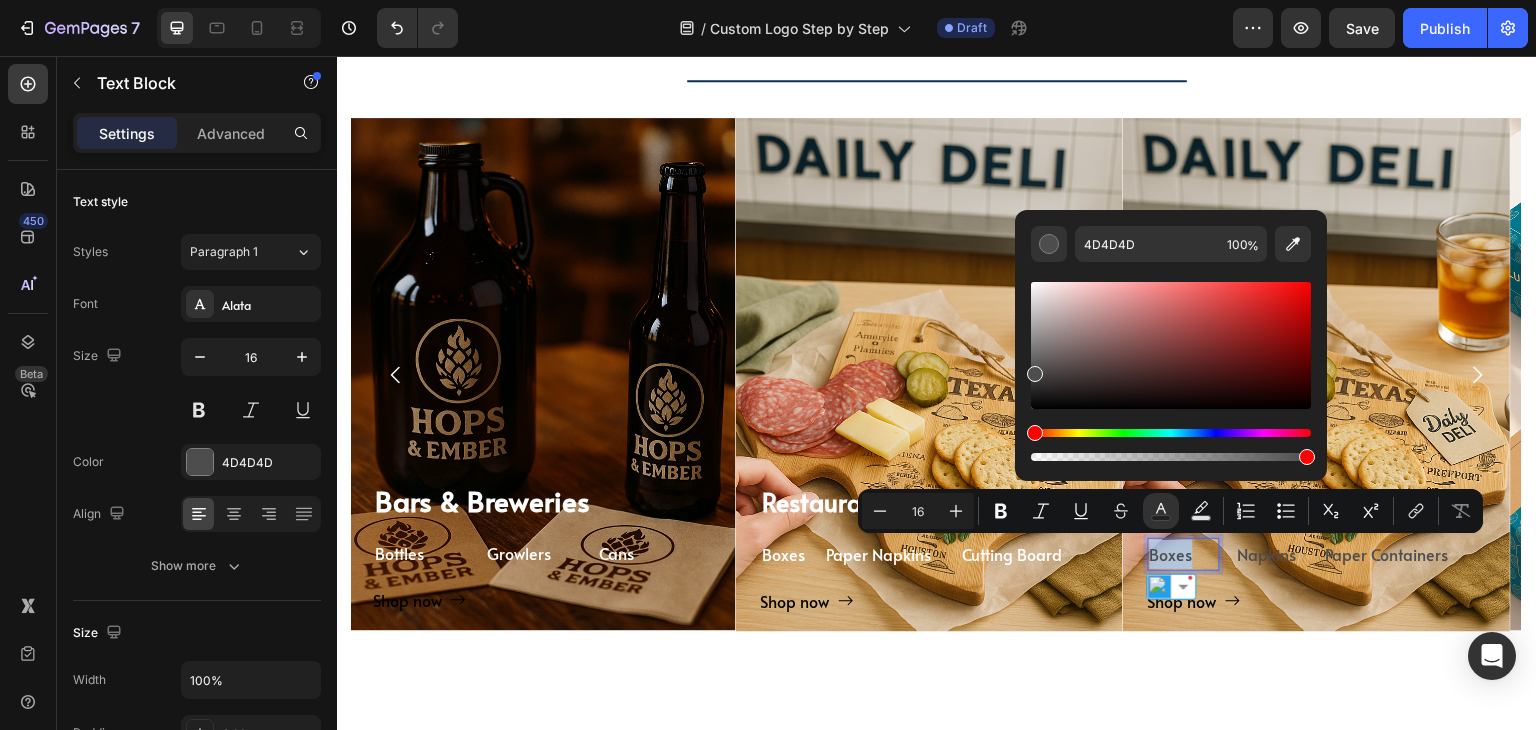 type on "FFFFFF" 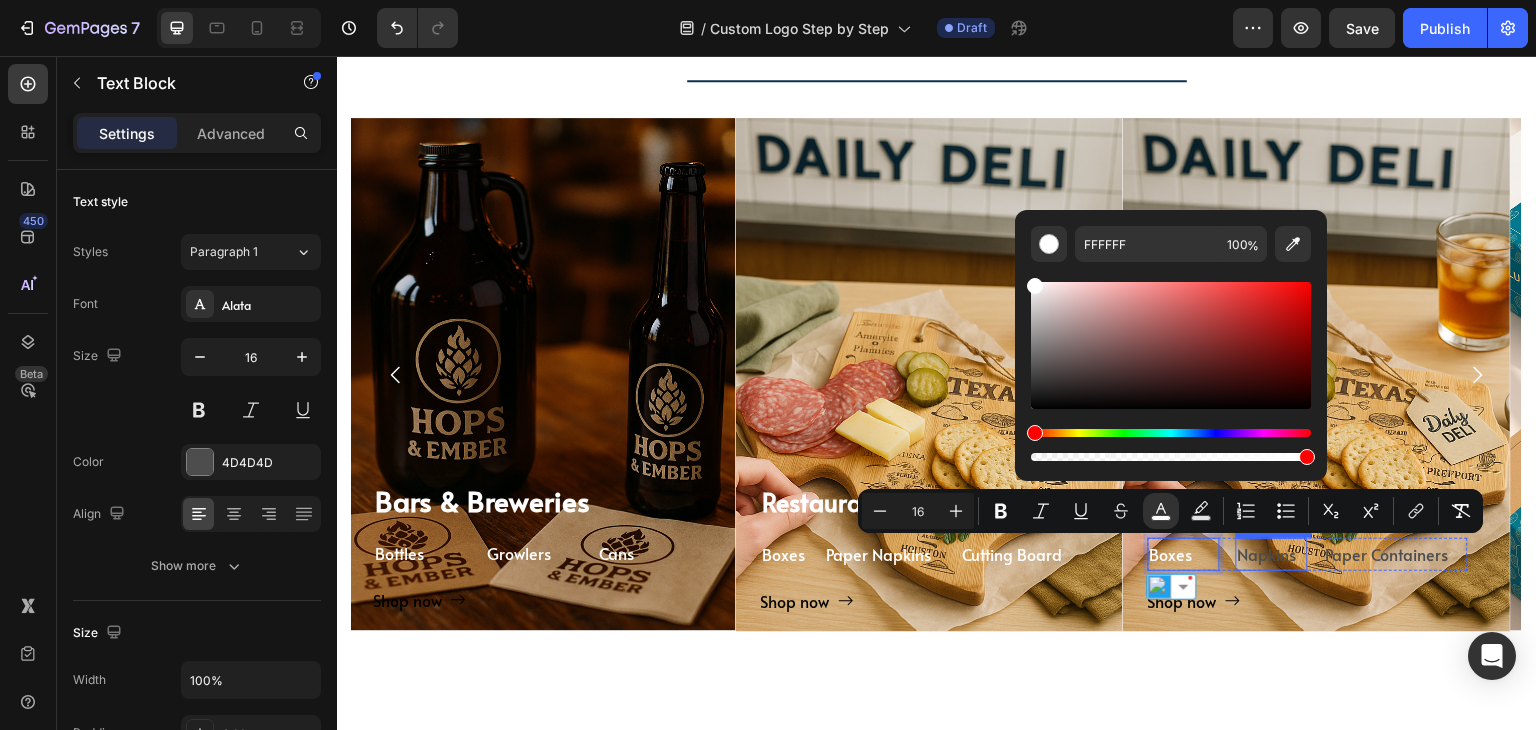 click on "Napkins" at bounding box center (1272, 554) 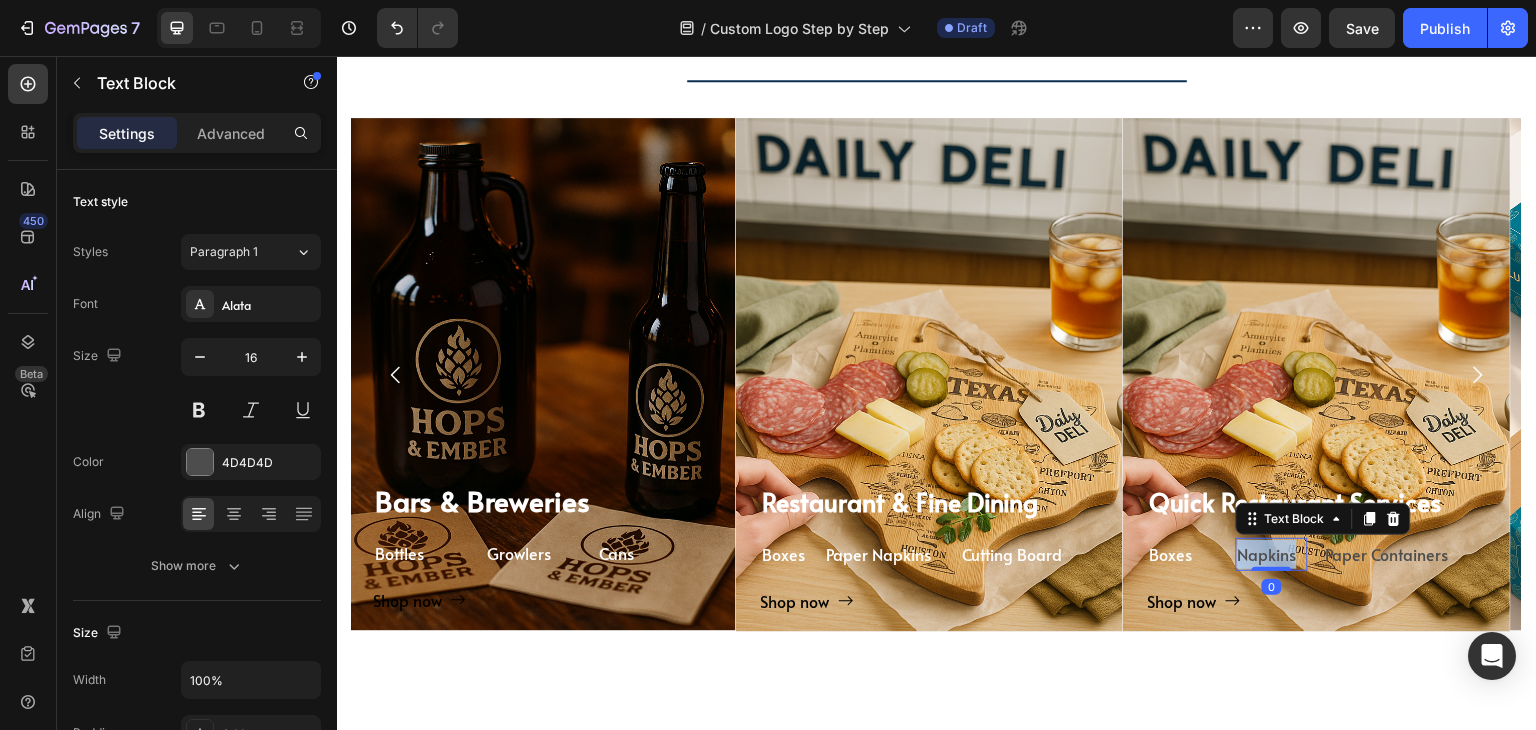 click on "Napkins" at bounding box center (1272, 554) 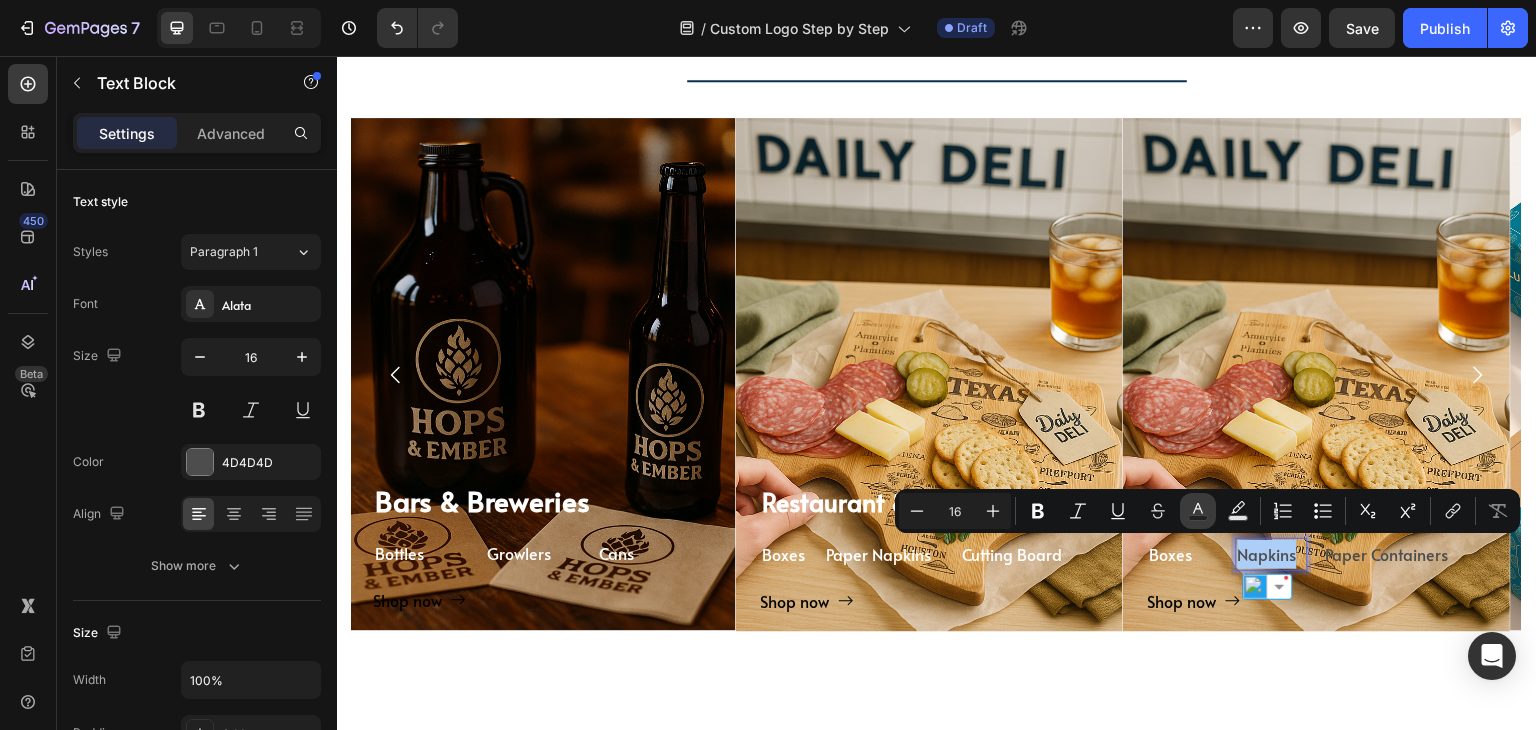 click 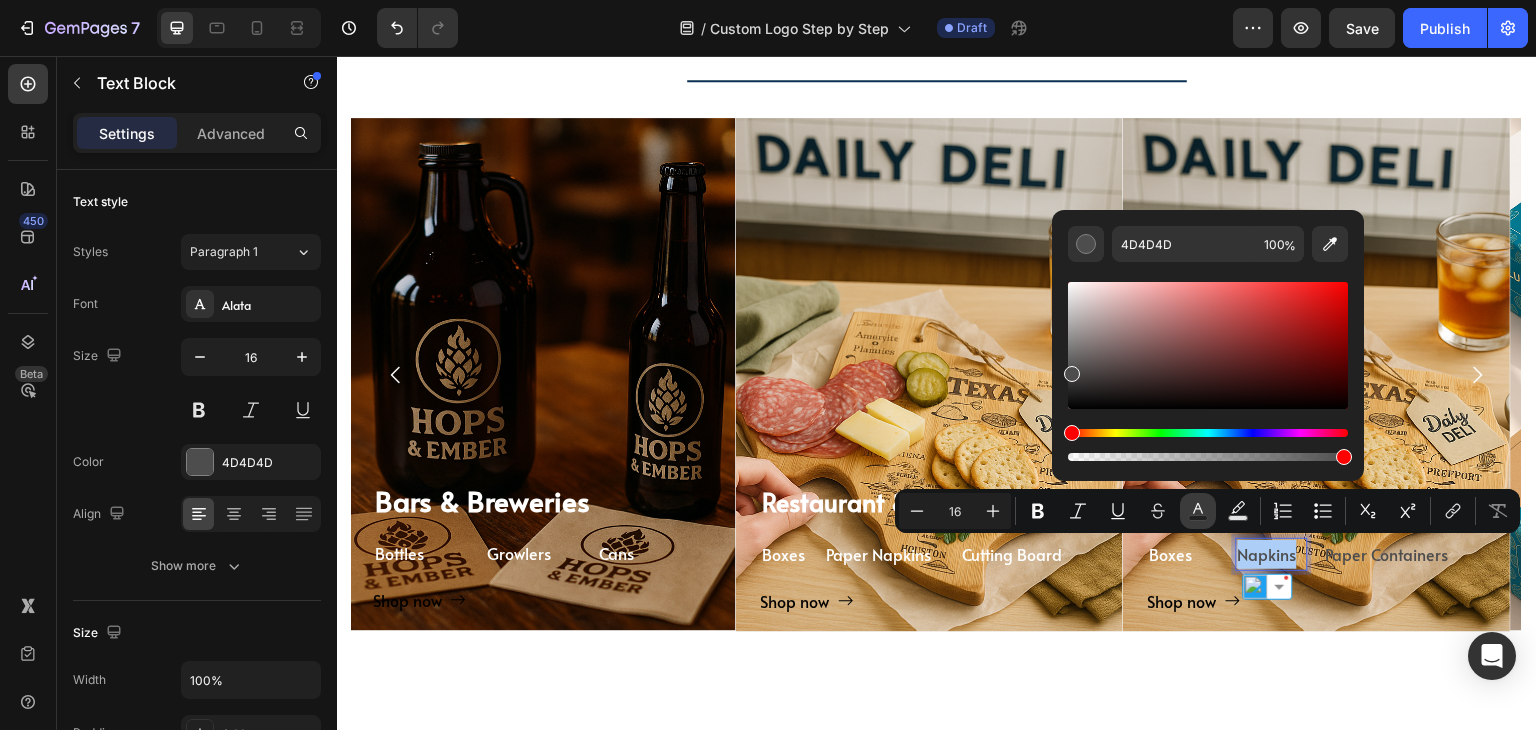 click 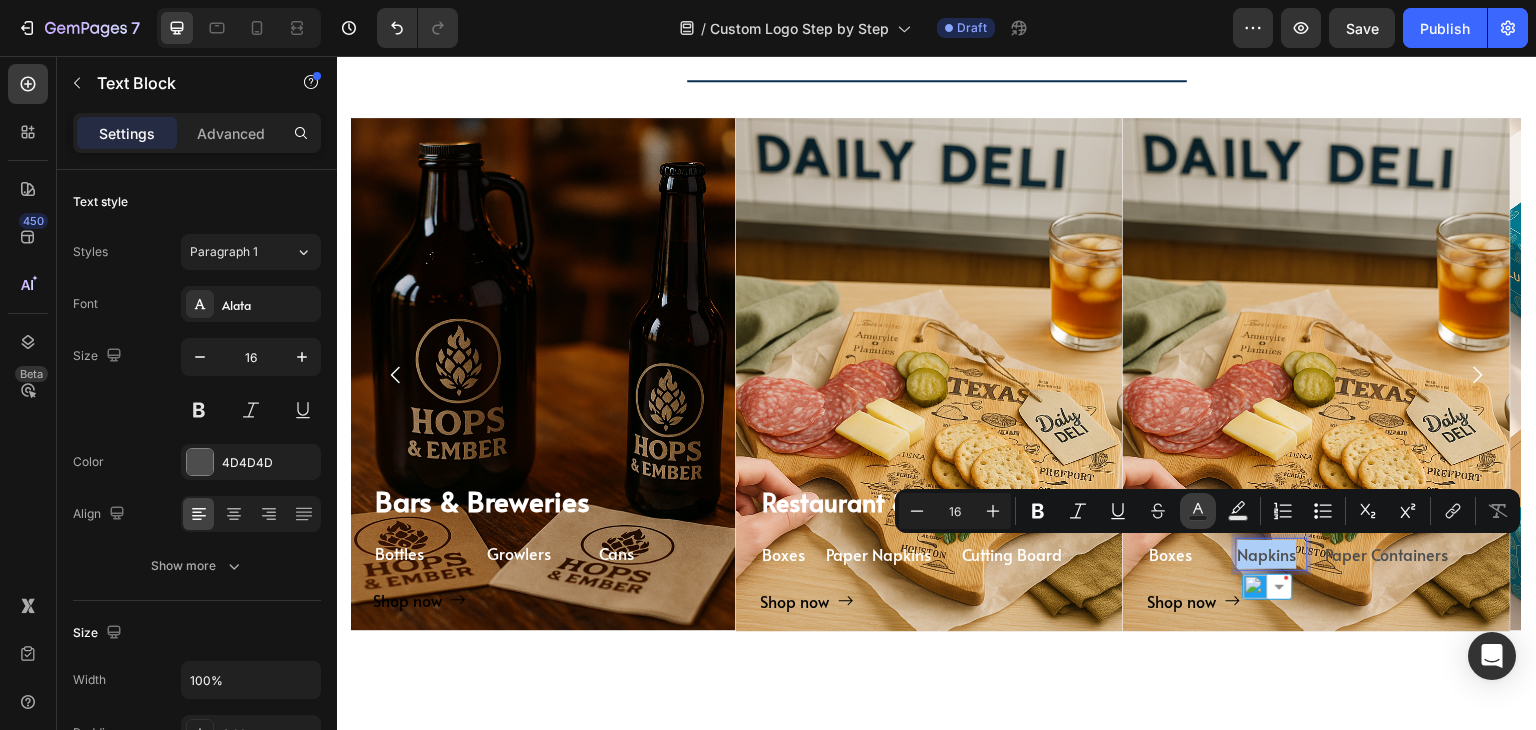 click 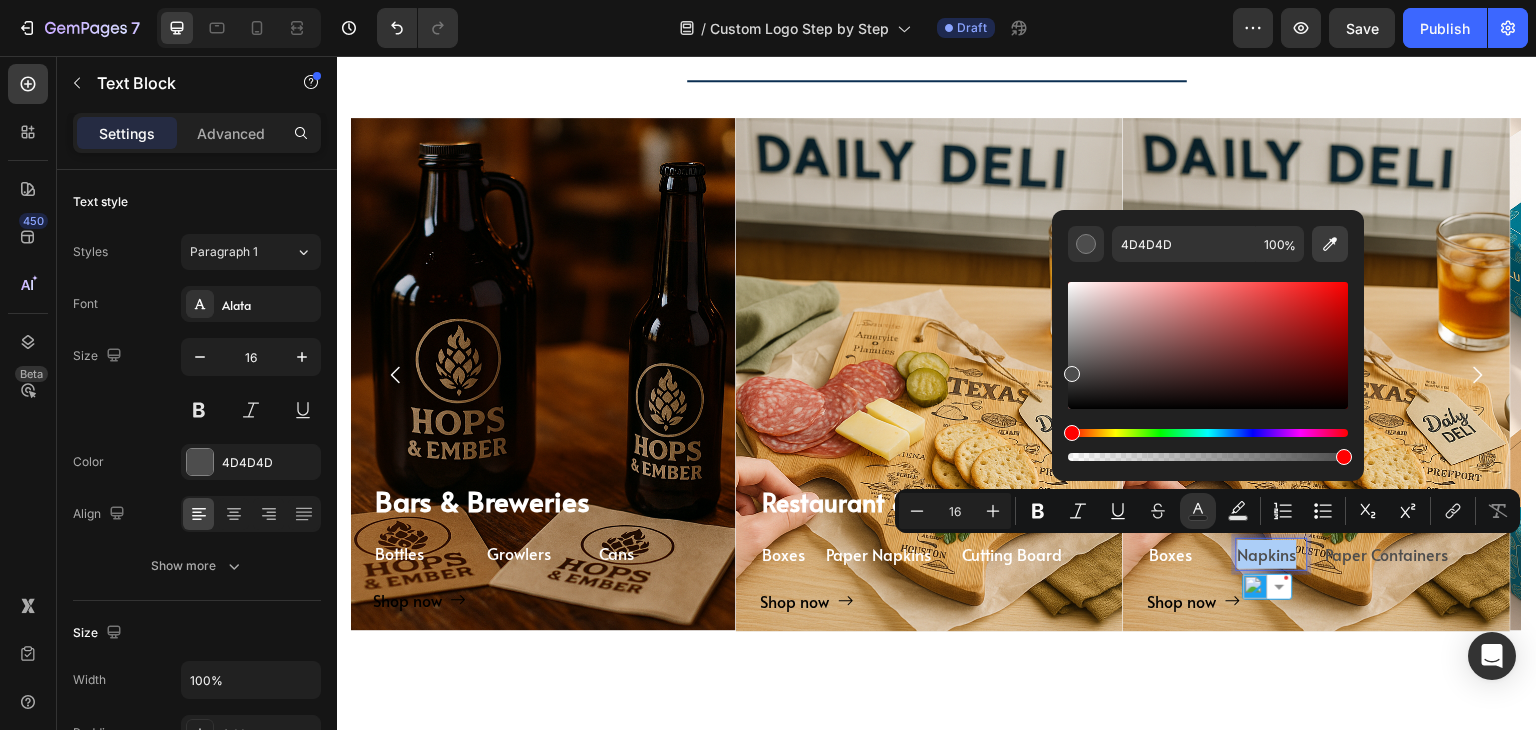 click 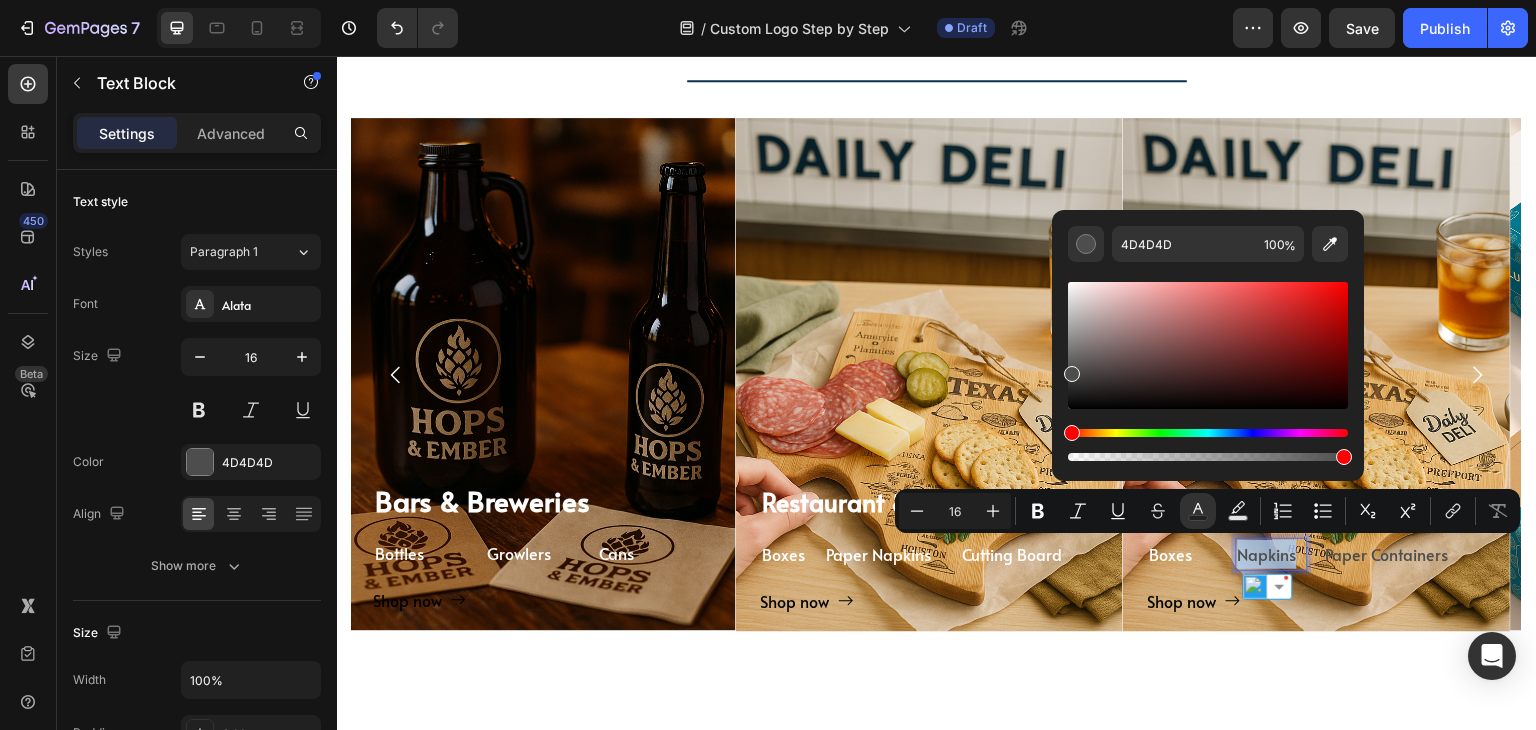 type on "FFFFFF" 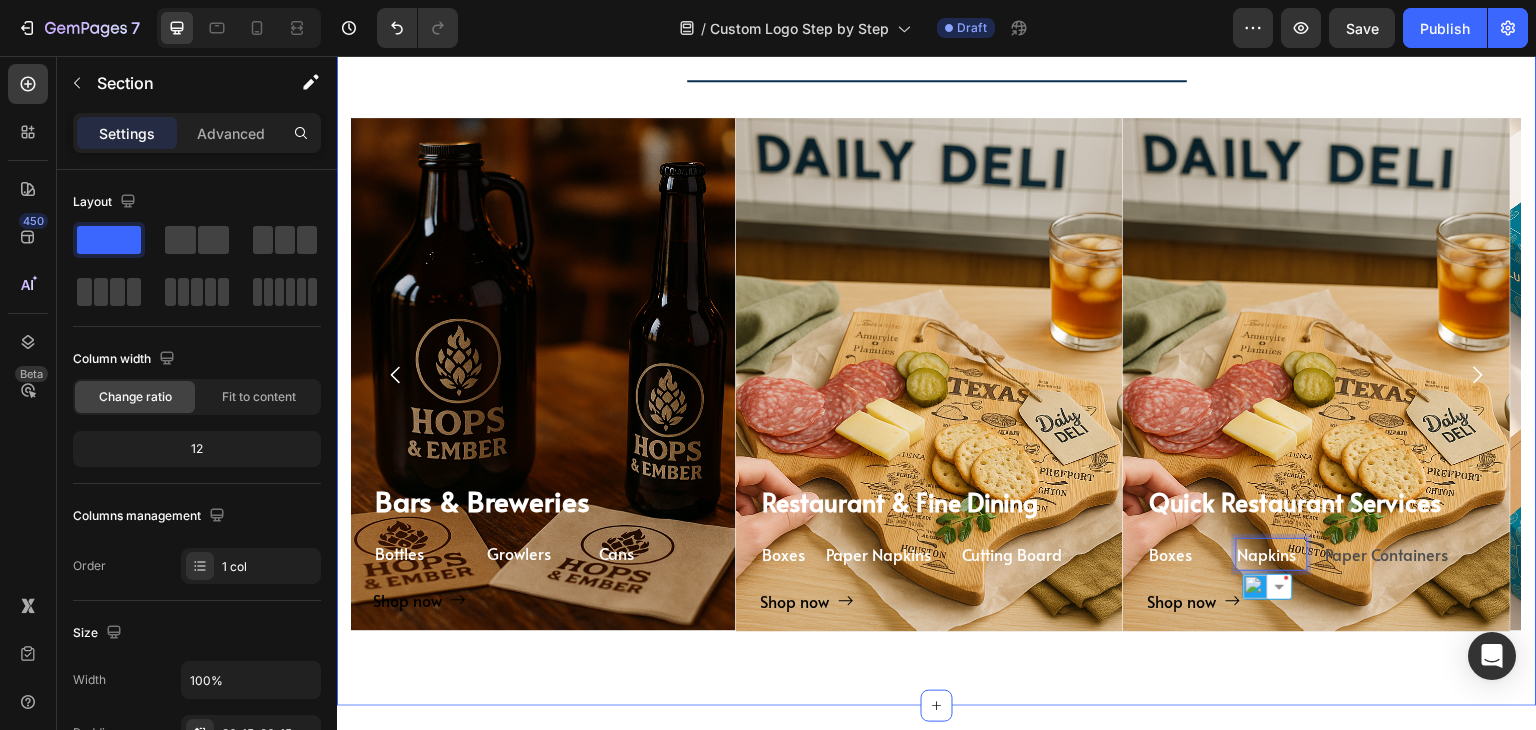 click on "TAILORED SOLUTIONS FOR YOUR INDUSTRY Heading TAILORED SOLUTIONS FOR YOUR INDUSTRY Heading Deep industry knowledge meets innovative packaging solutions. We understand your unique challenges and deliver results that matter! Text block                Title Line
⁠⁠⁠⁠⁠⁠⁠ Coffee Shops & Cafes Heading Coffee Cups Text Block Sleeves Text Block Lids Text Block Row
Shop now Button Row Hero Banner ⁠⁠⁠⁠⁠⁠⁠ Bakeries & Desserts Heading Paper Boxes Text Block Paper Bags Text Block Food Wrap Text Block Row
Shop now Button Row Hero Banner ⁠⁠⁠⁠⁠⁠⁠ Bars & Breweries Heading Bottles Text Block Growlers Text Block Cans Text Block Row
Shop now Button Row Hero Banner ⁠⁠⁠⁠⁠⁠⁠ Restaurant & Fine Dining Heading Boxes Text Block Paper Napkins Text Block Cutting Board Text Block Row
Shop now Button Row Hero Banner ⁠⁠⁠⁠⁠⁠⁠ Quick Restaurant Services Heading Boxes Text Block Napkins Text Block" at bounding box center [937, 295] 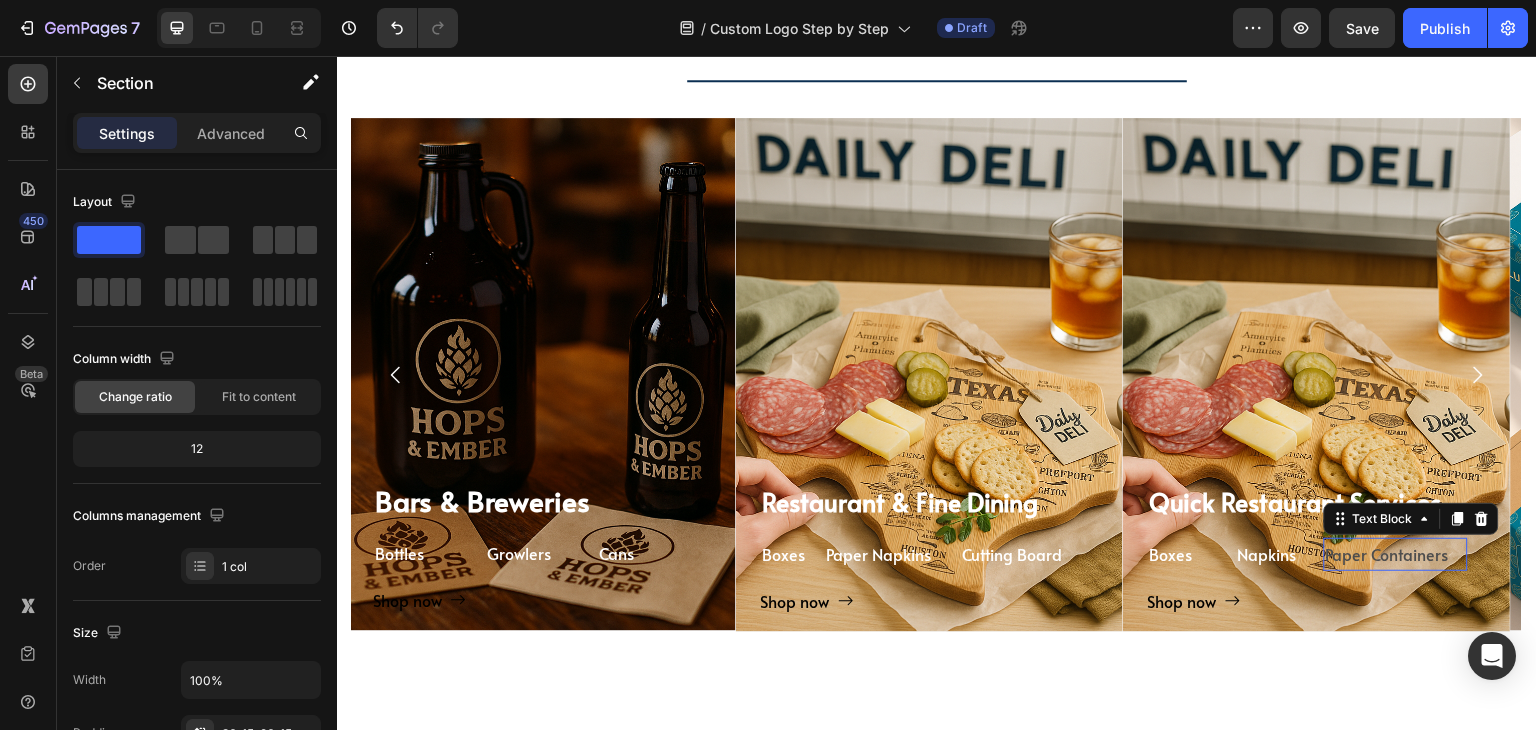 click on "Paper Containers" at bounding box center [1396, 554] 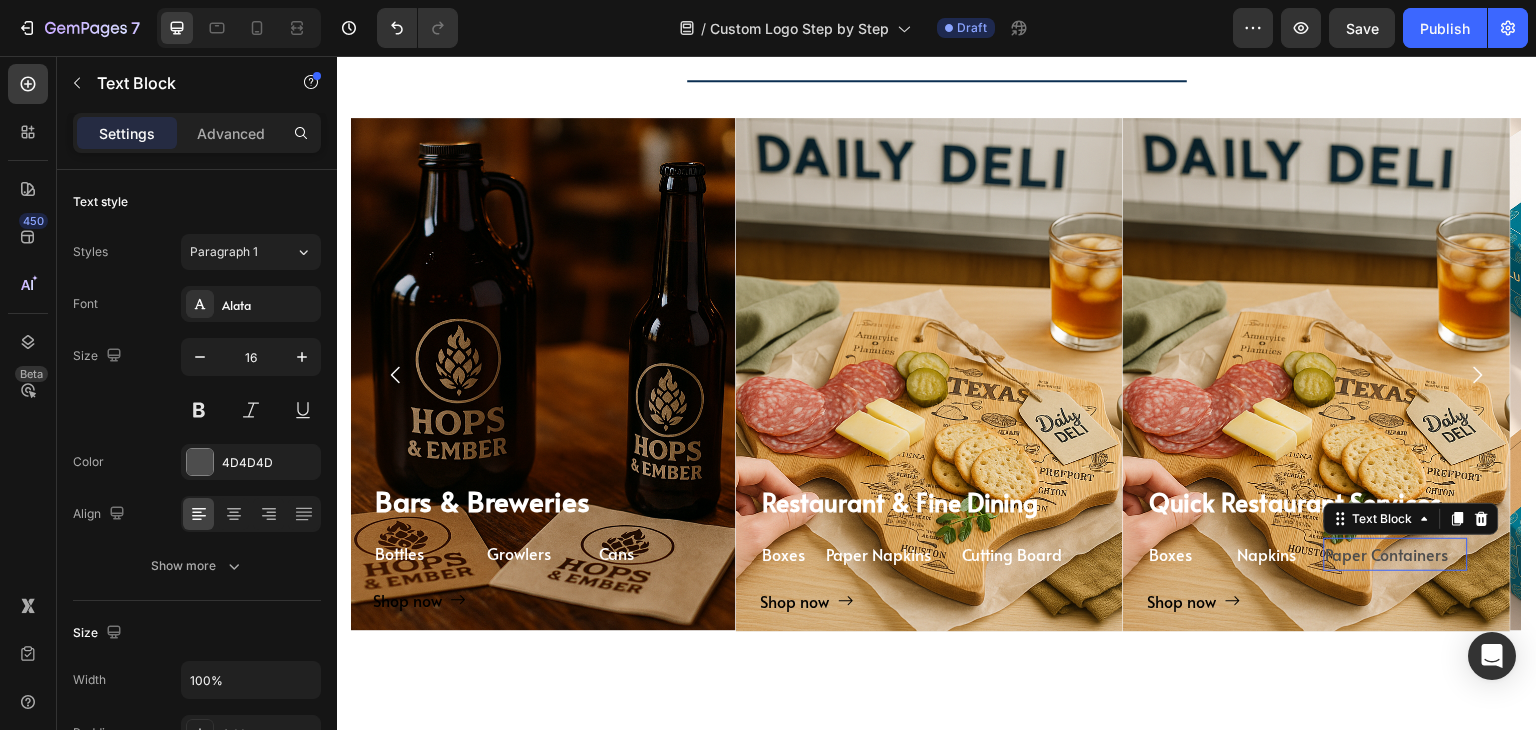click on "Paper Containers" at bounding box center (1396, 554) 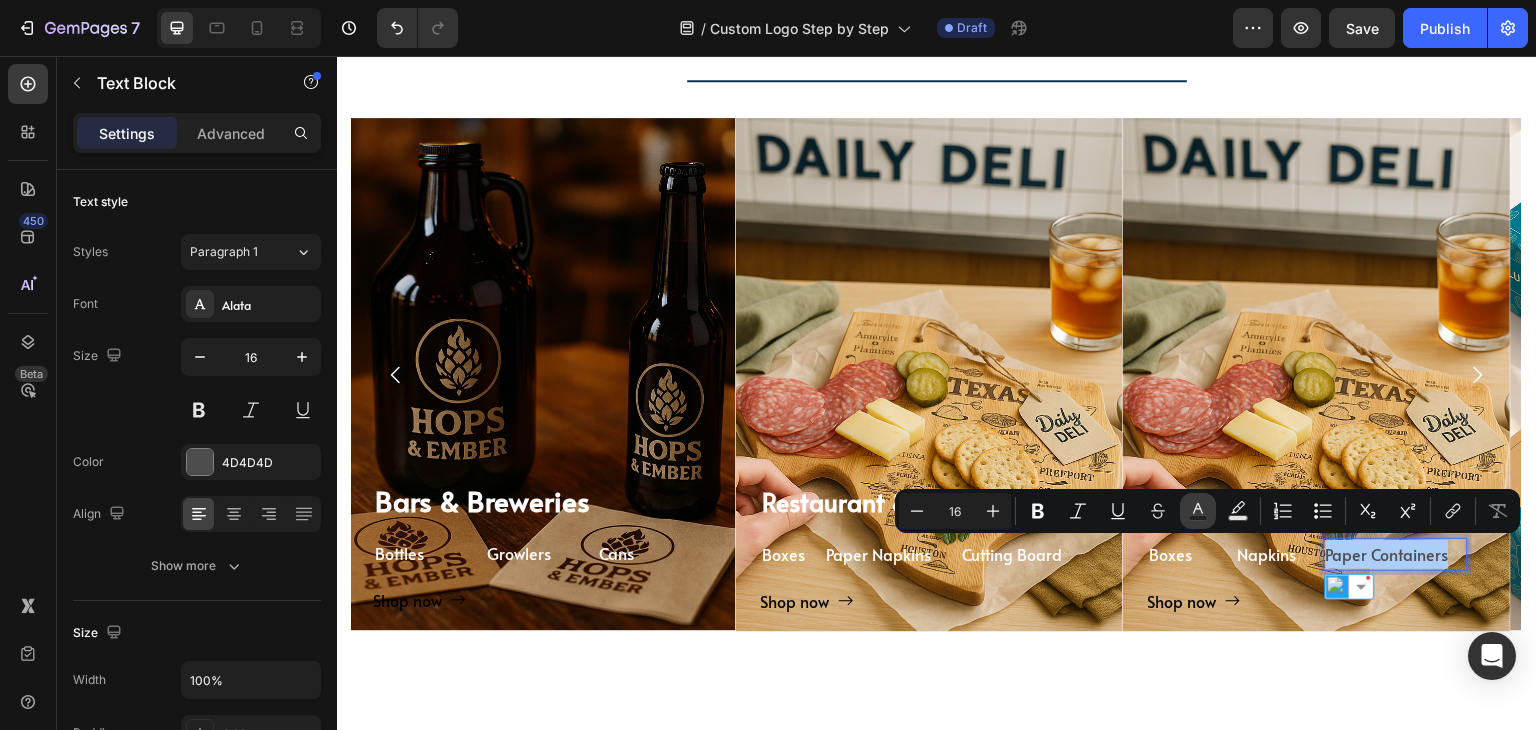 click 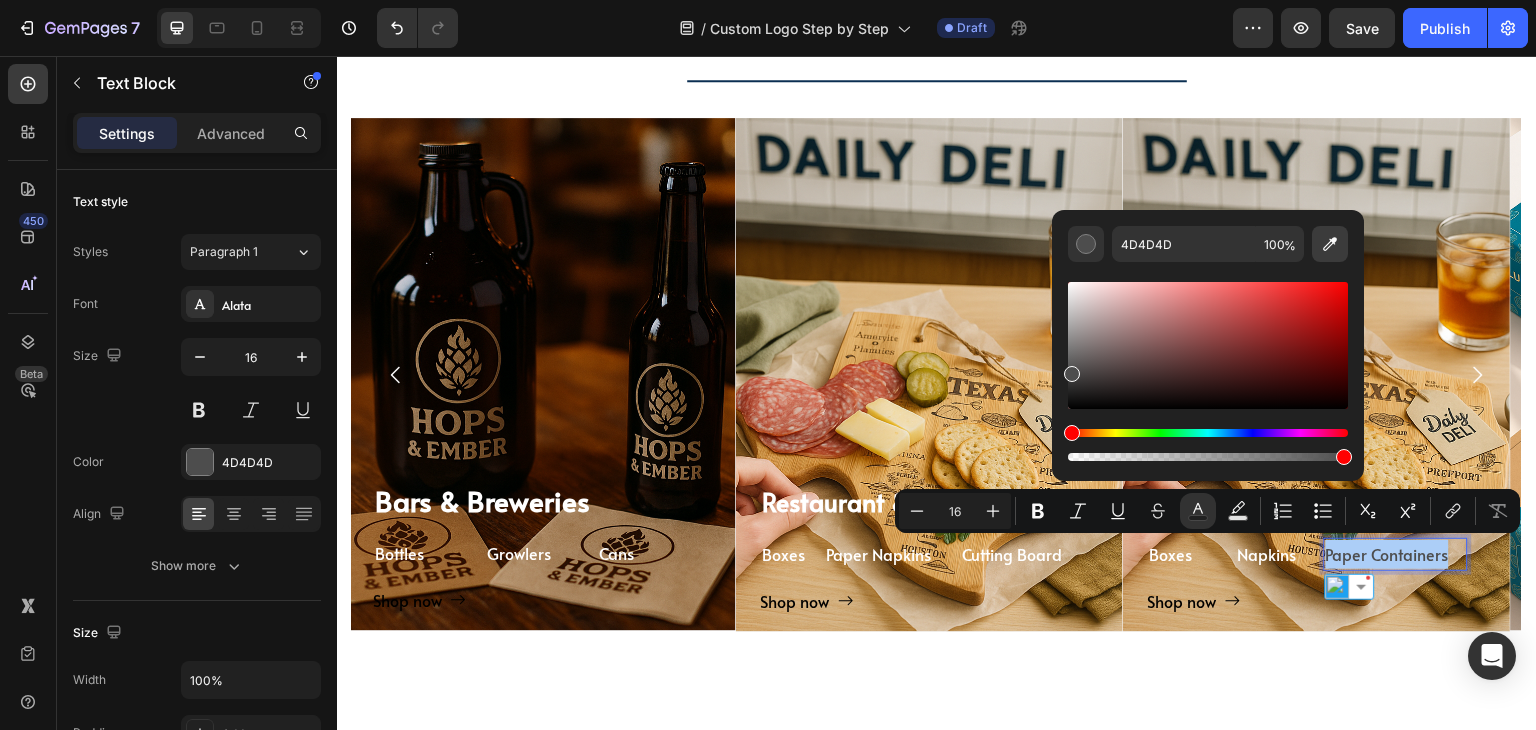 click 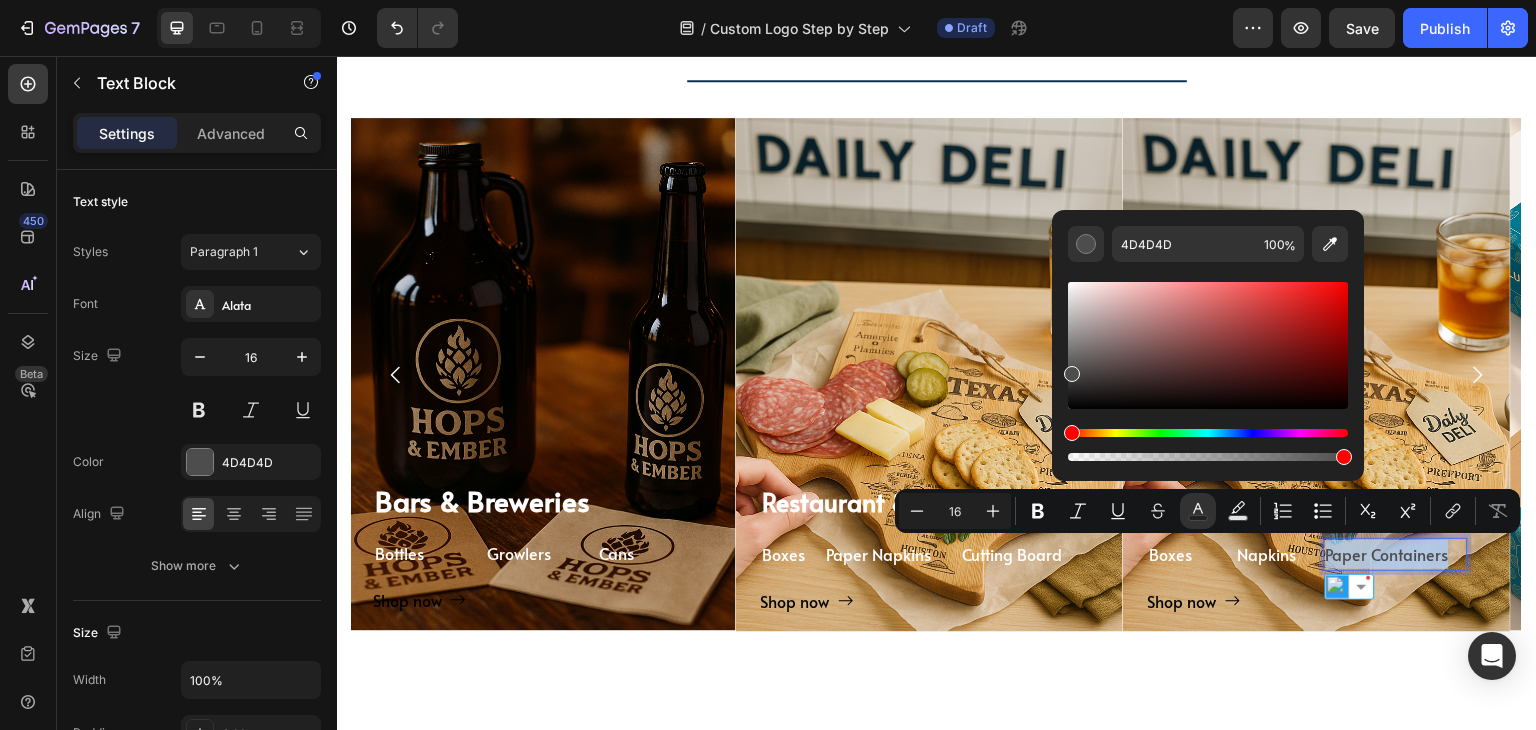 type on "FFFFFF" 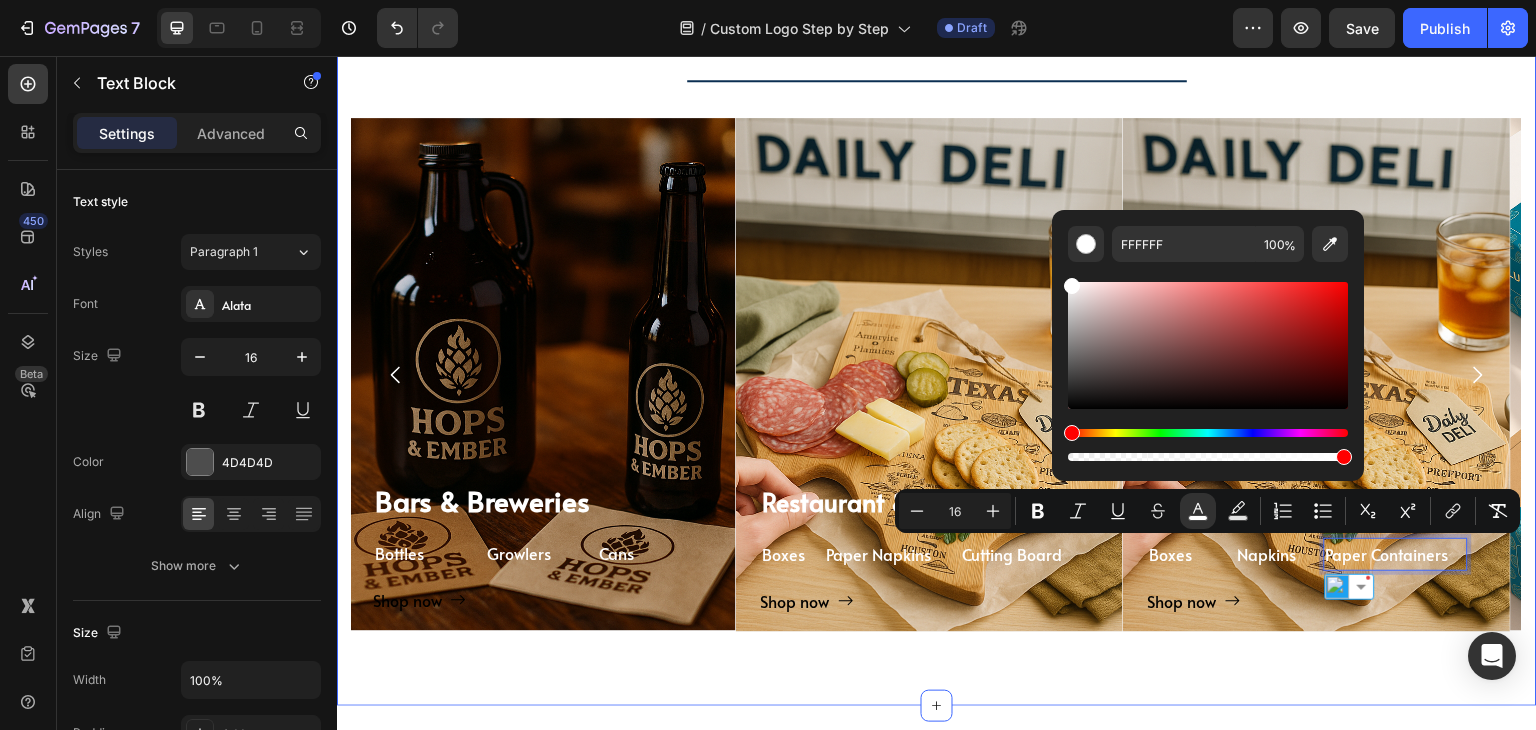 click on "TAILORED SOLUTIONS FOR YOUR INDUSTRY Heading TAILORED SOLUTIONS FOR YOUR INDUSTRY Heading Deep industry knowledge meets innovative packaging solutions. We understand your unique challenges and deliver results that matter! Text block                Title Line
⁠⁠⁠⁠⁠⁠⁠ Coffee Shops & Cafes Heading Coffee Cups Text Block Sleeves Text Block Lids Text Block Row
Shop now Button Row Hero Banner ⁠⁠⁠⁠⁠⁠⁠ Bakeries & Desserts Heading Paper Boxes Text Block Paper Bags Text Block Food Wrap Text Block Row
Shop now Button Row Hero Banner ⁠⁠⁠⁠⁠⁠⁠ Bars & Breweries Heading Bottles Text Block Growlers Text Block Cans Text Block Row
Shop now Button Row Hero Banner ⁠⁠⁠⁠⁠⁠⁠ Restaurant & Fine Dining Heading Boxes Text Block Paper Napkins Text Block Cutting Board Text Block Row
Shop now Button Row Hero Banner ⁠⁠⁠⁠⁠⁠⁠ Quick Restaurant Services Heading Boxes Text Block Napkins Text Block" at bounding box center (937, 300) 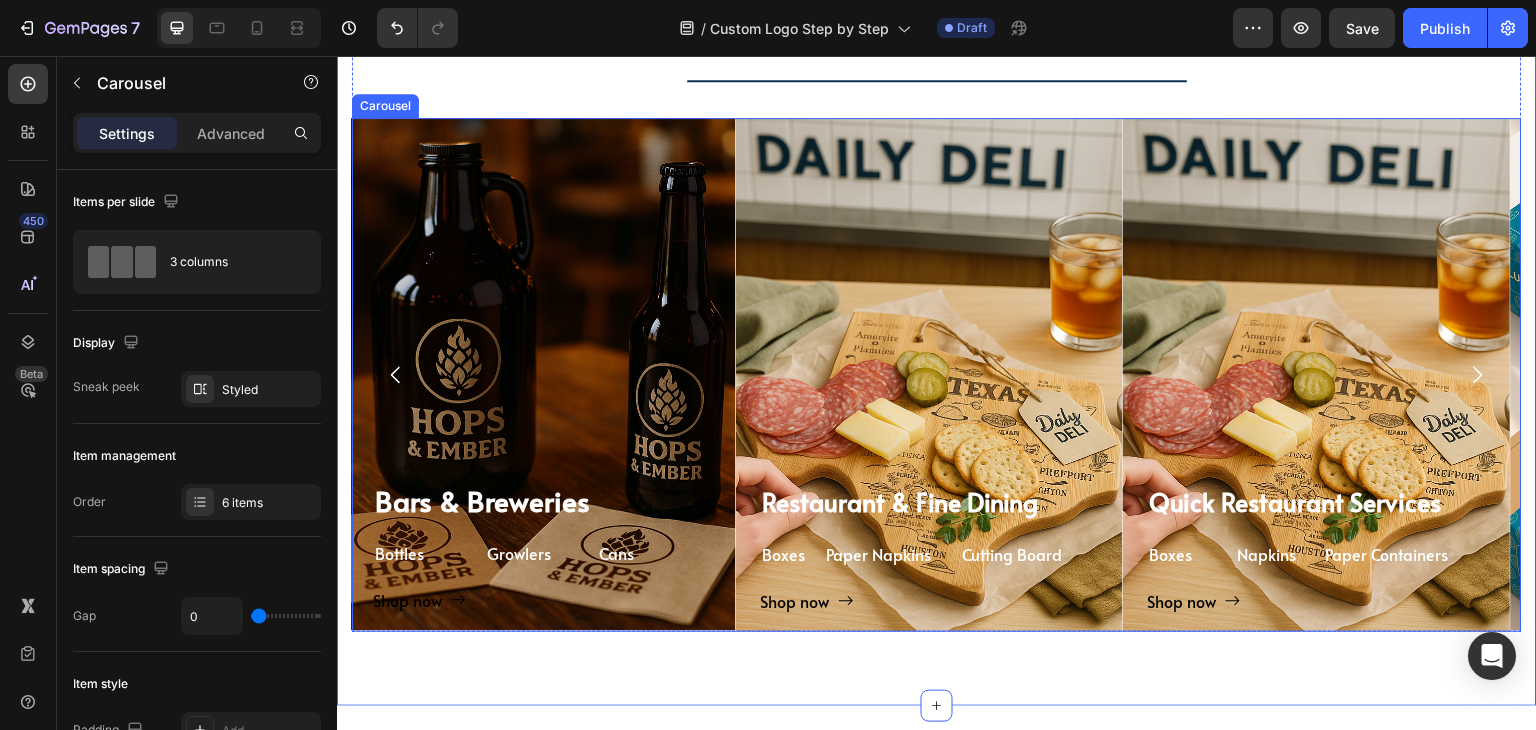 click 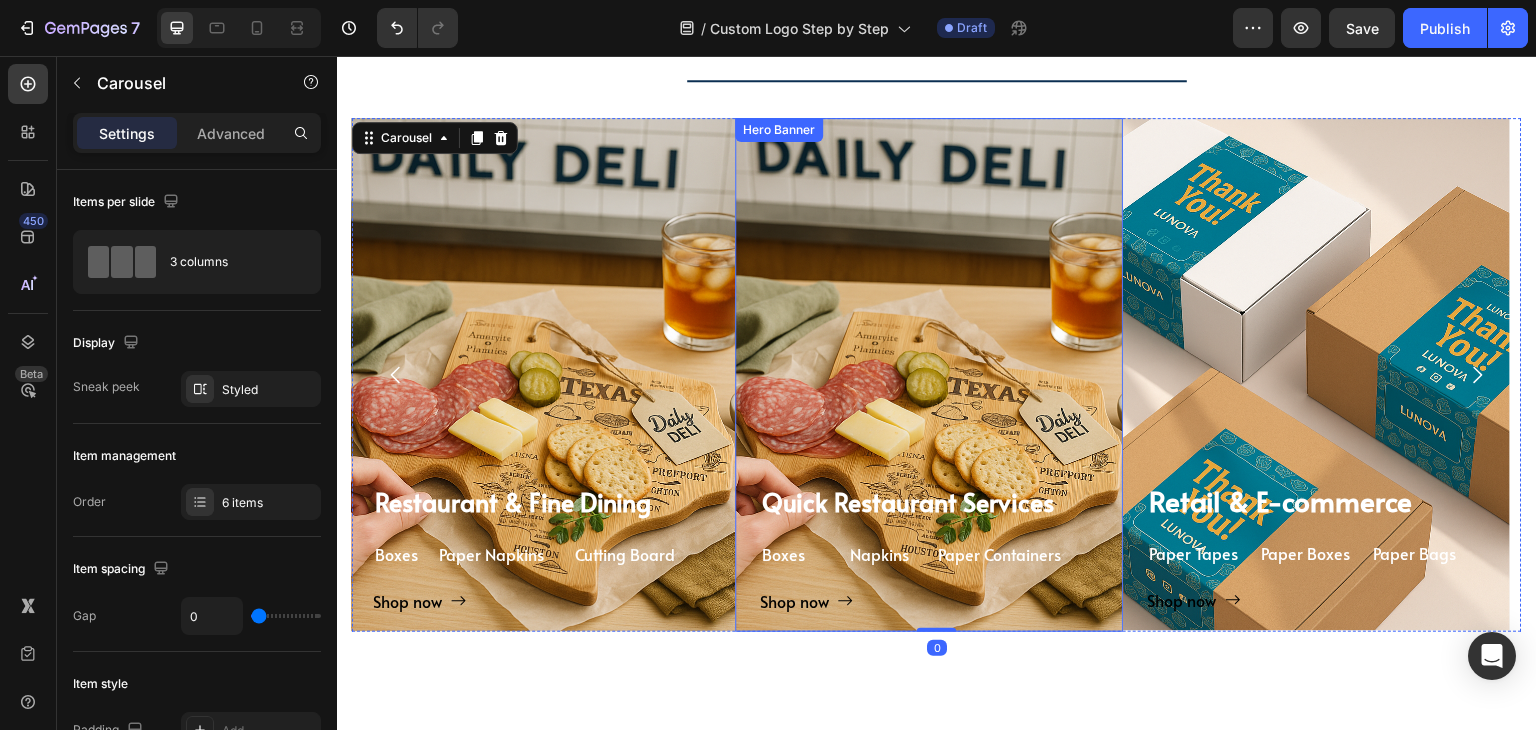 click on "⁠⁠⁠⁠⁠⁠⁠ Quick Restaurant Services Heading Boxes Text Block Napkins Text Block Paper Containers Text Block Row
Shop now Button Row" at bounding box center (930, 375) 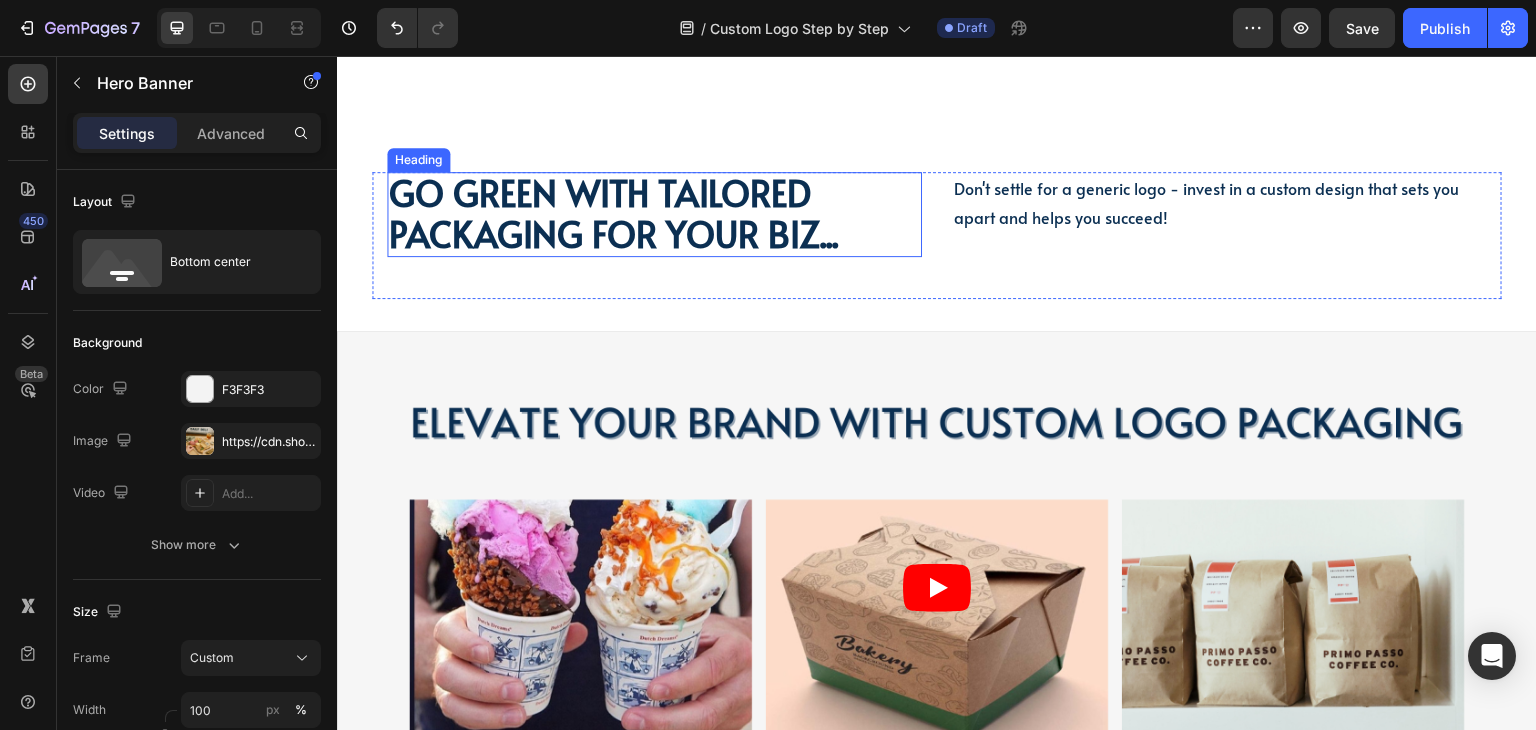 scroll, scrollTop: 3300, scrollLeft: 0, axis: vertical 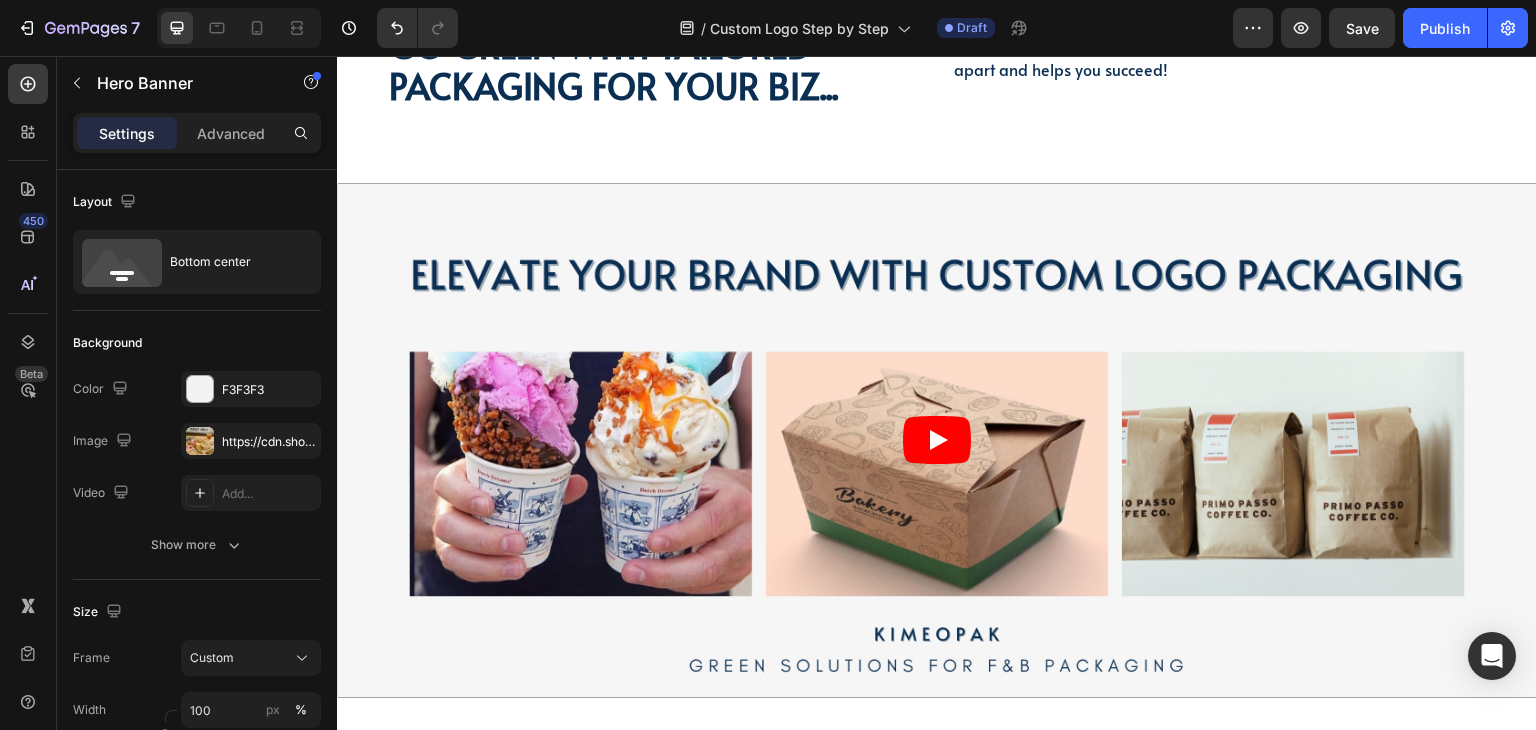 click on "PAPER SOUP CUP Text Block PAPER SOUP CUP Text Block Image MOQ 10,000pcs Text Block Microwave & Freezer-safe Text Block Leak-proof Text Block Row GET A QUOTE Text Block Row Product SANDWICH BAGS Text Block SANDWICH BAGS Text Block SANDWICH BAGS Text Block Image MOQ 10,000pcs Text Block MOQ 10,000pcs Text Block Leak-proof Text Block Row GET A QUOTE Text Block Row Product PAPER COFFEE CUPS Text Block Image MOQ 10,000pcs Text Block Row Double wall Text Block Compostable Text Block Row GET A QUOTE Text Block Row Product SUSHI BOXES Text Block Image MOQ 10,000pcs Text Block Anti-fog window Text Block Eco-friendly Text Block Row GET A QUOTE Text Block Row Product Row Row Section 10   Create Theme Section AI Content Write with GemAI What would you like to describe here? Tone and Voice Persuasive Product Show more Generate" at bounding box center [937, -182] 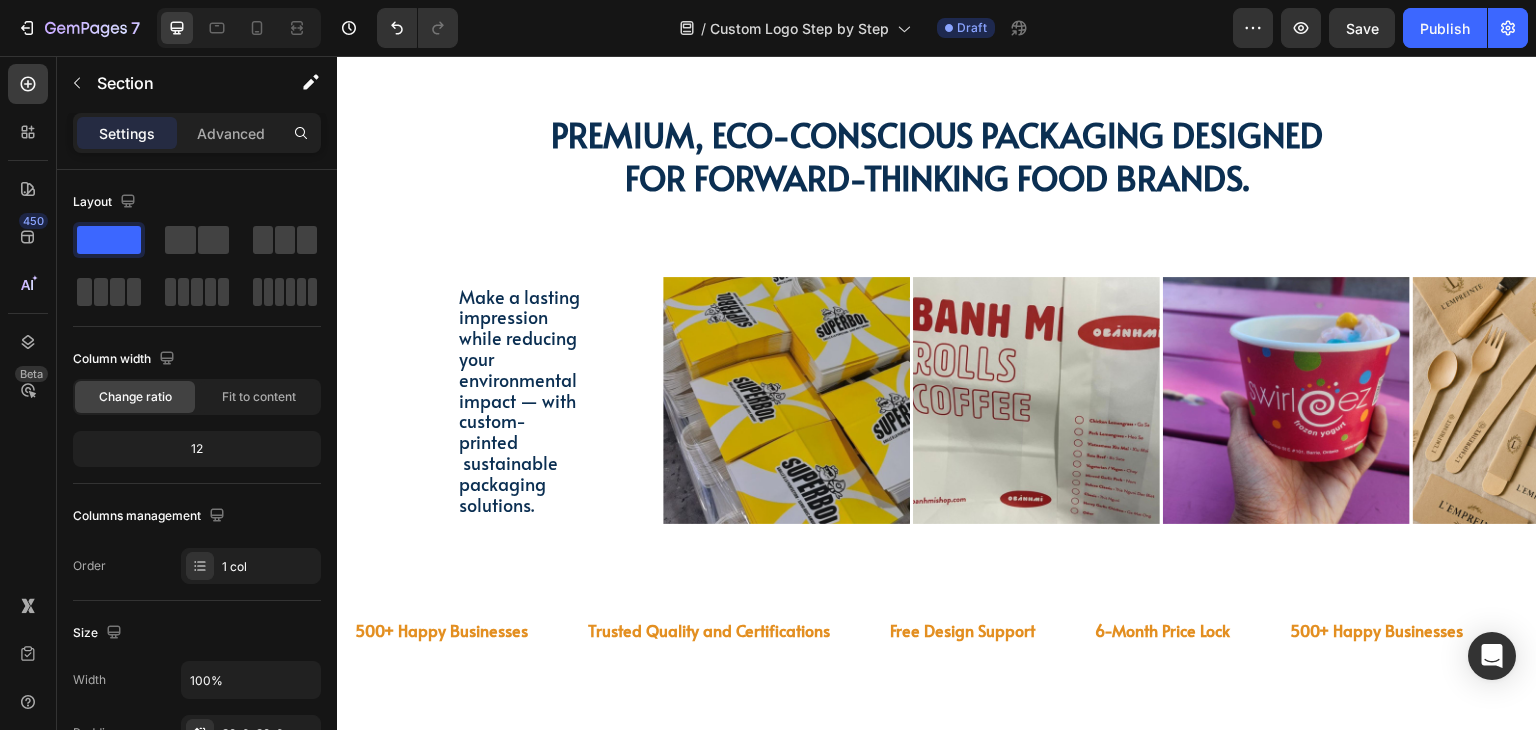 scroll, scrollTop: 4000, scrollLeft: 0, axis: vertical 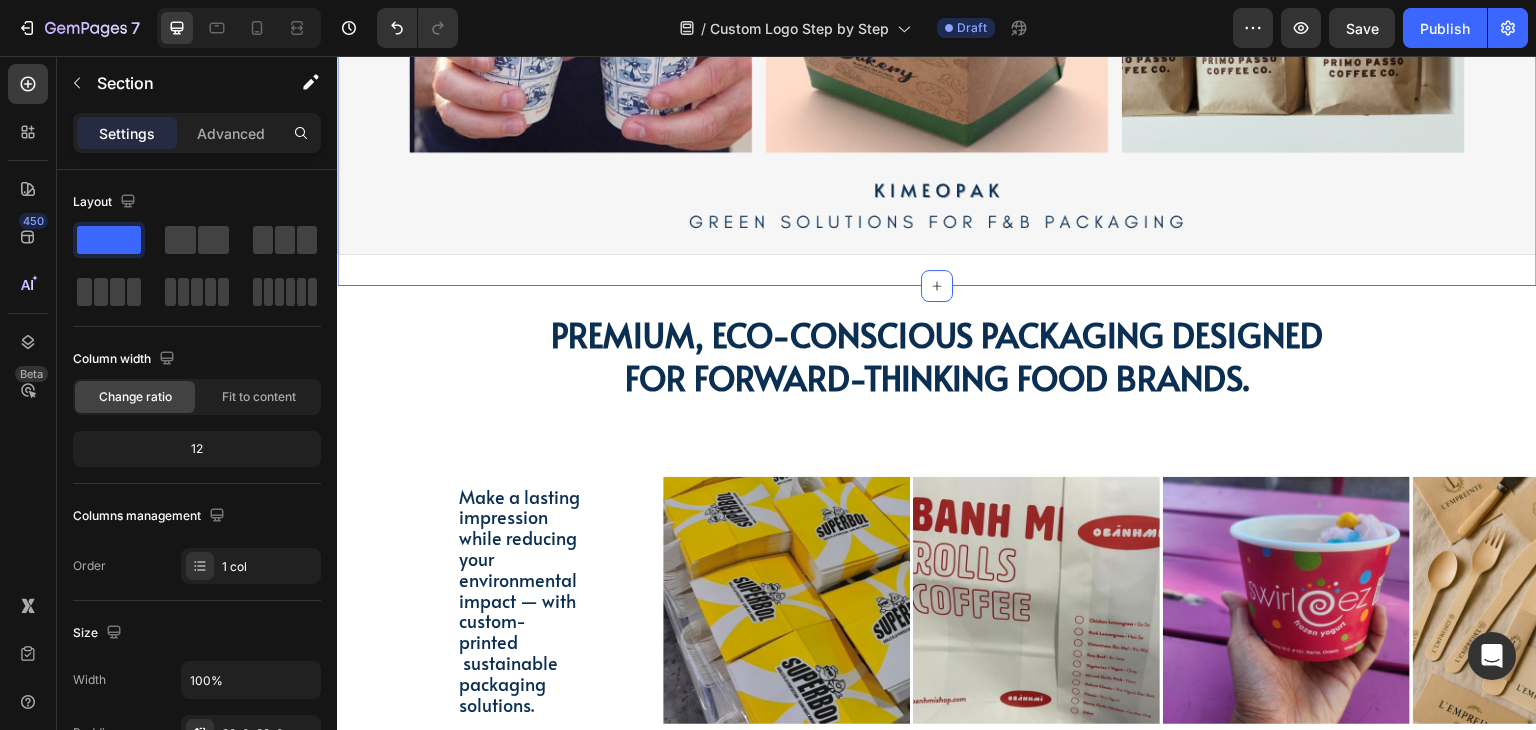 click on "Go green with tailored packaging for your biz... Heading Go green with tailored packaging for your biz... Heading Don't settle for a generic logo - invest in a custom design that sets you apart and helps you succeed! Text Block Don't settle for a generic logo - invest in a custom design that sets you apart and helps you succeed! Text Block Row Video Row" at bounding box center (937, -67) 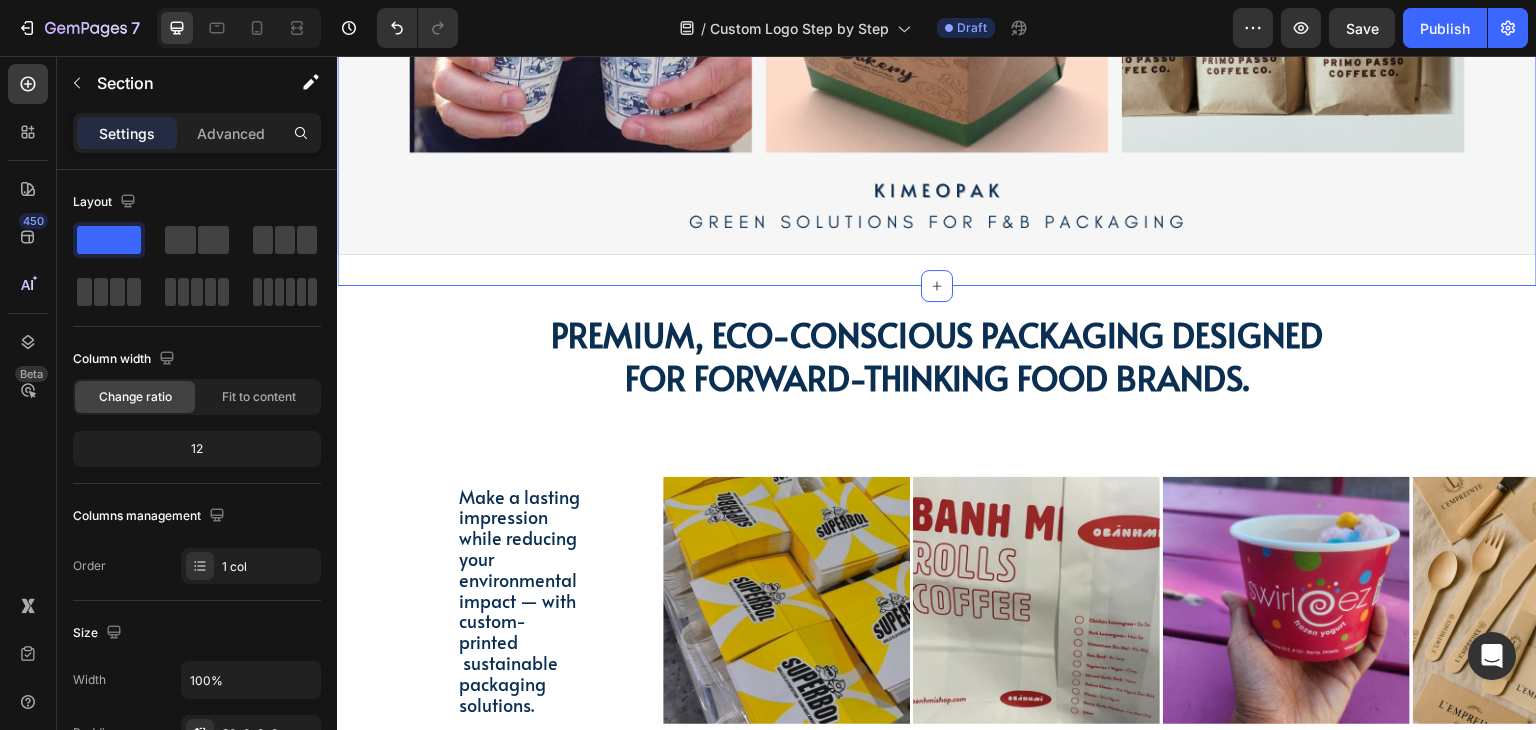 click on "Go green with tailored packaging for your biz... Heading Go green with tailored packaging for your biz... Heading Don't settle for a generic logo - invest in a custom design that sets you apart and helps you succeed! Text Block Don't settle for a generic logo - invest in a custom design that sets you apart and helps you succeed! Text Block Row Video Row" at bounding box center (937, -67) 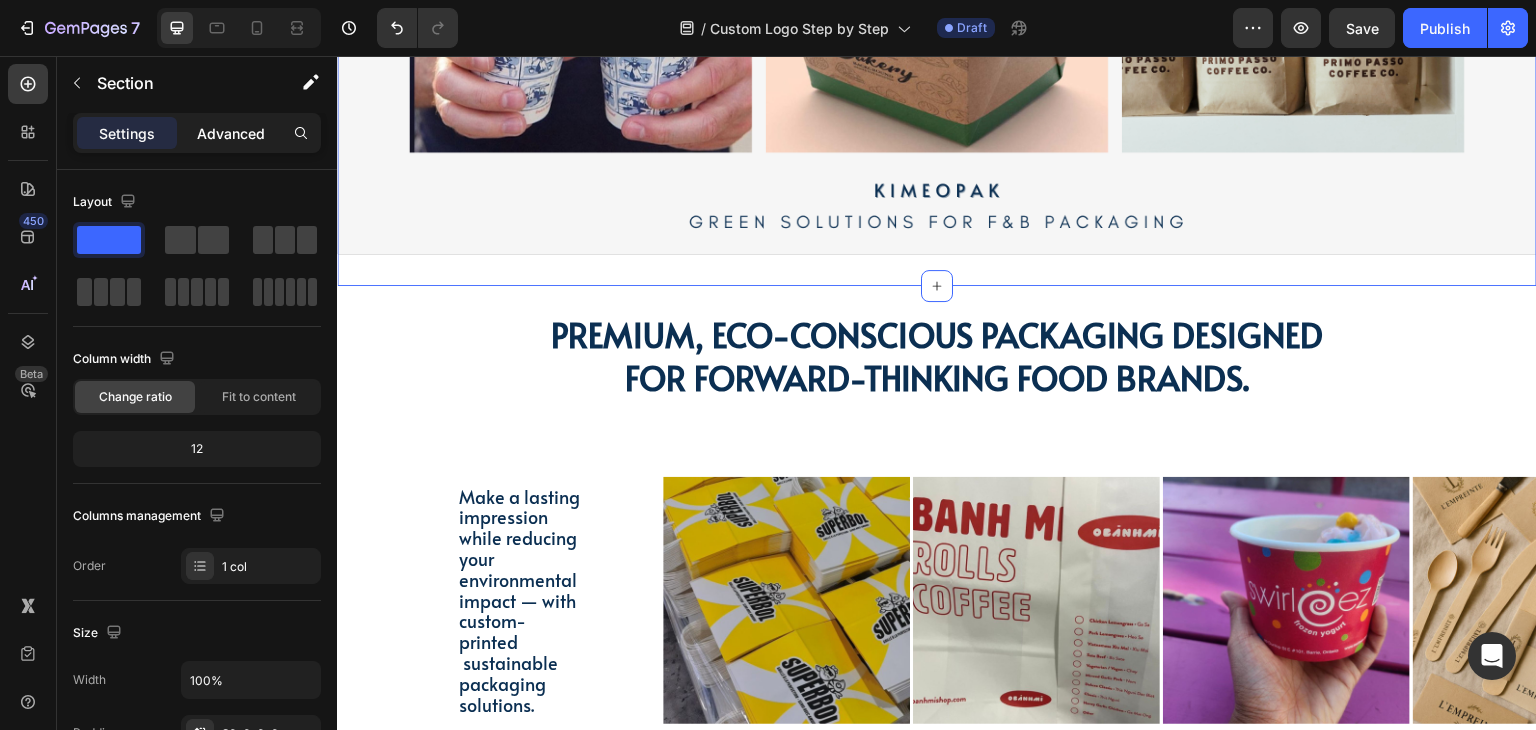 click on "Advanced" at bounding box center [231, 133] 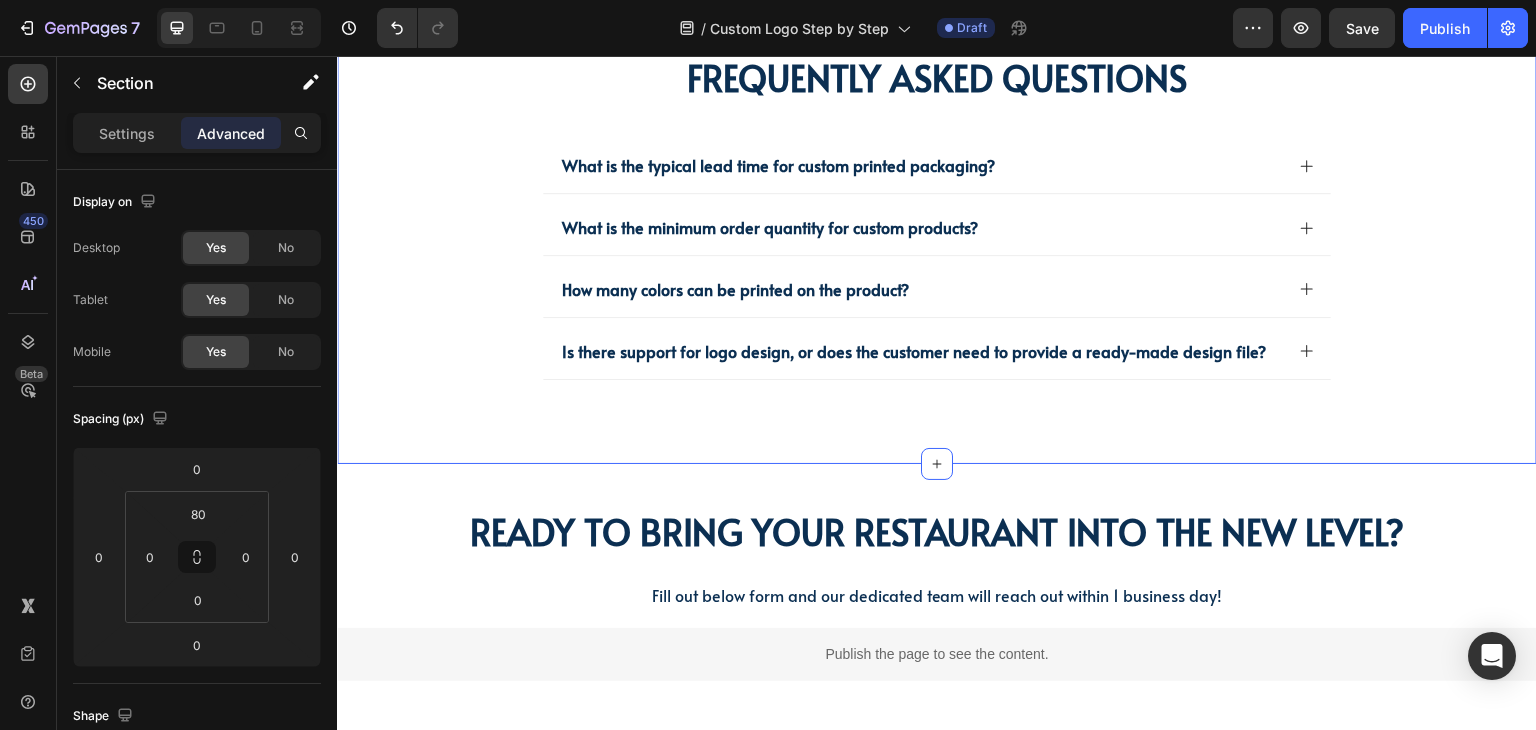 scroll, scrollTop: 5100, scrollLeft: 0, axis: vertical 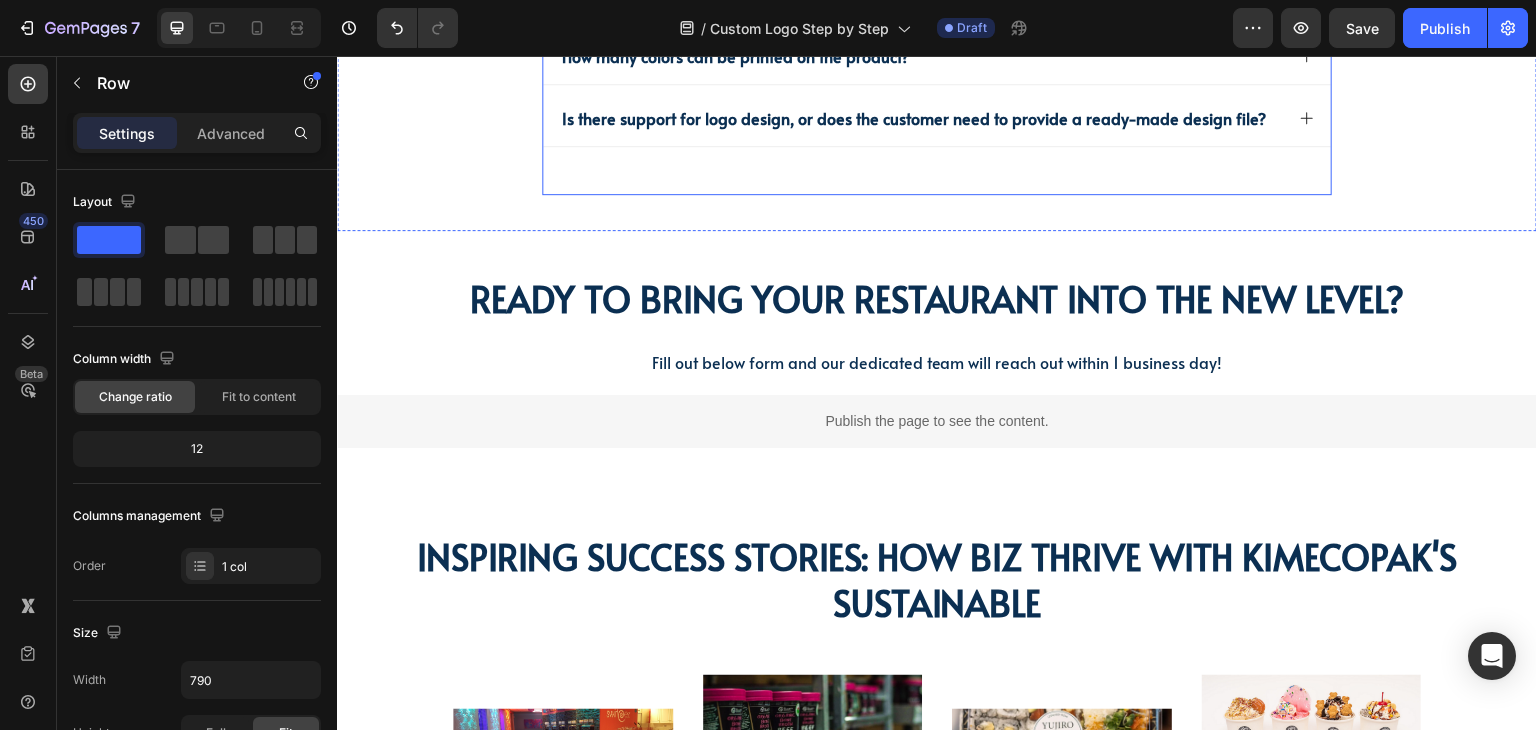 click on "Frequently asked questions Heading
What is the typical lead time for custom printed packaging?
What is the minimum order quantity for custom products?
How many colors can be printed on the product?
Is there support for logo design, or does the customer need to provide a ready-made design file? Accordion" at bounding box center [937, 7] 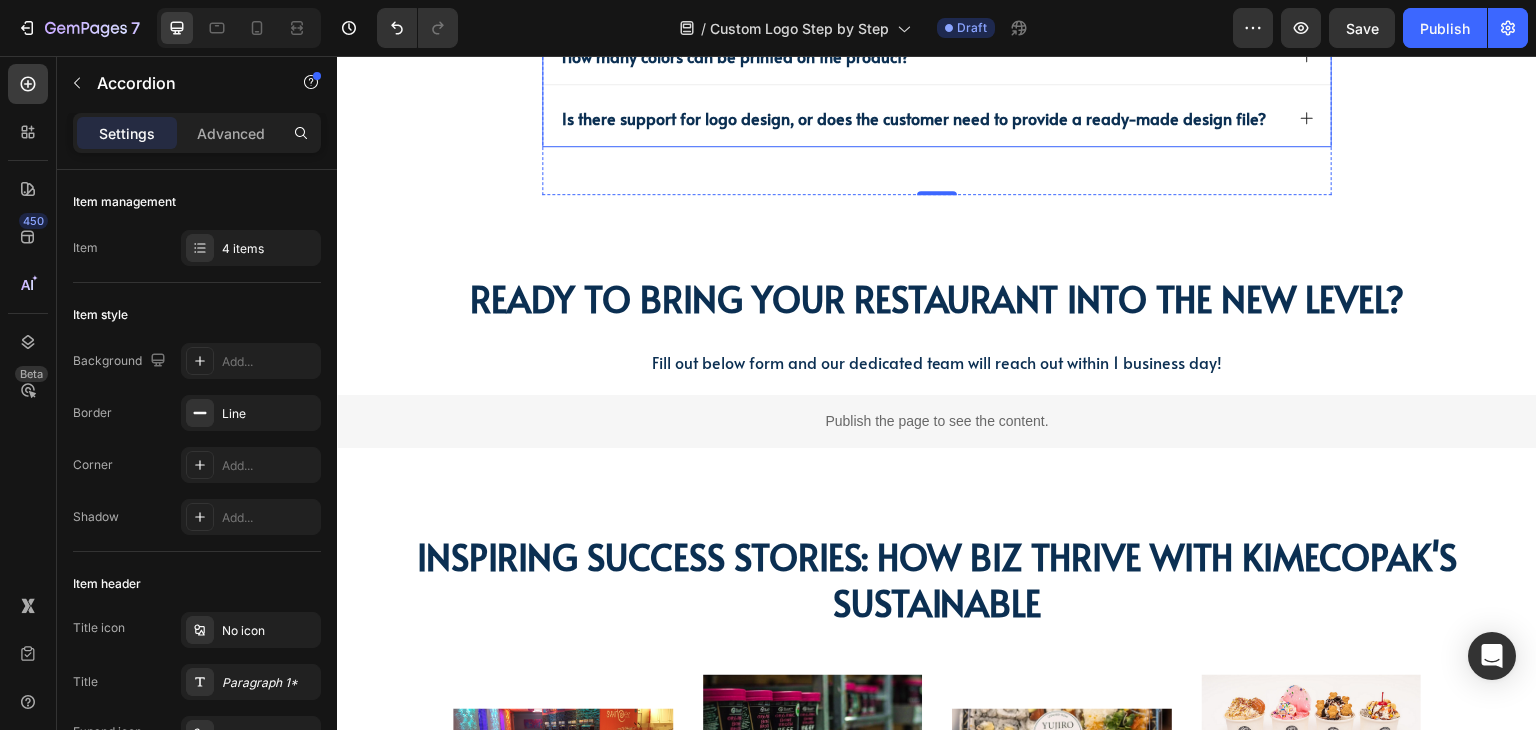click 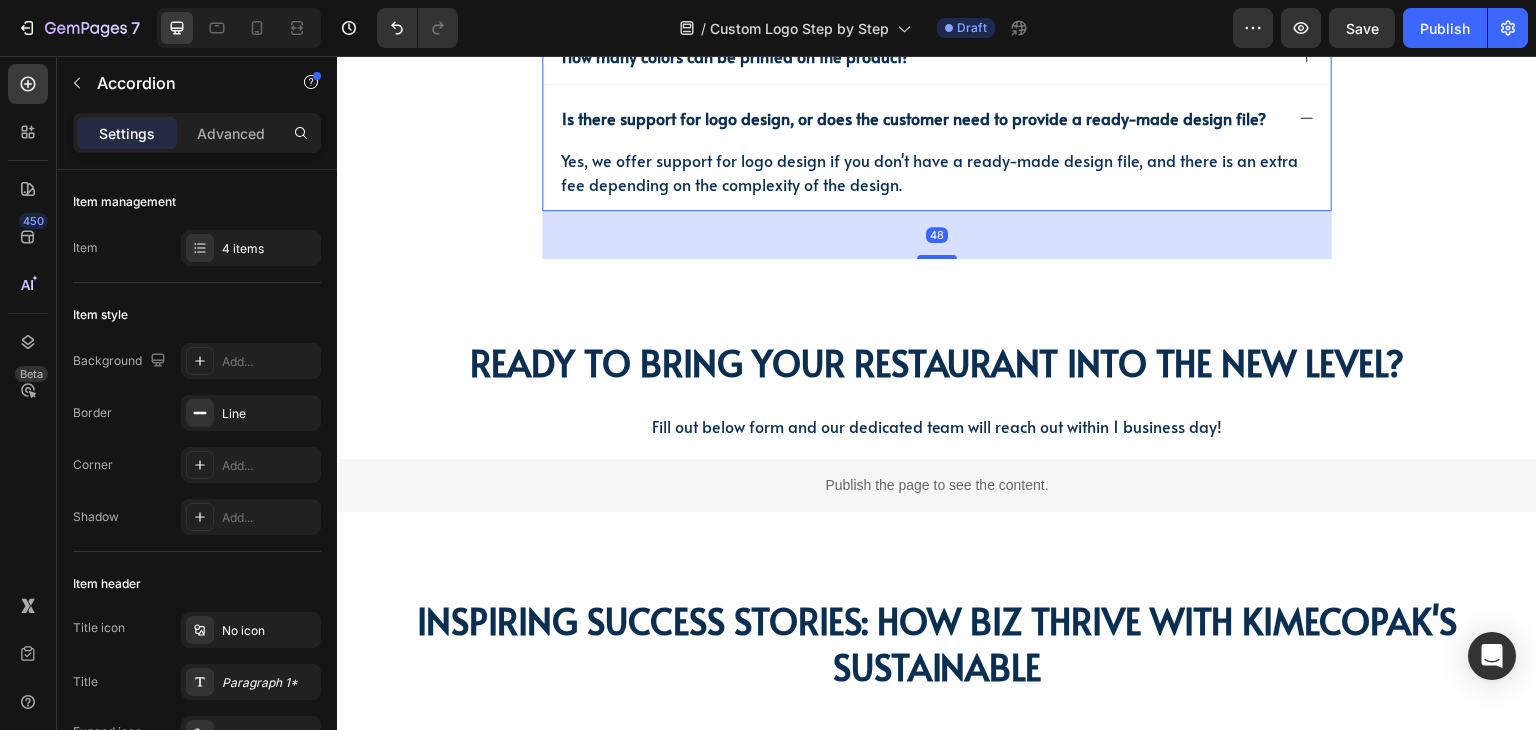 click 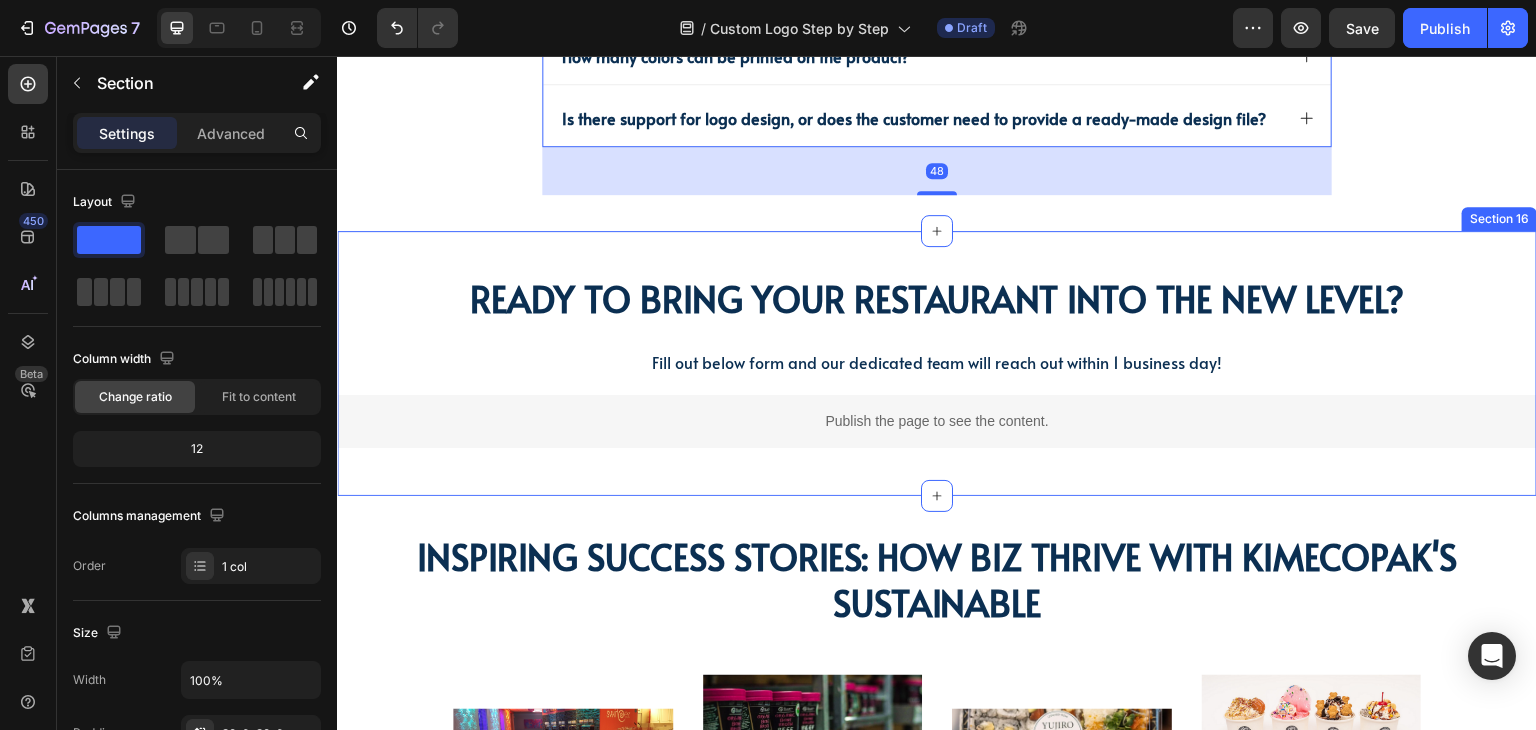 click on "Ready To Bring Your Restaurant Into The New Level?  Heading Fill out below form and our dedicated team will reach out within 1 business day! Text Block
Publish the page to see the content.
Custom Code Row Section 16" at bounding box center [937, 364] 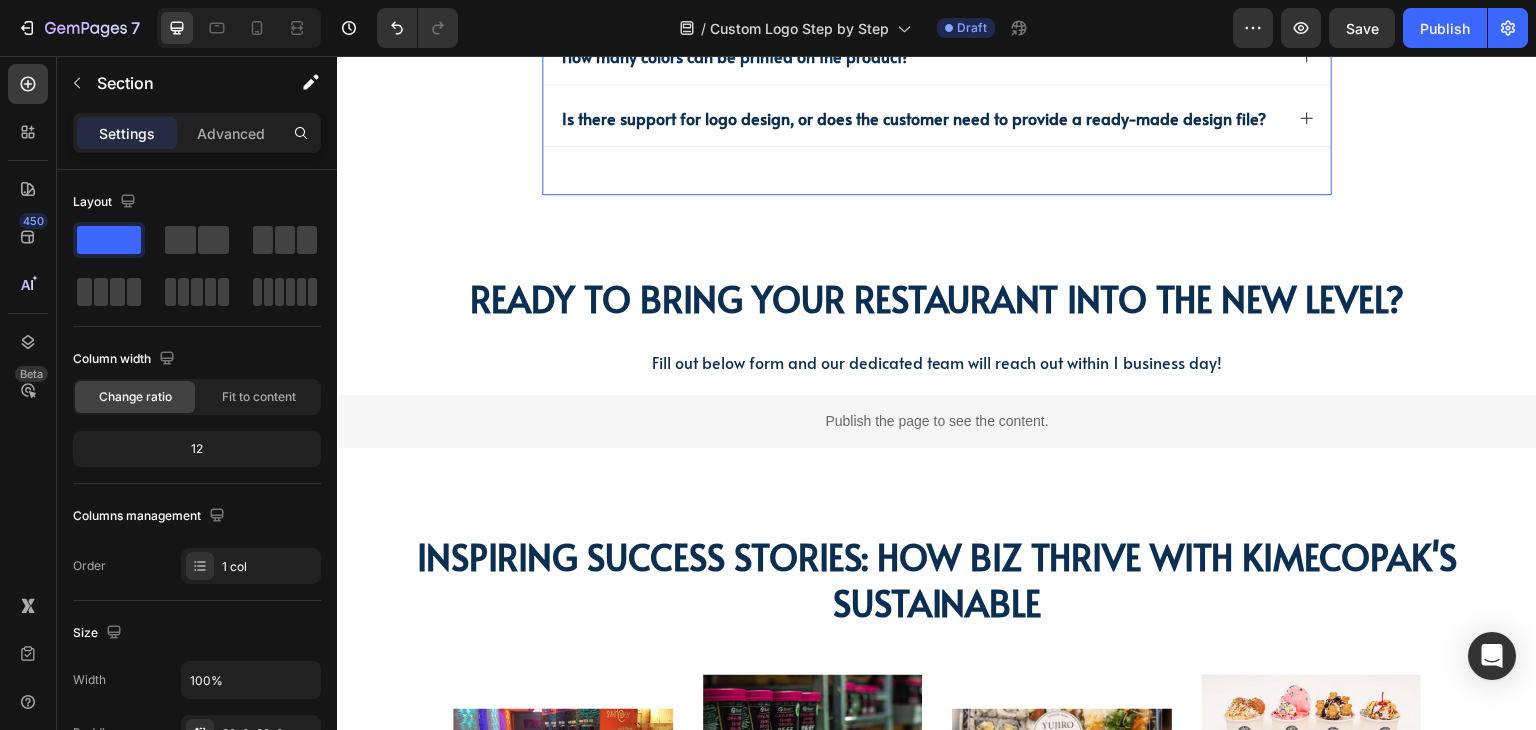 click on "Frequently asked questions Heading
What is the typical lead time for custom printed packaging?
What is the minimum order quantity for custom products?
How many colors can be printed on the product?
Is there support for logo design, or does the customer need to provide a ready-made design file? Accordion" at bounding box center [937, 7] 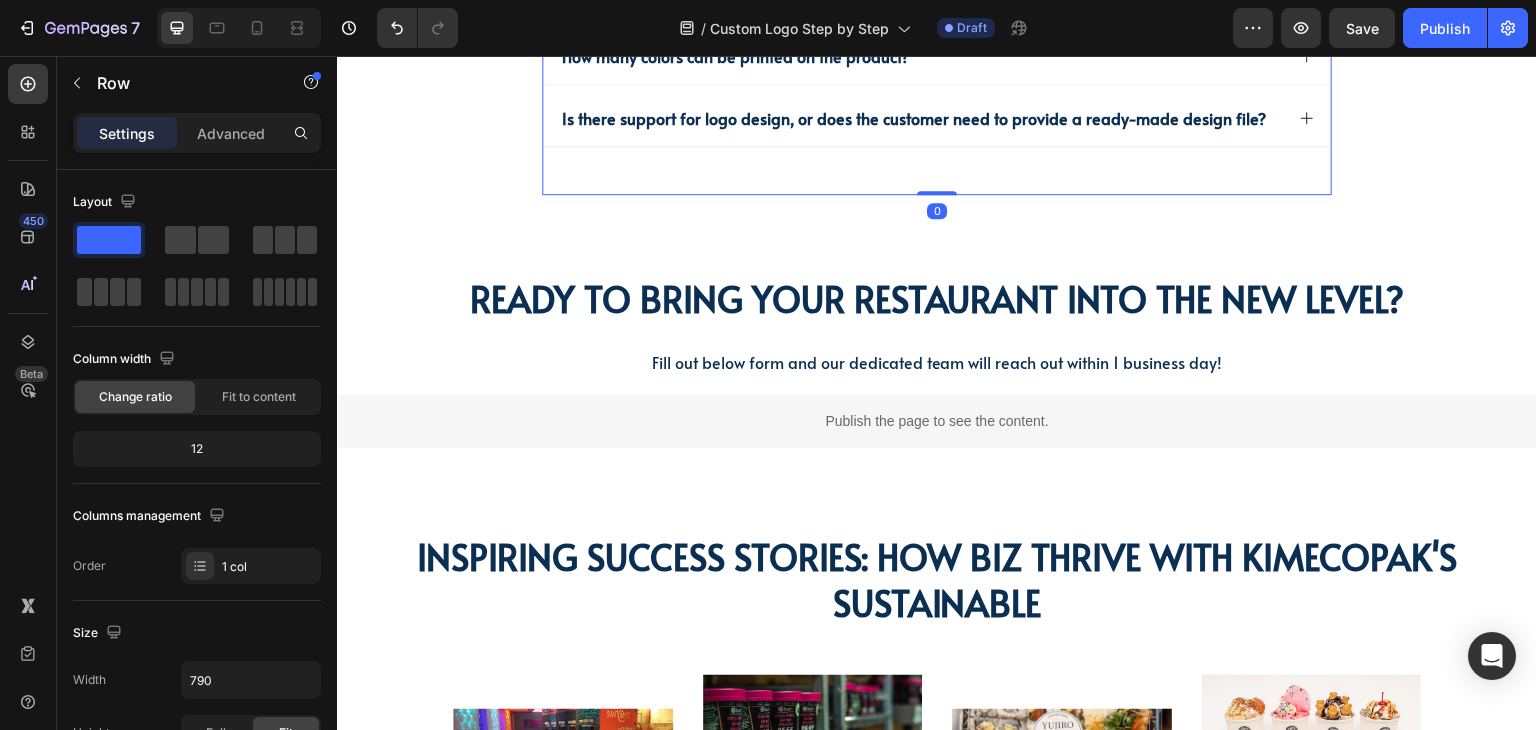 drag, startPoint x: 919, startPoint y: 190, endPoint x: 942, endPoint y: 173, distance: 28.600698 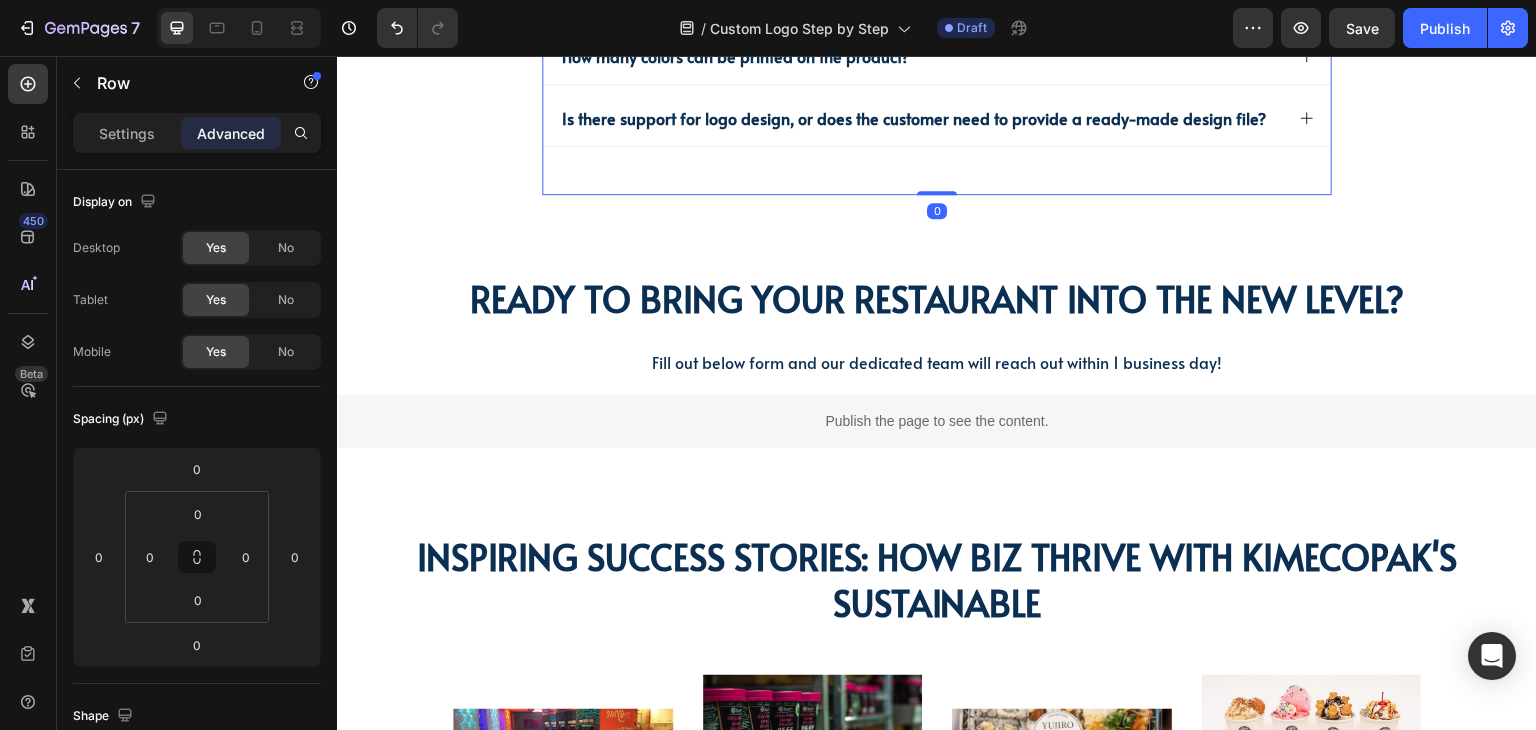 drag, startPoint x: 940, startPoint y: 187, endPoint x: 942, endPoint y: 147, distance: 40.04997 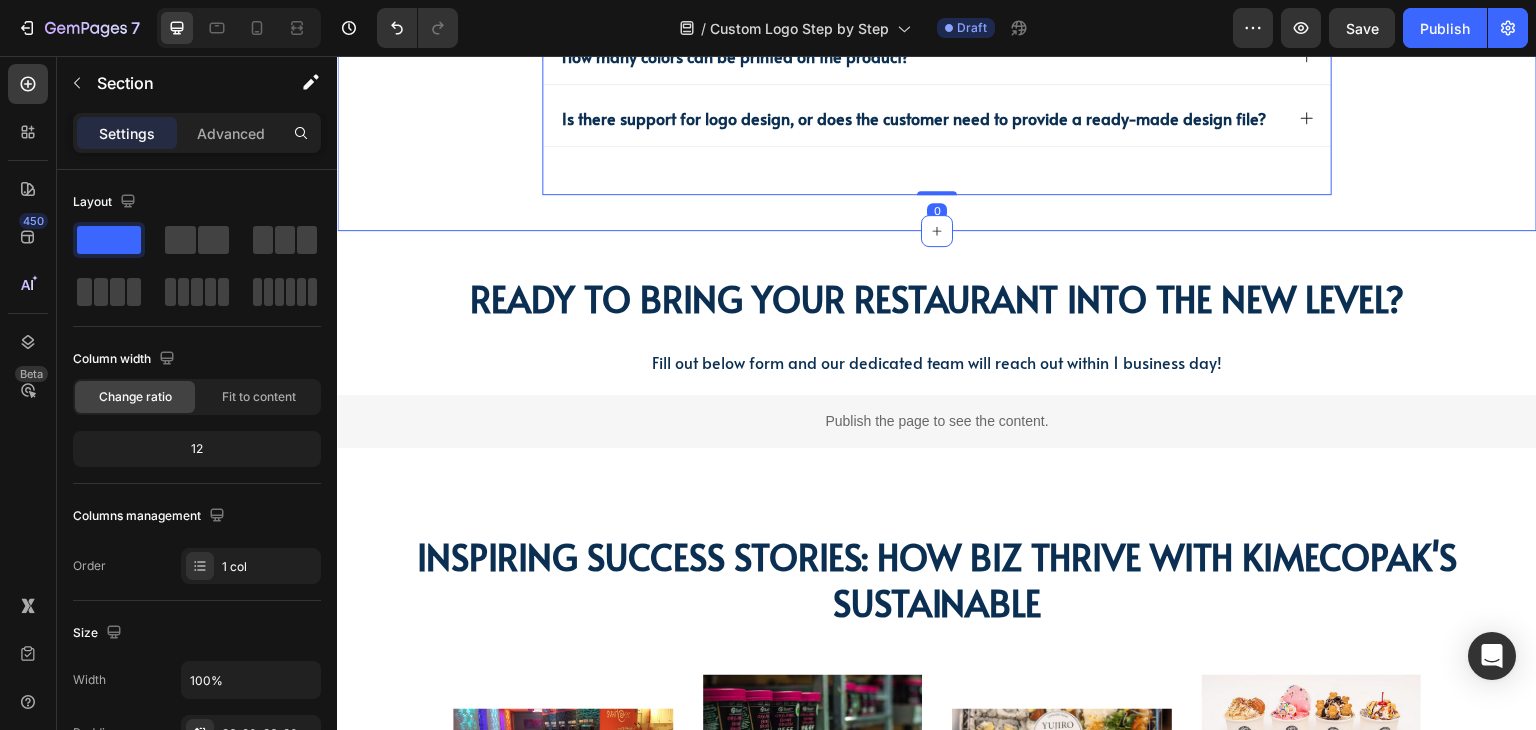 click on "Frequently asked questions Heading
What is the typical lead time for custom printed packaging?
What is the minimum order quantity for custom products?
How many colors can be printed on the product?
Is there support for logo design, or does the customer need to provide a ready-made design file? Accordion Row   0 Section 15" at bounding box center [937, 7] 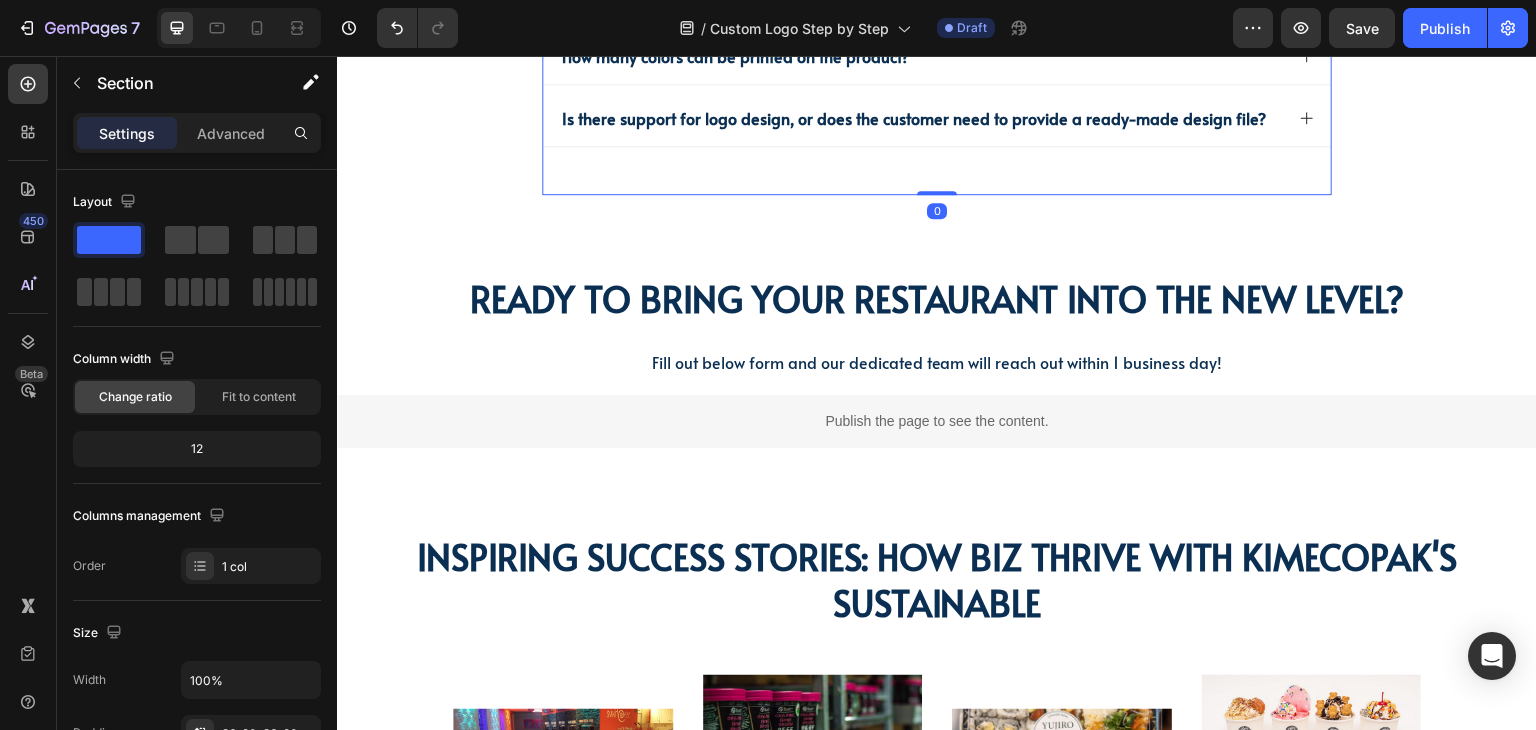 click on "Frequently asked questions Heading
What is the typical lead time for custom printed packaging?
What is the minimum order quantity for custom products?
How many colors can be printed on the product?
Is there support for logo design, or does the customer need to provide a ready-made design file? Accordion" at bounding box center [937, 7] 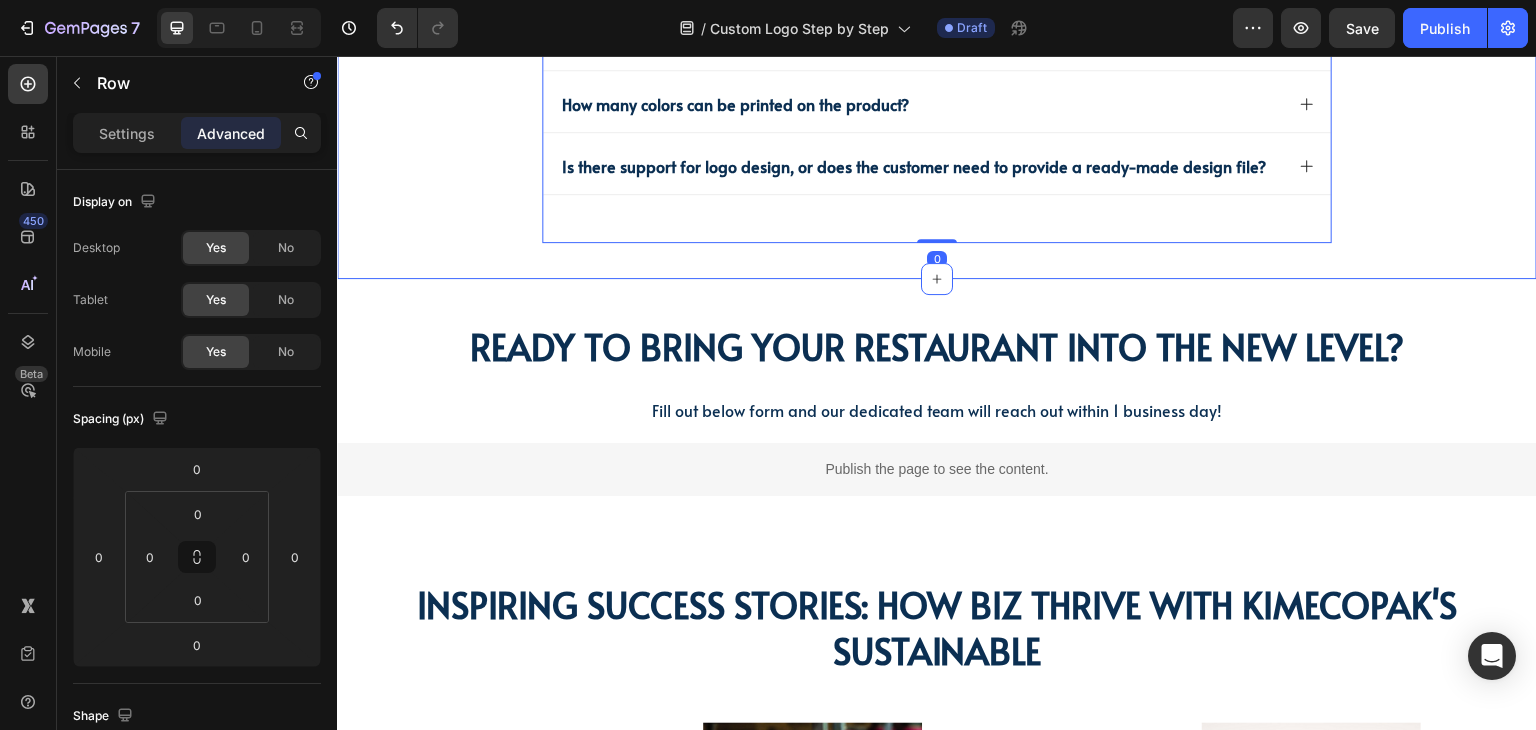 scroll, scrollTop: 5000, scrollLeft: 0, axis: vertical 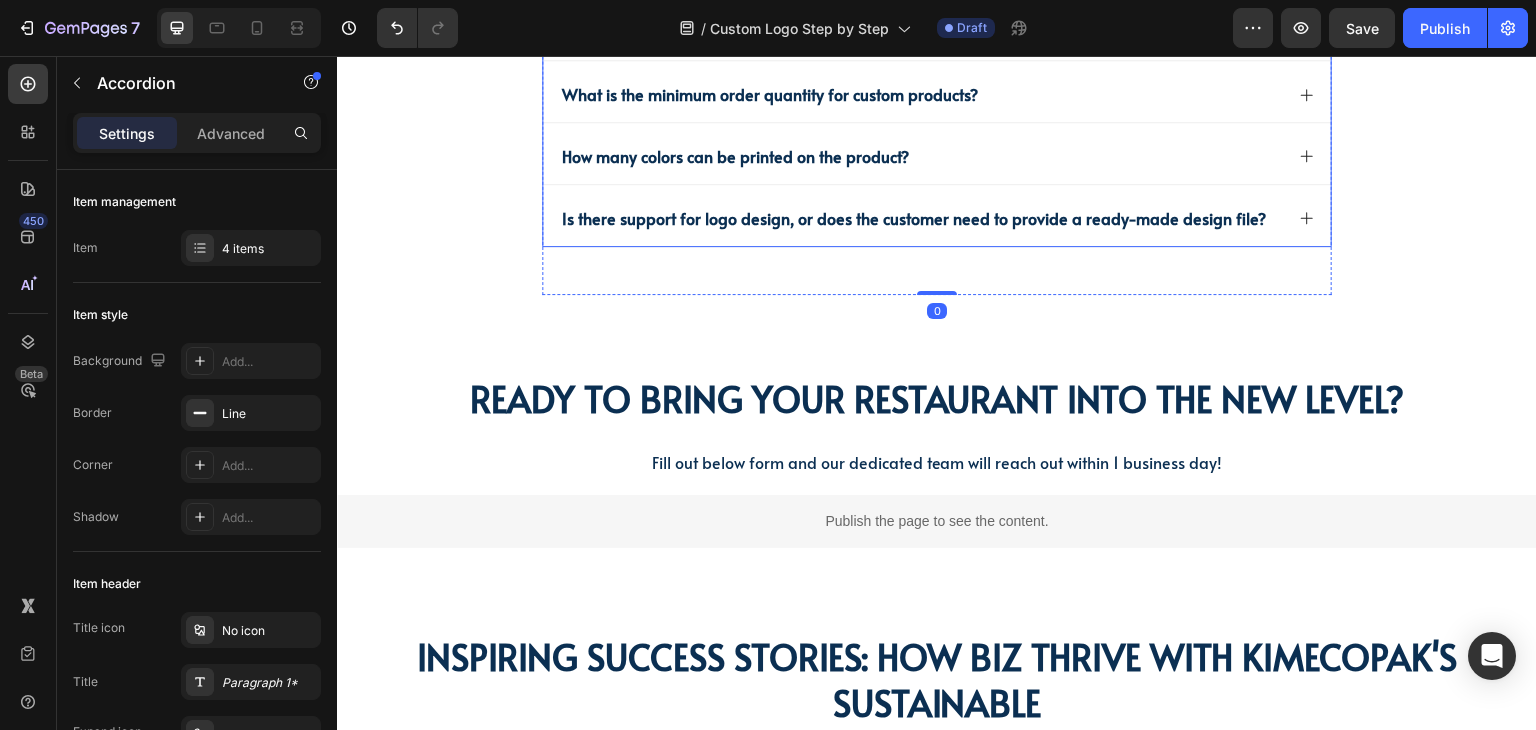 click on "Is there support for logo design, or does the customer need to provide a ready-made design file?" at bounding box center (921, 218) 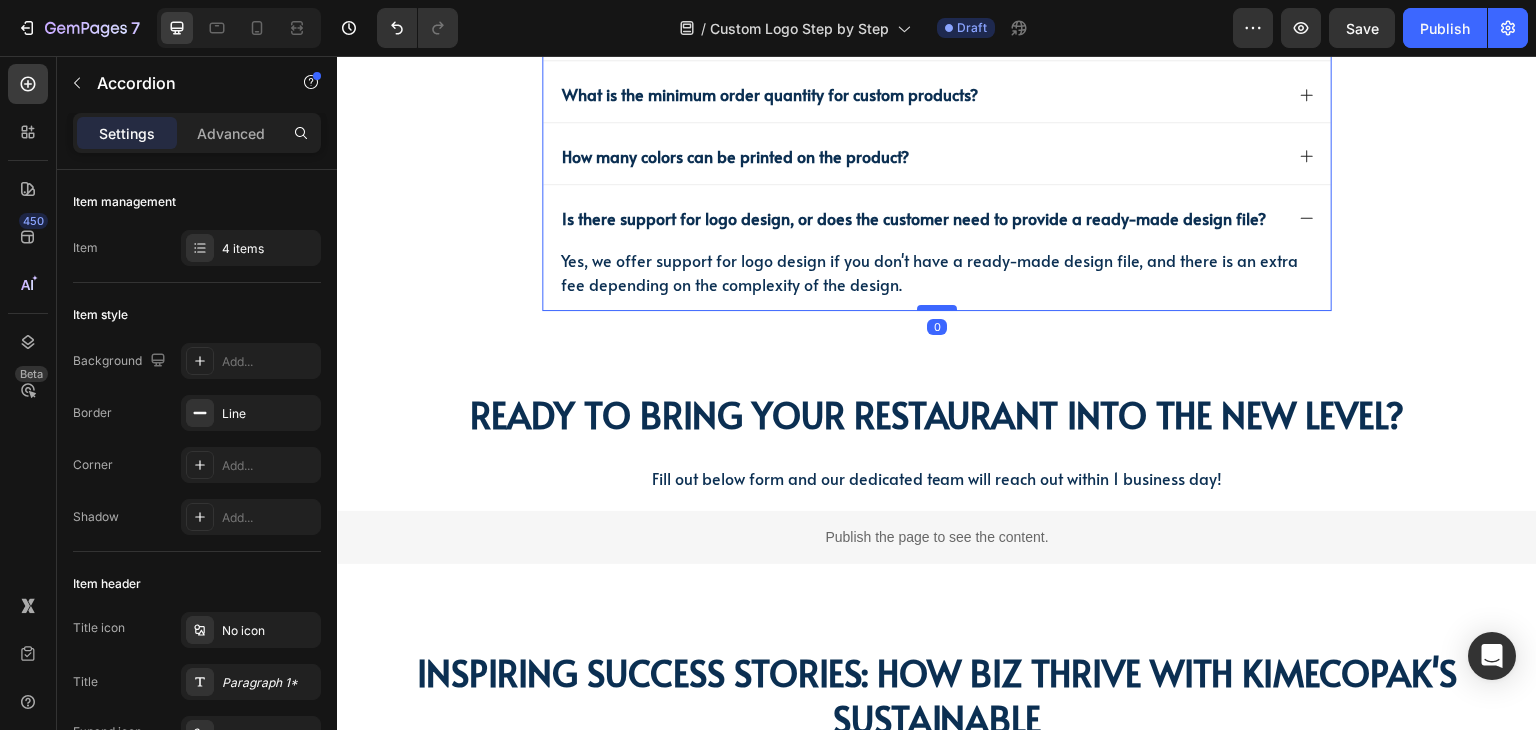 drag, startPoint x: 918, startPoint y: 351, endPoint x: 934, endPoint y: 301, distance: 52.49762 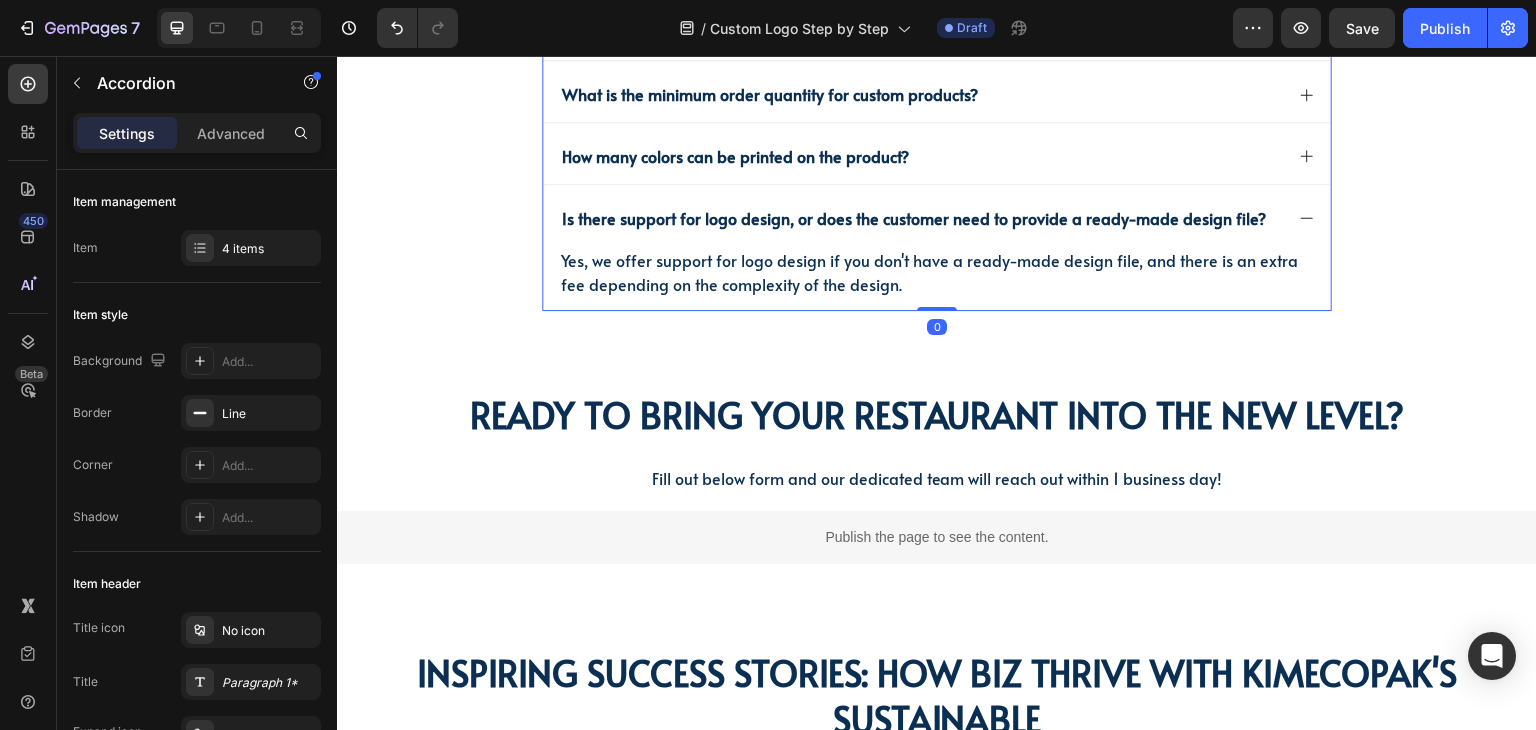 type on "100%" 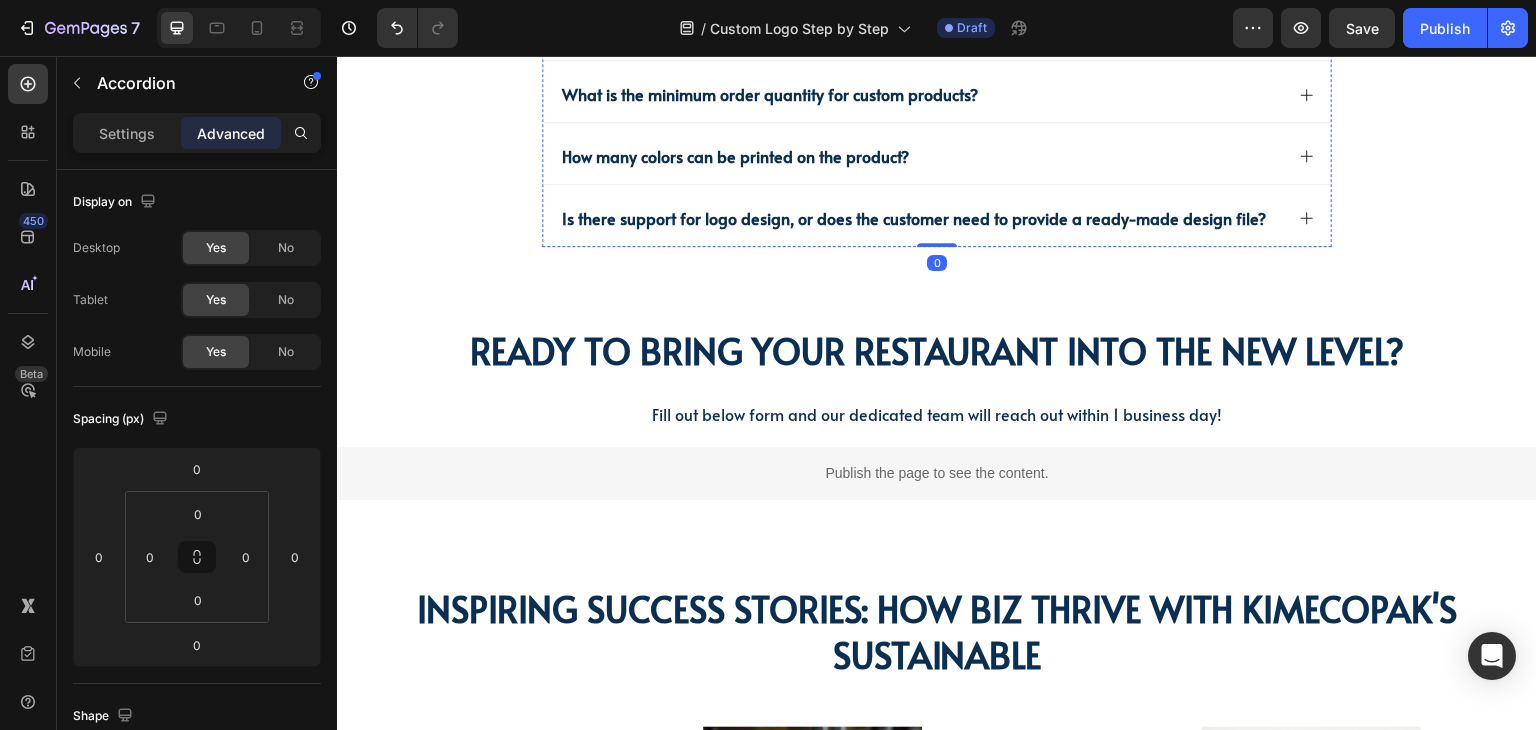 click on "Frequently asked questions Heading
What is the typical lead time for custom printed packaging?
What is the minimum order quantity for custom products?
How many colors can be printed on the product?
Is there support for logo design, or does the customer need to provide a ready-made design file? Yes, we offer support for logo design if you don't have a ready-made design file, and there is an extra fee depending on the complexity of the design. Text block Accordion   0 Row" at bounding box center [937, 83] 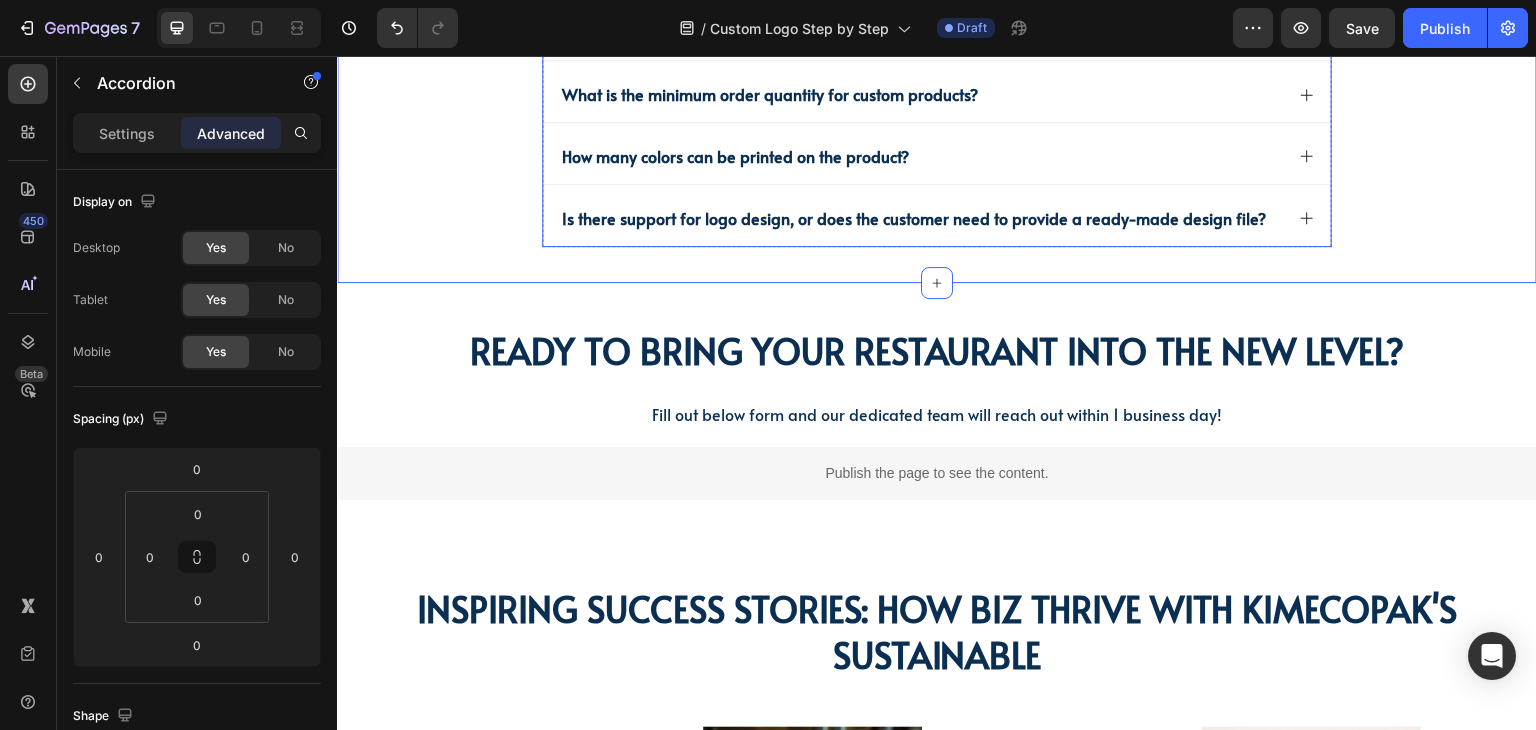 click on "Is there support for logo design, or does the customer need to provide a ready-made design file?" at bounding box center (914, 218) 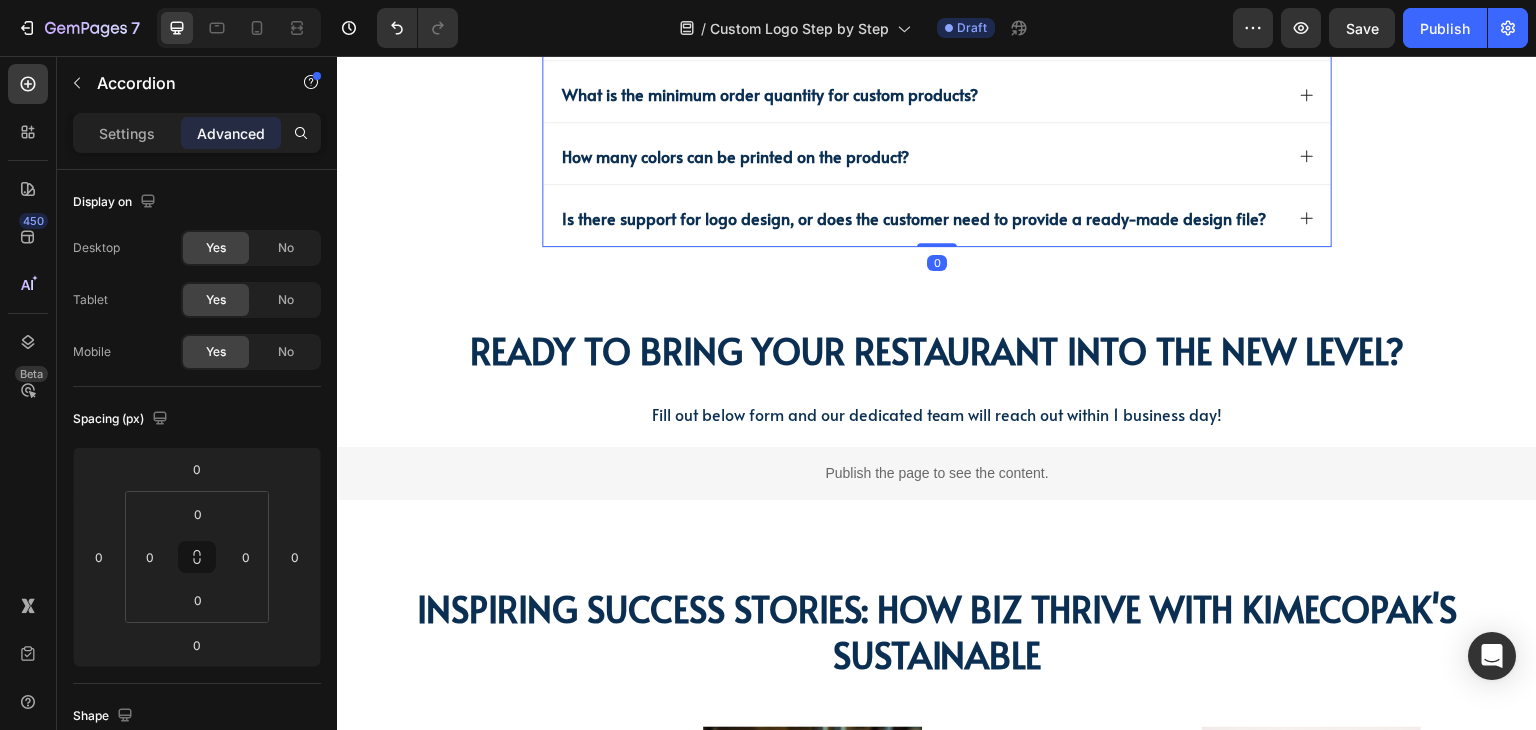 click on "Is there support for logo design, or does the customer need to provide a ready-made design file?" at bounding box center [921, 218] 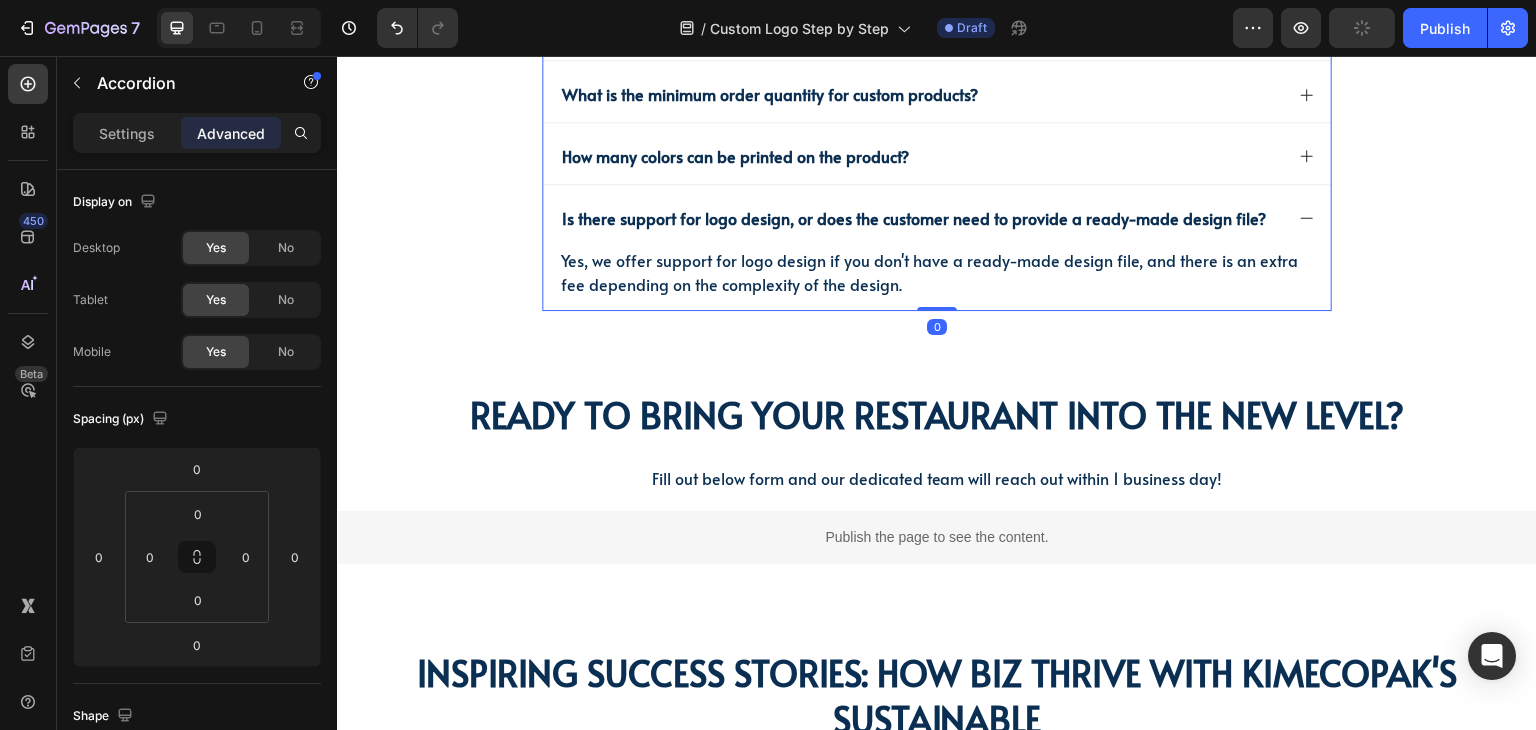 click on "Is there support for logo design, or does the customer need to provide a ready-made design file?" at bounding box center [921, 218] 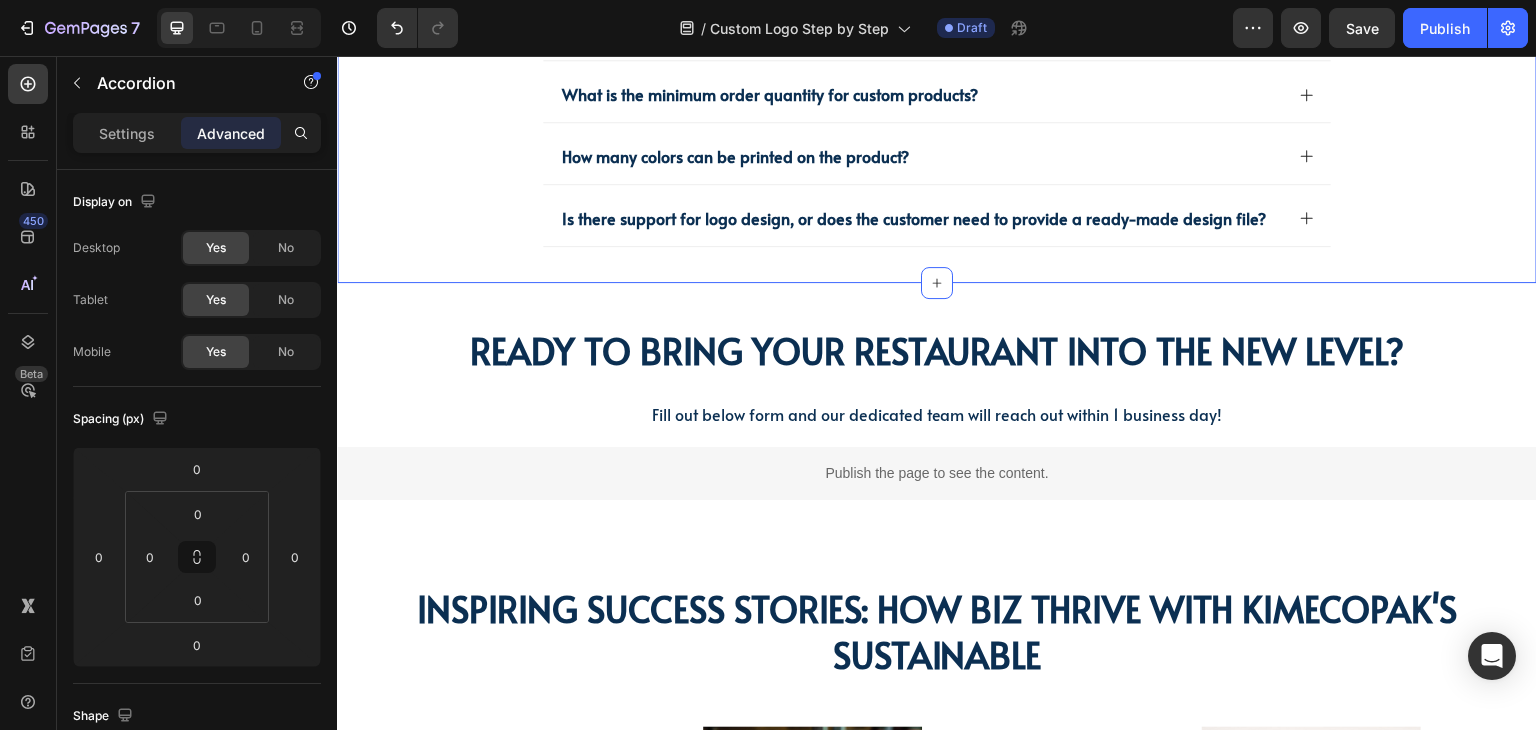click on "Frequently asked questions Heading
What is the typical lead time for custom printed packaging?
What is the minimum order quantity for custom products?
How many colors can be printed on the product?
Is there support for logo design, or does the customer need to provide a ready-made design file? Yes, we offer support for logo design if you don't have a ready-made design file, and there is an extra fee depending on the complexity of the design. Text block Accordion Row" at bounding box center (937, 83) 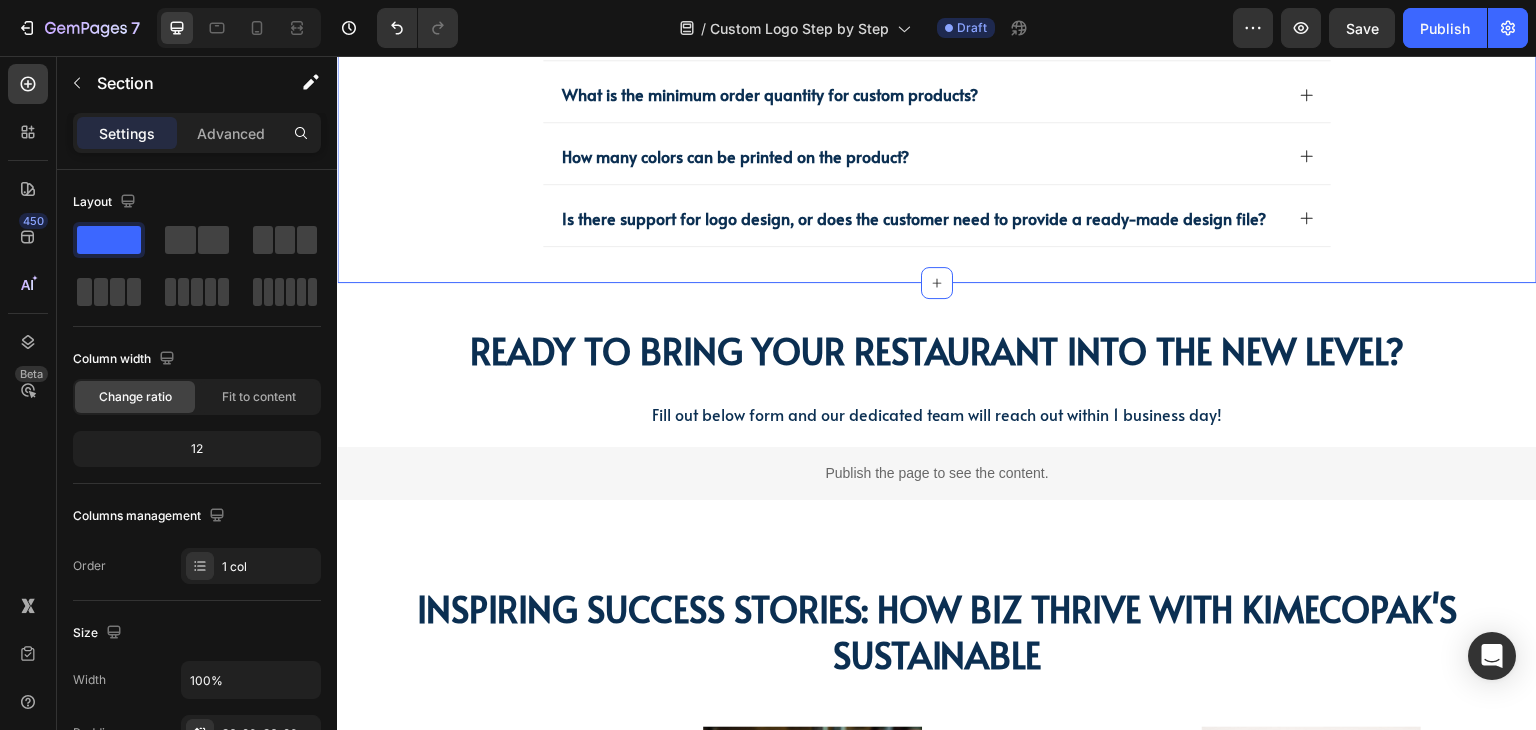 click on "Frequently asked questions Heading
What is the typical lead time for custom printed packaging?
What is the minimum order quantity for custom products?
How many colors can be printed on the product?
Is there support for logo design, or does the customer need to provide a ready-made design file? Accordion Row Section 15   Create Theme Section AI Content Write with GemAI What would you like to describe here? Tone and Voice Persuasive Product Custom Jewelry Paper Bags with Ribbon Handles – Ideal for Gifts & Retail Show more Generate" at bounding box center (937, 83) 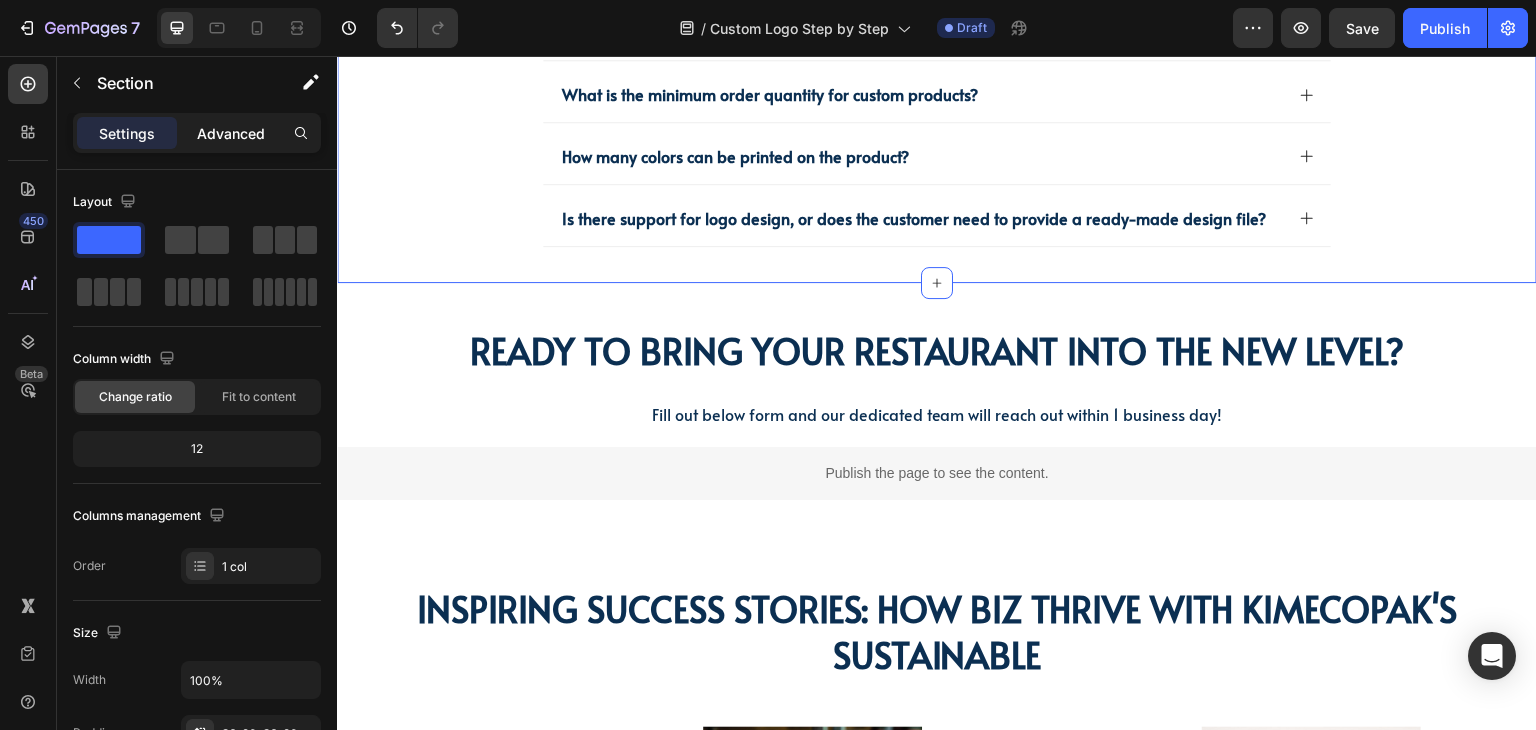 click on "Advanced" at bounding box center (231, 133) 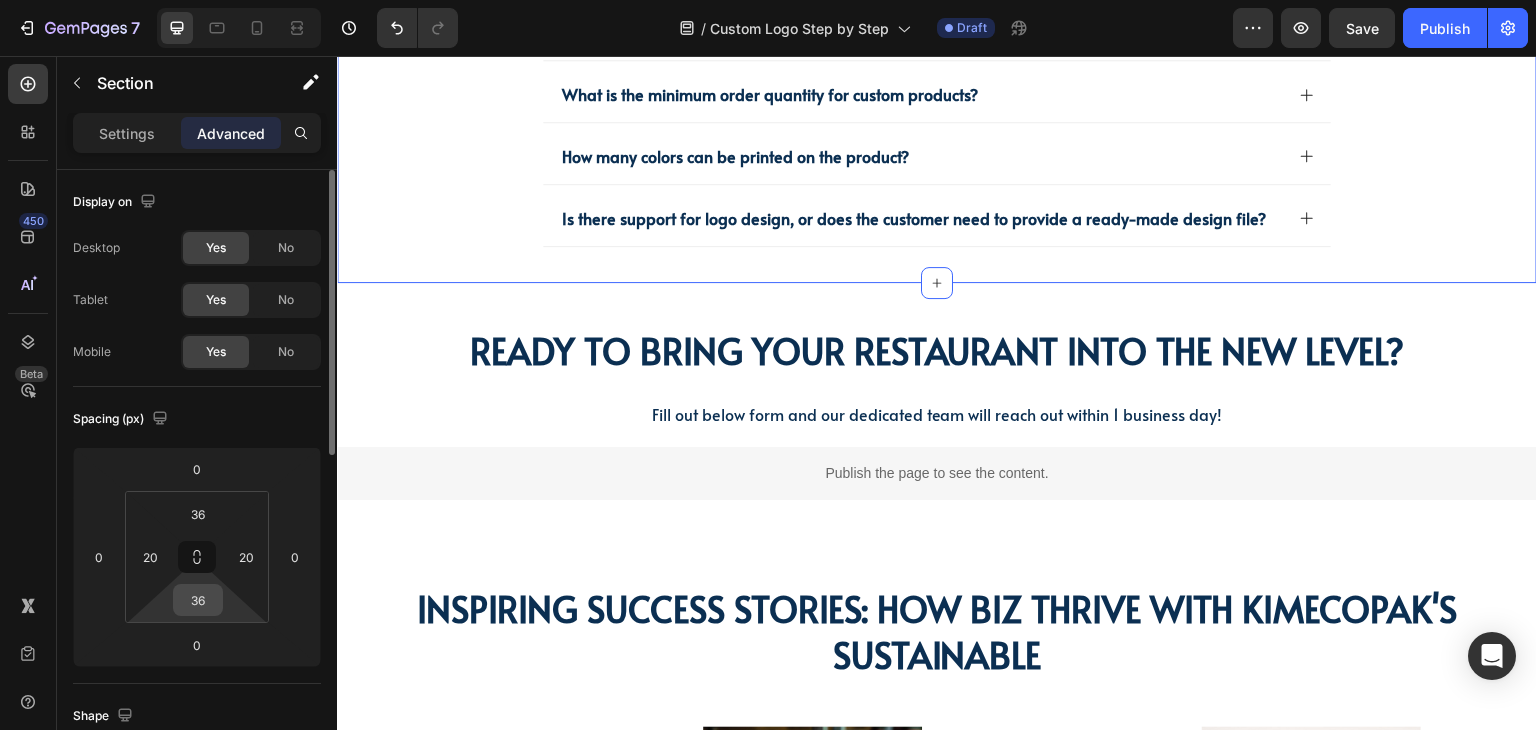 click on "36" at bounding box center (198, 600) 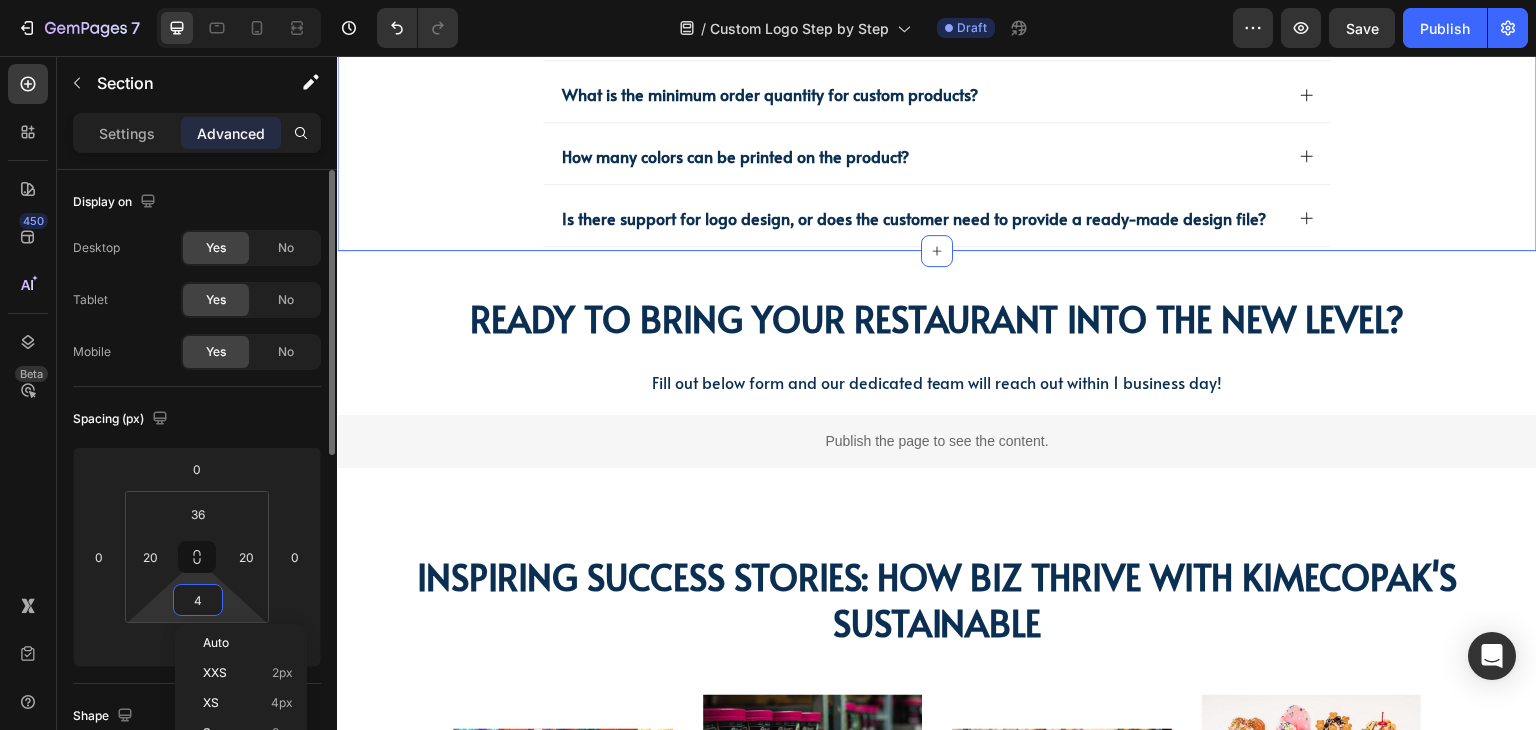type on "46" 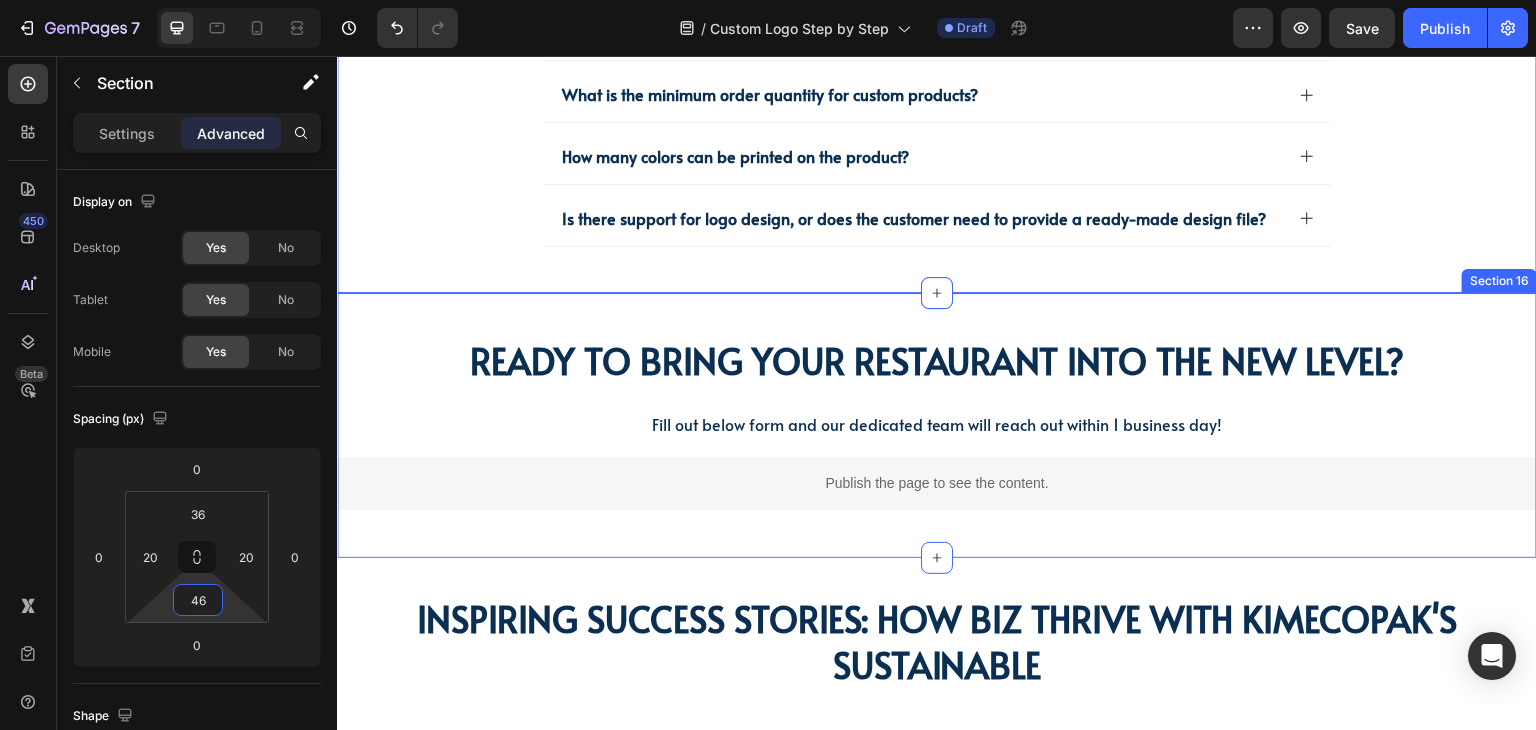 click on "Ready To Bring Your Restaurant Into The New Level?  Heading Fill out below form and our dedicated team will reach out within 1 business day! Text Block
Publish the page to see the content.
Custom Code Row Section 16" at bounding box center [937, 426] 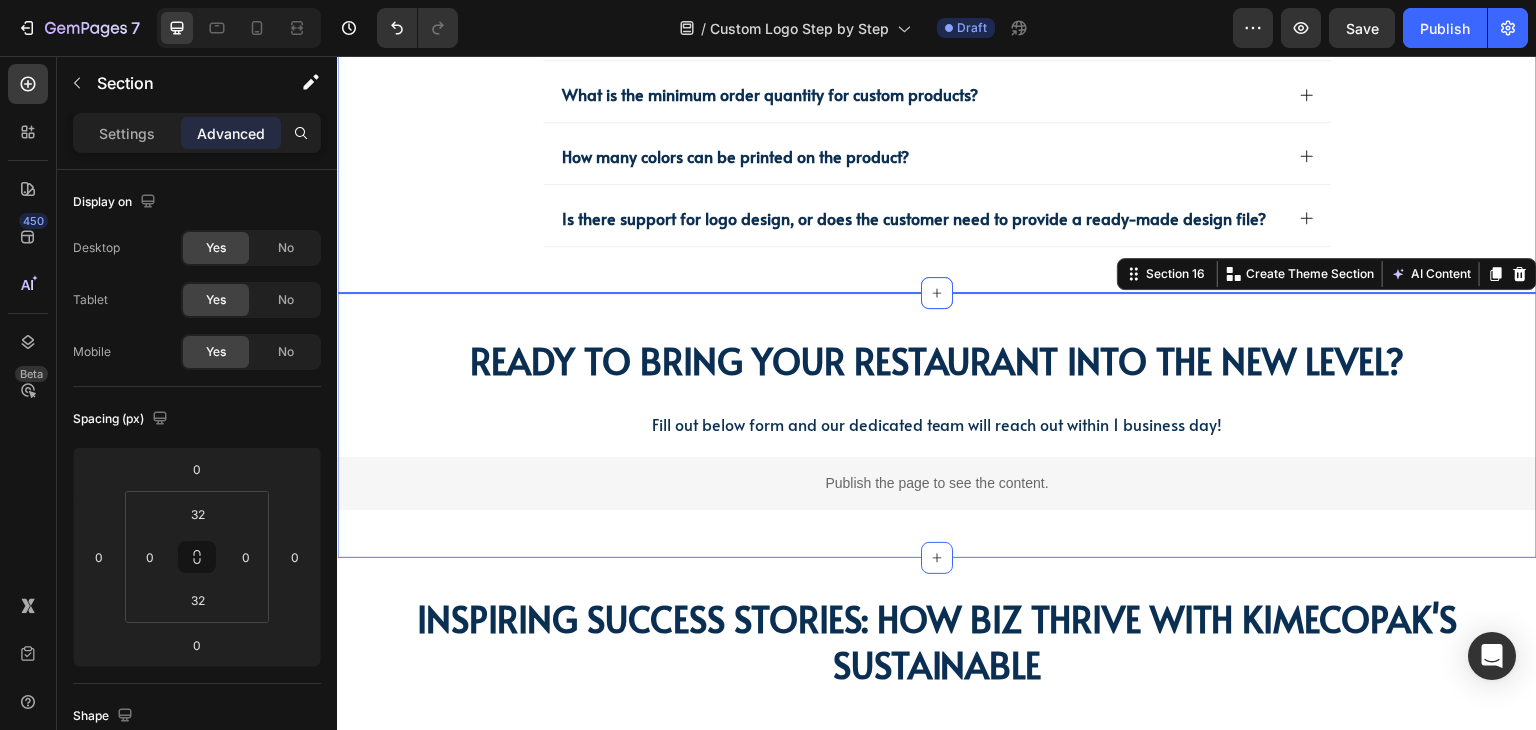 click on "Frequently asked questions Heading
What is the typical lead time for custom printed packaging?
What is the minimum order quantity for custom products?
How many colors can be printed on the product?
Is there support for logo design, or does the customer need to provide a ready-made design file? Accordion Row Section 15" at bounding box center (937, 88) 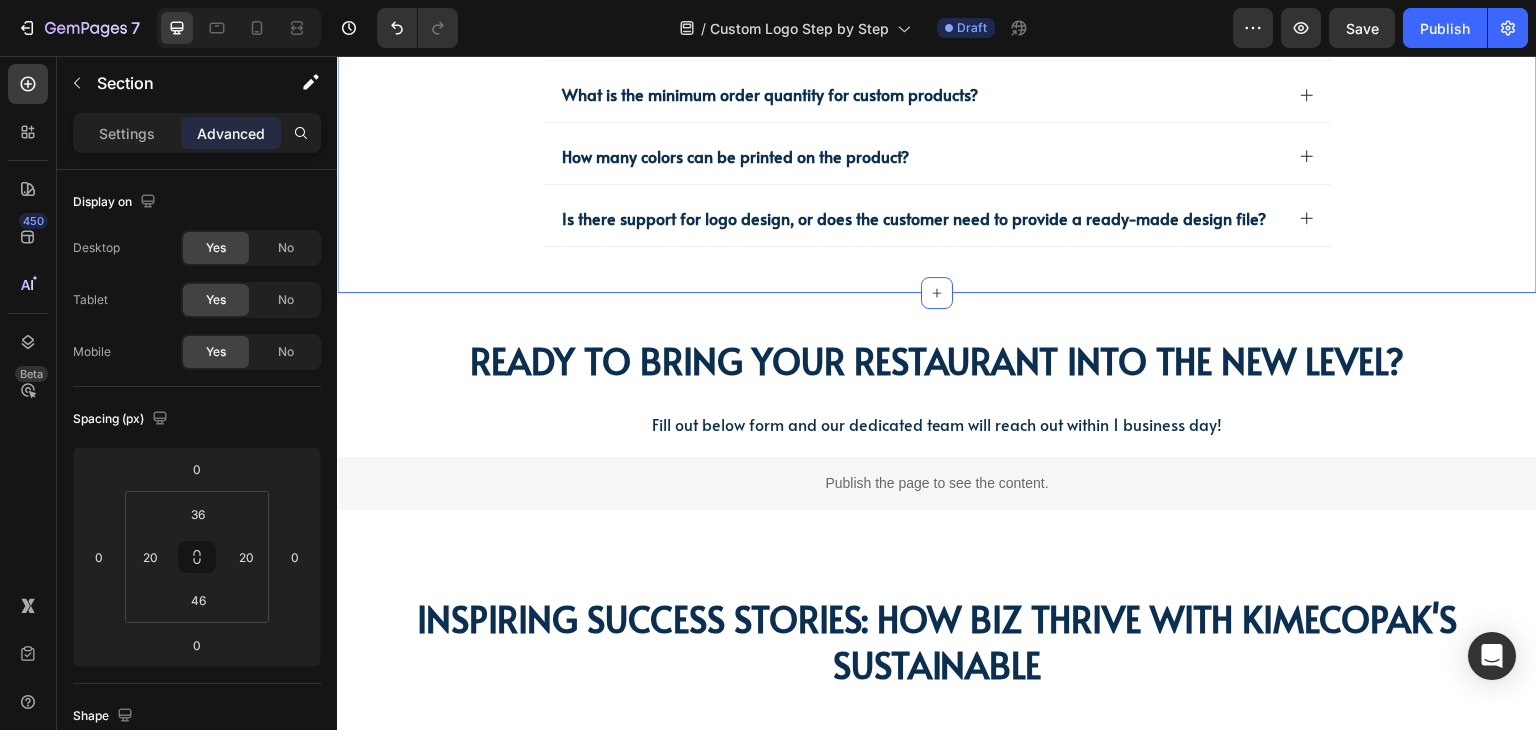 click on "Frequently asked questions Heading
What is the typical lead time for custom printed packaging?
What is the minimum order quantity for custom products?
How many colors can be printed on the product?
Is there support for logo design, or does the customer need to provide a ready-made design file? Accordion Row Section 15   Create Theme Section AI Content Write with GemAI What would you like to describe here? Tone and Voice Persuasive Product Custom Jewelry Paper Bags with Ribbon Handles – Ideal for Gifts & Retail Show more Generate" at bounding box center [937, 88] 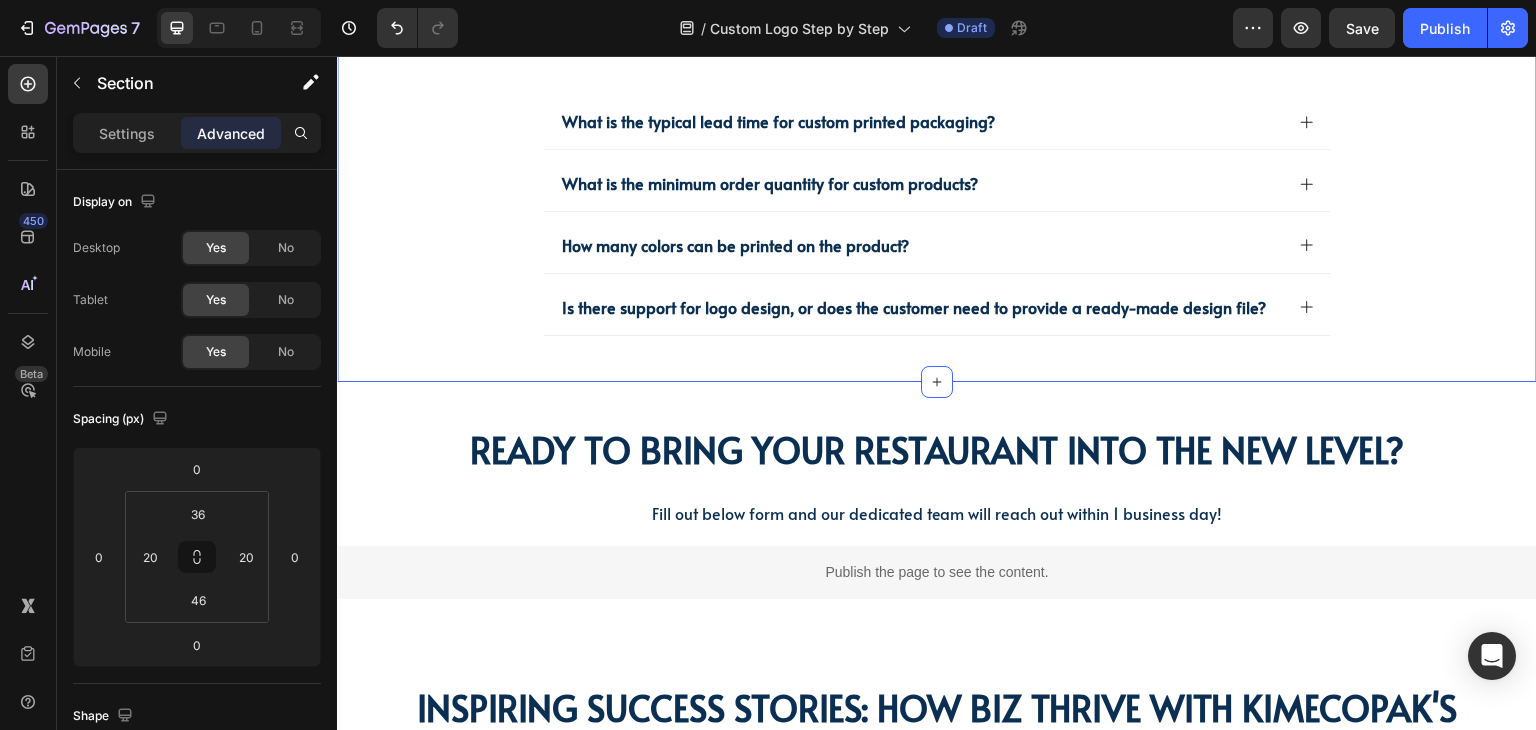 scroll, scrollTop: 4700, scrollLeft: 0, axis: vertical 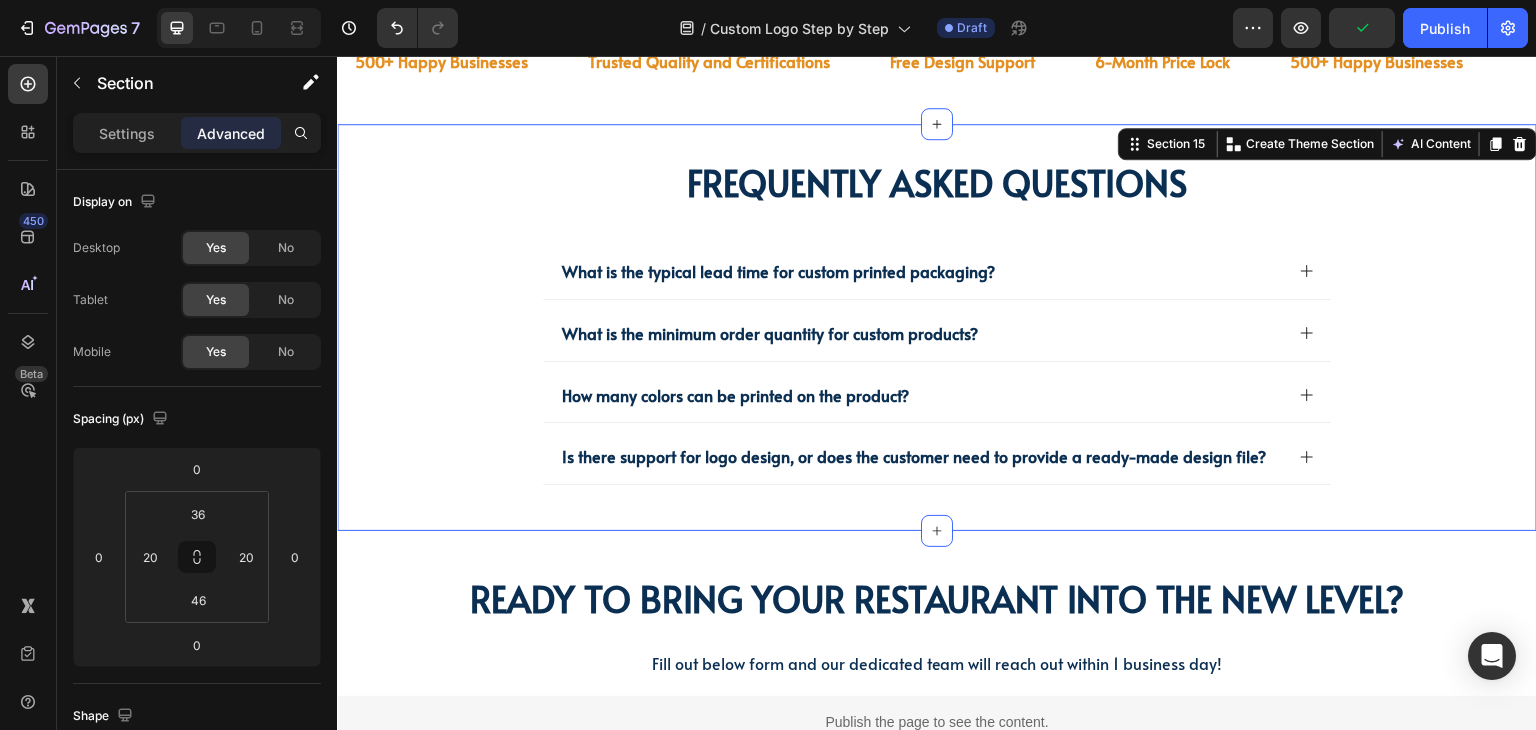click on "Frequently asked questions Heading
What is the typical lead time for custom printed packaging?
What is the minimum order quantity for custom products?
How many colors can be printed on the product?
Is there support for logo design, or does the customer need to provide a ready-made design file? Accordion Row Section 15   Create Theme Section AI Content Write with GemAI What would you like to describe here? Tone and Voice Persuasive Product Custom Jewelry Paper Bags with Ribbon Handles – Ideal for Gifts & Retail Show more Generate" at bounding box center [937, 327] 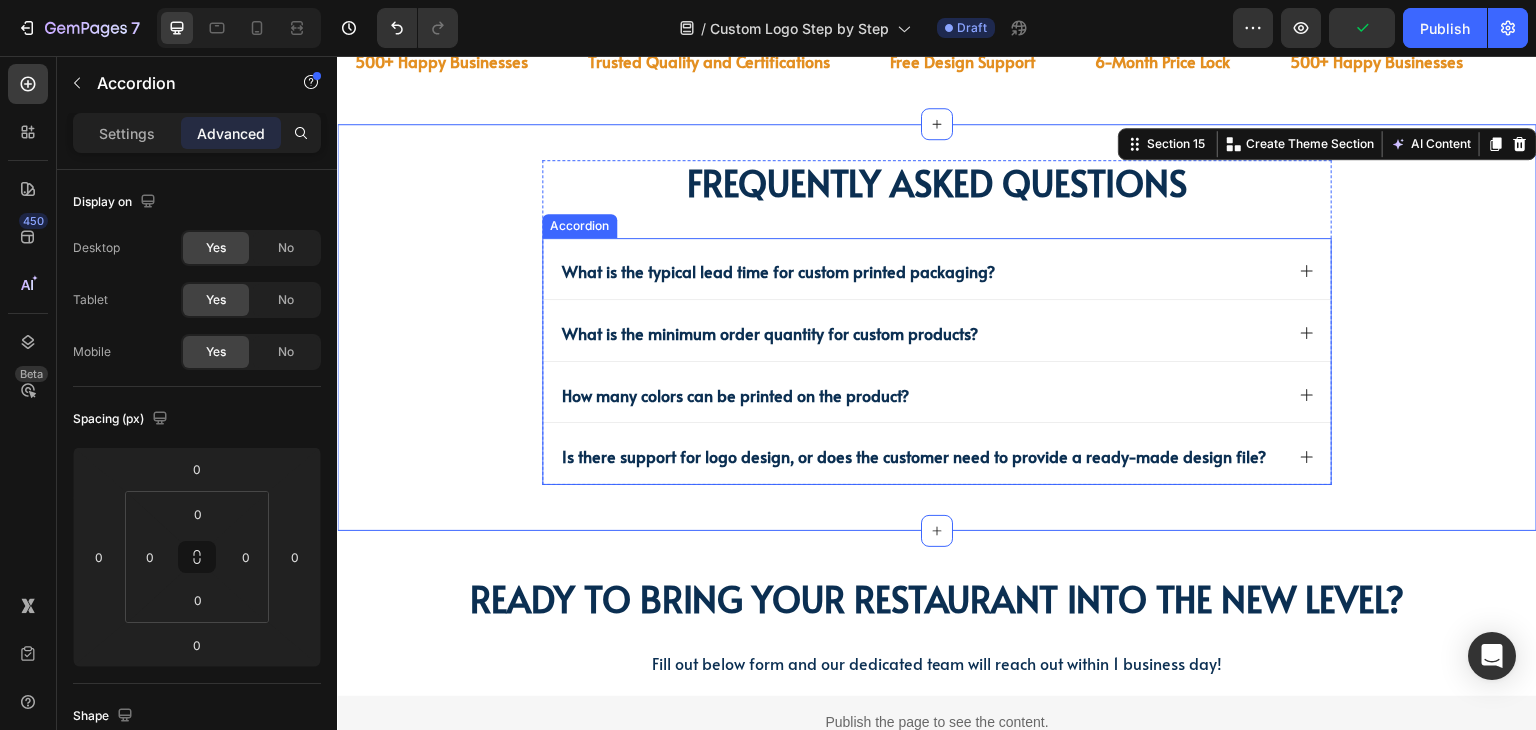 click on "Is there support for logo design, or does the customer need to provide a ready-made design file?" at bounding box center [937, 453] 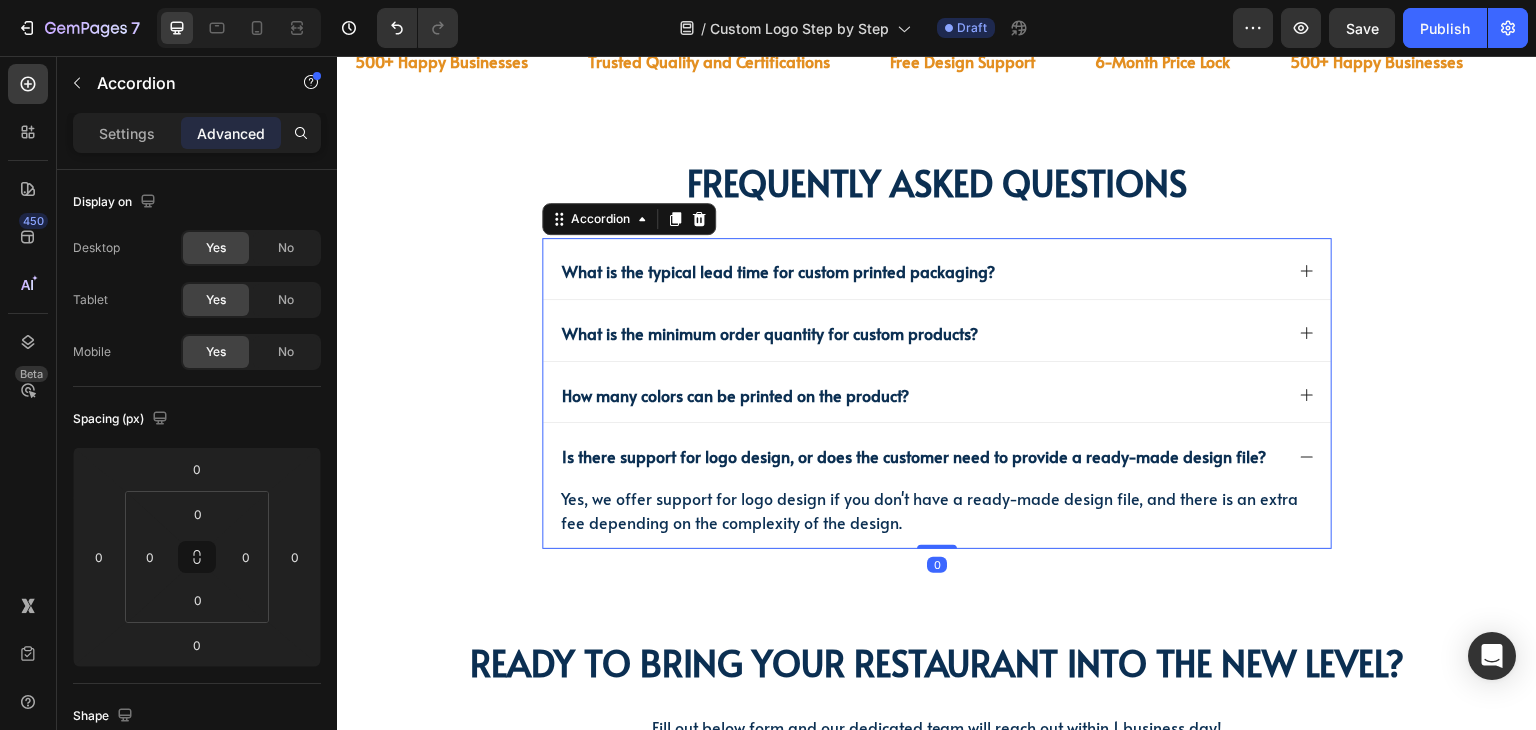 click on "Is there support for logo design, or does the customer need to provide a ready-made design file?" at bounding box center [937, 453] 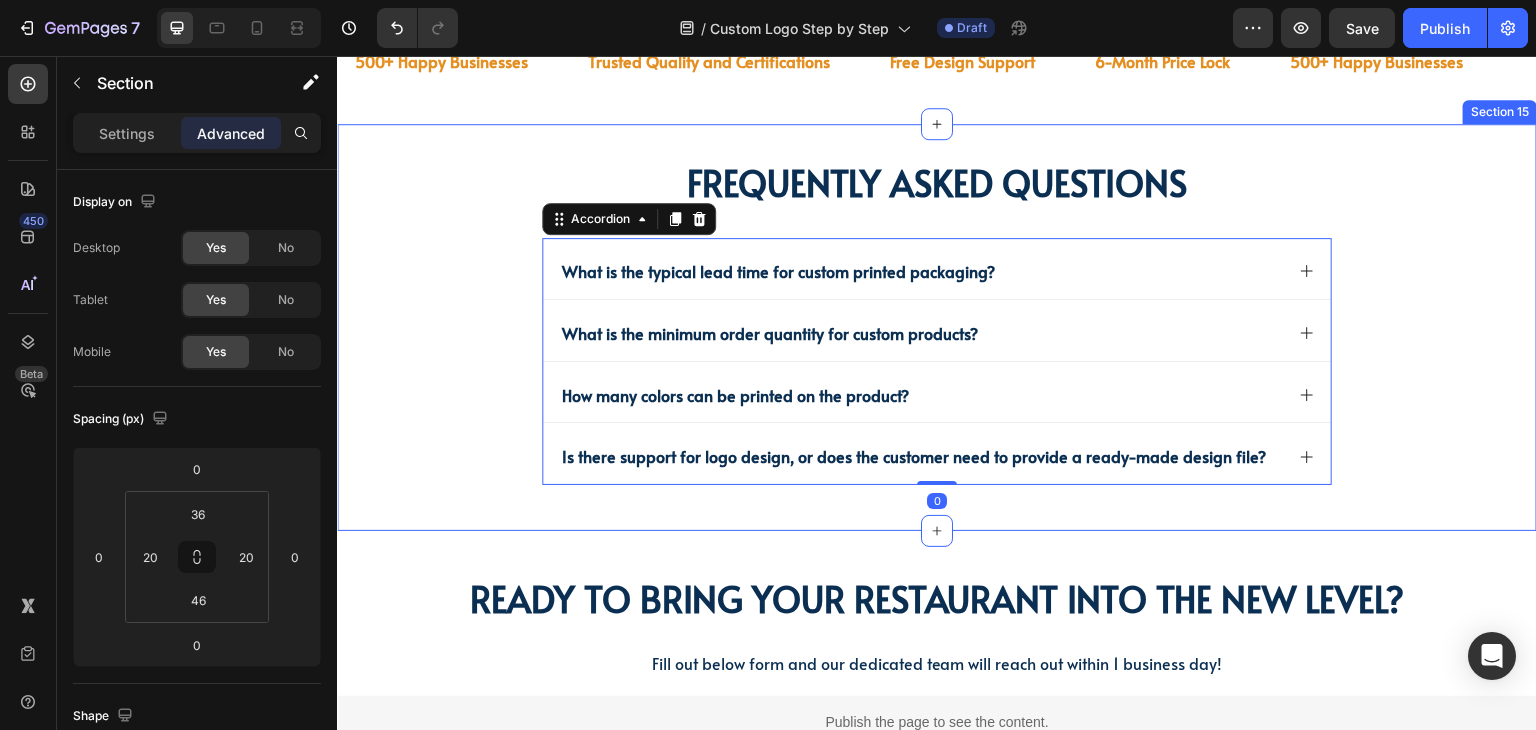 click on "Frequently asked questions Heading
What is the typical lead time for custom printed packaging?
What is the minimum order quantity for custom products?
How many colors can be printed on the product?
Is there support for logo design, or does the customer need to provide a ready-made design file? Yes, we offer support for logo design if you don't have a ready-made design file, and there is an extra fee depending on the complexity of the design. Text block Accordion   0 Row" at bounding box center [937, 322] 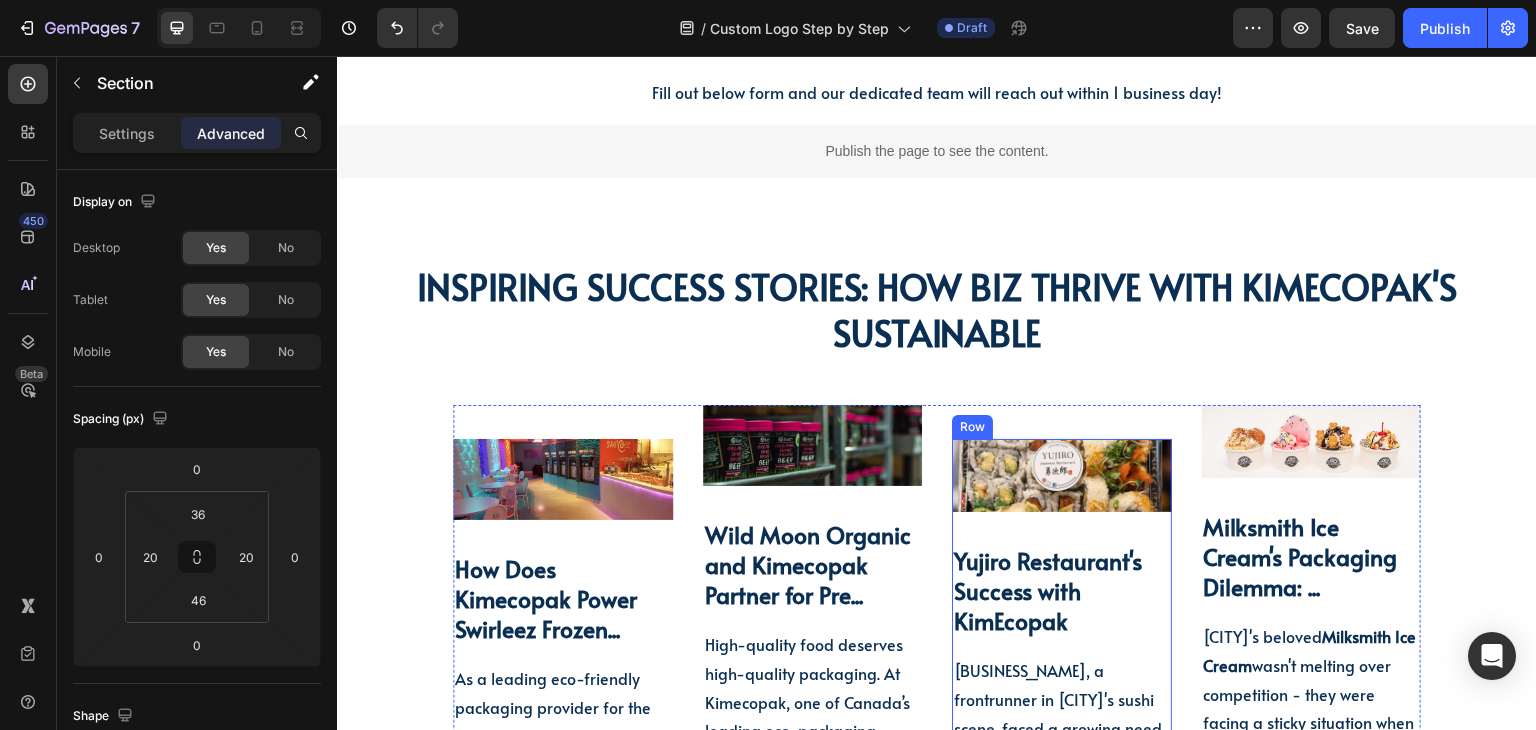 scroll, scrollTop: 5300, scrollLeft: 0, axis: vertical 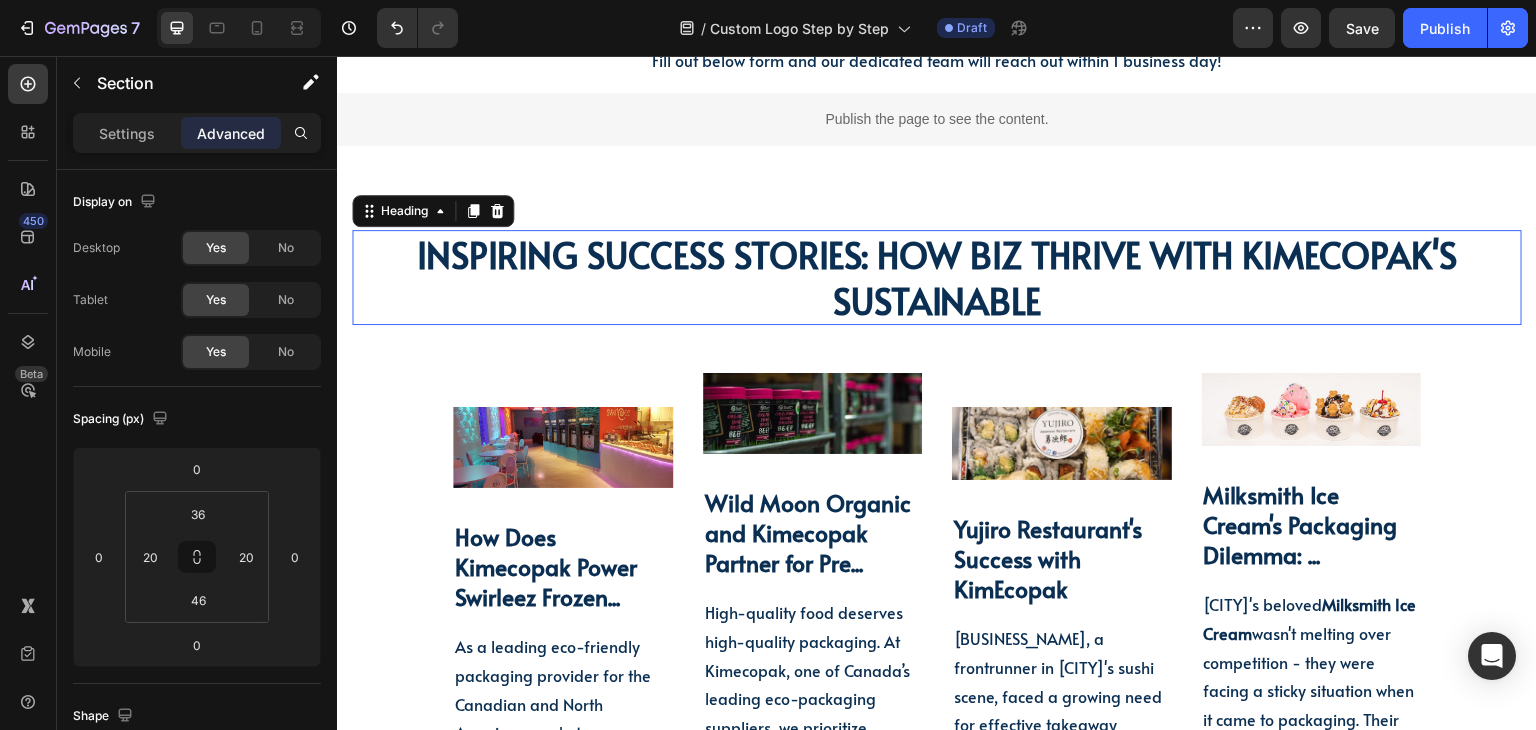 click on "inspiring success stories: How Biz Thrive With KimEcopak's Sustainable" at bounding box center (937, 277) 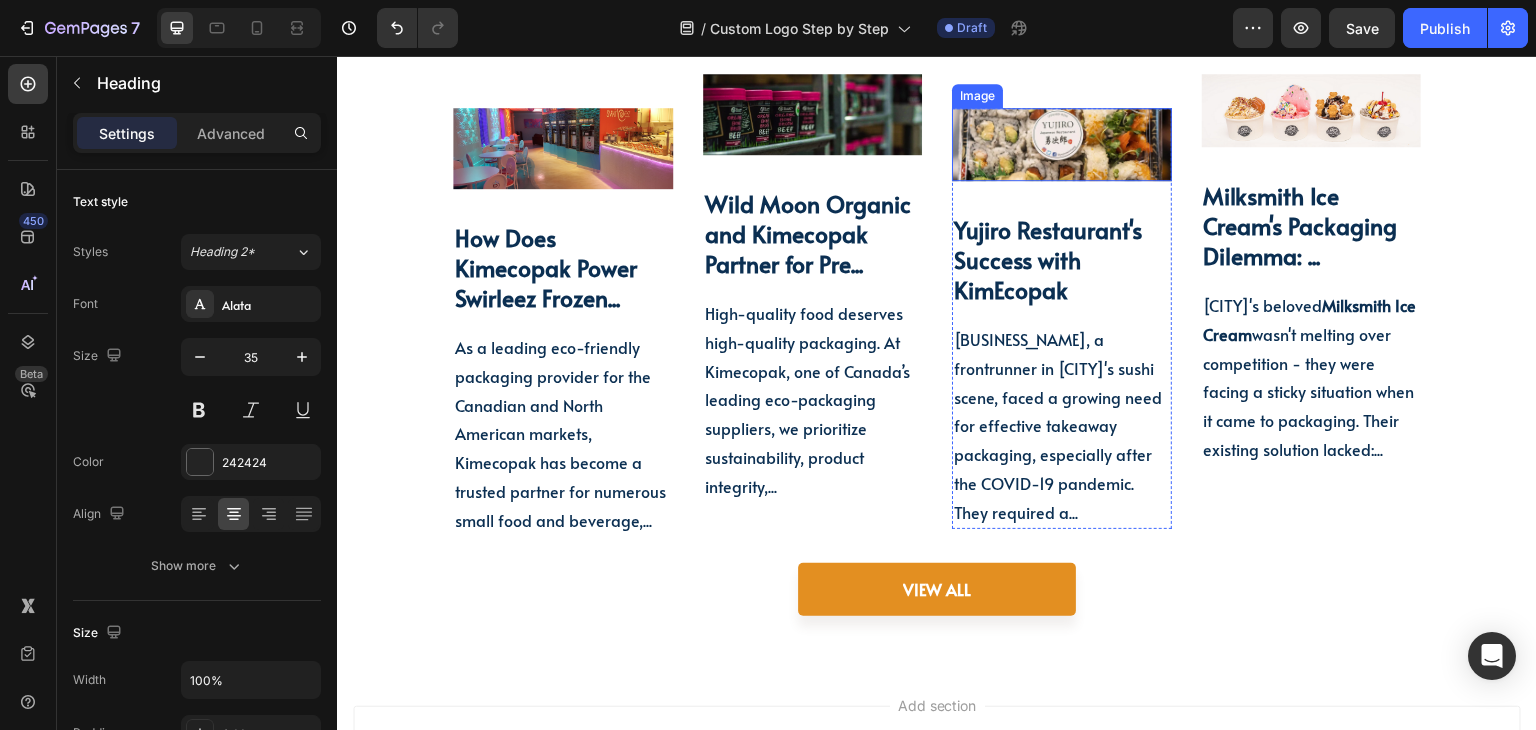 scroll, scrollTop: 5800, scrollLeft: 0, axis: vertical 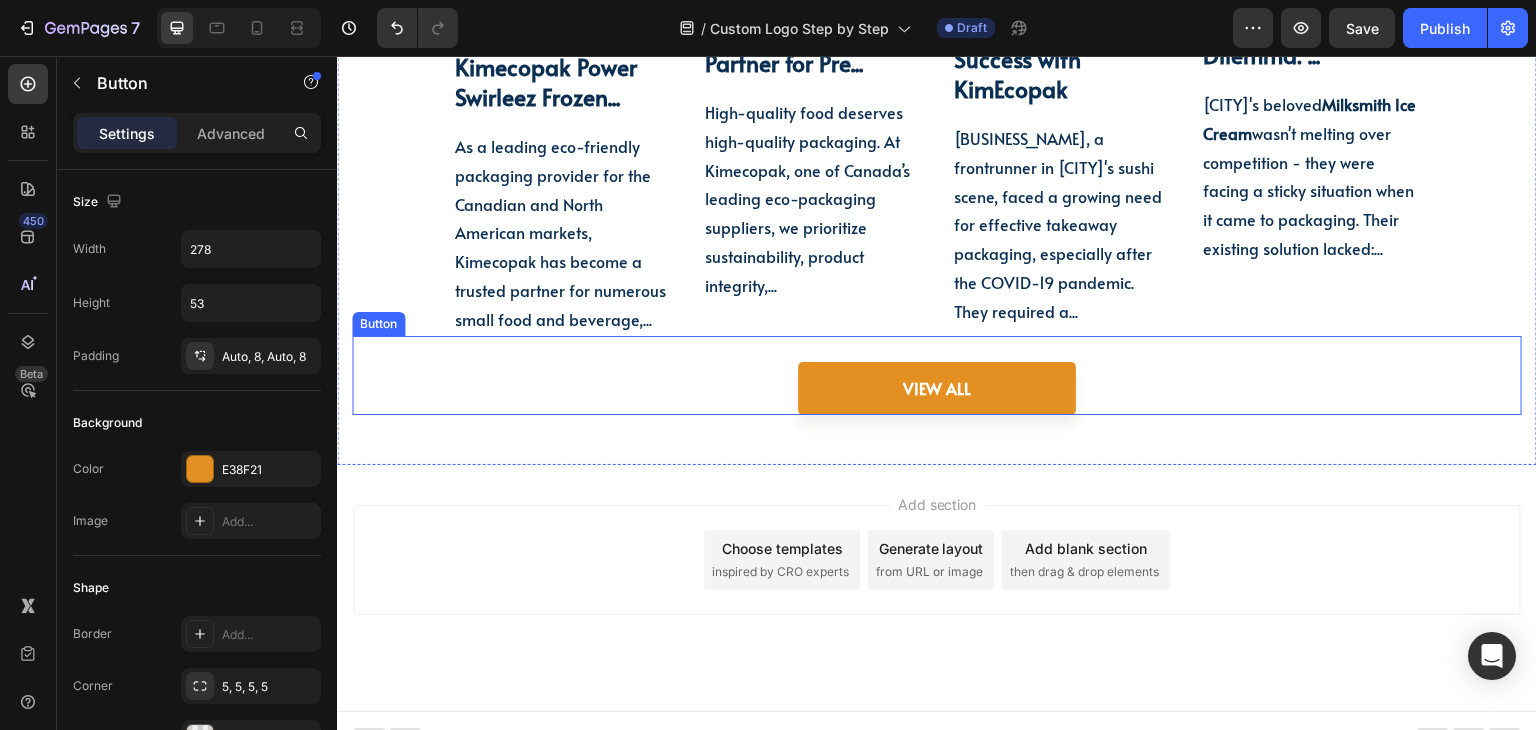 click on "VIEW ALL Button" at bounding box center (937, 375) 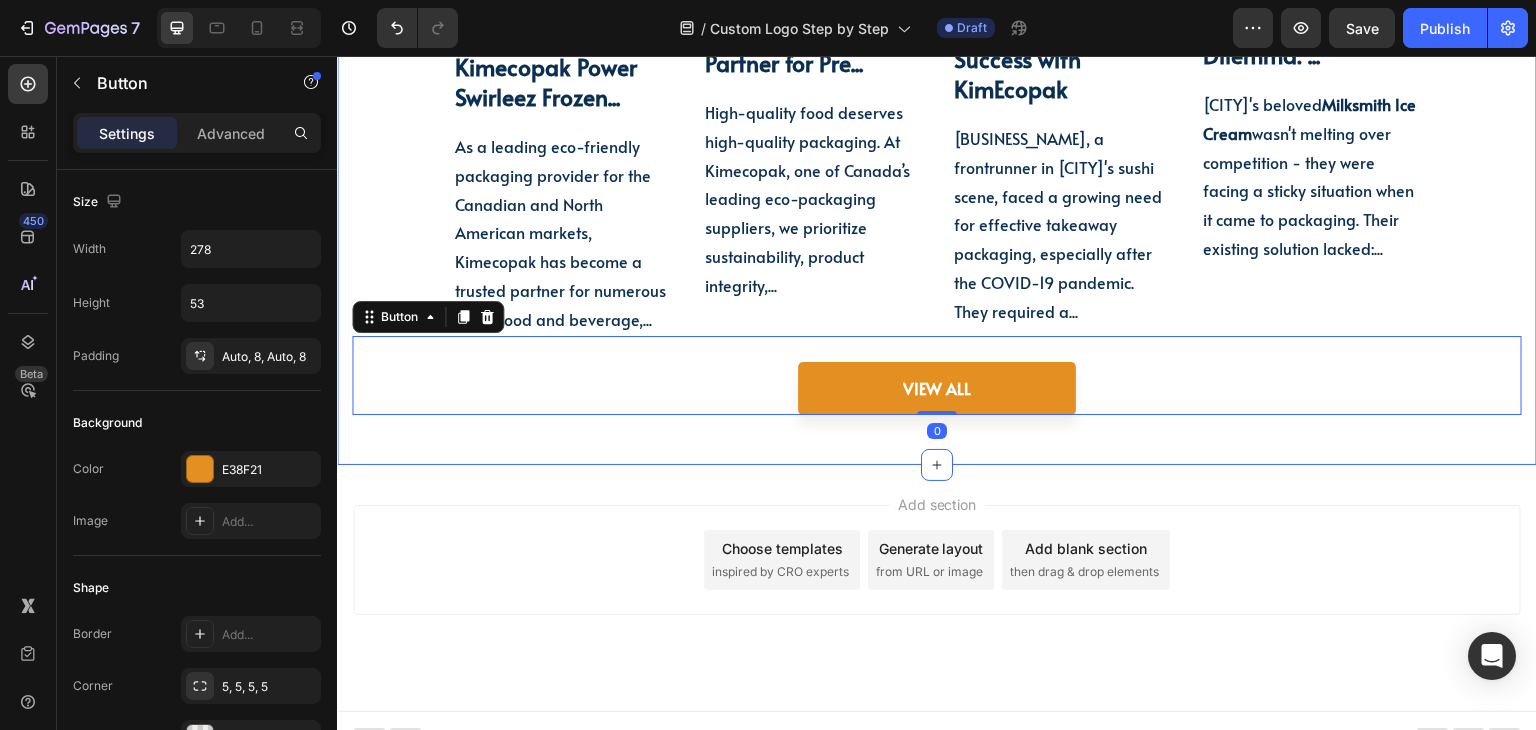 click on "inspiring success stories: How Biz Thrive With KimEcopak's Sustainable Heading Row Image How Does Kimecopak Power Swirleez Frozen... Heading As a leading eco-friendly packaging provider for the Canadian and North American markets, Kimecopak has become a trusted partner for numerous small food and beverage,... Text block Row Image Wild Moon Organic and Kimecopak Partner for Pre... Heading High-quality food deserves high-quality packaging. At Kimecopak, one of Canada’s leading eco-packaging suppliers, we prioritize sustainability, product integrity,... Text block Row Image Yujiro Restaurant's Success with KimEcopak Heading Yujiro Restaurant , a frontrunner in Winnipeg's sushi scene, faced a growing need for effective takeaway packaging, especially after the COVID-19 pandemic. They required a... Text block Row Row Image Milksmith Ice Cream's Packaging Dilemma: ... Heading Winnipeg's beloved  Milksmith Ice Cream Text block Row Row VIEW ALL Button   0 Section 17" at bounding box center [937, 79] 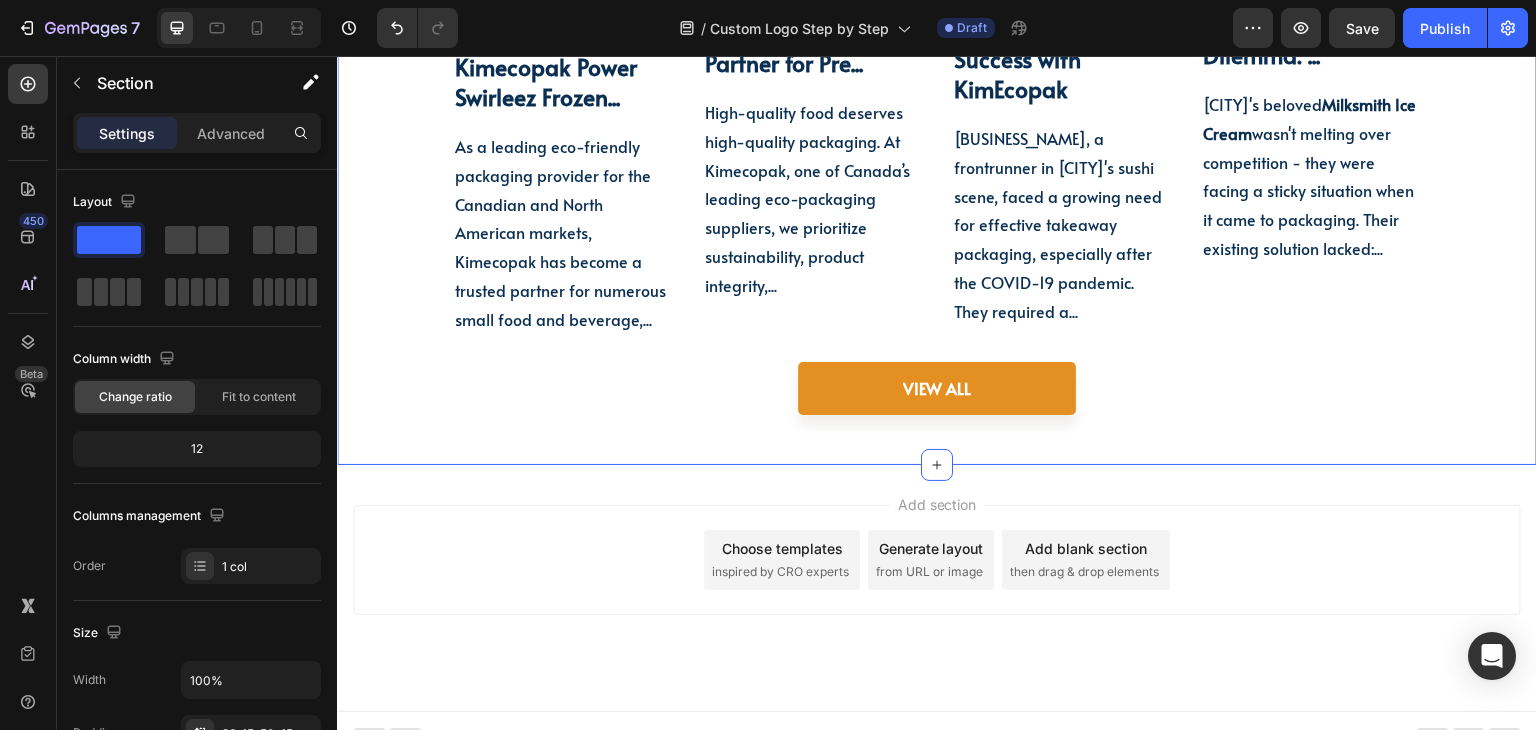 click on "inspiring success stories: How Biz Thrive With KimEcopak's Sustainable Heading Row Image How Does Kimecopak Power Swirleez Frozen... Heading As a leading eco-friendly packaging provider for the Canadian and North American markets, Kimecopak has become a trusted partner for numerous small food and beverage,... Text block Row Image Wild Moon Organic and Kimecopak Partner for Pre... Heading High-quality food deserves high-quality packaging. At Kimecopak, one of Canada’s leading eco-packaging suppliers, we prioritize sustainability, product integrity,... Text block Row Image Yujiro Restaurant's Success with KimEcopak Heading Yujiro Restaurant , a frontrunner in Winnipeg's sushi scene, faced a growing need for effective takeaway packaging, especially after the COVID-19 pandemic. They required a... Text block Row Row Image Milksmith Ice Cream's Packaging Dilemma: ... Heading Winnipeg's beloved  Milksmith Ice Cream Text block Row Row VIEW ALL Button" at bounding box center (937, 72) 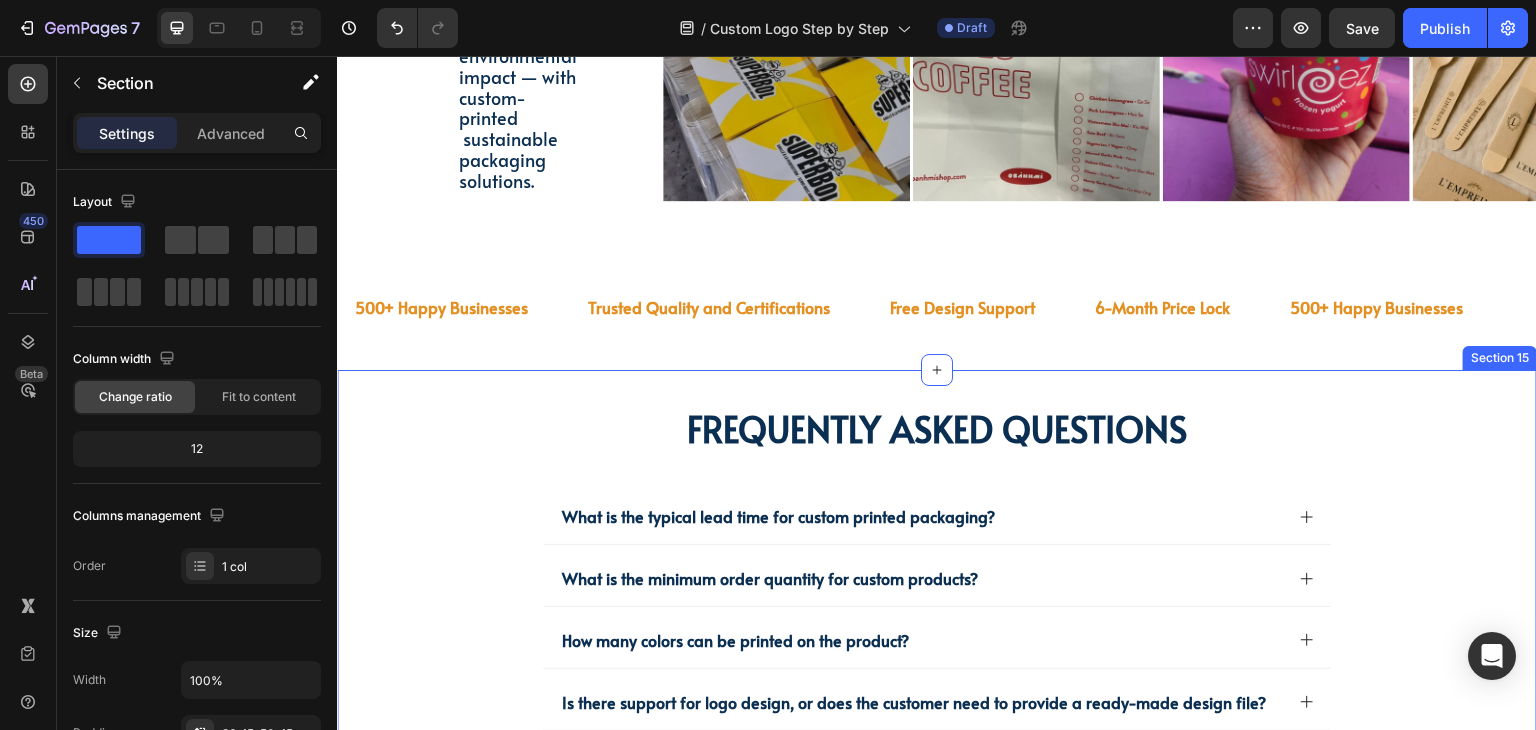 scroll, scrollTop: 4331, scrollLeft: 0, axis: vertical 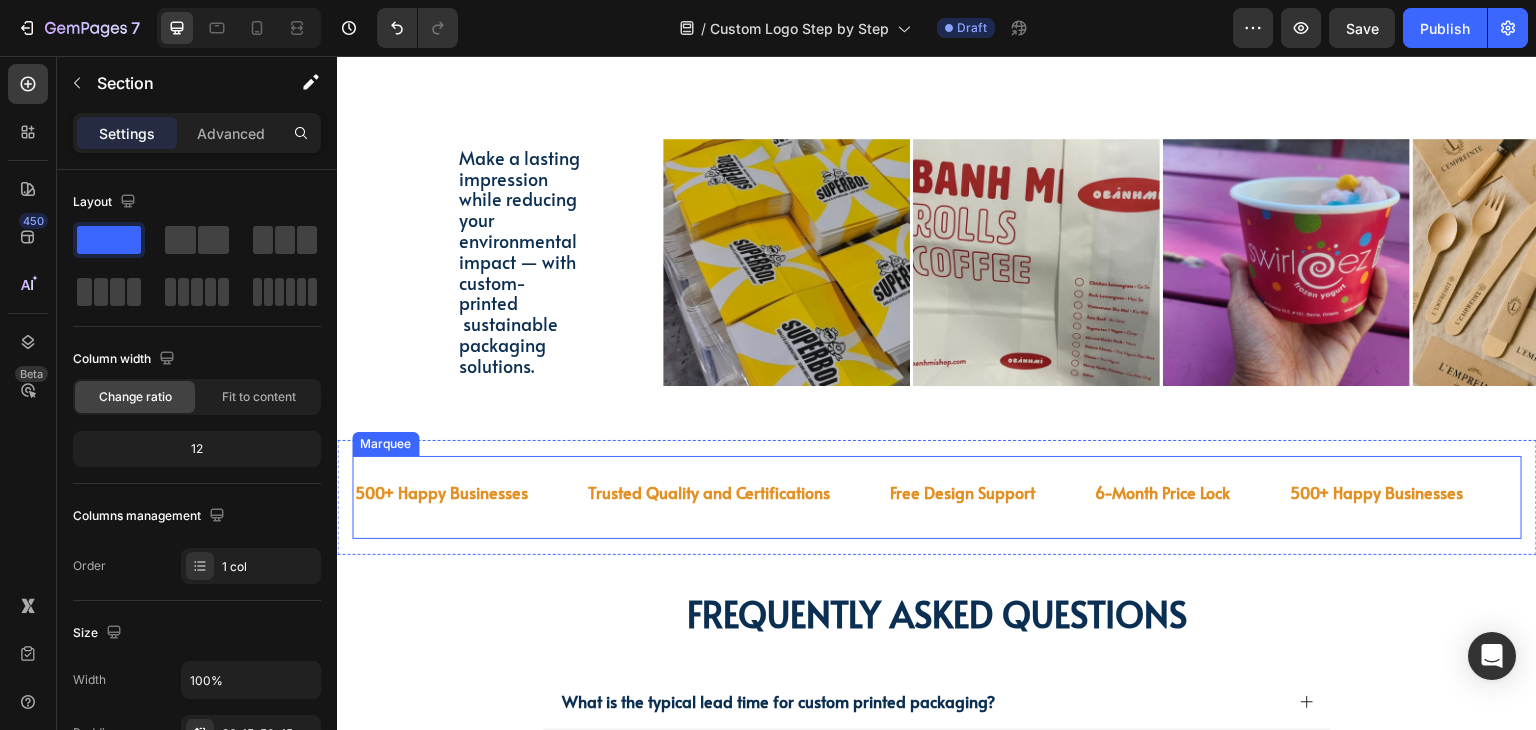 click on "500+ Happy Businesses Text Trusted Quality and Certifications Text Free Design Support Text 6-Month Price Lock Text 500+ Happy Businesses Text Trusted Quality and Certifications Text Free Design Support Text 6-Month Price Lock Text 500+ Happy Businesses Text Trusted Quality and Certifications Text Free Design Support Text 6-Month Price Lock Text 500+ Happy Businesses Text Trusted Quality and Certifications Text Free Design Support Text 6-Month Price Lock Text 500+ Happy Businesses Text Trusted Quality and Certifications Text Free Design Support Text 6-Month Price Lock Text 500+ Happy Businesses Text Trusted Quality and Certifications Text Free Design Support Text 6-Month Price Lock Text Marquee" at bounding box center (937, 497) 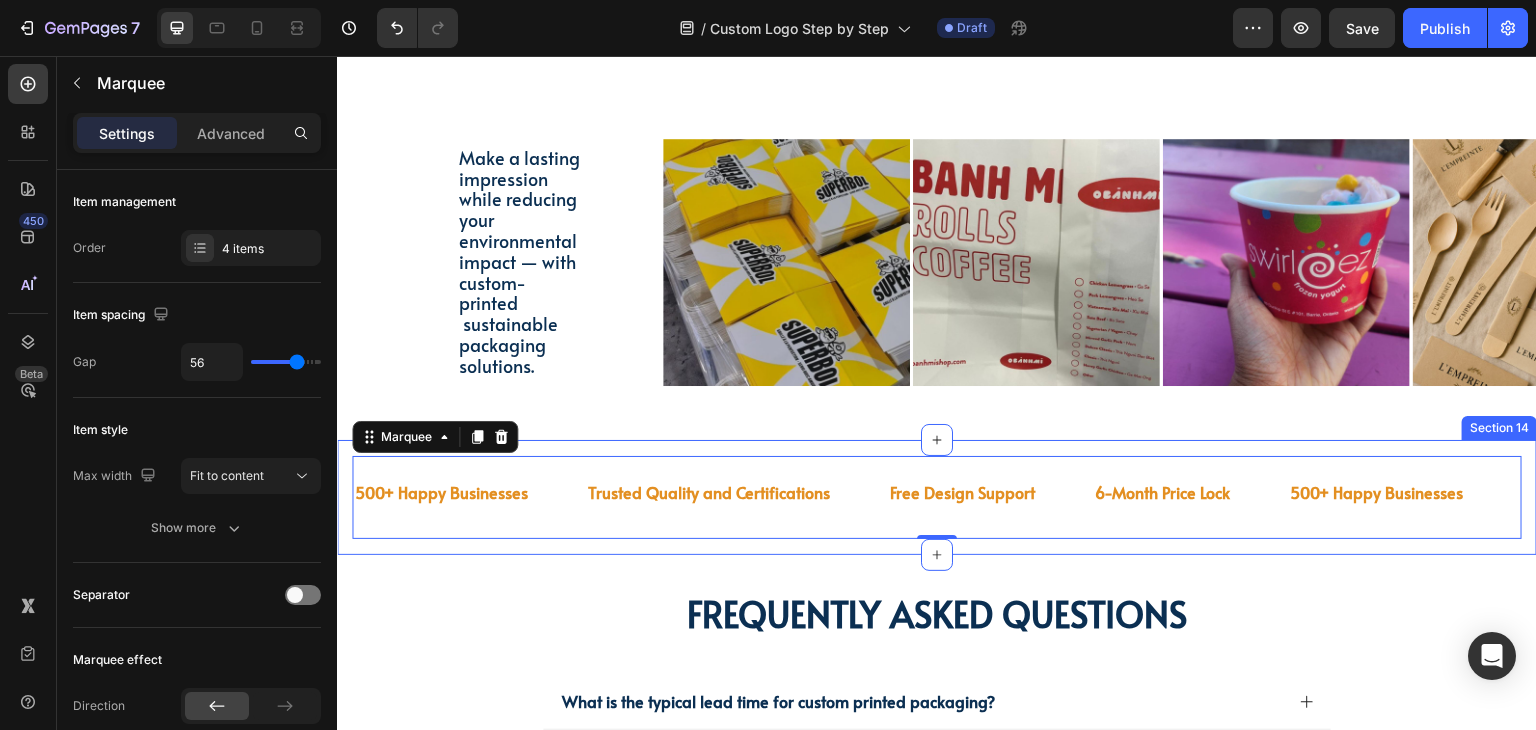 click on "500+ Happy Businesses Text Trusted Quality and Certifications Text Free Design Support Text 6-Month Price Lock Text 500+ Happy Businesses Text Trusted Quality and Certifications Text Free Design Support Text 6-Month Price Lock Text 500+ Happy Businesses Text Trusted Quality and Certifications Text Free Design Support Text 6-Month Price Lock Text 500+ Happy Businesses Text Trusted Quality and Certifications Text Free Design Support Text 6-Month Price Lock Text 500+ Happy Businesses Text Trusted Quality and Certifications Text Free Design Support Text 6-Month Price Lock Text 500+ Happy Businesses Text Trusted Quality and Certifications Text Free Design Support Text 6-Month Price Lock Text Marquee   0 Section 14" at bounding box center [937, 497] 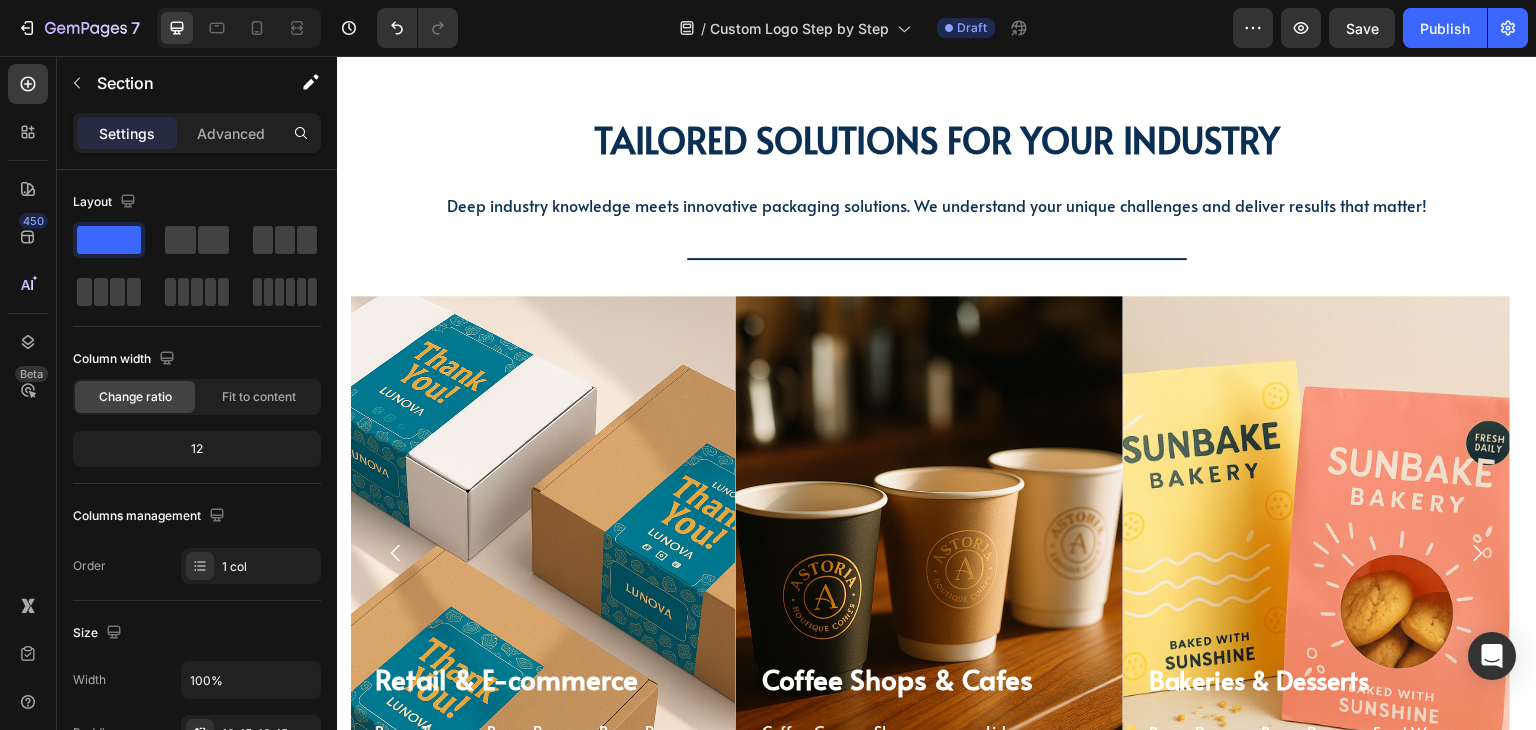 scroll, scrollTop: 1987, scrollLeft: 0, axis: vertical 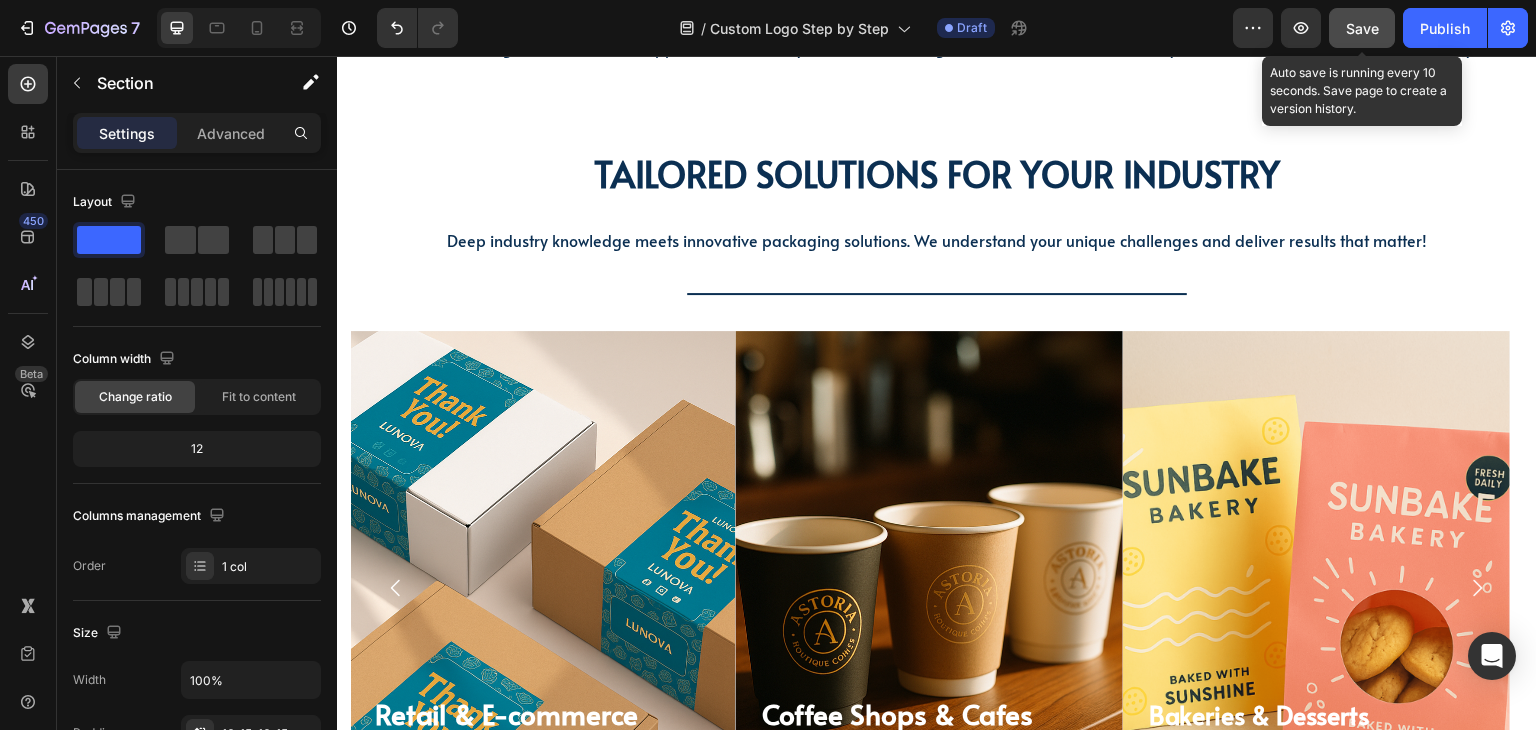 click on "Save" 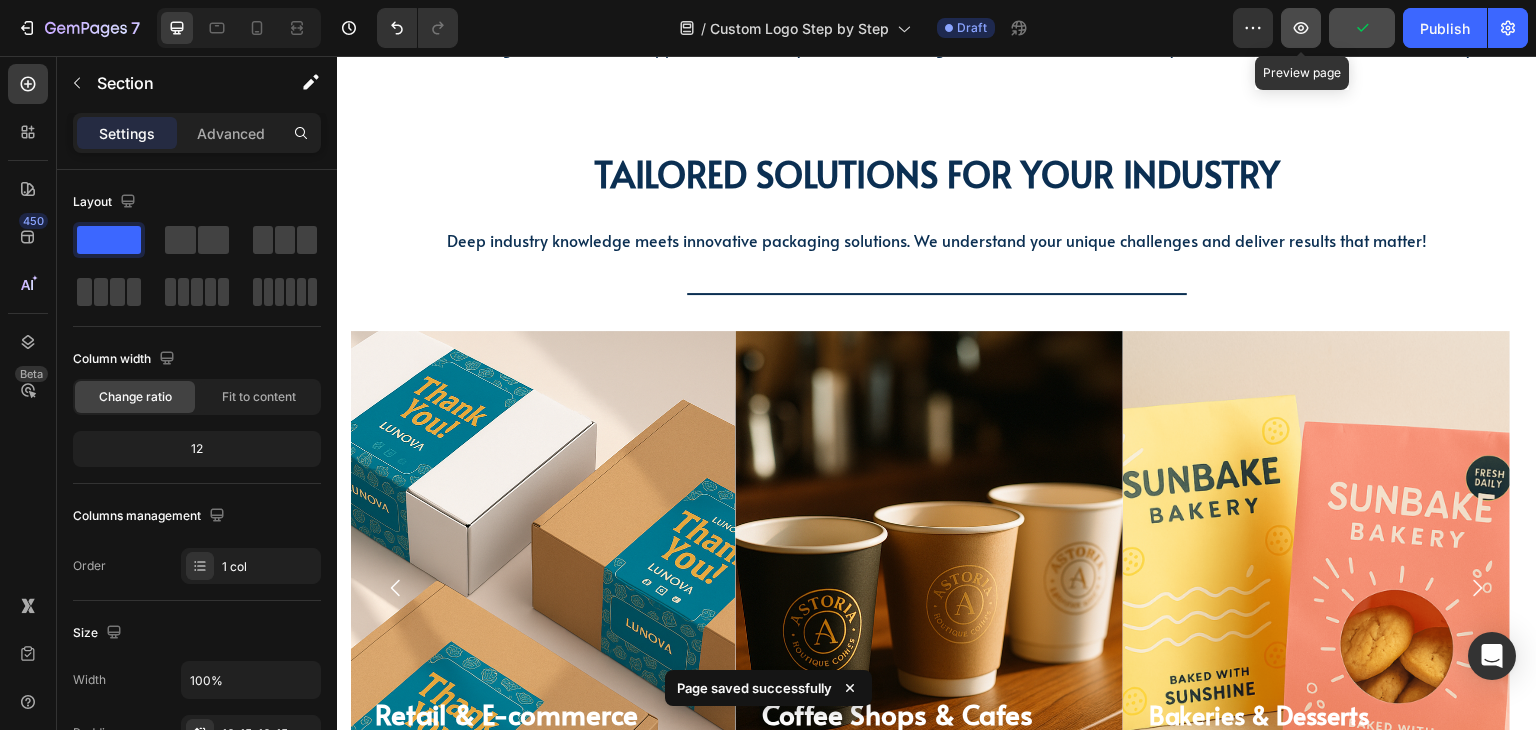 click 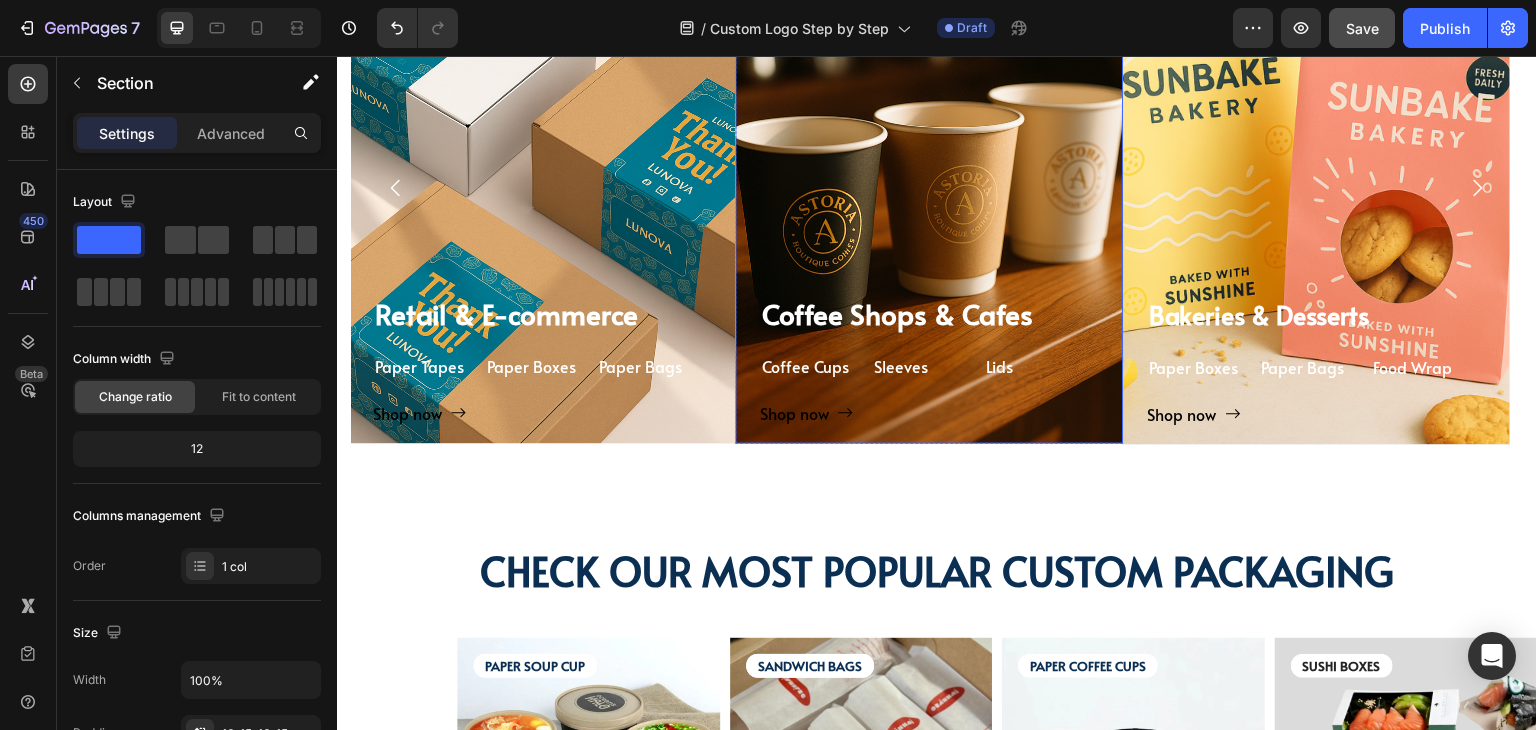 scroll, scrollTop: 2687, scrollLeft: 0, axis: vertical 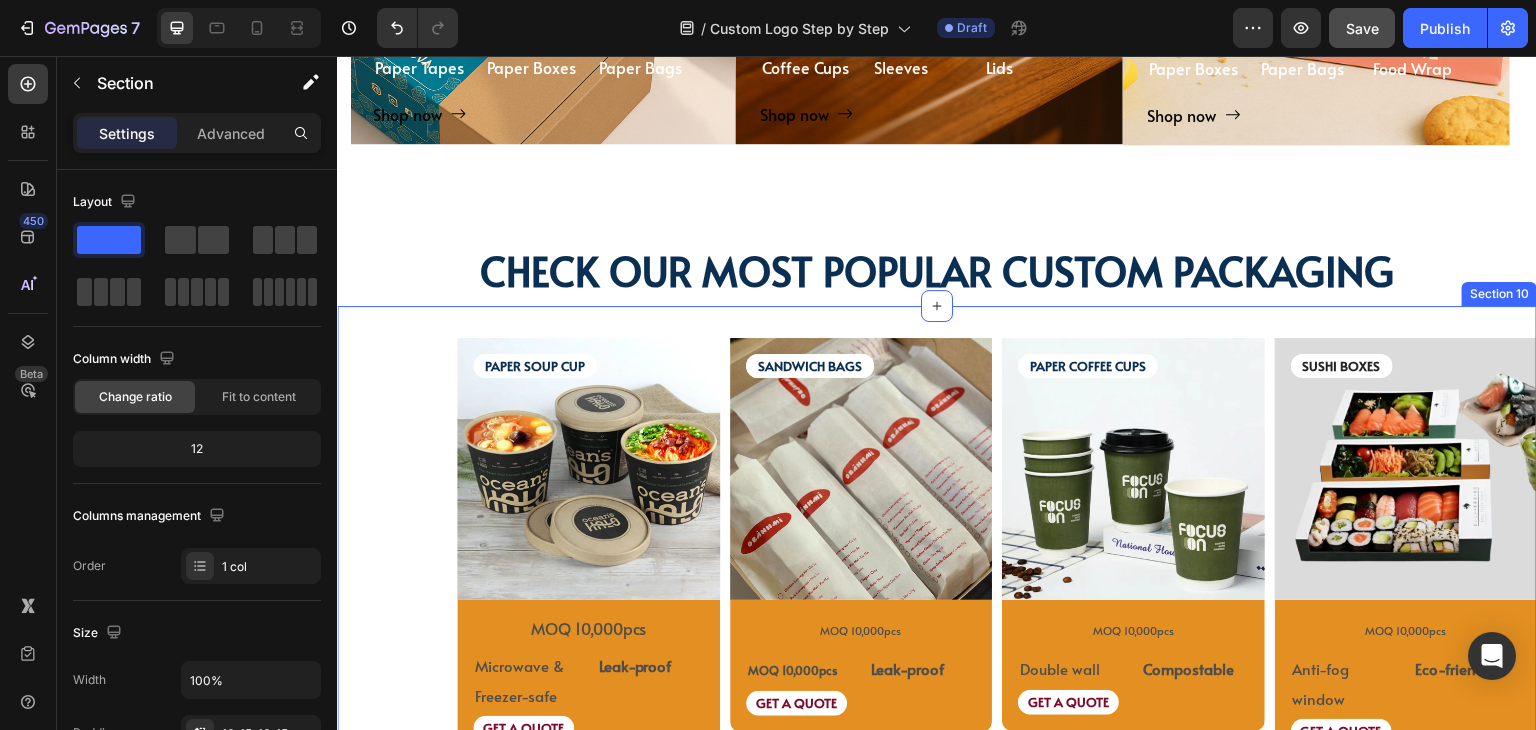 click on "PAPER SOUP CUP Text Block PAPER SOUP CUP Text Block Image MOQ 10,000pcs Text Block Microwave & Freezer-safe Text Block Leak-proof Text Block Row GET A QUOTE Text Block Row Product SANDWICH BAGS Text Block SANDWICH BAGS Text Block SANDWICH BAGS Text Block Image MOQ 10,000pcs Text Block MOQ 10,000pcs Text Block Leak-proof Text Block Row GET A QUOTE Text Block Row Product PAPER COFFEE CUPS Text Block Image MOQ 10,000pcs Text Block Row Double wall Text Block Compostable Text Block Row GET A QUOTE Text Block Row Product SUSHI BOXES Text Block Image MOQ 10,000pcs Text Block Anti-fog window Text Block Eco-friendly Text Block Row GET A QUOTE Text Block Row Product Row Row Section 10" at bounding box center [937, 563] 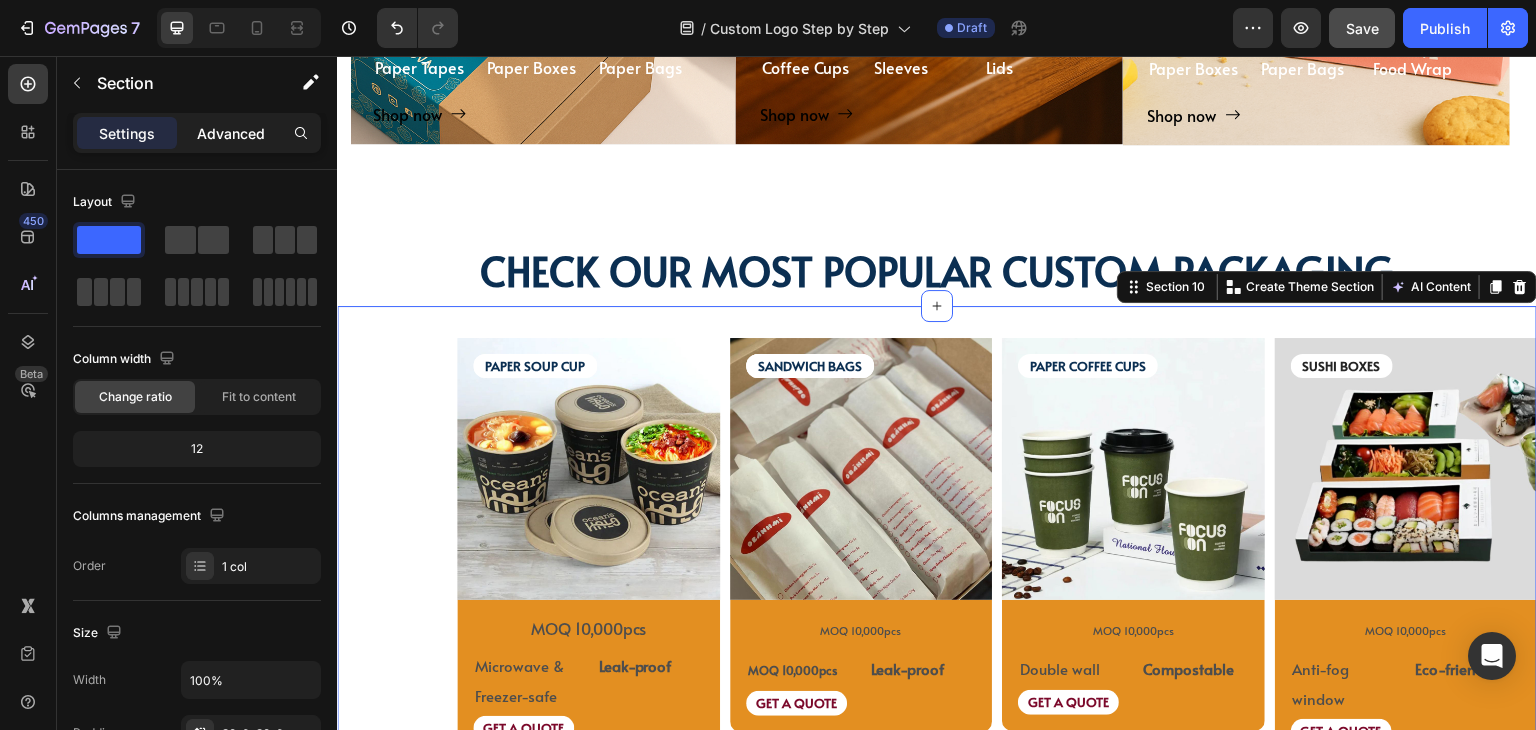 click on "Advanced" at bounding box center [231, 133] 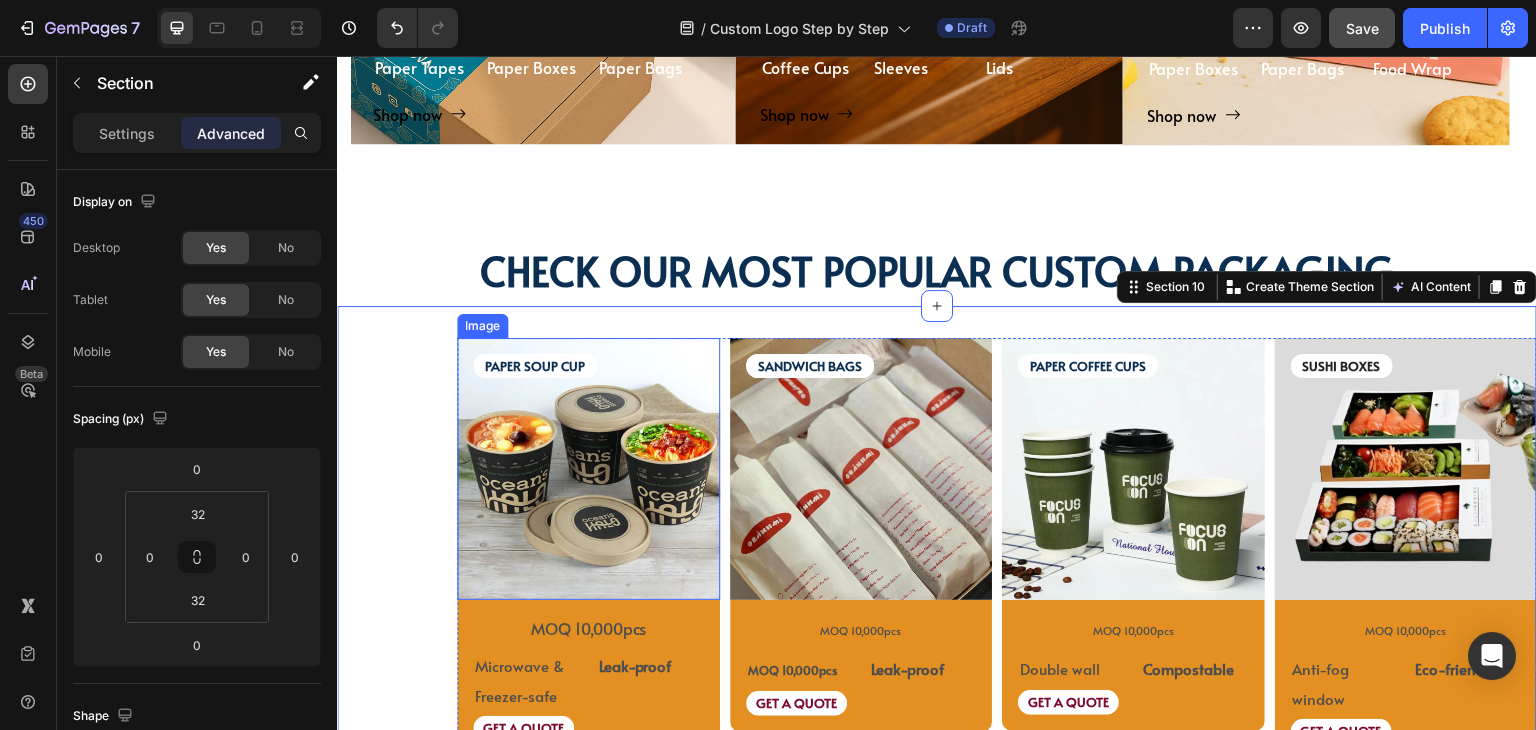click at bounding box center (588, 469) 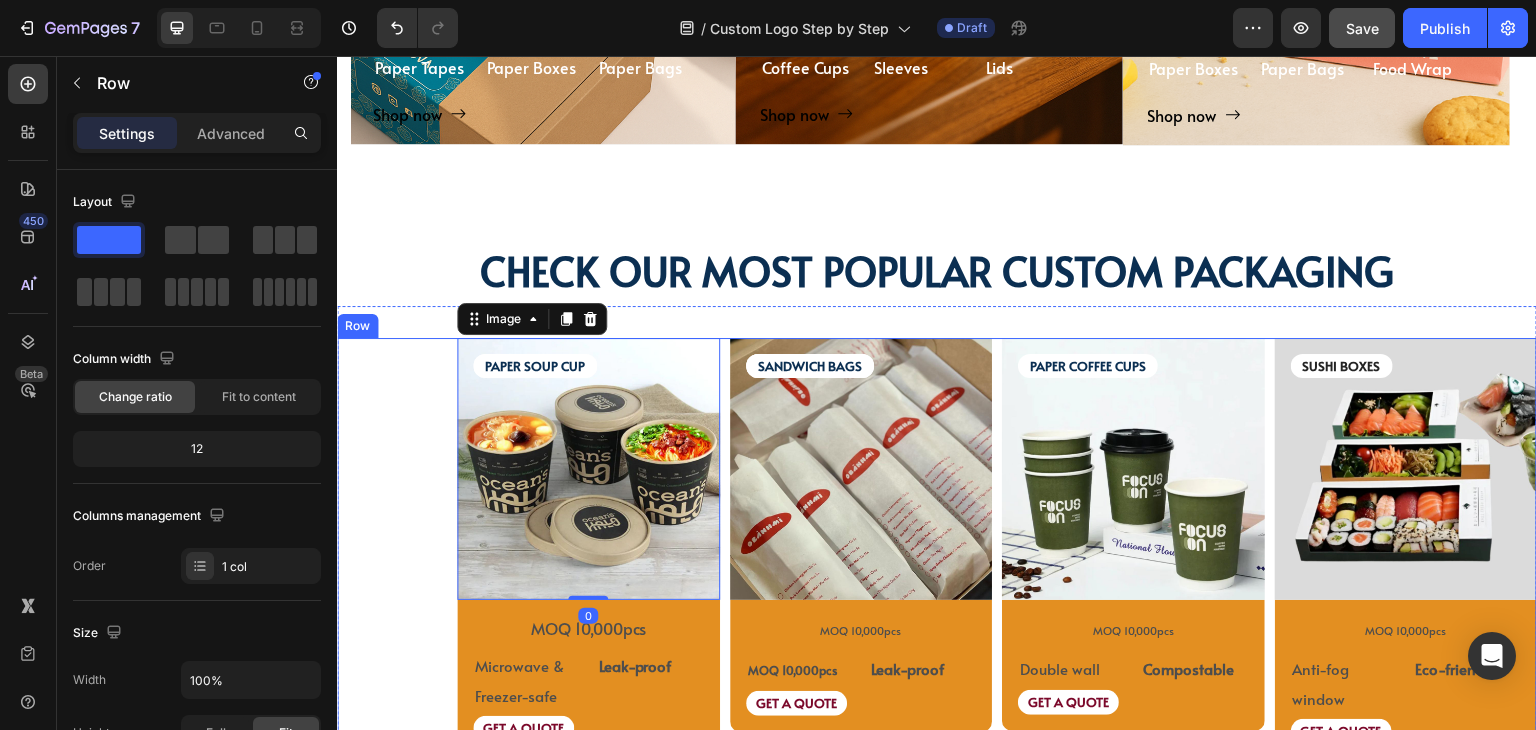 click on "PAPER SOUP CUP Text Block PAPER SOUP CUP Text Block Image   0 MOQ 10,000pcs Text Block Microwave & Freezer-safe Text Block Leak-proof Text Block Row GET A QUOTE Text Block Row Product SANDWICH BAGS Text Block SANDWICH BAGS Text Block SANDWICH BAGS Text Block Image MOQ 10,000pcs Text Block MOQ 10,000pcs Text Block Leak-proof Text Block Row GET A QUOTE Text Block Row Product PAPER COFFEE CUPS Text Block Image MOQ 10,000pcs Text Block Row Double wall Text Block Compostable Text Block Row GET A QUOTE Text Block Row Product SUSHI BOXES Text Block Image MOQ 10,000pcs Text Block Anti-fog window Text Block Eco-friendly Text Block Row GET A QUOTE Text Block Row Product Row Row" at bounding box center (937, 563) 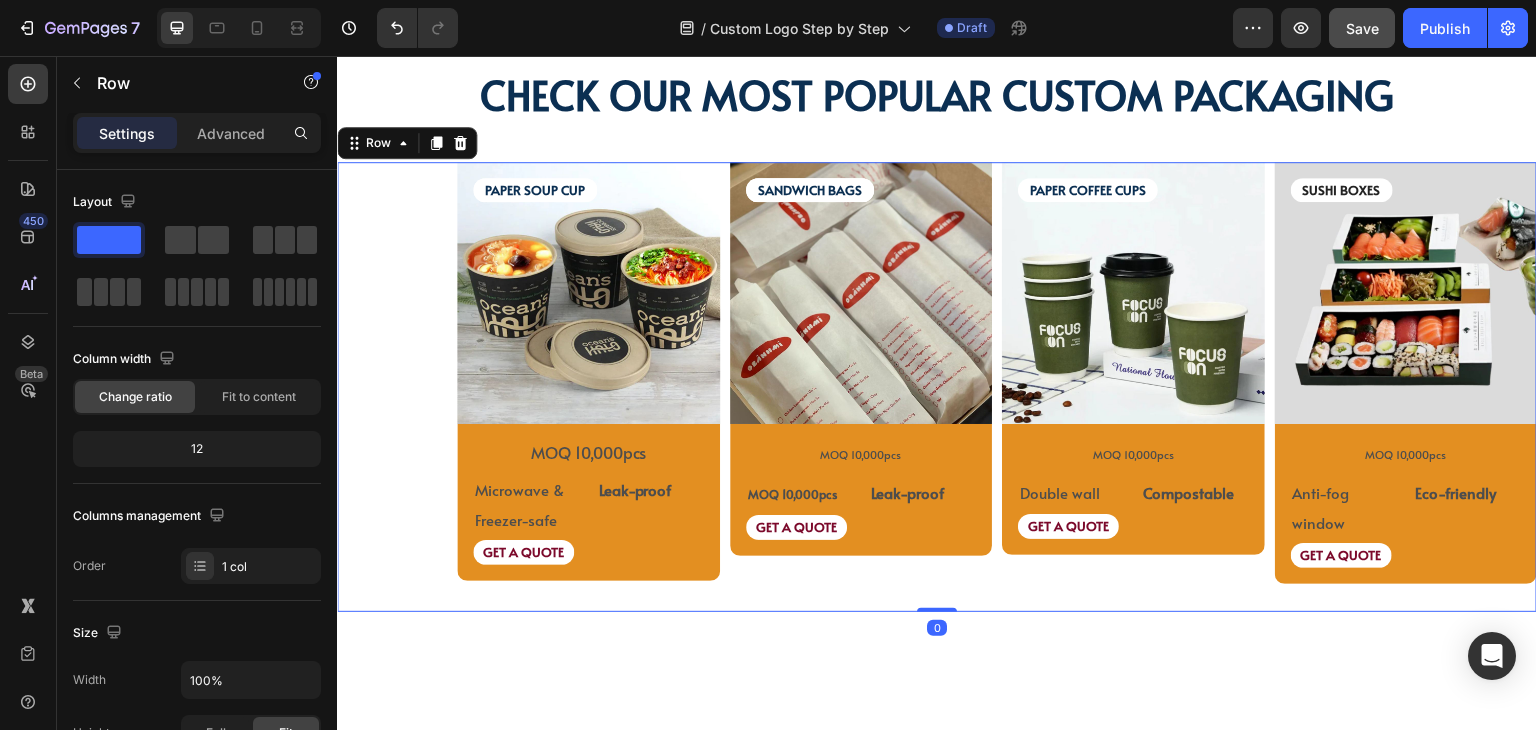 scroll, scrollTop: 2887, scrollLeft: 0, axis: vertical 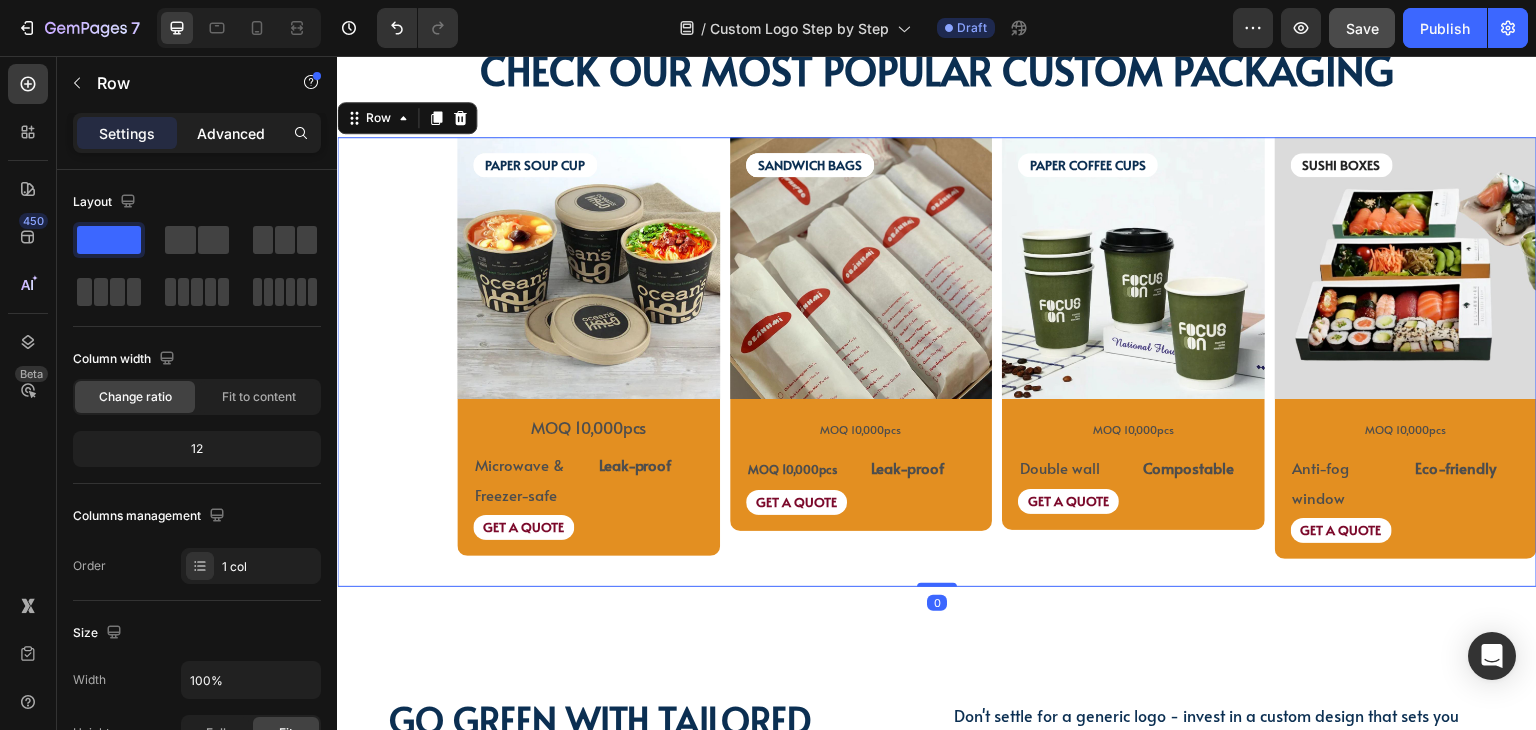 click on "Advanced" at bounding box center [231, 133] 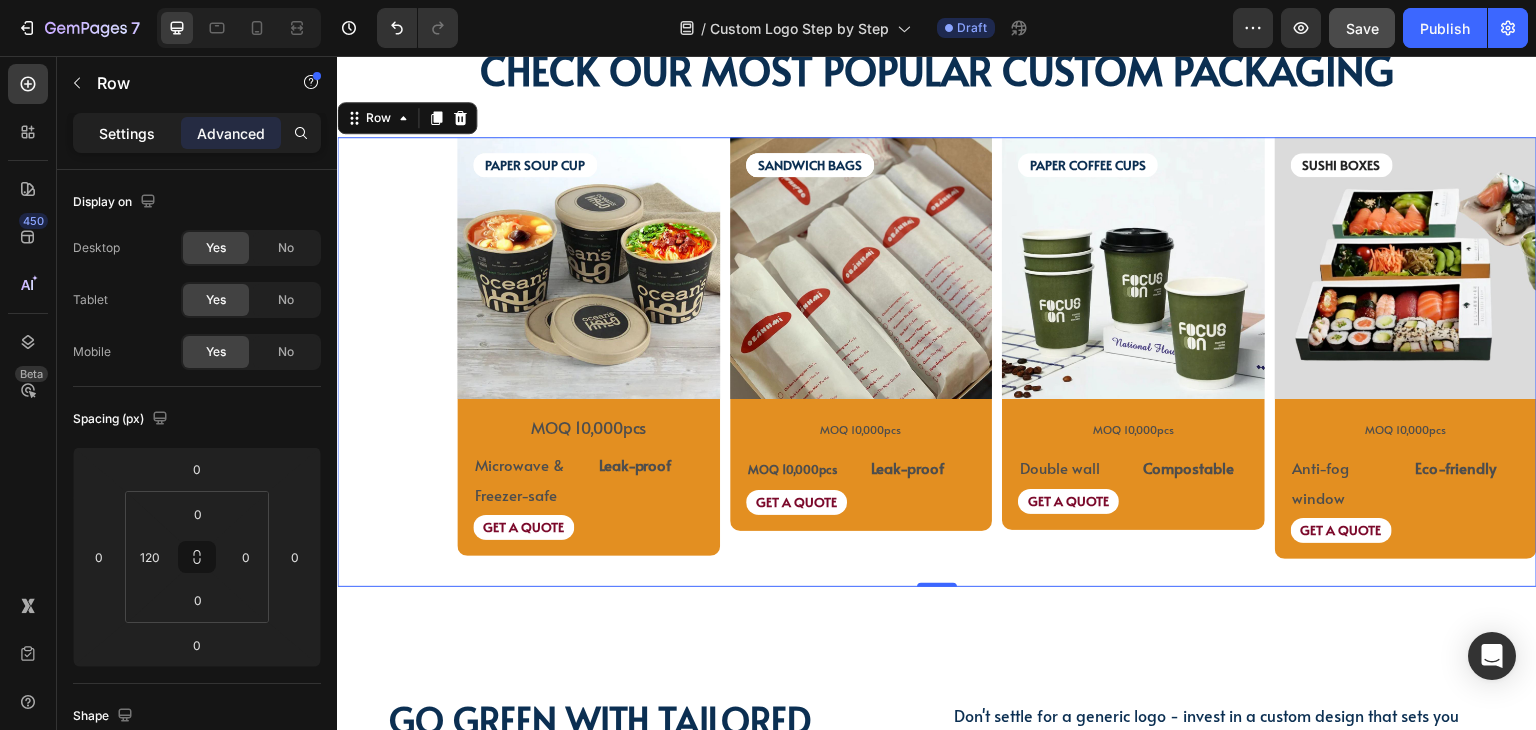 click on "Settings" at bounding box center (127, 133) 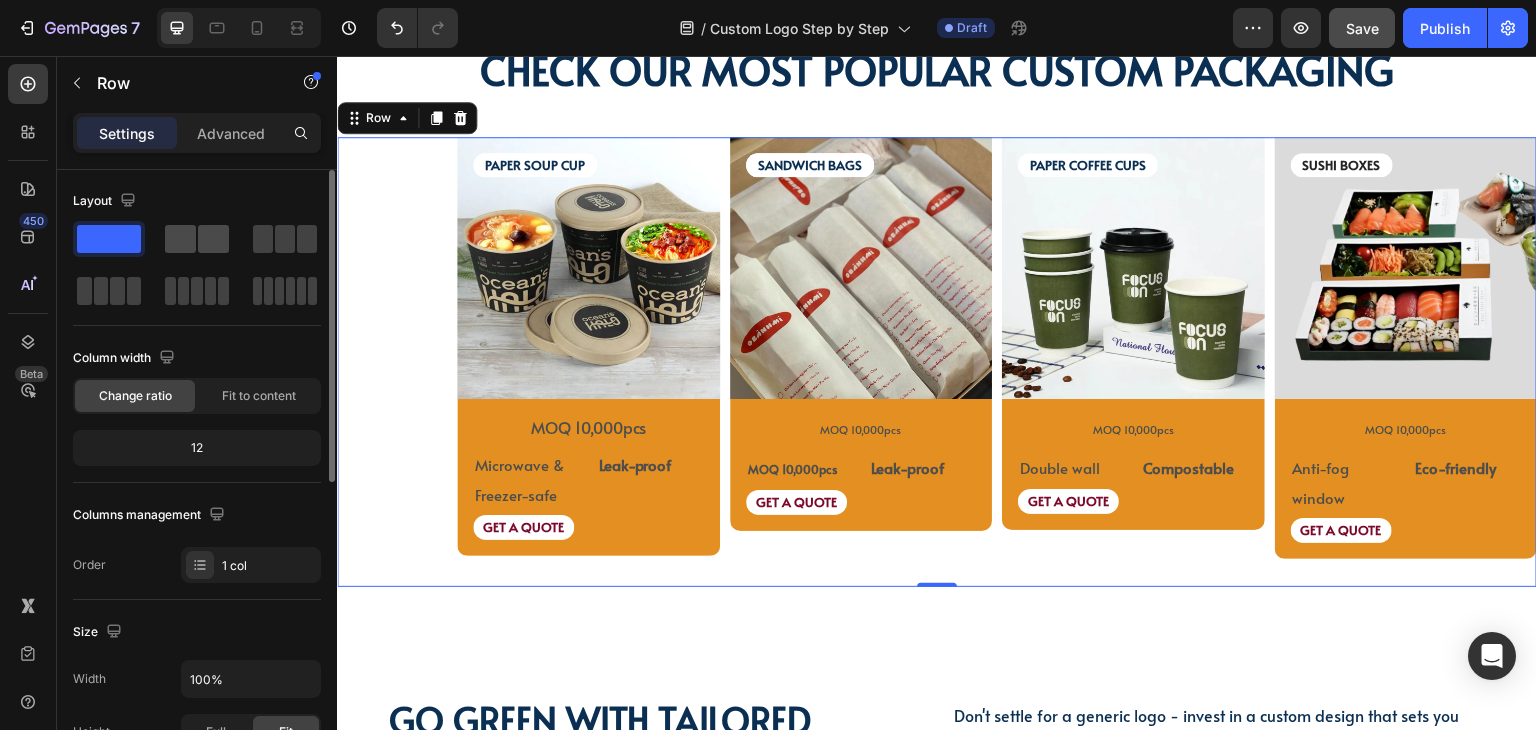 scroll, scrollTop: 0, scrollLeft: 0, axis: both 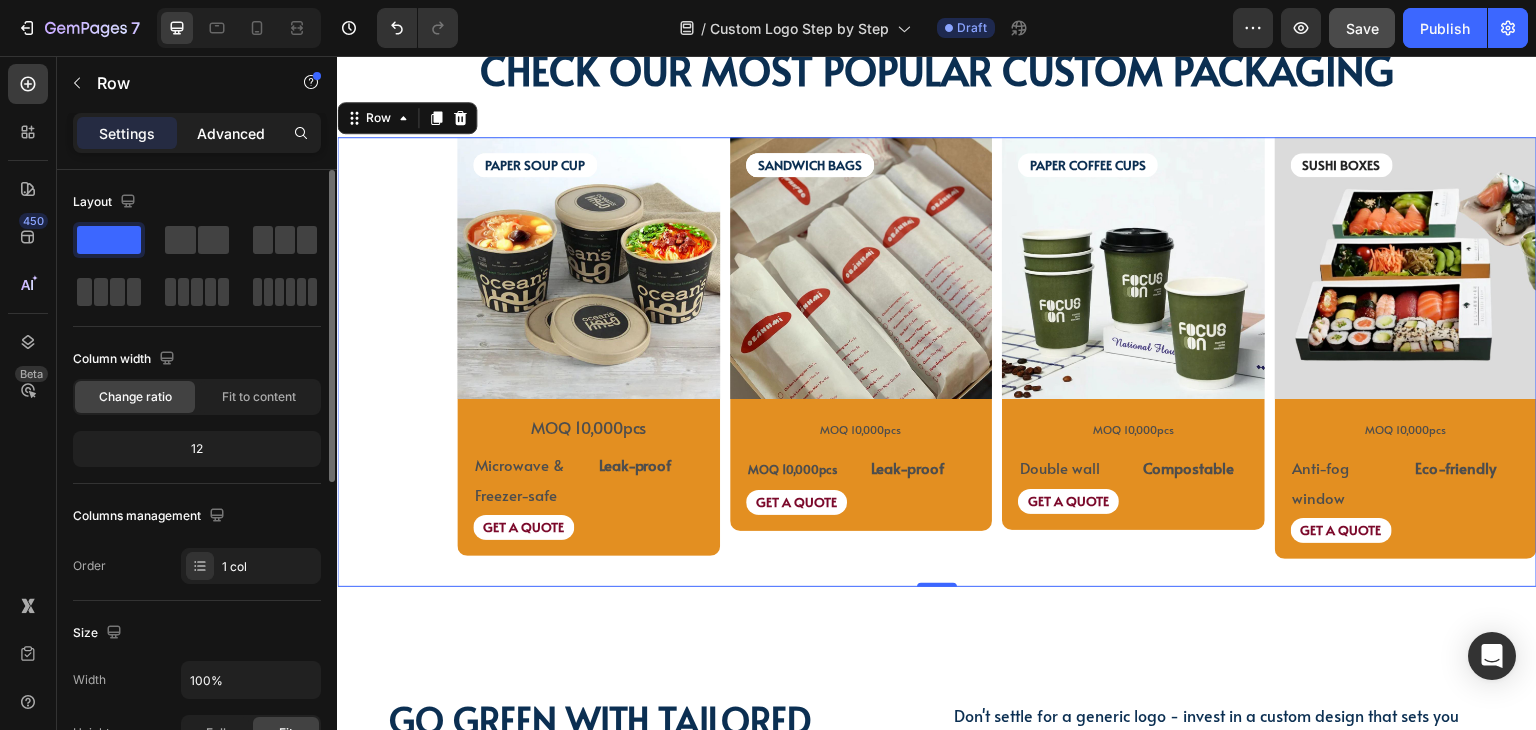 click on "Advanced" at bounding box center (231, 133) 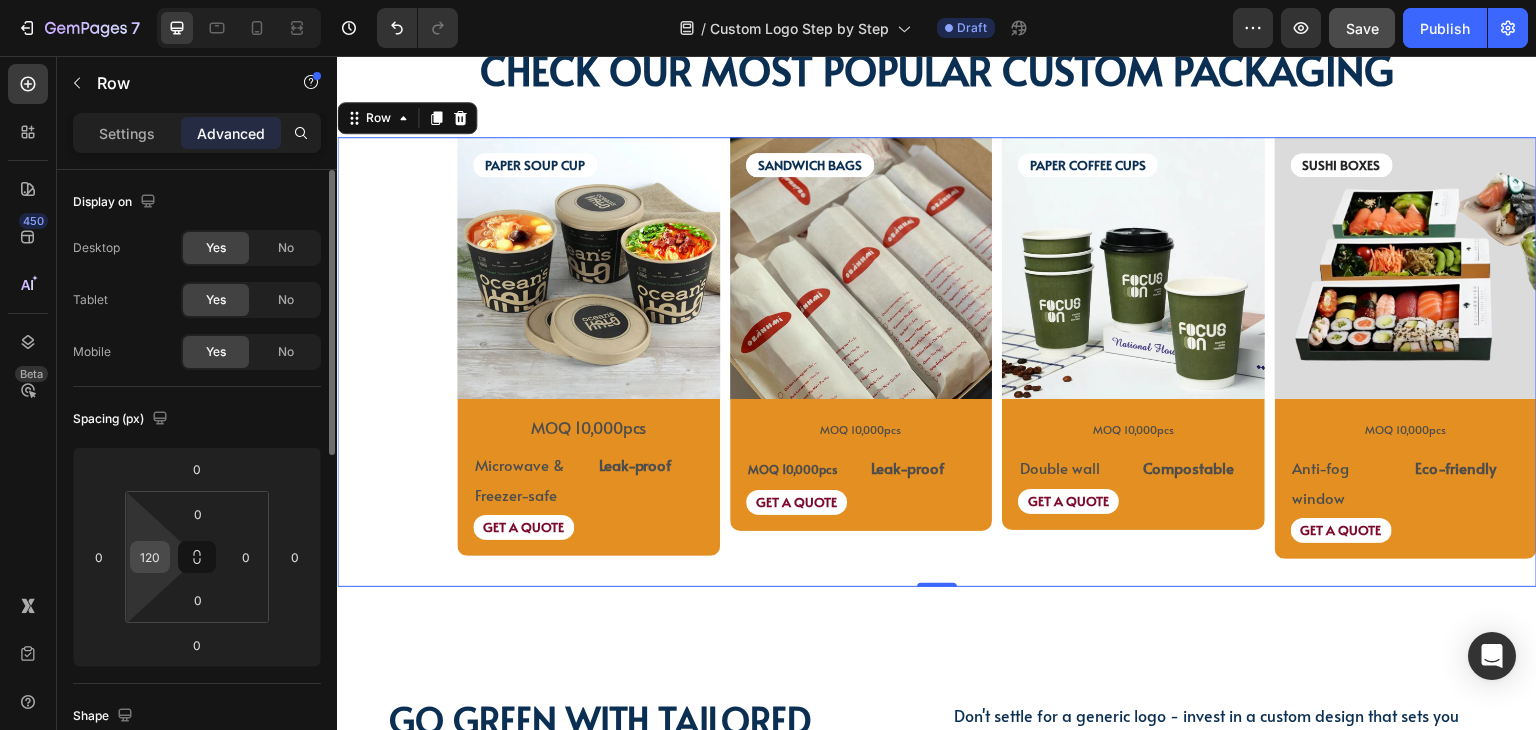 click on "120" at bounding box center [150, 557] 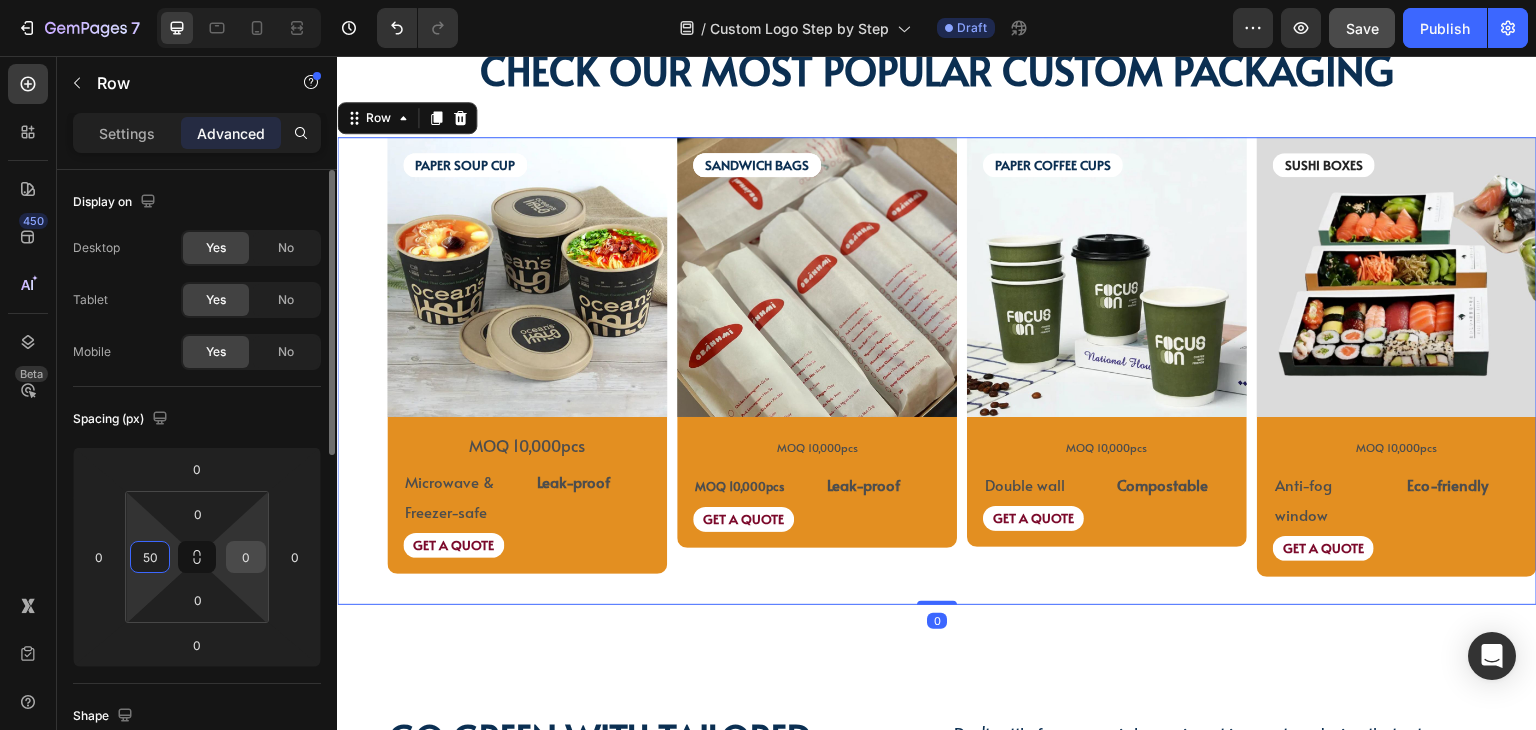 type on "50" 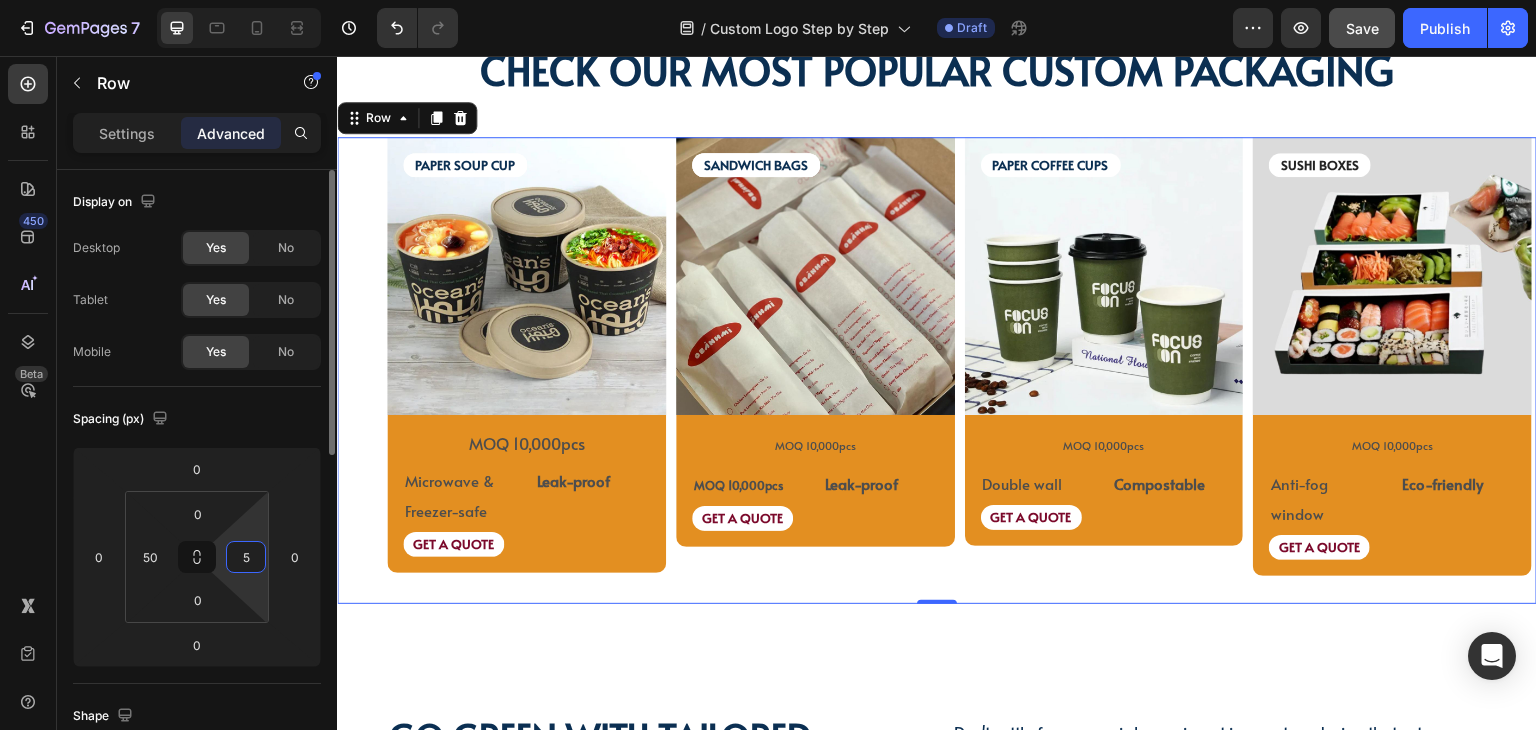 type on "50" 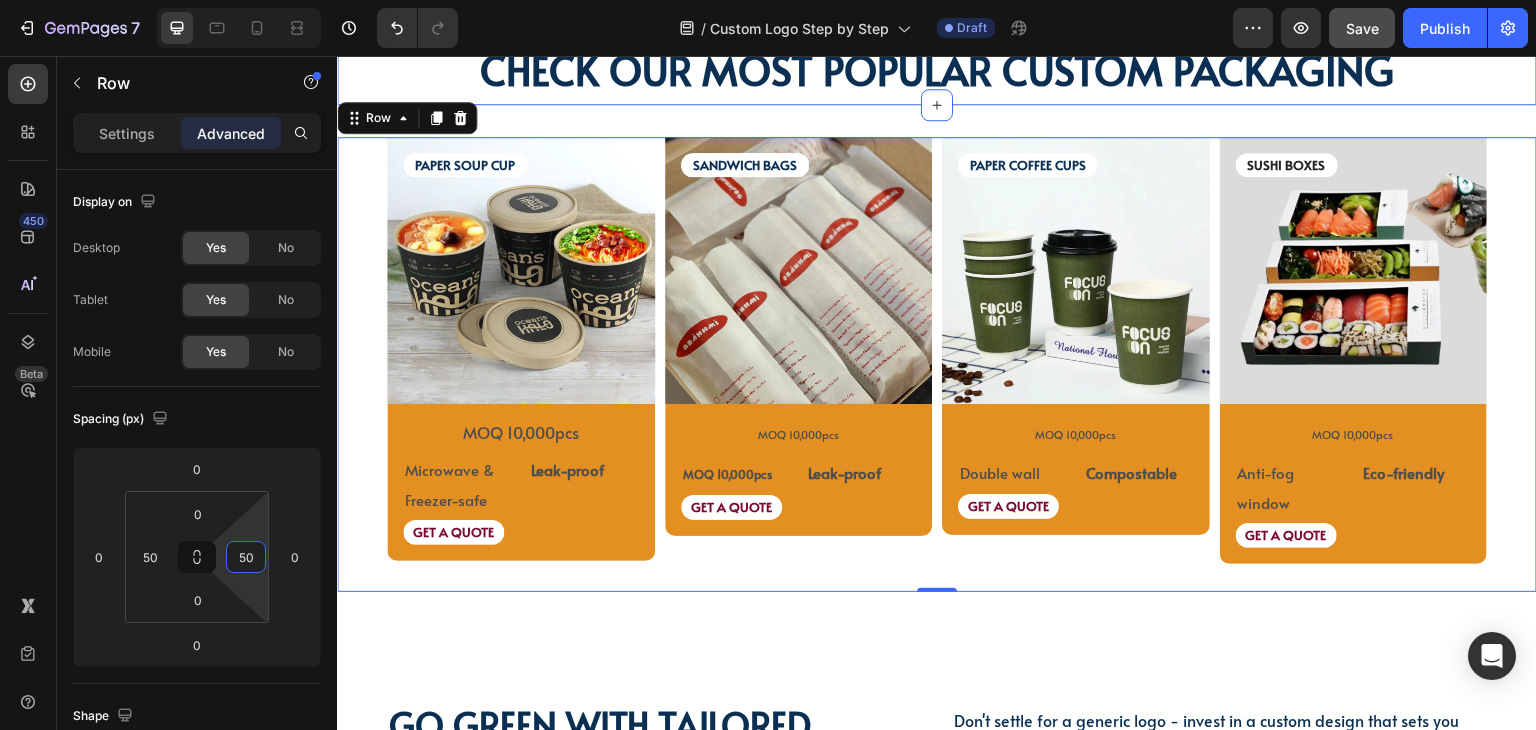 click on "CHECK OUR MOST POPULAR CUSTOM PACKAGING Heading Section 9" at bounding box center (937, 61) 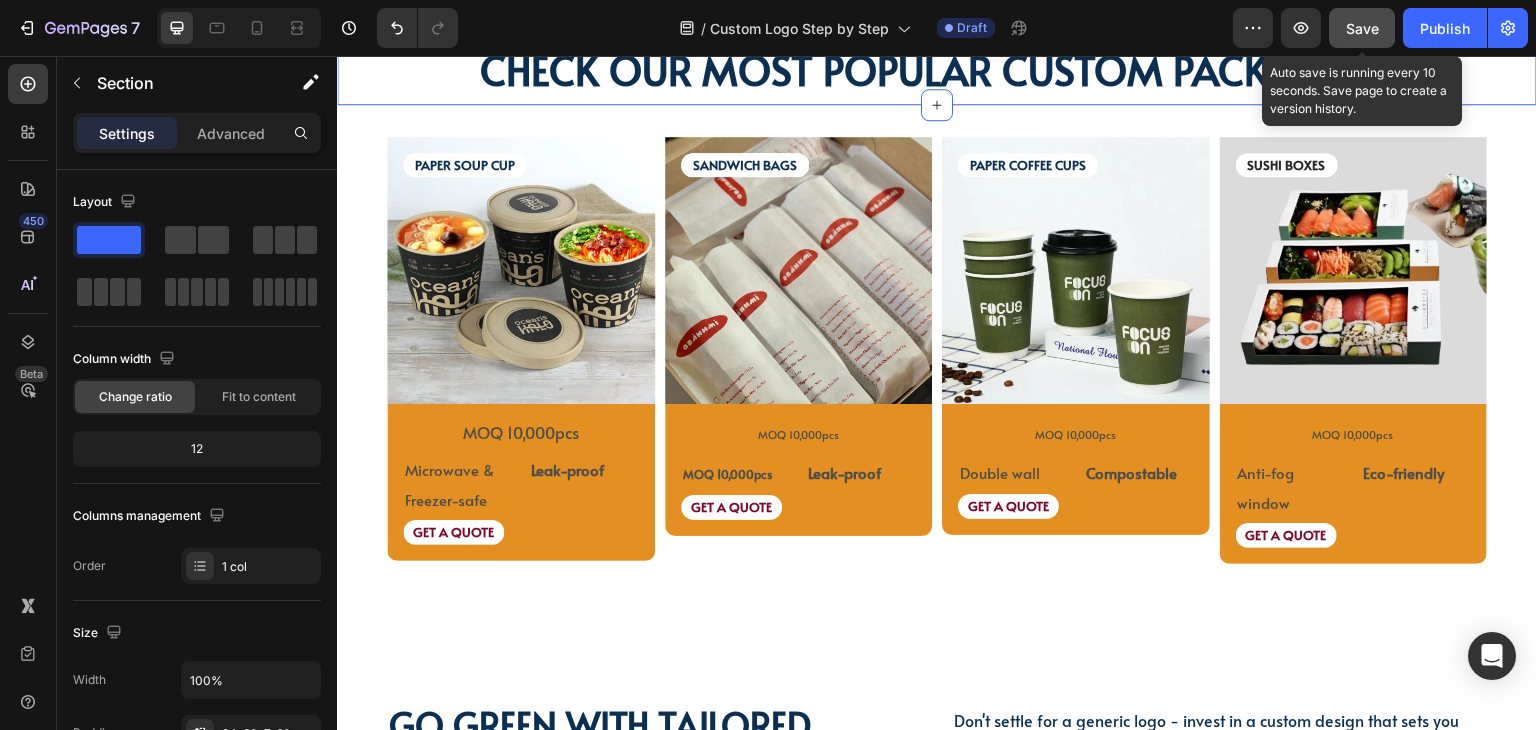 click on "Save" at bounding box center [1362, 28] 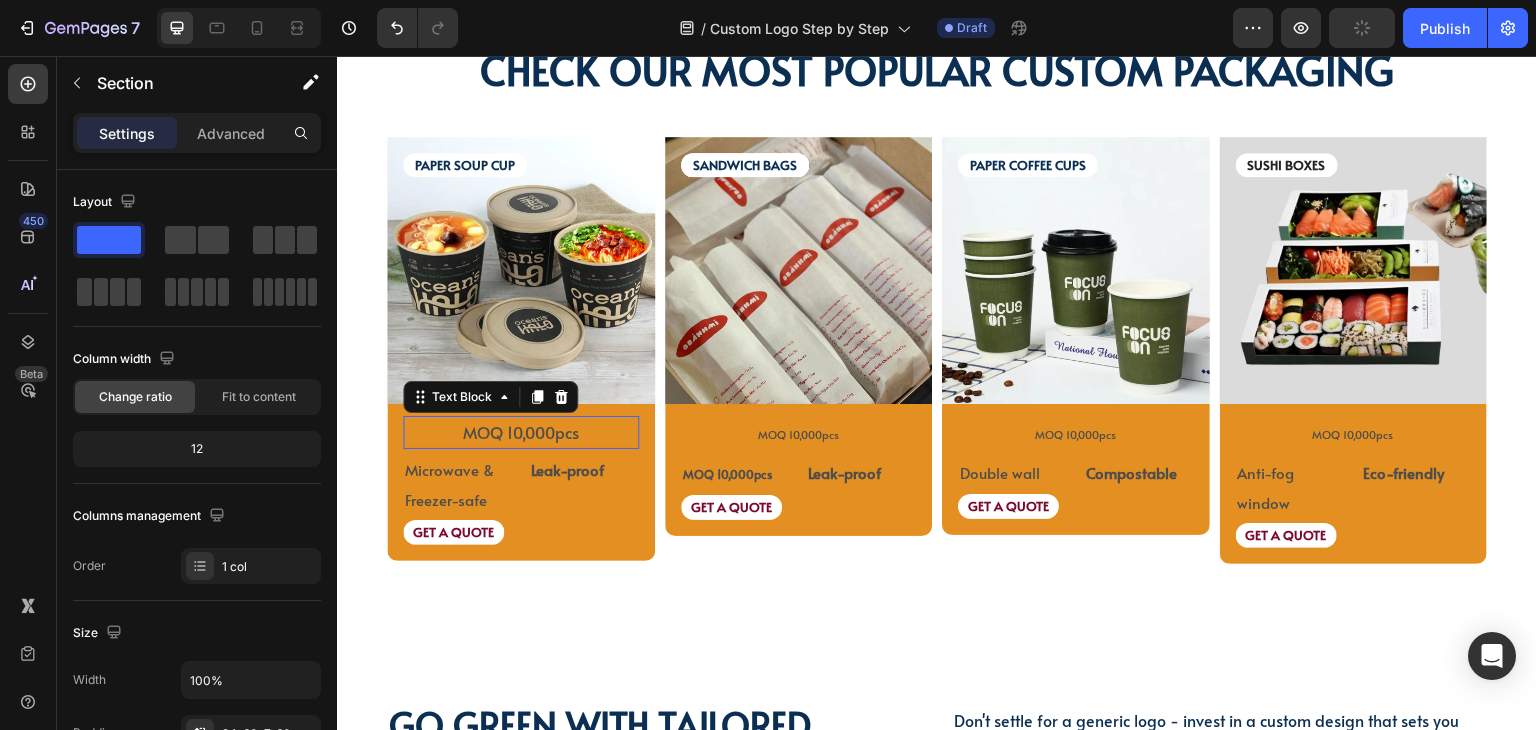 click on "MOQ 10,000pcs" at bounding box center (521, 432) 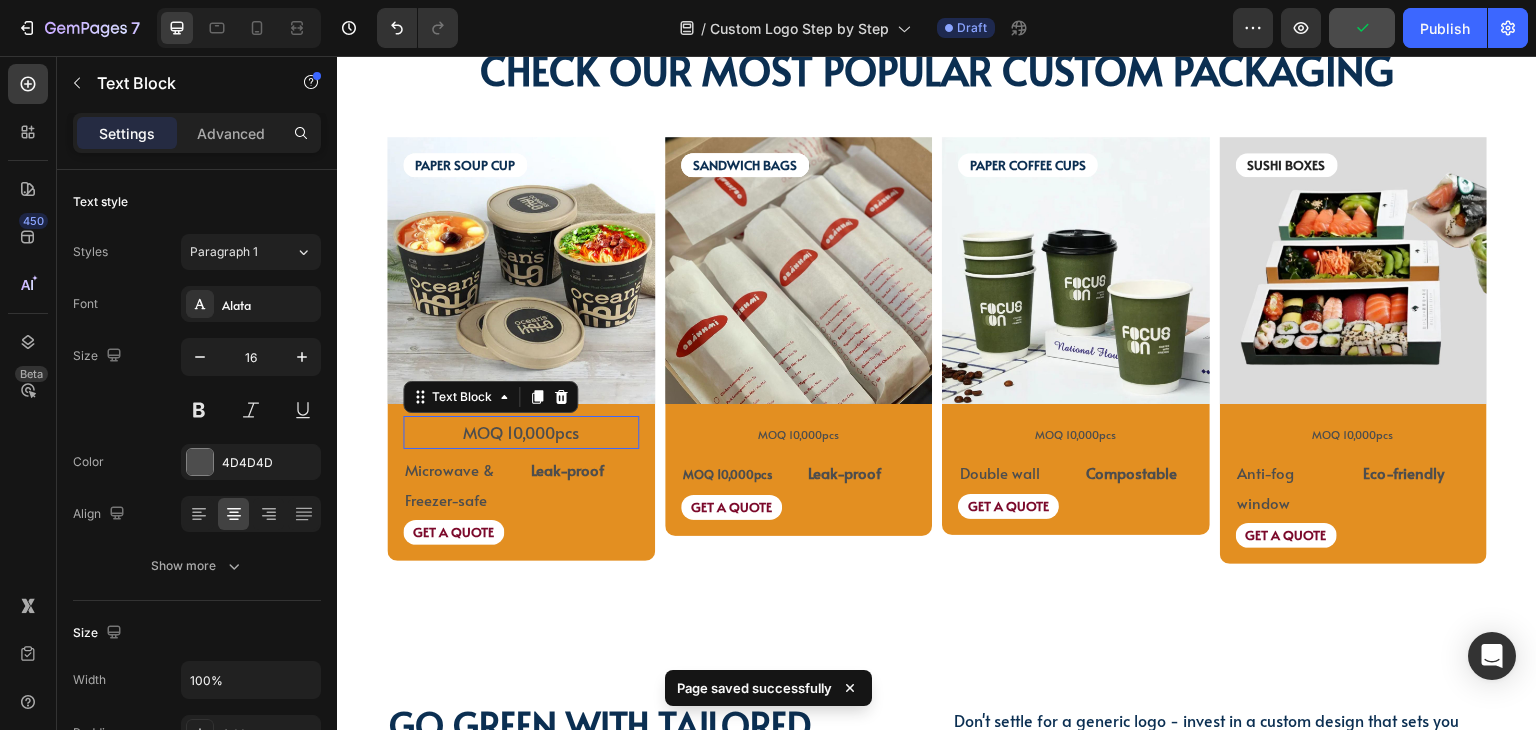 click on "MOQ 10,000pcs" at bounding box center (521, 432) 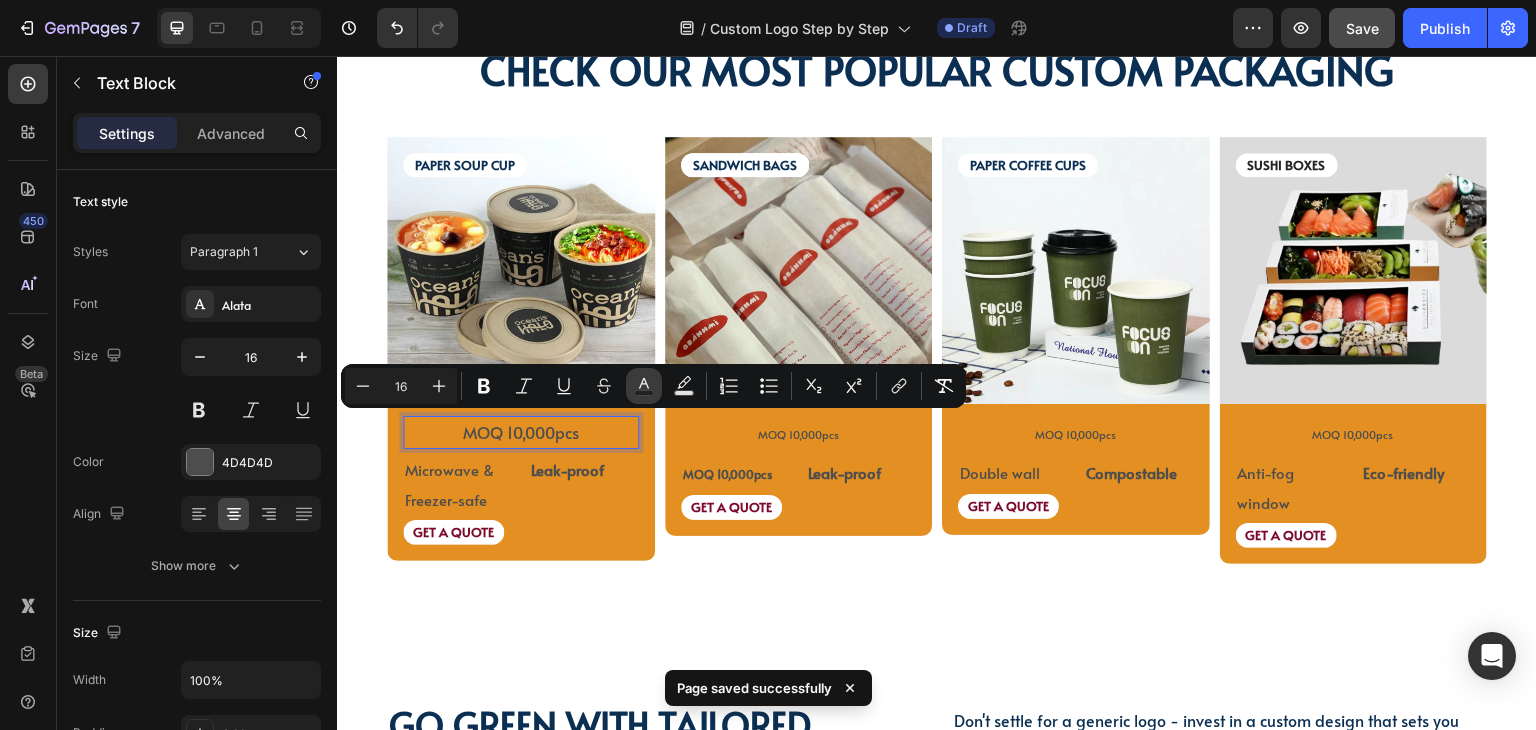click 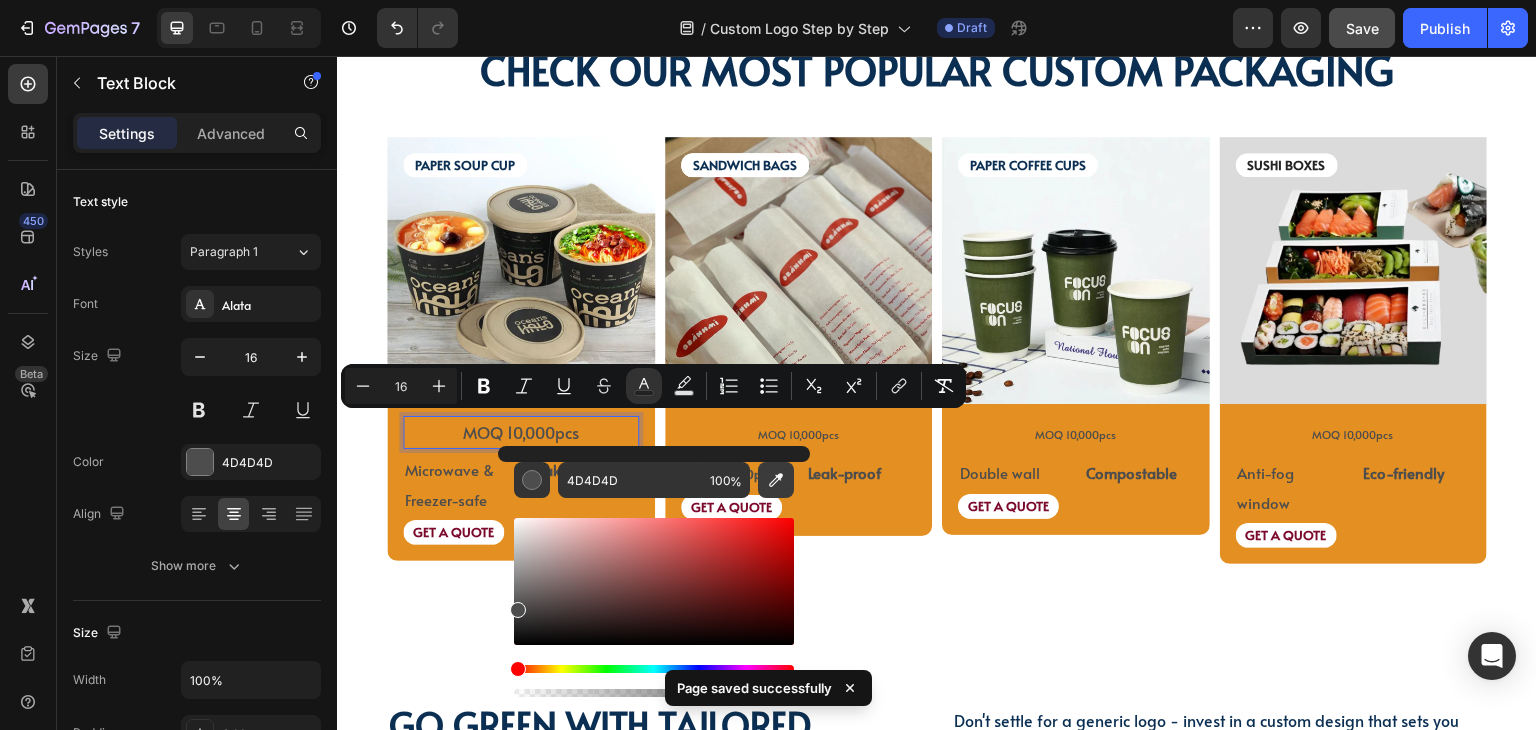 click 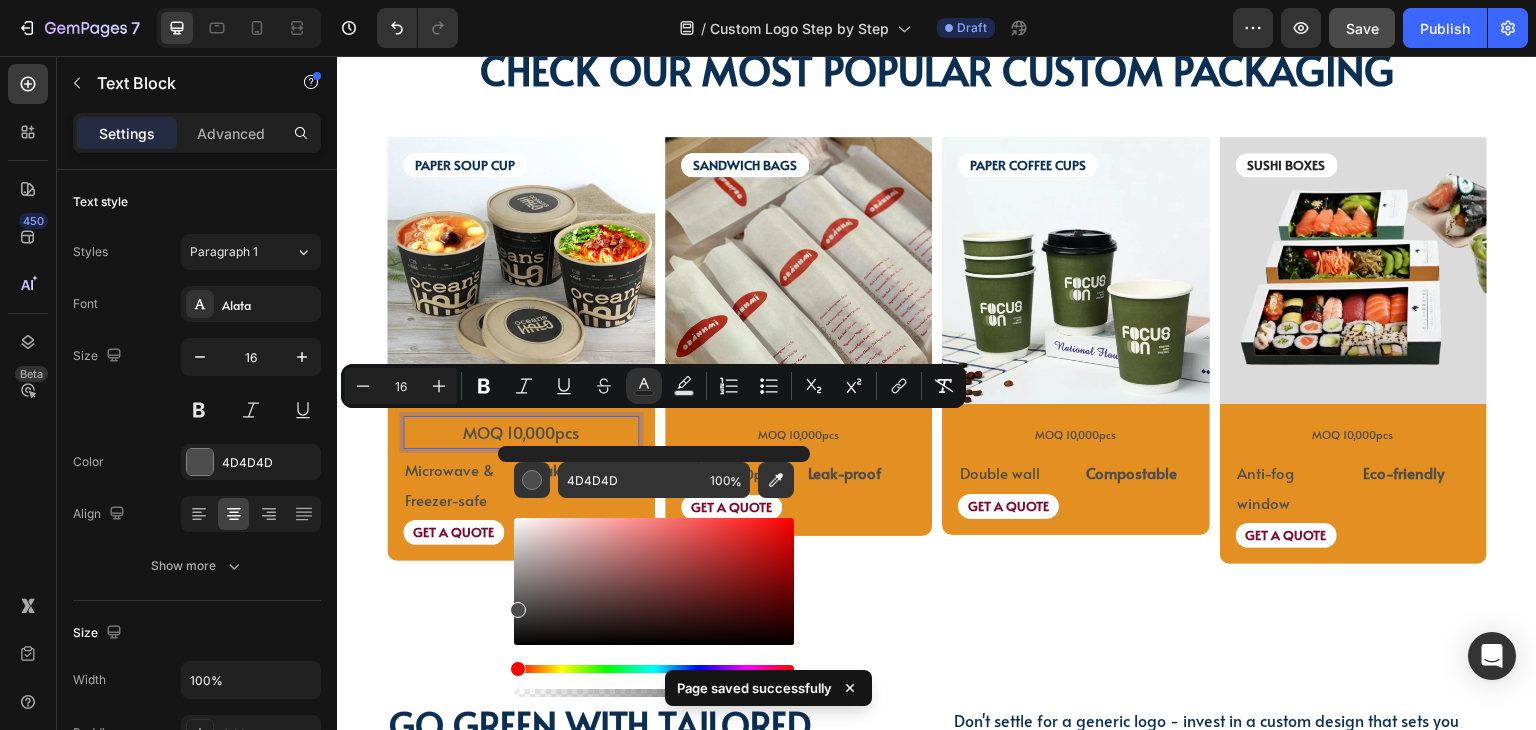 type on "FFFFFF" 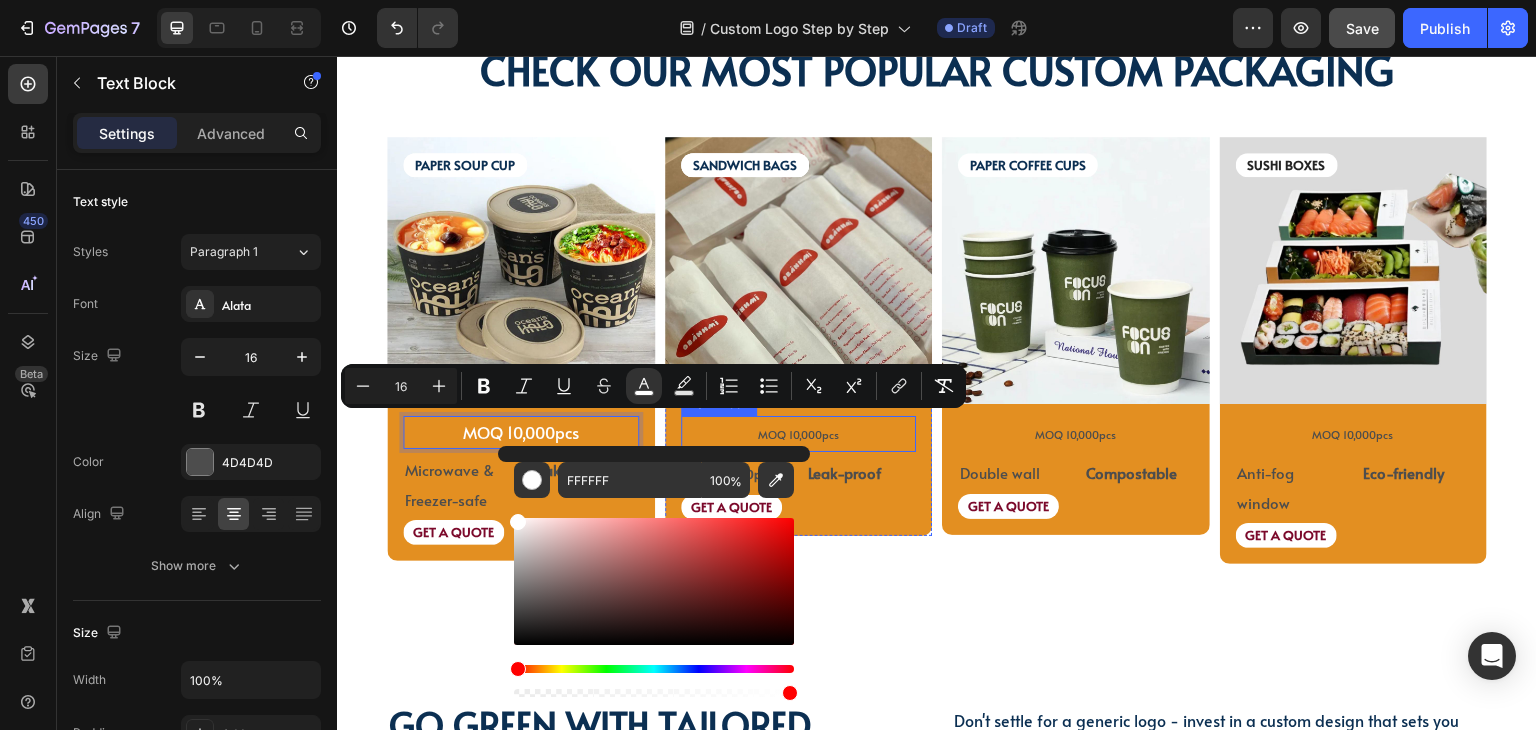click on "MOQ 10,000pcs" at bounding box center (798, 434) 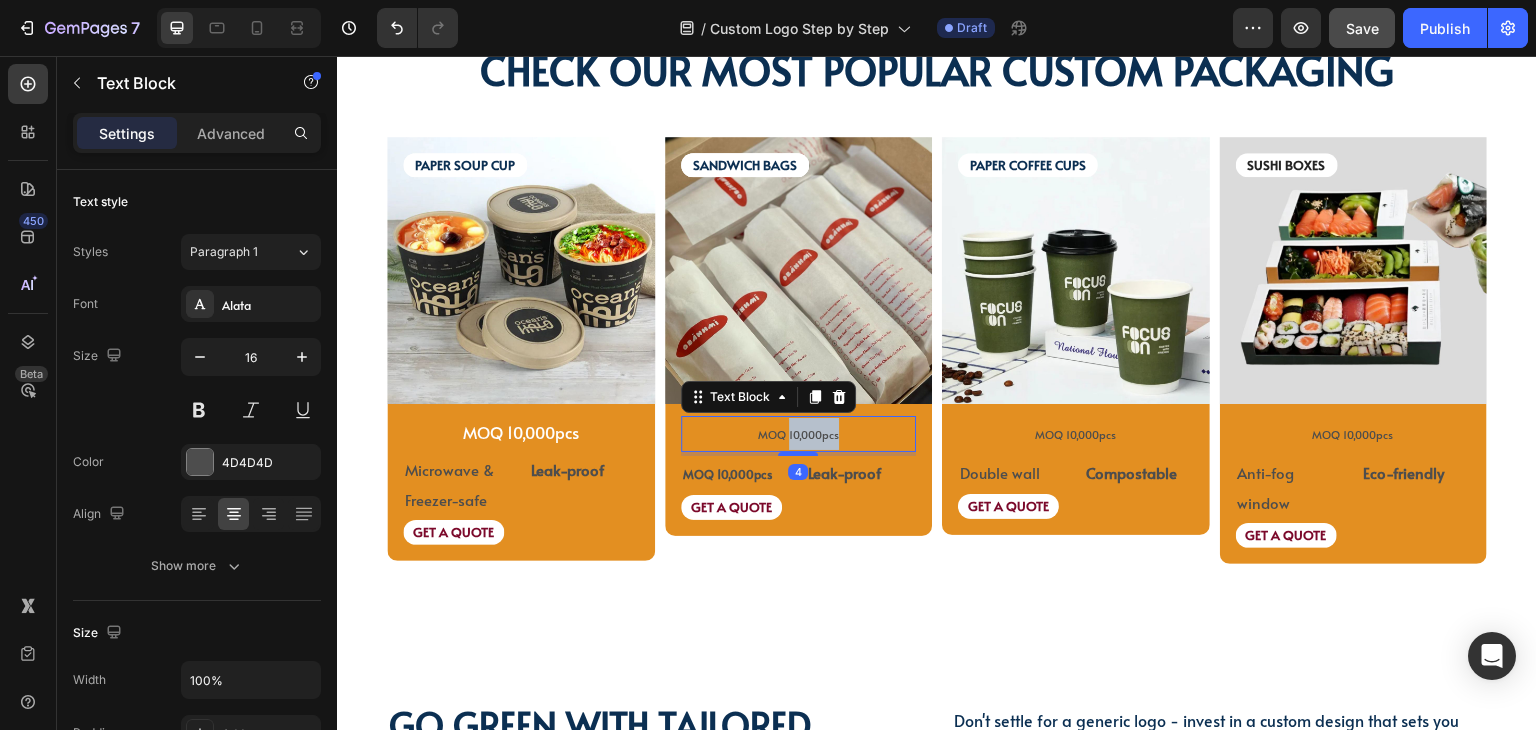 click on "MOQ 10,000pcs" at bounding box center [798, 434] 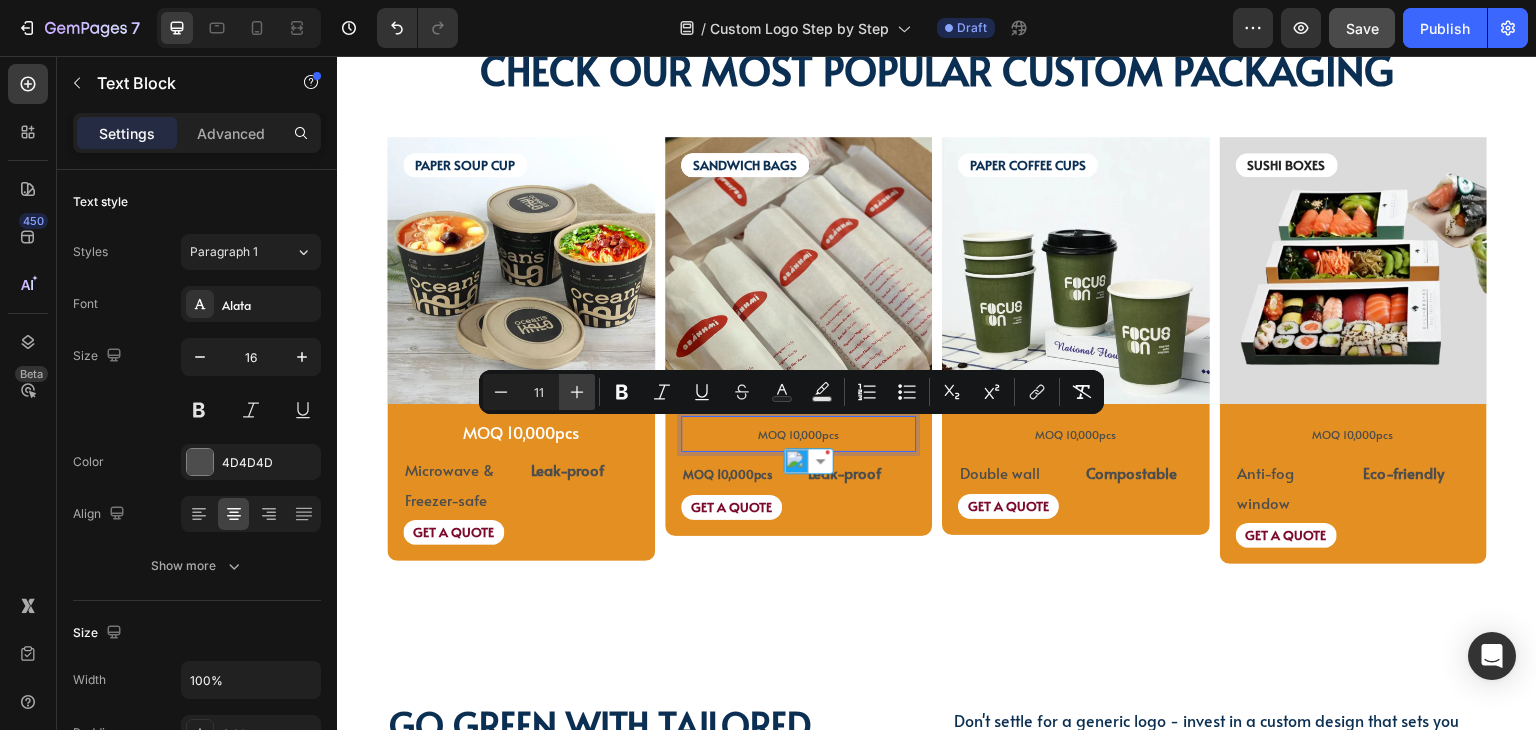 click 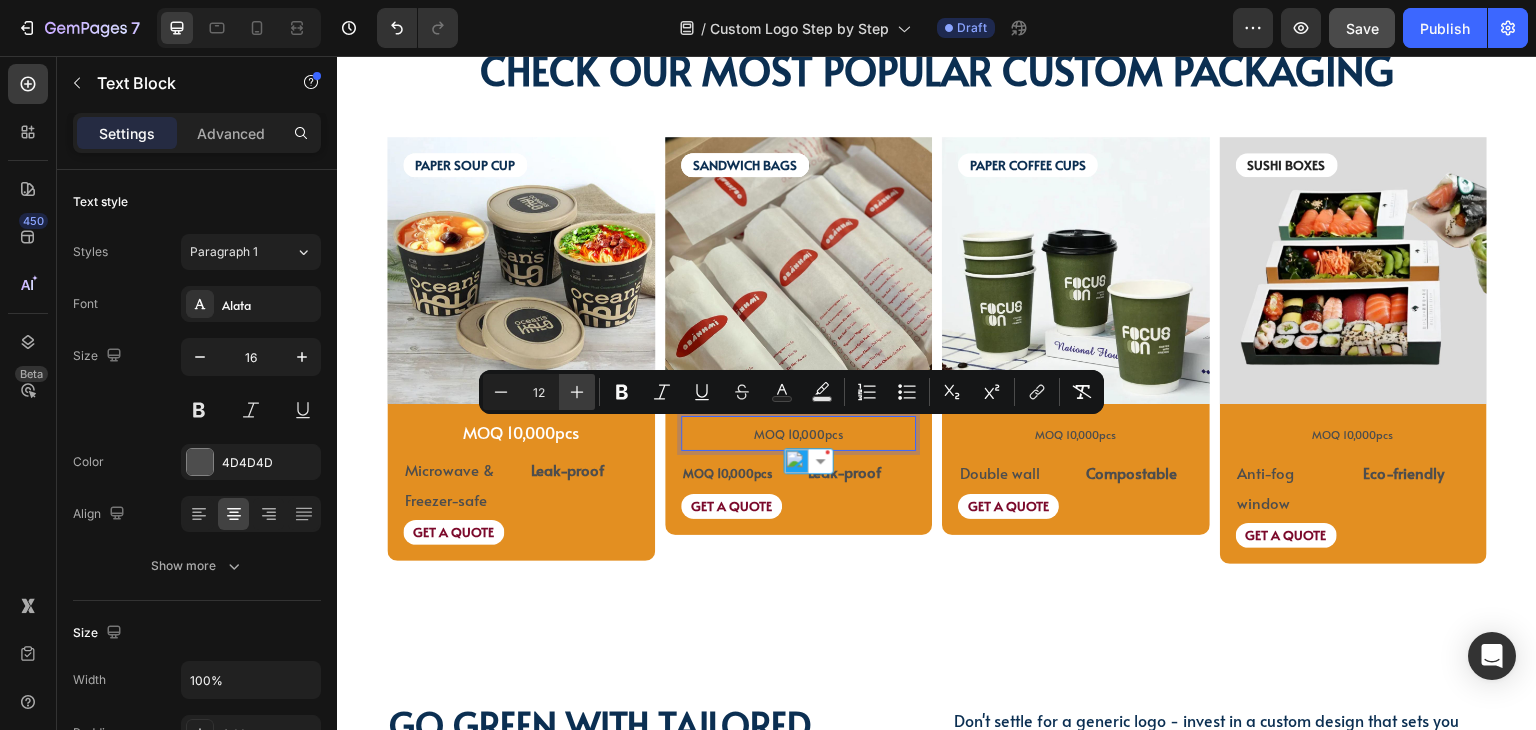 click 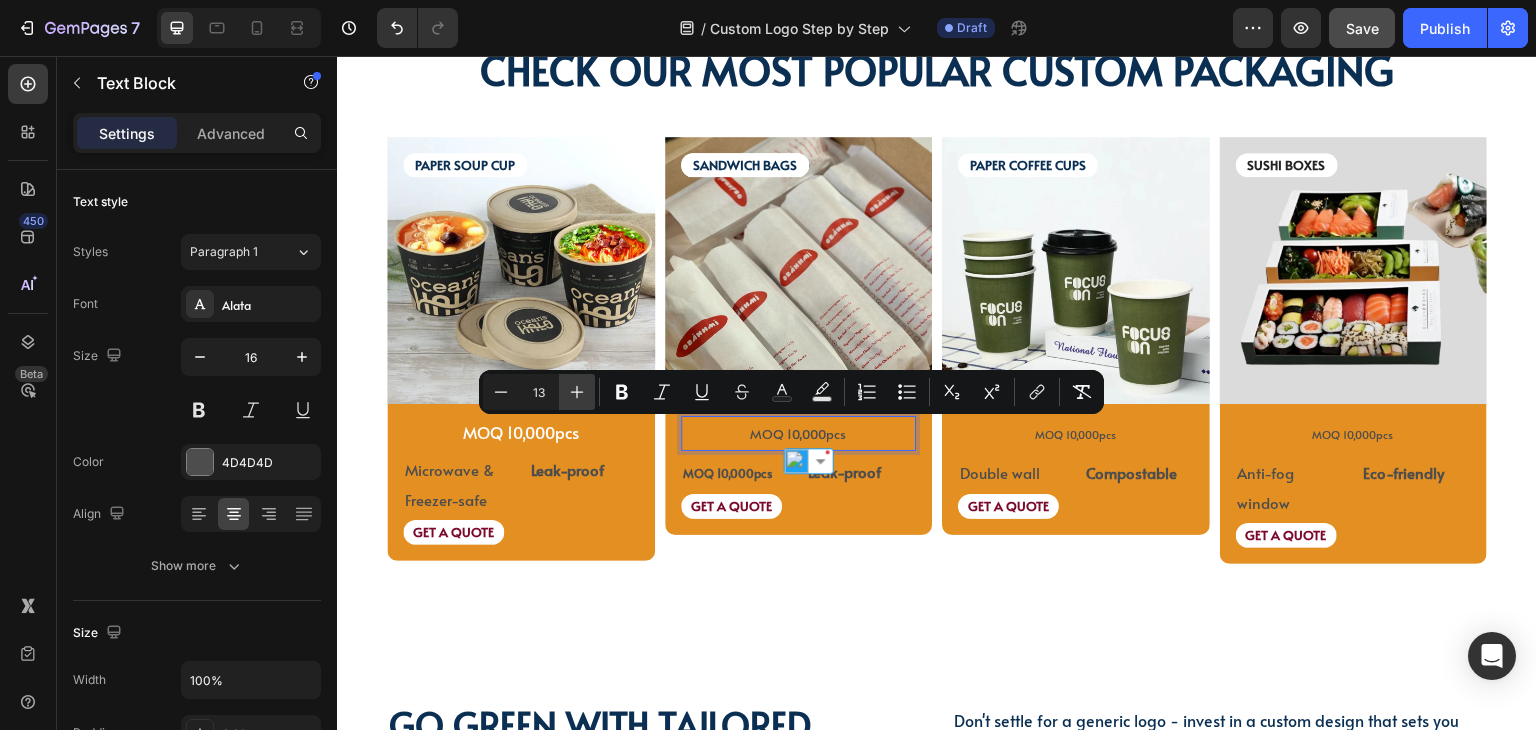 click 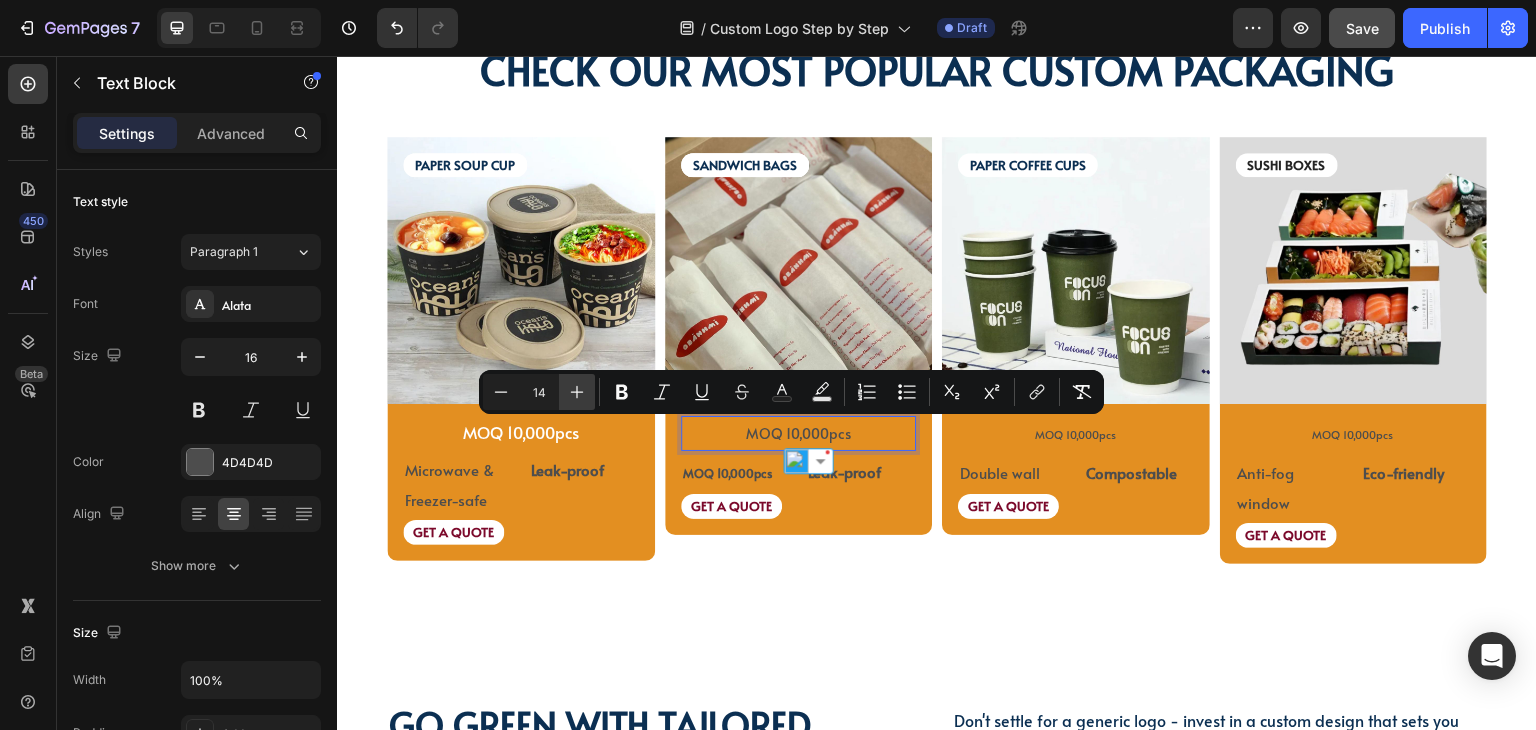 click 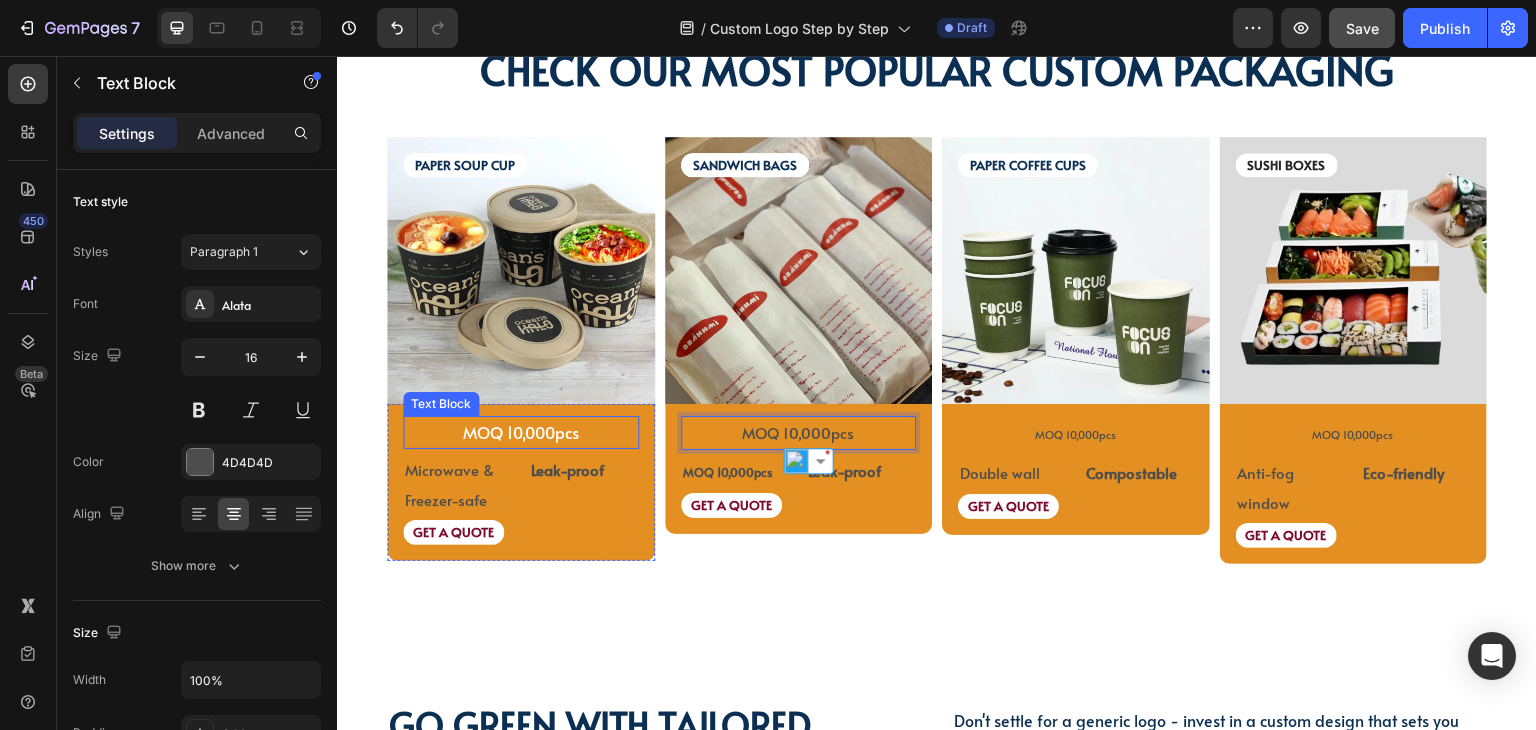 click on "MOQ 10,000pcs" at bounding box center [521, 432] 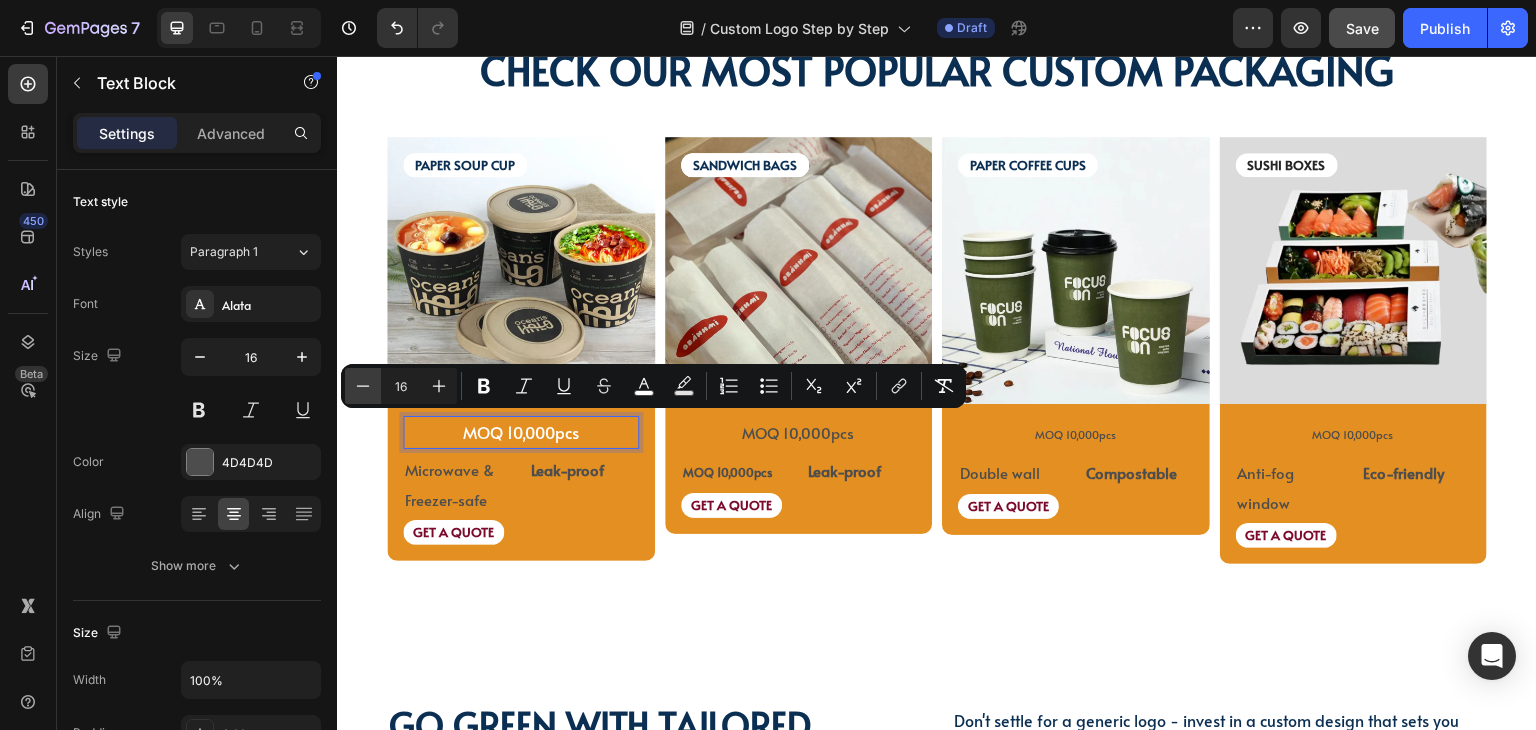 click 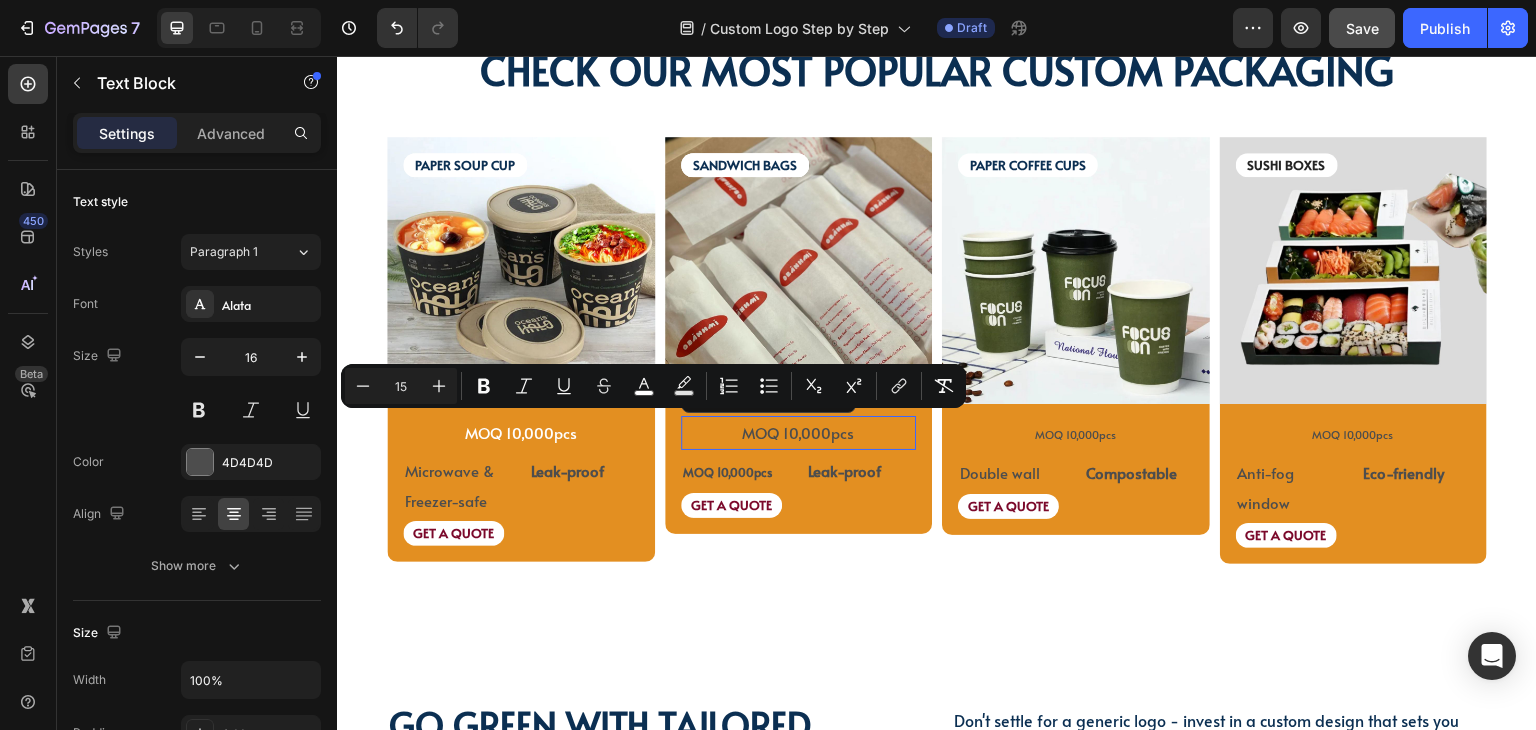 click on "MOQ 10,000pcs" at bounding box center (798, 432) 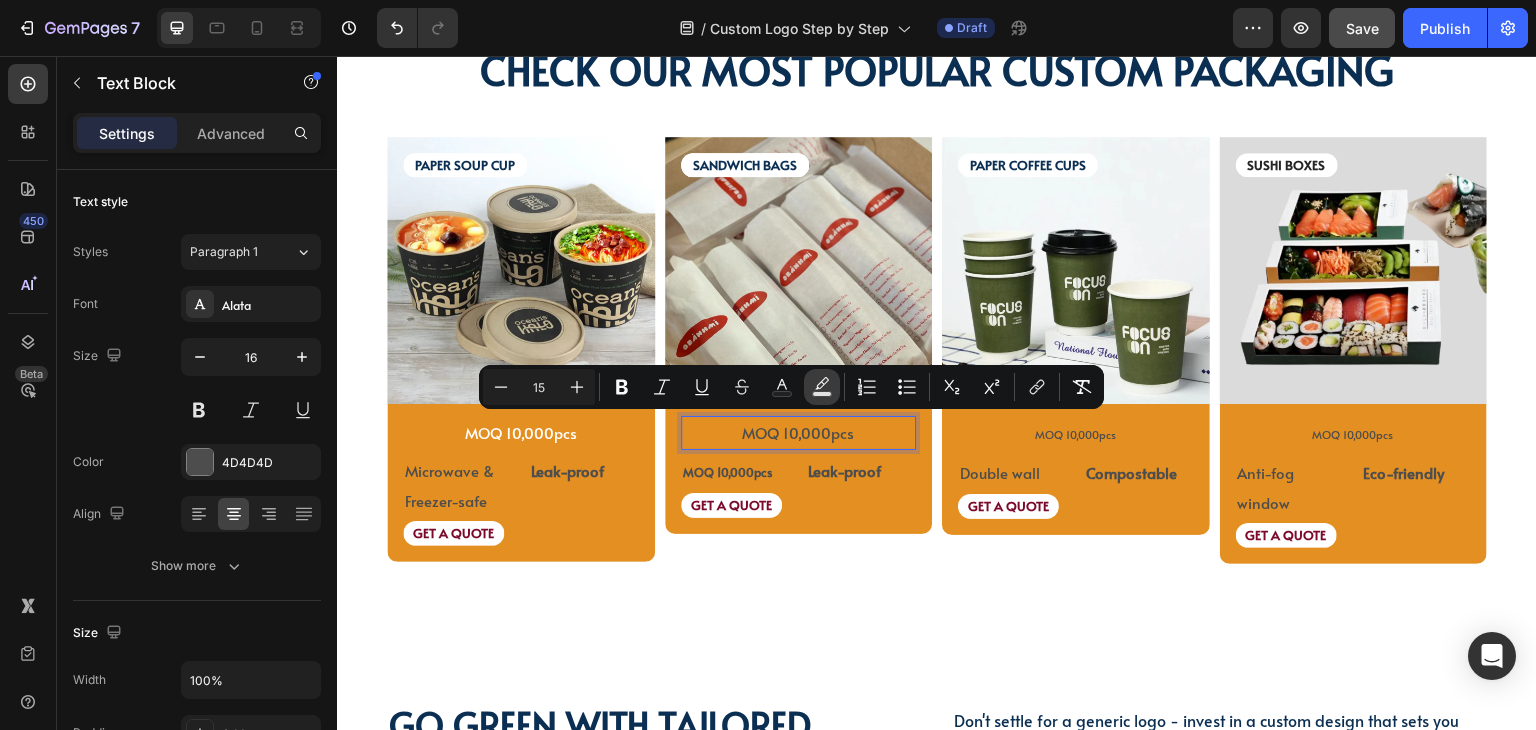 click 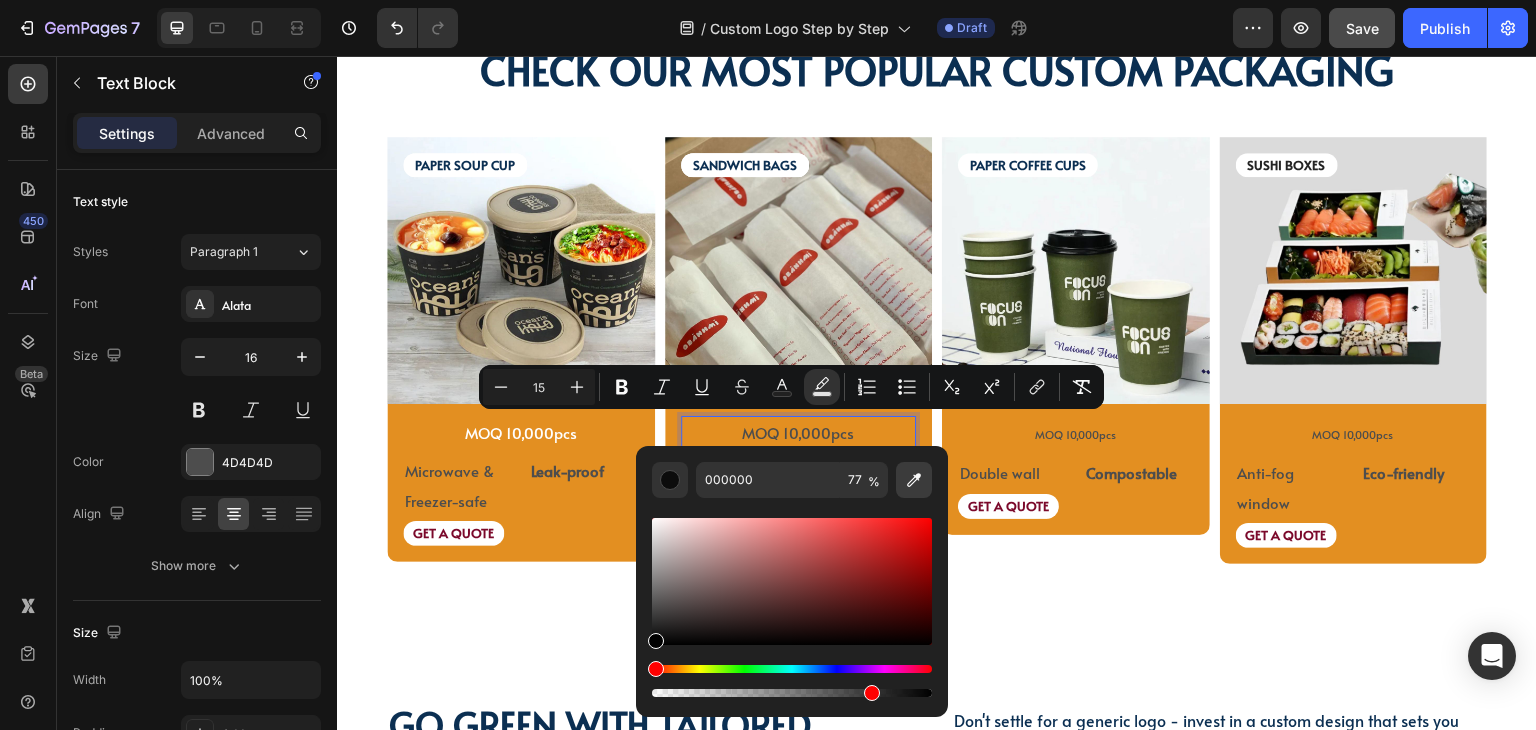 click 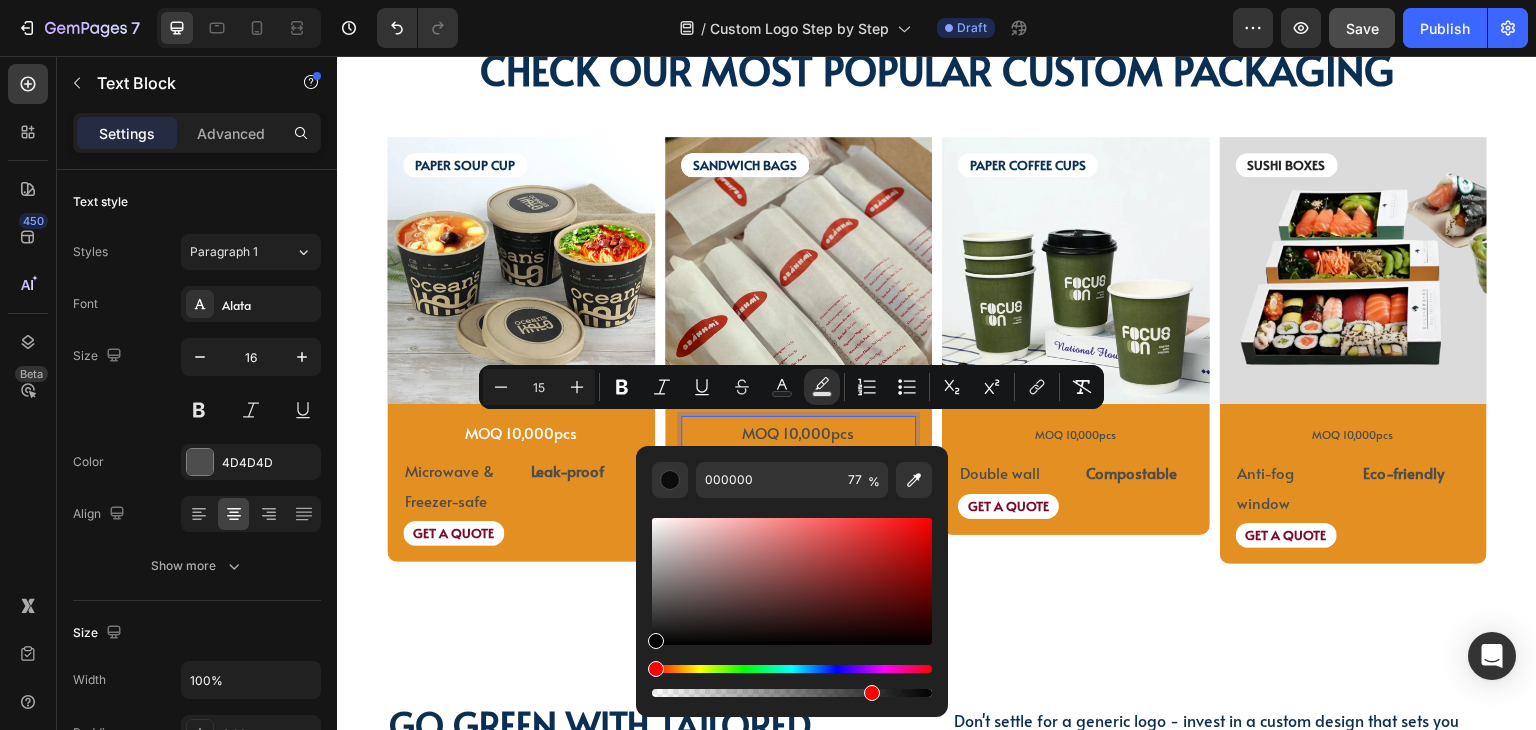 type on "FFFFFF" 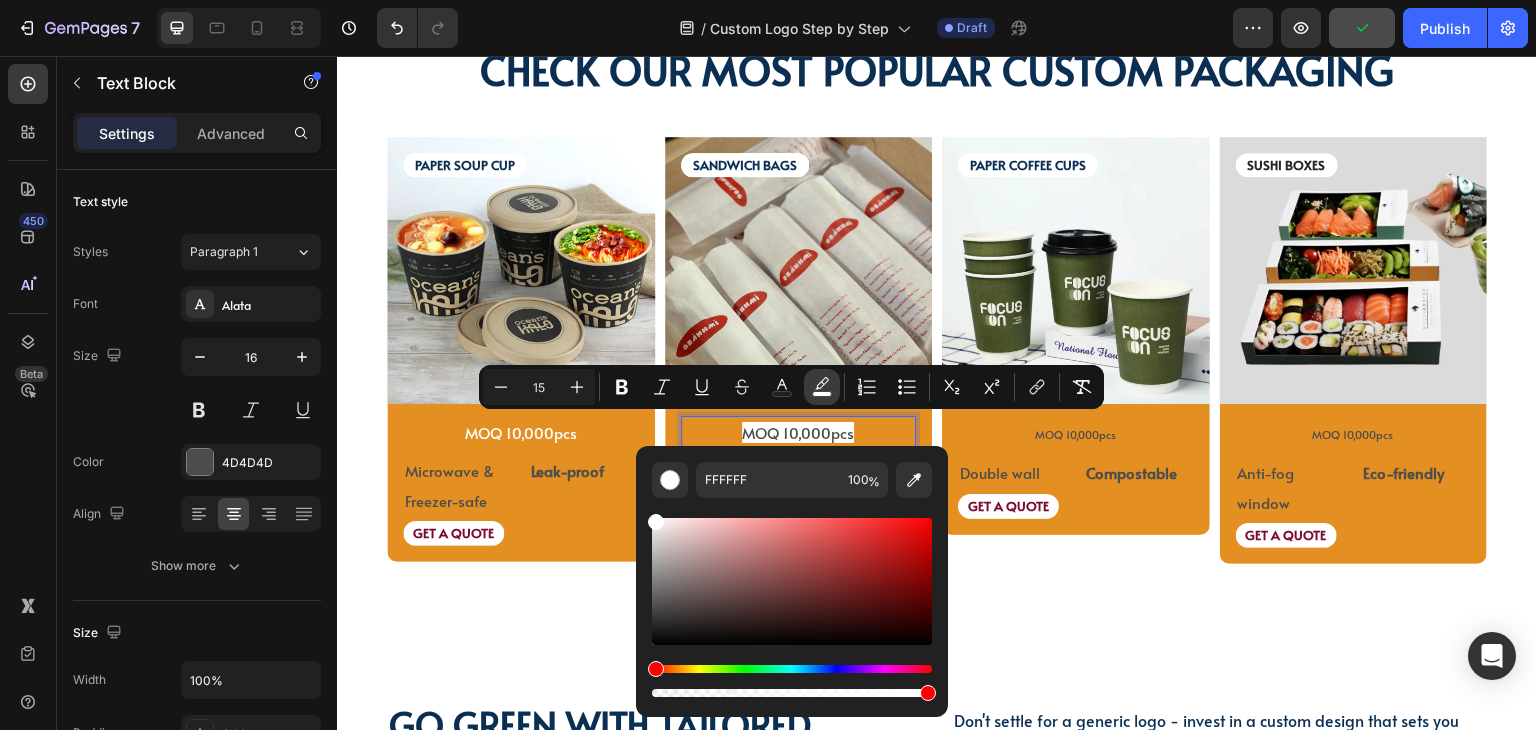 click 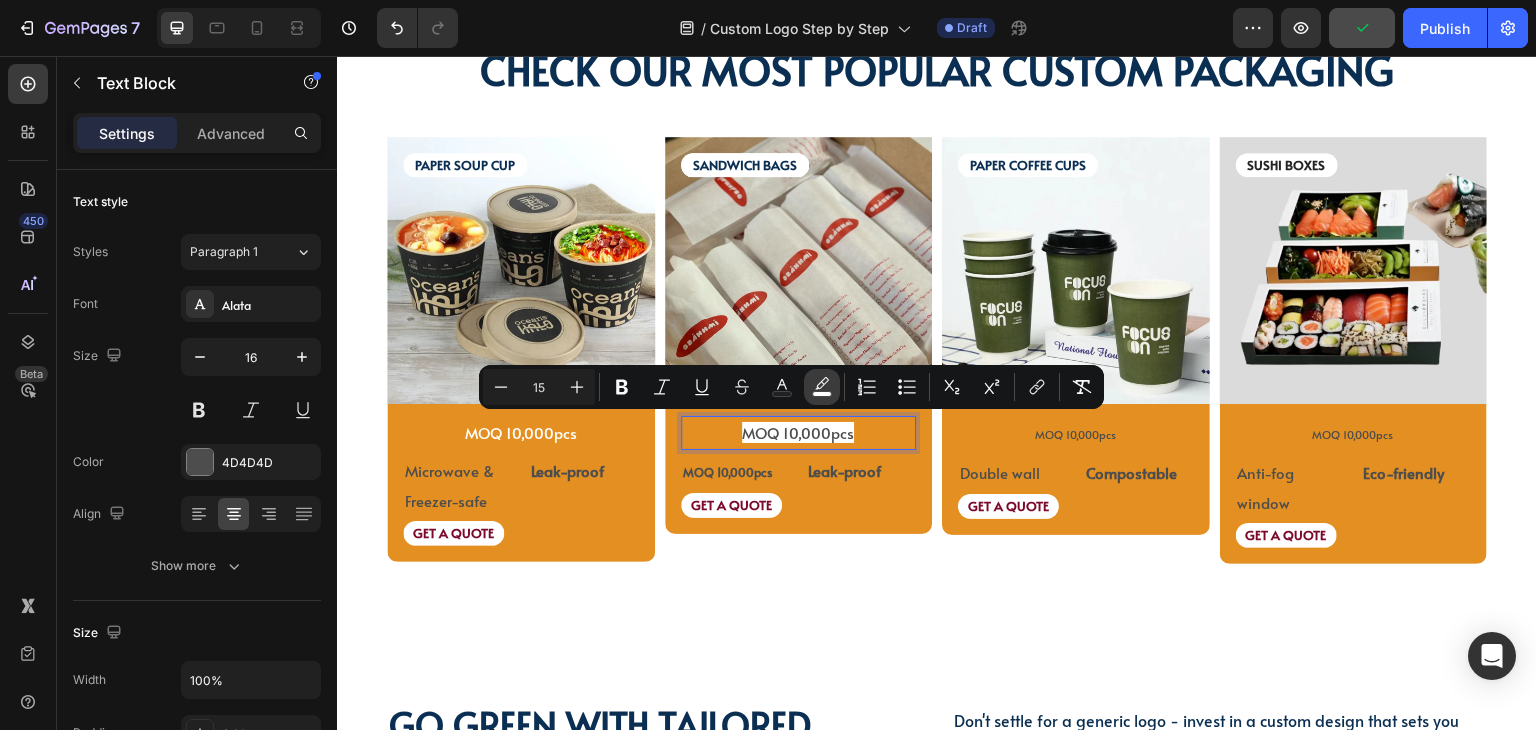 click on "color" at bounding box center [822, 387] 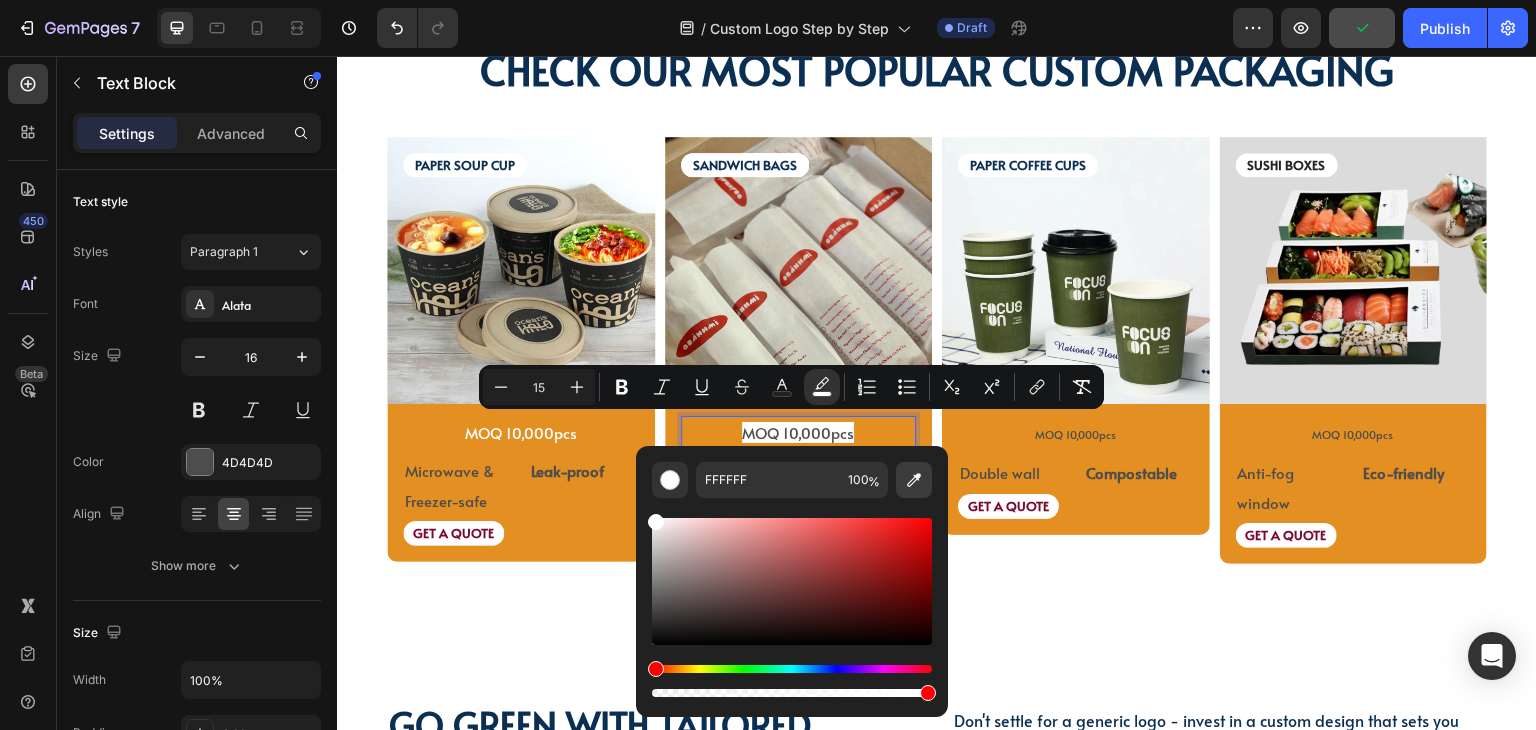 click 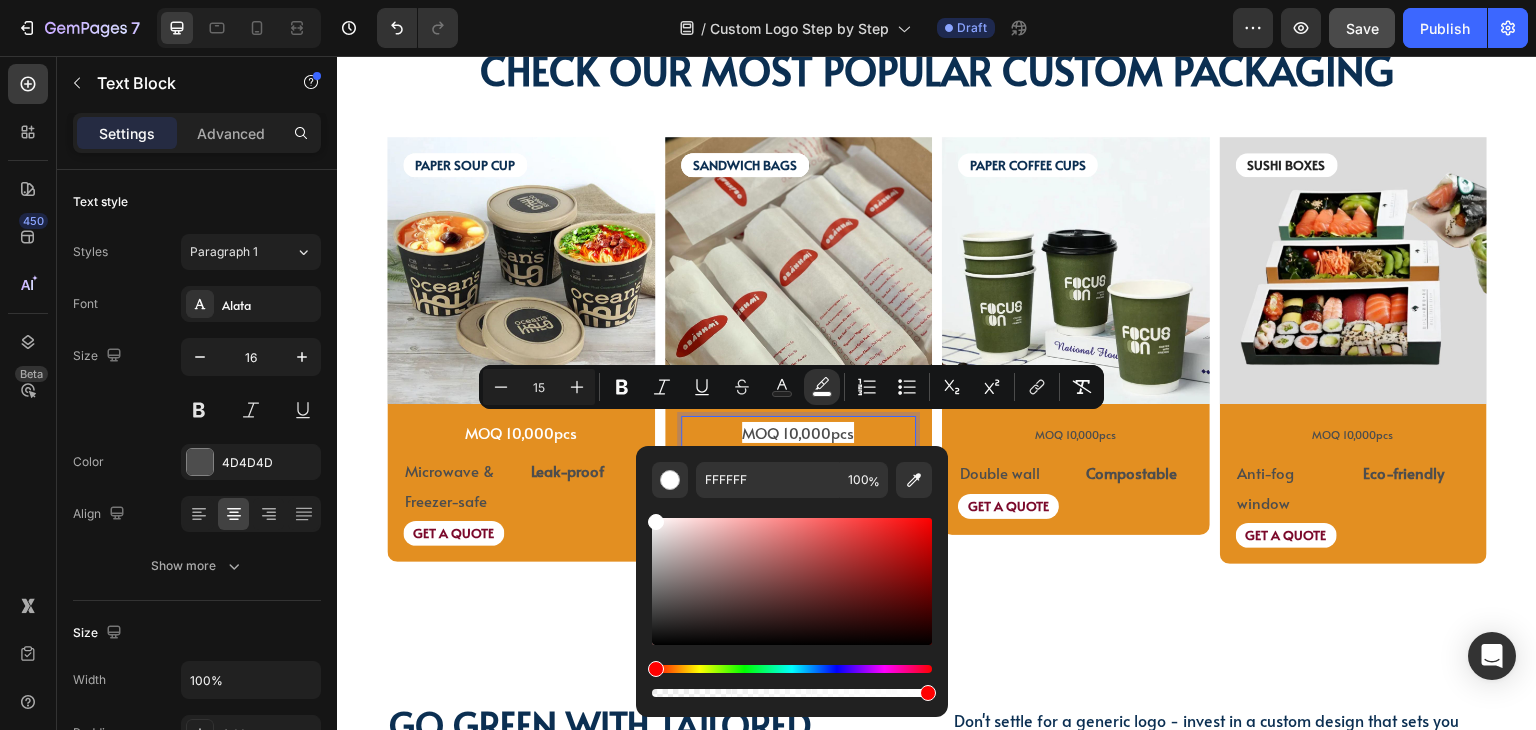 click on "MOQ 10,000pcs" at bounding box center [798, 432] 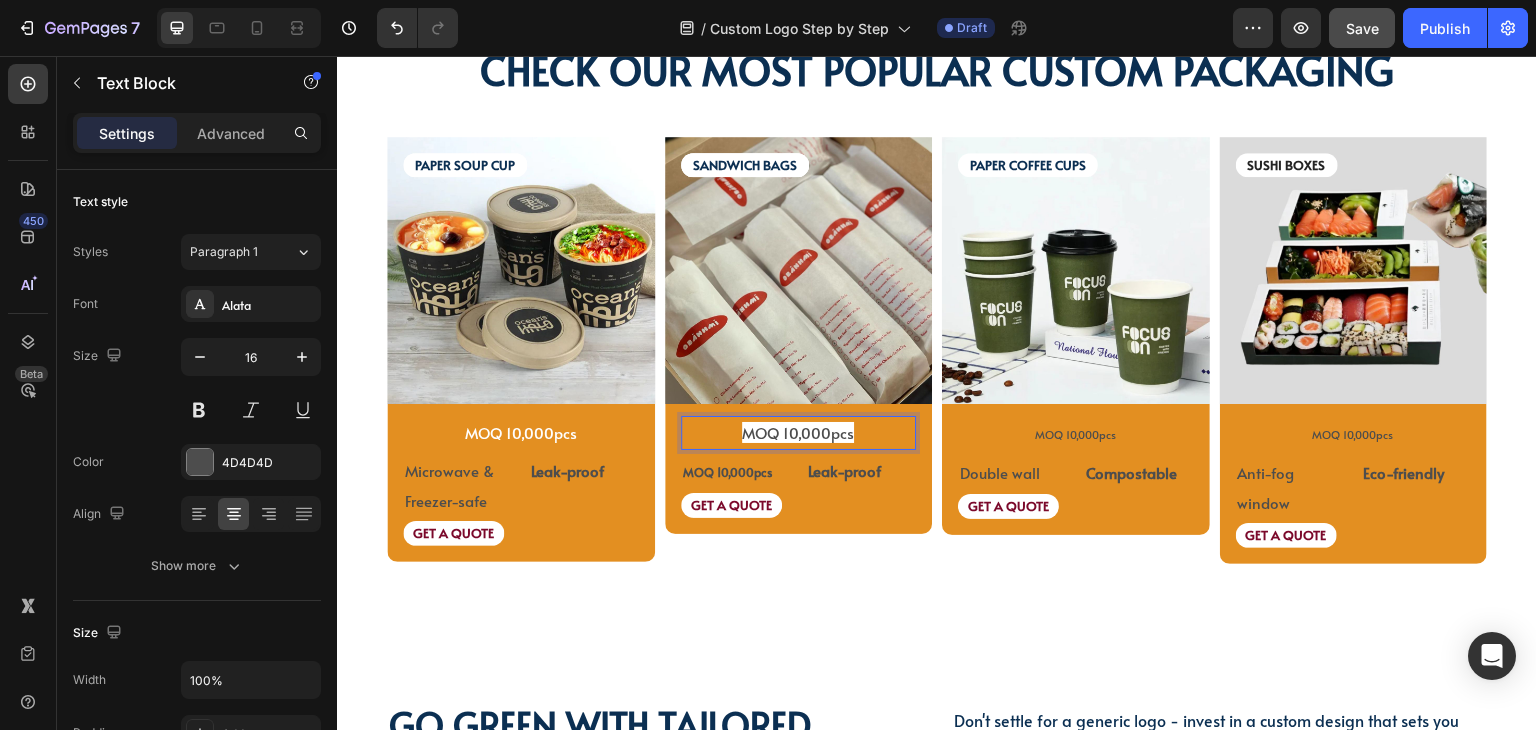 click on "MOQ 10,000pcs" at bounding box center [799, 433] 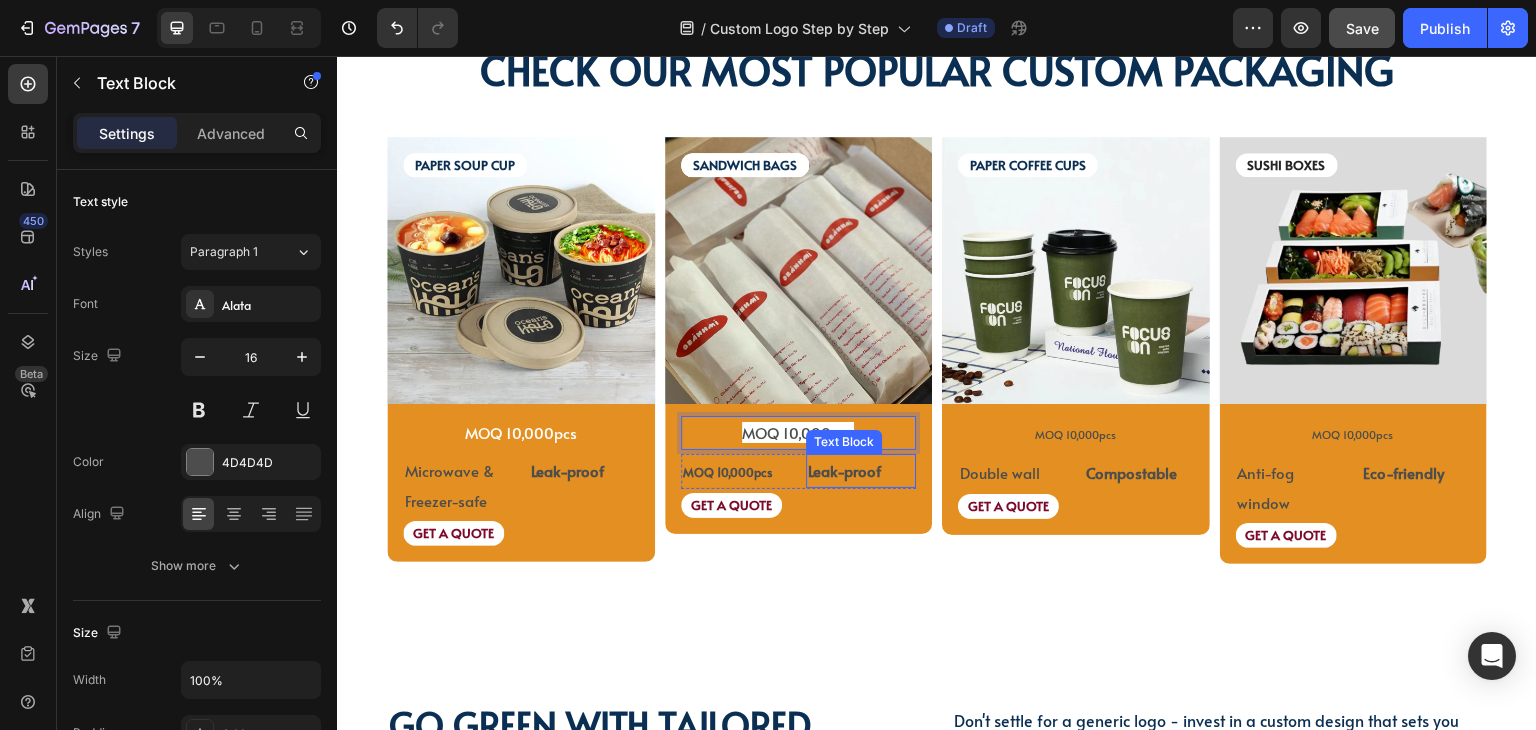 click on "Leak-proof" at bounding box center (861, 471) 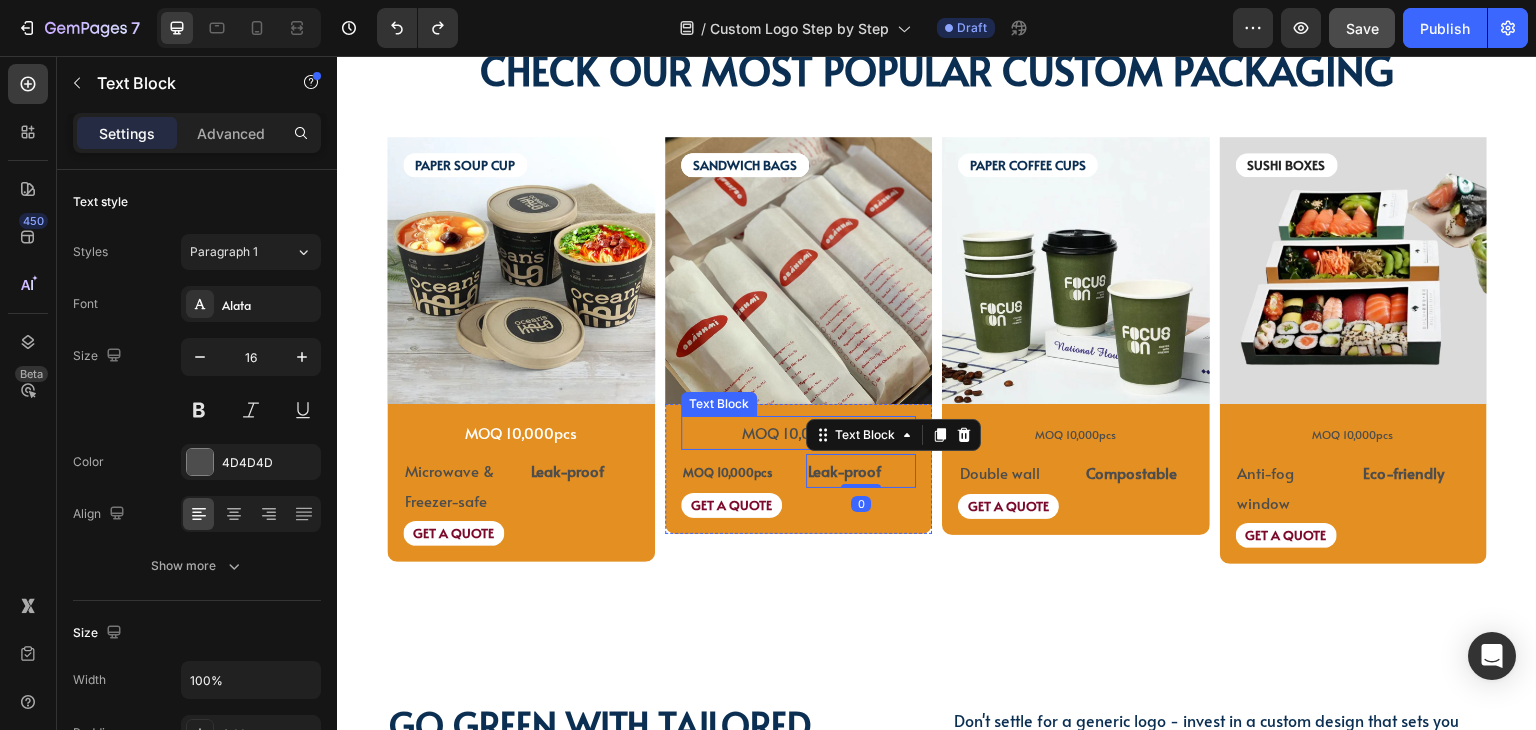 click on "MOQ 10,000pcs" at bounding box center (798, 432) 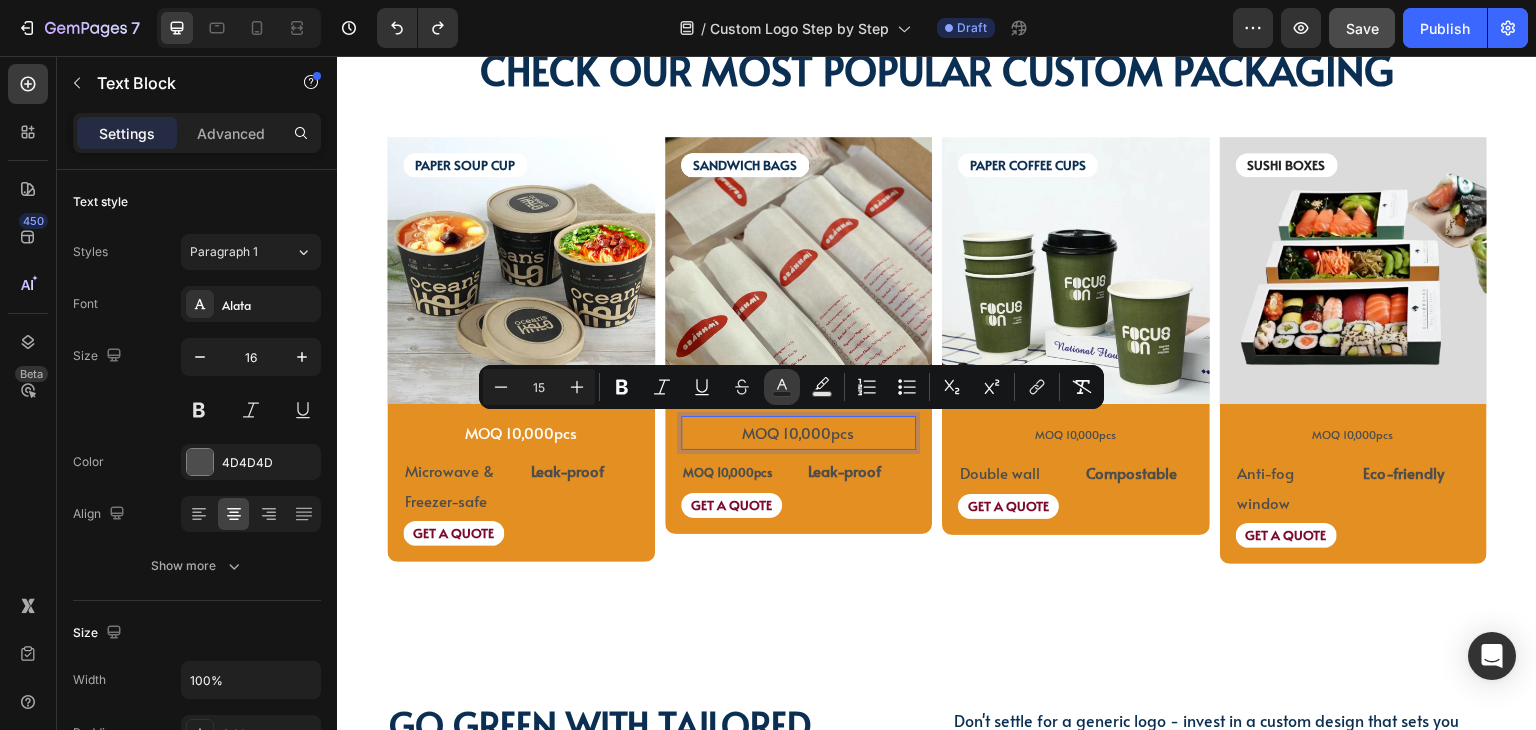 click on "Text Color" at bounding box center (782, 387) 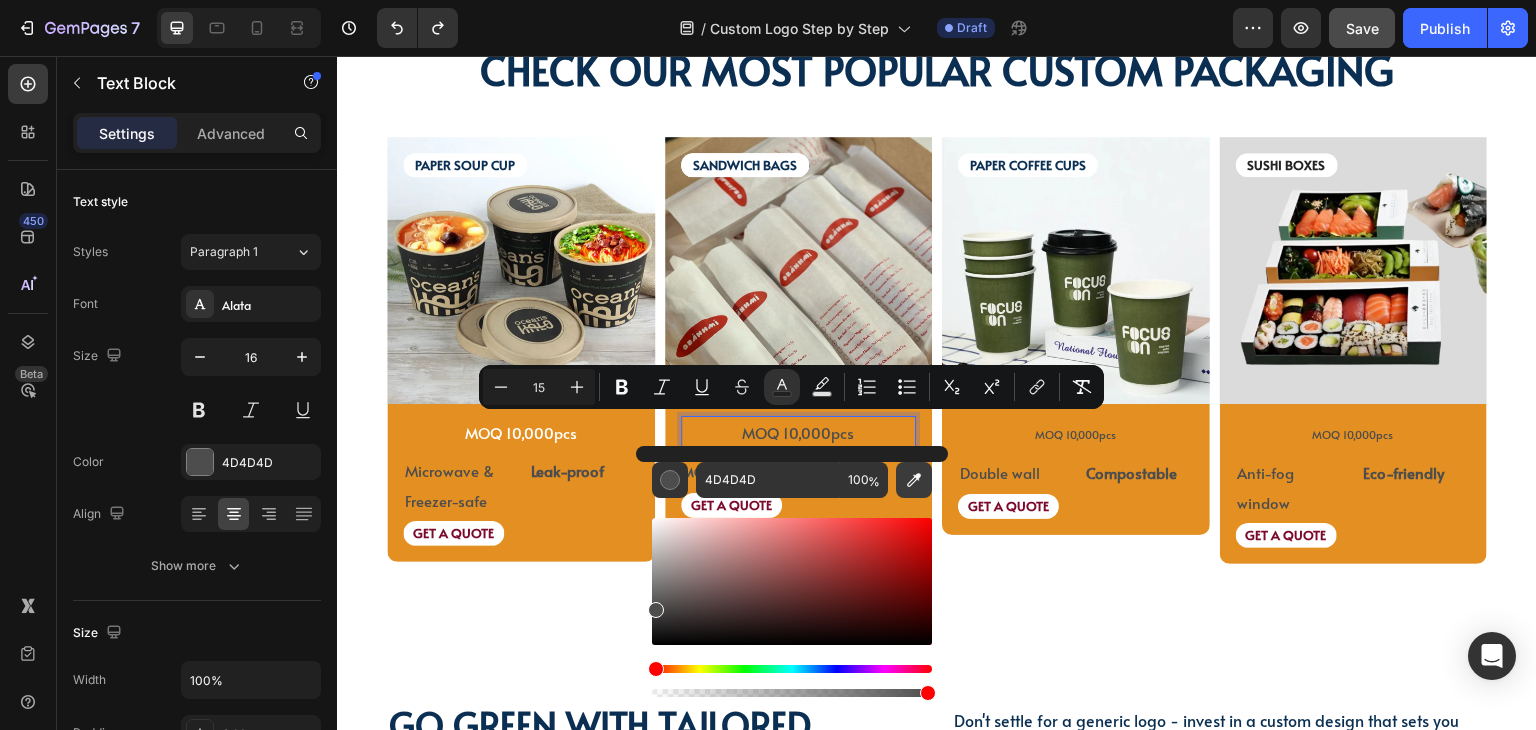 click 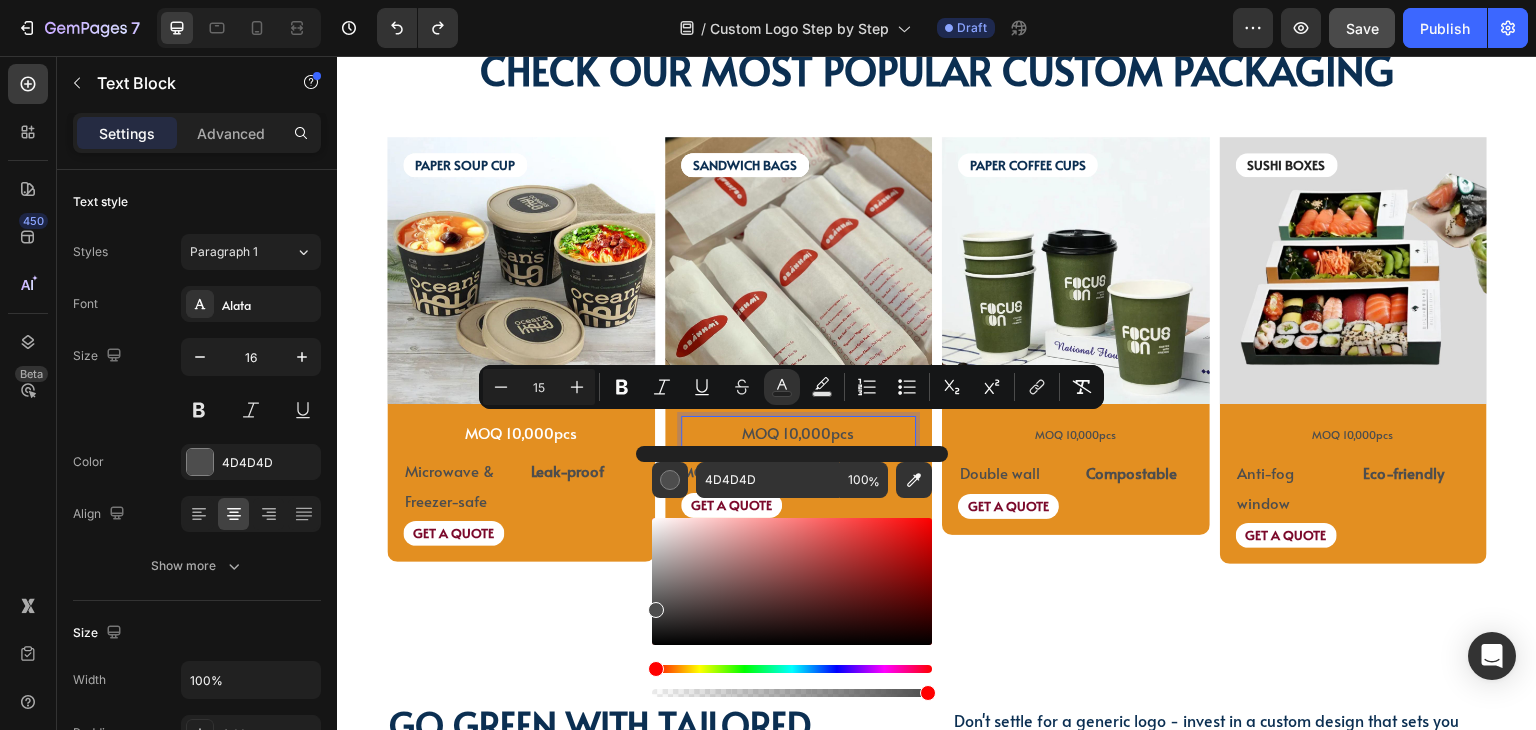 type on "FFFFFF" 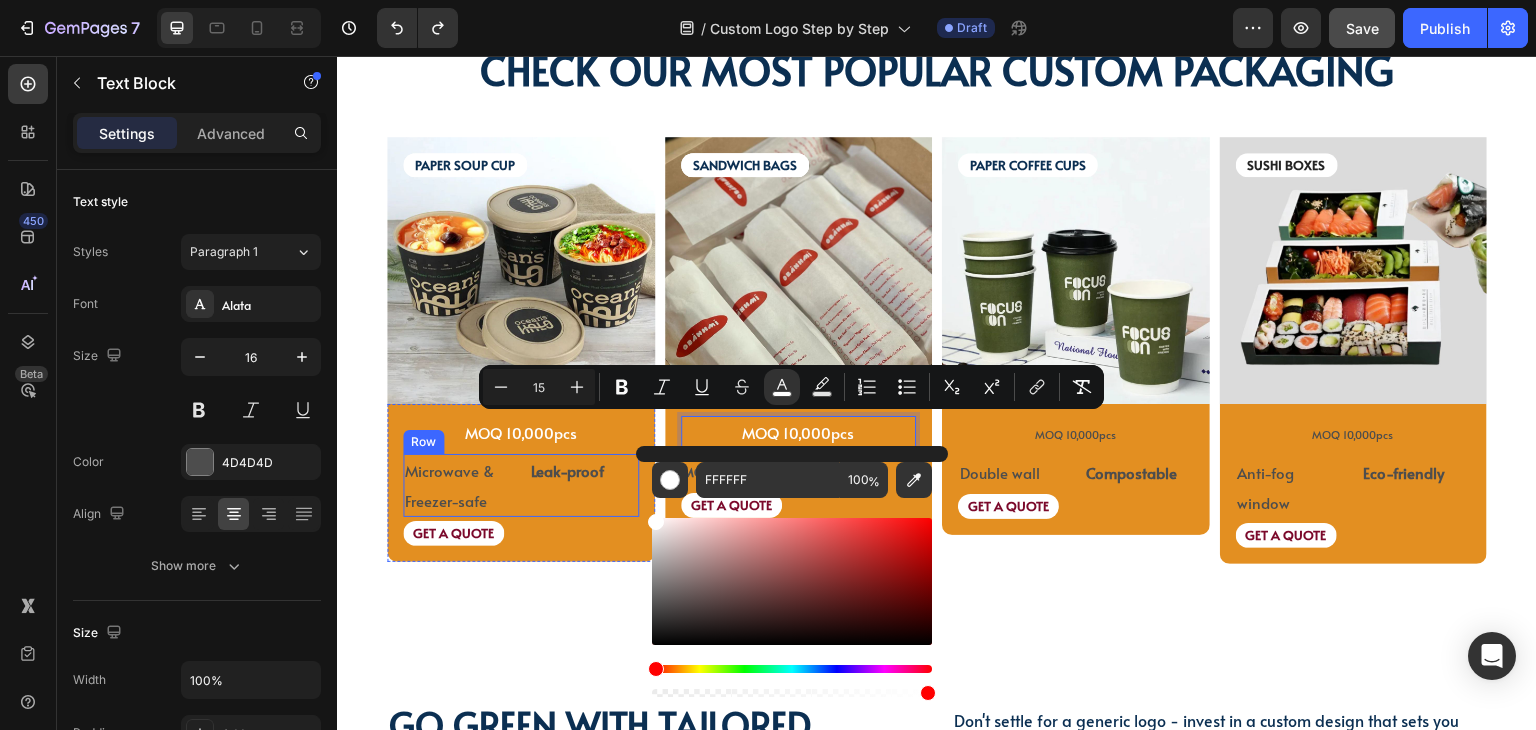 click on "Leak-proof Text Block" at bounding box center [584, 486] 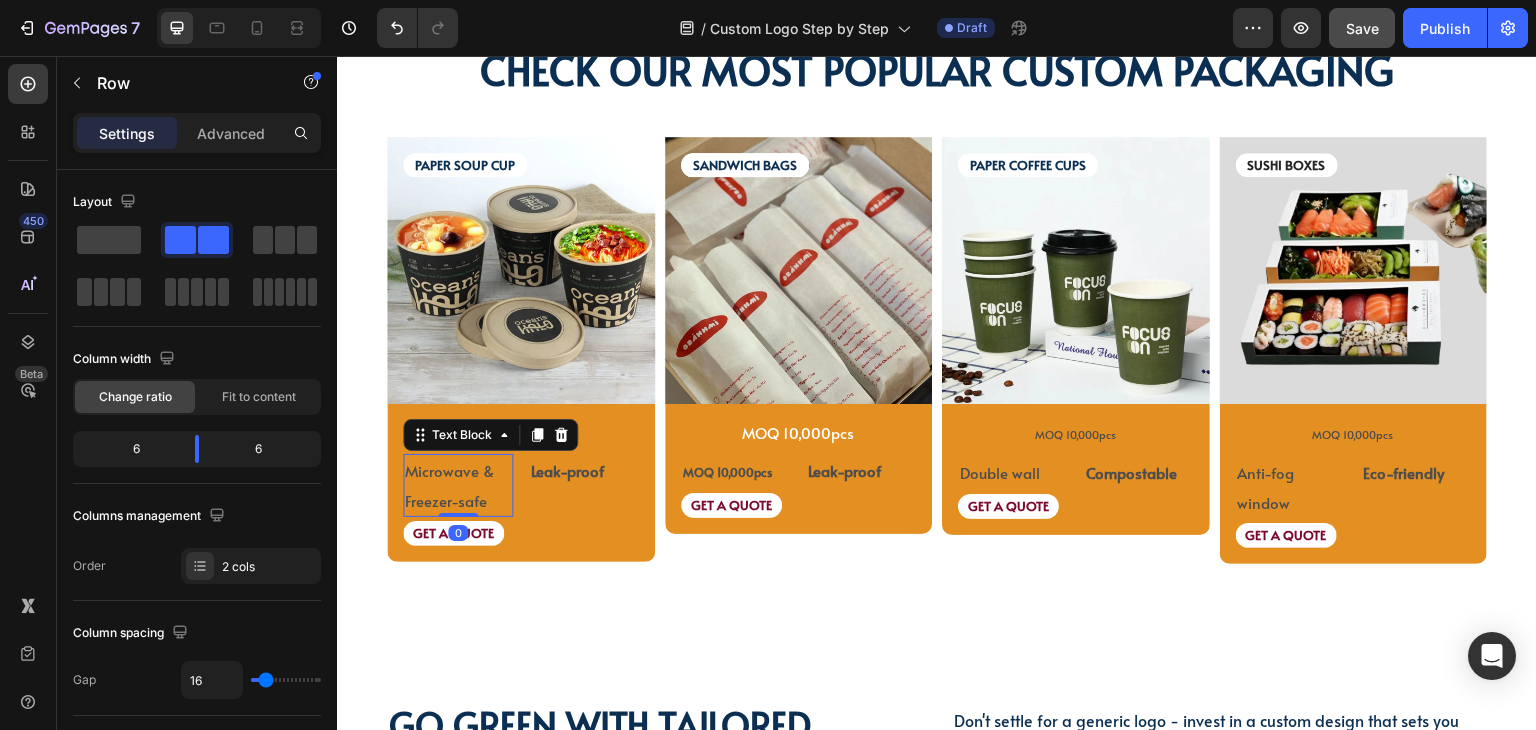 click on "Microwave & Freezer-safe" at bounding box center [458, 486] 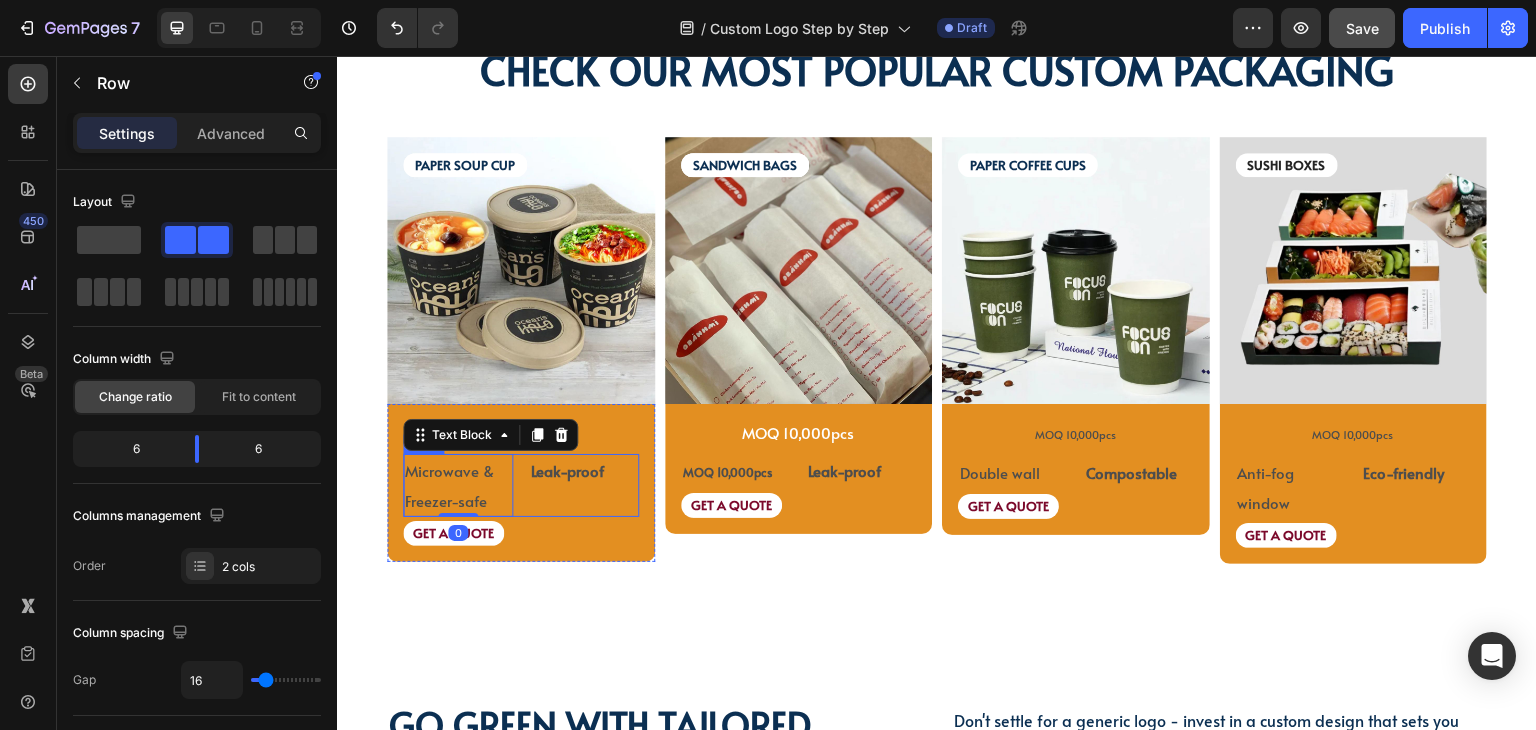 click on "Microwave & Freezer-safe Text Block   0 Leak-proof Text Block Row" at bounding box center [521, 486] 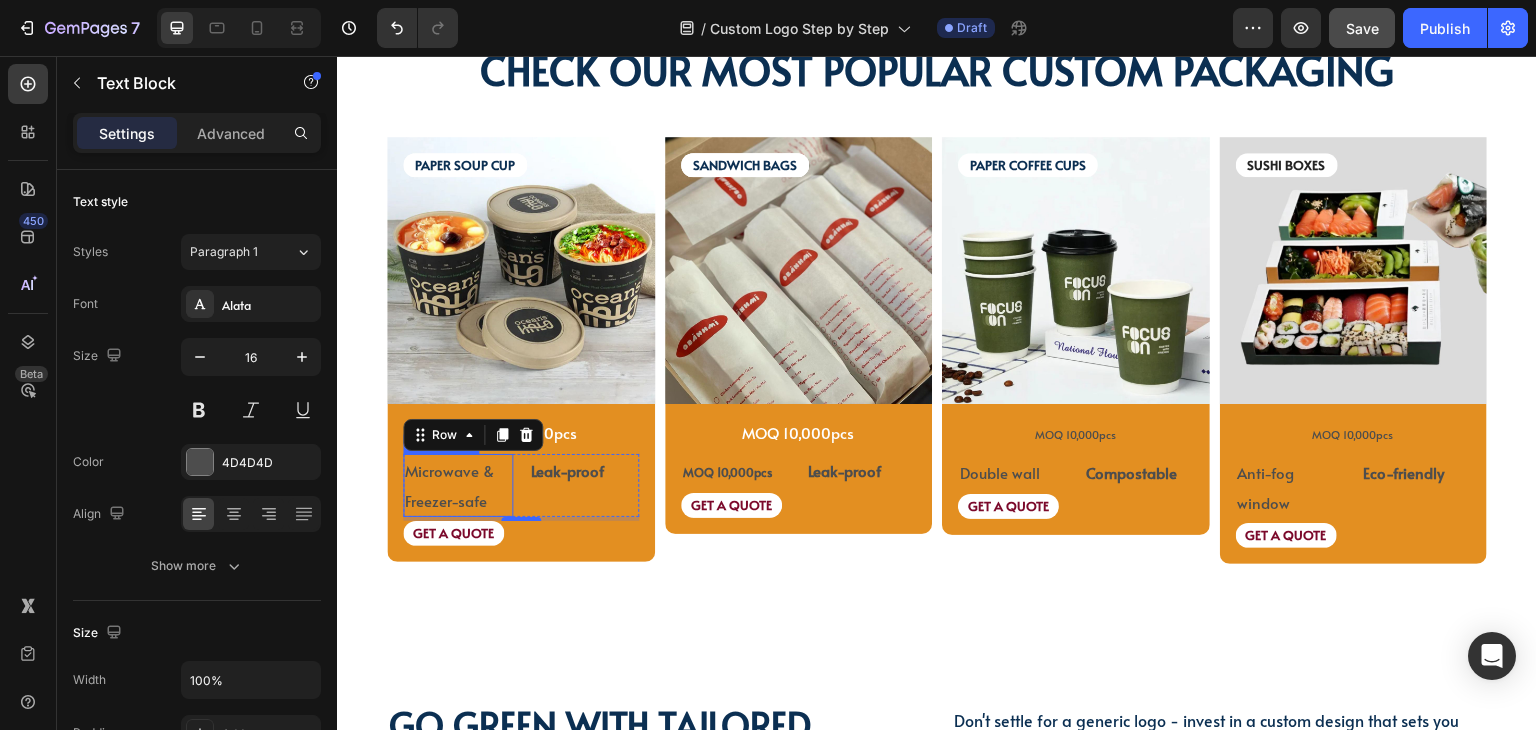 click on "Microwave & Freezer-safe" at bounding box center (449, 485) 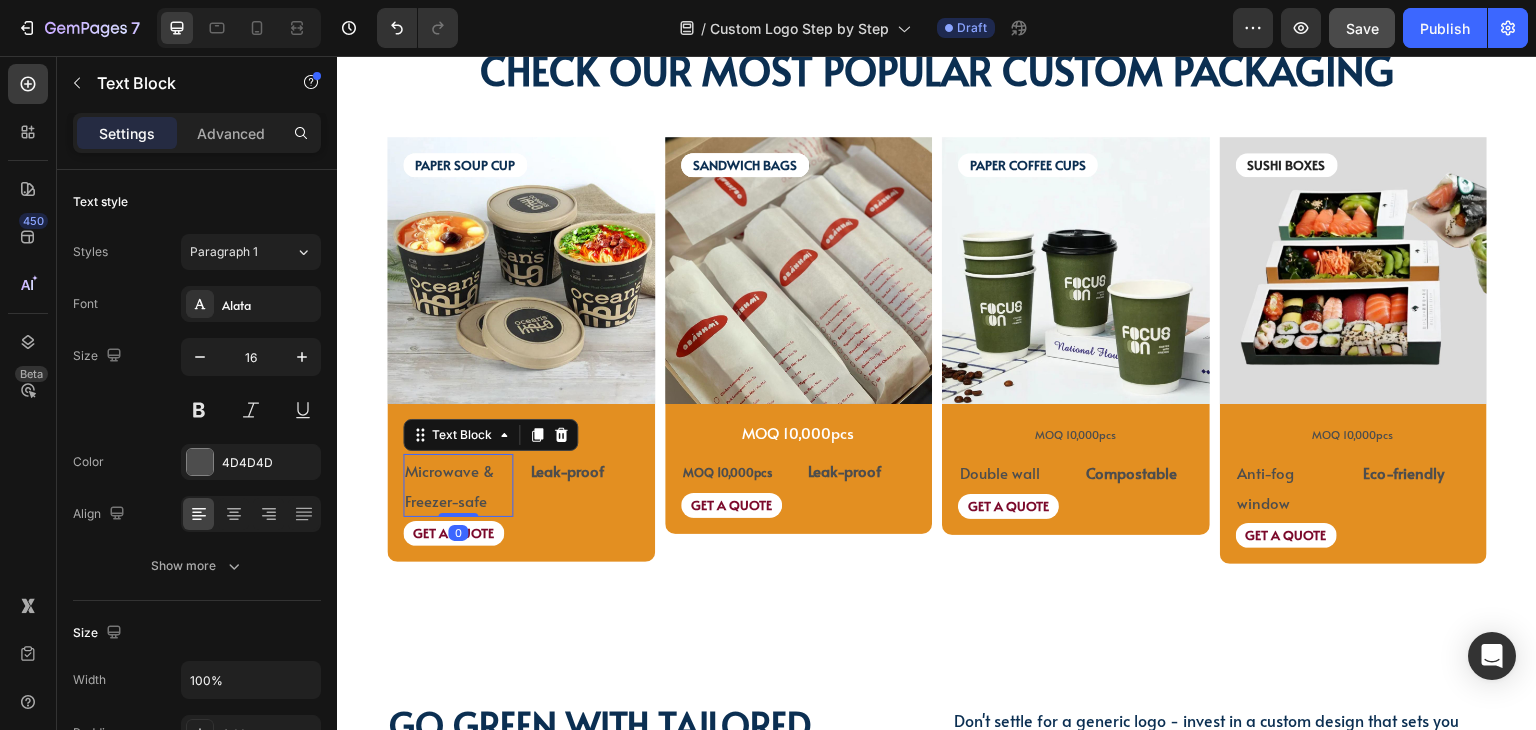 click on "Microwave & Freezer-safe" at bounding box center [449, 485] 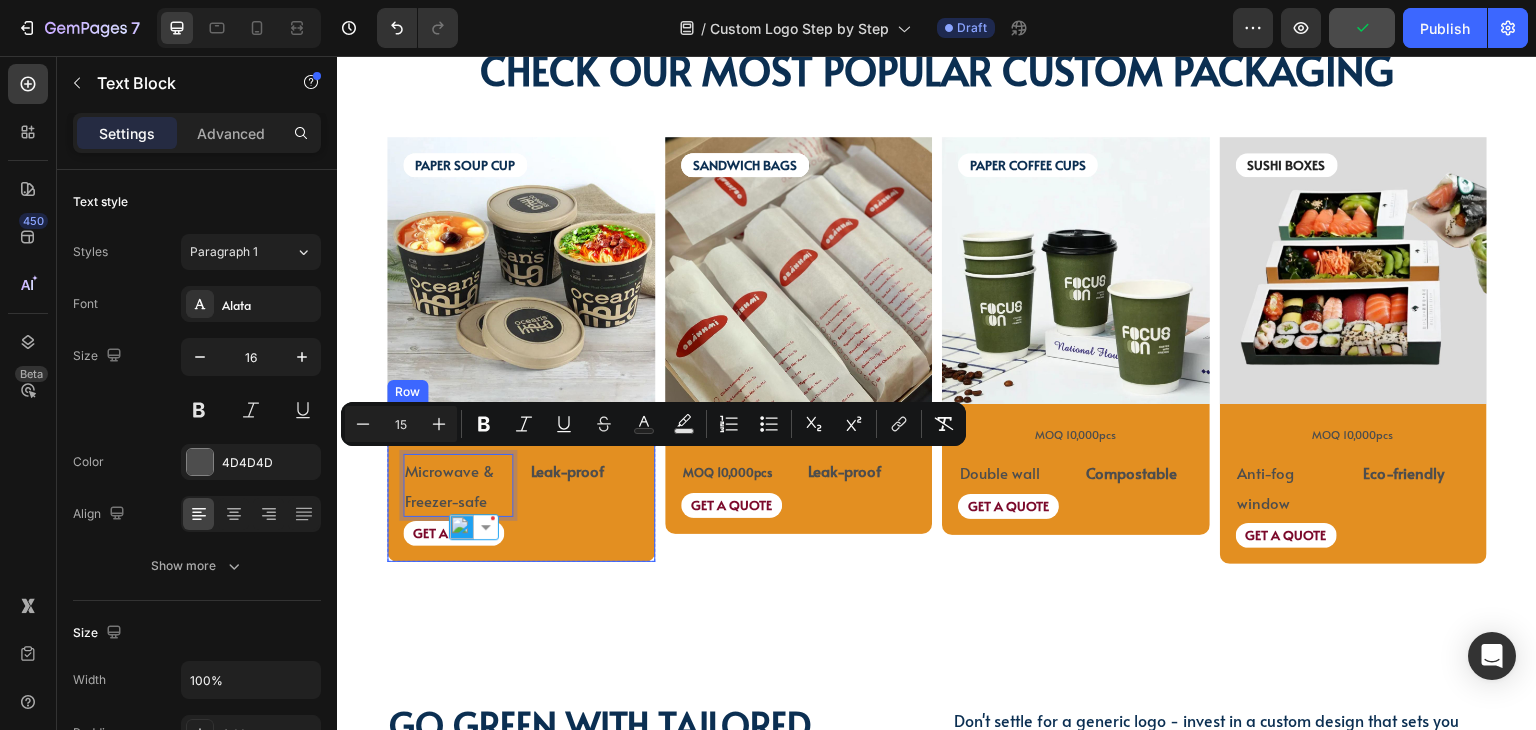 click on "PAPER SOUP CUP Text Block PAPER SOUP CUP Text Block Image MOQ 10,000pcs Text Block Microwave & Freezer-safe Text Block   0 Leak-proof Text Block Row GET A QUOTE Text Block Row Product SANDWICH BAGS Text Block SANDWICH BAGS Text Block SANDWICH BAGS Text Block Image MOQ 10,000pcs Text Block MOQ 10,000pcs Text Block Leak-proof Text Block Row GET A QUOTE Text Block Row Product PAPER COFFEE CUPS Text Block Image MOQ 10,000pcs Text Block Row Double wall Text Block Compostable Text Block Row GET A QUOTE Text Block Row Product SUSHI BOXES Text Block Image MOQ 10,000pcs Text Block Anti-fog window Text Block Eco-friendly Text Block Row GET A QUOTE Text Block Row Product Row" at bounding box center (937, 365) 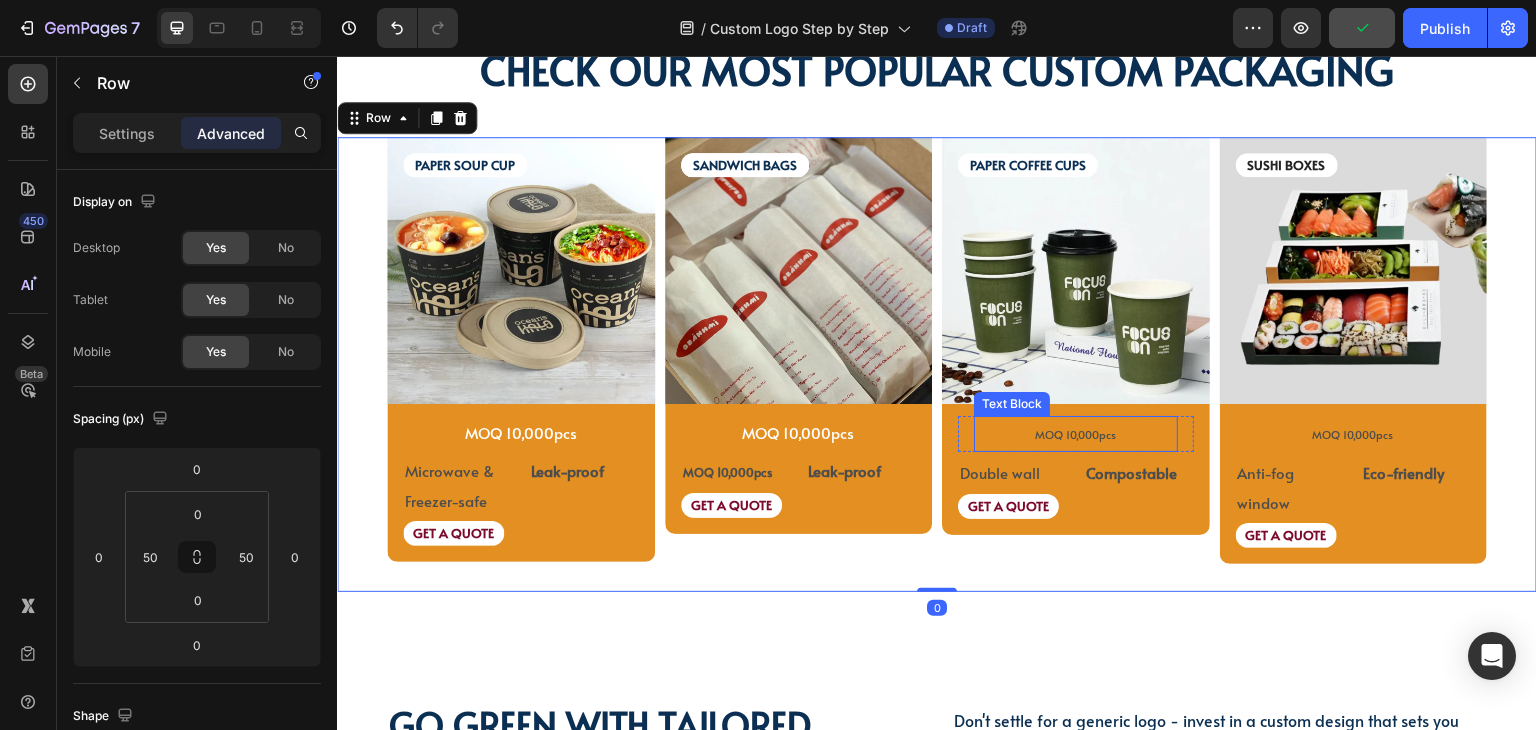 click on "MOQ 10,000pcs" at bounding box center [1075, 434] 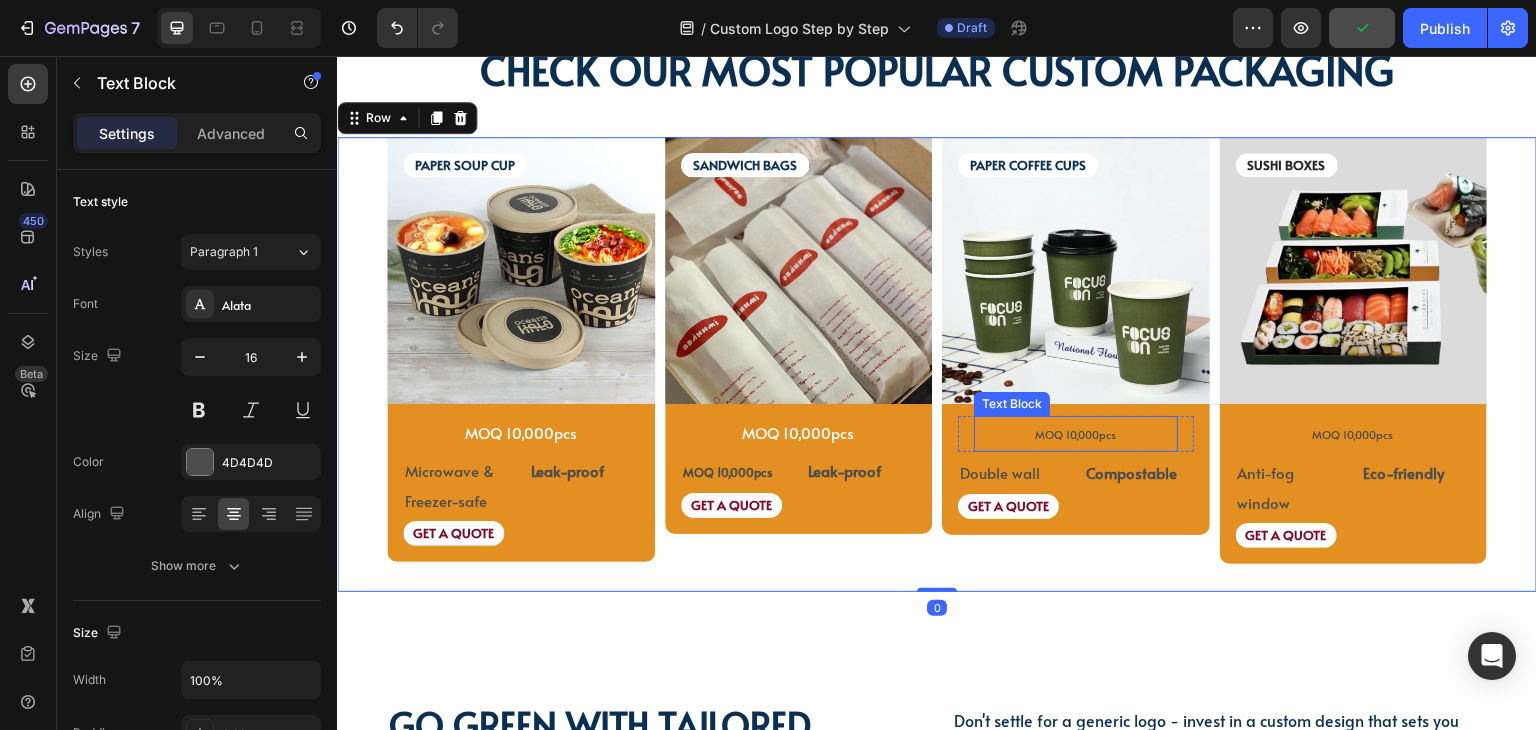 click on "MOQ 10,000pcs" at bounding box center [1075, 434] 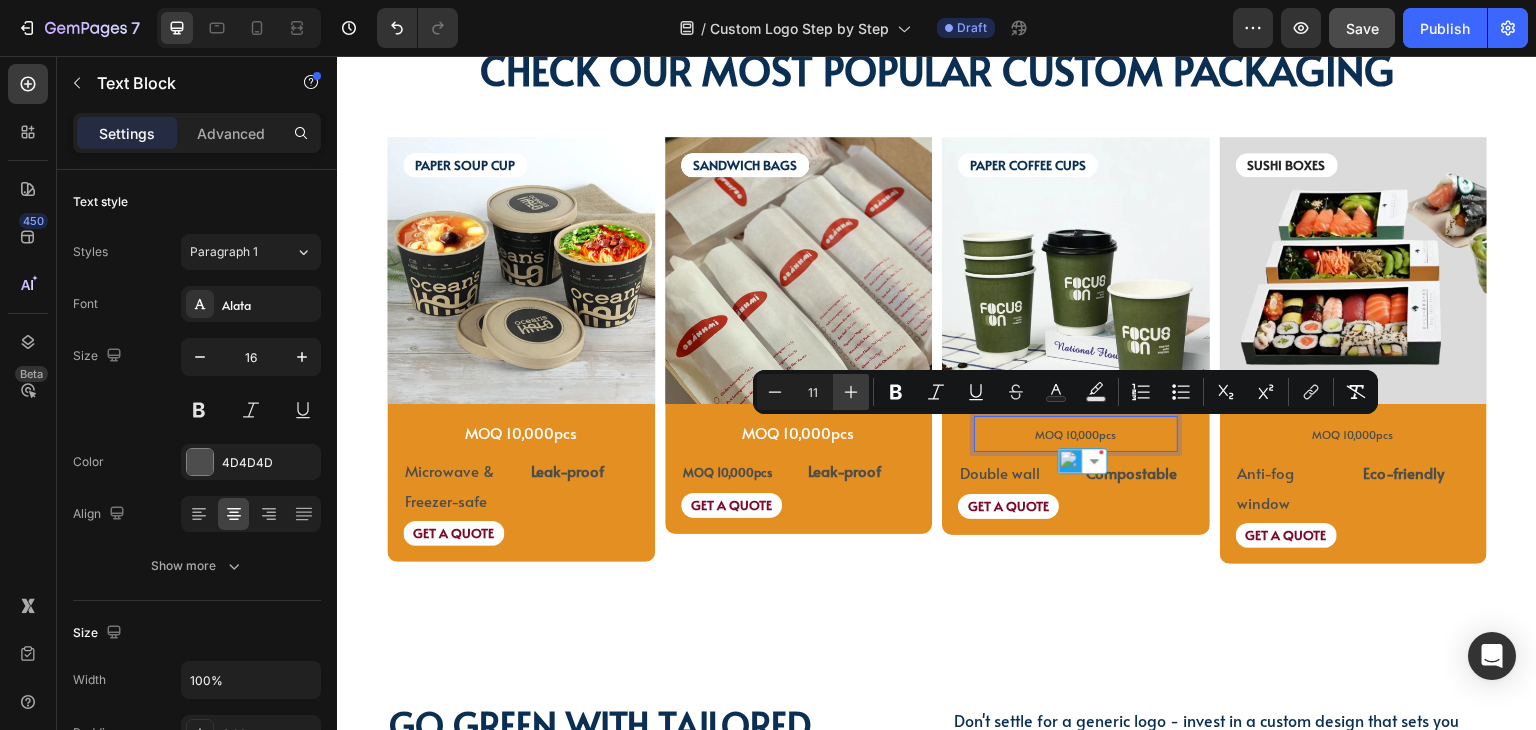 click 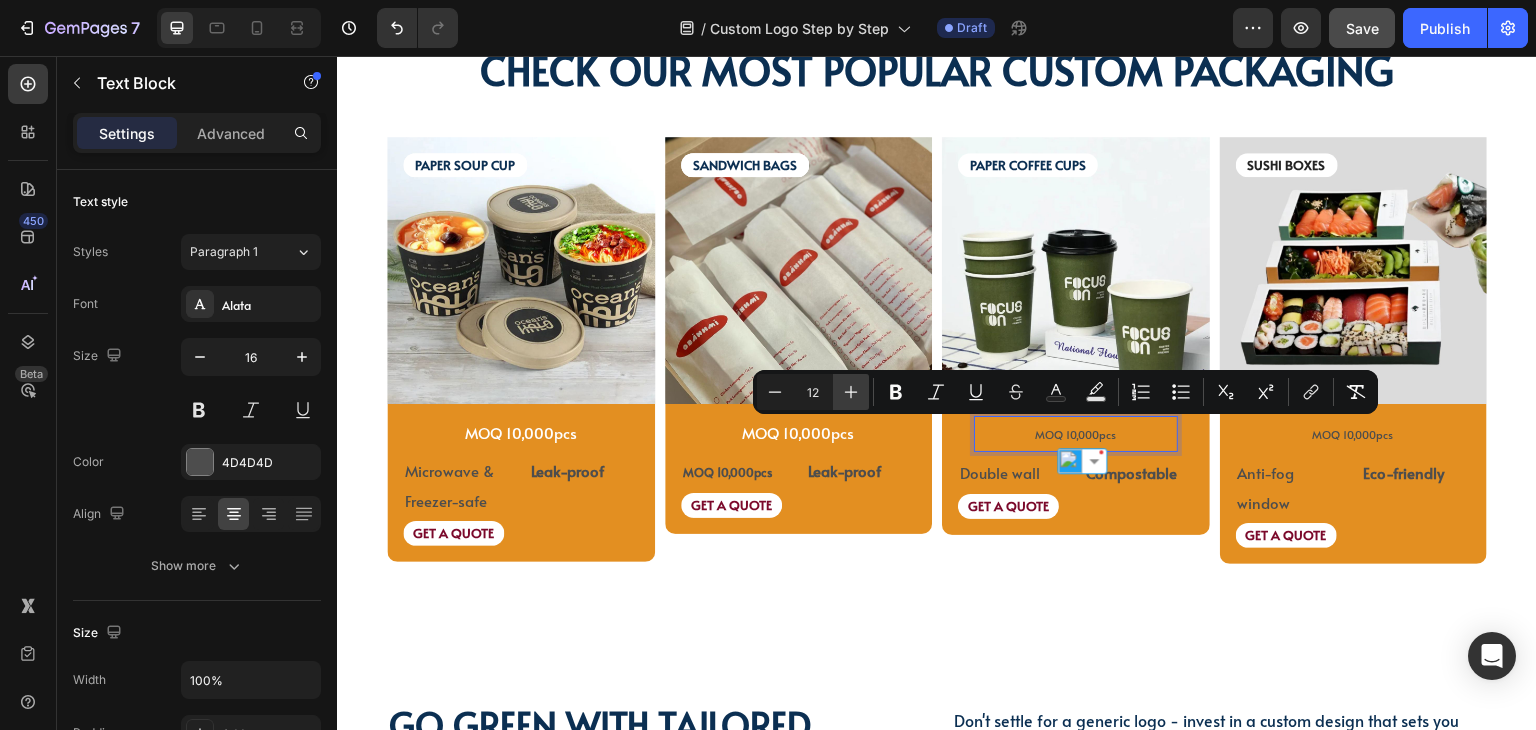 click 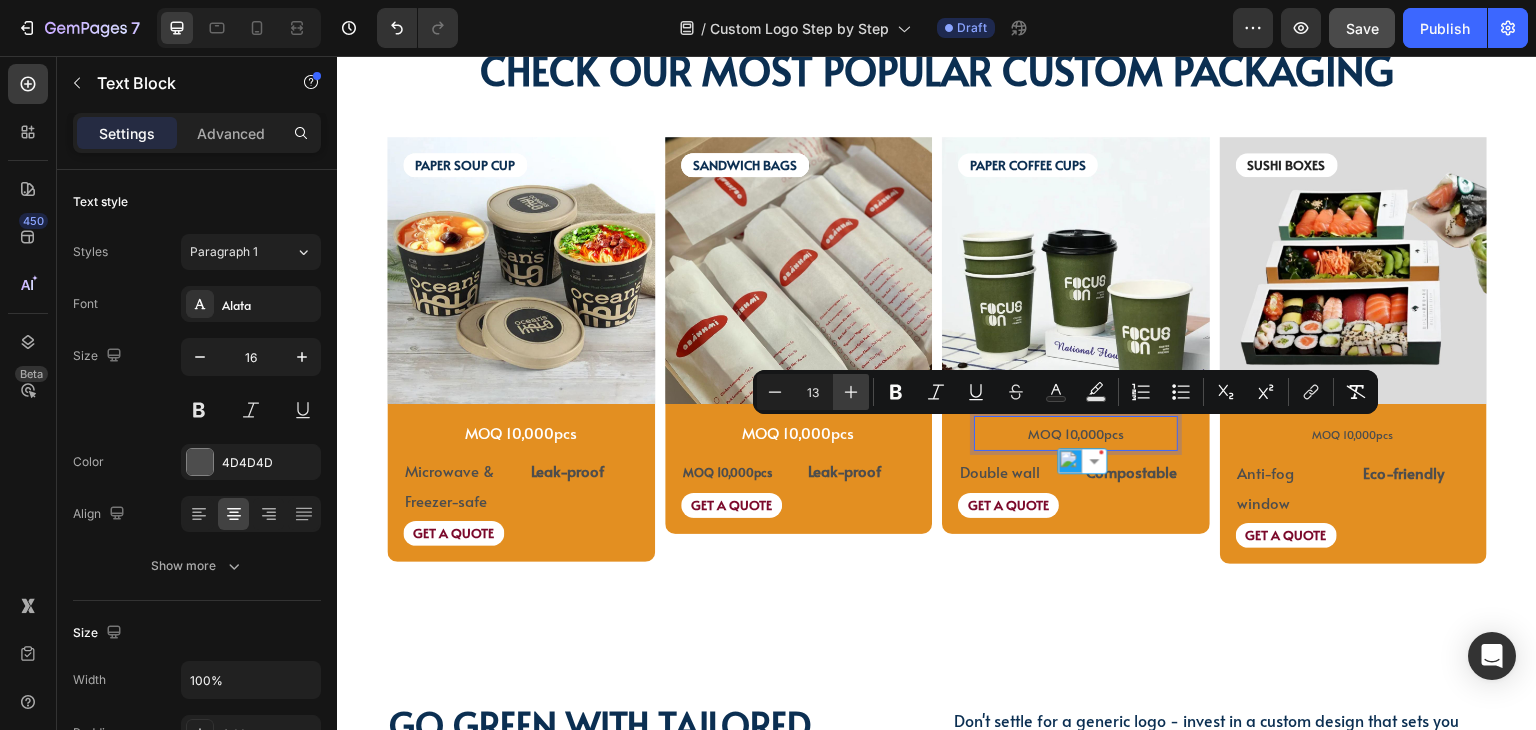 click 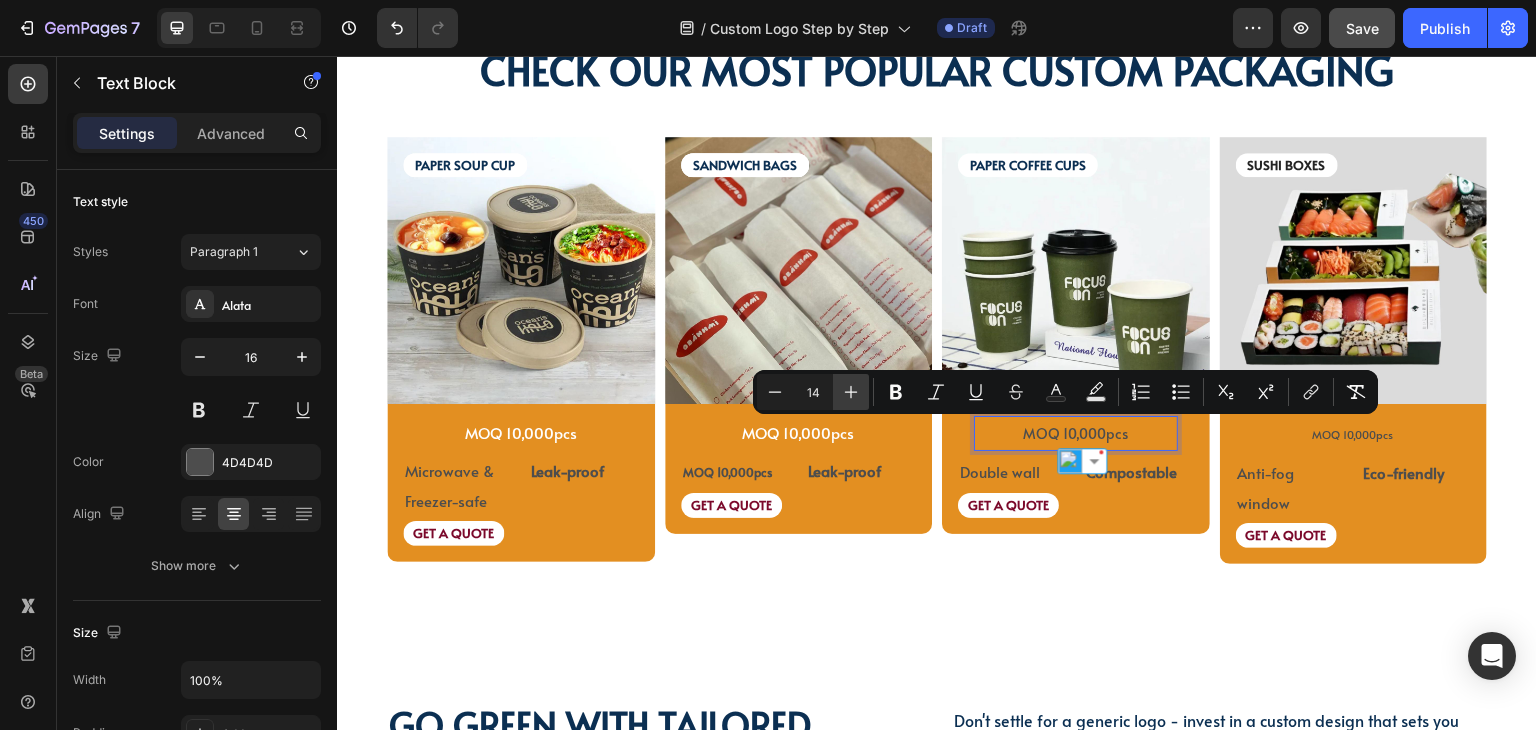 click 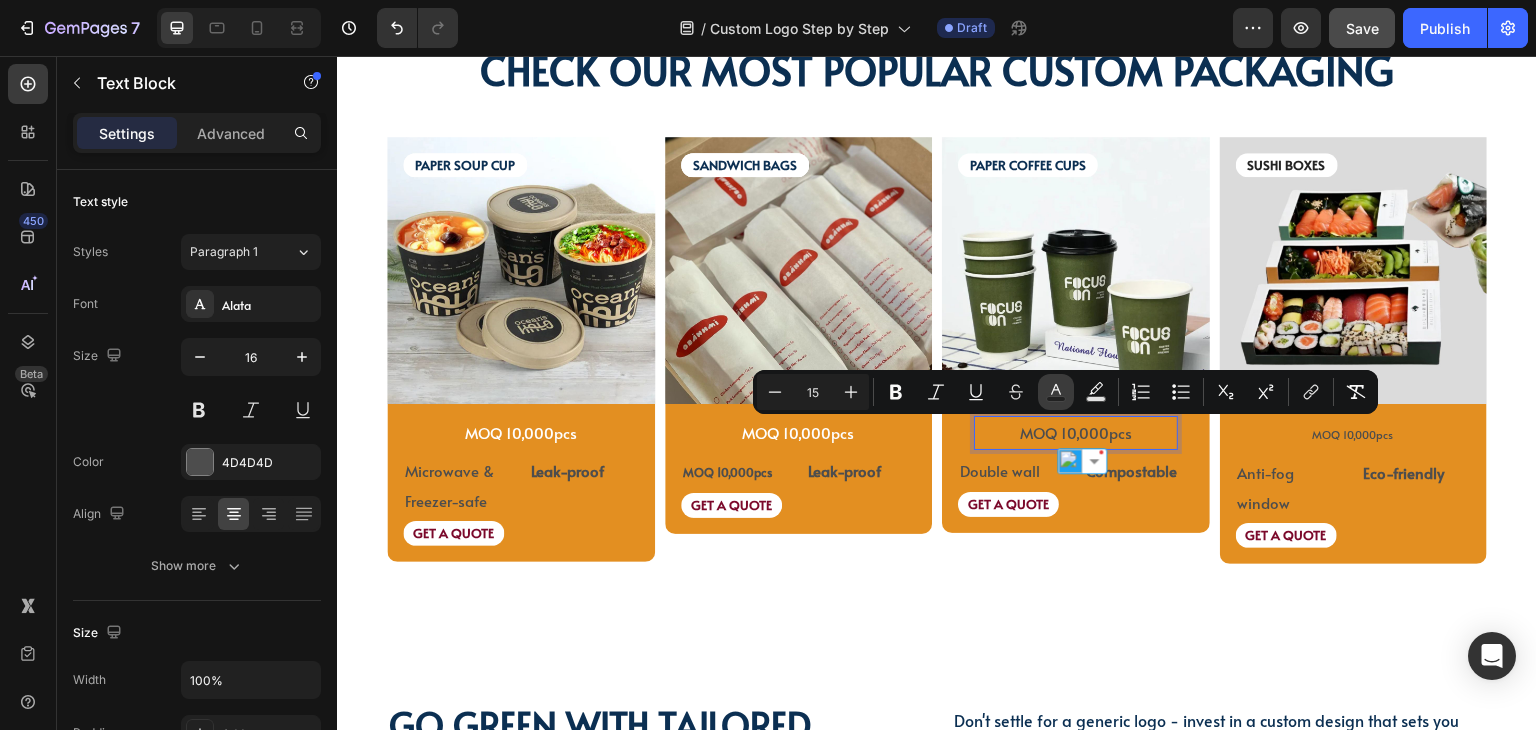 click 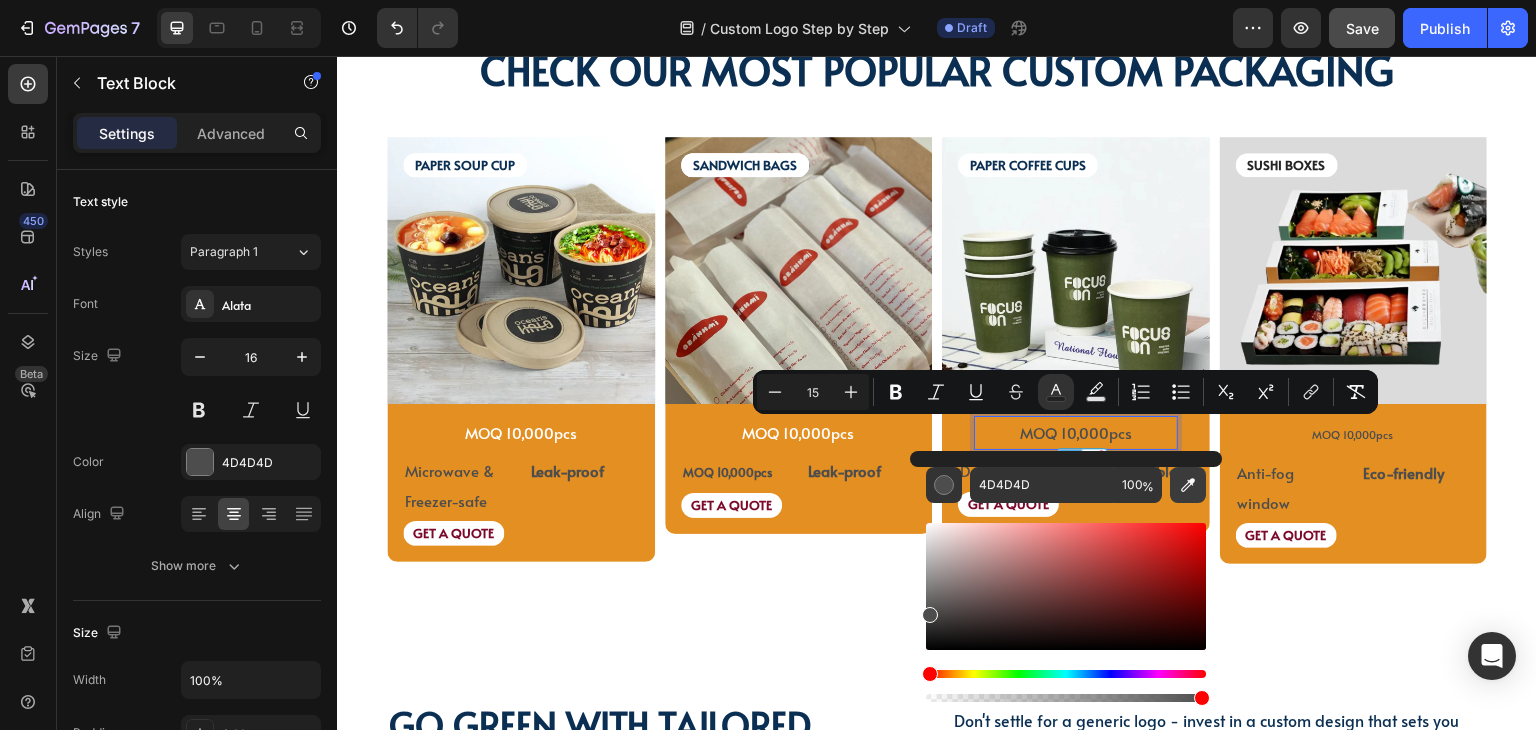 click 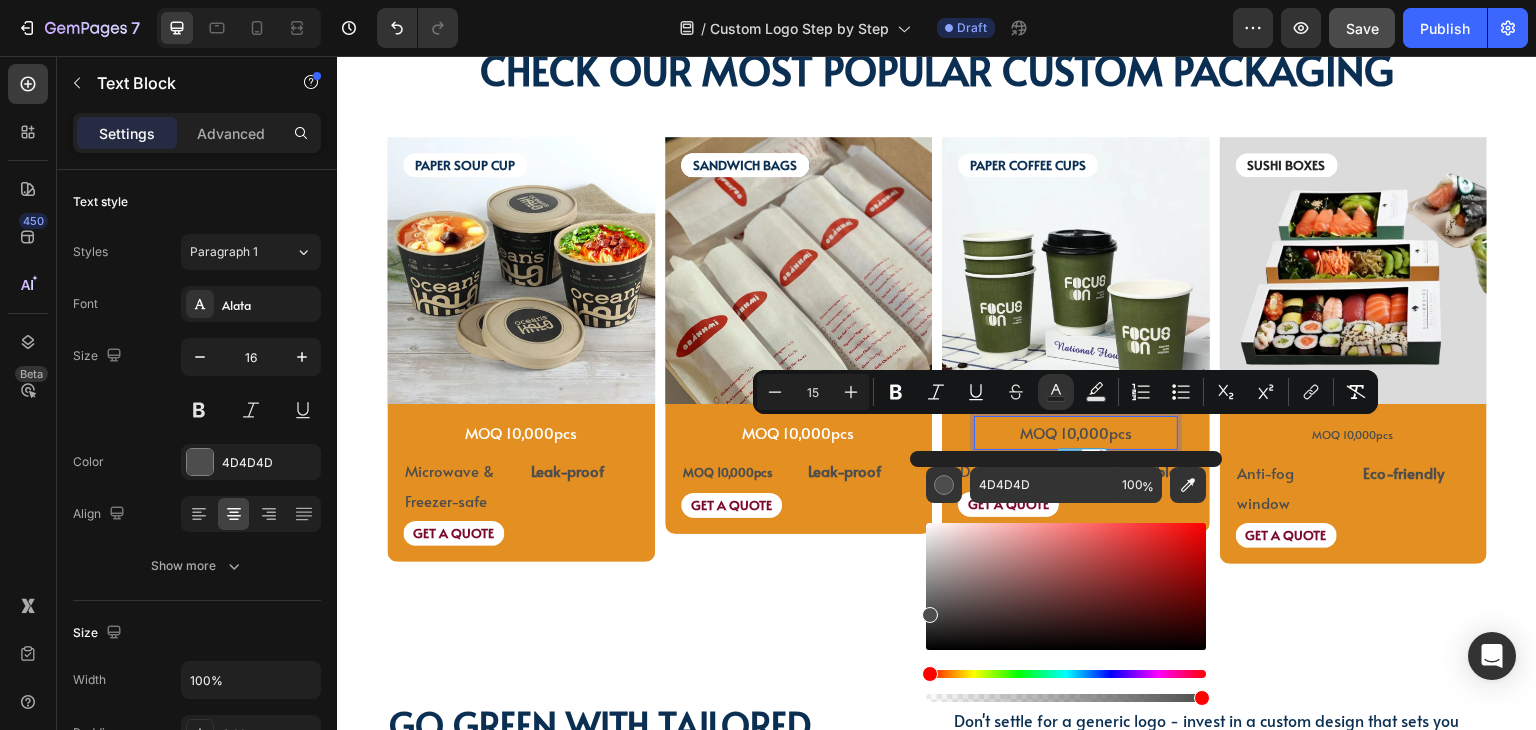 type on "FFFFFF" 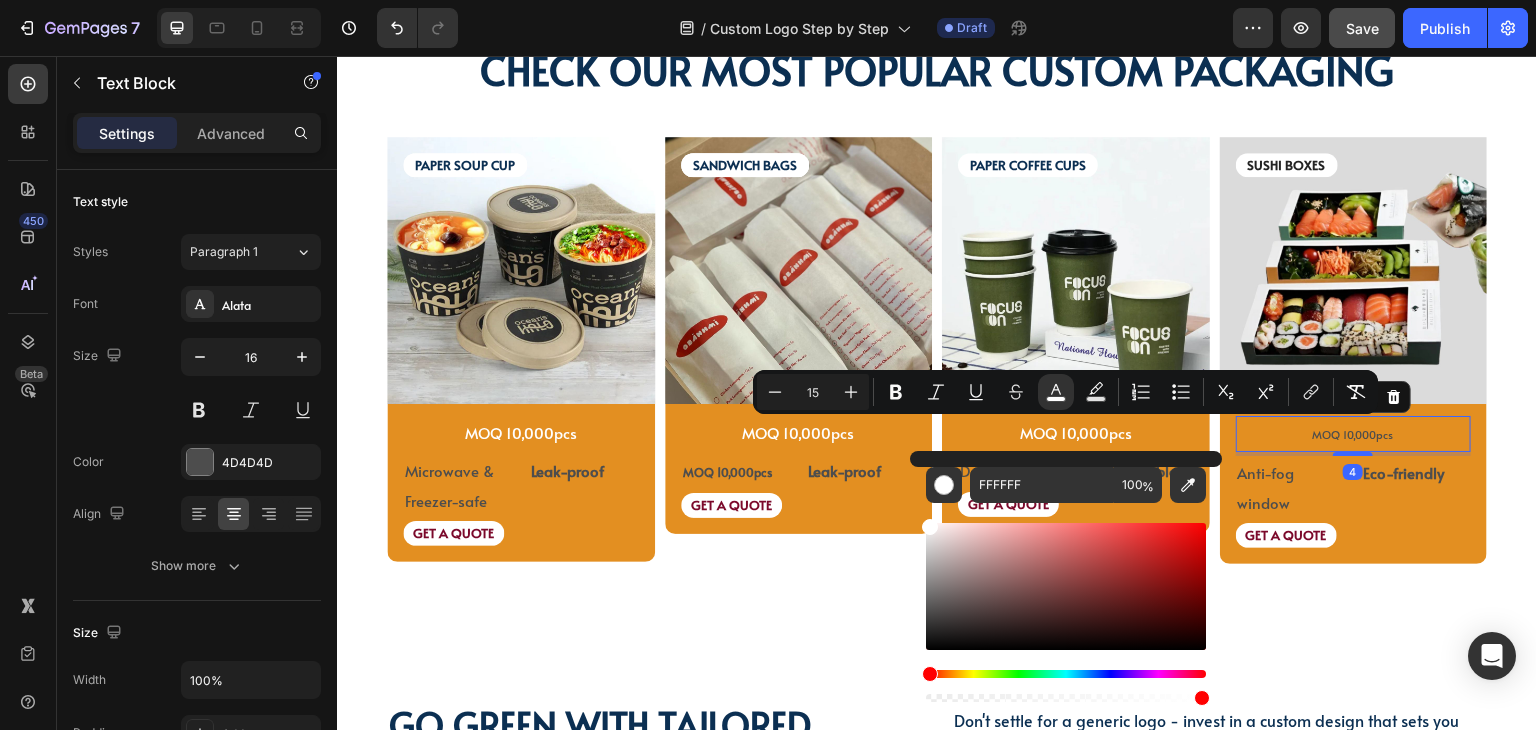 click on "MOQ 10,000pcs" at bounding box center (1353, 434) 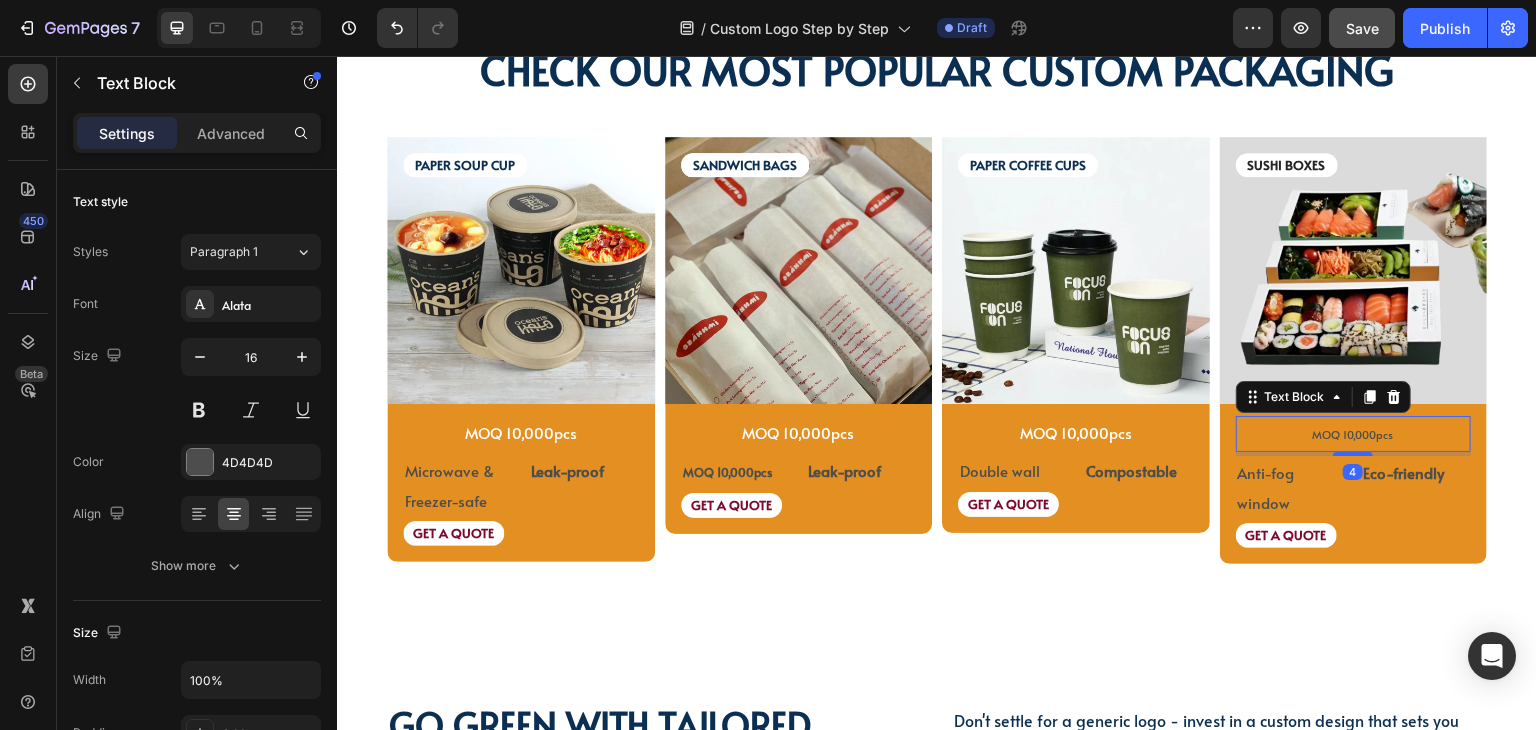 click on "MOQ 10,000pcs" at bounding box center [1353, 434] 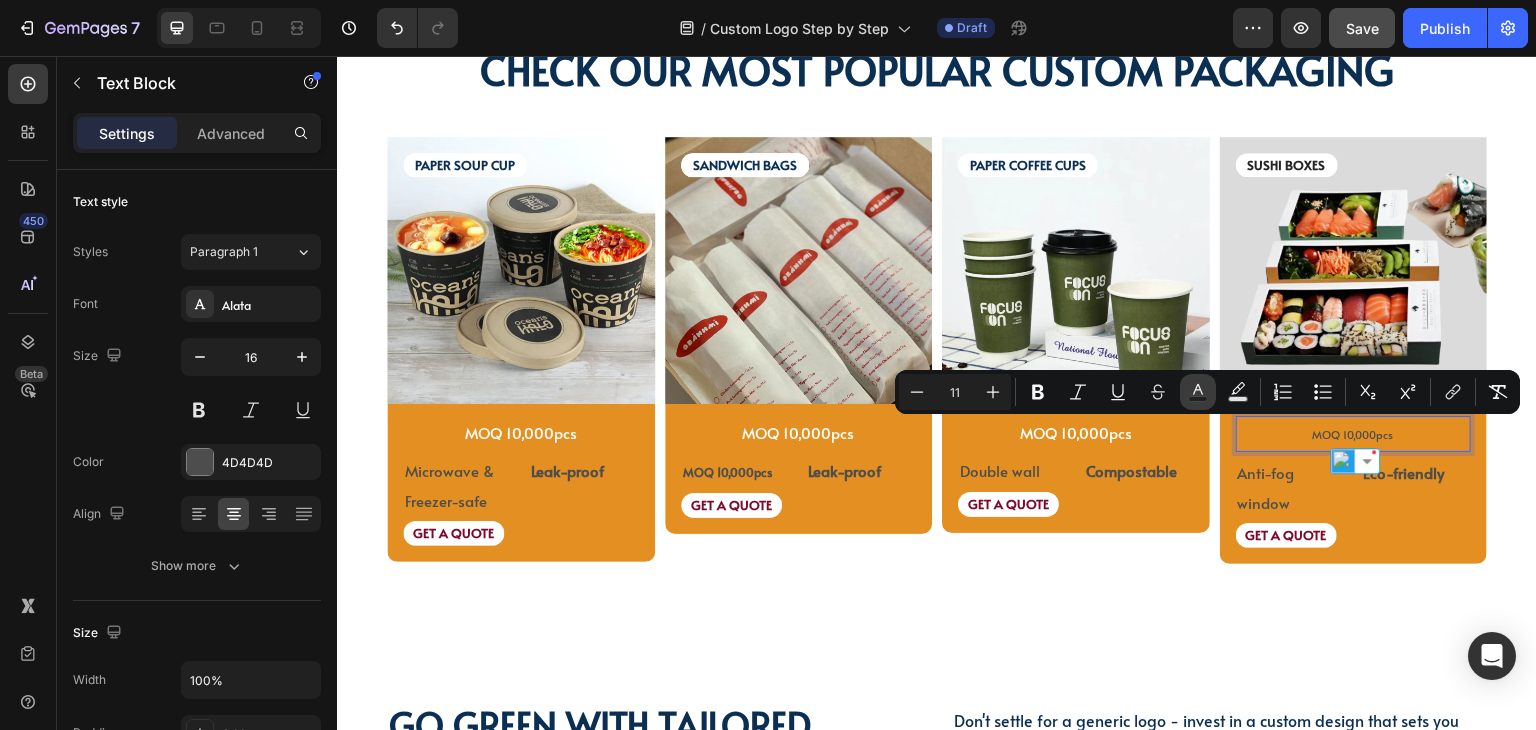 click 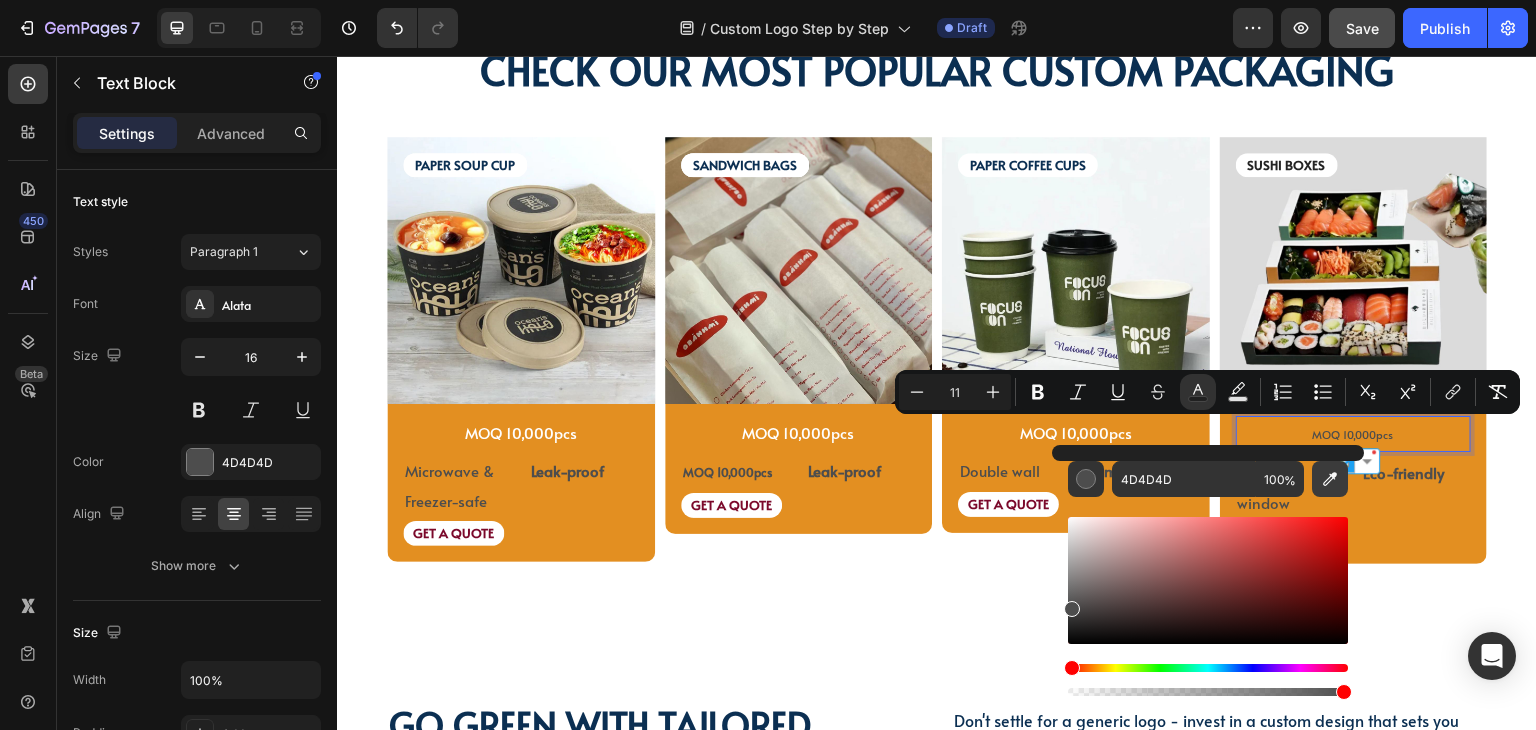 click 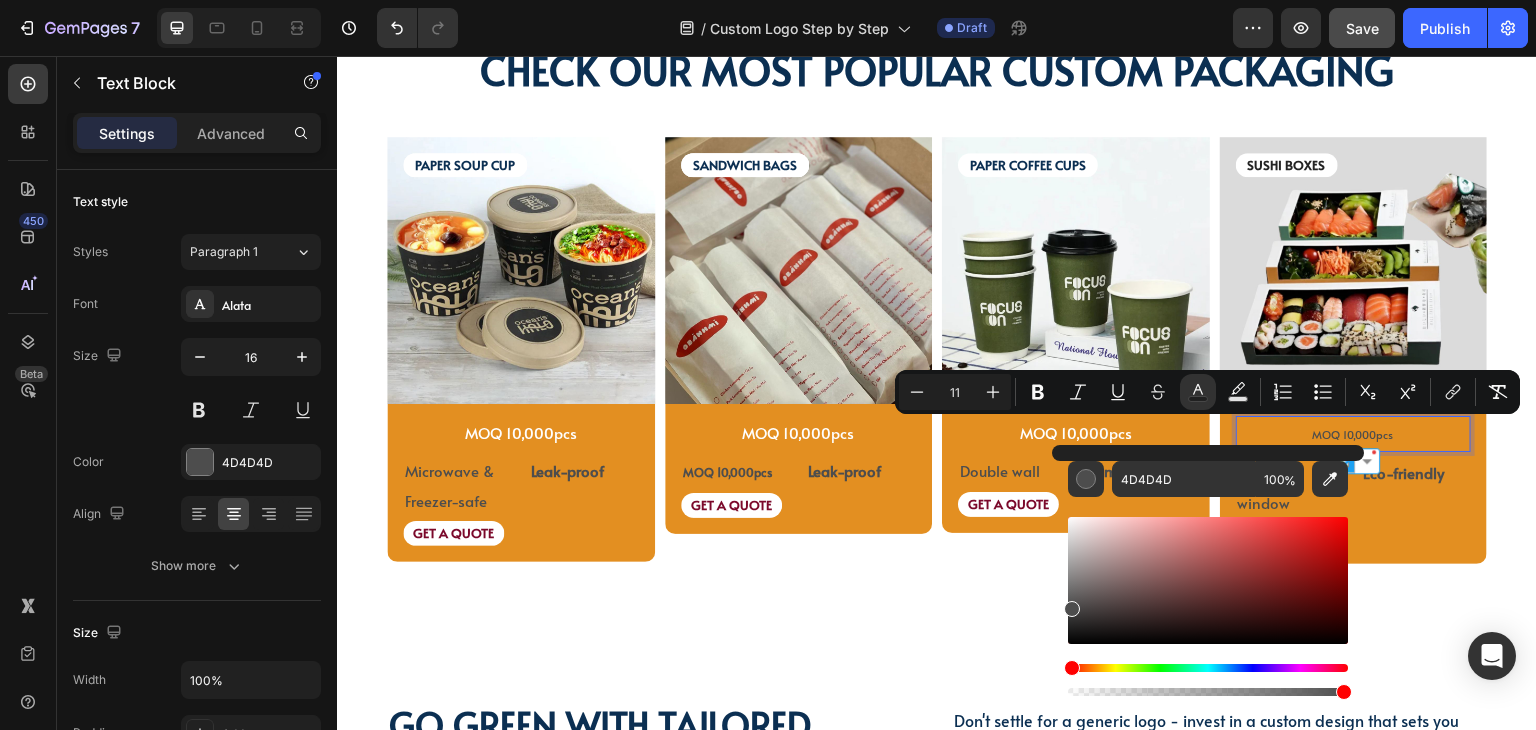 type on "FFFFFF" 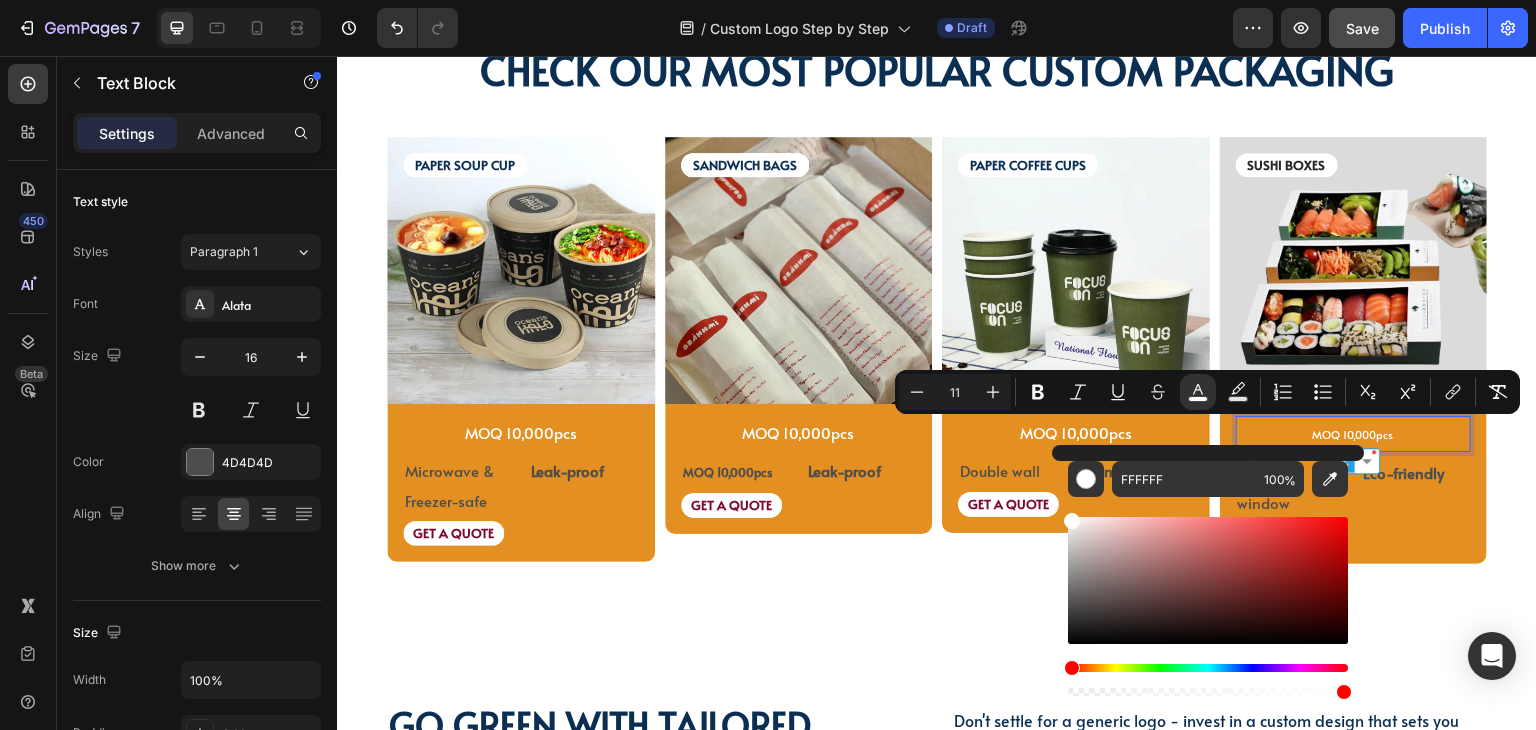 click on "MOQ 10,000pcs" at bounding box center (1354, 434) 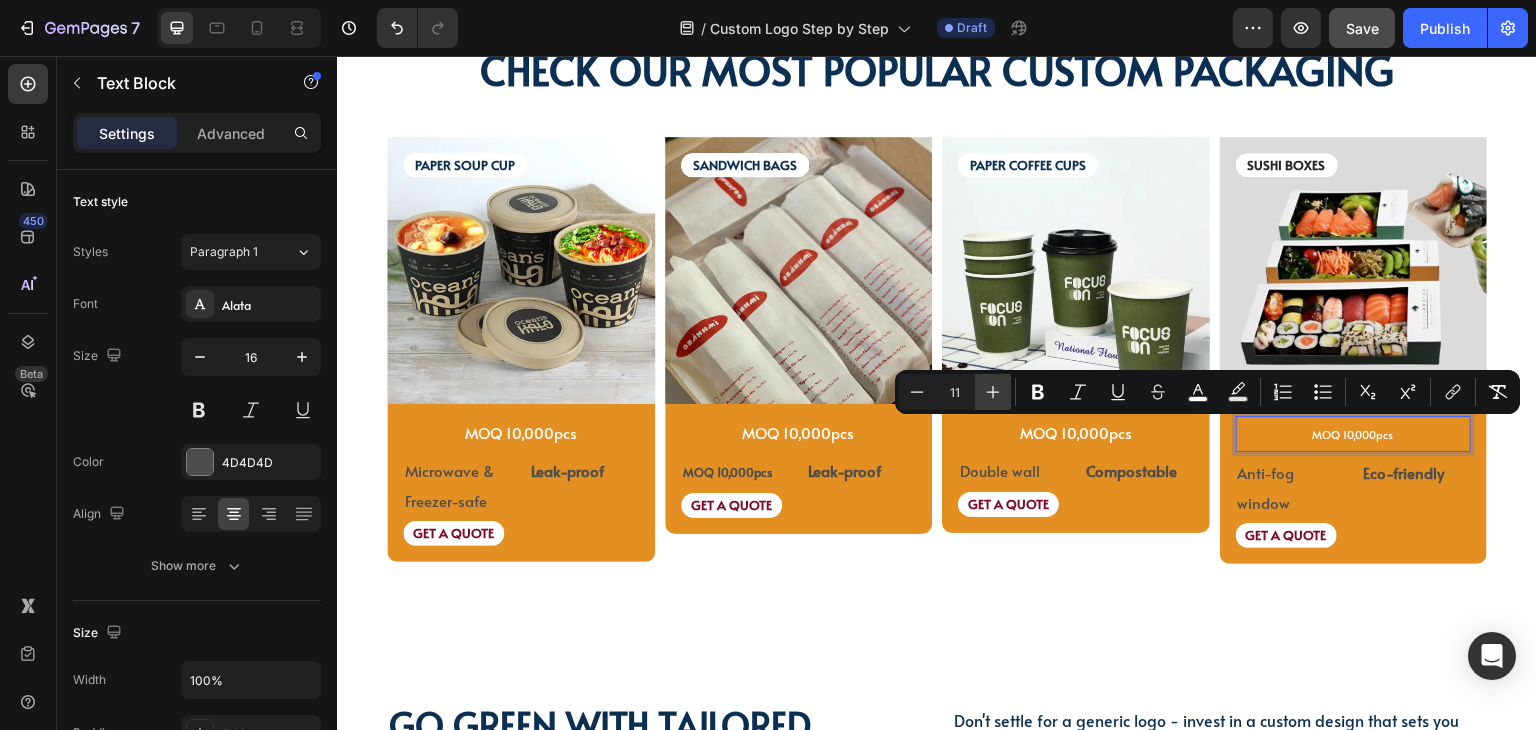click on "Plus" at bounding box center (993, 392) 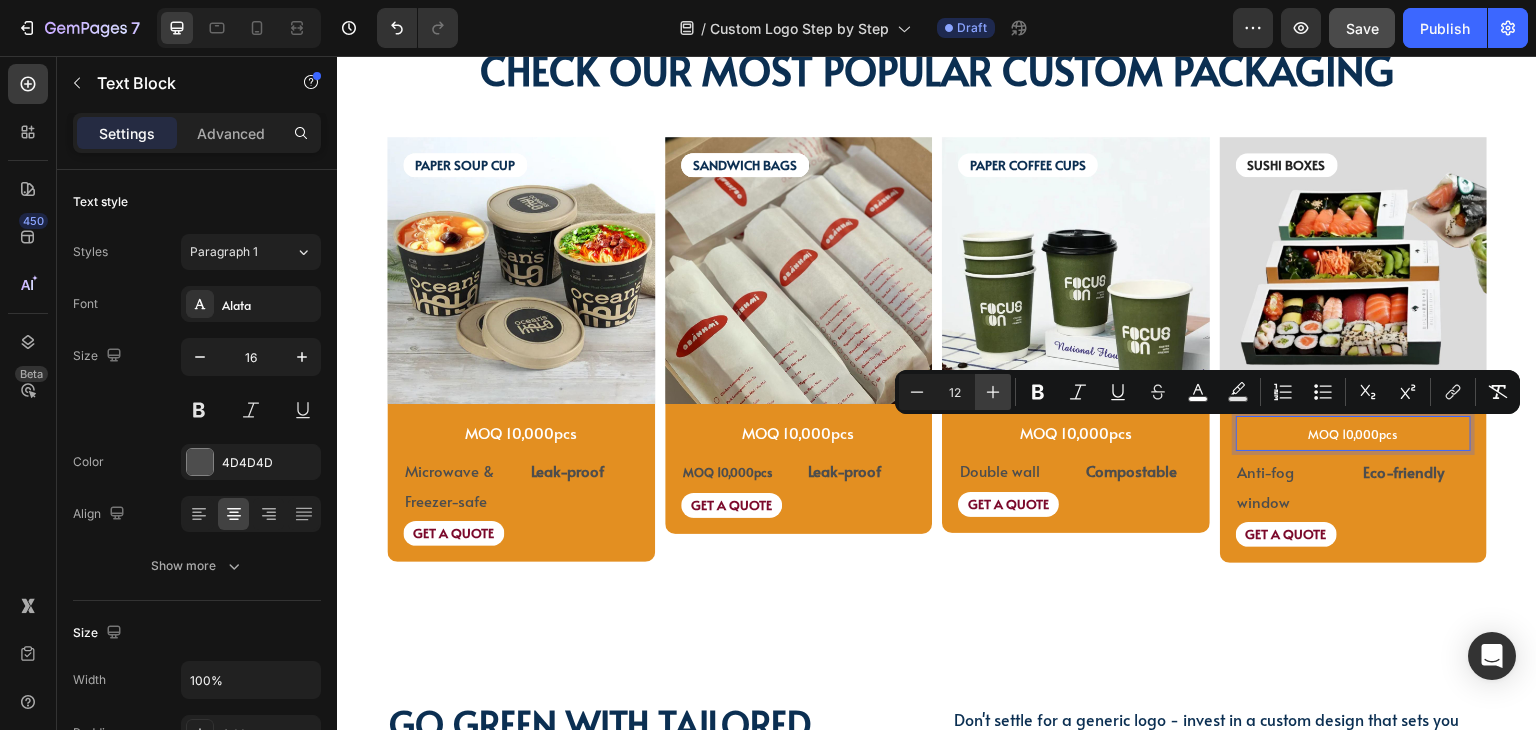 click on "Plus" at bounding box center [993, 392] 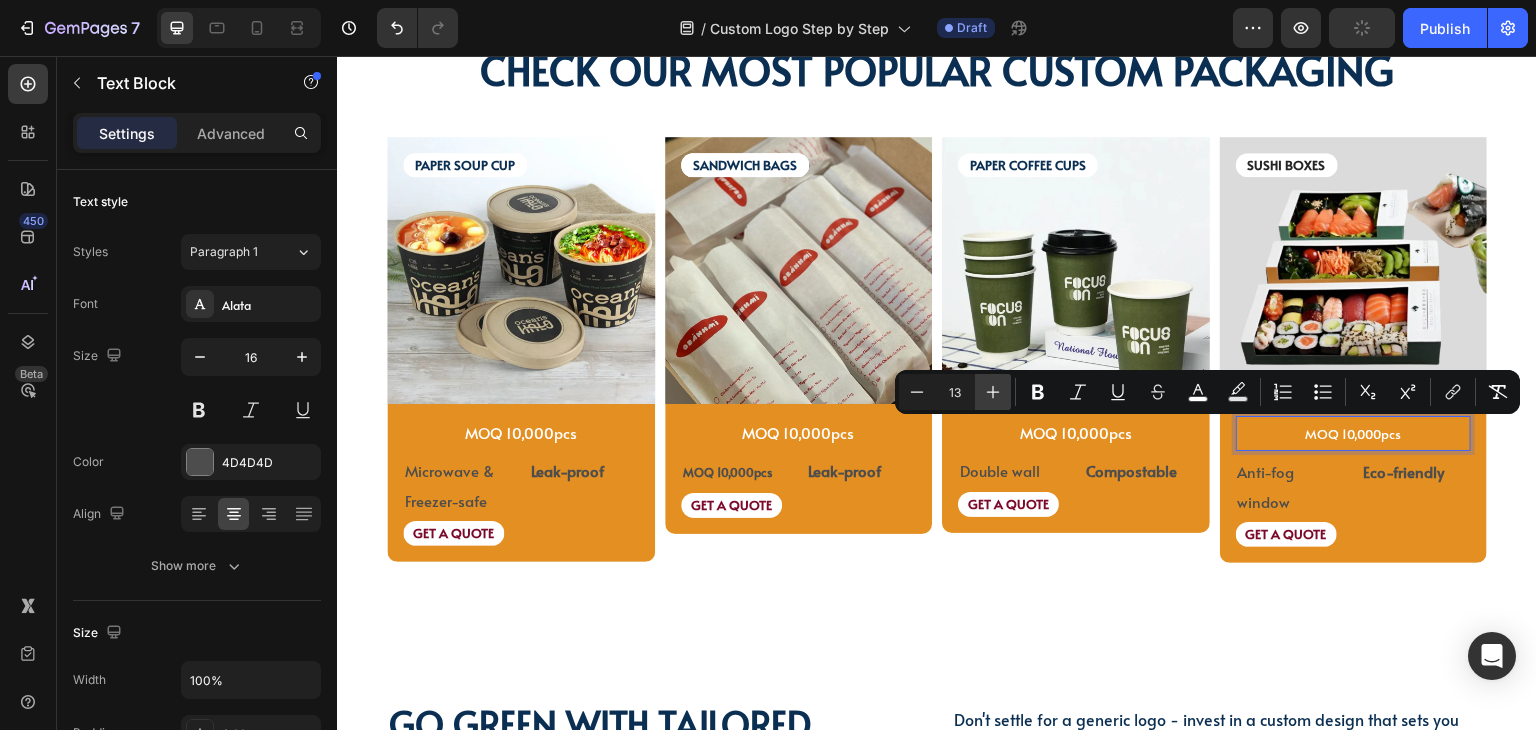 click 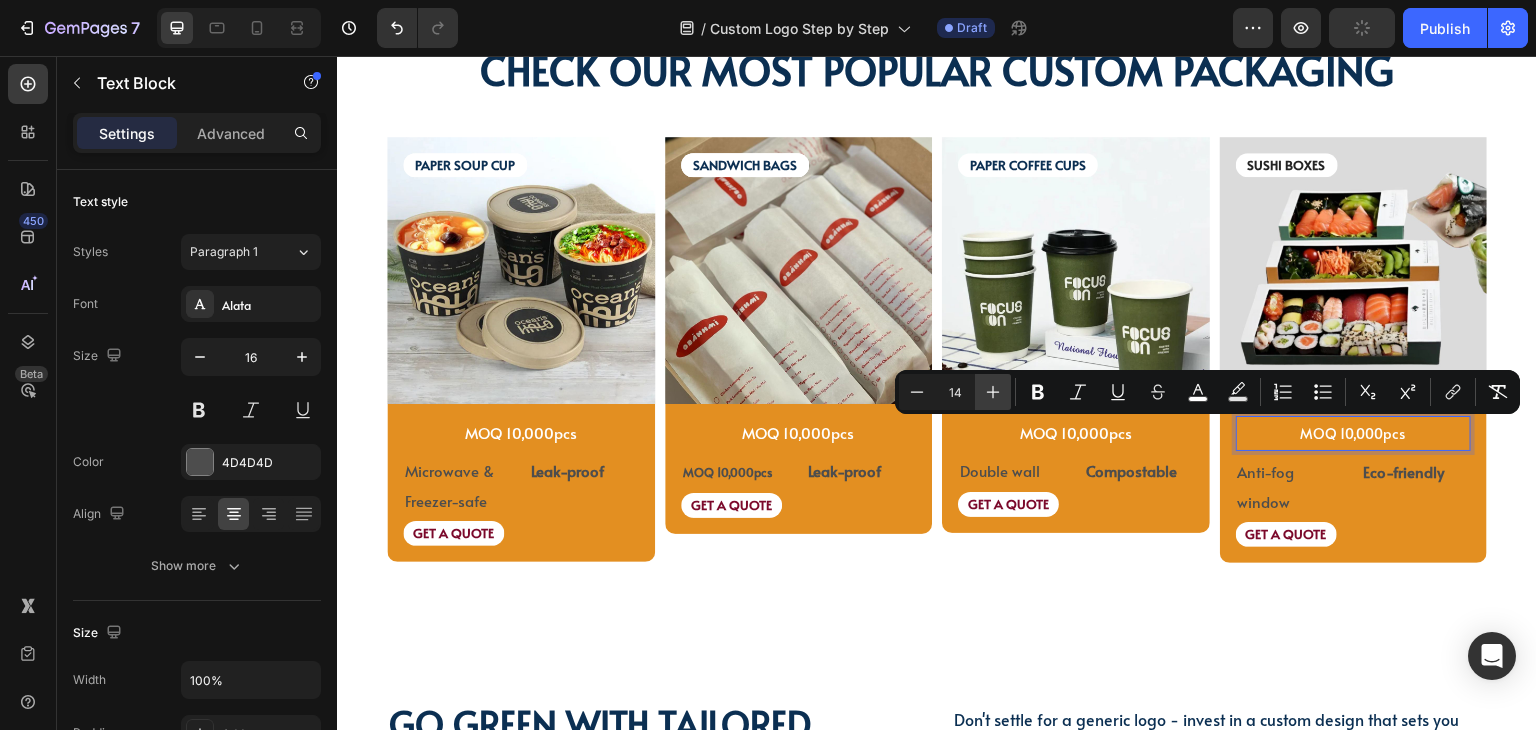 click 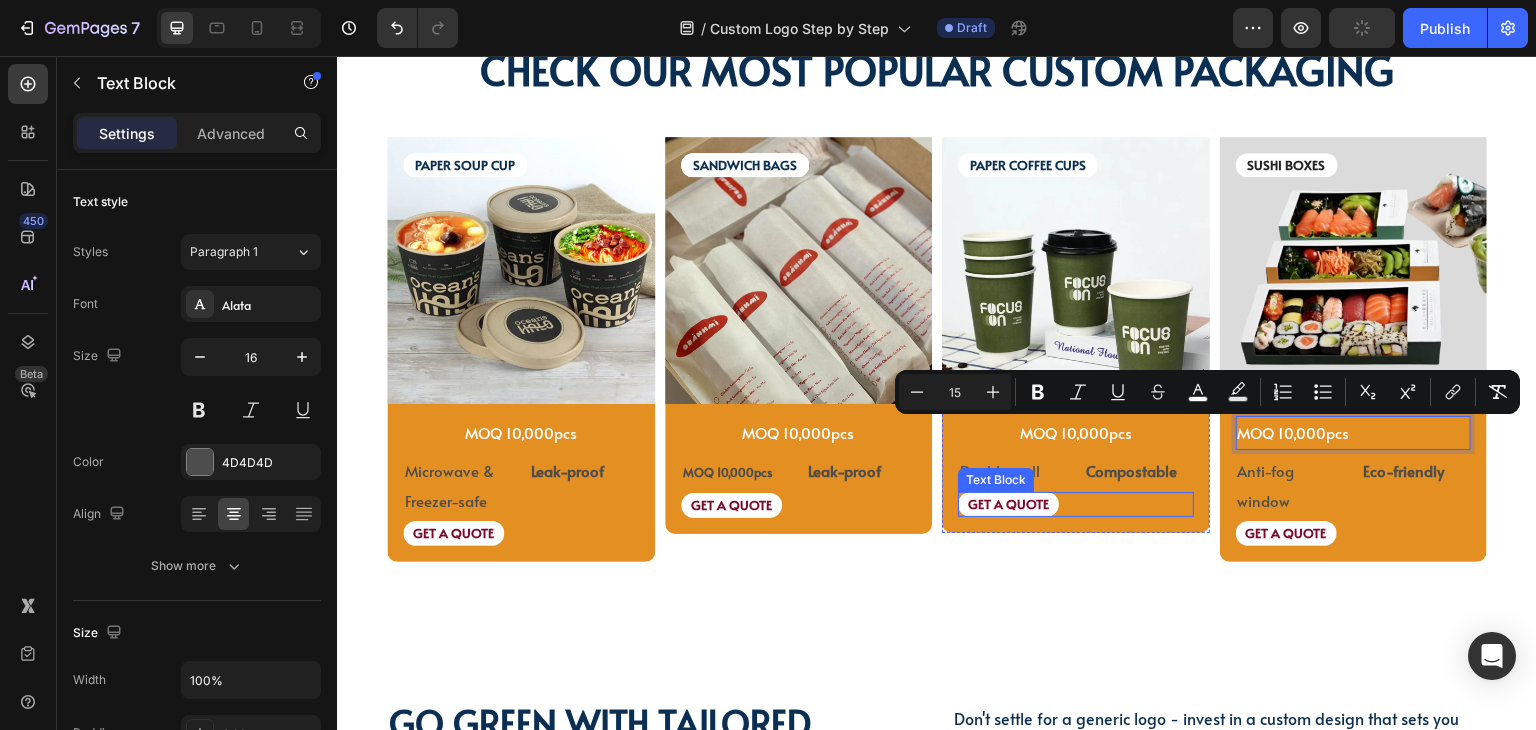 click on "PAPER SOUP CUP Text Block PAPER SOUP CUP Text Block Image MOQ 10,000pcs Text Block Microwave & Freezer-safe Text Block Leak-proof Text Block Row GET A QUOTE Text Block Row Product SANDWICH BAGS Text Block SANDWICH BAGS Text Block SANDWICH BAGS Text Block Image MOQ 10,000pcs Text Block MOQ 10,000pcs Text Block Leak-proof Text Block Row GET A QUOTE Text Block Row Product PAPER COFFEE CUPS Text Block Image MOQ 10,000pcs Text Block Row Double wall Text Block Compostable Text Block Row GET A QUOTE Text Block Row Product SUSHI BOXES Text Block Image MOQ 10,000pcs Text Block   4 Anti-fog window Text Block Eco-friendly Text Block Row GET A QUOTE Text Block Row Product Row" at bounding box center [937, 364] 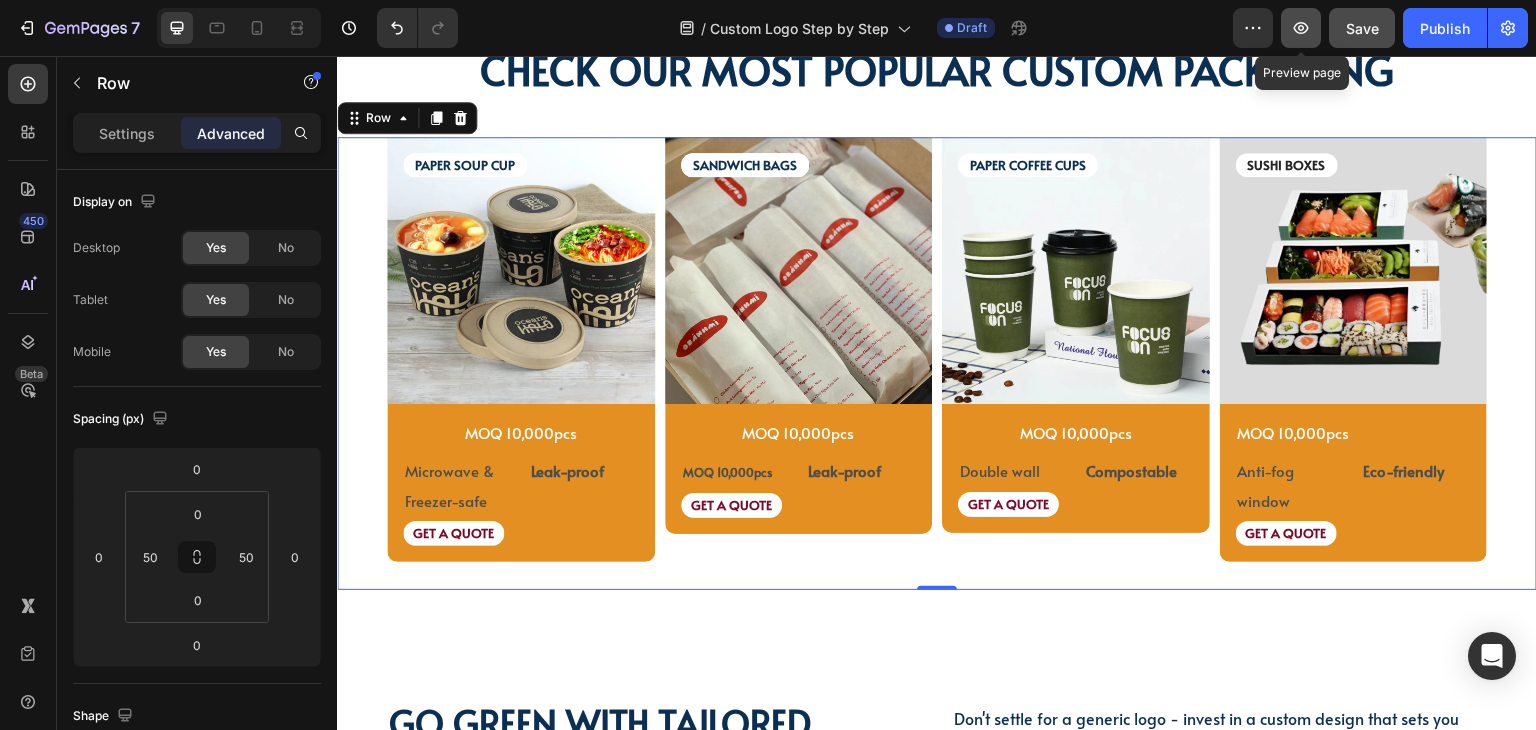 click 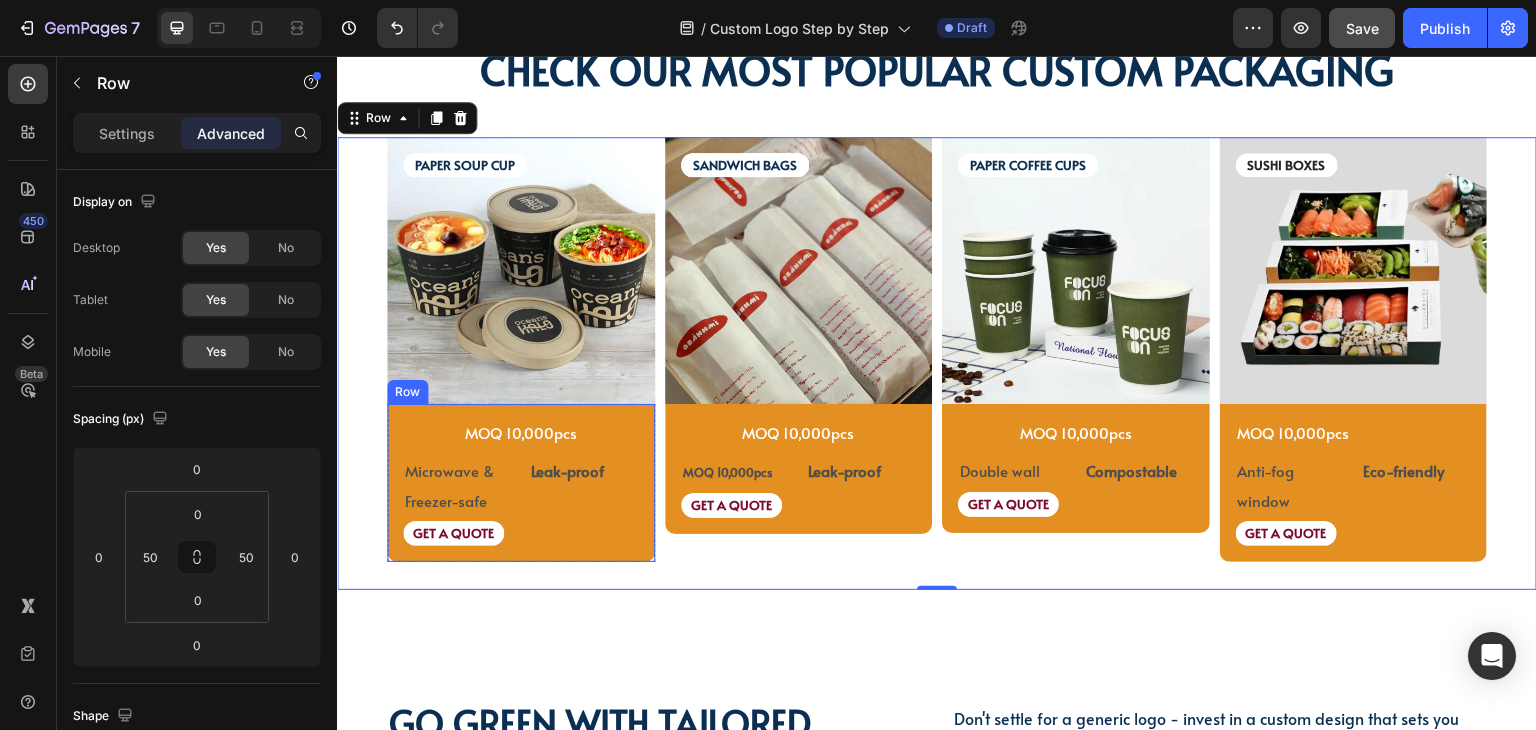 click on "MOQ 10,000pcs Text Block Microwave & Freezer-safe Text Block Leak-proof Text Block Row GET A QUOTE Text Block Row" at bounding box center [521, 483] 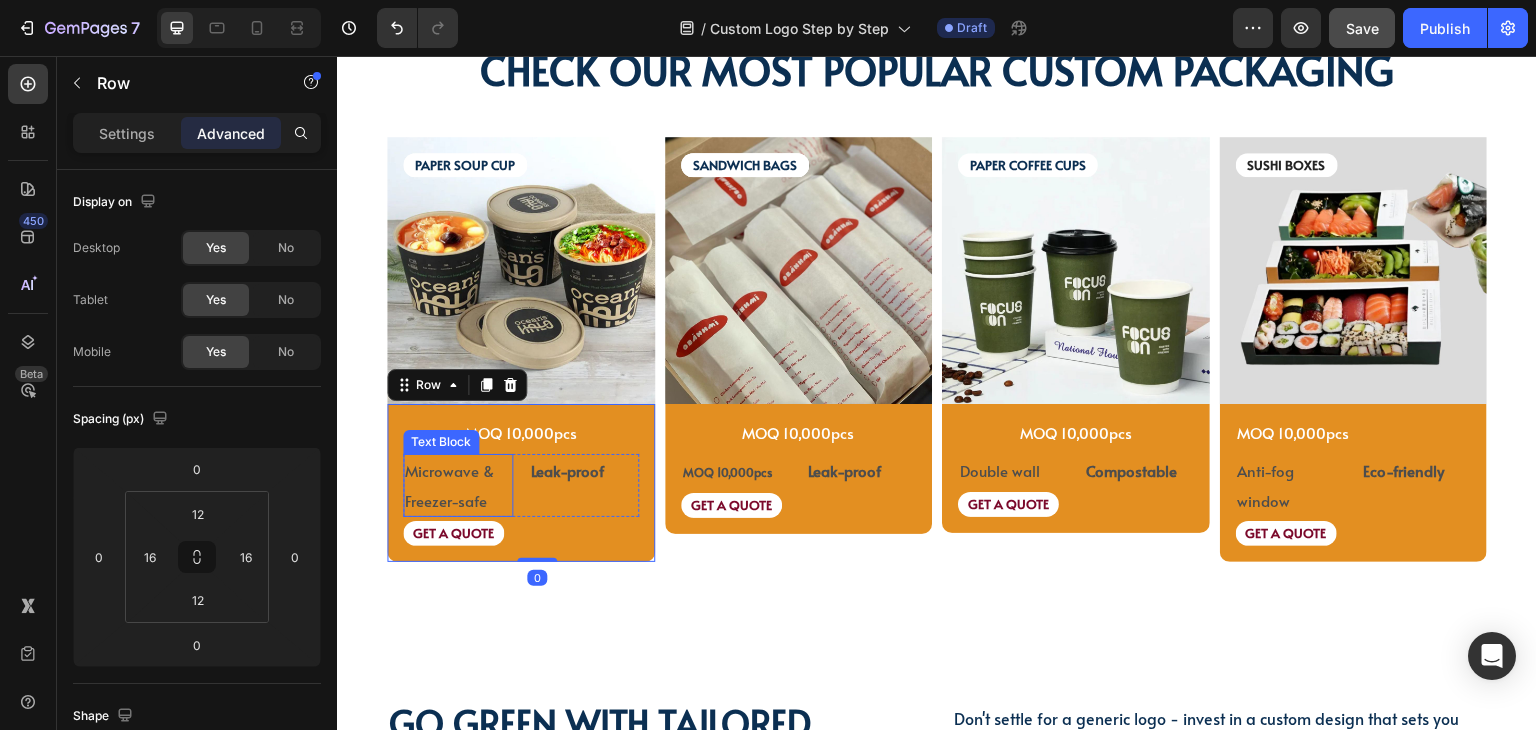 click on "Microwave & Freezer-safe" at bounding box center (458, 486) 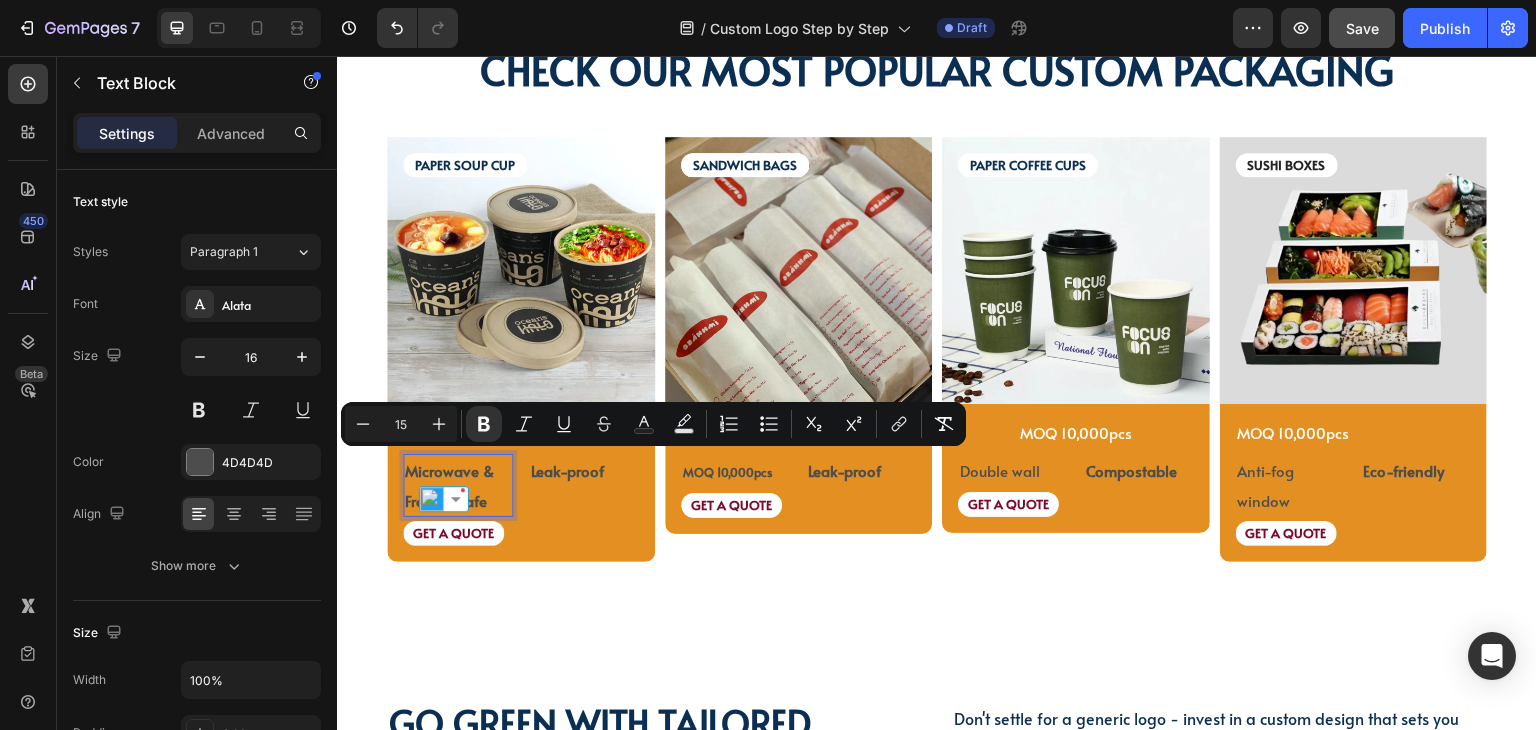 click on "Leak-proof Text Block" at bounding box center (584, 486) 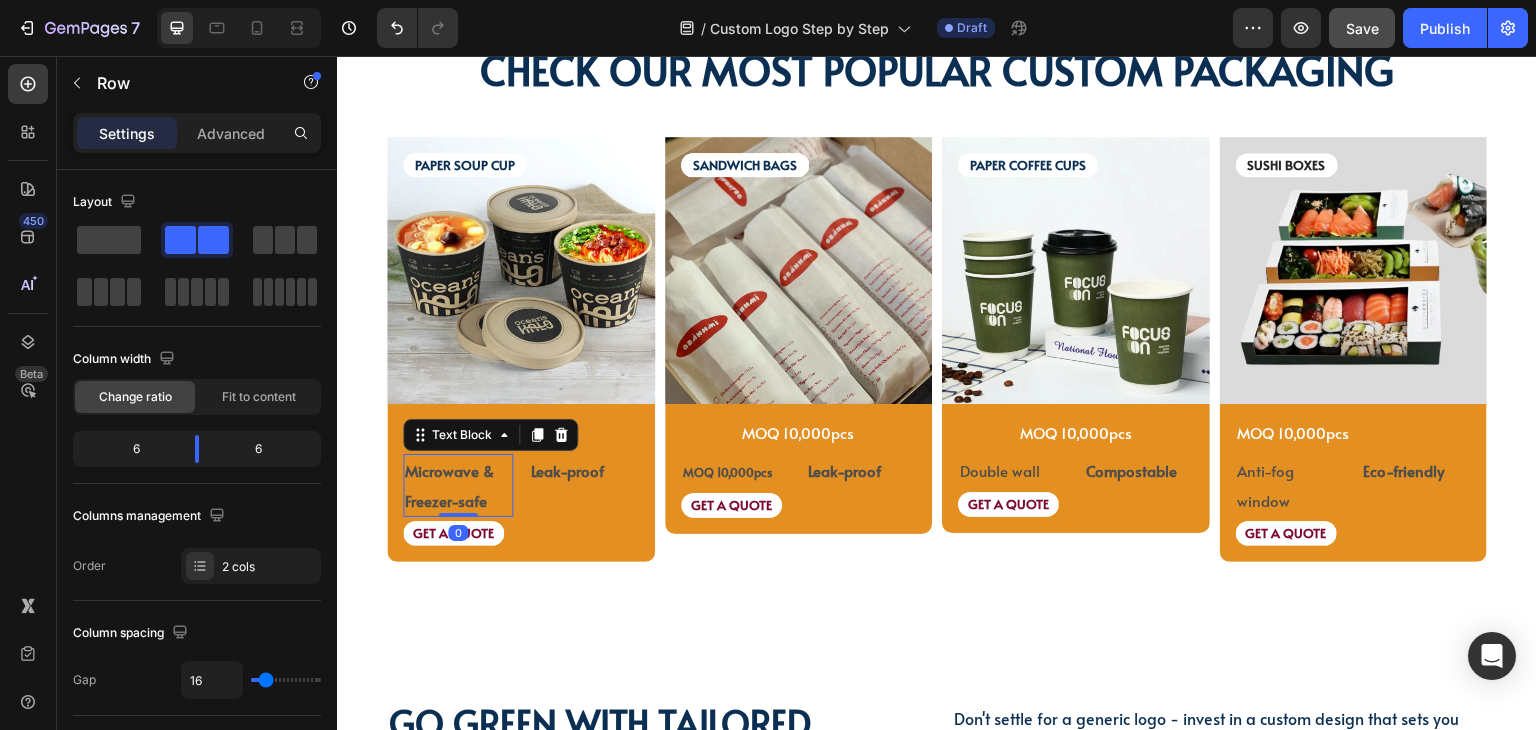 click on "Microwave & Freezer-safe" at bounding box center (449, 485) 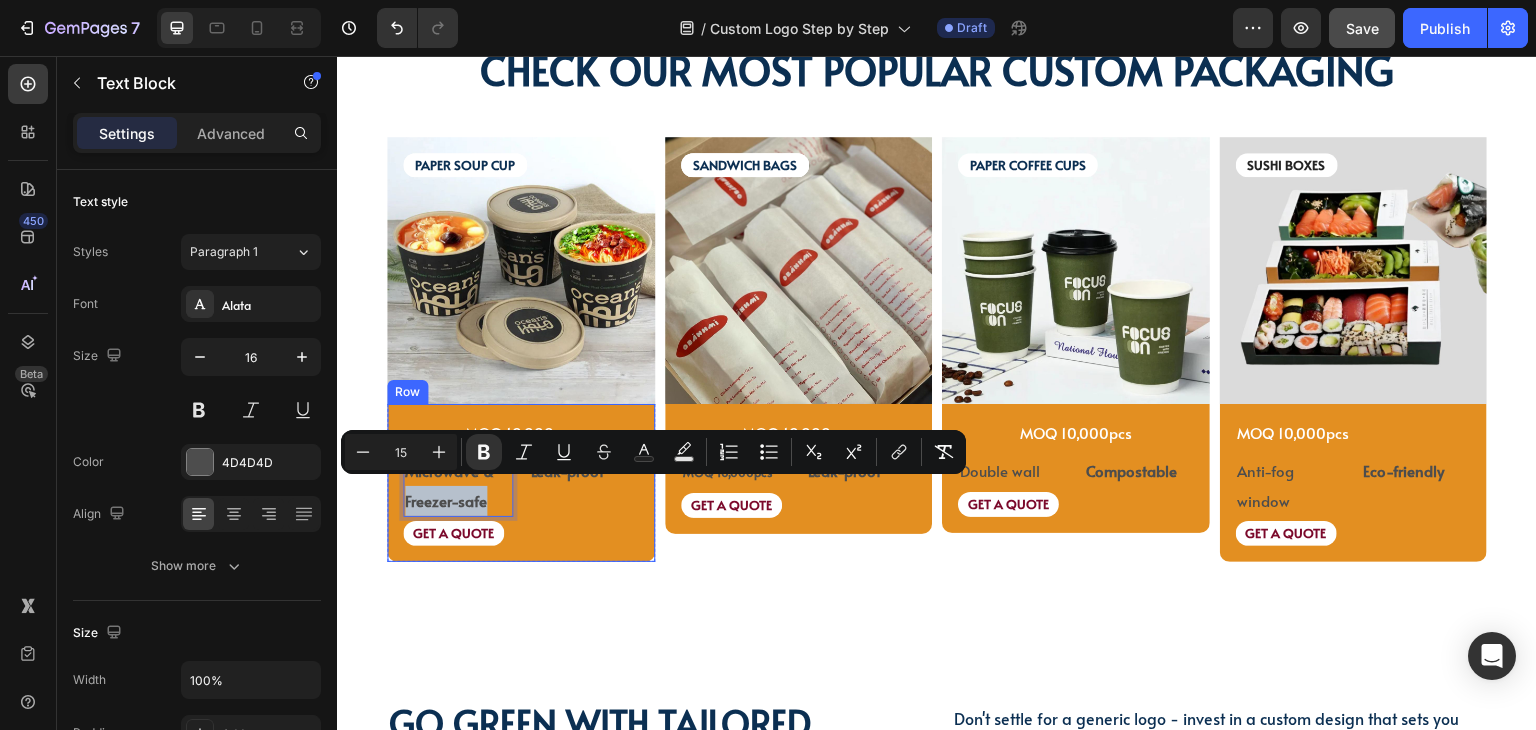 drag, startPoint x: 489, startPoint y: 495, endPoint x: 400, endPoint y: 495, distance: 89 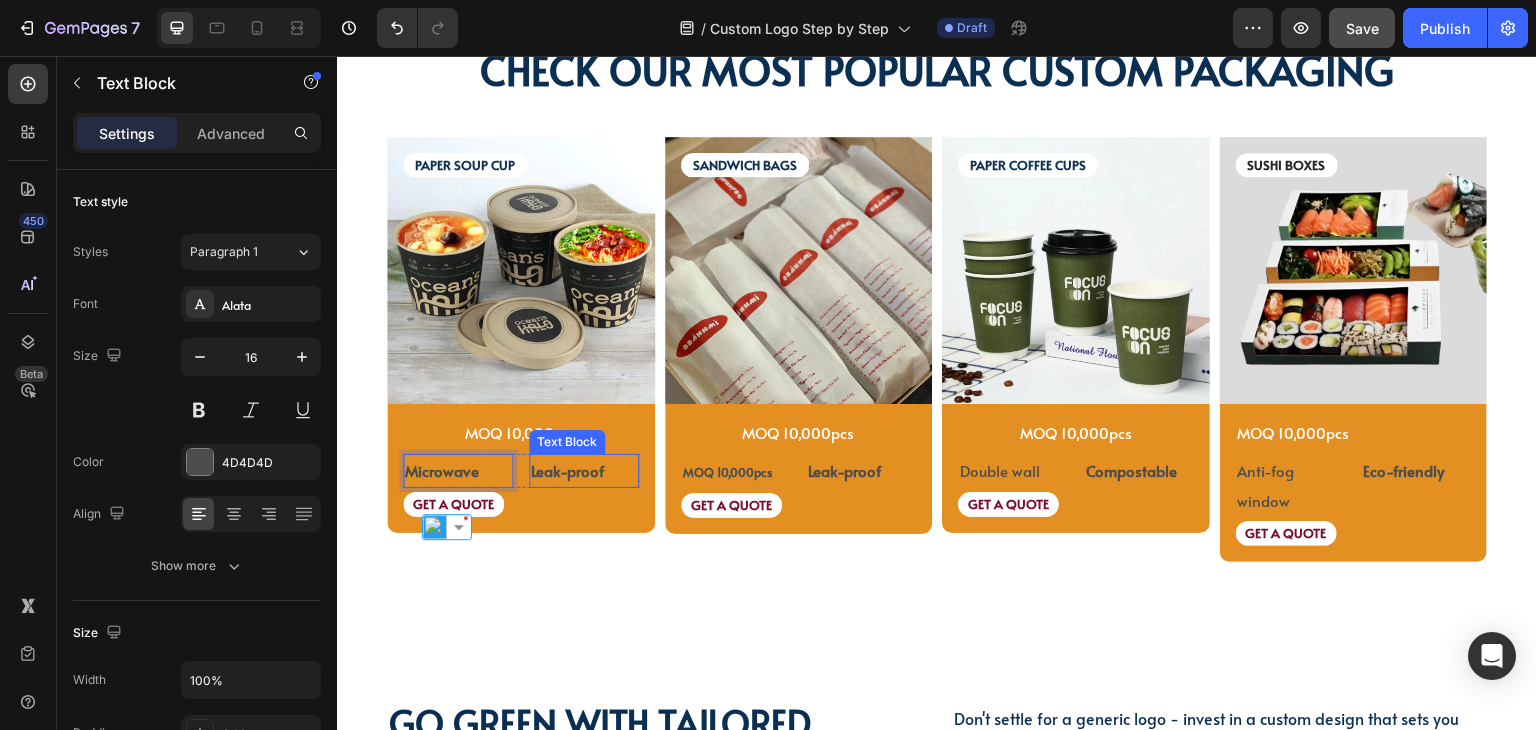 click on "Leak-proof" at bounding box center [567, 470] 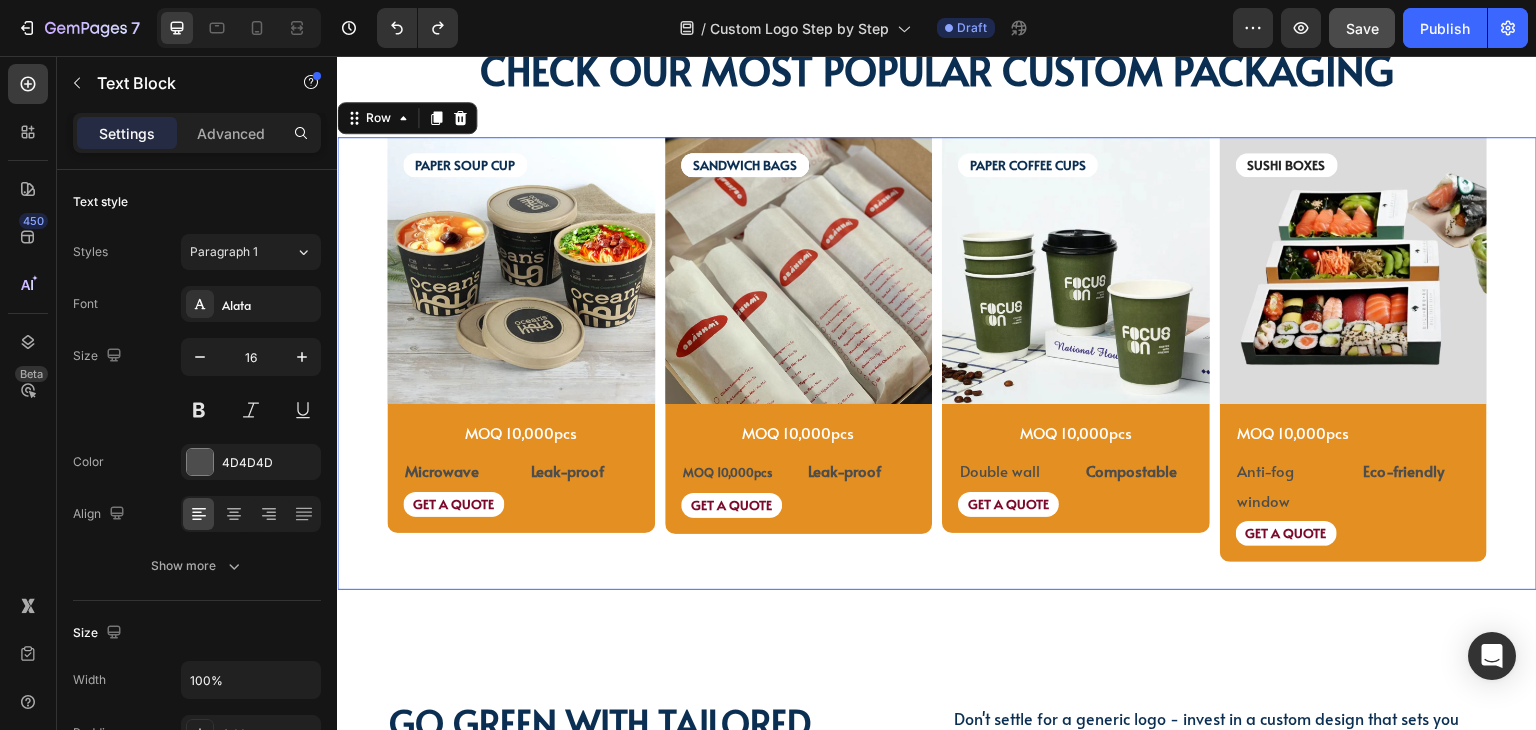 click on "PAPER SOUP CUP Text Block PAPER SOUP CUP Text Block Image MOQ 10,000pcs Text Block Microwave  Text Block Leak-proof Text Block Row GET A QUOTE Text Block Row Product SANDWICH BAGS Text Block SANDWICH BAGS Text Block SANDWICH BAGS Text Block Image MOQ 10,000pcs Text Block MOQ 10,000pcs Text Block Leak-proof Text Block Row GET A QUOTE Text Block Row Product PAPER COFFEE CUPS Text Block Image MOQ 10,000pcs Text Block Row Double wall Text Block Compostable Text Block Row GET A QUOTE Text Block Row Product SUSHI BOXES Text Block Image MOQ 10,000pcs Text Block Anti-fog window Text Block Eco-friendly Text Block Row GET A QUOTE Text Block Row Product Row" at bounding box center [937, 364] 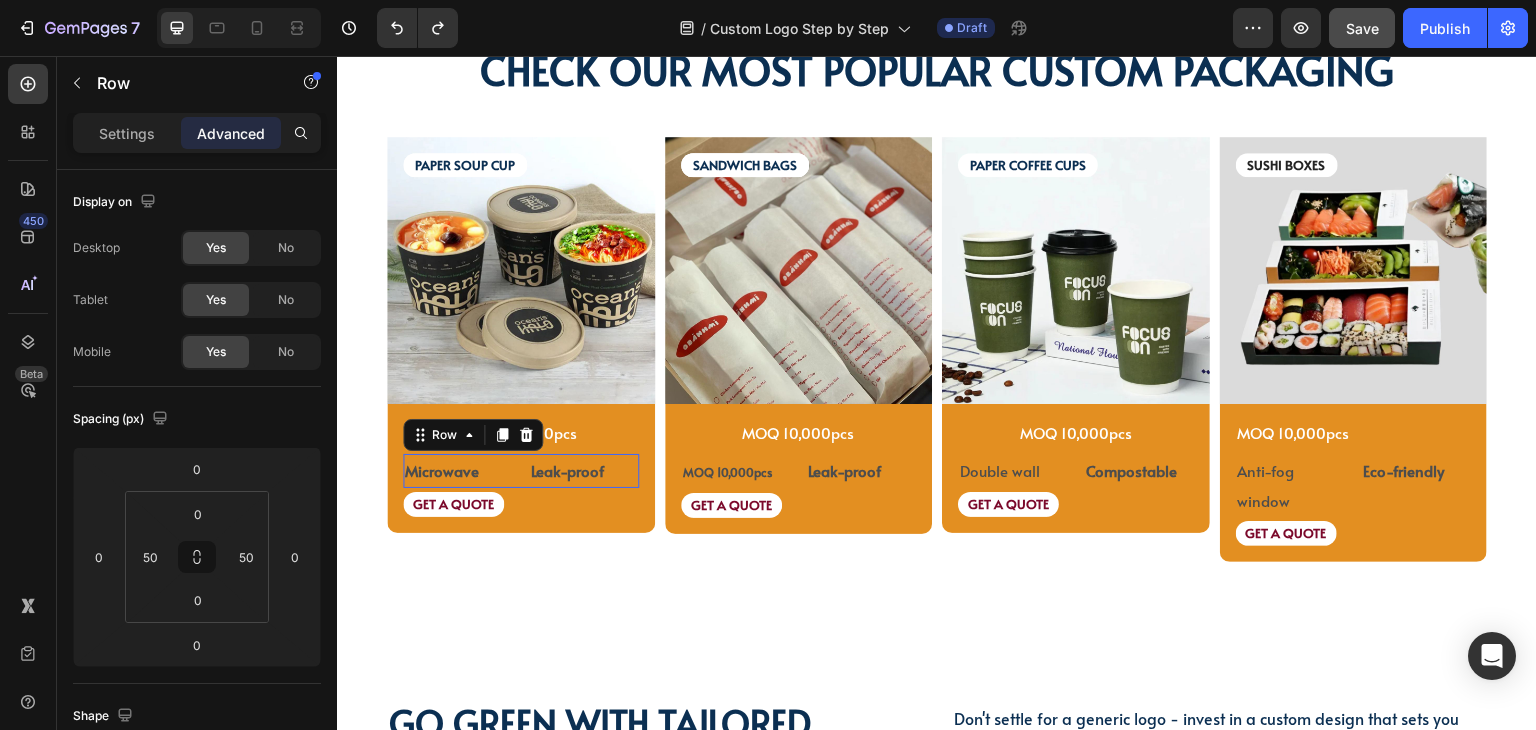 click on "Microwave  Text Block Leak-proof Text Block Row   0" at bounding box center [521, 471] 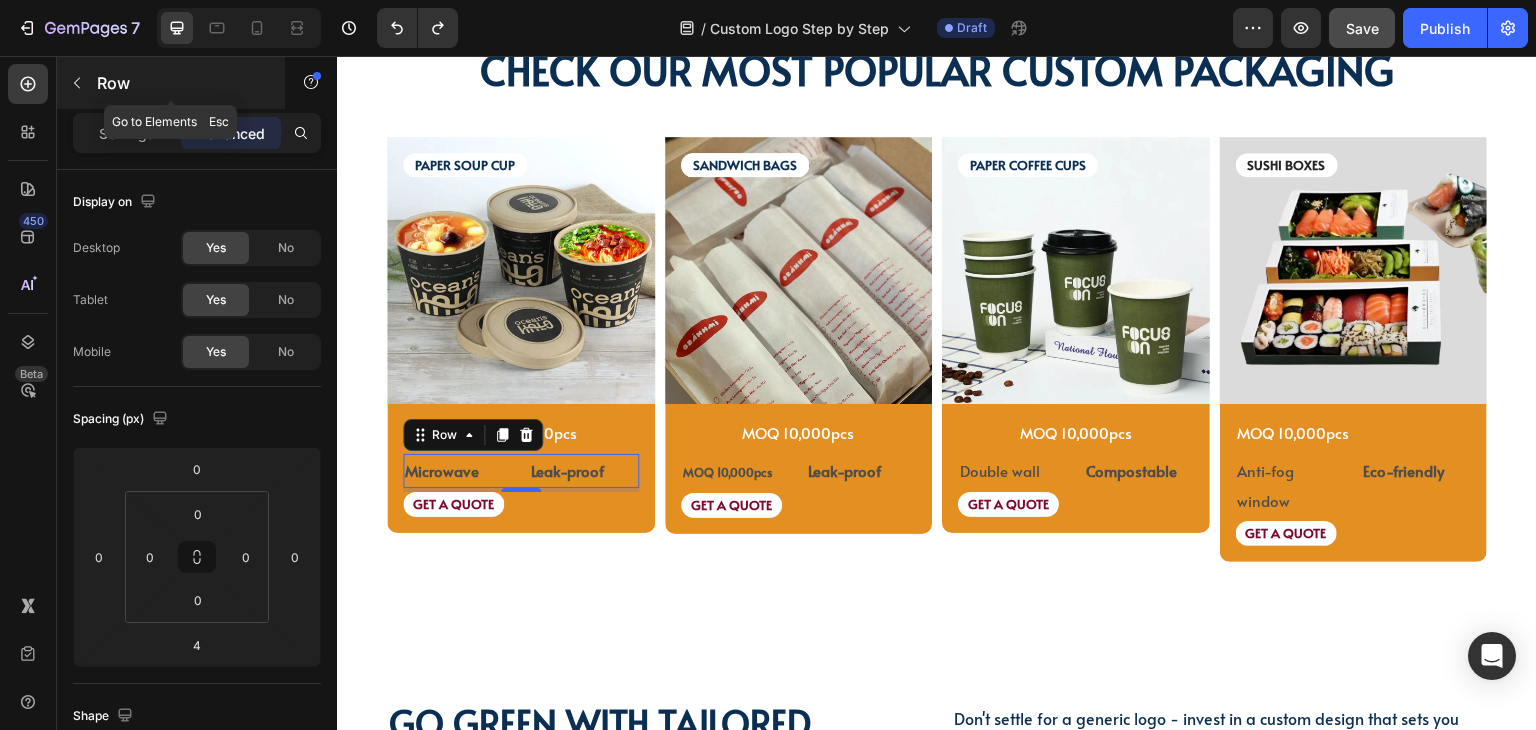 click at bounding box center [77, 83] 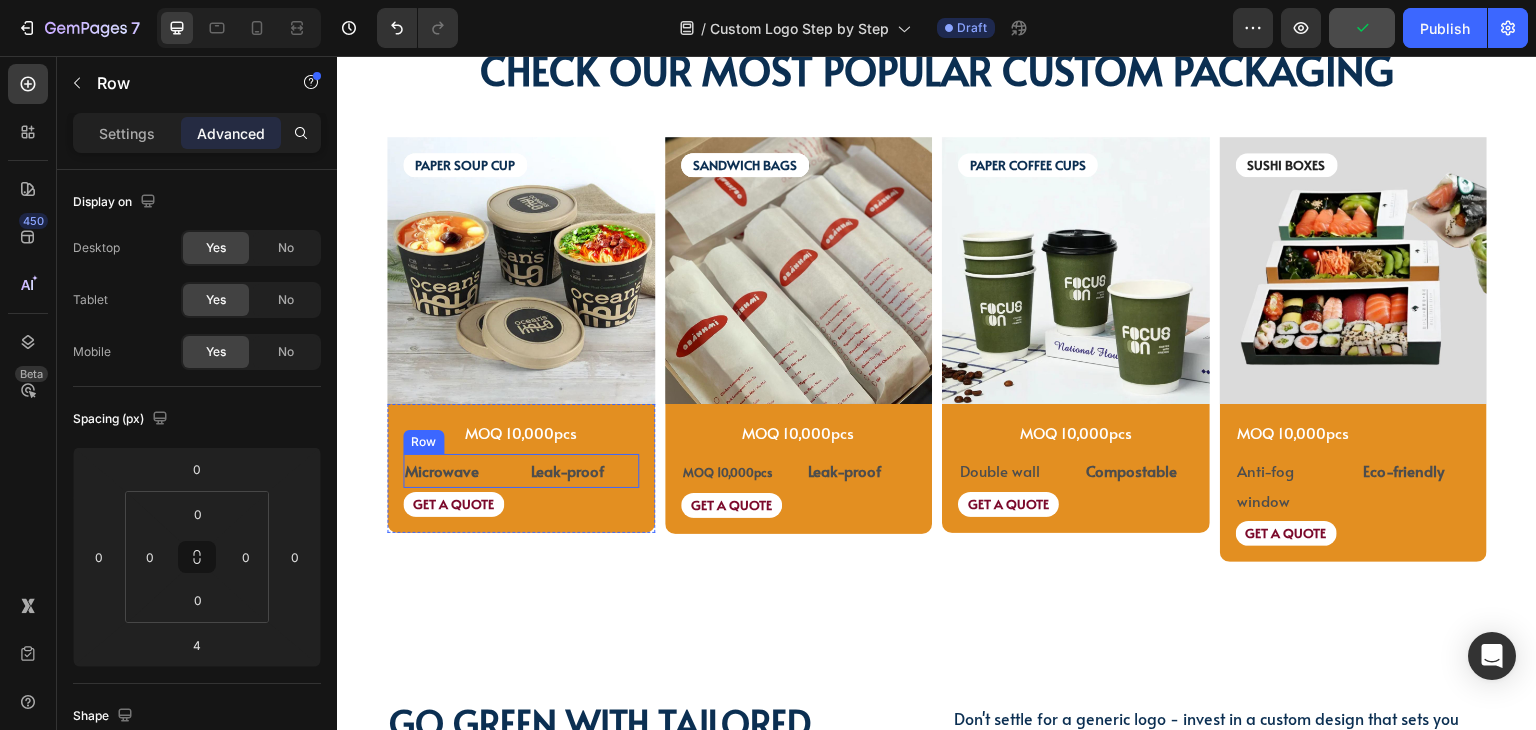 click on "Microwave  Text Block Leak-proof Text Block Row" at bounding box center (521, 471) 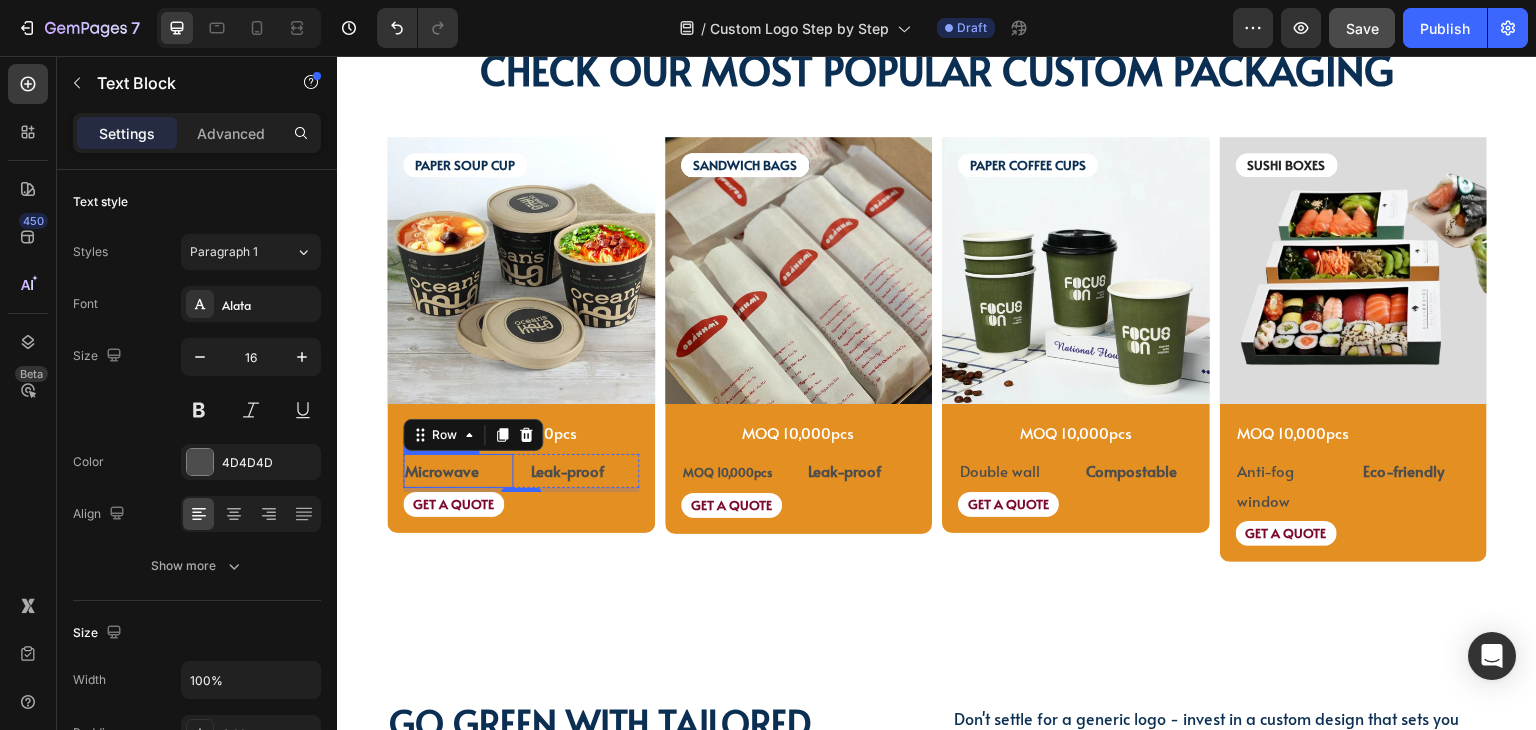 click on "Microwave" at bounding box center (442, 470) 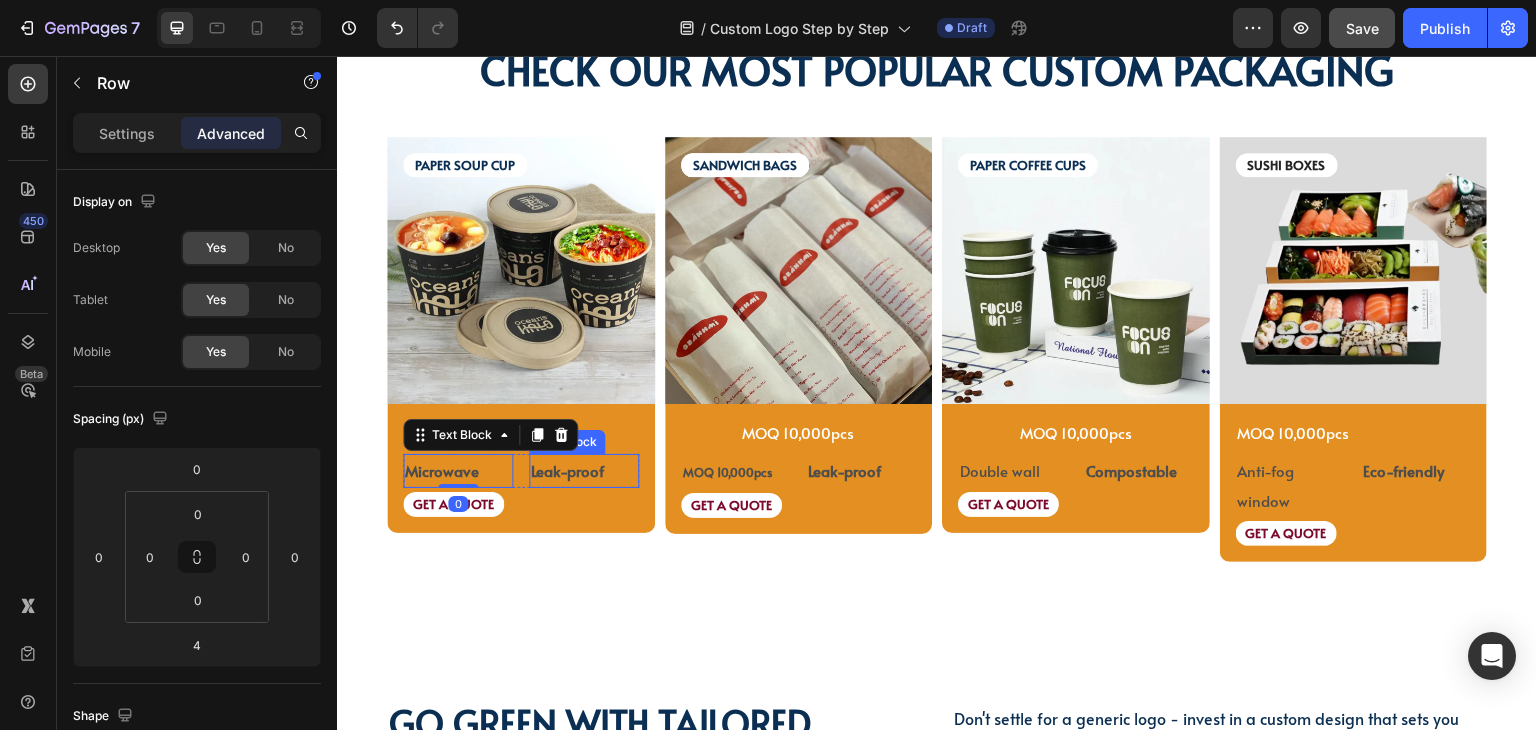 click on "Microwave  Text Block   0 Leak-proof Text Block Row" at bounding box center (521, 471) 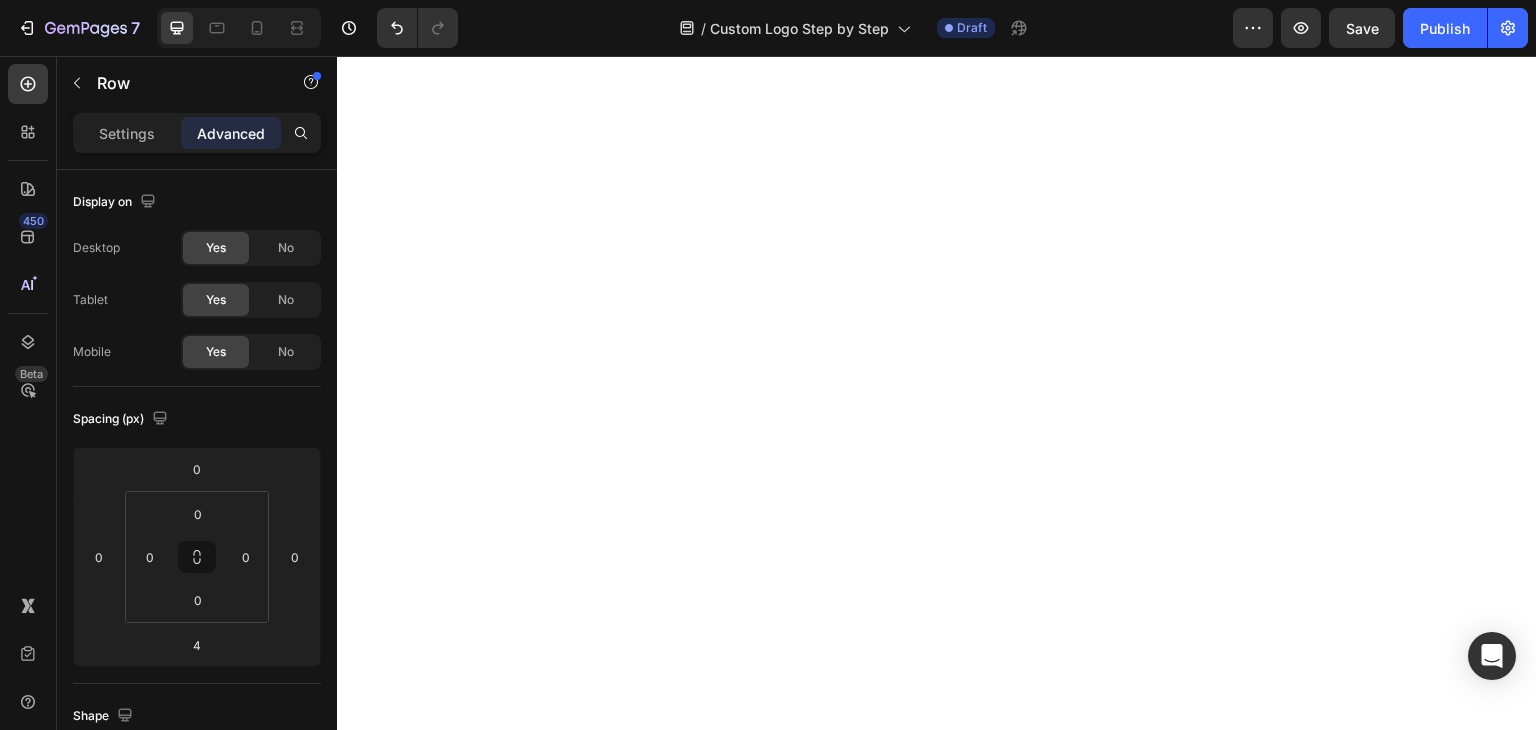 scroll, scrollTop: 0, scrollLeft: 0, axis: both 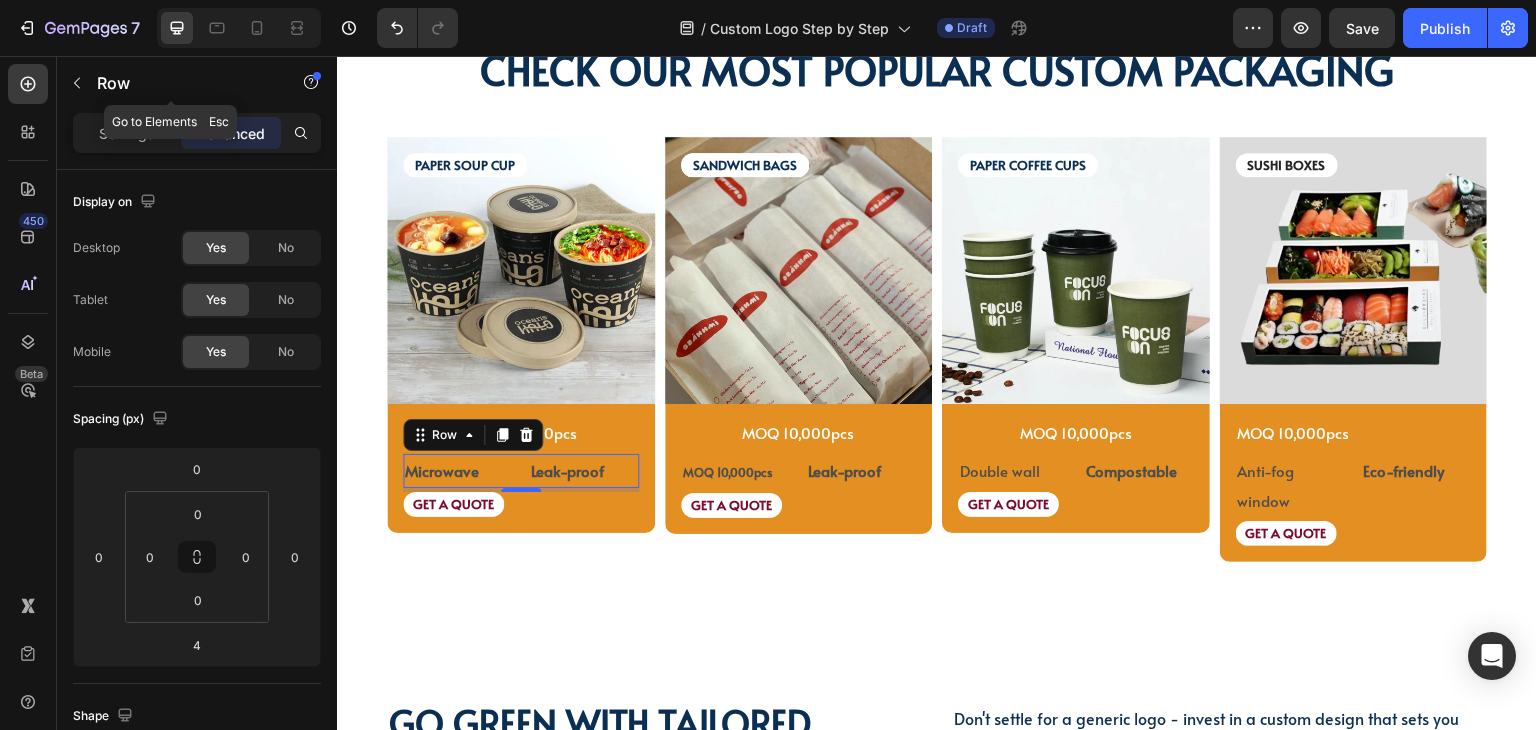 click at bounding box center [77, 83] 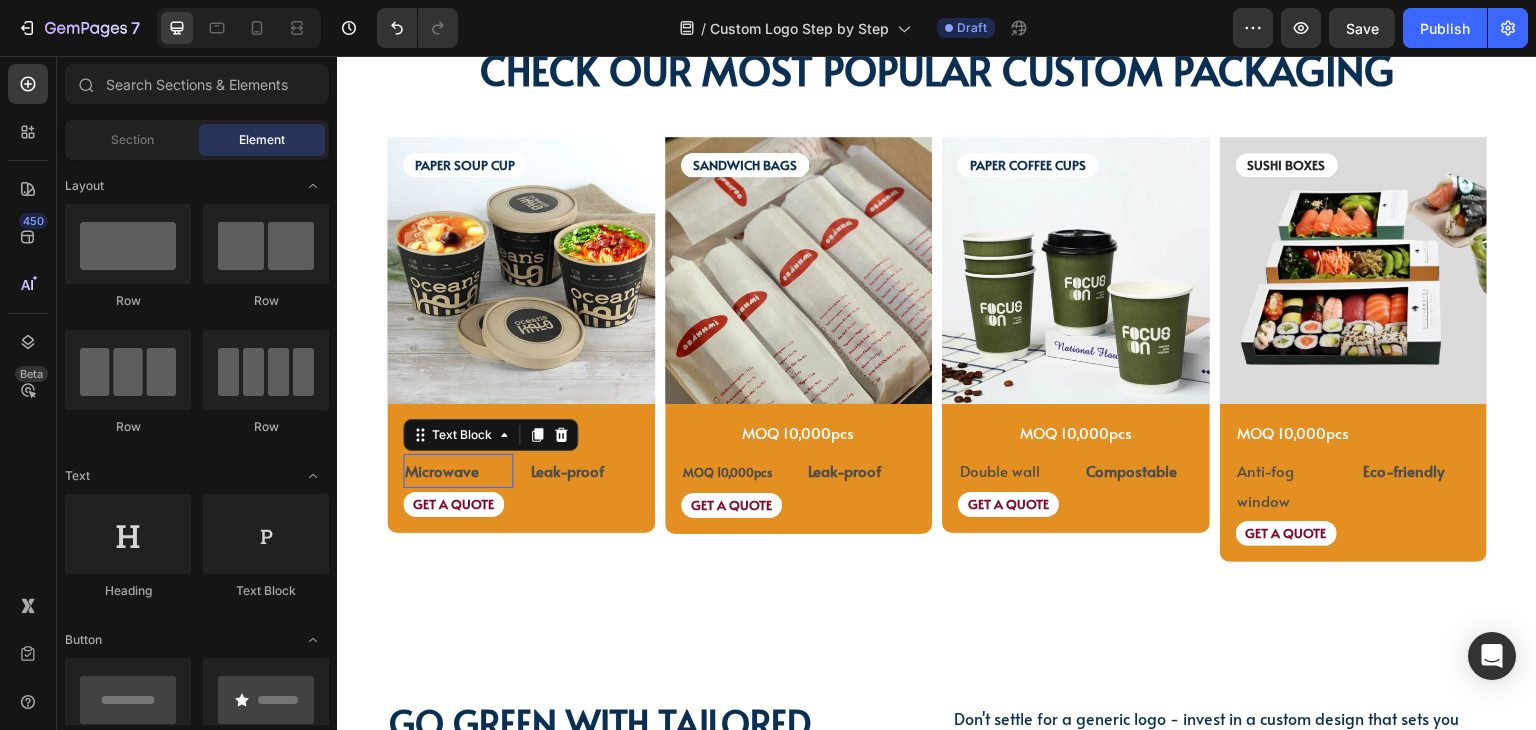 click on "Microwave" at bounding box center (458, 471) 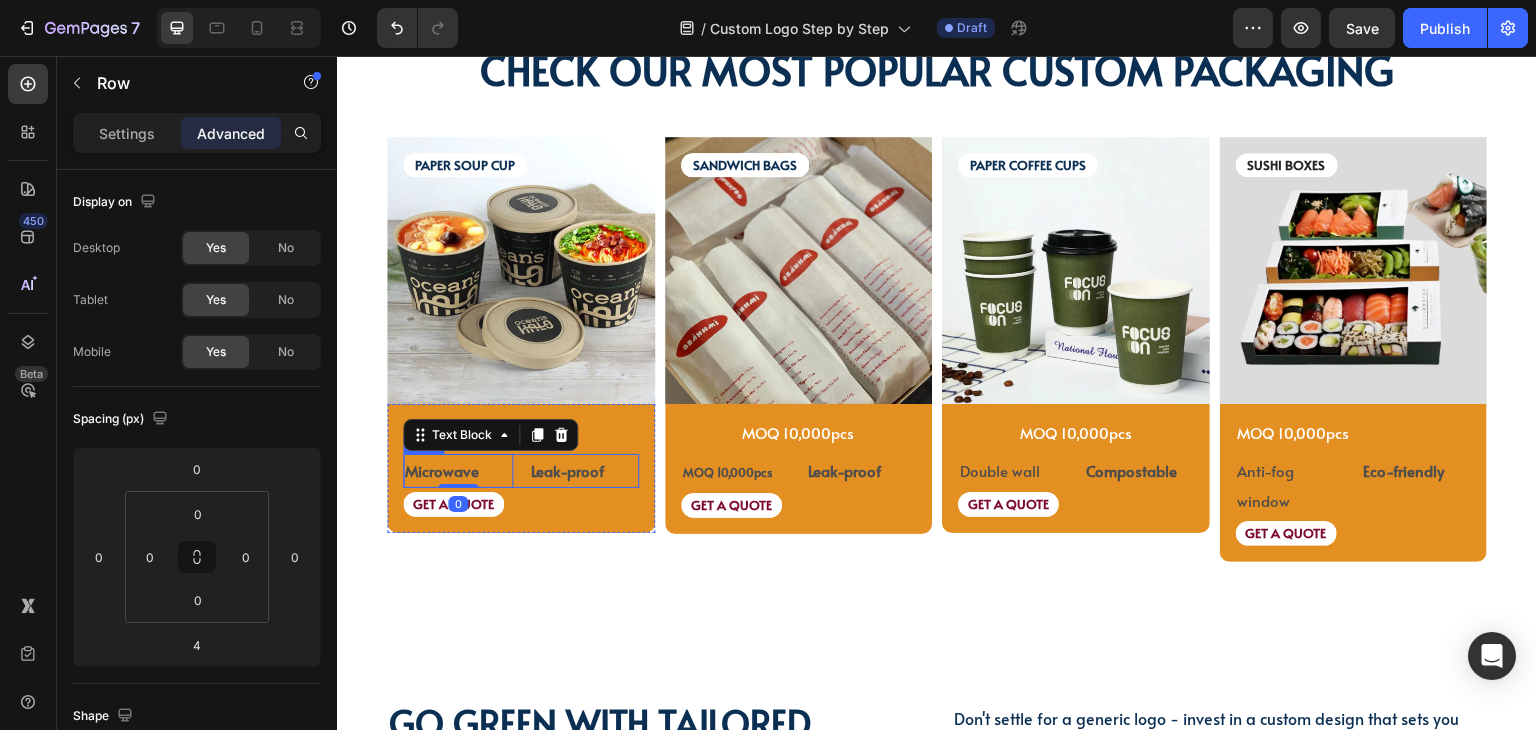 click on "Microwave  Text Block   0 Leak-proof Text Block Row" at bounding box center [521, 471] 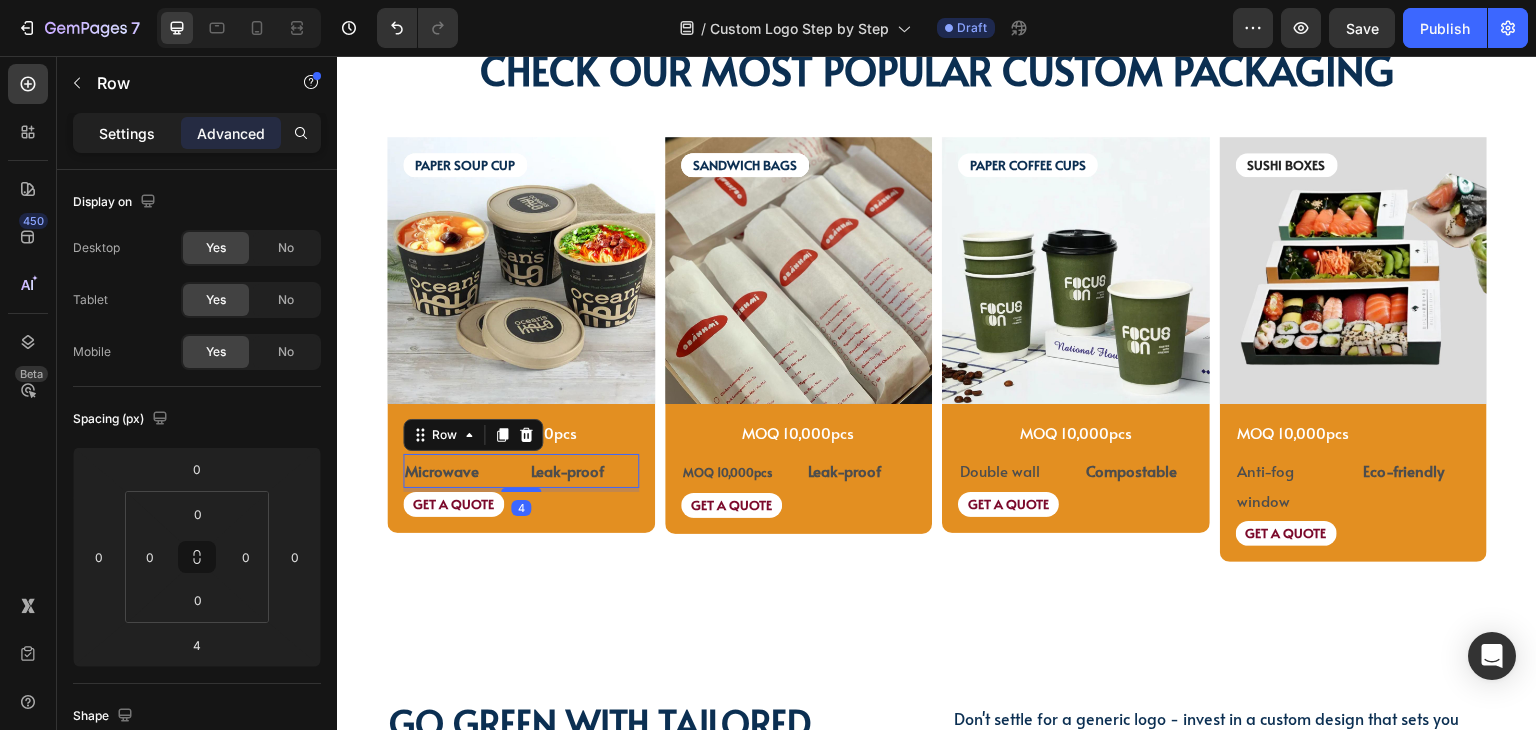 click on "Settings" at bounding box center [127, 133] 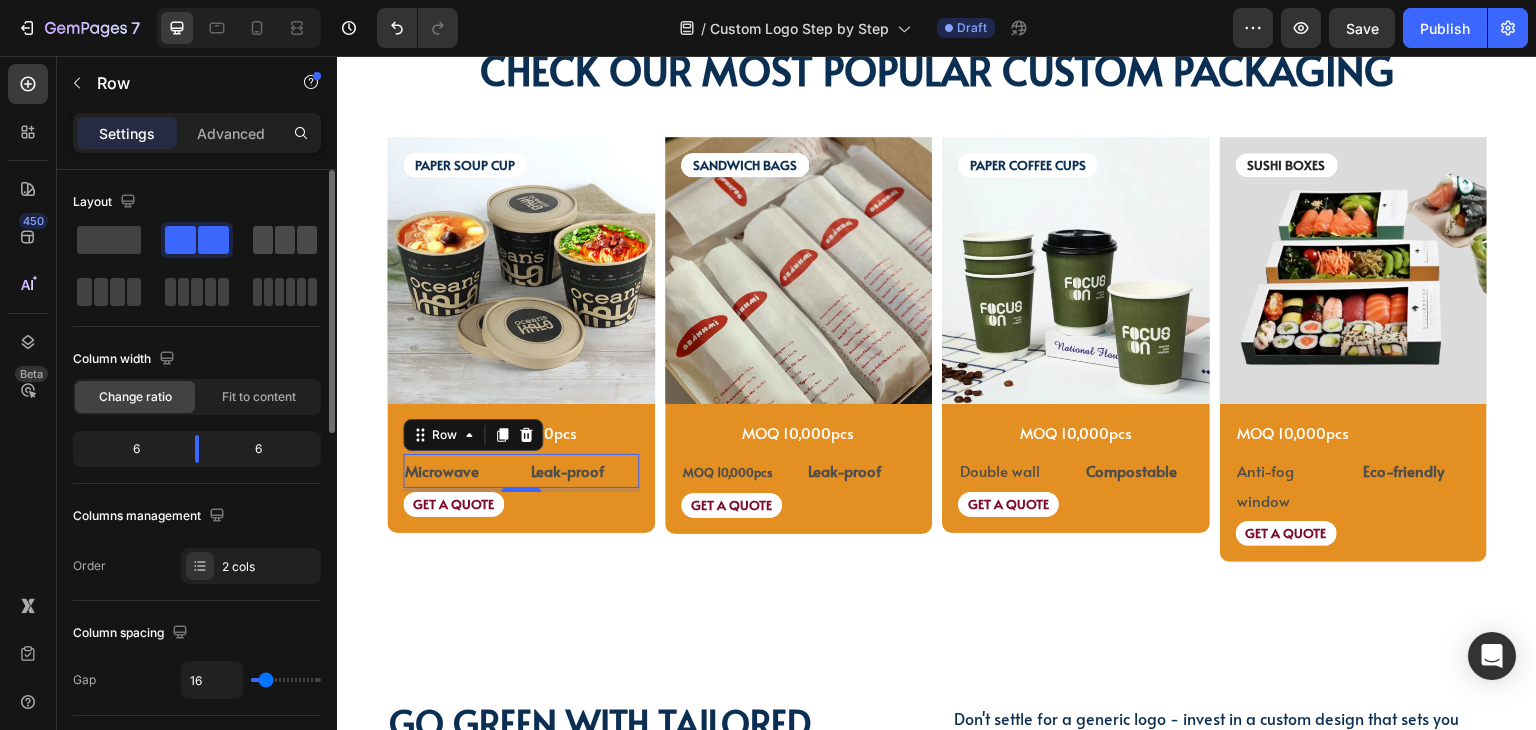 click at bounding box center (285, 240) 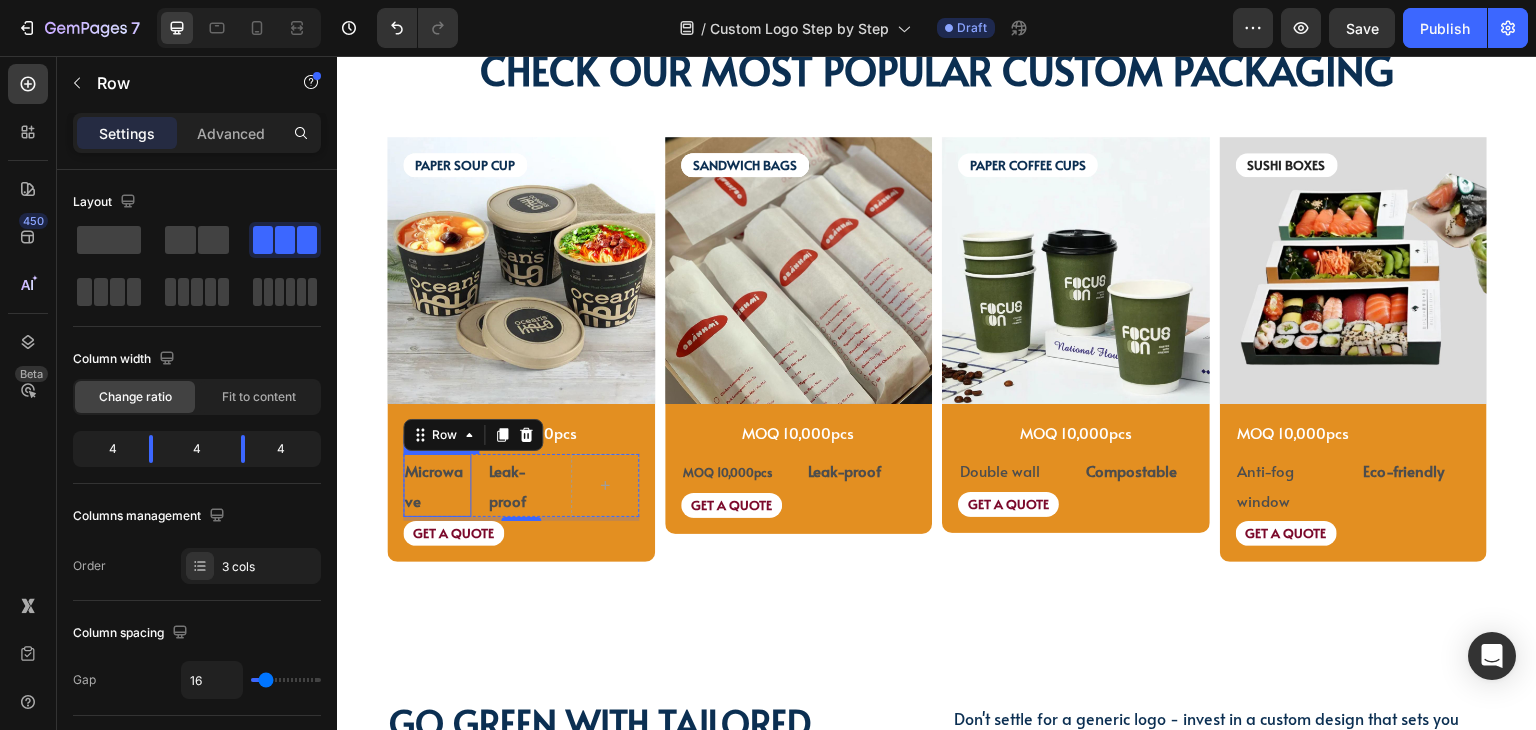 click on "Microwave" at bounding box center [437, 486] 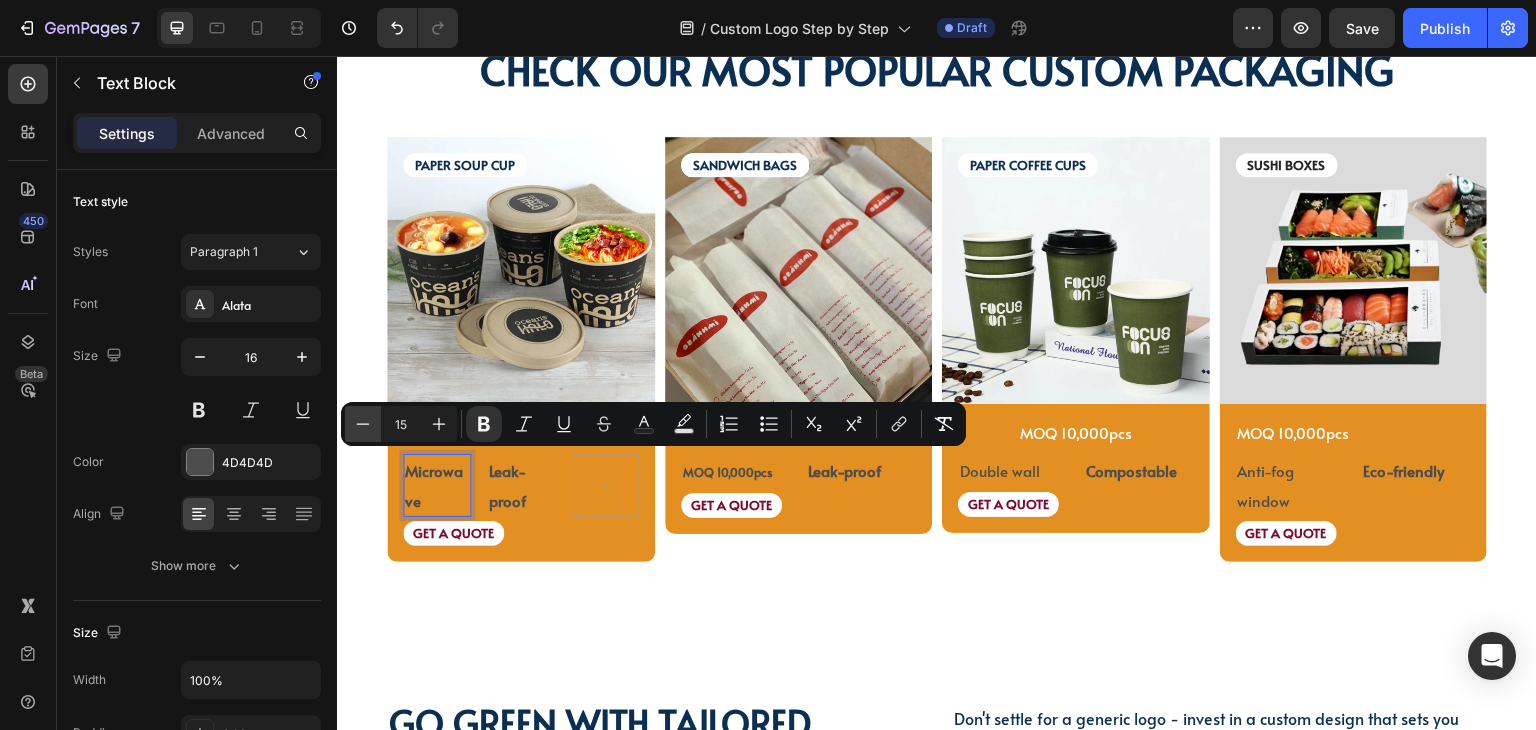 click 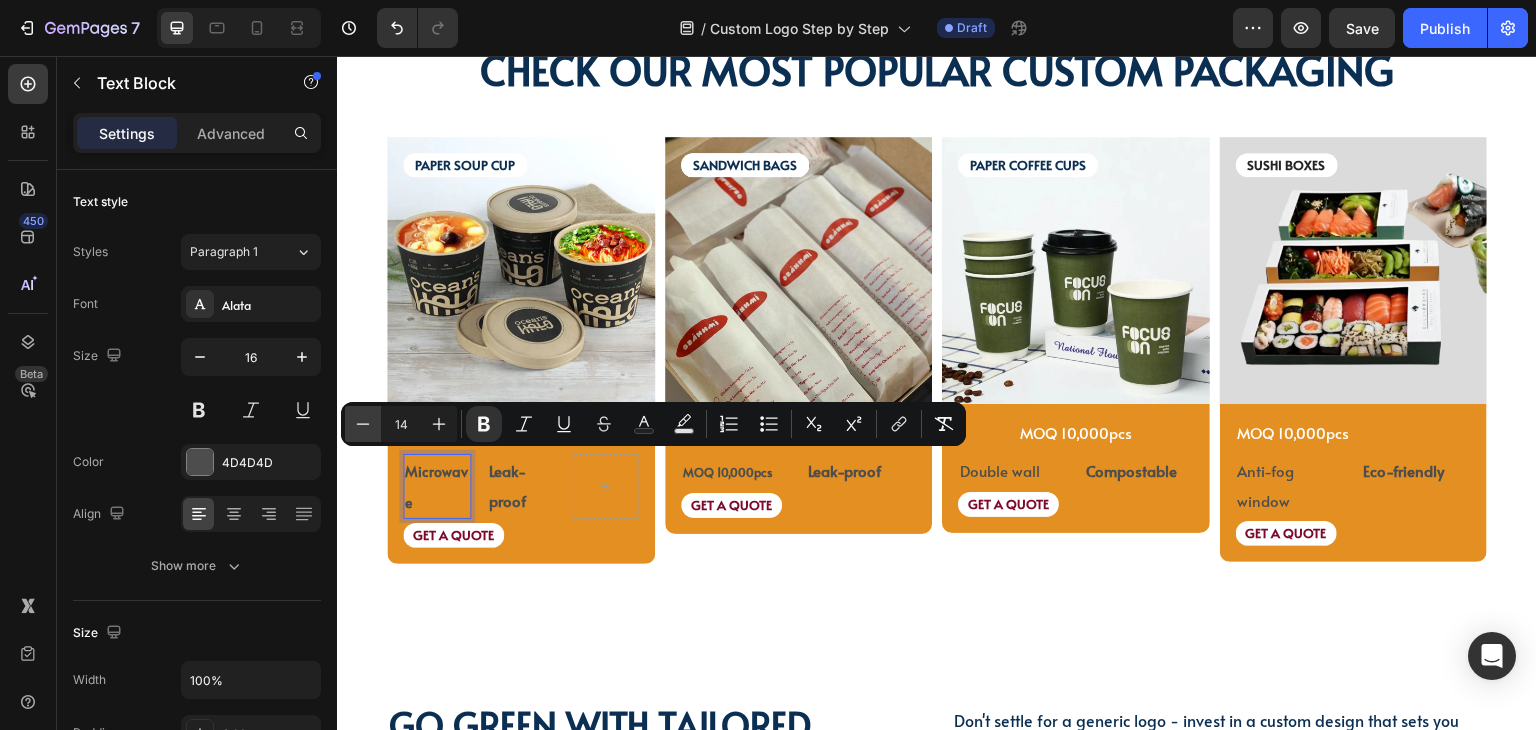 click 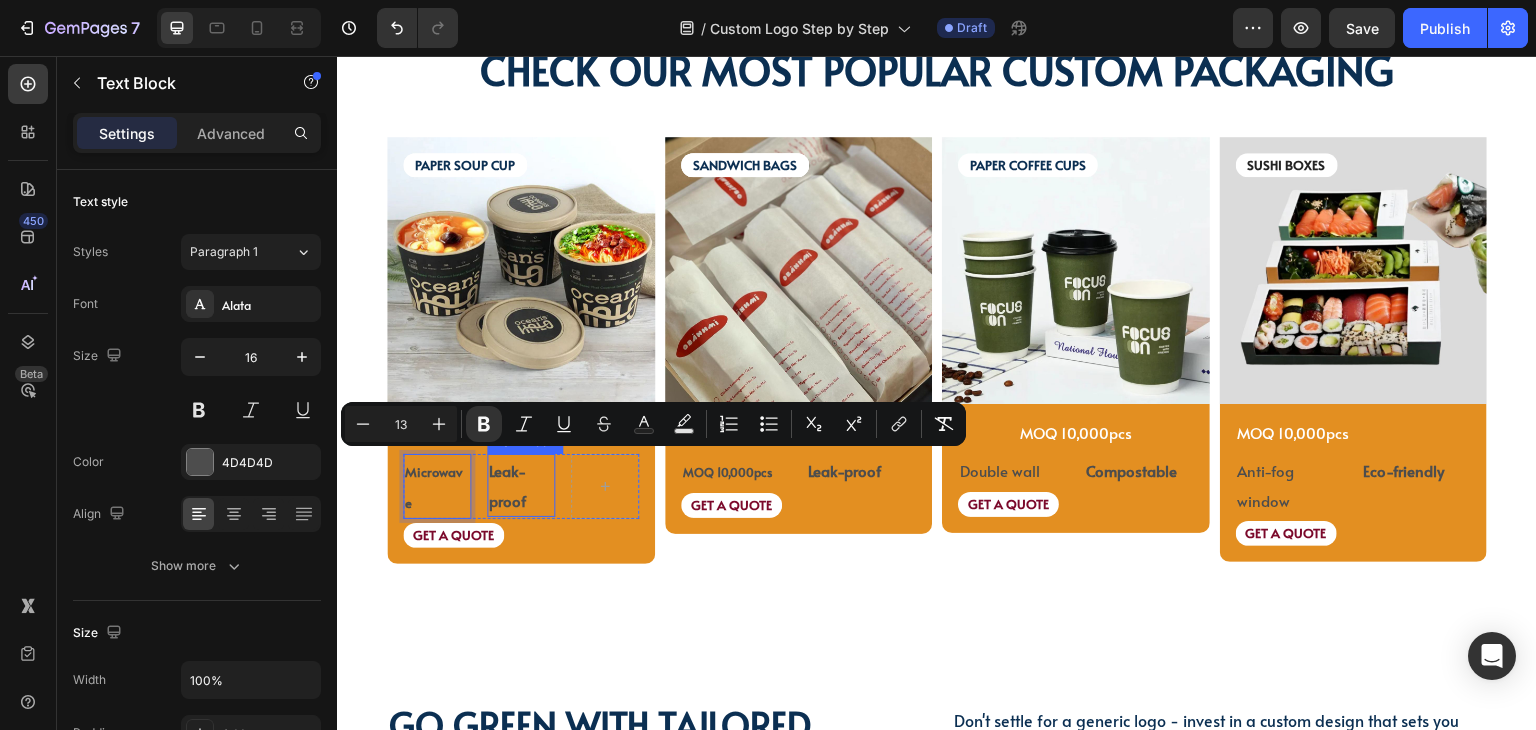 click on "Leak-proof" at bounding box center (521, 486) 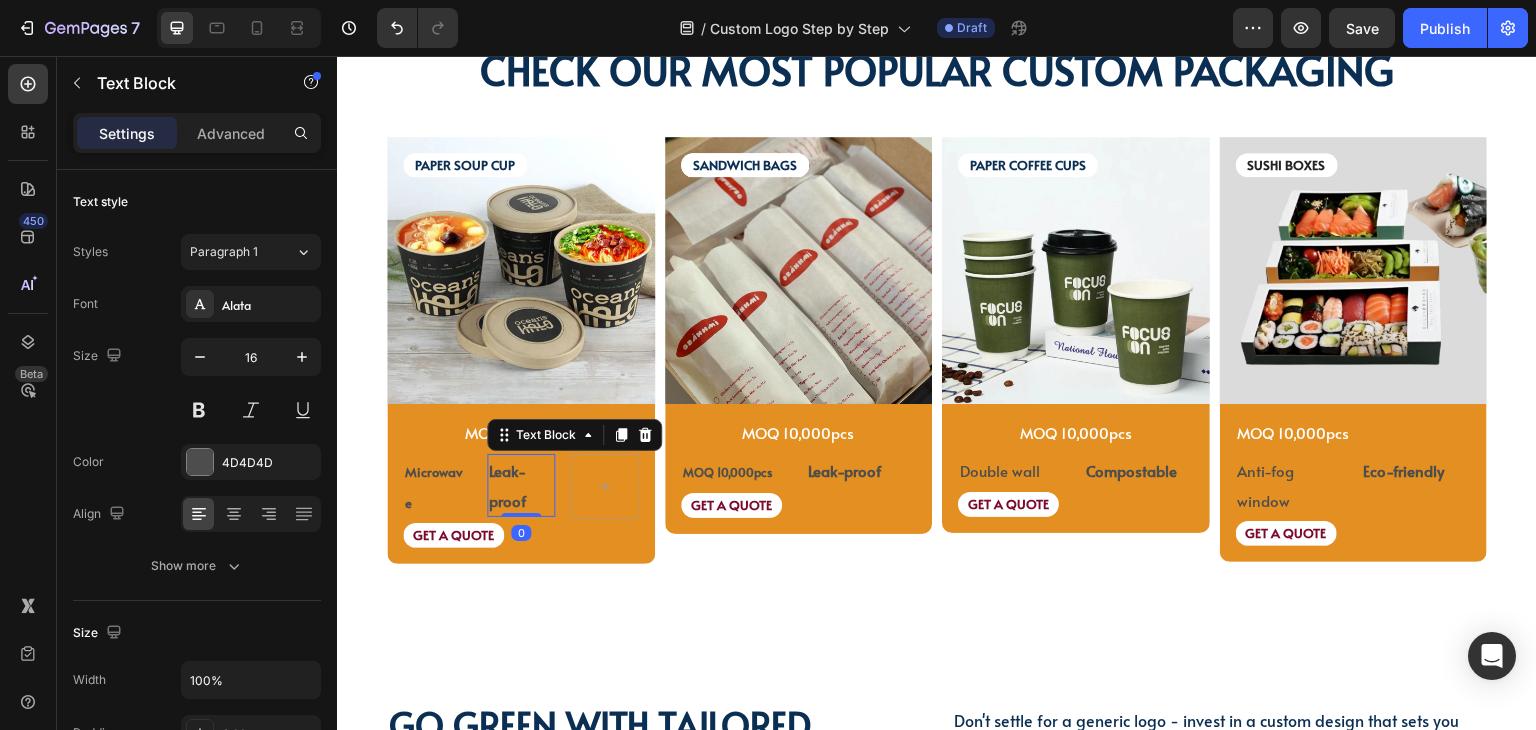 click on "Leak-proof" at bounding box center (521, 486) 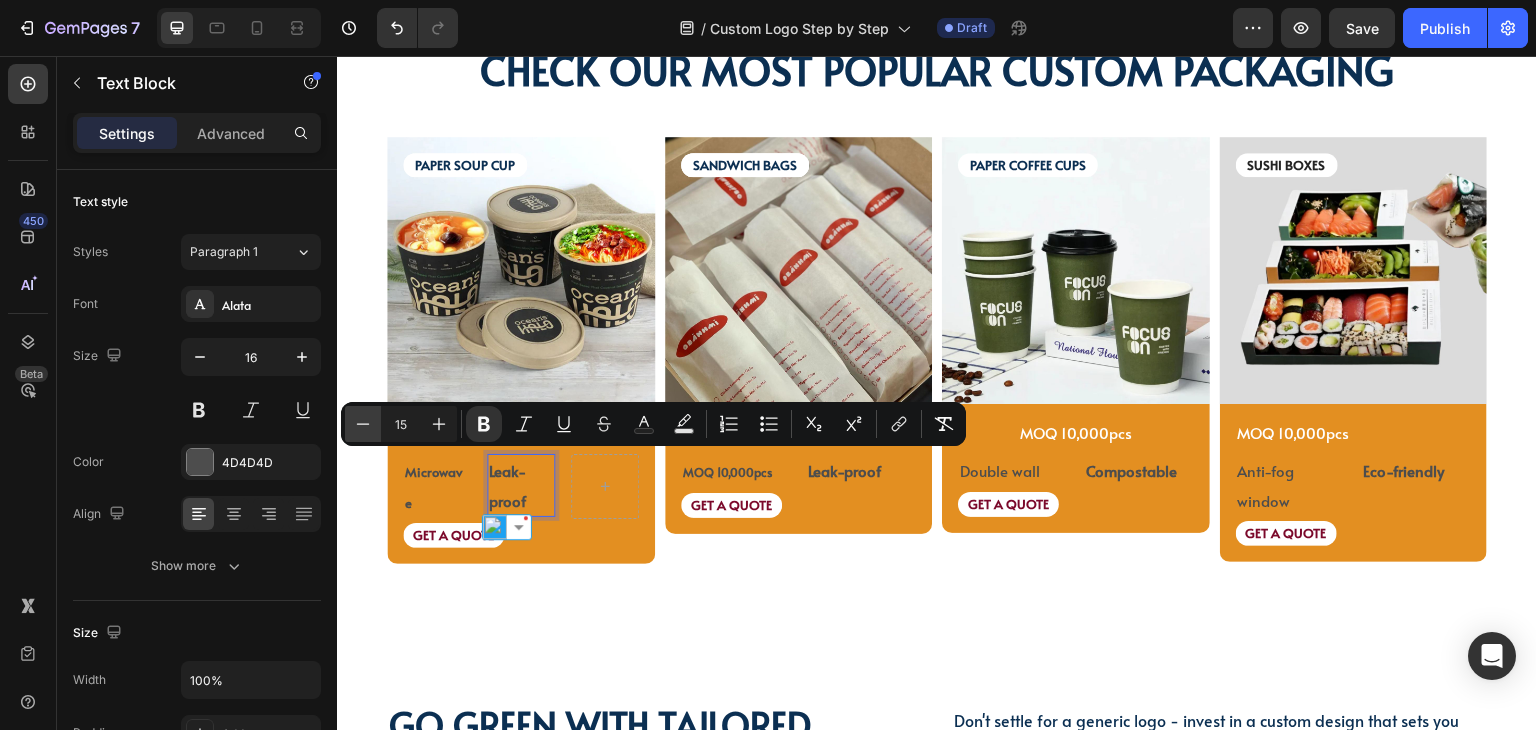 click on "Minus" at bounding box center [363, 424] 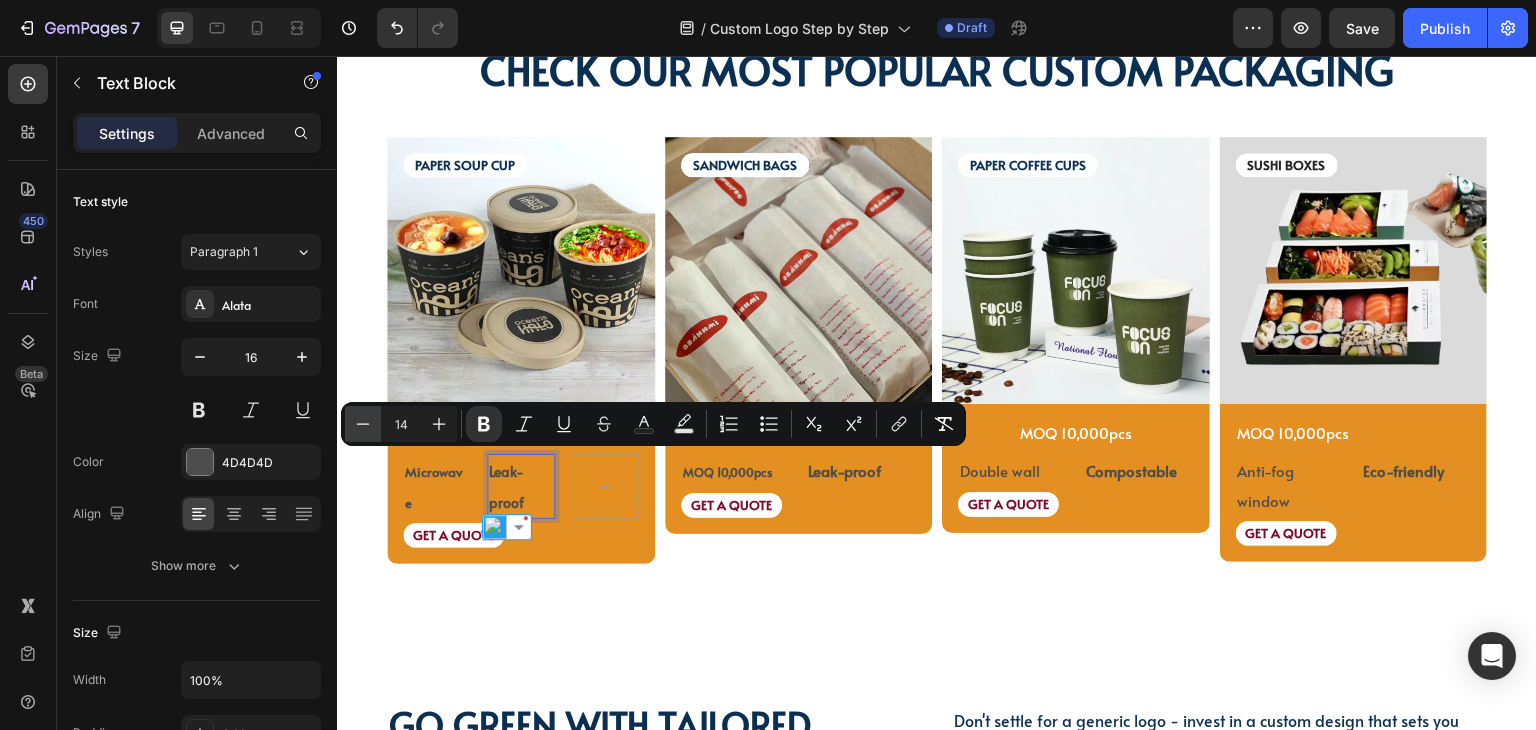 click on "Minus" at bounding box center (363, 424) 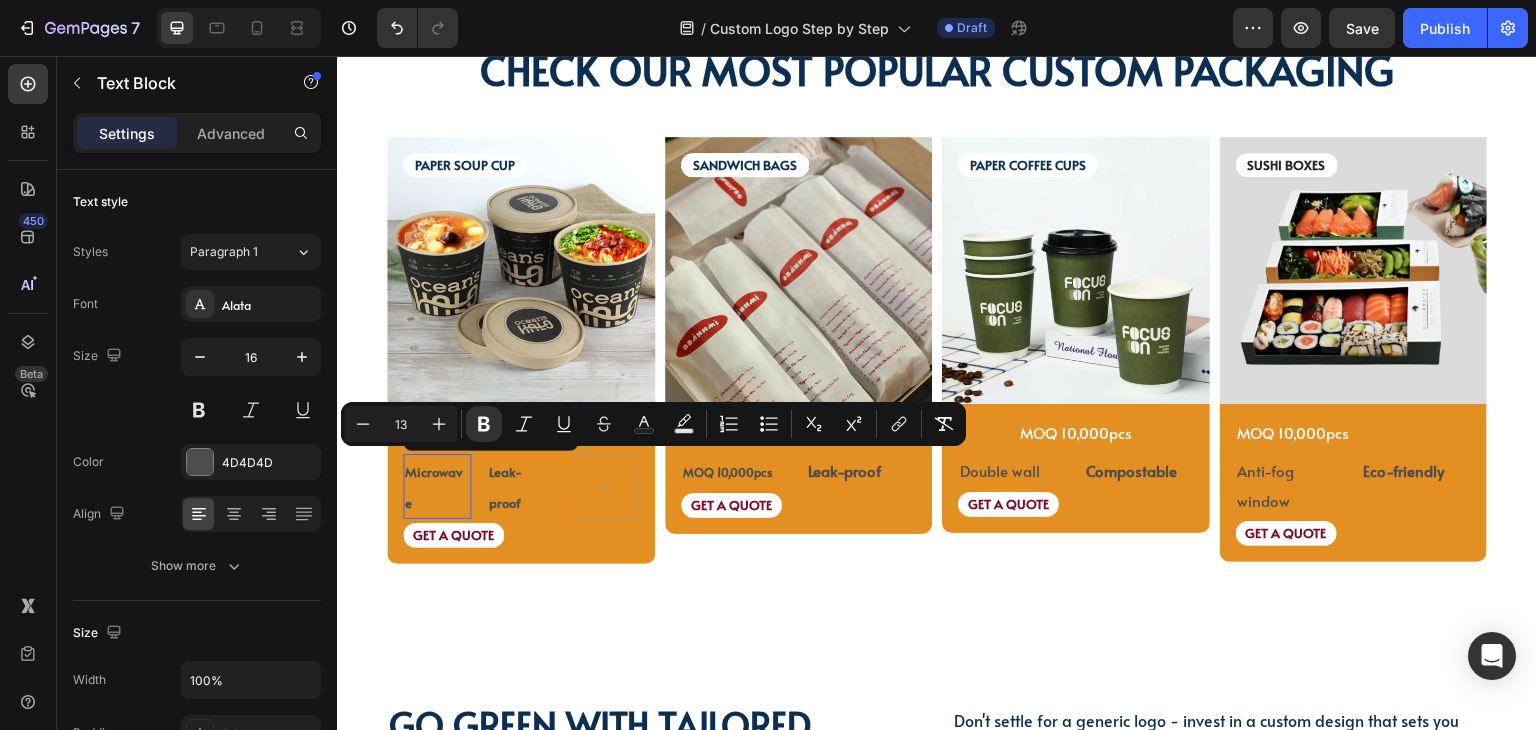 click on "Microwave" at bounding box center [437, 487] 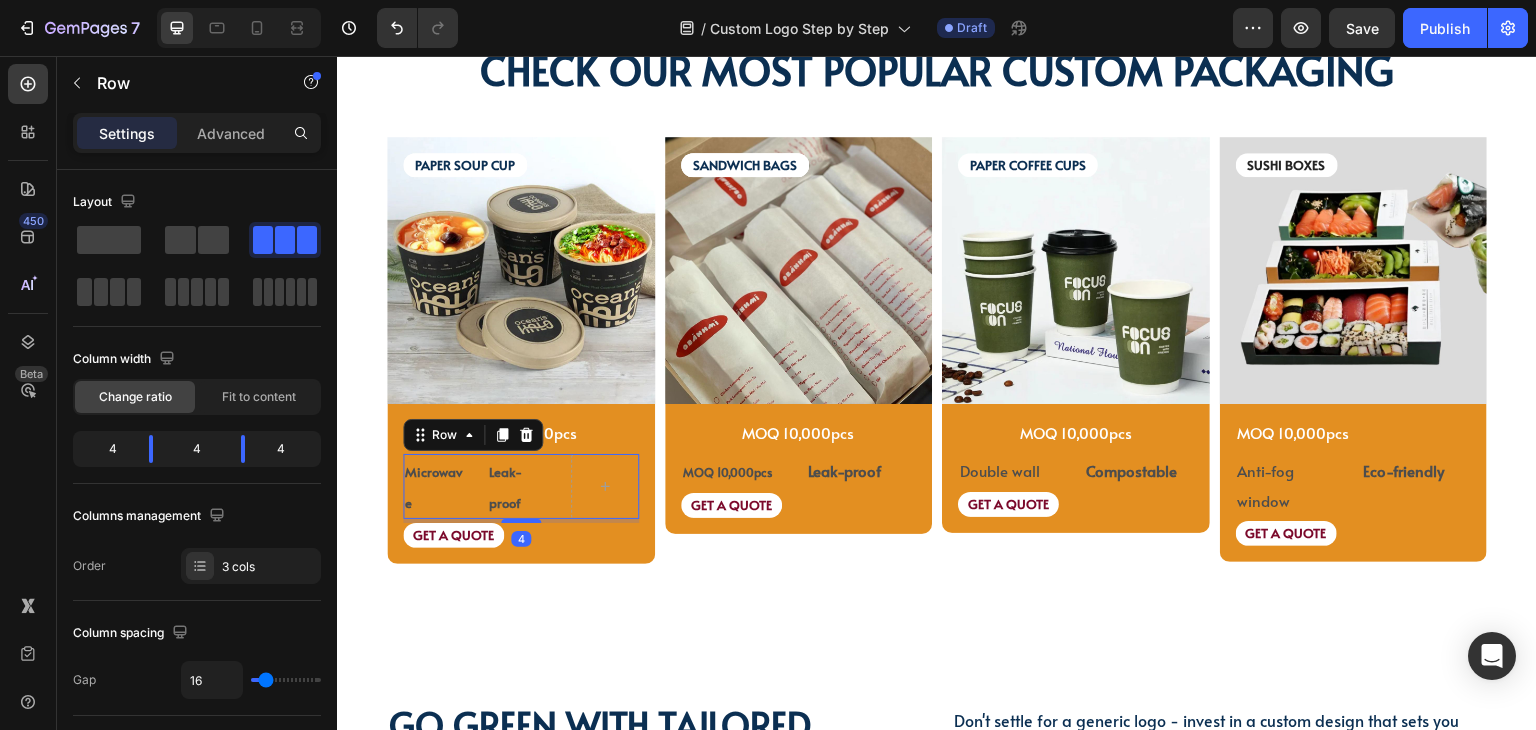 click on "Microwave  Text Block Leak-proof Text Block
Row   4" at bounding box center (521, 487) 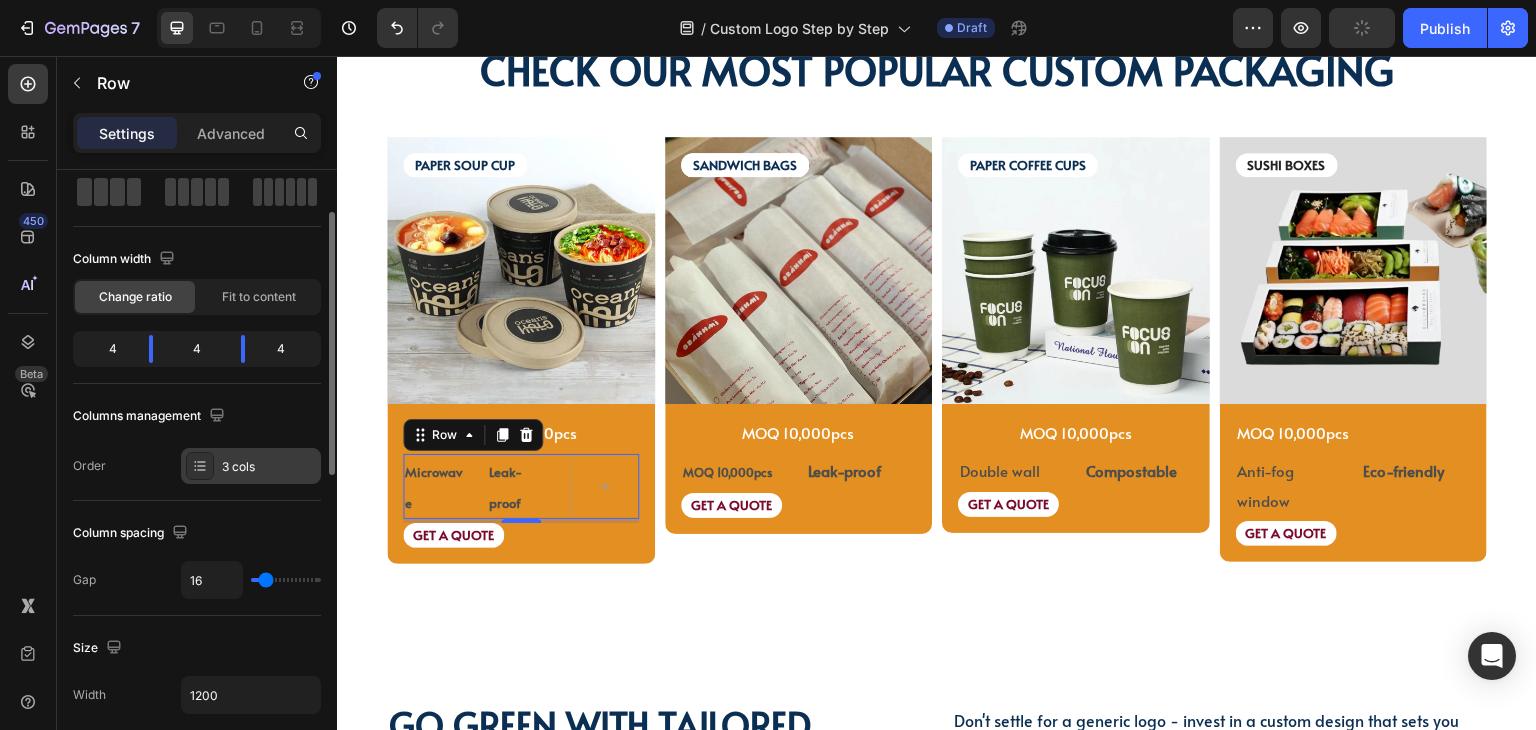 scroll, scrollTop: 200, scrollLeft: 0, axis: vertical 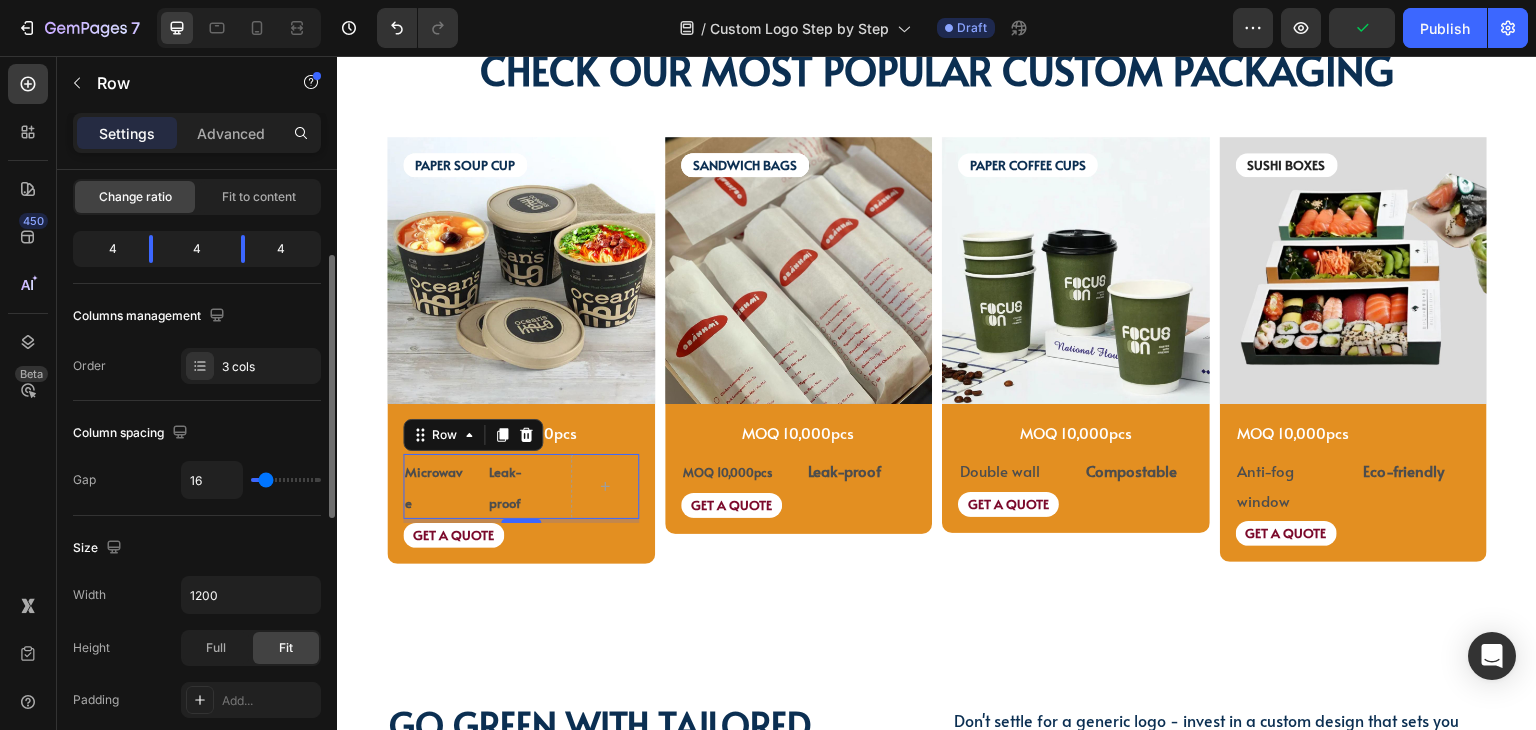 type on "0" 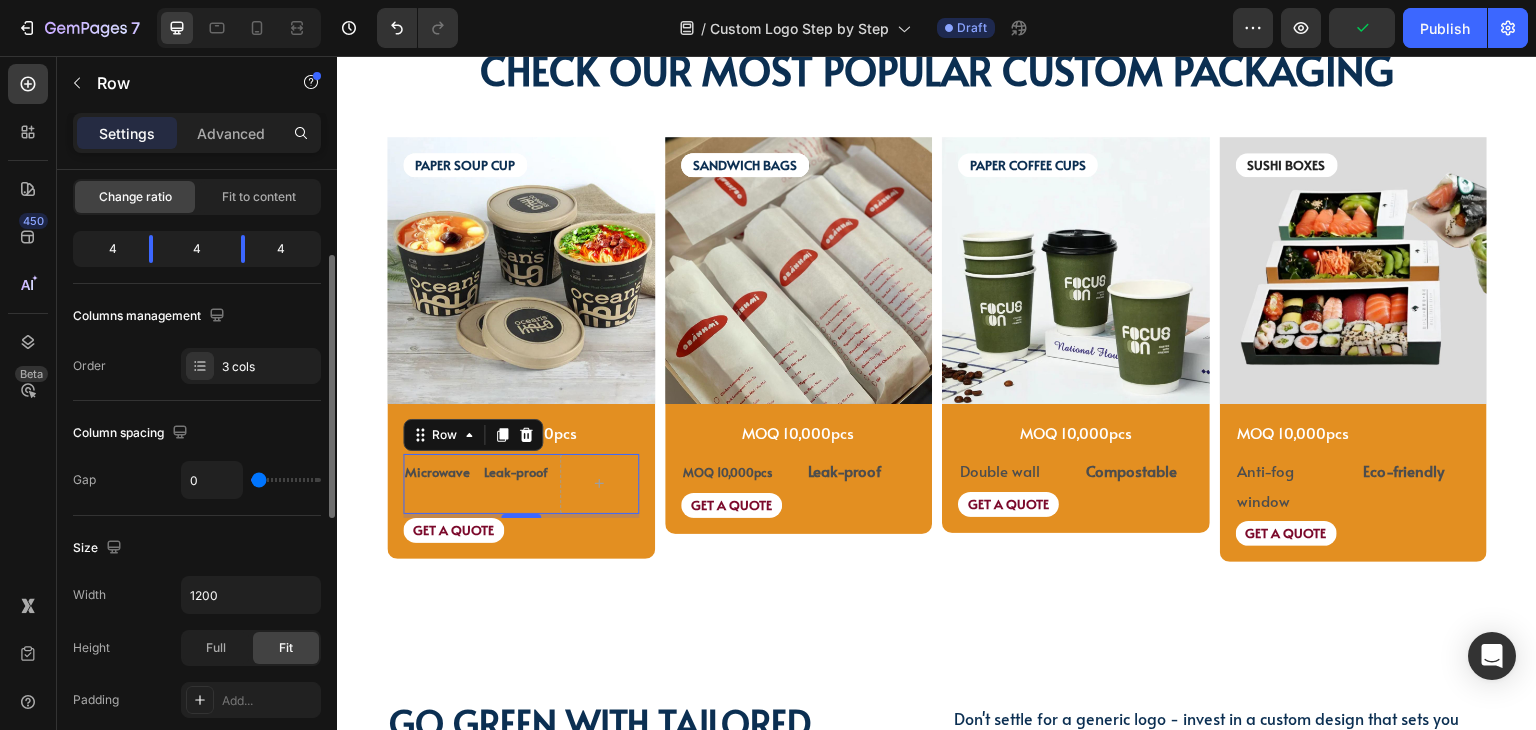 drag, startPoint x: 263, startPoint y: 473, endPoint x: 238, endPoint y: 474, distance: 25.019993 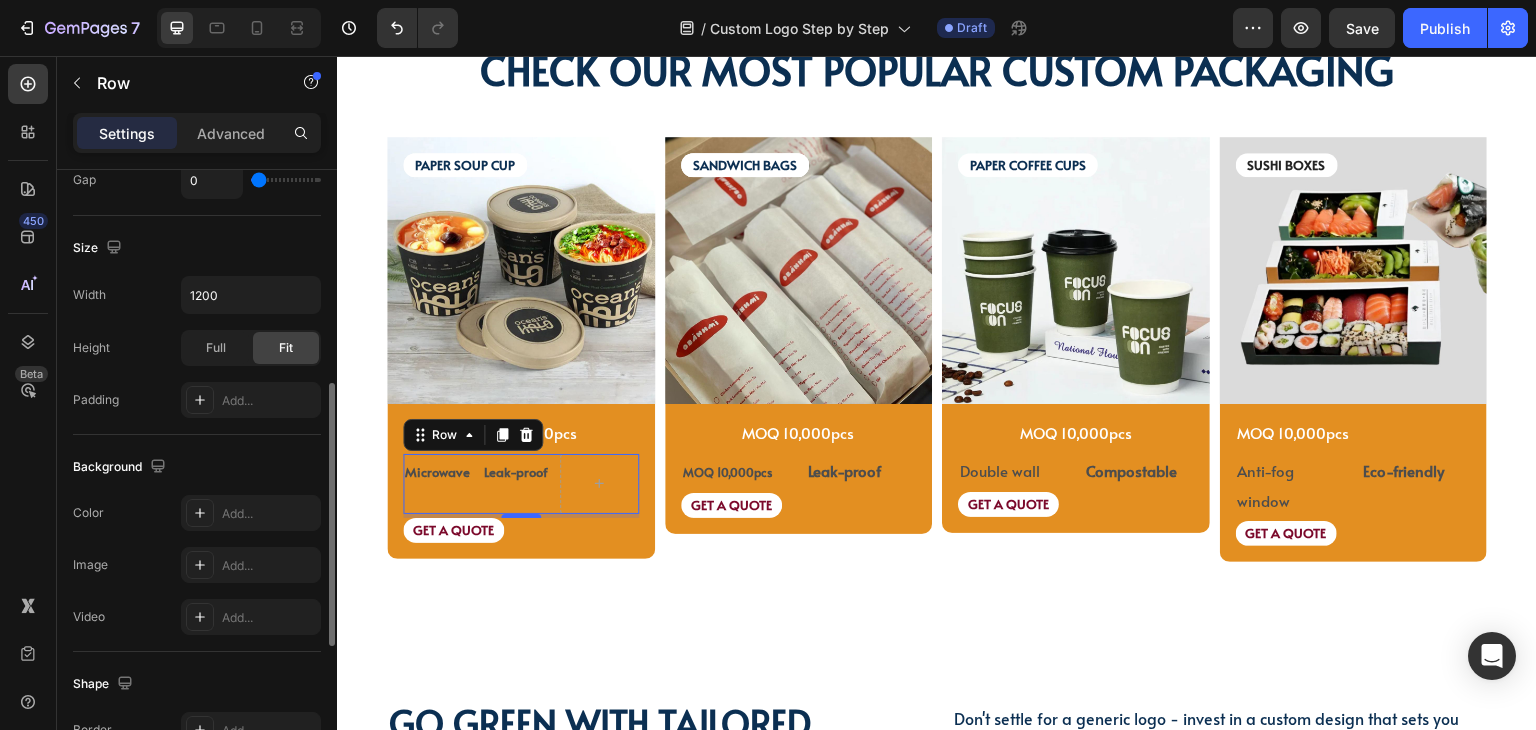 scroll, scrollTop: 828, scrollLeft: 0, axis: vertical 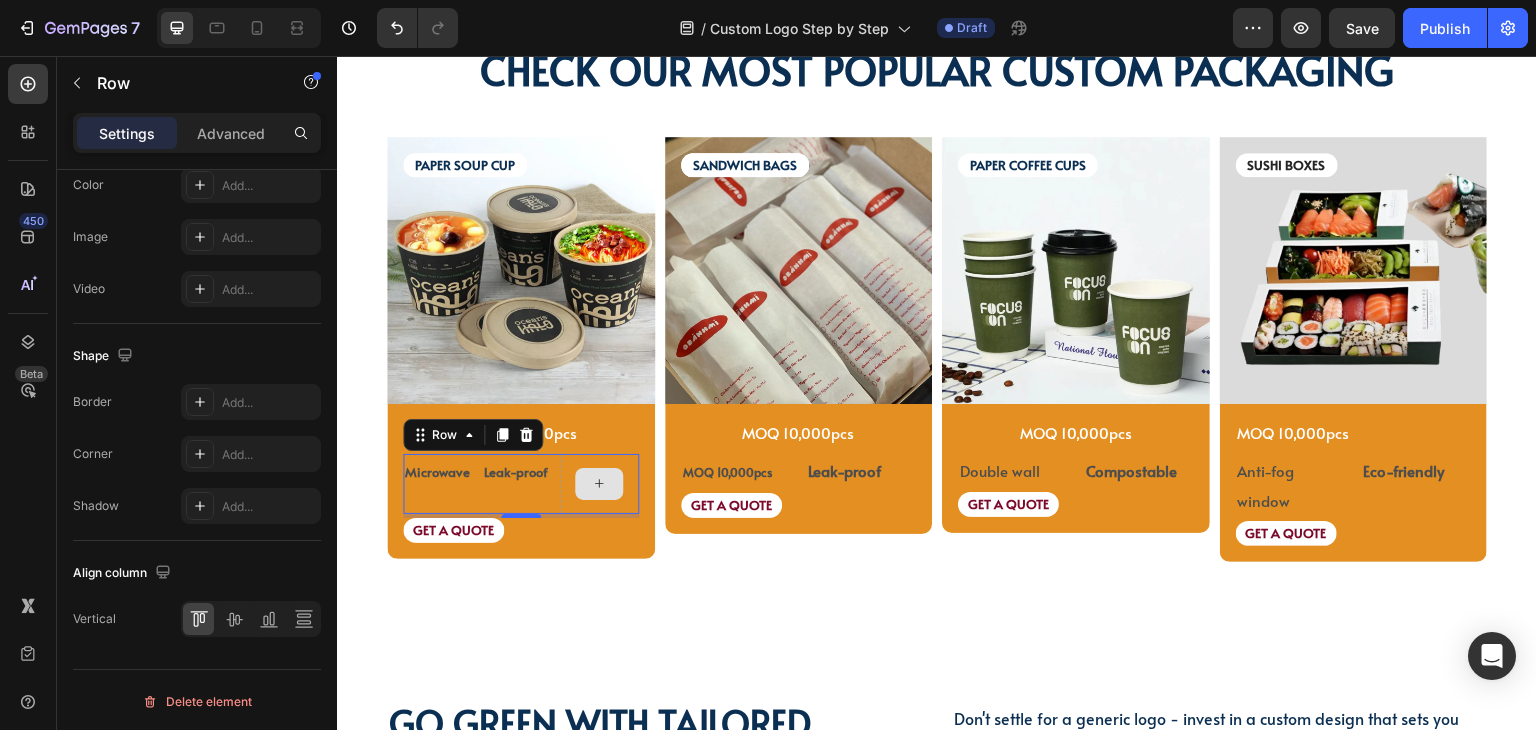 click at bounding box center [599, 484] 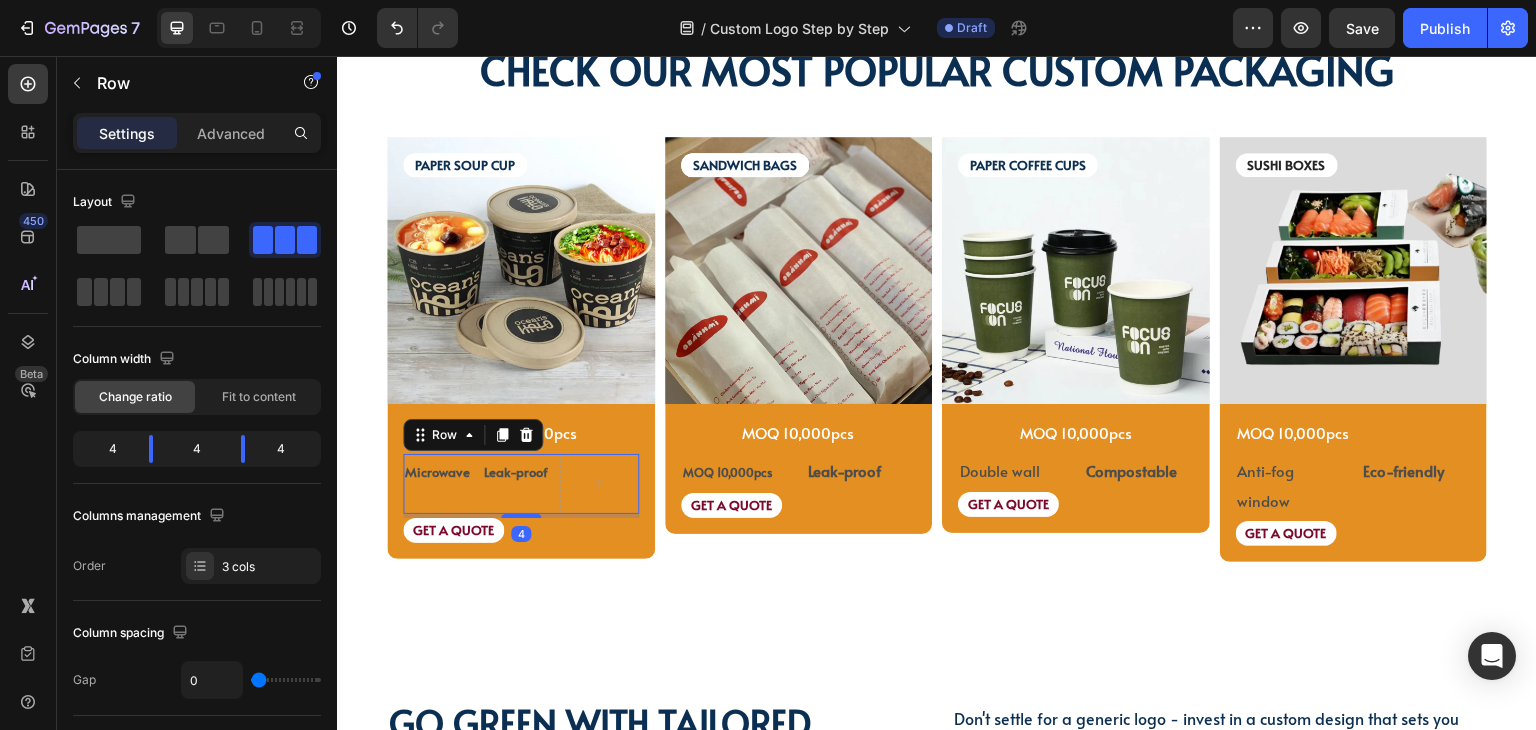 click on "Leak-proof Text Block" at bounding box center (521, 484) 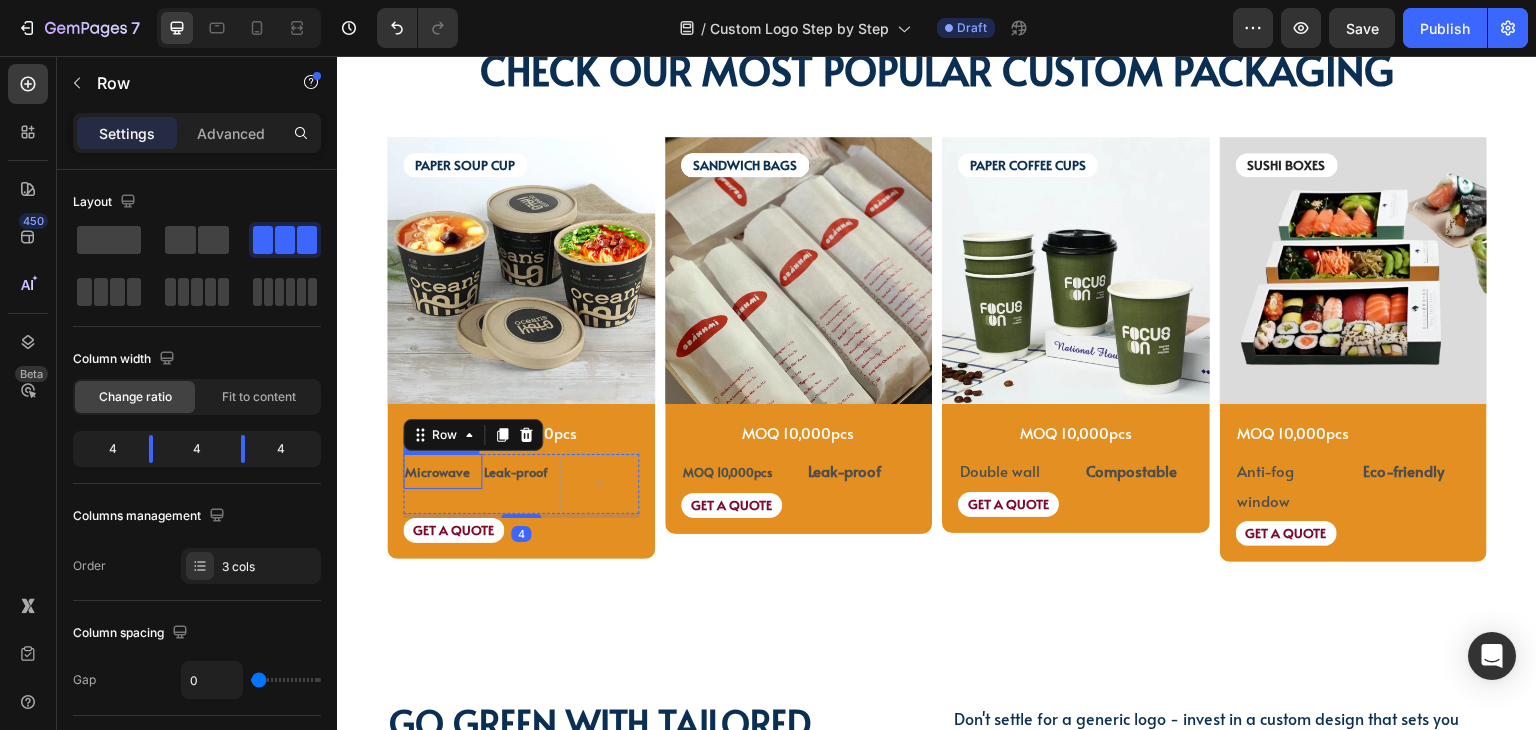 click on "Microwave" at bounding box center (437, 472) 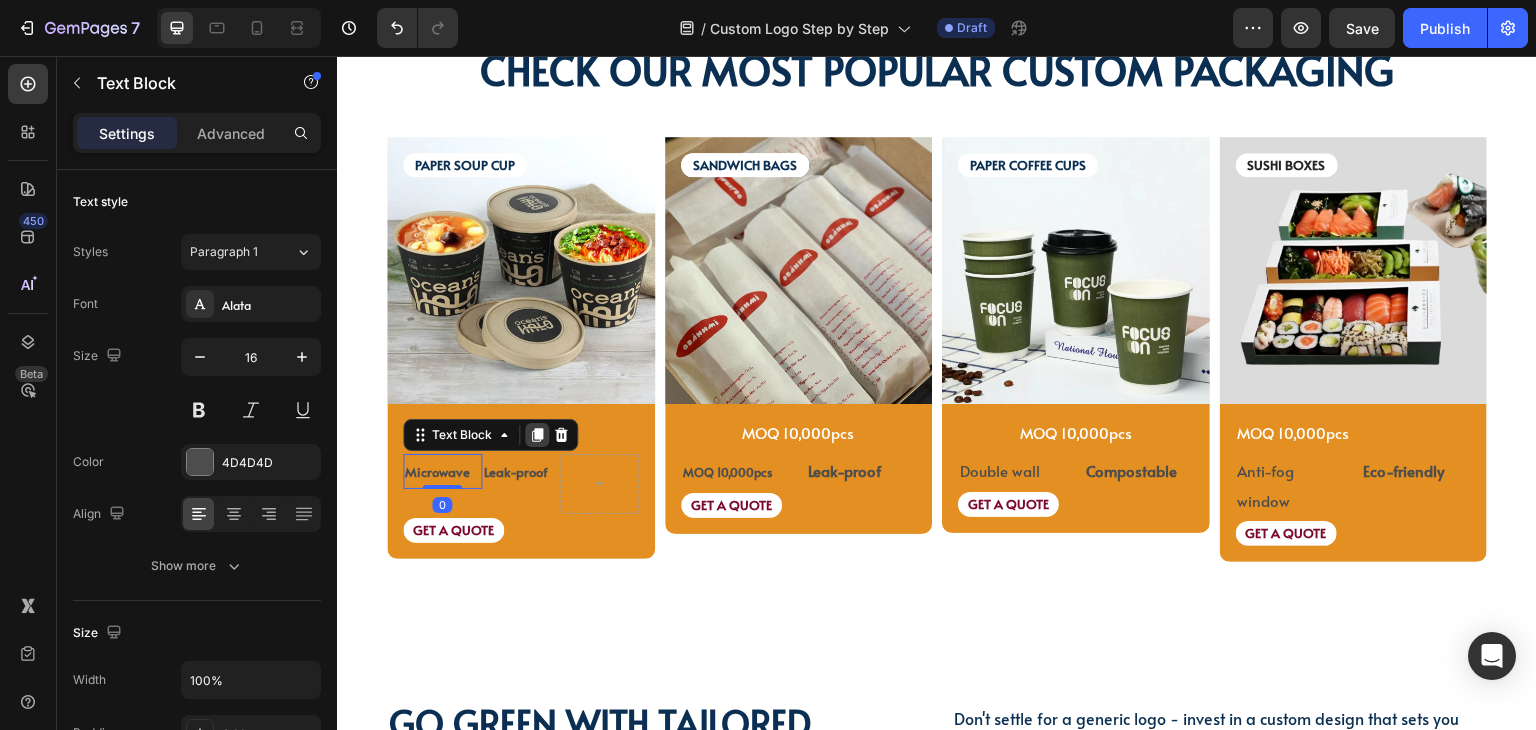 click 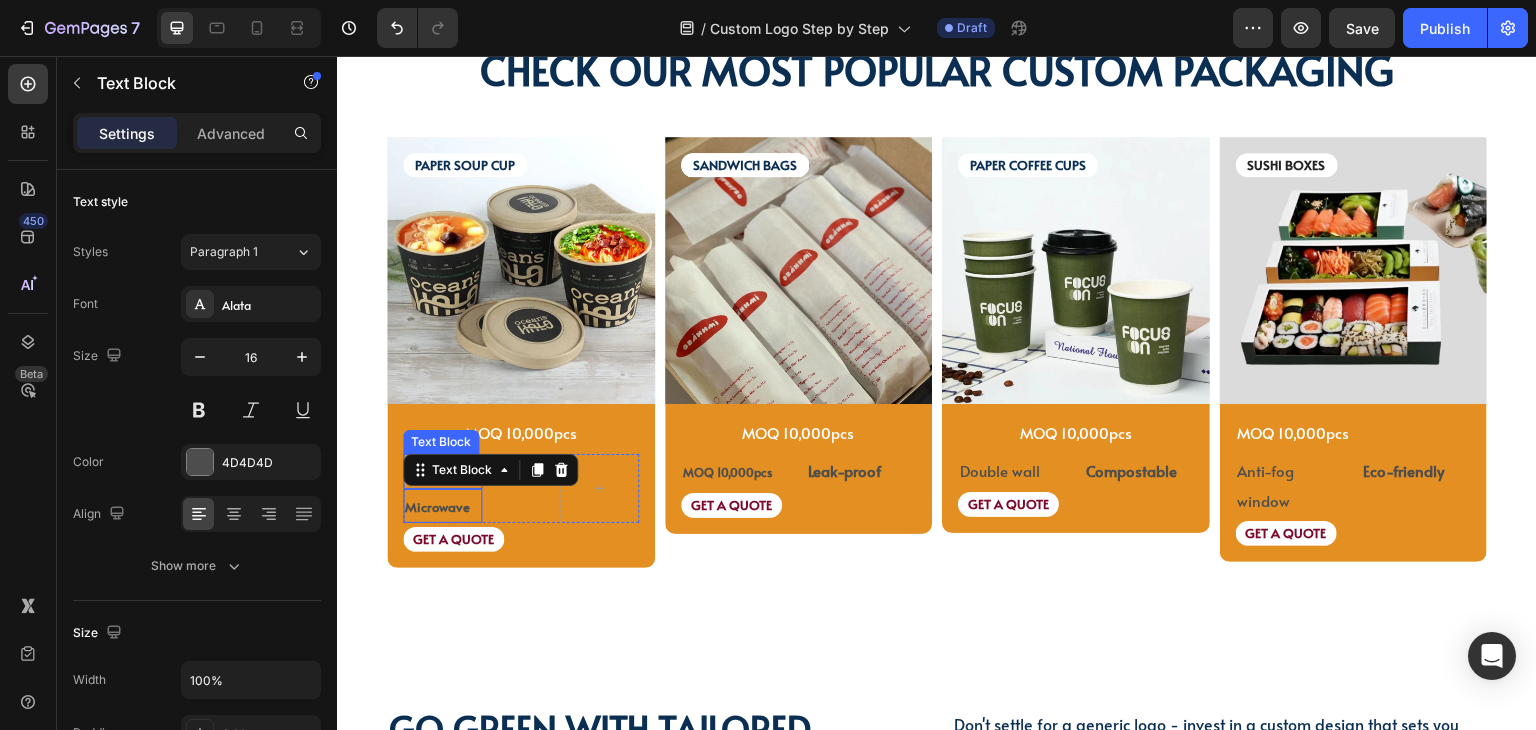 scroll, scrollTop: 566, scrollLeft: 0, axis: vertical 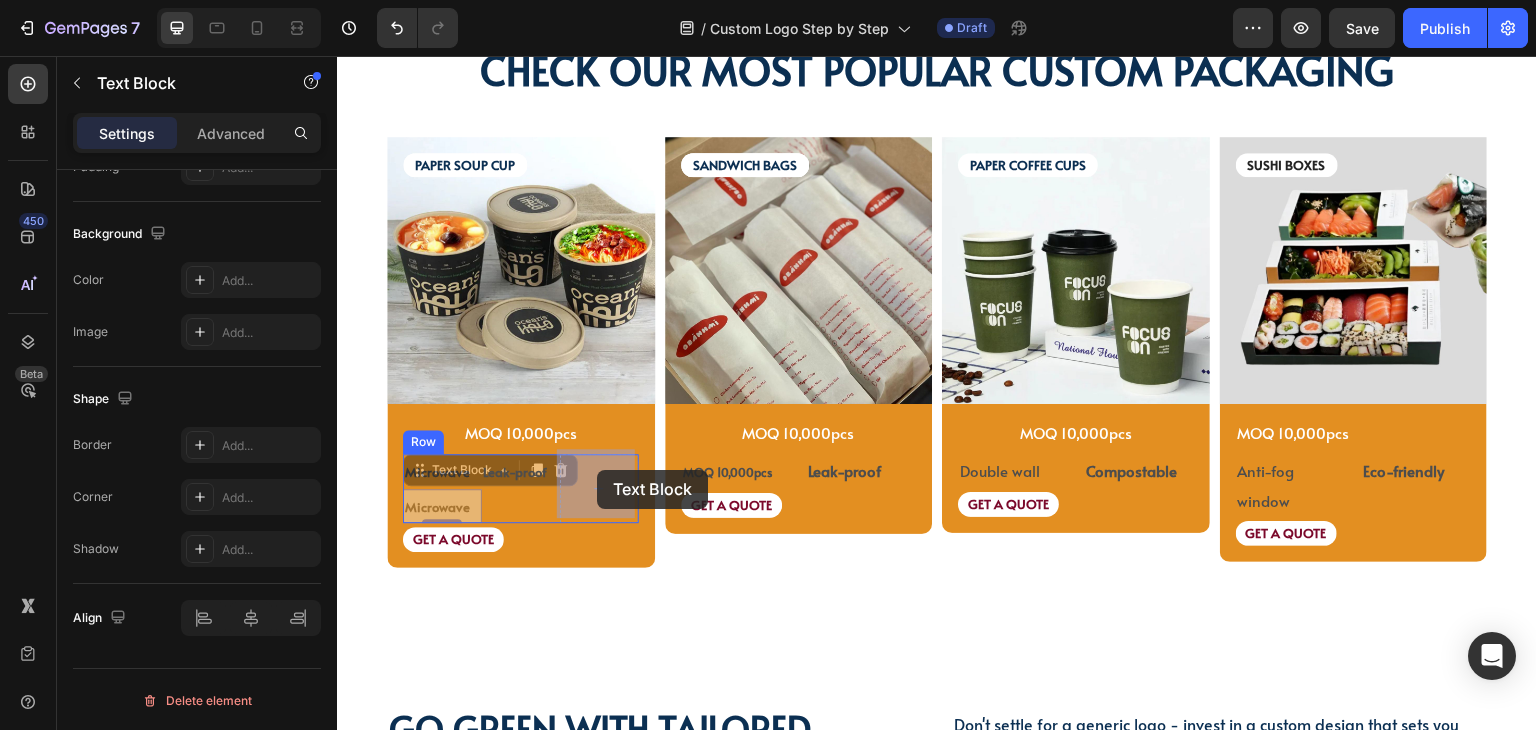 drag, startPoint x: 460, startPoint y: 468, endPoint x: 597, endPoint y: 470, distance: 137.0146 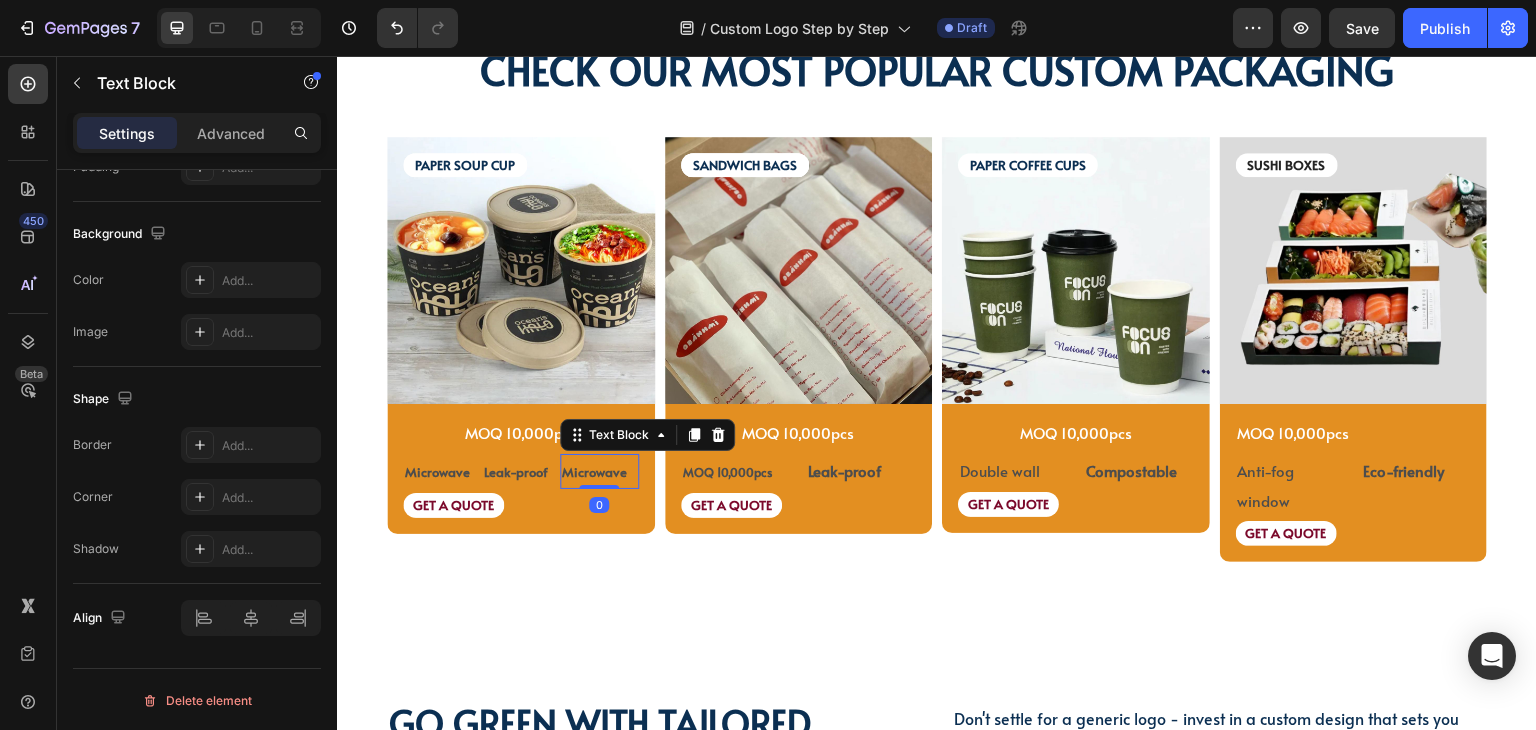 click on "Microwave" at bounding box center (594, 472) 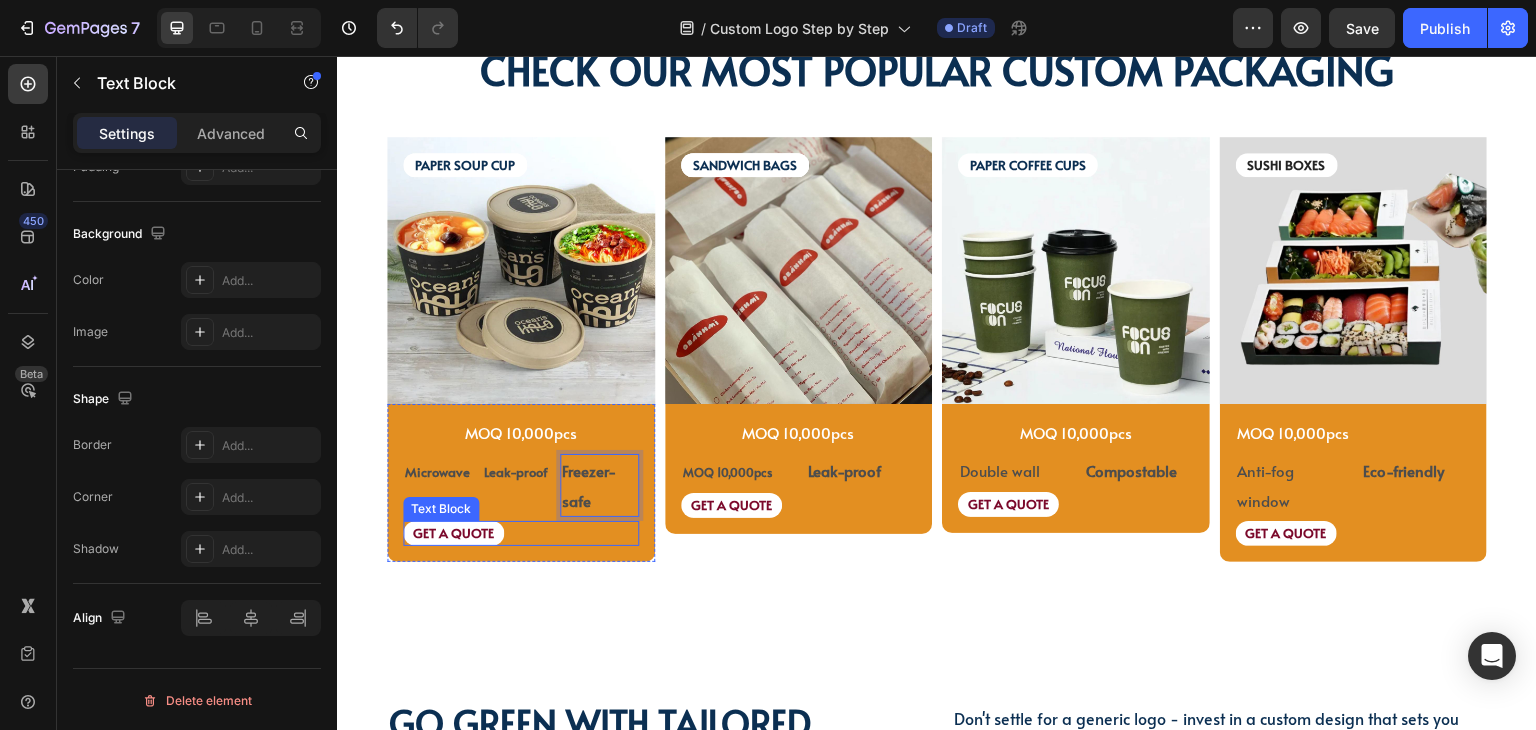 click on "GET A QUOTE" at bounding box center [521, 533] 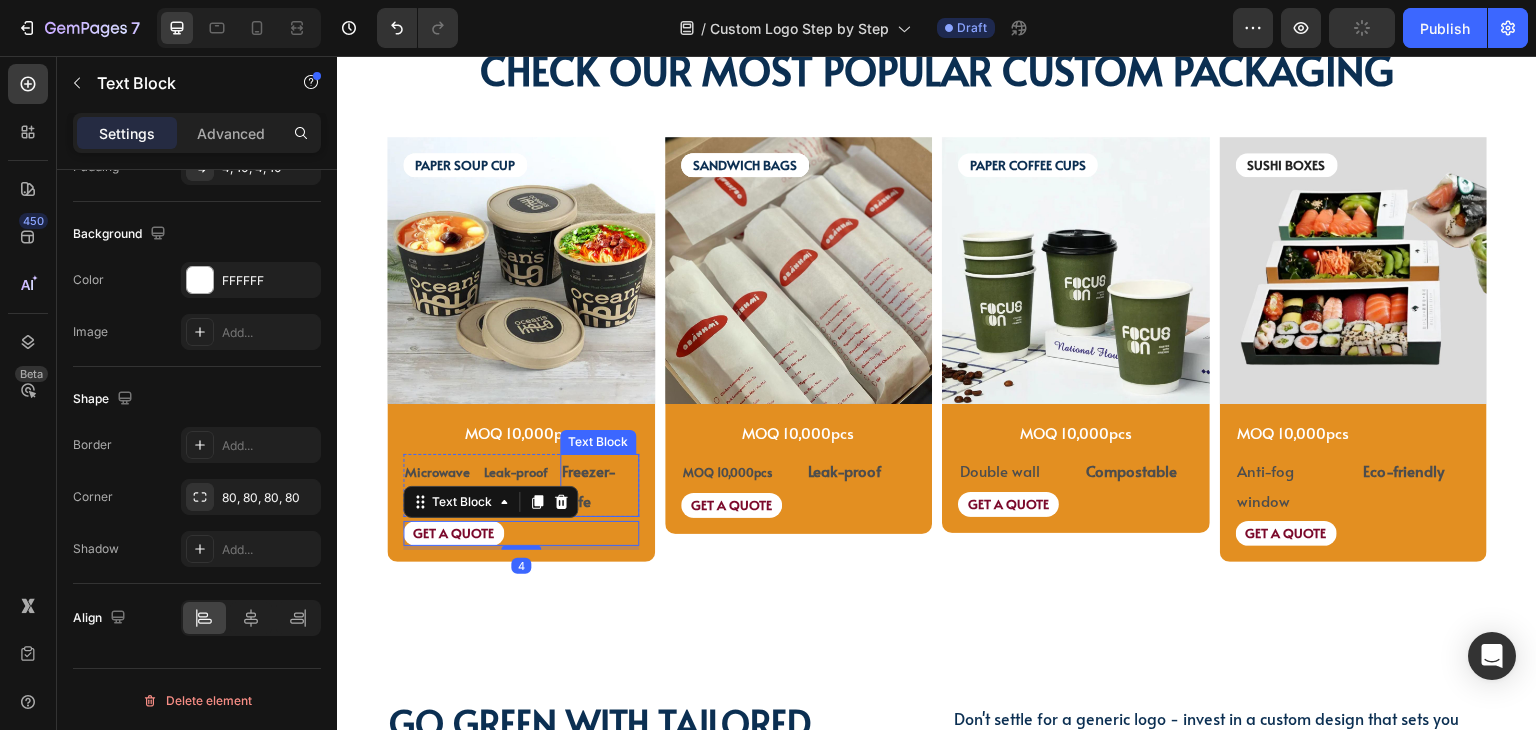 click on "Freezer-safe" at bounding box center [599, 486] 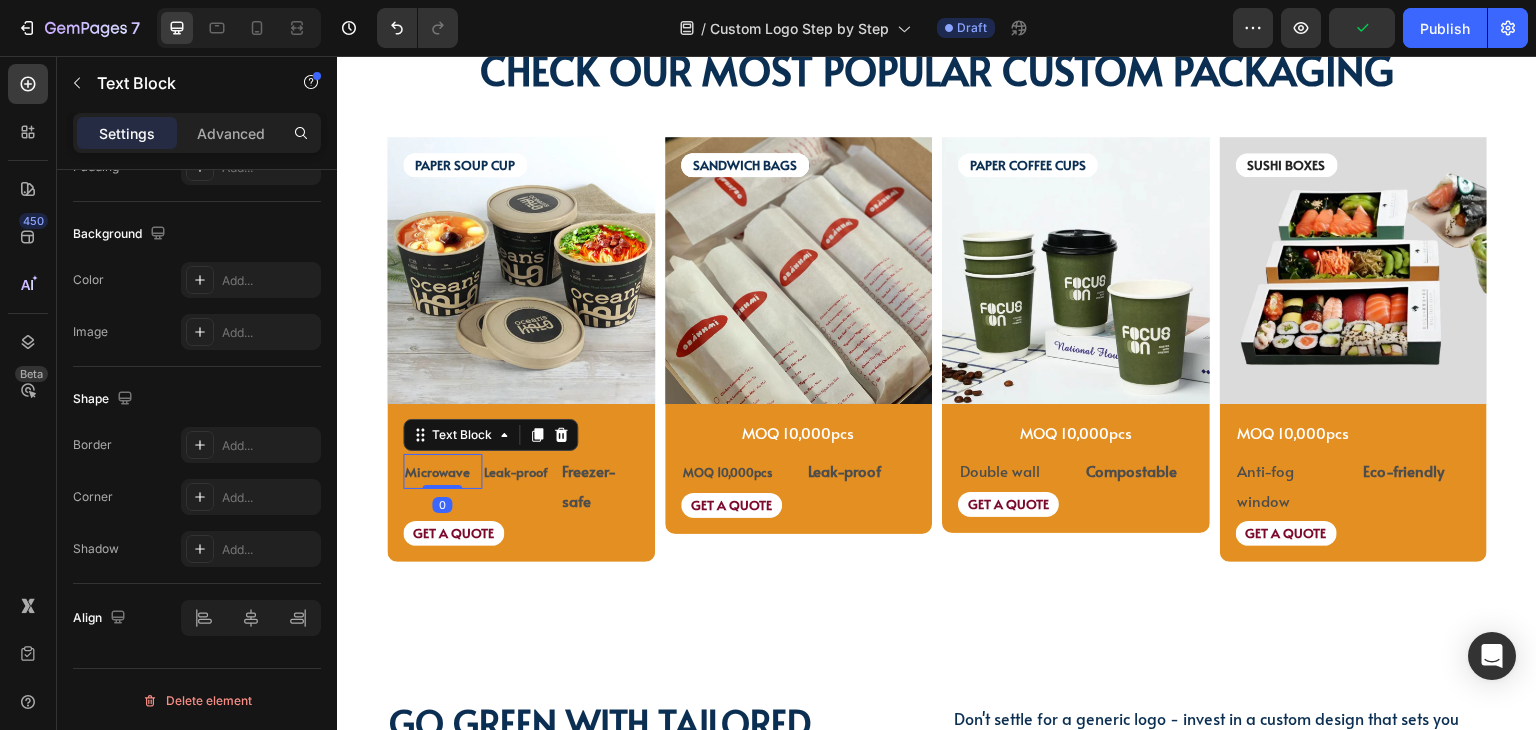 click on "Microwave" at bounding box center [442, 471] 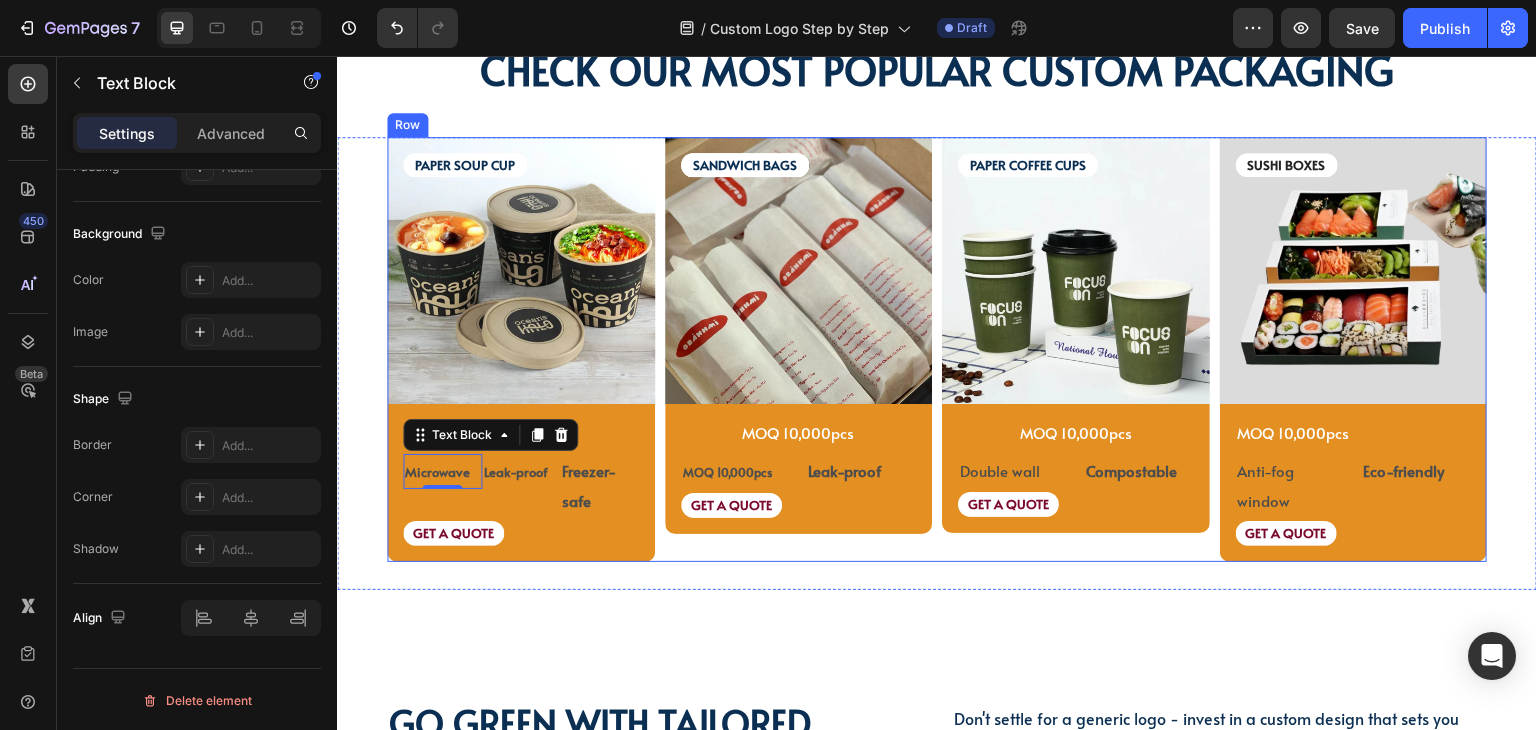 click on "PAPER SOUP CUP Text Block PAPER SOUP CUP Text Block Image MOQ 10,000pcs Text Block Microwave  Text Block   0 Leak-proof Text Block Freezer-safe Text Block Row GET A QUOTE Text Block Row Product SANDWICH BAGS Text Block SANDWICH BAGS Text Block SANDWICH BAGS Text Block Image MOQ 10,000pcs Text Block MOQ 10,000pcs Text Block Leak-proof Text Block Row GET A QUOTE Text Block Row Product PAPER COFFEE CUPS Text Block Image MOQ 10,000pcs Text Block Row Double wall Text Block Compostable Text Block Row GET A QUOTE Text Block Row Product SUSHI BOXES Text Block Image MOQ 10,000pcs Text Block Anti-fog window Text Block Eco-friendly Text Block Row GET A QUOTE Text Block Row Product Row" at bounding box center (937, 350) 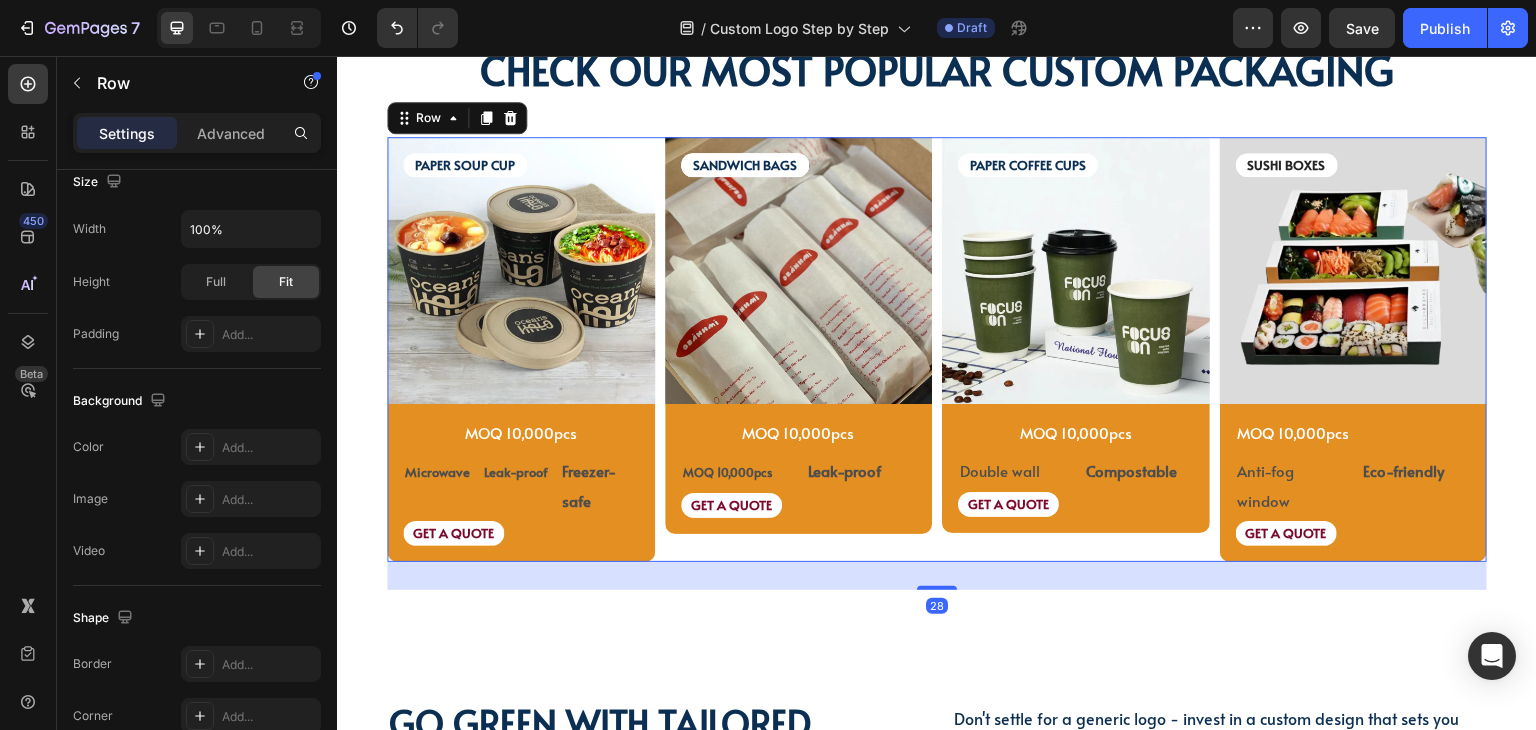 scroll, scrollTop: 0, scrollLeft: 0, axis: both 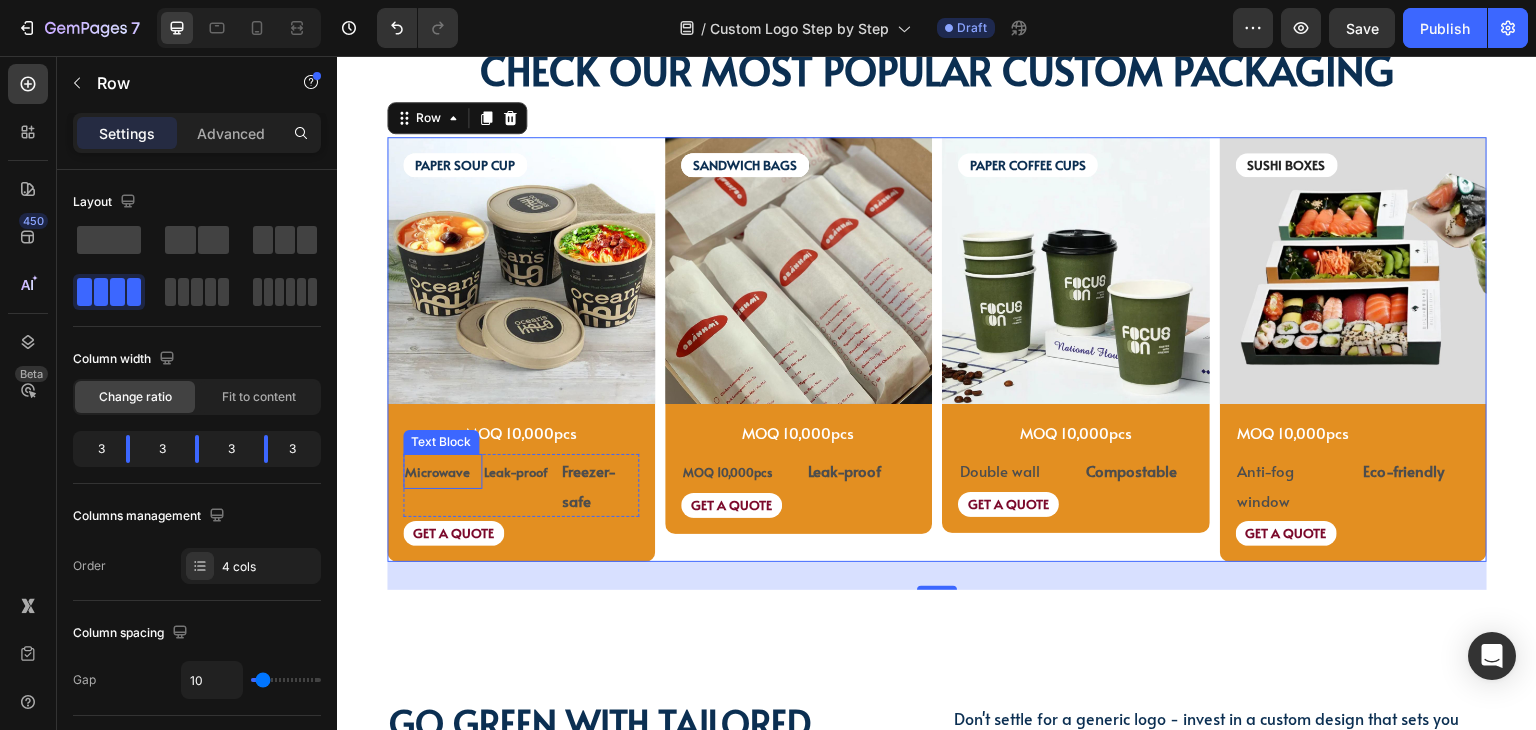 click on "Microwave" at bounding box center [442, 471] 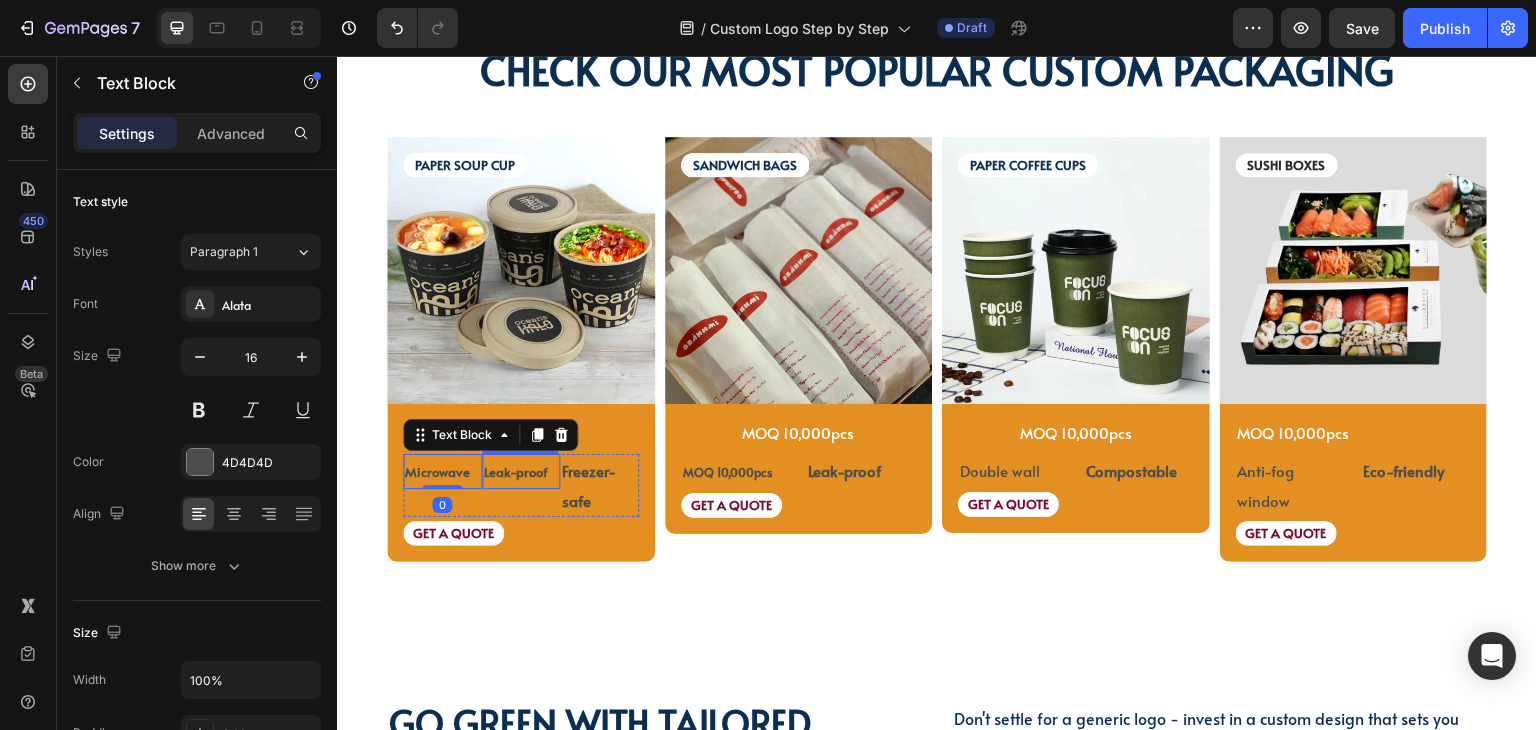 click on "Leak-proof" at bounding box center (516, 472) 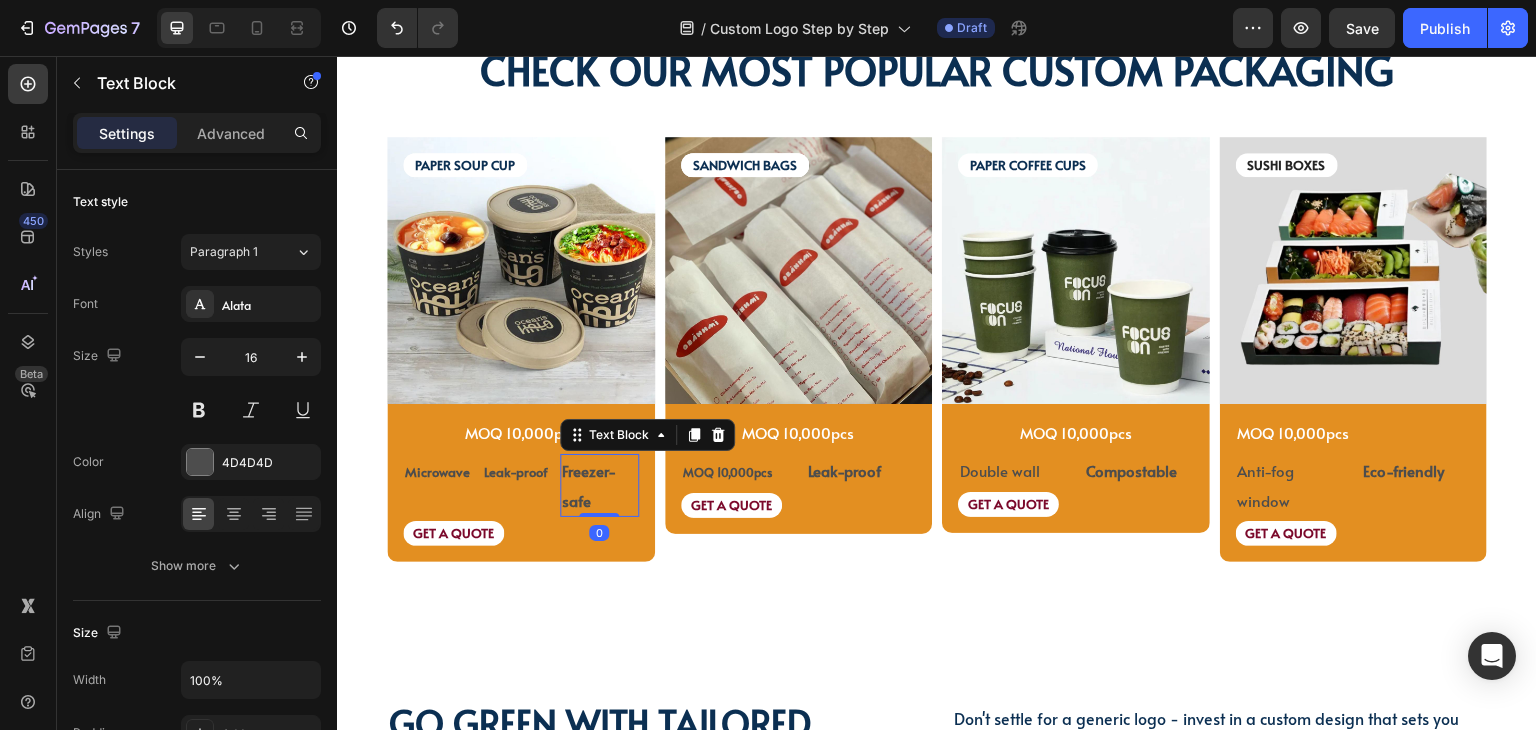 click on "Freezer-safe" at bounding box center [589, 485] 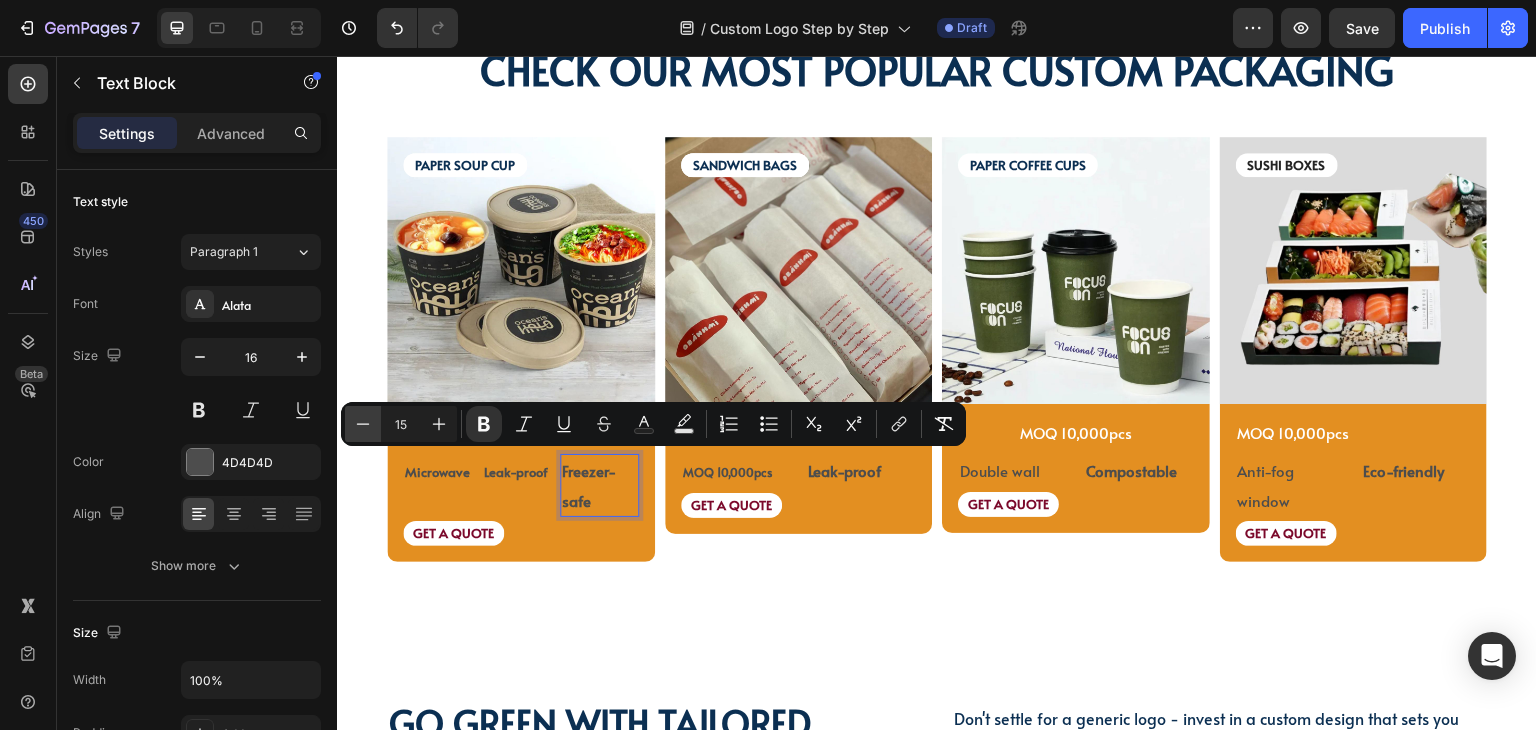 click 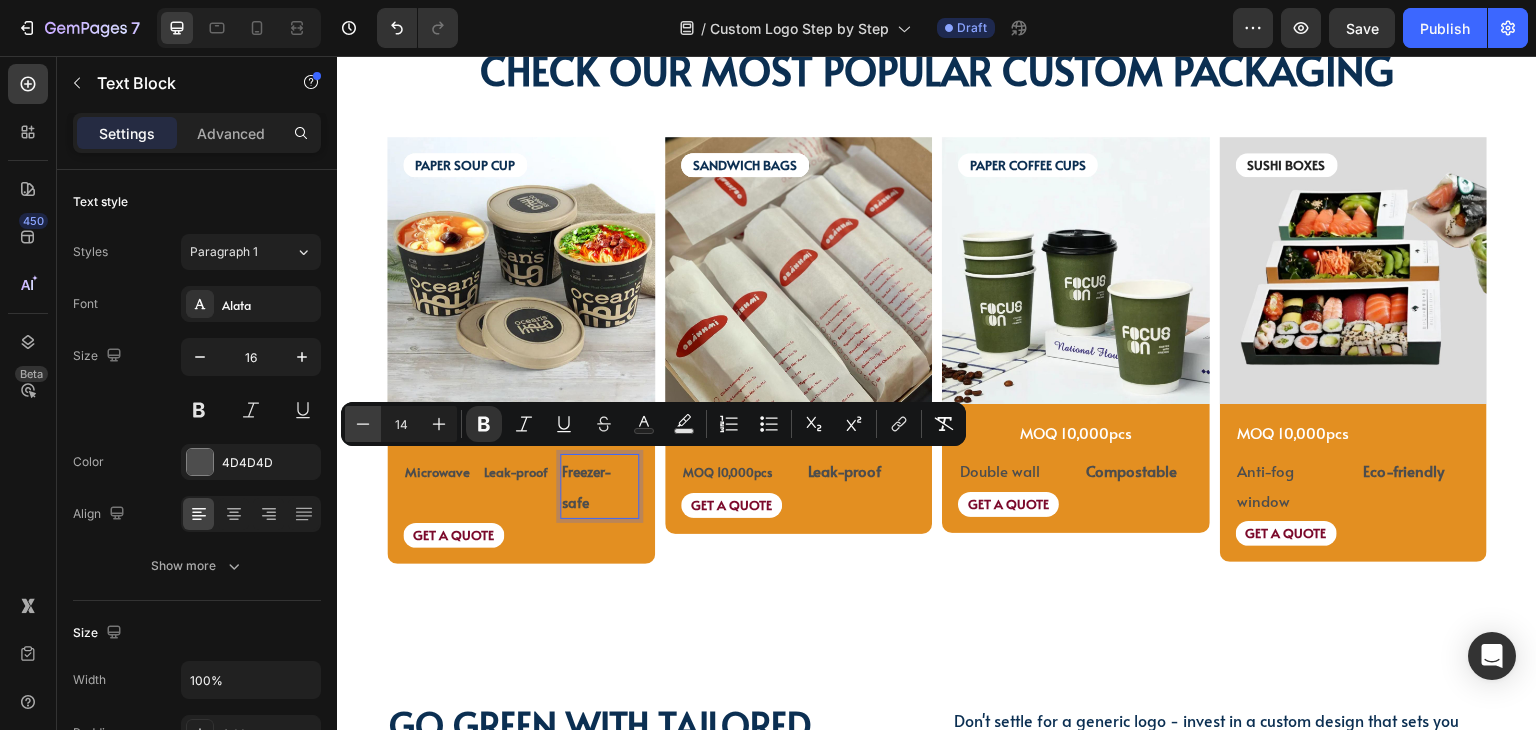 click 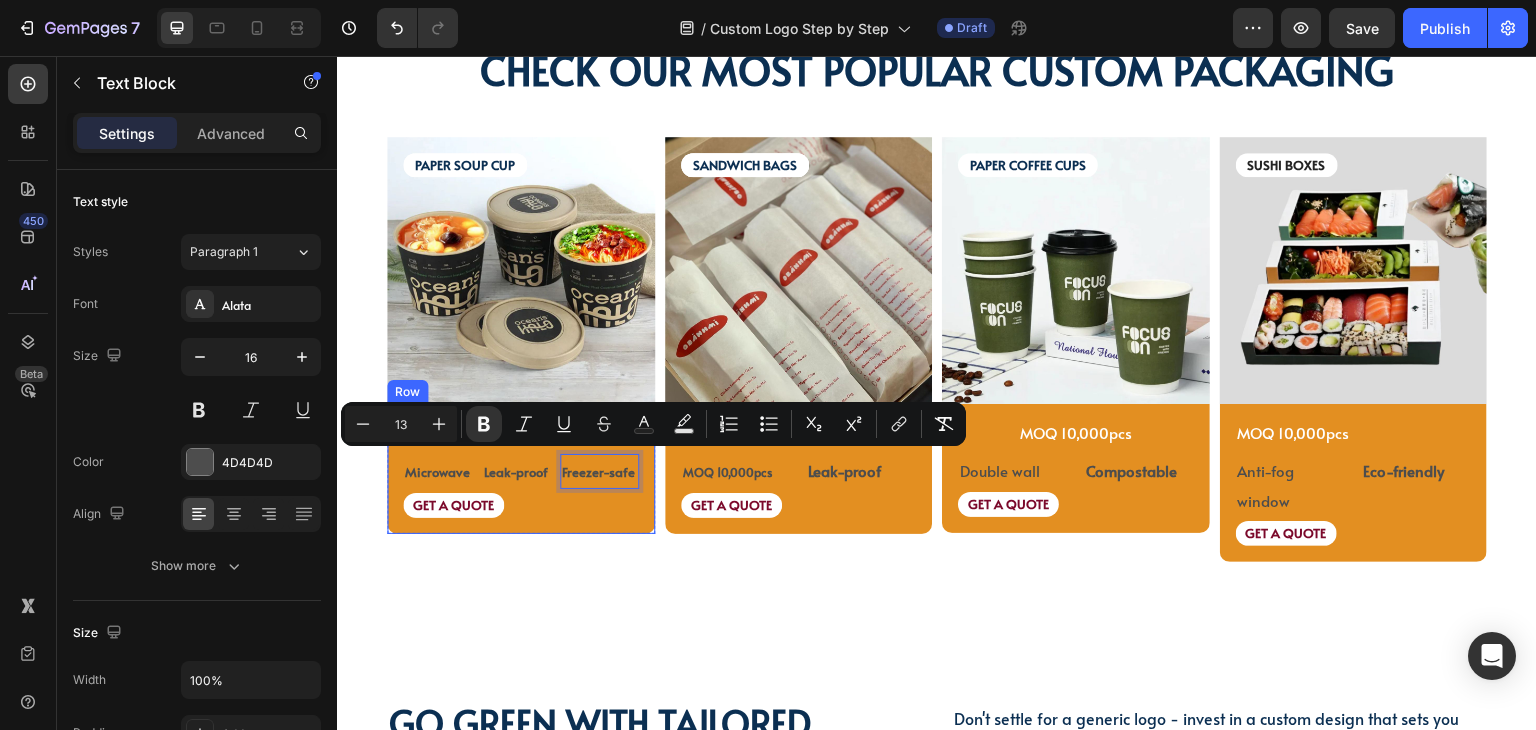 click on "MOQ 10,000pcs Text Block Microwave  Text Block Leak-proof Text Block Freezer-safe Text Block   0 Row GET A QUOTE Text Block Row" at bounding box center [521, 469] 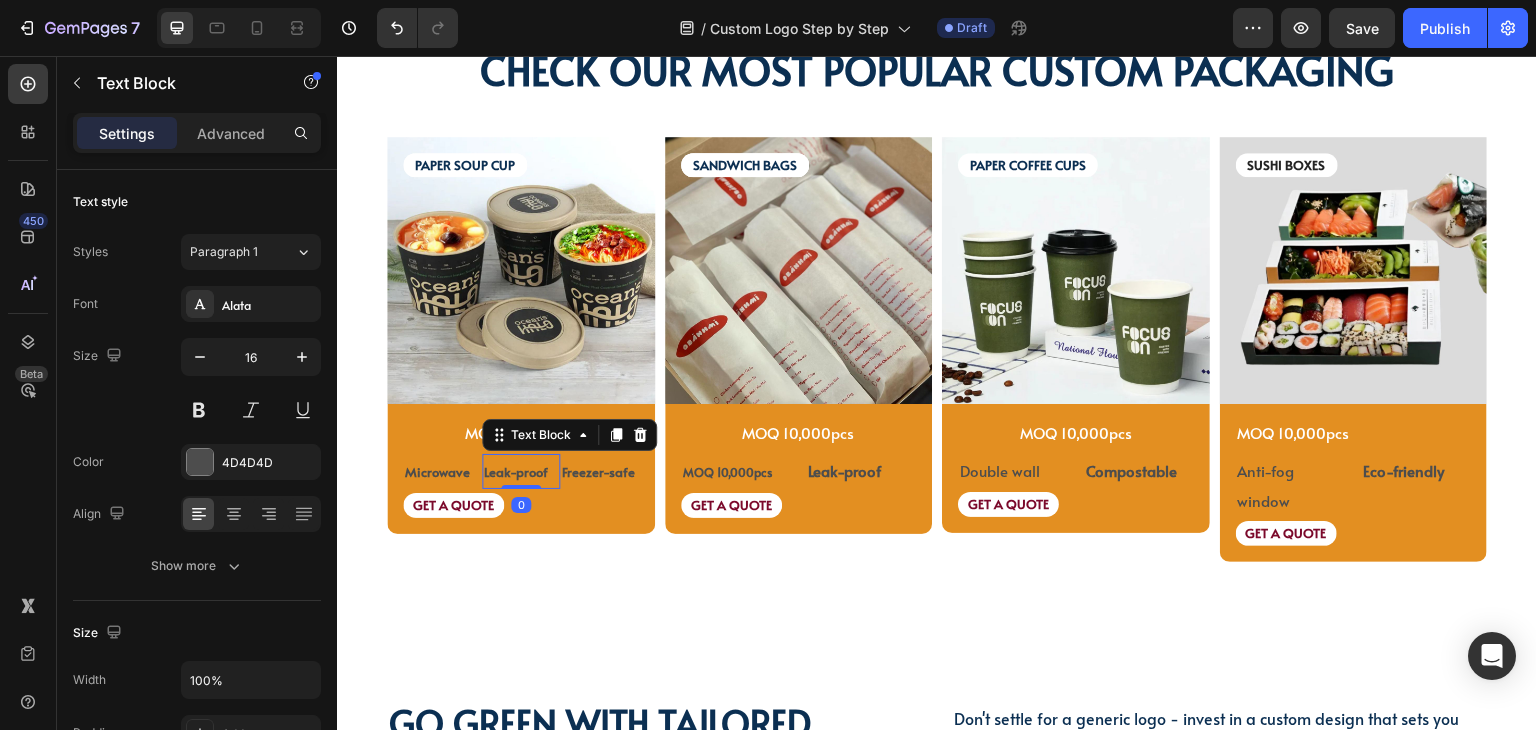 click on "Leak-proof" at bounding box center (521, 471) 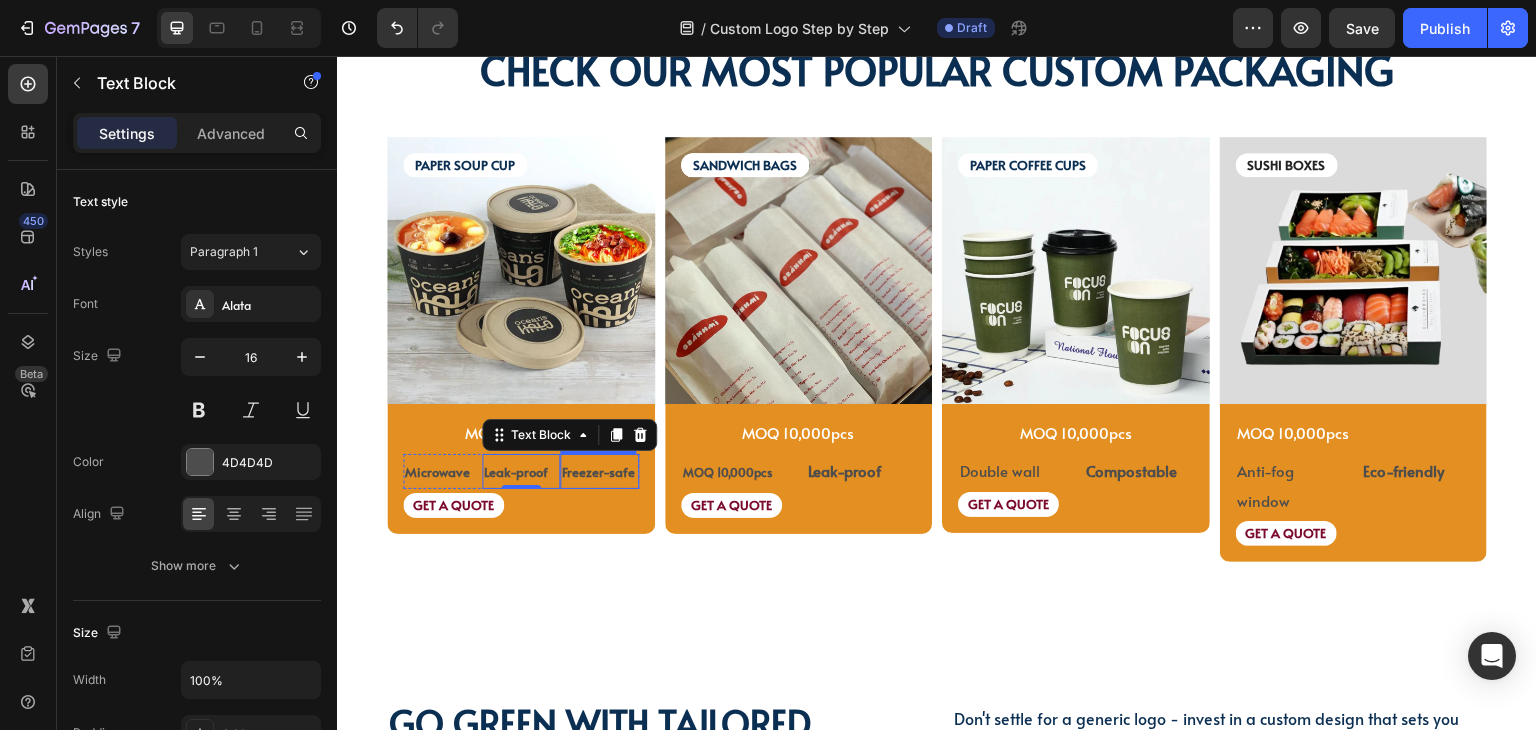 click on "Freezer-safe" at bounding box center (598, 472) 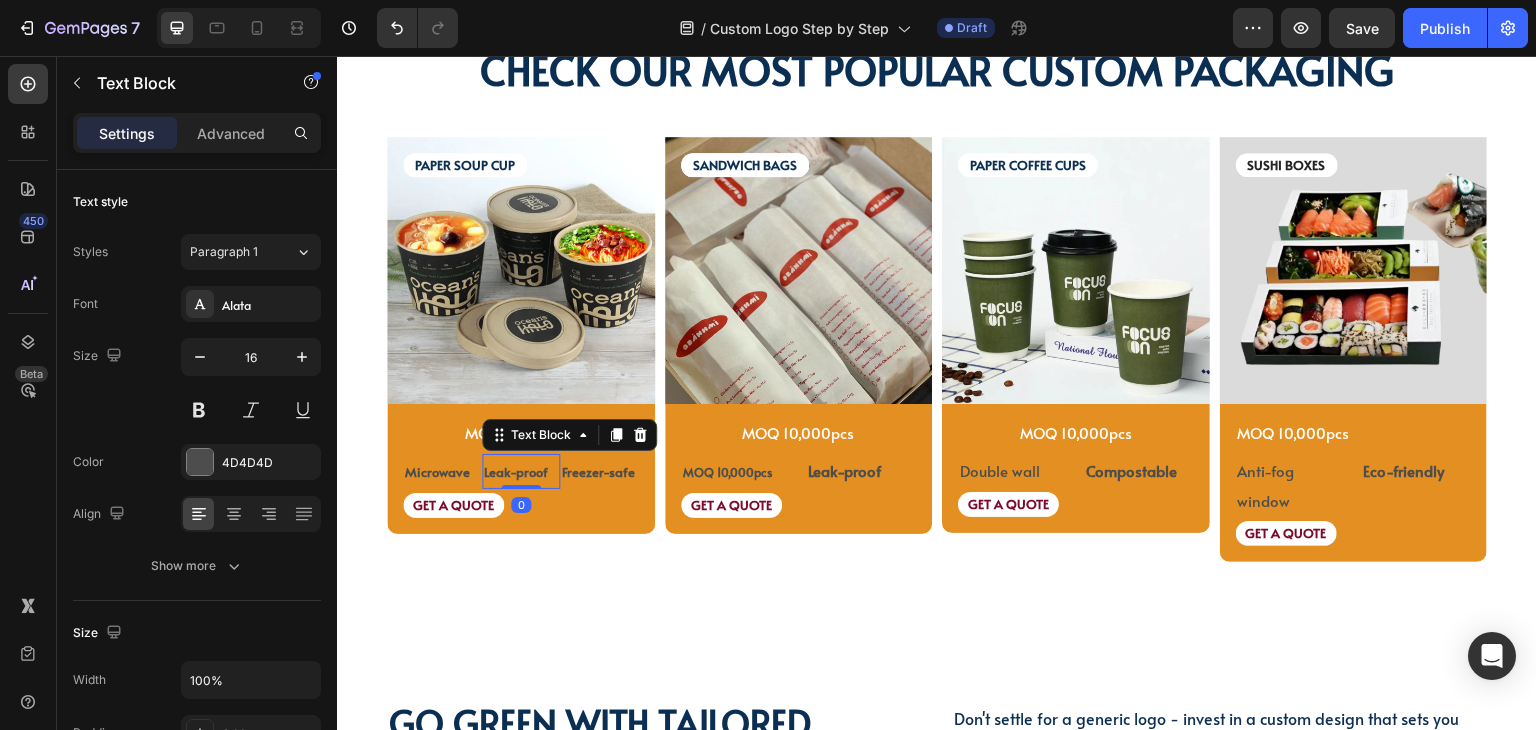 click on "Leak-proof" at bounding box center [516, 472] 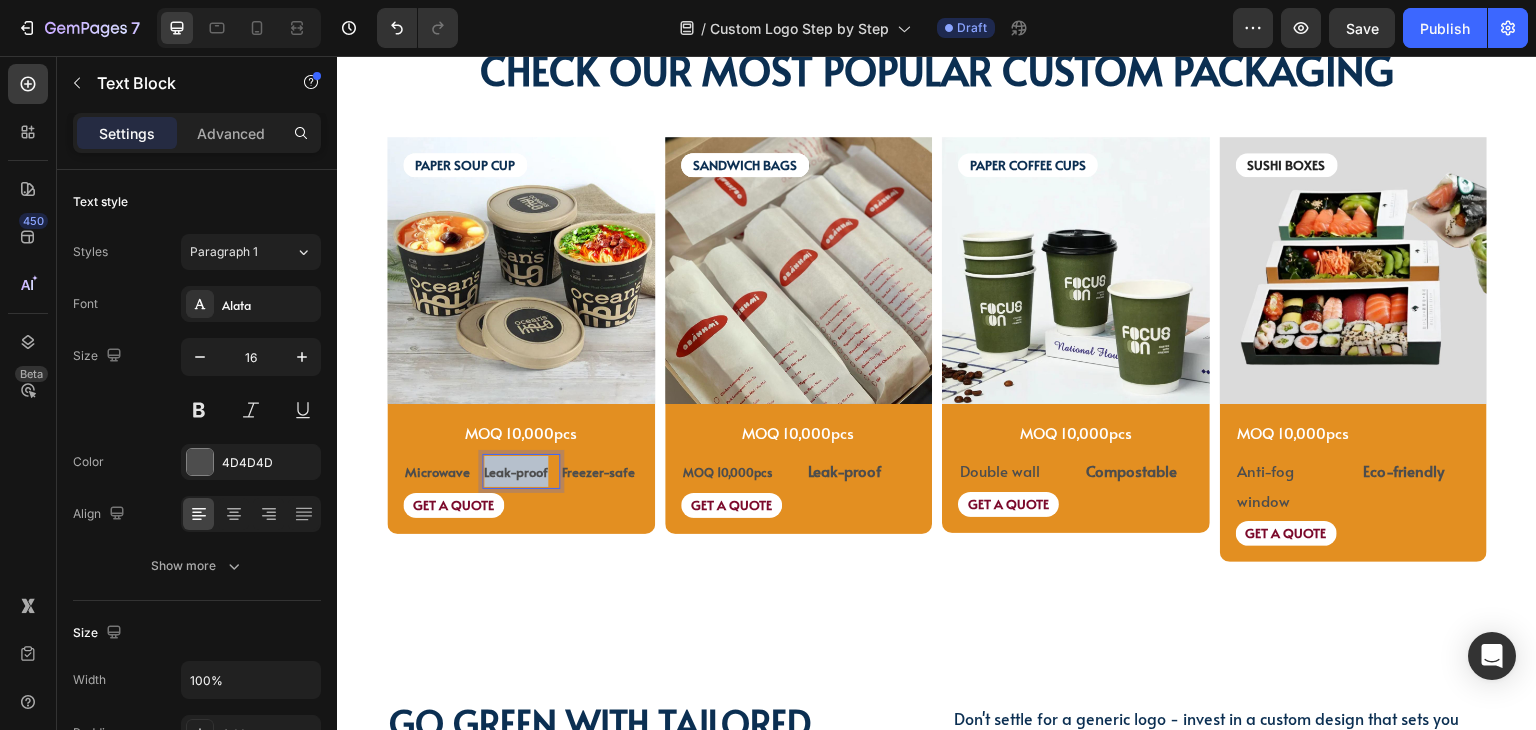 click on "Leak-proof" at bounding box center (516, 472) 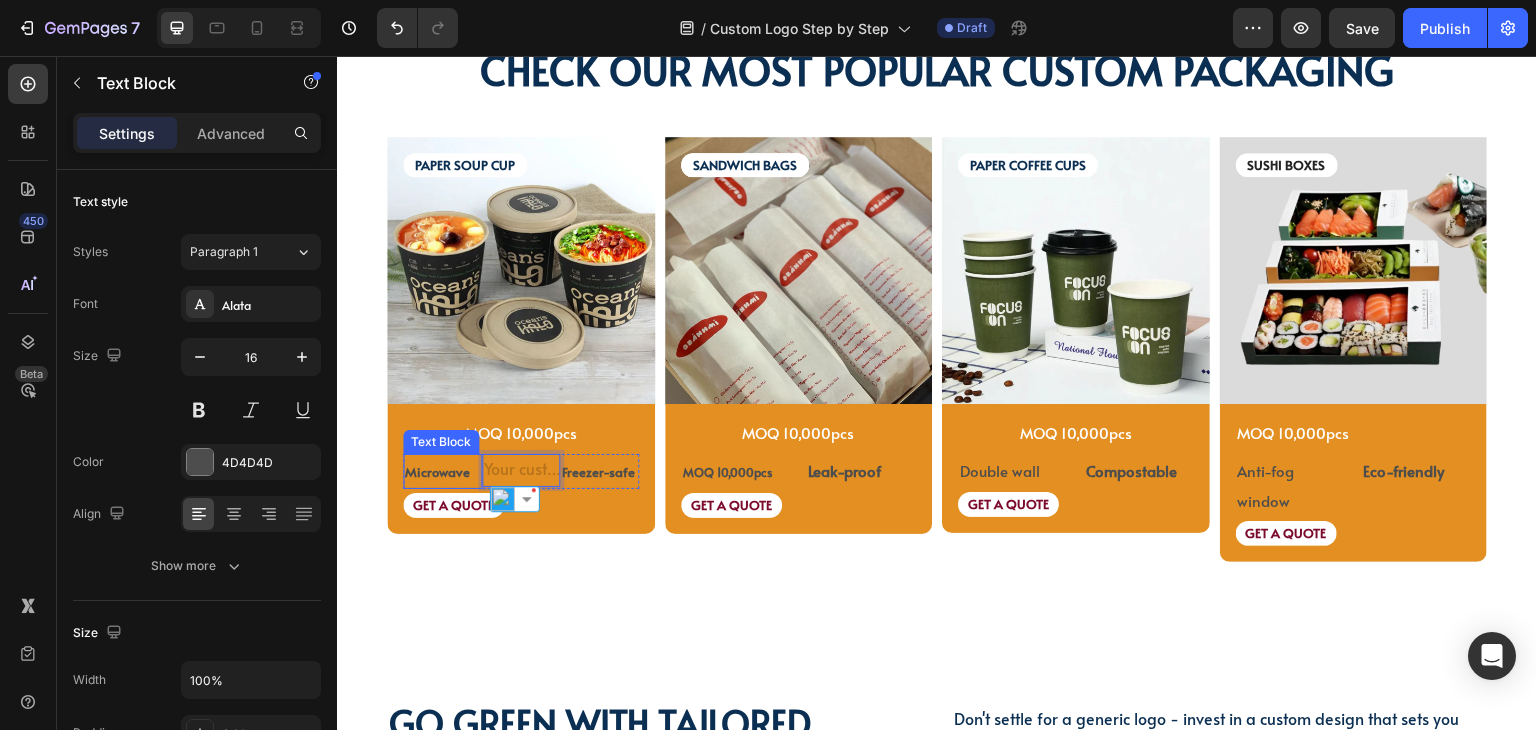 click on "Microwave" at bounding box center [437, 472] 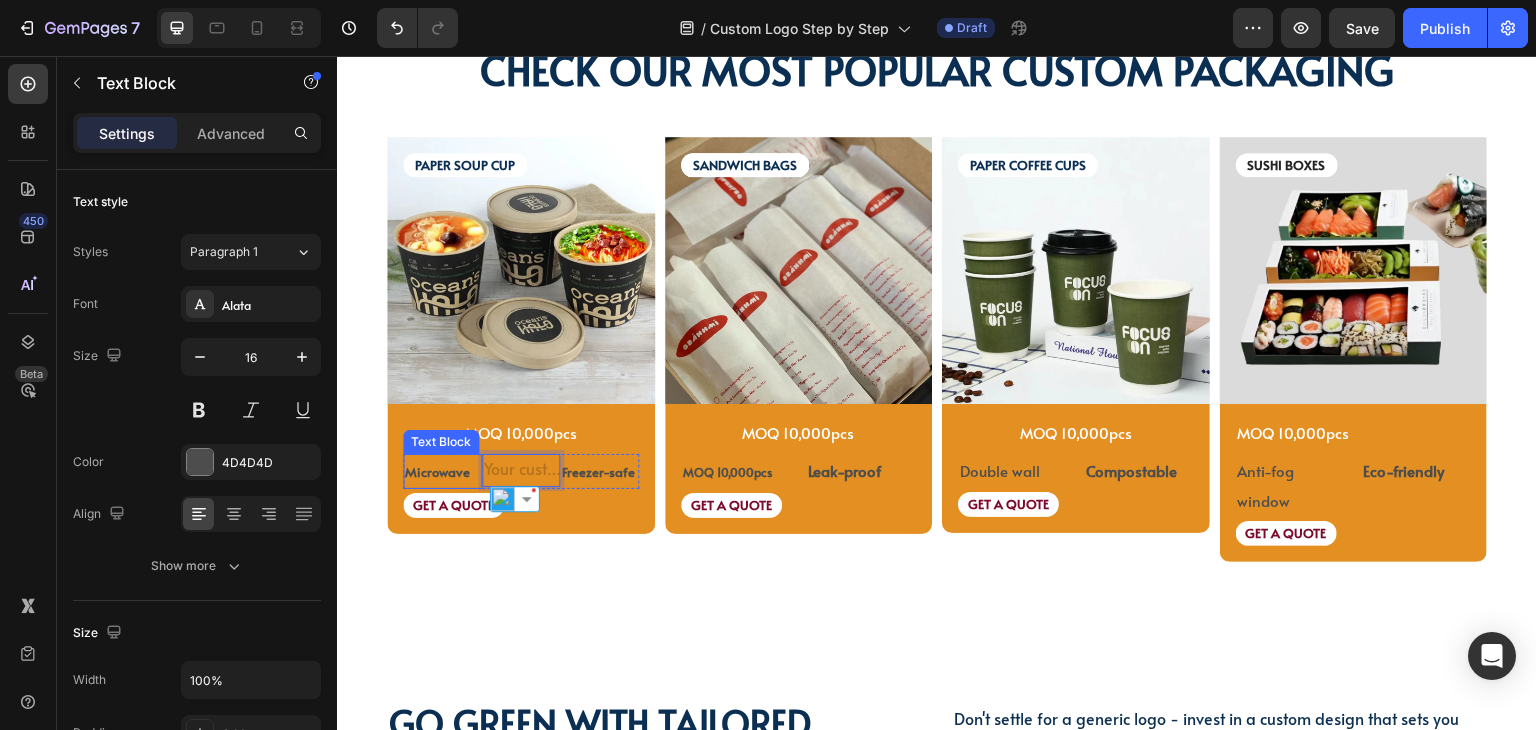 click on "Microwave  Text Block" at bounding box center [442, 471] 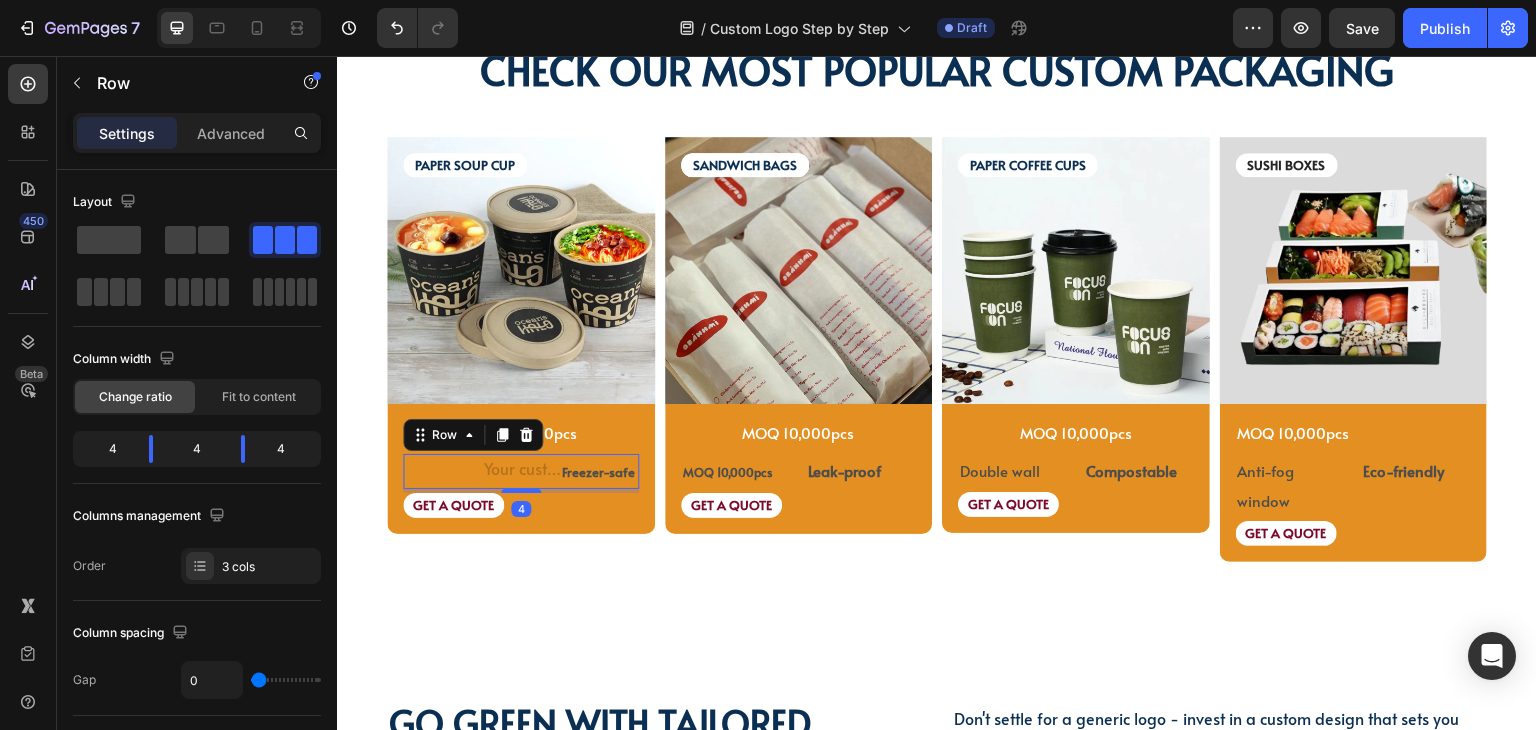 click on "Text Block" at bounding box center (442, 471) 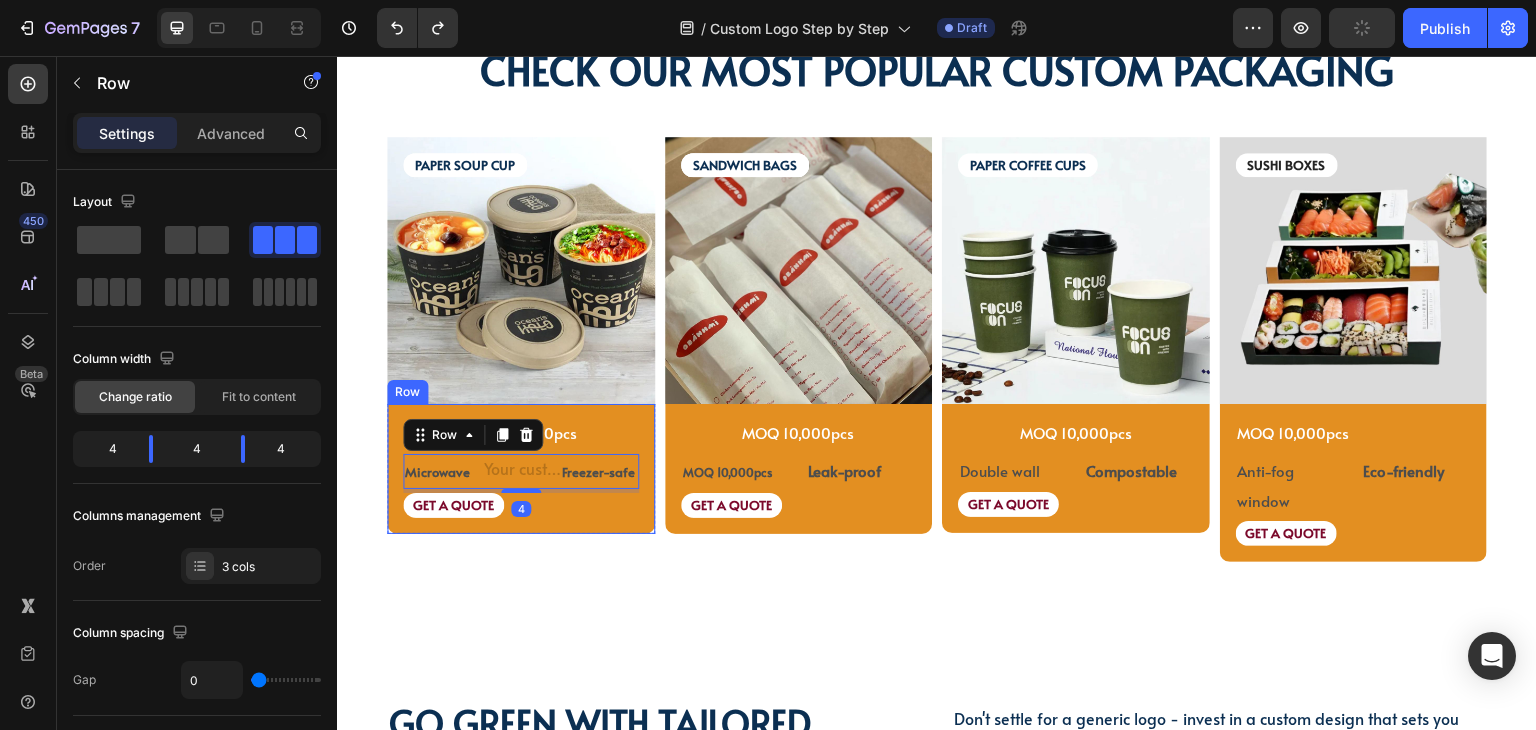 click on "MOQ 10,000pcs Text Block Microwave  Text Block Text Block Freezer-safe Text Block Row   4 GET A QUOTE Text Block Row" at bounding box center (521, 469) 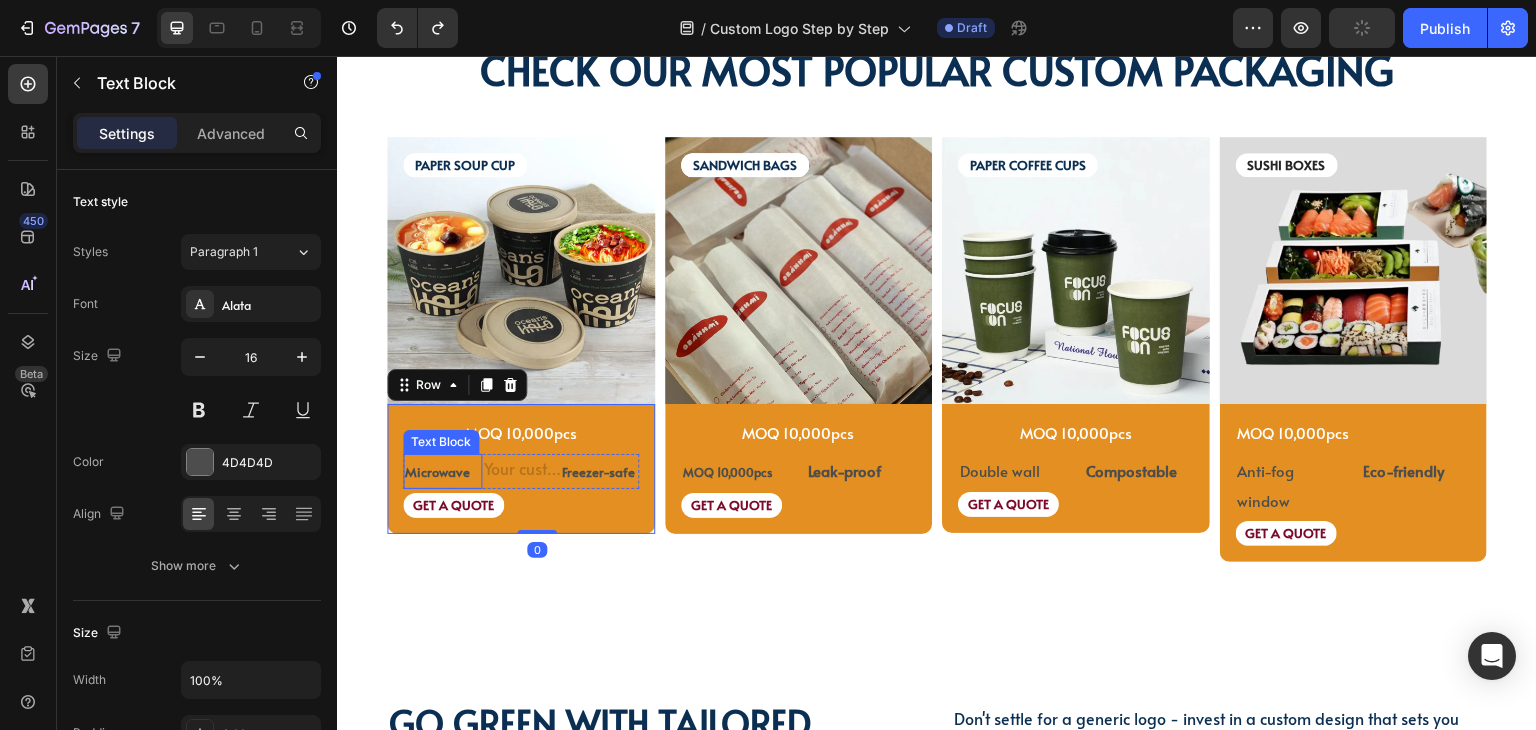 click on "Microwave" at bounding box center (437, 472) 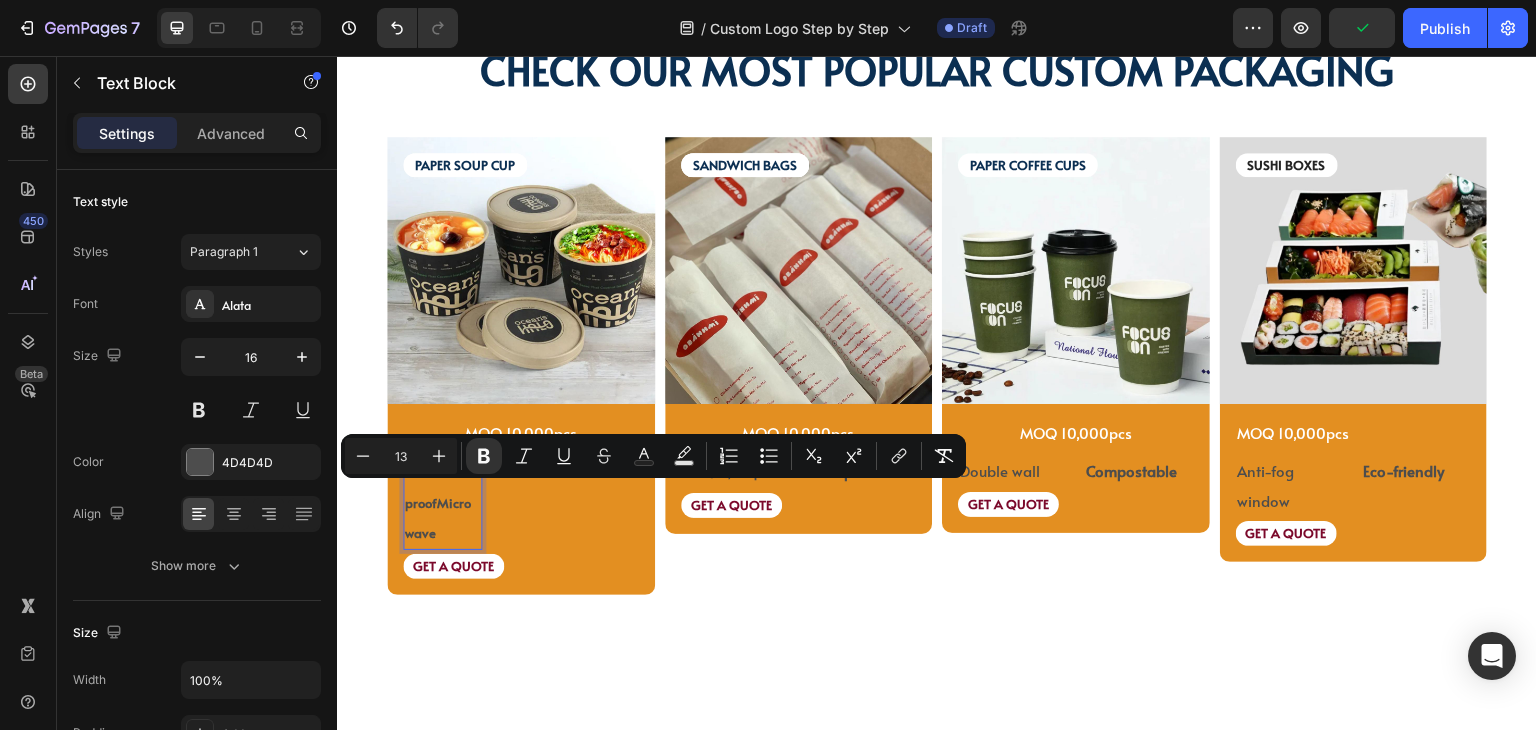 drag, startPoint x: 452, startPoint y: 525, endPoint x: 439, endPoint y: 503, distance: 25.553865 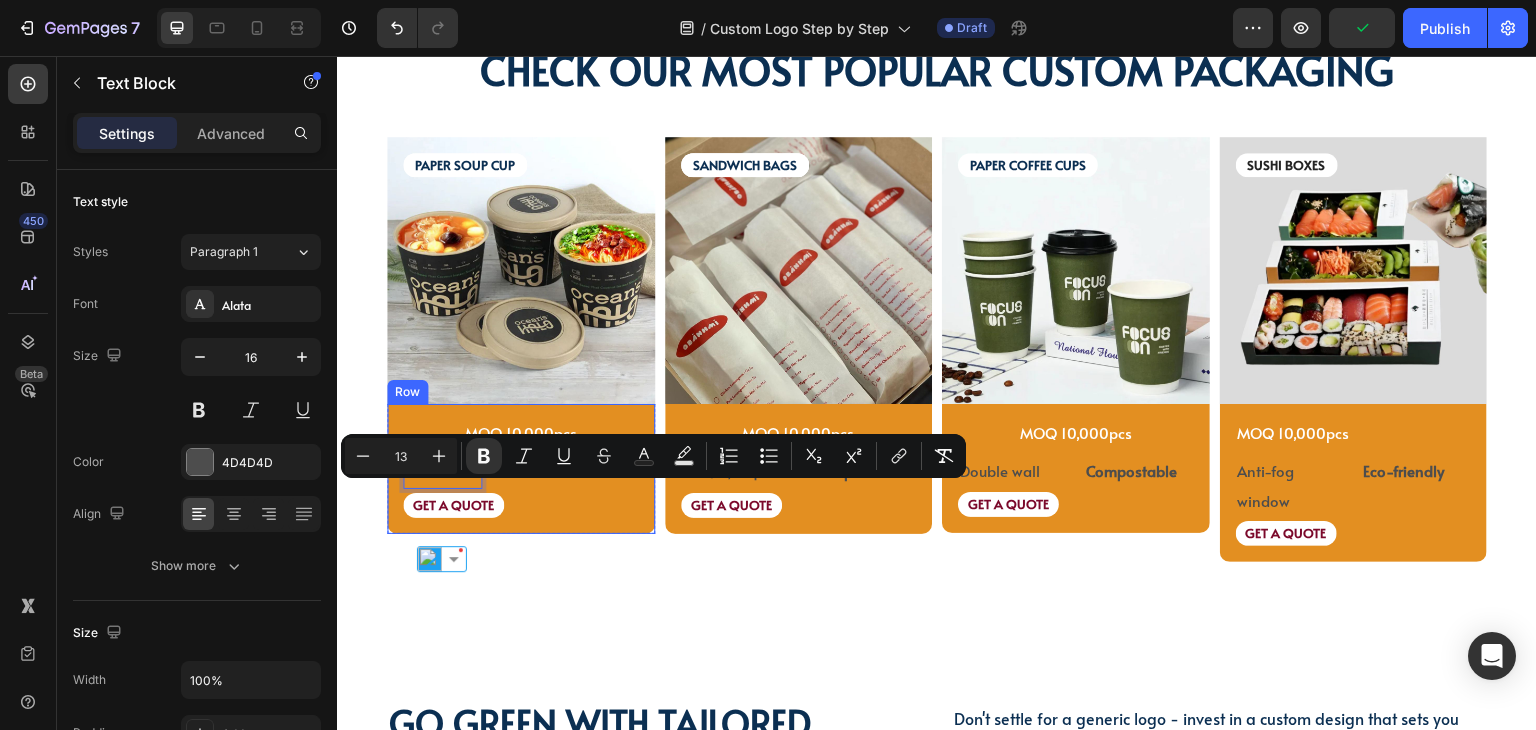 click on "MOQ 10,000pcs Text Block Microwave  Text Block   0 Text Block Freezer-safe Text Block Row GET A QUOTE Text Block" at bounding box center [521, 469] 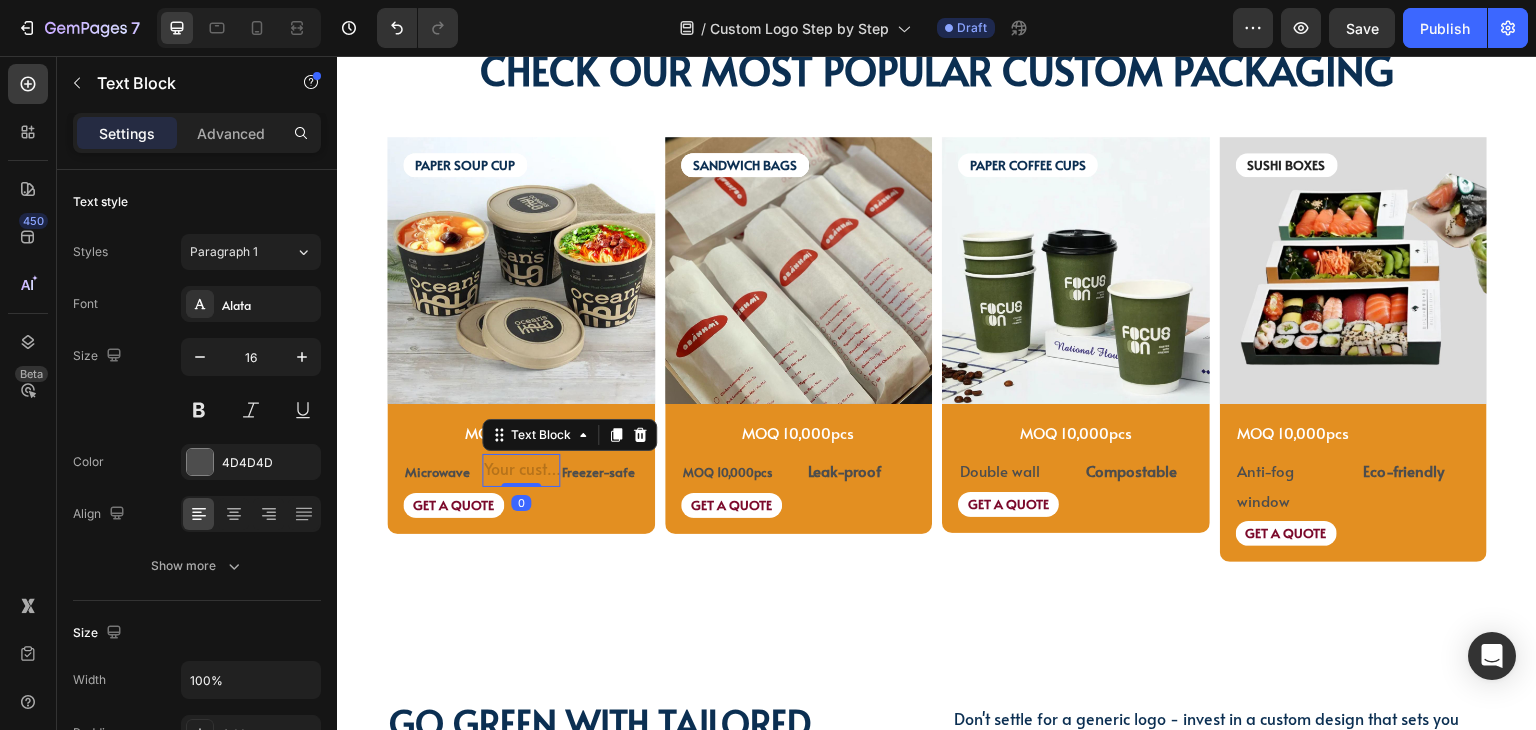 click at bounding box center (521, 470) 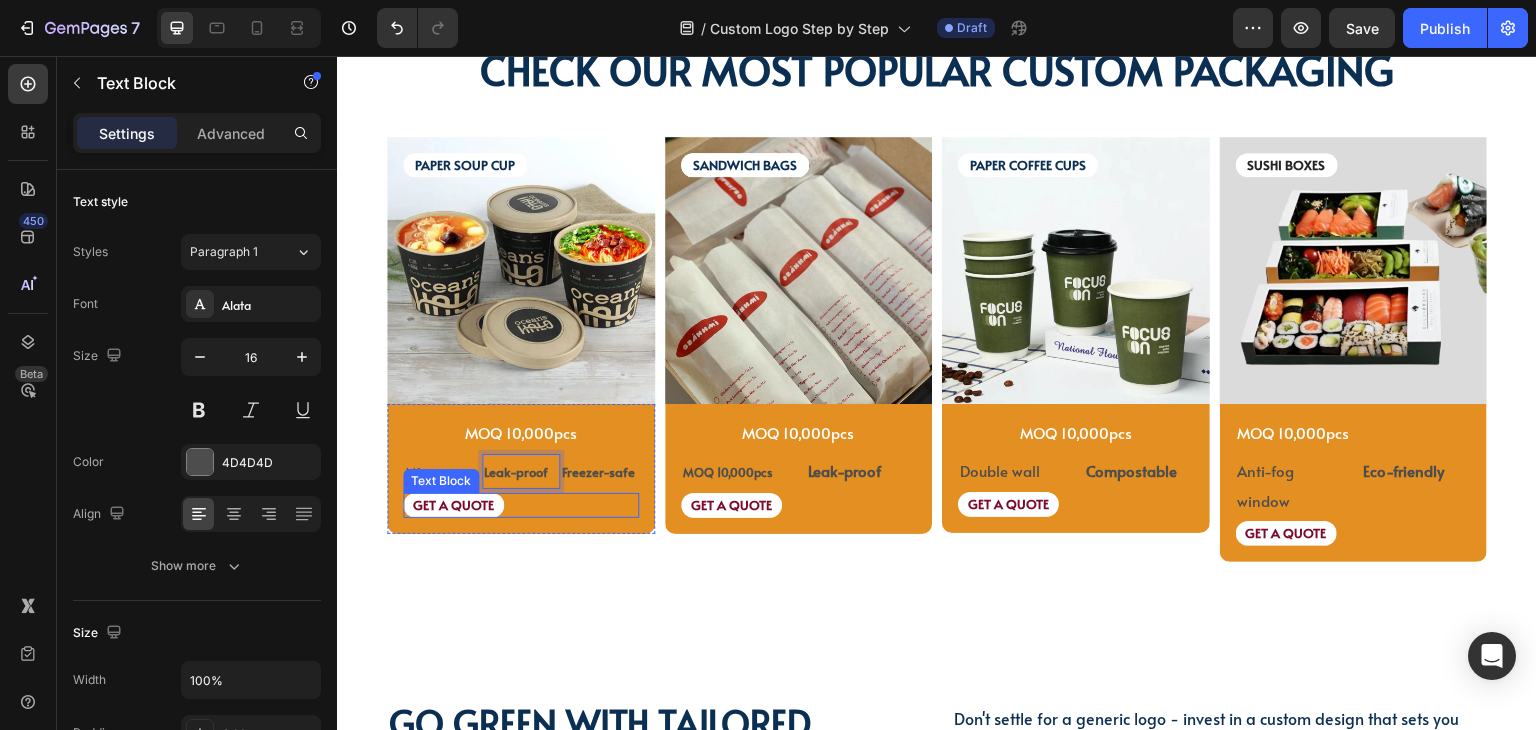 click on "GET A QUOTE" at bounding box center (521, 505) 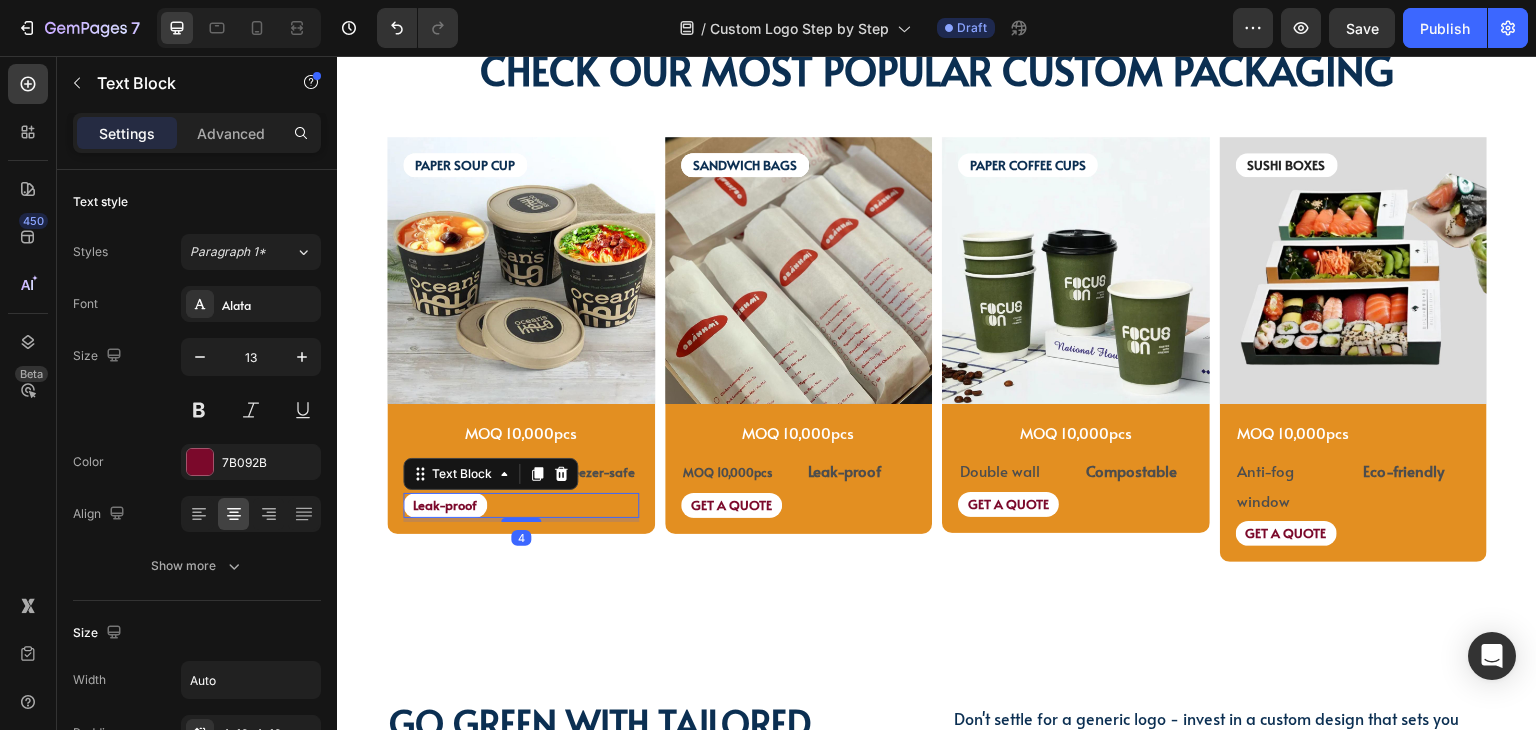 click on "Leak-proof" at bounding box center (521, 505) 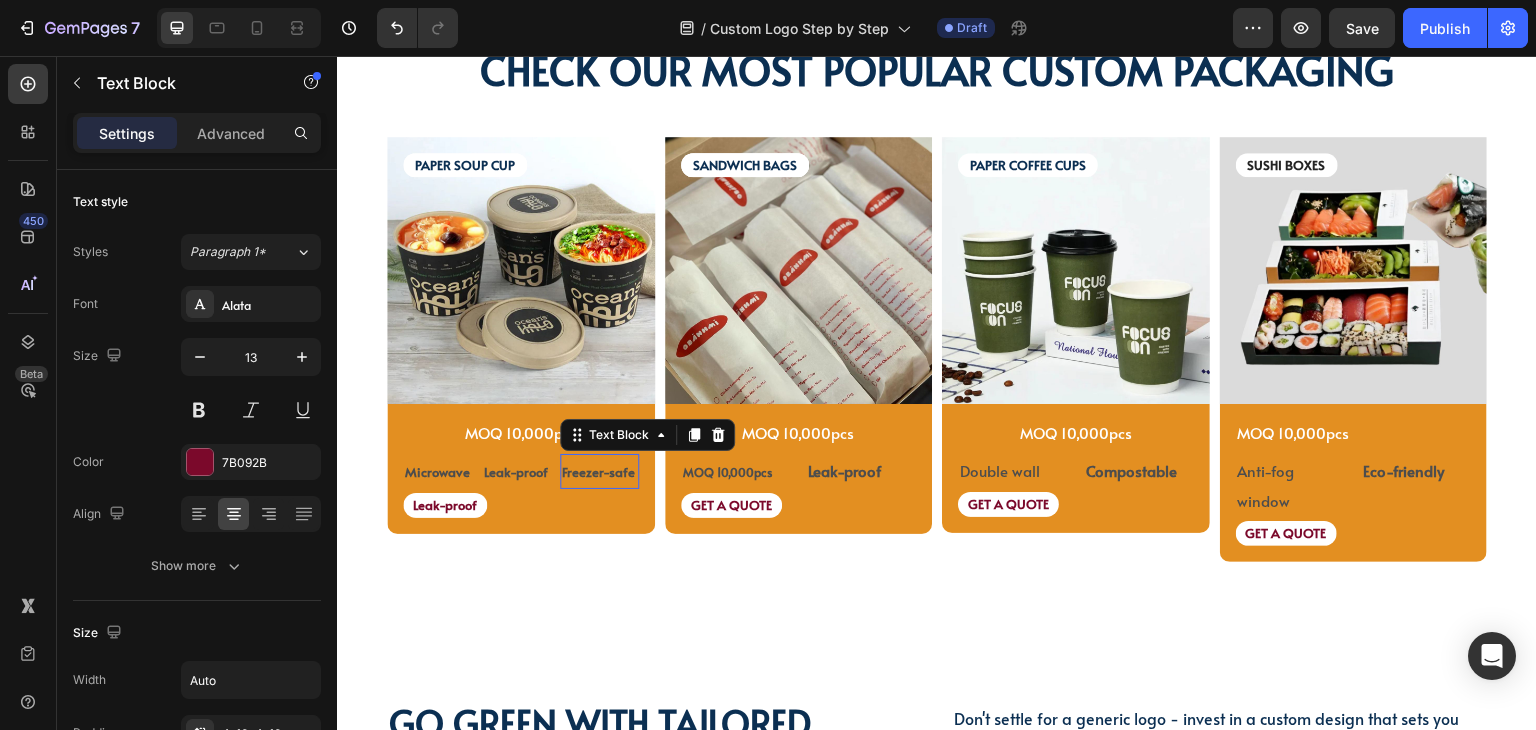 click on "Text Block" at bounding box center (647, 435) 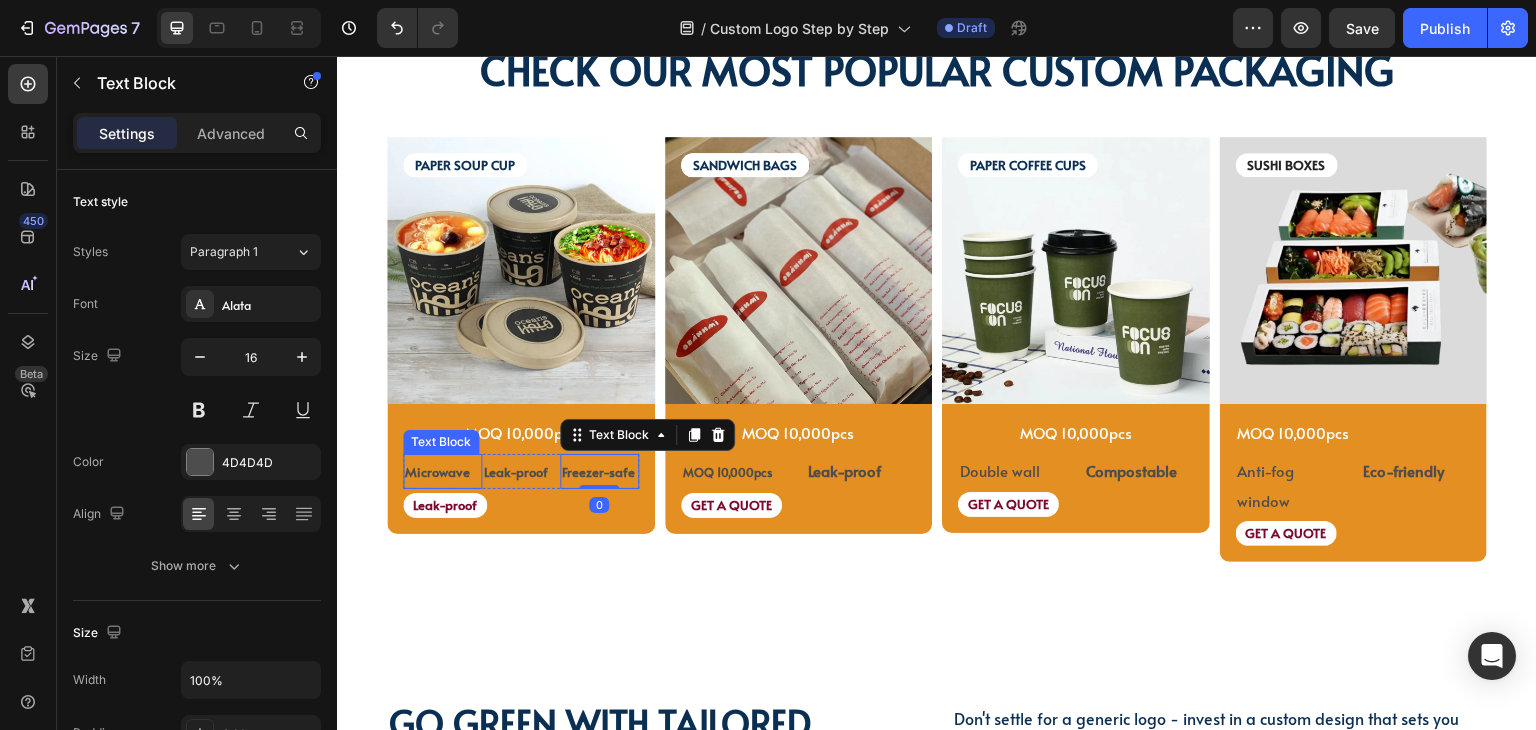 click on "Microwave" at bounding box center [437, 472] 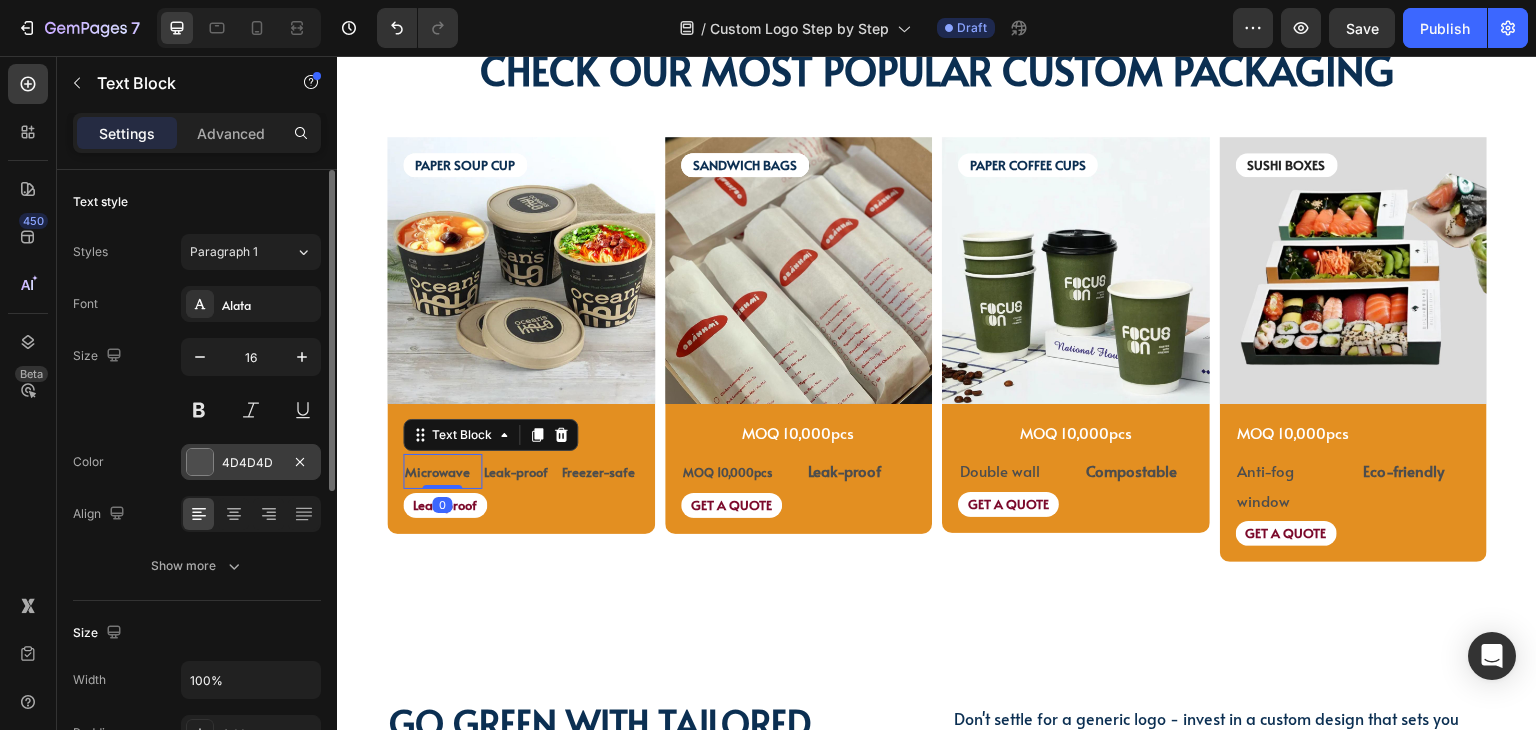 click at bounding box center [200, 462] 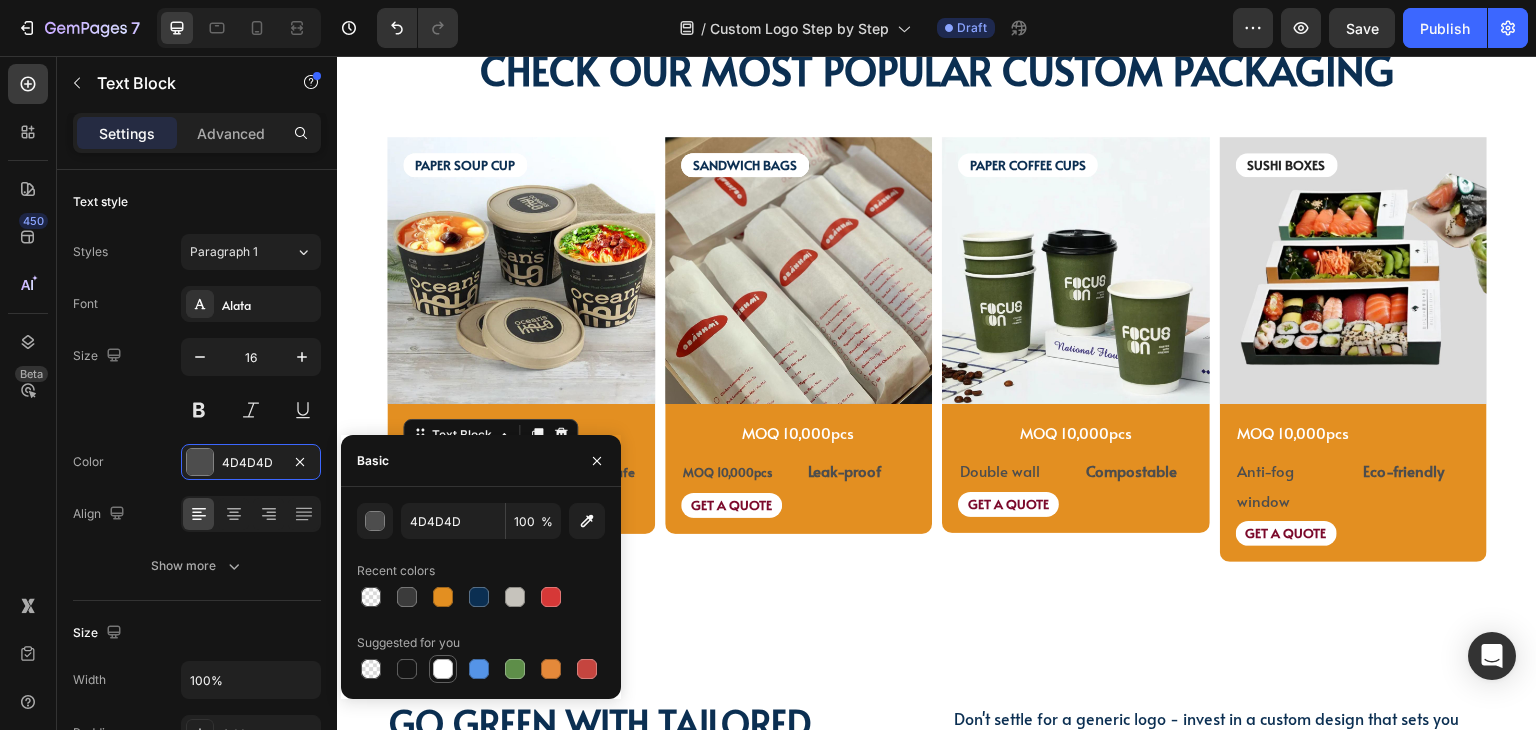 click at bounding box center [443, 669] 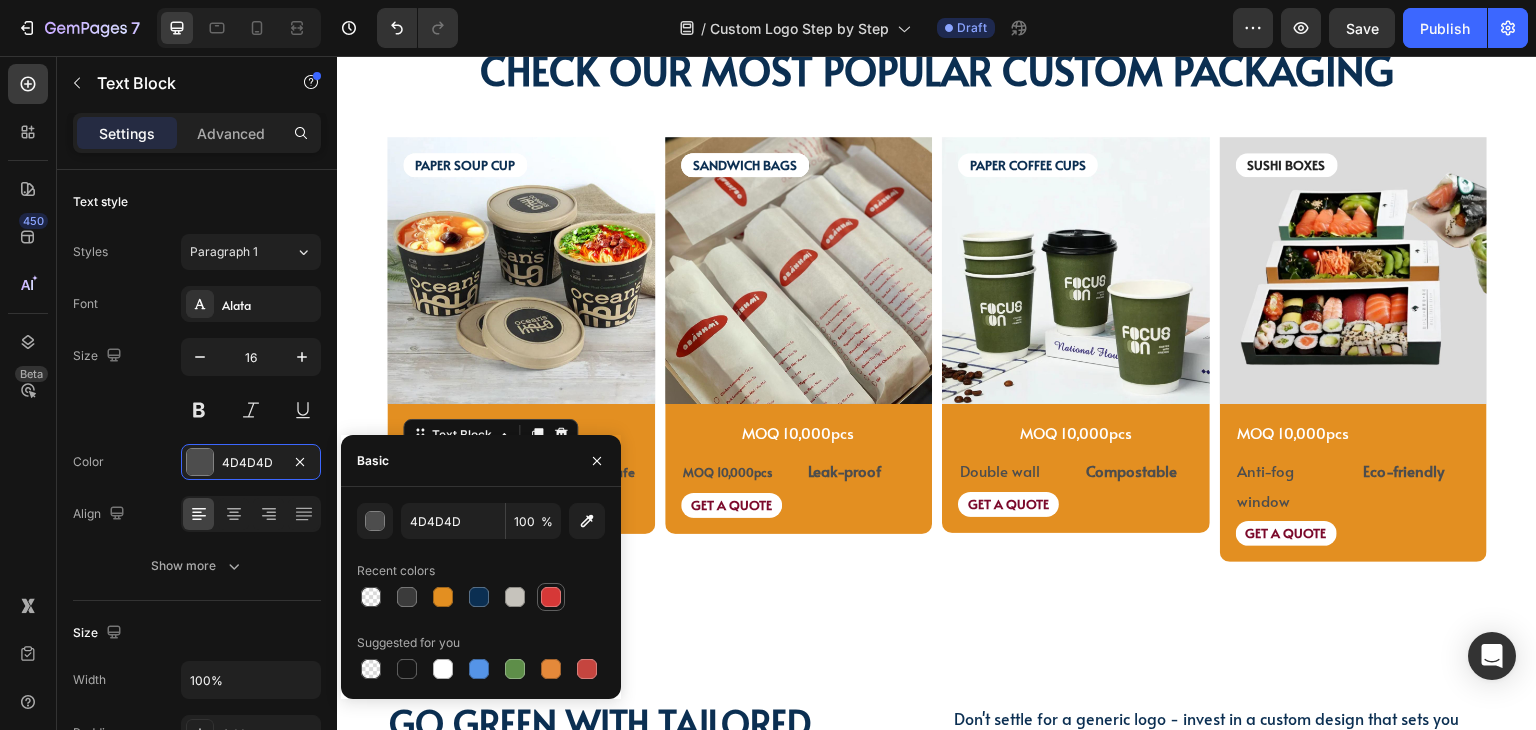 type on "FFFFFF" 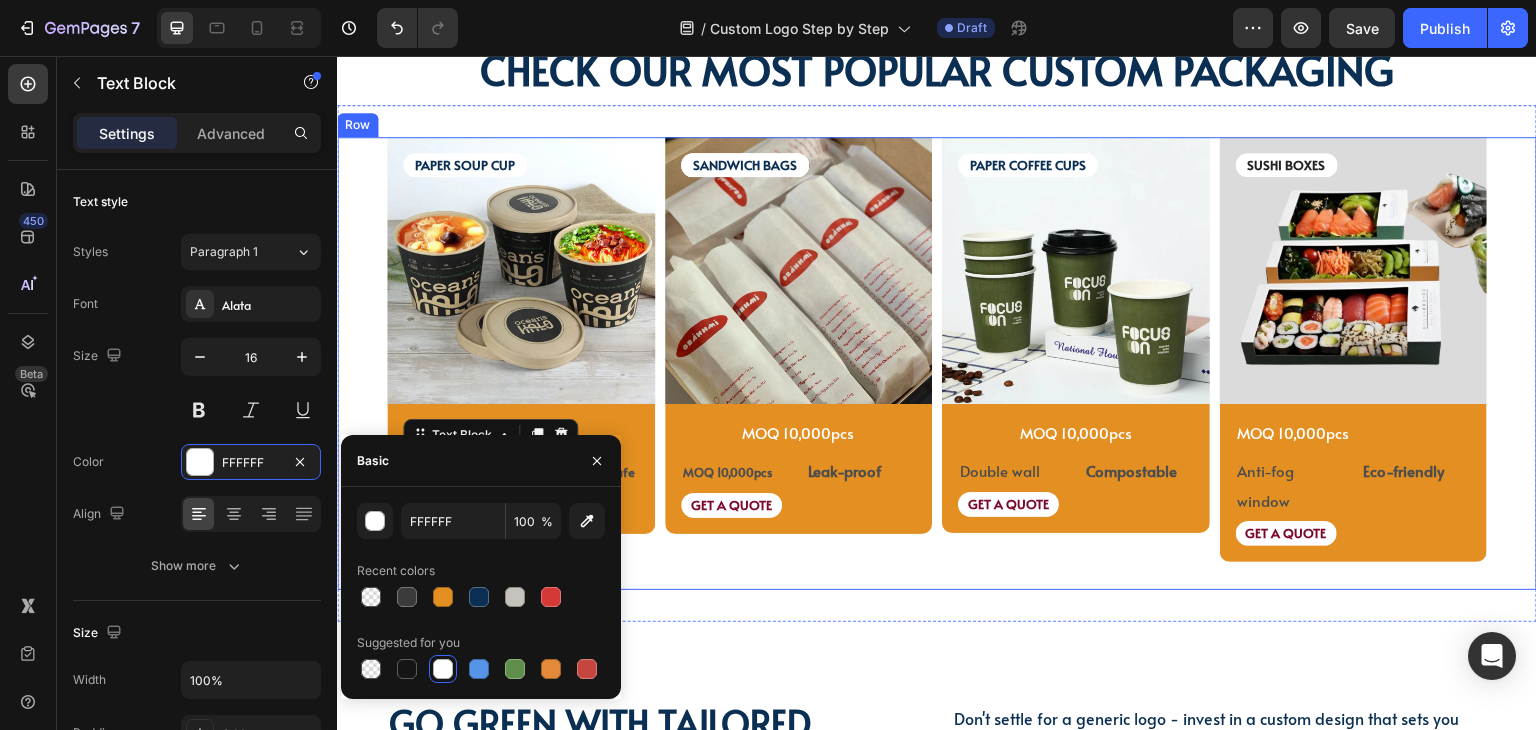 click on "PAPER SOUP CUP Text Block PAPER SOUP CUP Text Block Image MOQ 10,000pcs Text Block Microwave  Text Block   0 Leak-proof Text Block Freezer-safe Text Block Row Leak-proof Text Block Row Product SANDWICH BAGS Text Block SANDWICH BAGS Text Block SANDWICH BAGS Text Block Image MOQ 10,000pcs Text Block MOQ 10,000pcs Text Block Leak-proof Text Block Row GET A QUOTE Text Block Row Product PAPER COFFEE CUPS Text Block Image MOQ 10,000pcs Text Block Row Double wall Text Block Compostable Text Block Row GET A QUOTE Text Block Row Product SUSHI BOXES Text Block Image MOQ 10,000pcs Text Block Anti-fog window Text Block Eco-friendly Text Block Row GET A QUOTE Text Block Row Product Row" at bounding box center (937, 364) 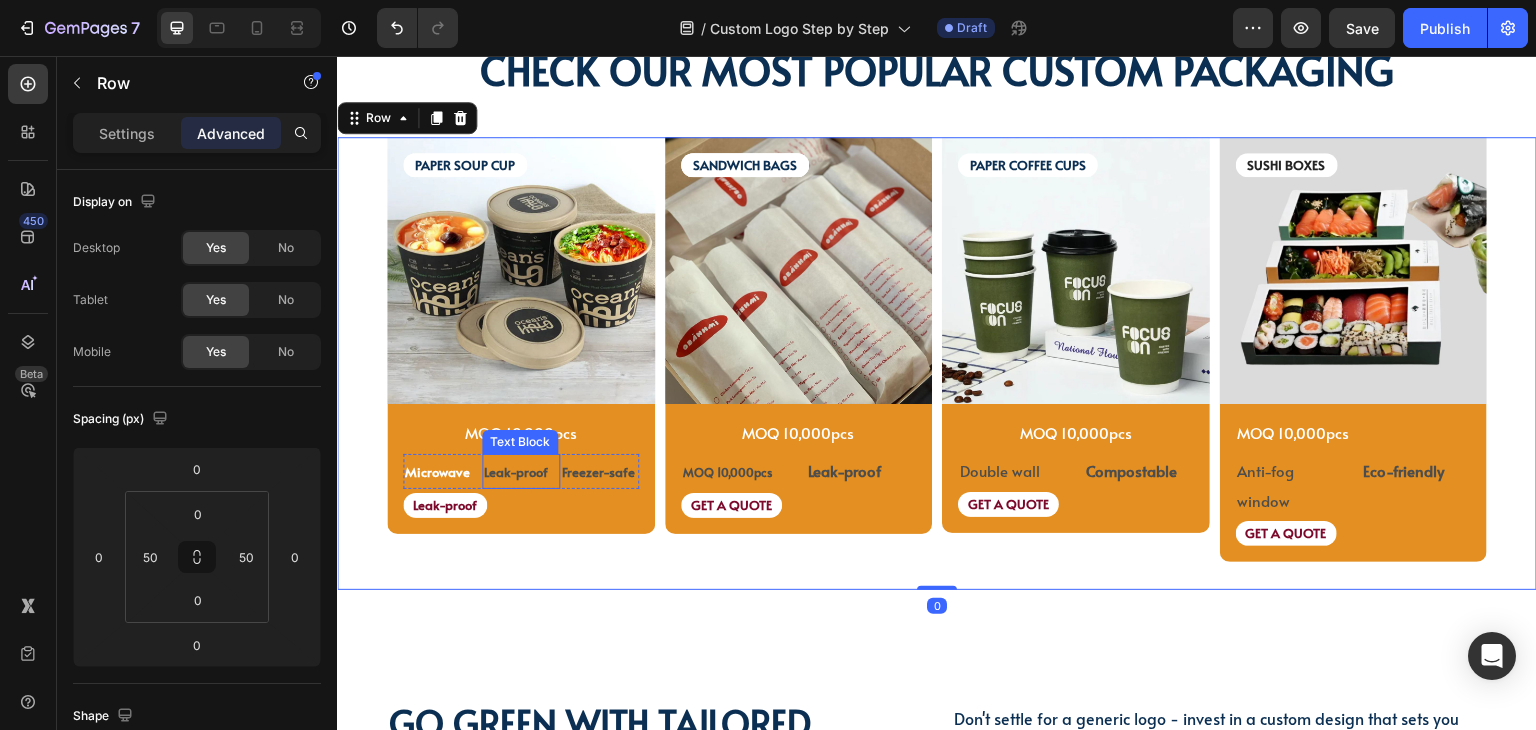 click on "Leak-proof" at bounding box center (516, 472) 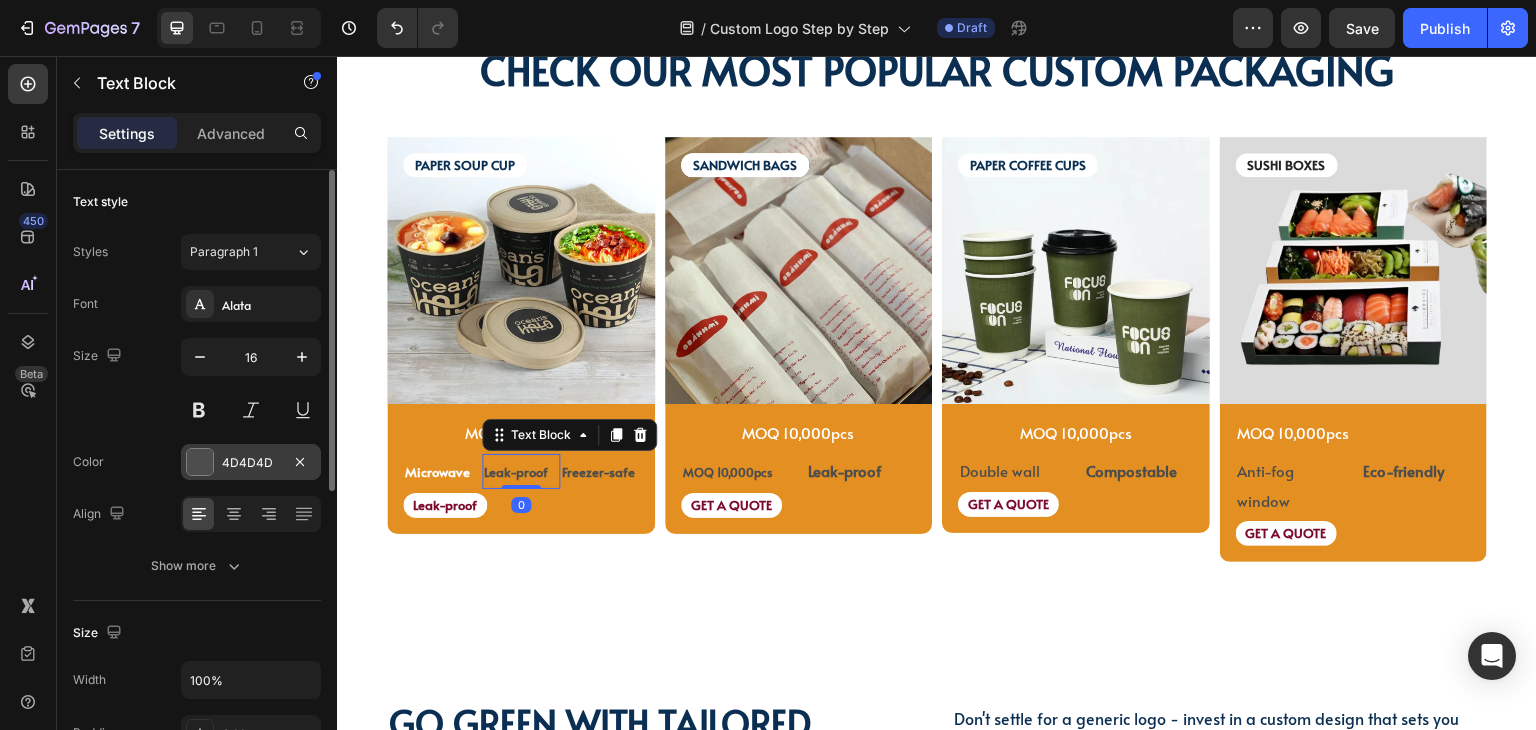 click at bounding box center [200, 462] 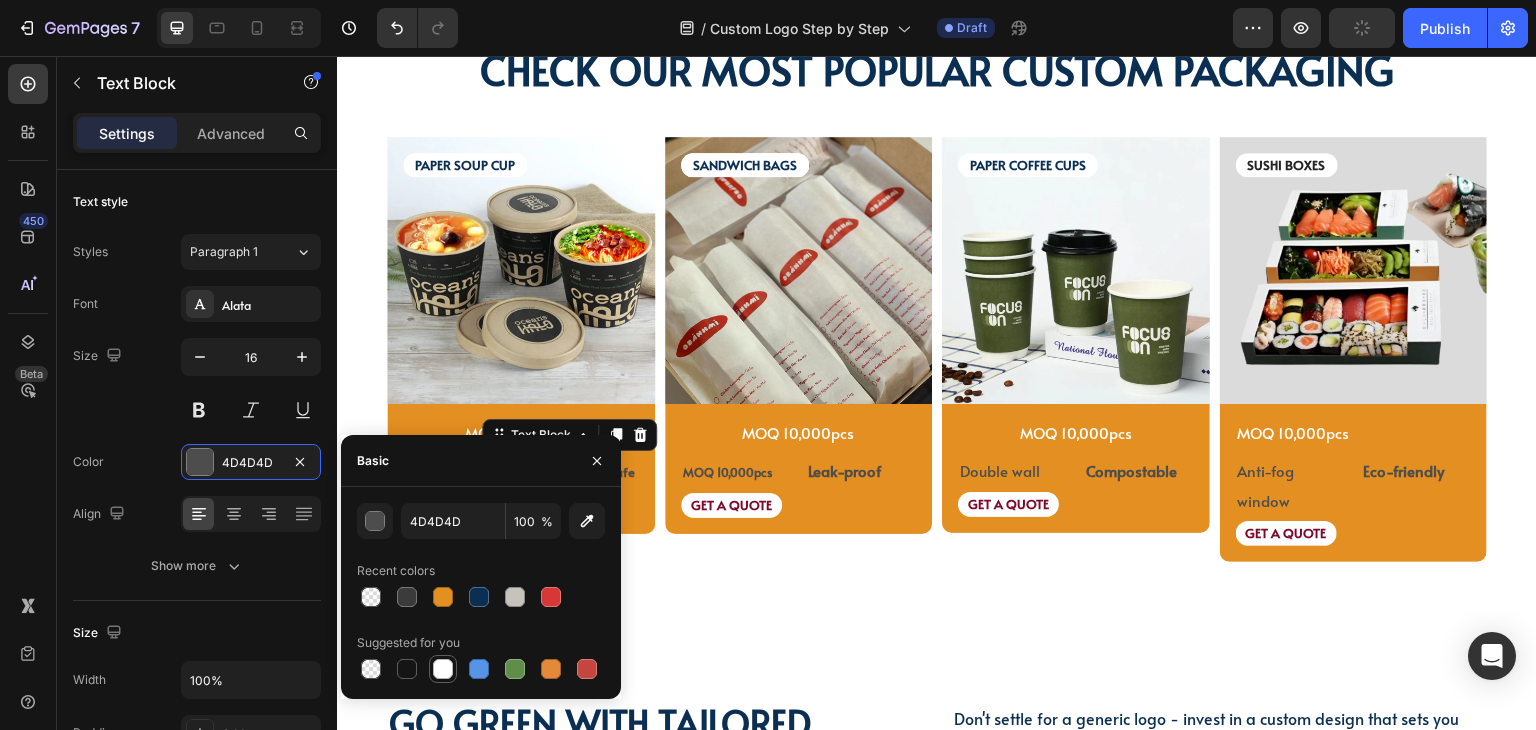 click at bounding box center [443, 669] 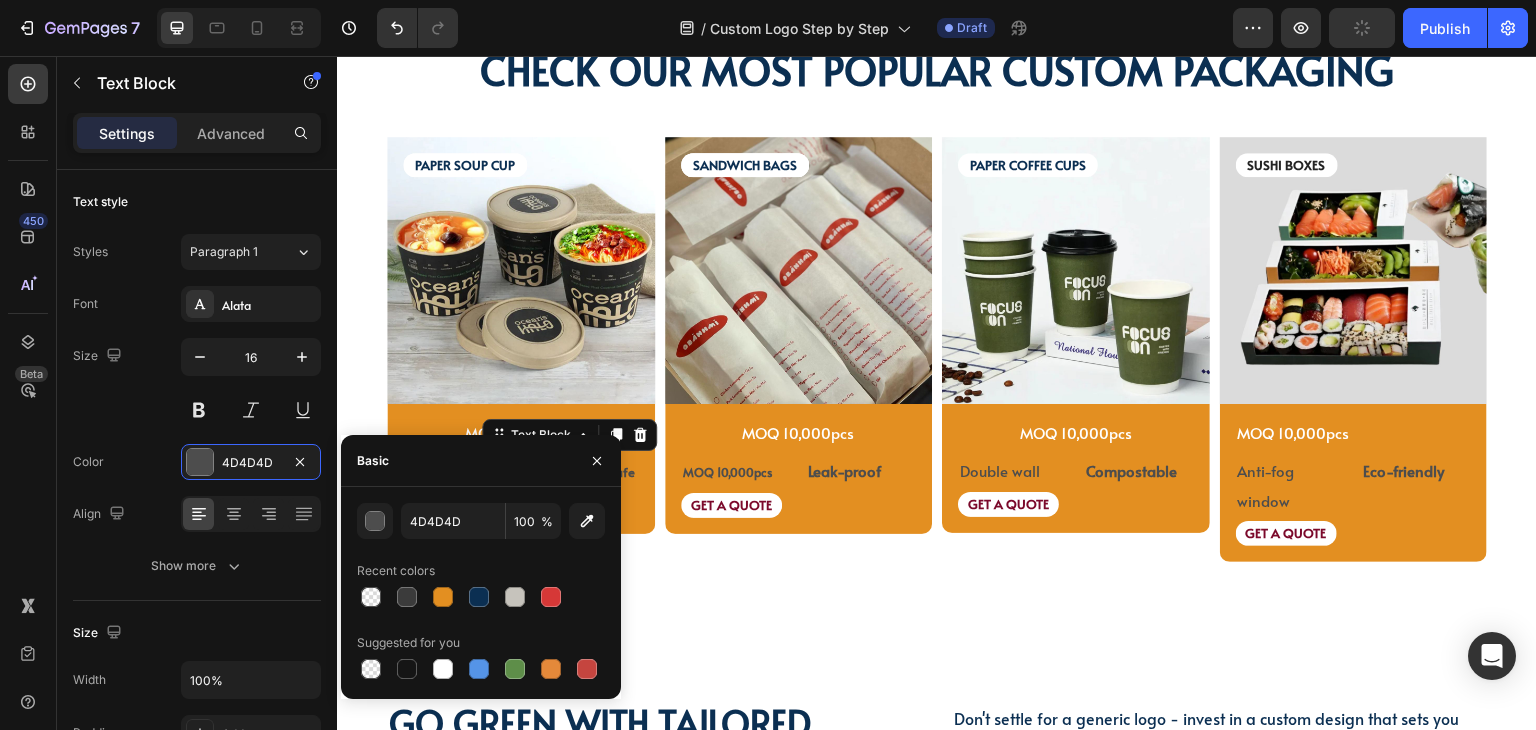 type on "FFFFFF" 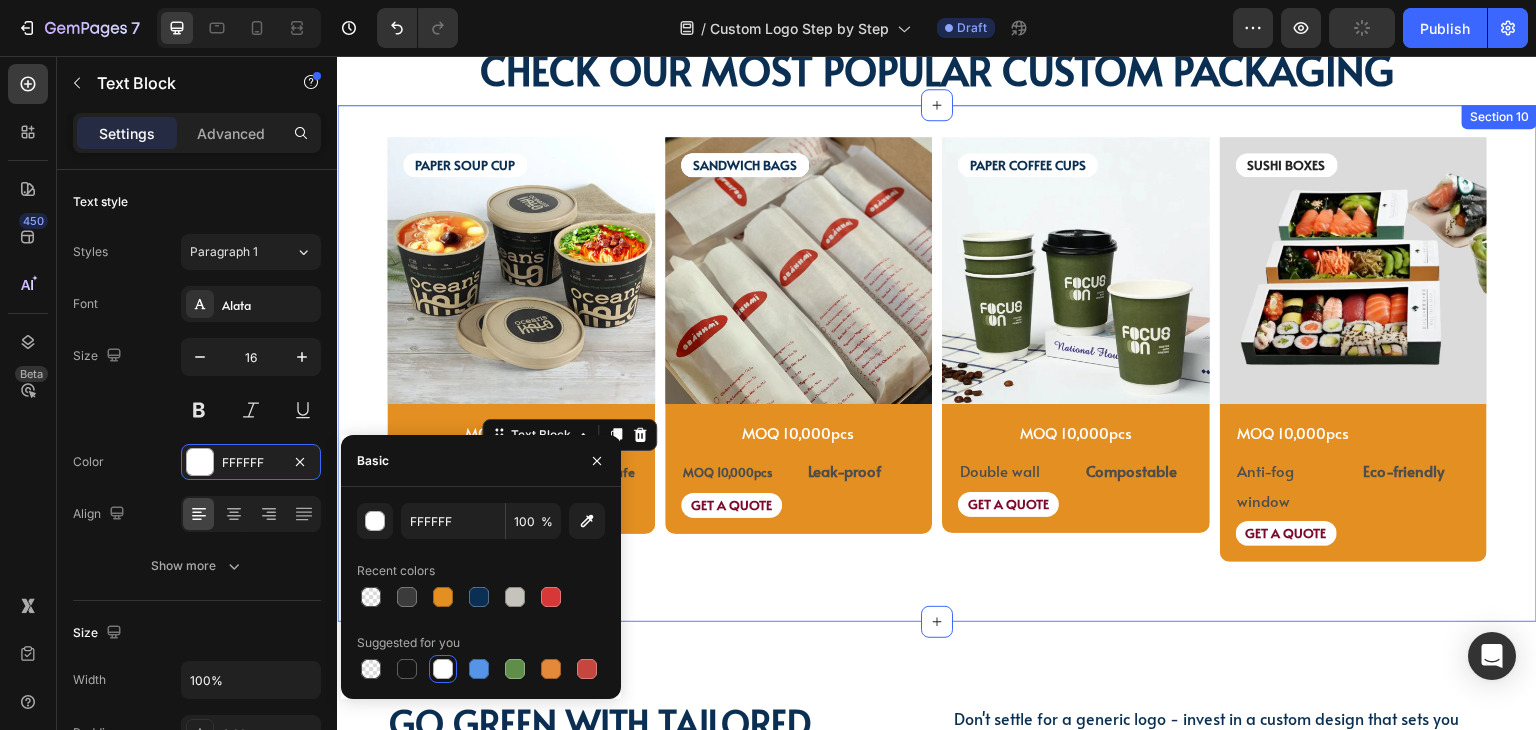 click on "PAPER SOUP CUP Text Block PAPER SOUP CUP Text Block Image MOQ 10,000pcs Text Block Microwave  Text Block Leak-proof Text Block   0 Freezer-safe Text Block Row Leak-proof Text Block Row Product SANDWICH BAGS Text Block SANDWICH BAGS Text Block SANDWICH BAGS Text Block Image MOQ 10,000pcs Text Block MOQ 10,000pcs Text Block Leak-proof Text Block Row GET A QUOTE Text Block Row Product PAPER COFFEE CUPS Text Block Image MOQ 10,000pcs Text Block Row Double wall Text Block Compostable Text Block Row GET A QUOTE Text Block Row Product SUSHI BOXES Text Block Image MOQ 10,000pcs Text Block Anti-fog window Text Block Eco-friendly Text Block Row GET A QUOTE Text Block Row Product Row Row Section 10" at bounding box center (937, 364) 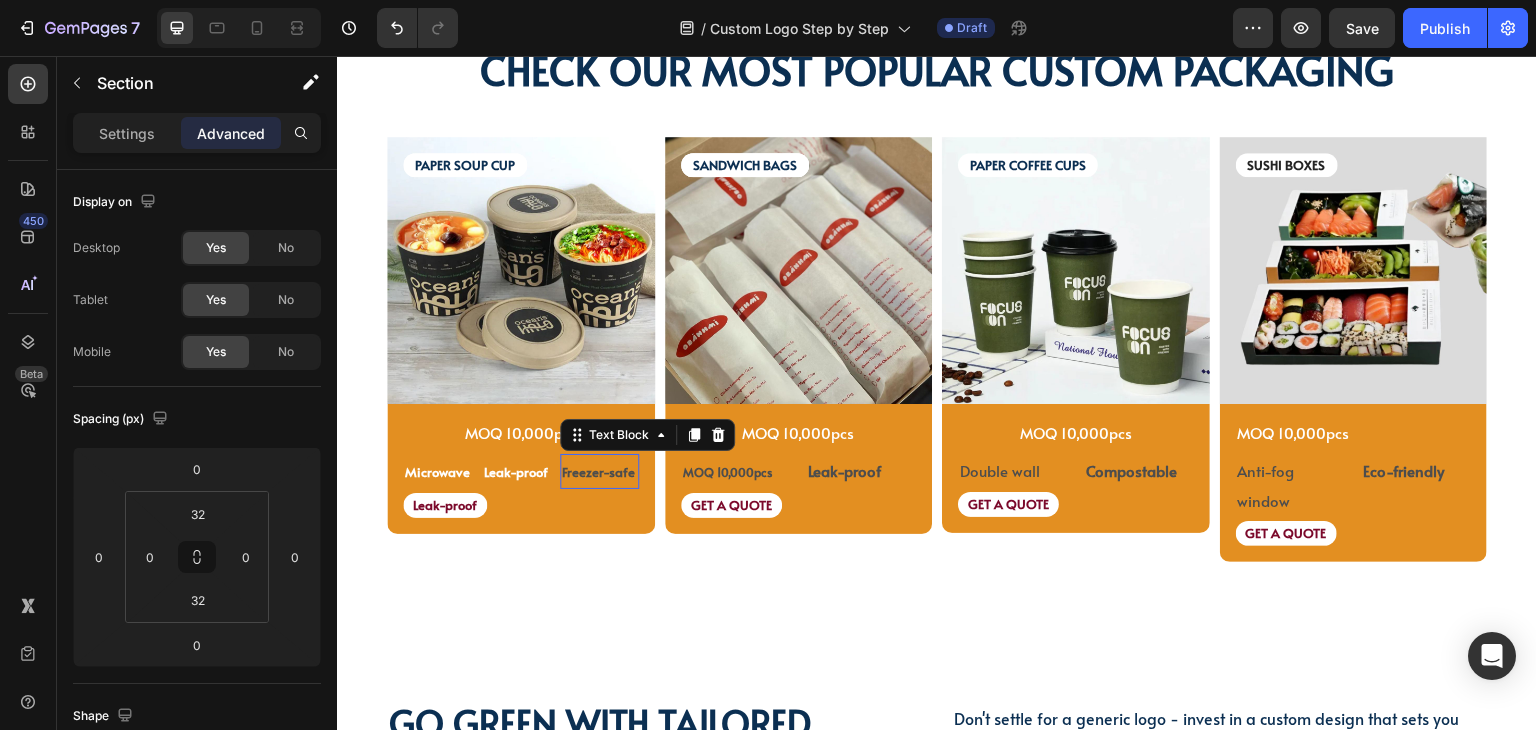 click on "Freezer-safe" at bounding box center [598, 472] 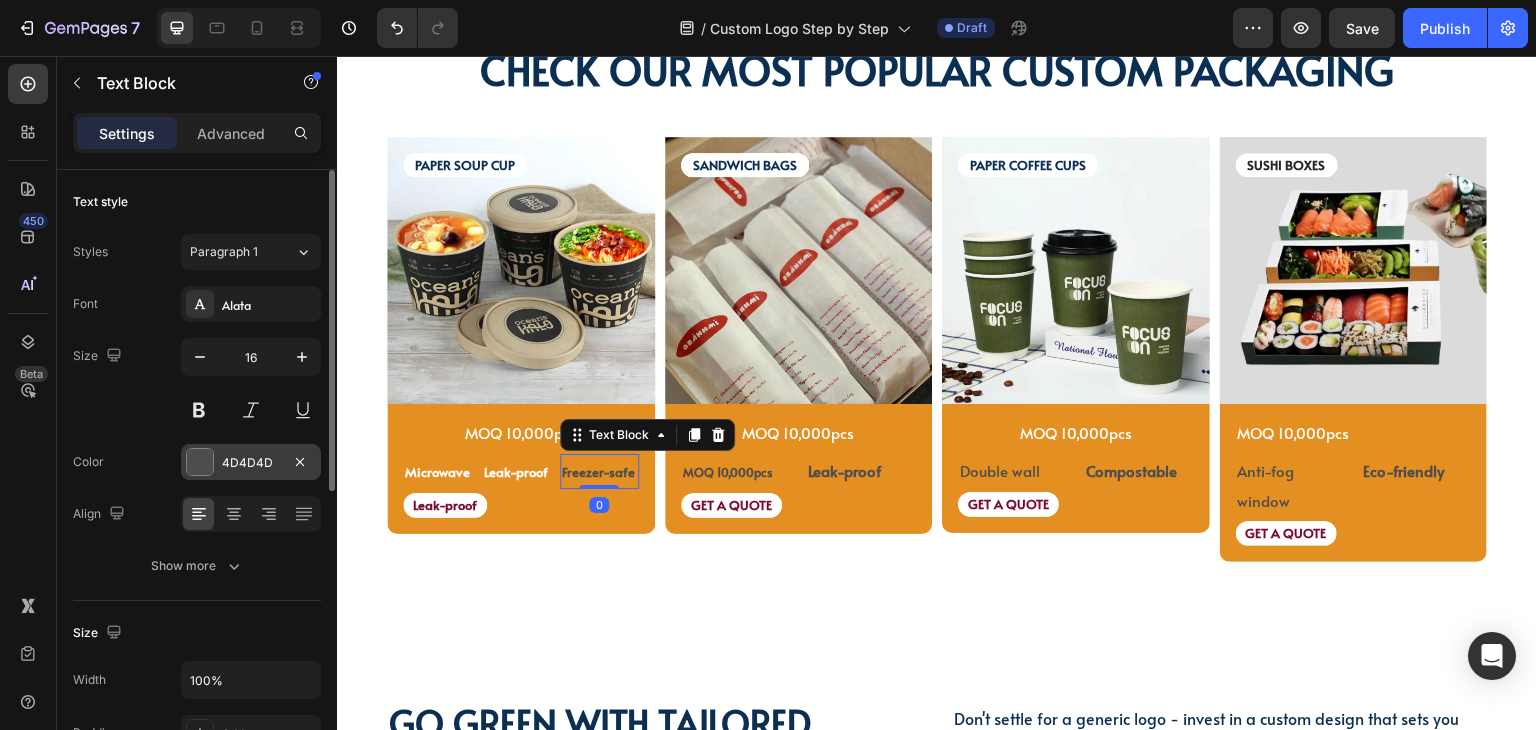 click at bounding box center [200, 462] 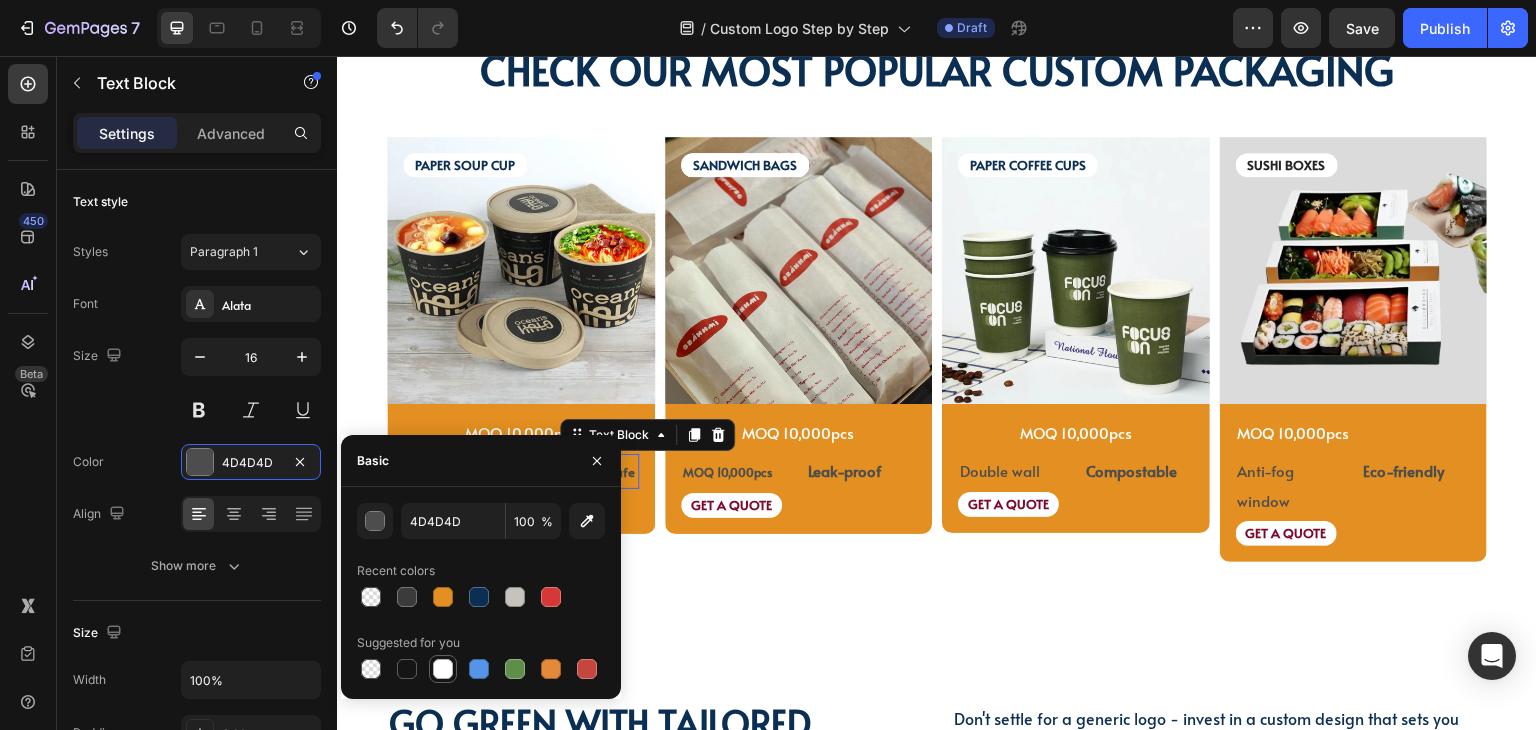 click at bounding box center (443, 669) 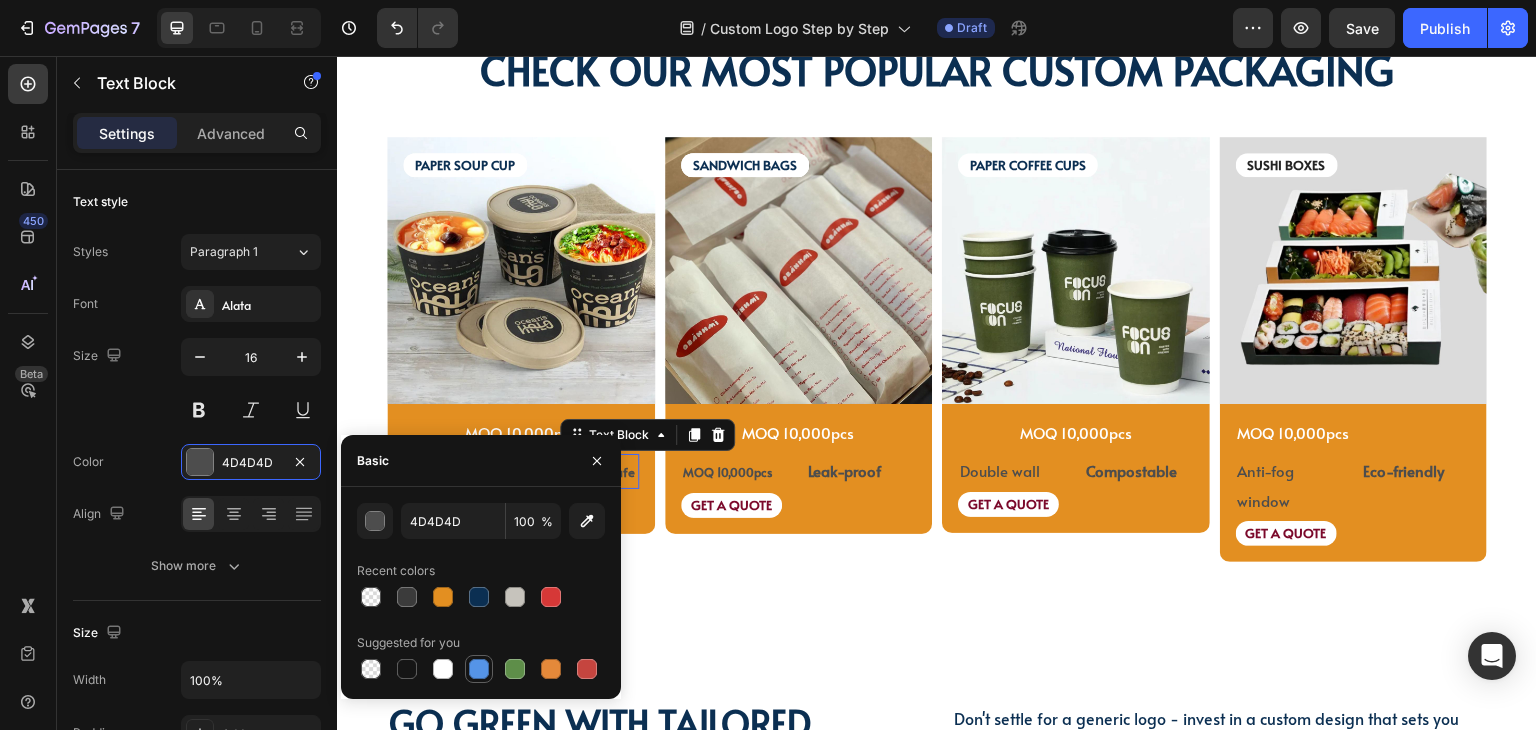 type on "FFFFFF" 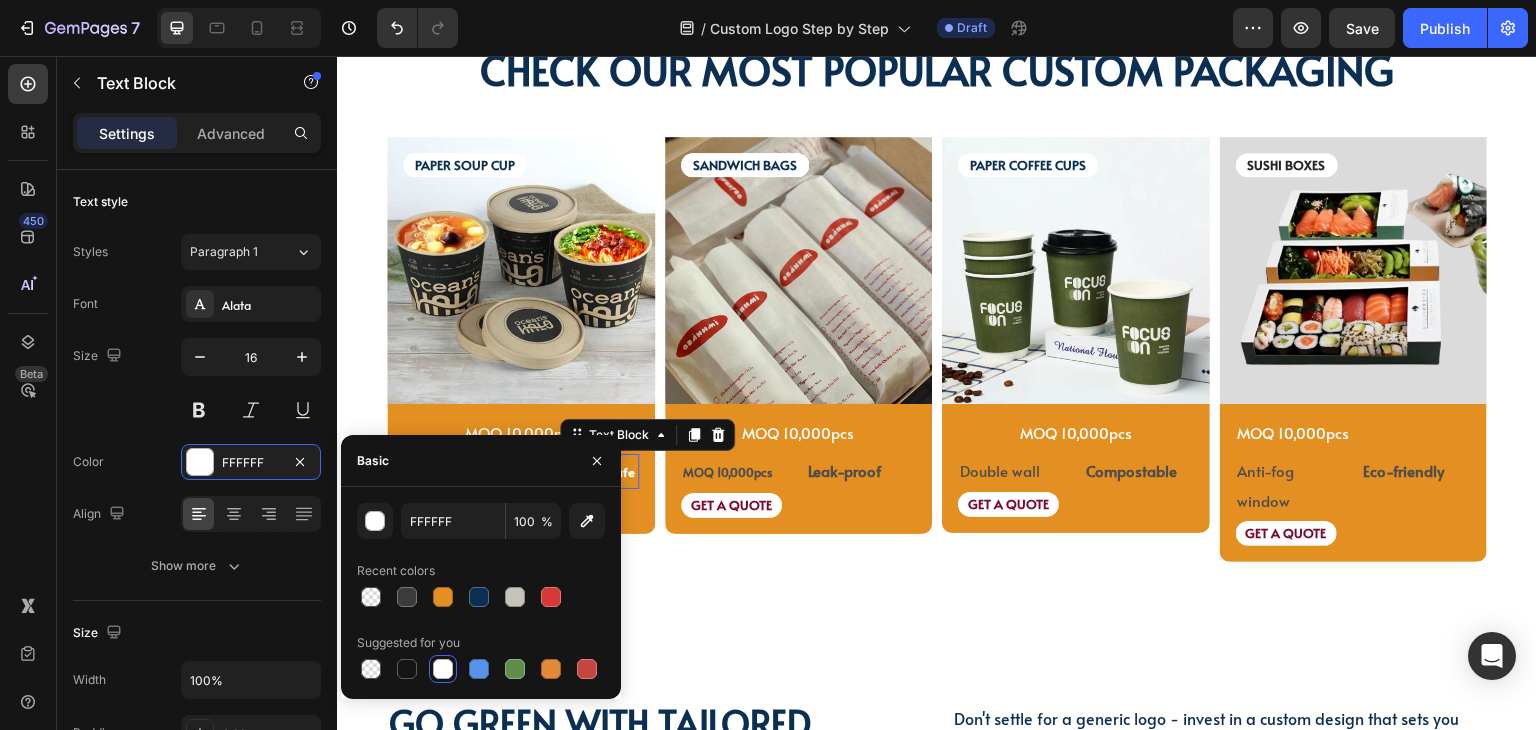 click on "Go green with tailored packaging for your biz... Heading Go green with tailored packaging for your biz... Heading Don't settle for a generic logo - invest in a custom design that sets you apart and helps you succeed! Text Block Don't settle for a generic logo - invest in a custom design that sets you apart and helps you succeed! Text Block Row Video Row Section 12" at bounding box center [937, 1015] 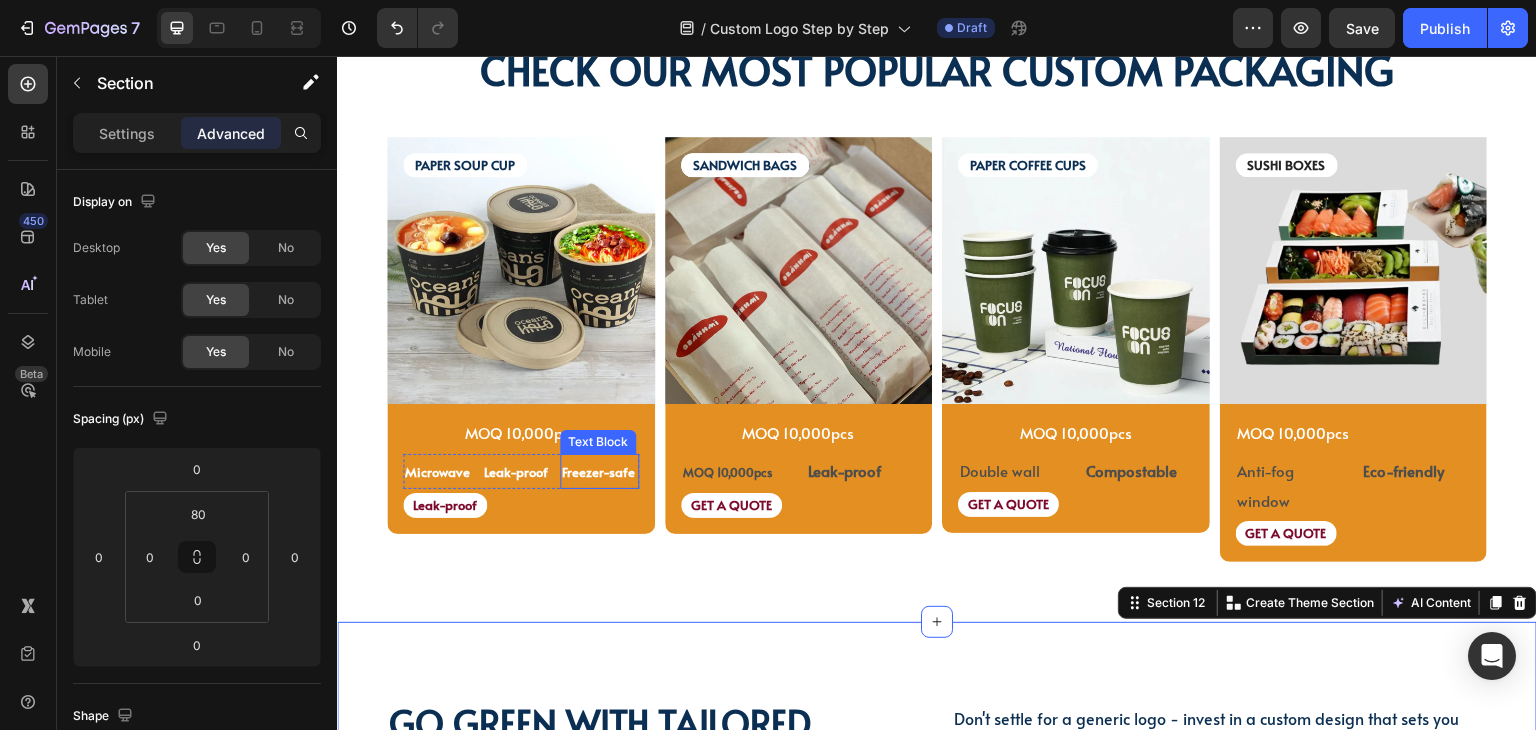 click on "Freezer-safe" at bounding box center [598, 472] 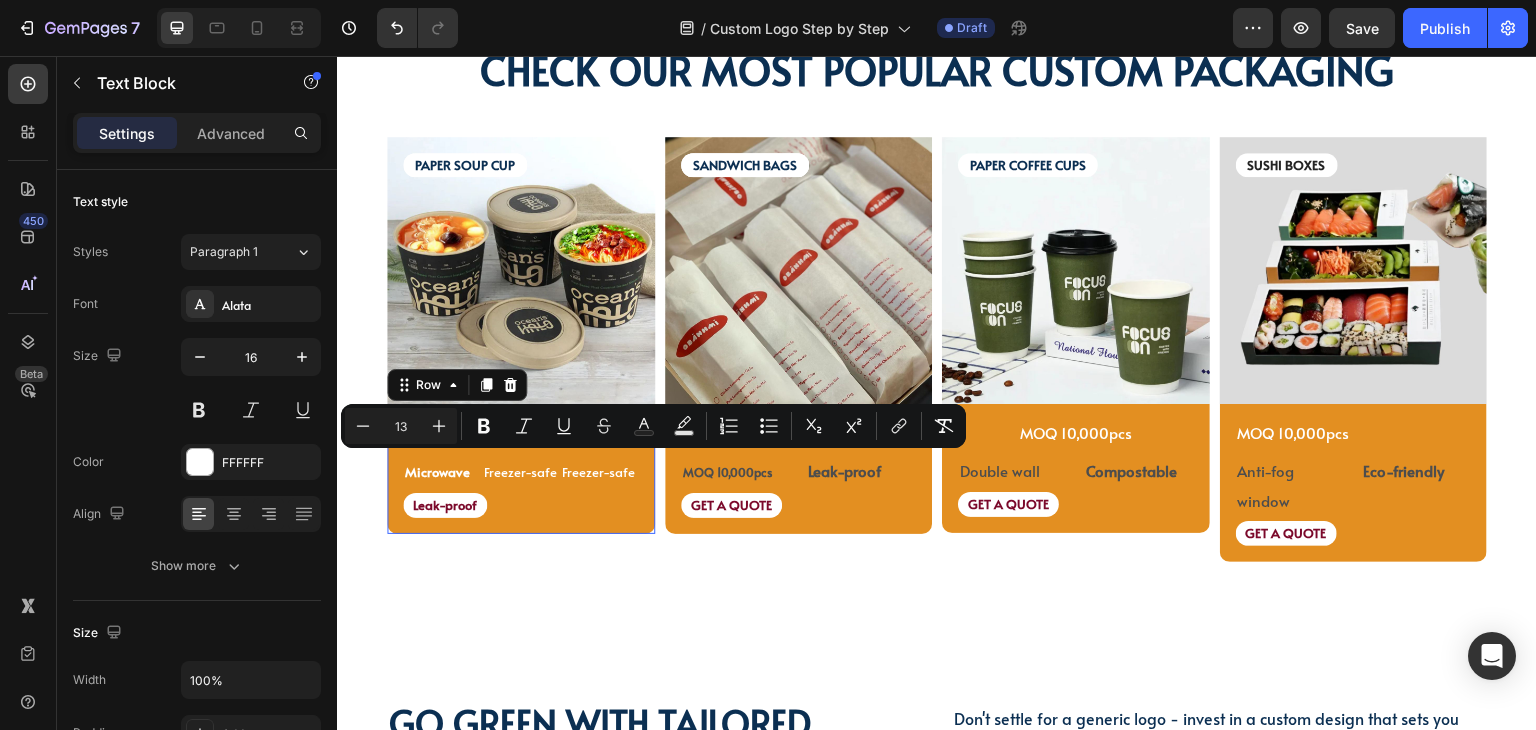 click on "MOQ 10,000pcs Text Block Microwave  Text Block Freezer-safe Text Block Freezer-safe Text Block Row Leak-proof Text Block Row   0" at bounding box center (521, 469) 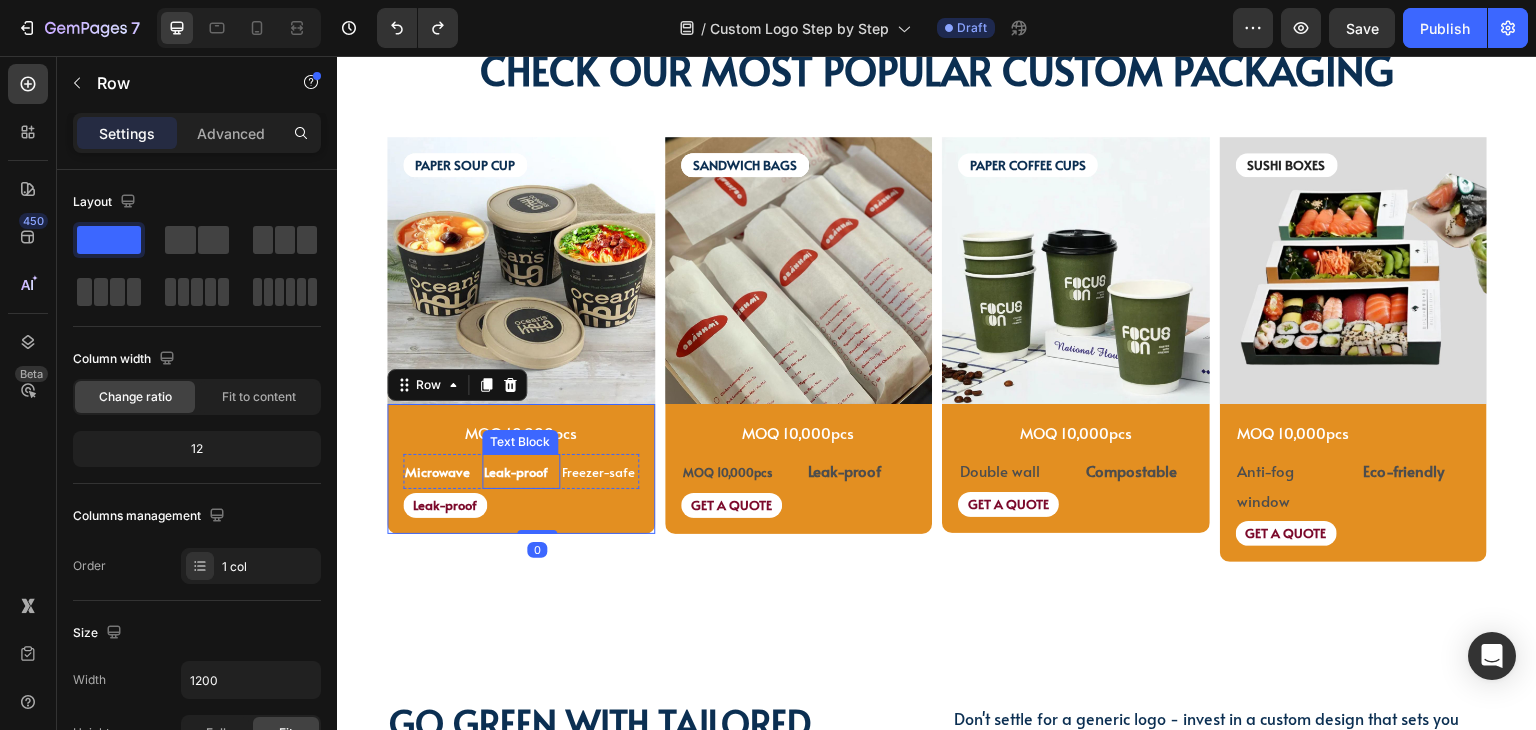 click on "Leak-proof" at bounding box center (516, 472) 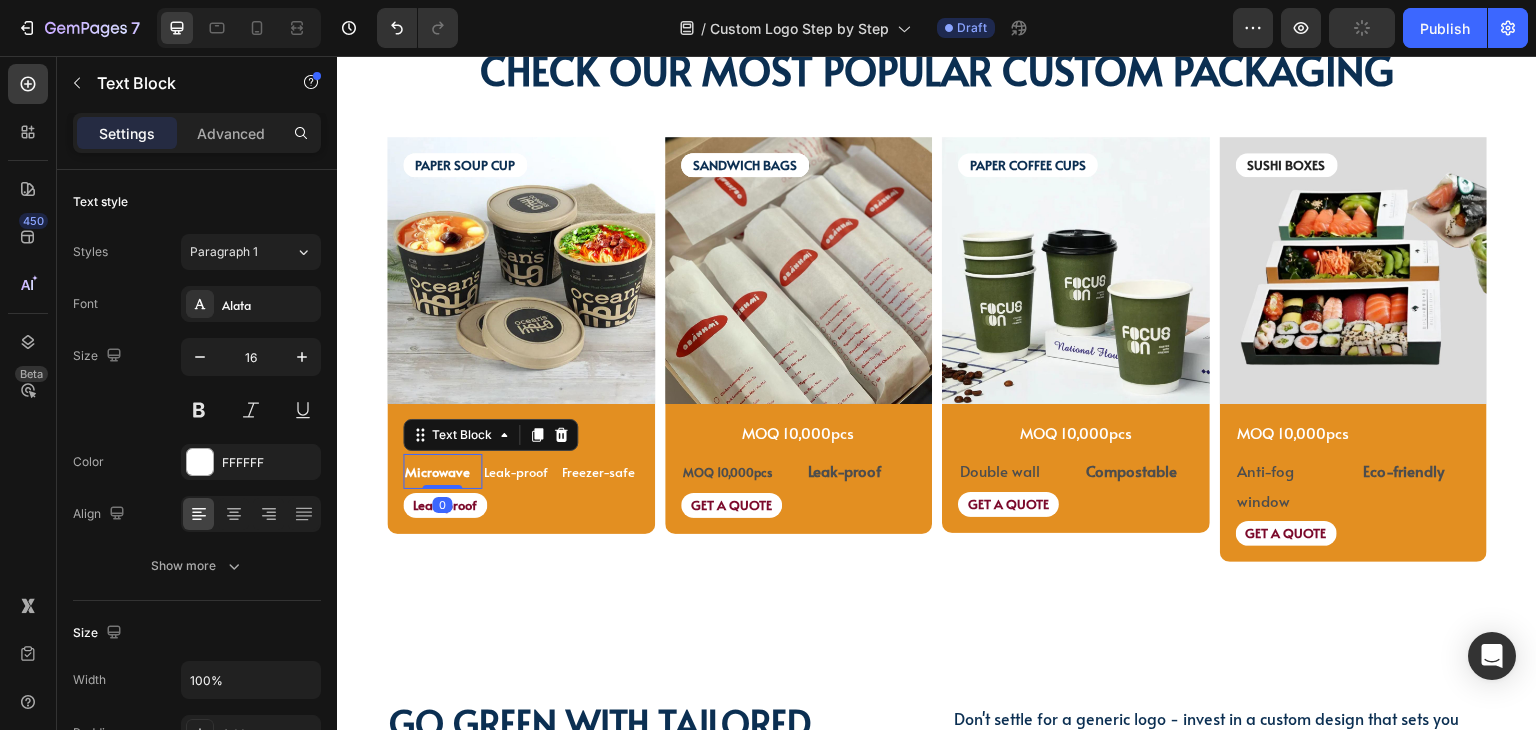 click on "Microwave" at bounding box center (437, 472) 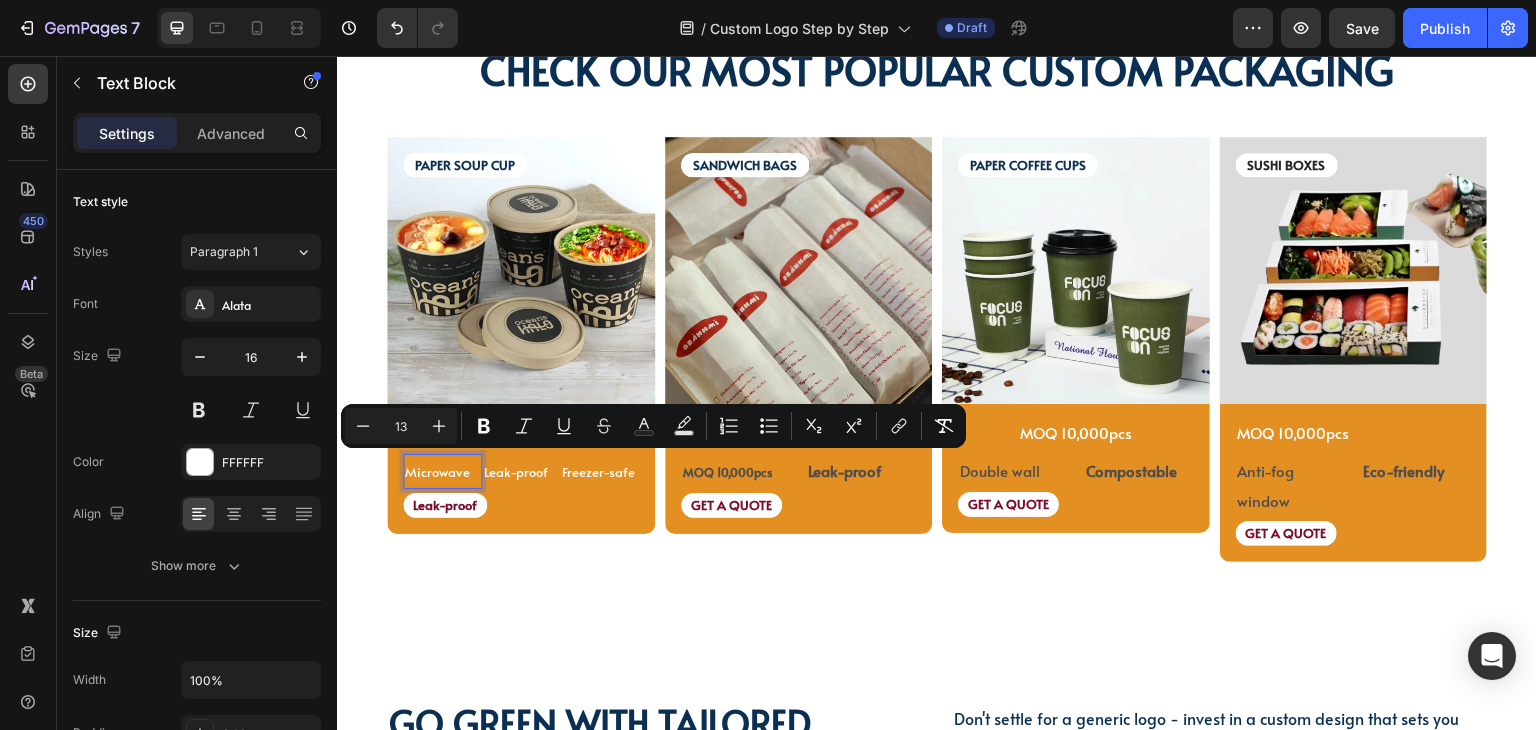 click on "Leak-proof" at bounding box center [521, 505] 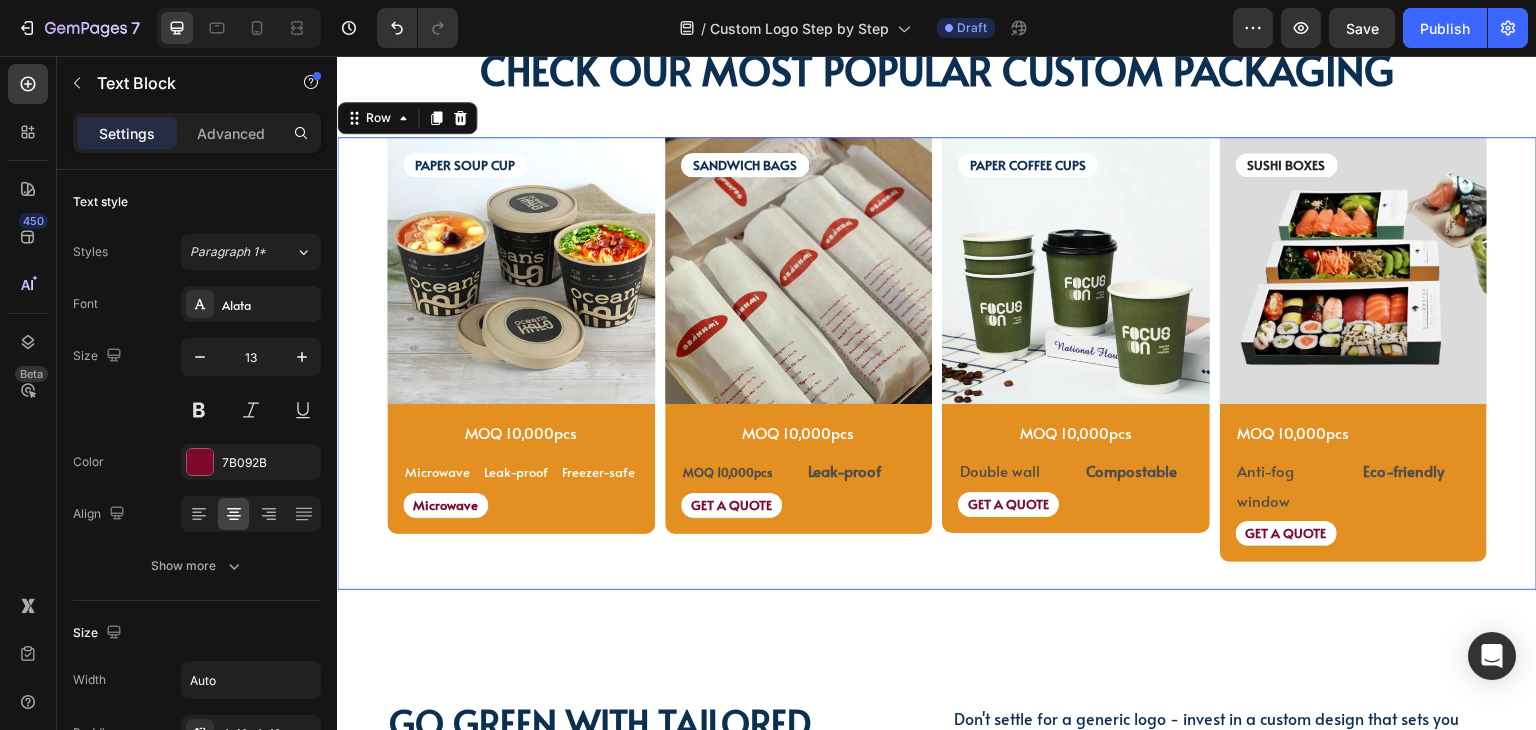 click on "PAPER SOUP CUP Text Block PAPER SOUP CUP Text Block Image MOQ 10,000pcs Text Block Microwave  Text Block Leak-proof Text Block Freezer-safe Text Block Row Microwave  Text Block Row Product SANDWICH BAGS Text Block SANDWICH BAGS Text Block SANDWICH BAGS Text Block Image MOQ 10,000pcs Text Block MOQ 10,000pcs Text Block Leak-proof Text Block Row GET A QUOTE Text Block Row Product PAPER COFFEE CUPS Text Block Image MOQ 10,000pcs Text Block Row Double wall Text Block Compostable Text Block Row GET A QUOTE Text Block Row Product SUSHI BOXES Text Block Image MOQ 10,000pcs Text Block Anti-fog window Text Block Eco-friendly Text Block Row GET A QUOTE Text Block Row Product Row" at bounding box center (937, 364) 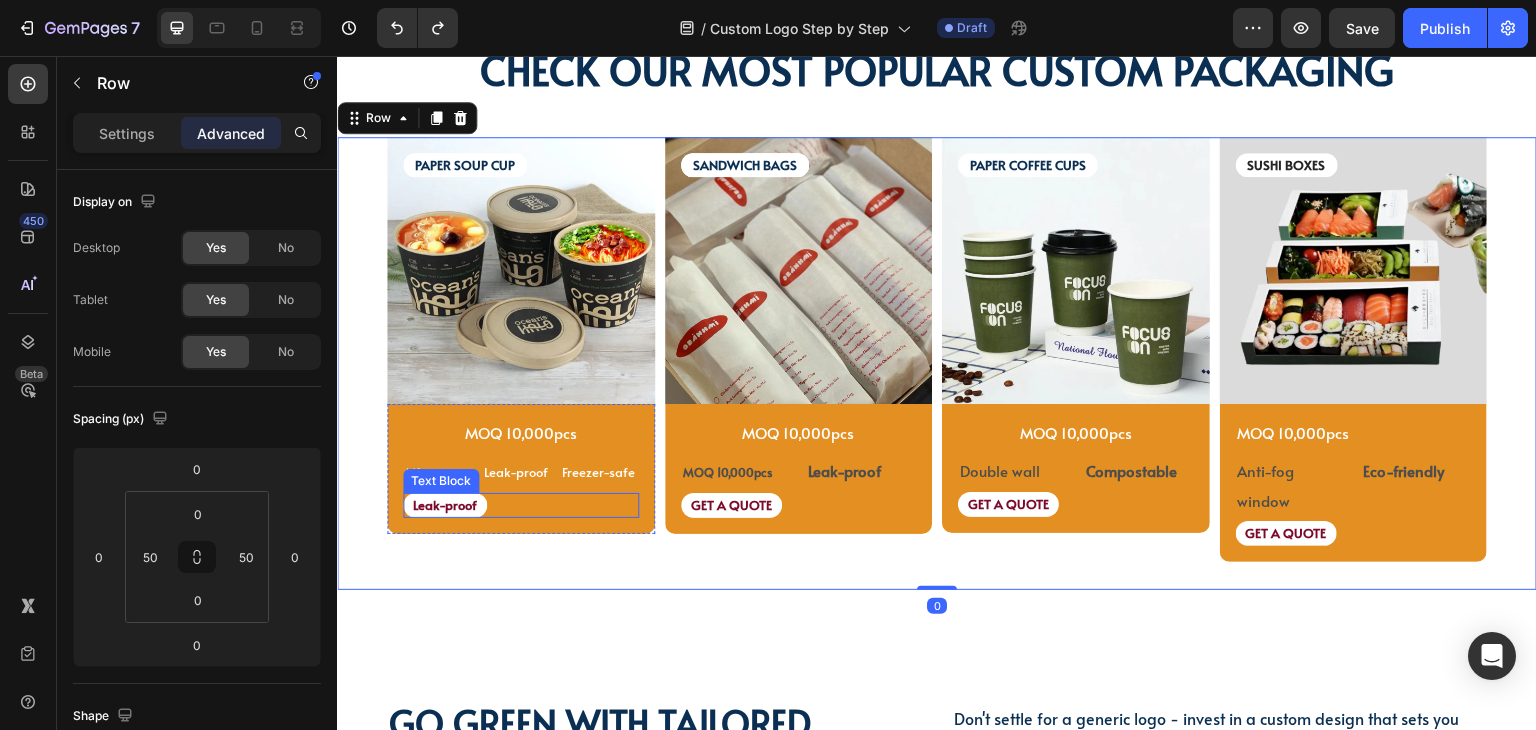 click on "Leak-proof" at bounding box center [521, 505] 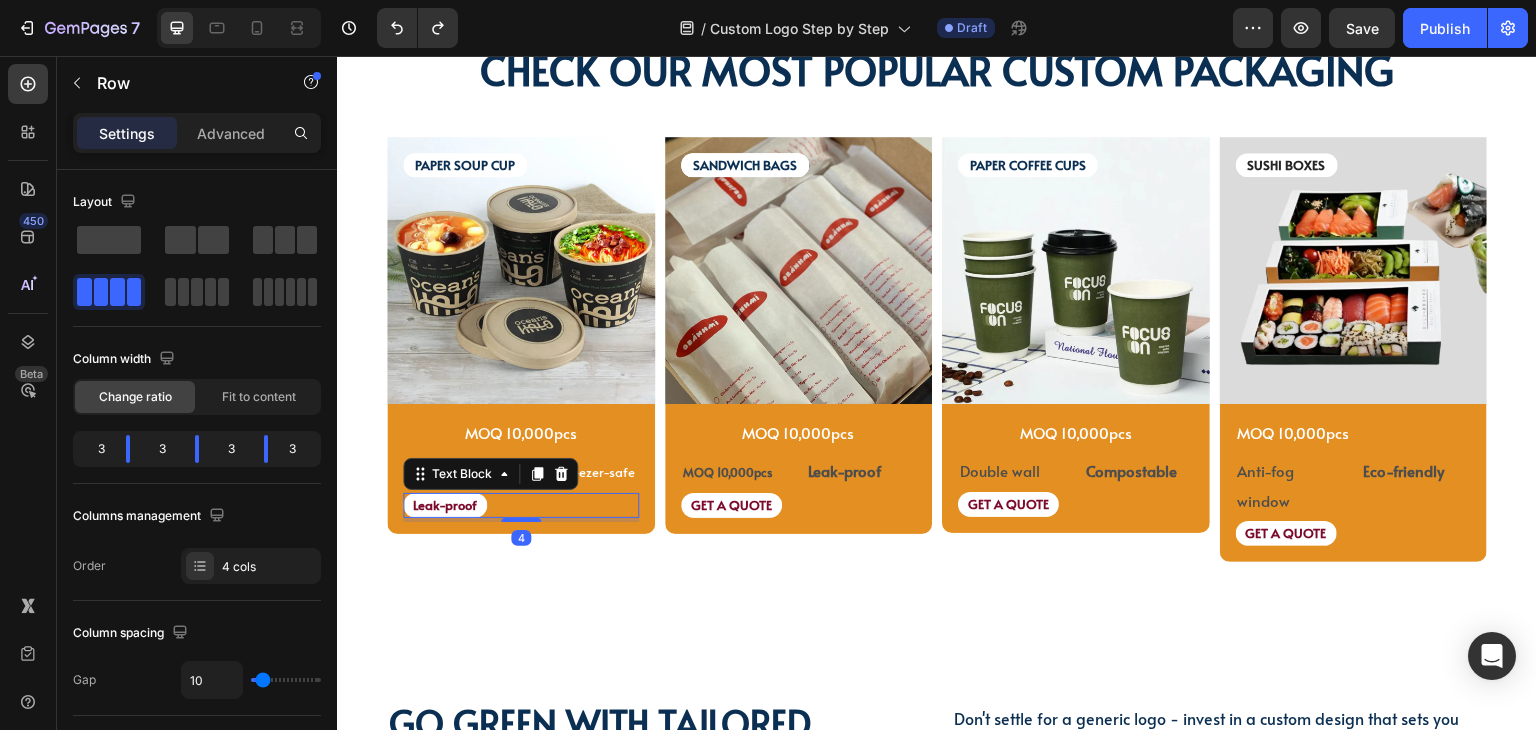 click on "PAPER SOUP CUP Text Block PAPER SOUP CUP Text Block Image MOQ 10,000pcs Text Block Microwave  Text Block Leak-proof Text Block Freezer-safe Text Block Row Leak-proof Text Block   4 Row Product" at bounding box center [521, 350] 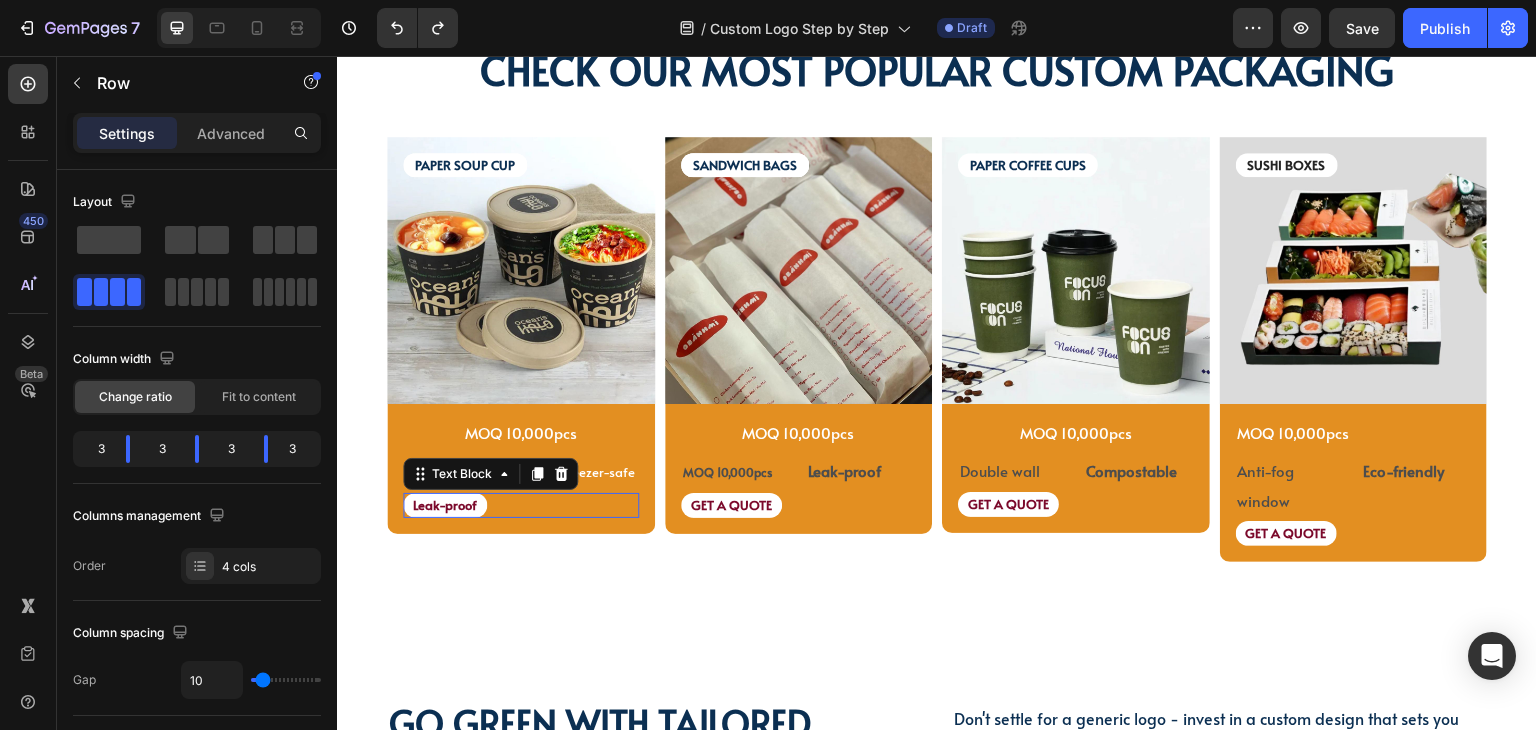 click on "Leak-proof" at bounding box center [445, 505] 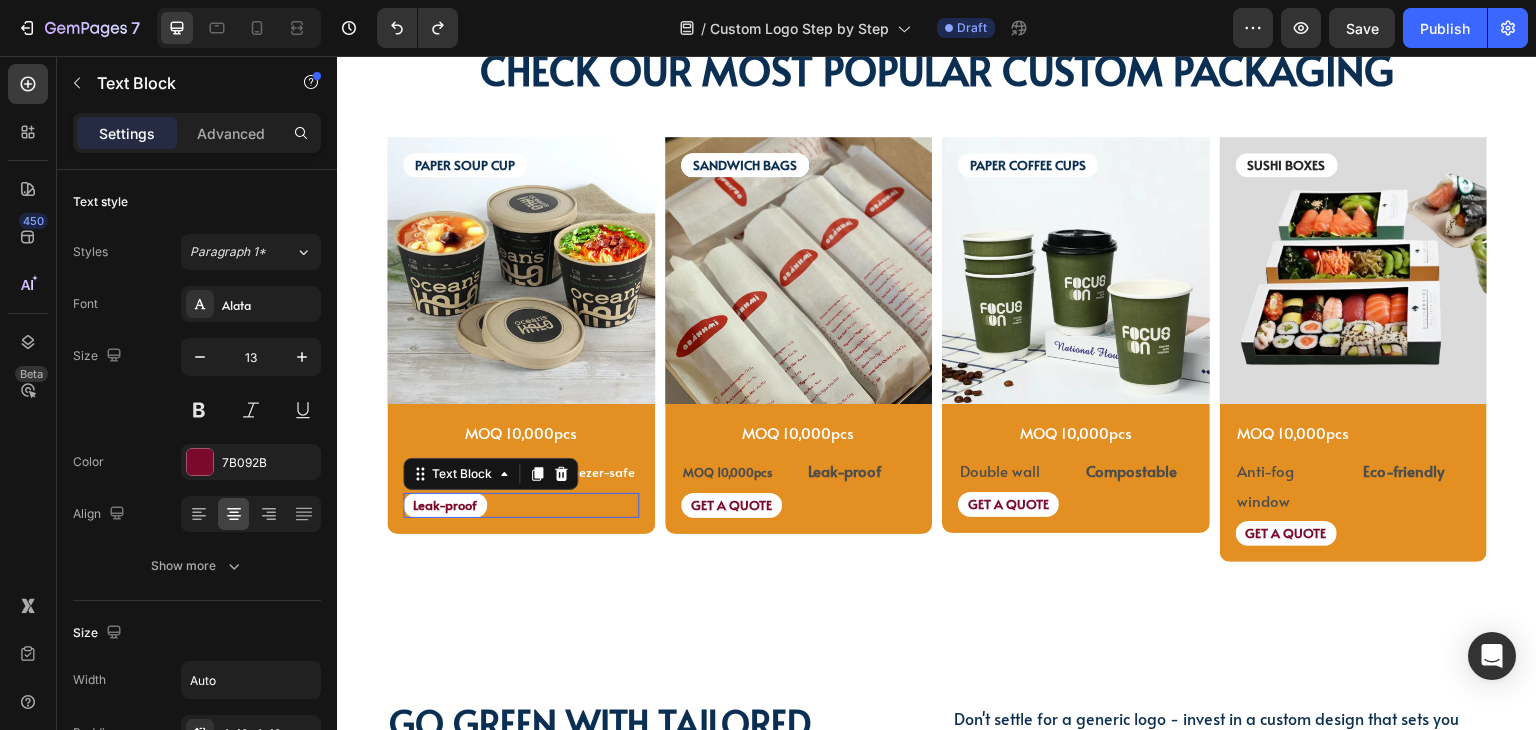 click on "Leak-proof" at bounding box center (445, 505) 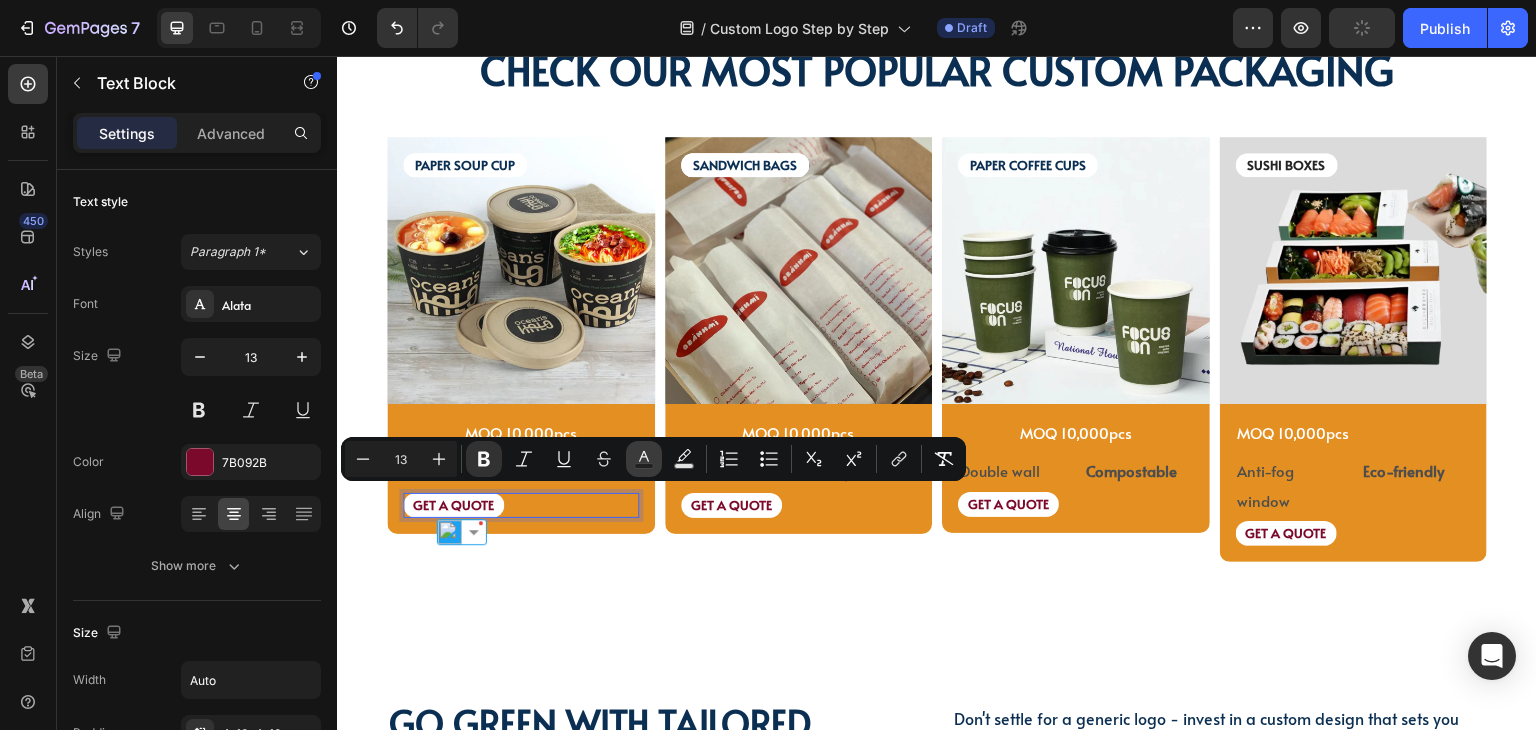 click 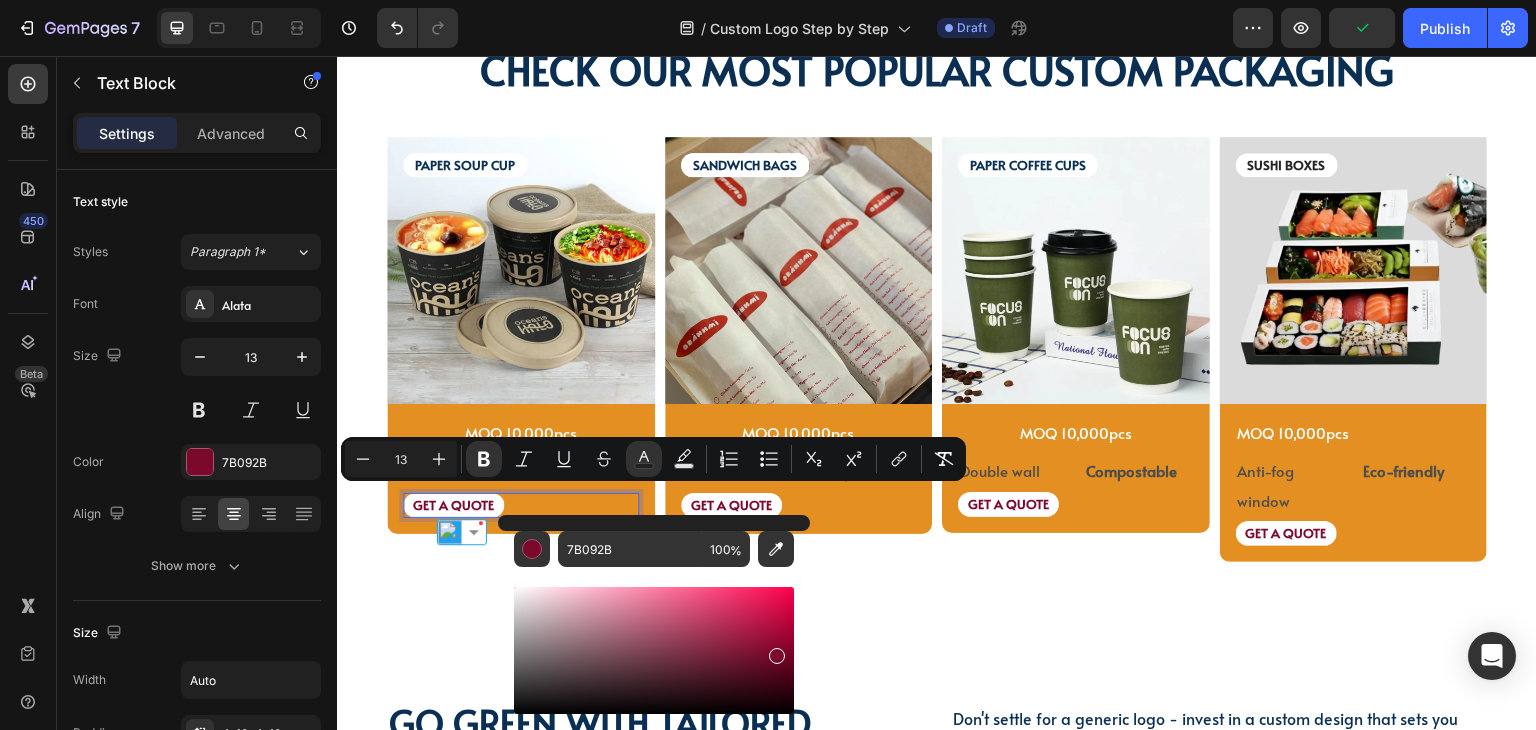 click on "7B092B 100 %" at bounding box center [654, 549] 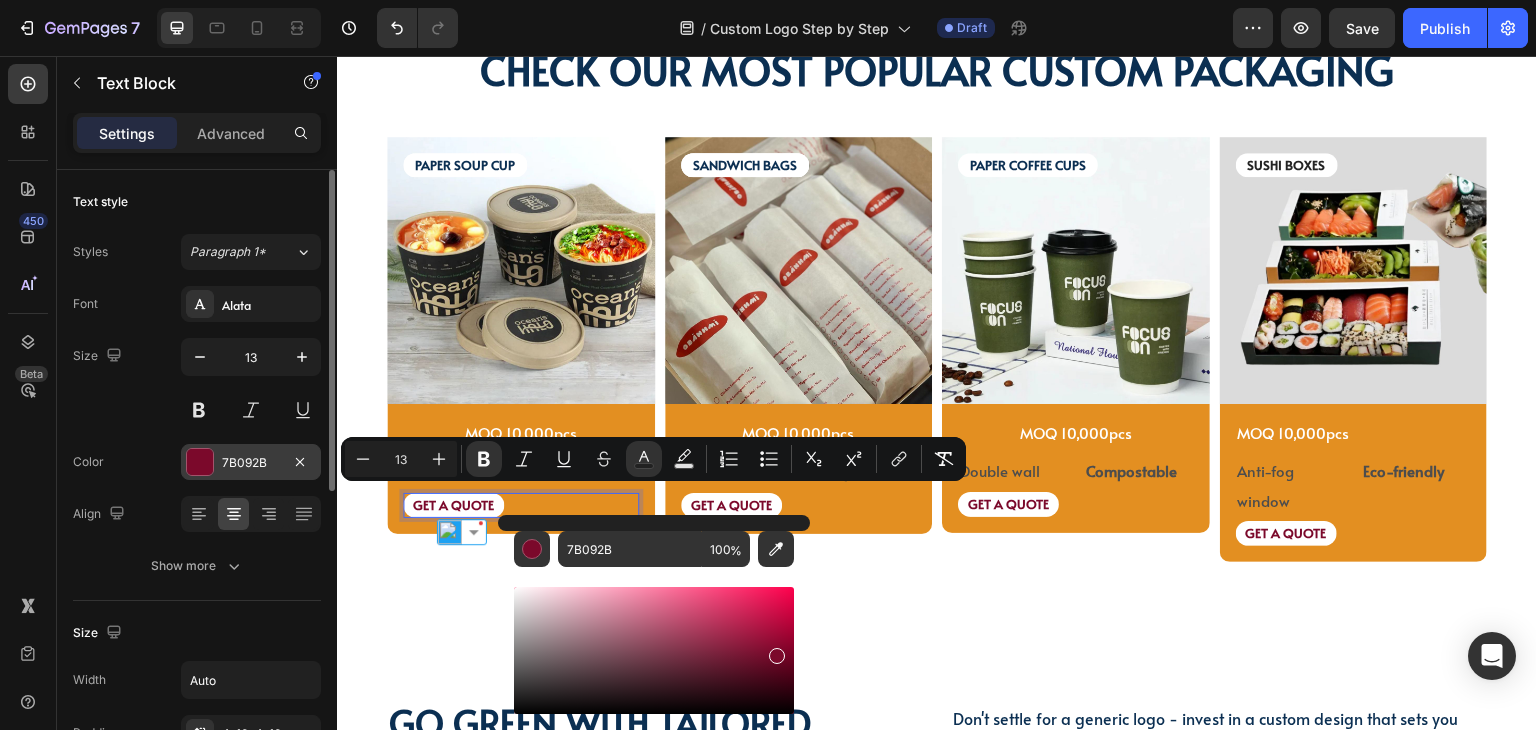 click at bounding box center (200, 462) 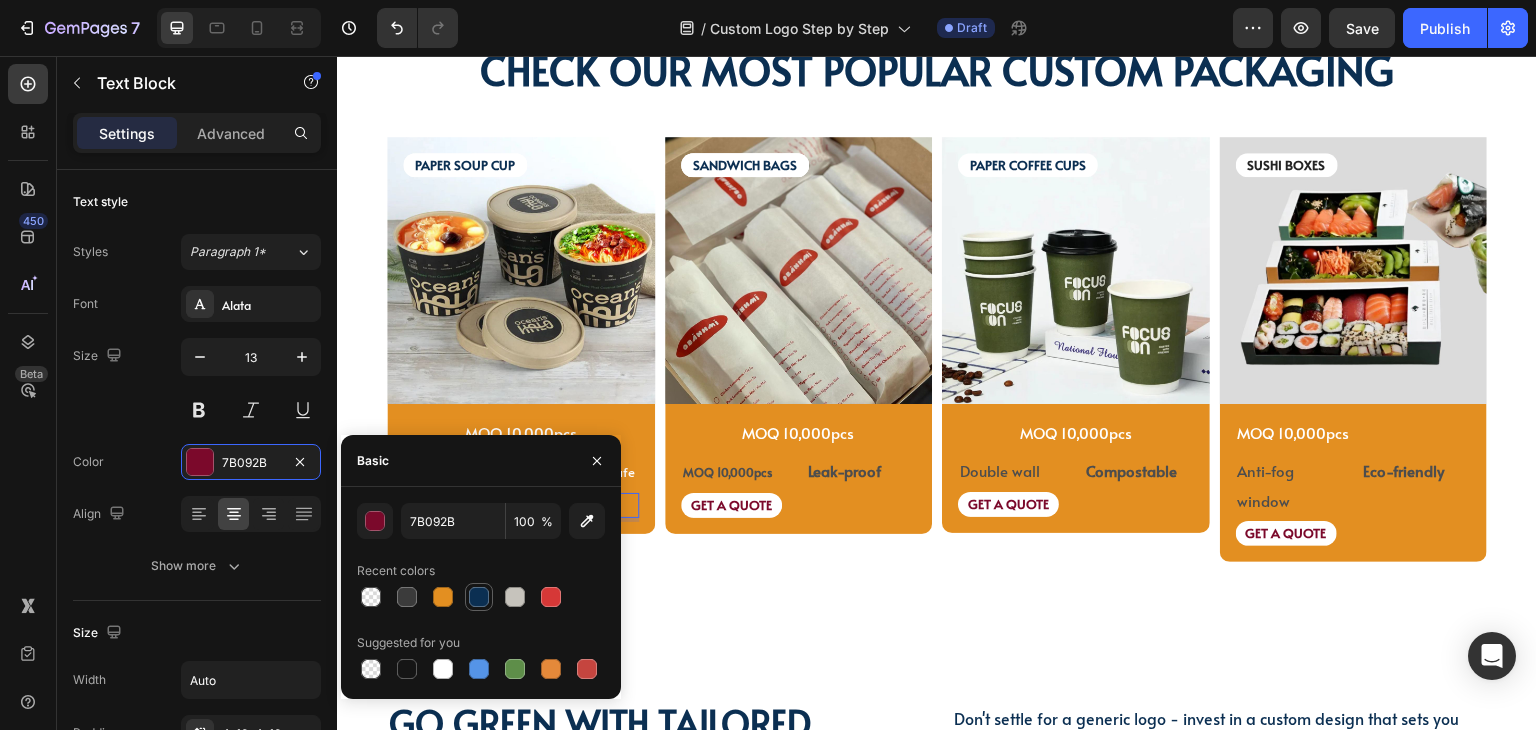 click at bounding box center (479, 597) 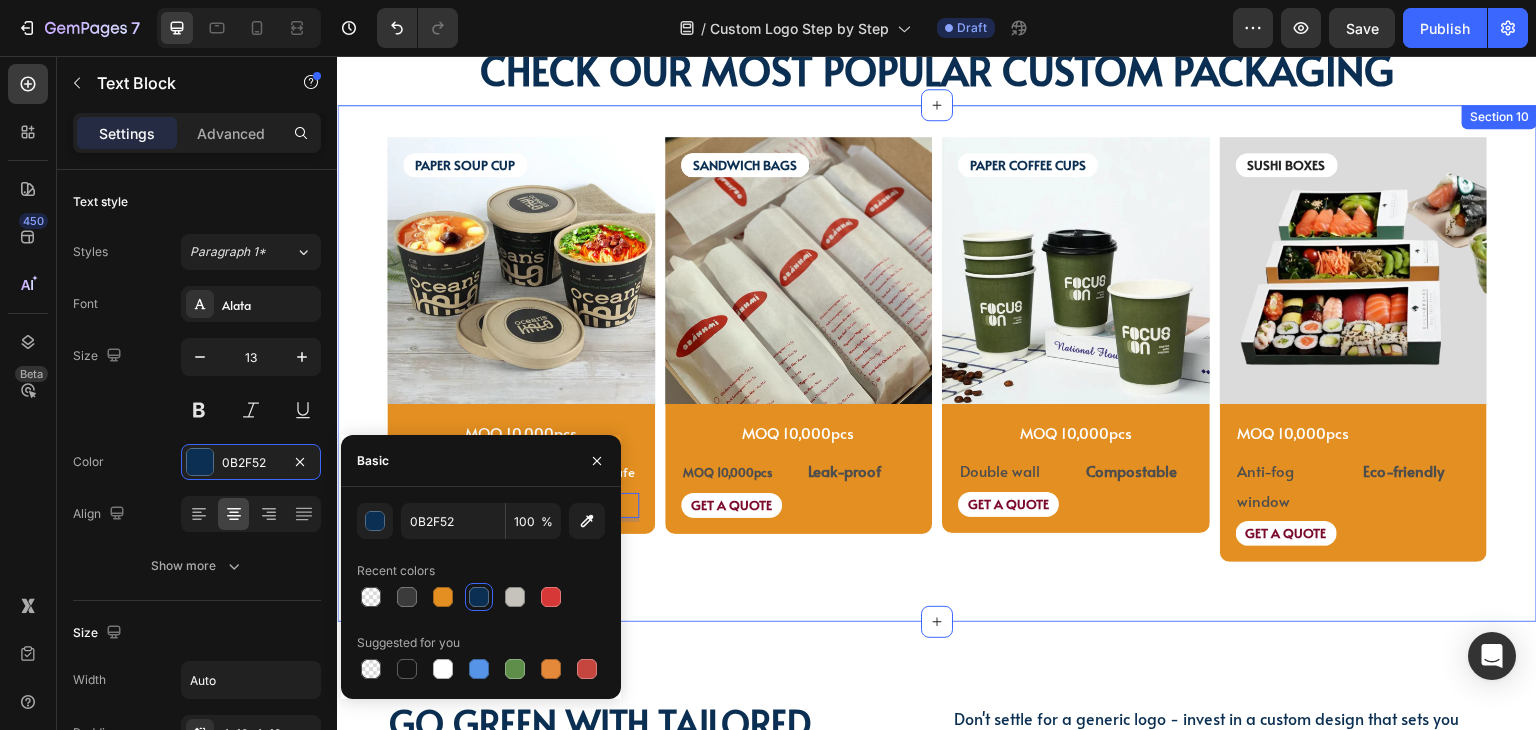 click on "PAPER SOUP CUP Text Block PAPER SOUP CUP Text Block Image MOQ 10,000pcs Text Block Microwave  Text Block Leak-proof Text Block Freezer-safe Text Block Row GET A QUOTE Text Block   4 Row Product SANDWICH BAGS Text Block SANDWICH BAGS Text Block SANDWICH BAGS Text Block Image MOQ 10,000pcs Text Block MOQ 10,000pcs Text Block Leak-proof Text Block Row GET A QUOTE Text Block Row Product PAPER COFFEE CUPS Text Block Image MOQ 10,000pcs Text Block Row Double wall Text Block Compostable Text Block Row GET A QUOTE Text Block Row Product SUSHI BOXES Text Block Image MOQ 10,000pcs Text Block Anti-fog window Text Block Eco-friendly Text Block Row GET A QUOTE Text Block Row Product Row Row Section 10" at bounding box center [937, 364] 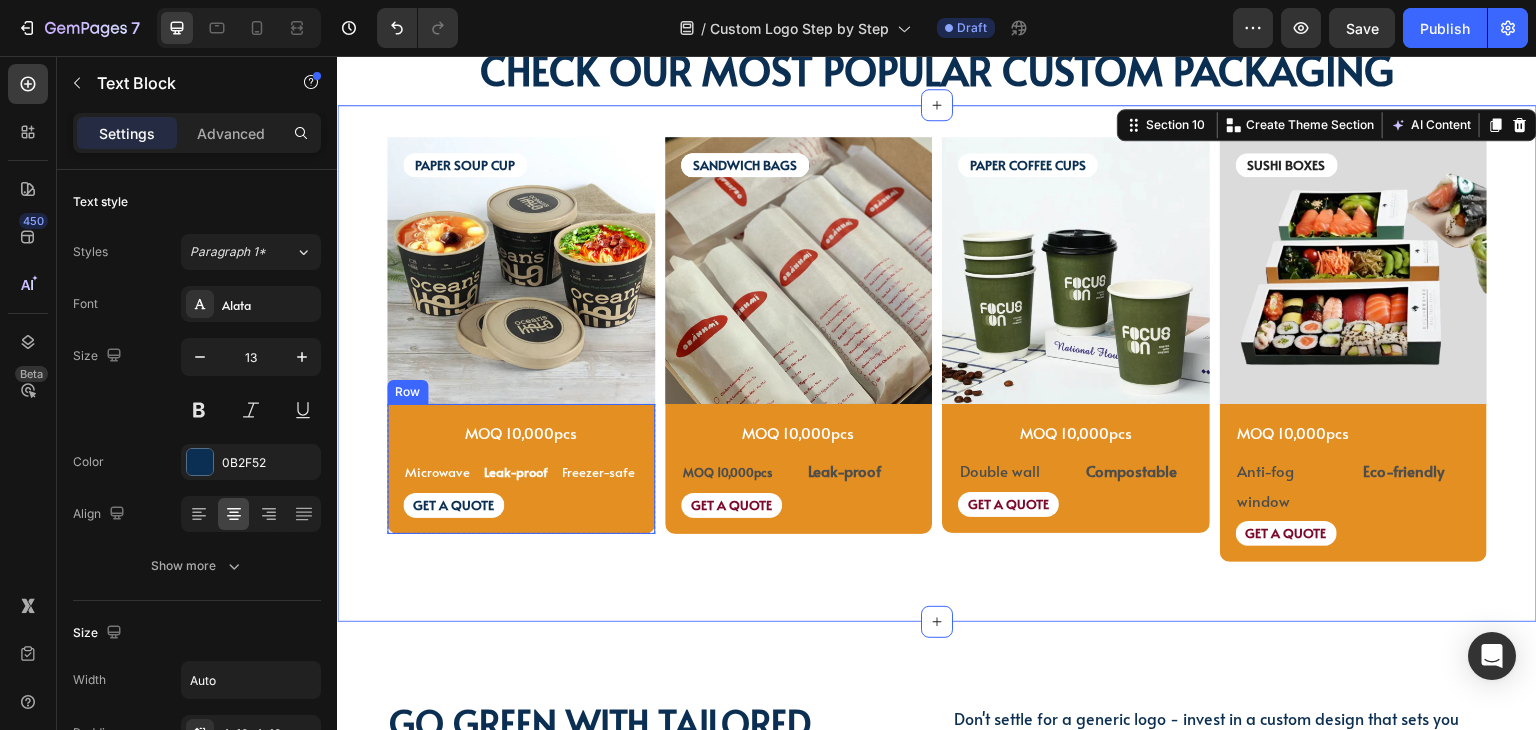click on "GET A QUOTE" at bounding box center (521, 505) 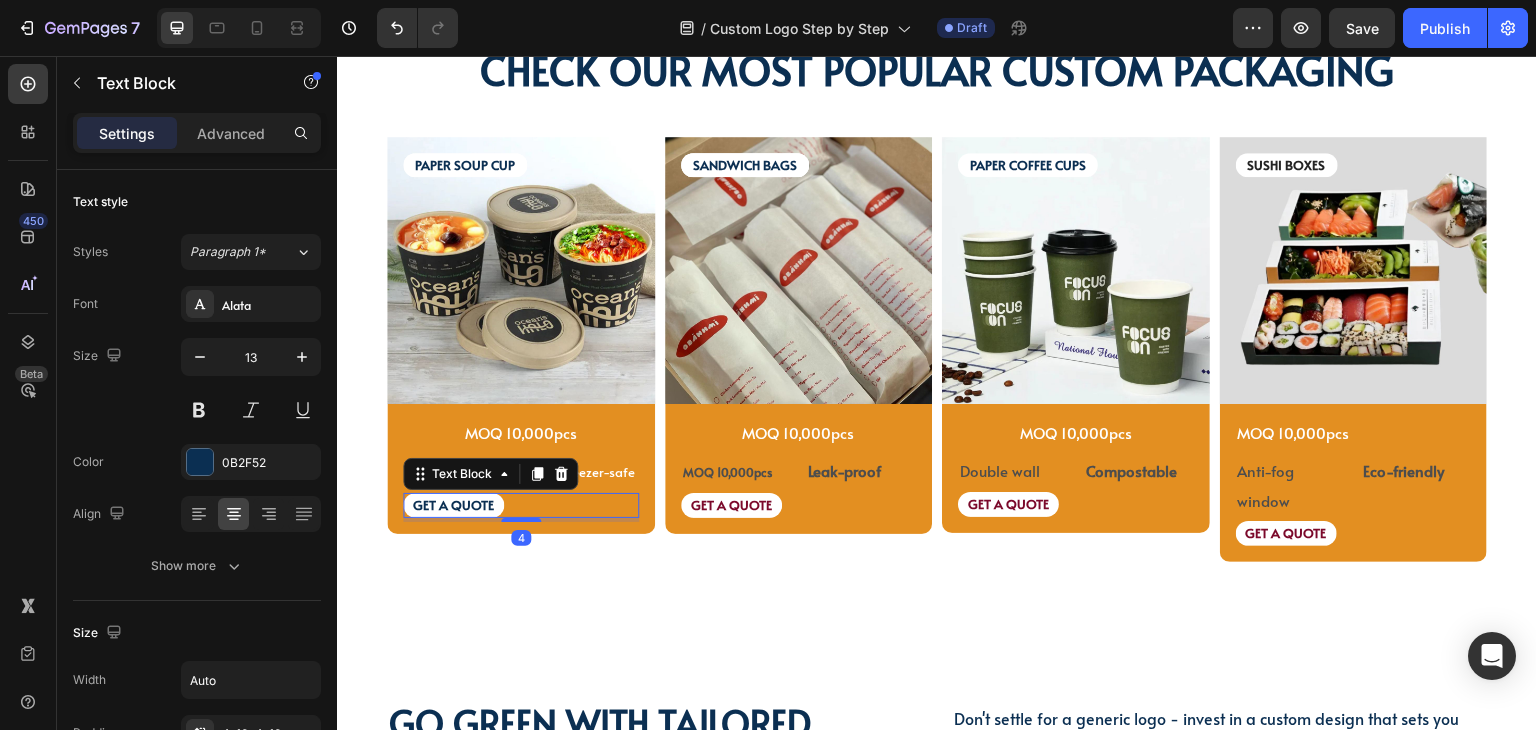 click on "GET A QUOTE" at bounding box center [521, 505] 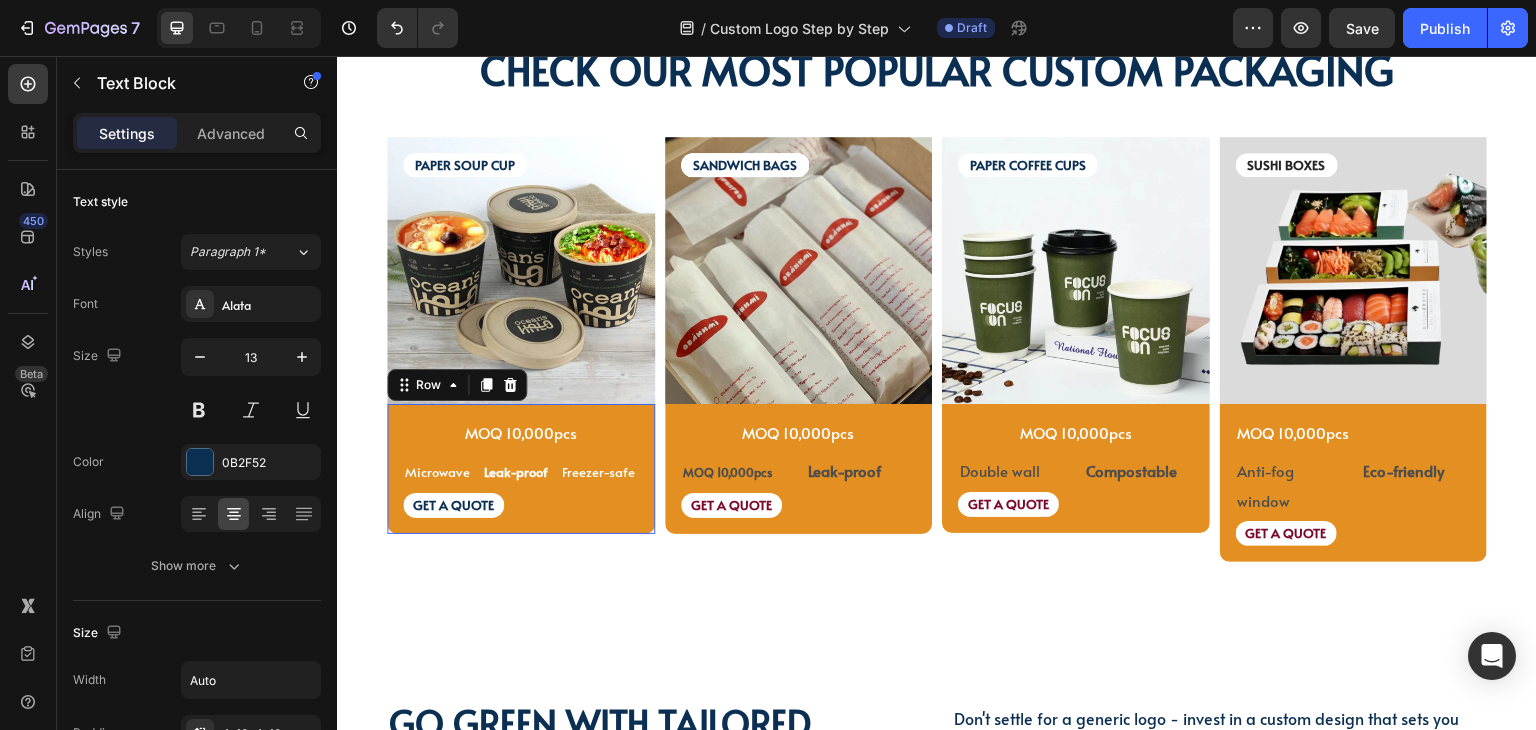 click on "MOQ 10,000pcs Text Block Microwave  Text Block Leak-proof Text Block Freezer-safe Text Block Row GET A QUOTE Text Block Row   0" at bounding box center (521, 469) 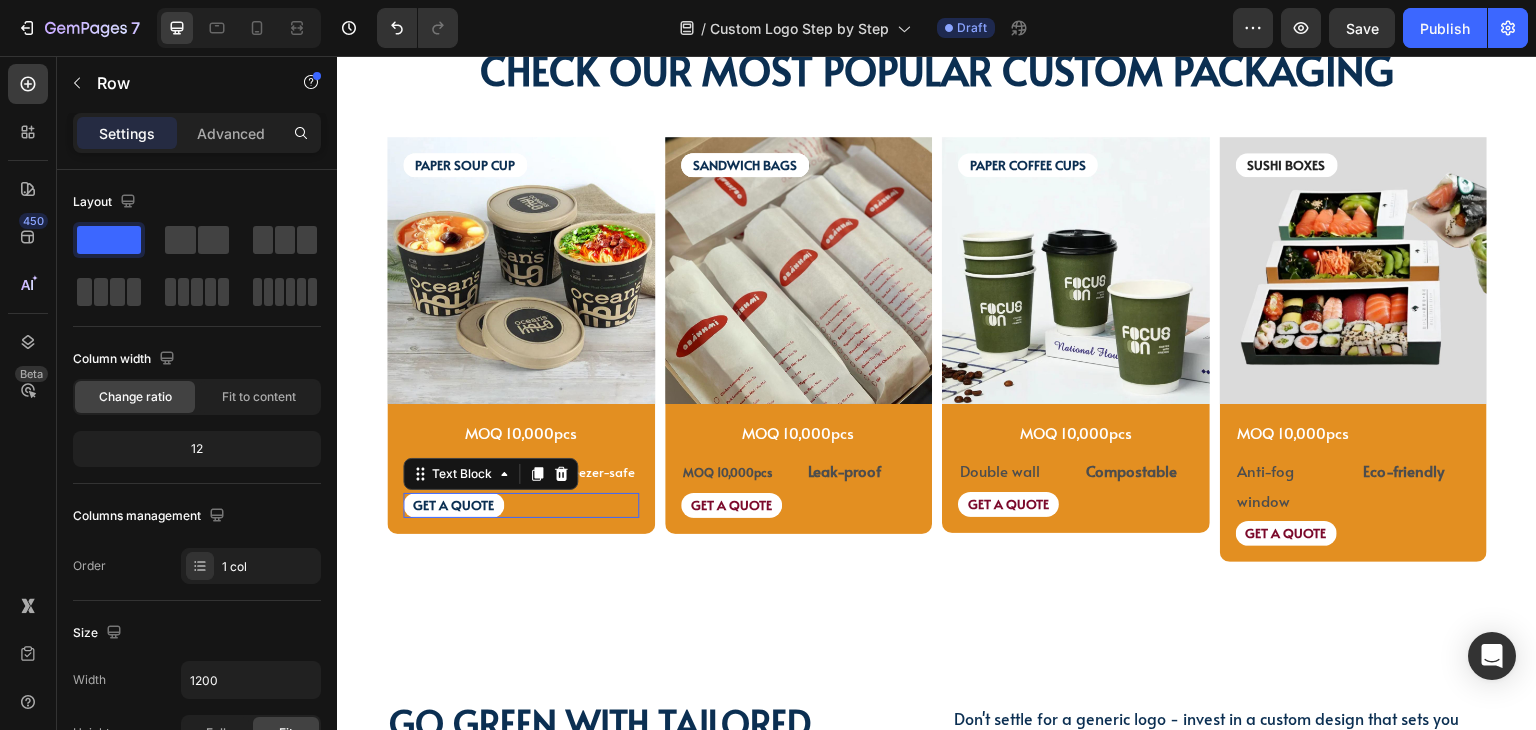 click on "GET A QUOTE" at bounding box center [453, 505] 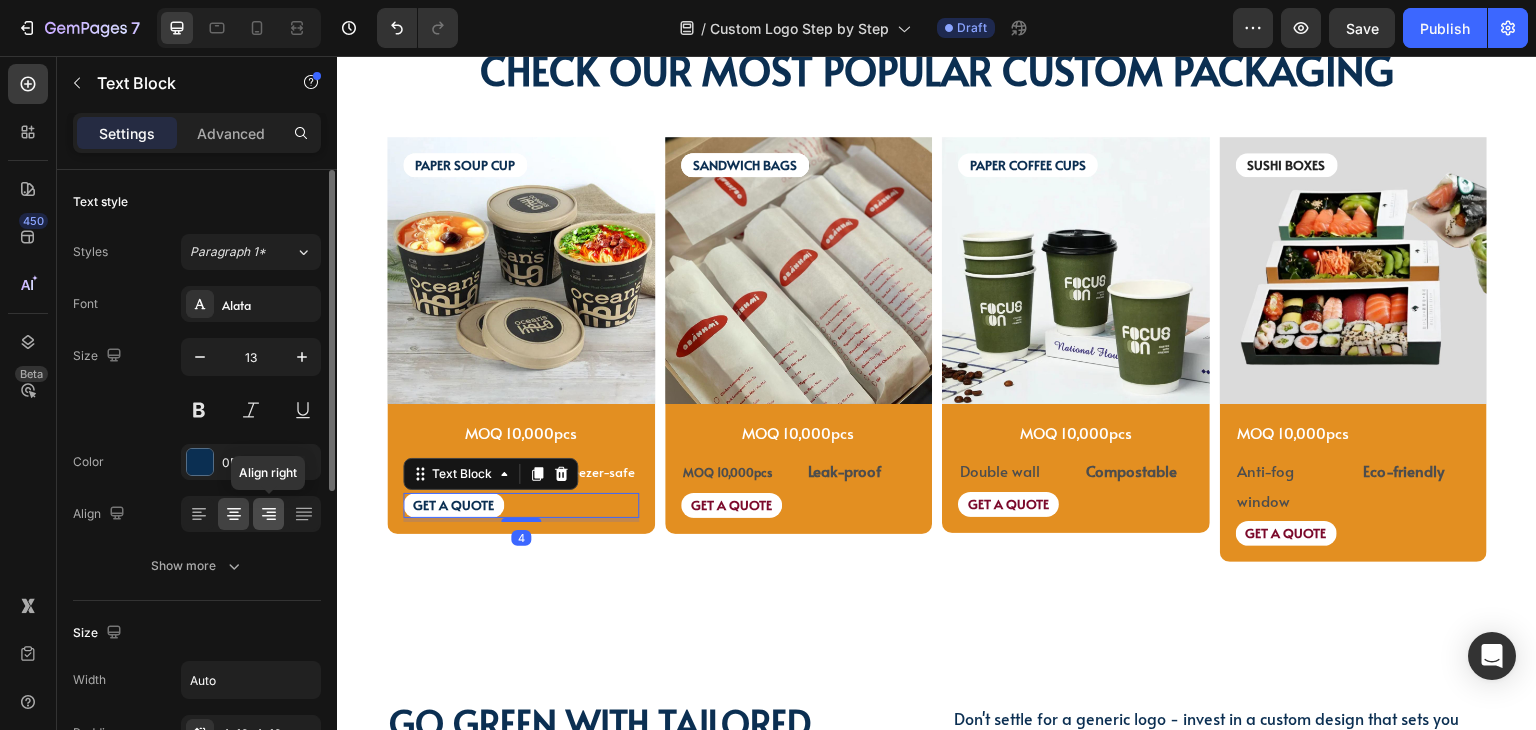click 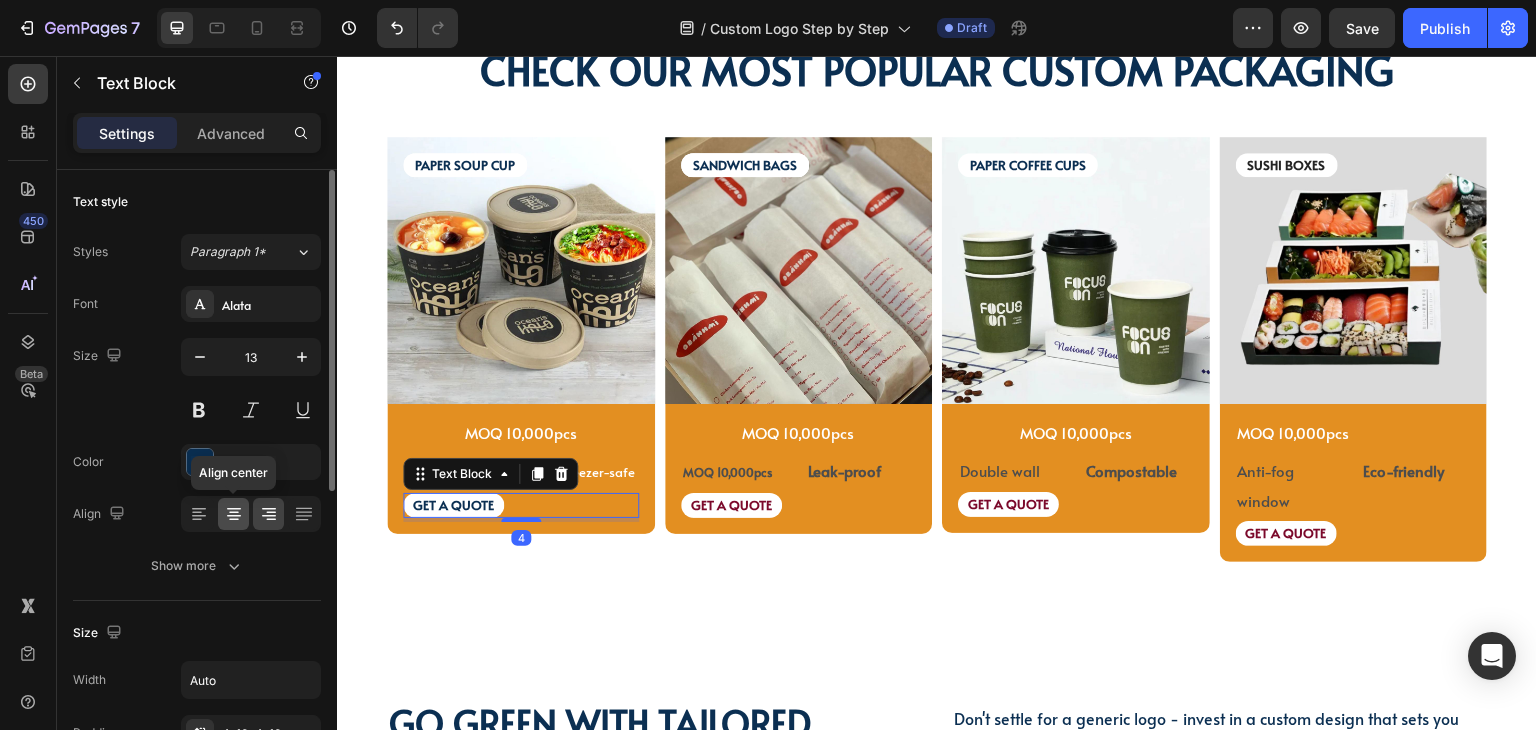 click 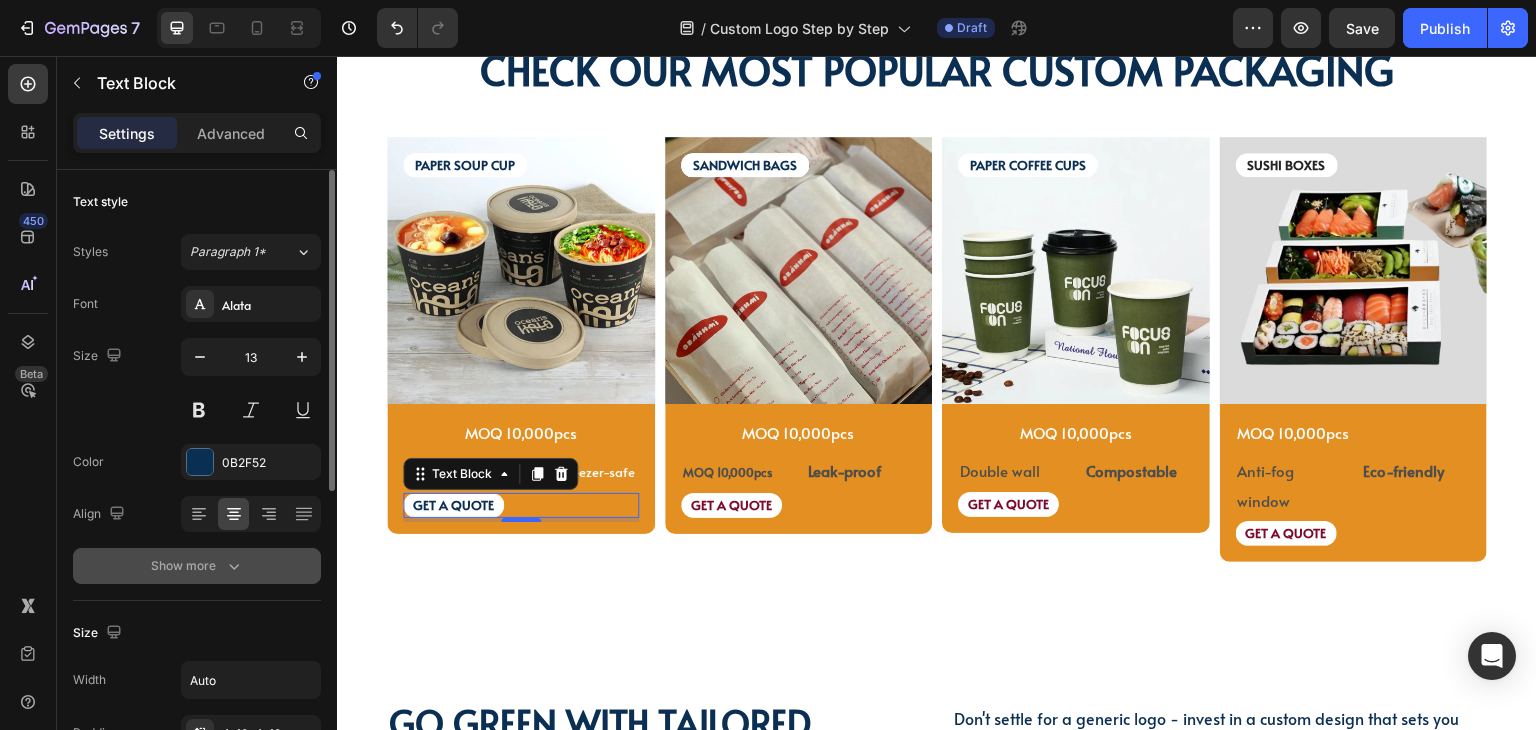 click 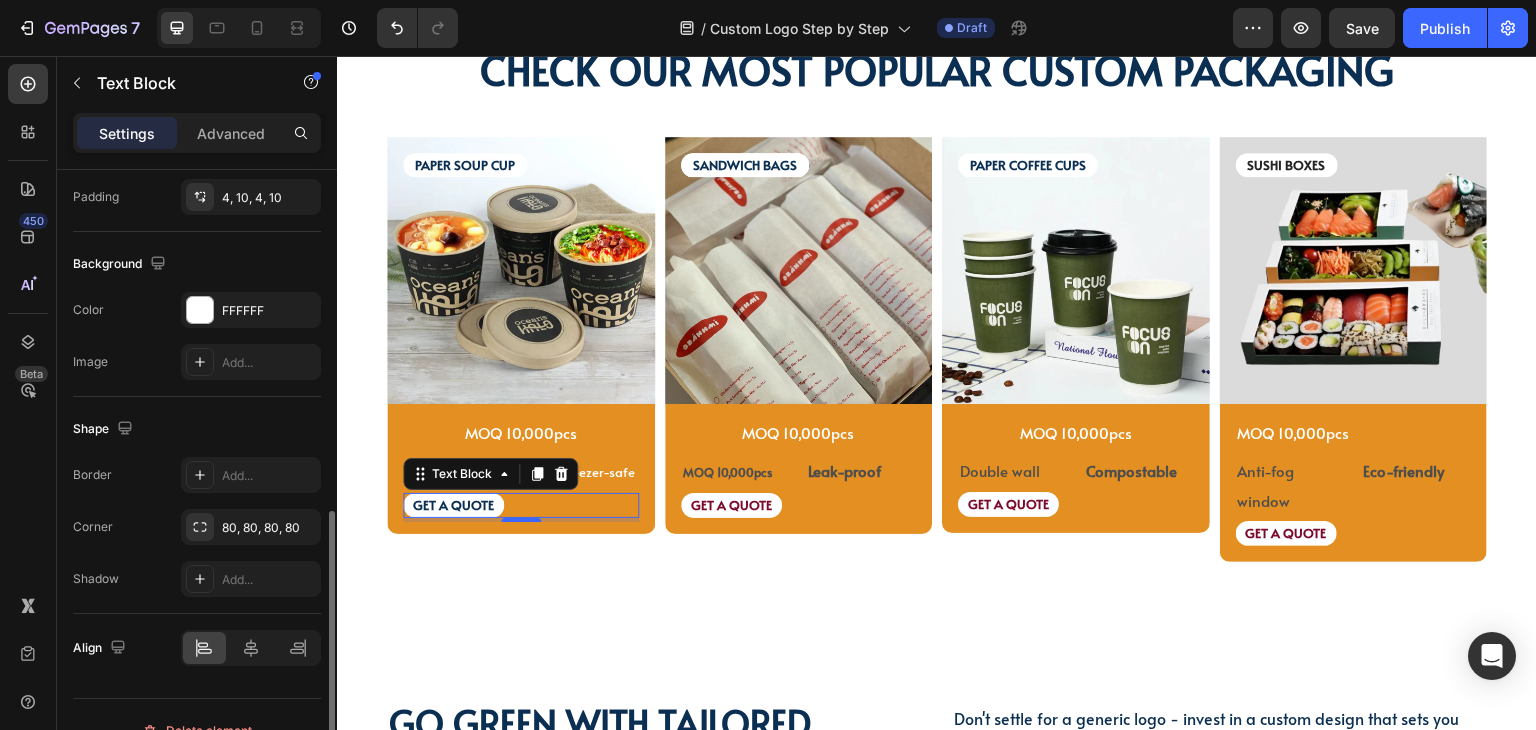 scroll, scrollTop: 829, scrollLeft: 0, axis: vertical 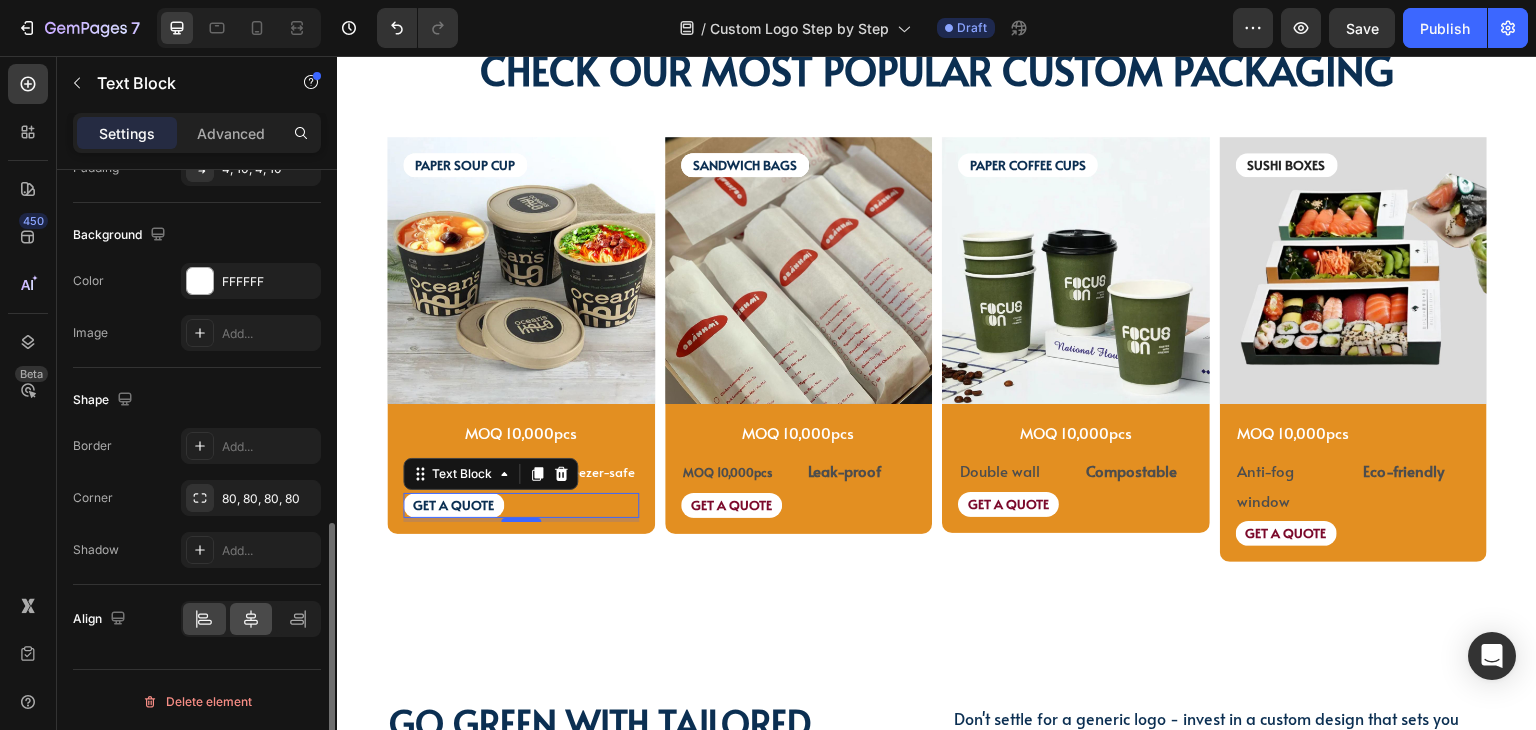 click 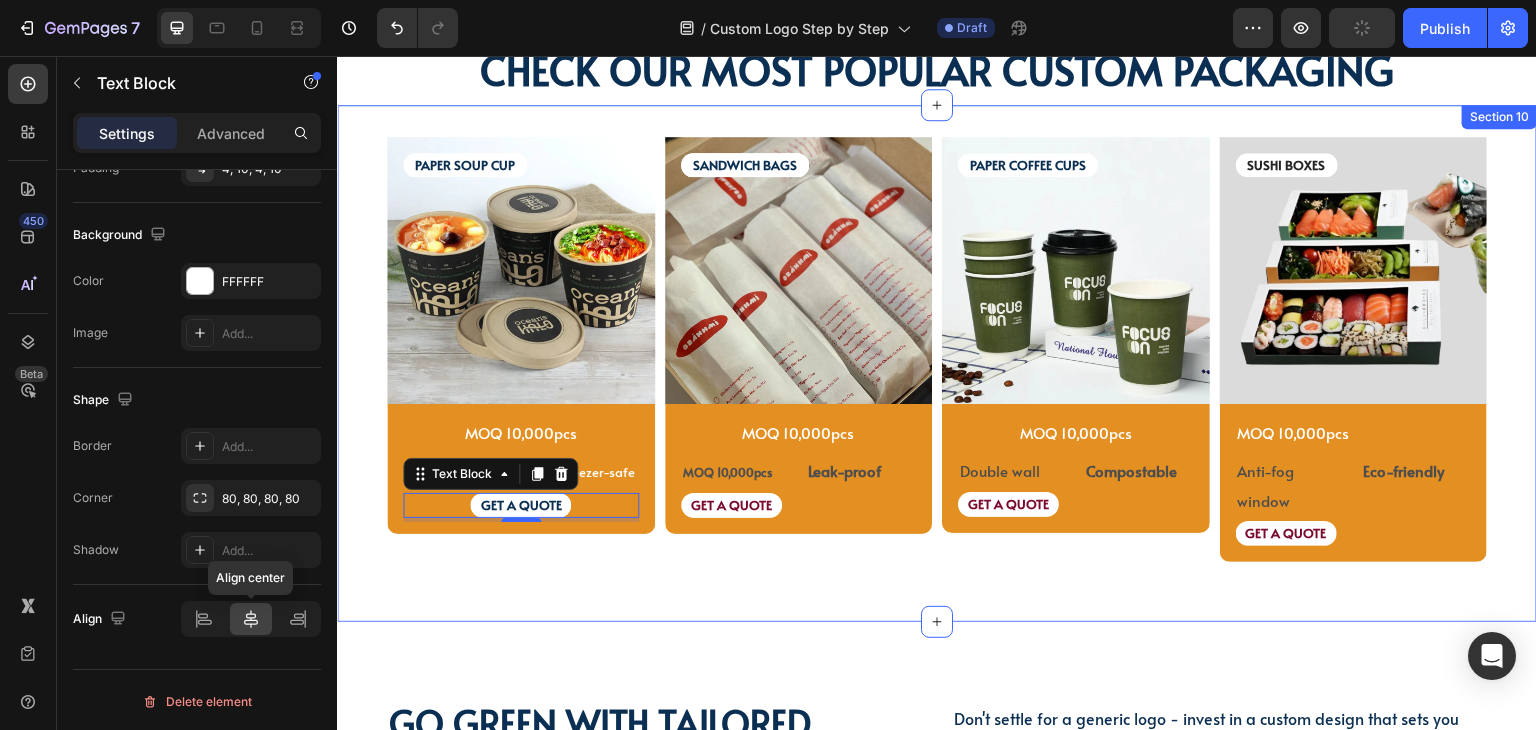 click on "PAPER SOUP CUP Text Block PAPER SOUP CUP Text Block Image MOQ 10,000pcs Text Block Microwave  Text Block Leak-proof Text Block Freezer-safe Text Block Row GET A QUOTE Text Block   4 Row Product SANDWICH BAGS Text Block SANDWICH BAGS Text Block SANDWICH BAGS Text Block Image MOQ 10,000pcs Text Block MOQ 10,000pcs Text Block Leak-proof Text Block Row GET A QUOTE Text Block Row Product PAPER COFFEE CUPS Text Block Image MOQ 10,000pcs Text Block Row Double wall Text Block Compostable Text Block Row GET A QUOTE Text Block Row Product SUSHI BOXES Text Block Image MOQ 10,000pcs Text Block Anti-fog window Text Block Eco-friendly Text Block Row GET A QUOTE Text Block Row Product Row Row Section 10" at bounding box center (937, 364) 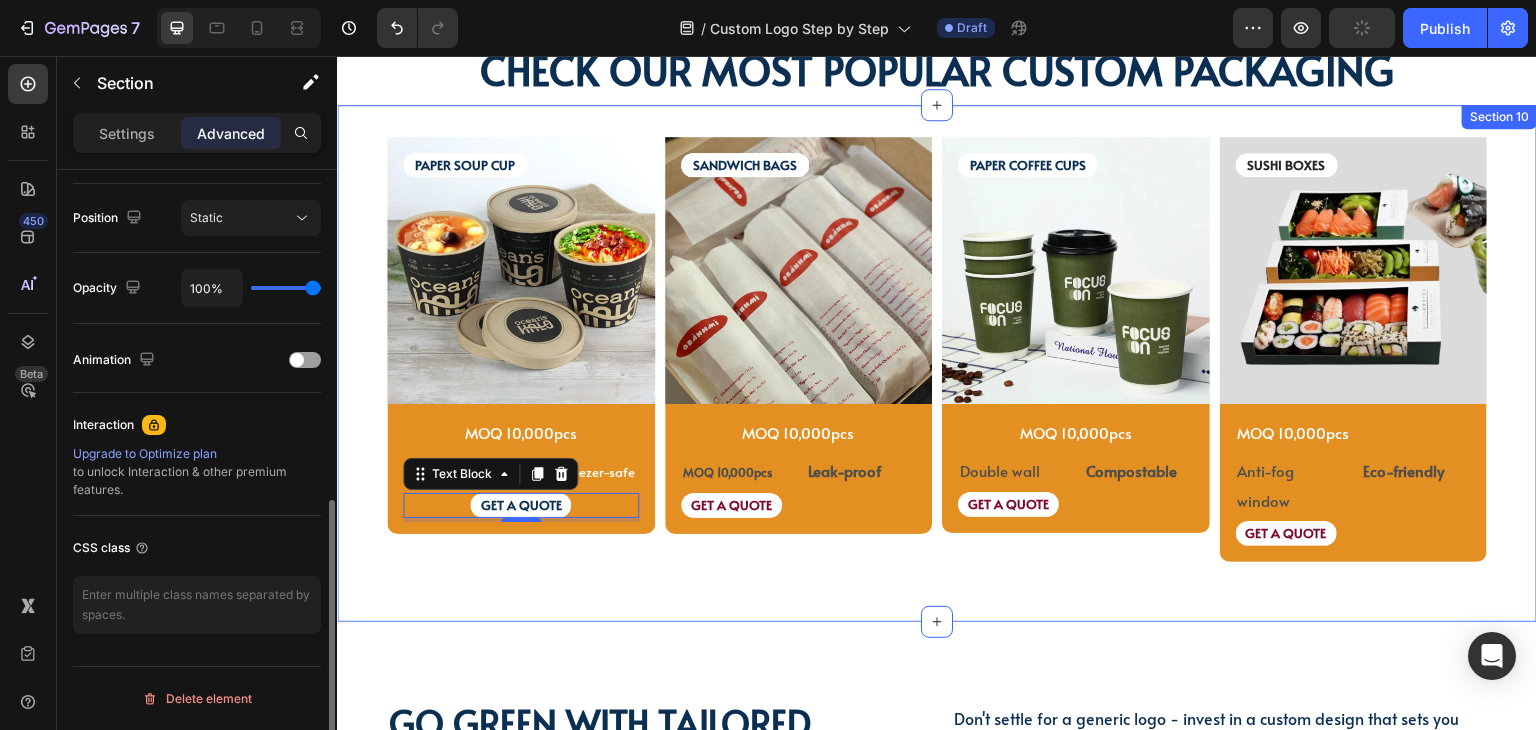 scroll, scrollTop: 0, scrollLeft: 0, axis: both 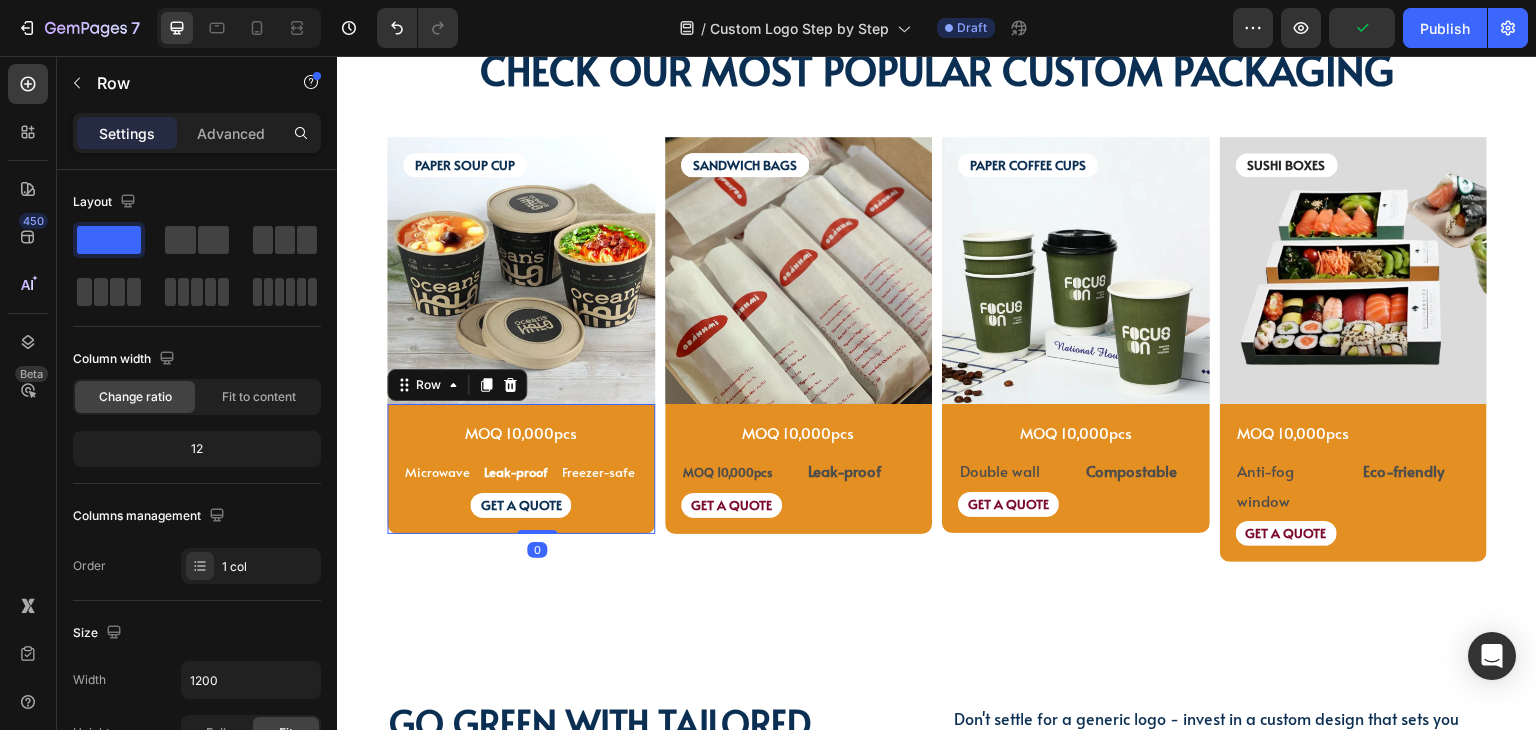 click on "MOQ 10,000pcs Text Block Microwave  Text Block Leak-proof Text Block Freezer-safe Text Block Row GET A QUOTE Text Block" at bounding box center [521, 469] 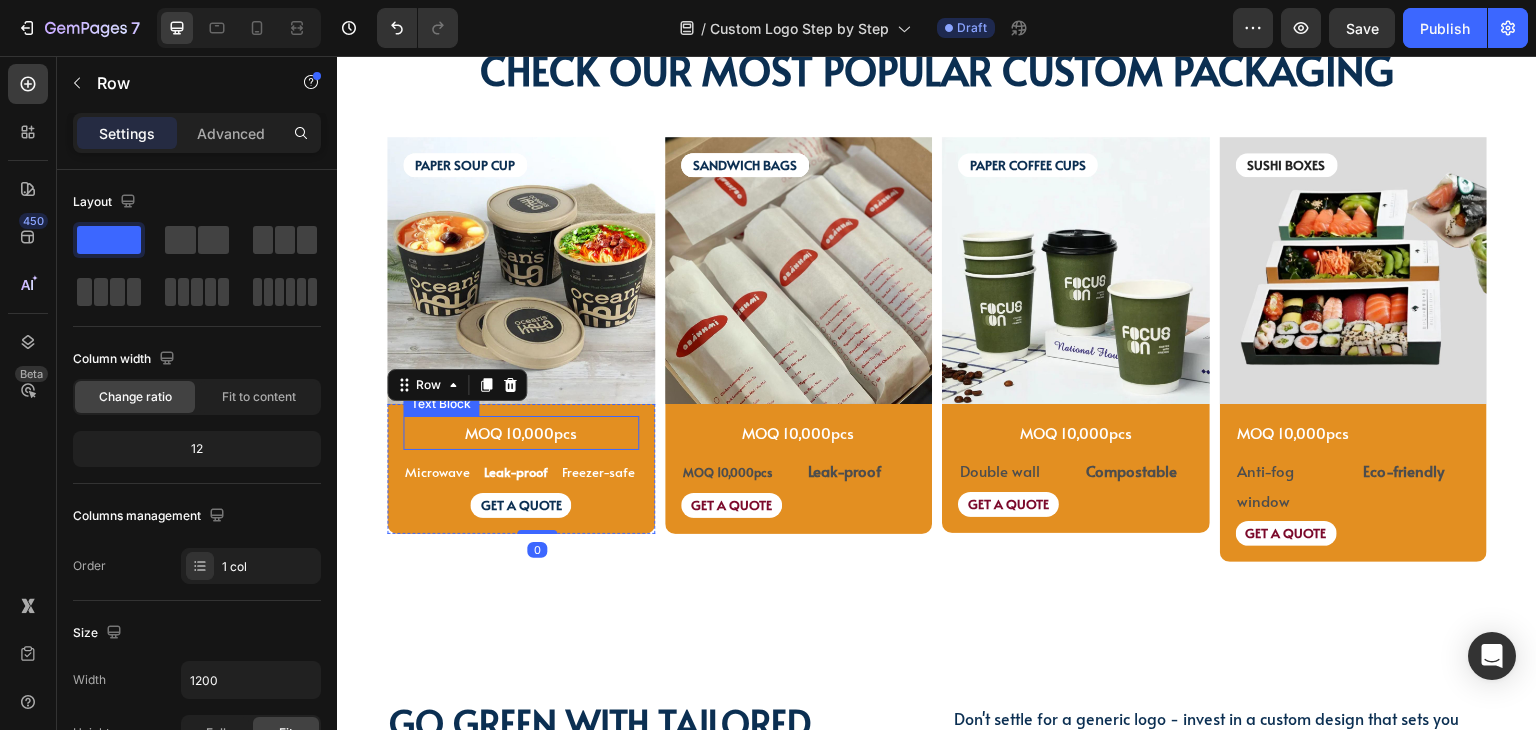 click on "MOQ 10,000pcs" at bounding box center (521, 432) 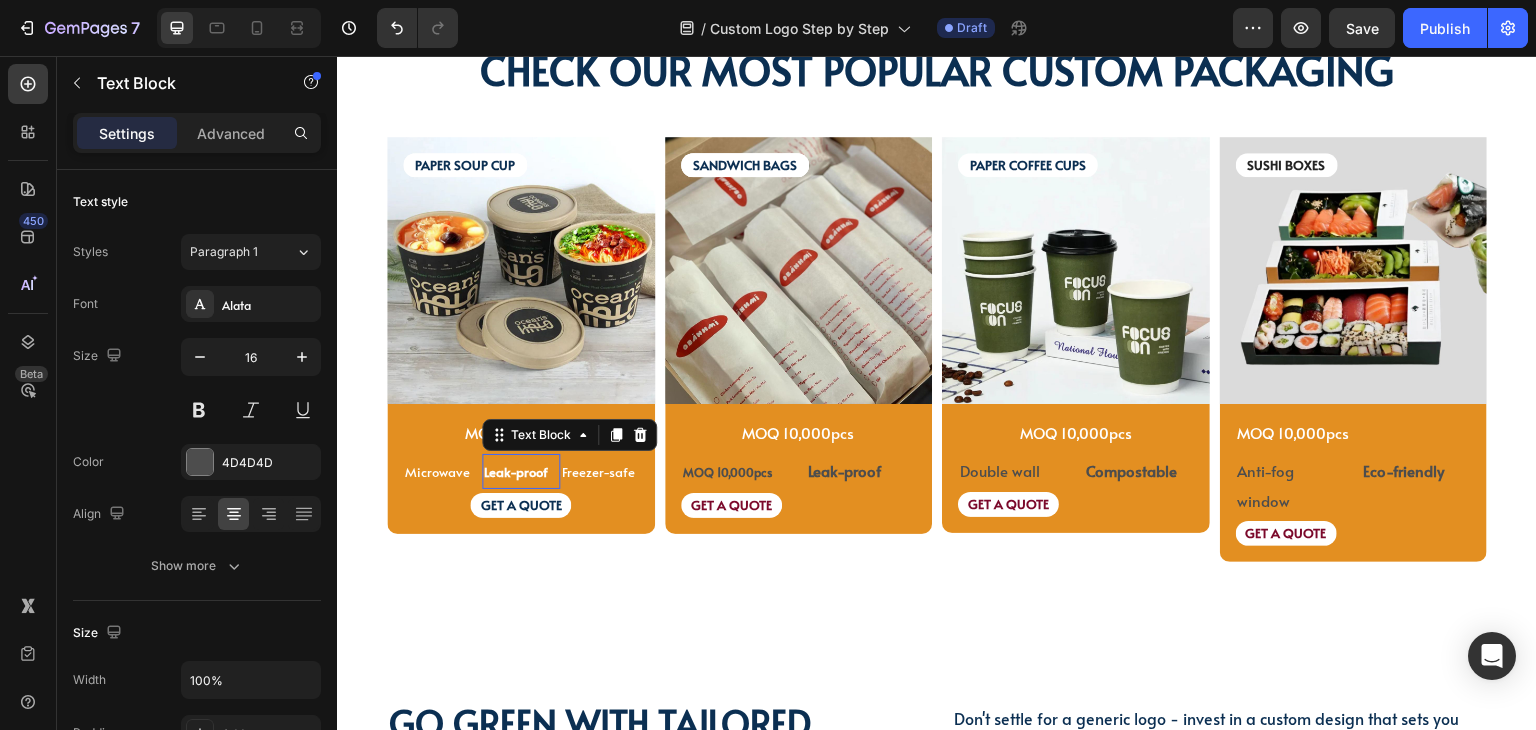 click on "Leak-proof" at bounding box center (521, 471) 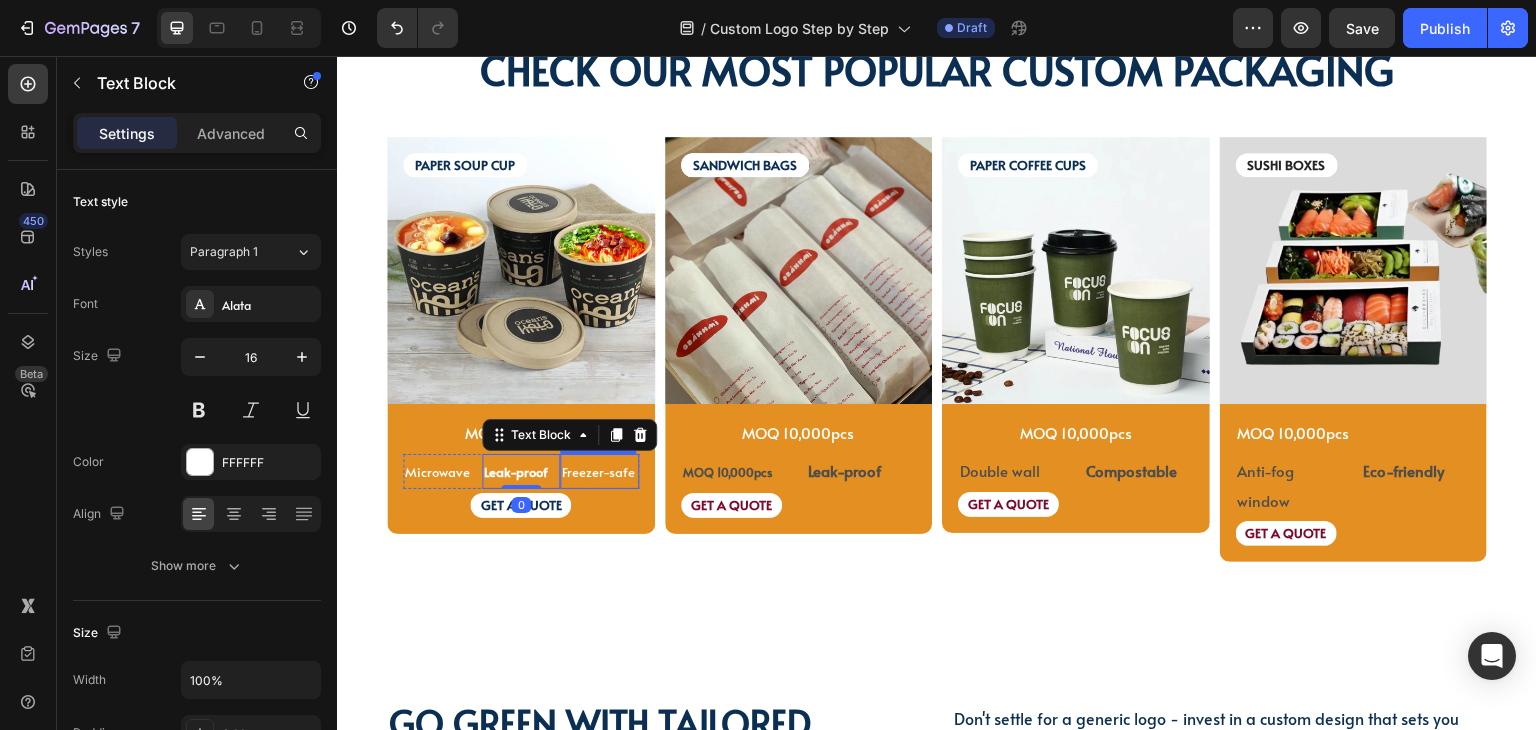 click on "Freezer-safe" at bounding box center (598, 472) 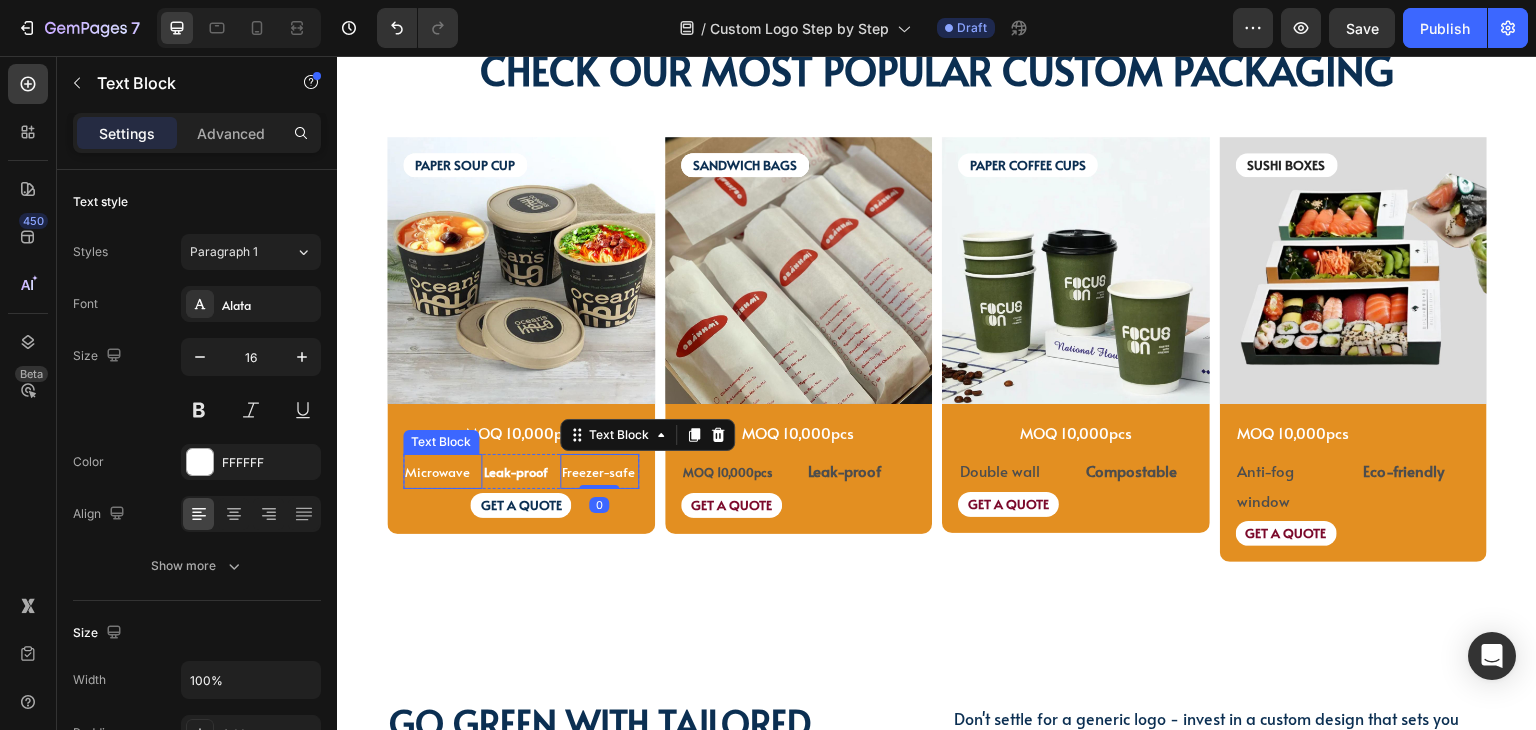 click on "Microwave" at bounding box center [437, 472] 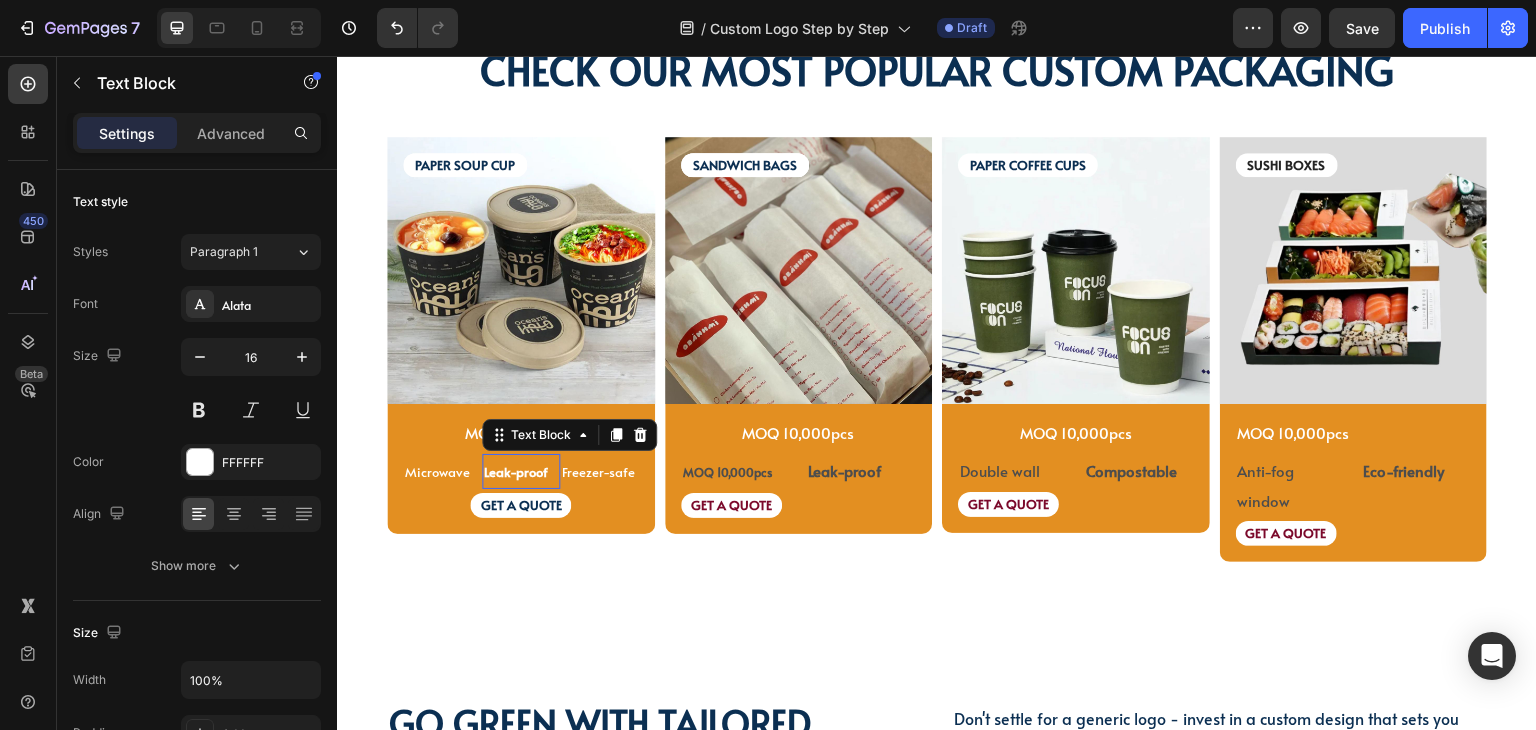 click on "Leak-proof" at bounding box center [521, 471] 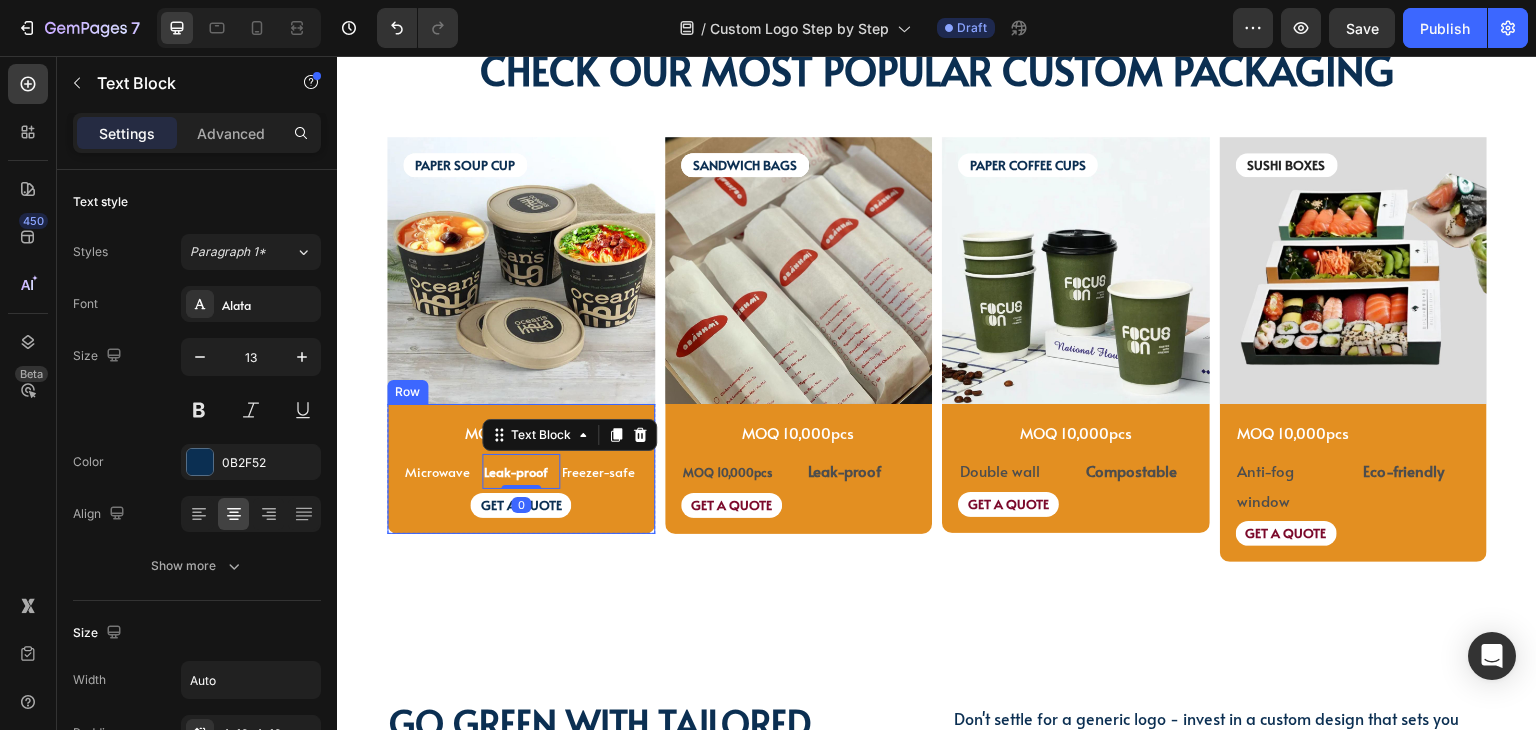 click on "GET A QUOTE Text Block" at bounding box center [521, 505] 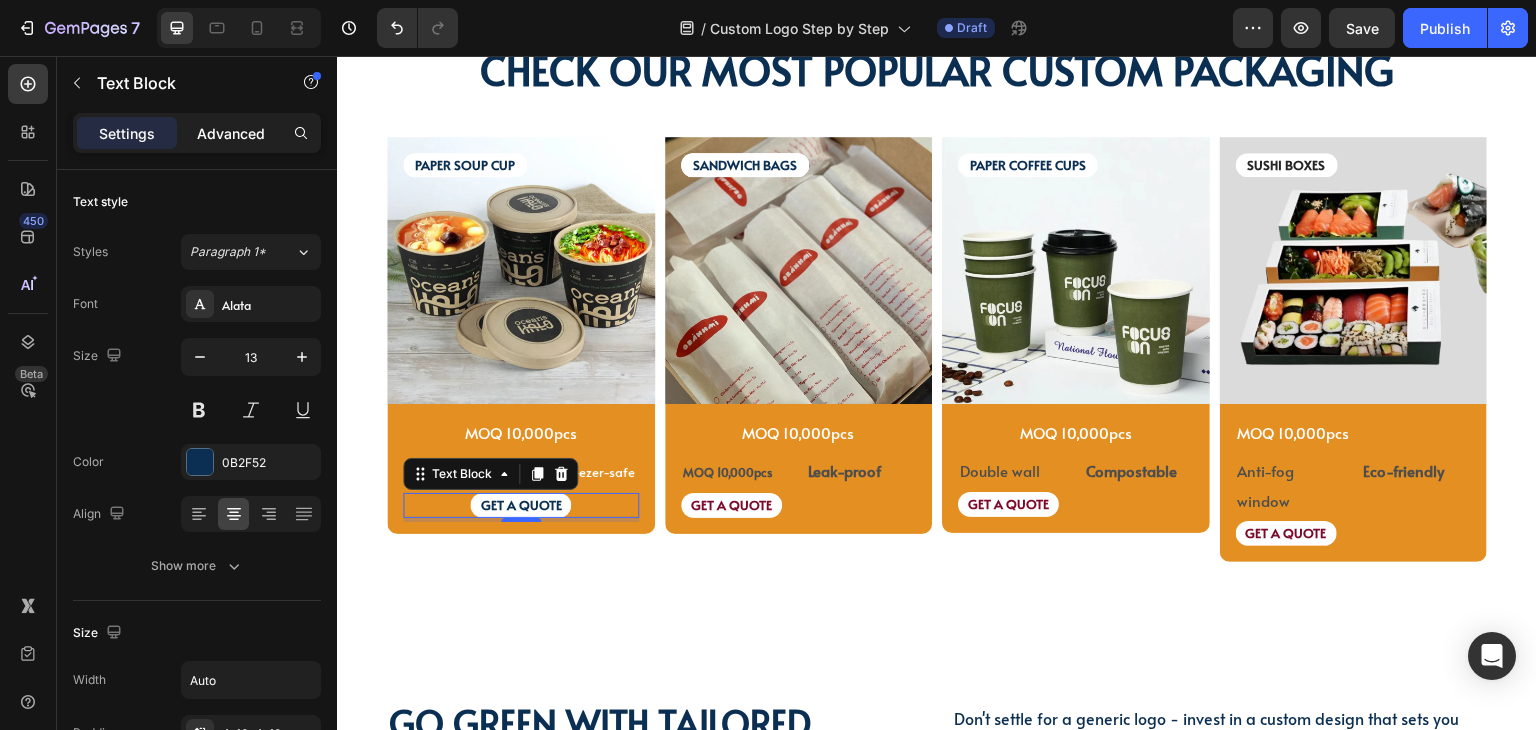 click on "Advanced" at bounding box center (231, 133) 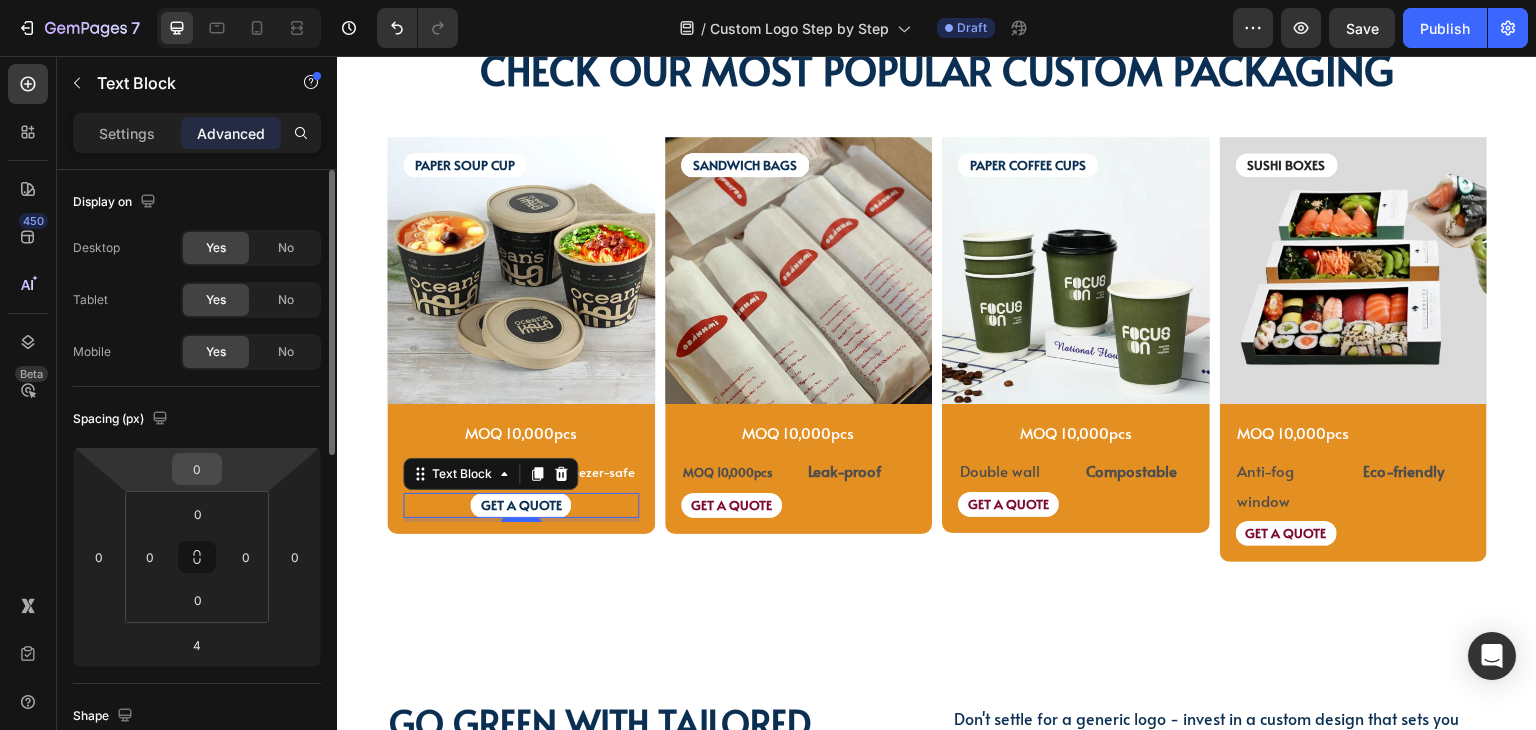 click on "0" at bounding box center (197, 469) 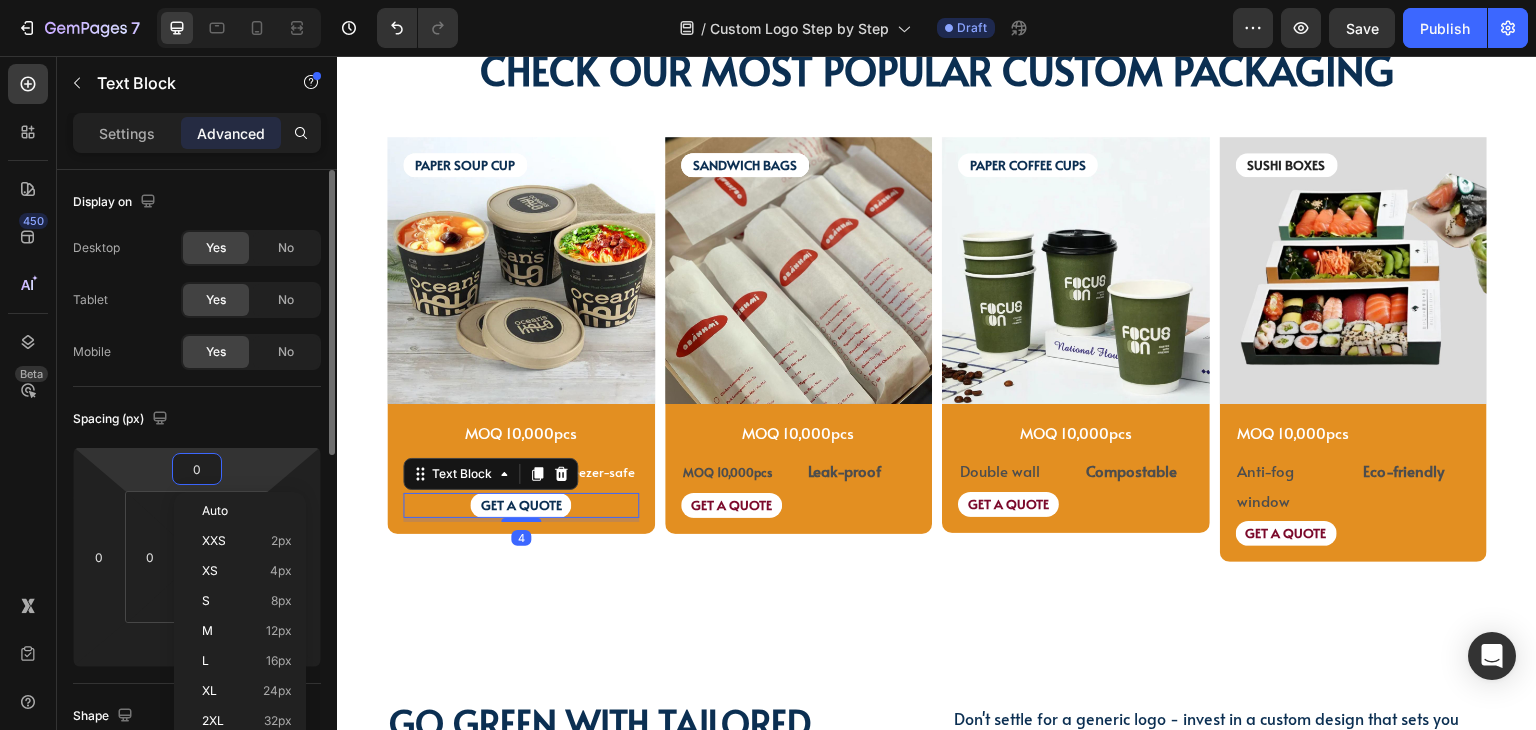 type on "4" 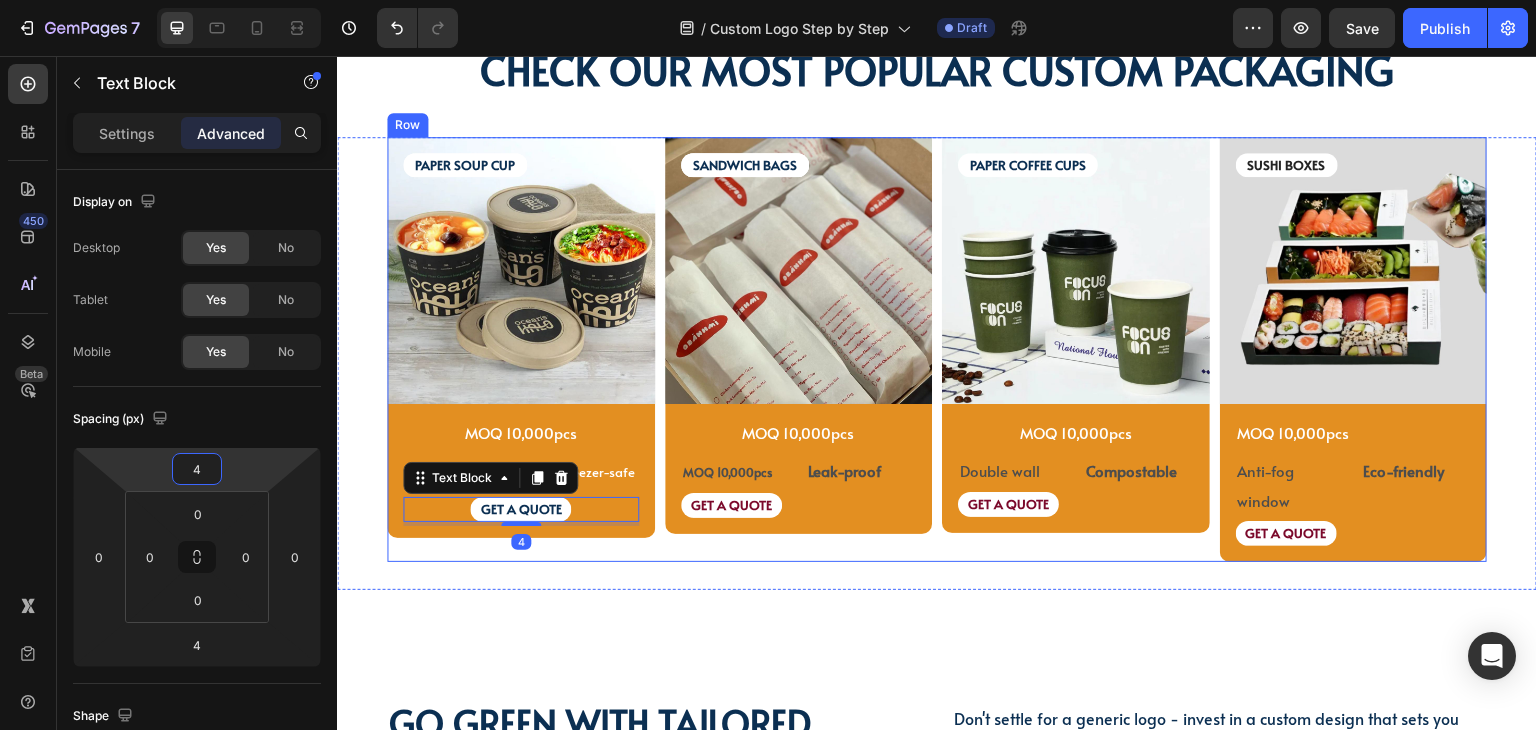 click on "PAPER SOUP CUP Text Block PAPER SOUP CUP Text Block Image MOQ 10,000pcs Text Block Microwave  Text Block Leak-proof Text Block Freezer-safe Text Block Row GET A QUOTE Text Block   4 Row Product" at bounding box center [521, 350] 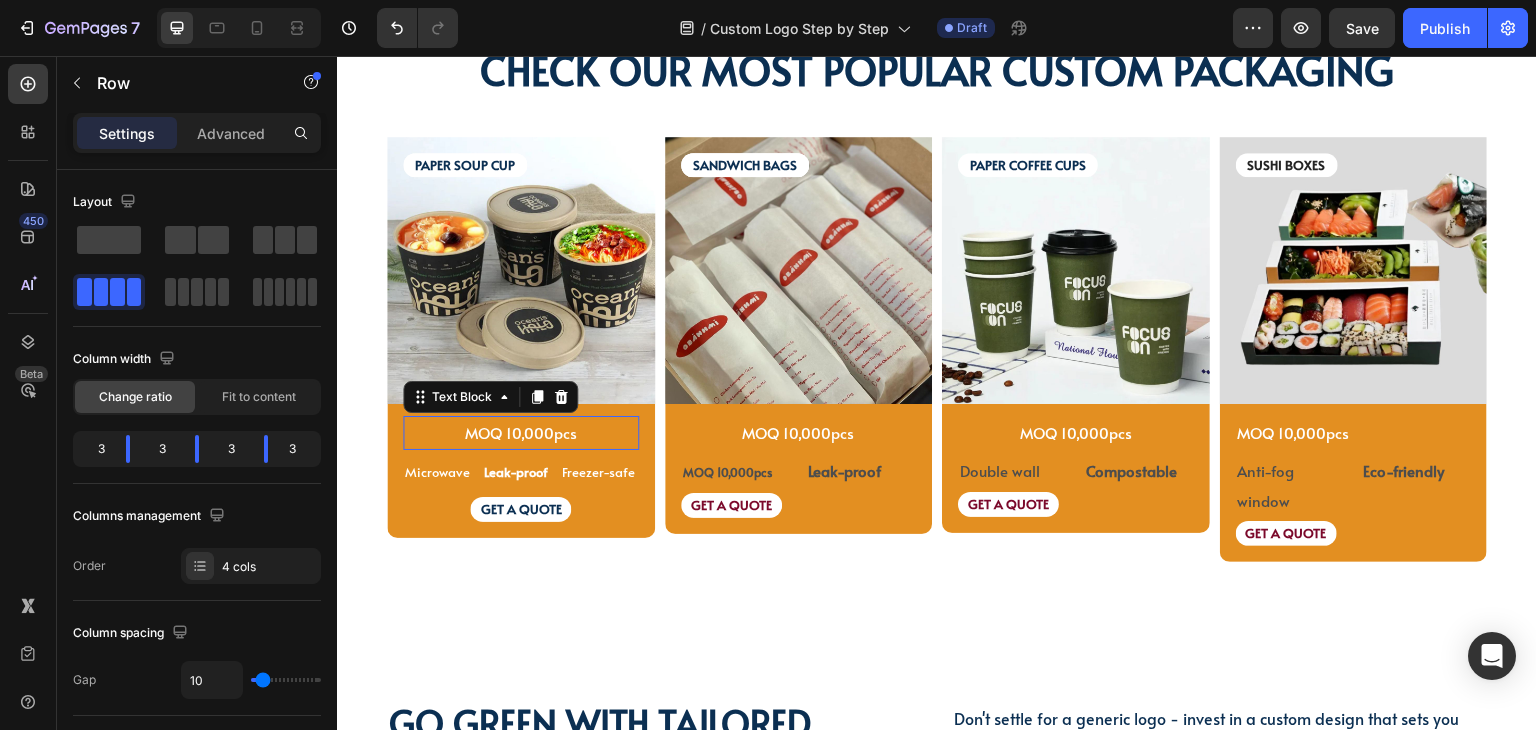 click on "MOQ 10,000pcs" at bounding box center [521, 432] 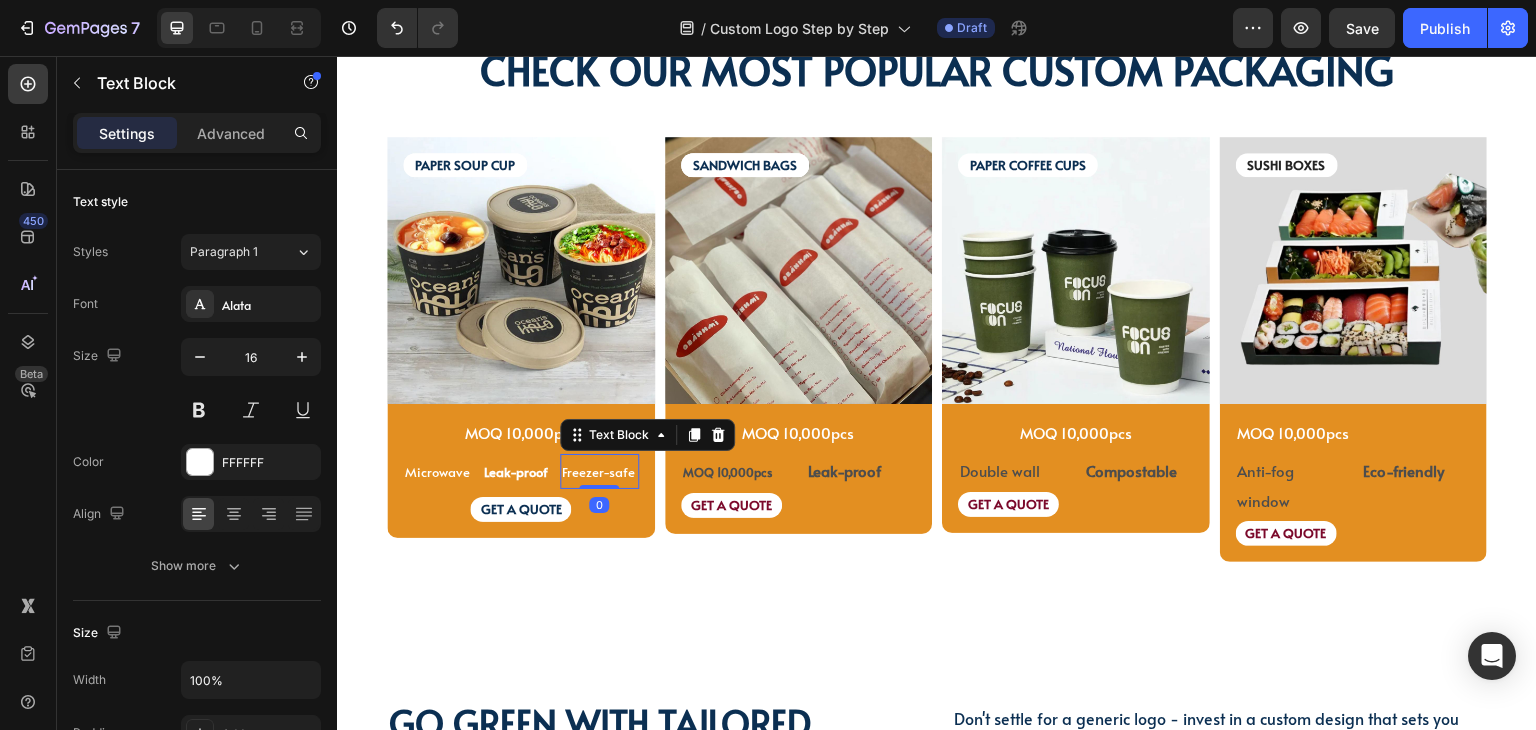 click on "Freezer-safe" at bounding box center (599, 471) 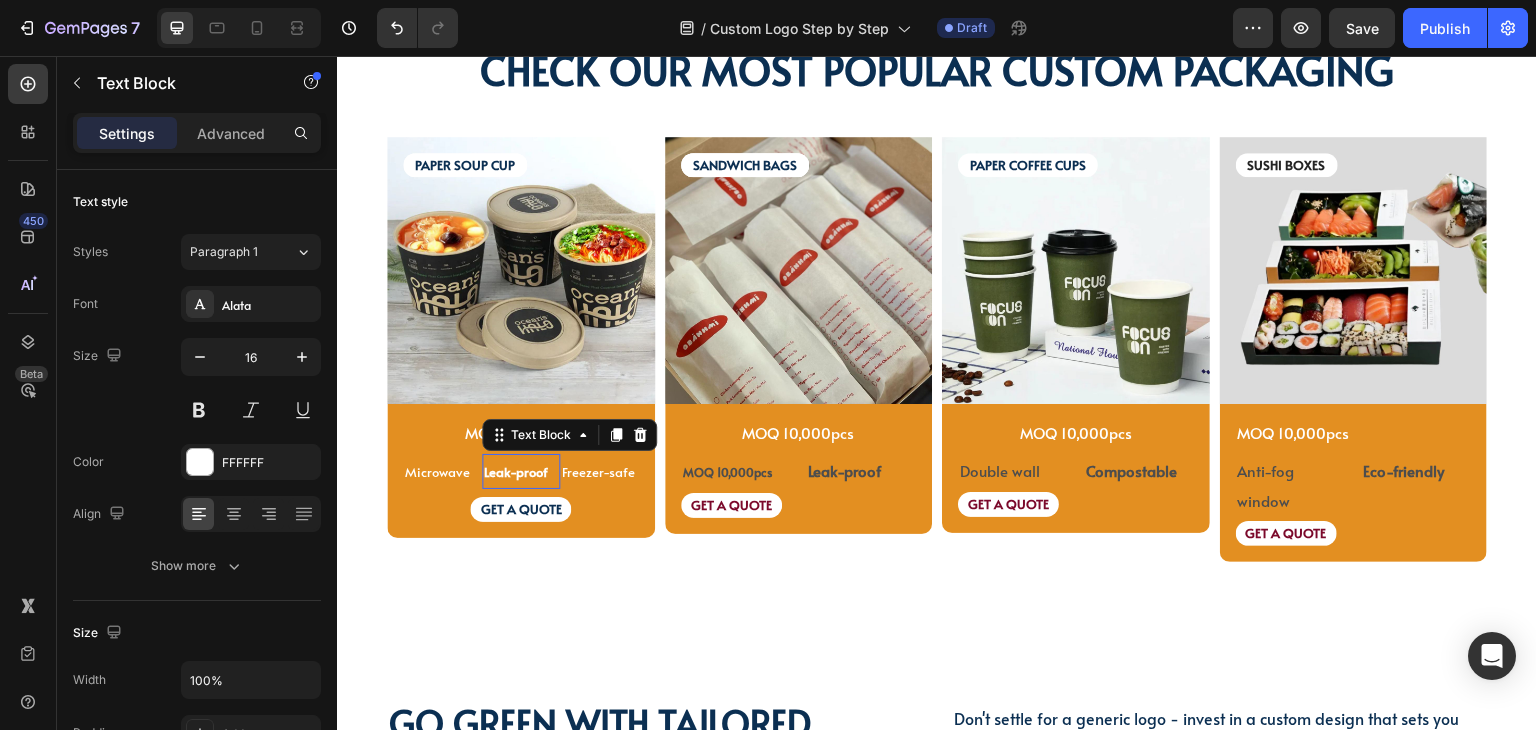 click on "Leak-proof" at bounding box center [521, 471] 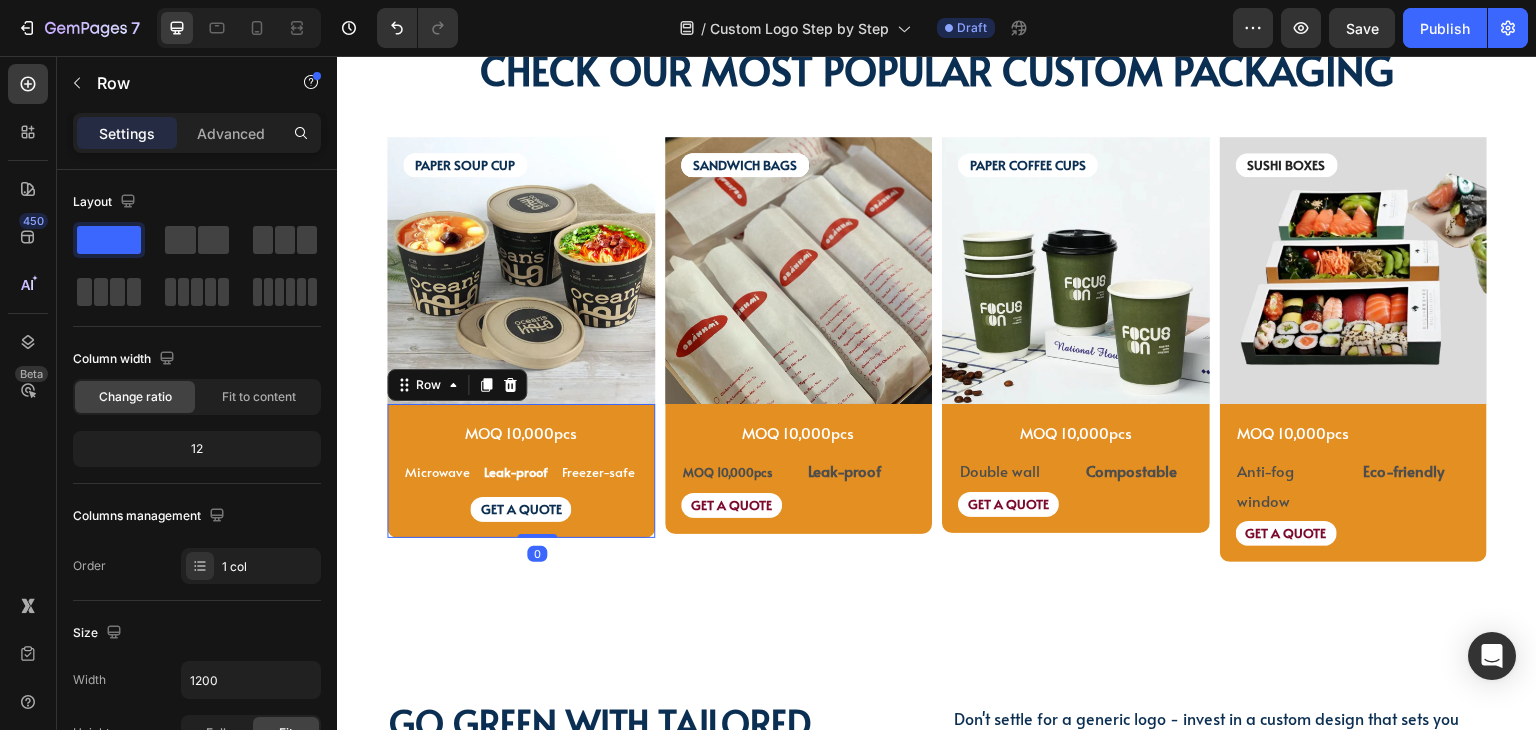 click on "MOQ 10,000pcs Text Block Microwave  Text Block Leak-proof Text Block Freezer-safe Text Block Row GET A QUOTE Text Block Row   0" at bounding box center [521, 471] 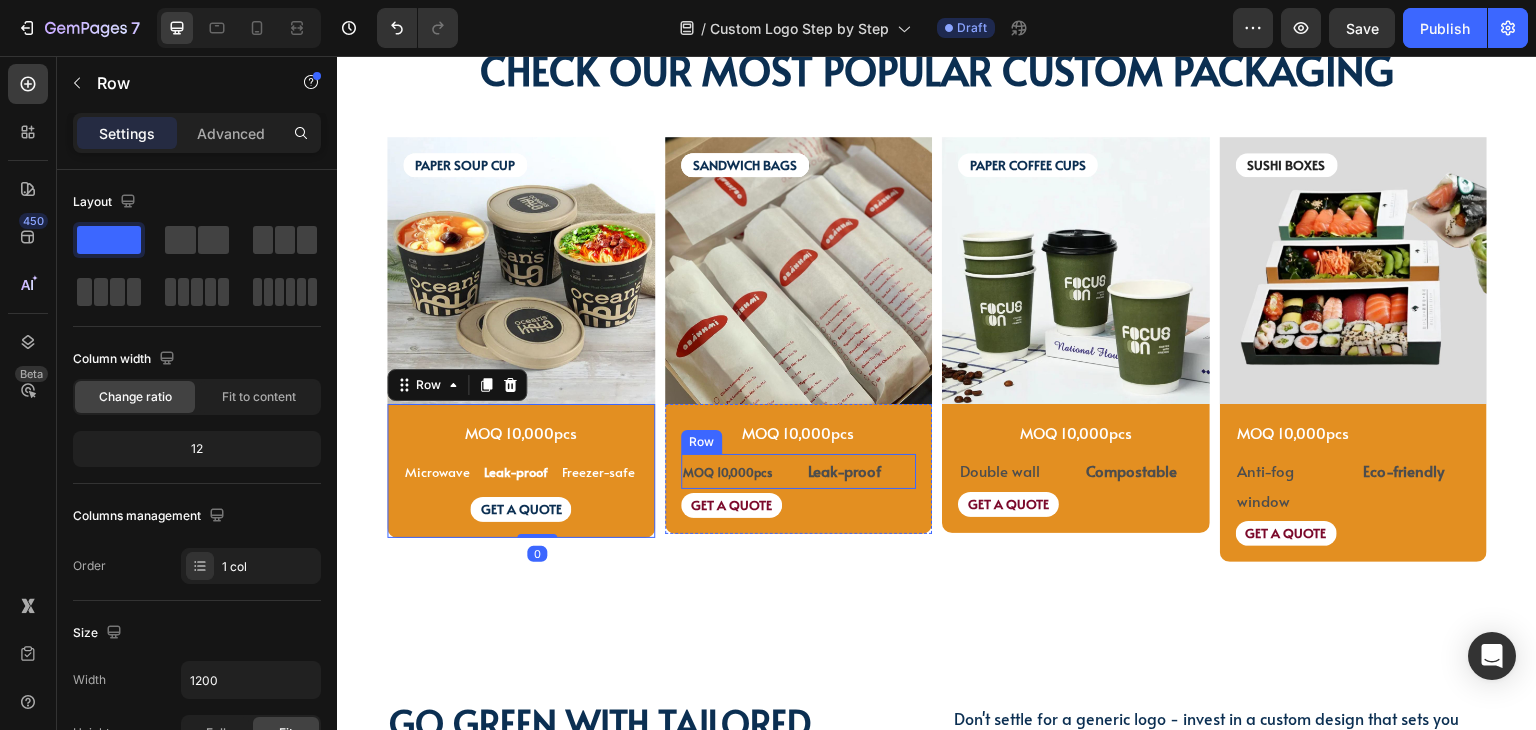 click on "MOQ 10,000pcs Text Block Leak-proof Text Block Row" at bounding box center [799, 471] 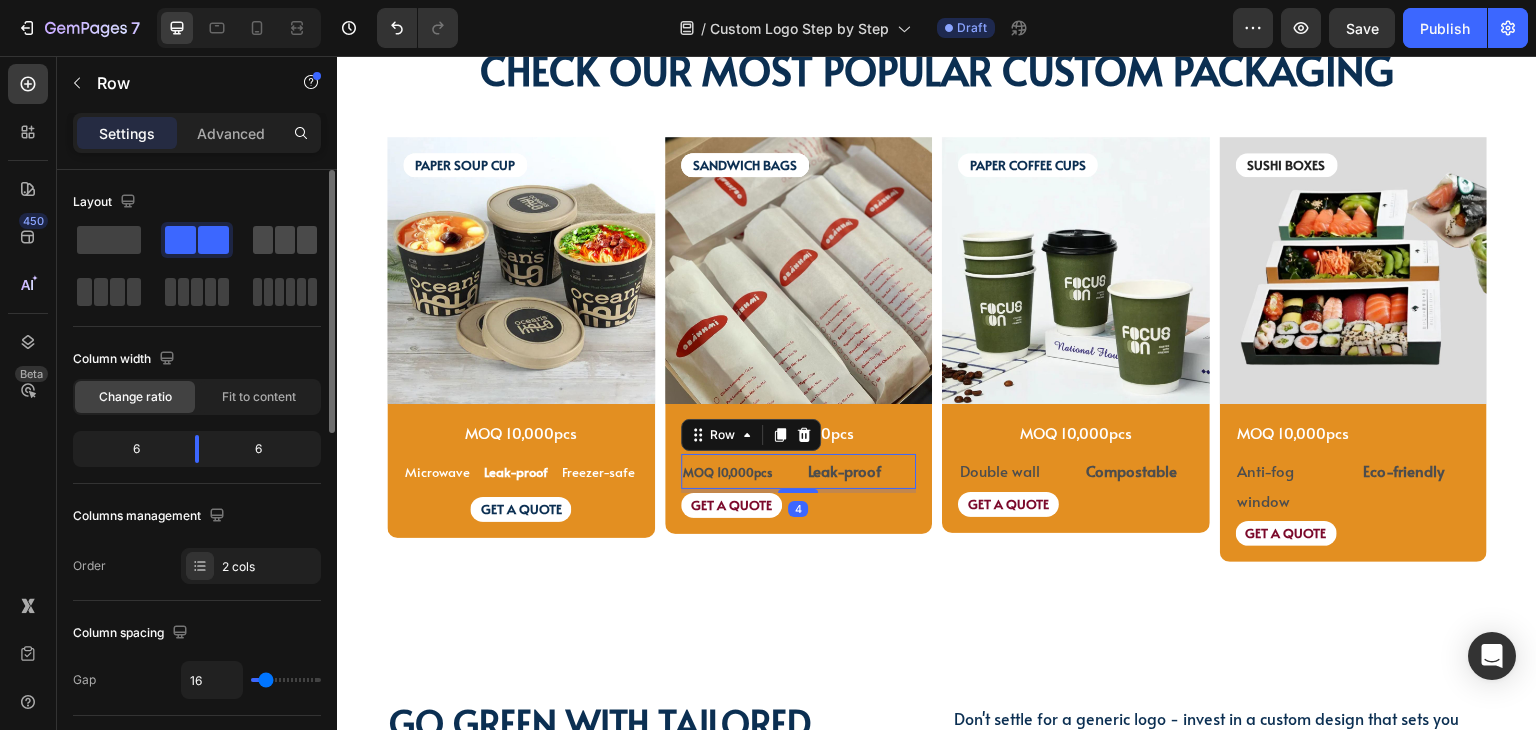 click 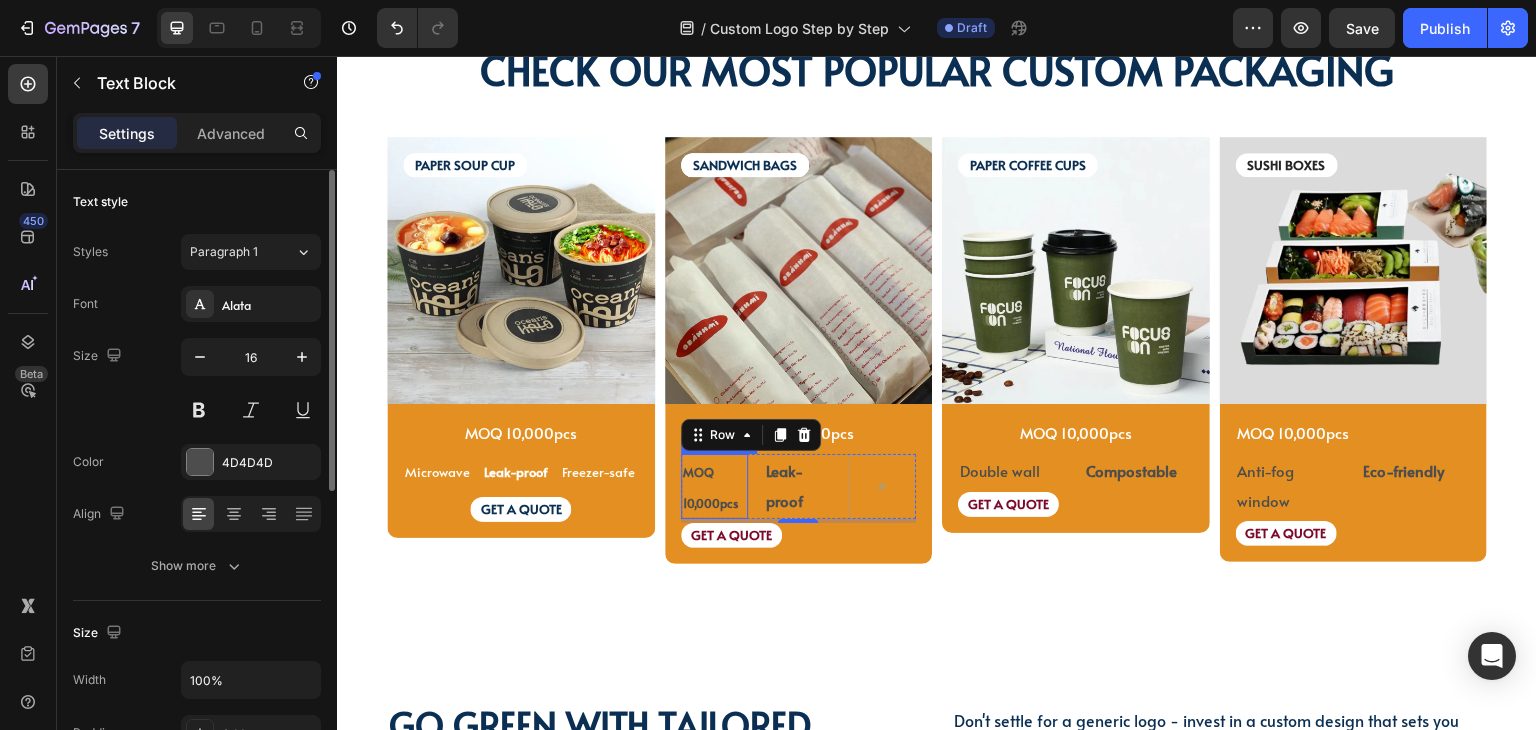 click on "MOQ 10,000pcs" at bounding box center (710, 487) 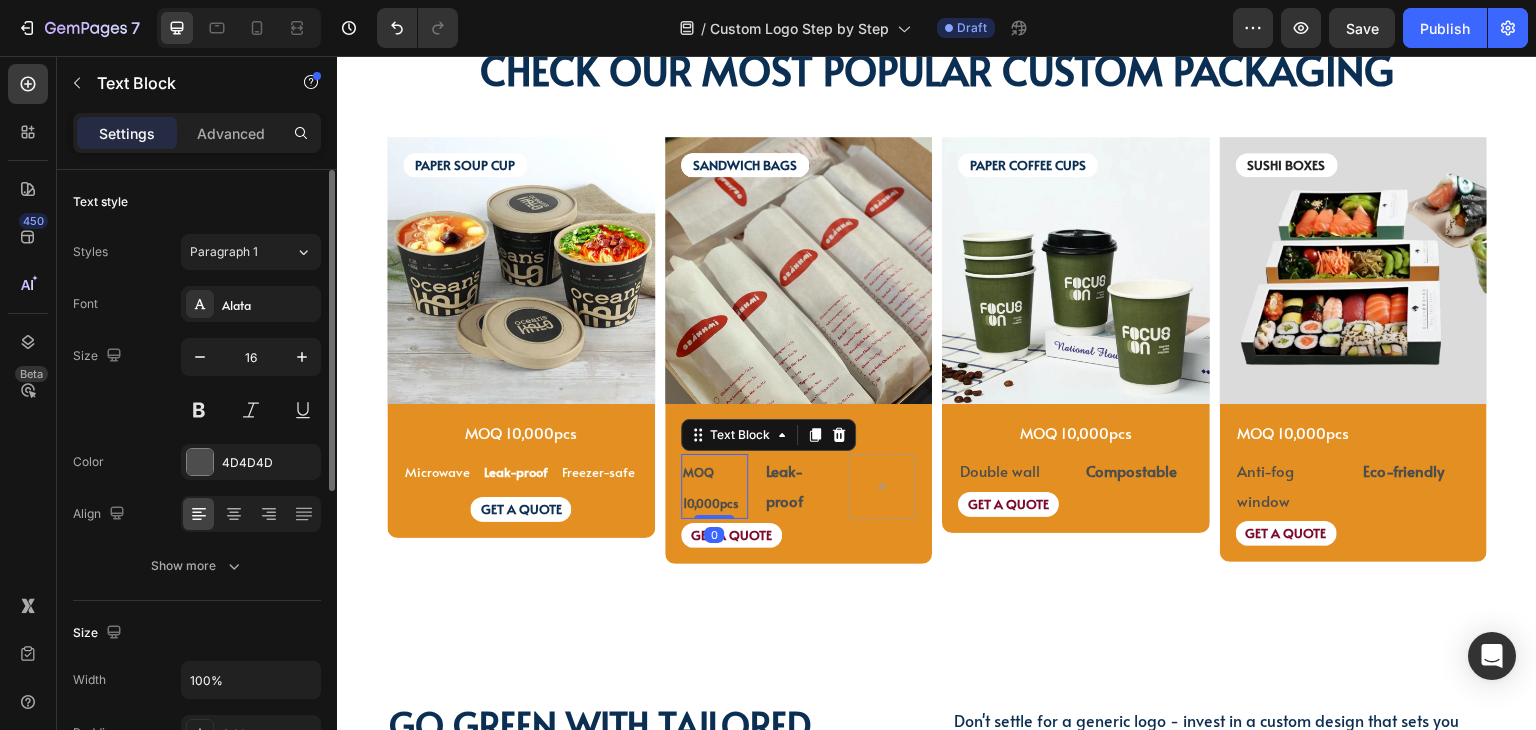 click on "MOQ 10,000pcs" at bounding box center (710, 487) 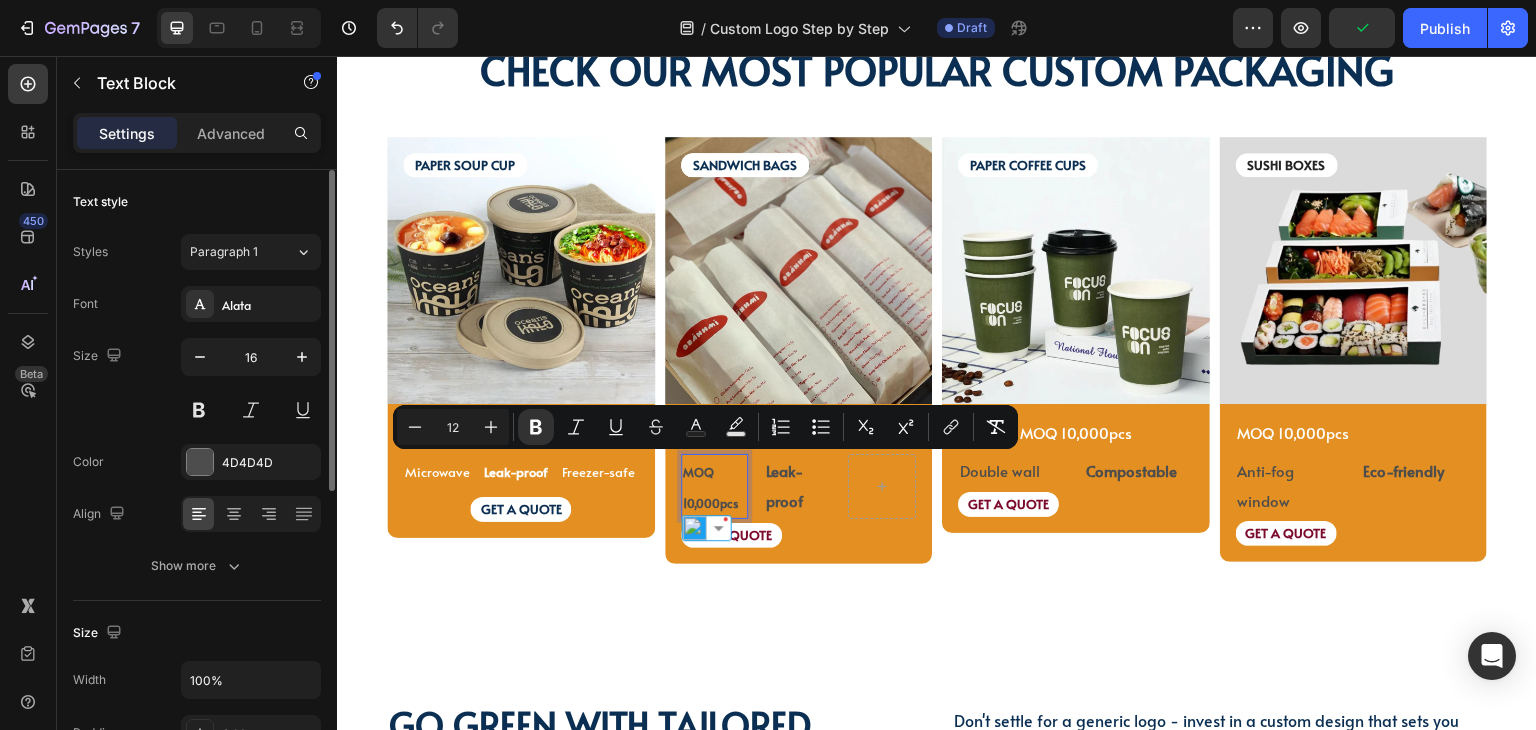 click on "MOQ 10,000pcs" at bounding box center (715, 487) 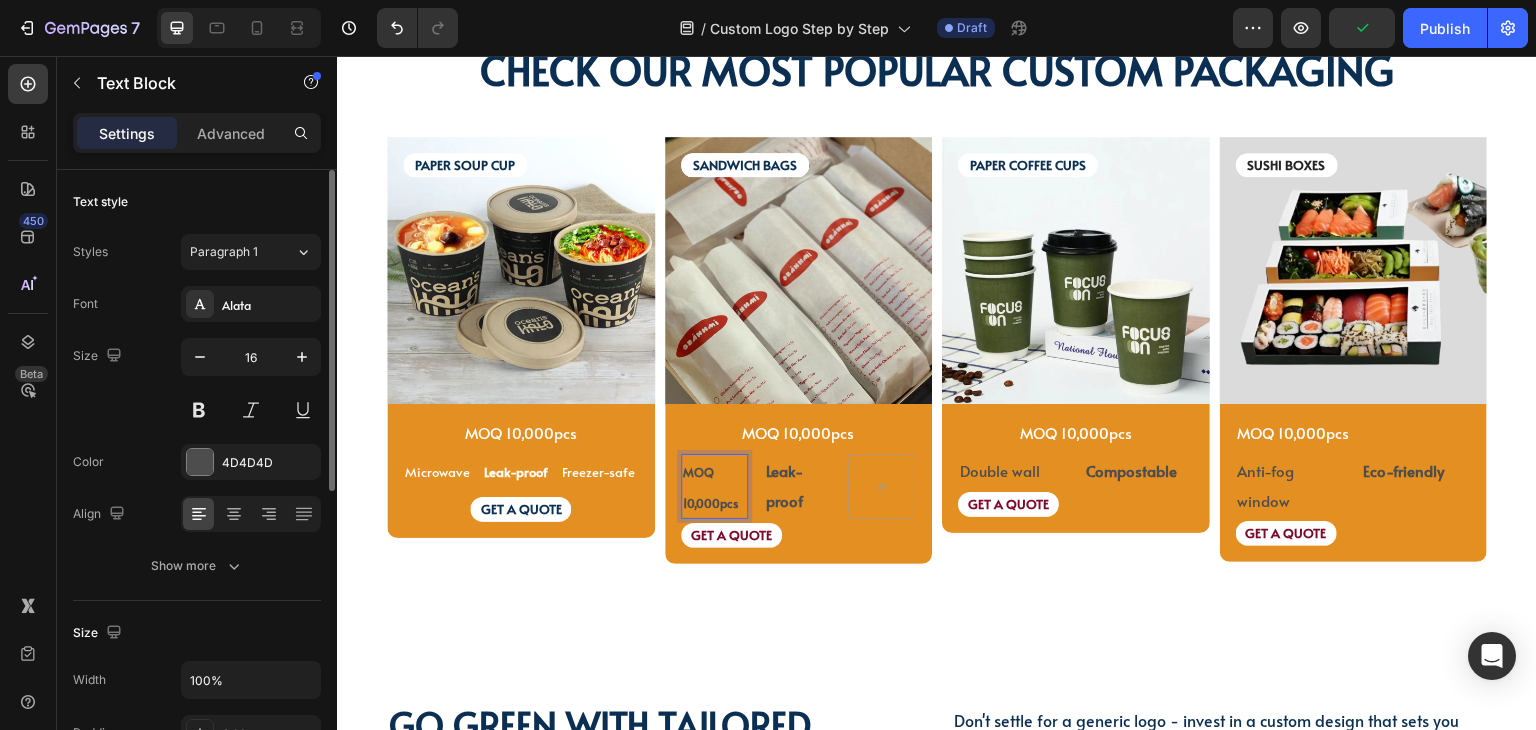 click on "MOQ 10,000pcs" at bounding box center (715, 487) 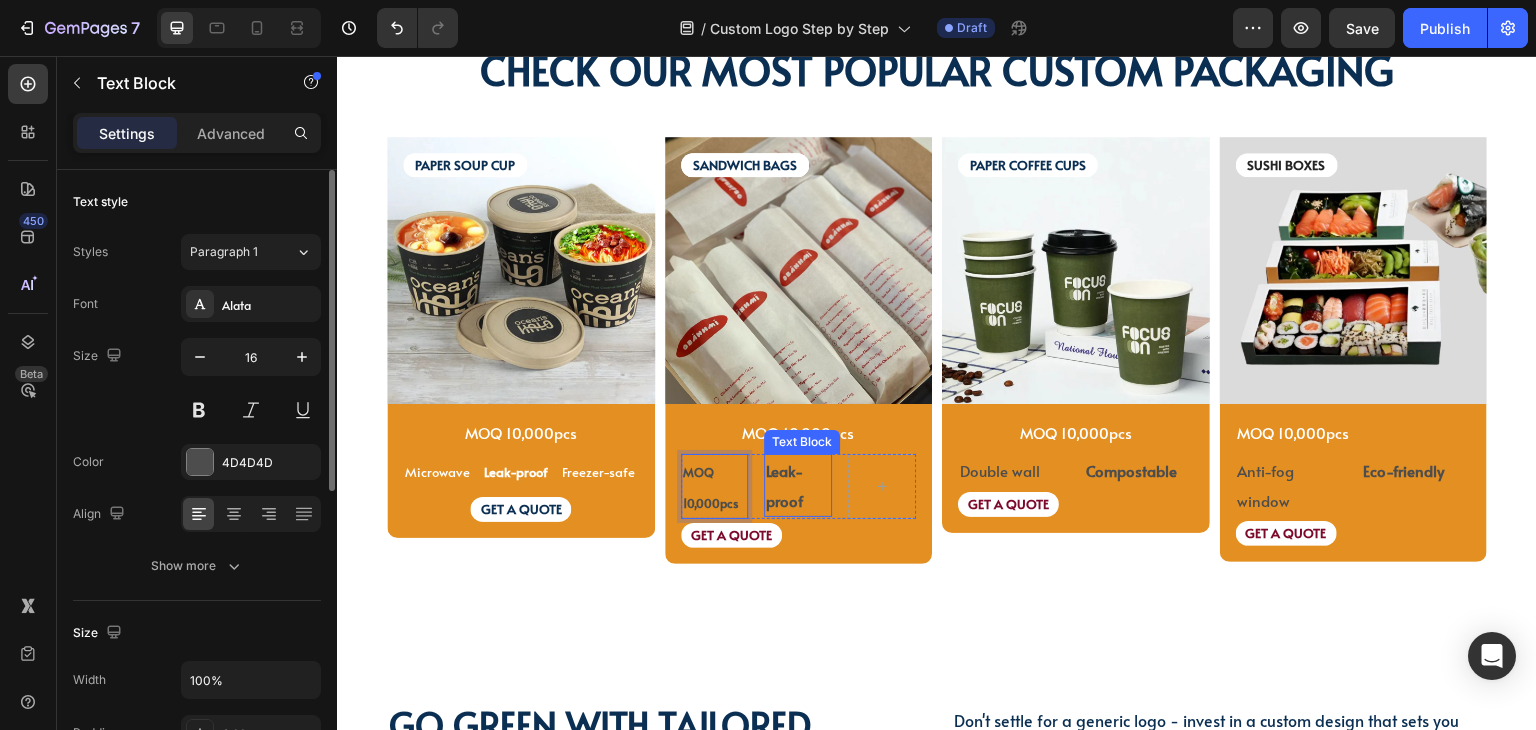click on "Leak-proof" at bounding box center [798, 486] 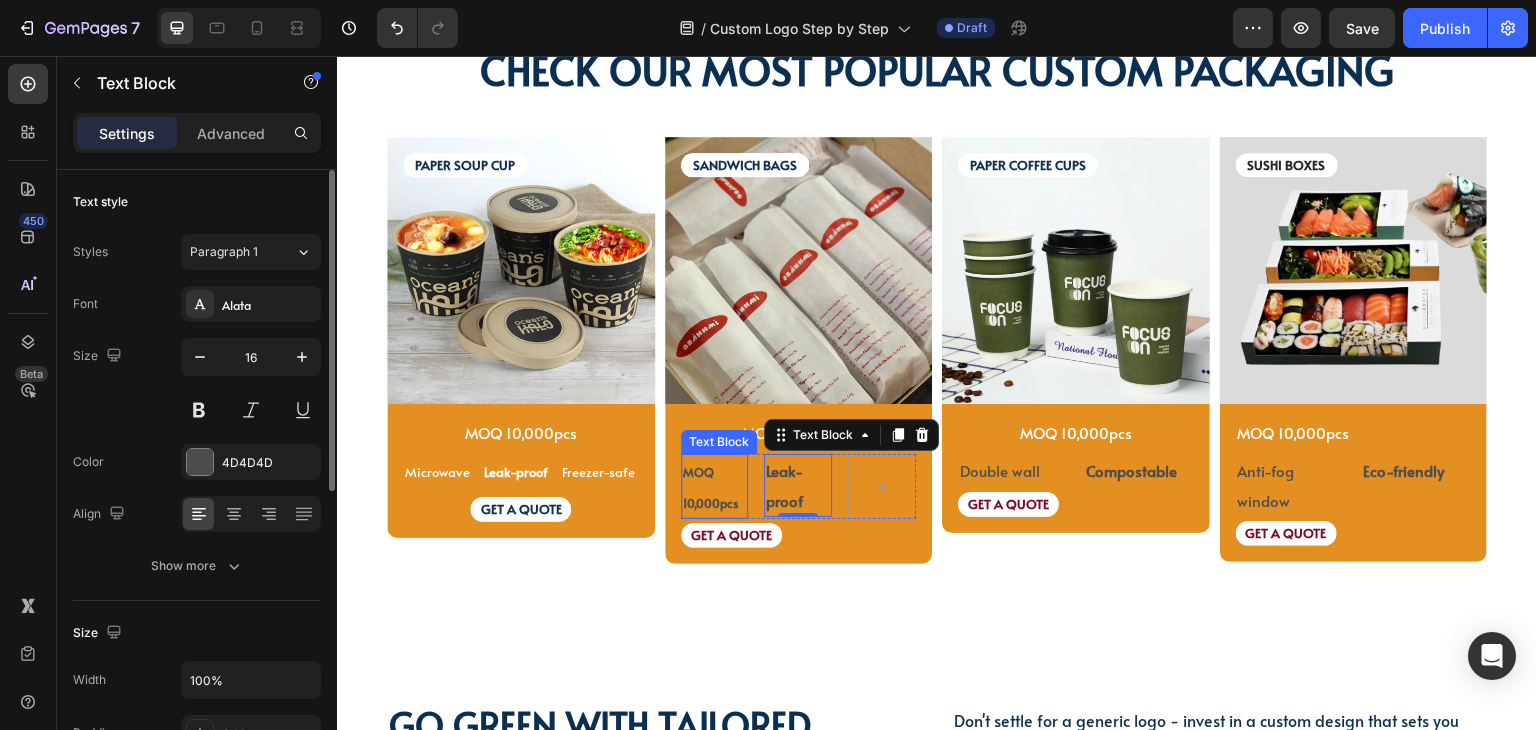 click on "MOQ 10,000pcs" at bounding box center (710, 487) 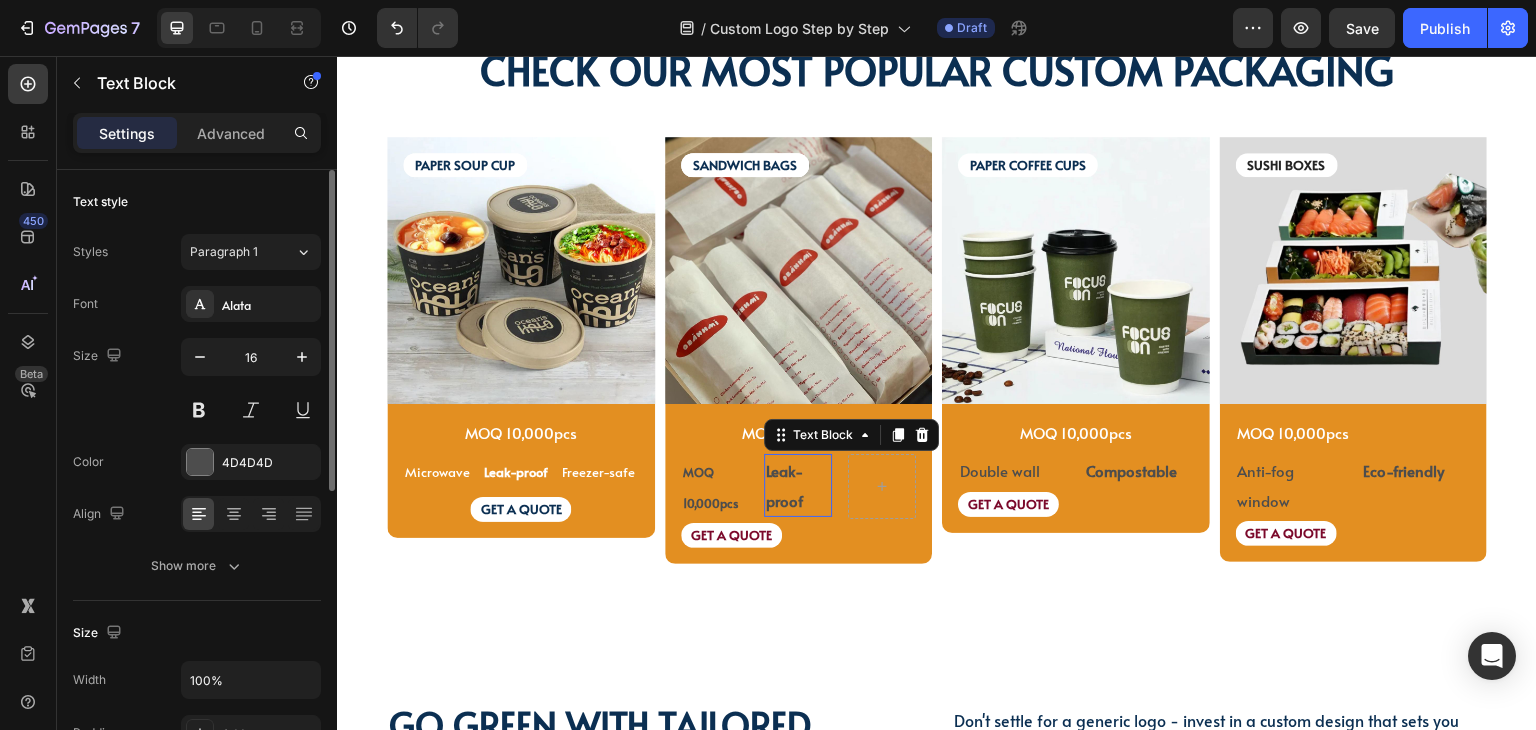 click on "Leak-proof" at bounding box center [784, 485] 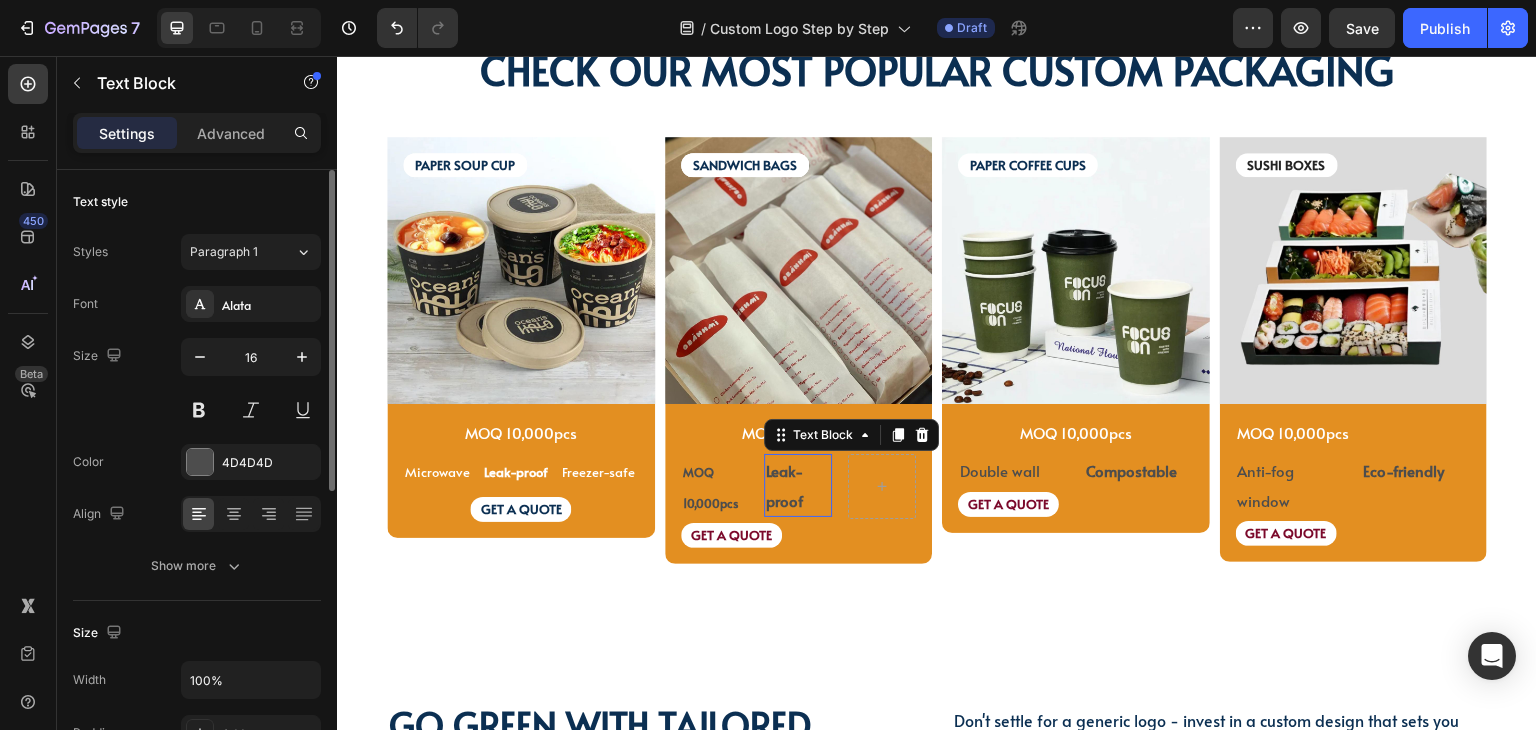 click on "Leak-proof" at bounding box center (784, 485) 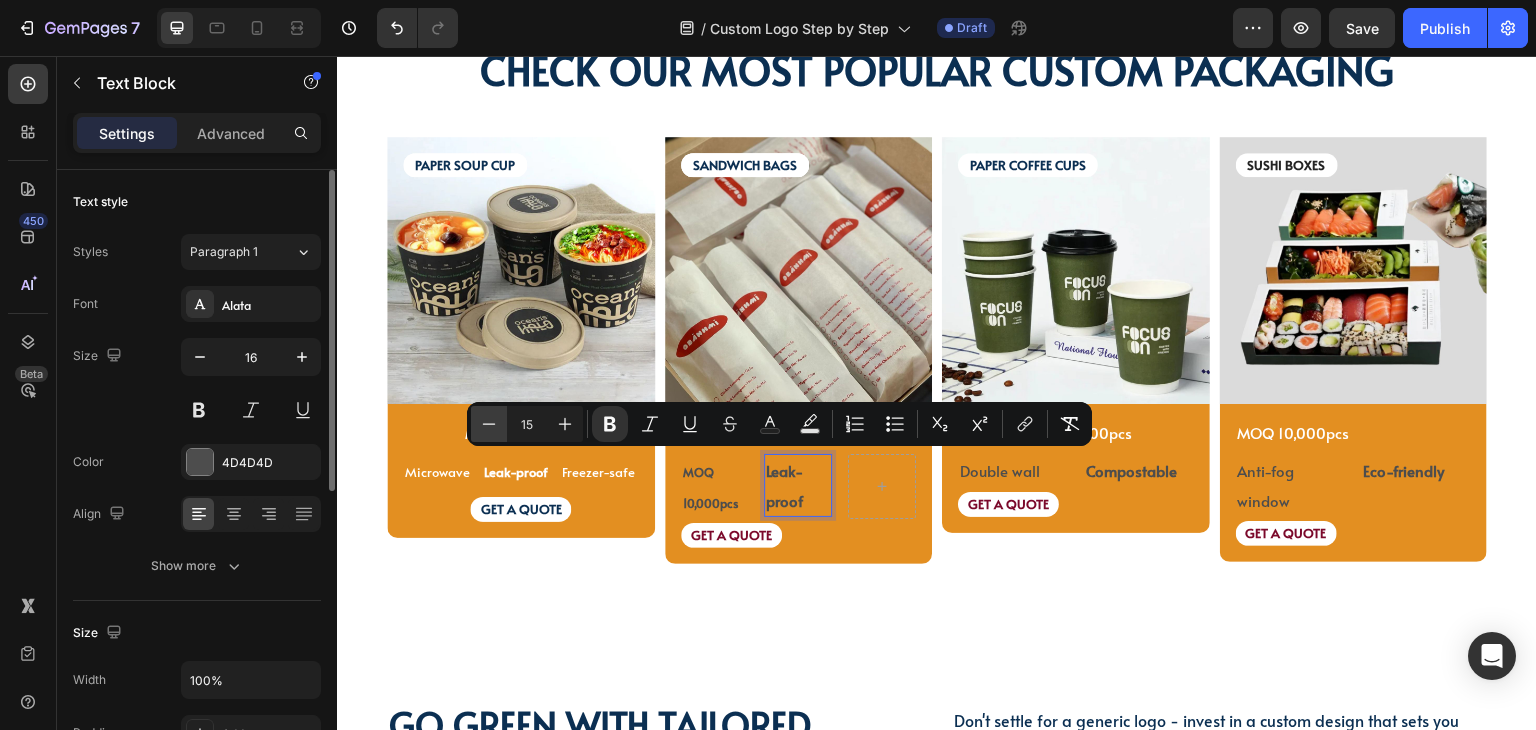 click 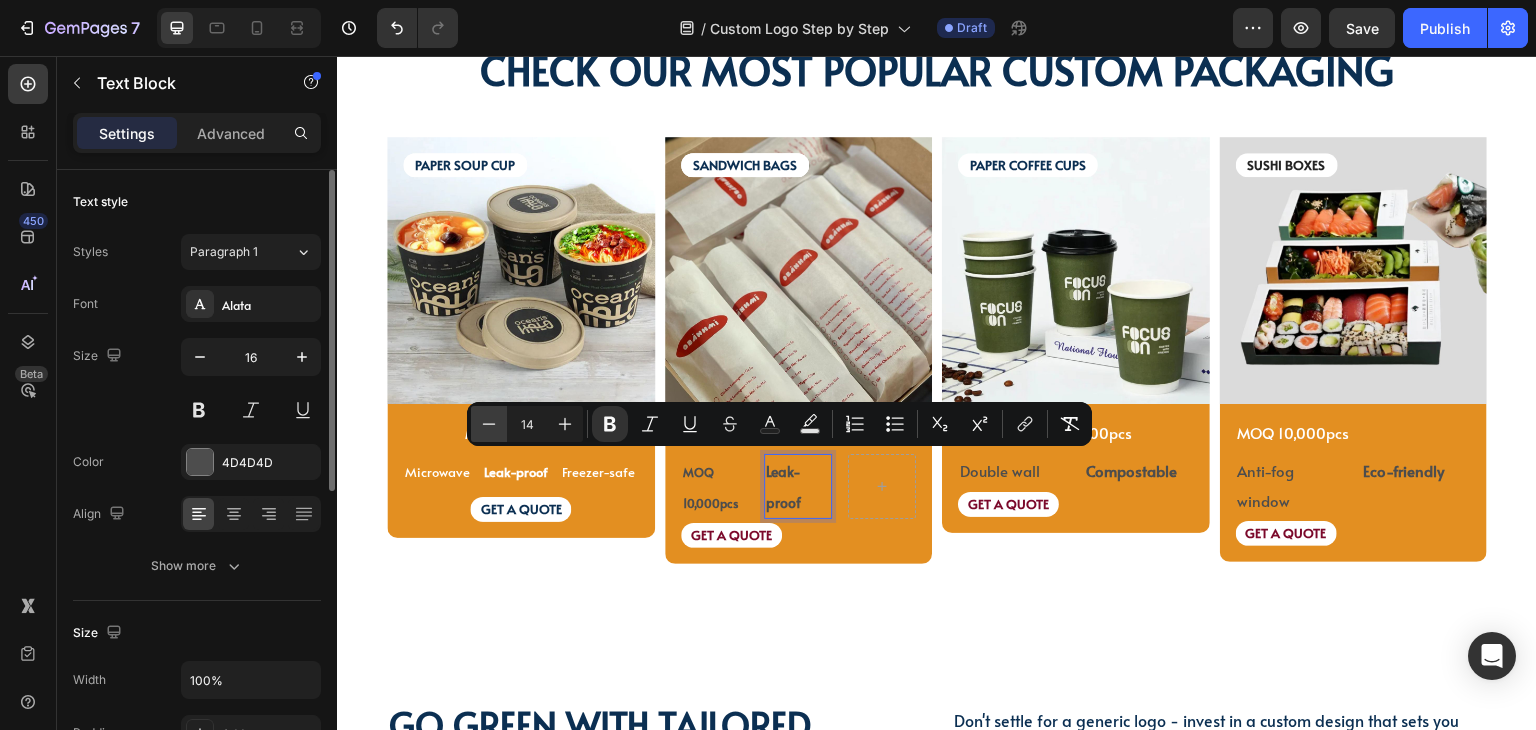 click 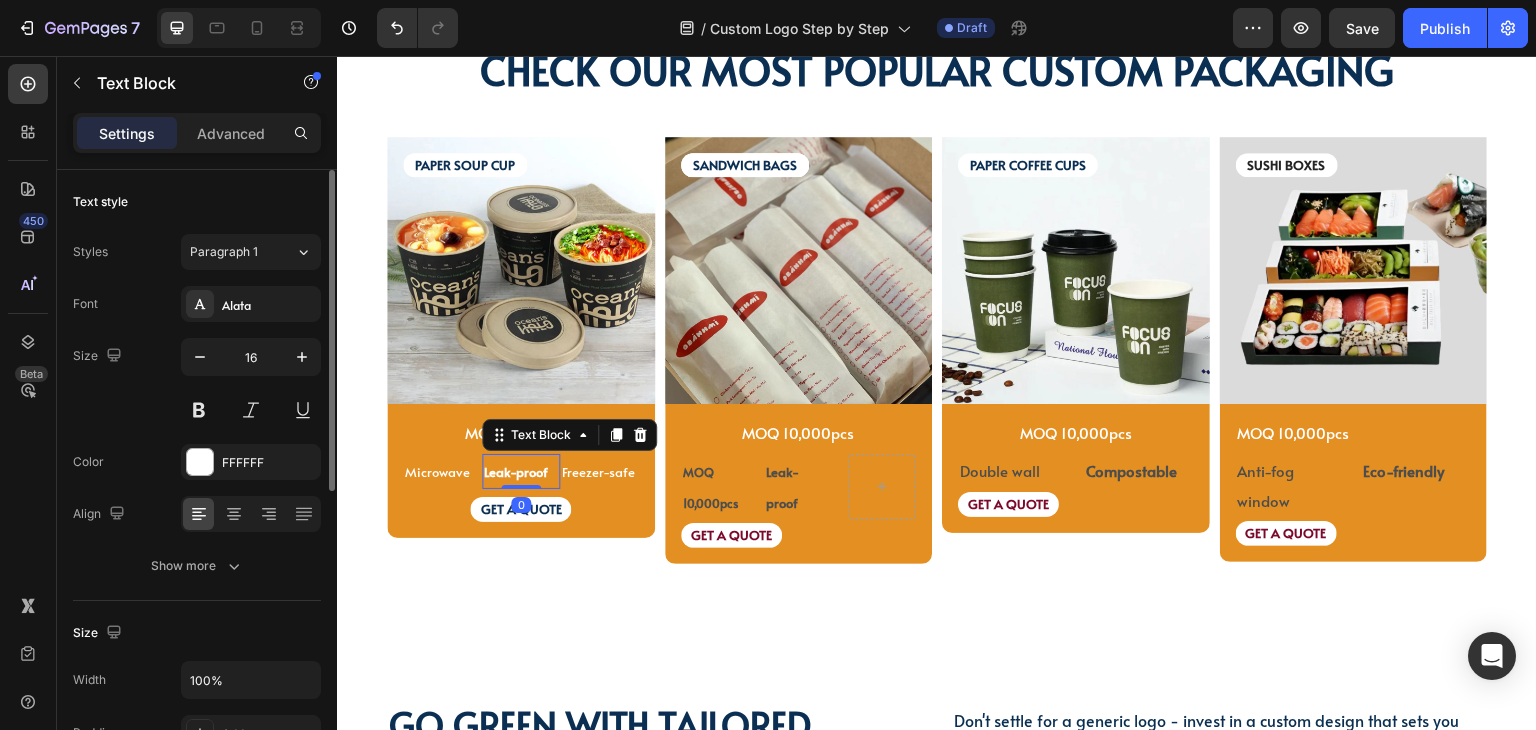 click on "Leak-proof" at bounding box center [521, 471] 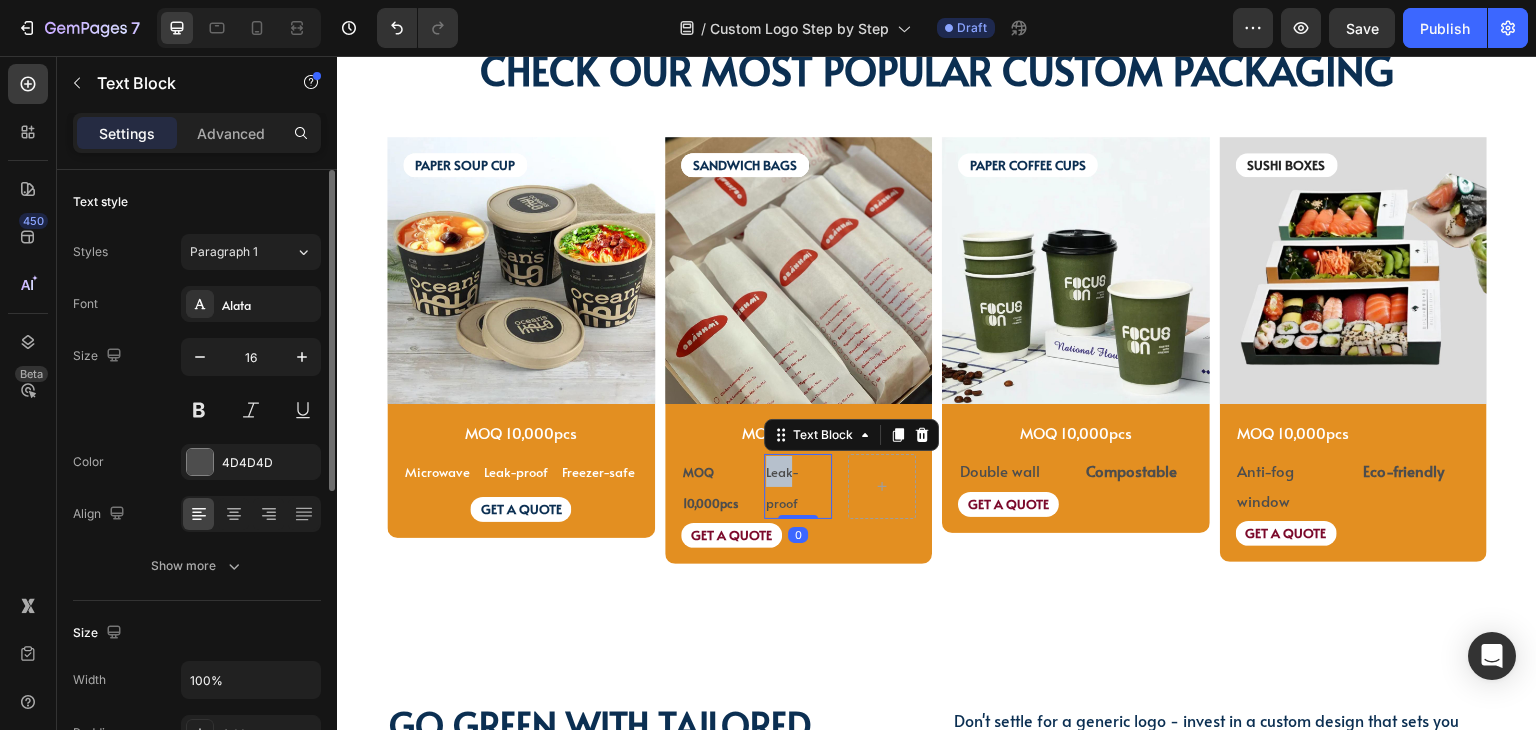 click on "Leak-proof" at bounding box center (782, 487) 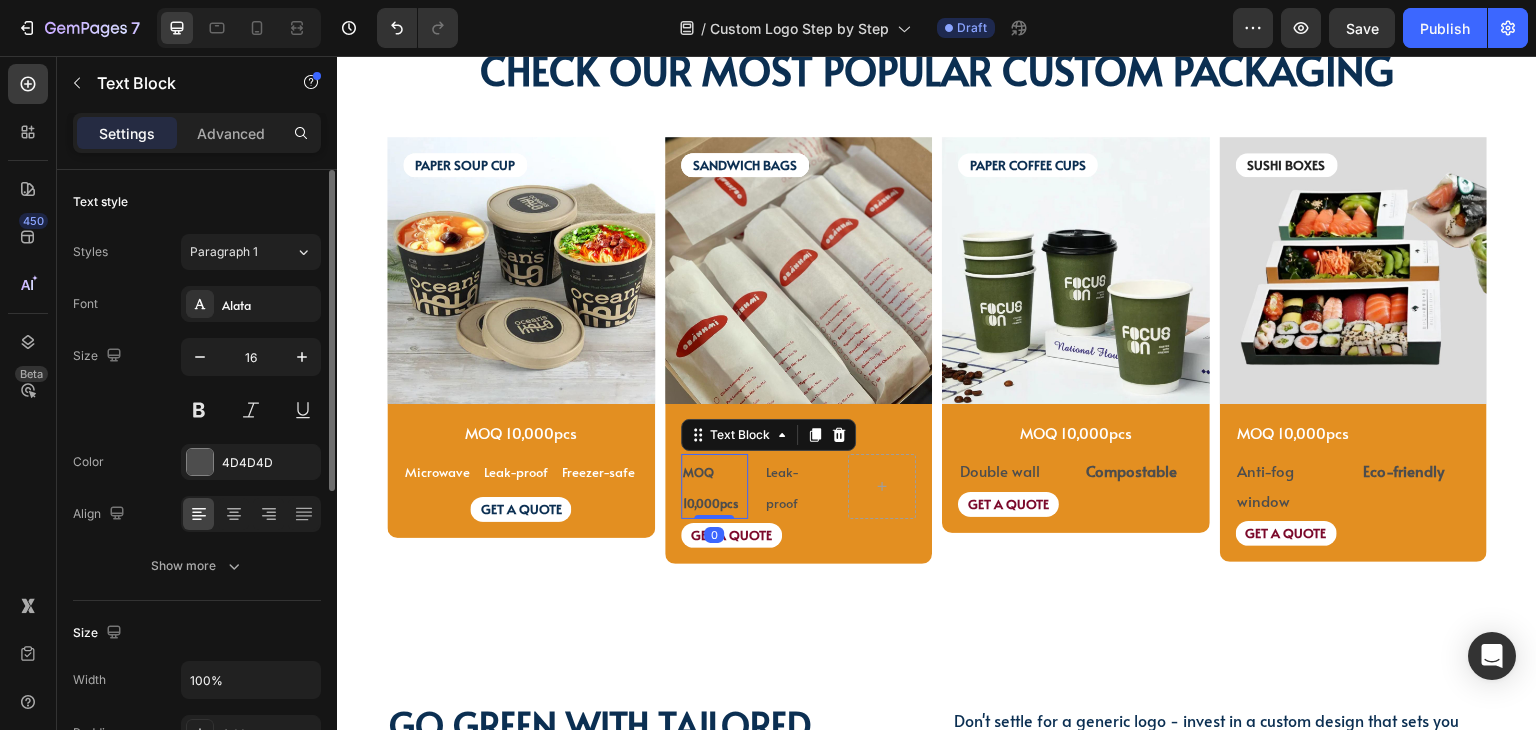 click on "MOQ 10,000pcs" at bounding box center (710, 487) 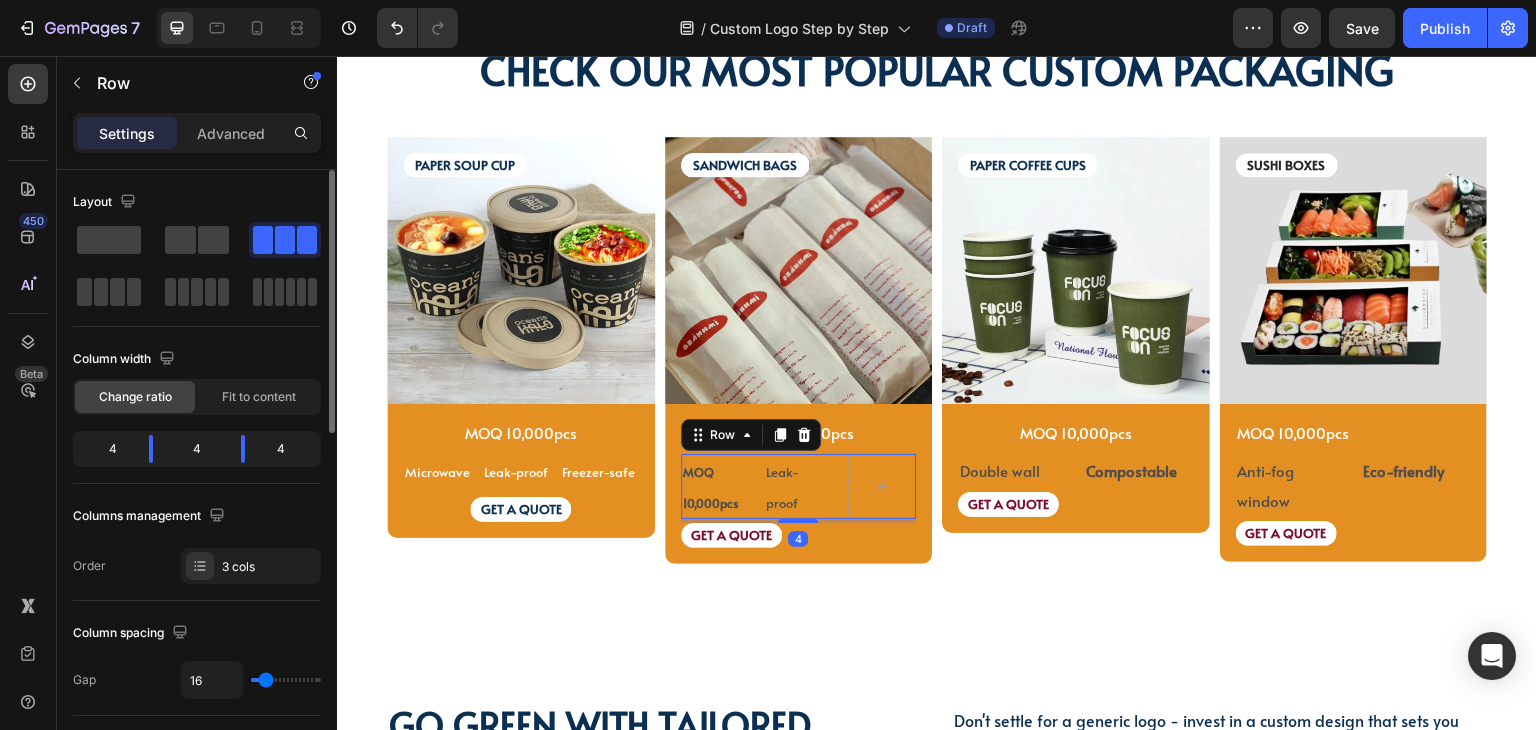 click on "MOQ 10,000pcs Text Block Leak-proof Text Block
Row   4" at bounding box center [799, 487] 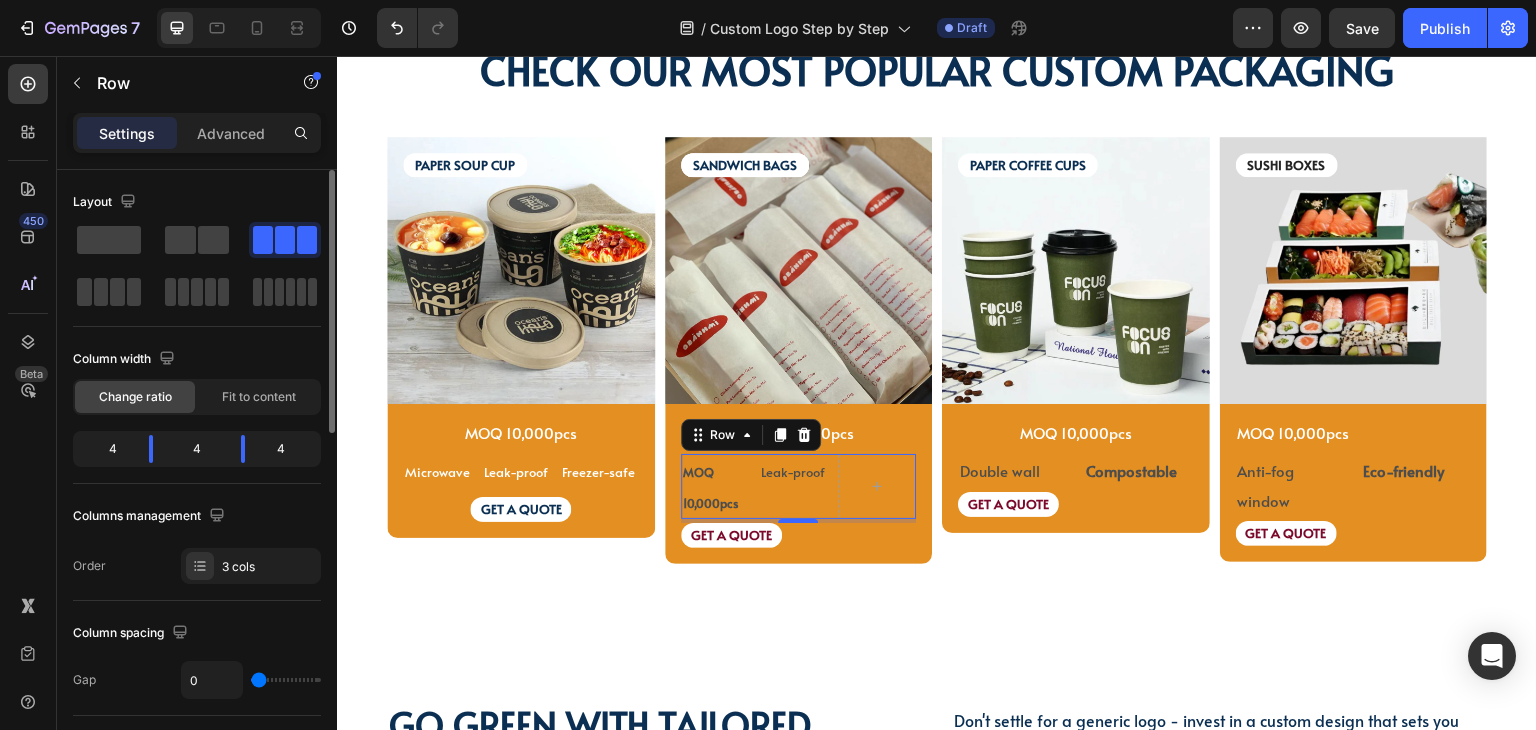 drag, startPoint x: 266, startPoint y: 686, endPoint x: 236, endPoint y: 686, distance: 30 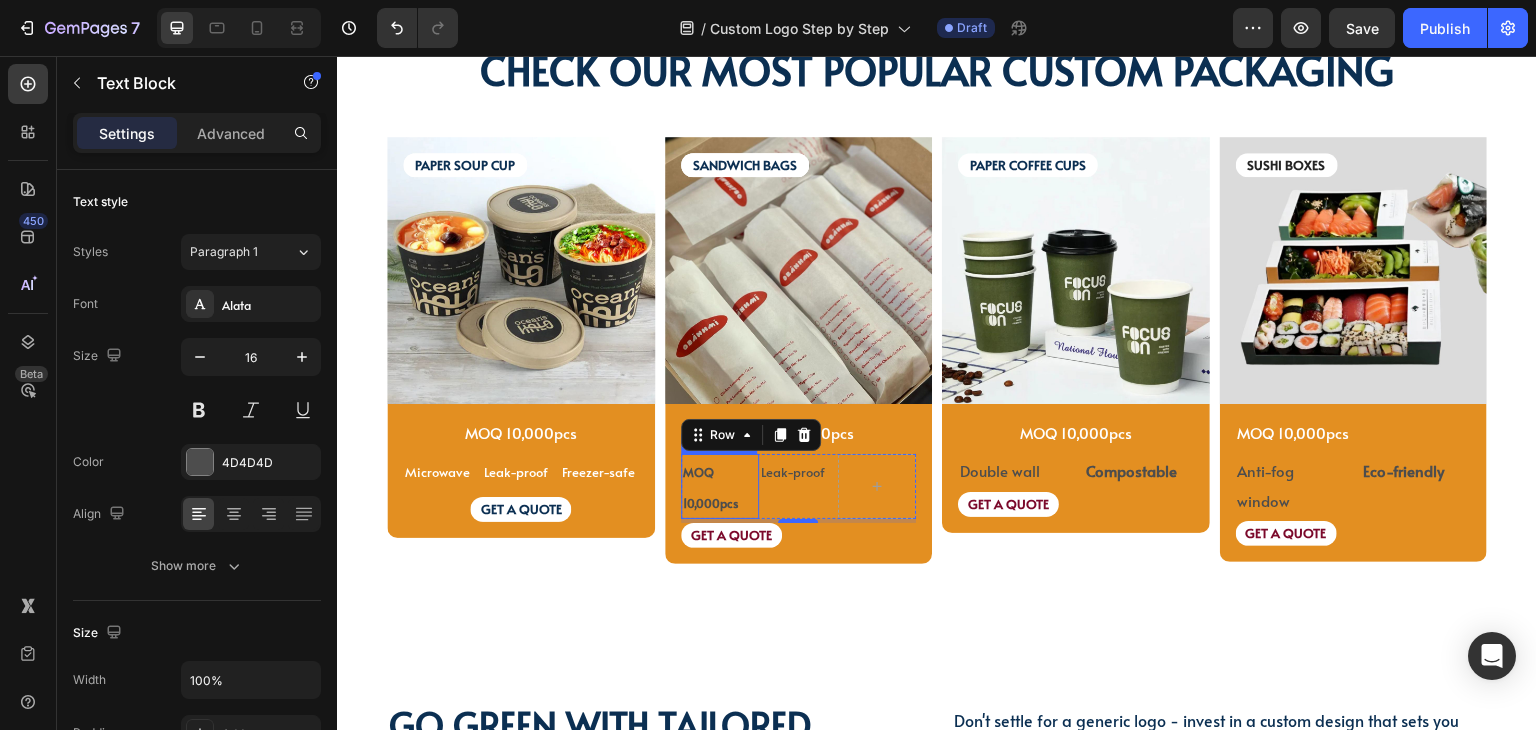 click on "MOQ 10,000pcs" at bounding box center (720, 487) 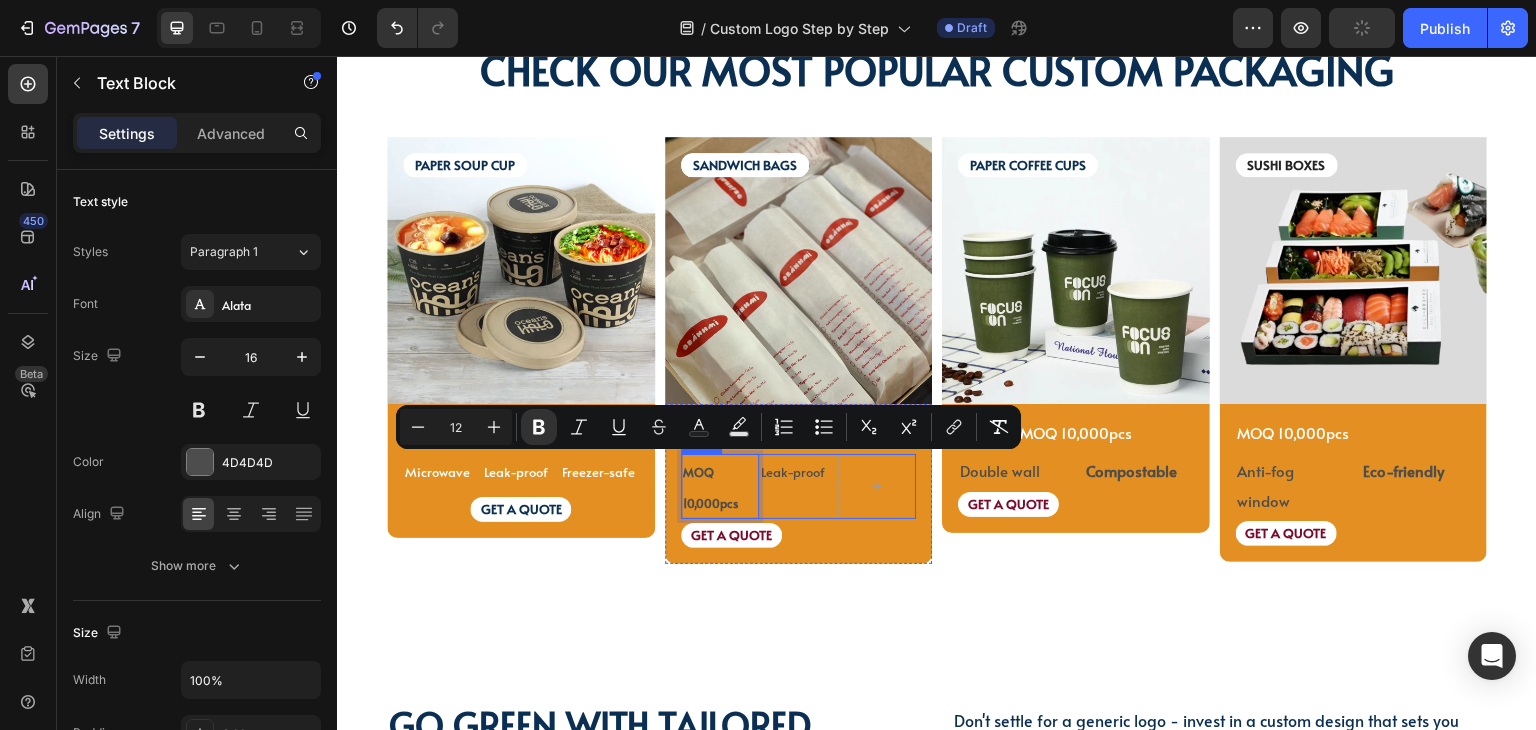click on "Leak-proof Text Block" at bounding box center [798, 487] 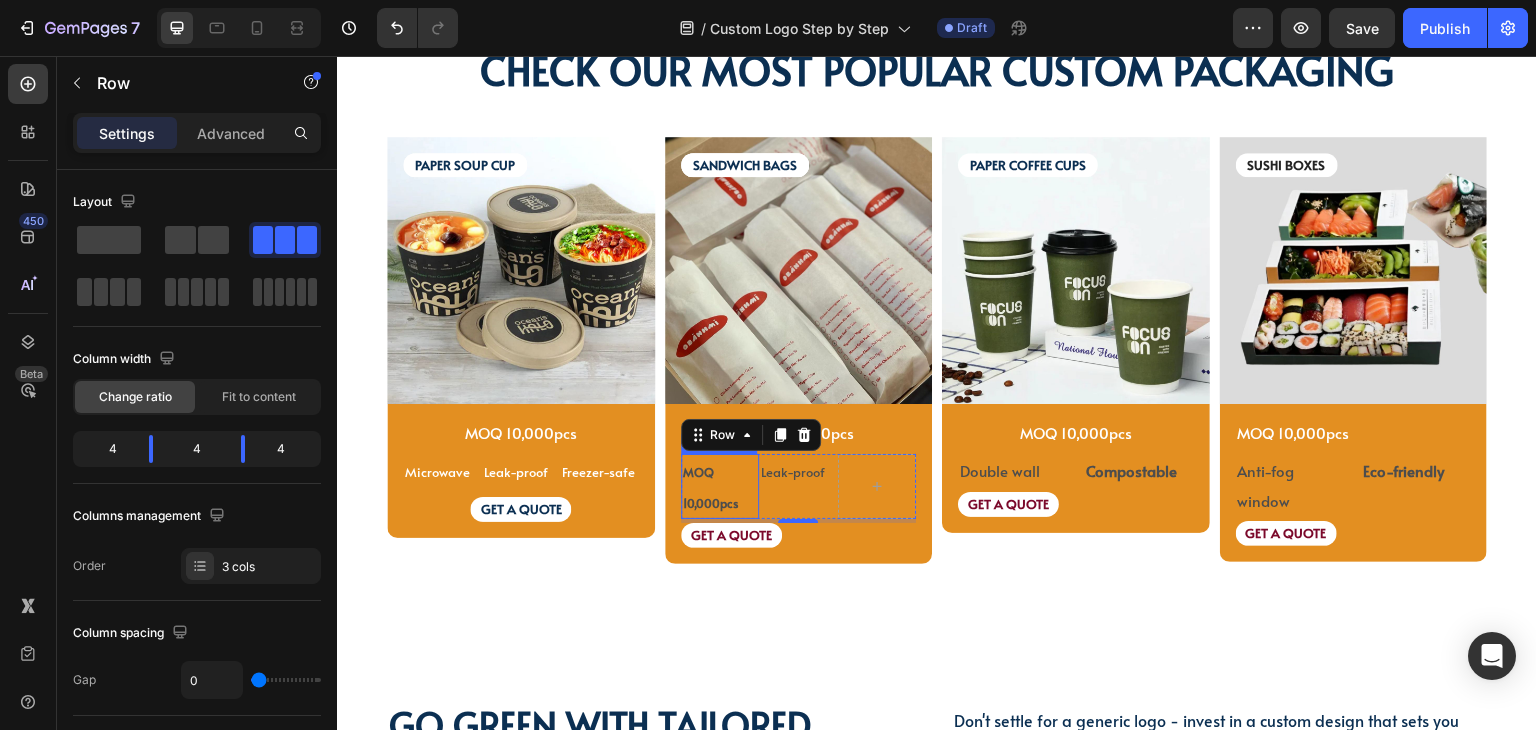 click on "MOQ 10,000pcs" at bounding box center (720, 487) 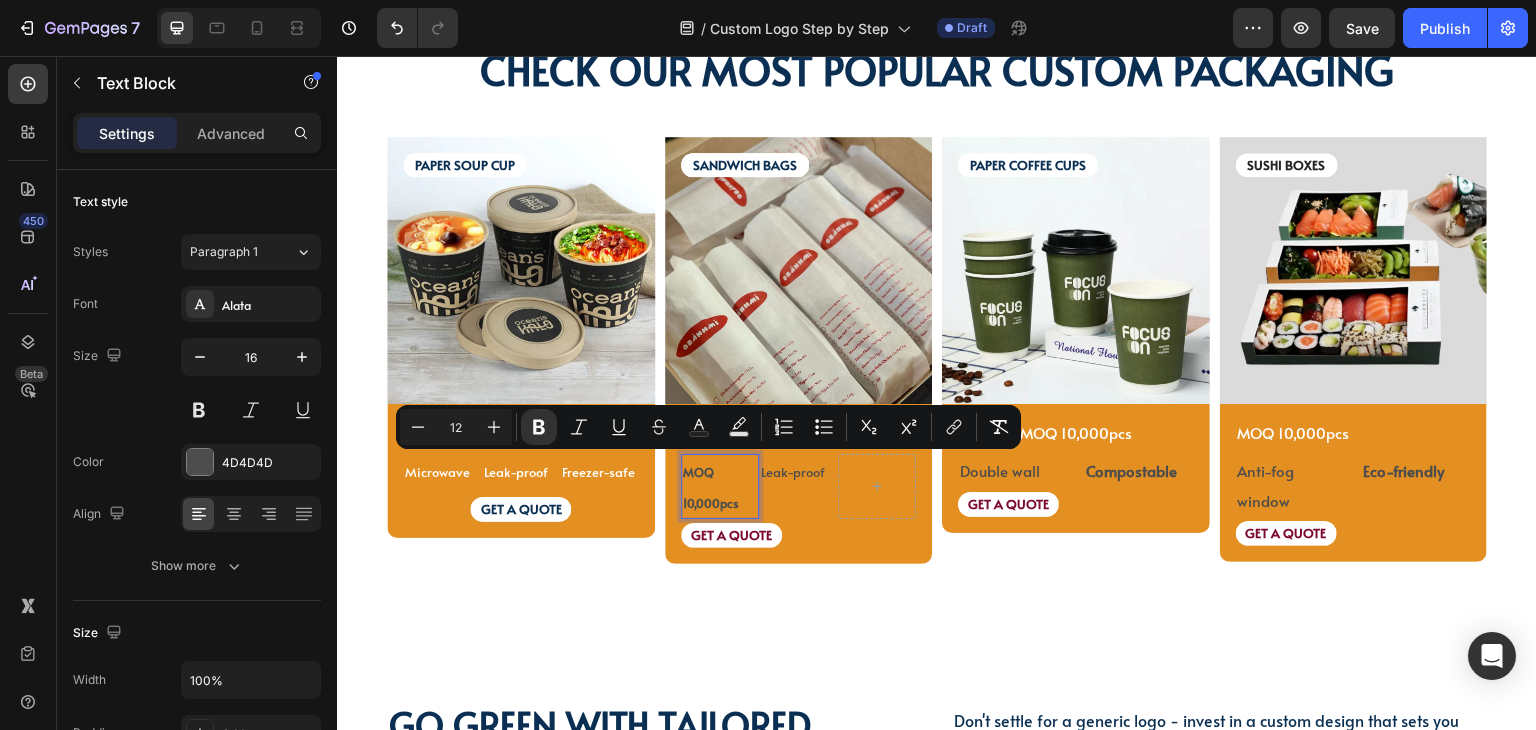 click on "MOQ 10,000pcs" at bounding box center [720, 487] 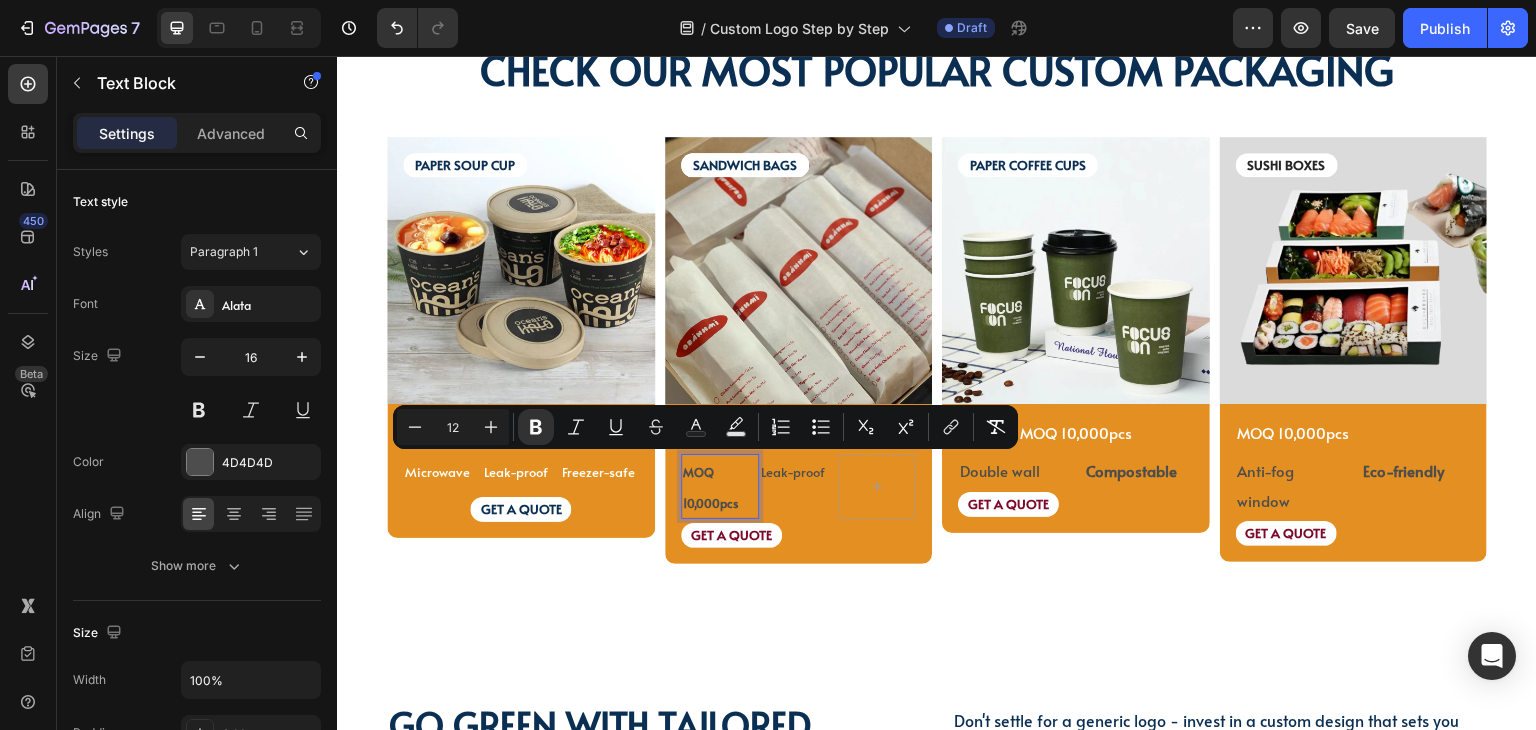 type on "16" 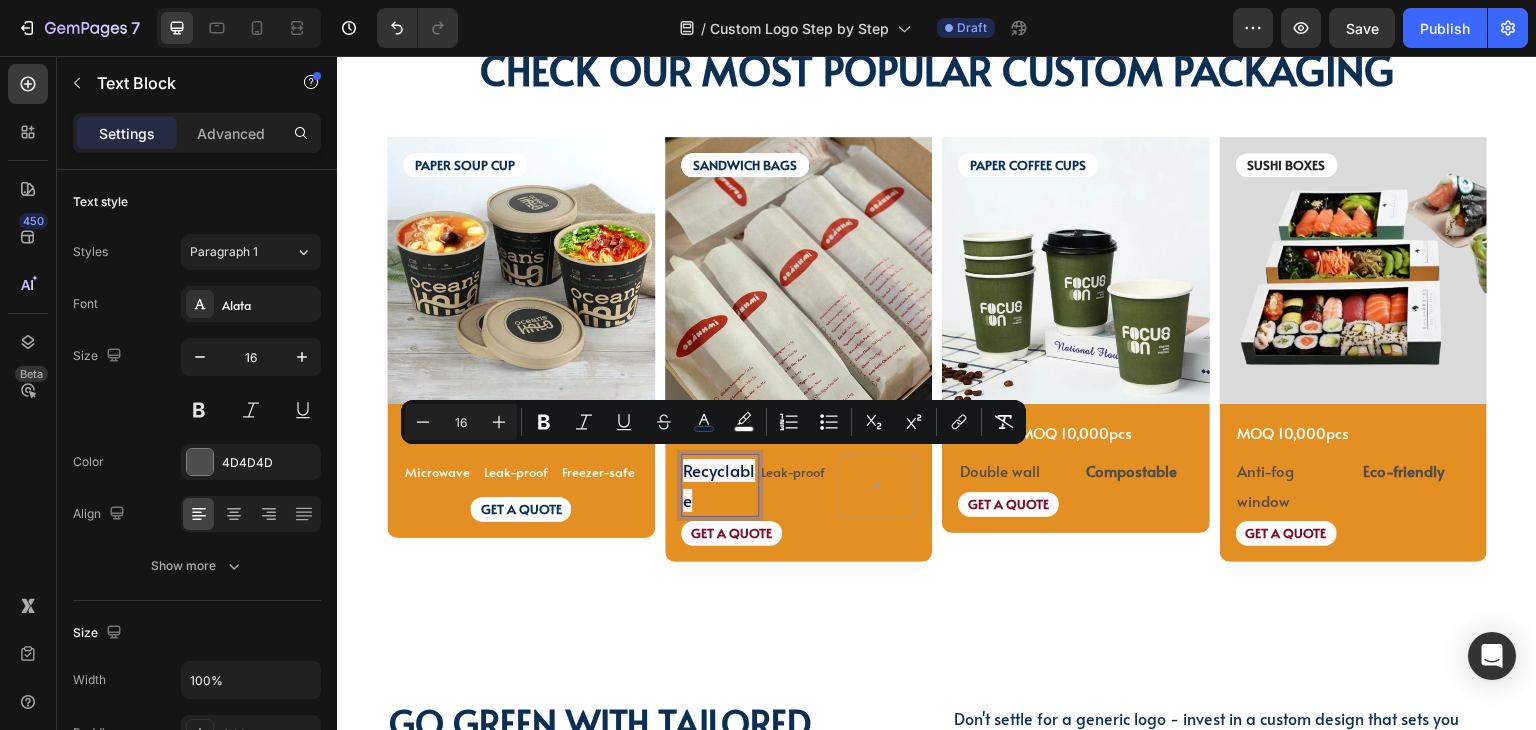type on "12" 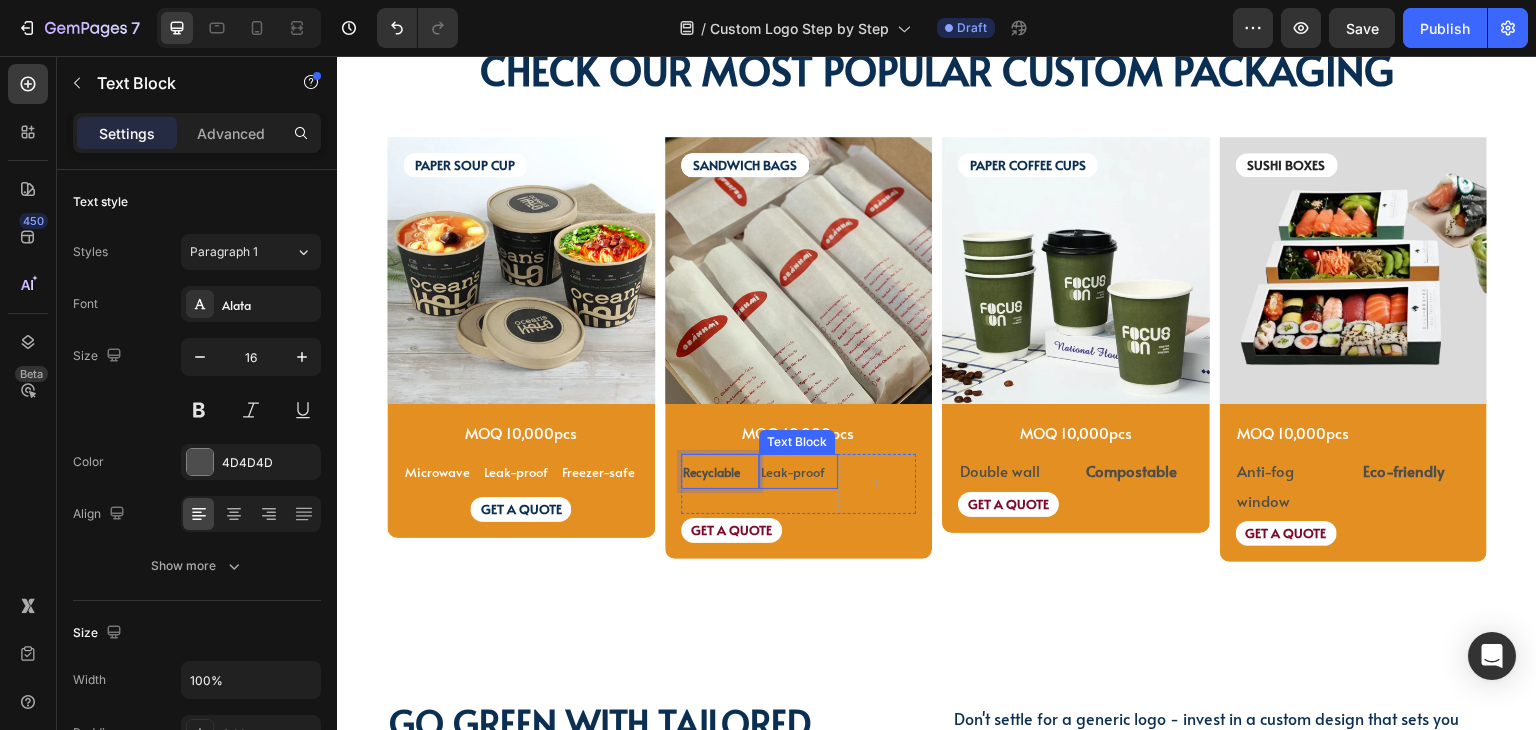 click on "Leak-proof" at bounding box center [798, 471] 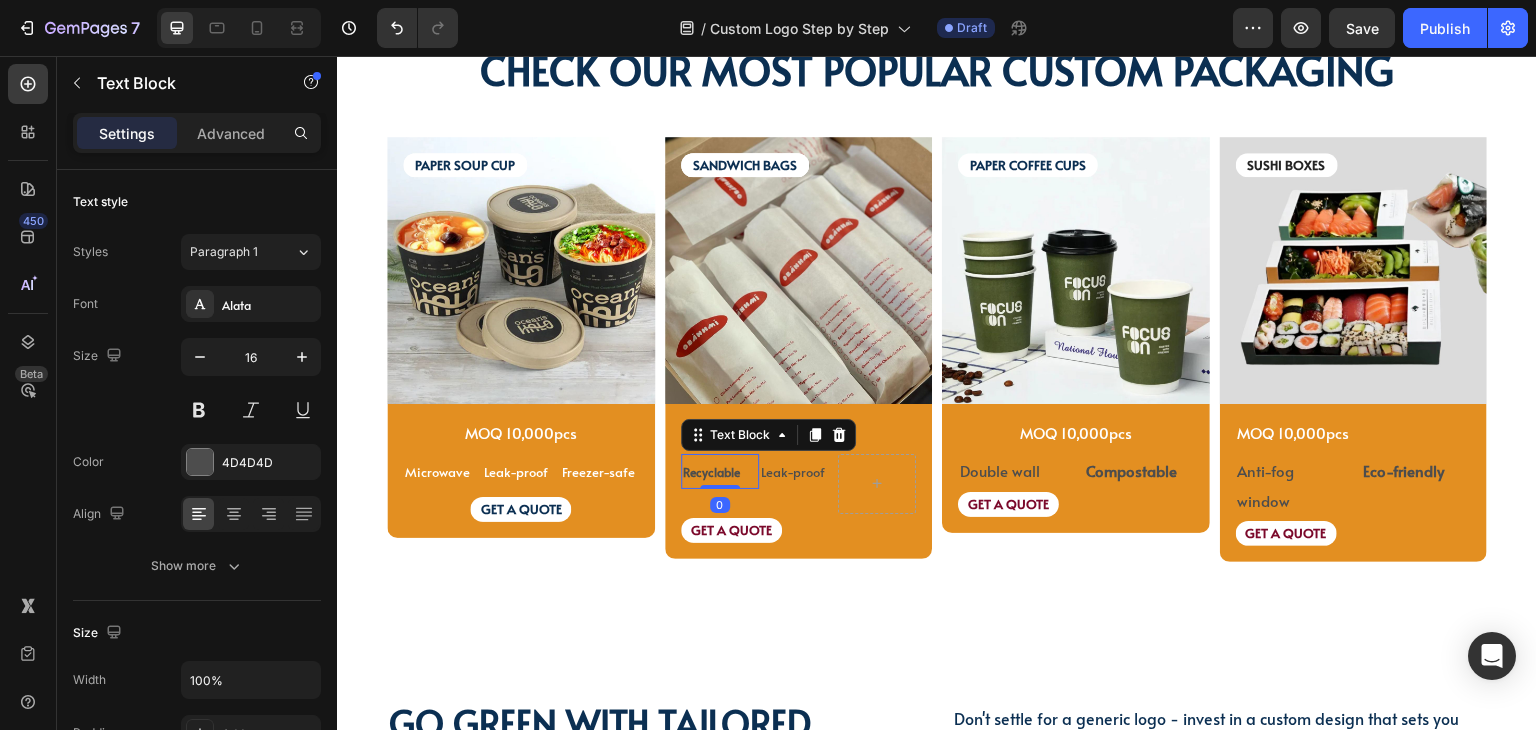 click on "Recyclable" at bounding box center (711, 472) 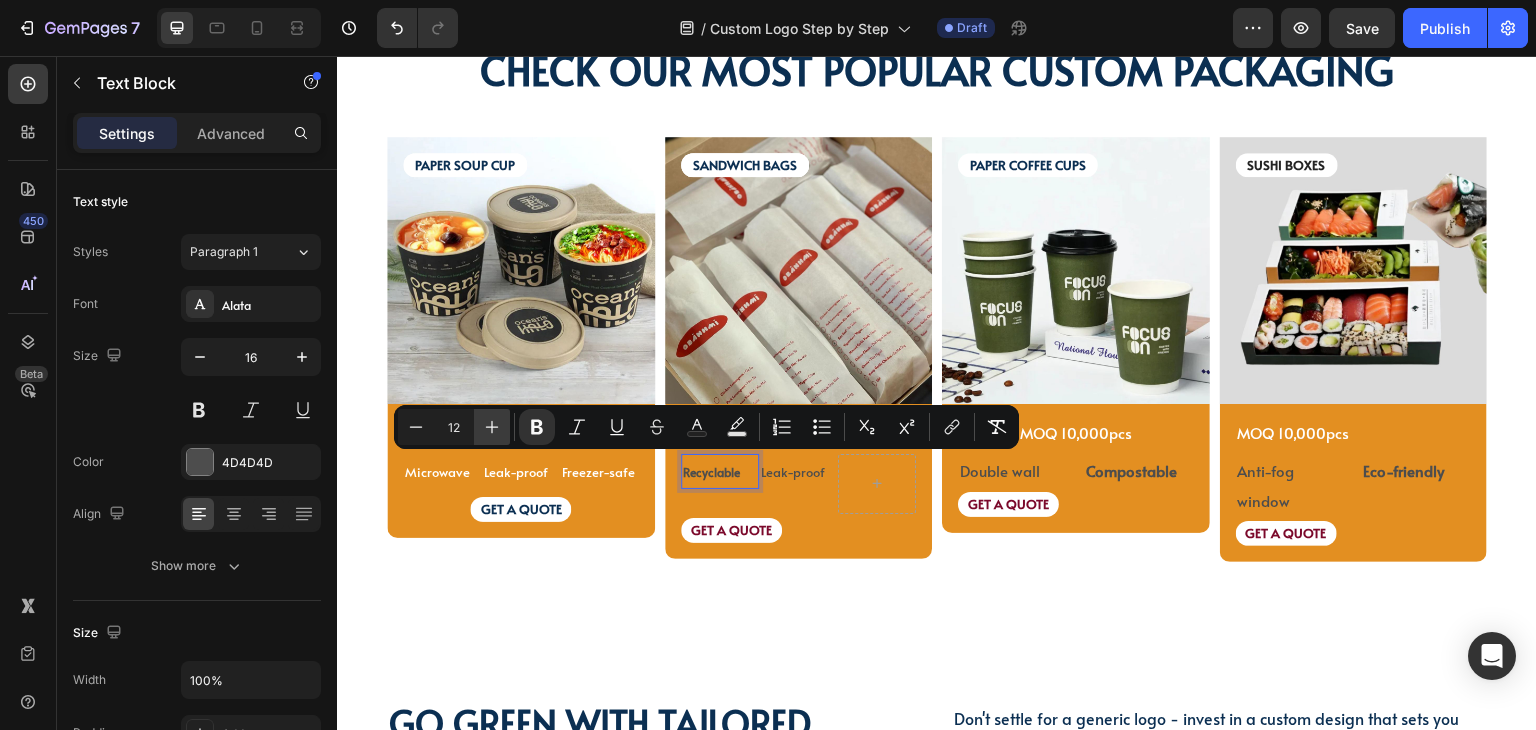 click 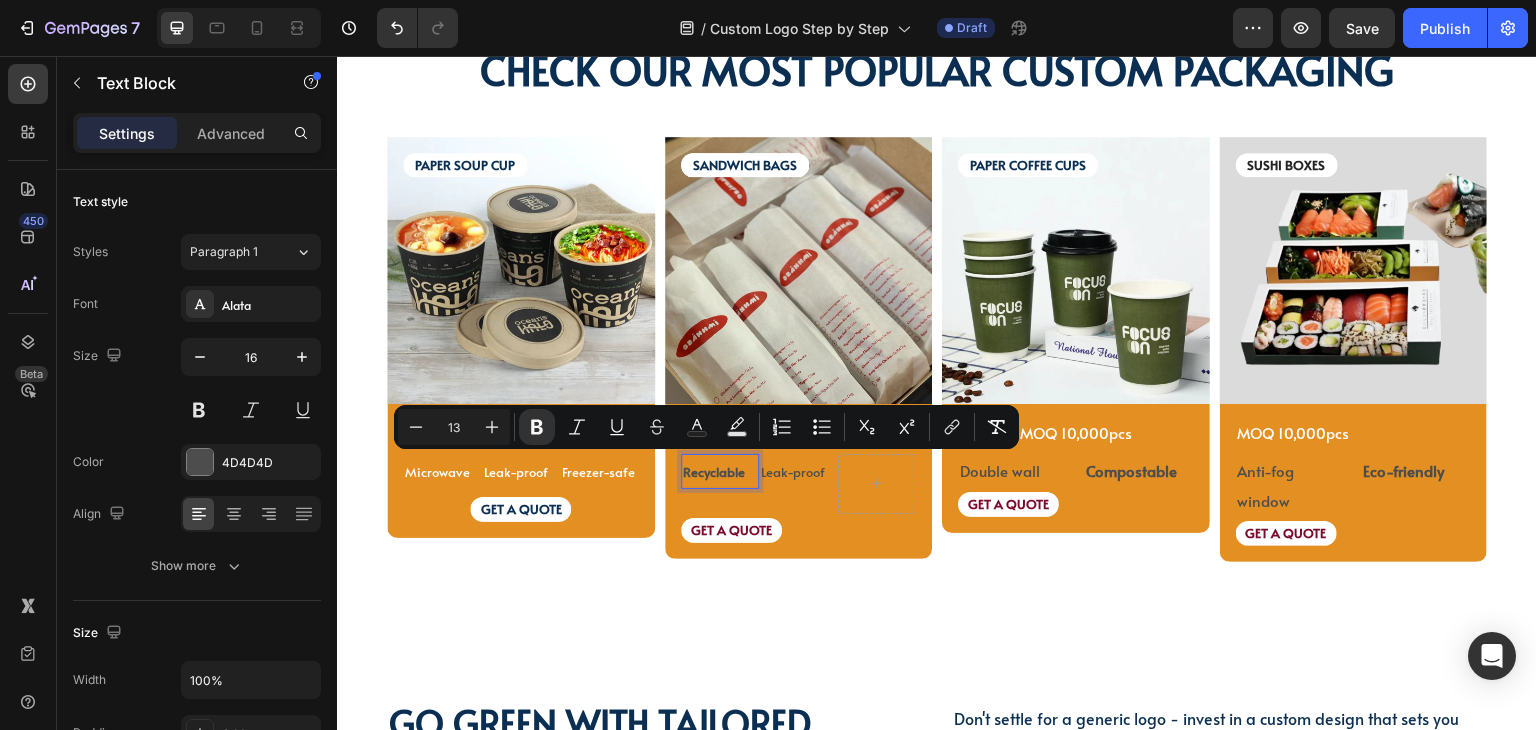 drag, startPoint x: 689, startPoint y: 431, endPoint x: 696, endPoint y: 445, distance: 15.652476 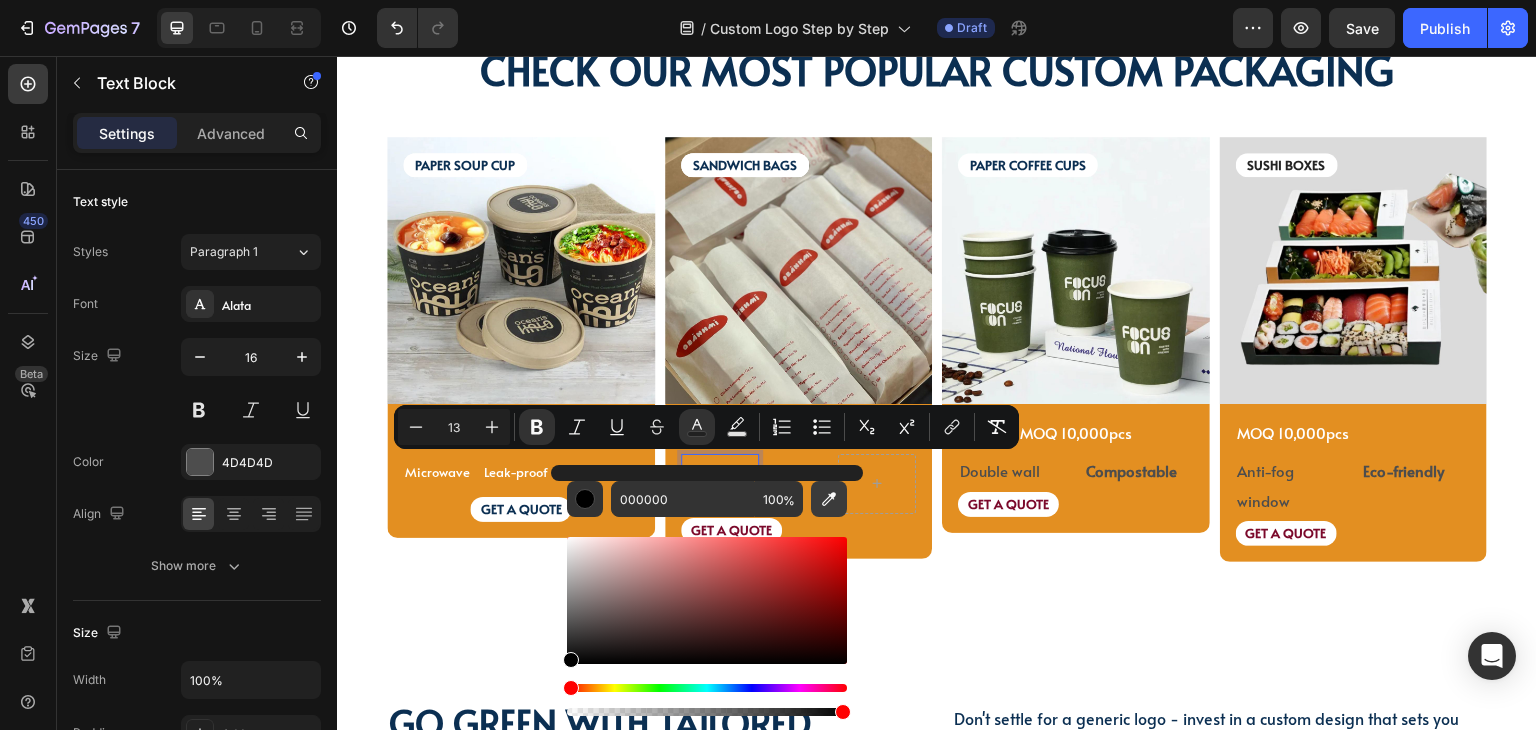 click 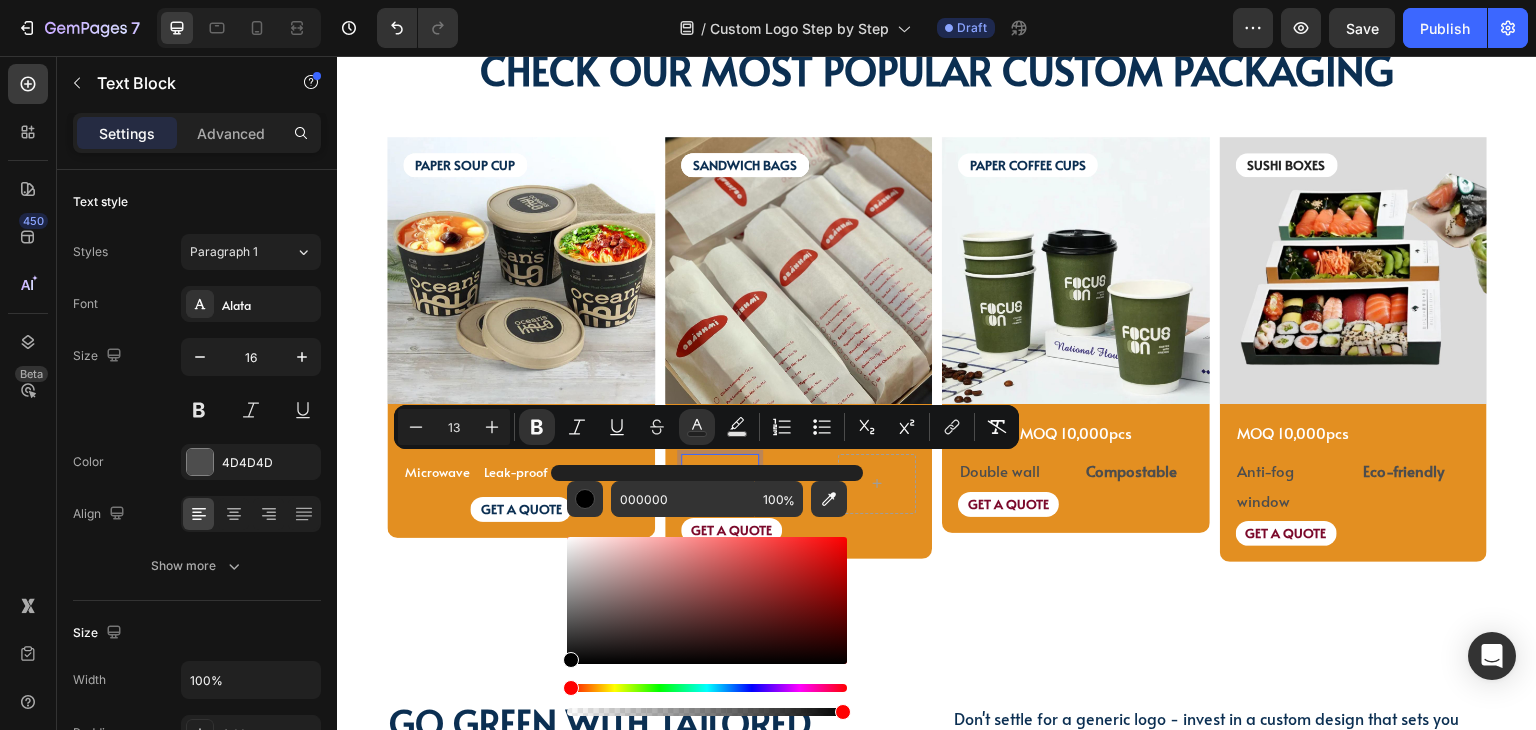 type on "FFFFFF" 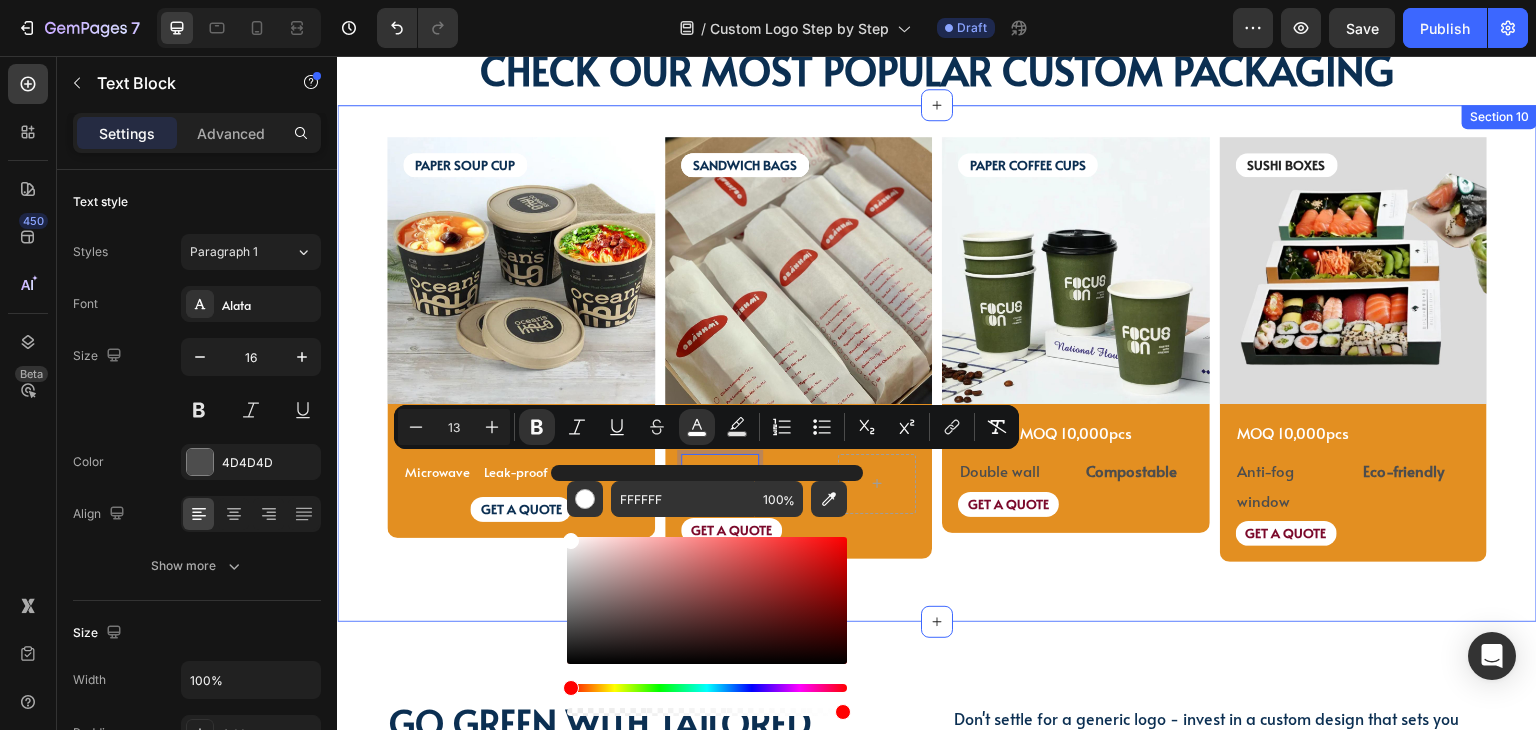 click on "PAPER SOUP CUP Text Block PAPER SOUP CUP Text Block Image MOQ 10,000pcs Text Block Microwave  Text Block Leak-proof Text Block Freezer-safe Text Block Row GET A QUOTE Text Block Row Product SANDWICH BAGS Text Block SANDWICH BAGS Text Block SANDWICH BAGS Text Block Image MOQ 10,000pcs Text Block Recyclable Text Block   0 Leak-proof Text Block
Row GET A QUOTE Text Block Row Product PAPER COFFEE CUPS Text Block Image MOQ 10,000pcs Text Block Row Double wall Text Block Compostable Text Block Row GET A QUOTE Text Block Row Product SUSHI BOXES Text Block Image MOQ 10,000pcs Text Block Anti-fog window Text Block Eco-friendly Text Block Row GET A QUOTE Text Block Row Product Row Row Section 10" at bounding box center [937, 364] 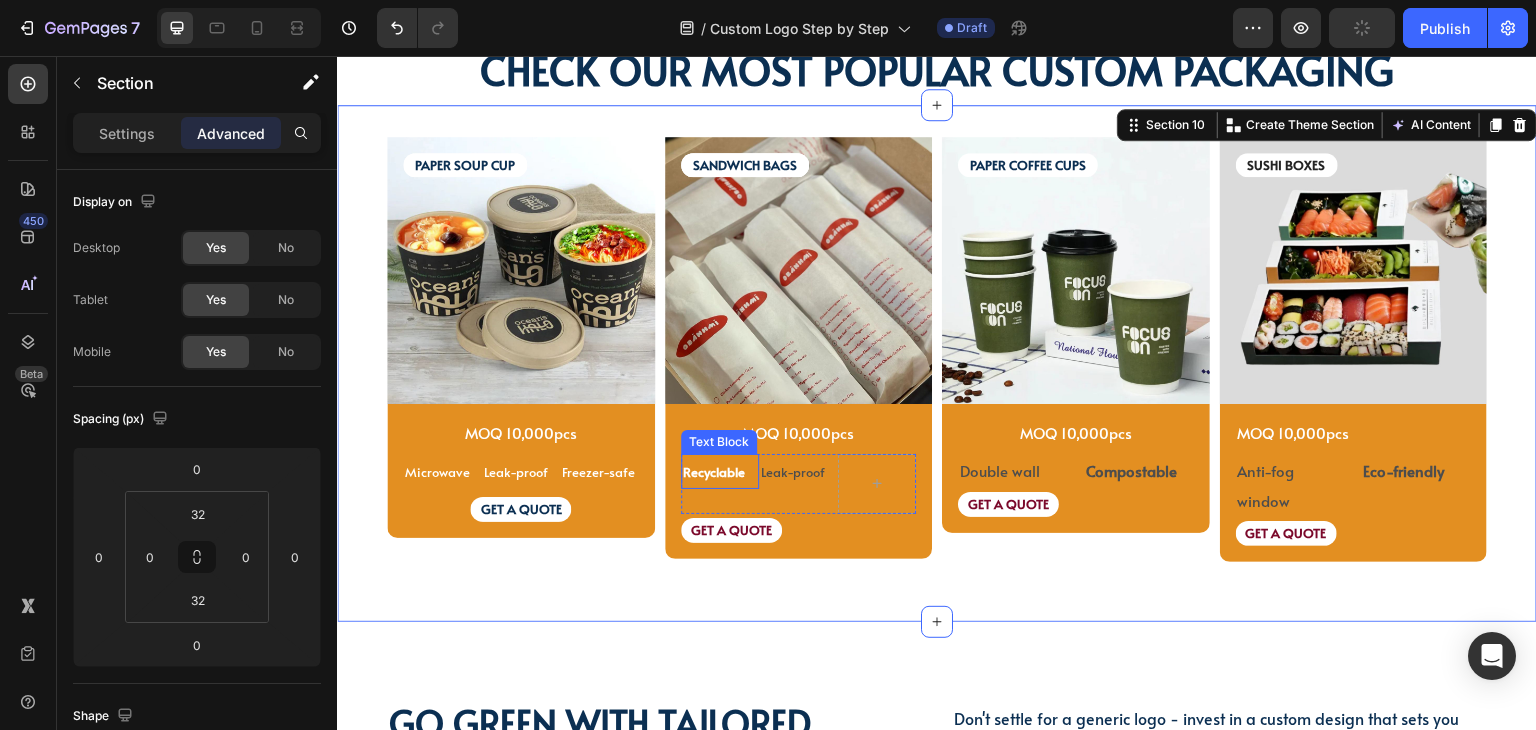 click on "Recyclable" at bounding box center [714, 472] 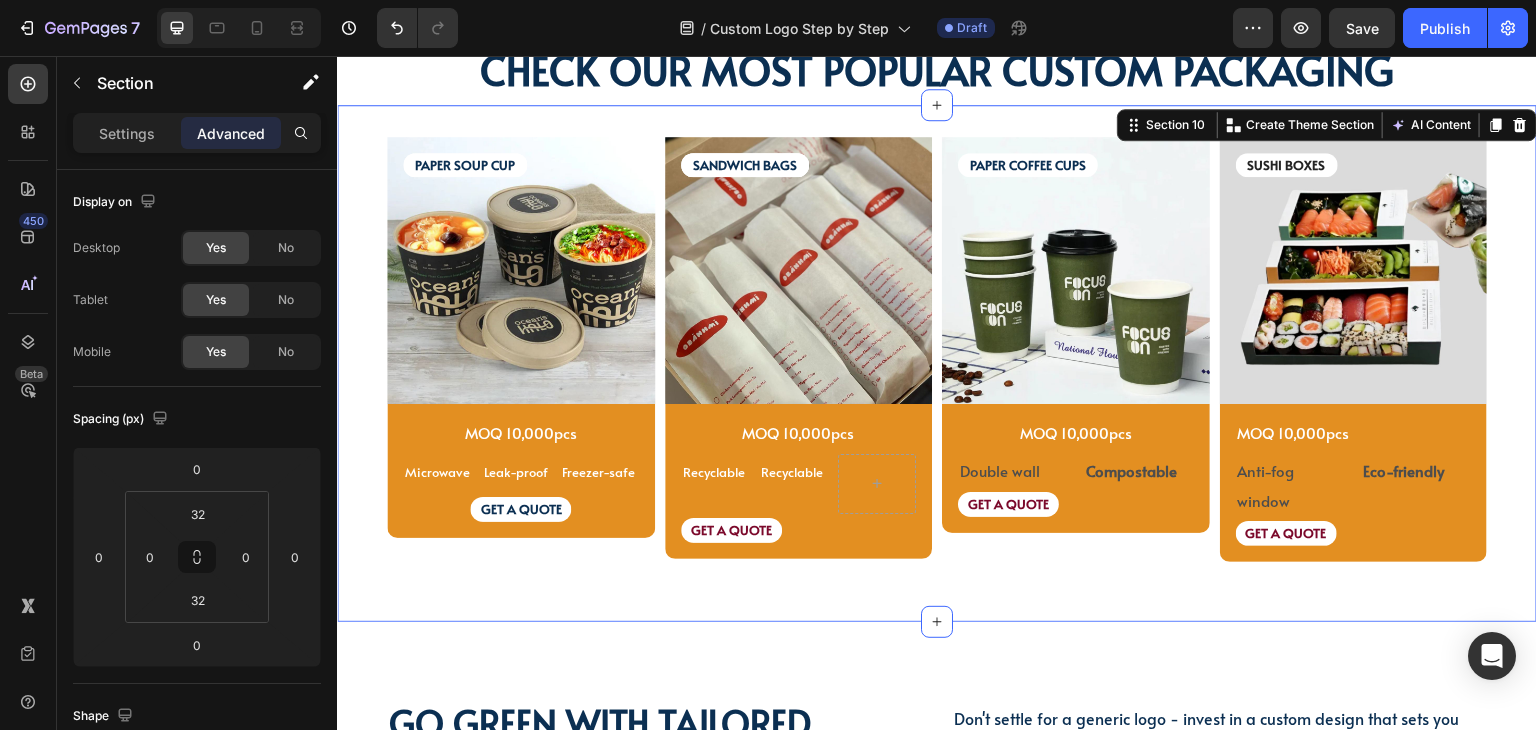 click on "PAPER SOUP CUP Text Block PAPER SOUP CUP Text Block Image MOQ 10,000pcs Text Block Microwave  Text Block Leak-proof Text Block Freezer-safe Text Block Row GET A QUOTE Text Block Row Product SANDWICH BAGS Text Block SANDWICH BAGS Text Block SANDWICH BAGS Text Block Image MOQ 10,000pcs Text Block Recyclable Text Block Recyclable Text Block
Row GET A QUOTE Text Block Row Product PAPER COFFEE CUPS Text Block Image MOQ 10,000pcs Text Block Row Double wall Text Block Compostable Text Block Row GET A QUOTE Text Block Row Product SUSHI BOXES Text Block Image MOQ 10,000pcs Text Block Anti-fog window Text Block Eco-friendly Text Block Row GET A QUOTE Text Block Row Product Row Row Section 10   Create Theme Section AI Content Write with GemAI What would you like to describe here? Tone and Voice Persuasive Product Custom Jewelry Paper Bags with Ribbon Handles – Ideal for Gifts & Retail Show more Generate" at bounding box center (937, 364) 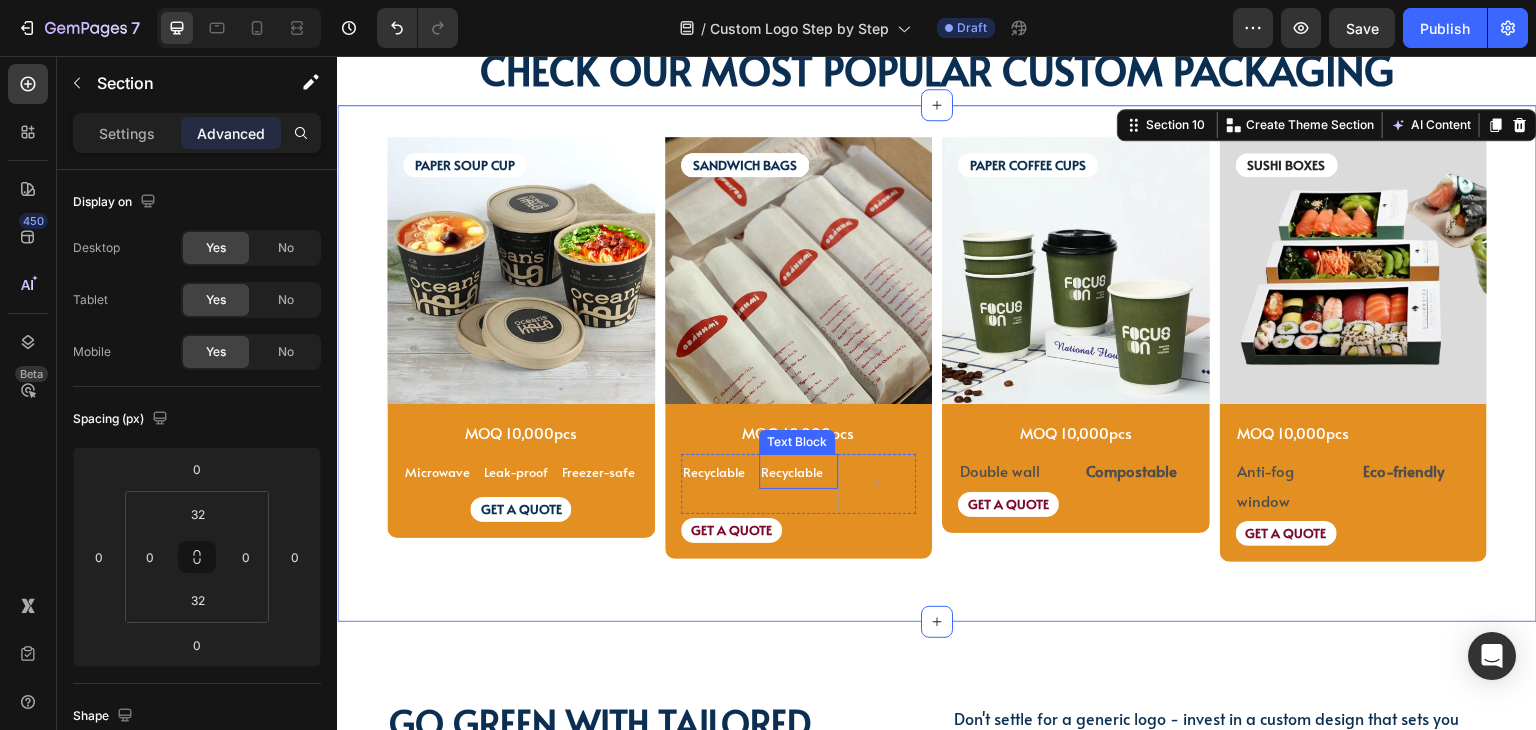 click on "Recyclable" at bounding box center [792, 472] 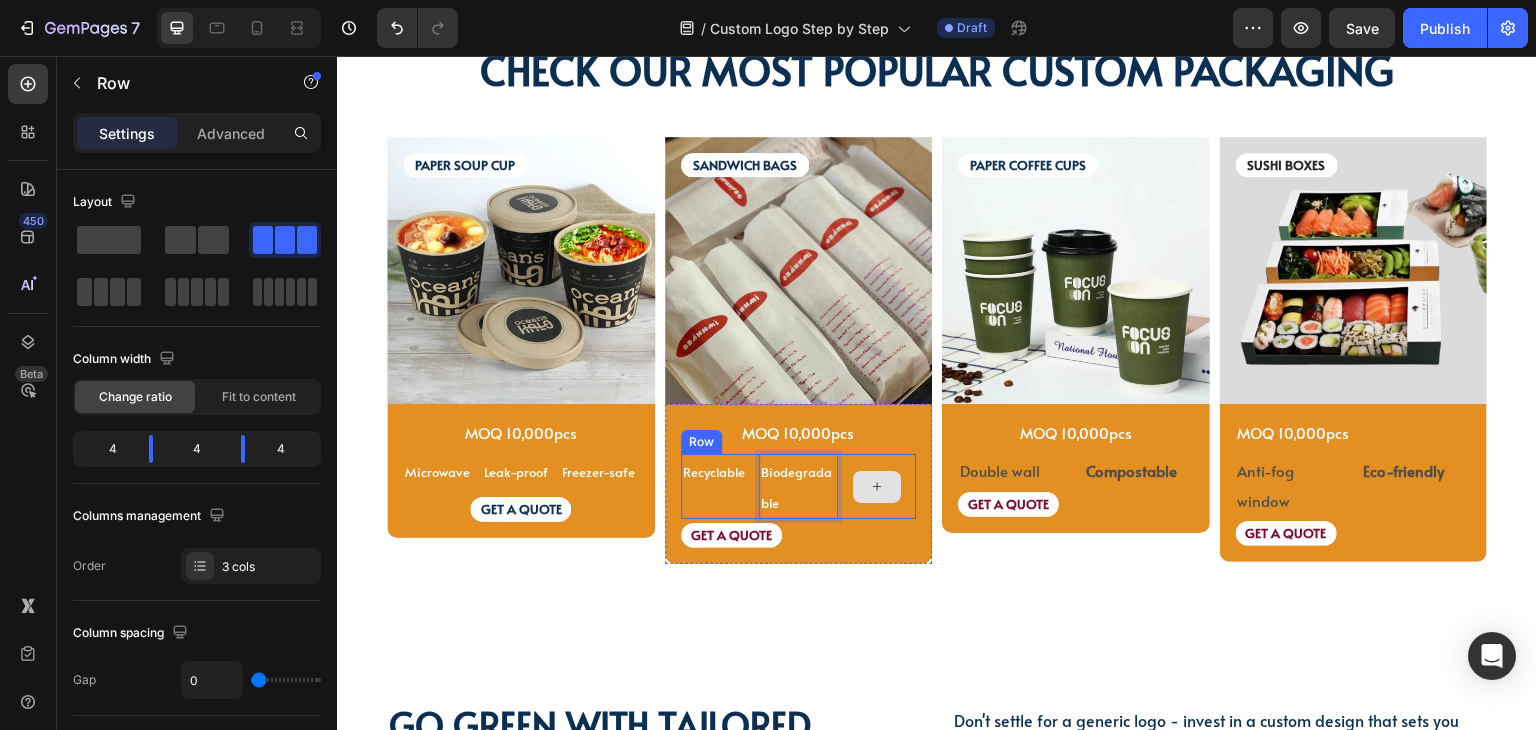 click at bounding box center (877, 487) 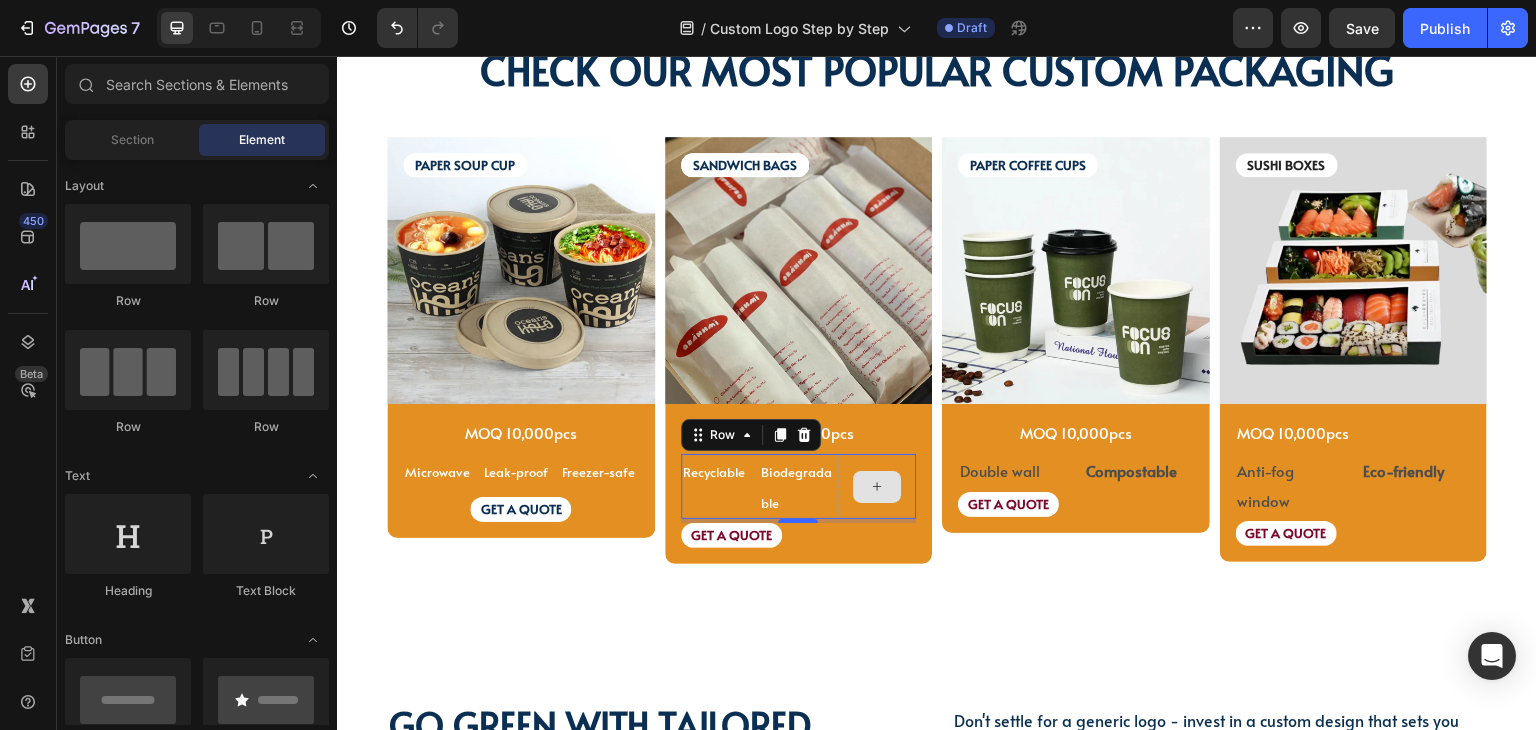 click at bounding box center [877, 487] 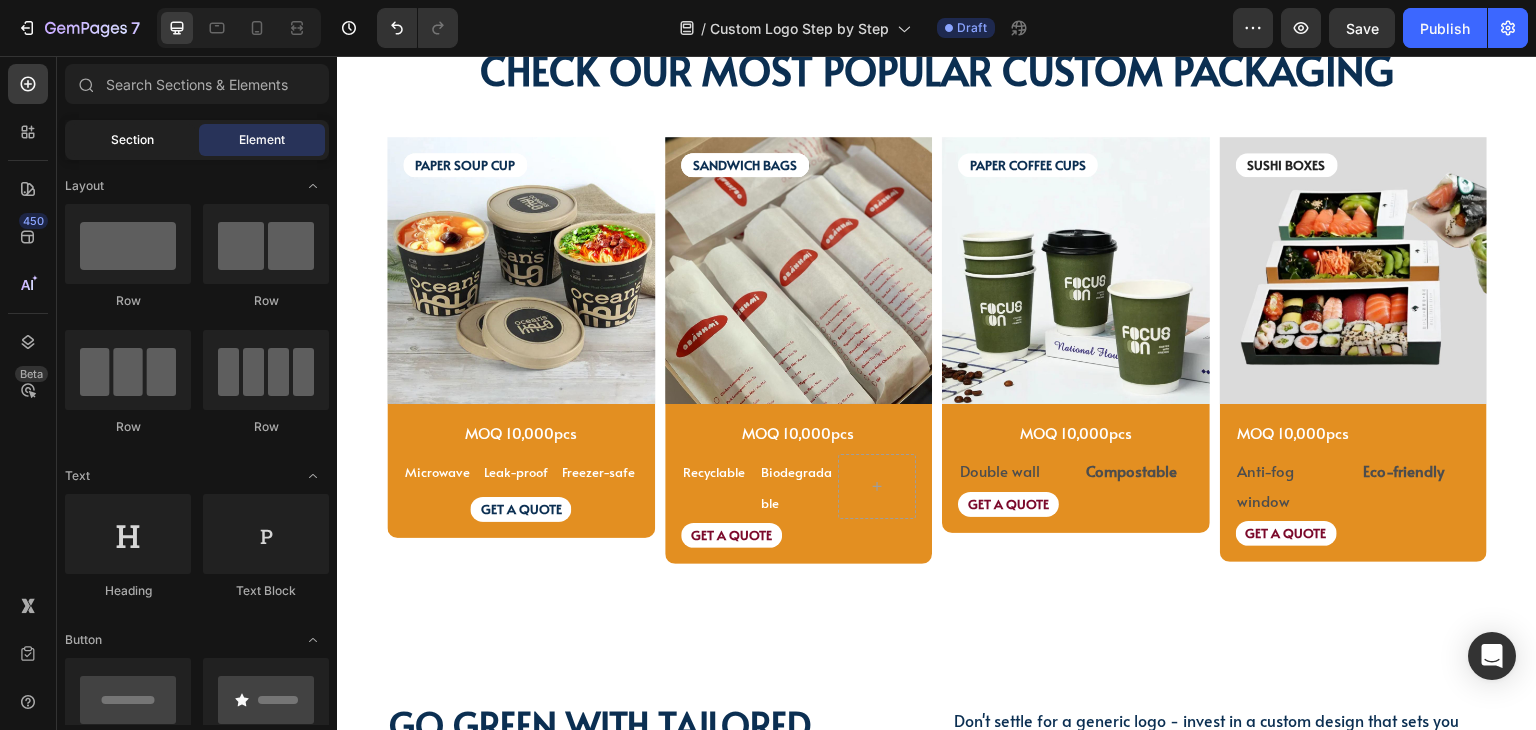 click on "Section" at bounding box center (132, 140) 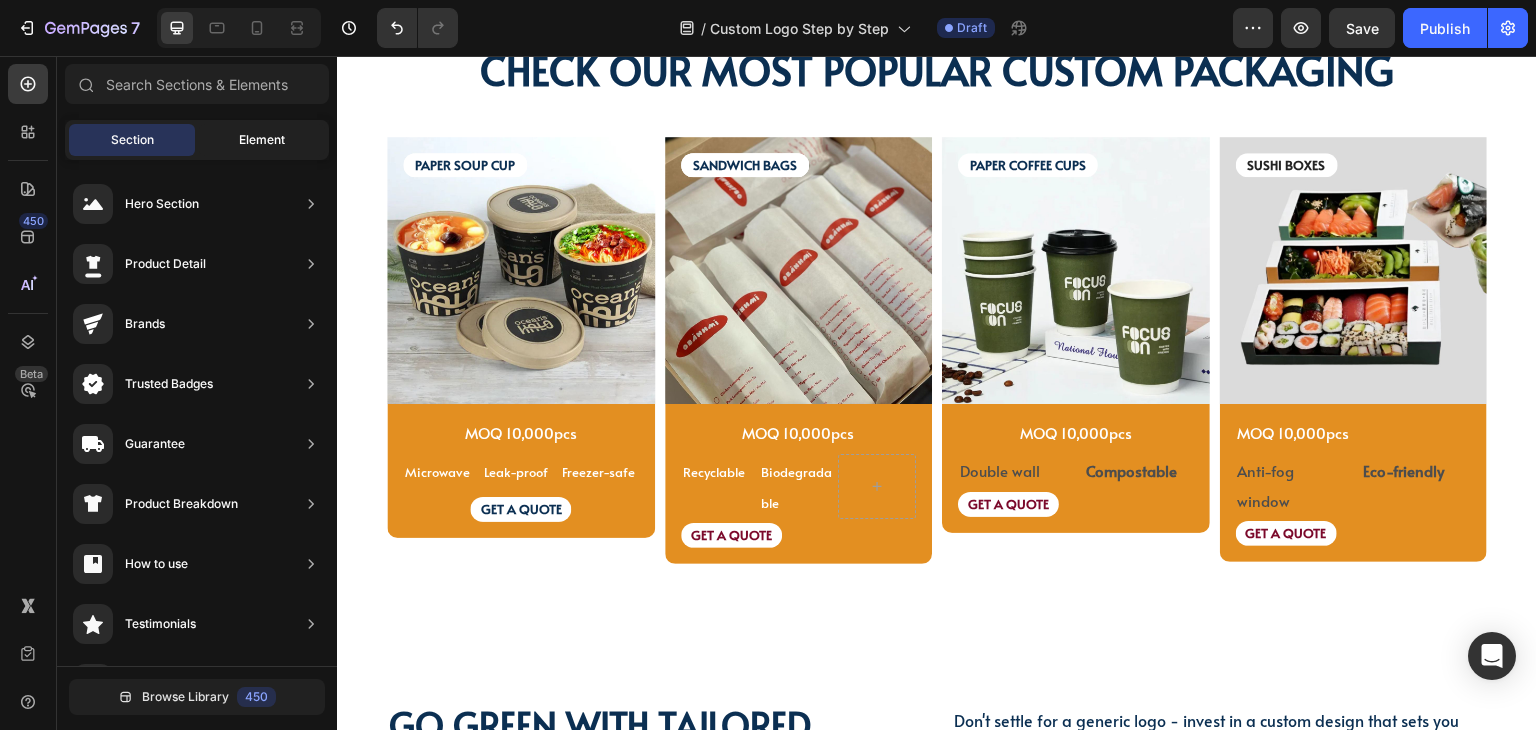 click on "Element" at bounding box center [262, 140] 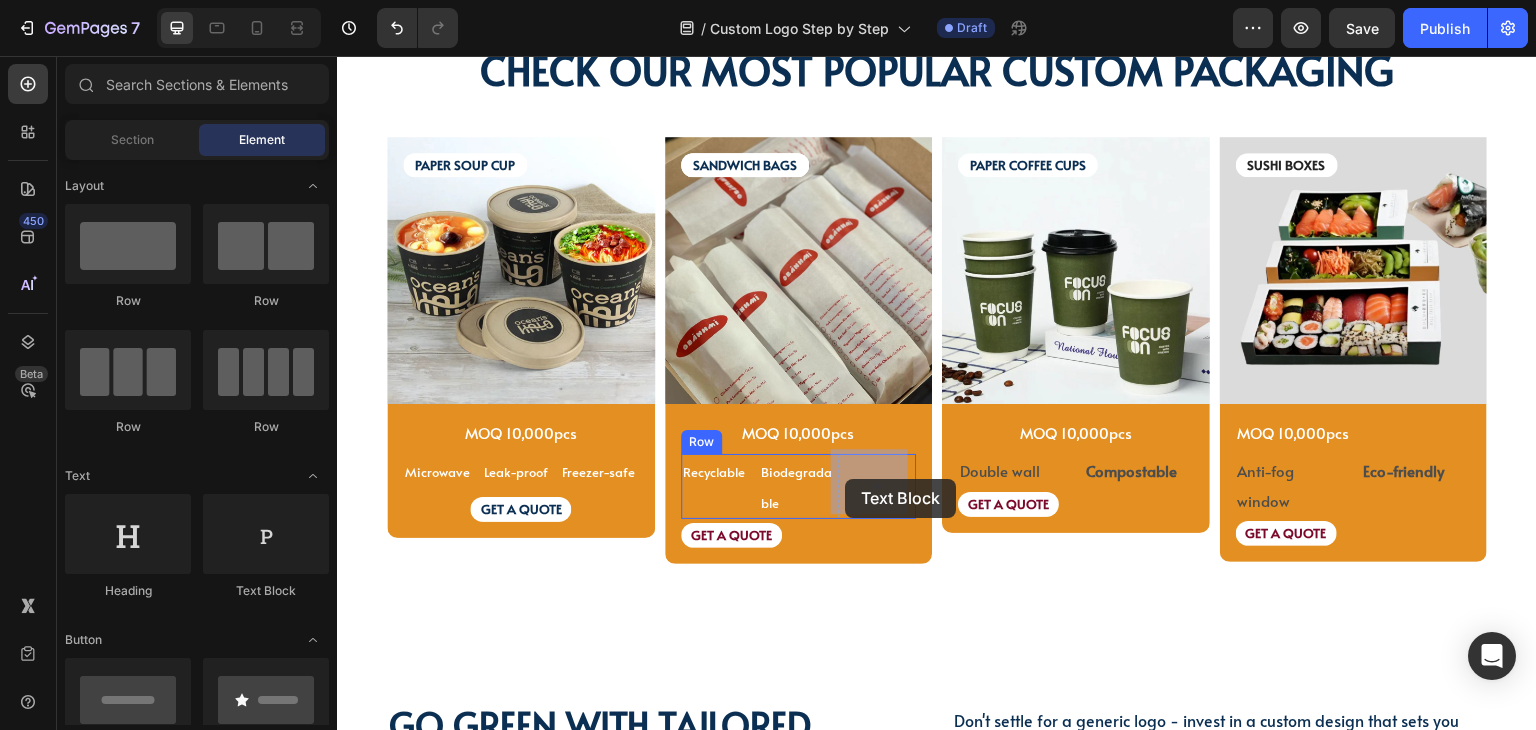drag, startPoint x: 597, startPoint y: 568, endPoint x: 845, endPoint y: 479, distance: 263.48624 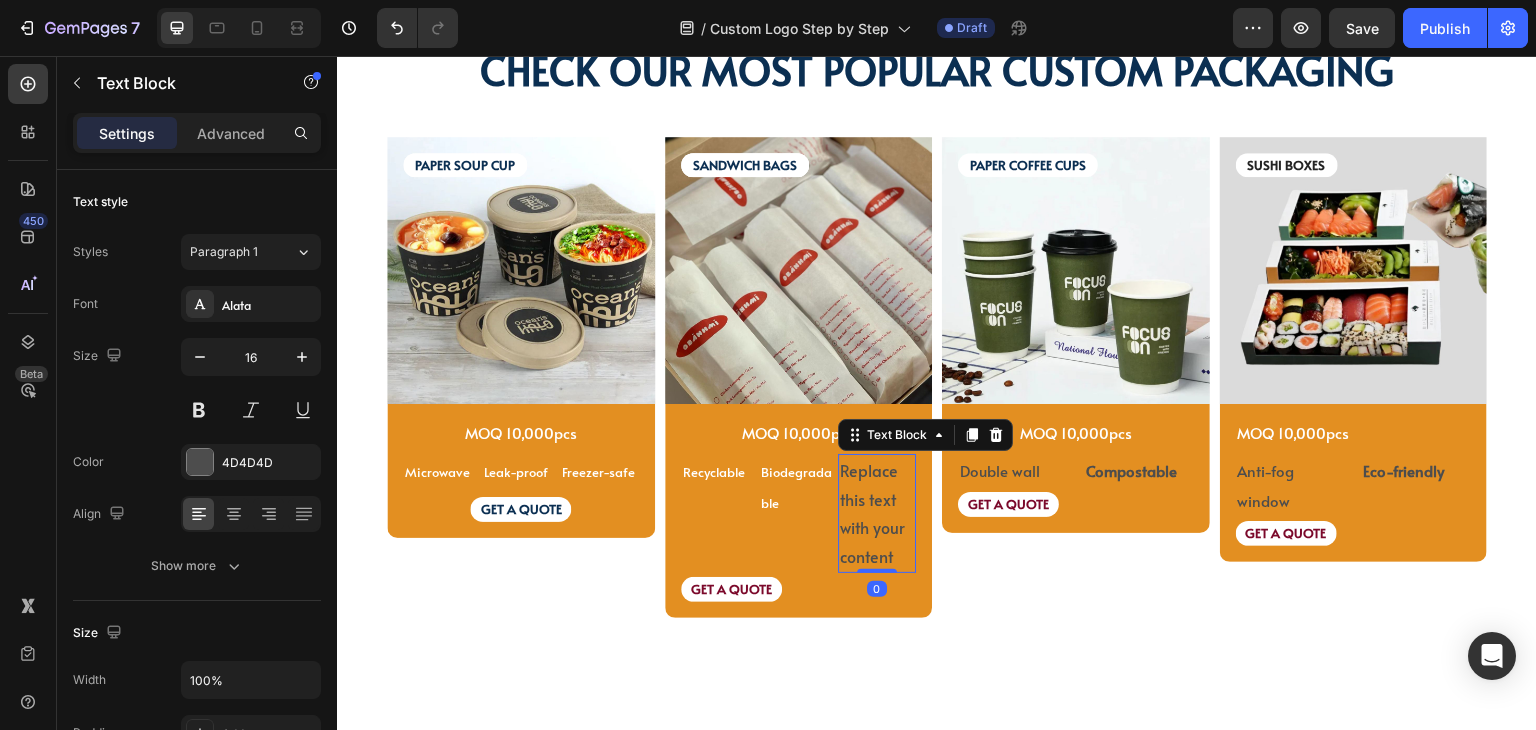 click on "Replace this text with your content" at bounding box center (877, 513) 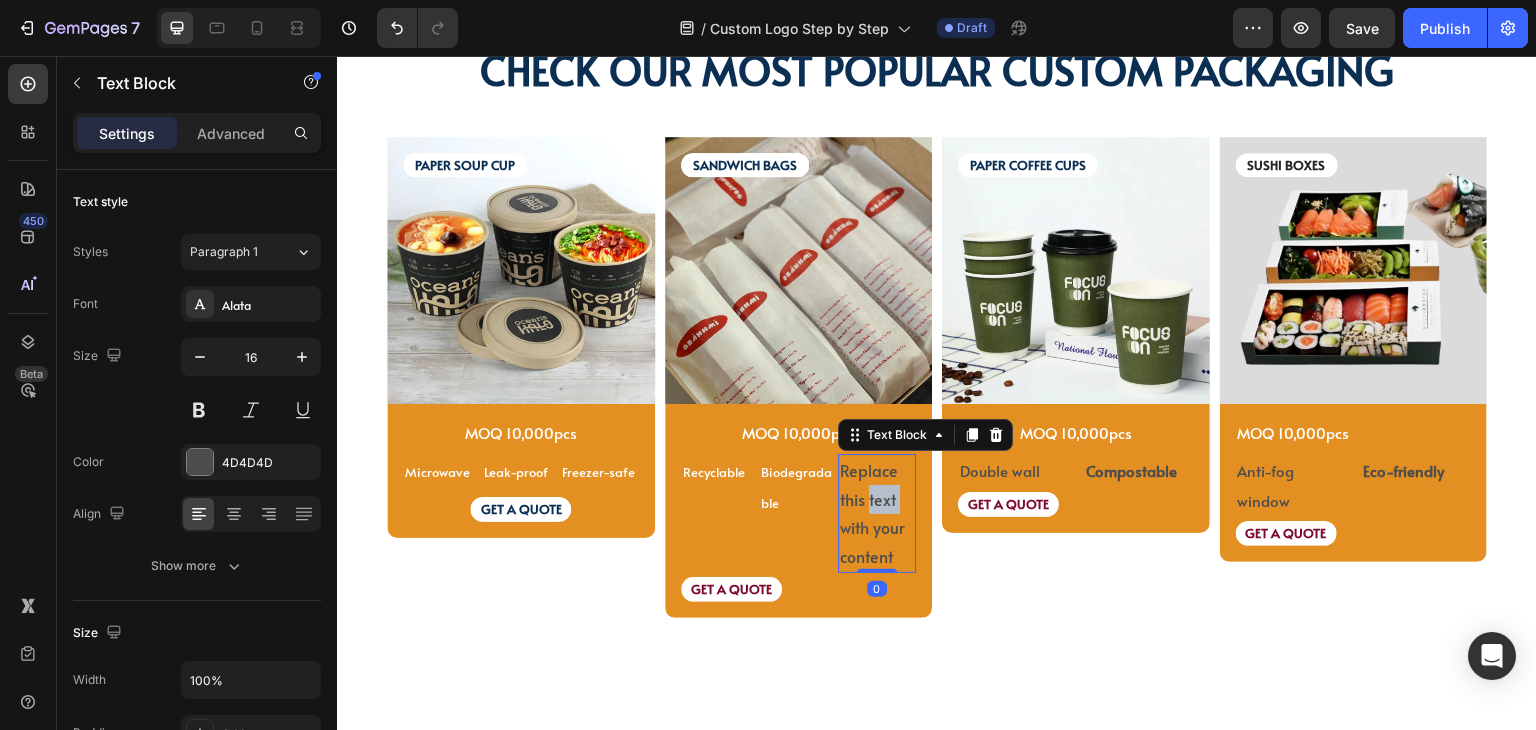 click on "Replace this text with your content" at bounding box center (877, 513) 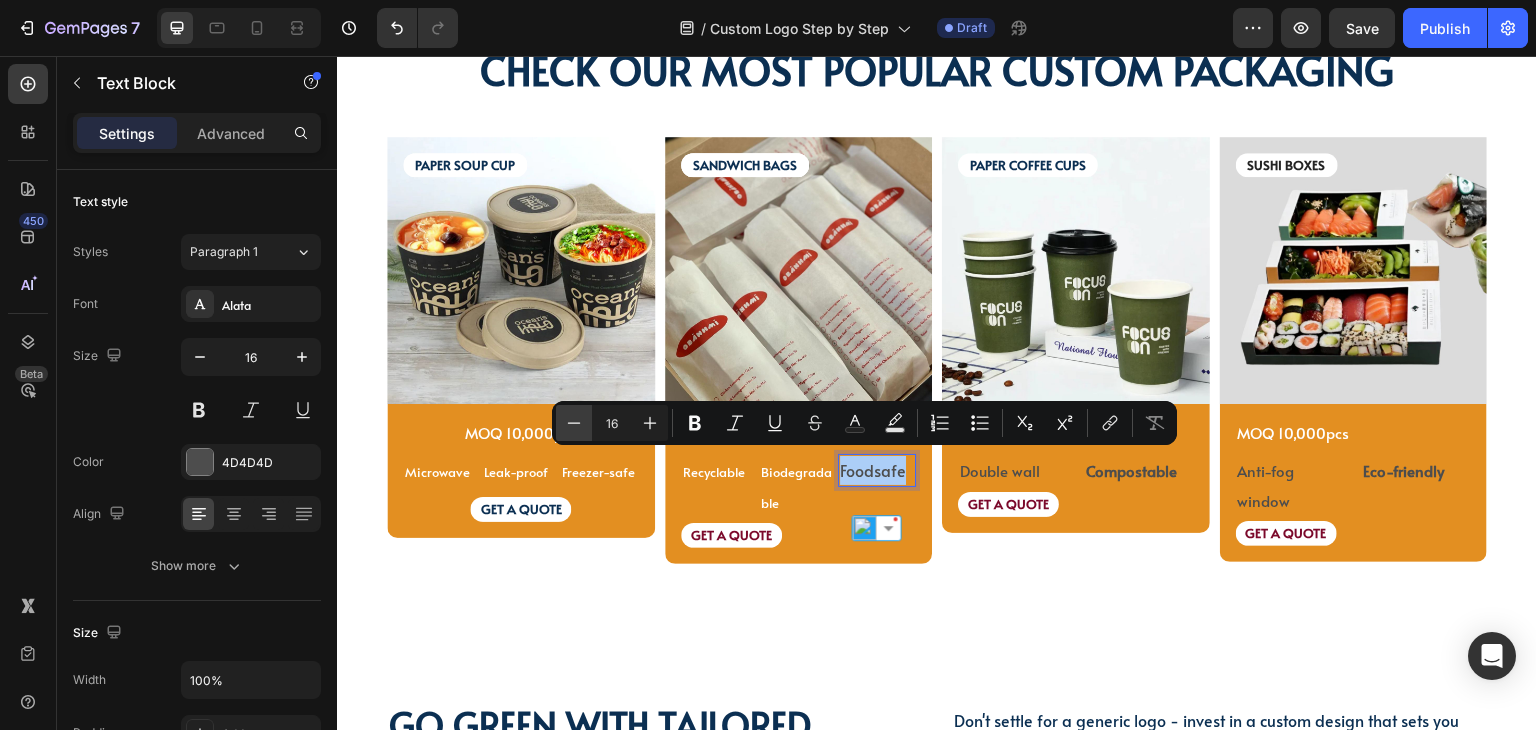 click 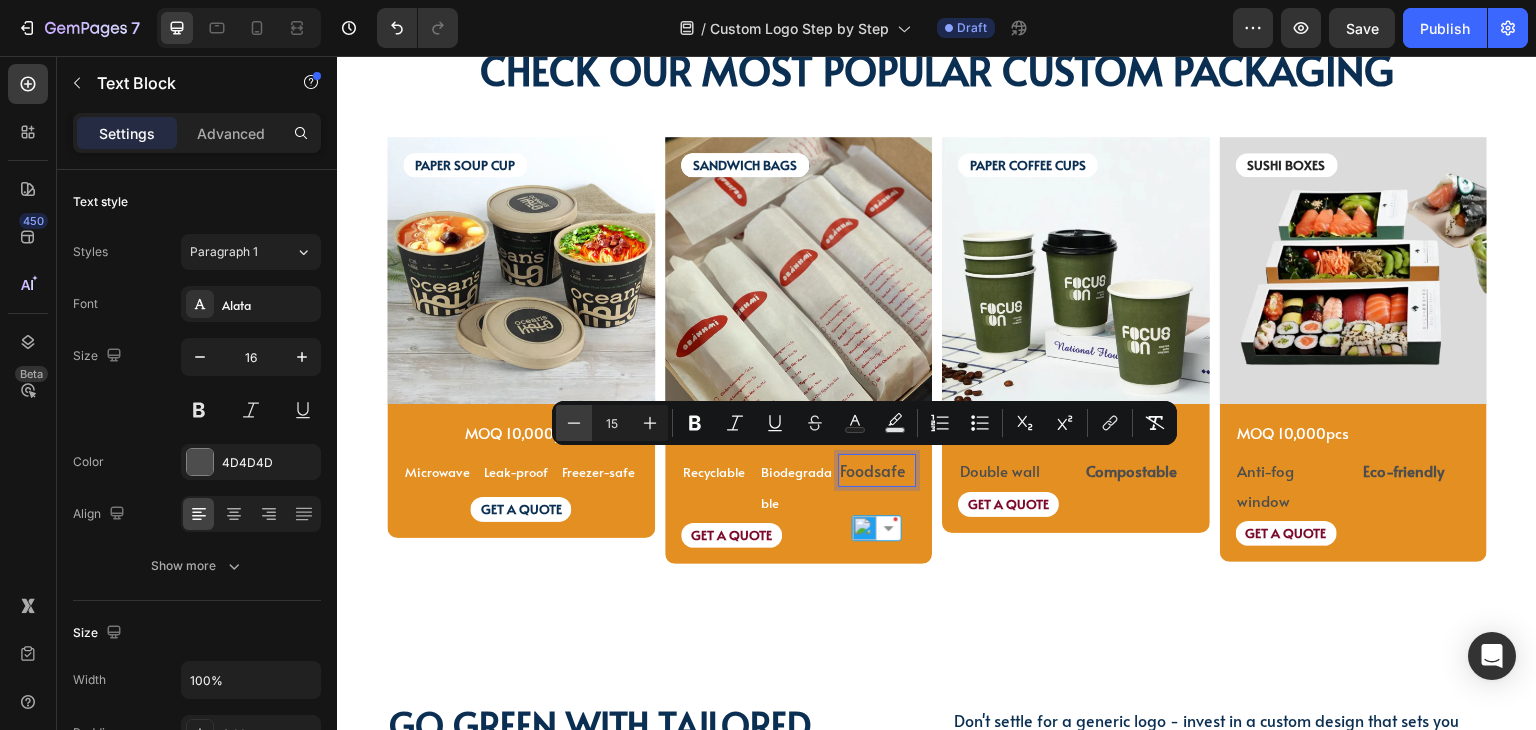 click 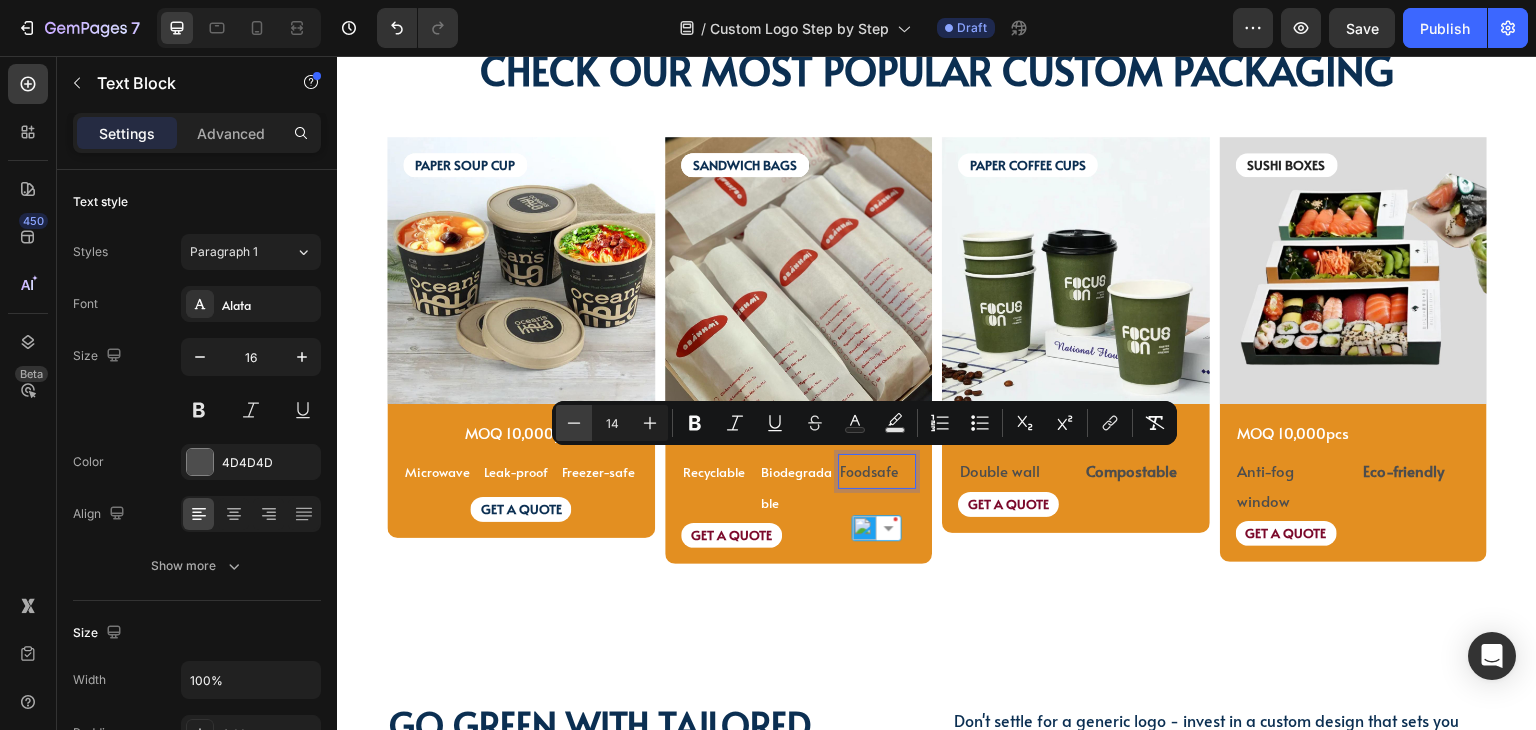 click 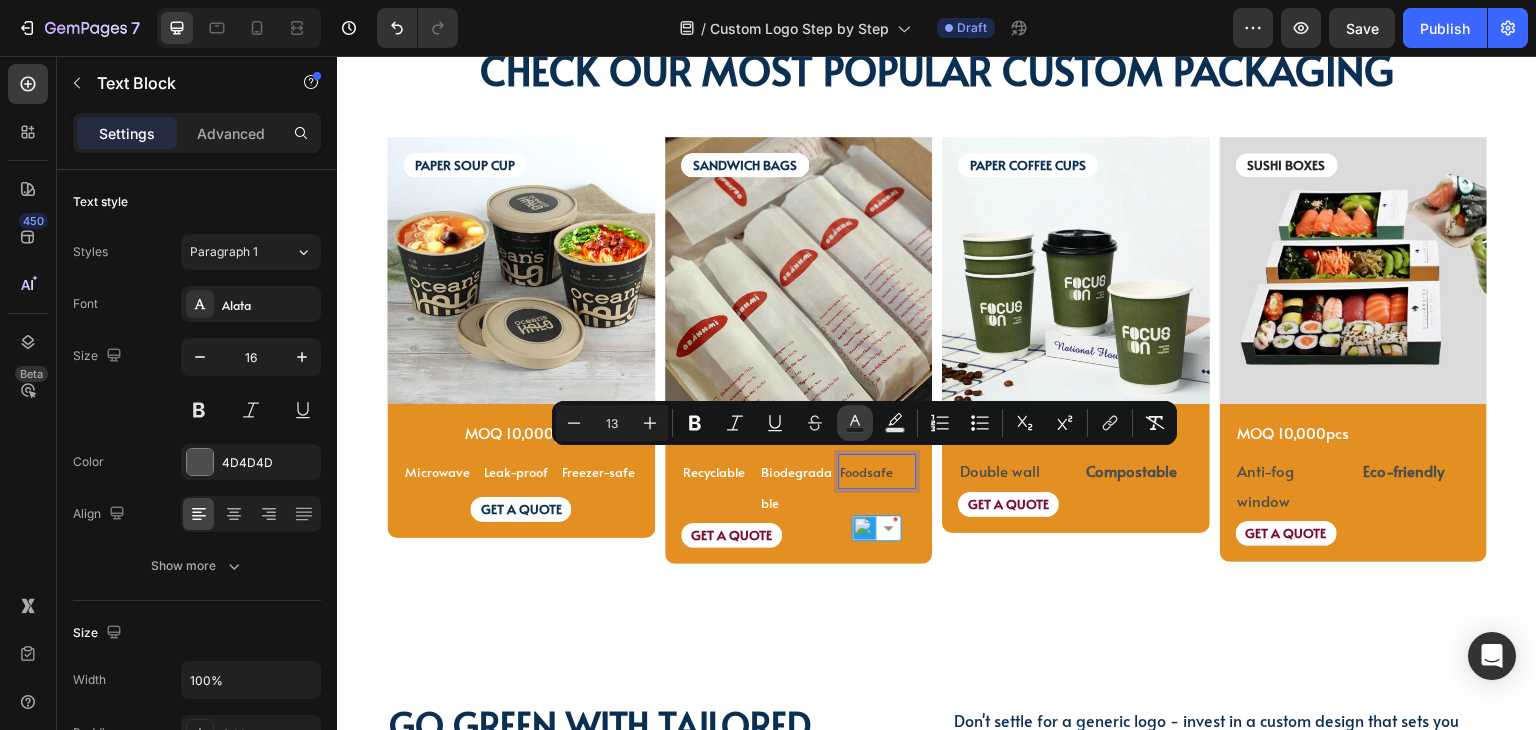 click on "Text Color" at bounding box center [855, 423] 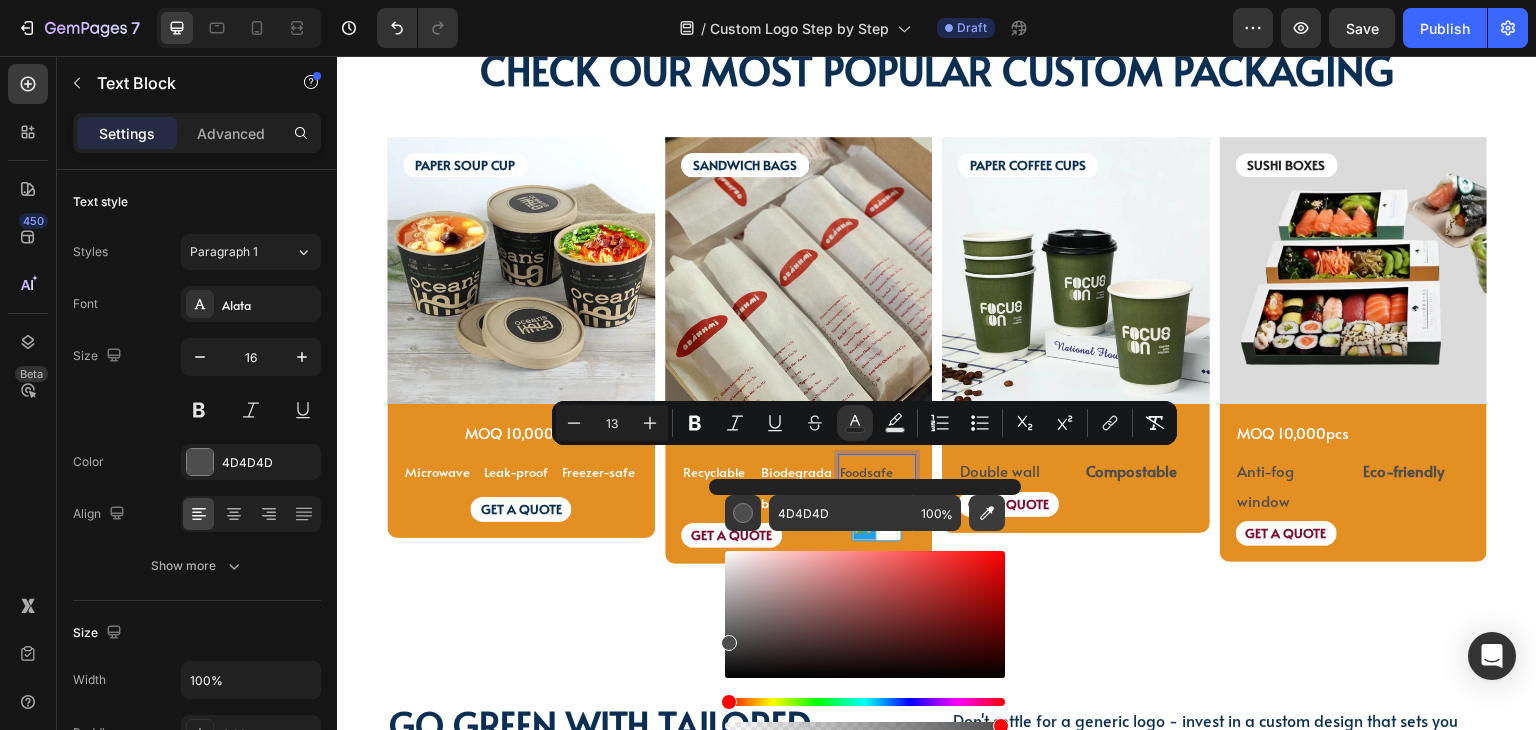 click 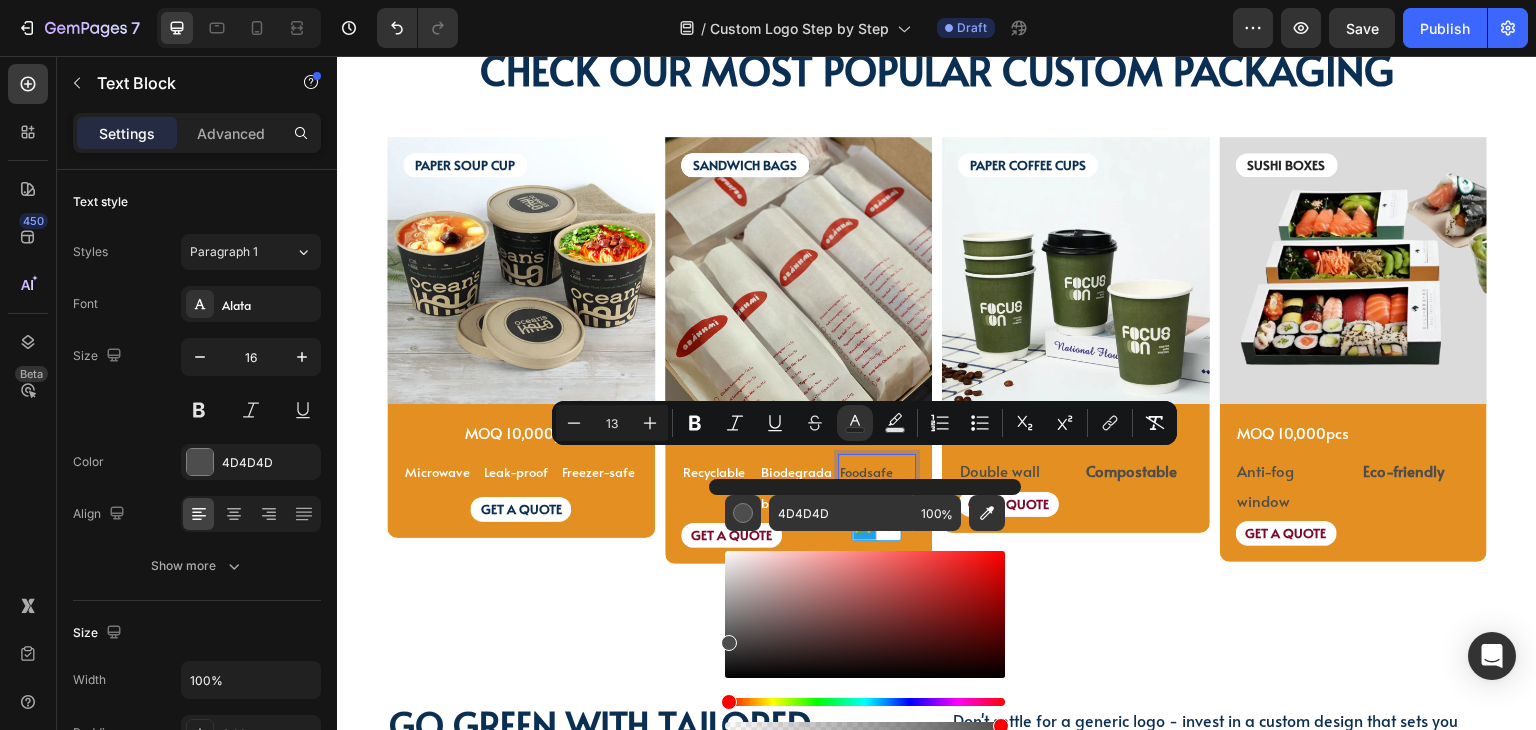 type on "FFFFFF" 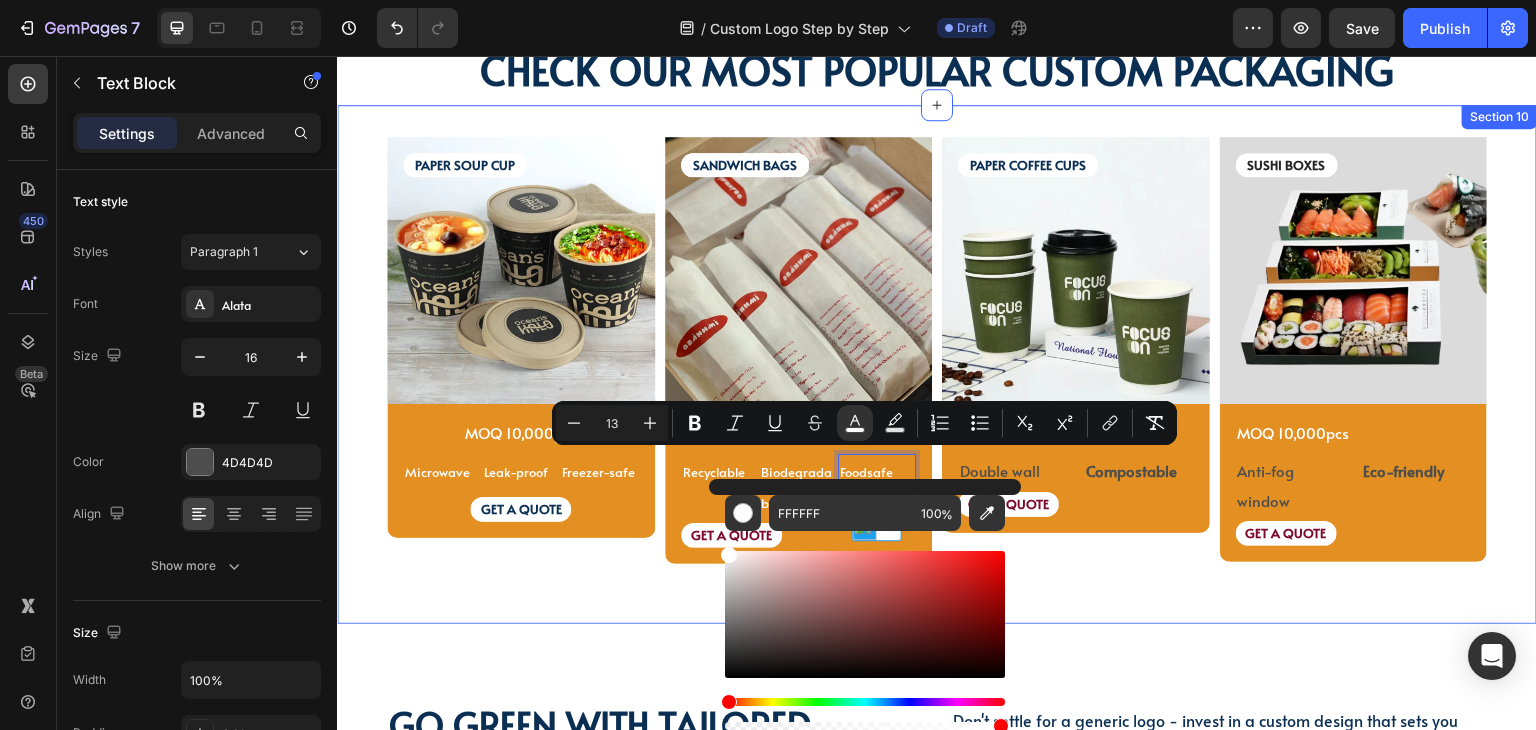 click on "PAPER SOUP CUP Text Block PAPER SOUP CUP Text Block Image MOQ 10,000pcs Text Block Microwave  Text Block Leak-proof Text Block Freezer-safe Text Block Row GET A QUOTE Text Block Row Product SANDWICH BAGS Text Block SANDWICH BAGS Text Block SANDWICH BAGS Text Block Image MOQ 10,000pcs Text Block Recyclable Text Block Biodegradable Text Block Foodsafe Text Block   0 Row GET A QUOTE Text Block Row Product PAPER COFFEE CUPS Text Block Image MOQ 10,000pcs Text Block Row Double wall Text Block Compostable Text Block Row GET A QUOTE Text Block Row Product SUSHI BOXES Text Block Image MOQ 10,000pcs Text Block Anti-fog window Text Block Eco-friendly Text Block Row GET A QUOTE Text Block Row Product Row Row Section 10" at bounding box center (937, 365) 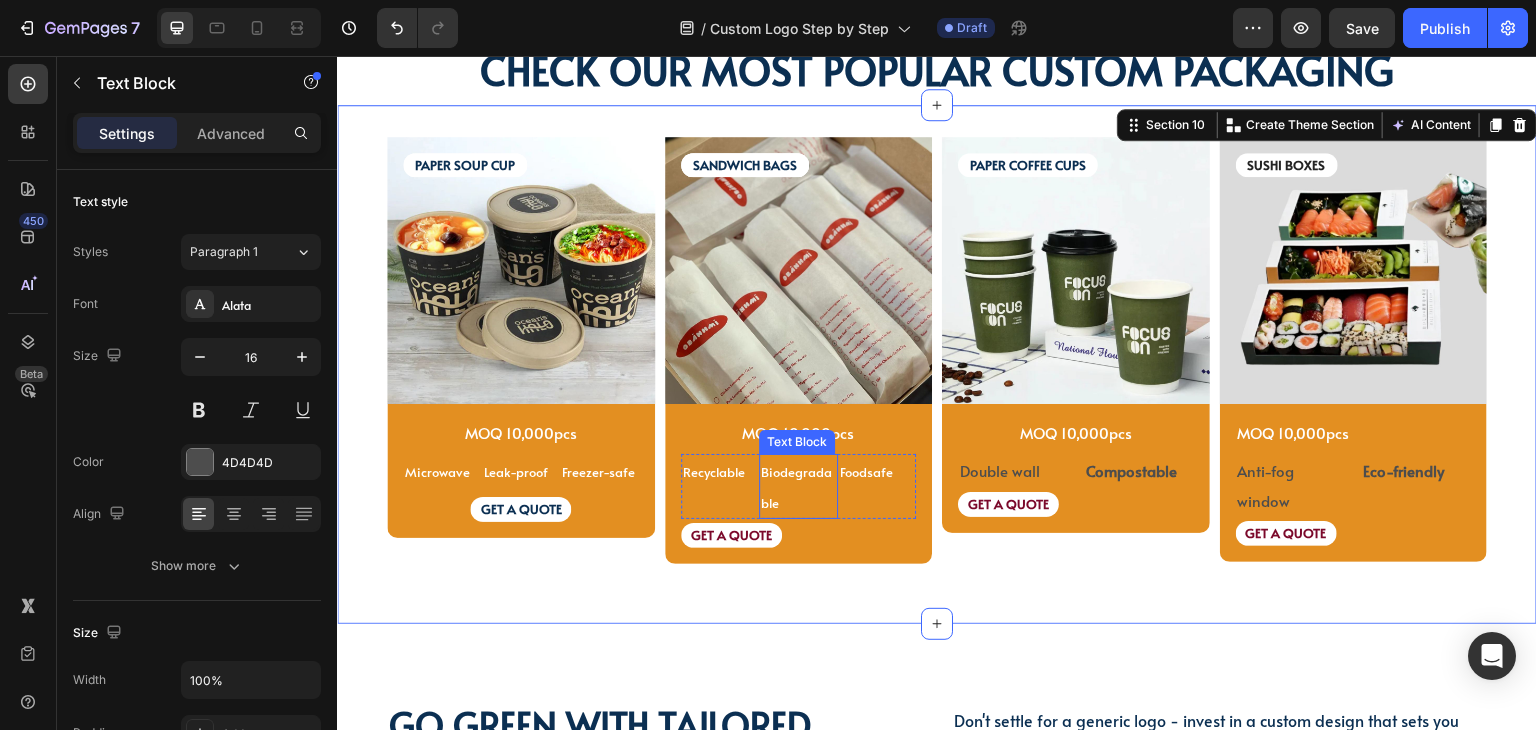 click on "Biodegradable" at bounding box center (798, 487) 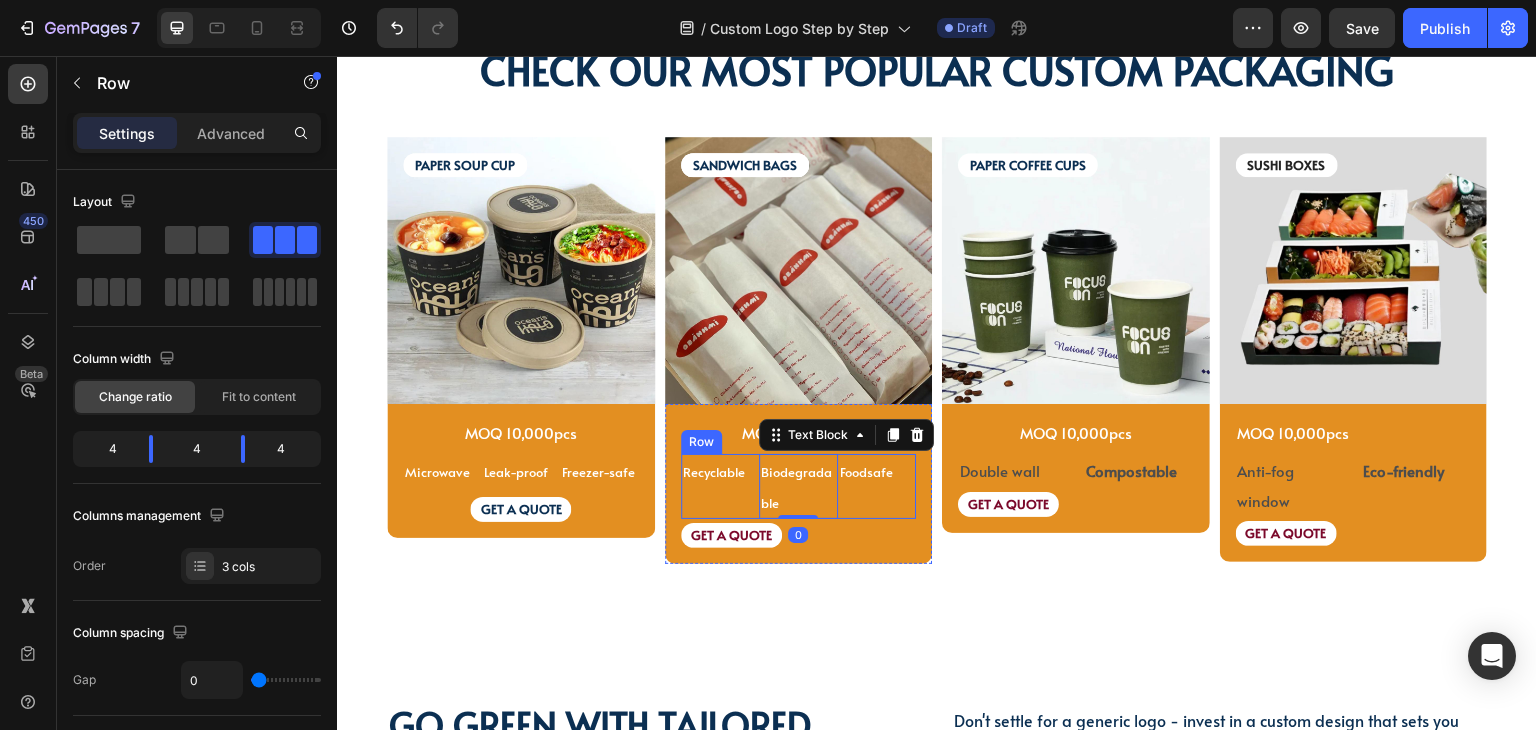 click on "Foodsafe Text Block" at bounding box center [877, 487] 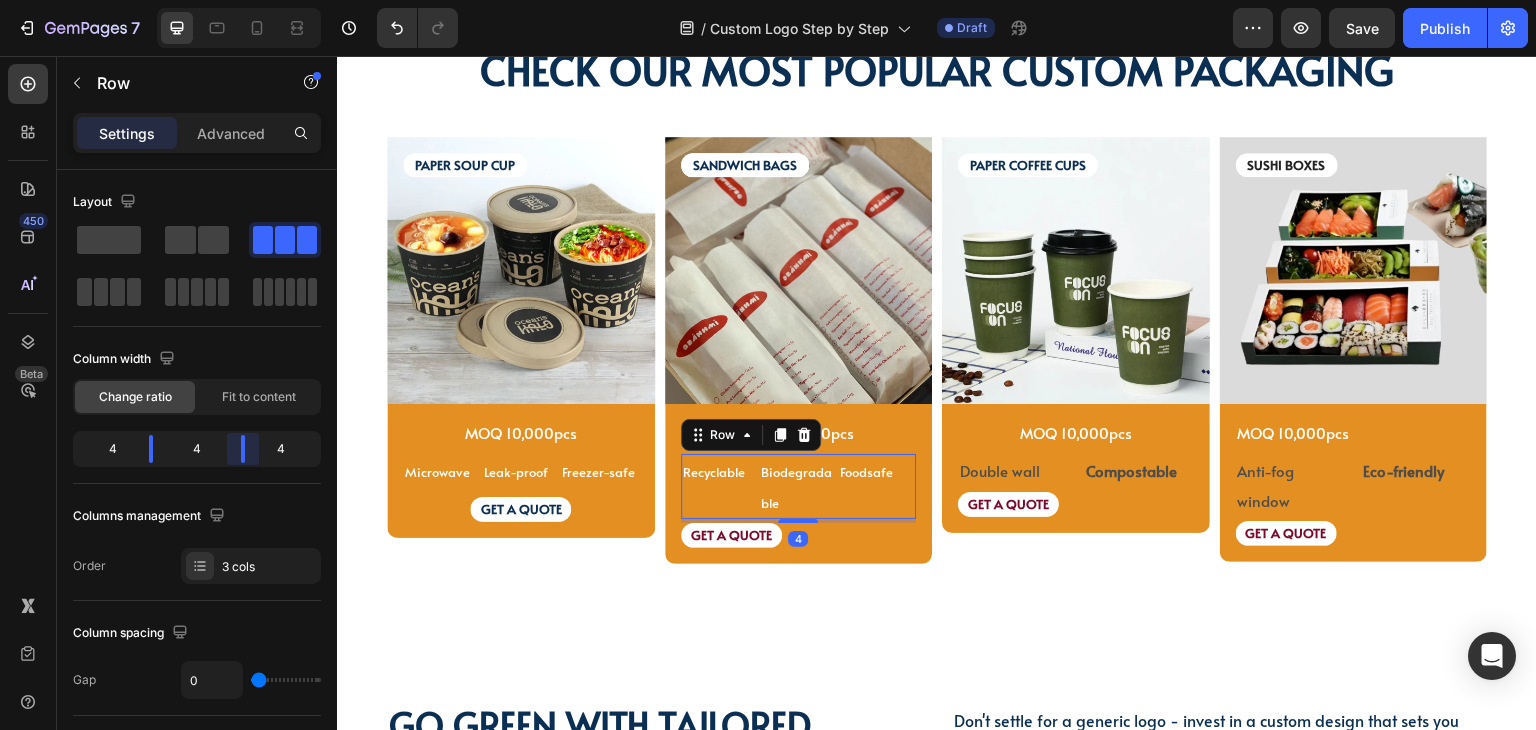 drag, startPoint x: 238, startPoint y: 443, endPoint x: 248, endPoint y: 445, distance: 10.198039 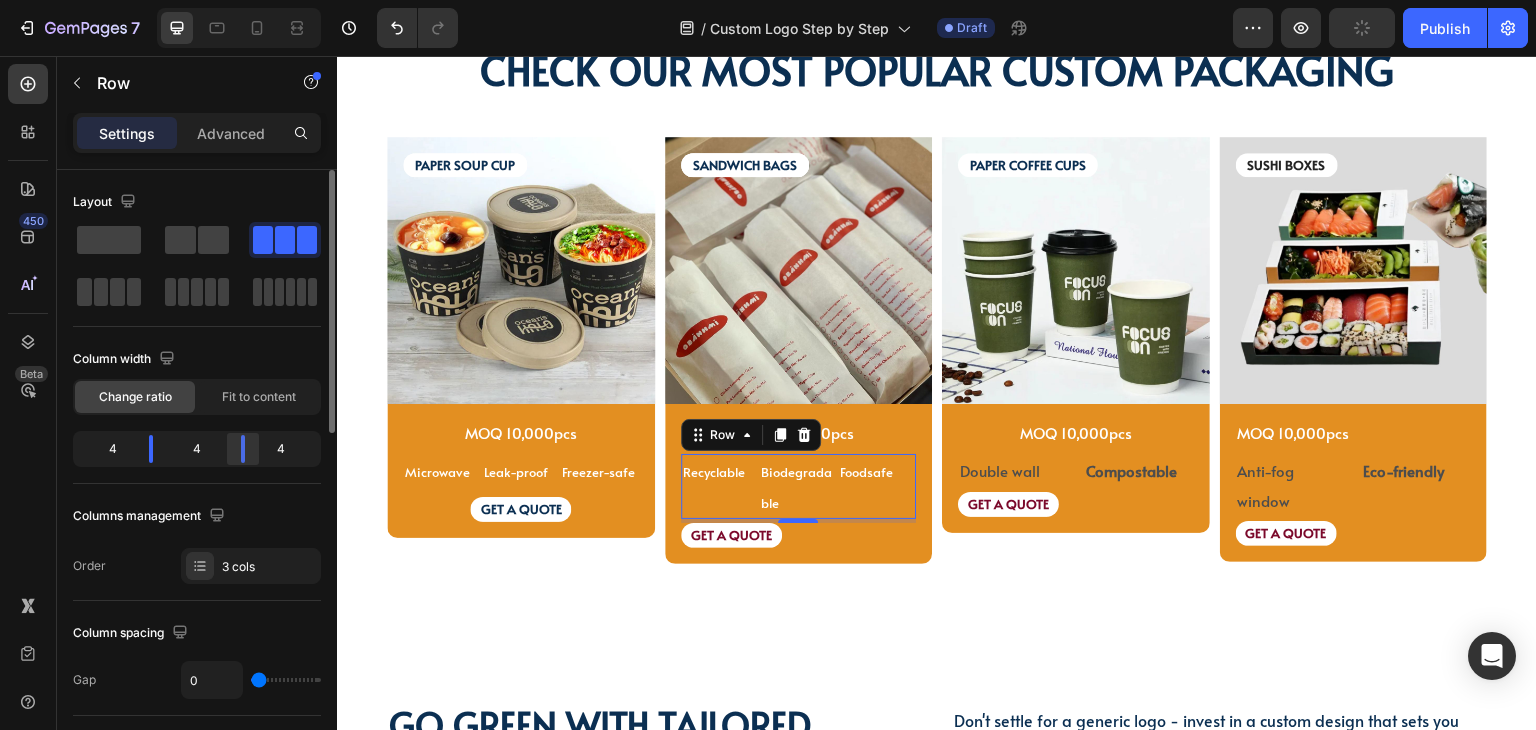 click on "7  Version history  /  Custom Logo Step by Step Draft Preview  Publish  450 Beta Sections(18) Elements(83) Section Element Hero Section Product Detail Brands Trusted Badges Guarantee Product Breakdown How to use Testimonials Compare Bundle FAQs Social Proof Brand Story Product List Collection Blog List Contact Sticky Add to Cart Custom Footer Browse Library 450 Layout
Row
Row
Row
Row Text
Heading
Text Block Button
Button
Button Media
Image
Image" at bounding box center [768, 0] 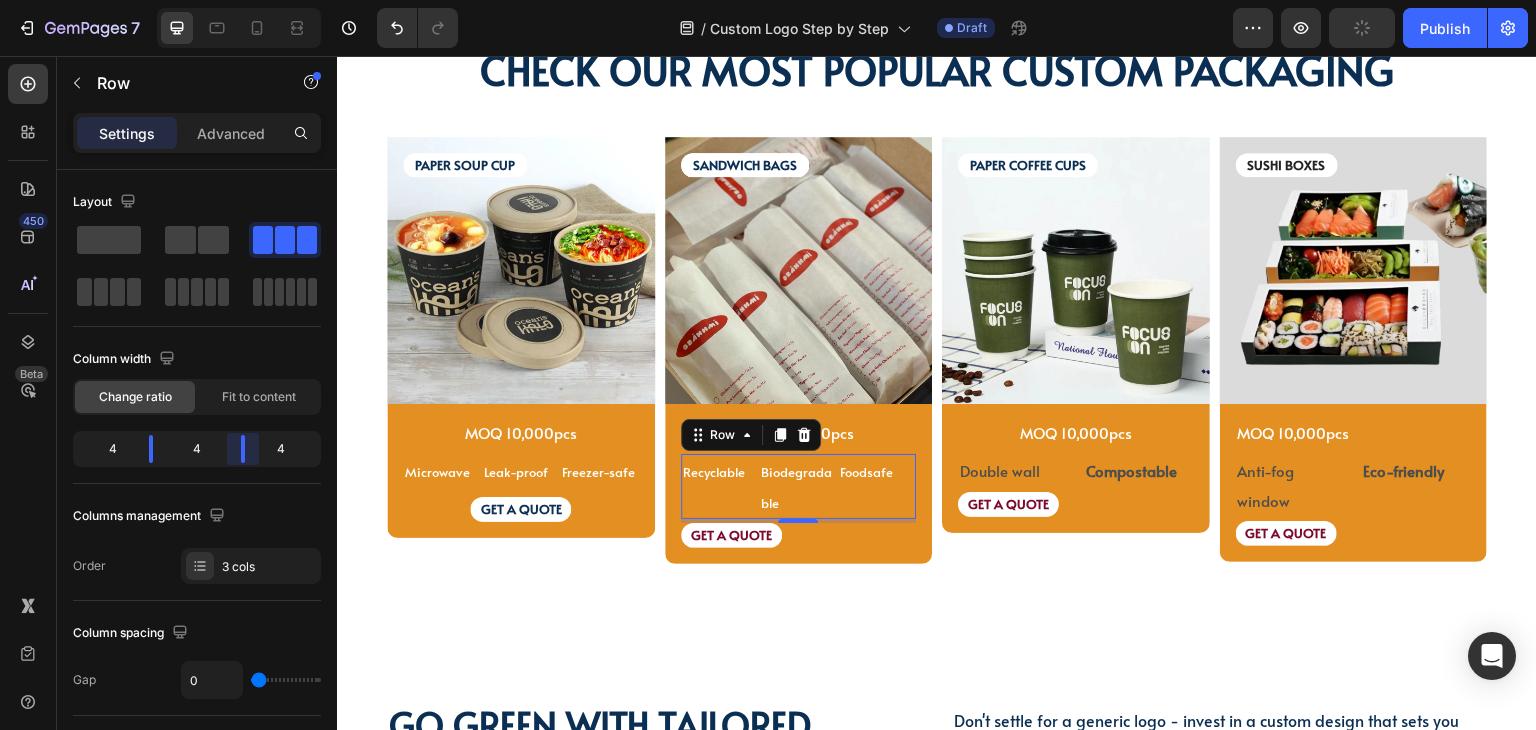 click on "7  Version history  /  Custom Logo Step by Step Draft Preview  Publish  450 Beta Sections(18) Elements(83) Section Element Hero Section Product Detail Brands Trusted Badges Guarantee Product Breakdown How to use Testimonials Compare Bundle FAQs Social Proof Brand Story Product List Collection Blog List Contact Sticky Add to Cart Custom Footer Browse Library 450 Layout
Row
Row
Row
Row Text
Heading
Text Block Button
Button
Button Media
Image
Image" at bounding box center (768, 0) 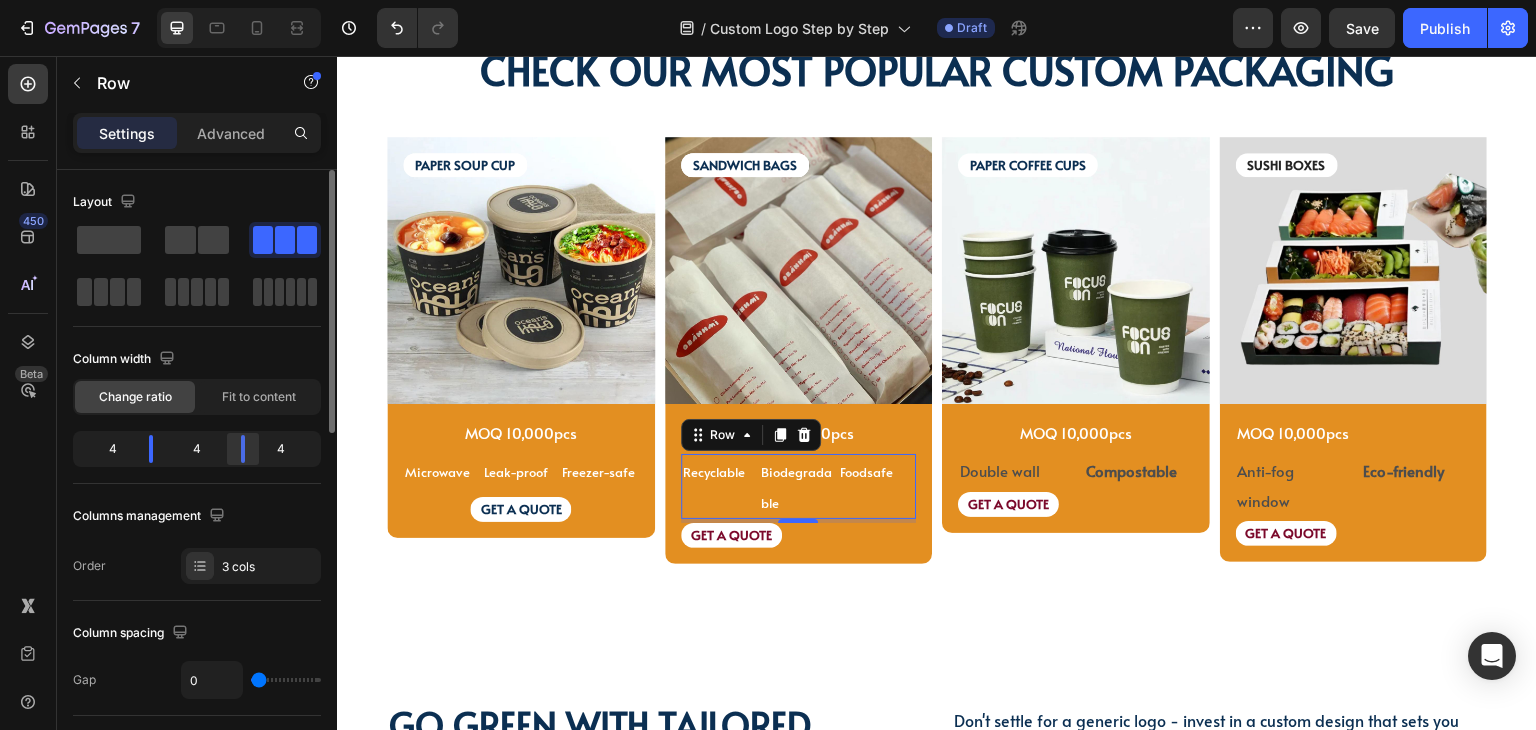 click on "7  Version history  /  Custom Logo Step by Step Draft Preview  Save   Publish  450 Beta Sections(18) Elements(83) Section Element Hero Section Product Detail Brands Trusted Badges Guarantee Product Breakdown How to use Testimonials Compare Bundle FAQs Social Proof Brand Story Product List Collection Blog List Contact Sticky Add to Cart Custom Footer Browse Library 450 Layout
Row
Row
Row
Row Text
Heading
Text Block Button
Button
Button Media
Image
Image
Video" at bounding box center (768, 0) 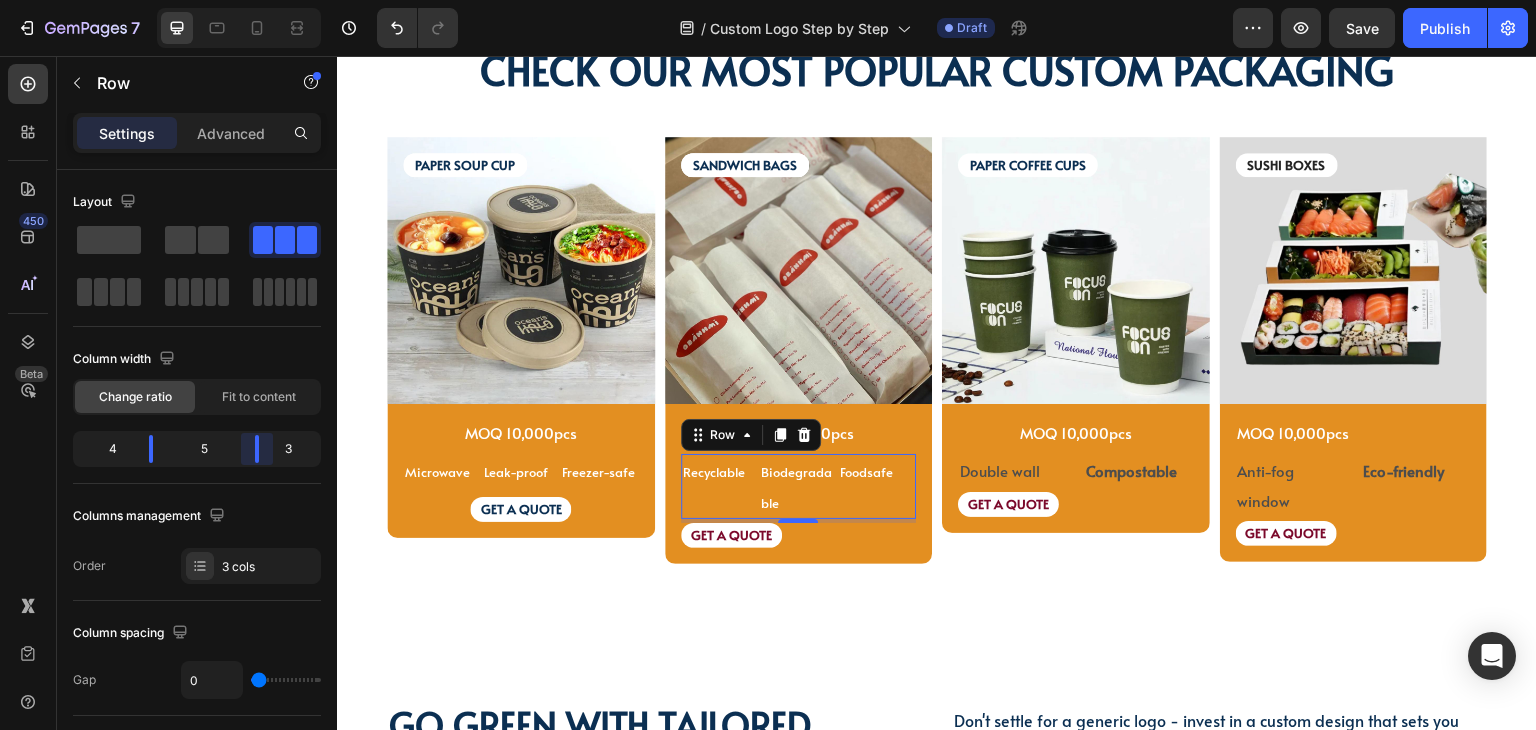 drag, startPoint x: 252, startPoint y: 449, endPoint x: 270, endPoint y: 449, distance: 18 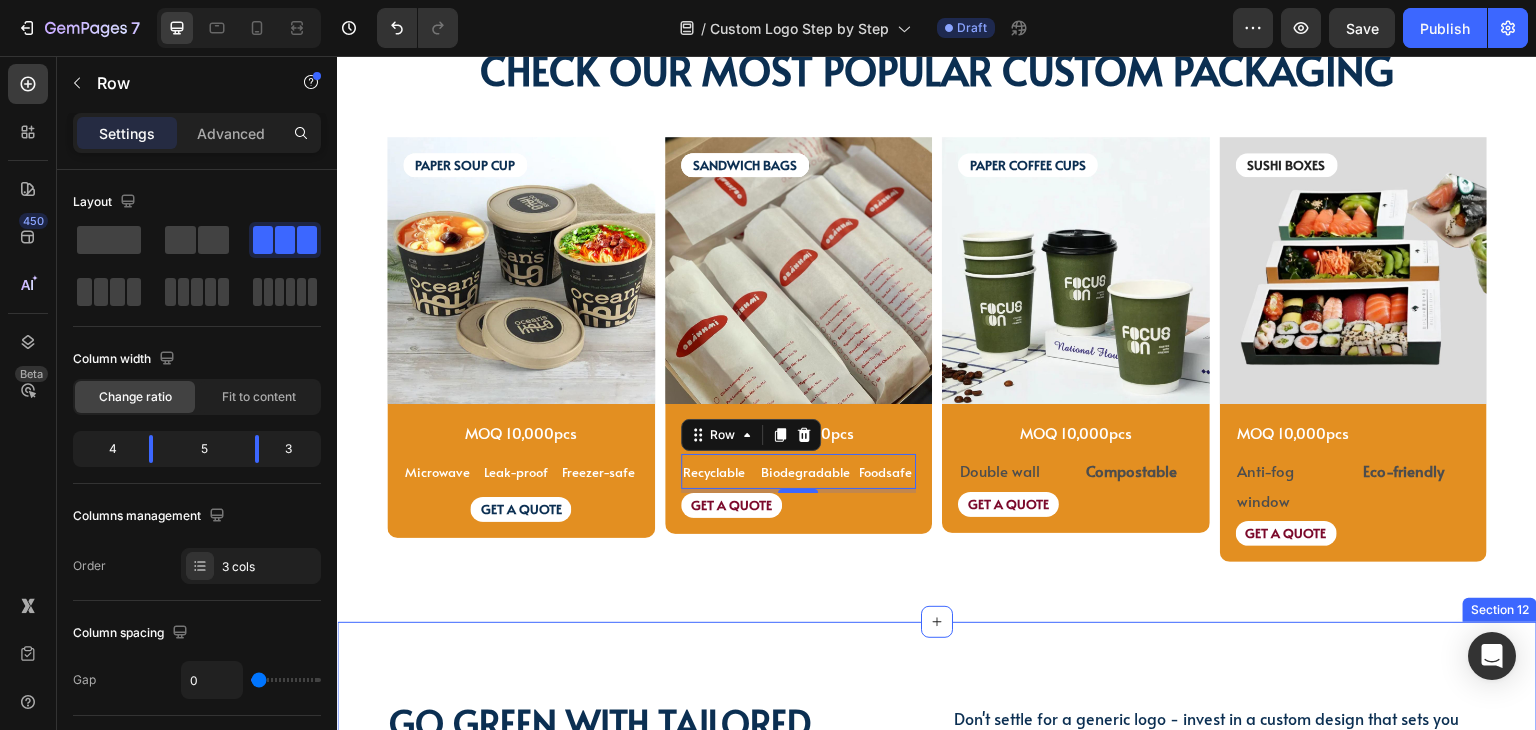 click on "Go green with tailored packaging for your biz... Heading Go green with tailored packaging for your biz... Heading Don't settle for a generic logo - invest in a custom design that sets you apart and helps you succeed! Text Block Don't settle for a generic logo - invest in a custom design that sets you apart and helps you succeed! Text Block Row Video Row Section 12" at bounding box center (937, 1015) 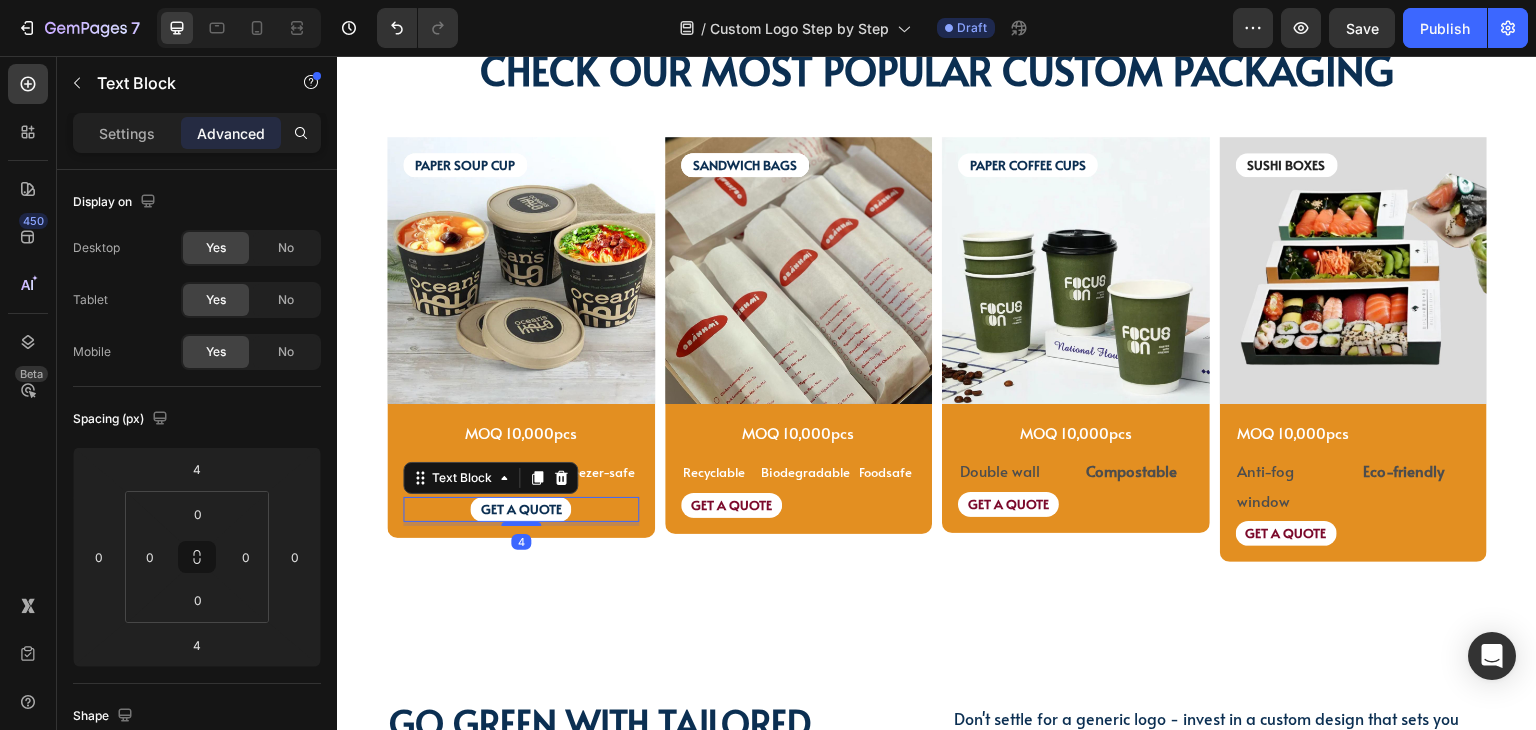 click on "GET A QUOTE" at bounding box center (521, 509) 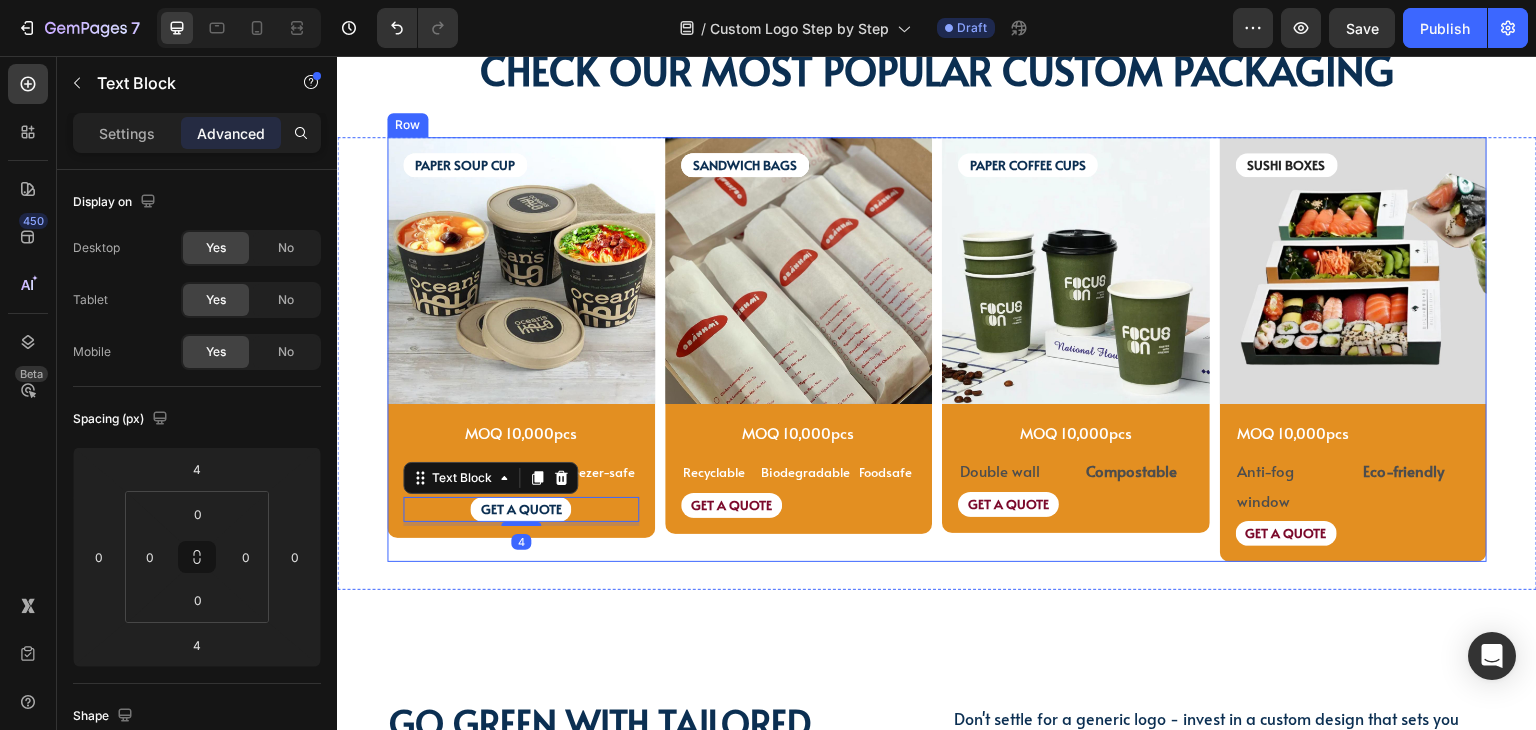 click on "PAPER SOUP CUP Text Block PAPER SOUP CUP Text Block Image MOQ 10,000pcs Text Block Microwave  Text Block Leak-proof Text Block Freezer-safe Text Block Row GET A QUOTE Text Block   4 Row Product" at bounding box center (521, 350) 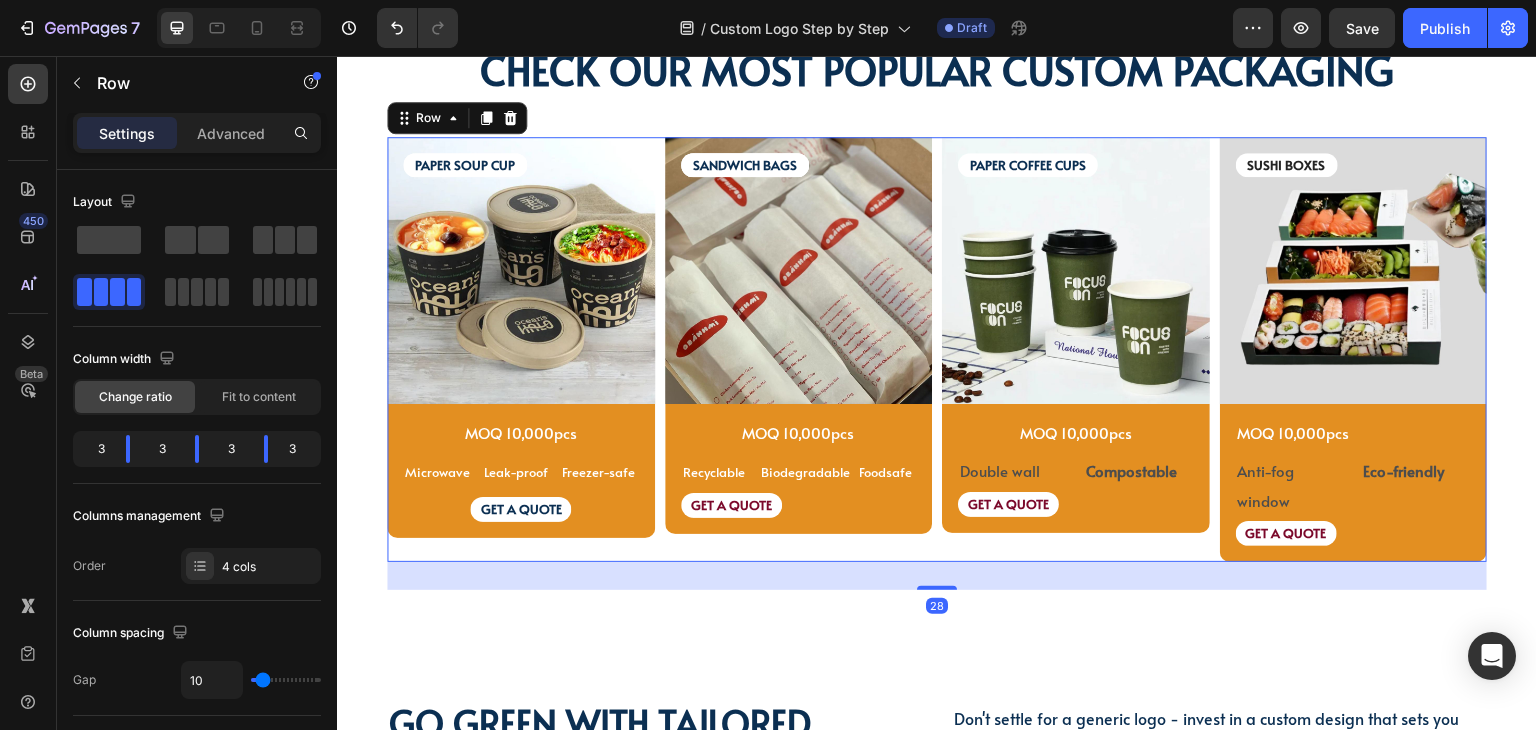 click on "28" at bounding box center (937, 606) 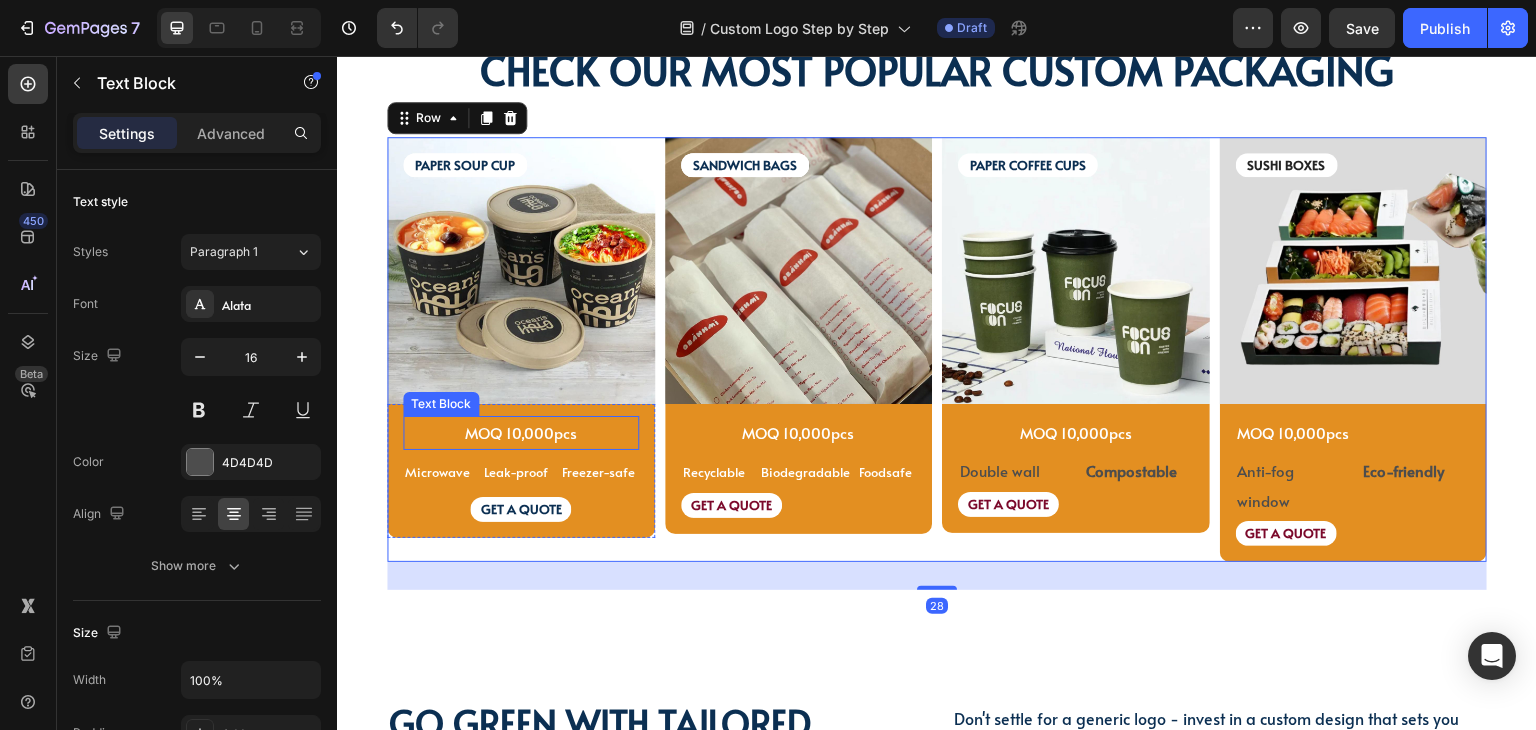 click on "MOQ 10,000pcs" at bounding box center [521, 432] 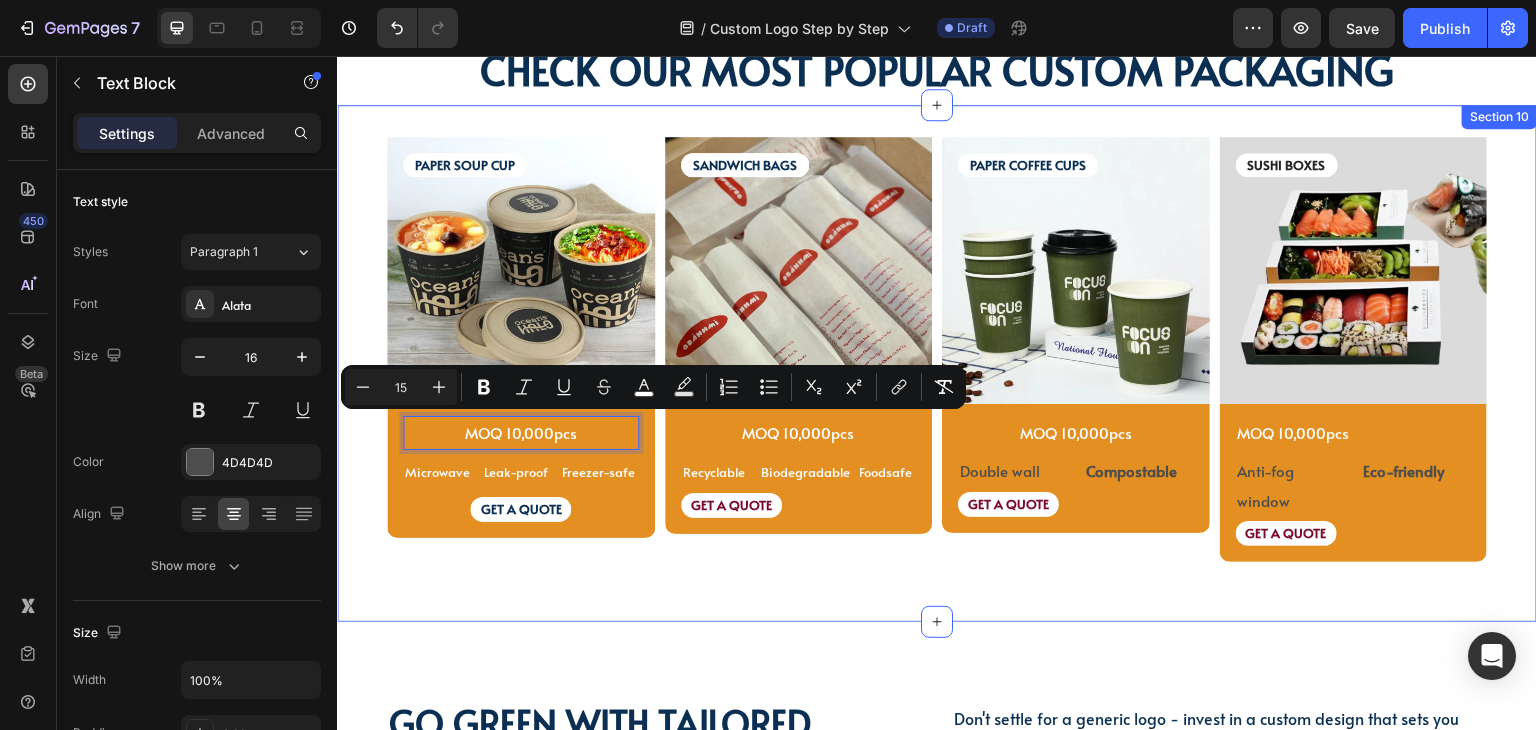 click on "PAPER SOUP CUP Text Block PAPER SOUP CUP Text Block Image MOQ 10,000pcs Text Block   4 Microwave  Text Block Leak-proof Text Block Freezer-safe Text Block Row GET A QUOTE Text Block Row Product SANDWICH BAGS Text Block SANDWICH BAGS Text Block SANDWICH BAGS Text Block Image MOQ 10,000pcs Text Block Recyclable Text Block Biodegradable Text Block Foodsafe Text Block Row GET A QUOTE Text Block Row Product PAPER COFFEE CUPS Text Block Image MOQ 10,000pcs Text Block Row Double wall Text Block Compostable Text Block Row GET A QUOTE Text Block Row Product SUSHI BOXES Text Block Image MOQ 10,000pcs Text Block Anti-fog window Text Block Eco-friendly Text Block Row GET A QUOTE Text Block Row Product Row Row Section 10" at bounding box center (937, 364) 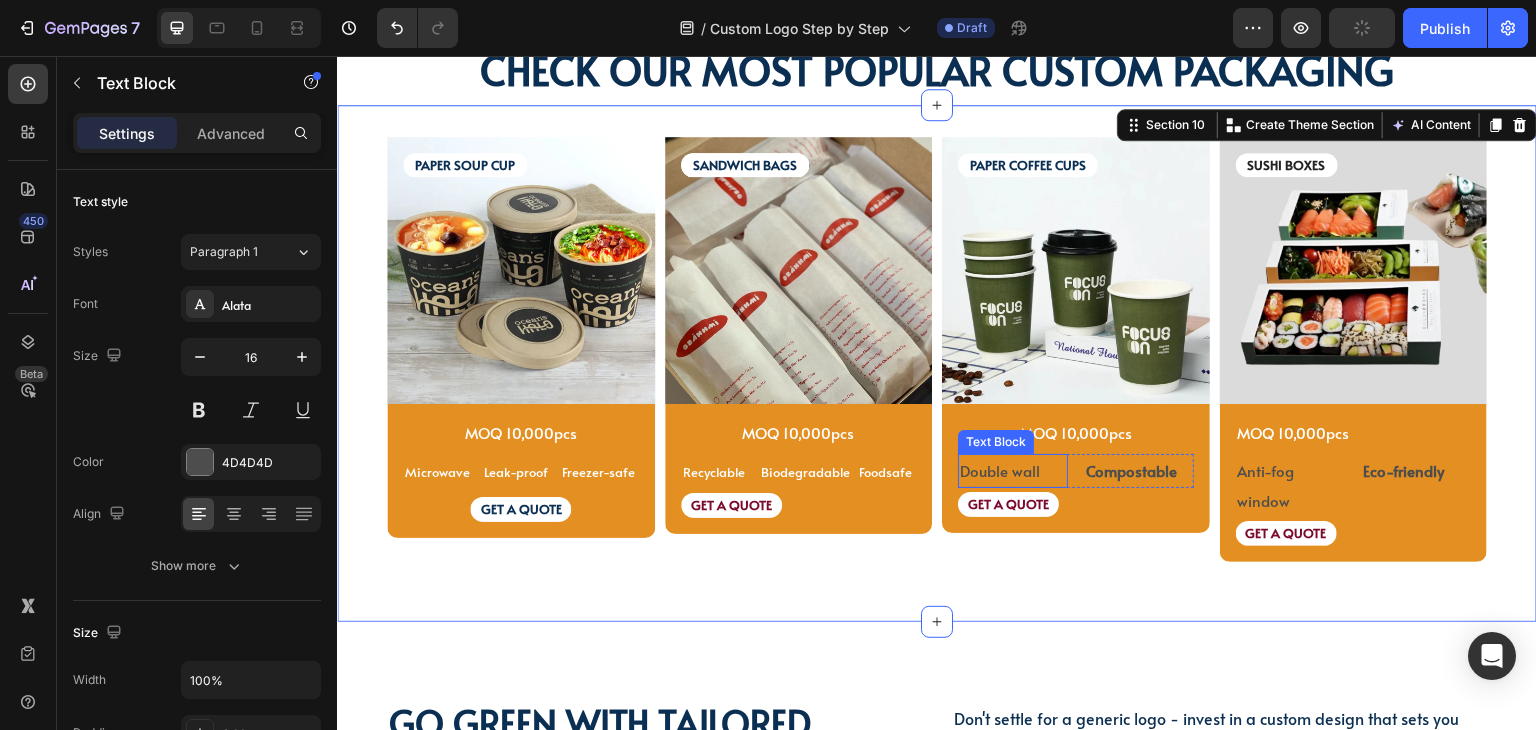 click on "Double wall" at bounding box center (1000, 470) 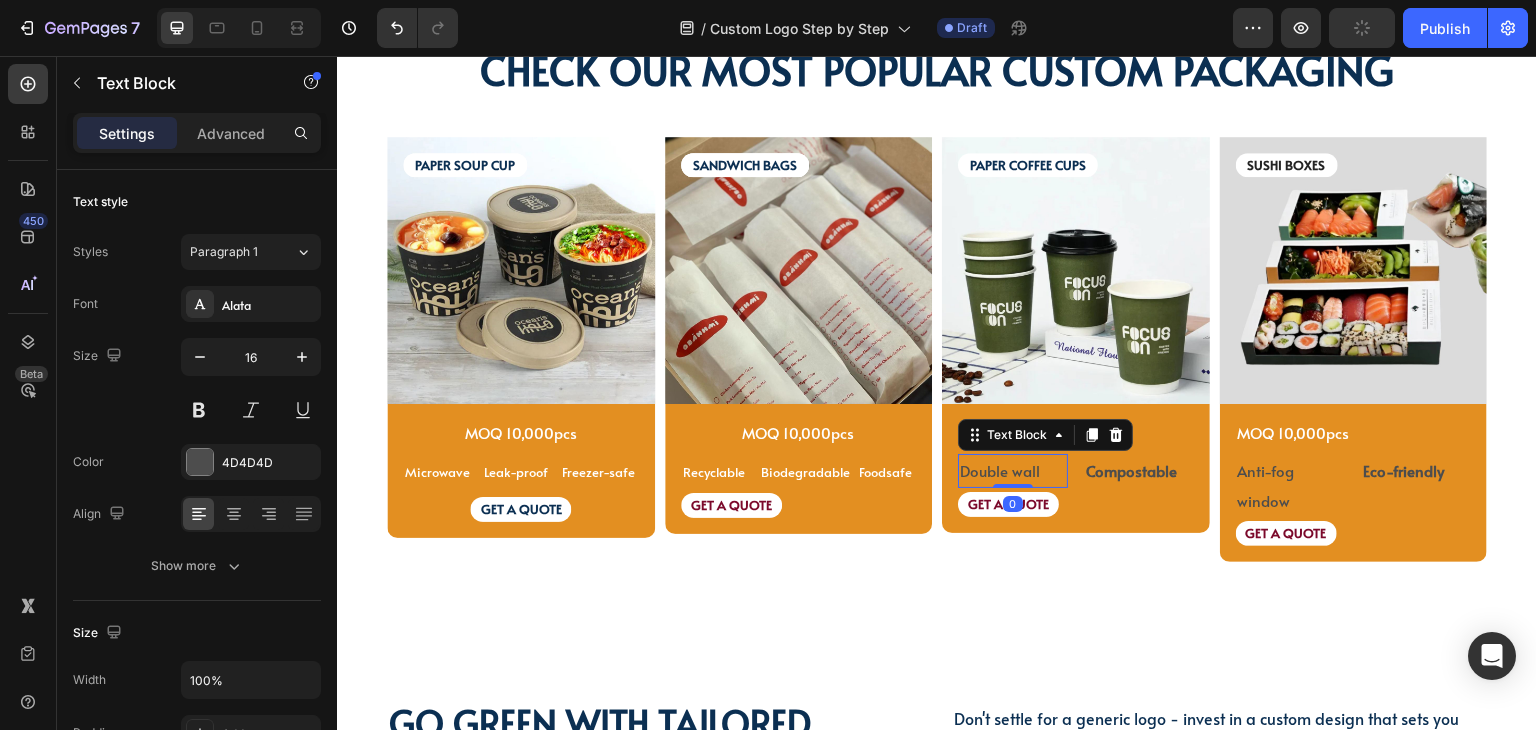 click on "Double wall" at bounding box center (1000, 470) 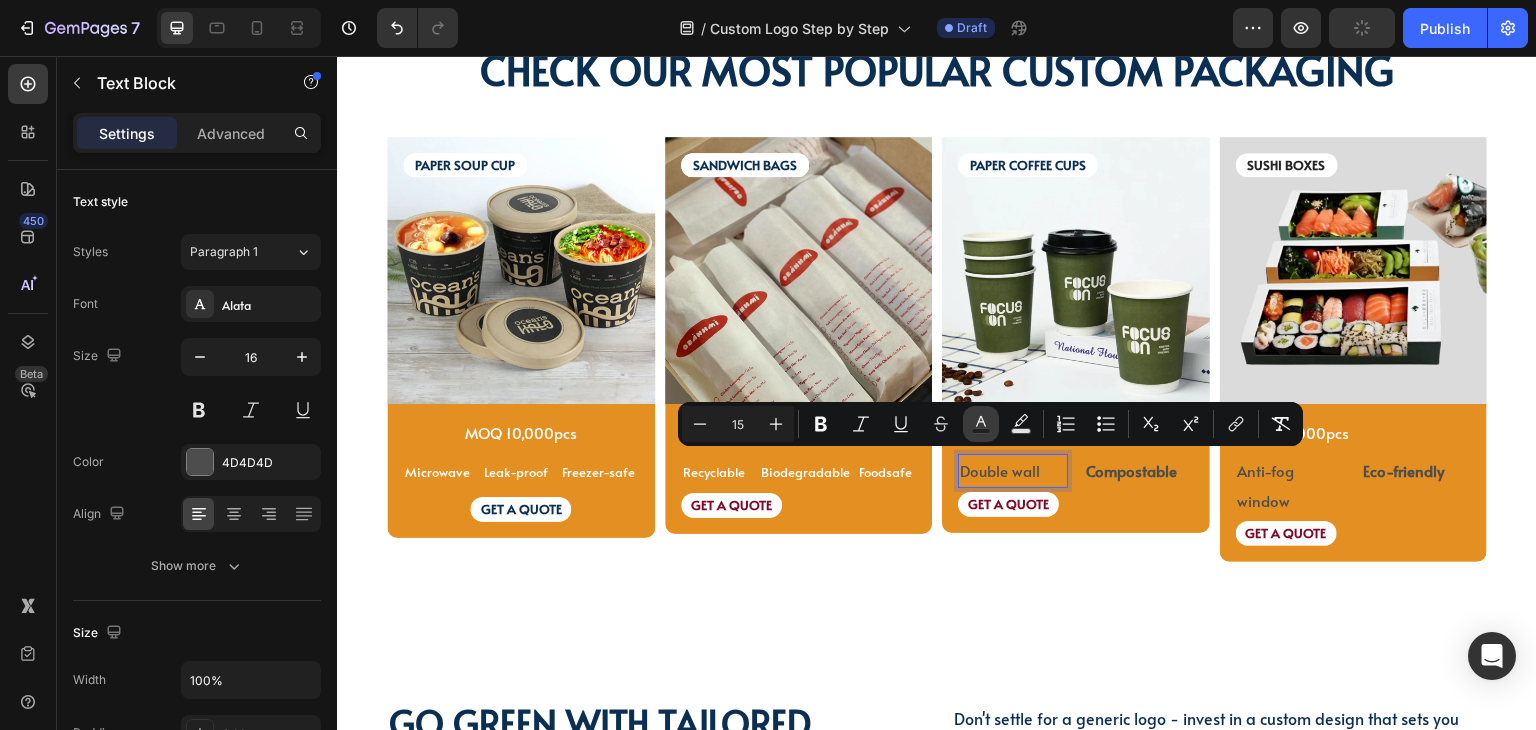 click 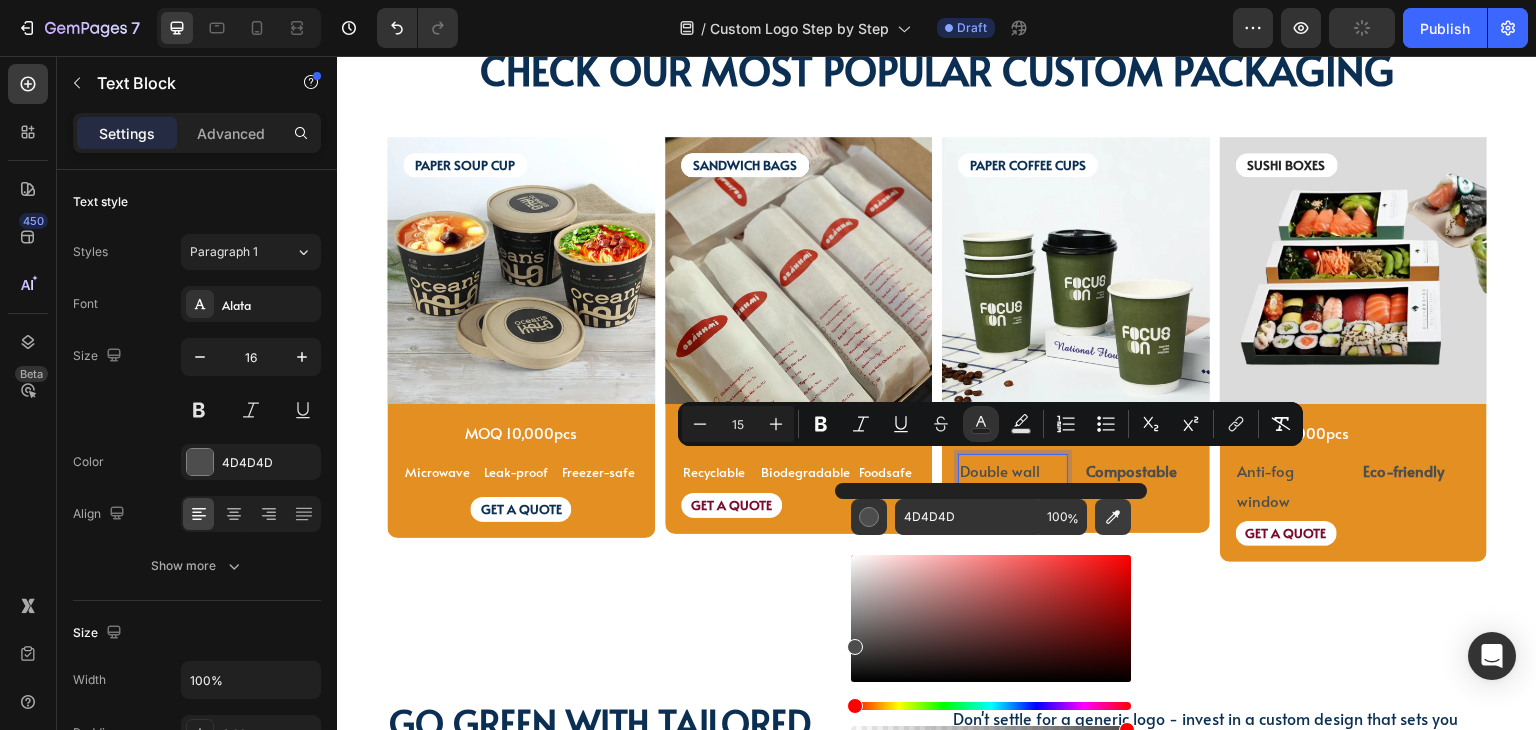 click 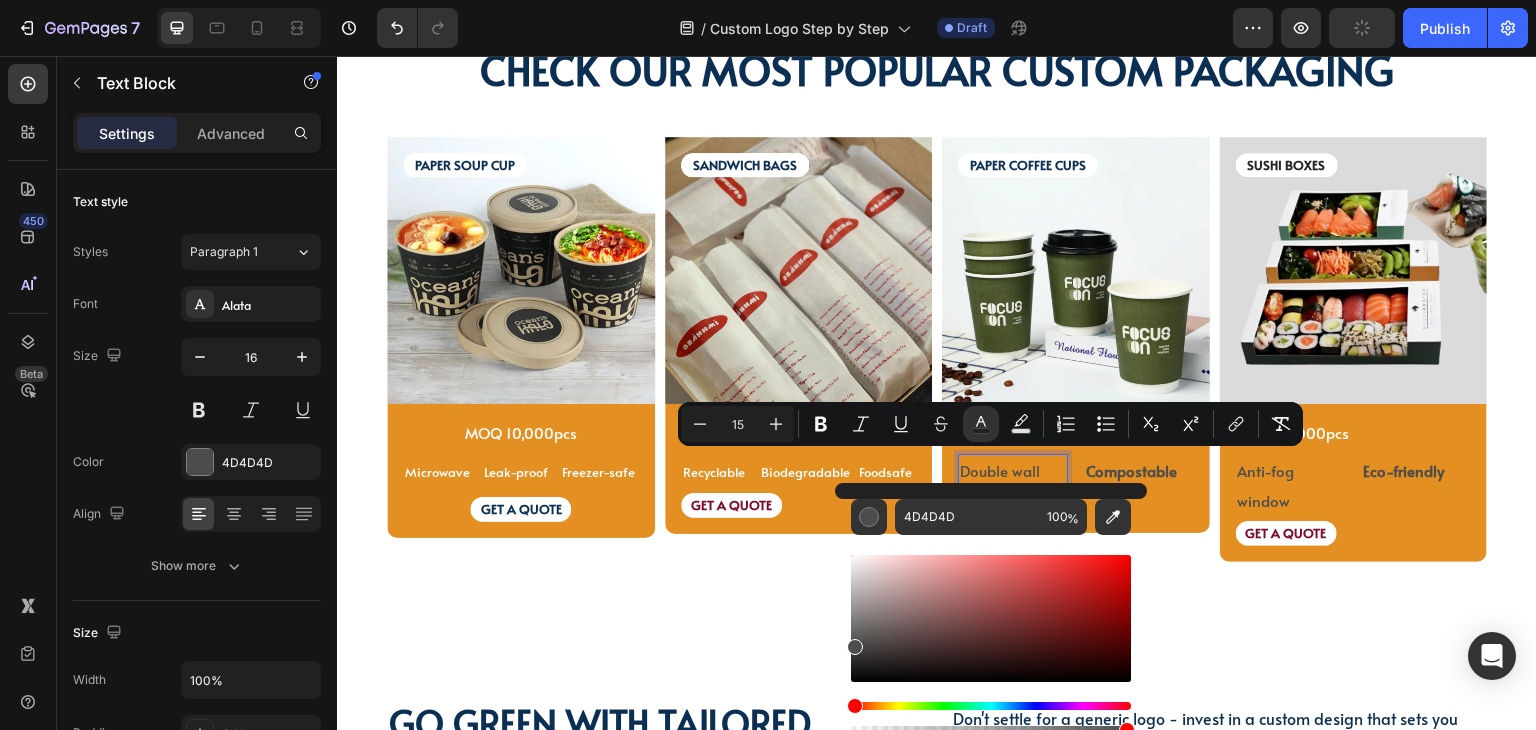 type on "FFFFFF" 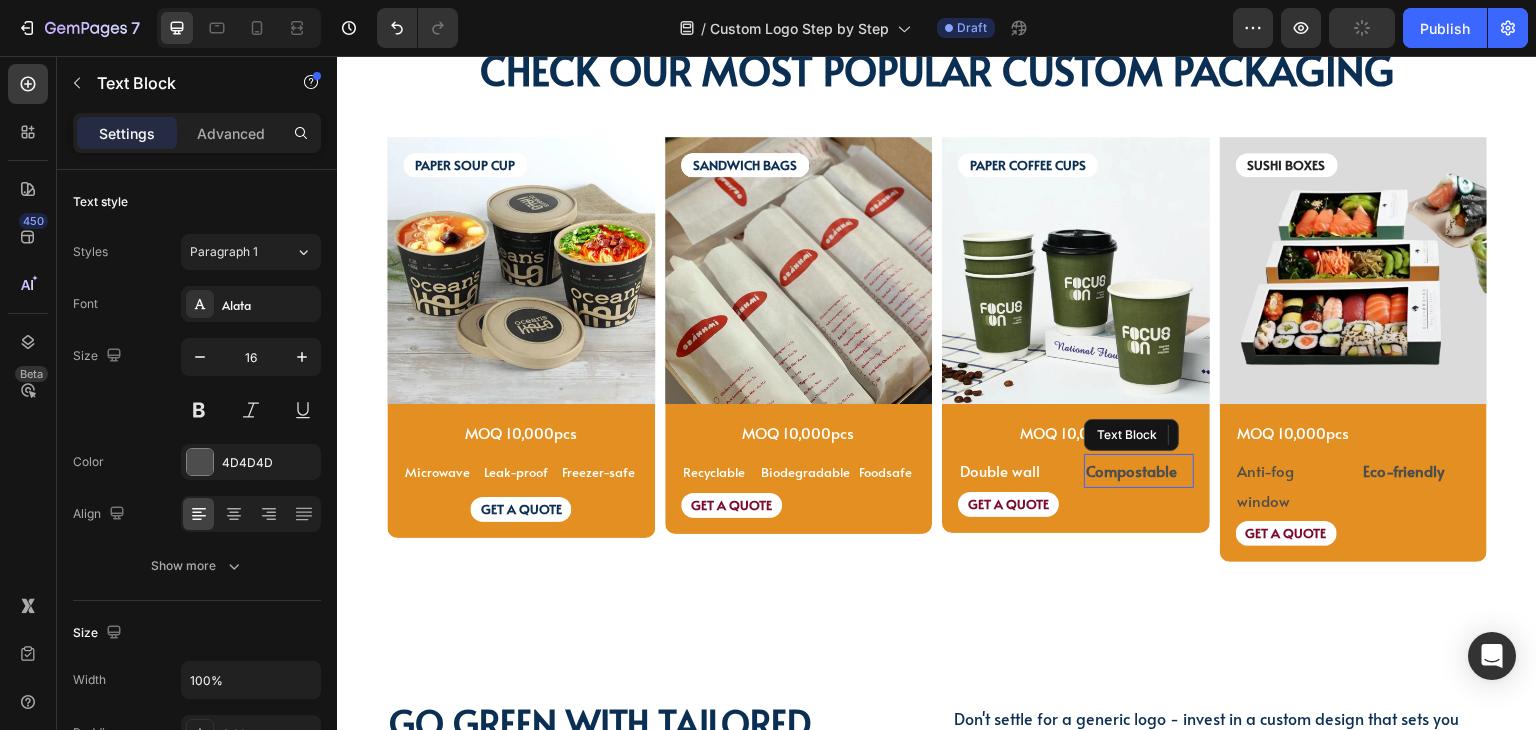 click on "Compostable" at bounding box center [1139, 471] 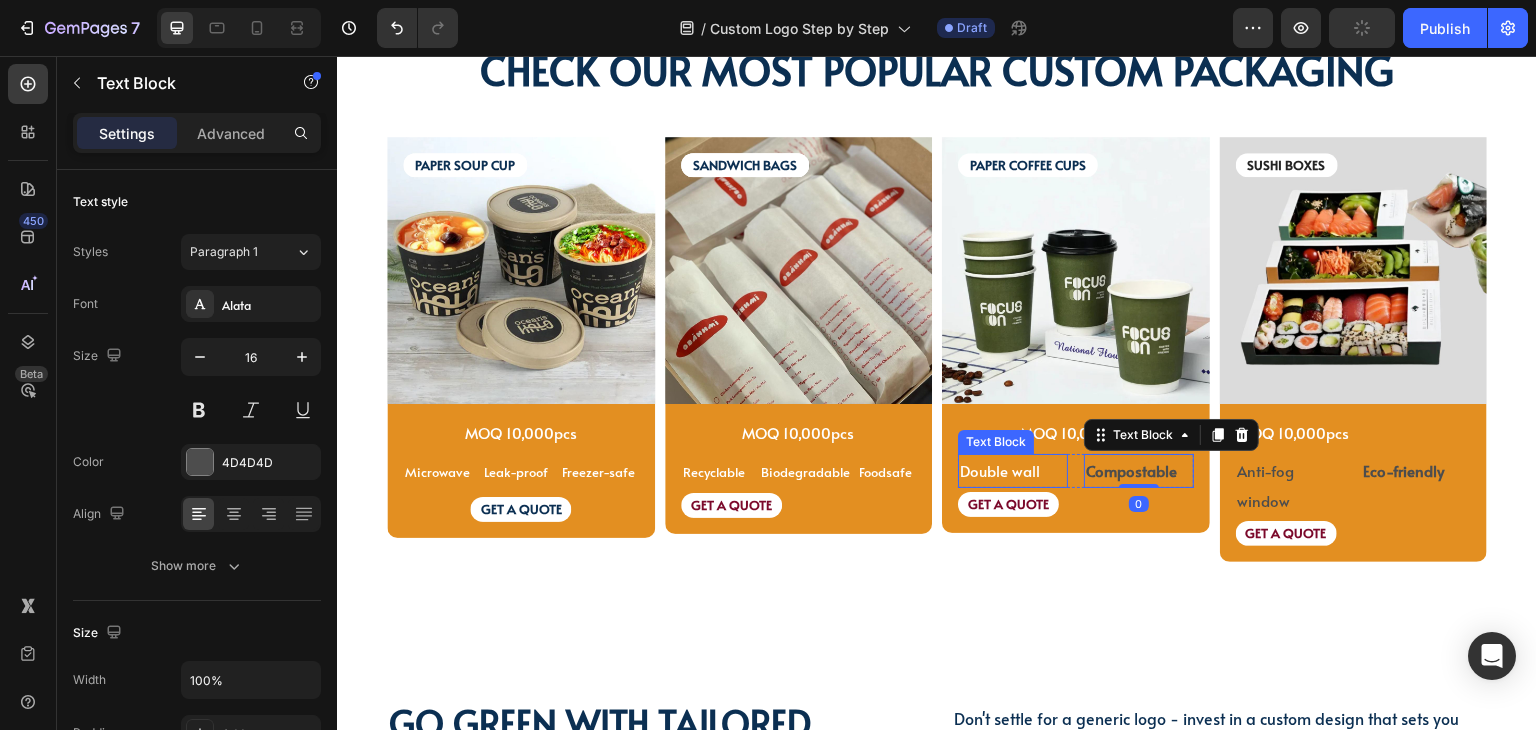 click on "Double wall" at bounding box center [1013, 471] 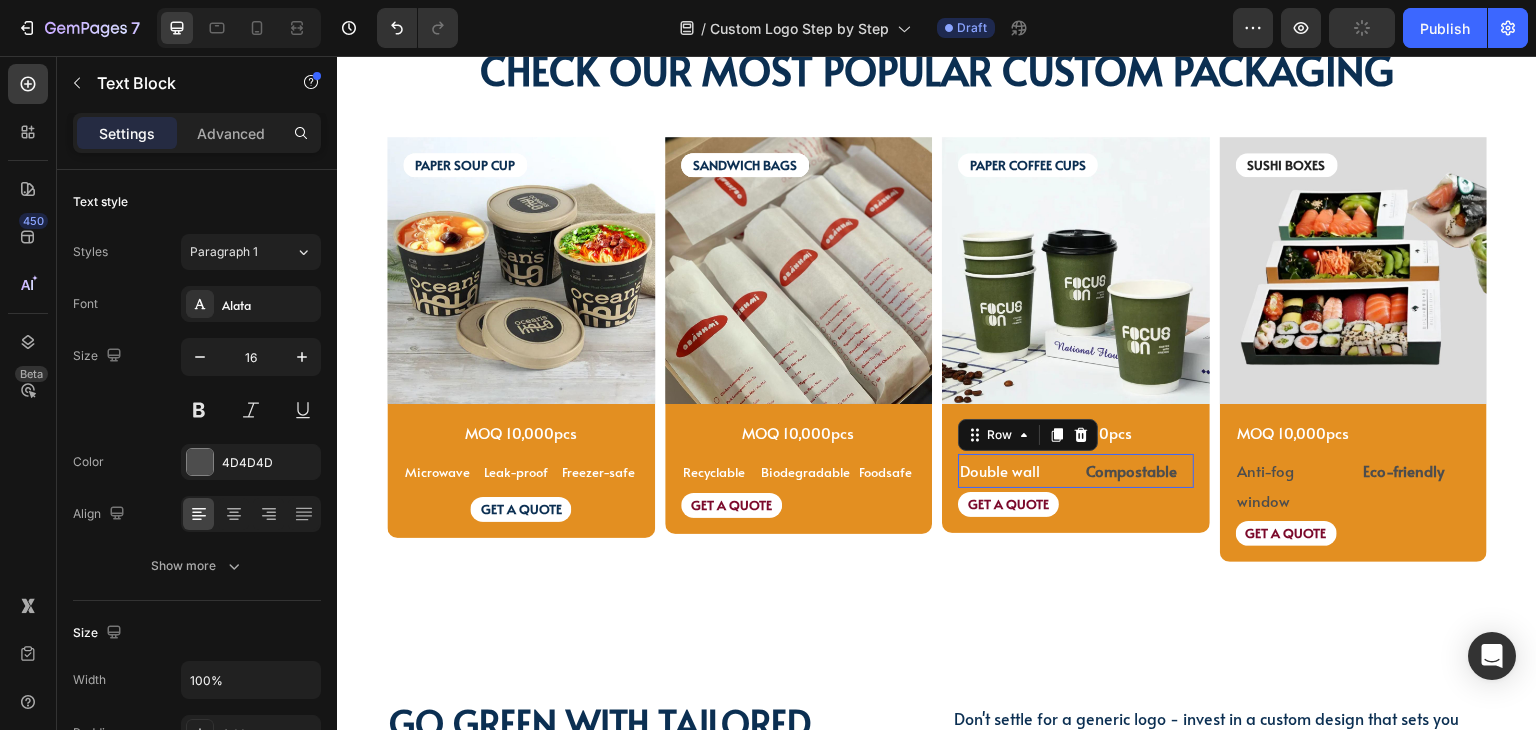 click on "Double wall Text Block Compostable Text Block Row   0" at bounding box center [1076, 471] 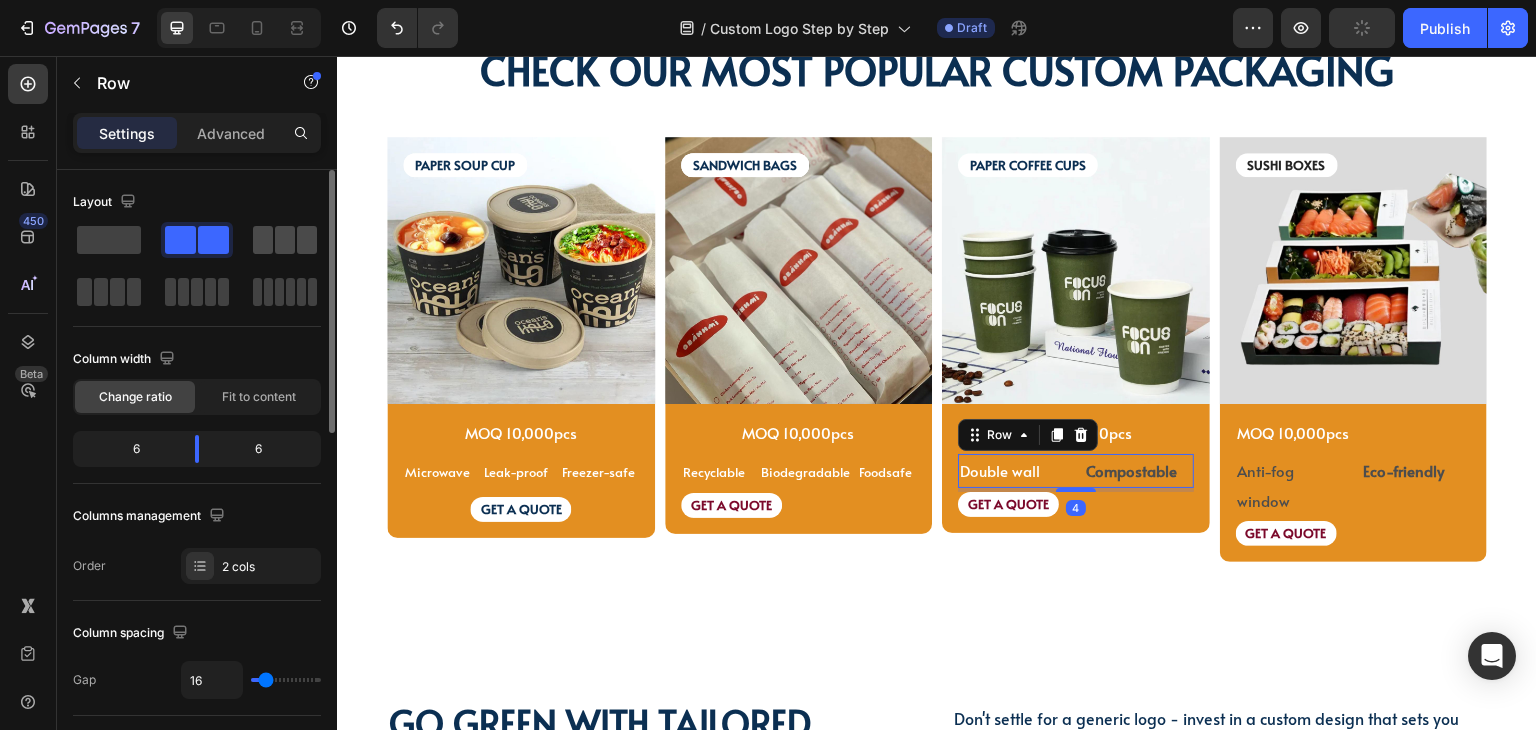 click 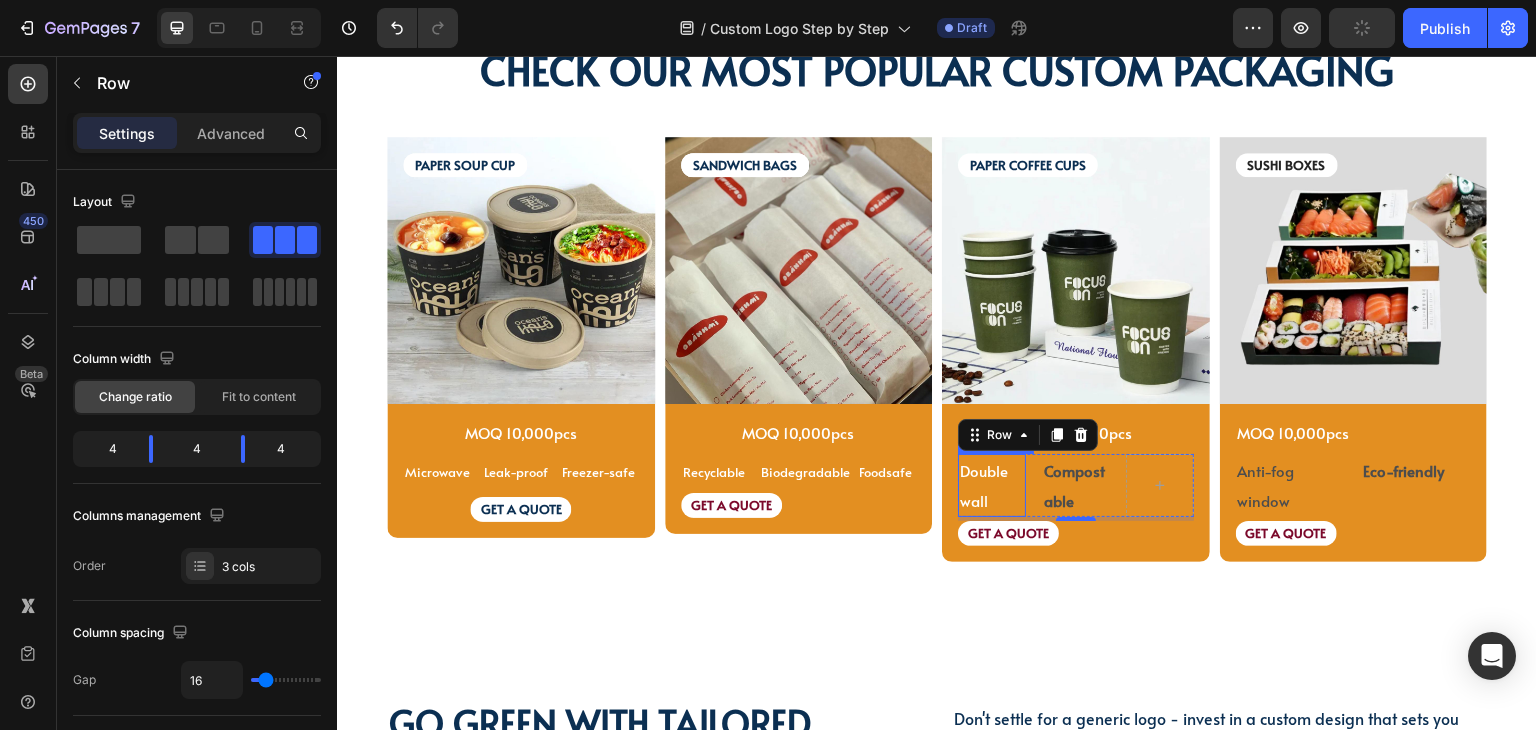 click on "Double wall" at bounding box center [992, 486] 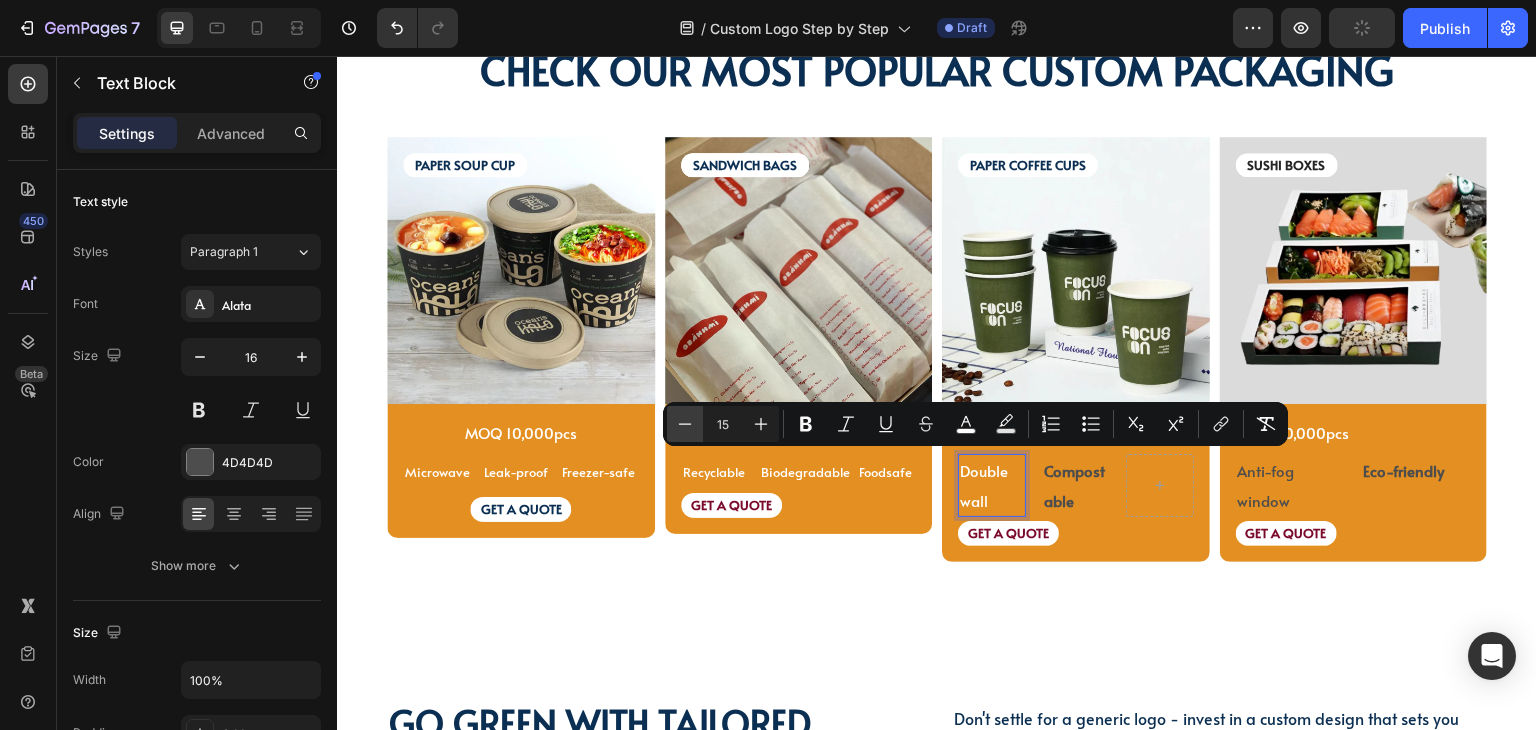 click 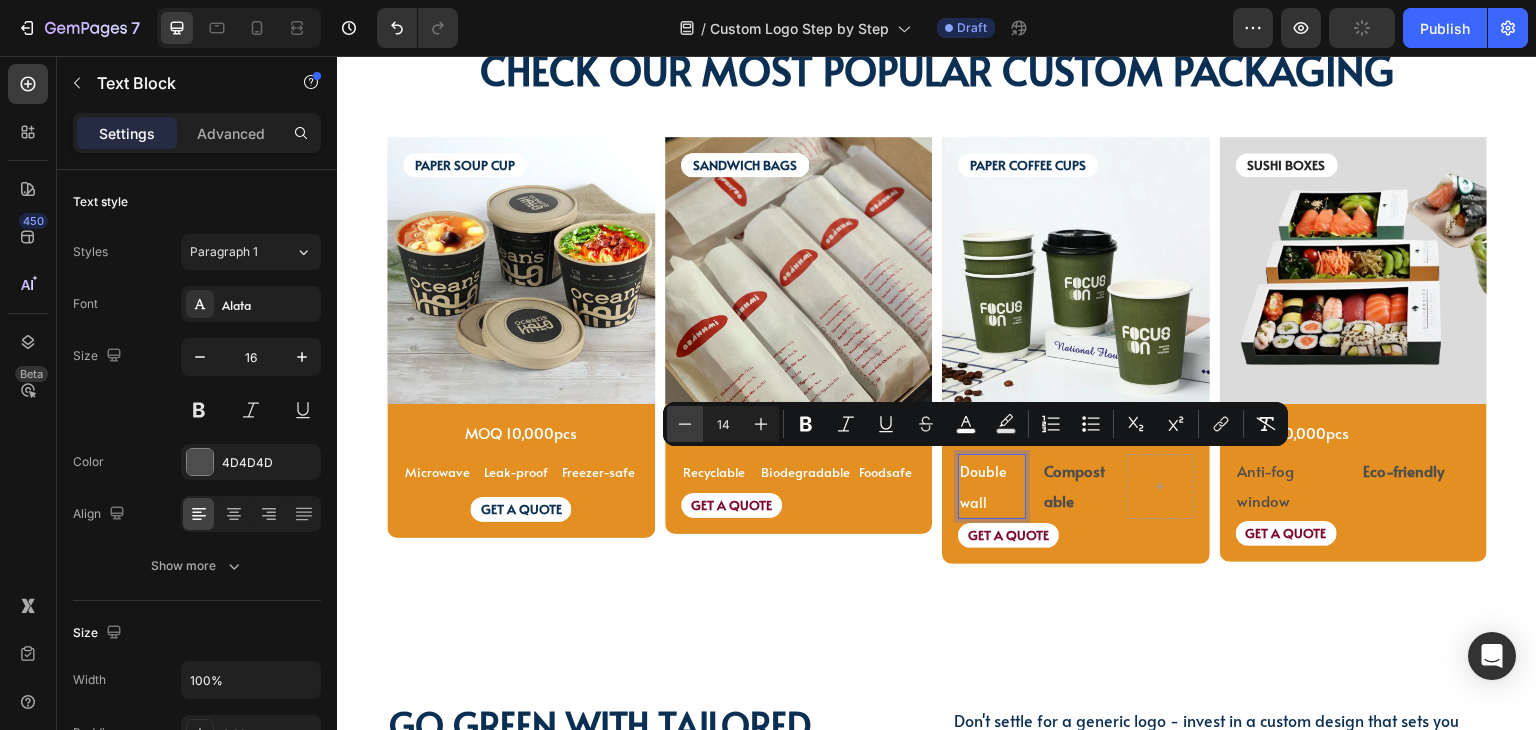 click 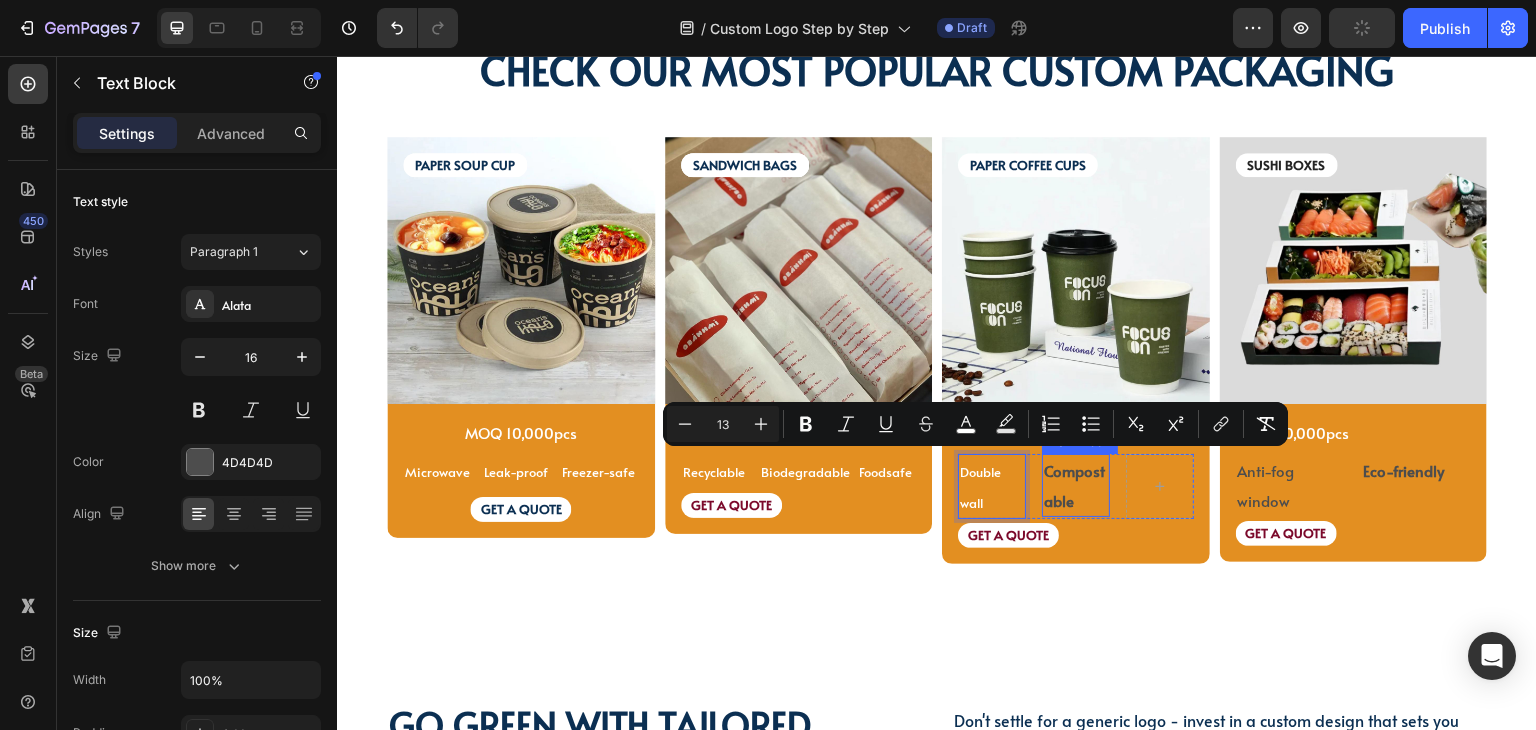 click on "Compostable" at bounding box center [1076, 486] 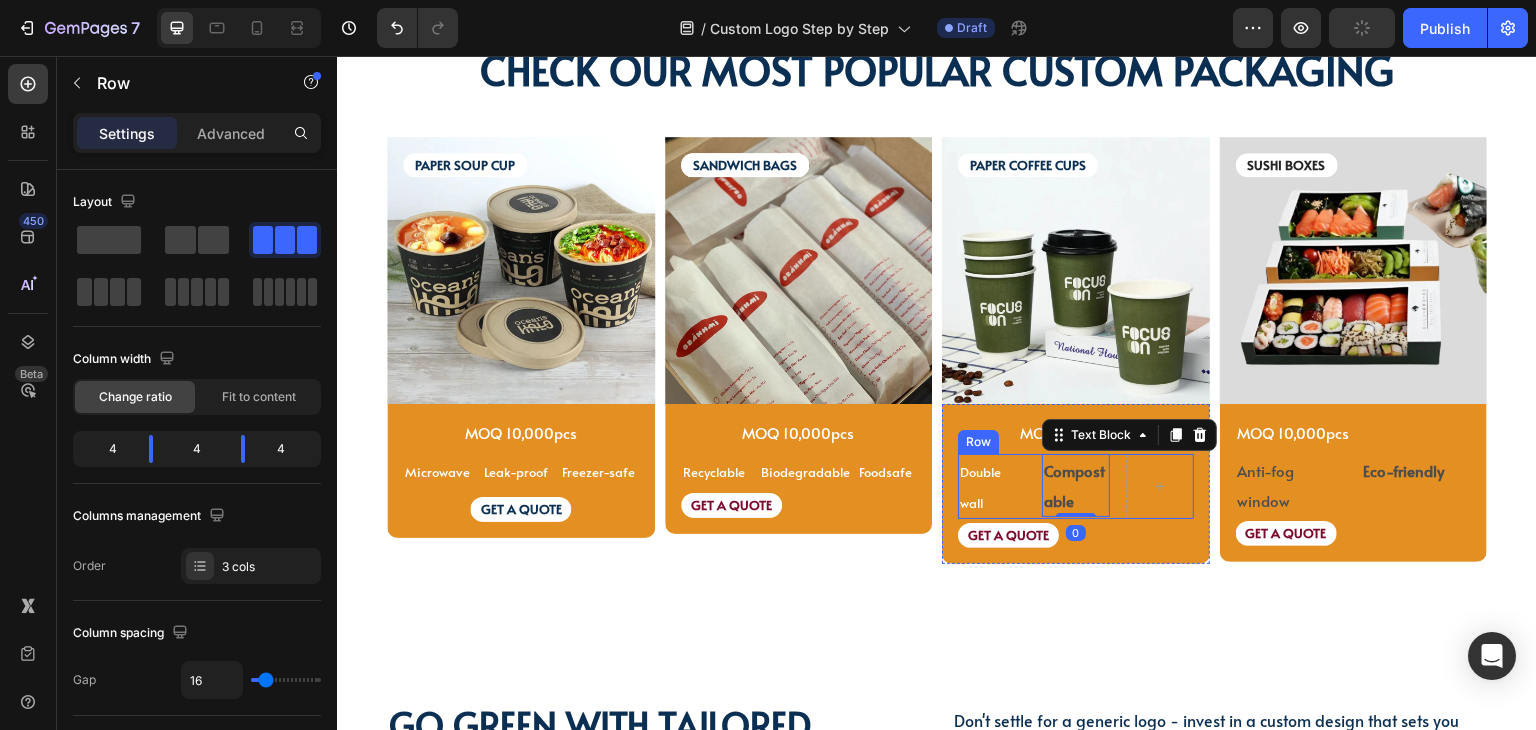 click on "Double wall Text Block Compostable Text Block   0
Row" at bounding box center (1076, 487) 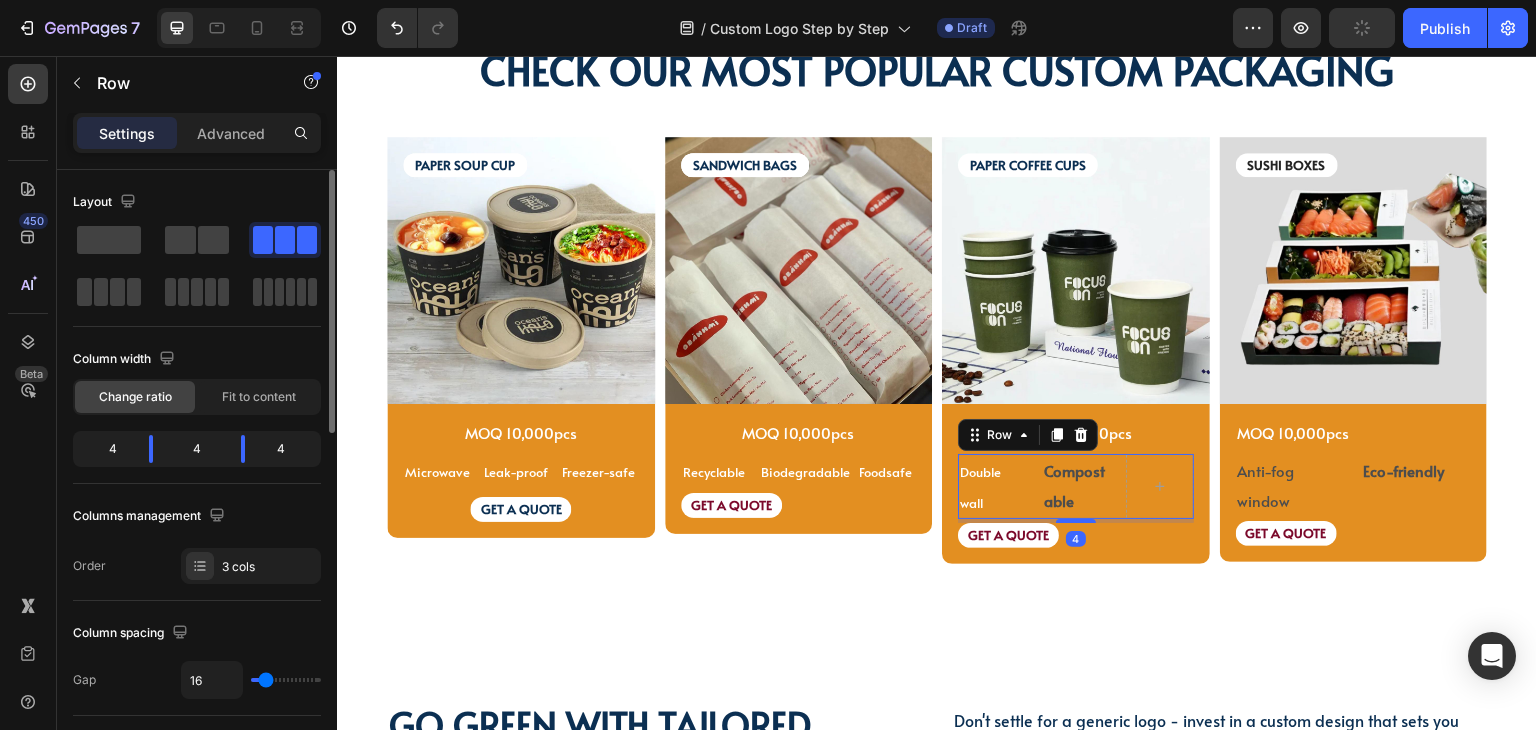 type on "9" 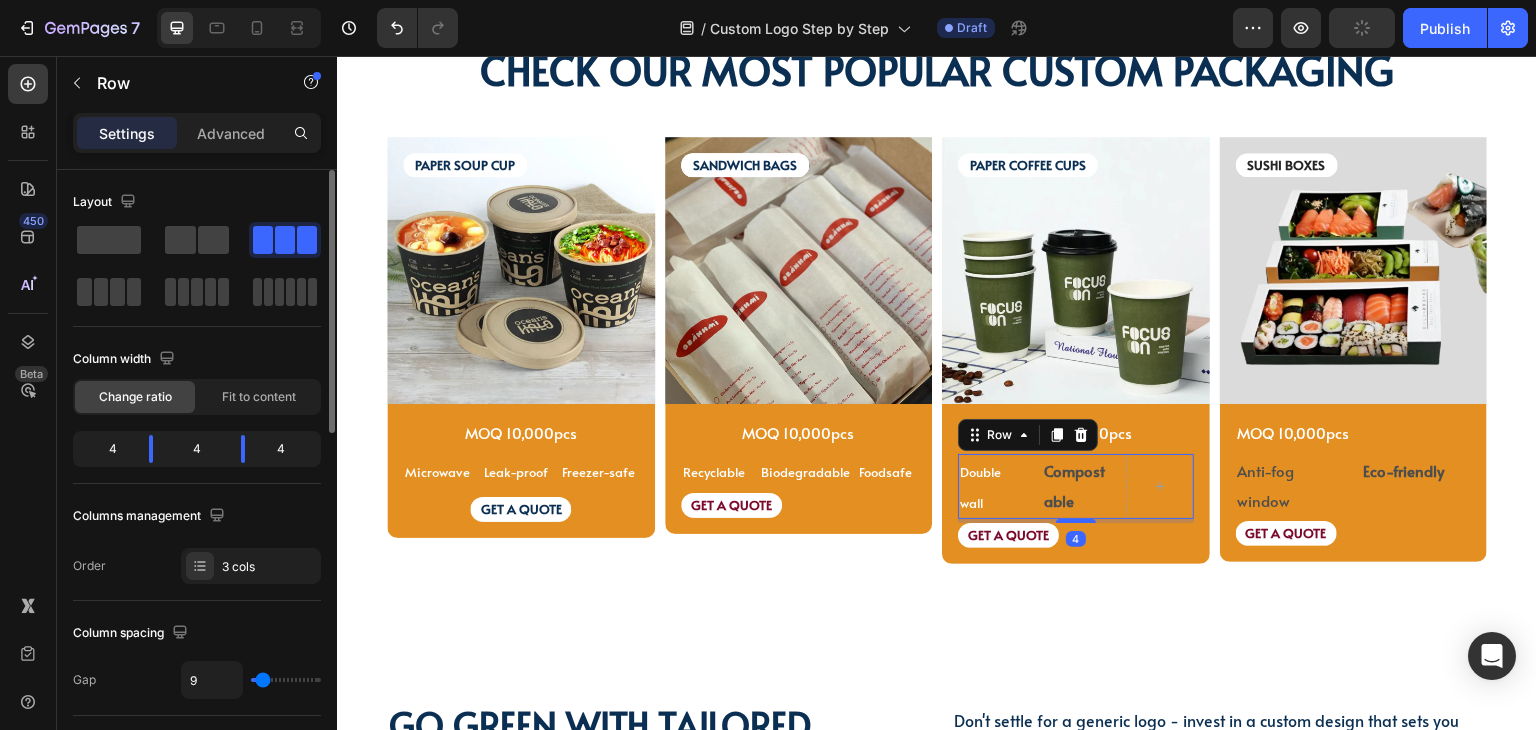 type on "0" 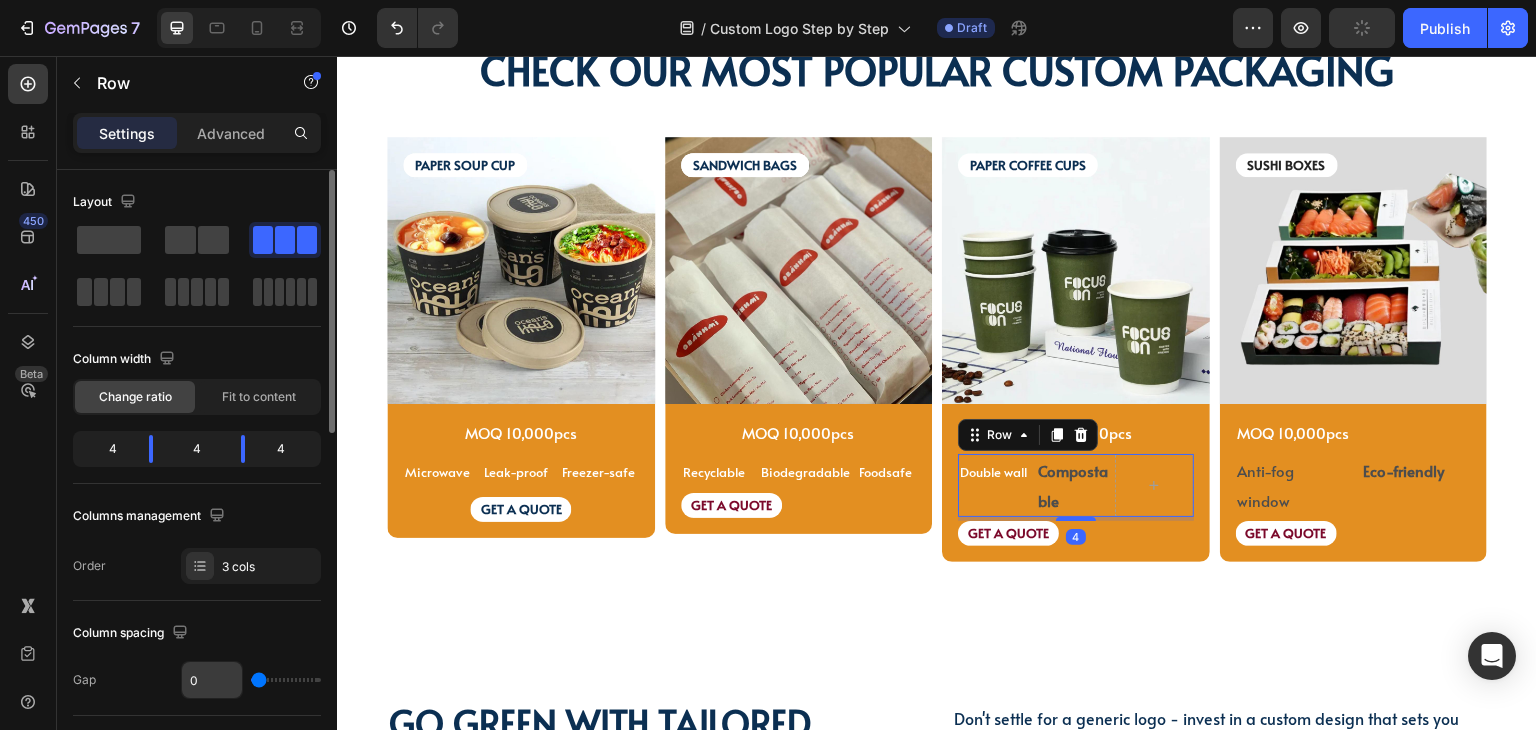 drag, startPoint x: 262, startPoint y: 675, endPoint x: 240, endPoint y: 673, distance: 22.090721 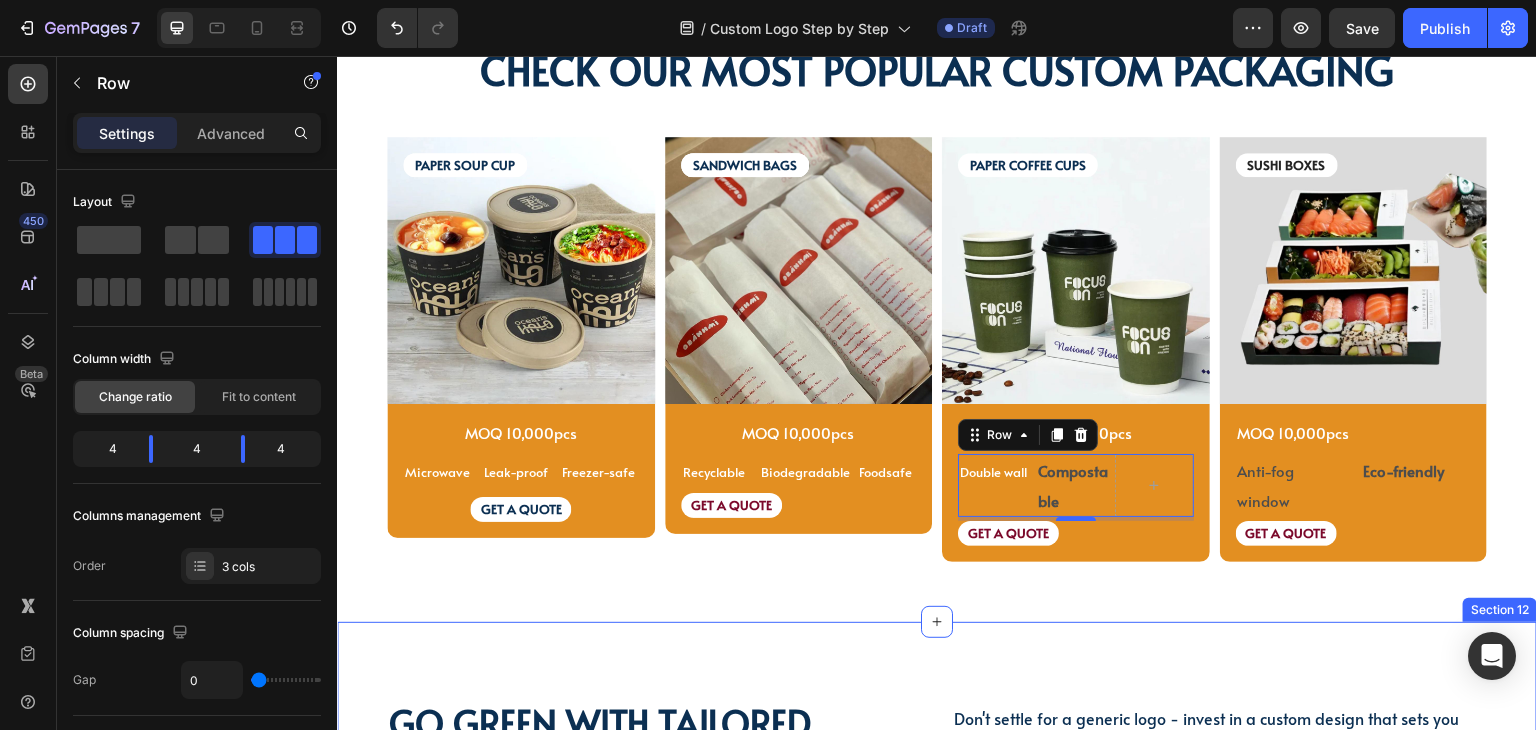 click on "Go green with tailored packaging for your biz... Heading Go green with tailored packaging for your biz... Heading Don't settle for a generic logo - invest in a custom design that sets you apart and helps you succeed! Text Block Don't settle for a generic logo - invest in a custom design that sets you apart and helps you succeed! Text Block Row Video Row Section 12" at bounding box center [937, 1015] 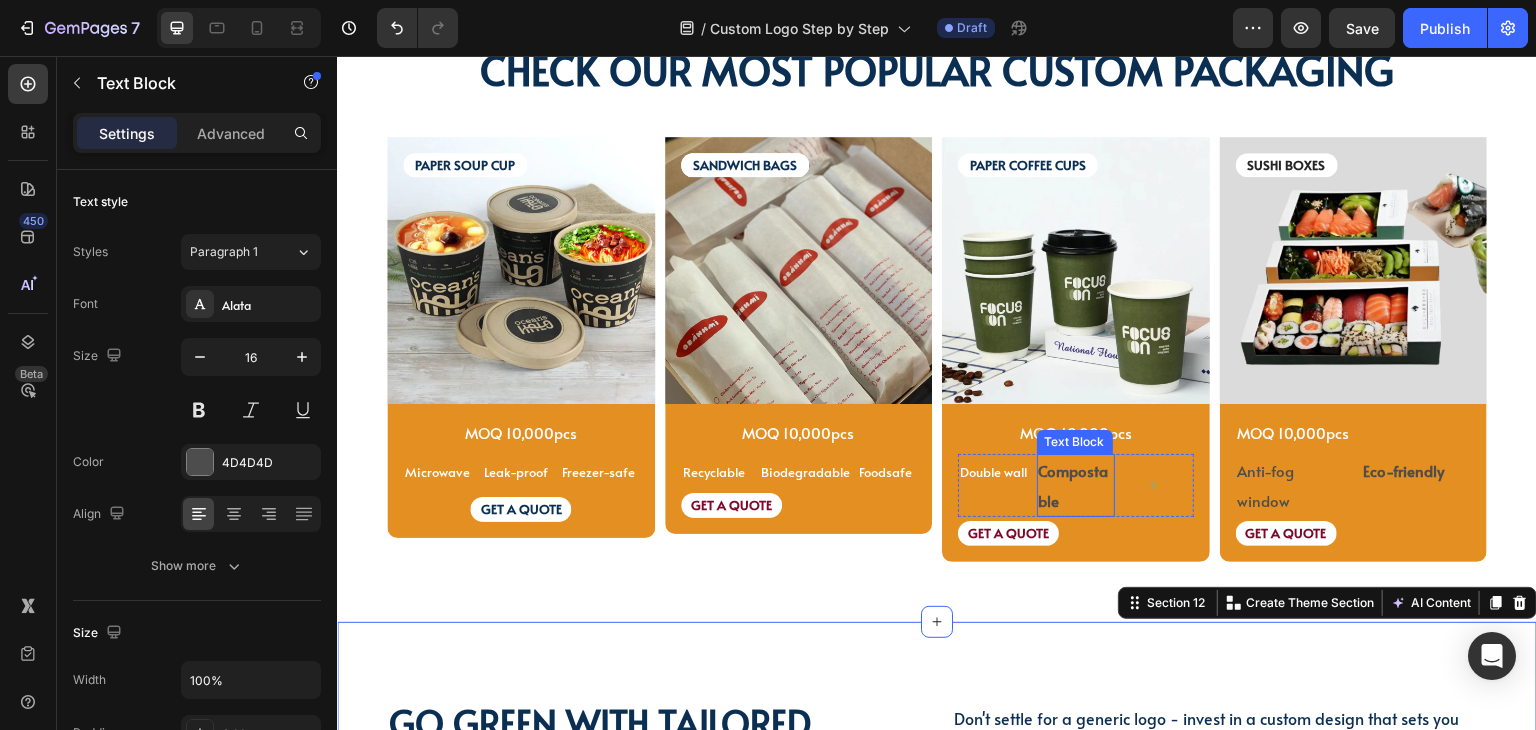 click on "Compostable" at bounding box center (1076, 486) 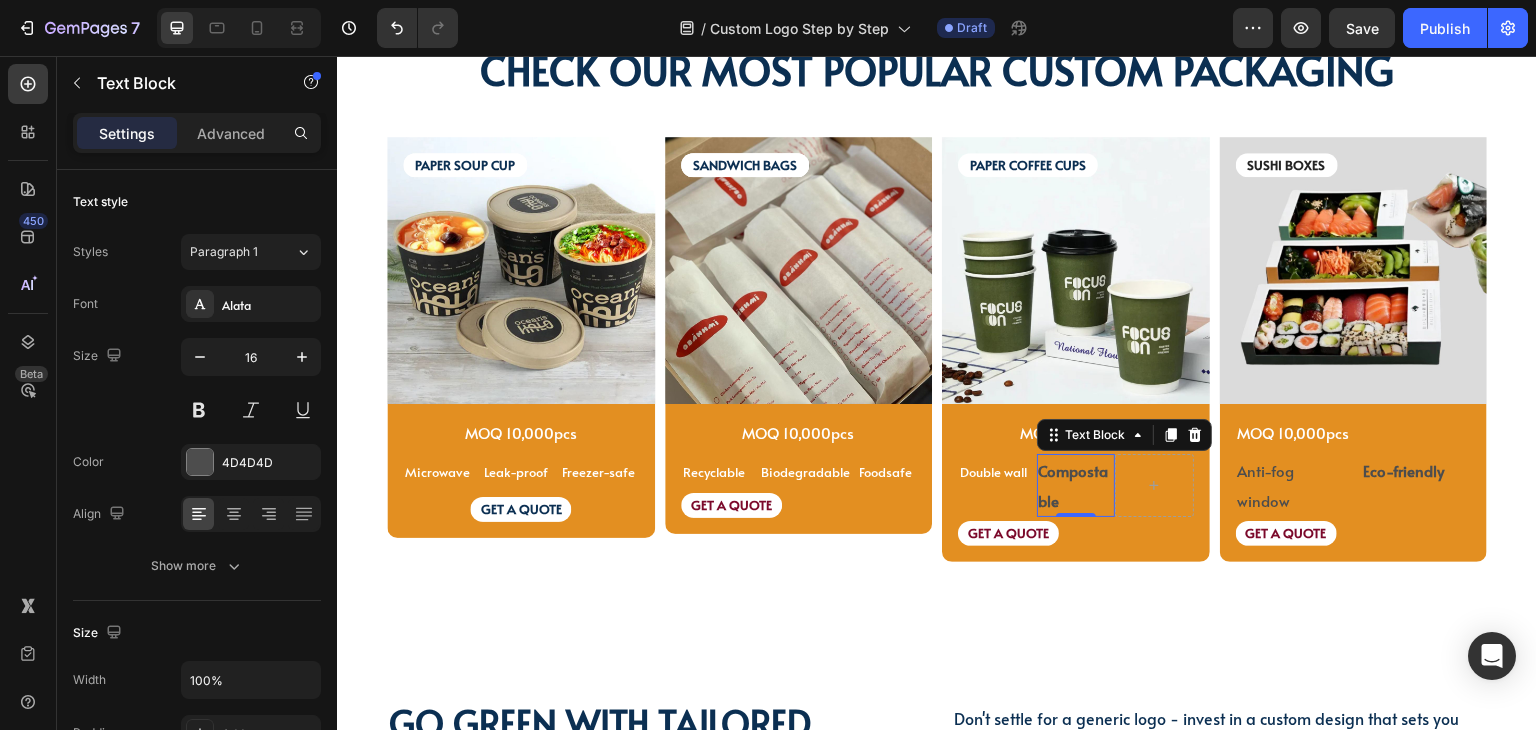 click on "Compostable" at bounding box center [1074, 485] 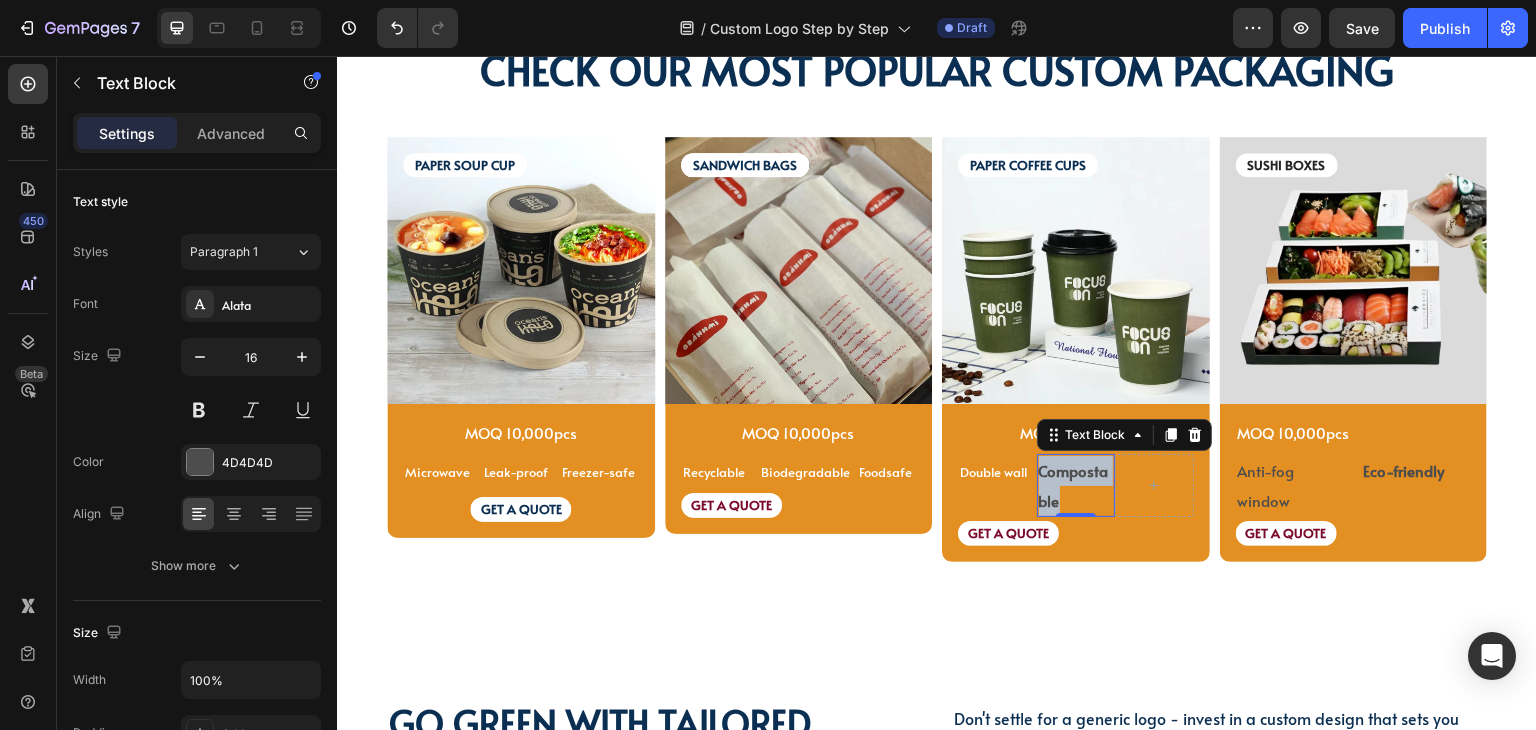 click on "Compostable" at bounding box center (1074, 485) 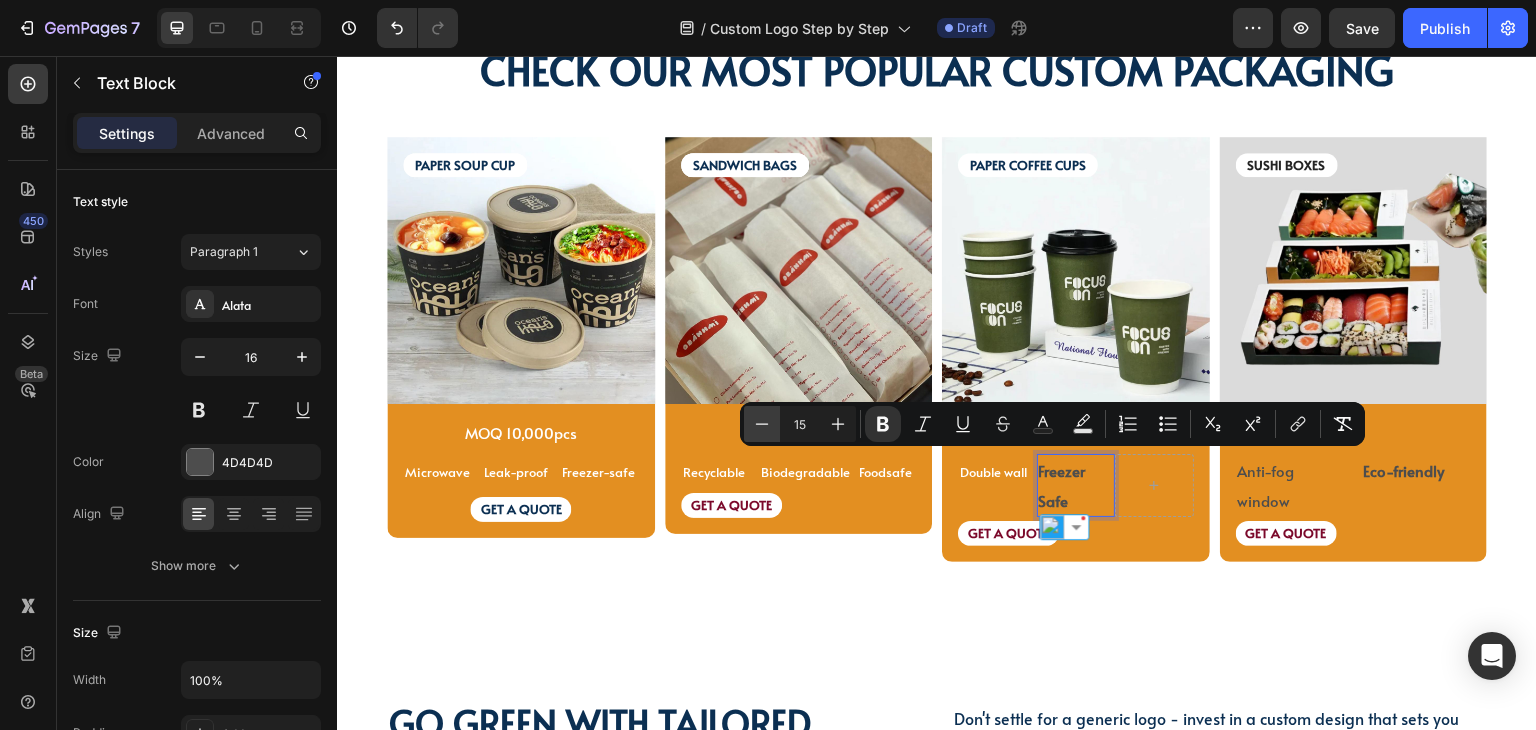 click 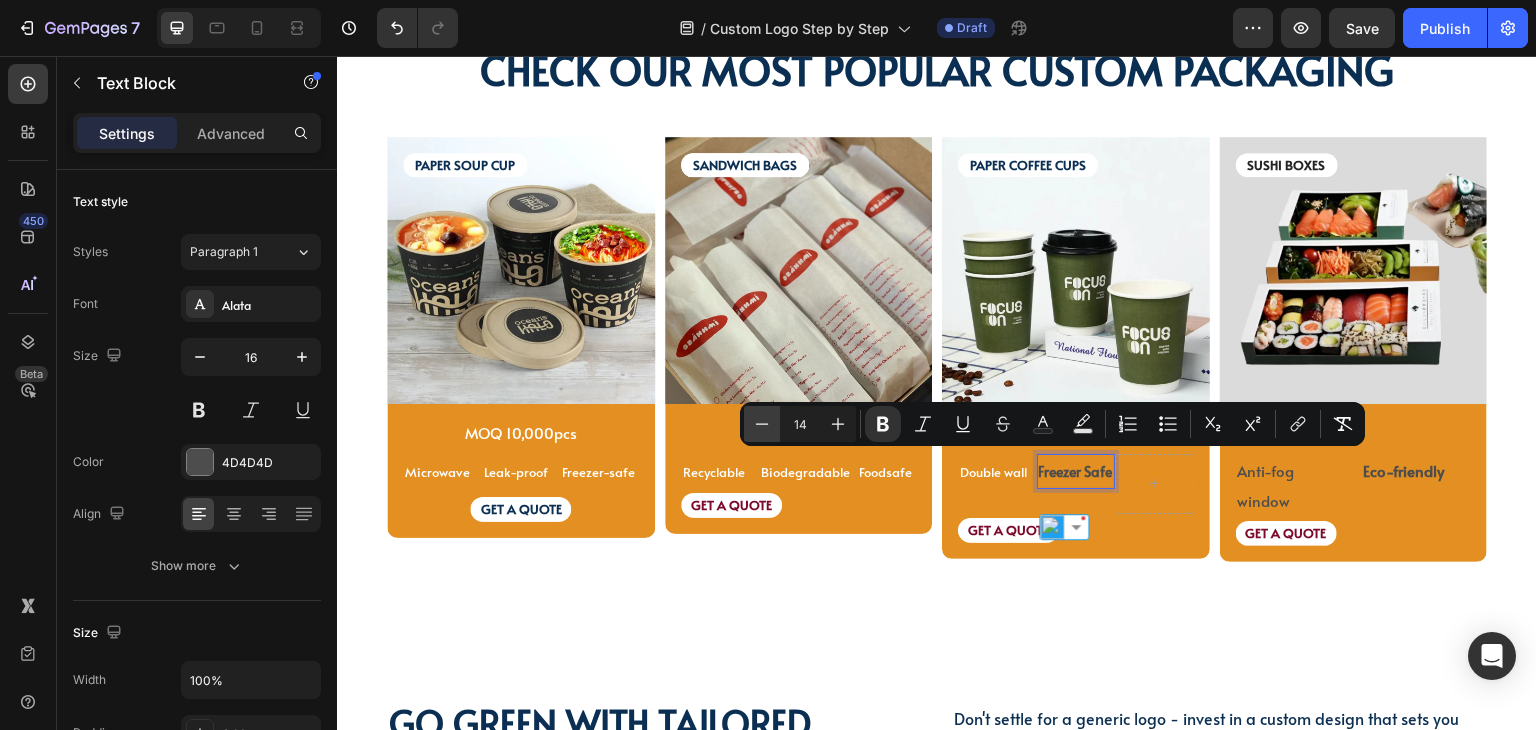 click 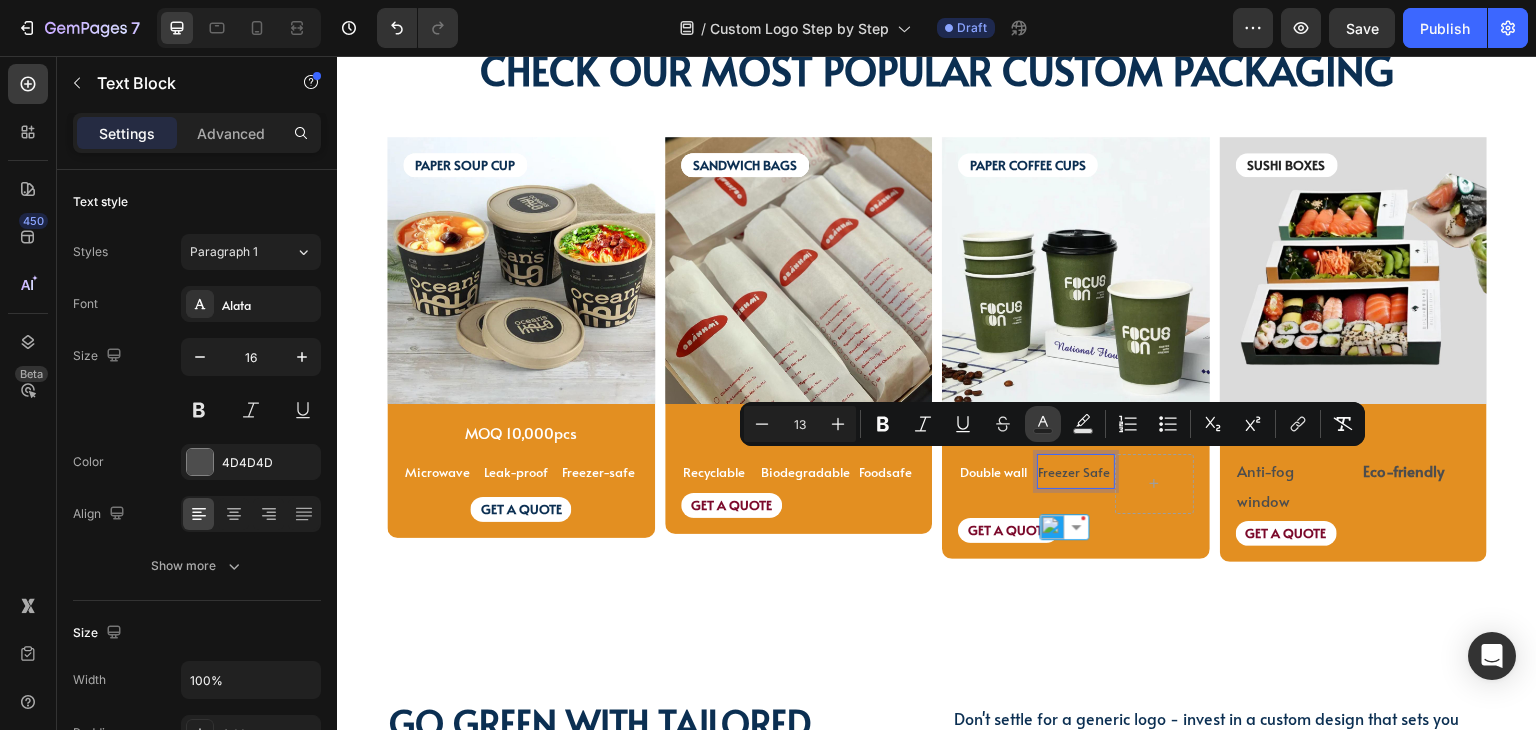 drag, startPoint x: 1040, startPoint y: 423, endPoint x: 1054, endPoint y: 423, distance: 14 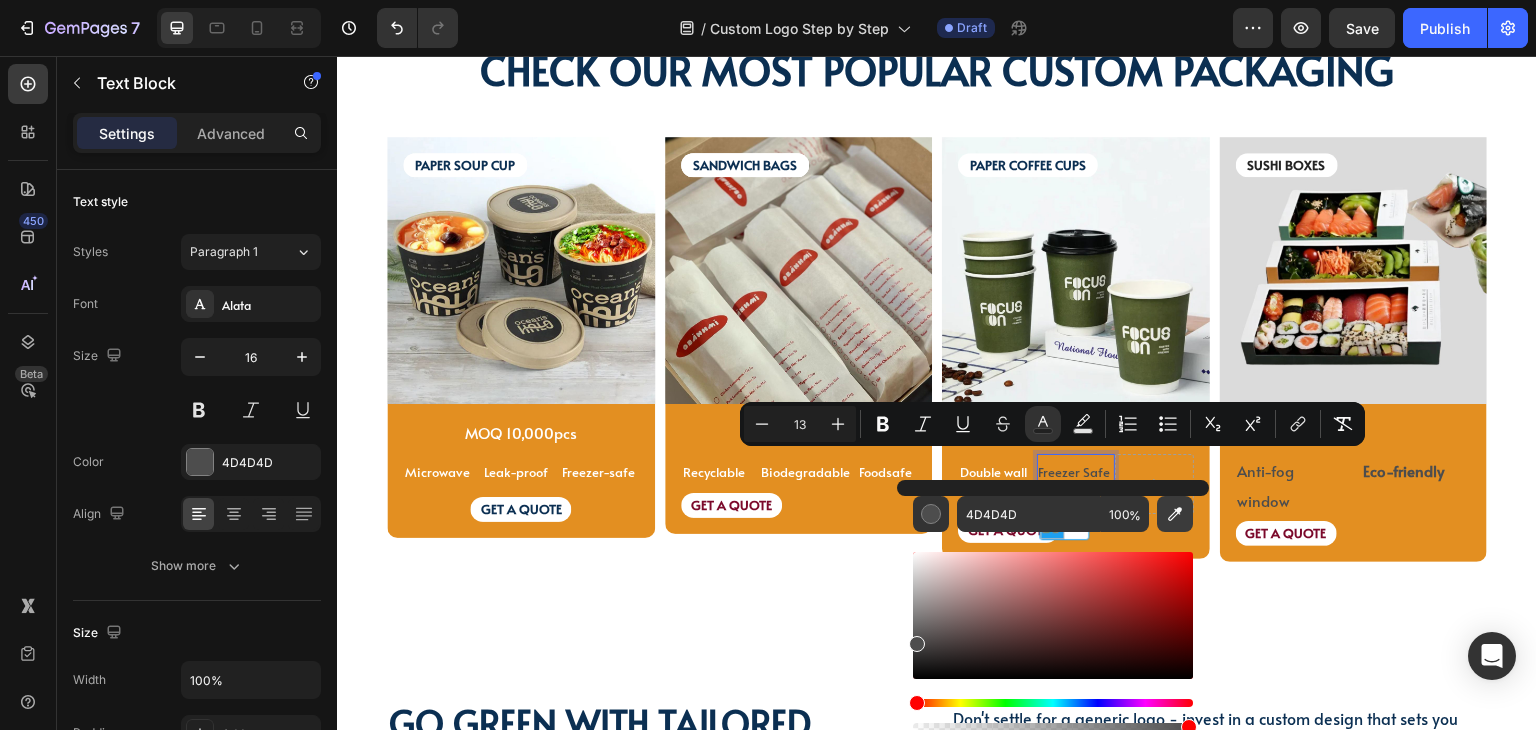 click 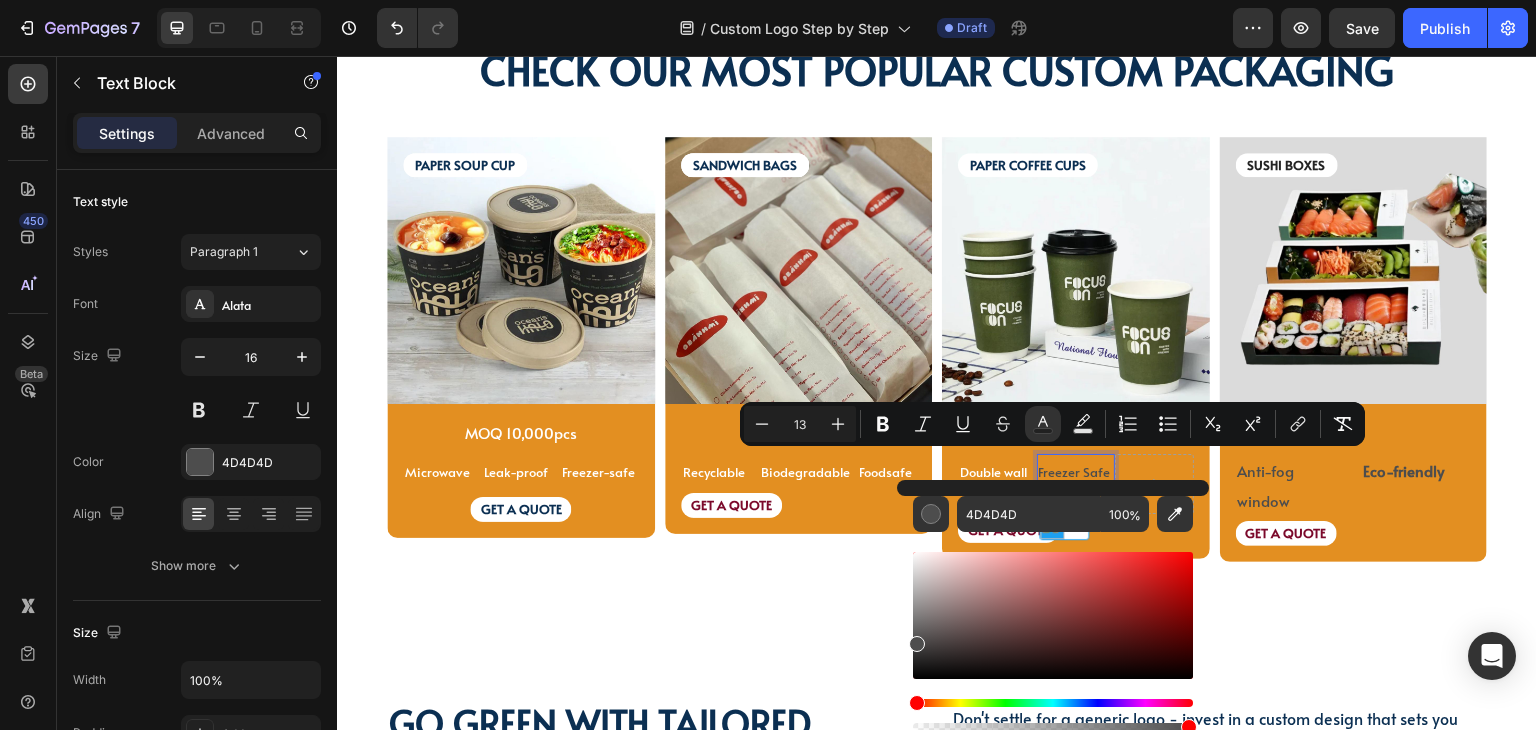 type on "FFFFFF" 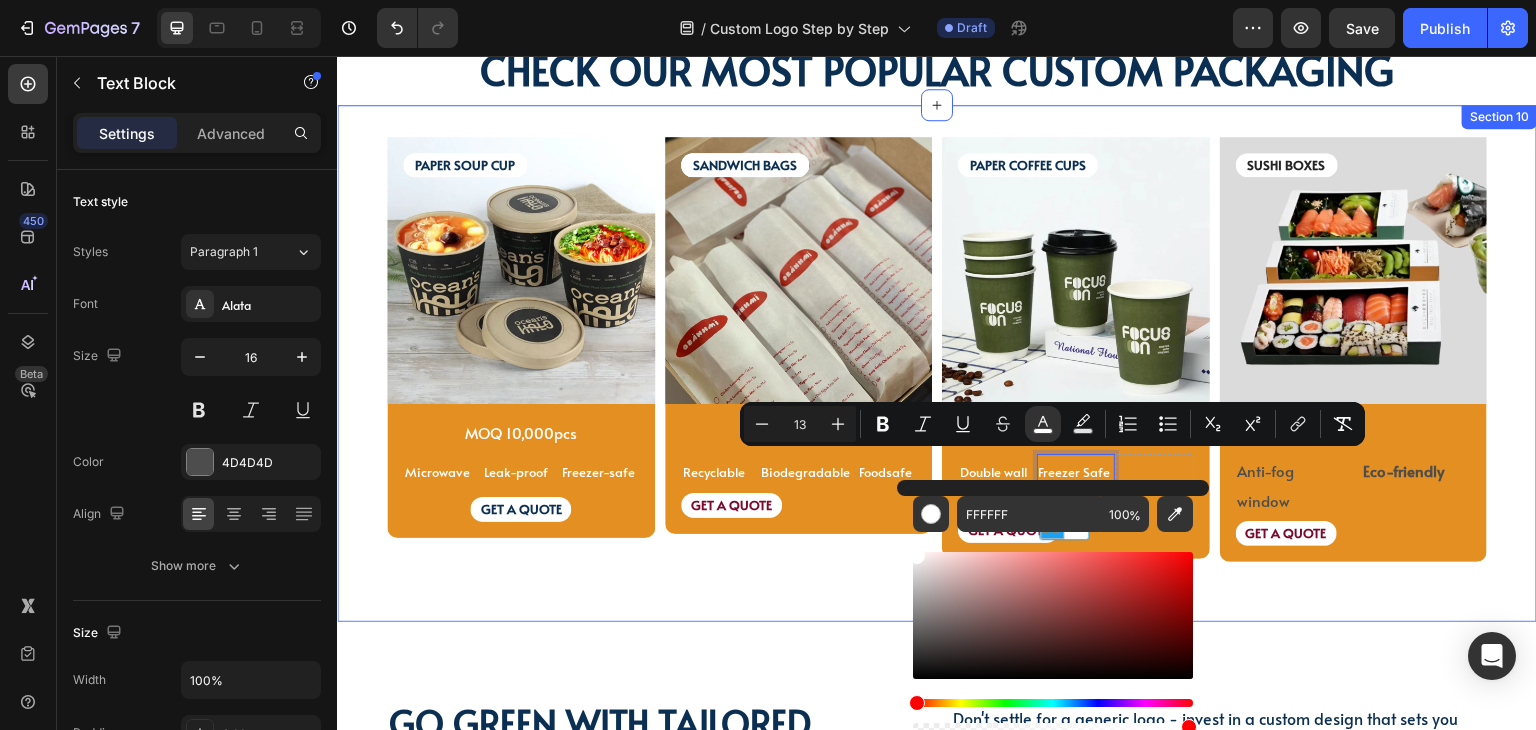 click on "PAPER SOUP CUP Text Block PAPER SOUP CUP Text Block Image MOQ 10,000pcs Text Block Microwave  Text Block Leak-proof Text Block Freezer-safe Text Block Row GET A QUOTE Text Block Row Product SANDWICH BAGS Text Block SANDWICH BAGS Text Block SANDWICH BAGS Text Block Image MOQ 10,000pcs Text Block Recyclable Text Block Biodegradable Text Block Foodsafe Text Block Row GET A QUOTE Text Block Row Product PAPER COFFEE CUPS Text Block Image MOQ 10,000pcs Text Block Row Double wall Text Block Freezer Safe Text Block   0
Row GET A QUOTE Text Block Row Product SUSHI BOXES Text Block Image MOQ 10,000pcs Text Block Anti-fog window Text Block Eco-friendly Text Block Row GET A QUOTE Text Block Row Product Row Row Section 10" at bounding box center (937, 364) 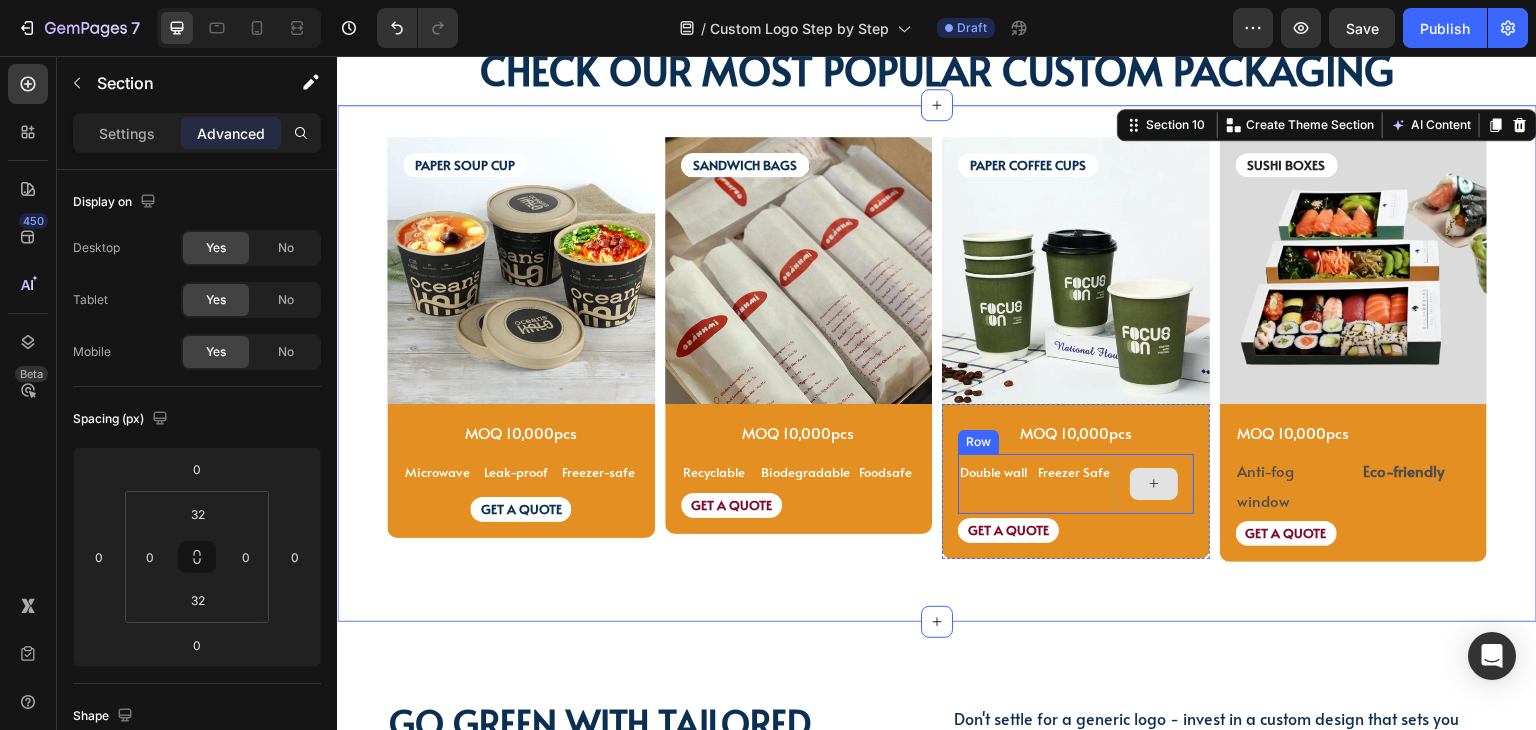 click 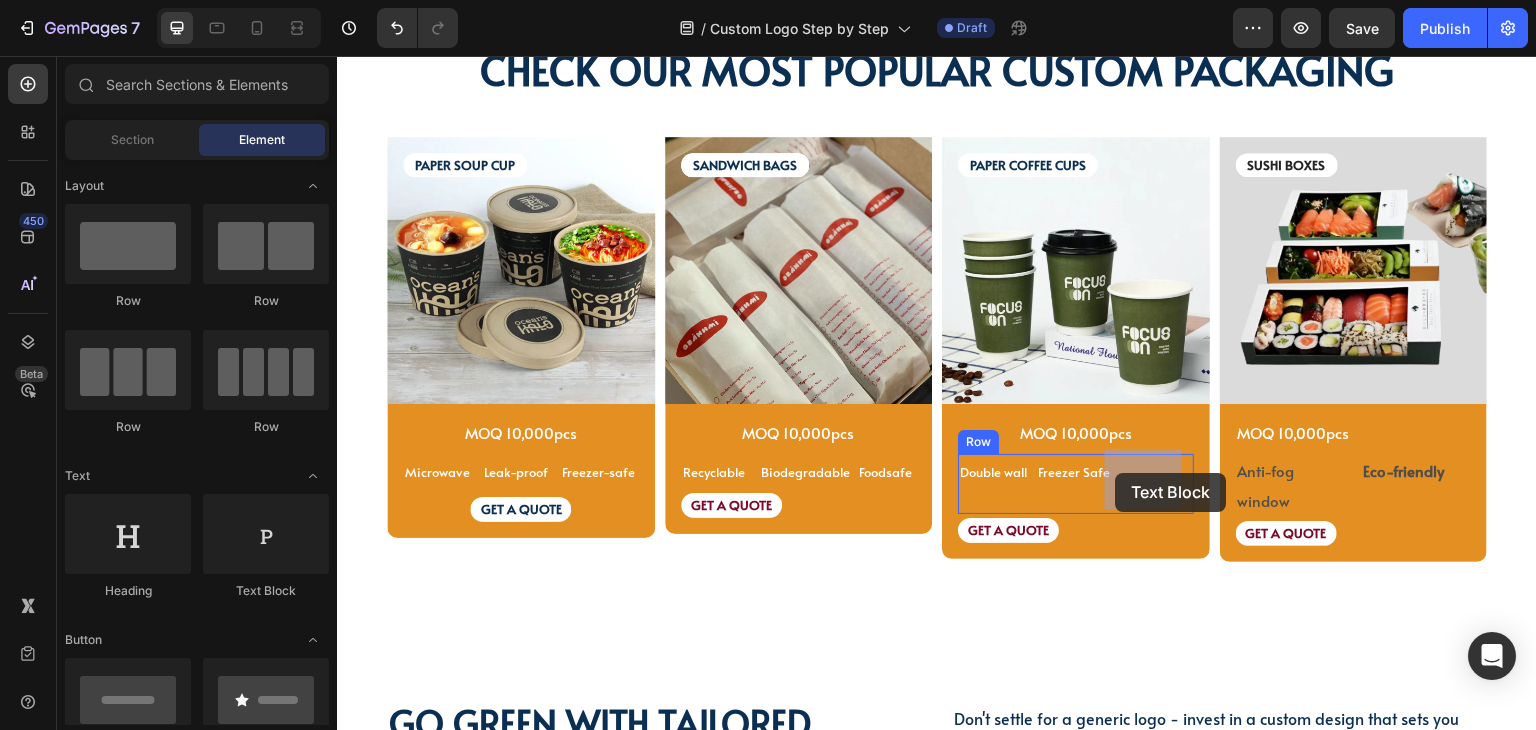 drag, startPoint x: 569, startPoint y: 575, endPoint x: 1116, endPoint y: 473, distance: 556.4288 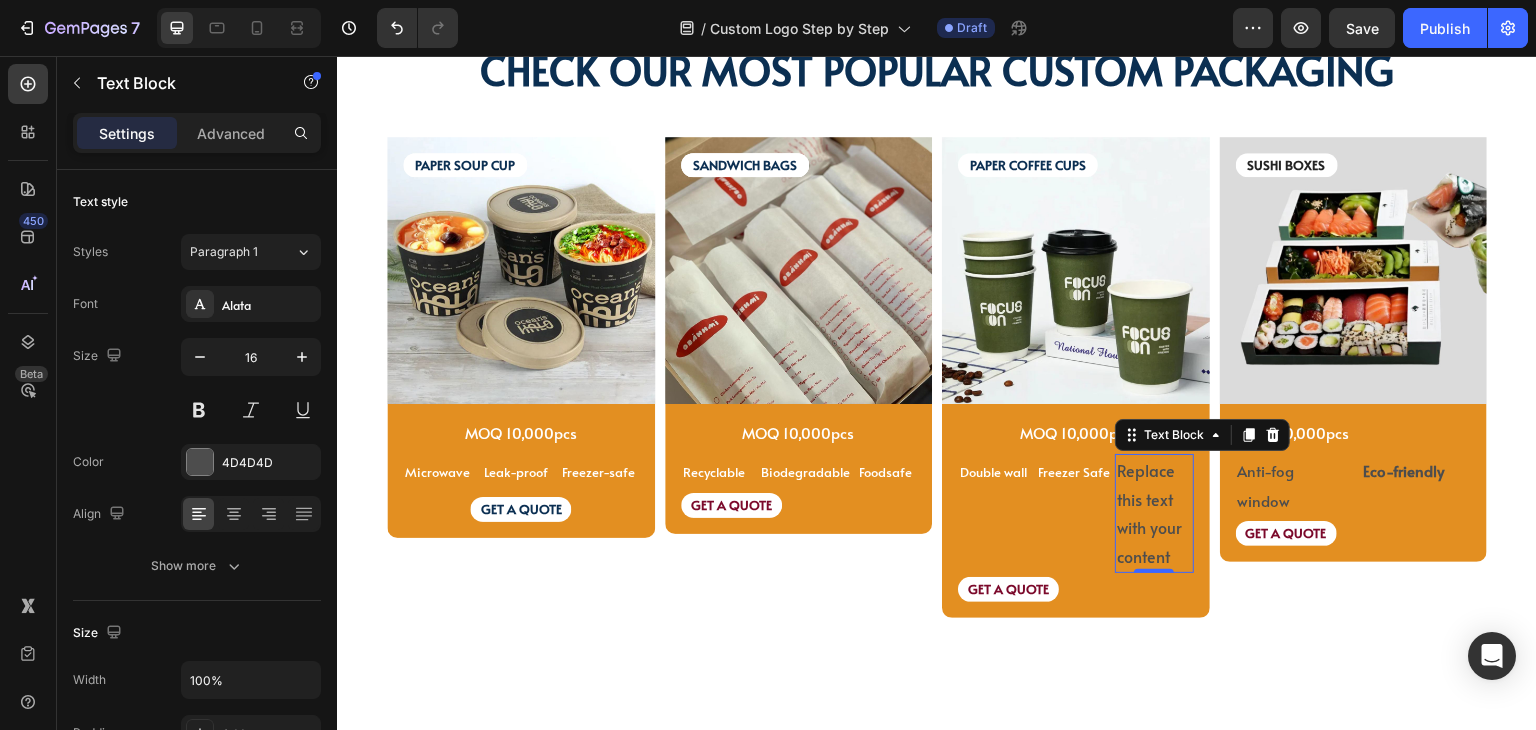 click on "Replace this text with your content" at bounding box center [1154, 513] 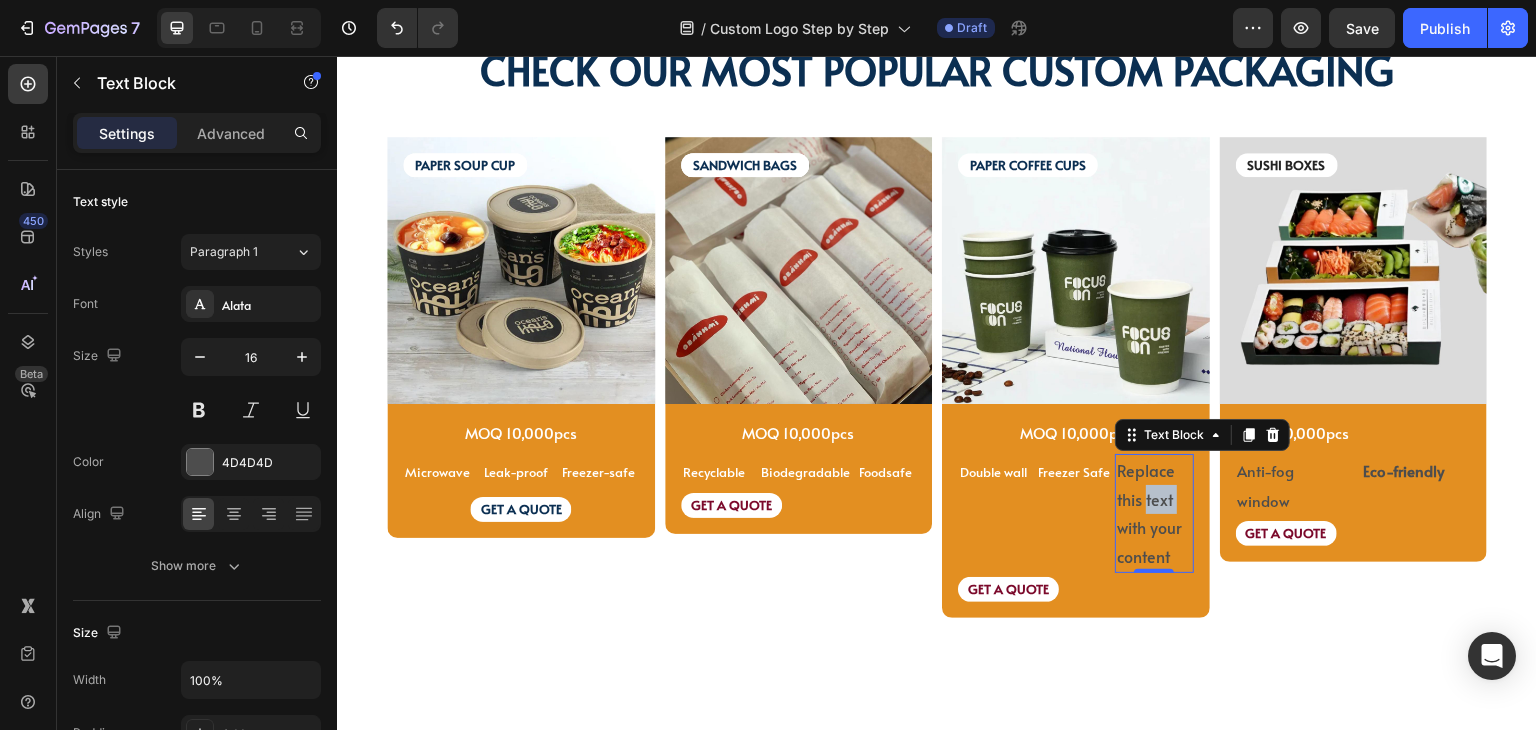 click on "Replace this text with your content" at bounding box center [1154, 513] 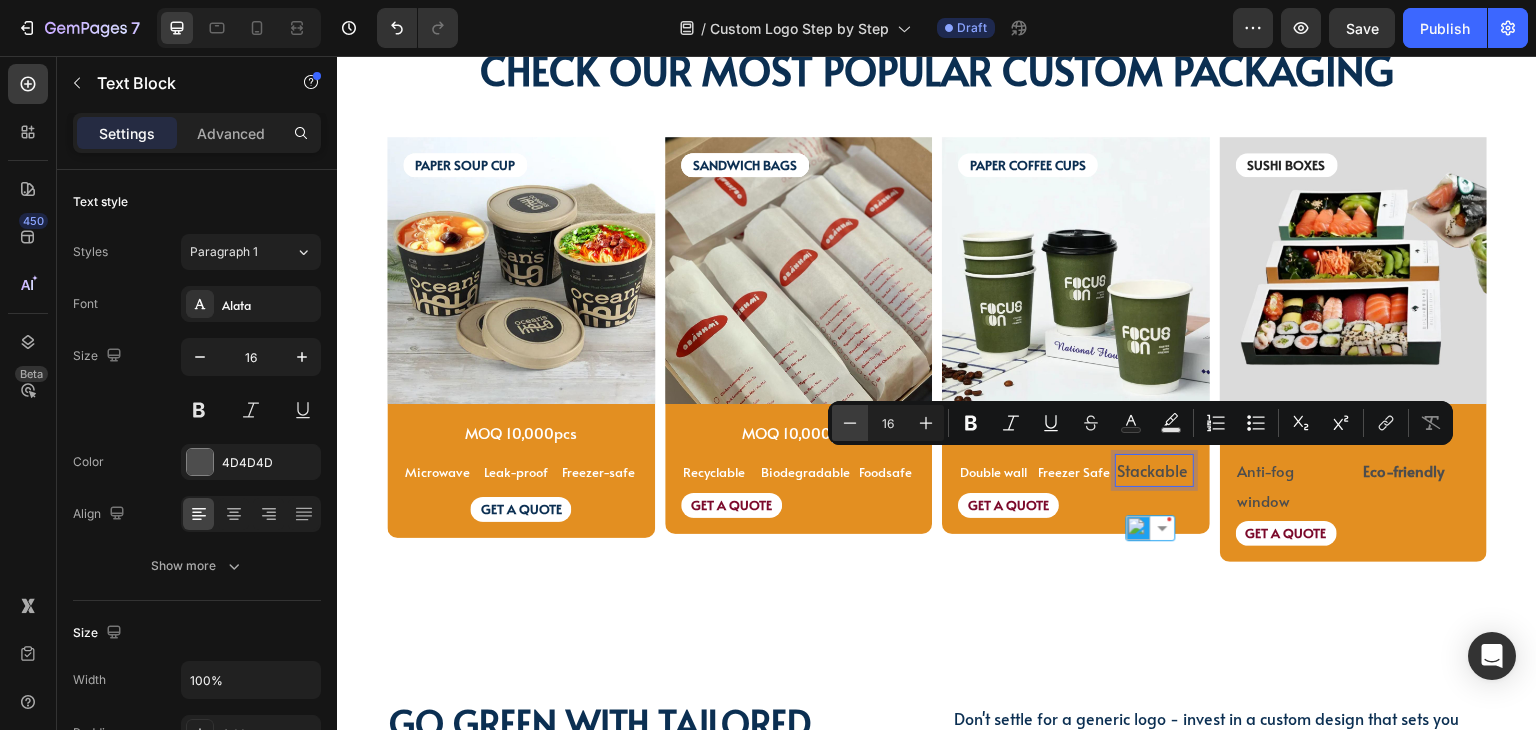 click on "Minus" at bounding box center (850, 423) 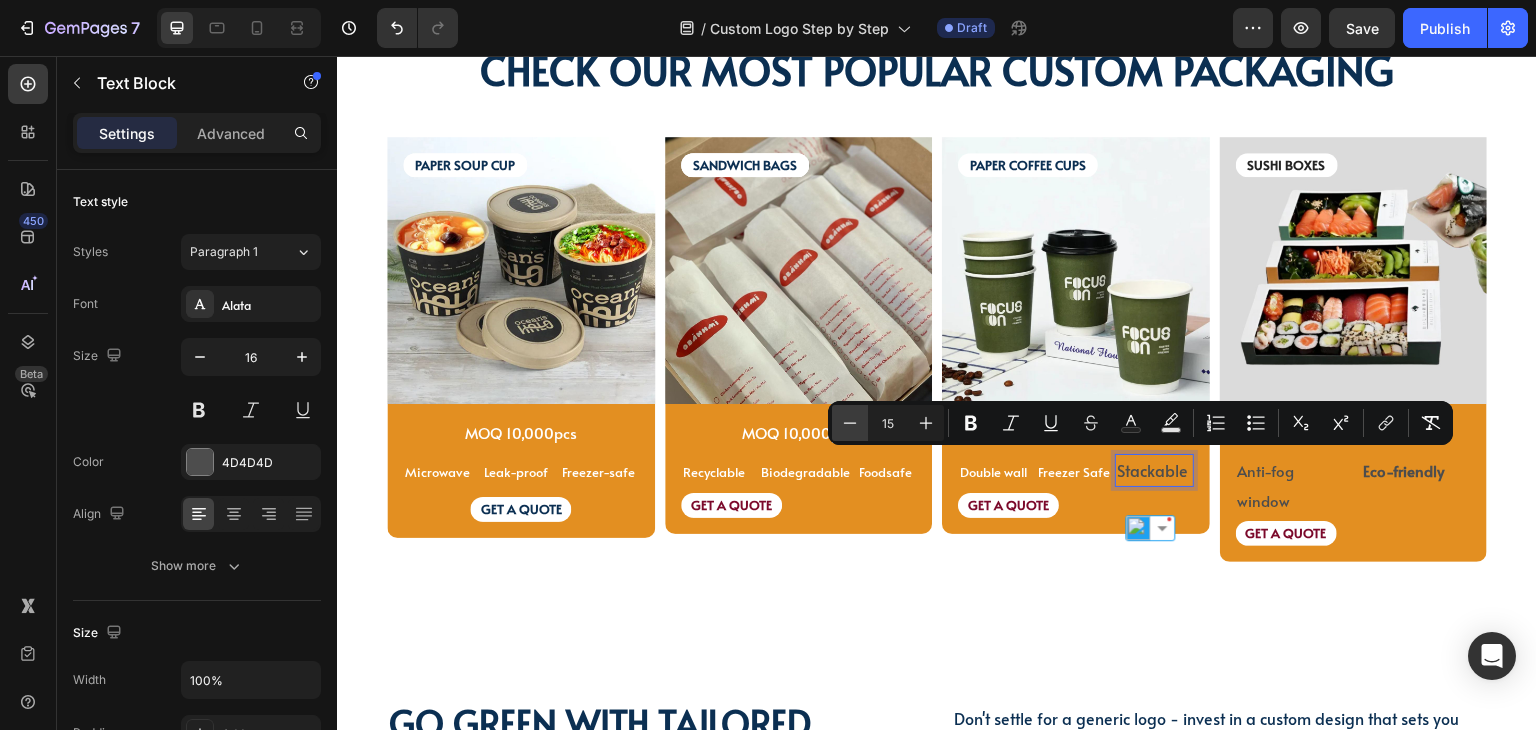click on "Minus" at bounding box center (850, 423) 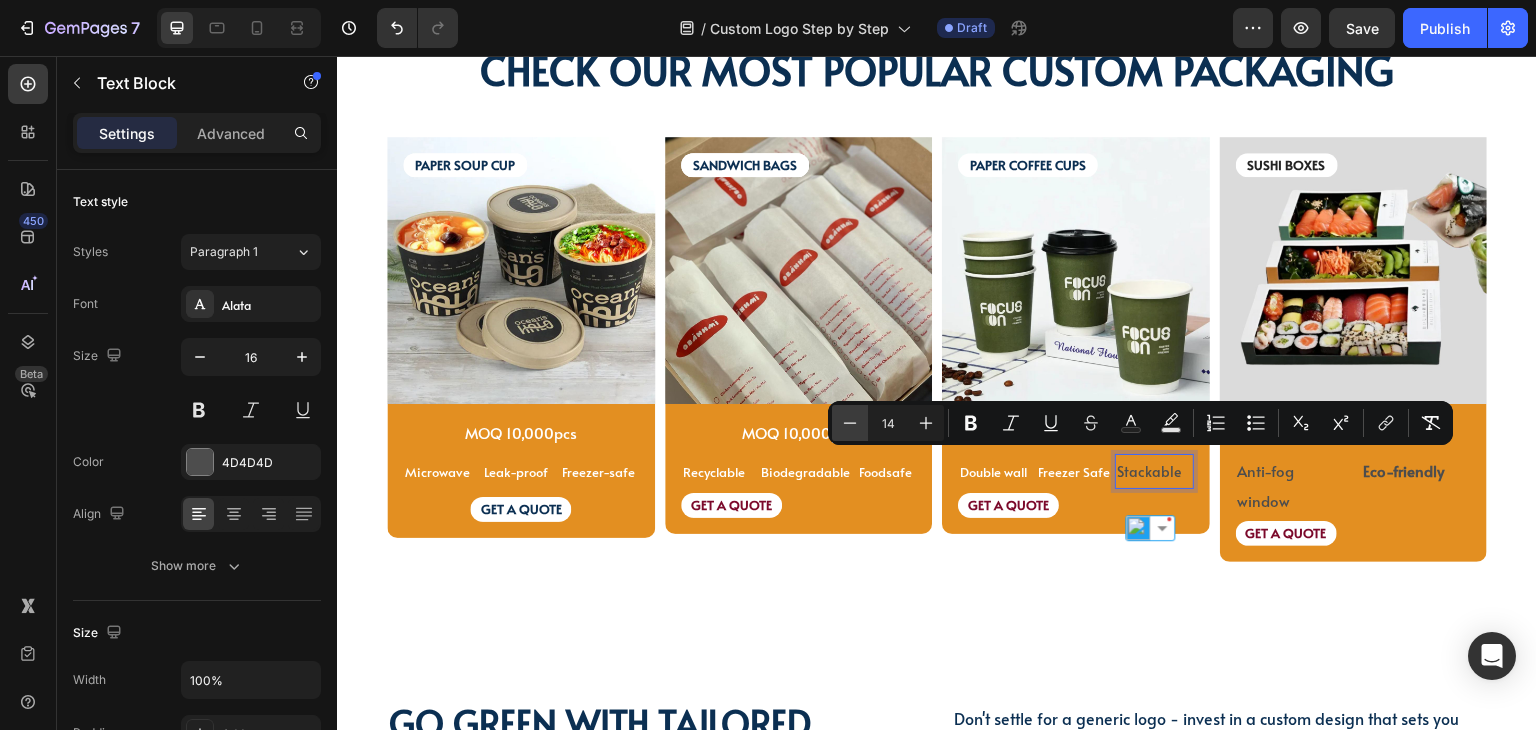 click 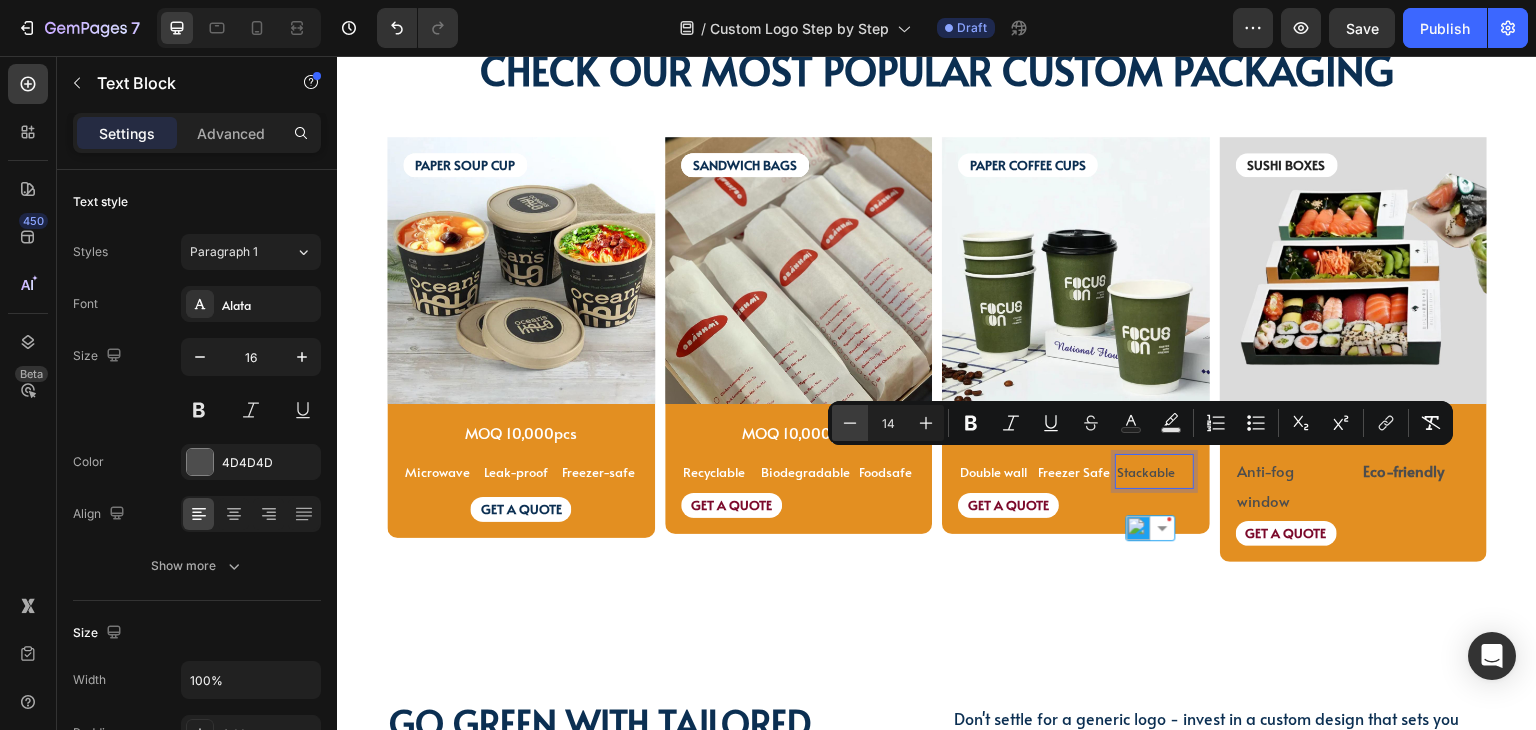 type on "13" 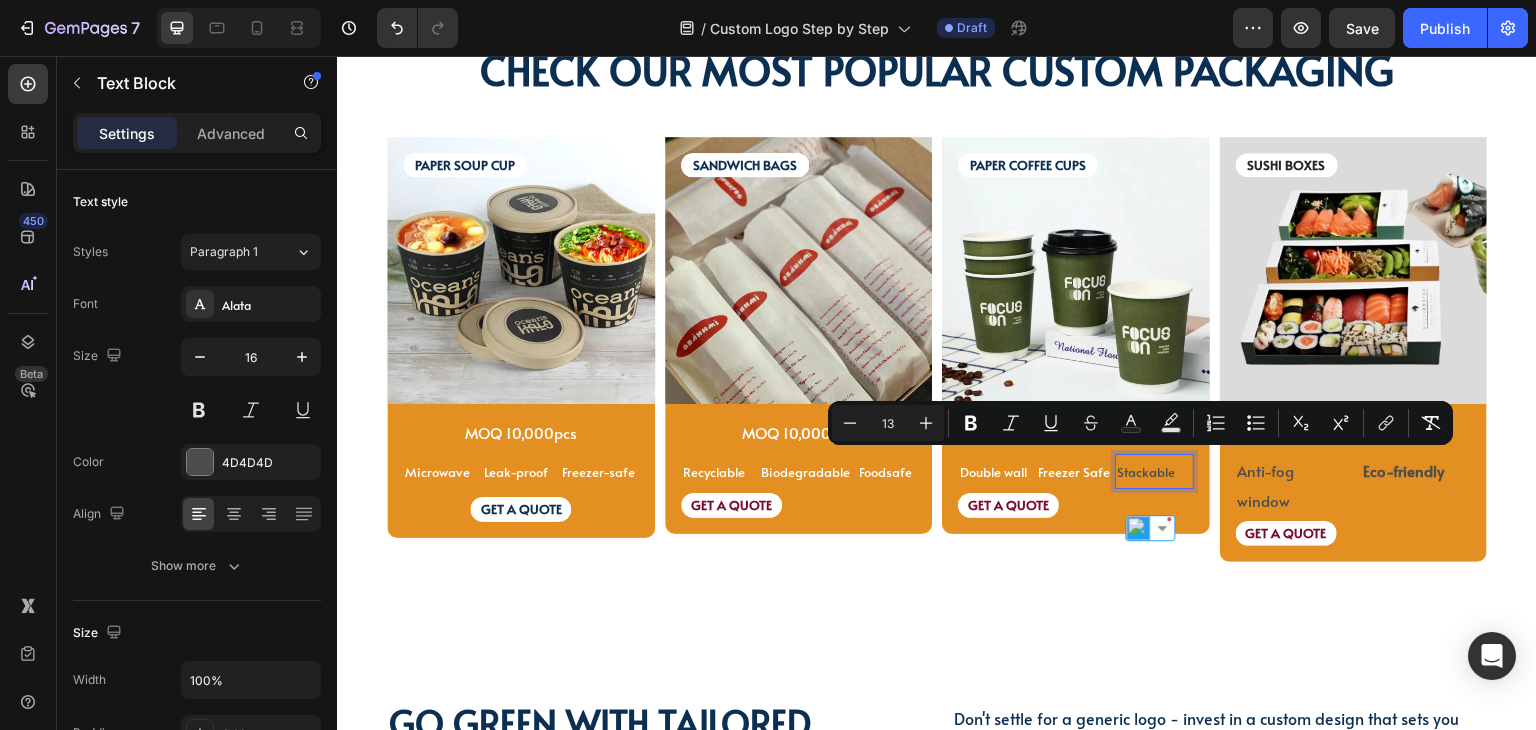click on "Minus 13 Plus Bold Italic Underline       Strikethrough
Text Color
Text Background Color Numbered List Bulleted List Subscript Superscript       link Remove Format" at bounding box center [1140, 423] 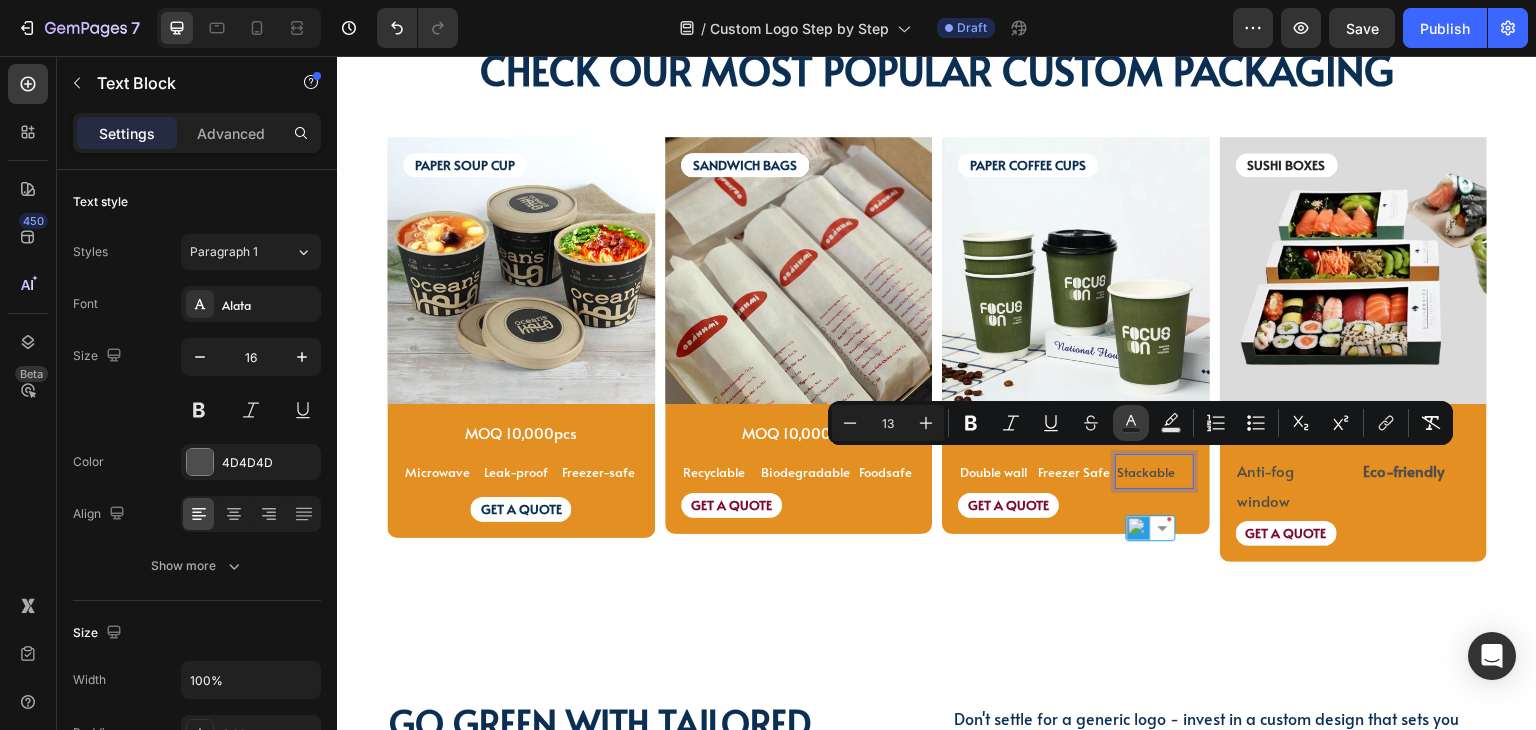 click 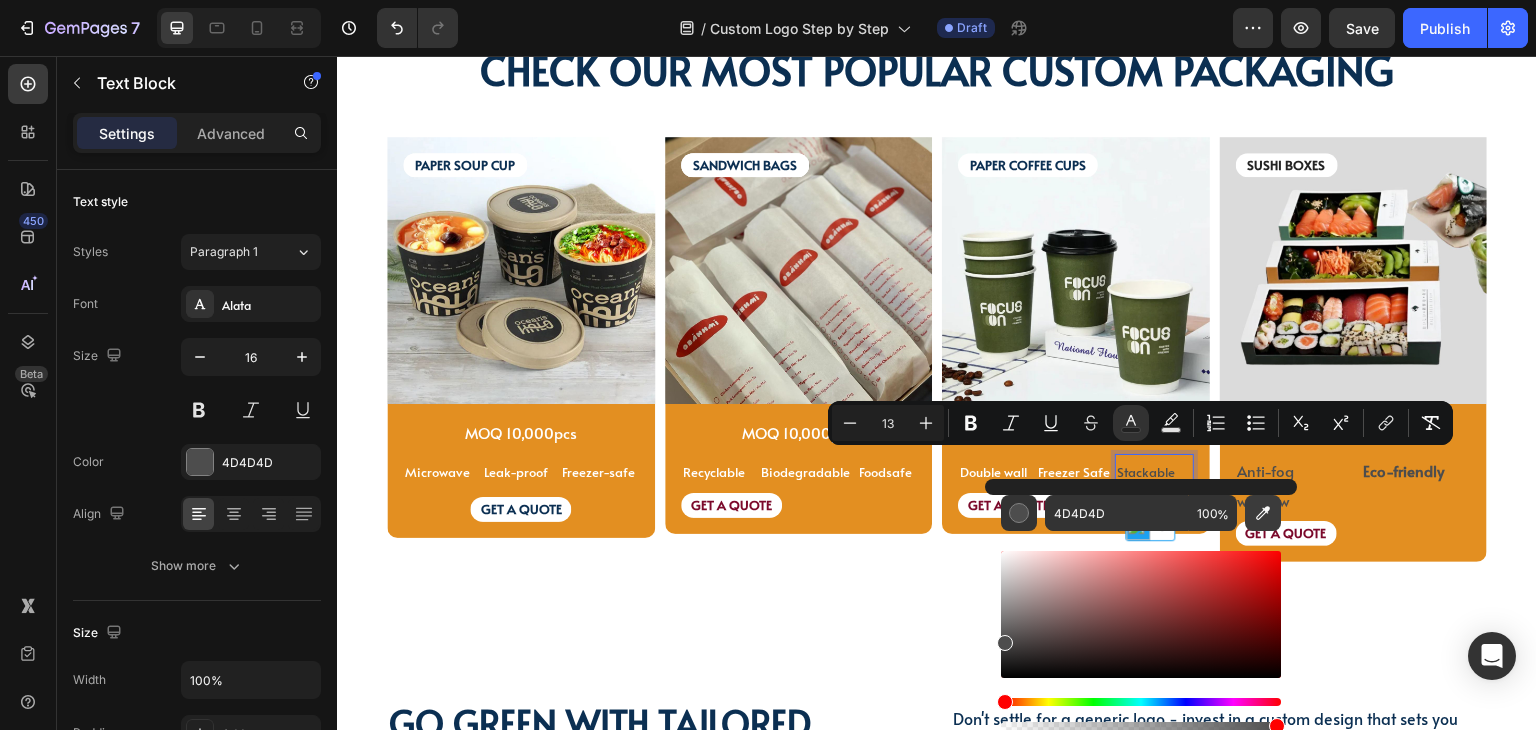 click 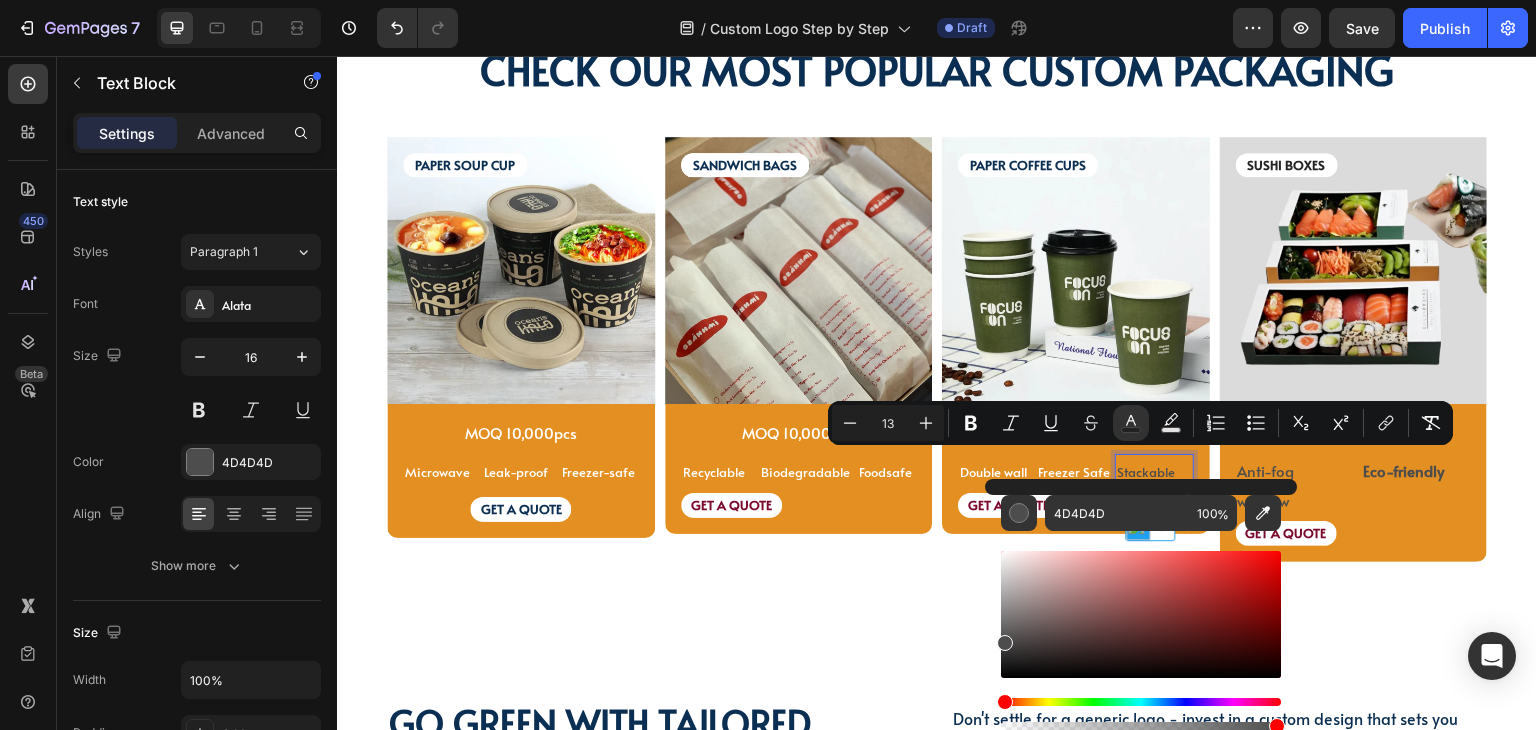 type on "FFFFFF" 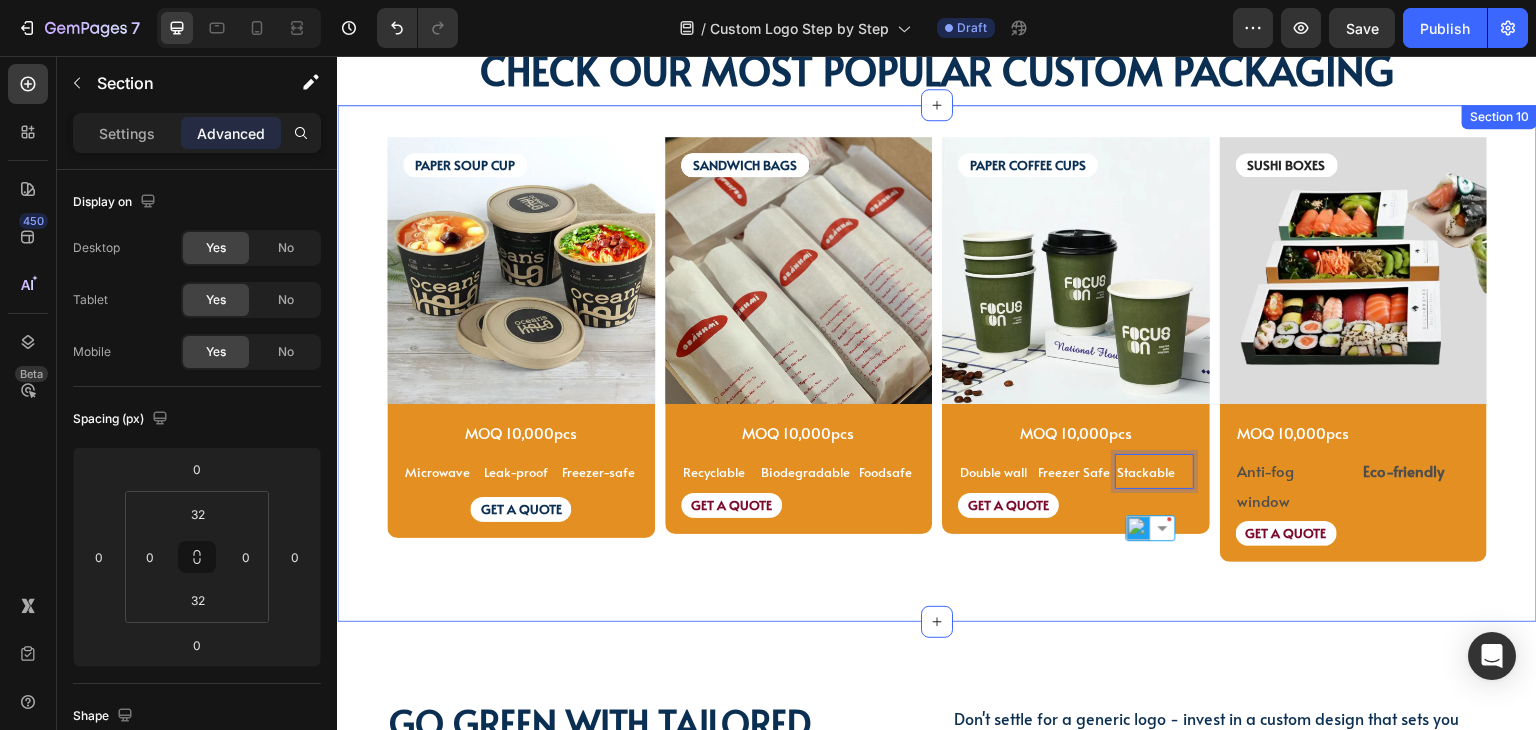 click on "PAPER SOUP CUP Text Block PAPER SOUP CUP Text Block Image MOQ 10,000pcs Text Block Microwave  Text Block Leak-proof Text Block Freezer-safe Text Block Row GET A QUOTE Text Block Row Product SANDWICH BAGS Text Block SANDWICH BAGS Text Block SANDWICH BAGS Text Block Image MOQ 10,000pcs Text Block Recyclable Text Block Biodegradable Text Block Foodsafe Text Block Row GET A QUOTE Text Block Row Product PAPER COFFEE CUPS Text Block Image MOQ 10,000pcs Text Block Row Double wall Text Block Freezer Safe Text Block Stackable Text Block   0 Row GET A QUOTE Text Block Row Product SUSHI BOXES Text Block Image MOQ 10,000pcs Text Block Anti-fog window Text Block Eco-friendly Text Block Row GET A QUOTE Text Block Row Product Row Row Section 10" at bounding box center [937, 364] 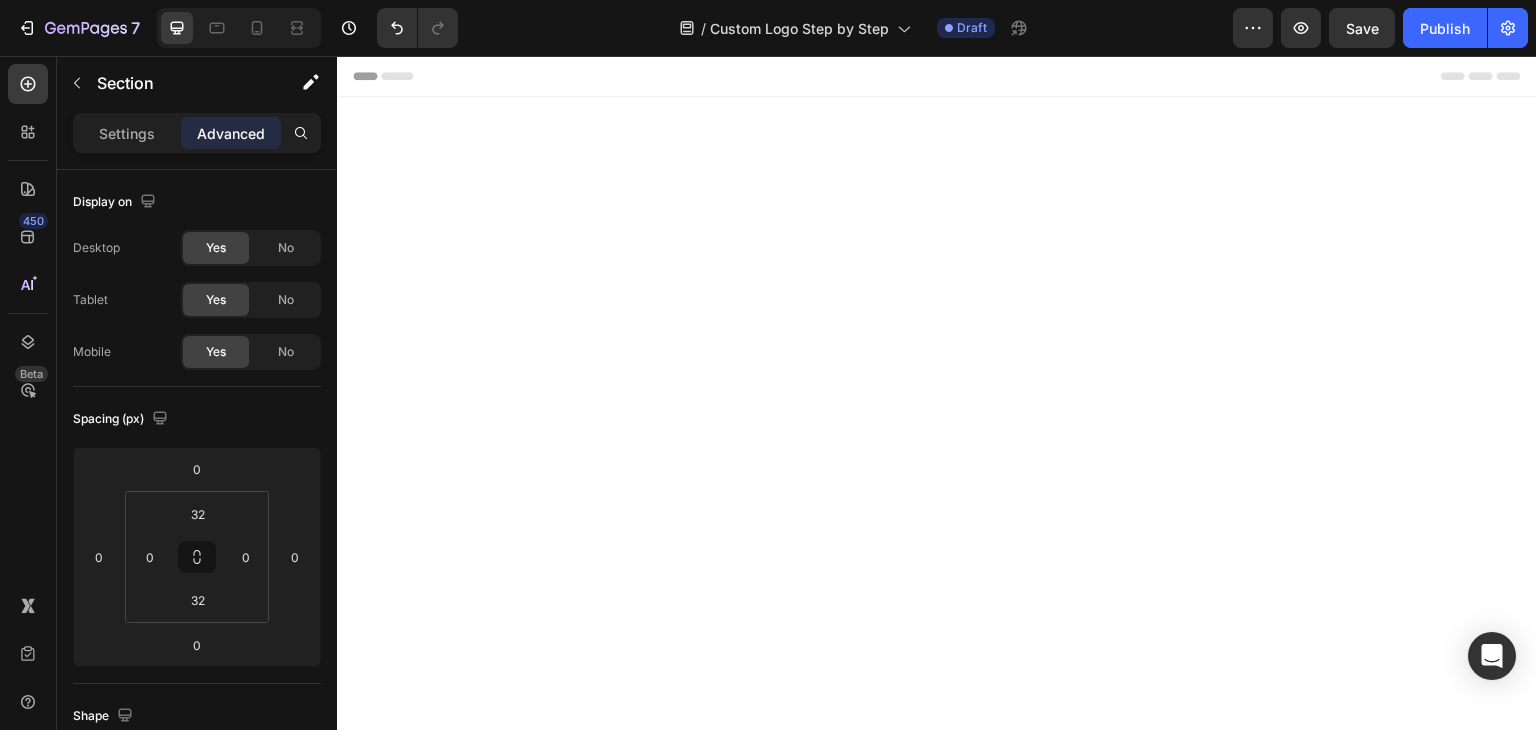 scroll, scrollTop: 2887, scrollLeft: 0, axis: vertical 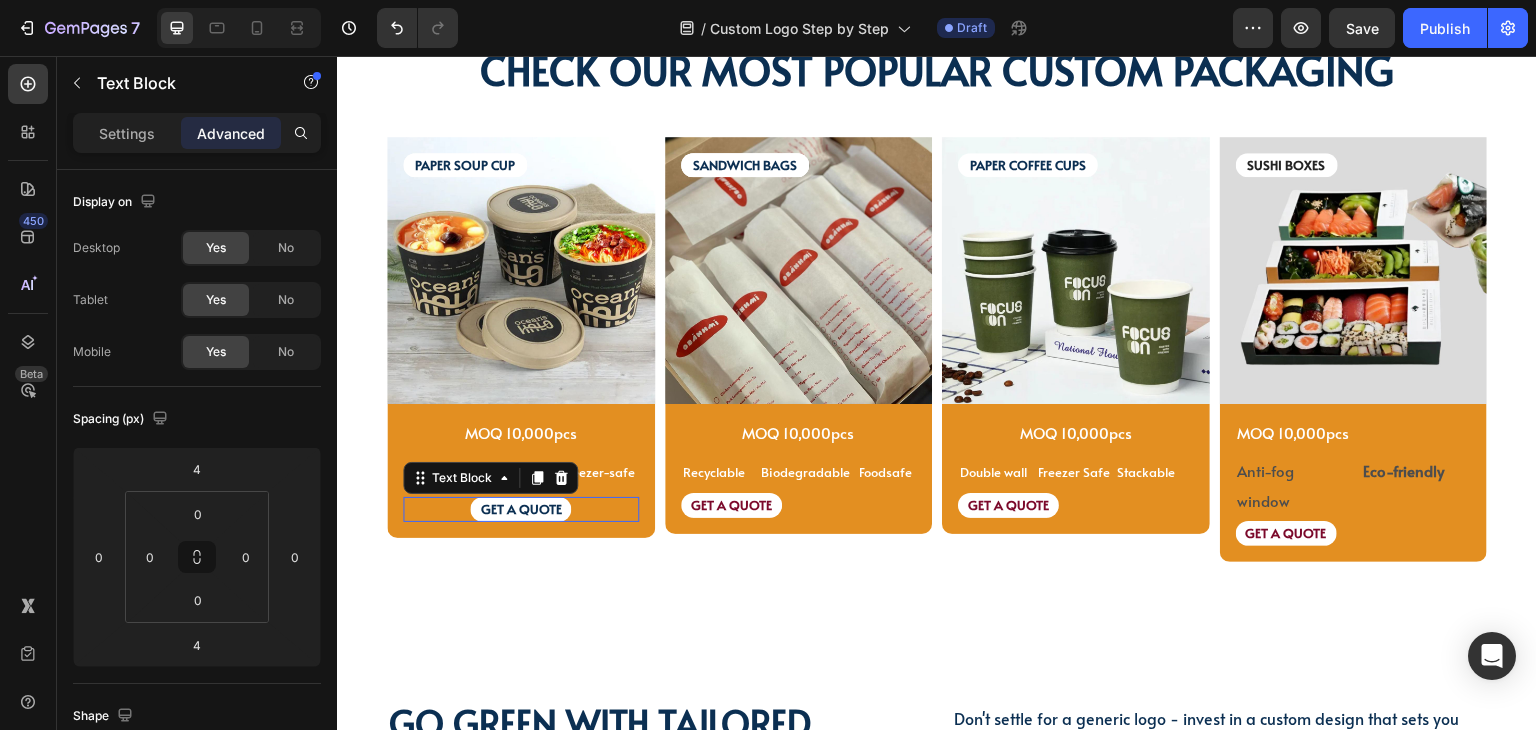 click on "GET A QUOTE" at bounding box center (521, 509) 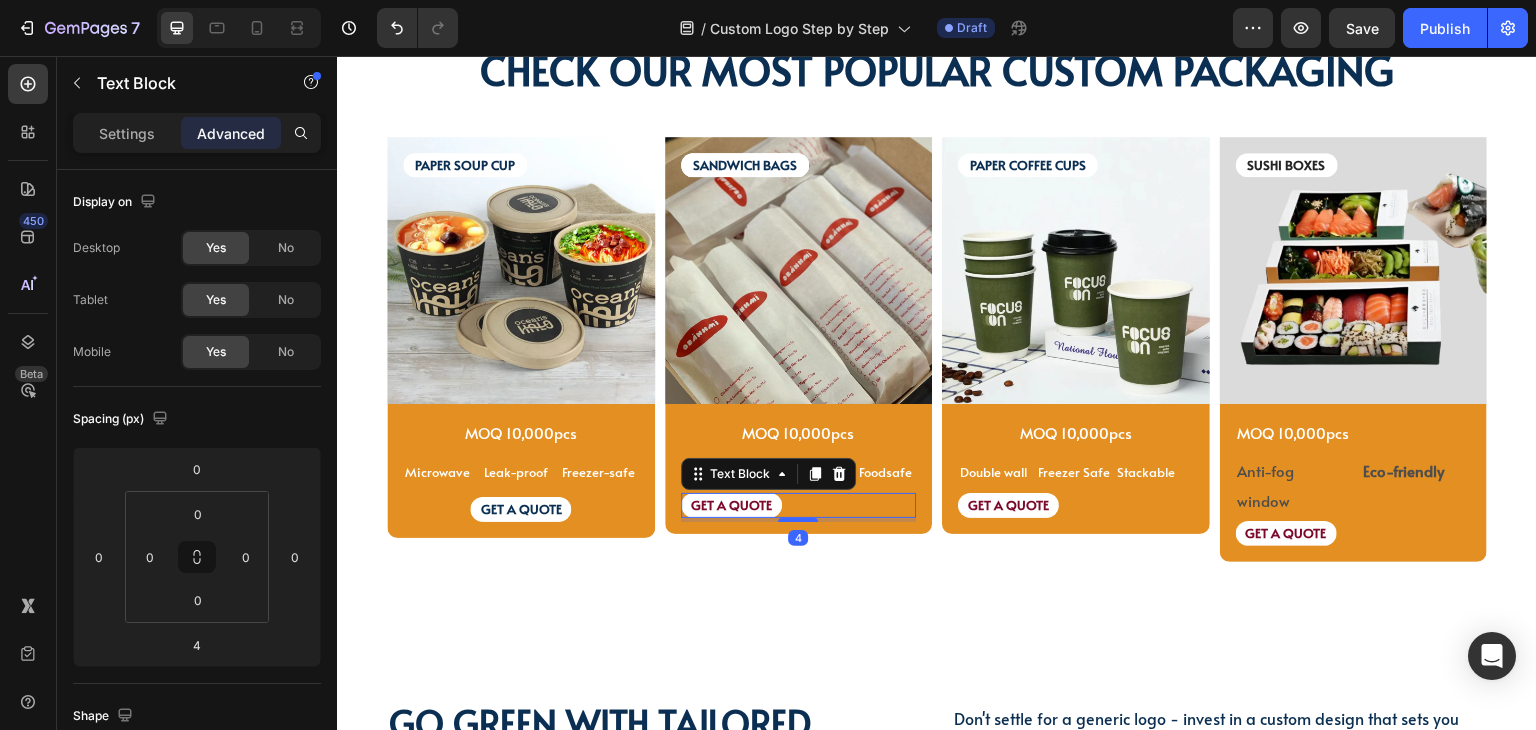 click on "GET A QUOTE Text Block   4" at bounding box center (799, 505) 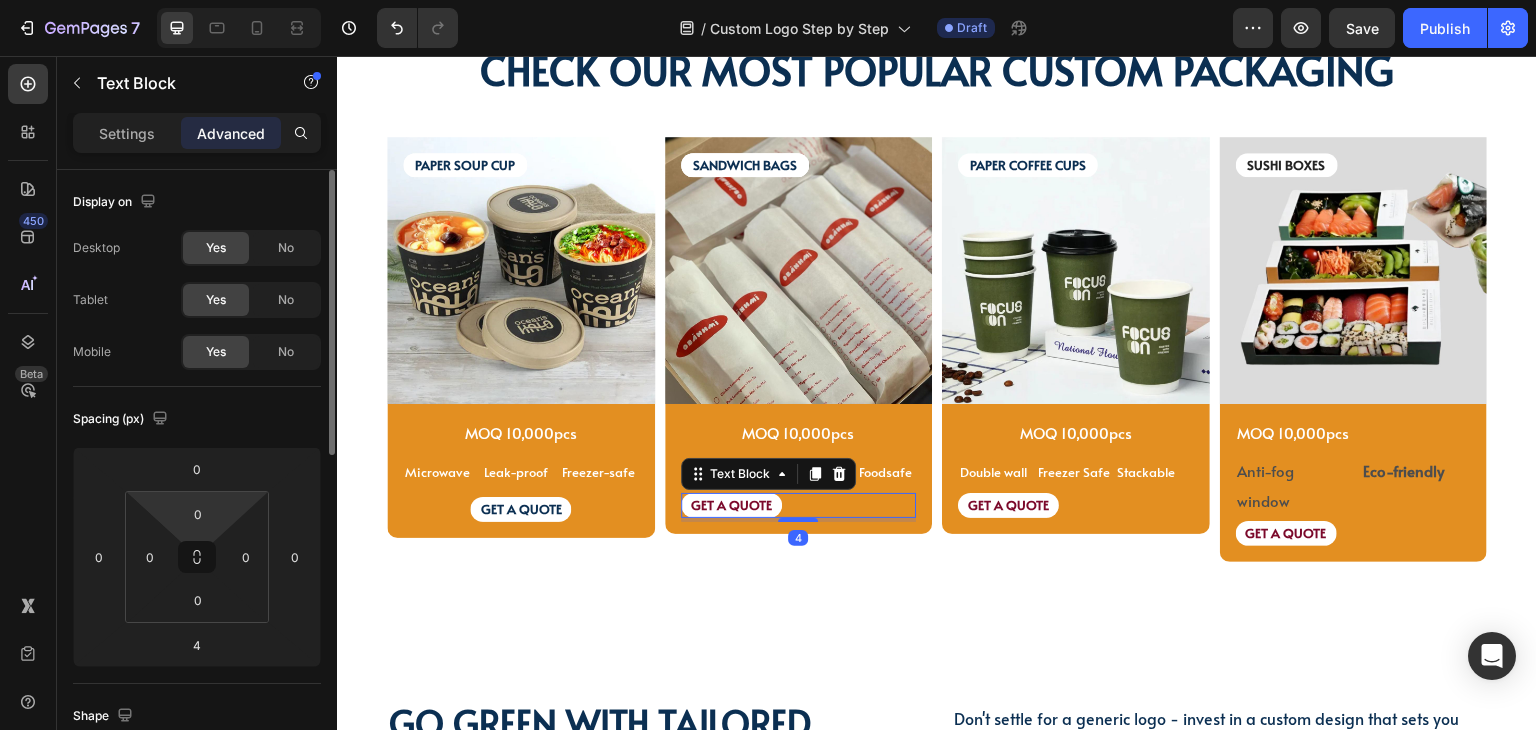 scroll, scrollTop: 600, scrollLeft: 0, axis: vertical 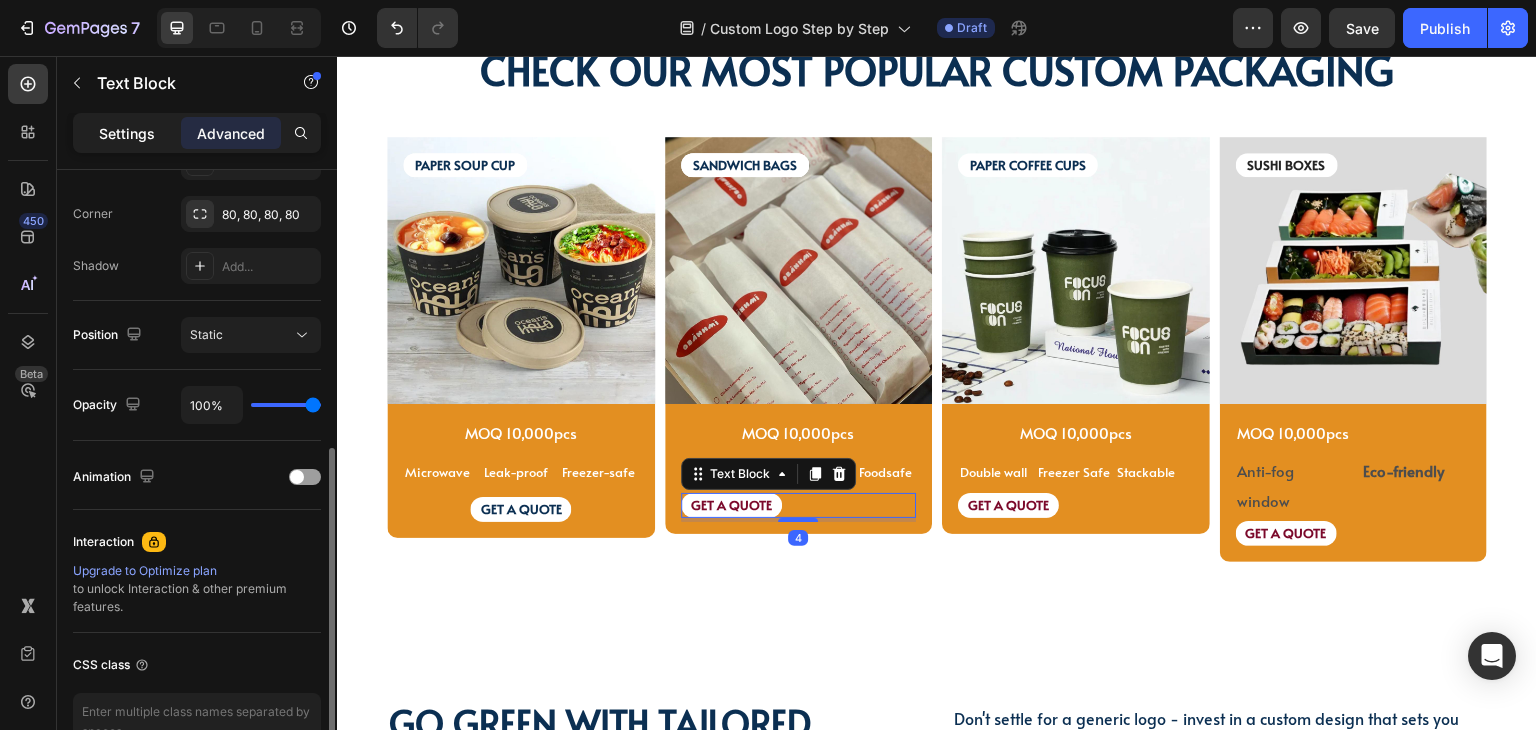 click on "Settings" at bounding box center (127, 133) 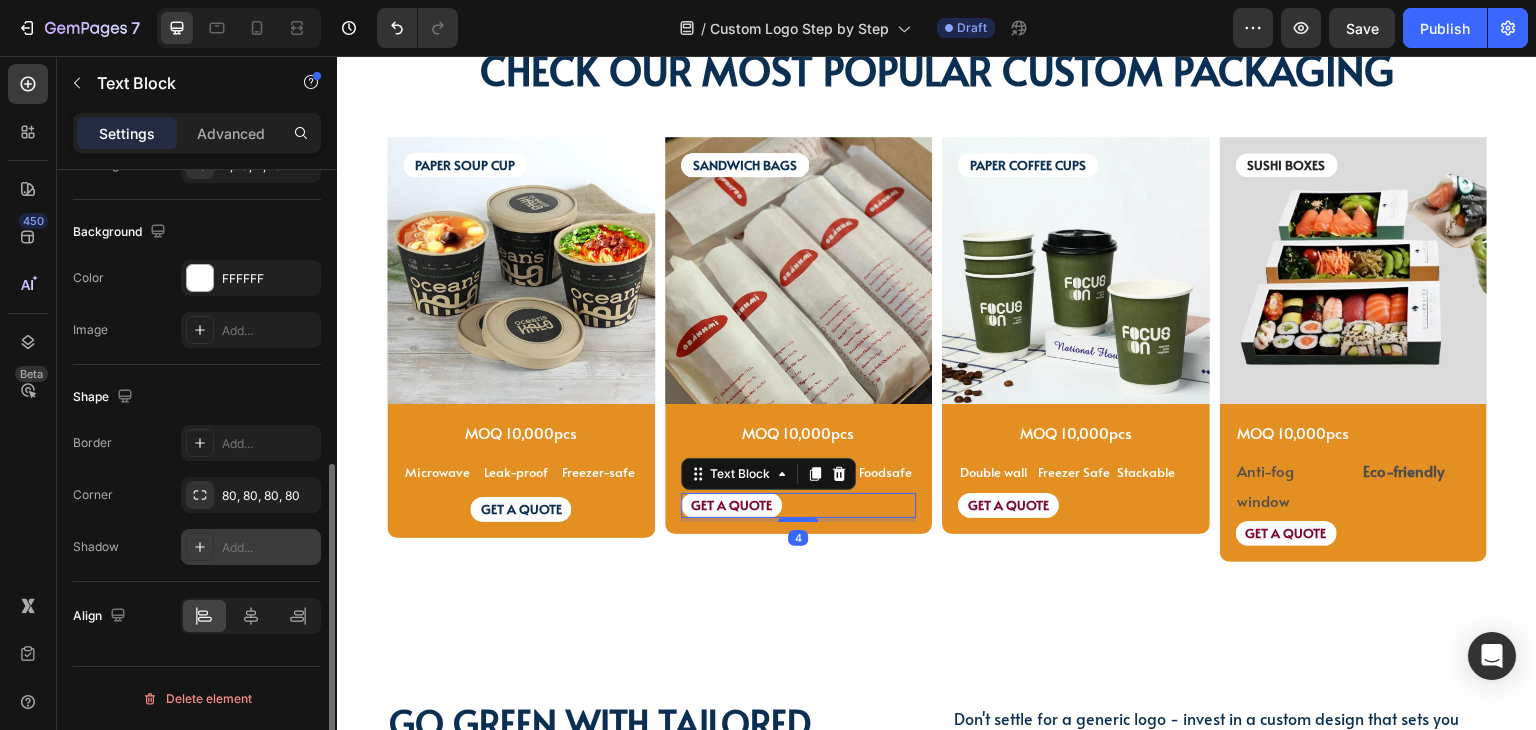 scroll, scrollTop: 566, scrollLeft: 0, axis: vertical 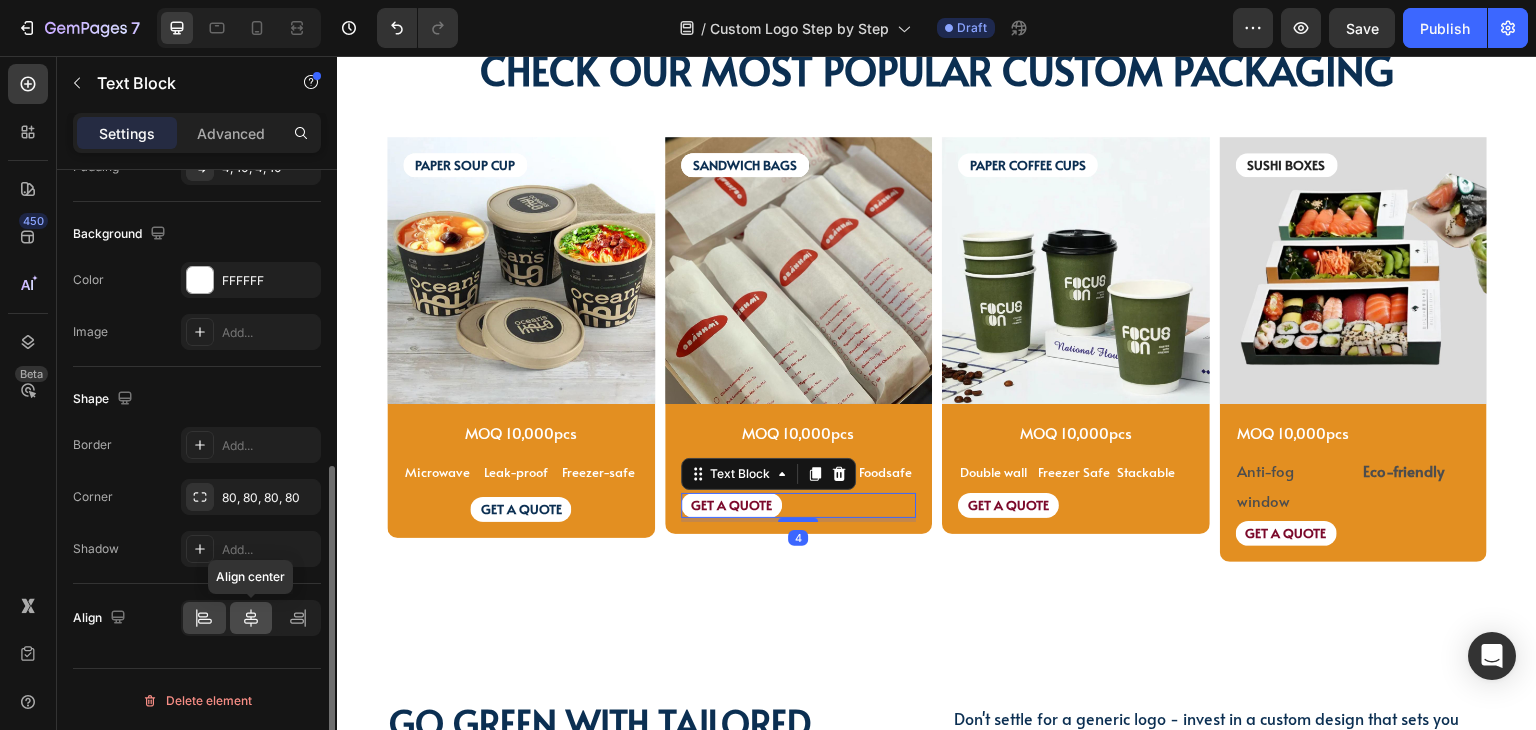 click 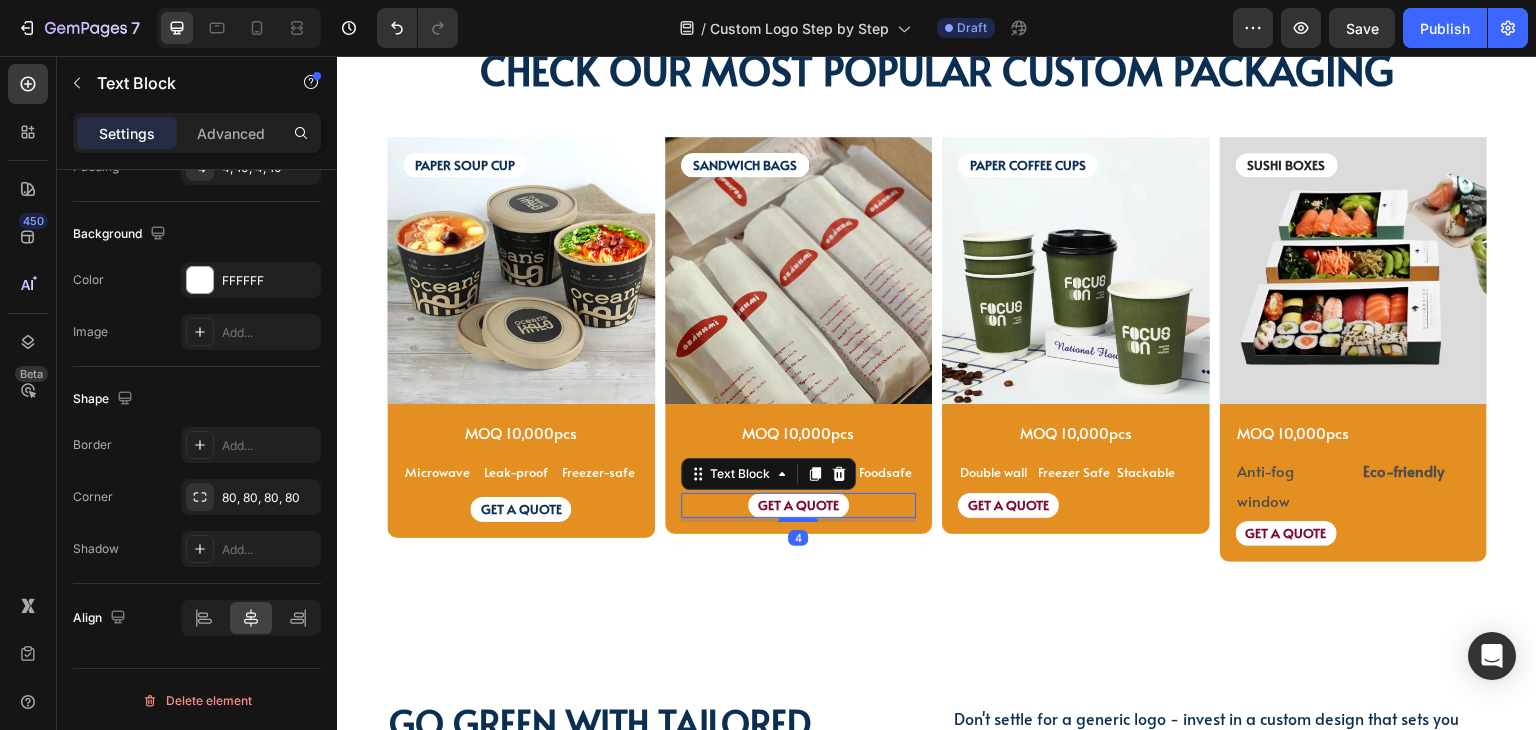 click on "GET A QUOTE" at bounding box center (798, 505) 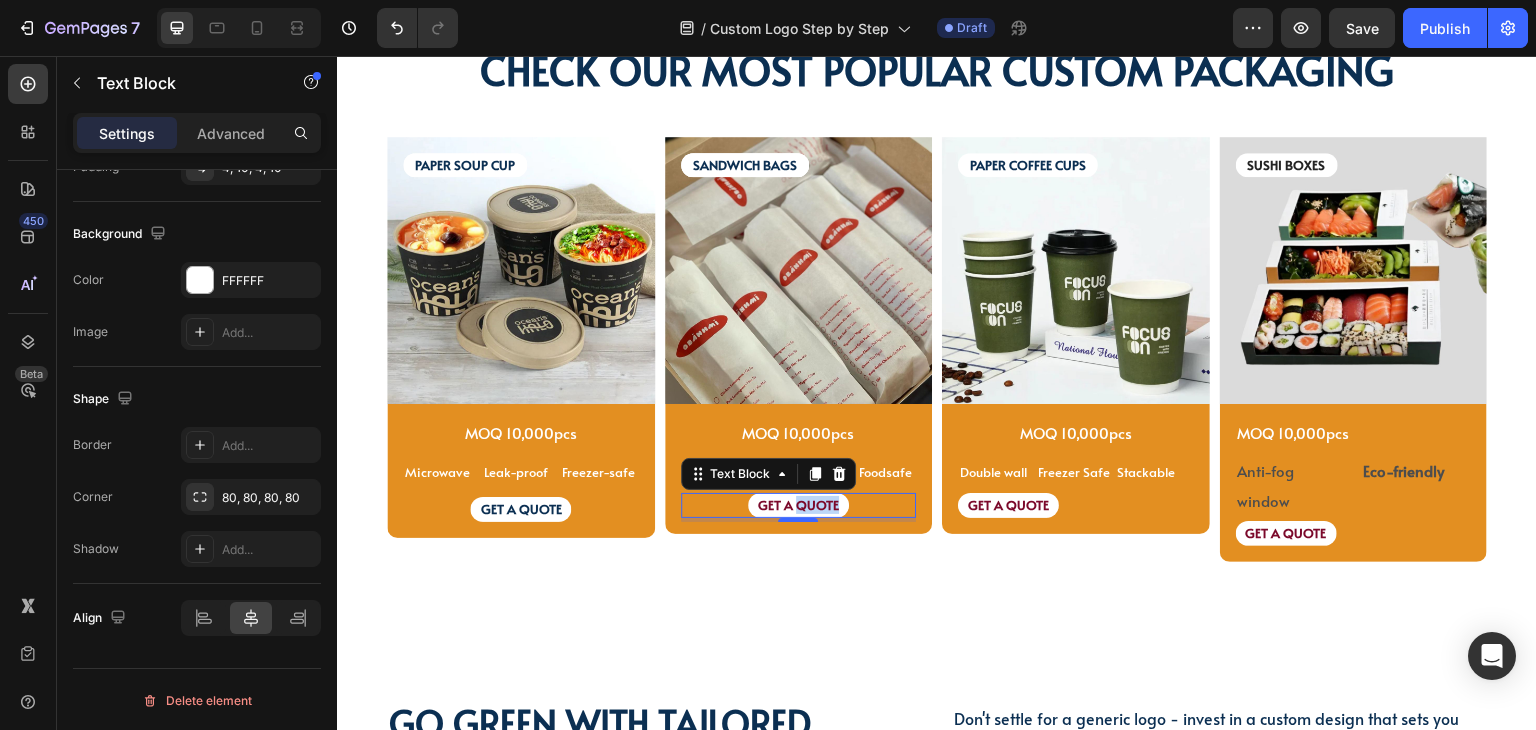 click on "GET A QUOTE" at bounding box center [798, 505] 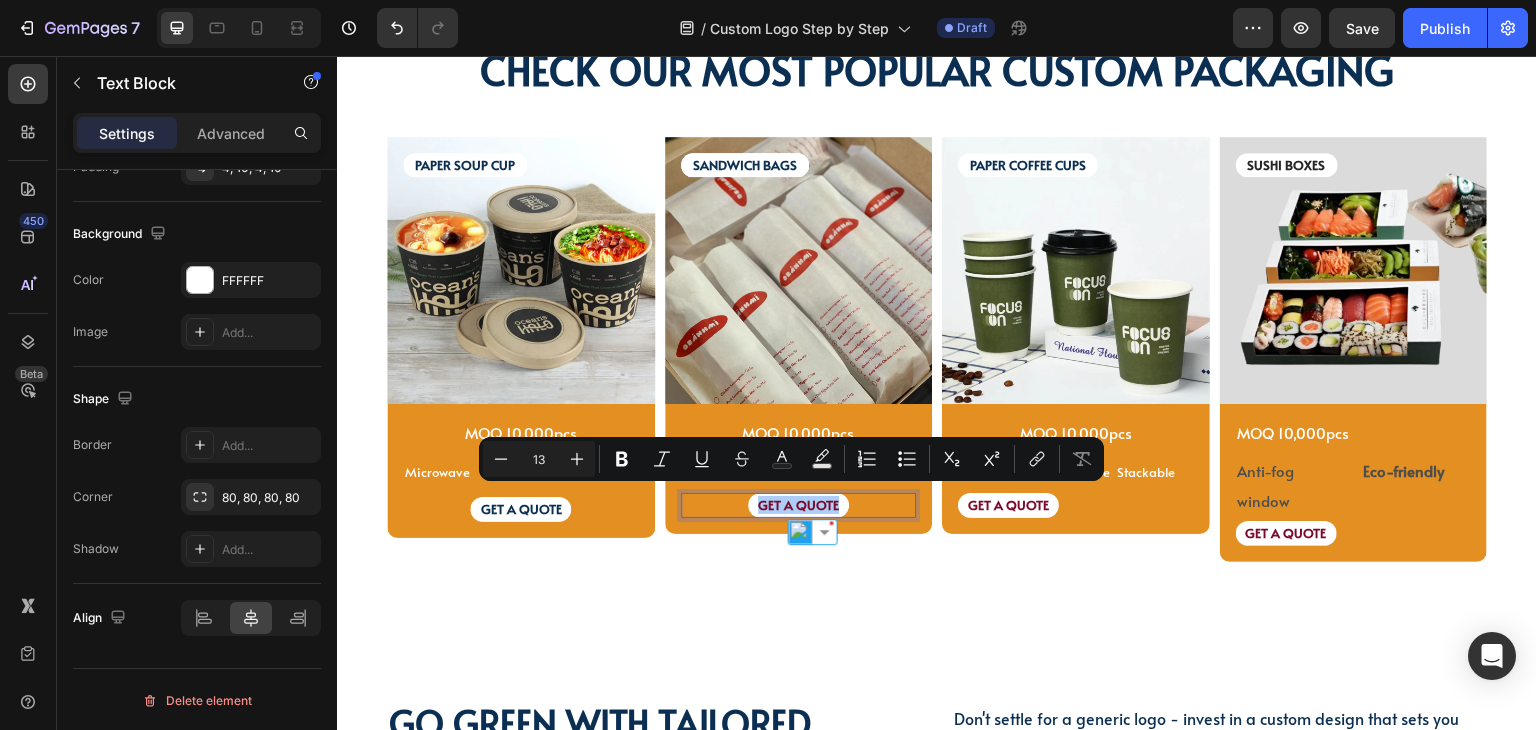 click on "Settings Advanced" at bounding box center (197, 133) 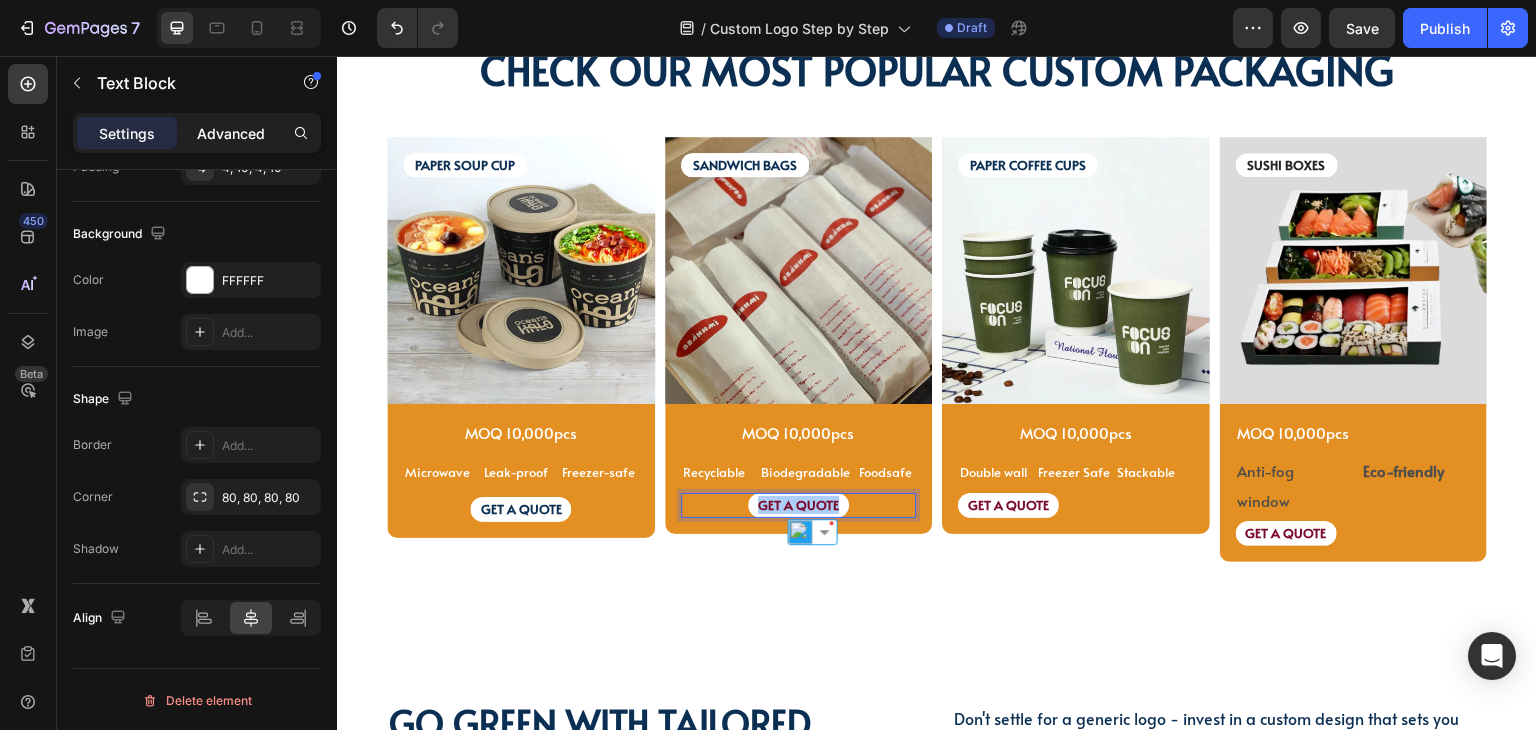 click on "Advanced" at bounding box center [231, 133] 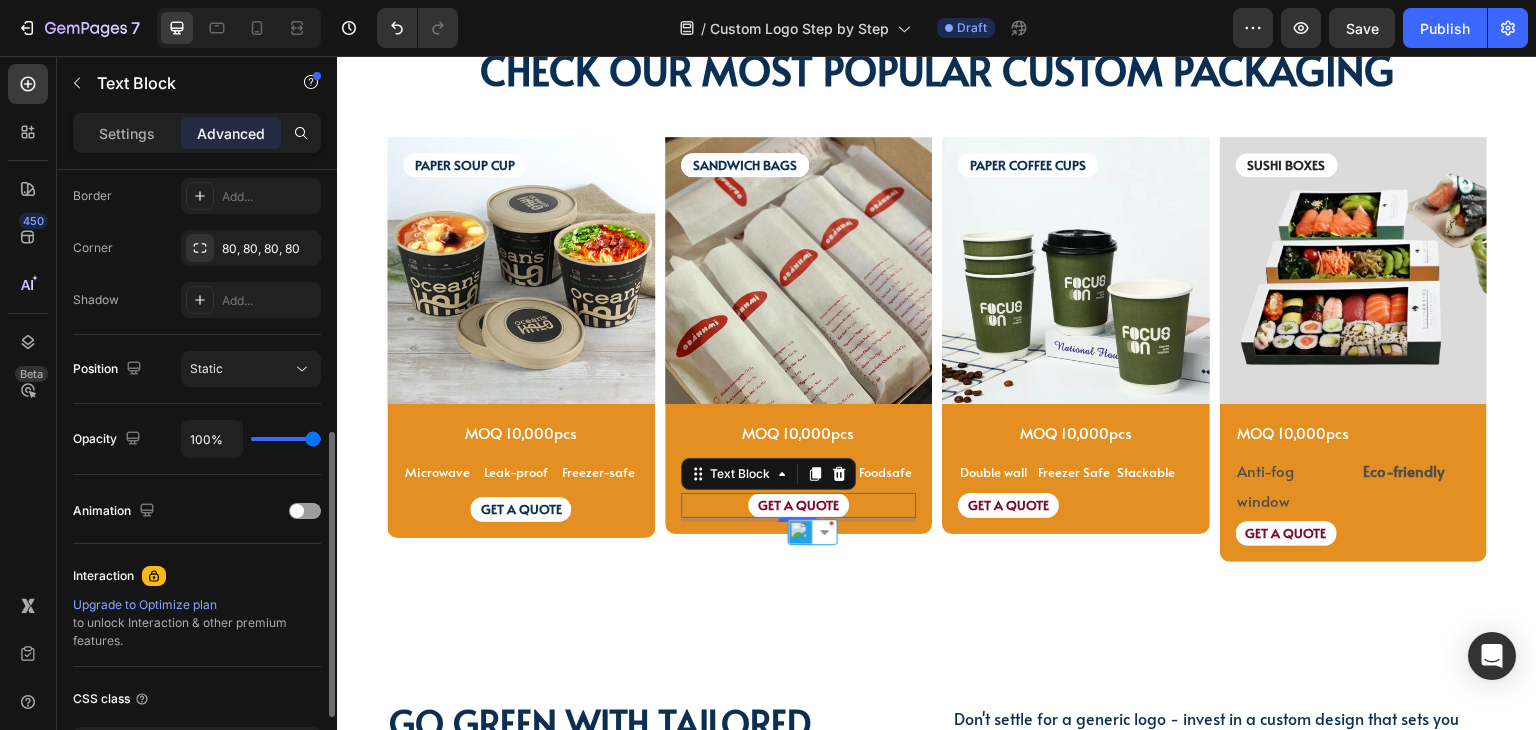 scroll, scrollTop: 0, scrollLeft: 0, axis: both 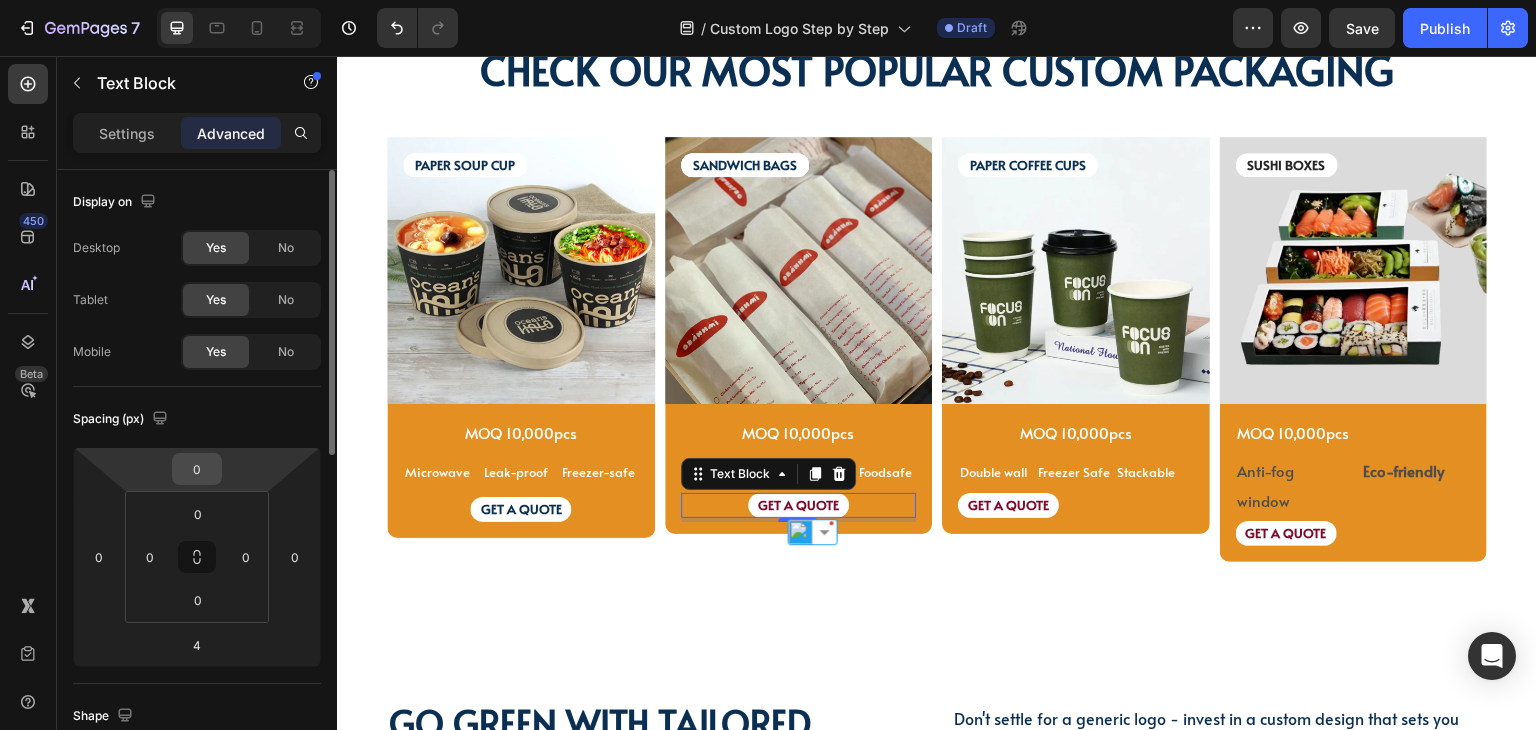 click on "0" at bounding box center [197, 469] 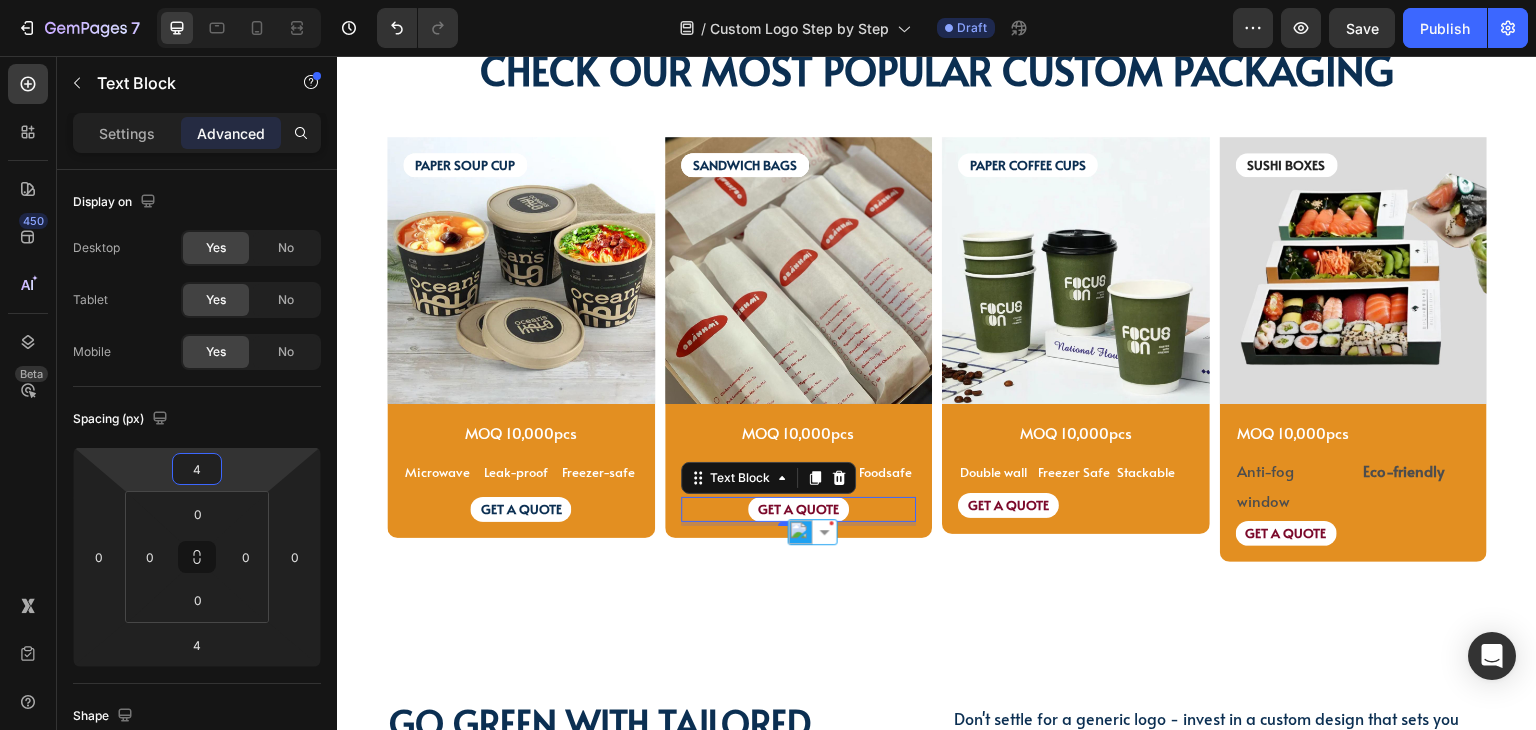 type on "4" 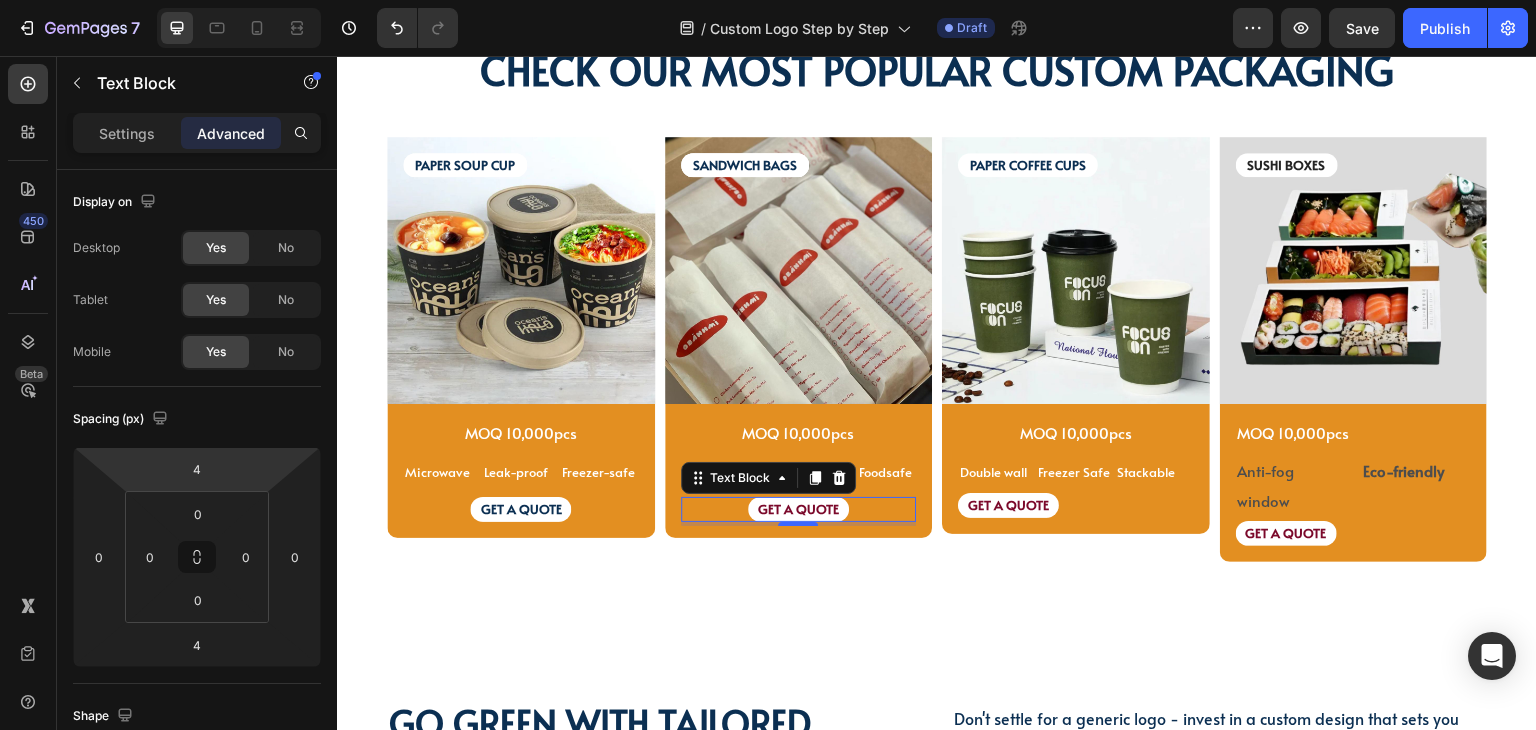 click on "GET A QUOTE" at bounding box center (798, 509) 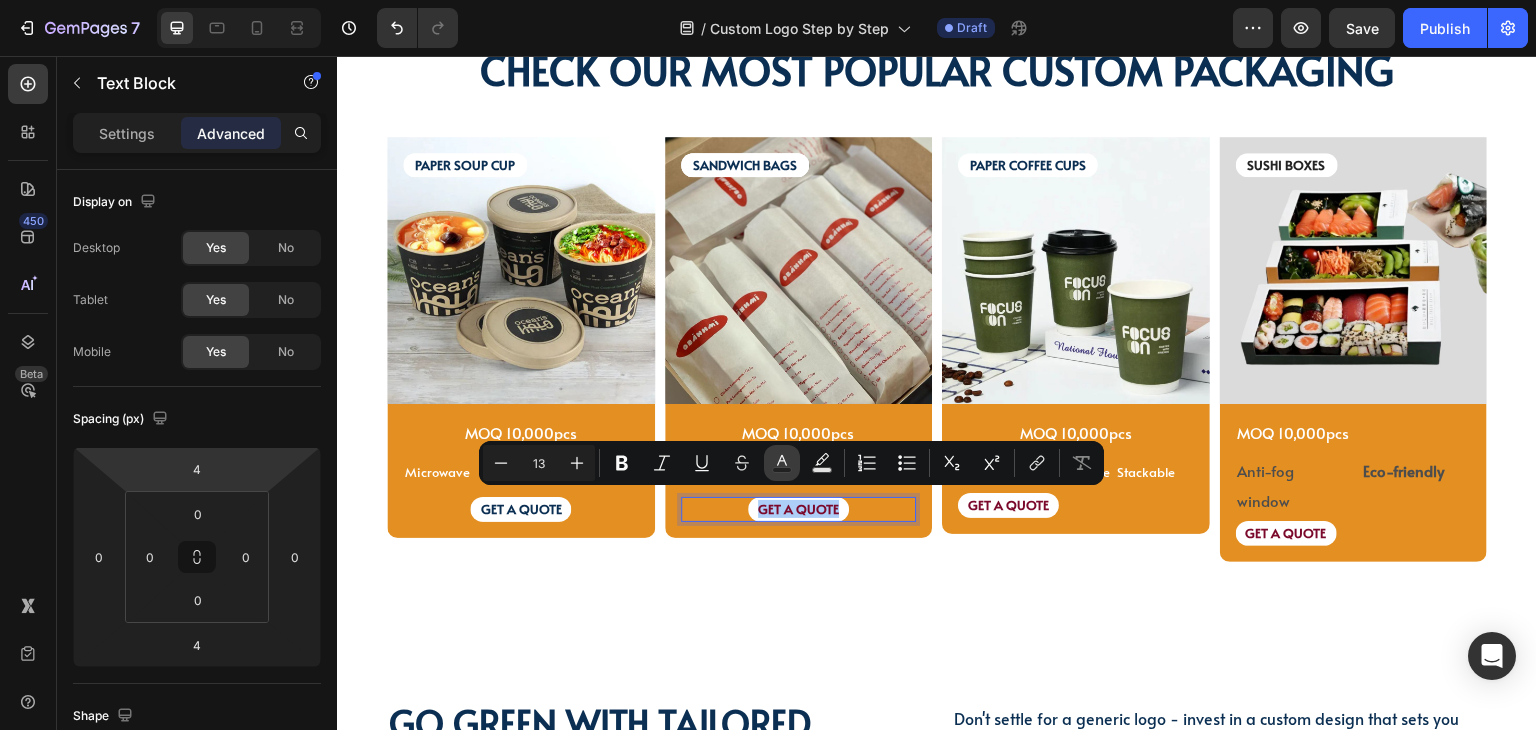 click 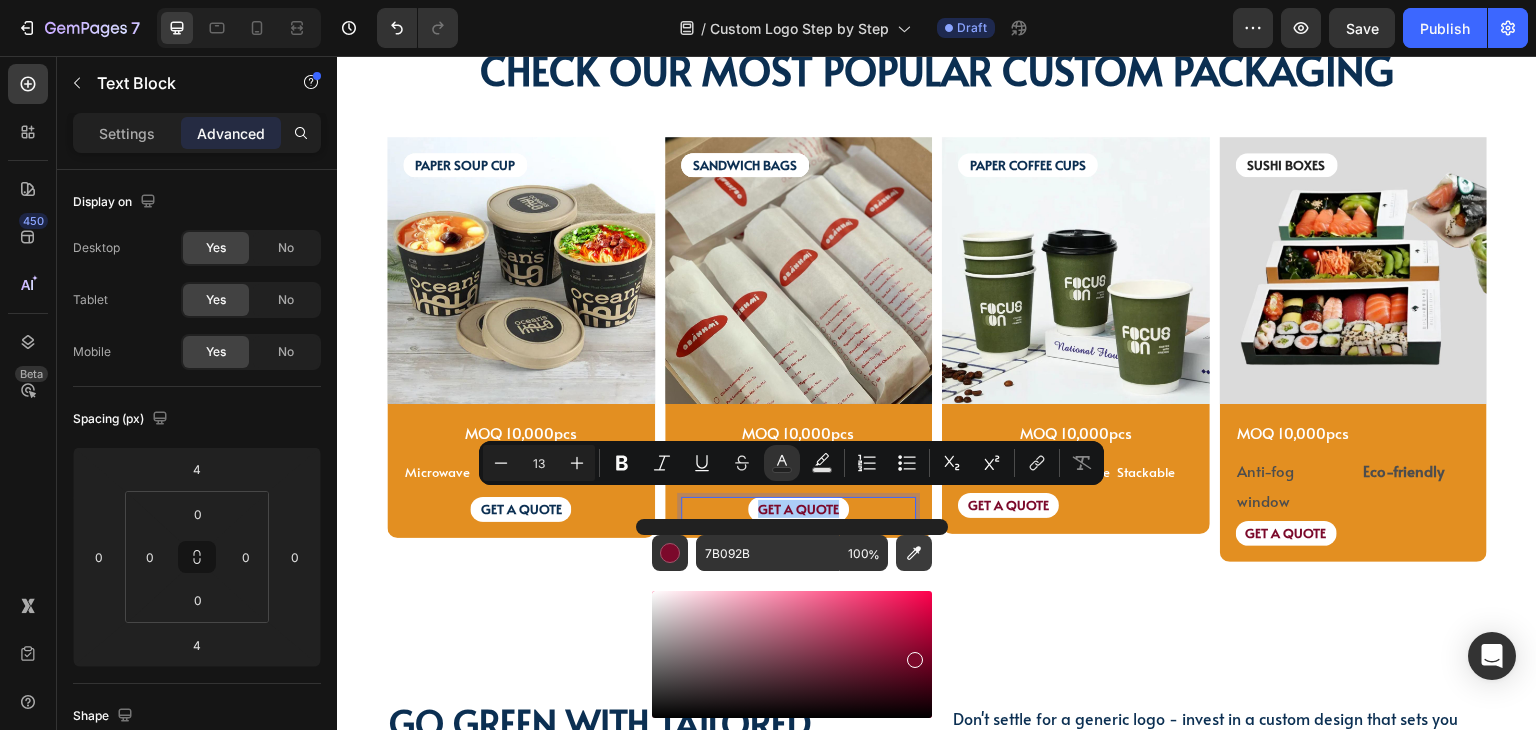 click 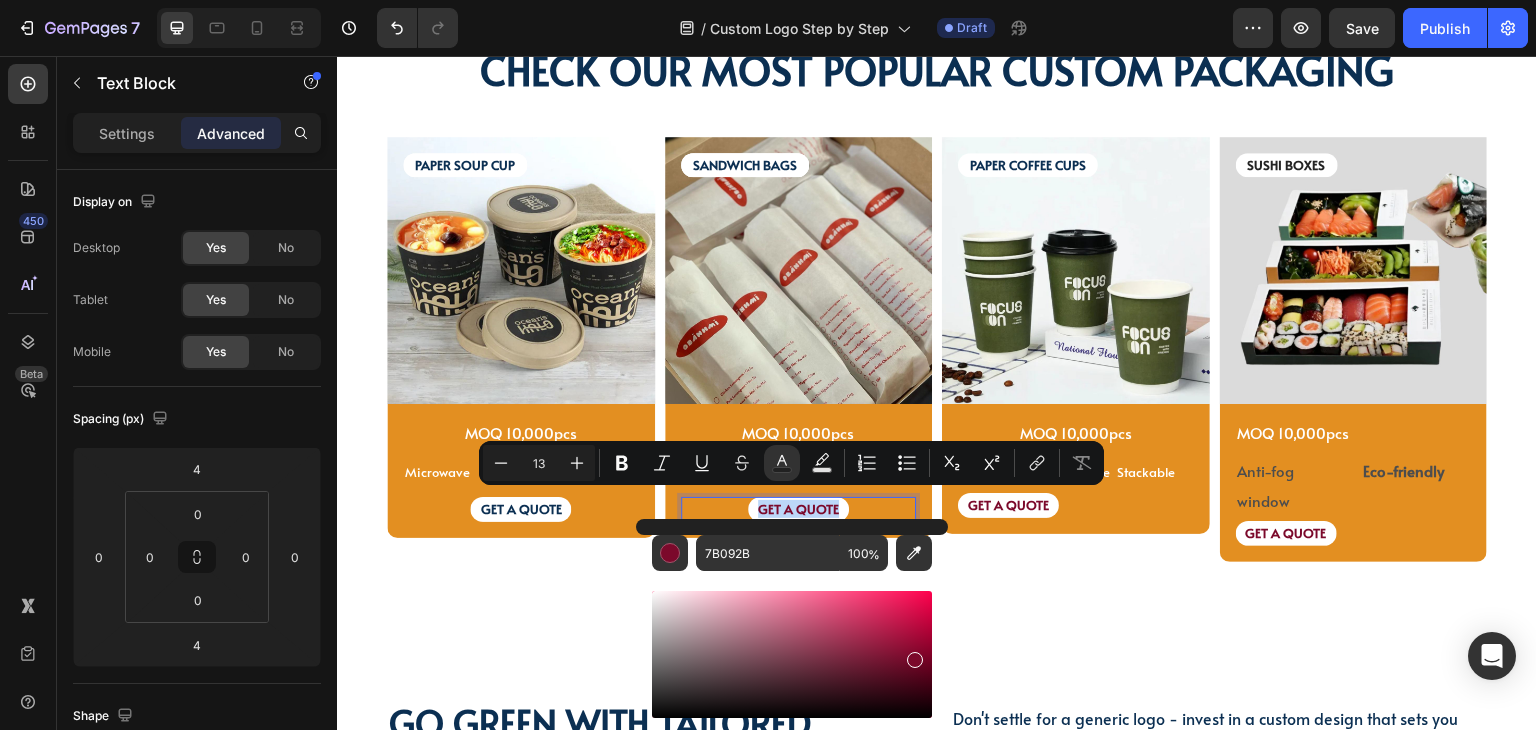 type on "0B2F52" 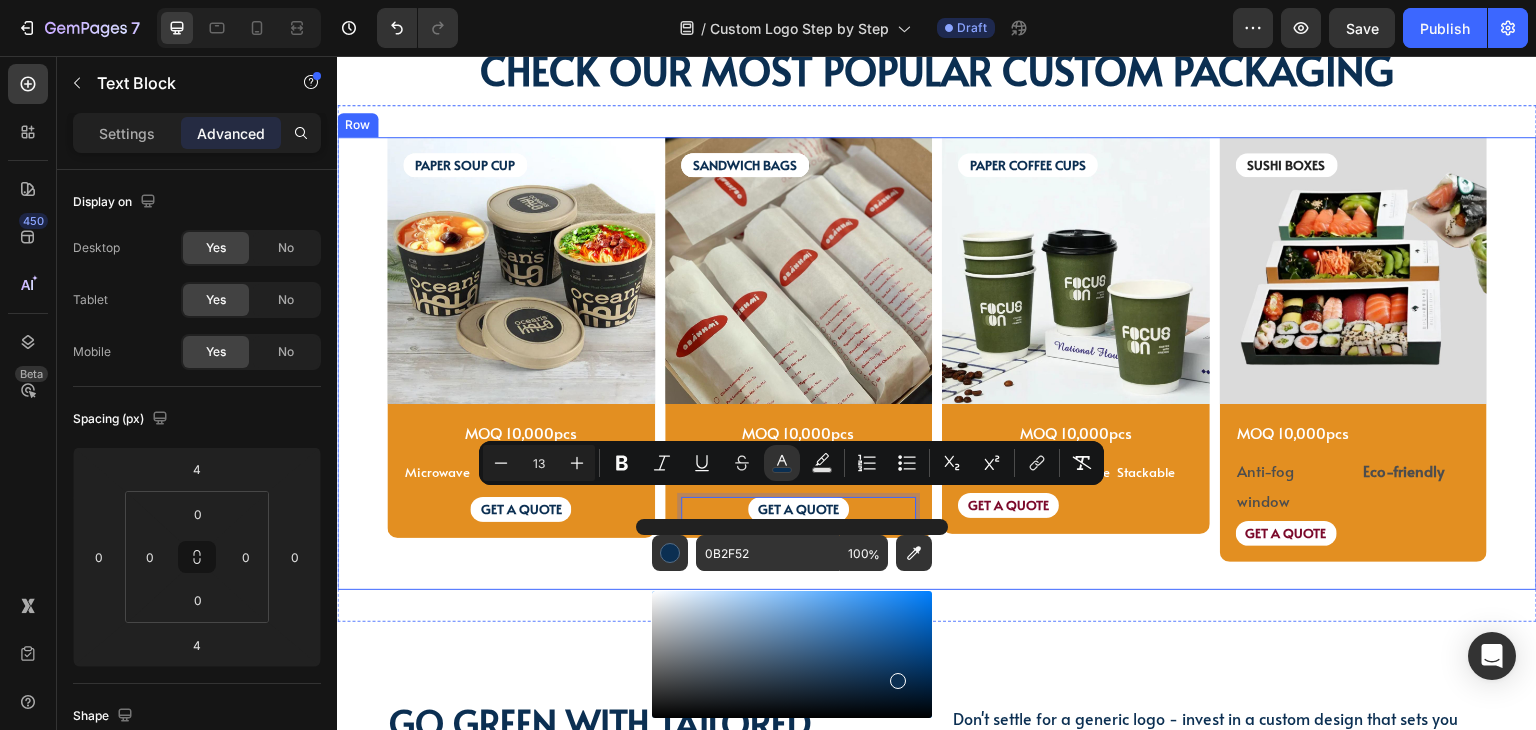 click on "PAPER SOUP CUP Text Block PAPER SOUP CUP Text Block Image MOQ 10,000pcs Text Block Microwave  Text Block Leak-proof Text Block Freezer-safe Text Block Row GET A QUOTE Text Block Row Product SANDWICH BAGS Text Block SANDWICH BAGS Text Block SANDWICH BAGS Text Block Image MOQ 10,000pcs Text Block Recyclable Text Block Biodegradable Text Block Foodsafe Text Block Row GET A QUOTE Text Block   4 Row Product PAPER COFFEE CUPS Text Block Image MOQ 10,000pcs Text Block Row Double wall Text Block Freezer Safe Text Block Stackable Text Block Row GET A QUOTE Text Block Row Product SUSHI BOXES Text Block Image MOQ 10,000pcs Text Block Anti-fog window Text Block Eco-friendly Text Block Row GET A QUOTE Text Block Row Product Row" at bounding box center (937, 364) 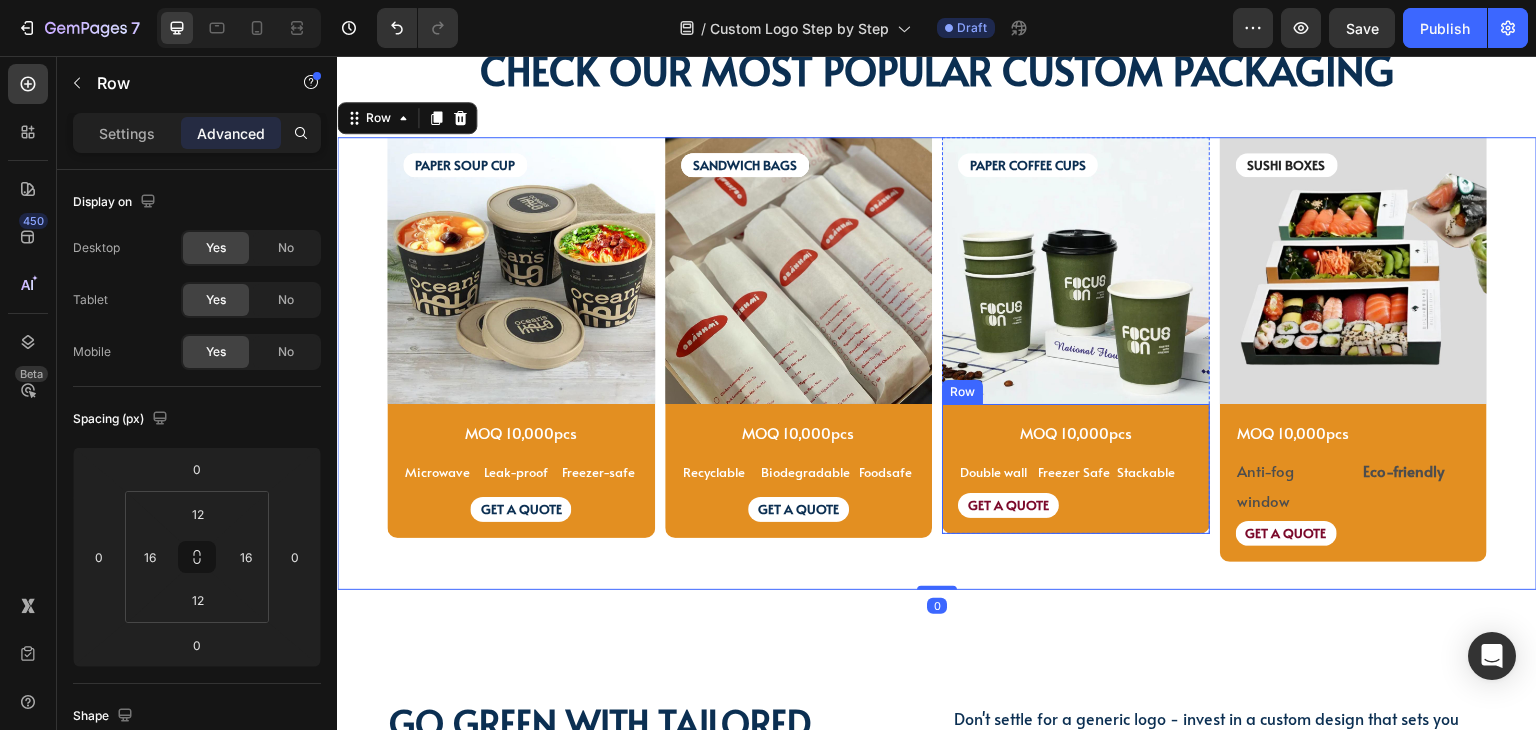 click on "MOQ 10,000pcs Text Block Row Double wall Text Block Freezer Safe Text Block Stackable Text Block Row GET A QUOTE Text Block" at bounding box center [1076, 469] 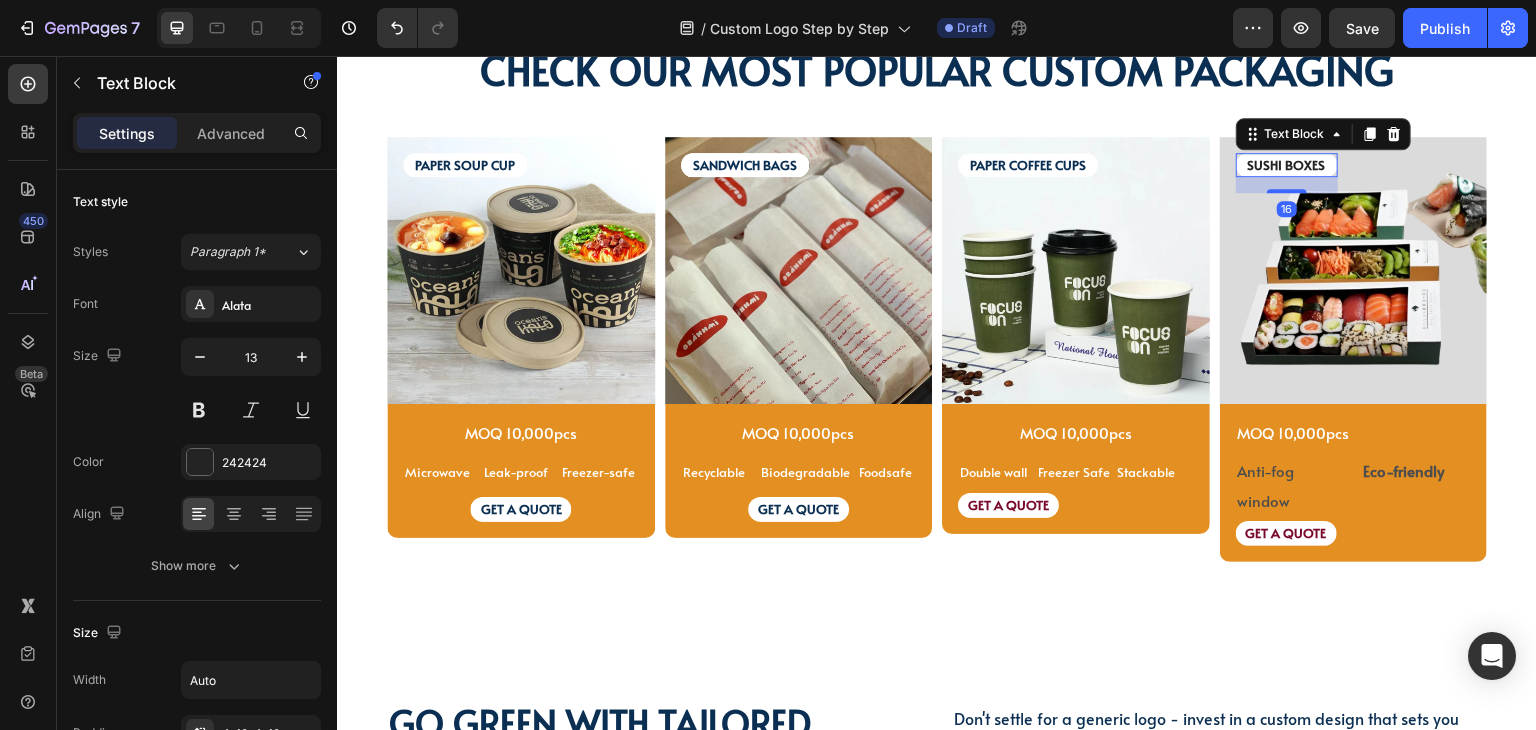 click on "SUSHI BOXES" at bounding box center [1287, 165] 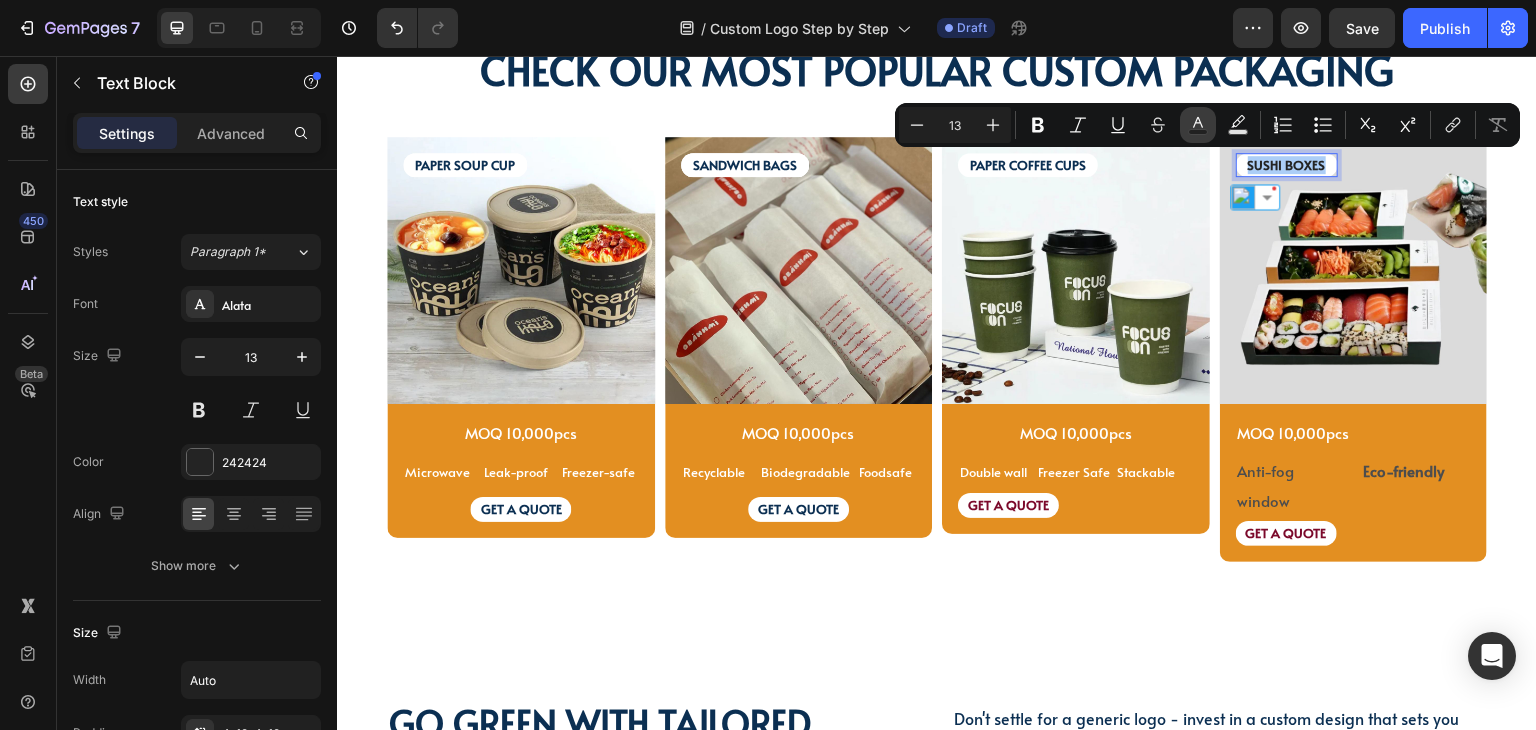 click 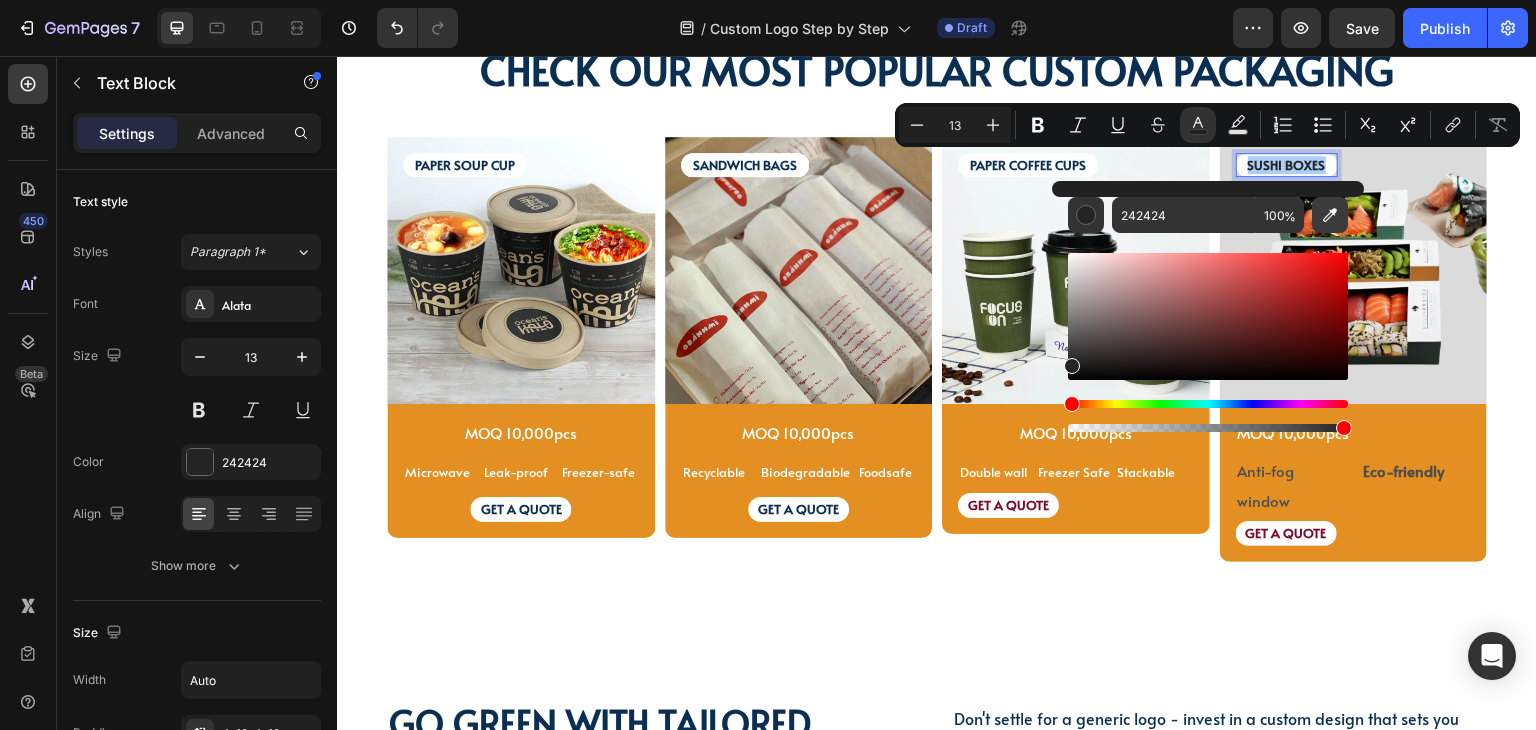 click 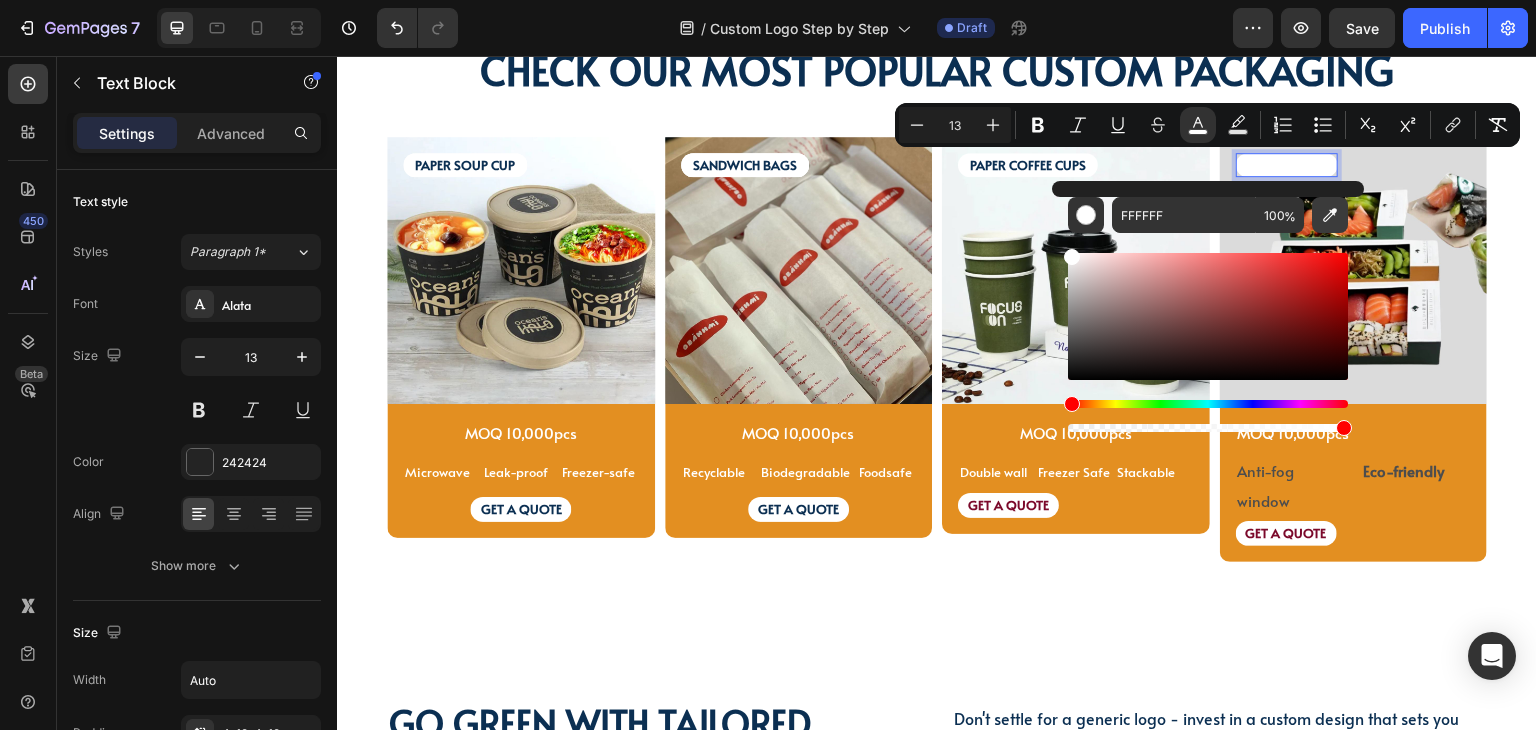 click 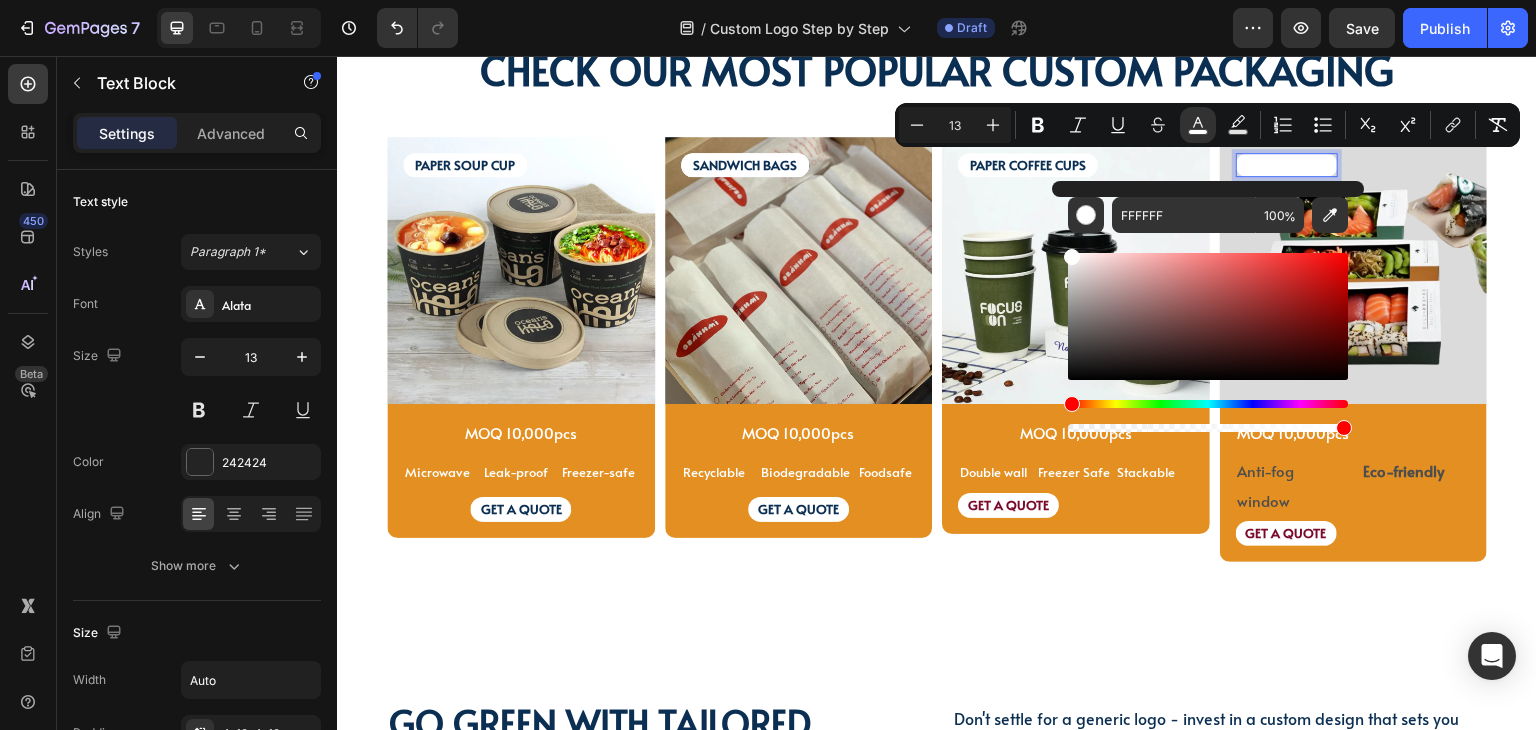 type on "0B2F52" 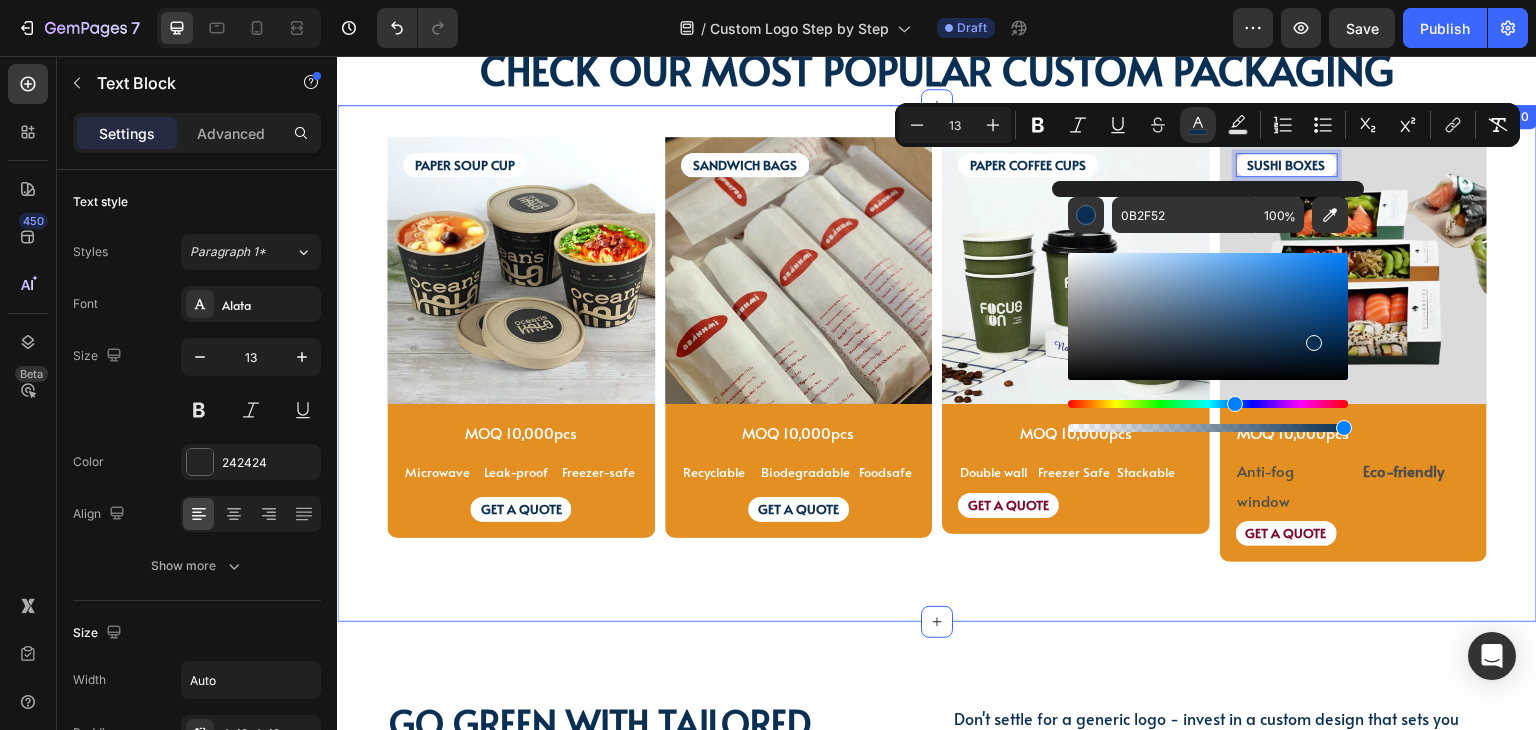 click on "PAPER SOUP CUP Text Block PAPER SOUP CUP Text Block Image MOQ 10,000pcs Text Block Microwave  Text Block Leak-proof Text Block Freezer-safe Text Block Row GET A QUOTE Text Block Row Product SANDWICH BAGS Text Block SANDWICH BAGS Text Block SANDWICH BAGS Text Block Image MOQ 10,000pcs Text Block Recyclable Text Block Biodegradable Text Block Foodsafe Text Block Row GET A QUOTE Text Block Row Product PAPER COFFEE CUPS Text Block Image MOQ 10,000pcs Text Block Row Double wall Text Block Freezer Safe Text Block Stackable Text Block Row GET A QUOTE Text Block Row Product SUSHI BOXES Text Block   16 Image MOQ 10,000pcs Text Block Anti-fog window Text Block Eco-friendly Text Block Row GET A QUOTE Text Block Row Product Row Row Section 10" at bounding box center [937, 364] 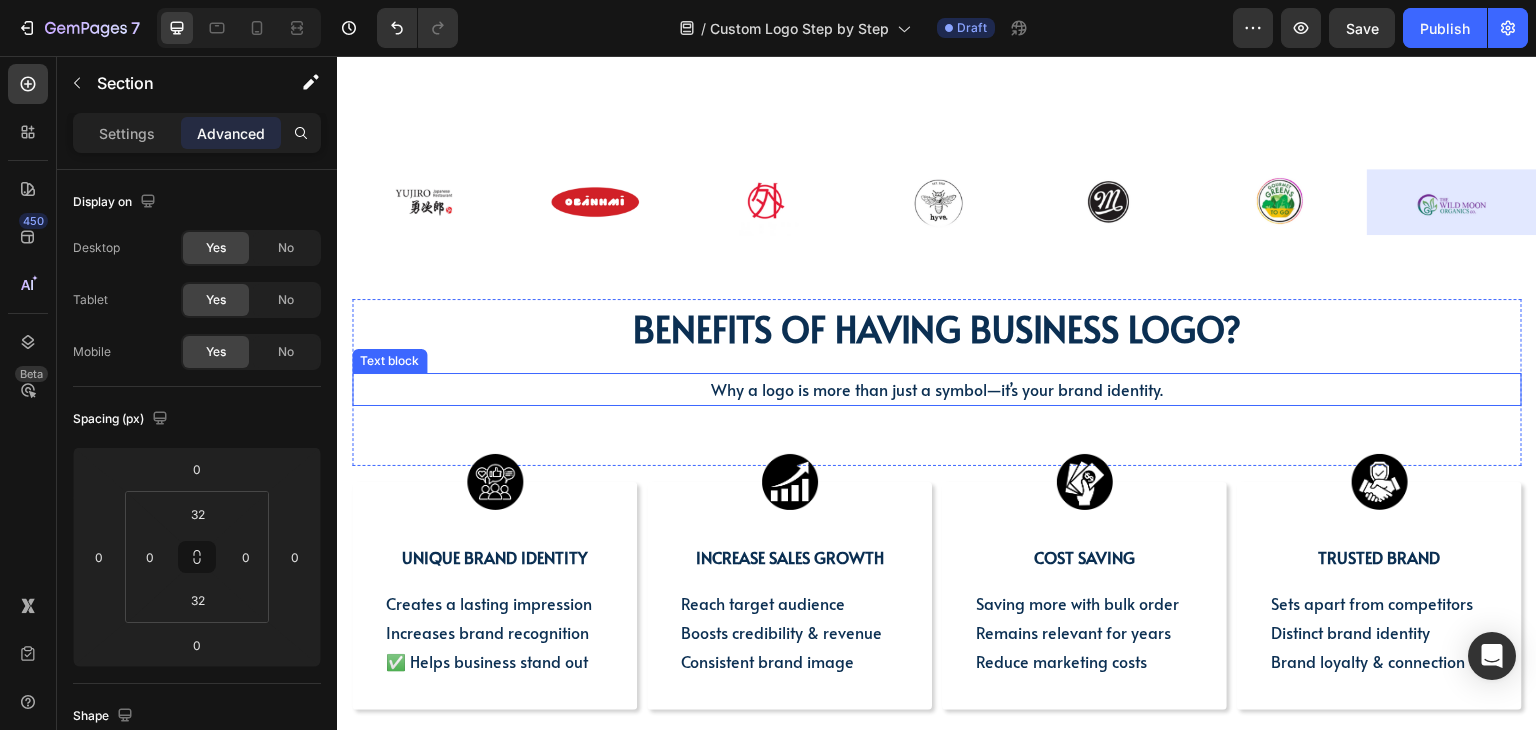 scroll, scrollTop: 1008, scrollLeft: 0, axis: vertical 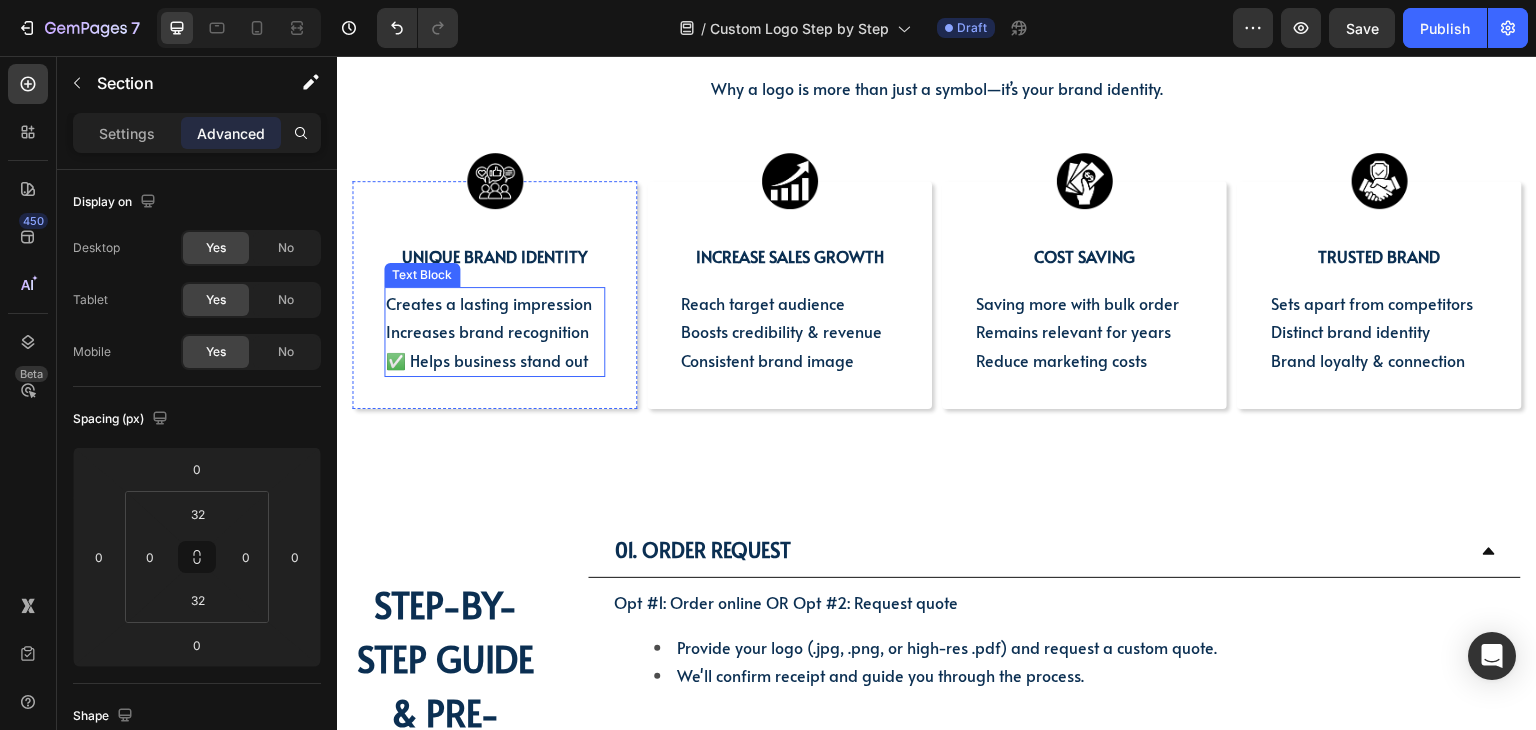 click on "✅ Helps business stand out" at bounding box center [487, 360] 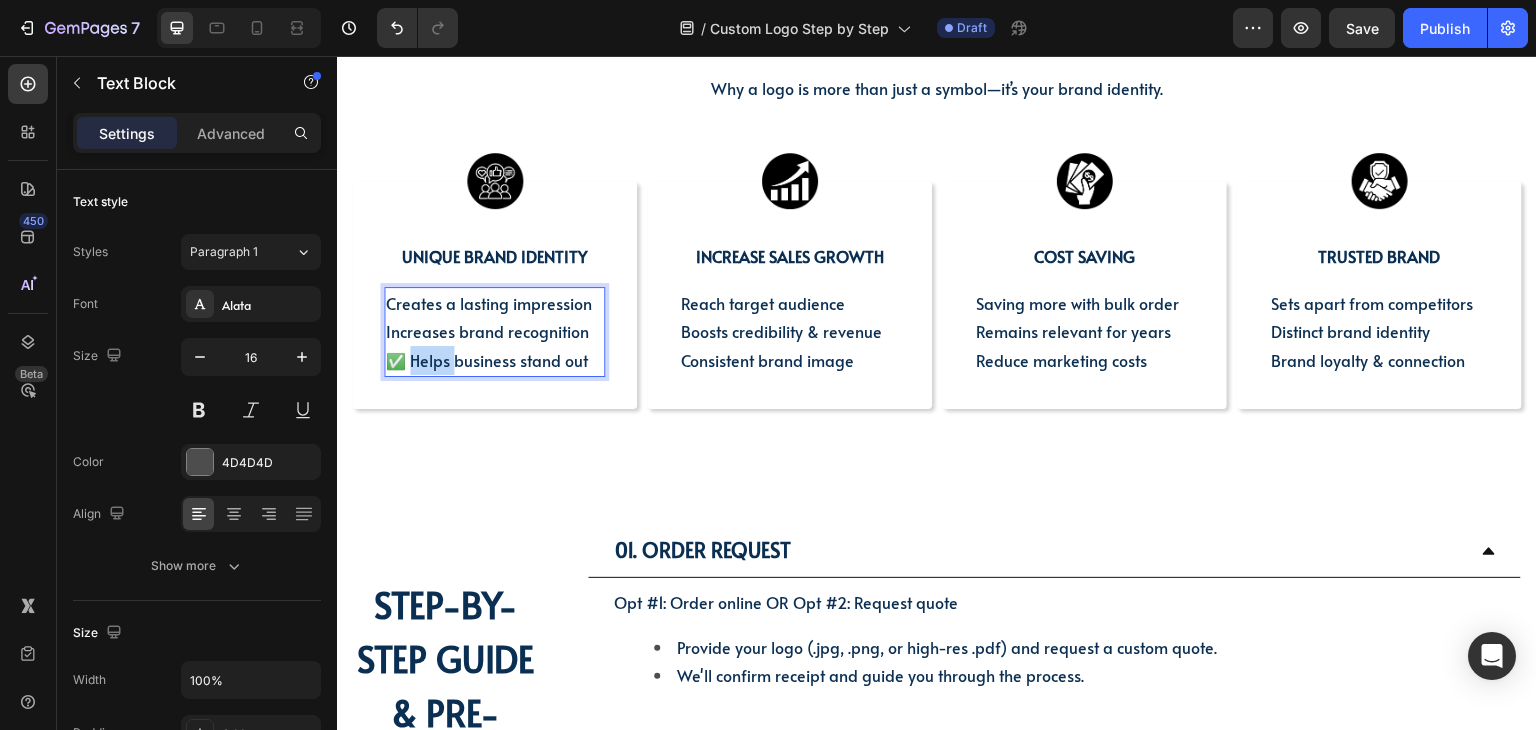 click on "✅ Helps business stand out" at bounding box center [487, 360] 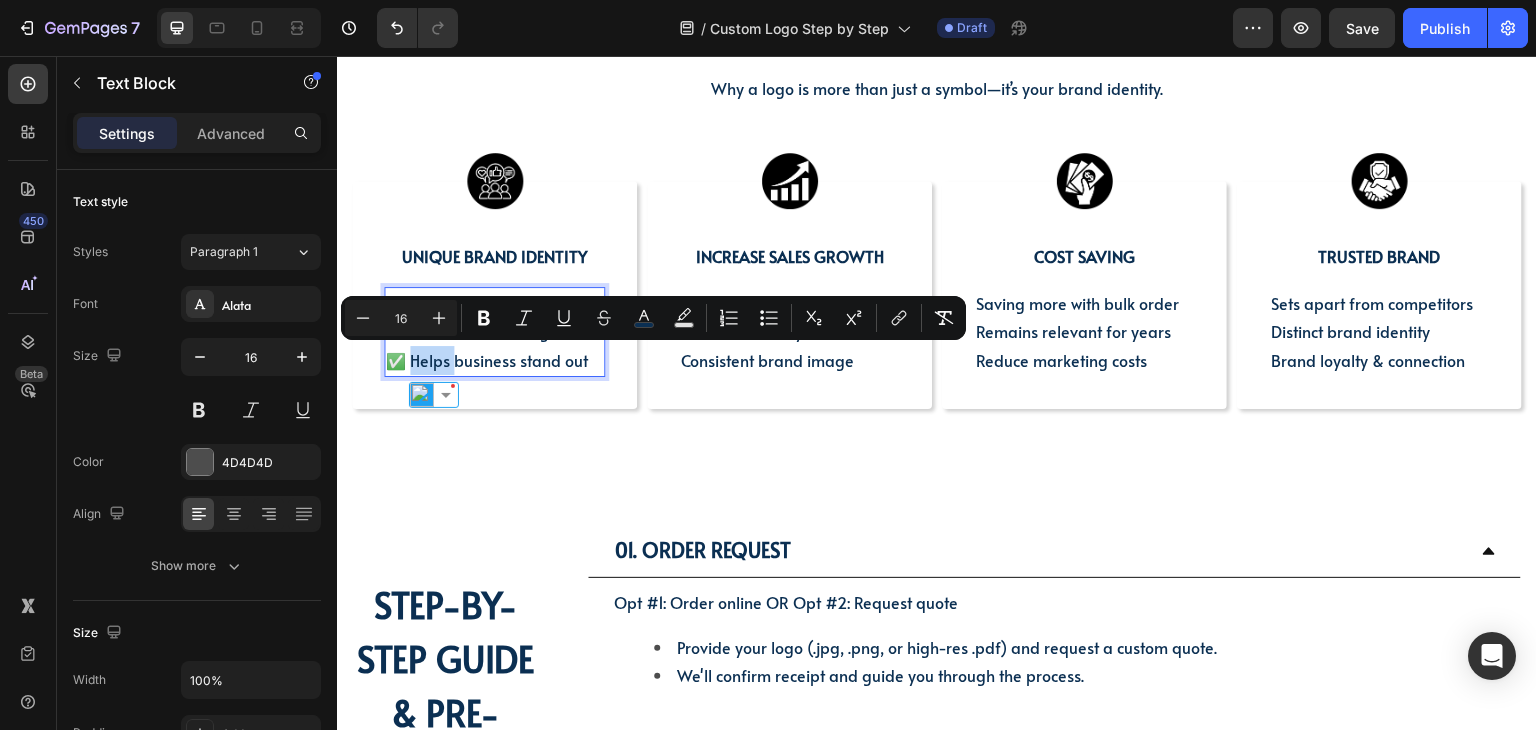 click on "✅ Helps business stand out" at bounding box center (487, 360) 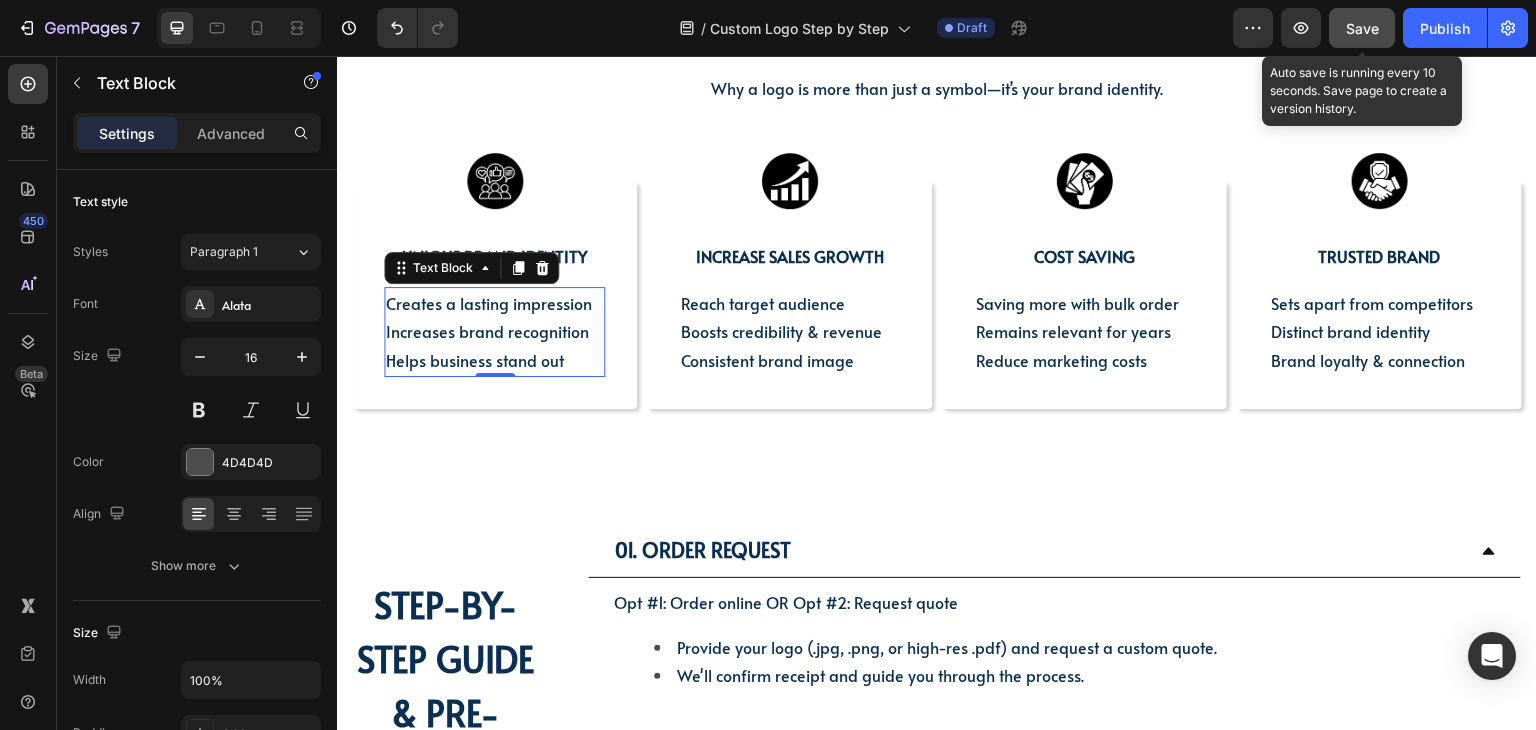 click on "Save" 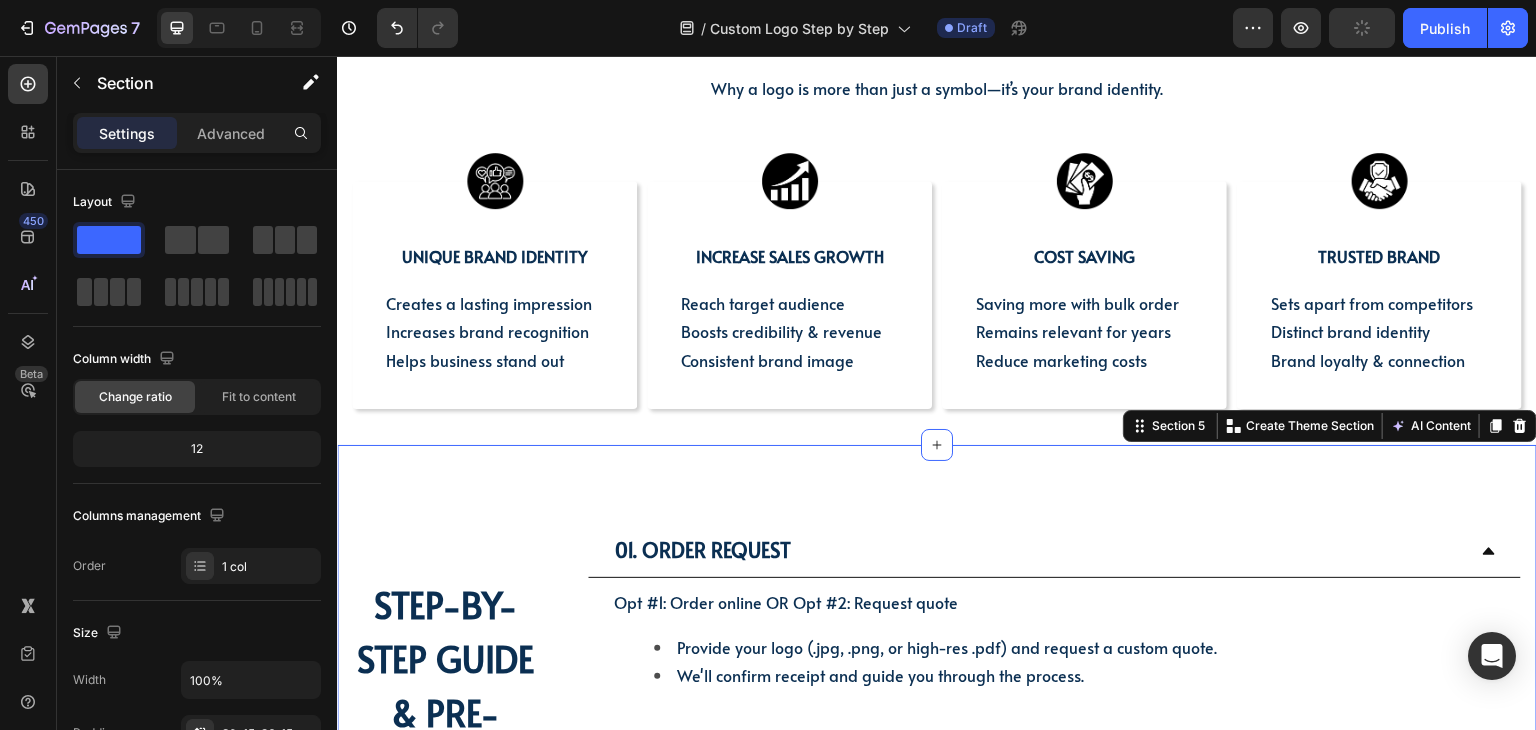 click on "01. Order Request Opt #1: Order online OR Opt #2: Request quote  Provide your logo (.jpg, .png, or high-res .pdf) and request a custom quote. We'll confirm receipt and guide you through the process. Text Block
02. Confirm Order
03. Design Approval
04. Production & Delivery Accordion STEP-BY-STEP GUIDE & PRE-ORDER DELIVERY Heading Row Once the quote is approved and payment is received, we'll contact you to confirm your logo design and provide you with a final production timeline. Due to a shortage of staffs & also suppliers’ chain, it may take us a little longer than usual. Please don't worry, we'll be in touch within 2-5 business days. Text Block Section 5   Create Theme Section AI Content Write with GemAI What would you like to describe here? Tone and Voice Persuasive Product Custom Jewelry Paper Bags with Ribbon Handles – Ideal for Gifts & Retail Show more" at bounding box center [937, 761] 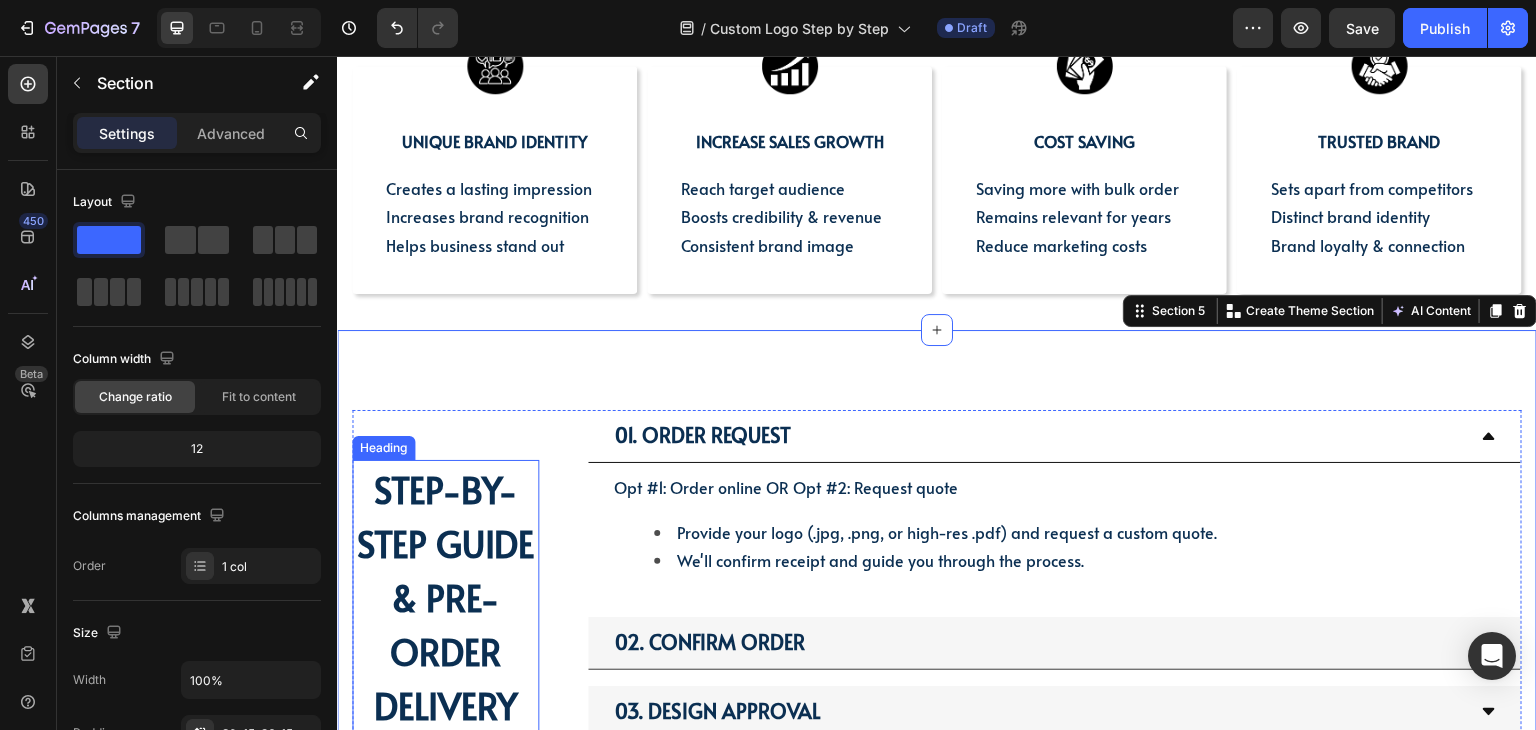 scroll, scrollTop: 1308, scrollLeft: 0, axis: vertical 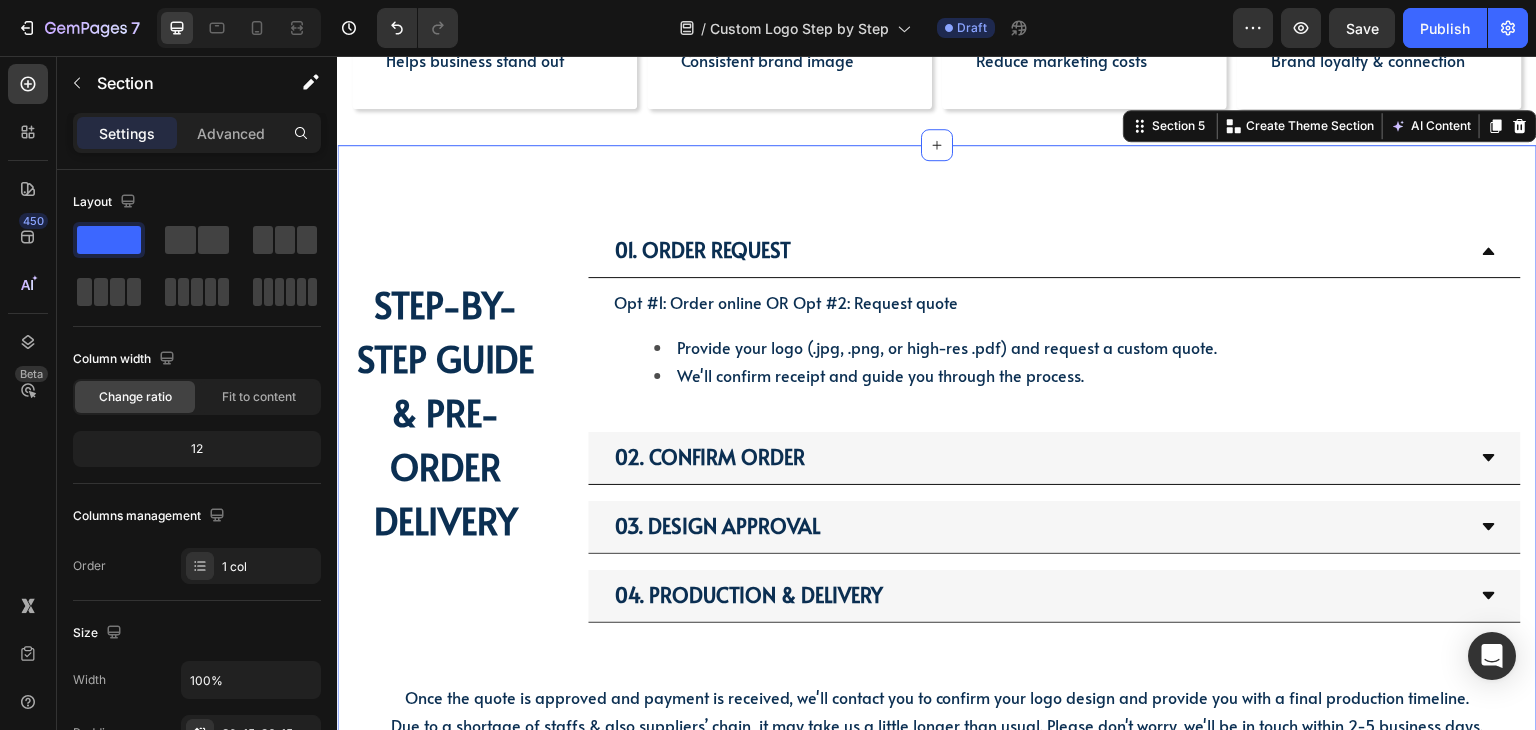 click on "01. Order Request Opt #1: Order online OR Opt #2: Request quote  Provide your logo (.jpg, .png, or high-res .pdf) and request a custom quote. We'll confirm receipt and guide you through the process. Text Block
02. Confirm Order
03. Design Approval
04. Production & Delivery Accordion STEP-BY-STEP GUIDE & PRE-ORDER DELIVERY Heading Row Once the quote is approved and payment is received, we'll contact you to confirm your logo design and provide you with a final production timeline. Due to a shortage of staffs & also suppliers’ chain, it may take us a little longer than usual. Please don't worry, we'll be in touch within 2-5 business days. Text Block Section 5   Create Theme Section AI Content Write with GemAI What would you like to describe here? Tone and Voice Persuasive Product Custom Jewelry Paper Bags with Ribbon Handles – Ideal for Gifts & Retail Show more" at bounding box center (937, 461) 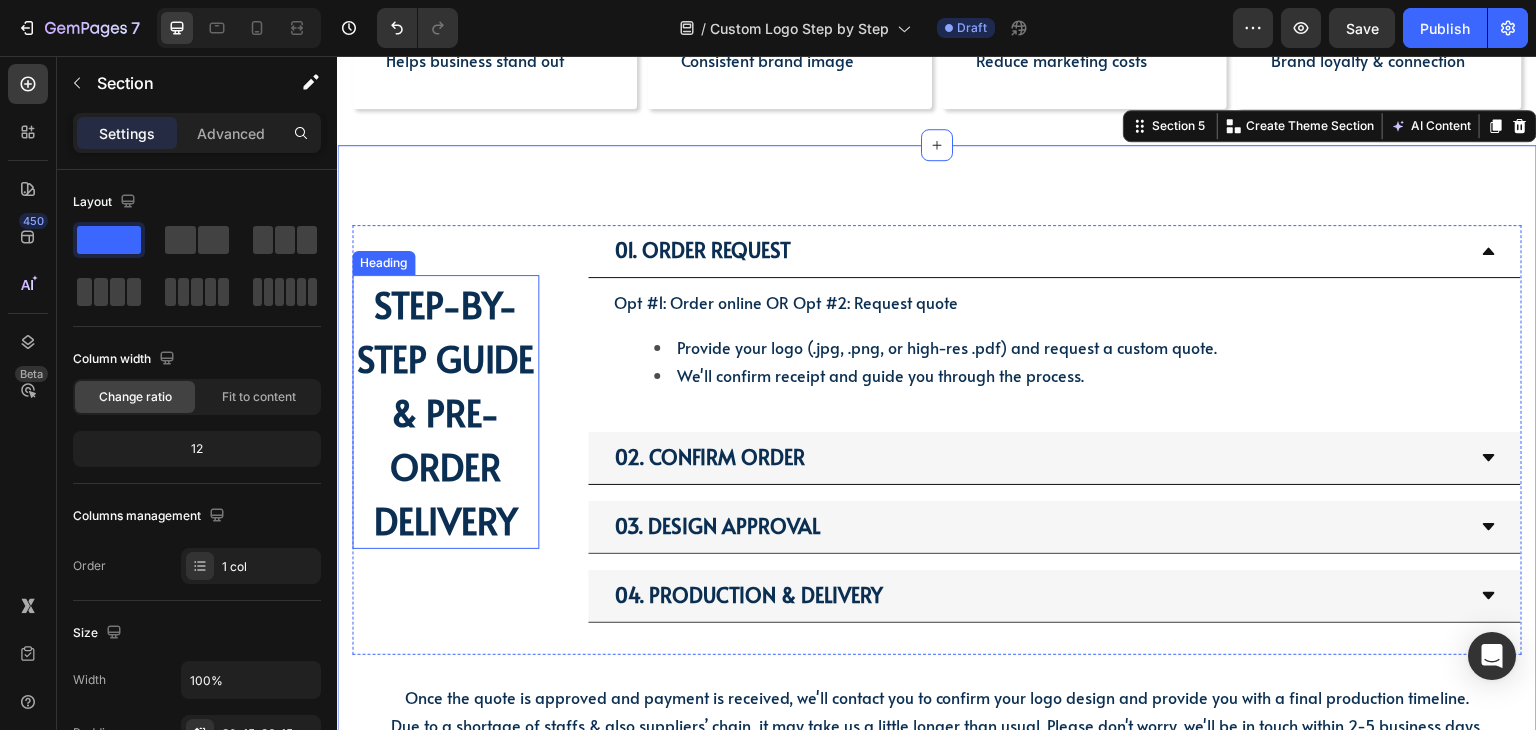 scroll, scrollTop: 1508, scrollLeft: 0, axis: vertical 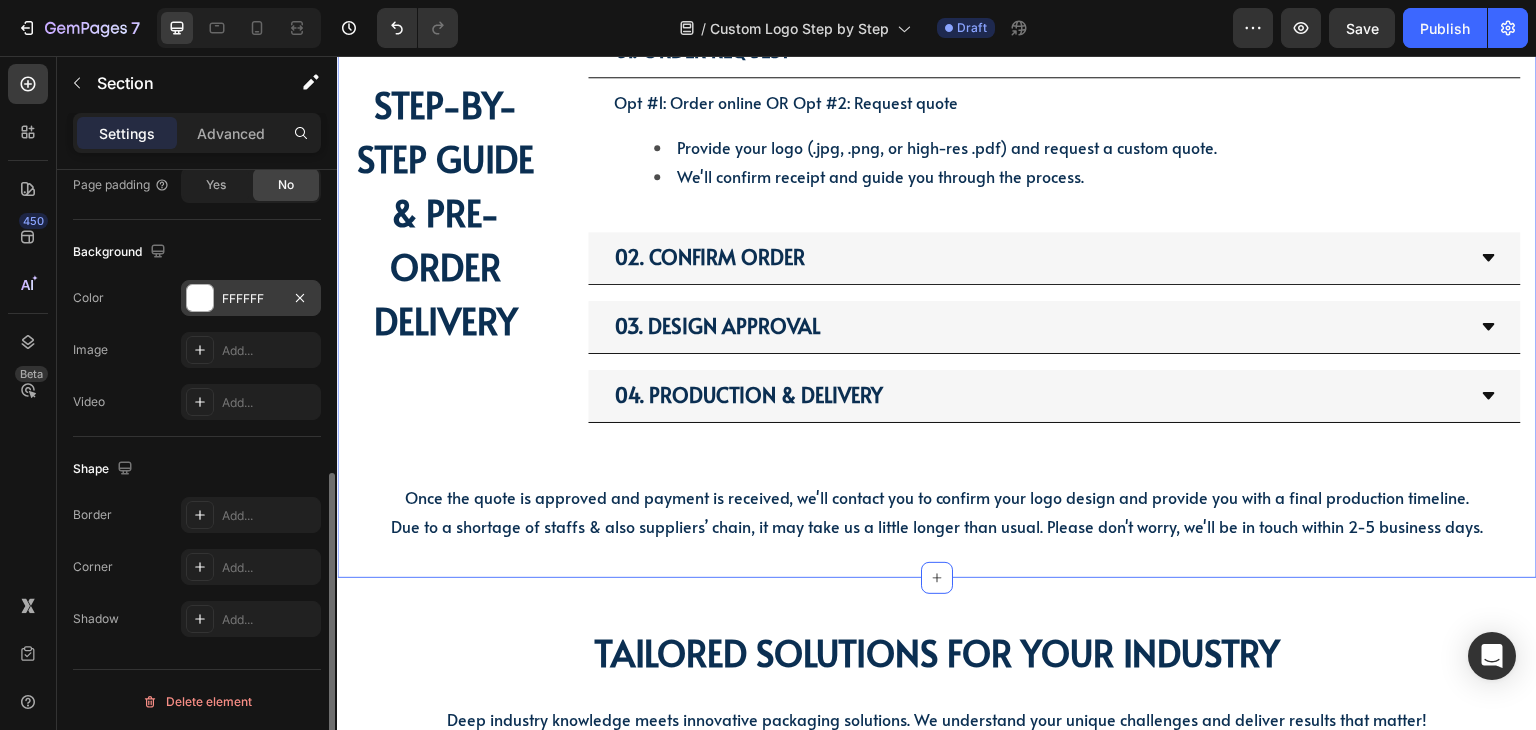 click at bounding box center (200, 298) 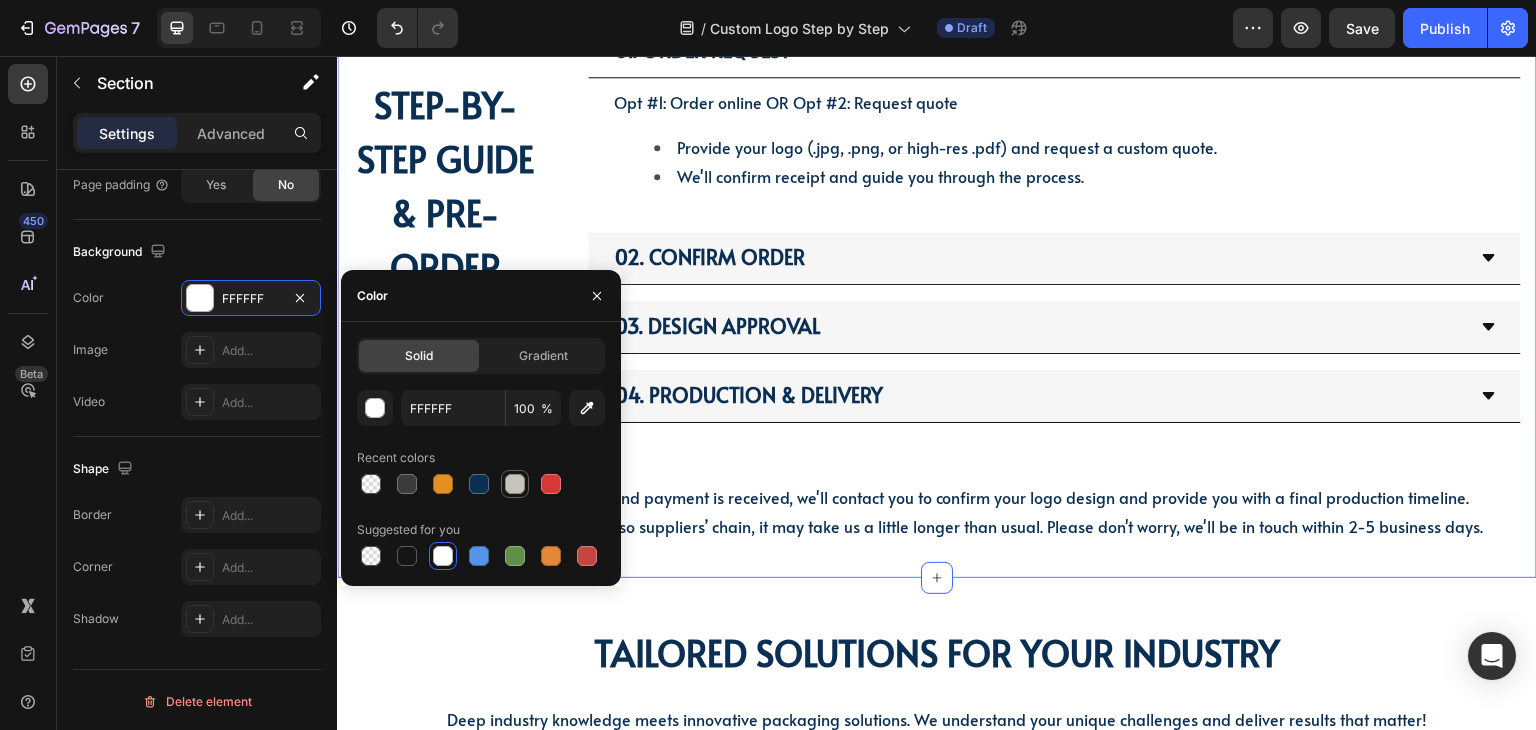 click at bounding box center [515, 484] 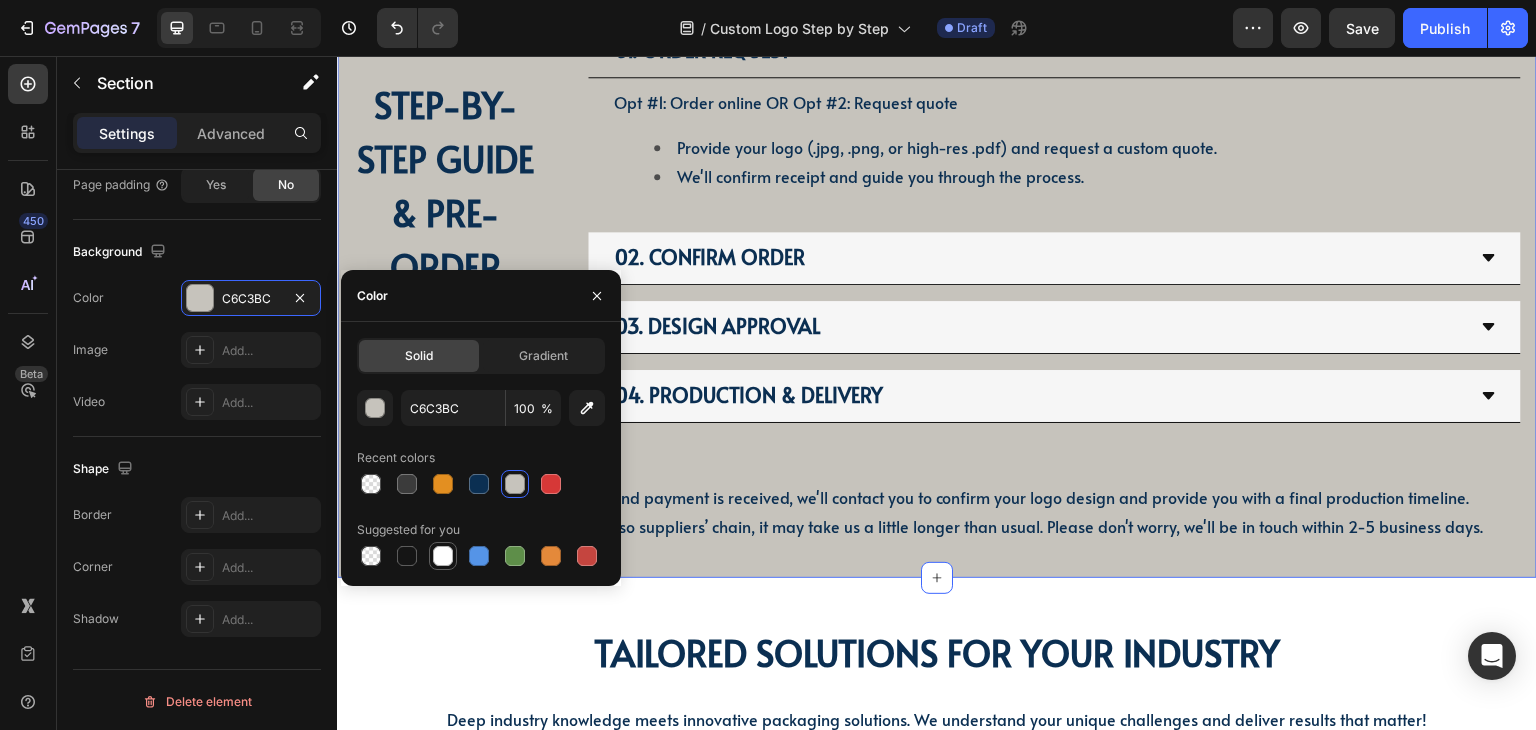 click at bounding box center [443, 556] 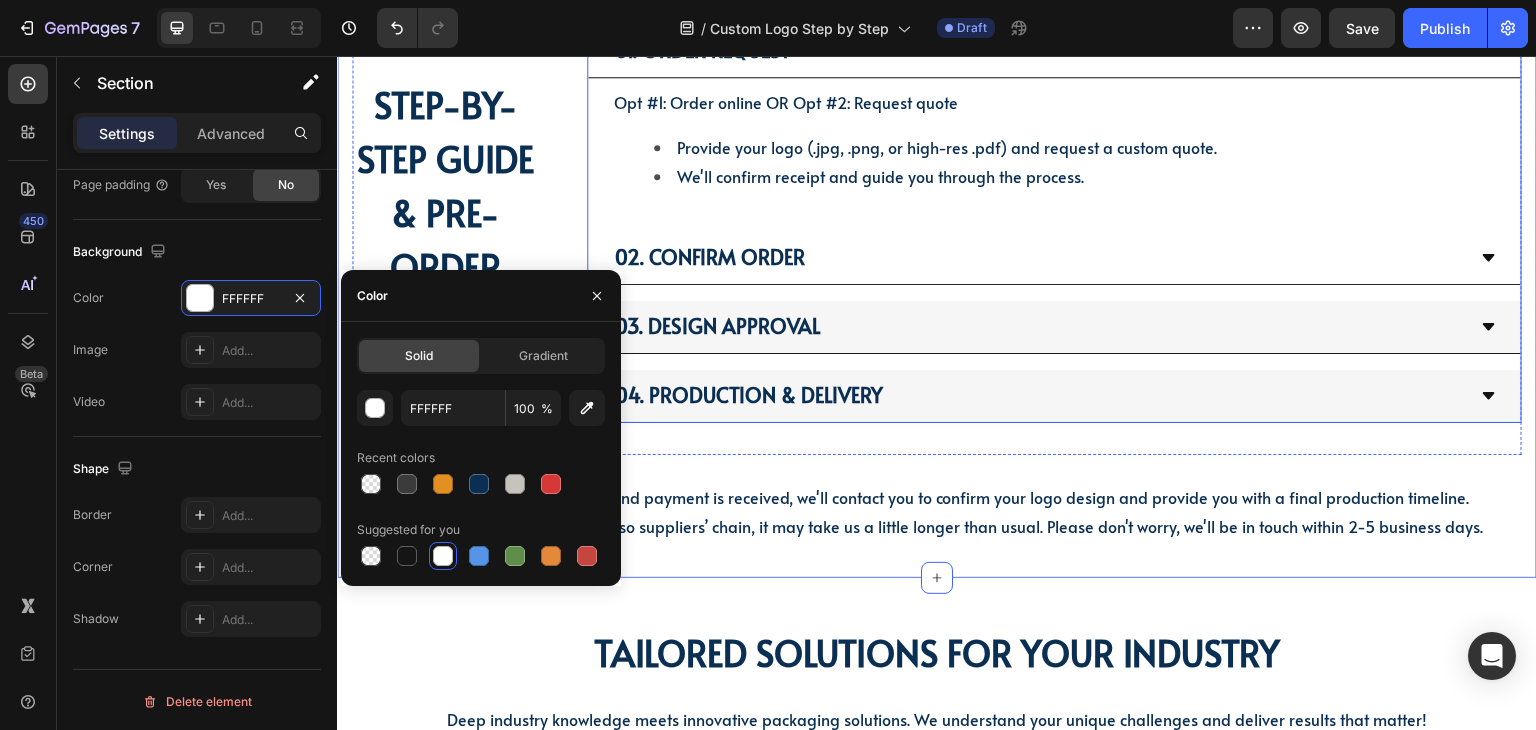 click on "02. Confirm Order" at bounding box center [1038, 258] 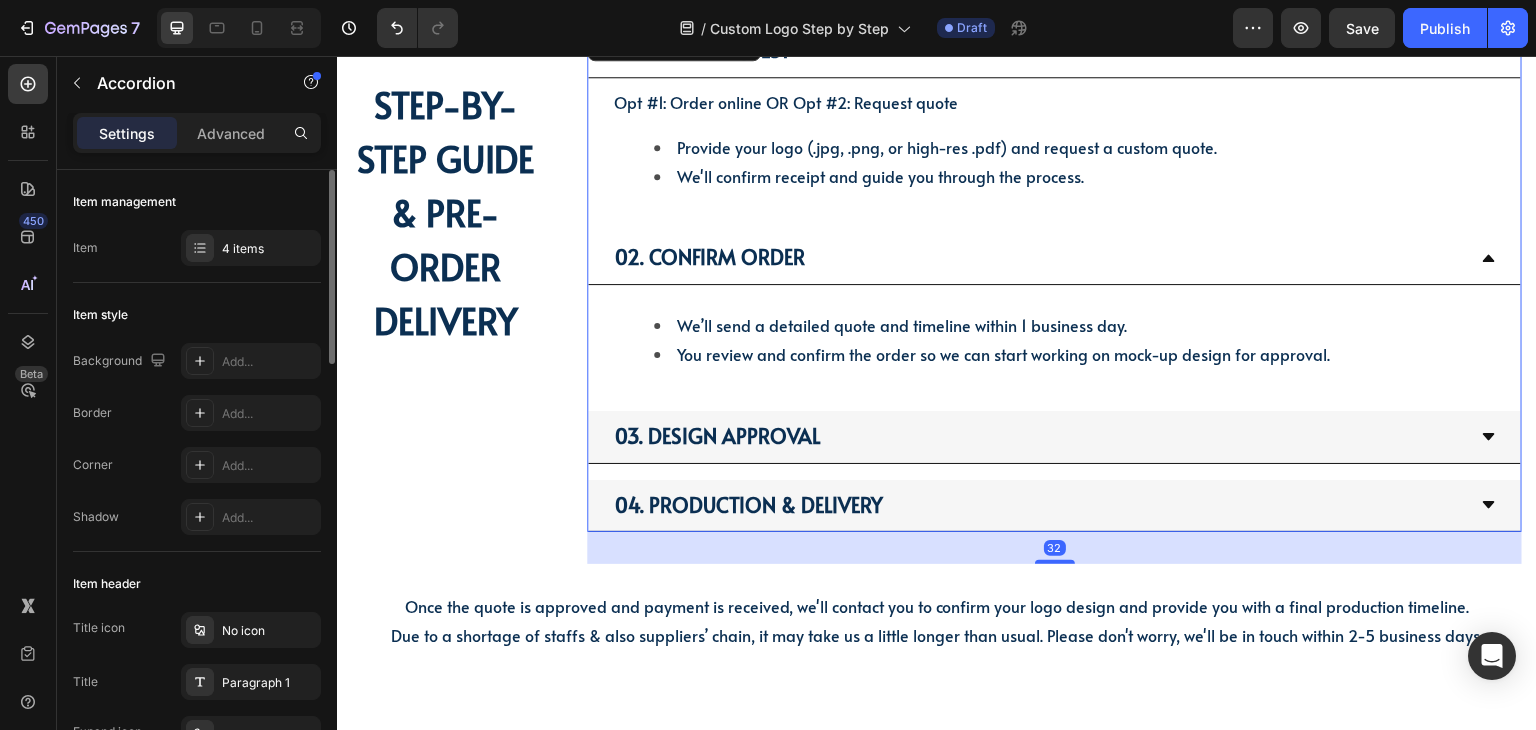 scroll, scrollTop: 400, scrollLeft: 0, axis: vertical 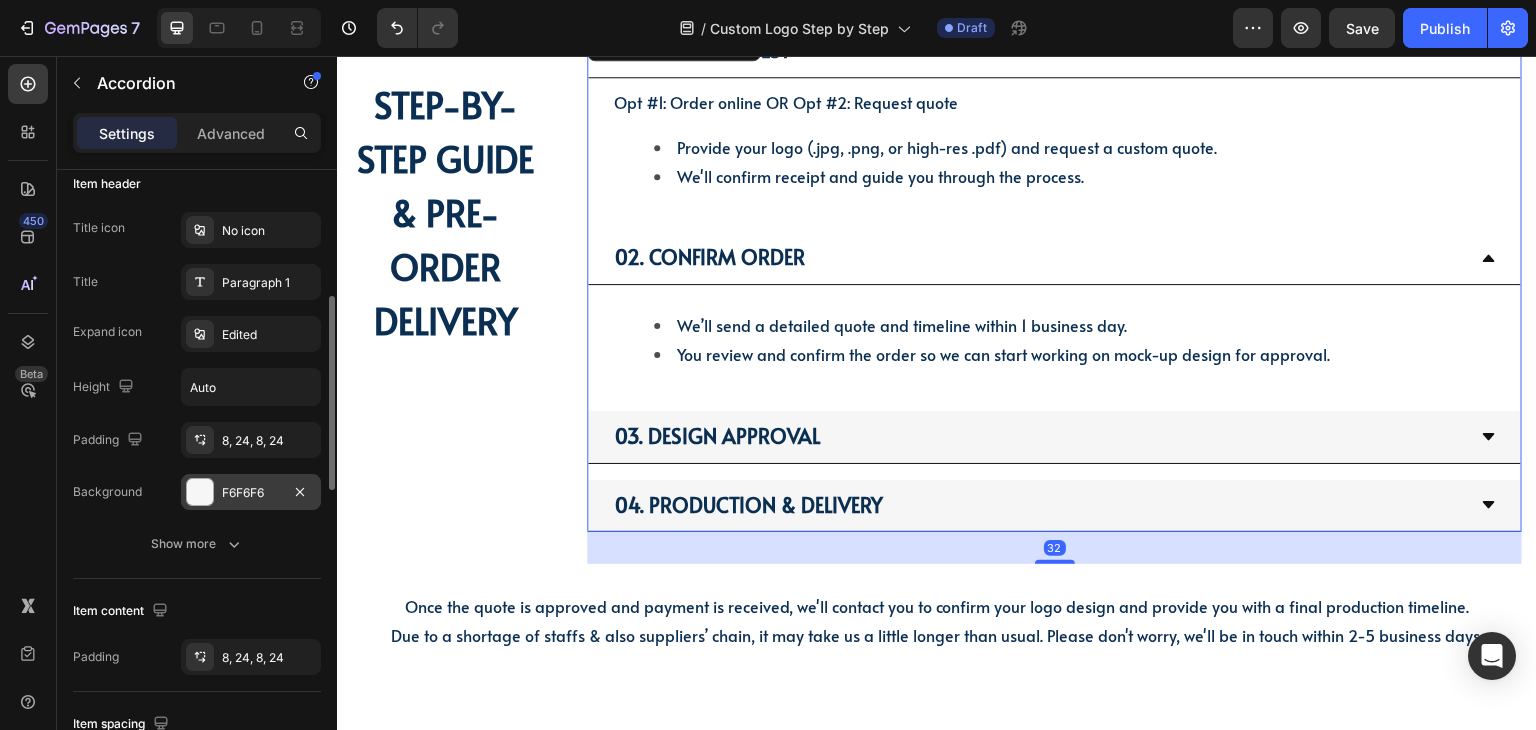 click at bounding box center (200, 492) 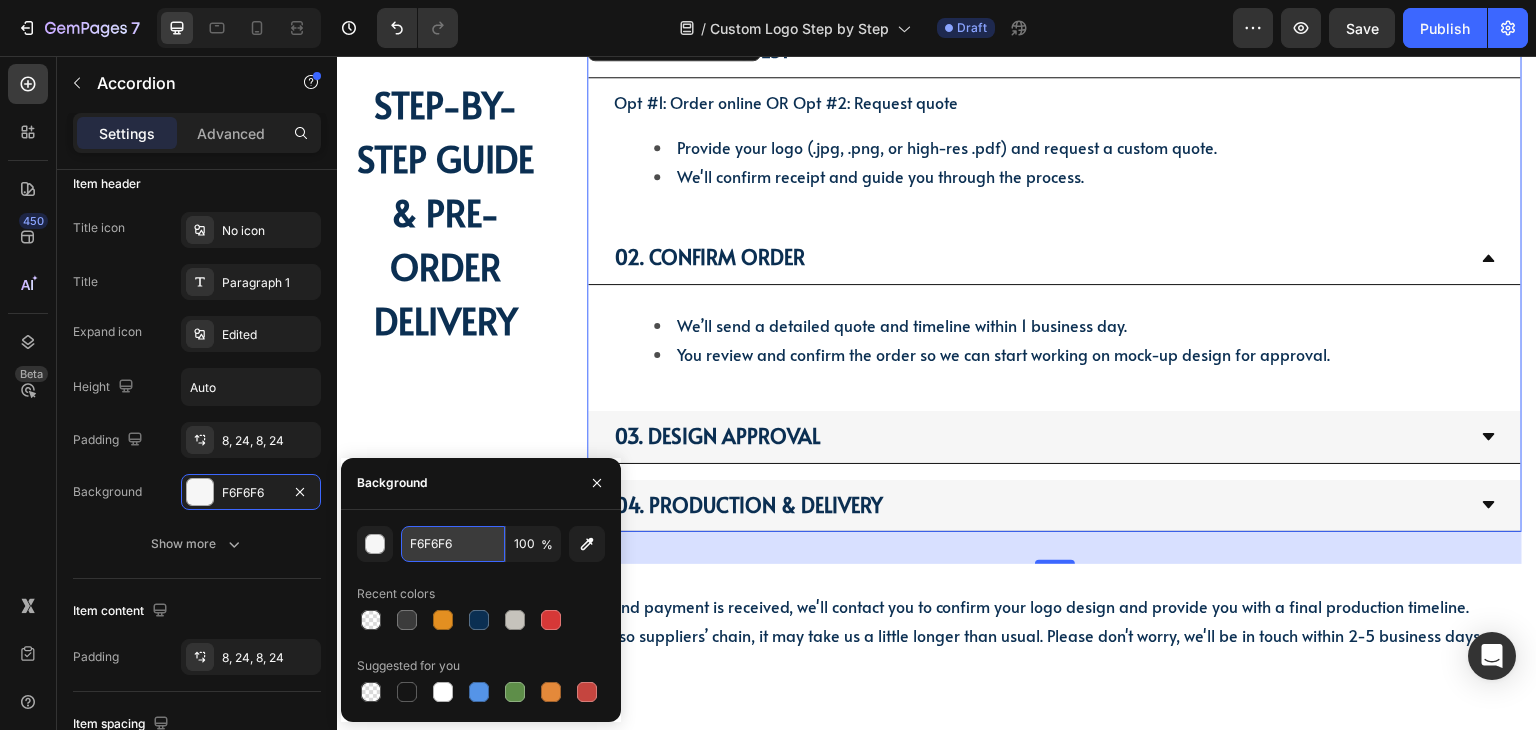 click on "F6F6F6" at bounding box center (453, 544) 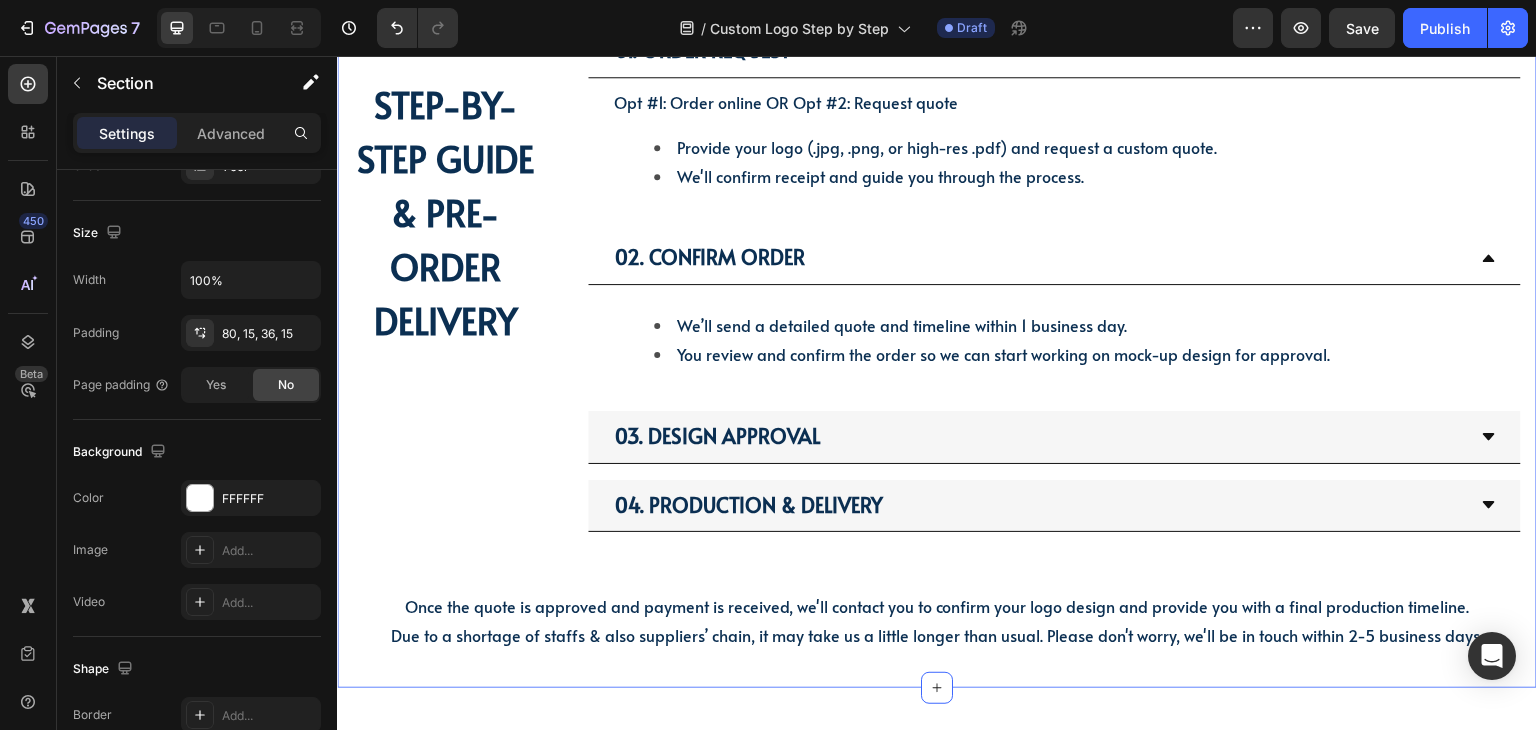 click on "01. Order Request Opt #1: Order online OR Opt #2: Request quote  Provide your logo (.jpg, .png, or high-res .pdf) and request a custom quote. We'll confirm receipt and guide you through the process. Text Block
02. Confirm Order We’ll send a detailed quote and timeline within 1 business day. You review and confirm the order so we can start working on mock-up design for approval. Text Block
03. Design Approval
04. Production & Delivery Accordion STEP-BY-STEP GUIDE & PRE-ORDER DELIVERY Heading Row Once the quote is approved and payment is received, we'll contact you to confirm your logo design and provide you with a final production timeline. Due to a shortage of staffs & also suppliers’ chain, it may take us a little longer than usual. Please don't worry, we'll be in touch within 2-5 business days. Text Block Section 5   Create Theme Section AI Content Write with GemAI" at bounding box center (937, 316) 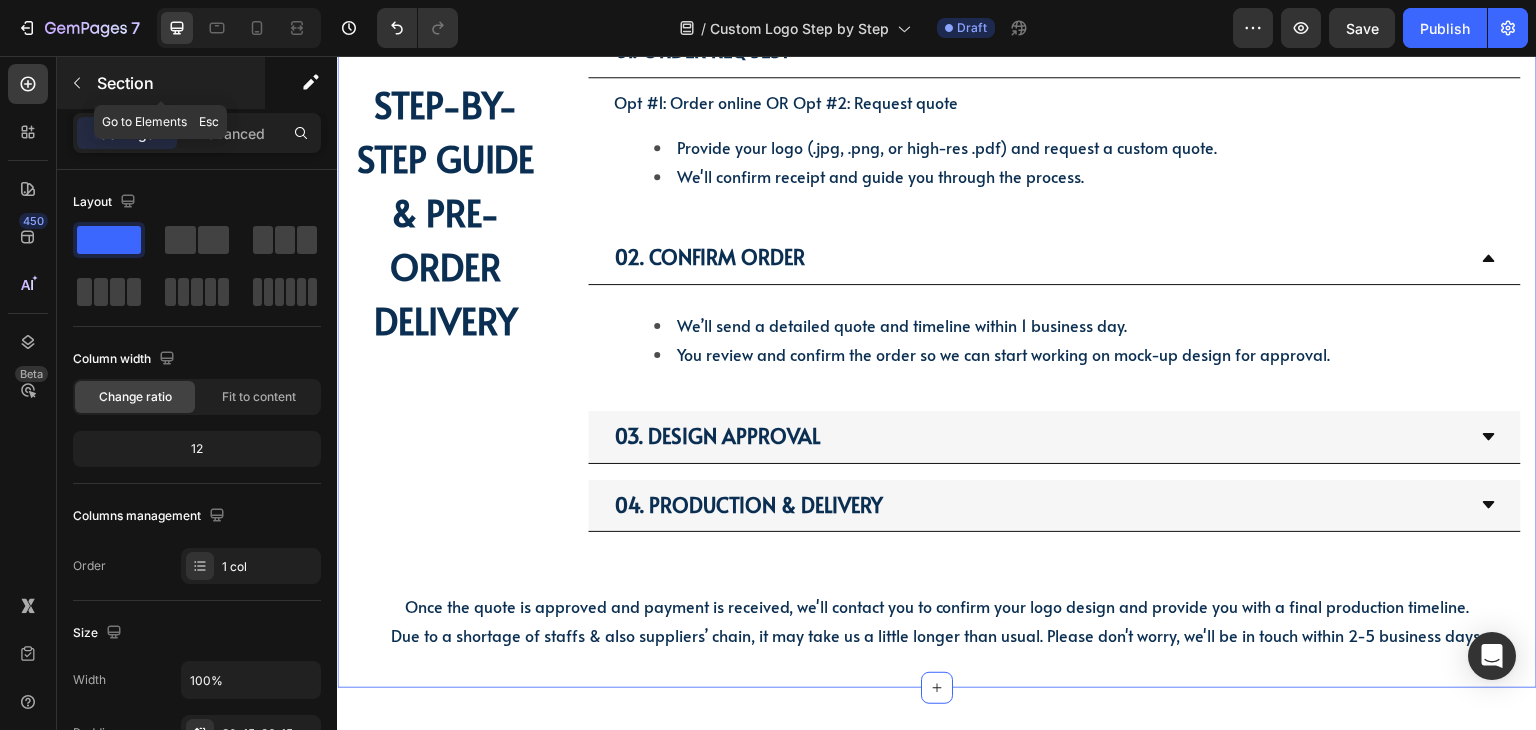 click at bounding box center (77, 83) 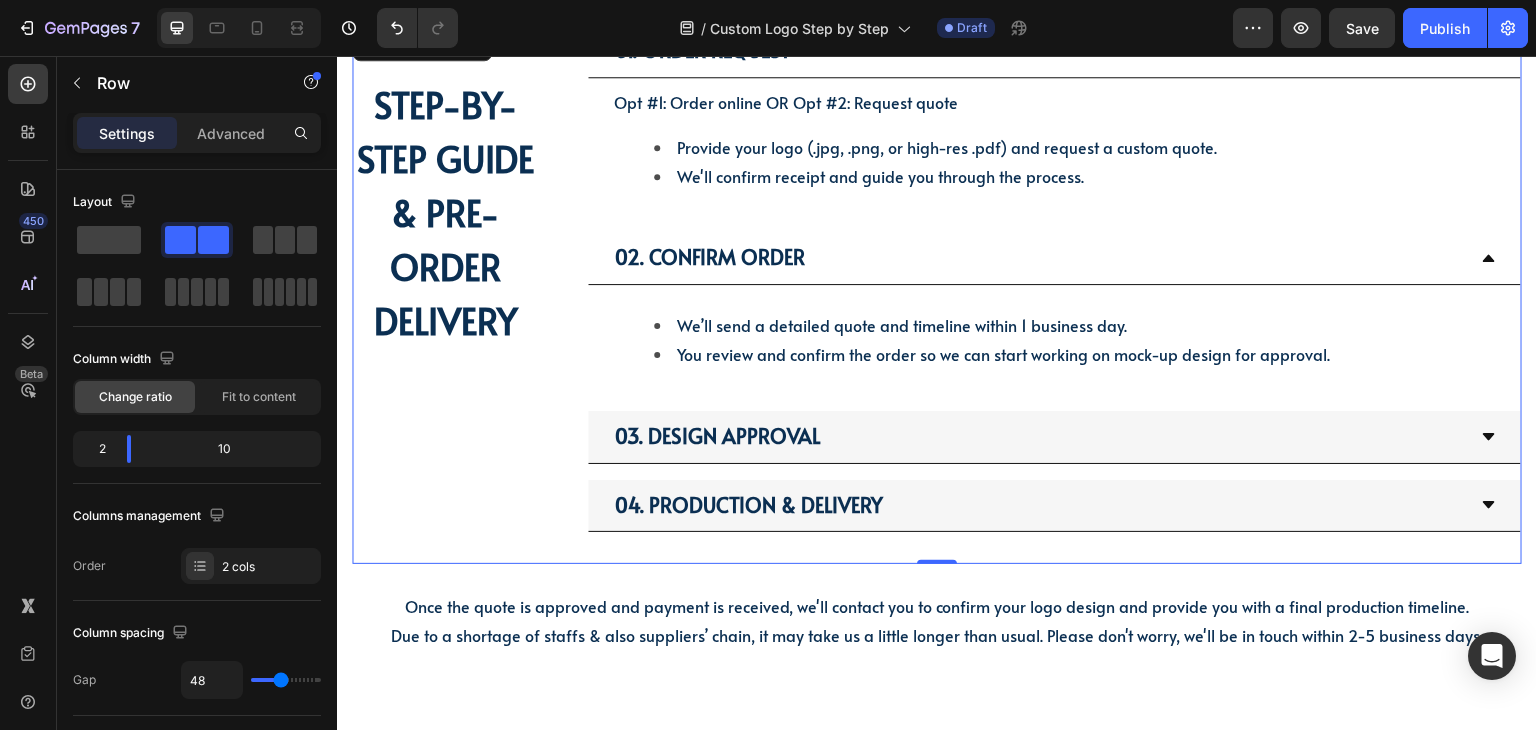 click on "STEP-BY-STEP GUIDE & PRE-ORDER DELIVERY Heading" at bounding box center (445, 294) 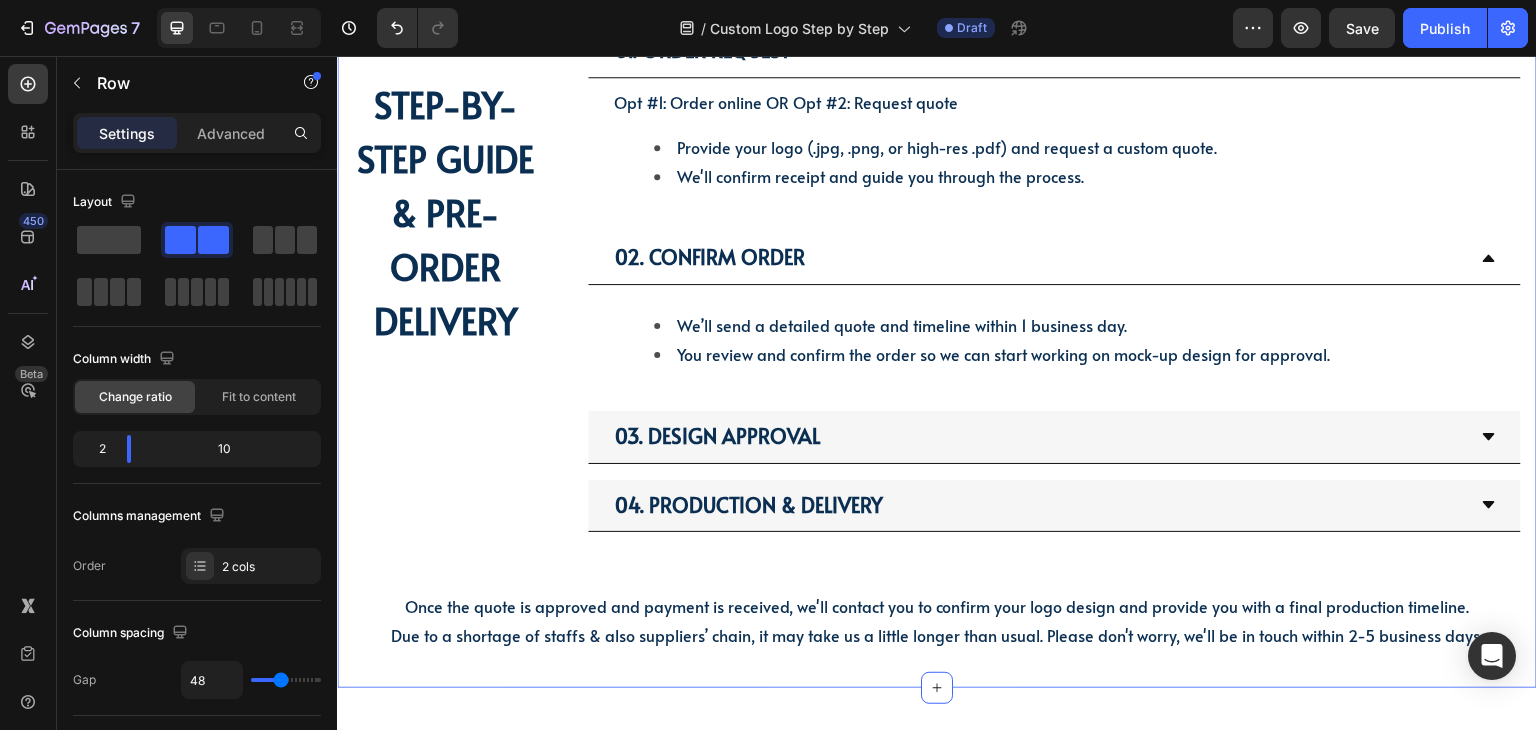 click on "01. Order Request Opt #1: Order online OR Opt #2: Request quote  Provide your logo (.jpg, .png, or high-res .pdf) and request a custom quote. We'll confirm receipt and guide you through the process. Text Block
02. Confirm Order We’ll send a detailed quote and timeline within 1 business day. You review and confirm the order so we can start working on mock-up design for approval. Text Block
03. Design Approval
04. Production & Delivery Accordion STEP-BY-STEP GUIDE & PRE-ORDER DELIVERY Heading Row Once the quote is approved and payment is received, we'll contact you to confirm your logo design and provide you with a final production timeline. Due to a shortage of staffs & also suppliers’ chain, it may take us a little longer than usual. Please don't worry, we'll be in touch within 2-5 business days. Text Block" at bounding box center (937, 338) 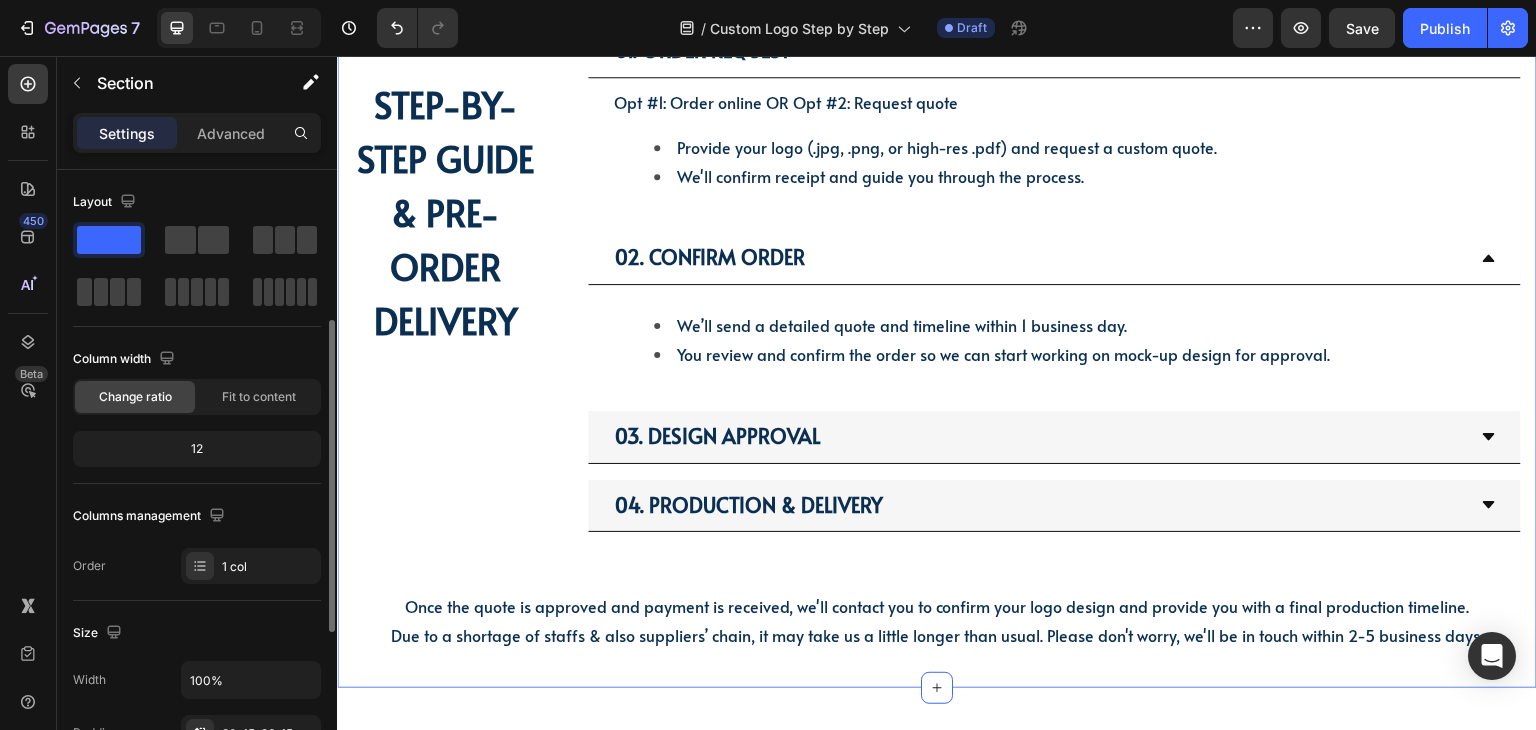scroll, scrollTop: 500, scrollLeft: 0, axis: vertical 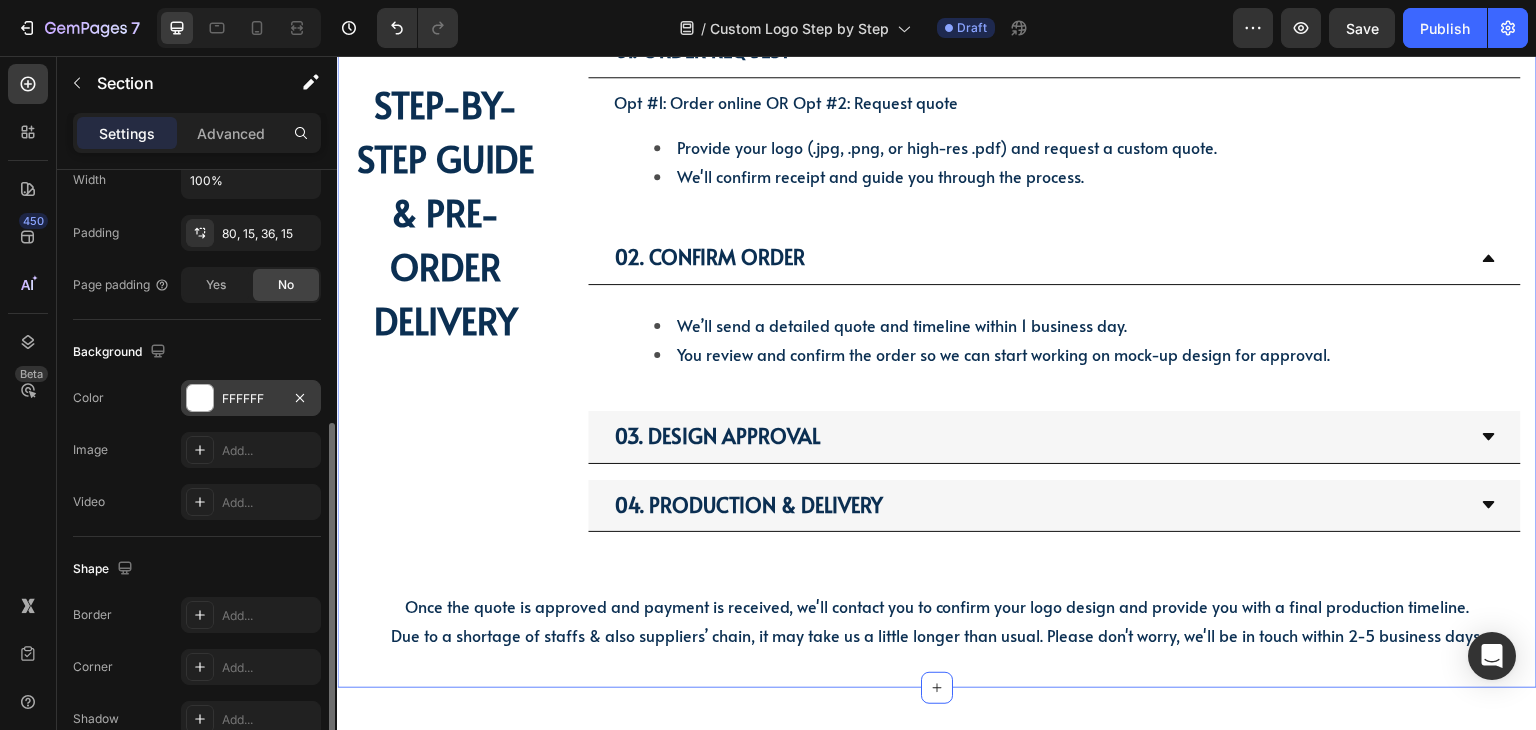 click on "FFFFFF" at bounding box center [251, 398] 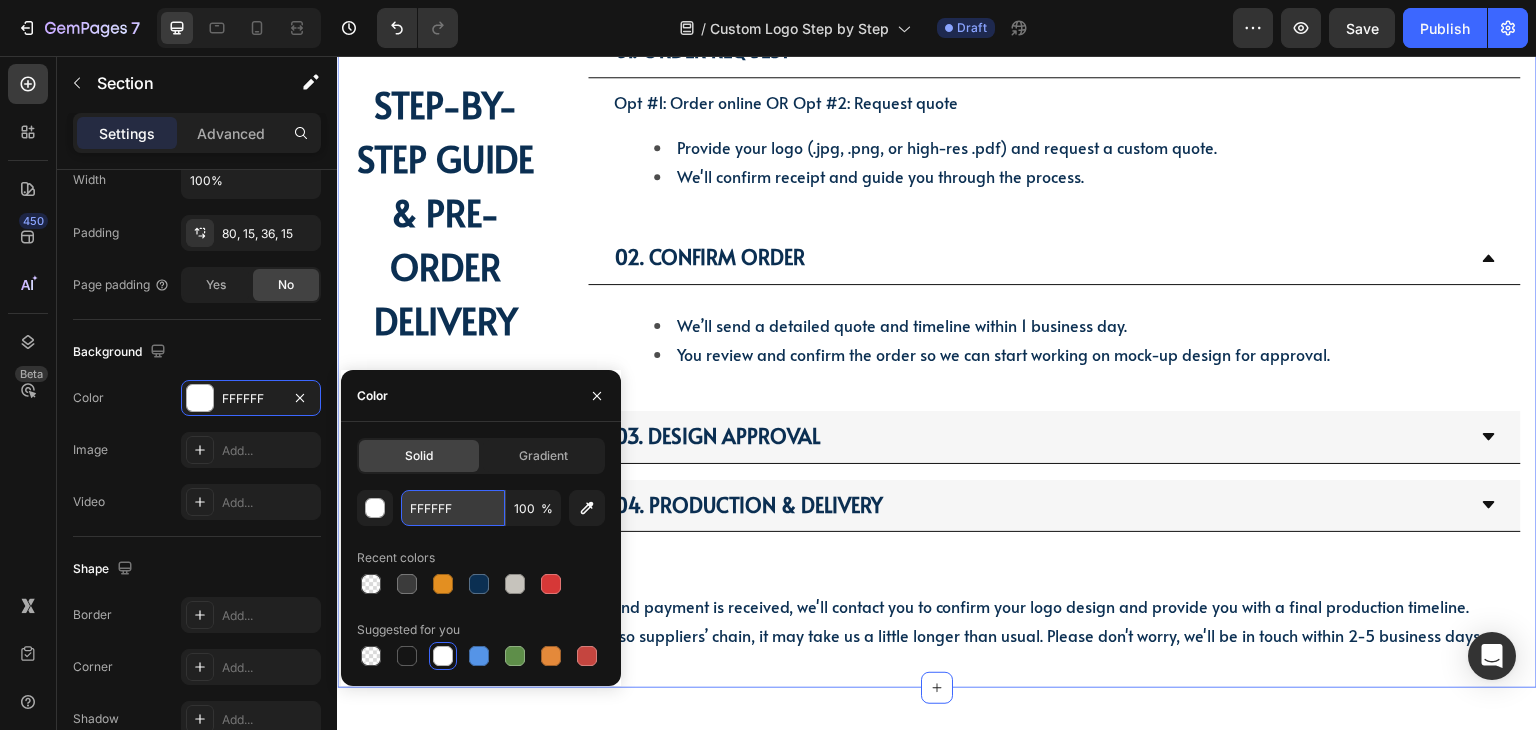 click on "FFFFFF" at bounding box center [453, 508] 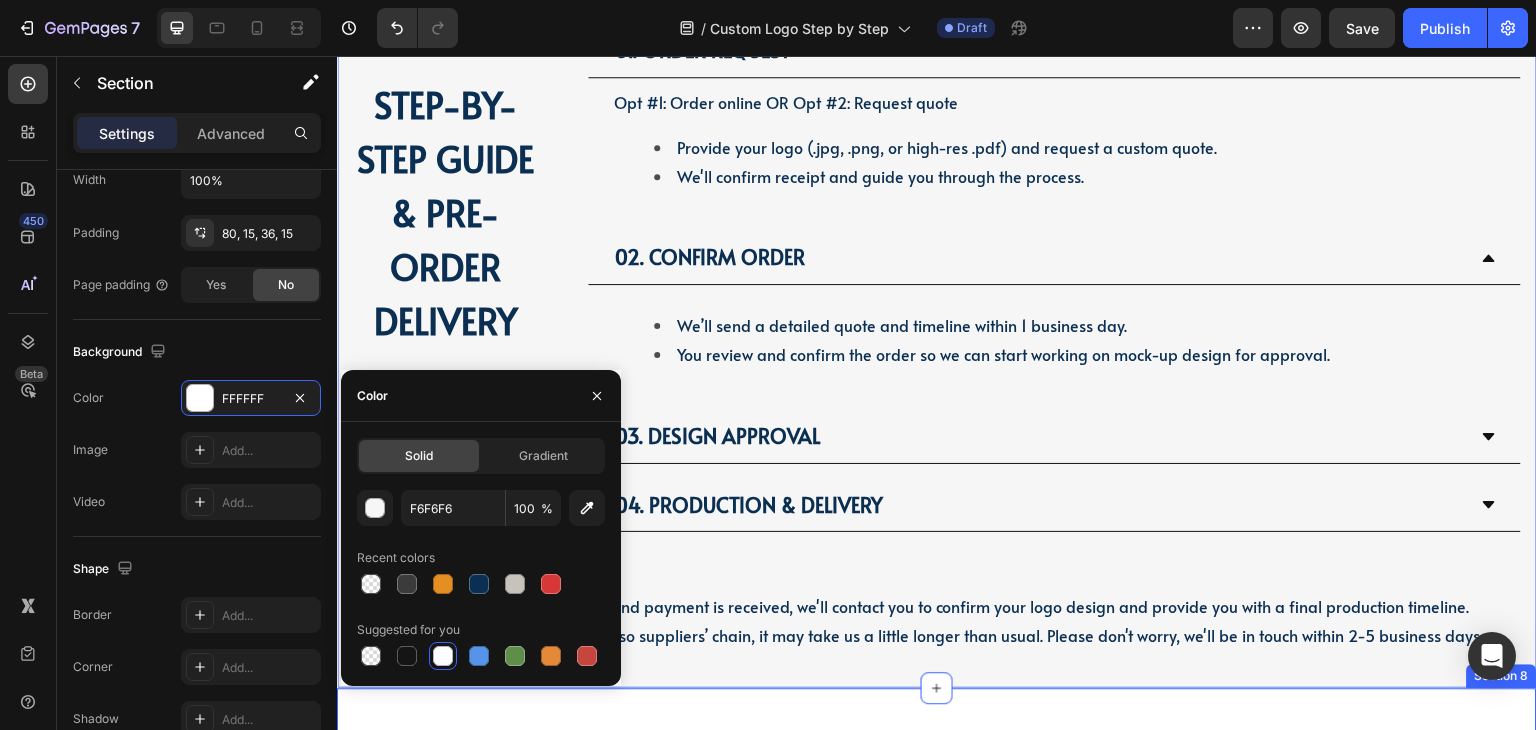 click on "TAILORED SOLUTIONS FOR YOUR INDUSTRY Heading TAILORED SOLUTIONS FOR YOUR INDUSTRY Heading Deep industry knowledge meets innovative packaging solutions. We understand your unique challenges and deliver results that matter! Text block Title Line Coffee Shops & Cafes Heading Coffee Cups Text Block Sleeves Text Block Lids Text Block Row Shop now Button Row Hero Banner Bakeries & Desserts Heading Paper Boxes Text Block Paper Bags Text Block Food Wrap Text Block Row Shop now Button Row Hero Banner Bars & Breweries Heading Bottles Text Block Growlers Text Block Cans Text Block Row Shop now Button Row Hero Banner Restaurant & Fine Dining Heading Boxes Text Block Paper Napkins Text Block Cutting Board Text Block Row Shop now Button Row Hero Banner Quick Restaurant Services Heading Boxes Text Block Napkins Text Block Paper Containers Text Block Row Shop now Button Row Hero Banner Retail & E-commerce Heading Row" at bounding box center [937, 1097] 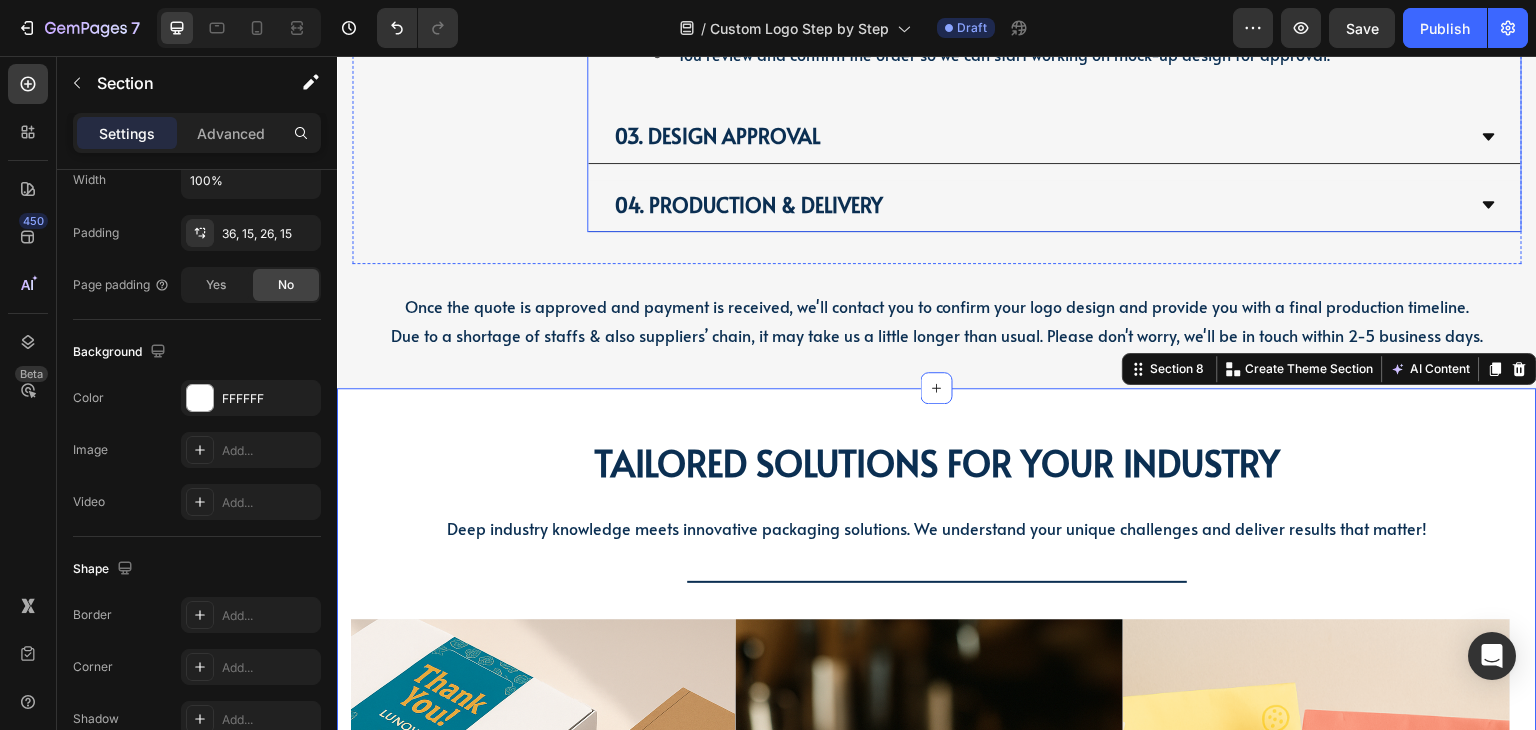 scroll, scrollTop: 1308, scrollLeft: 0, axis: vertical 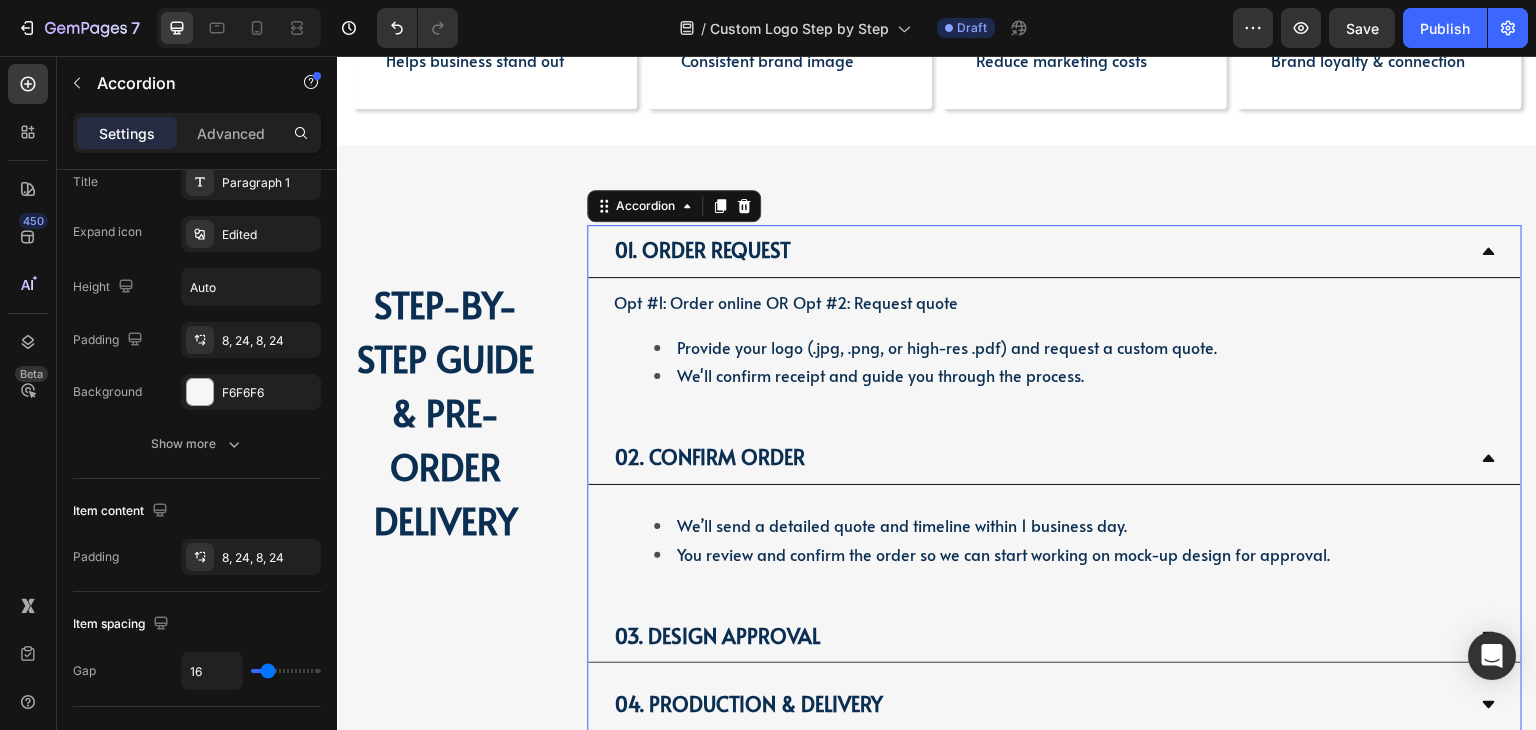click on "01. Order Request" at bounding box center (1038, 251) 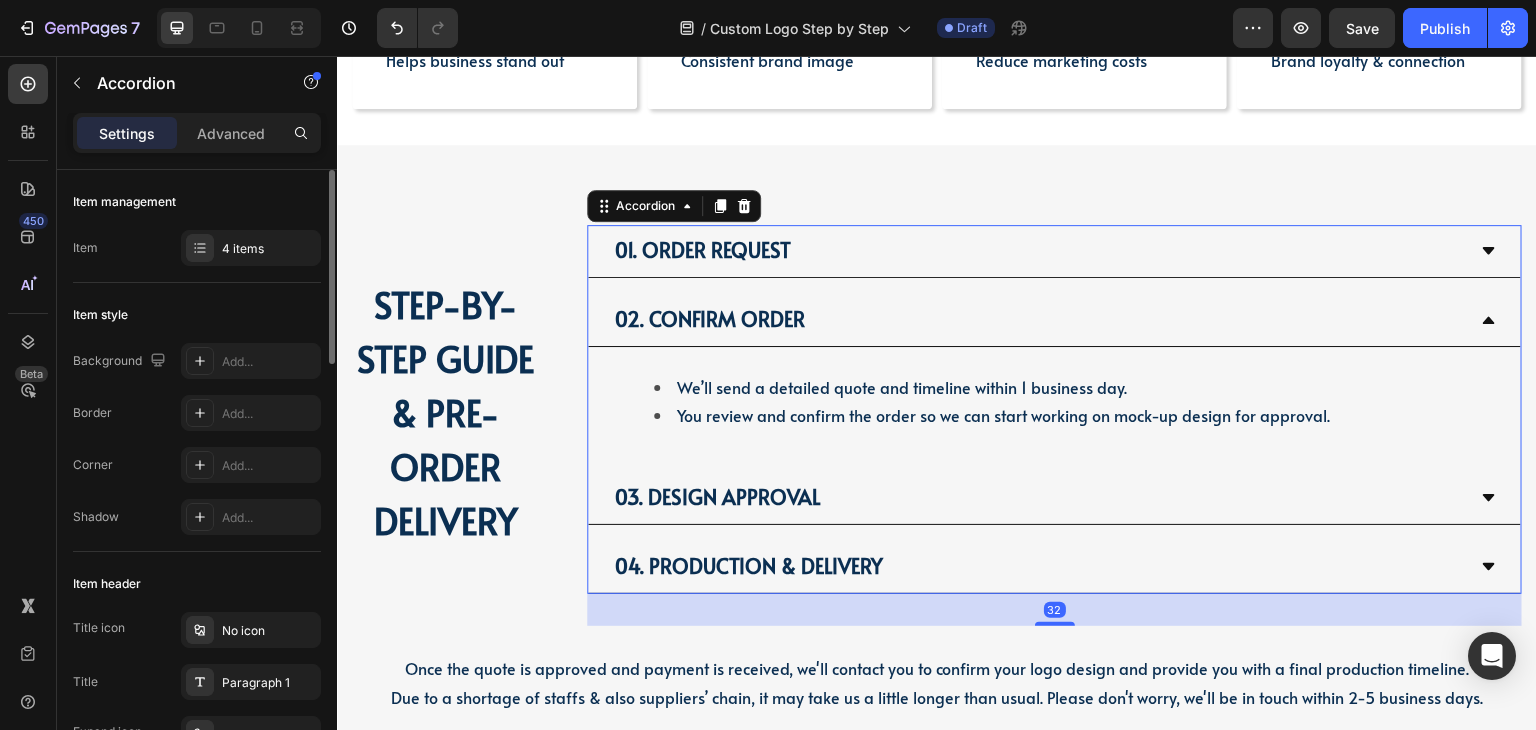 click on "01. Order Request" at bounding box center [1038, 251] 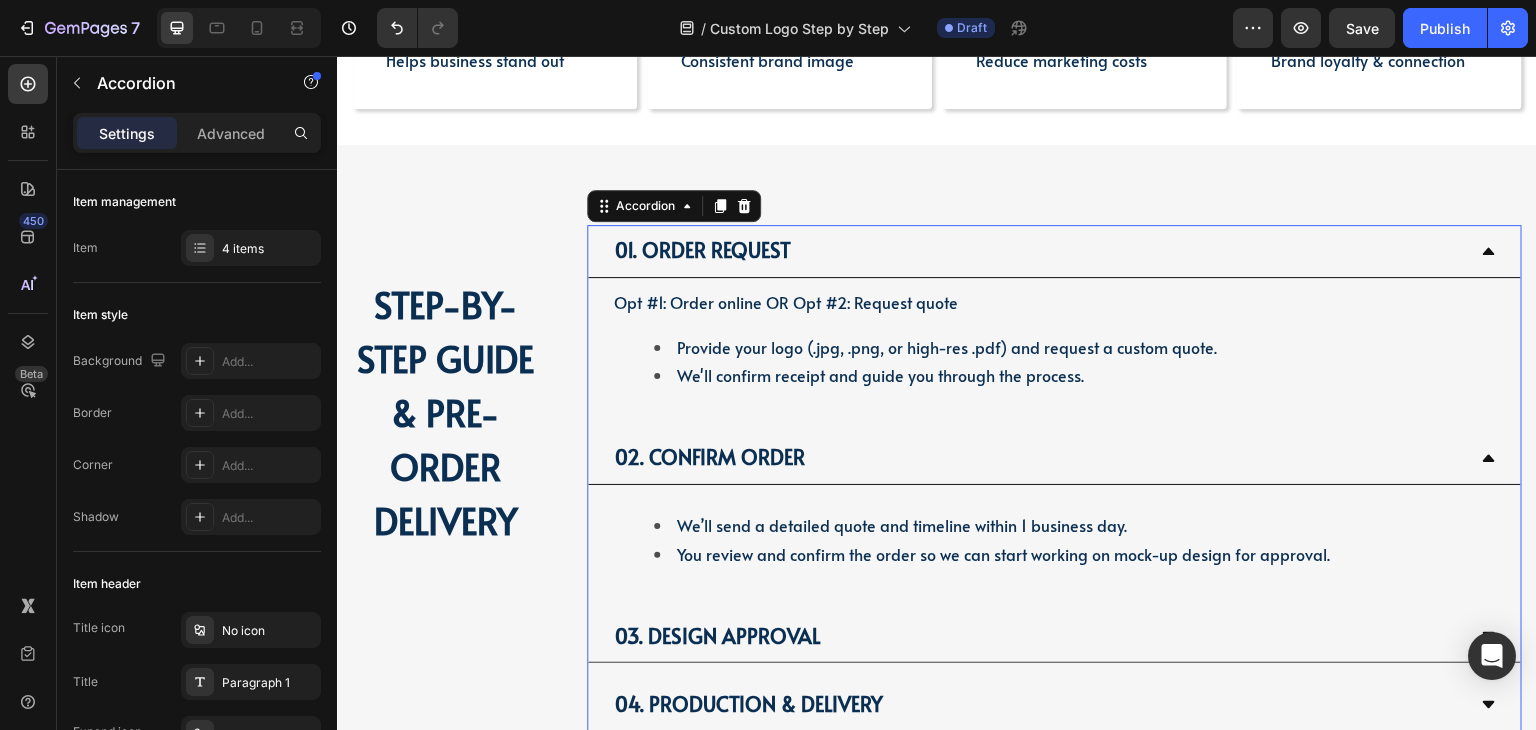 click on "01. Order Request" at bounding box center (1038, 251) 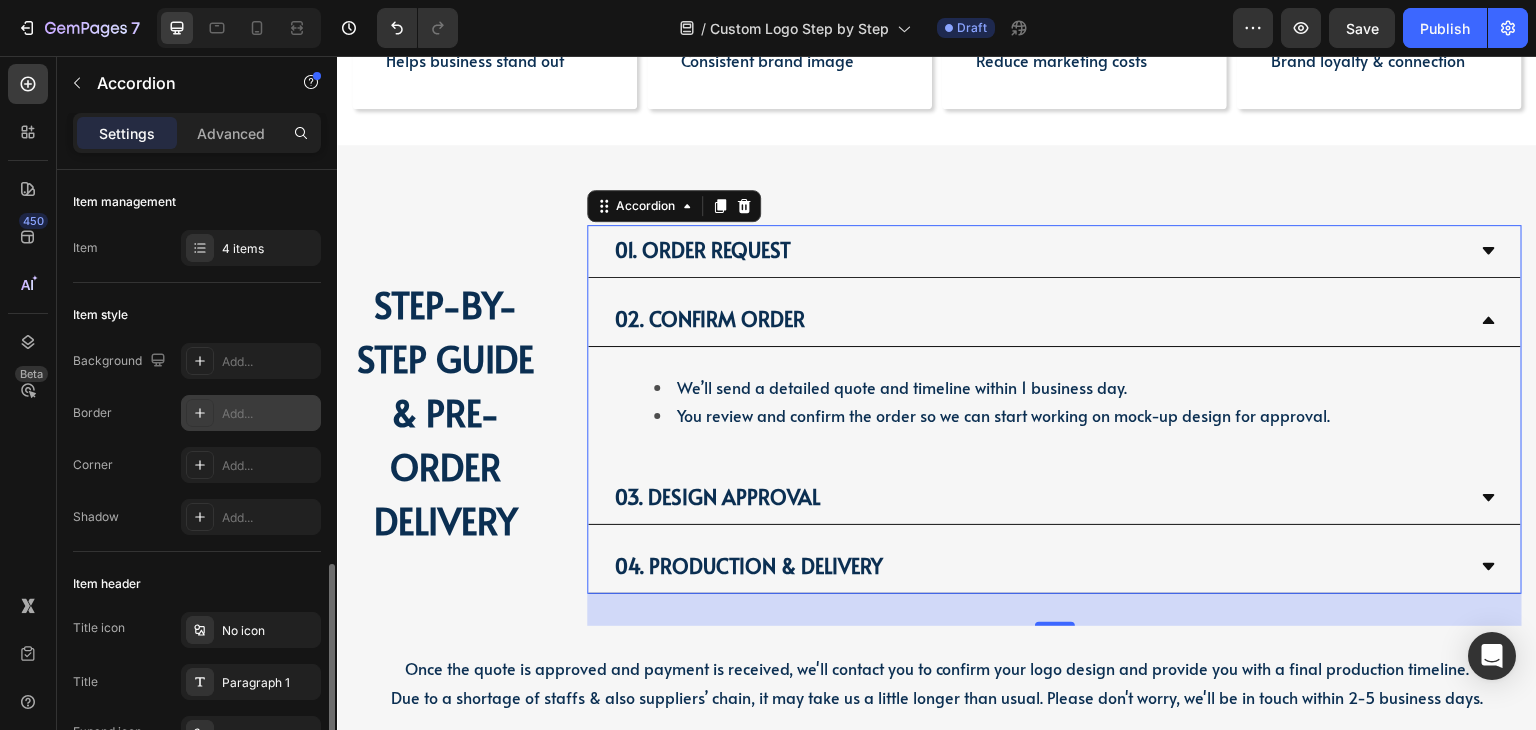 scroll, scrollTop: 300, scrollLeft: 0, axis: vertical 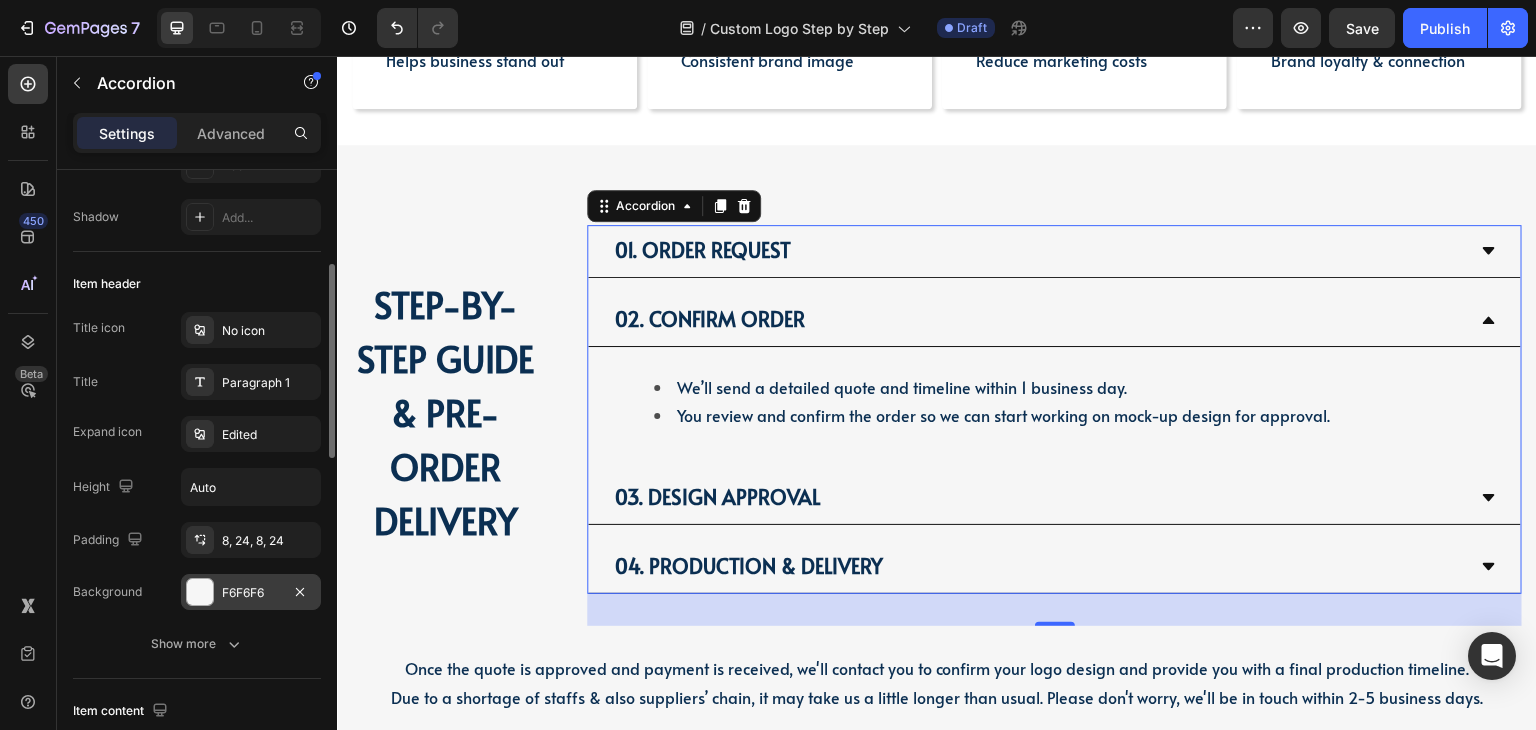 click at bounding box center (200, 592) 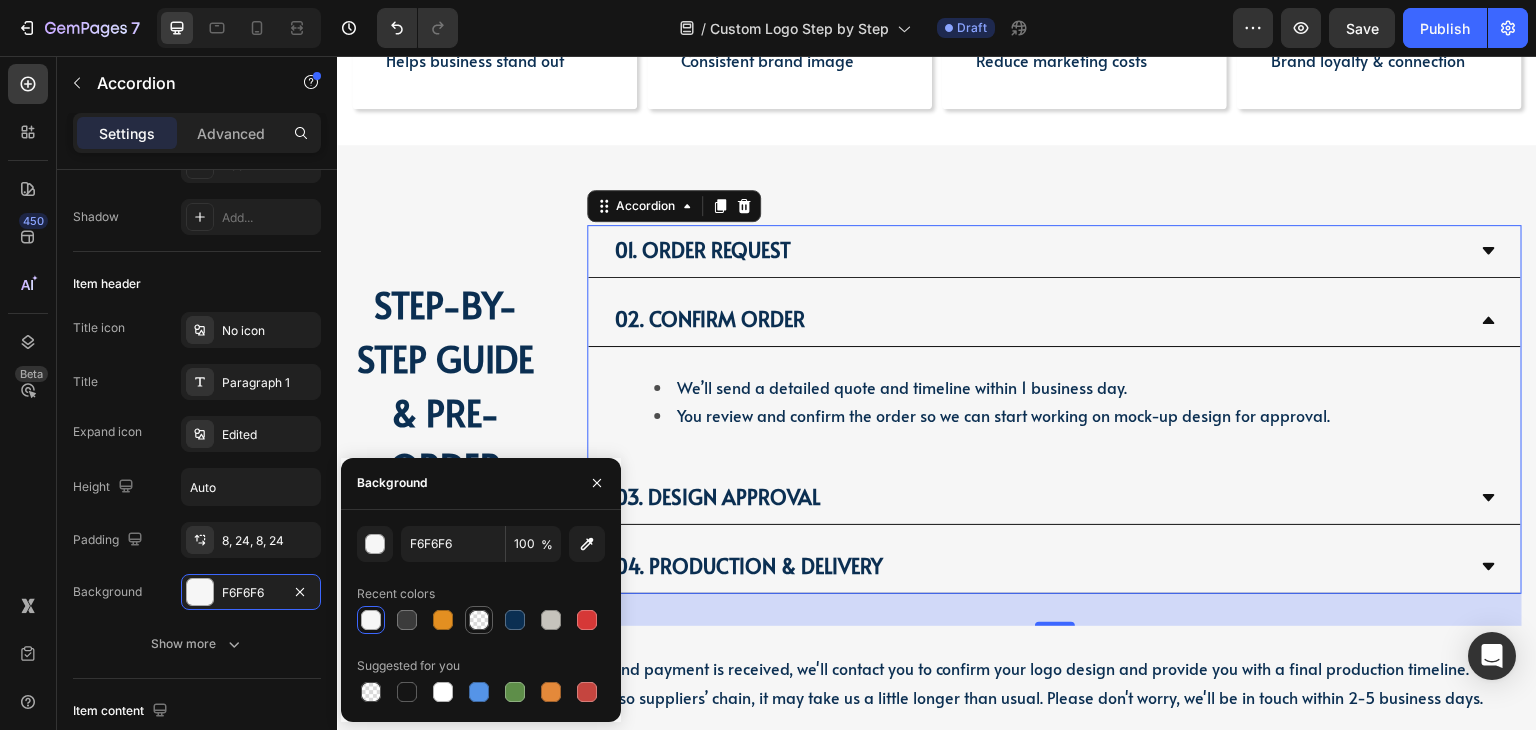 click at bounding box center (479, 620) 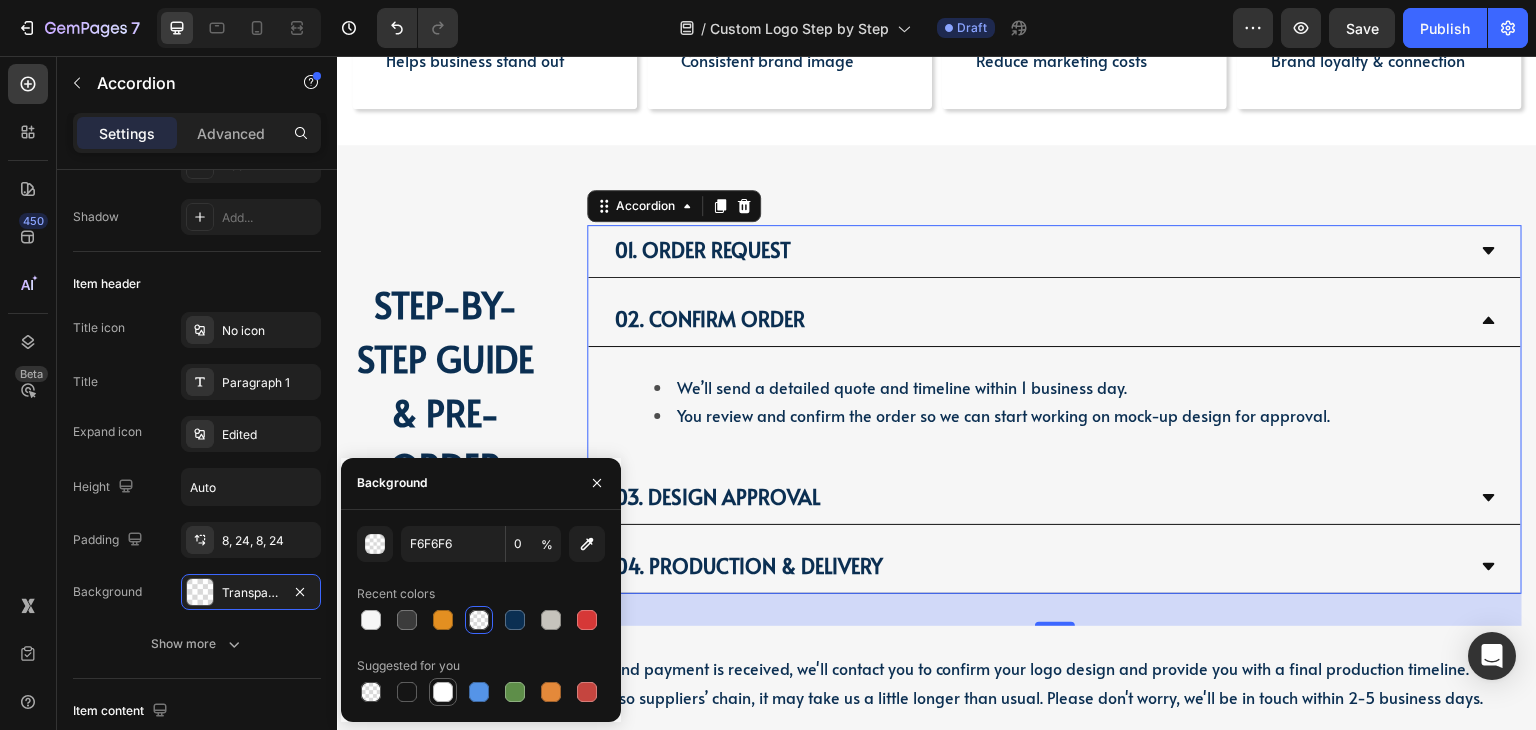 click at bounding box center (443, 692) 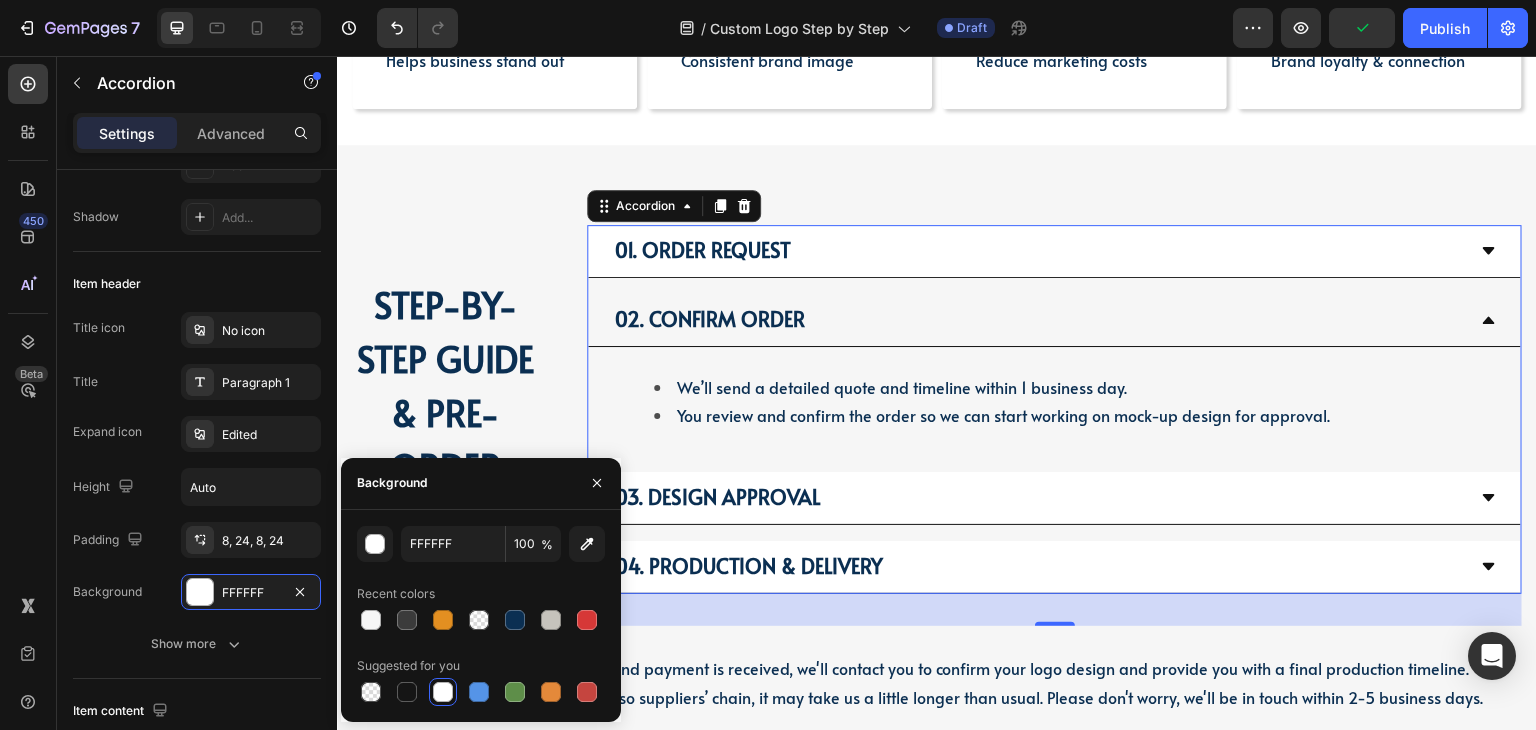 click on "02. Confirm Order" at bounding box center [1054, 320] 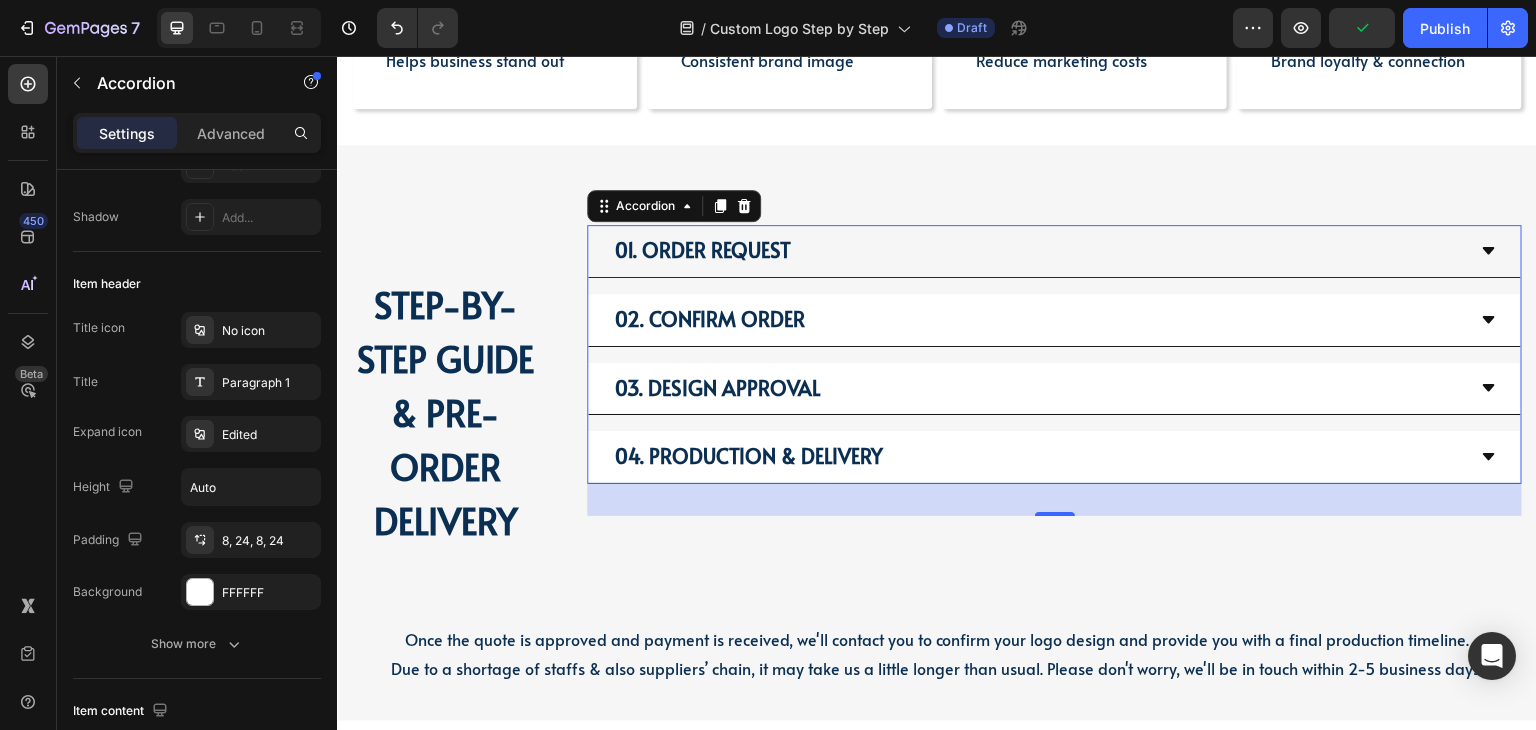 click on "01. Order Request" at bounding box center (1038, 251) 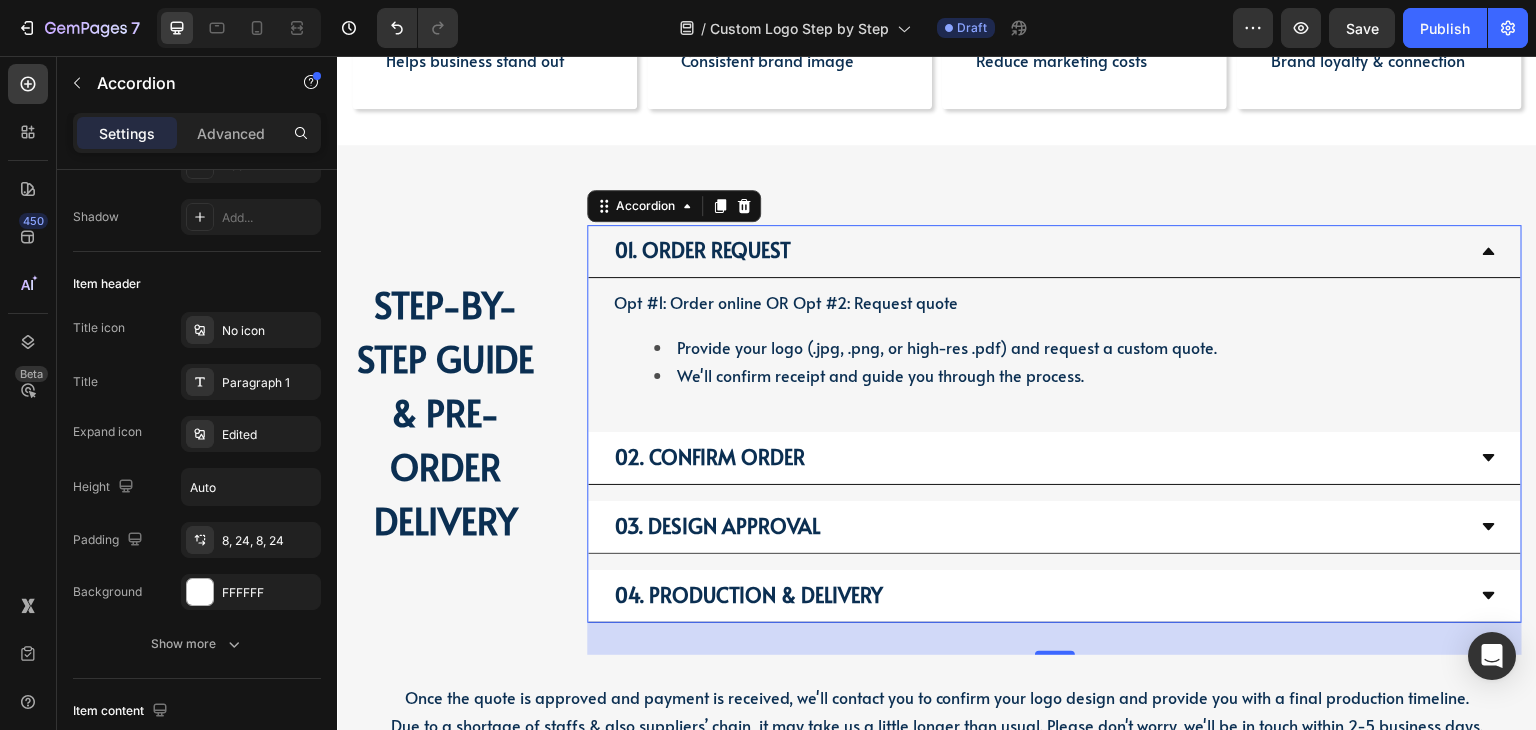 click on "01. Order Request" at bounding box center (1038, 251) 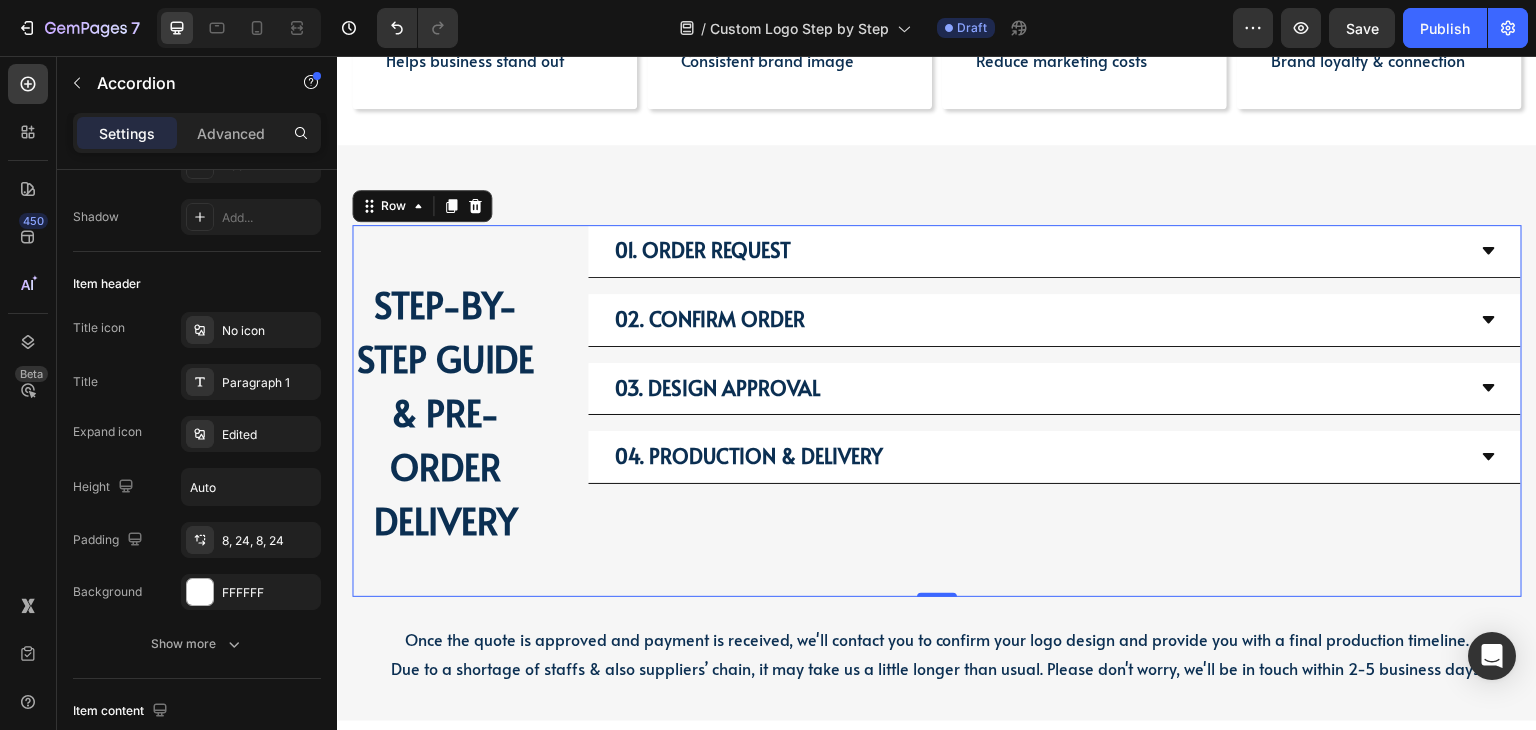click on "01. Order Request
02. Confirm Order
03. Design Approval
04. Production & Delivery Accordion" at bounding box center (1054, 411) 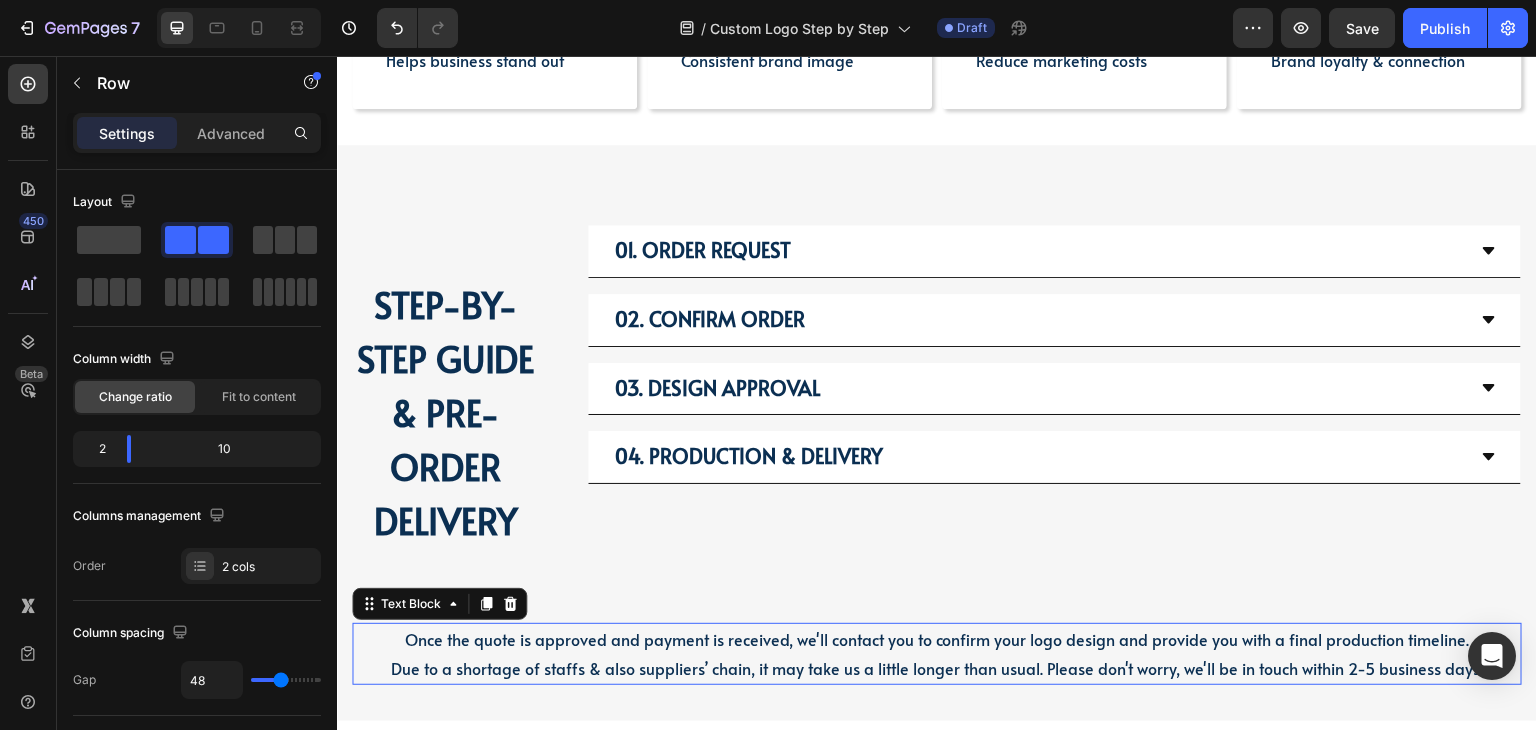 click on "Once the quote is approved and payment is received, we'll contact you to confirm your logo design and provide you with a final production timeline." at bounding box center [937, 639] 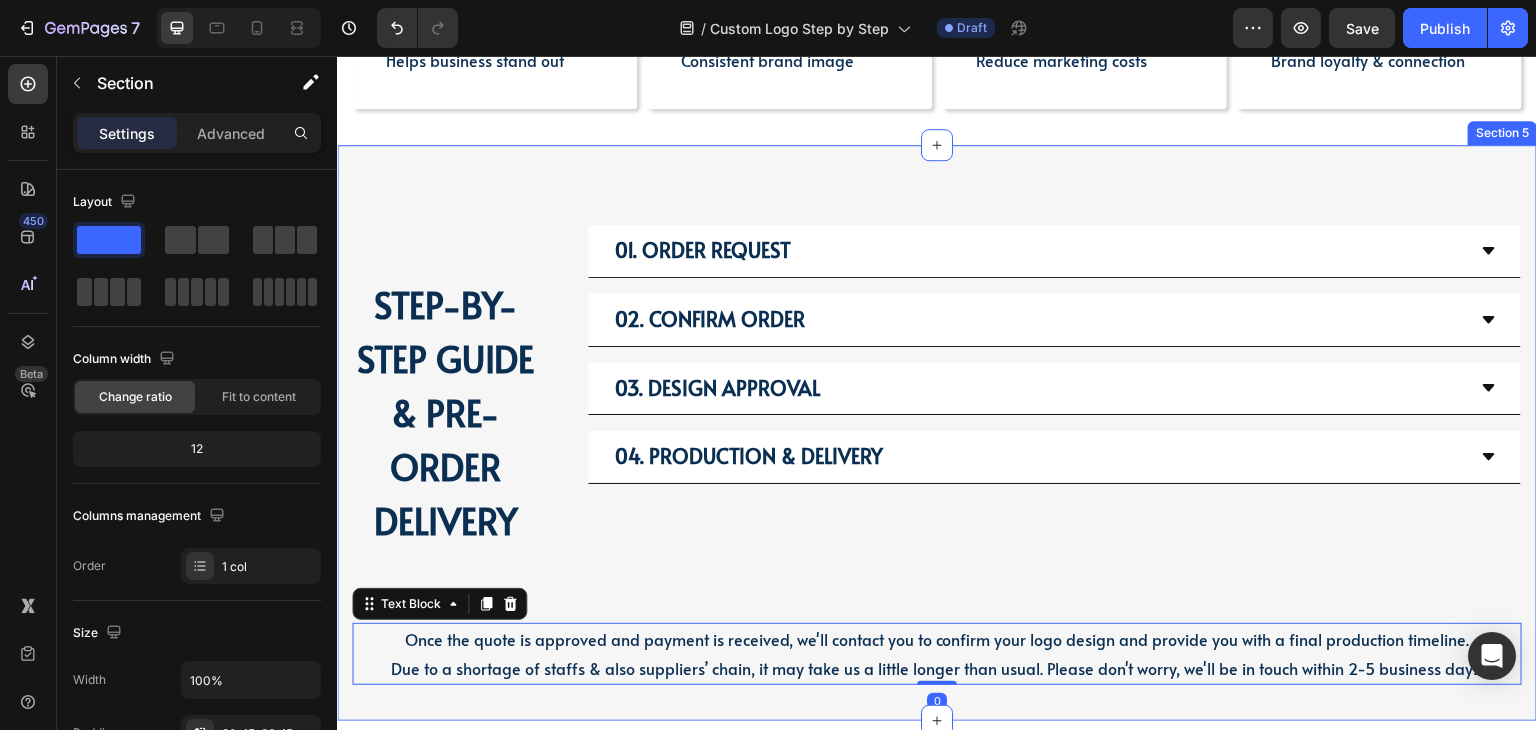 click on "01. Order Request
02. Confirm Order
03. Design Approval
04. Production & Delivery Accordion STEP-BY-STEP GUIDE & PRE-ORDER DELIVERY Heading Row Once the quote is approved and payment is received, we'll contact you to confirm your logo design and provide you with a final production timeline. Due to a shortage of staffs & also suppliers’ chain, it may take us a little longer than usual. Please don't worry, we'll be in touch within 2-5 business days. Text Block   0" at bounding box center (937, 455) 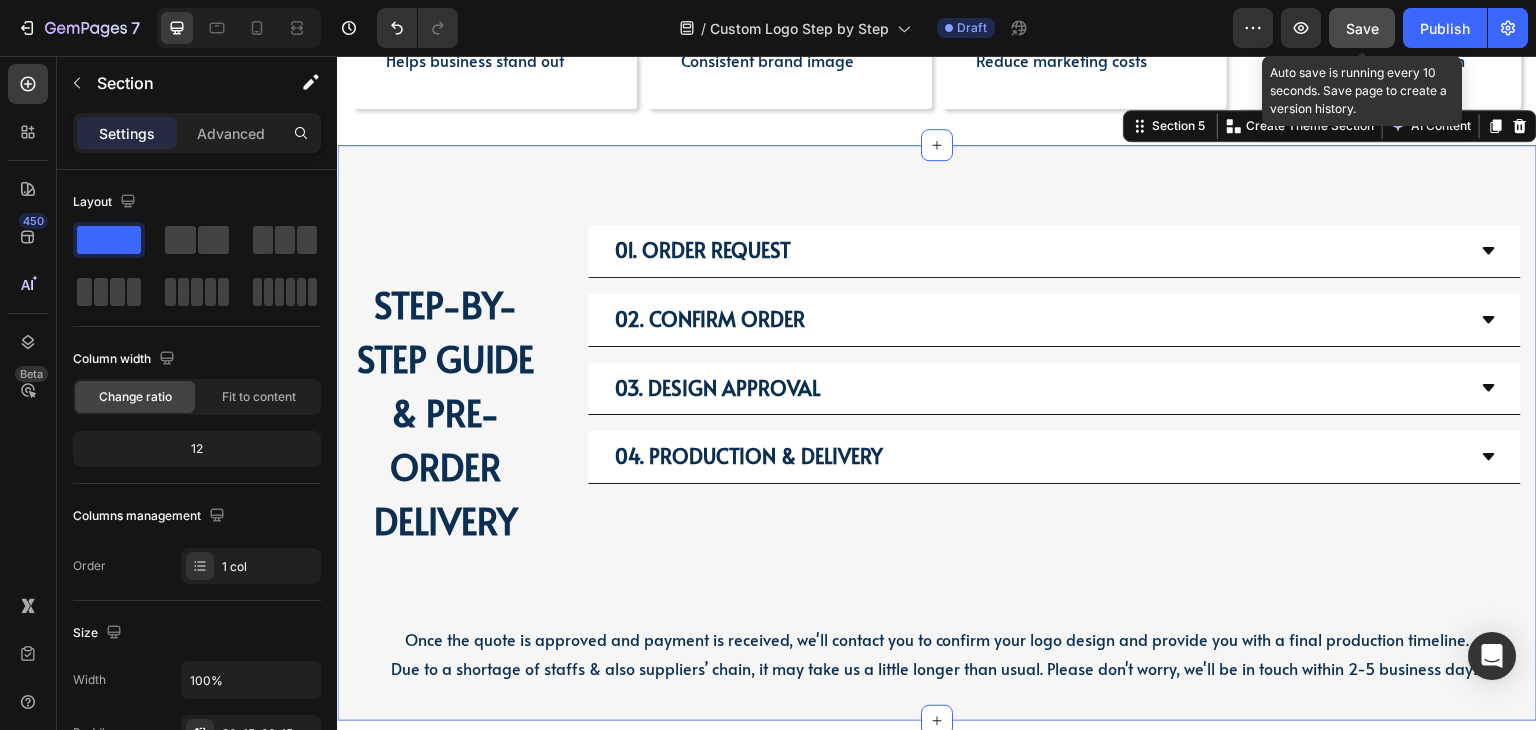 click on "Save" 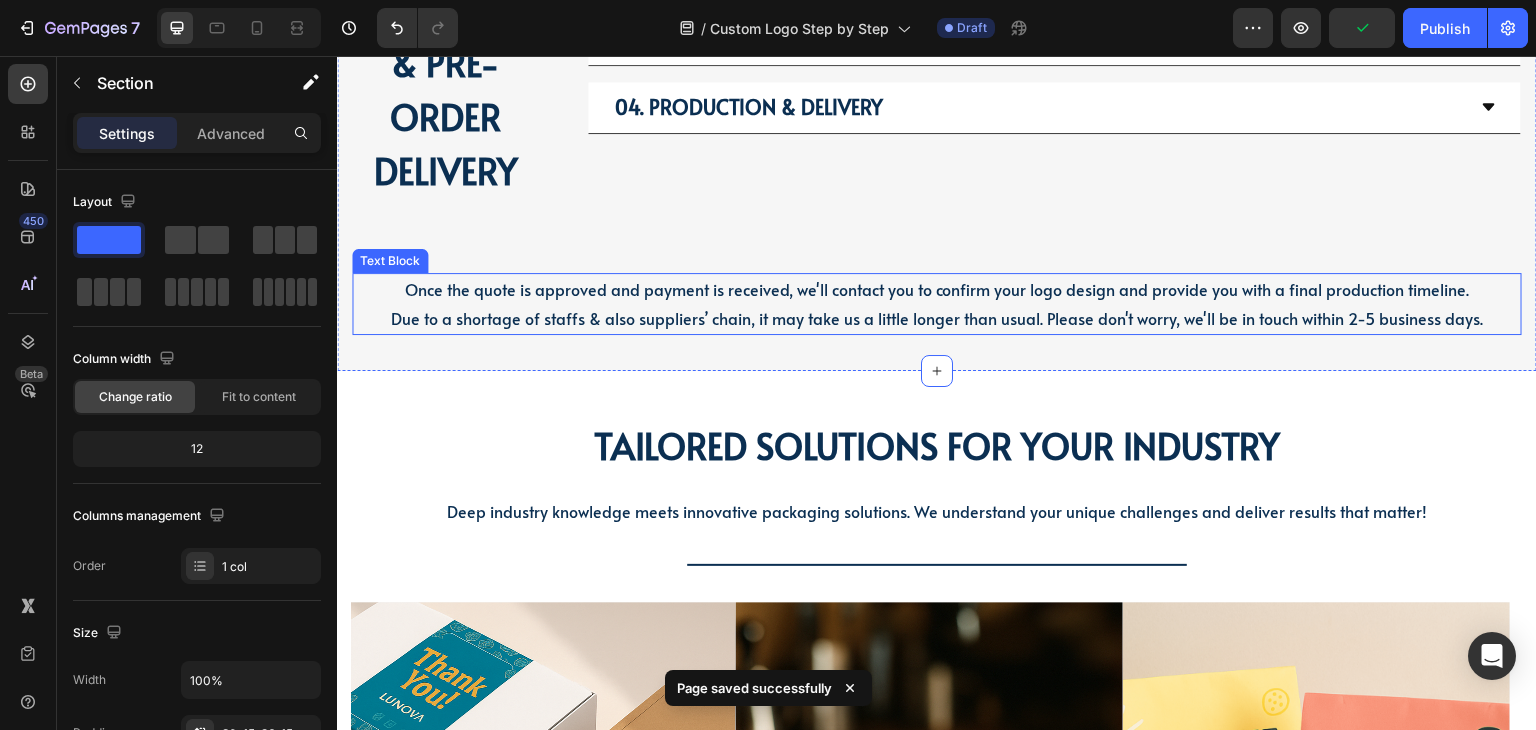 scroll, scrollTop: 1708, scrollLeft: 0, axis: vertical 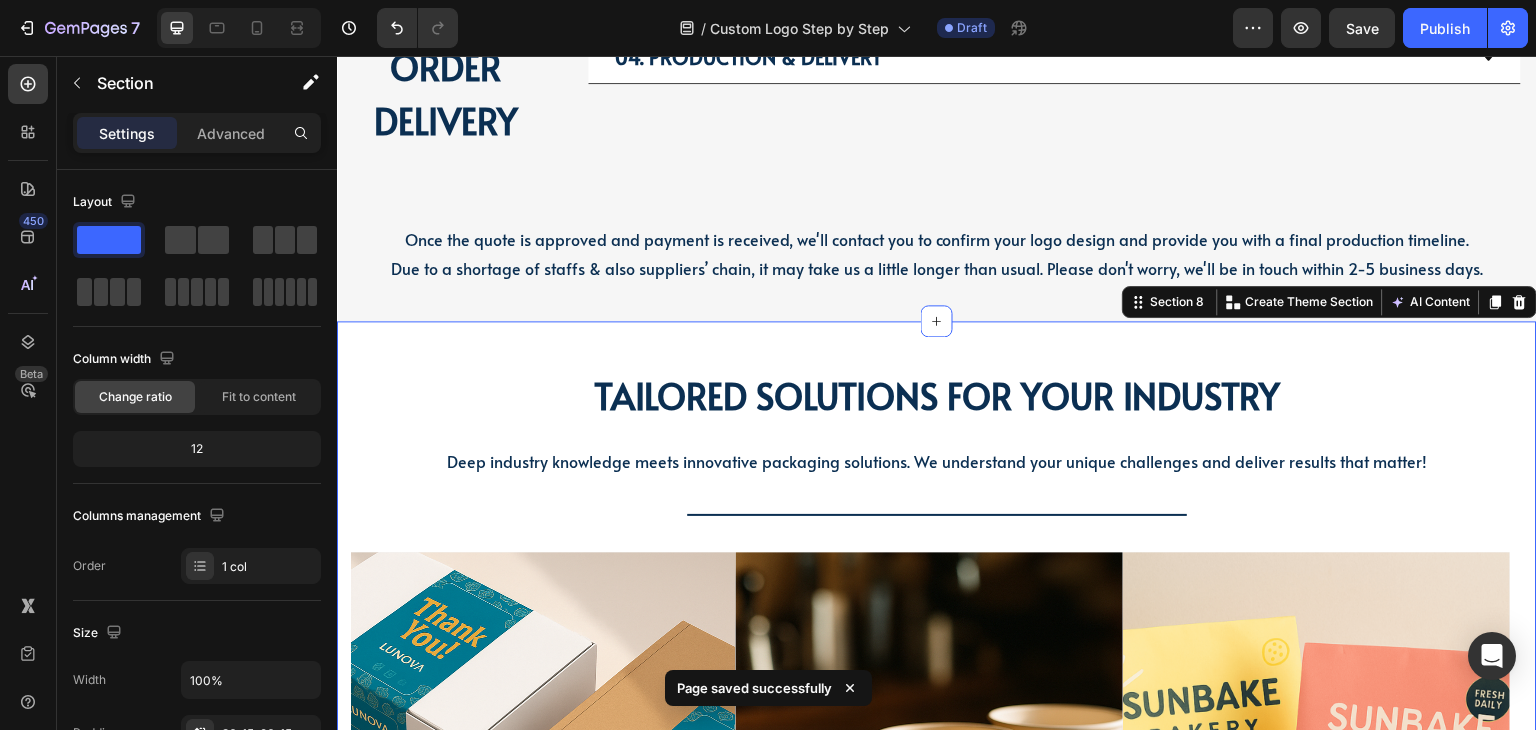 click on "TAILORED SOLUTIONS FOR YOUR INDUSTRY Heading TAILORED SOLUTIONS FOR YOUR INDUSTRY Heading Deep industry knowledge meets innovative packaging solutions. We understand your unique challenges and deliver results that matter! Text block Title Line Coffee Shops & Cafes Heading Coffee Cups Text Block Sleeves Text Block Lids Text Block Row Shop now Button Row Hero Banner Bakeries & Desserts Heading Paper Boxes Text Block Paper Bags Text Block Food Wrap Text Block Row Shop now Button Row Hero Banner Bars & Breweries Heading Bottles Text Block Growlers Text Block Cans Text Block Row Shop now Button Row Hero Banner Restaurant & Fine Dining Heading Boxes Text Block Paper Napkins Text Block Cutting Board Text Block Row Shop now Button Row Hero Banner Quick Restaurant Services Heading Boxes Text Block Napkins Text Block Paper Containers Text Block Row Shop now Button Row Hero Banner Retail & E-commerce Heading Row" at bounding box center (937, 730) 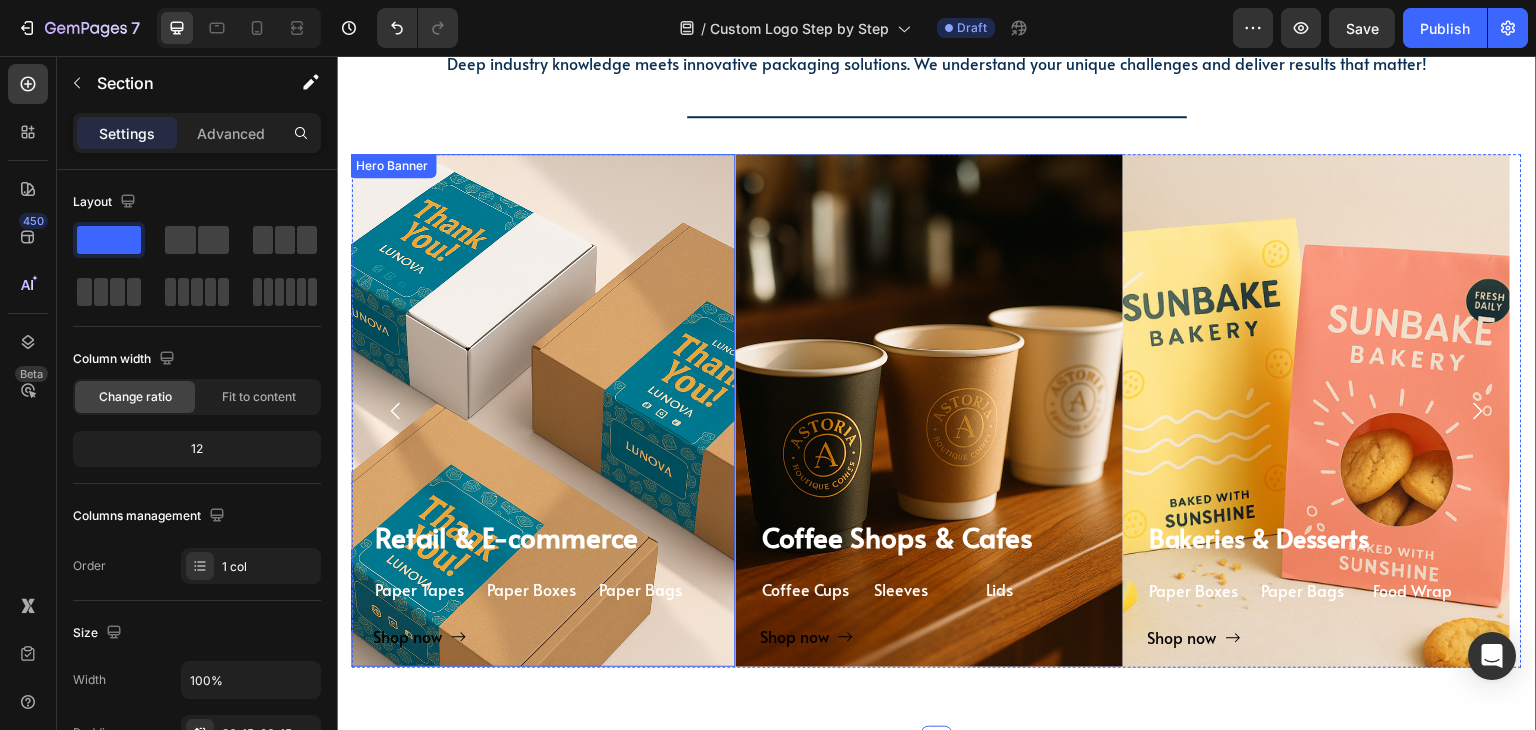 scroll, scrollTop: 2508, scrollLeft: 0, axis: vertical 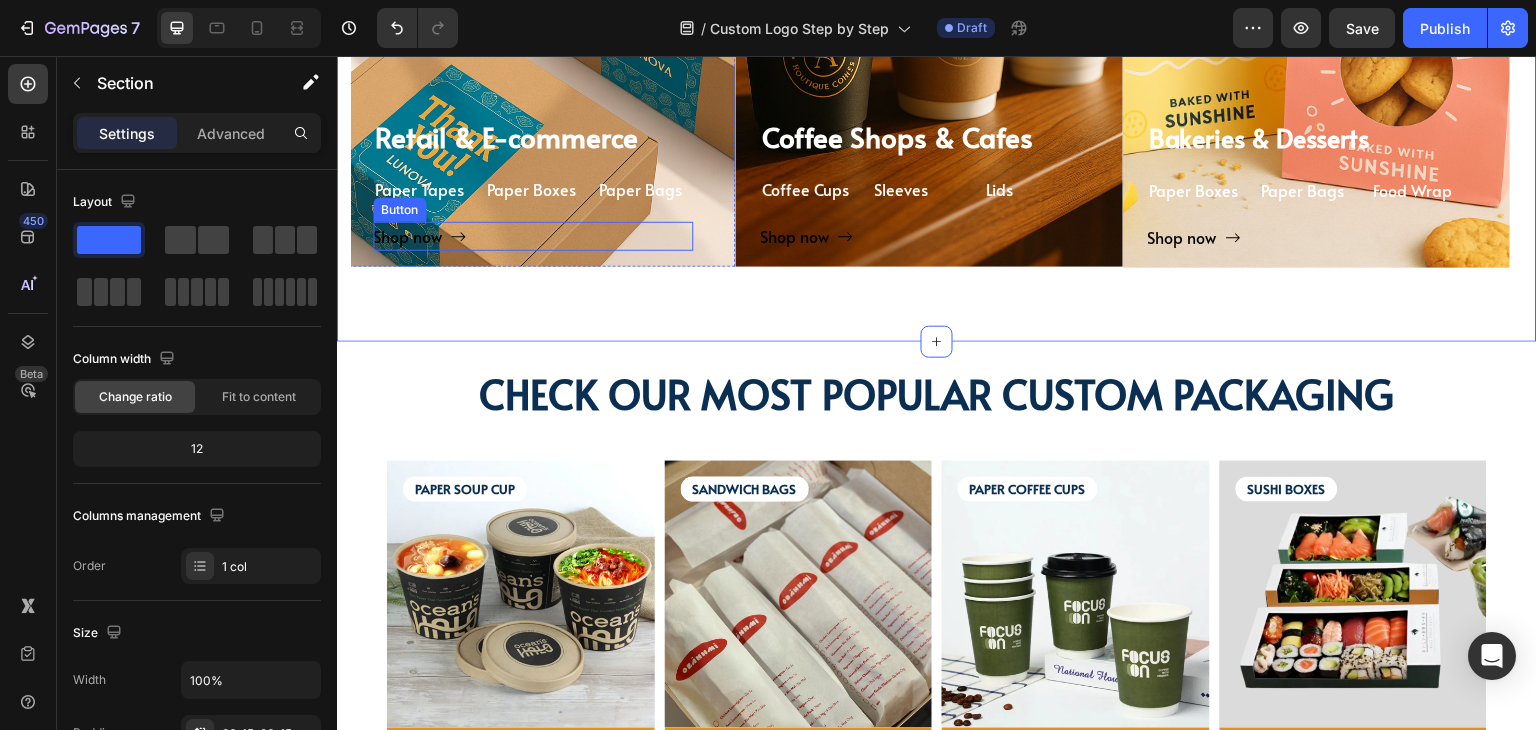click on "Shop now Button" at bounding box center (533, 236) 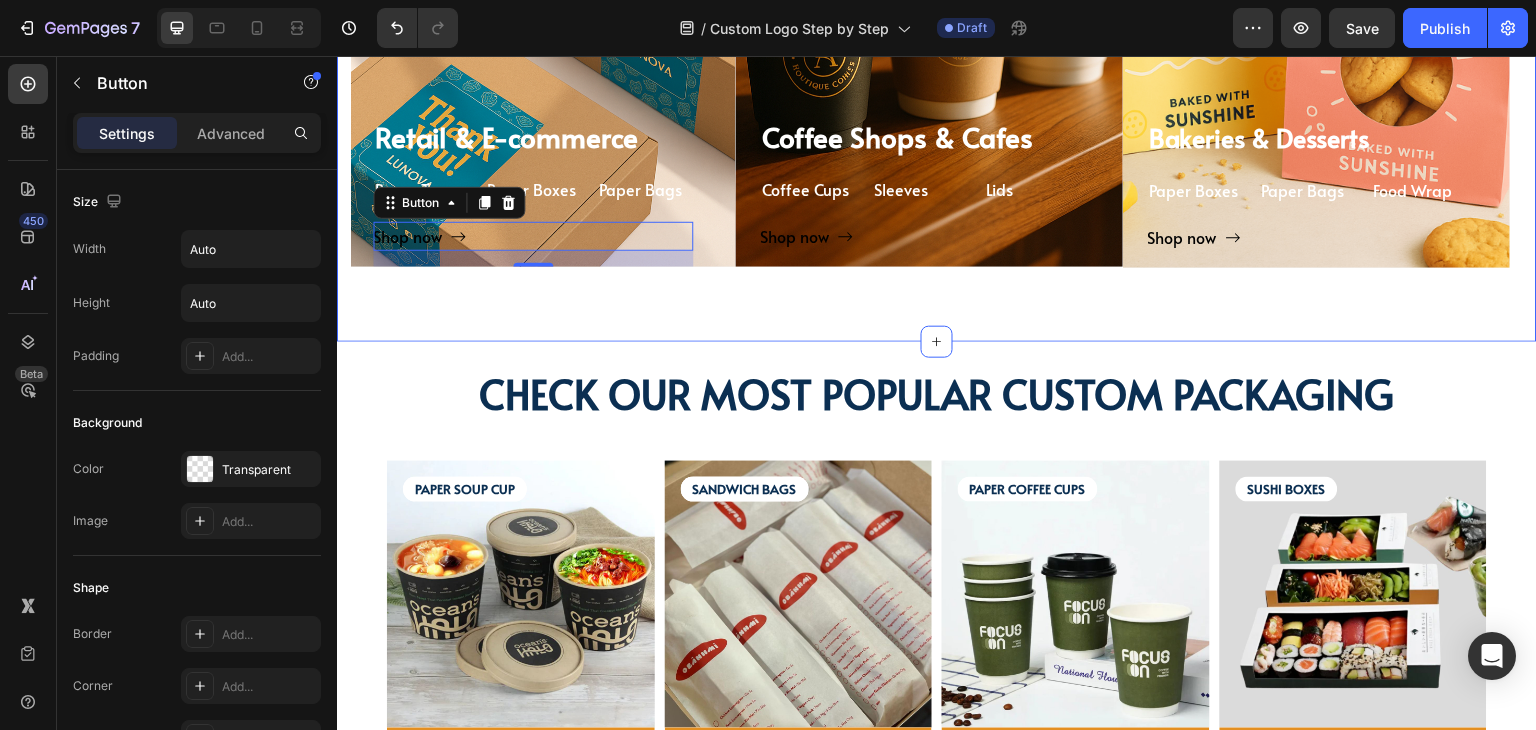 click on "TAILORED SOLUTIONS FOR YOUR INDUSTRY Heading TAILORED SOLUTIONS FOR YOUR INDUSTRY Heading Deep industry knowledge meets innovative packaging solutions. We understand your unique challenges and deliver results that matter! Text block Title Line Coffee Shops & Cafes Heading Coffee Cups Text Block Sleeves Text Block Lids Text Block Row Shop now Button Row Hero Banner Bakeries & Desserts Heading Paper Boxes Text Block Paper Bags Text Block Food Wrap Text Block Row Shop now Button Row Hero Banner Bars & Breweries Heading Bottles Text Block Growlers Text Block Cans Text Block Row Shop now Button Row Hero Banner Restaurant & Fine Dining Heading Boxes Text Block Paper Napkins Text Block Cutting Board Text Block Row Shop now Button Row Hero Banner Quick Restaurant Services Heading Boxes Text Block Napkins Text Block Paper Containers Text Block Row Shop now Button Row Hero Banner Retail & E-commerce Heading Row" at bounding box center [937, -68] 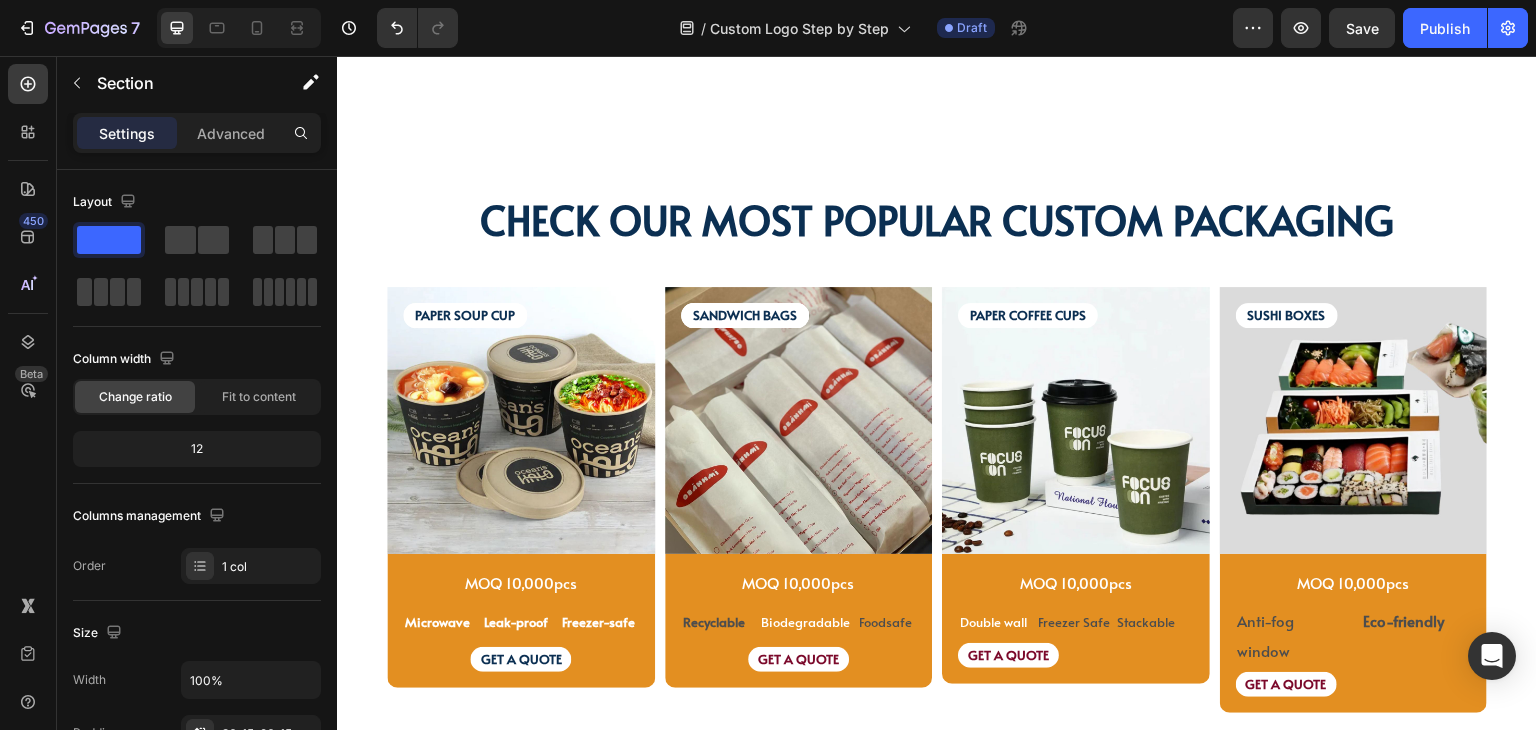 scroll, scrollTop: 2808, scrollLeft: 0, axis: vertical 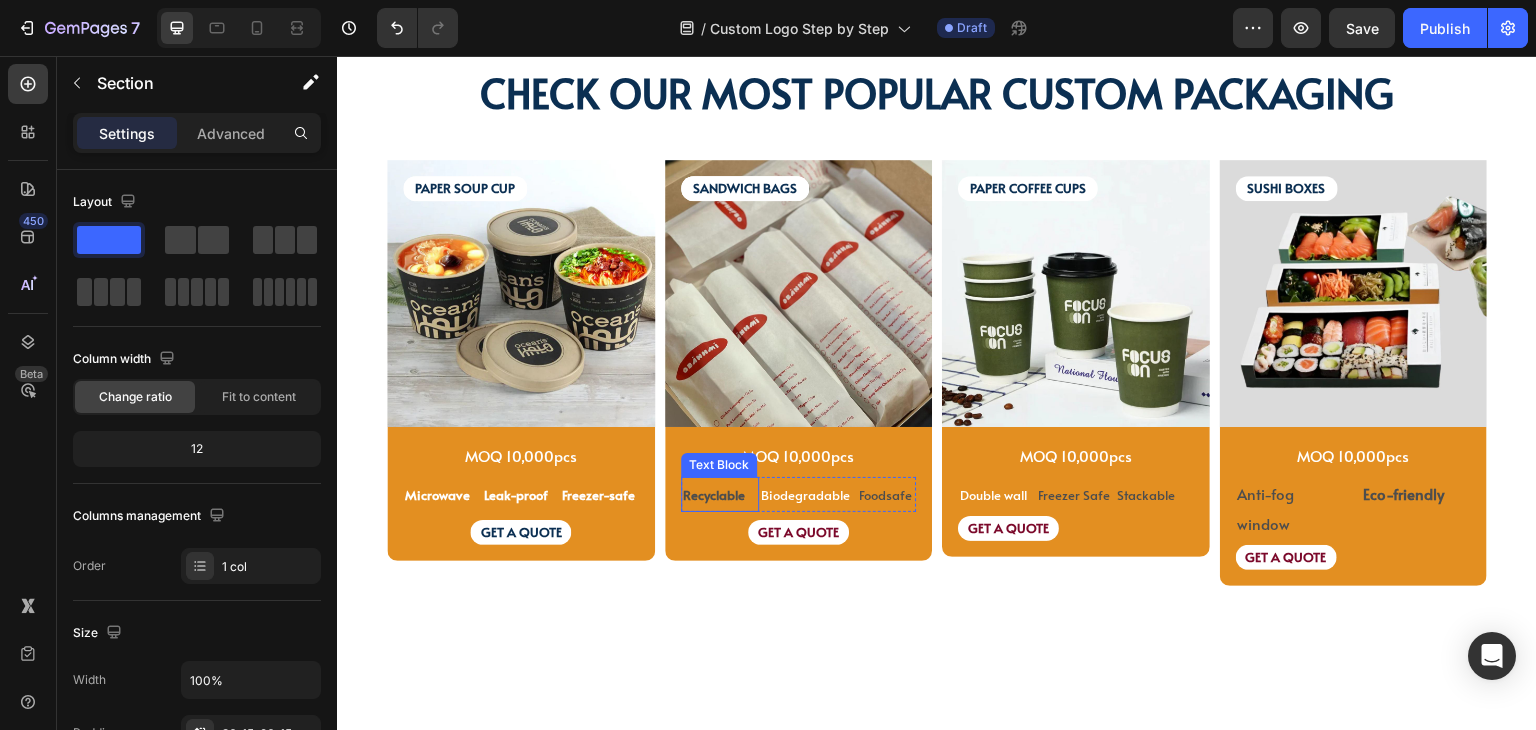 click on "Recyclable" at bounding box center (720, 494) 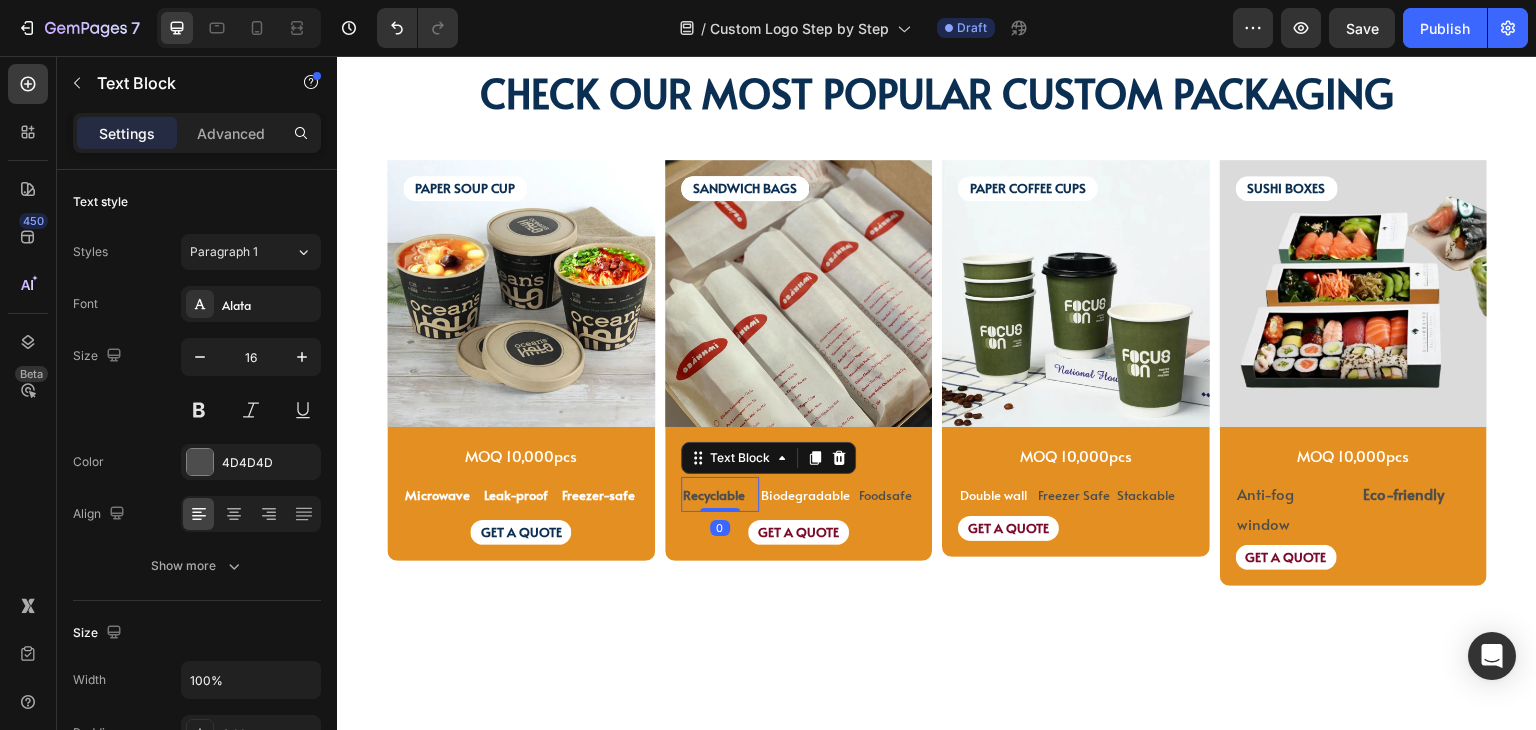 click on "Recyclable" at bounding box center (720, 494) 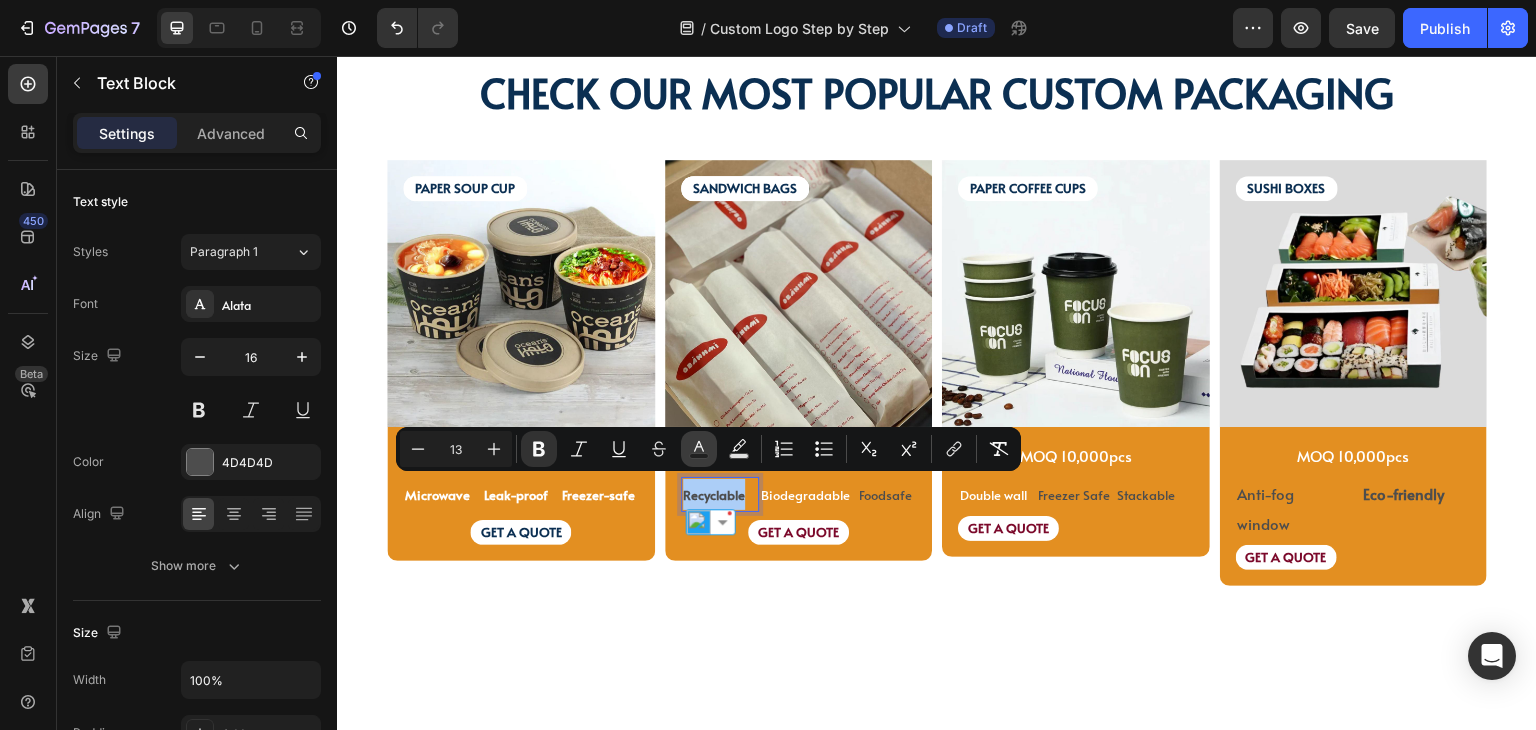 click 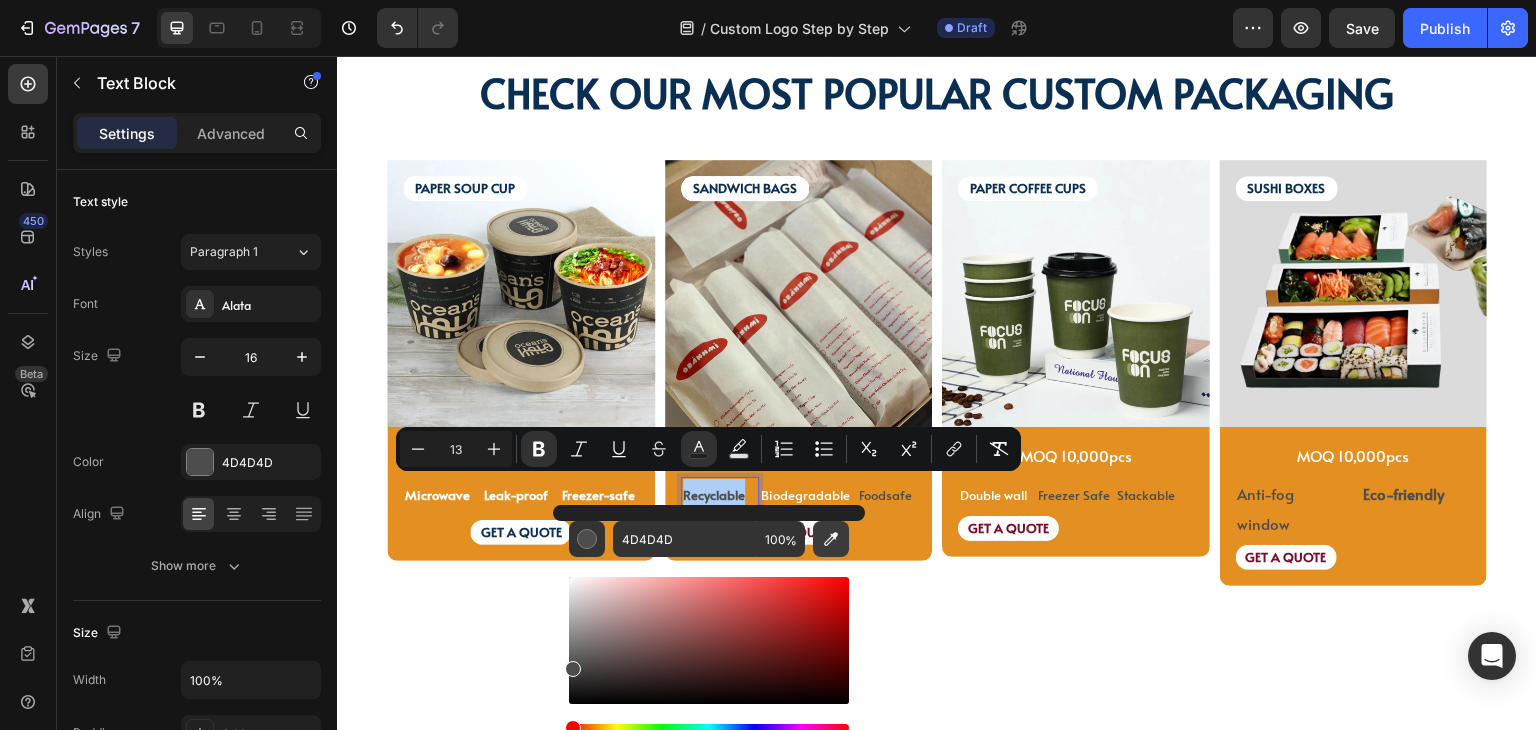 click 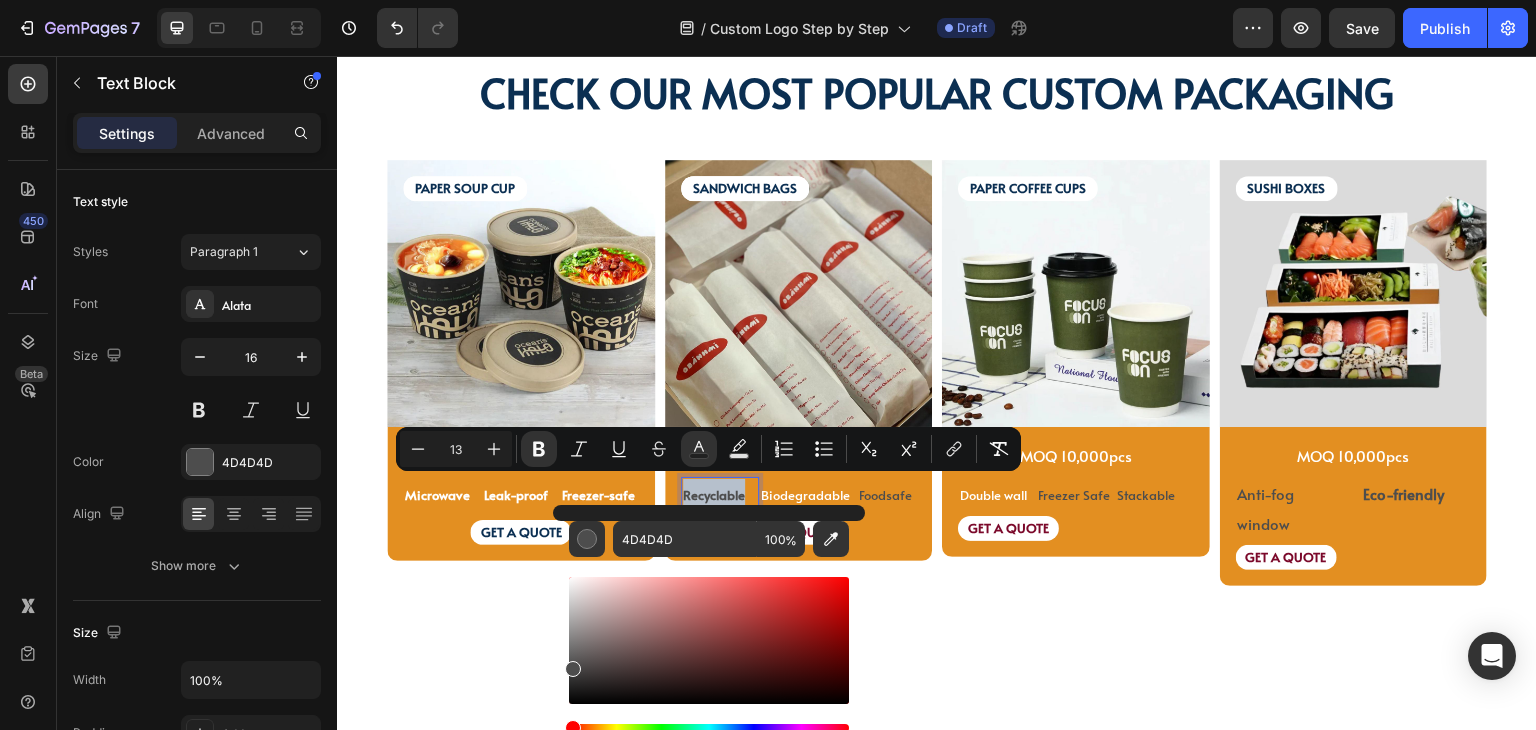 type on "FFFFFF" 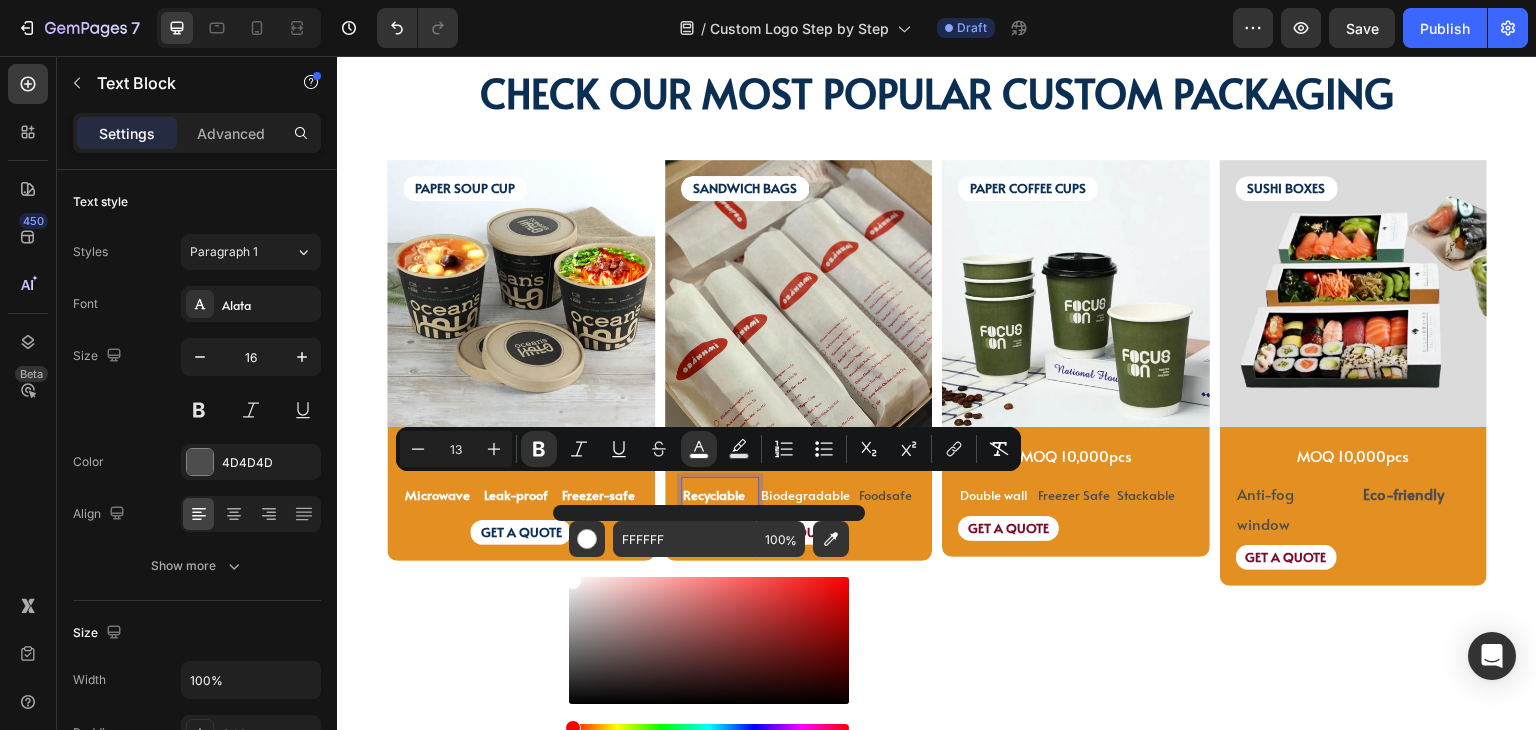 click on "Recyclable" at bounding box center (714, 495) 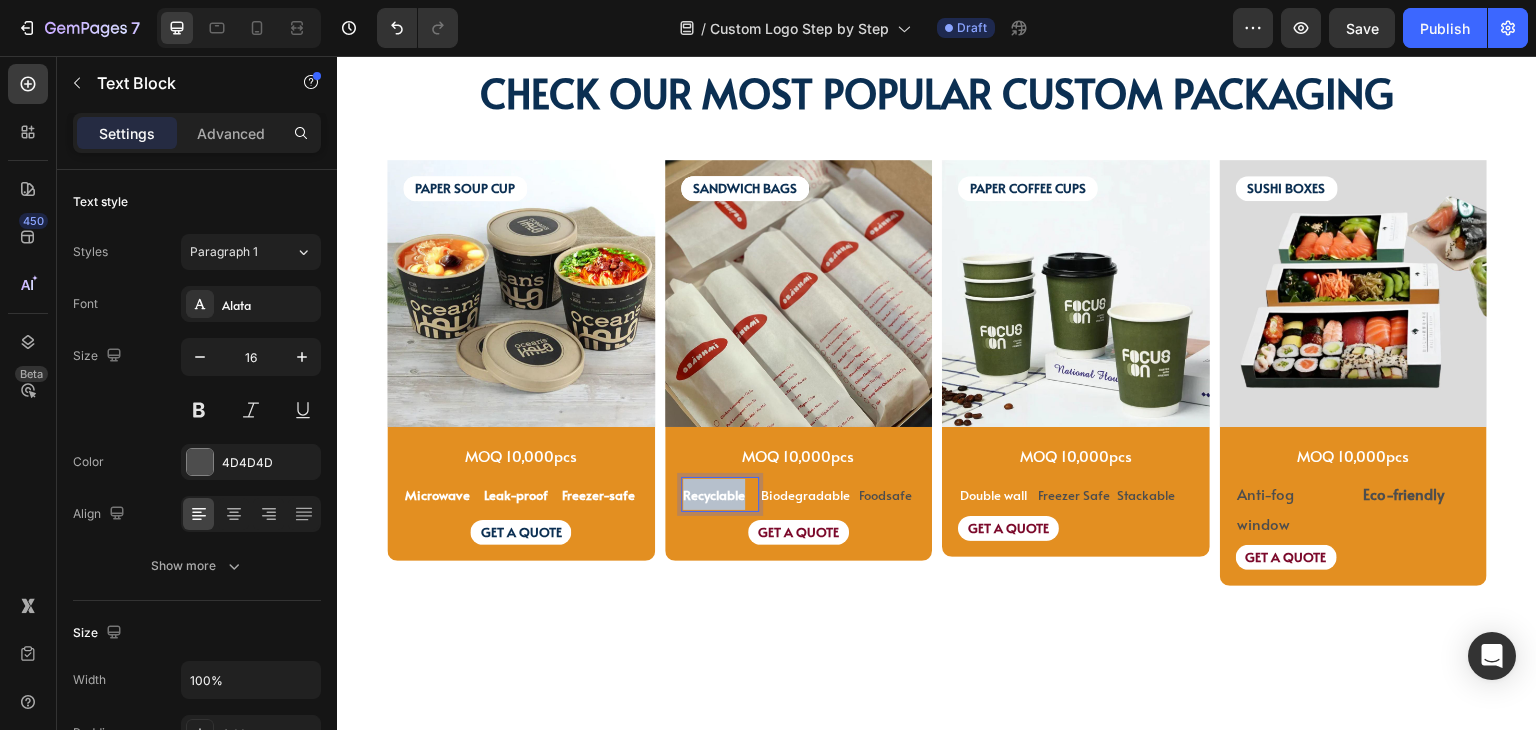 click on "Recyclable" at bounding box center (714, 495) 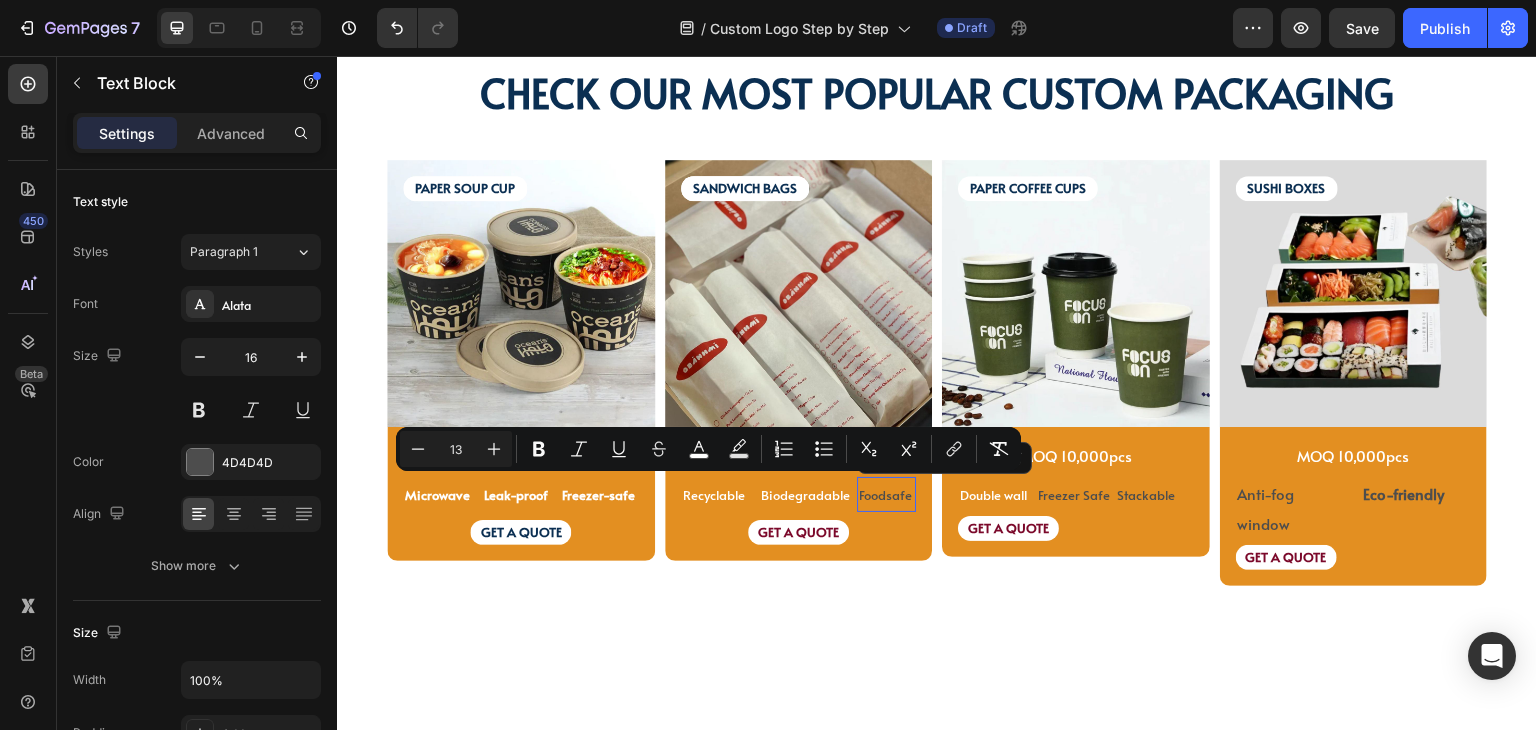 click on "Foodsafe" at bounding box center [885, 495] 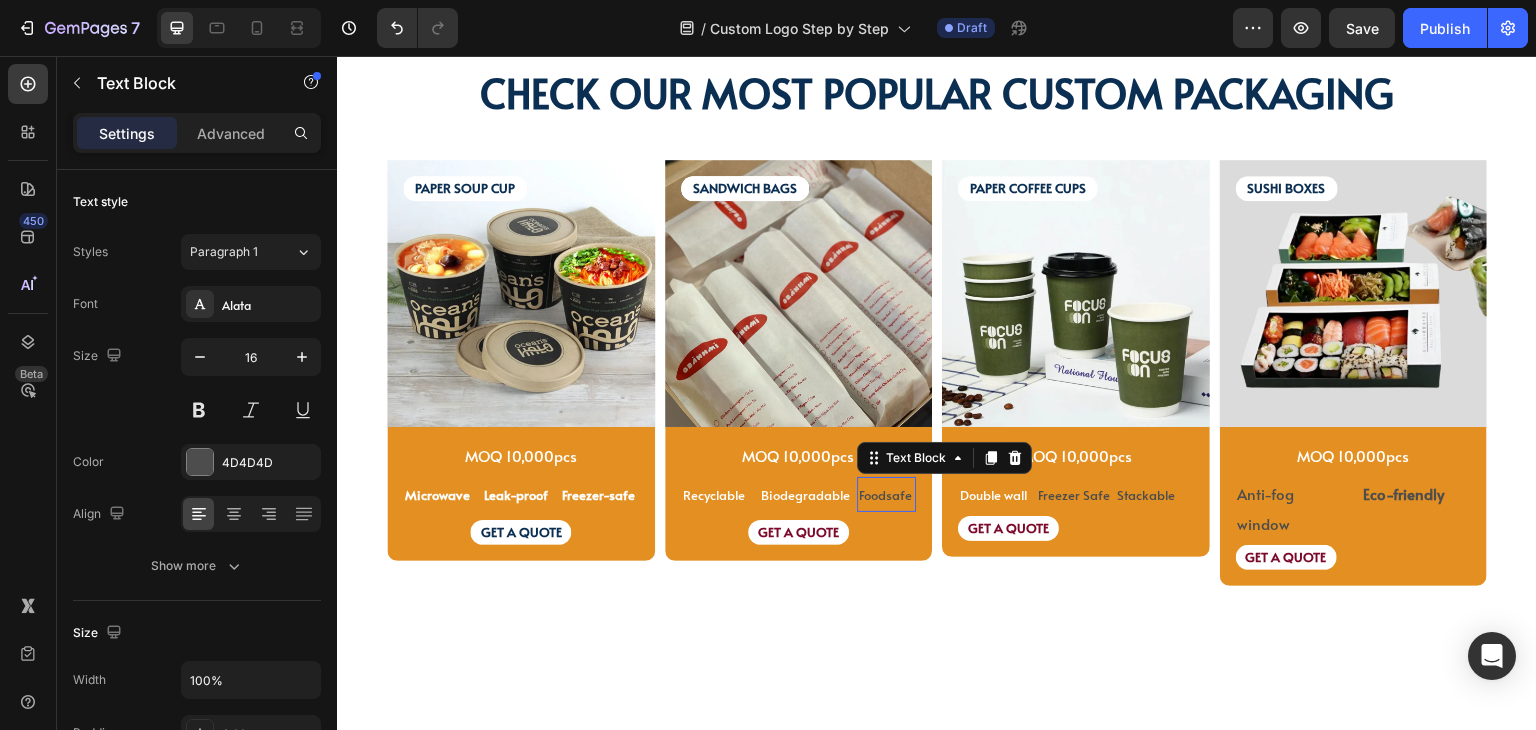 click on "Foodsafe" at bounding box center [885, 495] 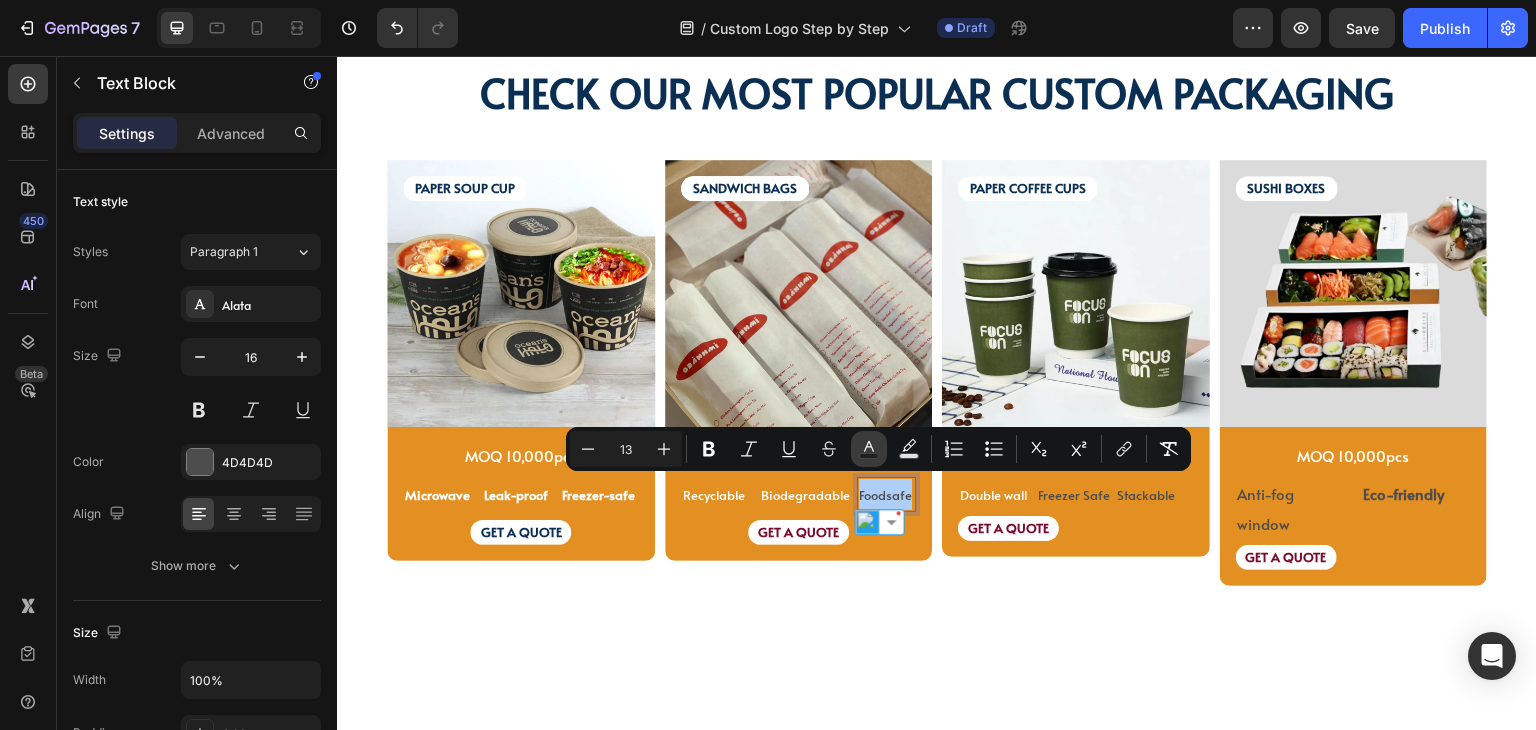 click 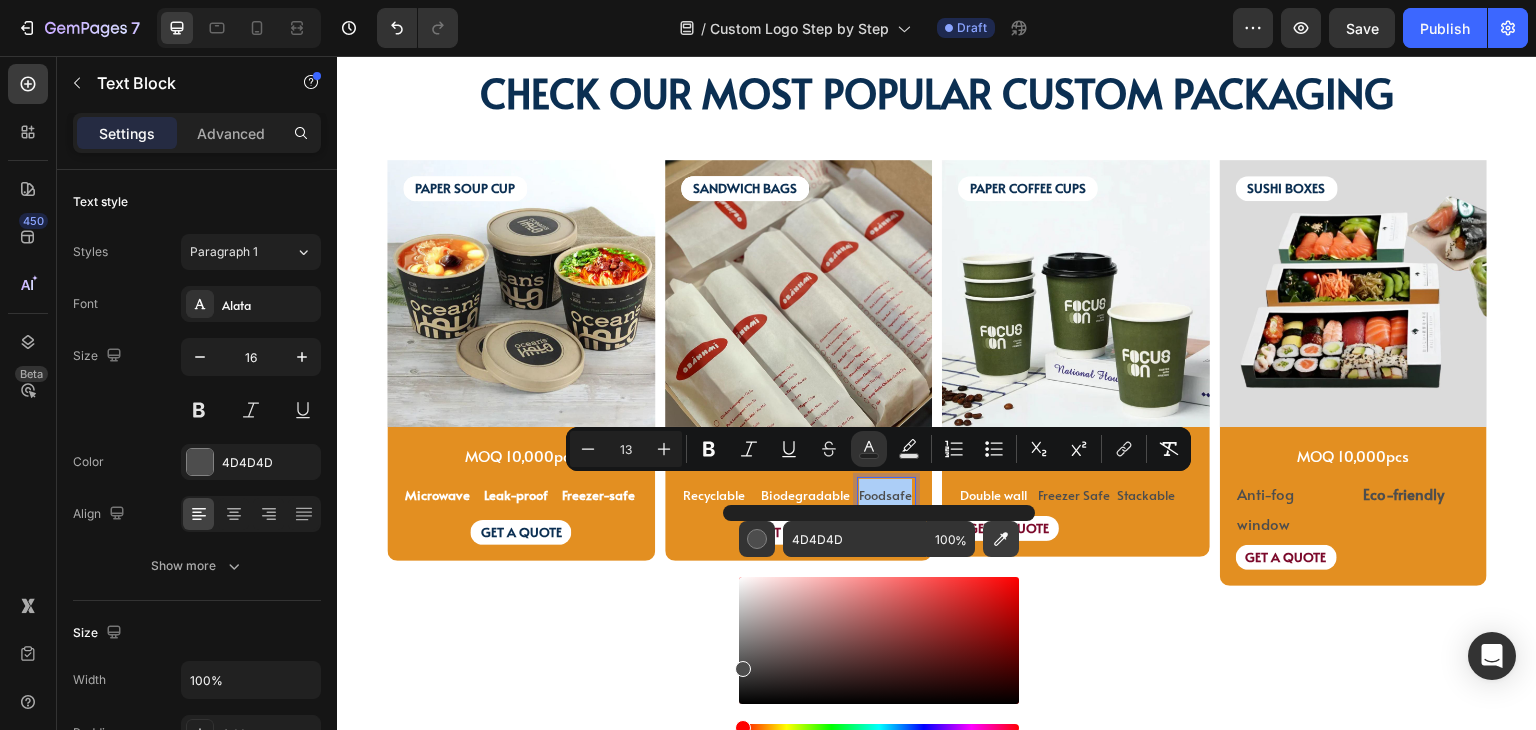 click at bounding box center [1001, 539] 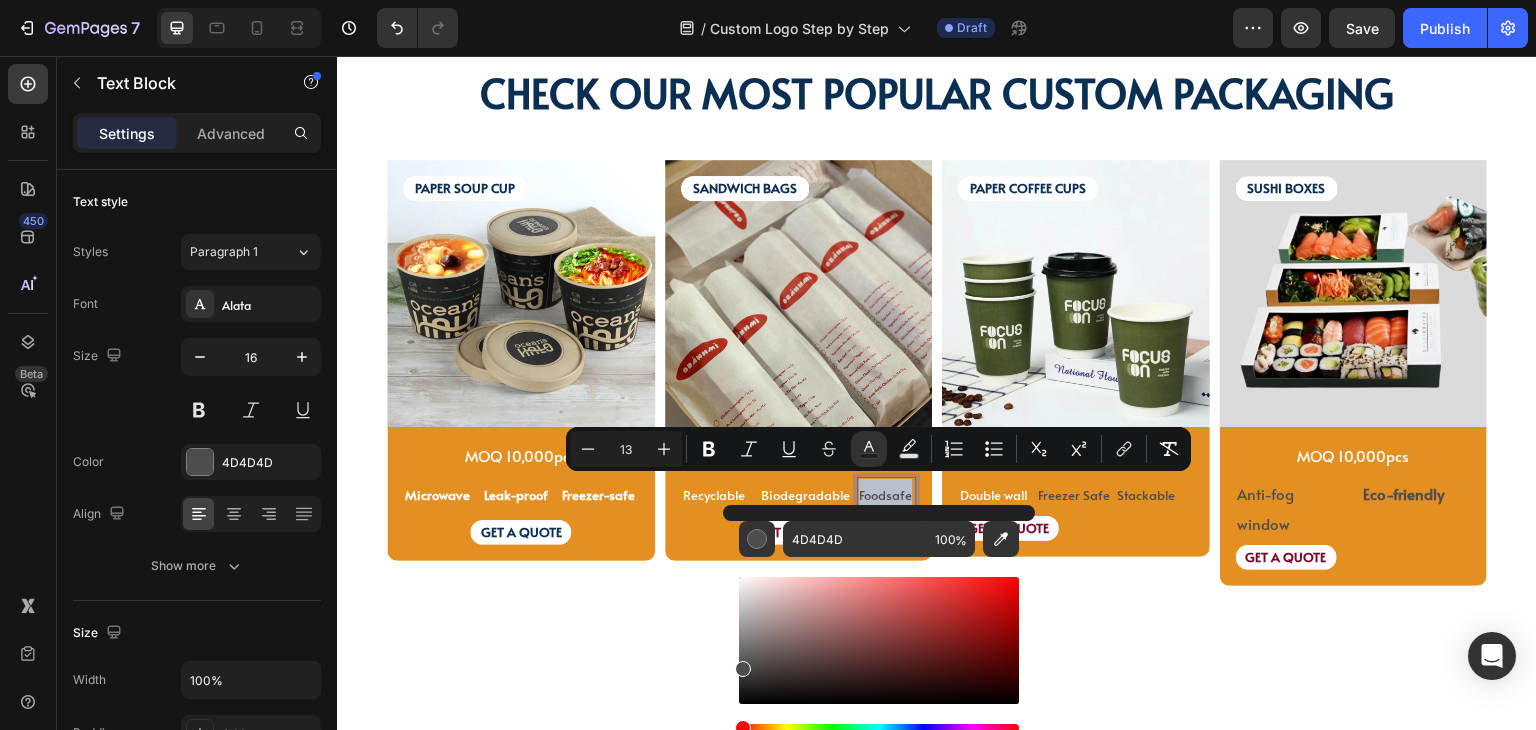 type on "FFFFFF" 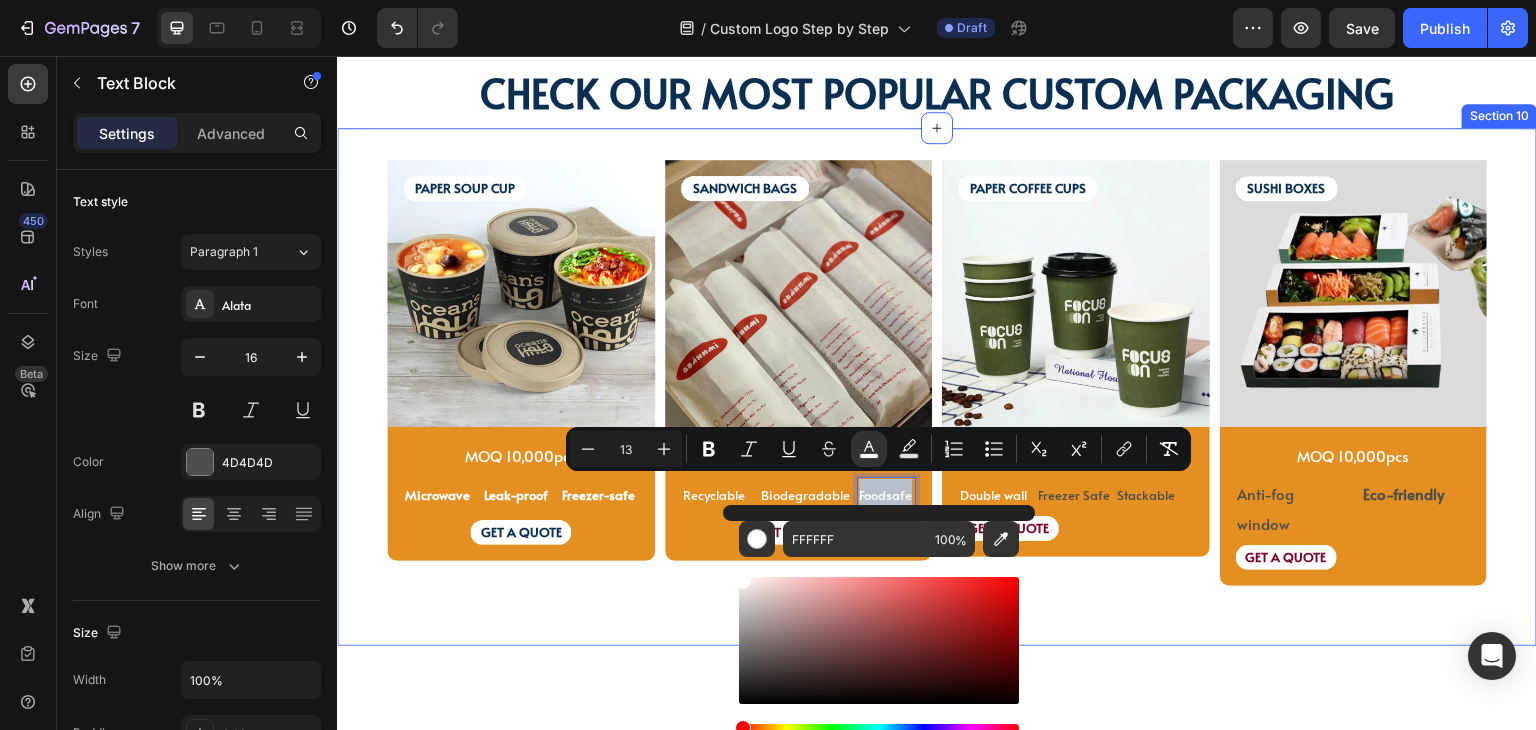 click on "PAPER SOUP CUP Text Block PAPER SOUP CUP Text Block Image MOQ 10,000pcs Text Block Microwave  Text Block Leak-proof Text Block Freezer-safe Text Block Row GET A QUOTE Text Block Row Product SANDWICH BAGS Text Block SANDWICH BAGS Text Block SANDWICH BAGS Text Block Image MOQ 10,000pcs Text Block Recyclable Text Block Biodegradable Text Block Foodsafe Text Block   0 Row GET A QUOTE Text Block Row Product PAPER COFFEE CUPS Text Block Image MOQ 10,000pcs Text Block Row Double wall Text Block Freezer Safe Text Block Stackable Text Block Row GET A QUOTE Text Block Row Product SUSHI BOXES Text Block Image MOQ 10,000pcs Text Block Anti-fog window Text Block Eco-friendly Text Block Row GET A QUOTE Text Block Row Product Row Row Section 10" at bounding box center (937, 387) 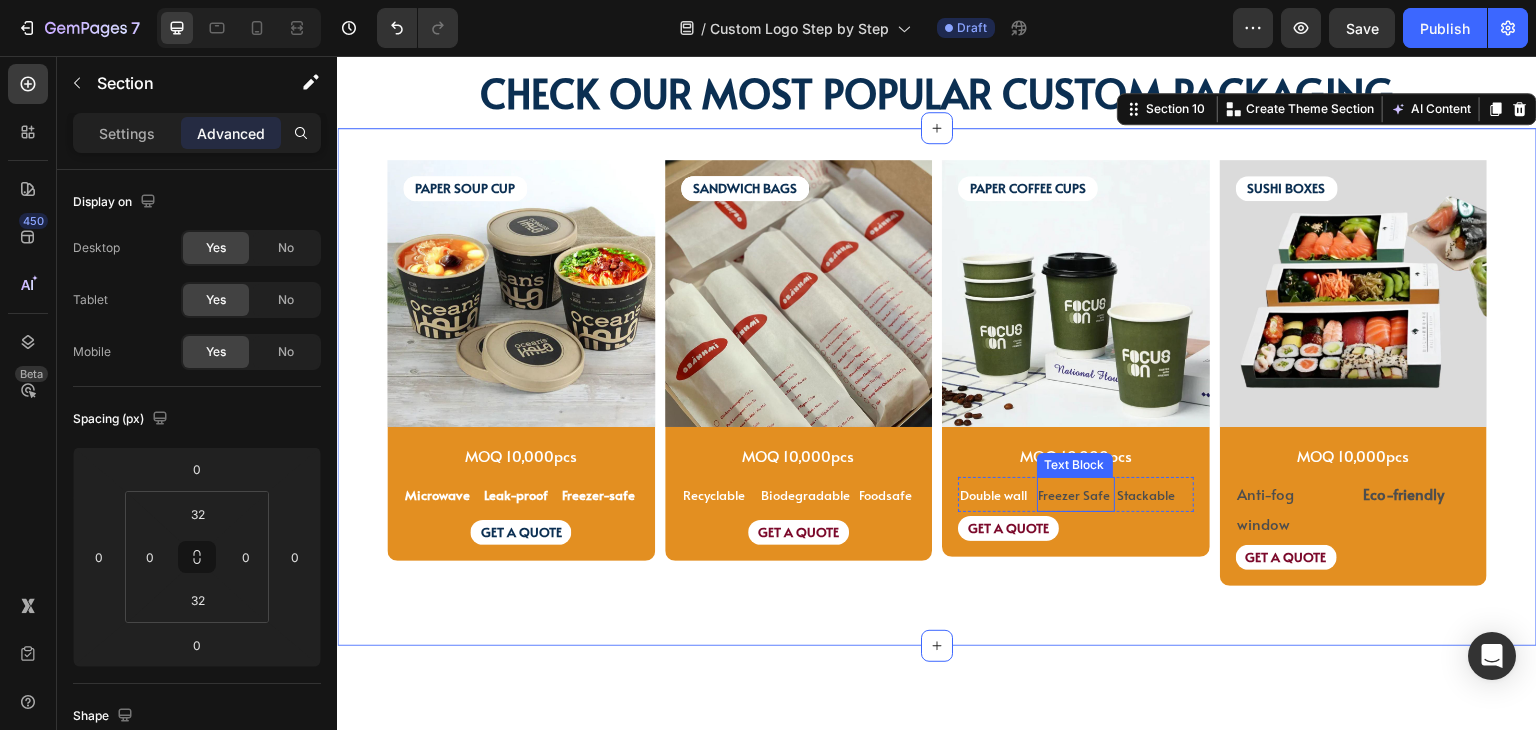 click on "Freezer Safe" at bounding box center (1075, 495) 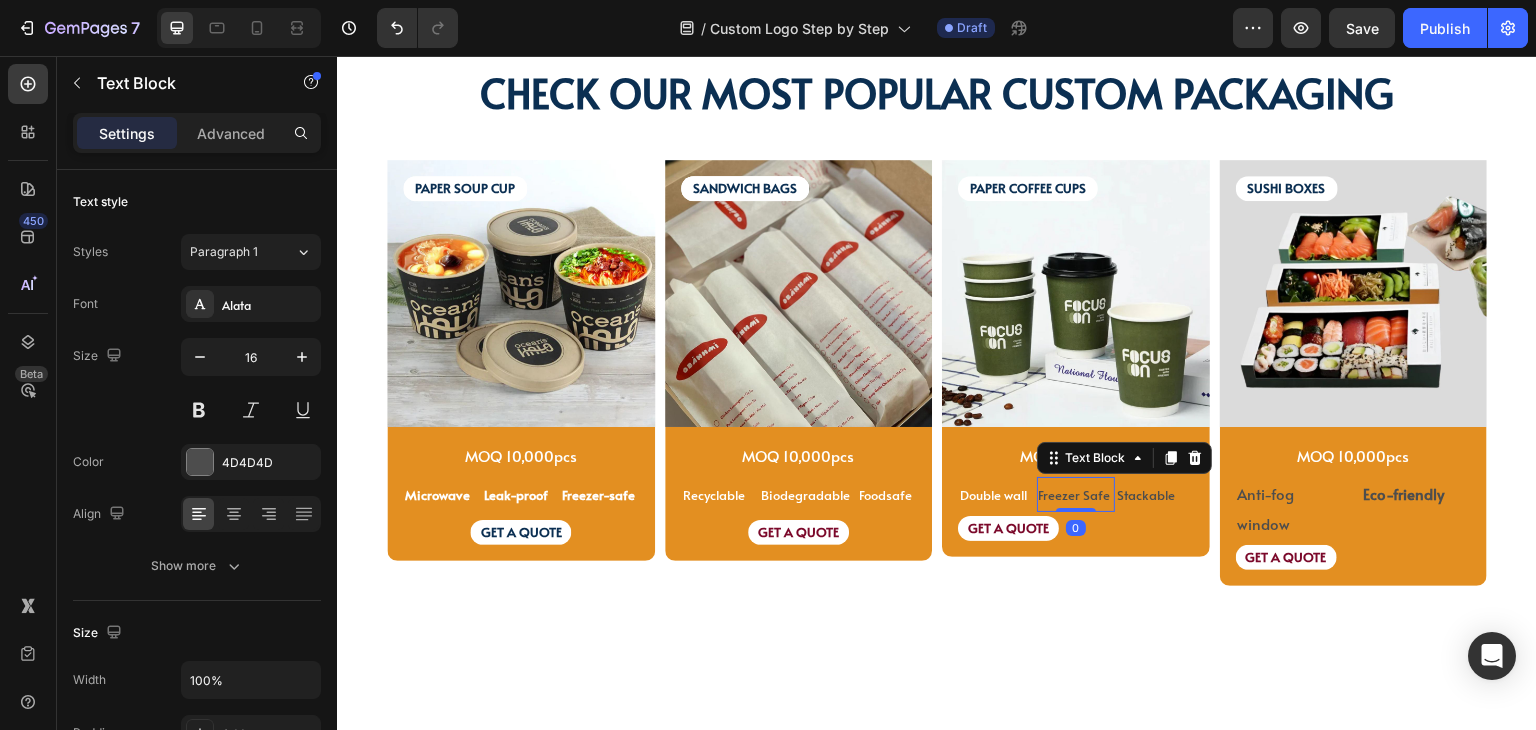 click on "Freezer Safe" at bounding box center (1075, 495) 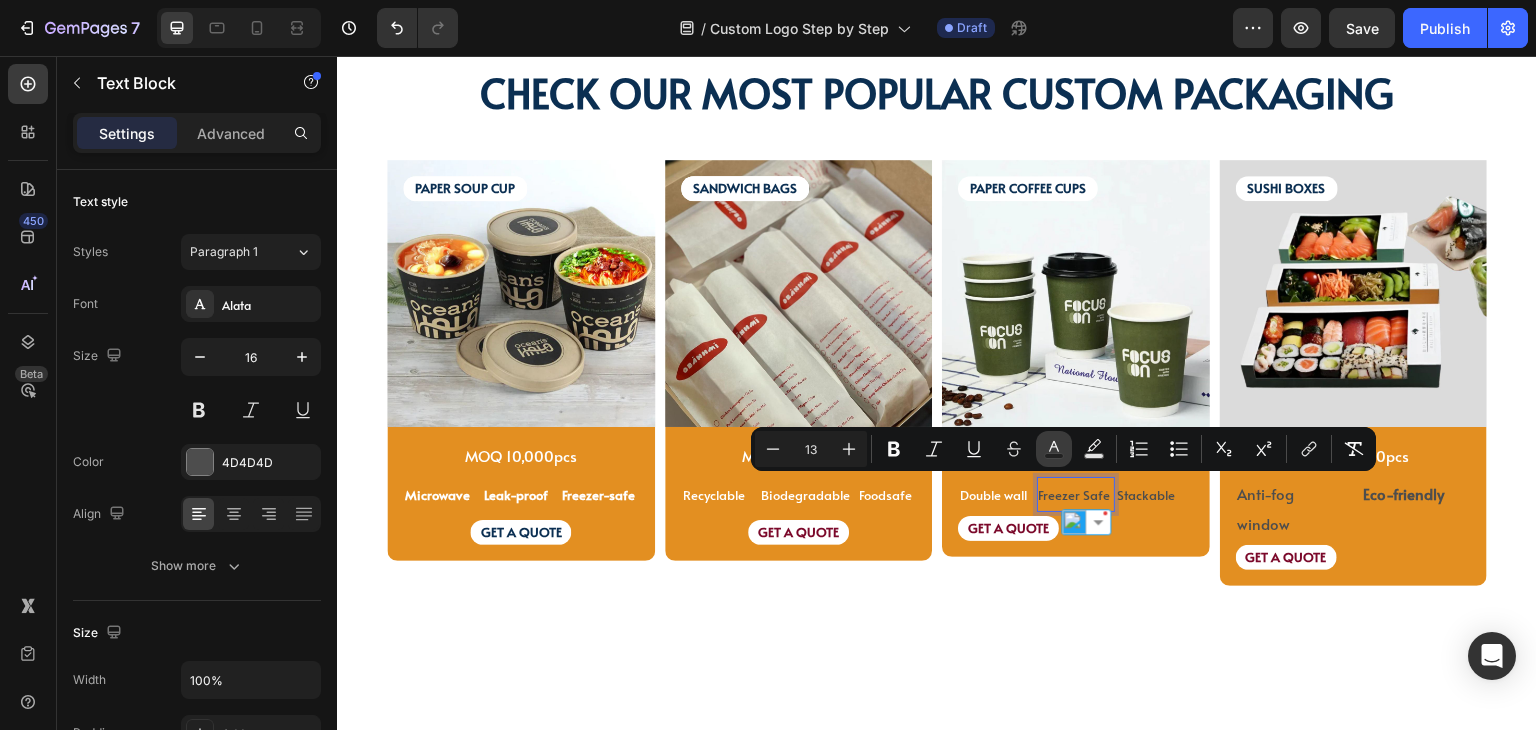 click on "Text Color" at bounding box center (1054, 449) 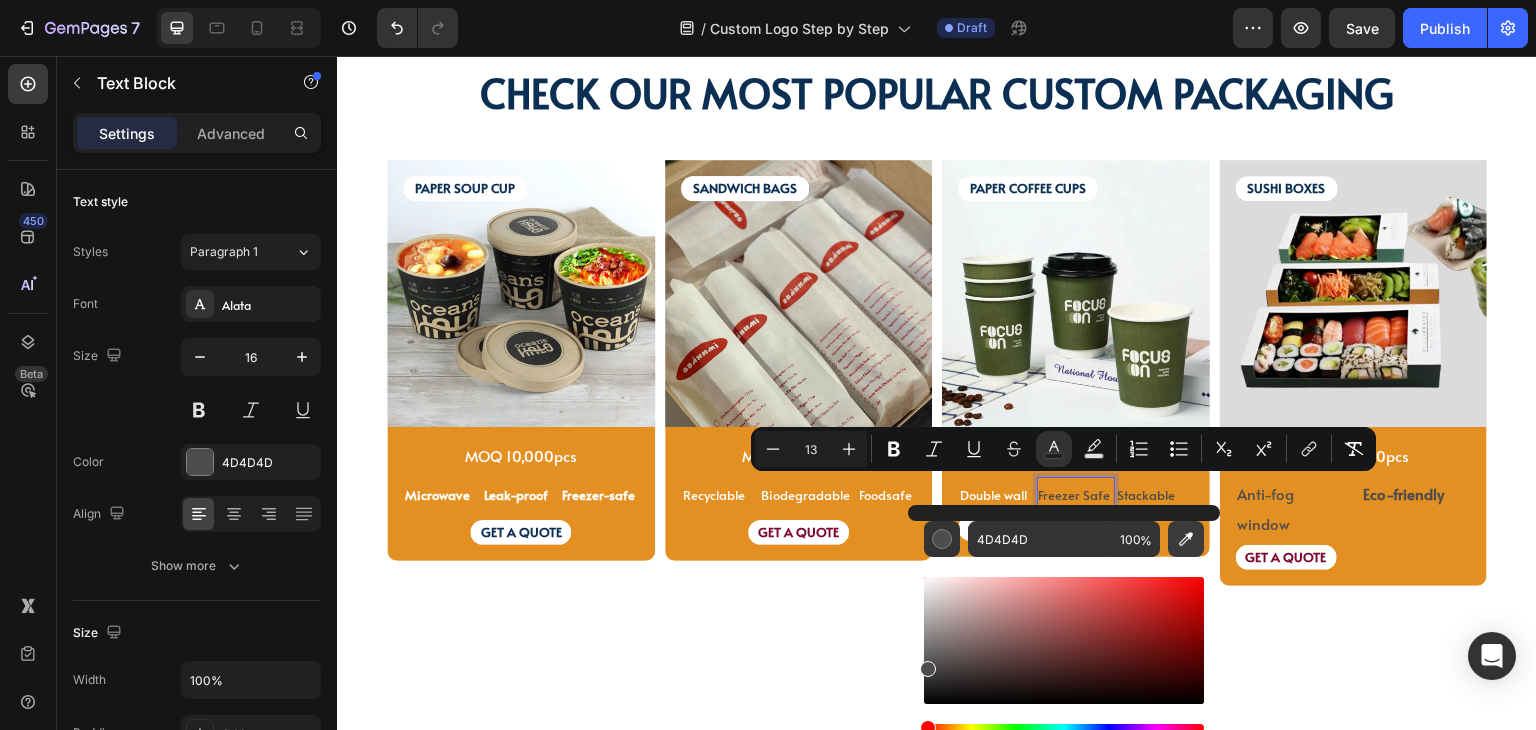 click at bounding box center (1186, 539) 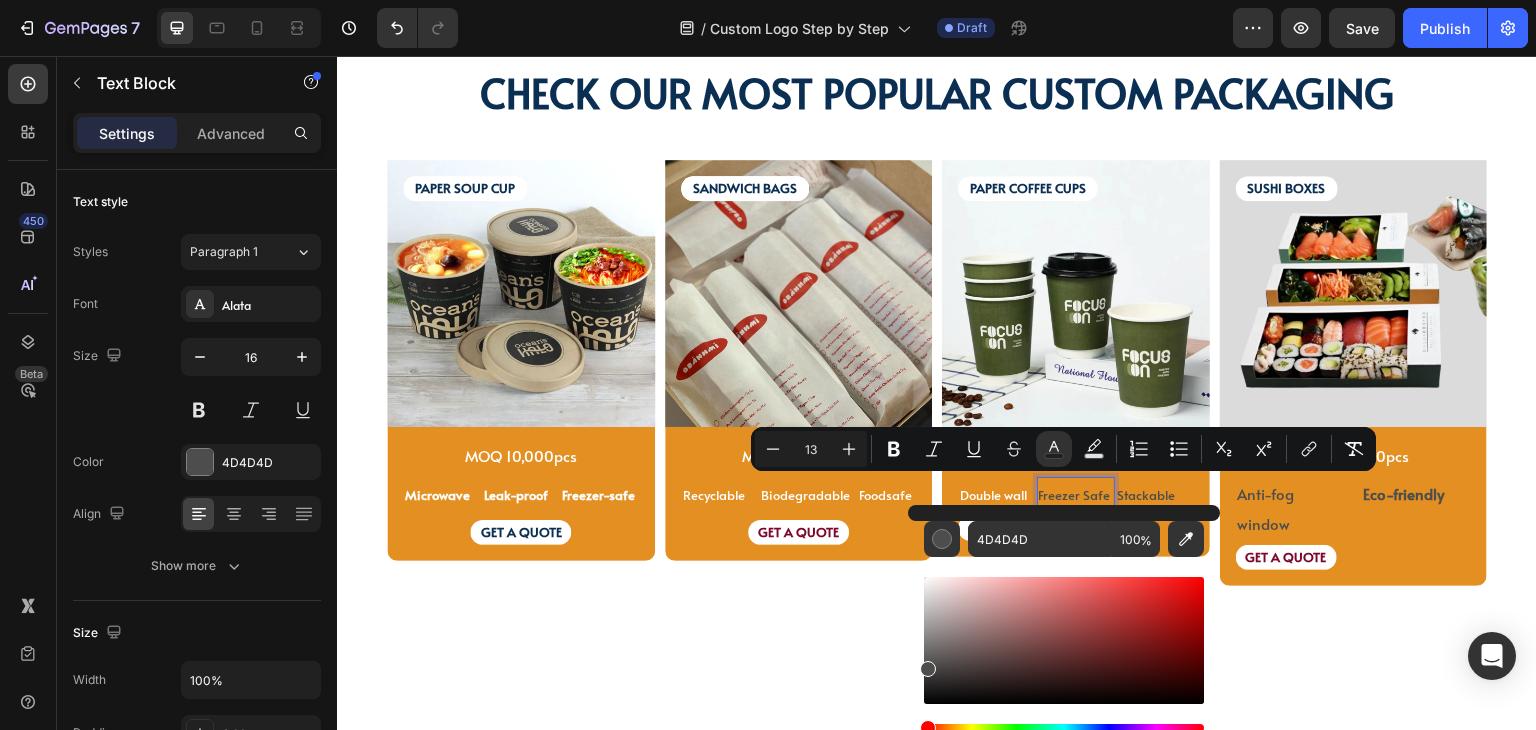 type on "FFFFFF" 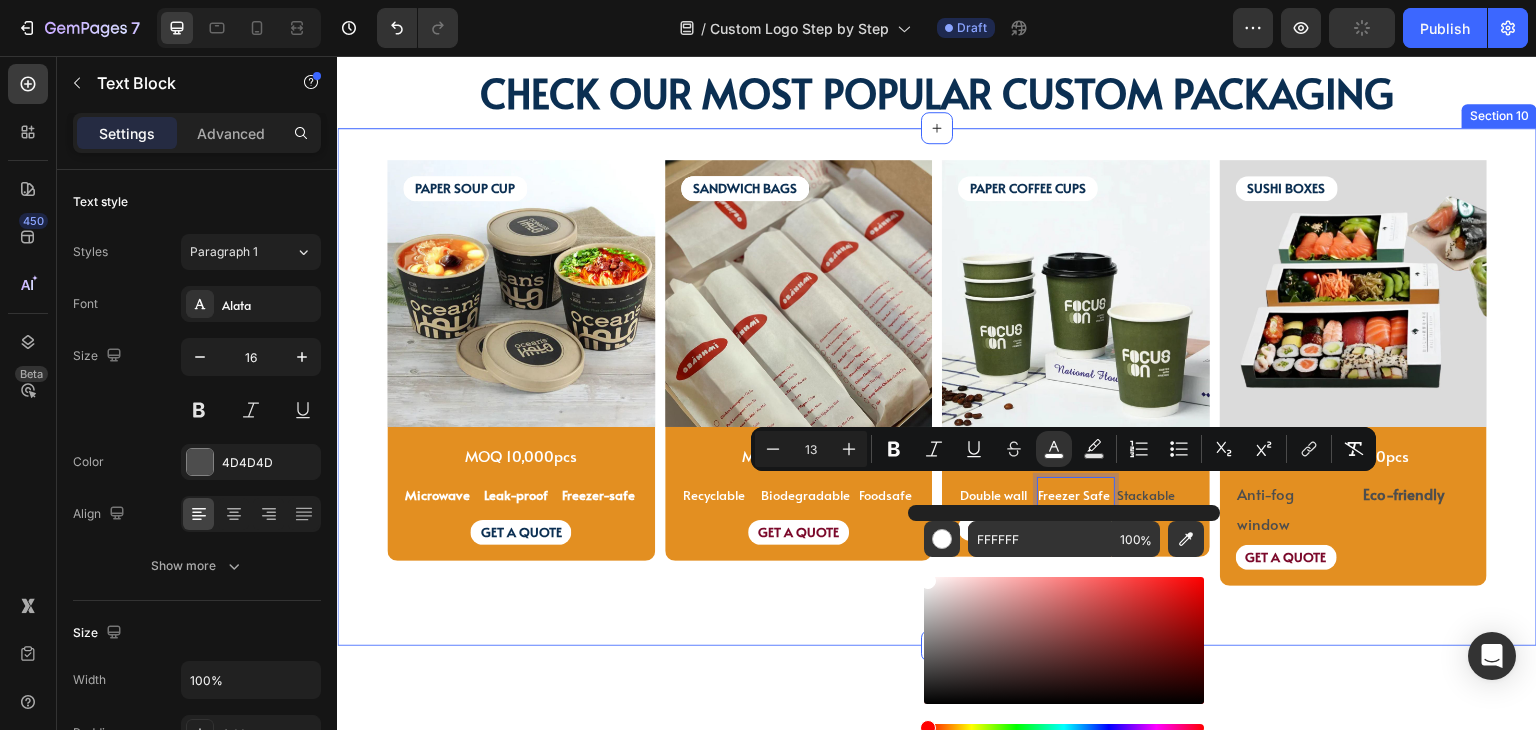 click on "PAPER SOUP CUP Text Block PAPER SOUP CUP Text Block Image MOQ 10,000pcs Text Block Microwave  Text Block Leak-proof Text Block Freezer-safe Text Block Row GET A QUOTE Text Block Row Product SANDWICH BAGS Text Block SANDWICH BAGS Text Block SANDWICH BAGS Text Block Image MOQ 10,000pcs Text Block Recyclable Text Block Biodegradable Text Block Foodsafe Text Block Row GET A QUOTE Text Block Row Product PAPER COFFEE CUPS Text Block Image MOQ 10,000pcs Text Block Row Double wall Text Block Freezer Safe Text Block   0 Stackable Text Block Row GET A QUOTE Text Block Row Product SUSHI BOXES Text Block Image MOQ 10,000pcs Text Block Anti-fog window Text Block Eco-friendly Text Block Row GET A QUOTE Text Block Row Product Row Row Section 10" at bounding box center (937, 387) 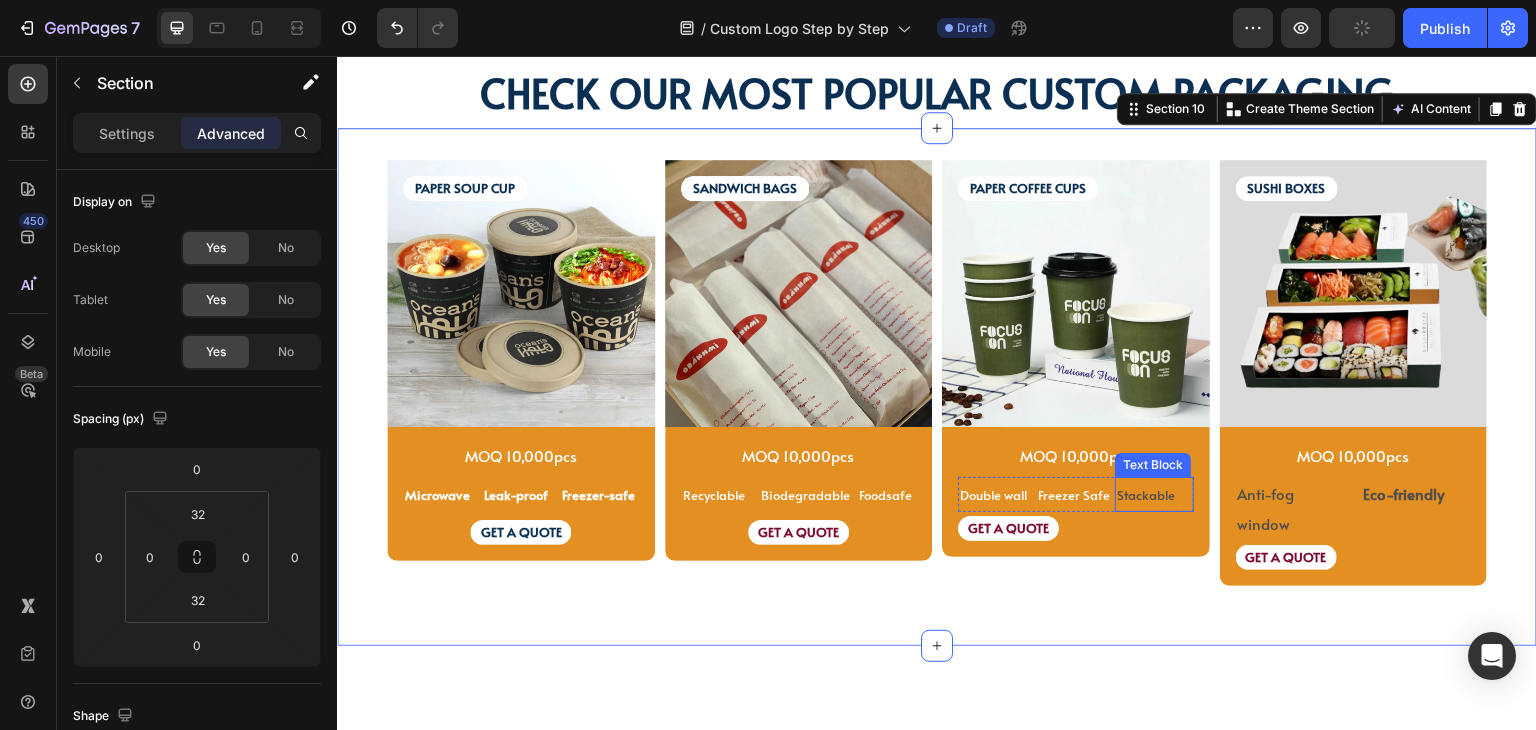 click on "Stackable" at bounding box center (1146, 495) 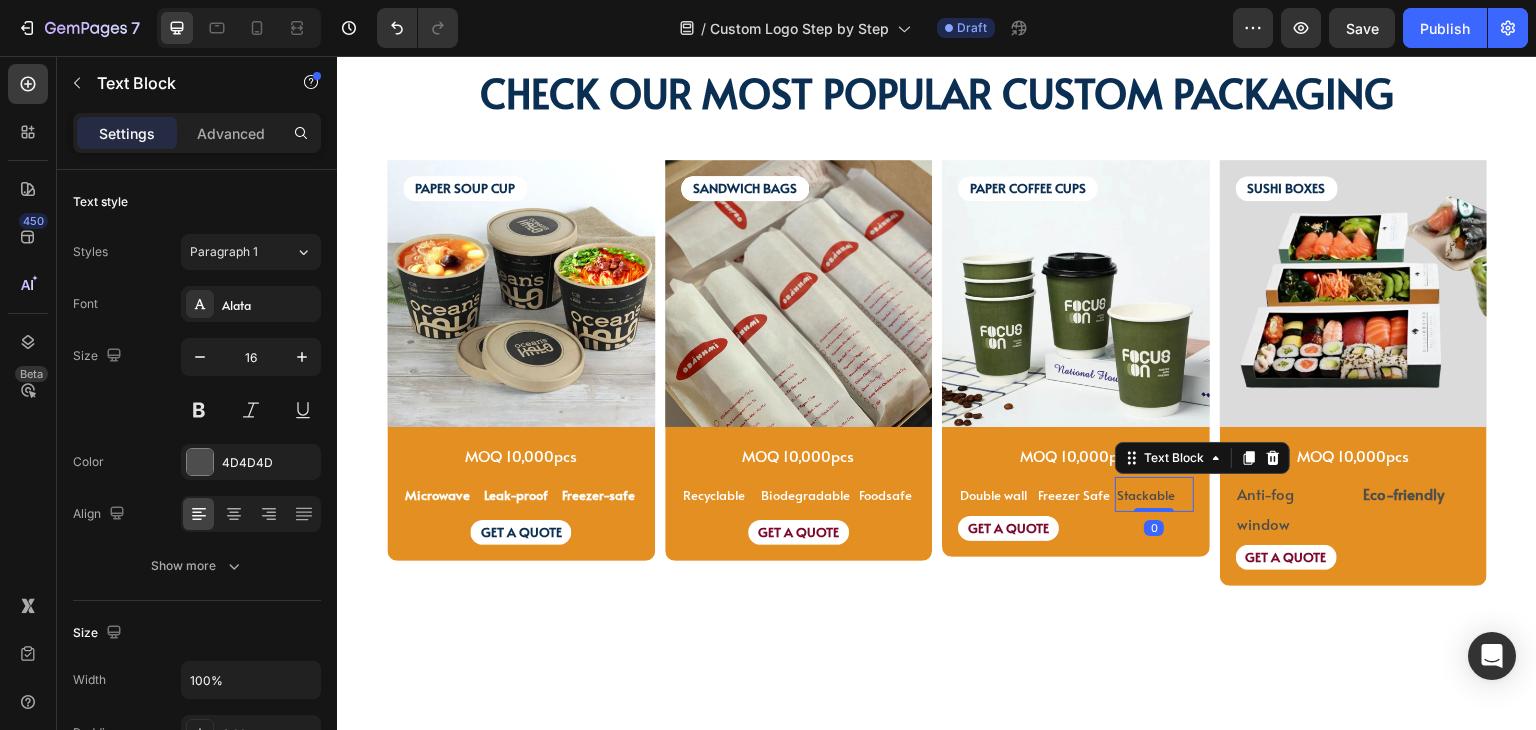click on "Stackable" at bounding box center [1146, 495] 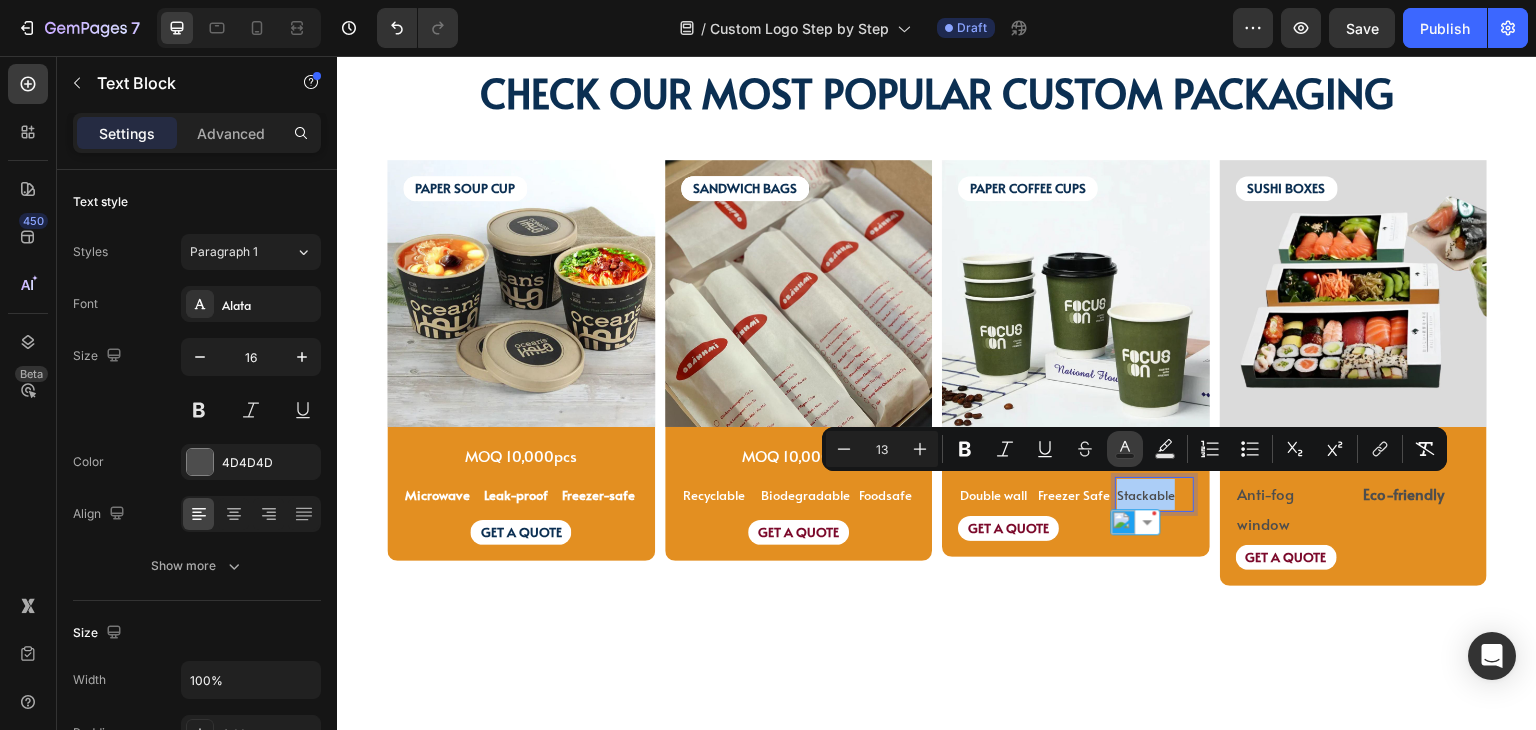 click 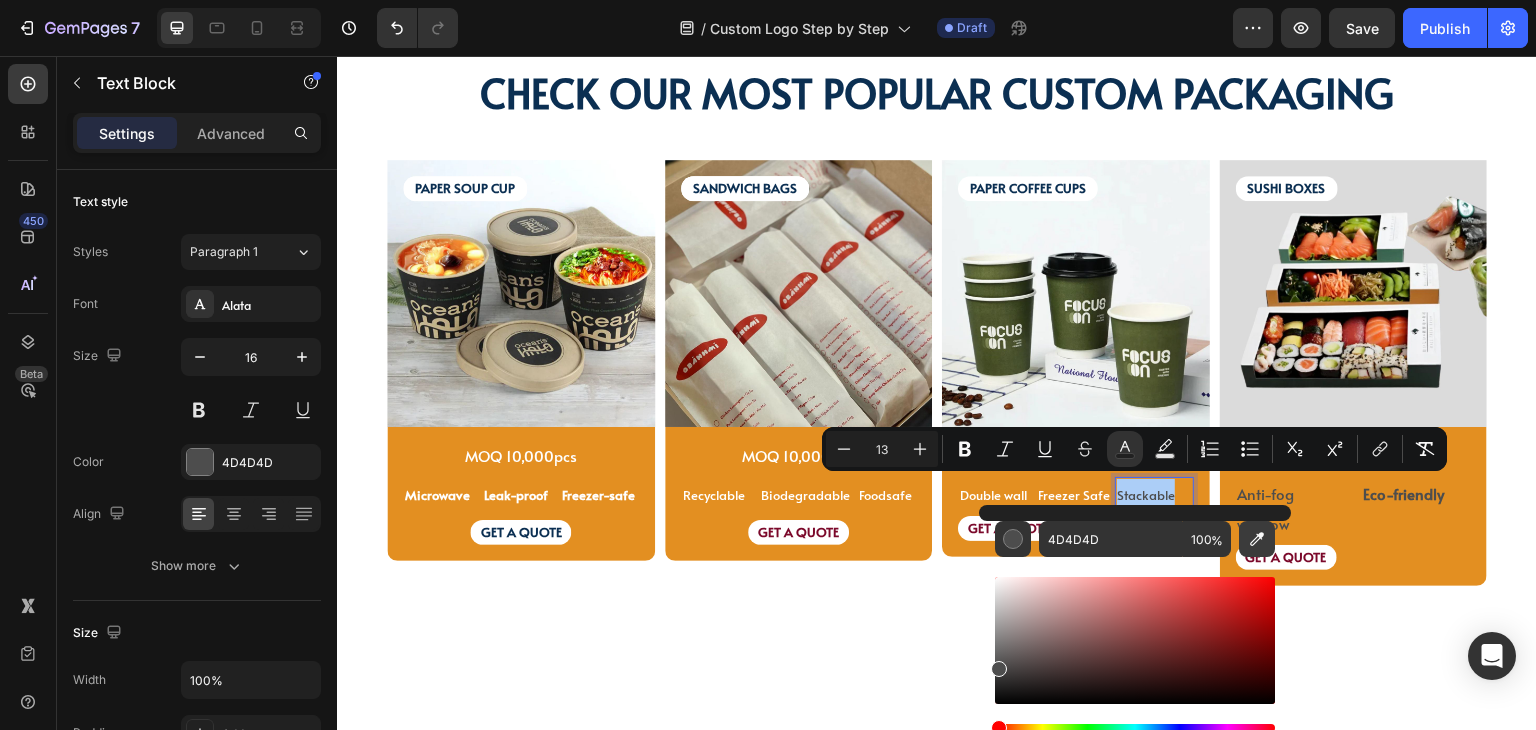 click 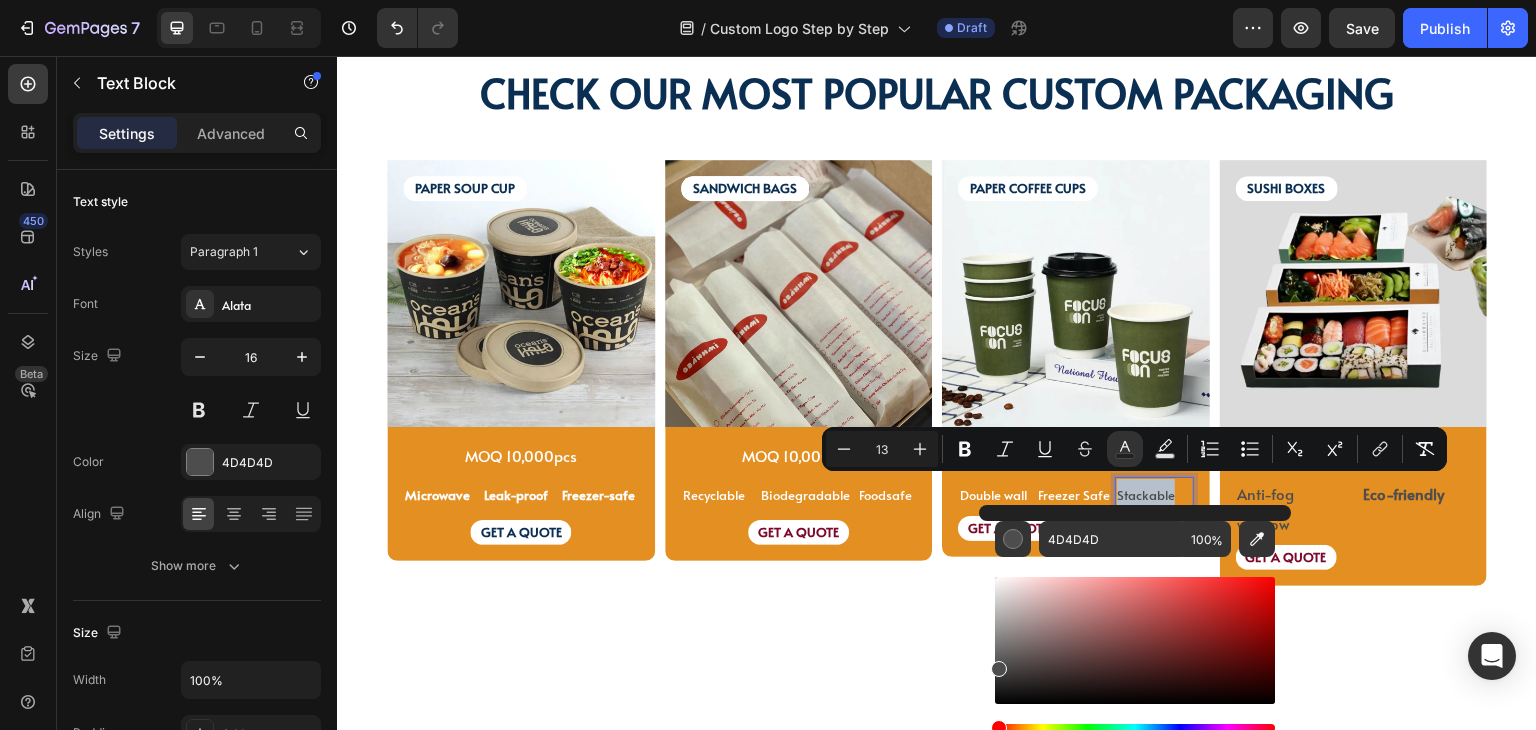 type on "FFFFFF" 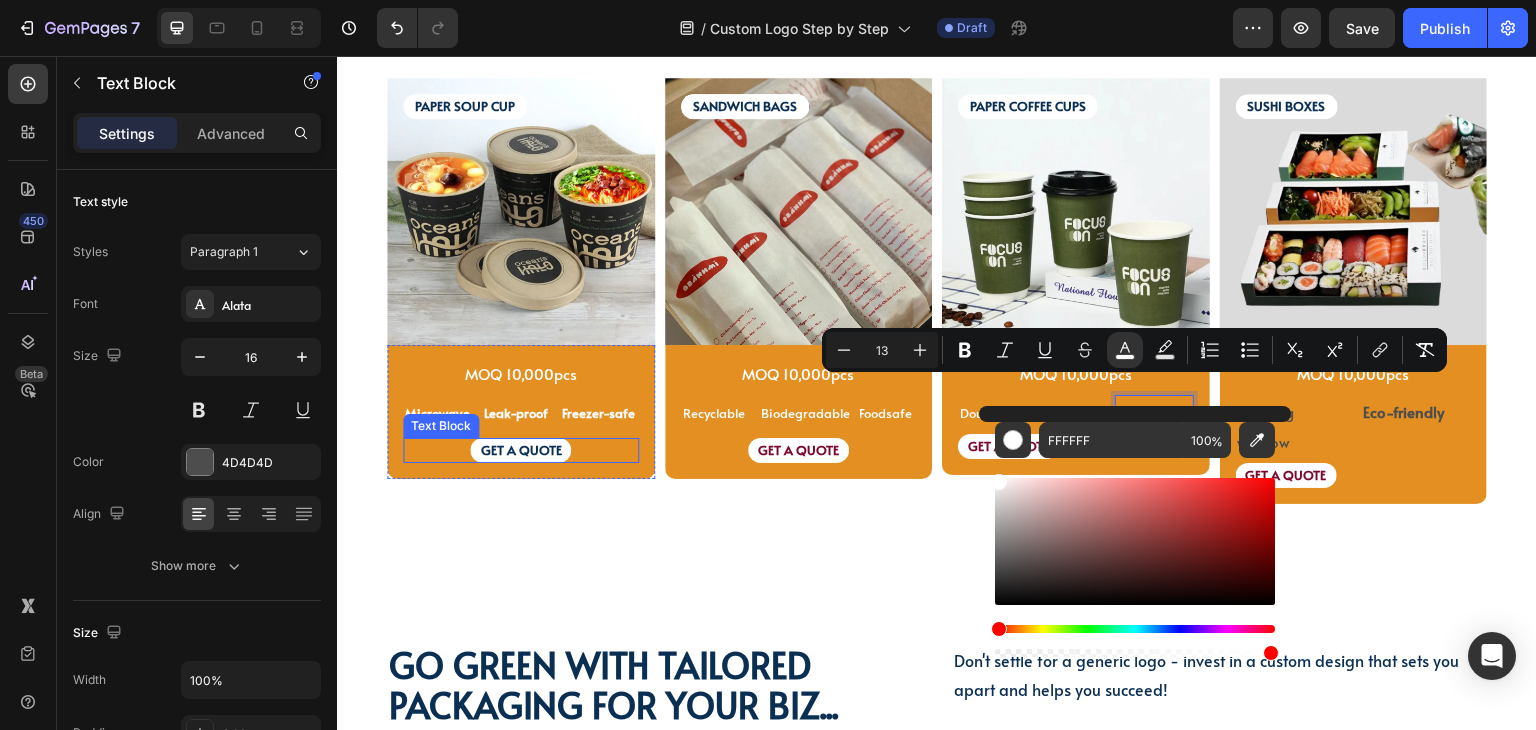 scroll, scrollTop: 2908, scrollLeft: 0, axis: vertical 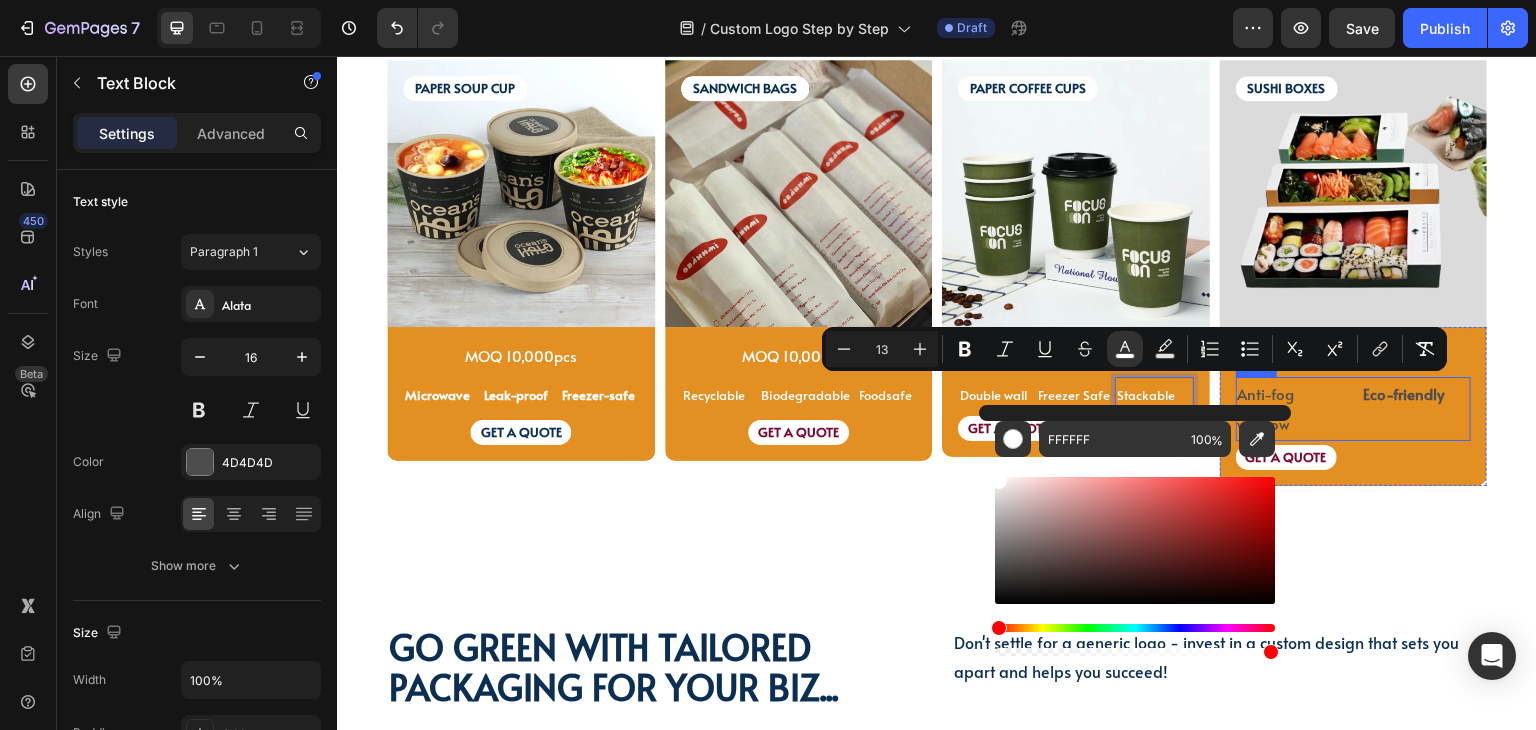 click on "Anti-fog window Text Block Eco-friendly Text Block Row" at bounding box center [1354, 409] 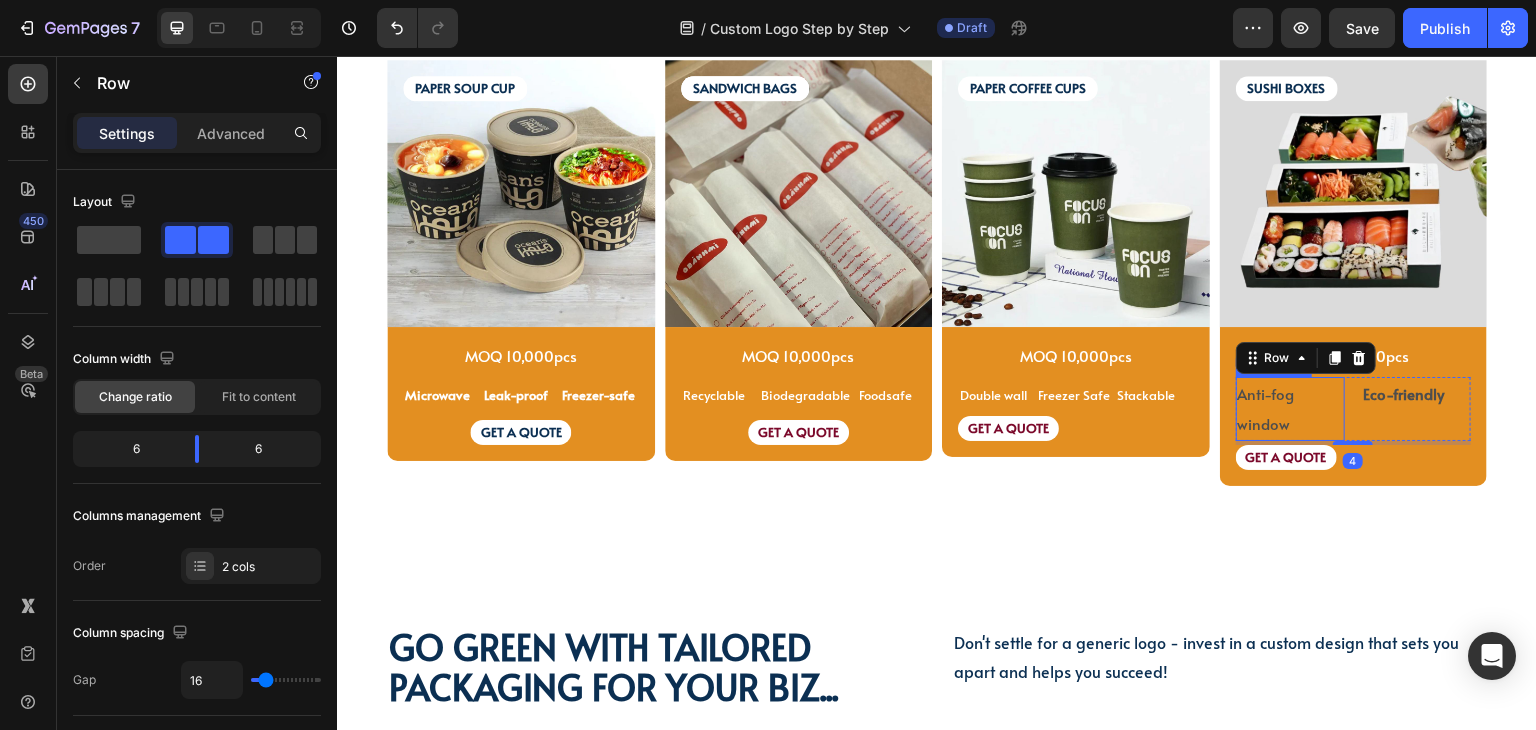click on "Anti-fog window" at bounding box center [1291, 409] 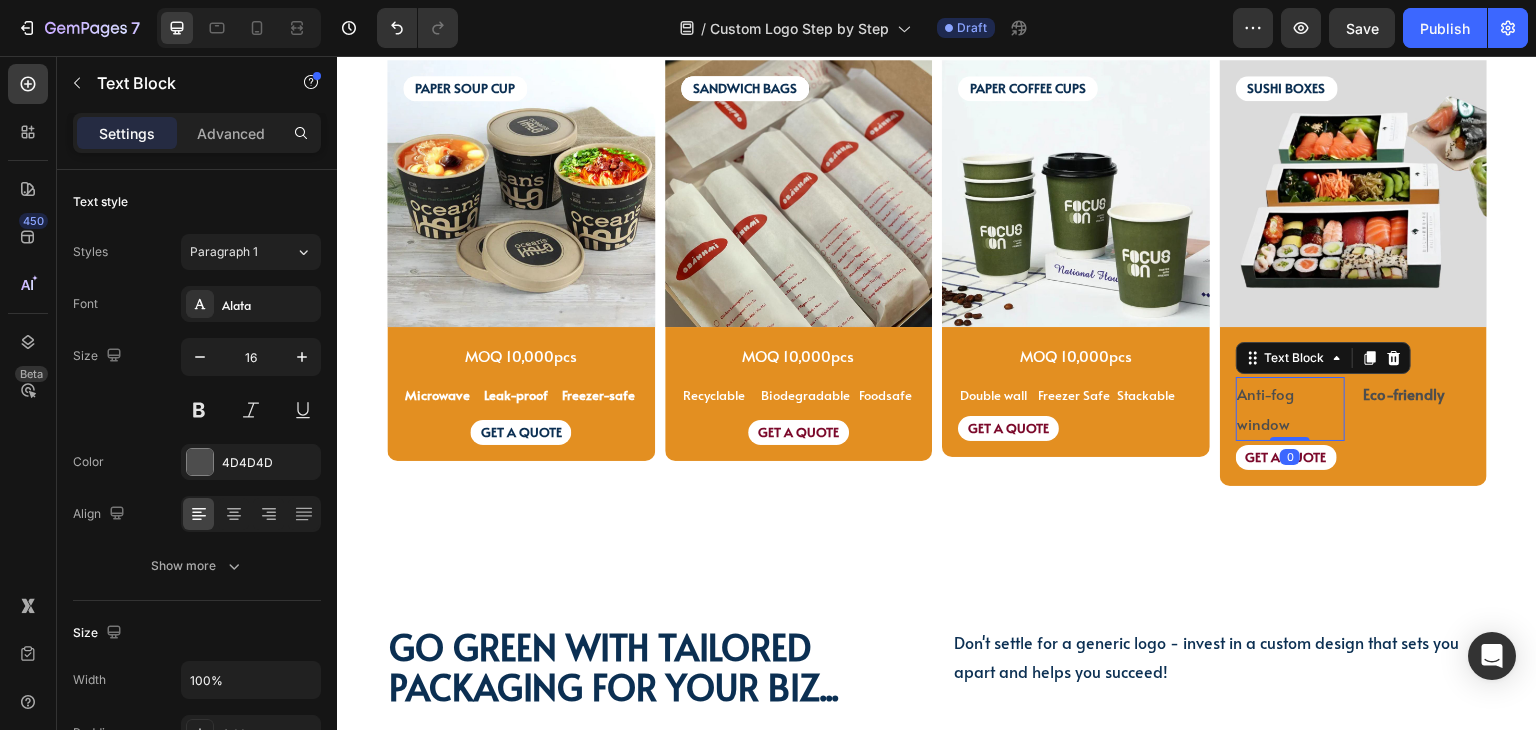 click on "Anti-fog window" at bounding box center [1291, 409] 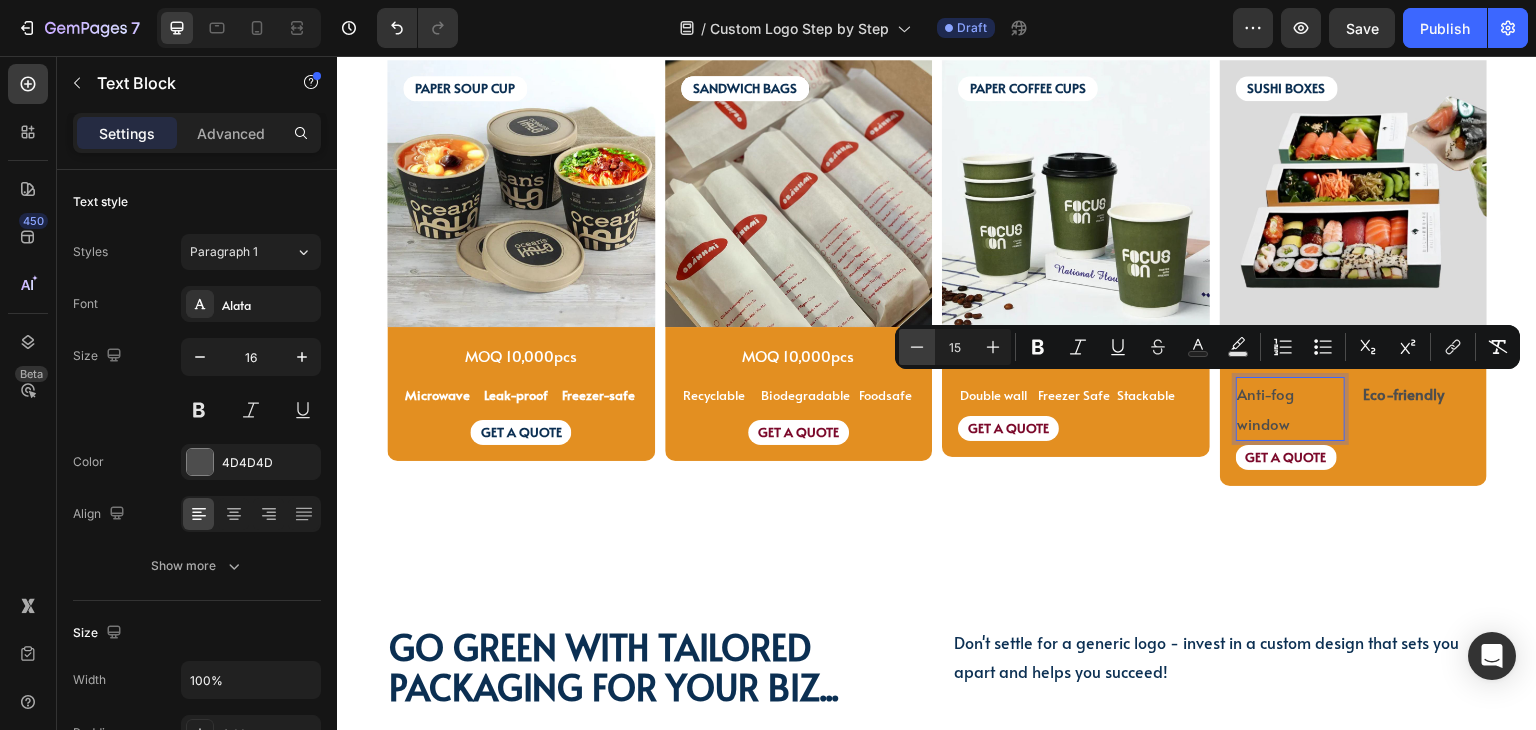 click 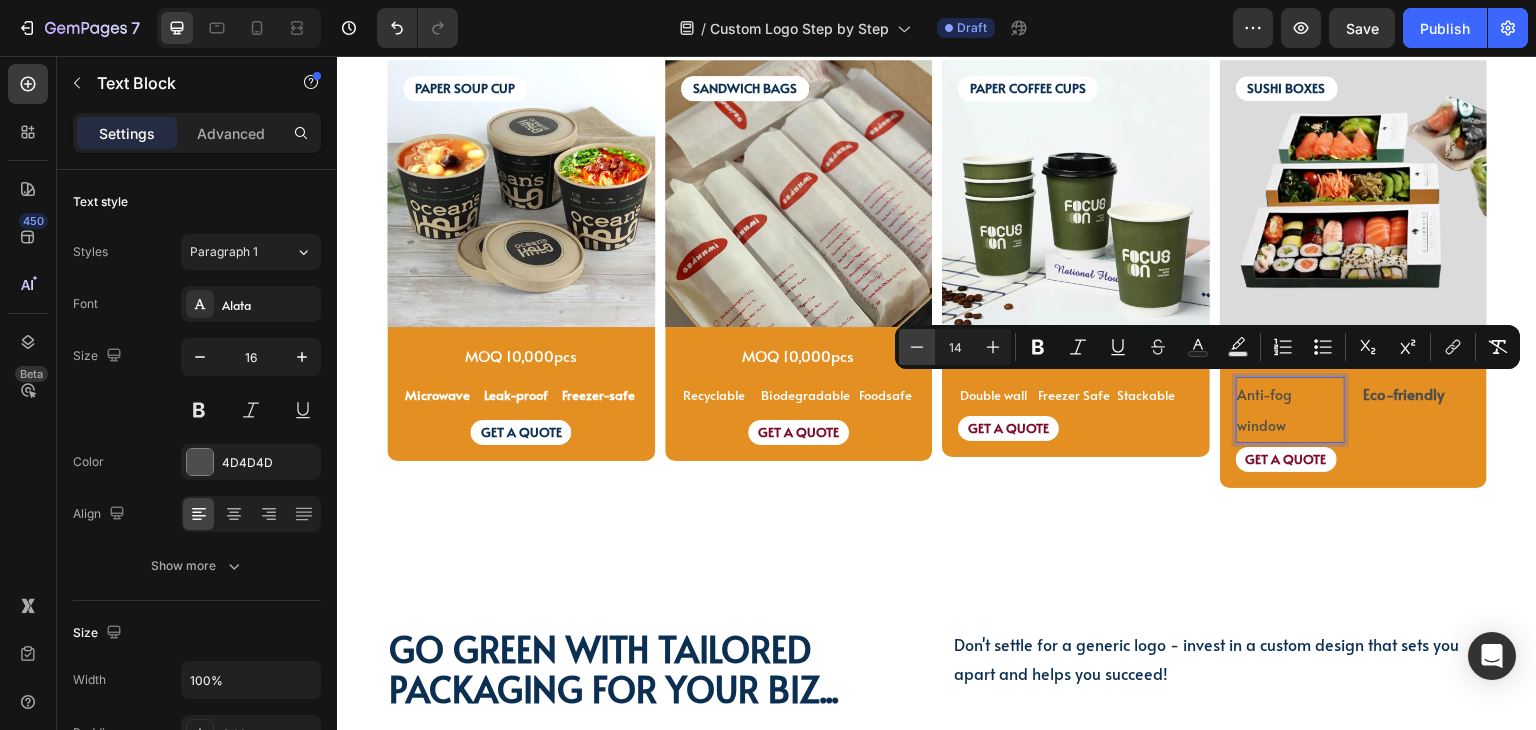 click 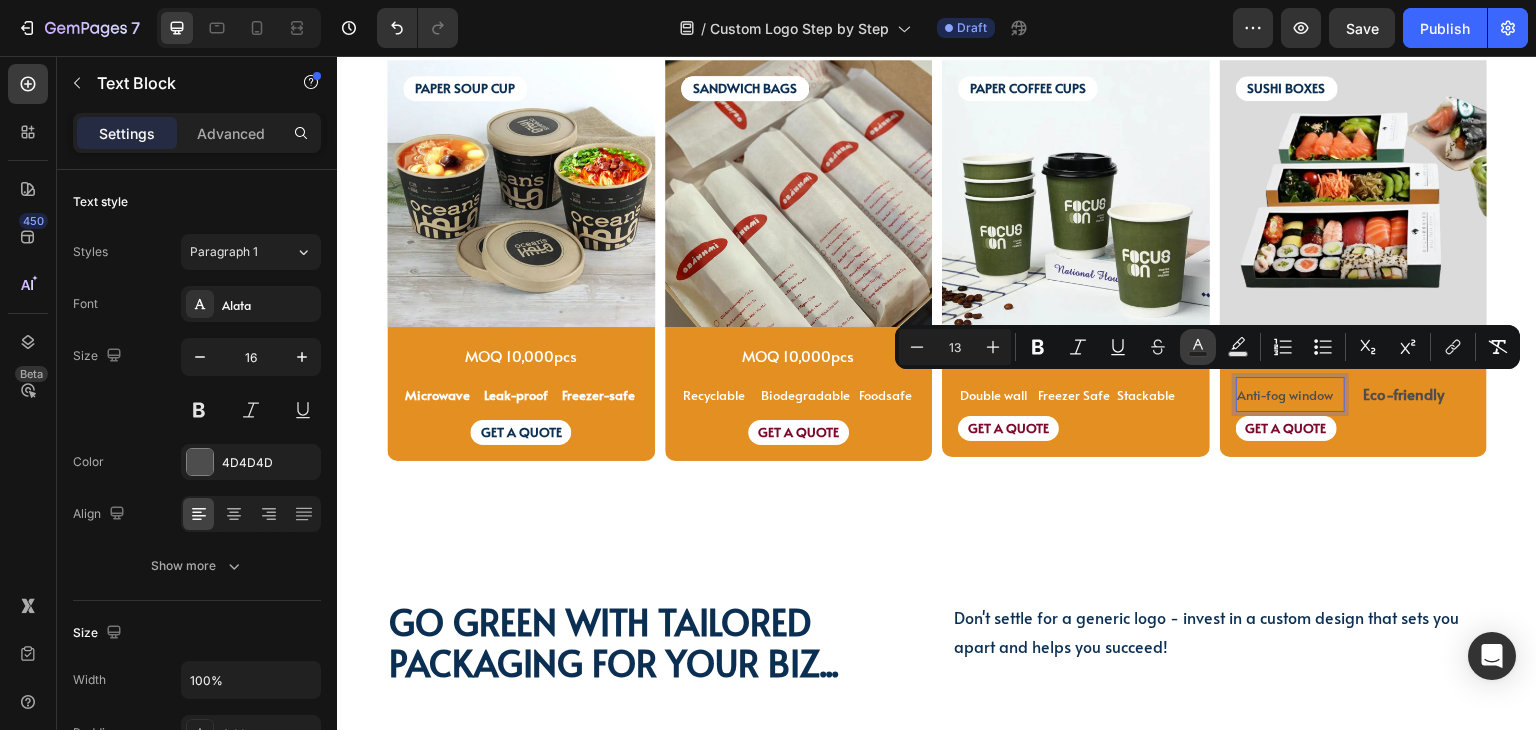 click on "Text Color" at bounding box center [1198, 347] 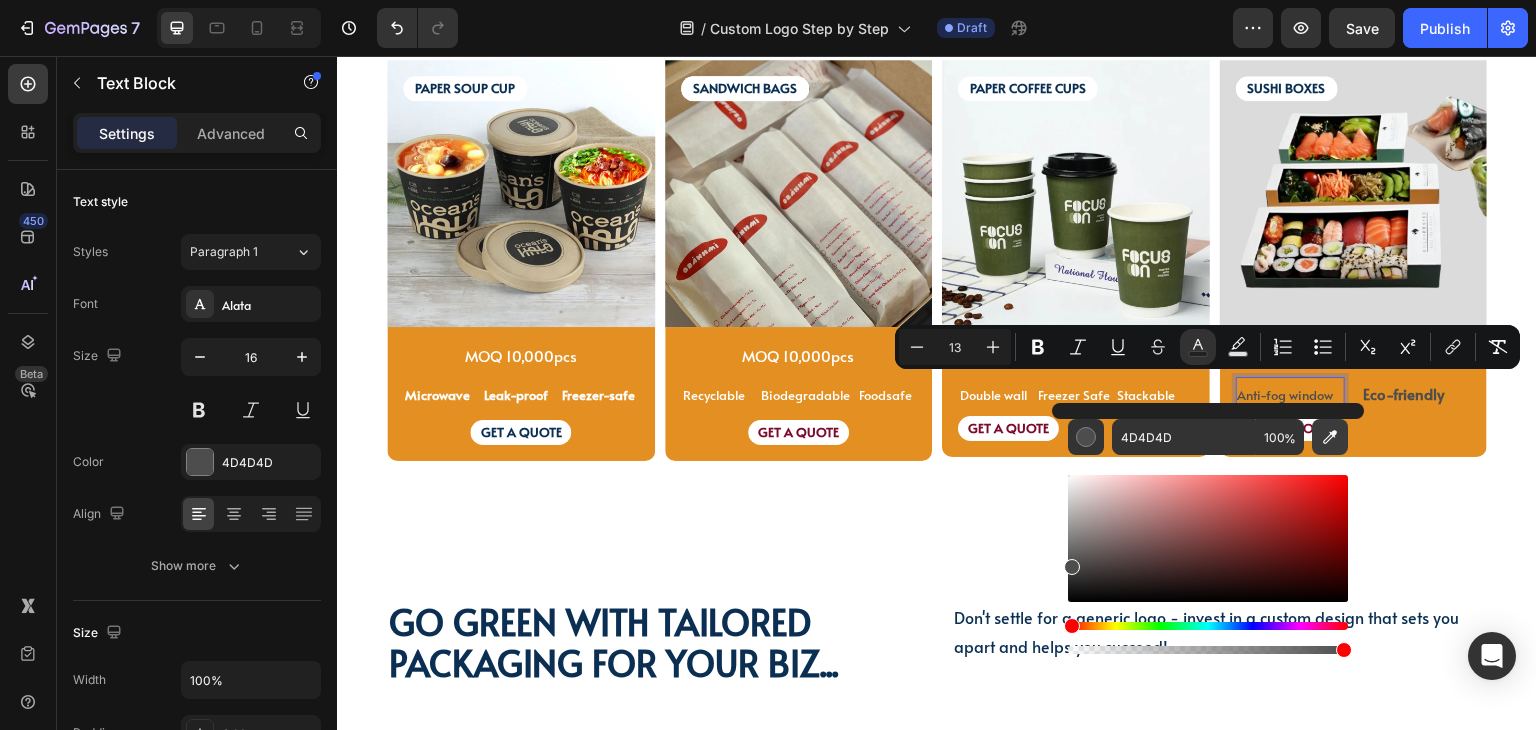 click 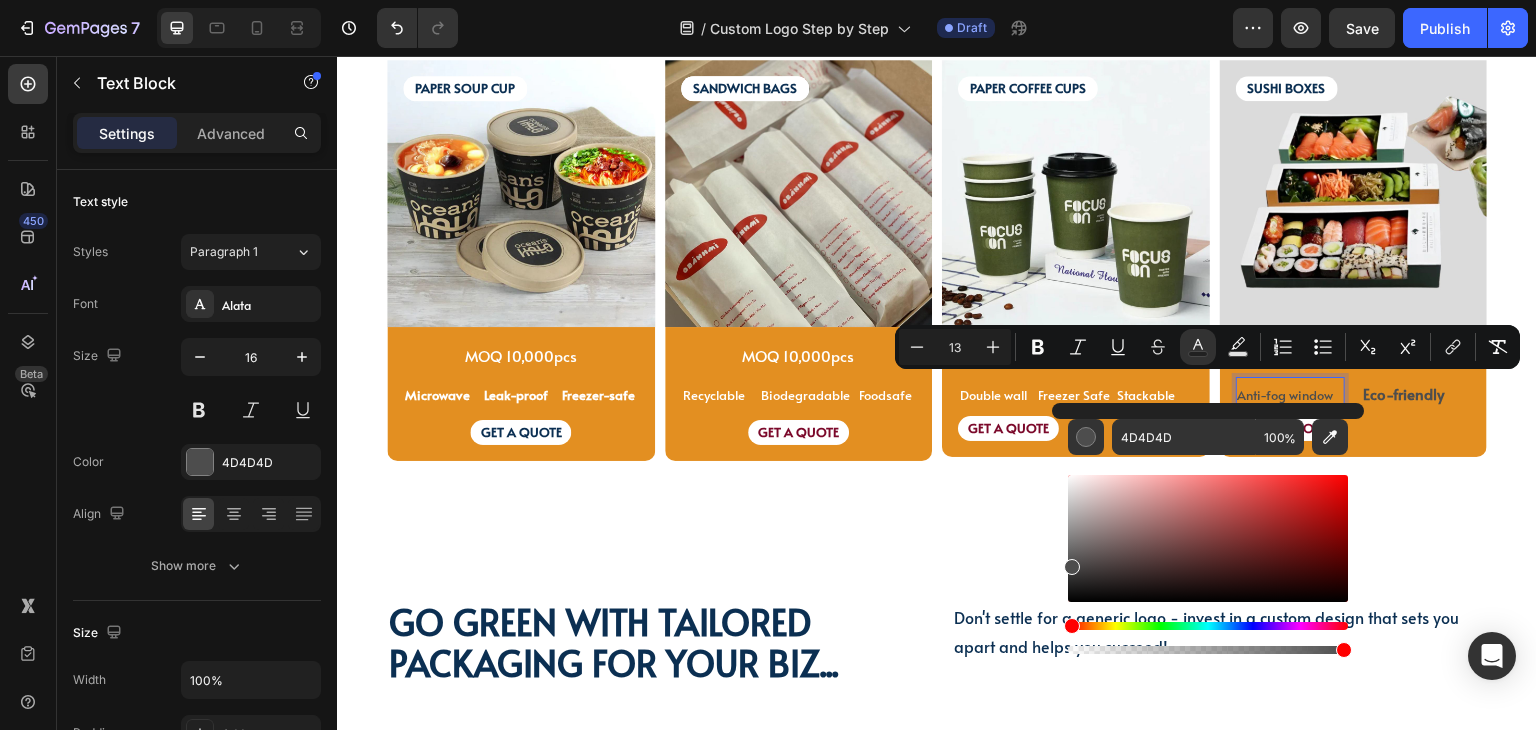 type on "FFFFFF" 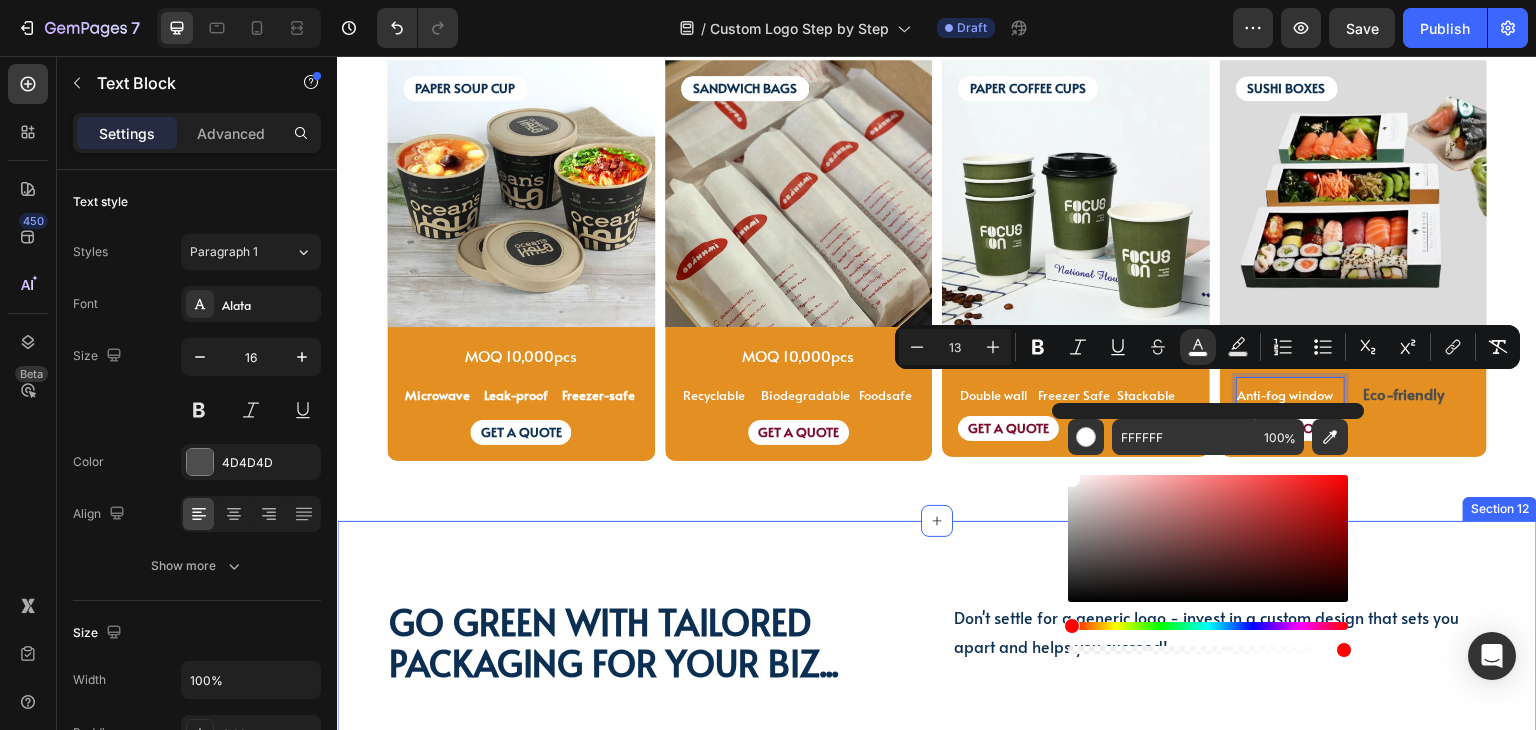click on "Go green with tailored packaging for your biz... Heading Go green with tailored packaging for your biz... Heading Don't settle for a generic logo - invest in a custom design that sets you apart and helps you succeed! Text Block Don't settle for a generic logo - invest in a custom design that sets you apart and helps you succeed! Text Block Row Video Row Section 12" at bounding box center (937, 914) 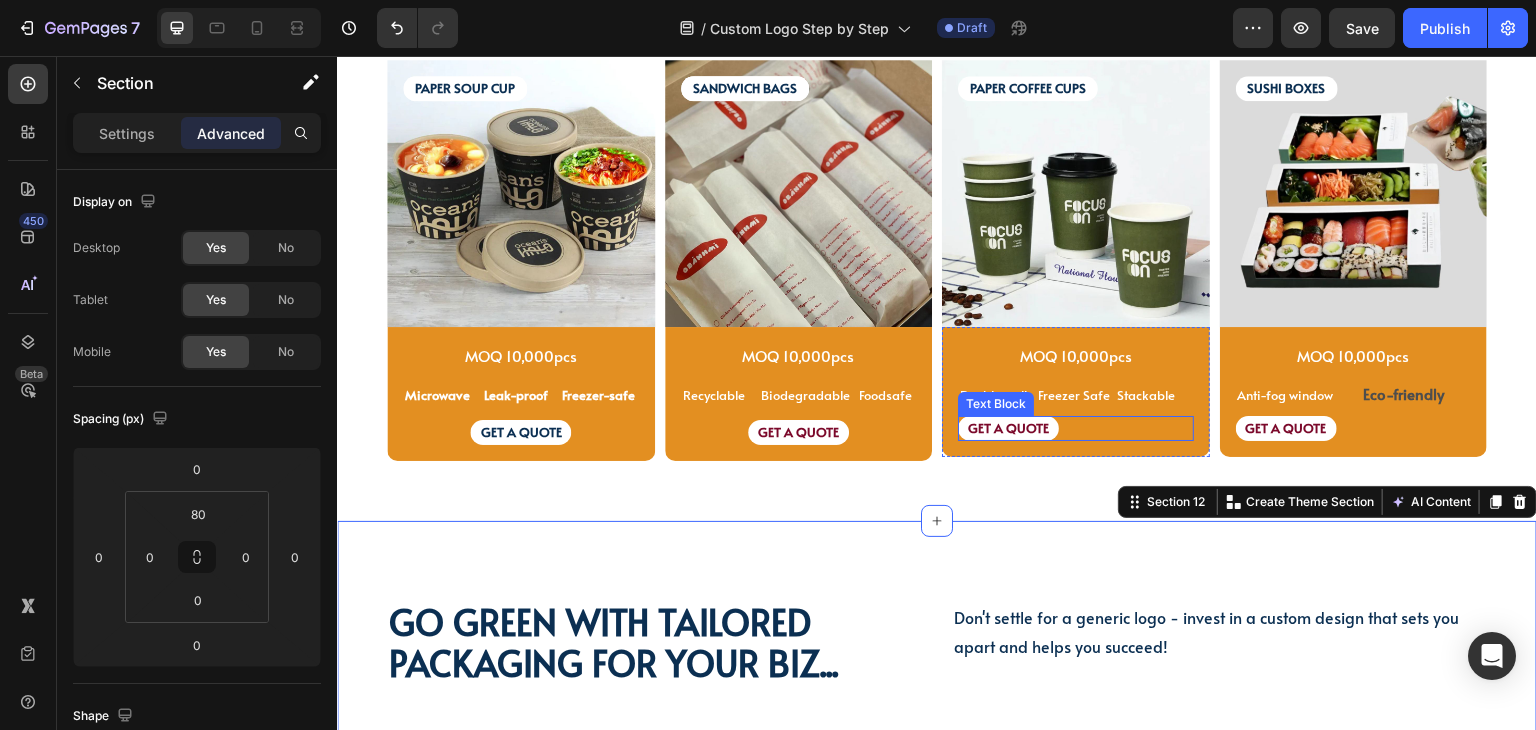 click on "GET A QUOTE" at bounding box center [1076, 428] 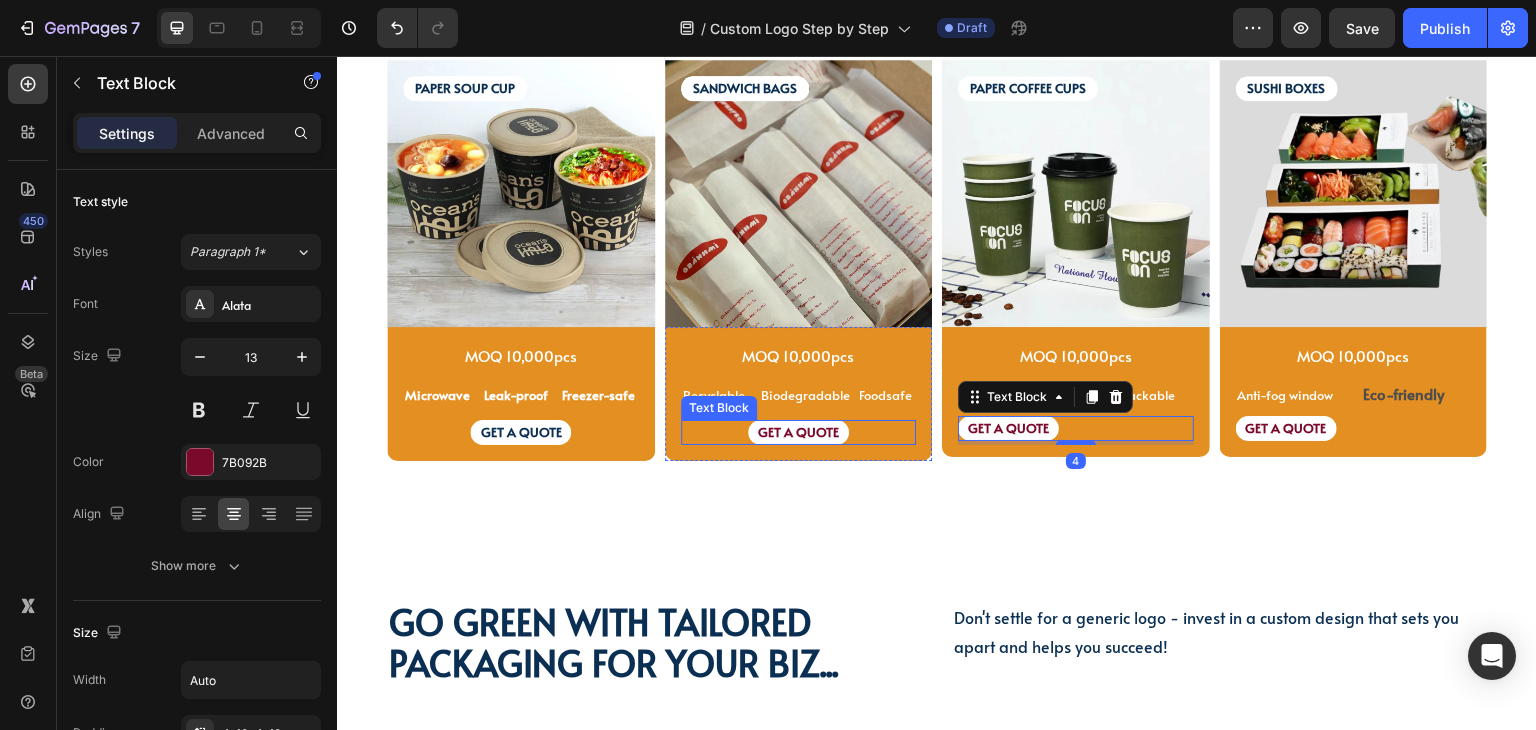 click on "GET A QUOTE" at bounding box center (798, 432) 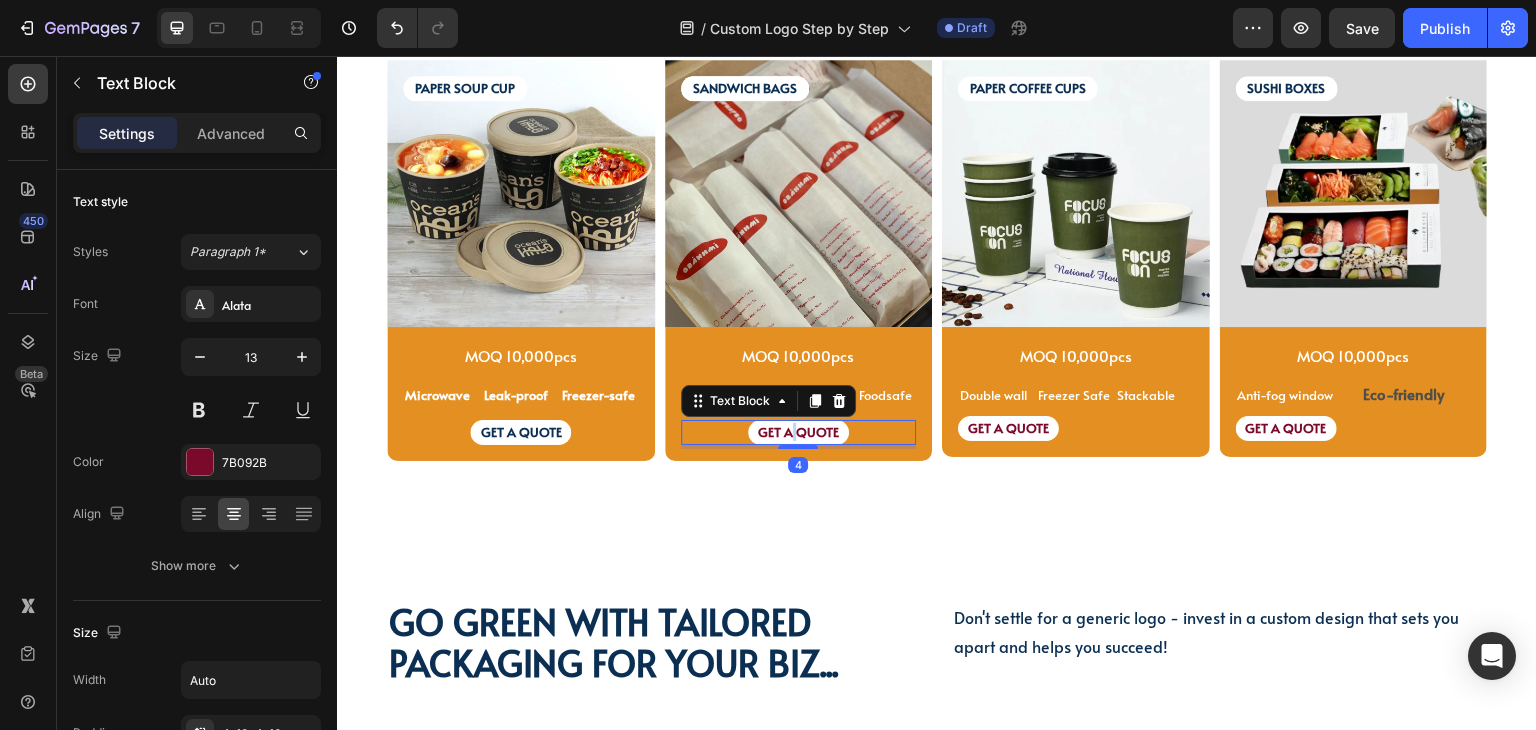 click on "GET A QUOTE" at bounding box center (798, 432) 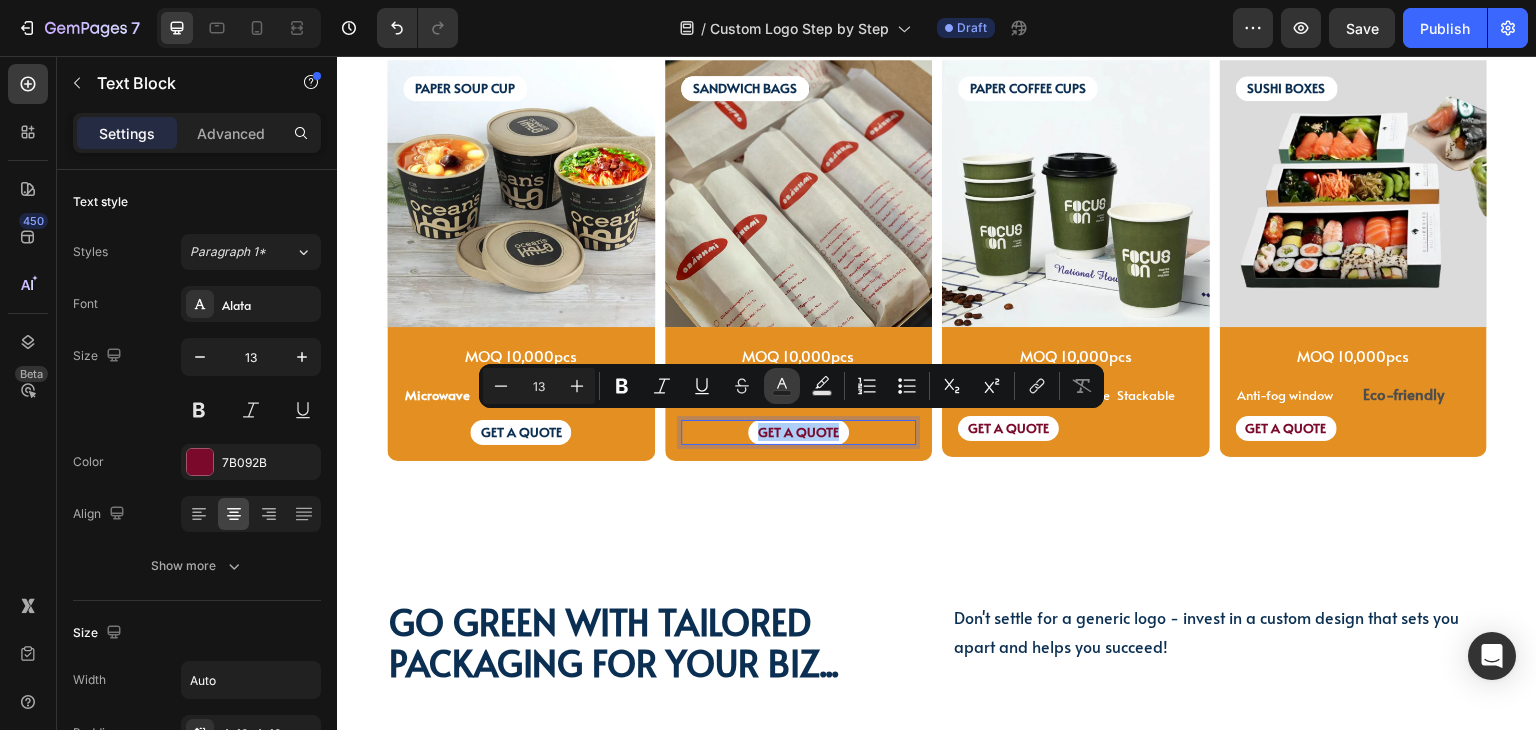 click on "Text Color" at bounding box center (782, 386) 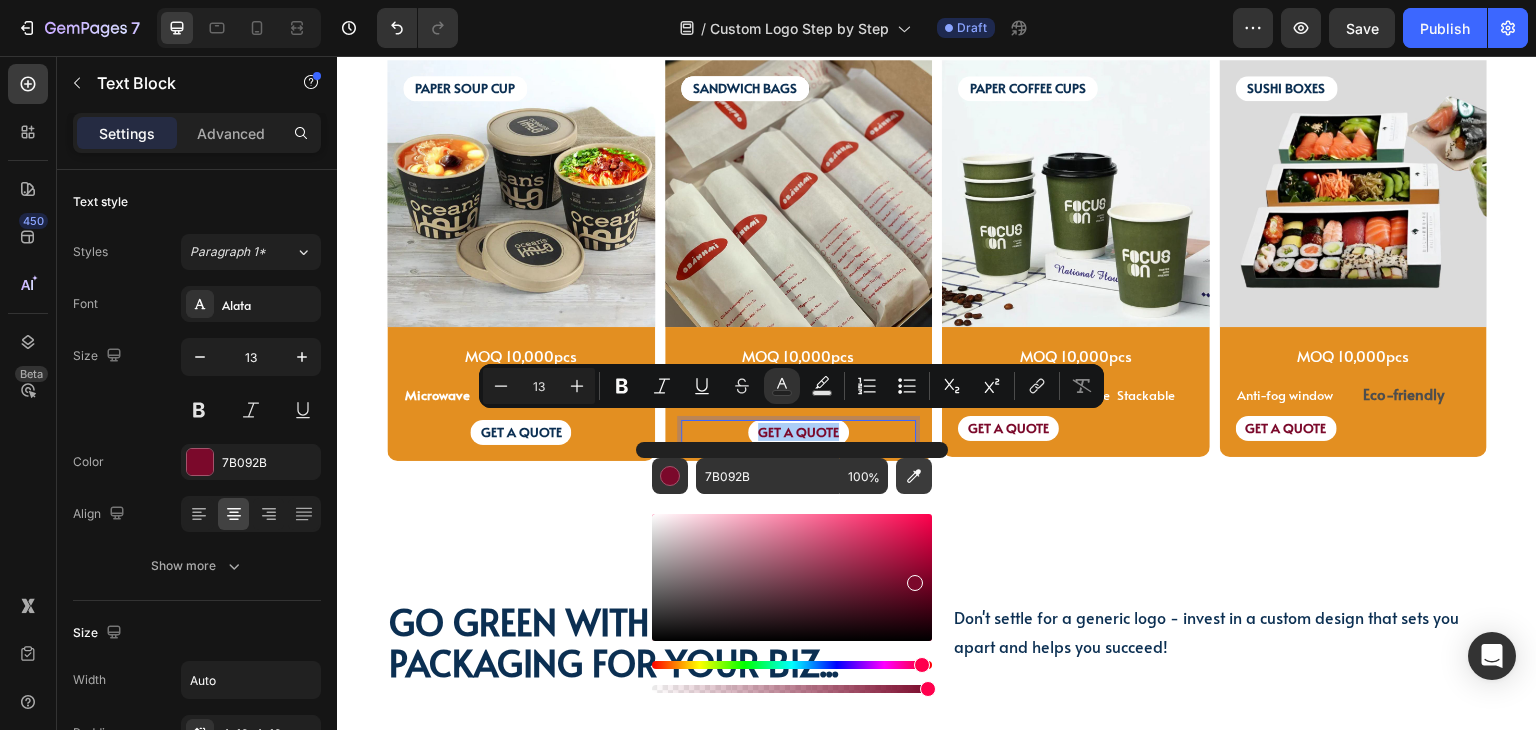 click 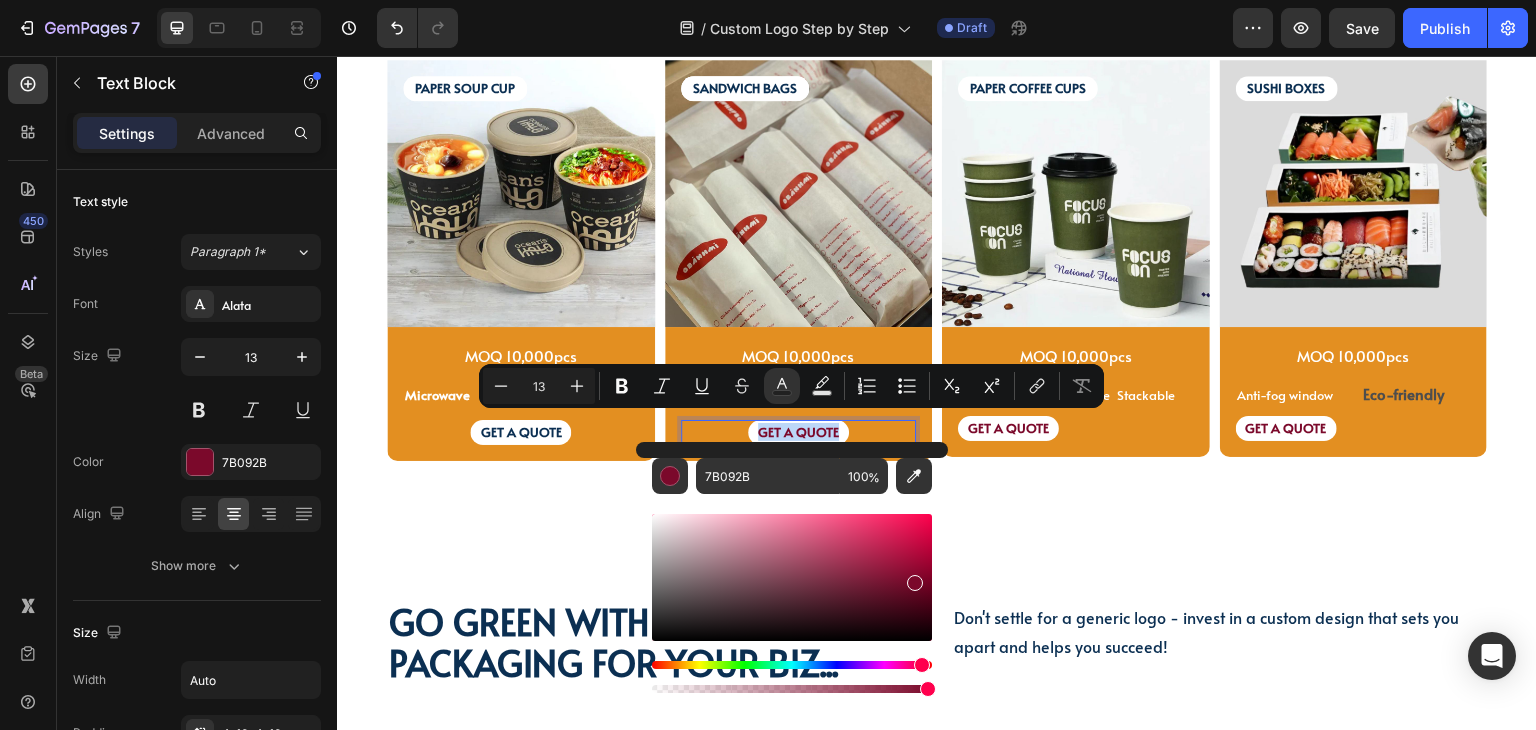 type on "0B2F52" 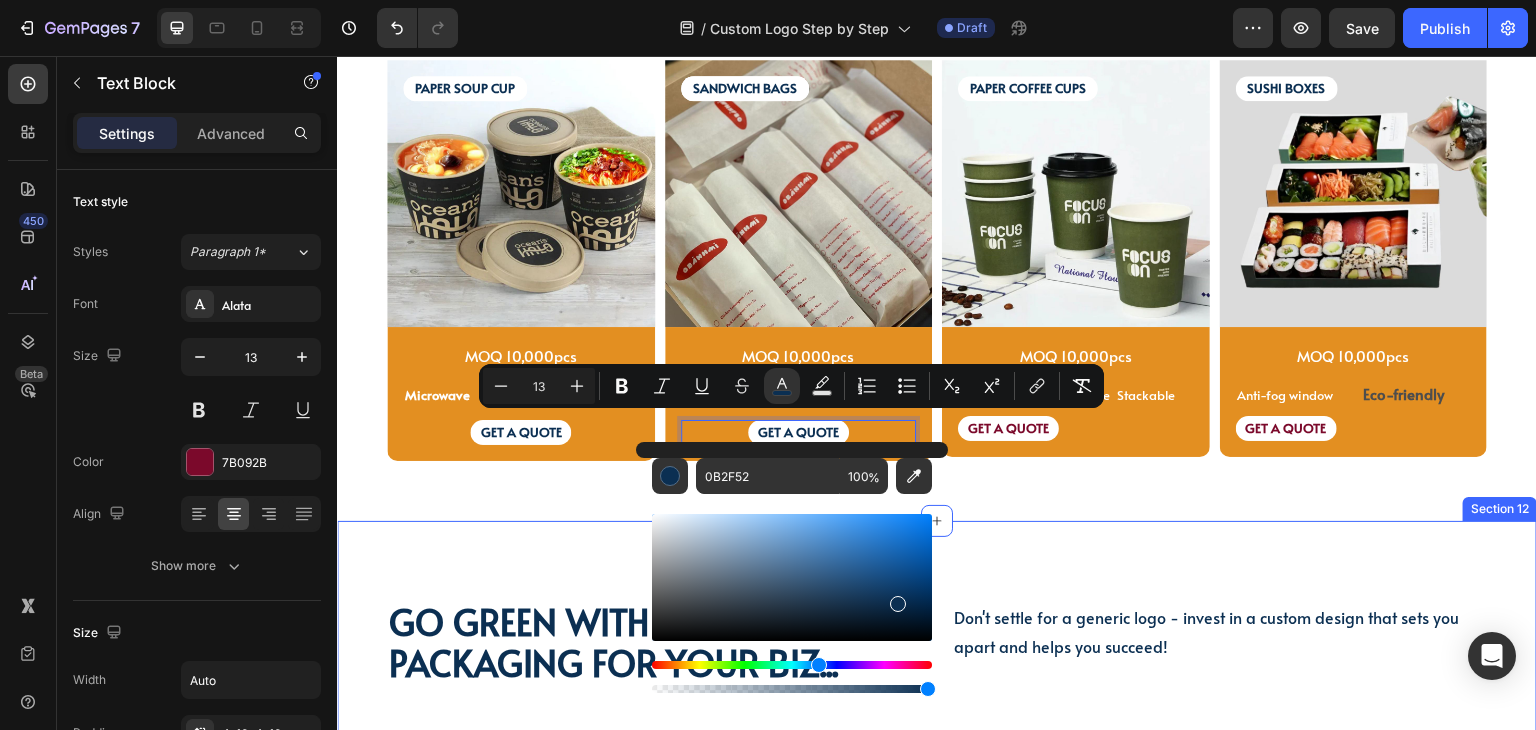 click on "Go green with tailored packaging for your biz... Heading Go green with tailored packaging for your biz... Heading Don't settle for a generic logo - invest in a custom design that sets you apart and helps you succeed! Text Block Don't settle for a generic logo - invest in a custom design that sets you apart and helps you succeed! Text Block Row Video Row Section 12" at bounding box center [937, 914] 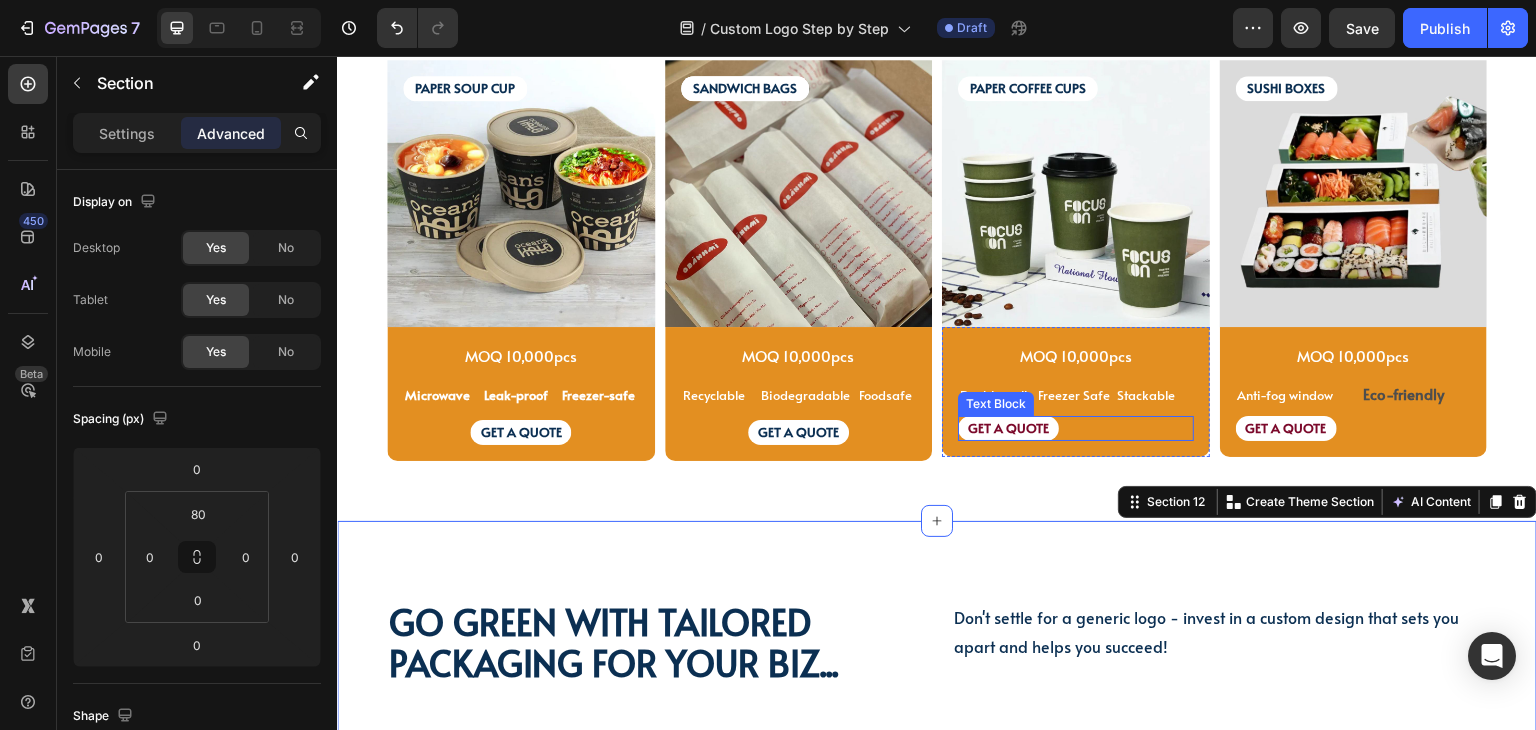 click on "GET A QUOTE" at bounding box center (1076, 428) 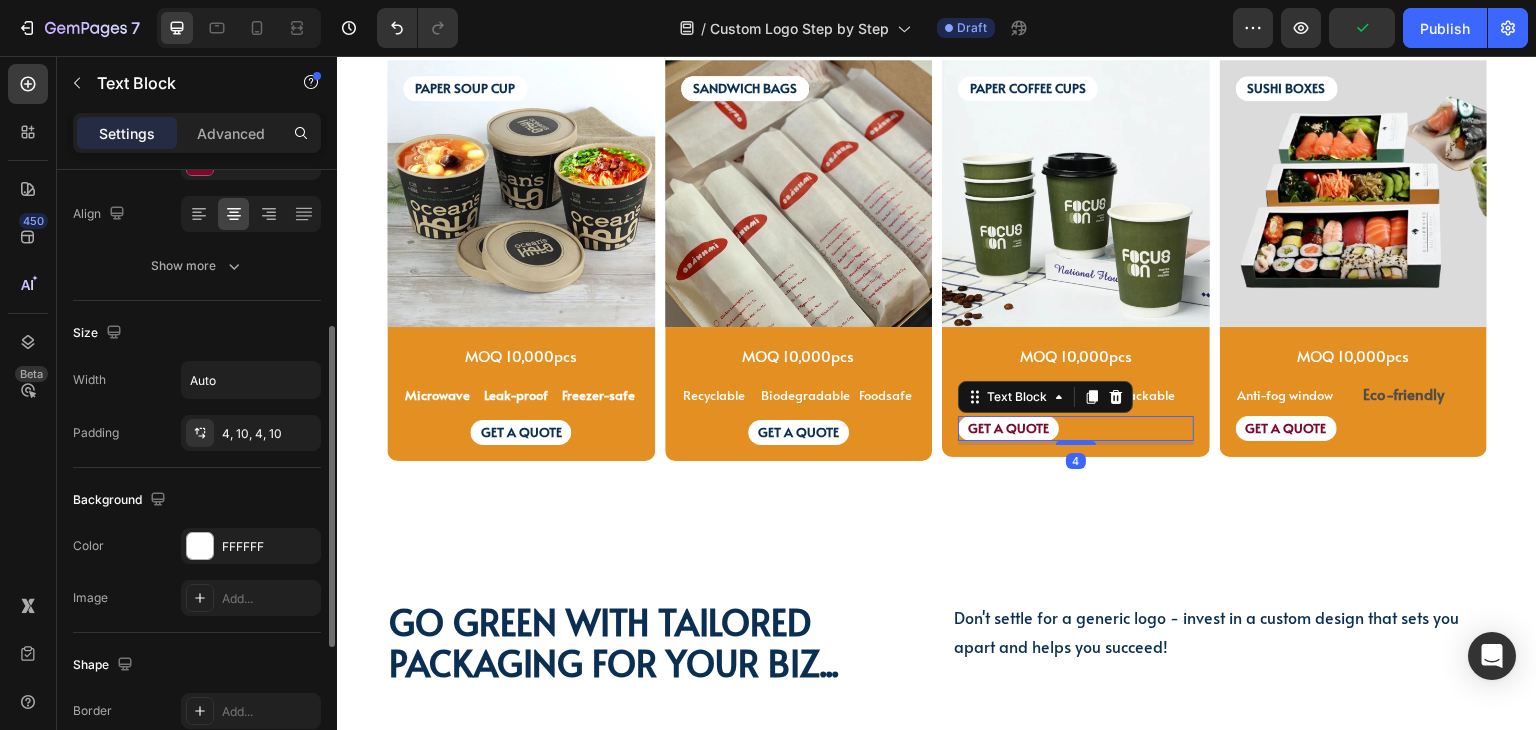 scroll, scrollTop: 566, scrollLeft: 0, axis: vertical 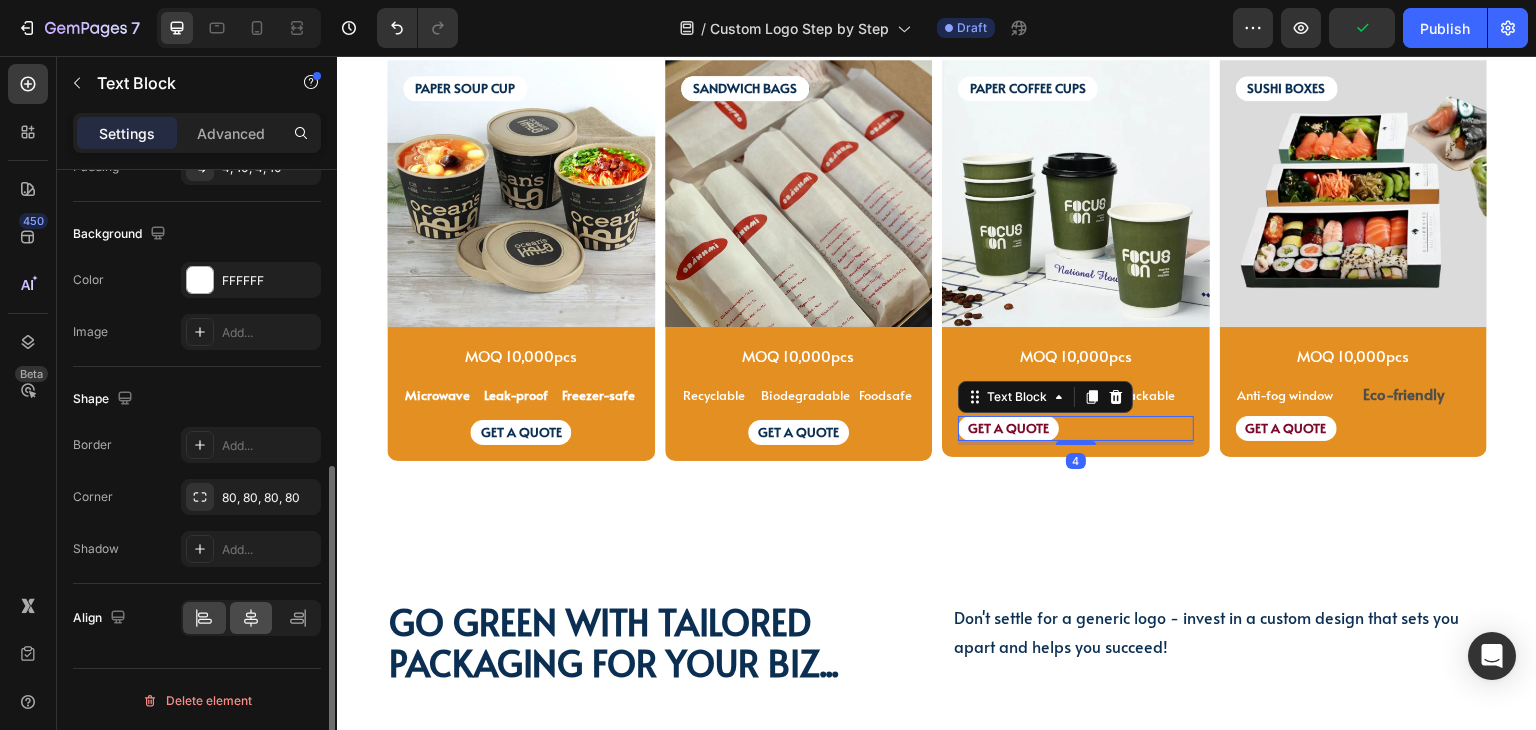 click 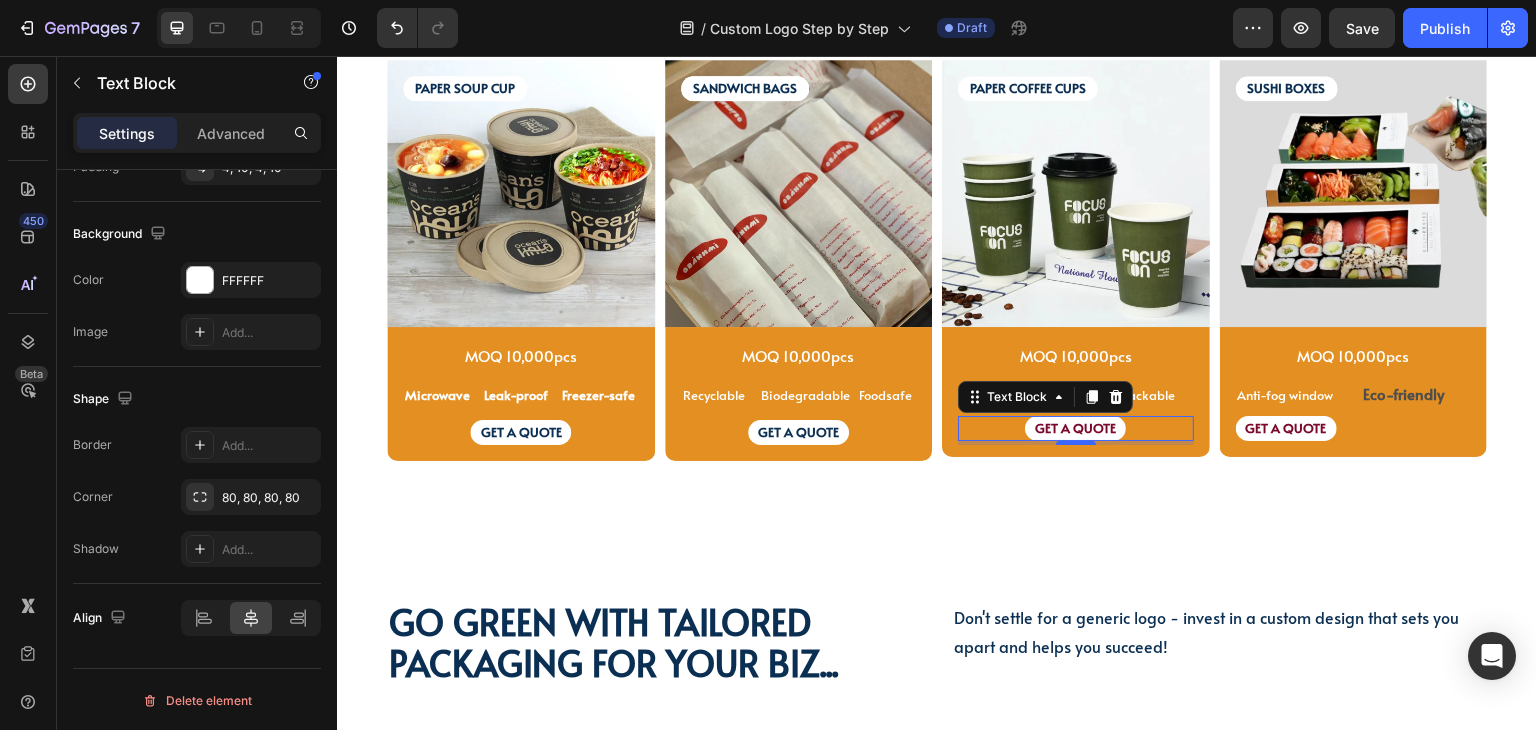 click on "GET A QUOTE" at bounding box center [1075, 428] 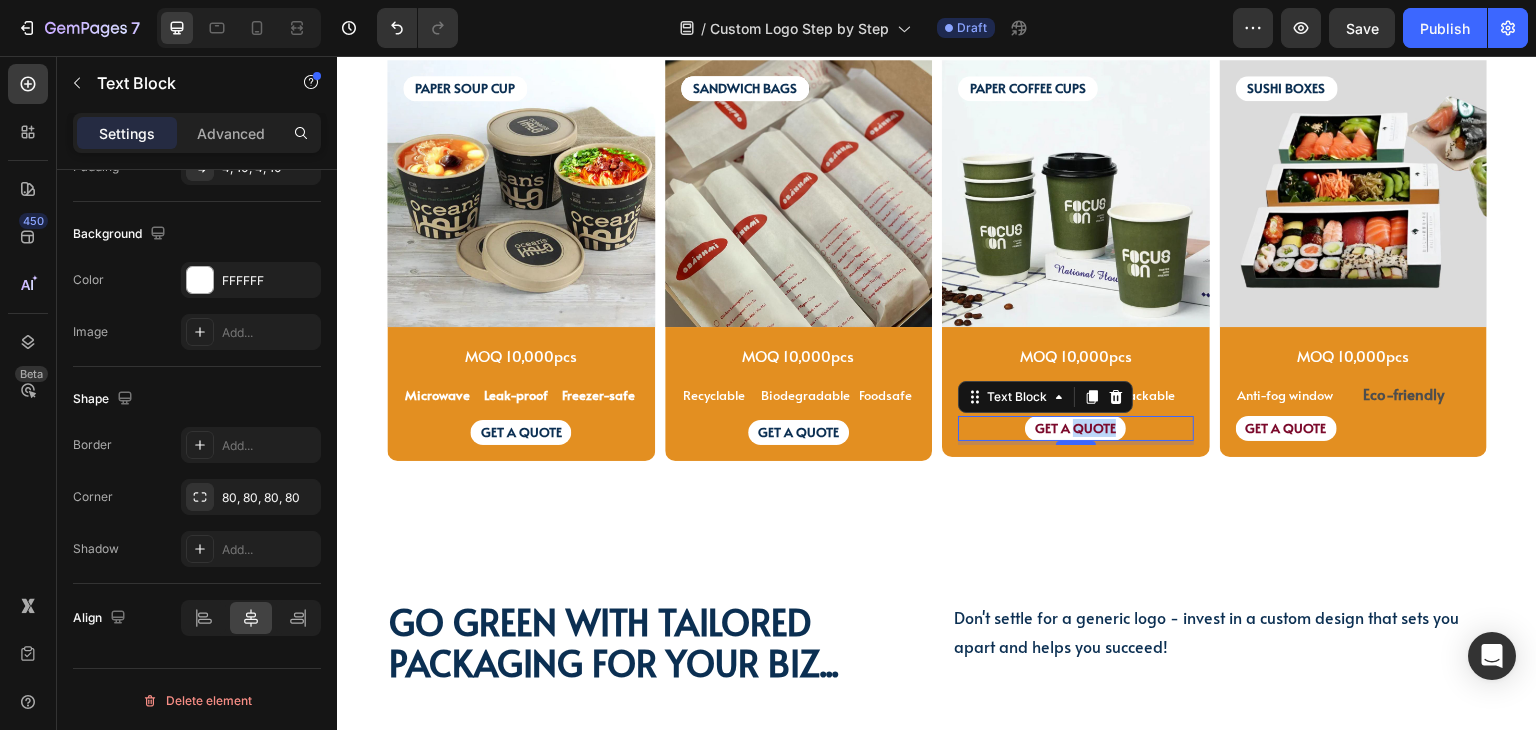 click on "GET A QUOTE" at bounding box center [1075, 428] 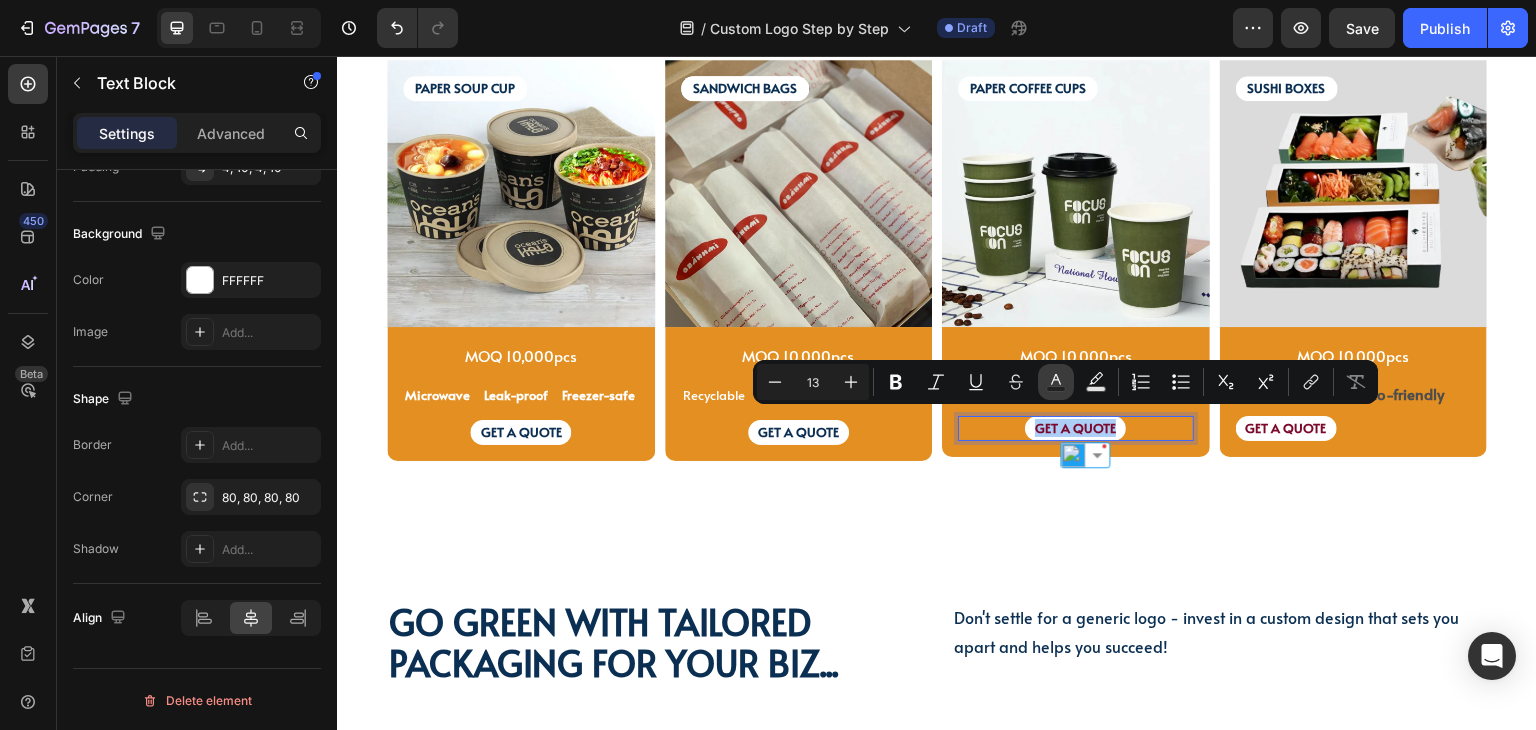 click 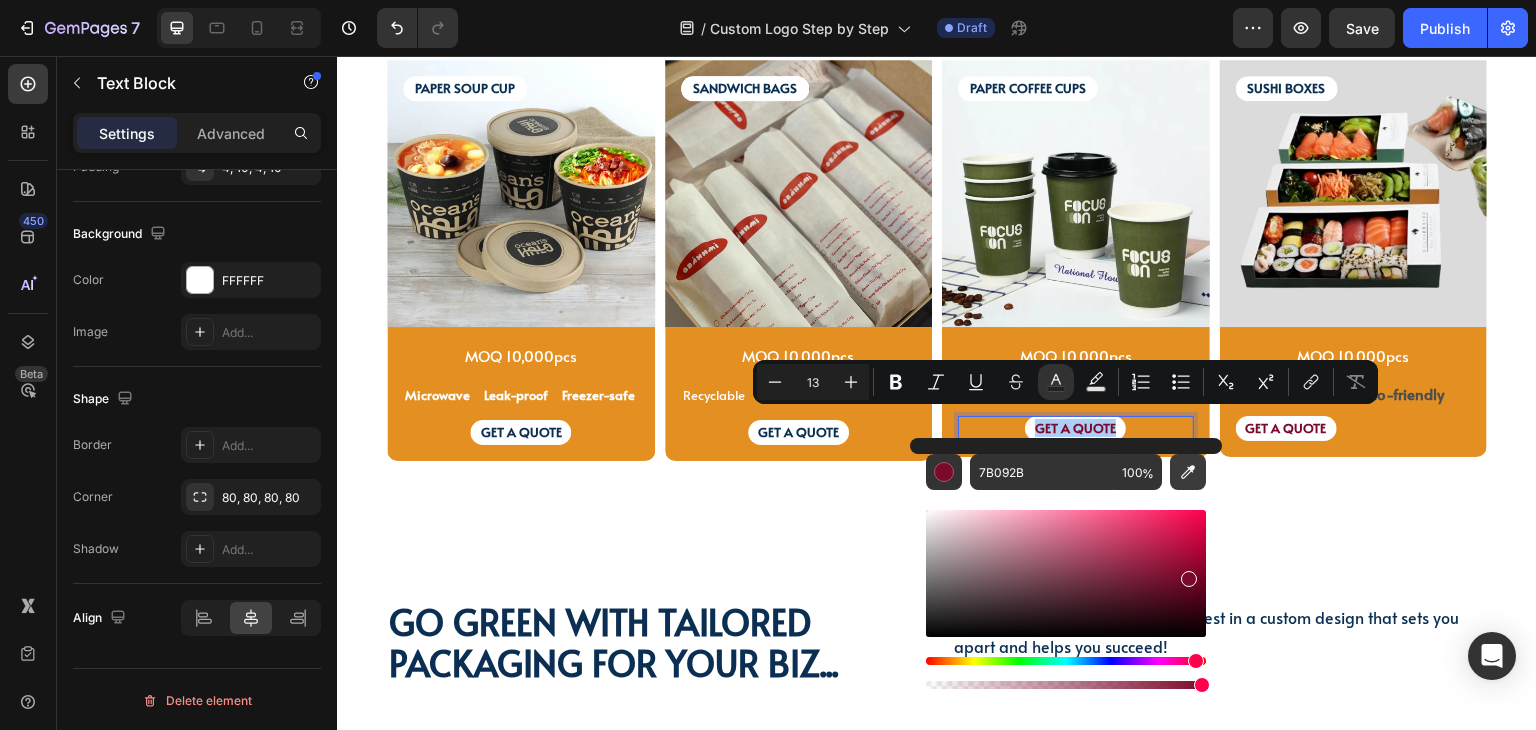 click at bounding box center (1188, 472) 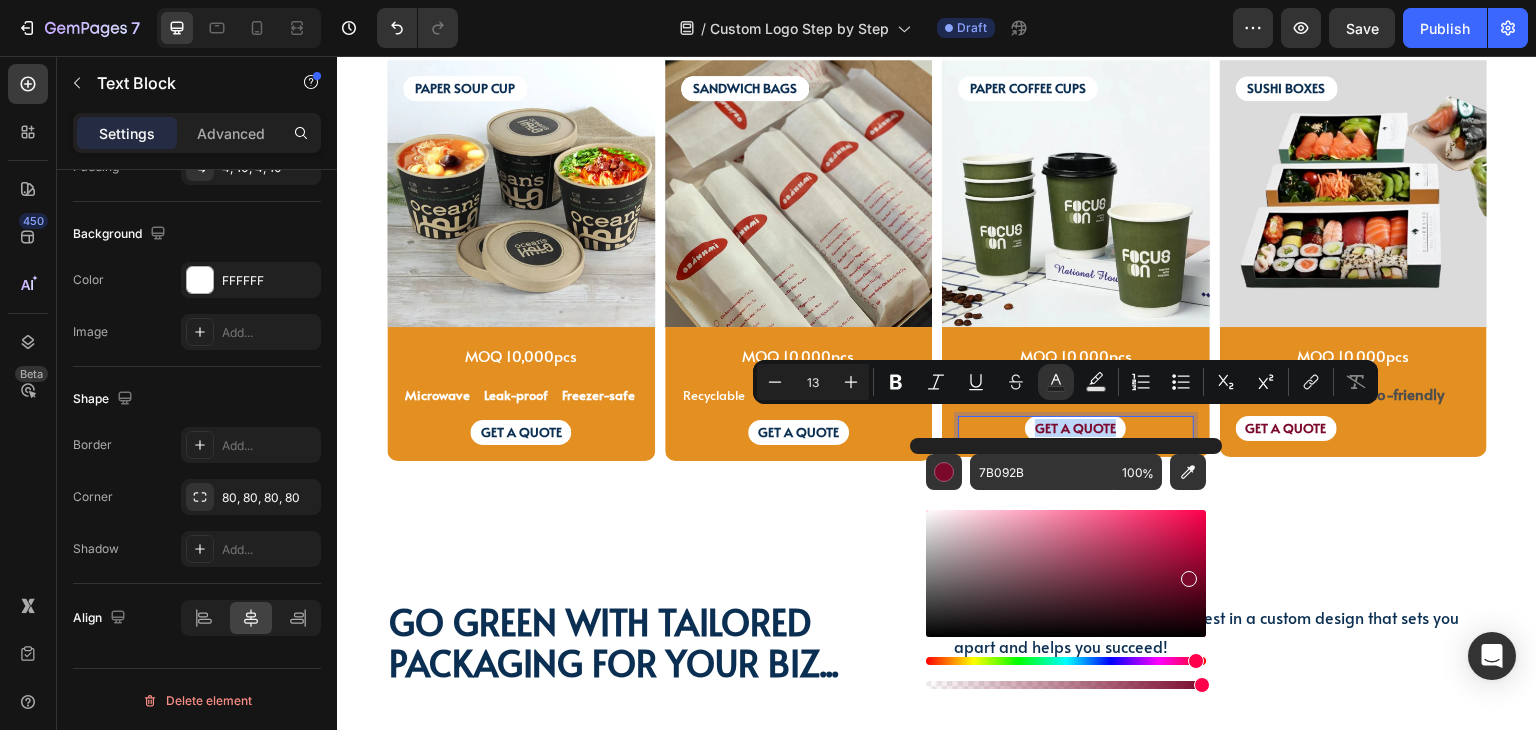 type on "0B2F52" 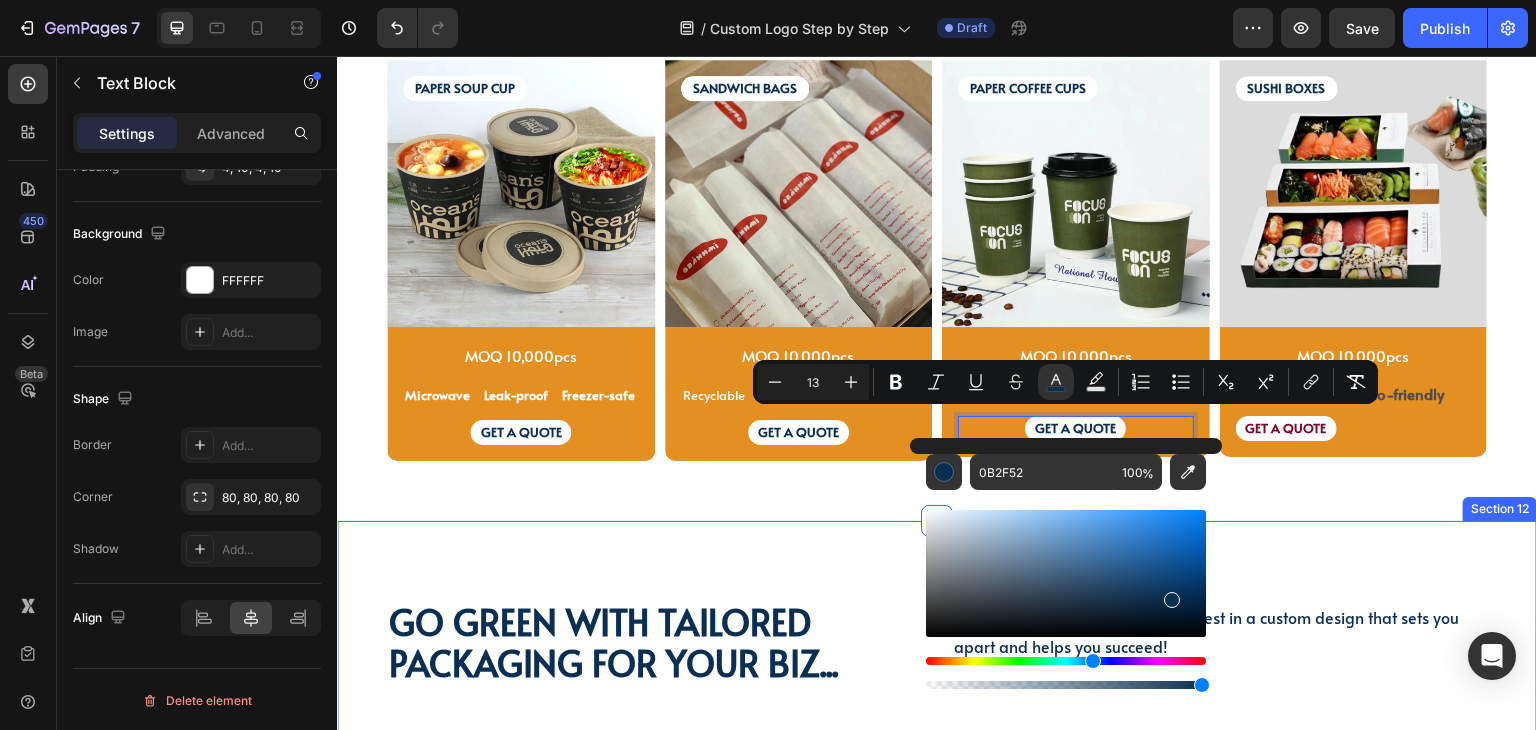 click on "Go green with tailored packaging for your biz... Heading Go green with tailored packaging for your biz... Heading Don't settle for a generic logo - invest in a custom design that sets you apart and helps you succeed! Text Block Don't settle for a generic logo - invest in a custom design that sets you apart and helps you succeed! Text Block Row Video Row Section 12" at bounding box center (937, 914) 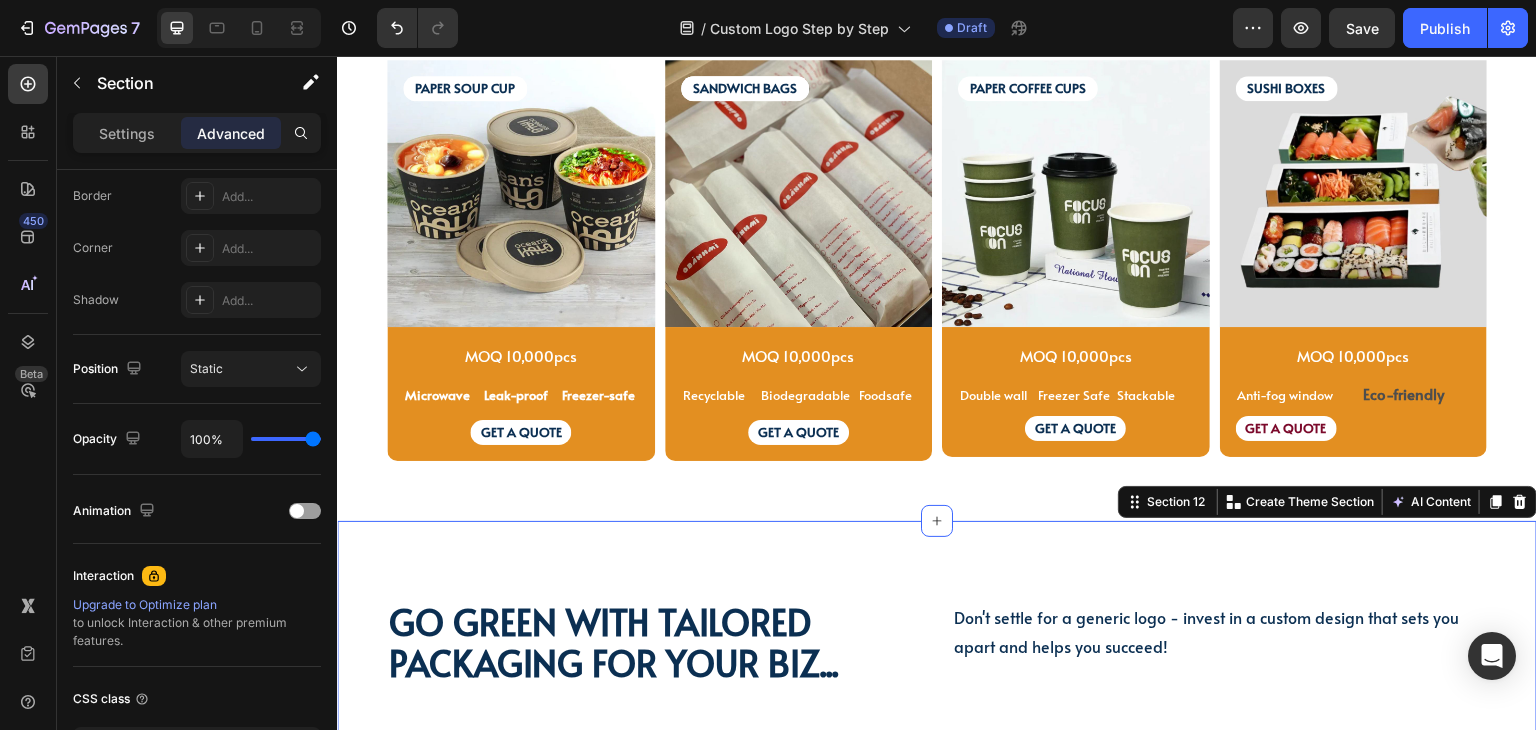scroll, scrollTop: 0, scrollLeft: 0, axis: both 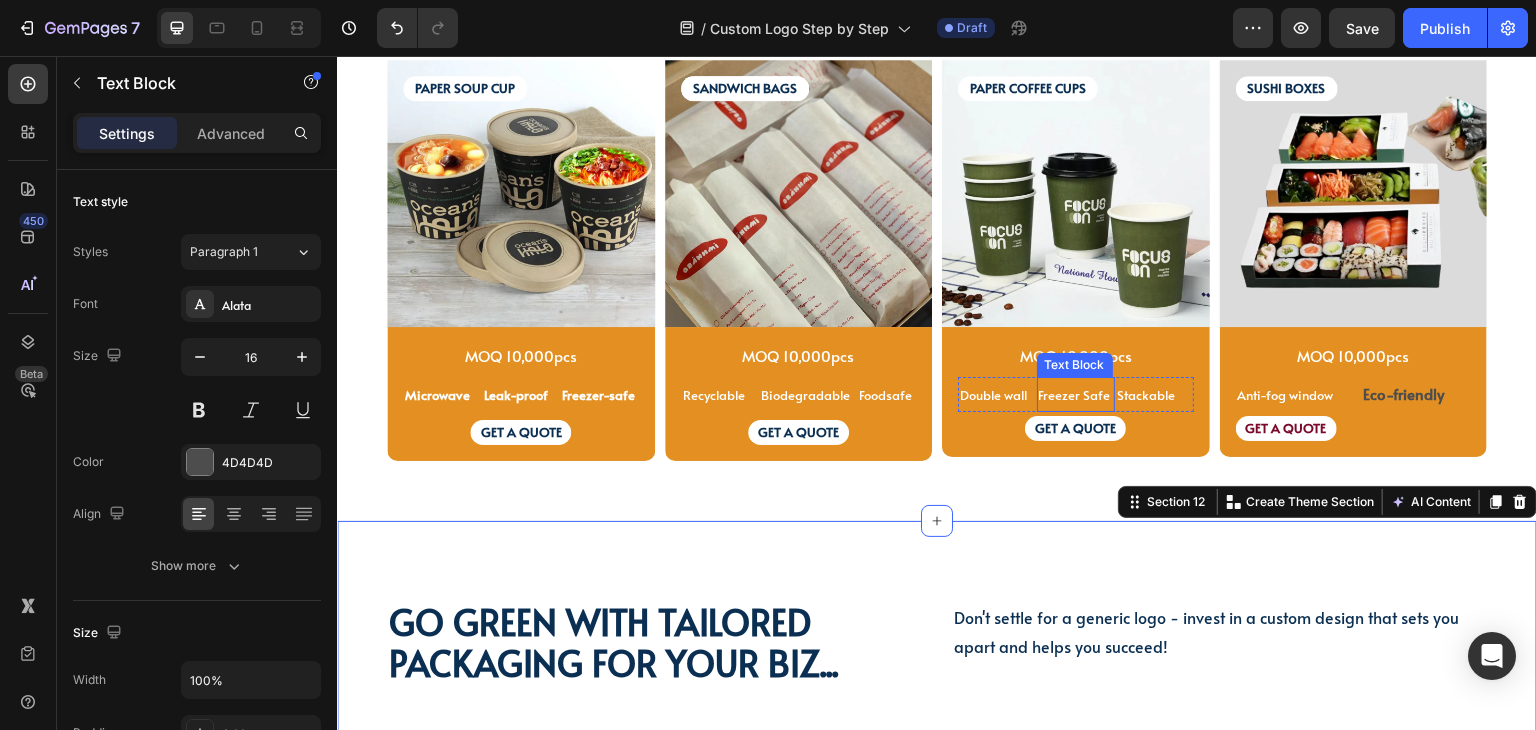 click on "Freezer Safe" at bounding box center (1076, 394) 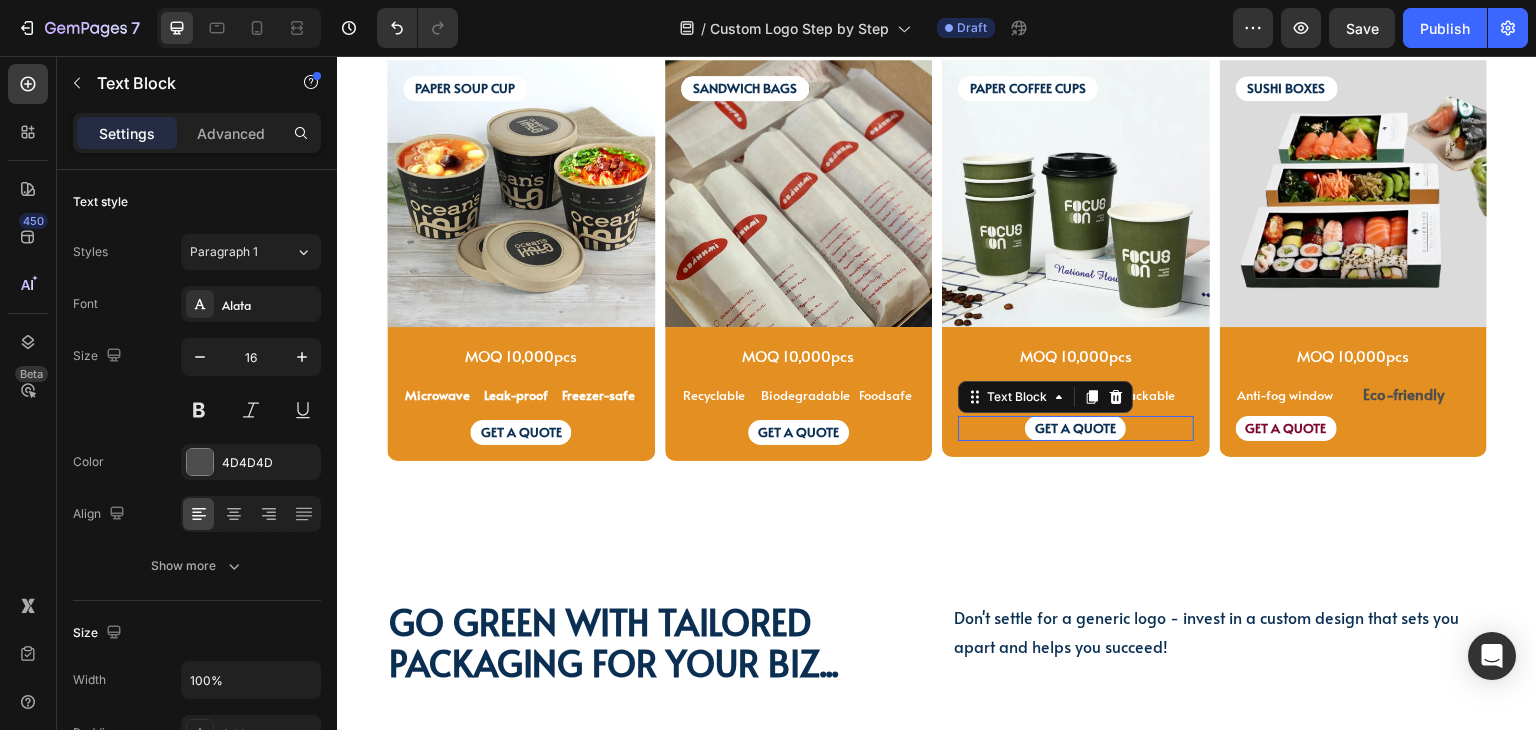 click on "GET A QUOTE" at bounding box center [1076, 428] 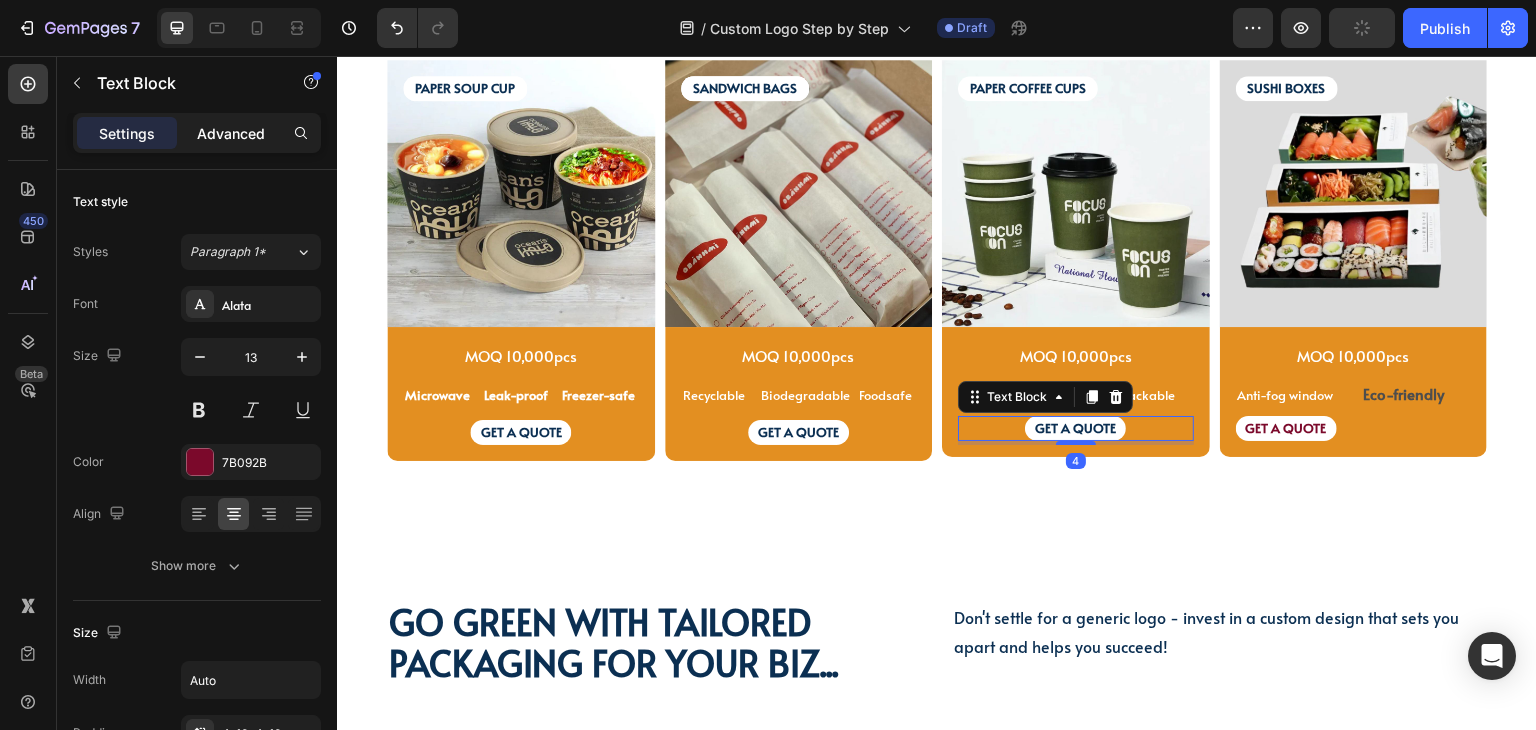 click on "Advanced" at bounding box center (231, 133) 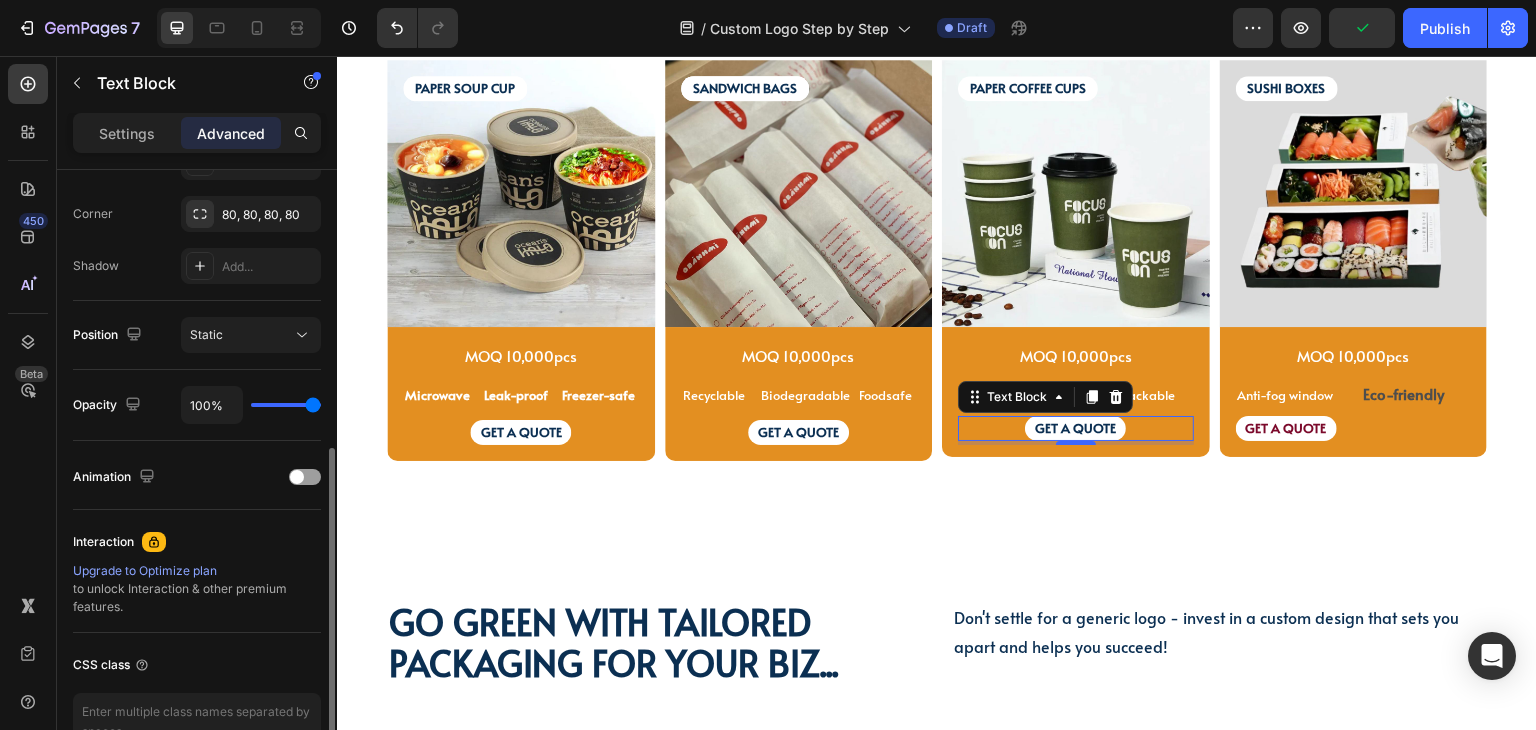 scroll, scrollTop: 200, scrollLeft: 0, axis: vertical 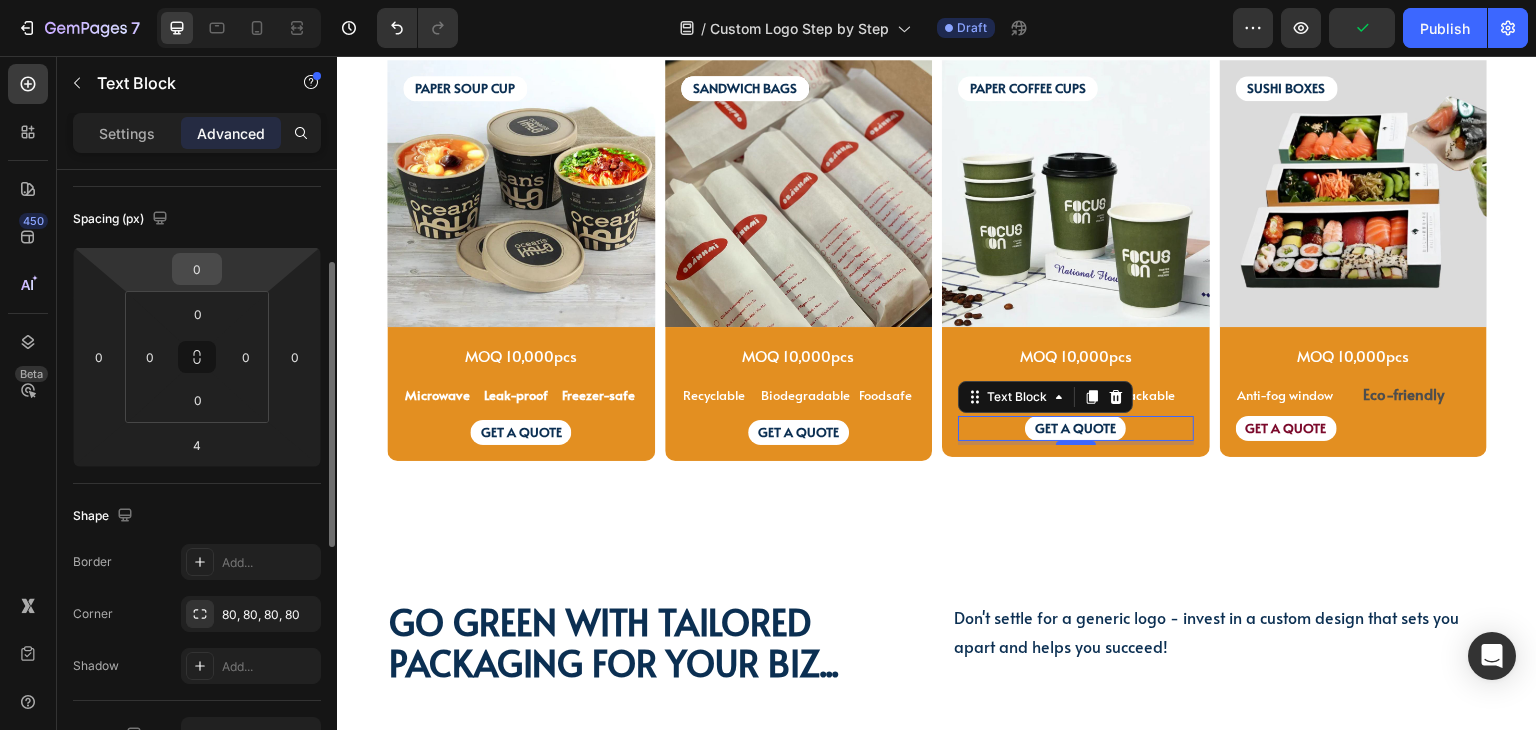 click on "0" at bounding box center (197, 269) 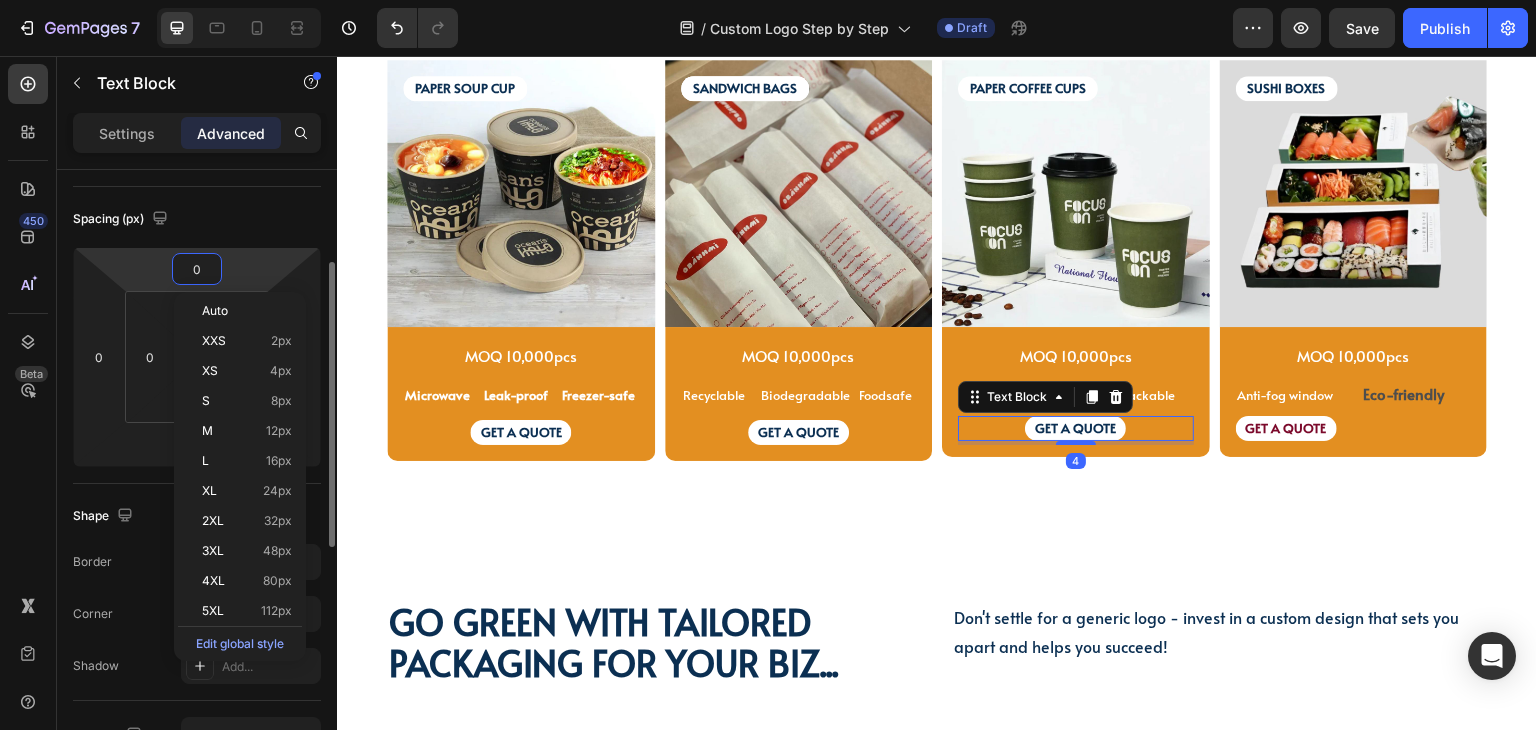 type on "4" 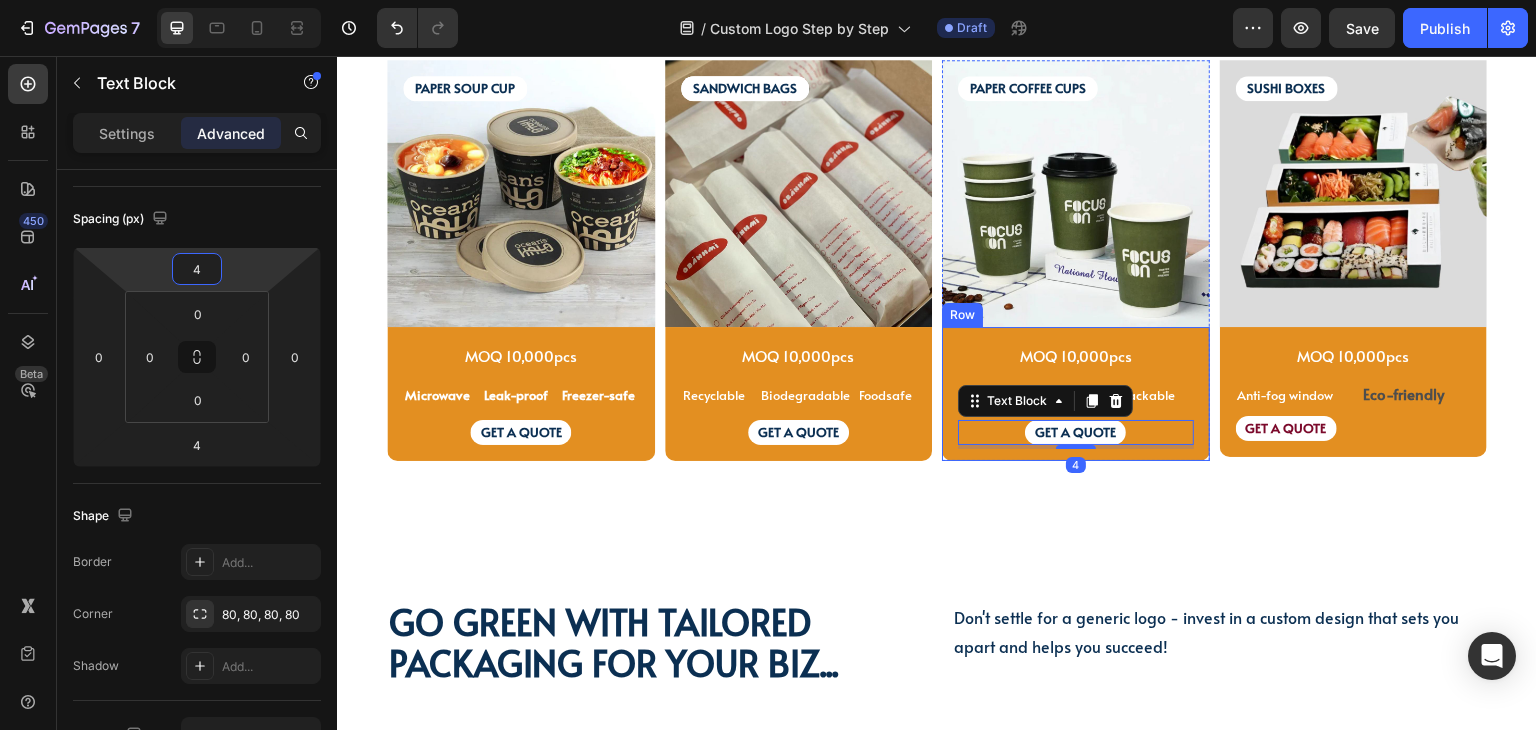 click on "PAPER SOUP CUP Text Block PAPER SOUP CUP Text Block Image MOQ 10,000pcs Text Block Microwave  Text Block Leak-proof Text Block Freezer-safe Text Block Row GET A QUOTE Text Block Row Product SANDWICH BAGS Text Block SANDWICH BAGS Text Block SANDWICH BAGS Text Block Image MOQ 10,000pcs Text Block Recyclable Text Block Biodegradable Text Block Foodsafe Text Block Row GET A QUOTE Text Block Row Product PAPER COFFEE CUPS Text Block Image MOQ 10,000pcs Text Block Row Double wall Text Block Freezer Safe Text Block Stackable Text Block Row GET A QUOTE Text Block   4 Row Product SUSHI BOXES Text Block Image MOQ 10,000pcs Text Block Anti-fog window Text Block Eco-friendly Text Block Row GET A QUOTE Text Block Row Product Row Row Section 10" at bounding box center [937, 274] 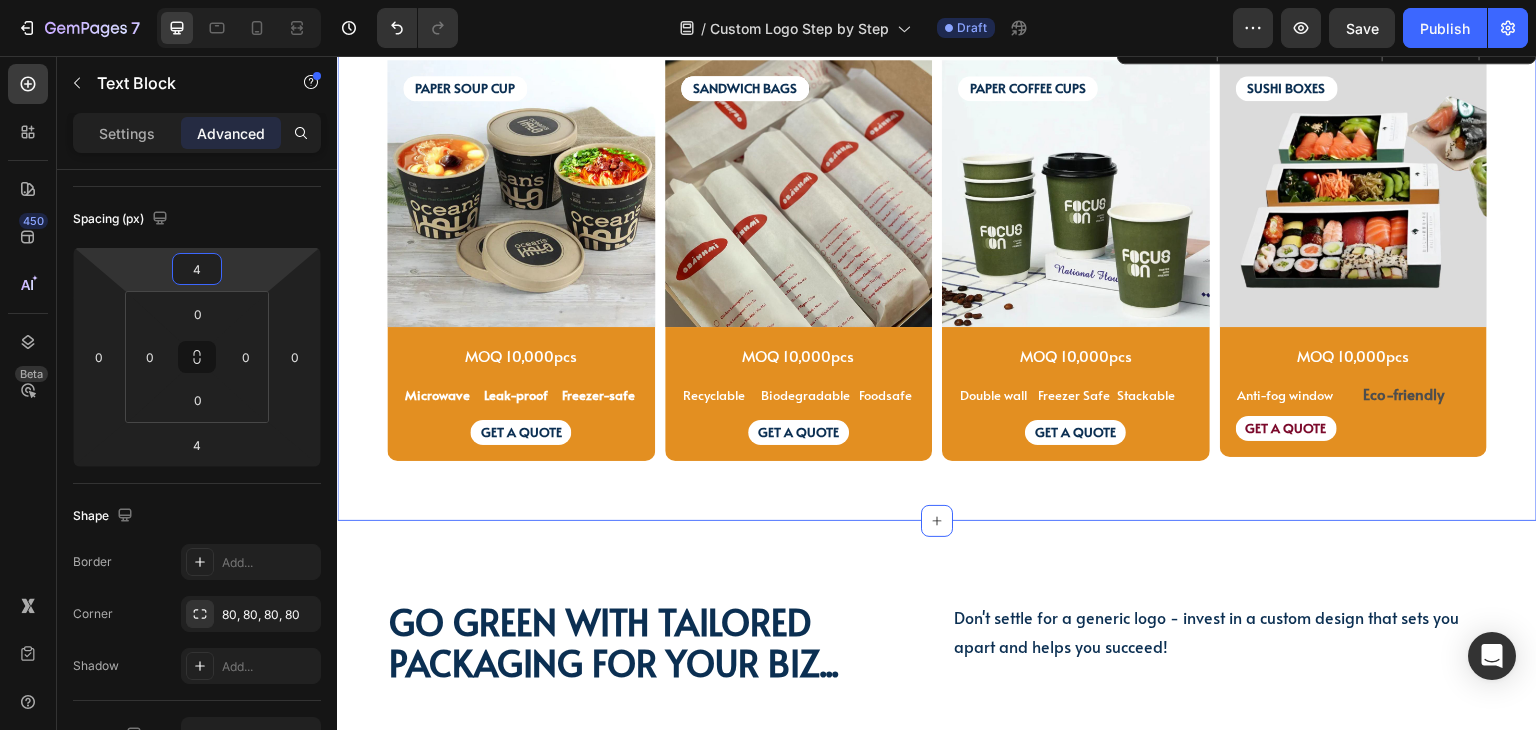 scroll, scrollTop: 0, scrollLeft: 0, axis: both 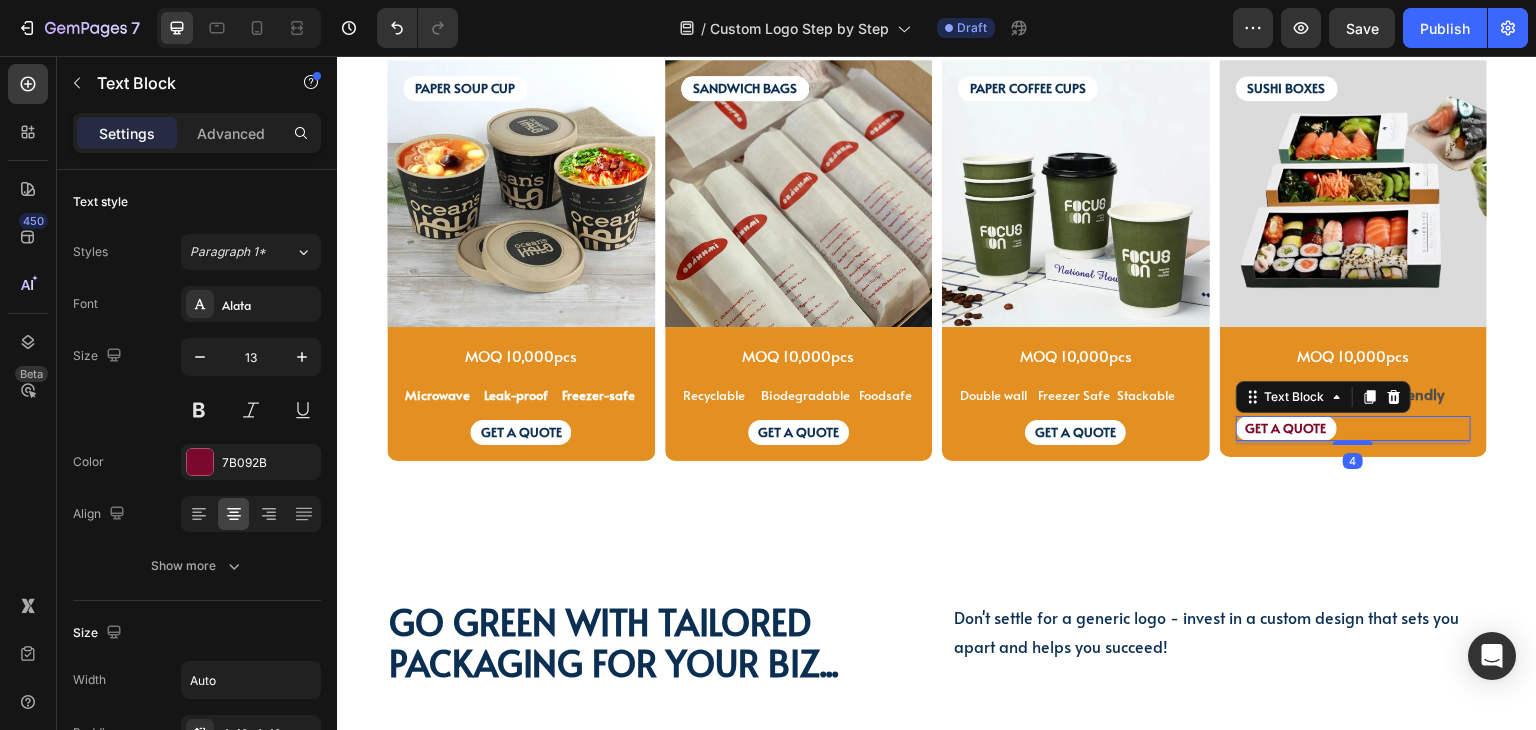 click on "GET A QUOTE" at bounding box center [1354, 428] 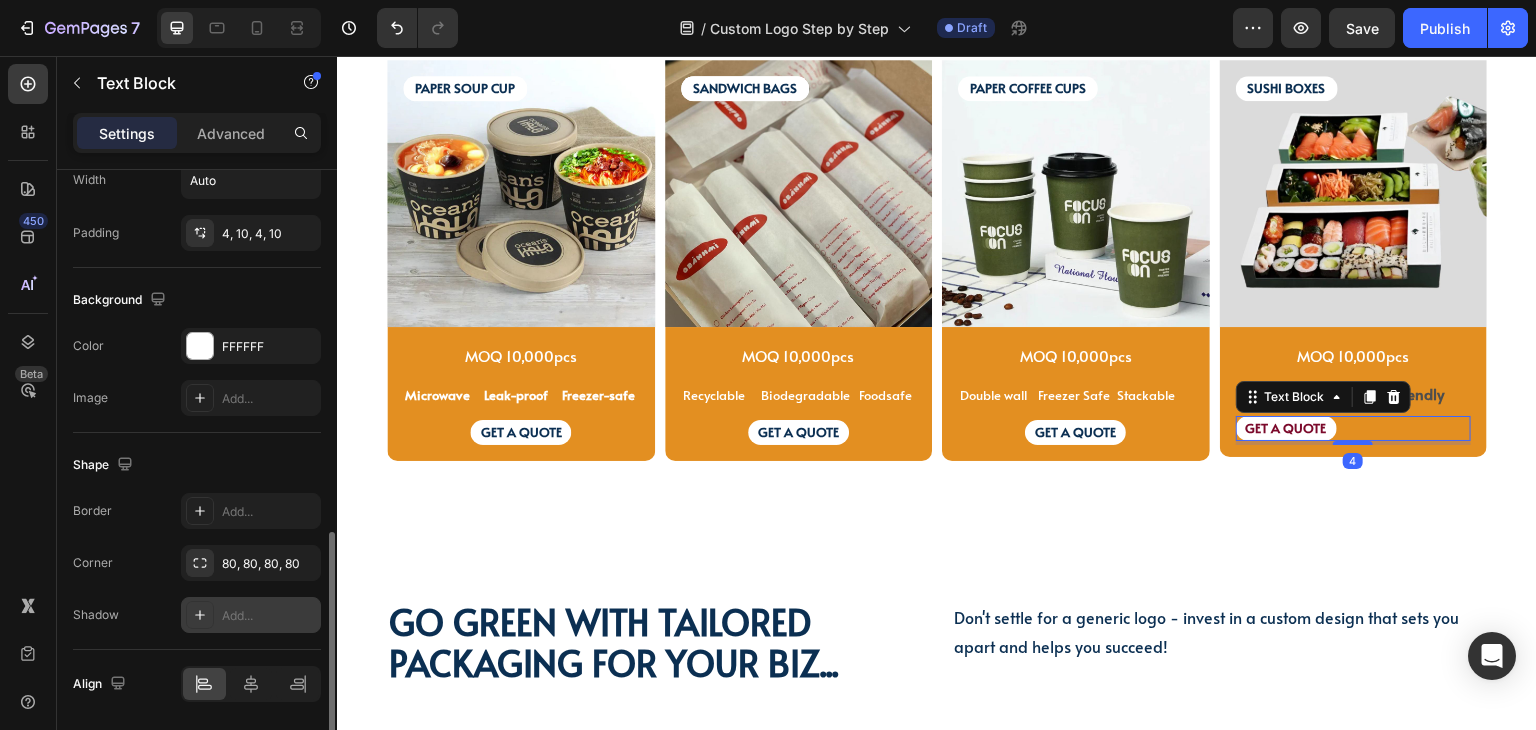 scroll, scrollTop: 566, scrollLeft: 0, axis: vertical 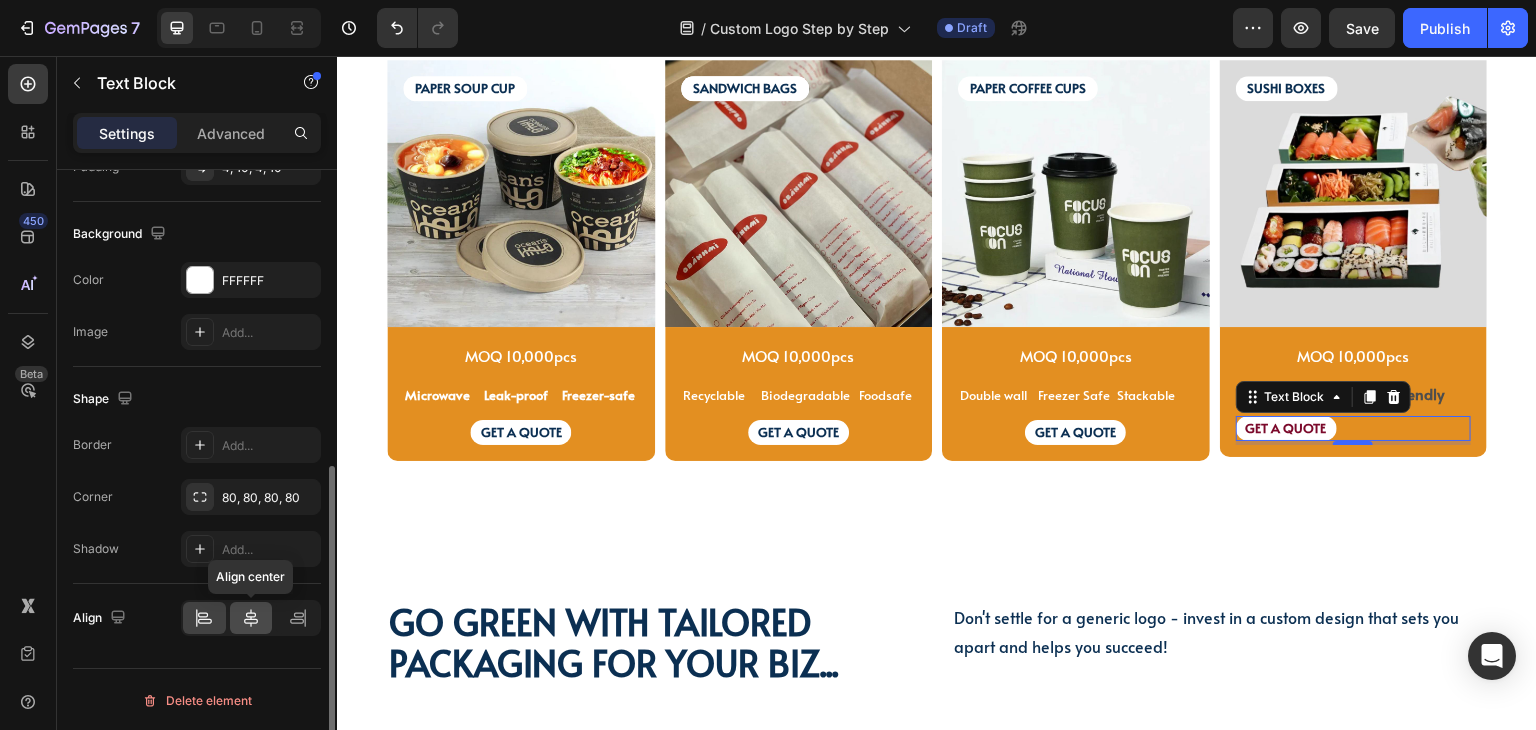 click 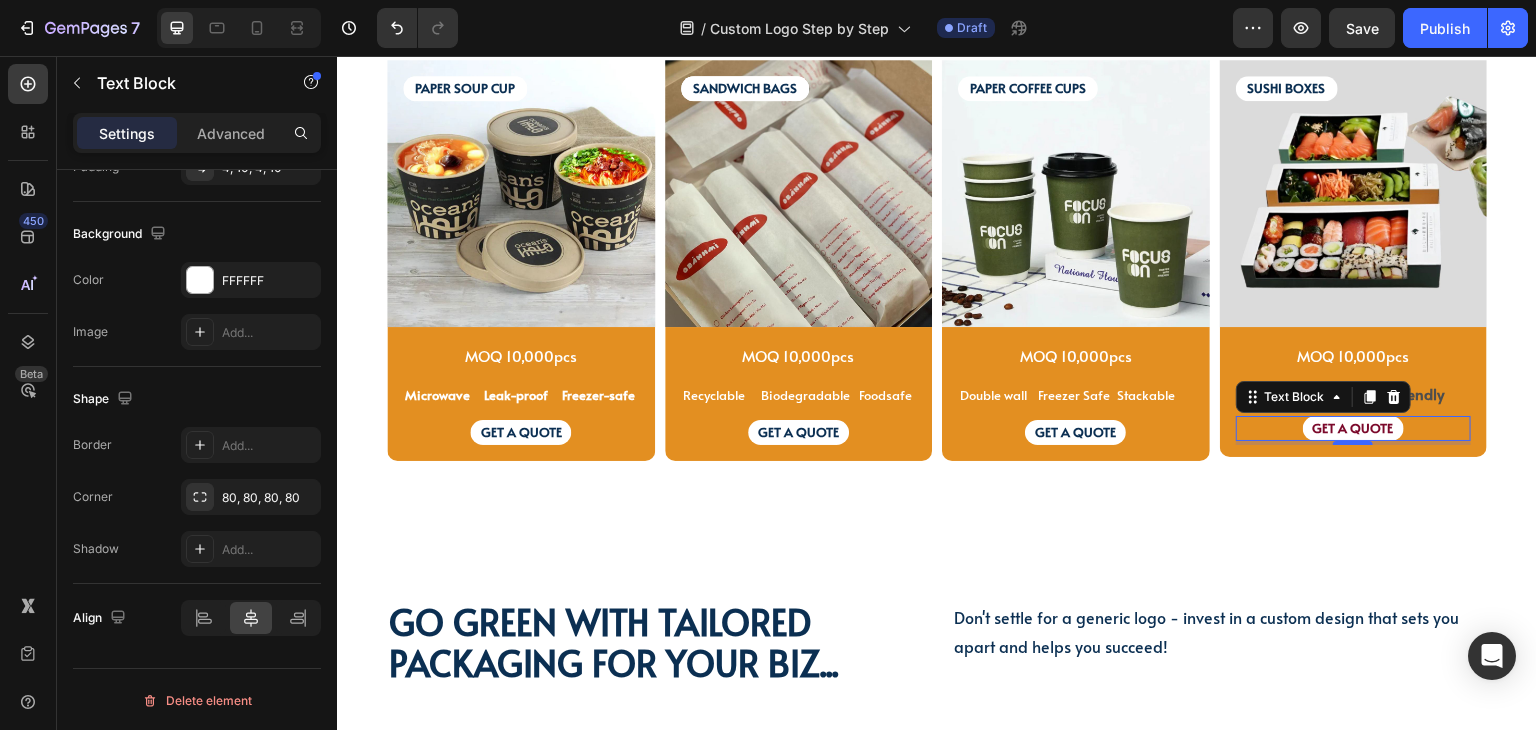 click on "GET A QUOTE" at bounding box center (1353, 428) 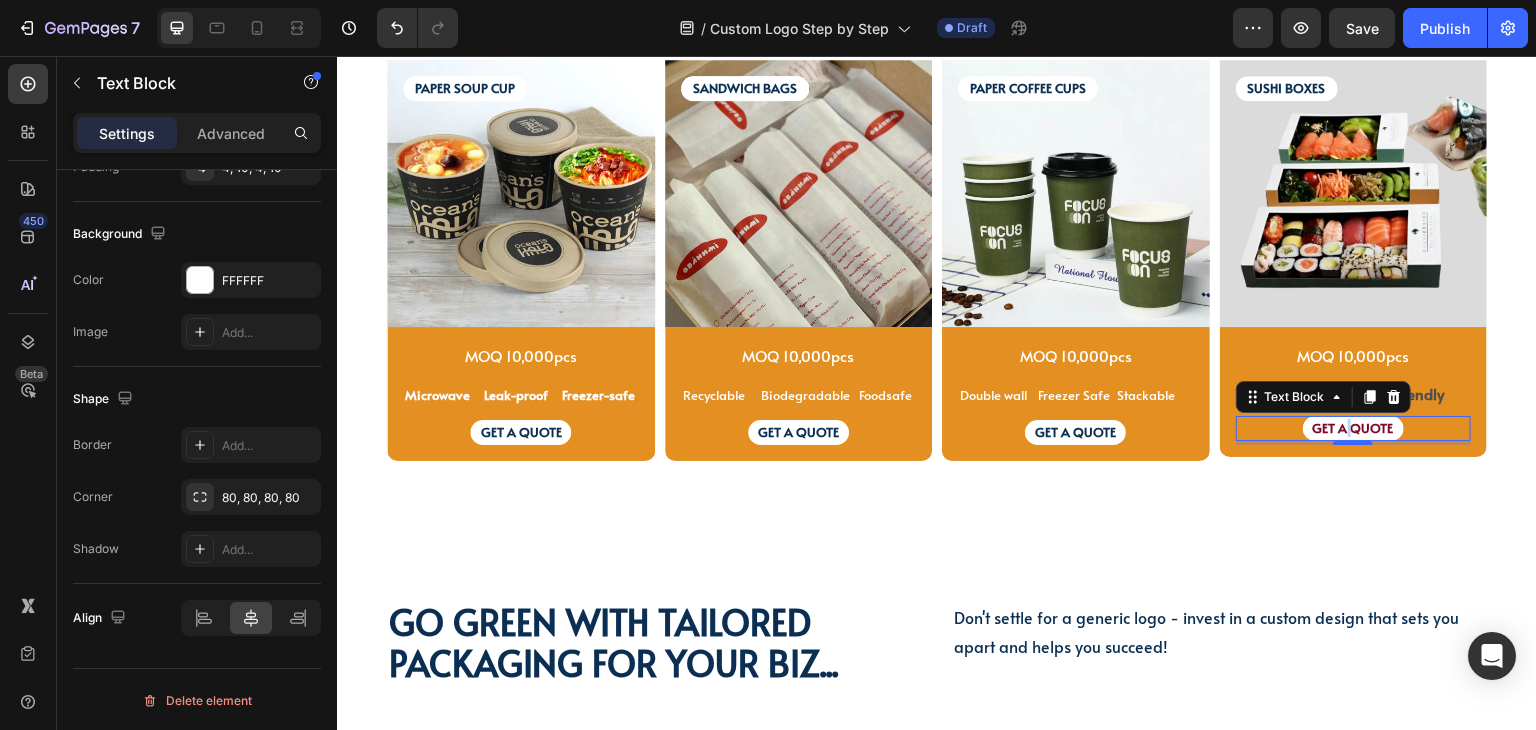 click on "GET A QUOTE" at bounding box center [1353, 428] 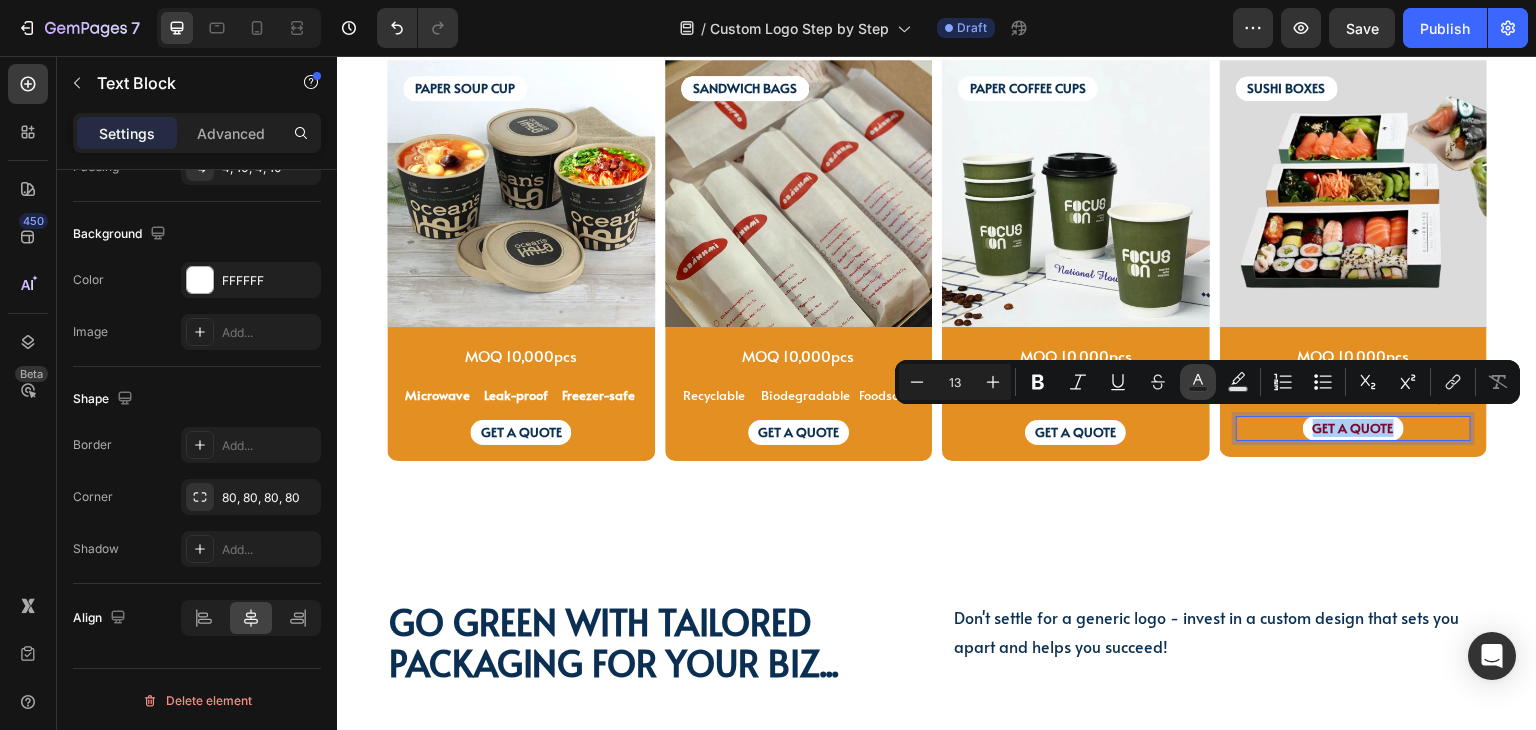 click 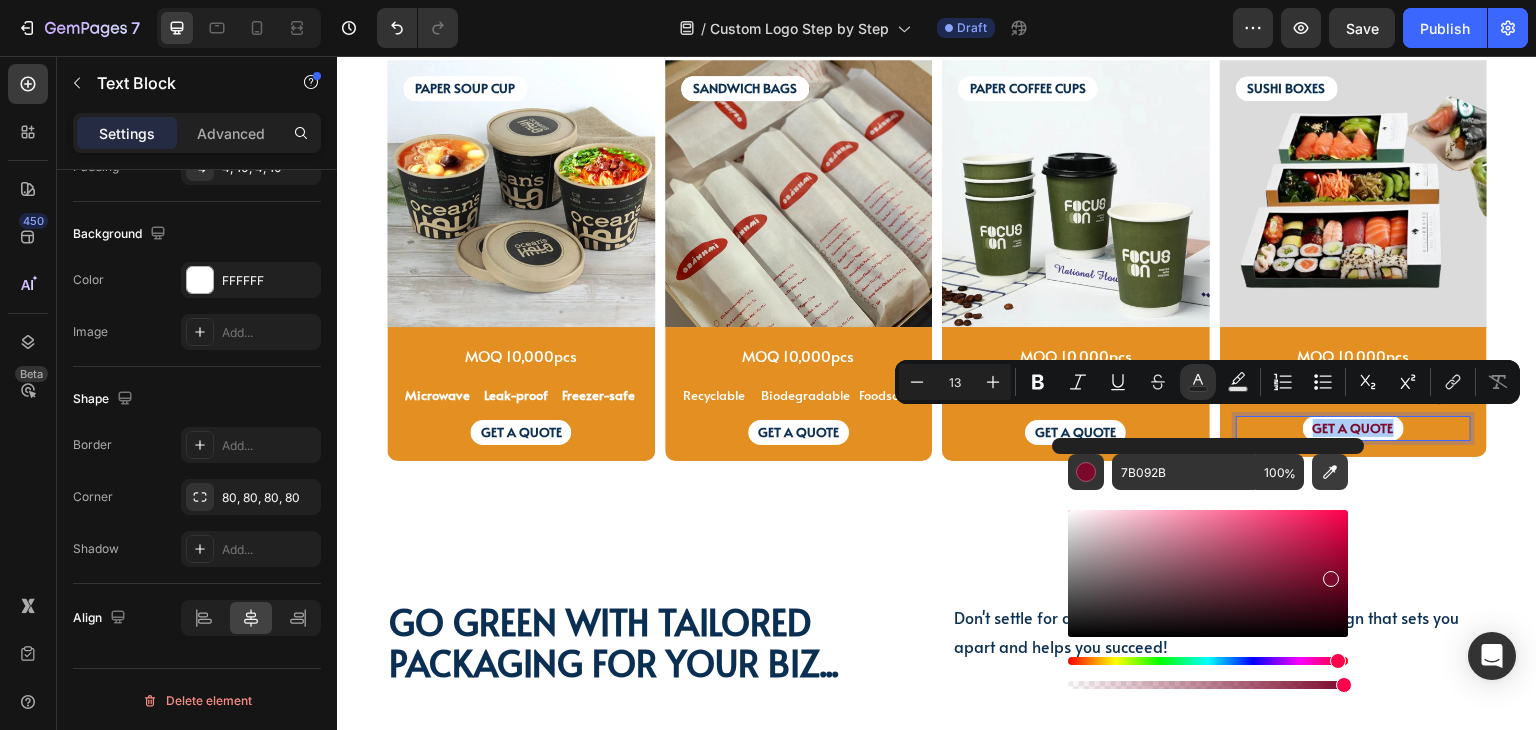 click 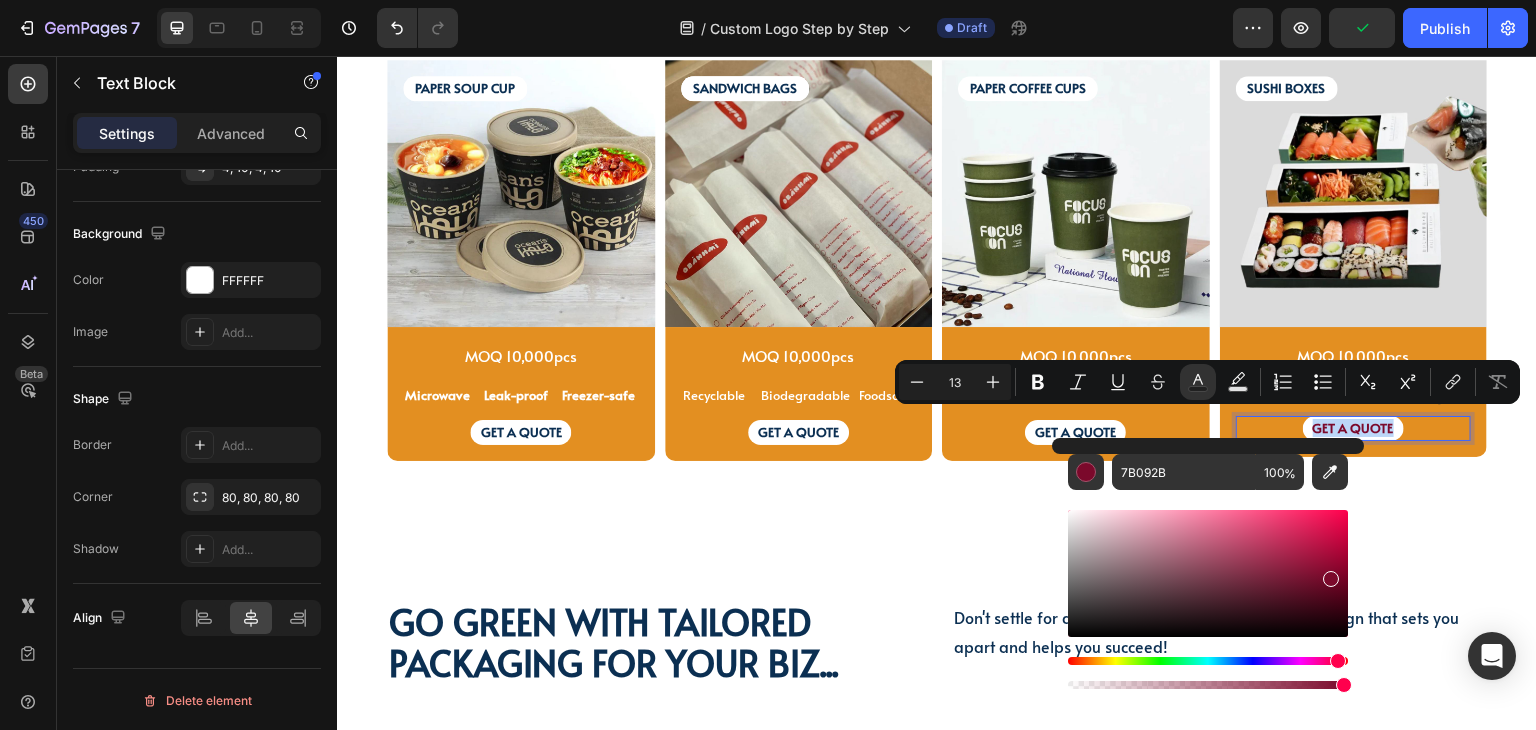 type on "0B2F52" 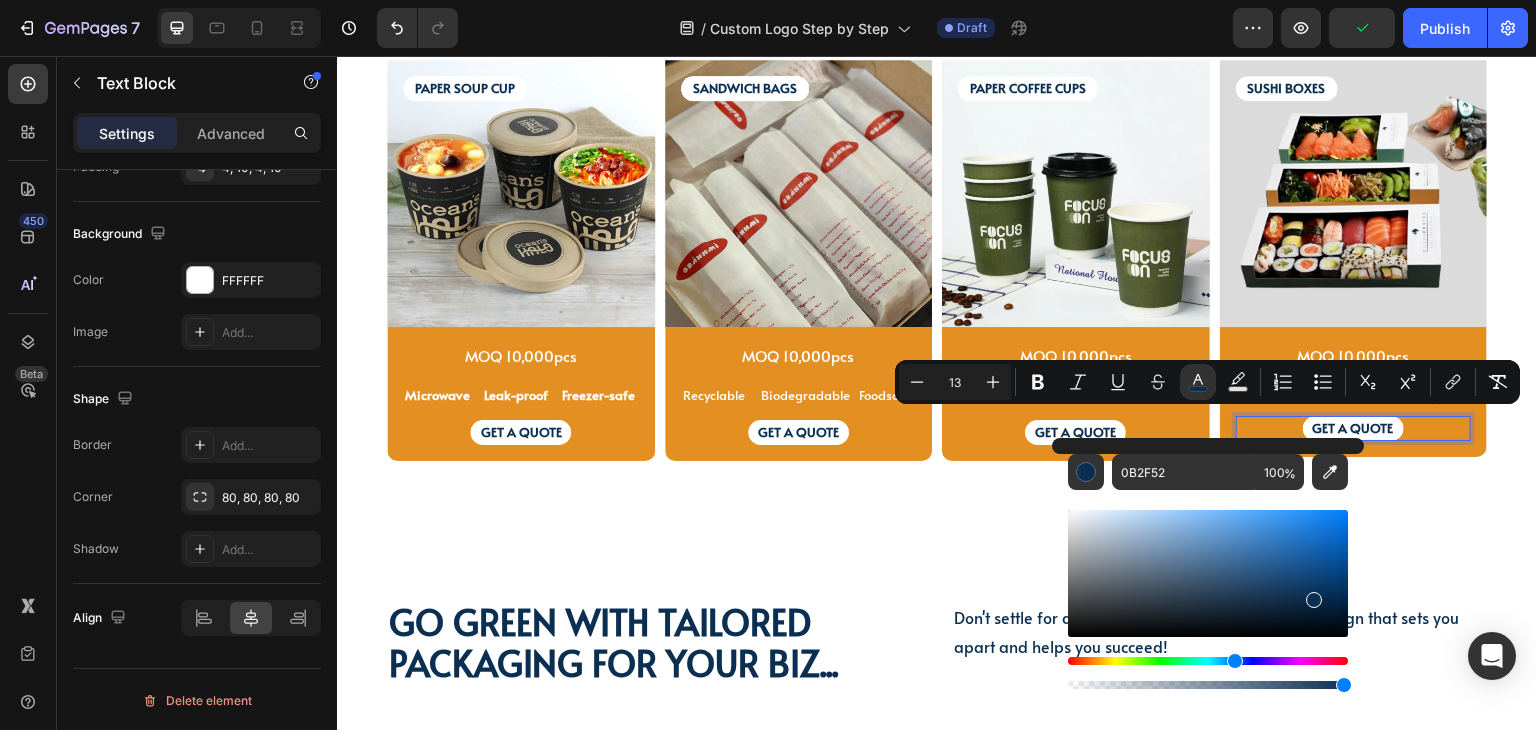click on "GET A QUOTE" at bounding box center (1354, 428) 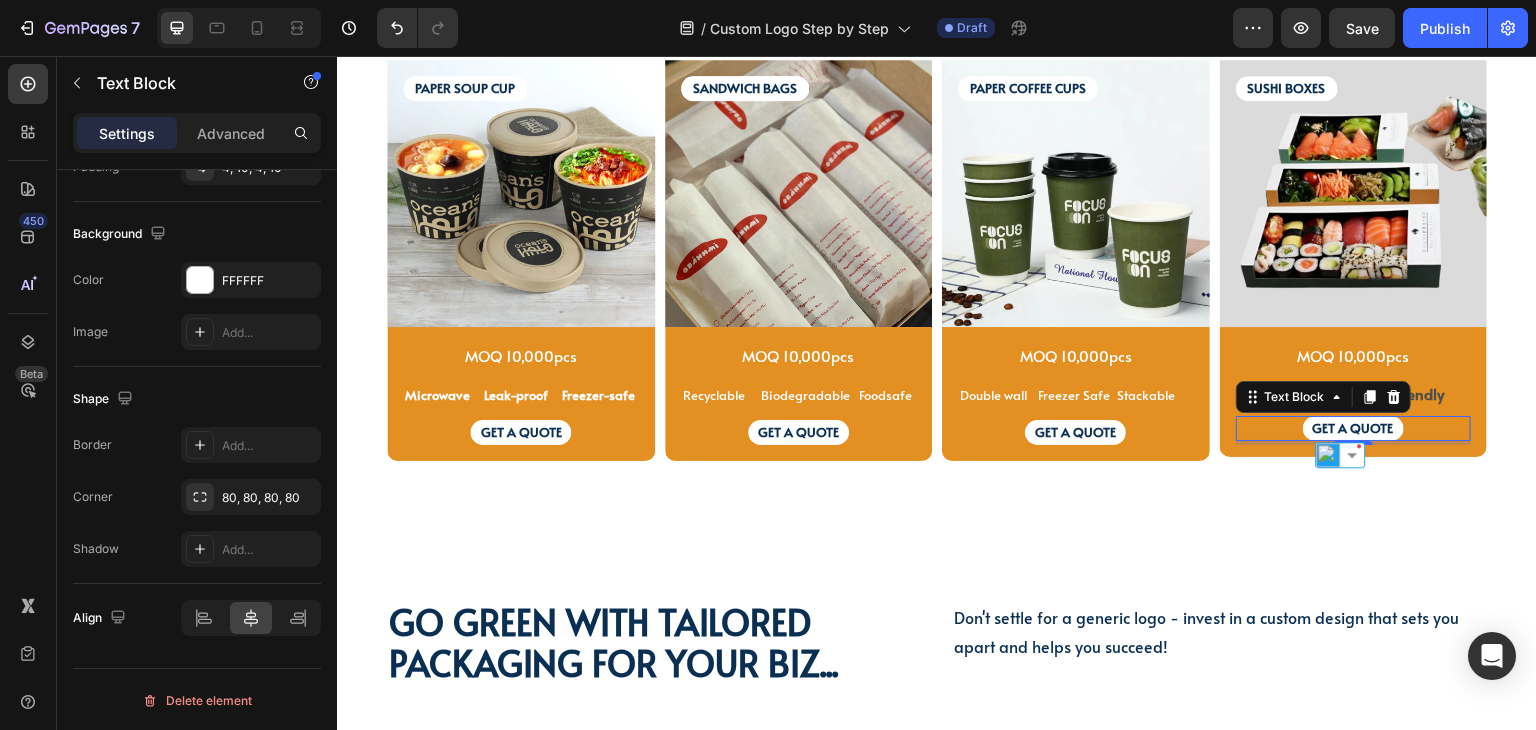 click on "GET A QUOTE" at bounding box center (1354, 428) 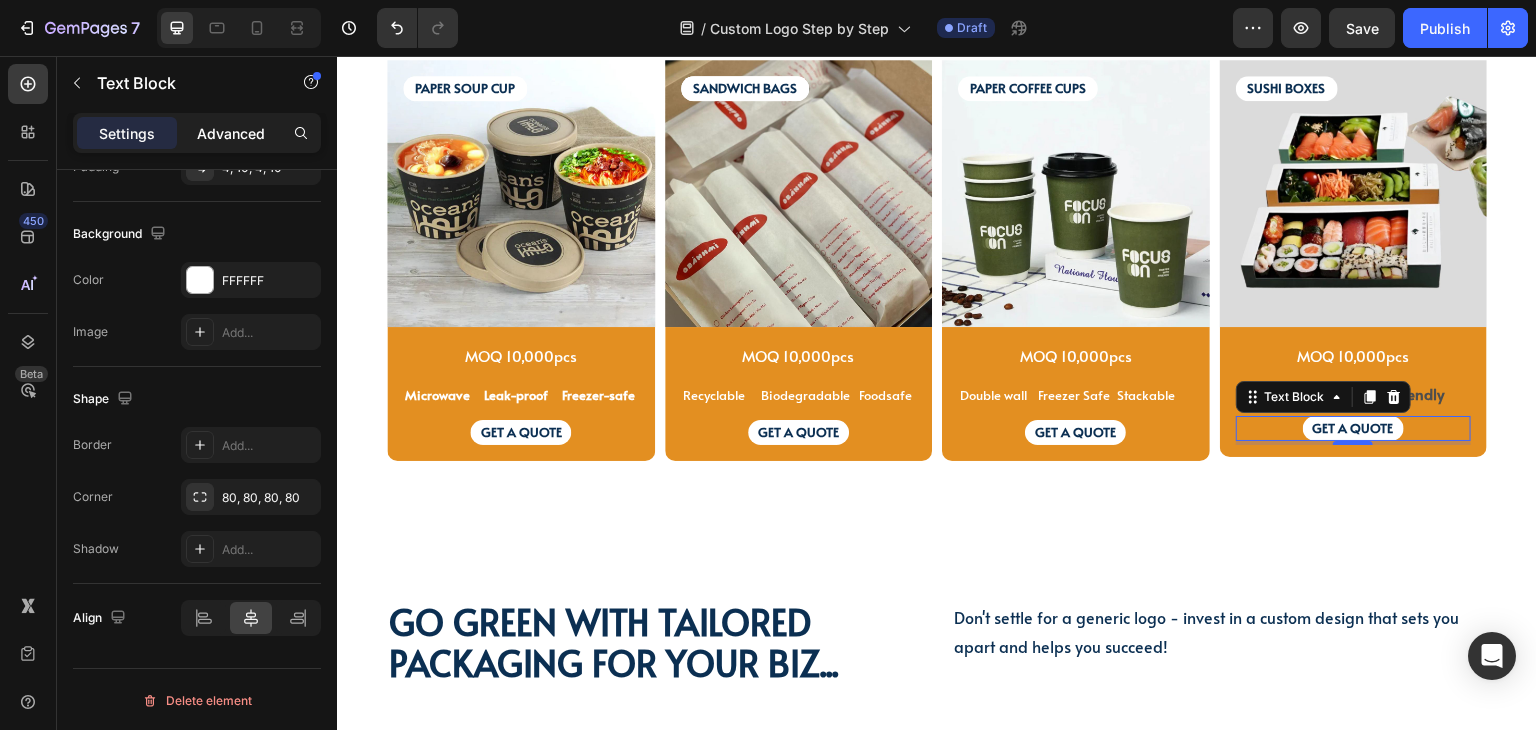 click on "Advanced" at bounding box center (231, 133) 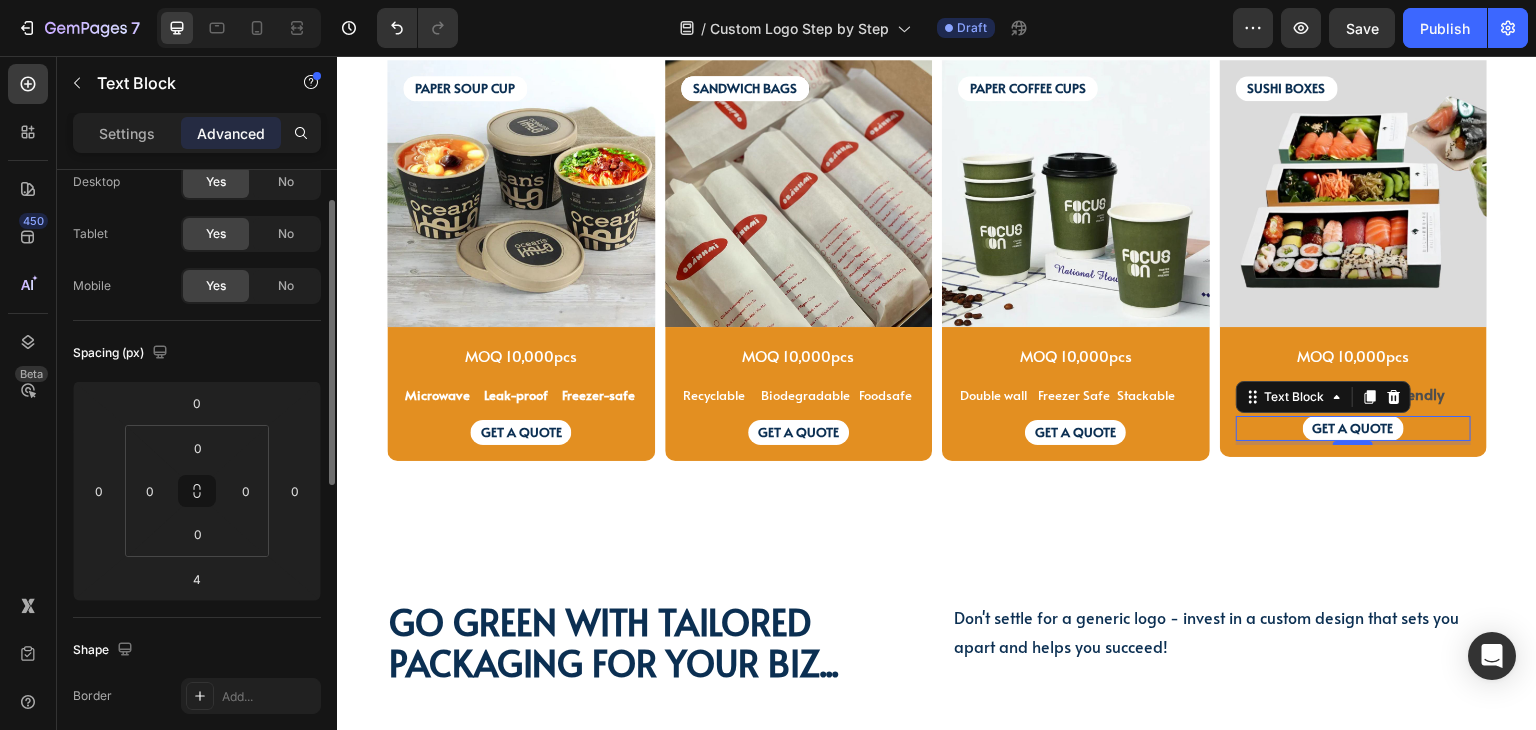 scroll, scrollTop: 0, scrollLeft: 0, axis: both 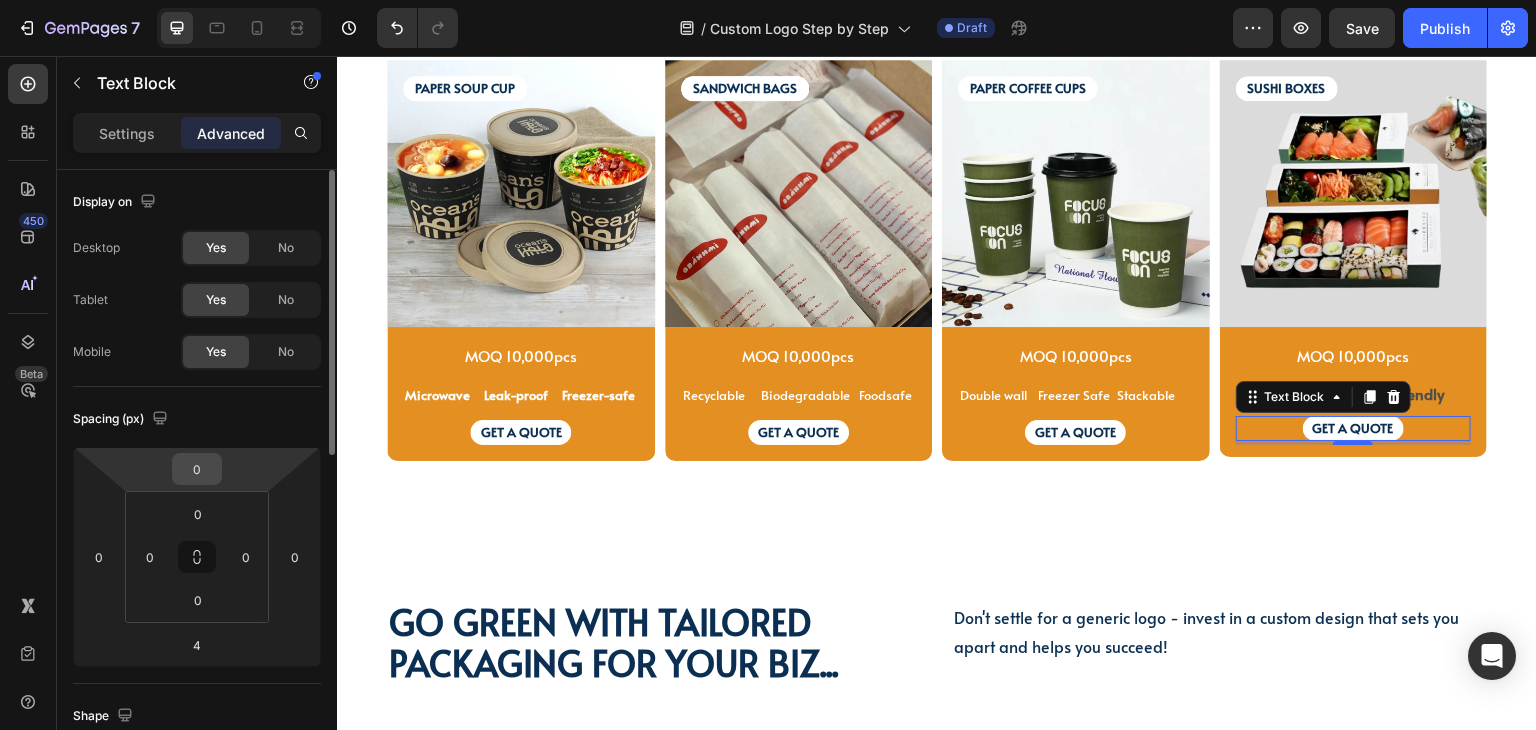 click on "0" at bounding box center (197, 469) 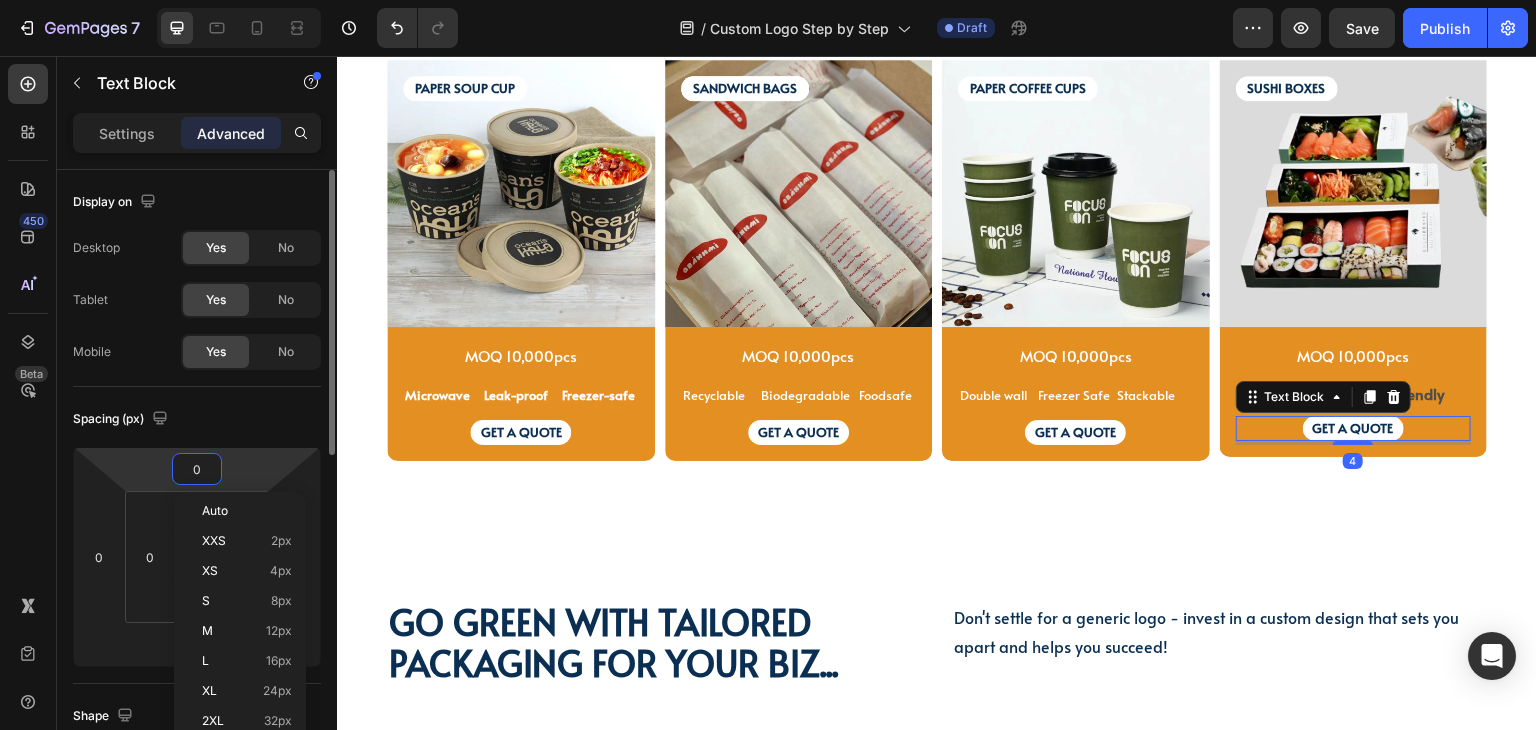 type on "4" 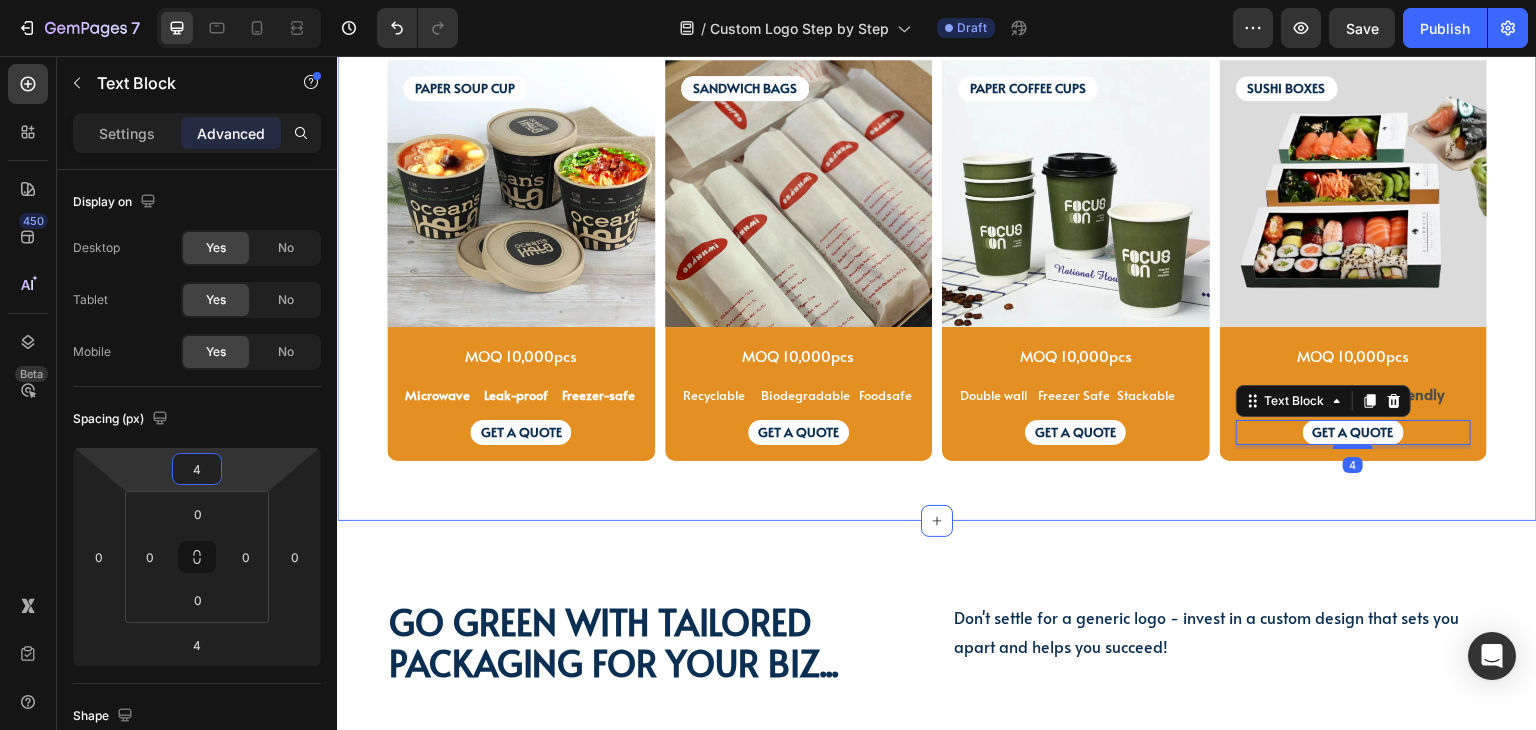 click on "PAPER SOUP CUP Text Block PAPER SOUP CUP Text Block Image MOQ 10,000pcs Text Block Microwave  Text Block Leak-proof Text Block Freezer-safe Text Block Row GET A QUOTE Text Block Row Product SANDWICH BAGS Text Block SANDWICH BAGS Text Block SANDWICH BAGS Text Block Image MOQ 10,000pcs Text Block Recyclable Text Block Biodegradable Text Block Foodsafe Text Block Row GET A QUOTE Text Block Row Product PAPER COFFEE CUPS Text Block Image MOQ 10,000pcs Text Block Row Double wall Text Block Freezer Safe Text Block Stackable Text Block Row GET A QUOTE Text Block Row Product SUSHI BOXES Text Block Image MOQ 10,000pcs Text Block Anti-fog window Text Block Eco-friendly Text Block Row GET A QUOTE Text Block   4 Row Product Row Row Section 10" at bounding box center (937, 274) 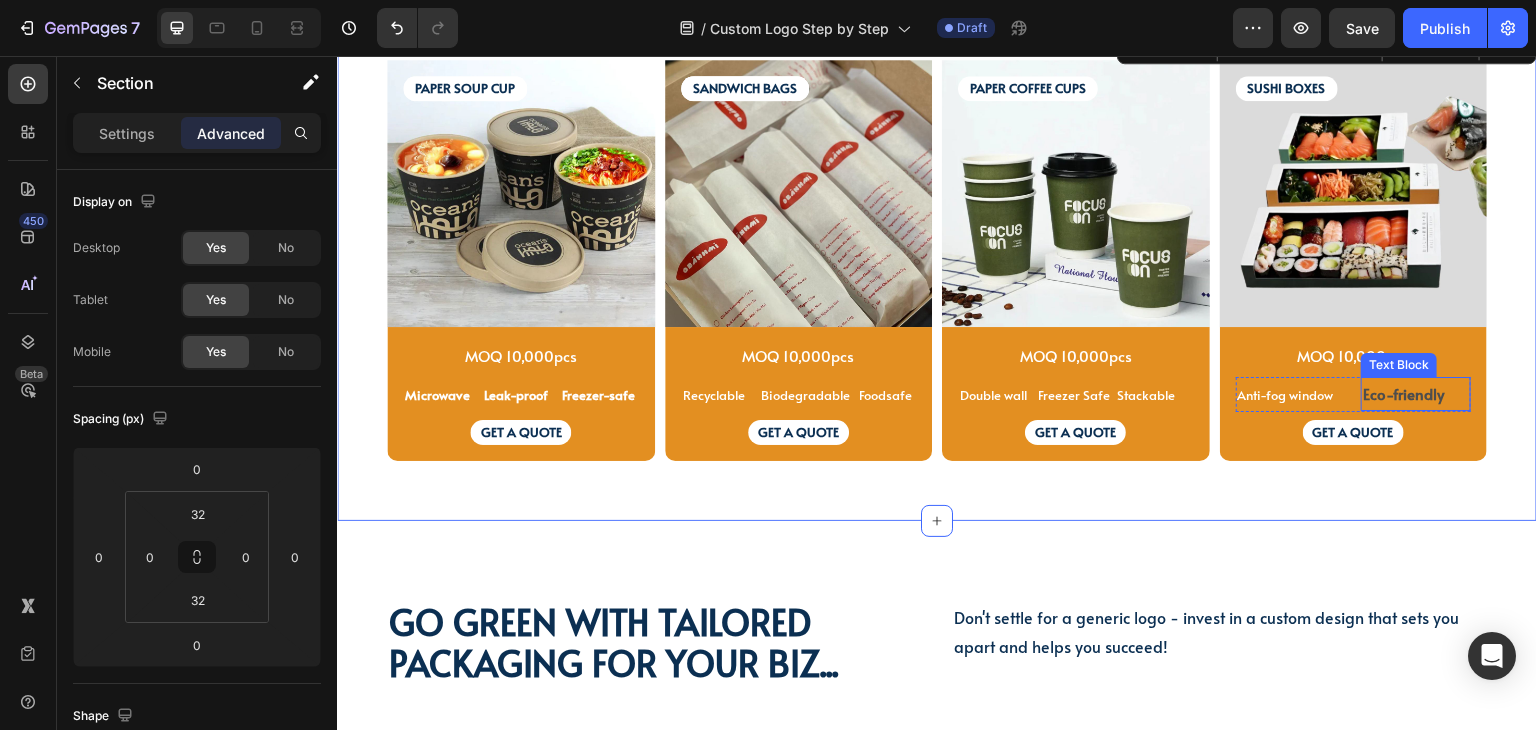 click on "Eco-friendly" at bounding box center (1403, 393) 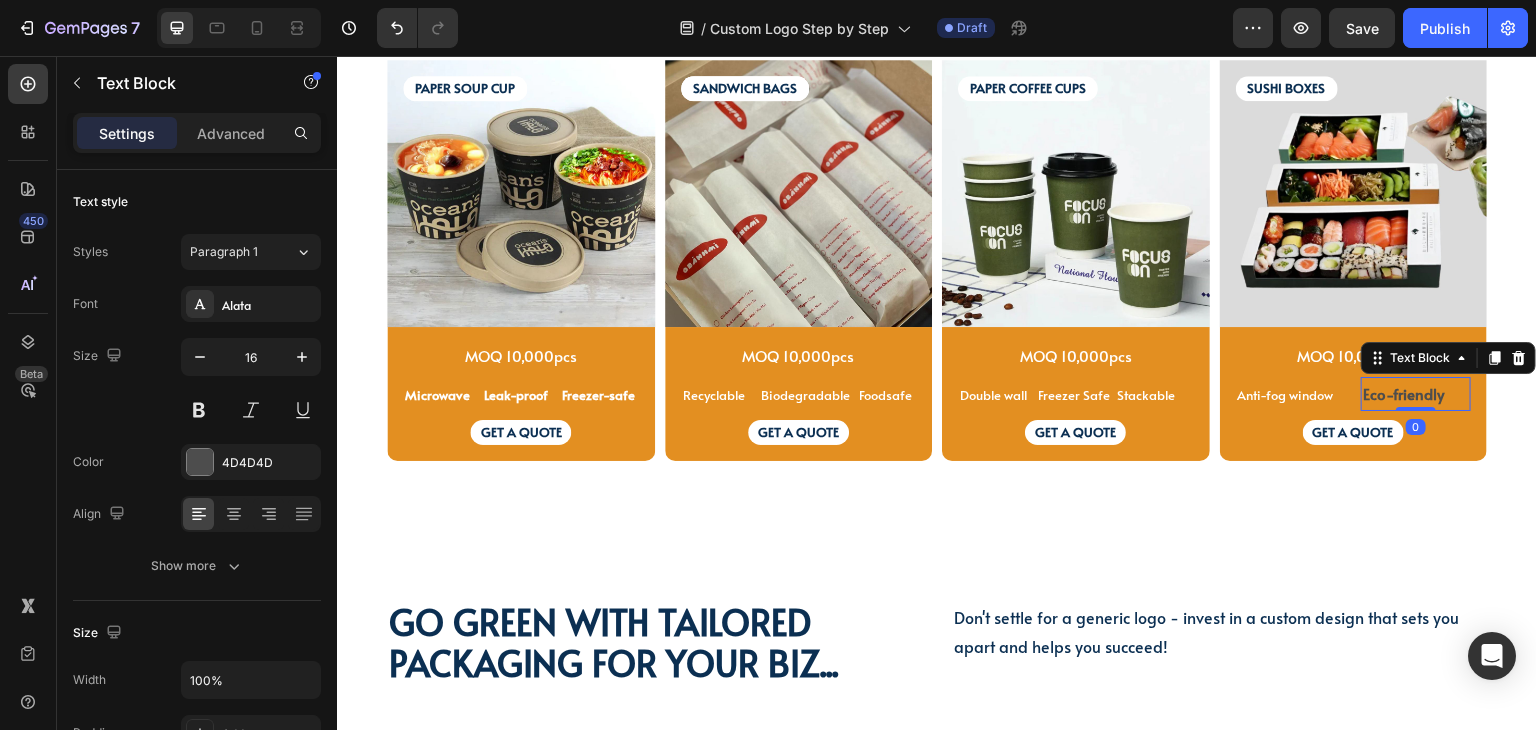 click on "Eco-friendly" at bounding box center (1403, 393) 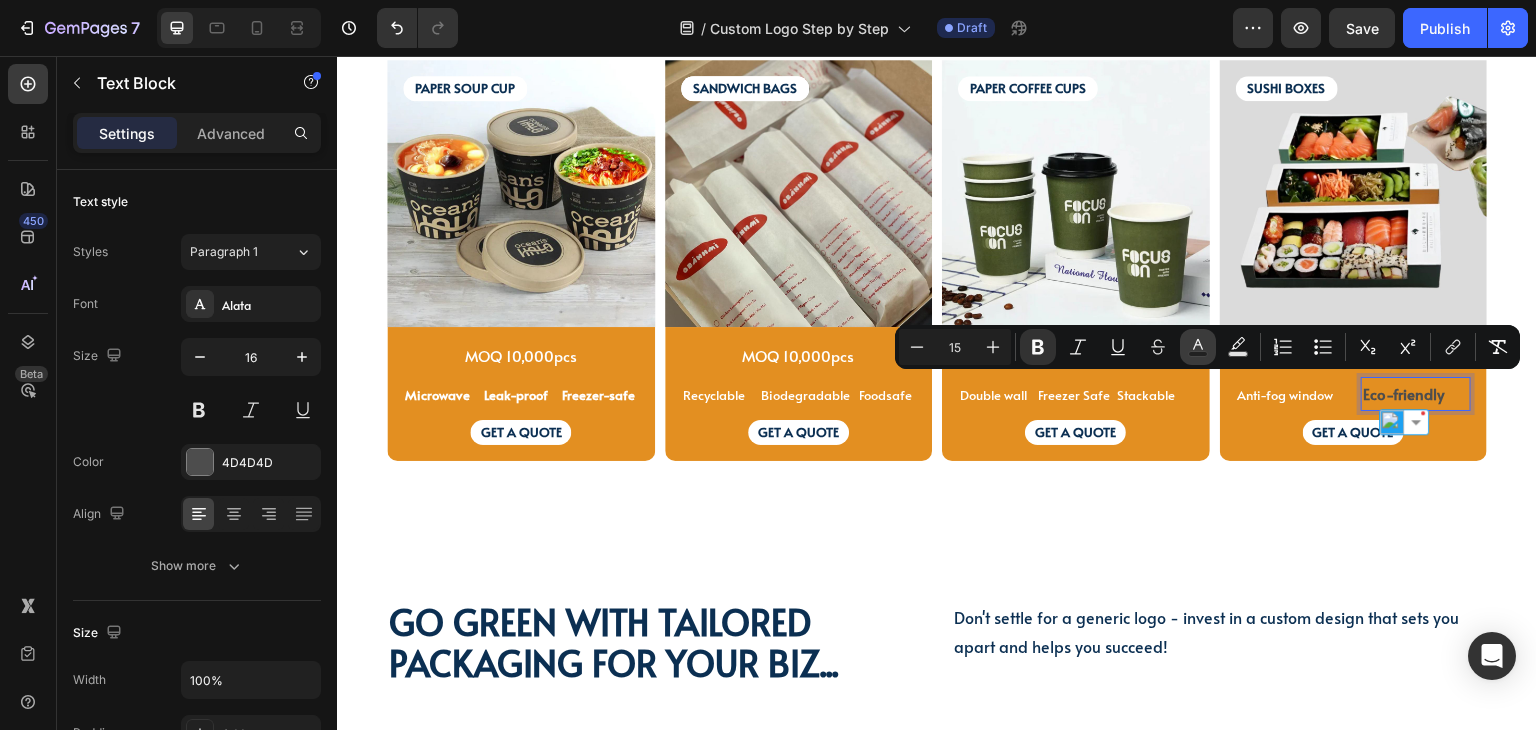 click 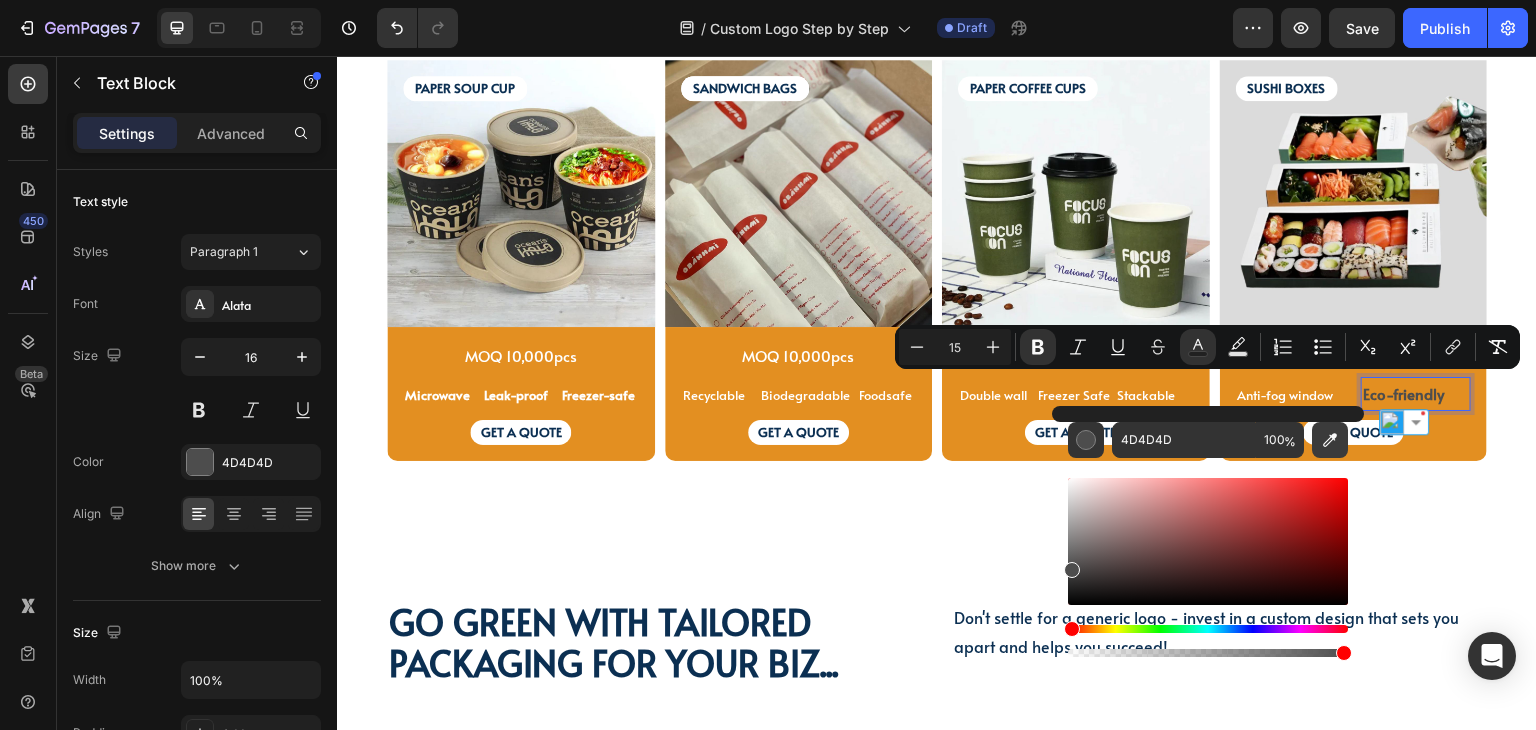 click 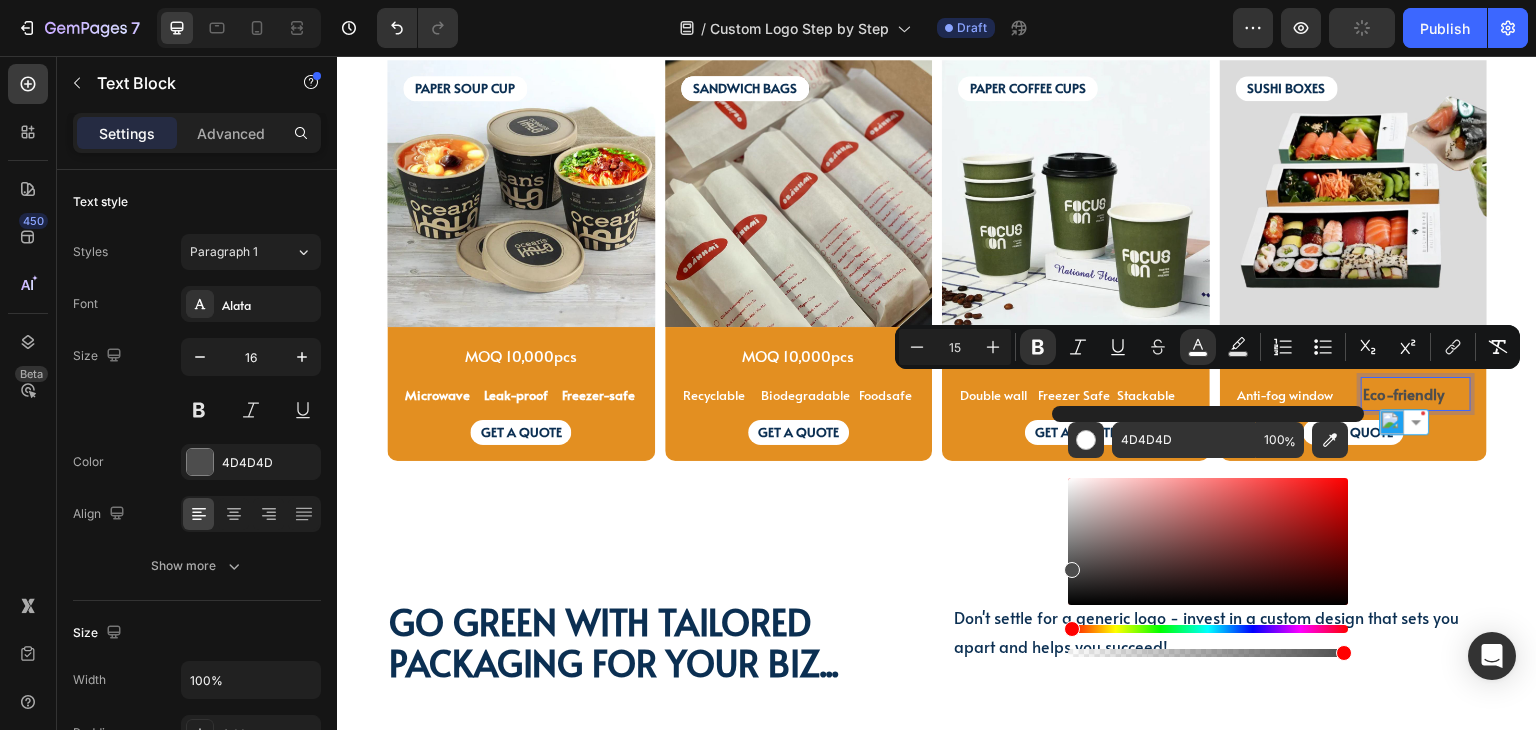 type on "FFFFFF" 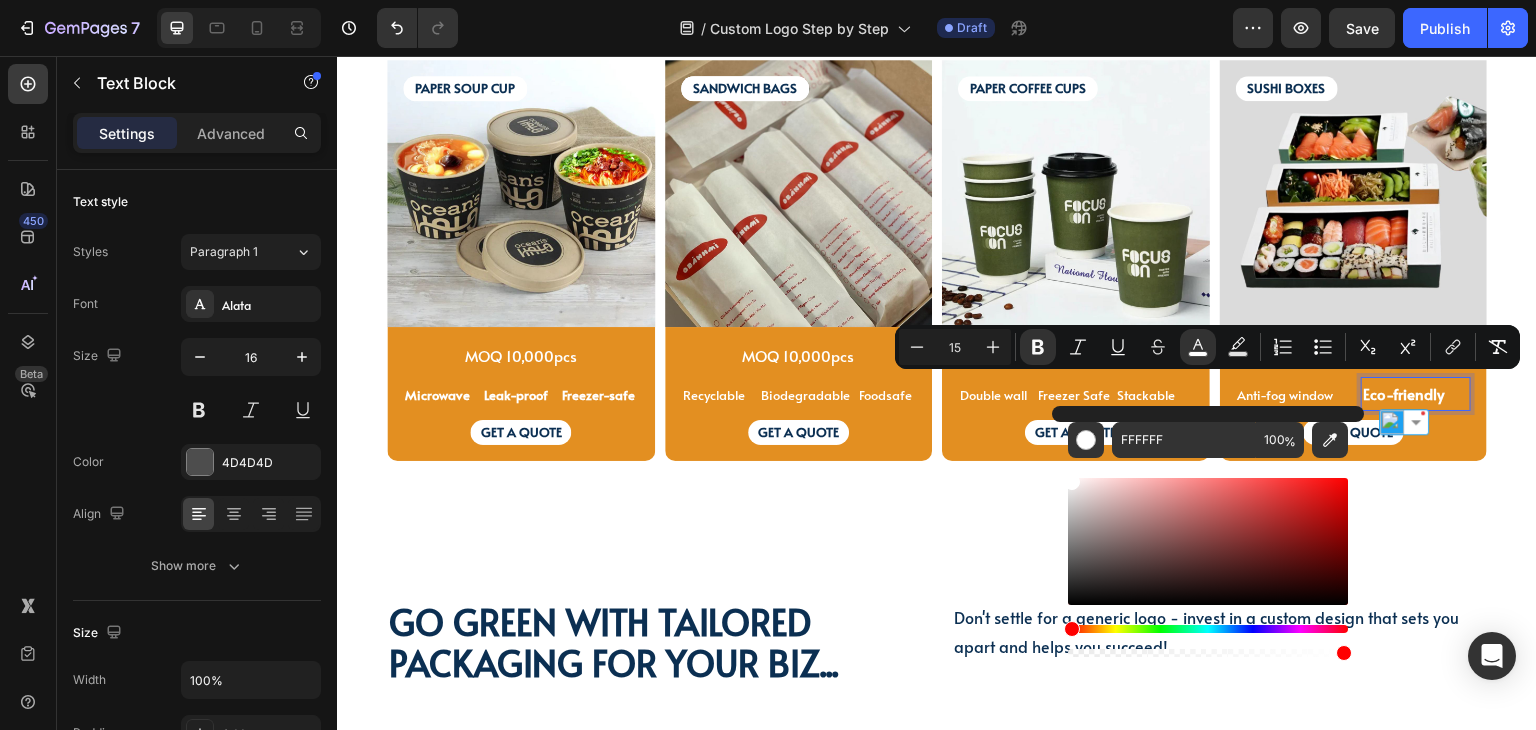 click on "Eco-friendly" at bounding box center (1403, 393) 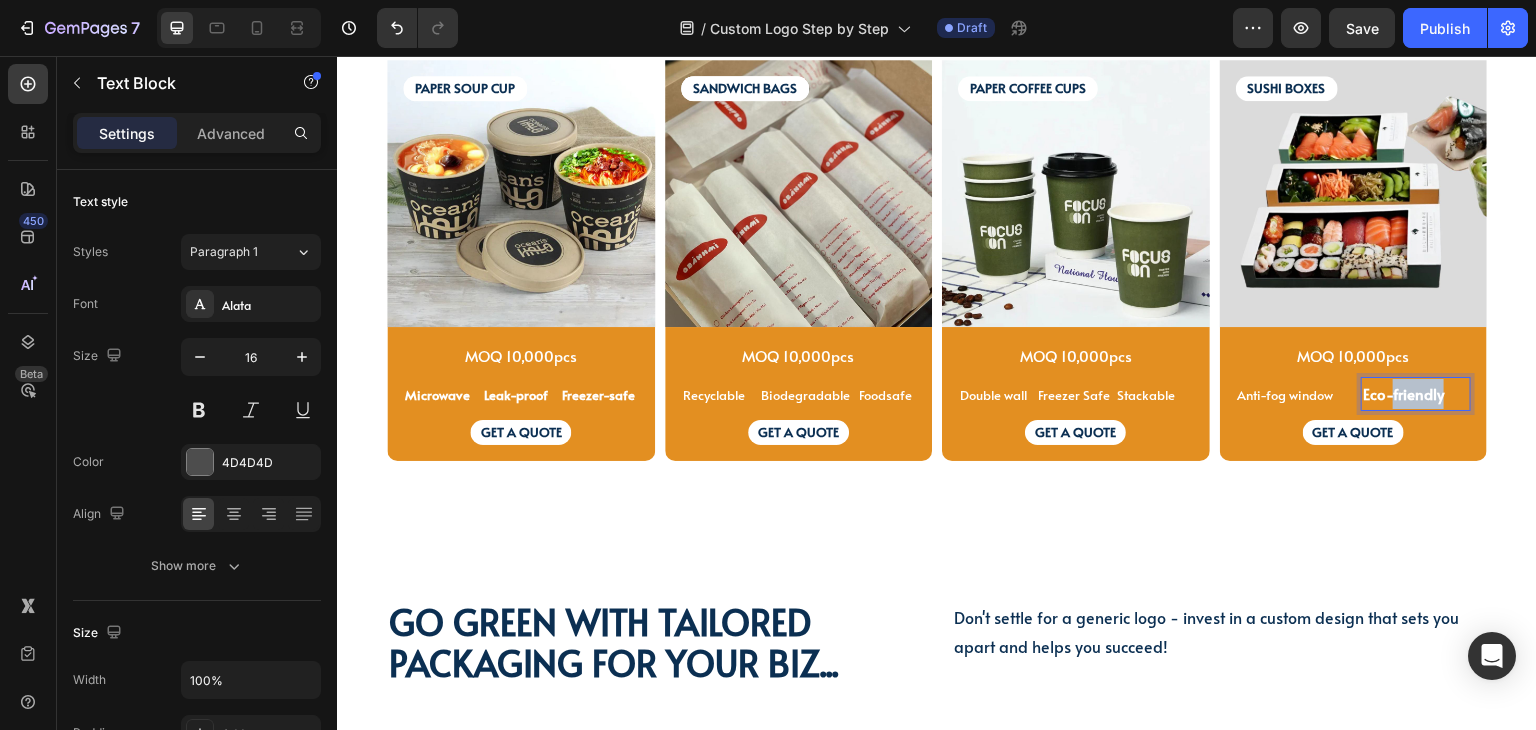 click on "Eco-friendly" at bounding box center (1403, 393) 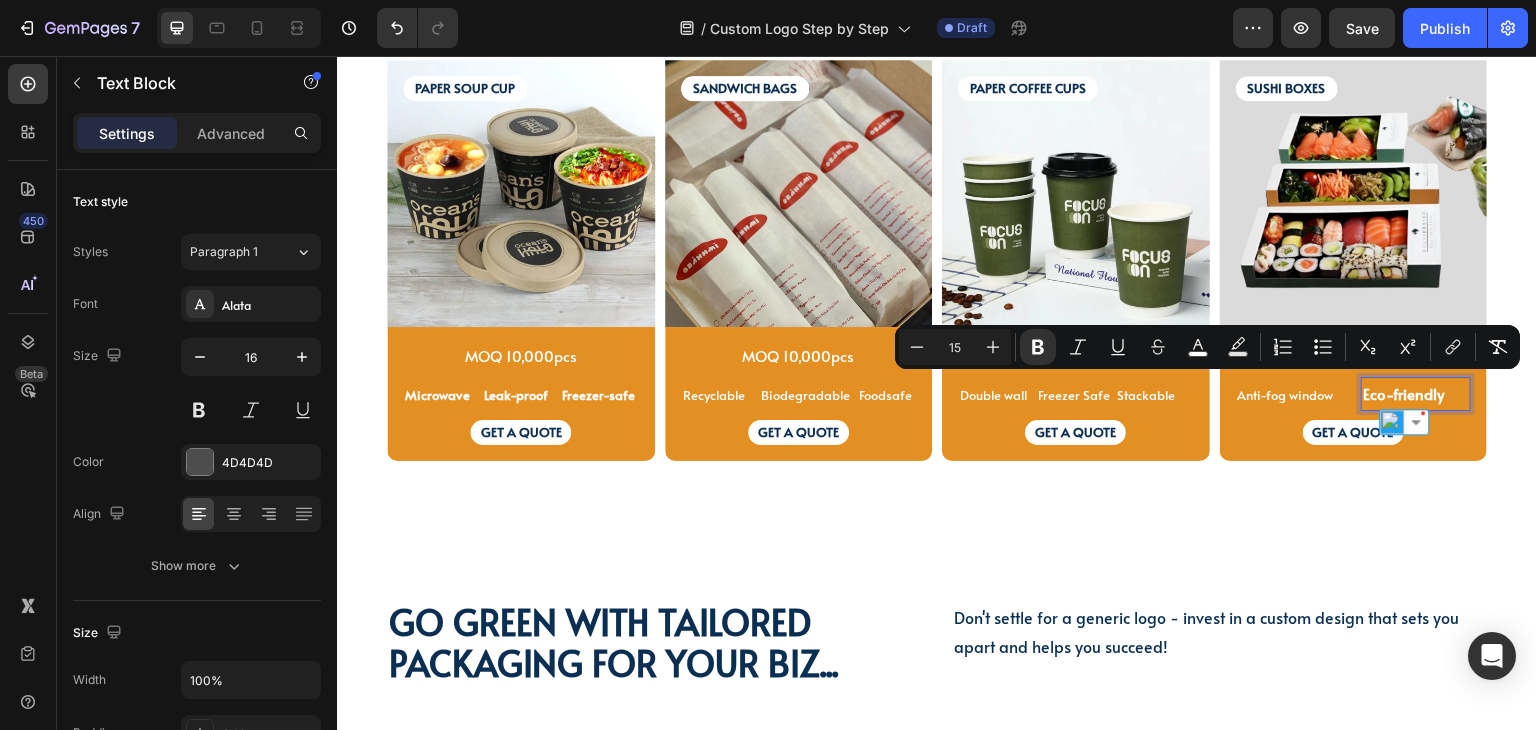 click on "MOQ 10,000pcs" at bounding box center [799, 356] 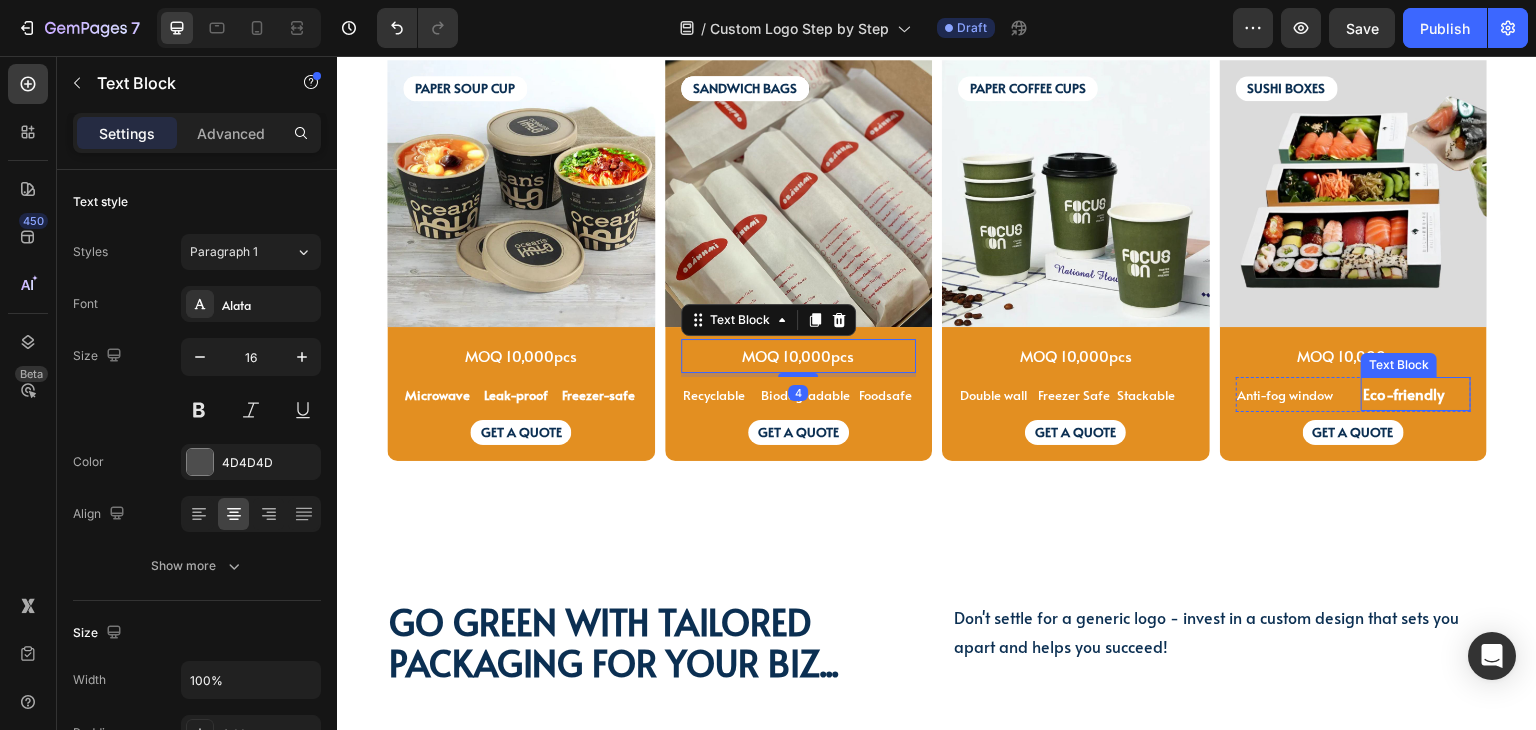 click on "Eco-friendly" at bounding box center [1403, 393] 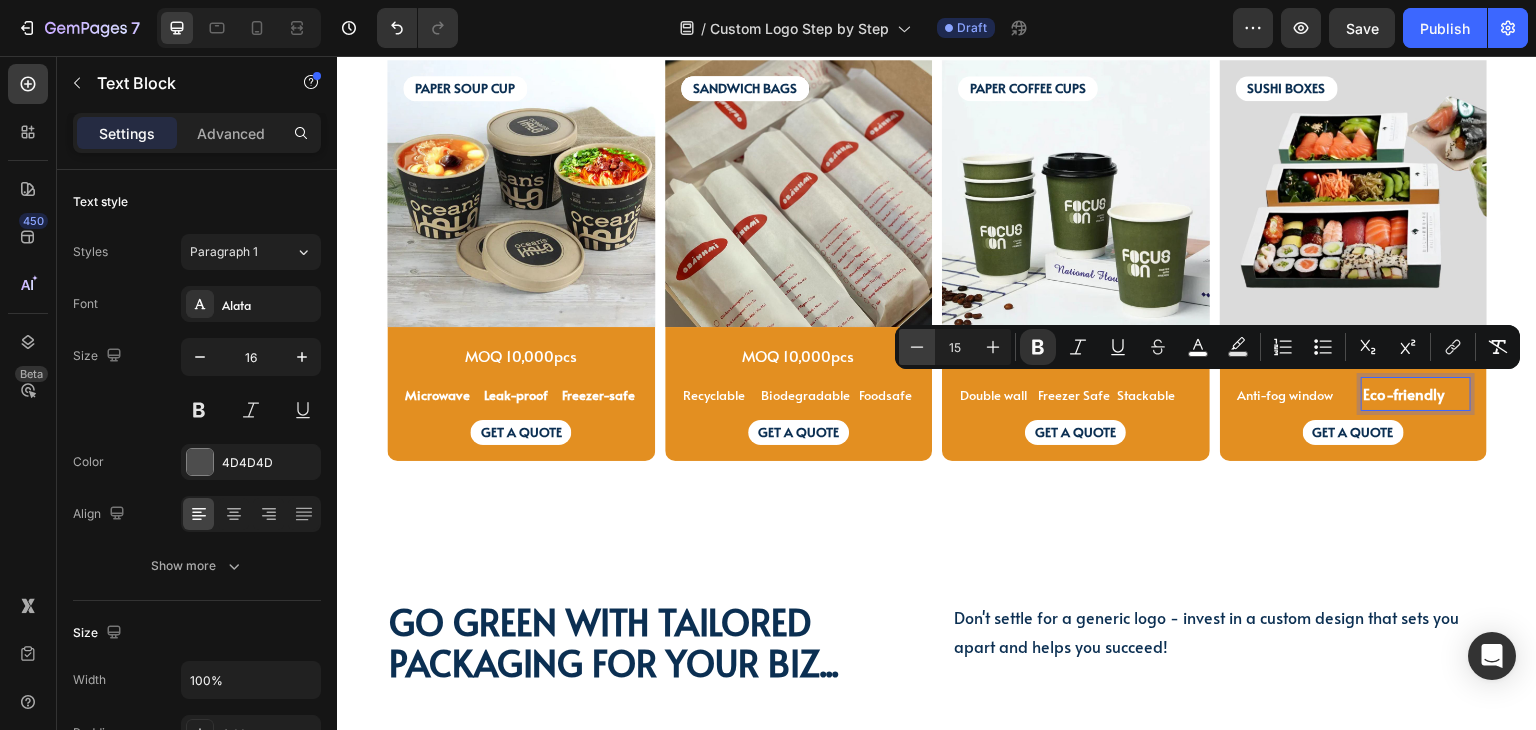 click 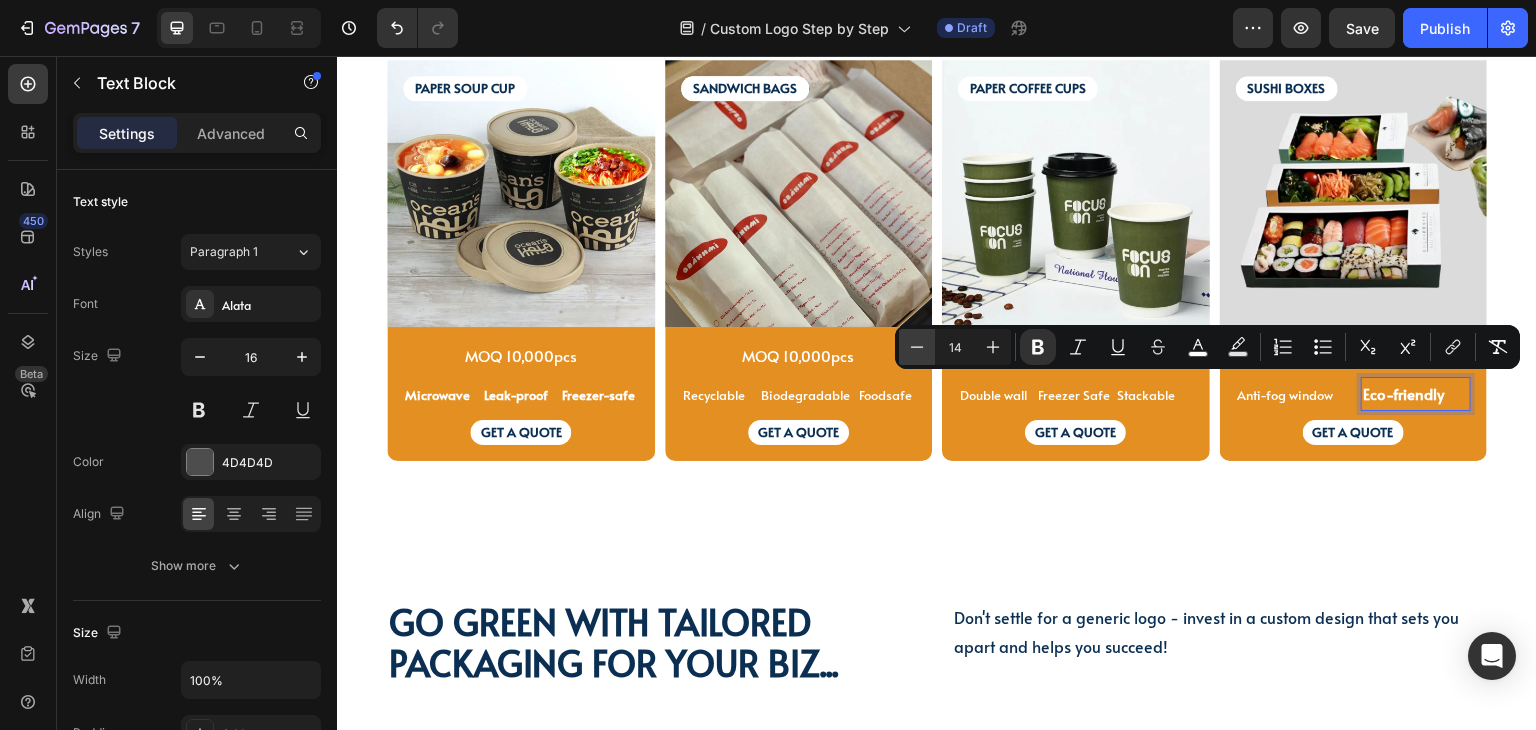 click 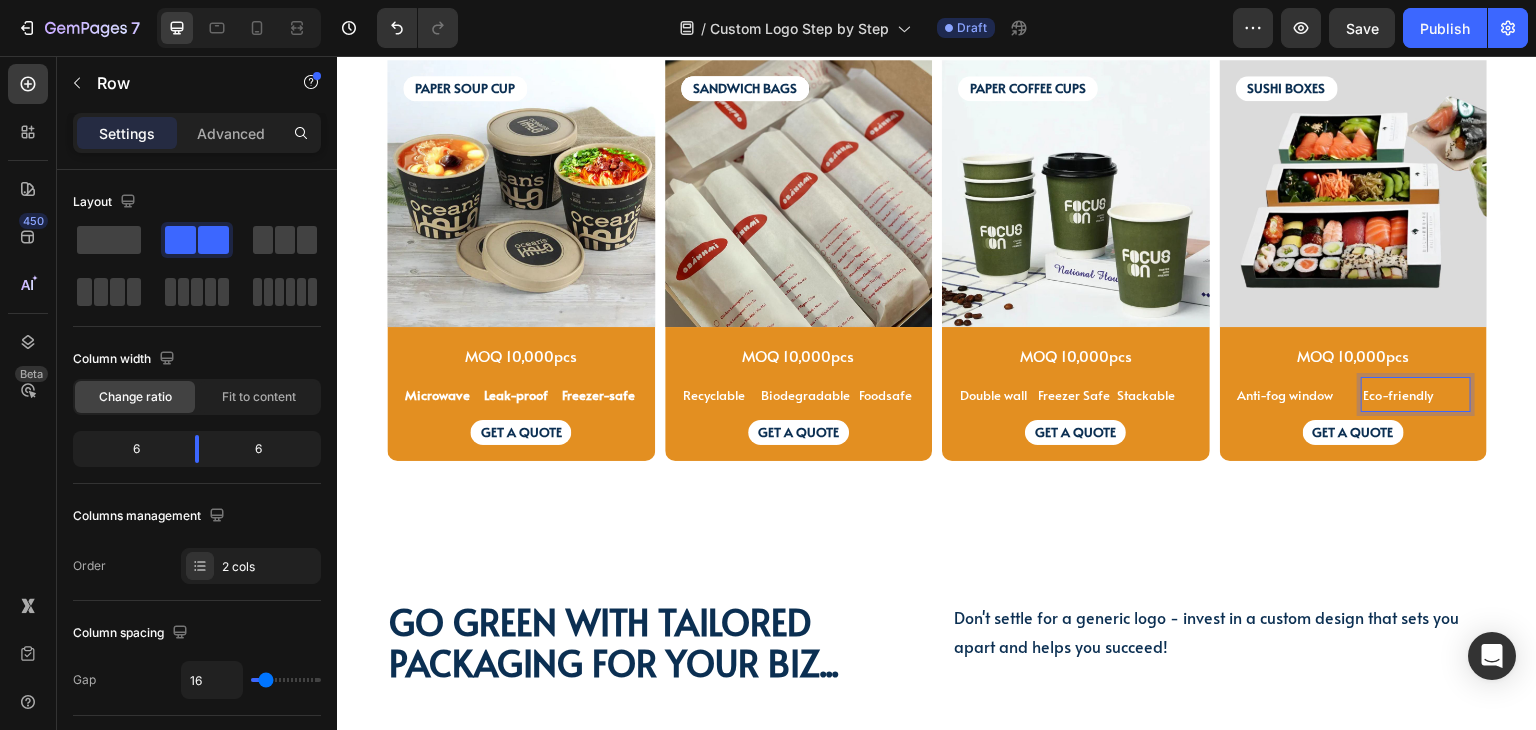 click on "Anti-fog window Text Block Eco-friendly Text Block   0 Row" at bounding box center (1354, 394) 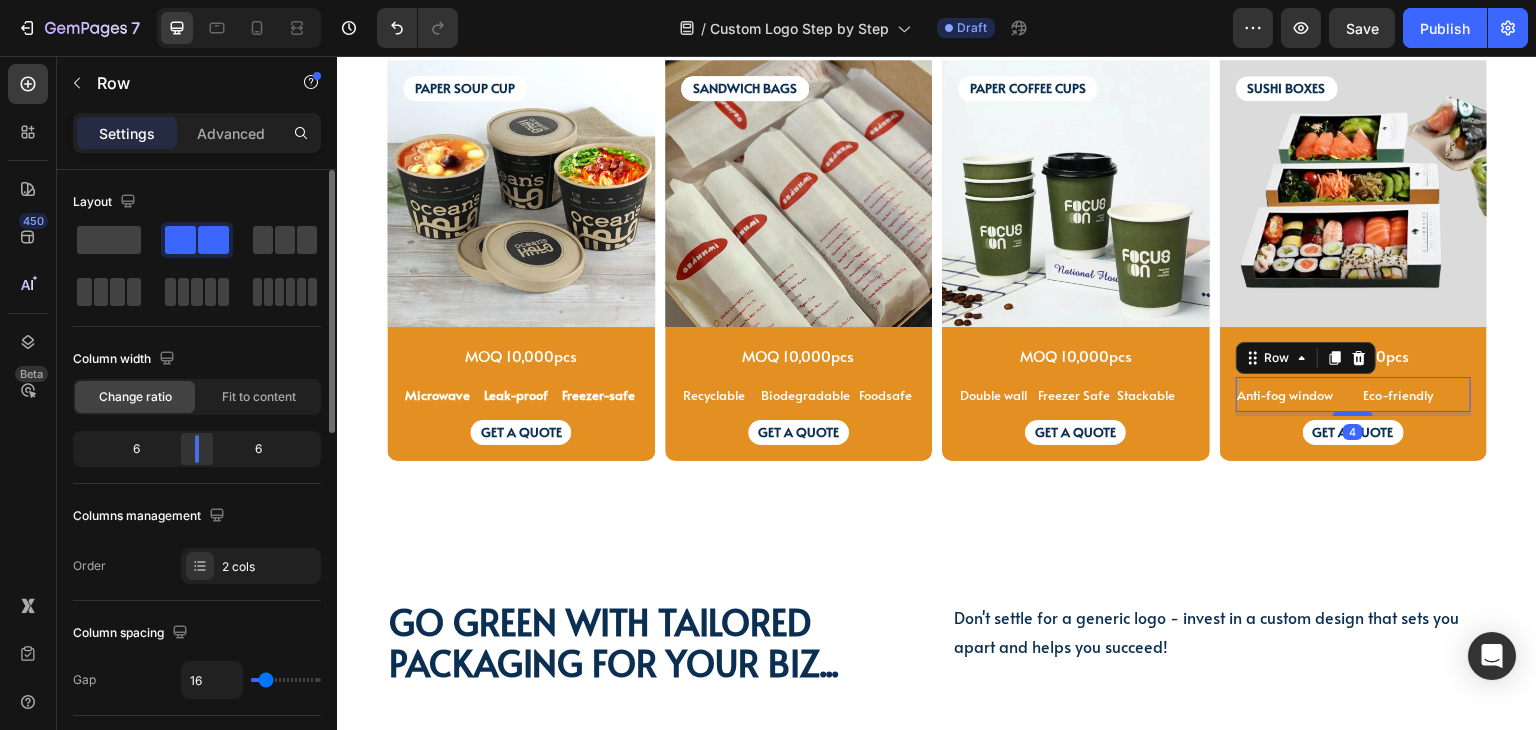 click on "7  Version history  /  Custom Logo Step by Step Draft Preview  Save   Publish  450 Beta Sections(18) Elements(83) Section Element Hero Section Product Detail Brands Trusted Badges Guarantee Product Breakdown How to use Testimonials Compare Bundle FAQs Social Proof Brand Story Product List Collection Blog List Contact Sticky Add to Cart Custom Footer Browse Library 450 Layout
Row
Row
Row
Row Text
Heading
Text Block Button
Button
Button Media
Image
Image
Video" at bounding box center [768, 0] 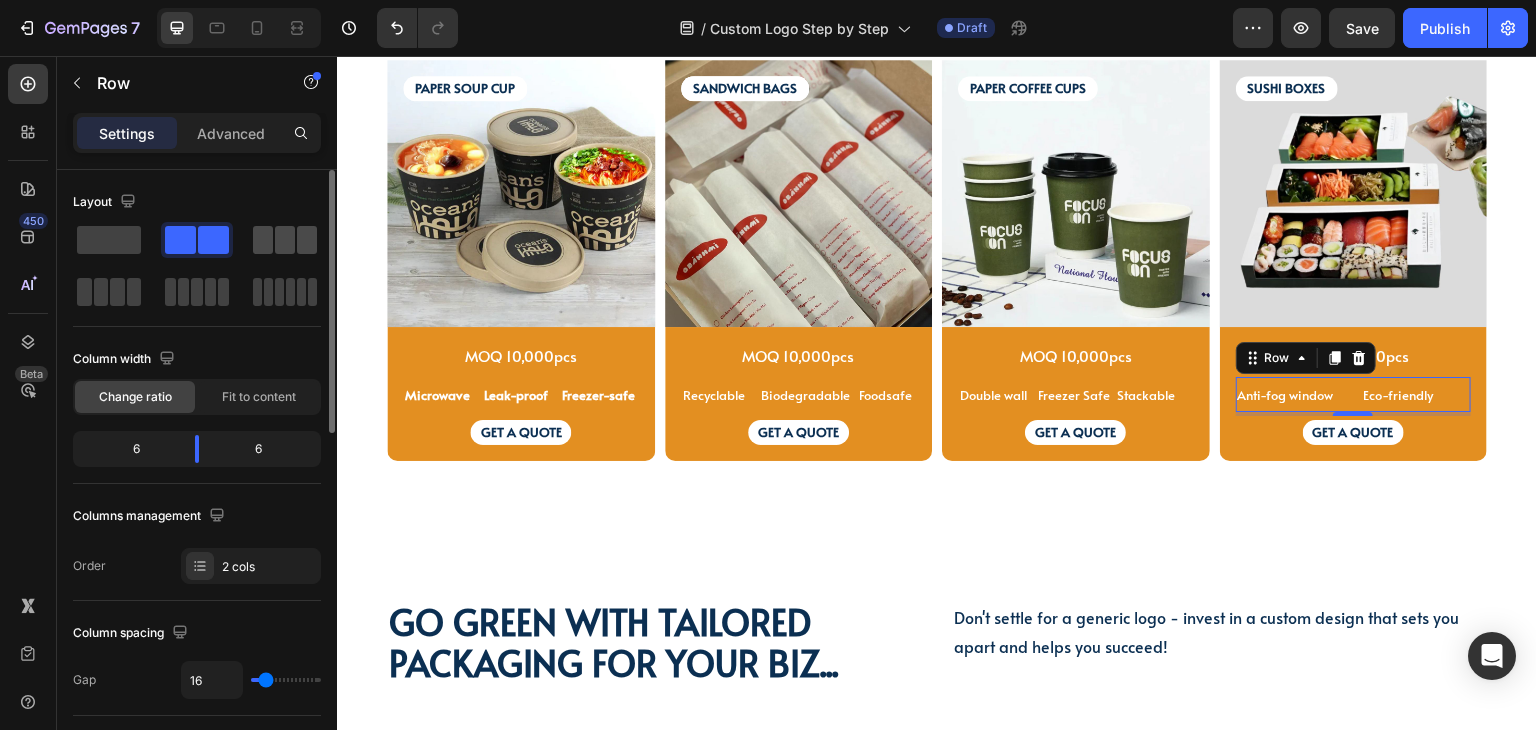 click 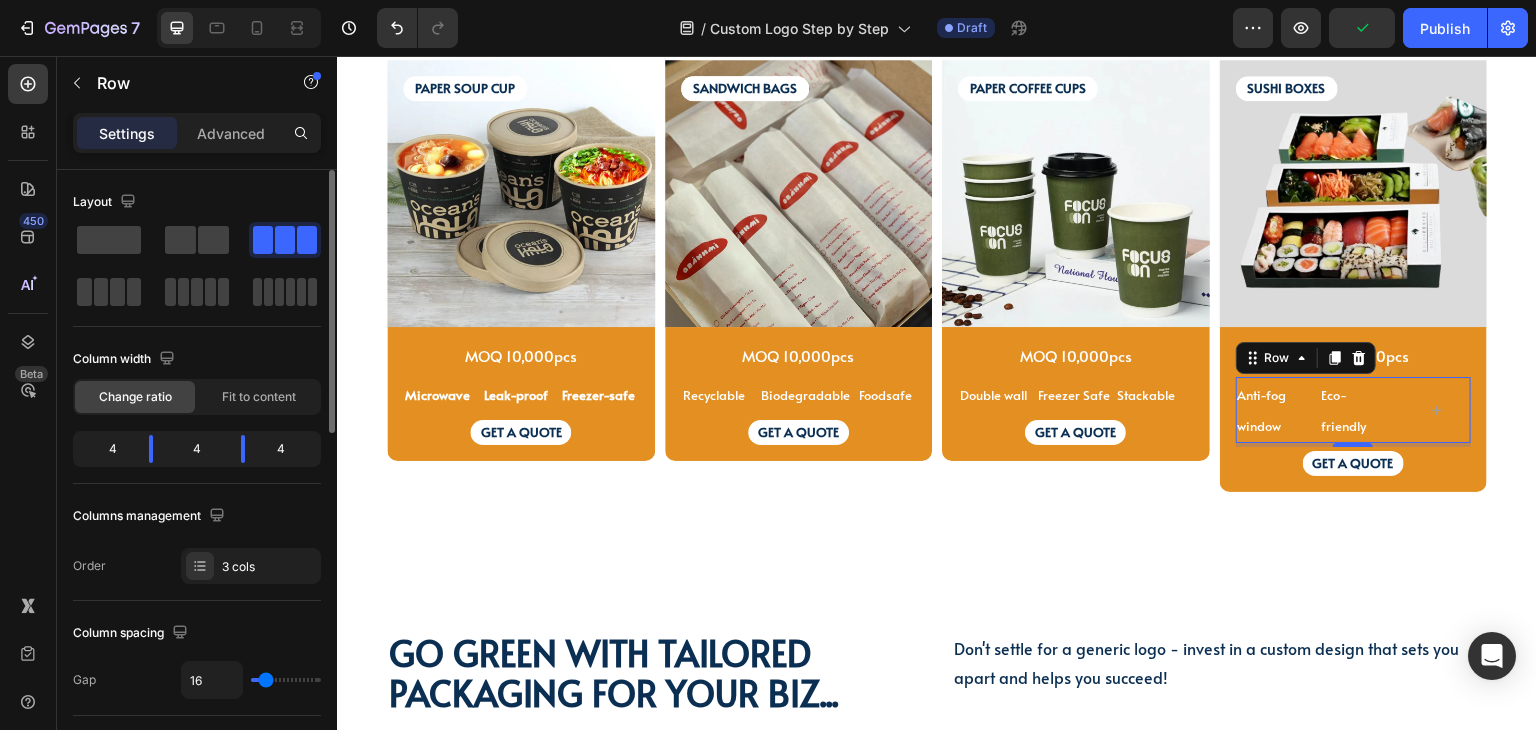 type on "0" 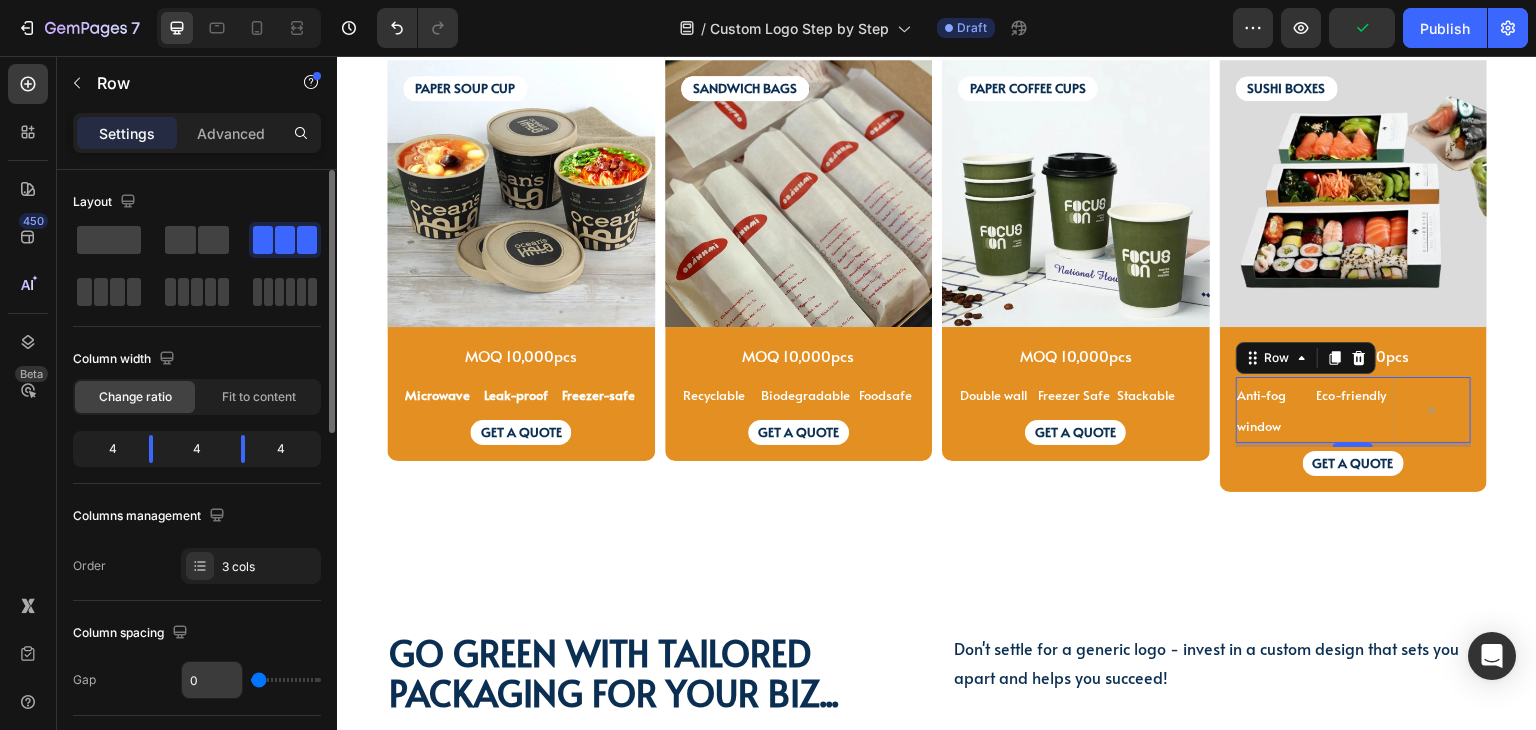 drag, startPoint x: 260, startPoint y: 678, endPoint x: 235, endPoint y: 677, distance: 25.019993 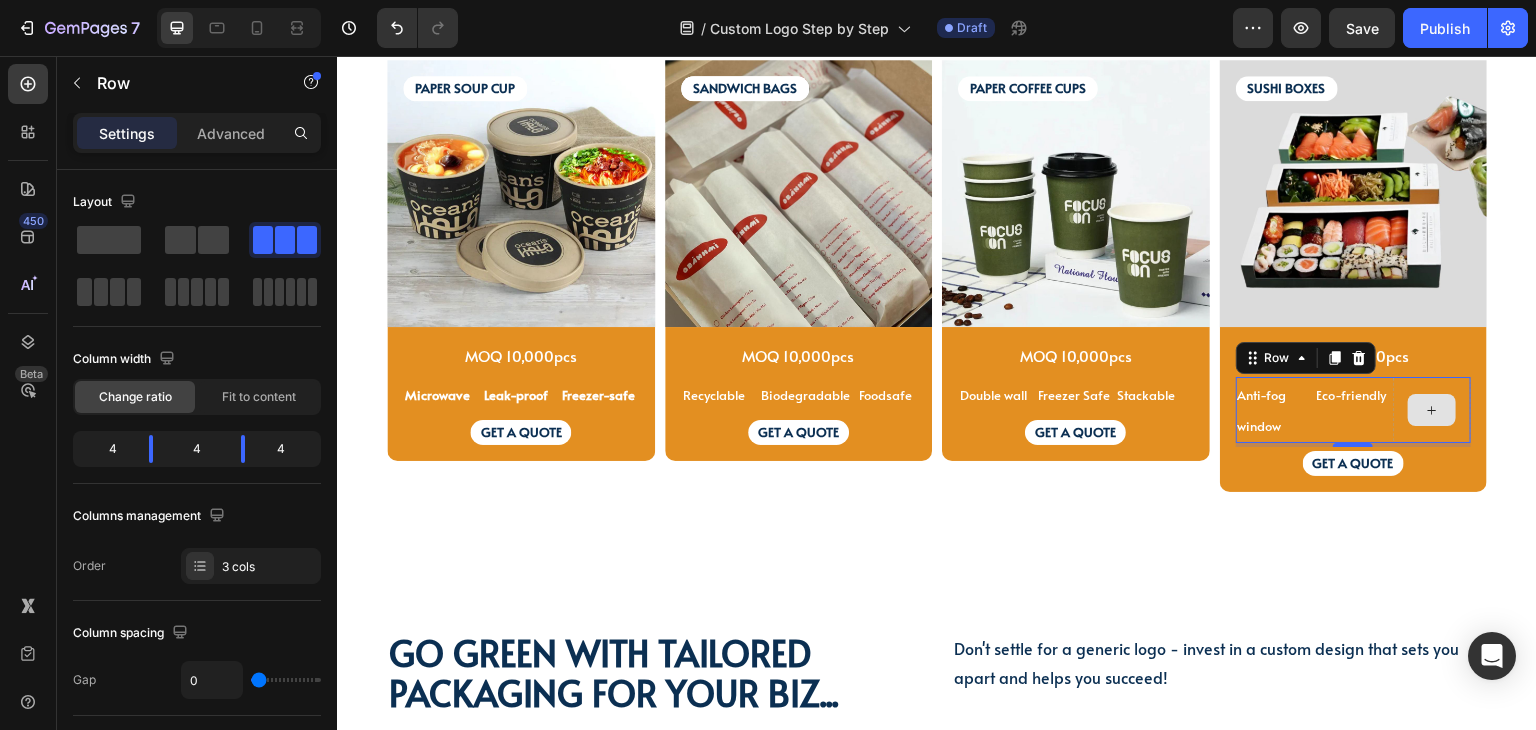 click at bounding box center [1432, 410] 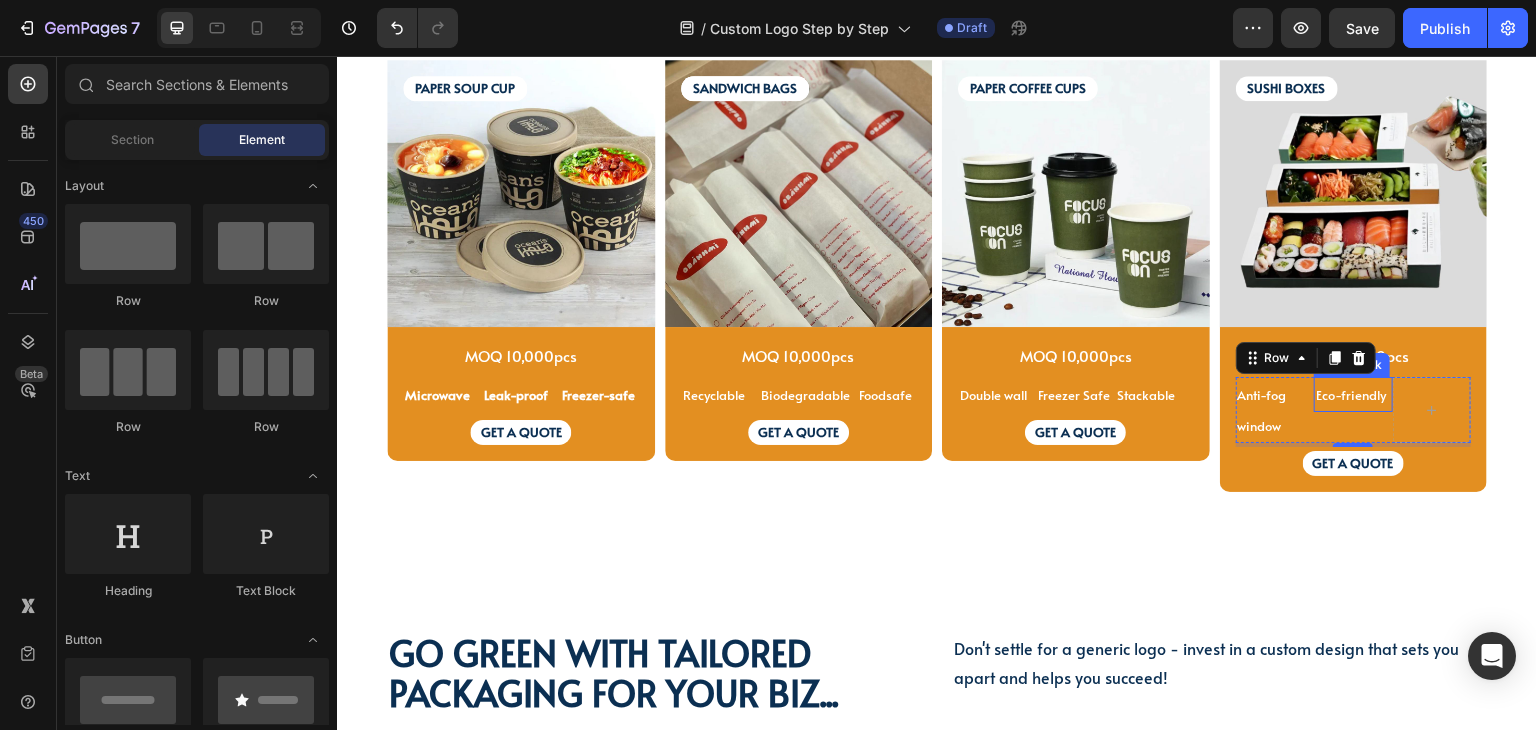 click at bounding box center (1432, 410) 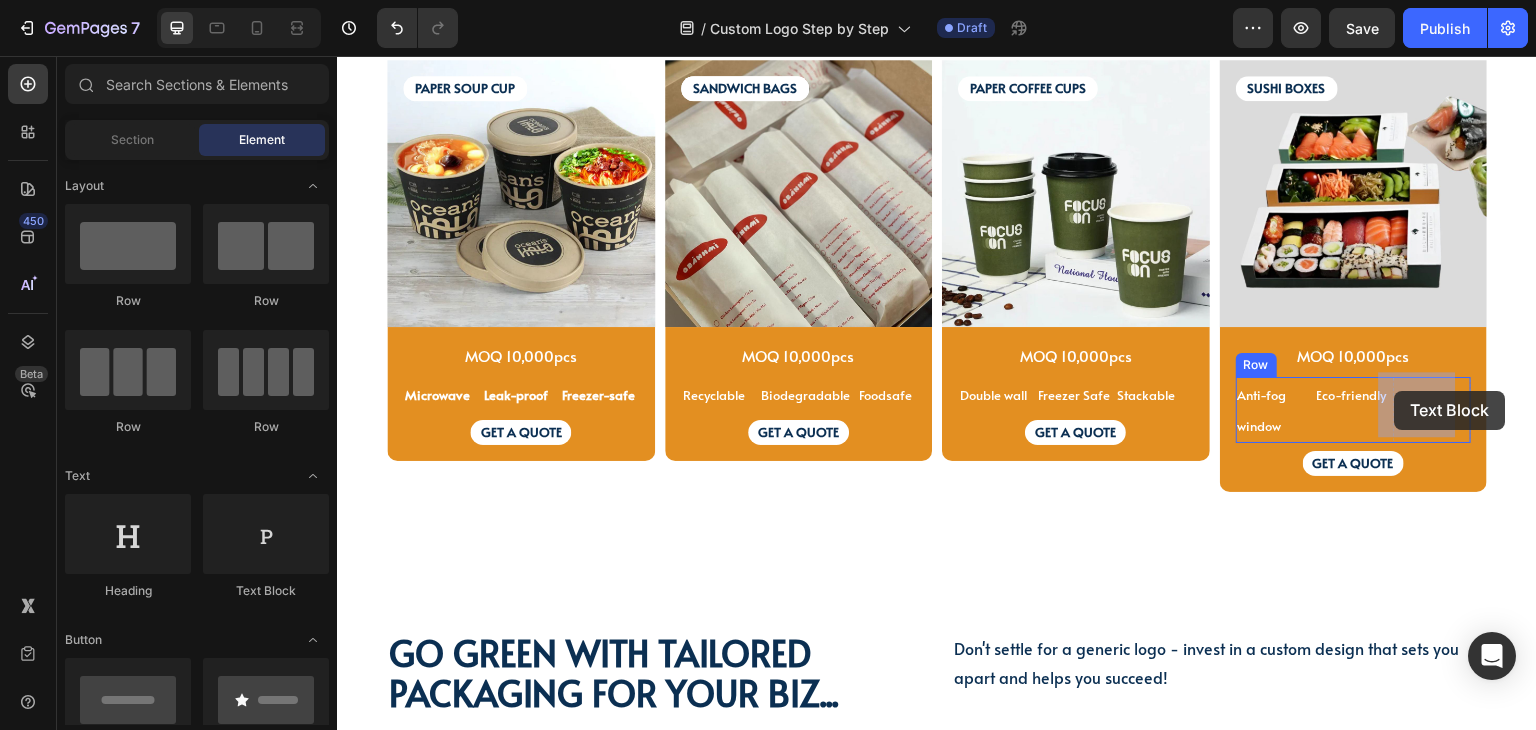 drag, startPoint x: 598, startPoint y: 622, endPoint x: 1395, endPoint y: 391, distance: 829.8012 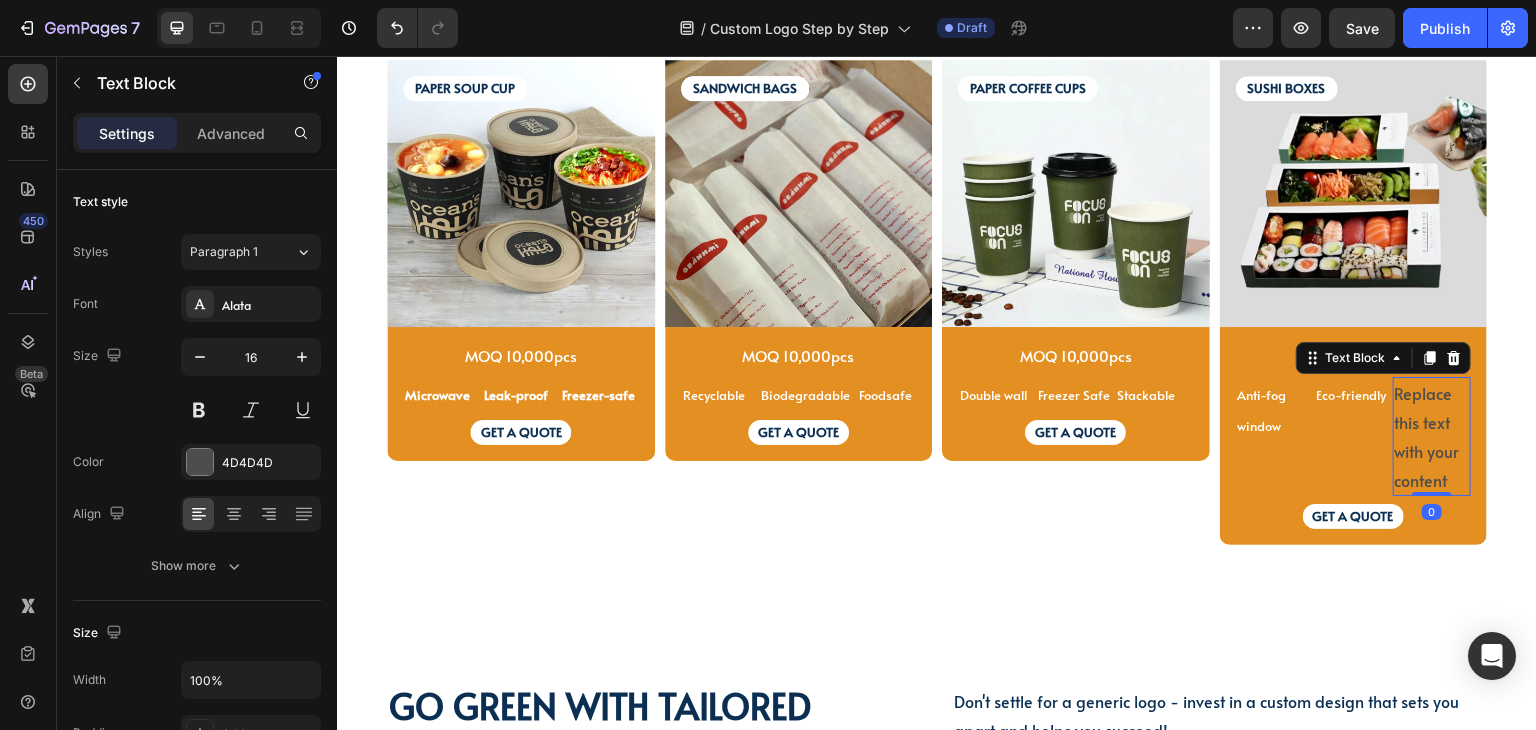 click on "Replace this text with your content" at bounding box center [1432, 436] 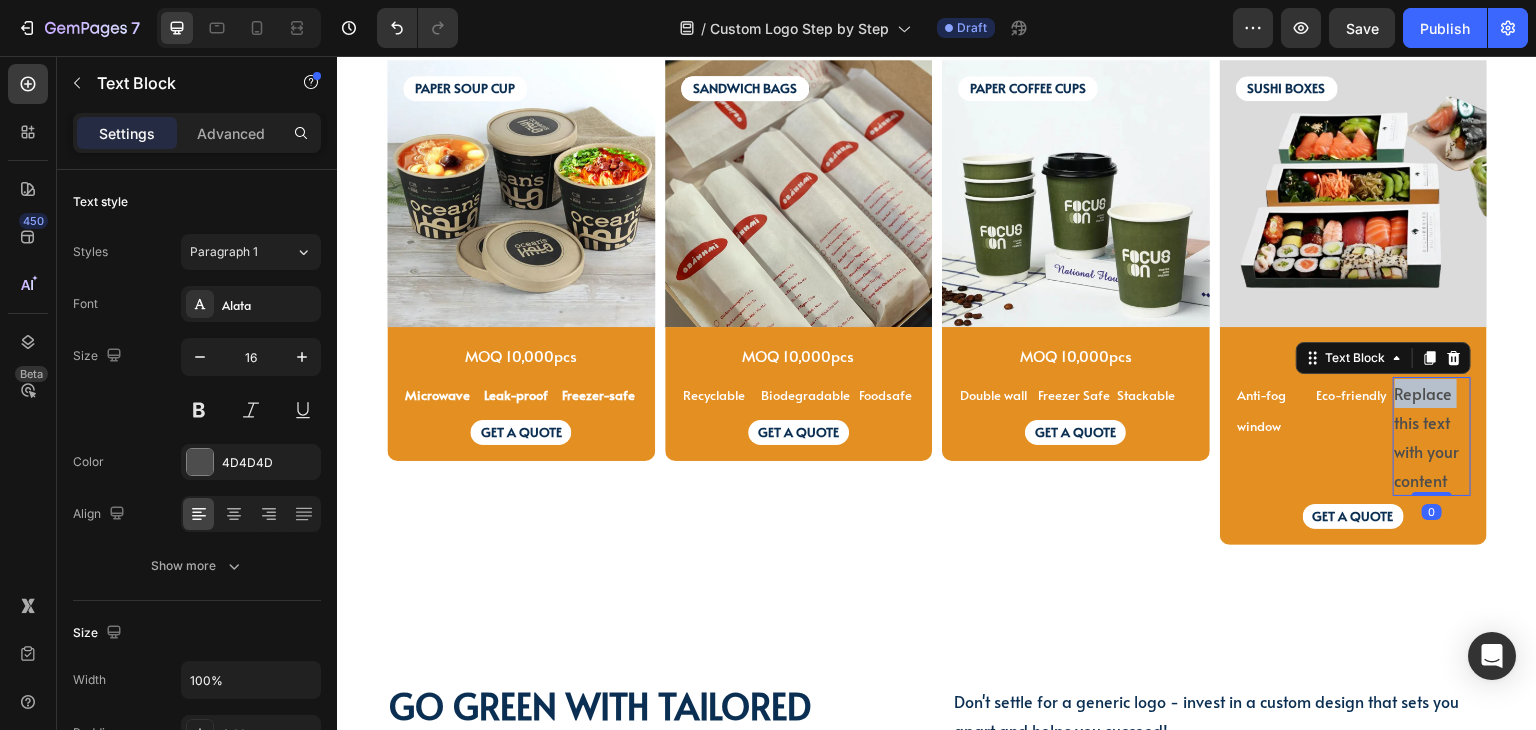 click on "Replace this text with your content" at bounding box center (1432, 436) 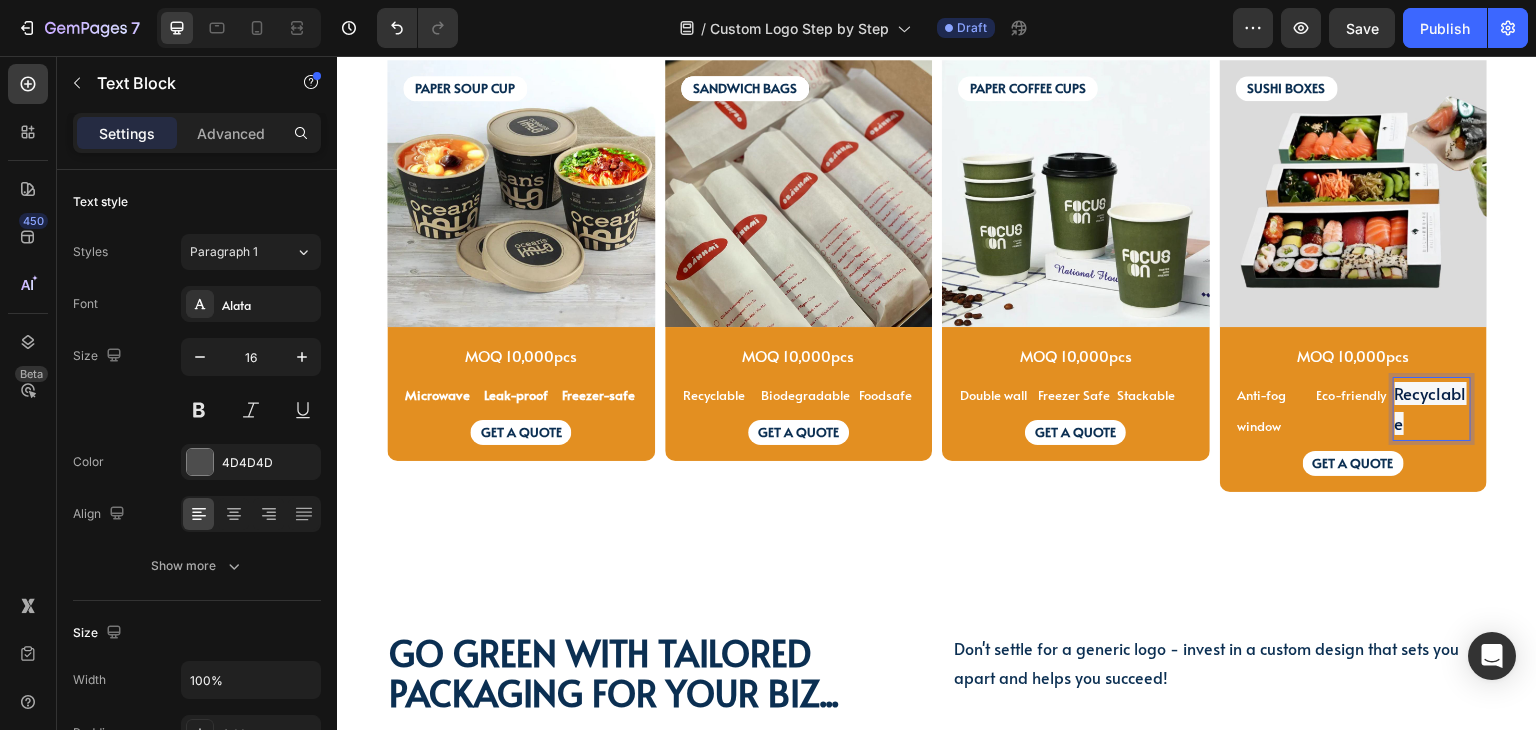 click on "Recyclable" at bounding box center (1431, 408) 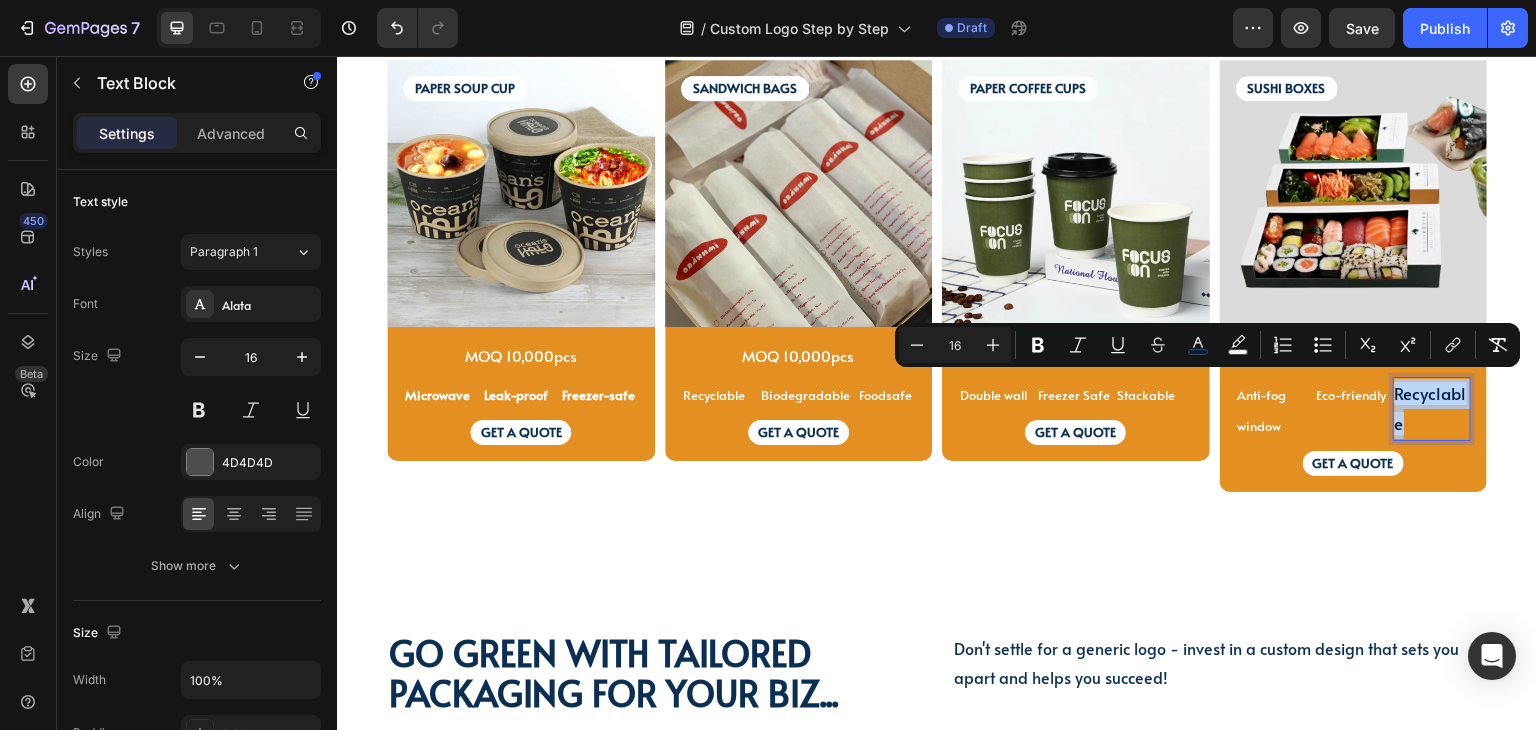 drag, startPoint x: 1407, startPoint y: 415, endPoint x: 1380, endPoint y: 390, distance: 36.796738 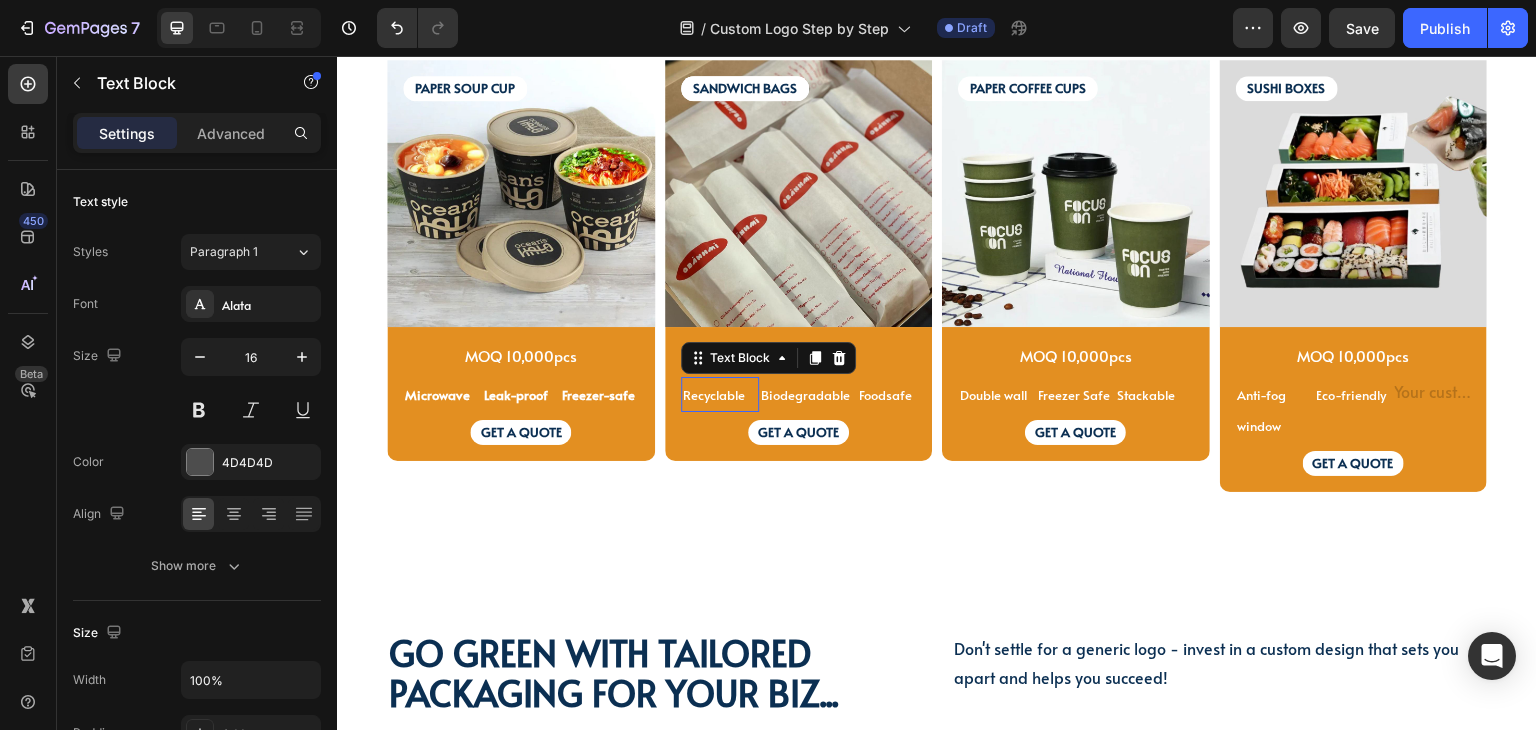 click on "Recyclable" at bounding box center (714, 395) 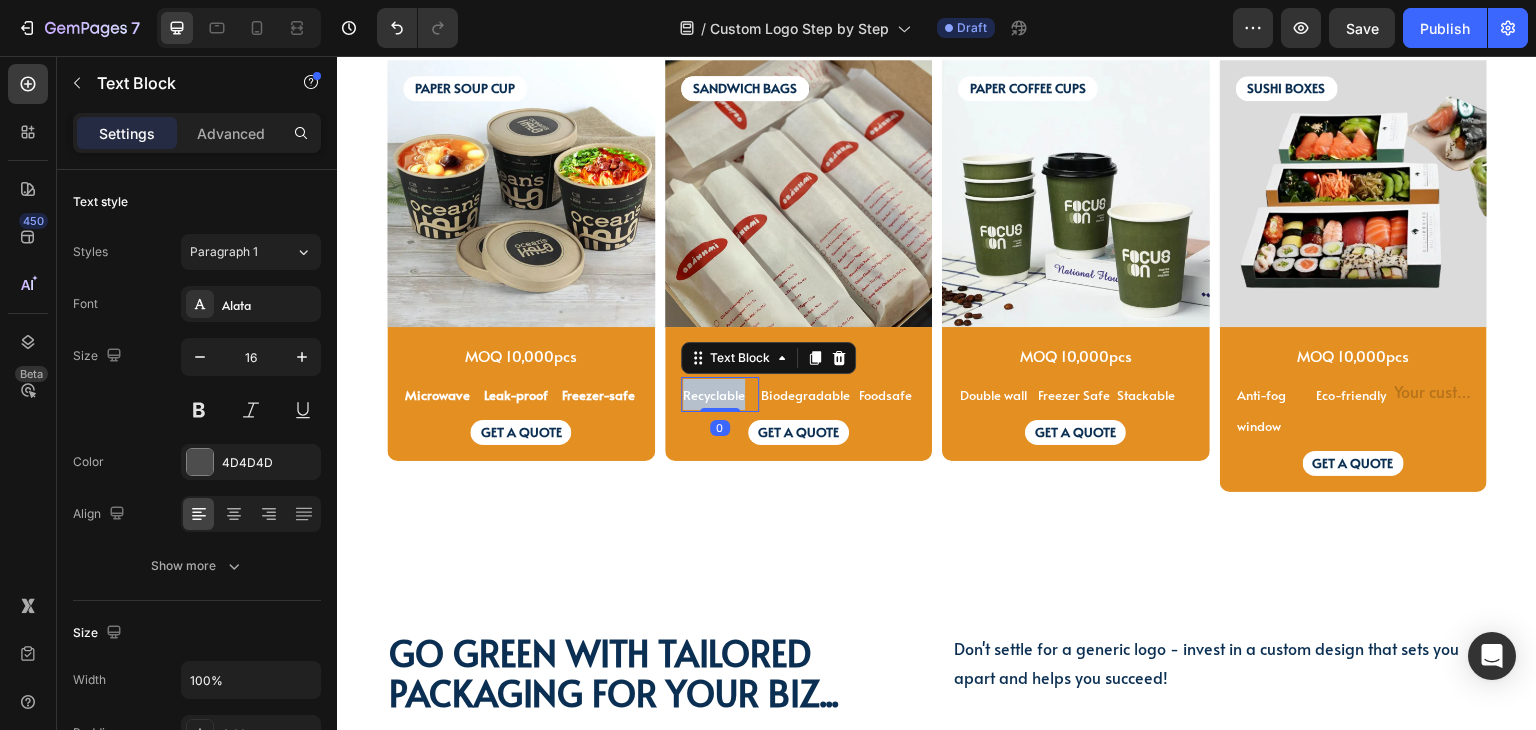 click on "Recyclable" at bounding box center [714, 395] 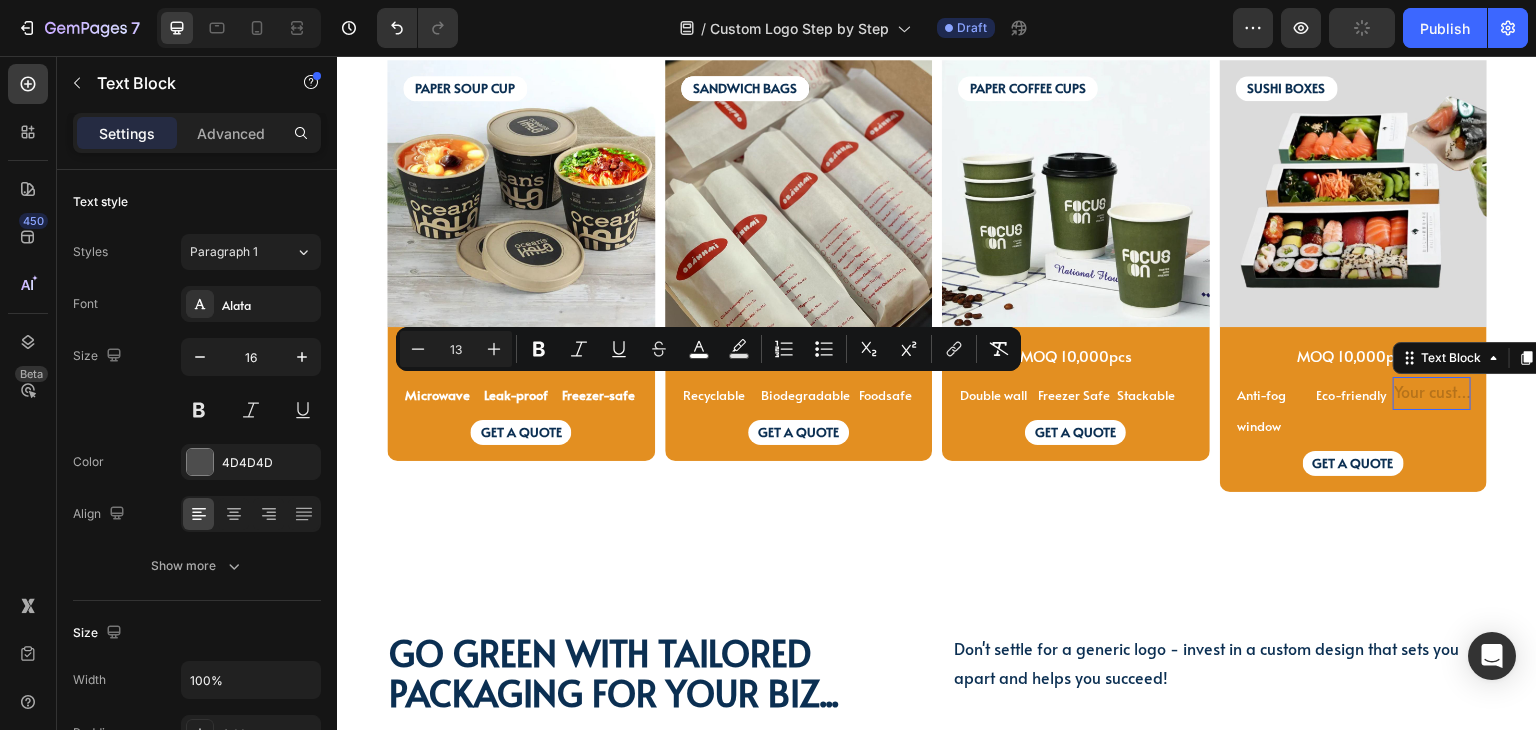 click at bounding box center (1432, 393) 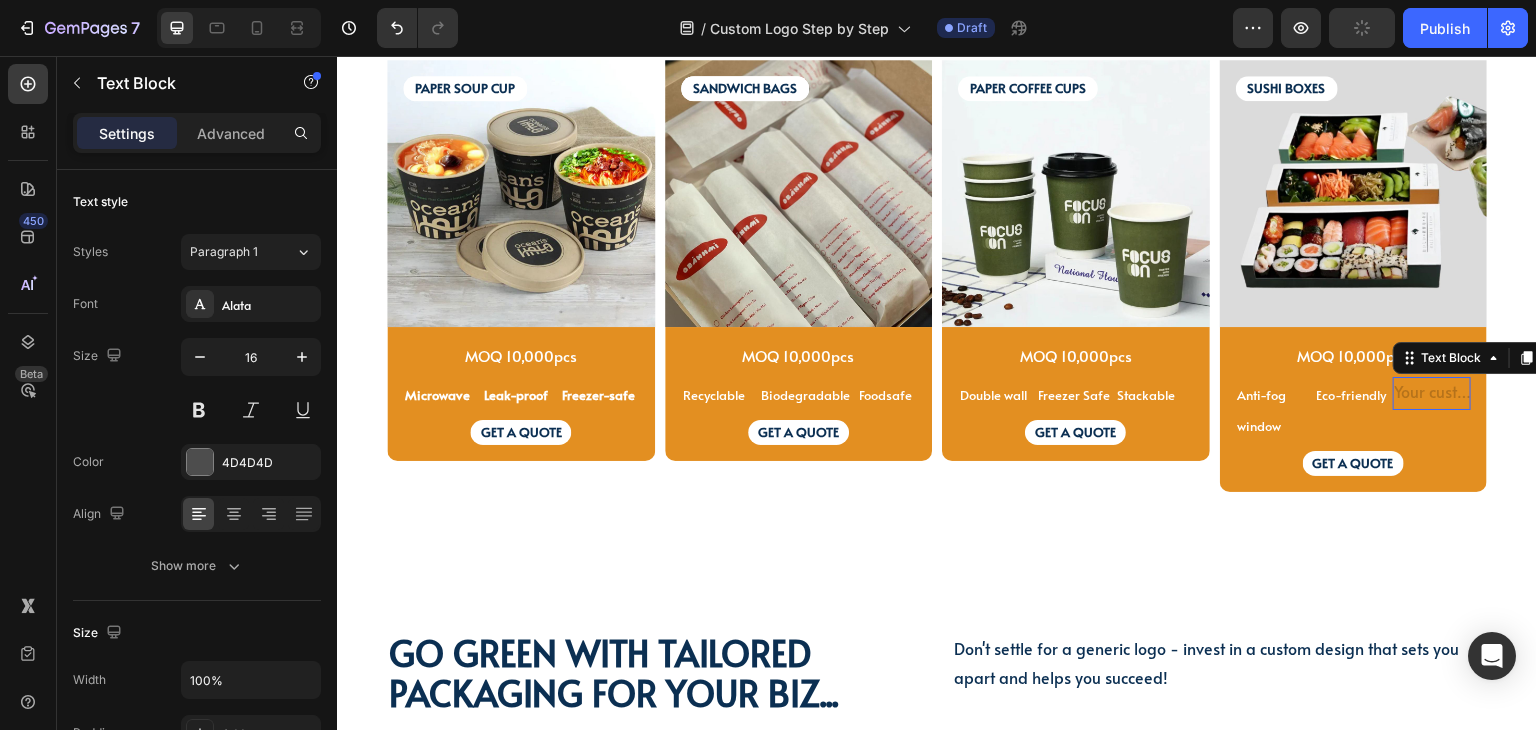 click at bounding box center (1432, 393) 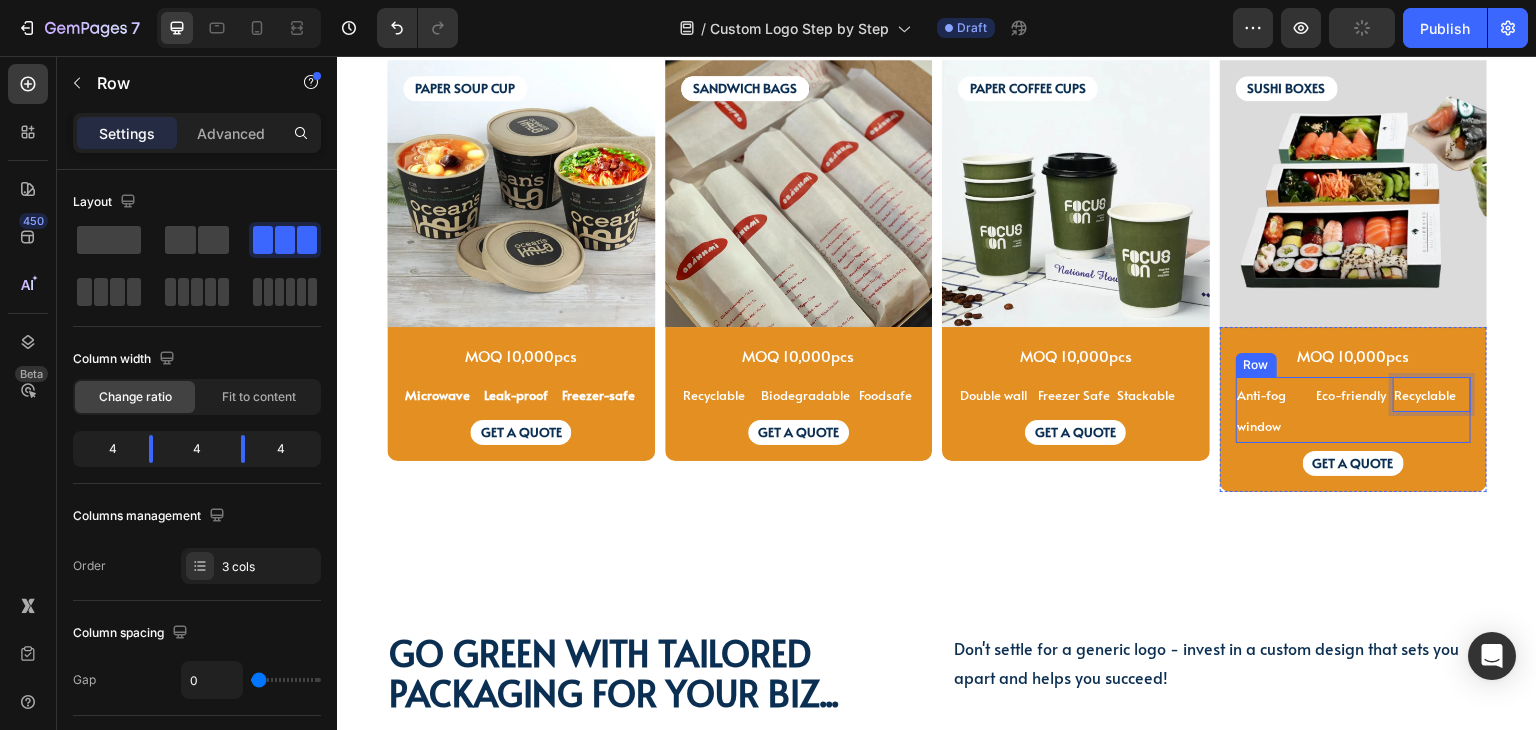 click on "Eco-friendly Text Block" at bounding box center (1353, 410) 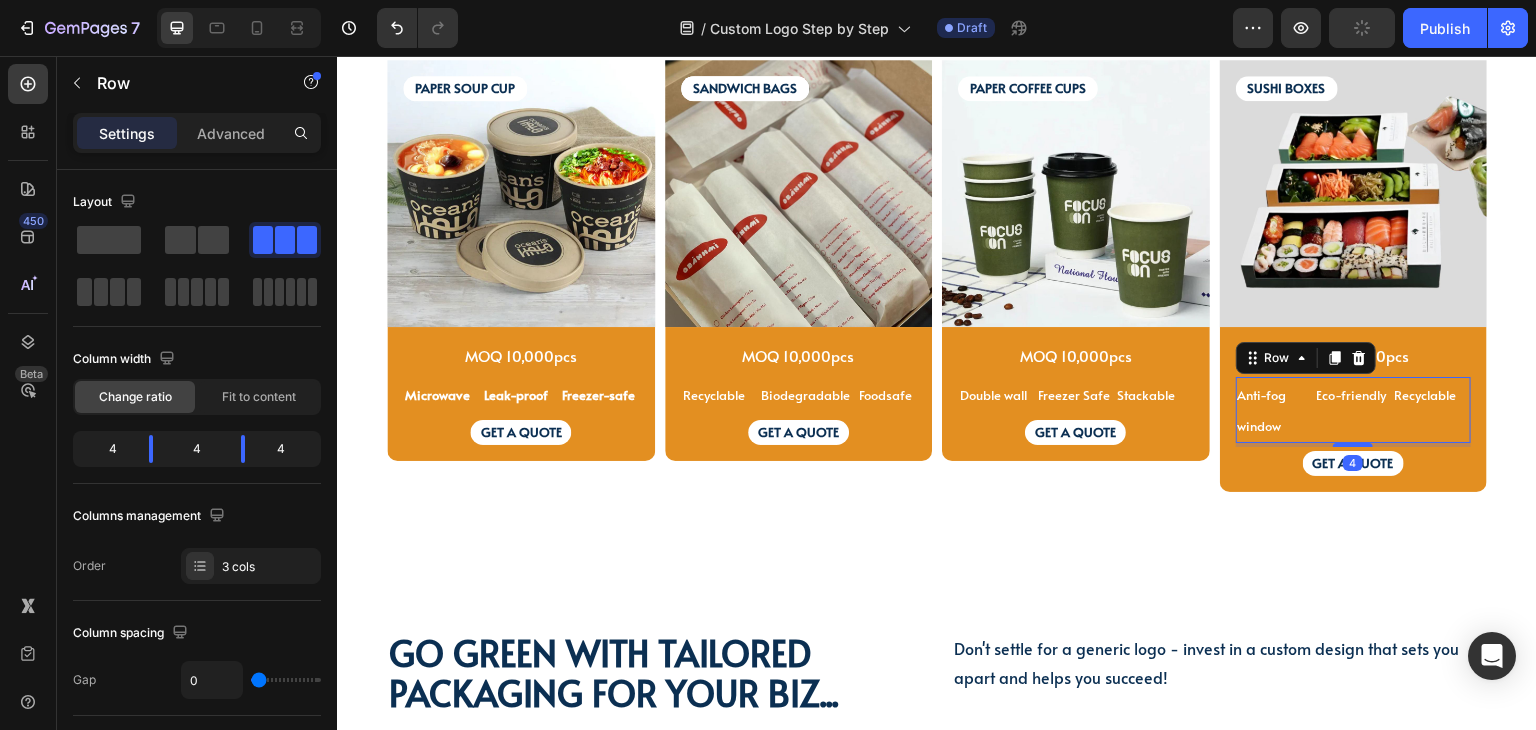 click on "Recyclable Text Block" at bounding box center [1432, 410] 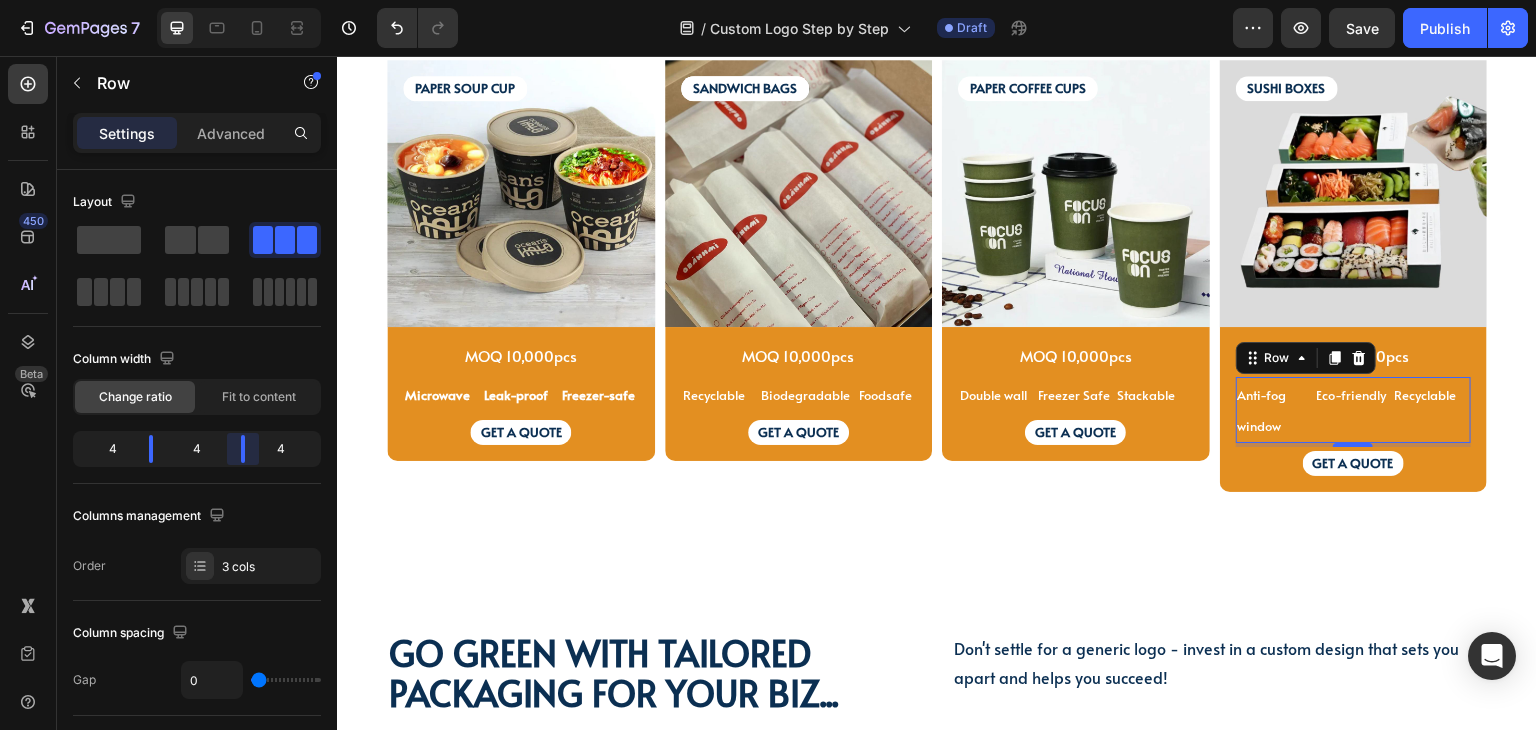 click on "7  Version history  /  Custom Logo Step by Step Draft Preview  Save   Publish  450 Beta Sections(18) Elements(83) Section Element Hero Section Product Detail Brands Trusted Badges Guarantee Product Breakdown How to use Testimonials Compare Bundle FAQs Social Proof Brand Story Product List Collection Blog List Contact Sticky Add to Cart Custom Footer Browse Library 450 Layout
Row
Row
Row
Row Text
Heading
Text Block Button
Button
Button Media
Image
Image
Video" at bounding box center [768, 0] 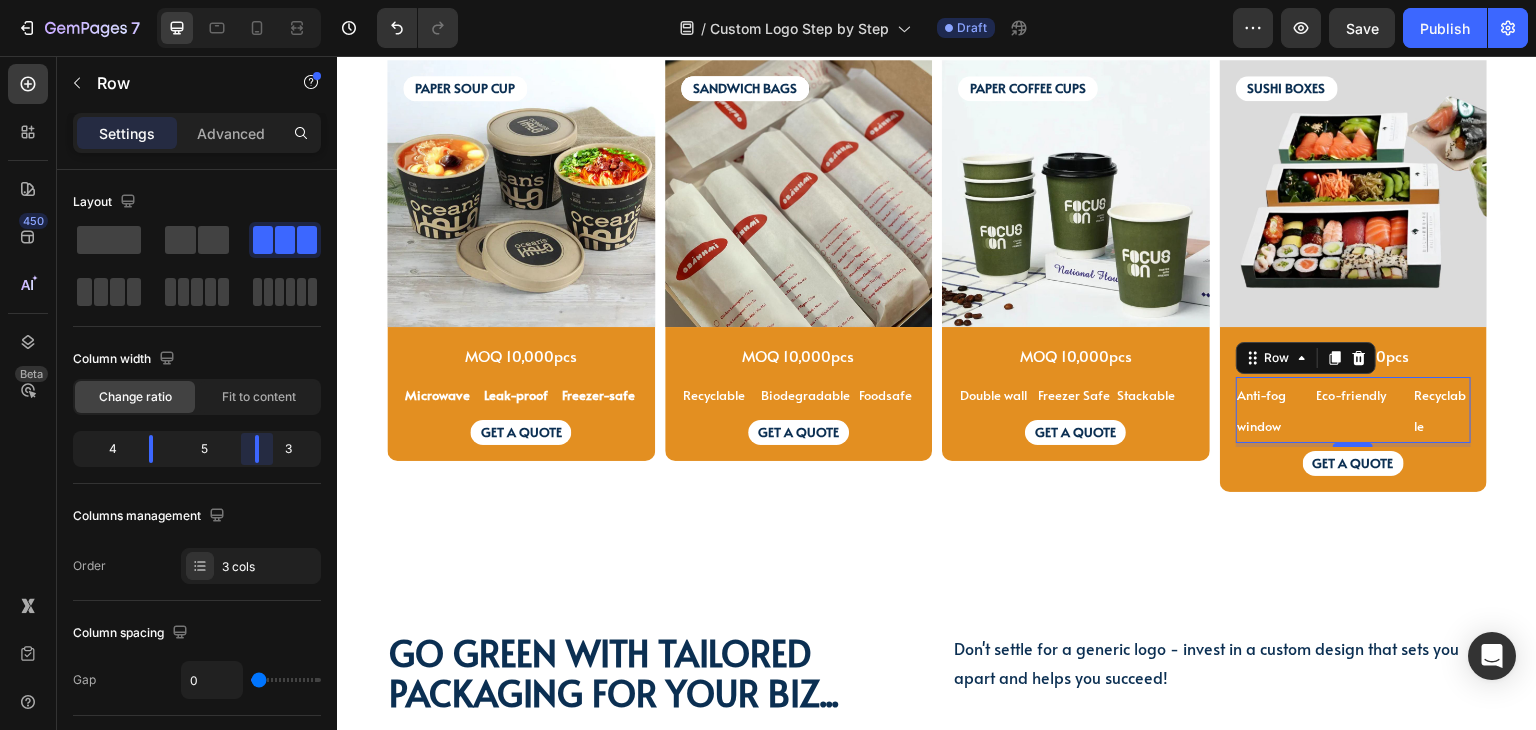 click on "7  Version history  /  Custom Logo Step by Step Draft Preview  Save   Publish  450 Beta Sections(18) Elements(83) Section Element Hero Section Product Detail Brands Trusted Badges Guarantee Product Breakdown How to use Testimonials Compare Bundle FAQs Social Proof Brand Story Product List Collection Blog List Contact Sticky Add to Cart Custom Footer Browse Library 450 Layout
Row
Row
Row
Row Text
Heading
Text Block Button
Button
Button Media
Image
Image
Video" at bounding box center (768, 0) 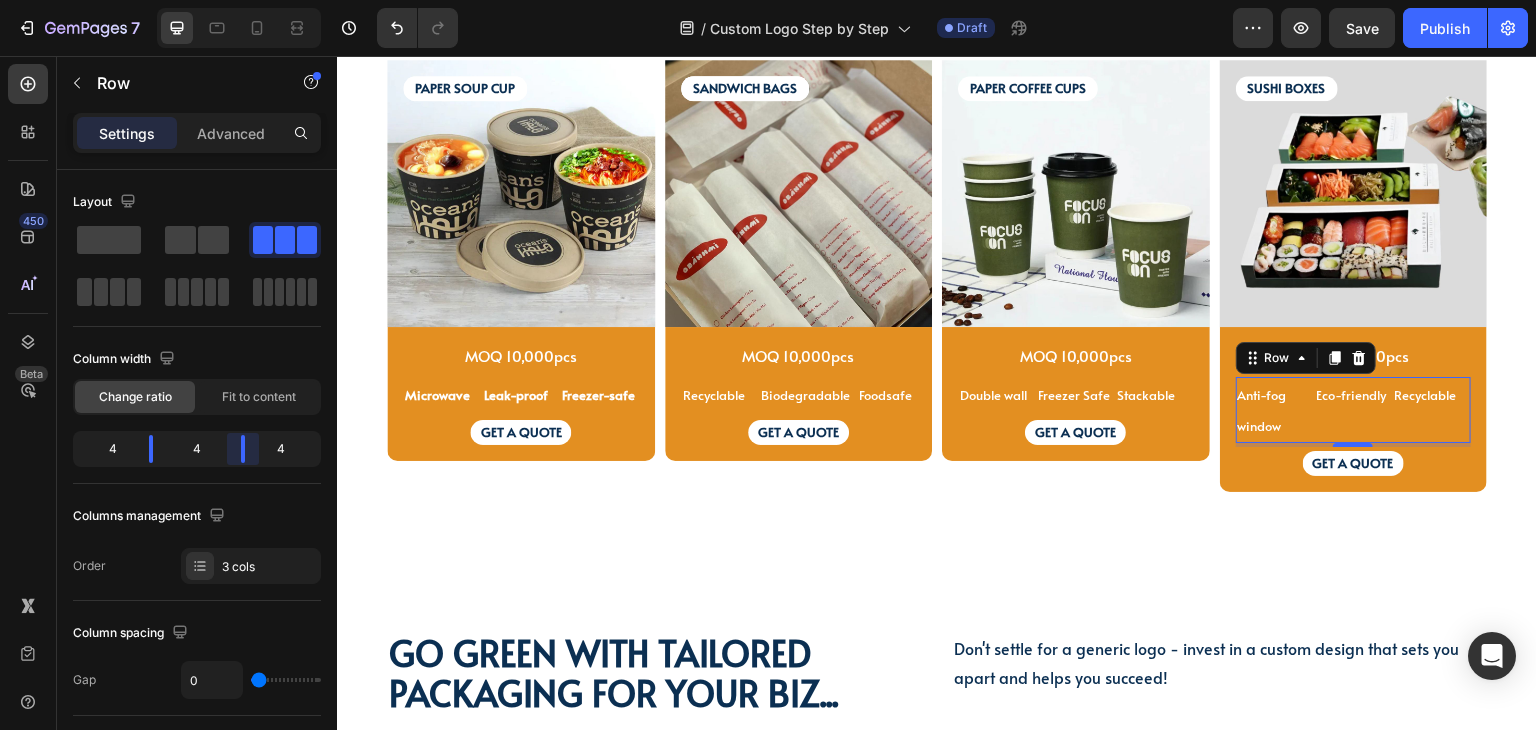 drag, startPoint x: 251, startPoint y: 455, endPoint x: 238, endPoint y: 454, distance: 13.038404 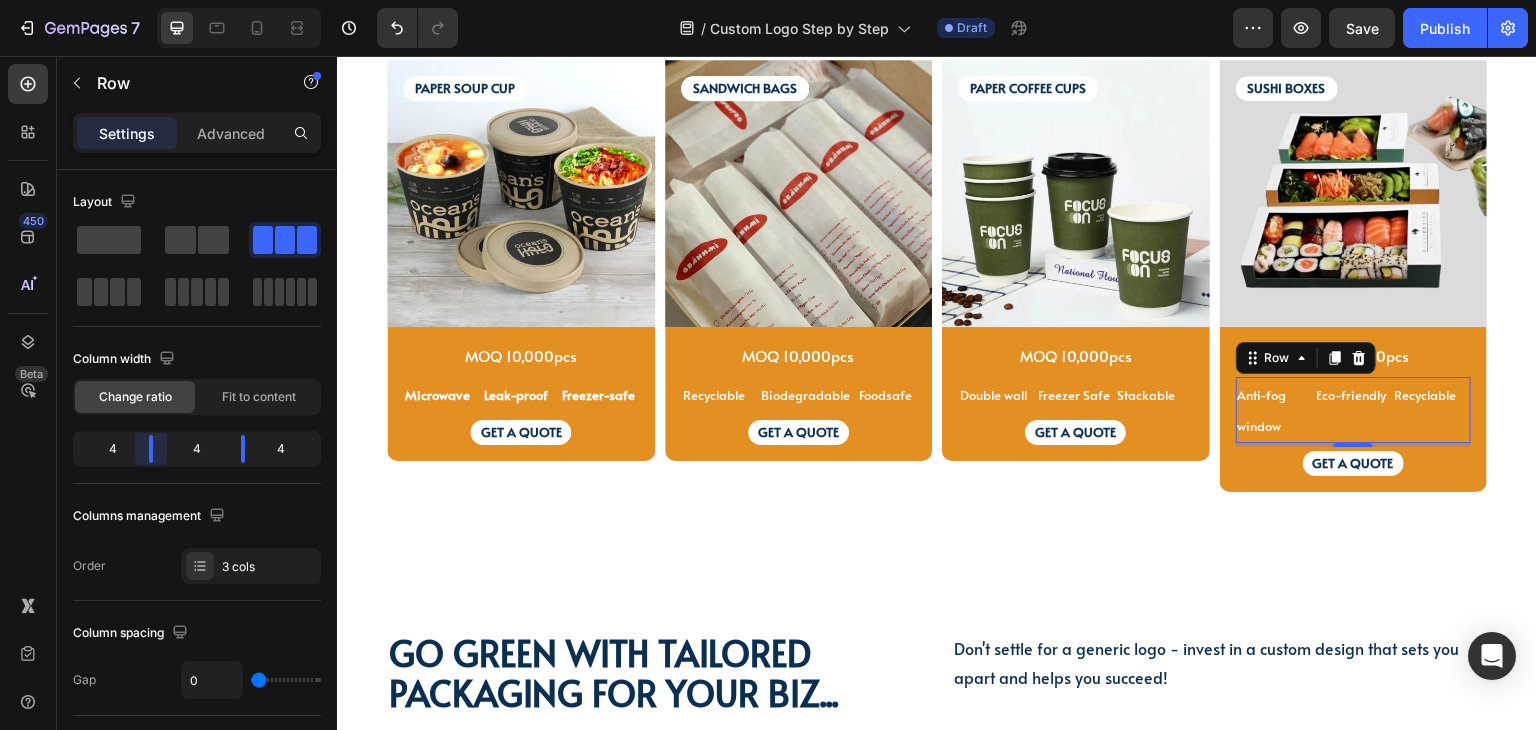 click on "7  Version history  /  Custom Logo Step by Step Draft Preview  Save   Publish  450 Beta Sections(18) Elements(83) Section Element Hero Section Product Detail Brands Trusted Badges Guarantee Product Breakdown How to use Testimonials Compare Bundle FAQs Social Proof Brand Story Product List Collection Blog List Contact Sticky Add to Cart Custom Footer Browse Library 450 Layout
Row
Row
Row
Row Text
Heading
Text Block Button
Button
Button Media
Image
Image
Video" at bounding box center (768, 0) 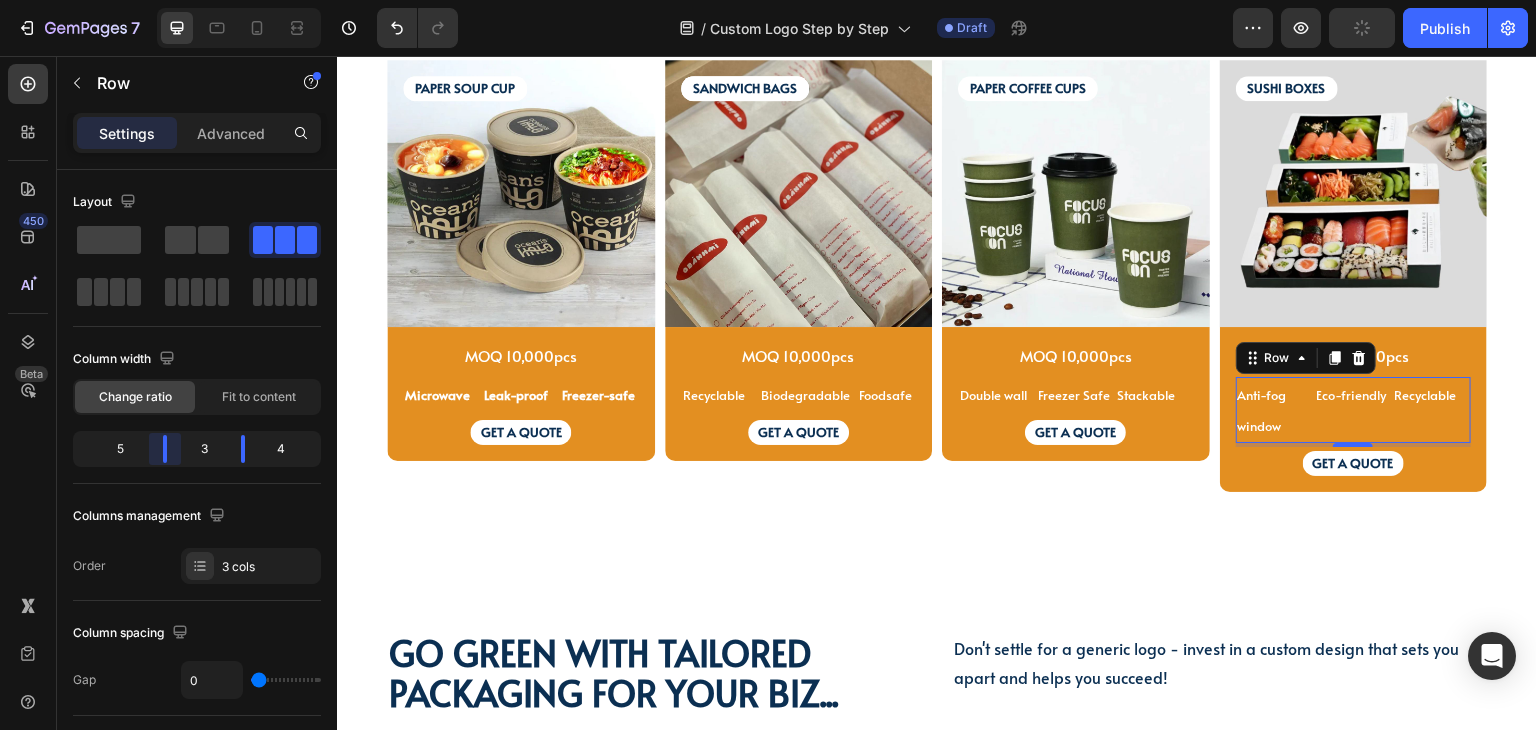 click on "7  Version history  /  Custom Logo Step by Step Draft Preview  Publish  450 Beta Sections(18) Elements(83) Section Element Hero Section Product Detail Brands Trusted Badges Guarantee Product Breakdown How to use Testimonials Compare Bundle FAQs Social Proof Brand Story Product List Collection Blog List Contact Sticky Add to Cart Custom Footer Browse Library 450 Layout
Row
Row
Row
Row Text
Heading
Text Block Button
Button
Button Media
Image
Image" at bounding box center [768, 0] 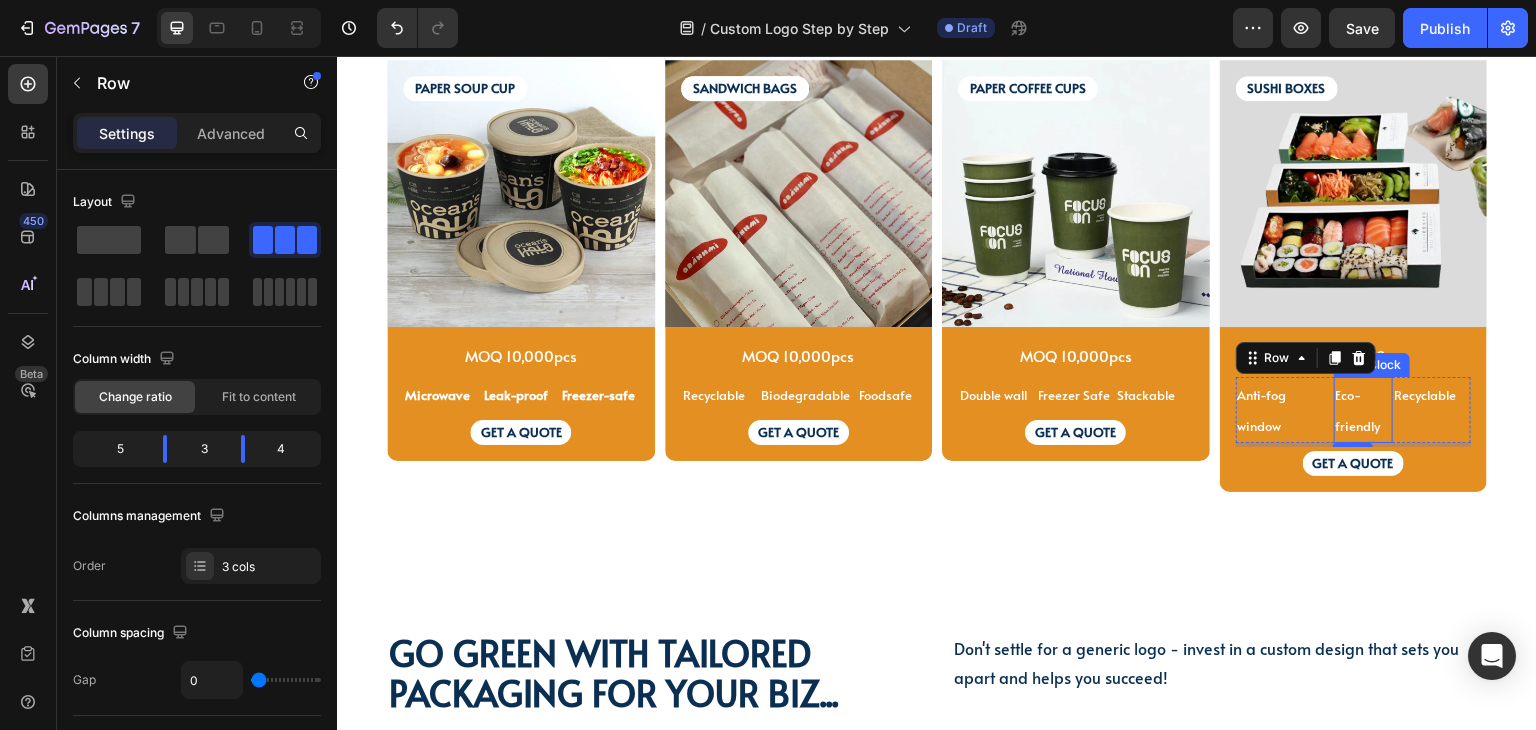 click on "Eco-friendly" at bounding box center (1363, 410) 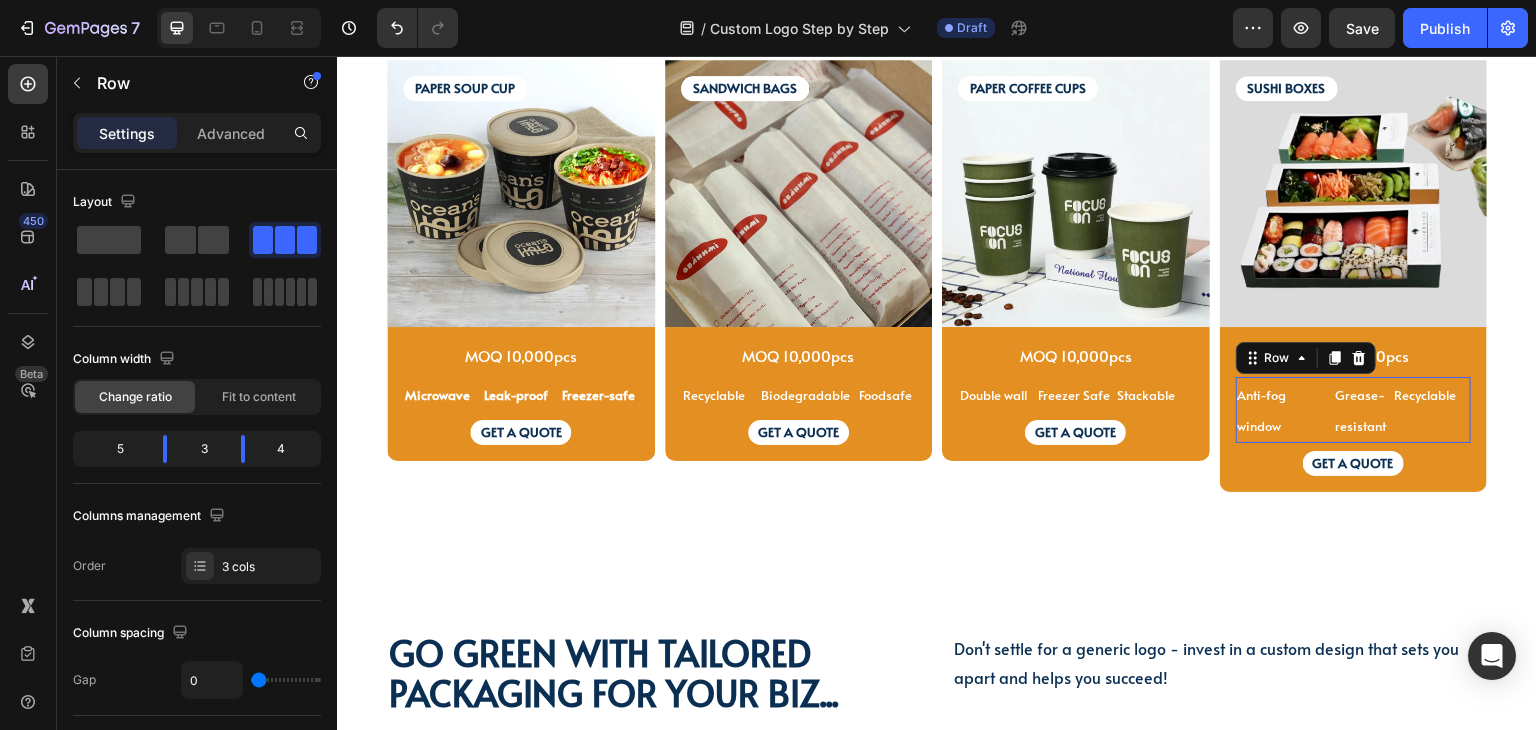 click on "Recyclable Text Block" at bounding box center (1432, 410) 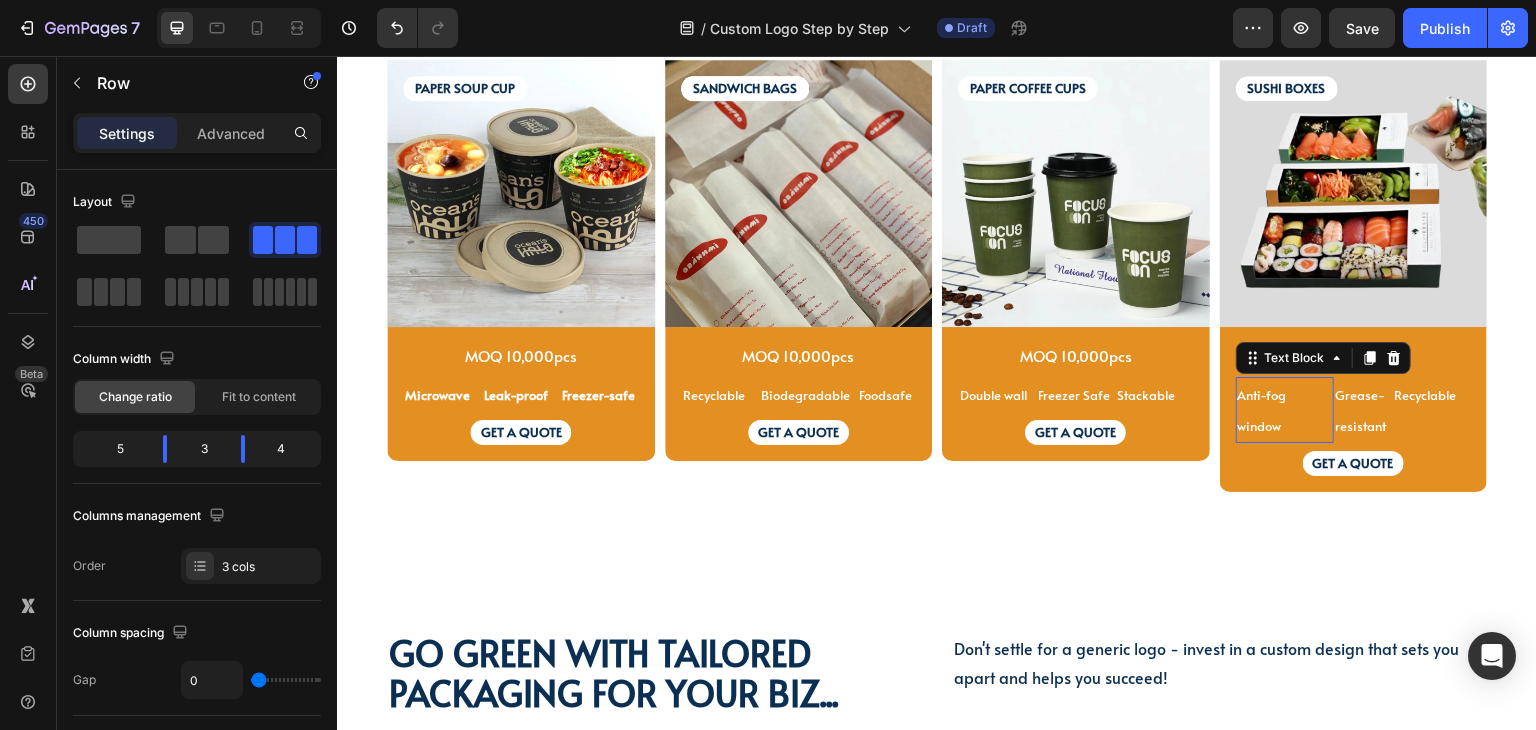 click on "Anti-fog window" at bounding box center (1285, 410) 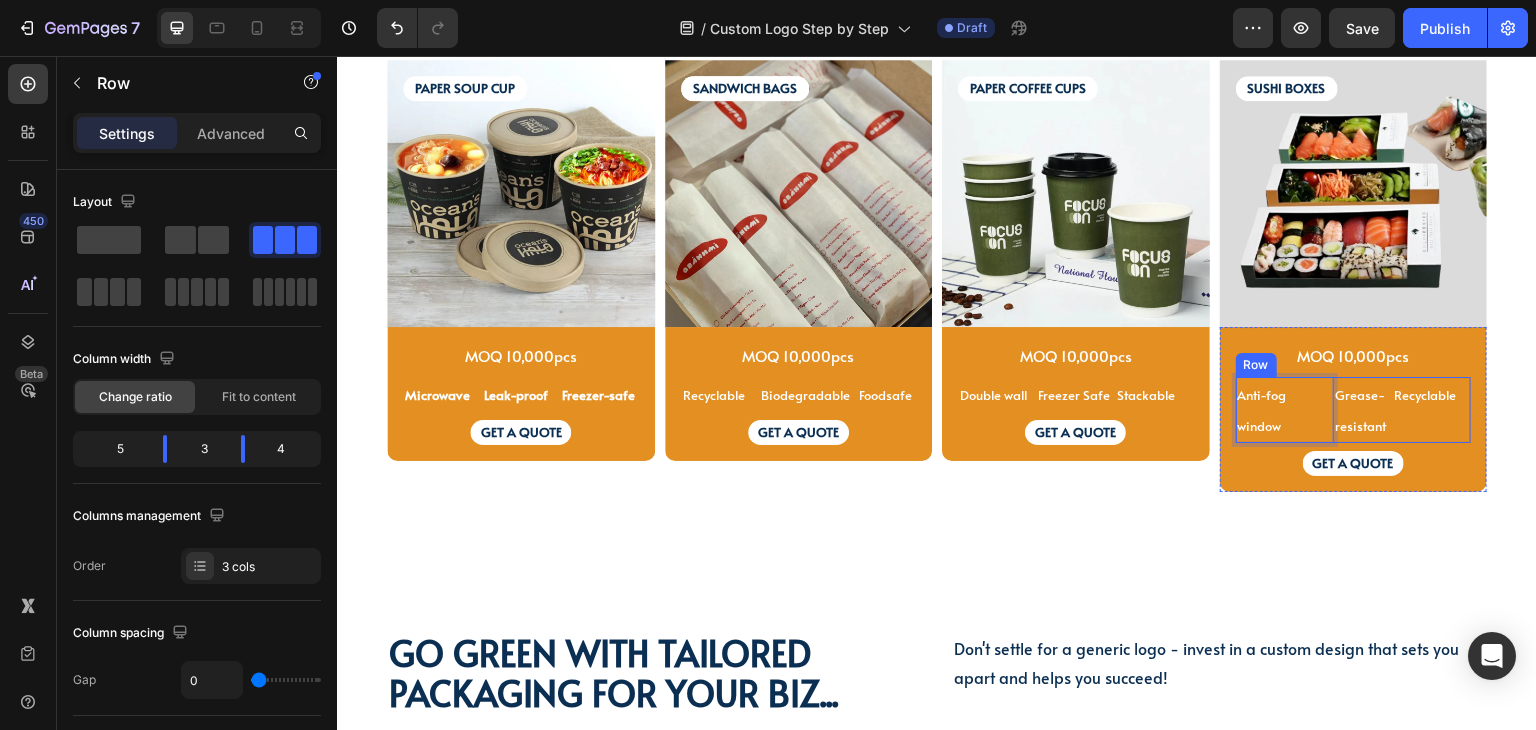 click on "Recyclable Text Block" at bounding box center [1432, 410] 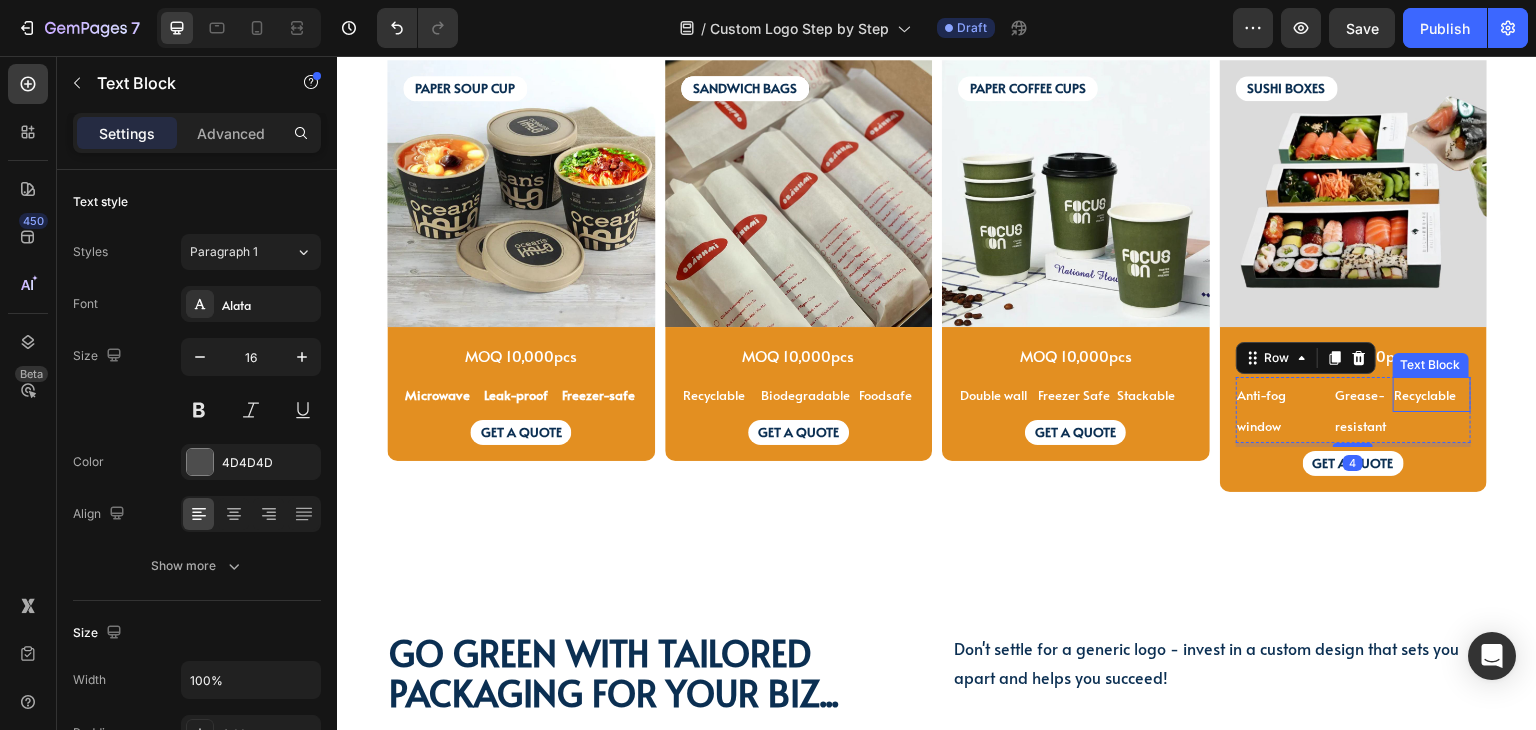 click on "Recyclable" at bounding box center [1426, 395] 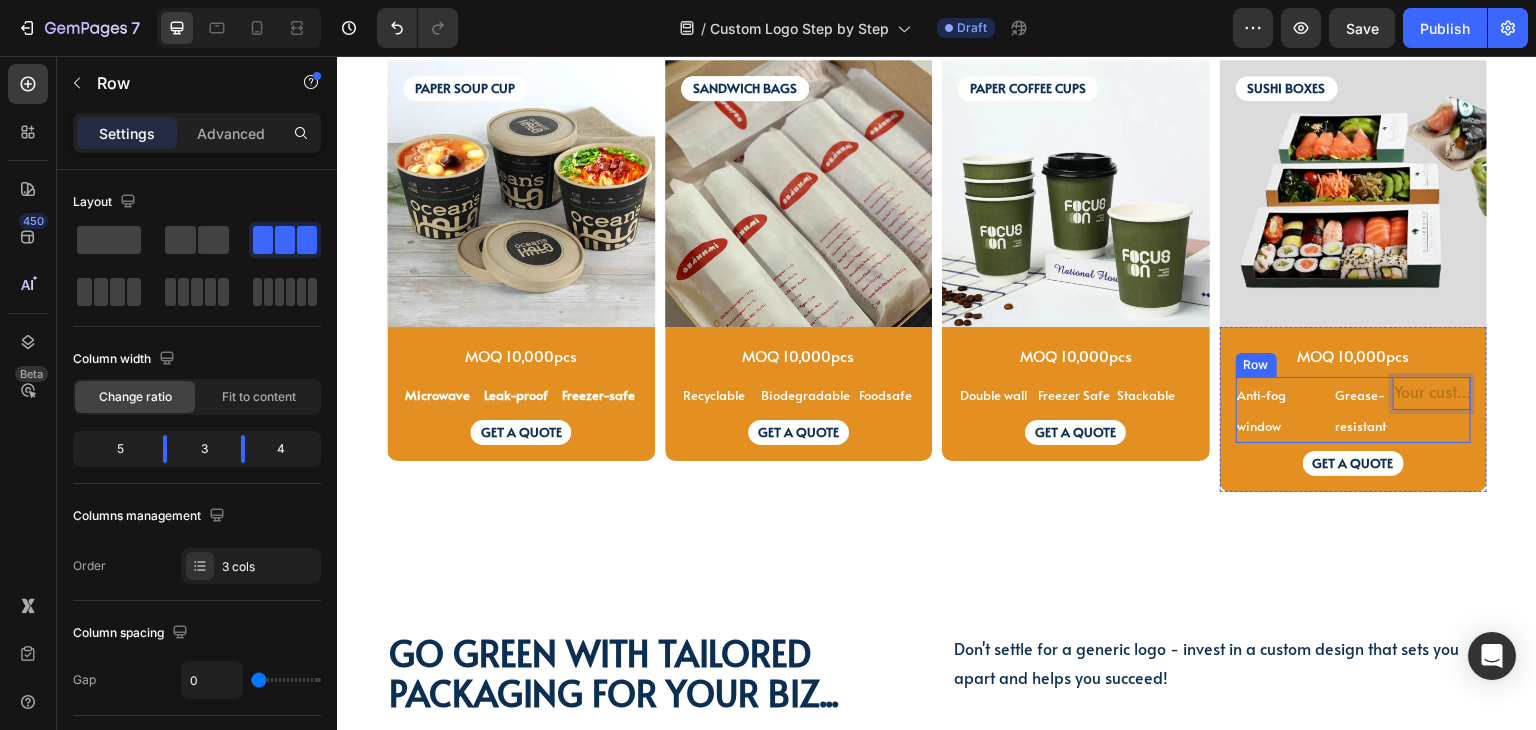 click on "Text Block   0" at bounding box center (1432, 410) 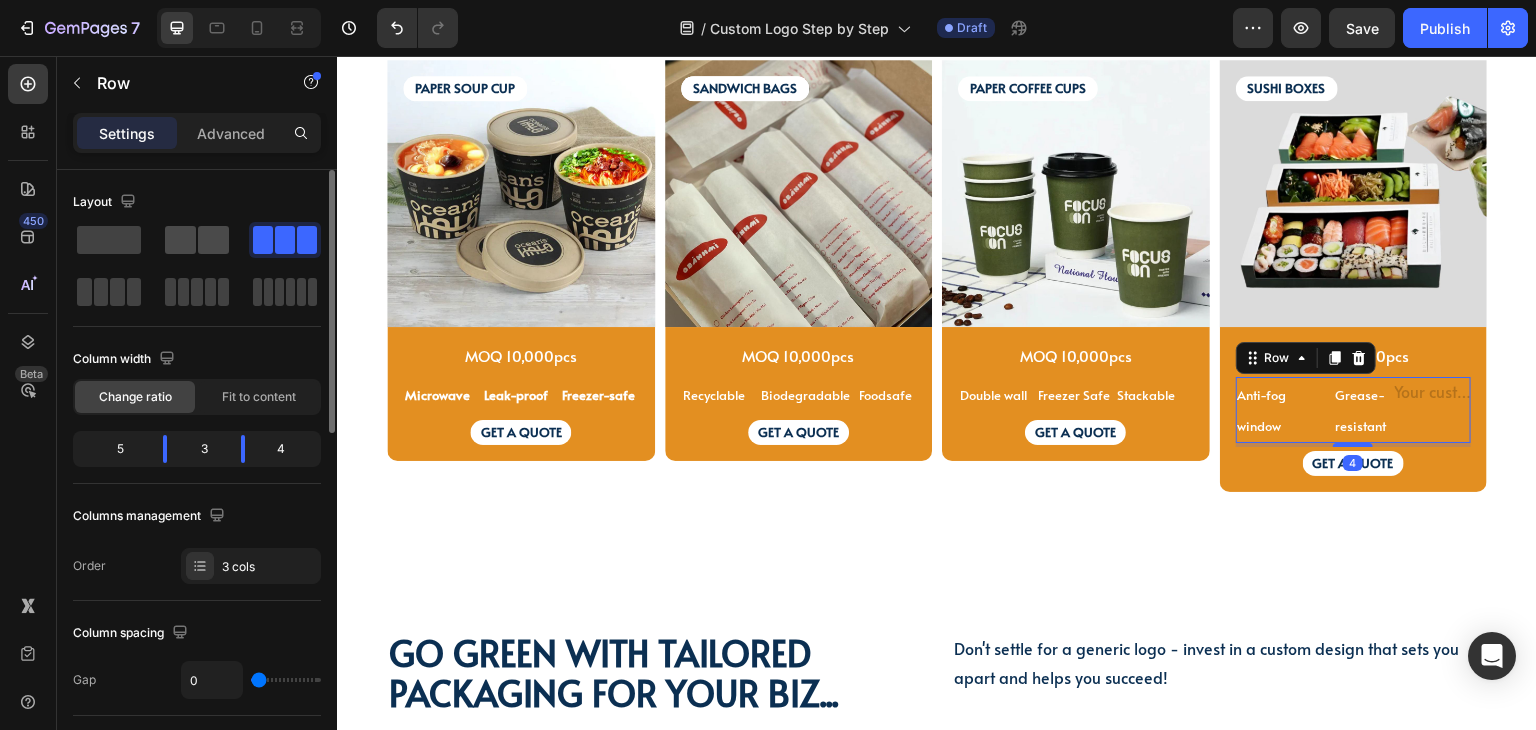 click 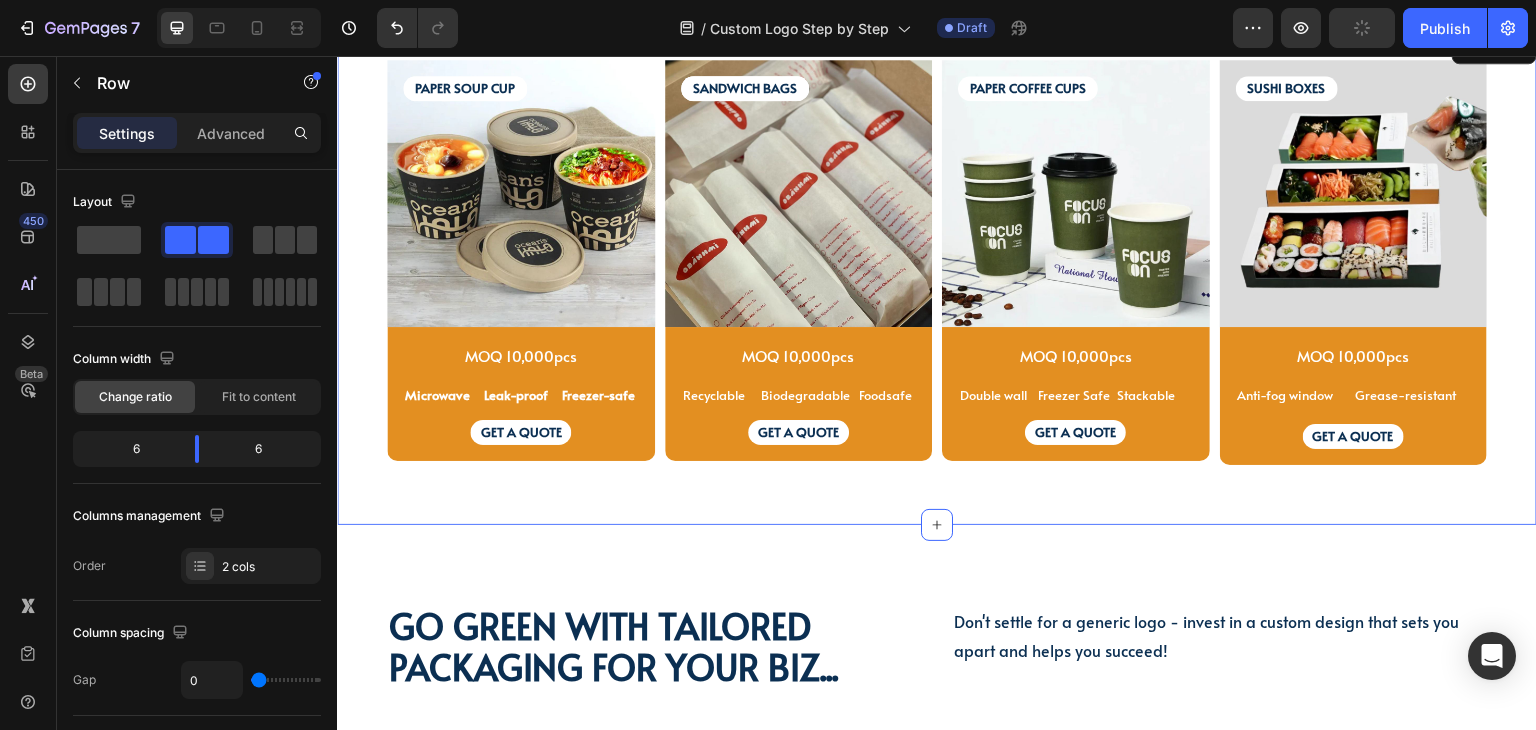 click on "PAPER SOUP CUP Text Block PAPER SOUP CUP Text Block Image MOQ 10,000pcs Text Block Microwave  Text Block Leak-proof Text Block Freezer-safe Text Block Row GET A QUOTE Text Block Row Product SANDWICH BAGS Text Block SANDWICH BAGS Text Block SANDWICH BAGS Text Block Image MOQ 10,000pcs Text Block Recyclable Text Block Biodegradable Text Block Foodsafe Text Block Row GET A QUOTE Text Block Row Product PAPER COFFEE CUPS Text Block Image MOQ 10,000pcs Text Block Row Double wall Text Block Freezer Safe Text Block Stackable Text Block Row GET A QUOTE Text Block Row Product SUSHI BOXES Text Block Image MOQ 10,000pcs Text Block Anti-fog window Text Block Grease-resistant Text Block Text Block Row   4 GET A QUOTE Text Block Row Product Row Row Section 10" at bounding box center [937, 276] 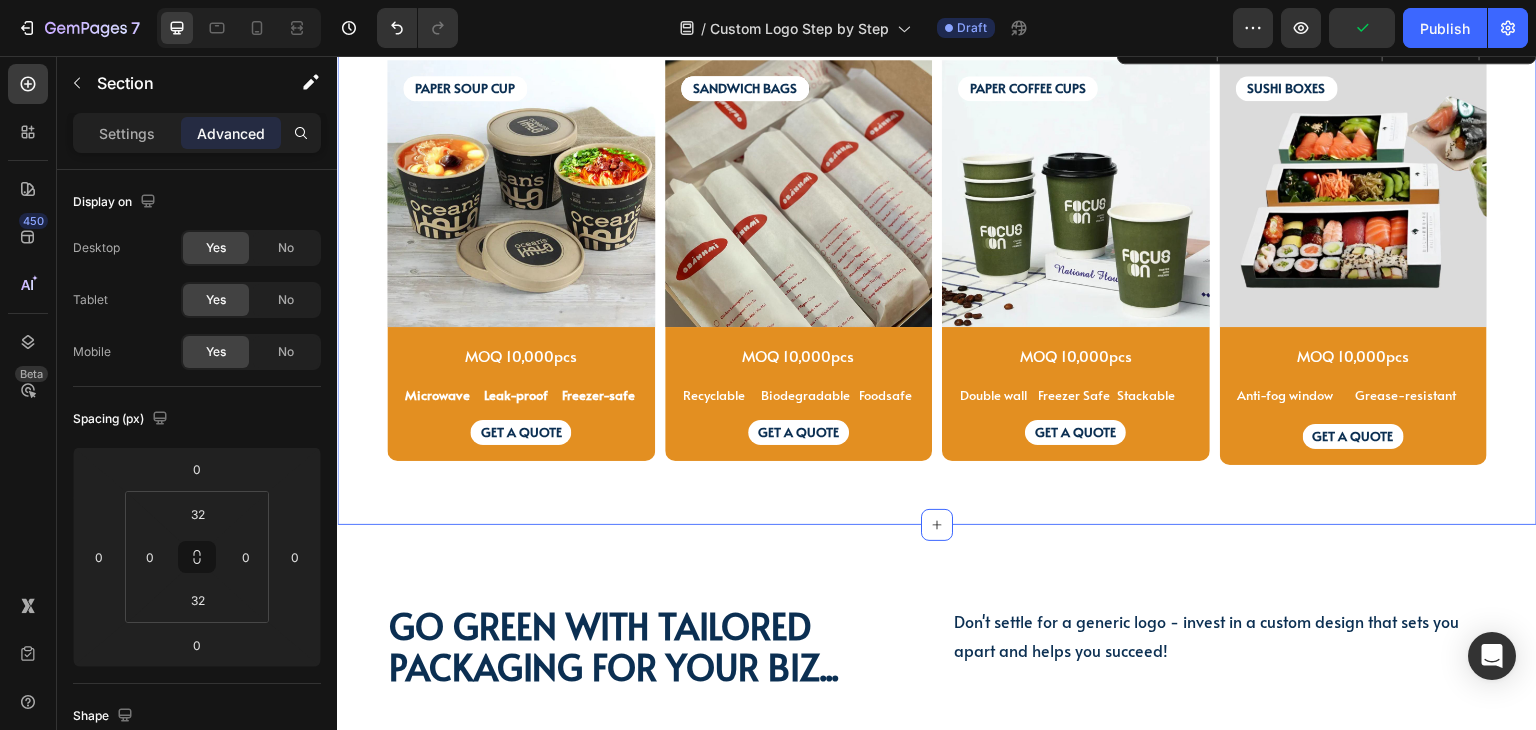 click on "PAPER SOUP CUP Text Block PAPER SOUP CUP Text Block Image MOQ 10,000pcs Text Block Microwave  Text Block Leak-proof Text Block Freezer-safe Text Block Row GET A QUOTE Text Block Row Product SANDWICH BAGS Text Block SANDWICH BAGS Text Block SANDWICH BAGS Text Block Image MOQ 10,000pcs Text Block Recyclable Text Block Biodegradable Text Block Foodsafe Text Block Row GET A QUOTE Text Block Row Product PAPER COFFEE CUPS Text Block Image MOQ 10,000pcs Text Block Row Double wall Text Block Freezer Safe Text Block Stackable Text Block Row GET A QUOTE Text Block Row Product SUSHI BOXES Text Block Image MOQ 10,000pcs Text Block Anti-fog window Text Block Grease-resistant Text Block Text Block Row GET A QUOTE Text Block Row Product Row Row Section 10   Create Theme Section AI Content Write with GemAI What would you like to describe here? Tone and Voice Persuasive Product Custom Jewelry Paper Bags with Ribbon Handles – Ideal for Gifts & Retail Show more Generate" at bounding box center [937, 276] 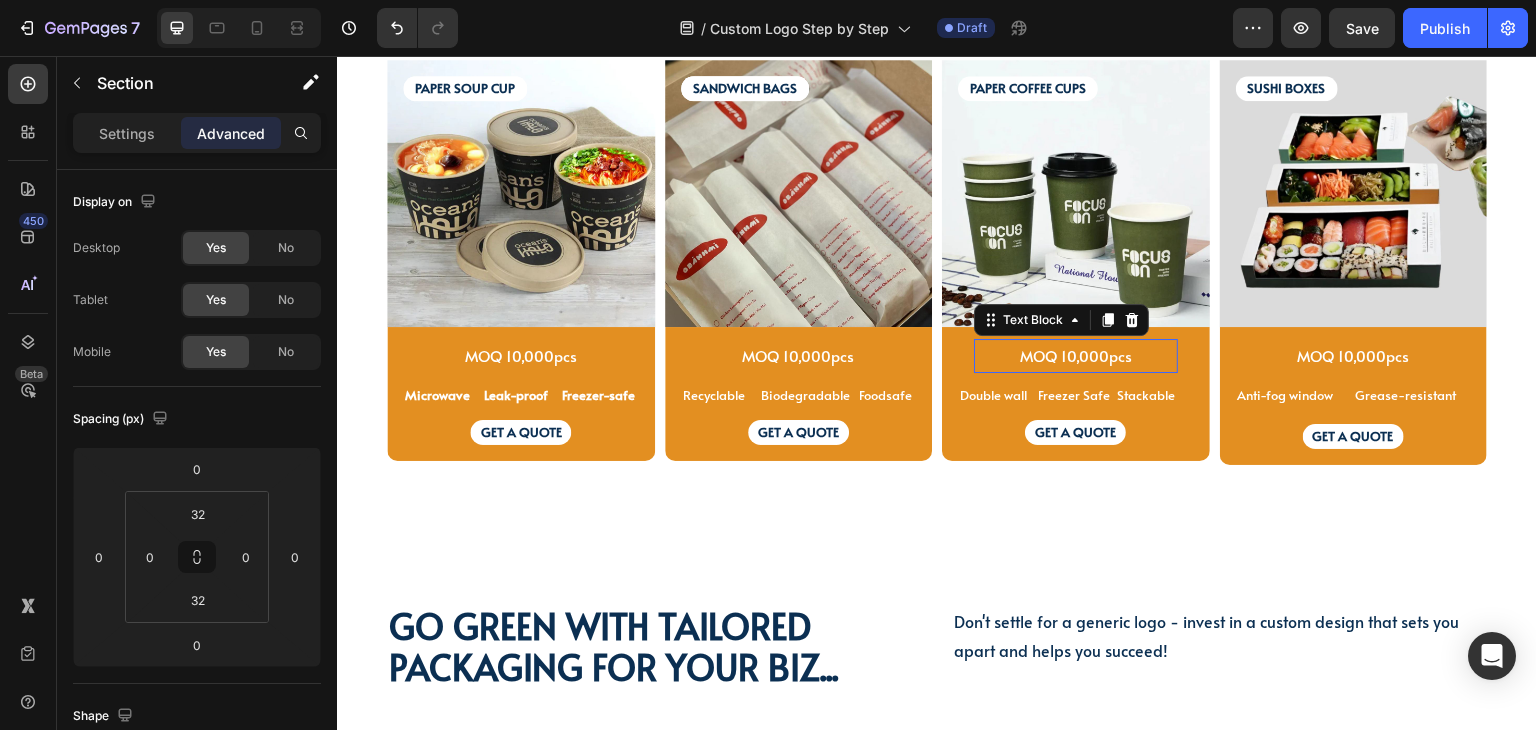 click on "MOQ 10,000pcs" at bounding box center (1076, 355) 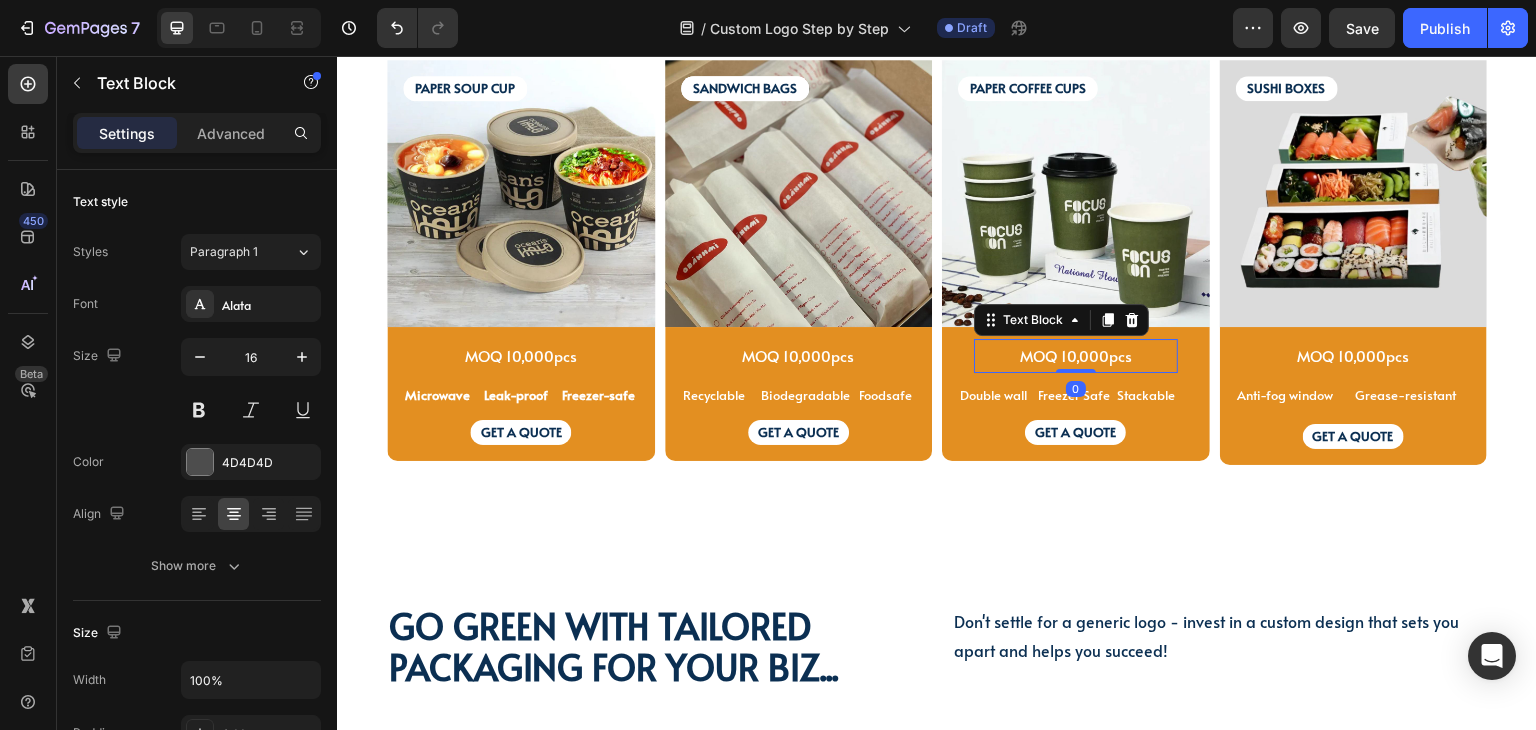 click on "MOQ 10,000pcs" at bounding box center [1076, 355] 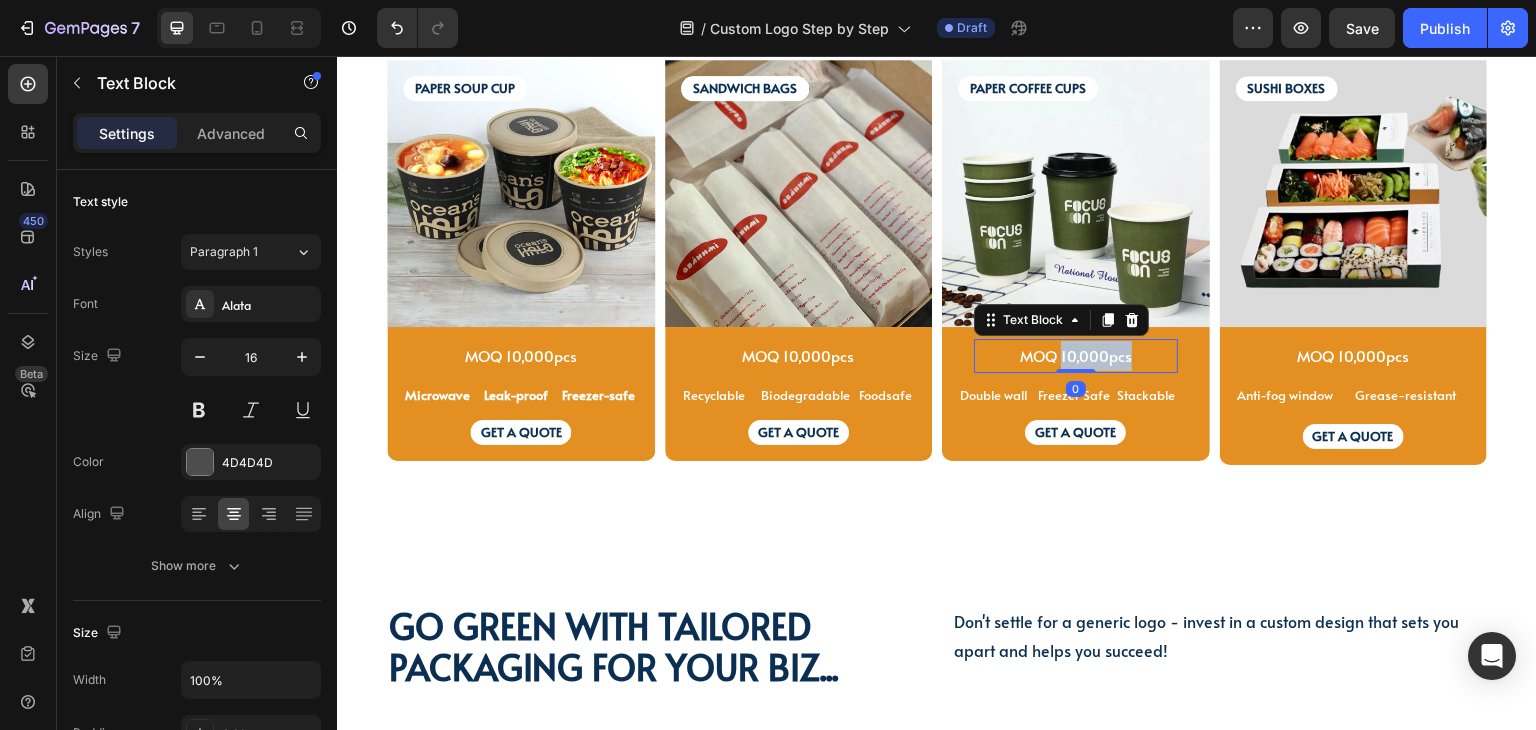 click on "MOQ 10,000pcs" at bounding box center (1076, 355) 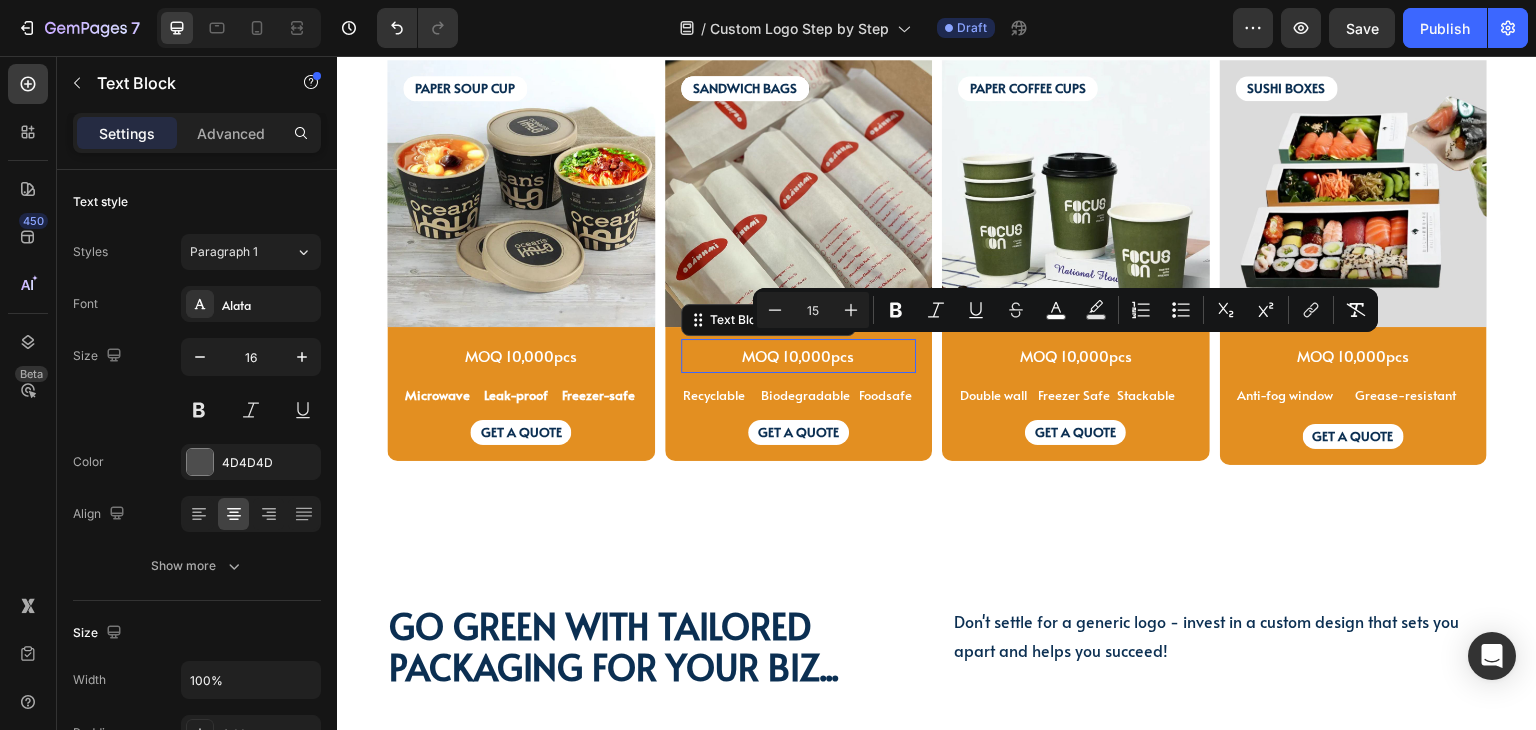 click on "MOQ 10,000pcs" at bounding box center (798, 355) 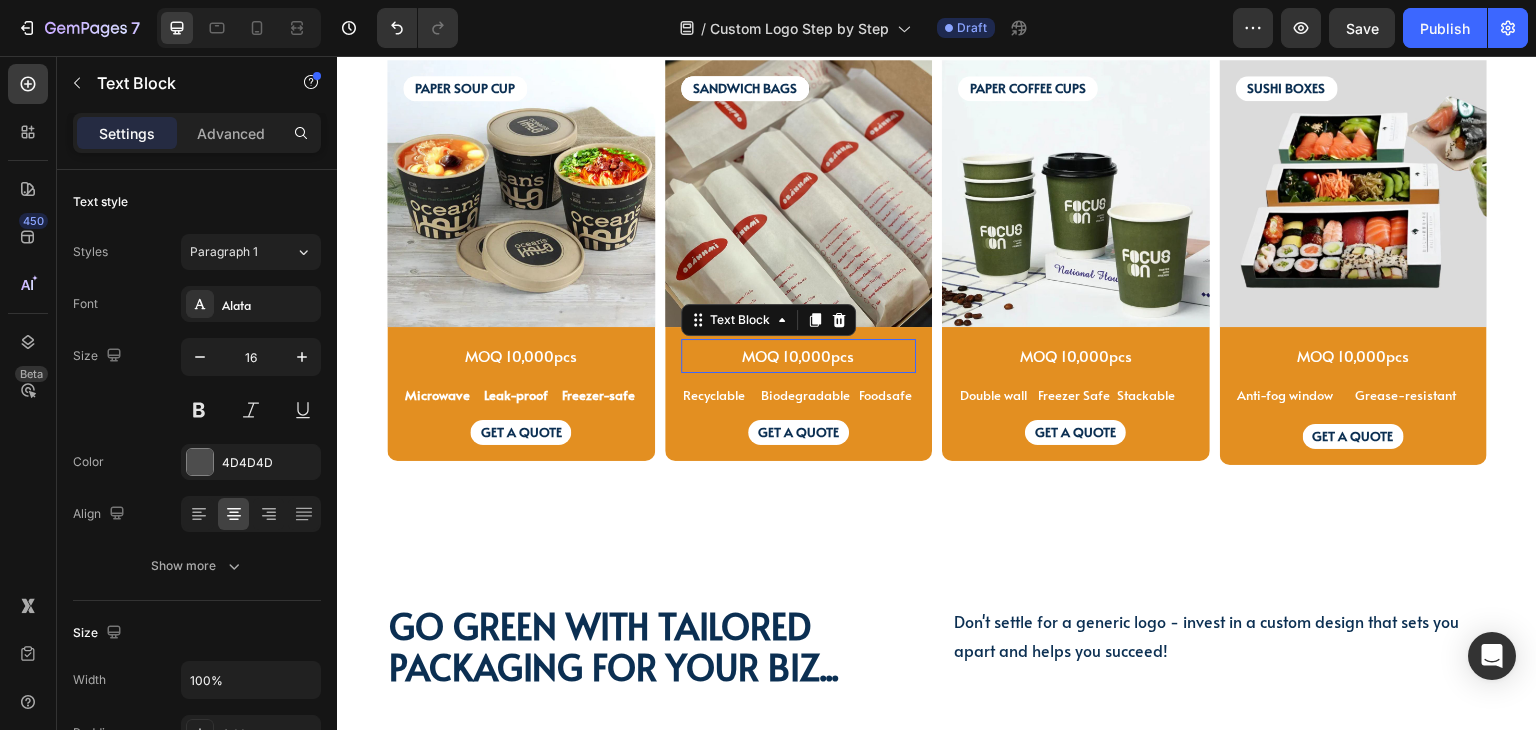 click on "MOQ 10,000pcs" at bounding box center (798, 355) 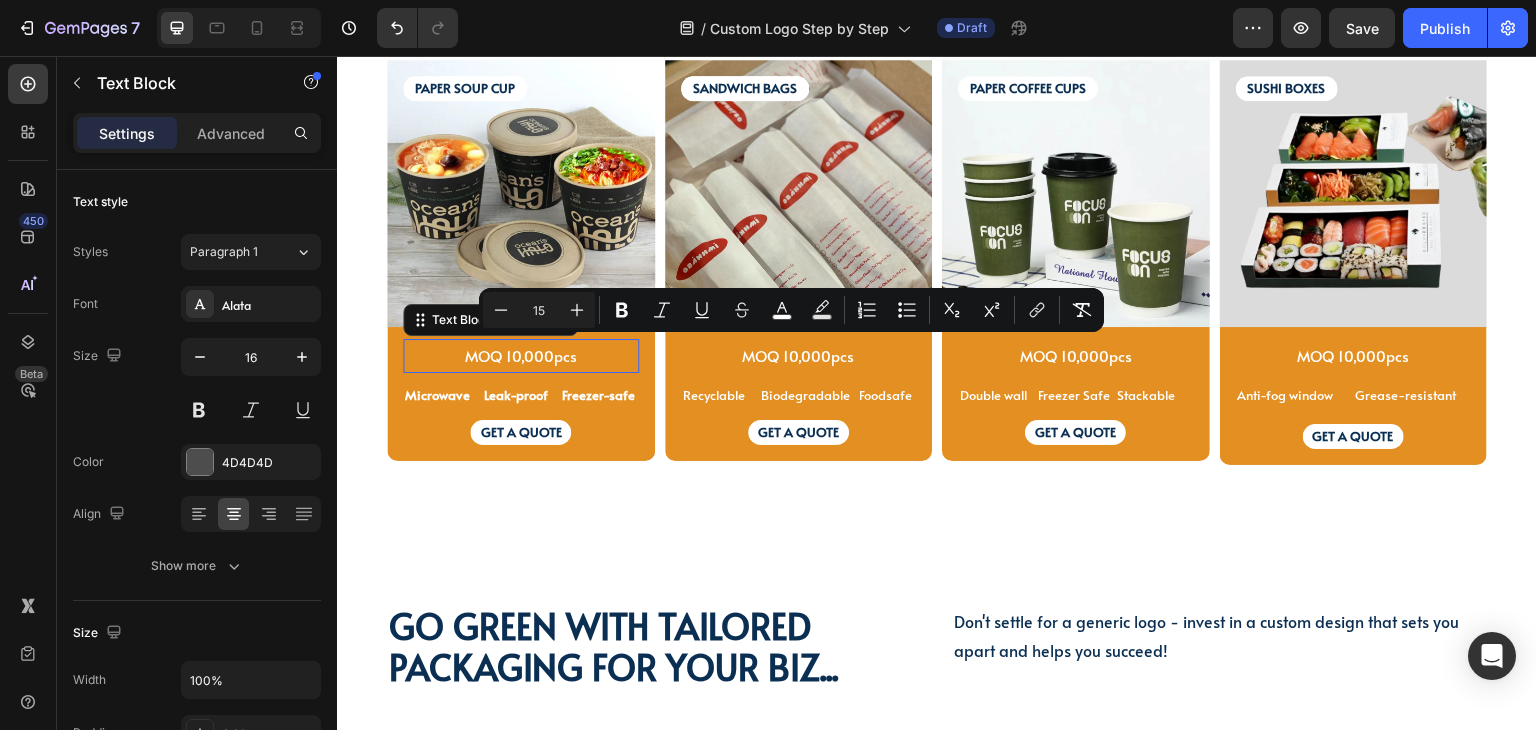 click on "MOQ 10,000pcs" at bounding box center (521, 355) 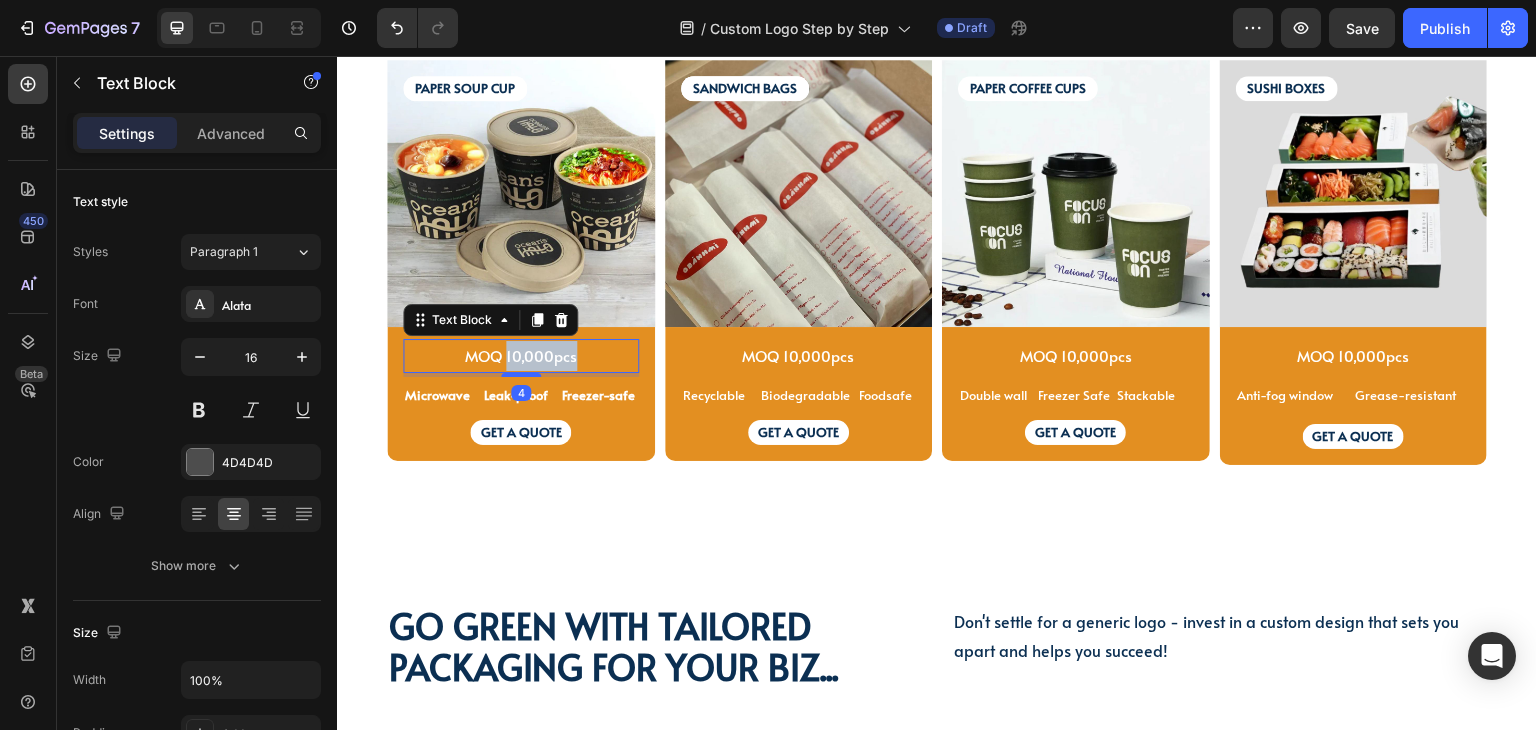 click on "MOQ 10,000pcs" at bounding box center (521, 355) 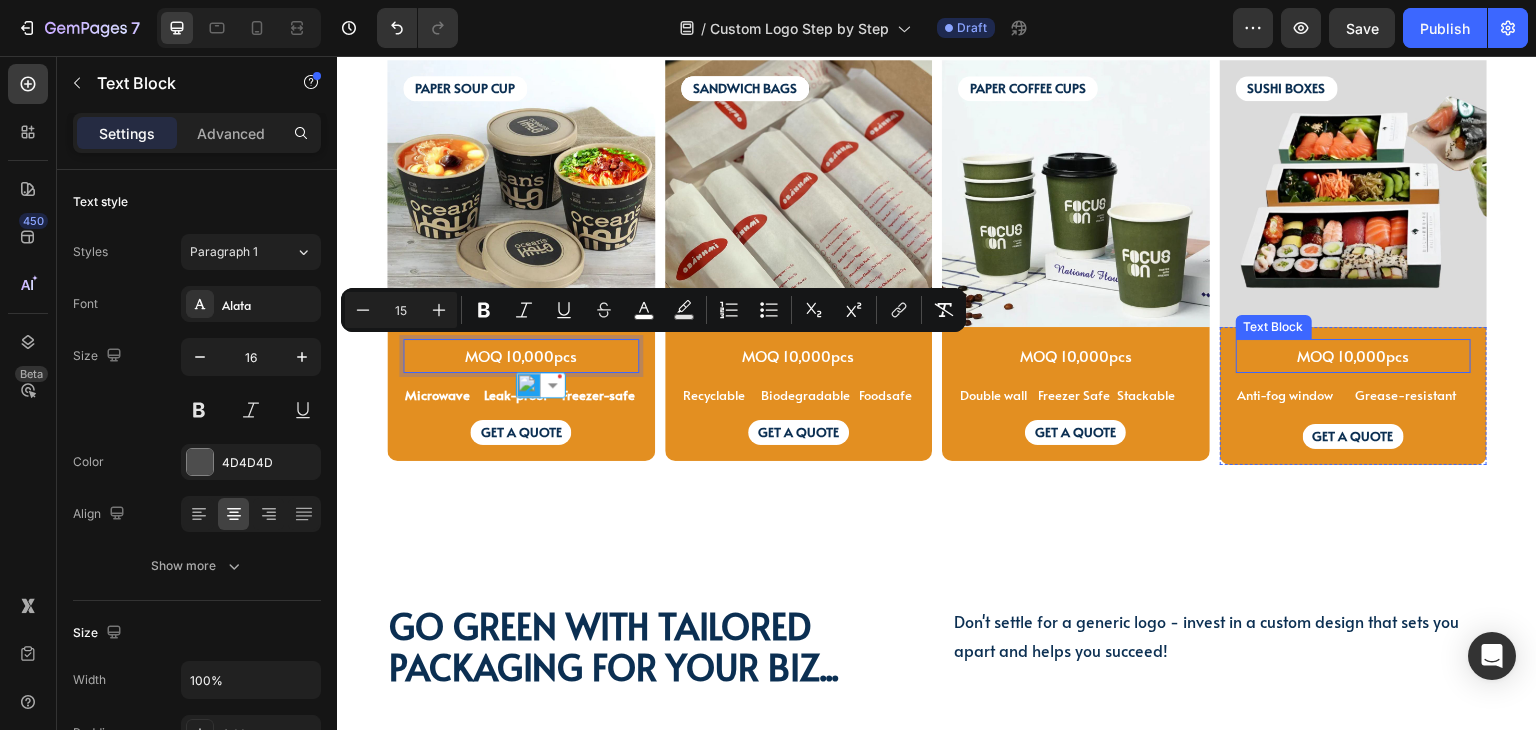 click on "MOQ 10,000pcs" at bounding box center [1353, 355] 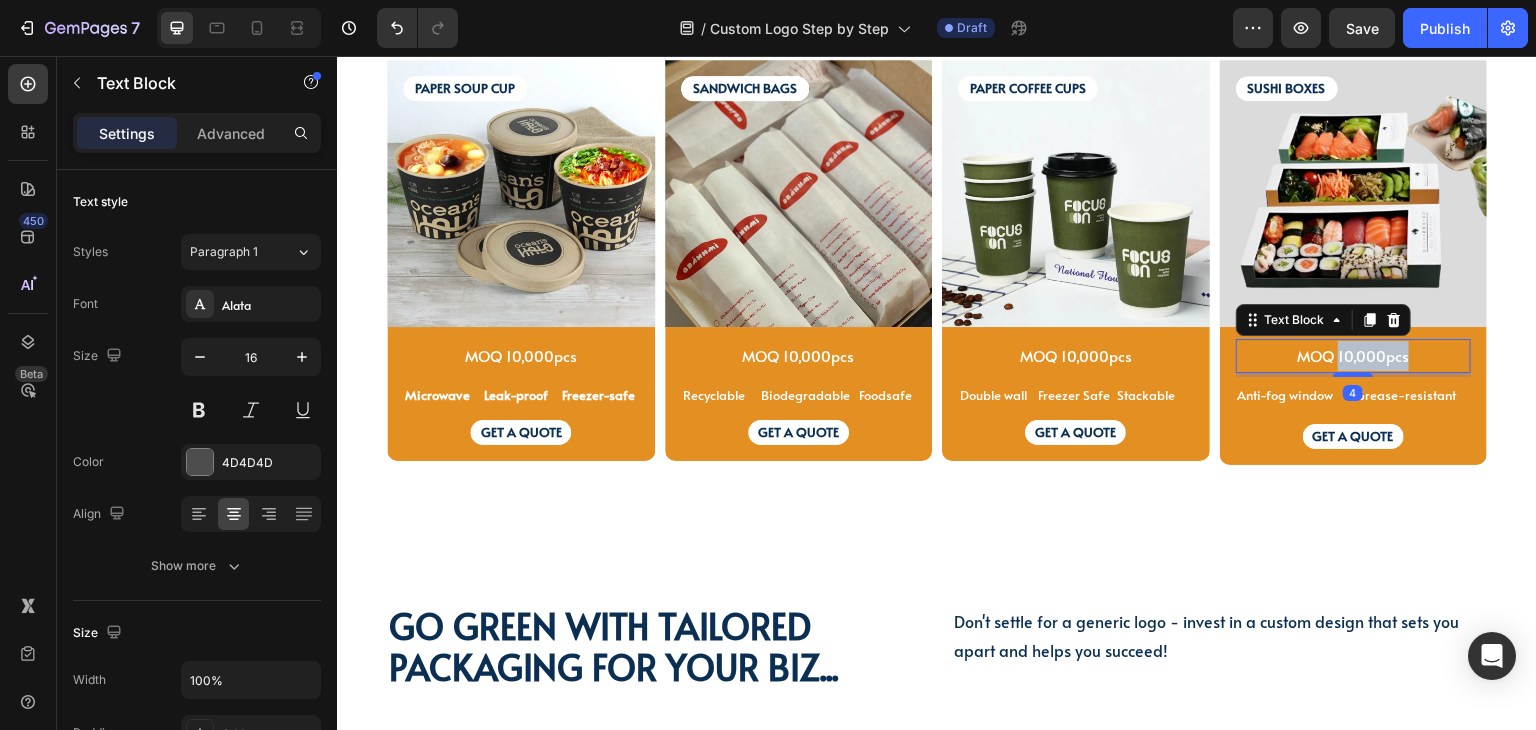 click on "MOQ 10,000pcs" at bounding box center [1353, 355] 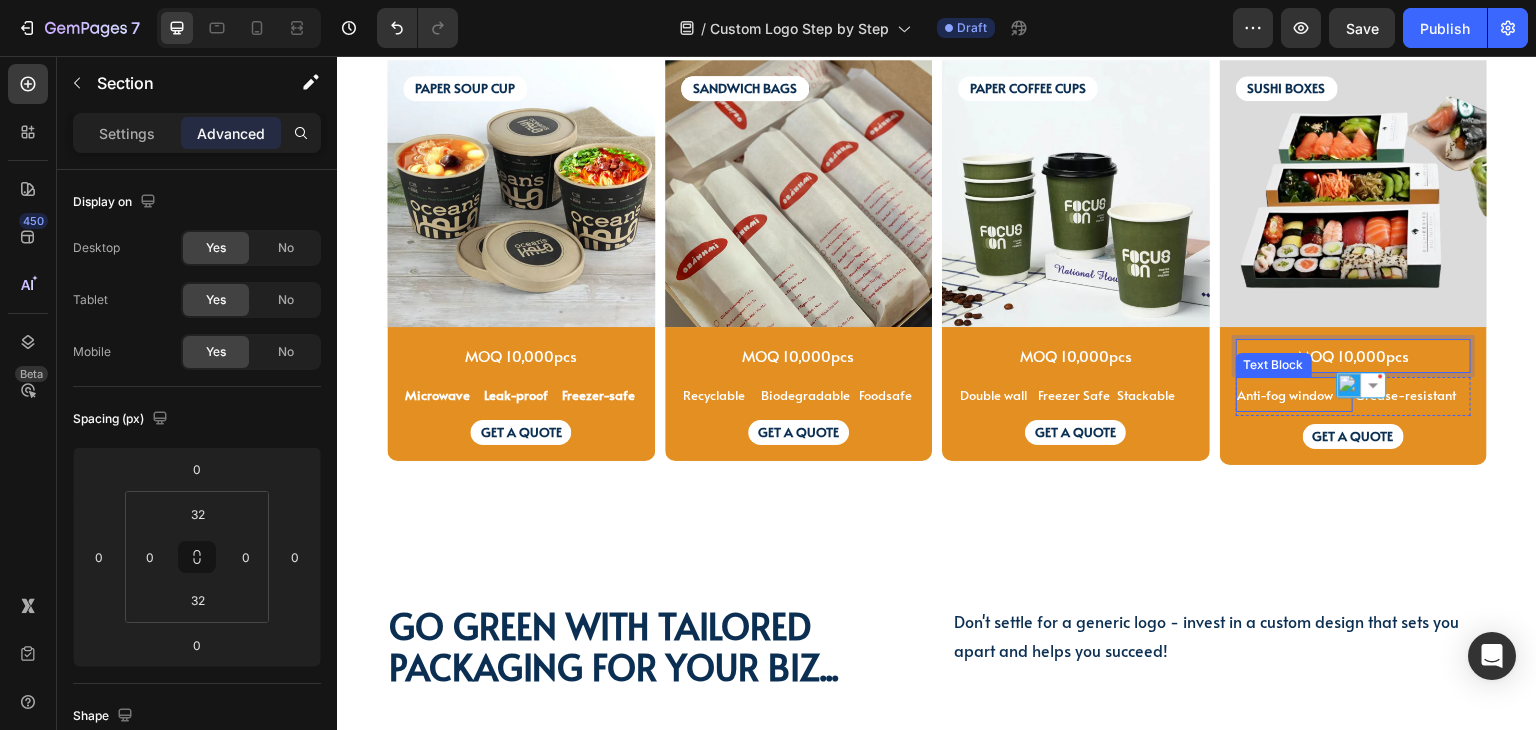 click on "PAPER SOUP CUP Text Block PAPER SOUP CUP Text Block Image MOQ 10,000pcs Text Block Microwave  Text Block Leak-proof Text Block Freezer-safe Text Block Row GET A QUOTE Text Block Row Product SANDWICH BAGS Text Block SANDWICH BAGS Text Block SANDWICH BAGS Text Block Image MOQ 10,000pcs Text Block Recyclable Text Block Biodegradable Text Block Foodsafe Text Block Row GET A QUOTE Text Block Row Product PAPER COFFEE CUPS Text Block Image MOQ 10,000pcs Text Block Row Double wall Text Block Freezer Safe Text Block Stackable Text Block Row GET A QUOTE Text Block Row Product SUSHI BOXES Text Block Image MOQ 10,000pcs Text Block   4 Anti-fog window Text Block Grease-resistant Text Block Text Block Row GET A QUOTE Text Block Row Product Row Row Section 10" at bounding box center [937, 276] 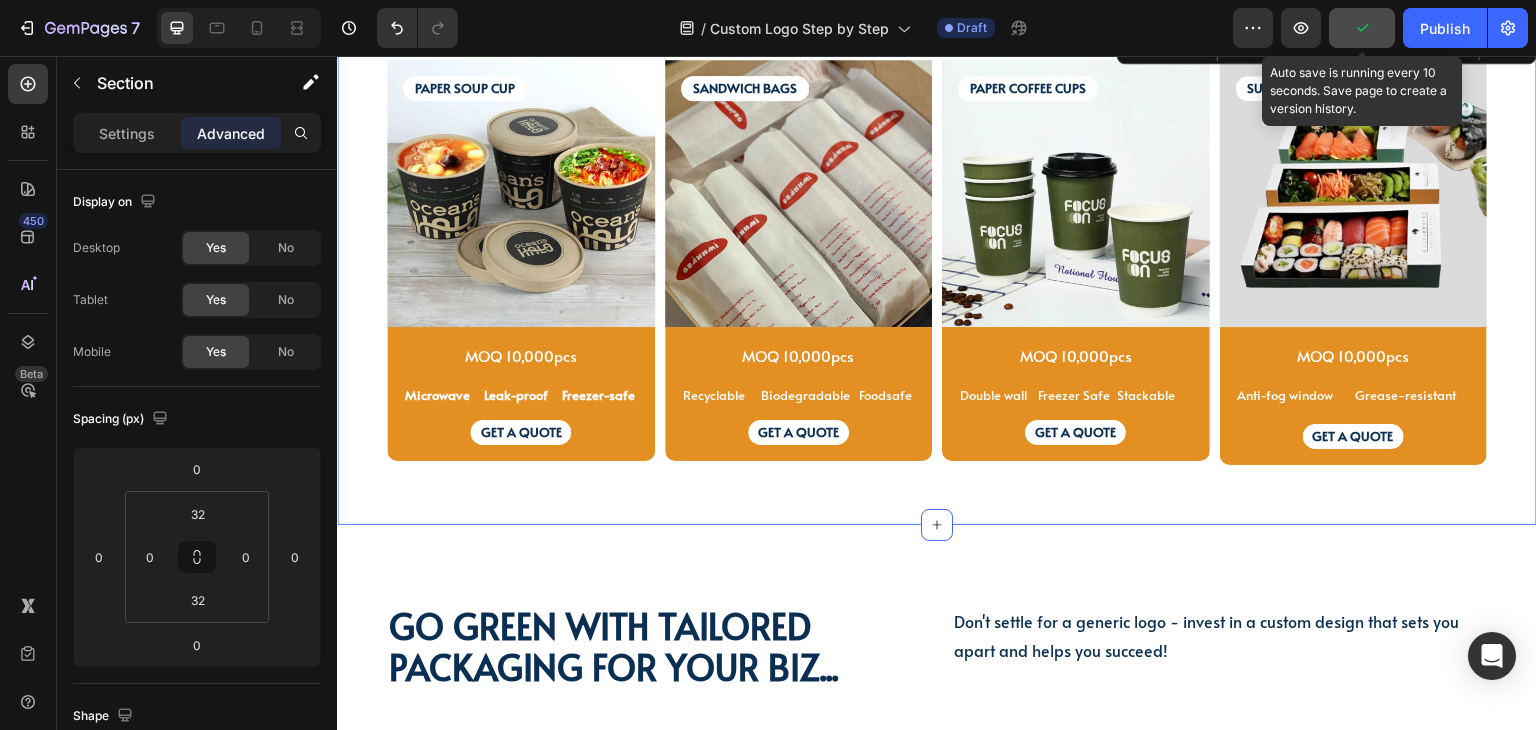 click 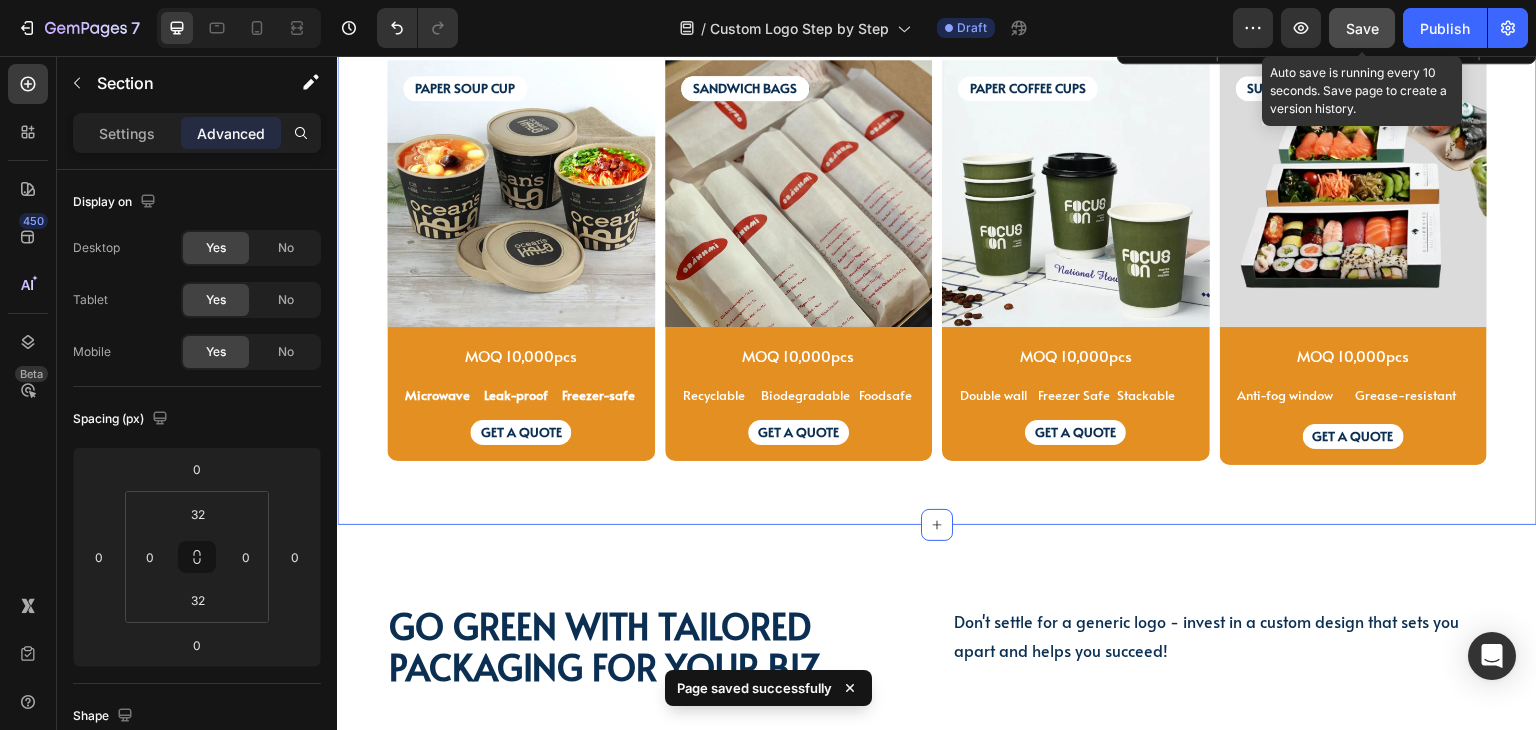 click on "Save" 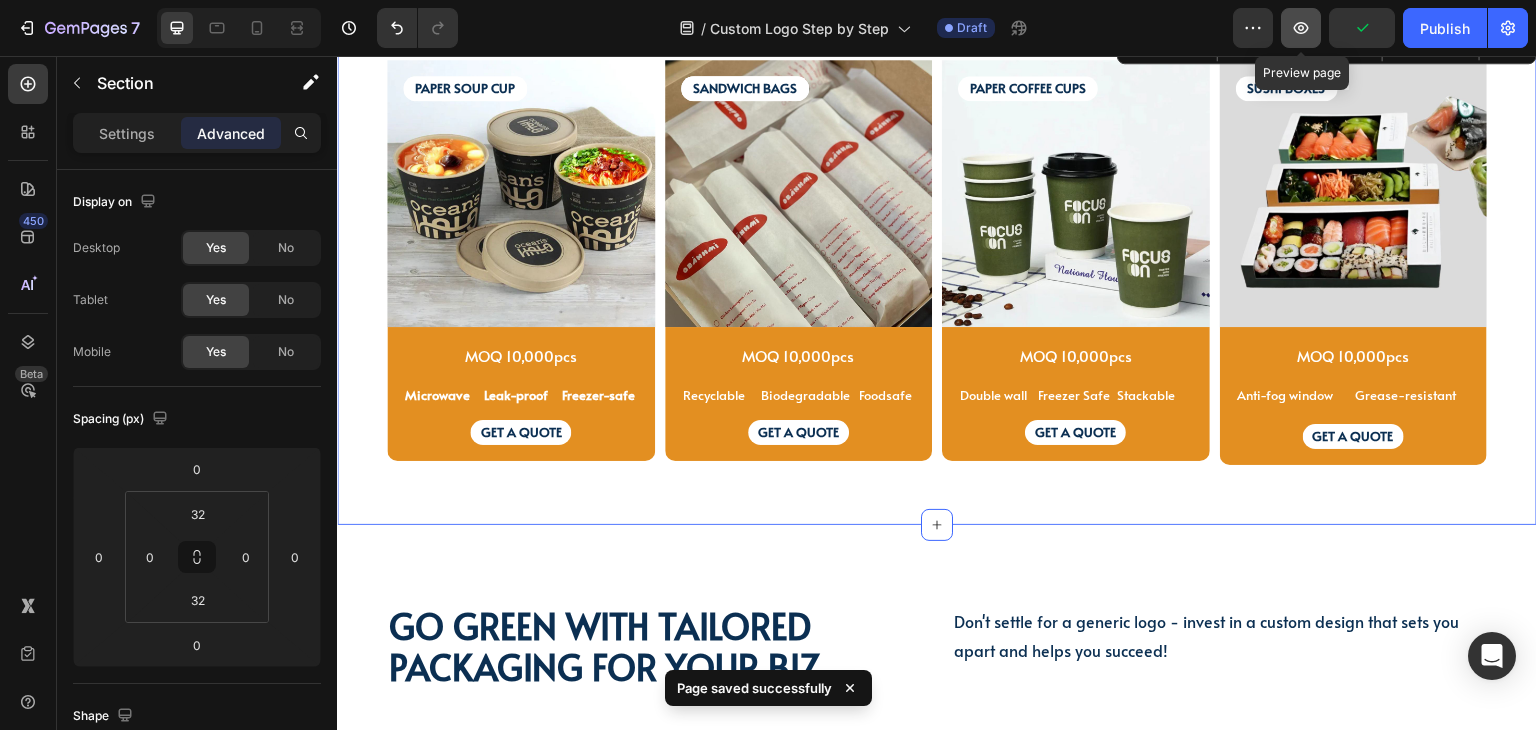 click 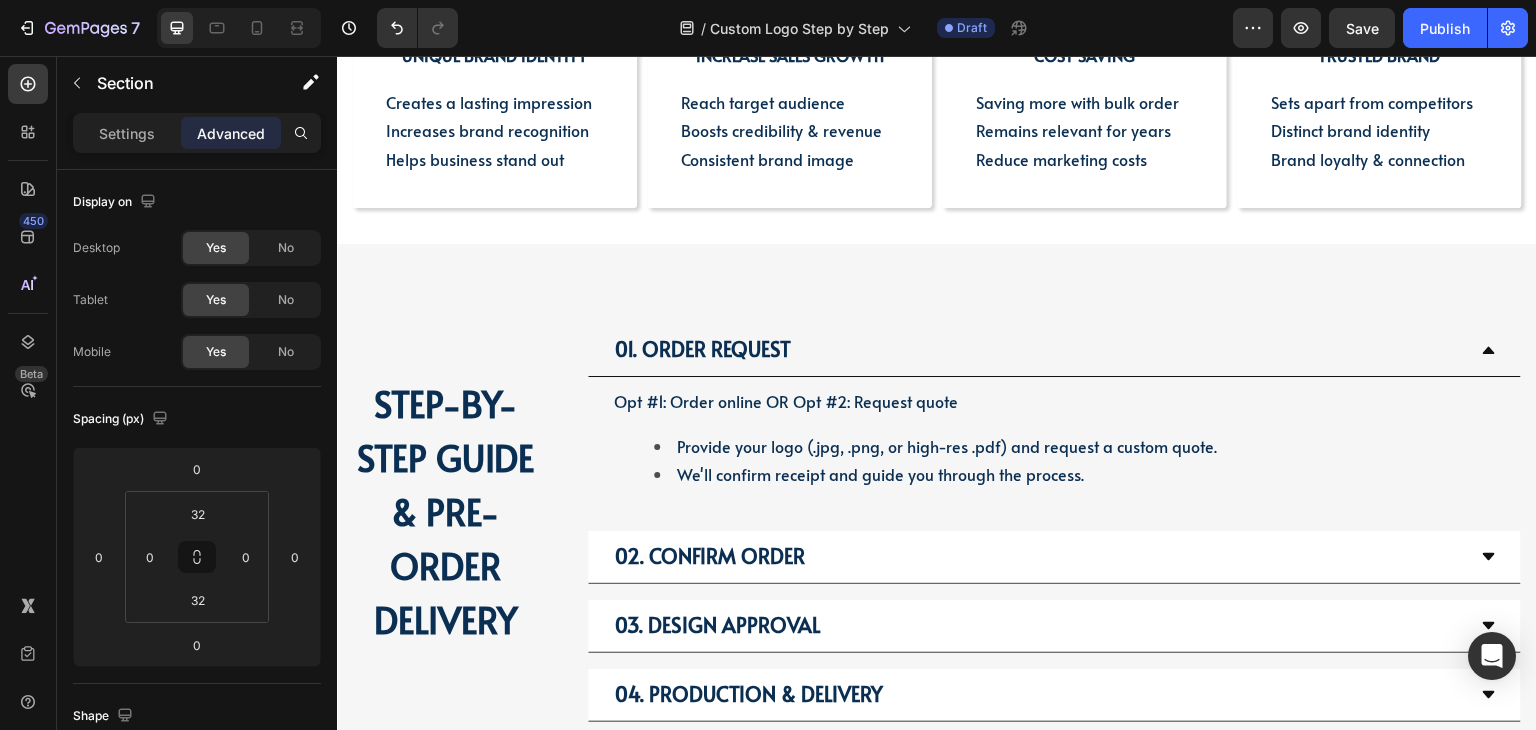 scroll, scrollTop: 1208, scrollLeft: 0, axis: vertical 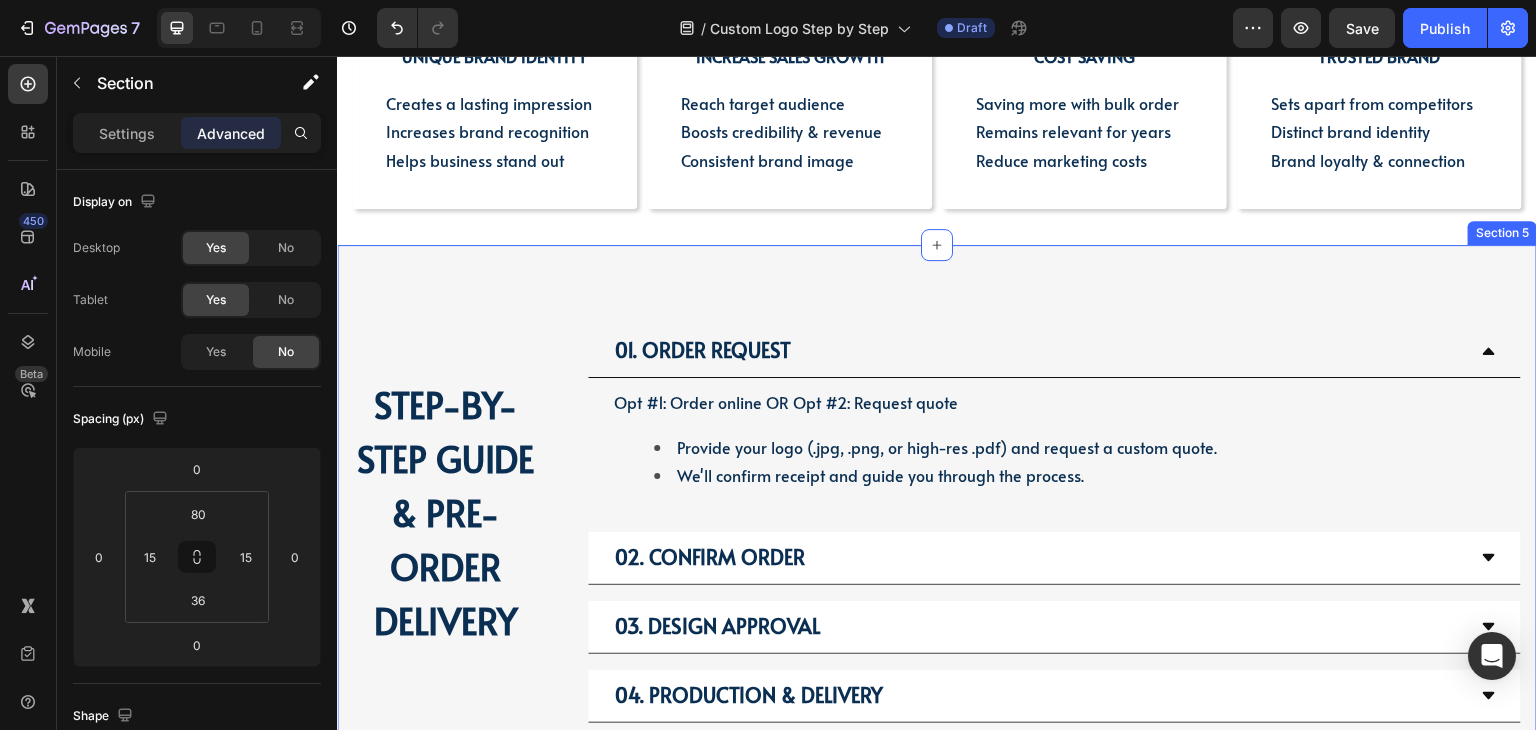 click on "01. Order Request Opt #1: Order online OR Opt #2: Request quote Provide your logo (.jpg, .png, or high-res .pdf) and request a custom quote. We'll confirm receipt and guide you through the process. Text Block 02. Confirm Order 03. Design Approval 04. Production & Delivery Accordion STEP-BY-STEP GUIDE & PRE-ORDER DELIVERY Heading Row Once the quote is approved and payment is received, we'll contact you to confirm your logo design and provide you with a final production timeline. Due to a shortage of staffs & also suppliers’ chain, it may take us a little longer than usual. Please don't worry, we'll be in touch within 2-5 business days. Text Block Section 5" at bounding box center [937, 561] 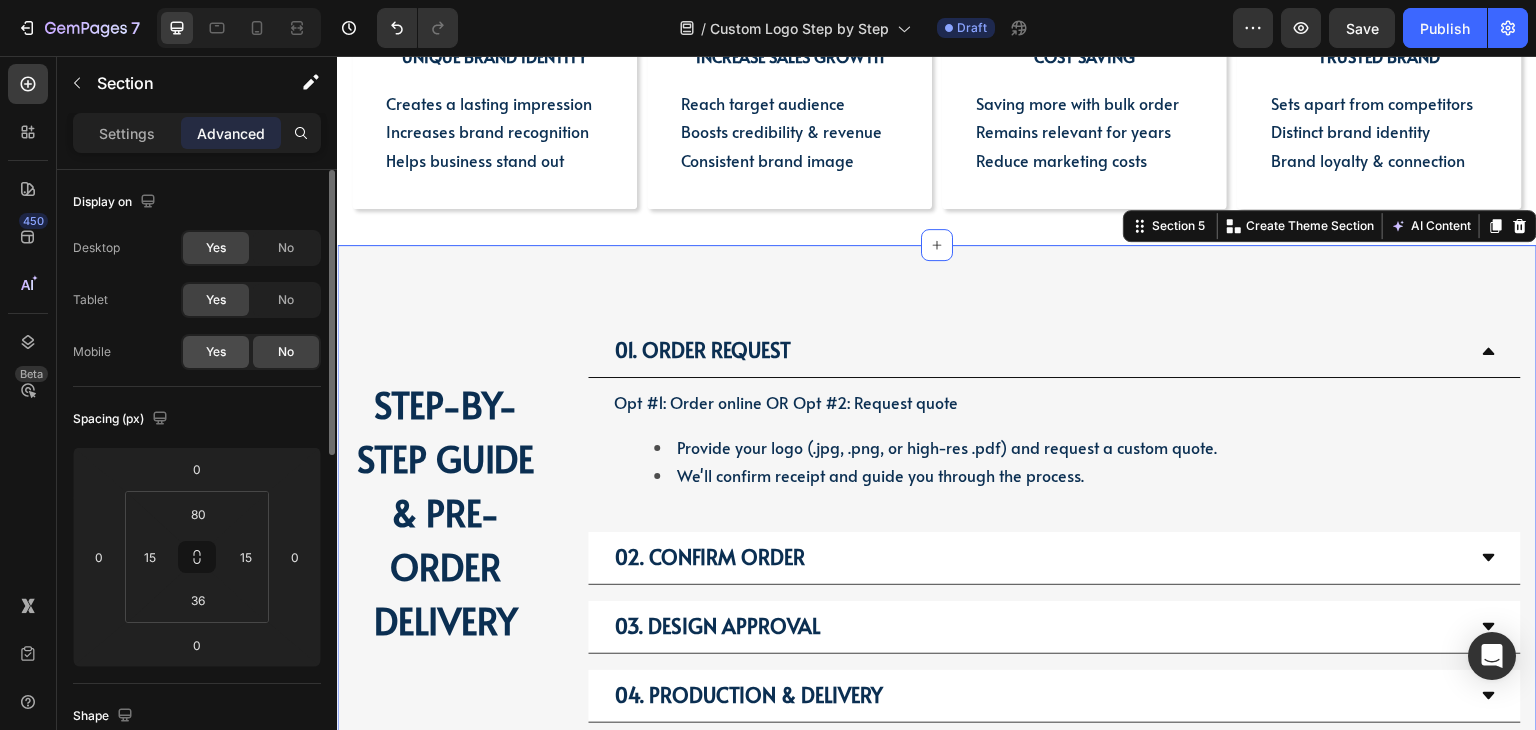 click on "Yes" 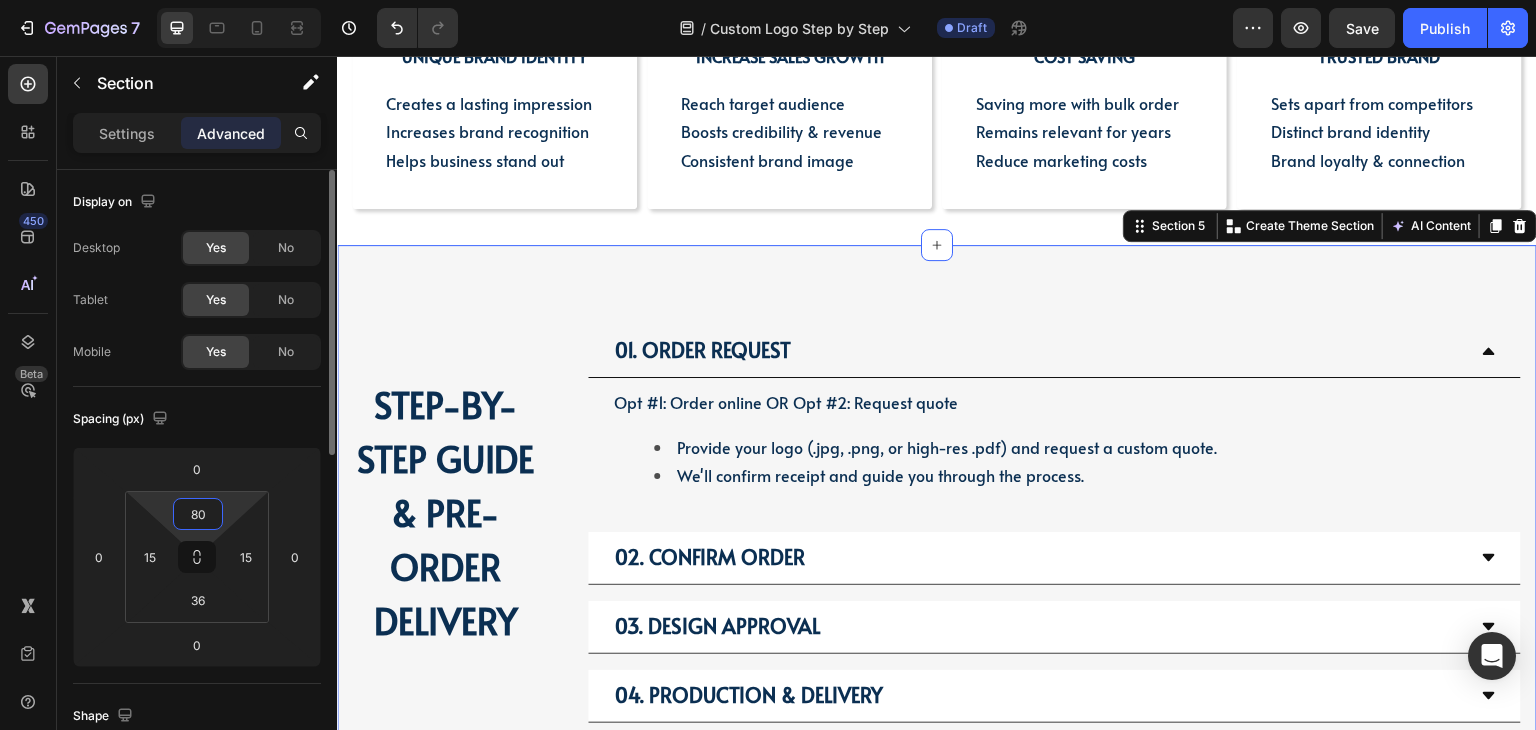 click on "80" at bounding box center (198, 514) 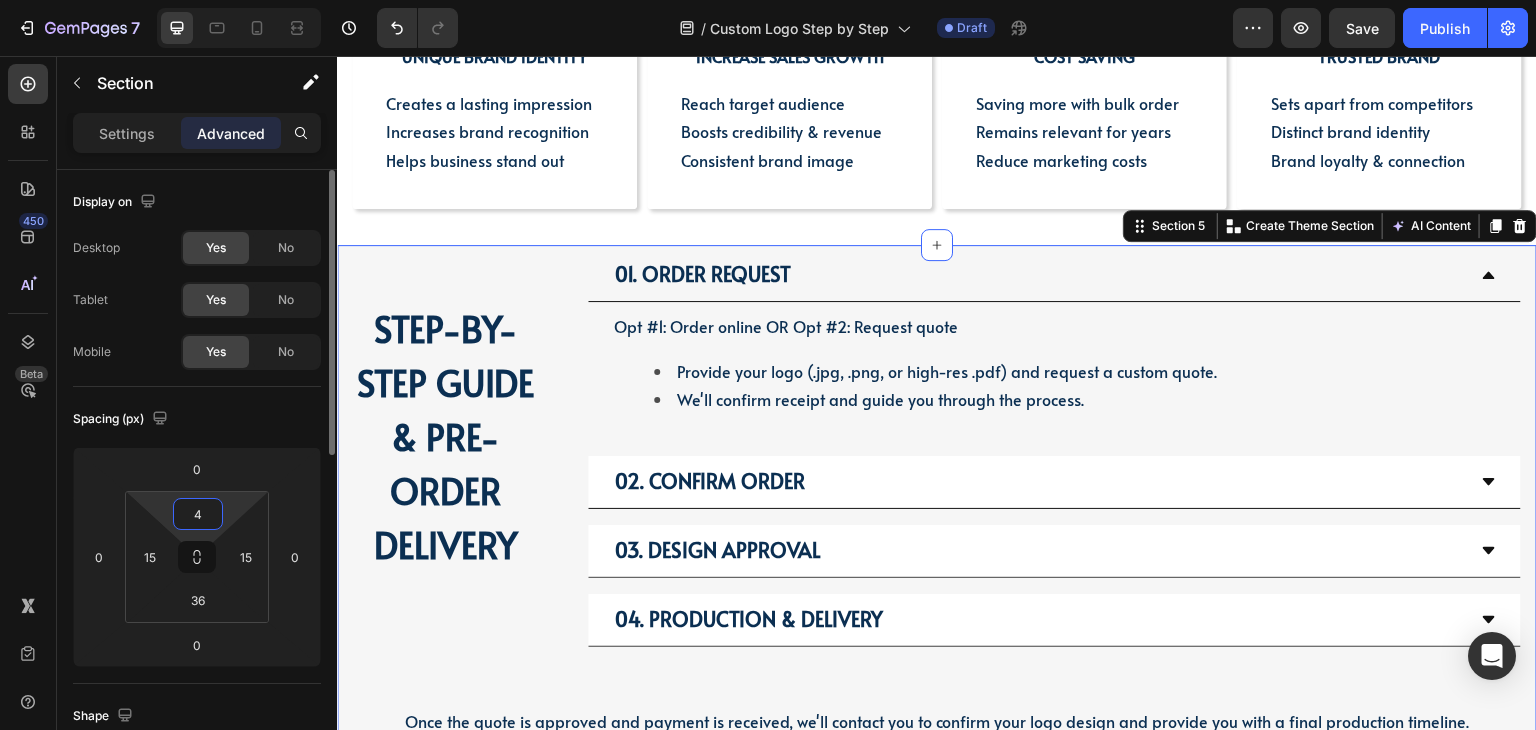 type on "40" 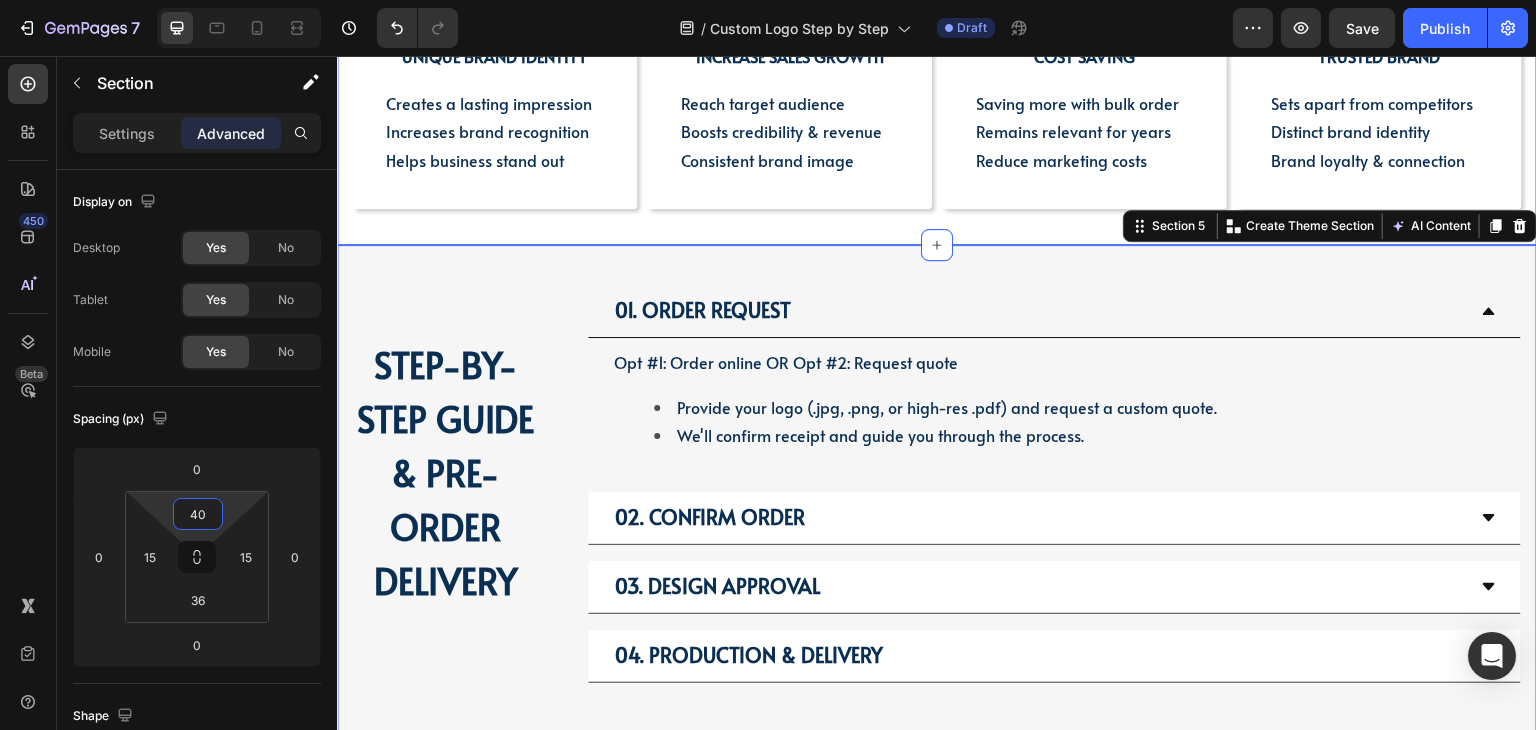 click on "BENEFITS OF HAVING BUSINESS LOGO? Heading BENEFITS OF HAVING BUSINESS LOGO? Heading Why a logo is more than just a symbol—it’s your brand identity. Text block Row Image UNIQUE BRAND IDENTITY Text Block Creates a lasting impression Increases brand recognition Helps business stand out Text Block Row Image INCREASE SALES GROWTH Text Block Reach target audience Boosts credibility & revenue Consistent brand image Text Block Row Image COST SAVING Text Block Saving more with bulk order Remains relevant for years Reduce marketing costs Text Block Row Image Trusted brand Text Block Sets apart from competitors Distinct brand identity Brand loyalty & connection Text Block Row Row Section 4" at bounding box center (937, 3) 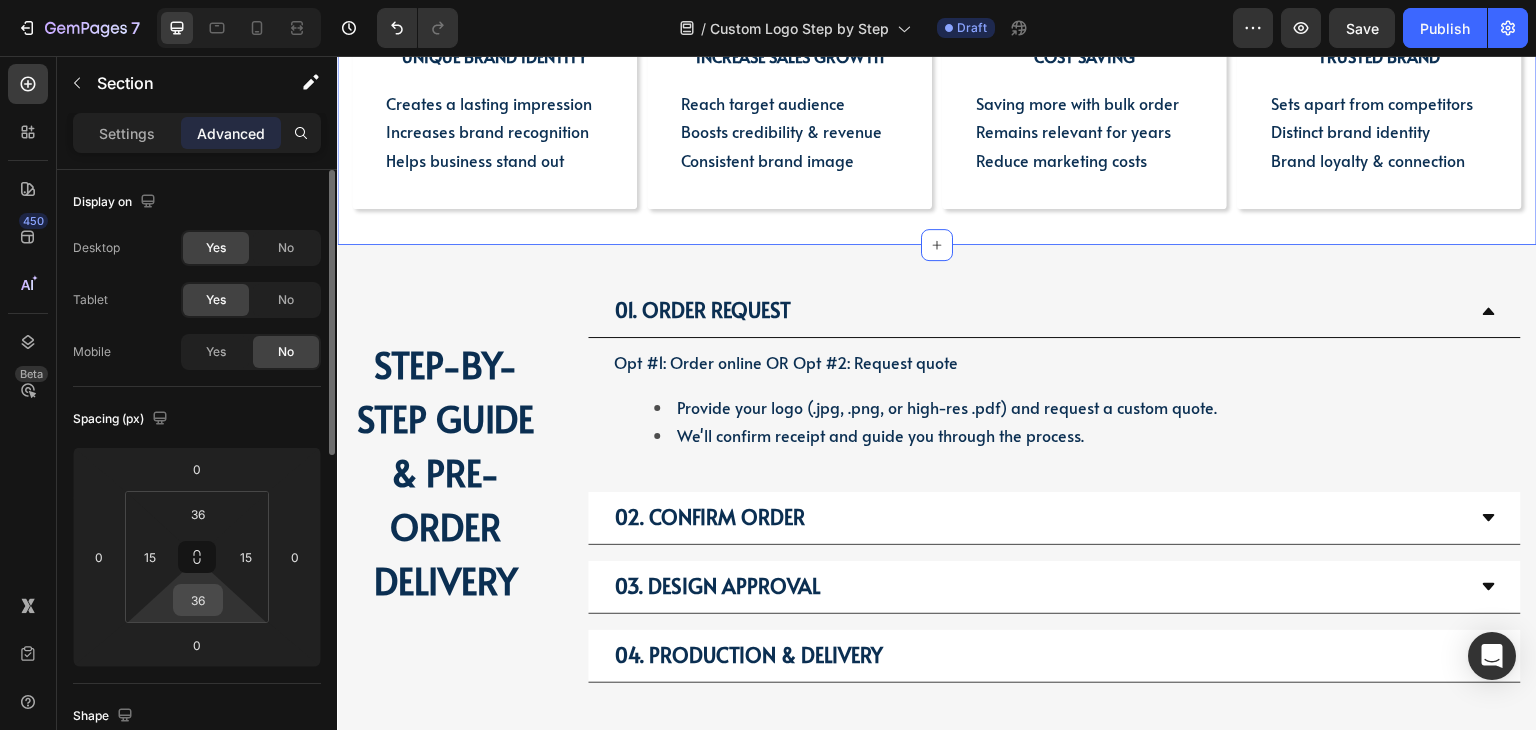 click on "36" at bounding box center (198, 600) 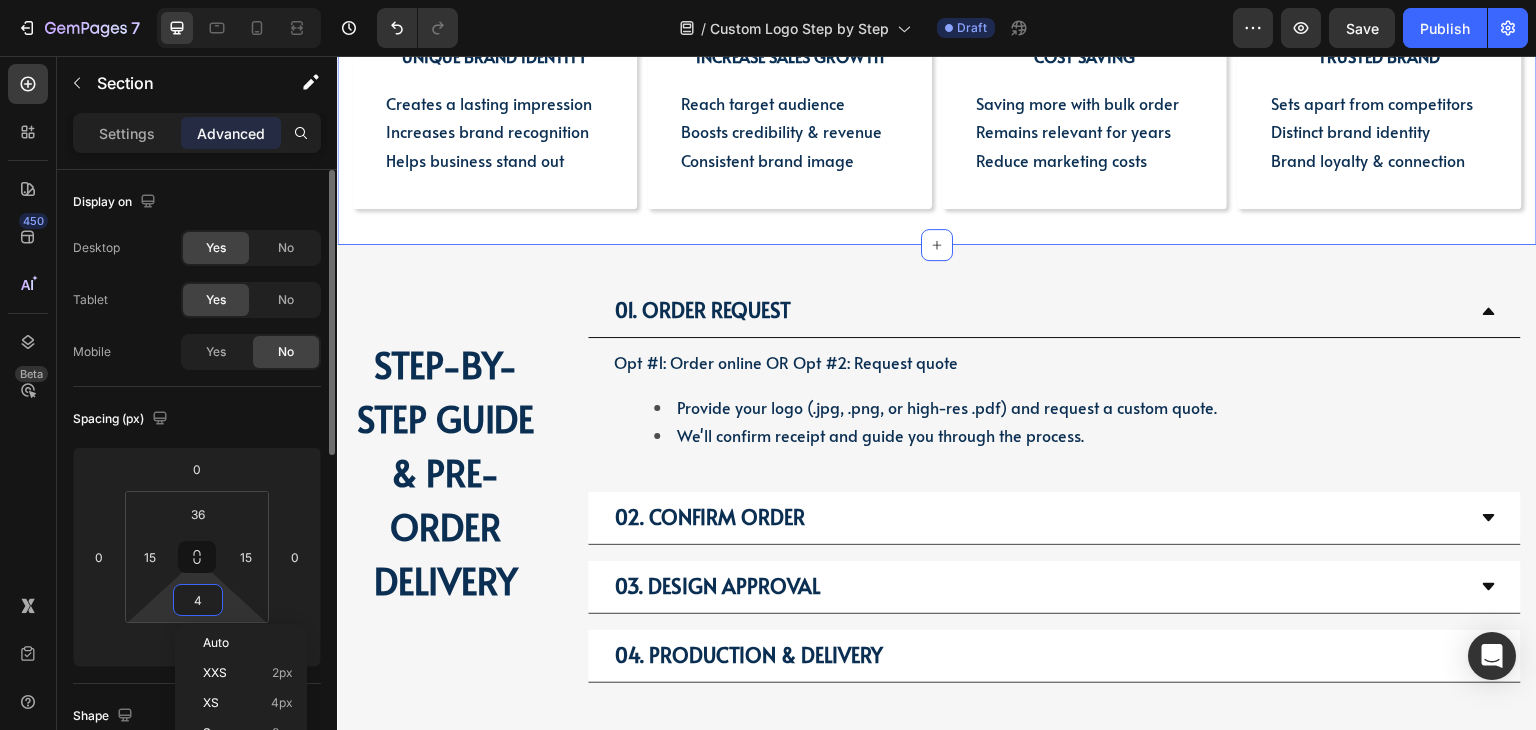 type on "40" 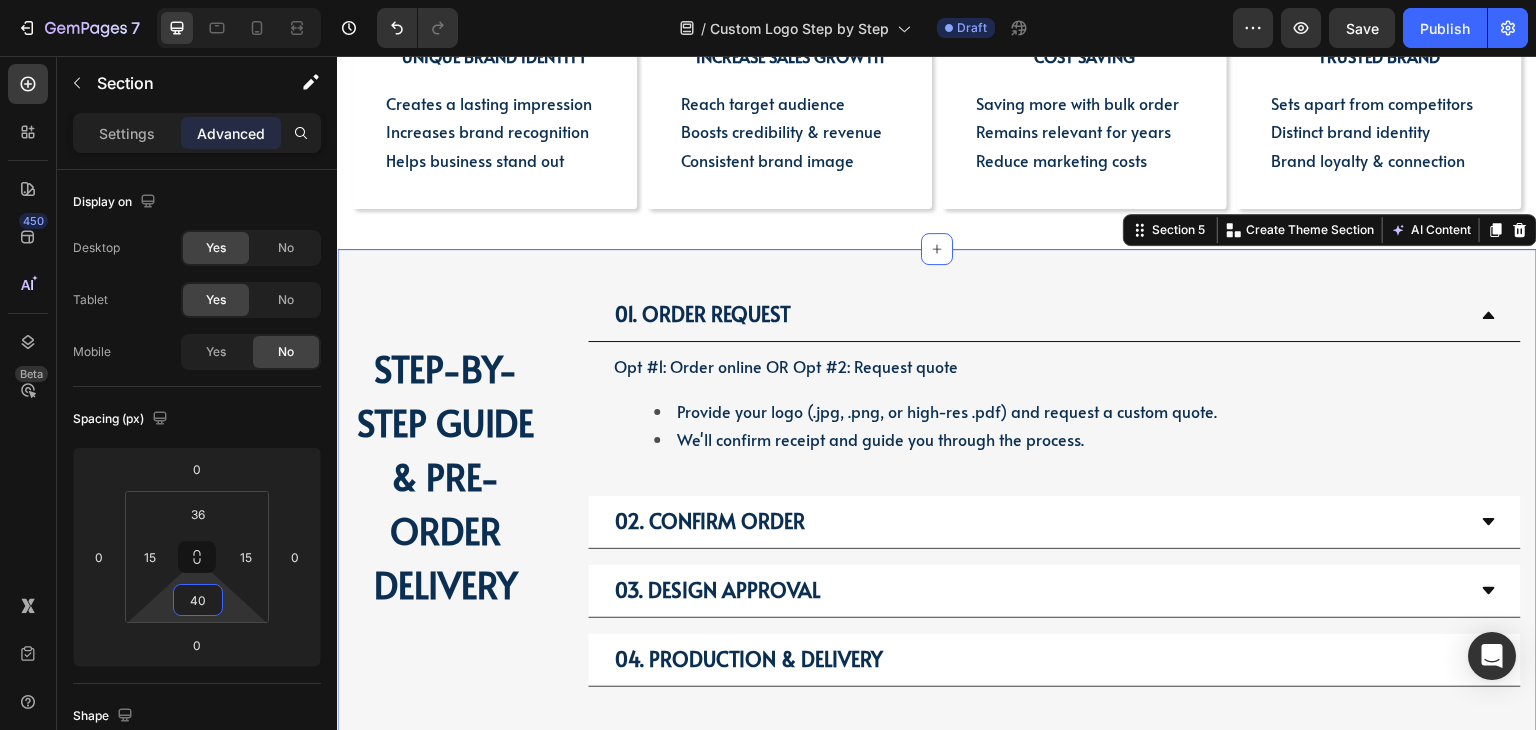 click on "01. Order Request Opt #1: Order online OR Opt #2: Request quote  Provide your logo (.jpg, .png, or high-res .pdf) and request a custom quote. We'll confirm receipt and guide you through the process. Text Block
02. Confirm Order
03. Design Approval
04. Production & Delivery Accordion STEP-BY-STEP GUIDE & PRE-ORDER DELIVERY Heading Row Once the quote is approved and payment is received, we'll contact you to confirm your logo design and provide you with a final production timeline. Due to a shortage of staffs & also suppliers’ chain, it may take us a little longer than usual. Please don't worry, we'll be in touch within 2-5 business days. Text Block Section 5   Create Theme Section AI Content Write with GemAI What would you like to describe here? Tone and Voice Persuasive Product Show more Generate" at bounding box center (937, 545) 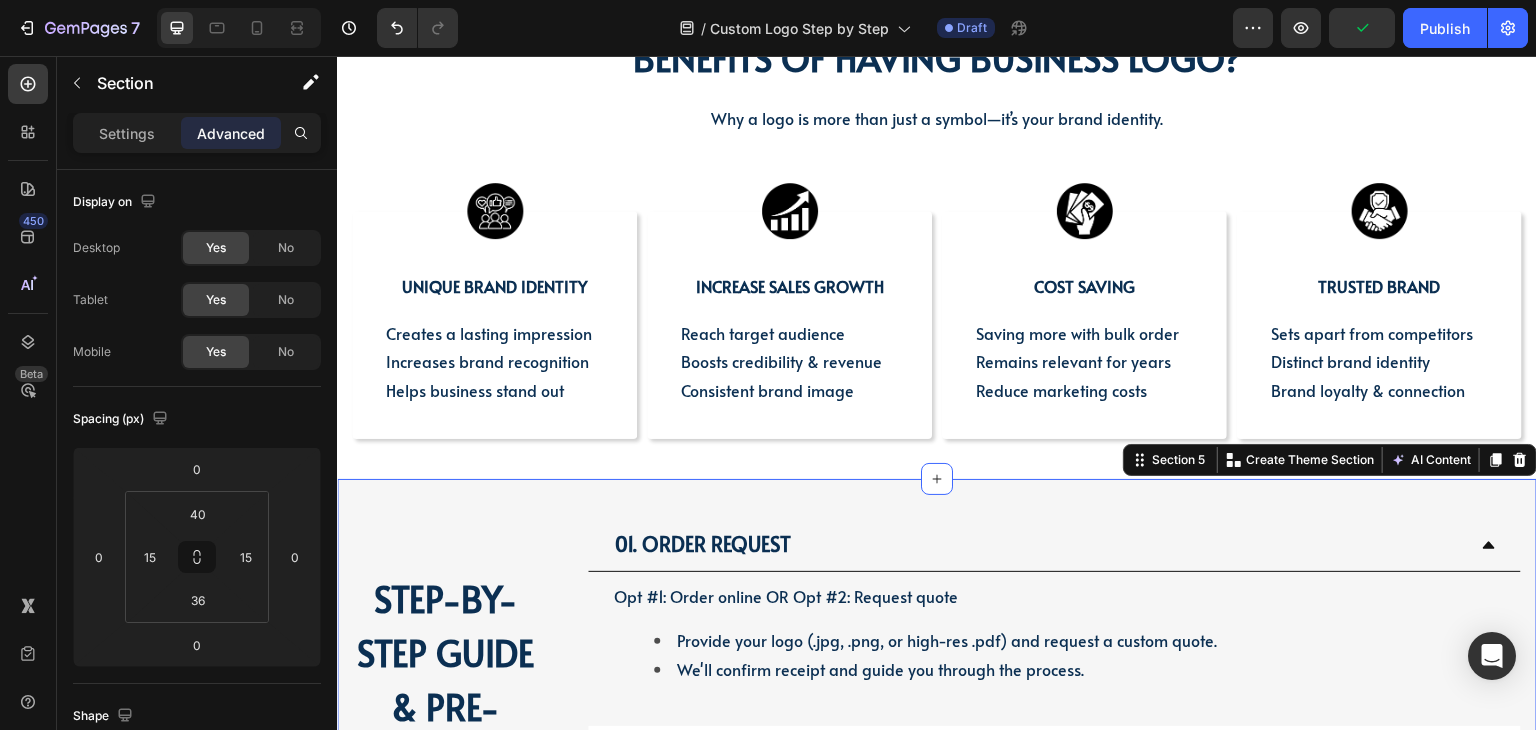 scroll, scrollTop: 808, scrollLeft: 0, axis: vertical 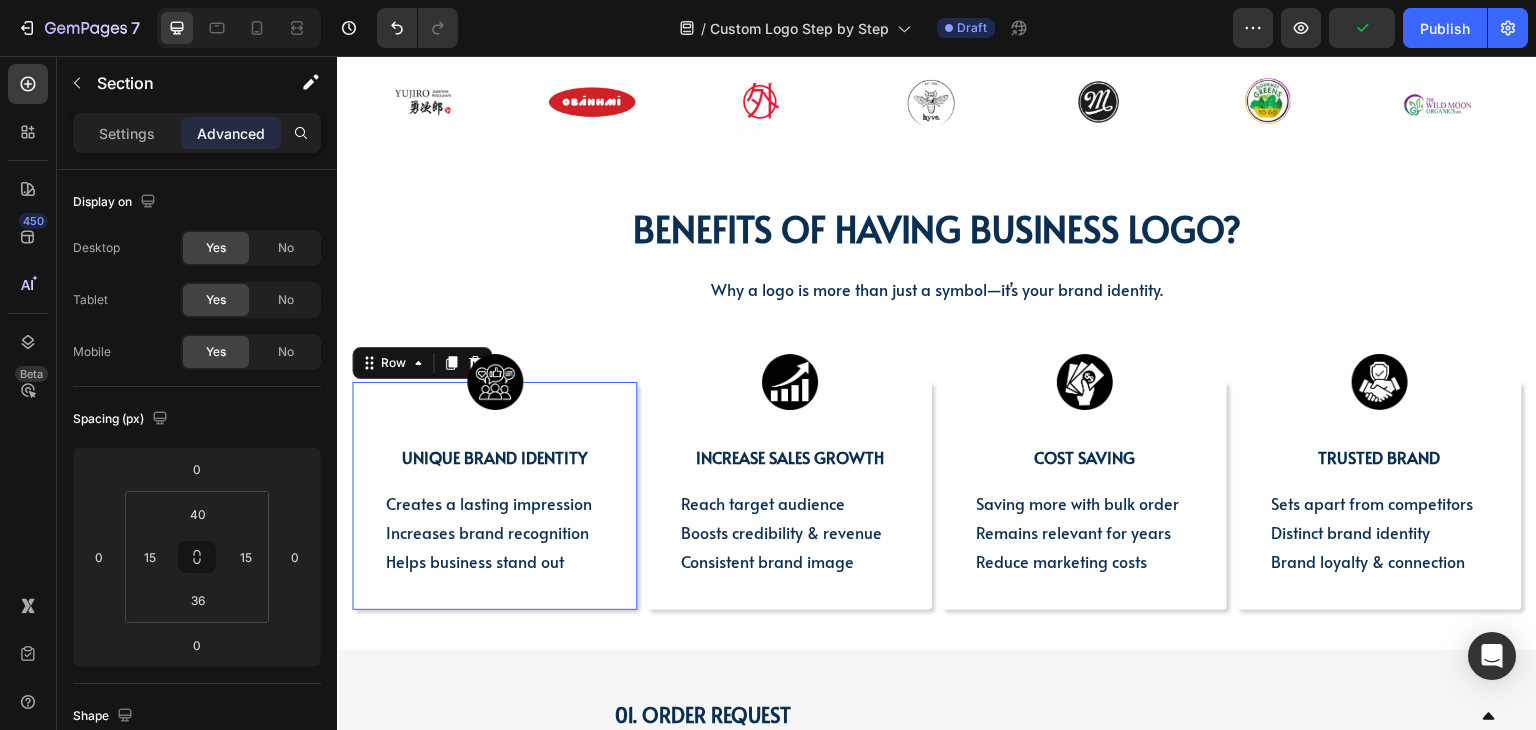 click on "Image UNIQUE BRAND IDENTITY Text Block Creates a lasting impression Increases brand recognition Helps business stand out Text Block Row   0" at bounding box center [494, 496] 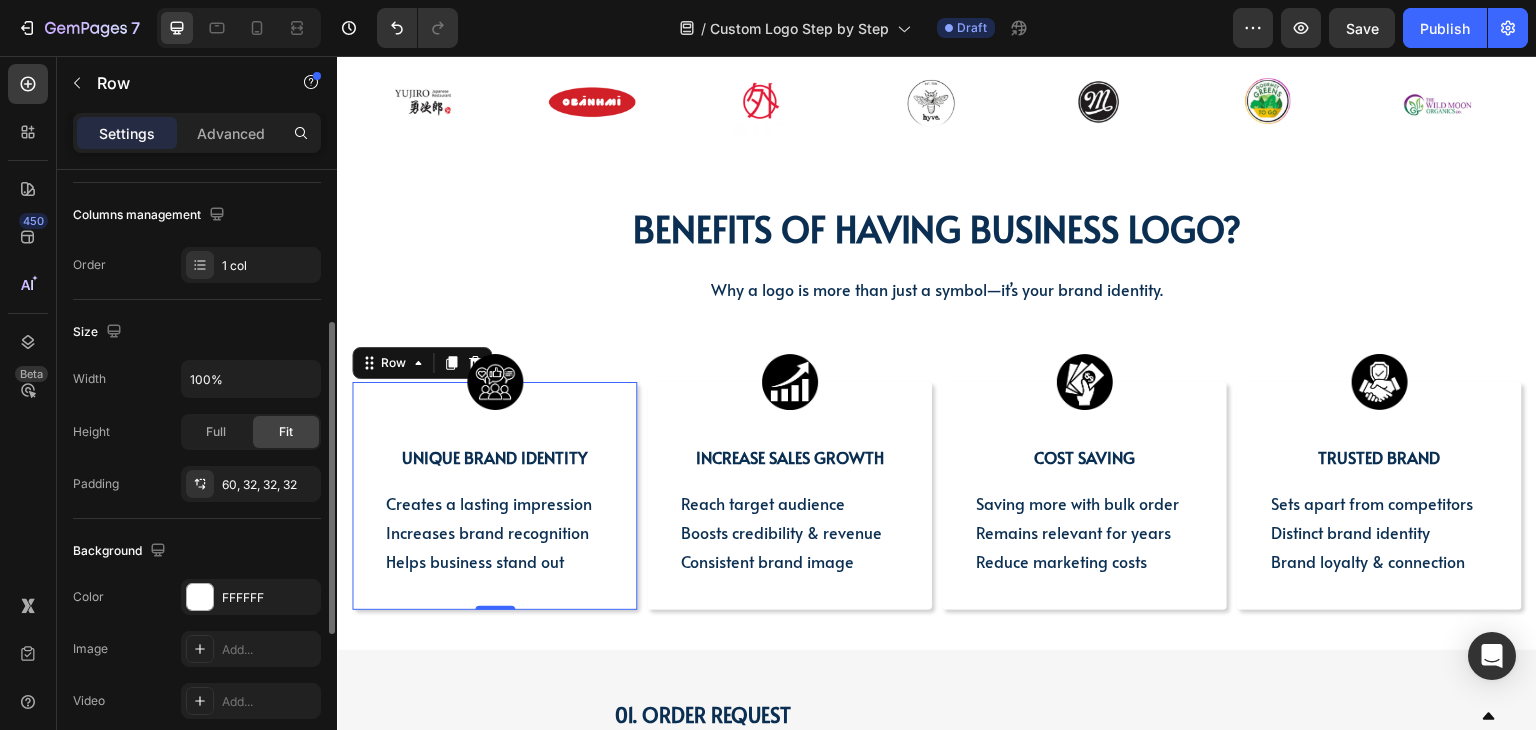 scroll, scrollTop: 601, scrollLeft: 0, axis: vertical 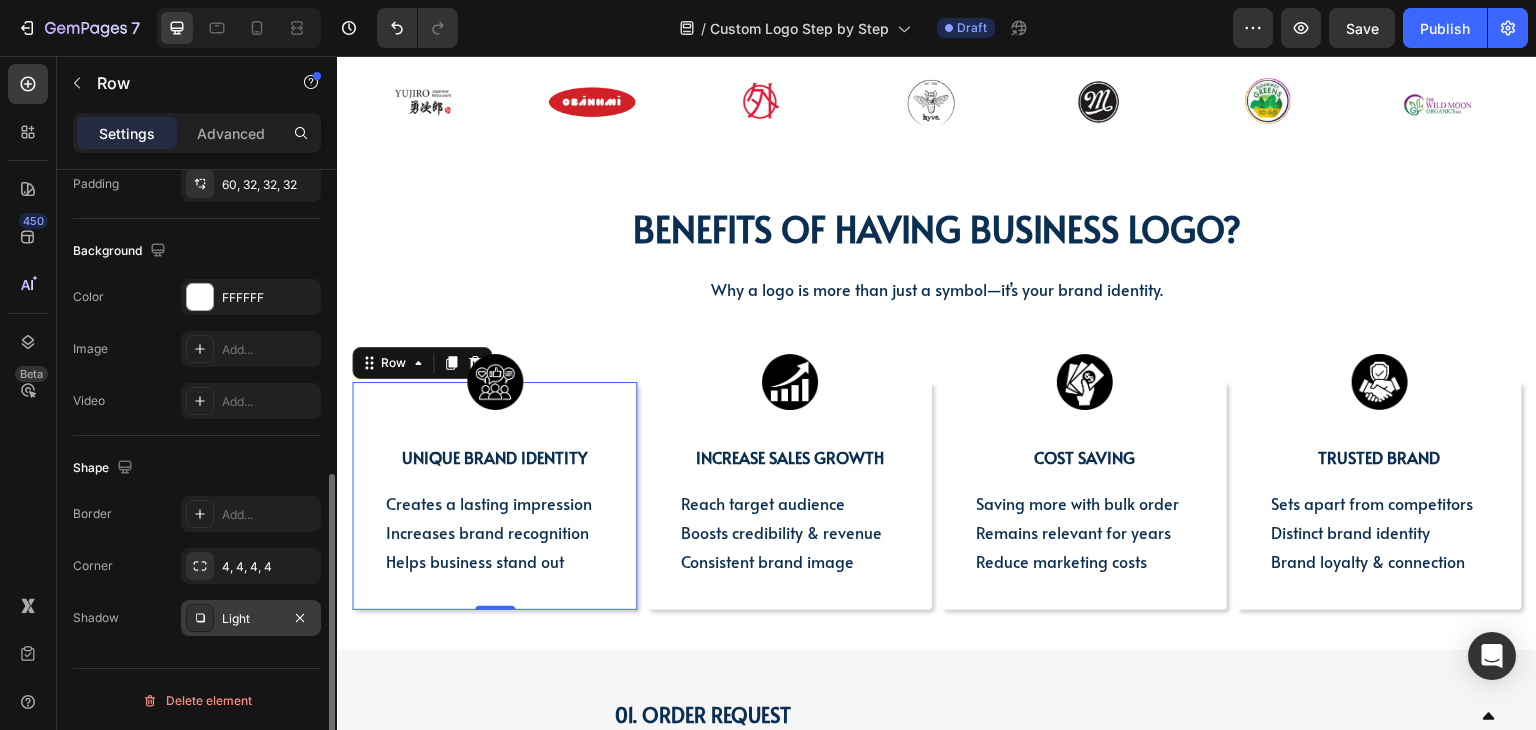 click at bounding box center (200, 618) 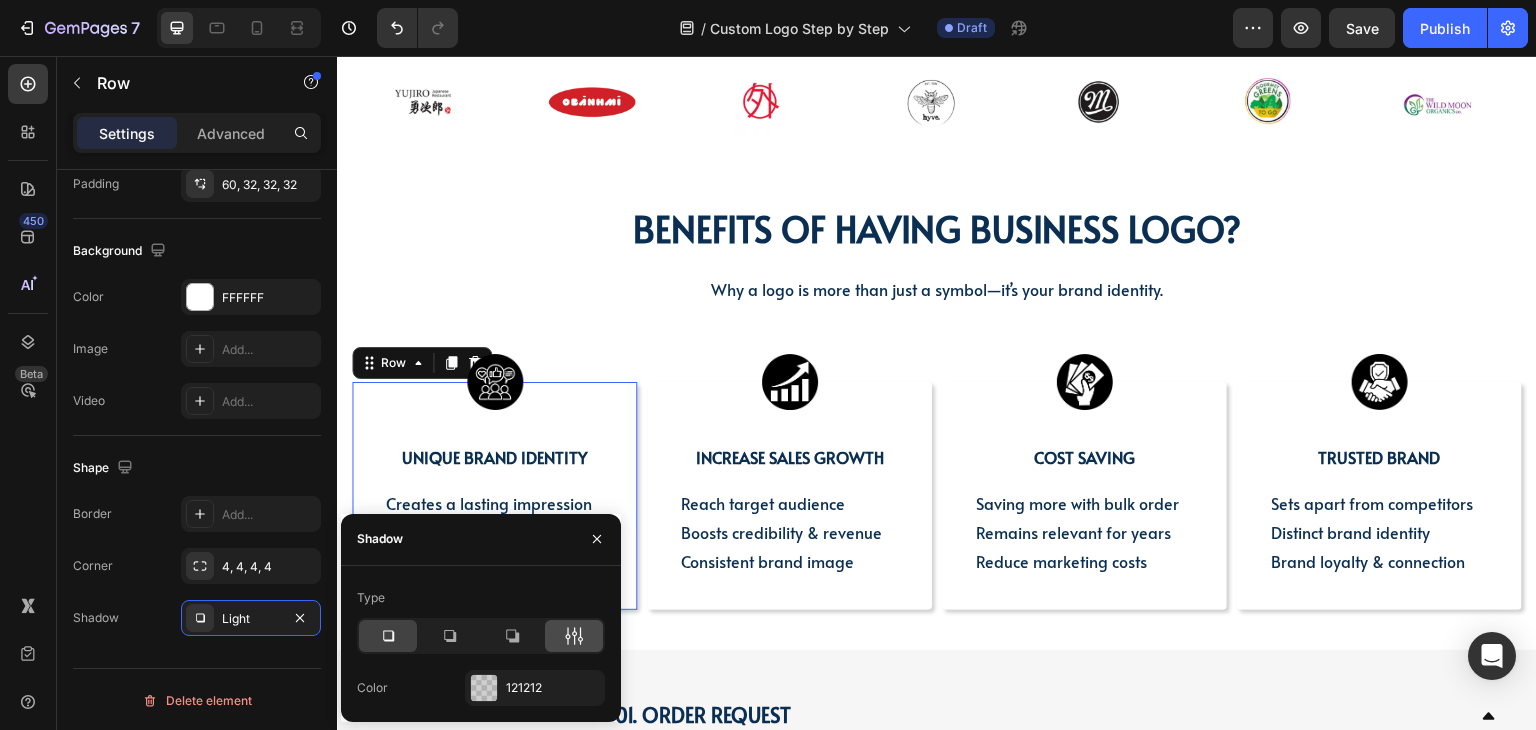 click 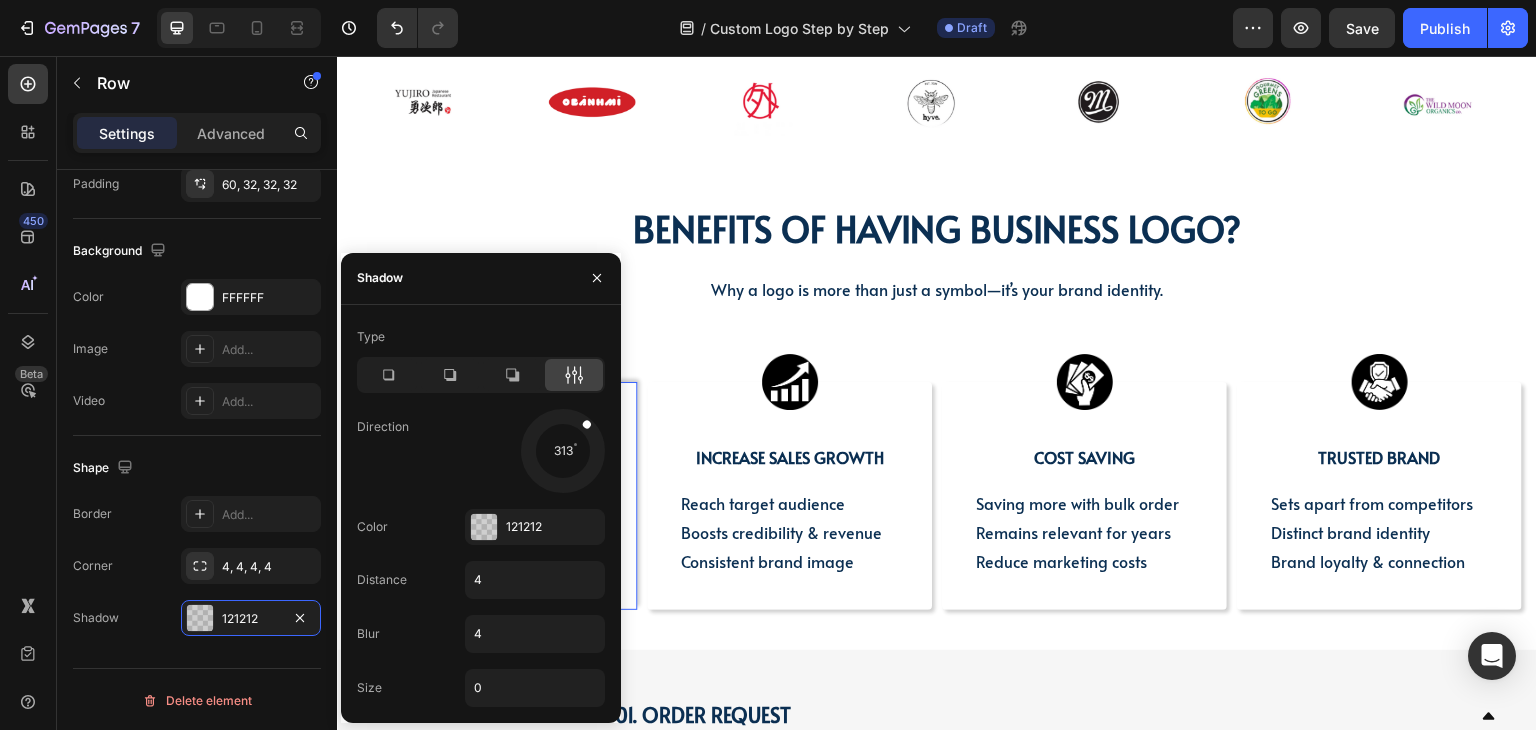 drag, startPoint x: 582, startPoint y: 469, endPoint x: 584, endPoint y: 422, distance: 47.042534 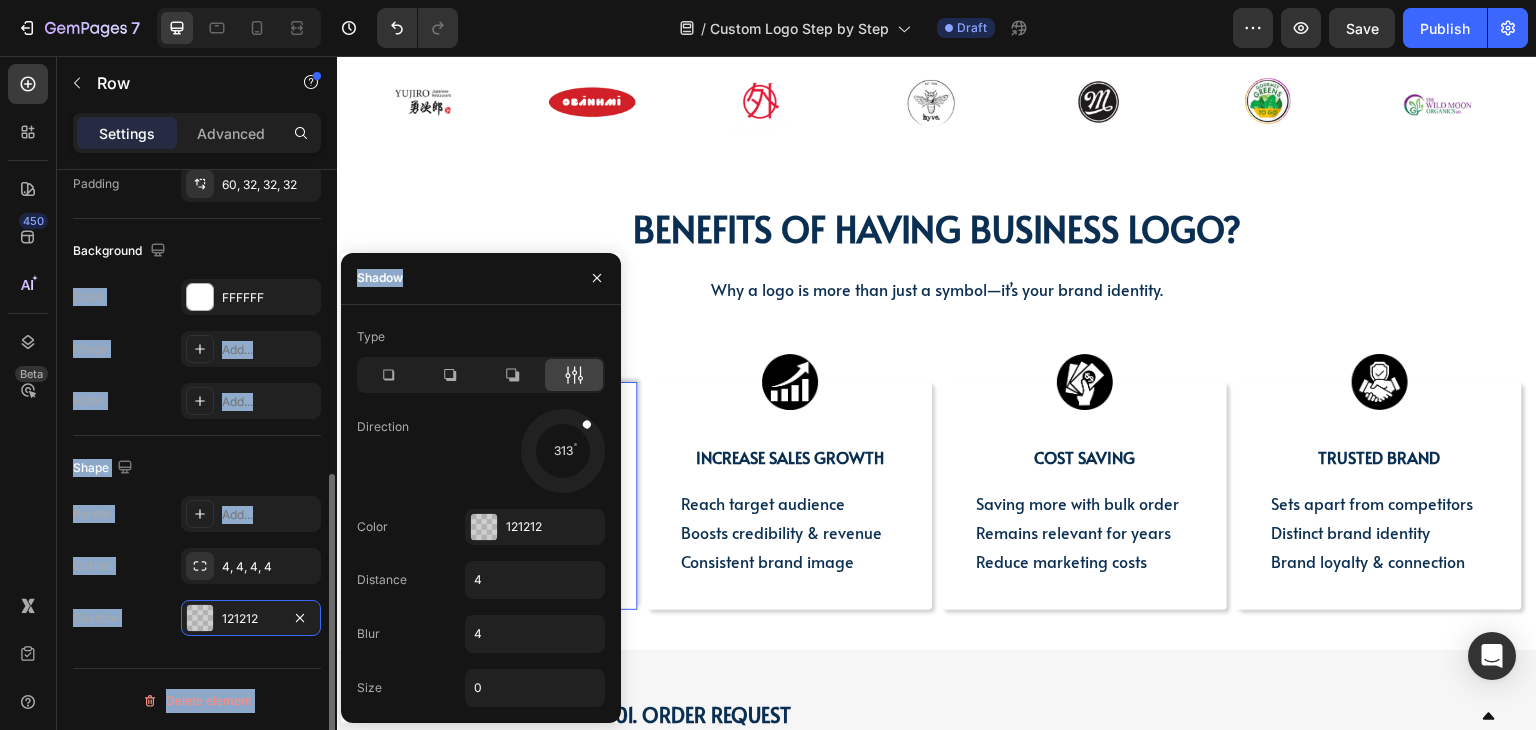 drag, startPoint x: 453, startPoint y: 261, endPoint x: 212, endPoint y: 259, distance: 241.0083 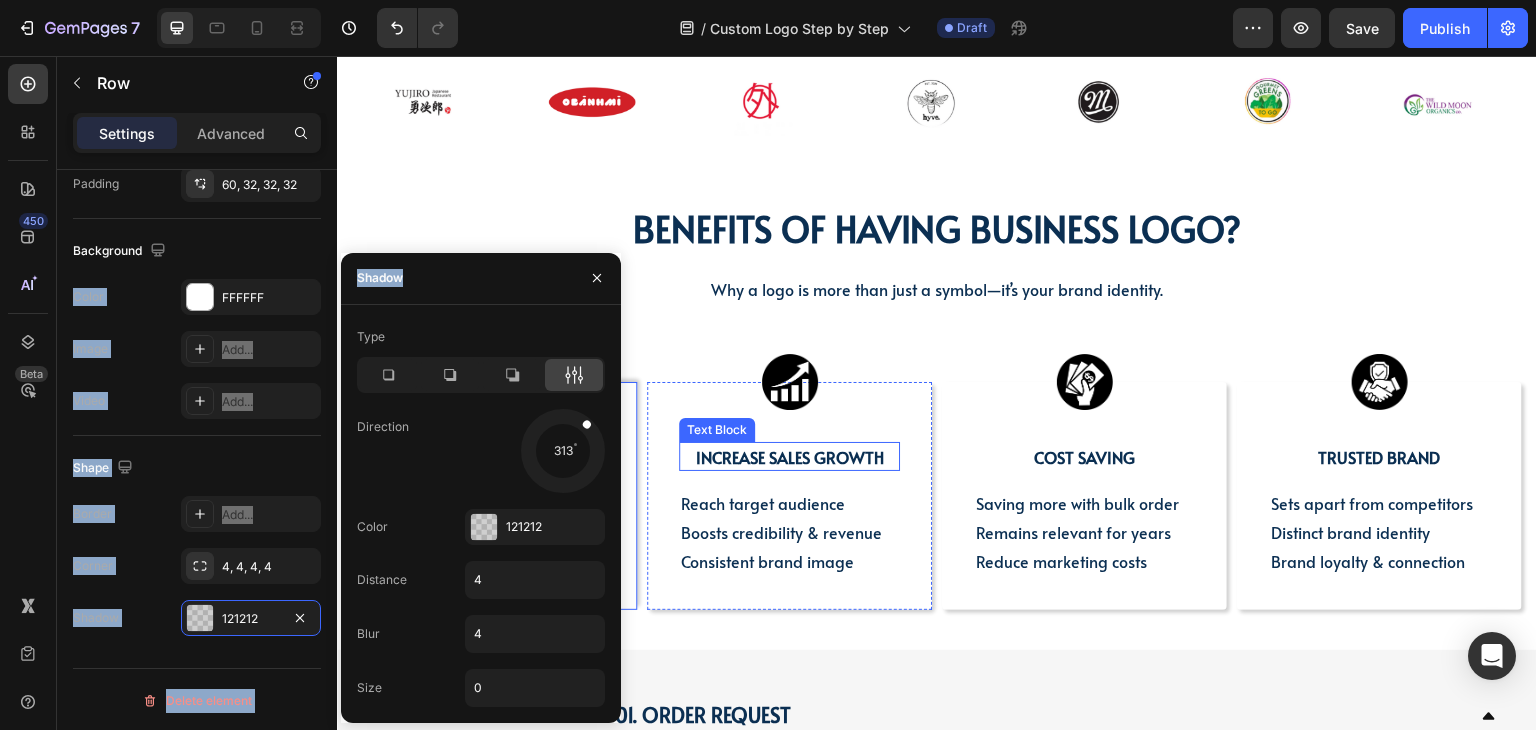 click on "INCREASE SALES GROWTH" at bounding box center (790, 457) 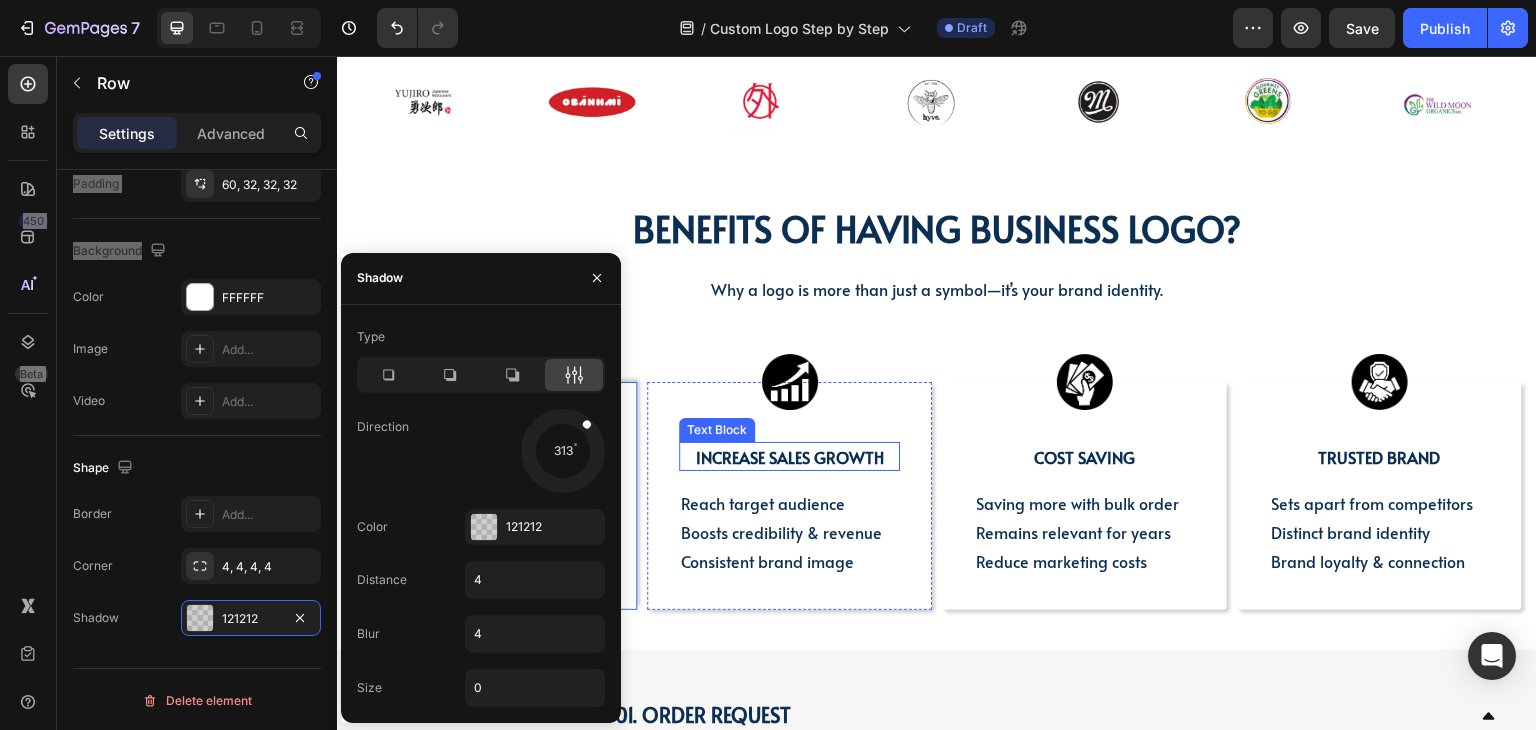 scroll, scrollTop: 0, scrollLeft: 0, axis: both 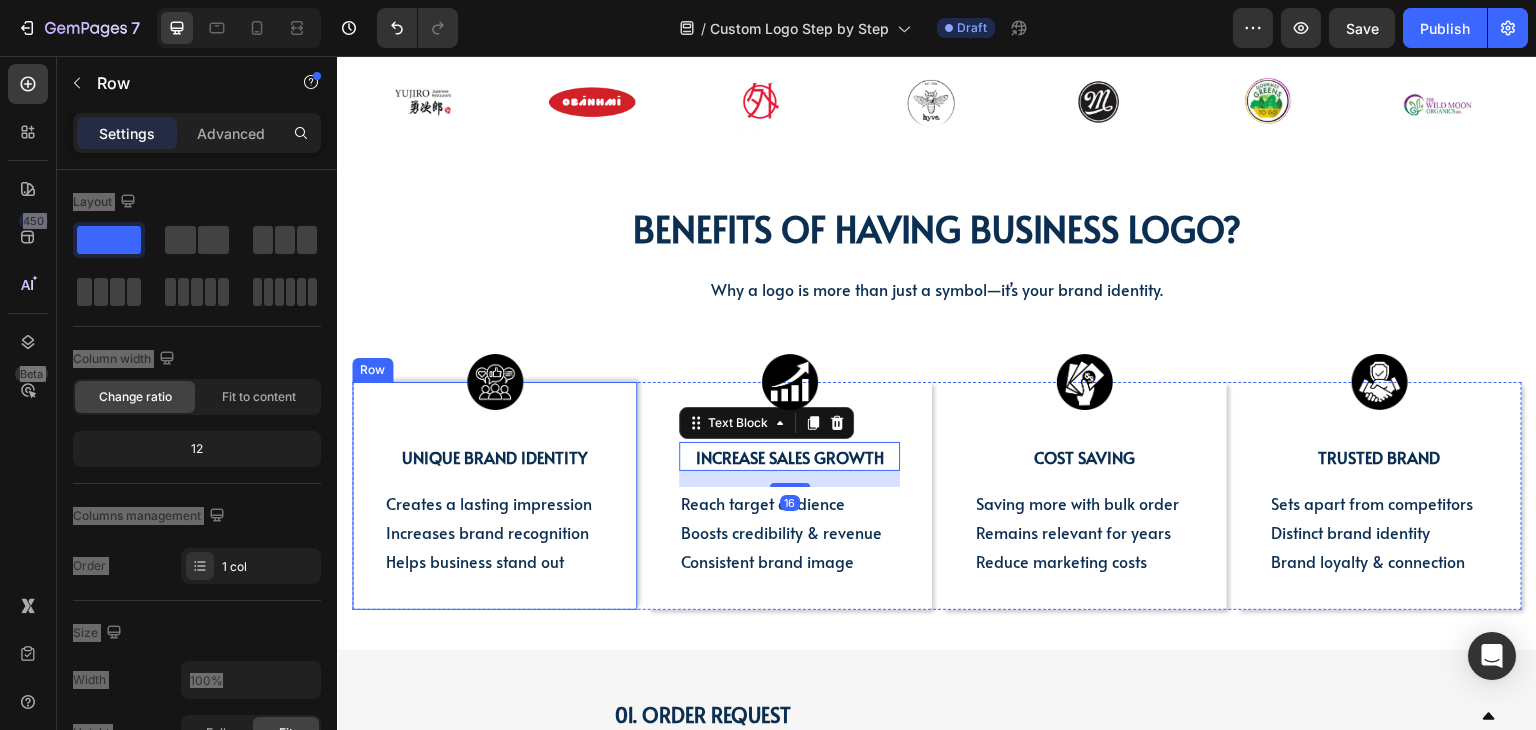 click on "Image UNIQUE BRAND IDENTITY Text Block Creates a lasting impression Increases brand recognition Helps business stand out Text Block Row" at bounding box center [494, 496] 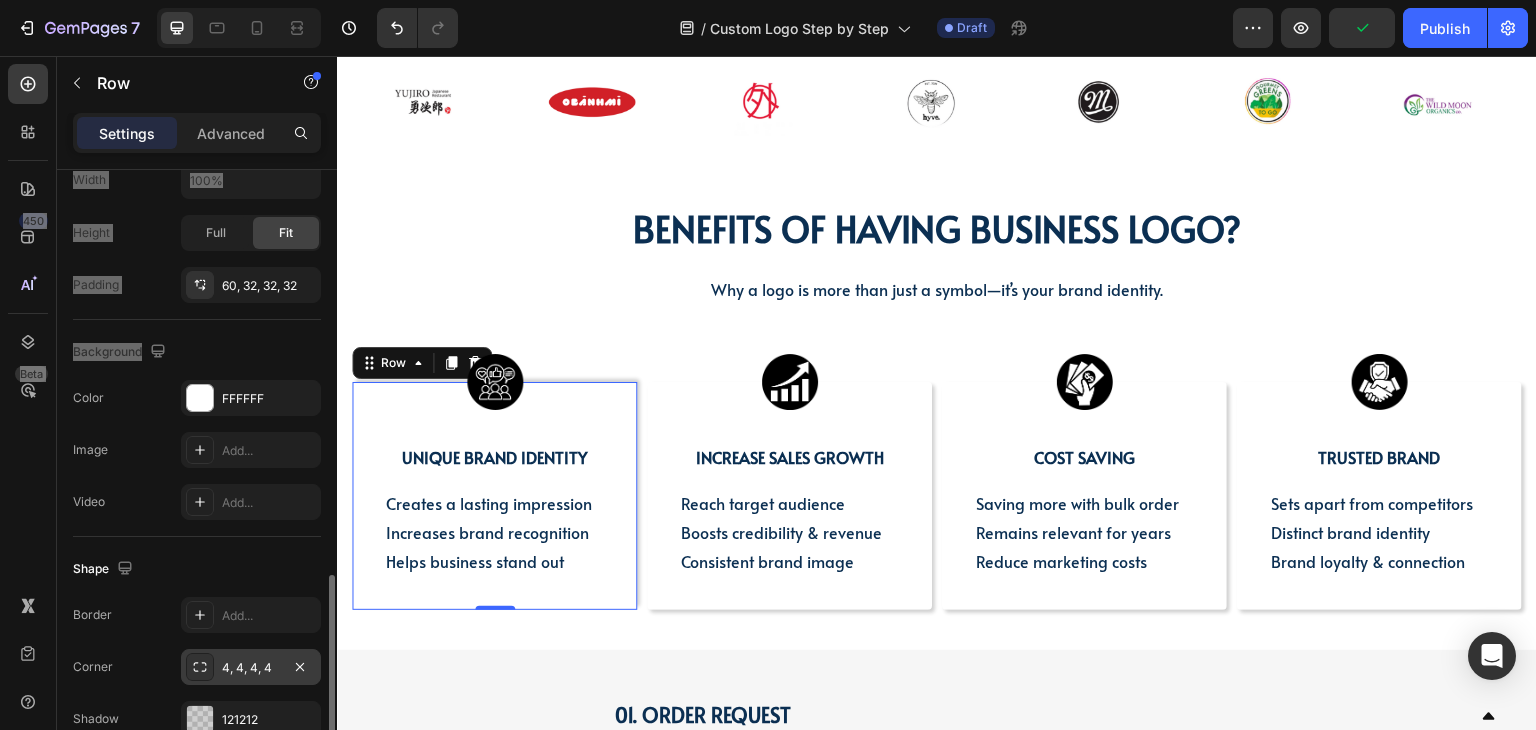 scroll, scrollTop: 601, scrollLeft: 0, axis: vertical 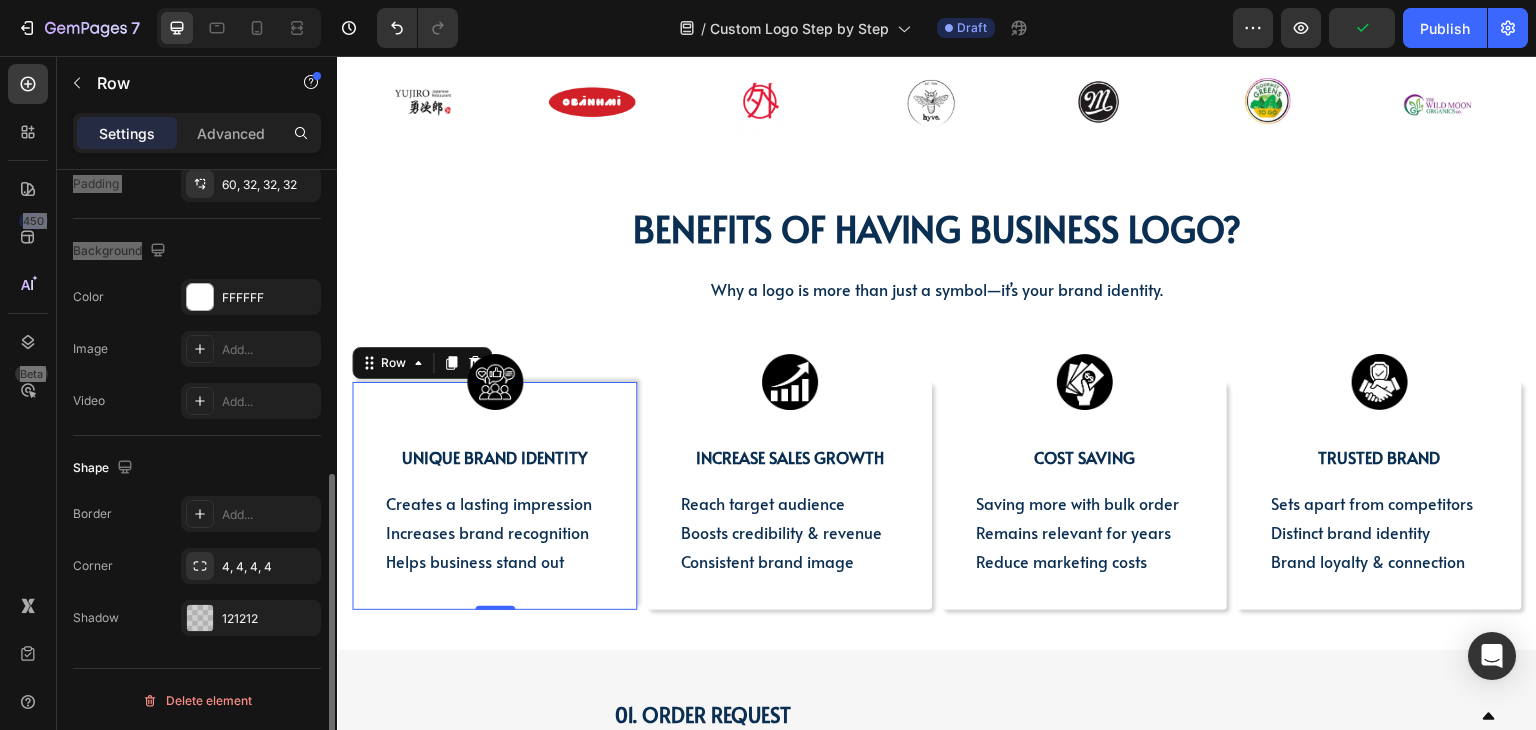 click on "Shape" at bounding box center (197, 468) 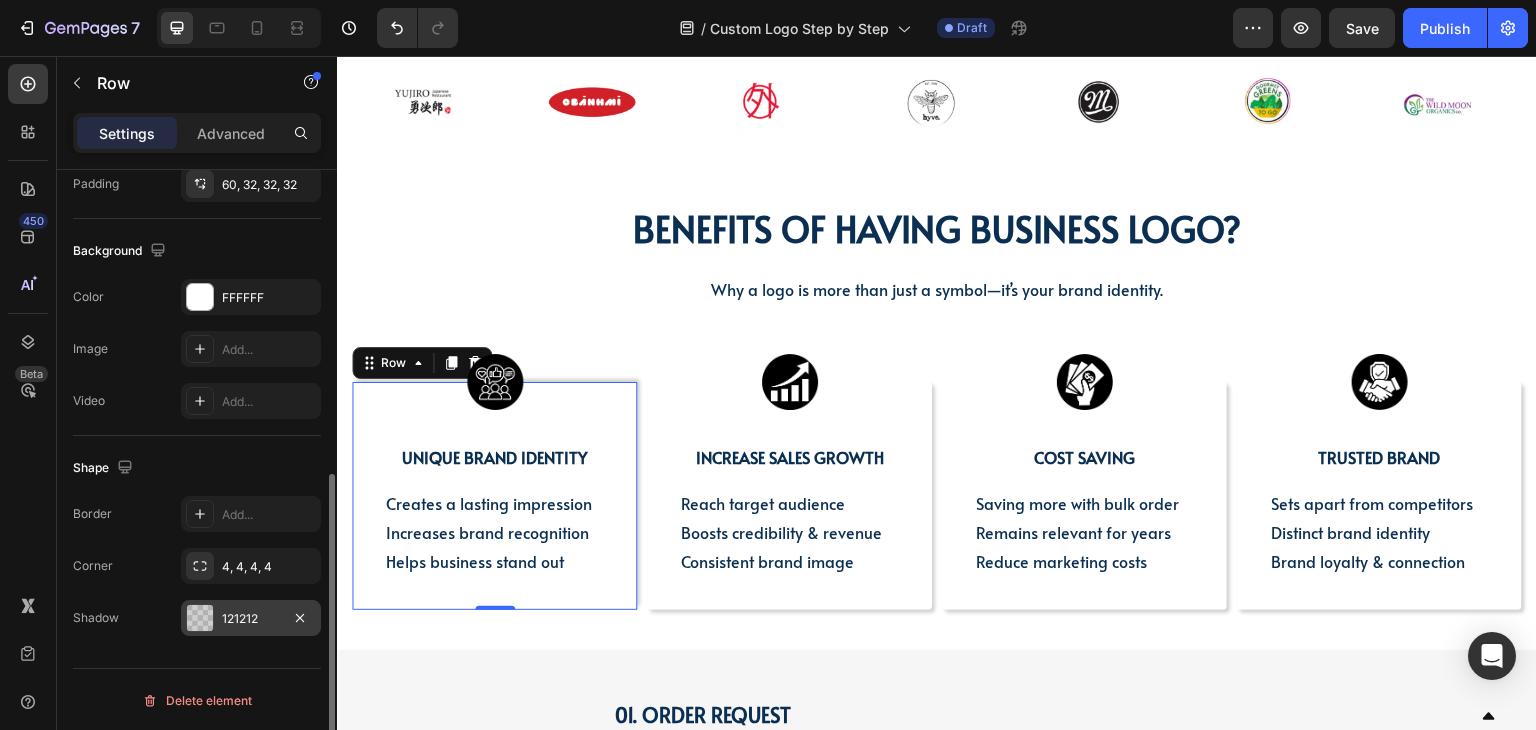 click at bounding box center [200, 618] 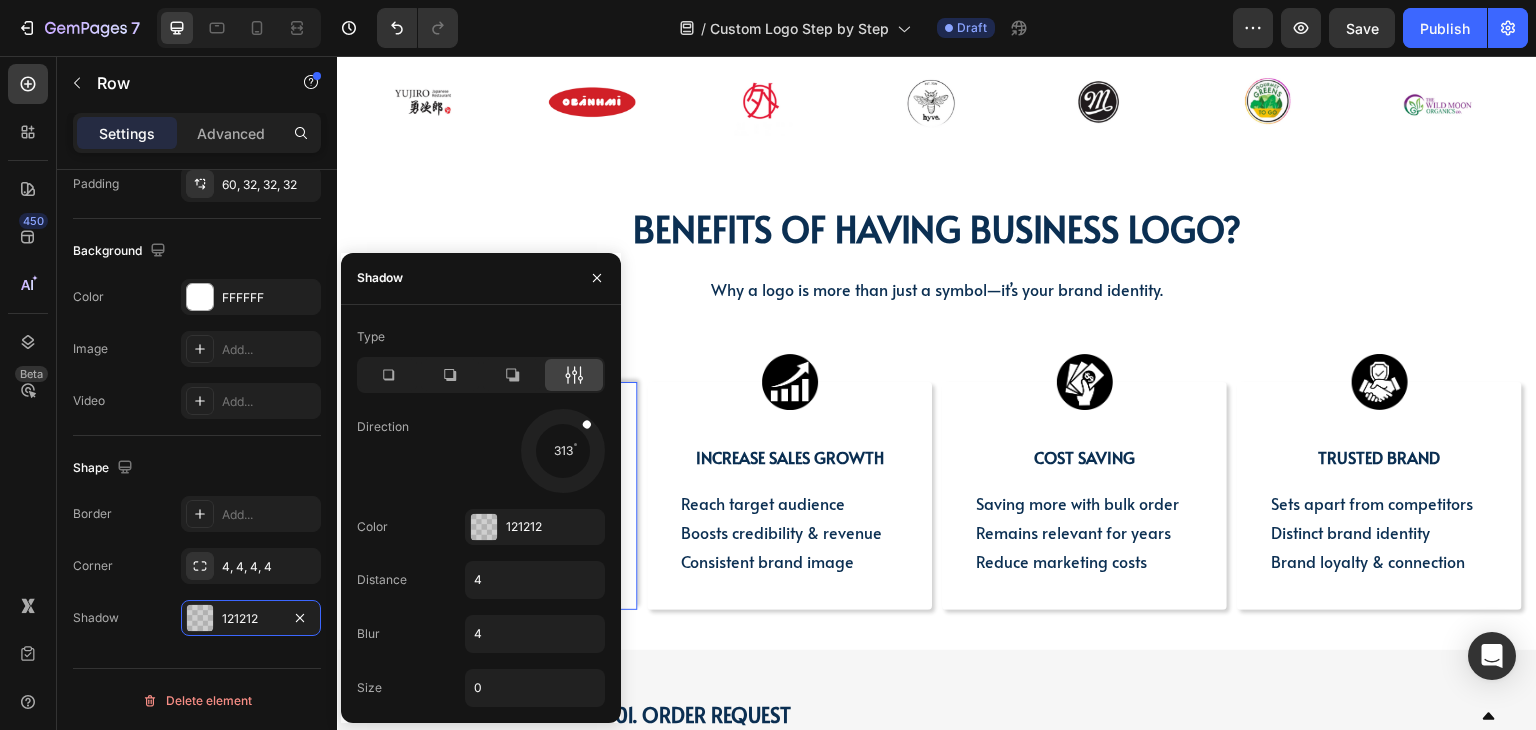 scroll, scrollTop: 908, scrollLeft: 0, axis: vertical 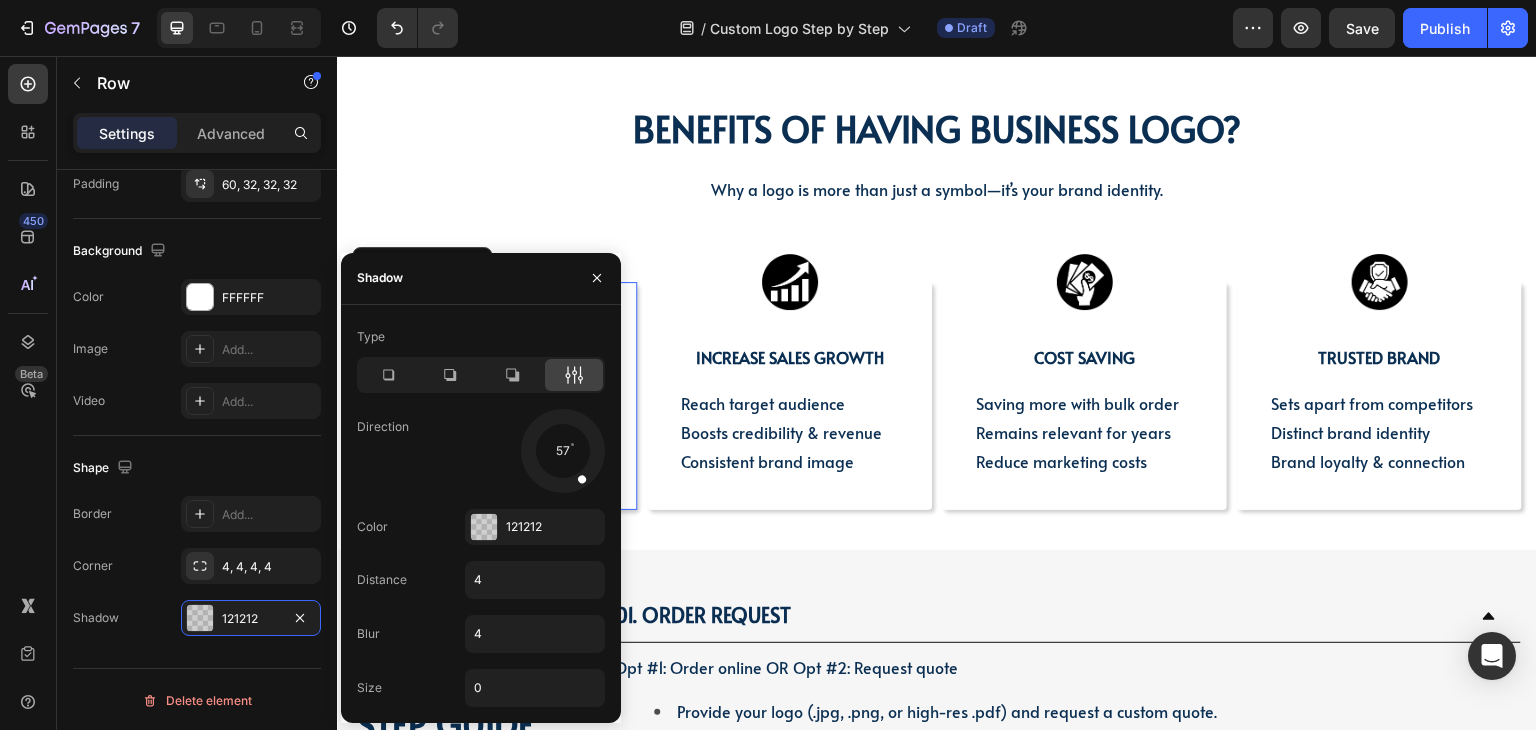 drag, startPoint x: 587, startPoint y: 428, endPoint x: 589, endPoint y: 493, distance: 65.03076 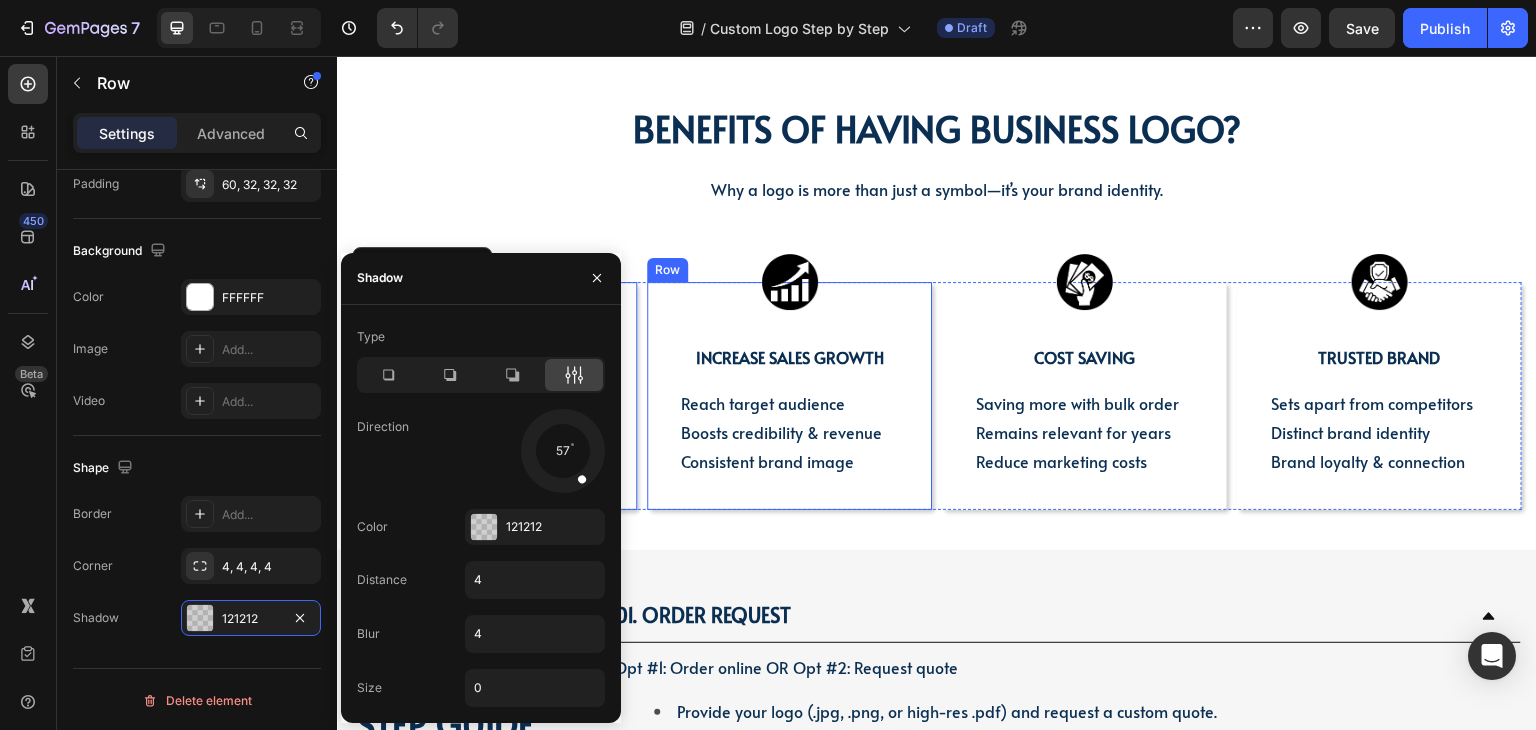 scroll, scrollTop: 600, scrollLeft: 0, axis: vertical 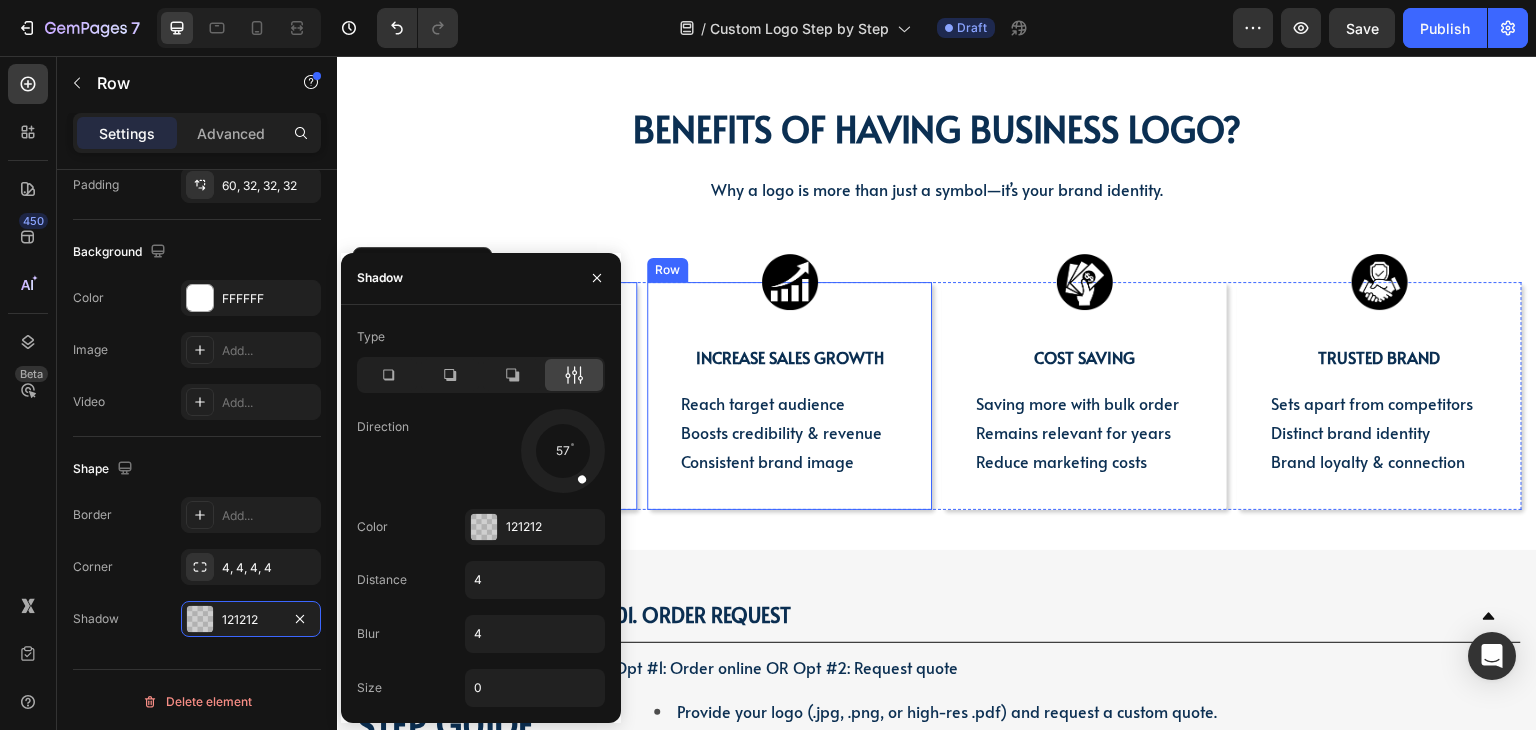 click on "Image INCREASE SALES GROWTH Text Block Reach target audience Boosts credibility & revenue Consistent brand image Text Block Row" at bounding box center [789, 396] 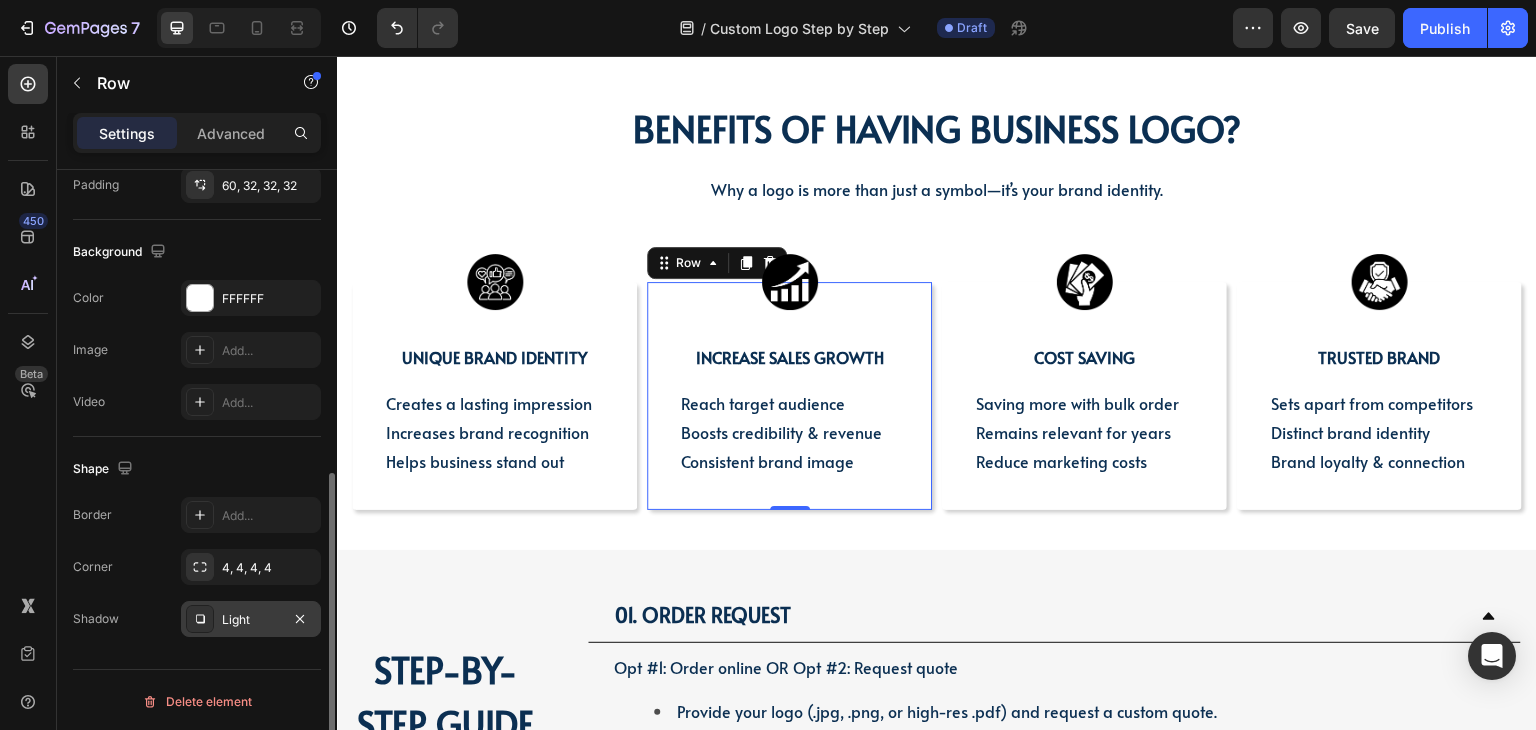click at bounding box center (200, 619) 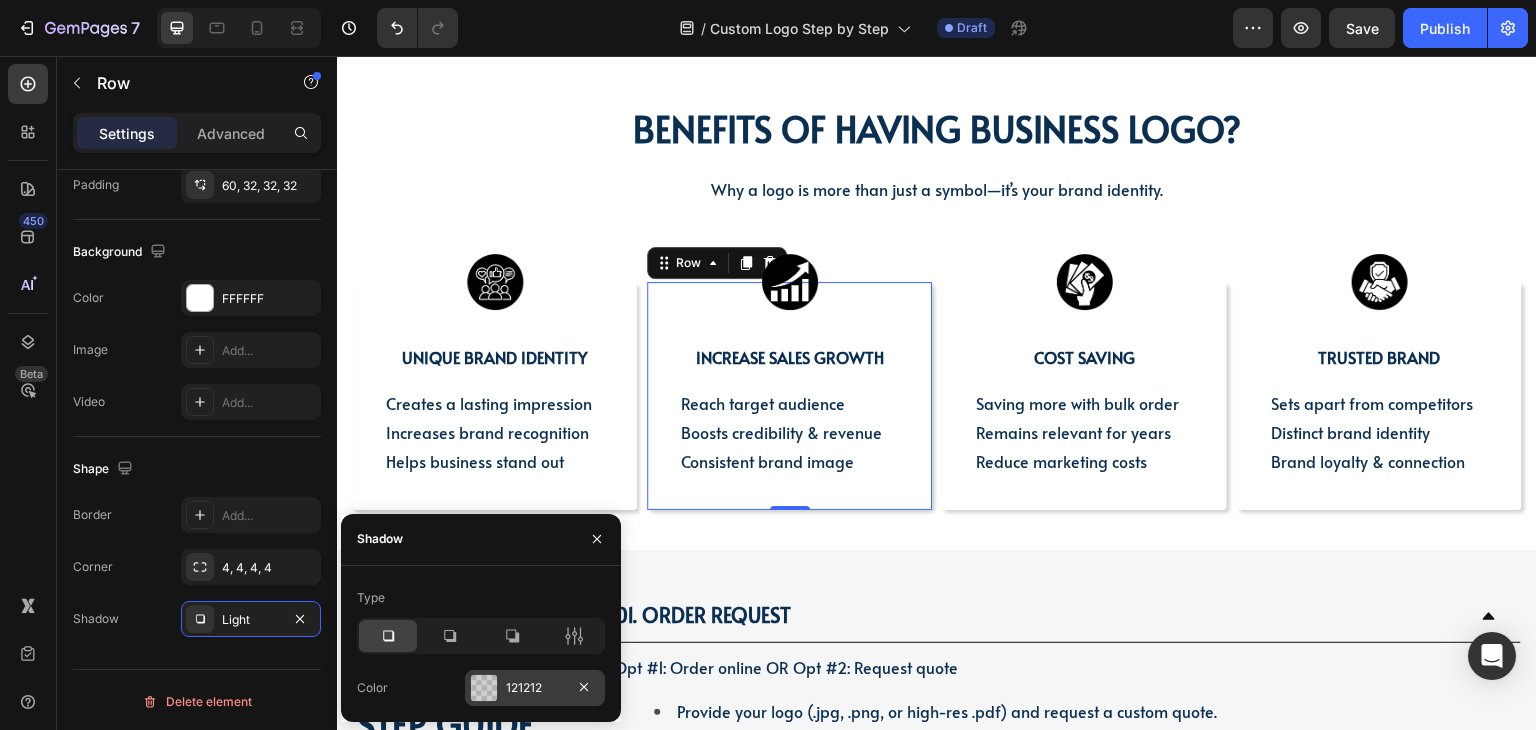 click at bounding box center [484, 688] 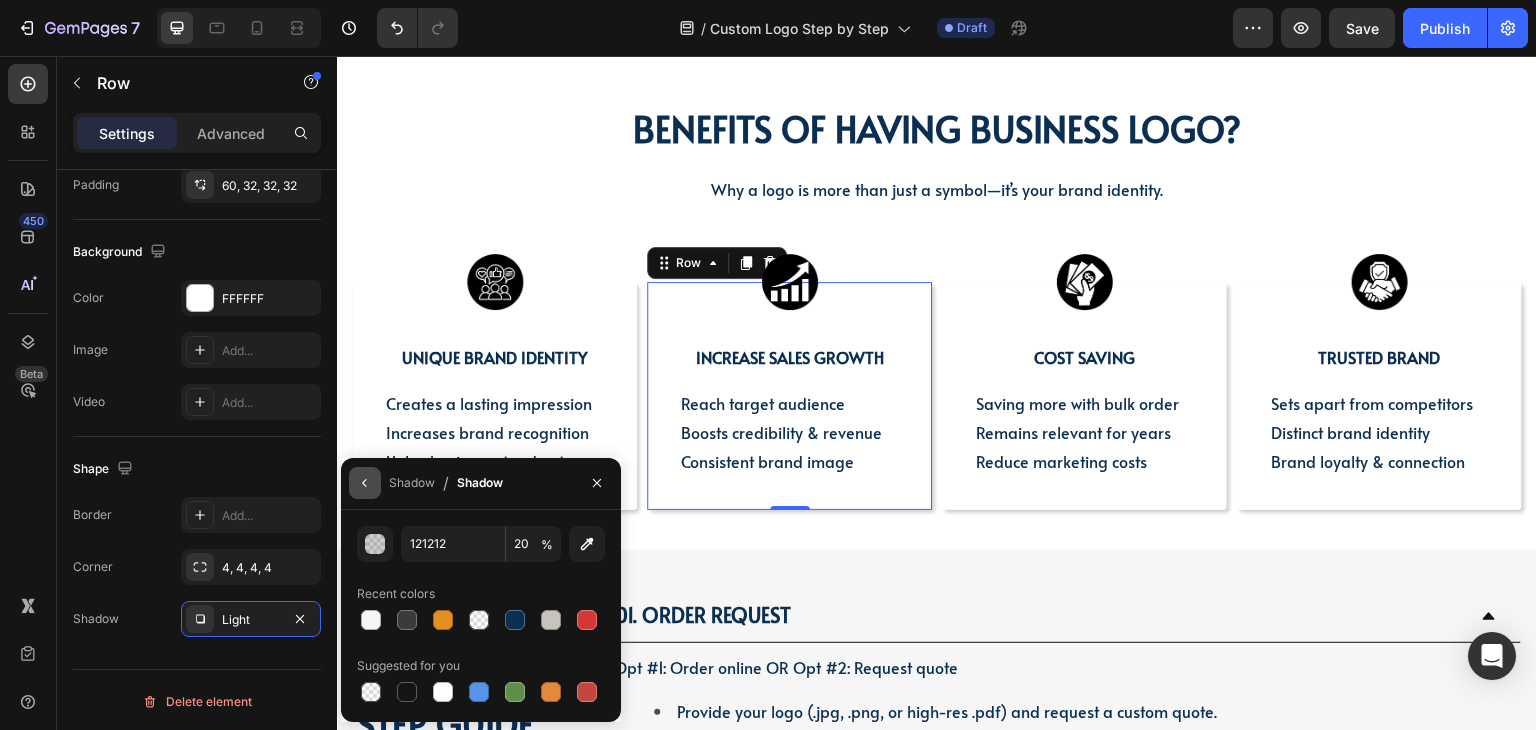click at bounding box center (365, 483) 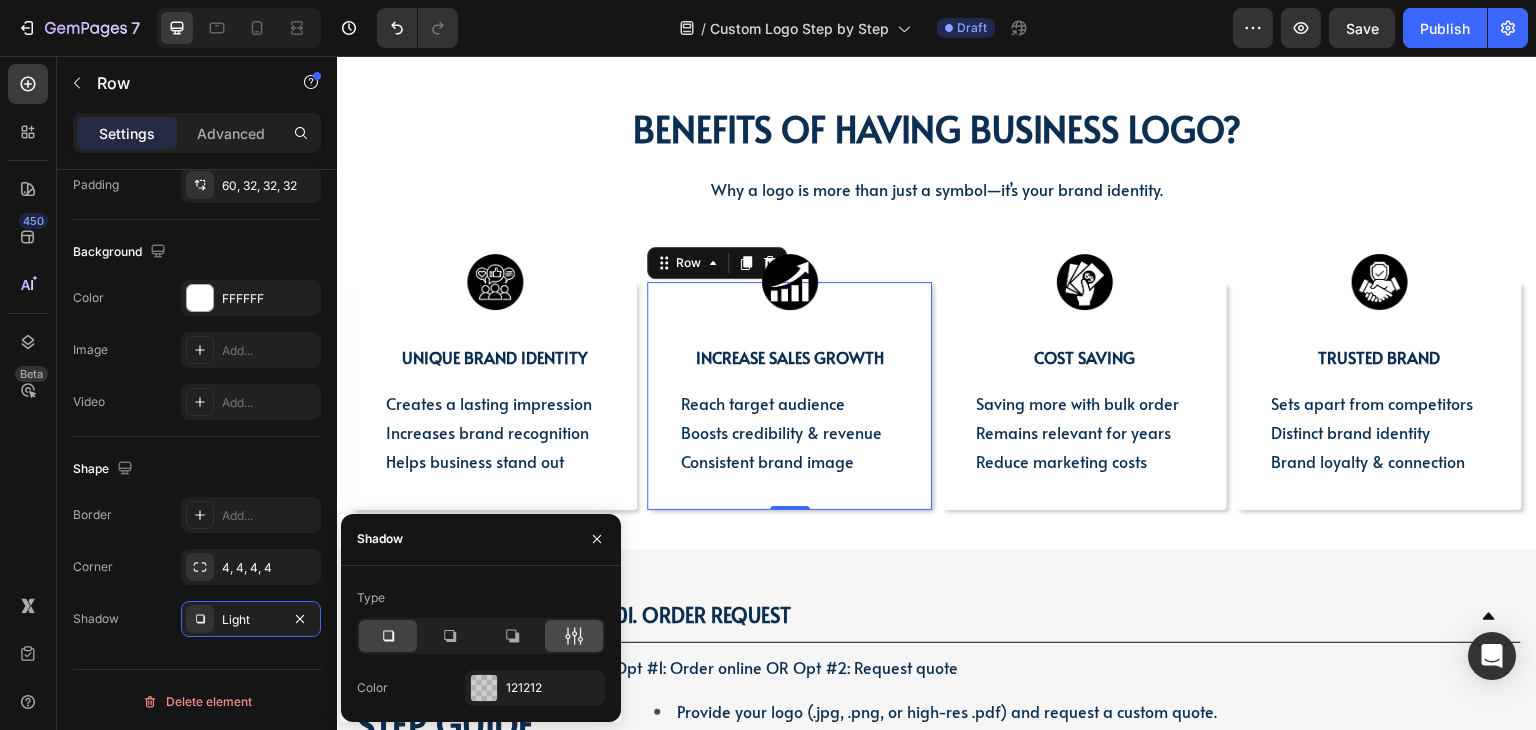 click 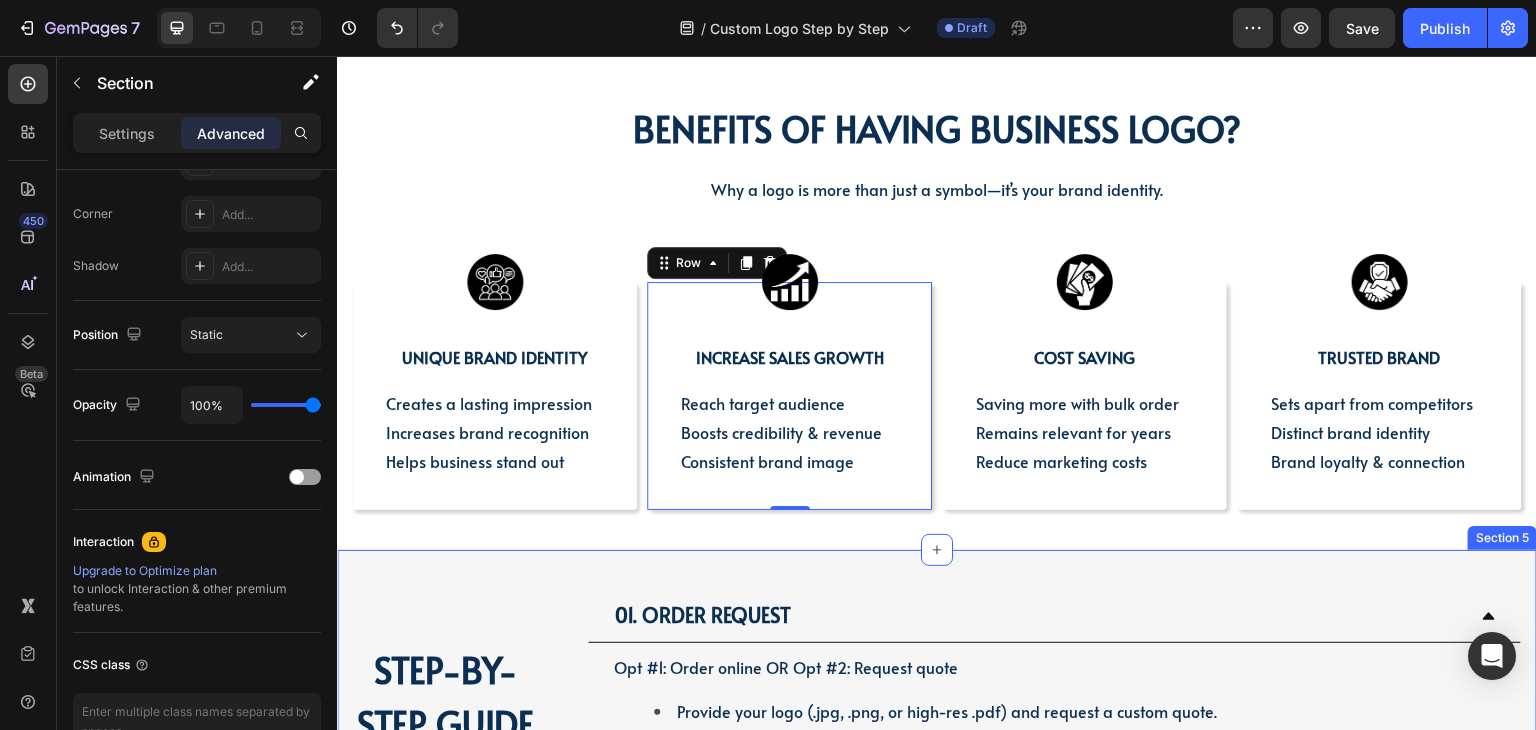 click on "BENEFITS OF HAVING BUSINESS LOGO? Heading BENEFITS OF HAVING BUSINESS LOGO? Heading Why a logo is more than just a symbol—it’s your brand identity. Text block Row Image UNIQUE BRAND IDENTITY Text Block Creates a lasting impression Increases brand recognition Helps business stand out Text Block Row Image INCREASE SALES GROWTH Text Block Reach target audience Boosts credibility & revenue Consistent brand image Text Block Row   0 Image COST SAVING Text Block Saving more with bulk order Remains relevant for years Reduce marketing costs Text Block Row Image Trusted brand Text Block Sets apart from competitors Distinct brand identity Brand loyalty & connection Text Block Row Row Section 4" at bounding box center [937, 306] 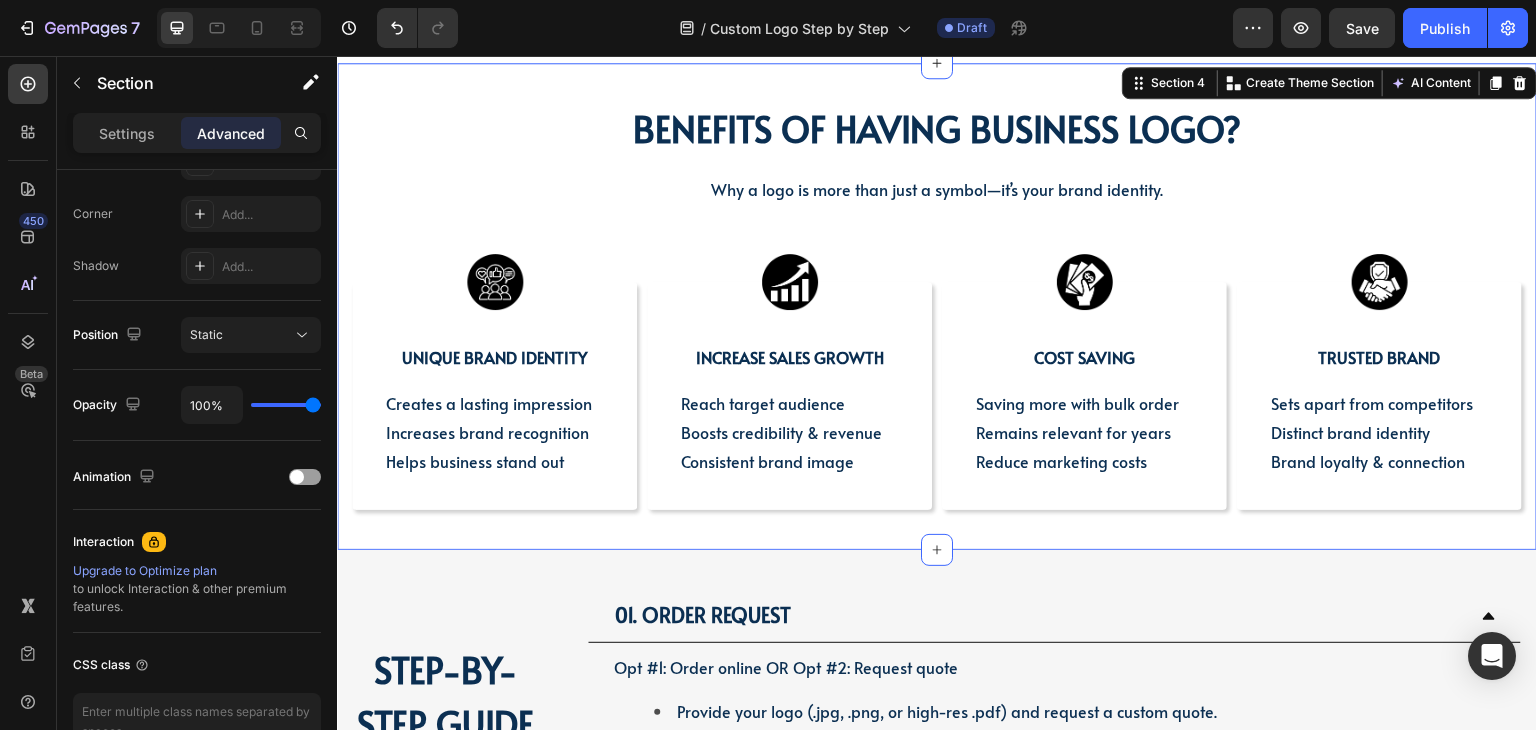 scroll, scrollTop: 0, scrollLeft: 0, axis: both 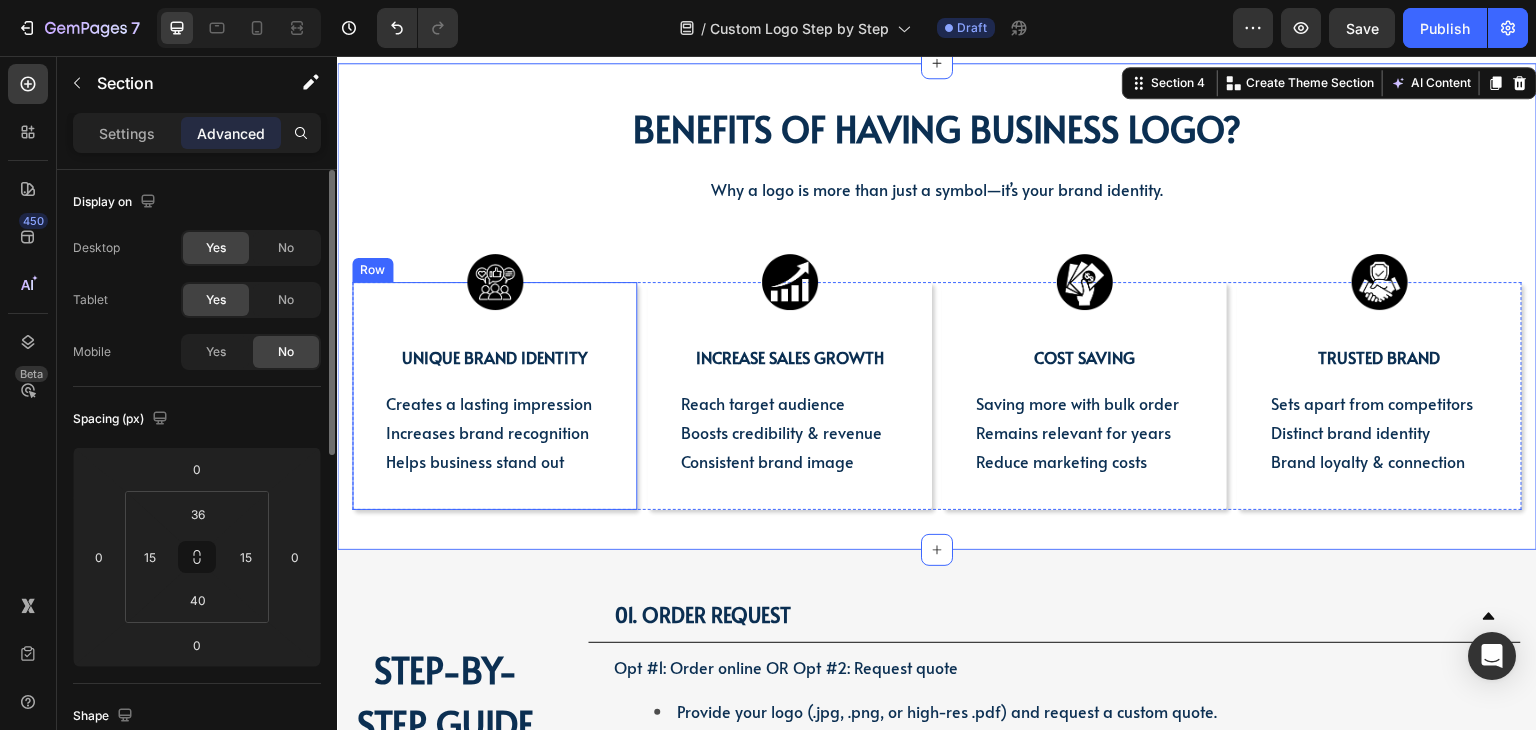 click on "Image UNIQUE BRAND IDENTITY Text Block Creates a lasting impression Increases brand recognition Helps business stand out Text Block Row" at bounding box center [494, 396] 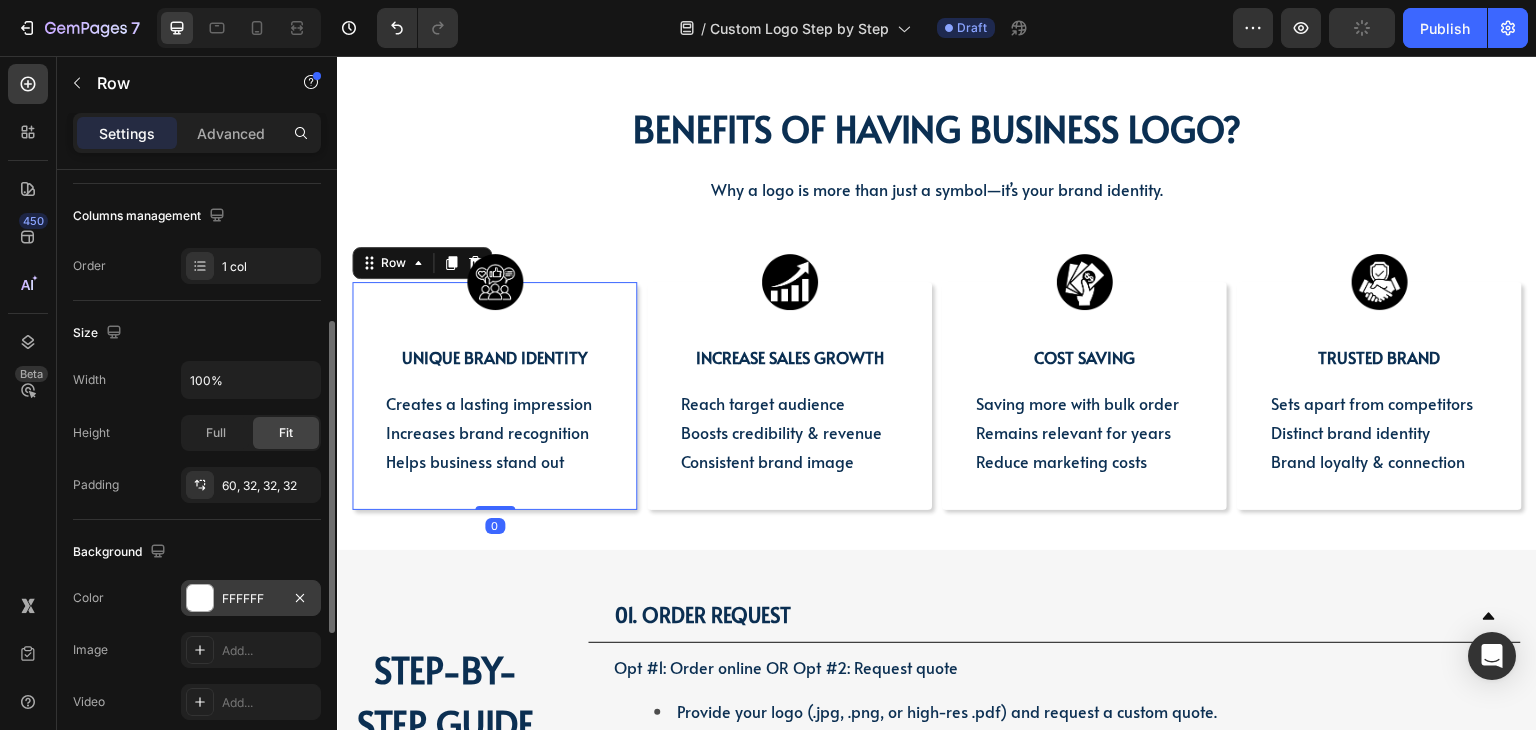 scroll, scrollTop: 601, scrollLeft: 0, axis: vertical 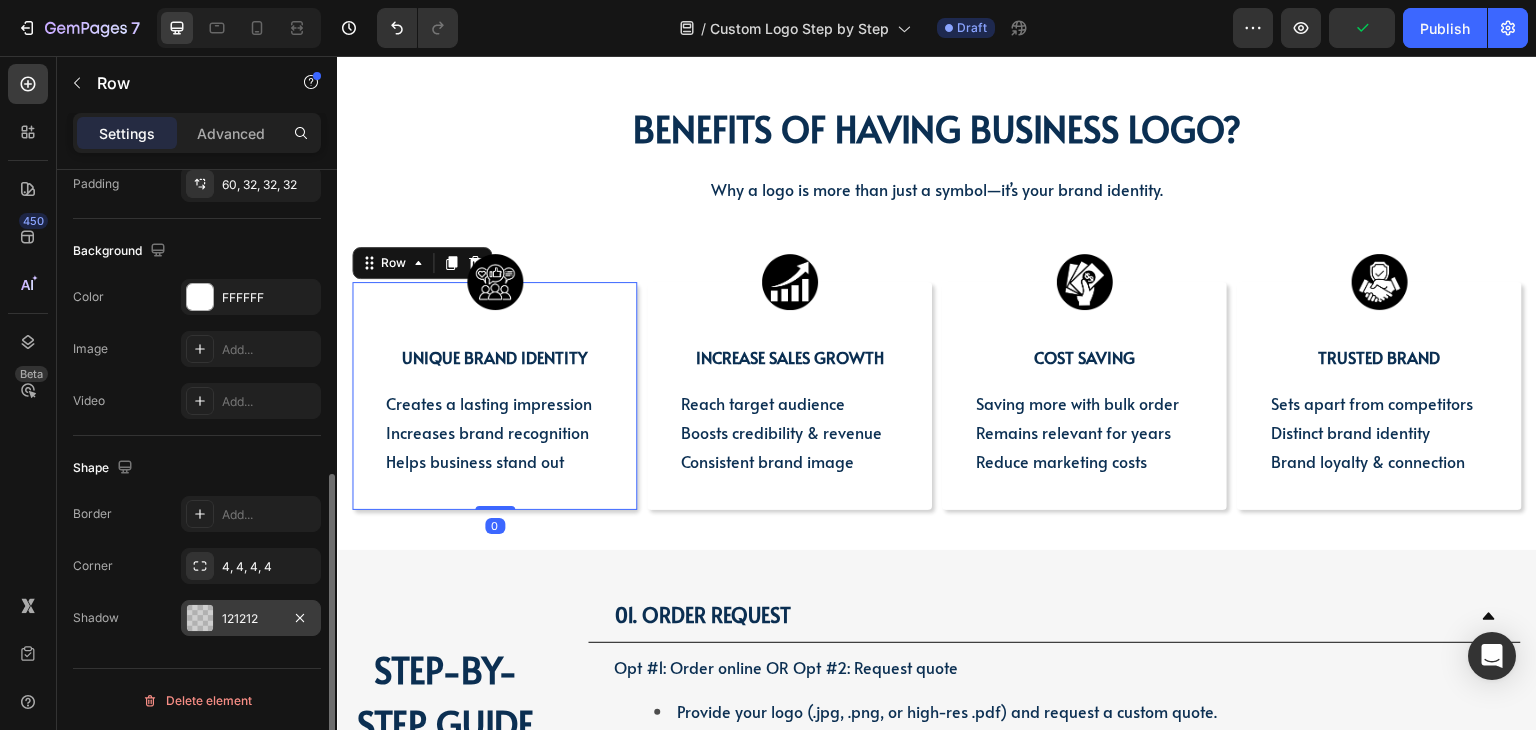 click at bounding box center [200, 618] 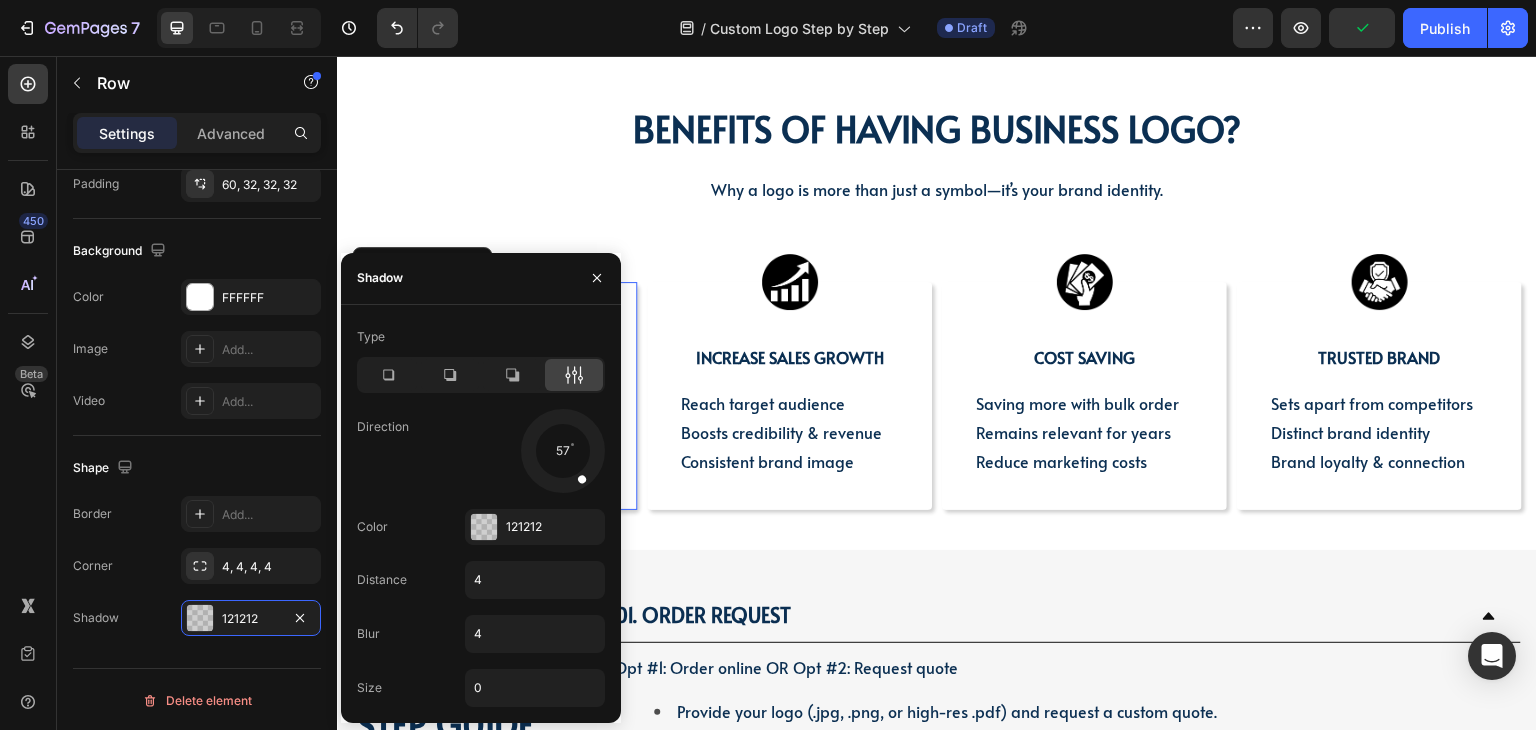 click at bounding box center (562, 450) 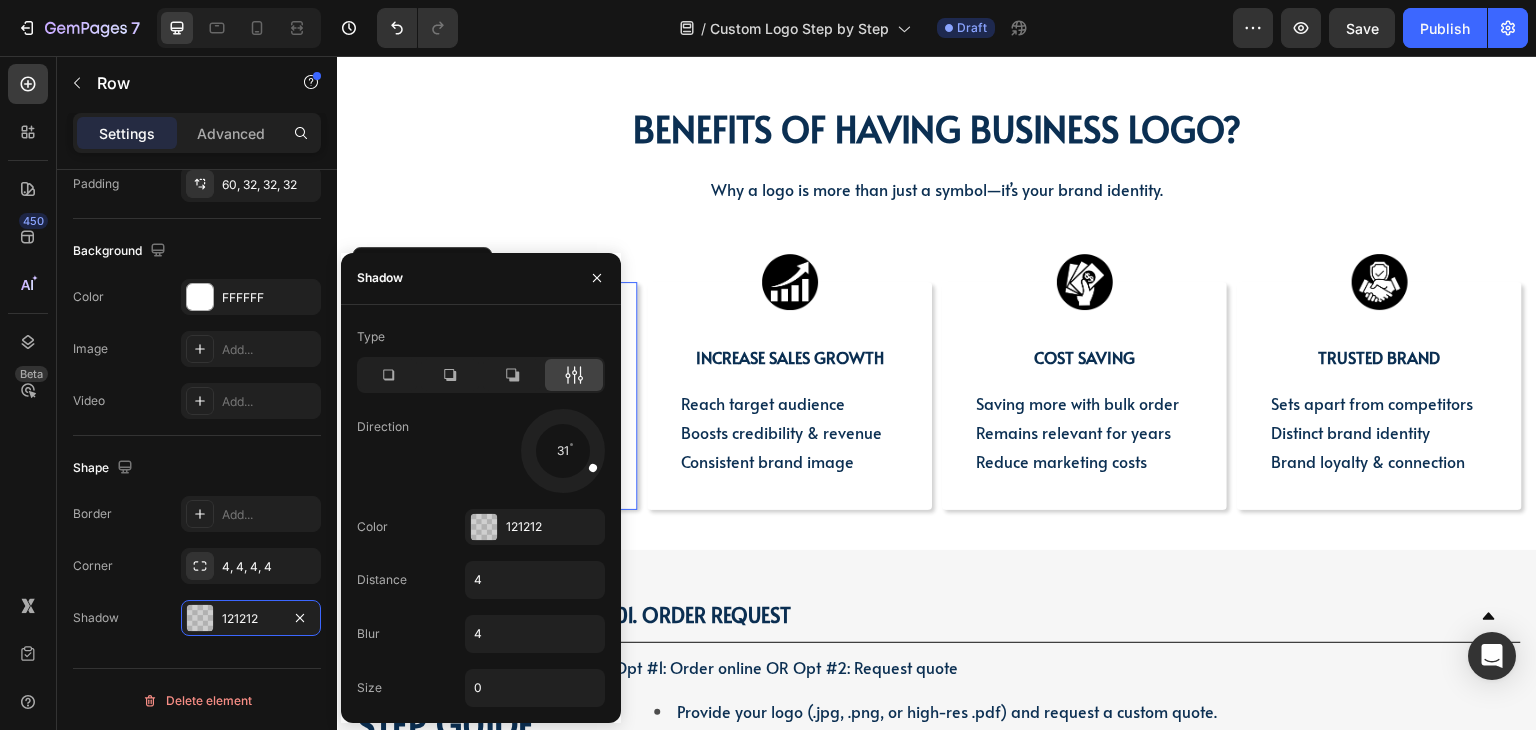 click at bounding box center [562, 450] 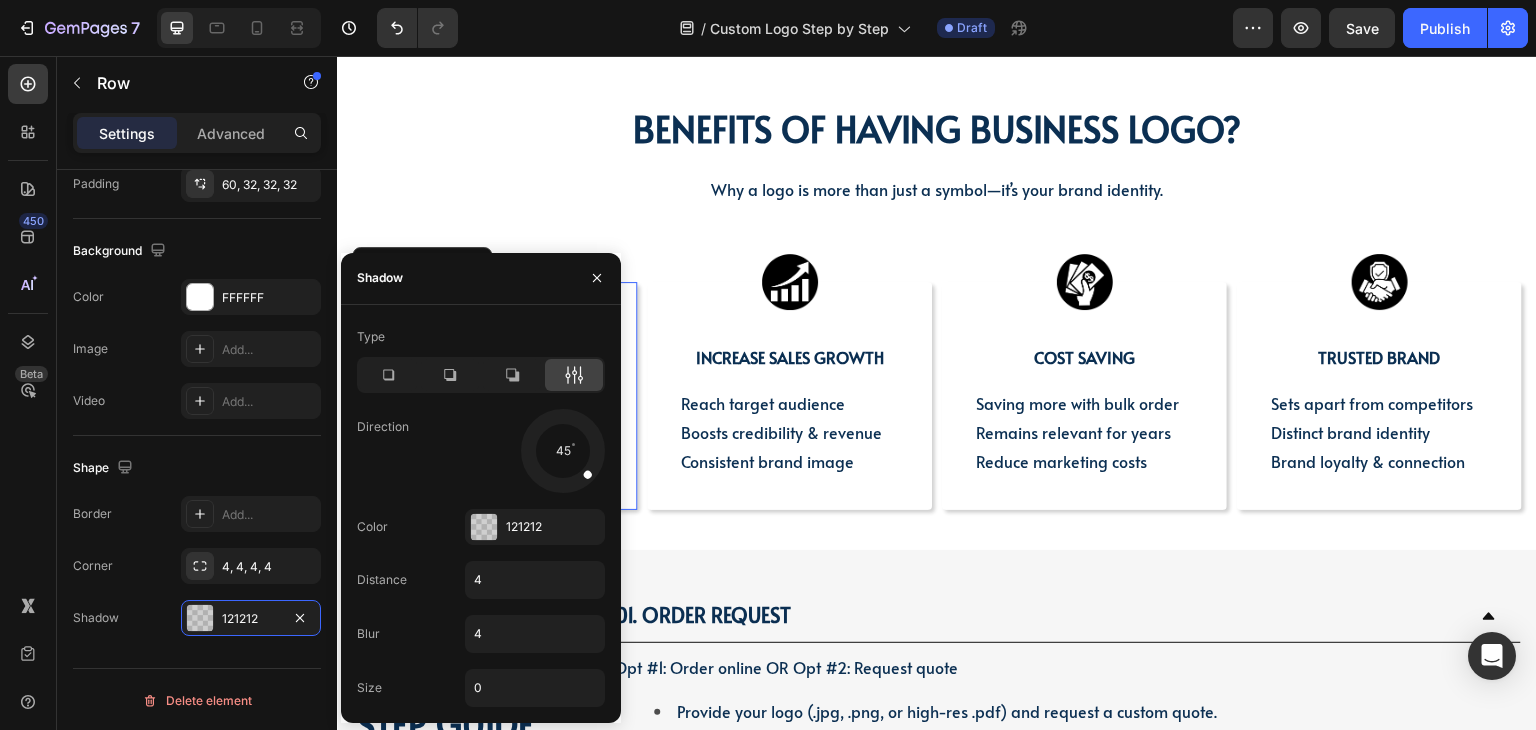 drag, startPoint x: 588, startPoint y: 462, endPoint x: 597, endPoint y: 485, distance: 24.698177 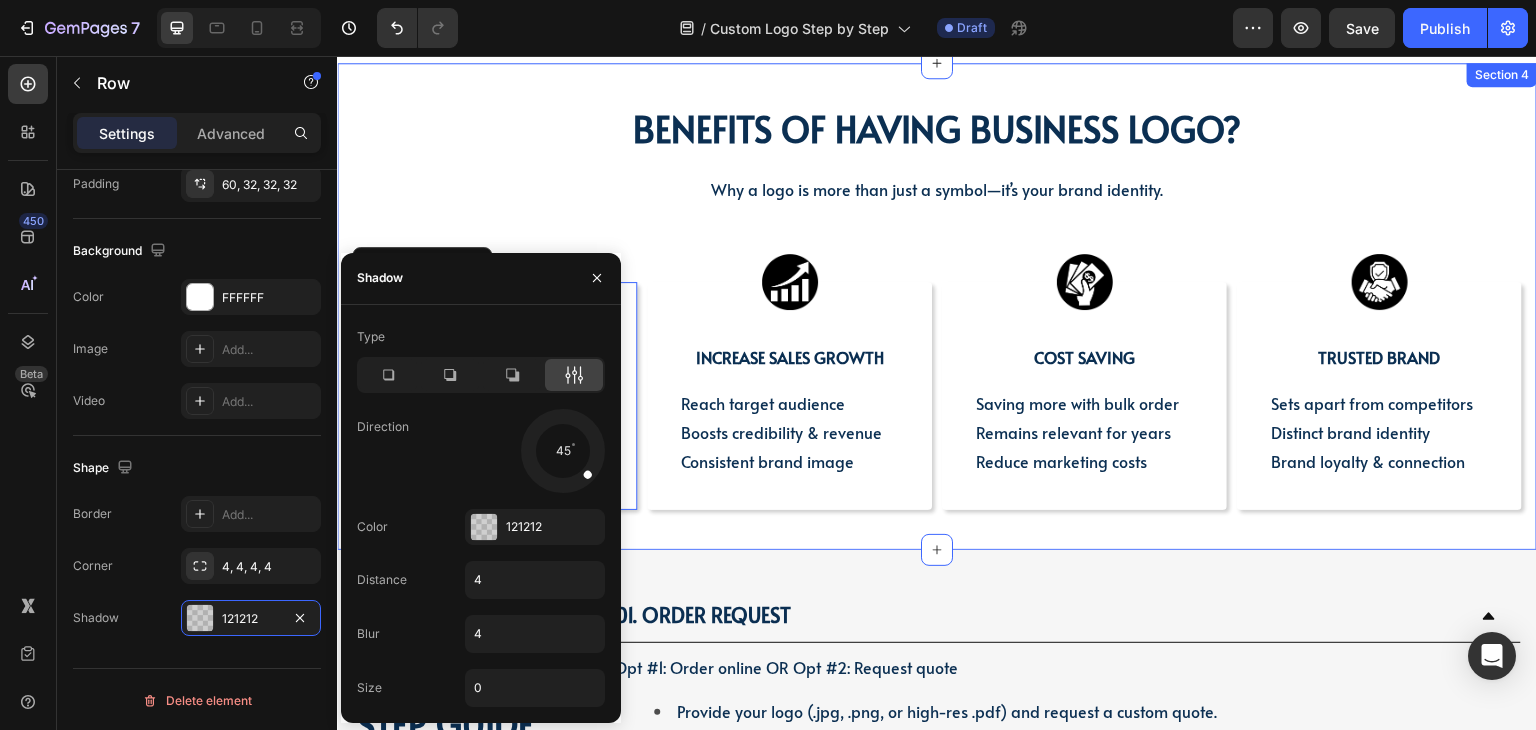 click on "BENEFITS OF HAVING BUSINESS LOGO? Heading BENEFITS OF HAVING BUSINESS LOGO? Heading Why a logo is more than just a symbol—it’s your brand identity. Text block Row Image UNIQUE BRAND IDENTITY Text Block Creates a lasting impression Increases brand recognition Helps business stand out Text Block Row   0 Image INCREASE SALES GROWTH Text Block Reach target audience Boosts credibility & revenue Consistent brand image Text Block Row Image COST SAVING Text Block Saving more with bulk order Remains relevant for years Reduce marketing costs Text Block Row Image Trusted brand Text Block Sets apart from competitors Distinct brand identity Brand loyalty & connection Text Block Row Row Section 4" at bounding box center (937, 306) 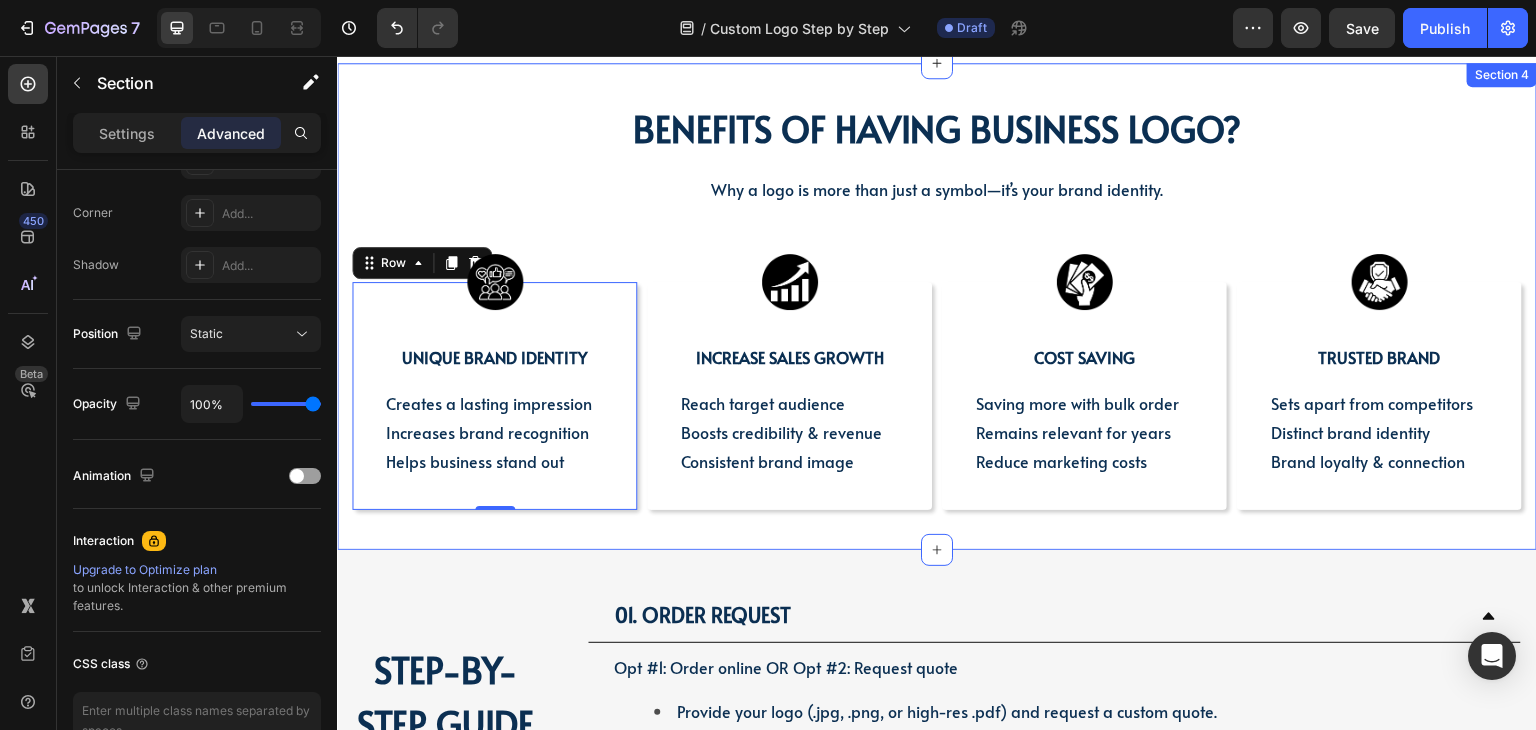 scroll, scrollTop: 0, scrollLeft: 0, axis: both 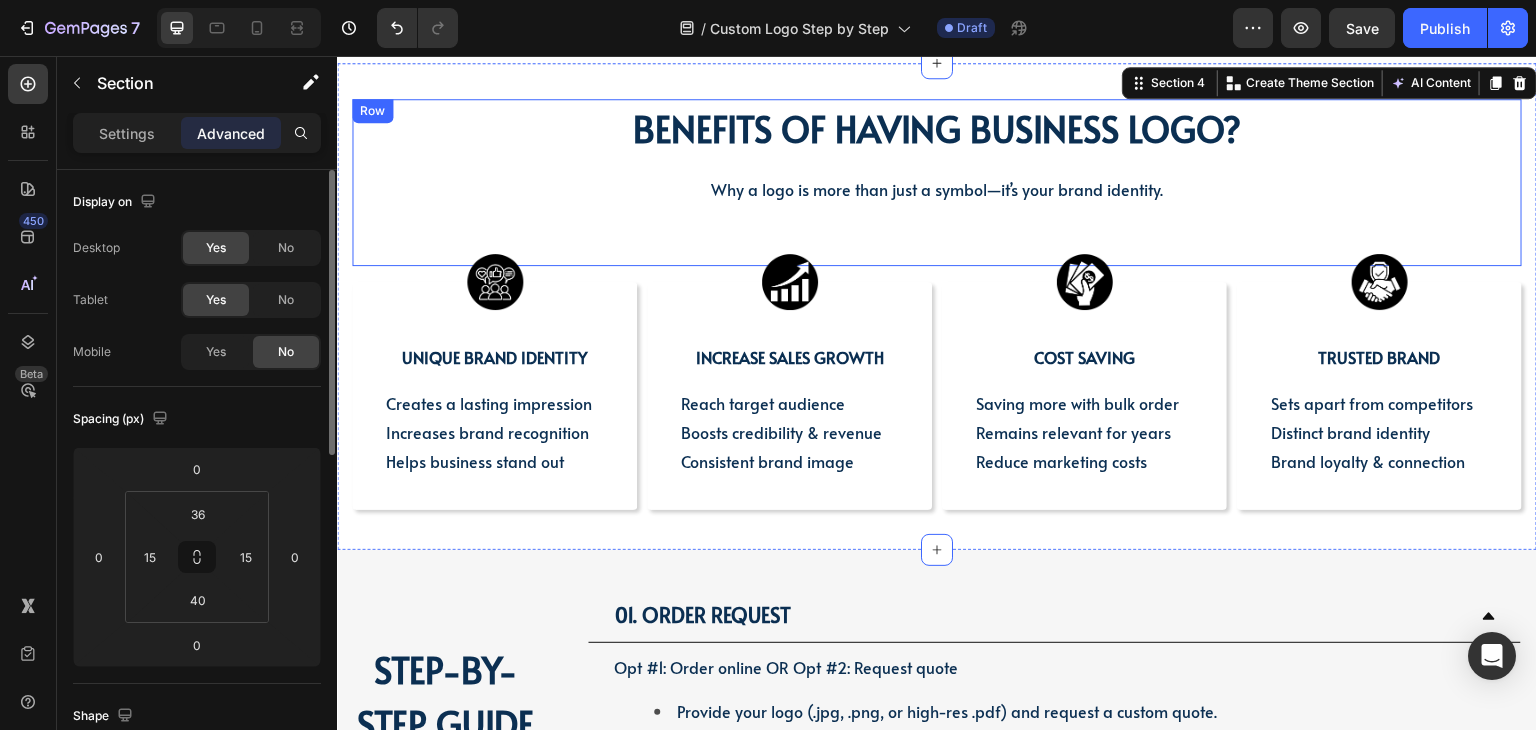 click on "BENEFITS OF HAVING BUSINESS LOGO? Heading BENEFITS OF HAVING BUSINESS LOGO? Heading Why a logo is more than just a symbol—it’s your brand identity. Text block" at bounding box center (937, 182) 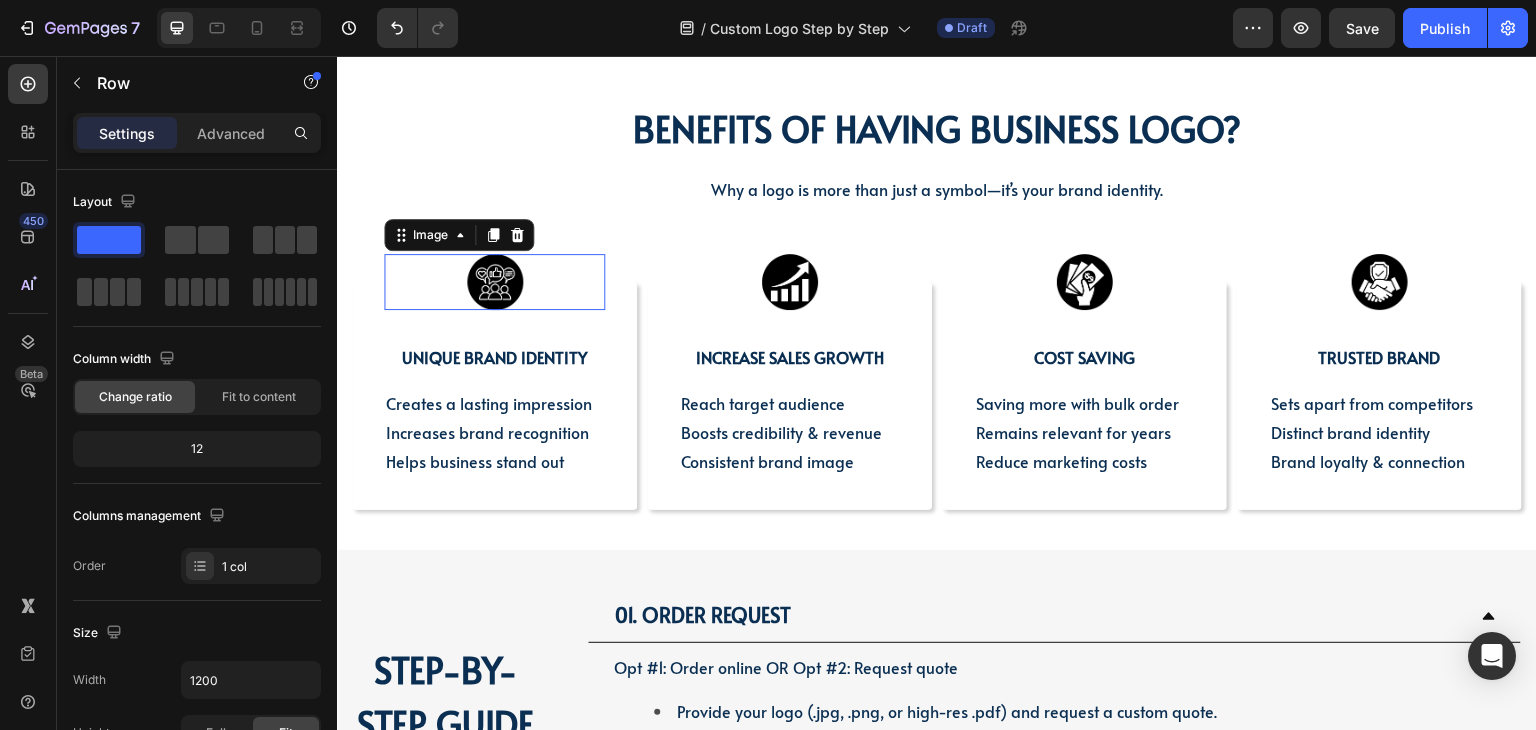 click at bounding box center [494, 282] 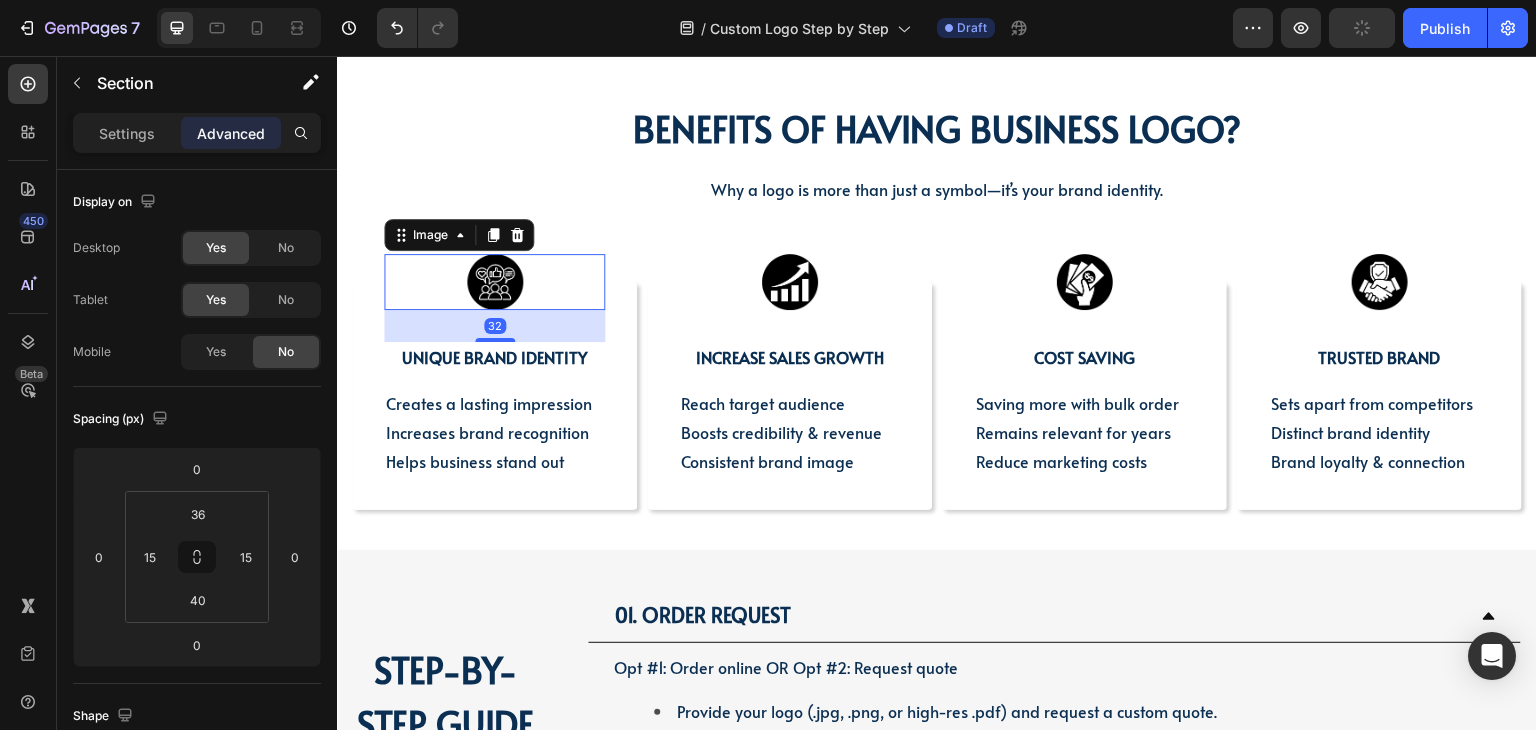 click on "BENEFITS OF HAVING BUSINESS LOGO? Heading BENEFITS OF HAVING BUSINESS LOGO? Heading Why a logo is more than just a symbol—it’s your brand identity. Text block Row Image   32 UNIQUE BRAND IDENTITY Text Block Creates a lasting impression Increases brand recognition Helps business stand out Text Block Row Image INCREASE SALES GROWTH Text Block Reach target audience Boosts credibility & revenue Consistent brand image Text Block Row Image COST SAVING Text Block Saving more with bulk order Remains relevant for years Reduce marketing costs Text Block Row Image Trusted brand Text Block Sets apart from competitors Distinct brand identity Brand loyalty & connection Text Block Row Row Section 4" at bounding box center [937, 306] 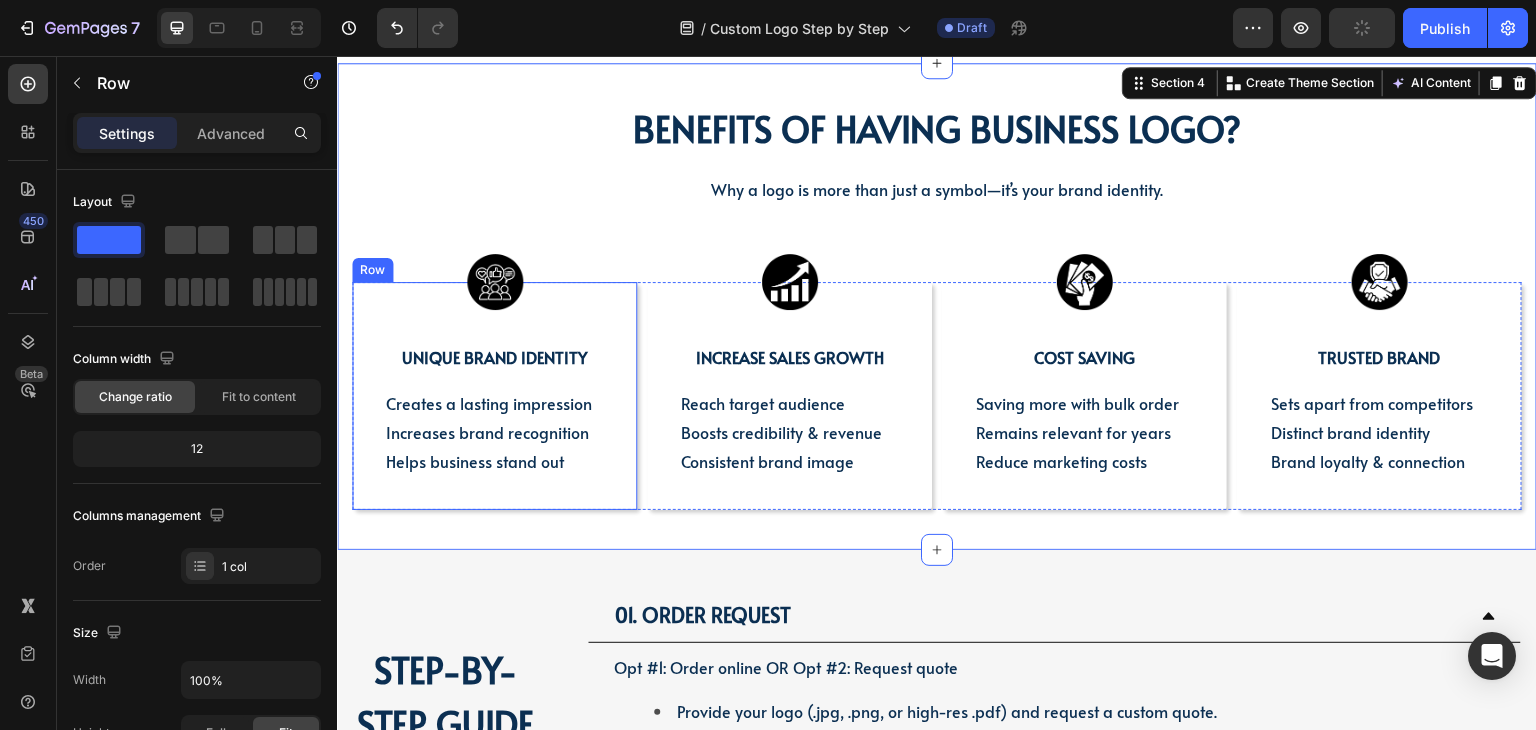 click on "Image UNIQUE BRAND IDENTITY Text Block Creates a lasting impression Increases brand recognition Helps business stand out Text Block Row" at bounding box center (494, 396) 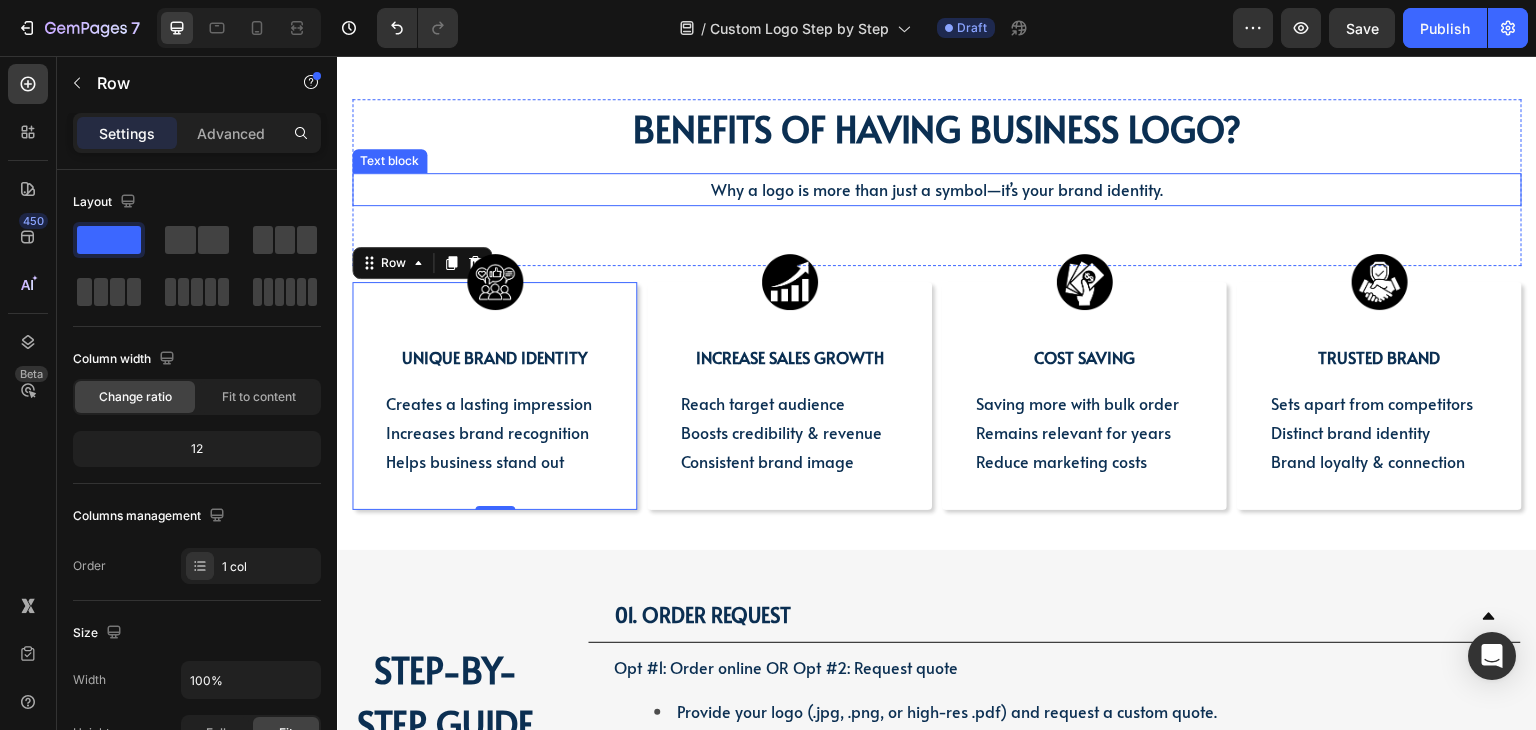 click on "Why a logo is more than just a symbol—it’s your brand identity." at bounding box center (937, 189) 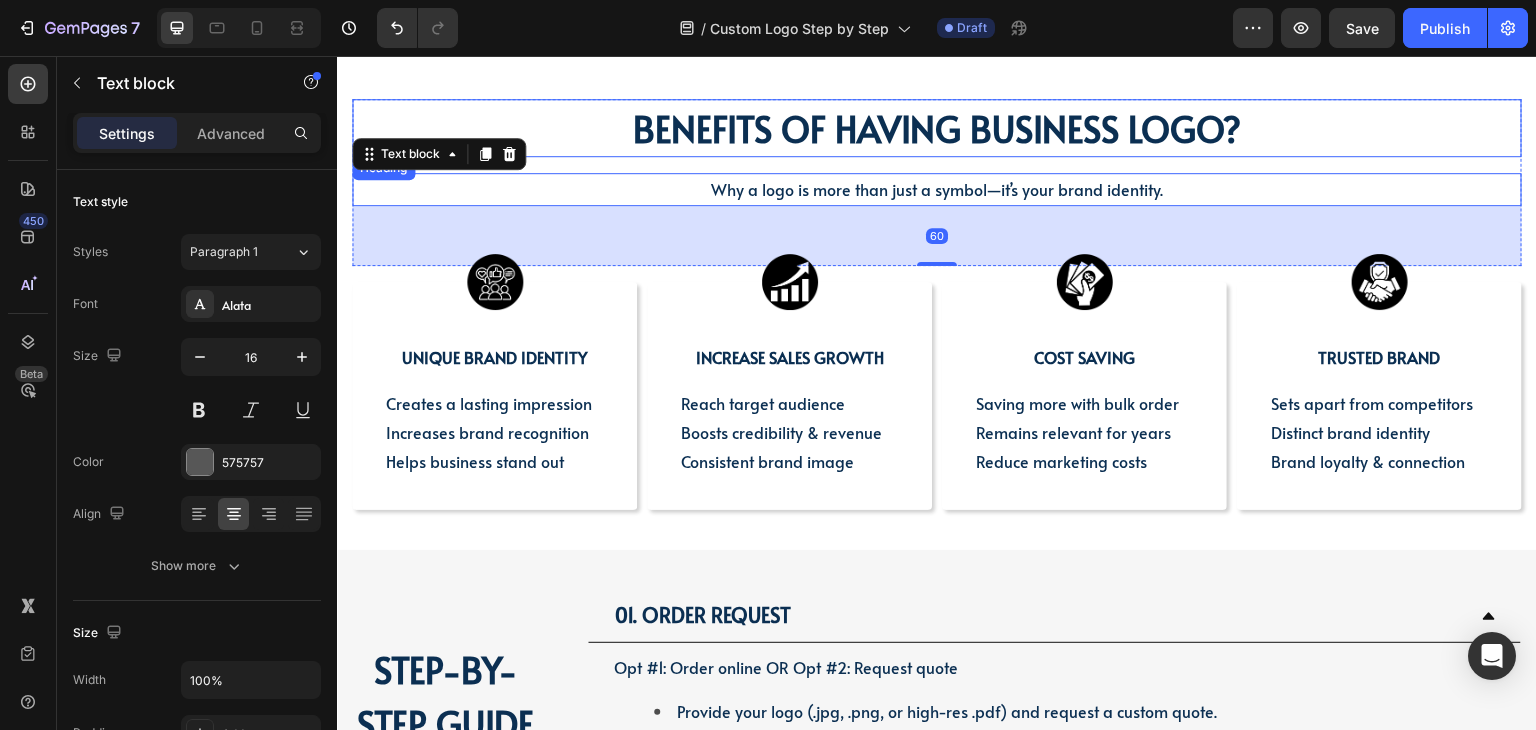 click on "BENEFITS OF HAVING BUSINESS LOGO?" at bounding box center (937, 128) 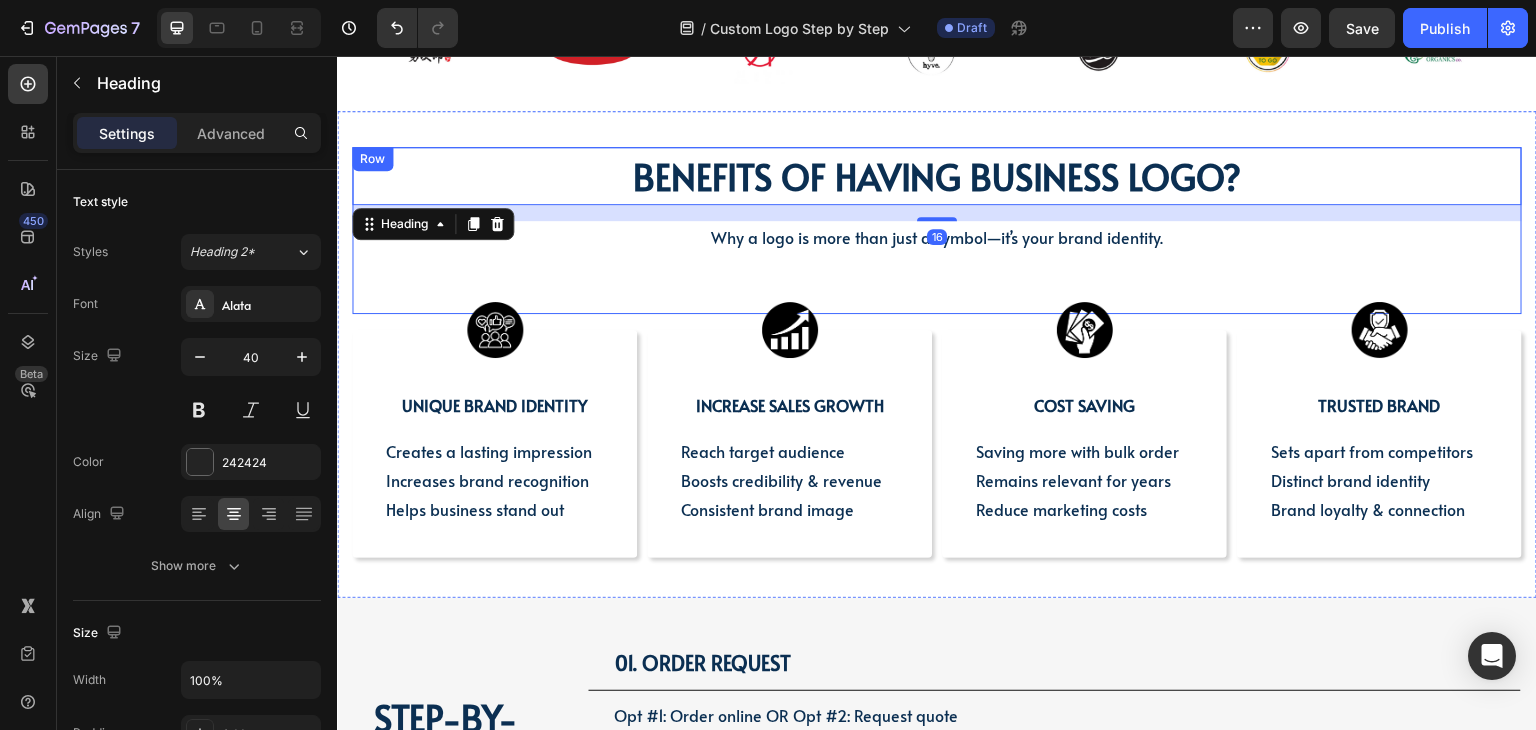 scroll, scrollTop: 808, scrollLeft: 0, axis: vertical 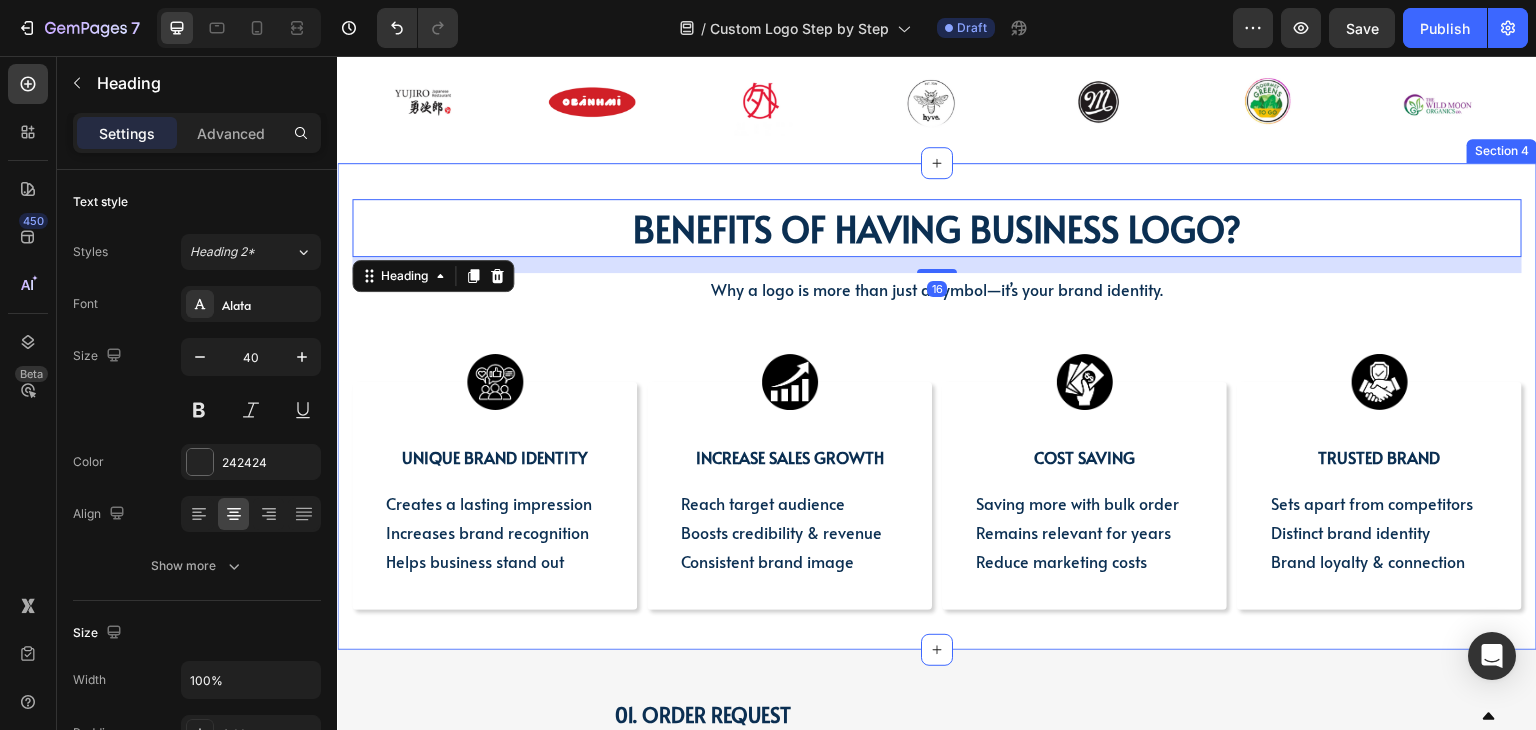 click on "BENEFITS OF HAVING BUSINESS LOGO? Heading BENEFITS OF HAVING BUSINESS LOGO? Heading   16 Why a logo is more than just a symbol—it’s your brand identity. Text block Row Image UNIQUE BRAND IDENTITY Text Block Creates a lasting impression Increases brand recognition Helps business stand out Text Block Row Image INCREASE SALES GROWTH Text Block Reach target audience Boosts credibility & revenue Consistent brand image Text Block Row Image COST SAVING Text Block Saving more with bulk order Remains relevant for years Reduce marketing costs Text Block Row Image Trusted brand Text Block Sets apart from competitors Distinct brand identity Brand loyalty & connection Text Block Row Row Section 4" at bounding box center [937, 406] 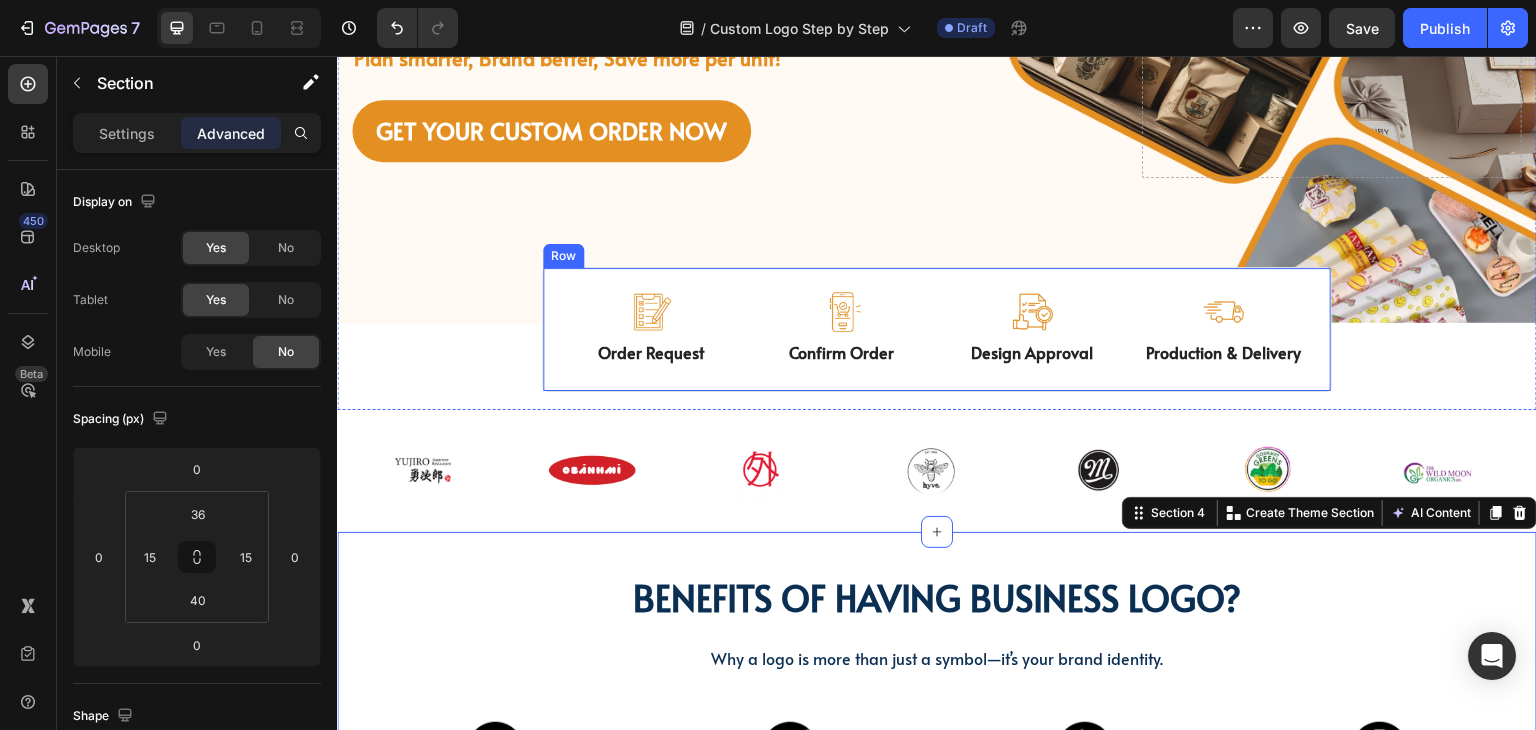 scroll, scrollTop: 508, scrollLeft: 0, axis: vertical 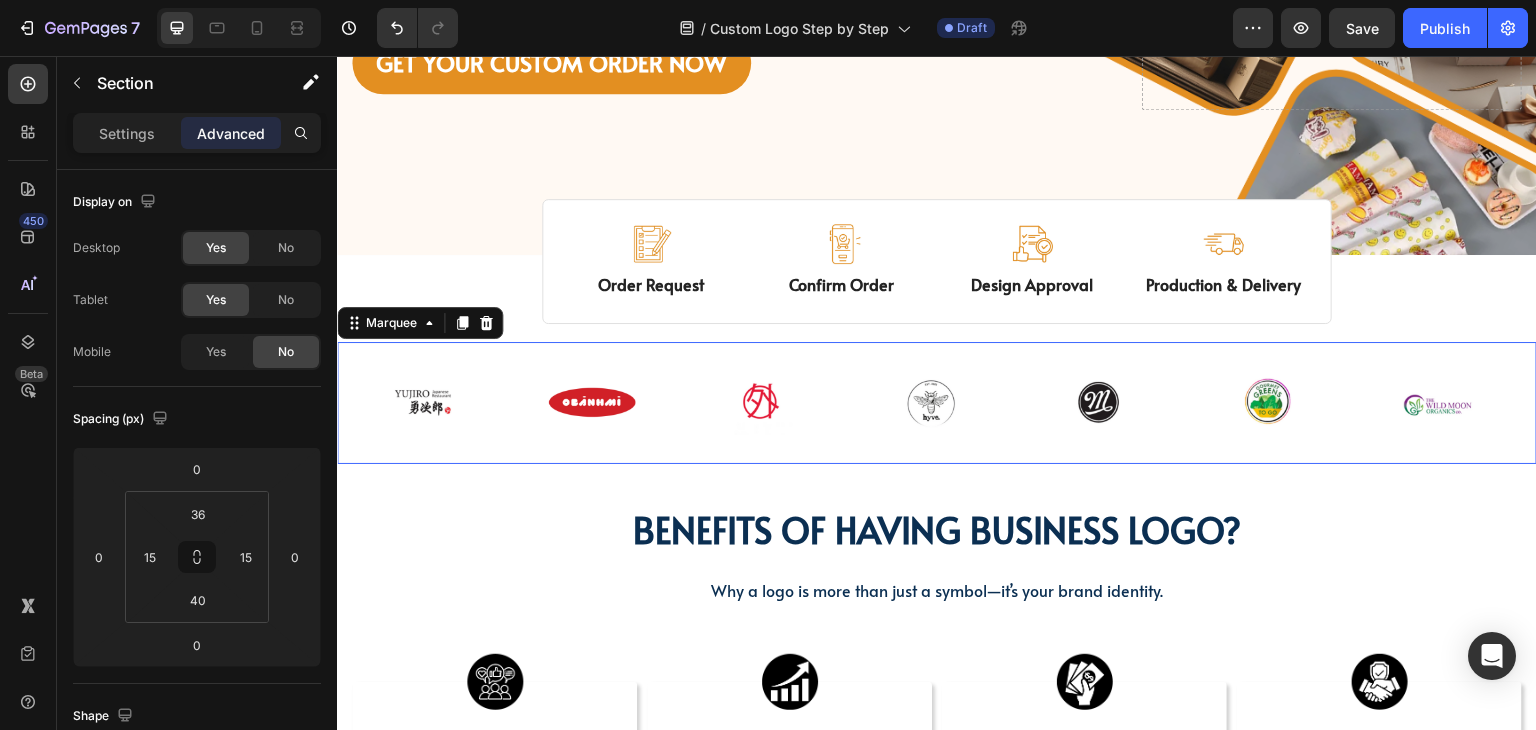 click on "Image Image Image Image Image Image Image Row Image Image Image Image Image Image Image Row Marquee   0" at bounding box center (937, 403) 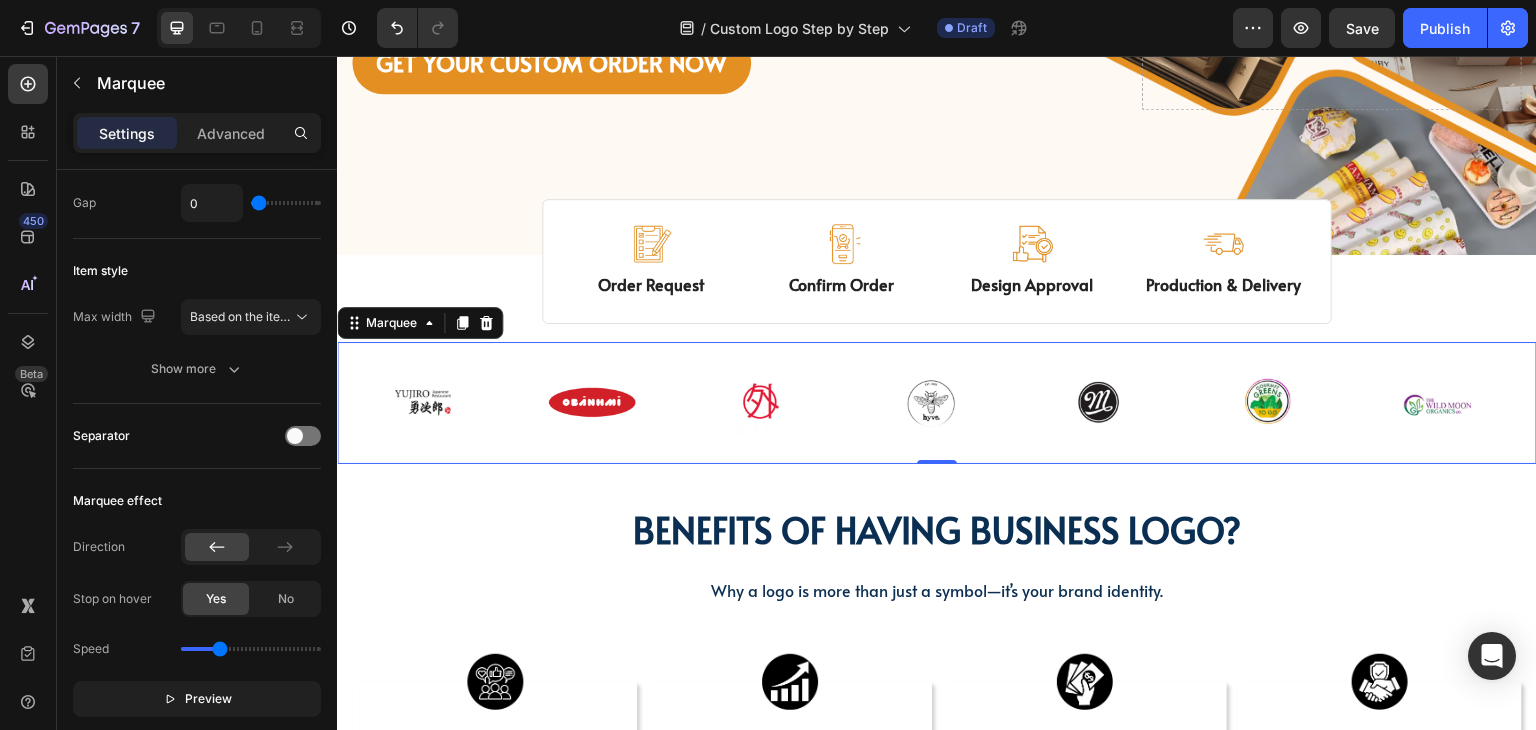 scroll, scrollTop: 759, scrollLeft: 0, axis: vertical 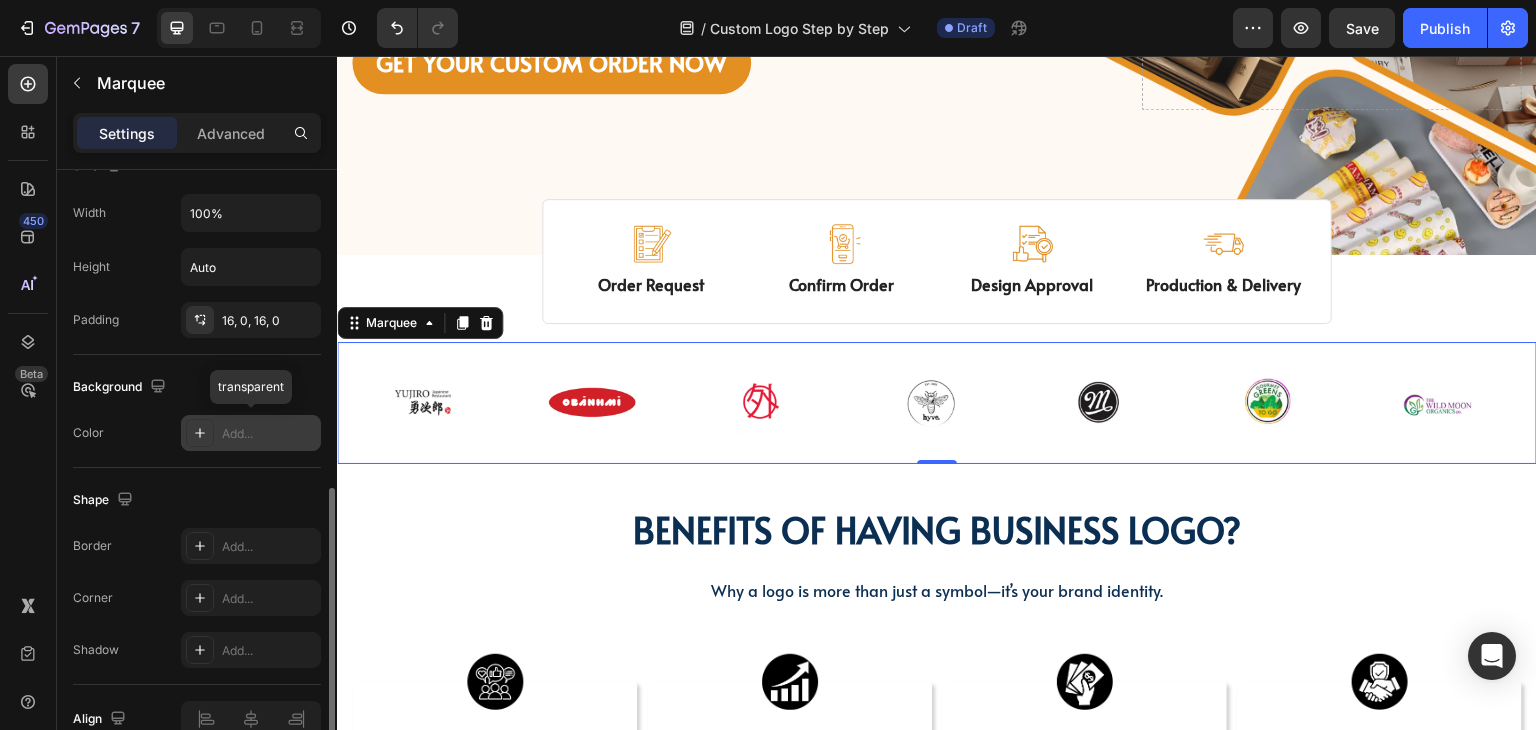 click on "Add..." at bounding box center (251, 433) 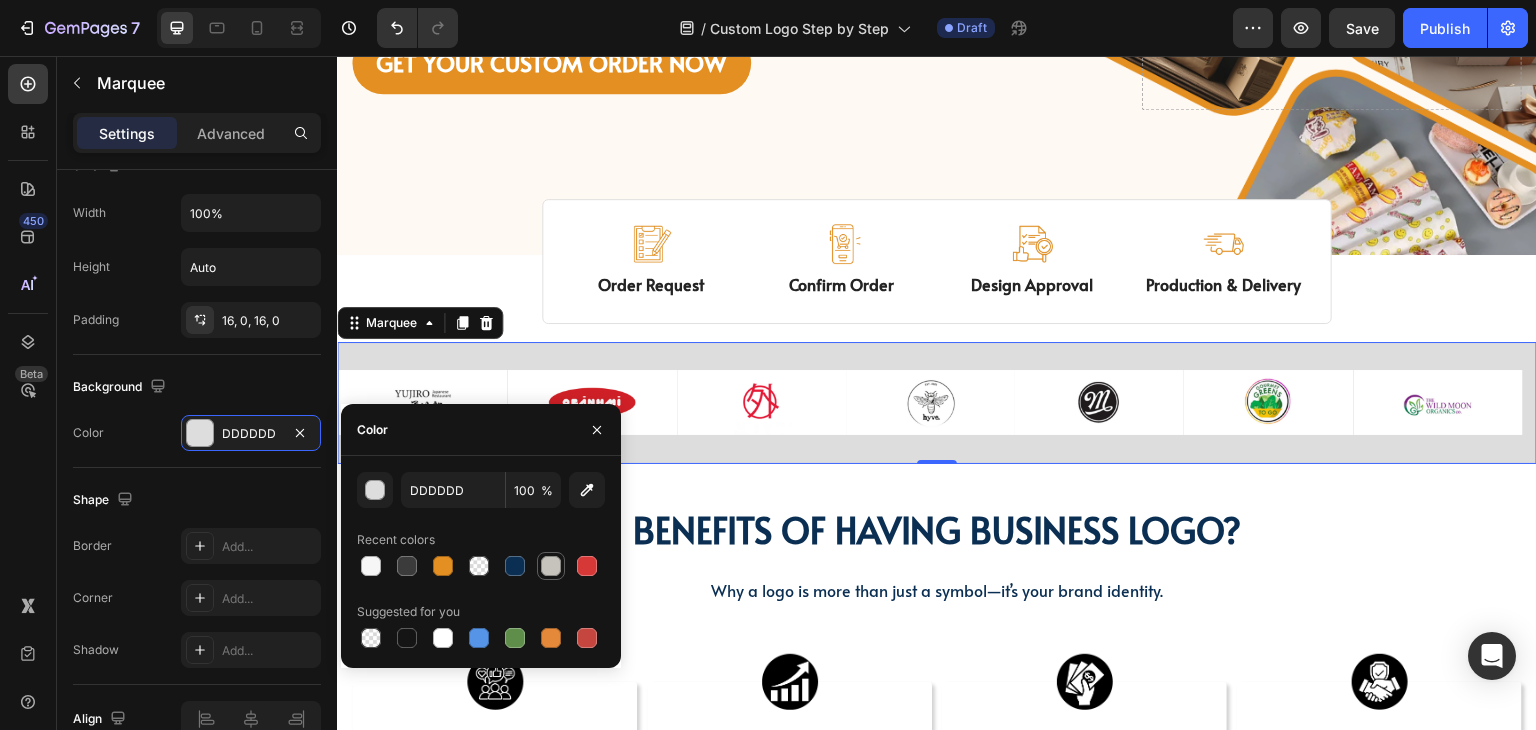 click at bounding box center (551, 566) 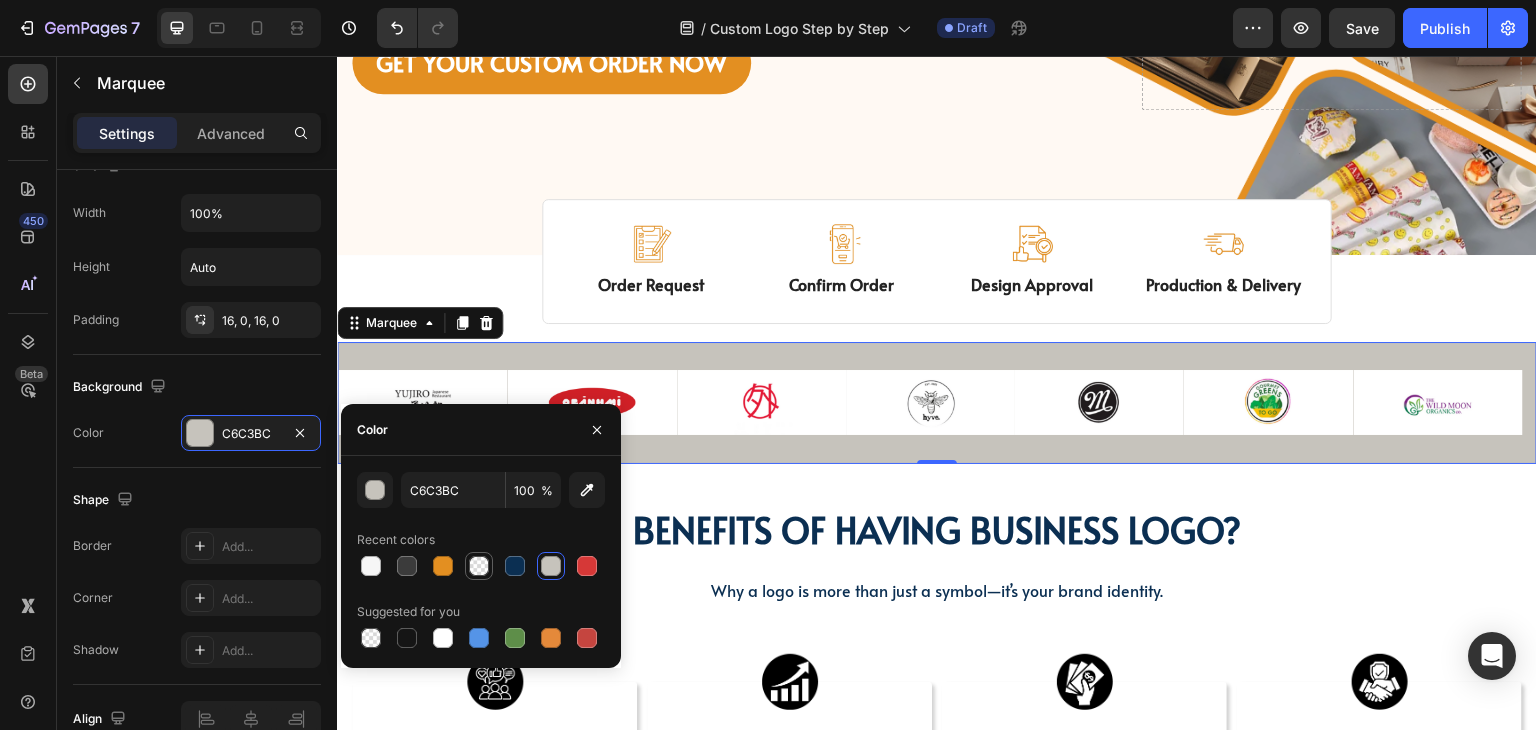 click at bounding box center [479, 566] 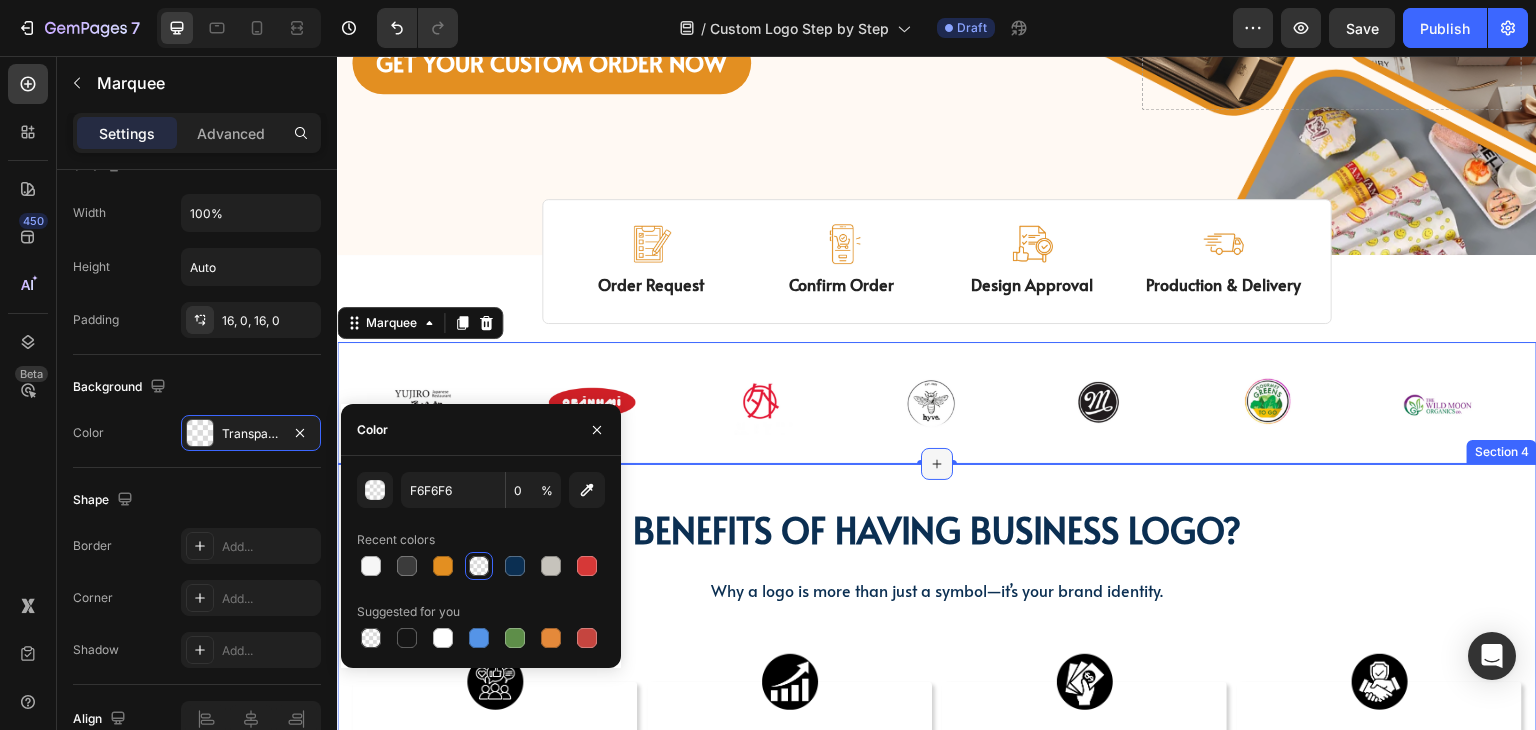 click at bounding box center [937, 464] 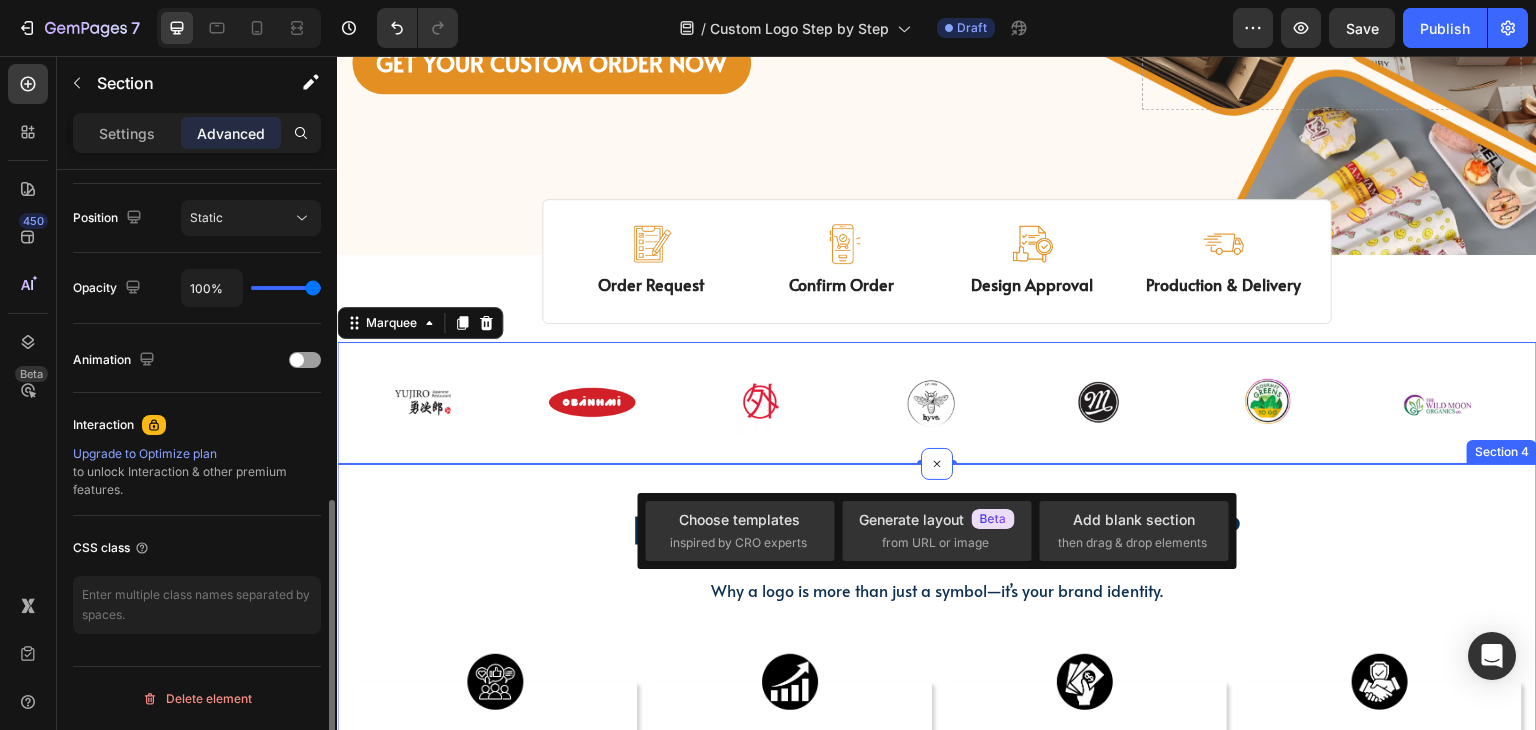click on "BENEFITS OF HAVING BUSINESS LOGO? Heading BENEFITS OF HAVING BUSINESS LOGO? Heading Why a logo is more than just a symbol—it’s your brand identity. Text block Row Image UNIQUE BRAND IDENTITY Text Block Creates a lasting impression Increases brand recognition Helps business stand out Text Block Row Image INCREASE SALES GROWTH Text Block Reach target audience Boosts credibility & revenue Consistent brand image Text Block Row Image COST SAVING Text Block Saving more with bulk order Remains relevant for years Reduce marketing costs Text Block Row Image Trusted brand Text Block Sets apart from competitors Distinct brand identity Brand loyalty & connection Text Block Row Row Section 4" at bounding box center [937, 707] 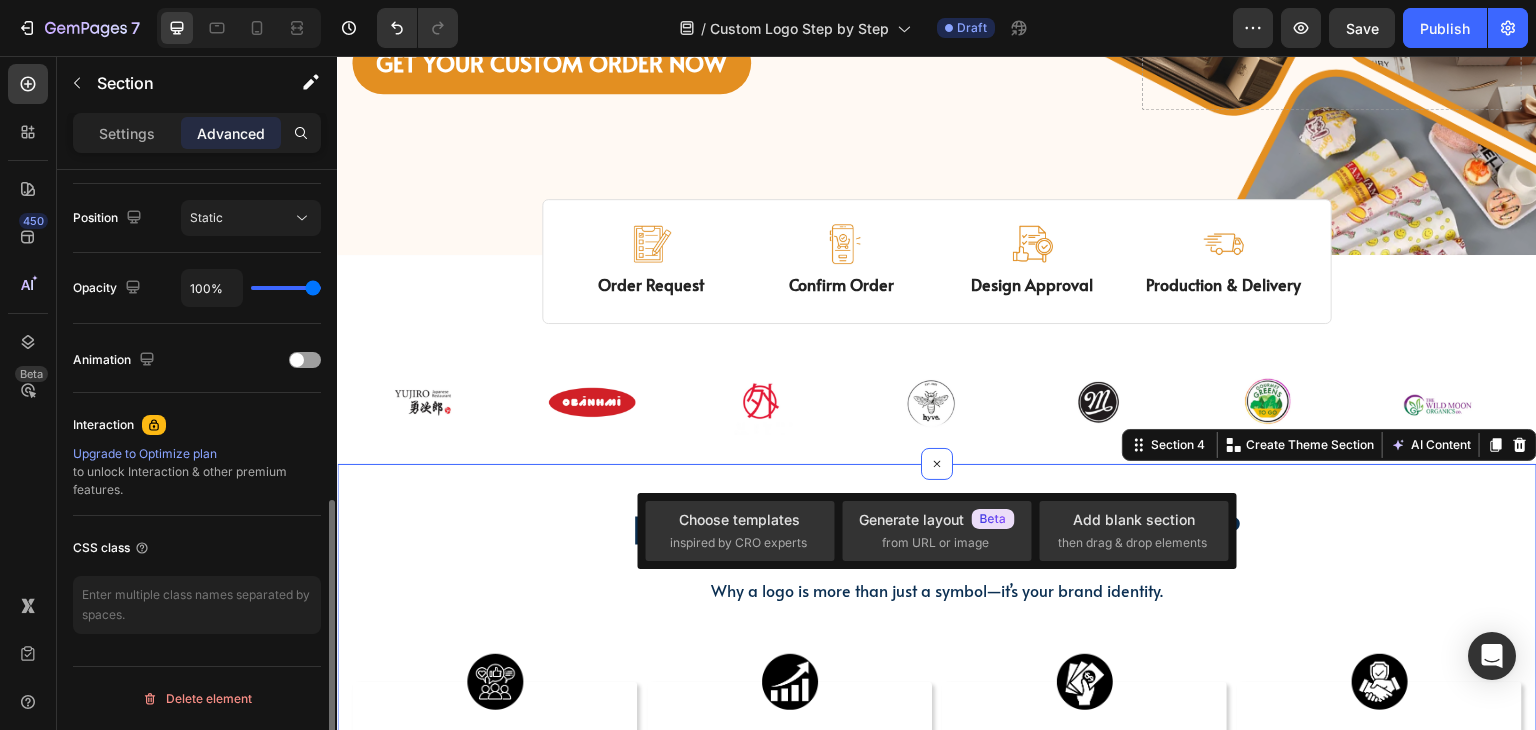 scroll, scrollTop: 0, scrollLeft: 0, axis: both 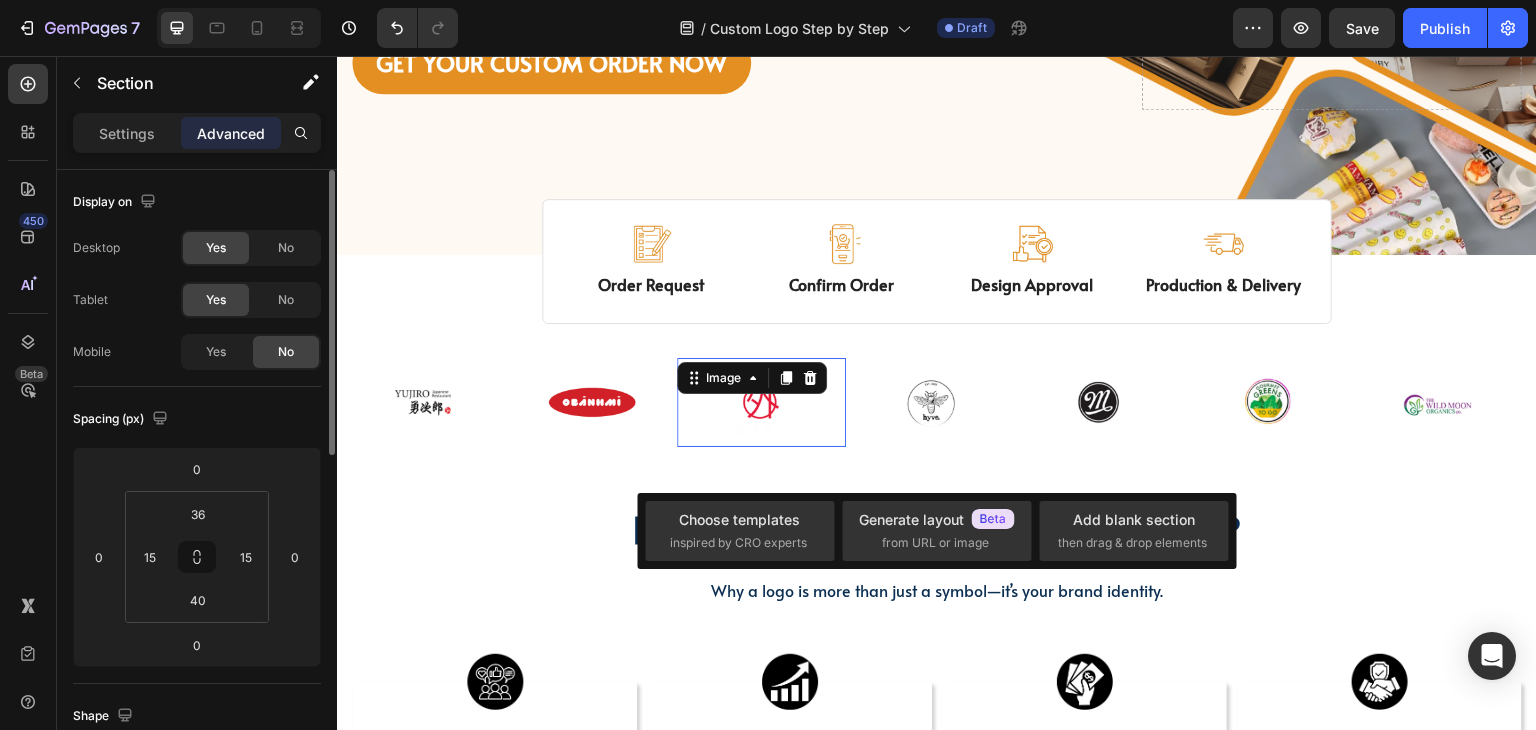 click at bounding box center (761, 402) 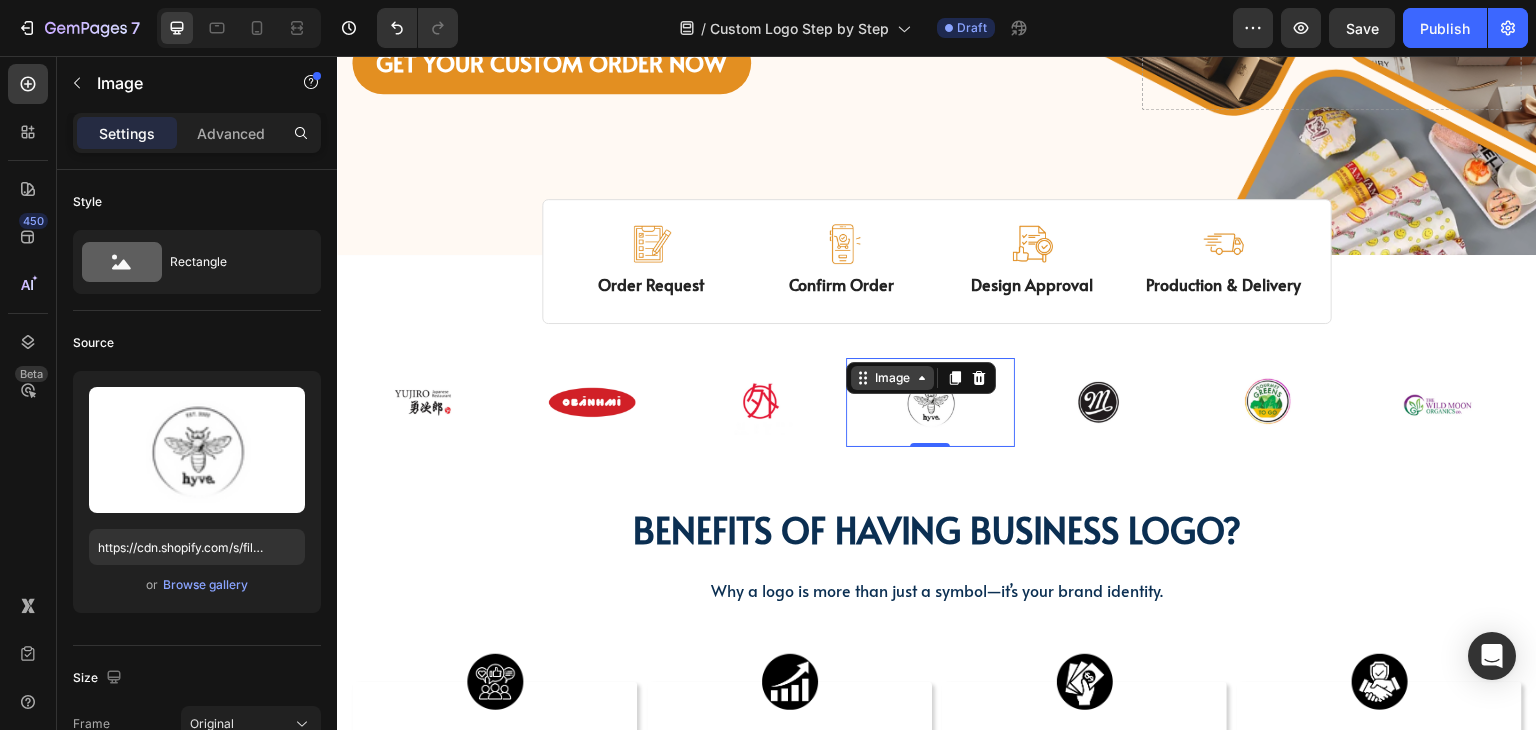 click on "Image" at bounding box center (892, 378) 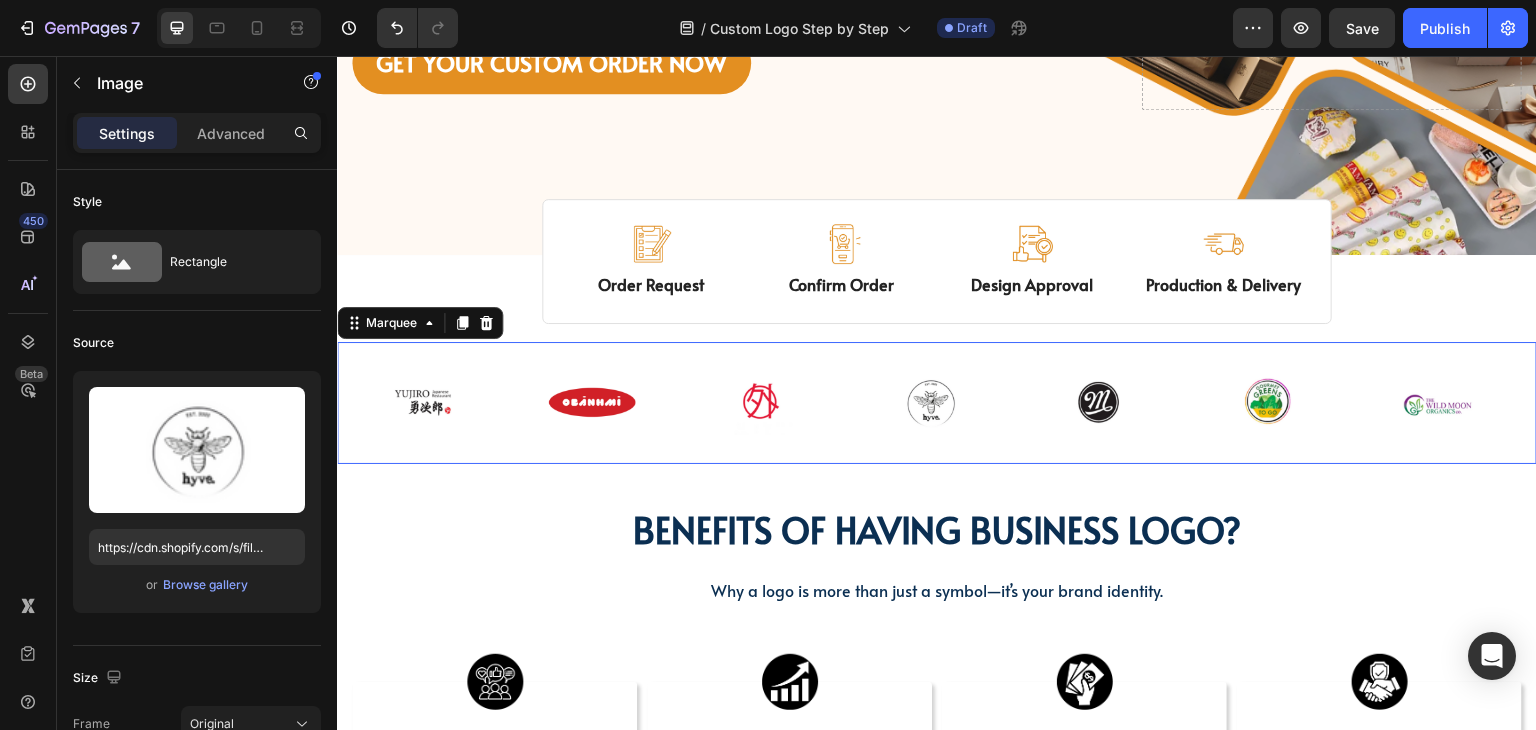 click on "Image Image Image Image Image Image Image Row Image Image Image Image Image Image Image Row Marquee   0" at bounding box center [937, 403] 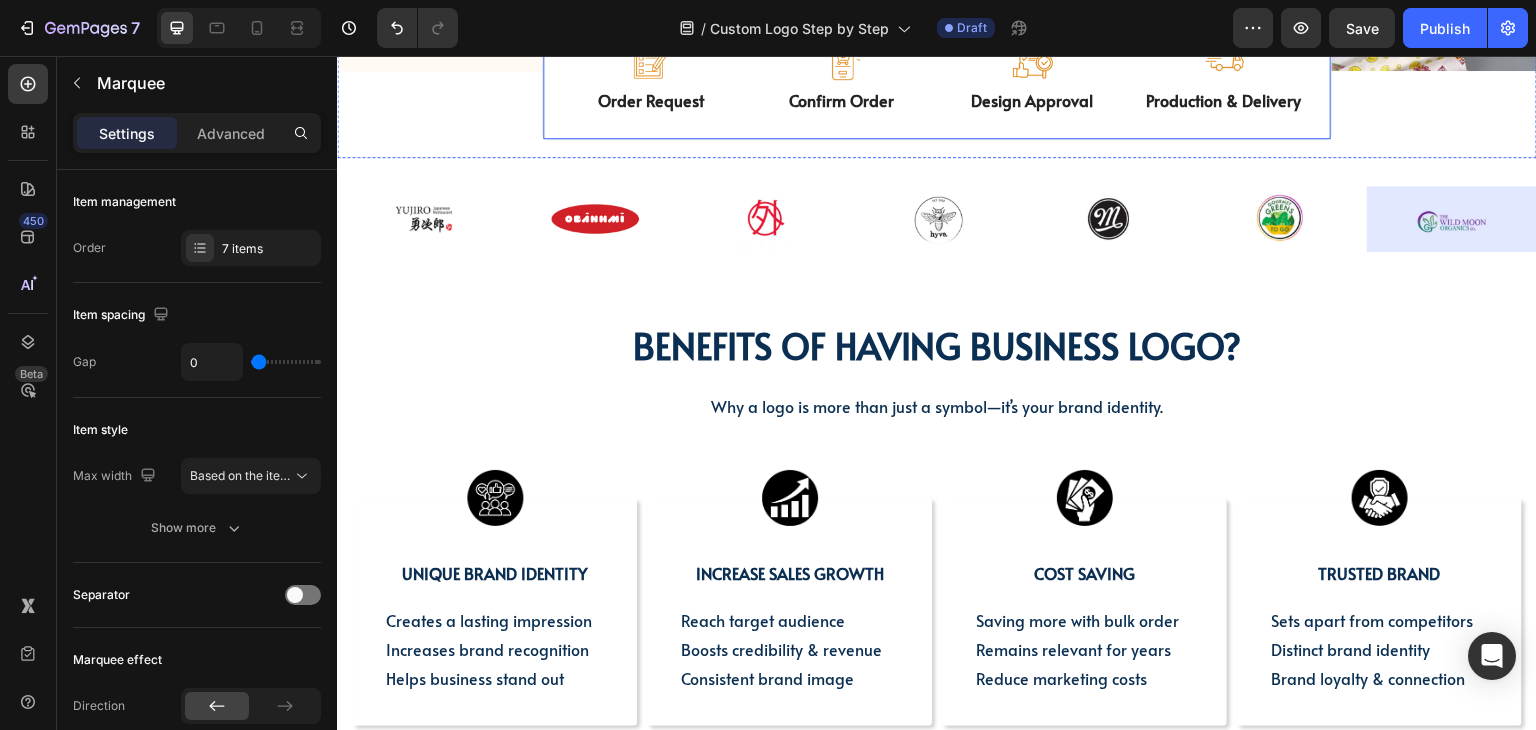 scroll, scrollTop: 708, scrollLeft: 0, axis: vertical 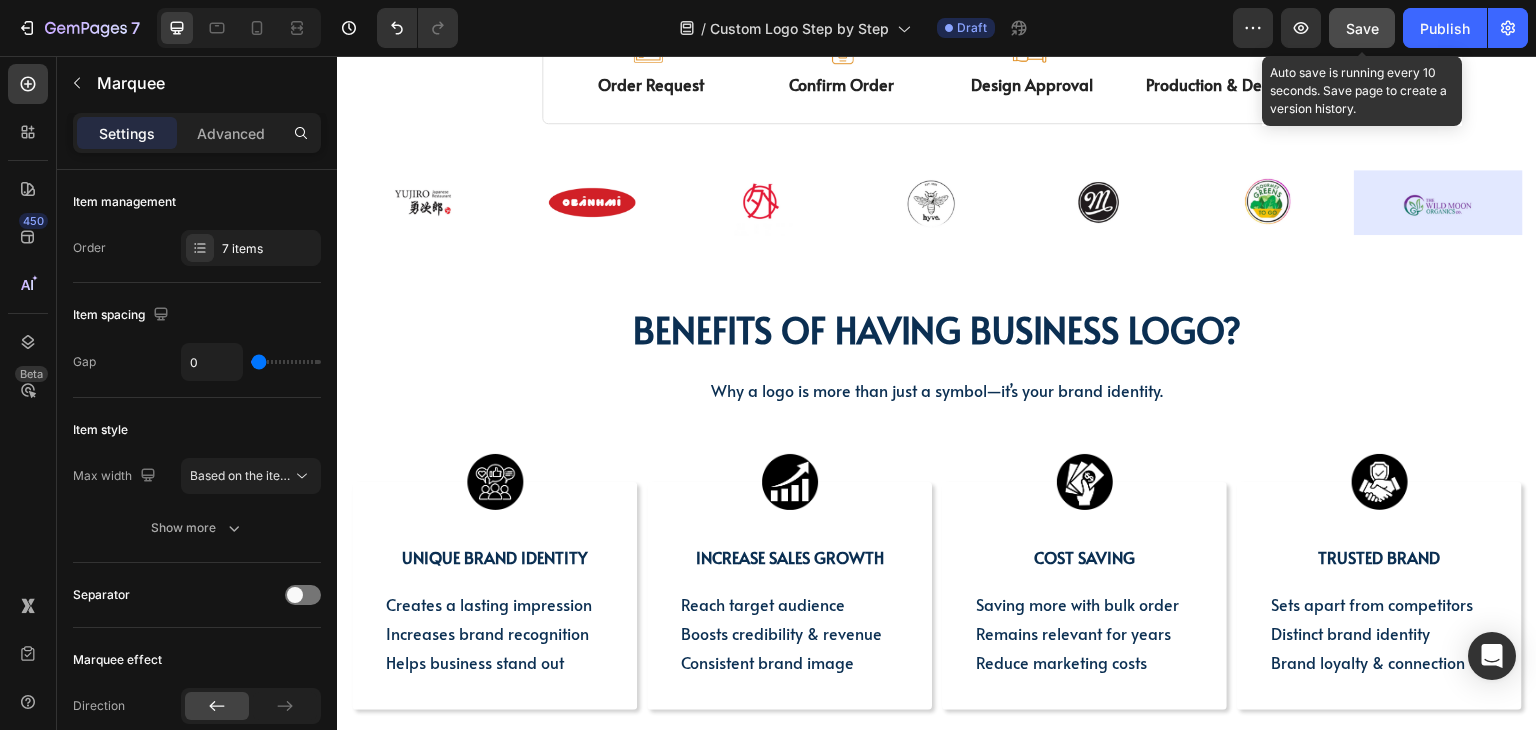 click on "Save" 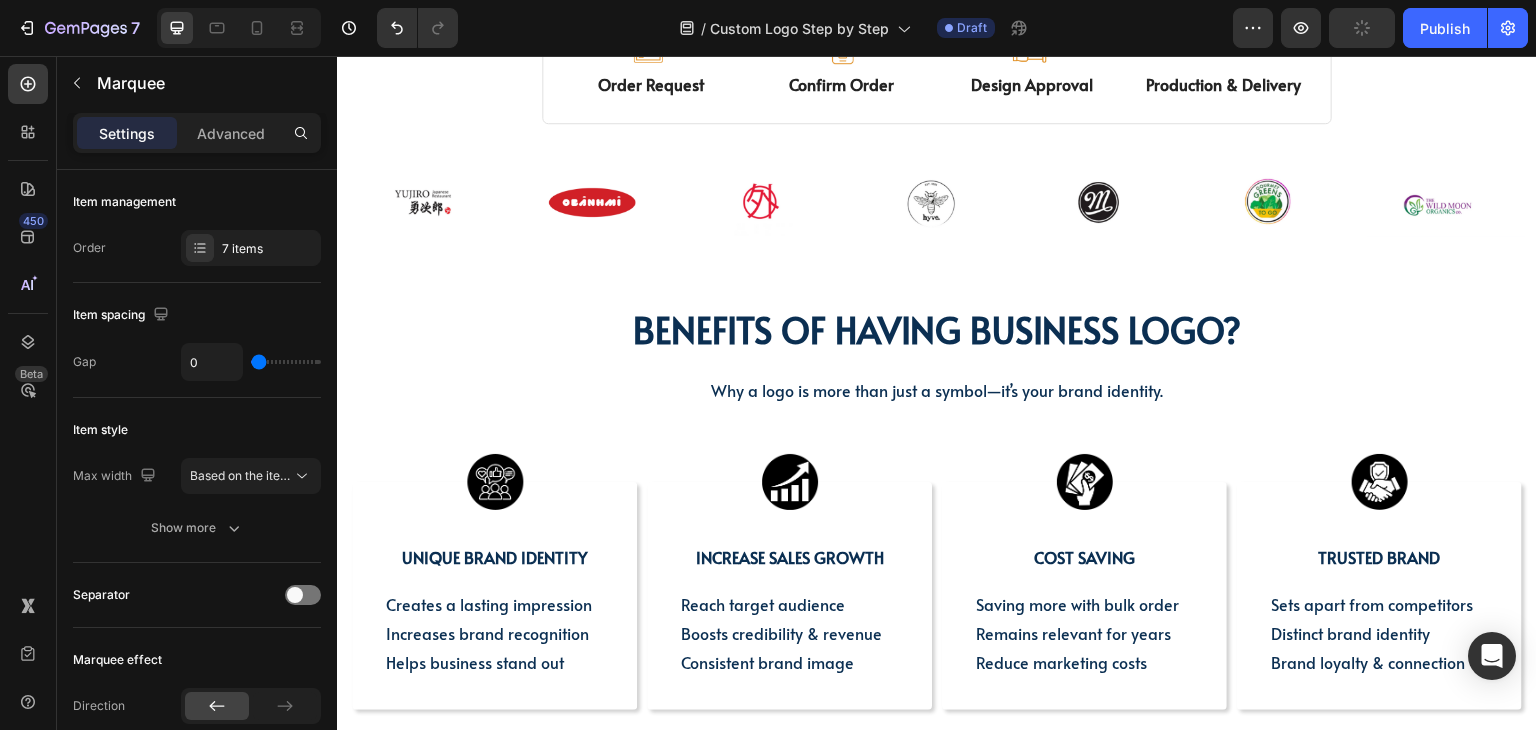 click on "BENEFITS OF HAVING BUSINESS LOGO? Heading BENEFITS OF HAVING BUSINESS LOGO? Heading Why a logo is more than just a symbol—it’s your brand identity. Text block Row Image UNIQUE BRAND IDENTITY Text Block Creates a lasting impression Increases brand recognition Helps business stand out Text Block Row Image INCREASE SALES GROWTH Text Block Reach target audience Boosts credibility & revenue Consistent brand image Text Block Row Image COST SAVING Text Block Saving more with bulk order Remains relevant for years Reduce marketing costs Text Block Row Image Trusted brand Text Block Sets apart from competitors Distinct brand identity Brand loyalty & connection Text Block Row Row Section 4" at bounding box center (937, 507) 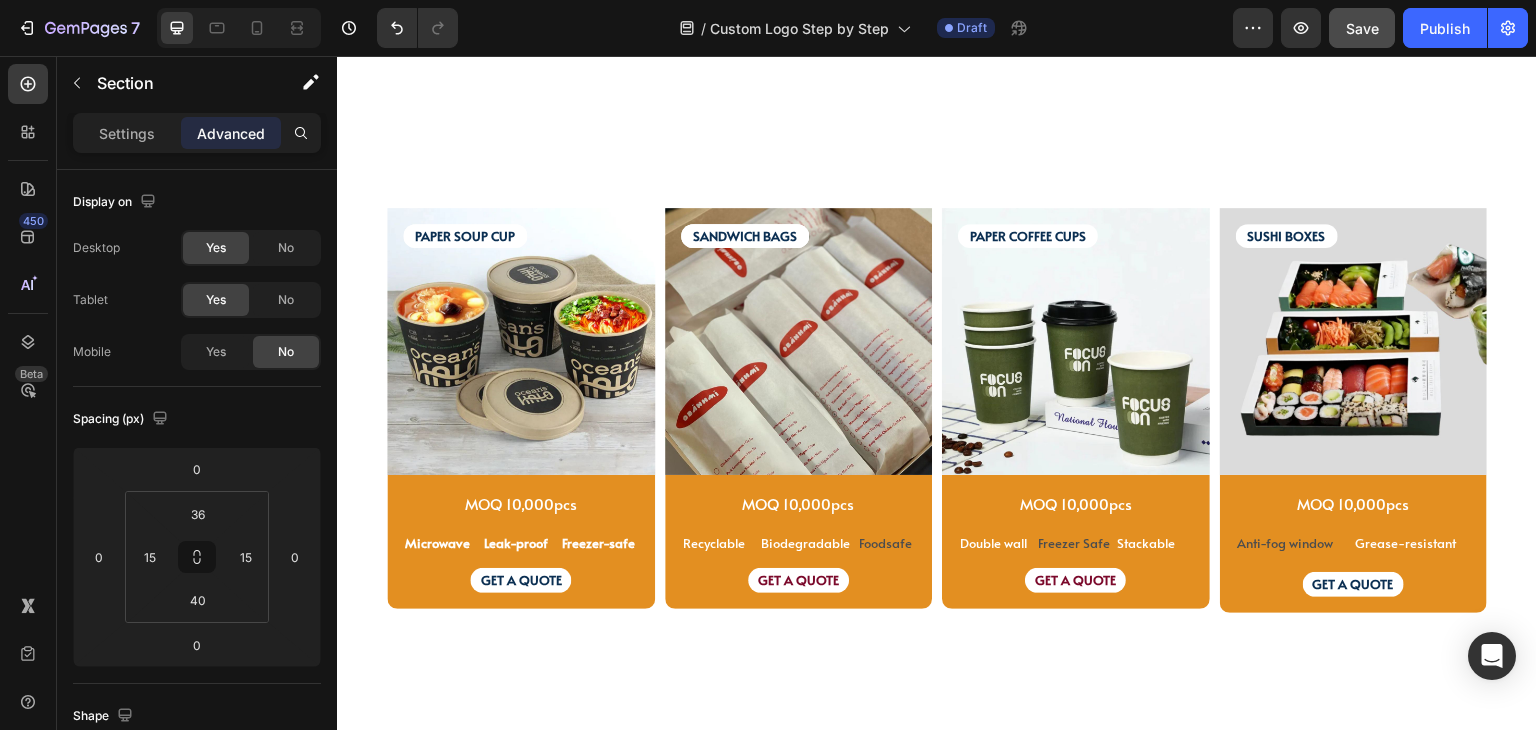 scroll, scrollTop: 3108, scrollLeft: 0, axis: vertical 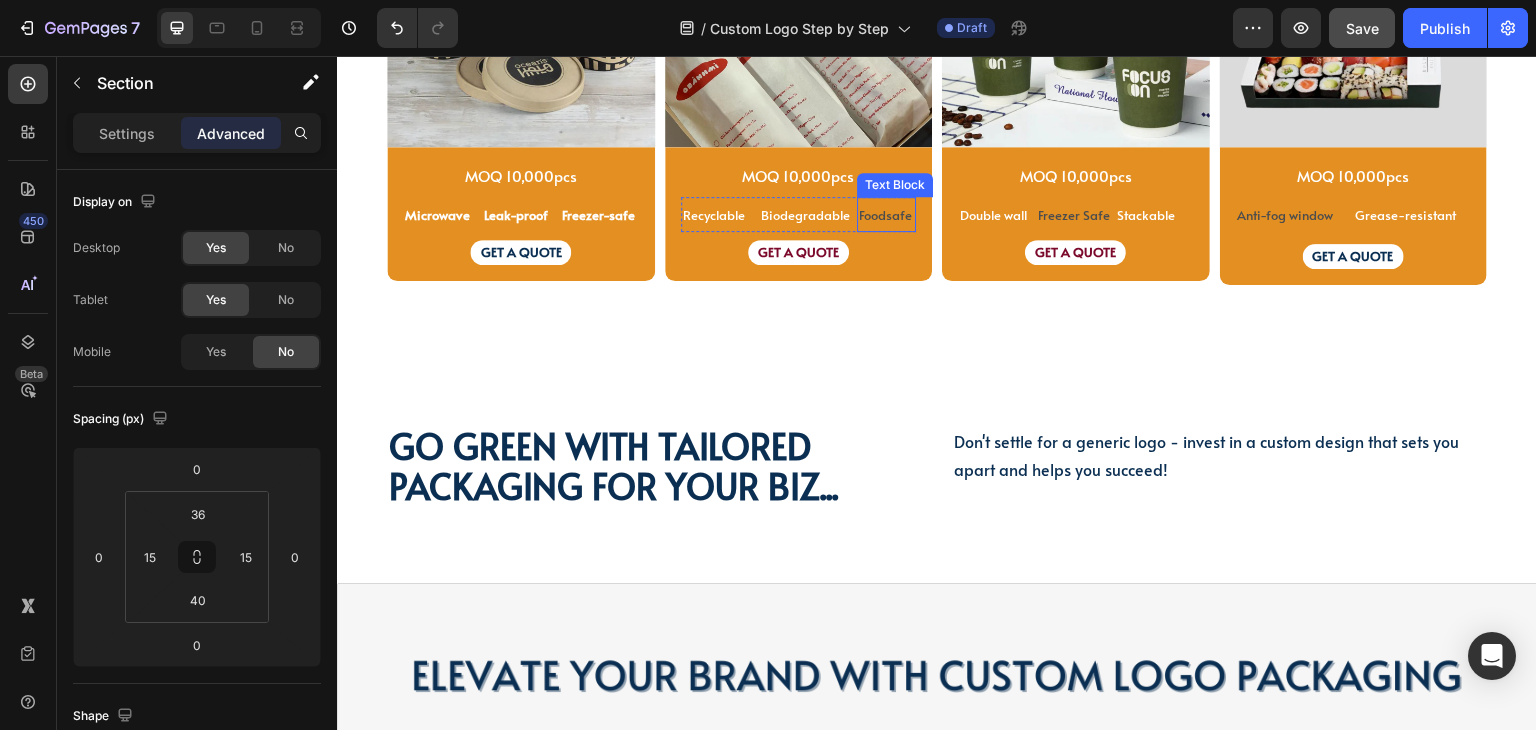 click on "Foodsafe" at bounding box center (885, 215) 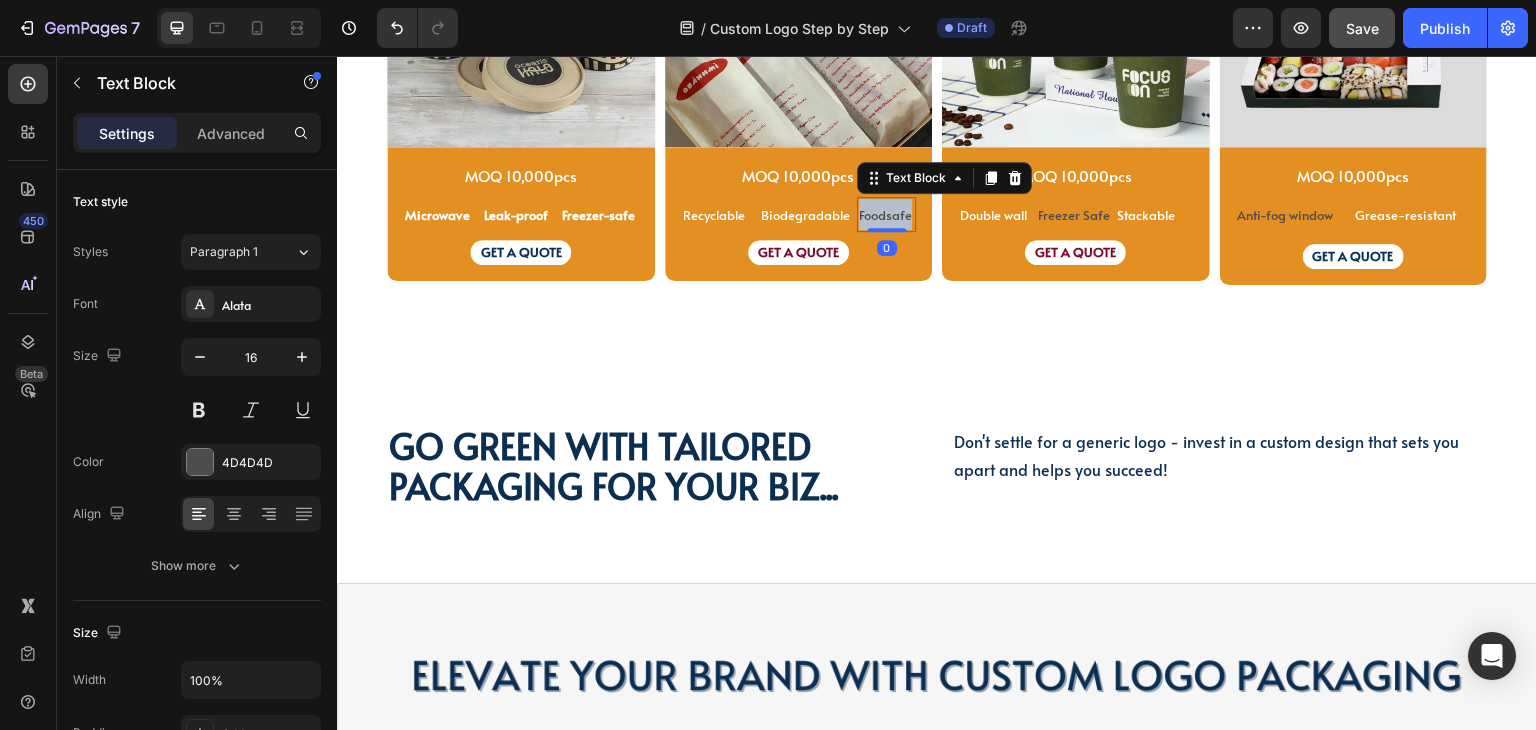 click on "Foodsafe" at bounding box center [885, 215] 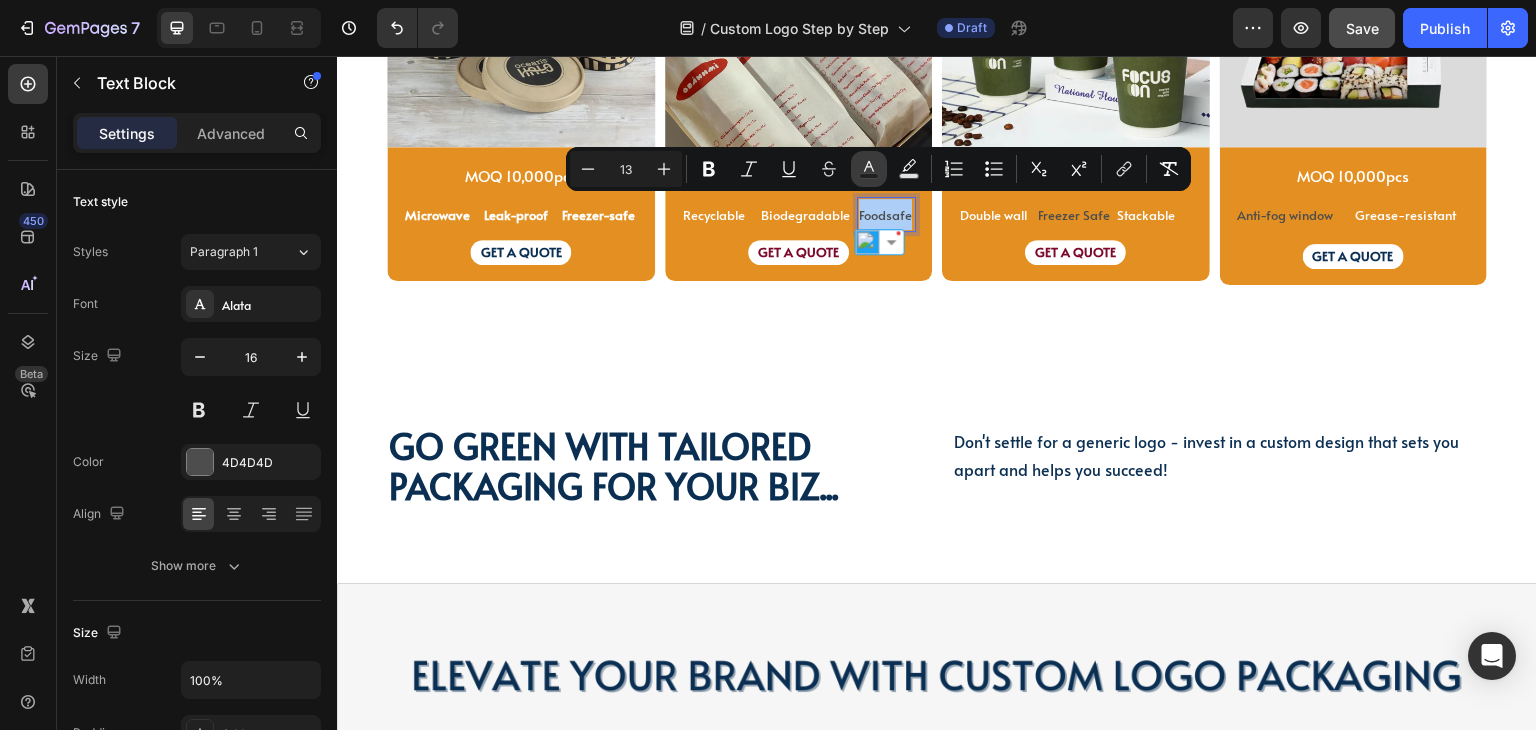 click 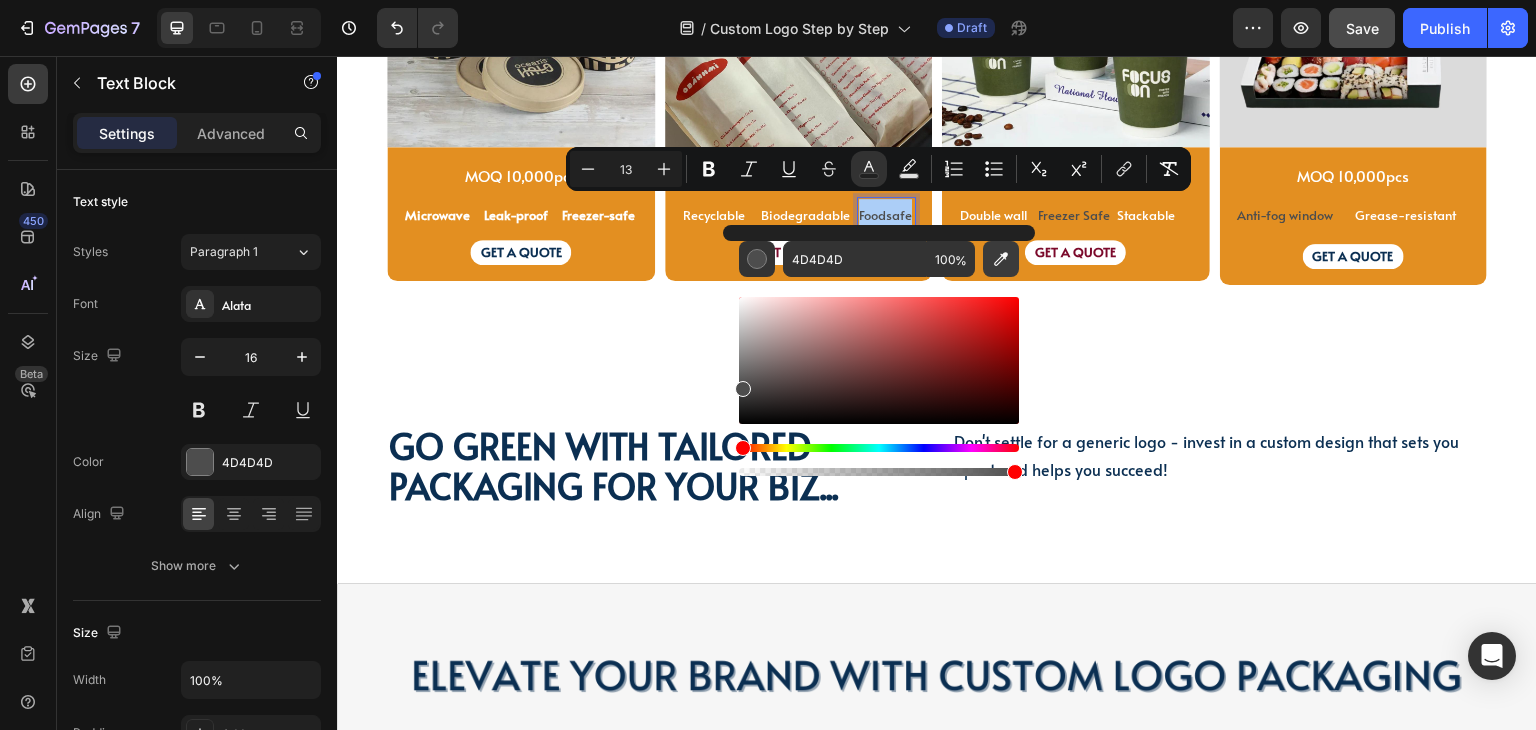 click 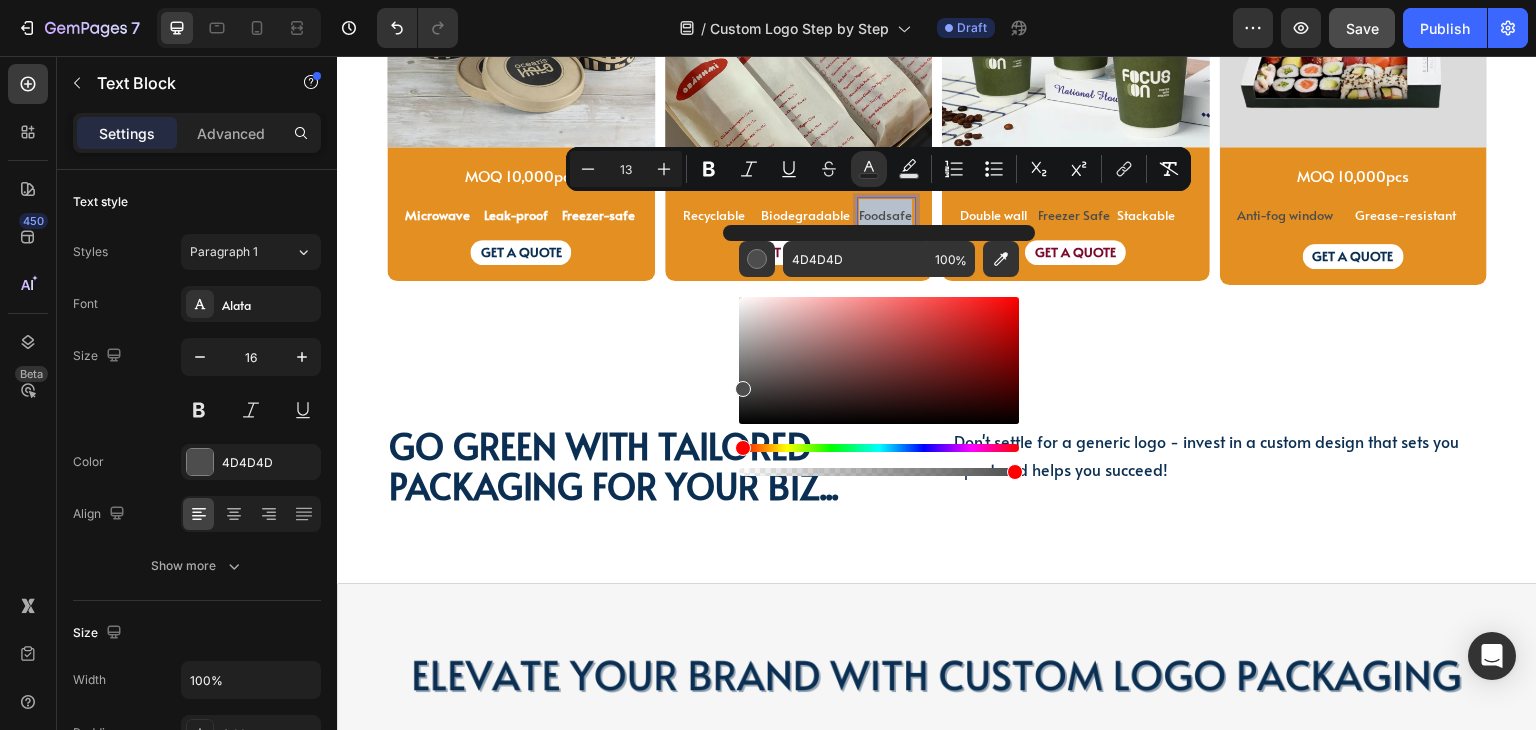 type on "FFFFFF" 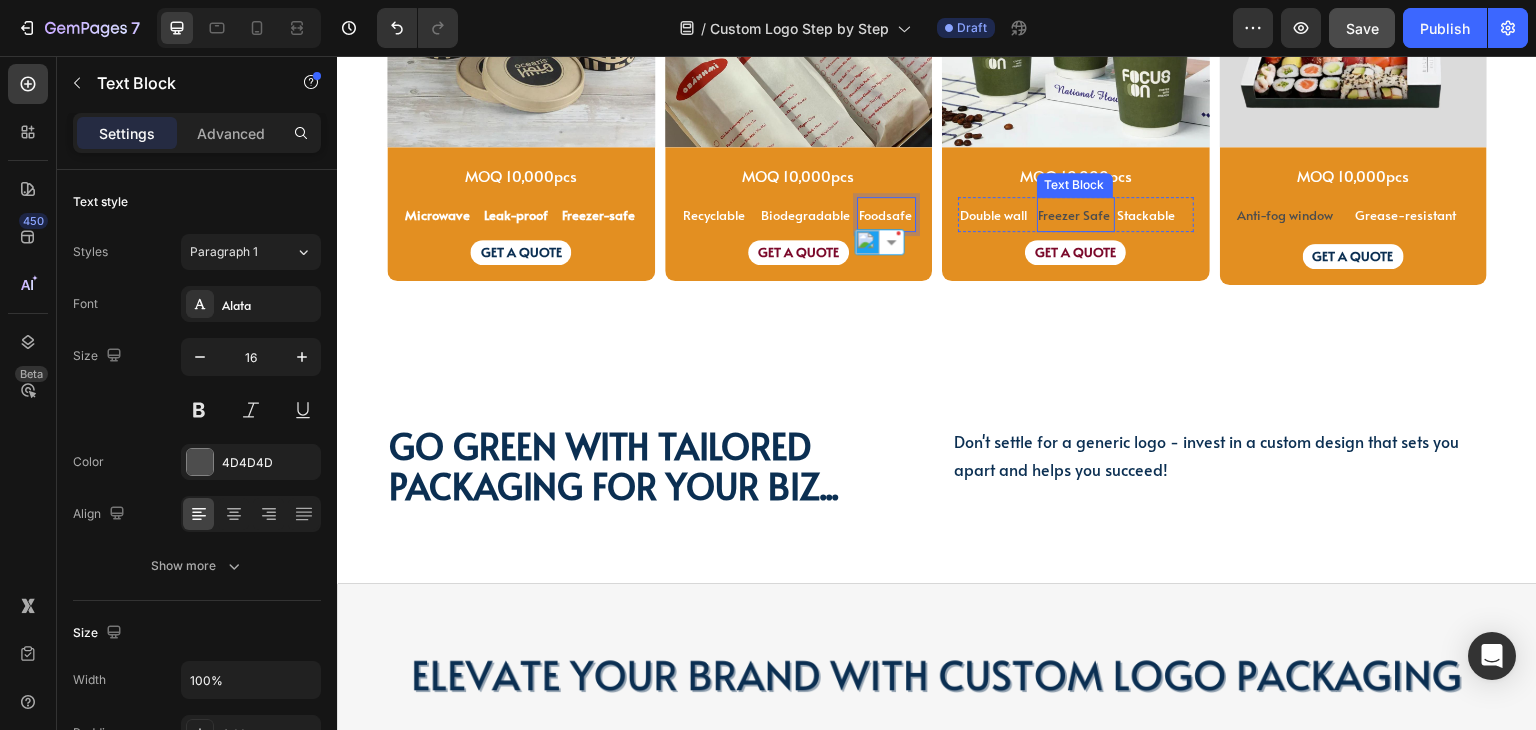 click on "Freezer Safe" at bounding box center [1075, 215] 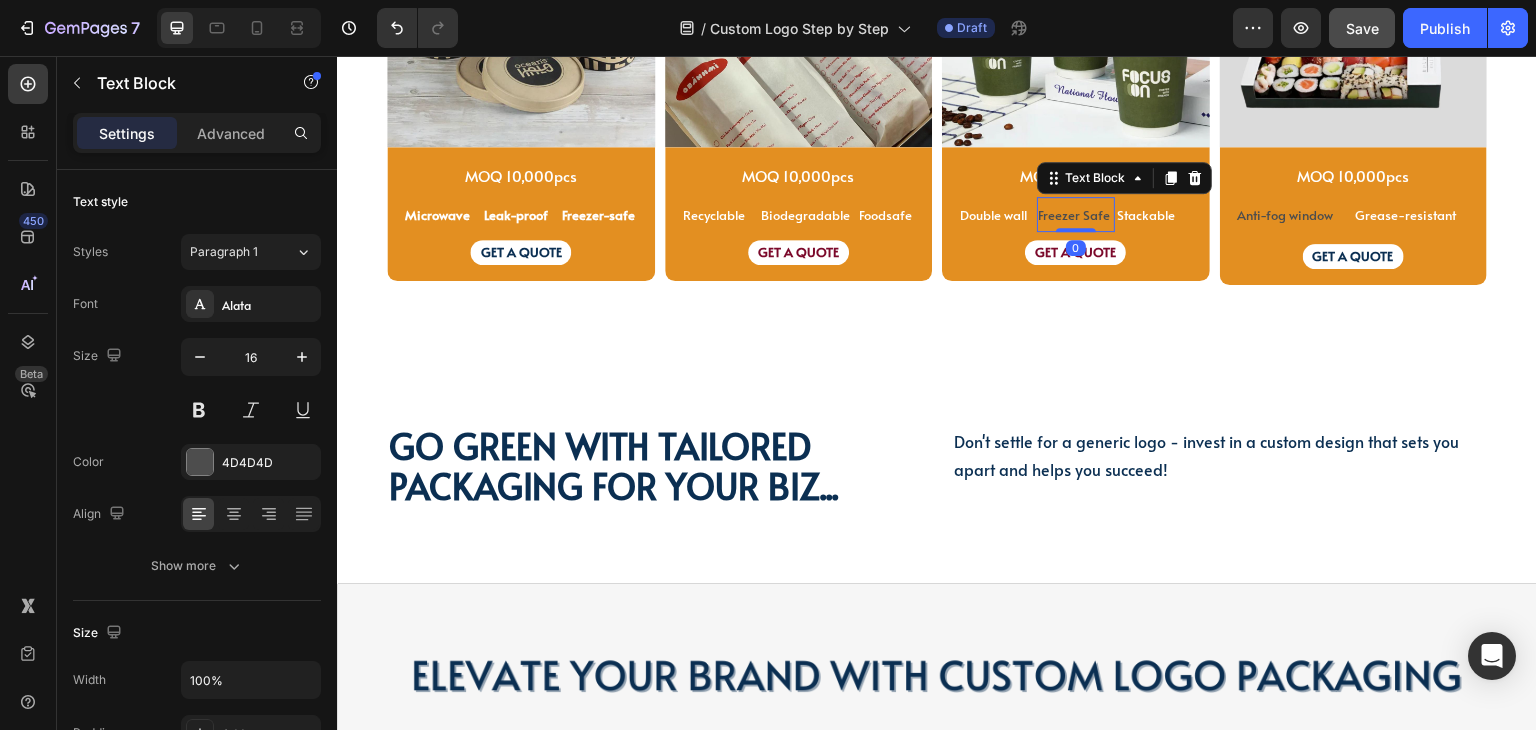 click on "Freezer Safe" at bounding box center (1075, 215) 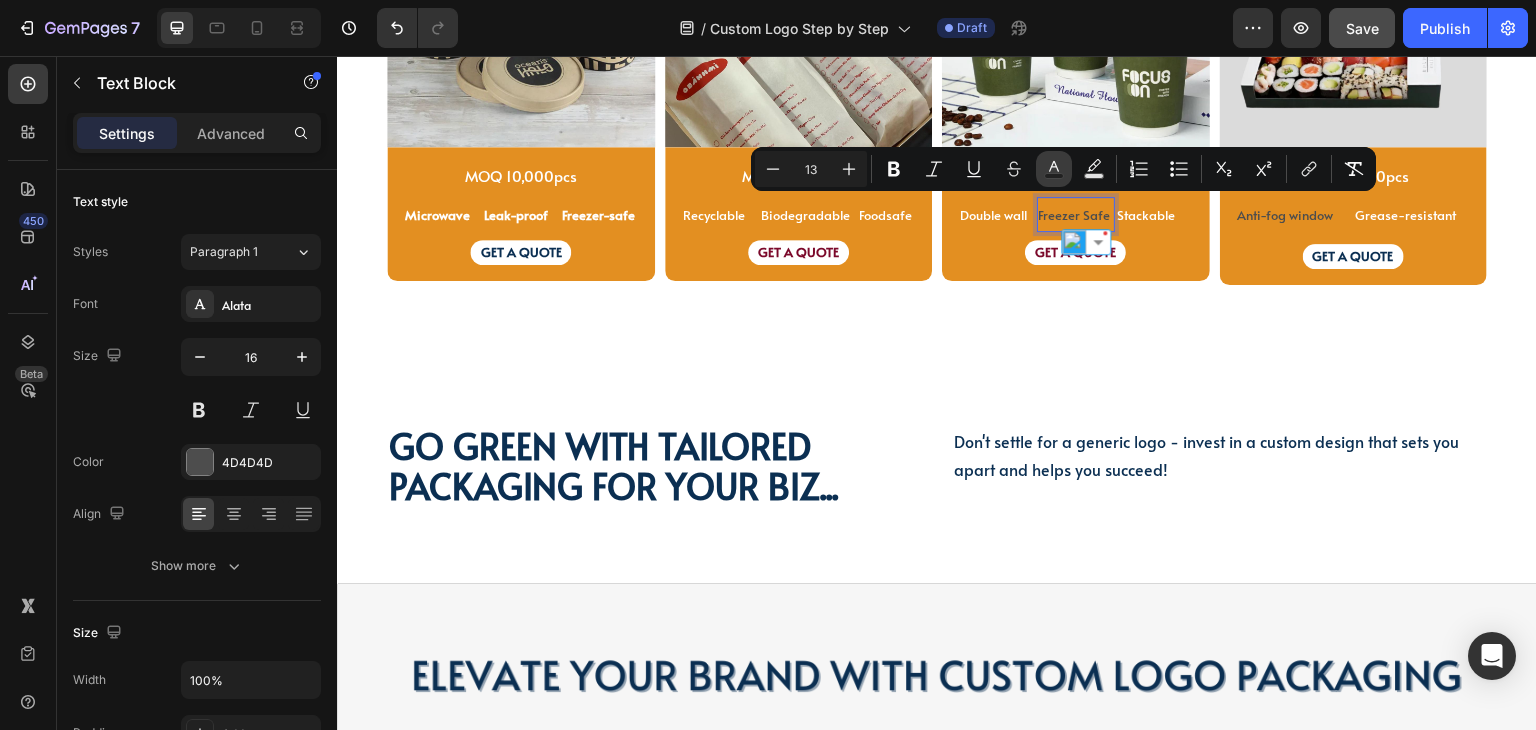 click 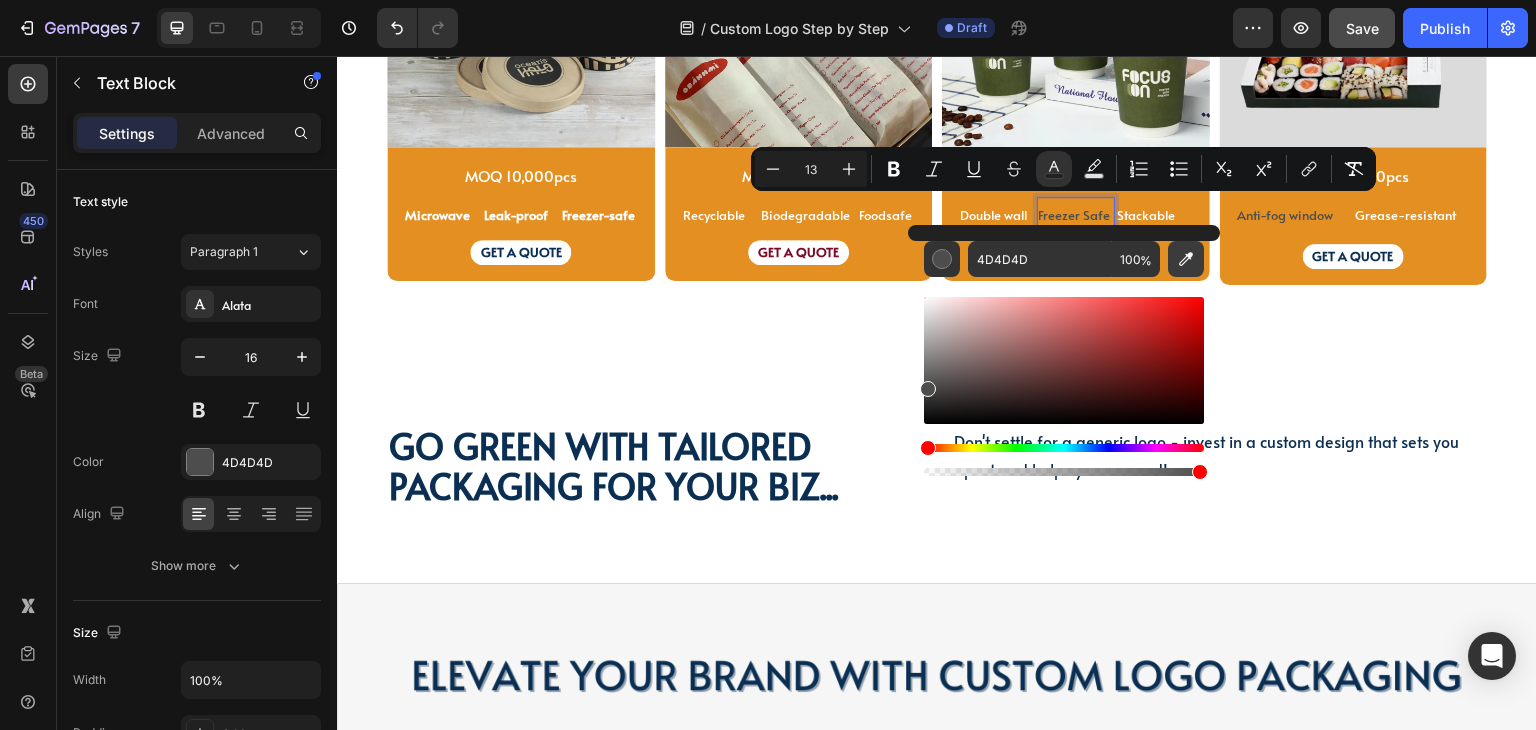 click 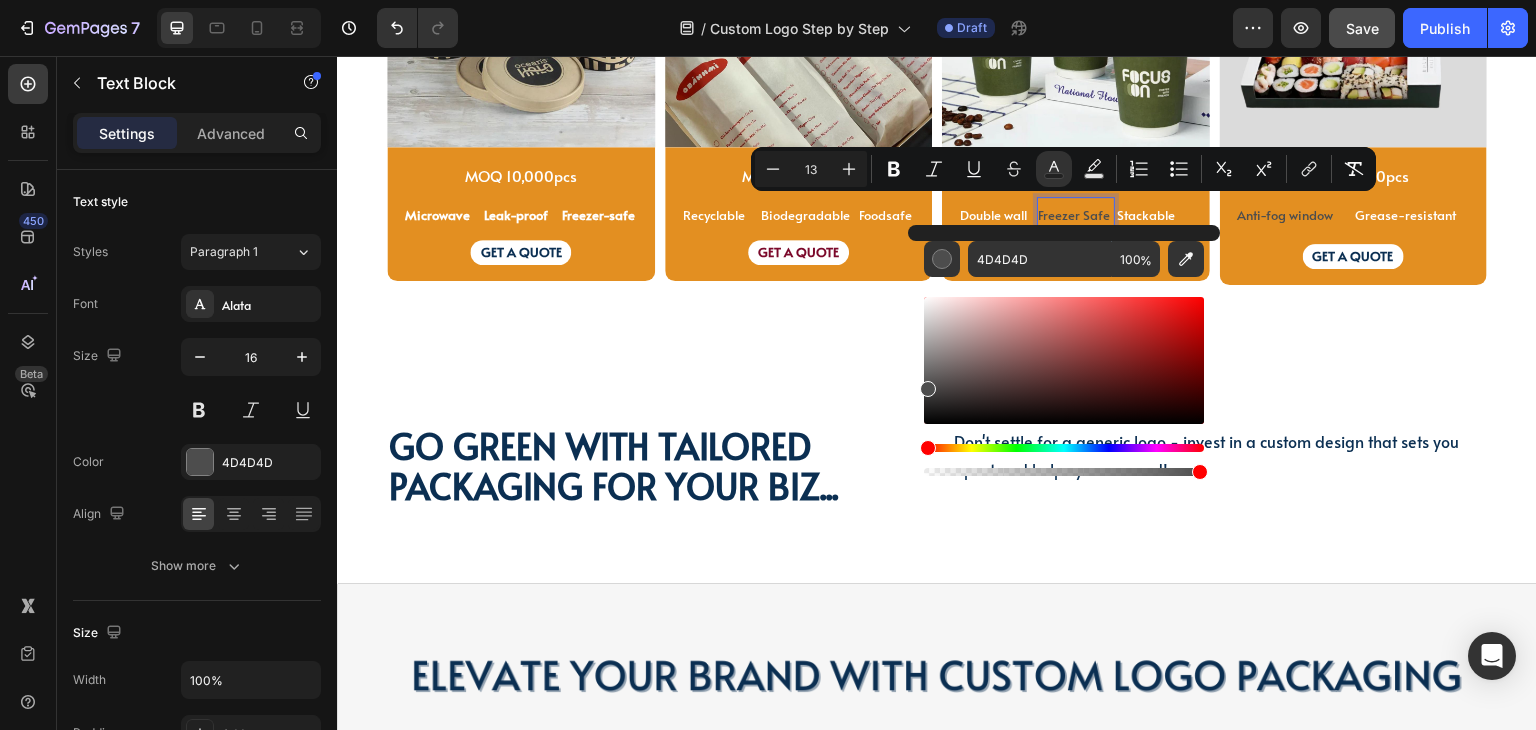 type on "FFFFFF" 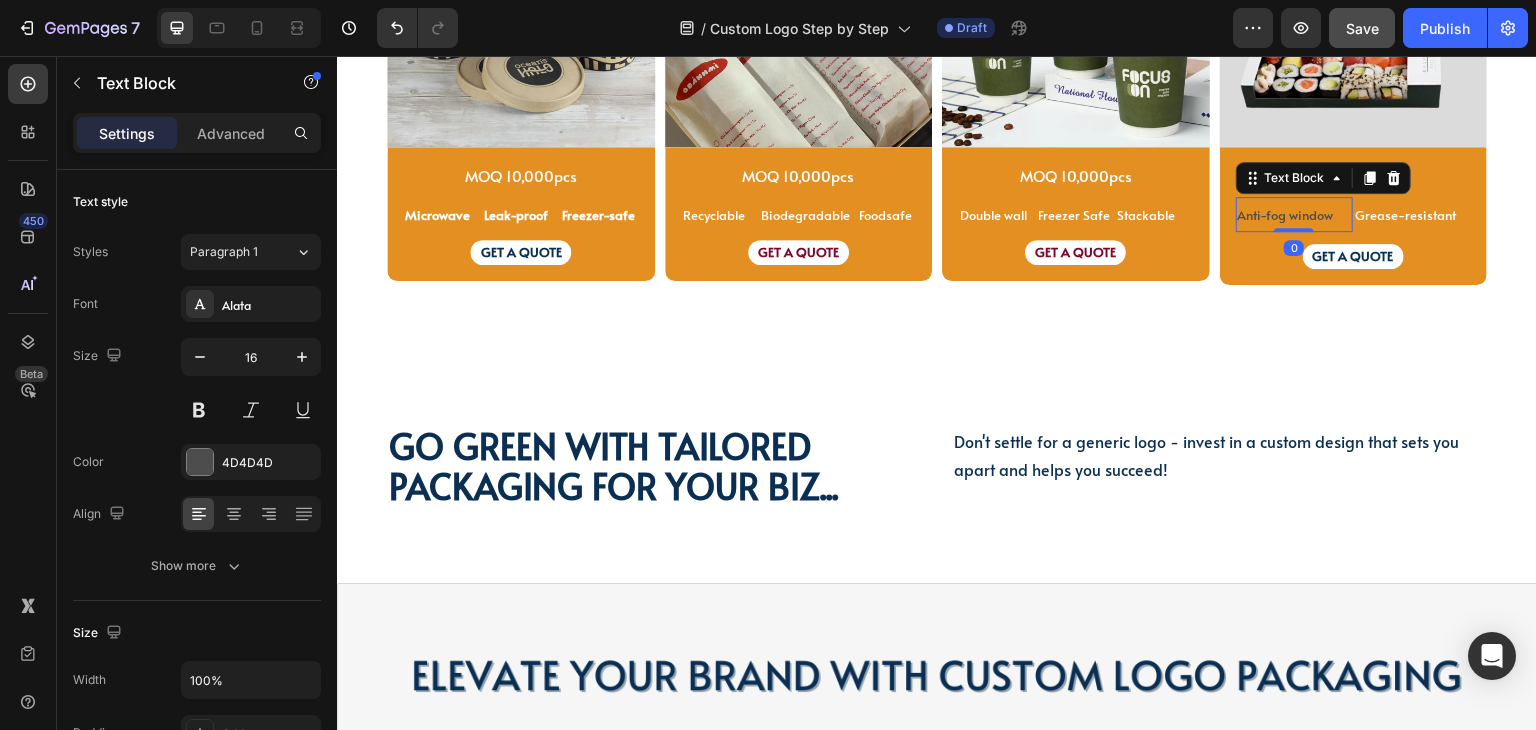 click on "Anti-fog window" at bounding box center [1286, 215] 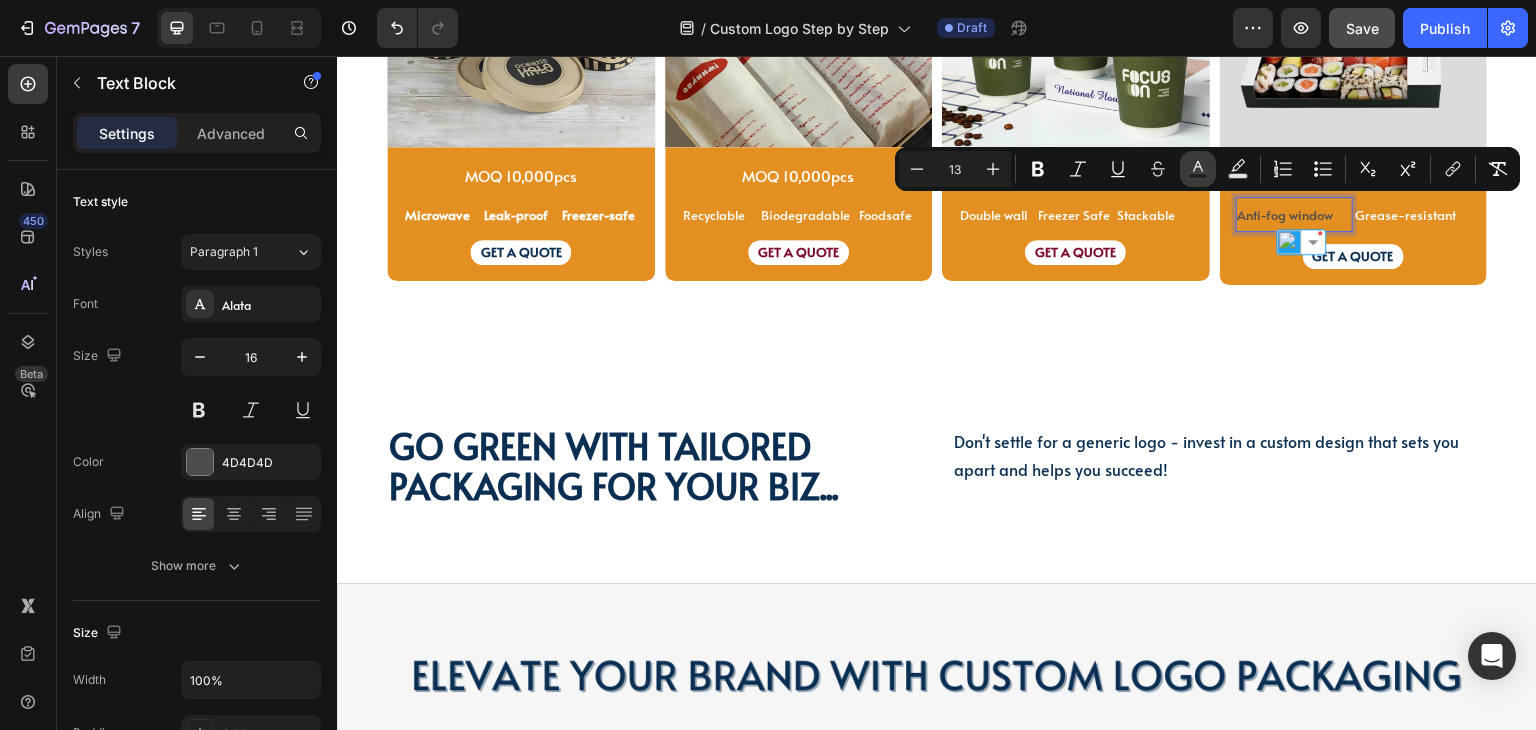 click 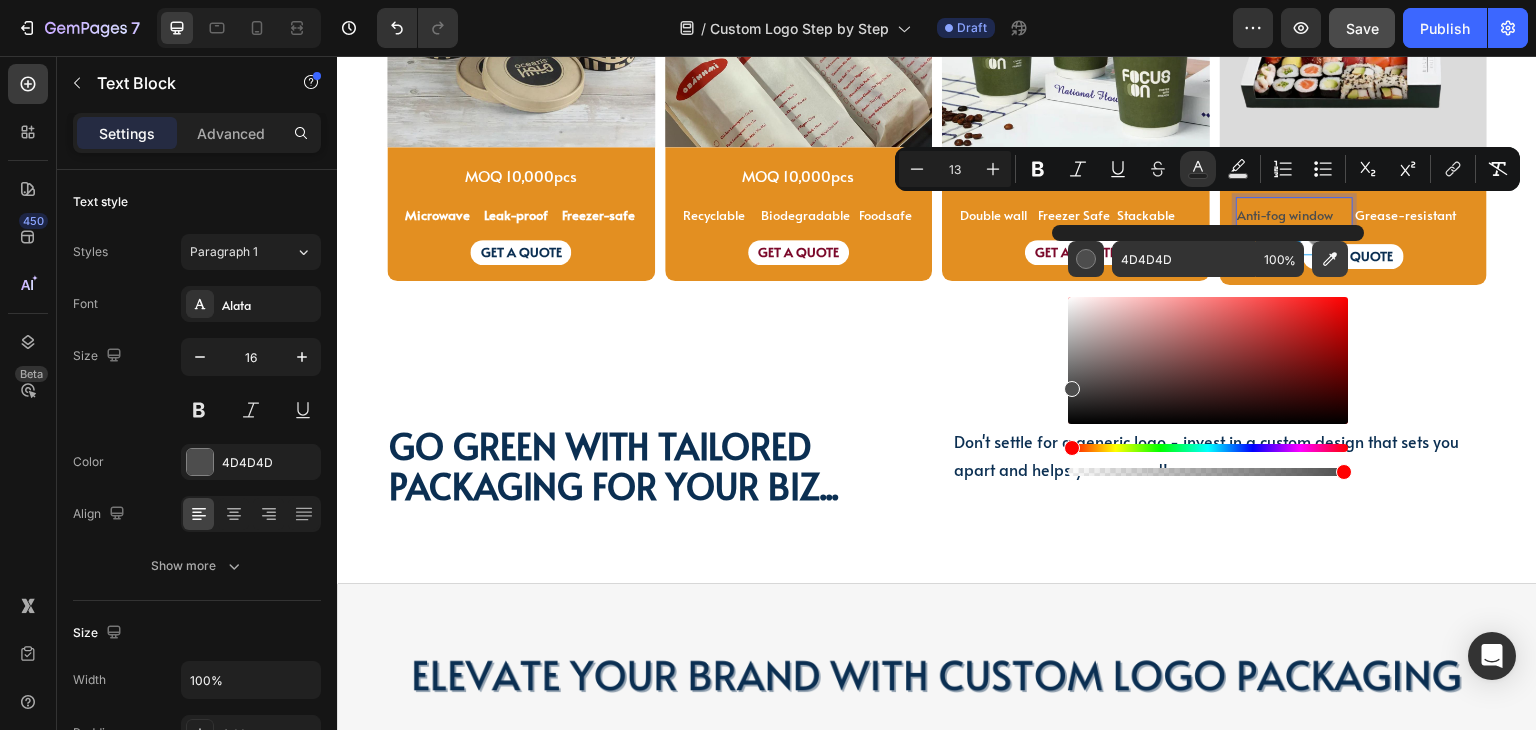 click 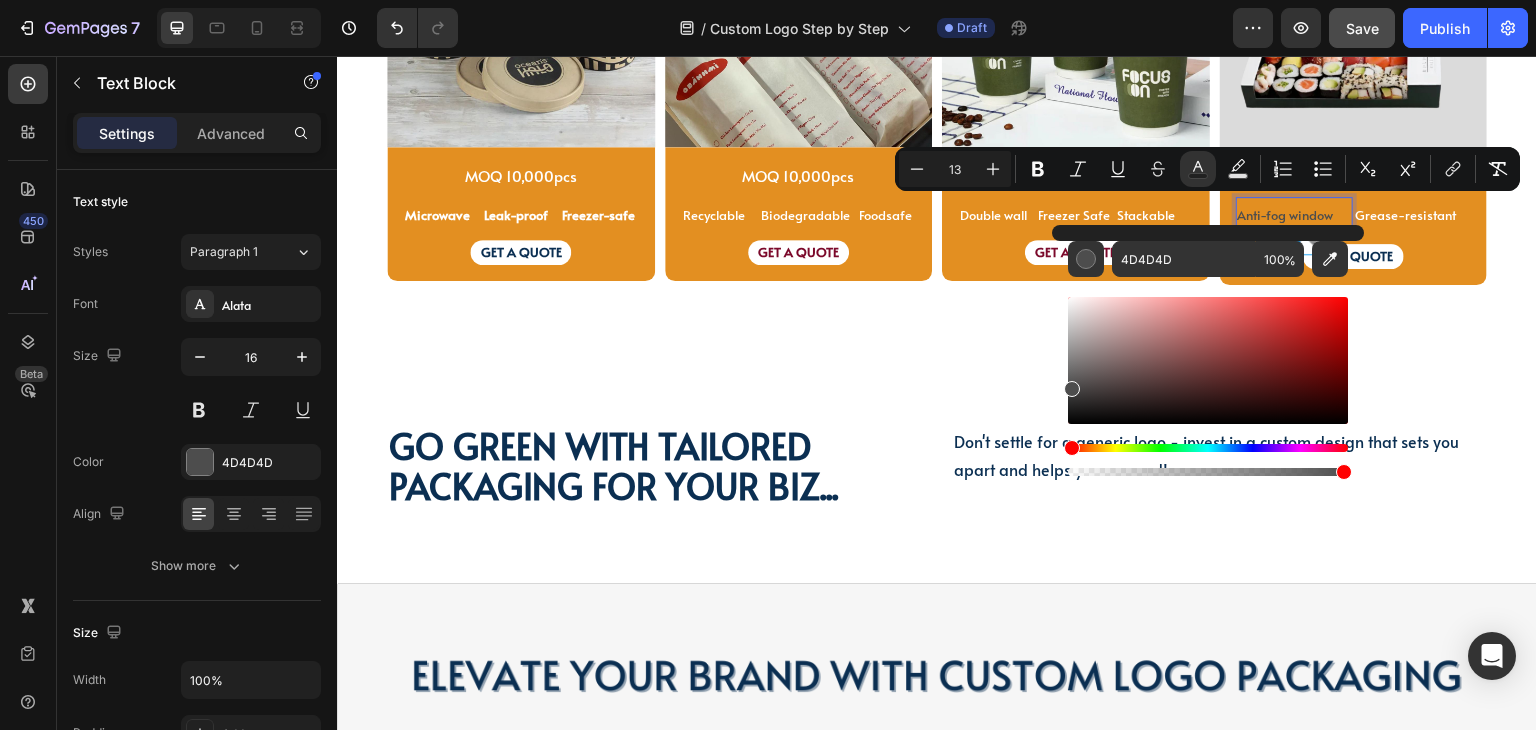 type on "FFFFFF" 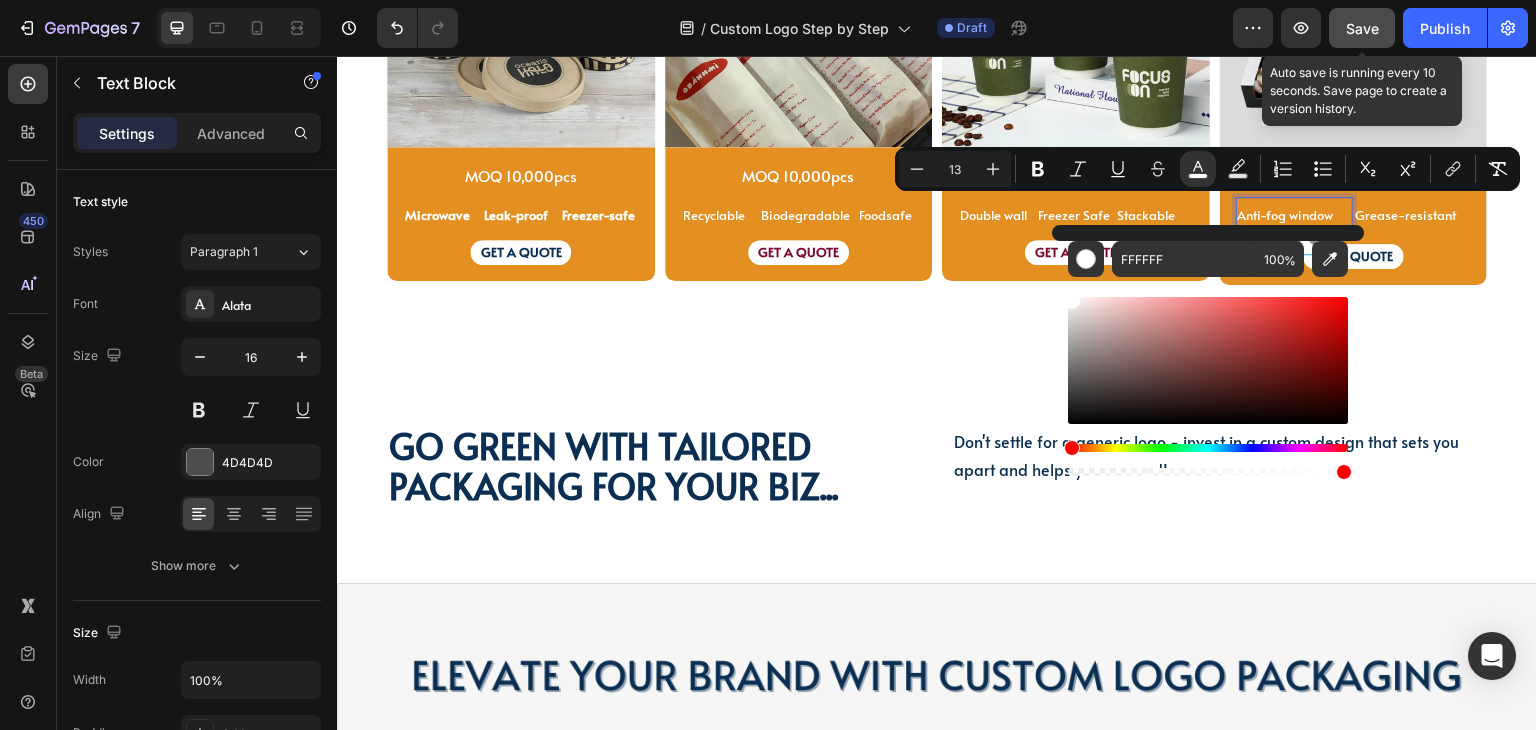 click on "Save" 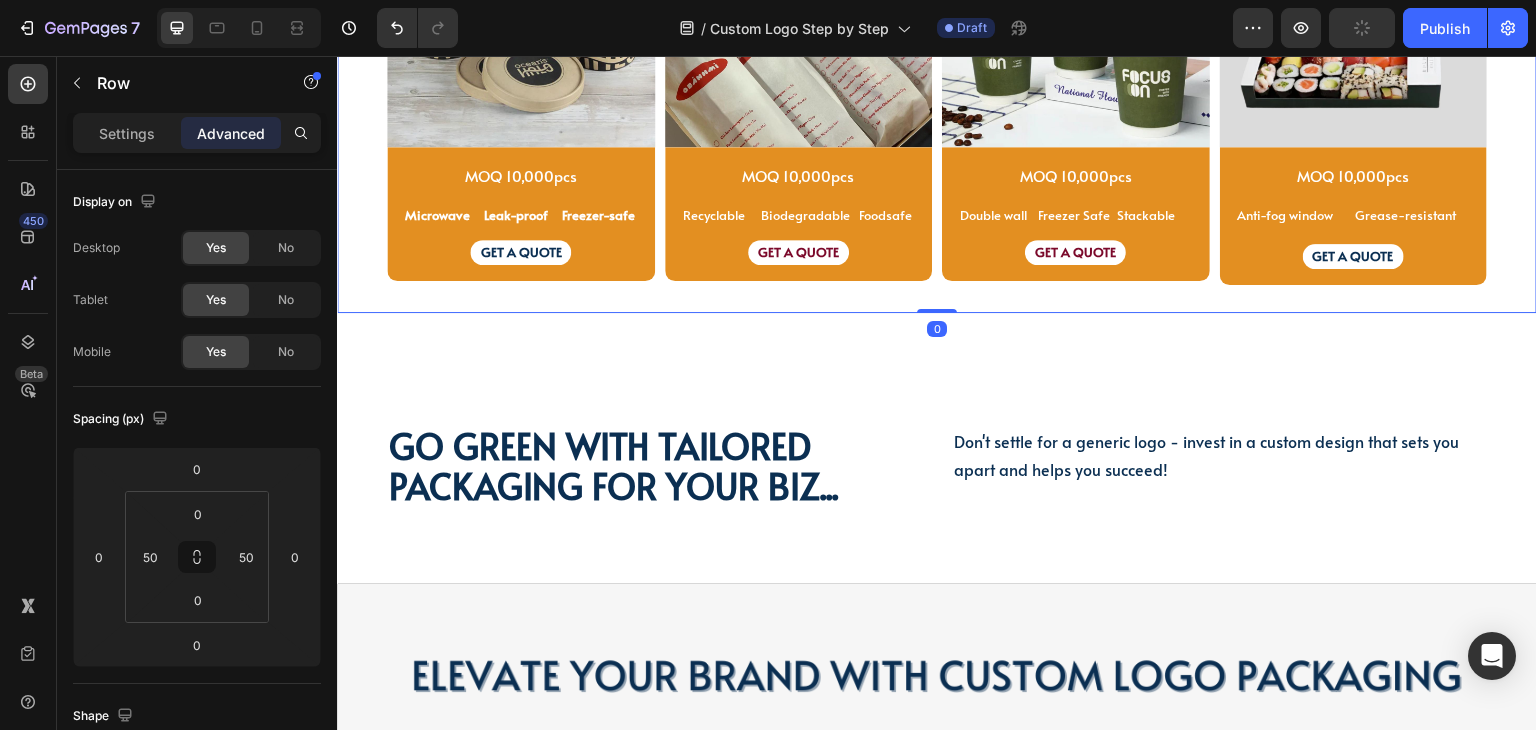 click on "PAPER SOUP CUP Text Block PAPER SOUP CUP Text Block Image MOQ 10,000pcs Text Block Microwave  Text Block Leak-proof Text Block Freezer-safe Text Block Row GET A QUOTE Text Block Row Product SANDWICH BAGS Text Block SANDWICH BAGS Text Block SANDWICH BAGS Text Block Image MOQ 10,000pcs Text Block Recyclable Text Block Biodegradable Text Block Foodsafe Text Block Row GET A QUOTE Text Block Row Product PAPER COFFEE CUPS Text Block Image MOQ 10,000pcs Text Block Row Double wall Text Block Freezer Safe Text Block Stackable Text Block Row GET A QUOTE Text Block Row Product SUSHI BOXES Text Block Image MOQ 10,000pcs Text Block Anti-fog window Text Block Grease-resistant Text Block Text Block Row GET A QUOTE Text Block Row Product Row" at bounding box center (937, 96) 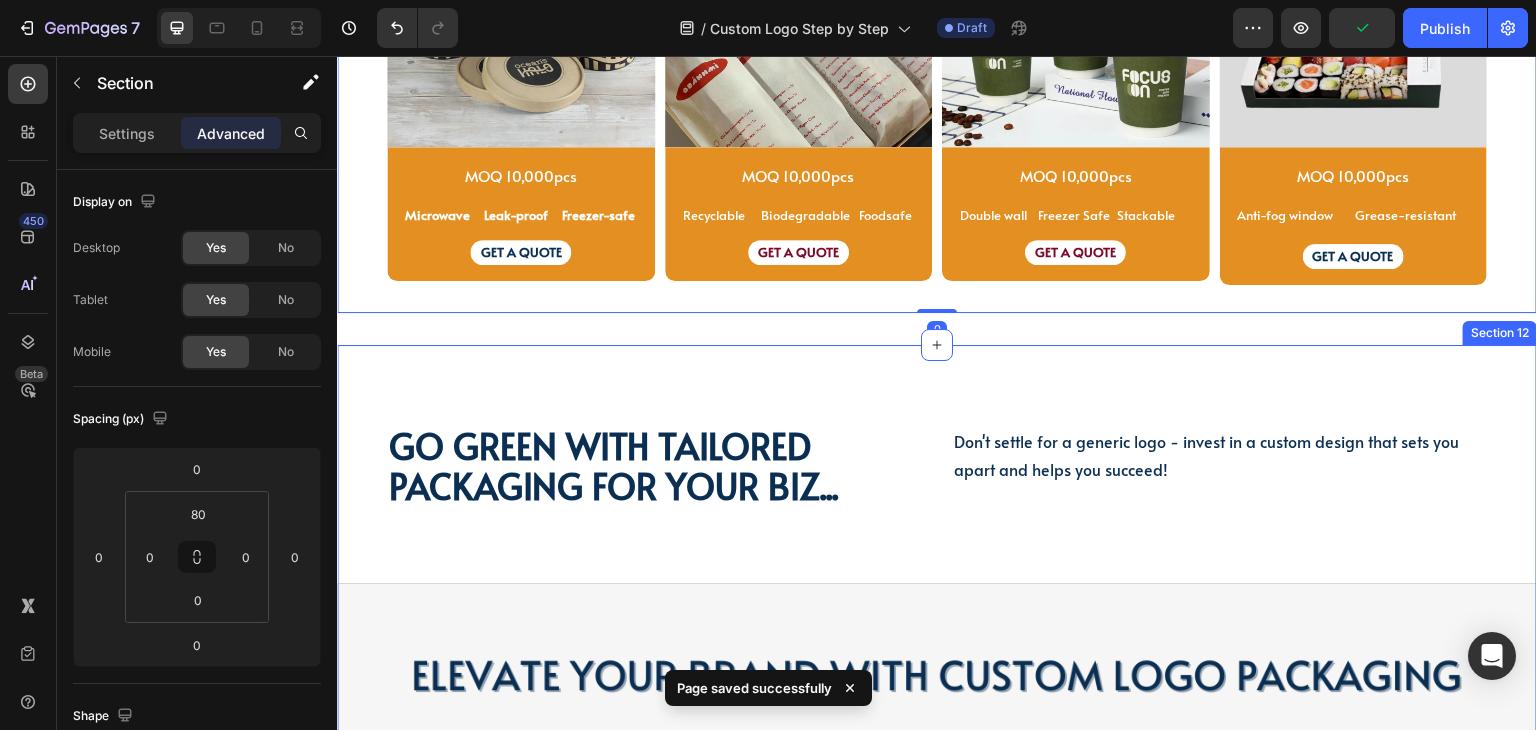 click on "Go green with tailored packaging for your biz... Heading Go green with tailored packaging for your biz... Heading Don't settle for a generic logo - invest in a custom design that sets you apart and helps you succeed! Text Block Don't settle for a generic logo - invest in a custom design that sets you apart and helps you succeed! Text Block Row Video Row Section 12" at bounding box center (937, 738) 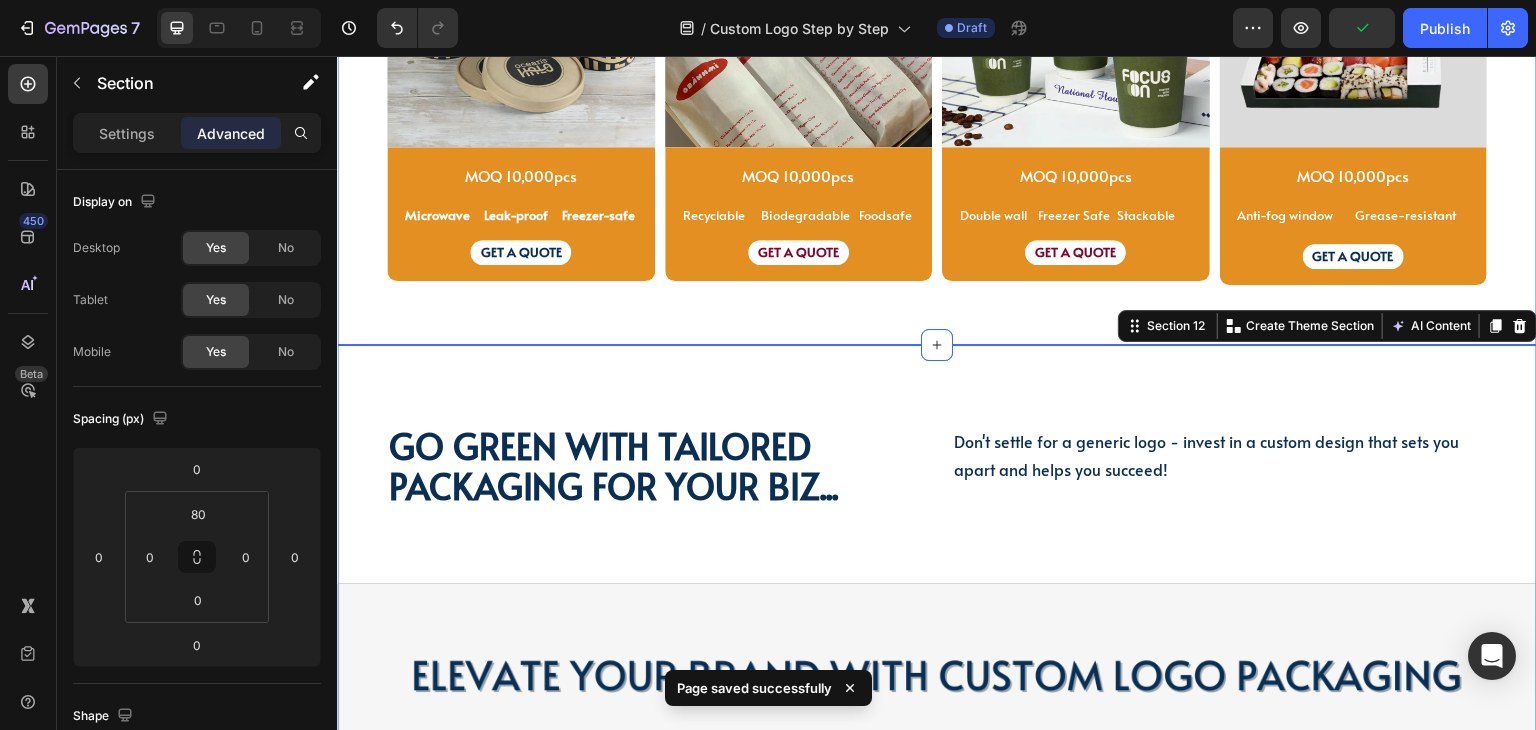click on "PAPER SOUP CUP Text Block PAPER SOUP CUP Text Block Image MOQ 10,000pcs Text Block Microwave  Text Block Leak-proof Text Block Freezer-safe Text Block Row GET A QUOTE Text Block Row Product SANDWICH BAGS Text Block SANDWICH BAGS Text Block SANDWICH BAGS Text Block Image MOQ 10,000pcs Text Block Recyclable Text Block Biodegradable Text Block Foodsafe Text Block Row GET A QUOTE Text Block Row Product PAPER COFFEE CUPS Text Block Image MOQ 10,000pcs Text Block Row Double wall Text Block Freezer Safe Text Block Stackable Text Block Row GET A QUOTE Text Block Row Product SUSHI BOXES Text Block Image MOQ 10,000pcs Text Block Anti-fog window Text Block Grease-resistant Text Block Text Block Row GET A QUOTE Text Block Row Product Row Row Section 10" at bounding box center (937, 96) 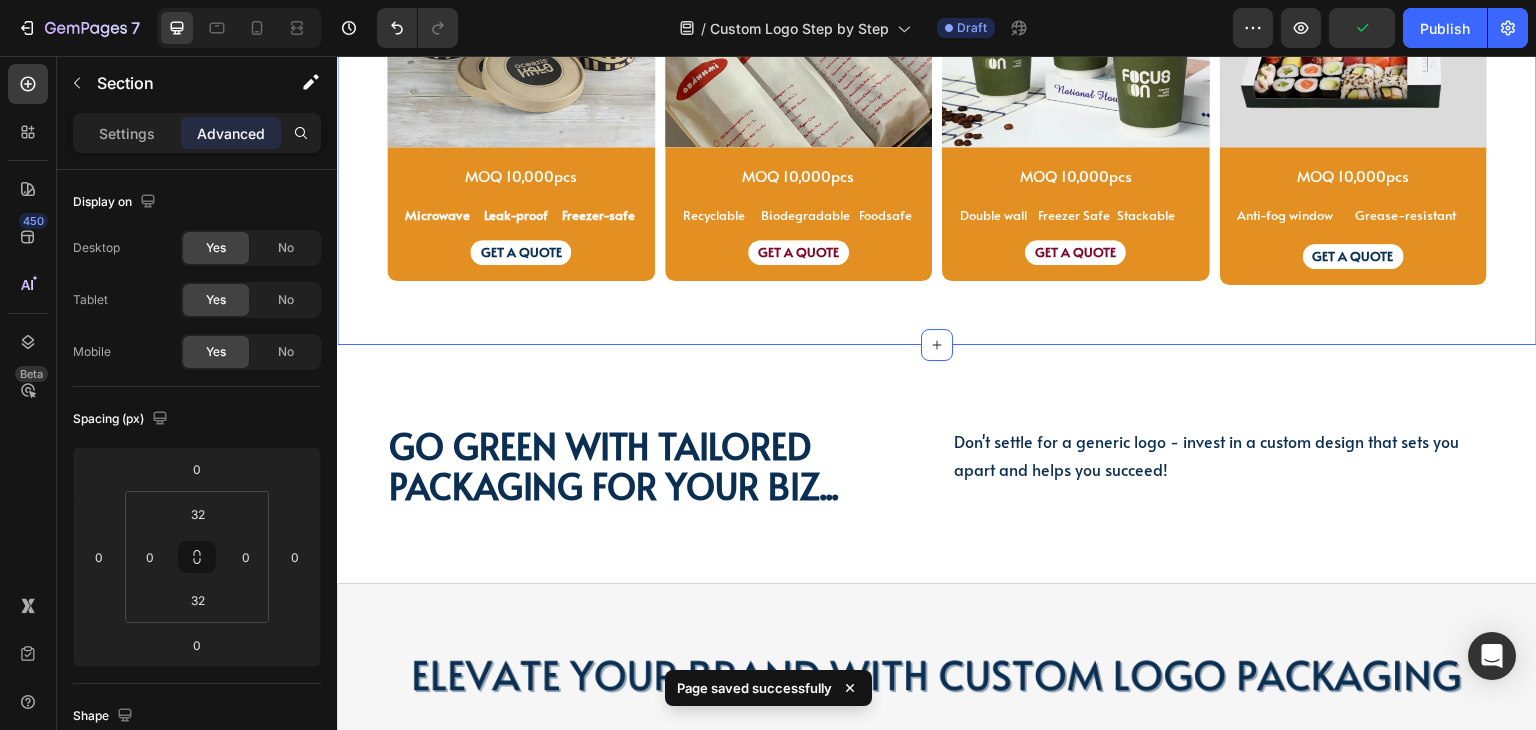 click on "PAPER SOUP CUP Text Block PAPER SOUP CUP Text Block Image MOQ 10,000pcs Text Block Microwave  Text Block Leak-proof Text Block Freezer-safe Text Block Row GET A QUOTE Text Block Row Product SANDWICH BAGS Text Block SANDWICH BAGS Text Block SANDWICH BAGS Text Block Image MOQ 10,000pcs Text Block Recyclable Text Block Biodegradable Text Block Foodsafe Text Block Row GET A QUOTE Text Block Row Product PAPER COFFEE CUPS Text Block Image MOQ 10,000pcs Text Block Row Double wall Text Block Freezer Safe Text Block Stackable Text Block Row GET A QUOTE Text Block Row Product SUSHI BOXES Text Block Image MOQ 10,000pcs Text Block Anti-fog window Text Block Grease-resistant Text Block Text Block Row GET A QUOTE Text Block Row Product Row Row Section 10   Create Theme Section AI Content Write with GemAI What would you like to describe here? Tone and Voice Persuasive Product Custom Jewelry Paper Bags with Ribbon Handles – Ideal for Gifts & Retail Show more Generate" at bounding box center [937, 96] 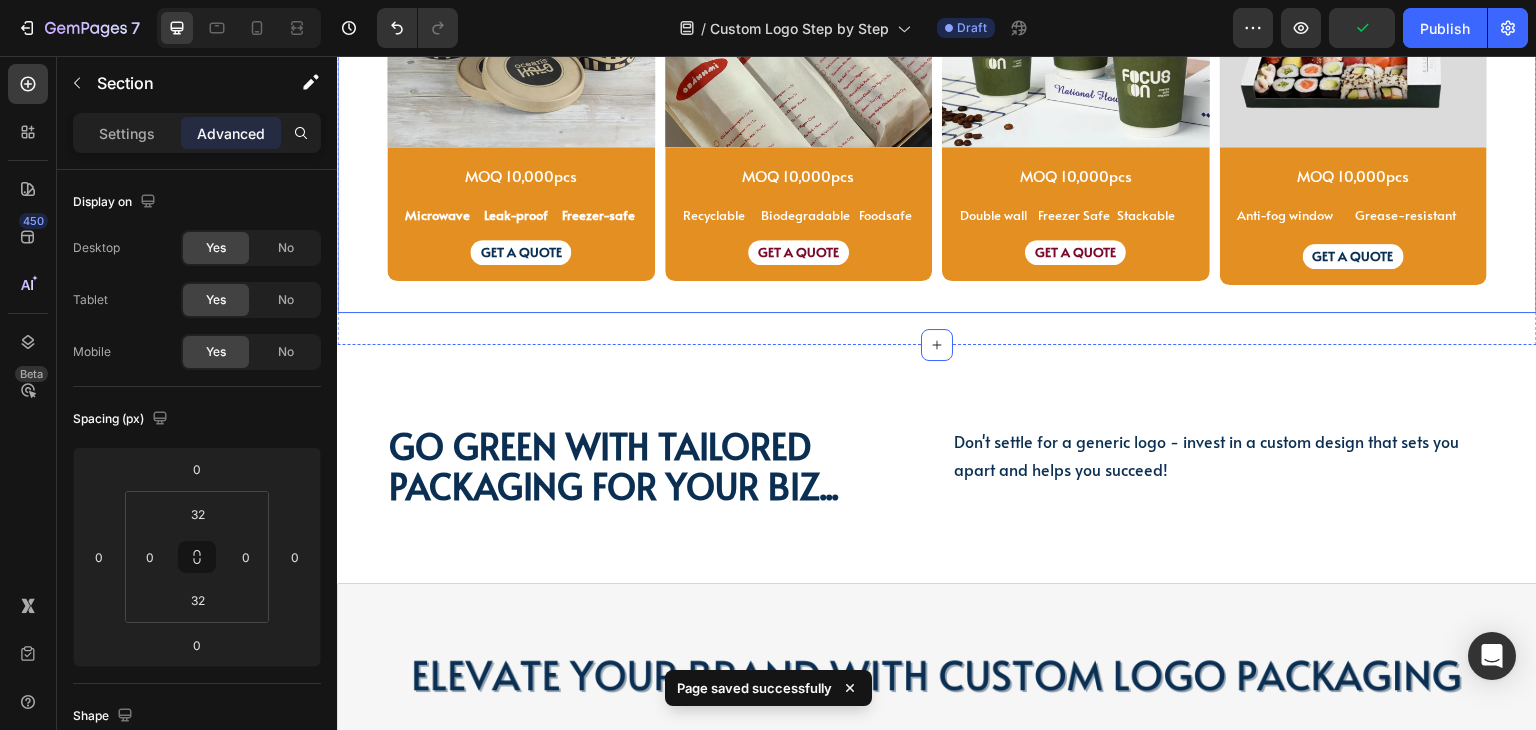 click on "PAPER SOUP CUP Text Block PAPER SOUP CUP Text Block Image MOQ 10,000pcs Text Block Microwave  Text Block Leak-proof Text Block Freezer-safe Text Block Row GET A QUOTE Text Block Row Product SANDWICH BAGS Text Block SANDWICH BAGS Text Block SANDWICH BAGS Text Block Image MOQ 10,000pcs Text Block Recyclable Text Block Biodegradable Text Block Foodsafe Text Block Row GET A QUOTE Text Block Row Product PAPER COFFEE CUPS Text Block Image MOQ 10,000pcs Text Block Row Double wall Text Block Freezer Safe Text Block Stackable Text Block Row GET A QUOTE Text Block Row Product SUSHI BOXES Text Block Image MOQ 10,000pcs Text Block Anti-fog window Text Block Grease-resistant Text Block Text Block Row GET A QUOTE Text Block Row Product Row" at bounding box center (937, 96) 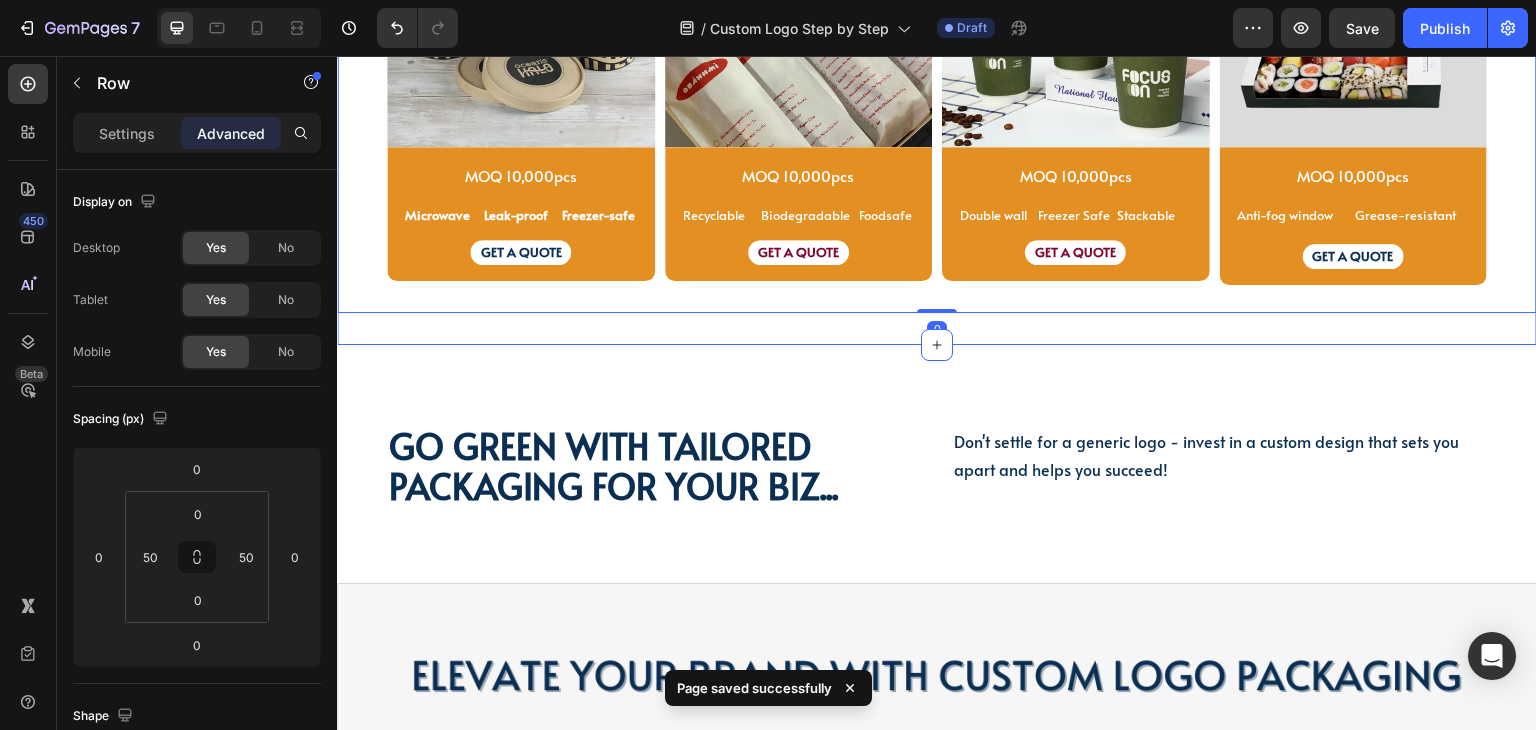 click on "PAPER SOUP CUP Text Block PAPER SOUP CUP Text Block Image MOQ 10,000pcs Text Block Microwave  Text Block Leak-proof Text Block Freezer-safe Text Block Row GET A QUOTE Text Block Row Product SANDWICH BAGS Text Block SANDWICH BAGS Text Block SANDWICH BAGS Text Block Image MOQ 10,000pcs Text Block Recyclable Text Block Biodegradable Text Block Foodsafe Text Block Row GET A QUOTE Text Block Row Product PAPER COFFEE CUPS Text Block Image MOQ 10,000pcs Text Block Row Double wall Text Block Freezer Safe Text Block Stackable Text Block Row GET A QUOTE Text Block Row Product SUSHI BOXES Text Block Image MOQ 10,000pcs Text Block Anti-fog window Text Block Grease-resistant Text Block Text Block Row GET A QUOTE Text Block Row Product Row Row   0 Section 10" at bounding box center (937, 96) 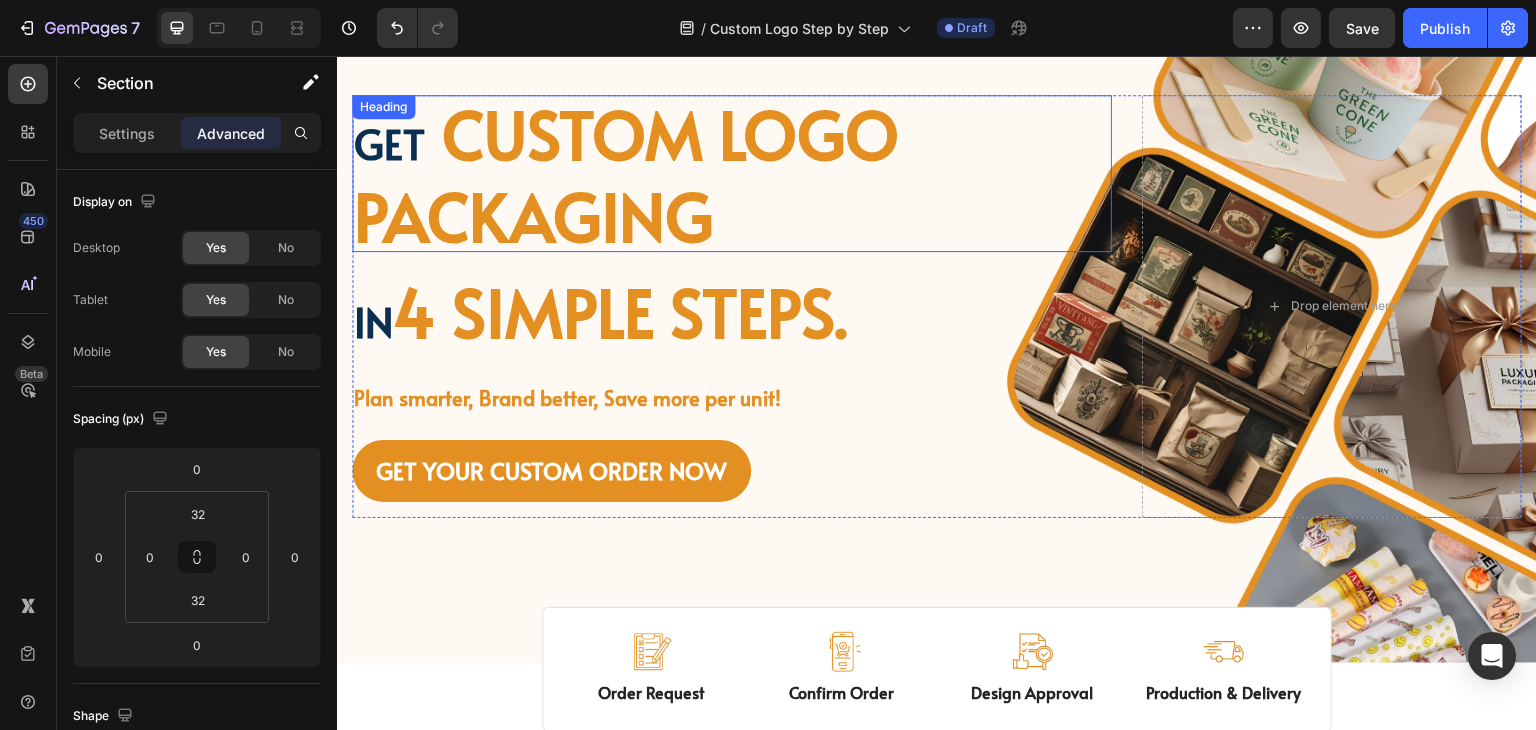 scroll, scrollTop: 0, scrollLeft: 0, axis: both 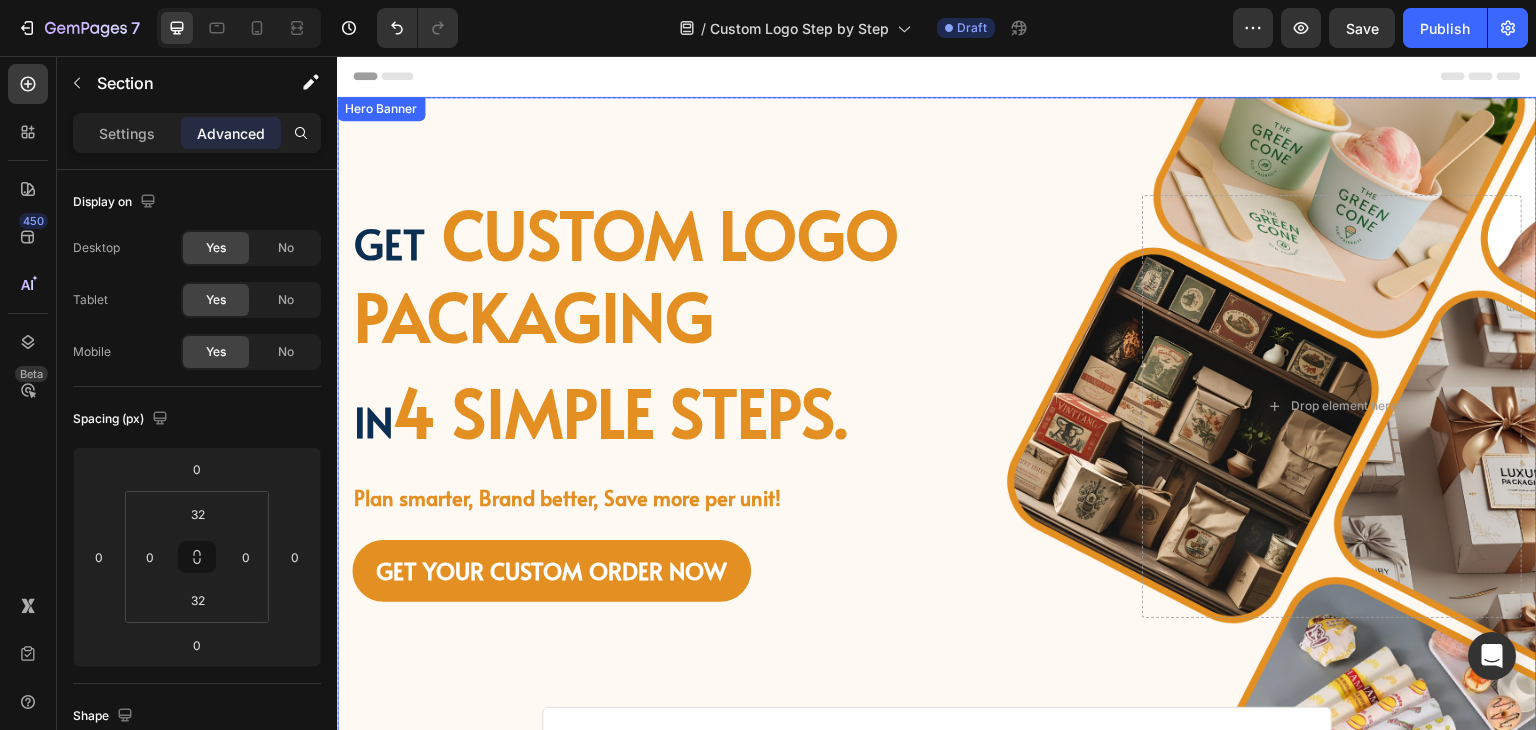 click on "Image Image Free shipping Text Block from The [STATE] Text Block Advanced List Image 30-Day FREE returns Text Block & Exchange Text Block Advanced List Row Image More than 60.000 Text Block Happy “Cattomers” Text Block Advanced List Image Secured Checkout Text Block using SSL Technology Text Block Advanced List Row Title Line Get custom logo packaging Heading in 4 simple steps. Text Block Plan smarter, Brand better, Save more per unit! Text Block GET YOUR CUSTOM ORDER NOW Button Drop element here Row Row" at bounding box center (937, 430) 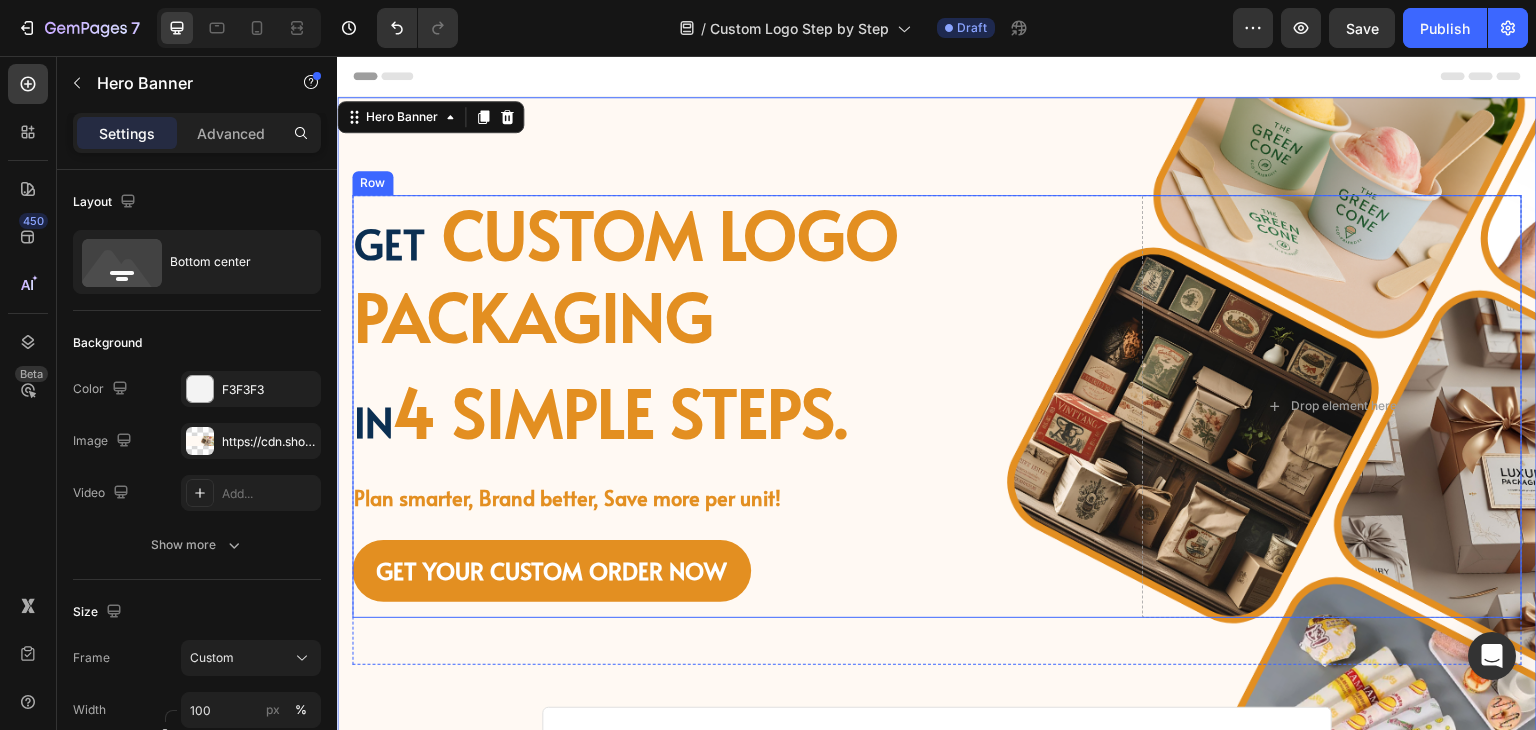 click on "Get   custom logo packaging   Heading in  4 simple steps. Text Block Plan smarter, Brand better, Save more per unit! Text Block GET YOUR CUSTOM ORDER NOW Button" at bounding box center [732, 406] 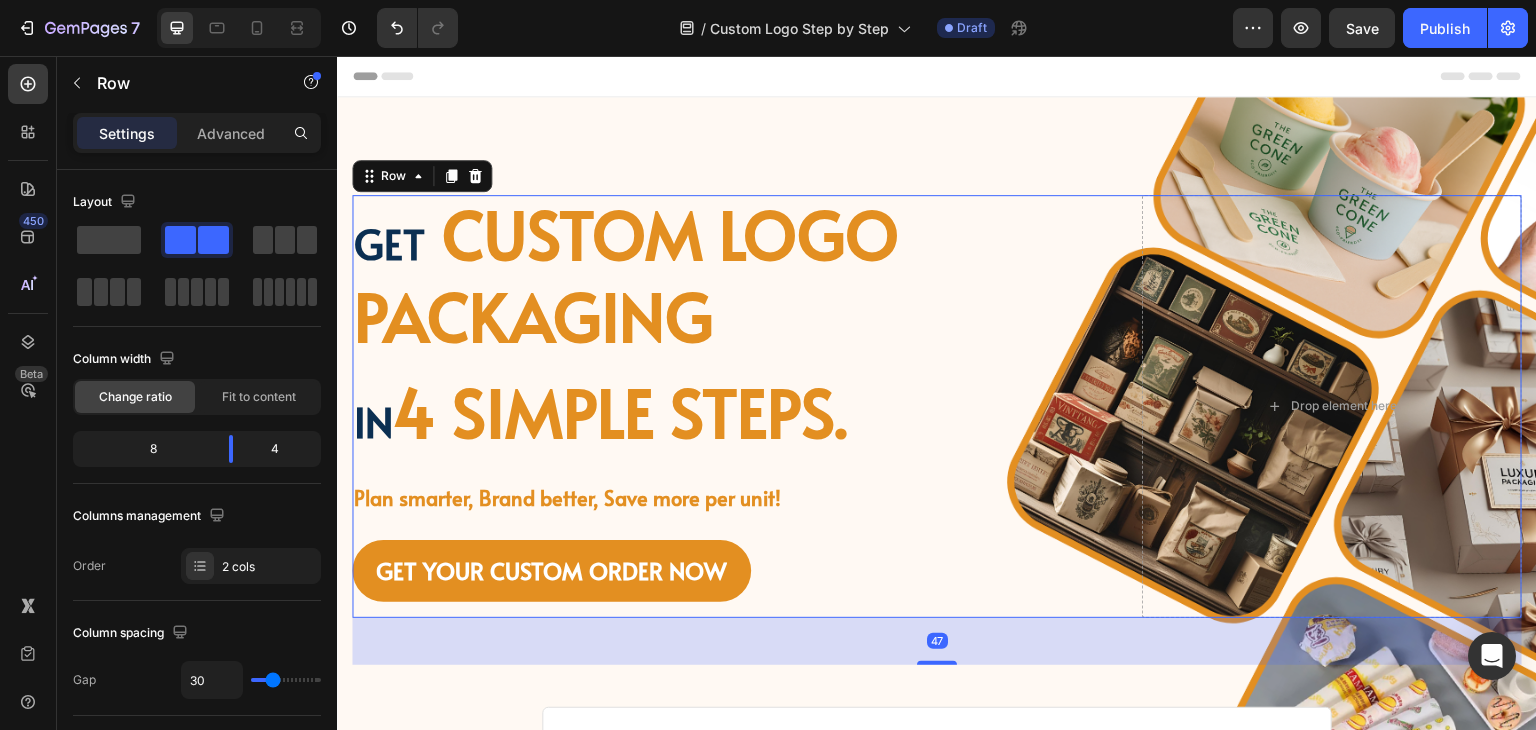 scroll, scrollTop: 300, scrollLeft: 0, axis: vertical 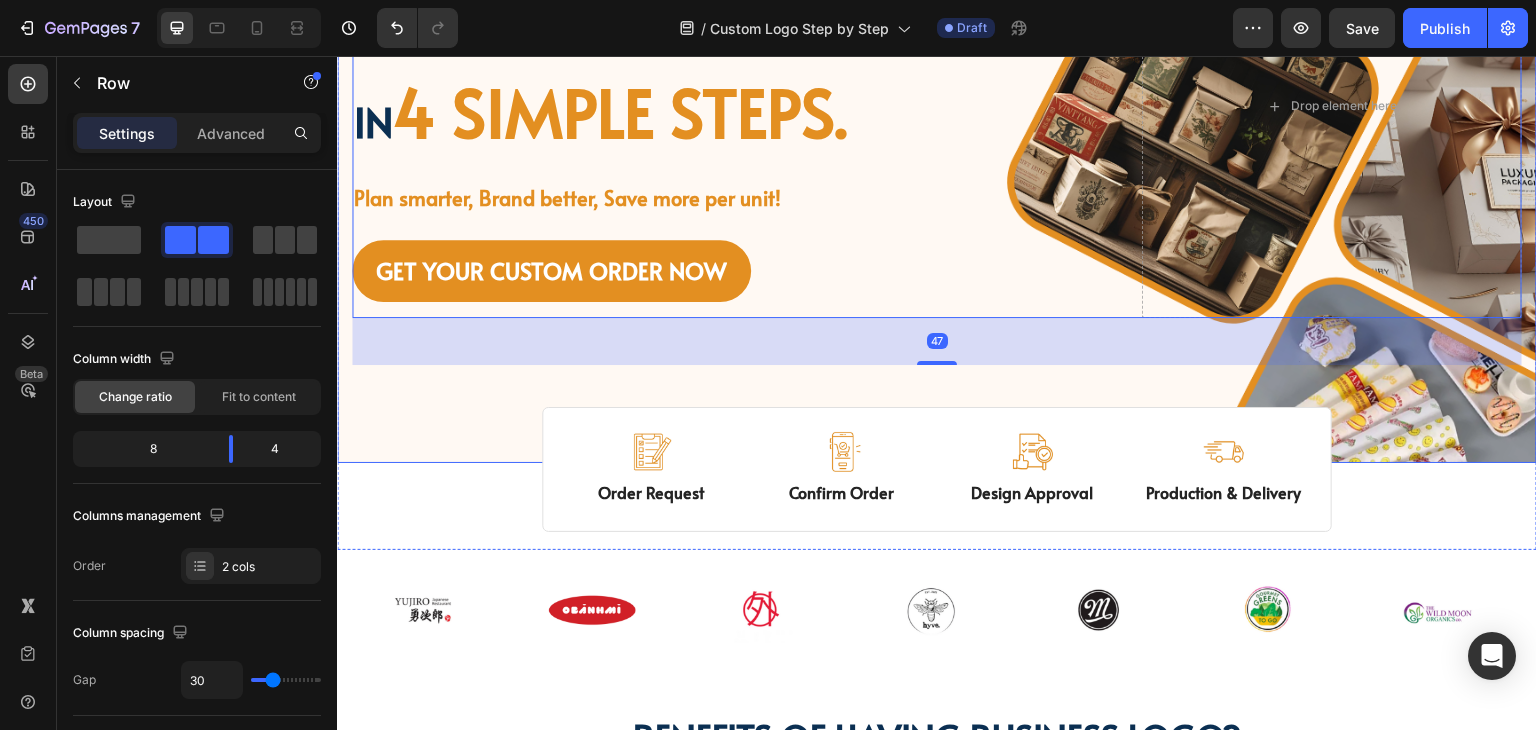 click on "Image Image Free shipping Text Block from The States Text Block Advanced List Image 30-Day FREE returns Text Block & Exchange Text Block Advanced List Row Image More than 60.000 Text Block Happy “Cattomers” Text Block Advanced List Image Secured Checkout Text Block using SSL Technology Text Block Advanced List Row                Title Line Get   custom logo packaging   Heading in  4 simple steps. Text Block Plan smarter, Brand better, Save more per unit! Text Block GET YOUR CUSTOM ORDER NOW Button
Drop element here Row   47 Row" at bounding box center [937, 130] 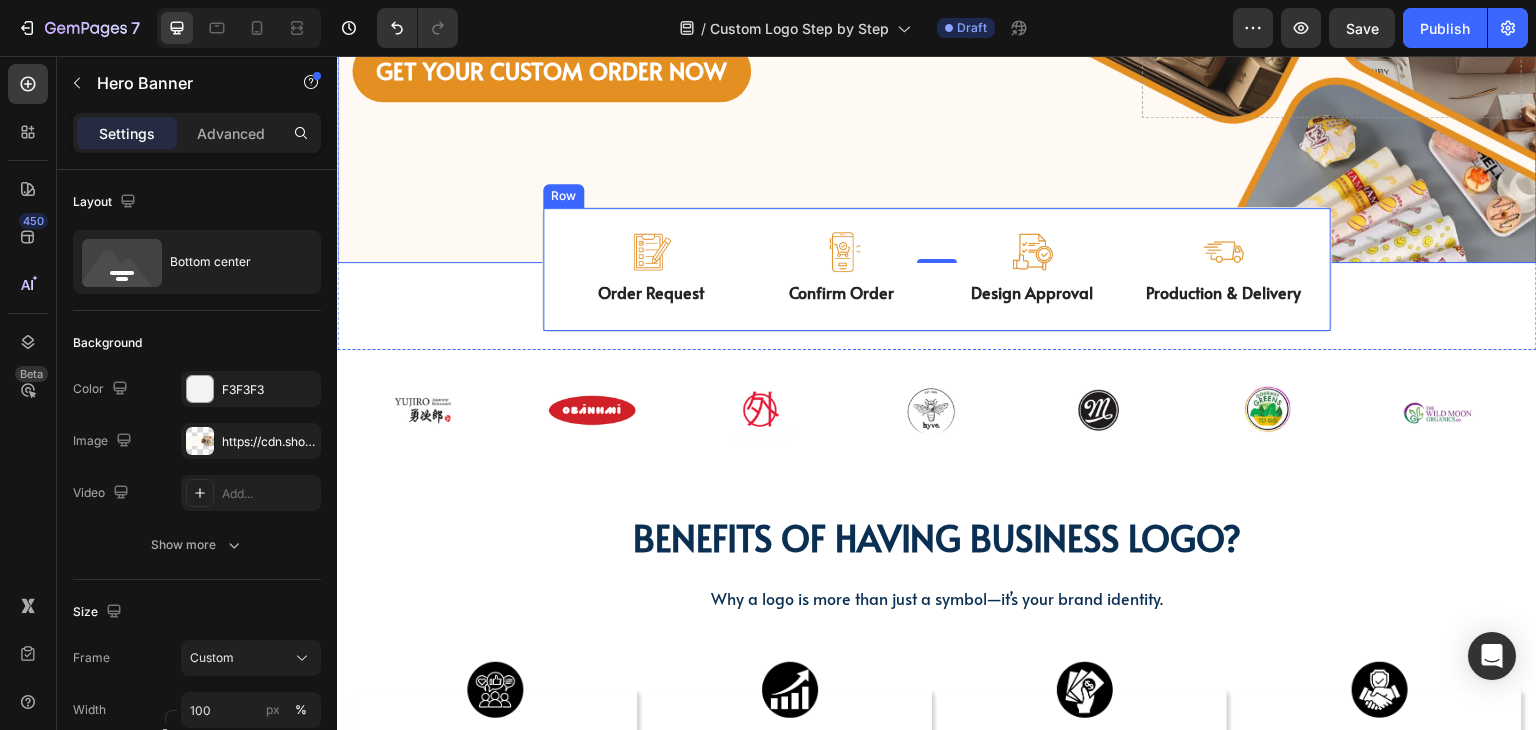 scroll, scrollTop: 800, scrollLeft: 0, axis: vertical 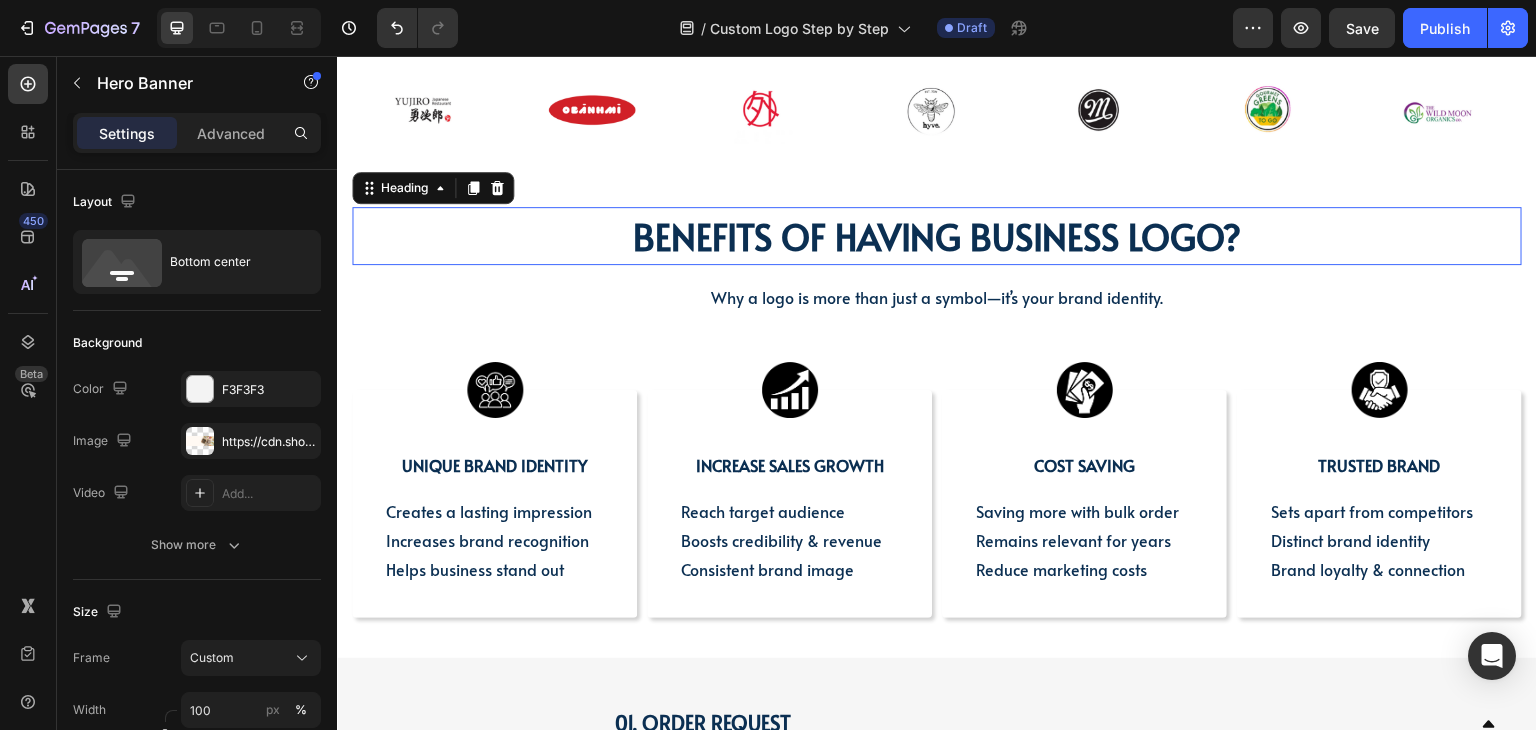 click on "BENEFITS OF HAVING BUSINESS LOGO?" at bounding box center [937, 236] 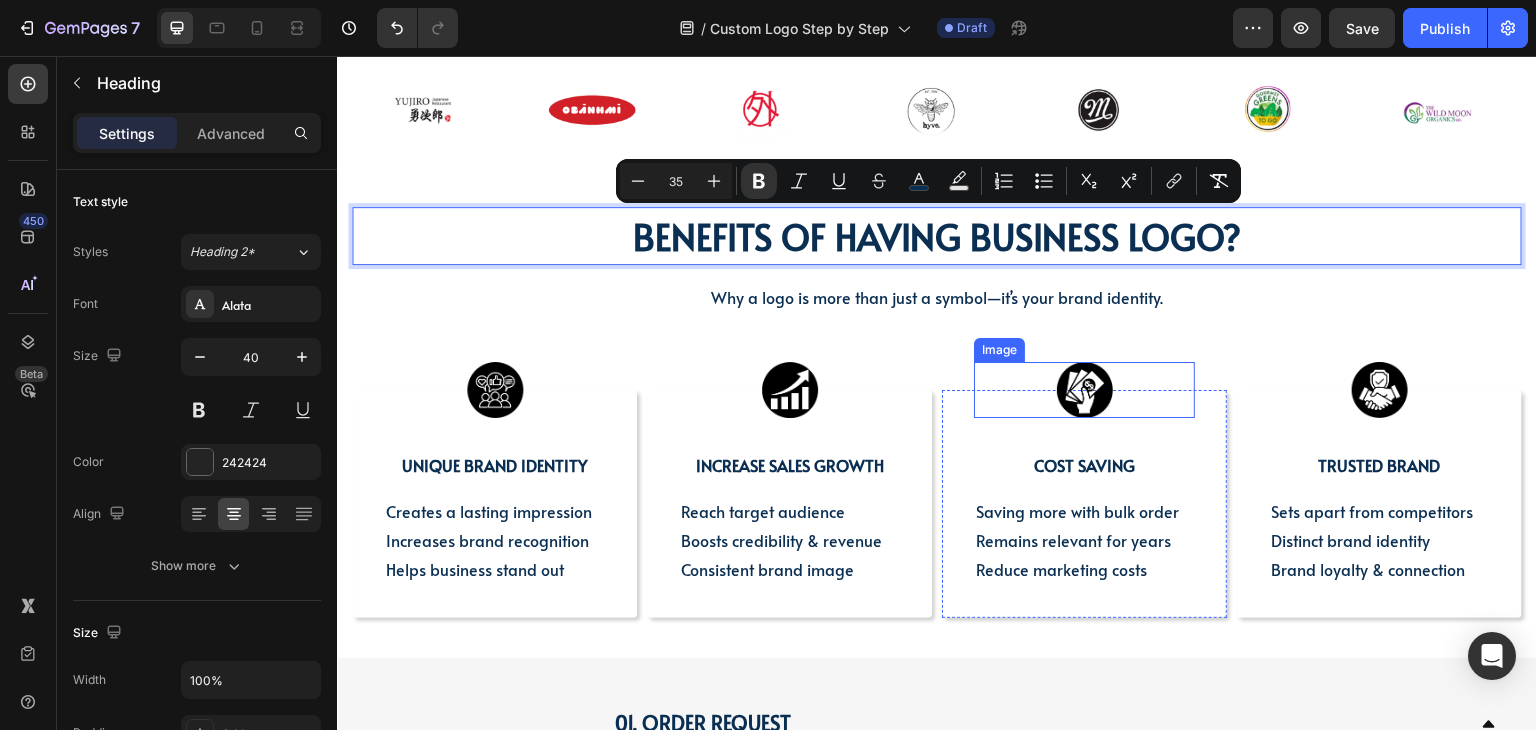 scroll, scrollTop: 500, scrollLeft: 0, axis: vertical 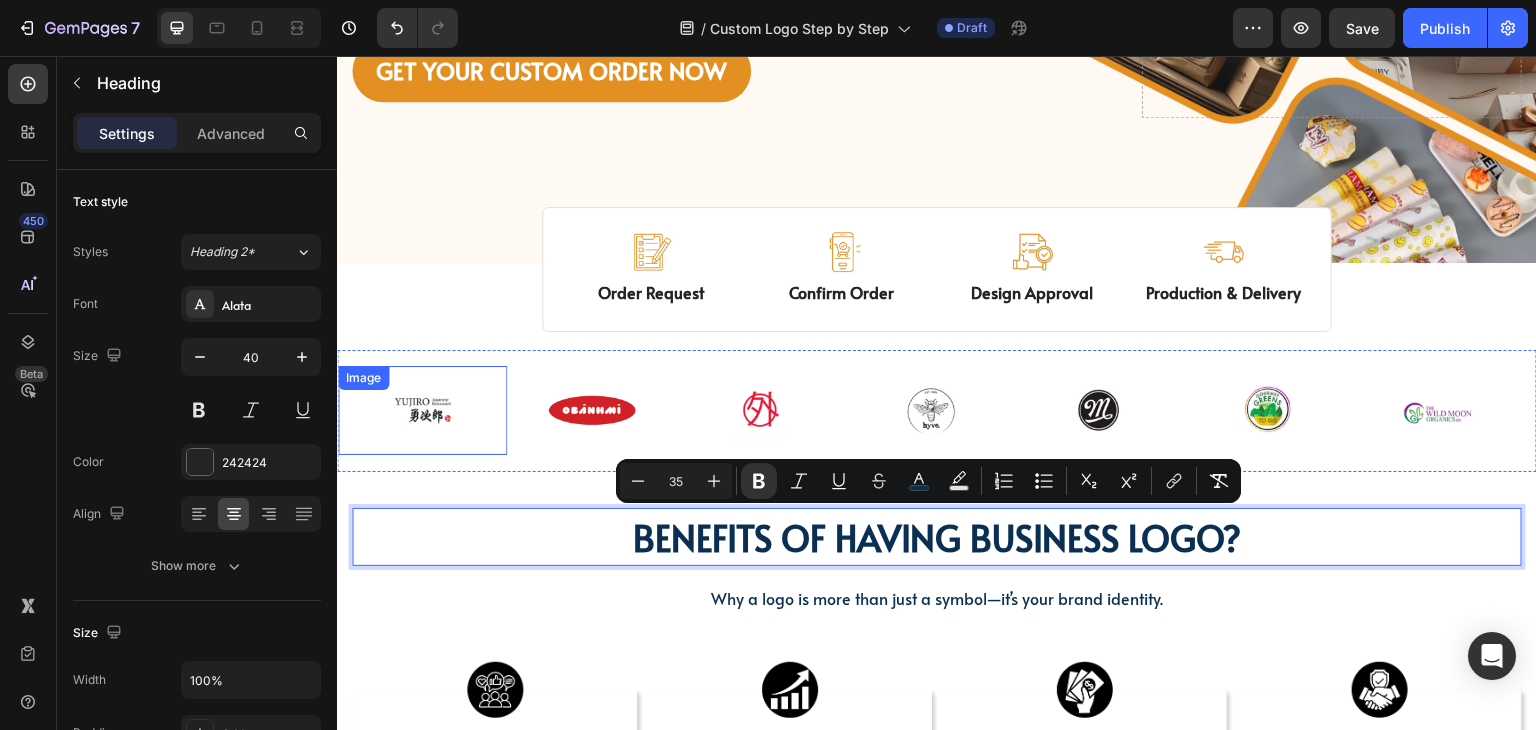 click on "Image Image Image Image Image Image Image Row Image Image Image Image Image Image Image Row Marquee" at bounding box center [937, 411] 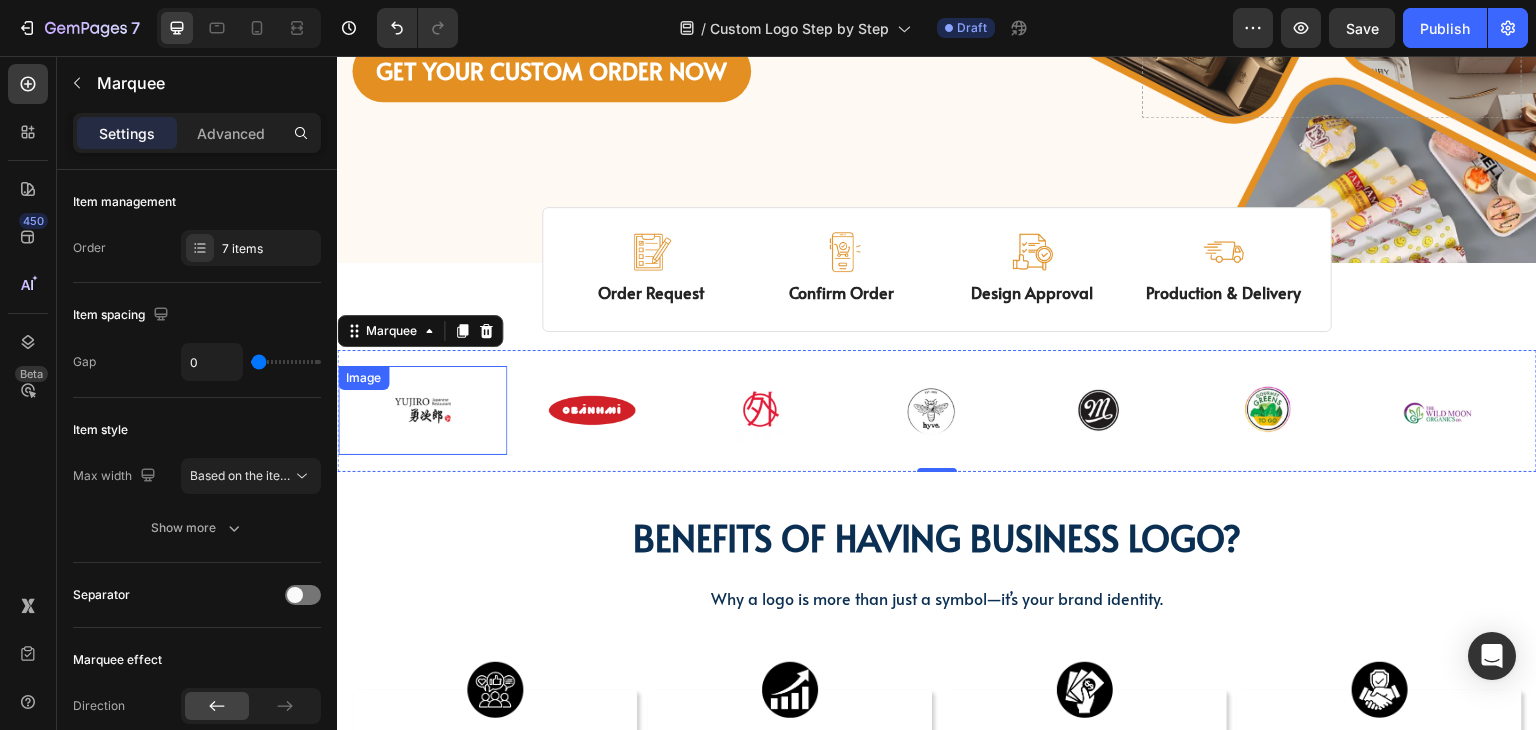 click on "⁠⁠⁠⁠⁠⁠⁠ BENEFITS OF HAVING BUSINESS LOGO?" at bounding box center (937, 537) 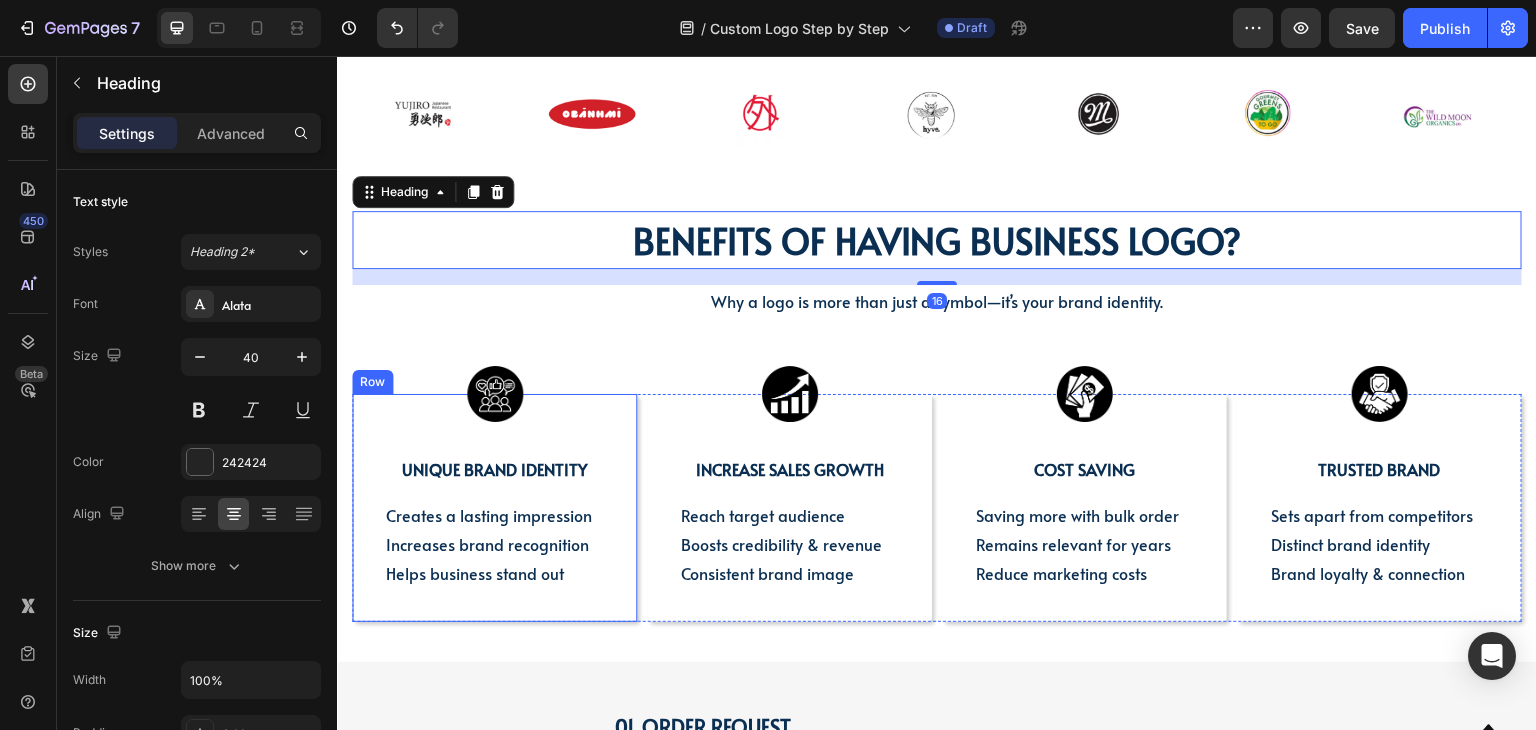 scroll, scrollTop: 900, scrollLeft: 0, axis: vertical 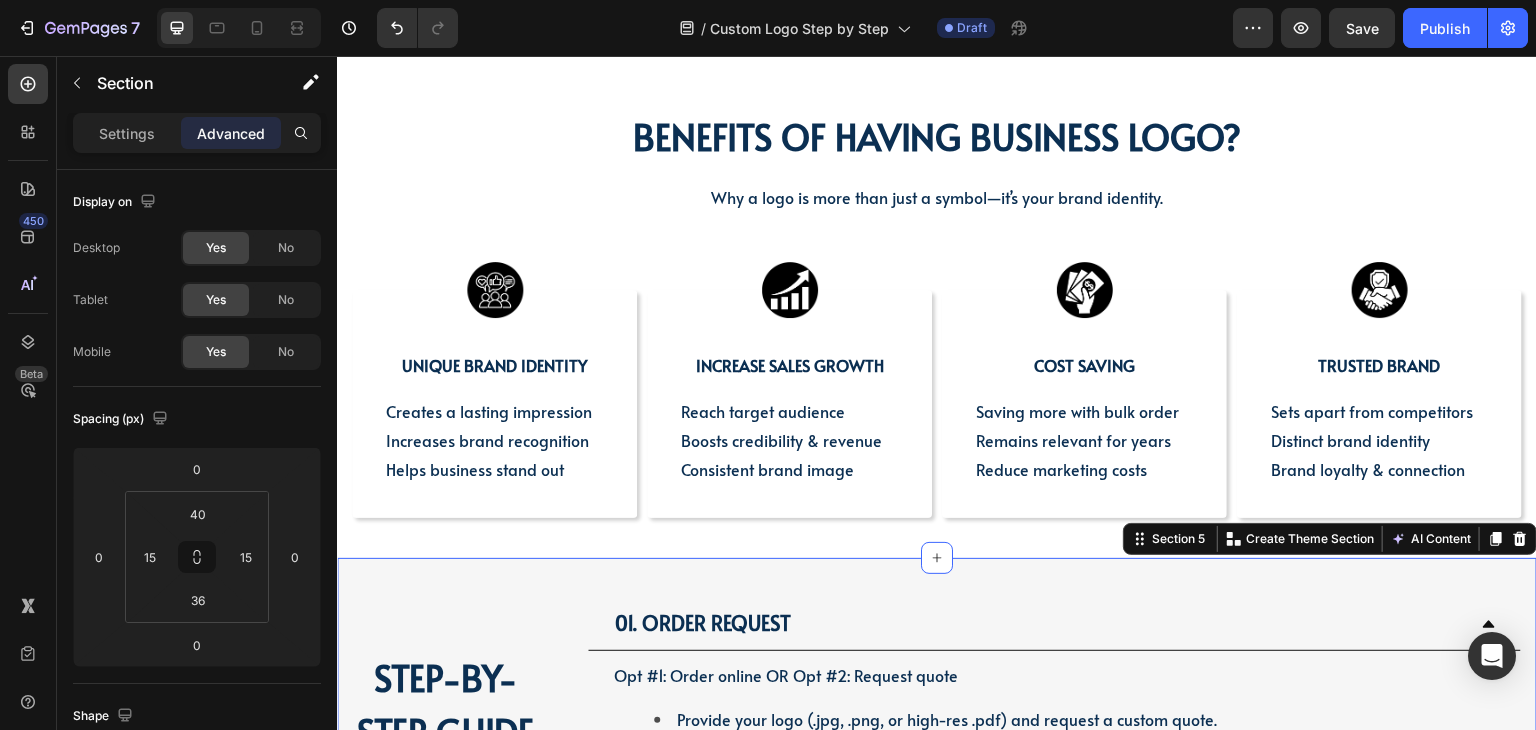 click on "01. Order Request Opt #1: Order online OR Opt #2: Request quote  Provide your logo (.jpg, .png, or high-res .pdf) and request a custom quote. We'll confirm receipt and guide you through the process. Text Block
02. Confirm Order
03. Design Approval
04. Production & Delivery Accordion STEP-BY-STEP GUIDE & PRE-ORDER DELIVERY Heading Row Once the quote is approved and payment is received, we'll contact you to confirm your logo design and provide you with a final production timeline. Due to a shortage of staffs & also suppliers’ chain, it may take us a little longer than usual. Please don't worry, we'll be in touch within 2-5 business days. Text Block Section 5   Create Theme Section AI Content Write with GemAI What would you like to describe here? Tone and Voice Persuasive Product Custom Jewelry Paper Bags with Ribbon Handles – Ideal for Gifts & Retail Show more" at bounding box center (937, 854) 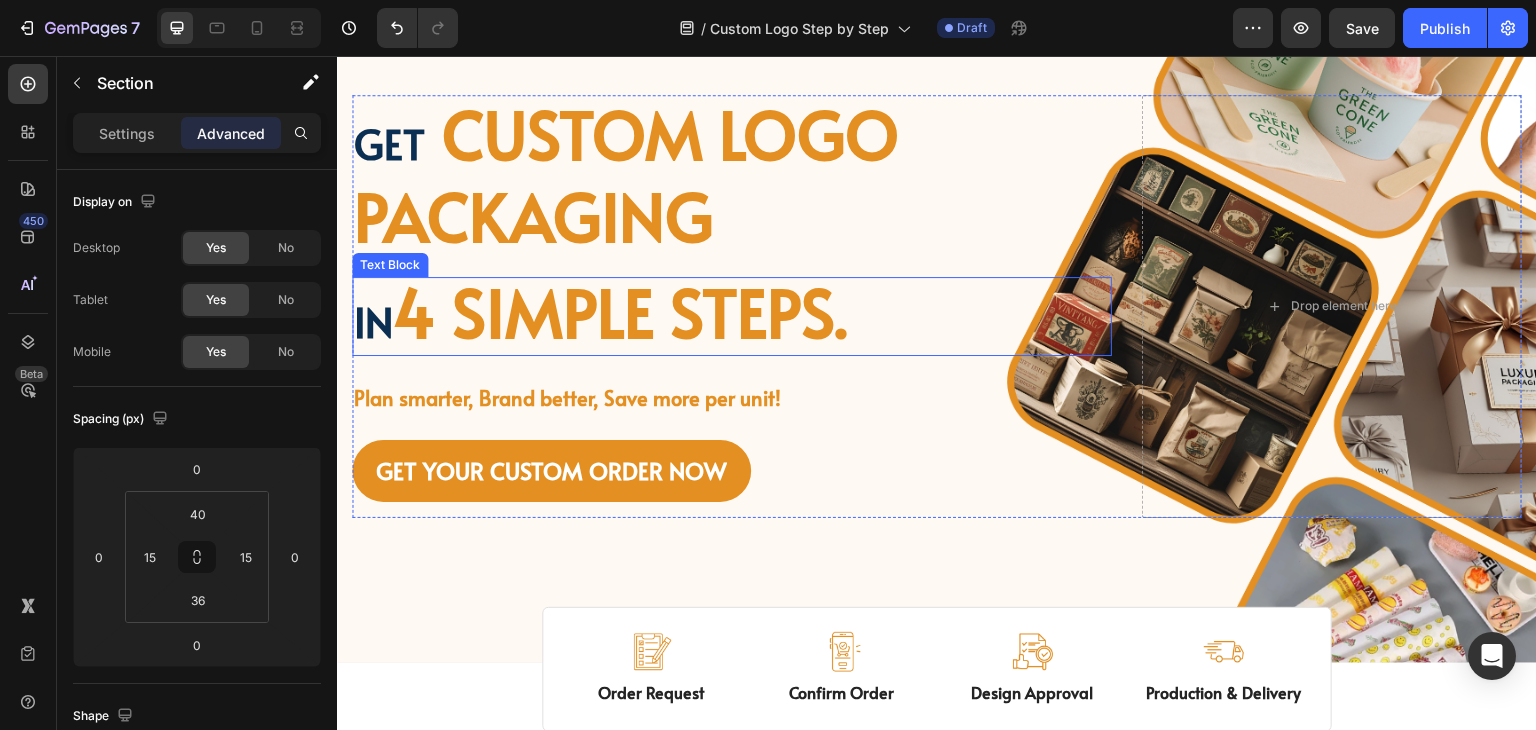 scroll, scrollTop: 0, scrollLeft: 0, axis: both 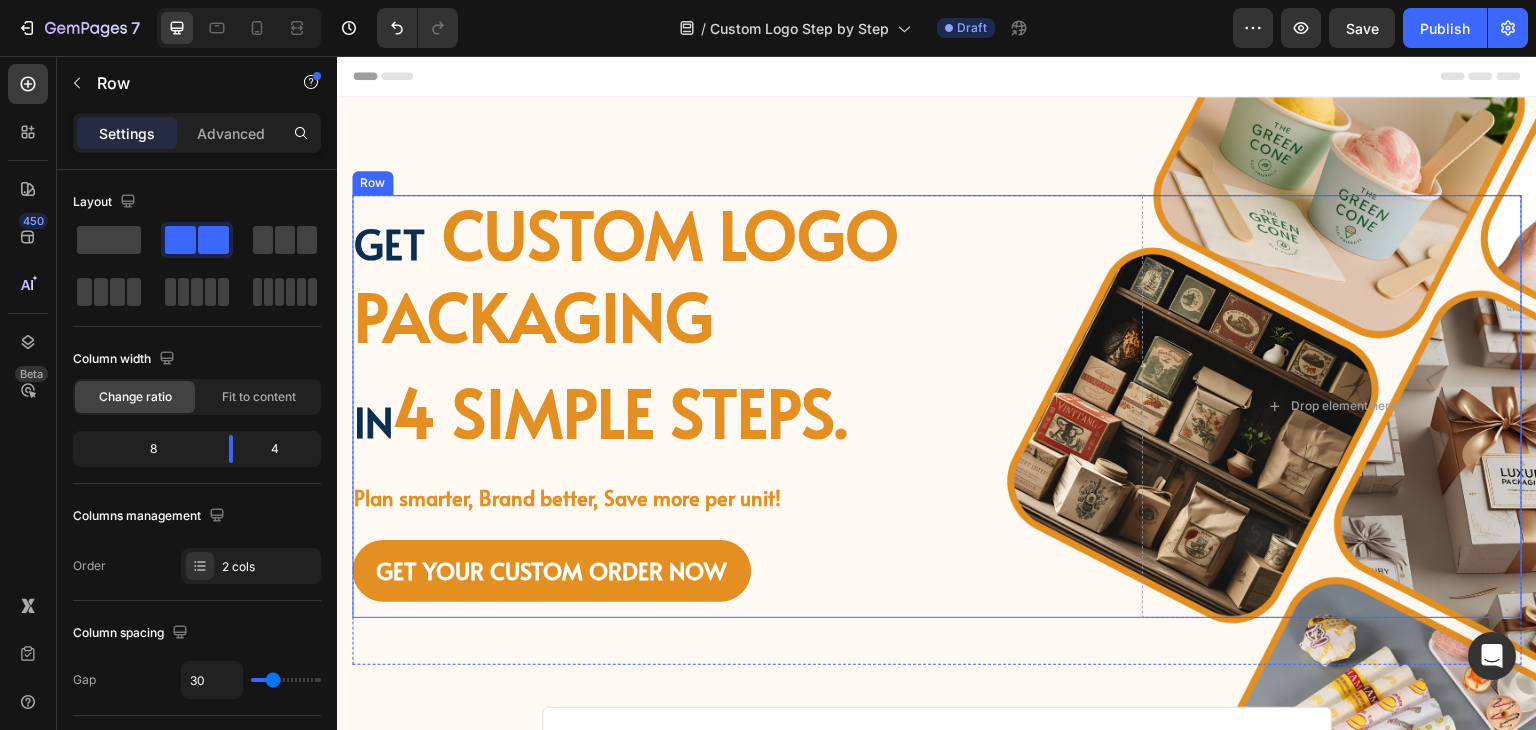 click on "Get   custom logo packaging   Heading in  4 simple steps. Text Block Plan smarter, Brand better, Save more per unit! Text Block GET YOUR CUSTOM ORDER NOW Button" at bounding box center [732, 406] 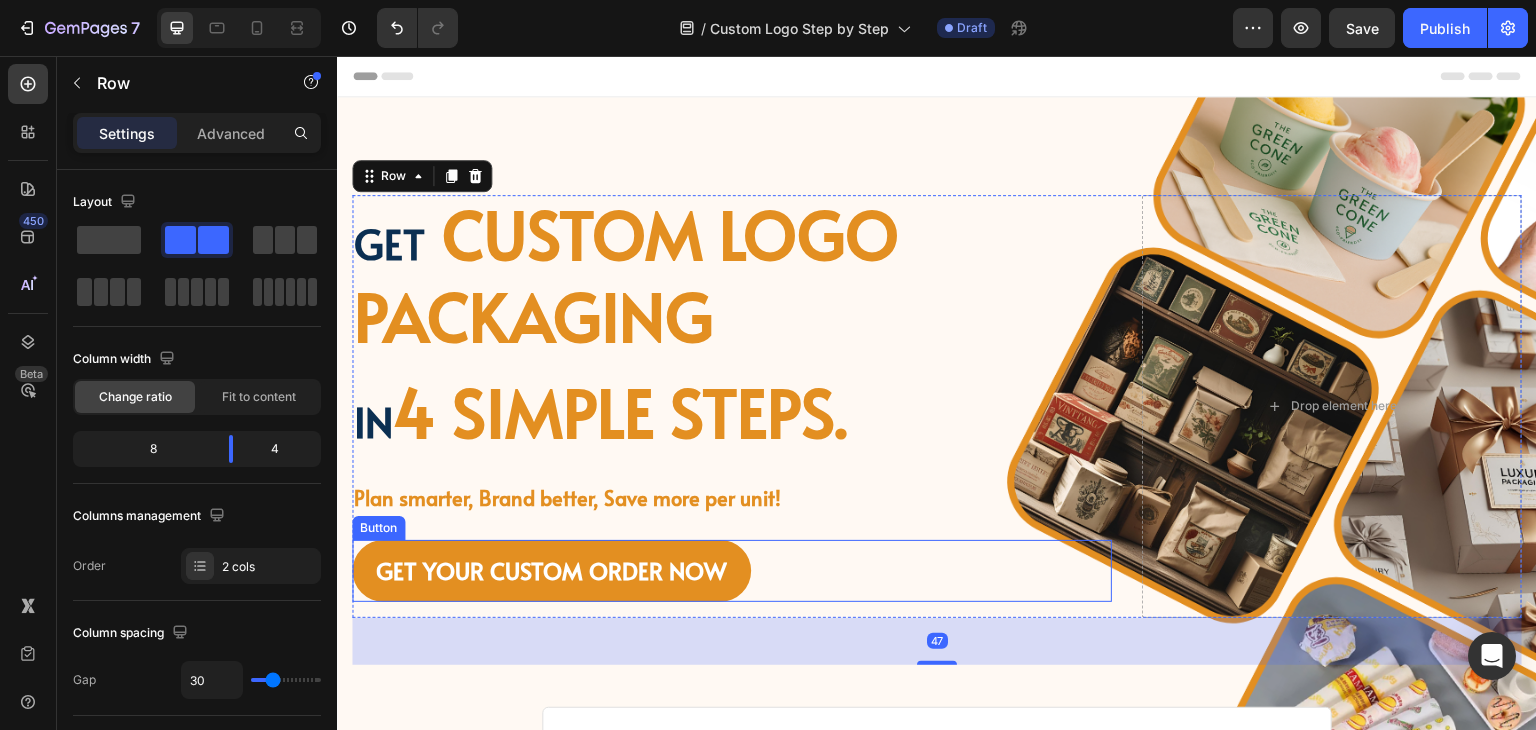 click on "GET YOUR CUSTOM ORDER NOW" at bounding box center [551, 571] 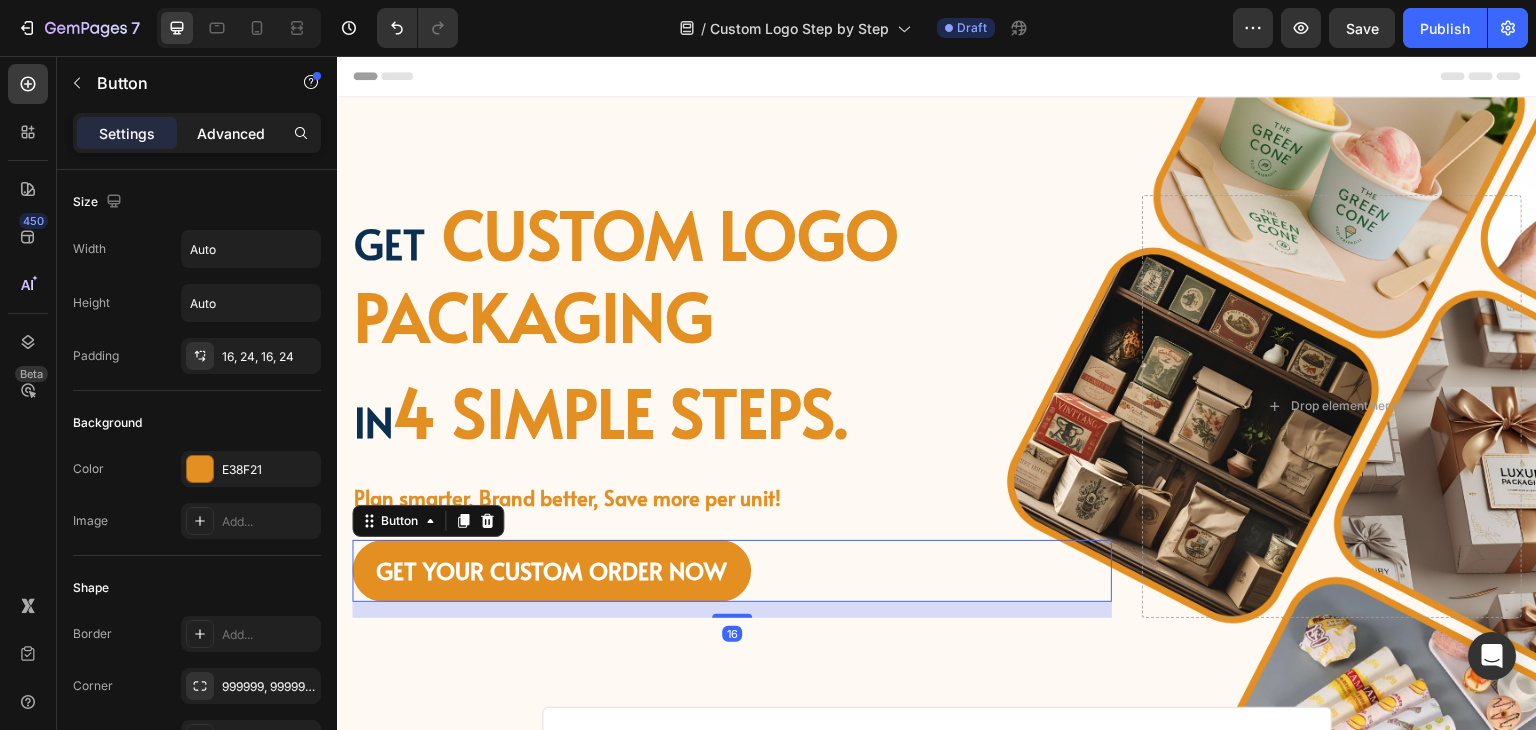 click on "Advanced" 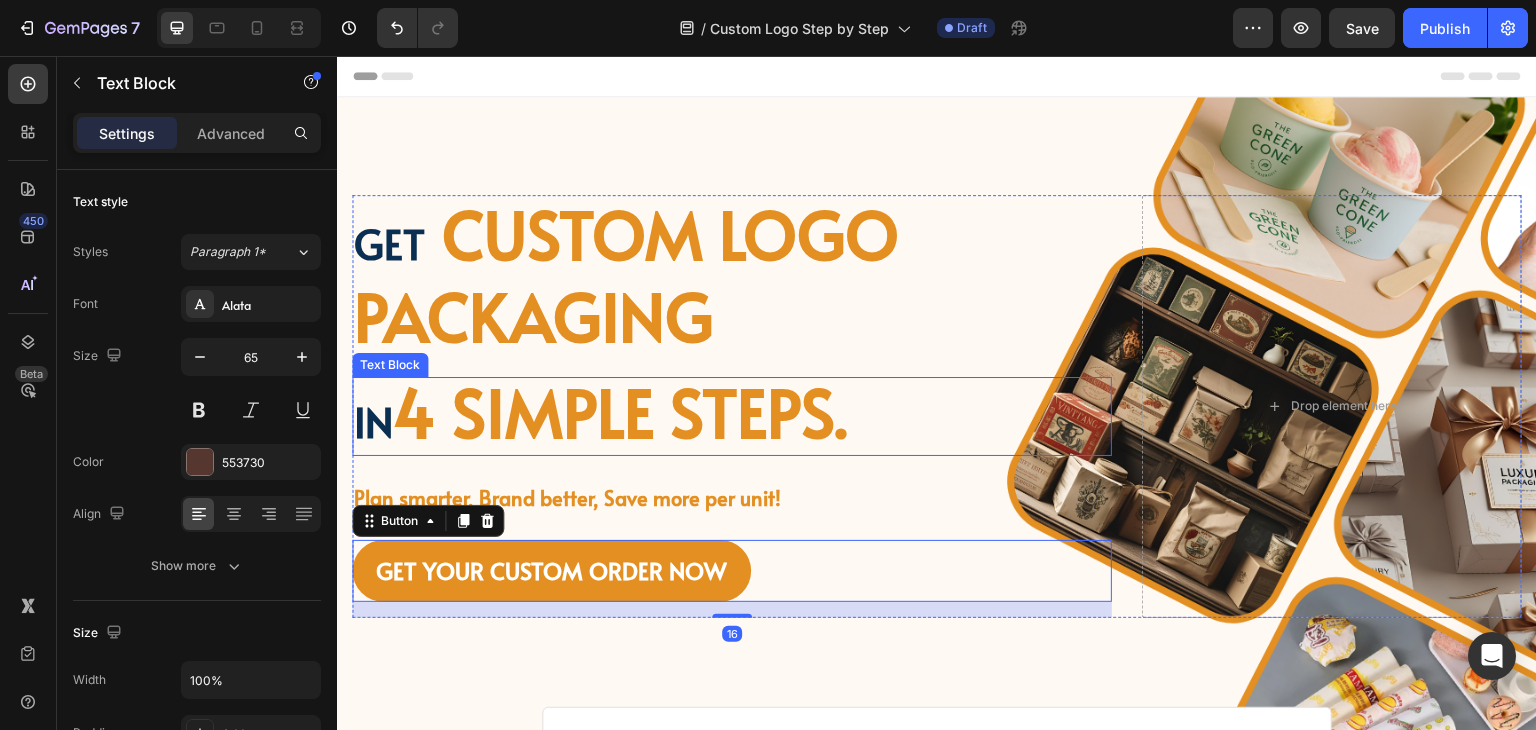 click on "4 simple steps." at bounding box center [620, 411] 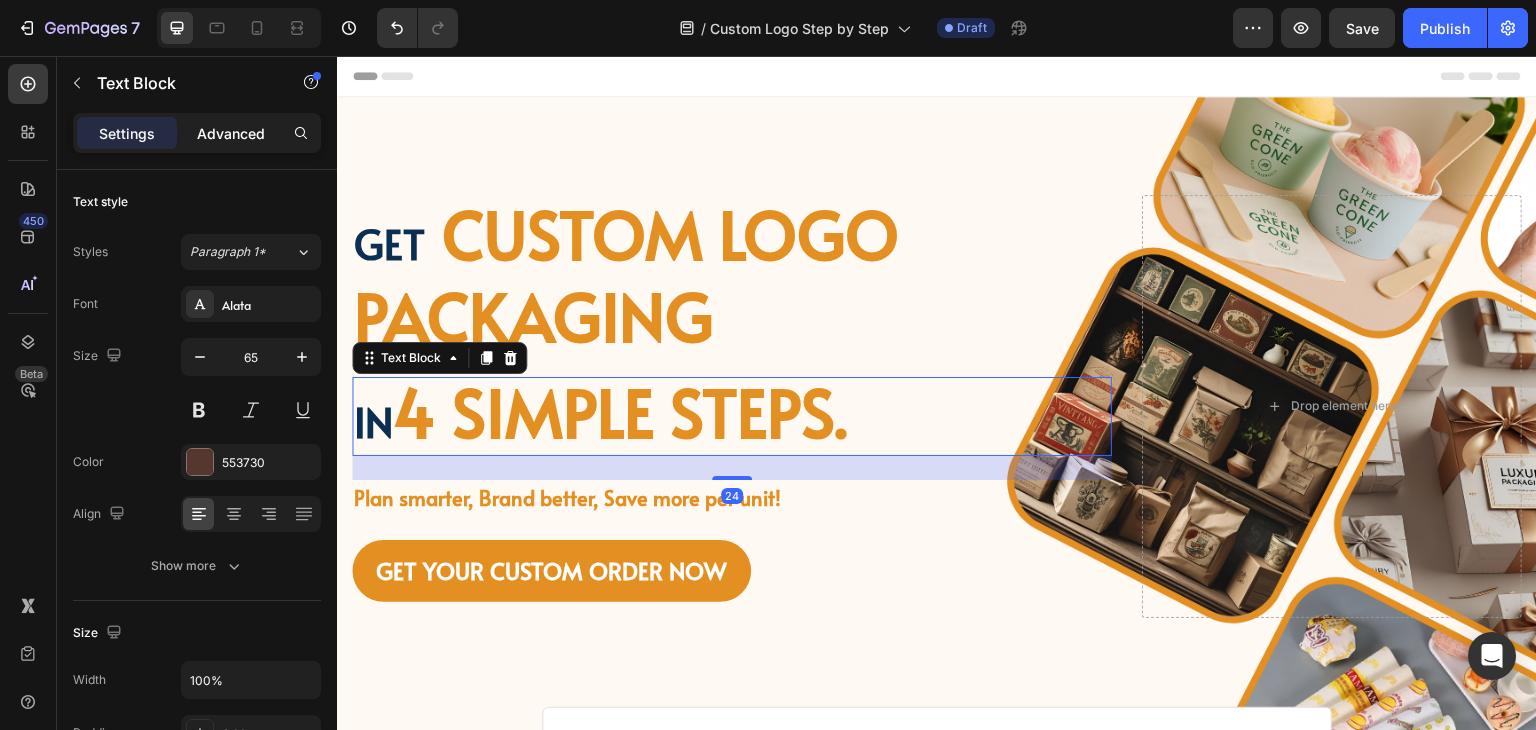 click on "Advanced" at bounding box center [231, 133] 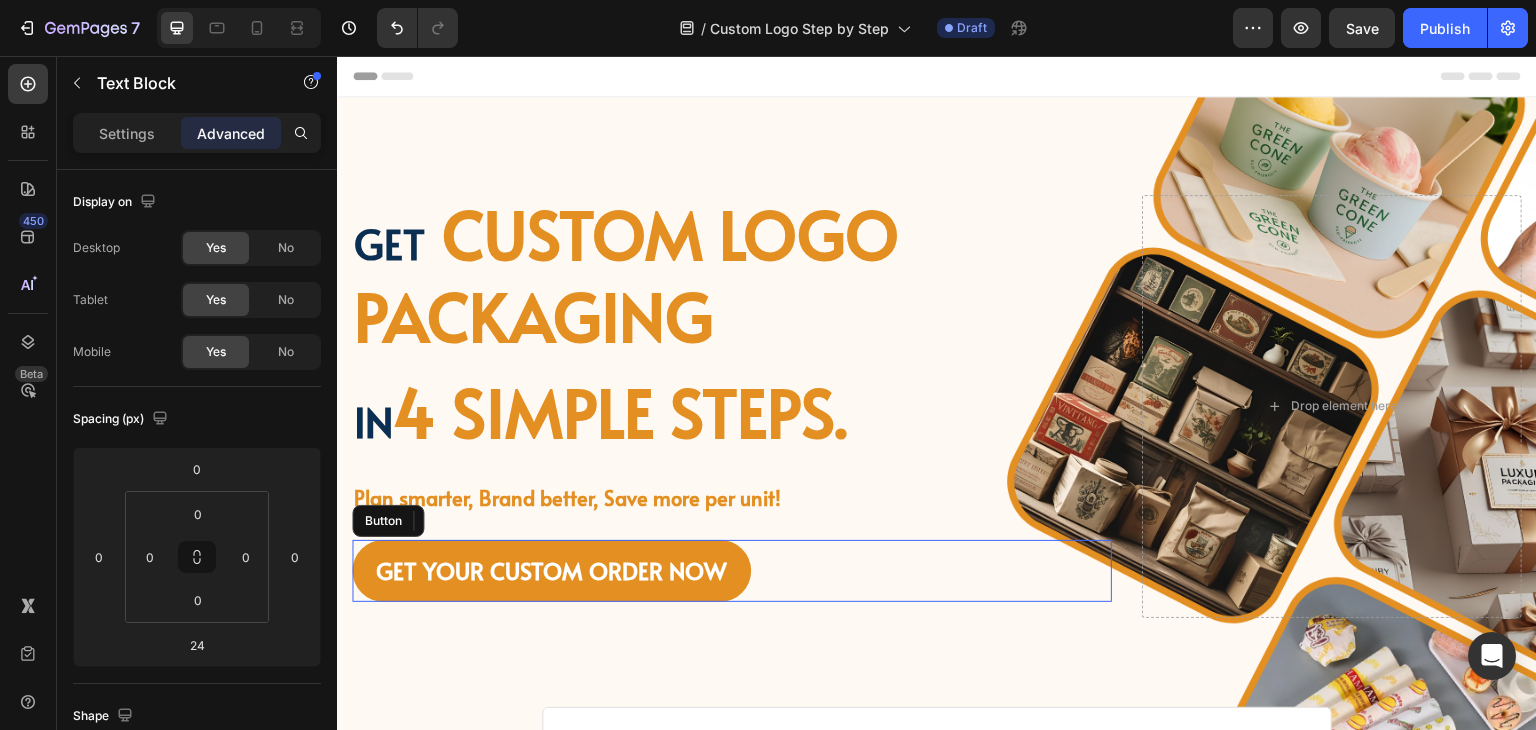 click on "GET YOUR CUSTOM ORDER NOW Button" at bounding box center (732, 571) 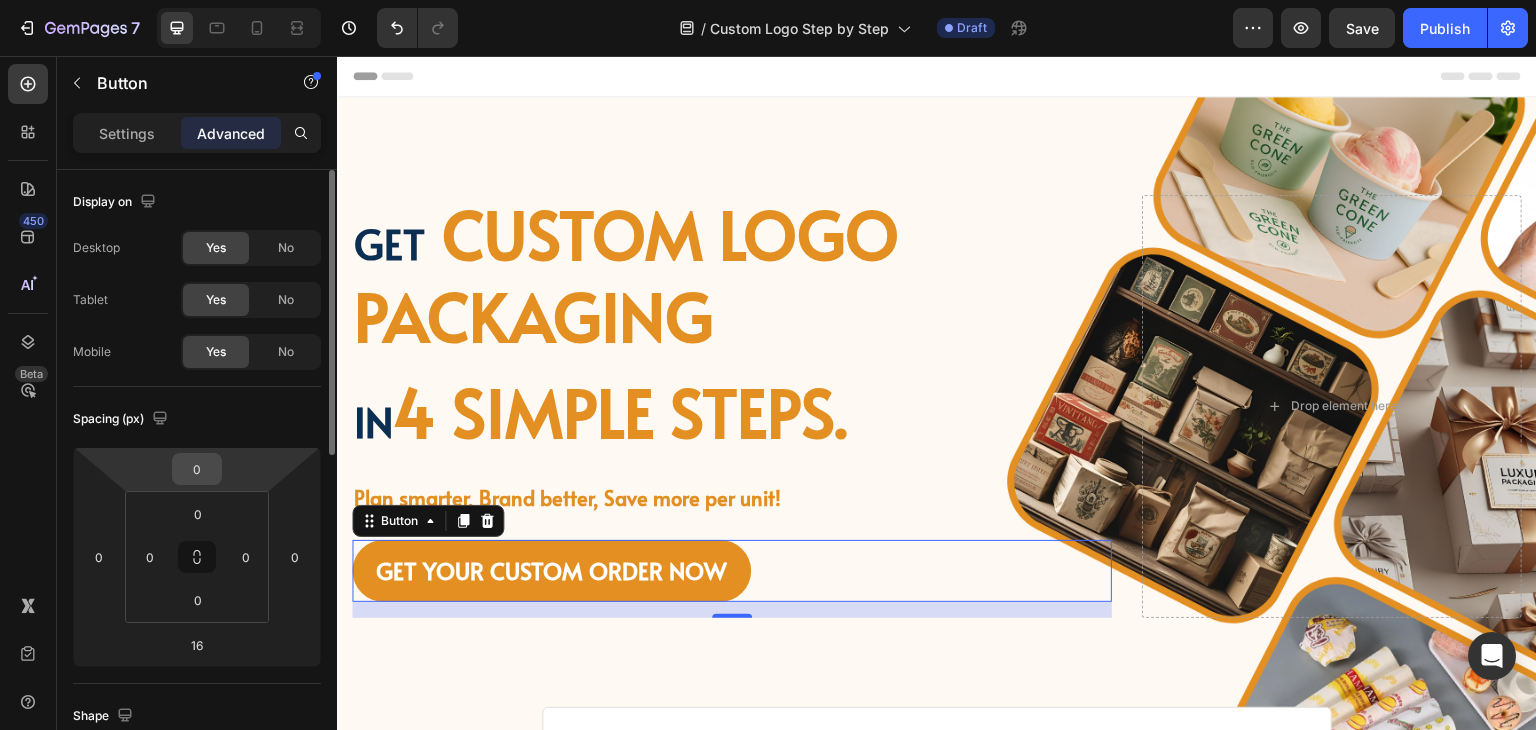 click on "0" at bounding box center [197, 469] 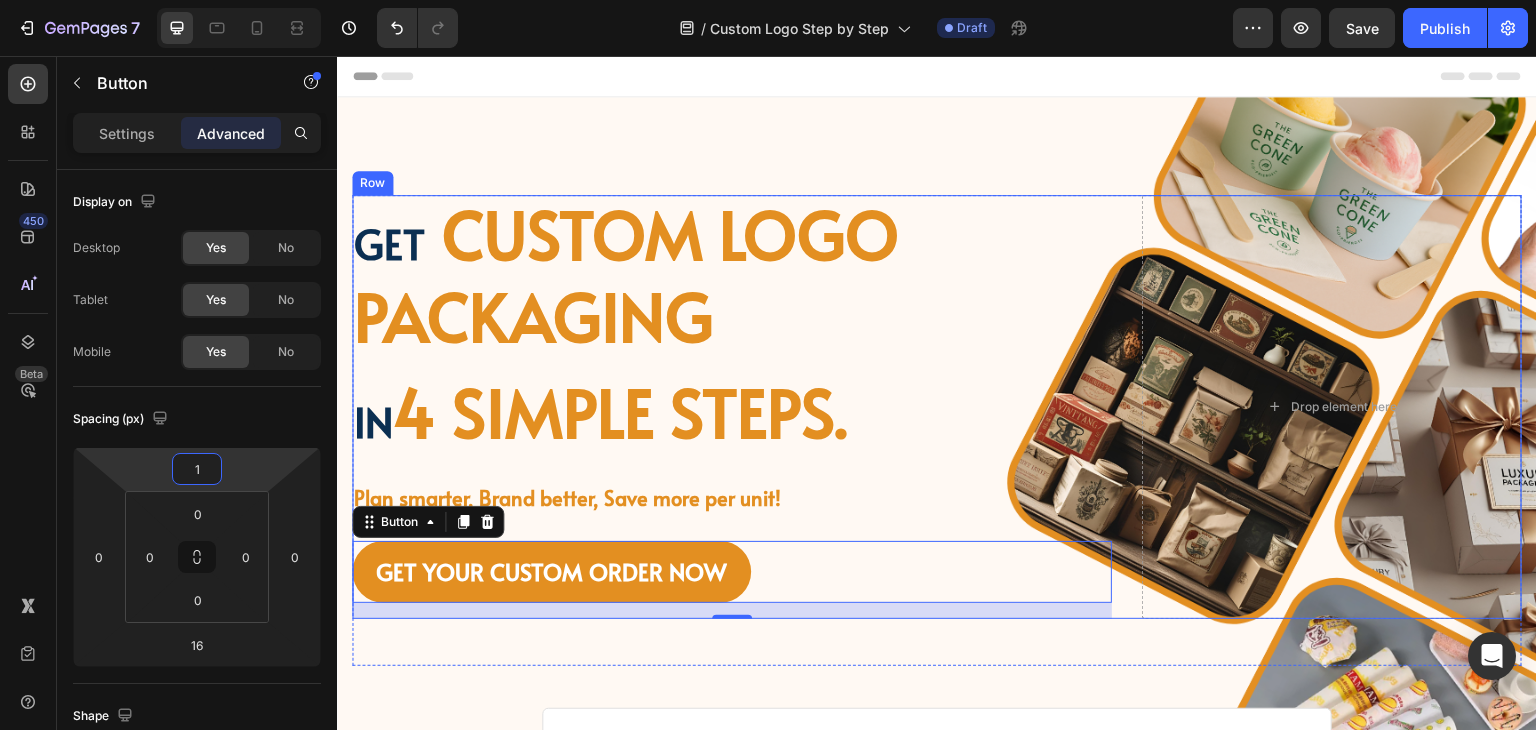 type on "14" 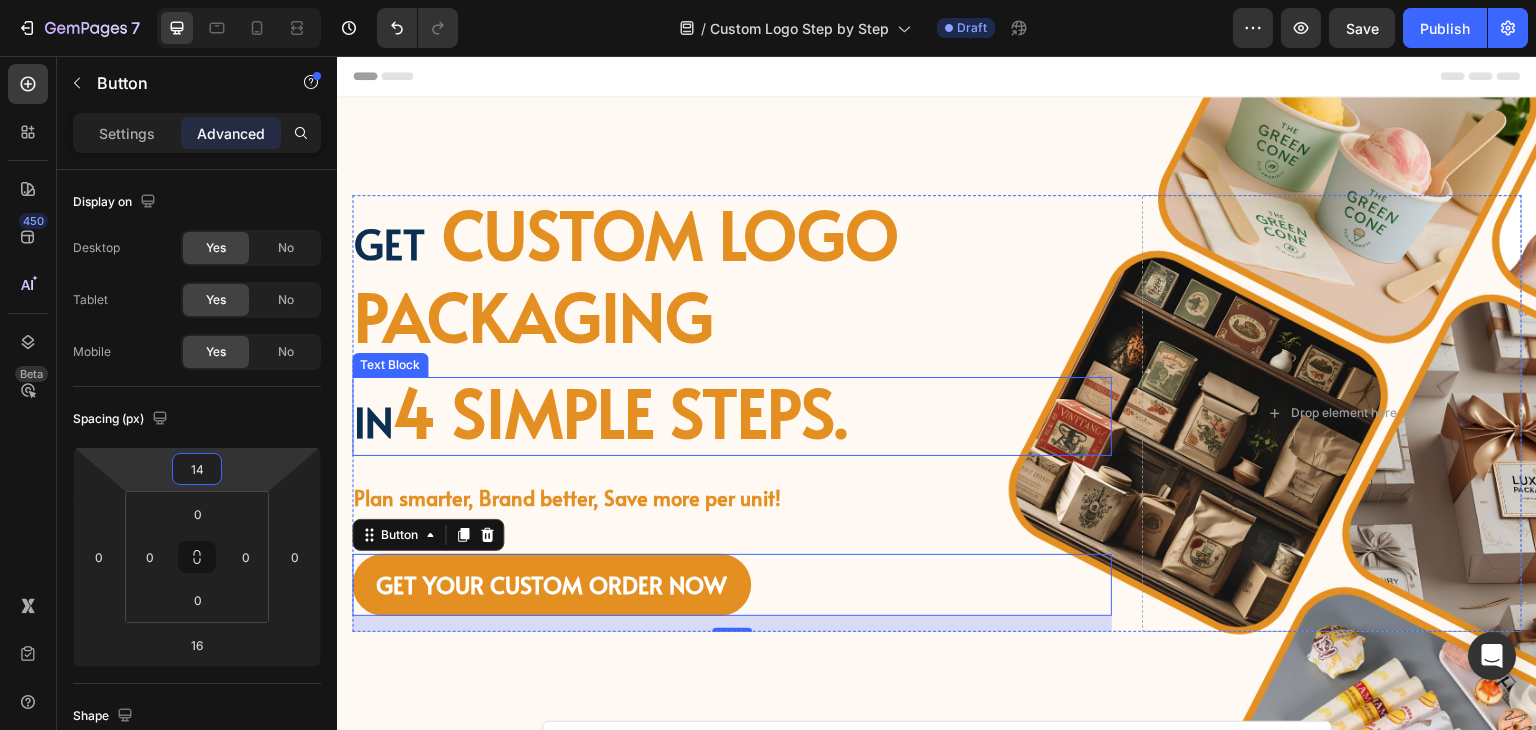 click on "4 simple steps." at bounding box center [620, 411] 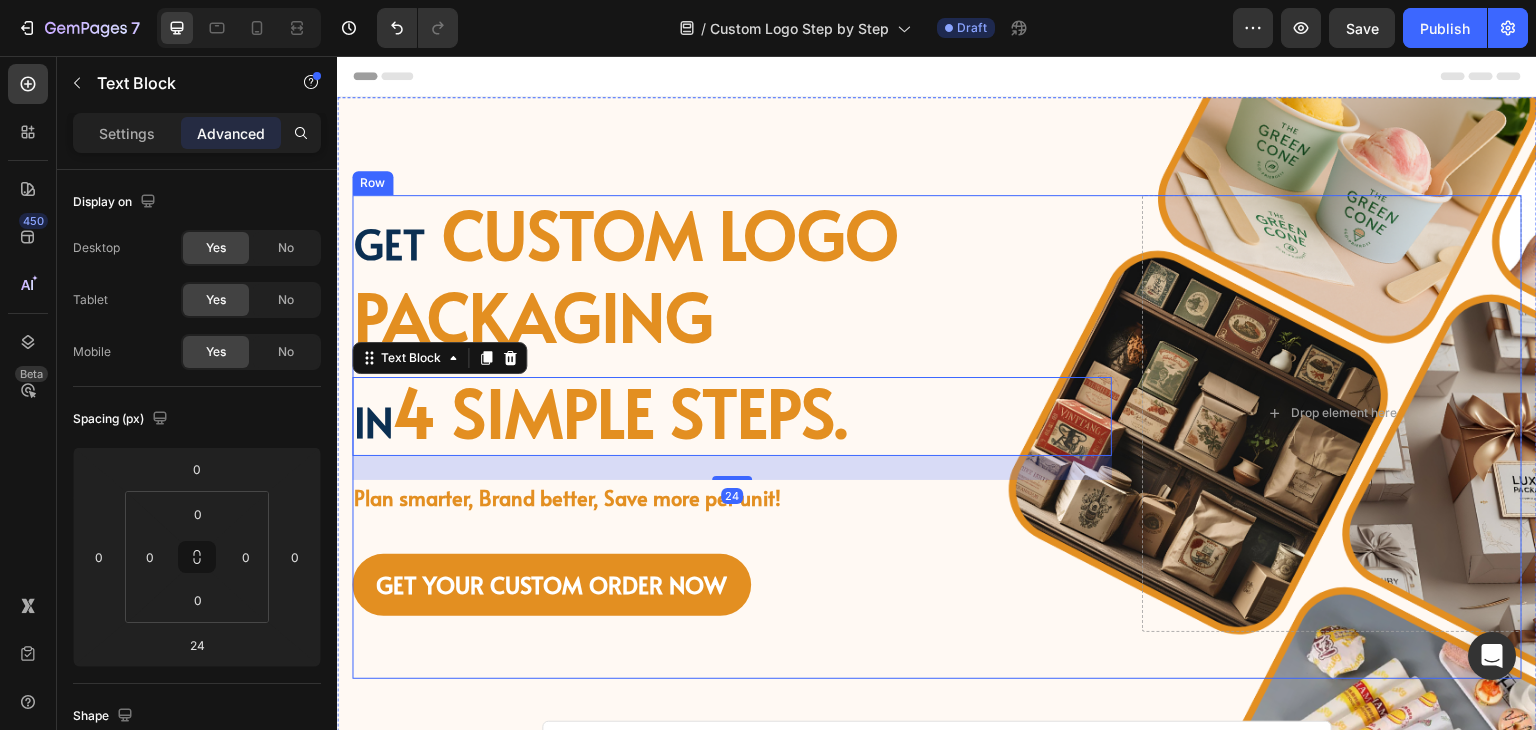 click on "Image Free shipping Text Block from The States Text Block Advanced List Image 30-Day FREE returns Text Block & Exchange Text Block Advanced List Row Image More than 60.000 Text Block Happy “Cattomers” Text Block Advanced List Image Secured Checkout Text Block using SSL Technology Text Block Advanced List Row                Title Line Get   custom logo packaging   Heading in  4 simple steps. Text Block   24 Plan smarter, Brand better, Save more per unit! Text Block GET YOUR CUSTOM ORDER NOW Button
Drop element here Row" at bounding box center [937, 437] 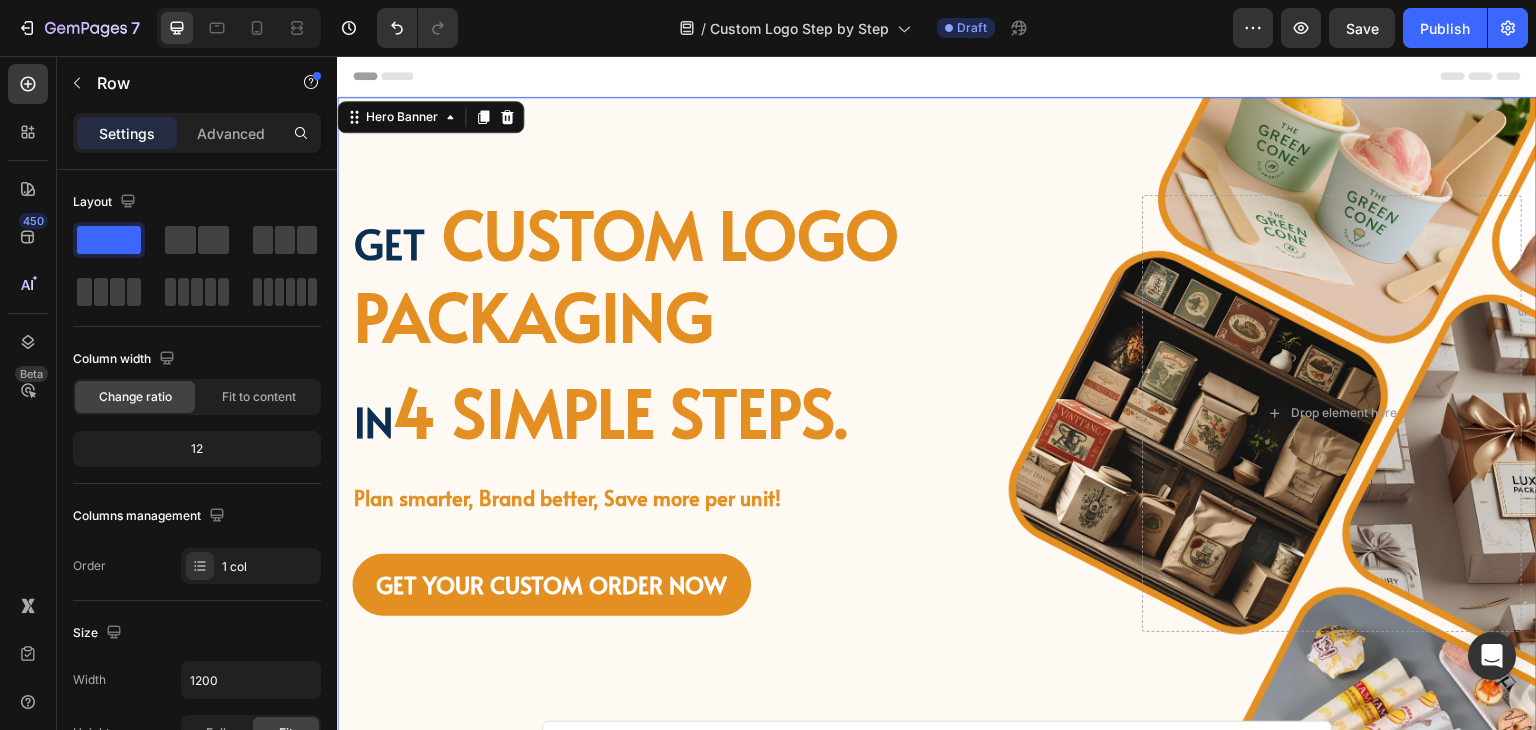 click on "Image Image Free shipping Text Block from The [STATE] Text Block Advanced List Image 30-Day FREE returns Text Block & Exchange Text Block Advanced List Row Image More than 60.000 Text Block Happy “Cattomers” Text Block Advanced List Image Secured Checkout Text Block using SSL Technology Text Block Advanced List Row Title Line Get custom logo packaging Heading in 4 simple steps. Text Block Plan smarter, Brand better, Save more per unit! Text Block GET YOUR CUSTOM ORDER NOW Button Drop element here Row Row" at bounding box center (937, 437) 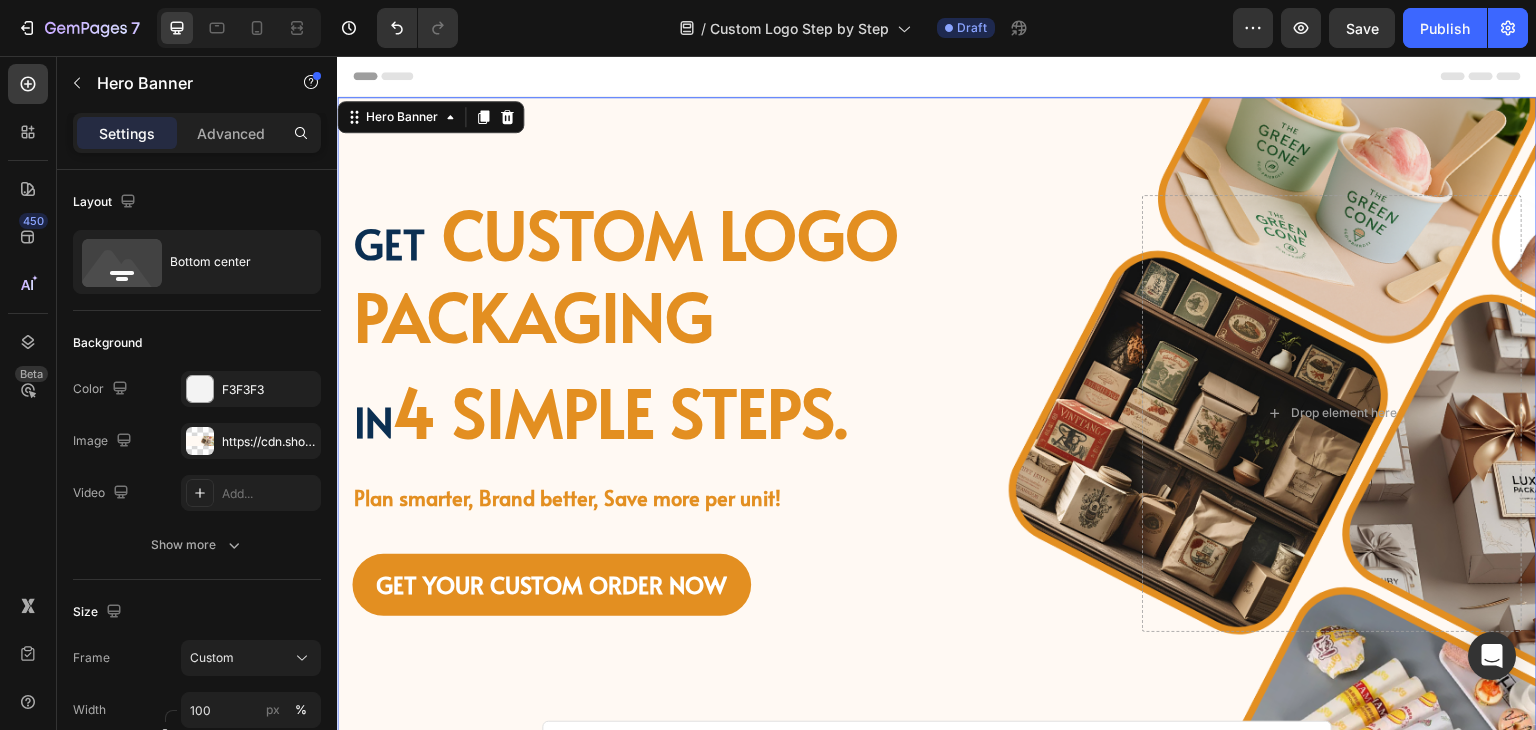 click on "Image Image Free shipping Text Block from The [STATE] Text Block Advanced List Image 30-Day FREE returns Text Block & Exchange Text Block Advanced List Row Image More than 60.000 Text Block Happy “Cattomers” Text Block Advanced List Image Secured Checkout Text Block using SSL Technology Text Block Advanced List Row Title Line Get custom logo packaging Heading in 4 simple steps. Text Block Plan smarter, Brand better, Save more per unit! Text Block GET YOUR CUSTOM ORDER NOW Button Drop element here Row Row" at bounding box center (937, 437) 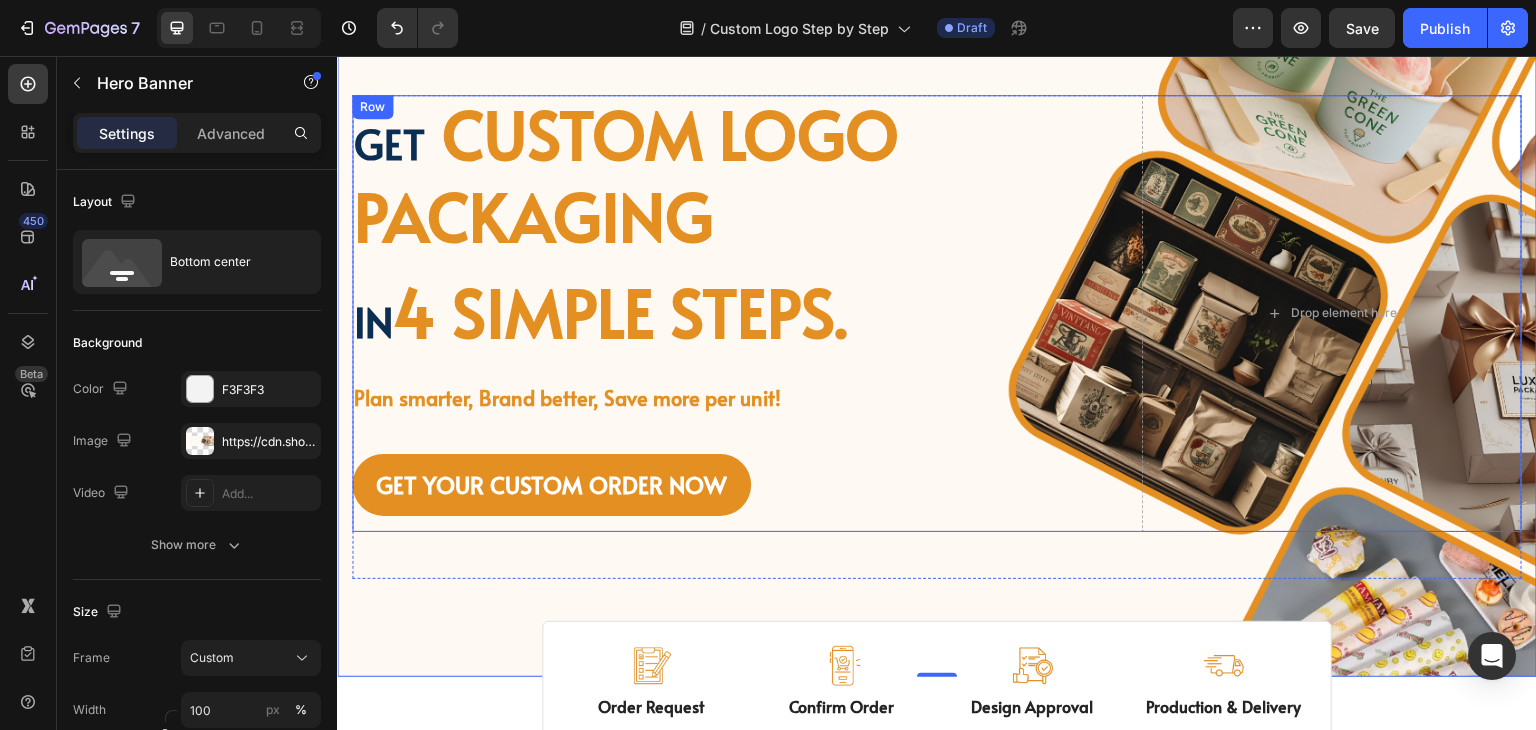 scroll, scrollTop: 200, scrollLeft: 0, axis: vertical 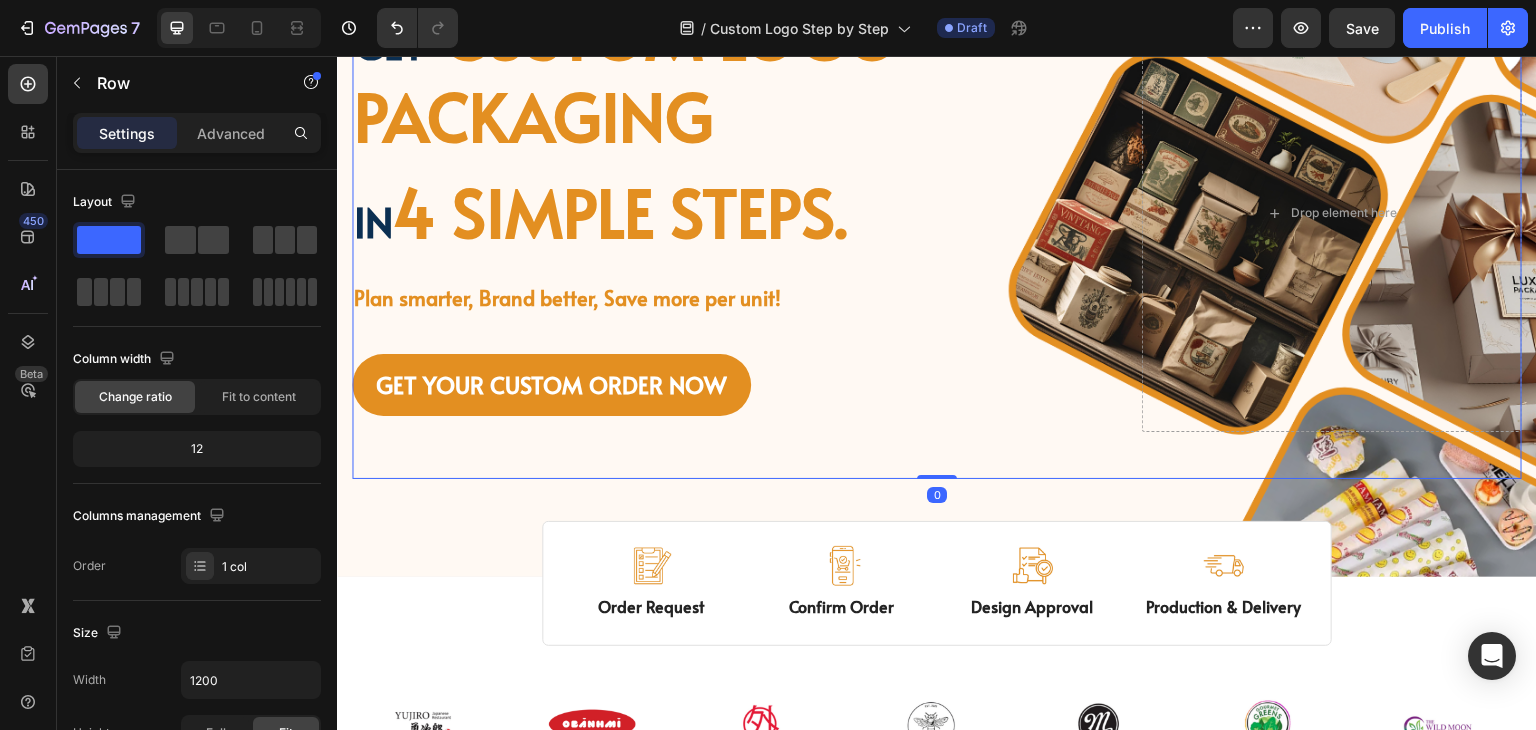 click on "Image Free shipping Text Block from The States Text Block Advanced List Image 30-Day FREE returns Text Block & Exchange Text Block Advanced List Row Image More than 60.000 Text Block Happy “Cattomers” Text Block Advanced List Image Secured Checkout Text Block using SSL Technology Text Block Advanced List Row                Title Line Get   custom logo packaging   Heading in  4 simple steps. Text Block Plan smarter, Brand better, Save more per unit! Text Block GET YOUR CUSTOM ORDER NOW Button
Drop element here Row" at bounding box center [937, 237] 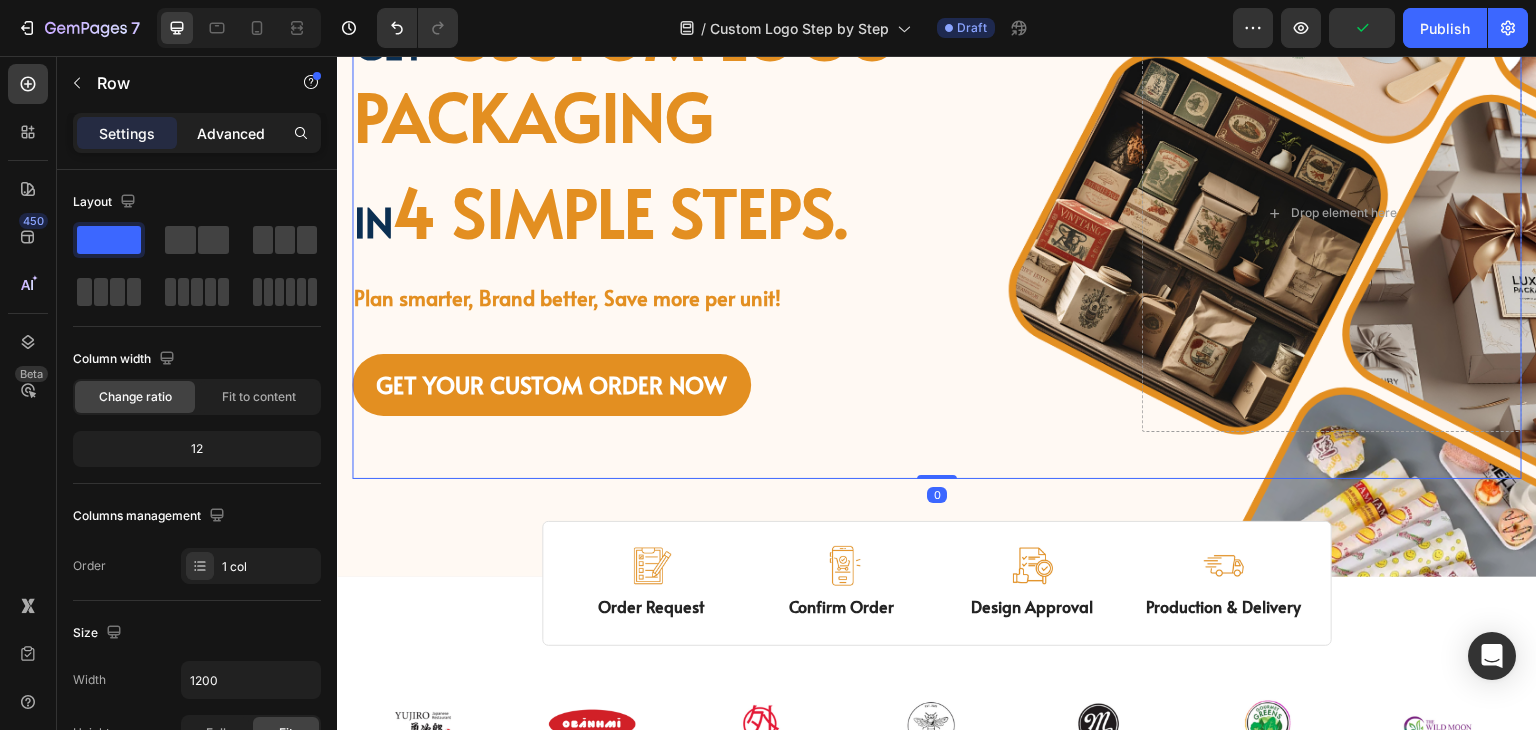 click on "Advanced" 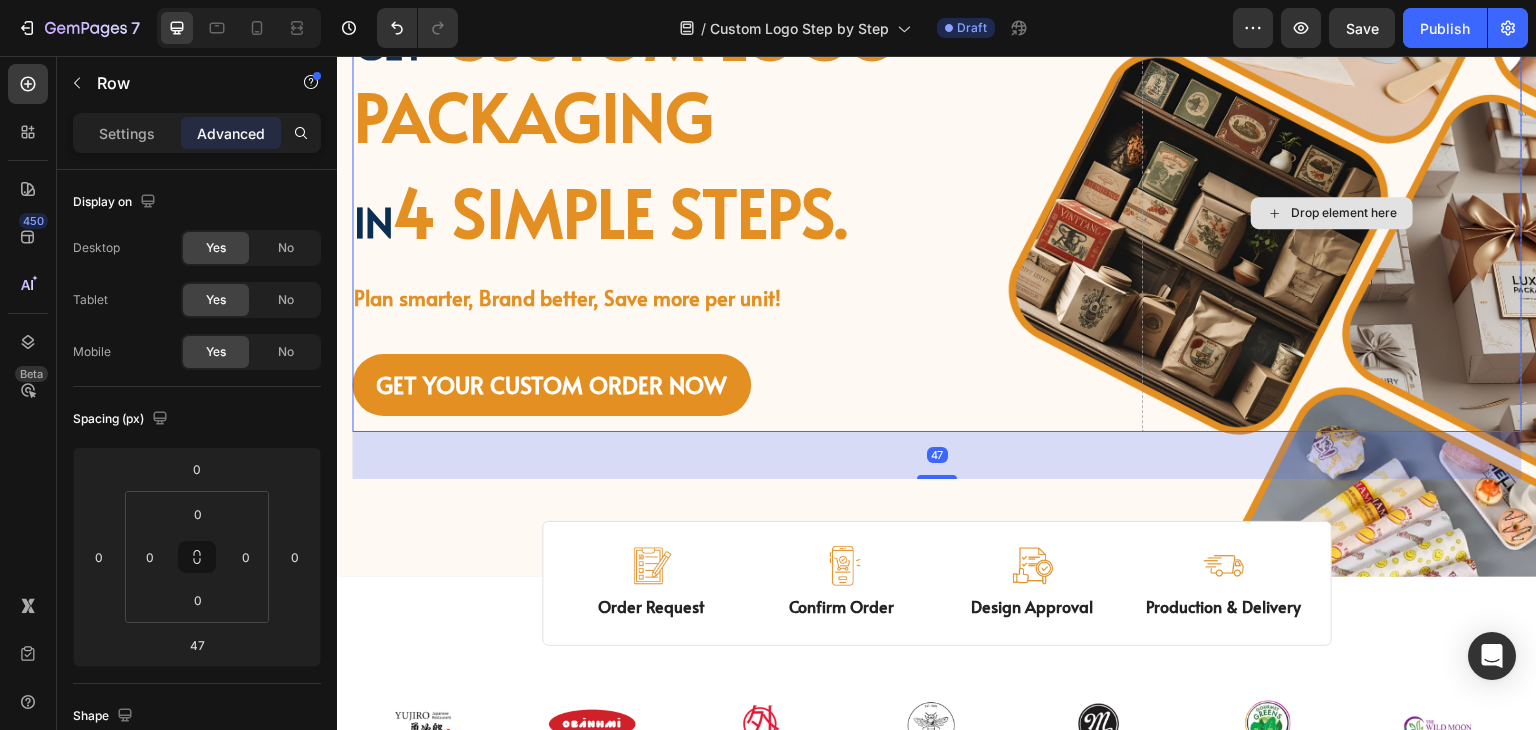 click on "Drop element here" at bounding box center (1332, 213) 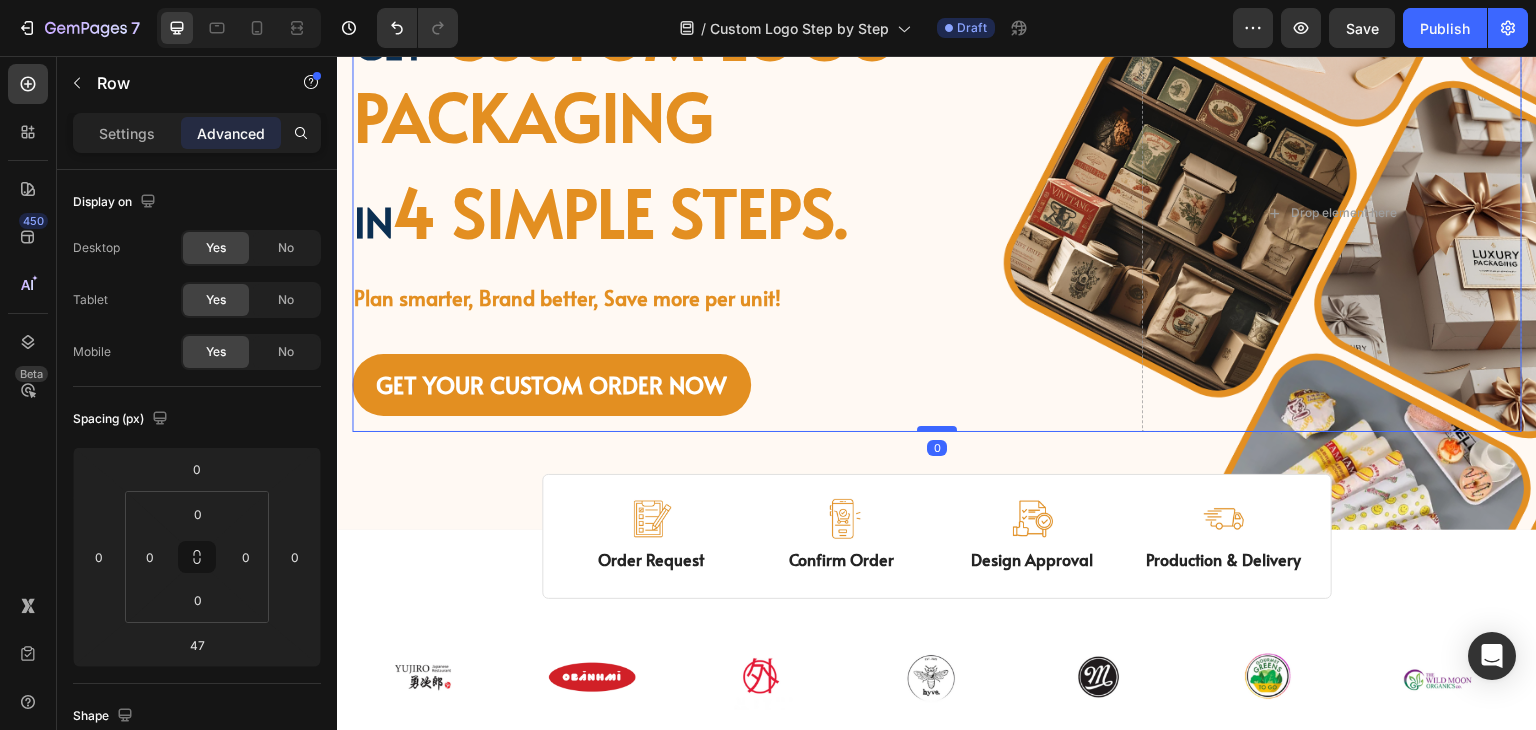 drag, startPoint x: 923, startPoint y: 477, endPoint x: 934, endPoint y: 430, distance: 48.270073 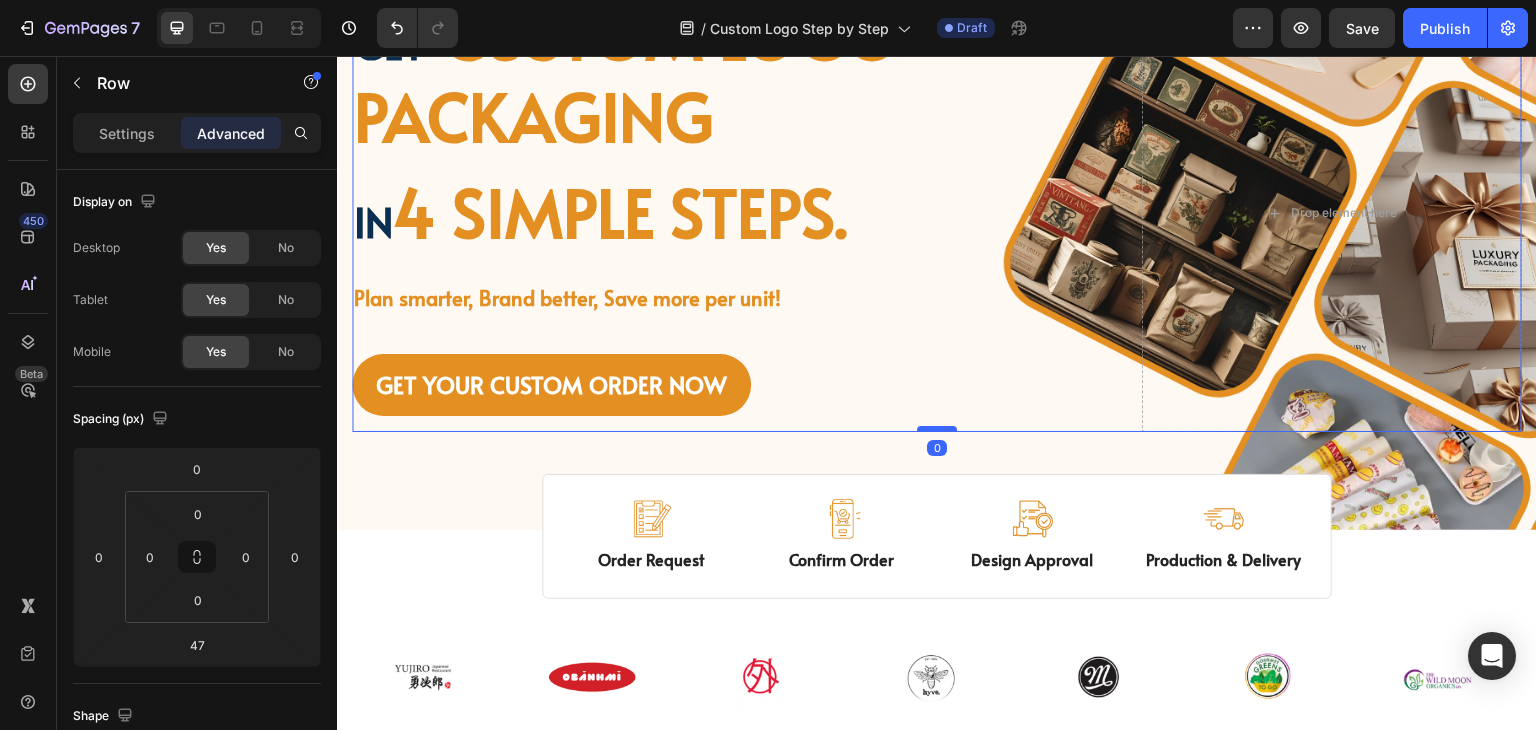 click at bounding box center (937, 429) 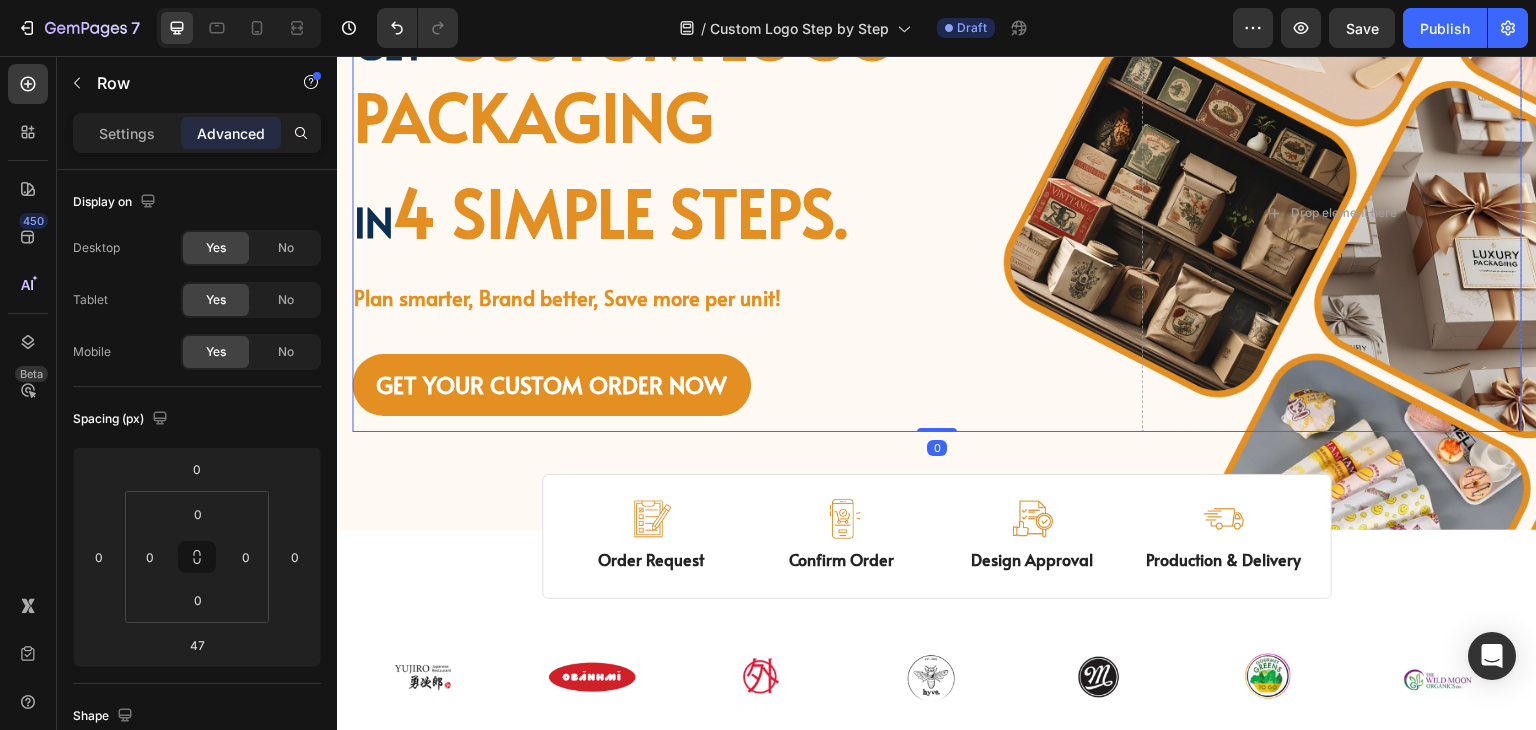 type on "0" 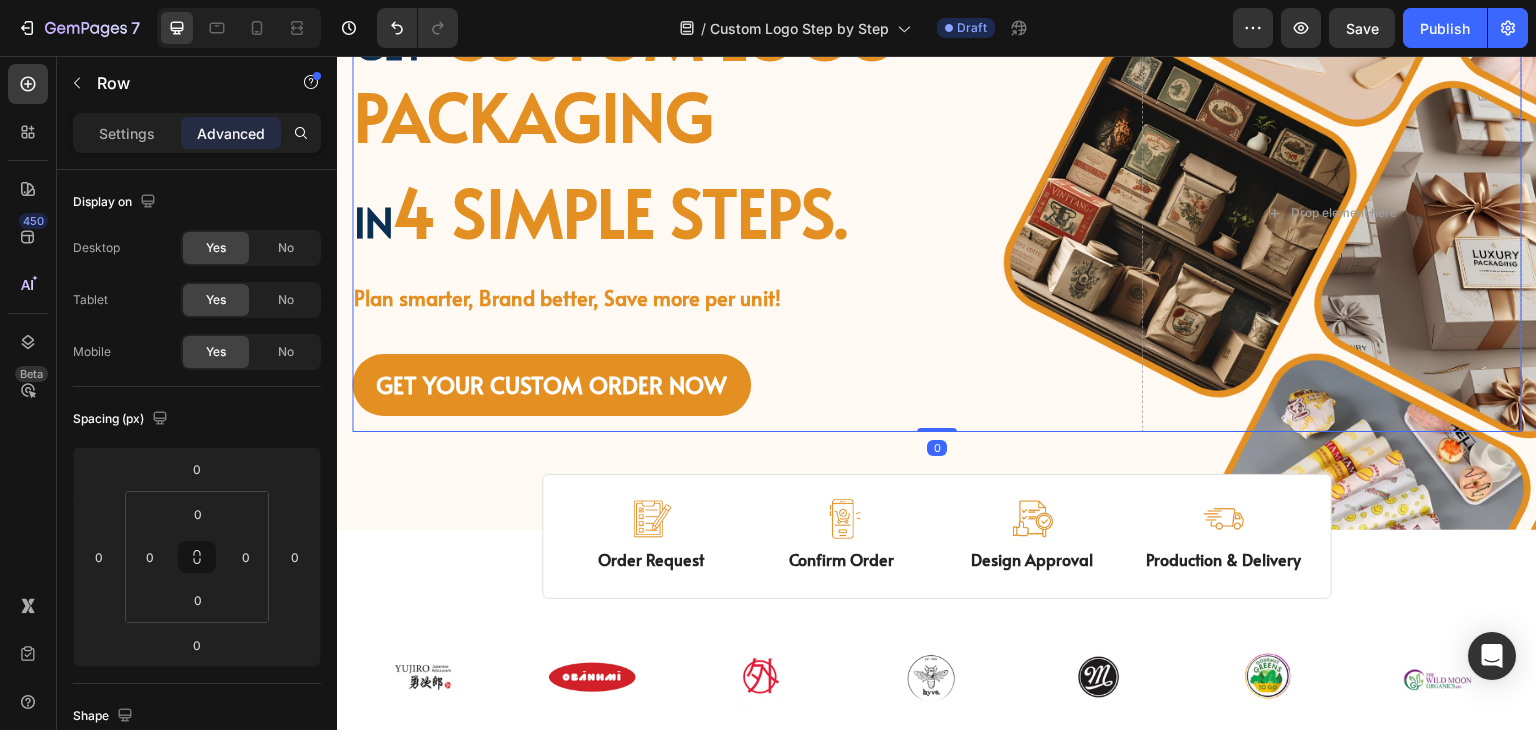 click on "Get   custom logo packaging   Heading in  4 simple steps. Text Block Plan smarter, Brand better, Save more per unit! Text Block GET YOUR CUSTOM ORDER NOW Button" at bounding box center (732, 213) 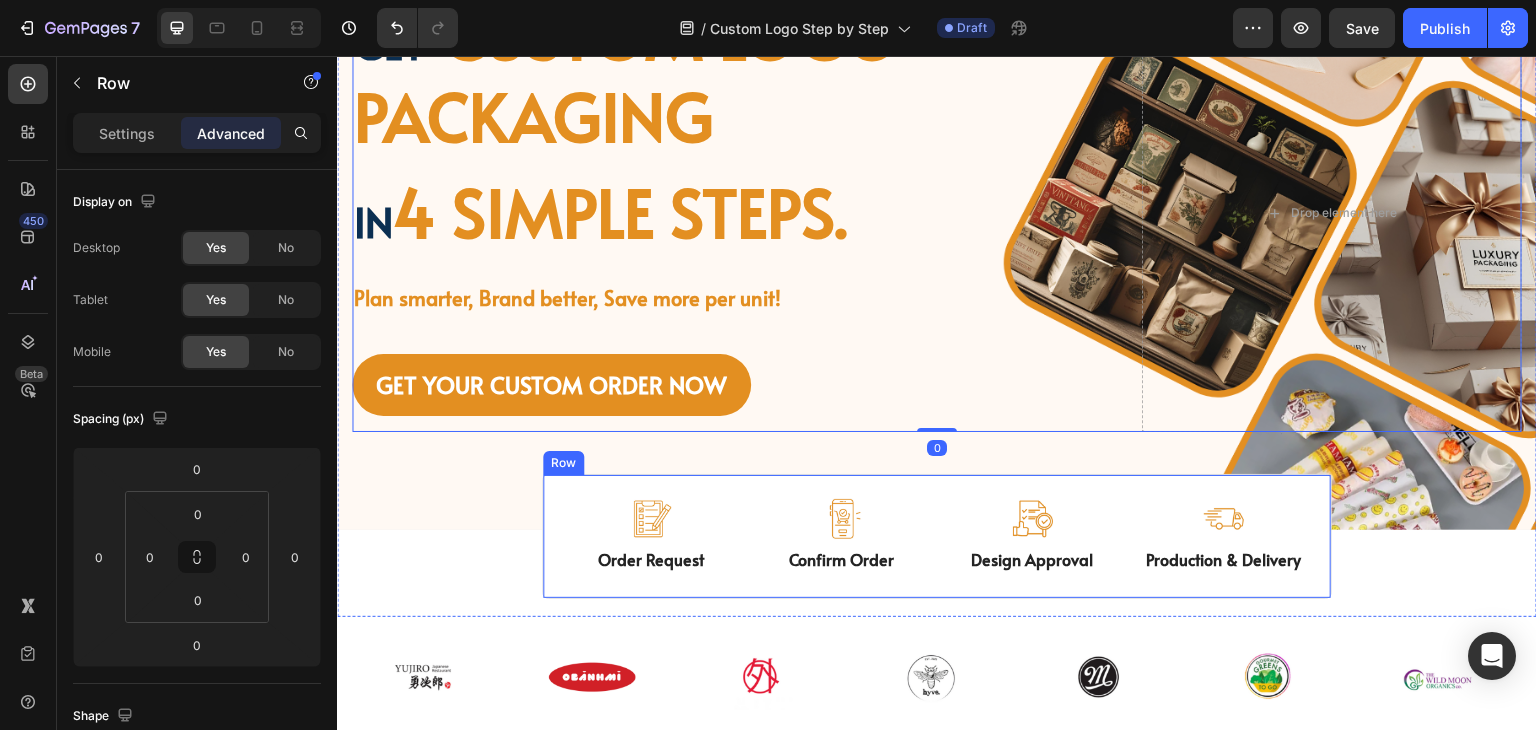 click on "Image Order Request Text Block Image Confirm Order Text Block Image Design Approval Text Block Image Production & Delivery Text Block Row" at bounding box center (937, 536) 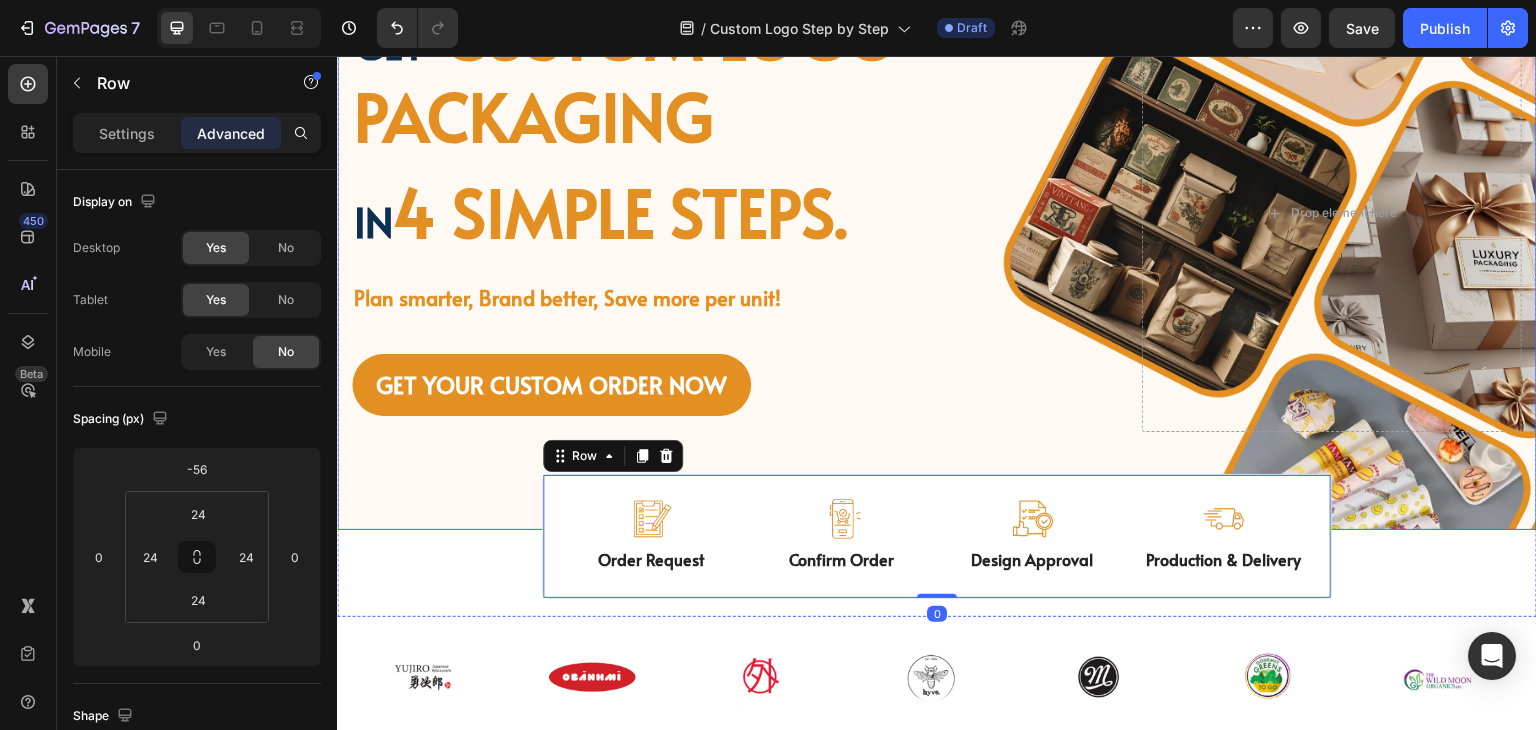 click on "Image Image Free shipping Text Block from The [STATE] Text Block Advanced List Image 30-Day FREE returns Text Block & Exchange Text Block Advanced List Row Image More than 60.000 Text Block Happy “Cattomers” Text Block Advanced List Image Secured Checkout Text Block using SSL Technology Text Block Advanced List Row Title Line Get custom logo packaging Heading in 4 simple steps. Text Block Plan smarter, Brand better, Save more per unit! Text Block GET YOUR CUSTOM ORDER NOW Button Drop element here Row Row" at bounding box center [937, 213] 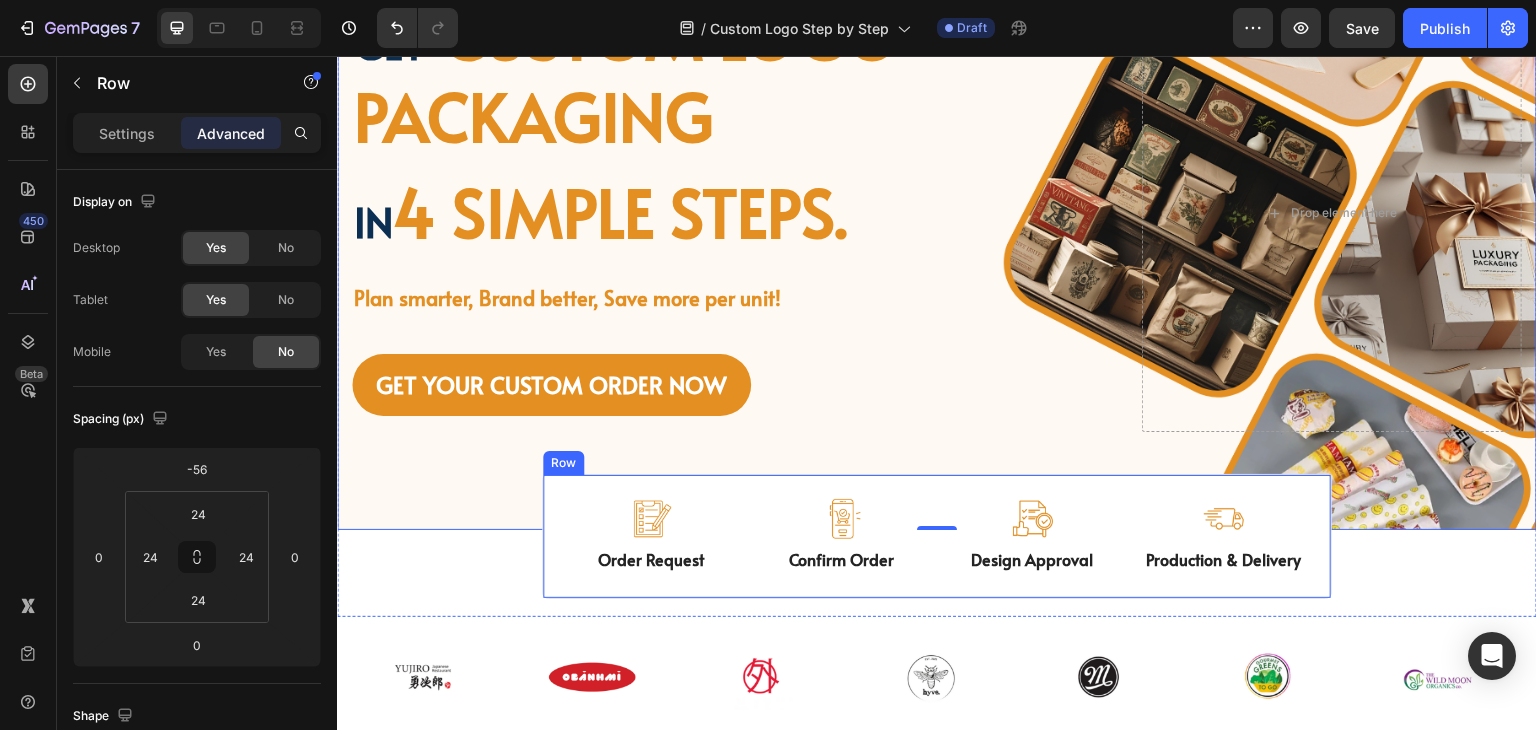 click on "Image Order Request Text Block Image Confirm Order Text Block Image Design Approval Text Block Image Production & Delivery Text Block Row" at bounding box center [937, 536] 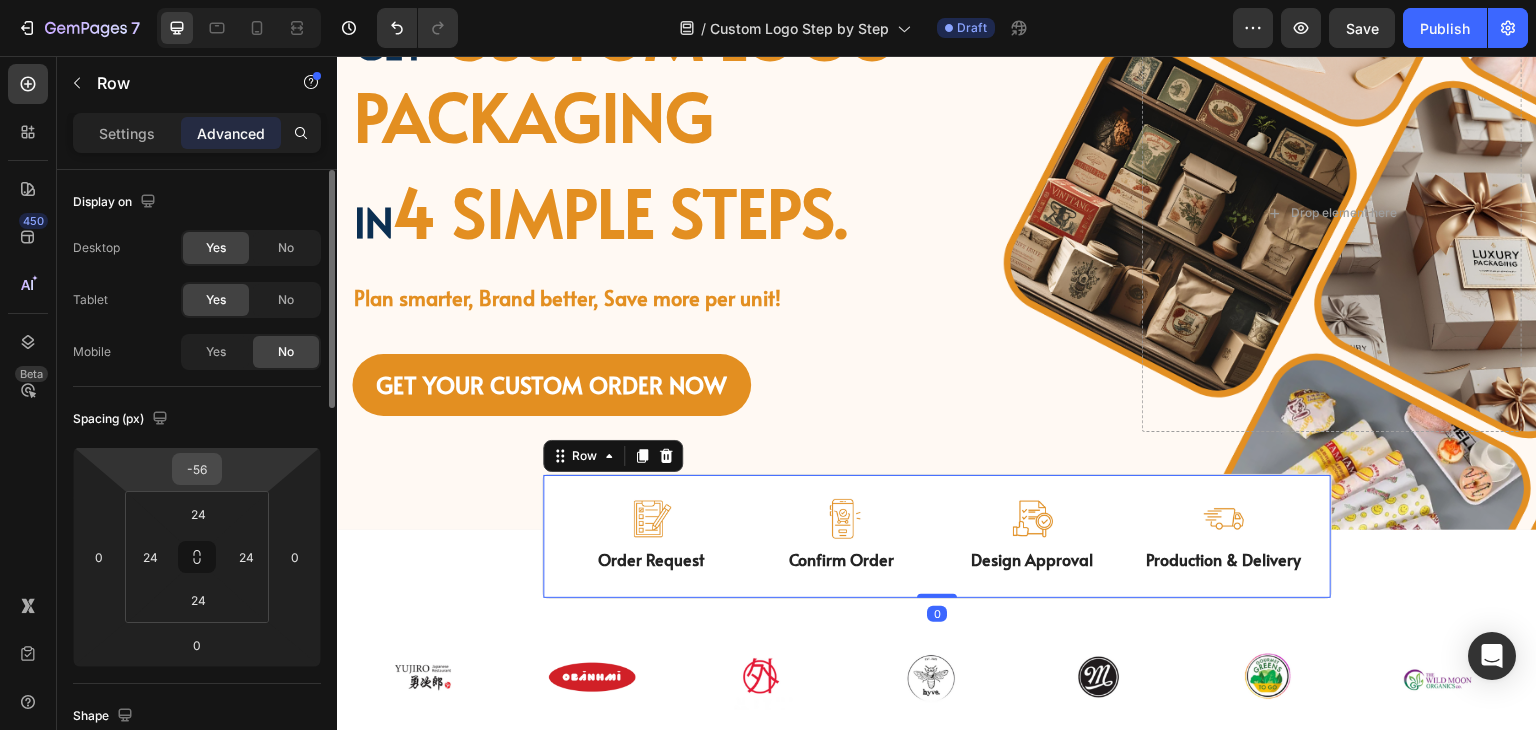 click on "-56" at bounding box center [197, 469] 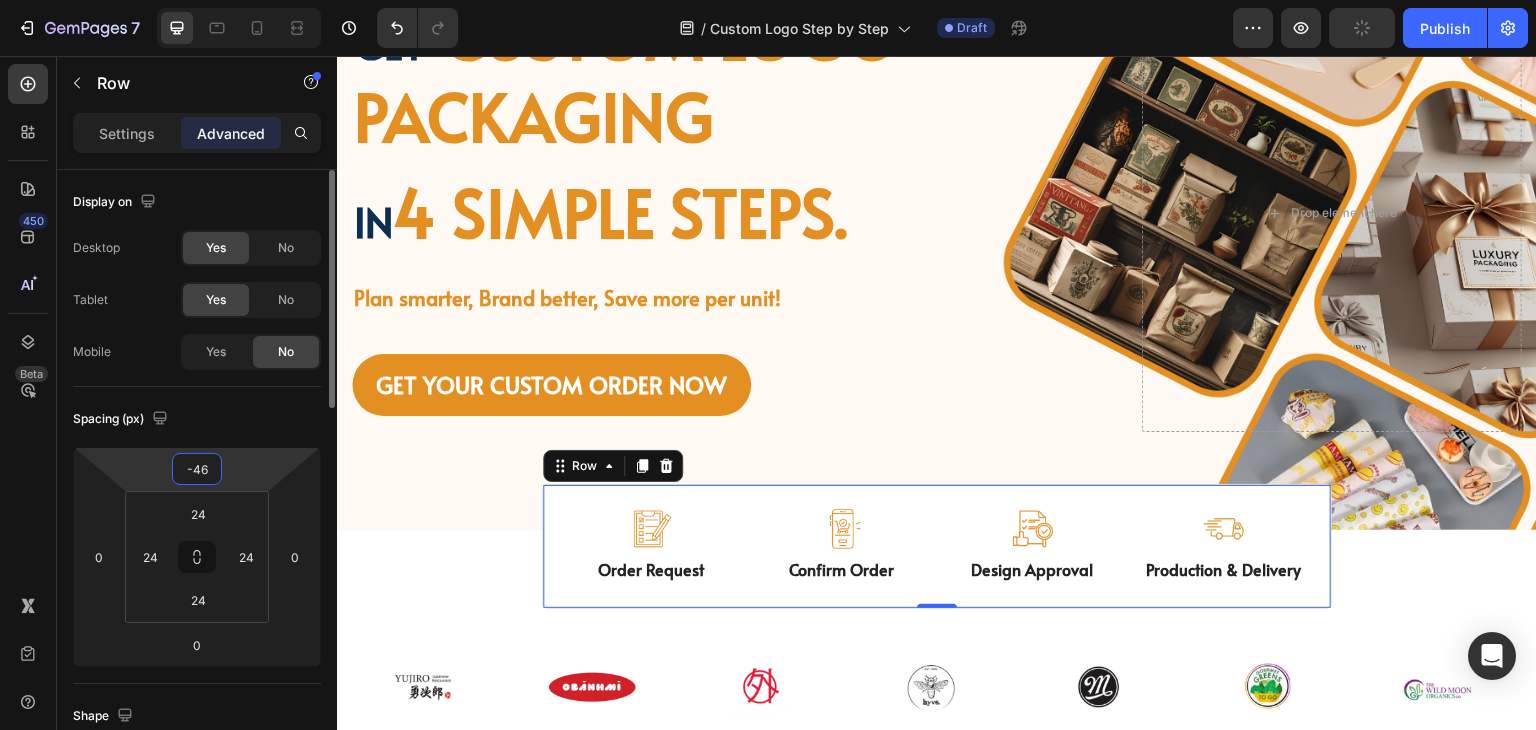 type on "-4" 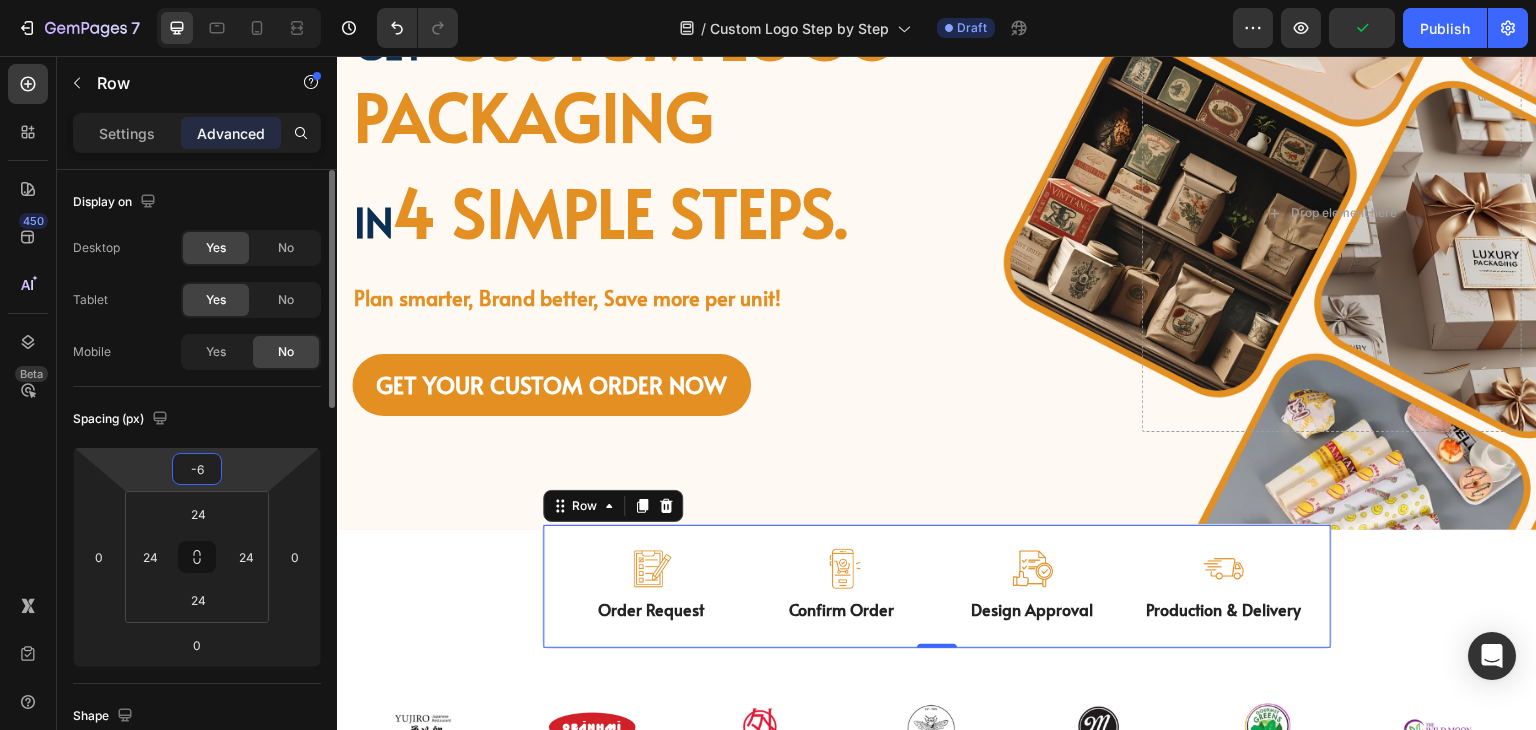 type on "-66" 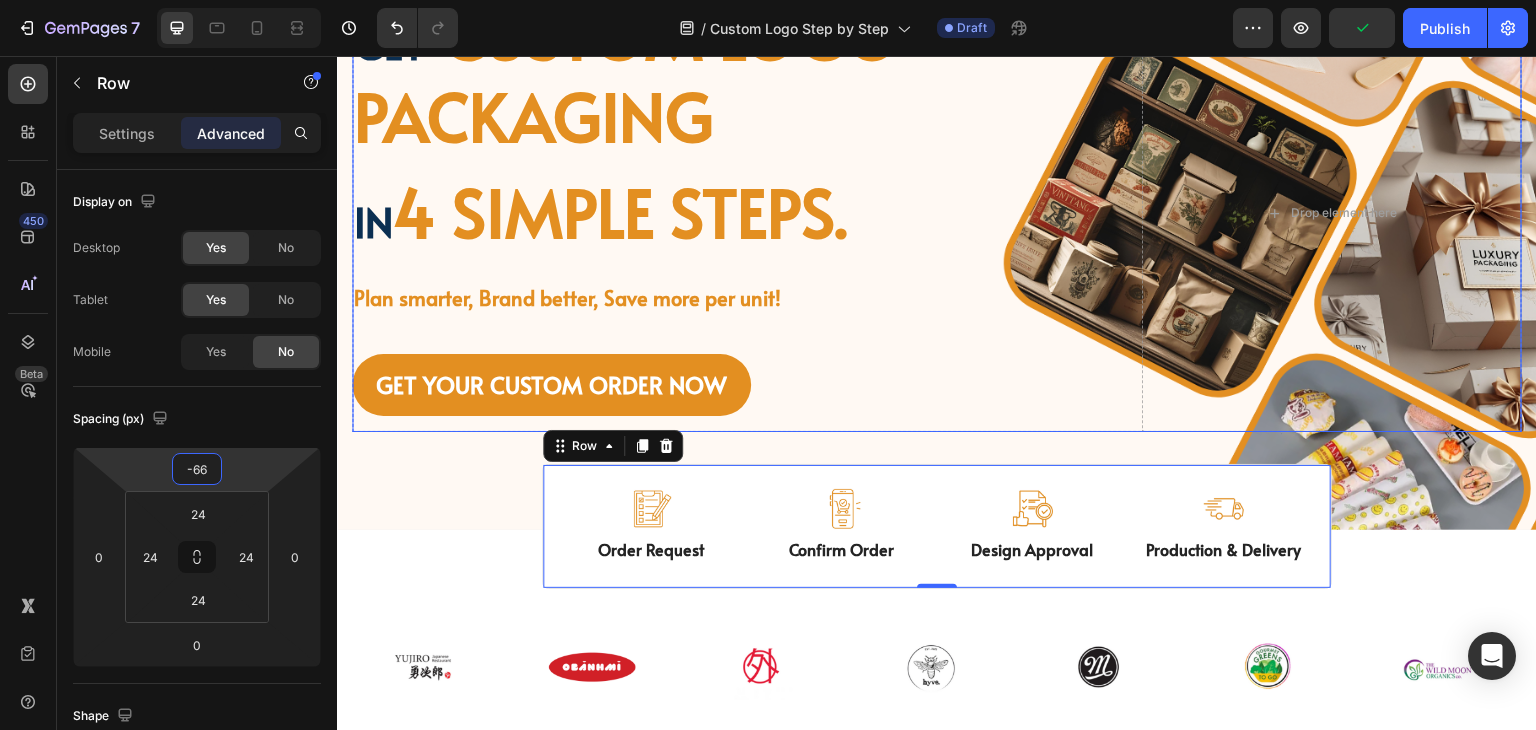 click on "GET YOUR CUSTOM ORDER NOW Button" at bounding box center [732, 386] 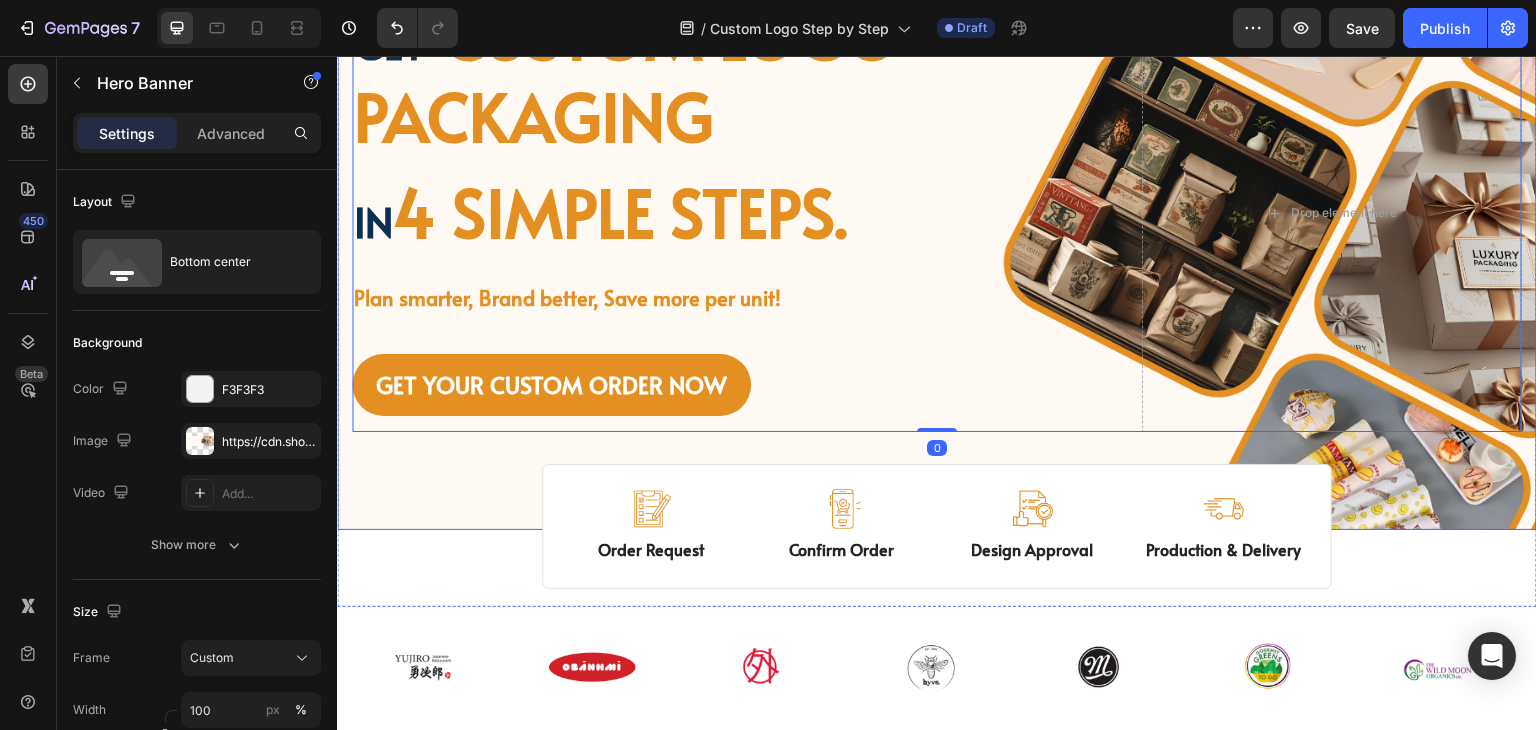 click on "Image Image Free shipping Text Block from The States Text Block Advanced List Image 30-Day FREE returns Text Block & Exchange Text Block Advanced List Row Image More than 60.000 Text Block Happy “Cattomers” Text Block Advanced List Image Secured Checkout Text Block using SSL Technology Text Block Advanced List Row                Title Line Get   custom logo packaging   Heading in  4 simple steps. Text Block Plan smarter, Brand better, Save more per unit! Text Block GET YOUR CUSTOM ORDER NOW Button
Drop element here Row   0 Row" at bounding box center [937, 213] 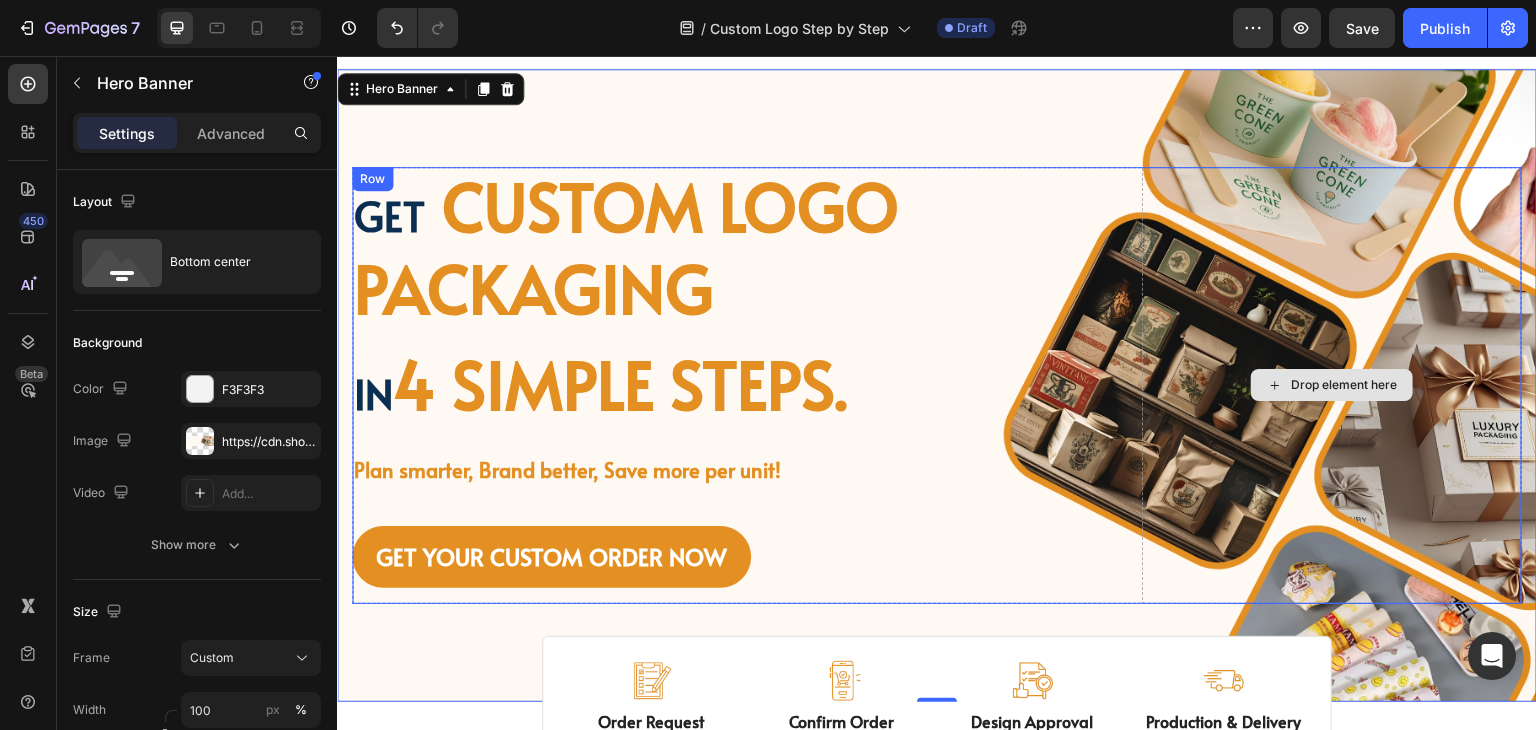 scroll, scrollTop: 0, scrollLeft: 0, axis: both 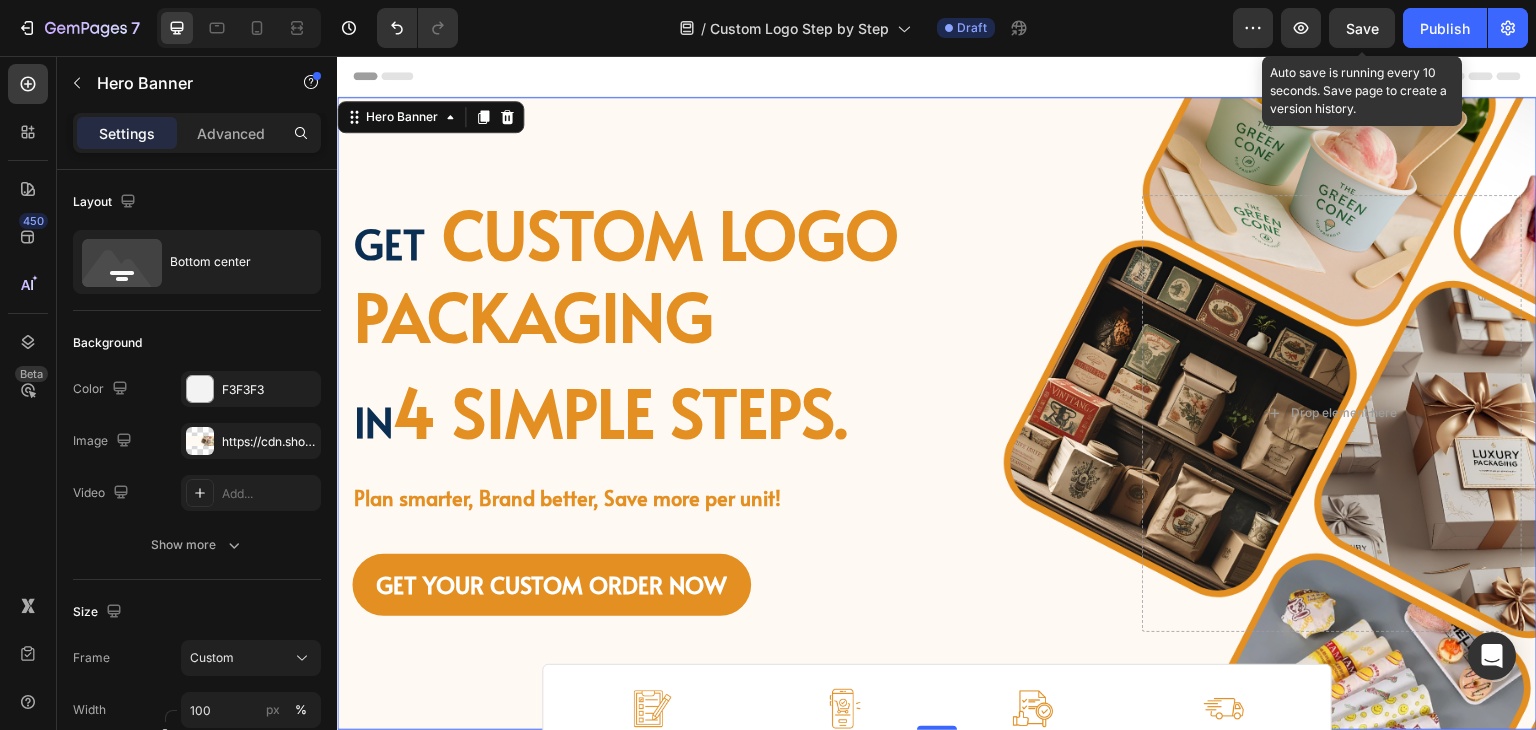 click on "Save" at bounding box center [1362, 28] 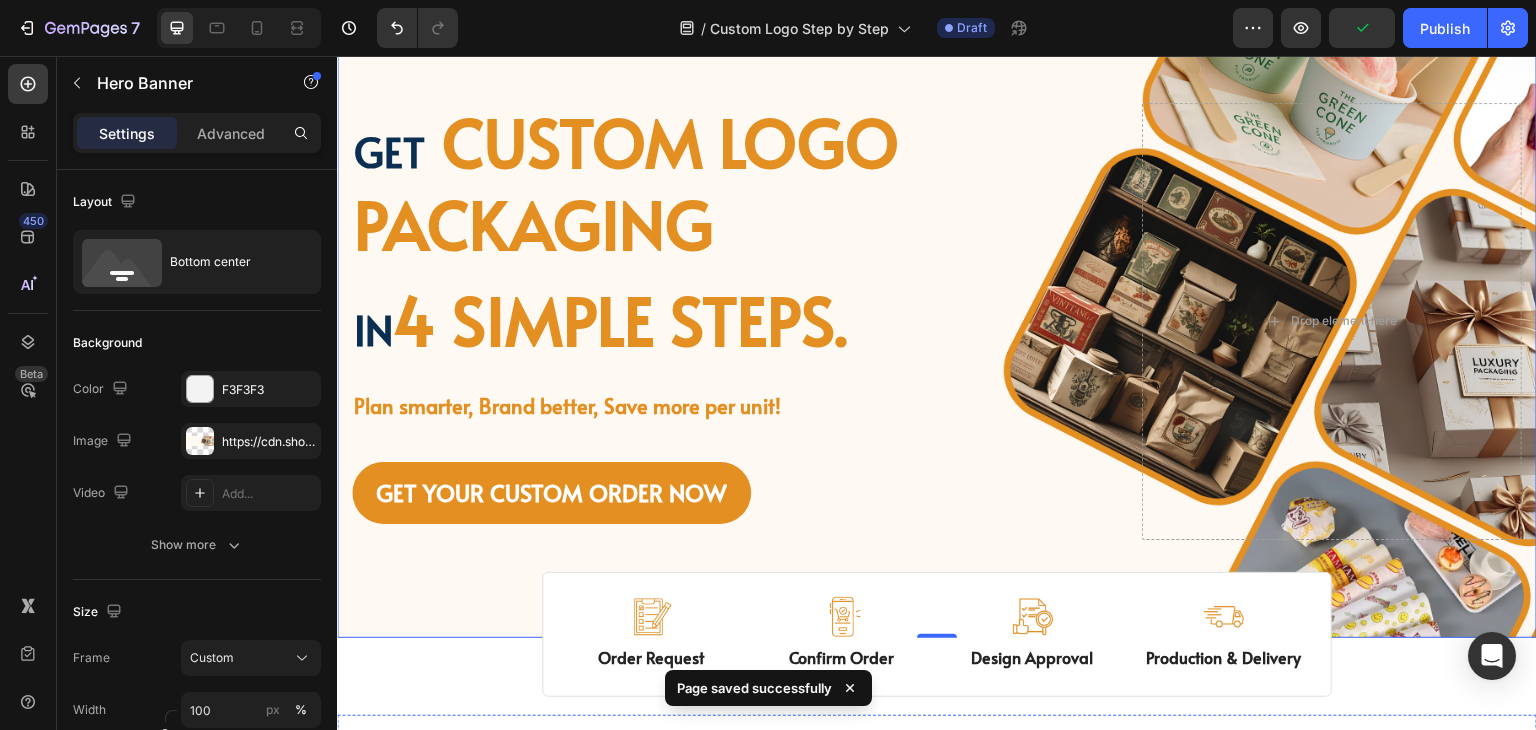 scroll, scrollTop: 600, scrollLeft: 0, axis: vertical 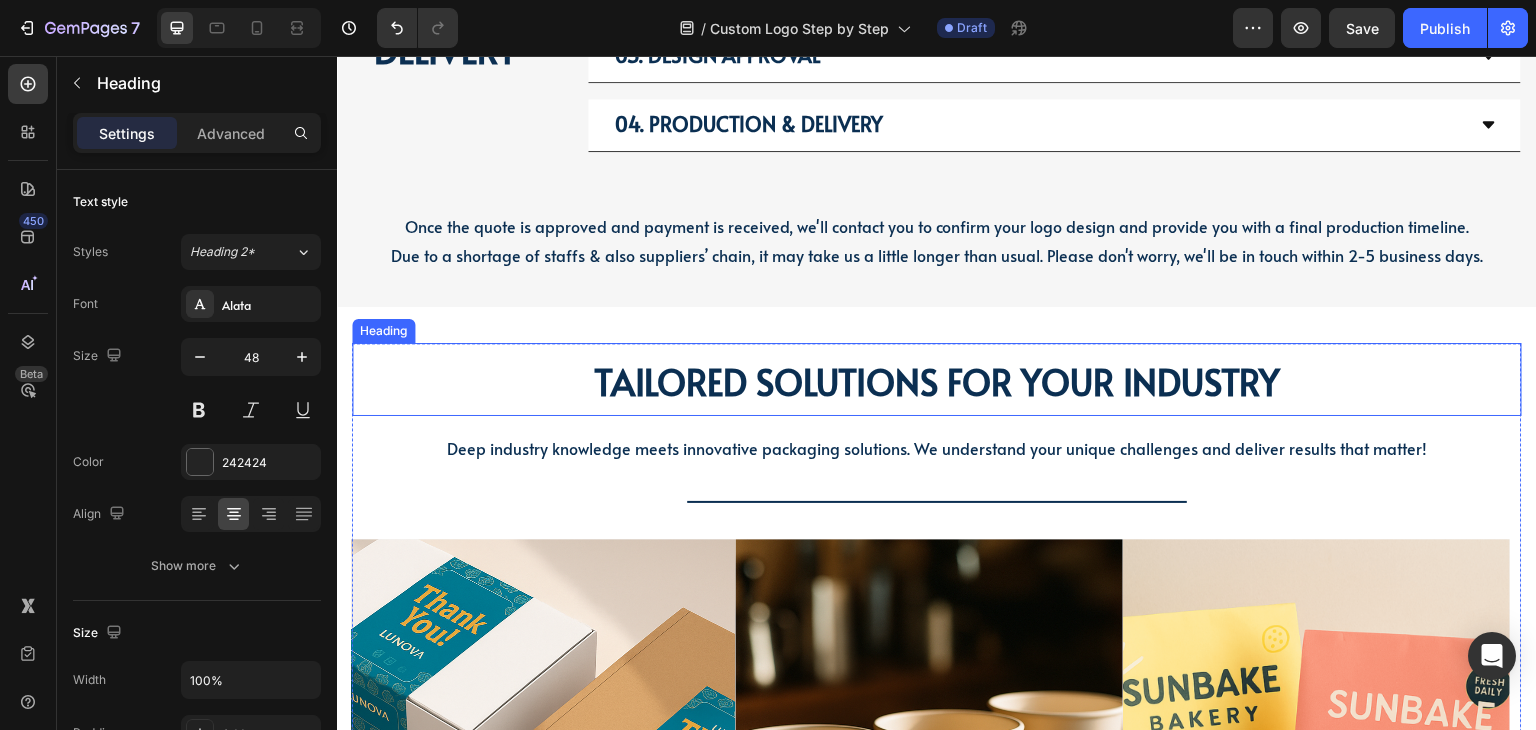 click on "TAILORED SOLUTIONS FOR YOUR INDUSTRY" at bounding box center [937, 381] 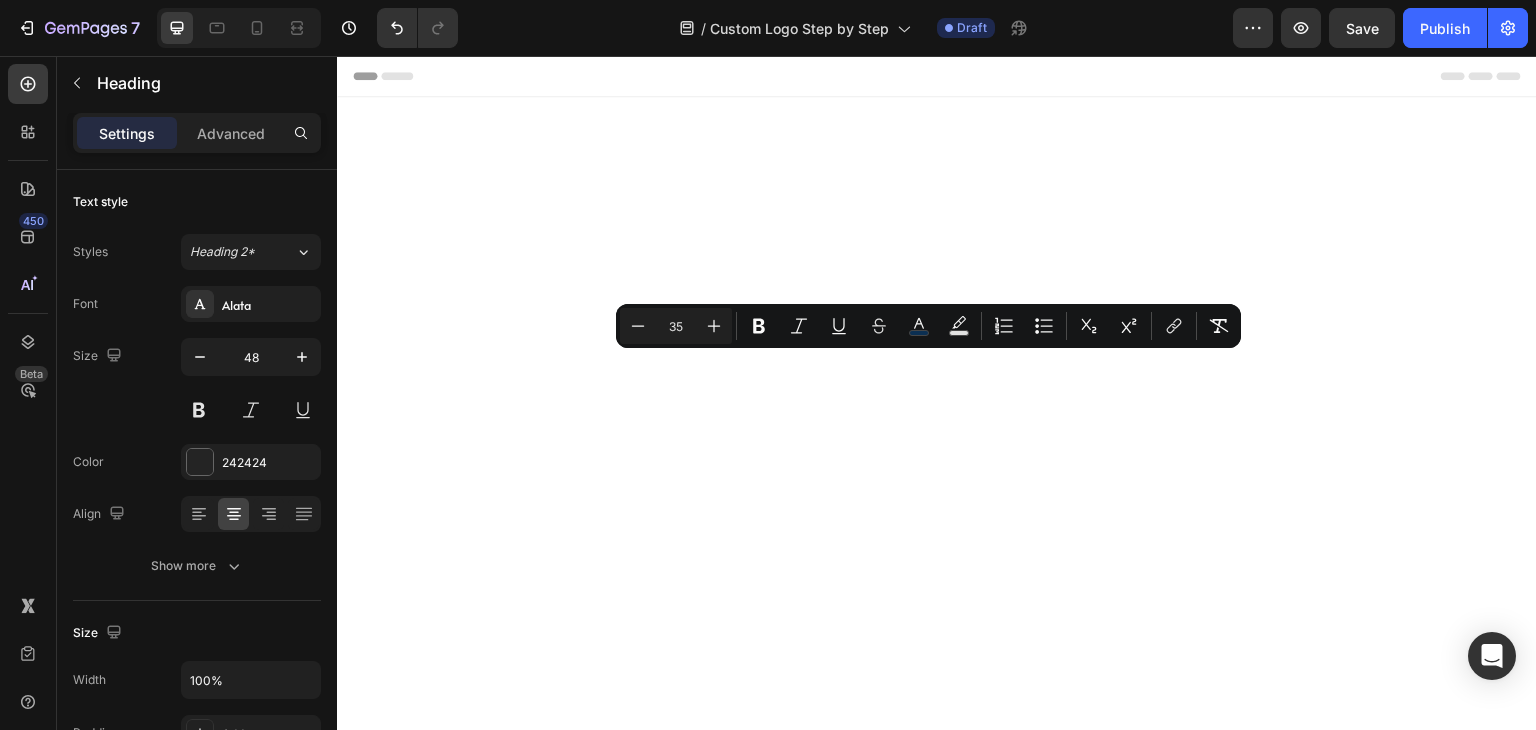 scroll, scrollTop: 0, scrollLeft: 0, axis: both 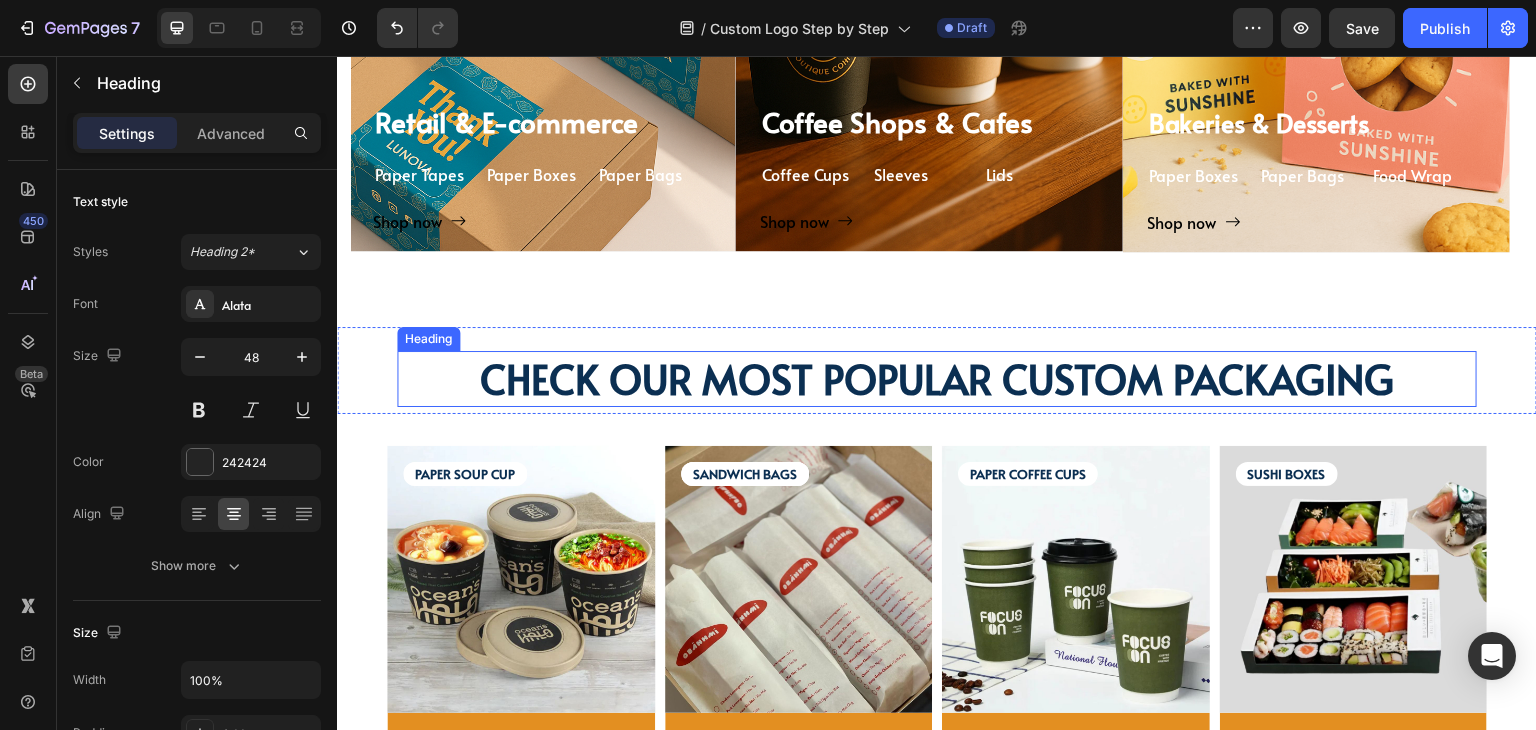 click on "CHECK OUR MOST POPULAR CUSTOM PACKAGING" at bounding box center (937, 378) 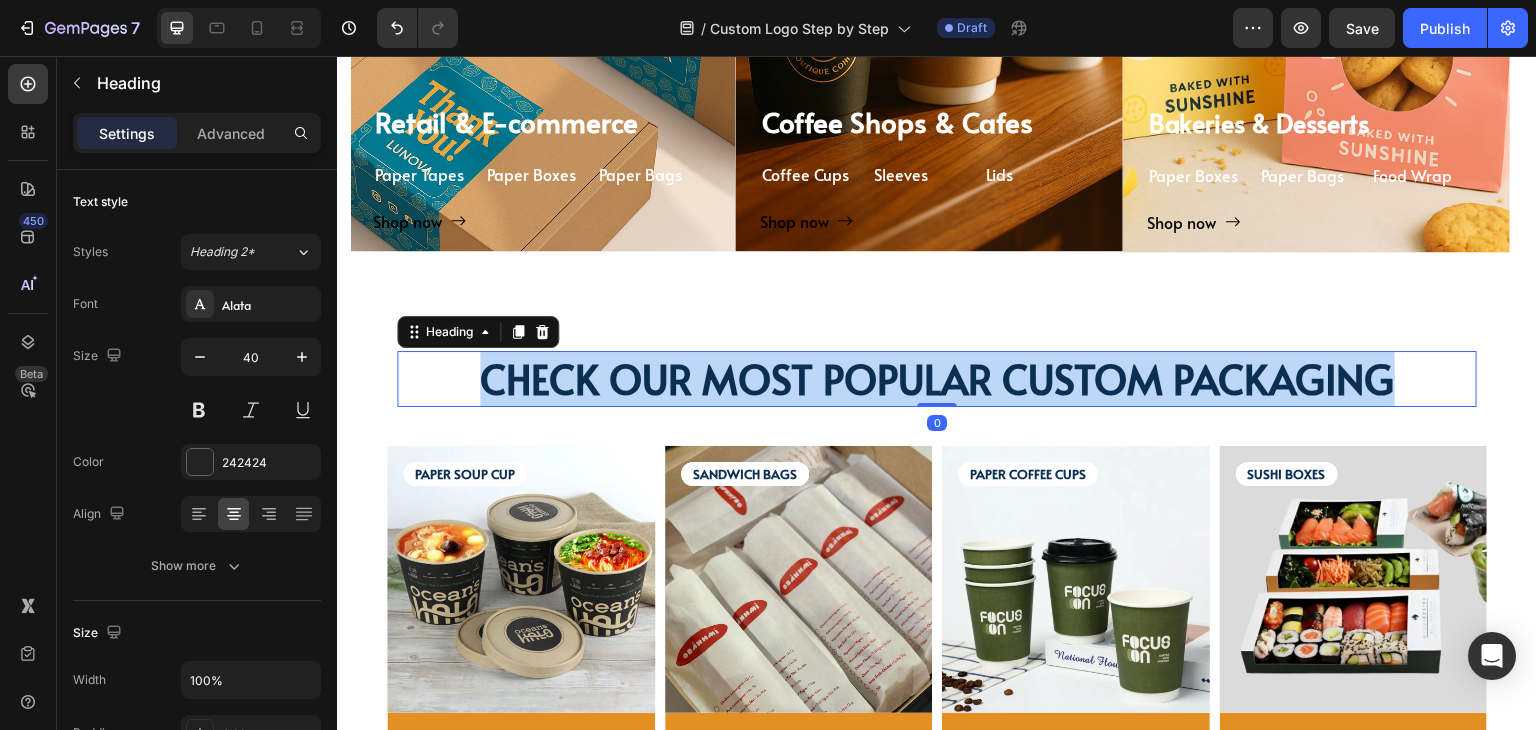 click on "CHECK OUR MOST POPULAR CUSTOM PACKAGING" at bounding box center (937, 378) 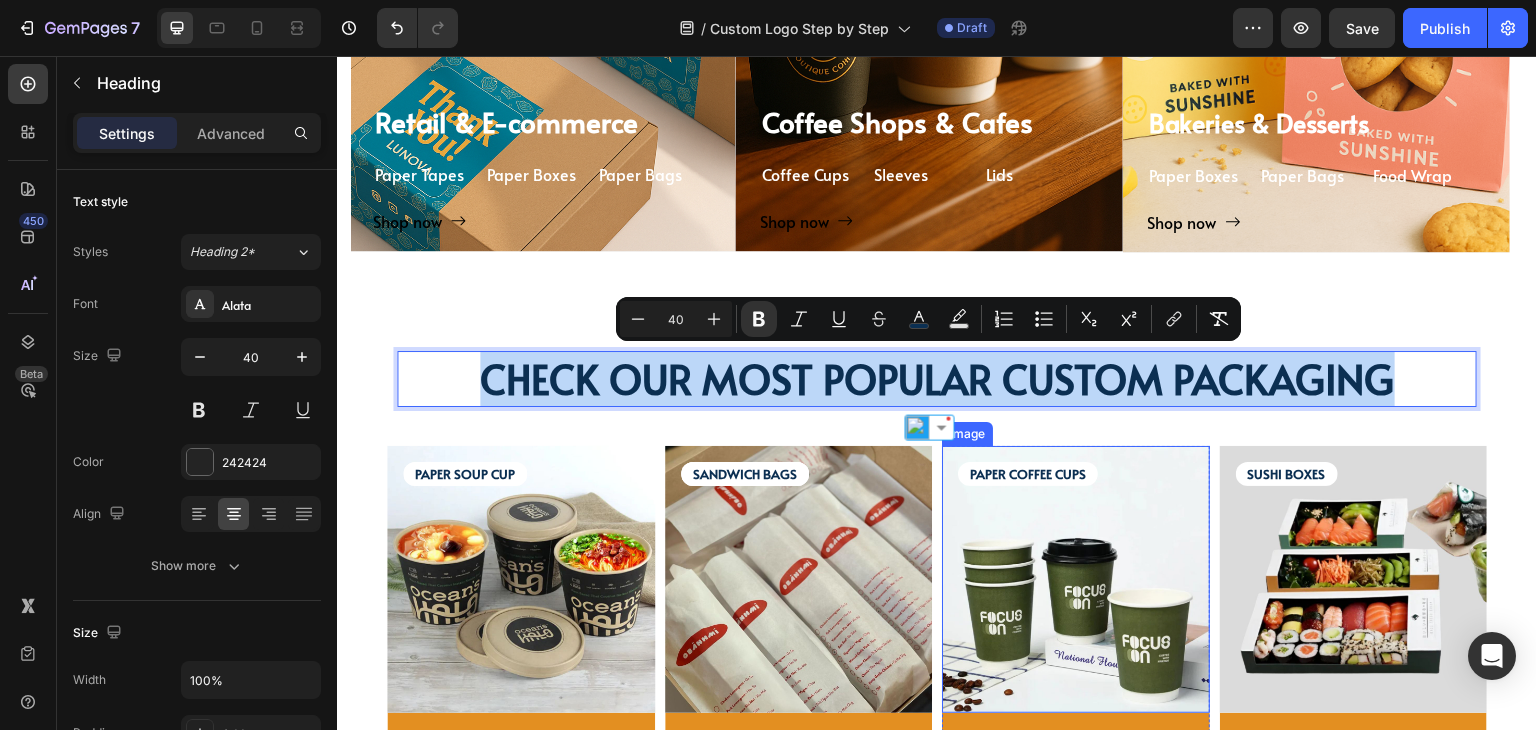 copy on "CHECK OUR MOST POPULAR CUSTOM PACKAGING" 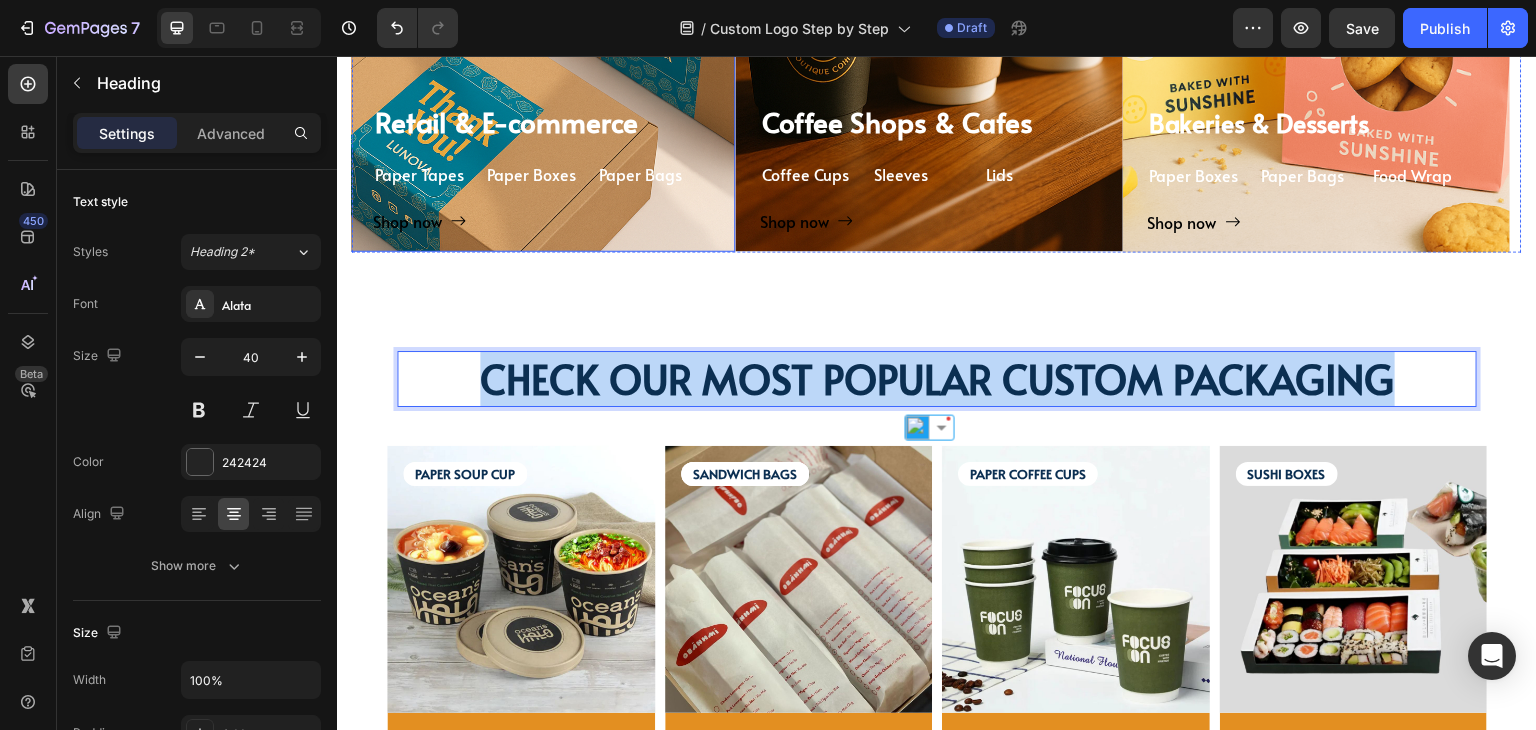 type on "16" 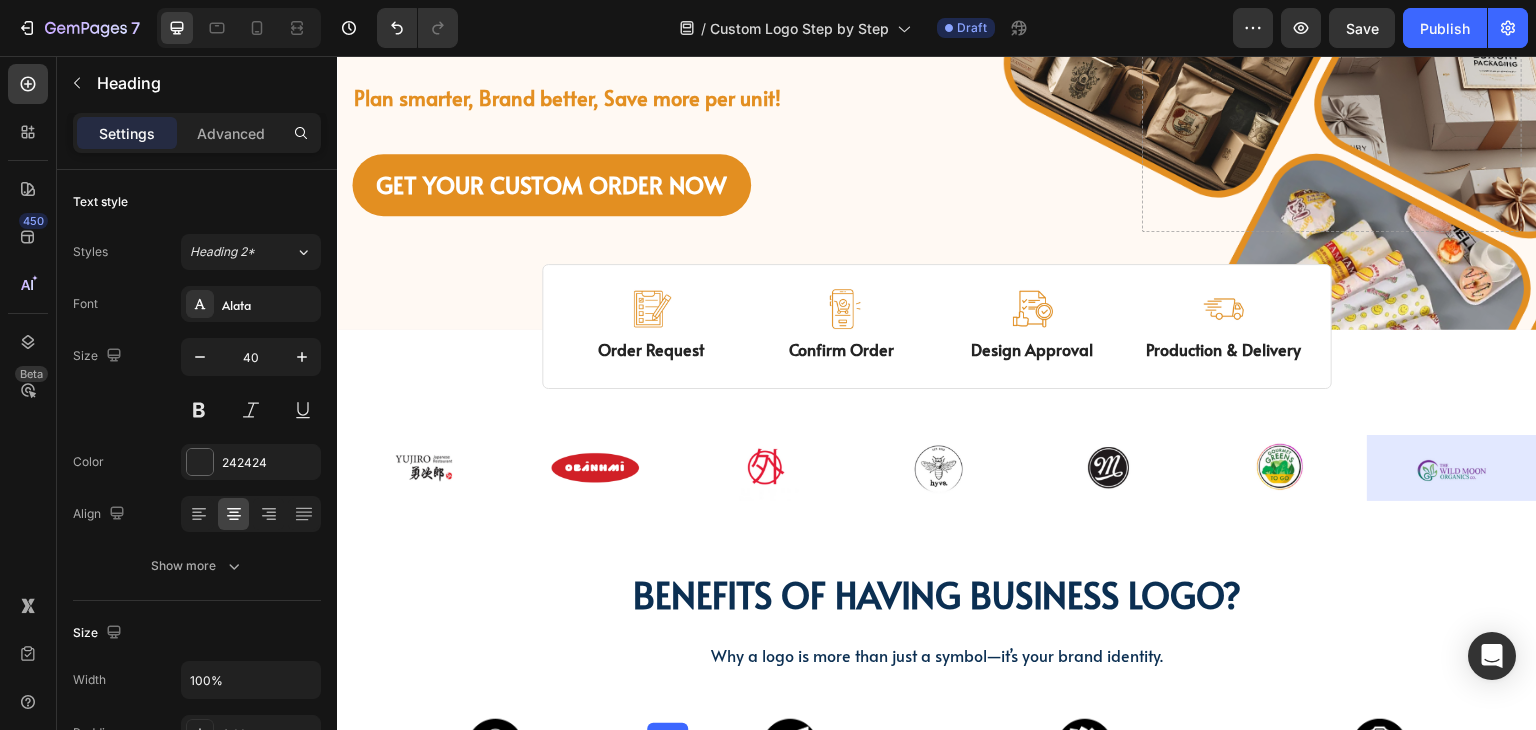 scroll, scrollTop: 200, scrollLeft: 0, axis: vertical 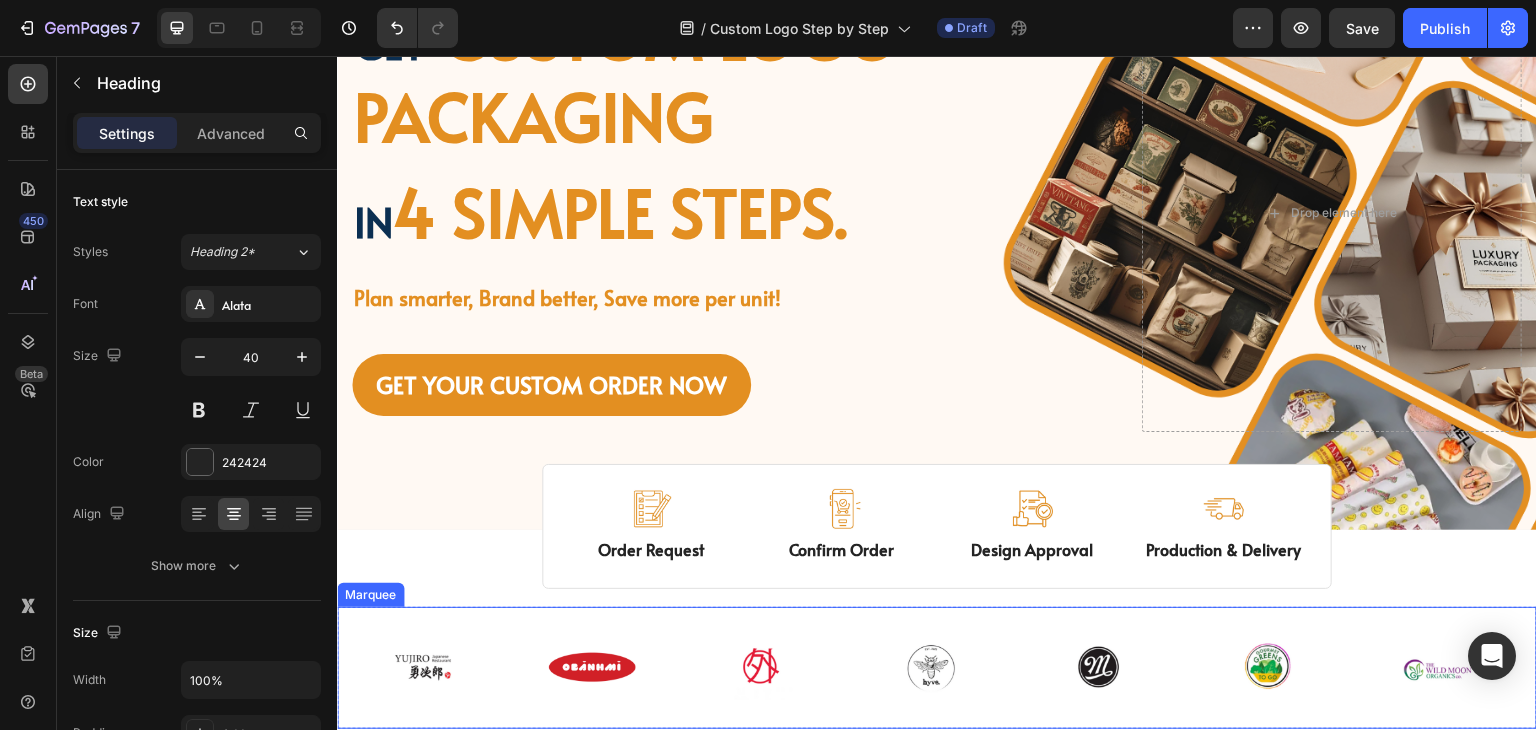 click on "Image Image Image Image Image Image Image Row Image Image Image Image Image Image Image Row Marquee" at bounding box center [937, 668] 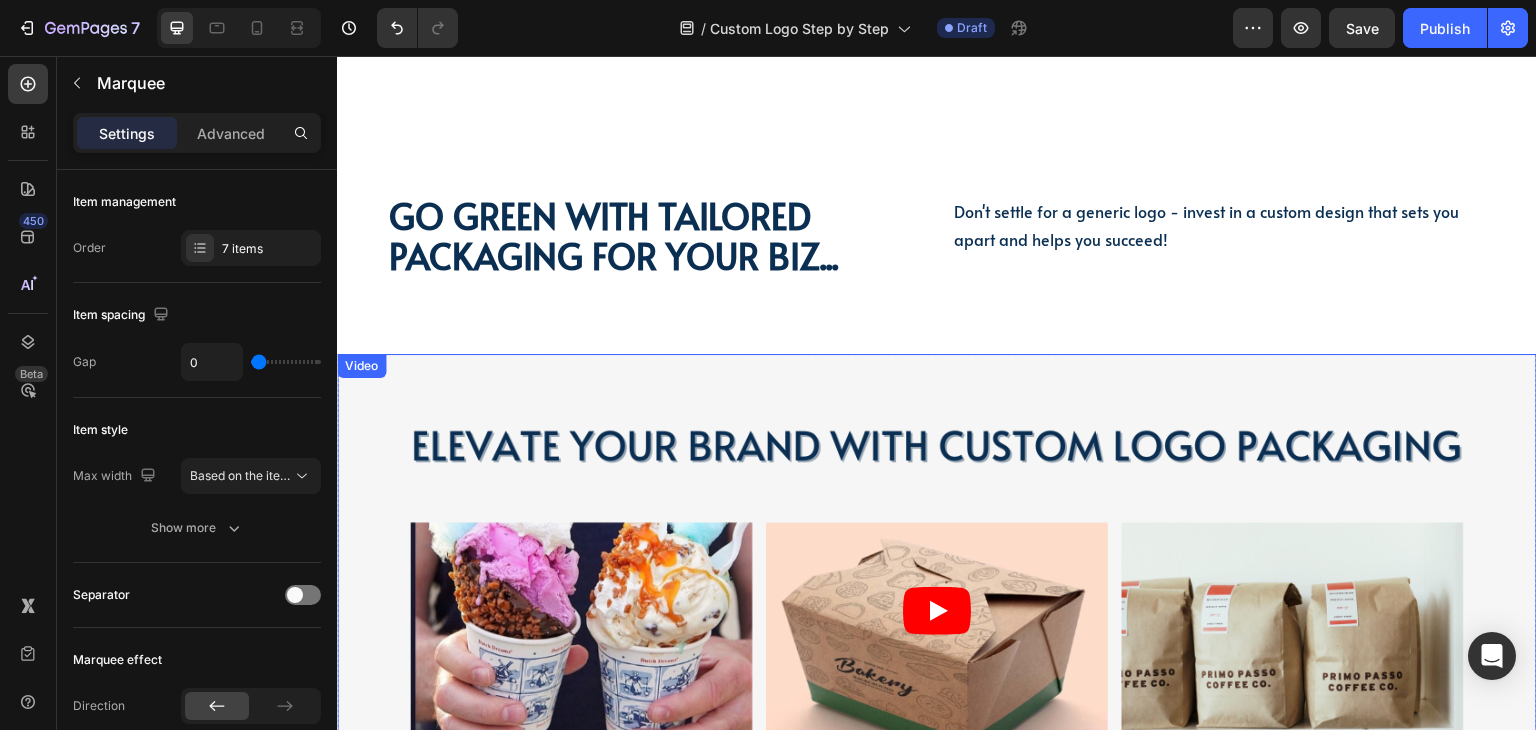 scroll, scrollTop: 3300, scrollLeft: 0, axis: vertical 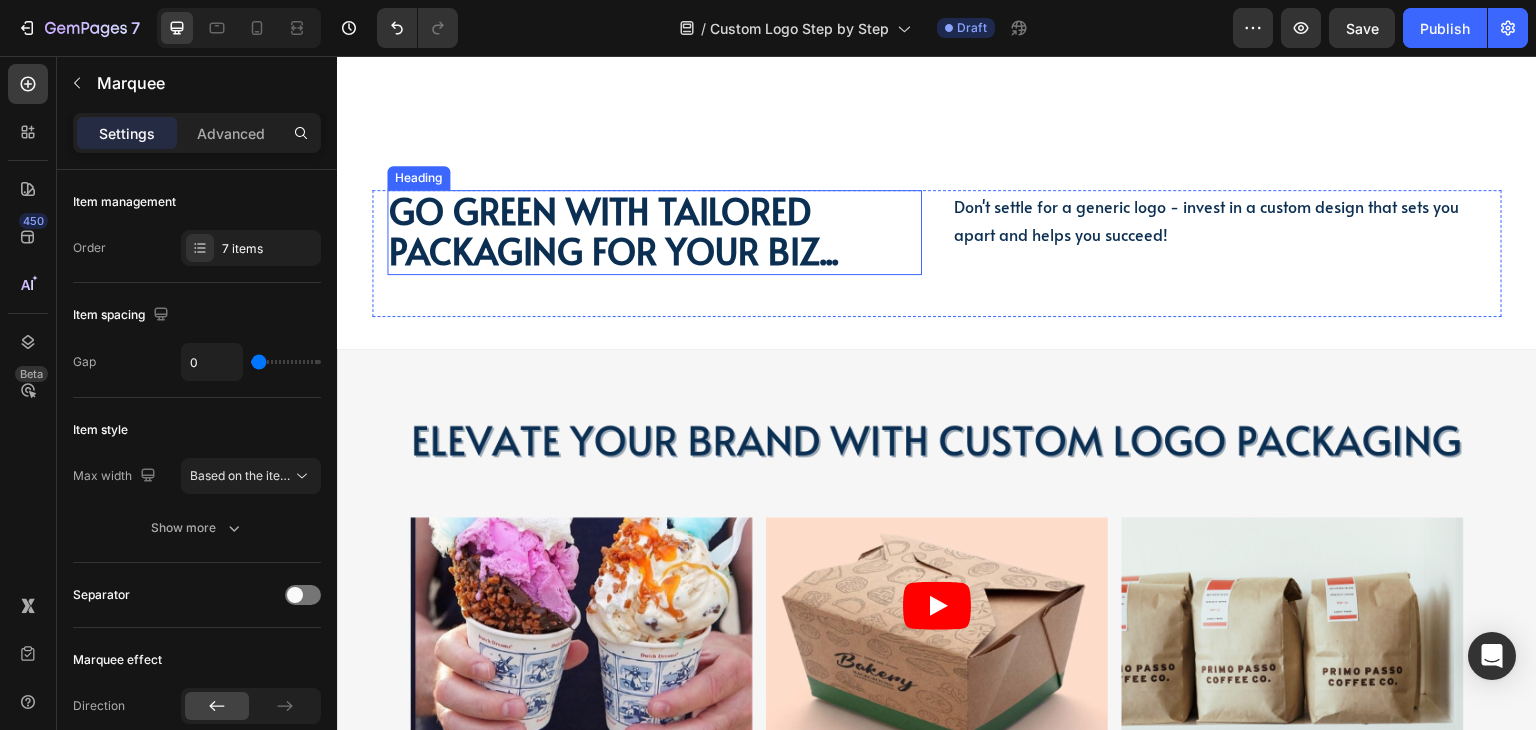 click on "Go green with tailored packaging for your biz..." at bounding box center (613, 231) 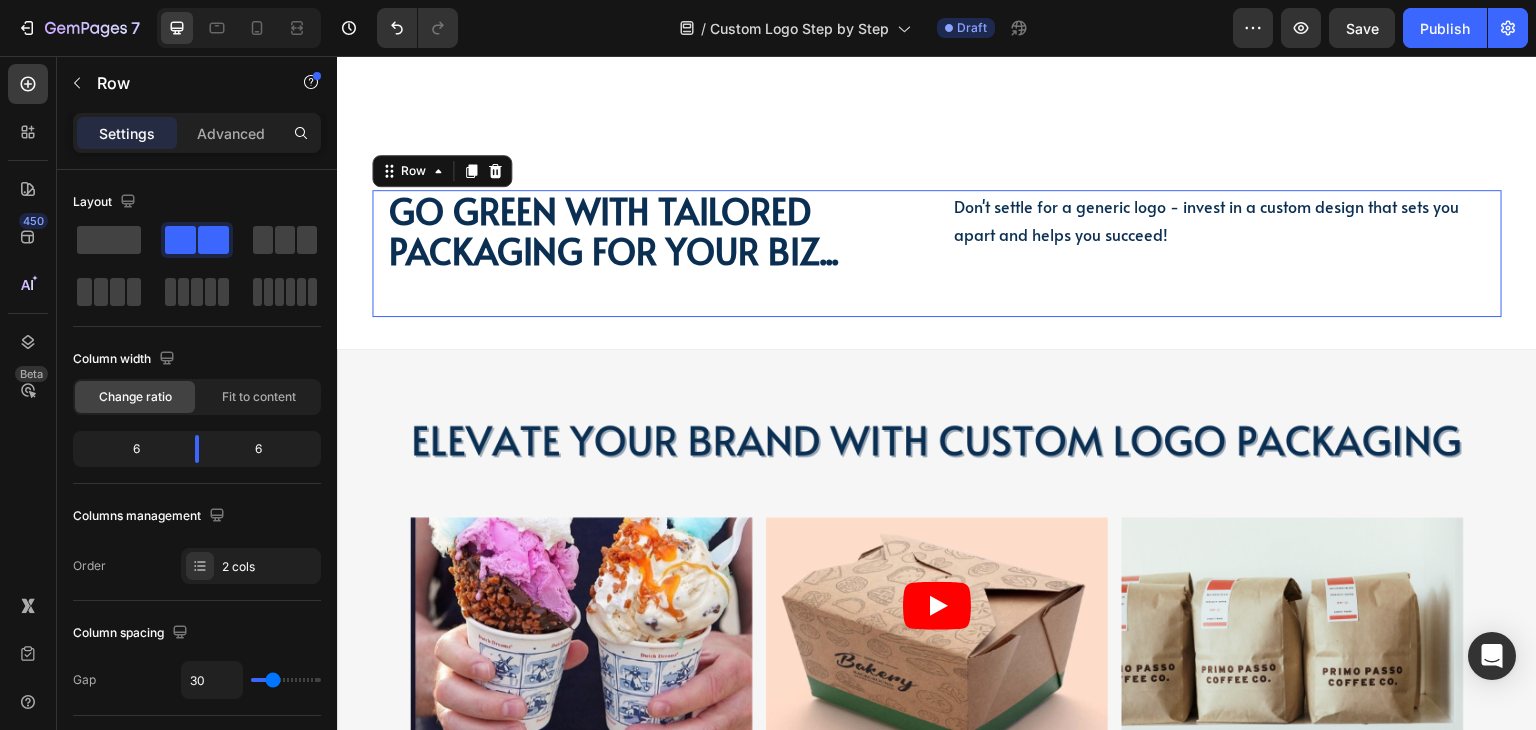 click on "Don't settle for a generic logo - invest in a custom design that sets you apart and helps you succeed! Text Block Don't settle for a generic logo - invest in a custom design that sets you apart and helps you succeed! Text Block" at bounding box center [1219, 253] 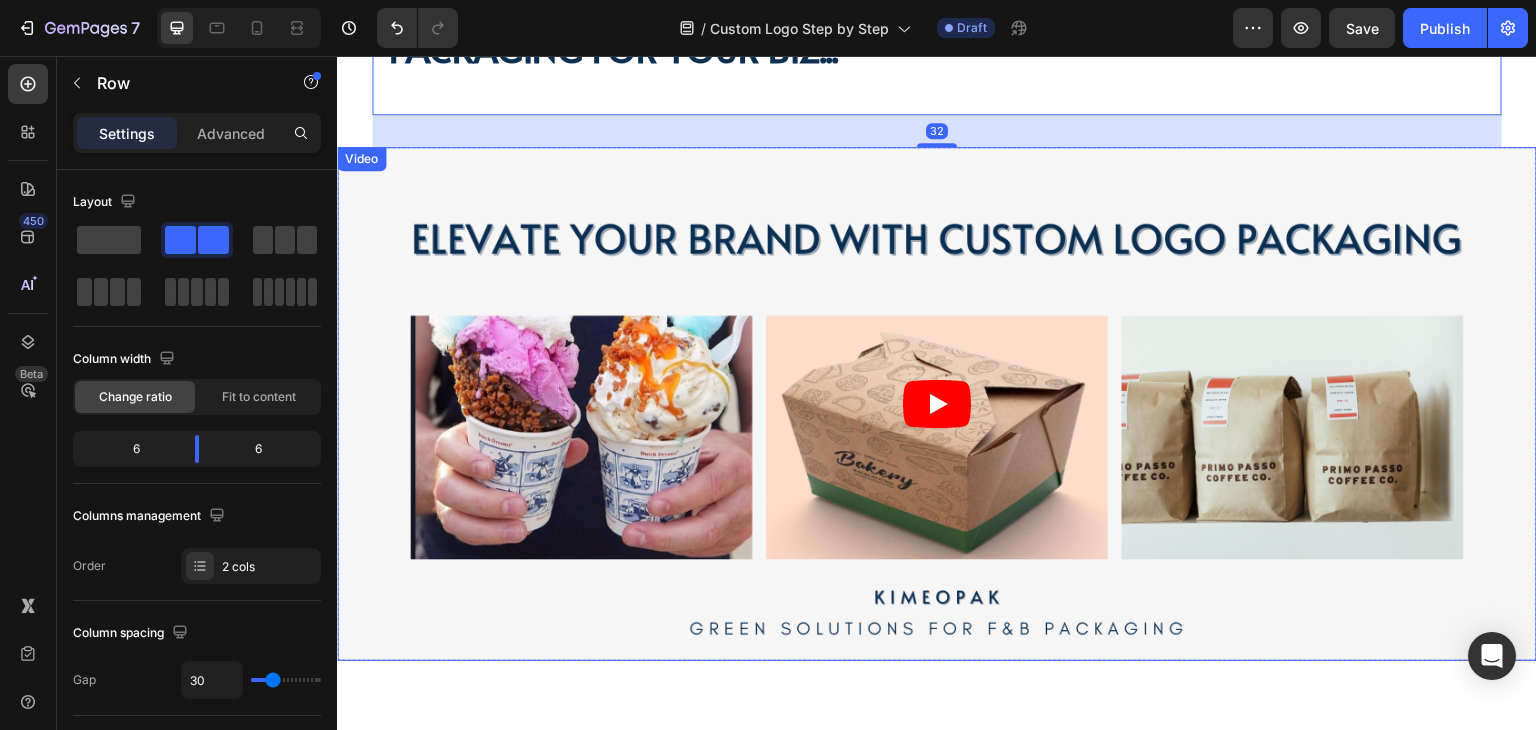scroll, scrollTop: 3500, scrollLeft: 0, axis: vertical 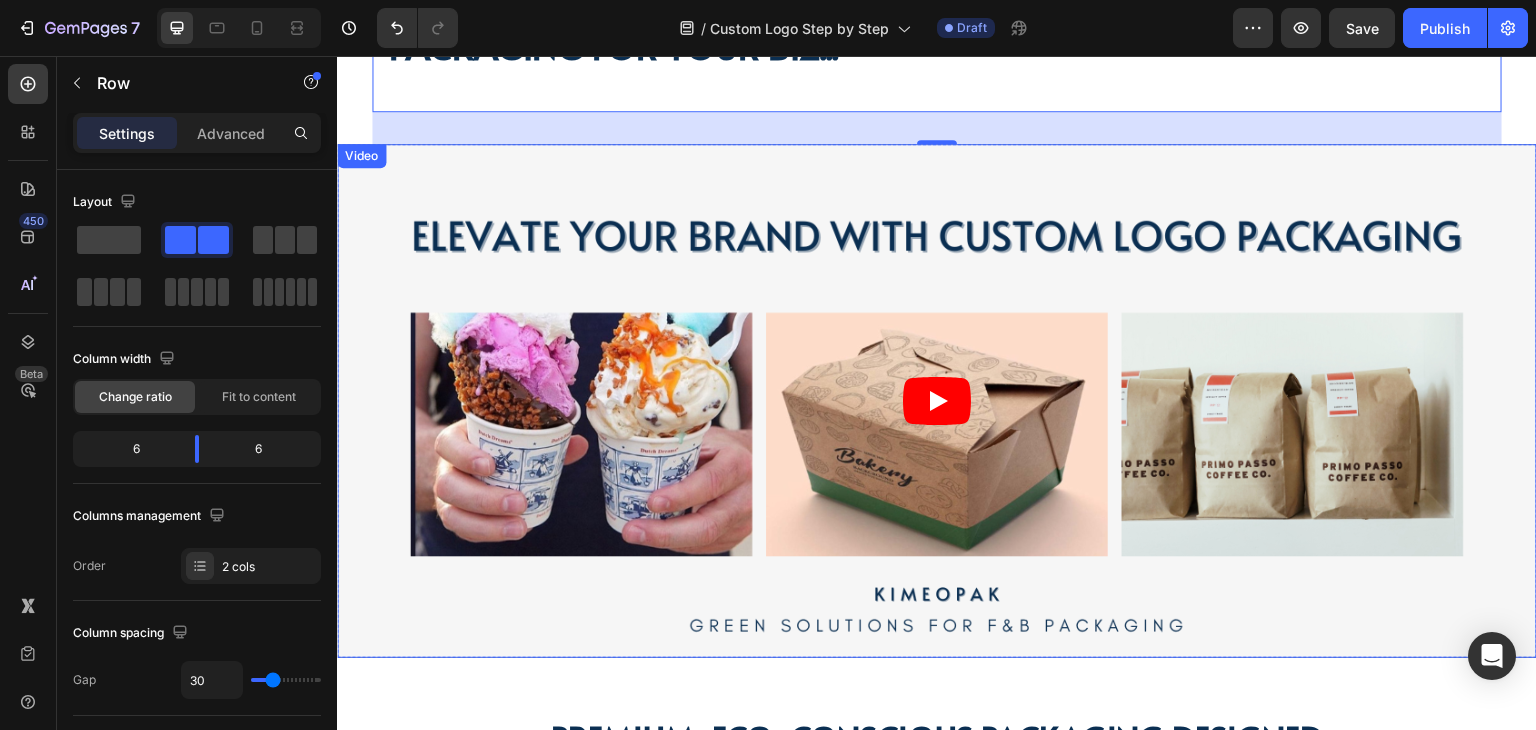 click at bounding box center (937, 401) 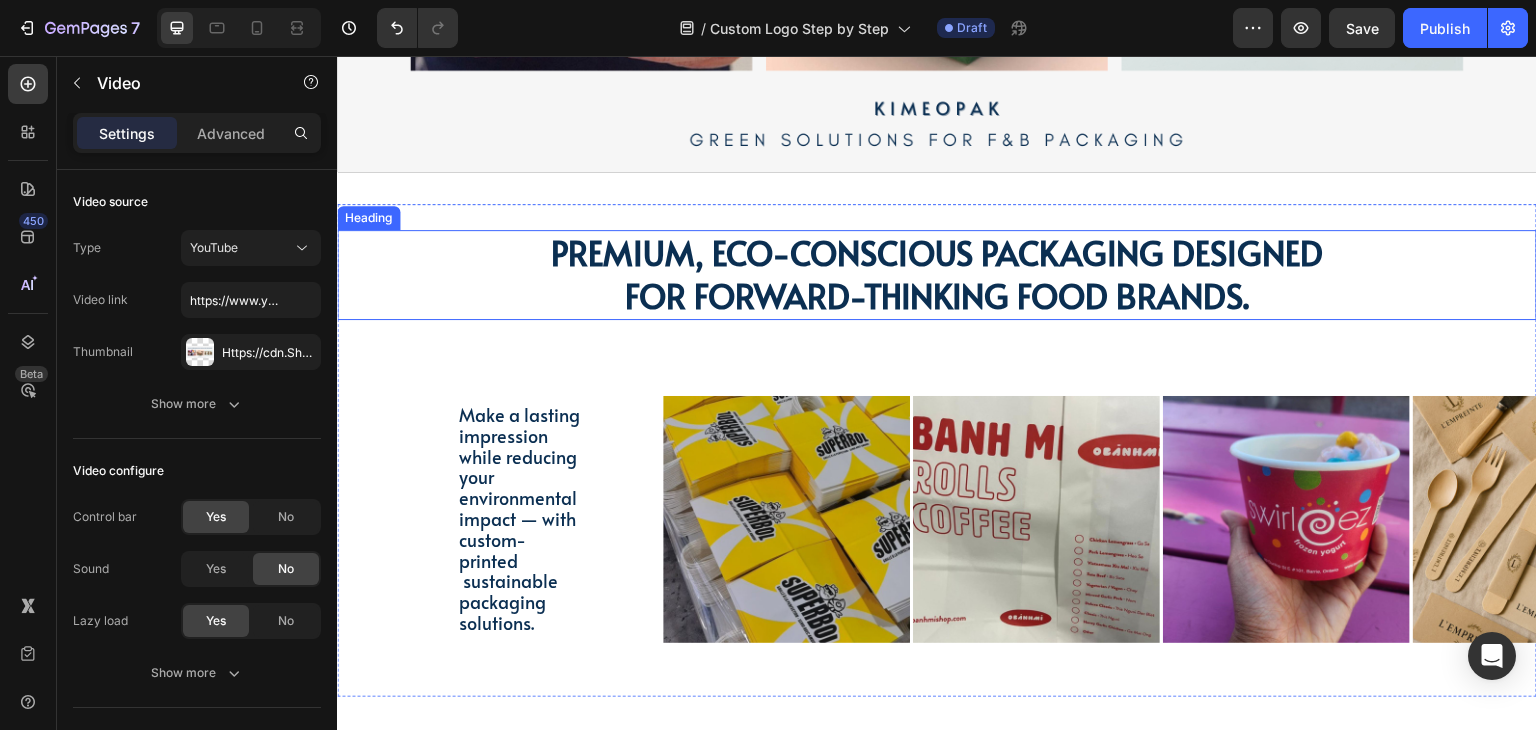 scroll, scrollTop: 3987, scrollLeft: 0, axis: vertical 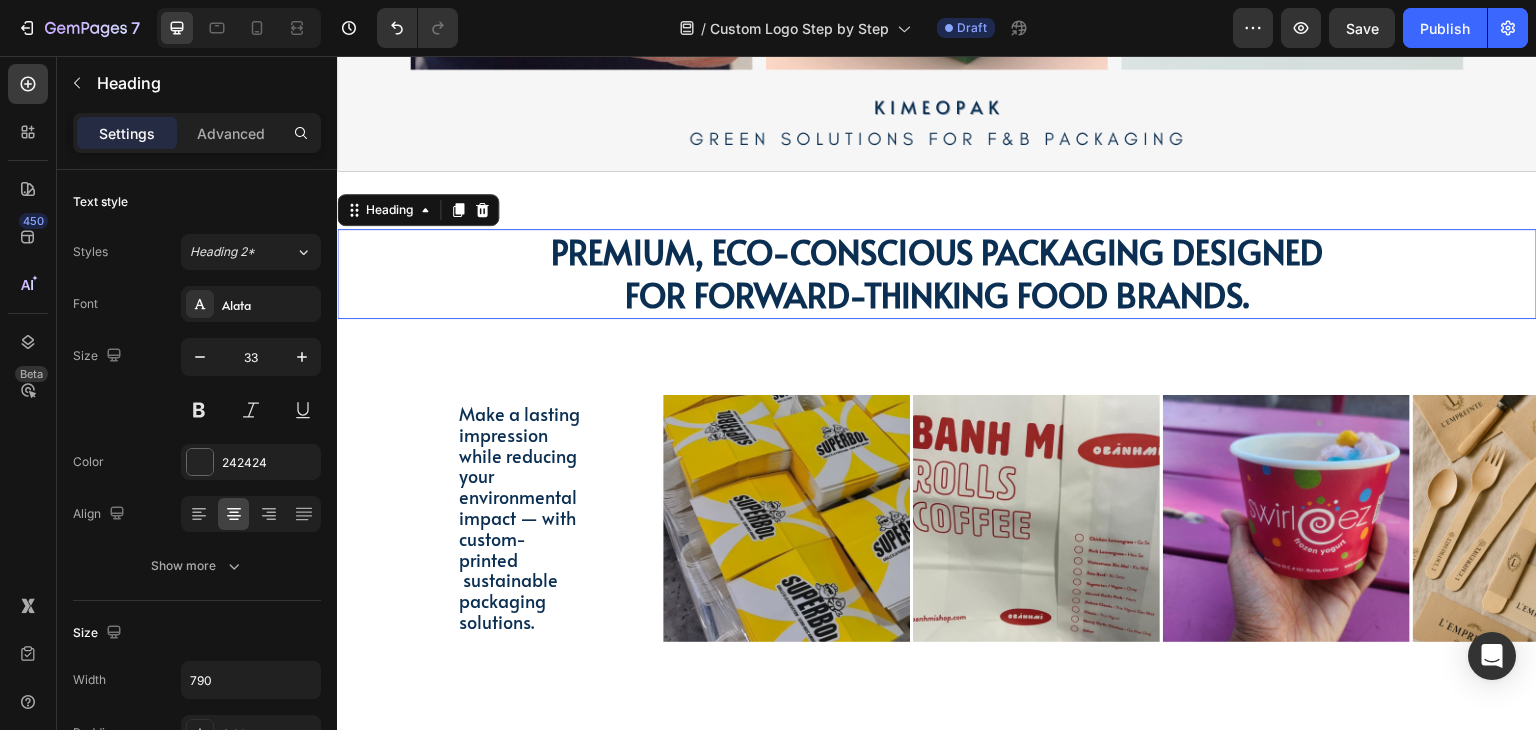 click on "Premium, eco-conscious packaging designed for forward-thinking food brands." at bounding box center [937, 273] 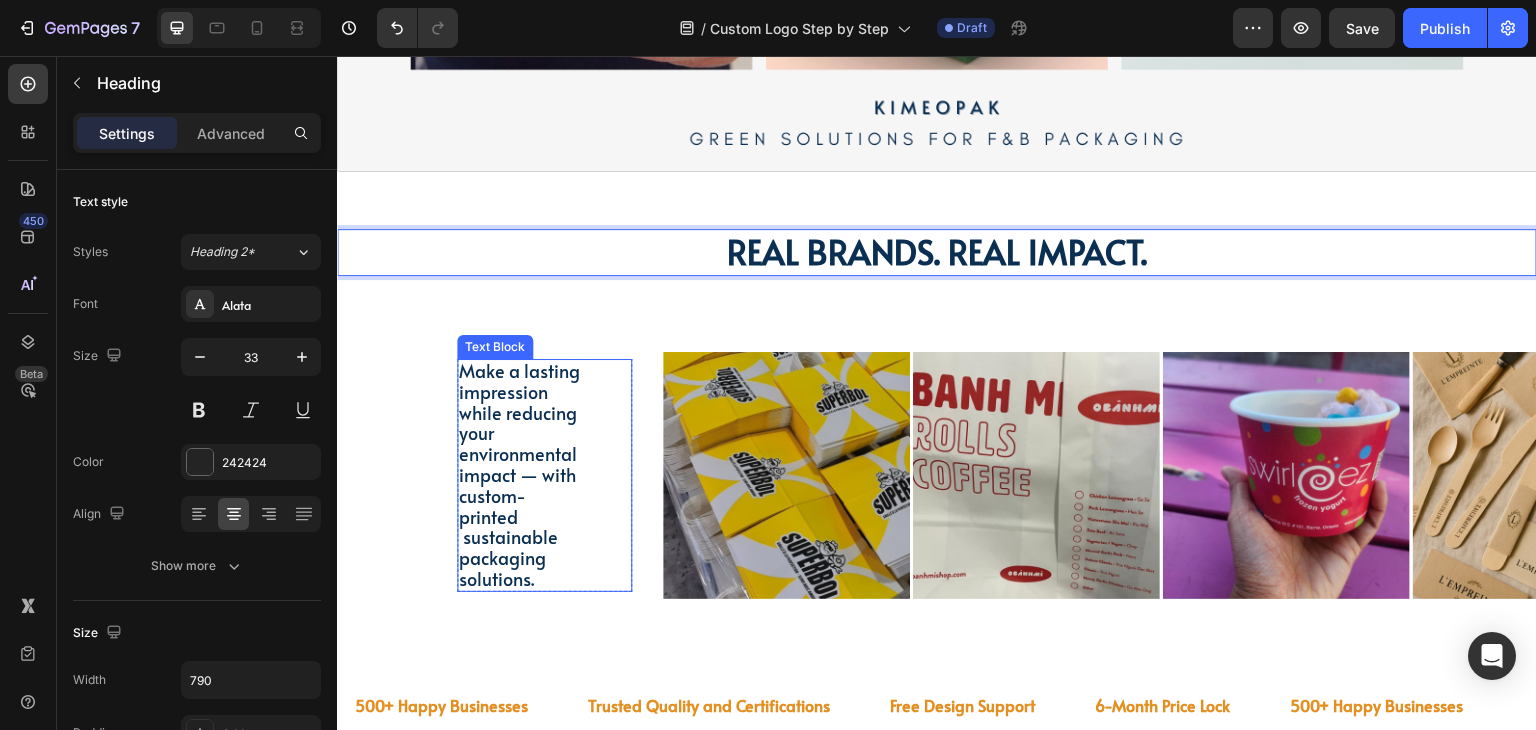click on "Make a lasting impression while reducing your environmental impact — with custom-printed  sustainable packaging solutions." at bounding box center (519, 474) 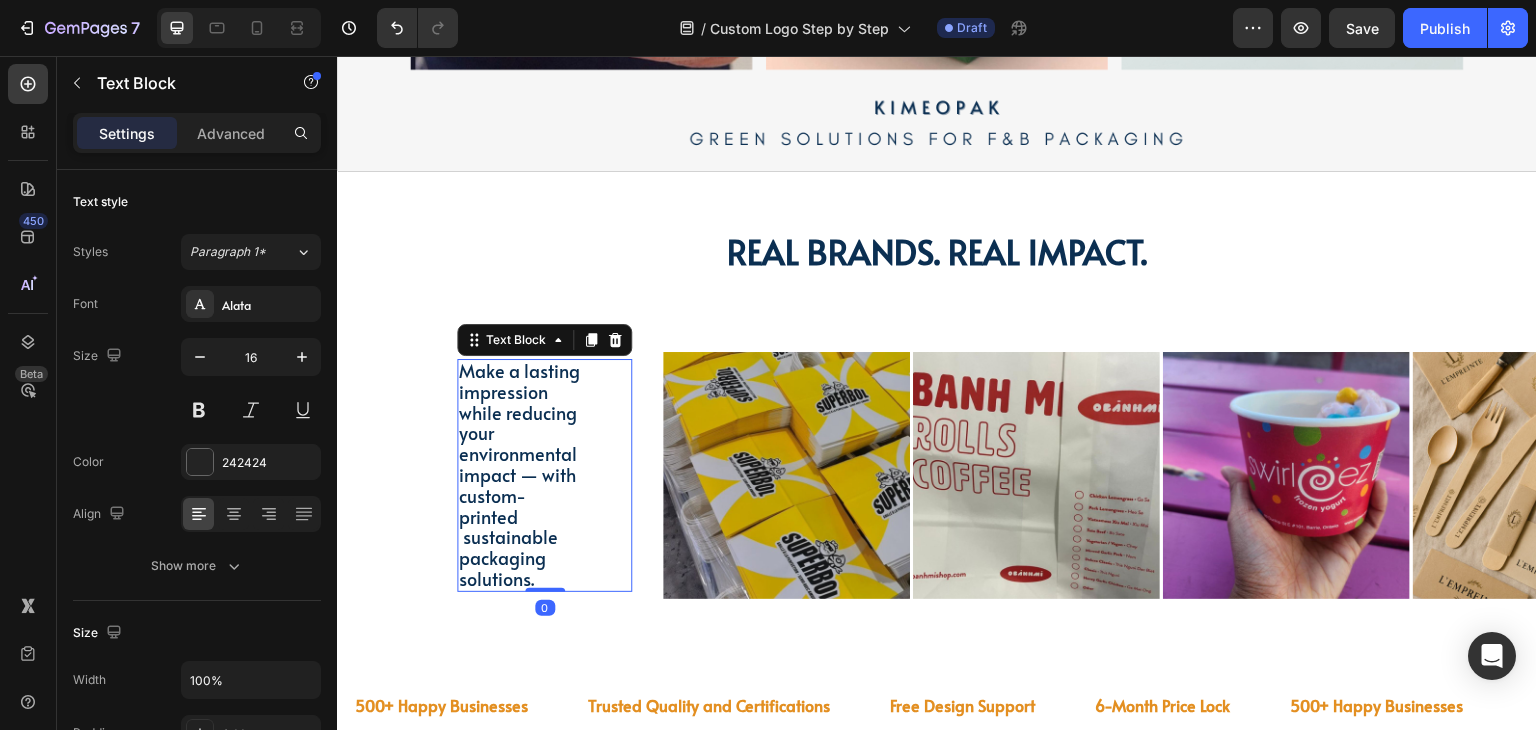 click on "Make a lasting impression while reducing your environmental impact — with custom-printed  sustainable packaging solutions." at bounding box center [519, 474] 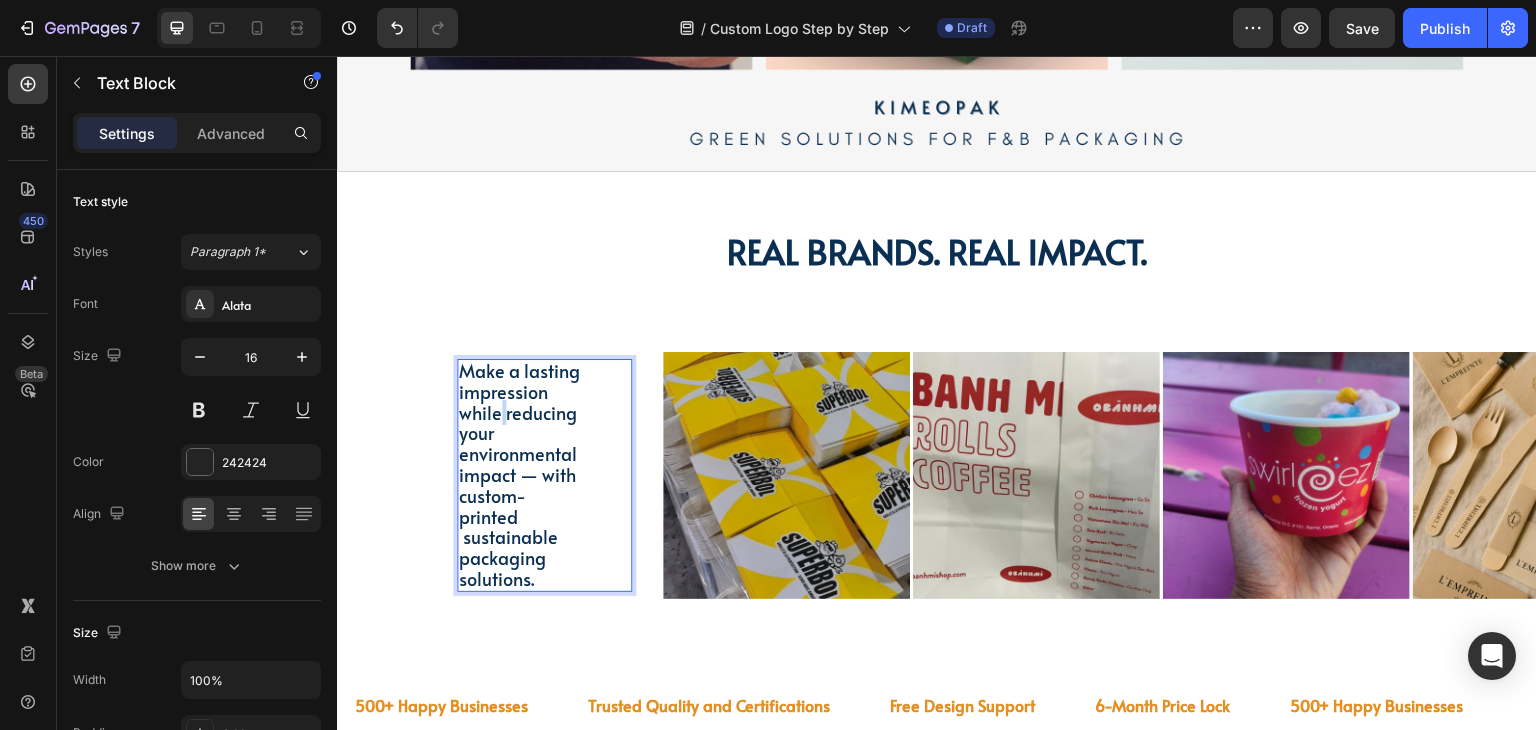 click on "Make a lasting impression while reducing your environmental impact — with custom-printed  sustainable packaging solutions." at bounding box center [519, 474] 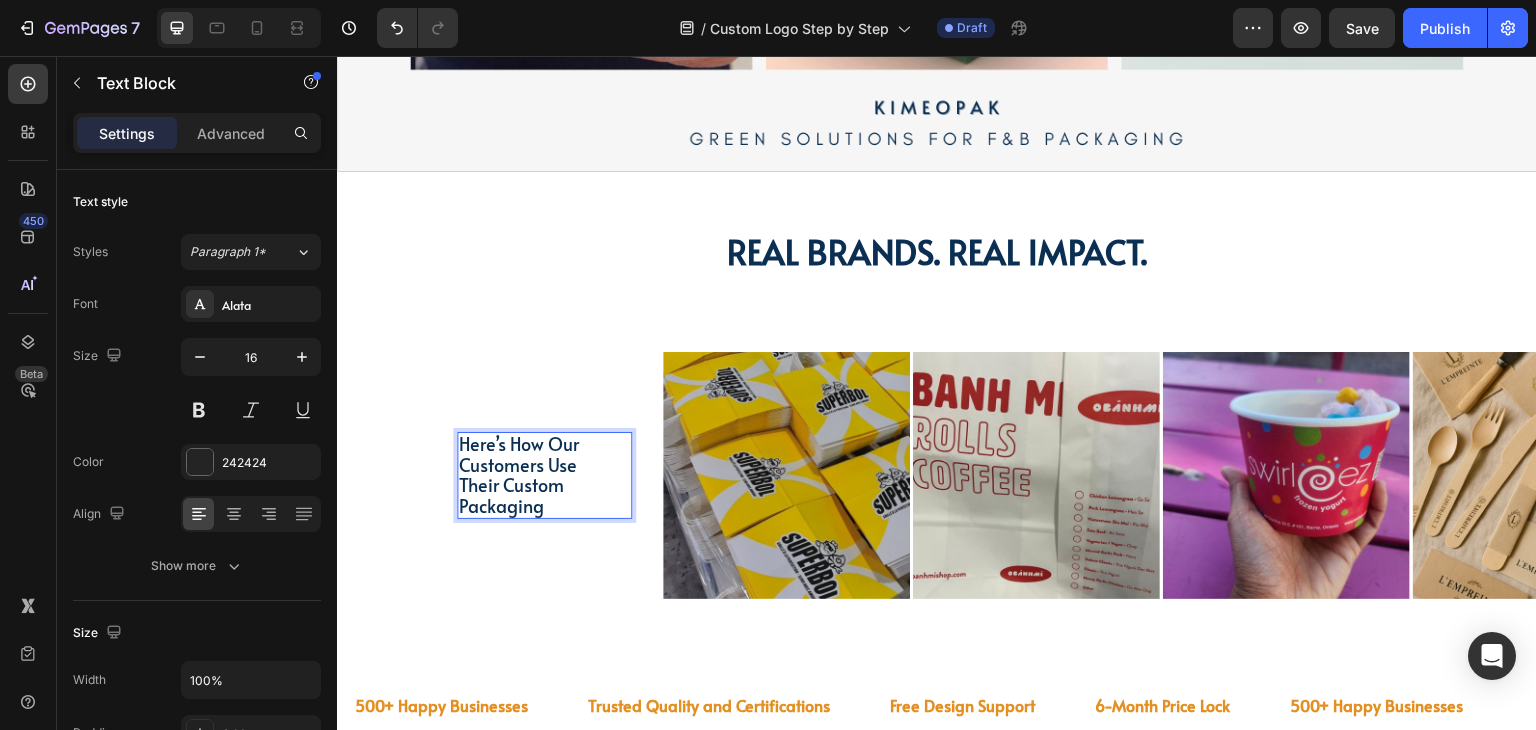scroll, scrollTop: 4063, scrollLeft: 0, axis: vertical 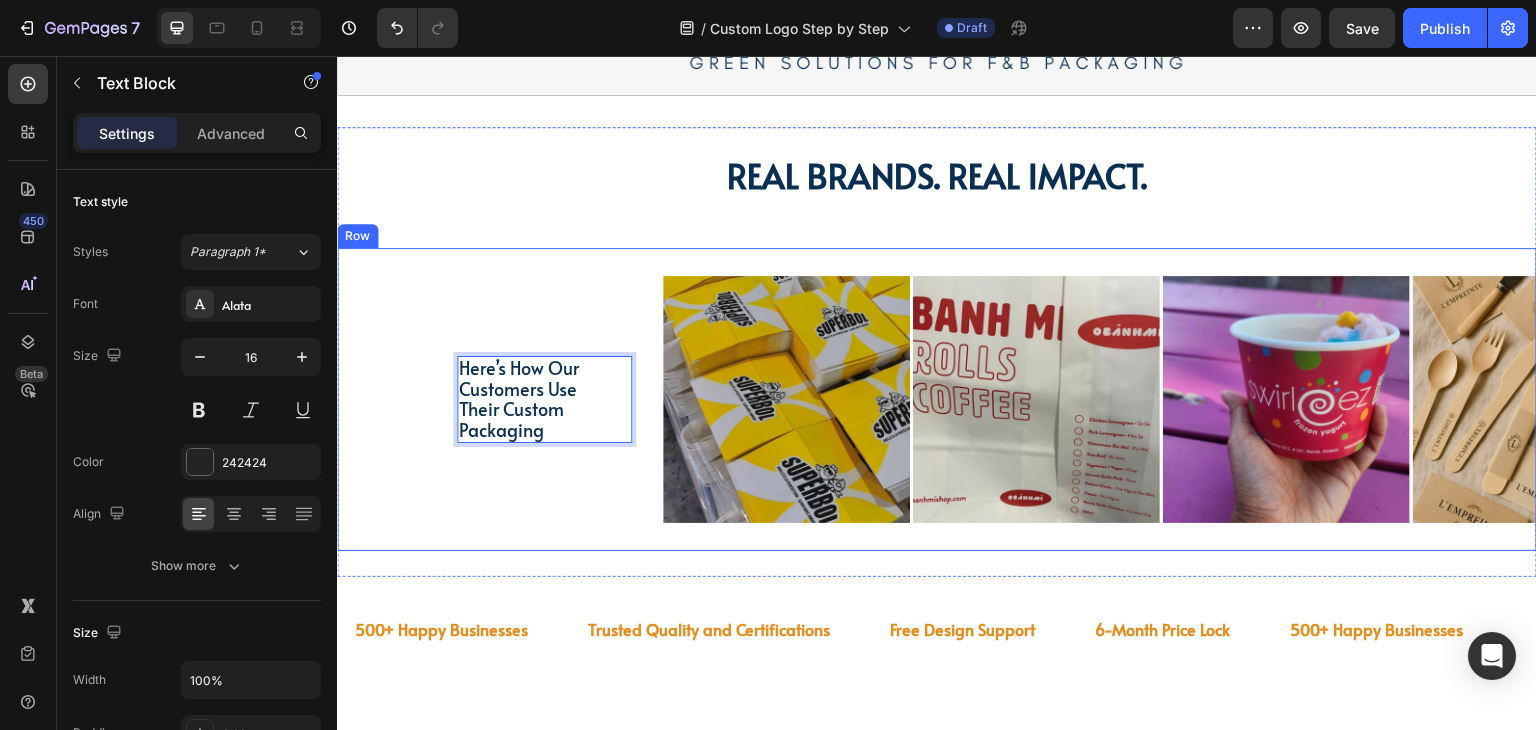 click on "Here’s How Our Customers Use Their Custom Packaging Text Block   0 Row" at bounding box center (544, 399) 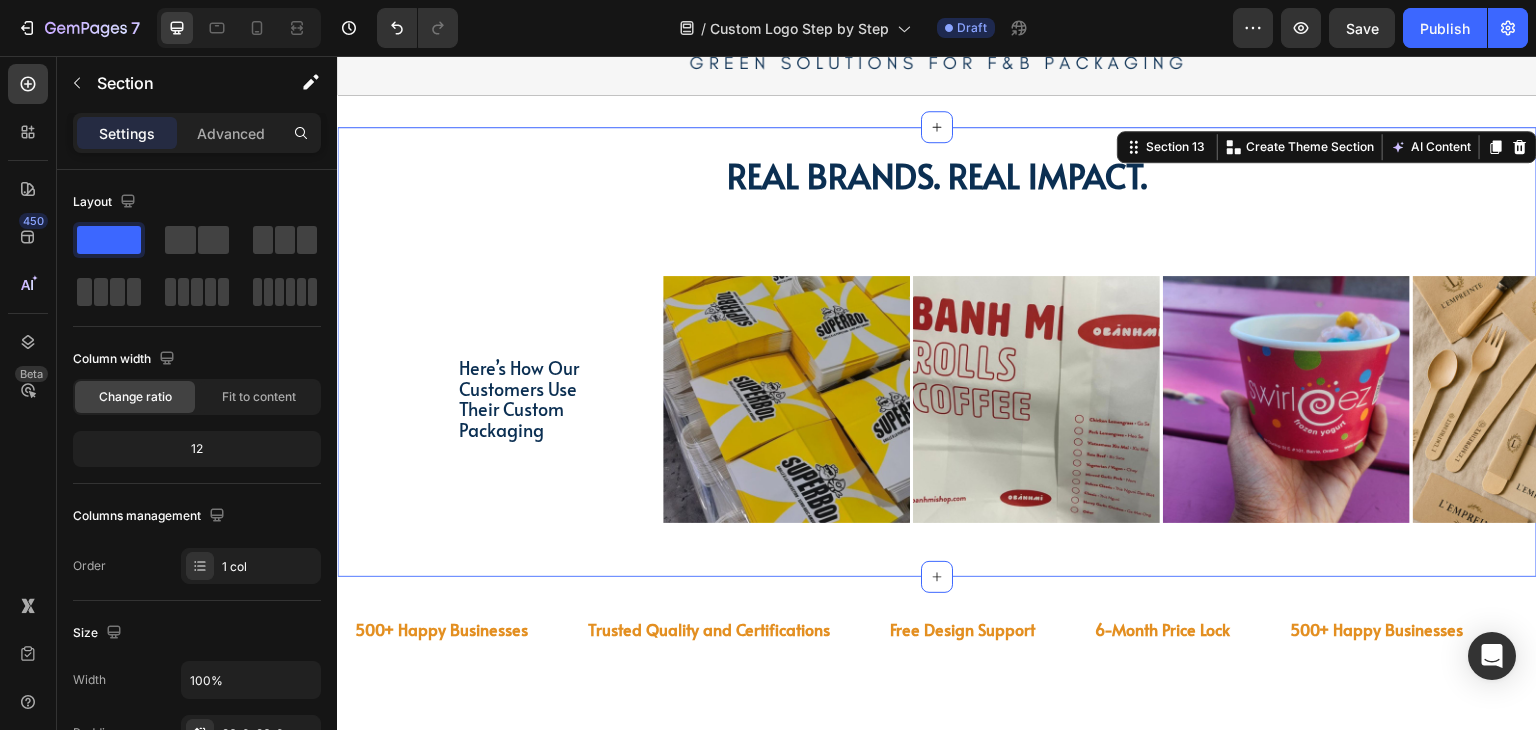 click on "⁠⁠⁠⁠⁠⁠⁠ Real Brands. Real Impact. Heading Here’s How Our Customers Use Their Custom Packaging Text Block Row Image Image Image Image Image Image Image Image Image Image Image Image Image Image Image Image Marquee Row" at bounding box center (937, 352) 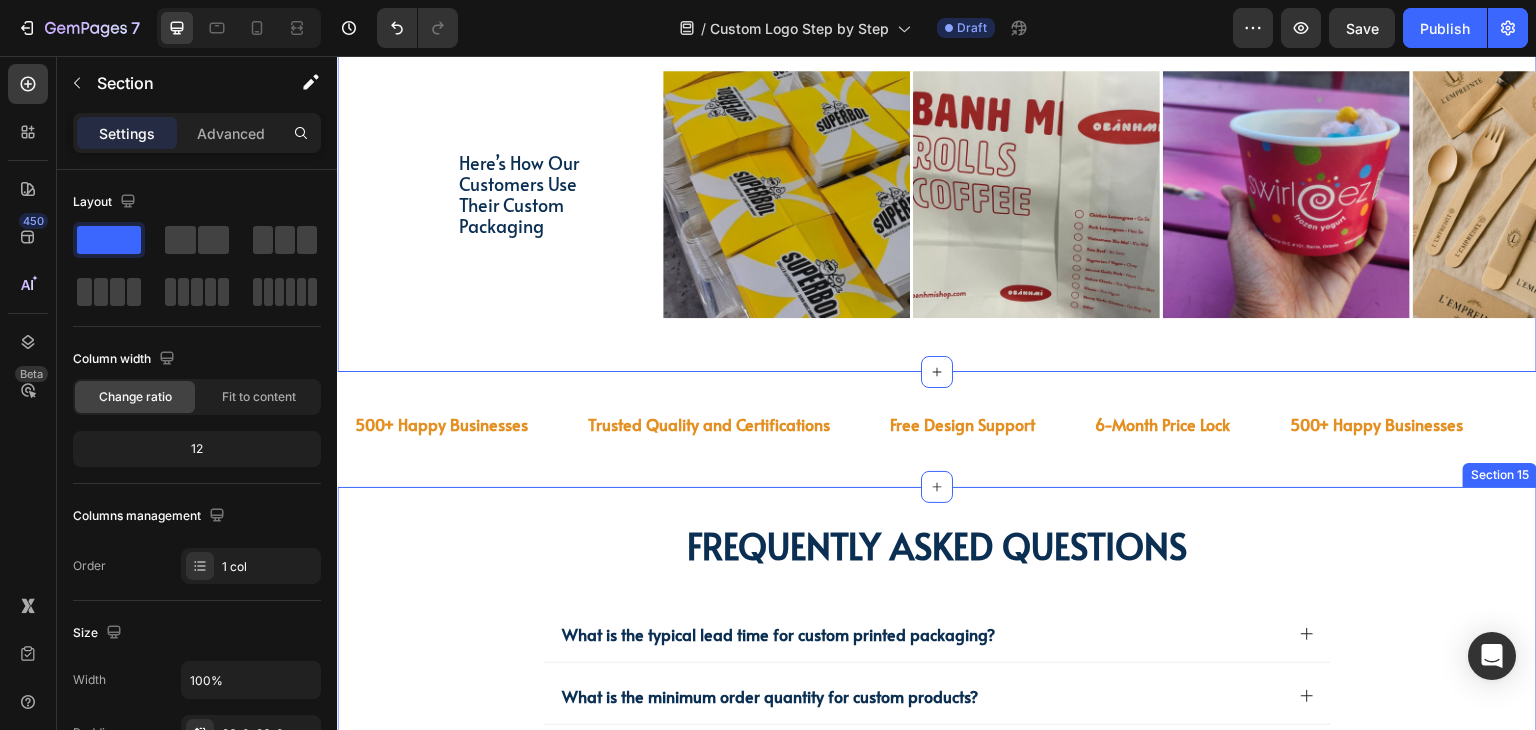 scroll, scrollTop: 4263, scrollLeft: 0, axis: vertical 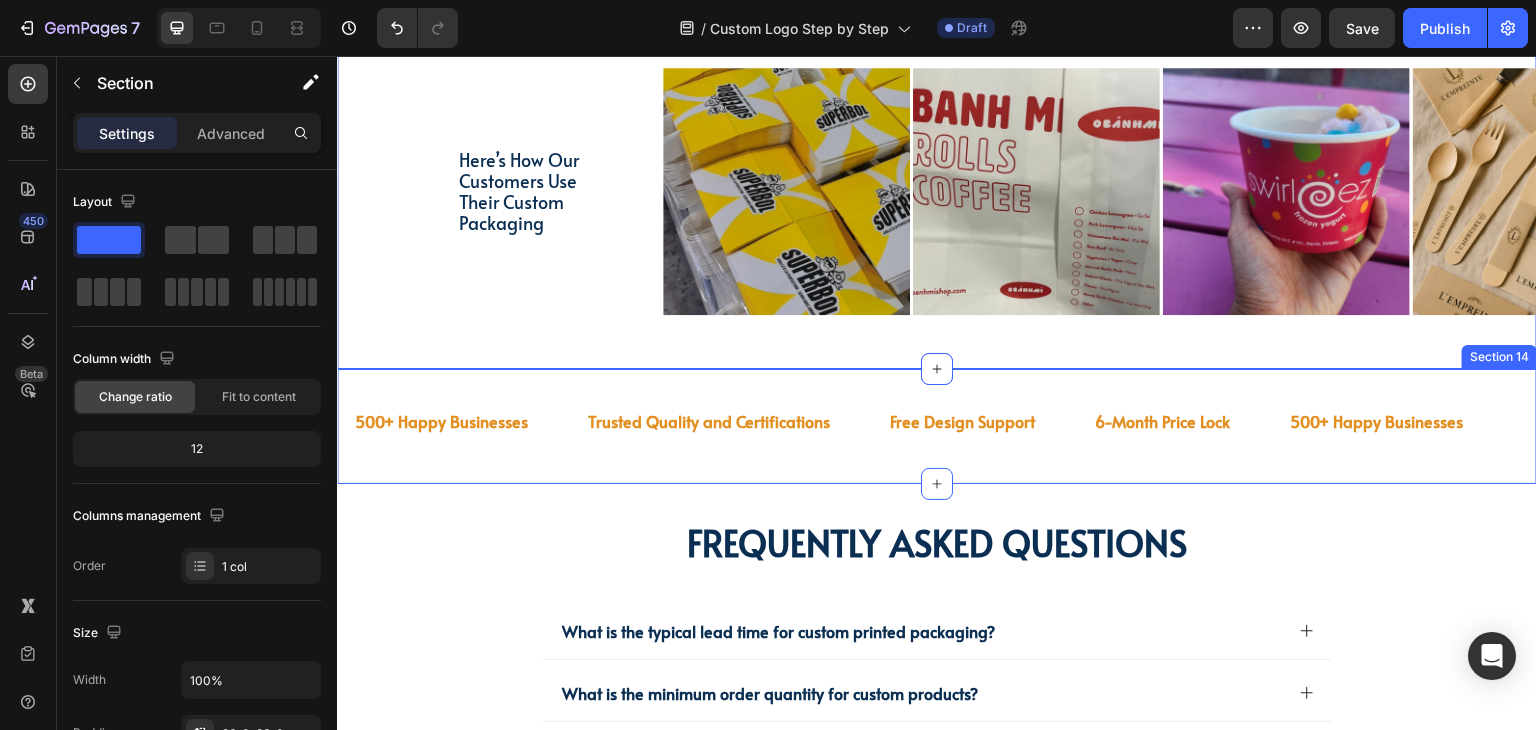 click on "500+ Happy Businesses Text Trusted Quality and Certifications Text Free Design Support Text 6-Month Price Lock Text 500+ Happy Businesses Text Trusted Quality and Certifications Text Free Design Support Text 6-Month Price Lock Text 500+ Happy Businesses Text Trusted Quality and Certifications Text Free Design Support Text 6-Month Price Lock Text 500+ Happy Businesses Text Trusted Quality and Certifications Text Free Design Support Text 6-Month Price Lock Text 500+ Happy Businesses Text Trusted Quality and Certifications Text Free Design Support Text 6-Month Price Lock Text 500+ Happy Businesses Text Trusted Quality and Certifications Text Free Design Support Text 6-Month Price Lock Text Marquee Section 14" at bounding box center (937, 426) 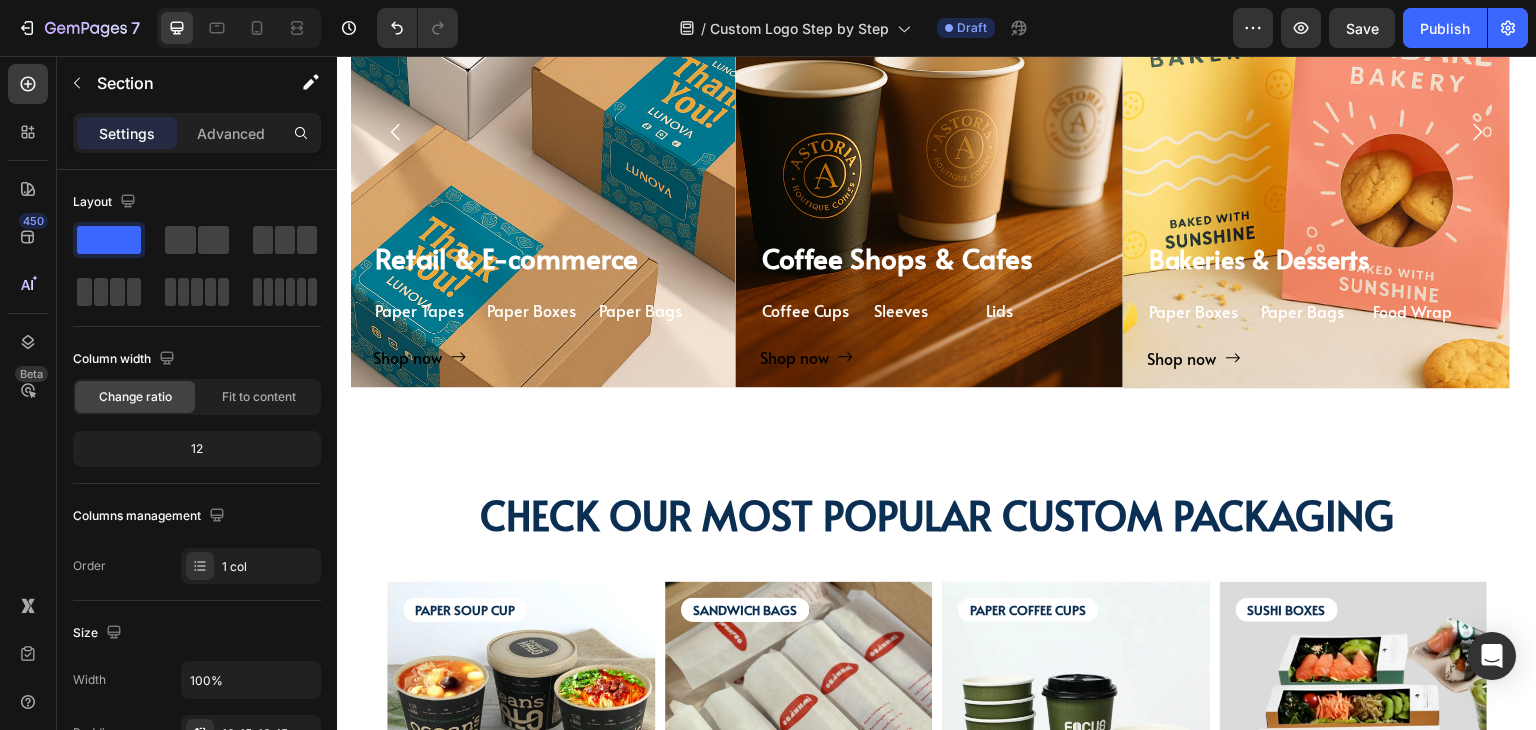 scroll, scrollTop: 2463, scrollLeft: 0, axis: vertical 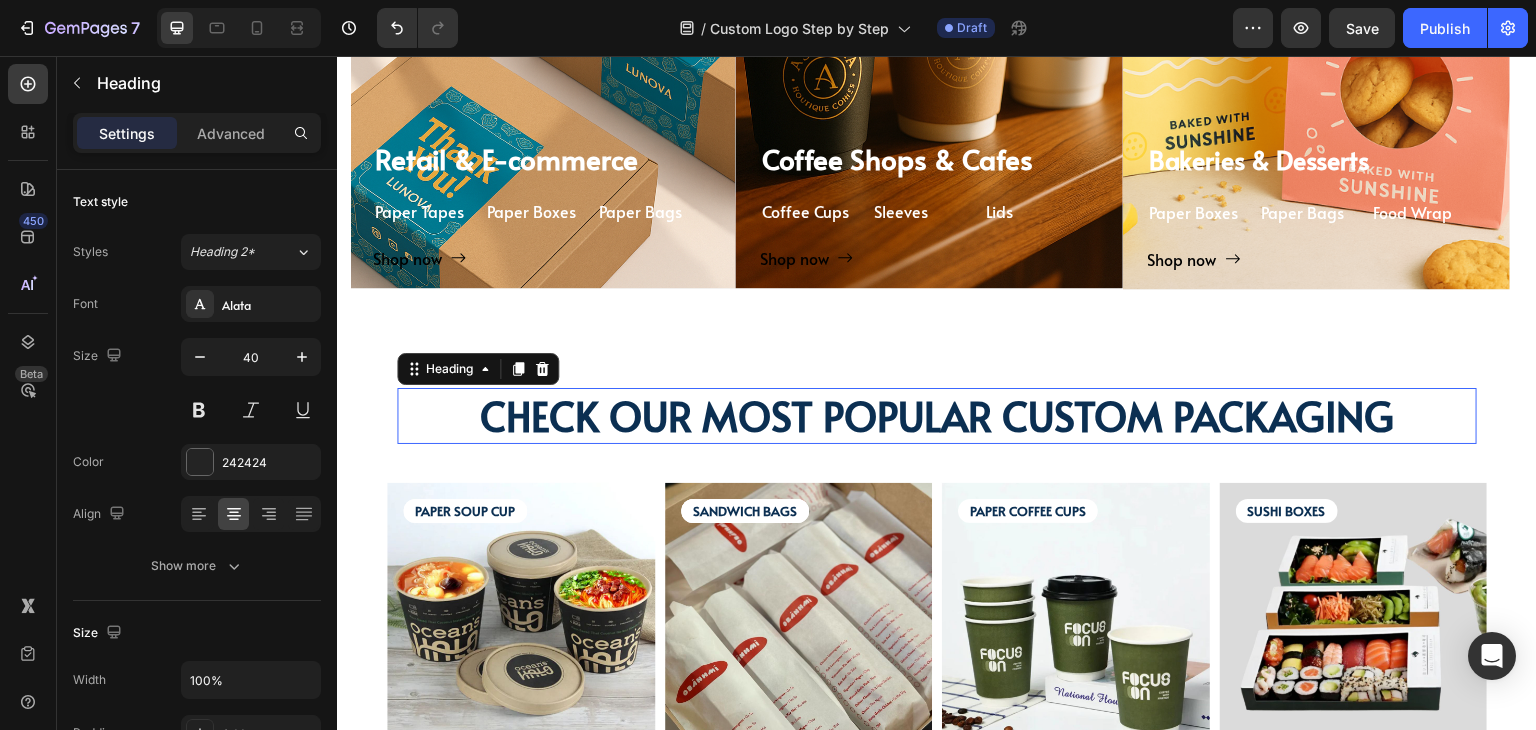 click on "CHECK OUR MOST POPULAR CUSTOM PACKAGING" at bounding box center [937, 415] 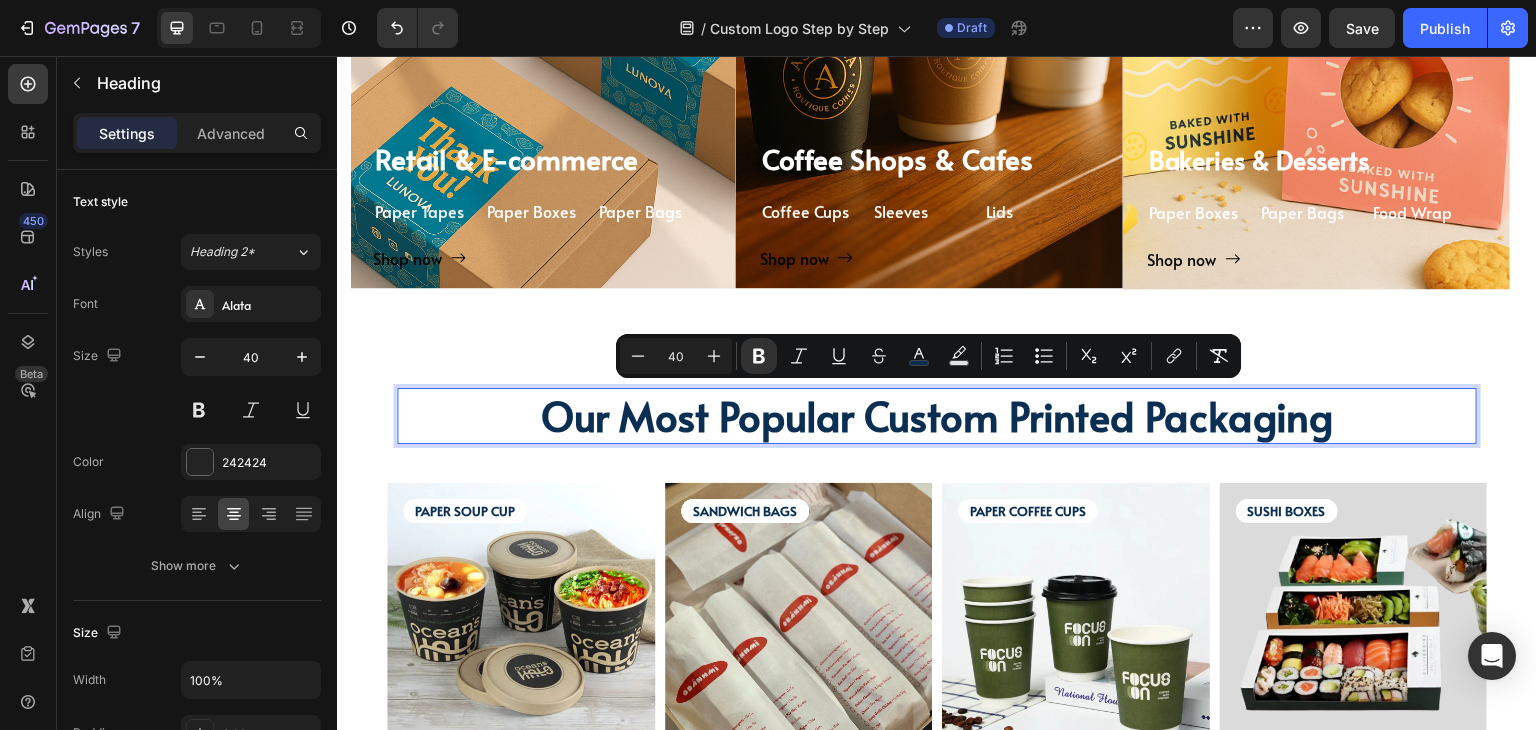 click on "Our Most Popular Custom Printed Packaging" at bounding box center (937, 416) 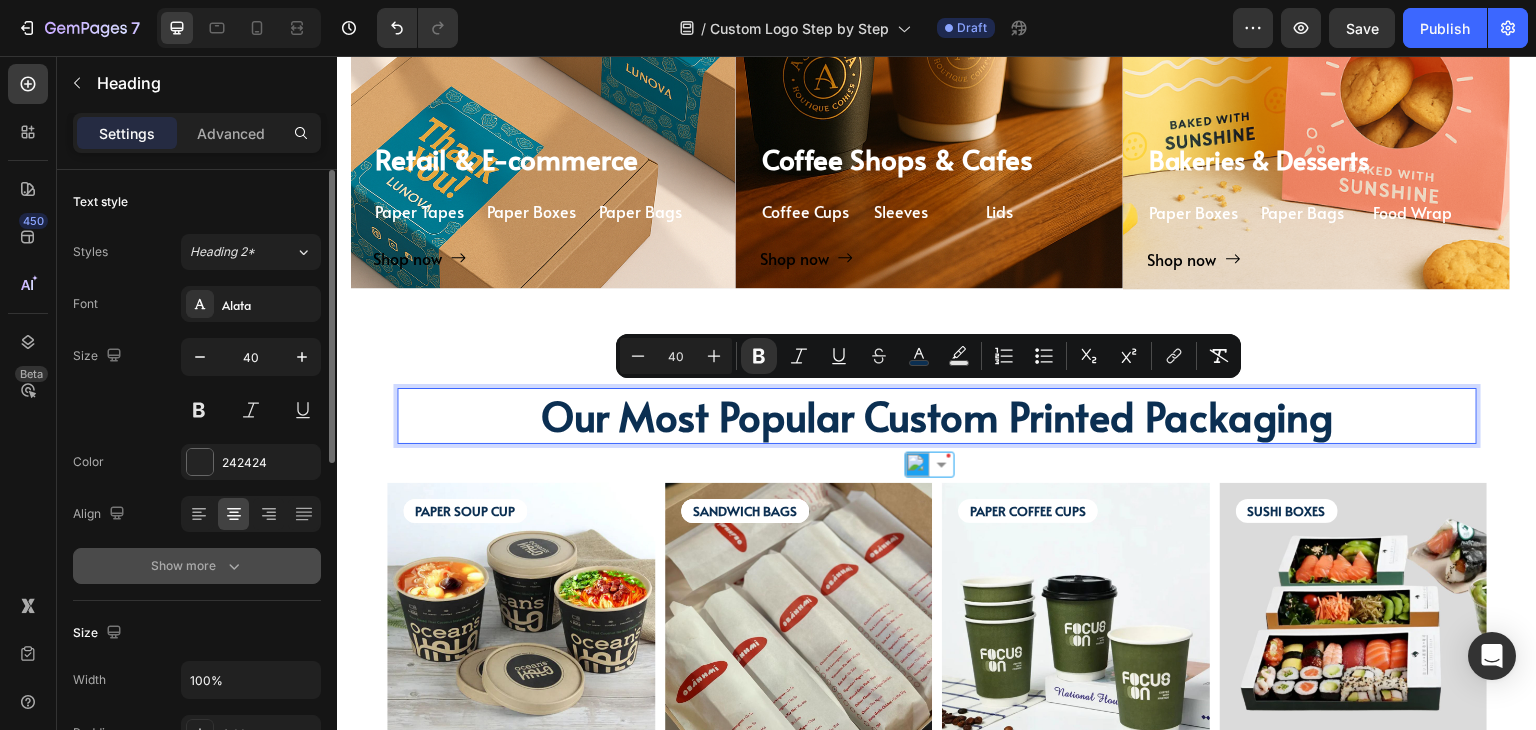click on "Show more" at bounding box center [197, 566] 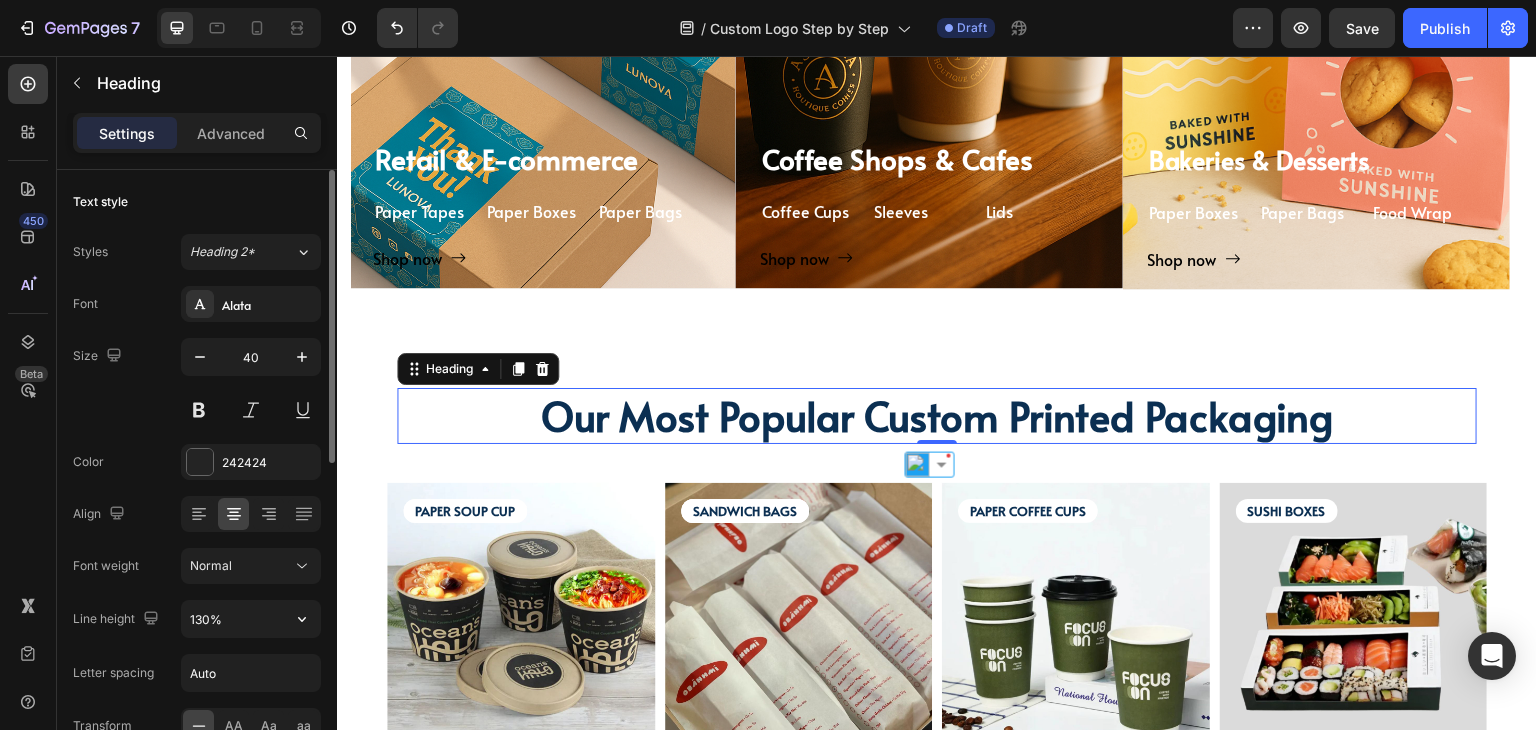 scroll, scrollTop: 100, scrollLeft: 0, axis: vertical 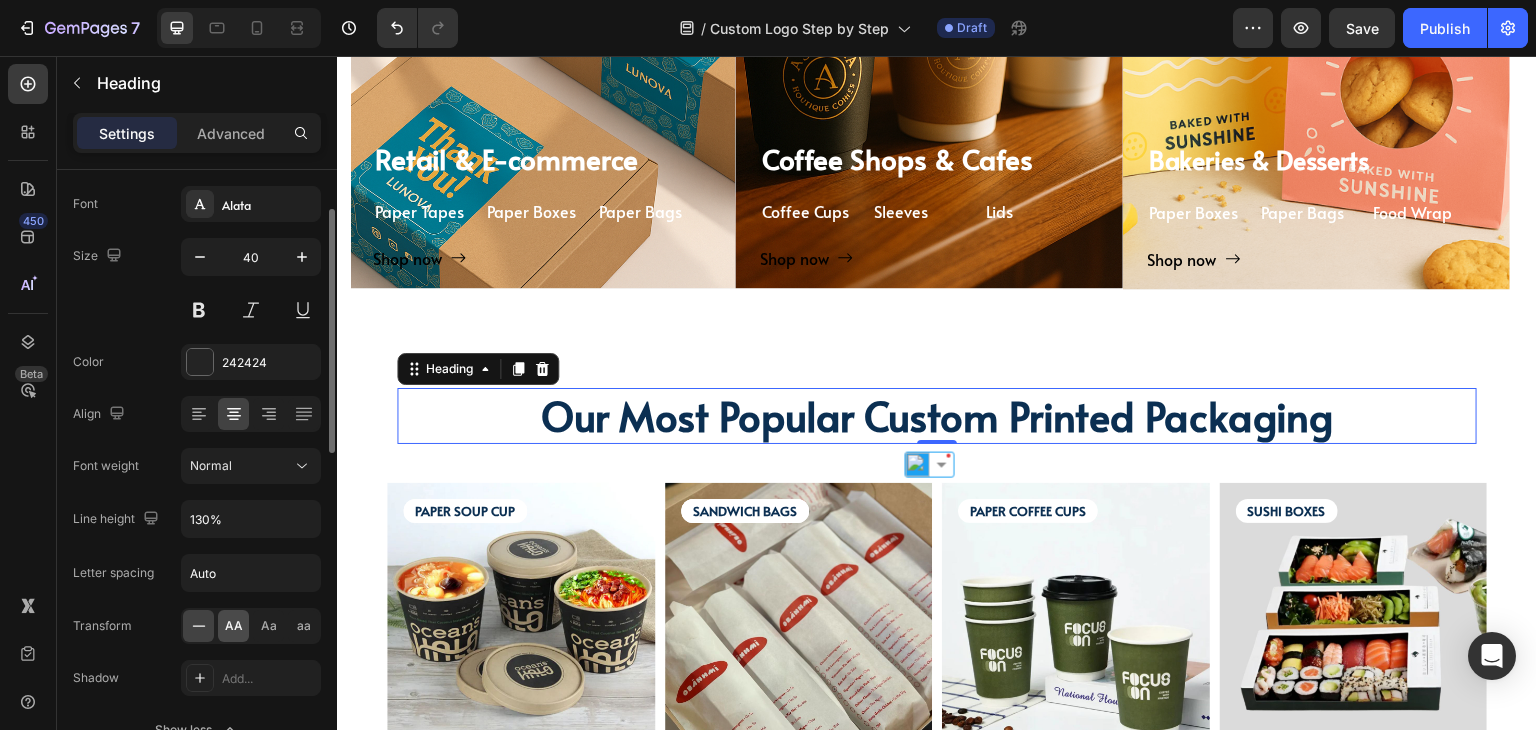 click on "AA" 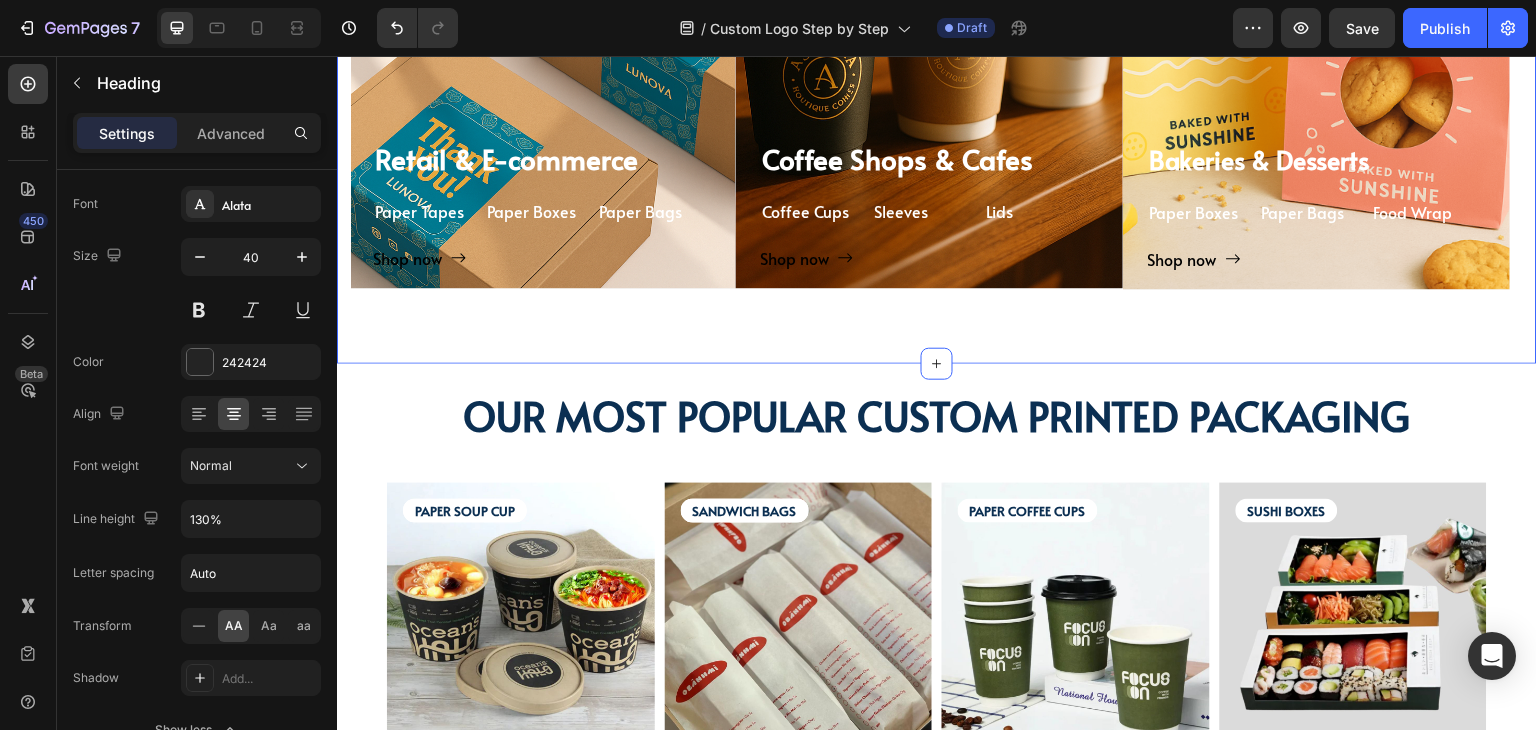 click on "TAILORED SOLUTIONS FOR YOUR INDUSTRY Heading TAILORED SOLUTIONS FOR YOUR INDUSTRY Heading Deep industry knowledge meets innovative packaging solutions. We understand your unique challenges and deliver results that matter! Text block Title Line Coffee Shops & Cafes Heading Coffee Cups Text Block Sleeves Text Block Lids Text Block Row Shop now Button Row Hero Banner Bakeries & Desserts Heading Paper Boxes Text Block Paper Bags Text Block Food Wrap Text Block Row Shop now Button Row Hero Banner Bars & Breweries Heading Bottles Text Block Growlers Text Block Cans Text Block Row Shop now Button Row Hero Banner Restaurant & Fine Dining Heading Boxes Text Block Paper Napkins Text Block Cutting Board Text Block Row Shop now Button Row Hero Banner Quick Restaurant Services Heading Boxes Text Block Napkins Text Block Paper Containers Text Block Row Shop now Button Row Hero Banner Retail & E-commerce Heading Row" at bounding box center (937, -42) 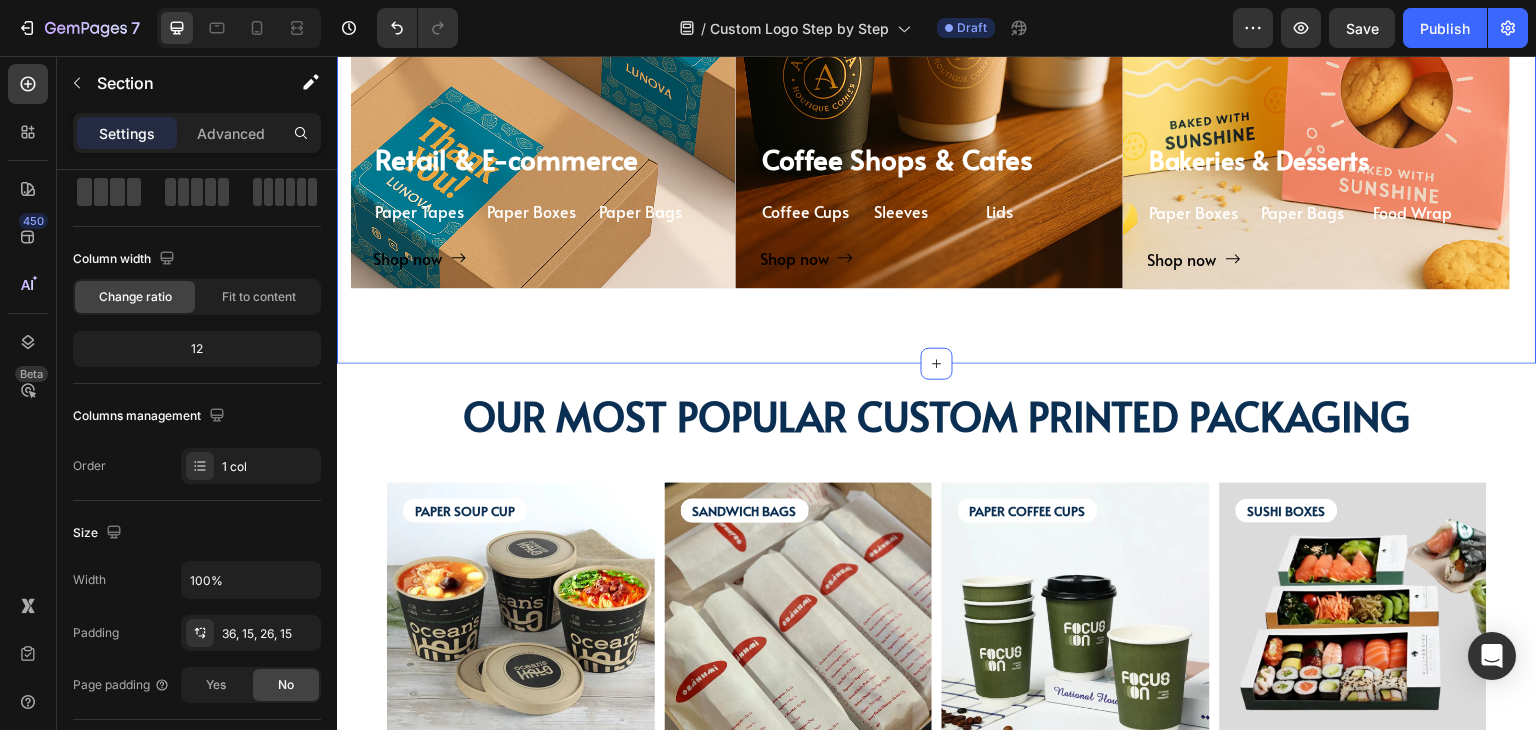 scroll, scrollTop: 0, scrollLeft: 0, axis: both 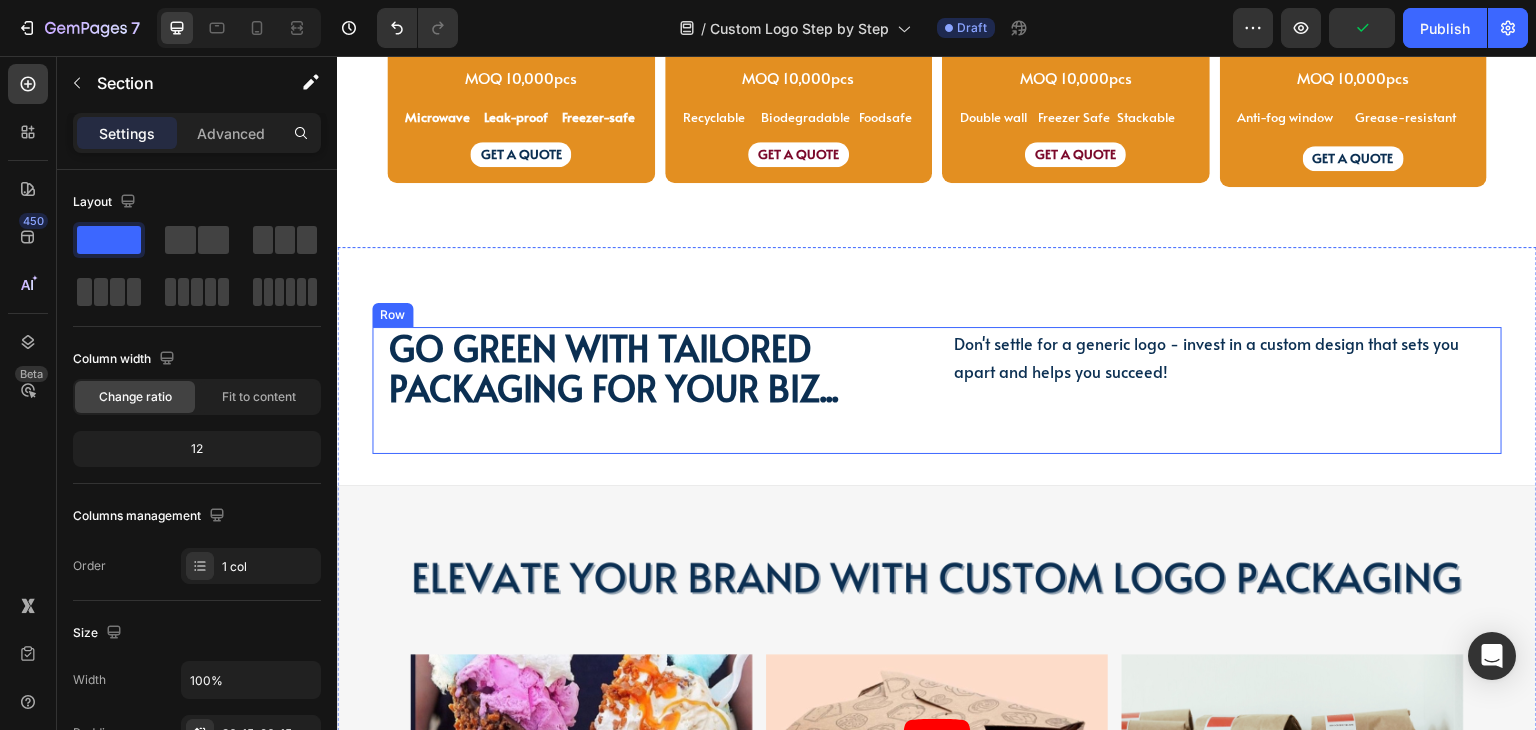 click on "Go green with tailored packaging for your biz... Heading Go green with tailored packaging for your biz... Heading Don't settle for a generic logo - invest in a custom design that sets you apart and helps you succeed! Text Block Don't settle for a generic logo - invest in a custom design that sets you apart and helps you succeed! Text Block Row" at bounding box center (937, 390) 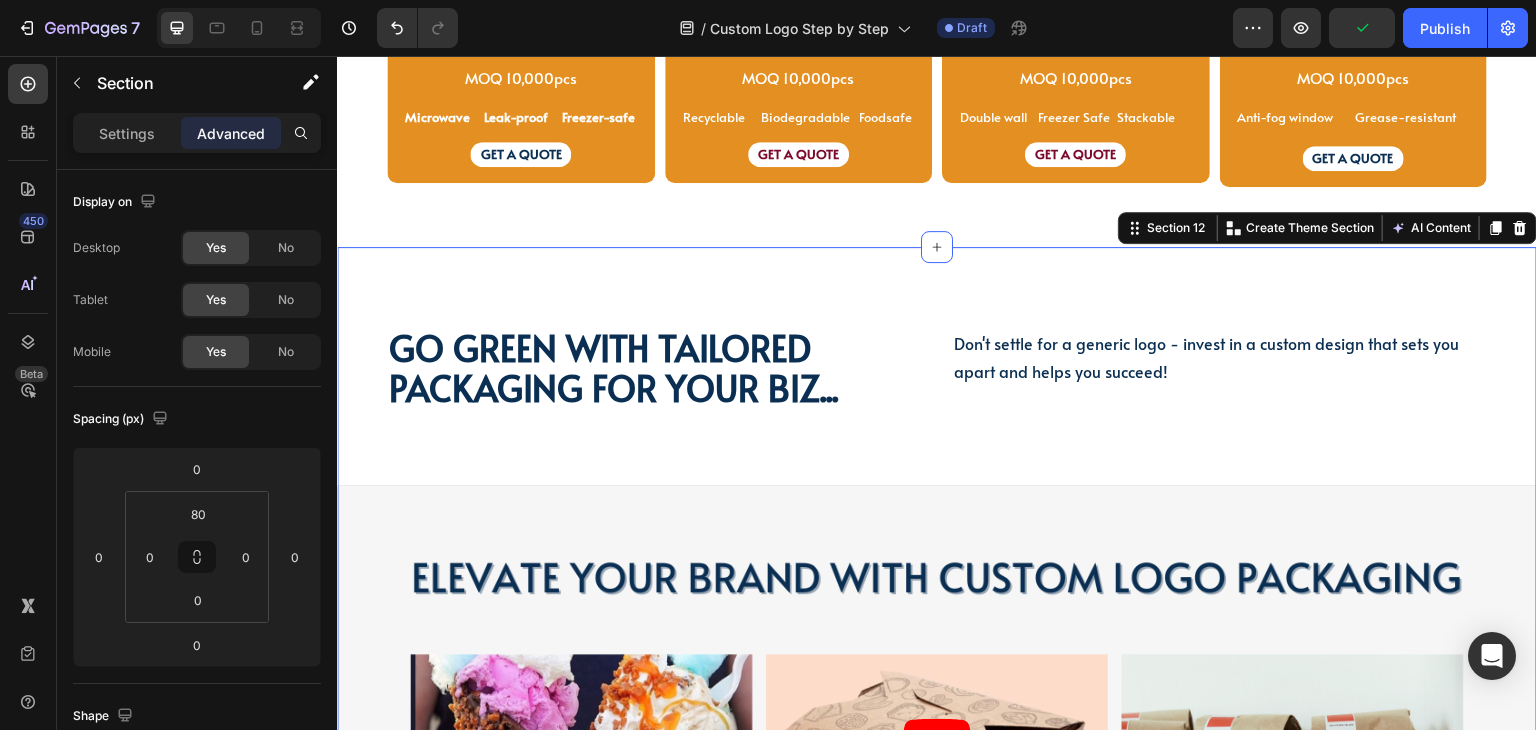 click on "Go green with tailored packaging for your biz... Heading Go green with tailored packaging for your biz... Heading Don't settle for a generic logo - invest in a custom design that sets you apart and helps you succeed! Text Block Don't settle for a generic logo - invest in a custom design that sets you apart and helps you succeed! Text Block Row Video Row Section 12   Create Theme Section AI Content Write with GemAI What would you like to describe here? Tone and Voice Persuasive Product Custom Jewelry Paper Bags with Ribbon Handles – Ideal for Gifts & Retail Show more Generate" at bounding box center (937, 640) 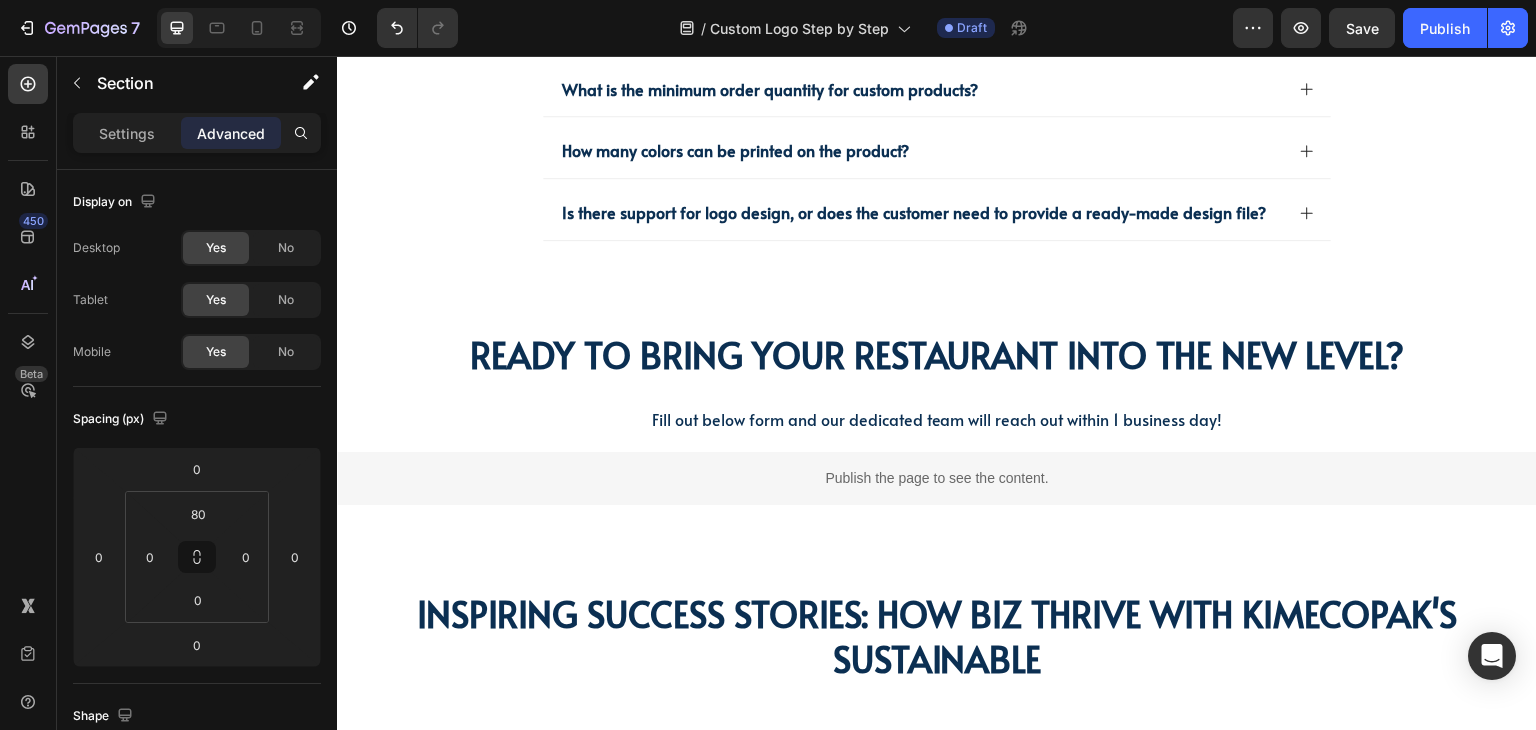scroll, scrollTop: 4863, scrollLeft: 0, axis: vertical 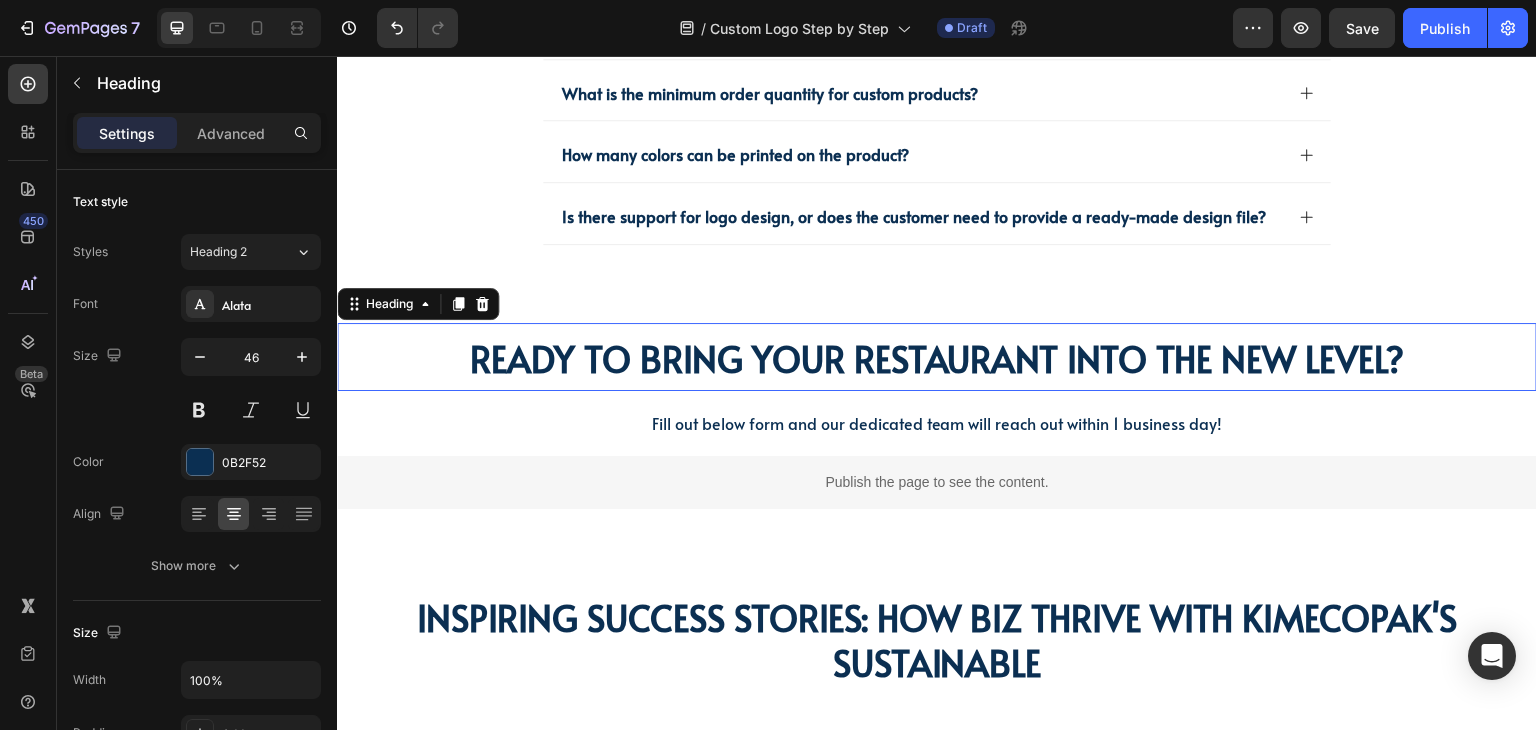 click on "Ready To Bring Your Restaurant Into The New Level?" at bounding box center (937, 358) 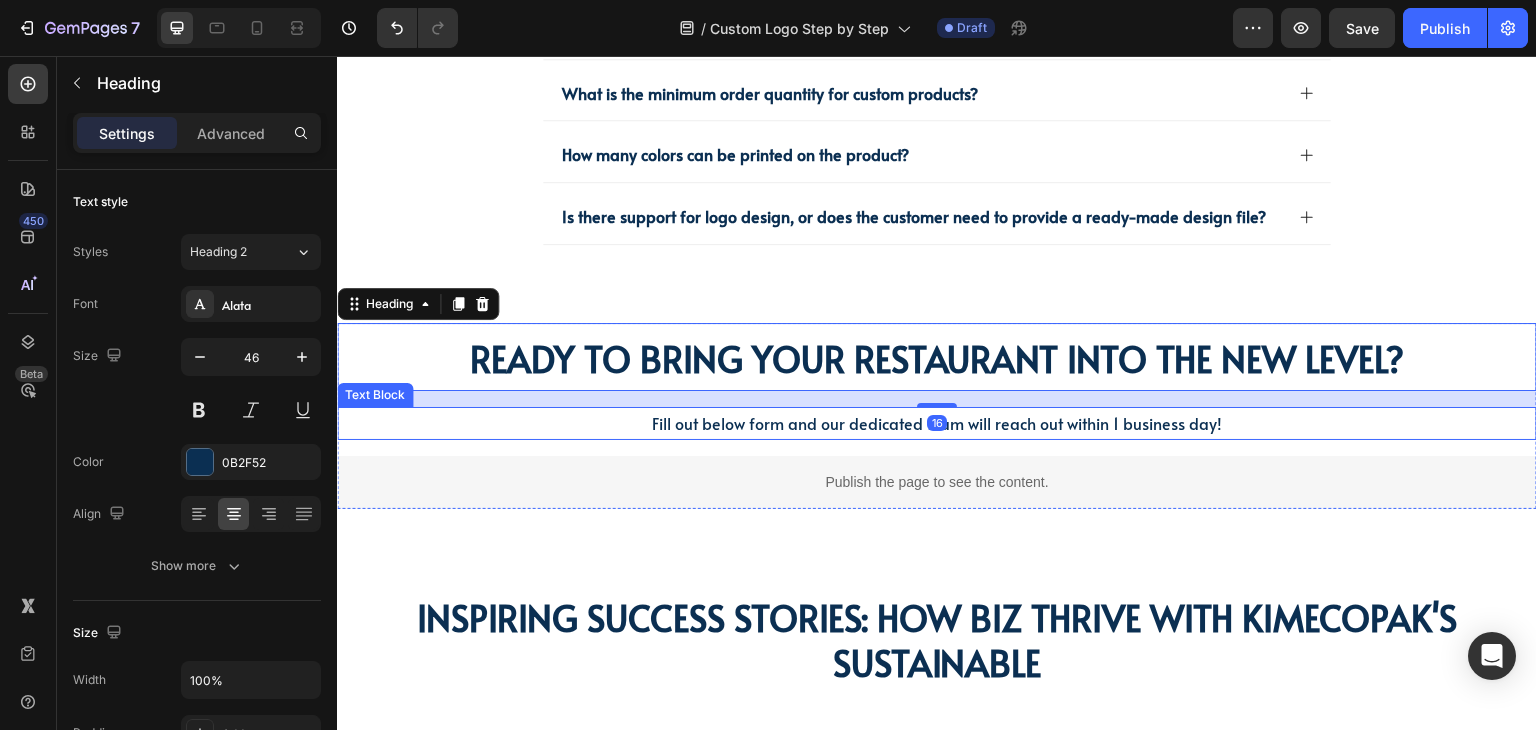 click on "Fill out below form and our dedicated team will reach out within 1 business day!" at bounding box center [937, 423] 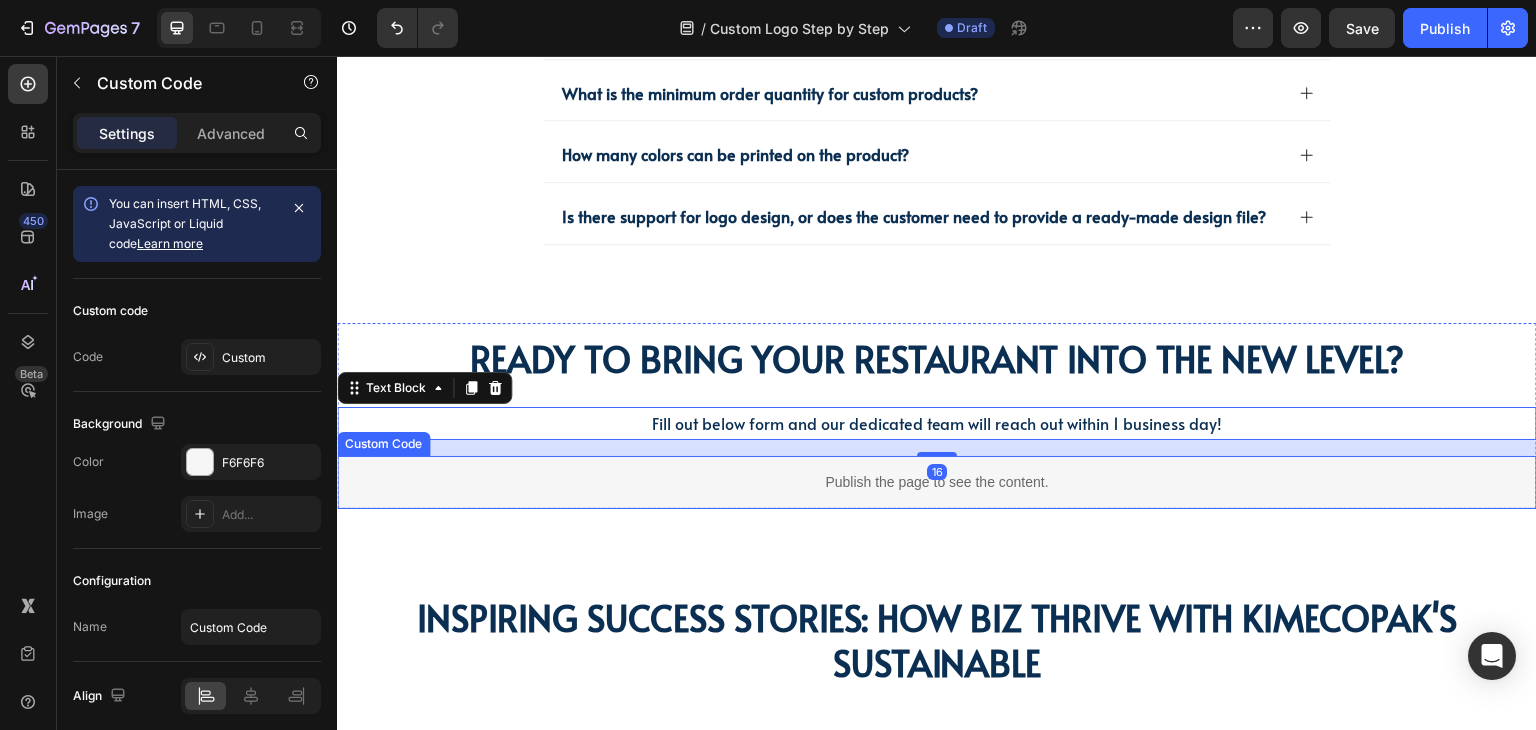 click on "Publish the page to see the content." at bounding box center (937, 482) 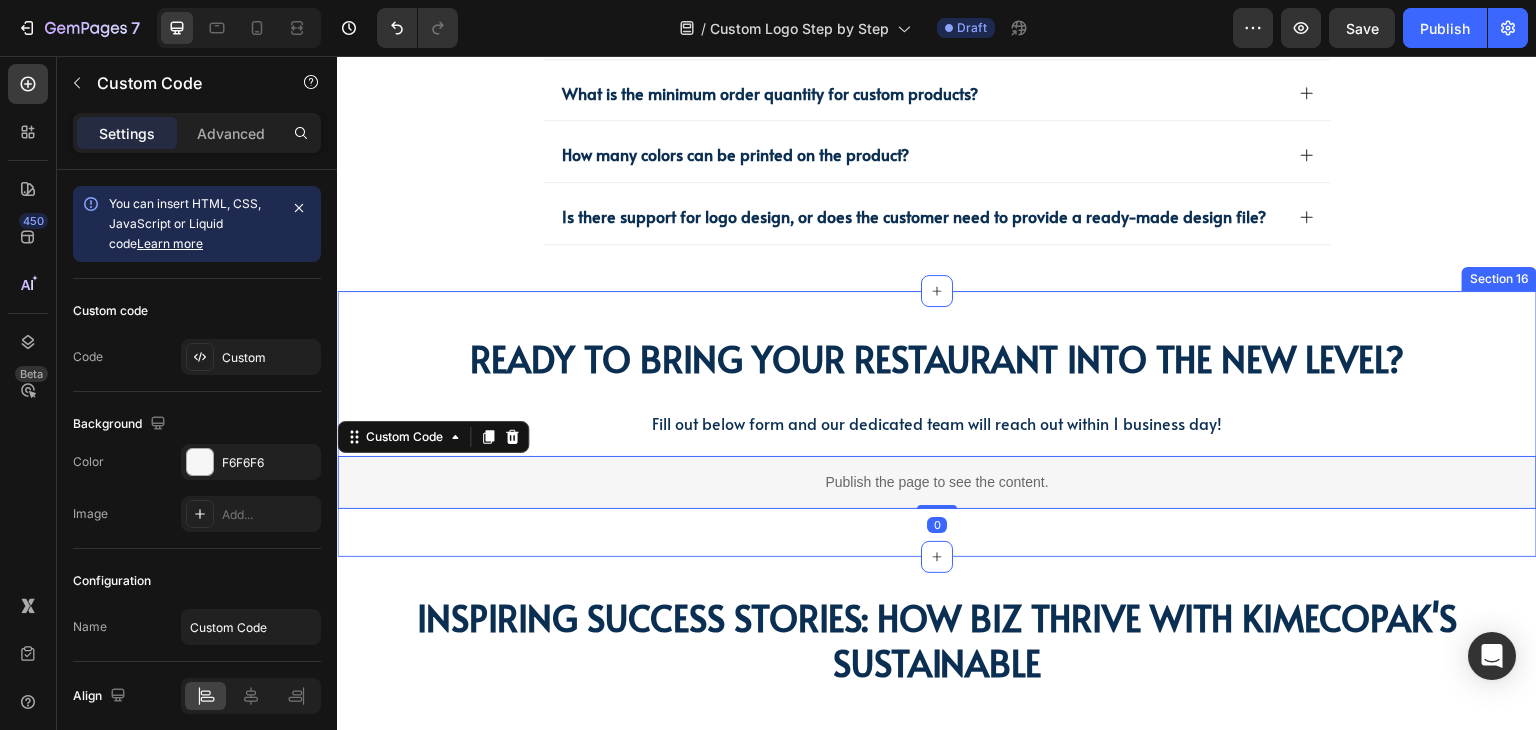 click on "Ready To Bring Your Restaurant Into The New Level?  Heading Fill out below form and our dedicated team will reach out within 1 business day! Text Block
Publish the page to see the content.
Custom Code   0 Row Section 16" at bounding box center [937, 424] 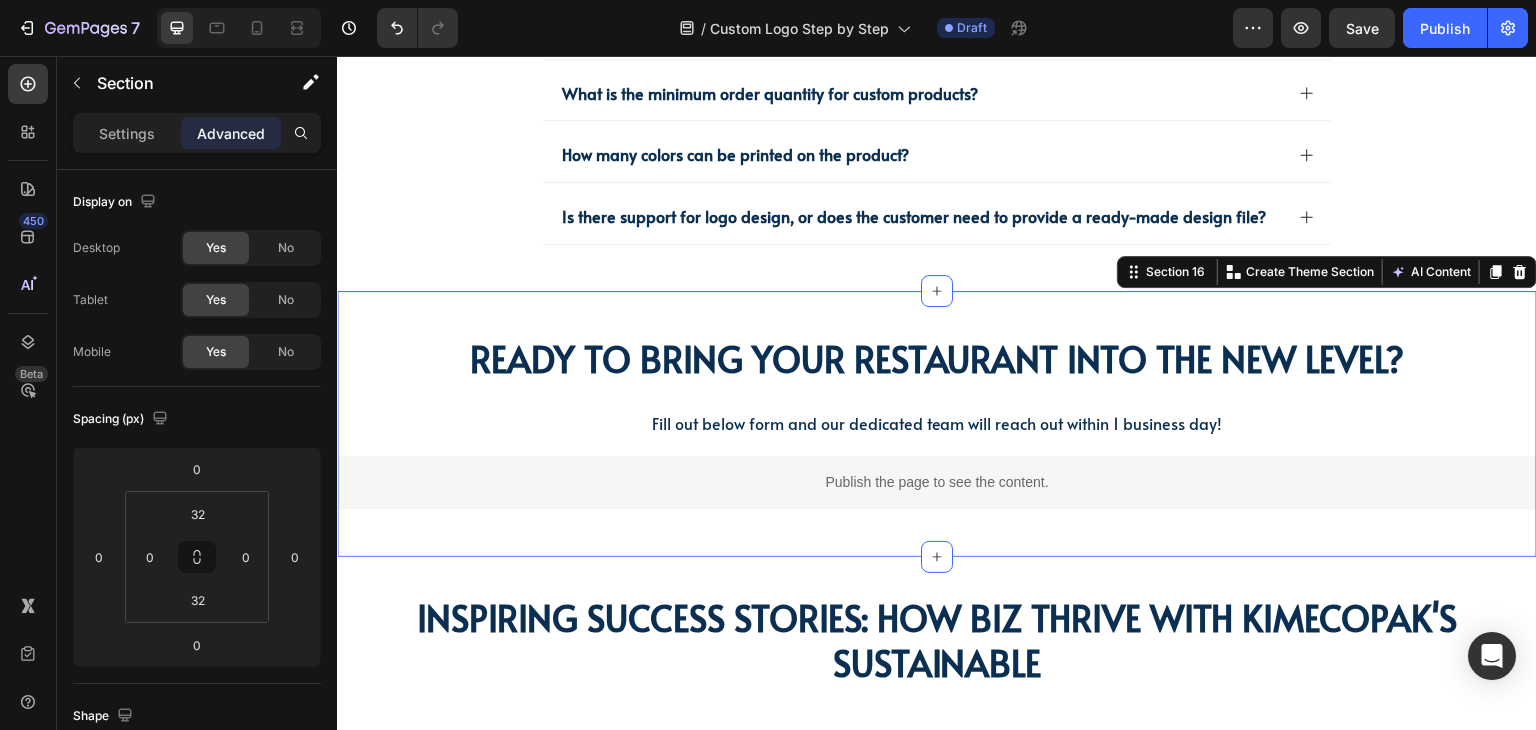 click on "Preview  Save   Publish" at bounding box center (1380, 28) 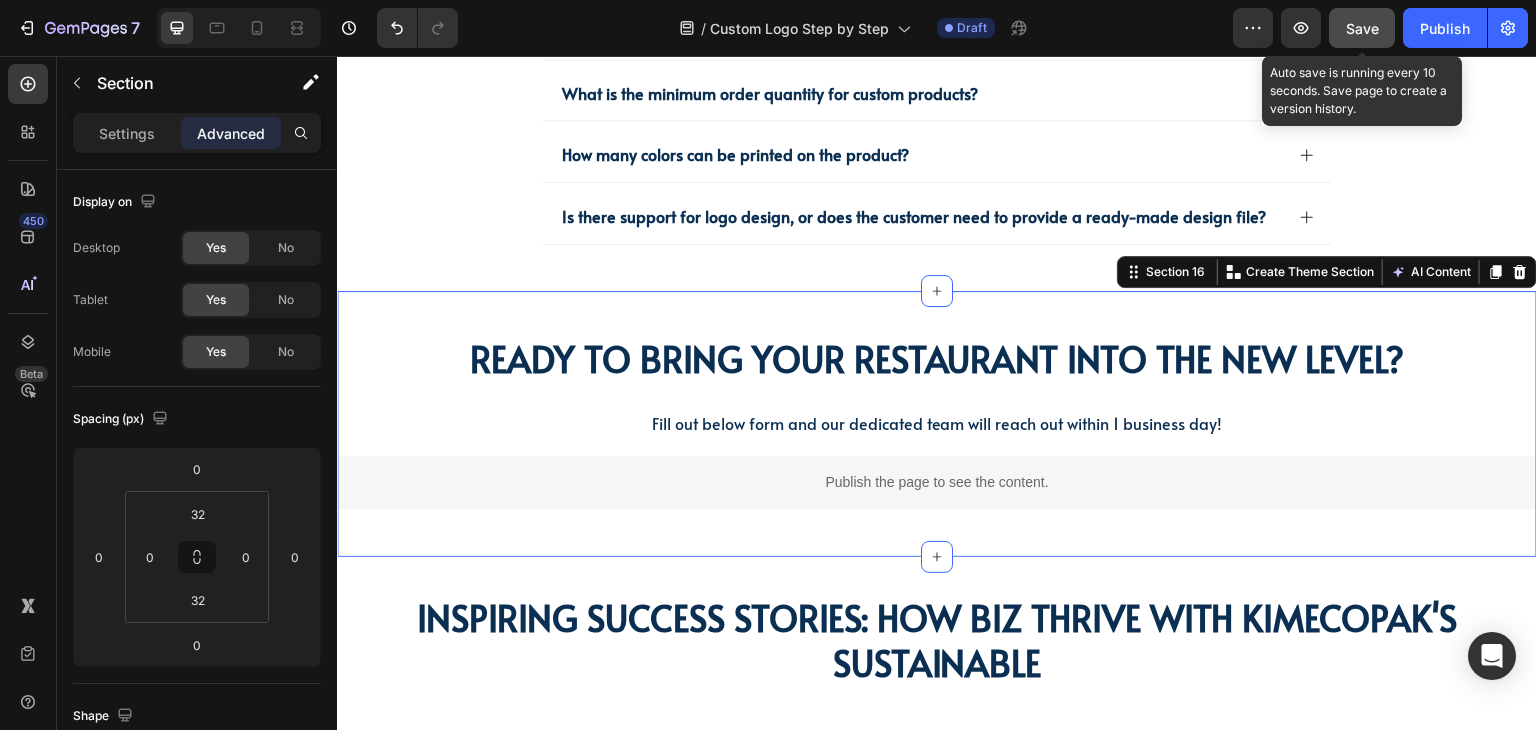 click on "Save" 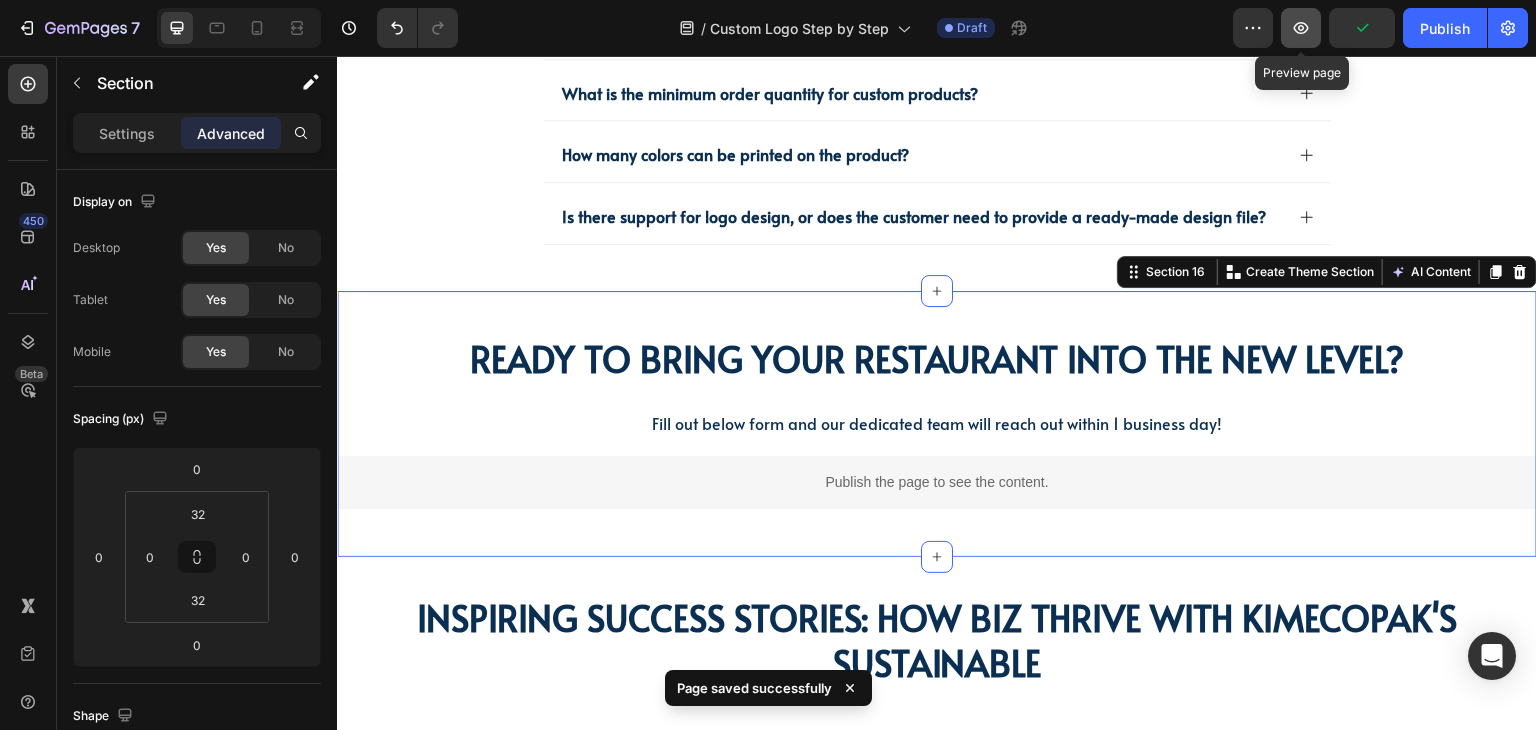 click 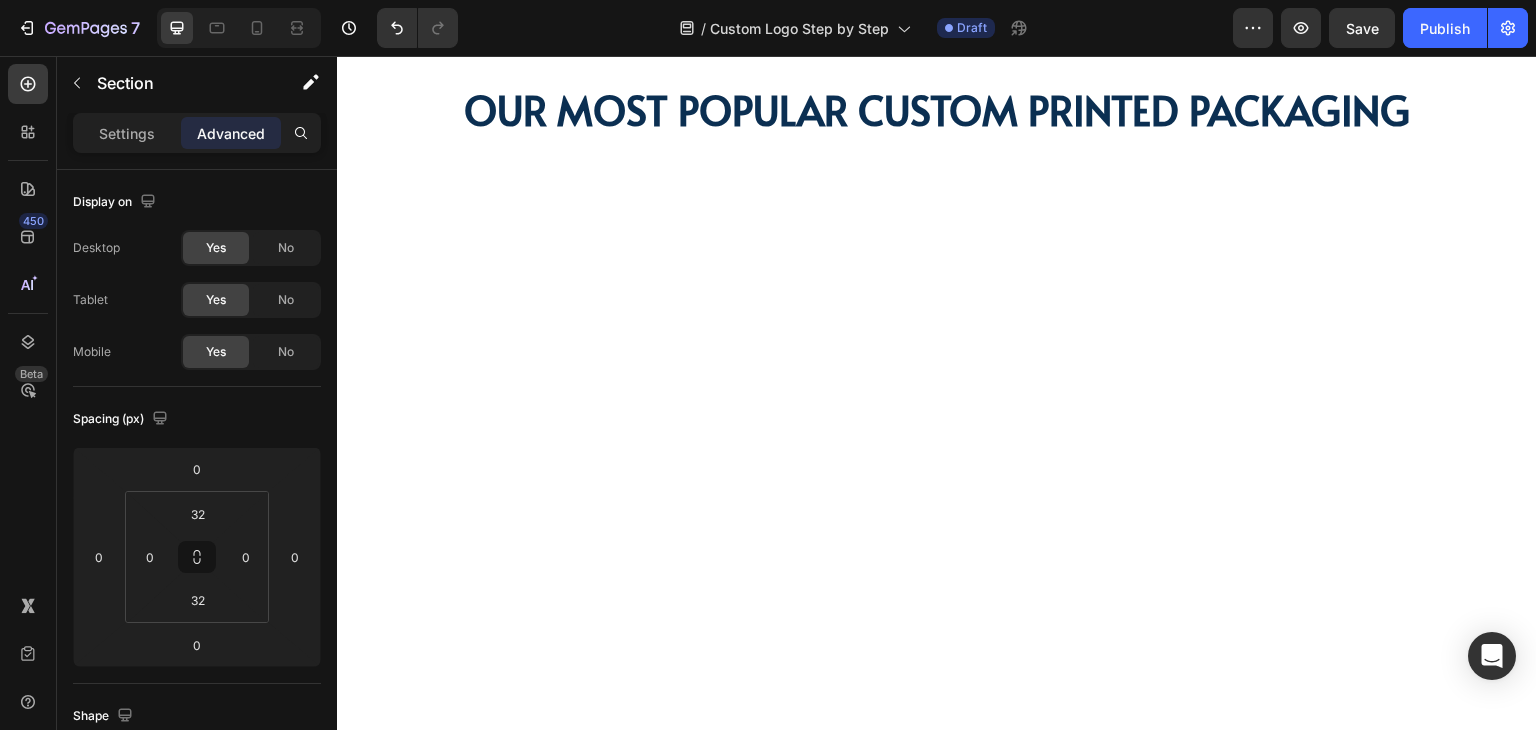 scroll, scrollTop: 2169, scrollLeft: 0, axis: vertical 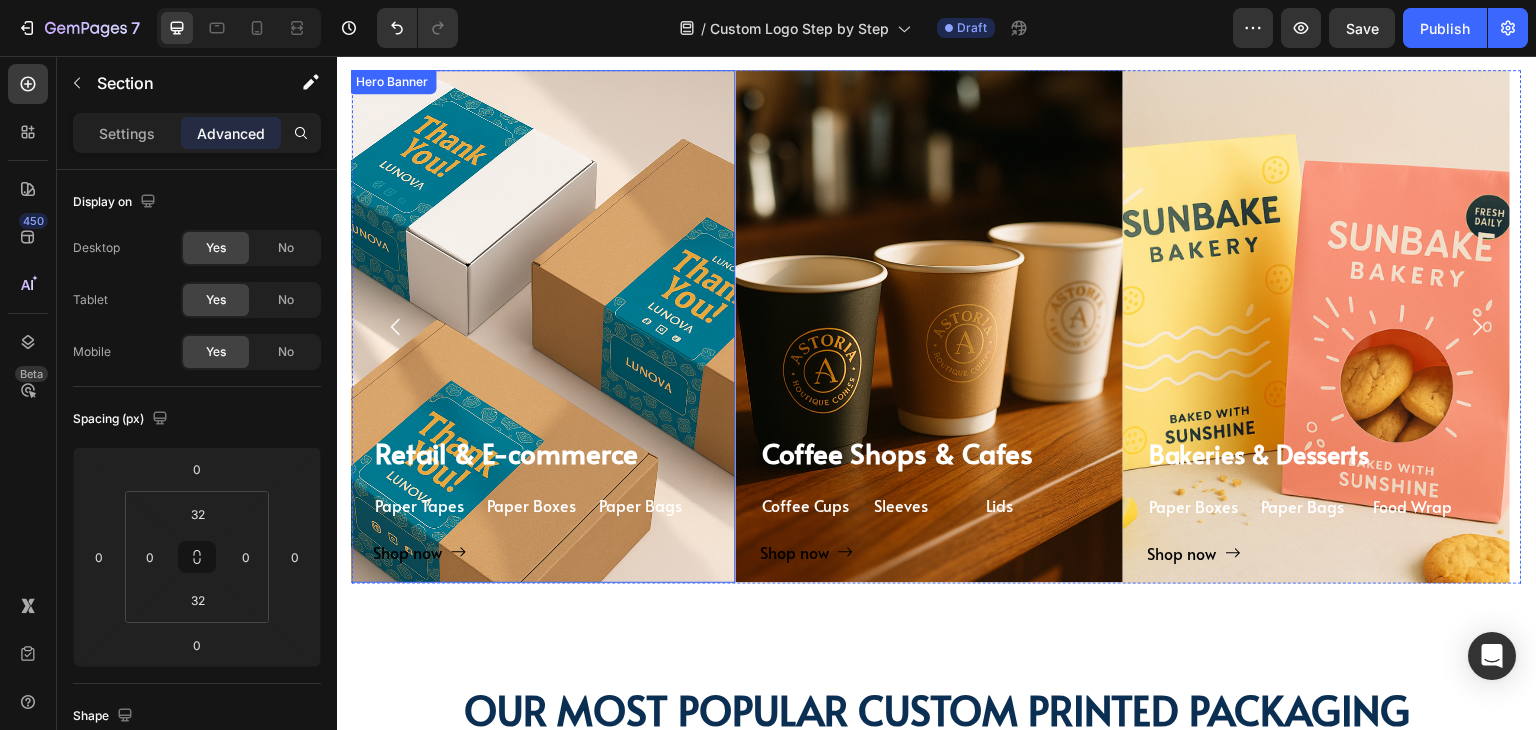 click on "Retail & E-commerce Heading Paper Tapes Text Block Paper Boxes Text Block Paper Bags Text Block Row
Shop now Button Row" at bounding box center [542, 326] 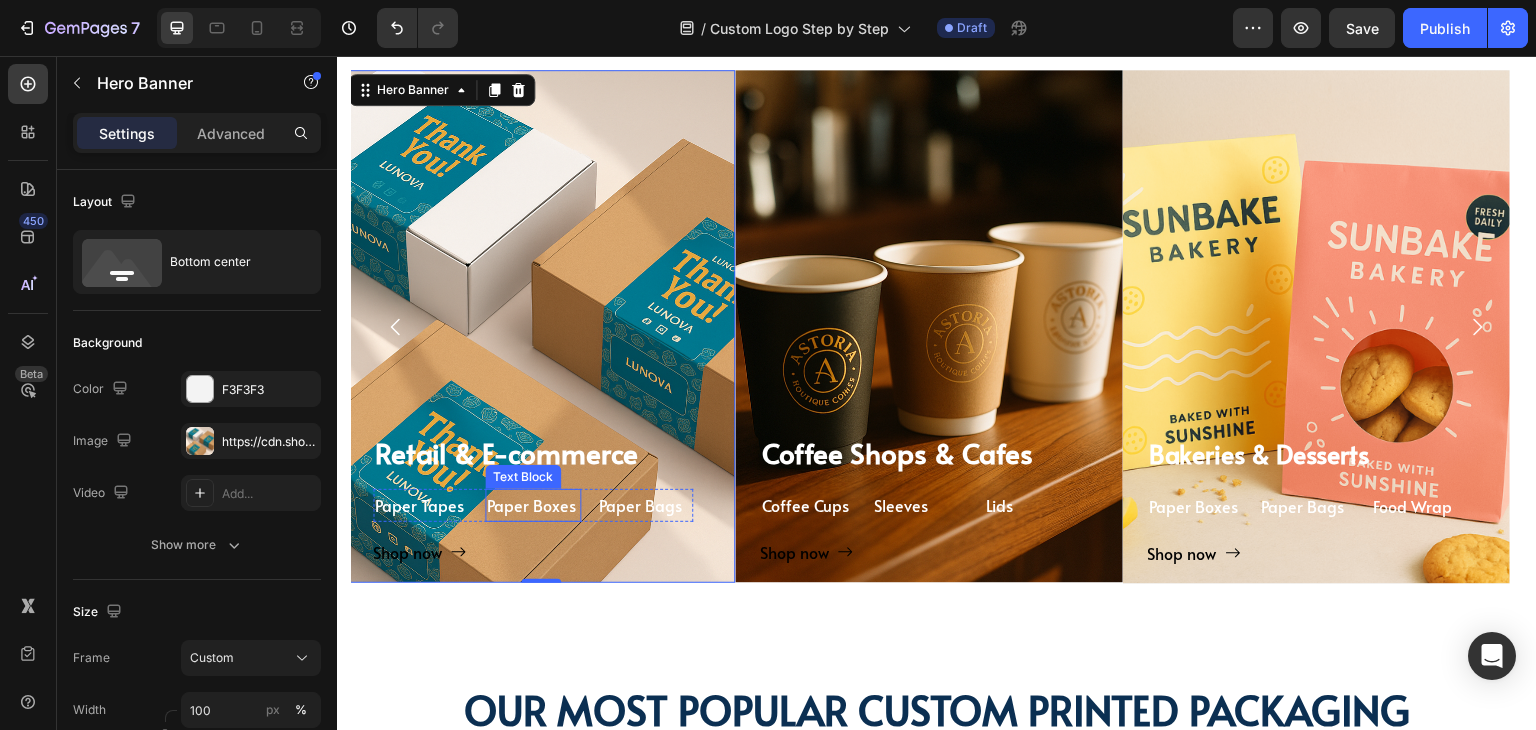 click on "Paper Boxes" at bounding box center (531, 505) 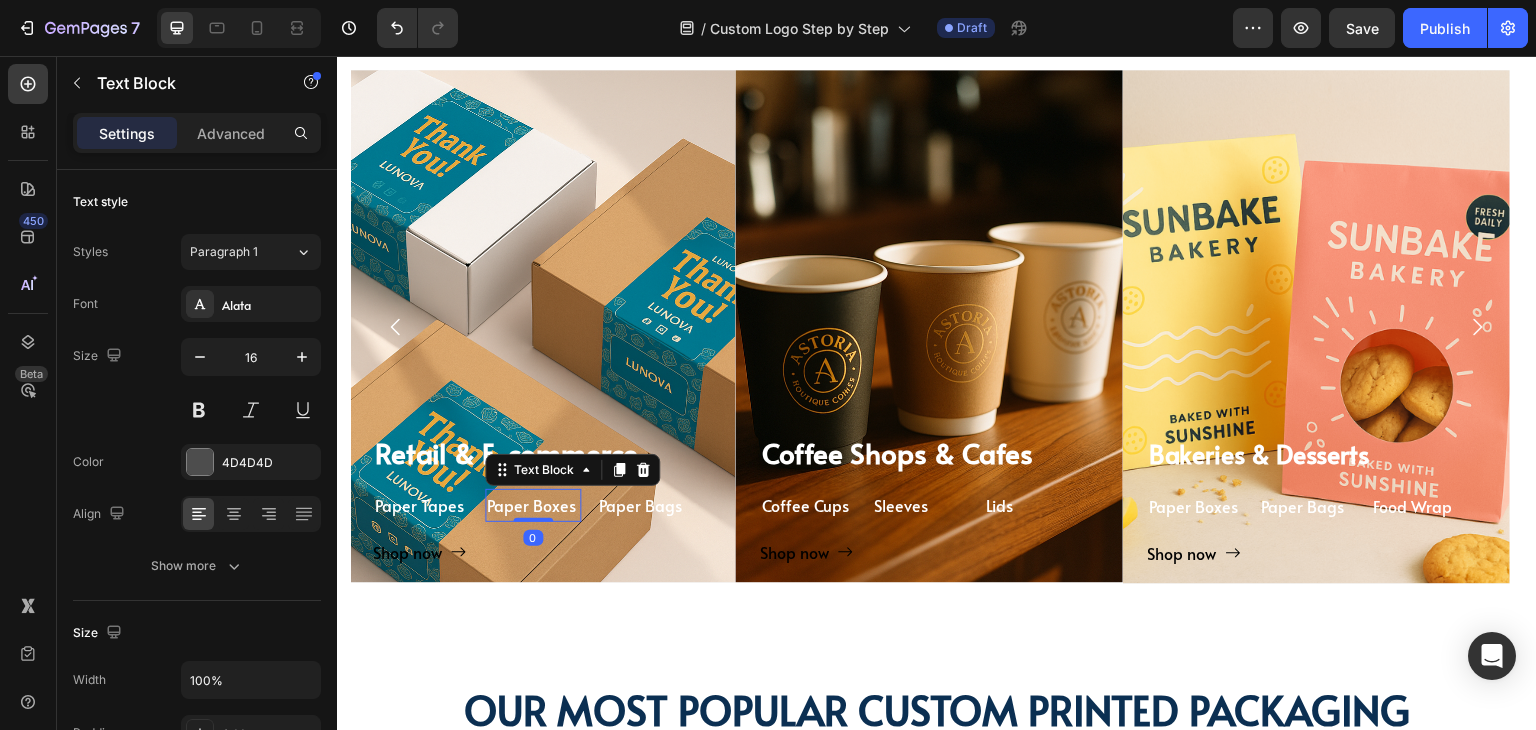 click on "Paper Boxes" at bounding box center (531, 505) 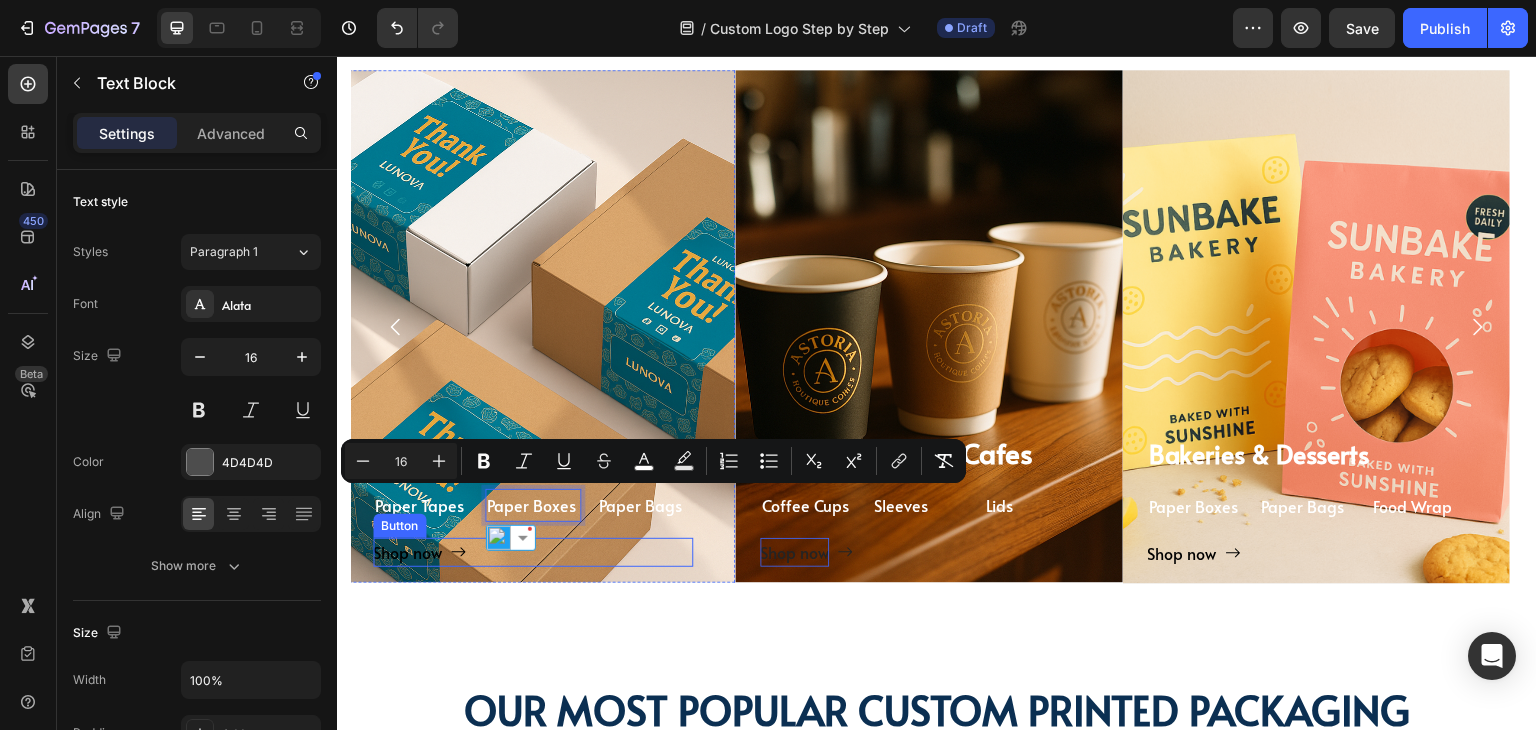 click on "Shop now" at bounding box center [795, 552] 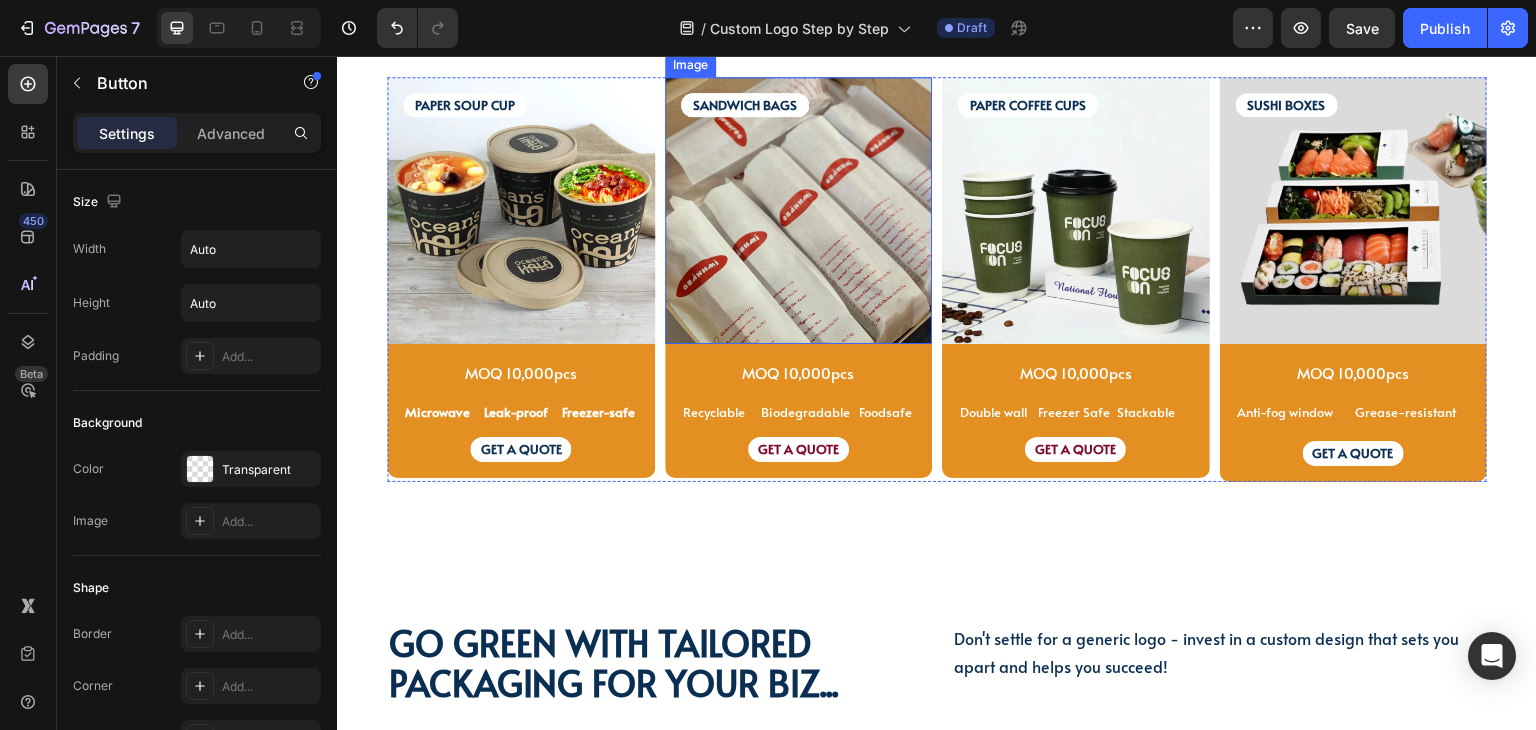 scroll, scrollTop: 2869, scrollLeft: 0, axis: vertical 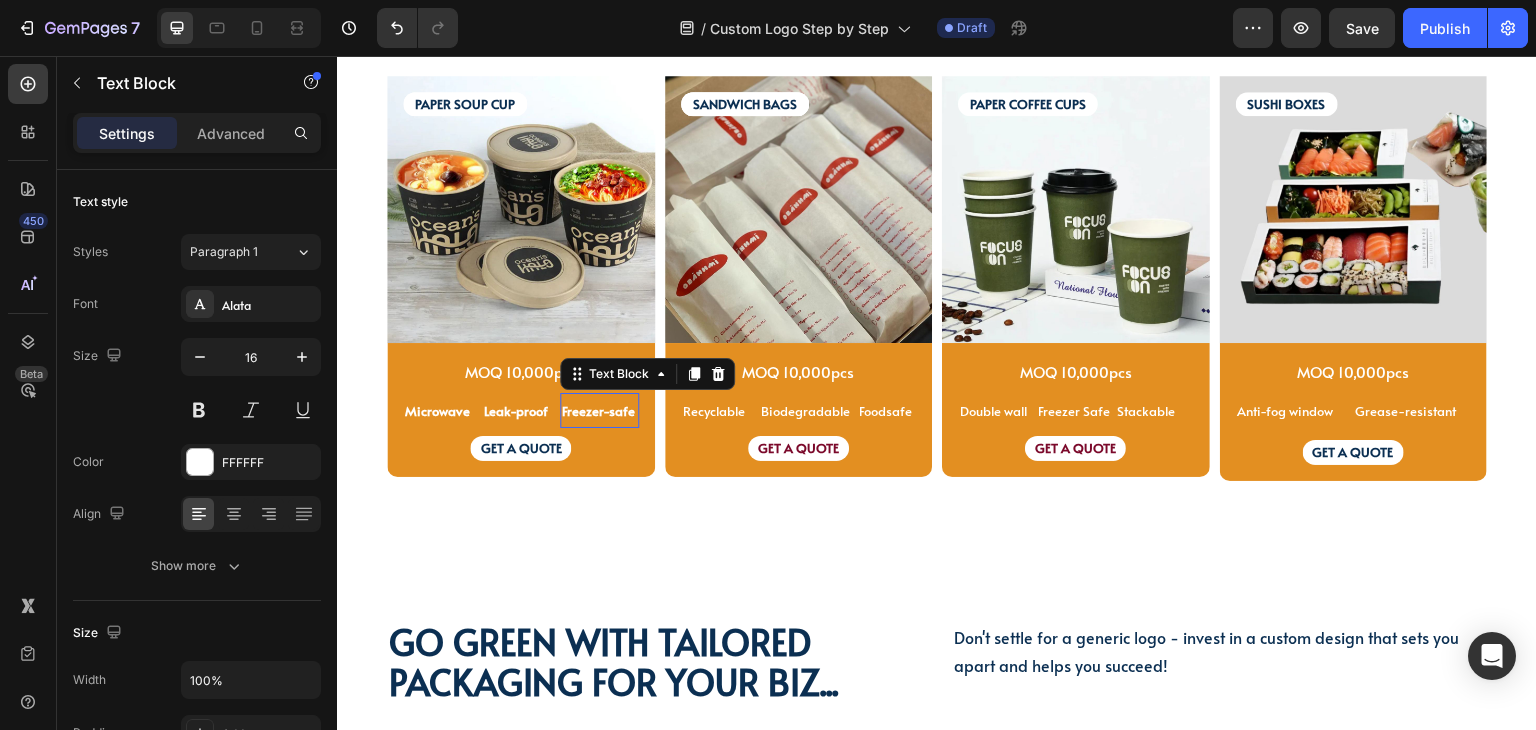 click on "Freezer-safe" at bounding box center [598, 411] 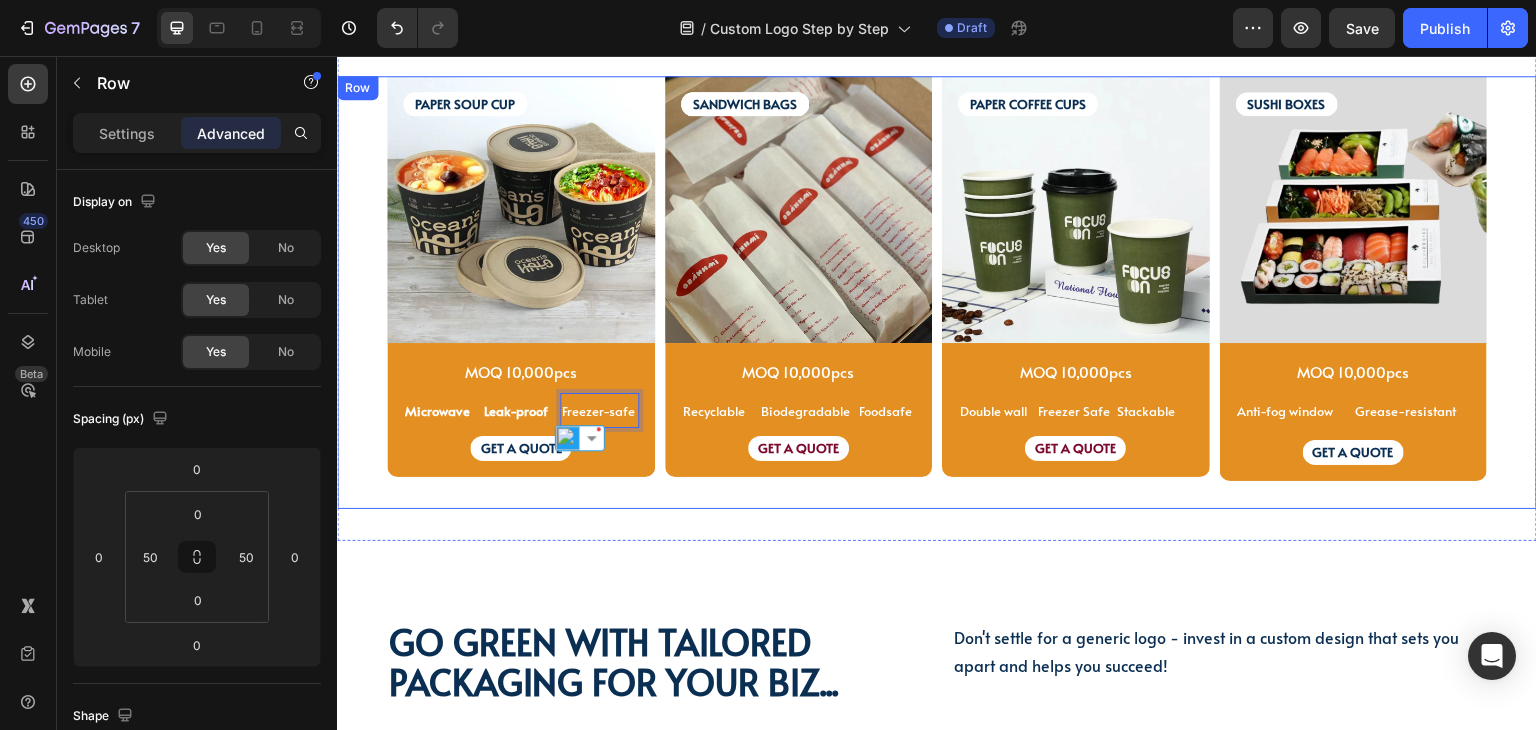 click on "PAPER SOUP CUP Text Block PAPER SOUP CUP Text Block Image MOQ 10,000pcs Text Block Microwave  Text Block Leak-proof Text Block Freezer-safe Text Block   0 Row GET A QUOTE Text Block Row Product SANDWICH BAGS Text Block SANDWICH BAGS Text Block SANDWICH BAGS Text Block Image MOQ 10,000pcs Text Block Recyclable Text Block Biodegradable Text Block Foodsafe Text Block Row GET A QUOTE Text Block Row Product PAPER COFFEE CUPS Text Block Image MOQ 10,000pcs Text Block Row Double wall Text Block Freezer Safe Text Block Stackable Text Block Row GET A QUOTE Text Block Row Product SUSHI BOXES Text Block Image MOQ 10,000pcs Text Block Anti-fog window Text Block Grease-resistant Text Block Text Block Row GET A QUOTE Text Block Row Product Row" at bounding box center (937, 292) 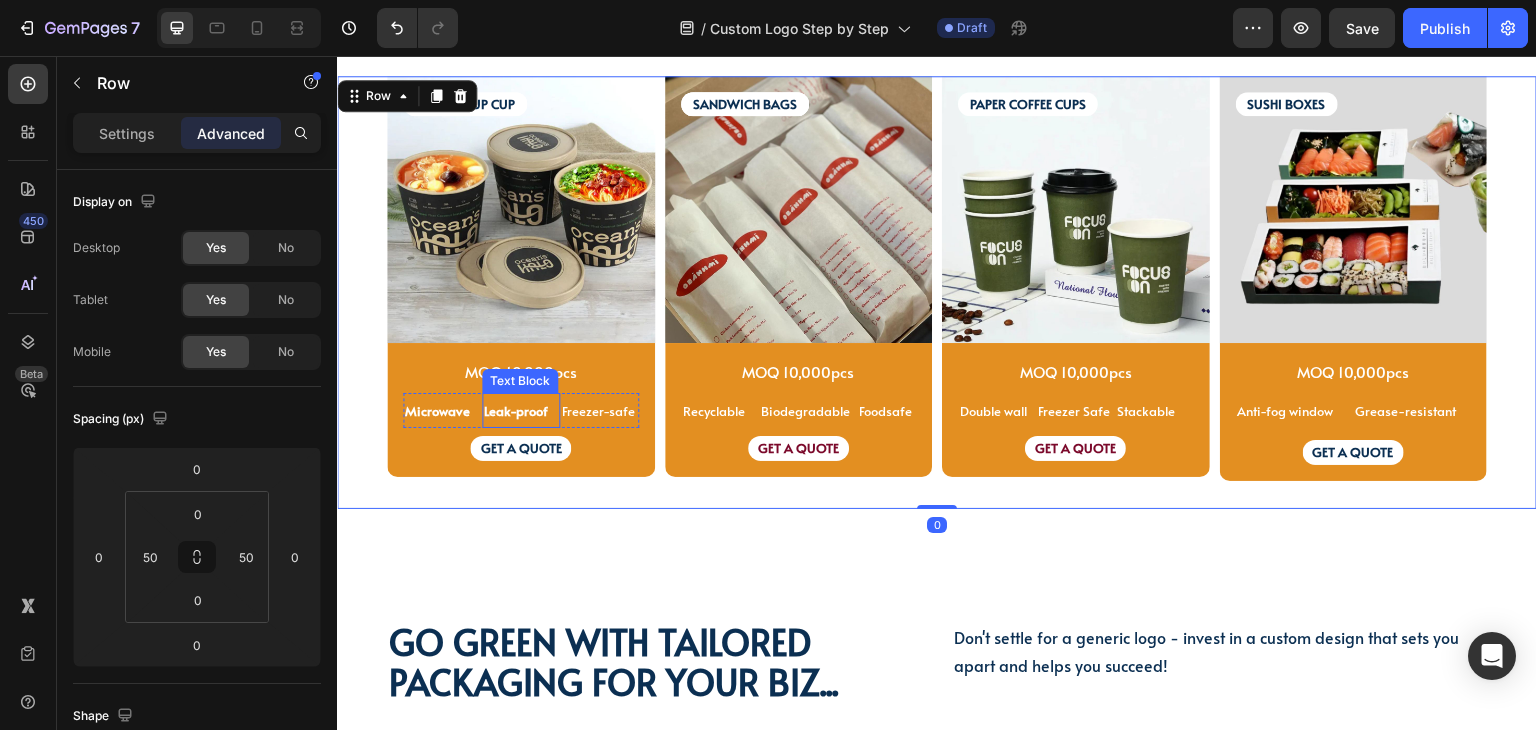 click on "Leak-proof" at bounding box center [516, 411] 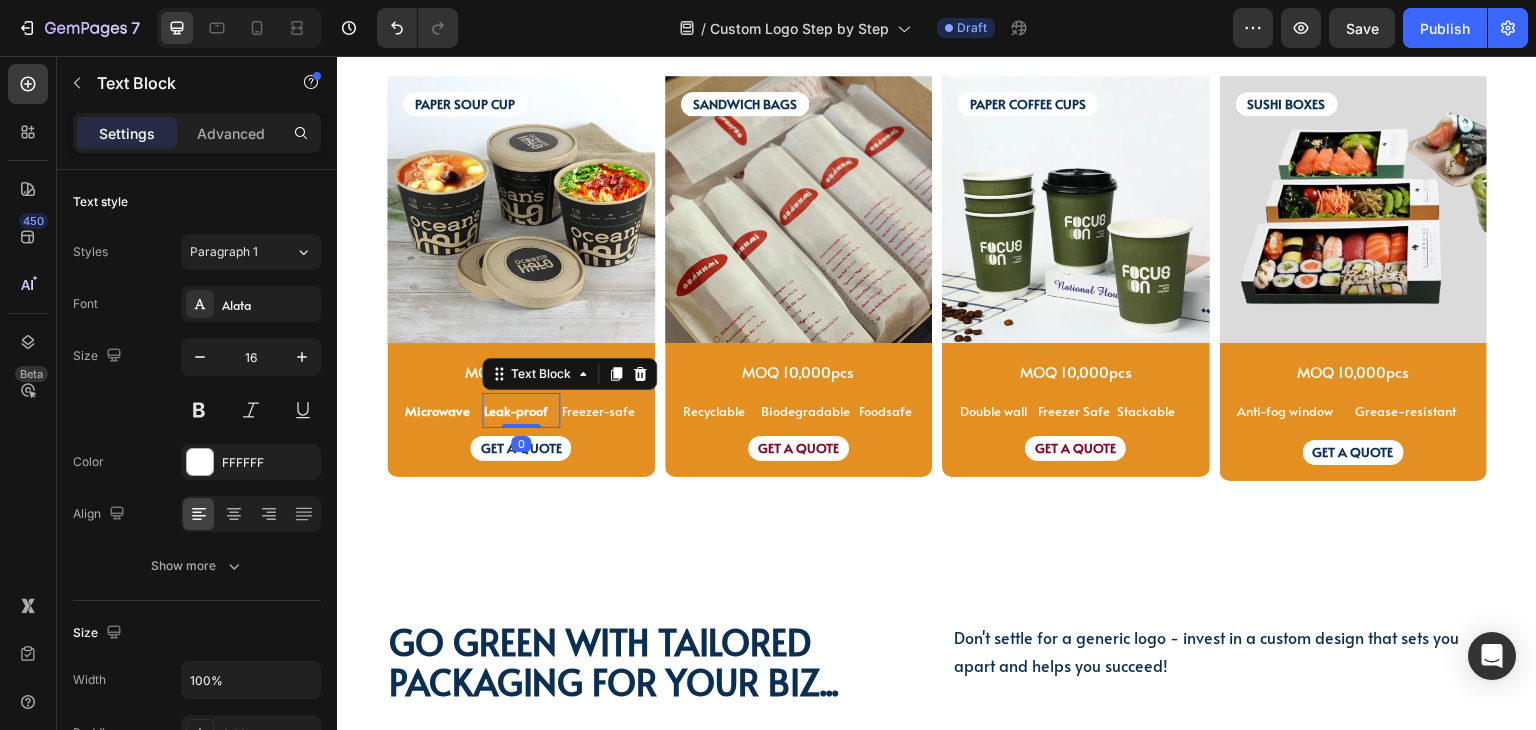 click on "Leak-proof" at bounding box center [516, 411] 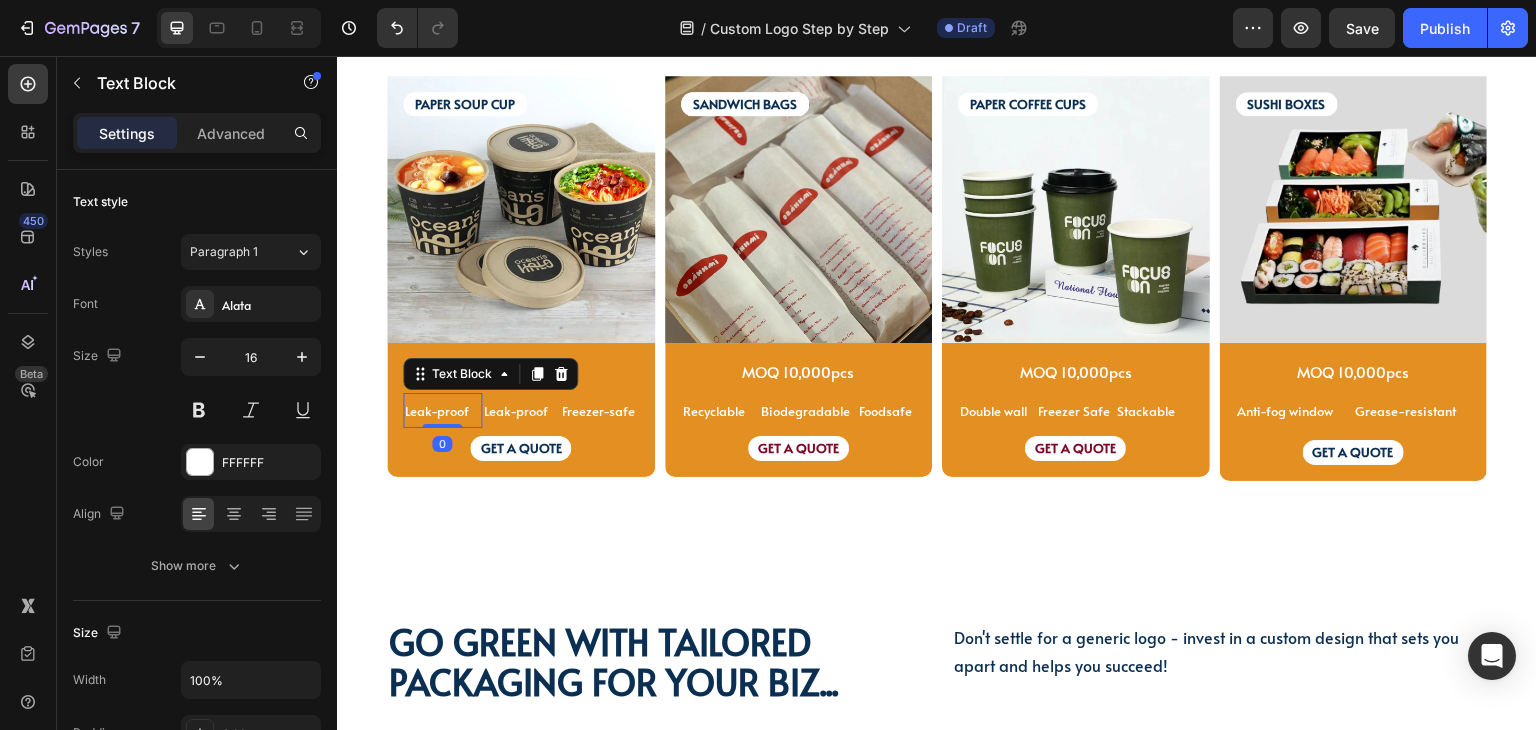 click on "Leak-proof" at bounding box center (437, 411) 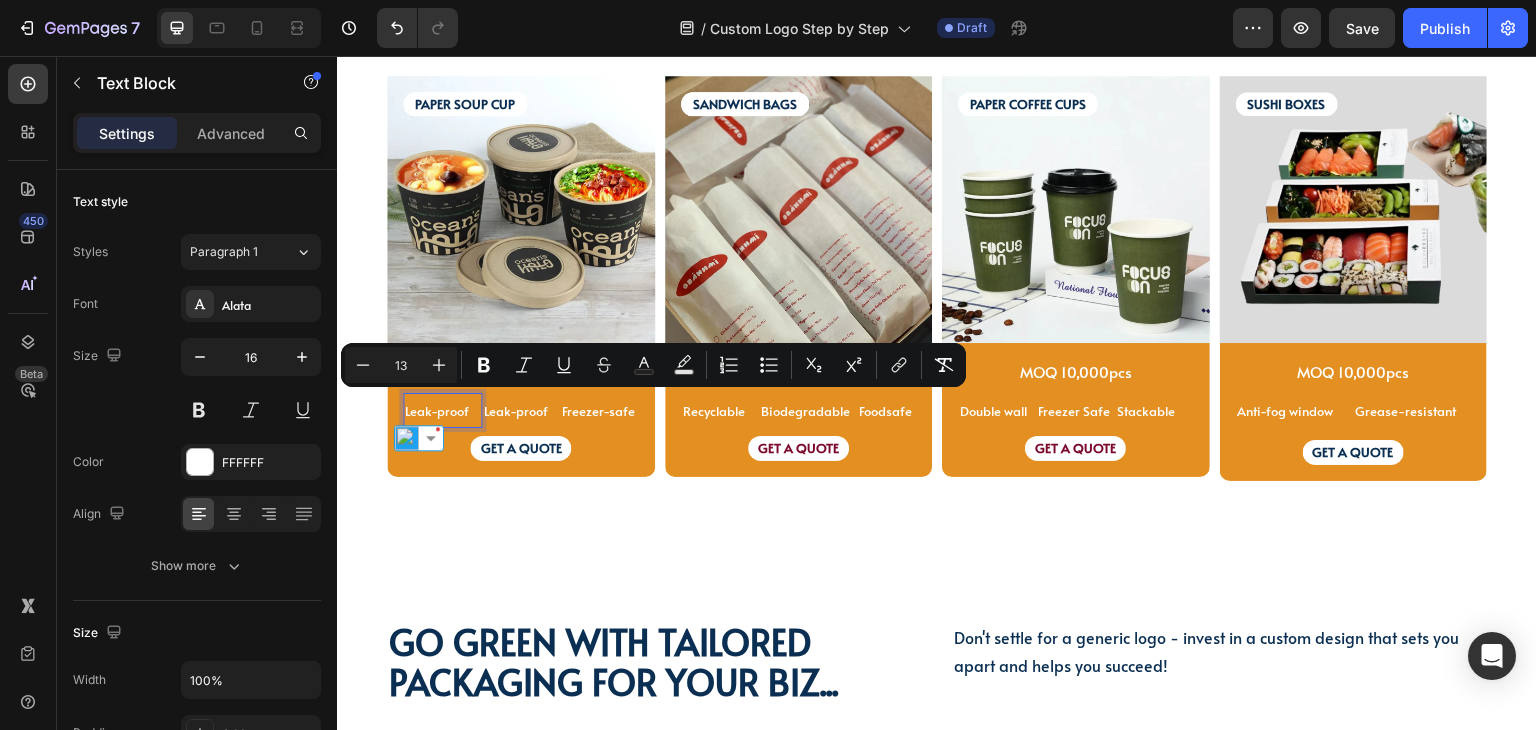 click on "Leak-proof" at bounding box center [516, 411] 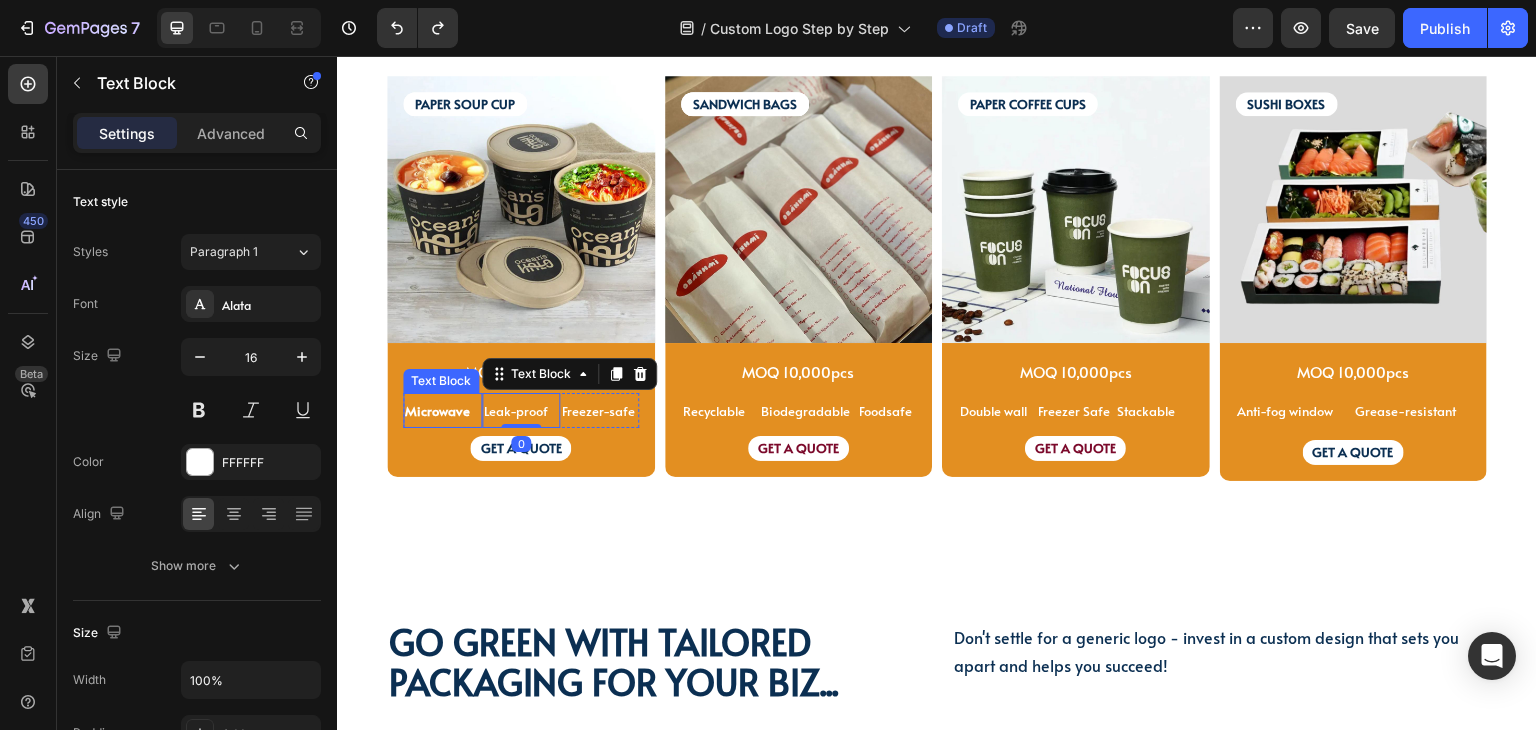 click on "Microwave" at bounding box center [437, 411] 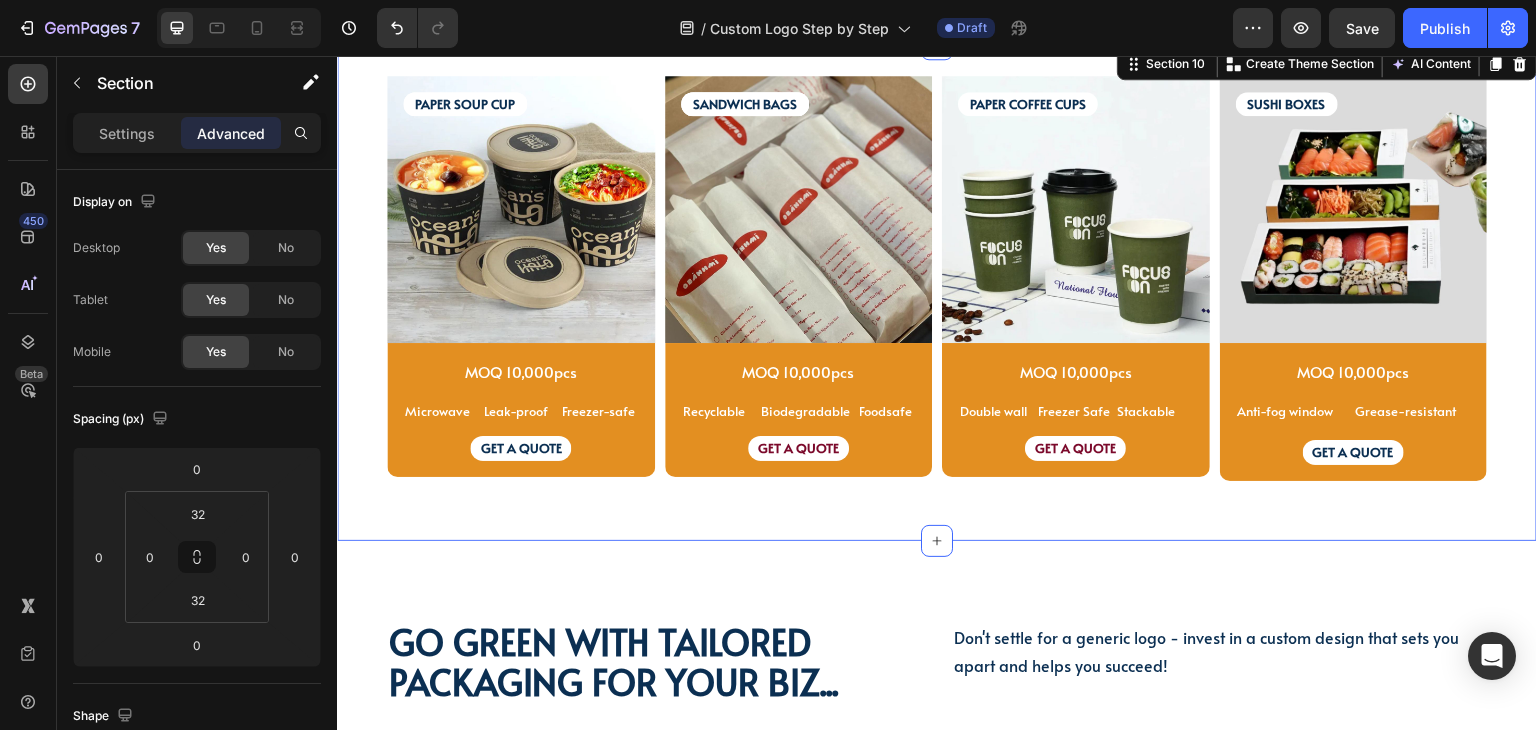 click on "PAPER SOUP CUP Text Block PAPER SOUP CUP Text Block Image MOQ 10,000pcs Text Block Microwave  Text Block Leak-proof Text Block Freezer-safe Text Block Row GET A QUOTE Text Block Row Product SANDWICH BAGS Text Block SANDWICH BAGS Text Block SANDWICH BAGS Text Block Image MOQ 10,000pcs Text Block Recyclable Text Block Biodegradable Text Block Foodsafe Text Block Row GET A QUOTE Text Block Row Product PAPER COFFEE CUPS Text Block Image MOQ 10,000pcs Text Block Row Double wall Text Block Freezer Safe Text Block Stackable Text Block Row GET A QUOTE Text Block Row Product SUSHI BOXES Text Block Image MOQ 10,000pcs Text Block Anti-fog window Text Block Grease-resistant Text Block Text Block Row GET A QUOTE Text Block Row Product Row Row Section 10   Create Theme Section AI Content Write with GemAI What would you like to describe here? Tone and Voice Persuasive Product Show more Generate" at bounding box center [937, 292] 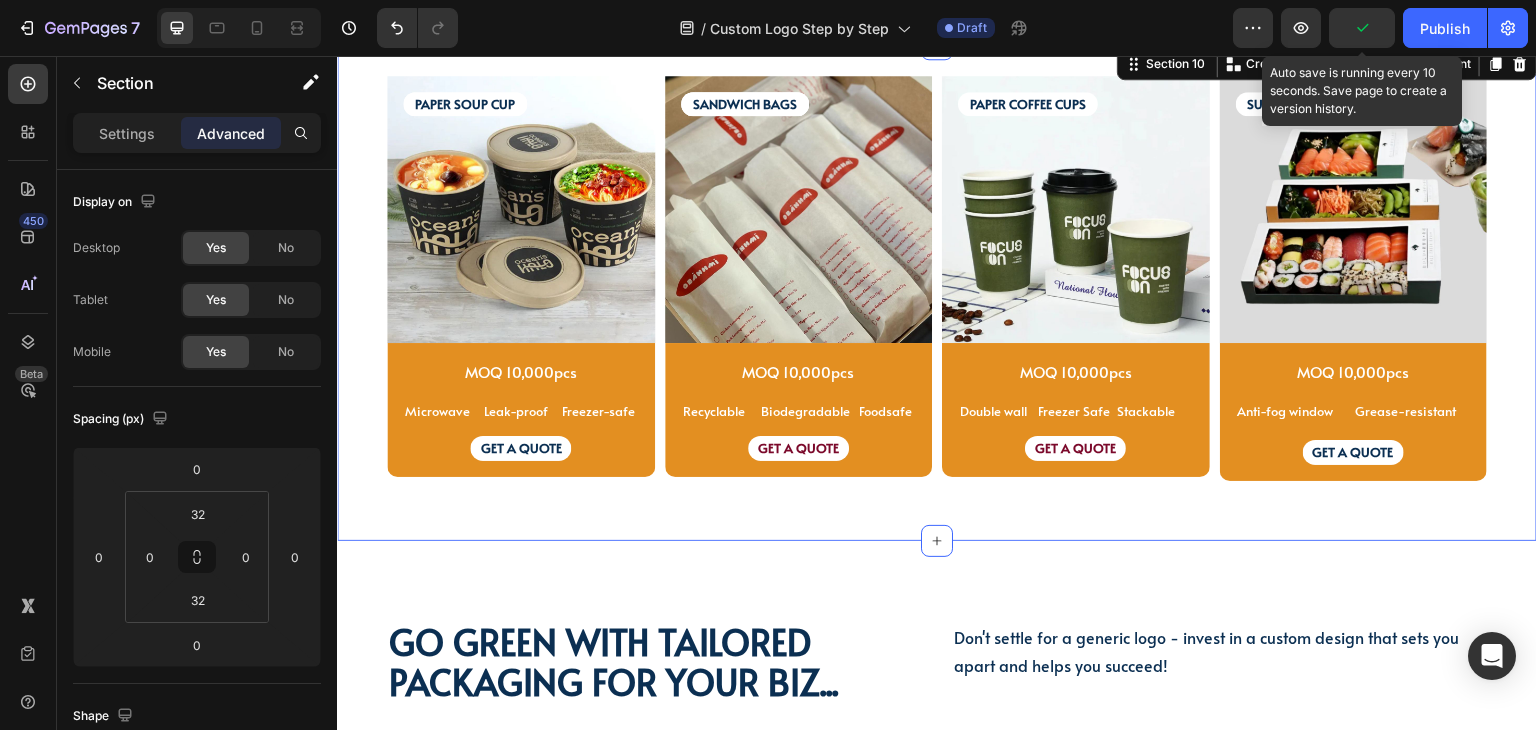 click 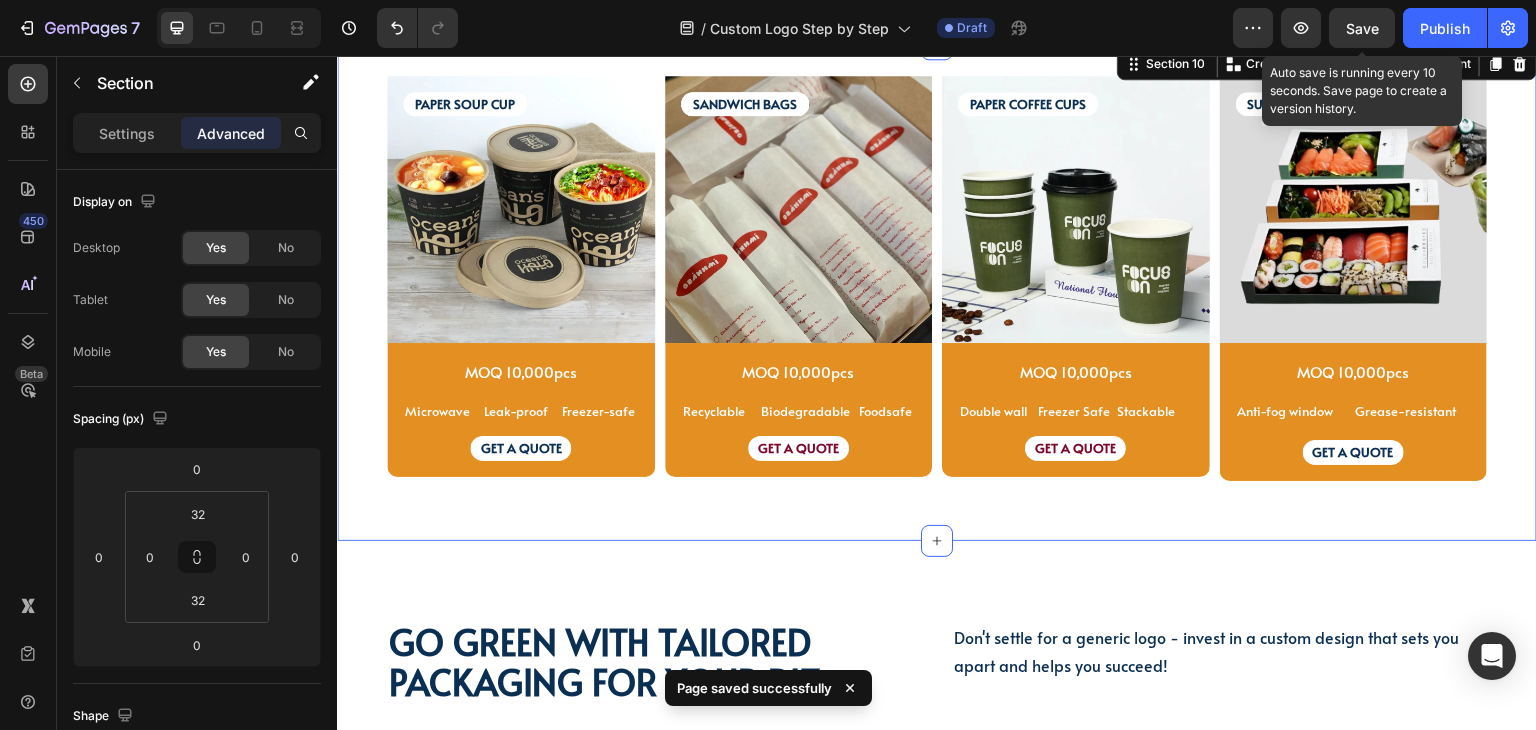 click on "Save" at bounding box center [1362, 28] 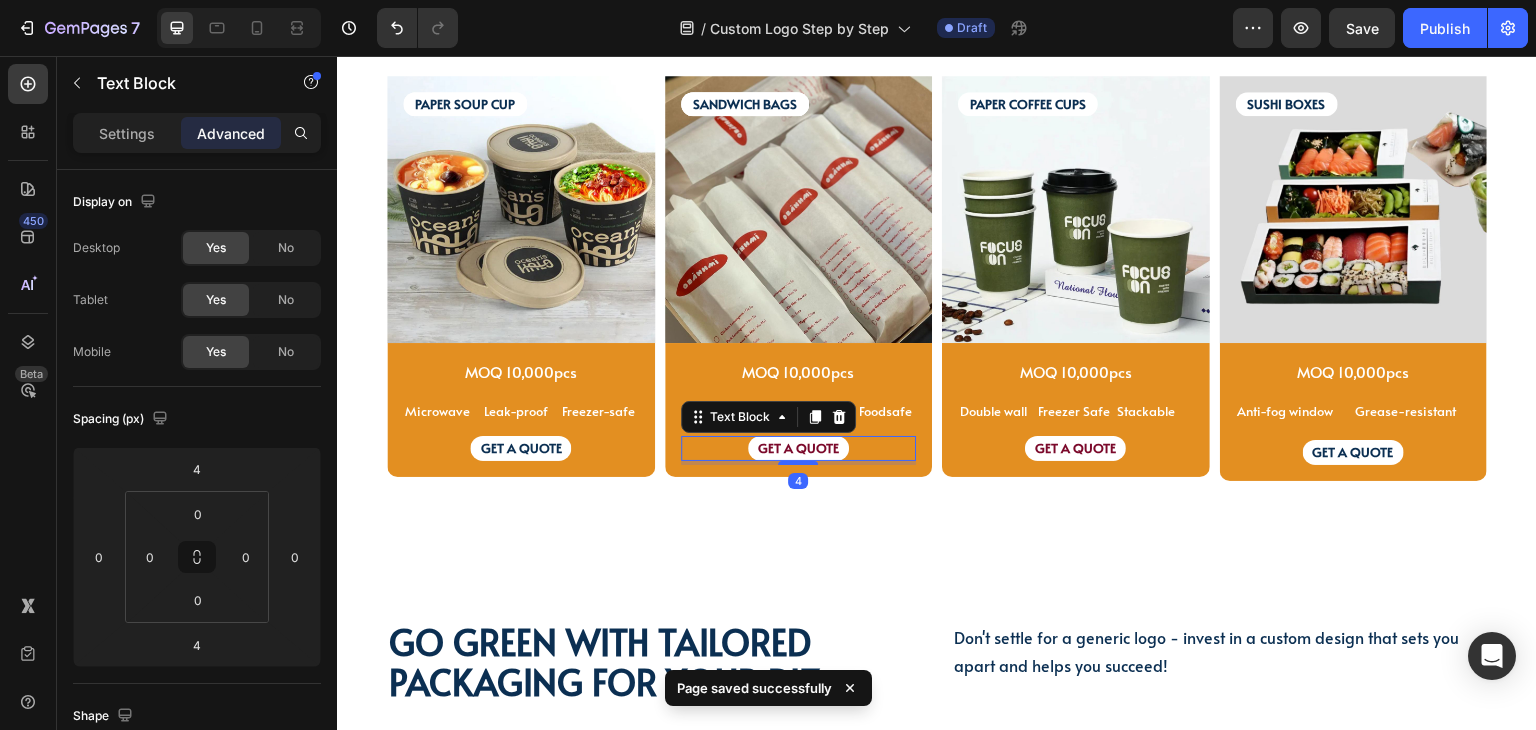 click on "GET A QUOTE" at bounding box center [798, 448] 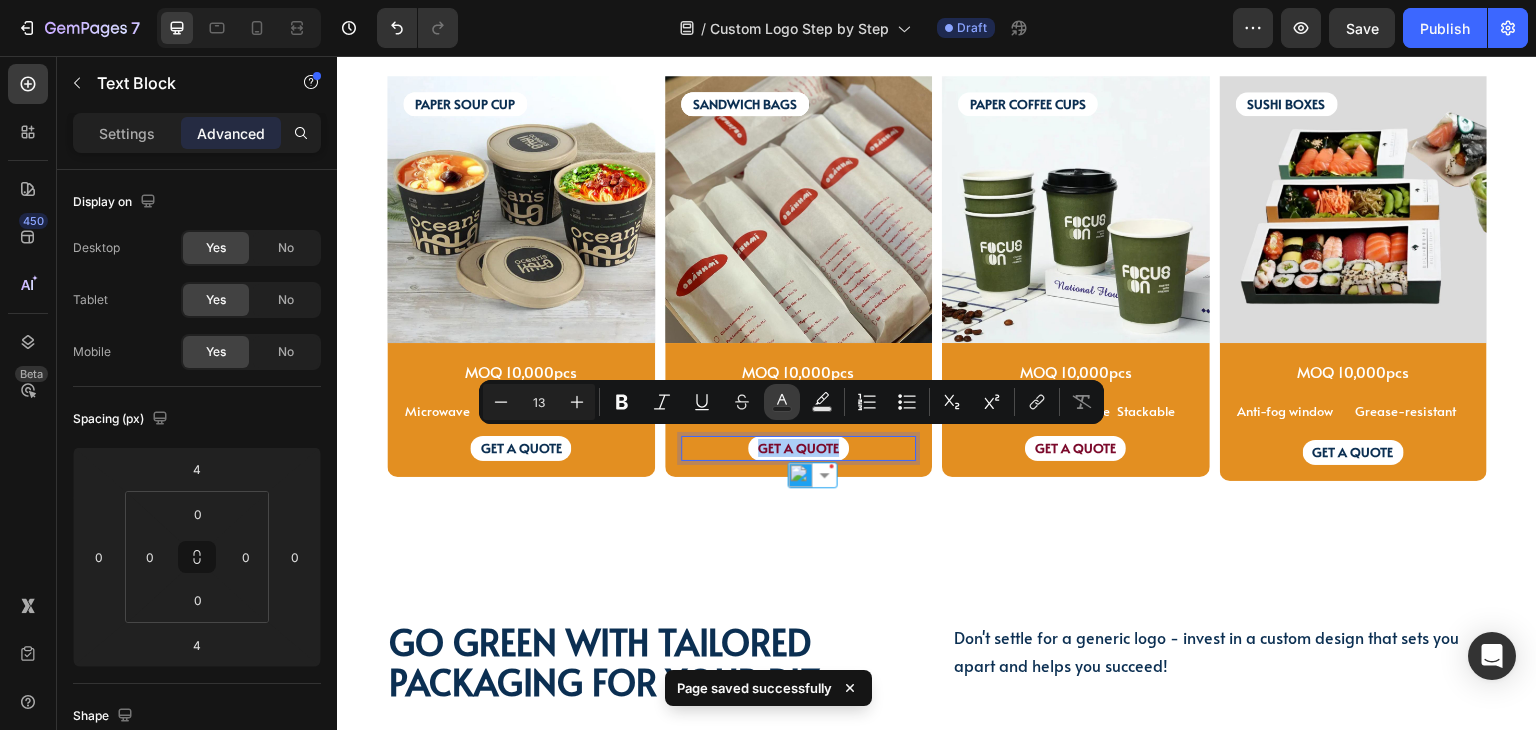 click 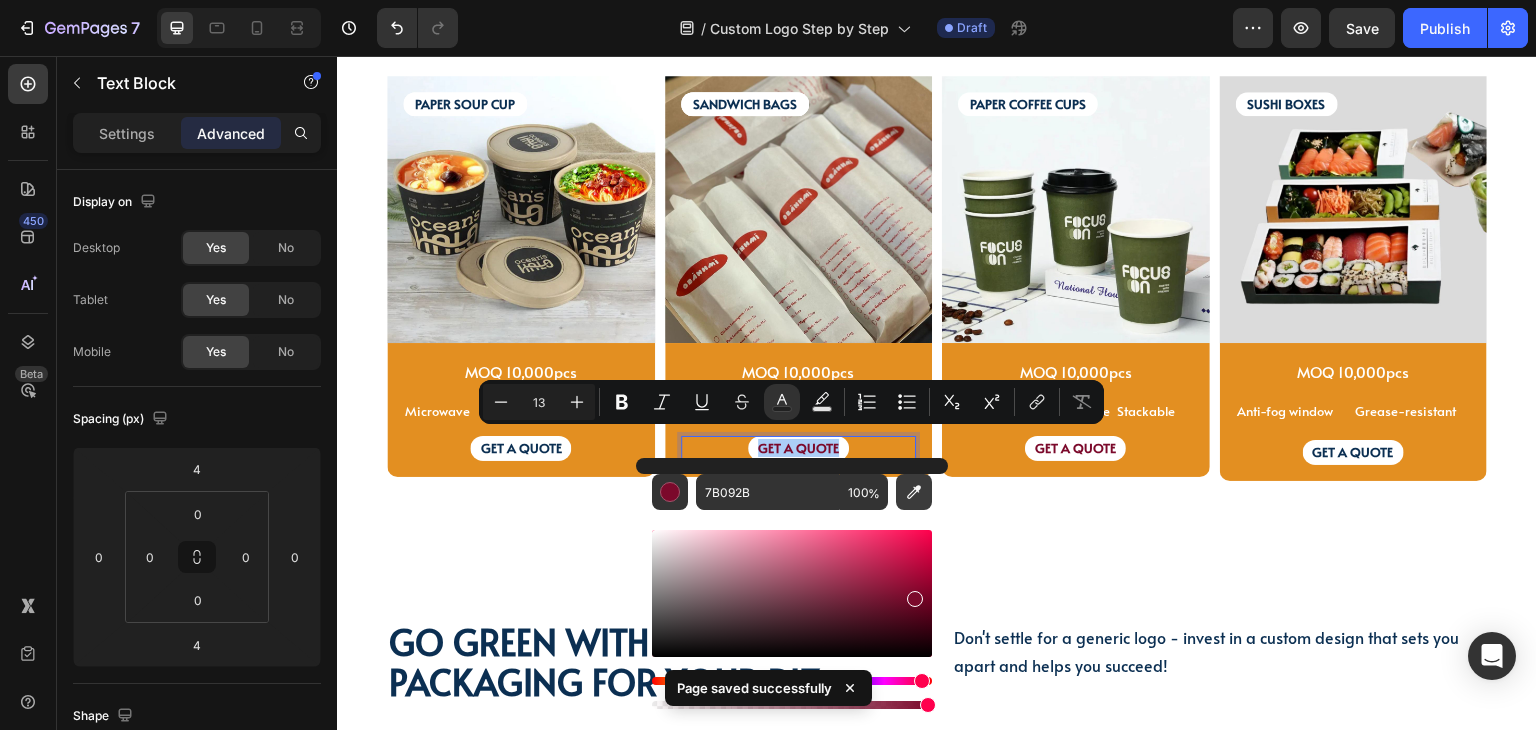 click 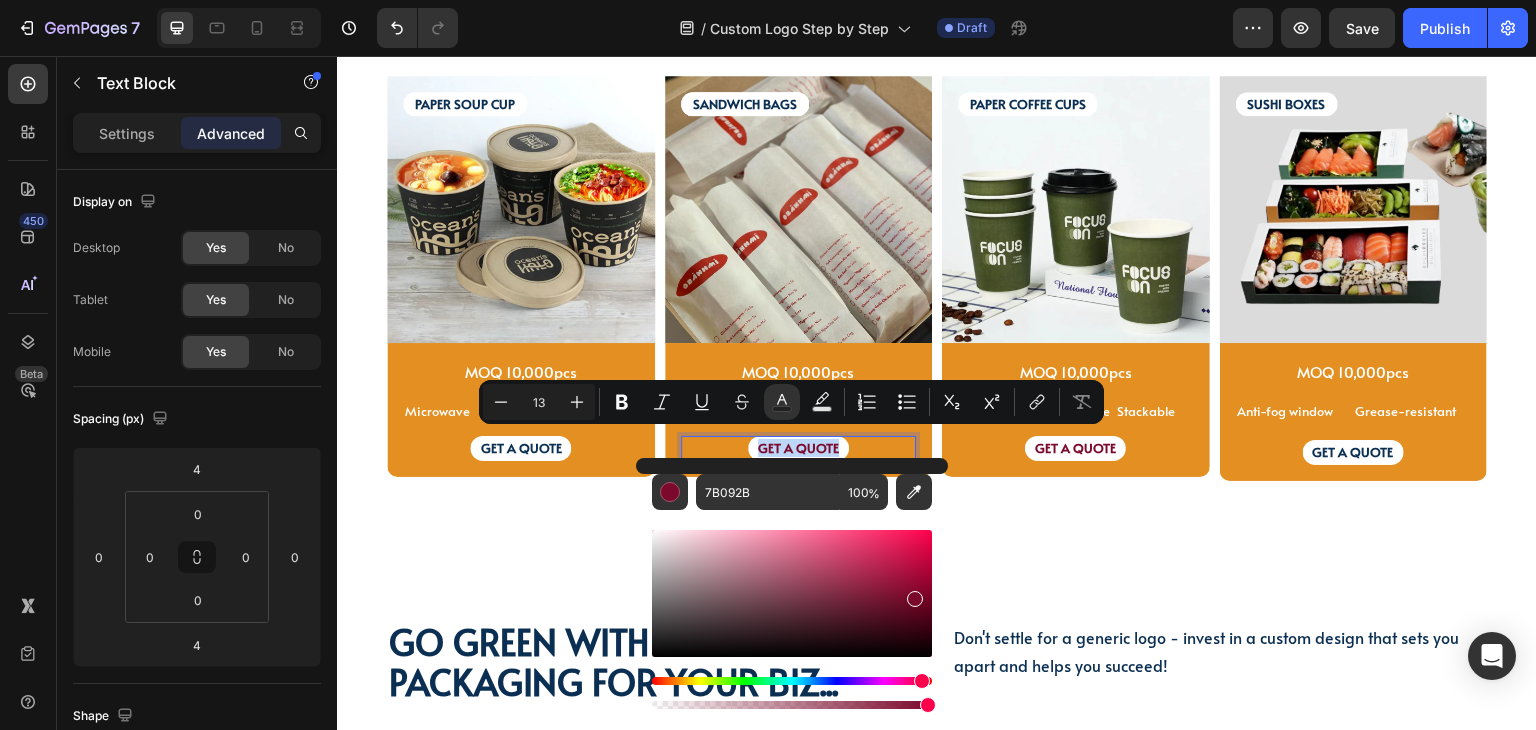 type on "0B2F52" 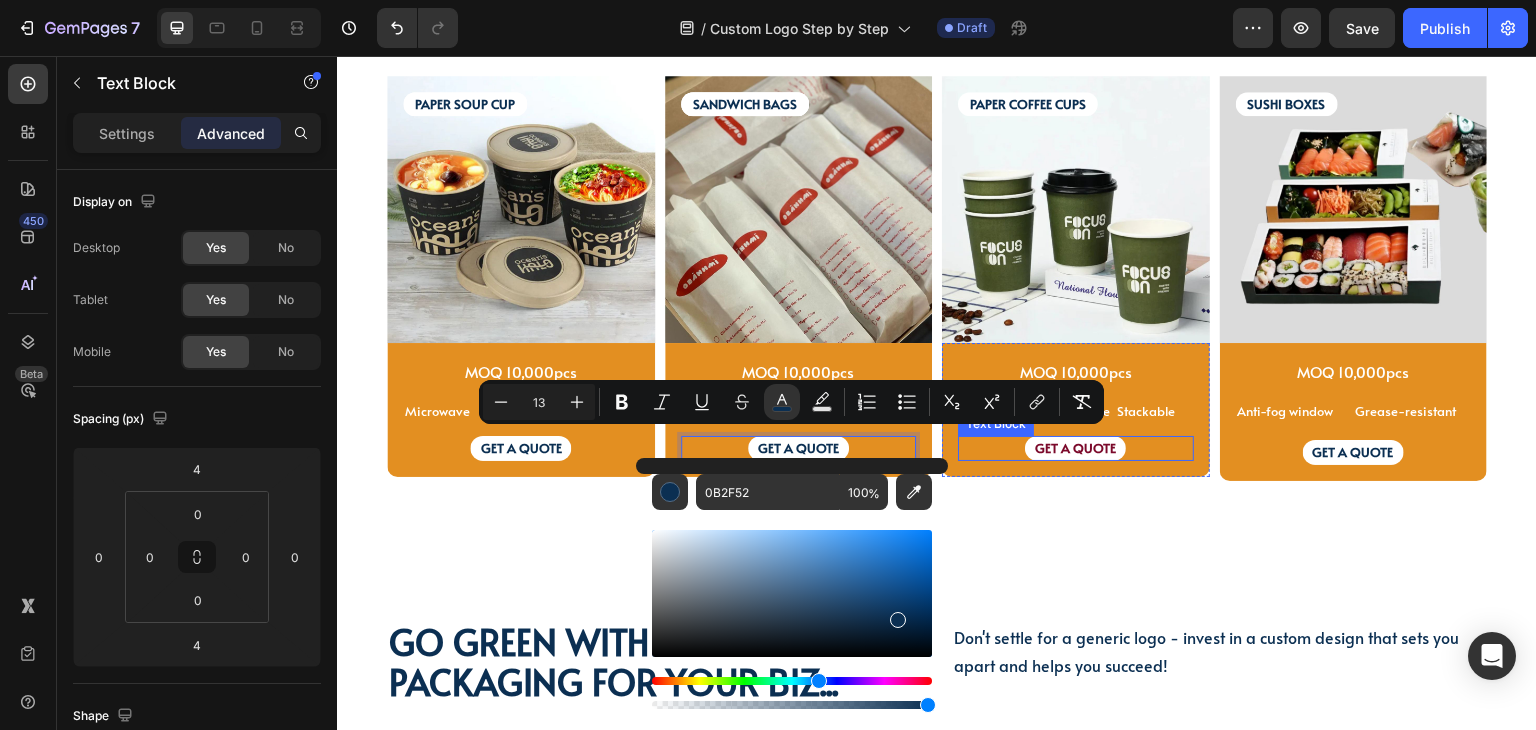 click on "GET A QUOTE" at bounding box center [1075, 448] 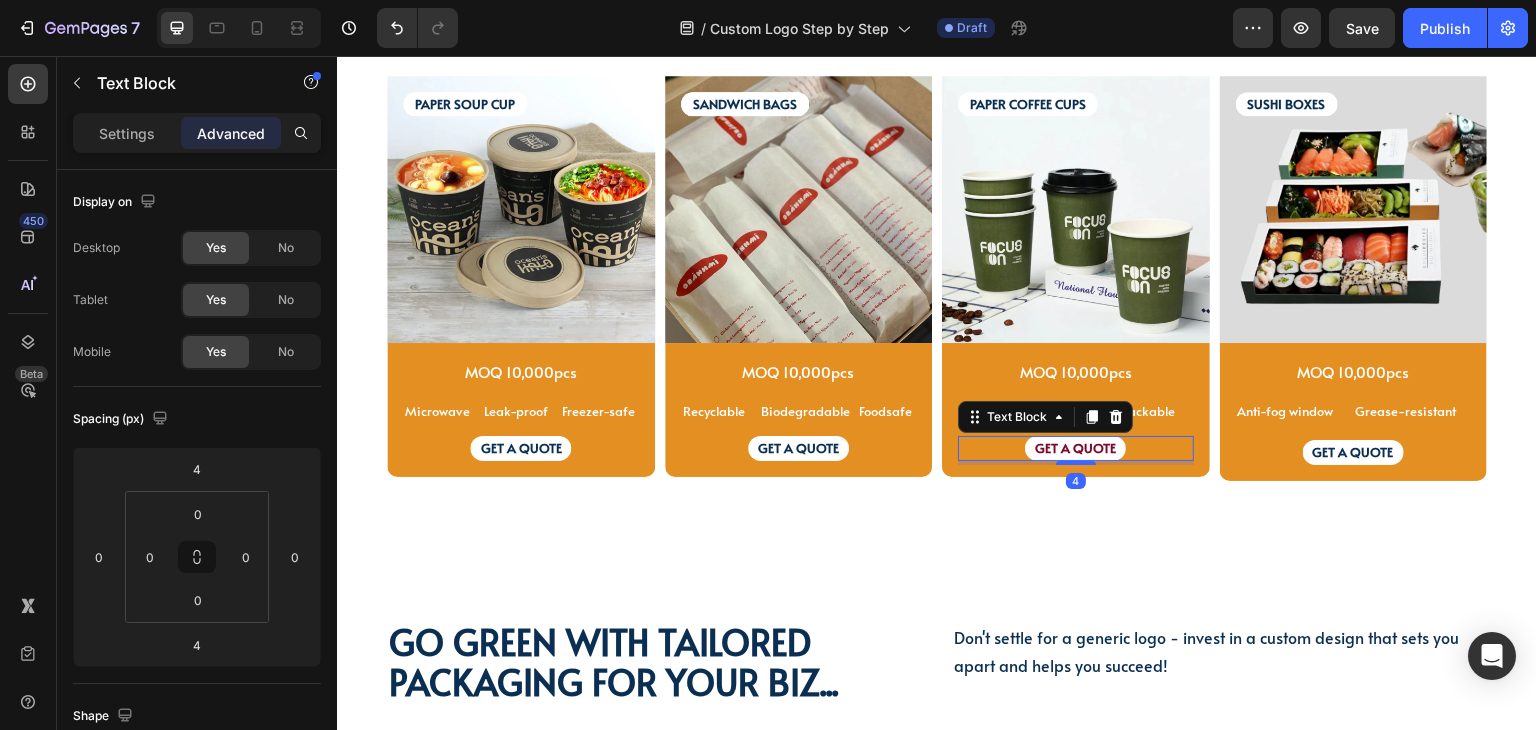 click on "GET A QUOTE" at bounding box center [1075, 448] 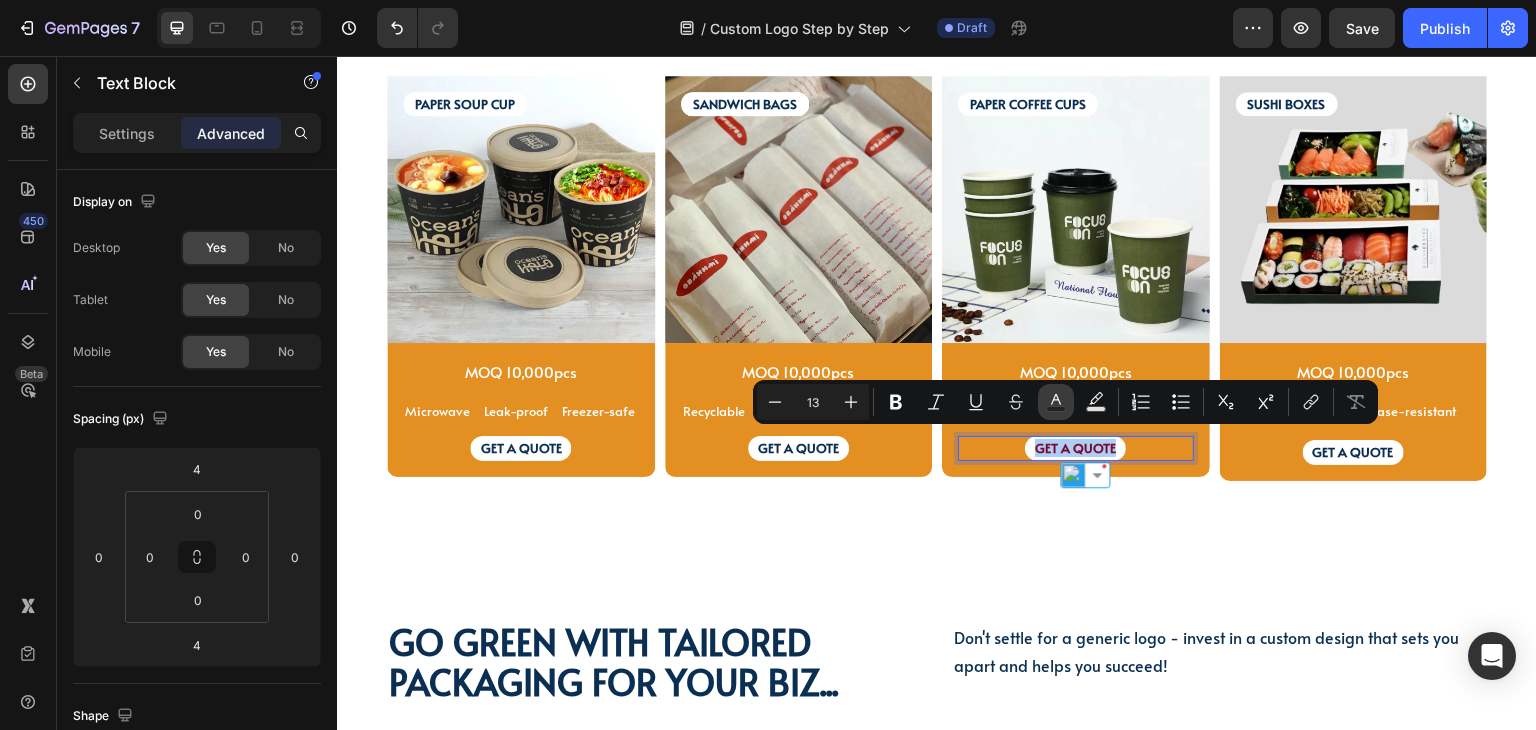 click 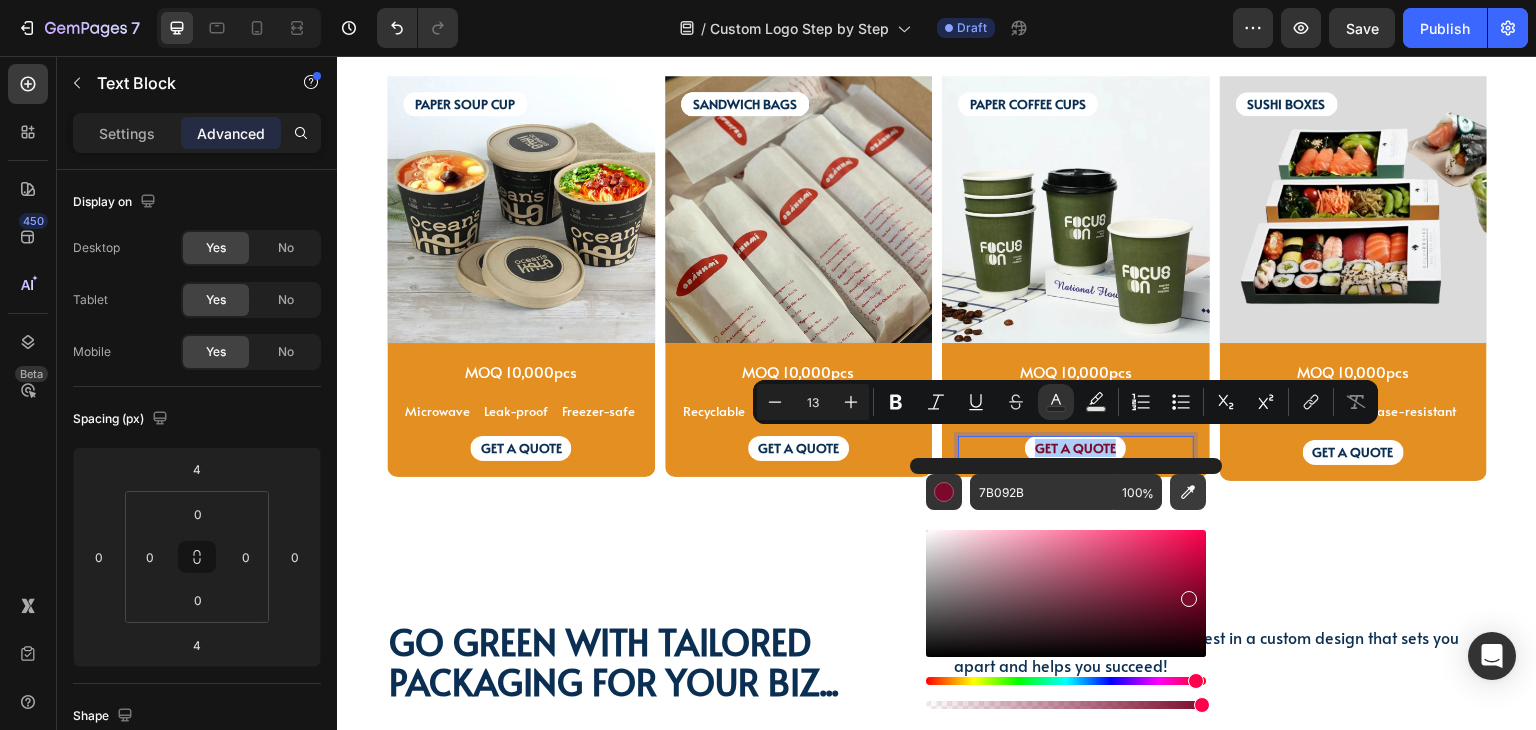 click at bounding box center [1188, 492] 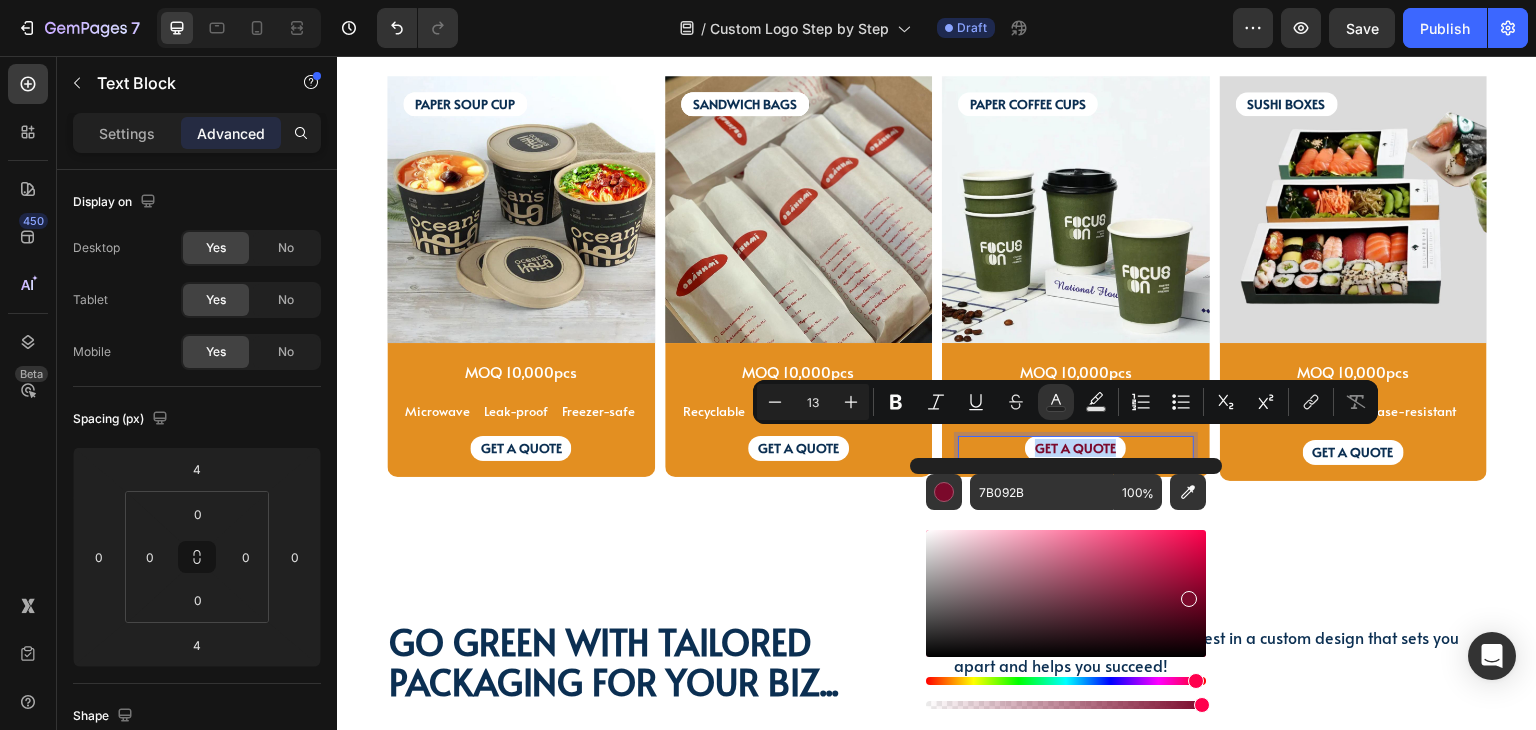 type on "0B2F52" 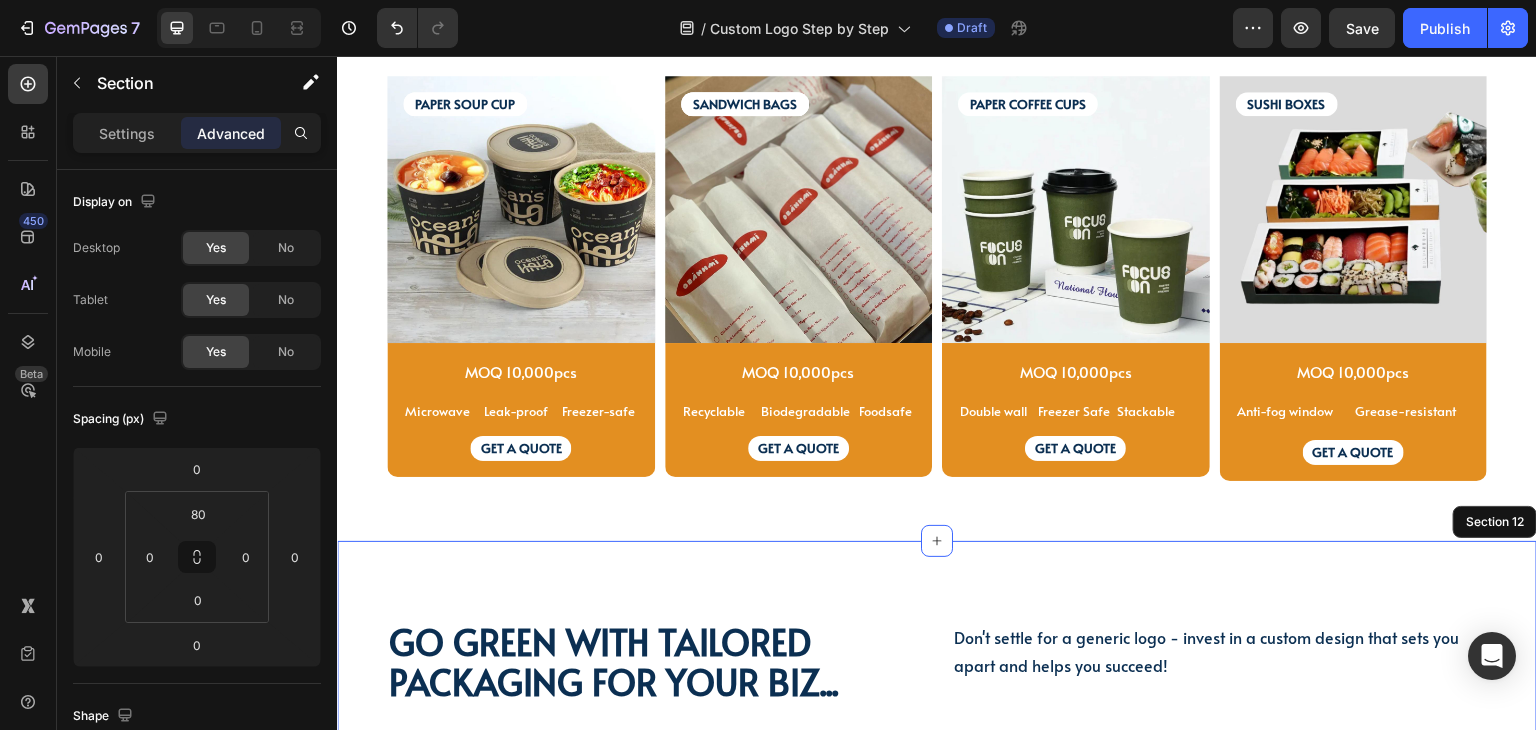 click on "Go green with tailored packaging for your biz... Heading Go green with tailored packaging for your biz... Heading Don't settle for a generic logo - invest in a custom design that sets you apart and helps you succeed! Text Block Don't settle for a generic logo - invest in a custom design that sets you apart and helps you succeed! Text Block Row Video Row Section 12" at bounding box center [937, 934] 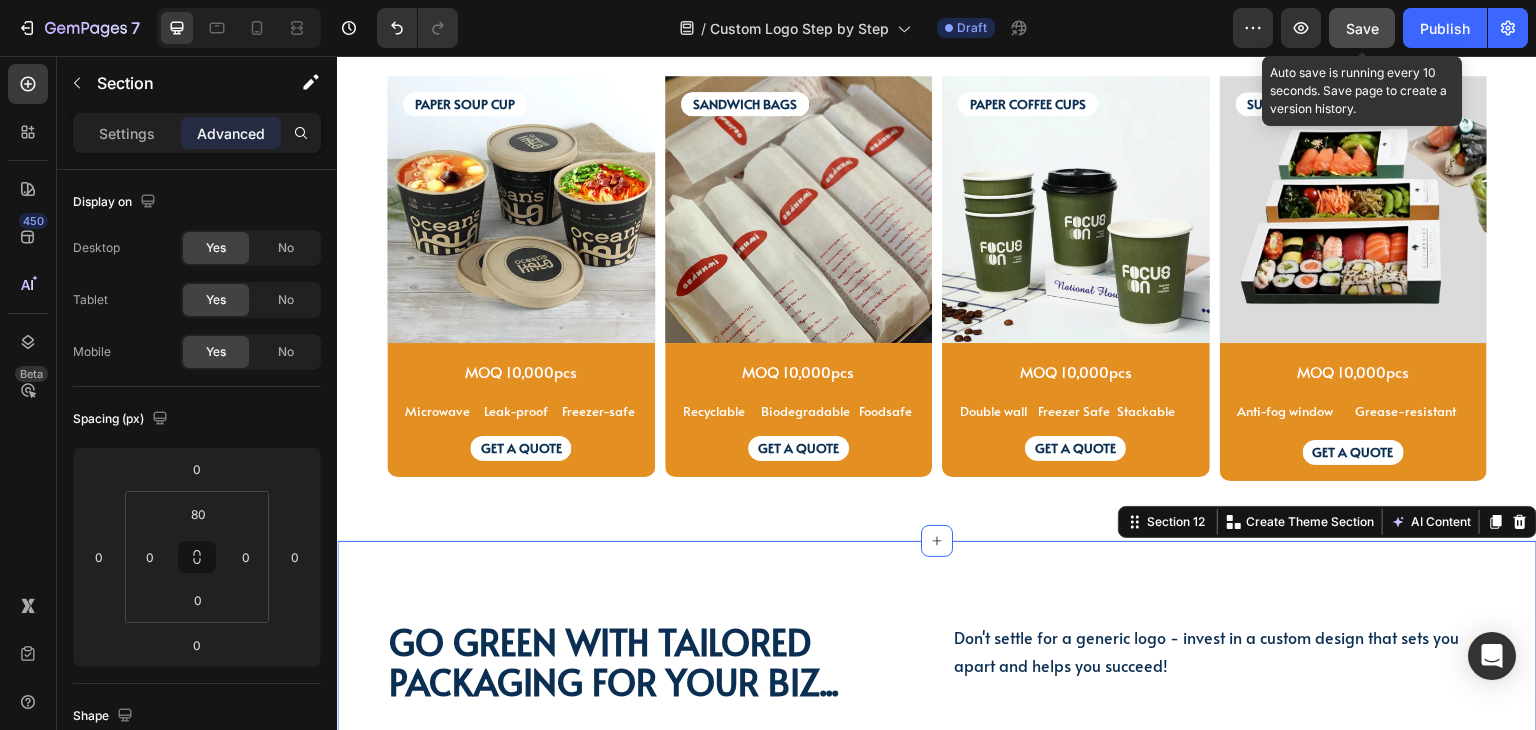 click on "Save" at bounding box center (1362, 28) 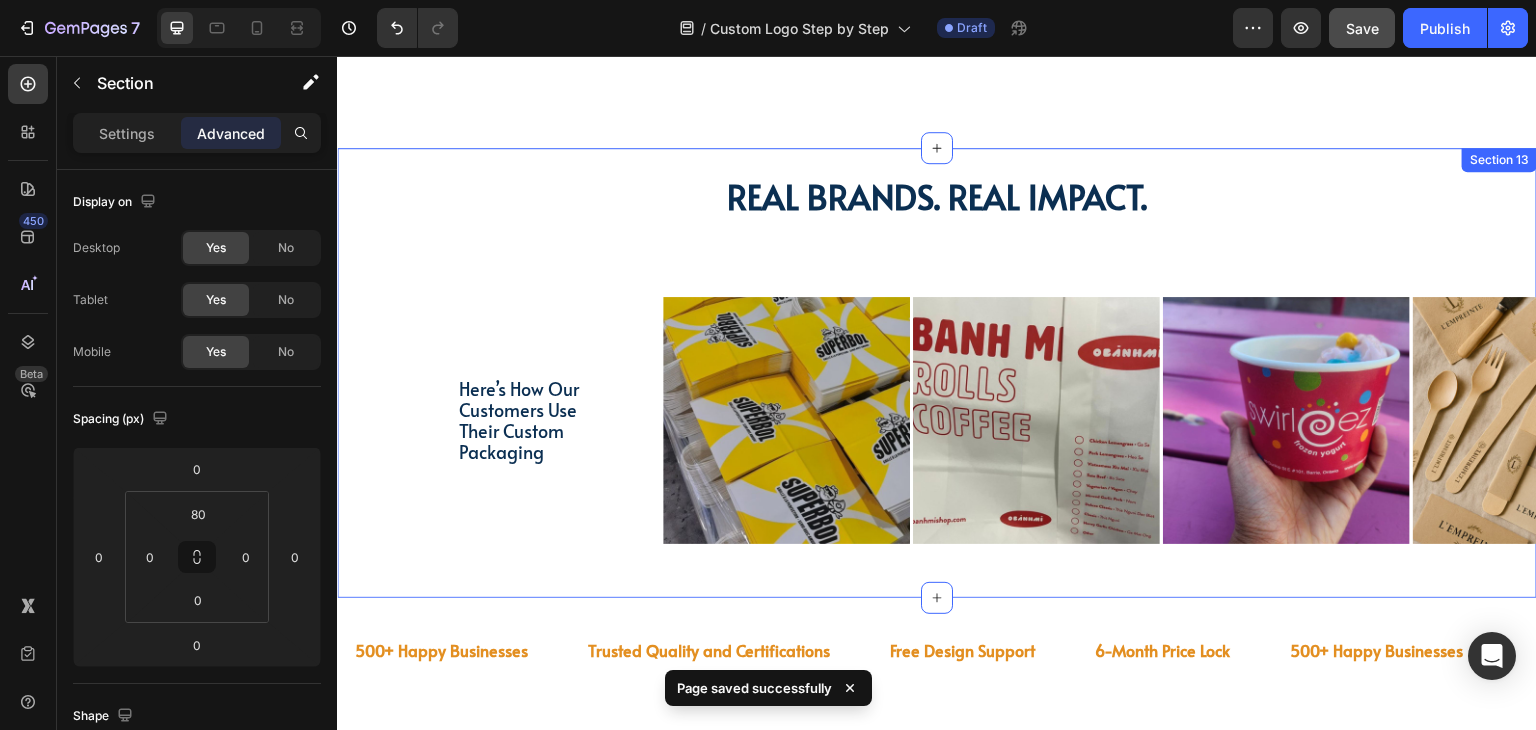scroll, scrollTop: 4269, scrollLeft: 0, axis: vertical 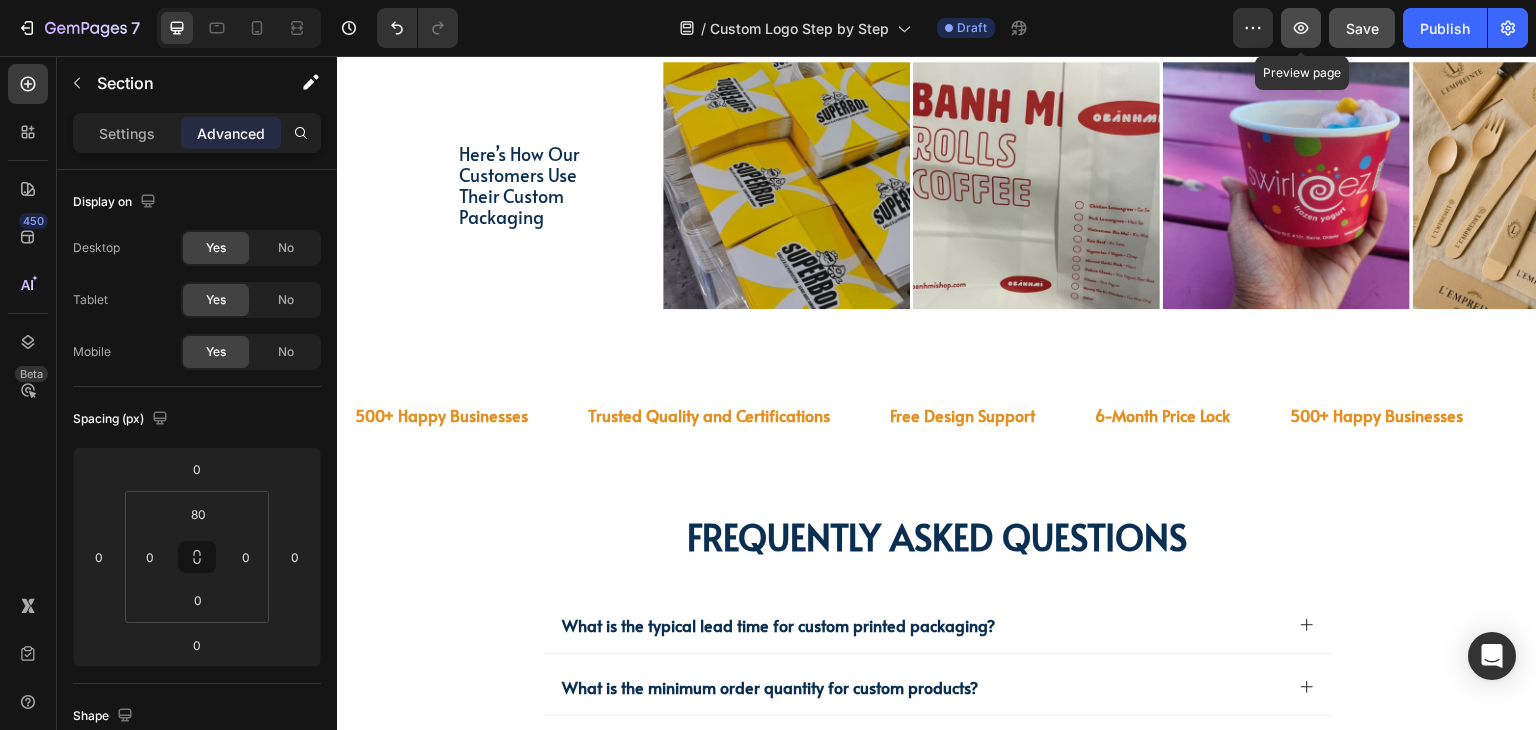 click 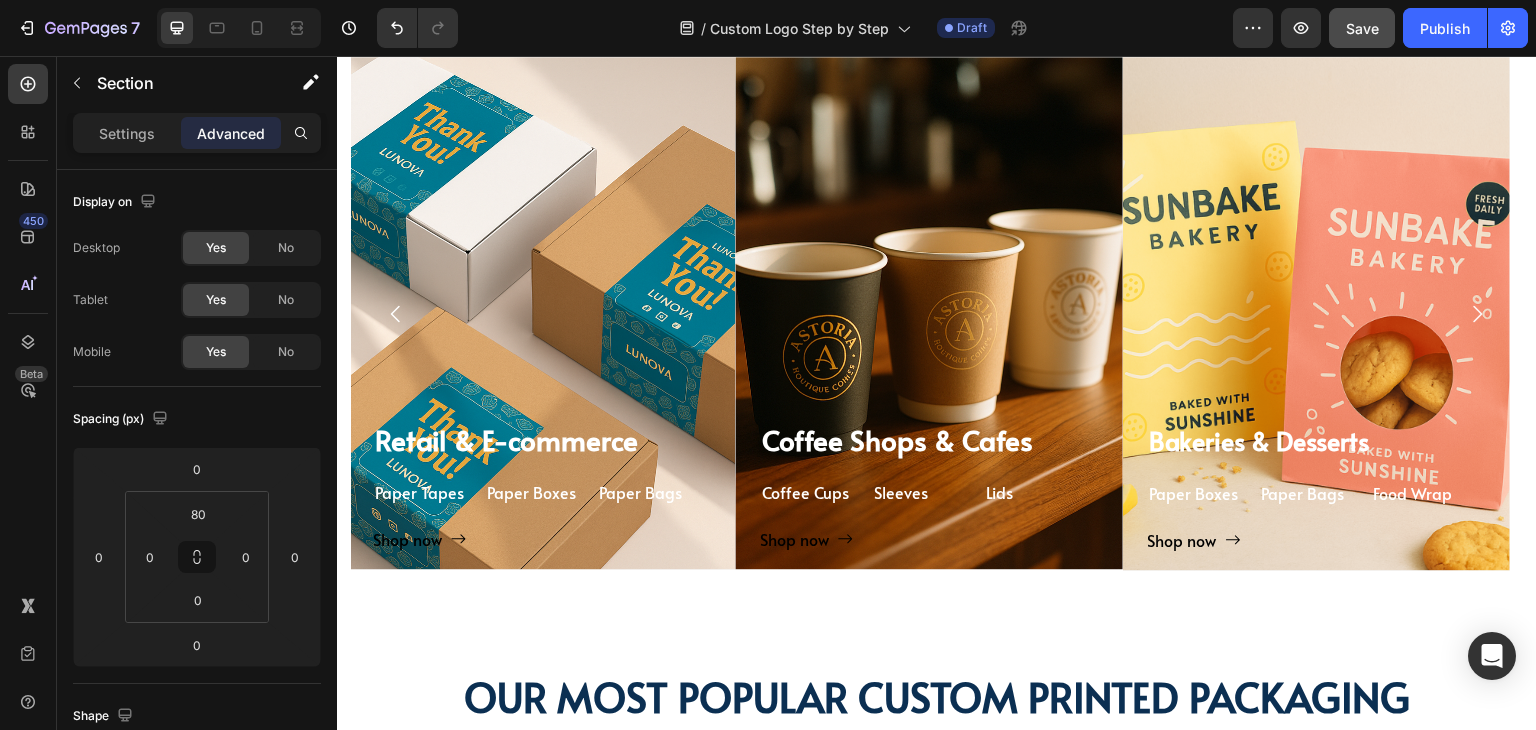scroll, scrollTop: 2169, scrollLeft: 0, axis: vertical 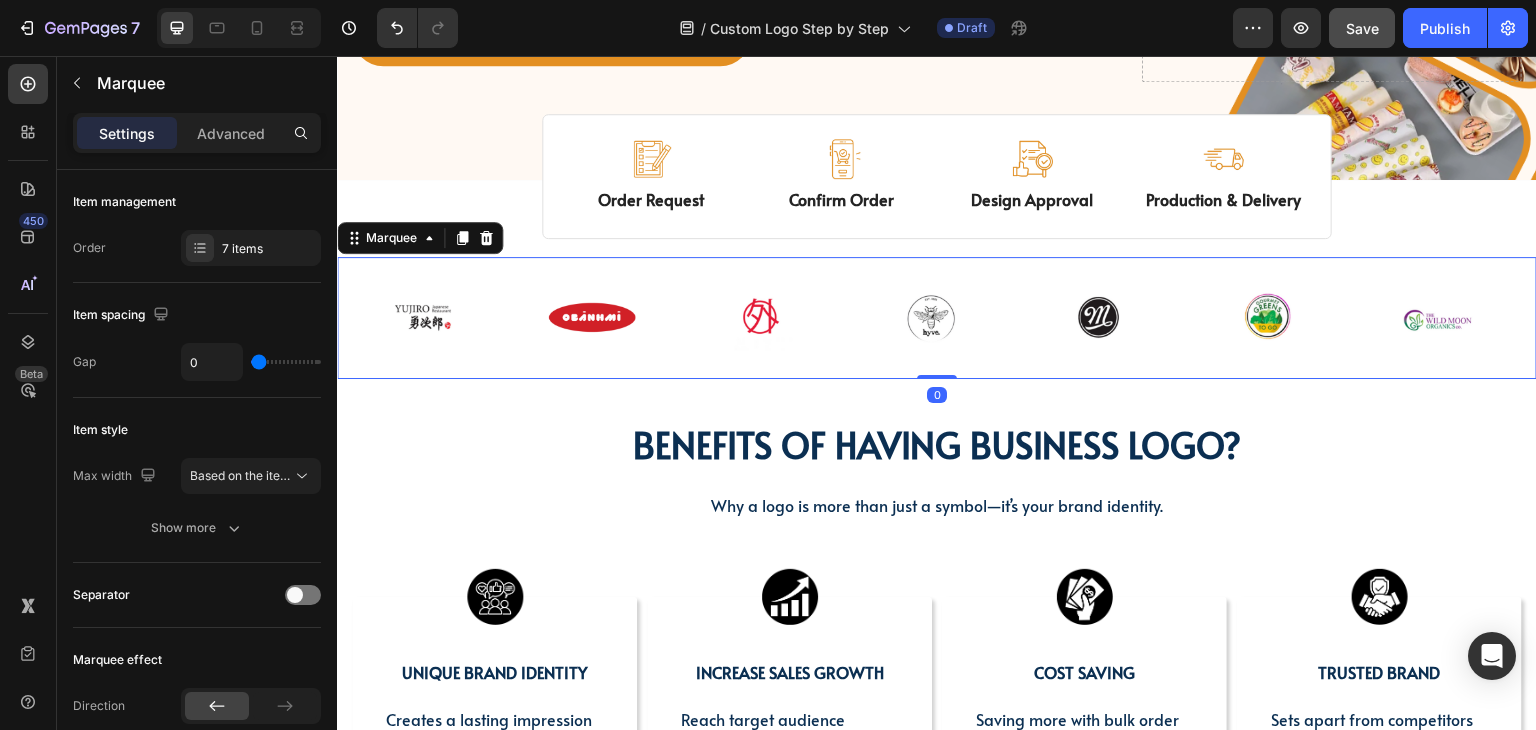 click on "Image Image Image Image Image Image Image Row Image Image Image Image Image Image Image Row Marquee   0" at bounding box center [937, 318] 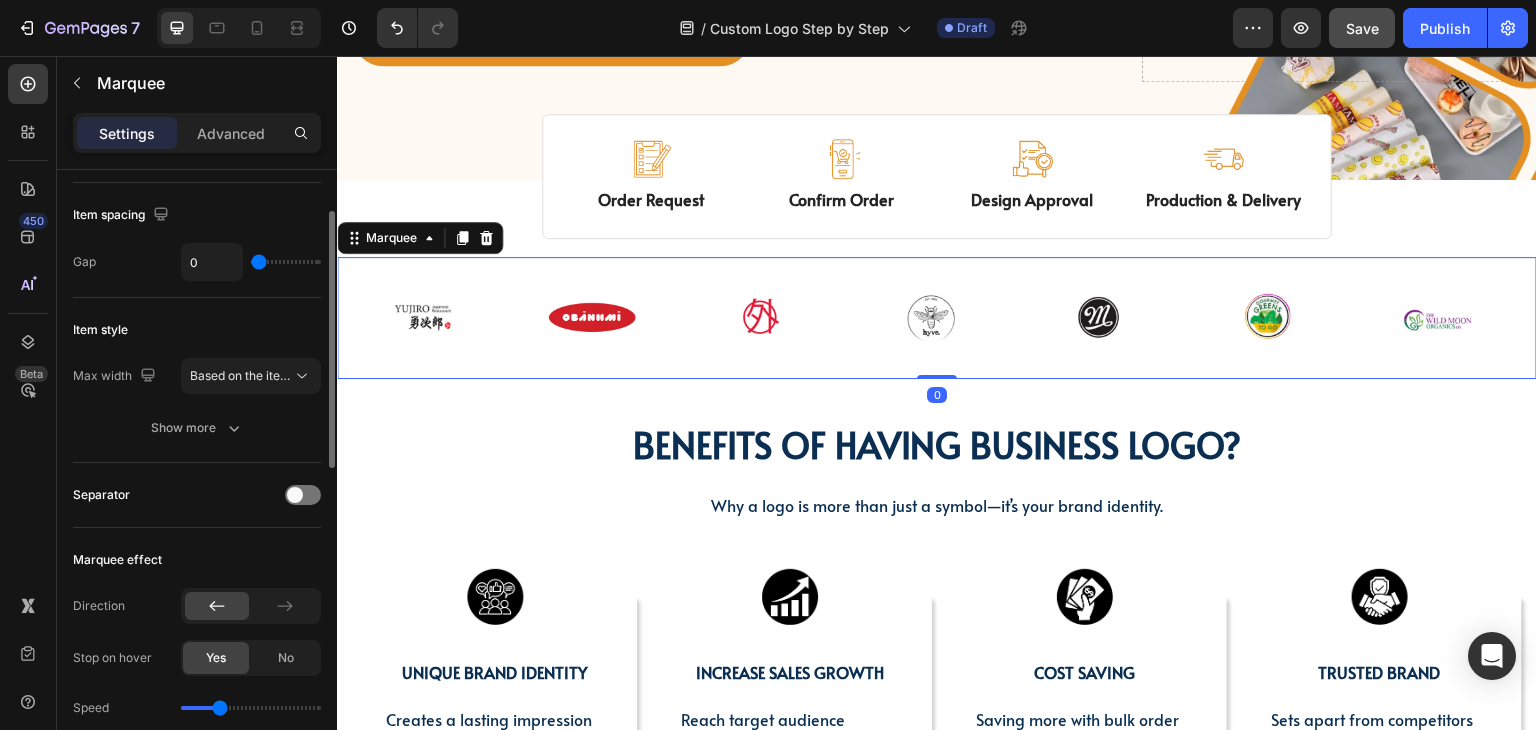 scroll, scrollTop: 400, scrollLeft: 0, axis: vertical 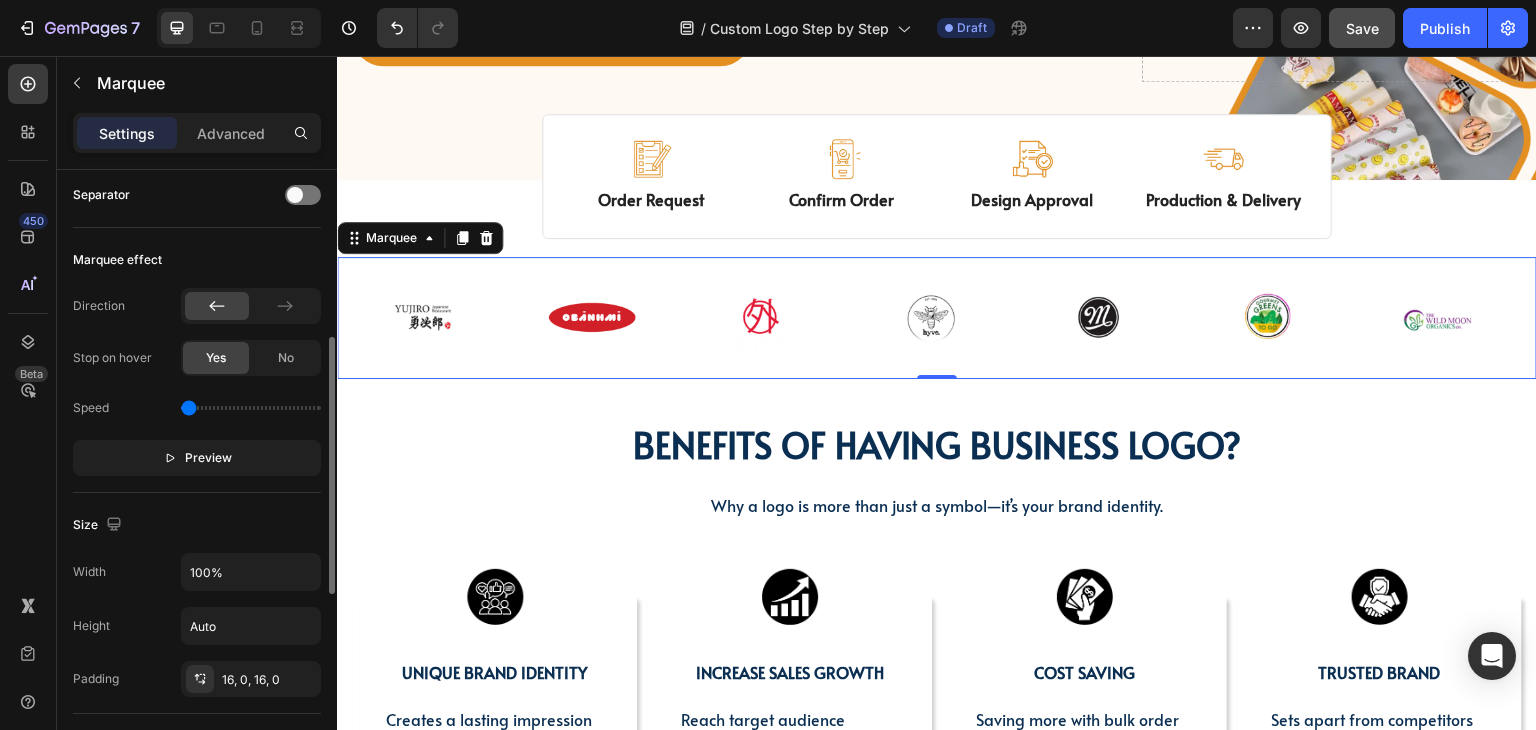 drag, startPoint x: 223, startPoint y: 407, endPoint x: 161, endPoint y: 399, distance: 62.514 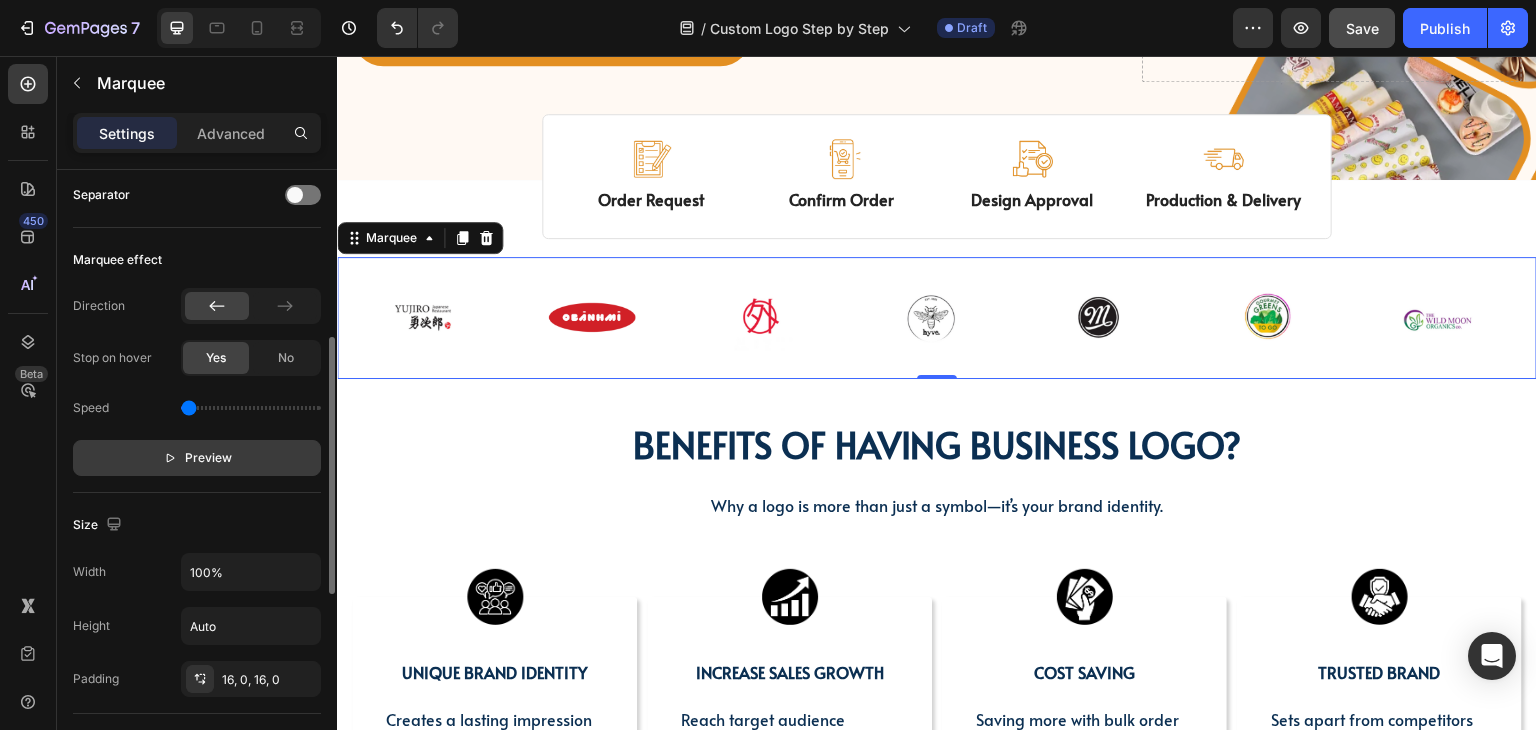 click on "Preview" at bounding box center (208, 458) 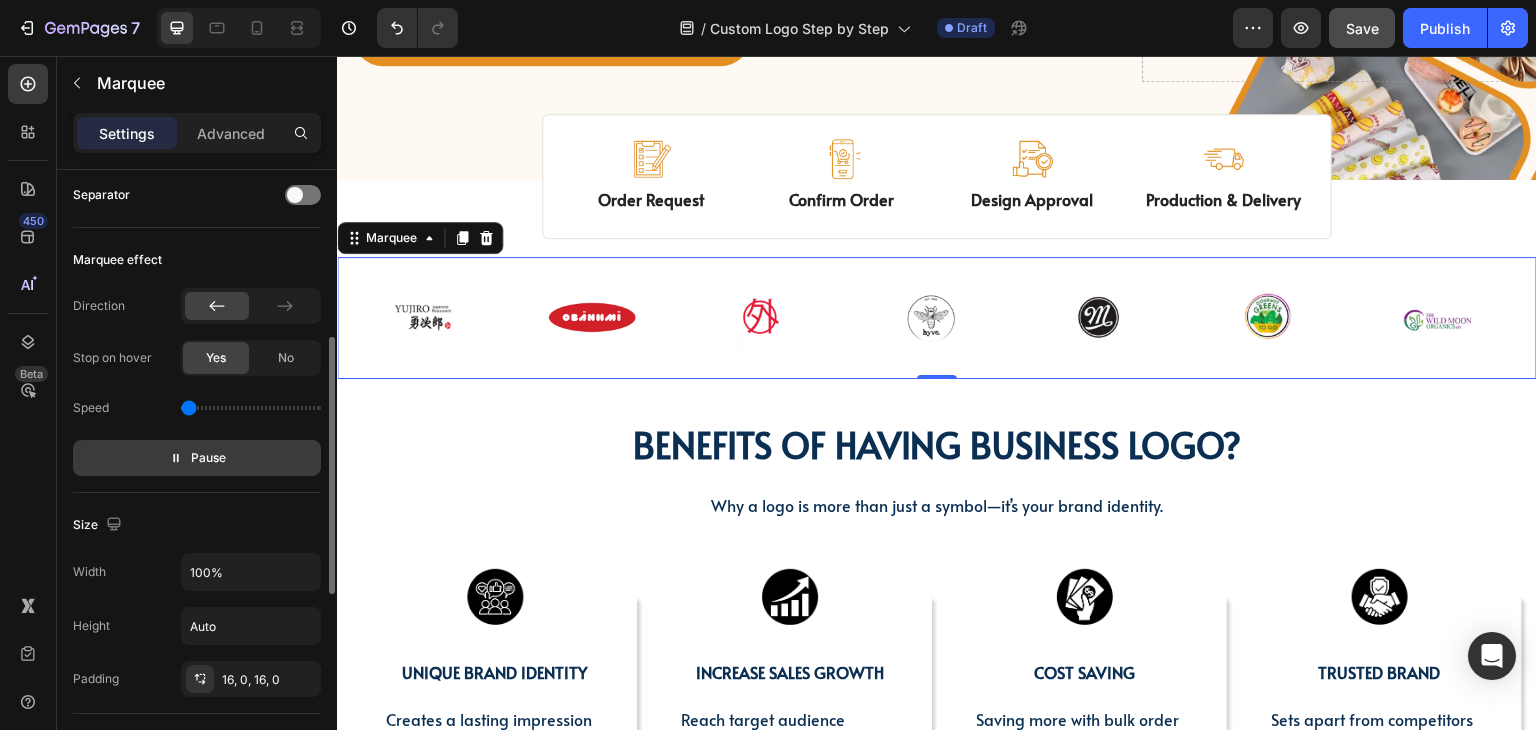 click on "Pause" at bounding box center [208, 458] 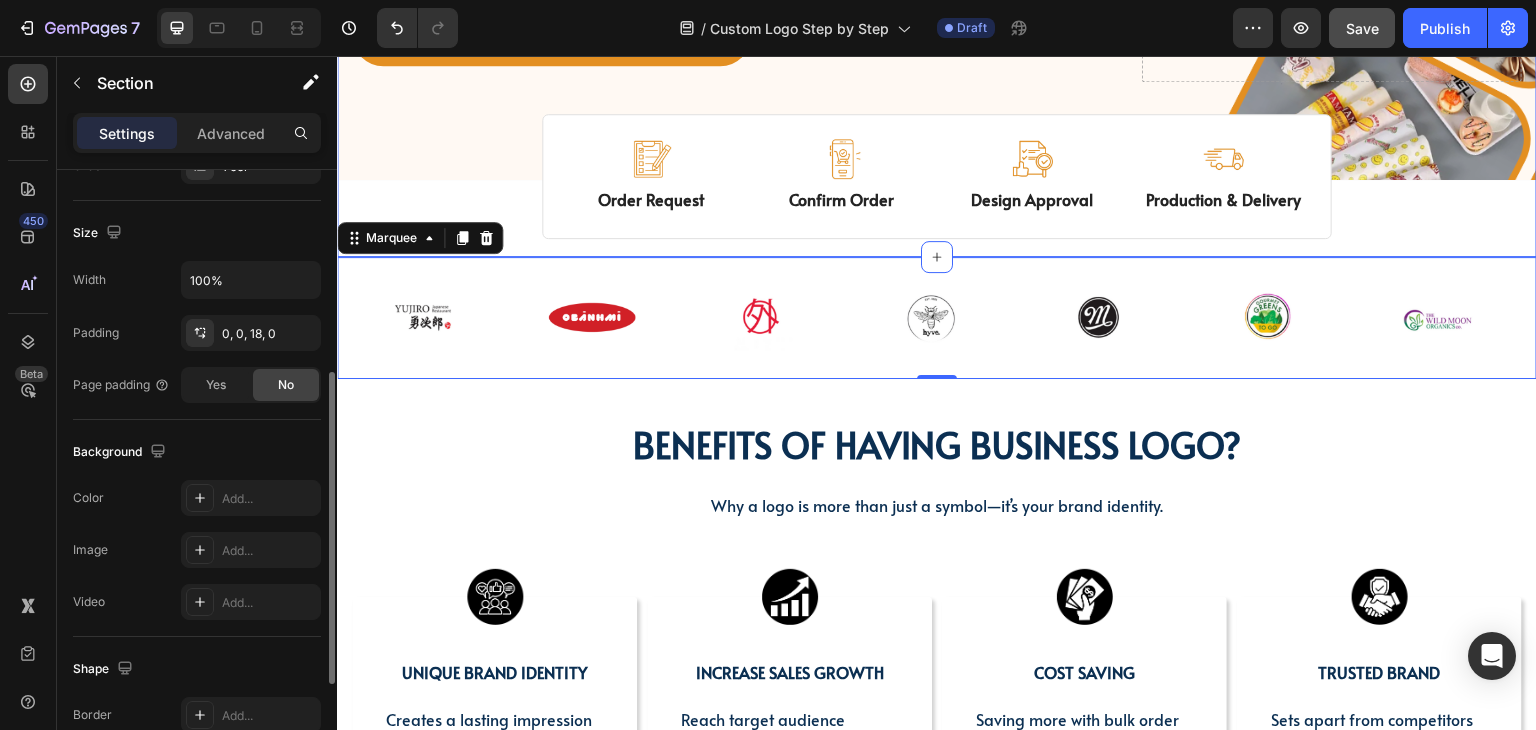 click on "Image Image Free shipping Text Block from The States Text Block Advanced List Image 30-Day FREE returns Text Block & Exchange Text Block Advanced List Row Image More than 60.000 Text Block Happy “Cattomers” Text Block Advanced List Image Secured Checkout Text Block using SSL Technology Text Block Advanced List Row                Title Line Get   custom logo packaging   Heading in  4 simple steps. Text Block Plan smarter, Brand better, Save more per unit! Text Block GET YOUR CUSTOM ORDER NOW Button
Drop element here Row Row Hero Banner Image Order Request Text Block Image Confirm Order Text Block Image Design Approval Text Block Image Production & Delivery Text Block Row" at bounding box center [937, -107] 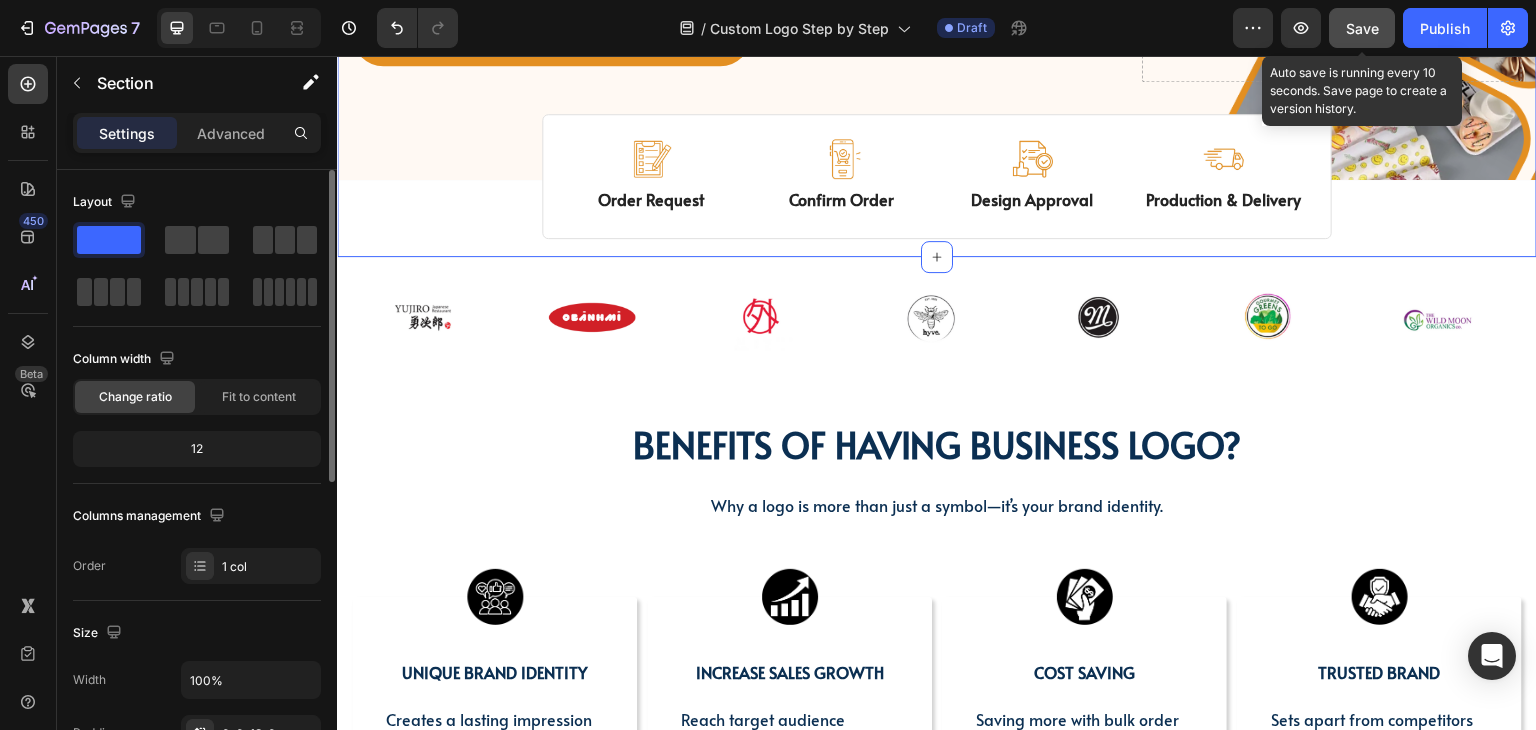 click on "Save" 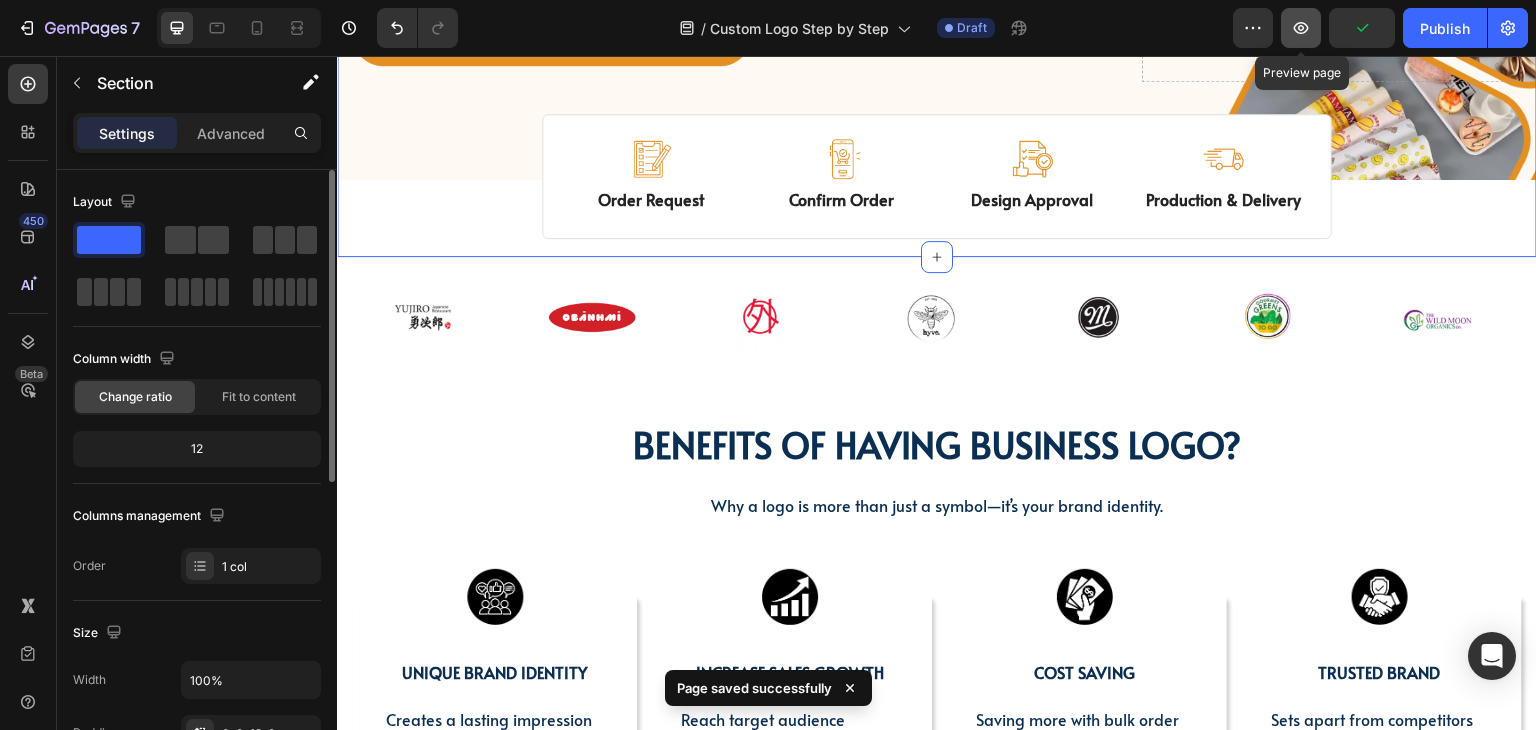 click 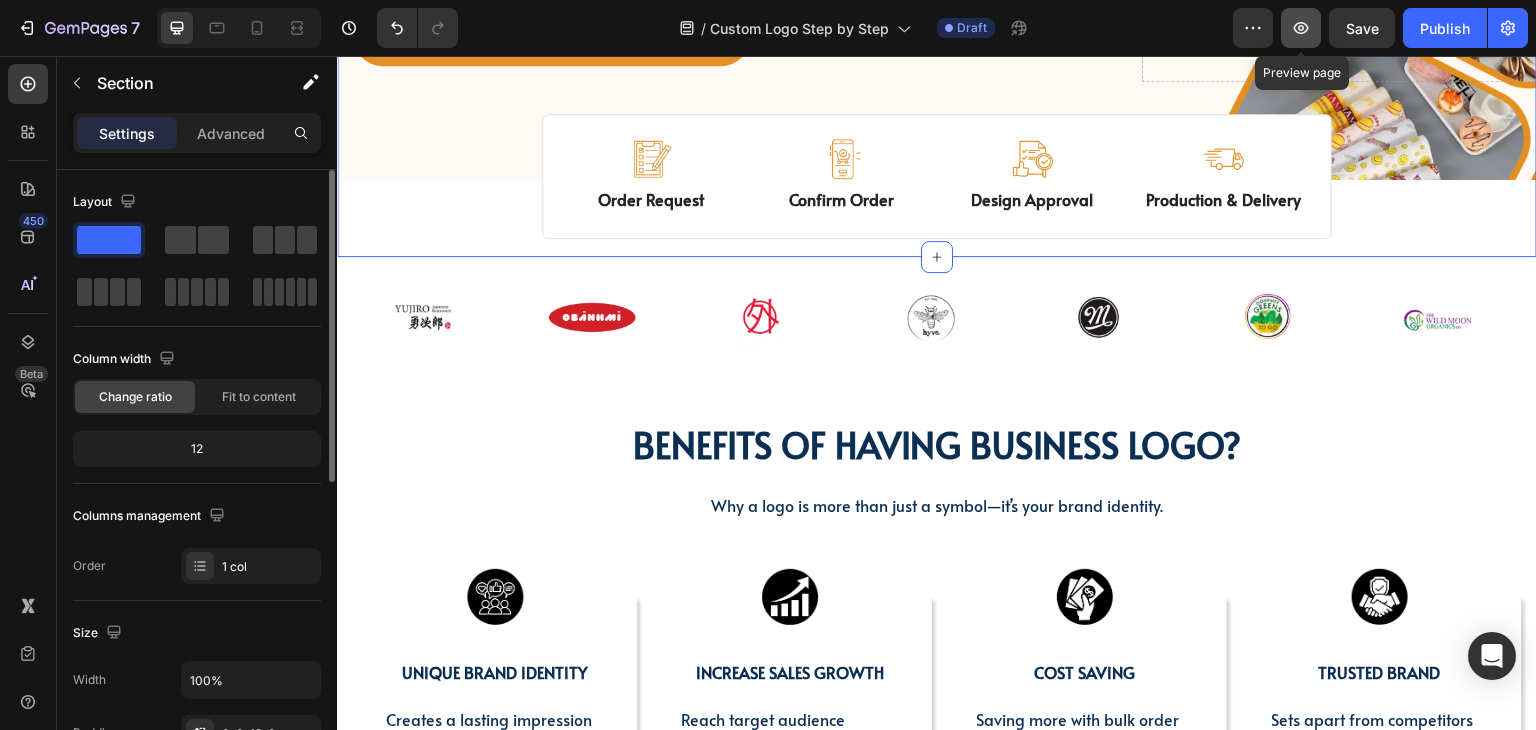 click 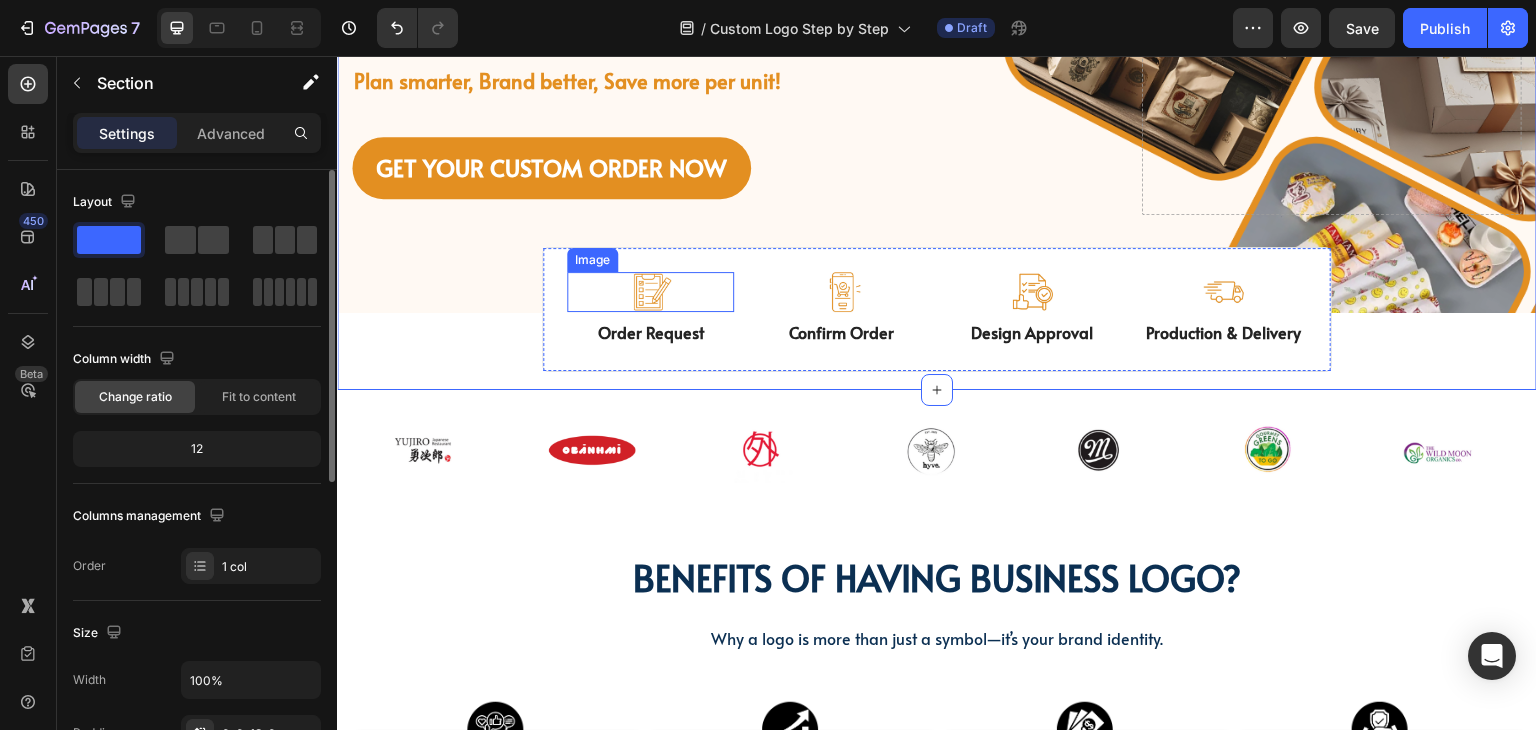 scroll, scrollTop: 350, scrollLeft: 0, axis: vertical 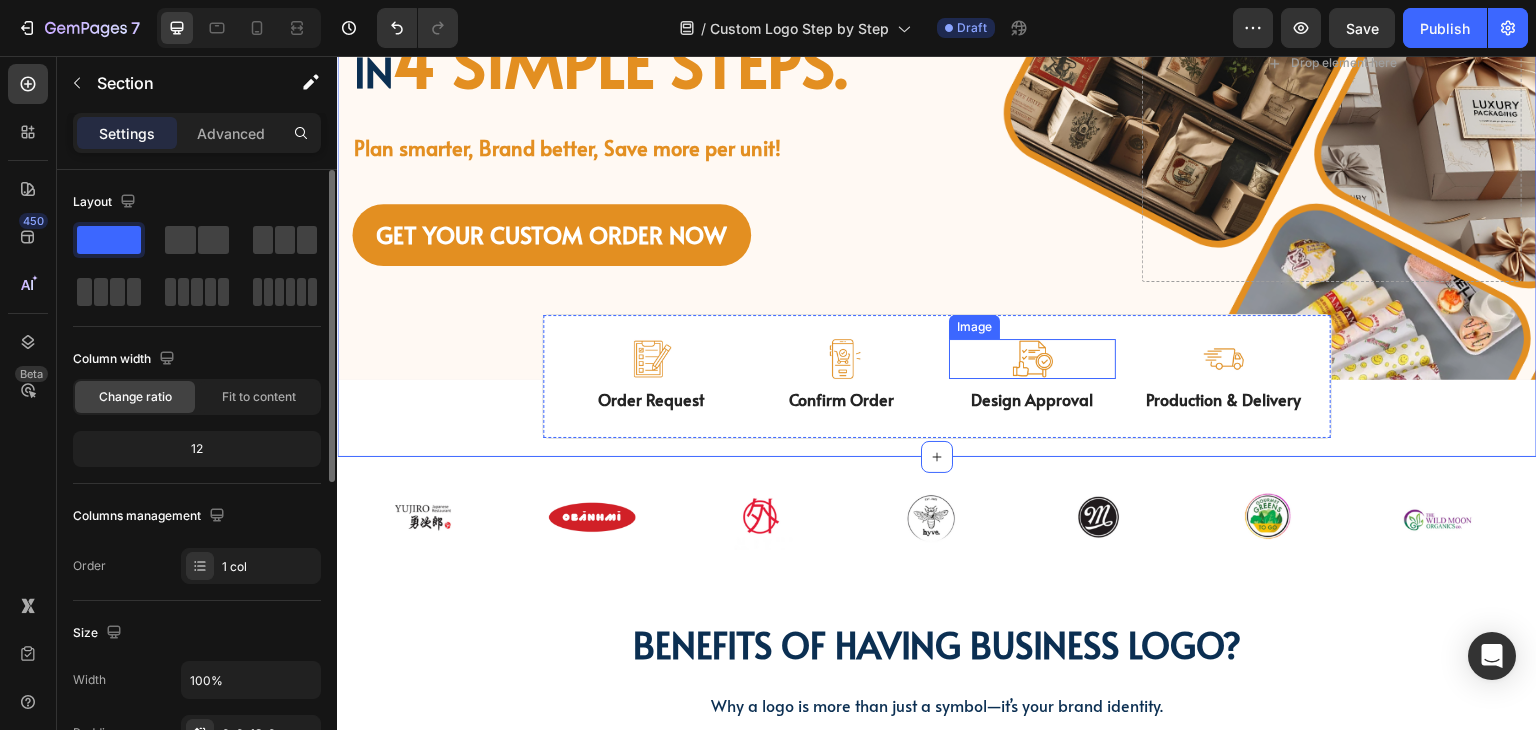 click at bounding box center [1032, 359] 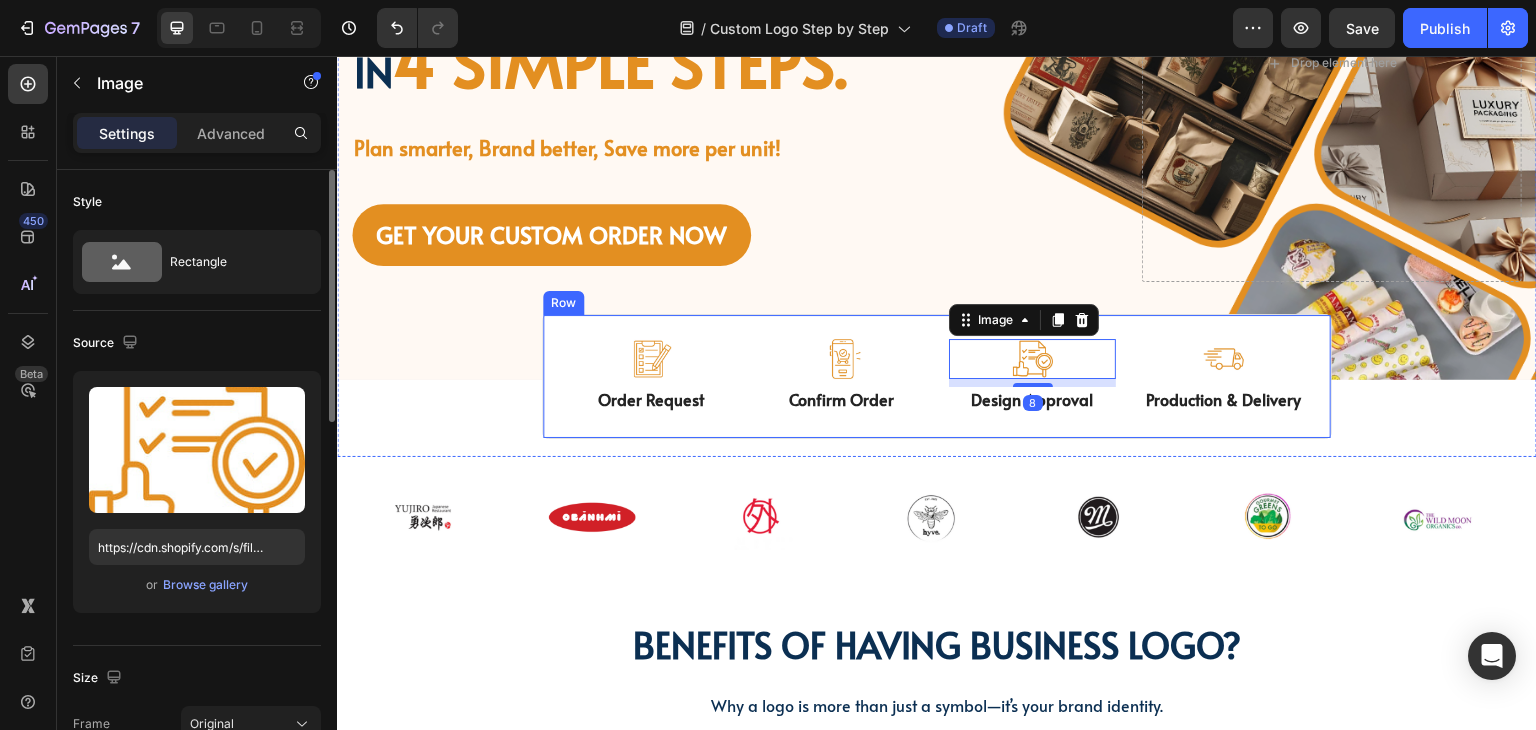 click on "Image Order Request Text Block Image Confirm Order Text Block Image   8 Design Approval Text Block Image Production & Delivery Text Block Row" at bounding box center [937, 376] 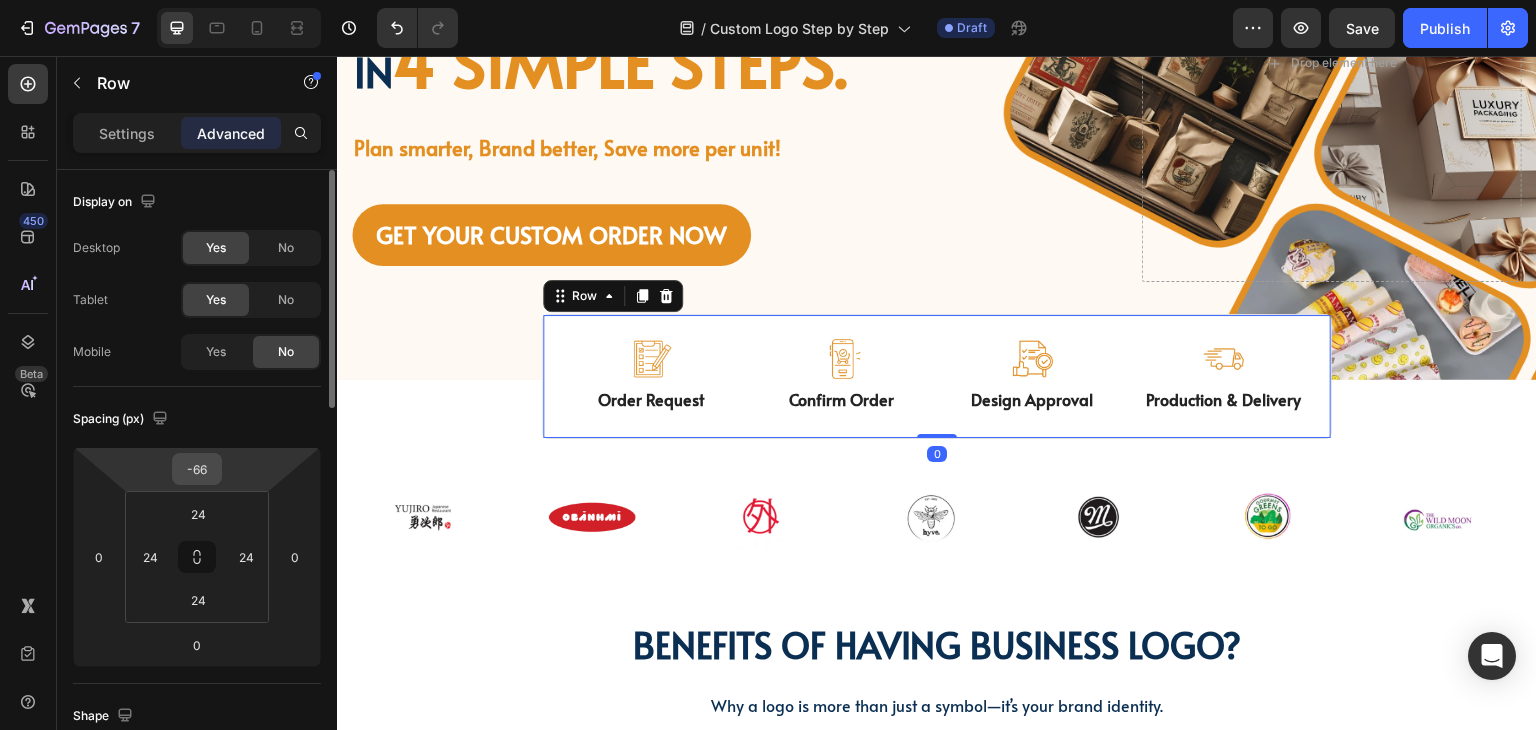 click on "-66" at bounding box center [197, 469] 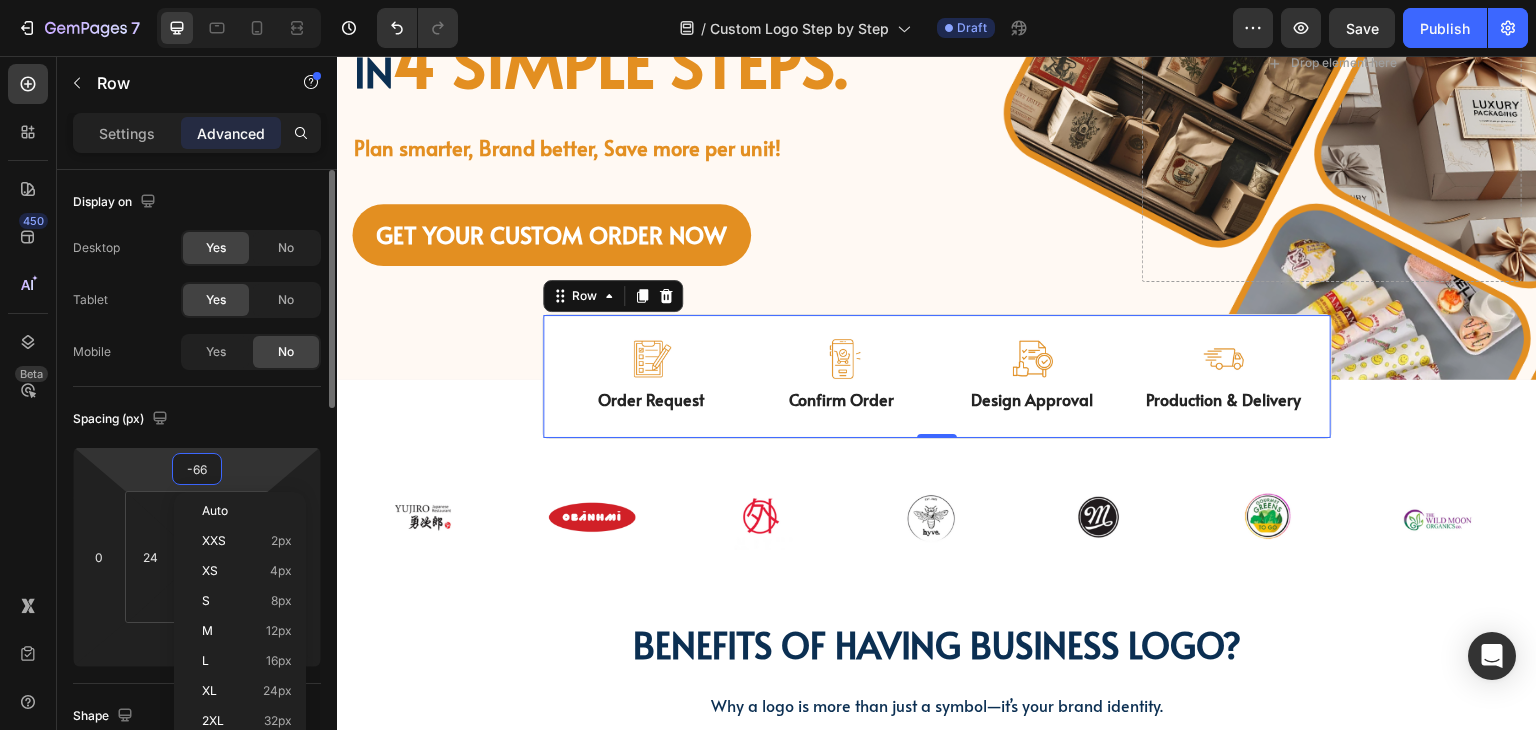 type on "0" 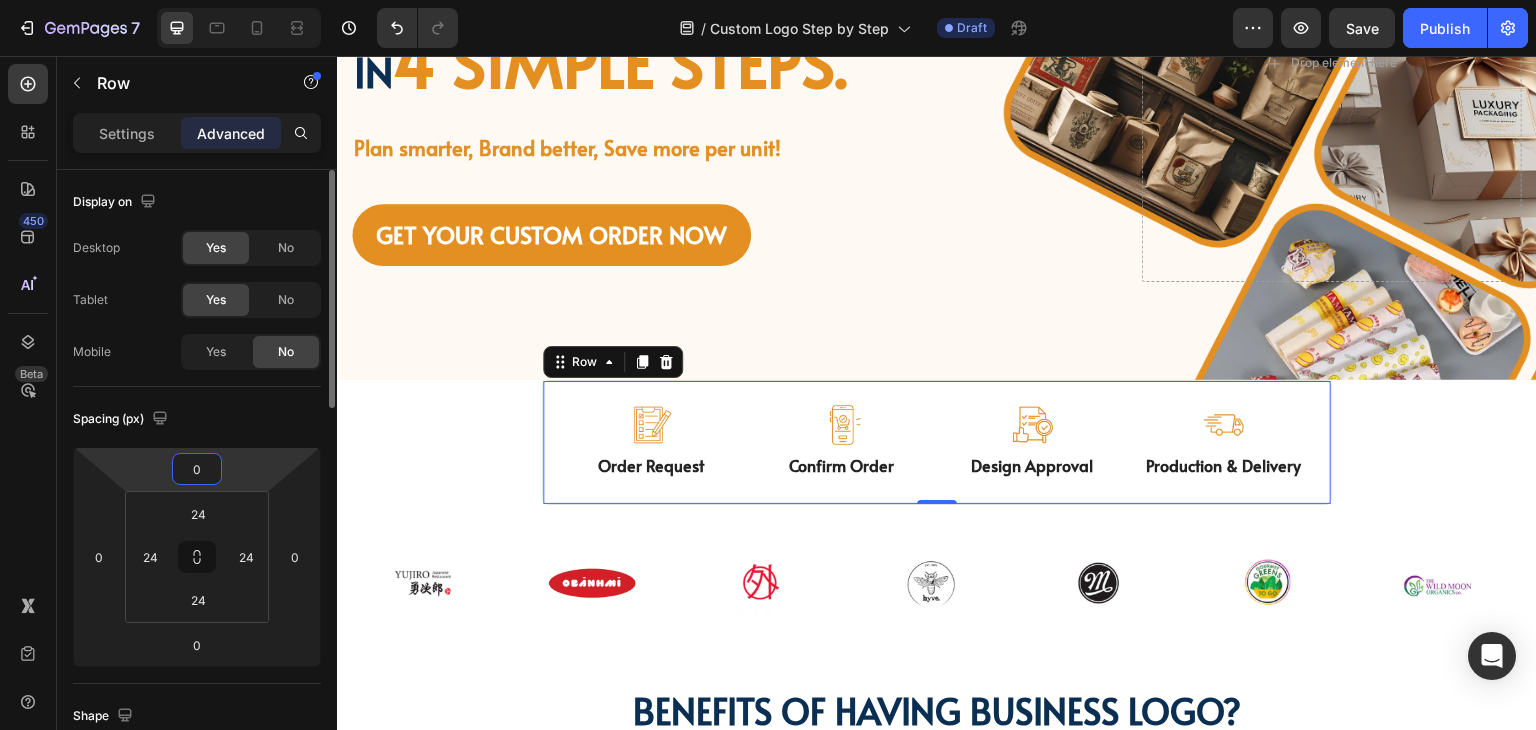 drag, startPoint x: 211, startPoint y: 468, endPoint x: 180, endPoint y: 468, distance: 31 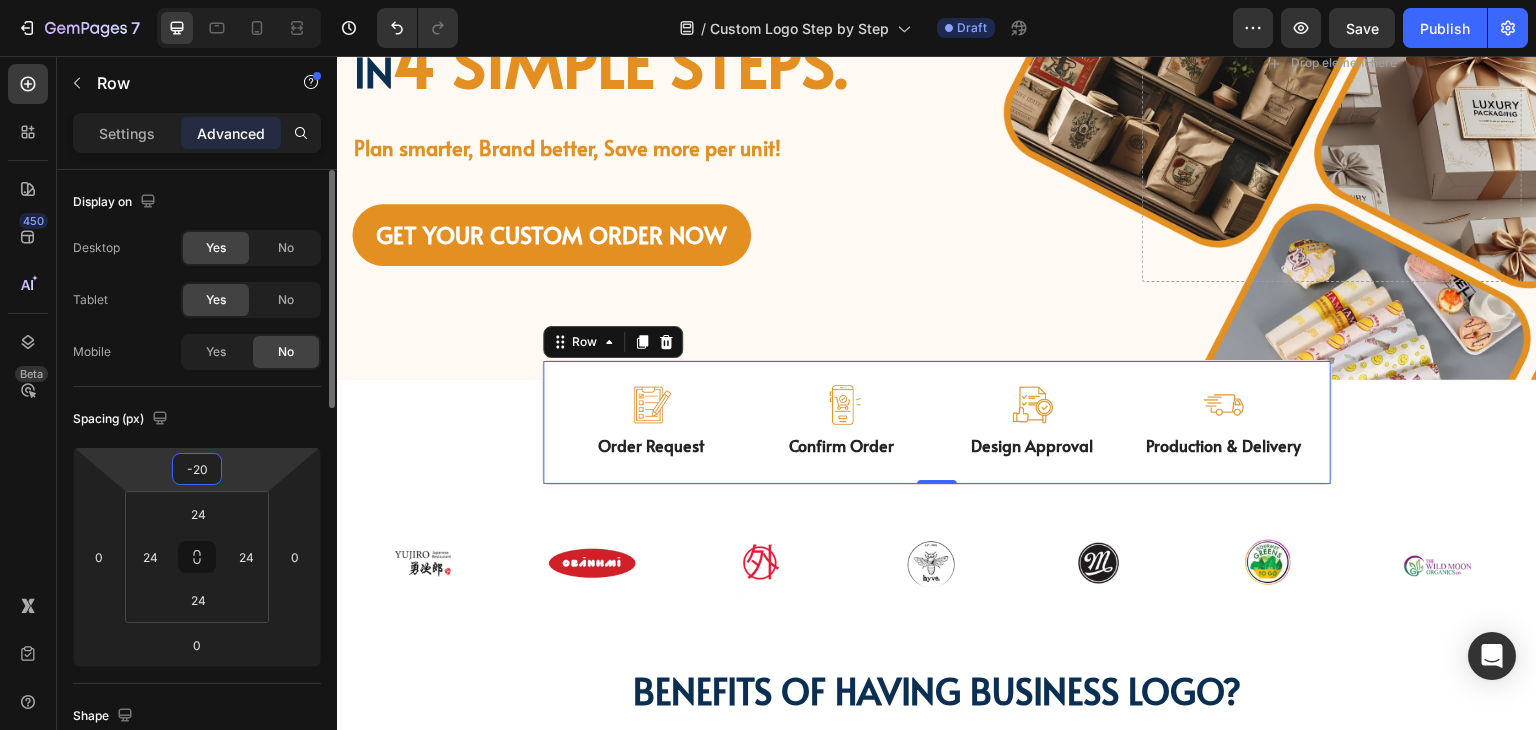 type on "-2" 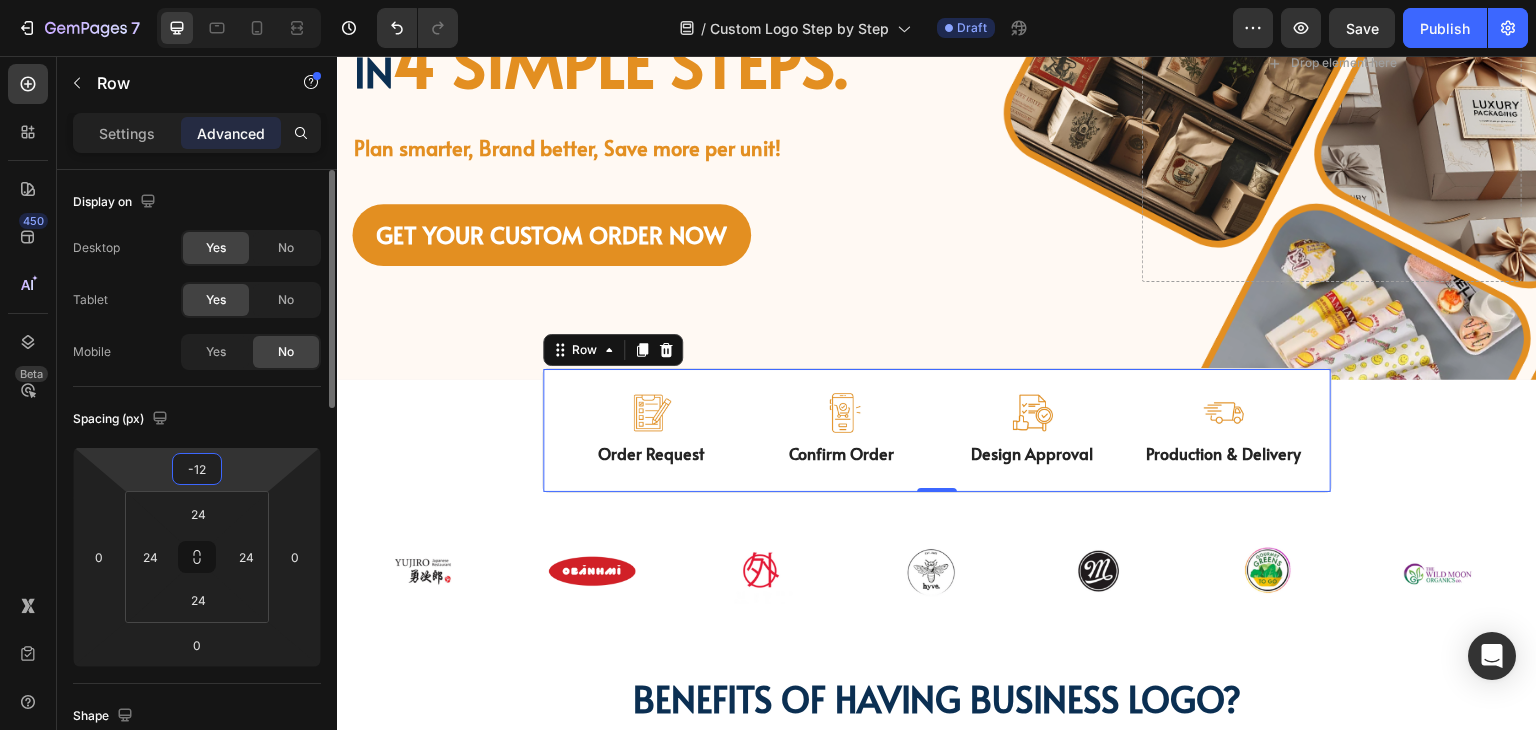 type on "-120" 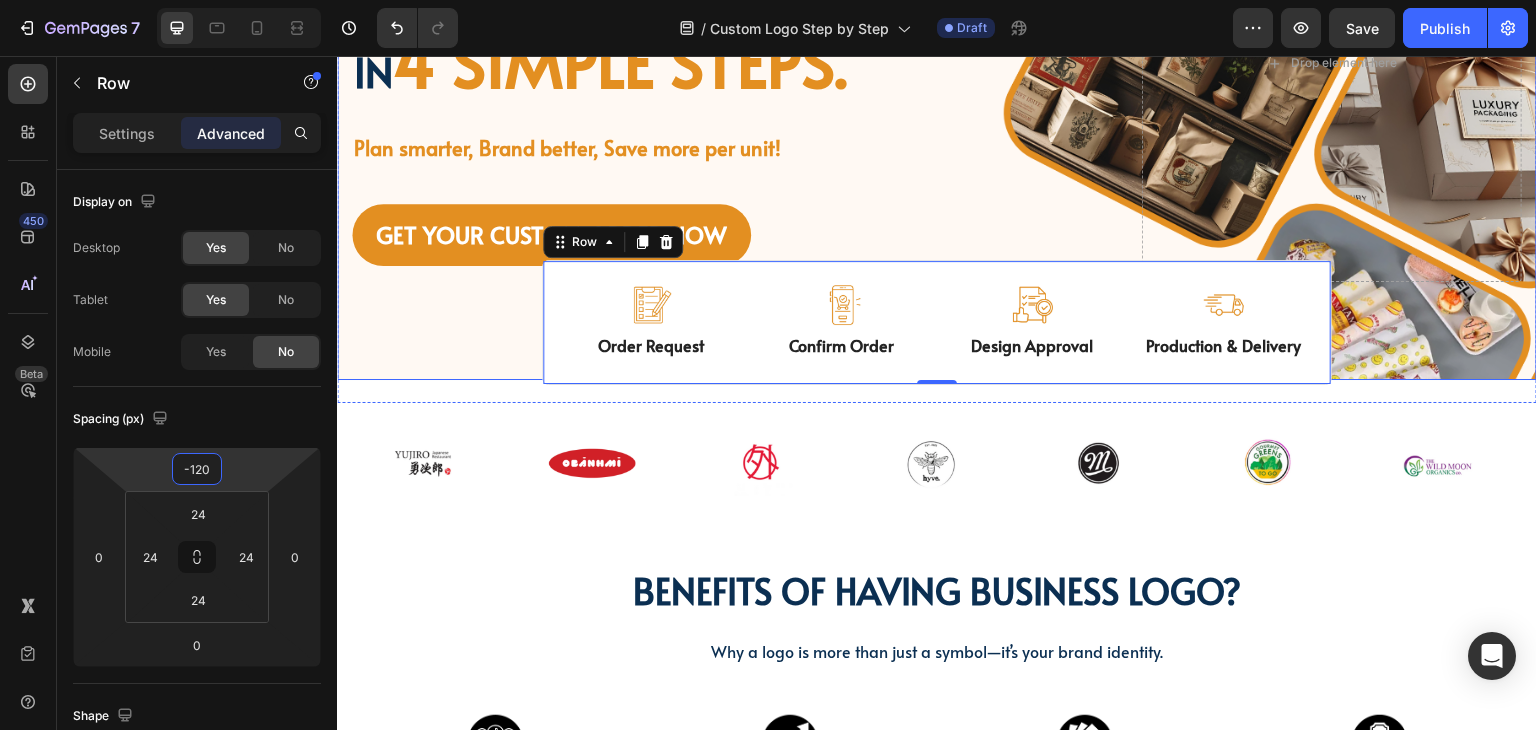click on "Image Image Free shipping Text Block from The States Text Block Advanced List Image 30-Day FREE returns Text Block & Exchange Text Block Advanced List Row Image More than 60.000 Text Block Happy “Cattomers” Text Block Advanced List Image Secured Checkout Text Block using SSL Technology Text Block Advanced List Row                Title Line Get   custom logo packaging   Heading in  4 simple steps. Text Block Plan smarter, Brand better, Save more per unit! Text Block GET YOUR CUSTOM ORDER NOW Button
Drop element here Row Row" at bounding box center (937, 63) 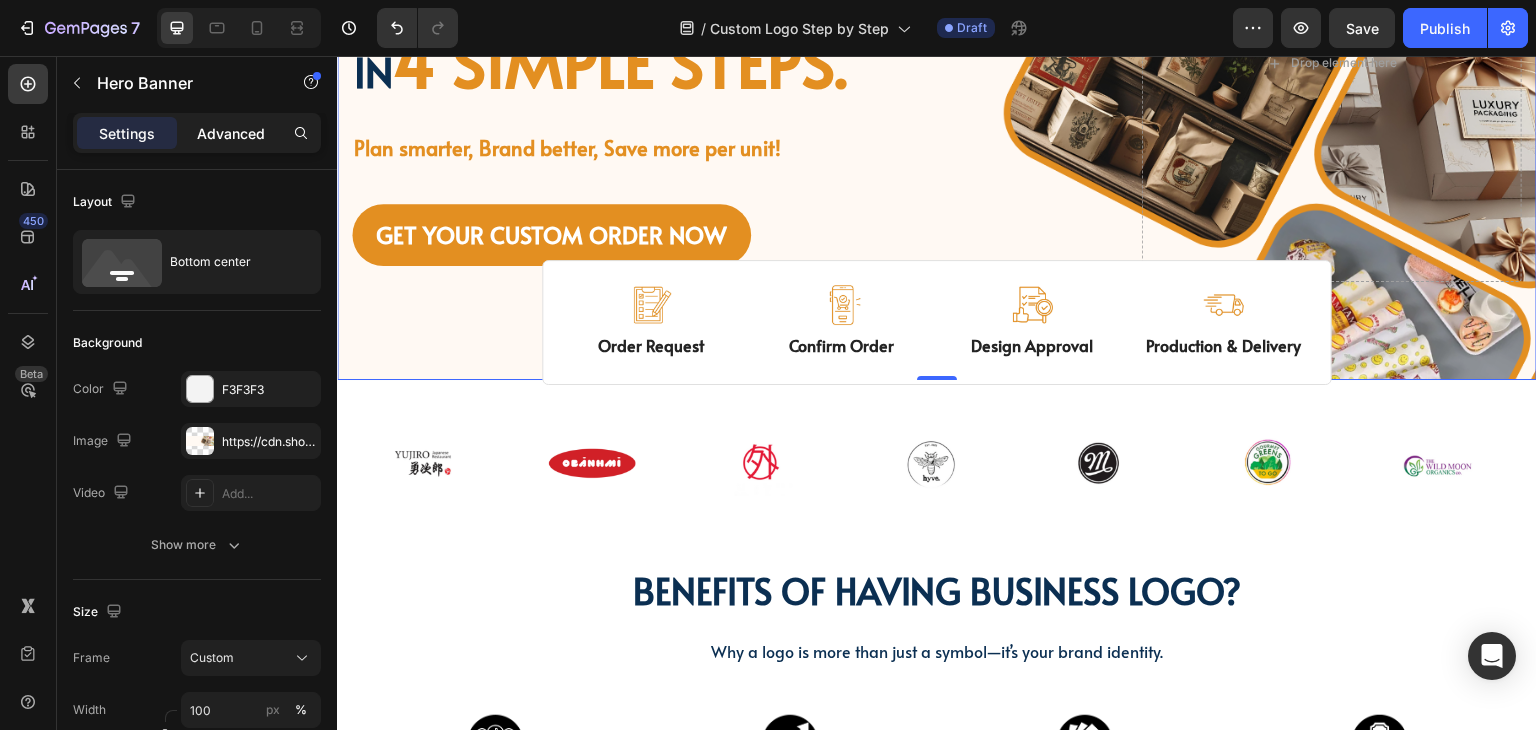 click on "Advanced" at bounding box center [231, 133] 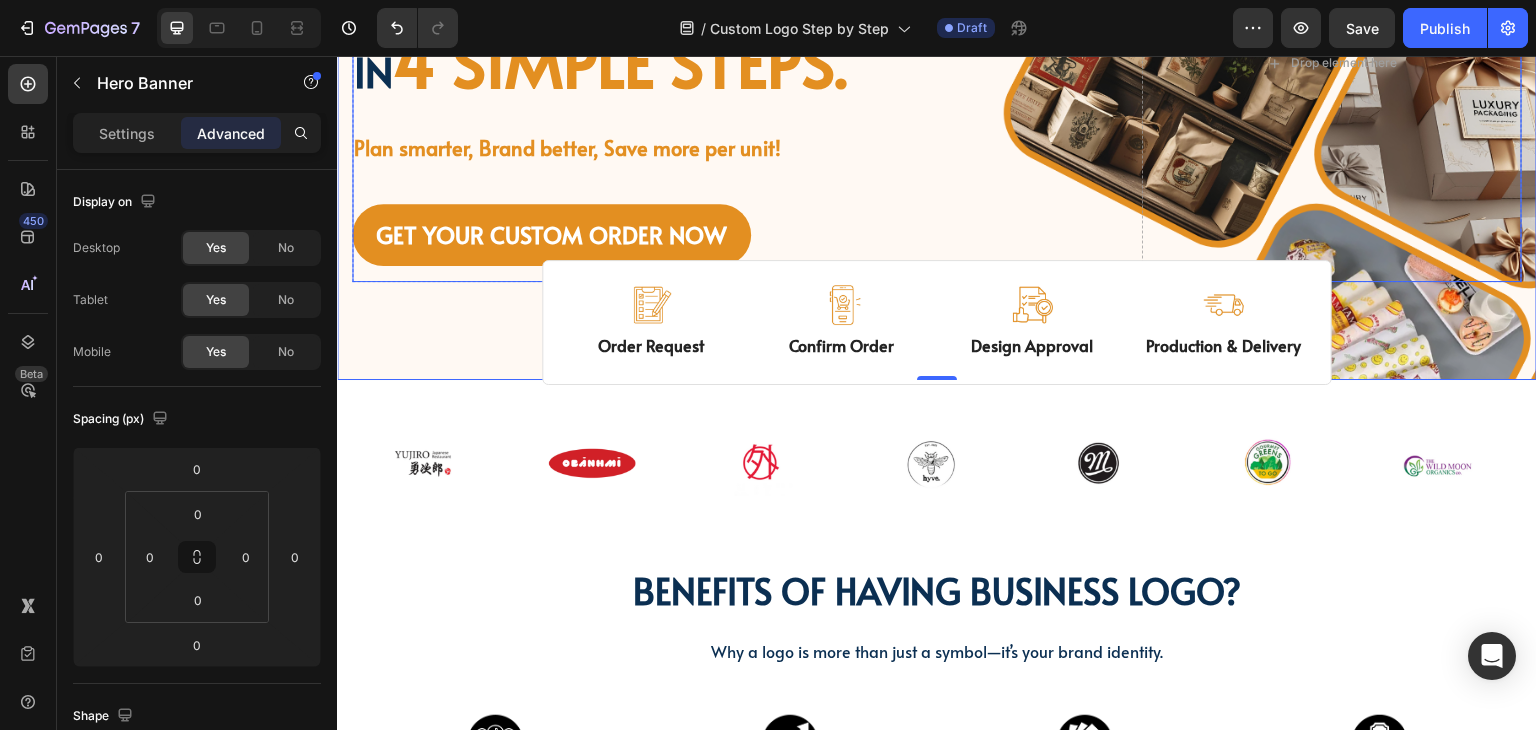 click on "Get   custom logo packaging   Heading in  4 simple steps. Text Block Plan smarter, Brand better, Save more per unit! Text Block GET YOUR CUSTOM ORDER NOW Button
Drop element here Row" at bounding box center [937, 63] 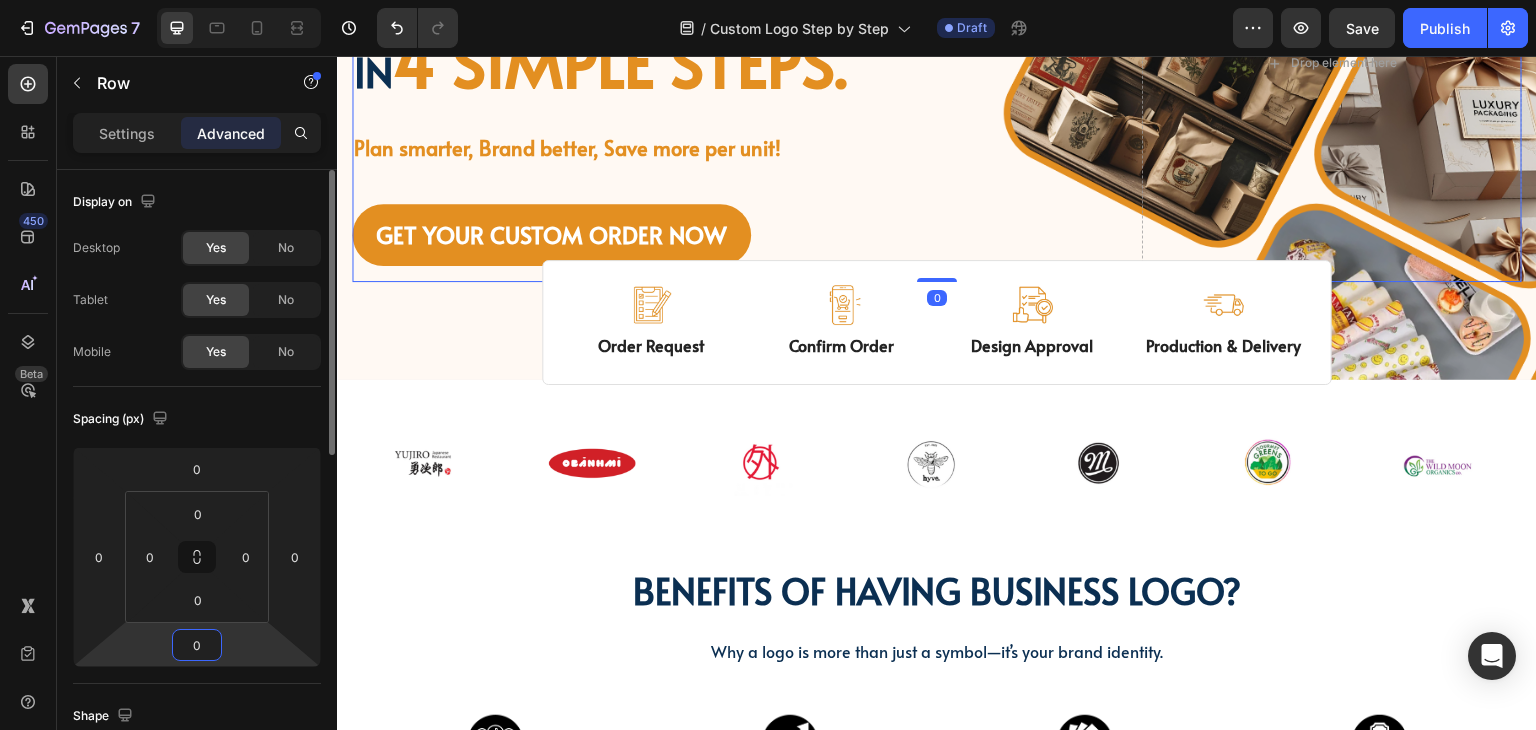click on "0" at bounding box center (197, 645) 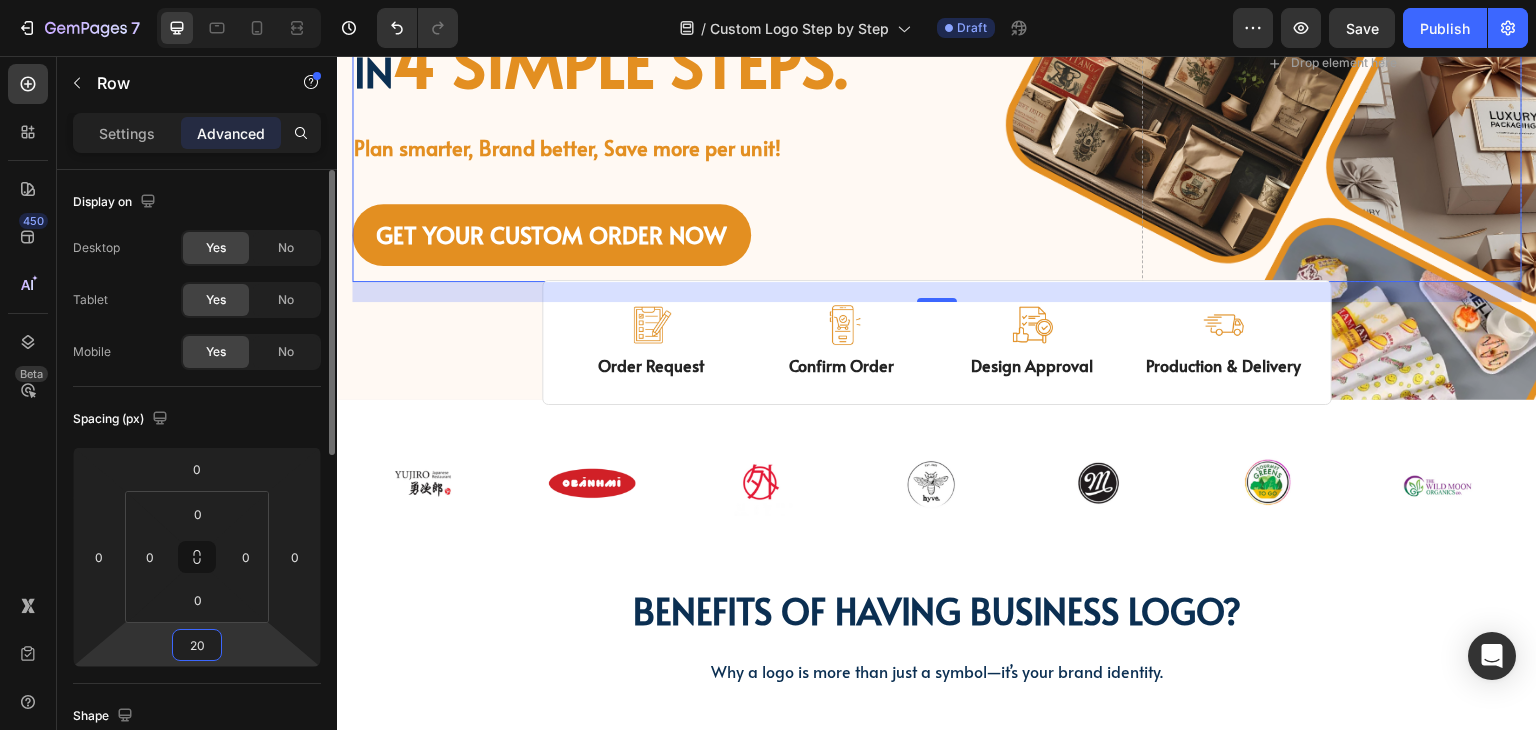 type on "2" 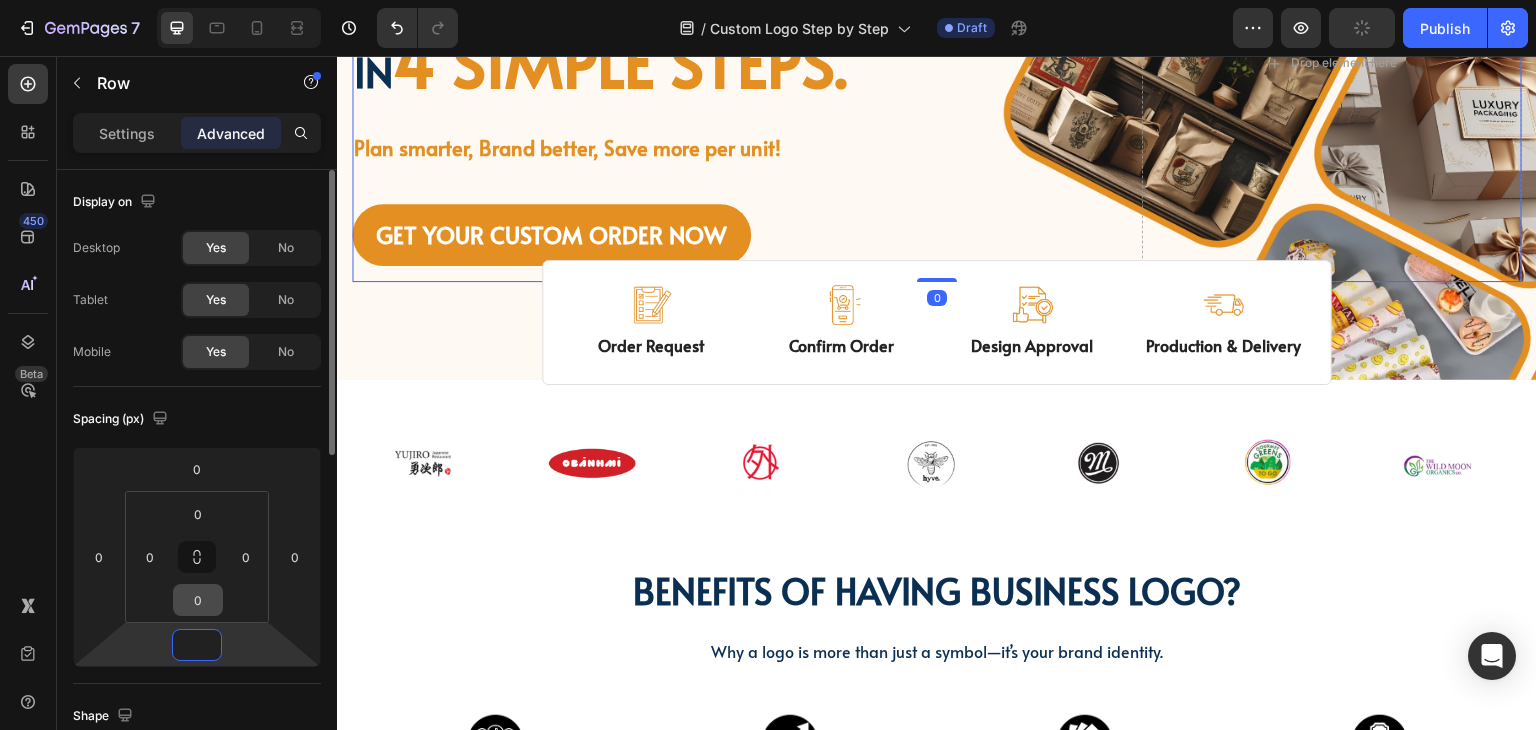 click on "0" at bounding box center (198, 600) 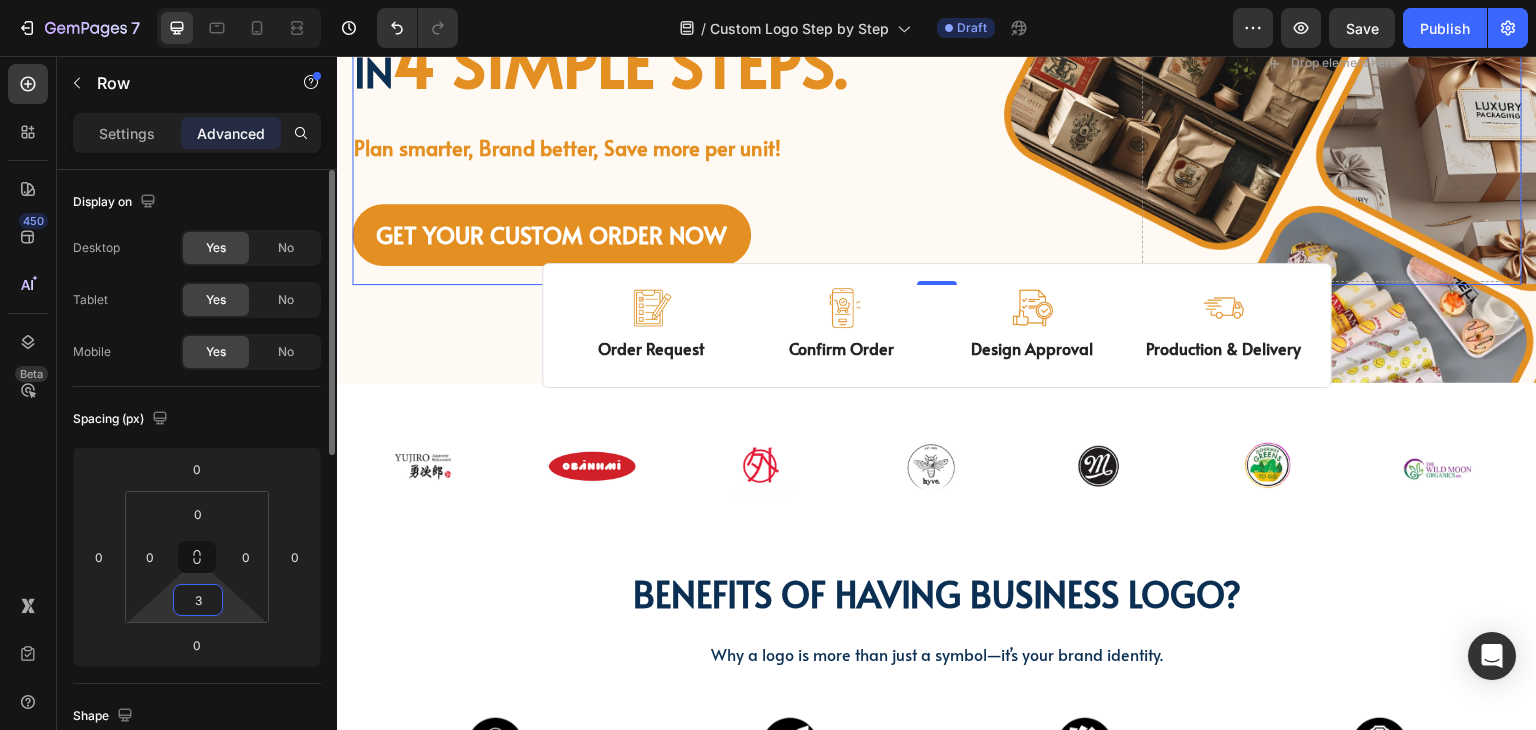 type on "30" 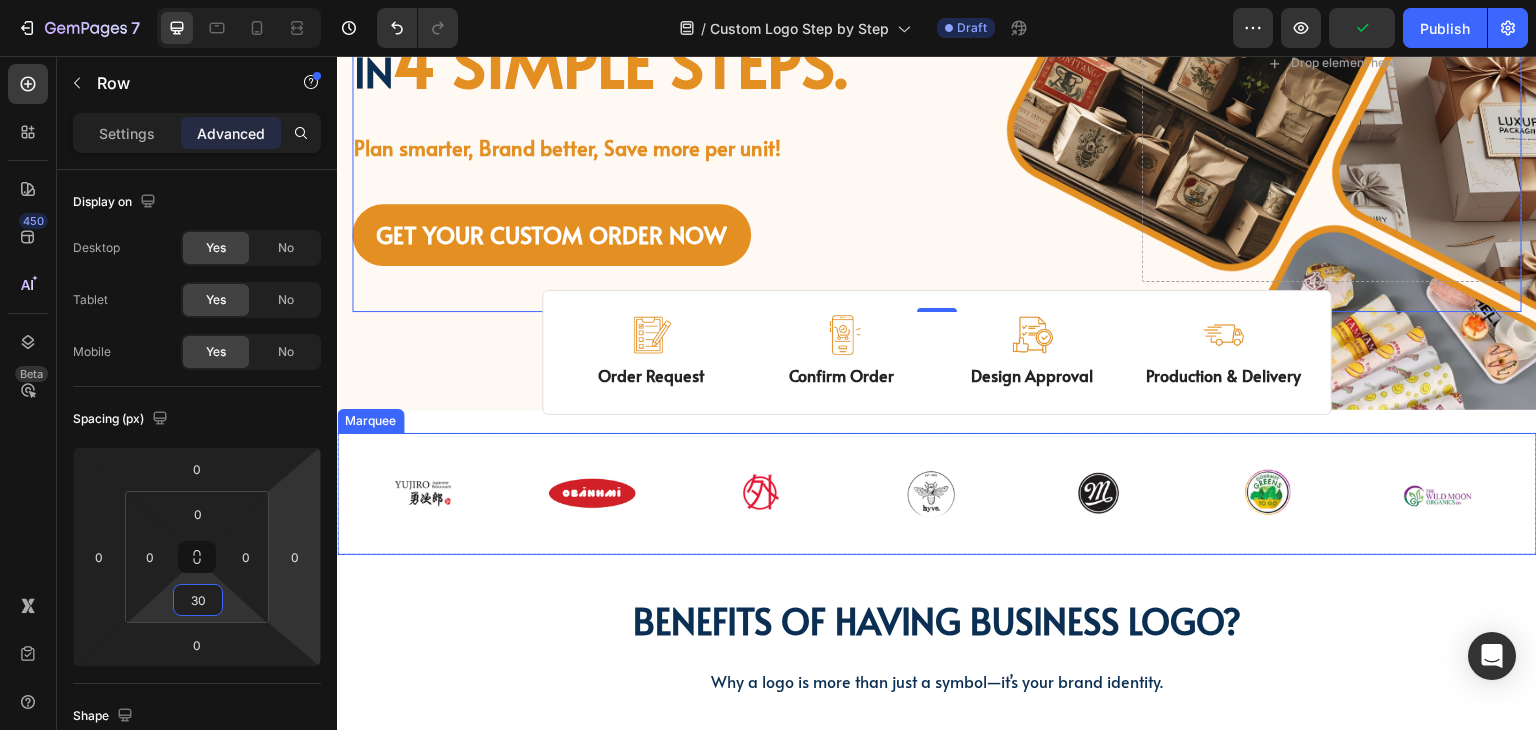 click on "Image Image Free shipping Text Block from The States Text Block Advanced List Image 30-Day FREE returns Text Block & Exchange Text Block Advanced List Row Image More than 60.000 Text Block Happy “Cattomers” Text Block Advanced List Image Secured Checkout Text Block using SSL Technology Text Block Advanced List Row                Title Line Get   custom logo packaging   Heading in  4 simple steps. Text Block Plan smarter, Brand better, Save more per unit! Text Block GET YOUR CUSTOM ORDER NOW Button
Drop element here Row   0 Row" at bounding box center (937, 78) 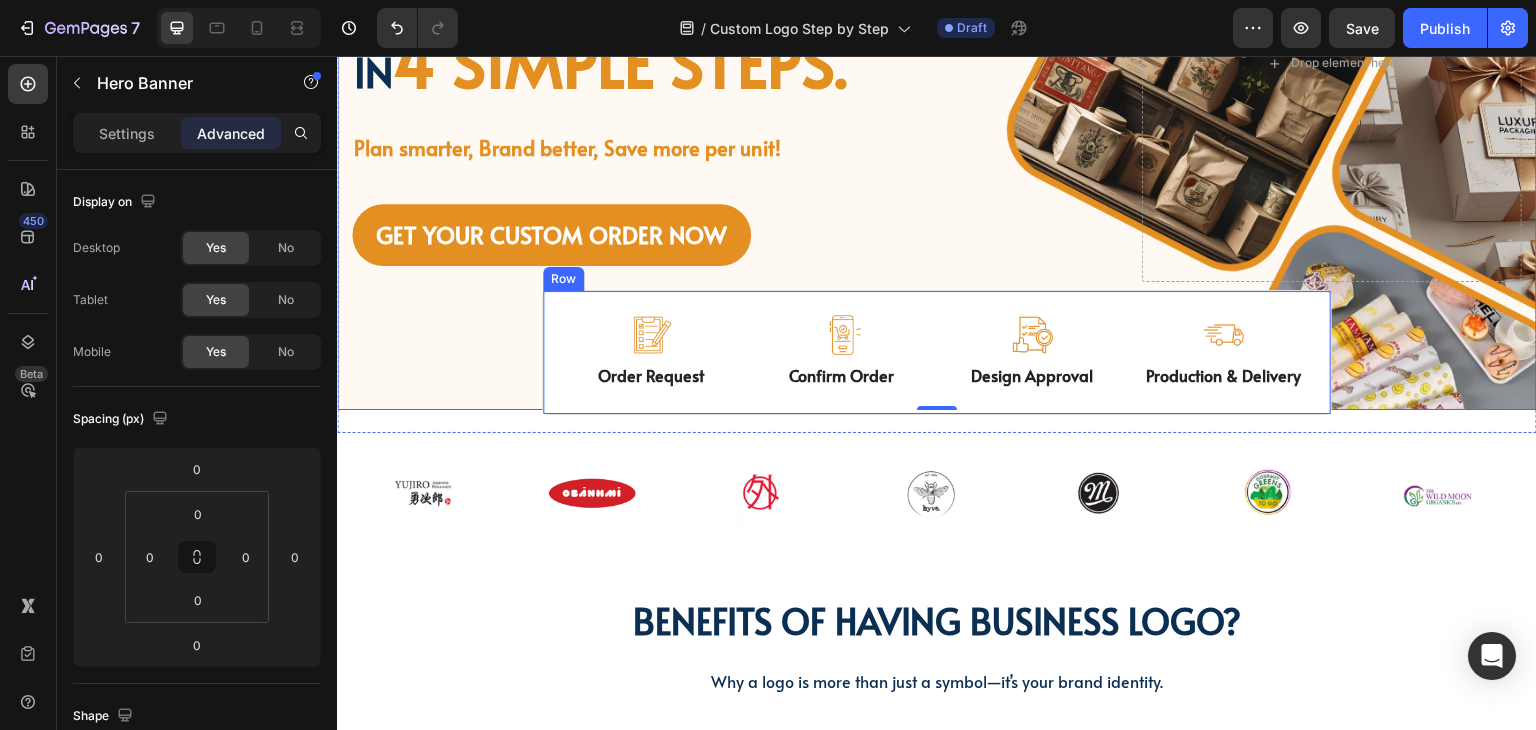 click on "Image Order Request Text Block Image Confirm Order Text Block Image Design Approval Text Block Image Production & Delivery Text Block Row" at bounding box center (937, 352) 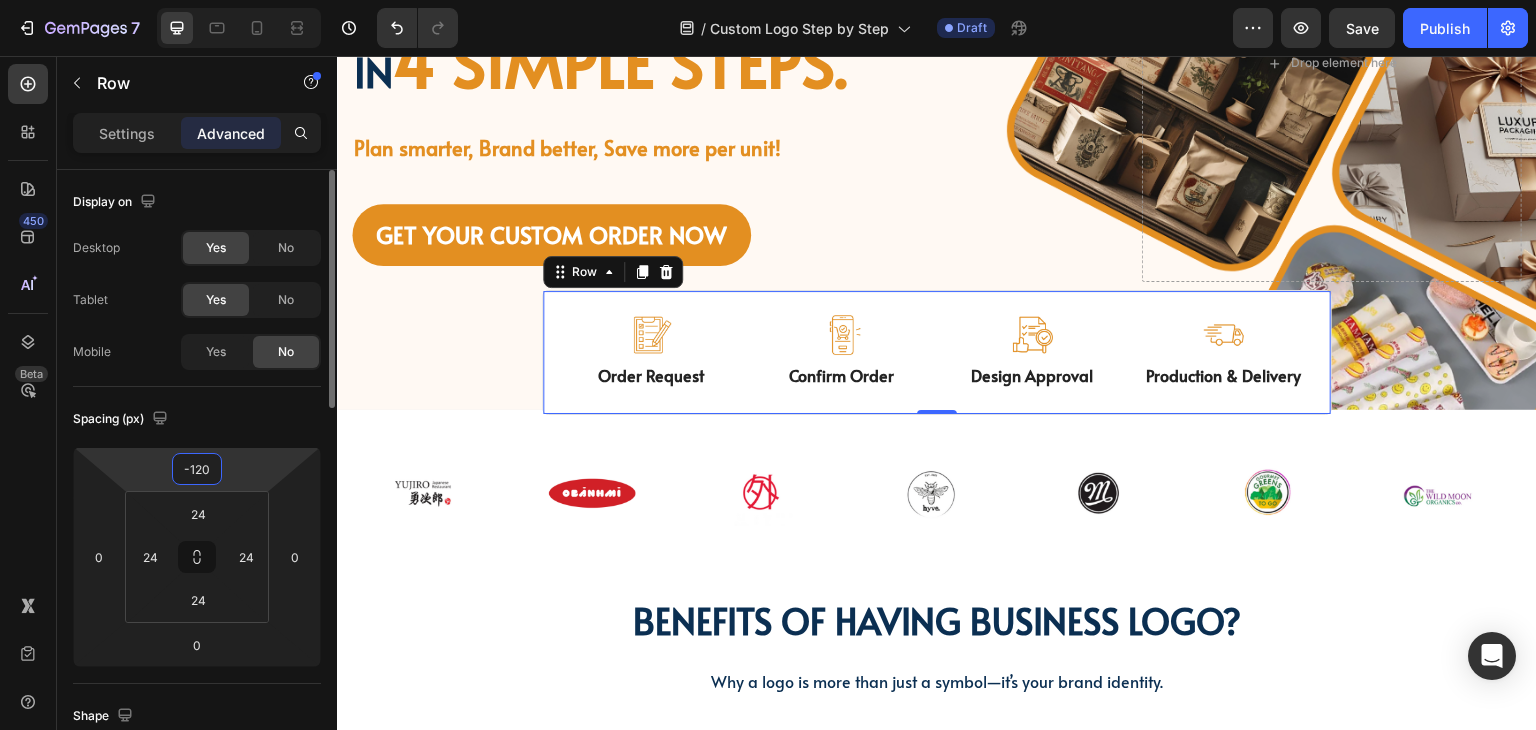 click on "-120" at bounding box center (197, 469) 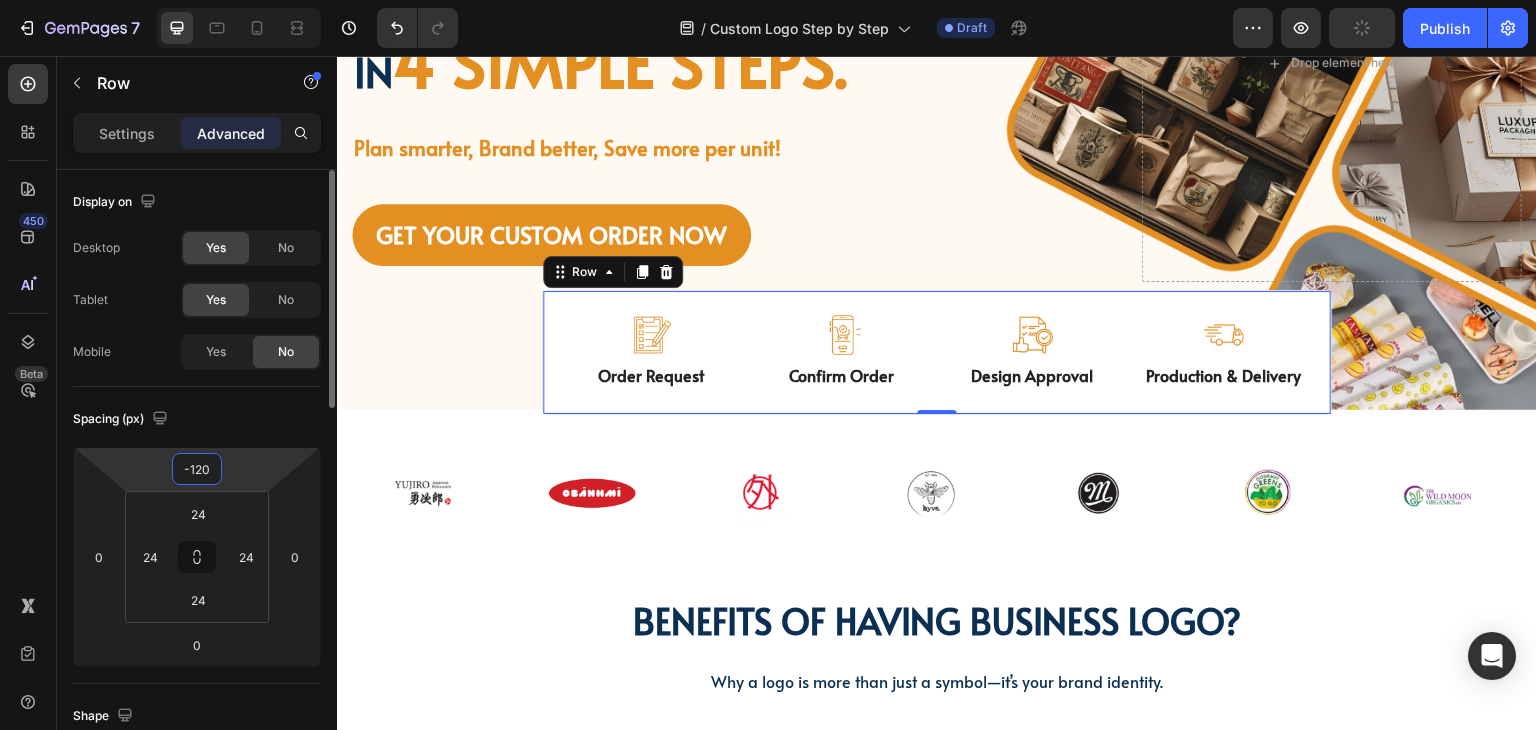 click on "-120" at bounding box center (197, 469) 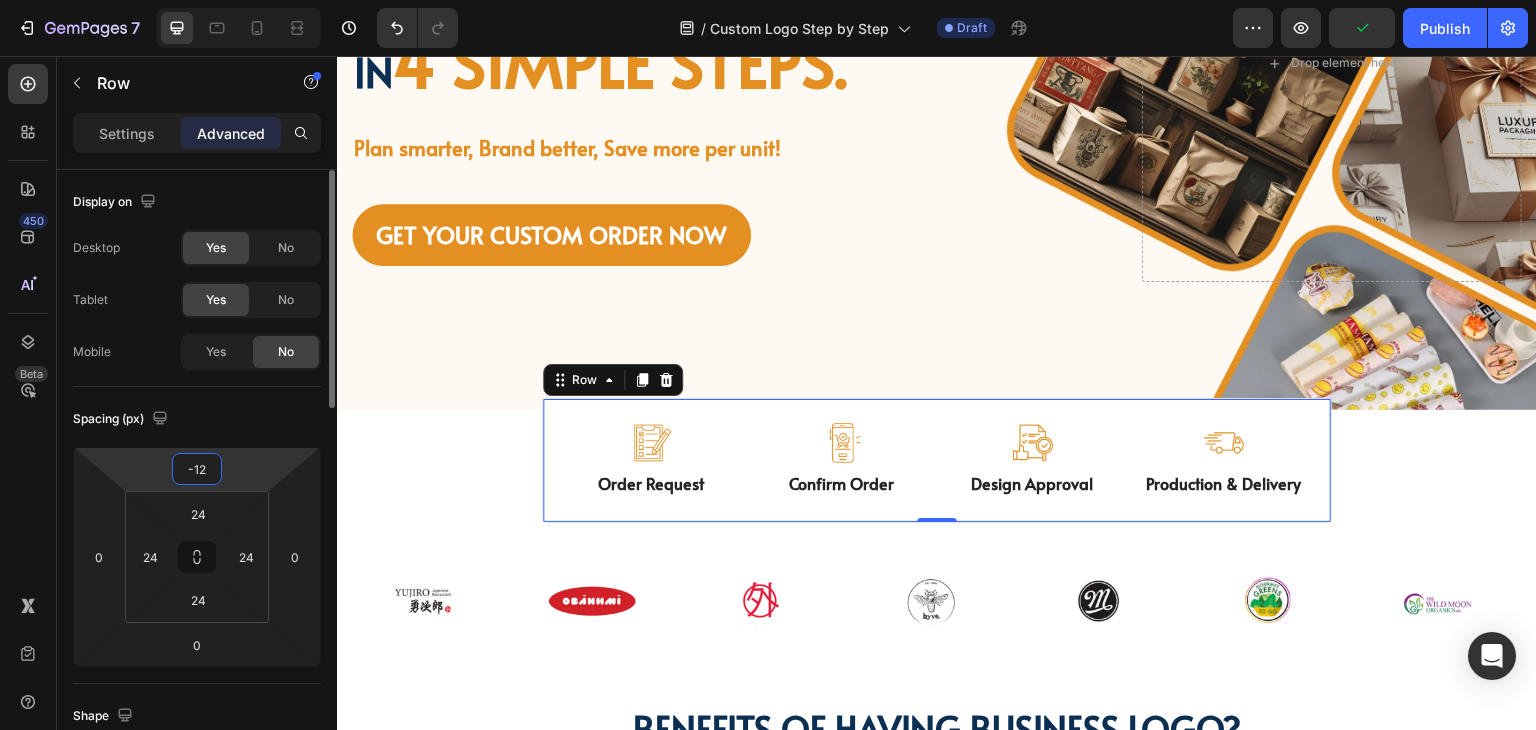 type on "-125" 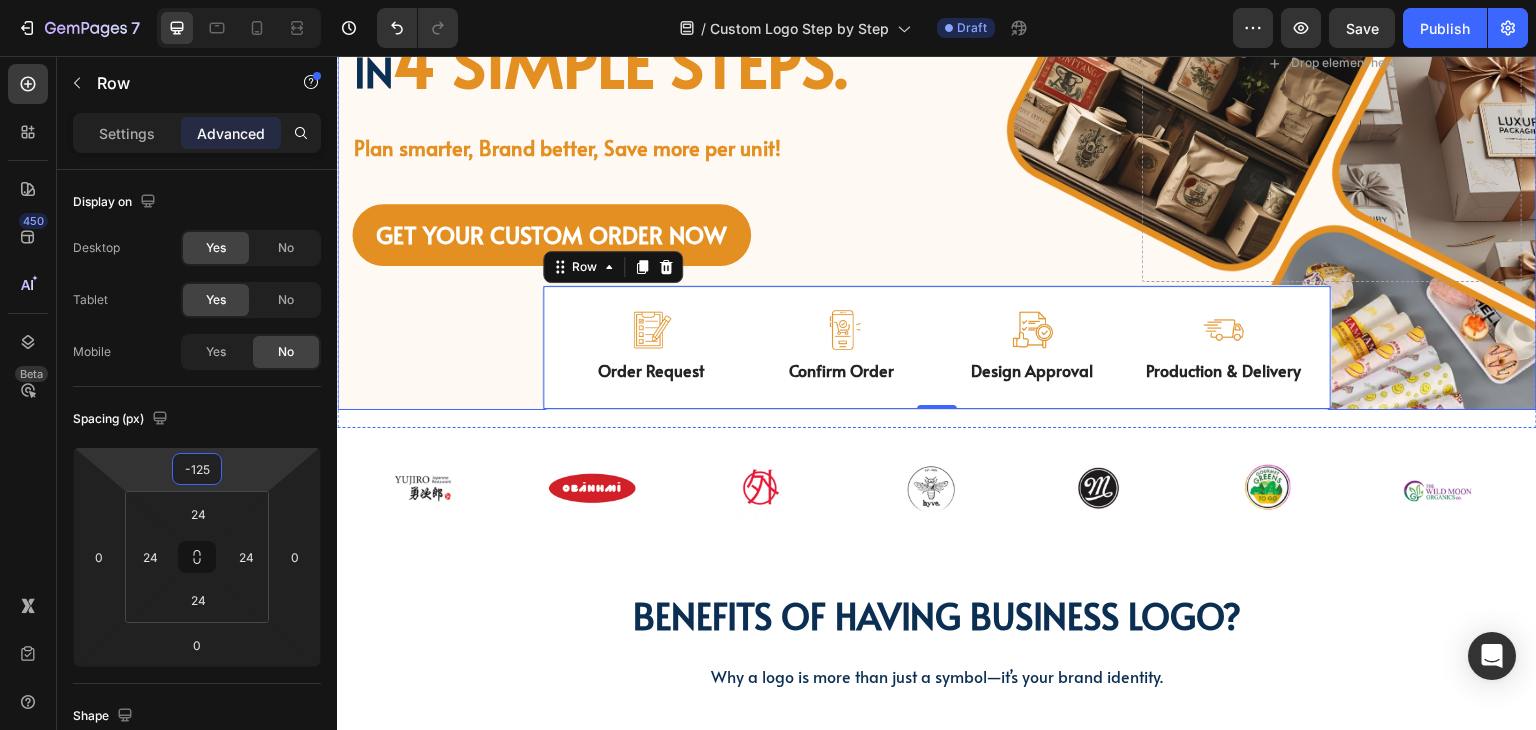 click on "Image Image Free shipping Text Block from The States Text Block Advanced List Image 30-Day FREE returns Text Block & Exchange Text Block Advanced List Row Image More than 60.000 Text Block Happy “Cattomers” Text Block Advanced List Image Secured Checkout Text Block using SSL Technology Text Block Advanced List Row                Title Line Get   custom logo packaging   Heading in  4 simple steps. Text Block Plan smarter, Brand better, Save more per unit! Text Block GET YOUR CUSTOM ORDER NOW Button
Drop element here Row Row" at bounding box center [937, 78] 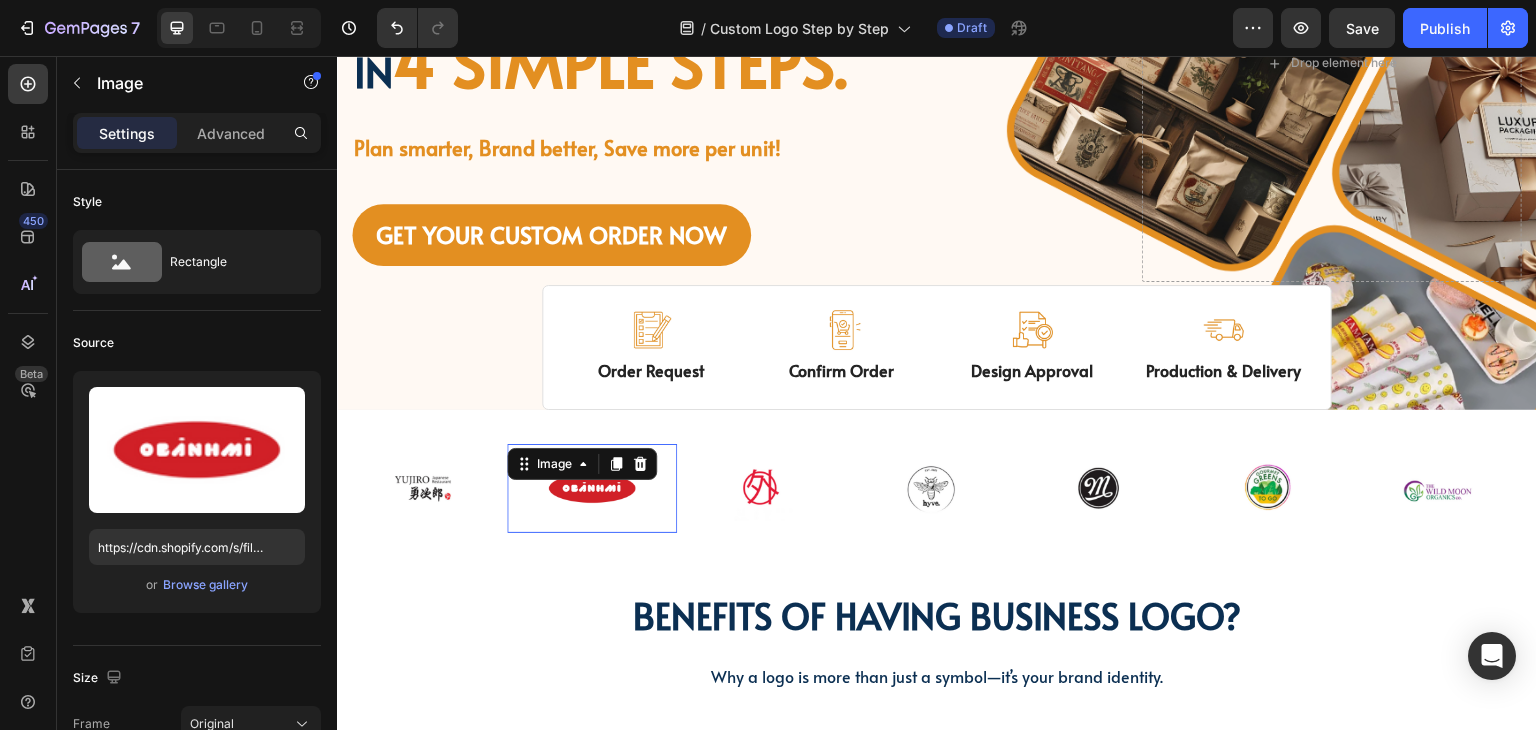 click on "Image" at bounding box center [582, 464] 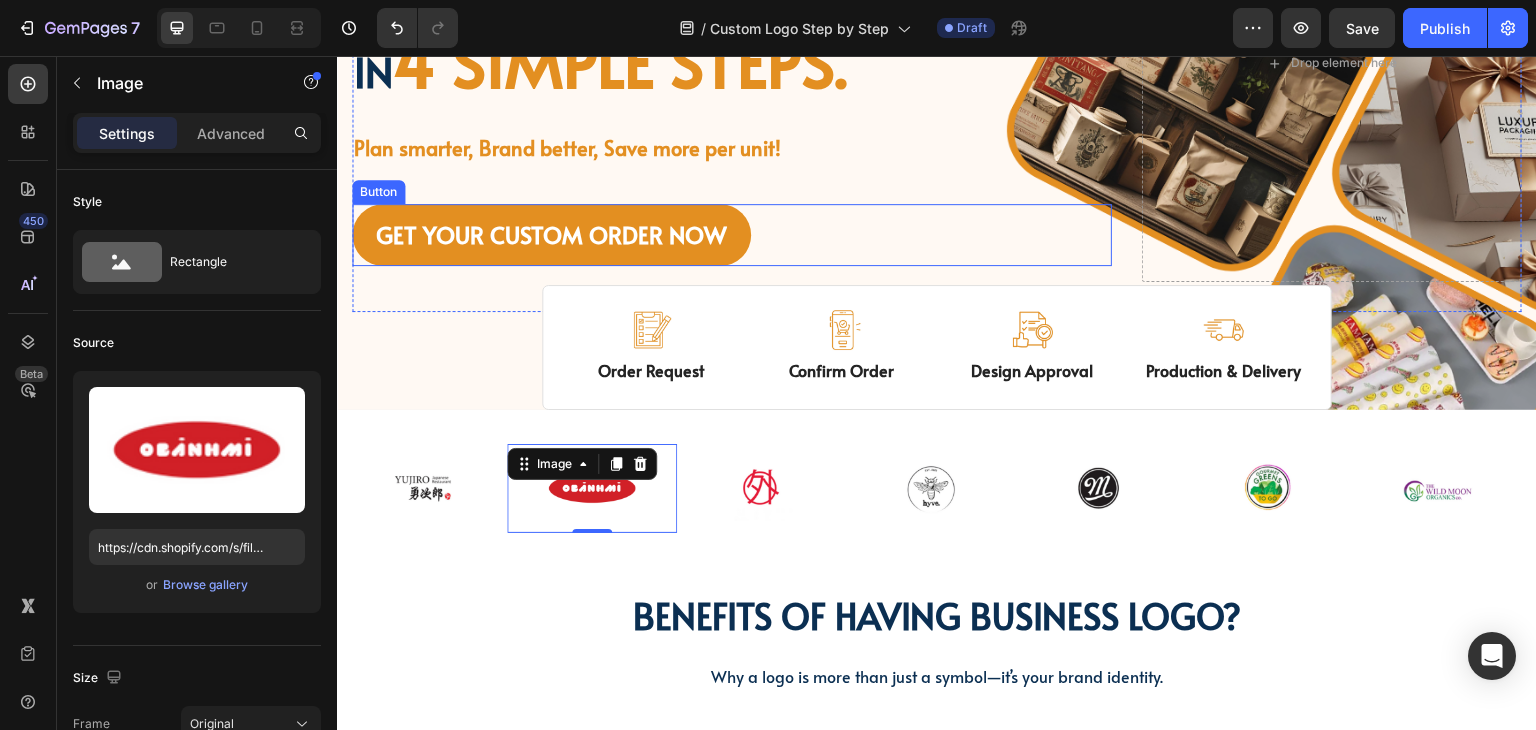 click on "GET YOUR CUSTOM ORDER NOW Button" at bounding box center [732, 235] 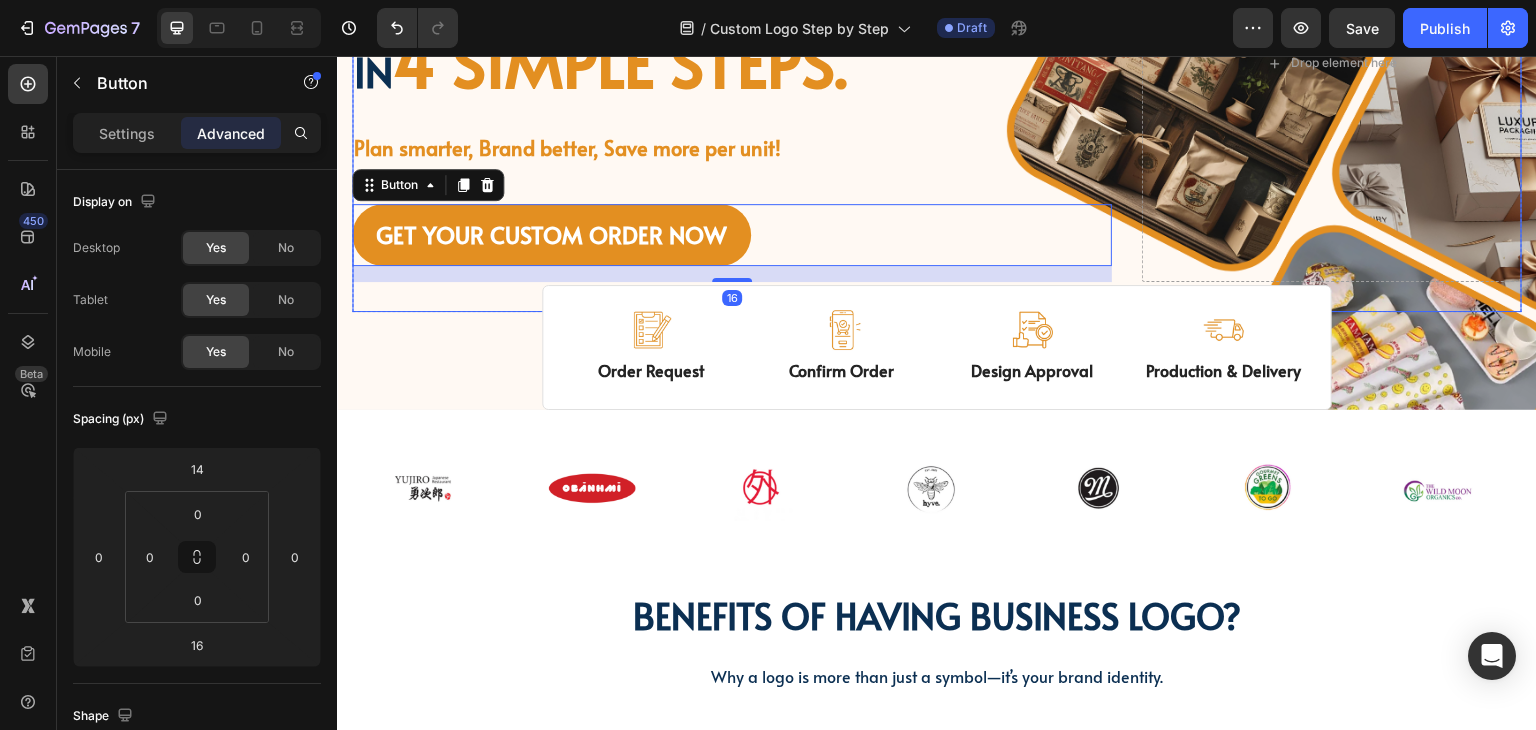 click on "Get   custom logo packaging   Heading in  4 simple steps. Text Block Plan smarter, Brand better, Save more per unit! Text Block GET YOUR CUSTOM ORDER NOW Button   16" at bounding box center [732, 63] 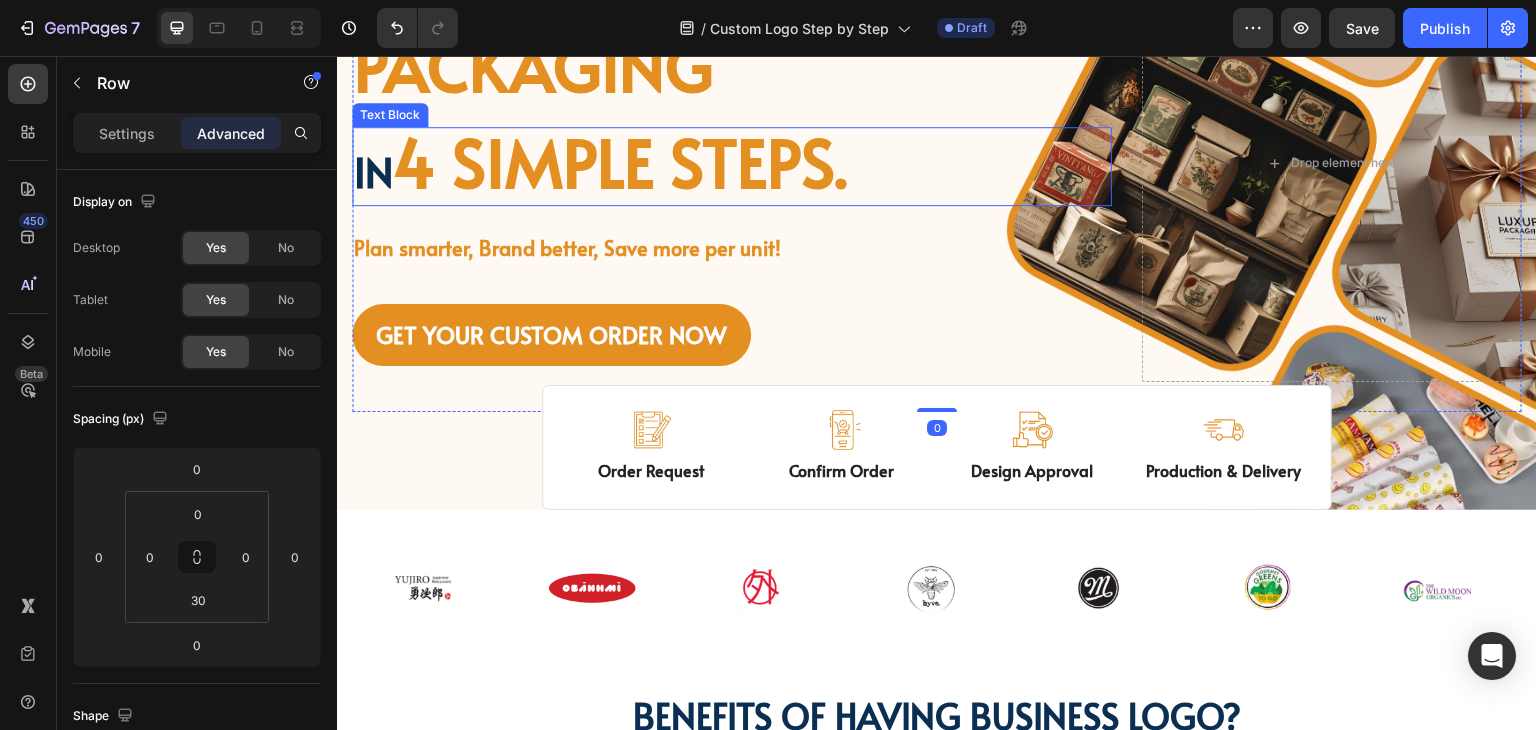 scroll, scrollTop: 150, scrollLeft: 0, axis: vertical 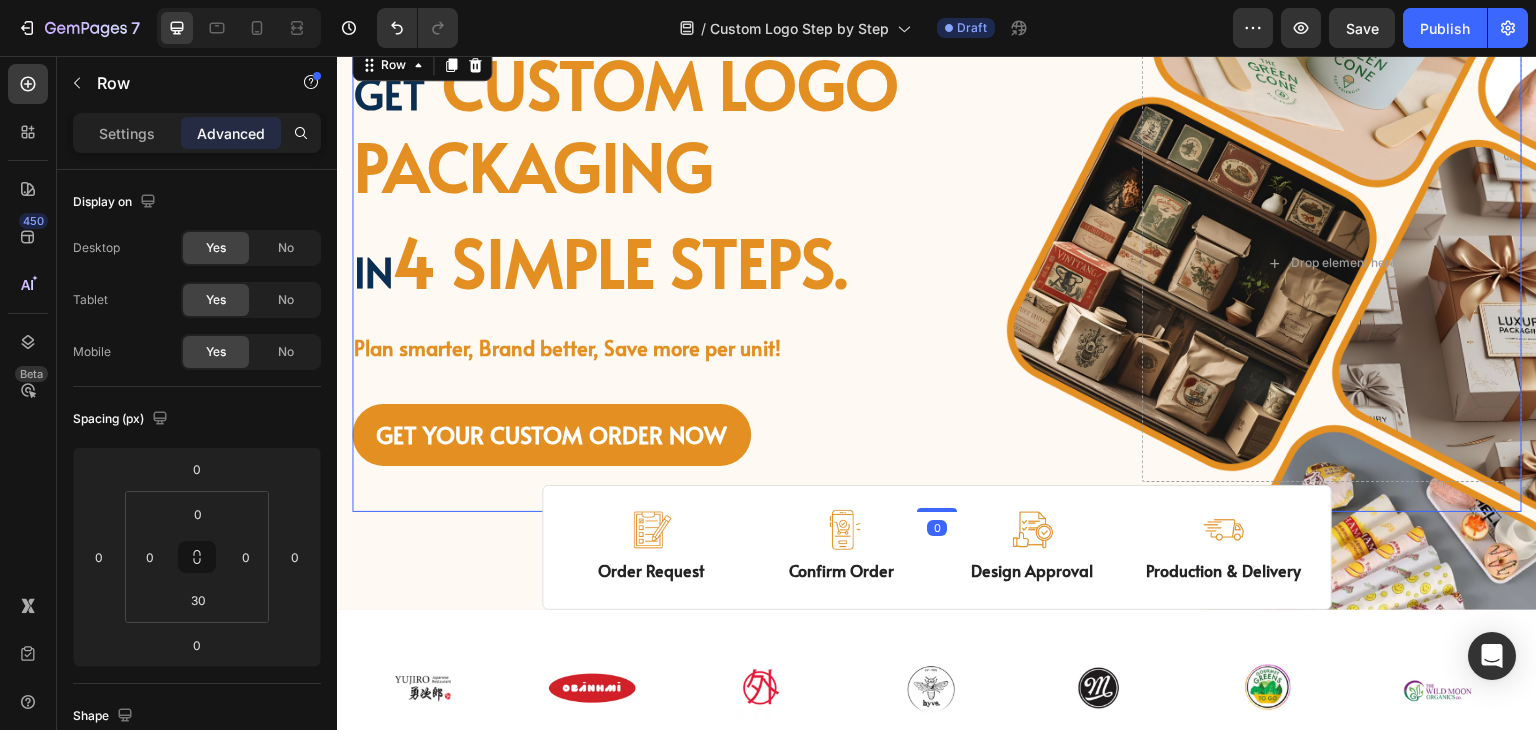 click on "Get   custom logo packaging   Heading in  4 simple steps. Text Block Plan smarter, Brand better, Save more per unit! Text Block GET YOUR CUSTOM ORDER NOW Button
Drop element here Row   0" at bounding box center [937, 278] 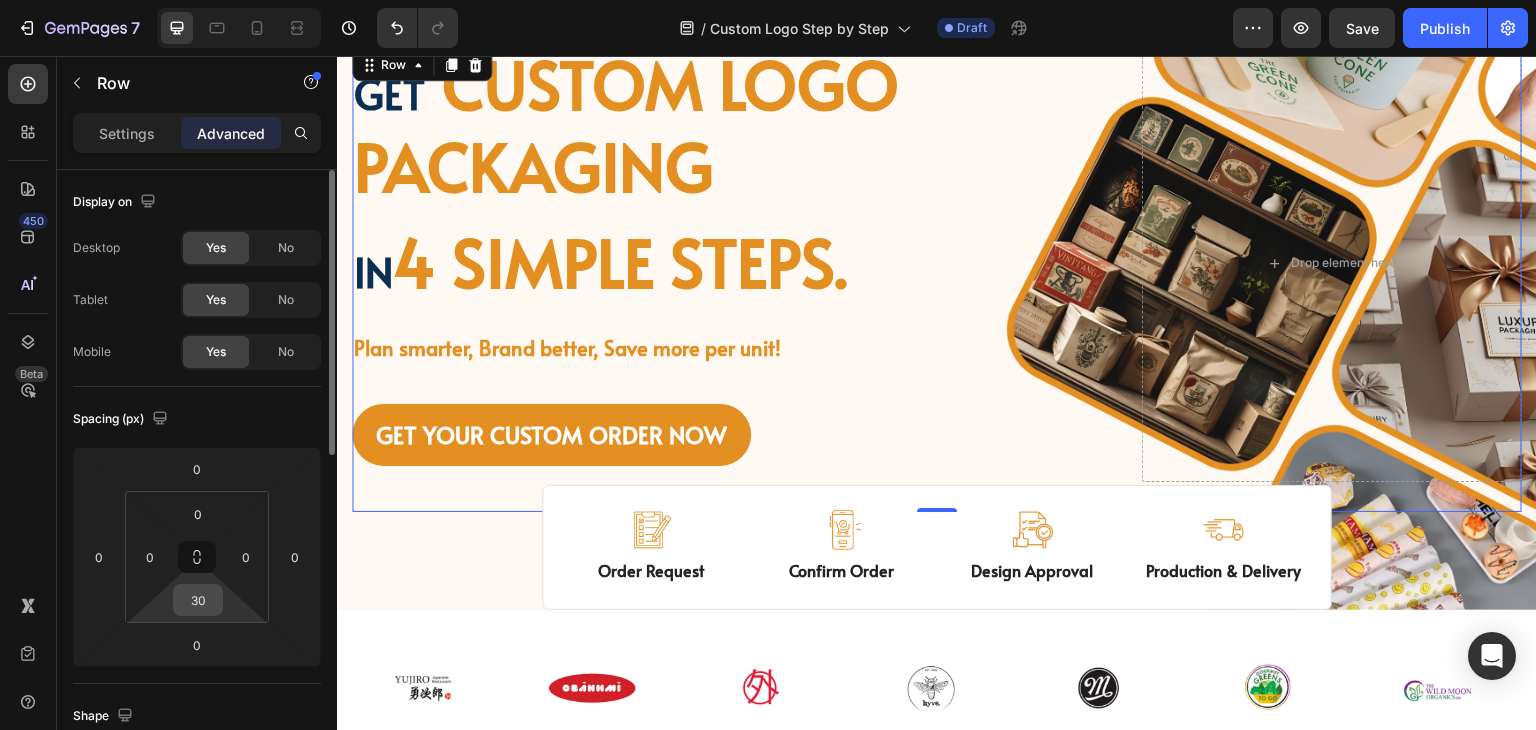 click on "30" at bounding box center [198, 600] 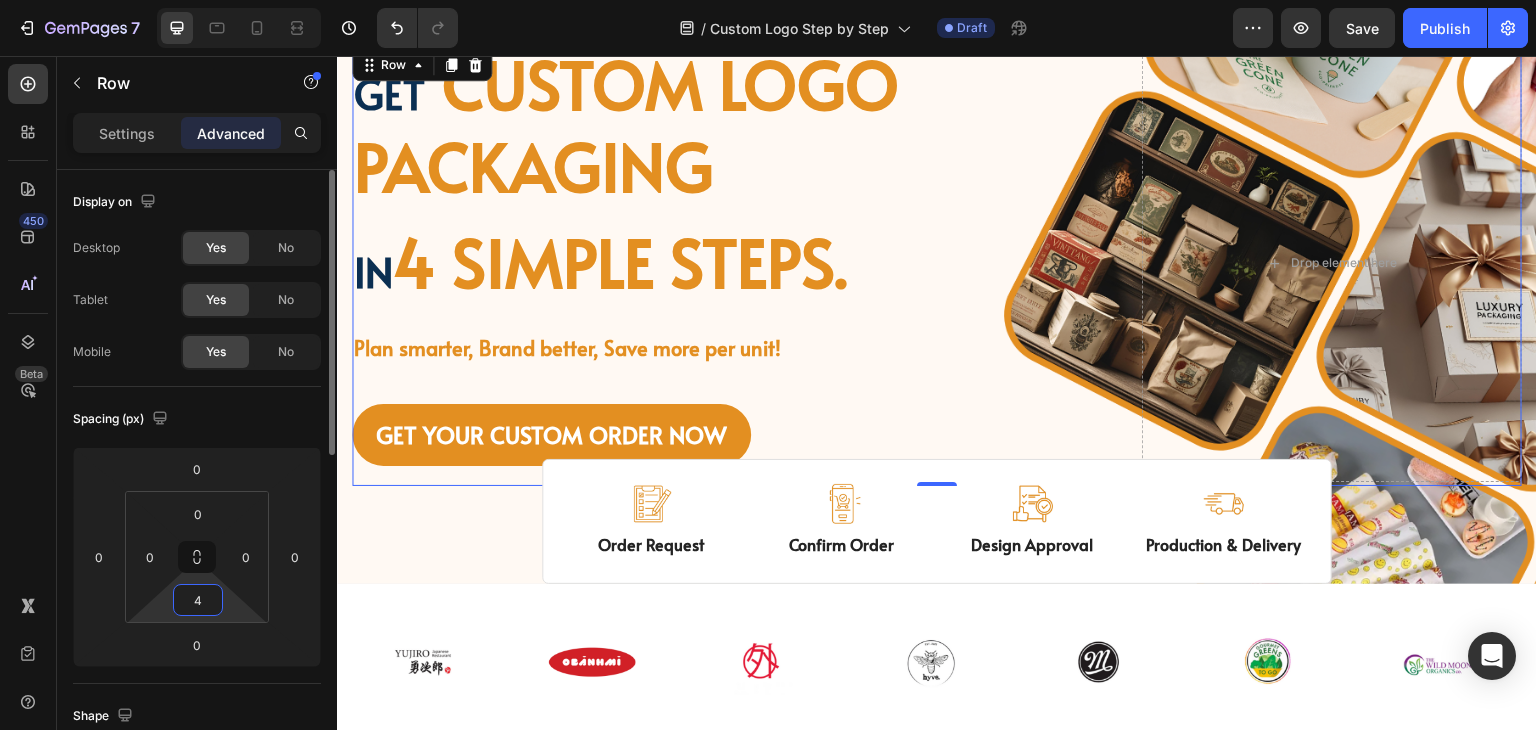 type on "40" 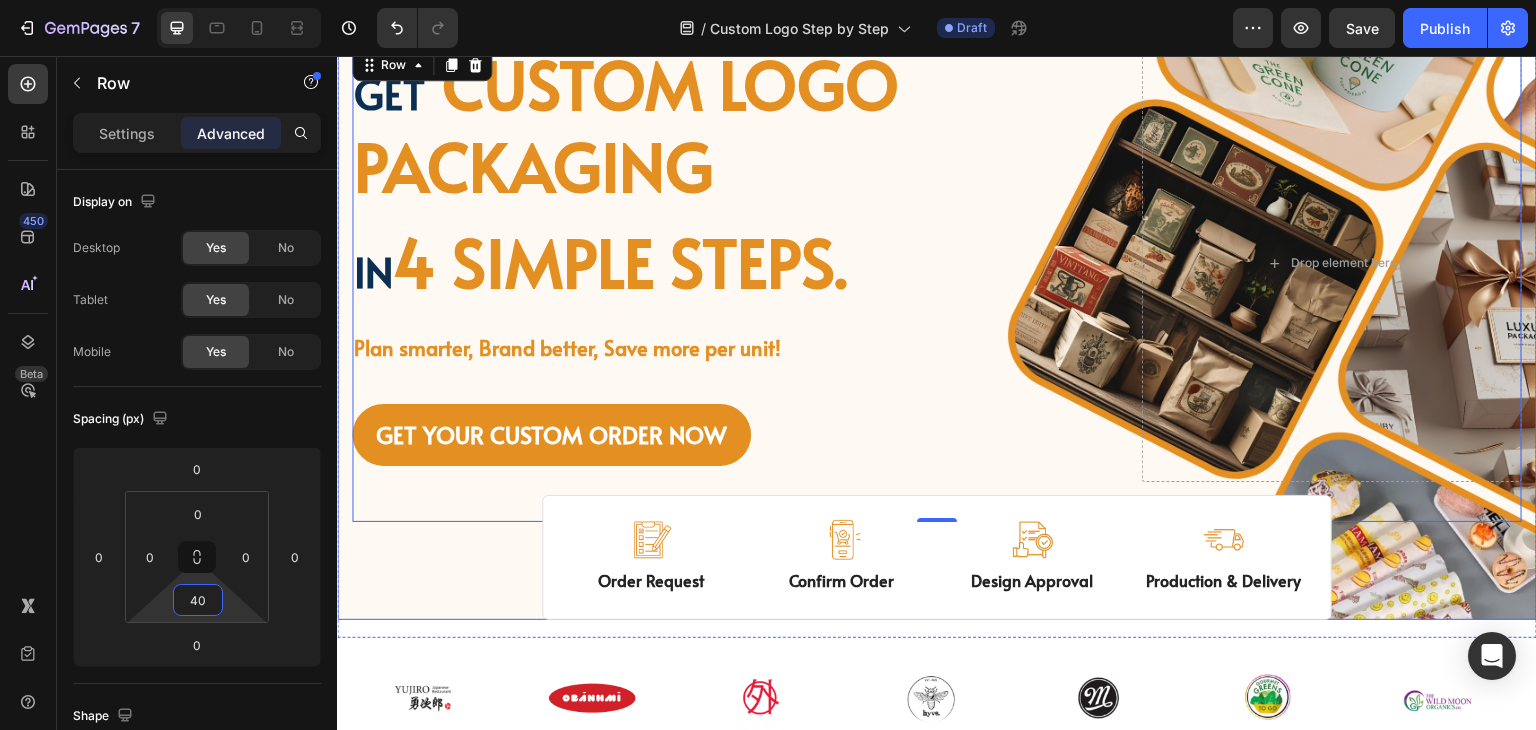 click on "Image Image Free shipping Text Block from The States Text Block Advanced List Image 30-Day FREE returns Text Block & Exchange Text Block Advanced List Row Image More than 60.000 Text Block Happy “Cattomers” Text Block Advanced List Image Secured Checkout Text Block using SSL Technology Text Block Advanced List Row                Title Line Get   custom logo packaging   Heading in  4 simple steps. Text Block Plan smarter, Brand better, Save more per unit! Text Block GET YOUR CUSTOM ORDER NOW Button
Drop element here Row   0 Row" at bounding box center (937, 283) 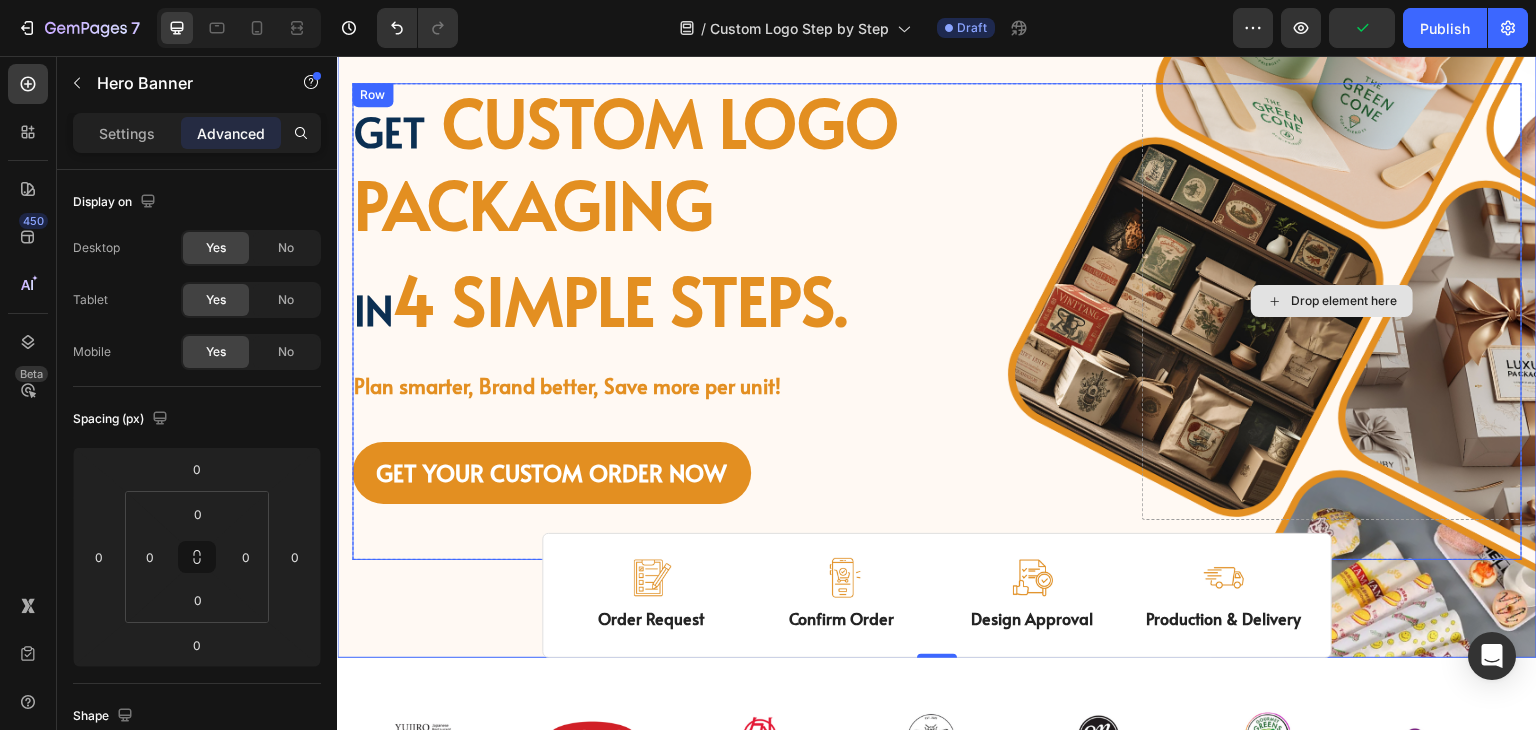 scroll, scrollTop: 50, scrollLeft: 0, axis: vertical 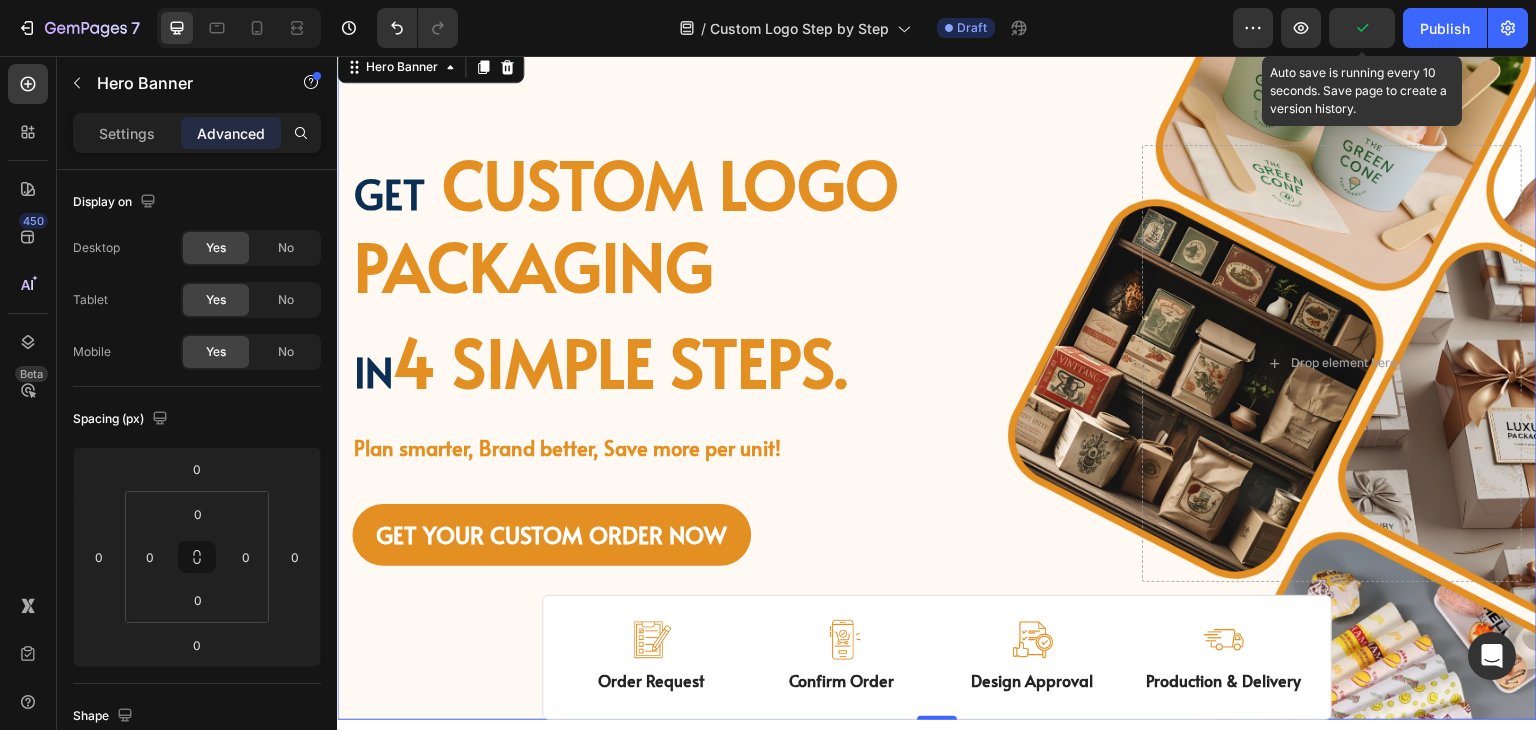 click 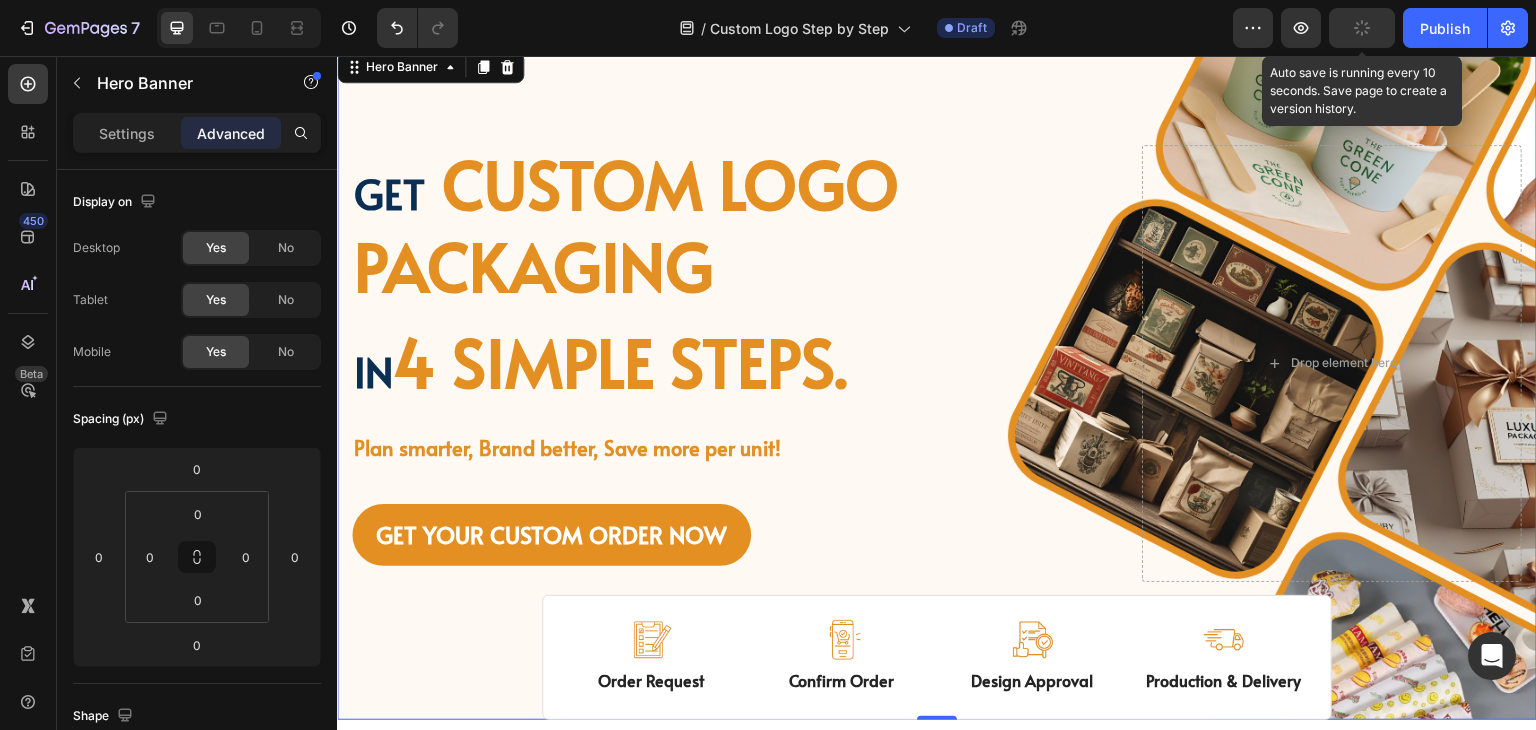 click on "Image Image Free shipping Text Block from The States Text Block Advanced List Image 30-Day FREE returns Text Block & Exchange Text Block Advanced List Row Image More than 60.000 Text Block Happy “Cattomers” Text Block Advanced List Image Secured Checkout Text Block using SSL Technology Text Block Advanced List Row                Title Line Get   custom logo packaging   Heading in  4 simple steps. Text Block Plan smarter, Brand better, Save more per unit! Text Block GET YOUR CUSTOM ORDER NOW Button
Drop element here Row Row" at bounding box center [937, 383] 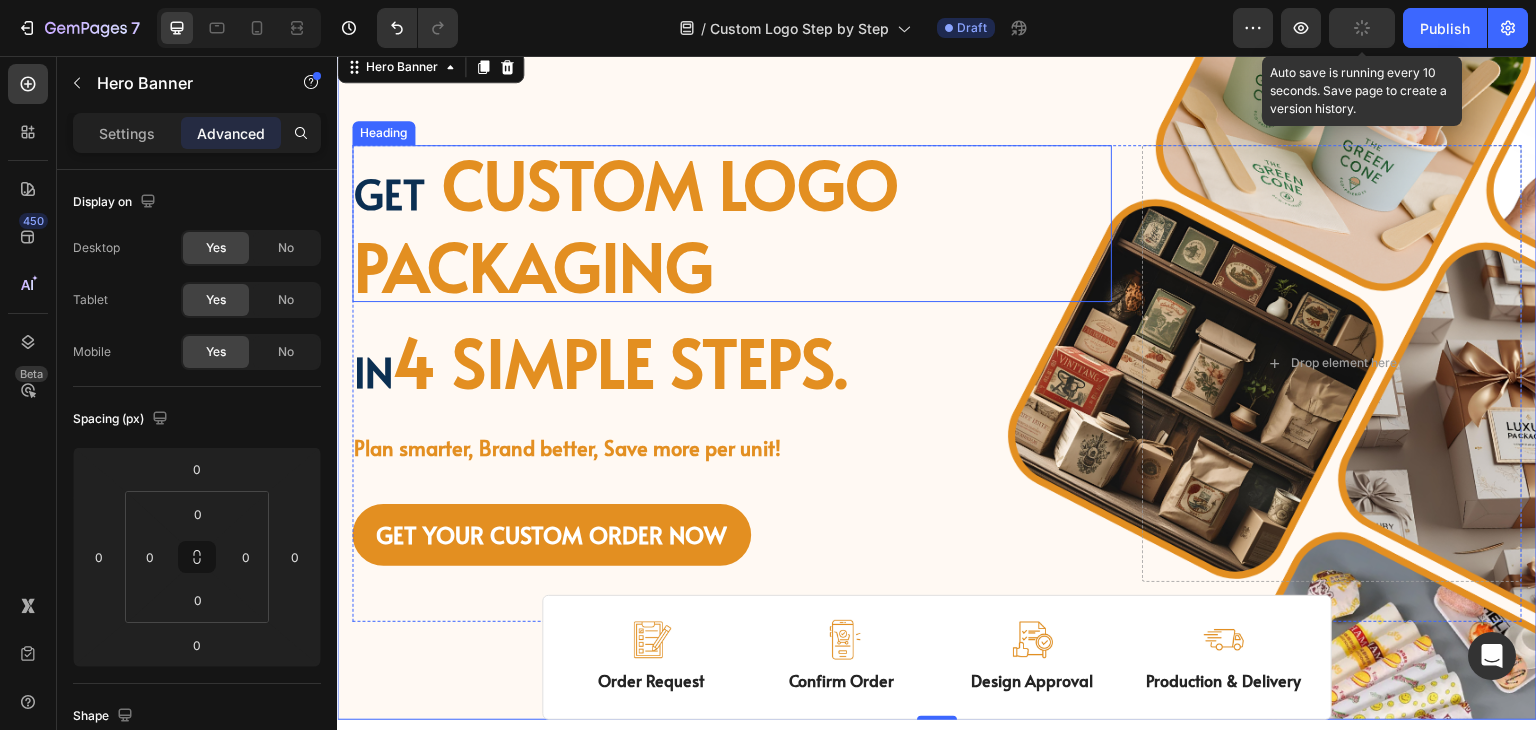 scroll, scrollTop: 0, scrollLeft: 0, axis: both 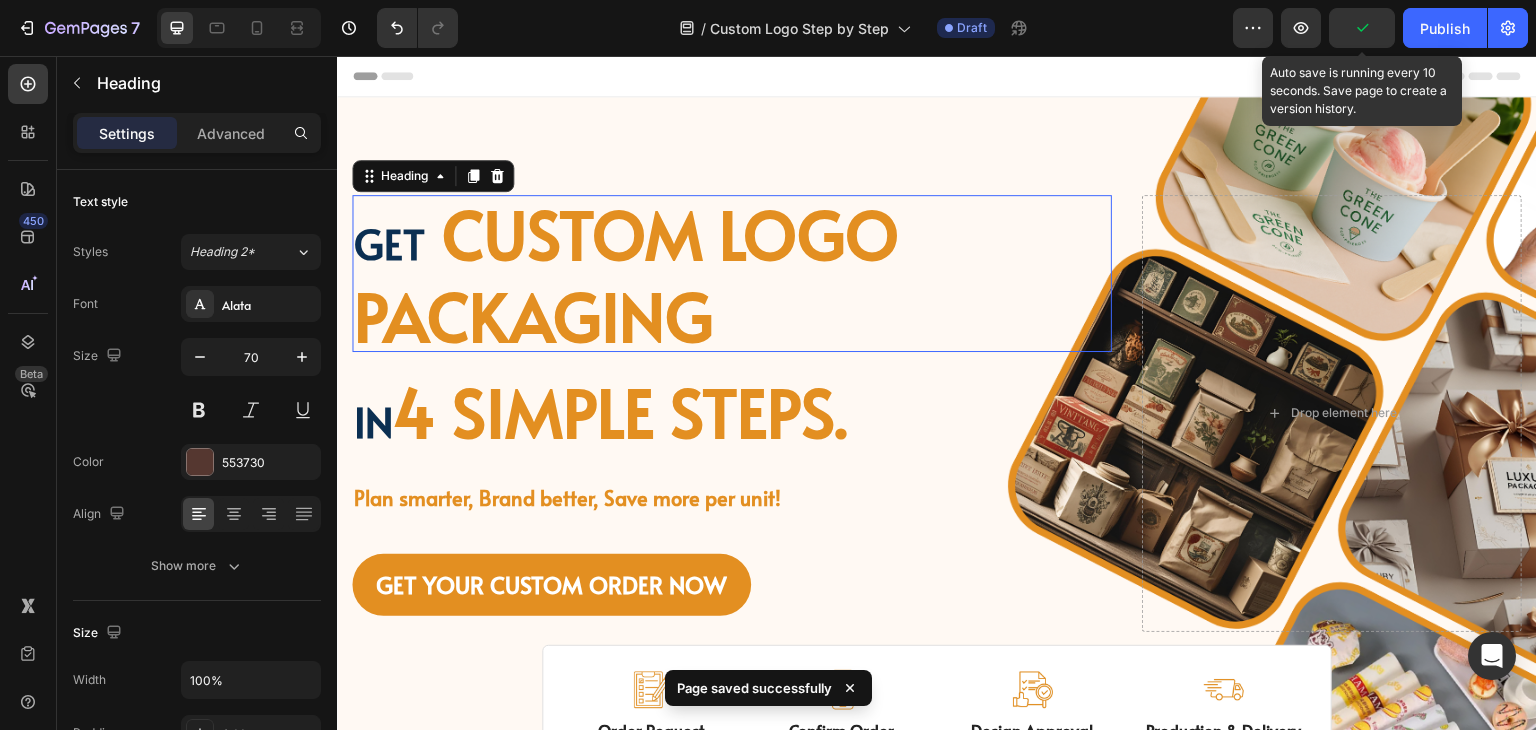 click on "Get   custom logo packaging" at bounding box center [732, 273] 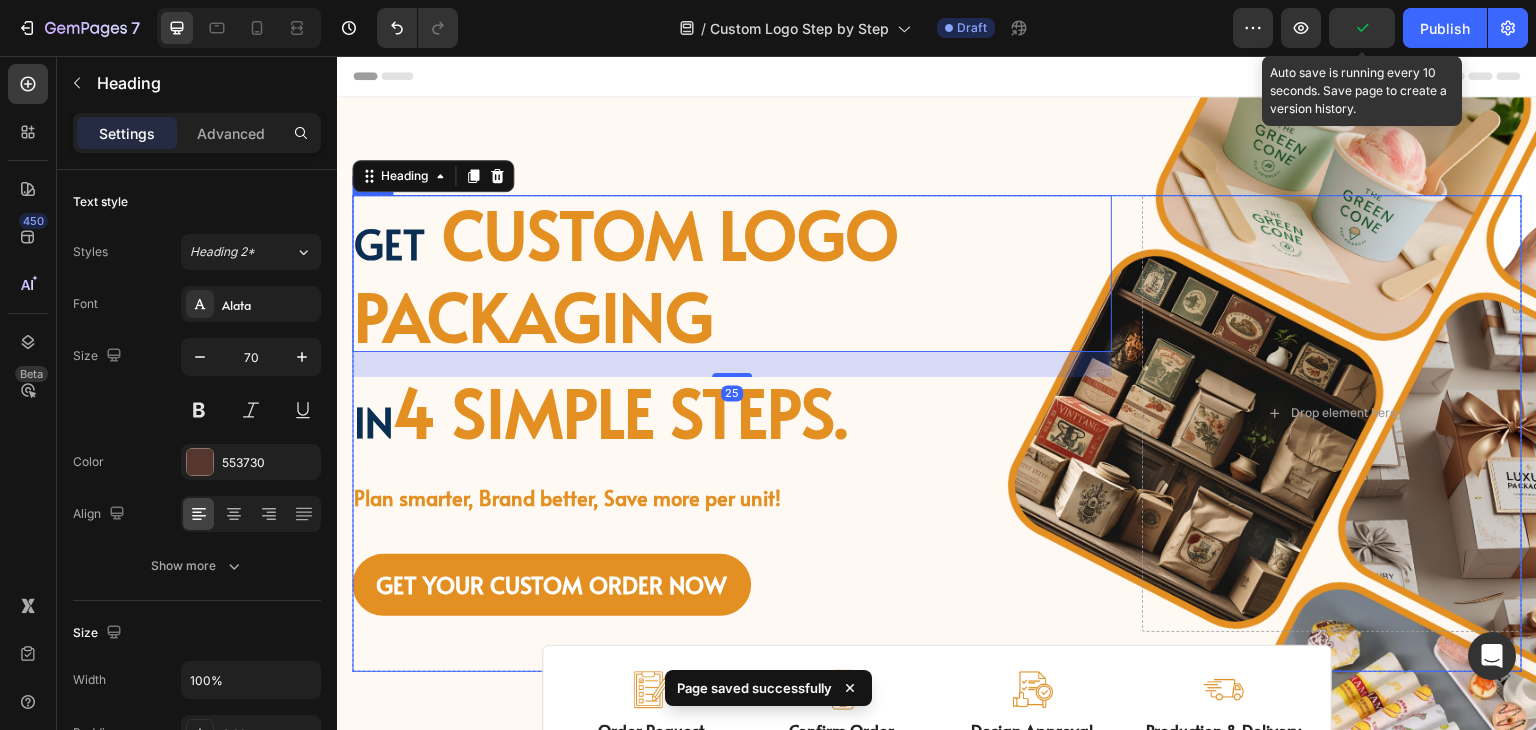 click on "Get   custom logo packaging   Heading   25 in  4 simple steps. Text Block Plan smarter, Brand better, Save more per unit! Text Block GET YOUR CUSTOM ORDER NOW Button
Drop element here Row" at bounding box center (937, 433) 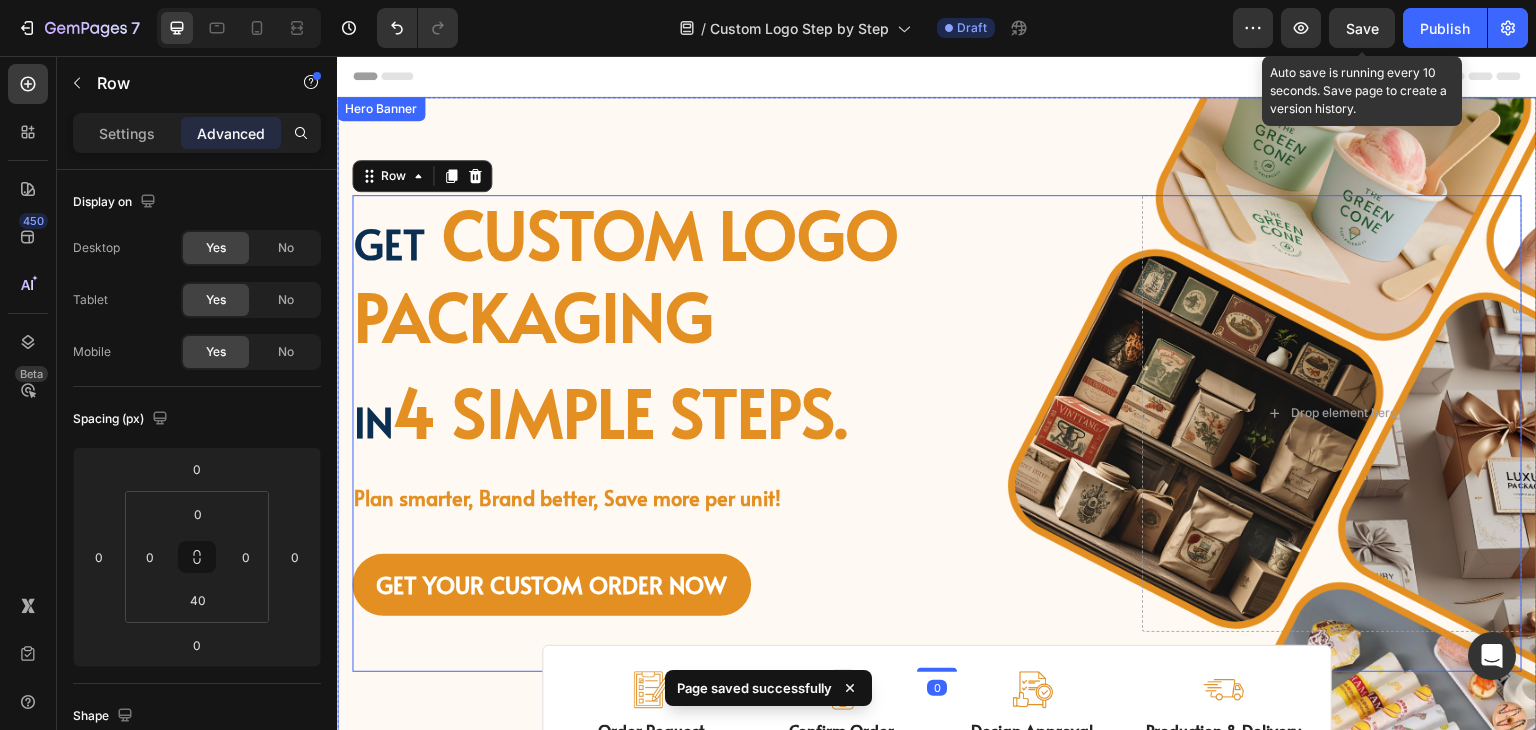 click on "Image Image Free shipping Text Block from The States Text Block Advanced List Image 30-Day FREE returns Text Block & Exchange Text Block Advanced List Row Image More than 60.000 Text Block Happy “Cattomers” Text Block Advanced List Image Secured Checkout Text Block using SSL Technology Text Block Advanced List Row                Title Line Get   custom logo packaging   Heading in  4 simple steps. Text Block Plan smarter, Brand better, Save more per unit! Text Block GET YOUR CUSTOM ORDER NOW Button
Drop element here Row   0 Row" at bounding box center (937, 433) 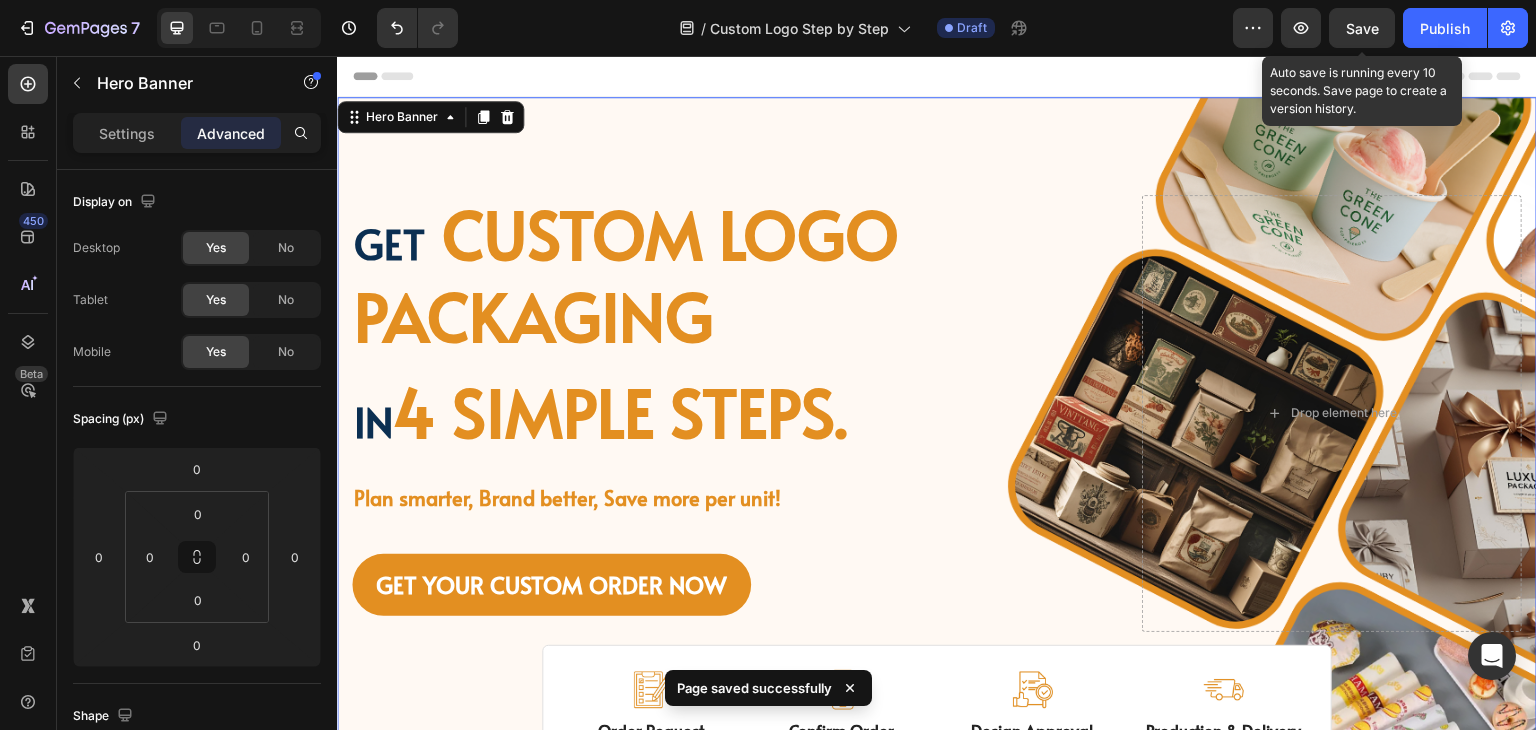 click on "Image Image Free shipping Text Block from The States Text Block Advanced List Image 30-Day FREE returns Text Block & Exchange Text Block Advanced List Row Image More than 60.000 Text Block Happy “Cattomers” Text Block Advanced List Image Secured Checkout Text Block using SSL Technology Text Block Advanced List Row                Title Line Get   custom logo packaging   Heading in  4 simple steps. Text Block Plan smarter, Brand better, Save more per unit! Text Block GET YOUR CUSTOM ORDER NOW Button
Drop element here Row Row" at bounding box center [937, 433] 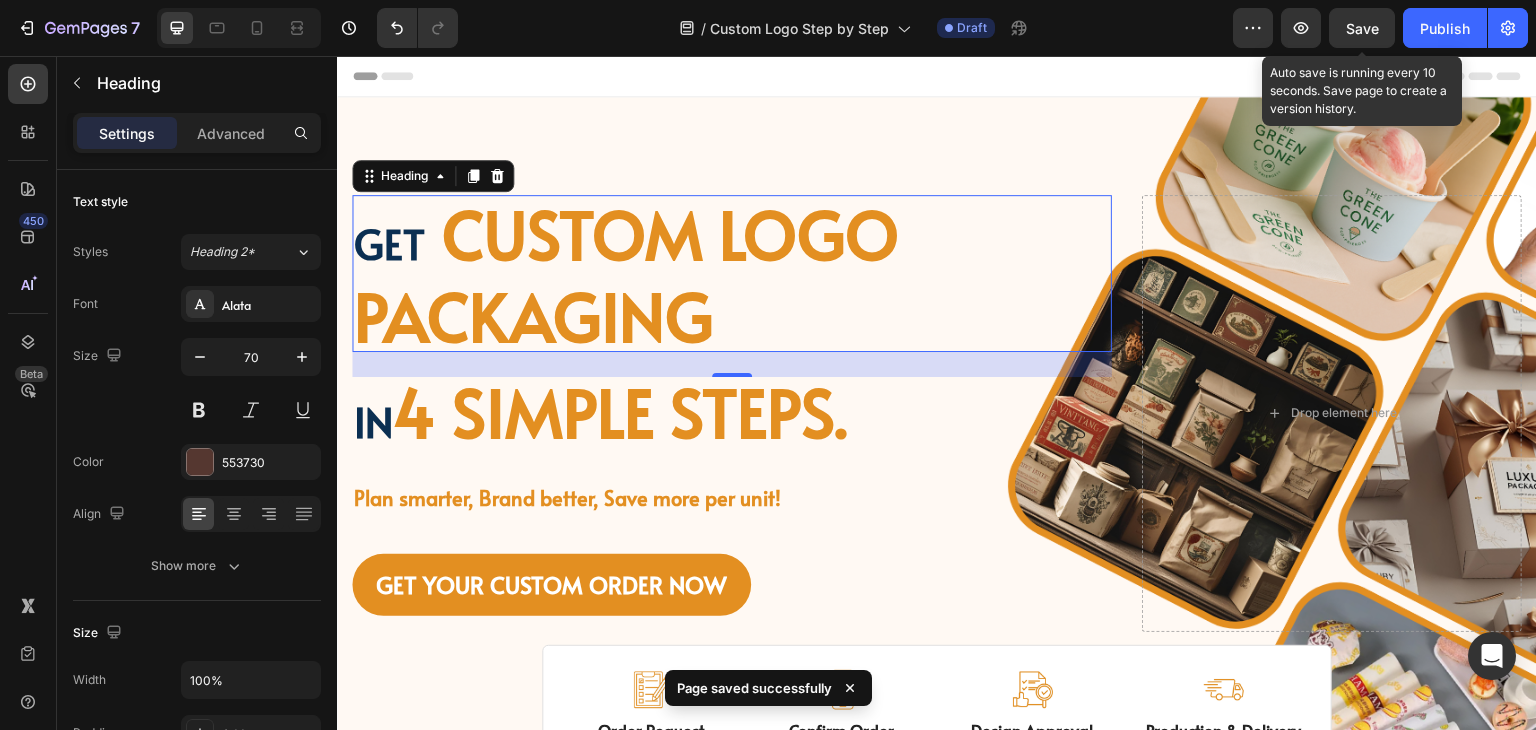 click on "Get   custom logo packaging" at bounding box center [732, 273] 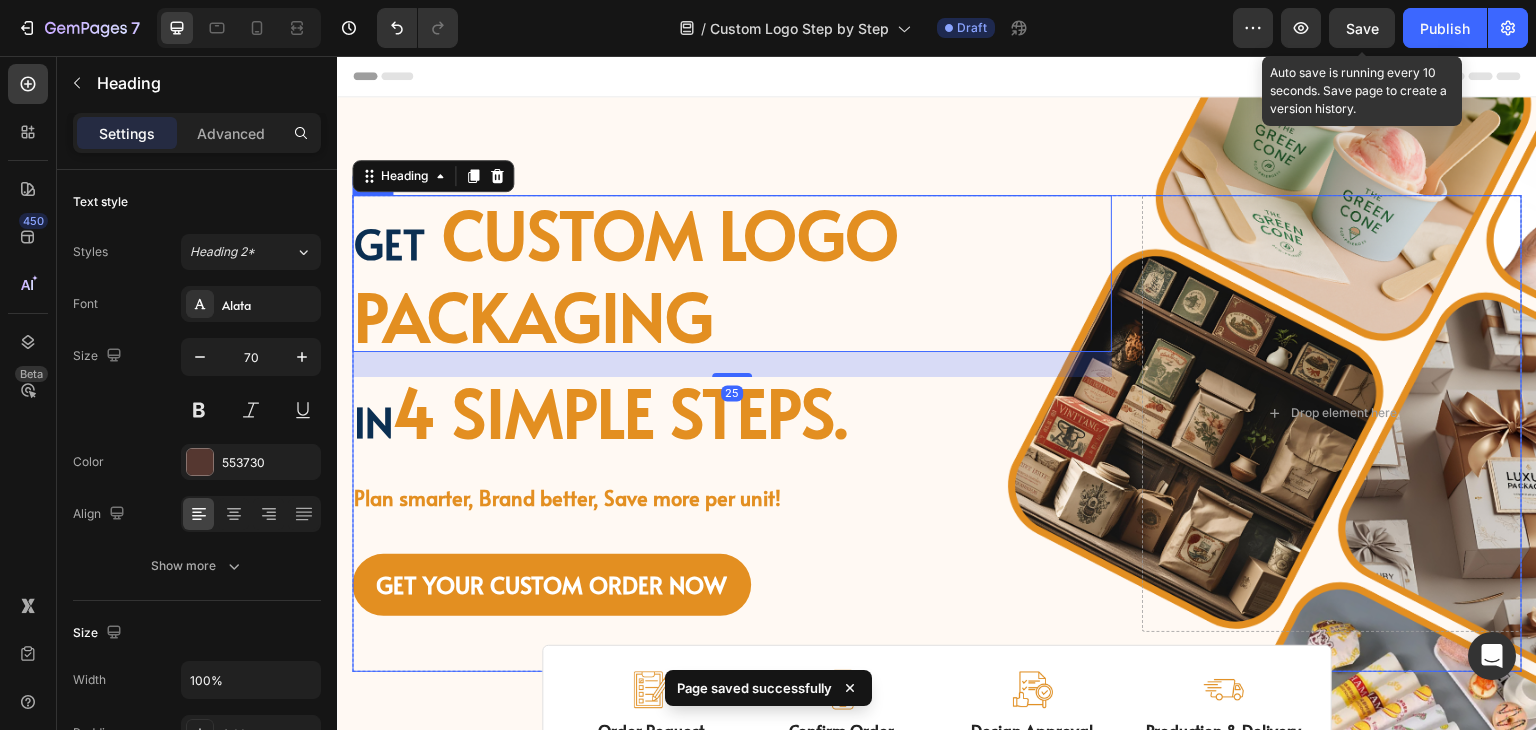 click on "Drop element here" at bounding box center [1332, 413] 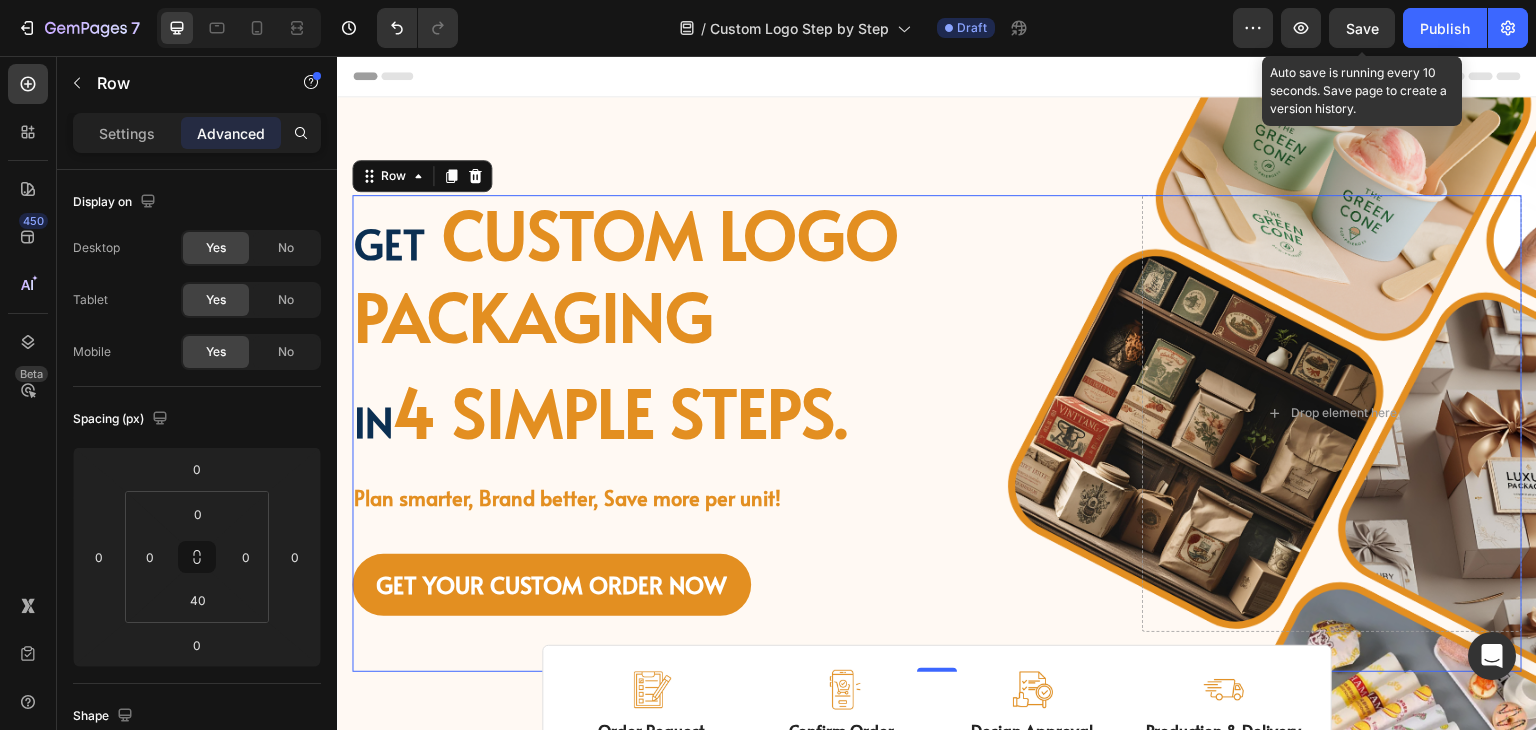 click on "Save" at bounding box center (1362, 28) 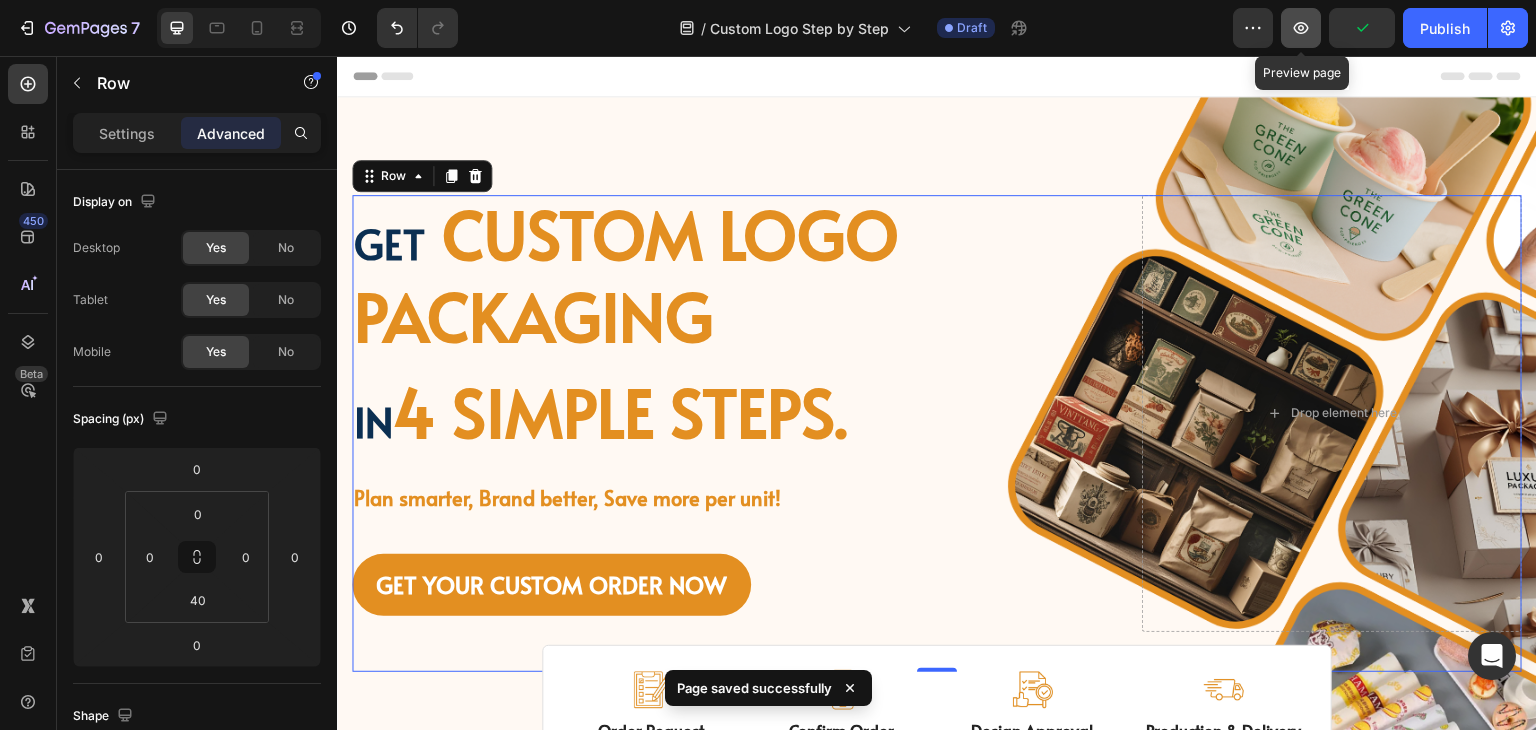 click 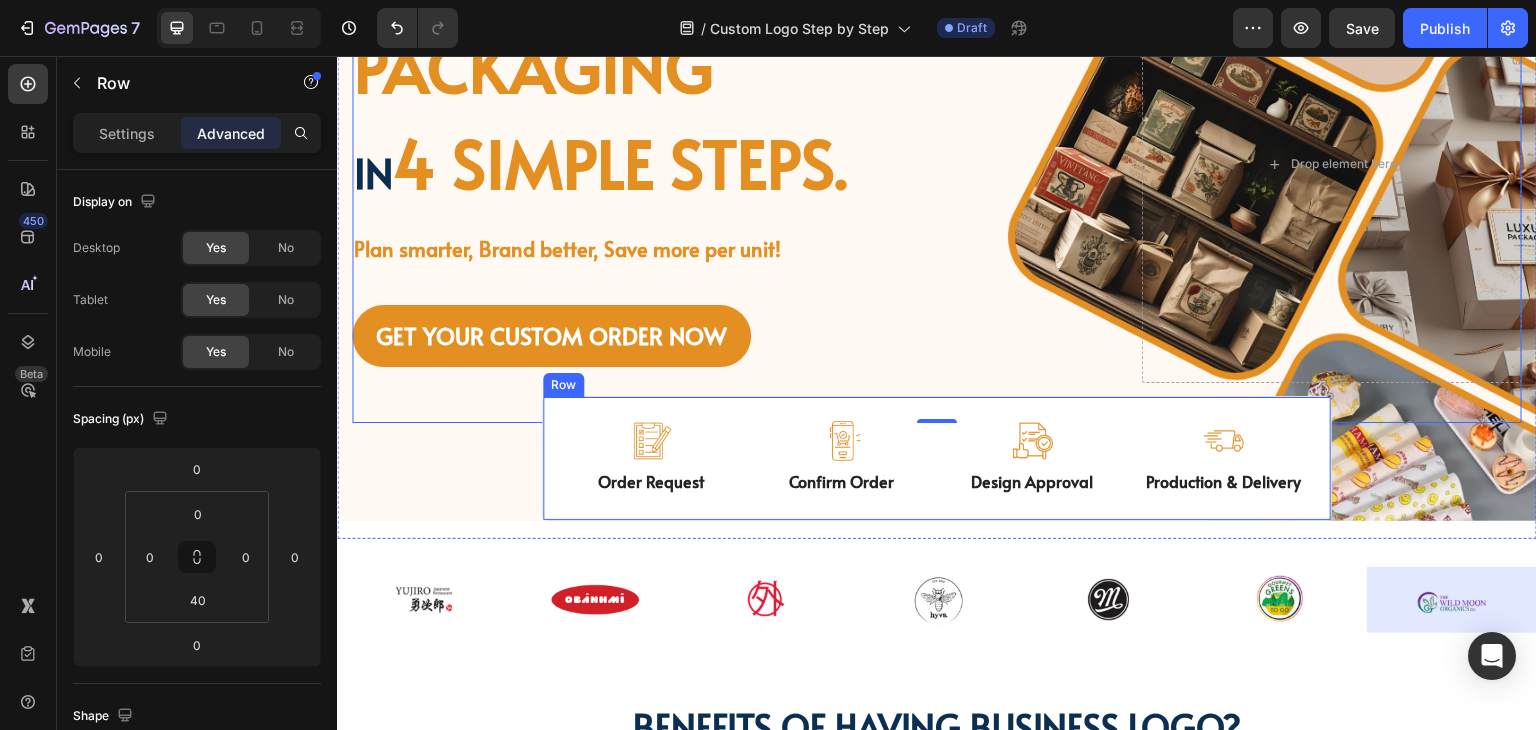 scroll, scrollTop: 300, scrollLeft: 0, axis: vertical 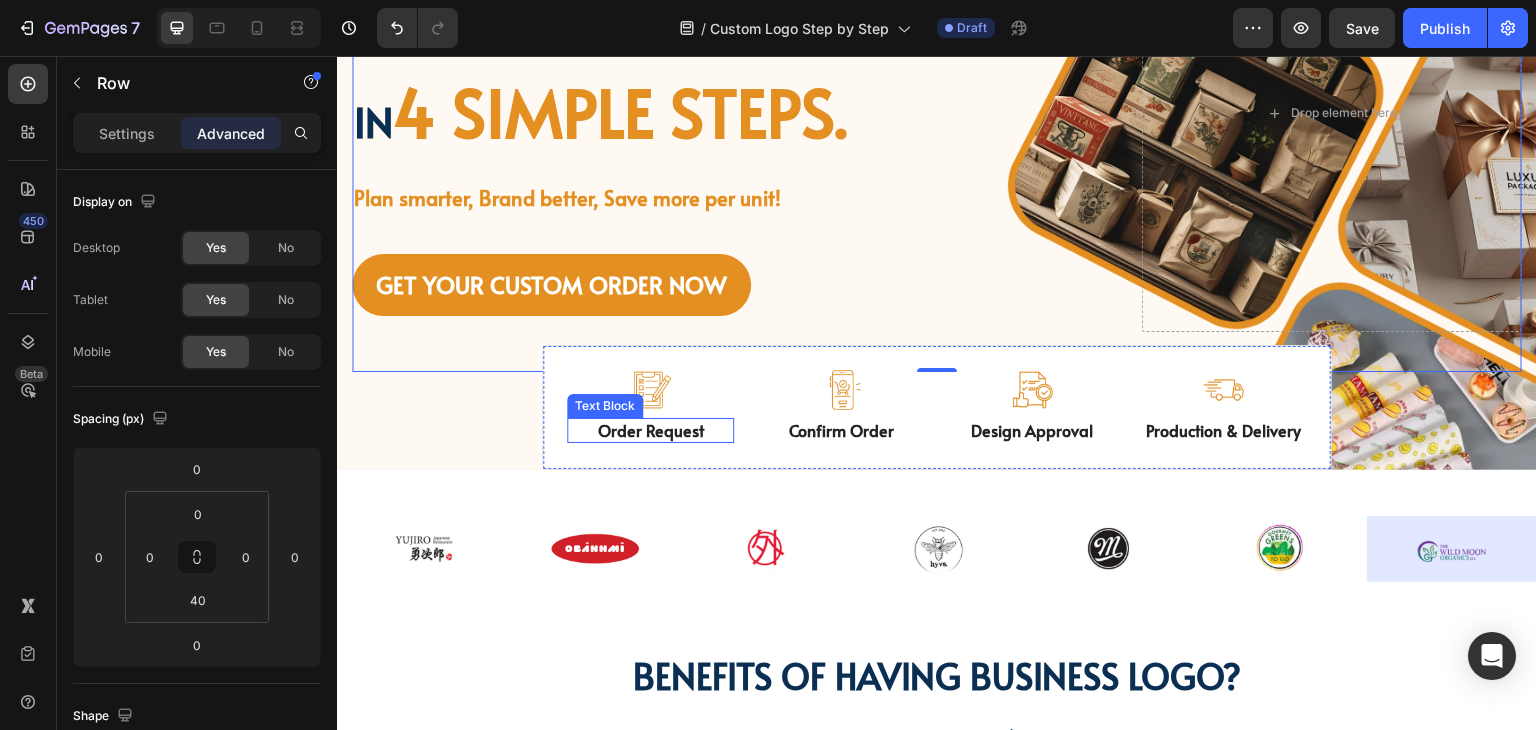click on "Order Request" at bounding box center [650, 430] 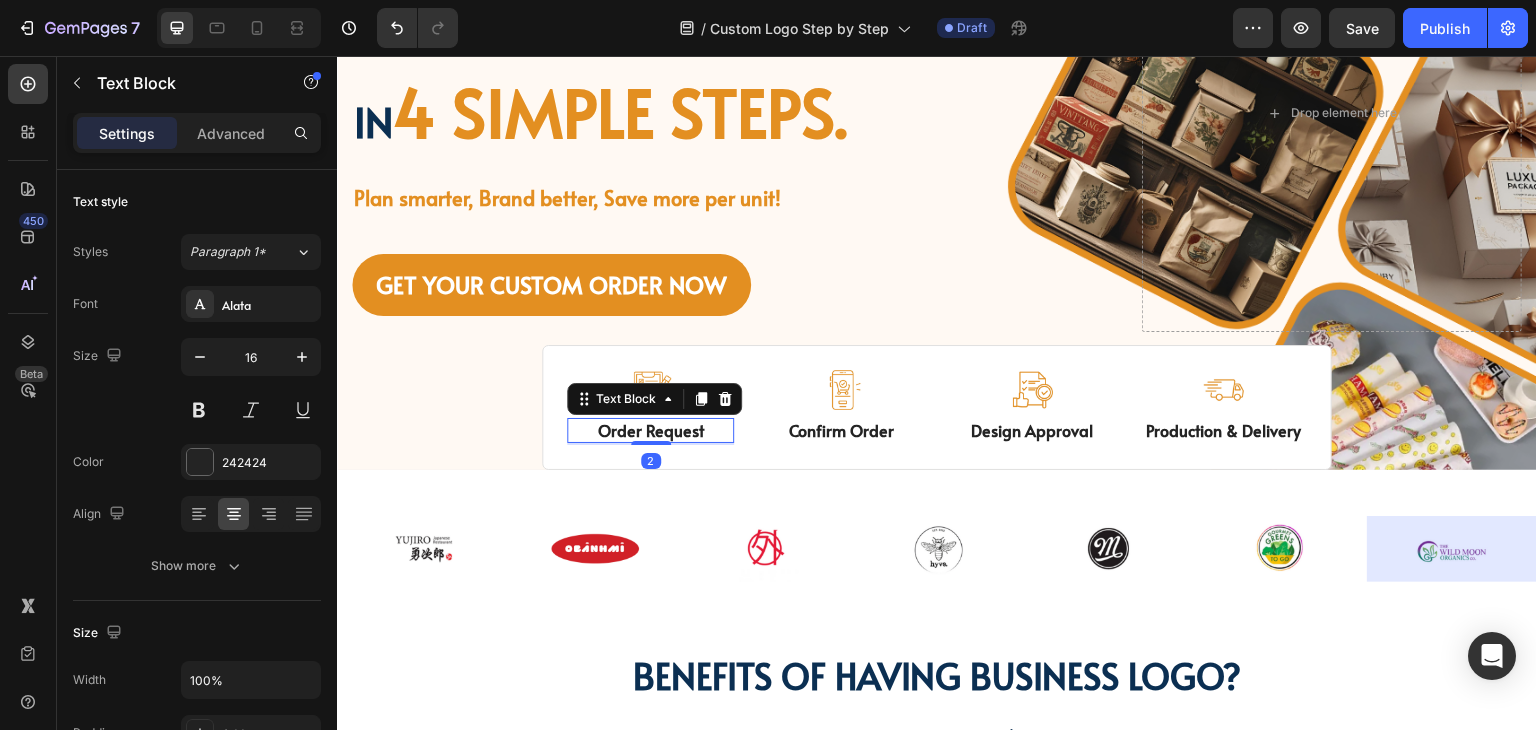 click on "Order Request" at bounding box center [650, 430] 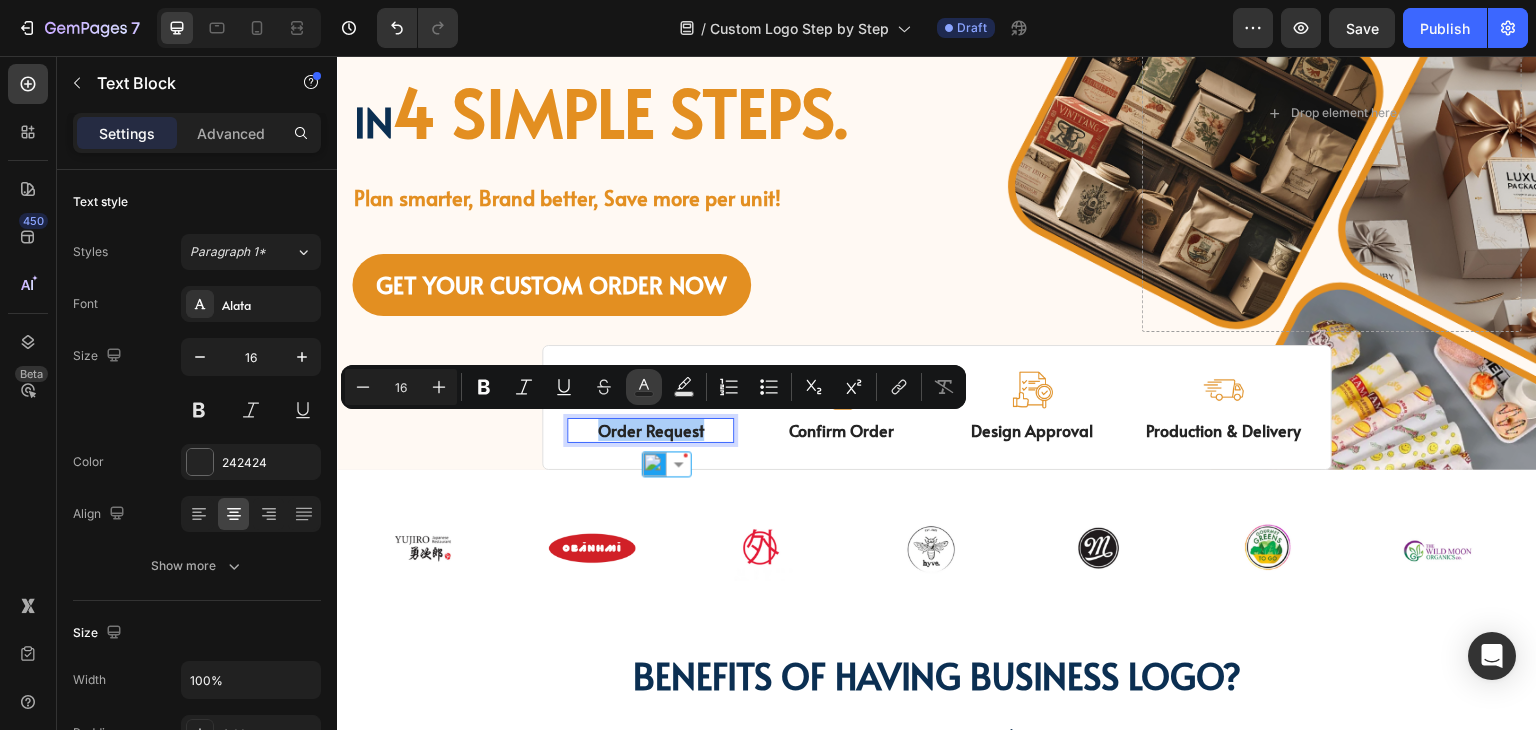 click 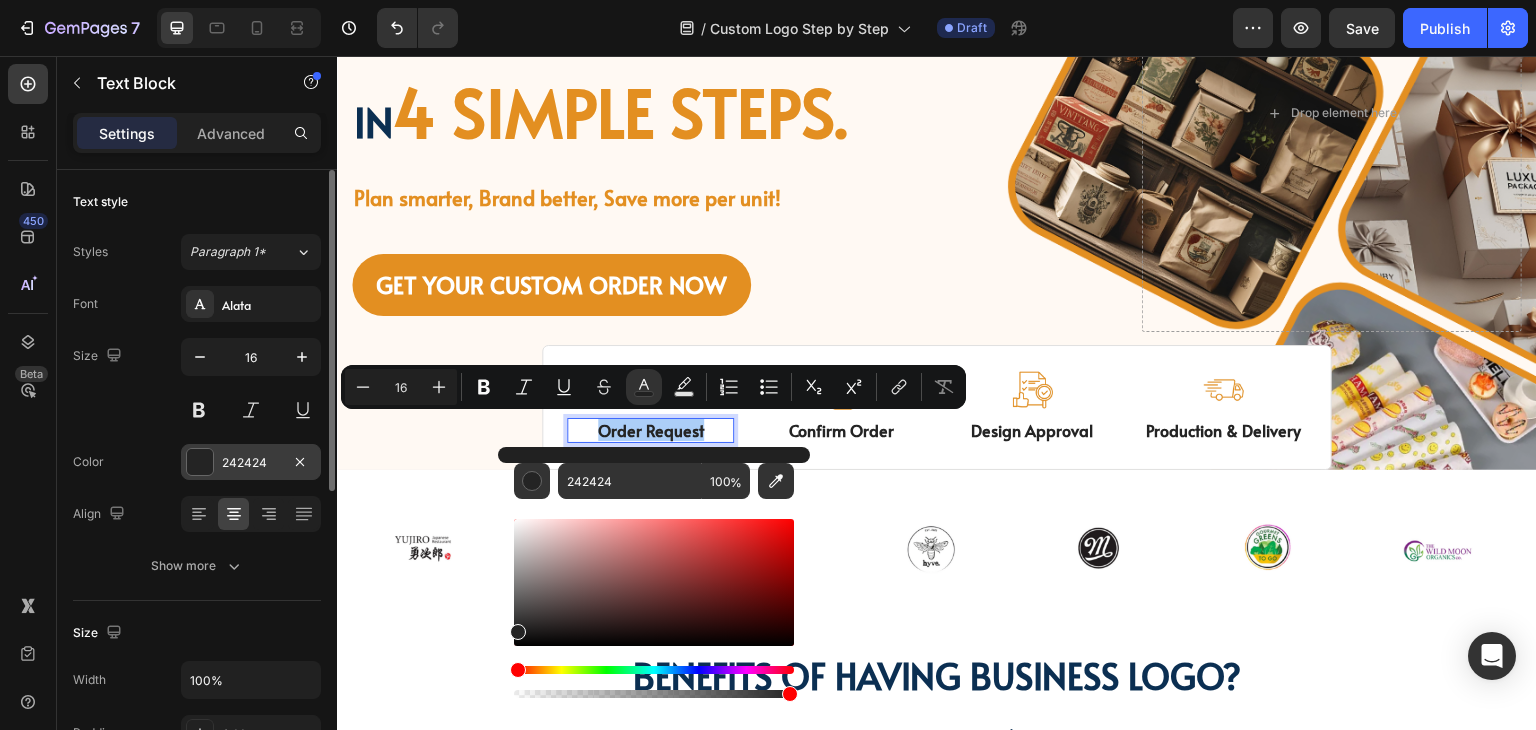 click at bounding box center (200, 462) 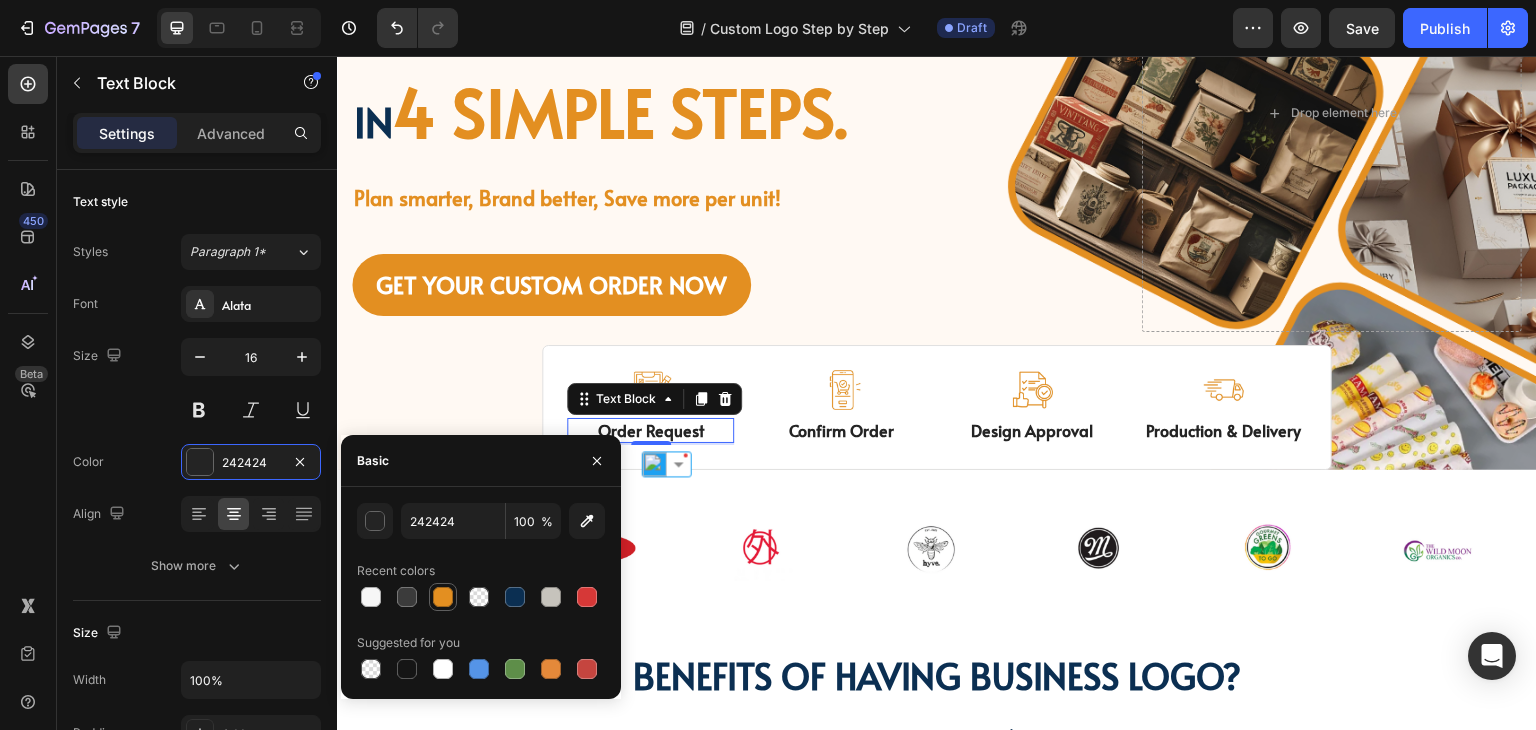 click at bounding box center [443, 597] 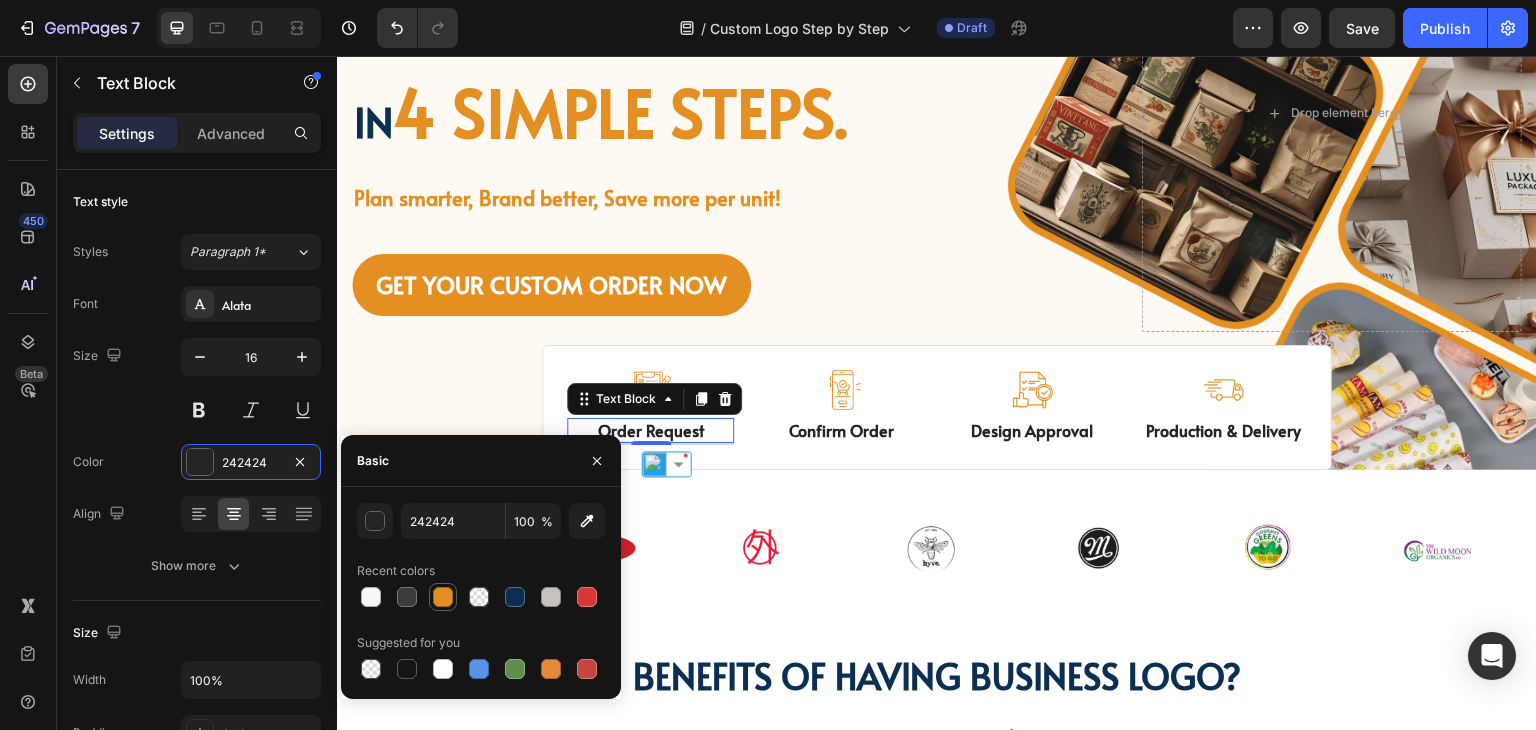 type on "E38F21" 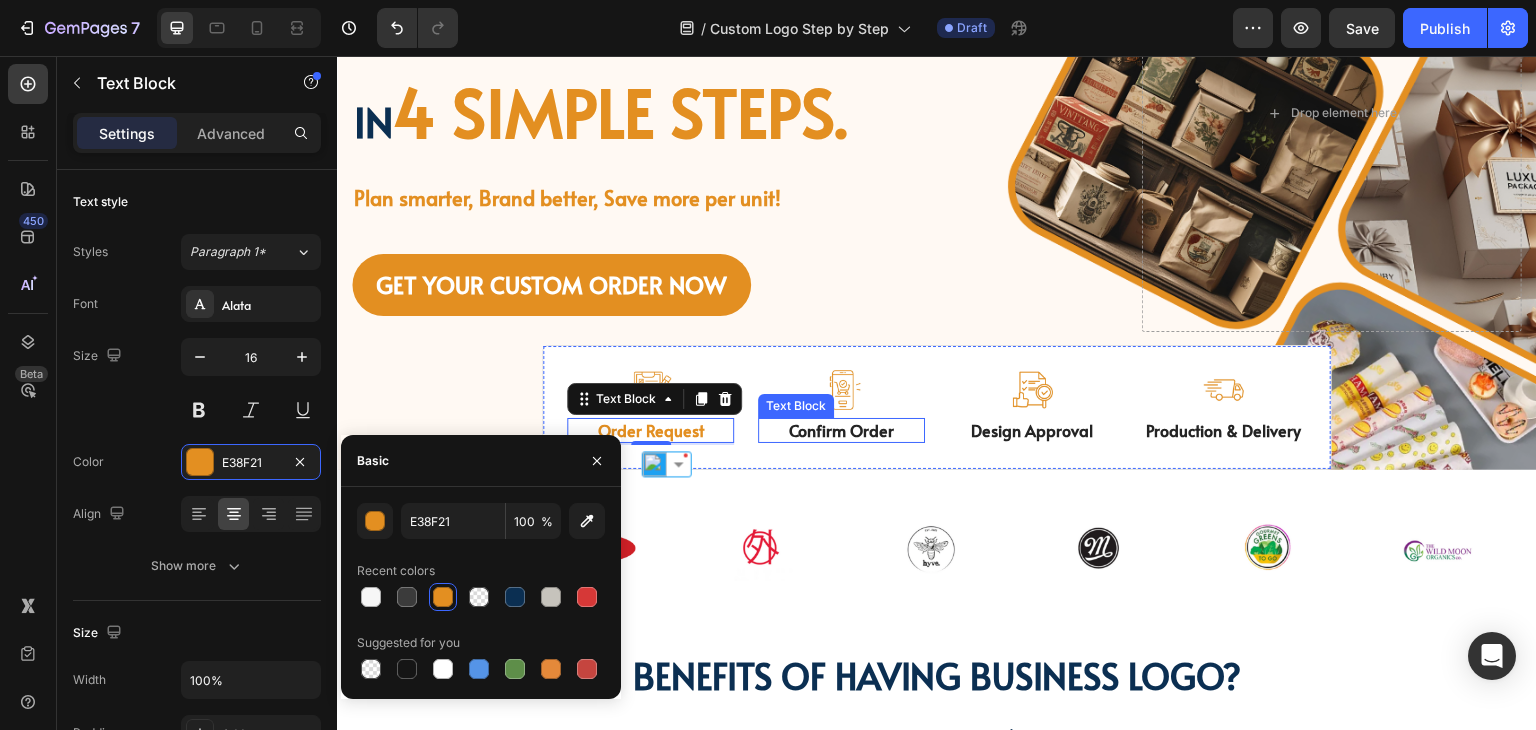 click on "Confirm Order" at bounding box center (841, 430) 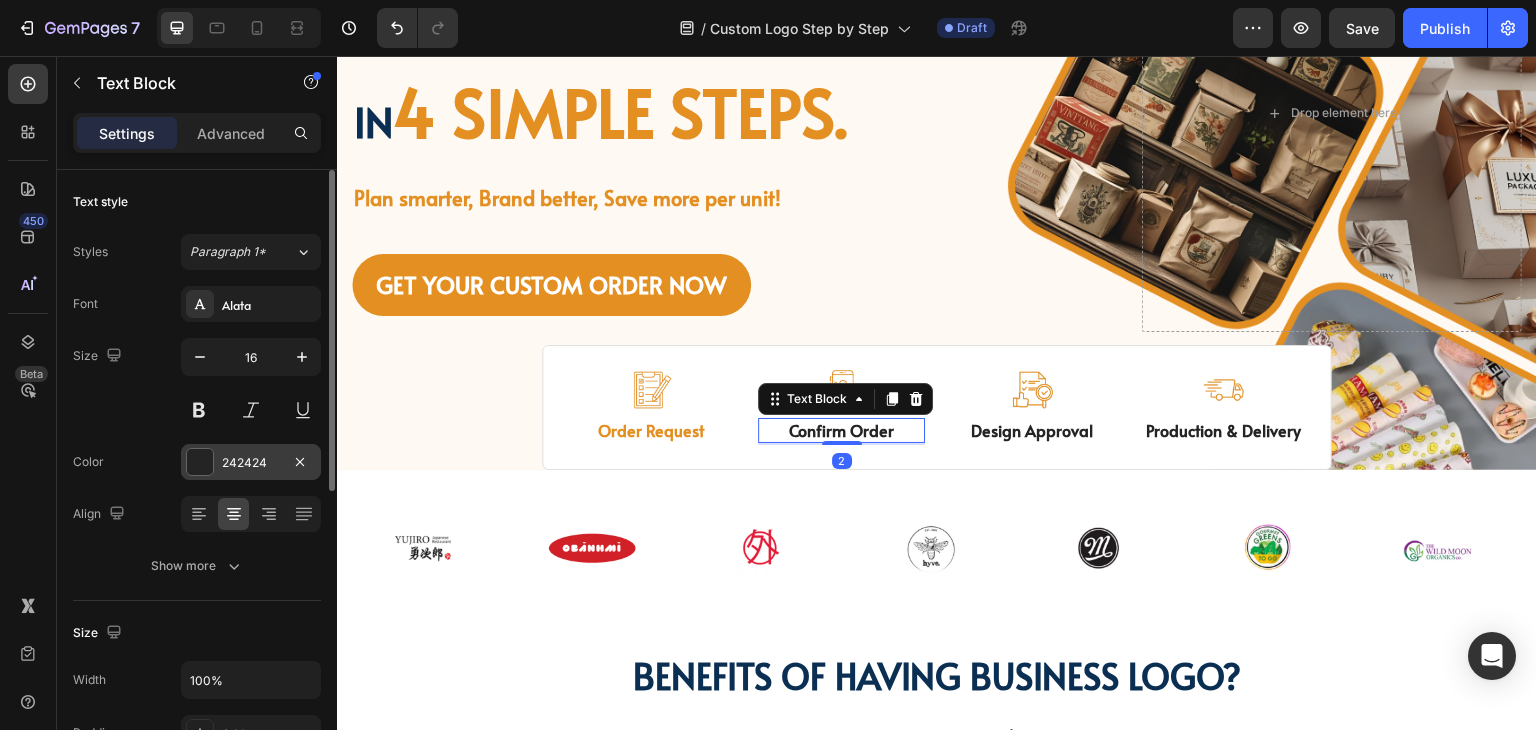 click on "242424" at bounding box center [251, 462] 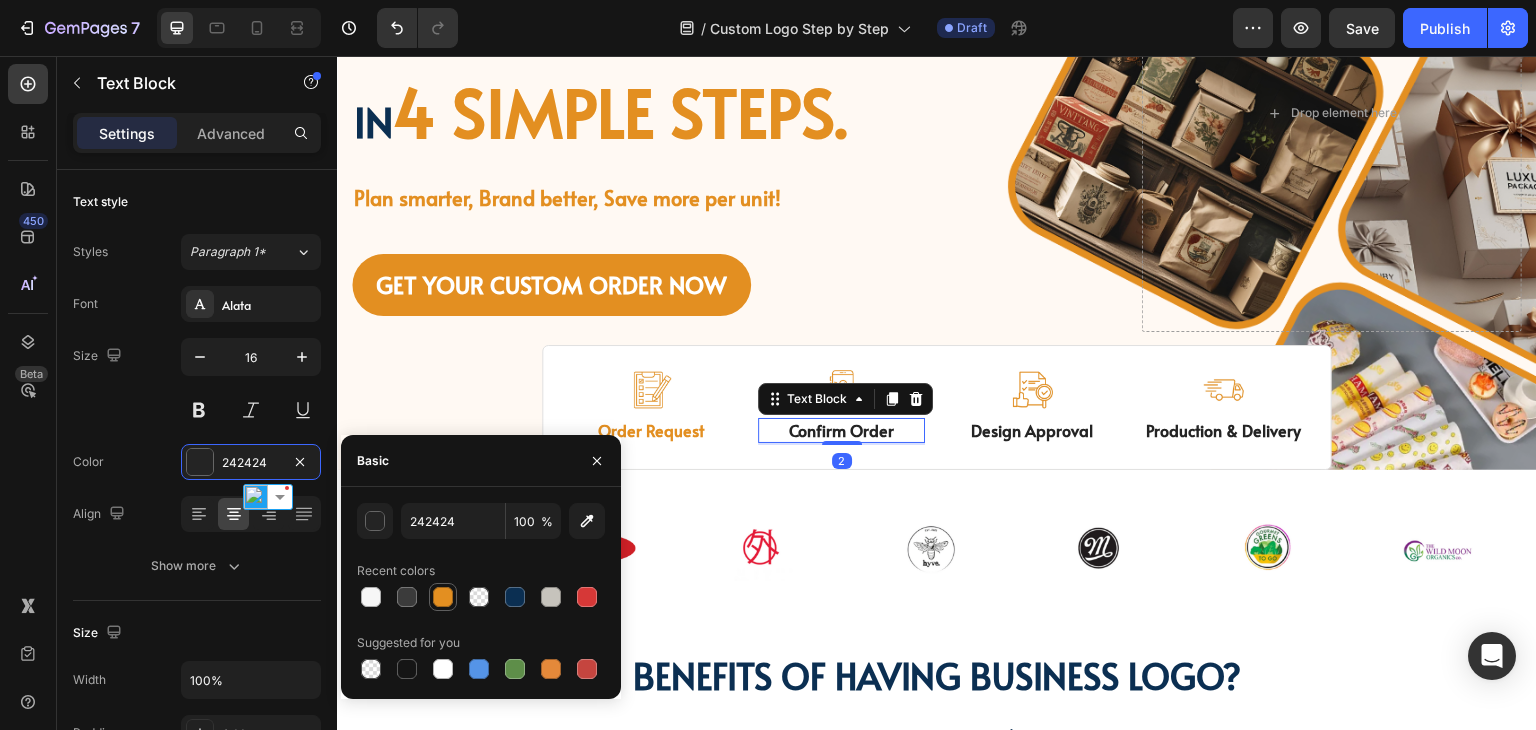 click at bounding box center (443, 597) 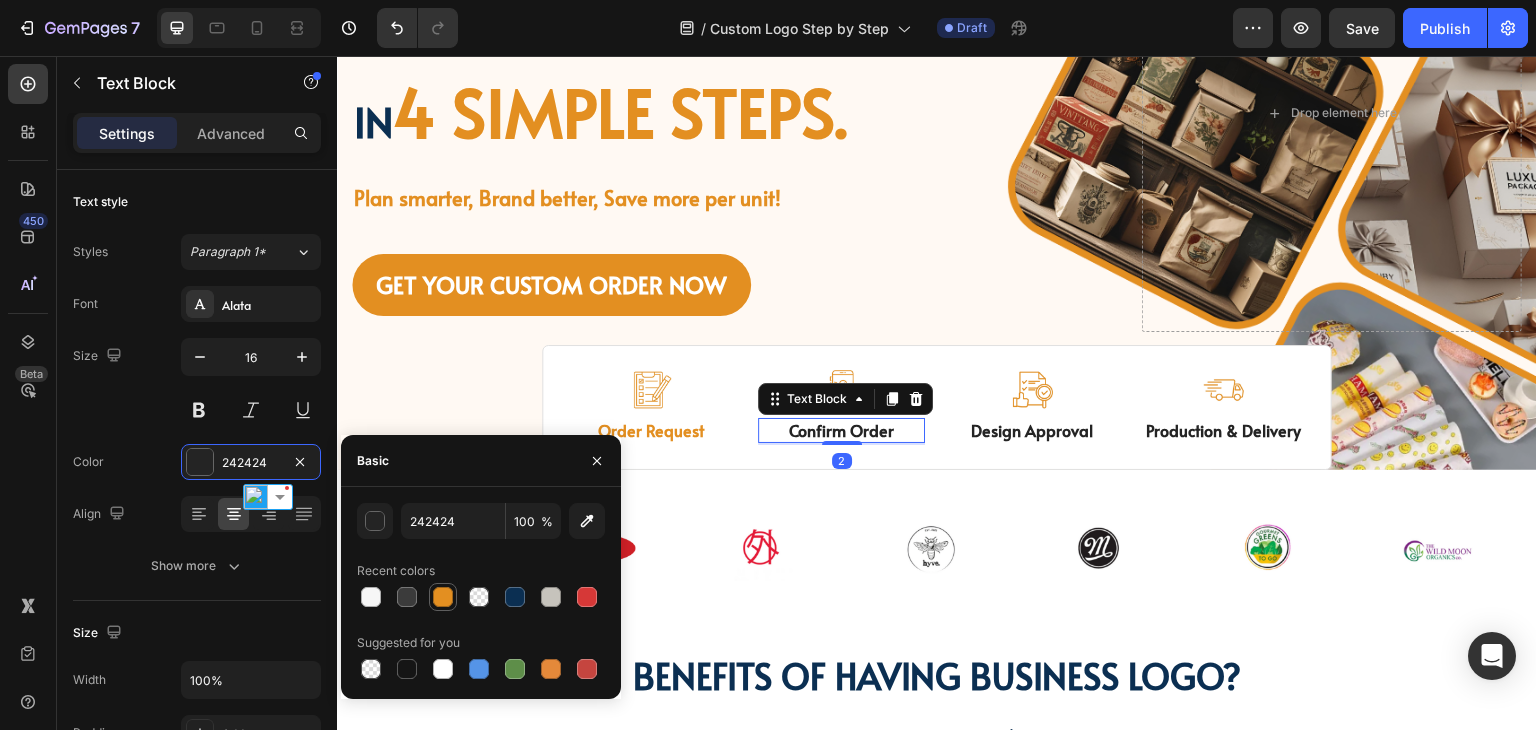type on "E38F21" 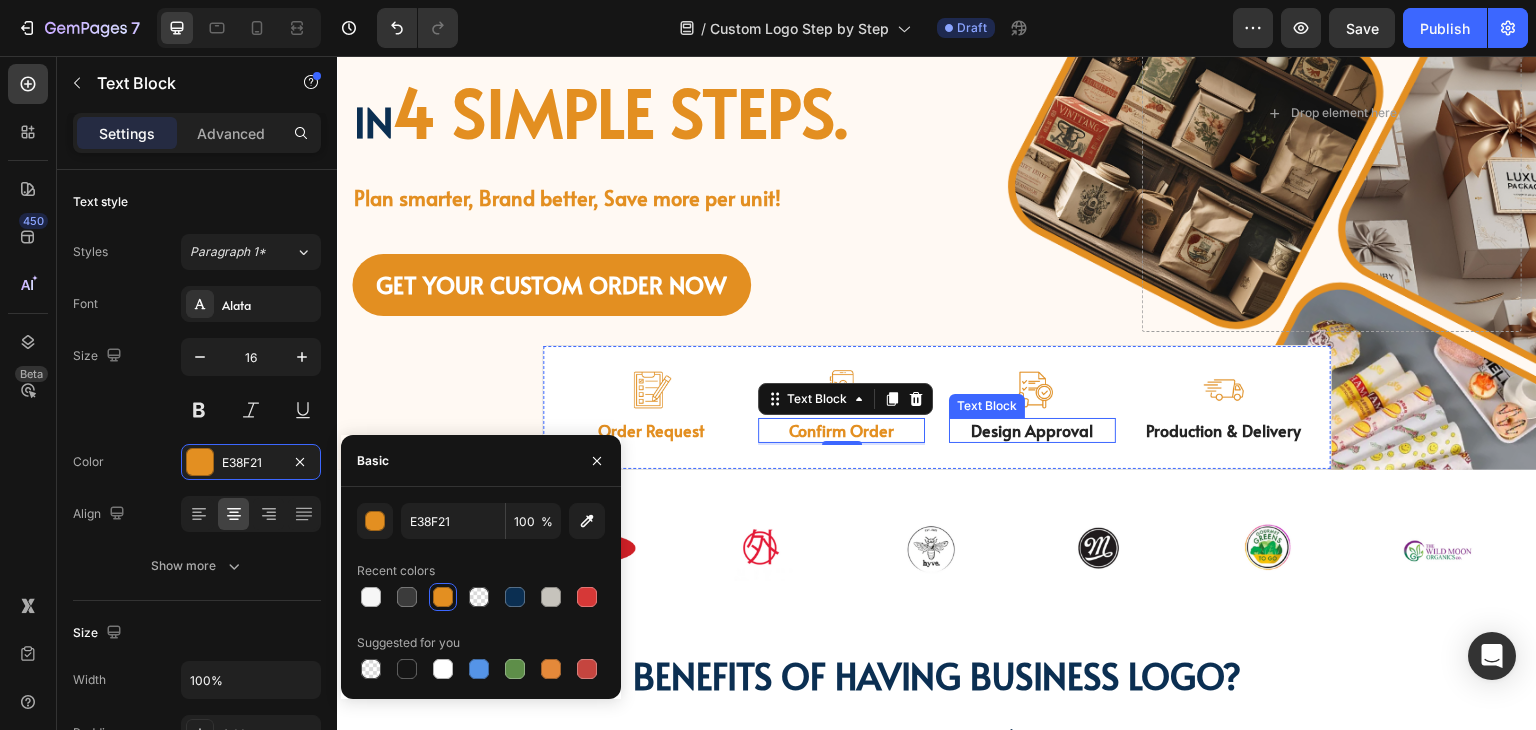 click on "Design Approval" at bounding box center [1032, 430] 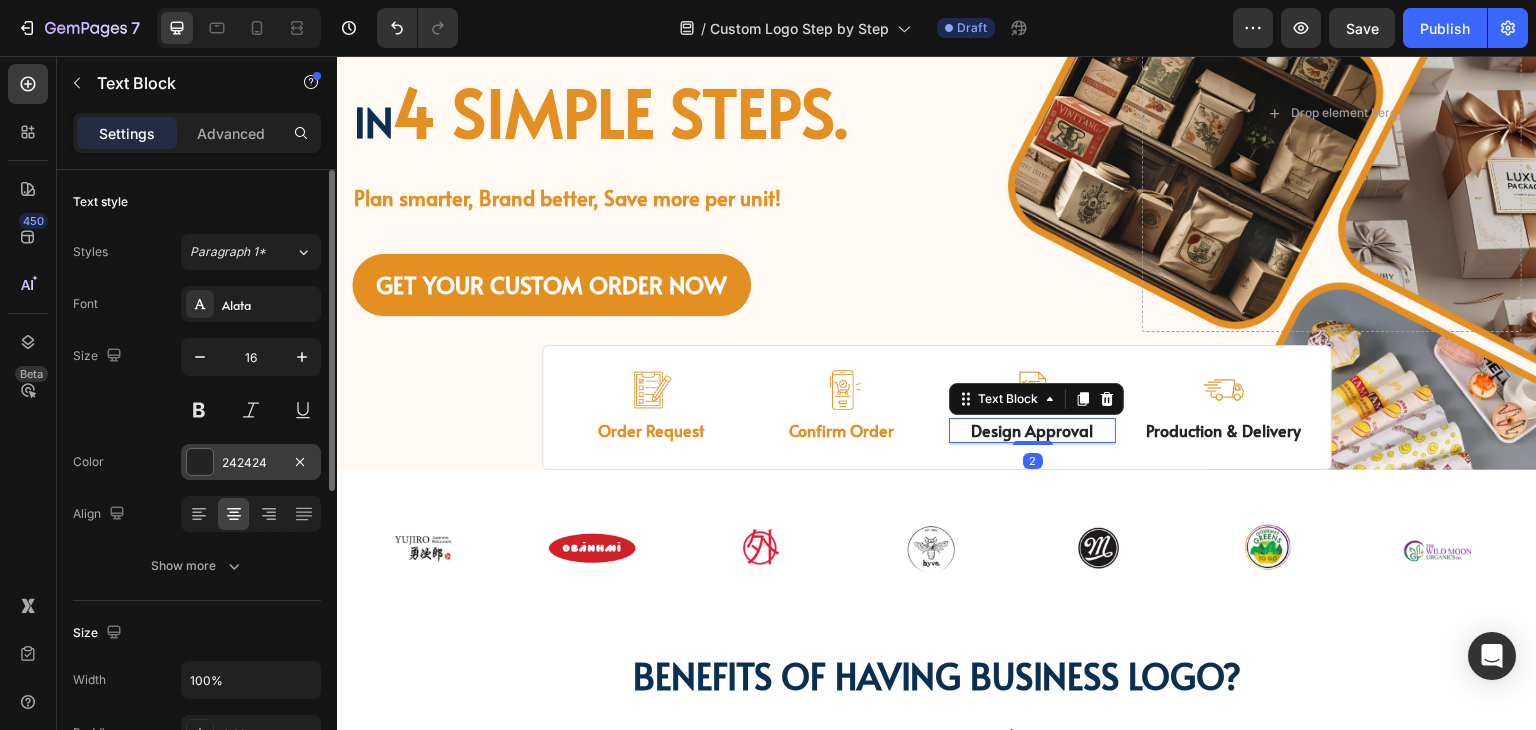 click at bounding box center (200, 462) 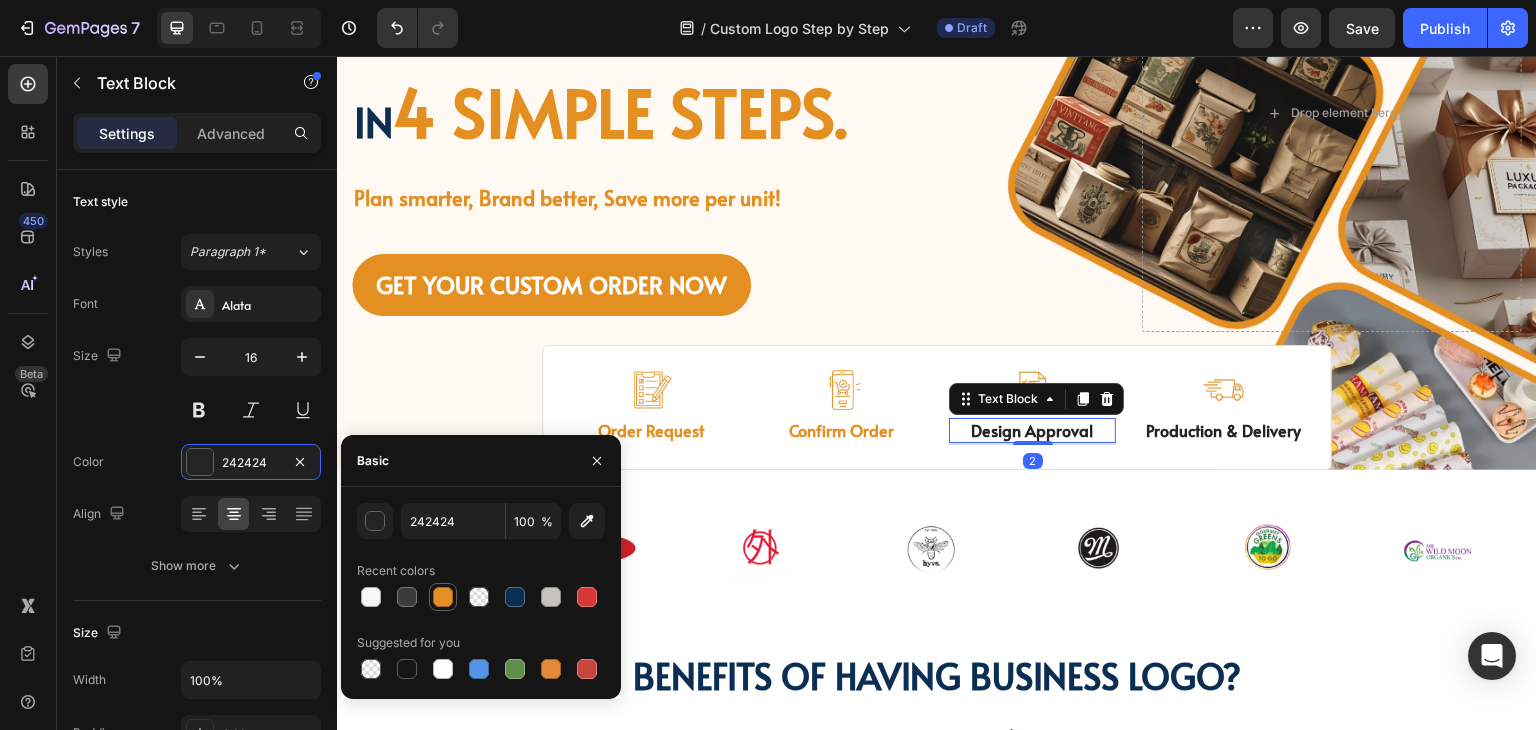 click at bounding box center (443, 597) 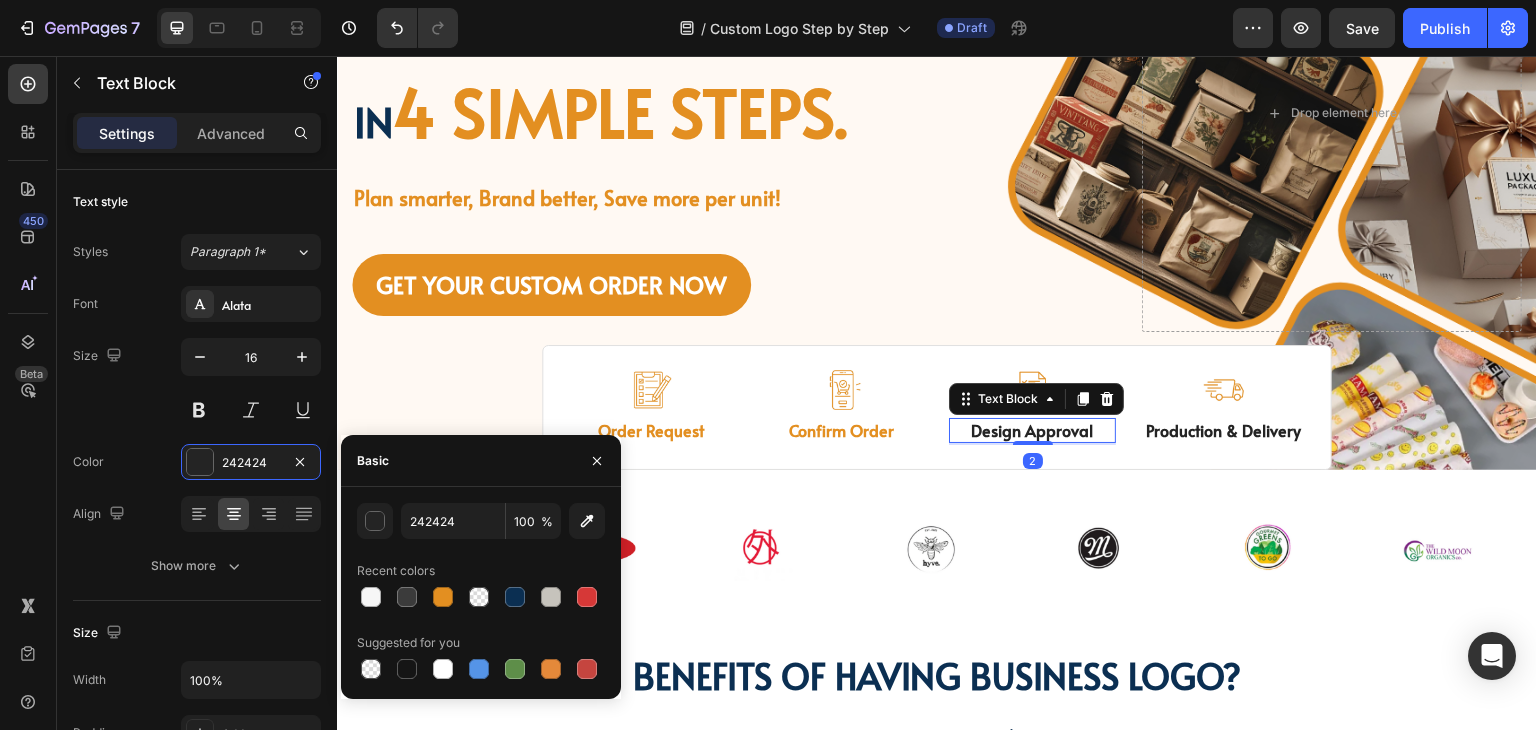 type on "E38F21" 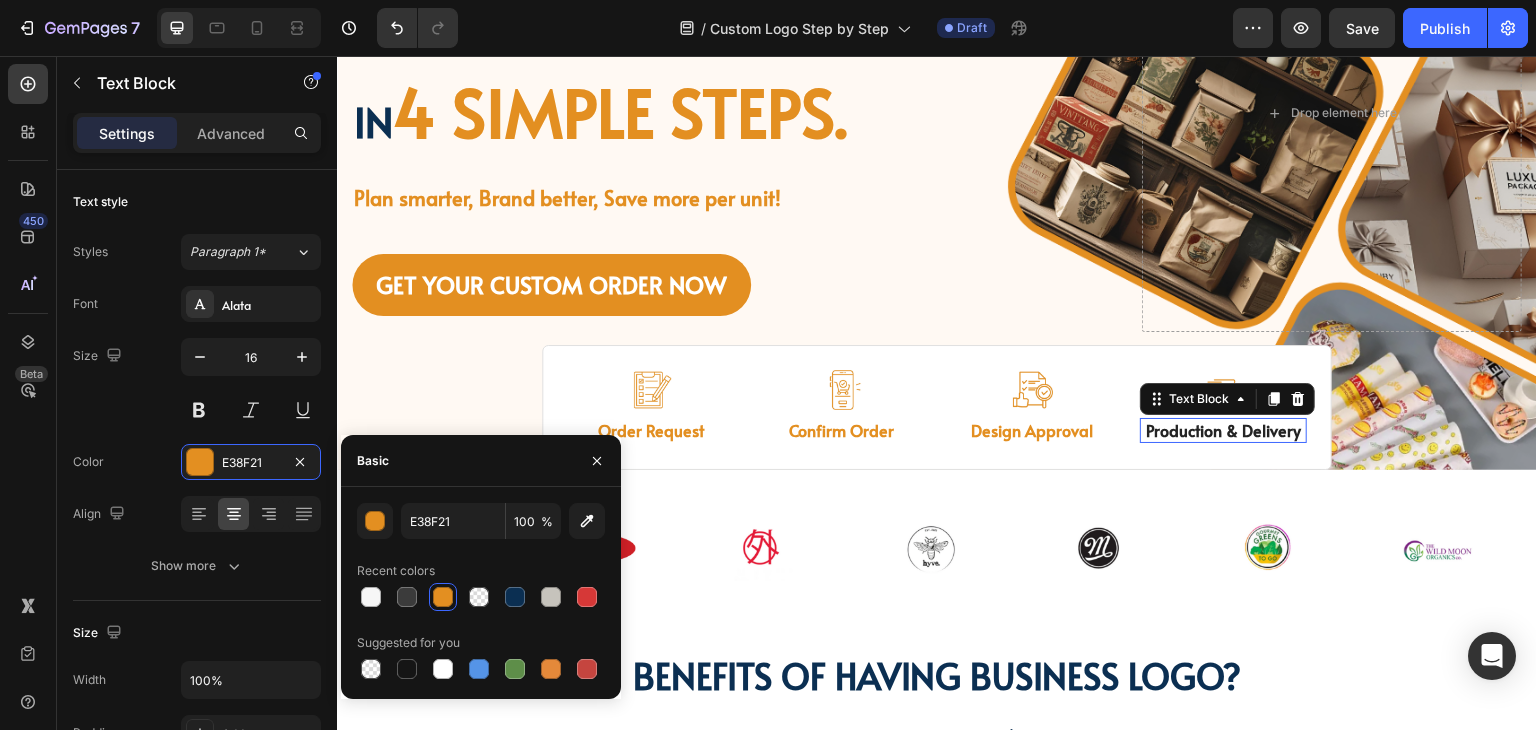 click on "Production & Delivery" at bounding box center (1223, 430) 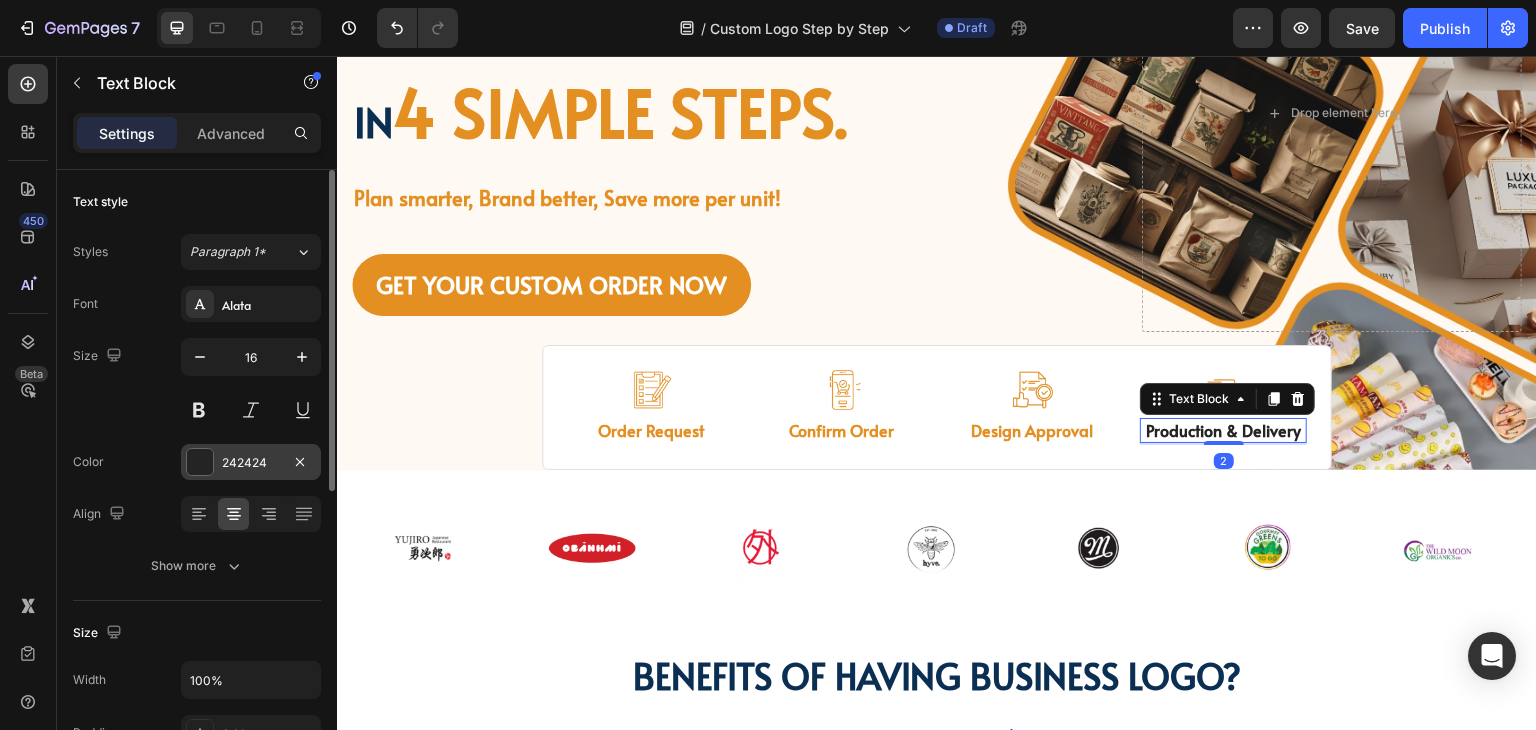 drag, startPoint x: 198, startPoint y: 455, endPoint x: 276, endPoint y: 557, distance: 128.40561 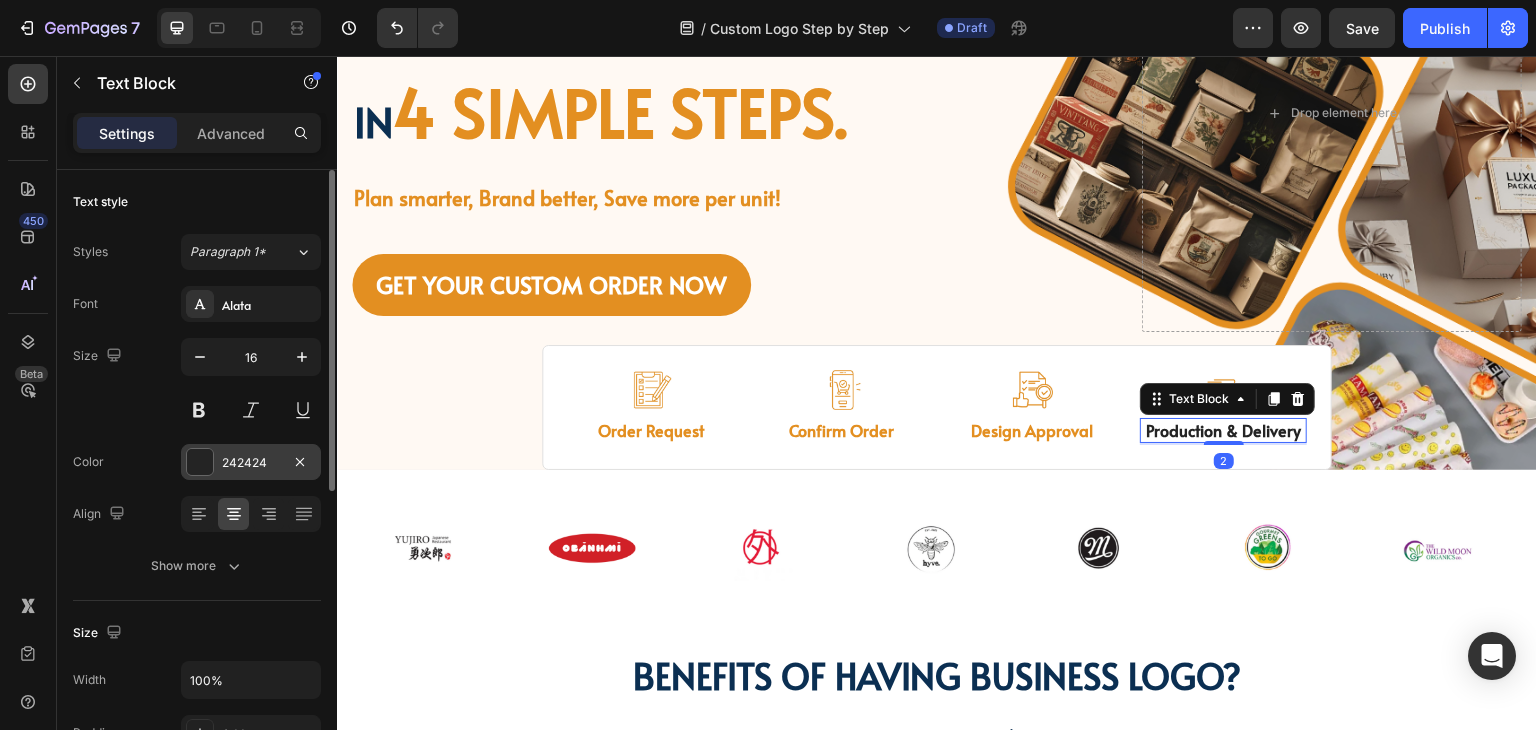 click at bounding box center (200, 462) 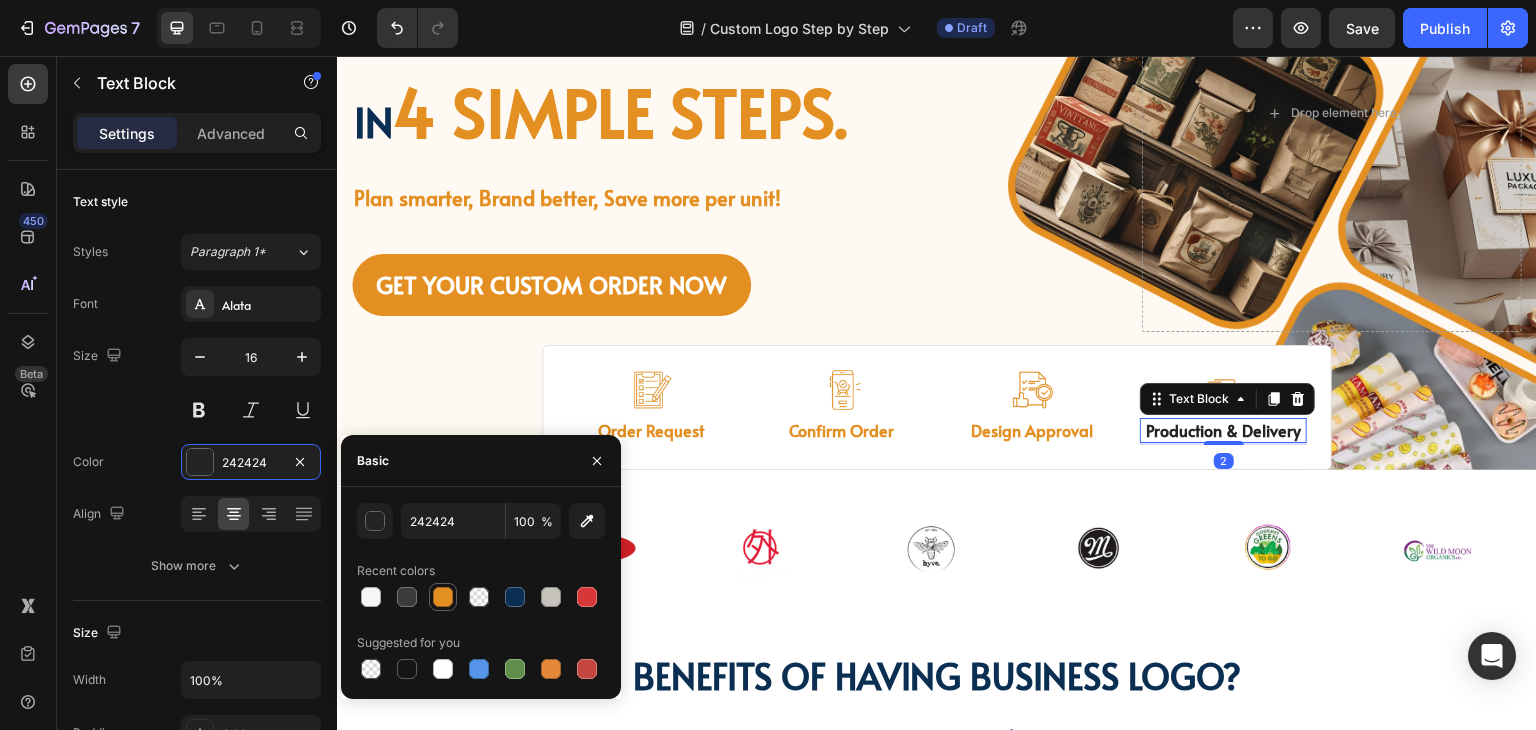 drag, startPoint x: 444, startPoint y: 594, endPoint x: 476, endPoint y: 342, distance: 254.02362 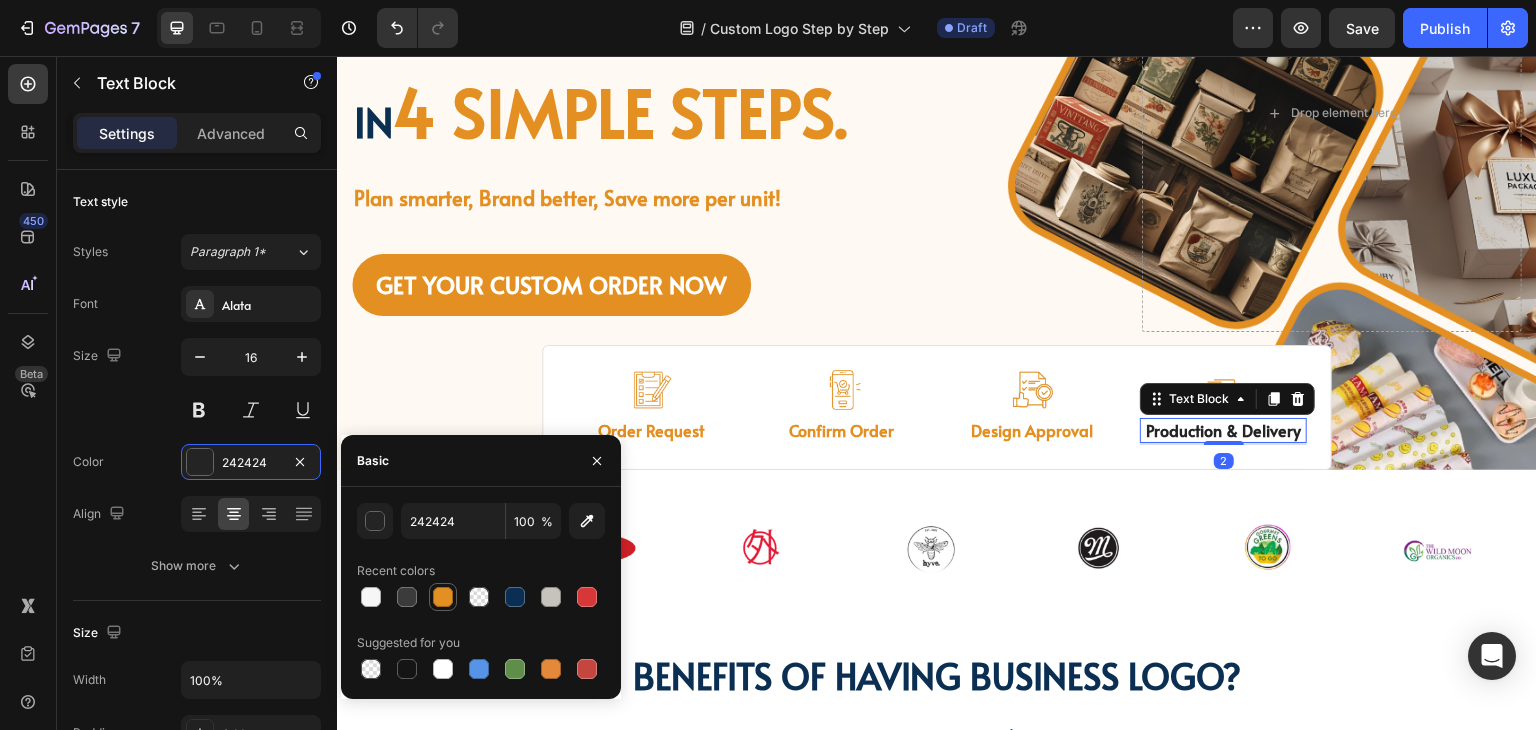 click at bounding box center (443, 597) 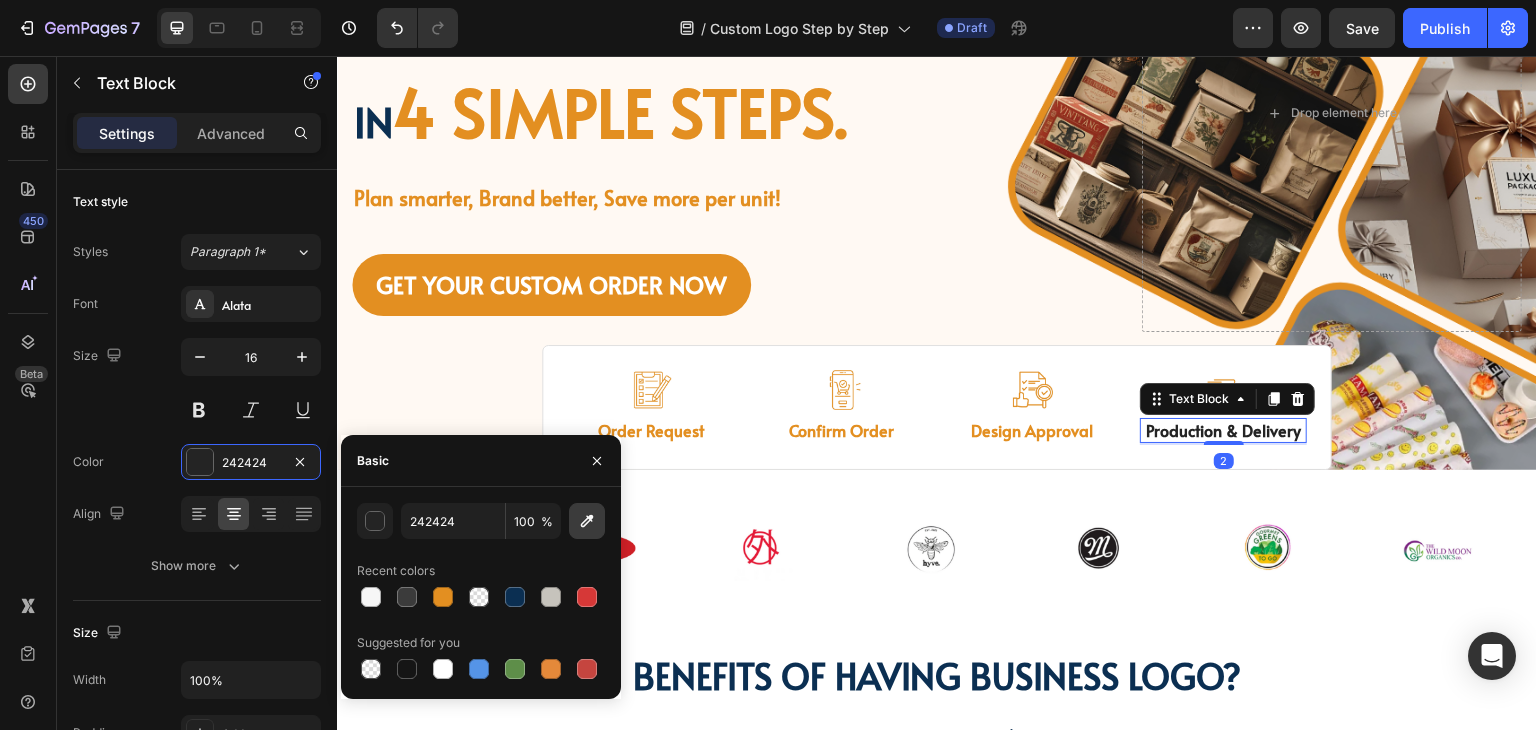 type on "E38F21" 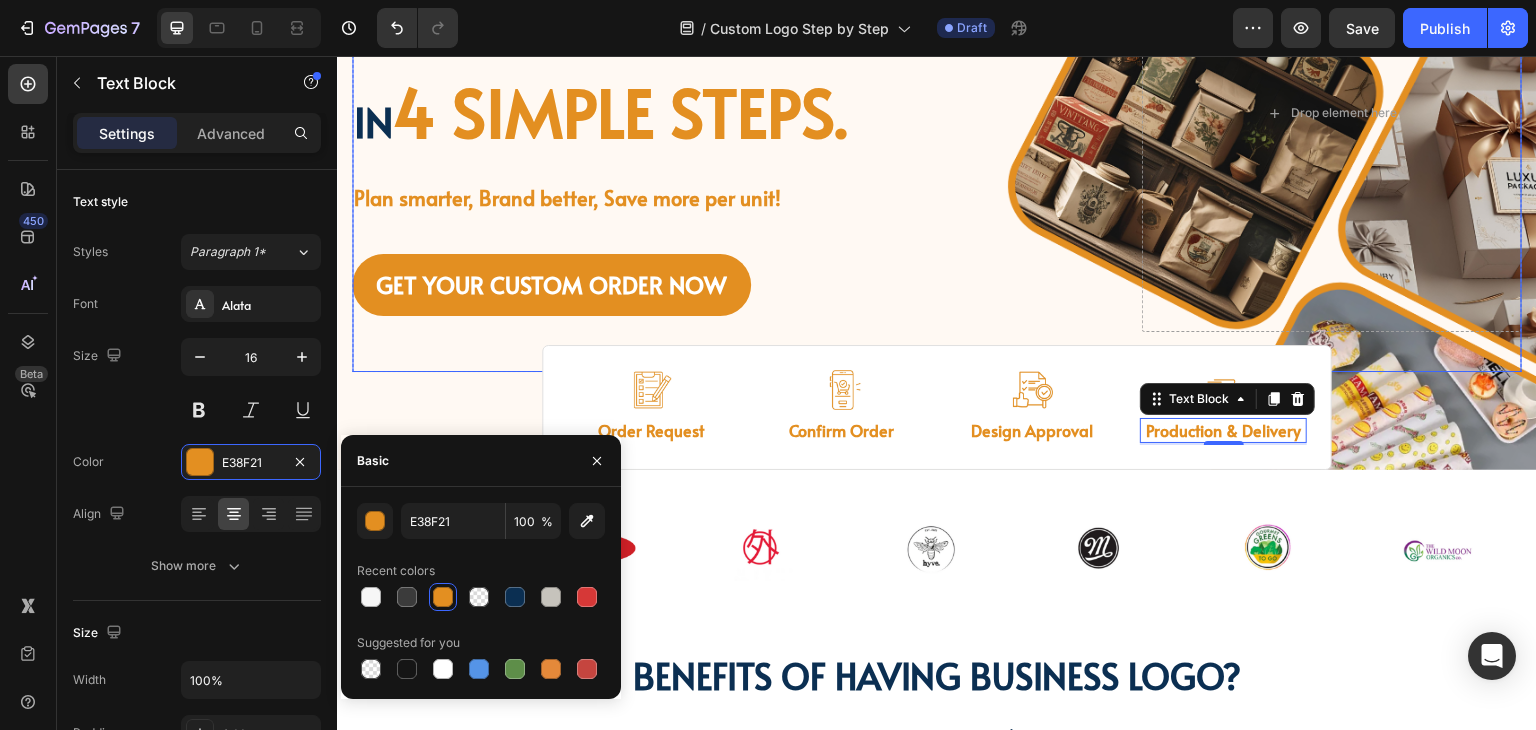 click on "GET YOUR CUSTOM ORDER NOW Button" at bounding box center (732, 286) 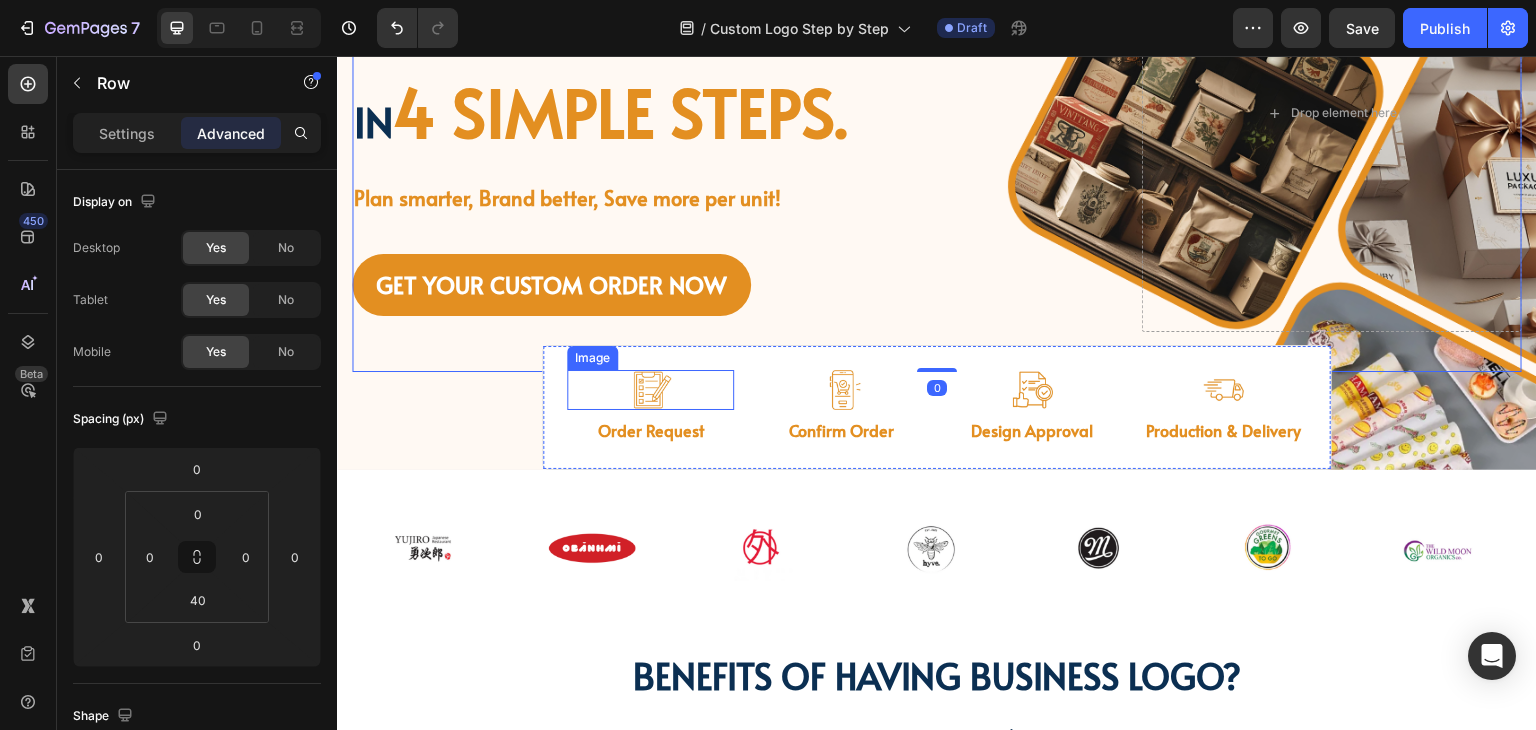 click at bounding box center [651, 390] 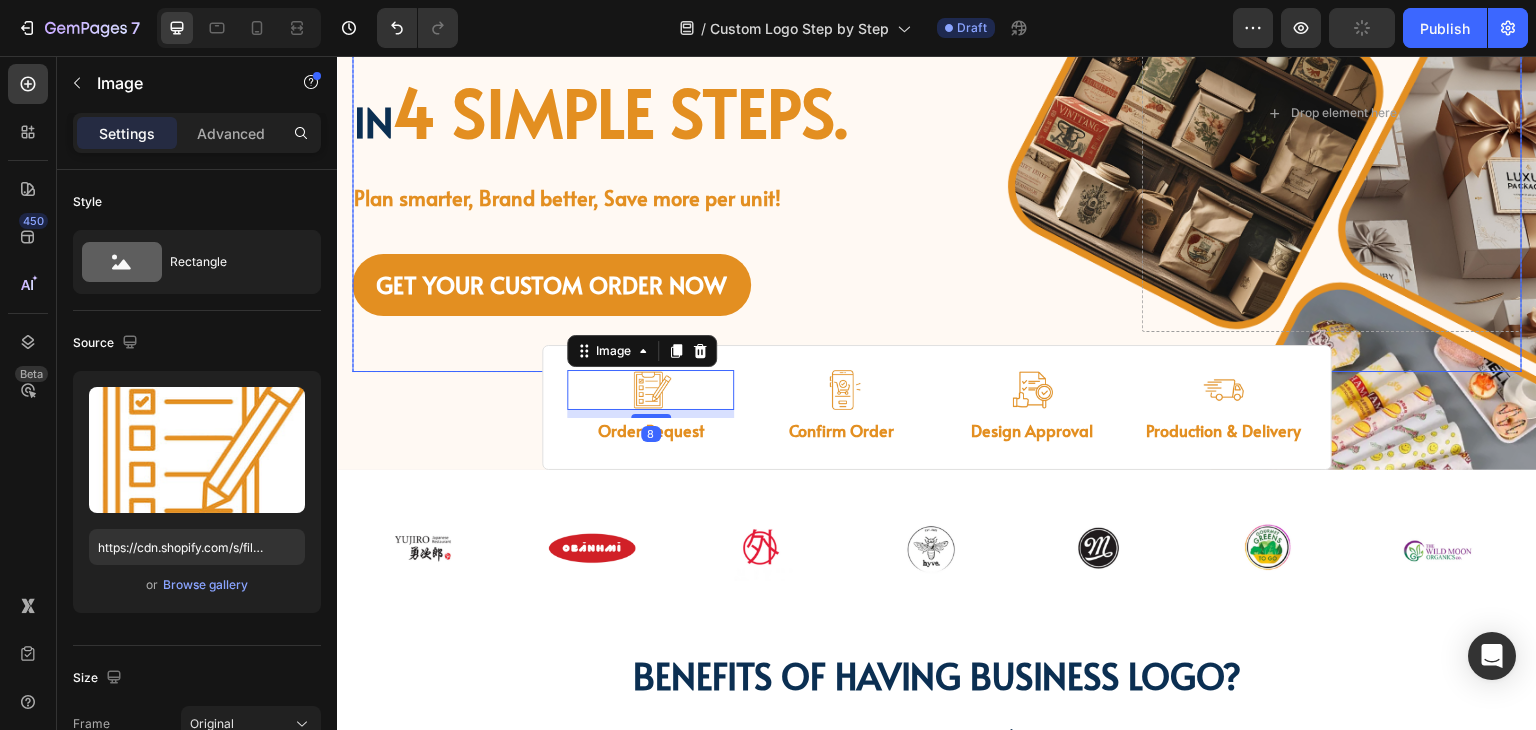 click on "GET YOUR CUSTOM ORDER NOW Button" at bounding box center [732, 286] 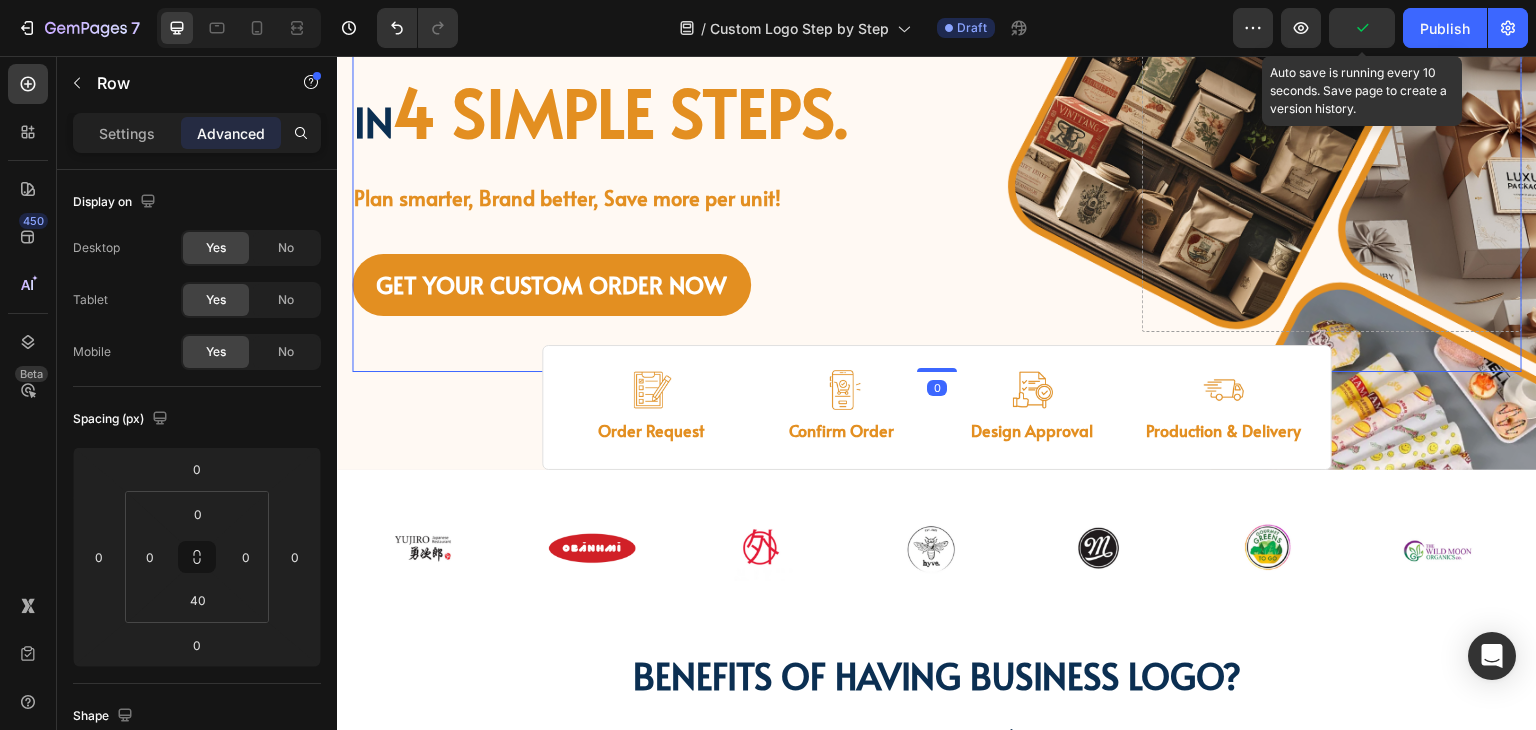 click 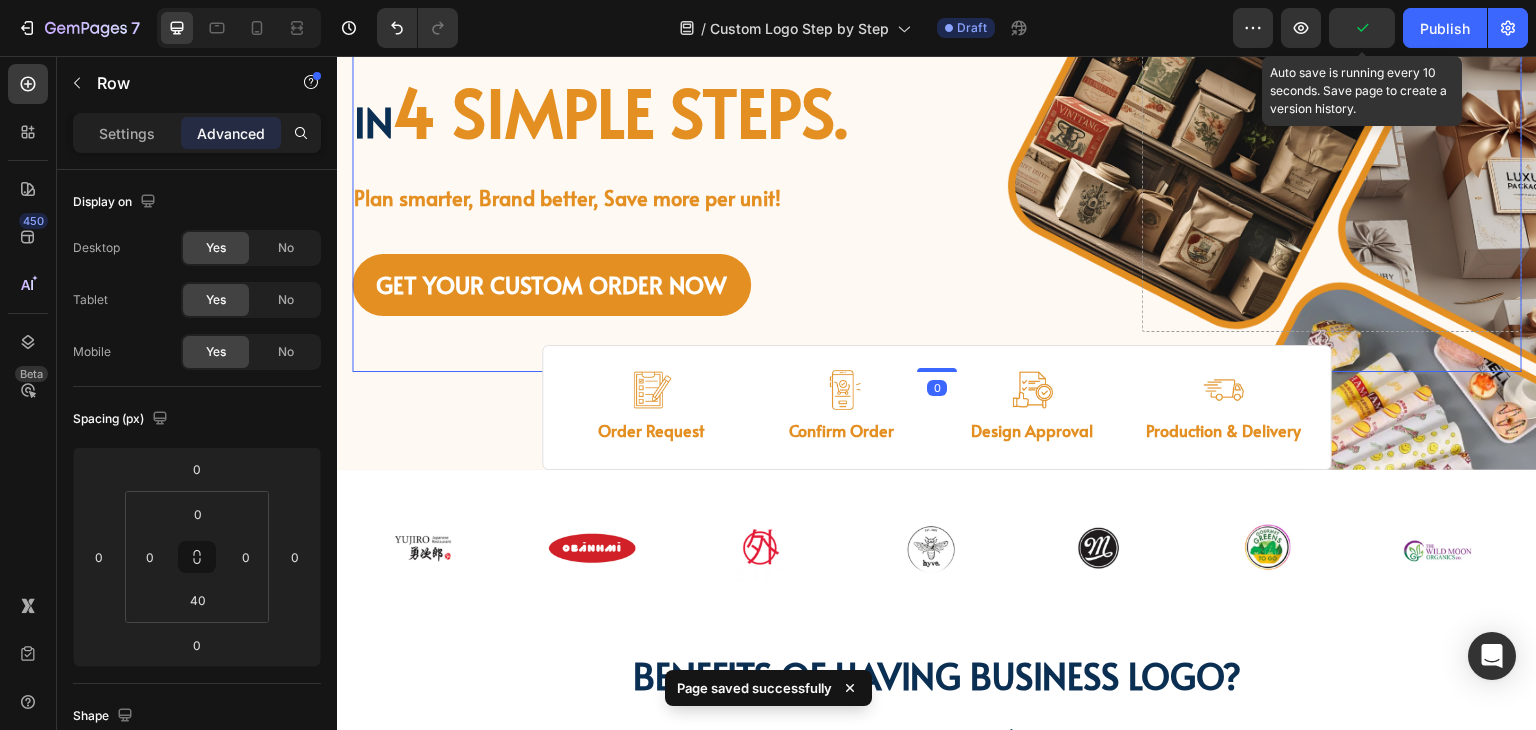 click 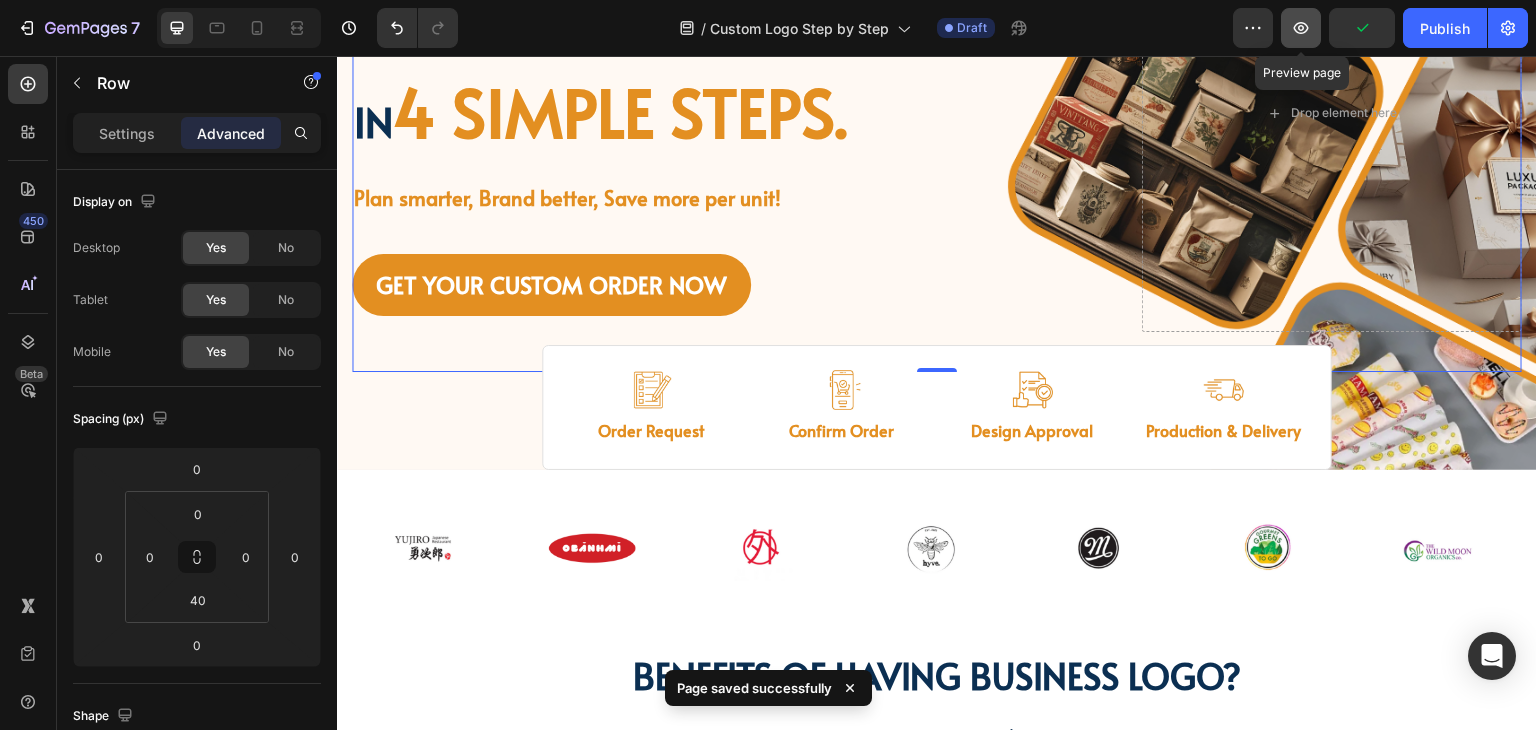 click 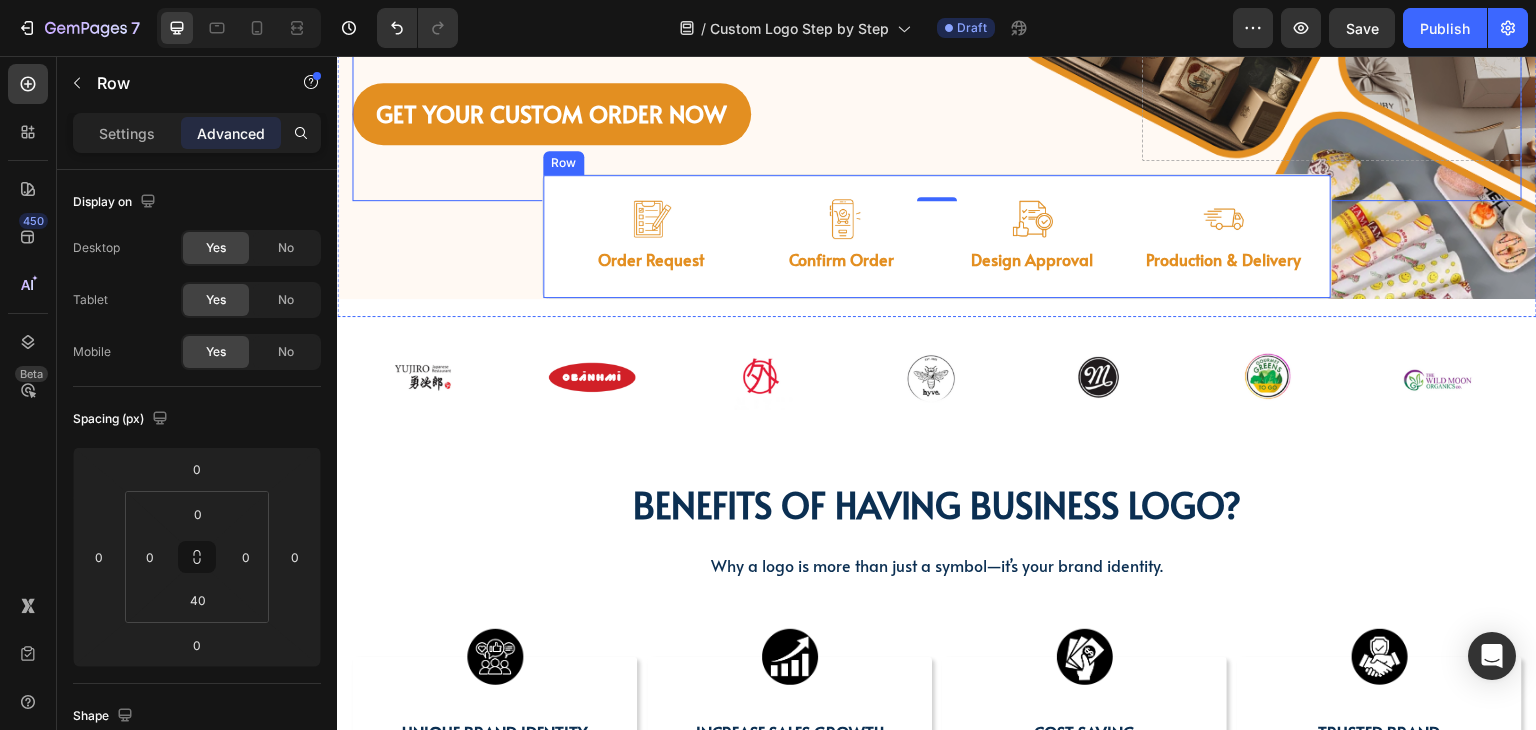 scroll, scrollTop: 500, scrollLeft: 0, axis: vertical 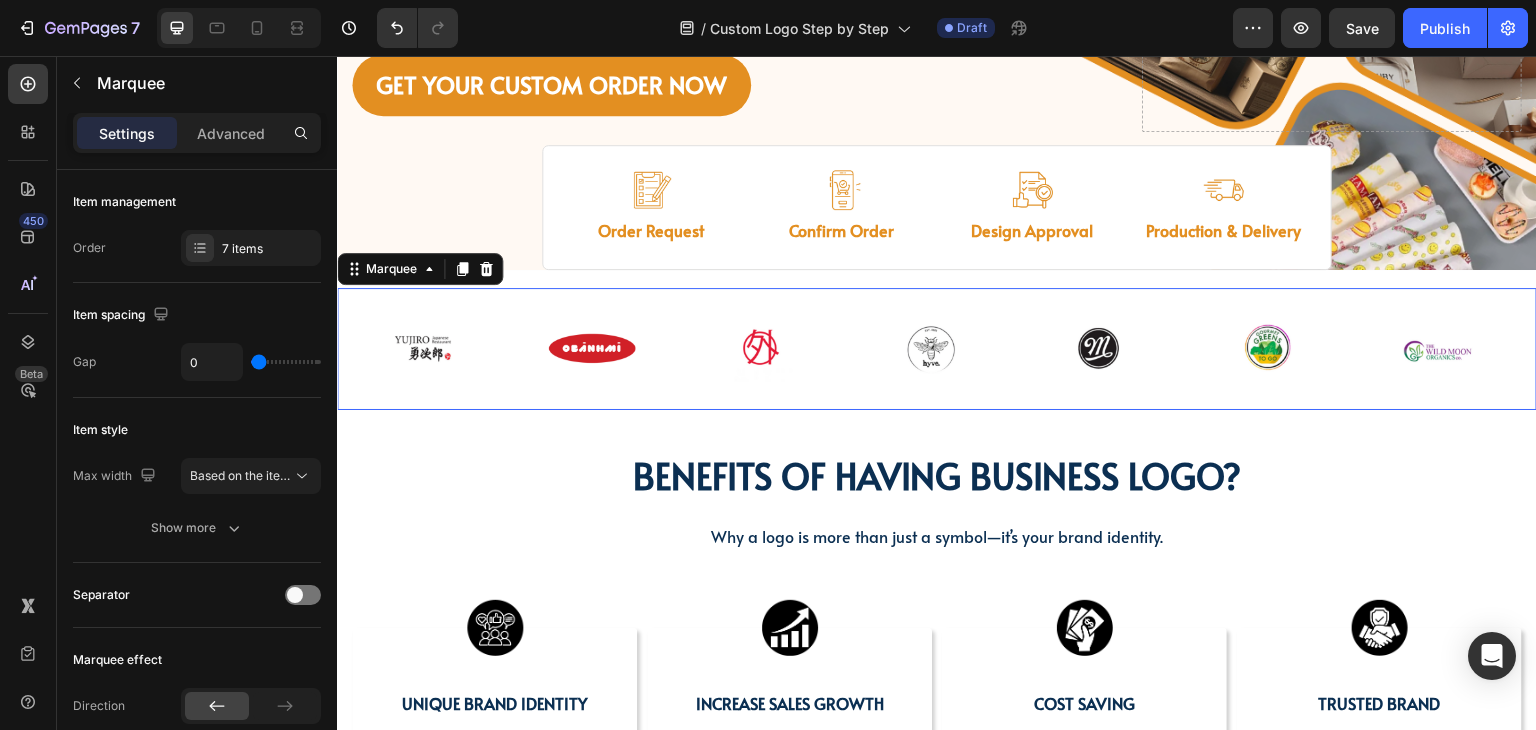 click on "Image Image Image Image Image Image Image Row Image Image Image Image Image Image Image Row Marquee   0" at bounding box center (937, 349) 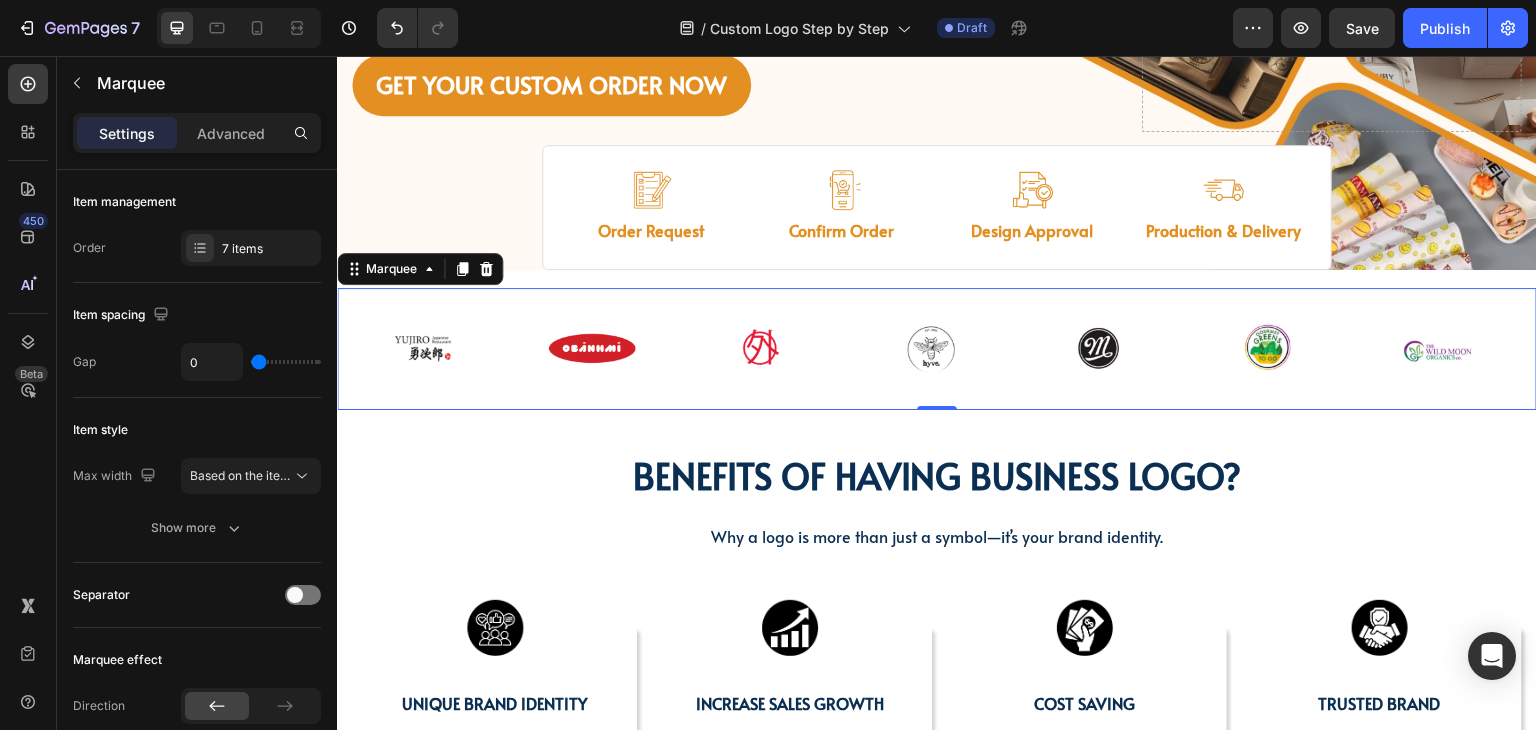 click on "Image Image Image Image Image Image Image Row Image Image Image Image Image Image Image Row Marquee   0" at bounding box center [937, 349] 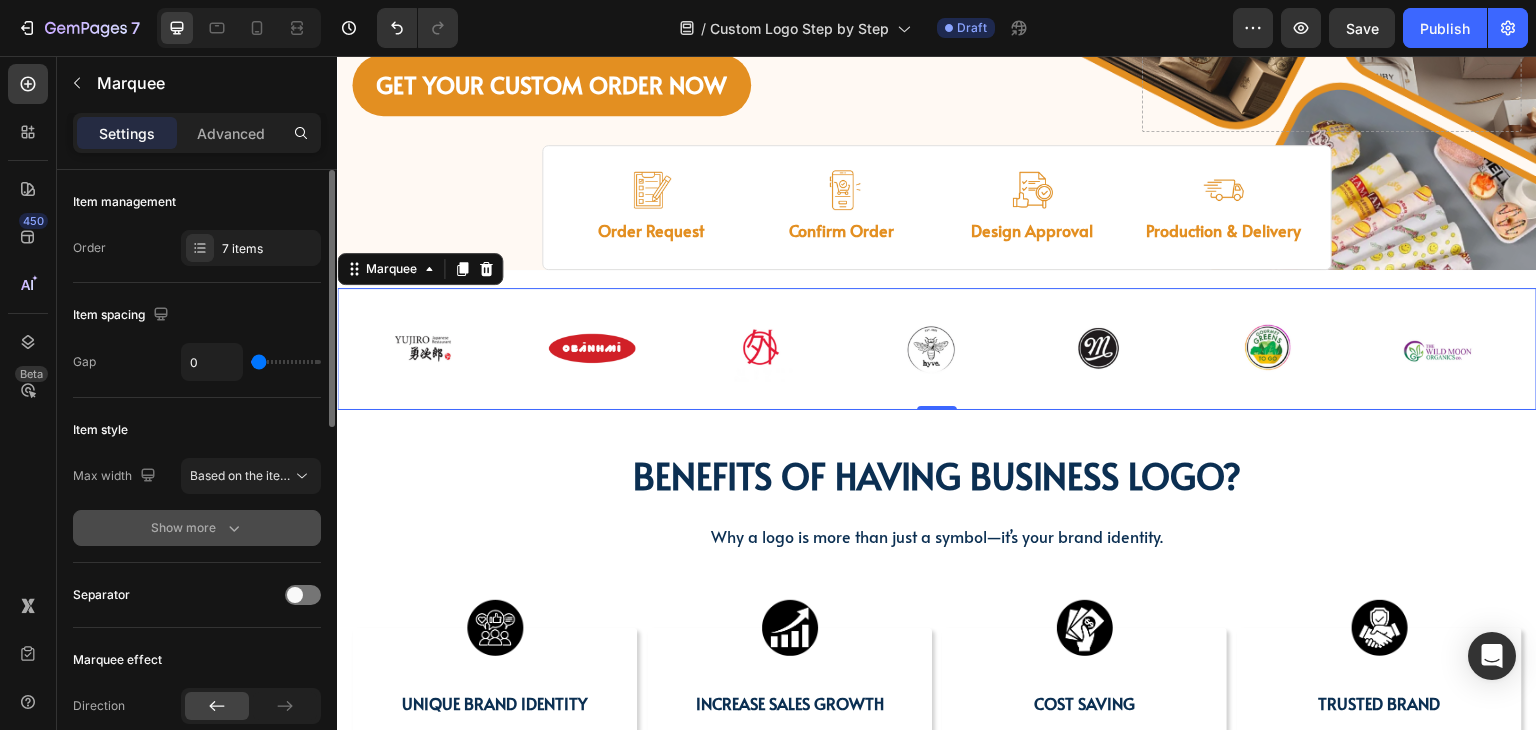 click on "Show more" at bounding box center [197, 528] 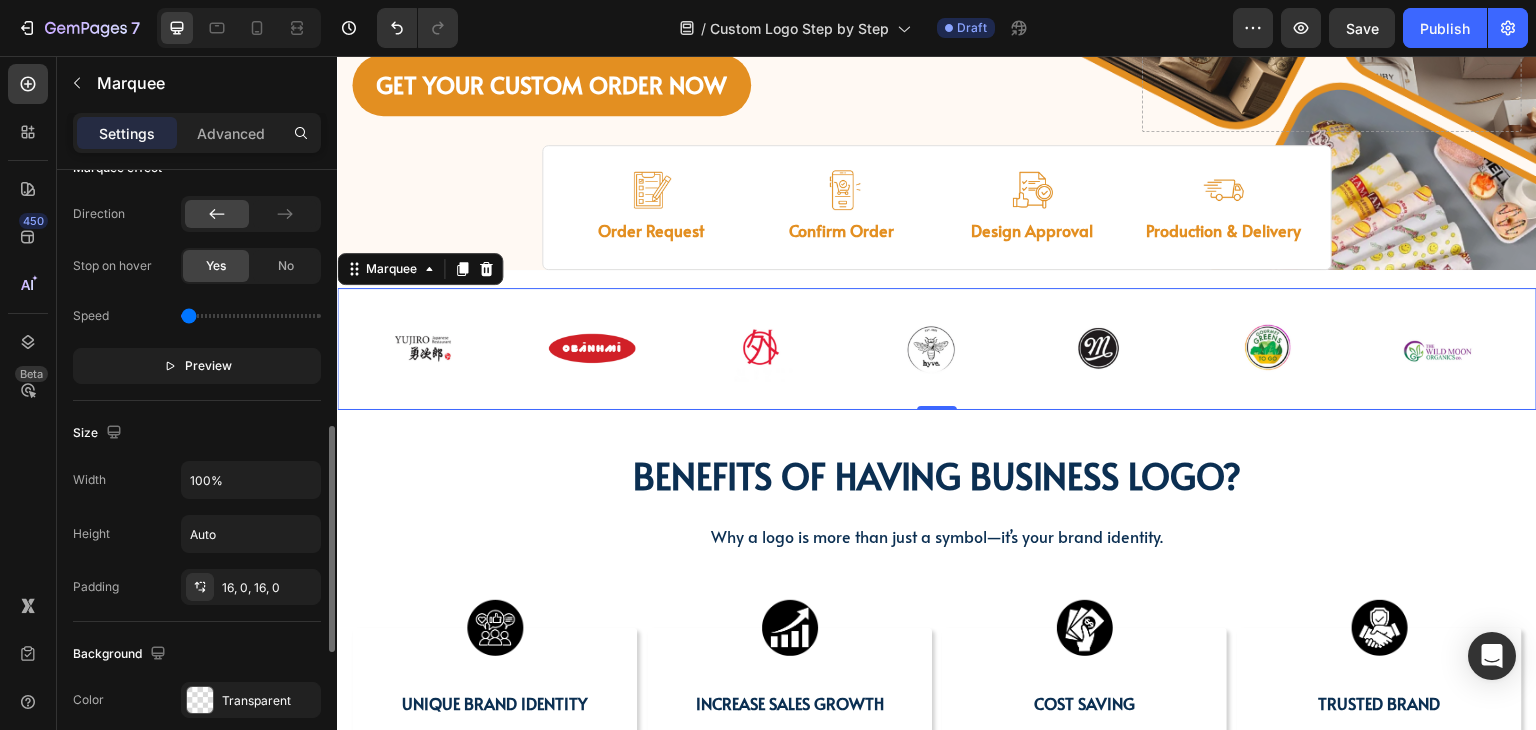 scroll, scrollTop: 800, scrollLeft: 0, axis: vertical 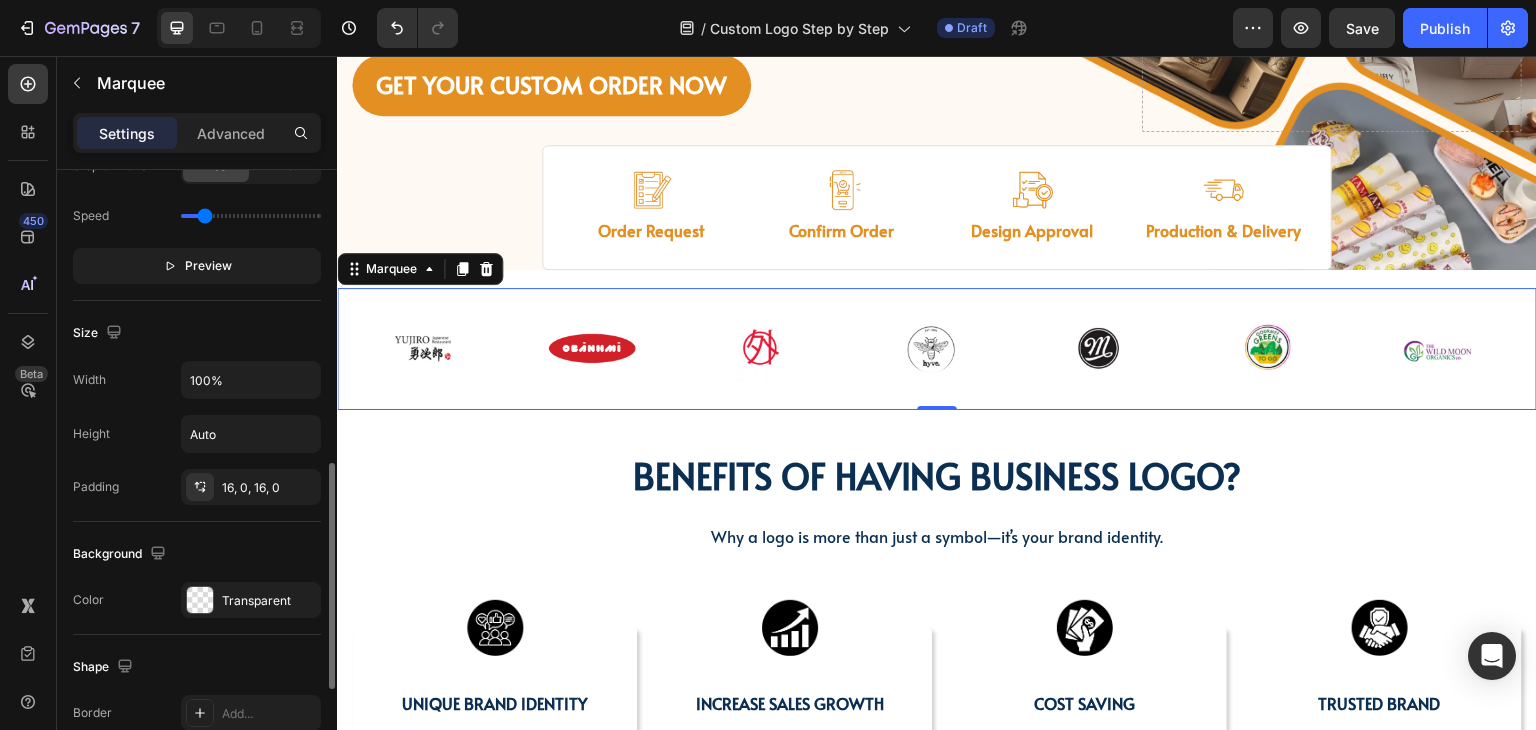drag, startPoint x: 193, startPoint y: 213, endPoint x: 205, endPoint y: 213, distance: 12 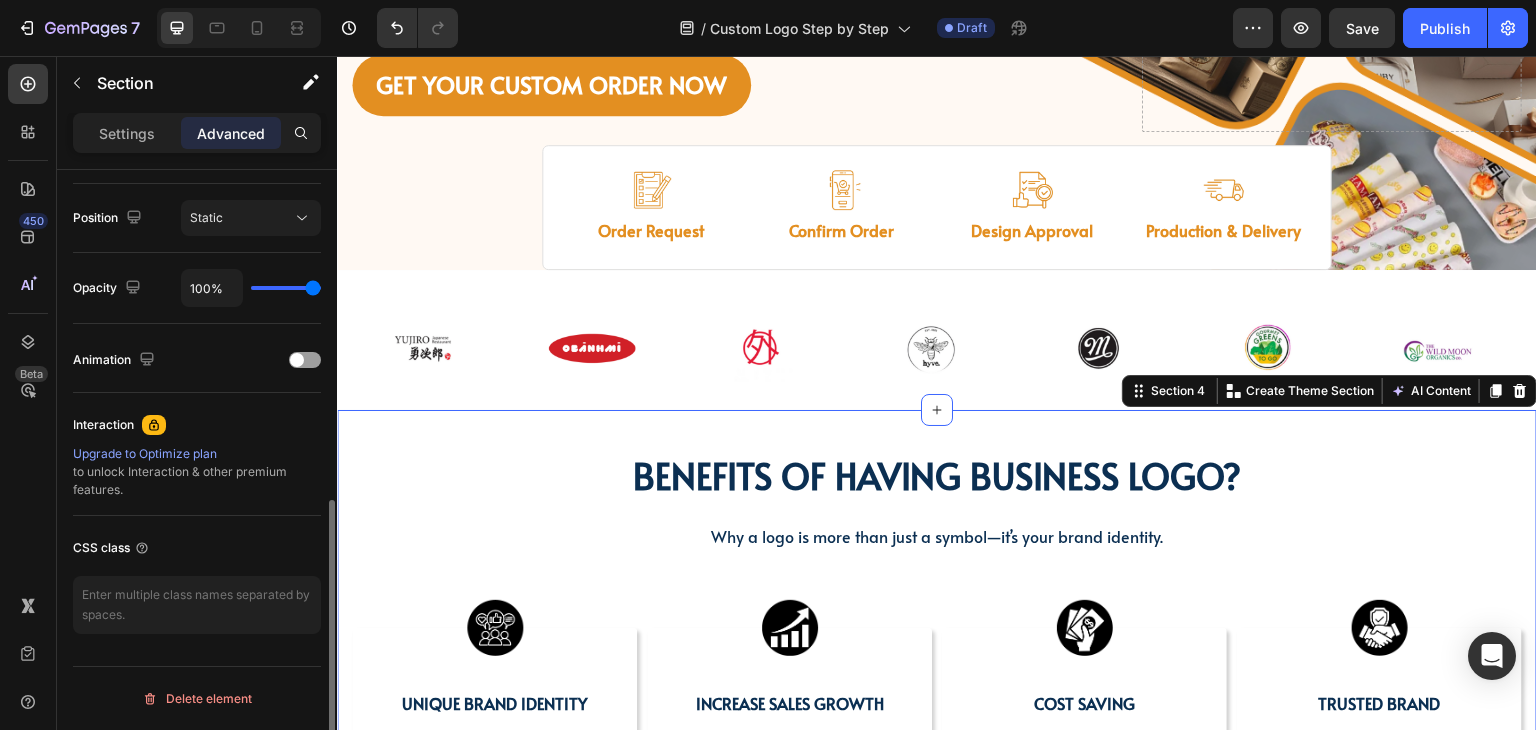 click on "BENEFITS OF HAVING BUSINESS LOGO? Heading BENEFITS OF HAVING BUSINESS LOGO? Heading Why a logo is more than just a symbol—it’s your brand identity. Text block Row Image UNIQUE BRAND IDENTITY Text Block Creates a lasting impression Increases brand recognition Helps business stand out Text Block Row Image INCREASE SALES GROWTH Text Block Reach target audience Boosts credibility & revenue Consistent brand image Text Block Row Image COST SAVING Text Block Saving more with bulk order Remains relevant for years Reduce marketing costs Text Block Row Image Trusted brand Text Block Sets apart from competitors Distinct brand identity Brand loyalty & connection Text Block Row Row Section 4   Create Theme Section AI Content Write with GemAI What would you like to describe here? Tone and Voice Persuasive Product Show more Generate" at bounding box center [937, 653] 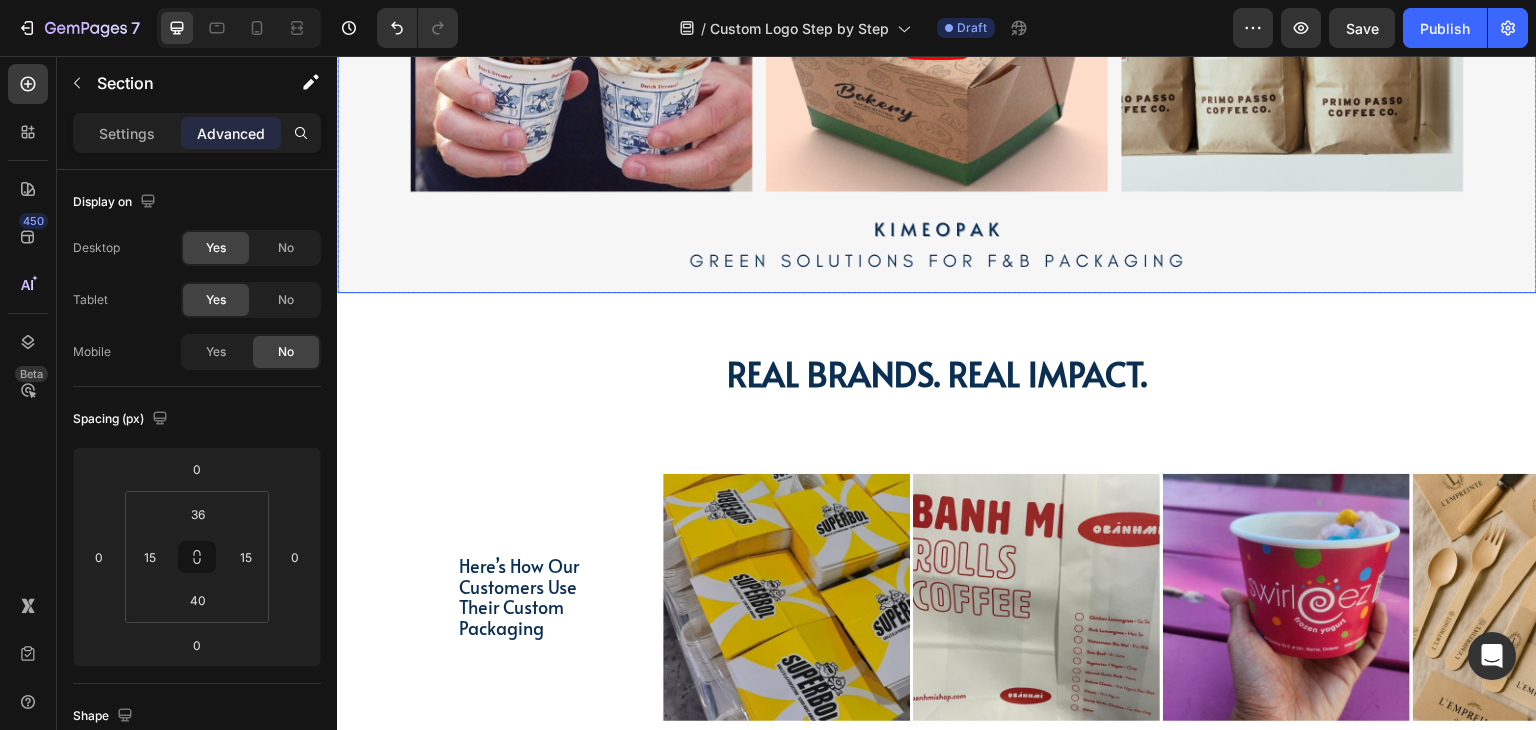 scroll, scrollTop: 4100, scrollLeft: 0, axis: vertical 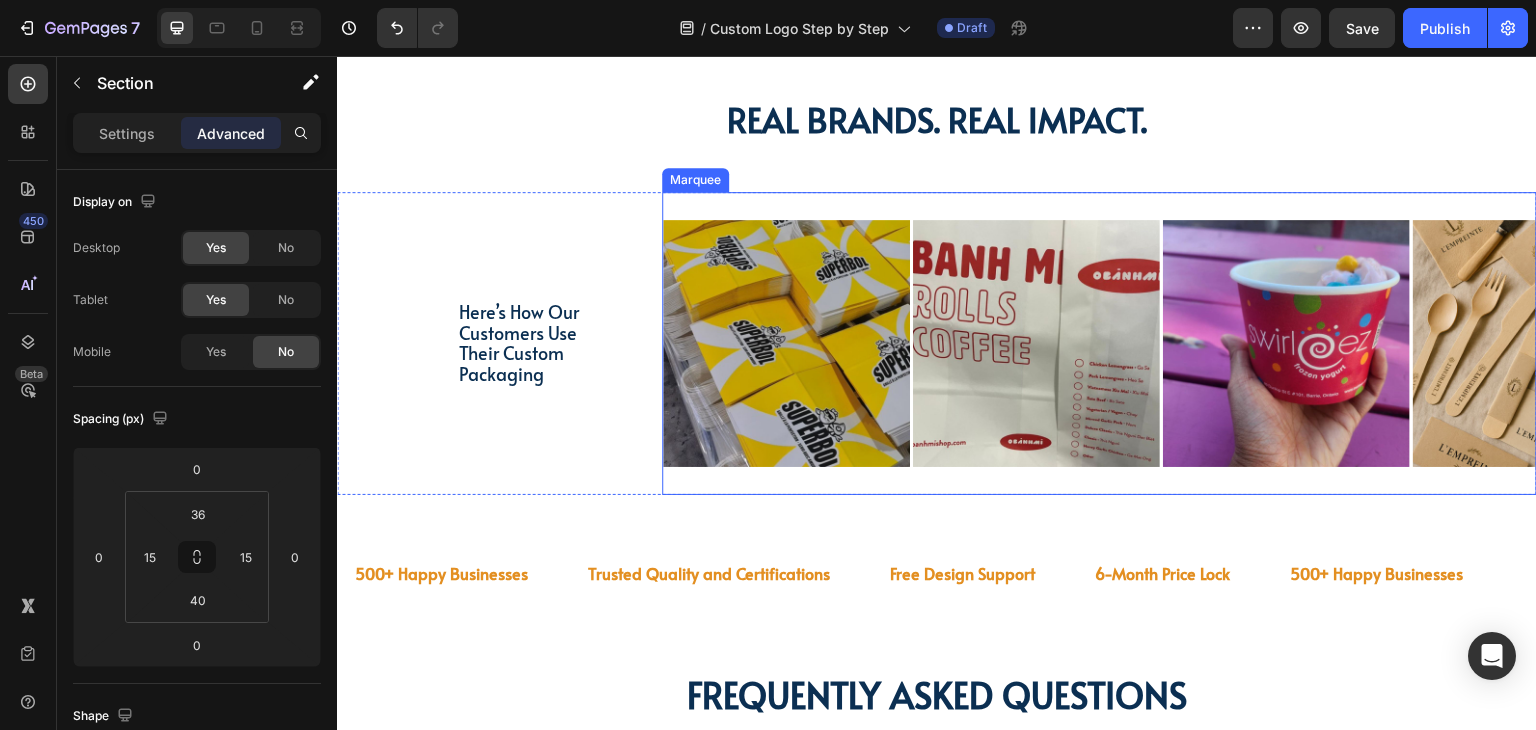 click on "Image Image Image Image Image Image Image Image Image Image Image Image Image Image Image Image Marquee" at bounding box center [1099, 343] 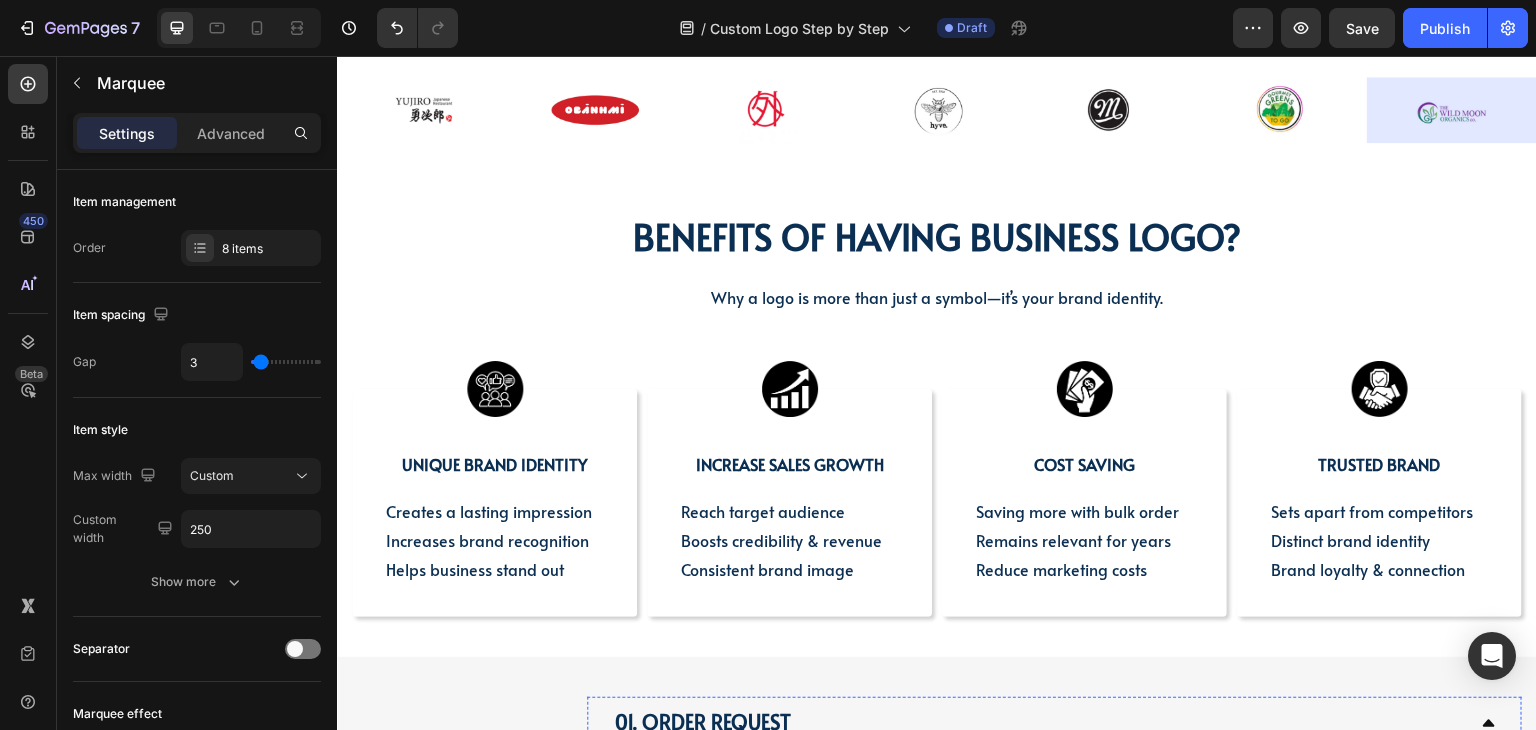 scroll, scrollTop: 239, scrollLeft: 0, axis: vertical 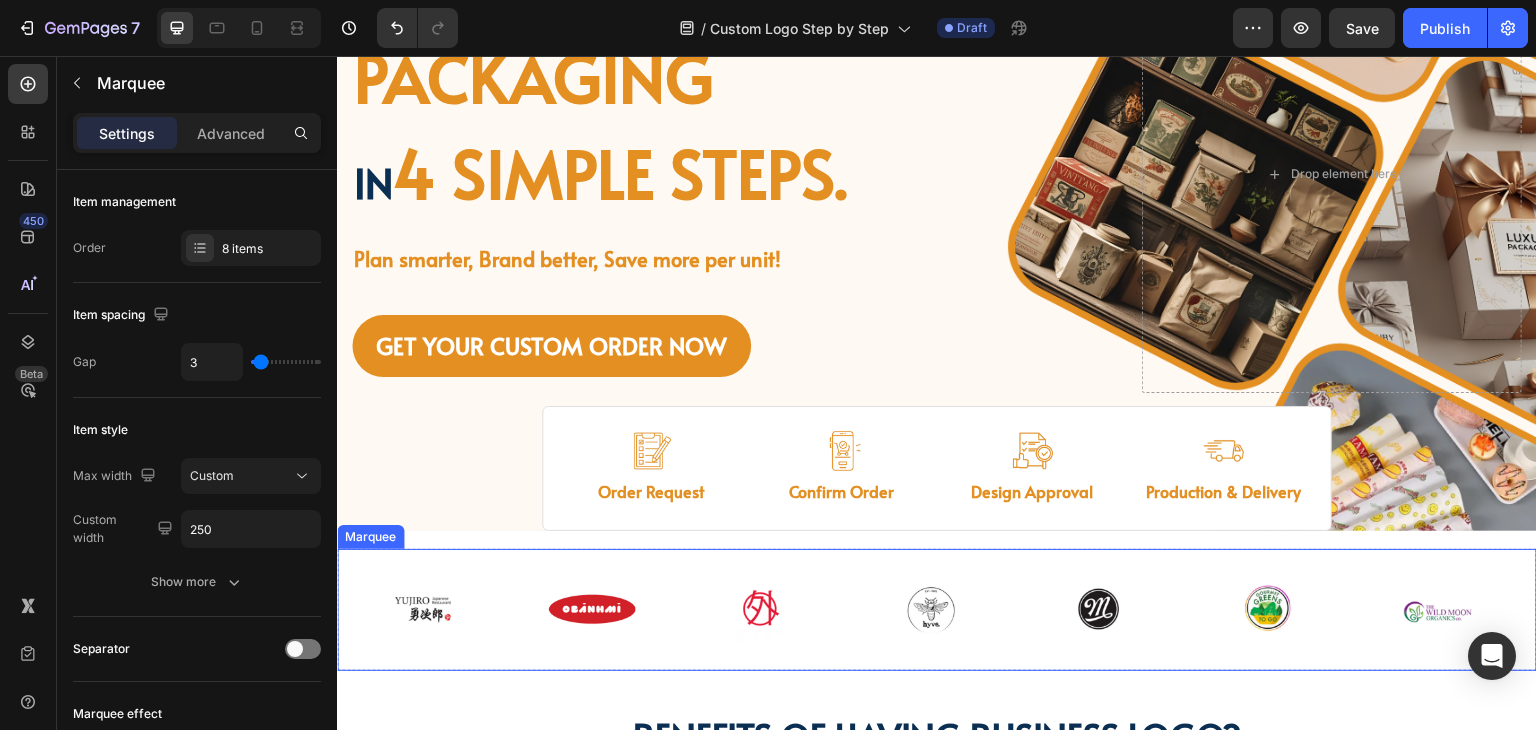 click on "Image Image Image Image Image Image Image Row Image Image Image Image Image Image Image Row Marquee" at bounding box center (937, 610) 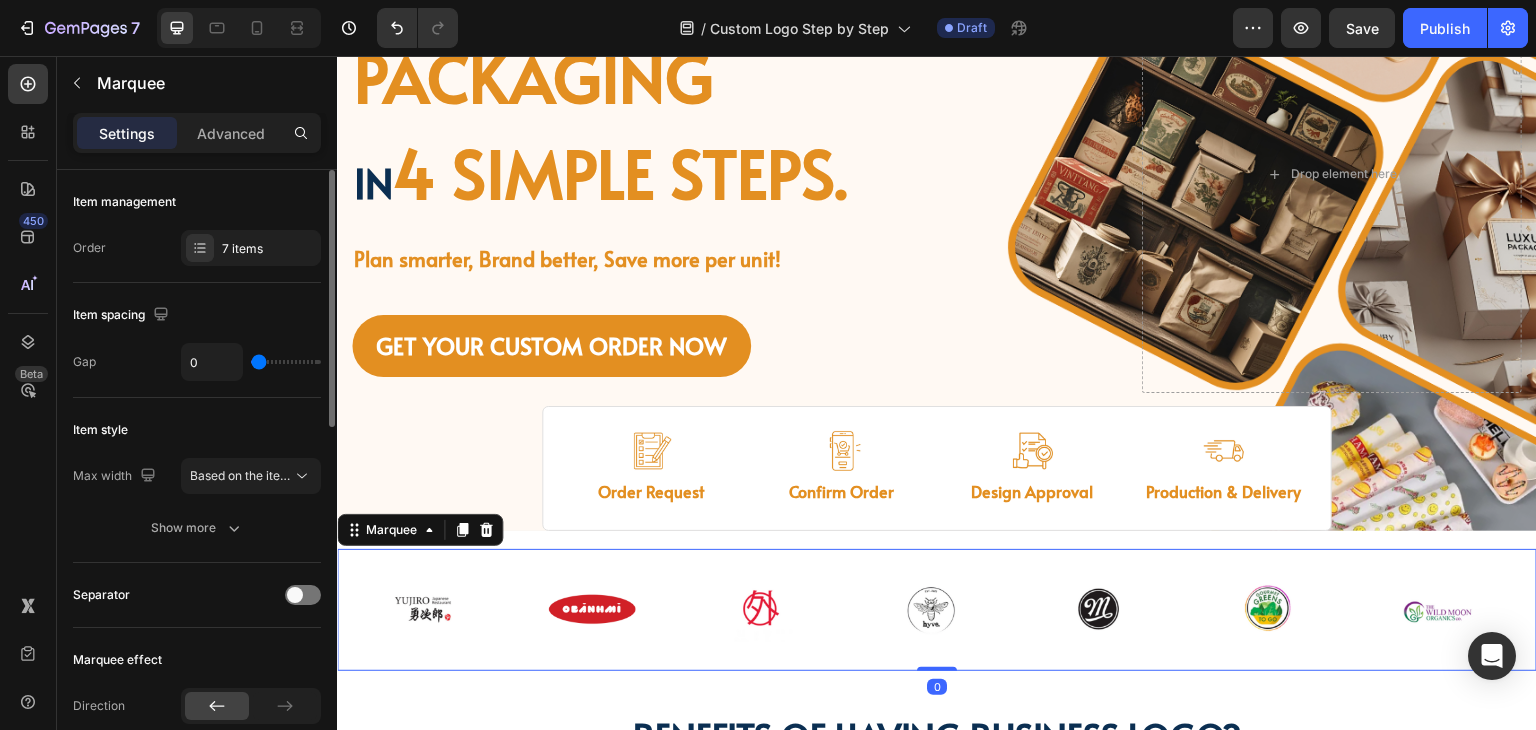 type on "19" 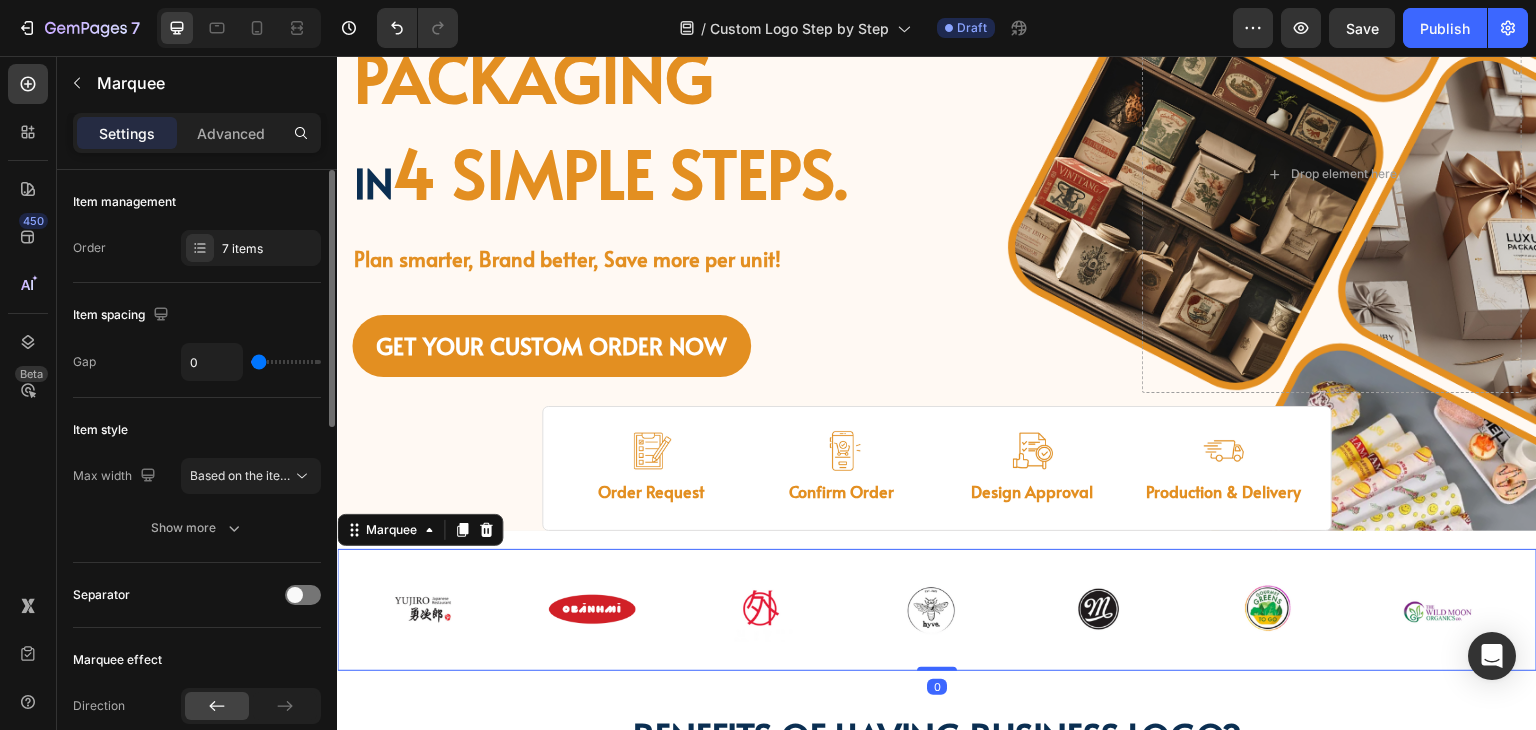type on "19" 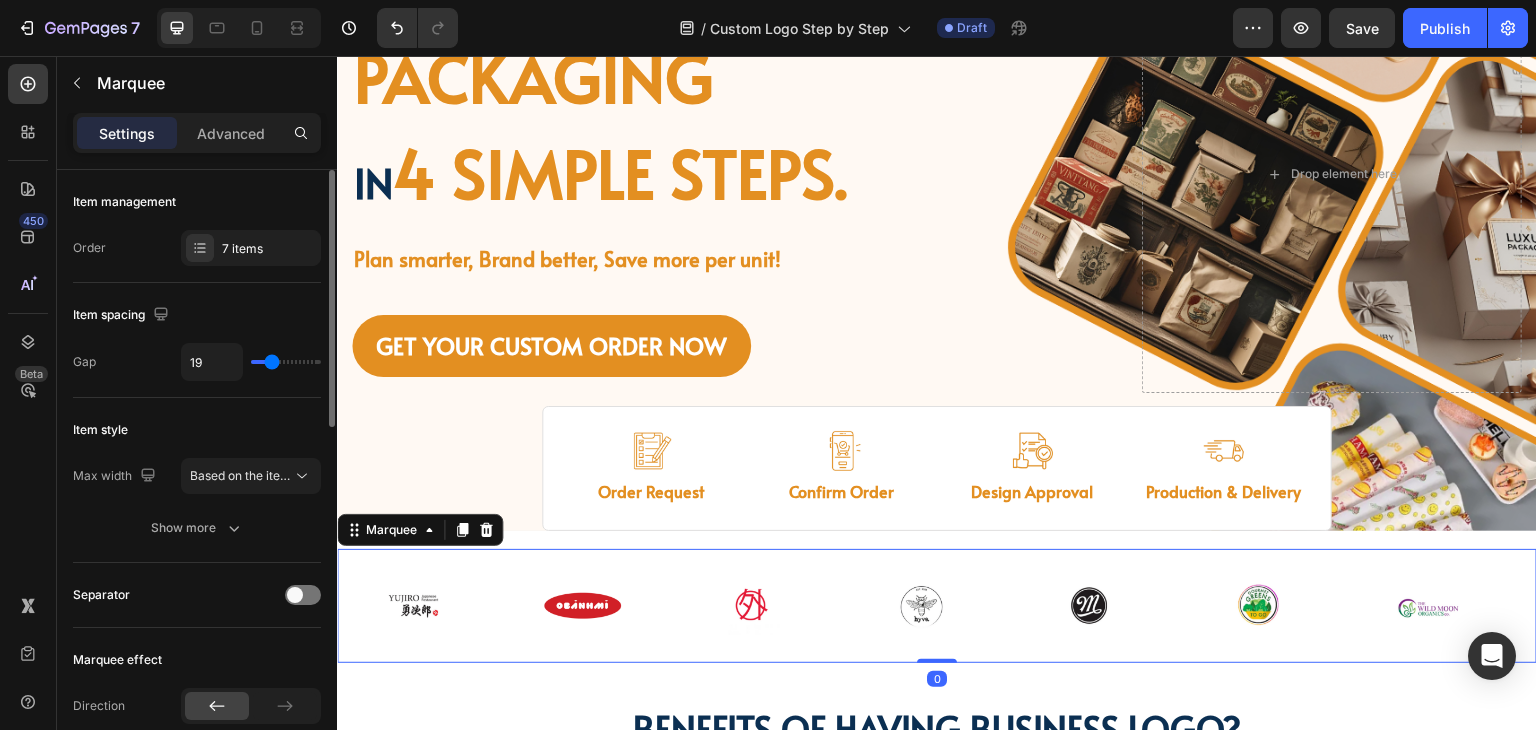 type on "12" 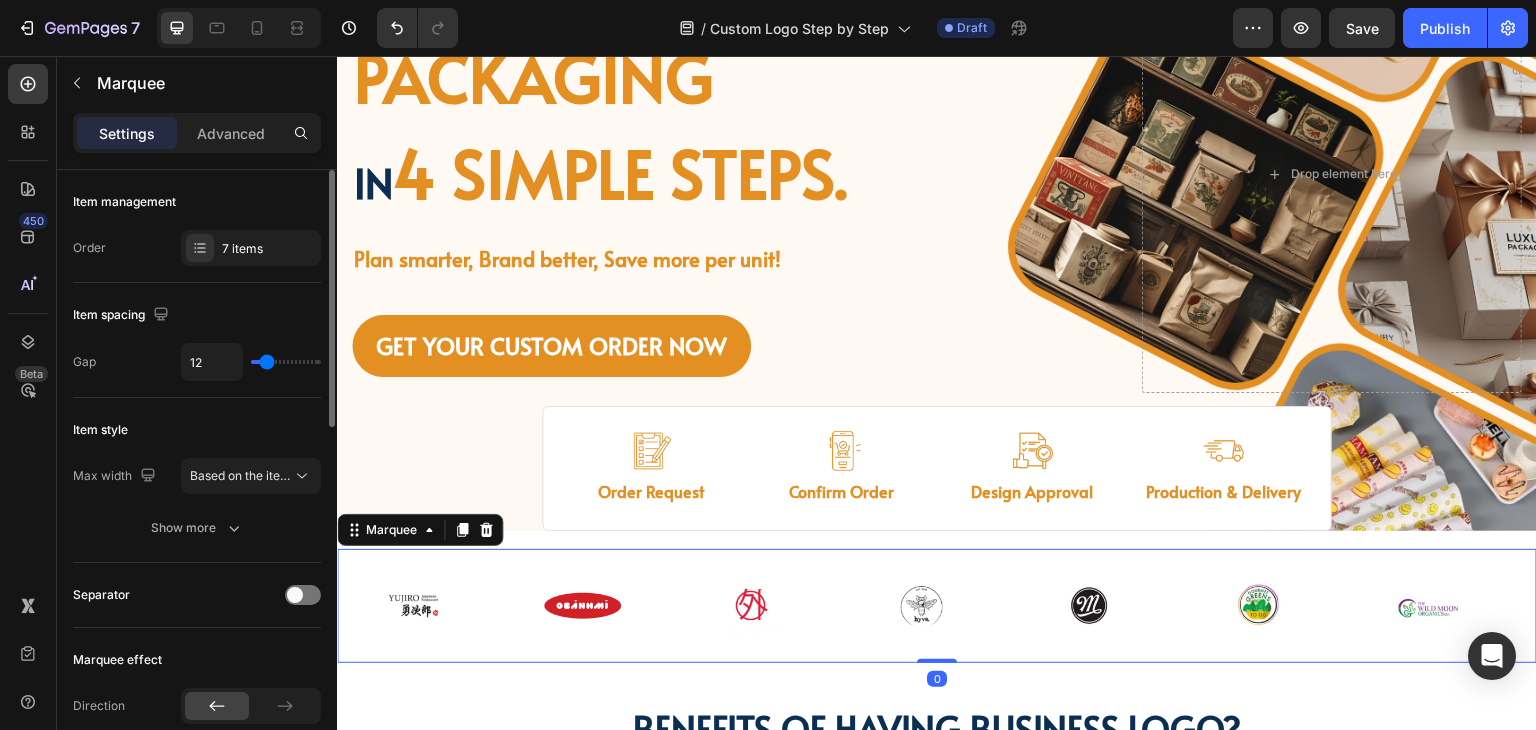 type on "3" 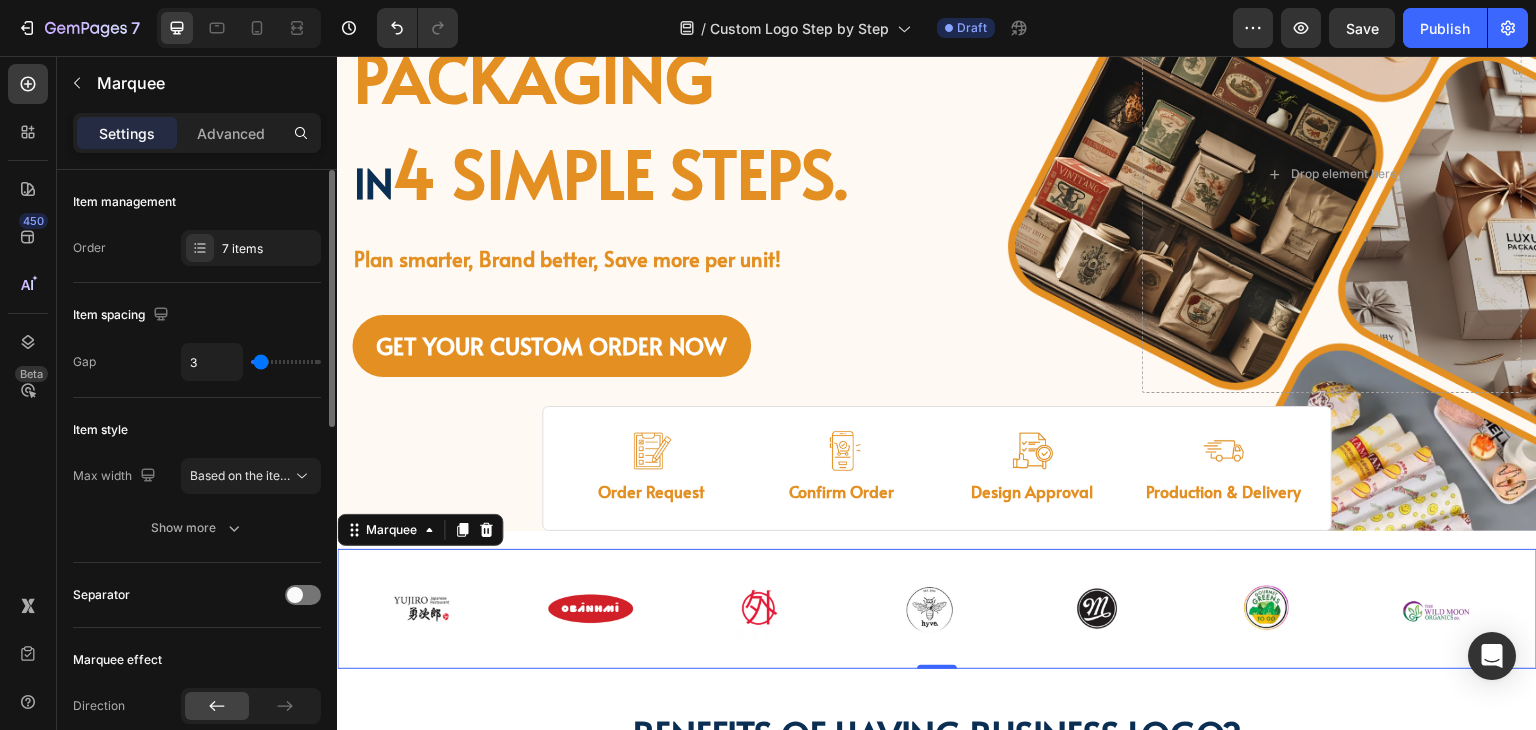 type on "0" 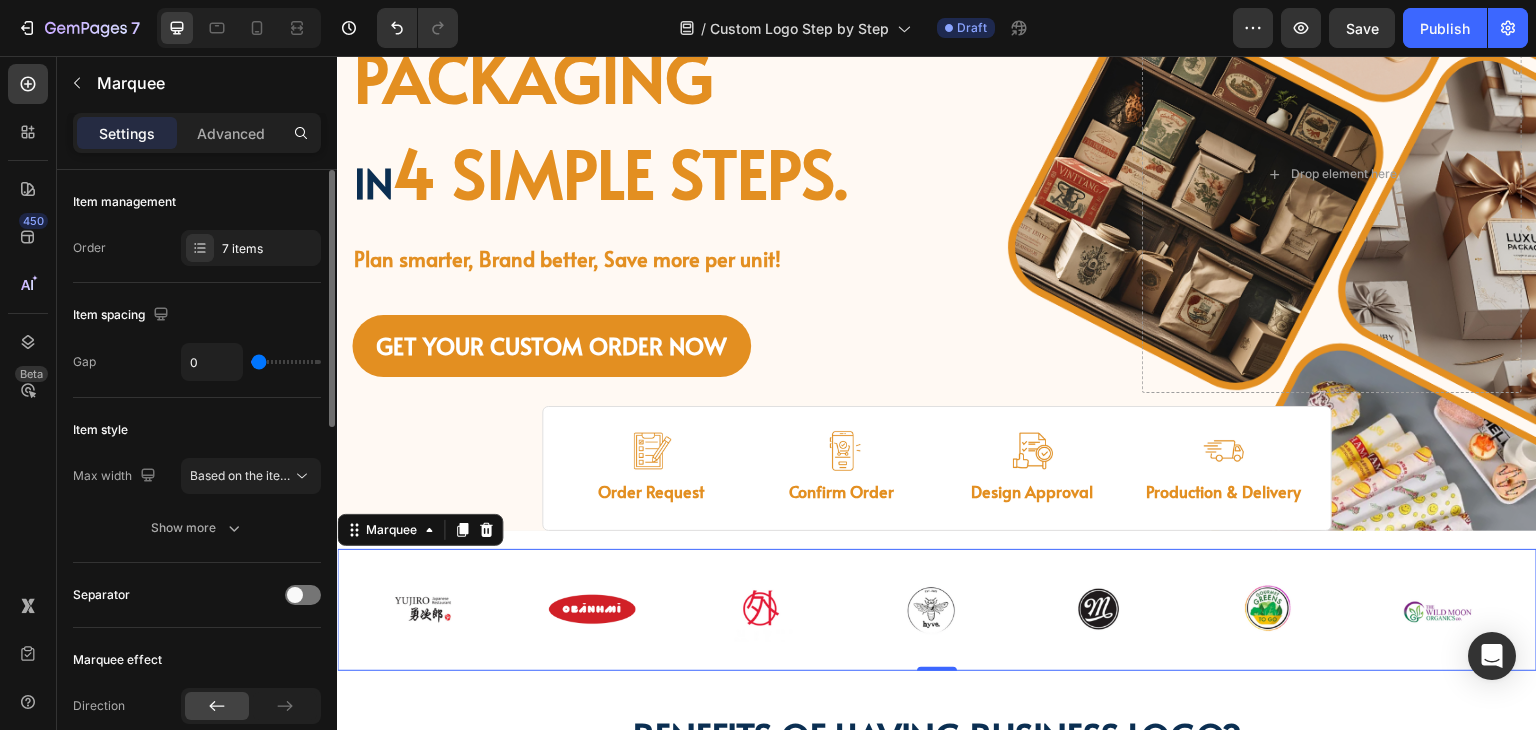 drag, startPoint x: 264, startPoint y: 360, endPoint x: 238, endPoint y: 365, distance: 26.476404 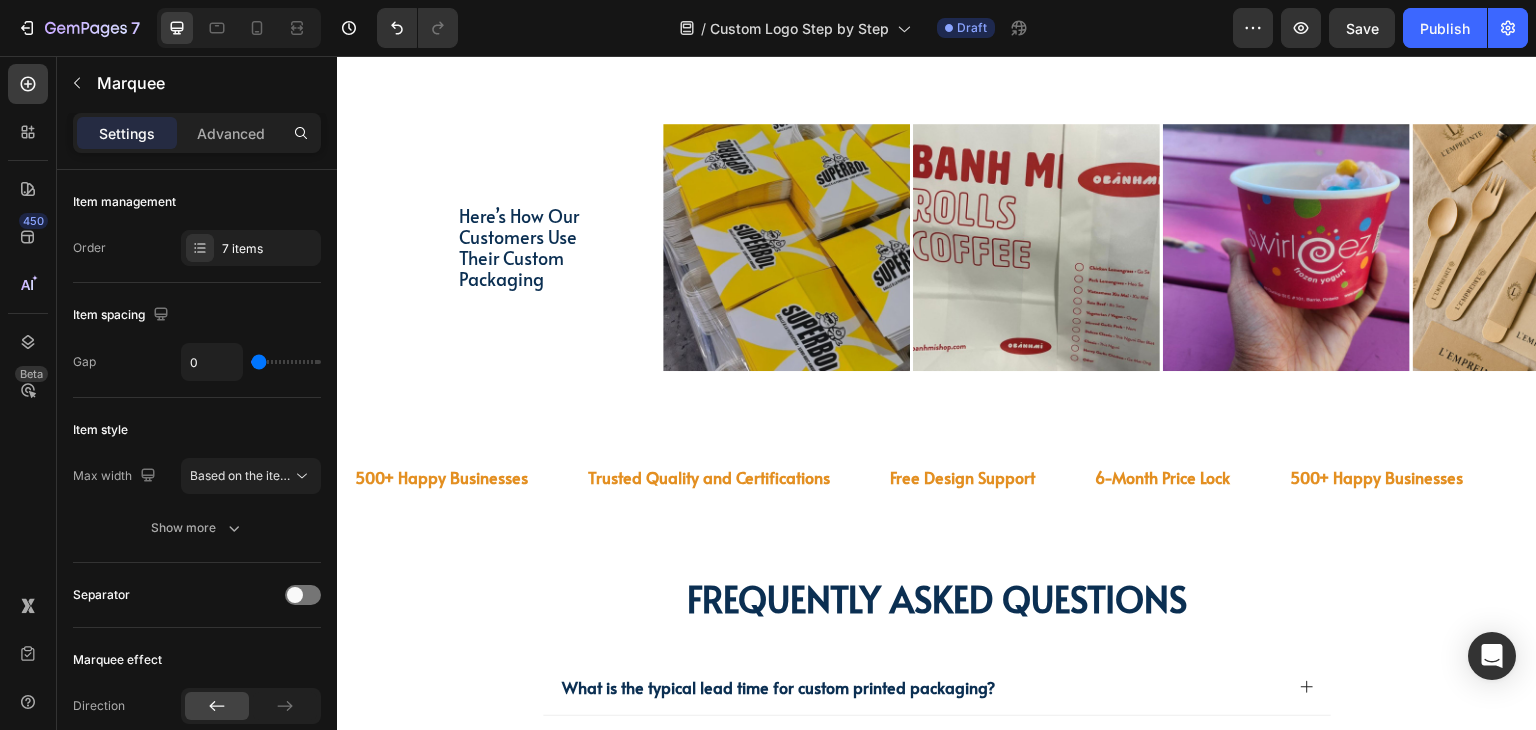 scroll, scrollTop: 4239, scrollLeft: 0, axis: vertical 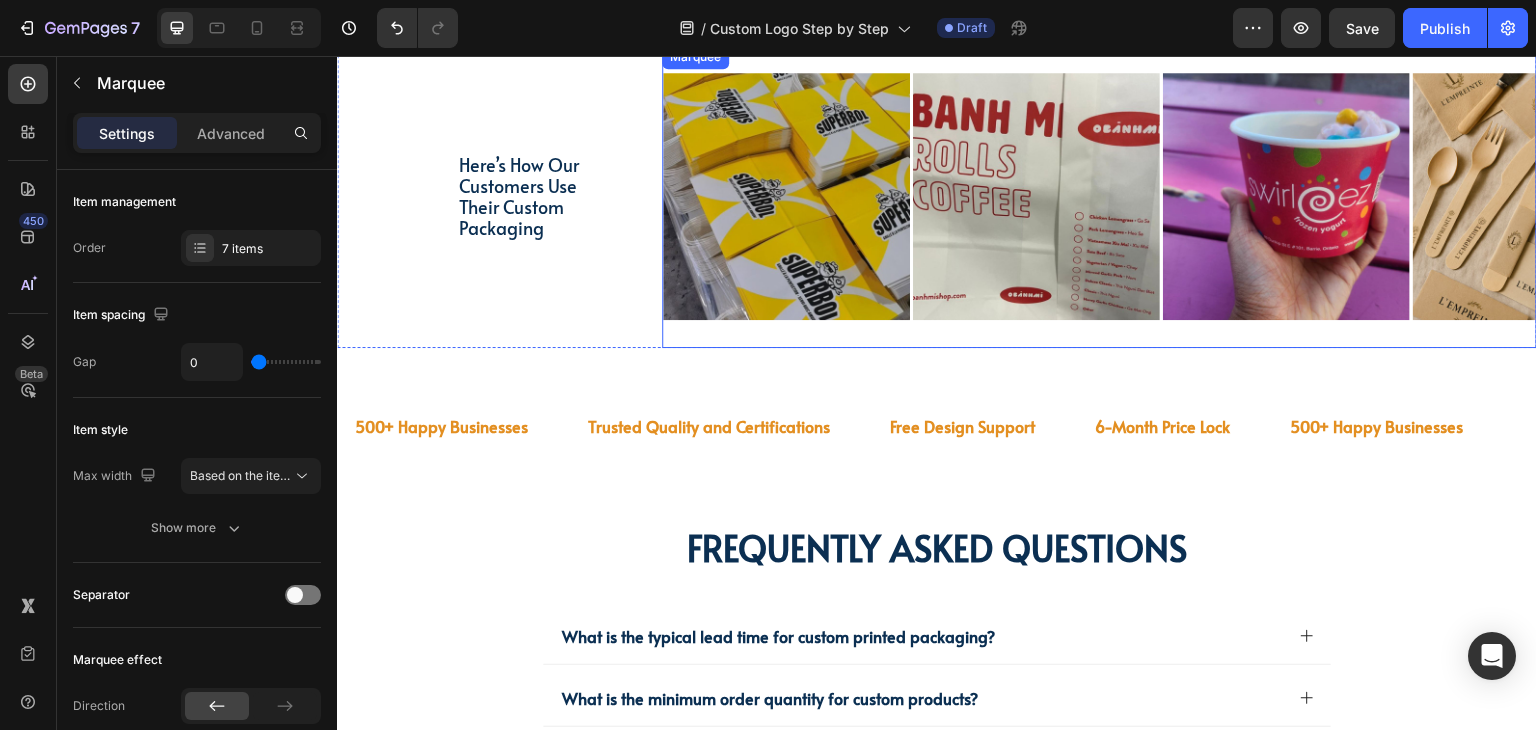 click on "Image Image Image Image Image Image Image Image Image Image Image Image Image Image Image Image Marquee" at bounding box center [1099, 196] 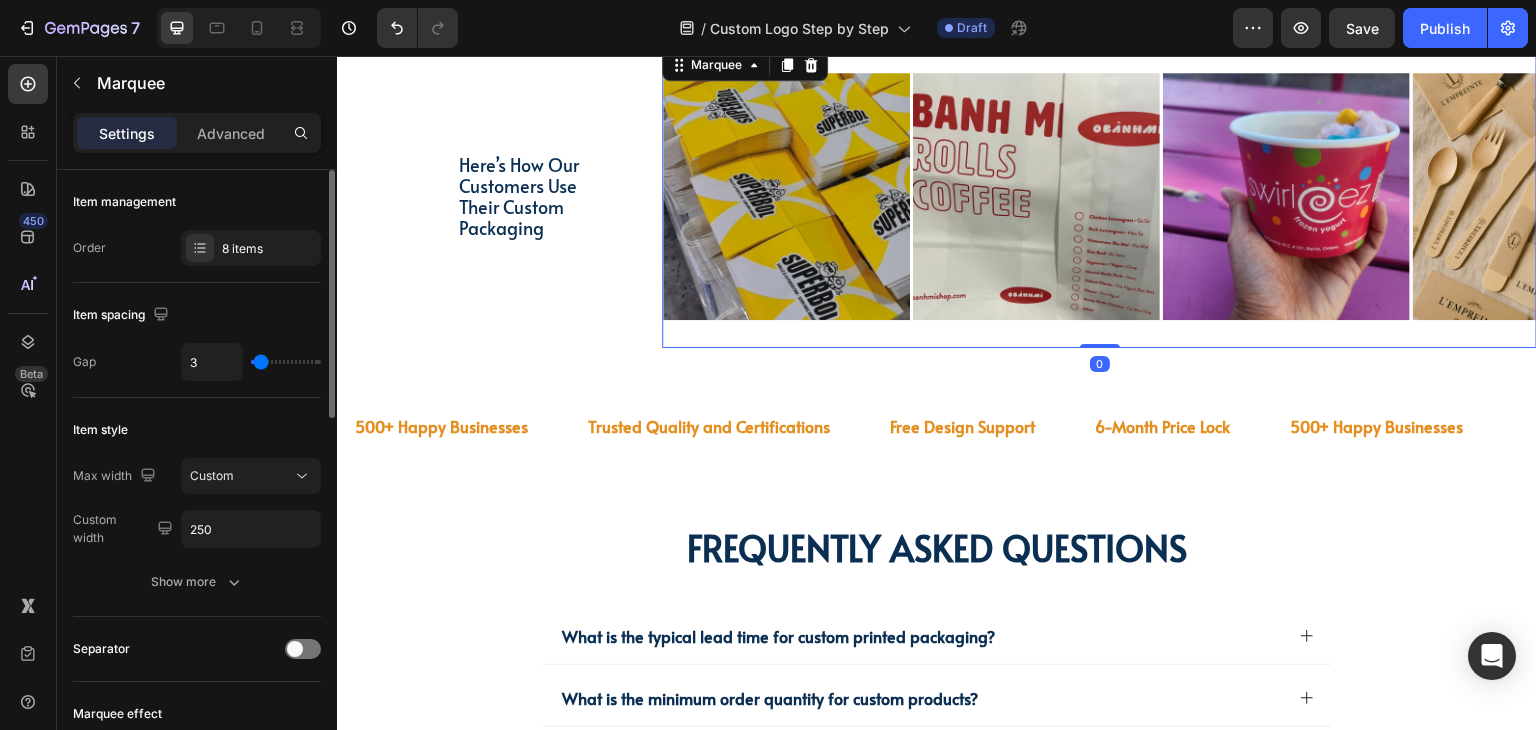 scroll, scrollTop: 100, scrollLeft: 0, axis: vertical 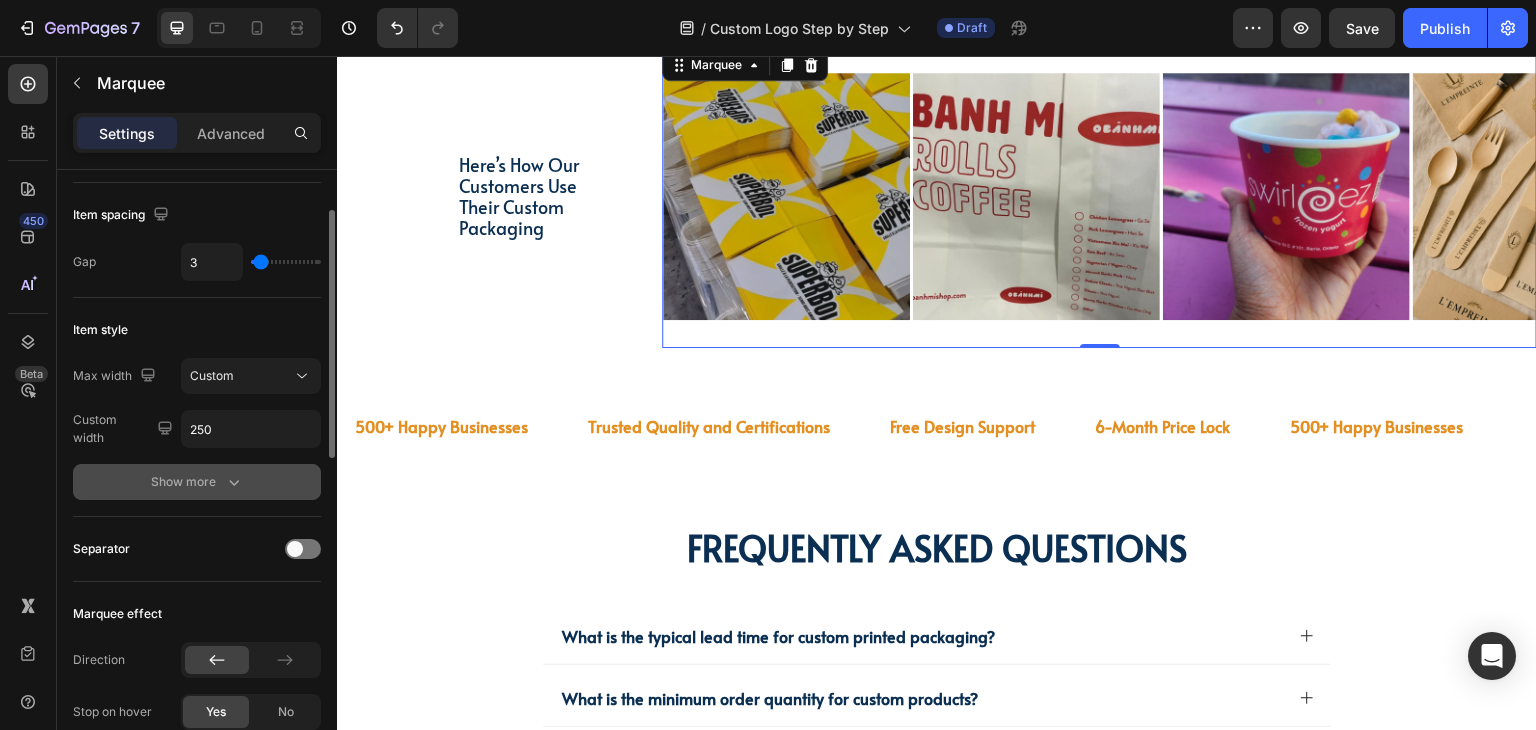 click on "Show more" at bounding box center [197, 482] 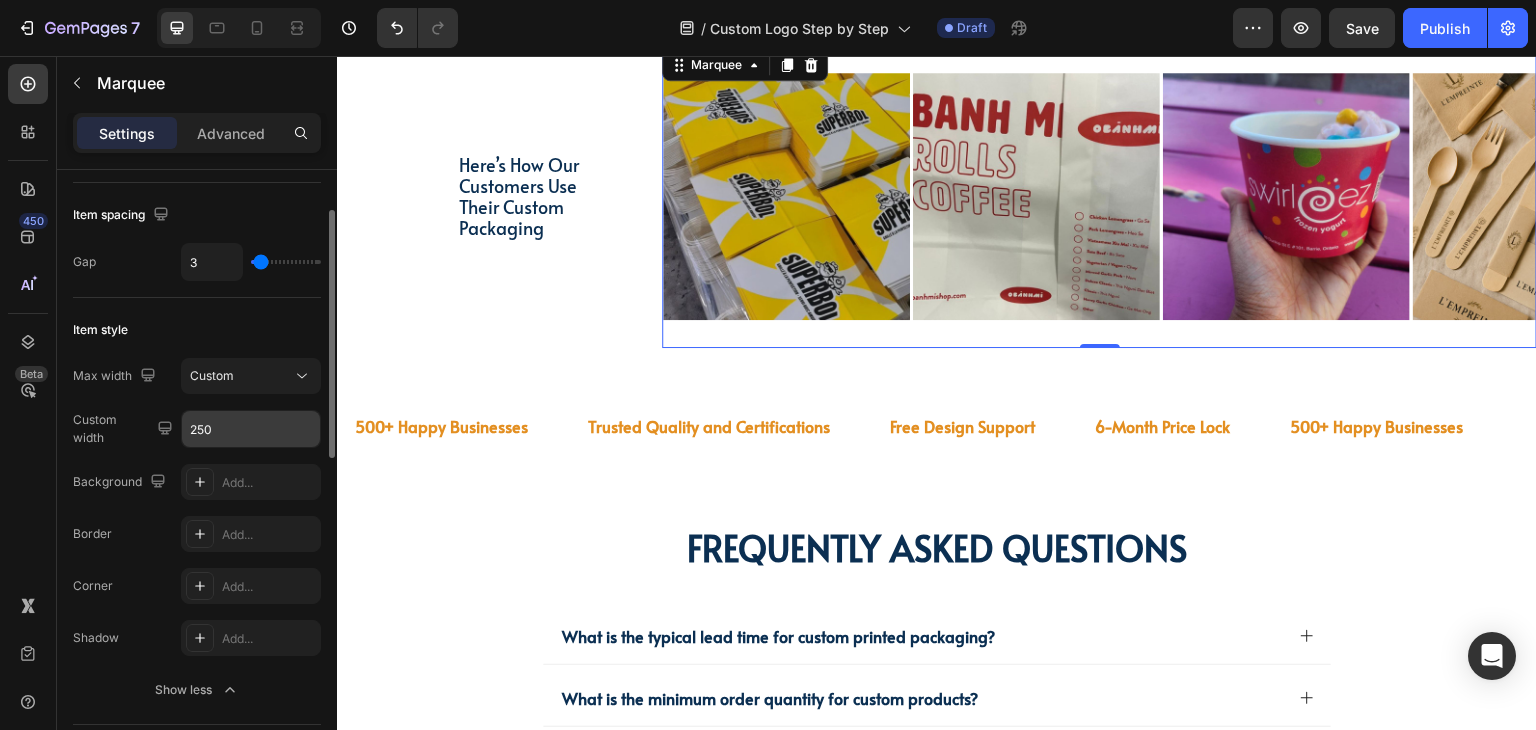 scroll, scrollTop: 500, scrollLeft: 0, axis: vertical 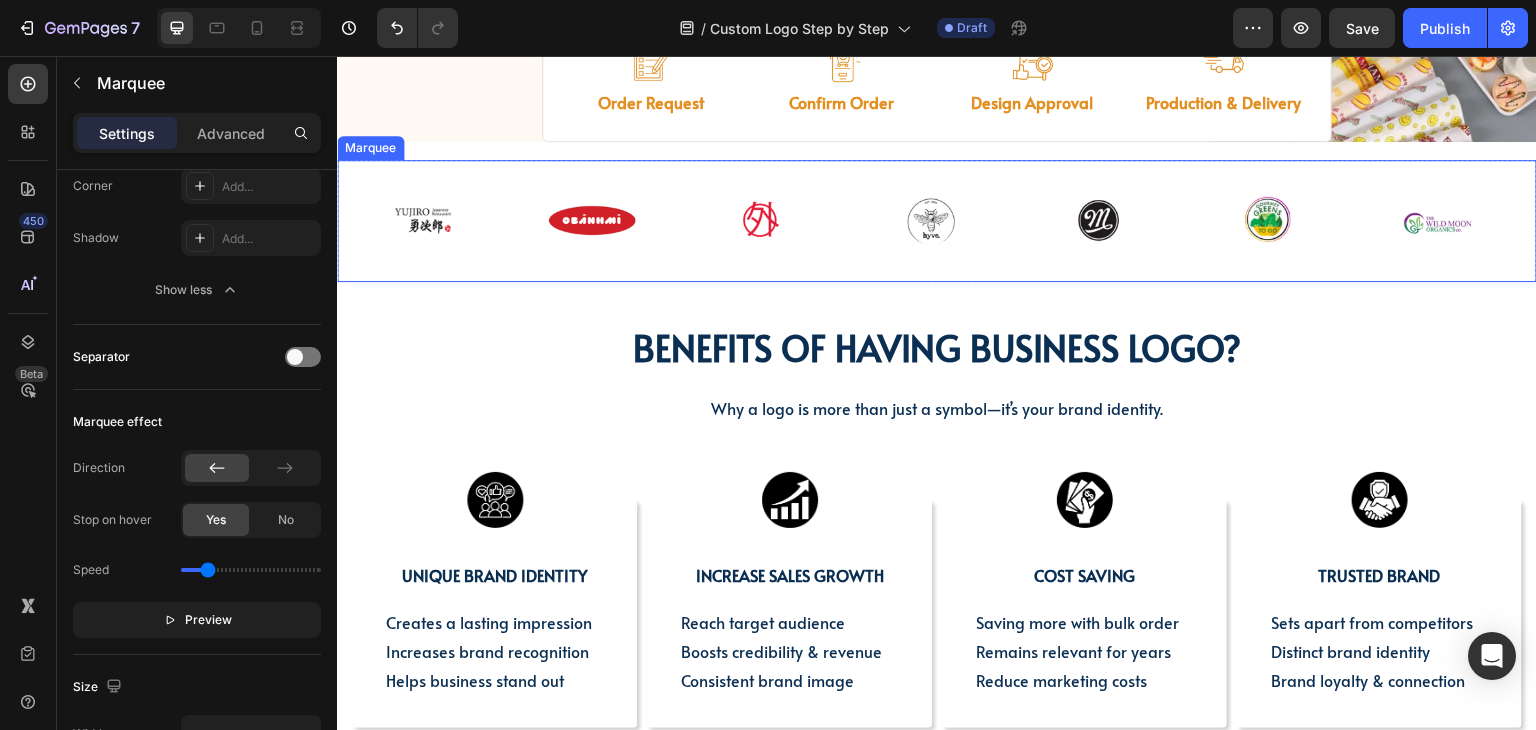 click on "Image Image Image Image Image Image Image Row Image Image Image Image Image Image Image Row Marquee" at bounding box center (937, 221) 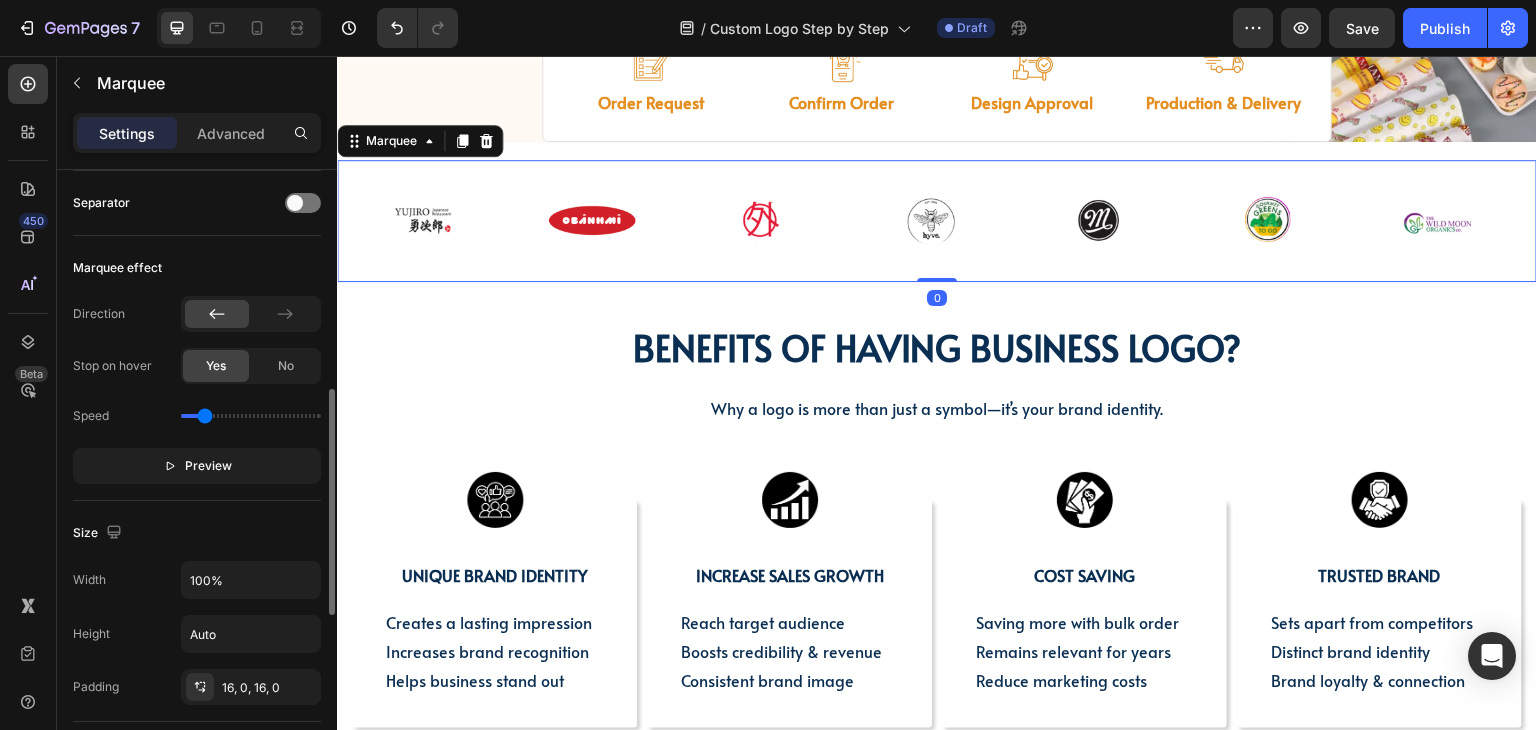 scroll, scrollTop: 800, scrollLeft: 0, axis: vertical 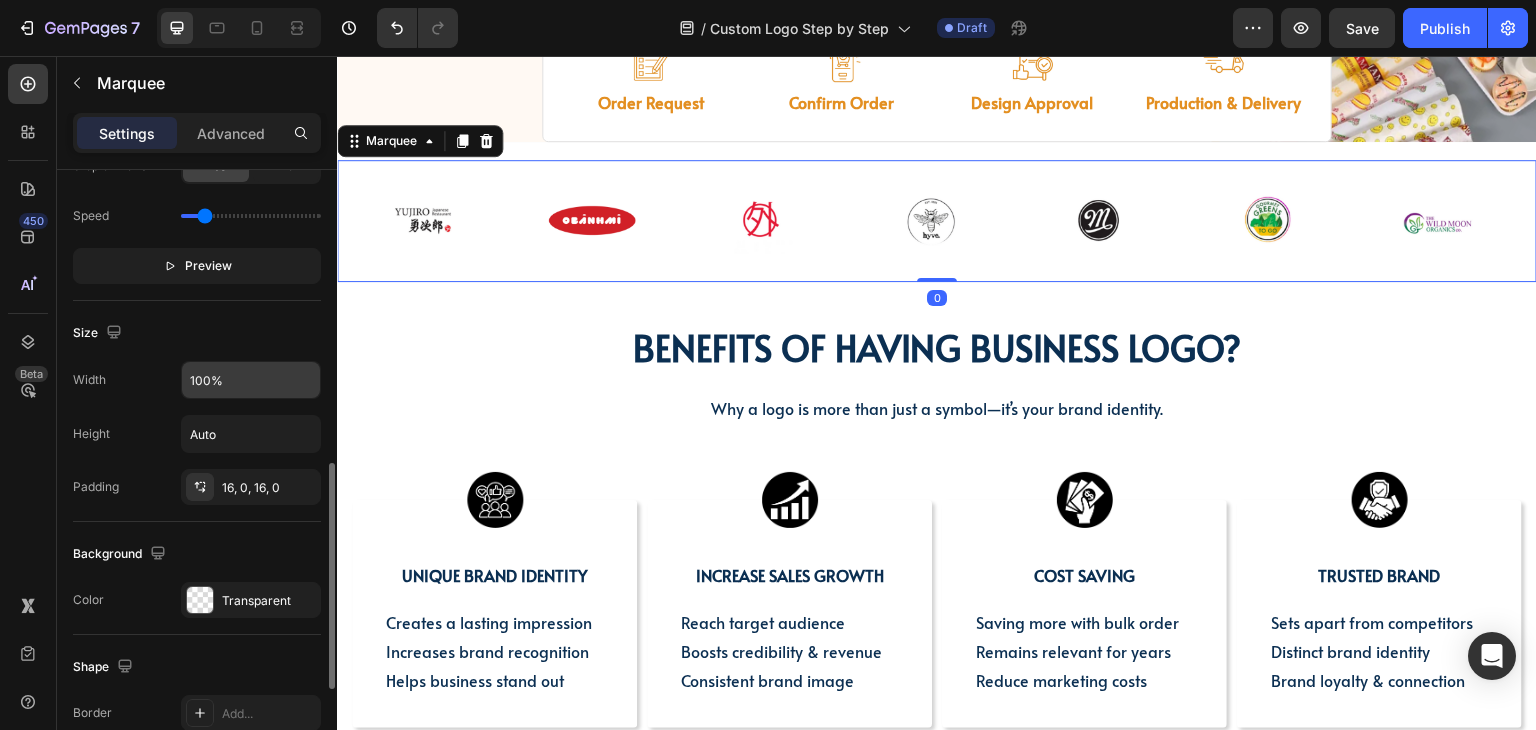 click on "100%" at bounding box center (251, 380) 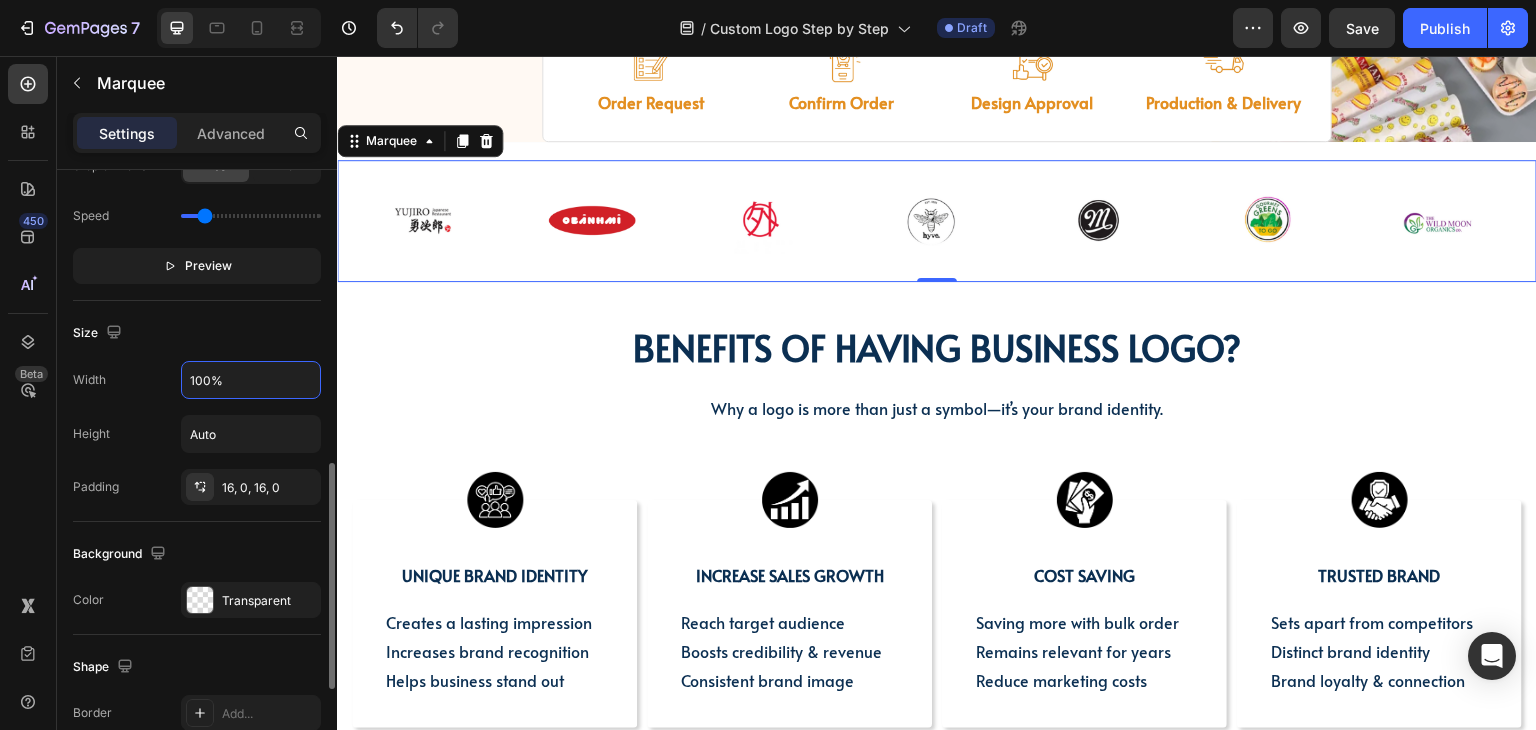 click on "100%" at bounding box center (251, 380) 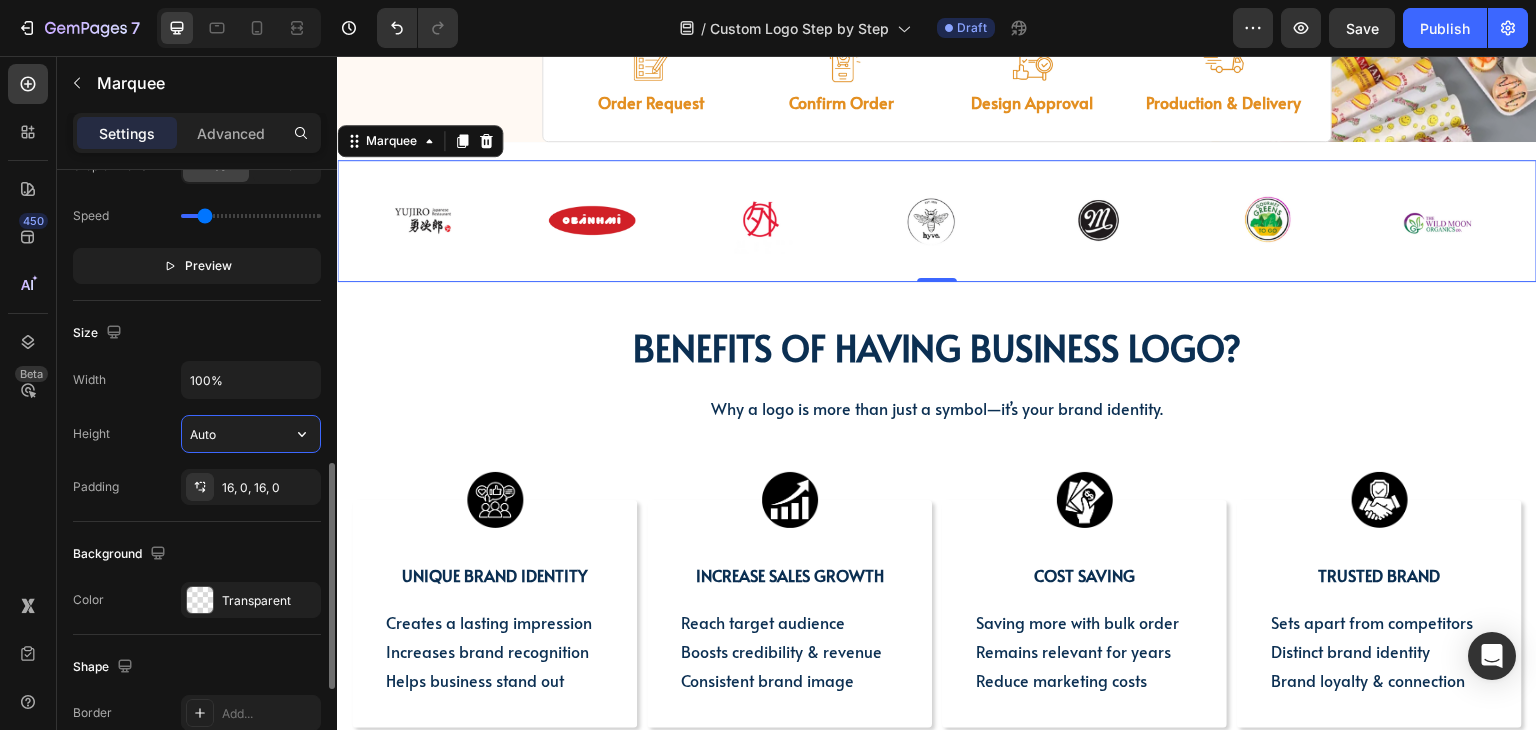 click on "Auto" at bounding box center (251, 434) 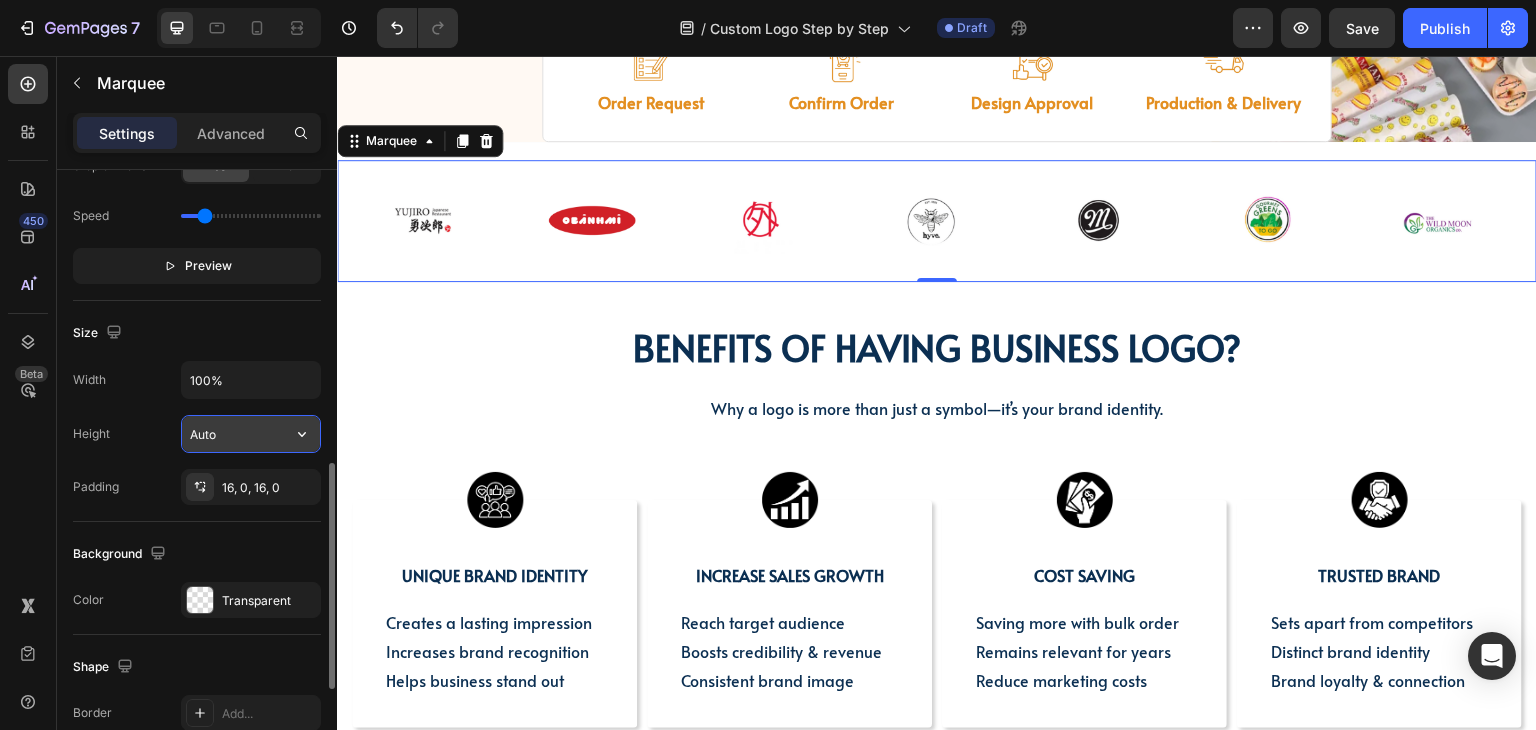 click 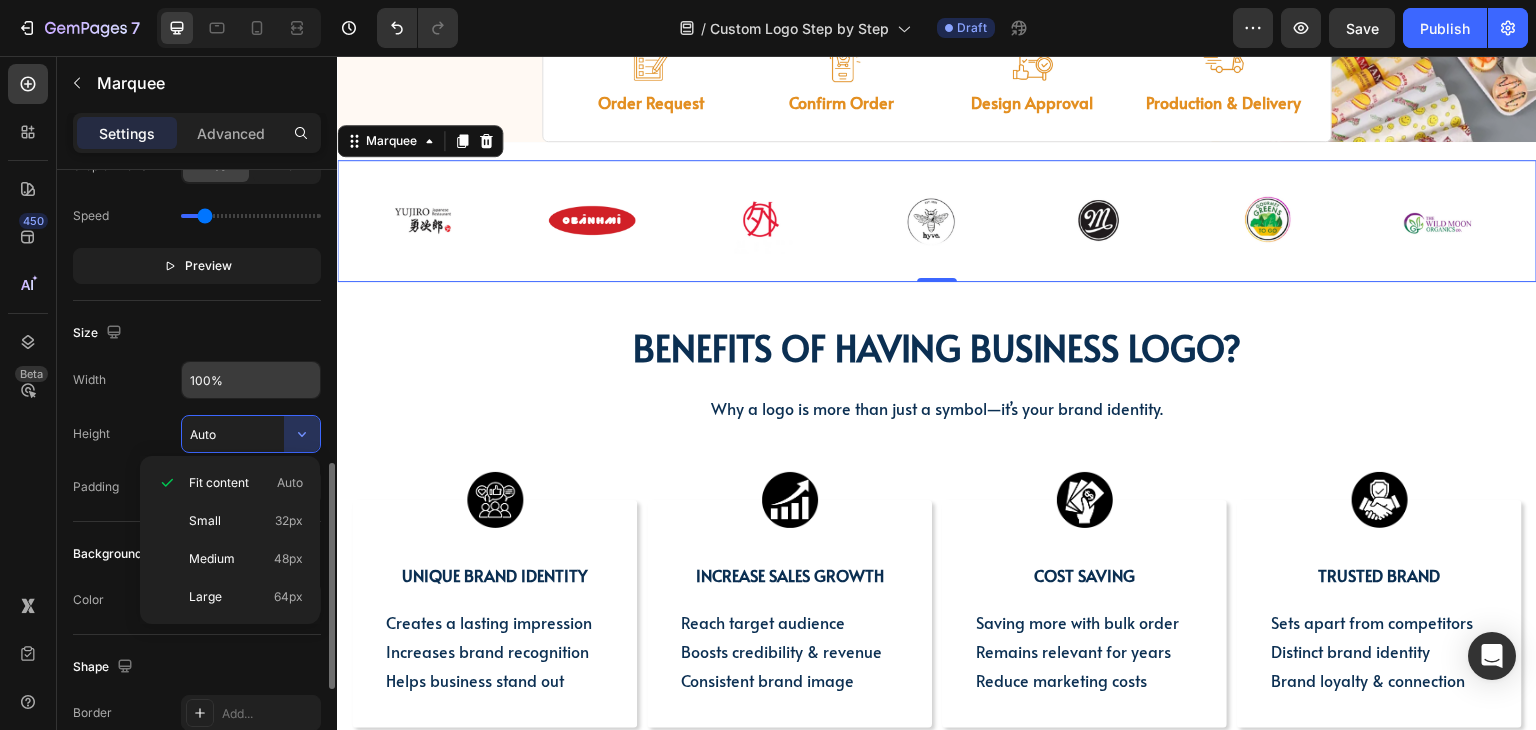 click on "100%" at bounding box center (251, 380) 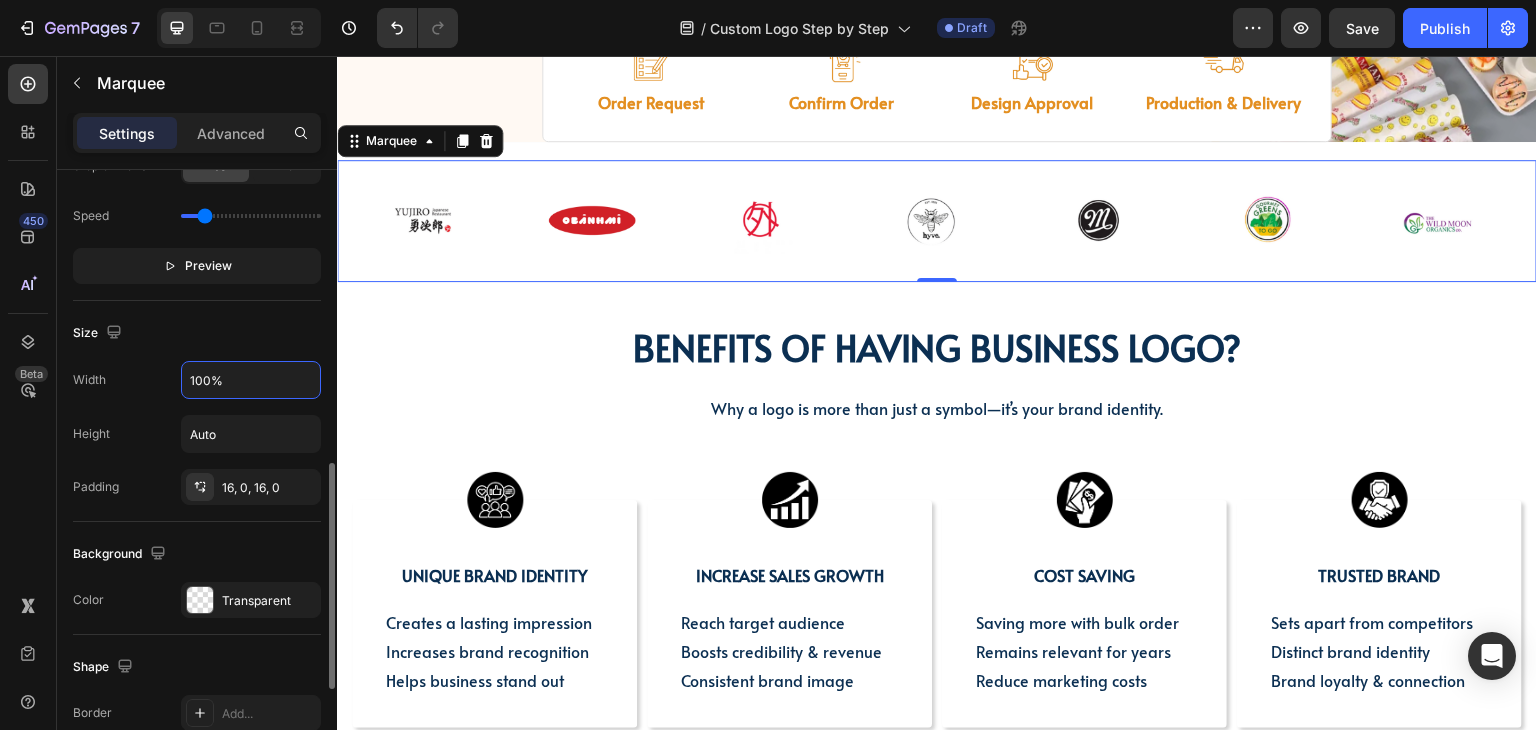 click on "100%" at bounding box center [251, 380] 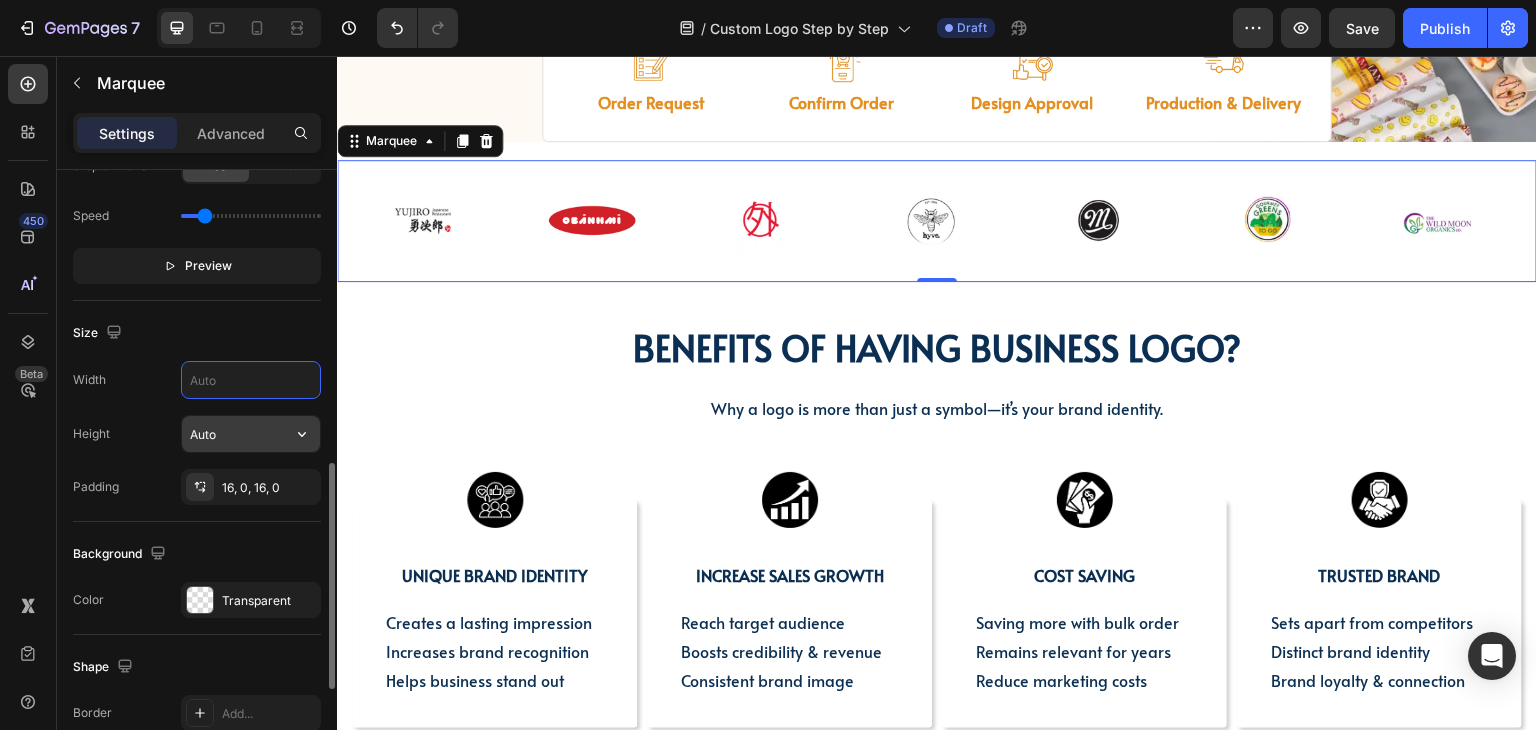 click on "Auto" at bounding box center (251, 434) 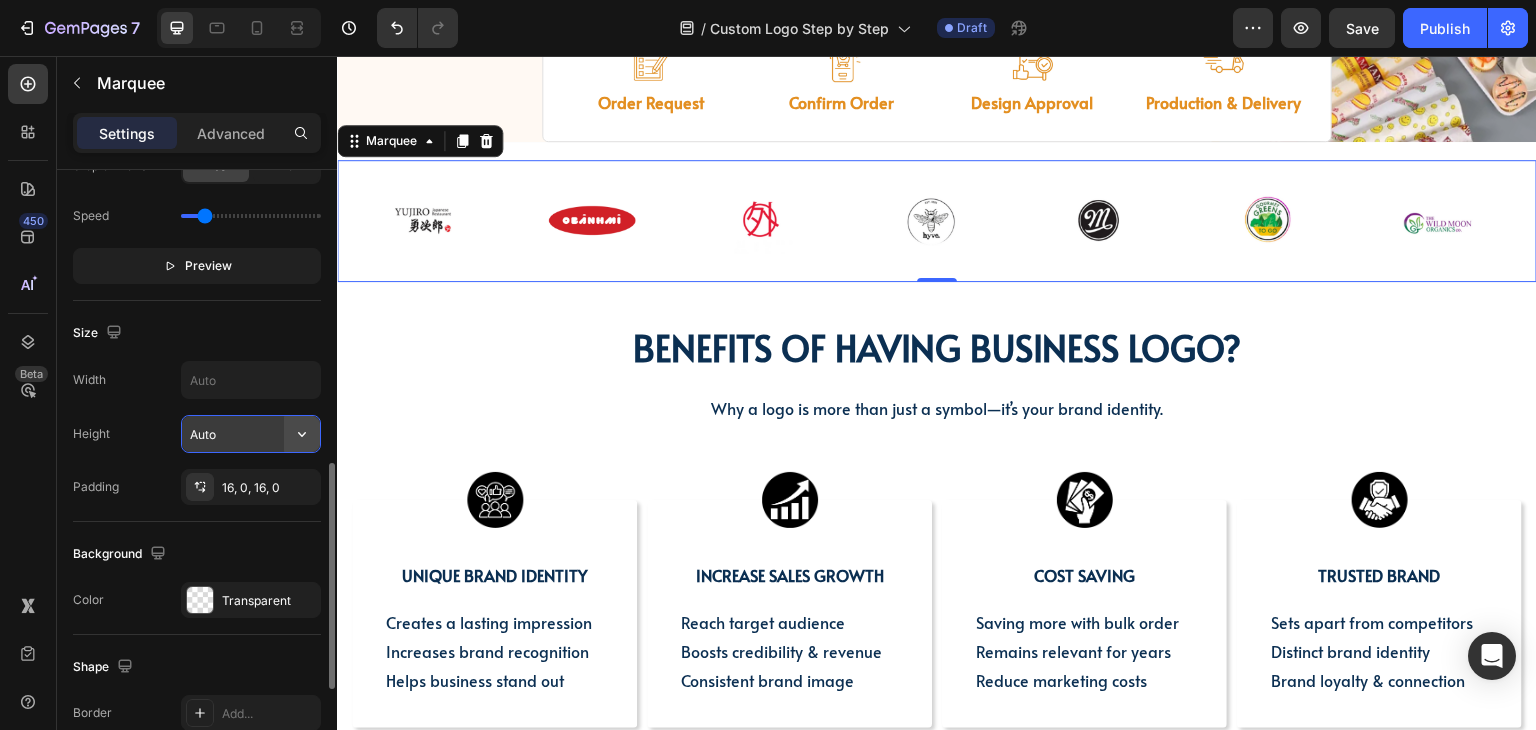 click 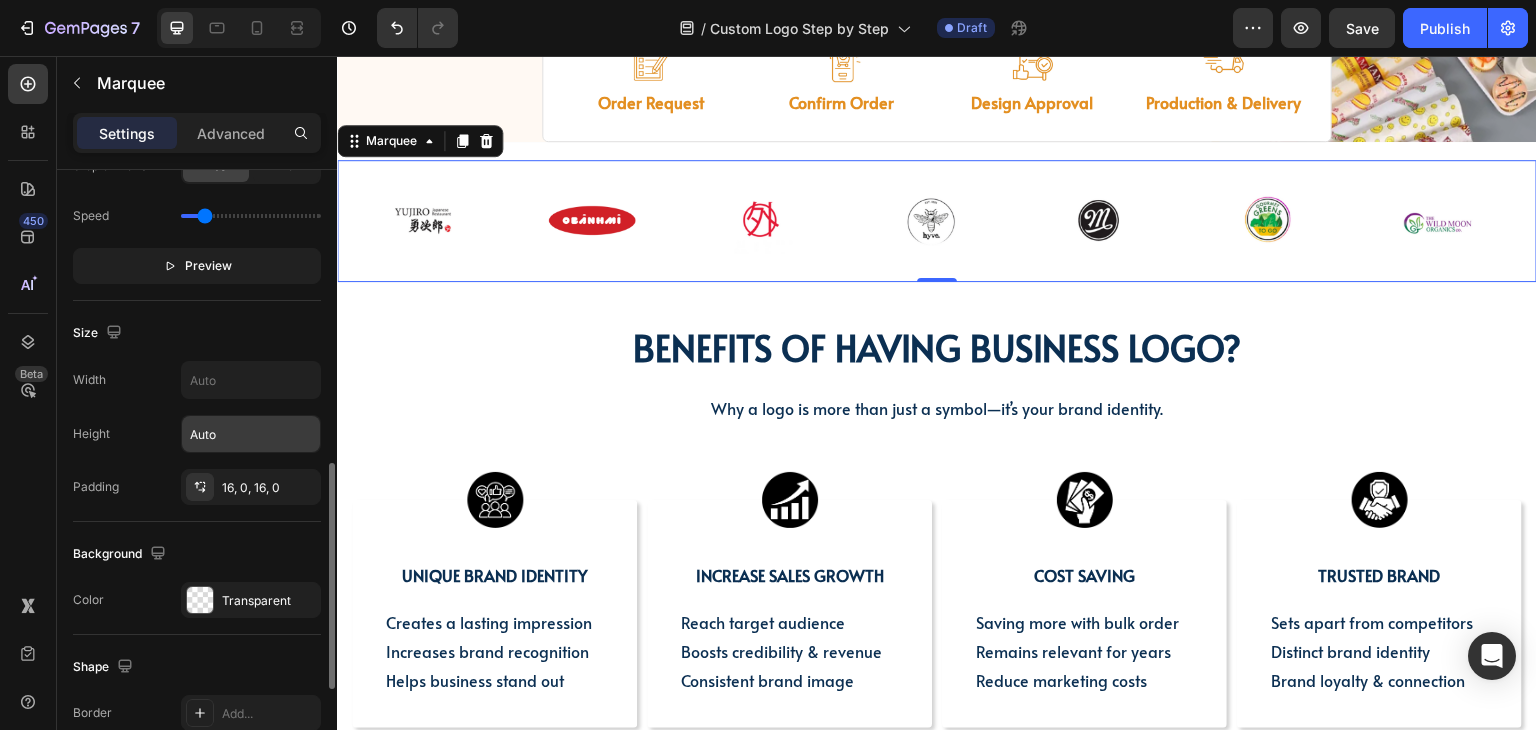click on "Height Auto" at bounding box center [197, 434] 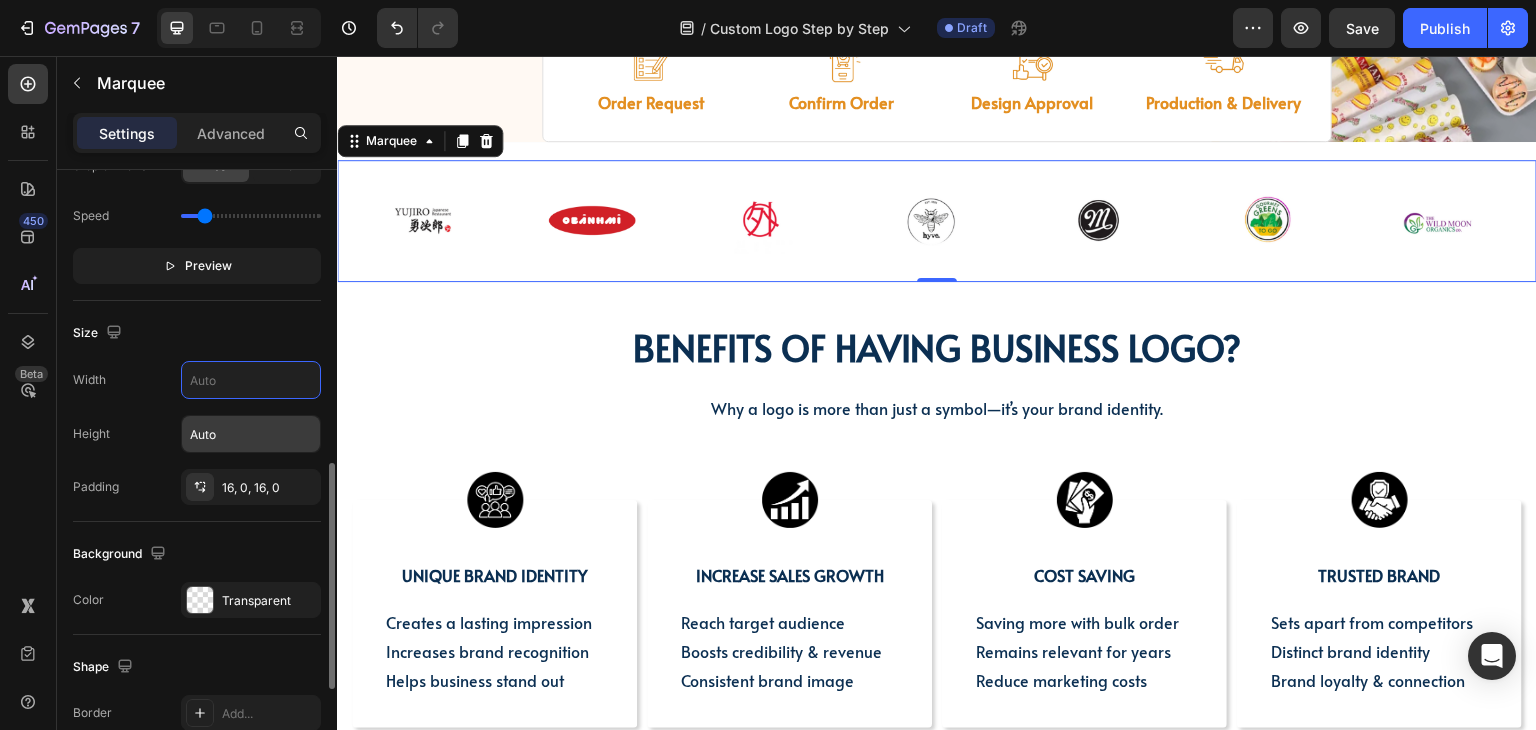 click at bounding box center (251, 380) 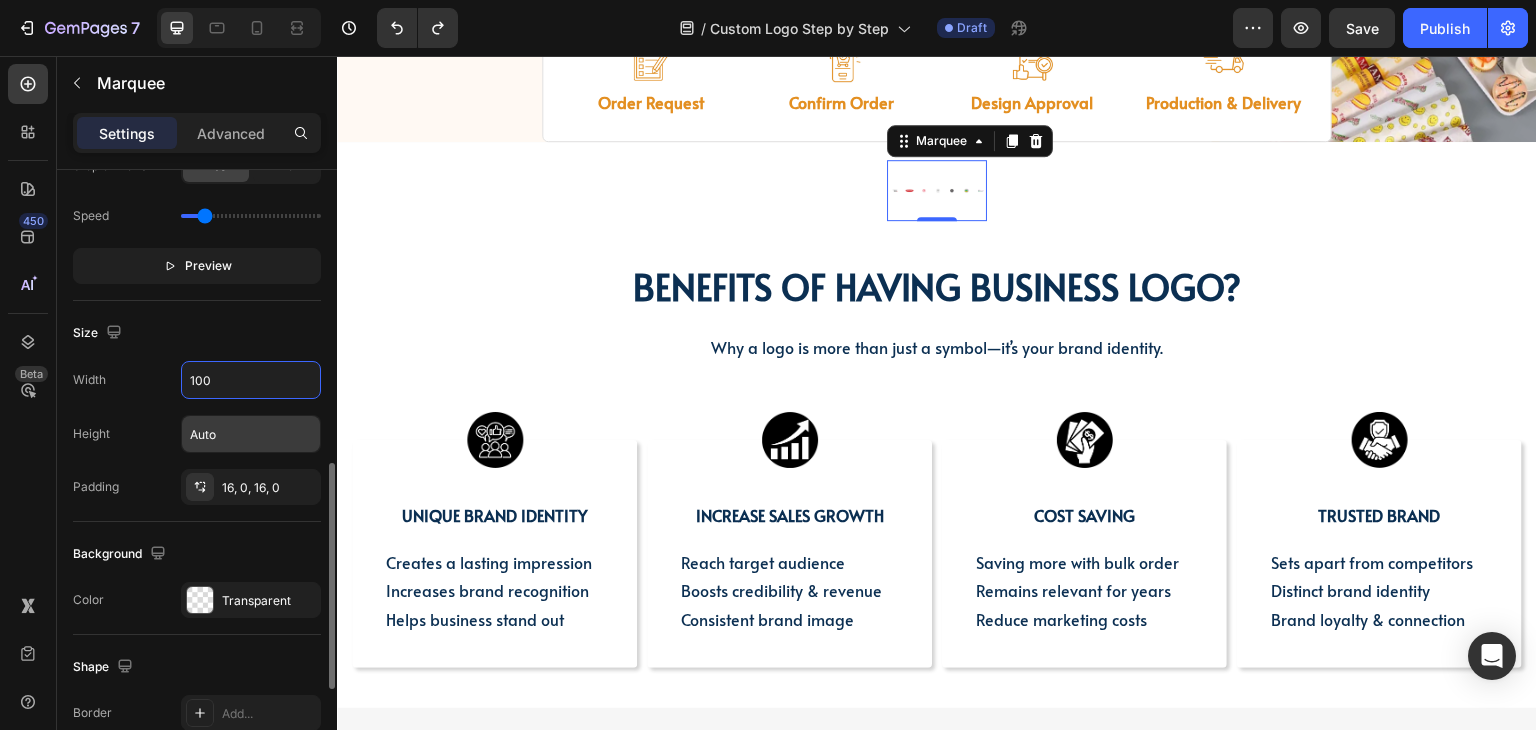 click on "Size" at bounding box center [197, 333] 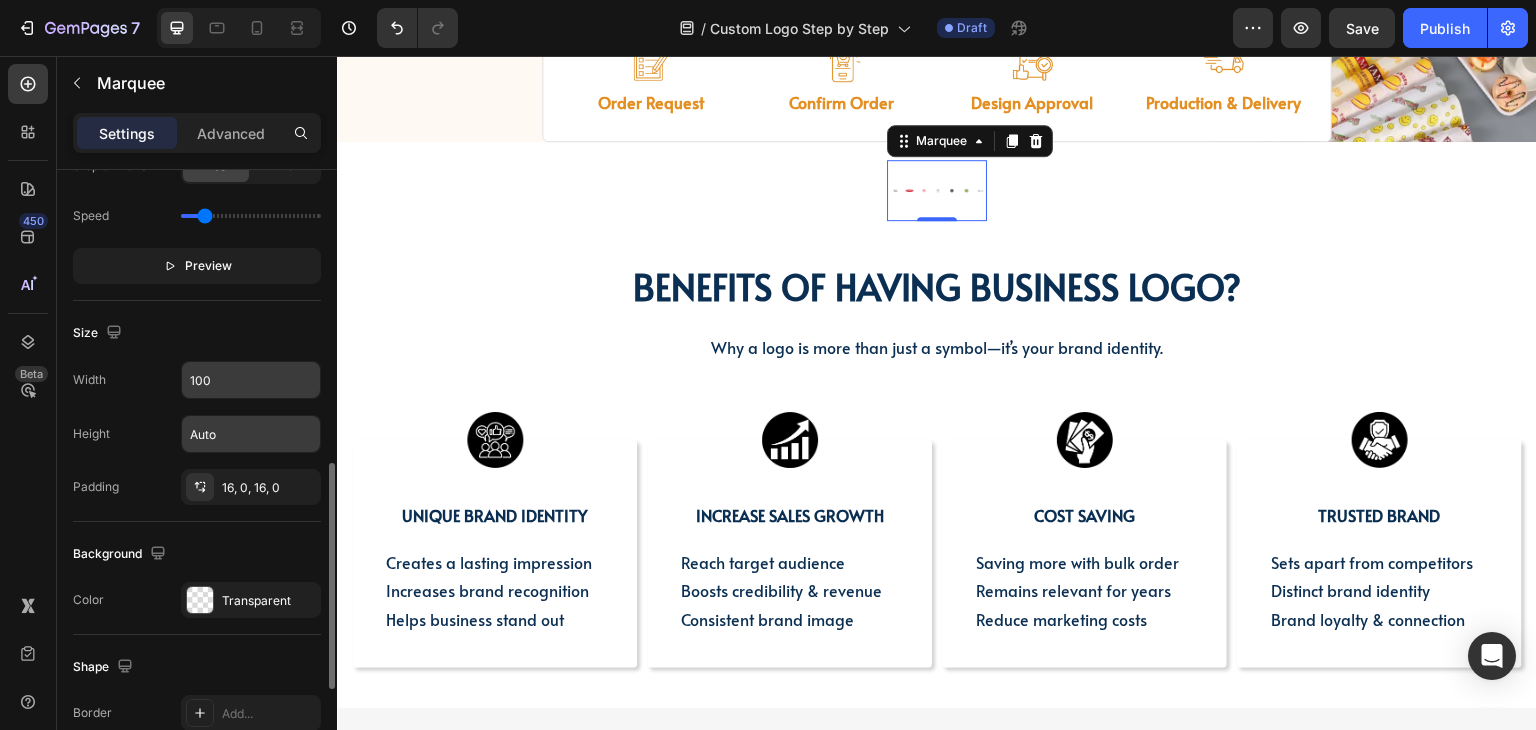 click on "100" at bounding box center [251, 380] 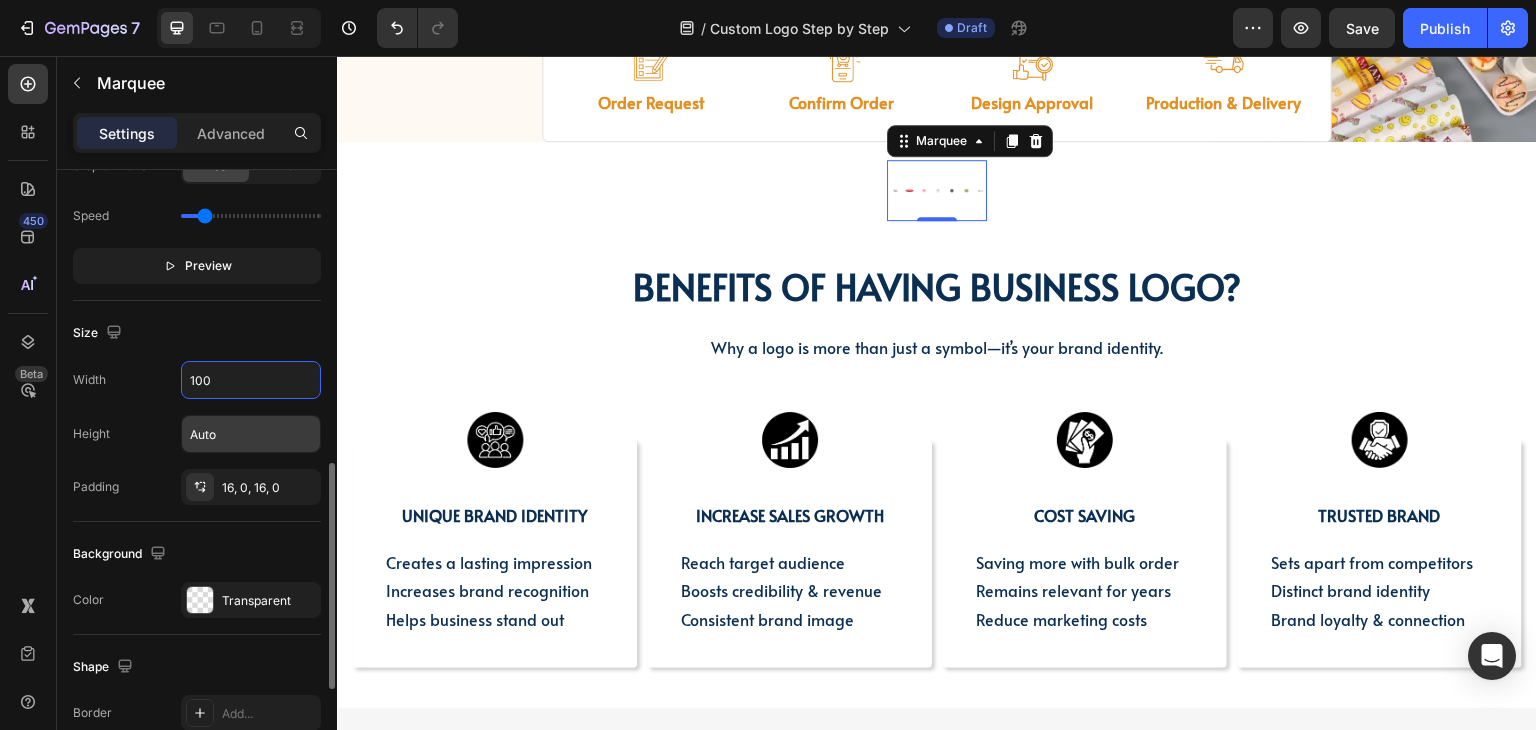 click on "100" at bounding box center (251, 380) 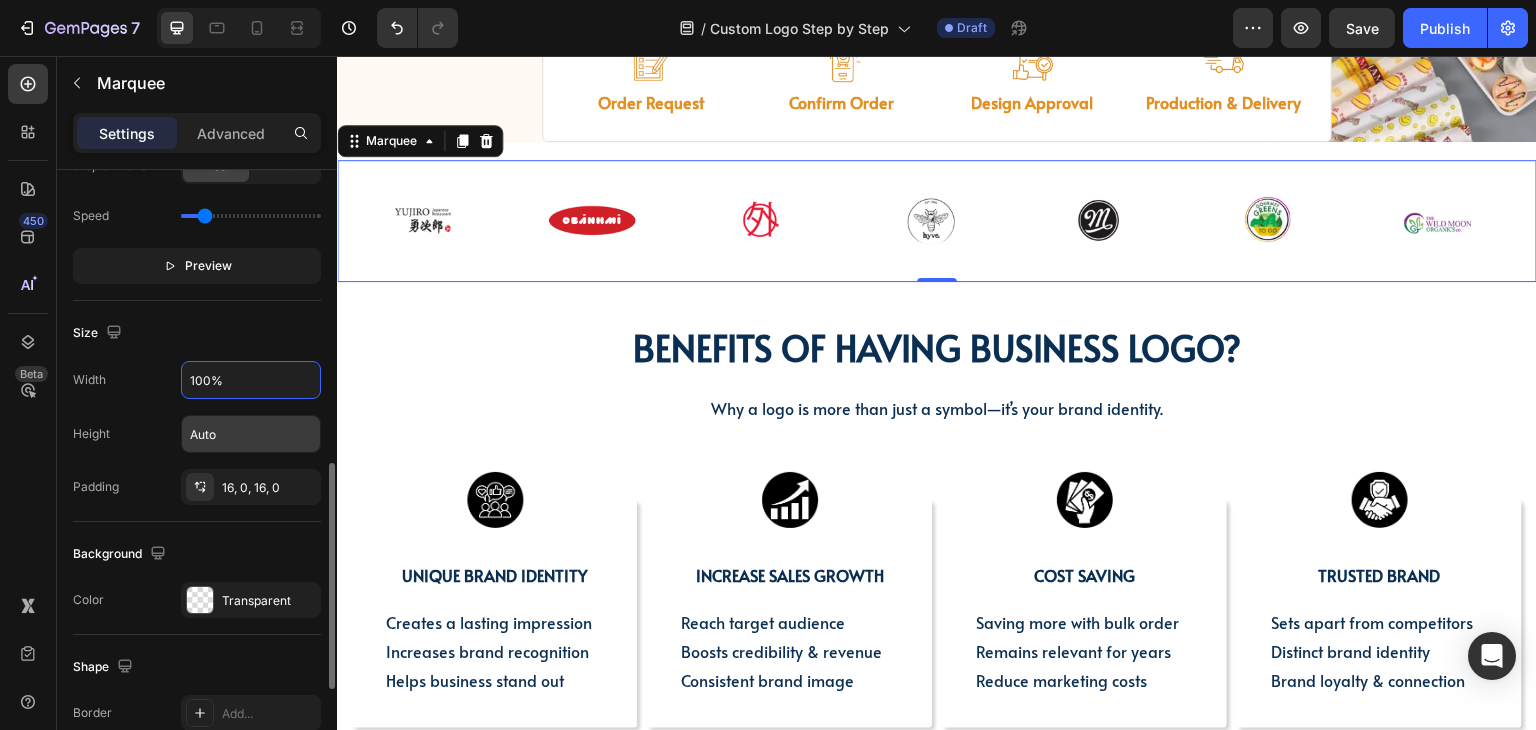 type on "100%" 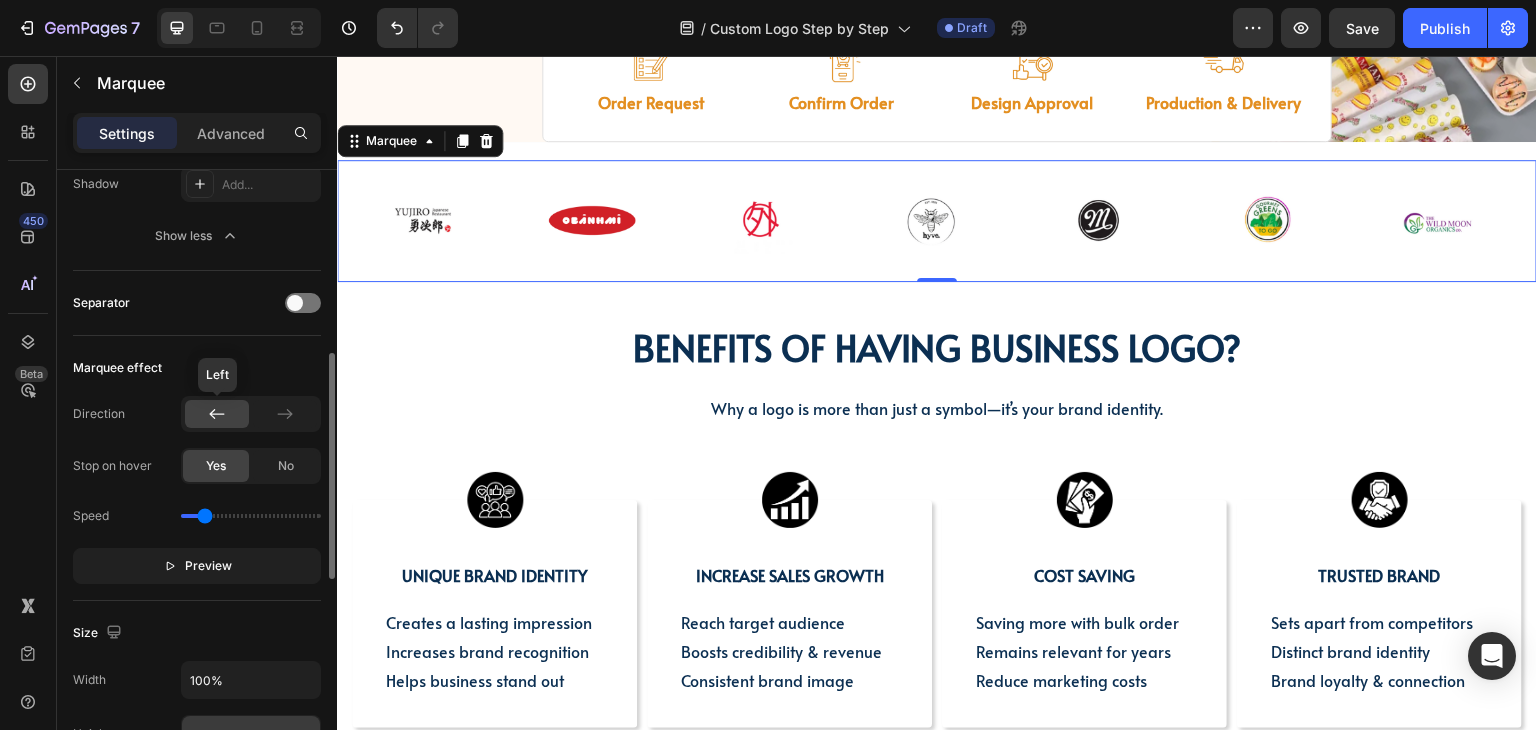 scroll, scrollTop: 800, scrollLeft: 0, axis: vertical 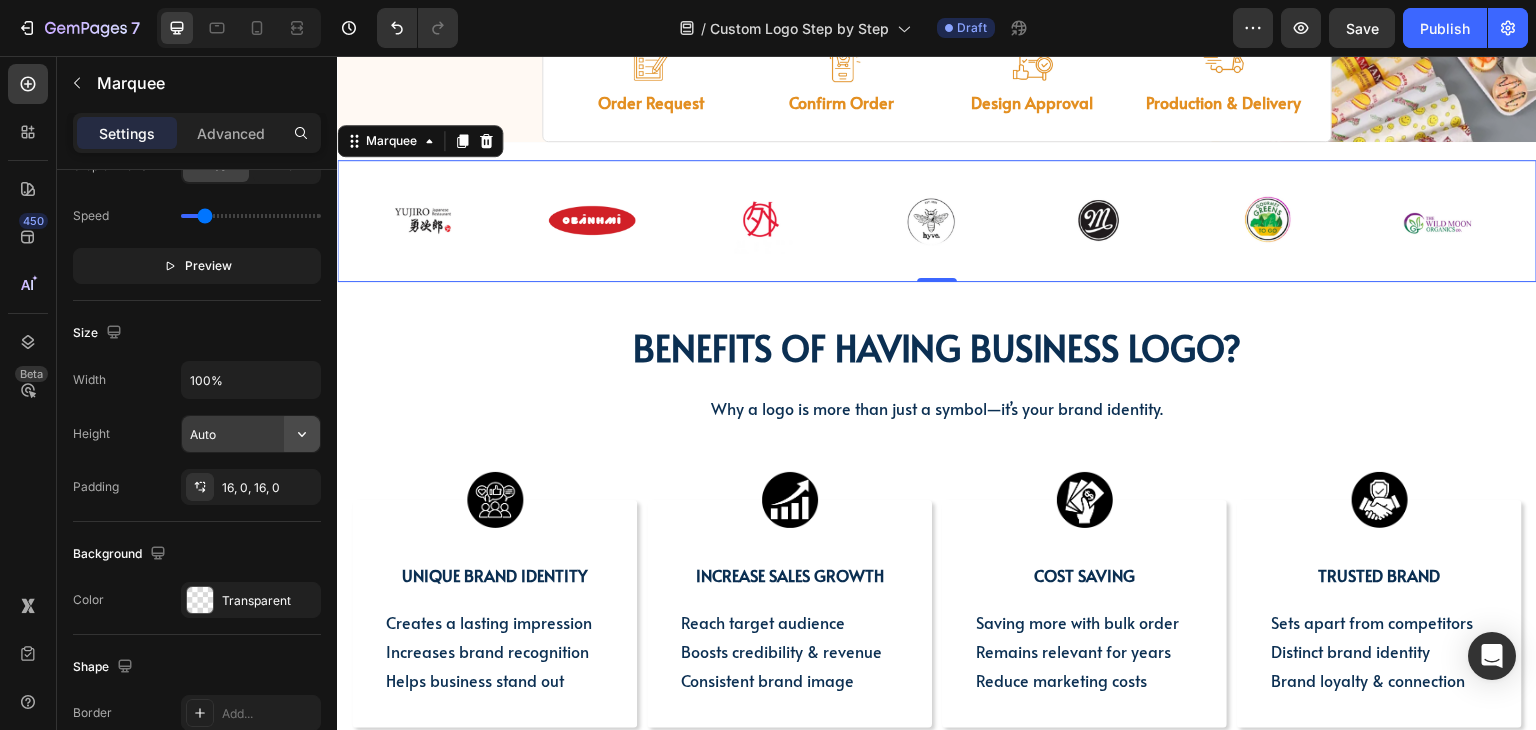 click 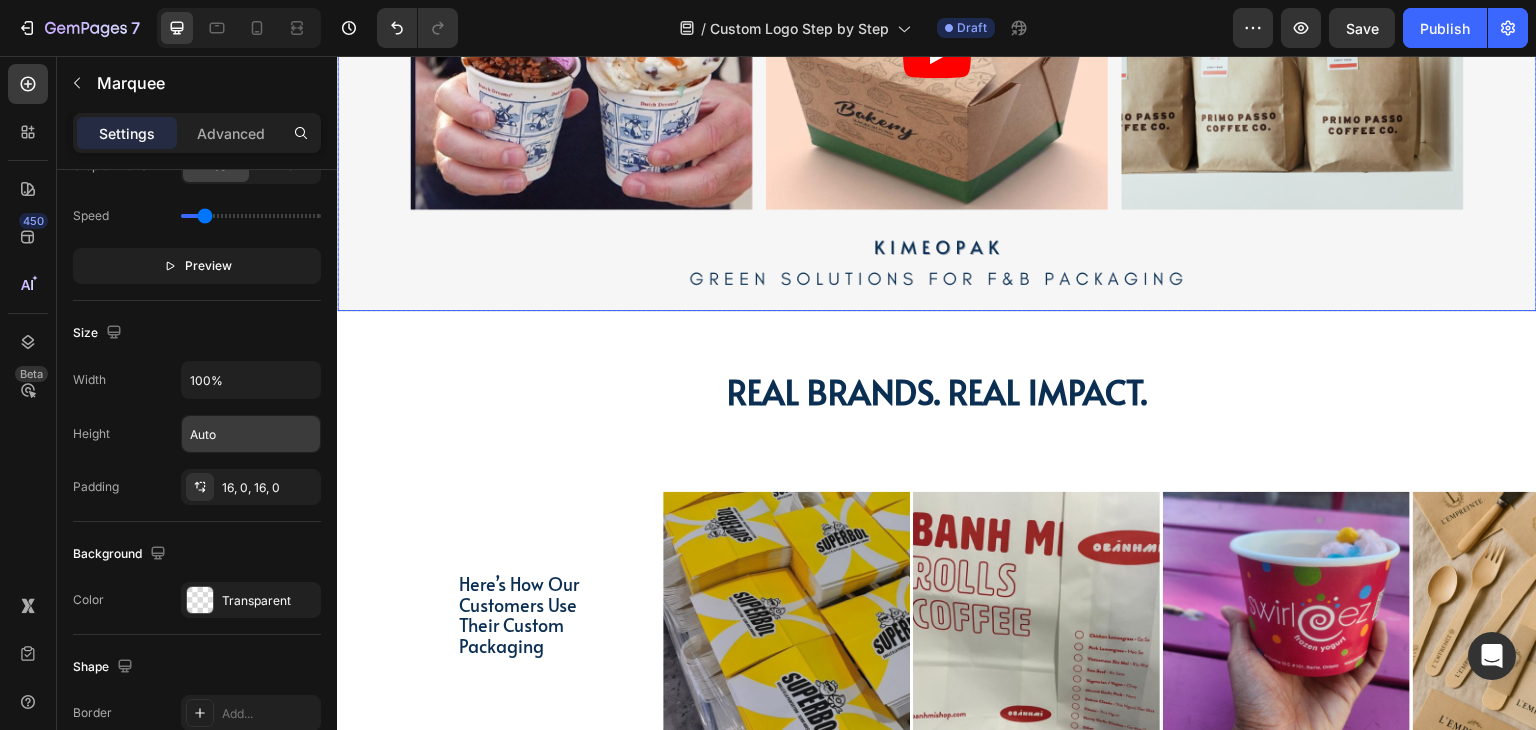 scroll, scrollTop: 3844, scrollLeft: 0, axis: vertical 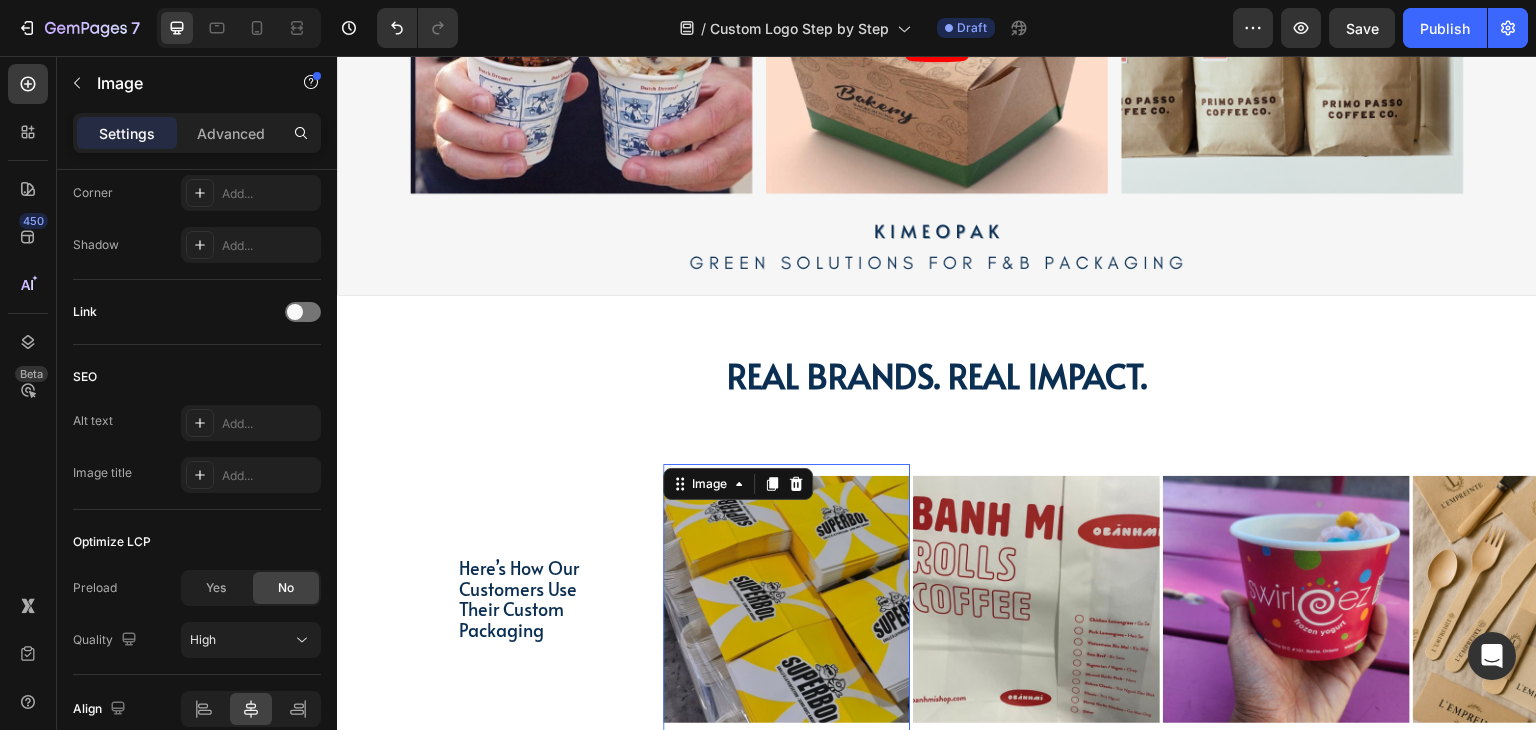 click on "Image   0" at bounding box center [786, 599] 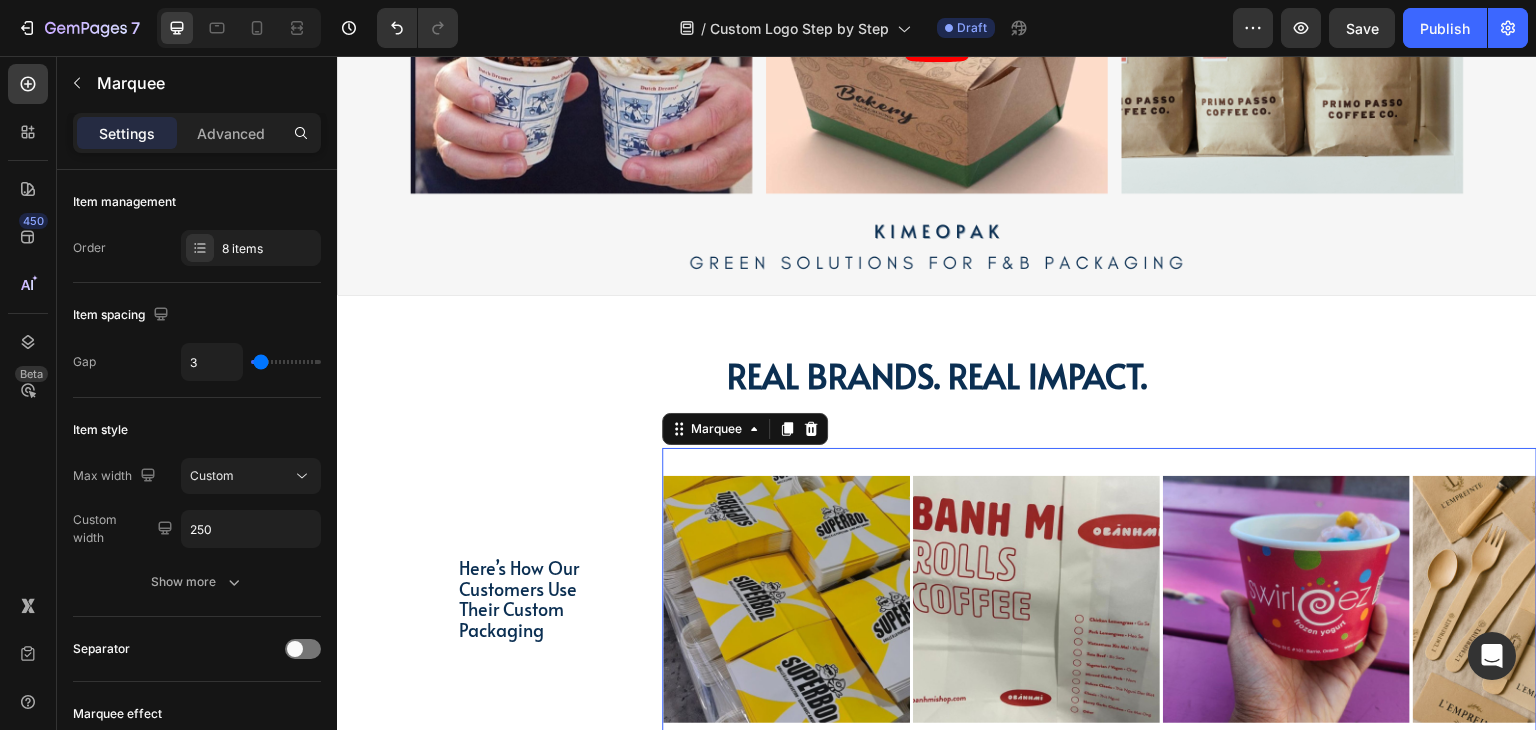 click on "Image Image Image Image Image Image Image Image Image Image Image Image Image Image Image Image Marquee   0" at bounding box center [1099, 599] 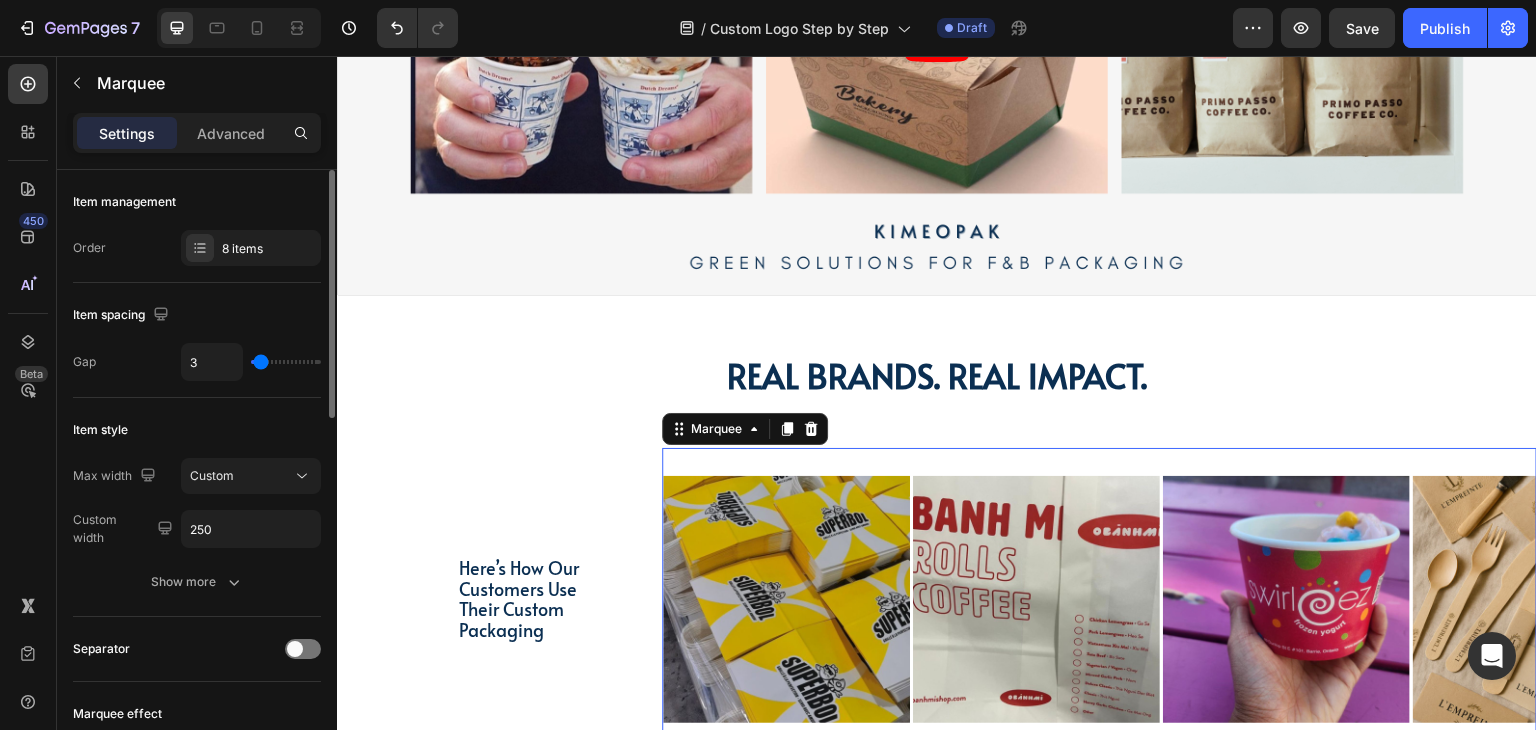 scroll, scrollTop: 100, scrollLeft: 0, axis: vertical 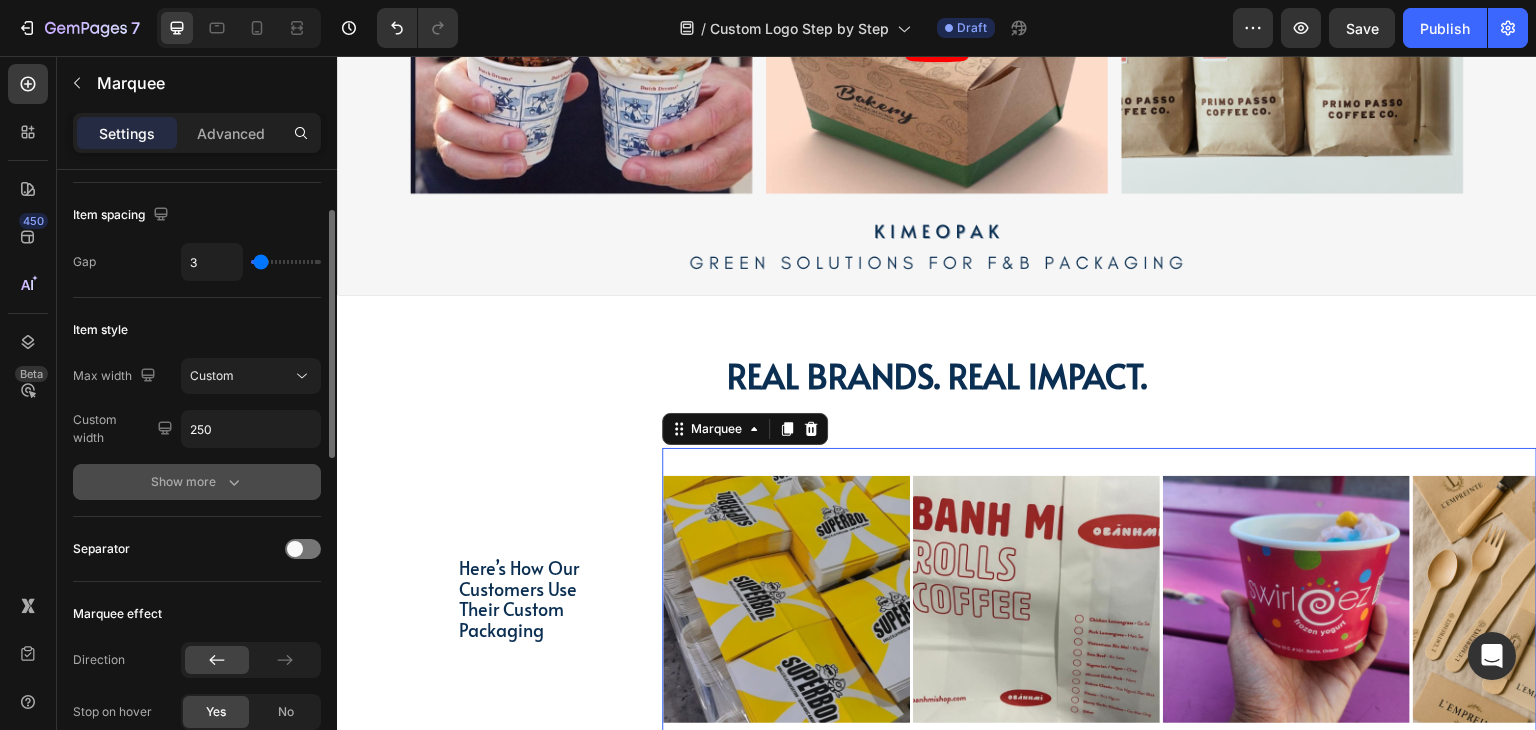 click on "Show more" at bounding box center (197, 482) 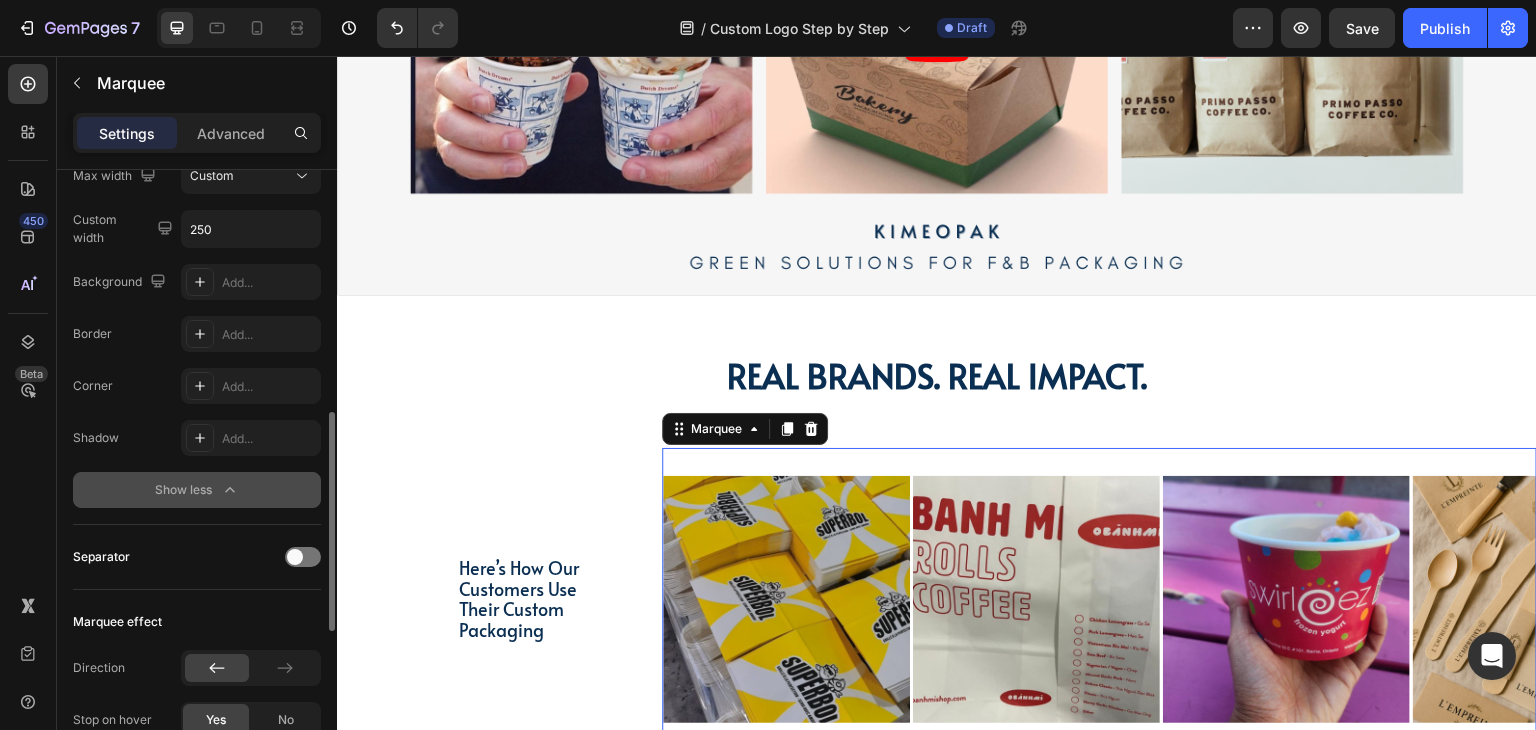 scroll, scrollTop: 400, scrollLeft: 0, axis: vertical 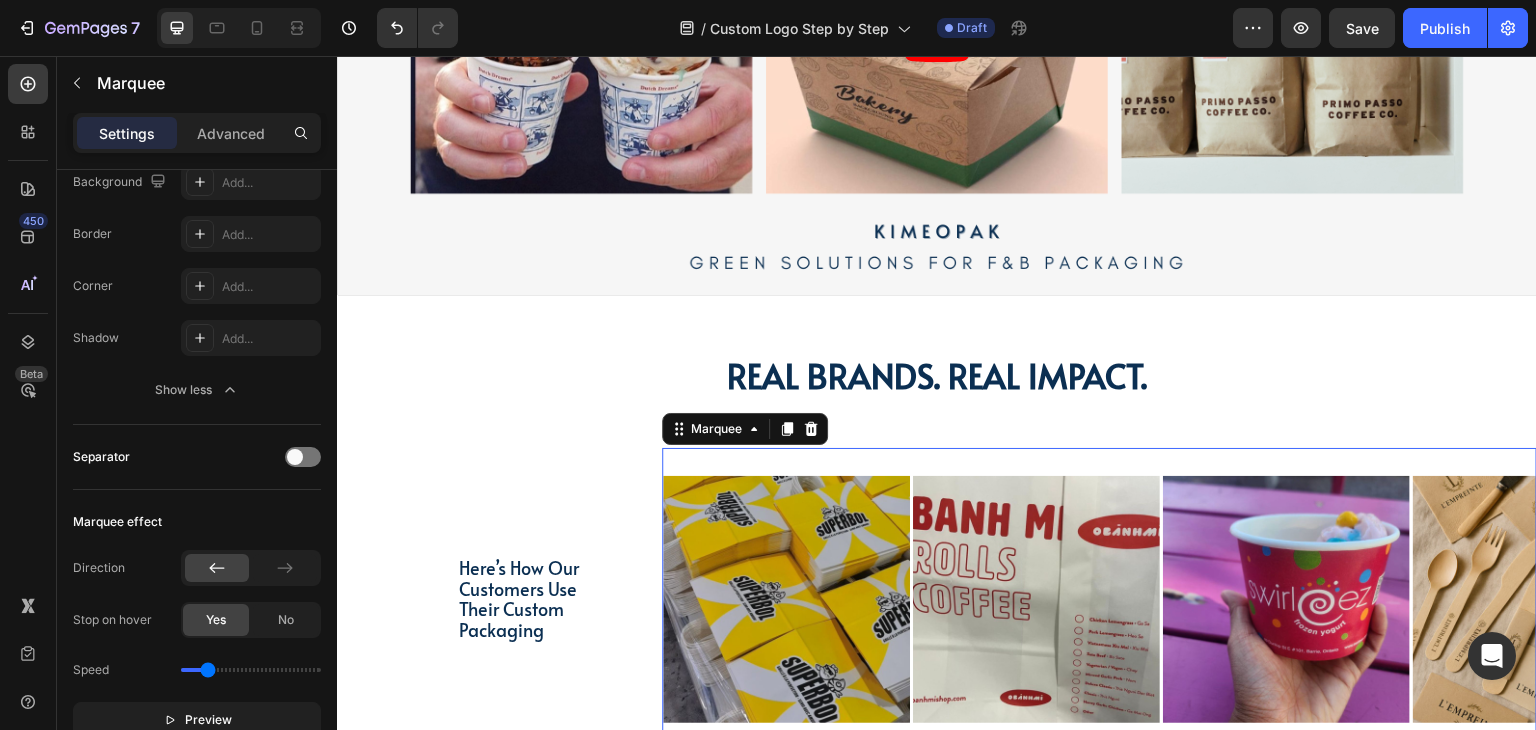 click on "Image Image Image Image Image Image Image Image Image Image Image Image Image Image Image Image Marquee   0" at bounding box center [1099, 599] 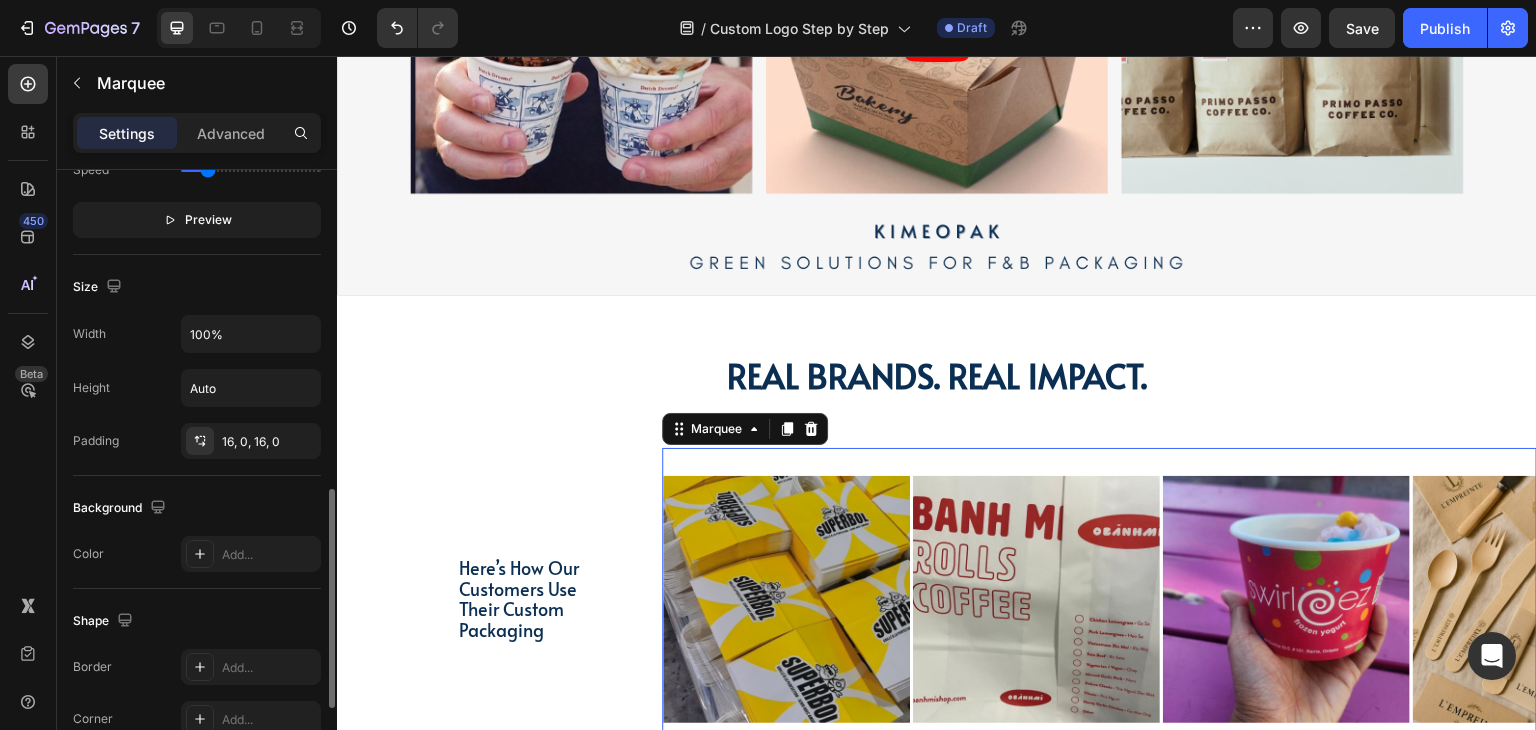 scroll, scrollTop: 1120, scrollLeft: 0, axis: vertical 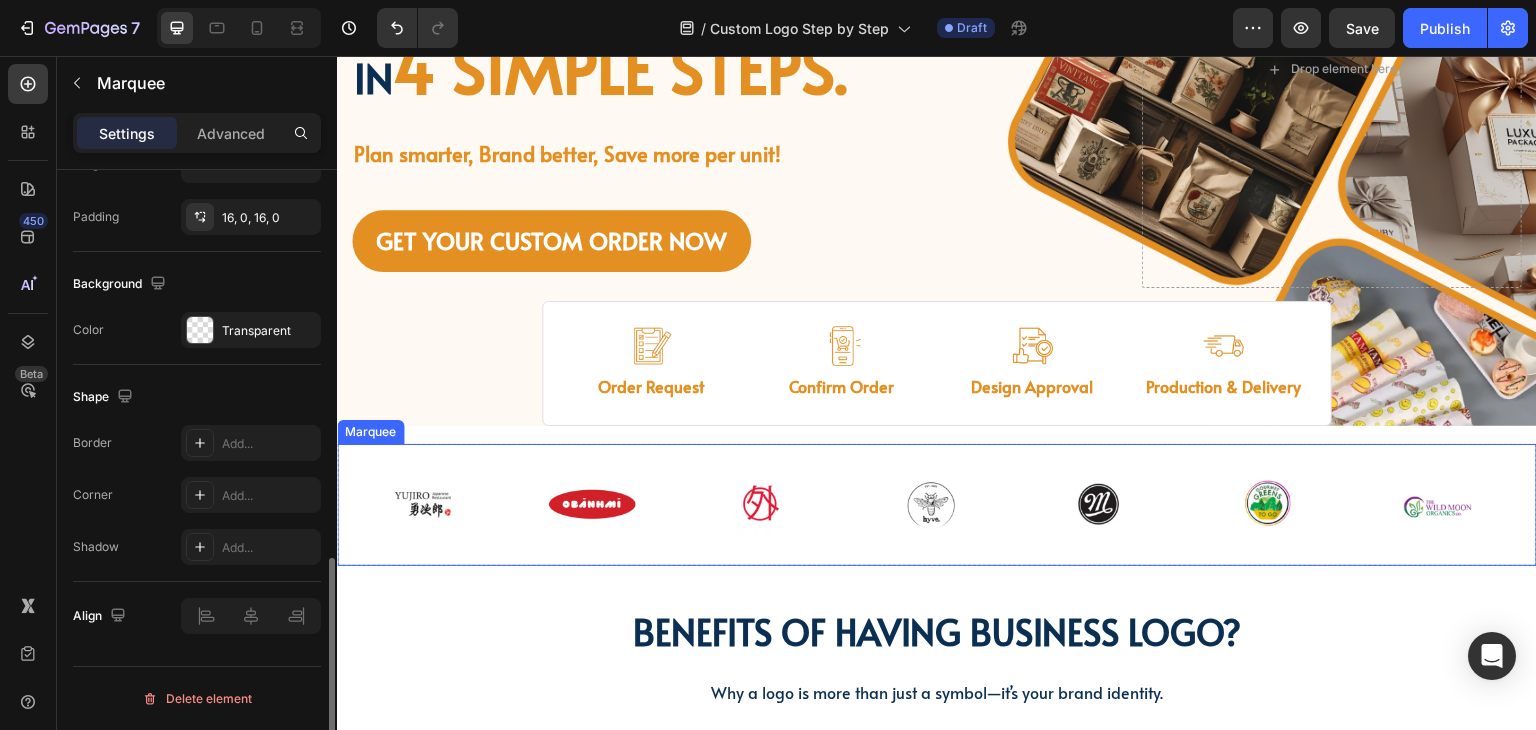 click on "Image Image Image Image Image Image Image Row Image Image Image Image Image Image Image Row Marquee" at bounding box center (937, 505) 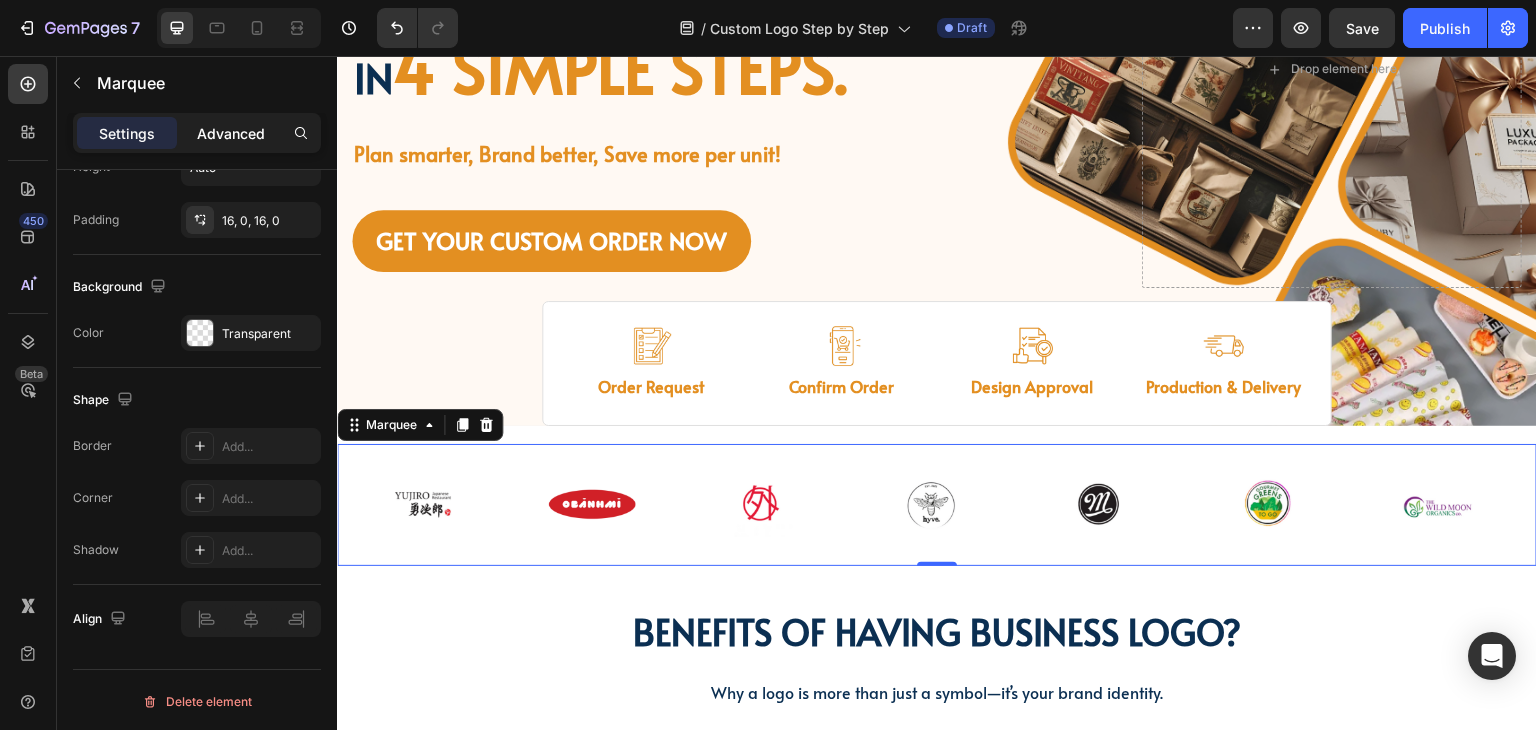 click on "Advanced" at bounding box center (231, 133) 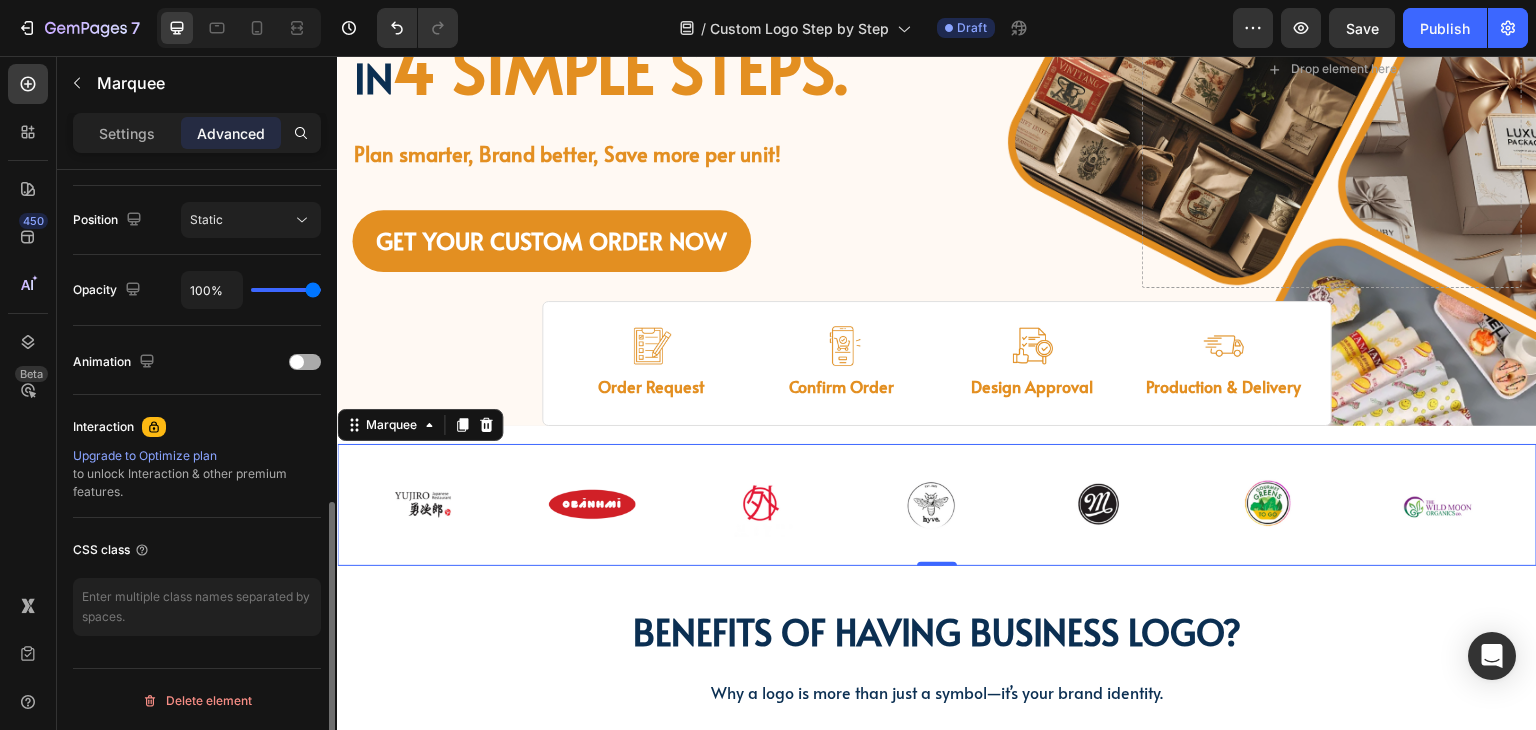 scroll, scrollTop: 415, scrollLeft: 0, axis: vertical 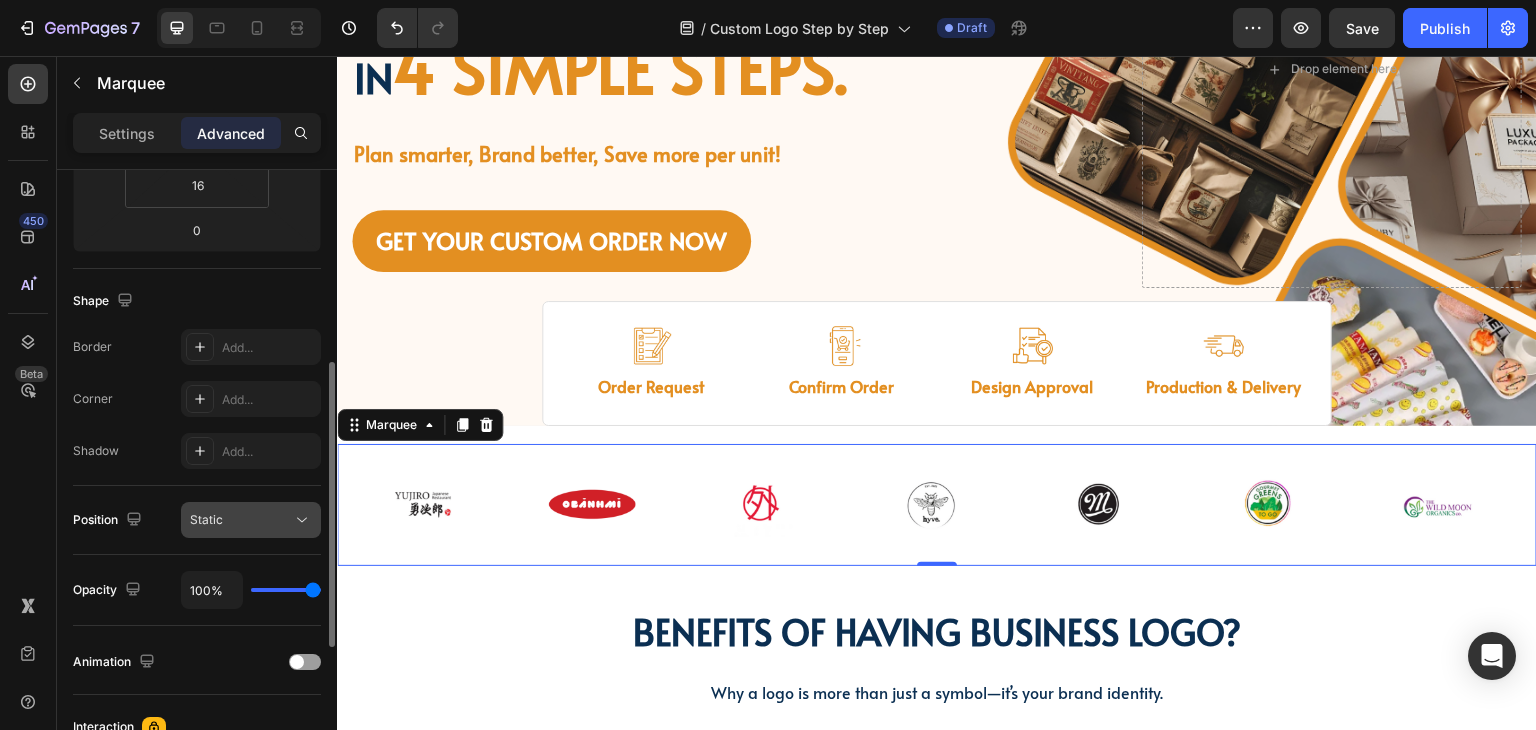 click on "Static" 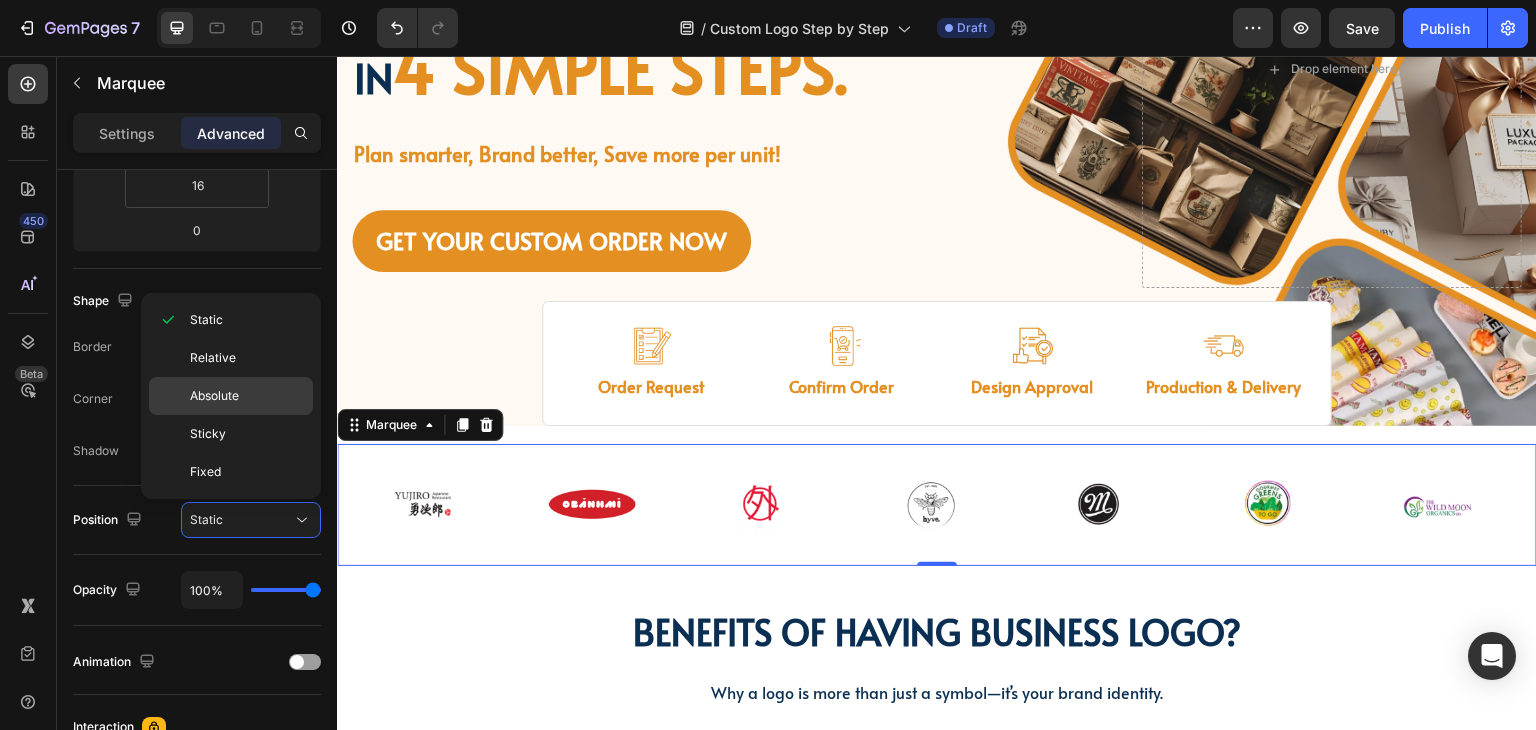 click on "Absolute" 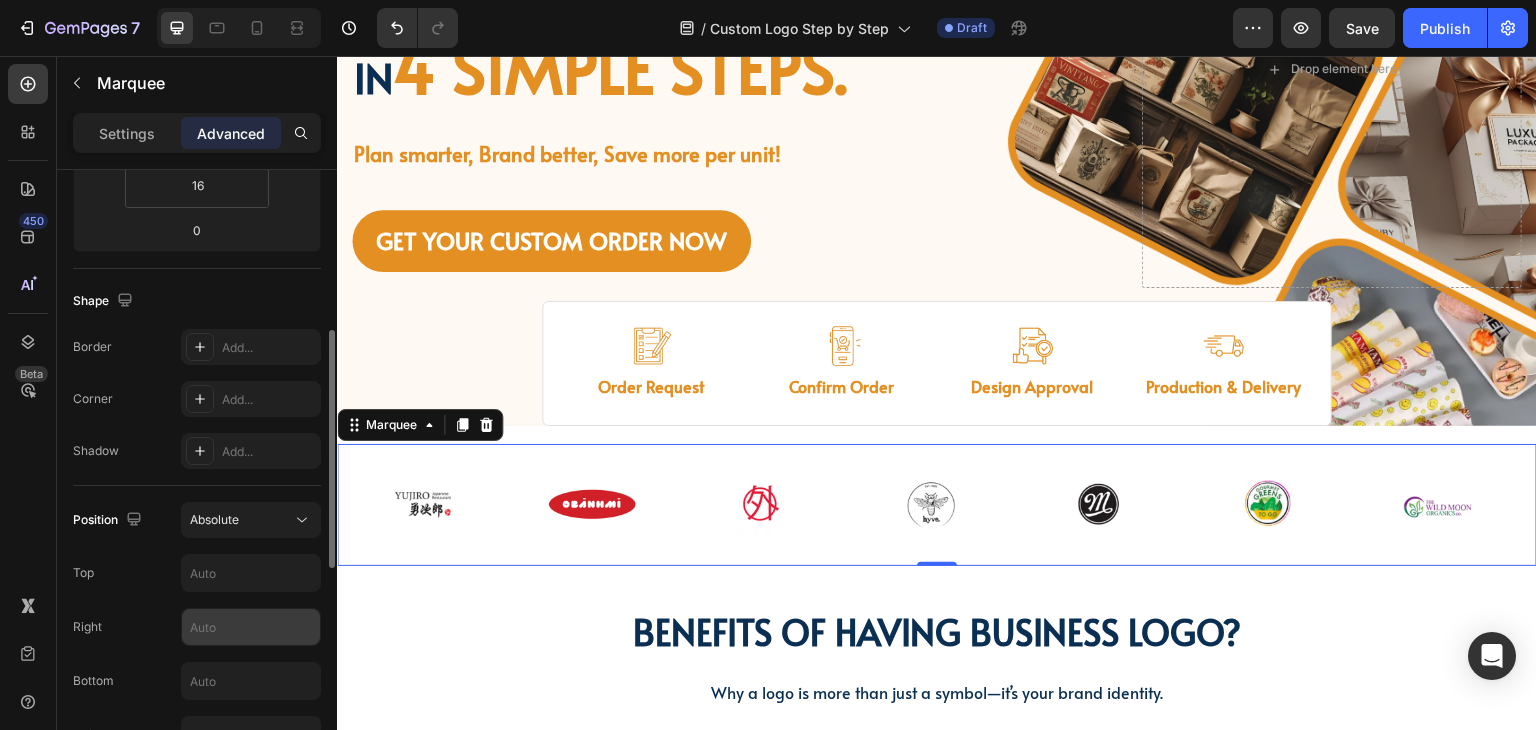 scroll, scrollTop: 515, scrollLeft: 0, axis: vertical 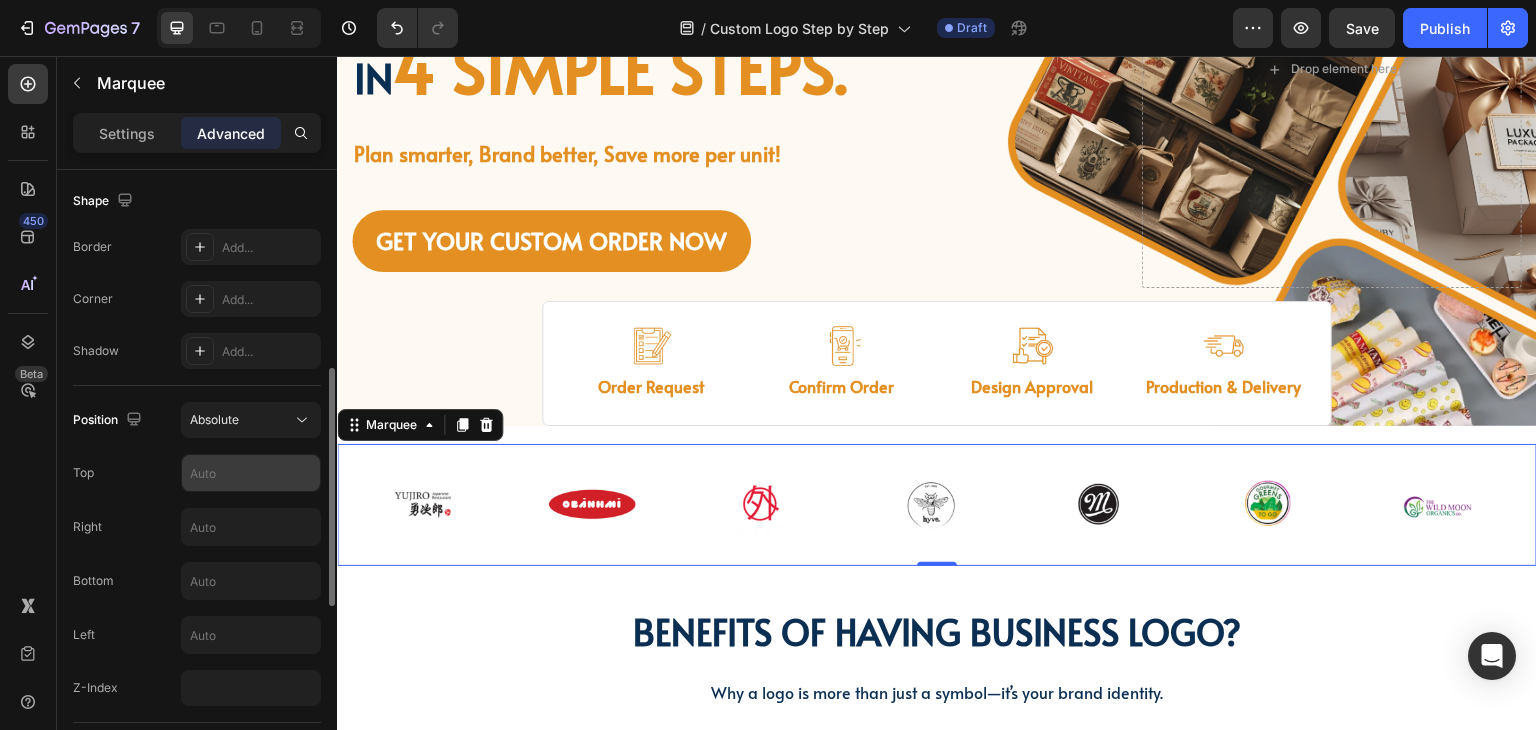 click at bounding box center [251, 473] 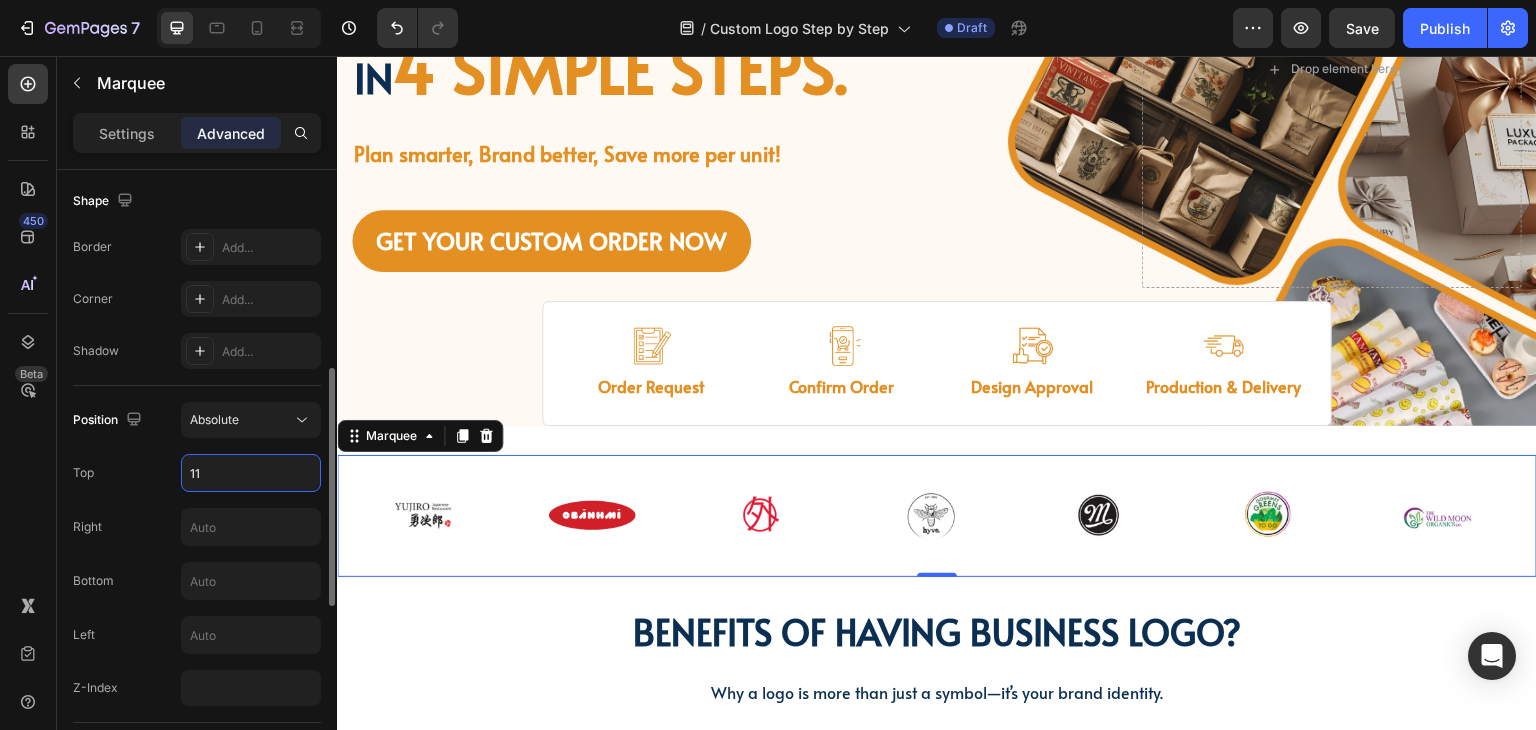 type on "1" 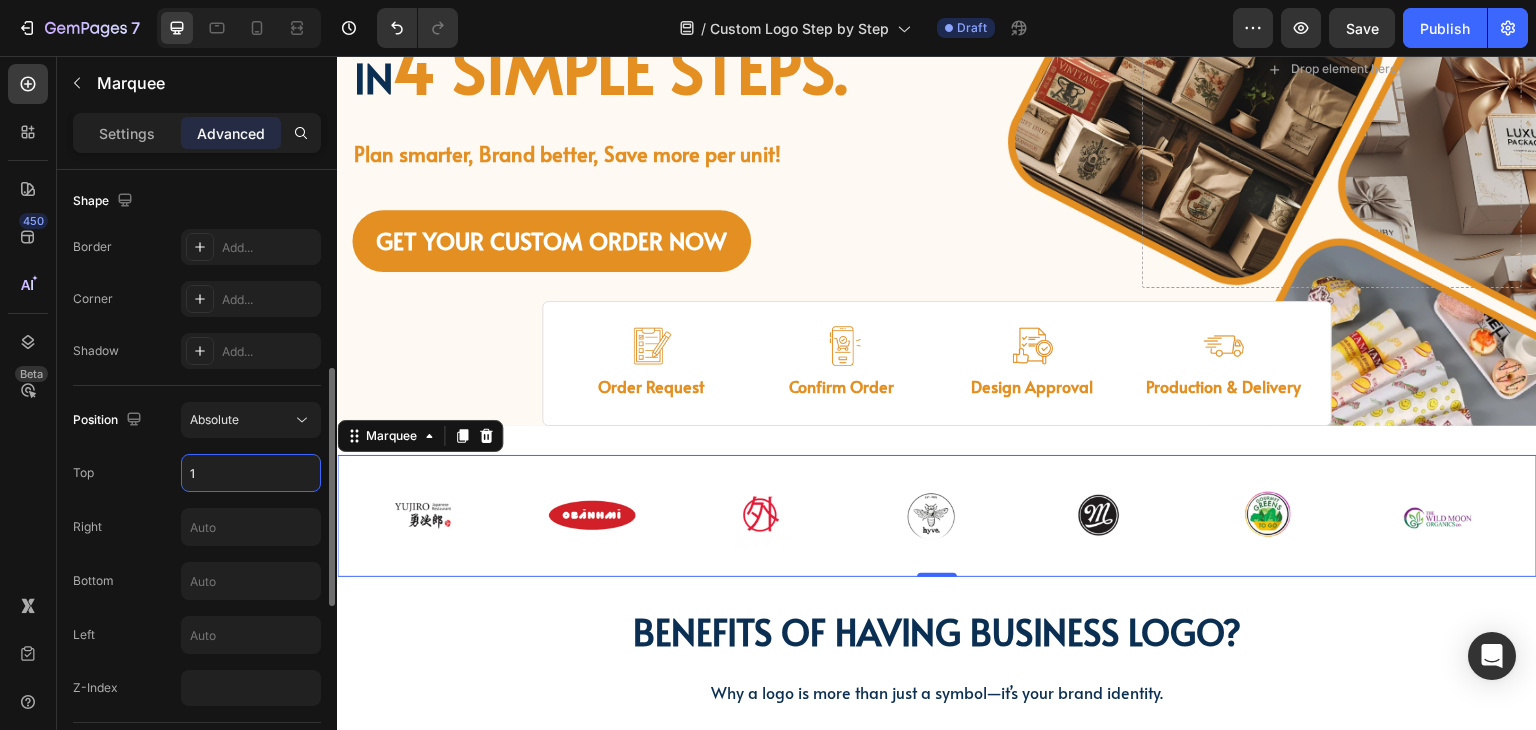 type 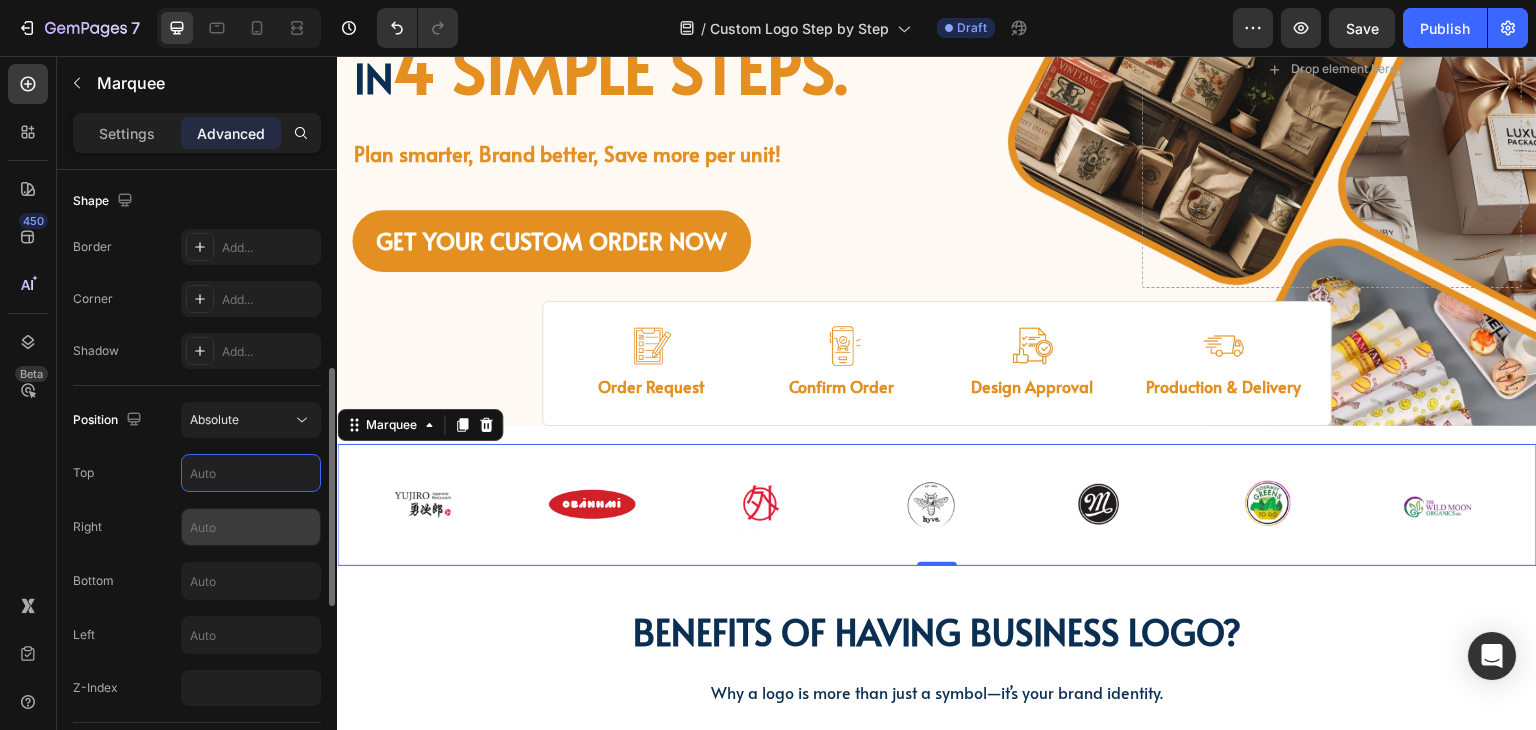 click at bounding box center [251, 527] 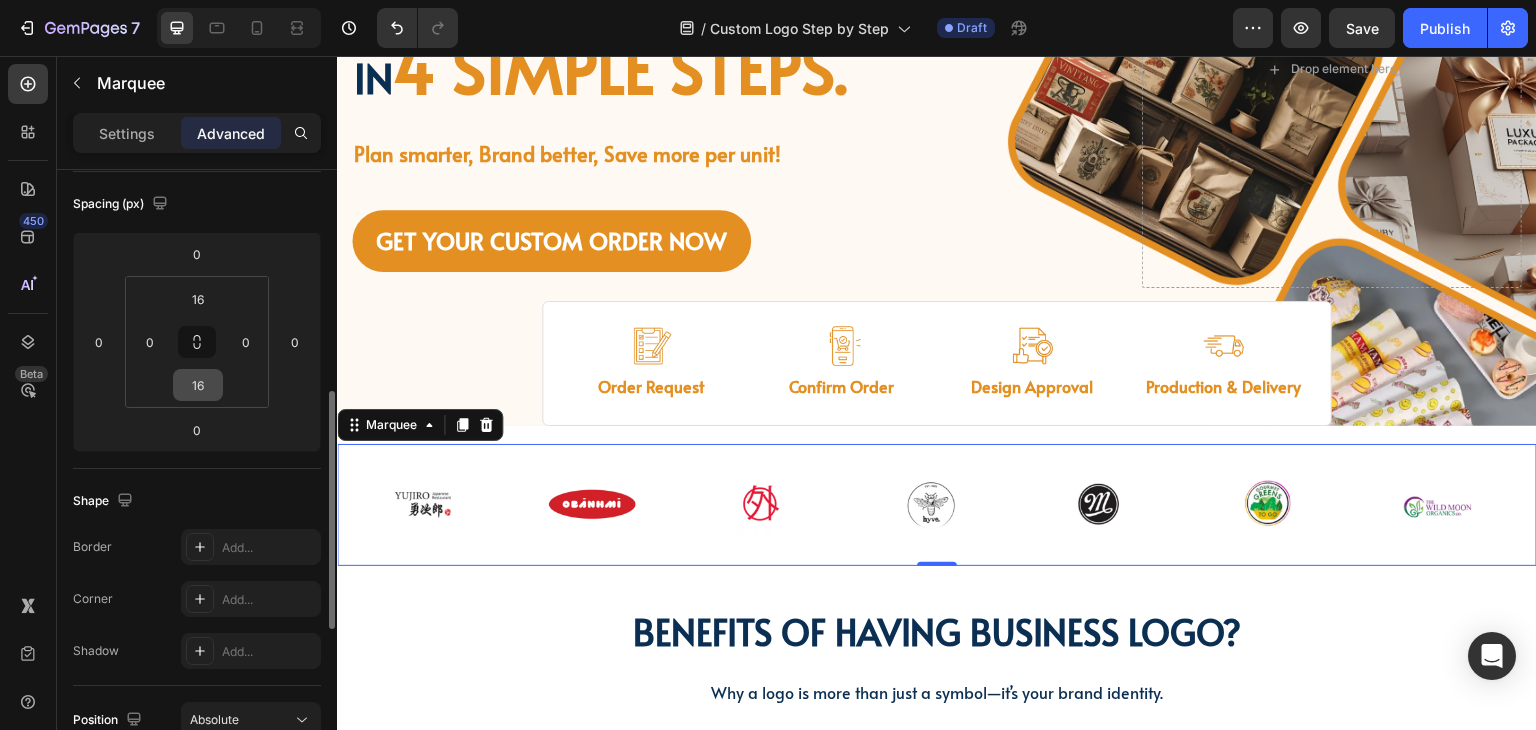 scroll, scrollTop: 415, scrollLeft: 0, axis: vertical 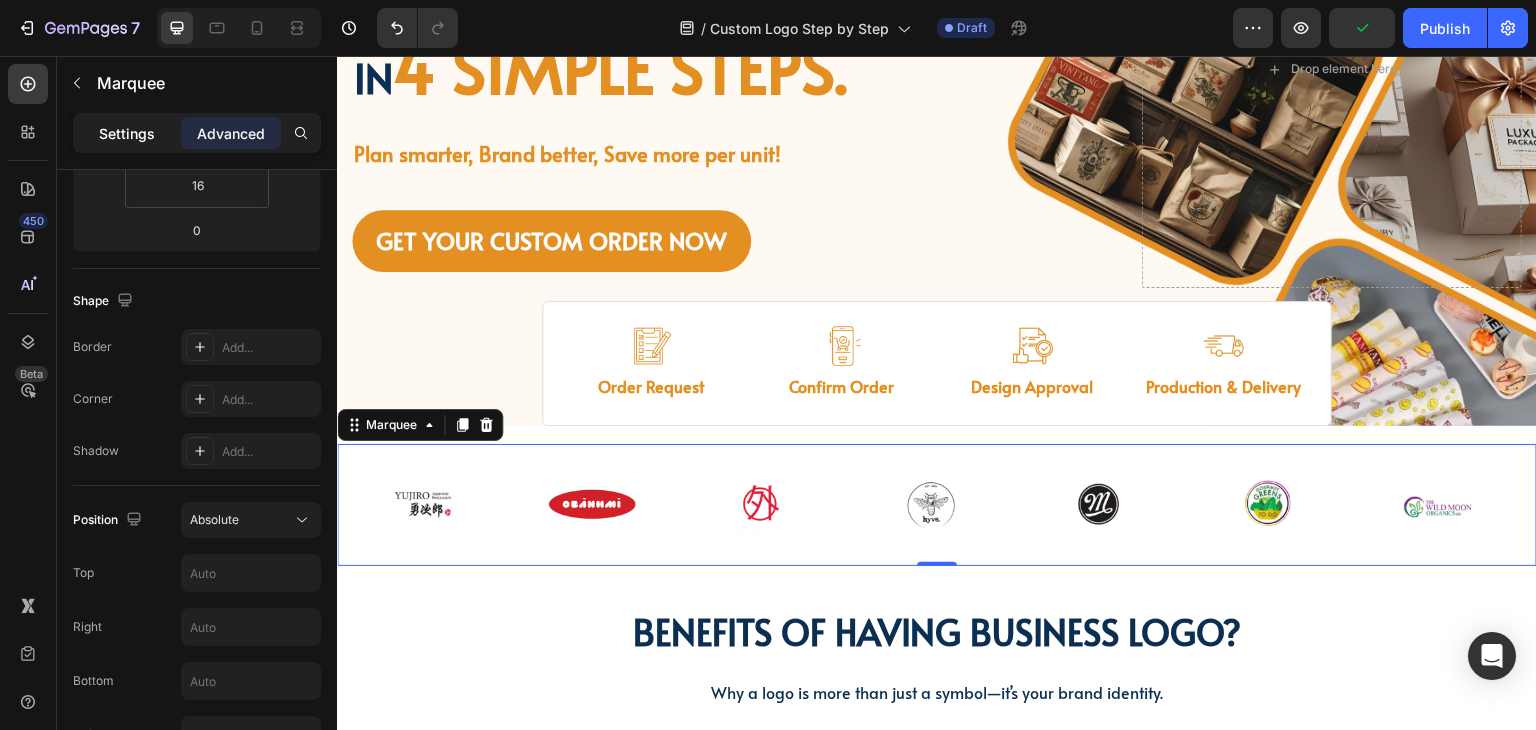 click on "Settings" 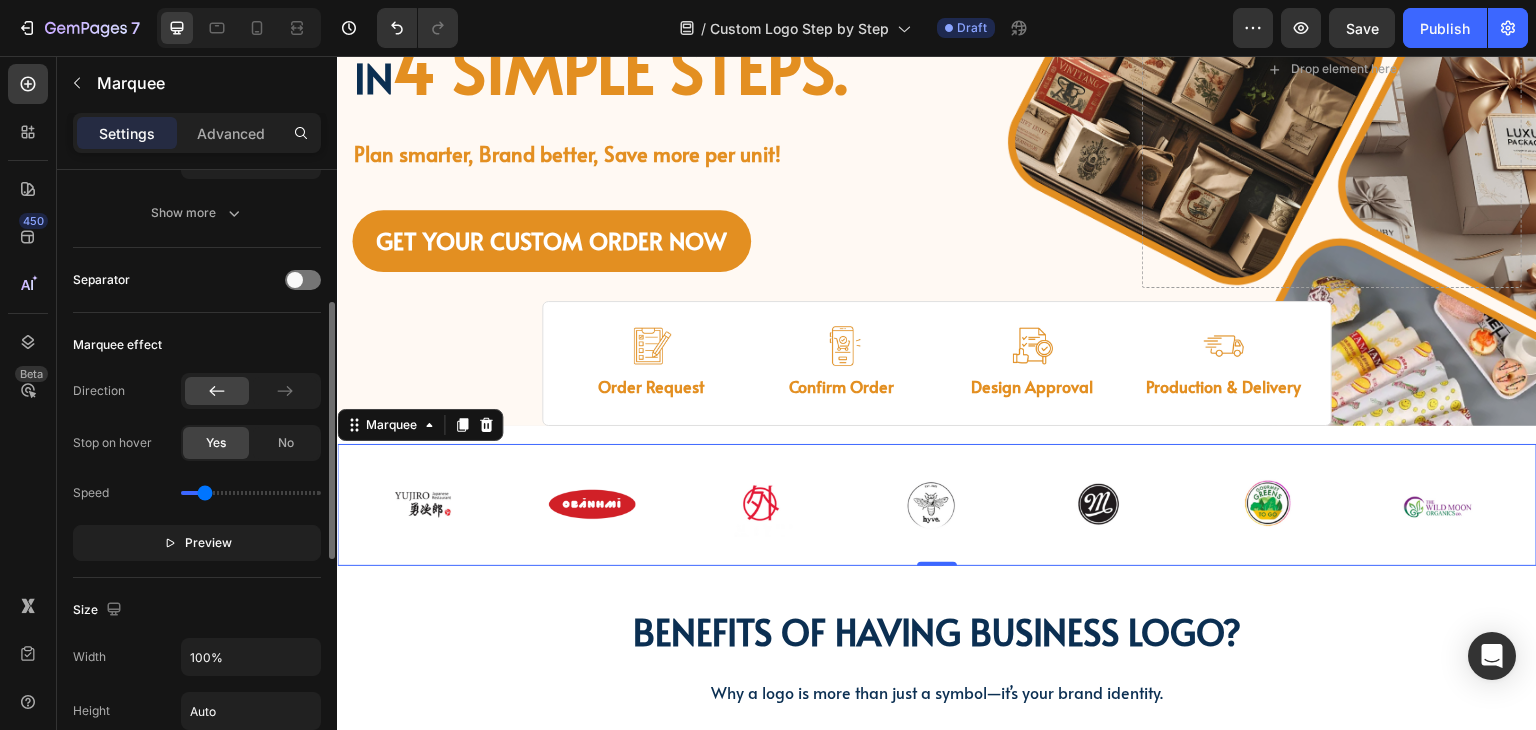 scroll, scrollTop: 215, scrollLeft: 0, axis: vertical 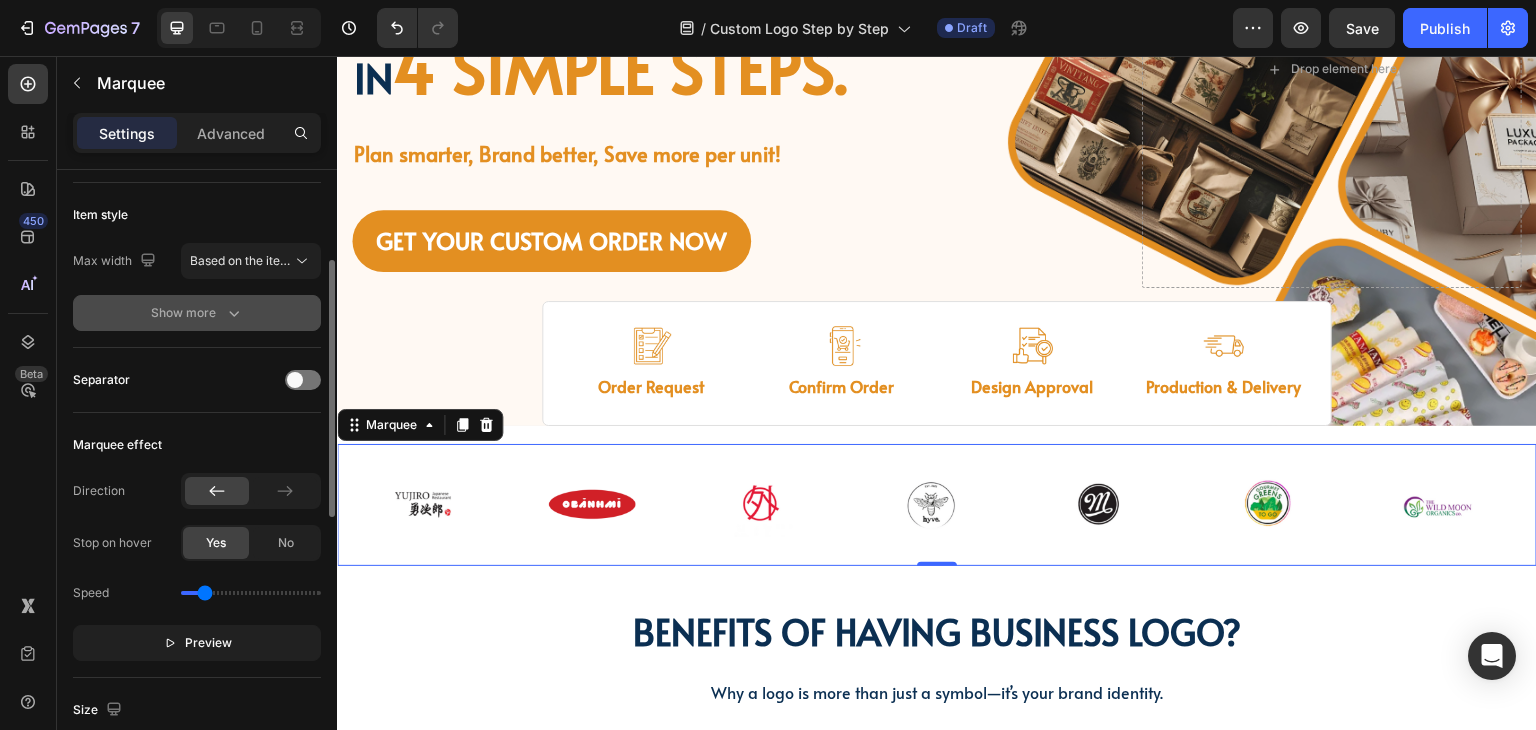 click on "Show more" at bounding box center (197, 313) 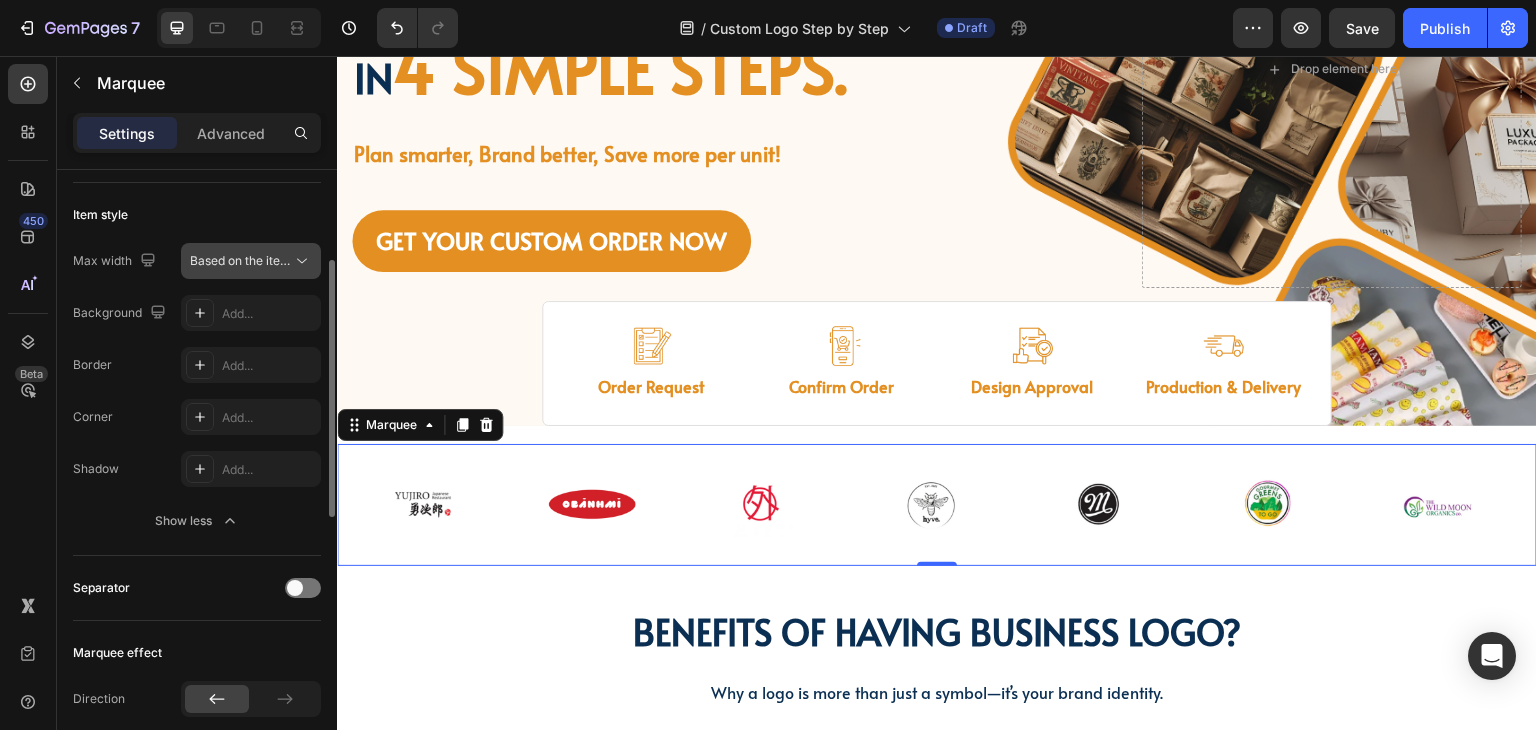 click on "Based on the item count" at bounding box center (251, 261) 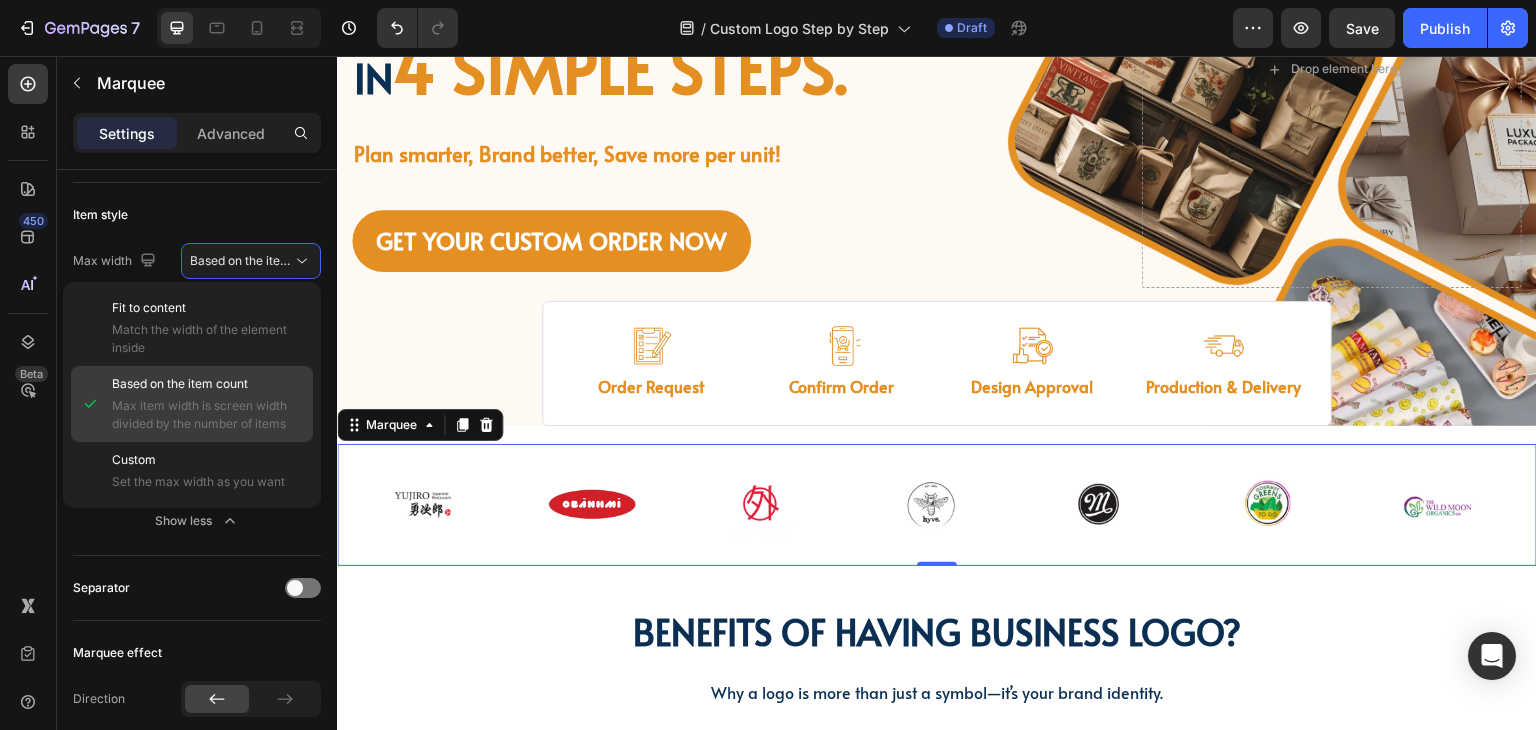 drag, startPoint x: 219, startPoint y: 470, endPoint x: 223, endPoint y: 390, distance: 80.09994 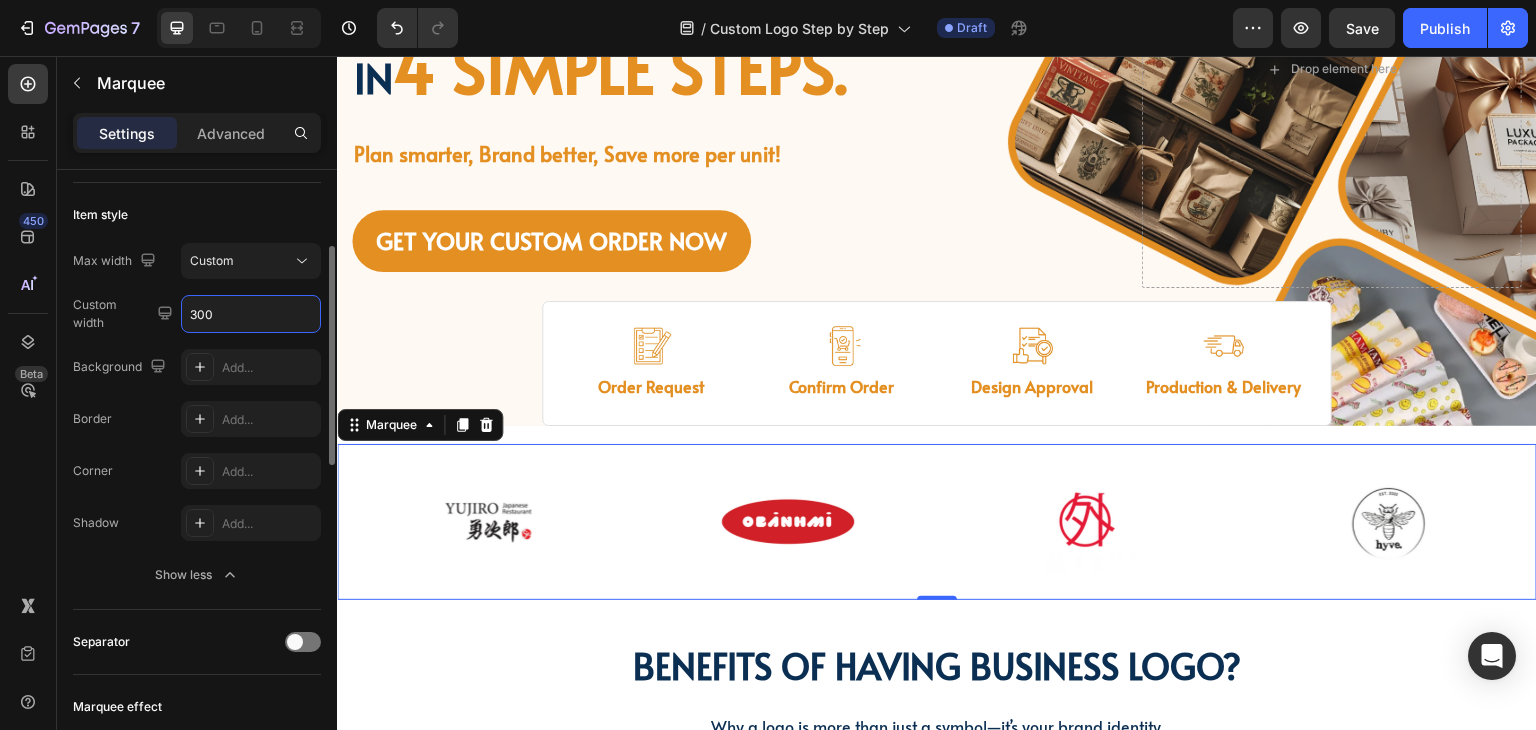 click on "300" at bounding box center [251, 314] 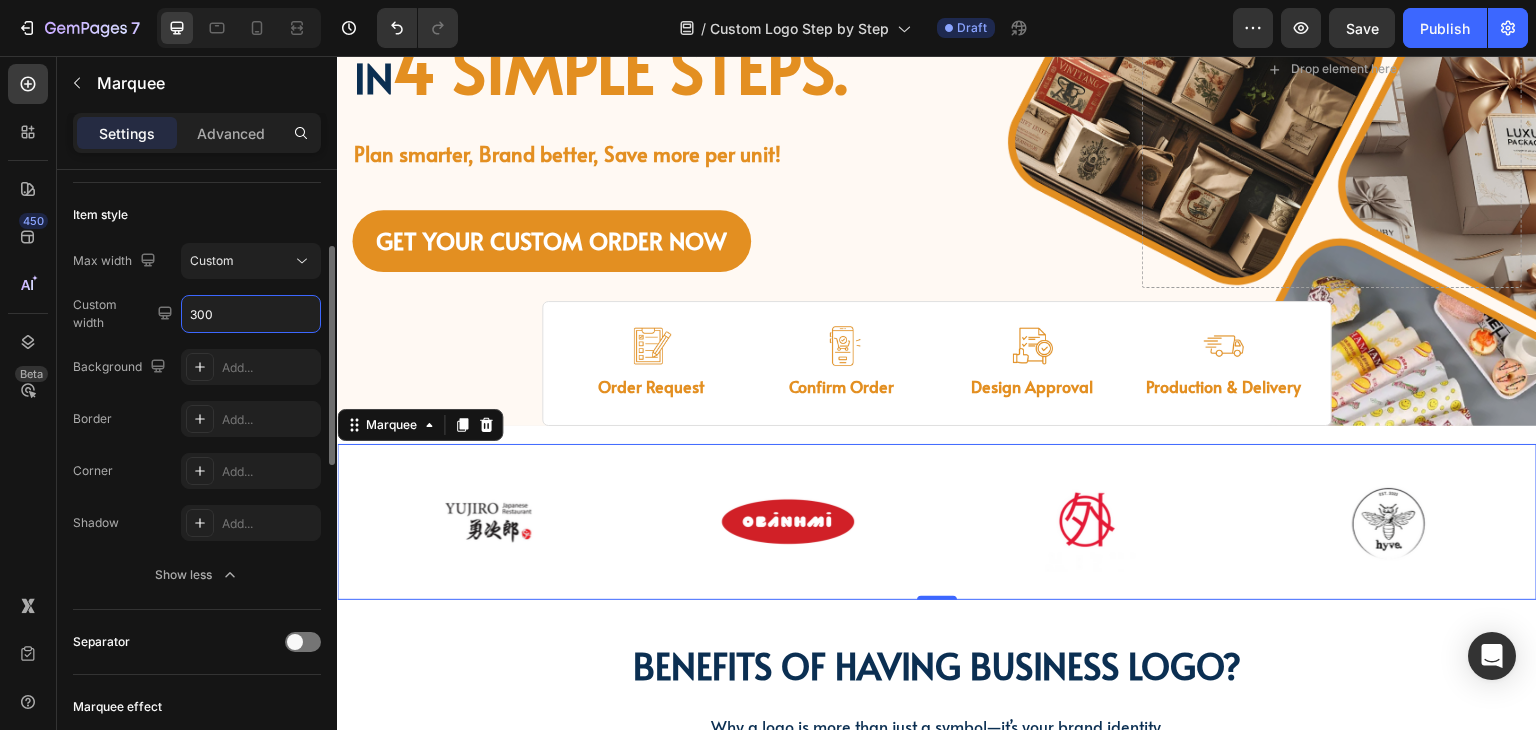 click on "300" at bounding box center [251, 314] 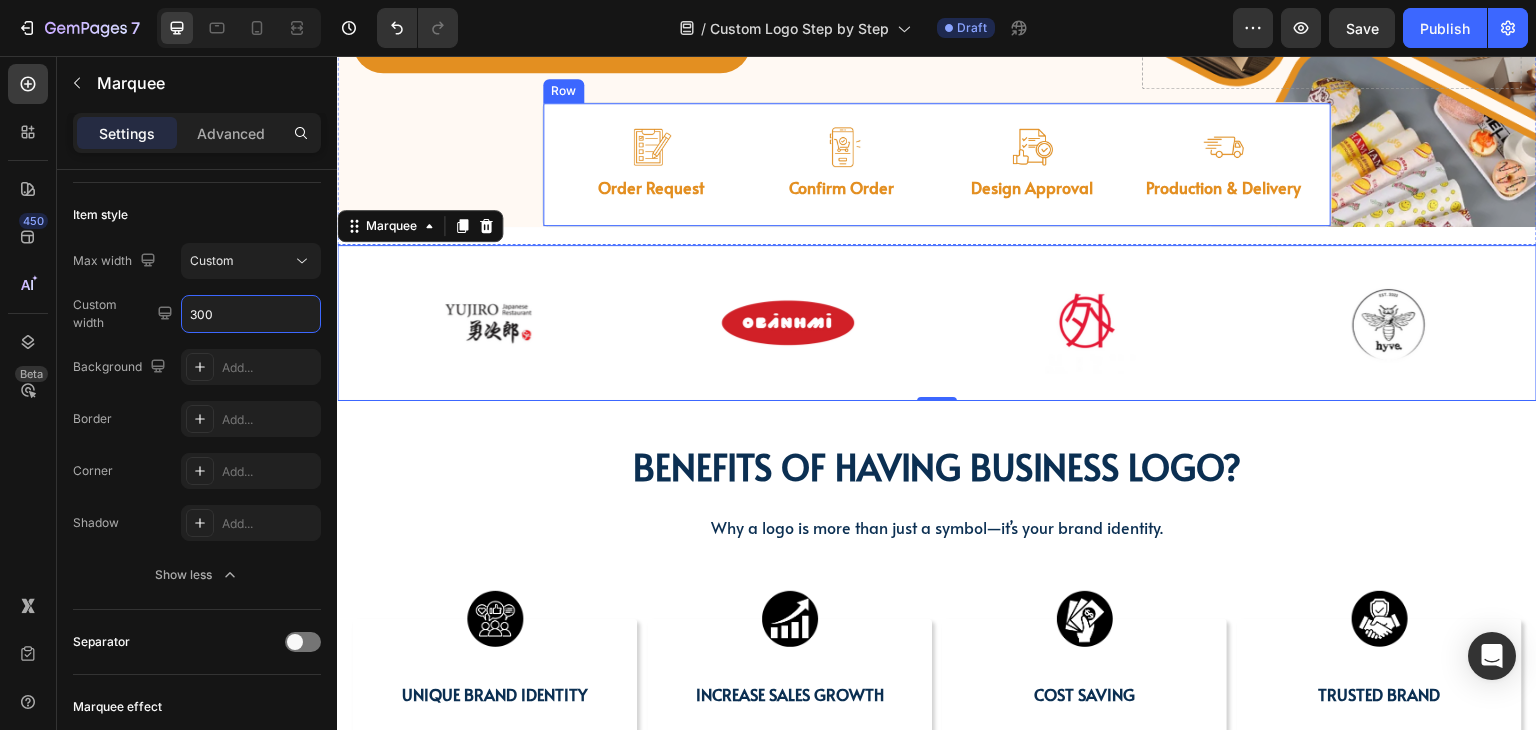 scroll, scrollTop: 544, scrollLeft: 0, axis: vertical 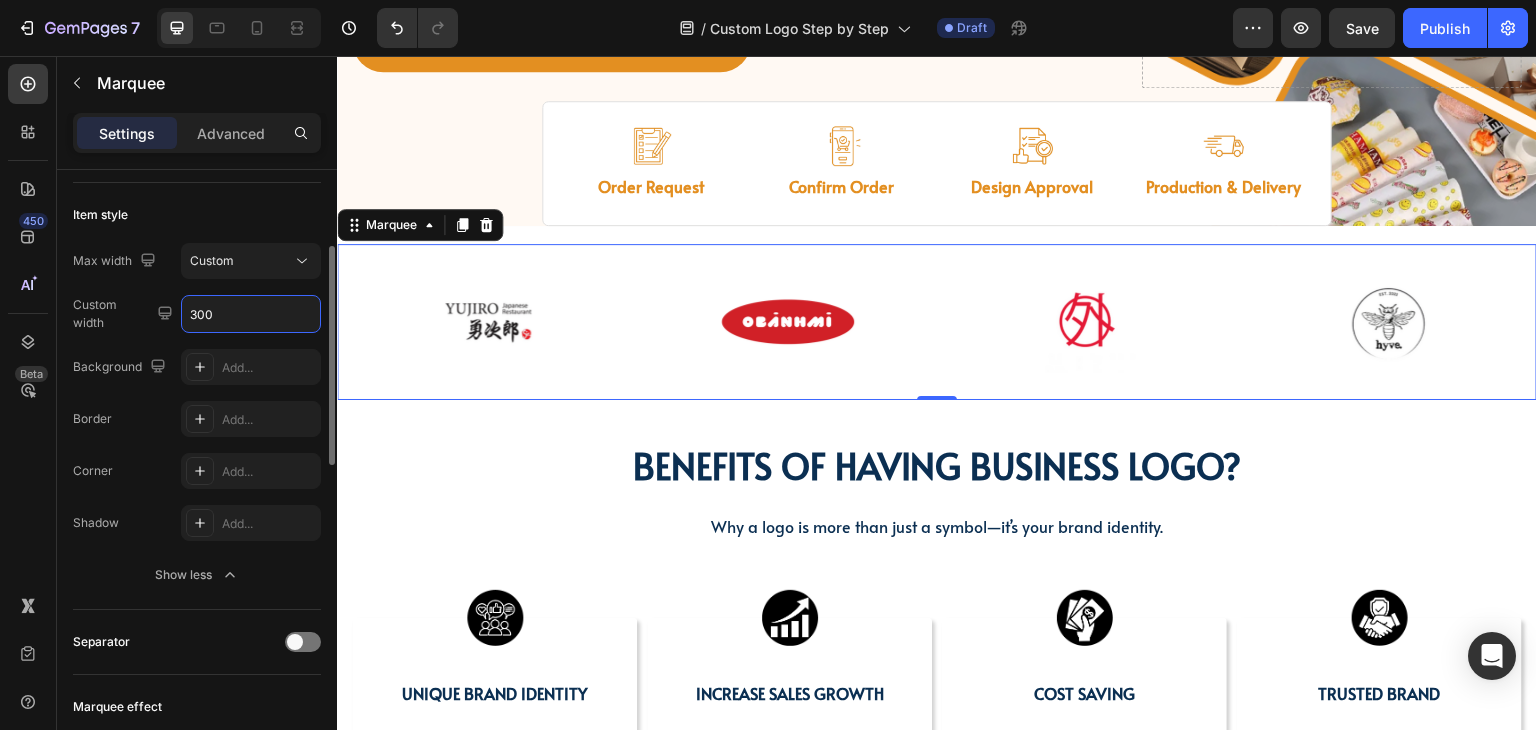 click on "300" at bounding box center [251, 314] 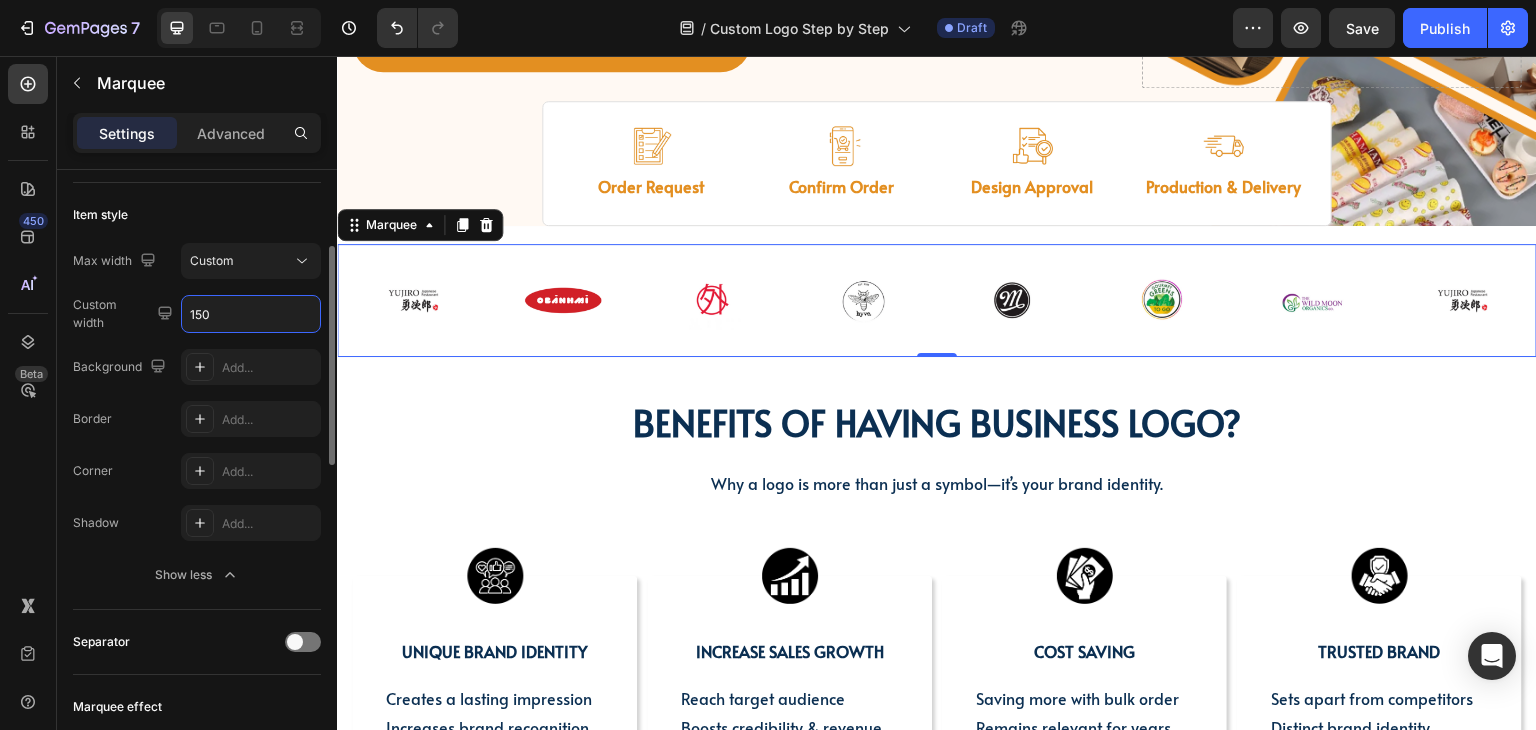 click on "150" at bounding box center [251, 314] 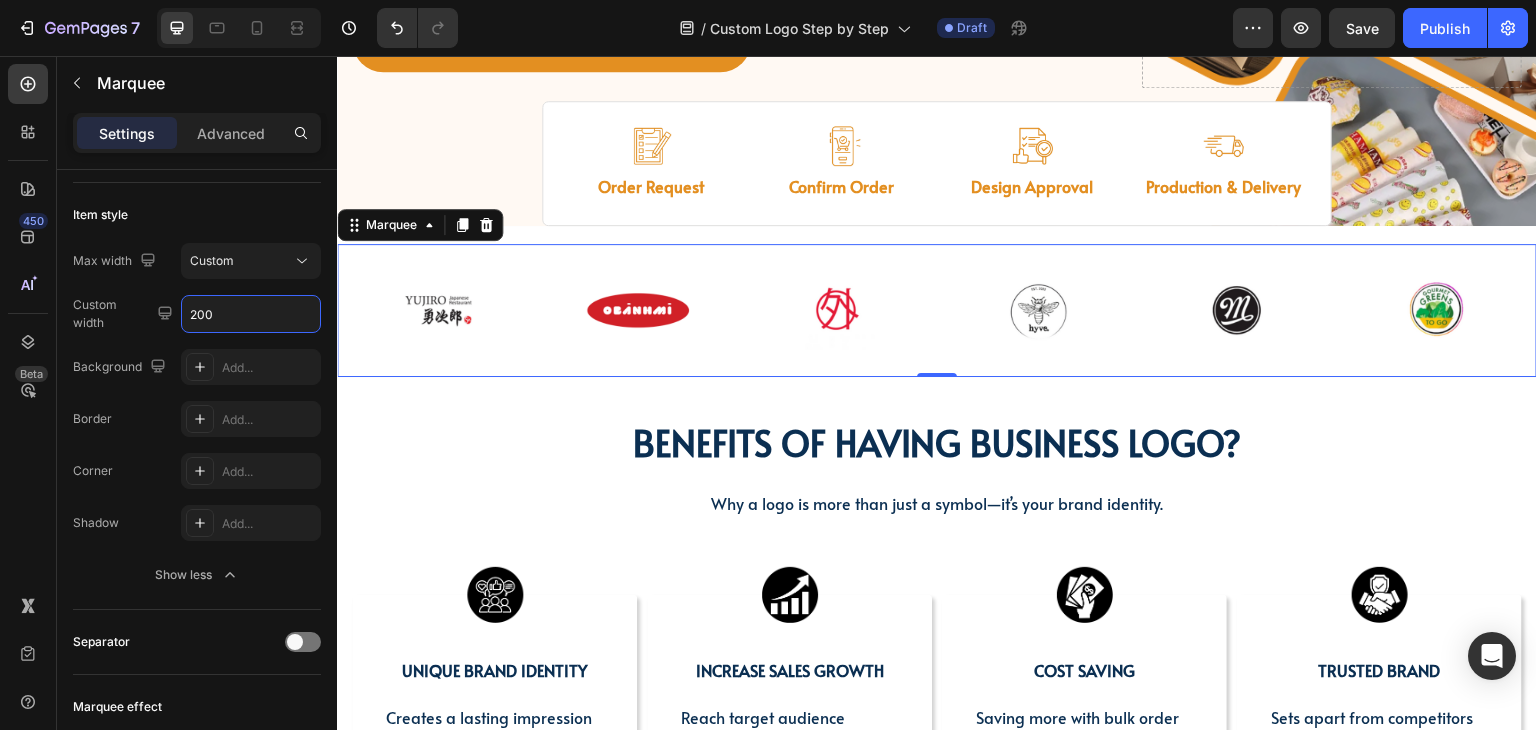 click on "Image Image Image Image Image Image Image Row Image Image Image Image Image Image Image Row Marquee   0" at bounding box center [937, 310] 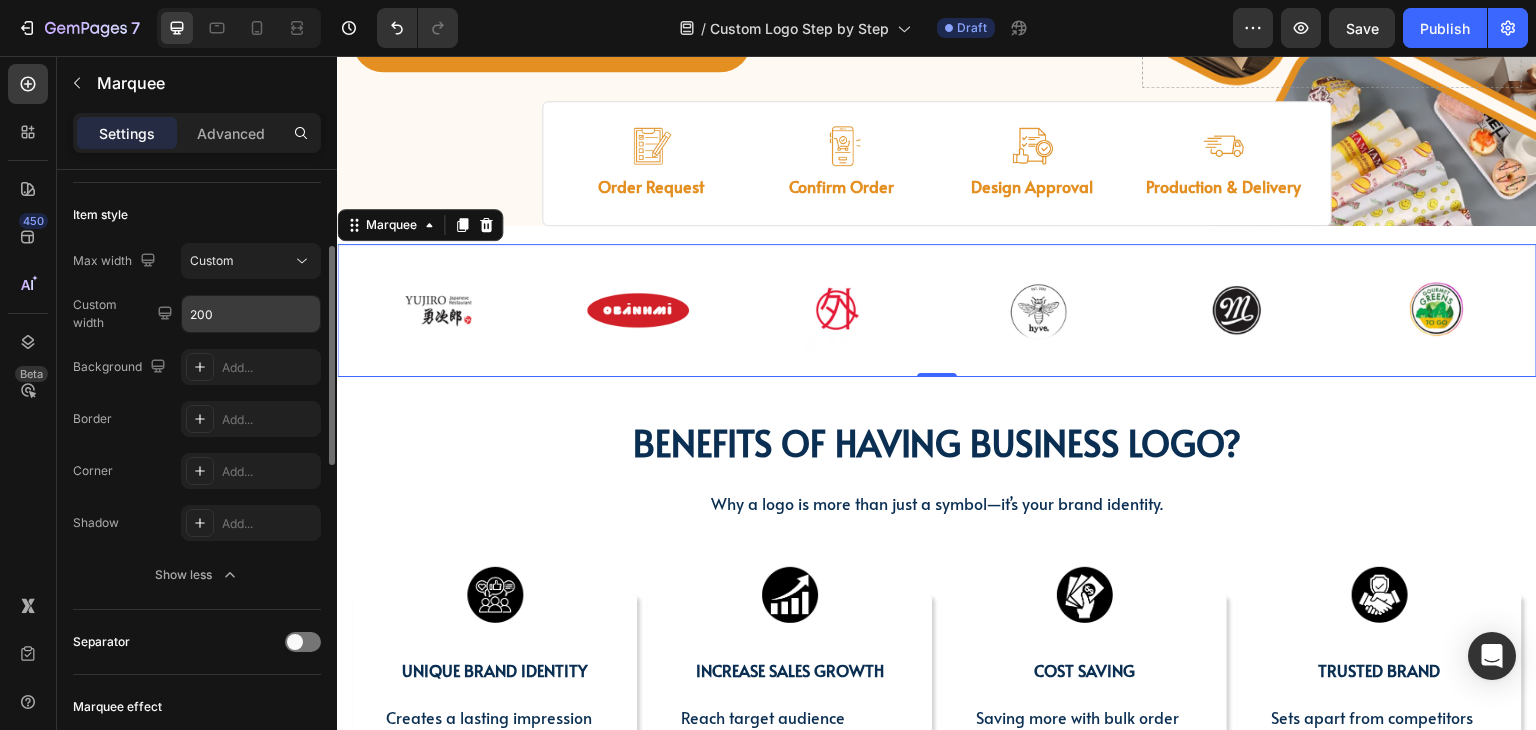 click on "200" at bounding box center [251, 314] 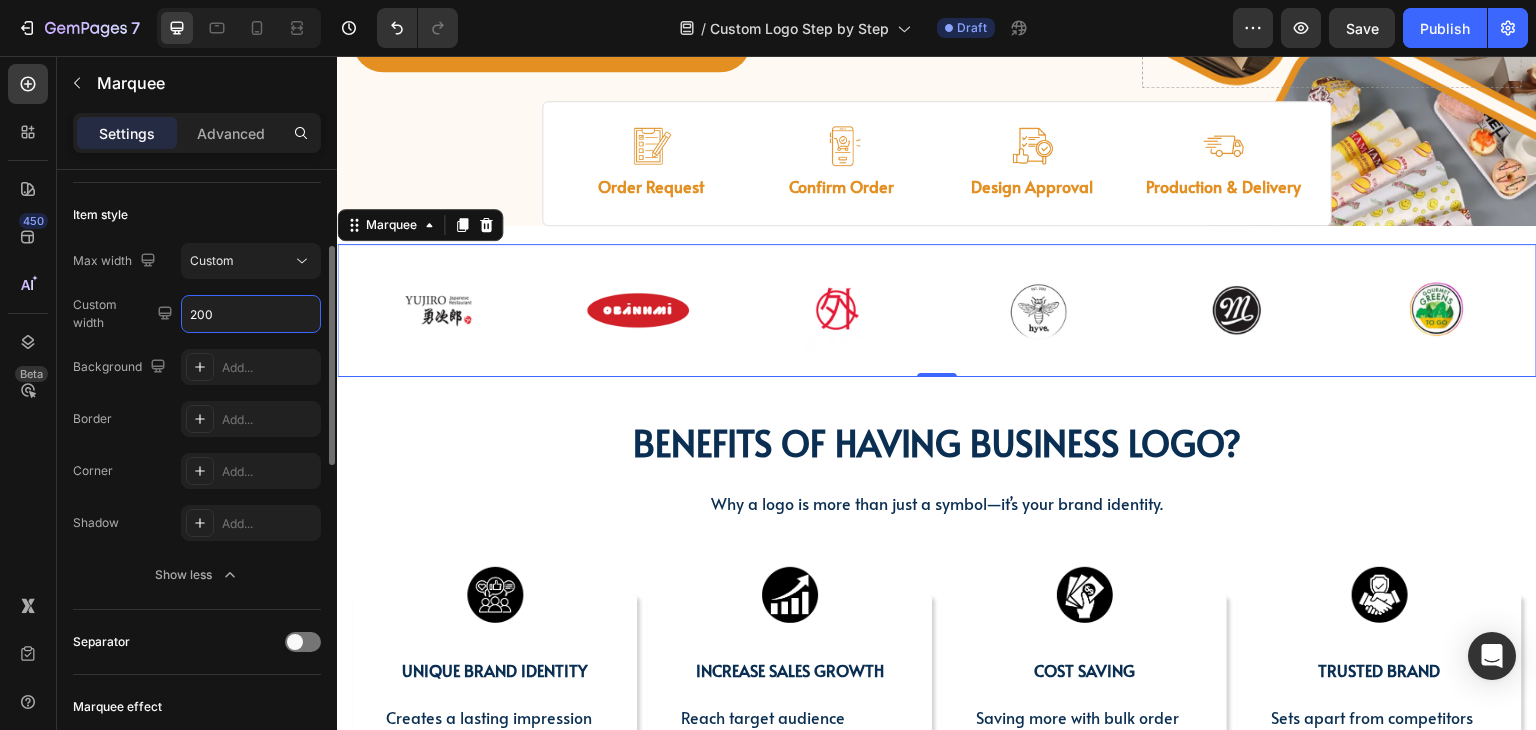 click on "200" at bounding box center (251, 314) 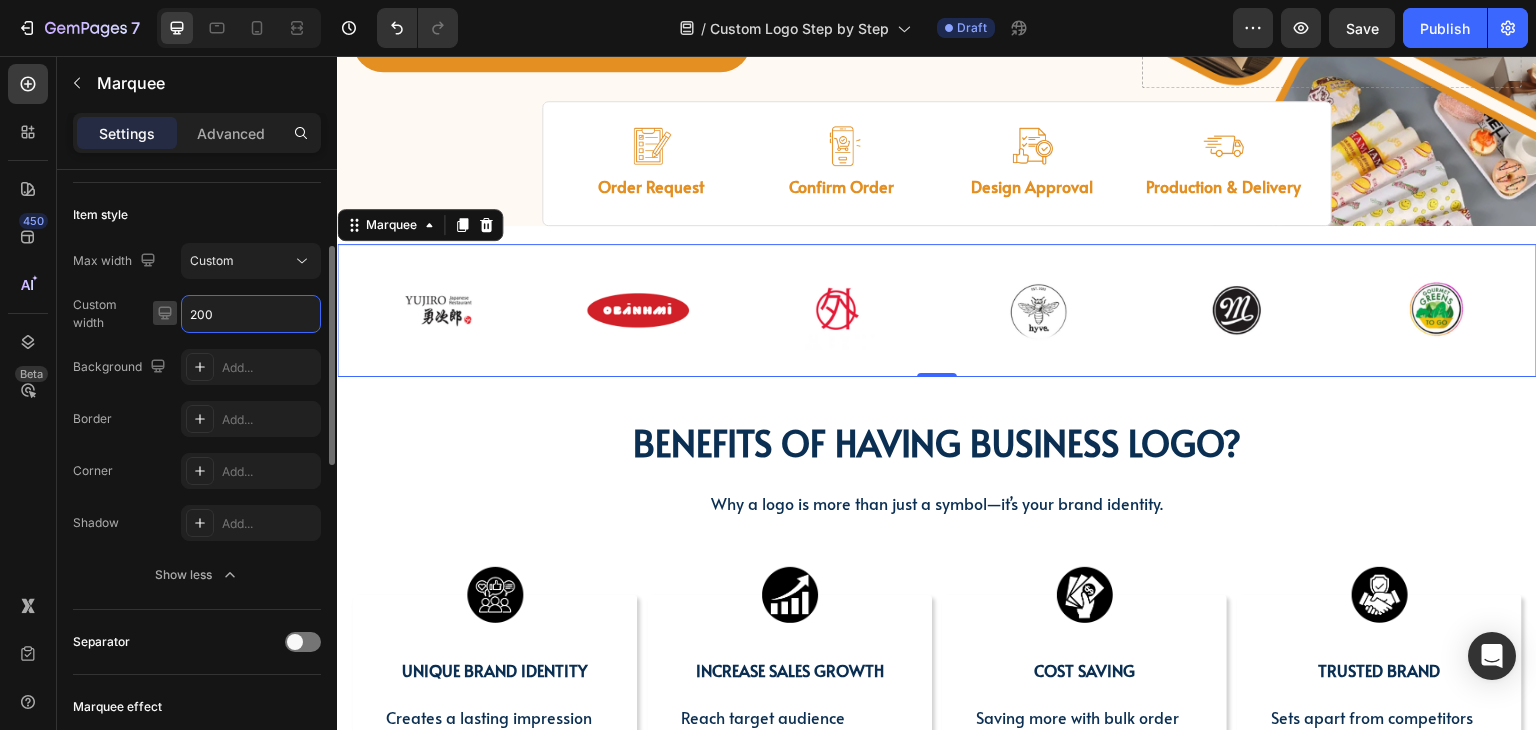 drag, startPoint x: 204, startPoint y: 313, endPoint x: 175, endPoint y: 313, distance: 29 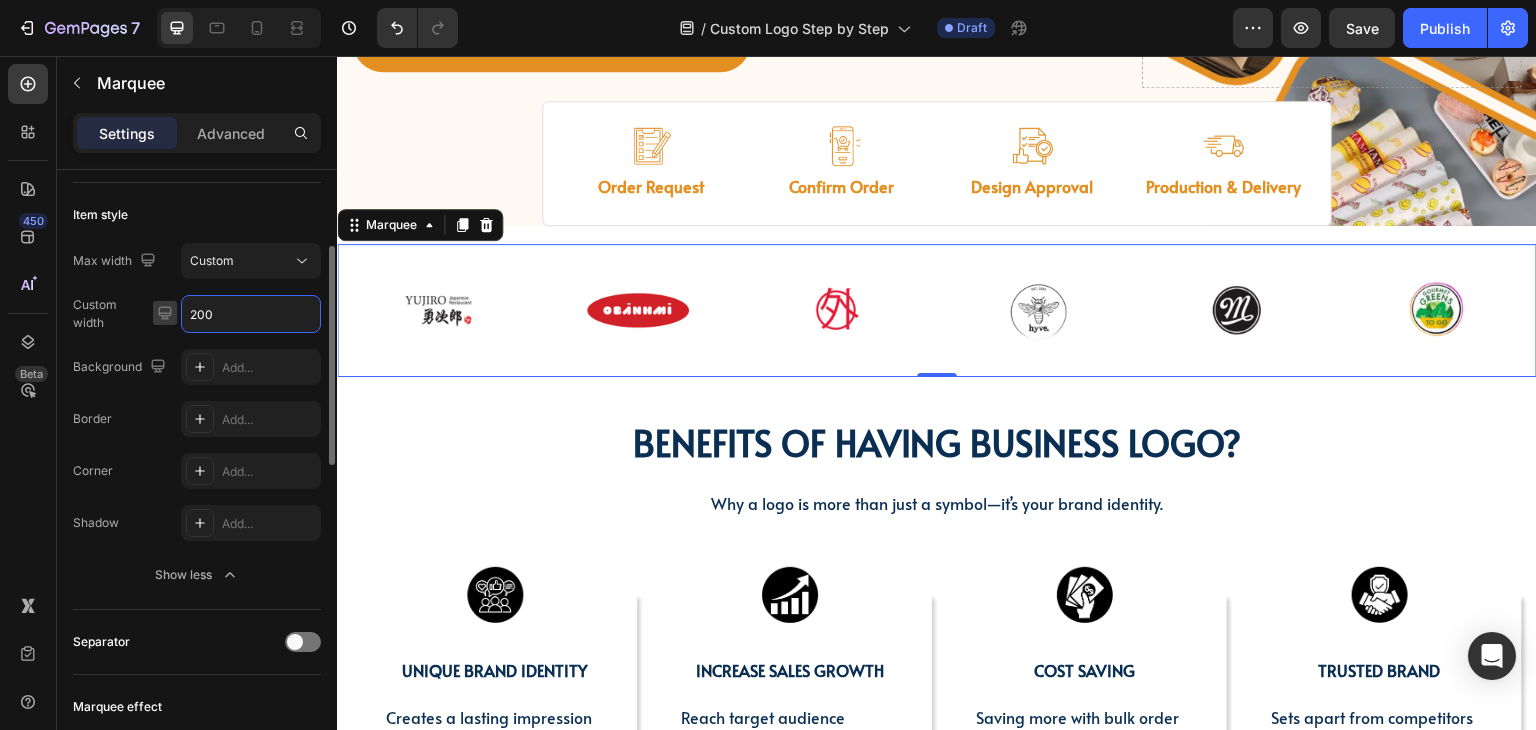 click on "Custom width 200" at bounding box center [197, 314] 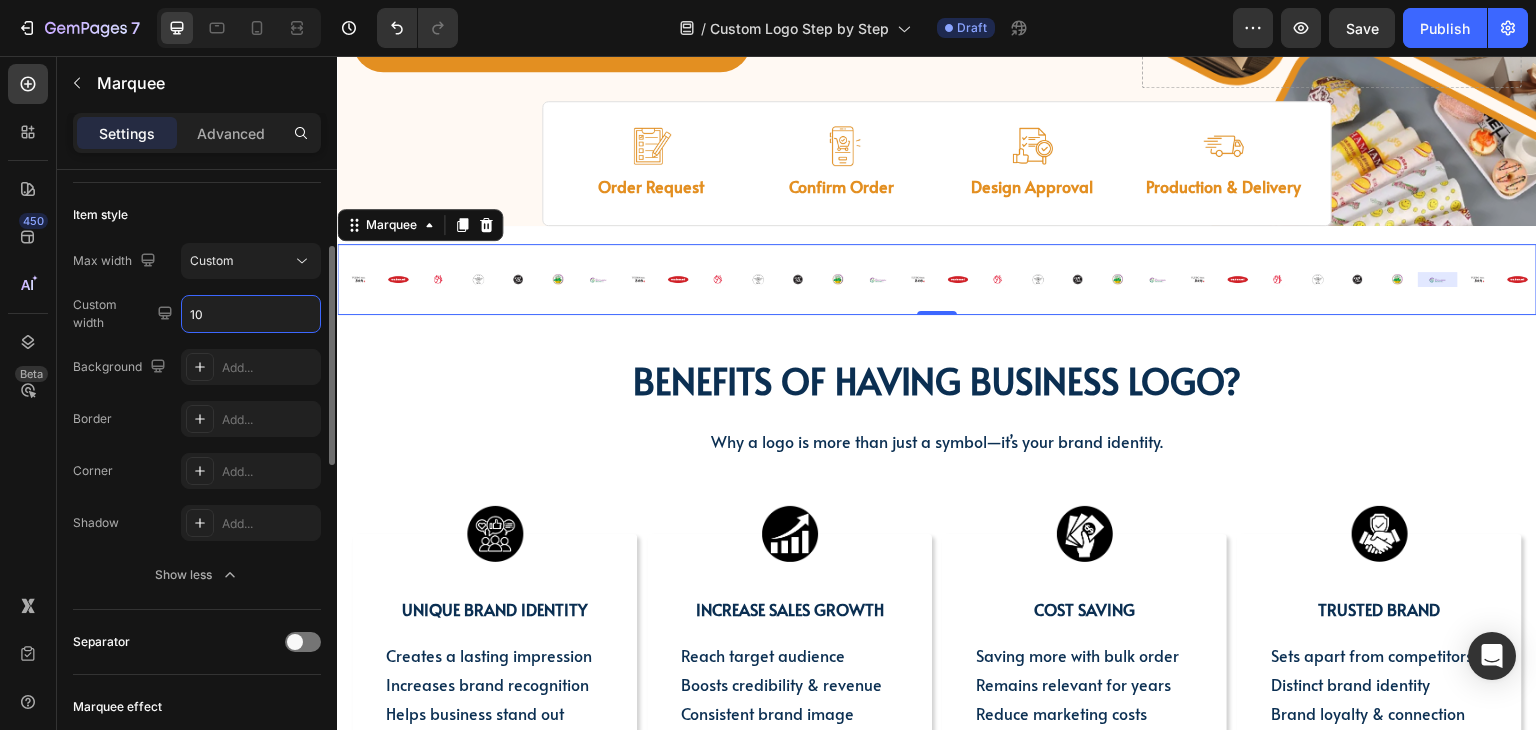 type on "1" 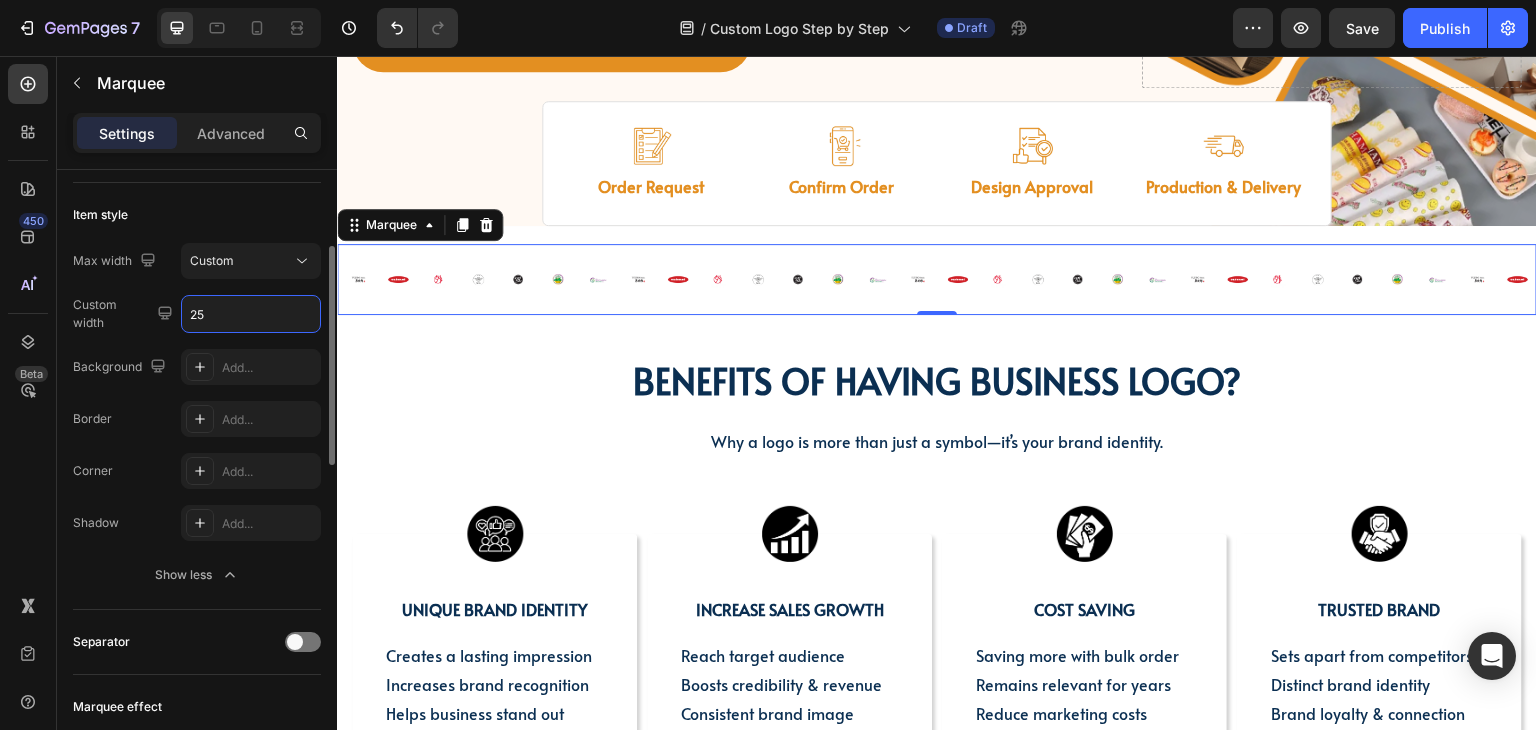 type on "250" 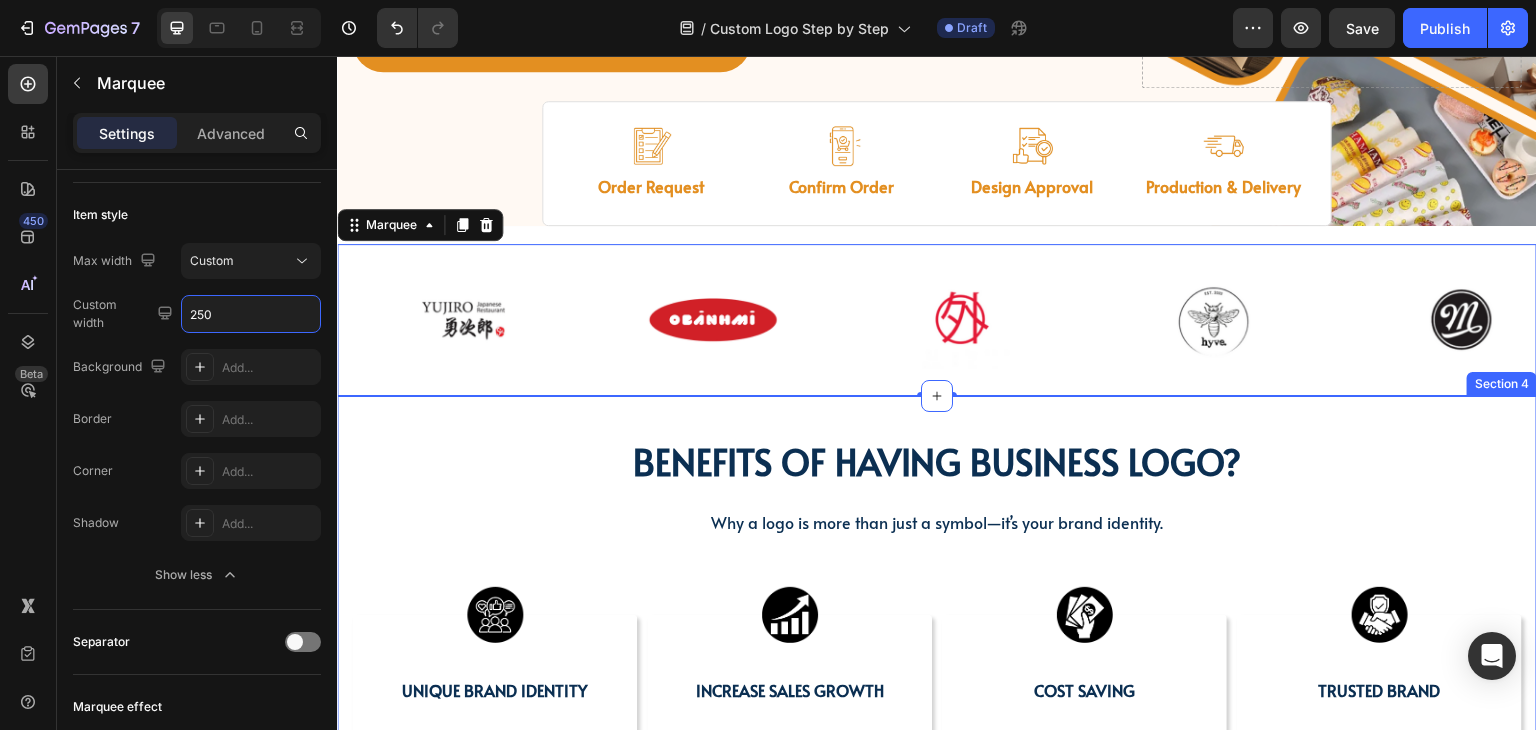 click on "BENEFITS OF HAVING BUSINESS LOGO? Heading BENEFITS OF HAVING BUSINESS LOGO? Heading Why a logo is more than just a symbol—it’s your brand identity. Text block Row Image UNIQUE BRAND IDENTITY Text Block Creates a lasting impression Increases brand recognition Helps business stand out Text Block Row Image INCREASE SALES GROWTH Text Block Reach target audience Boosts credibility & revenue Consistent brand image Text Block Row Image COST SAVING Text Block Saving more with bulk order Remains relevant for years Reduce marketing costs Text Block Row Image Trusted brand Text Block Sets apart from competitors Distinct brand identity Brand loyalty & connection Text Block Row Row Section 4" at bounding box center (937, 639) 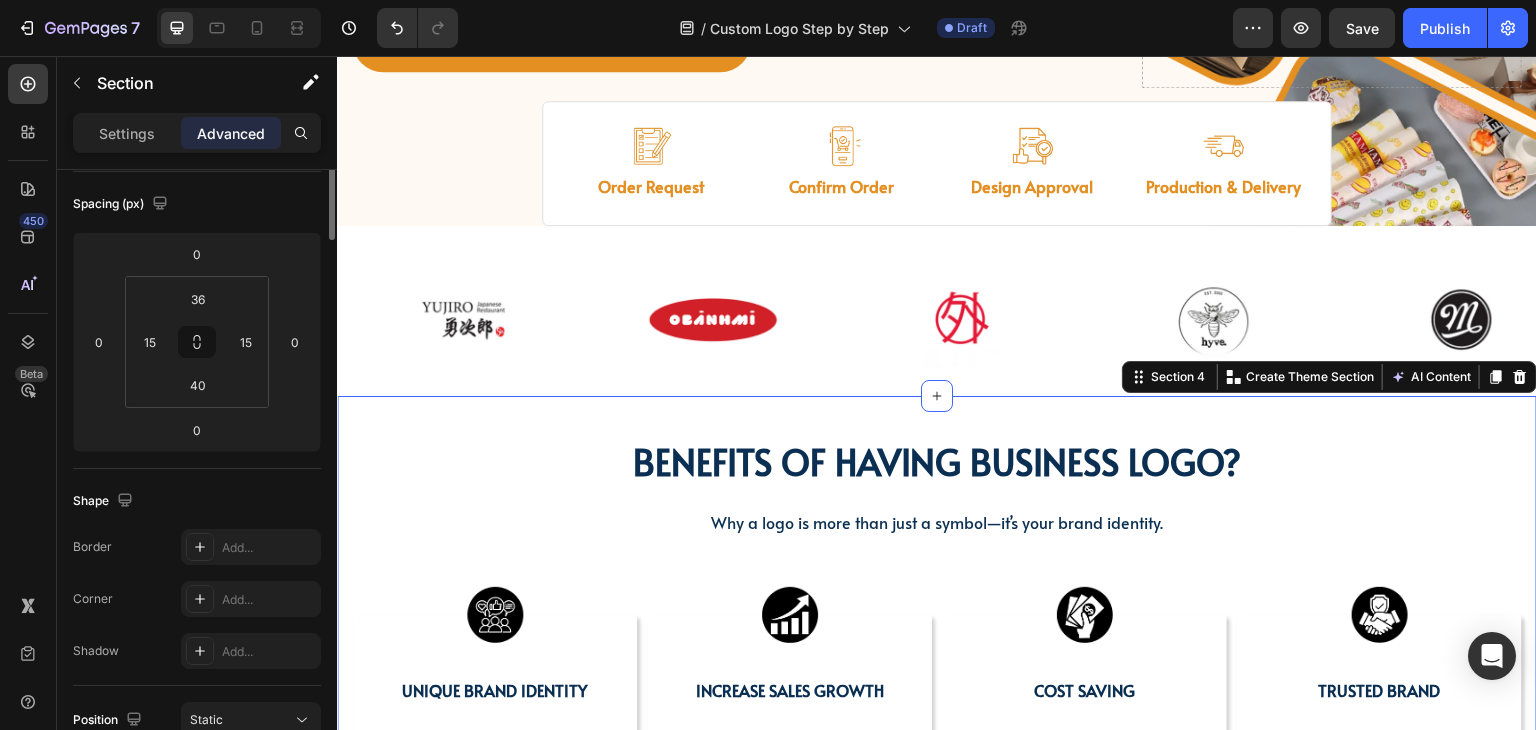 scroll, scrollTop: 0, scrollLeft: 0, axis: both 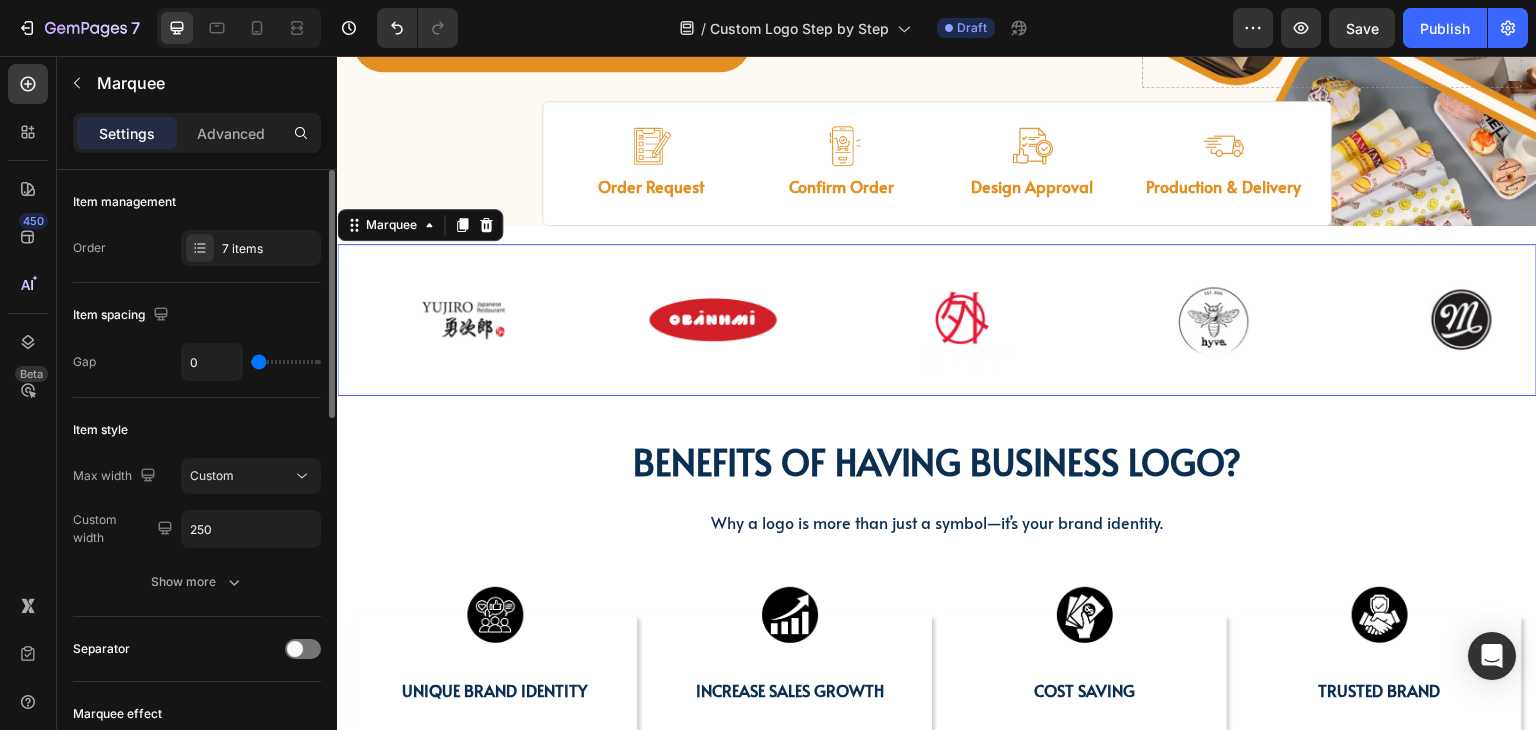 click on "Image Image Image Image Image Image Image Row Image Image Image Image Image Image Image Row Marquee   0" at bounding box center [937, 320] 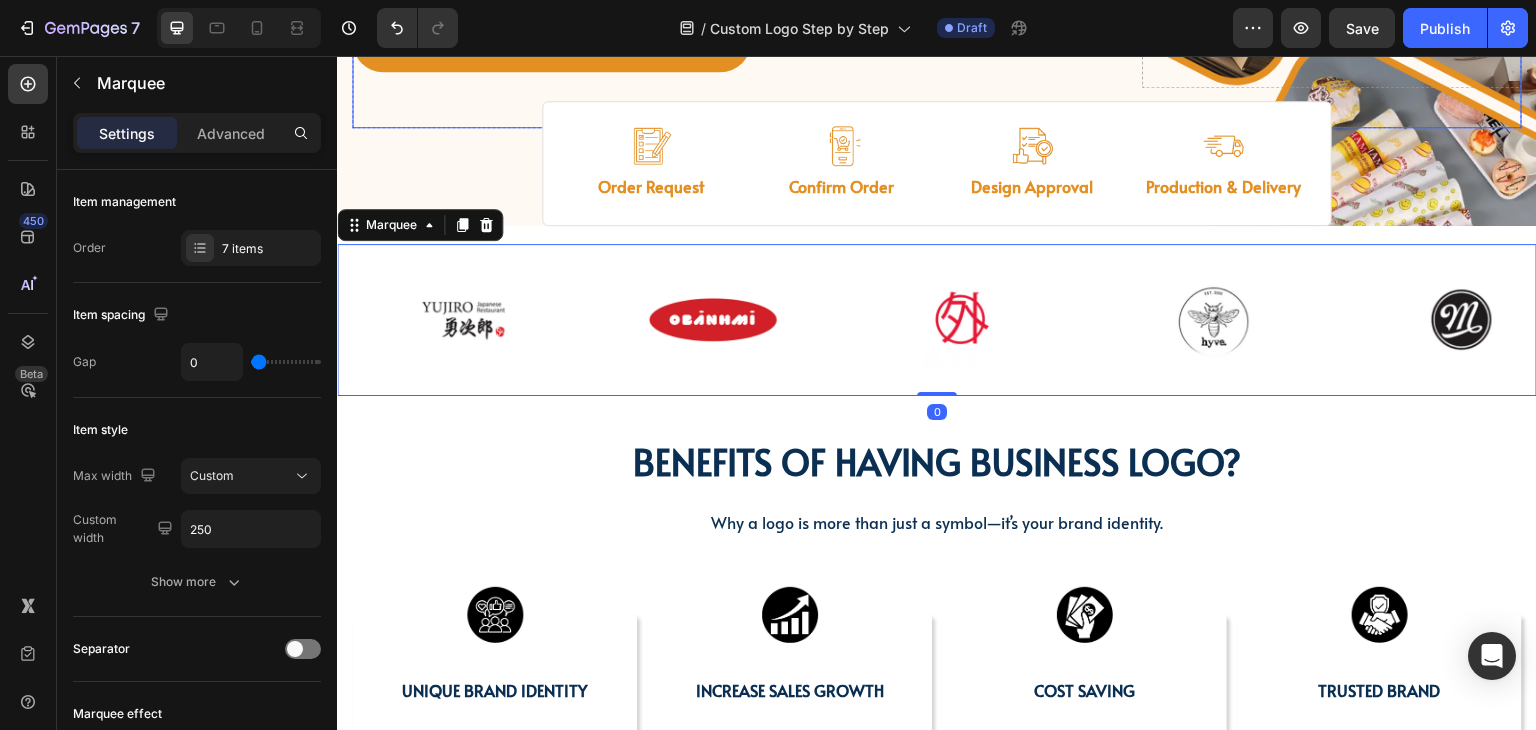 click on "Drop element here" at bounding box center [1332, -131] 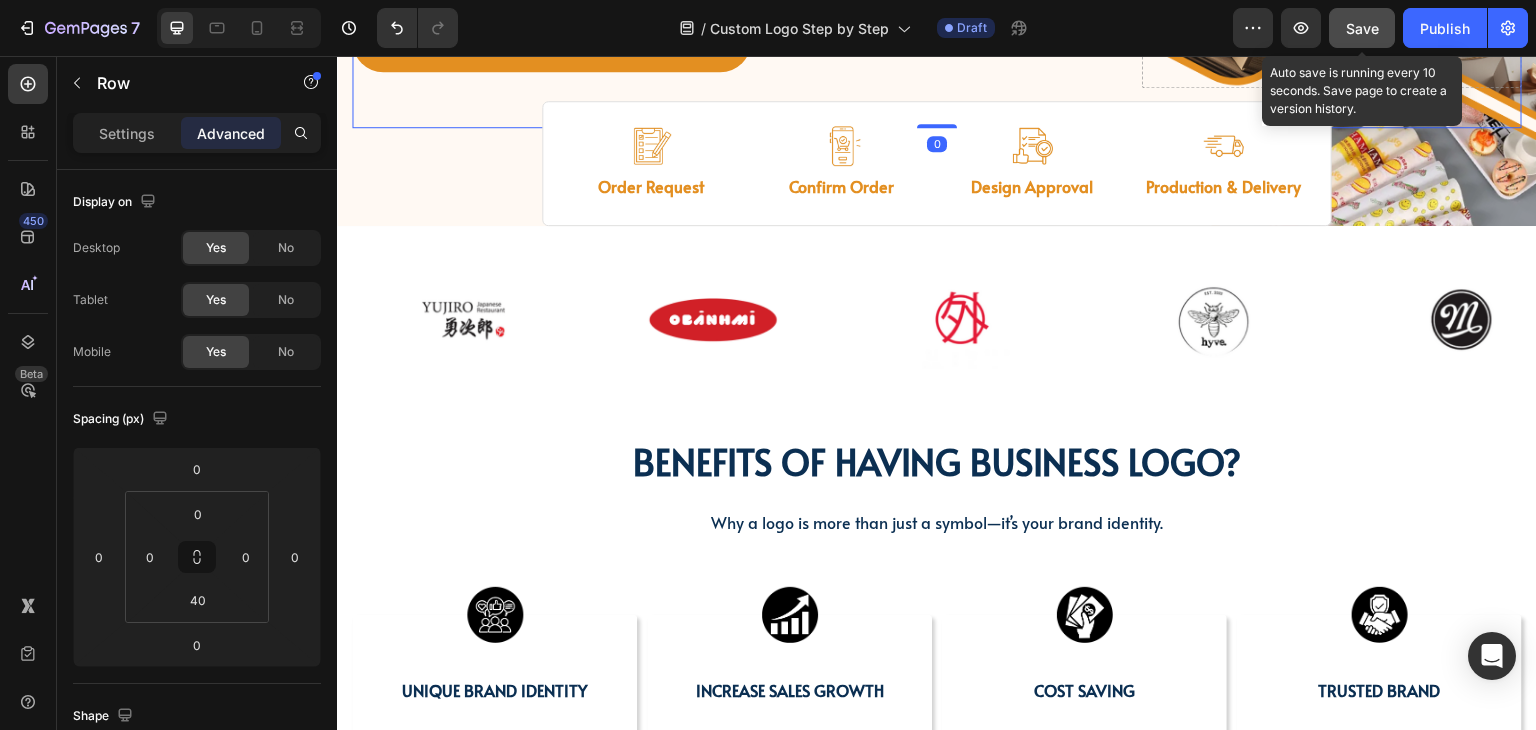 click on "Save" at bounding box center [1362, 28] 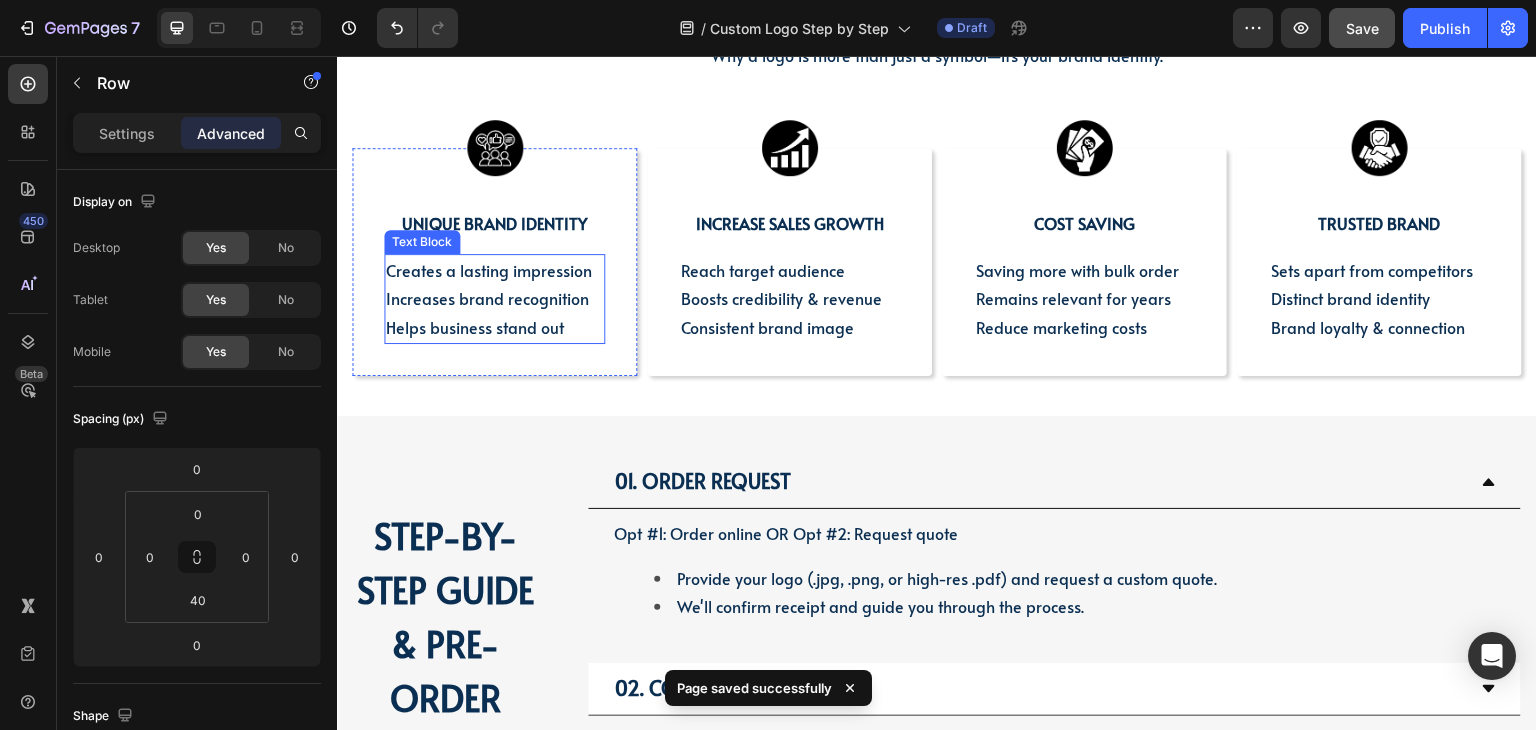 scroll, scrollTop: 1244, scrollLeft: 0, axis: vertical 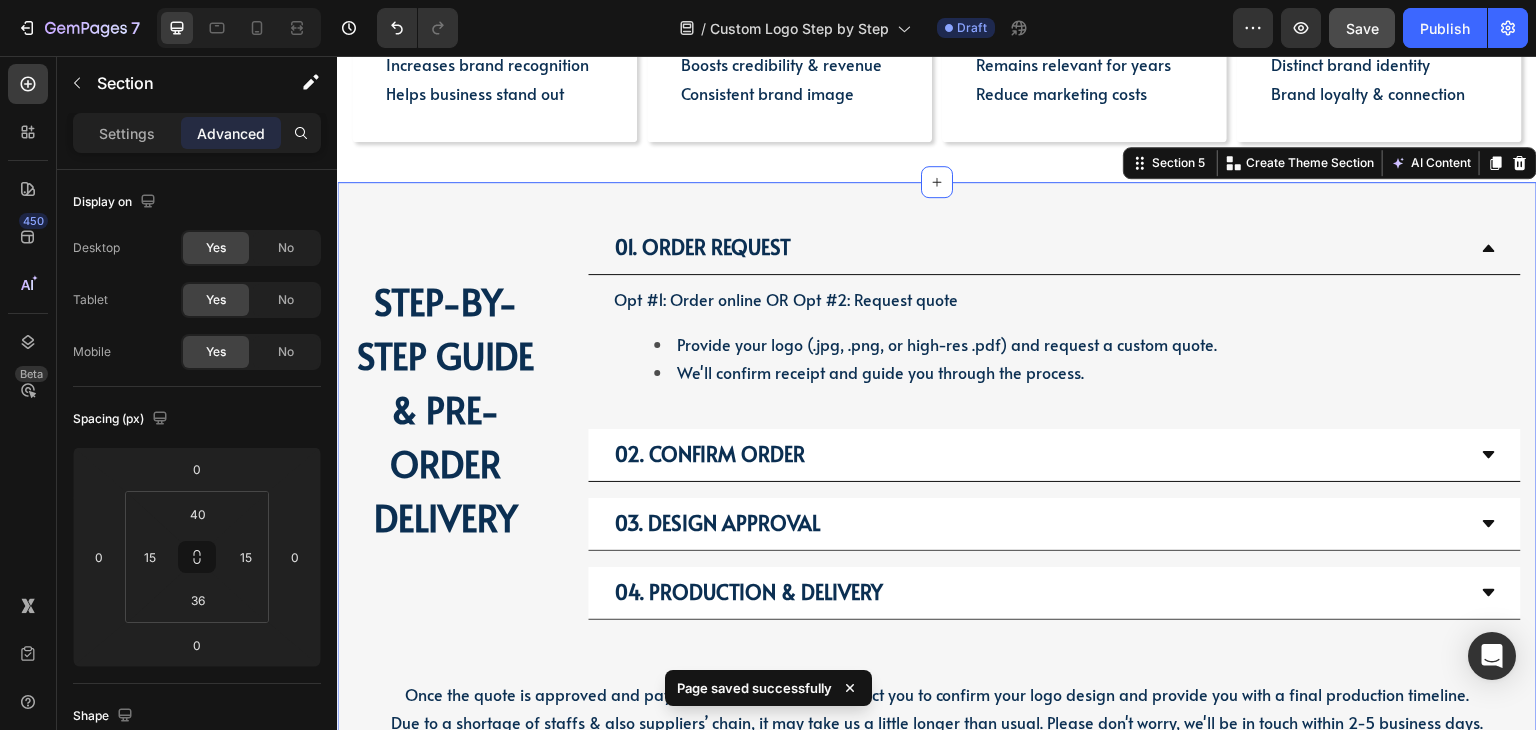 click on "01. Order Request Opt #1: Order online OR Opt #2: Request quote  Provide your logo (.jpg, .png, or high-res .pdf) and request a custom quote. We'll confirm receipt and guide you through the process. Text Block
02. Confirm Order
03. Design Approval
04. Production & Delivery Accordion STEP-BY-STEP GUIDE & PRE-ORDER DELIVERY Heading Row Once the quote is approved and payment is received, we'll contact you to confirm your logo design and provide you with a final production timeline. Due to a shortage of staffs & also suppliers’ chain, it may take us a little longer than usual. Please don't worry, we'll be in touch within 2-5 business days. Text Block Section 5   Create Theme Section AI Content Write with GemAI What would you like to describe here? Tone and Voice Persuasive Product Show more Generate" at bounding box center (937, 478) 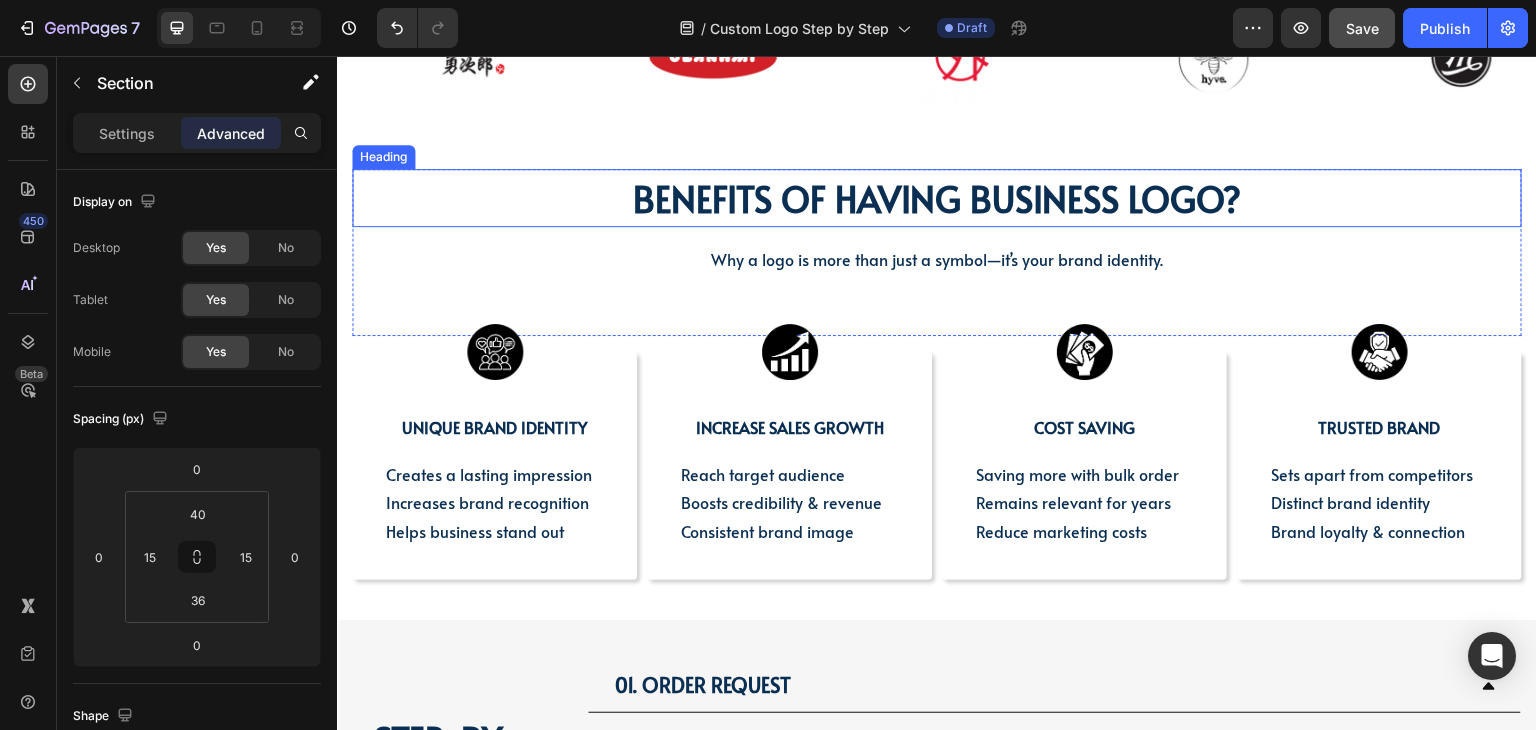 scroll, scrollTop: 944, scrollLeft: 0, axis: vertical 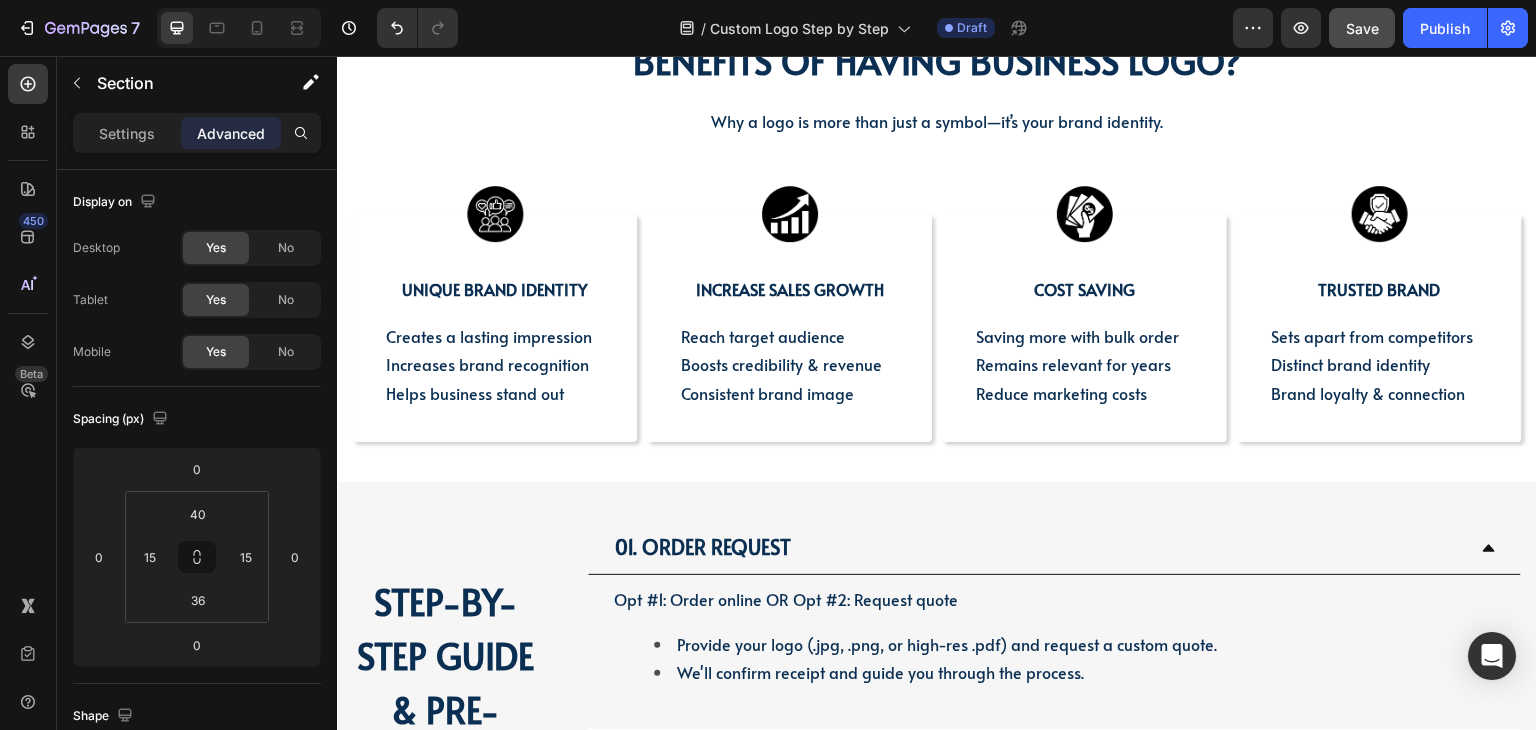 click on "01. Order Request Opt #1: Order online OR Opt #2: Request quote  Provide your logo (.jpg, .png, or high-res .pdf) and request a custom quote. We'll confirm receipt and guide you through the process. Text Block
02. Confirm Order
03. Design Approval
04. Production & Delivery Accordion STEP-BY-STEP GUIDE & PRE-ORDER DELIVERY Heading Row Once the quote is approved and payment is received, we'll contact you to confirm your logo design and provide you with a final production timeline. Due to a shortage of staffs & also suppliers’ chain, it may take us a little longer than usual. Please don't worry, we'll be in touch within 2-5 business days. Text Block Section 5" at bounding box center (937, 778) 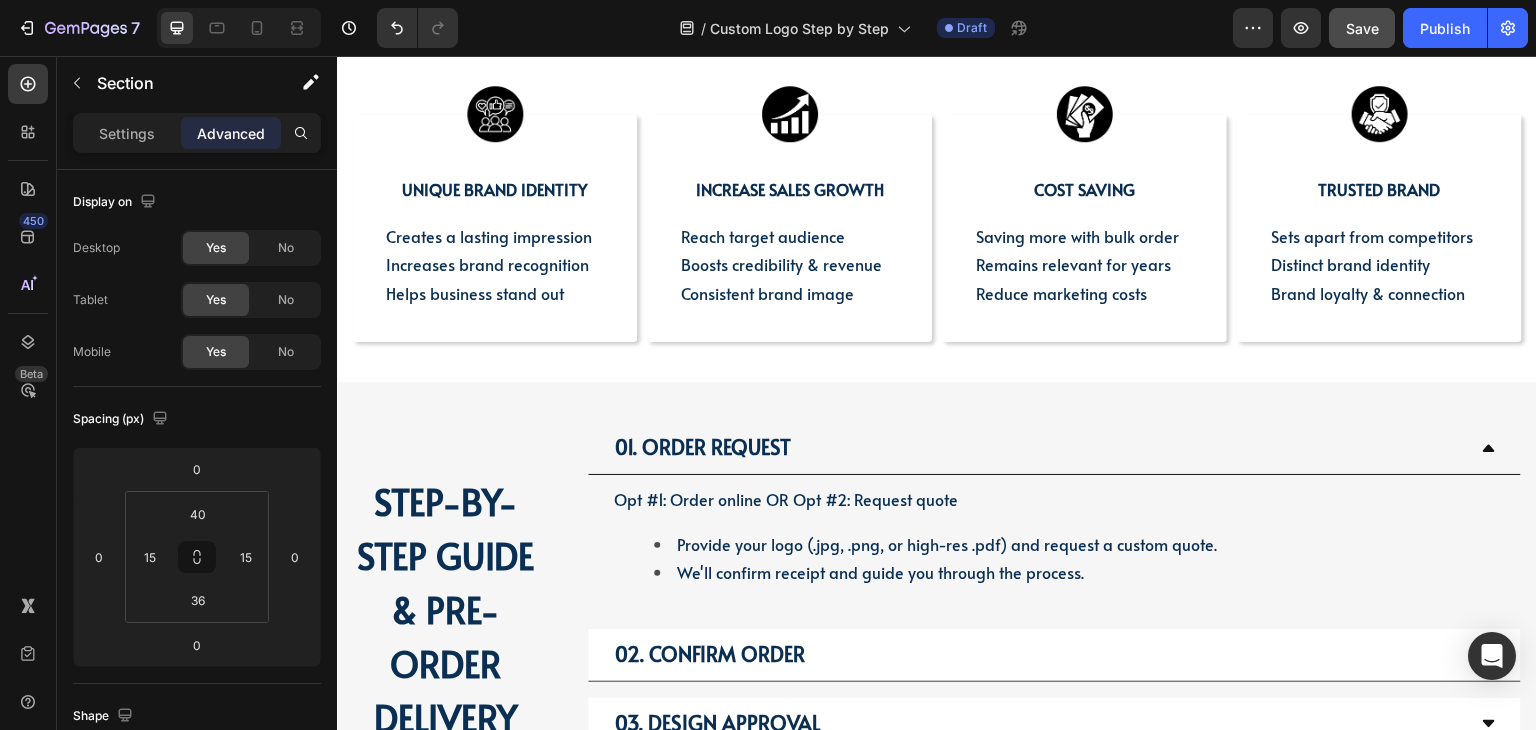 click on "01. Order Request Opt #1: Order online OR Opt #2: Request quote  Provide your logo (.jpg, .png, or high-res .pdf) and request a custom quote. We'll confirm receipt and guide you through the process. Text Block
02. Confirm Order
03. Design Approval
04. Production & Delivery Accordion STEP-BY-STEP GUIDE & PRE-ORDER DELIVERY Heading Row Once the quote is approved and payment is received, we'll contact you to confirm your logo design and provide you with a final production timeline. Due to a shortage of staffs & also suppliers’ chain, it may take us a little longer than usual. Please don't worry, we'll be in touch within 2-5 business days. Text Block Section 5" at bounding box center (937, 678) 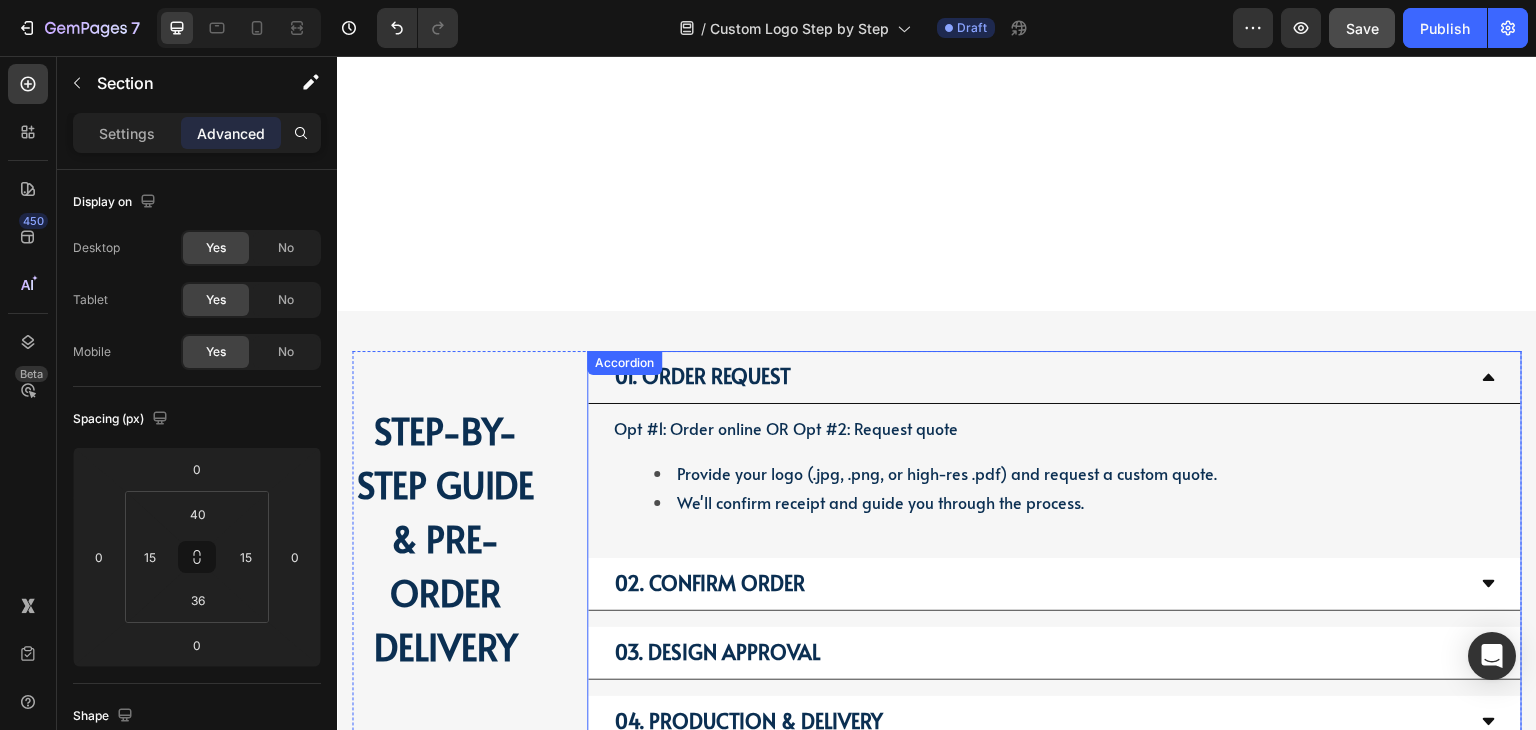 scroll, scrollTop: 1444, scrollLeft: 0, axis: vertical 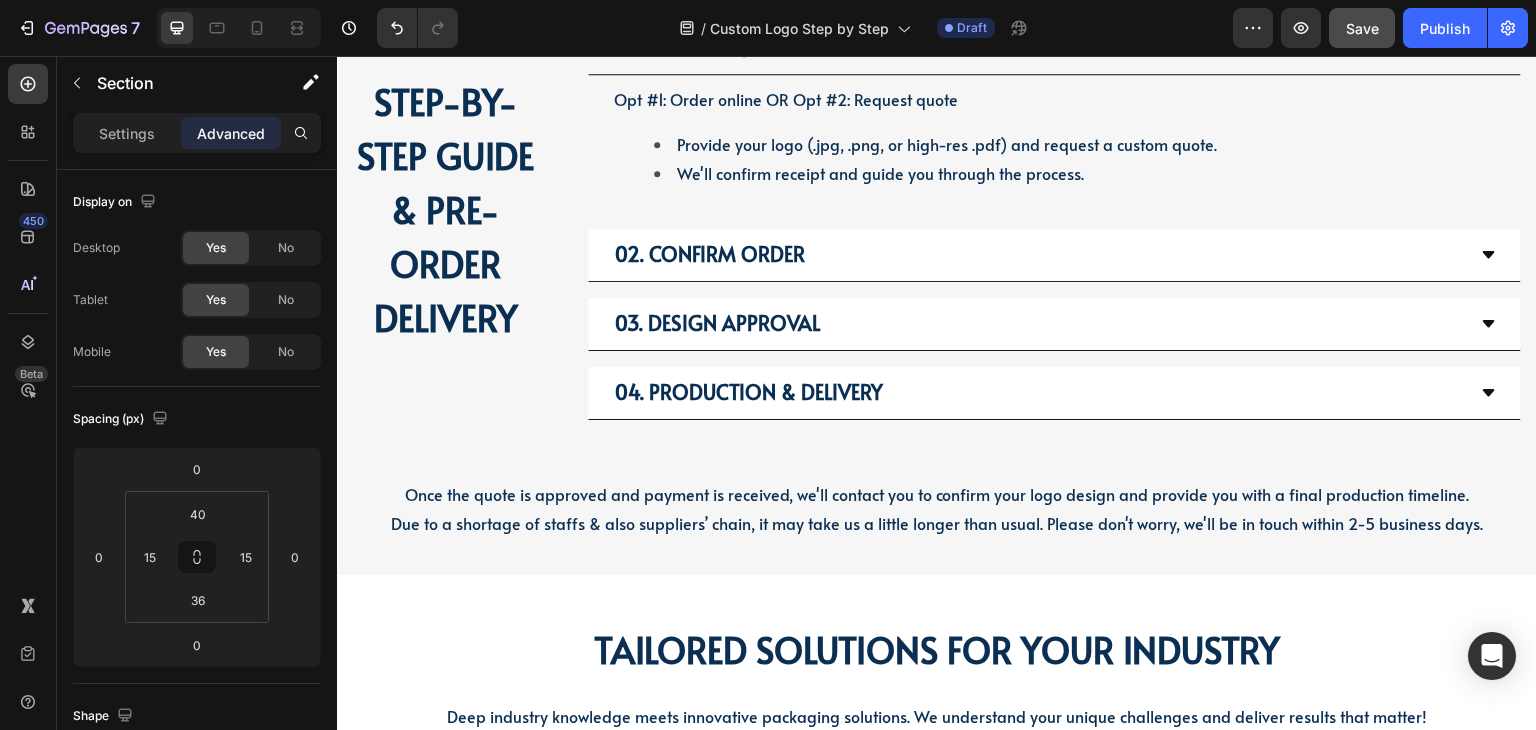 click on "01. Order Request Opt #1: Order online OR Opt #2: Request quote  Provide your logo (.jpg, .png, or high-res .pdf) and request a custom quote. We'll confirm receipt and guide you through the process. Text Block
02. Confirm Order
03. Design Approval
04. Production & Delivery Accordion STEP-BY-STEP GUIDE & PRE-ORDER DELIVERY Heading Row Once the quote is approved and payment is received, we'll contact you to confirm your logo design and provide you with a final production timeline. Due to a shortage of staffs & also suppliers’ chain, it may take us a little longer than usual. Please don't worry, we'll be in touch within 2-5 business days. Text Block Section 5" at bounding box center [937, 278] 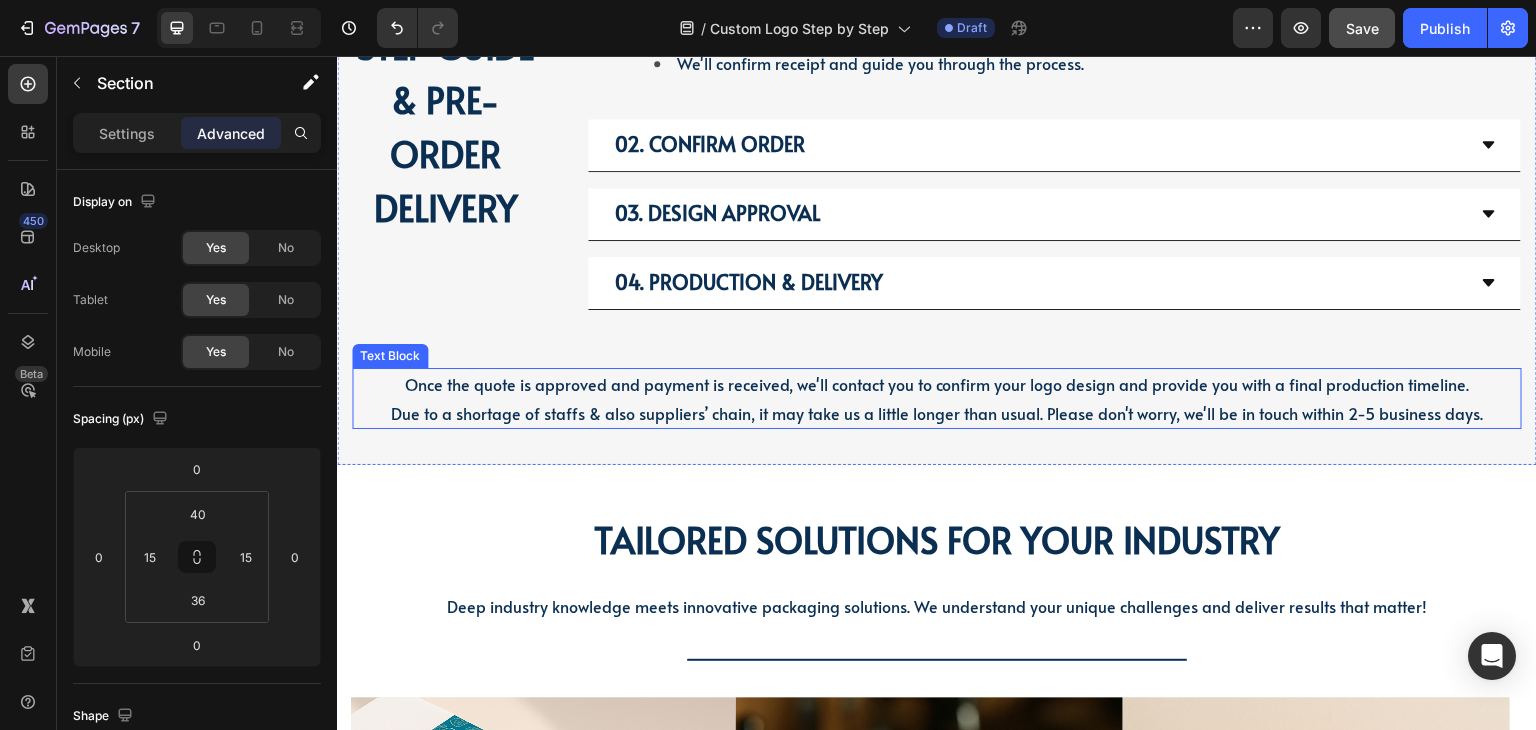 scroll, scrollTop: 1744, scrollLeft: 0, axis: vertical 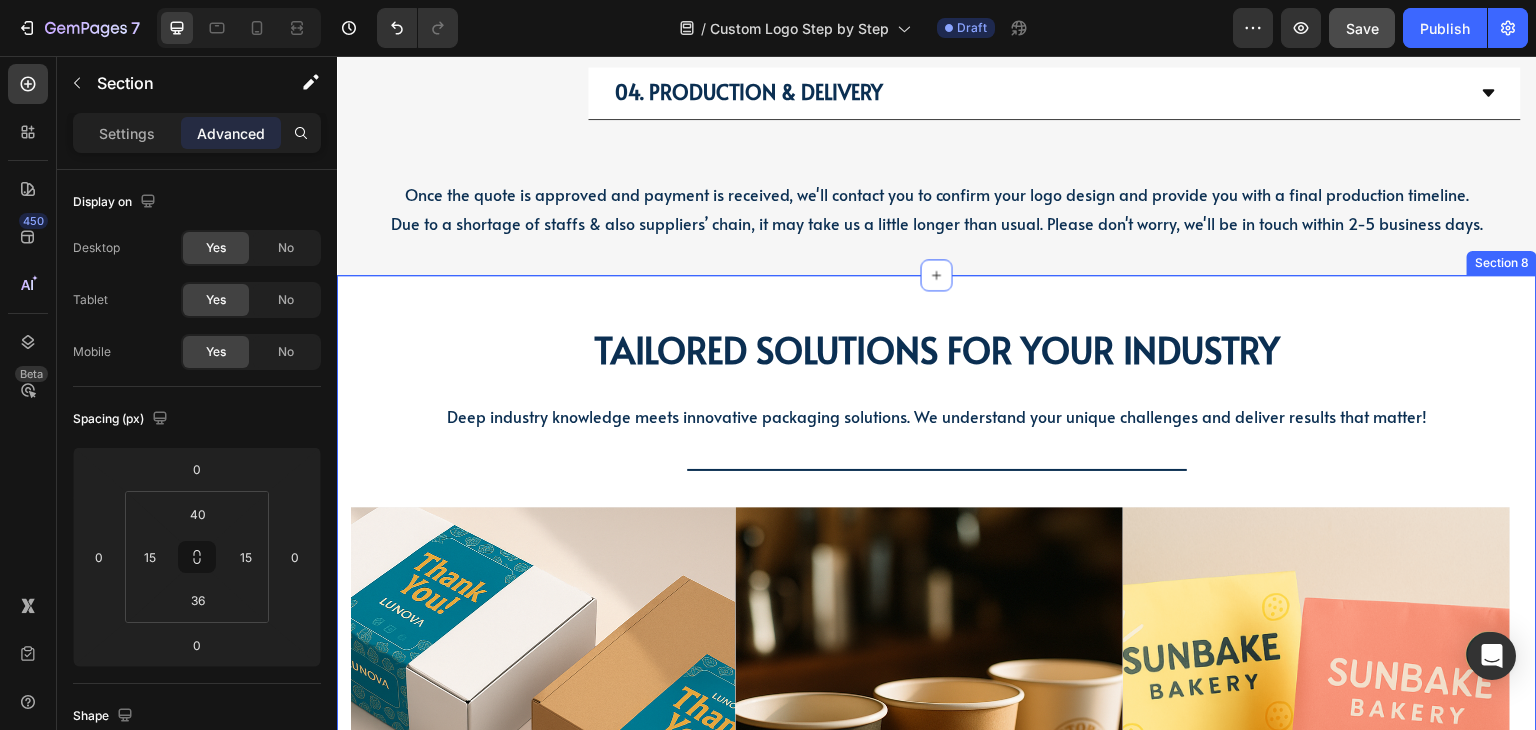 click on "TAILORED SOLUTIONS FOR YOUR INDUSTRY Heading TAILORED SOLUTIONS FOR YOUR INDUSTRY Heading Deep industry knowledge meets innovative packaging solutions. We understand your unique challenges and deliver results that matter! Text block                Title Line
Coffee Shops & Cafes Heading Coffee Cups Text Block Sleeves Text Block Lids Text Block Row
Shop now Button Row Hero Banner Bakeries & Desserts Heading Paper Boxes Text Block Paper Bags Text Block Food Wrap Text Block Row
Shop now Button Row Hero Banner Bars & Breweries Heading Bottles Text Block Growlers Text Block Cans Text Block Row
Shop now Button Row Hero Banner Restaurant & Fine Dining Heading Boxes Text Block Paper Napkins Text Block Cutting Board Text Block Row
Shop now Button Row Hero Banner Quick Restaurant Services Heading Boxes Text Block Napkins Text Block Paper Containers Text Block Row
Shop now Button Row Hero Banner Retail & E-commerce Heading Row" at bounding box center [937, 684] 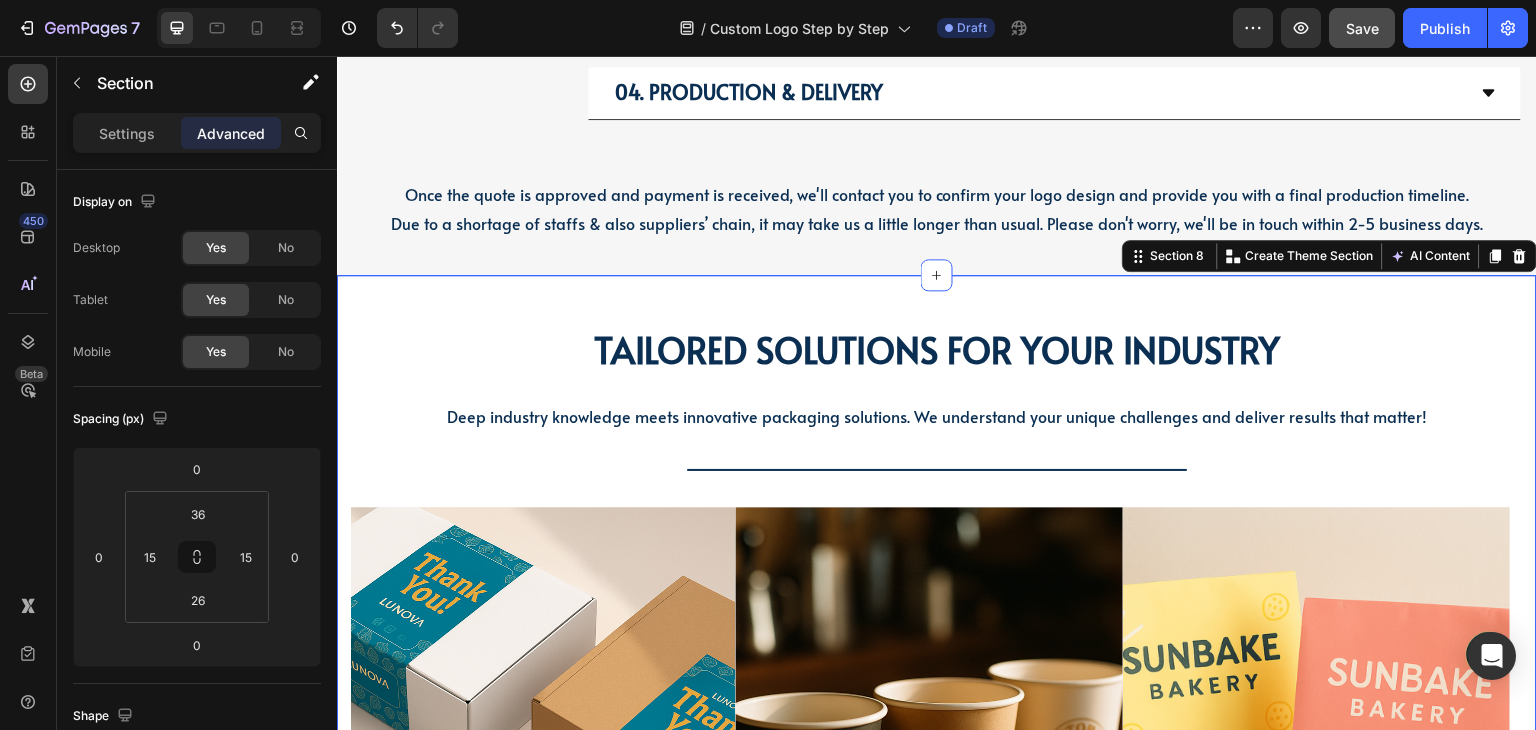 click on "TAILORED SOLUTIONS FOR YOUR INDUSTRY Heading TAILORED SOLUTIONS FOR YOUR INDUSTRY Heading Deep industry knowledge meets innovative packaging solutions. We understand your unique challenges and deliver results that matter! Text block                Title Line
Coffee Shops & Cafes Heading Coffee Cups Text Block Sleeves Text Block Lids Text Block Row
Shop now Button Row Hero Banner Bakeries & Desserts Heading Paper Boxes Text Block Paper Bags Text Block Food Wrap Text Block Row
Shop now Button Row Hero Banner Bars & Breweries Heading Bottles Text Block Growlers Text Block Cans Text Block Row
Shop now Button Row Hero Banner Restaurant & Fine Dining Heading Boxes Text Block Paper Napkins Text Block Cutting Board Text Block Row
Shop now Button Row Hero Banner Quick Restaurant Services Heading Boxes Text Block Napkins Text Block Paper Containers Text Block Row
Shop now Button Row Hero Banner Retail & E-commerce Heading Row" at bounding box center [937, 684] 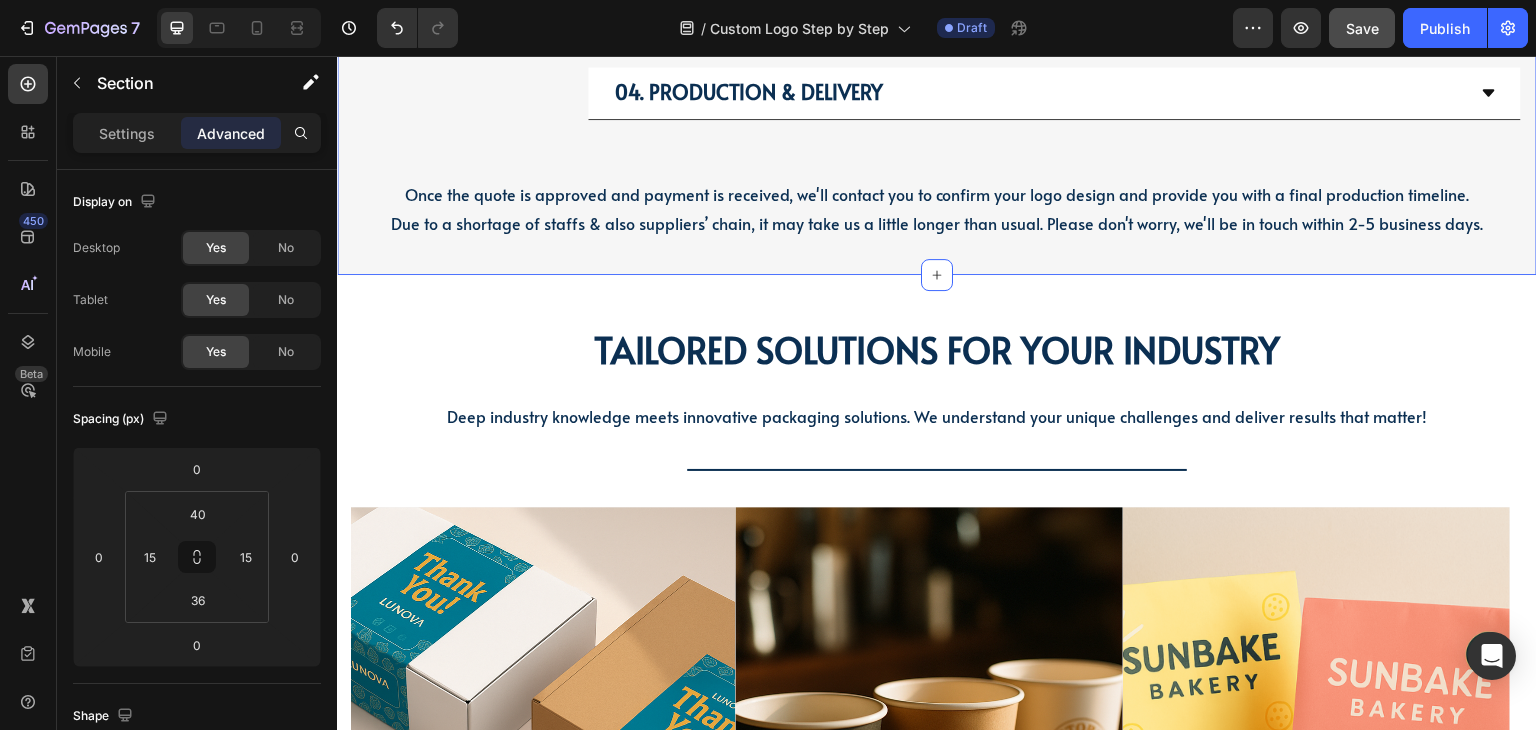 click on "01. Order Request Opt #1: Order online OR Opt #2: Request quote  Provide your logo (.jpg, .png, or high-res .pdf) and request a custom quote. We'll confirm receipt and guide you through the process. Text Block
02. Confirm Order
03. Design Approval
04. Production & Delivery Accordion STEP-BY-STEP GUIDE & PRE-ORDER DELIVERY Heading Row Once the quote is approved and payment is received, we'll contact you to confirm your logo design and provide you with a final production timeline. Due to a shortage of staffs & also suppliers’ chain, it may take us a little longer than usual. Please don't worry, we'll be in touch within 2-5 business days. Text Block Section 5   Create Theme Section AI Content Write with GemAI What would you like to describe here? Tone and Voice Persuasive Product Show more Generate" at bounding box center (937, -22) 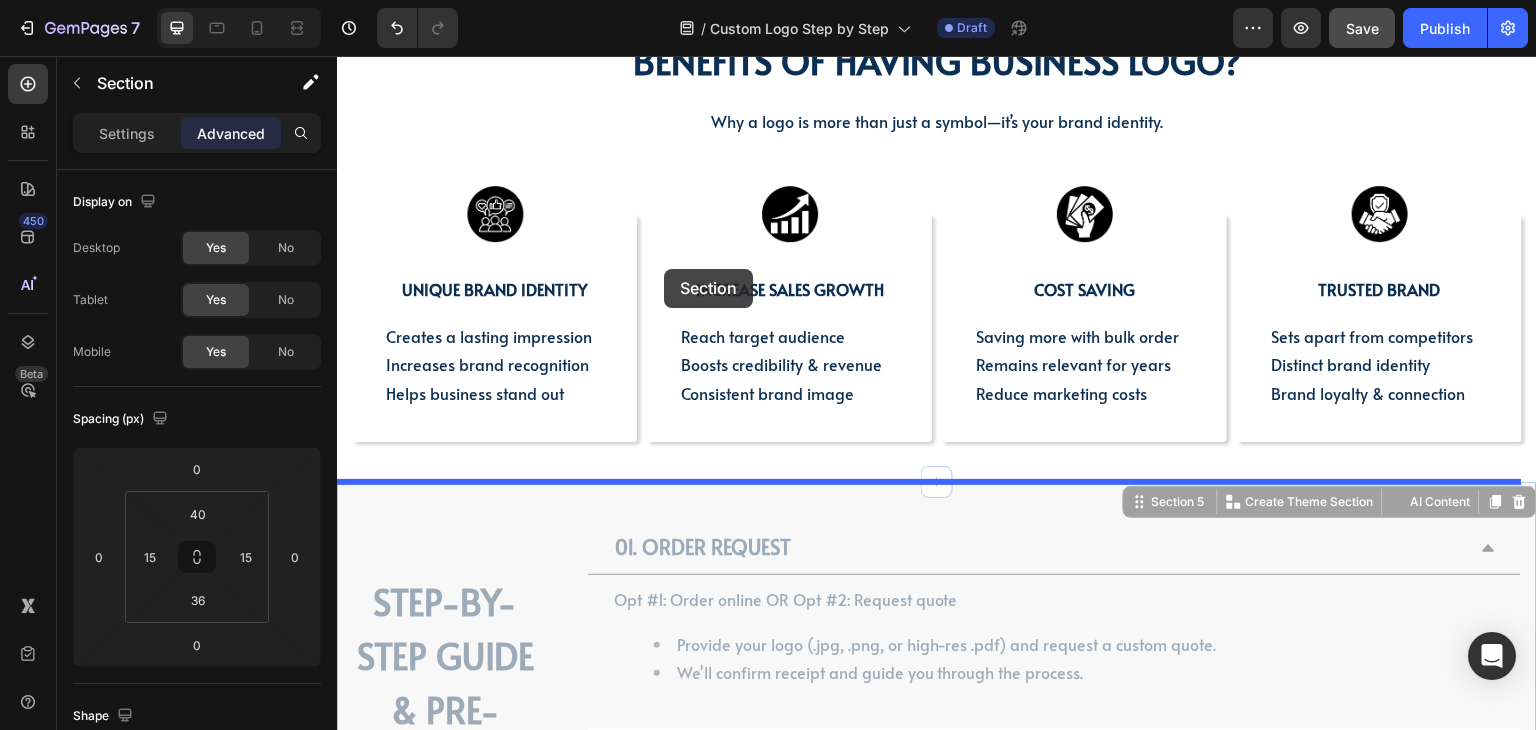 scroll, scrollTop: 644, scrollLeft: 0, axis: vertical 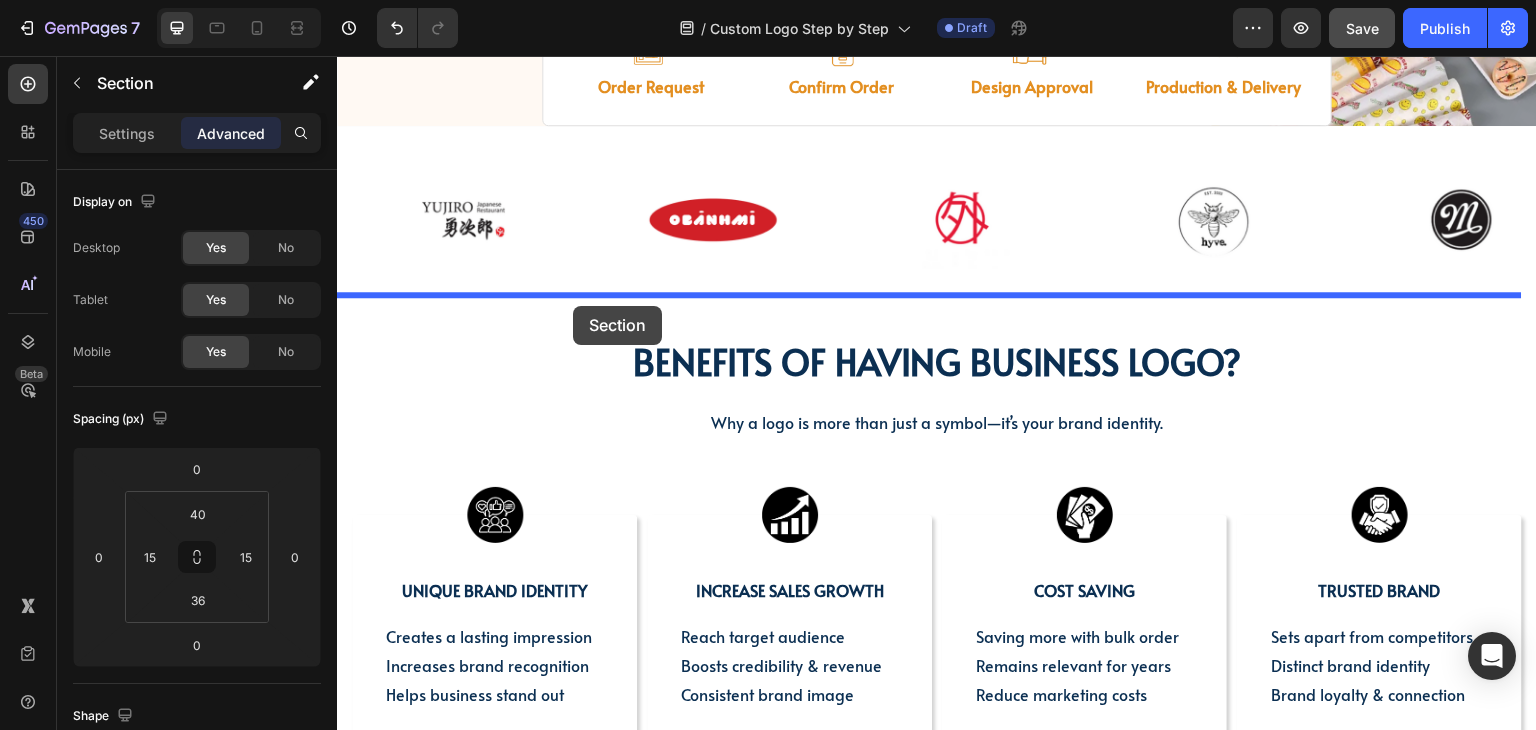 drag, startPoint x: 508, startPoint y: 500, endPoint x: 645, endPoint y: 278, distance: 260.8697 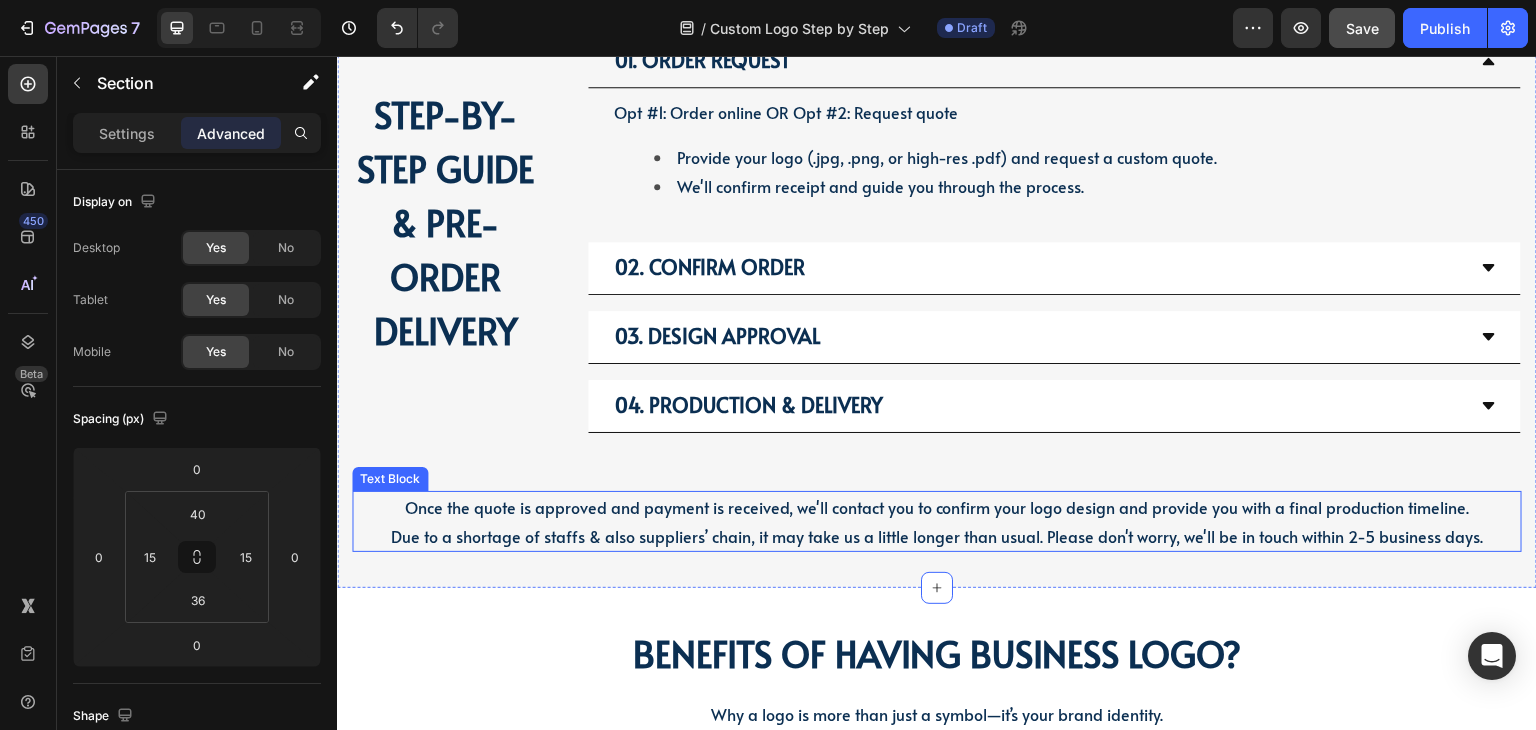 scroll, scrollTop: 544, scrollLeft: 0, axis: vertical 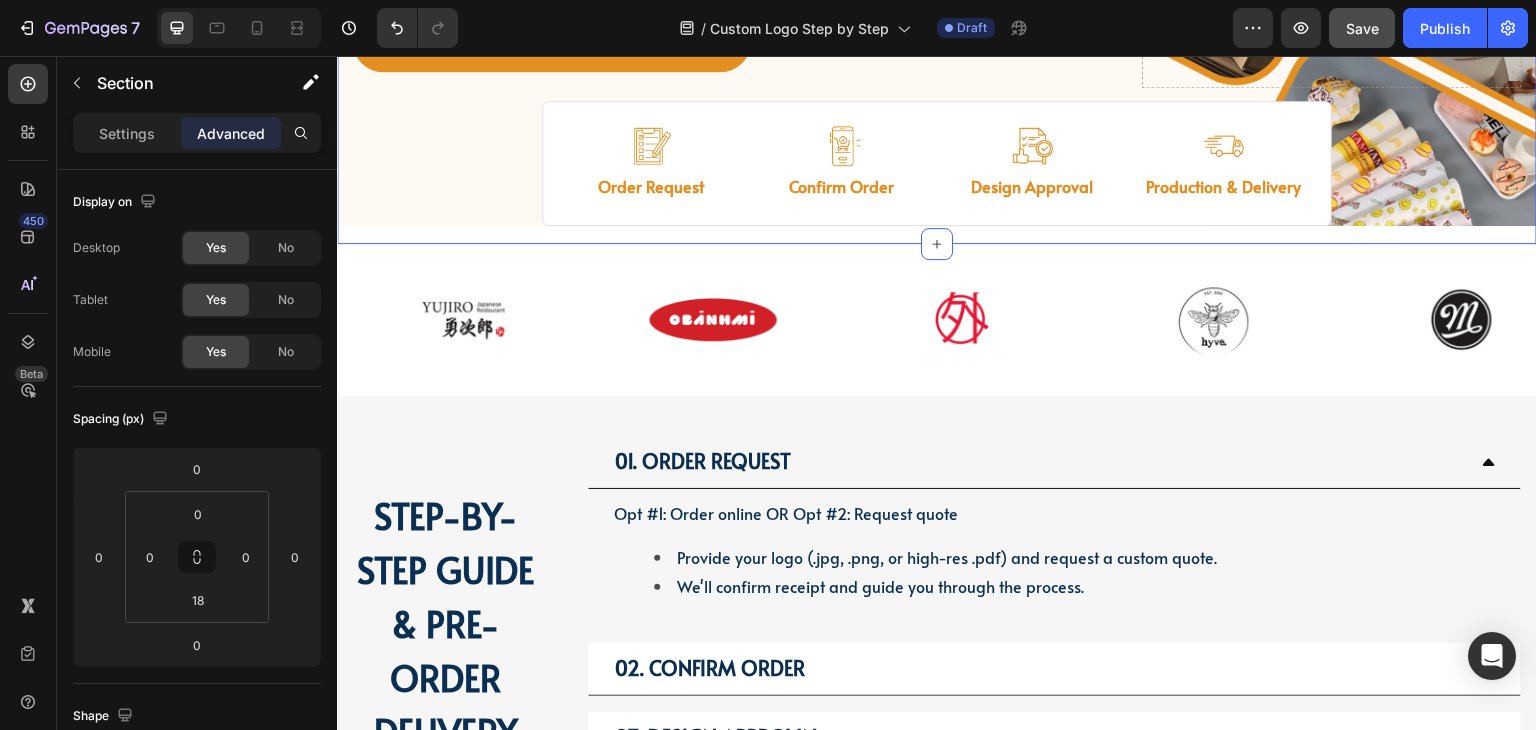 click on "Image Image Free shipping Text Block from The States Text Block Advanced List Image 30-Day FREE returns Text Block & Exchange Text Block Advanced List Row Image More than 60.000 Text Block Happy “Cattomers” Text Block Advanced List Image Secured Checkout Text Block using SSL Technology Text Block Advanced List Row                Title Line Get   custom logo packaging   Heading in  4 simple steps. Text Block Plan smarter, Brand better, Save more per unit! Text Block GET YOUR CUSTOM ORDER NOW Button
Drop element here Row Row Hero Banner Image Order Request Text Block Image Confirm Order Text Block Image Design Approval Text Block Image Production & Delivery Text Block Row Section 1   Create Theme Section AI Content Write with GemAI What would you like to describe here? Tone and Voice Persuasive Product Show more Generate" at bounding box center (937, -102) 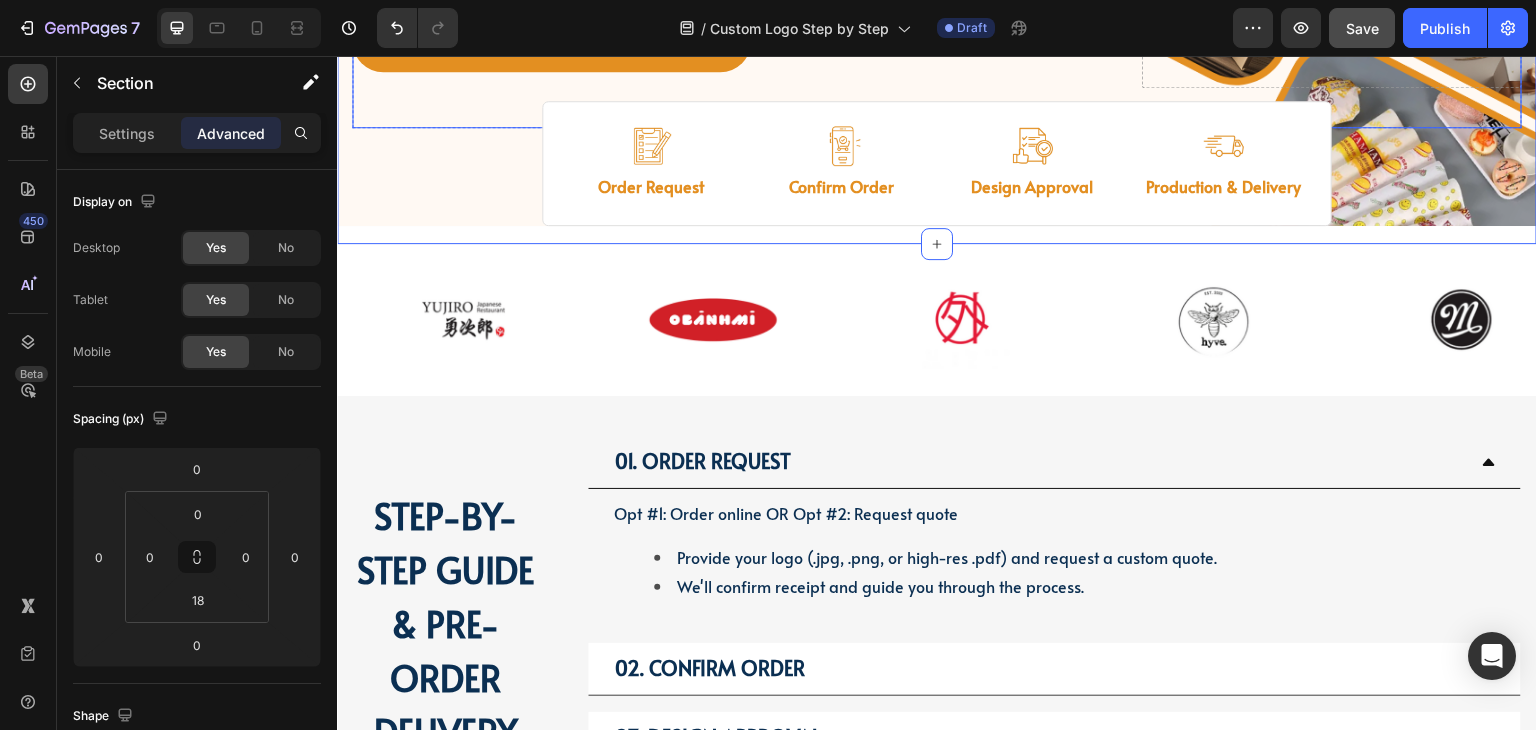 click on "Save" at bounding box center [1362, 28] 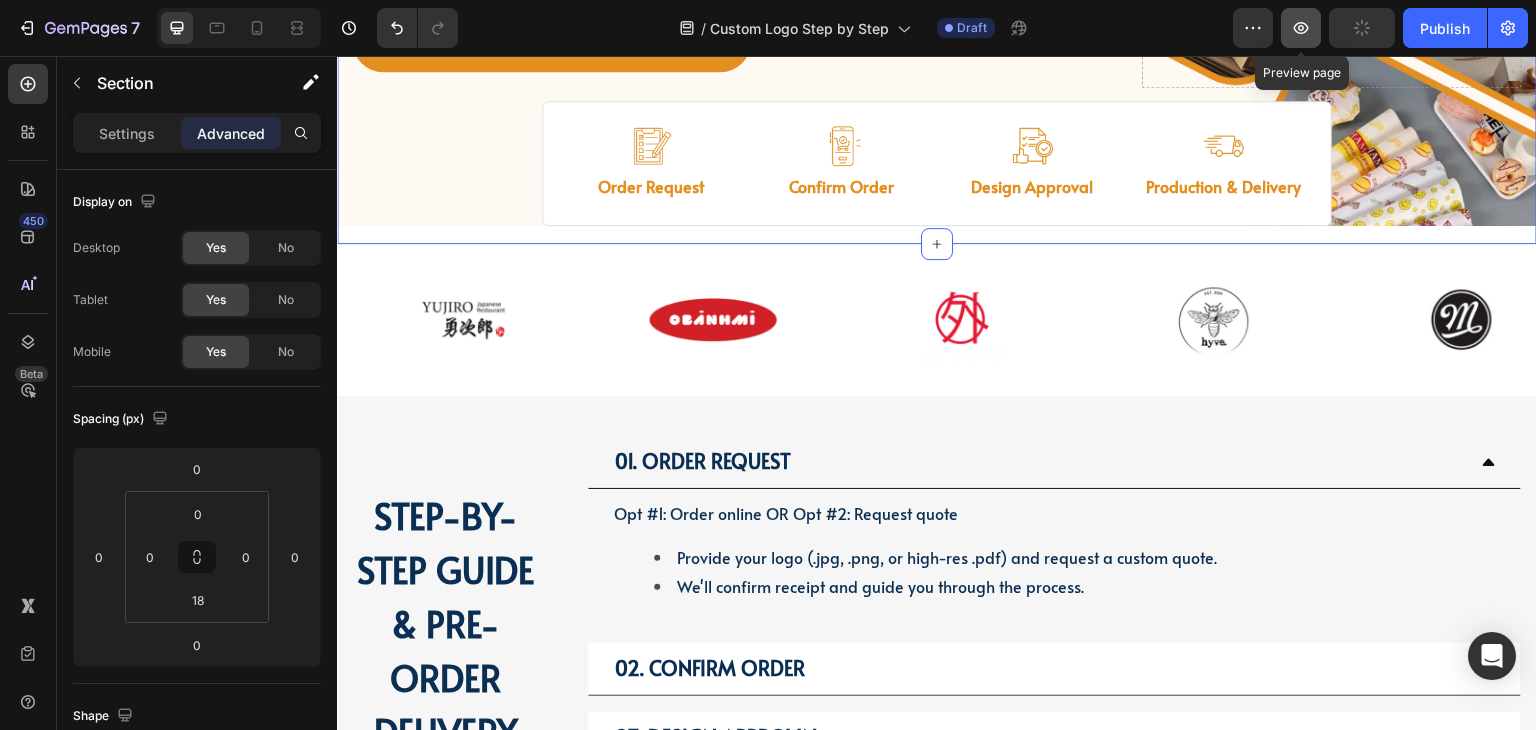 click 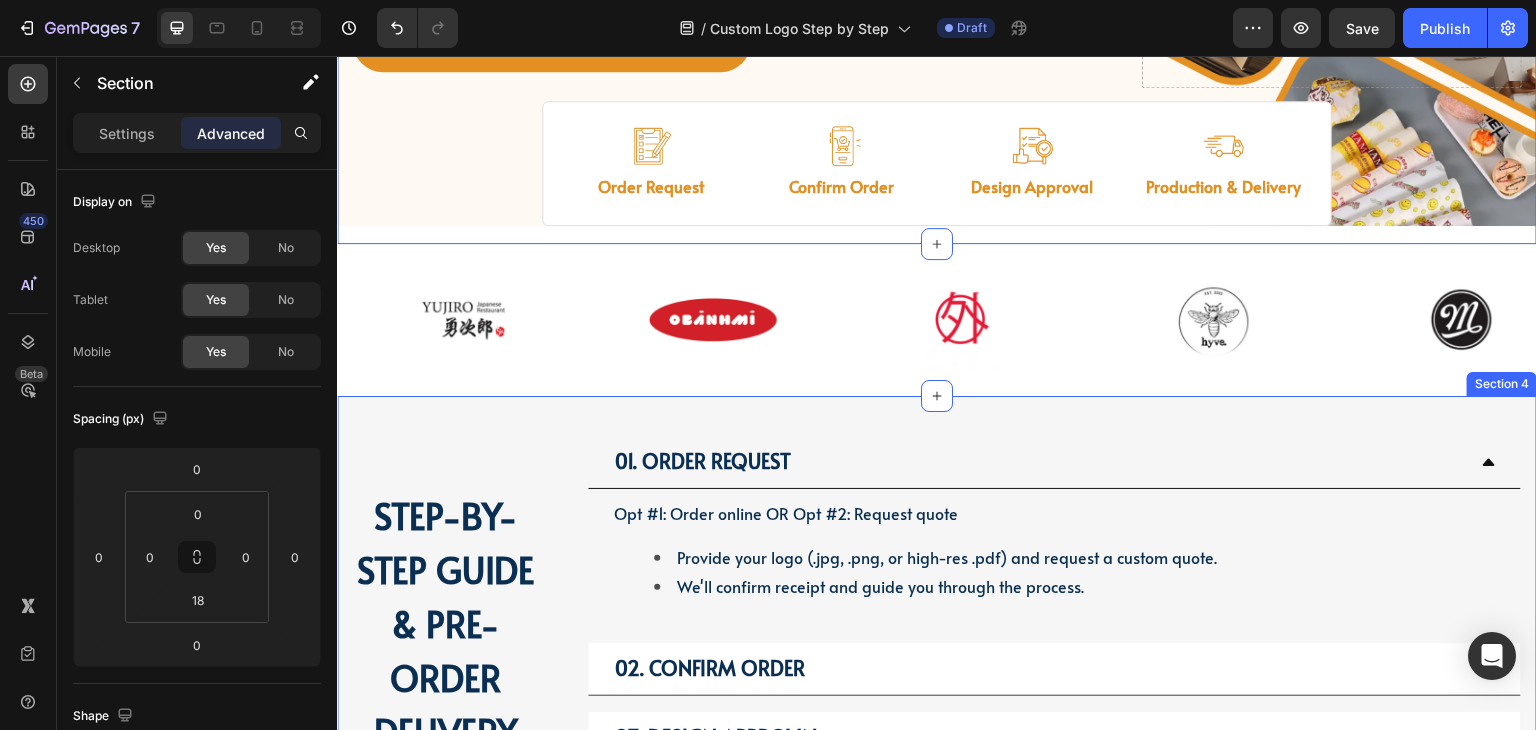 click on "01. Order Request Opt #1: Order online OR Opt #2: Request quote  Provide your logo (.jpg, .png, or high-res .pdf) and request a custom quote. We'll confirm receipt and guide you through the process. Text Block
02. Confirm Order
03. Design Approval
04. Production & Delivery Accordion STEP-BY-STEP GUIDE & PRE-ORDER DELIVERY Heading Row Once the quote is approved and payment is received, we'll contact you to confirm your logo design and provide you with a final production timeline. Due to a shortage of staffs & also suppliers’ chain, it may take us a little longer than usual. Please don't worry, we'll be in touch within 2-5 business days. Text Block Section 4" at bounding box center (937, 692) 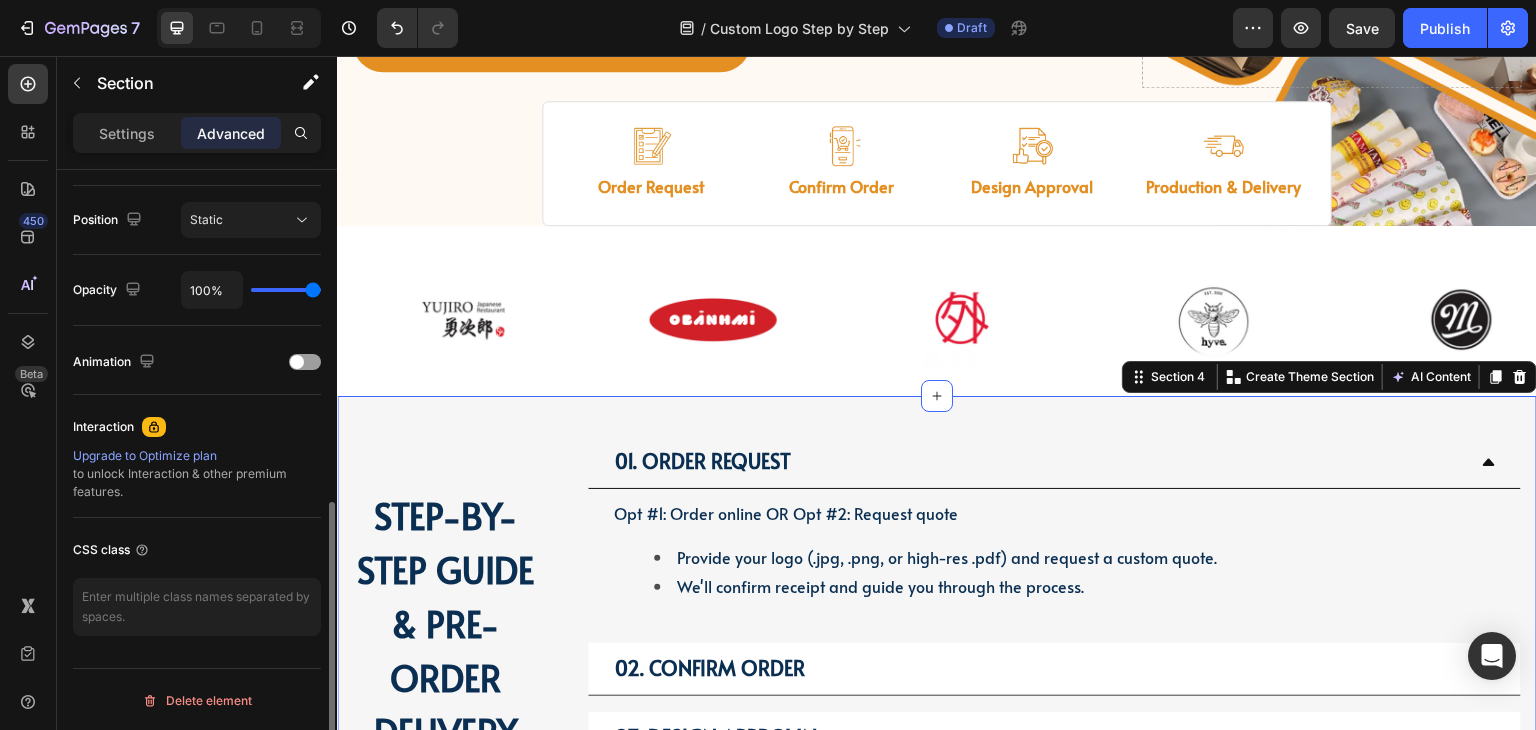 scroll, scrollTop: 15, scrollLeft: 0, axis: vertical 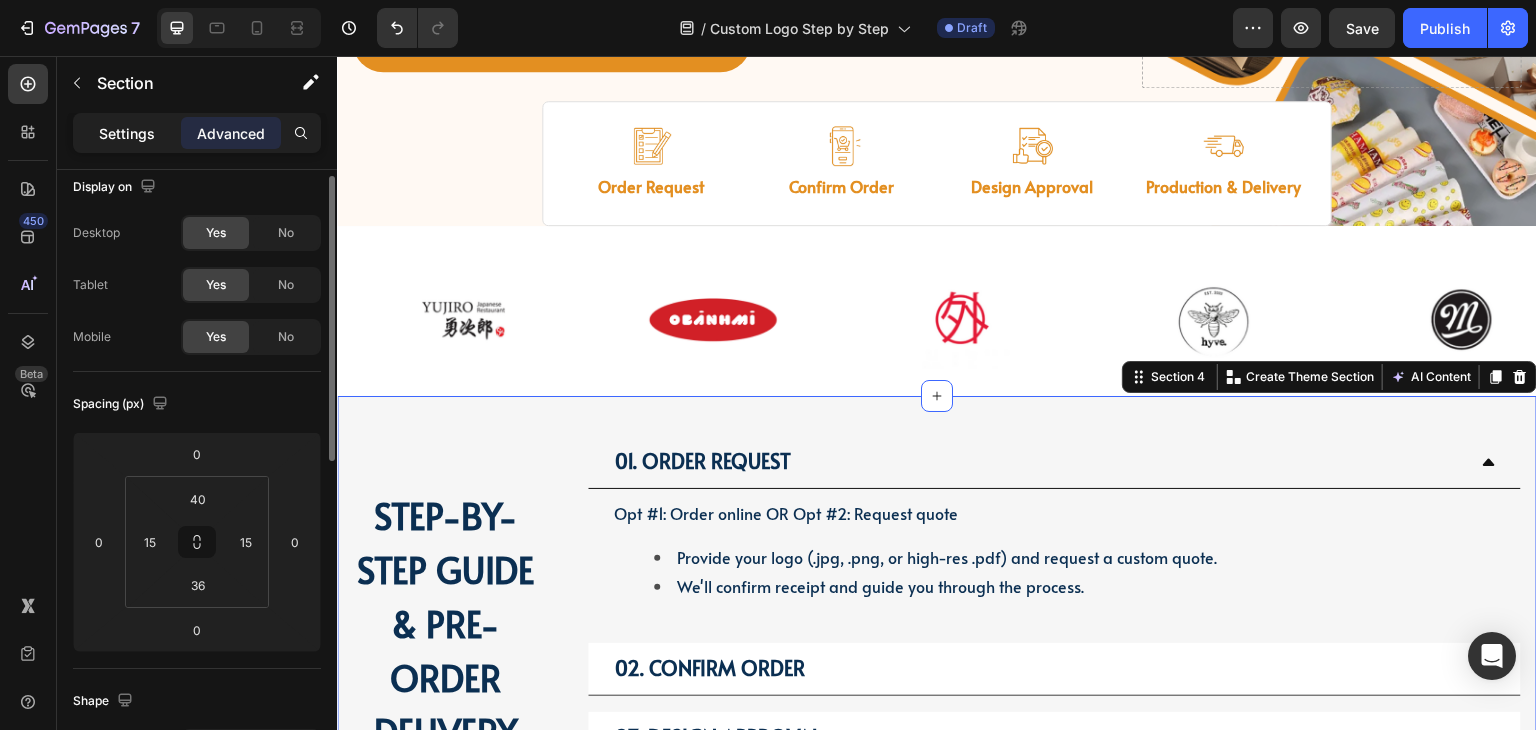 click on "Settings" at bounding box center [127, 133] 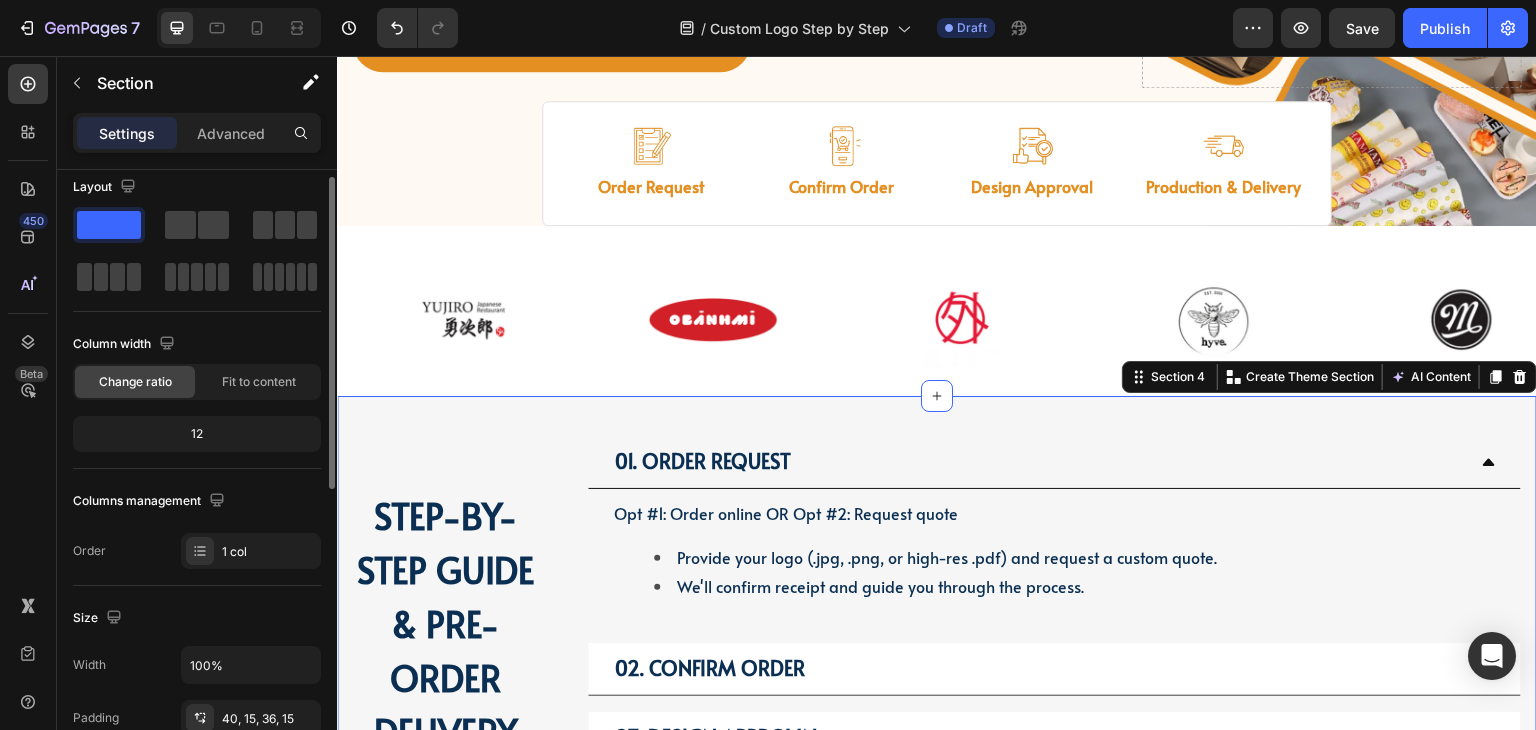 scroll, scrollTop: 515, scrollLeft: 0, axis: vertical 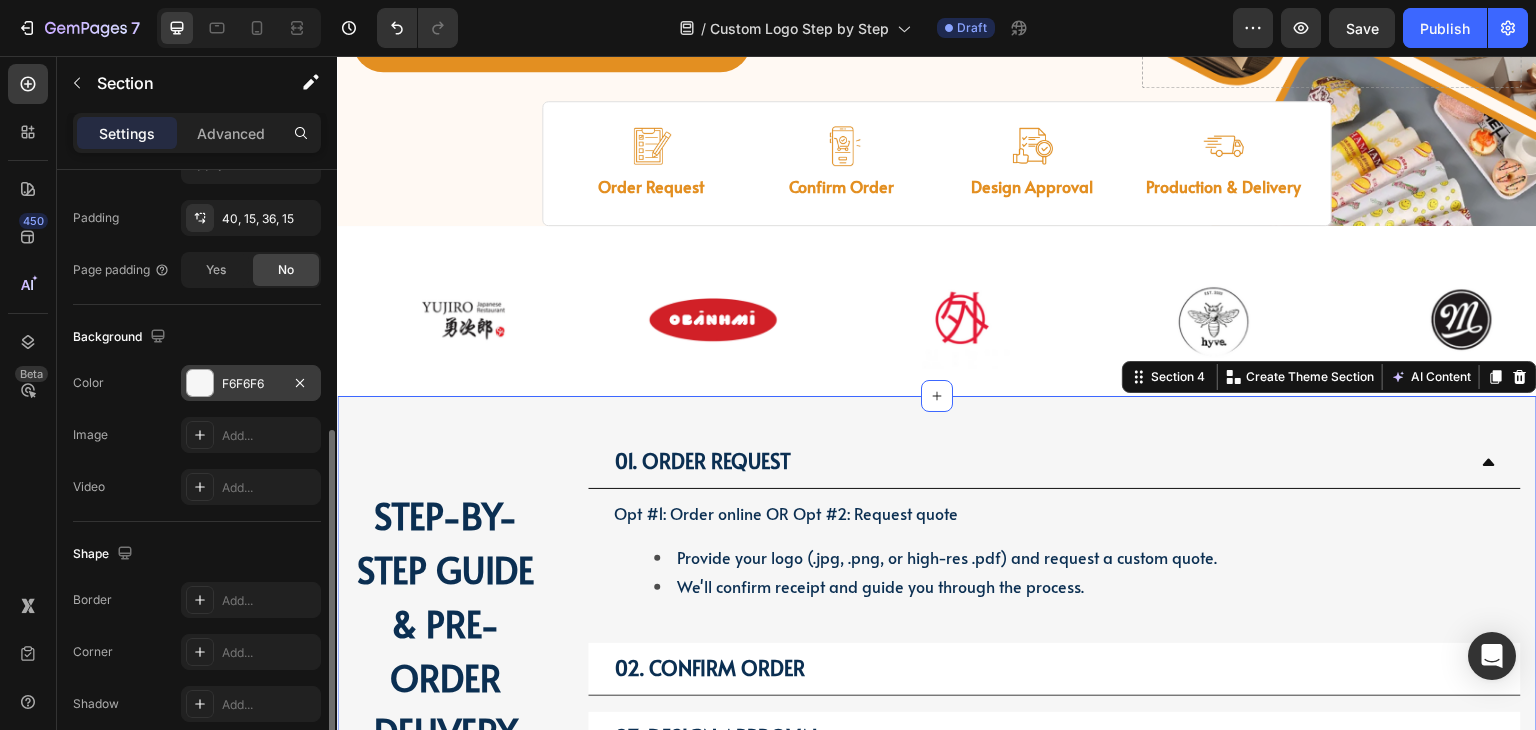 click at bounding box center (200, 383) 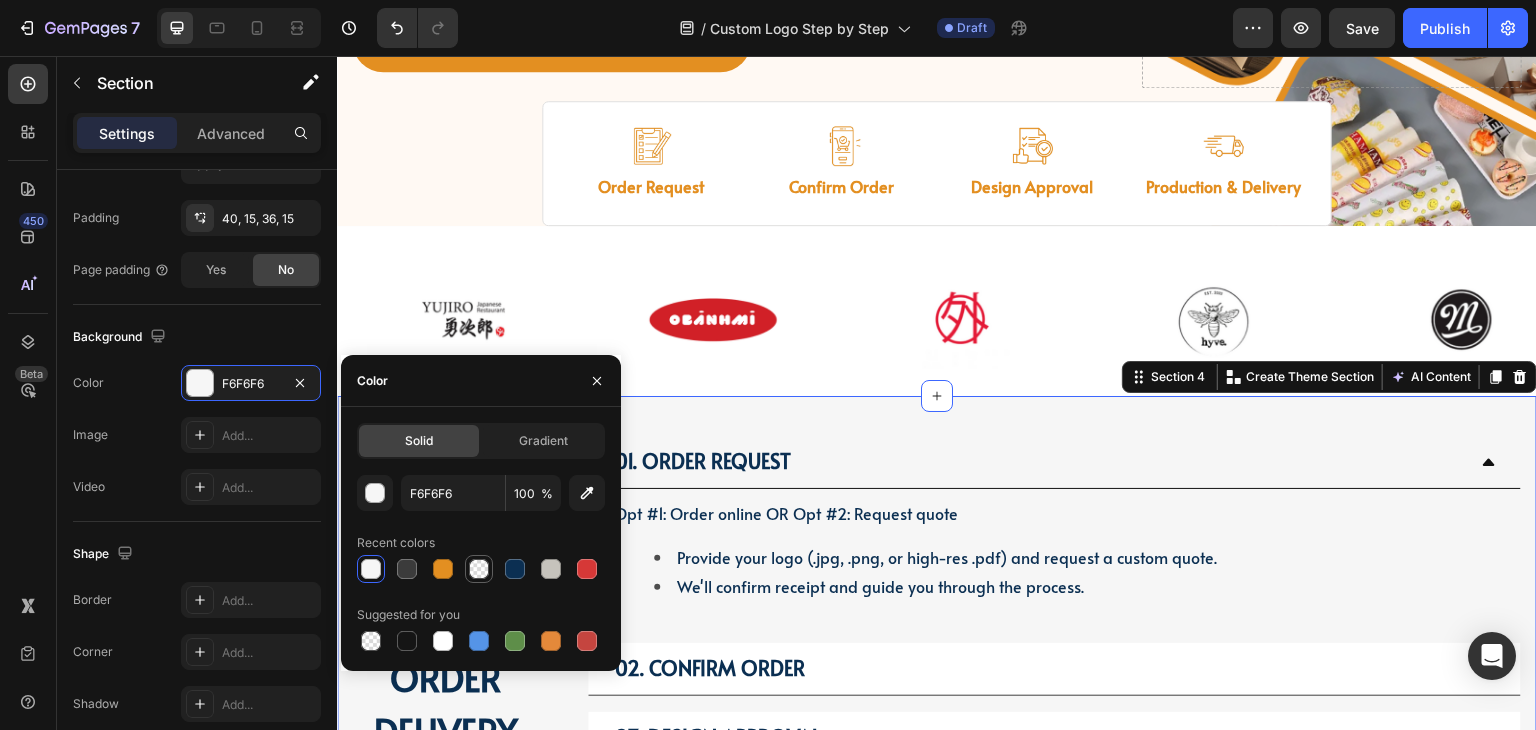 drag, startPoint x: 474, startPoint y: 569, endPoint x: 470, endPoint y: 408, distance: 161.04968 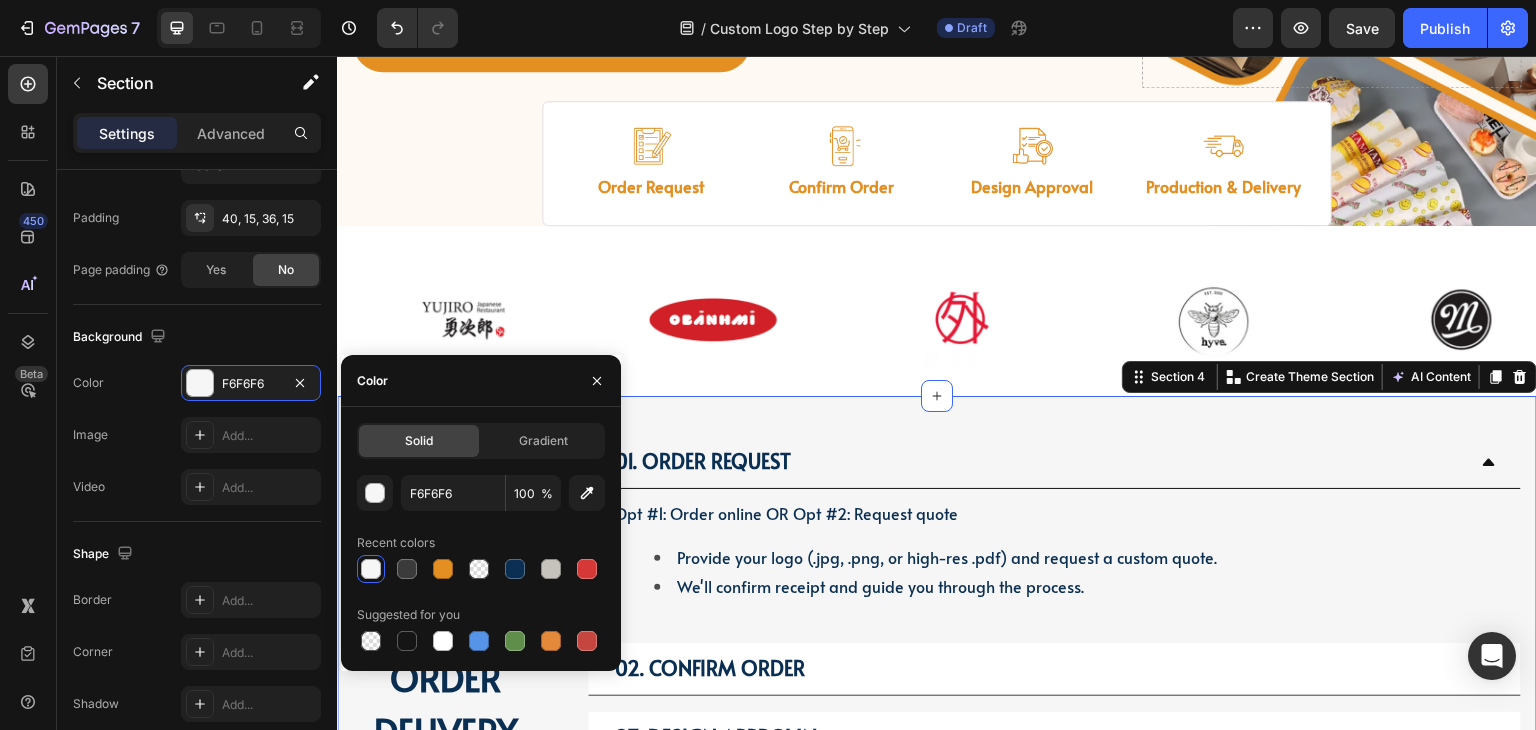 type on "0" 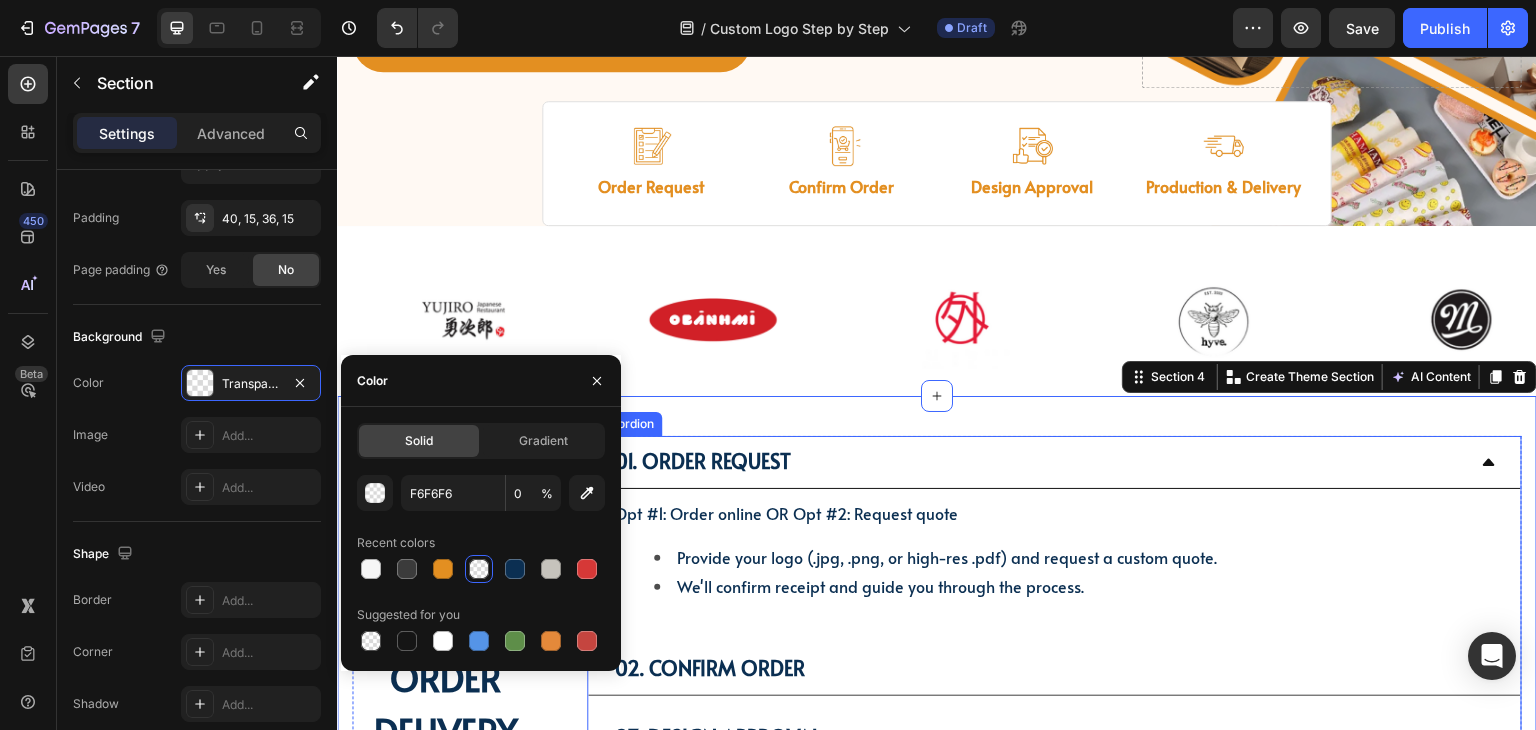 click on "01. Order Request" at bounding box center [1038, 462] 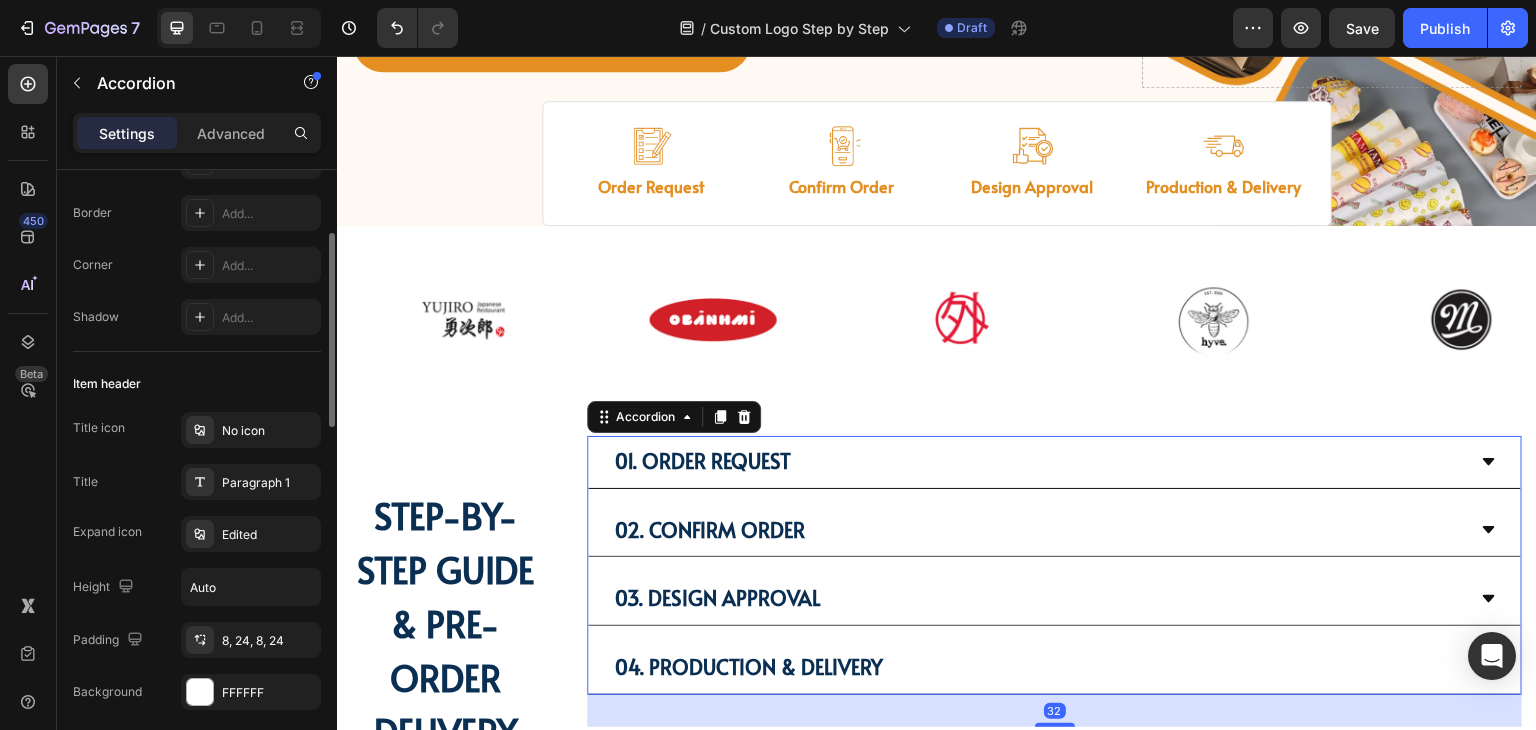 scroll, scrollTop: 500, scrollLeft: 0, axis: vertical 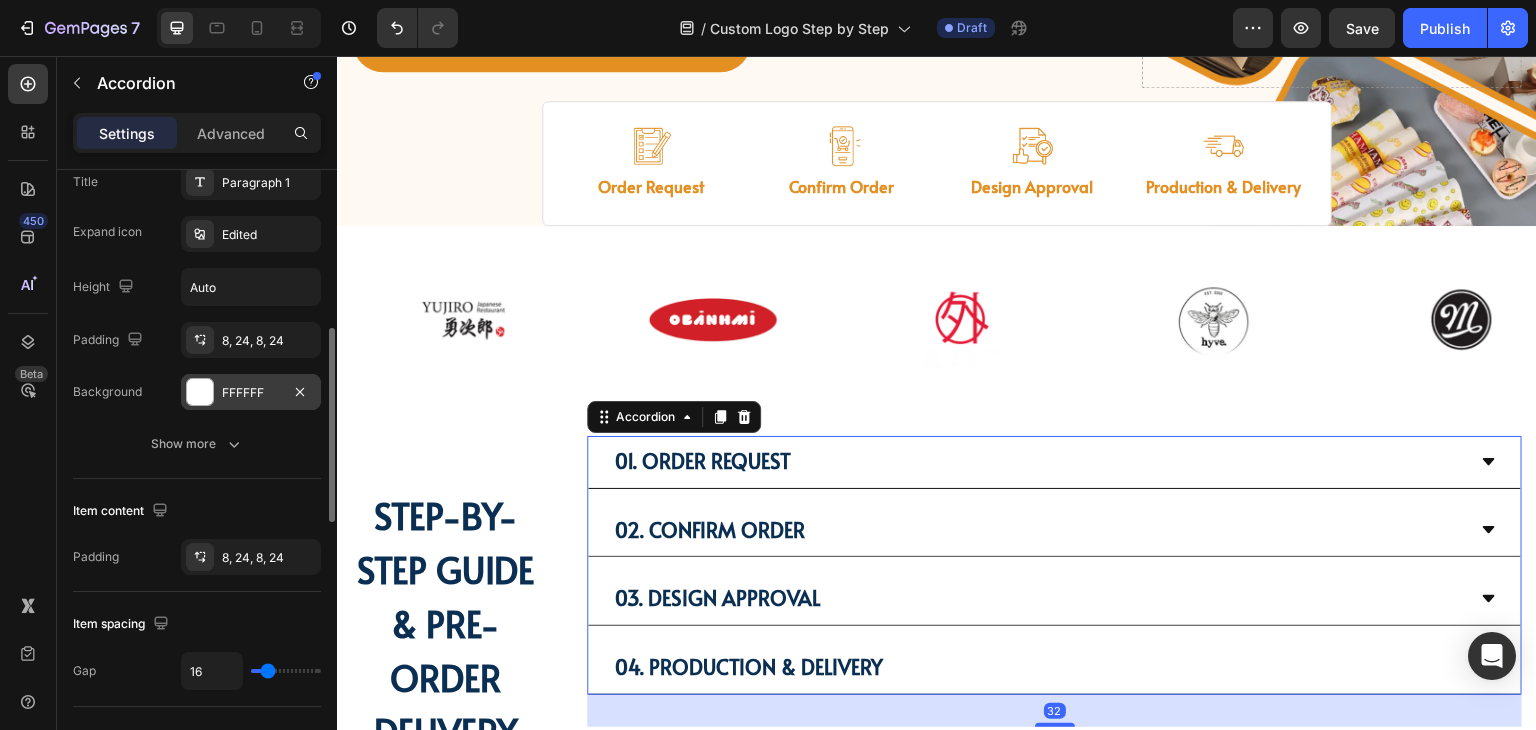 click on "FFFFFF" at bounding box center (251, 392) 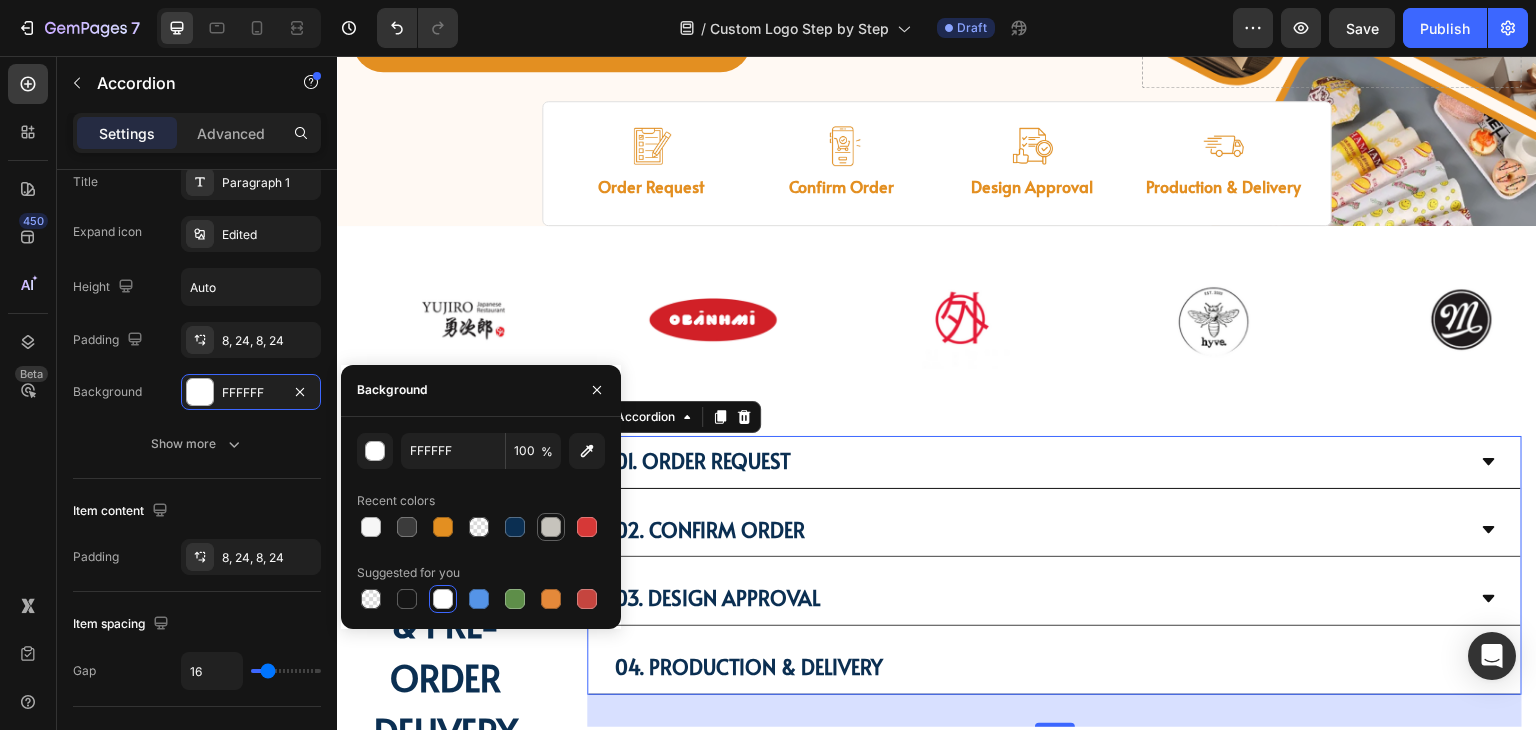 click at bounding box center (551, 527) 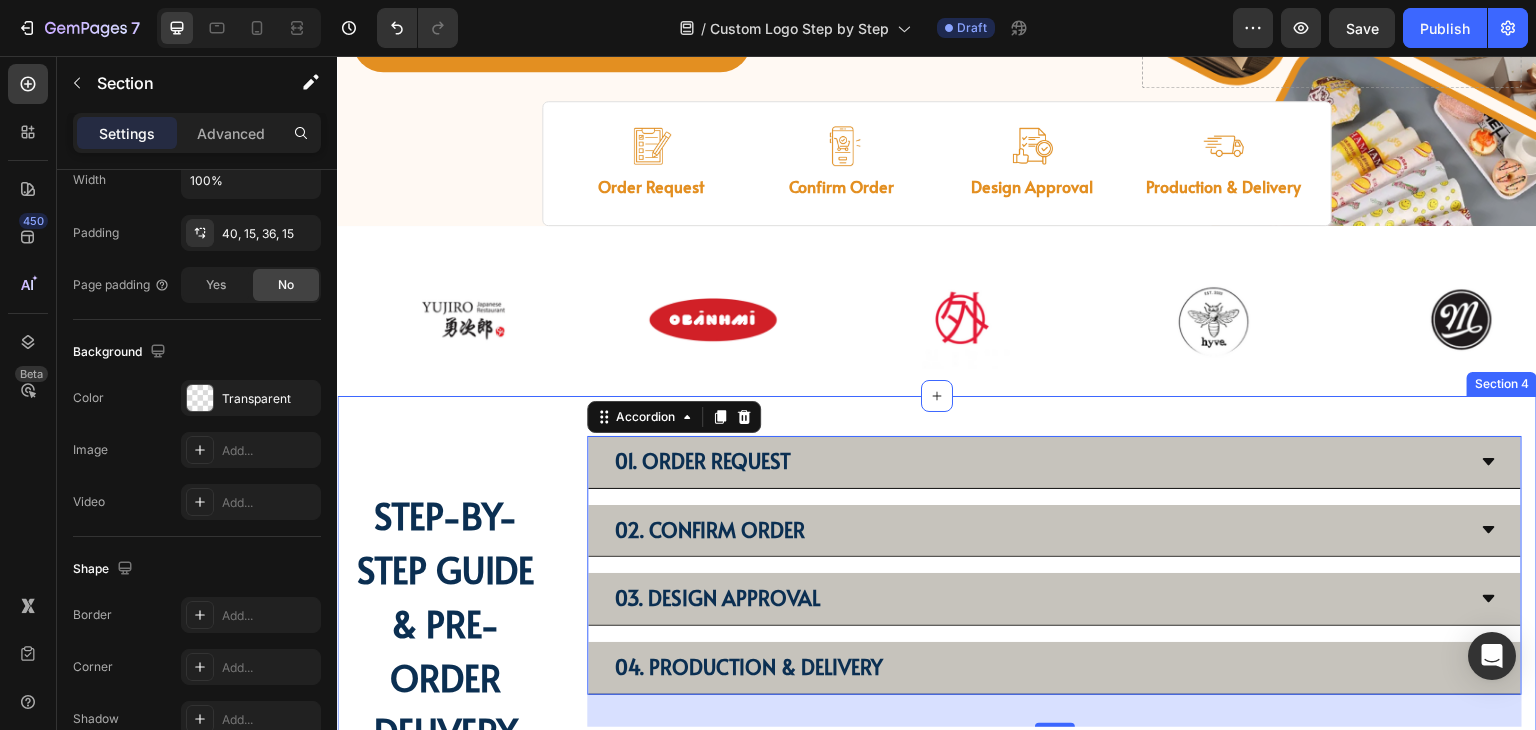 click on "01. Order Request
02. Confirm Order
03. Design Approval
04. Production & Delivery Accordion   32 STEP-BY-STEP GUIDE & PRE-ORDER DELIVERY Heading Row Once the quote is approved and payment is received, we'll contact you to confirm your logo design and provide you with a final production timeline. Due to a shortage of staffs & also suppliers’ chain, it may take us a little longer than usual. Please don't worry, we'll be in touch within 2-5 business days. Text Block Section 4" at bounding box center (937, 664) 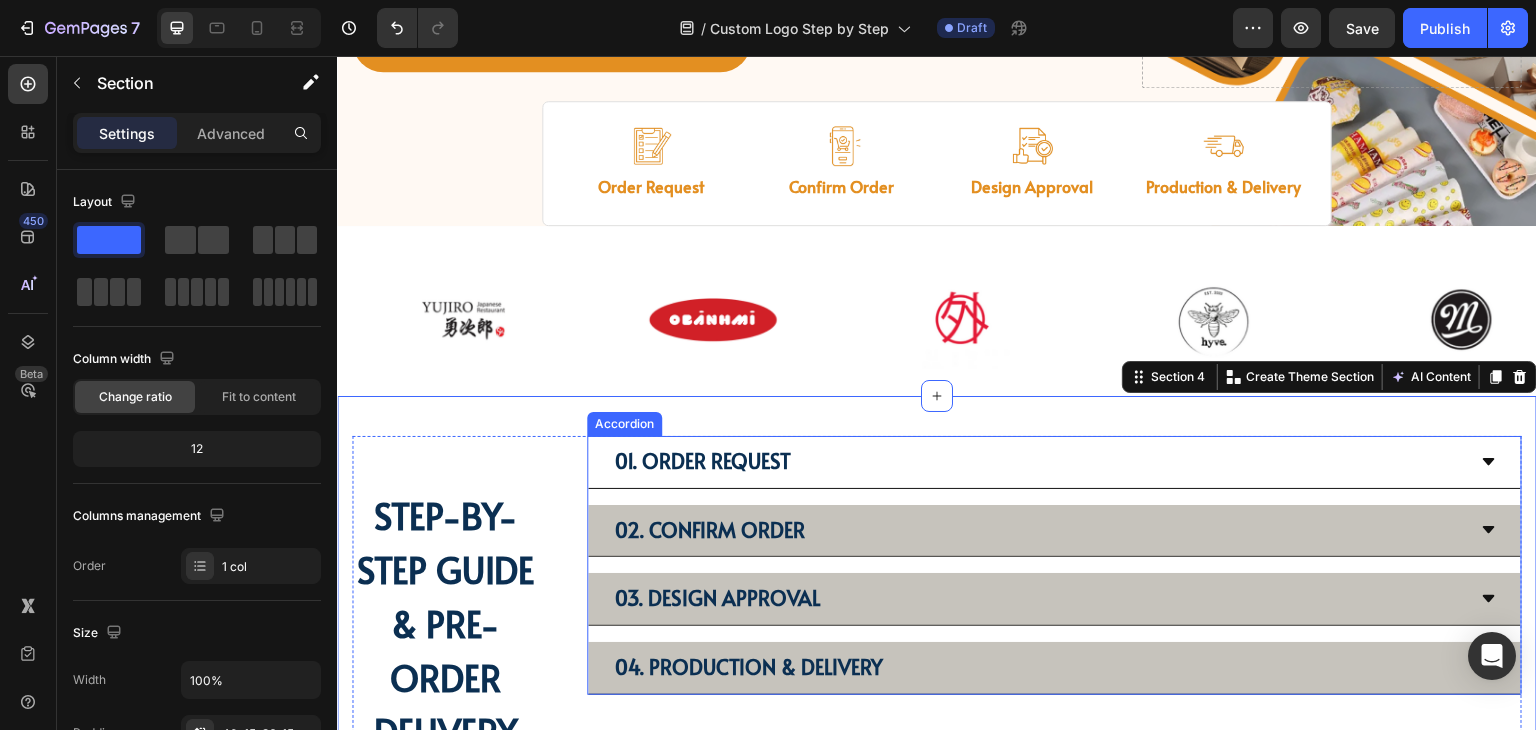 click on "01. Order Request" at bounding box center (1038, 462) 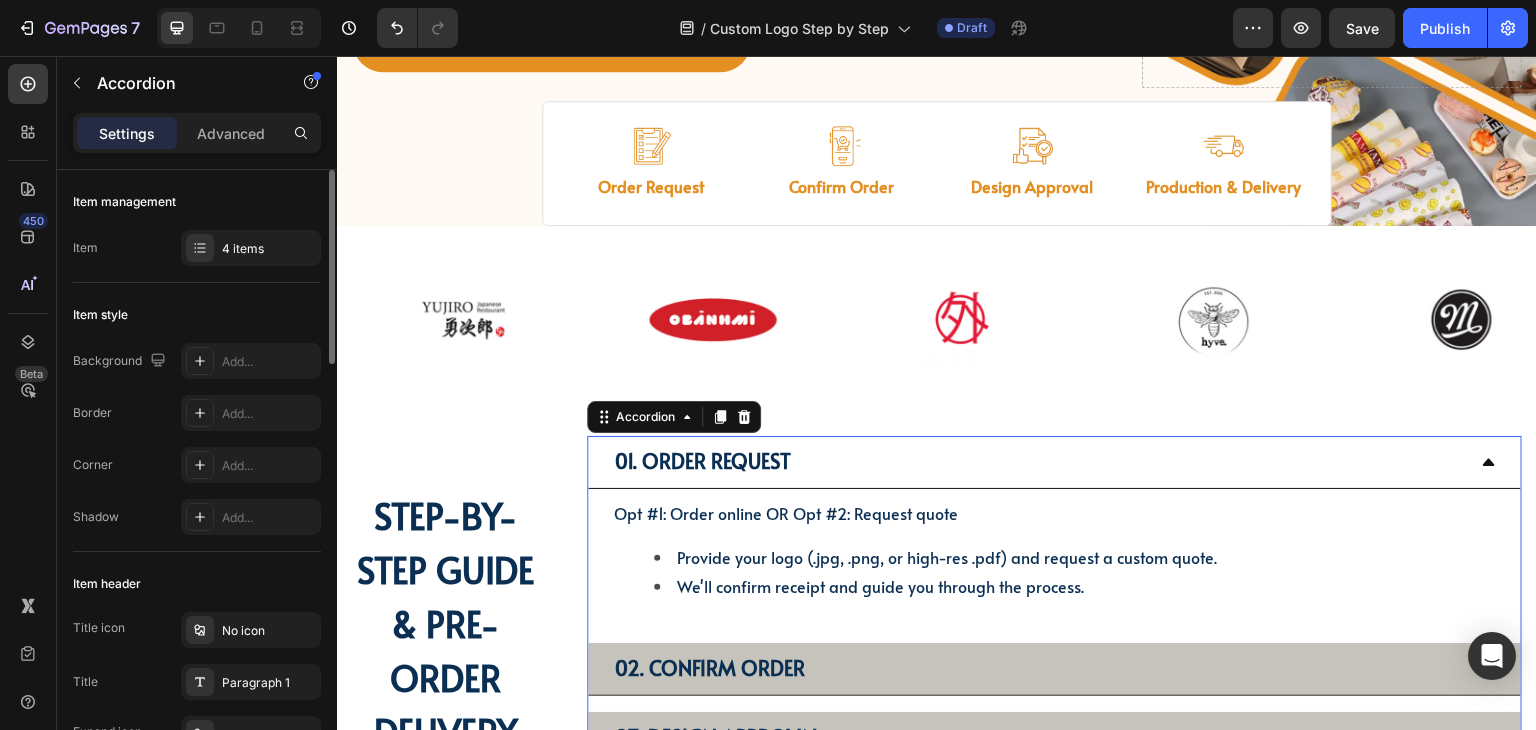 scroll, scrollTop: 300, scrollLeft: 0, axis: vertical 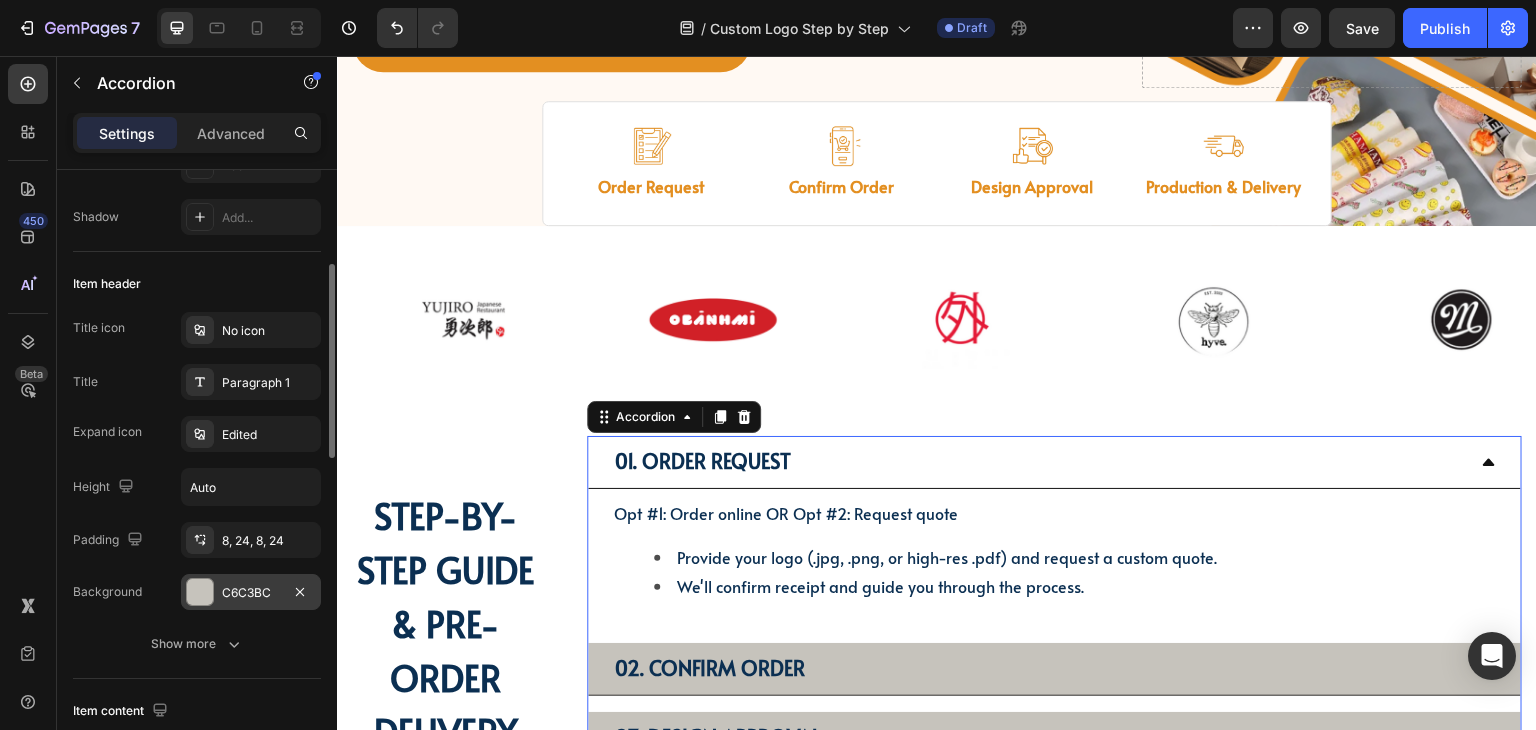 click on "C6C3BC" at bounding box center [251, 592] 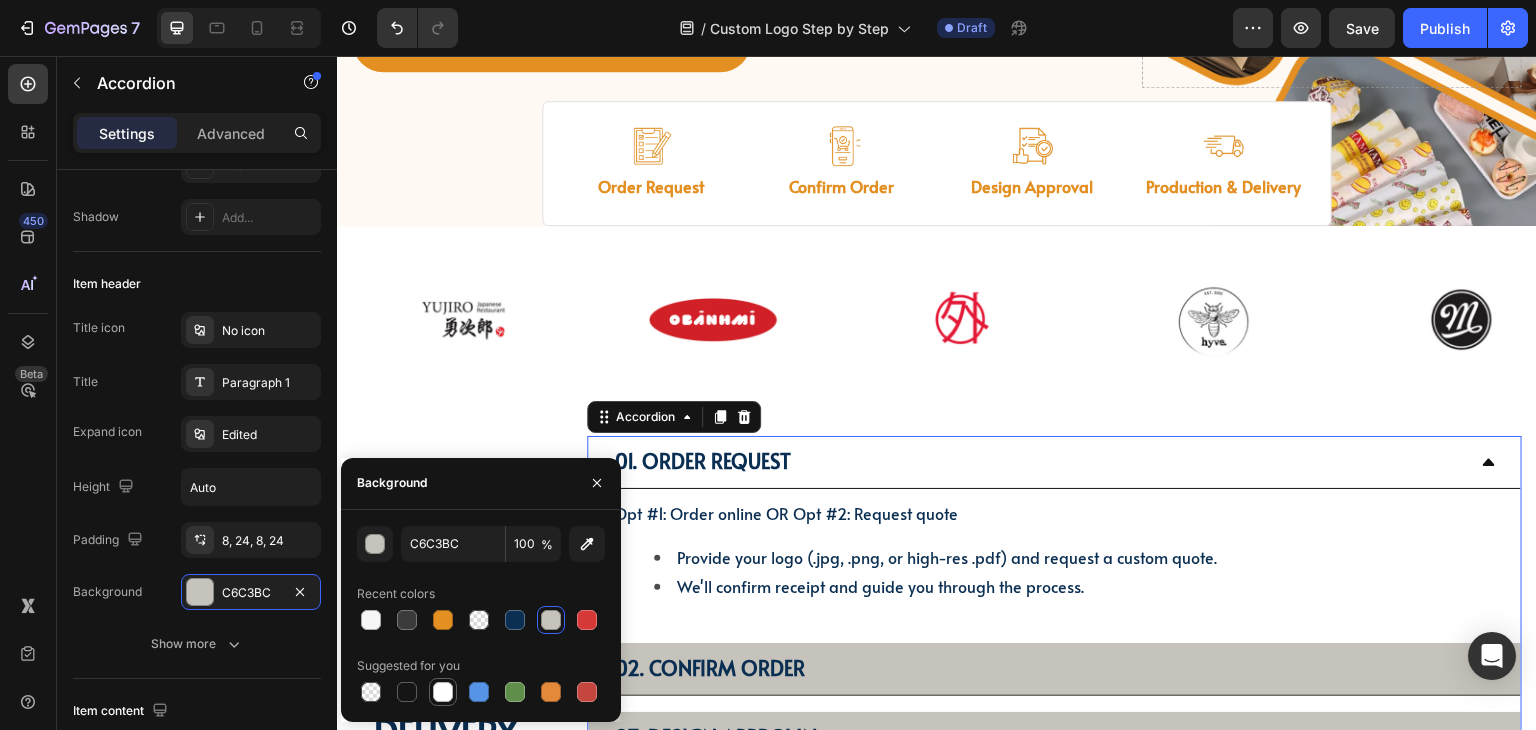 click at bounding box center [443, 692] 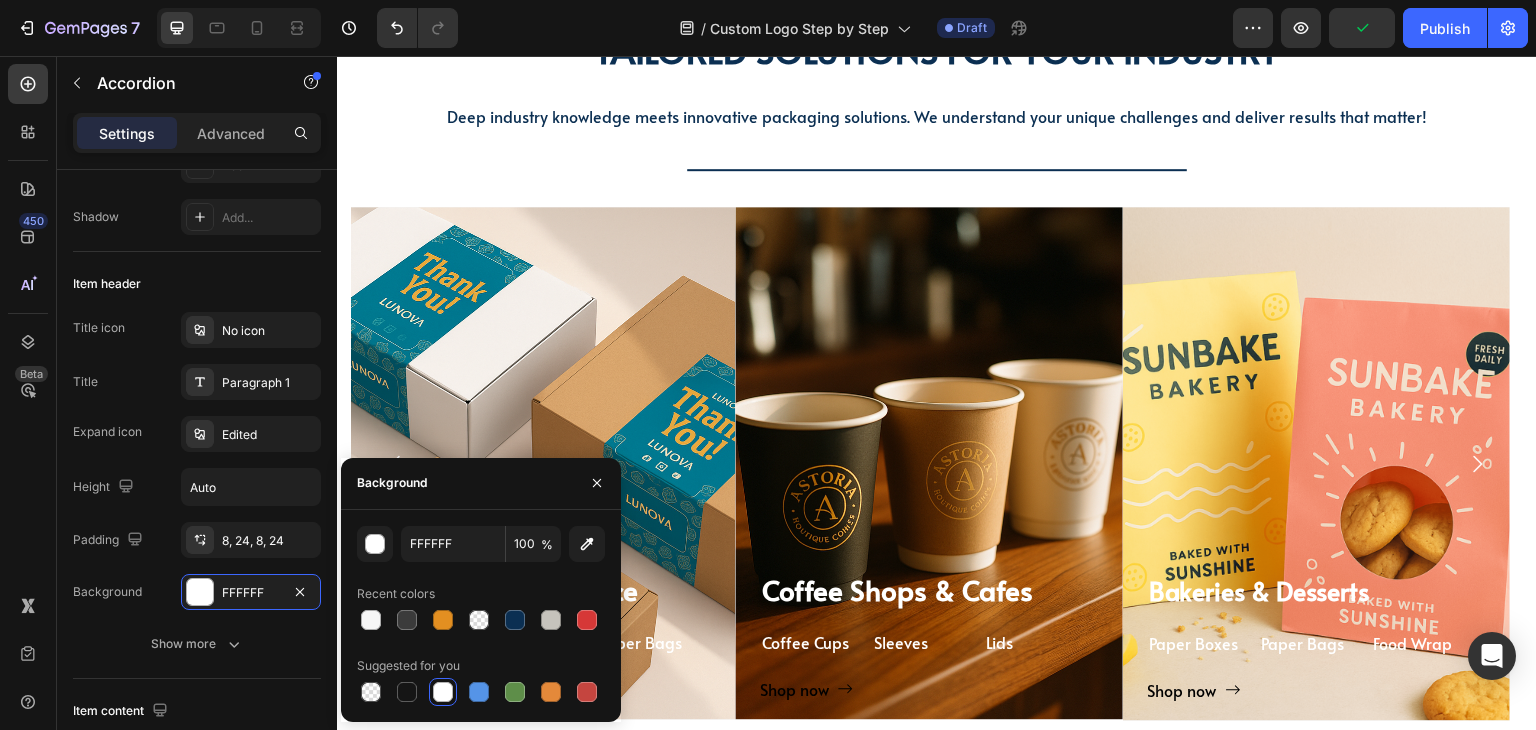 scroll, scrollTop: 2644, scrollLeft: 0, axis: vertical 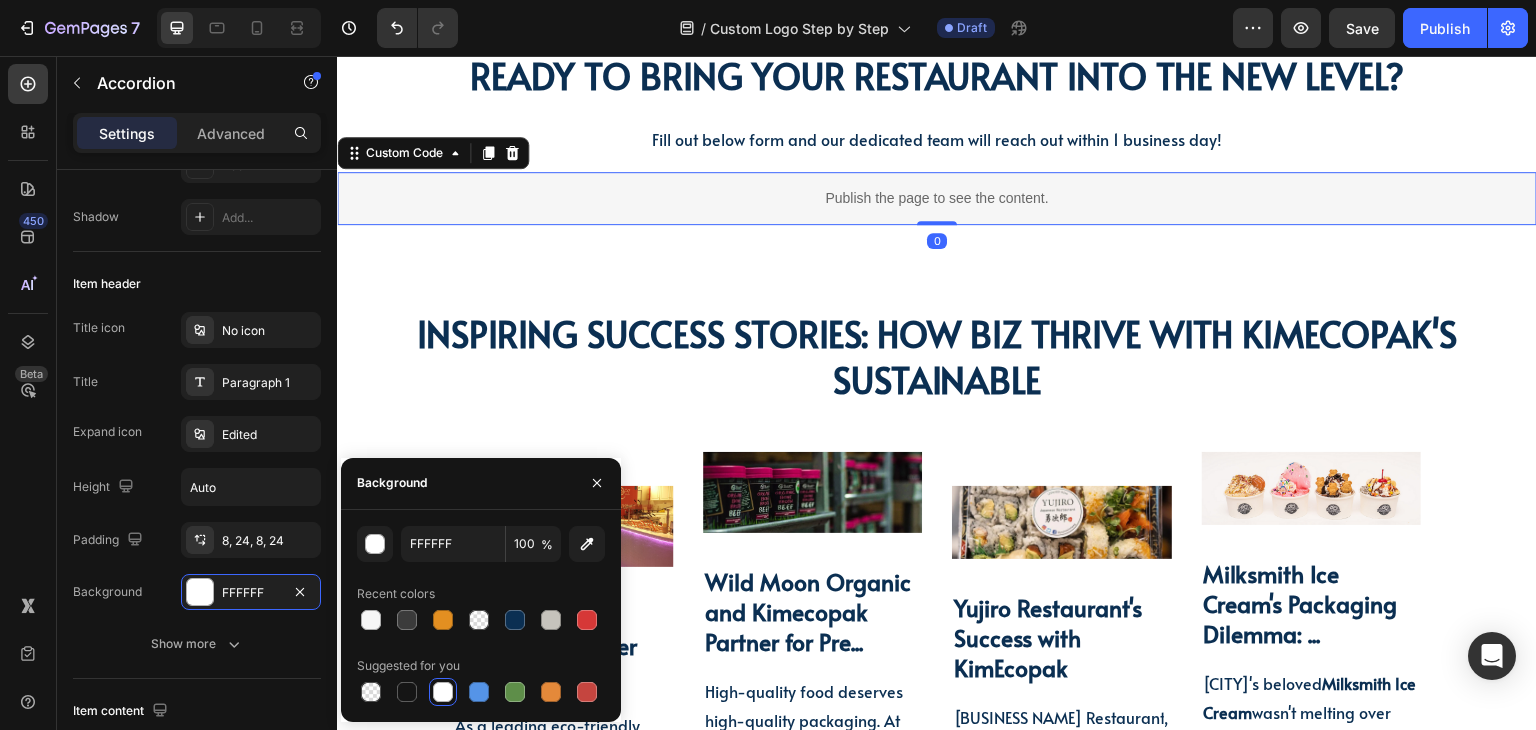 click on "Publish the page to see the content." at bounding box center (937, 198) 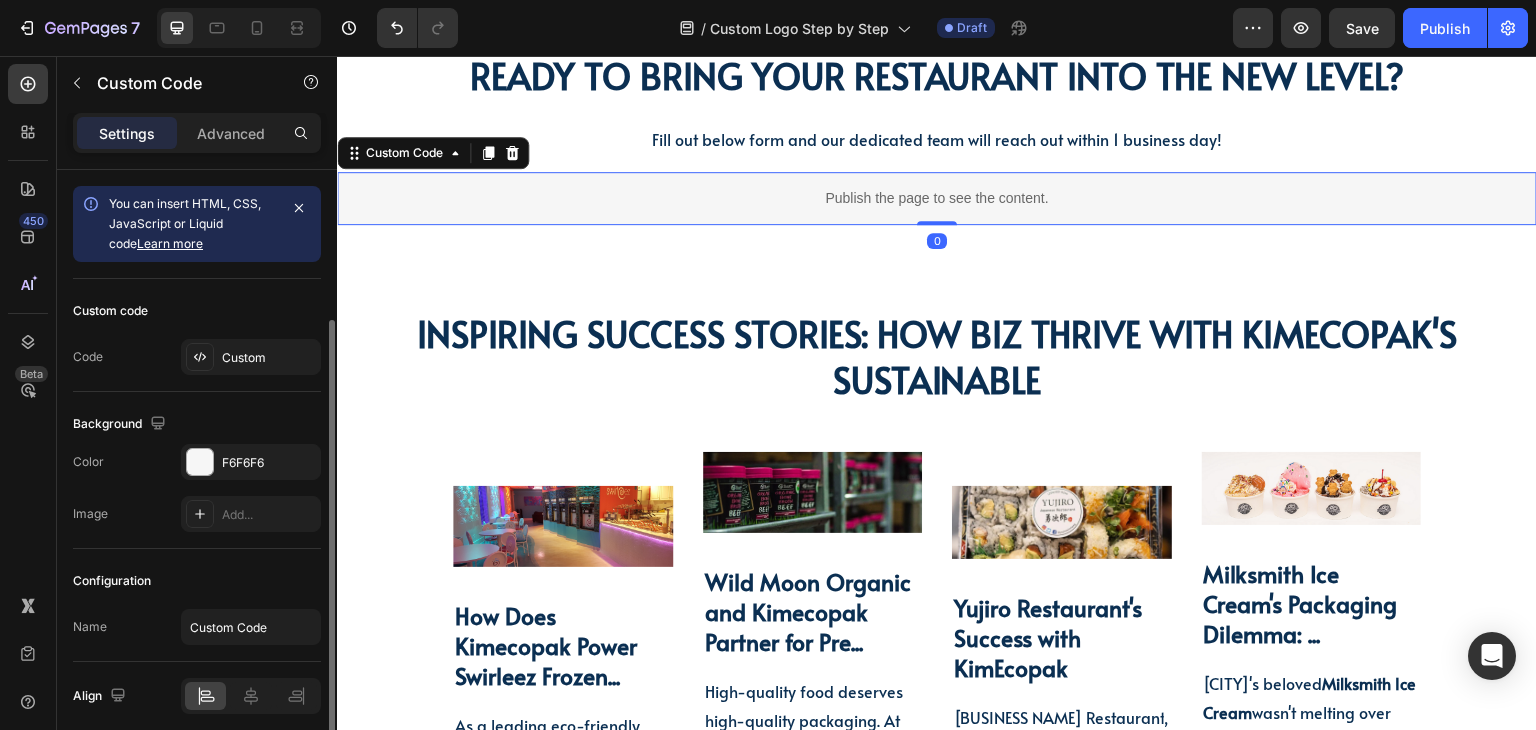 scroll, scrollTop: 79, scrollLeft: 0, axis: vertical 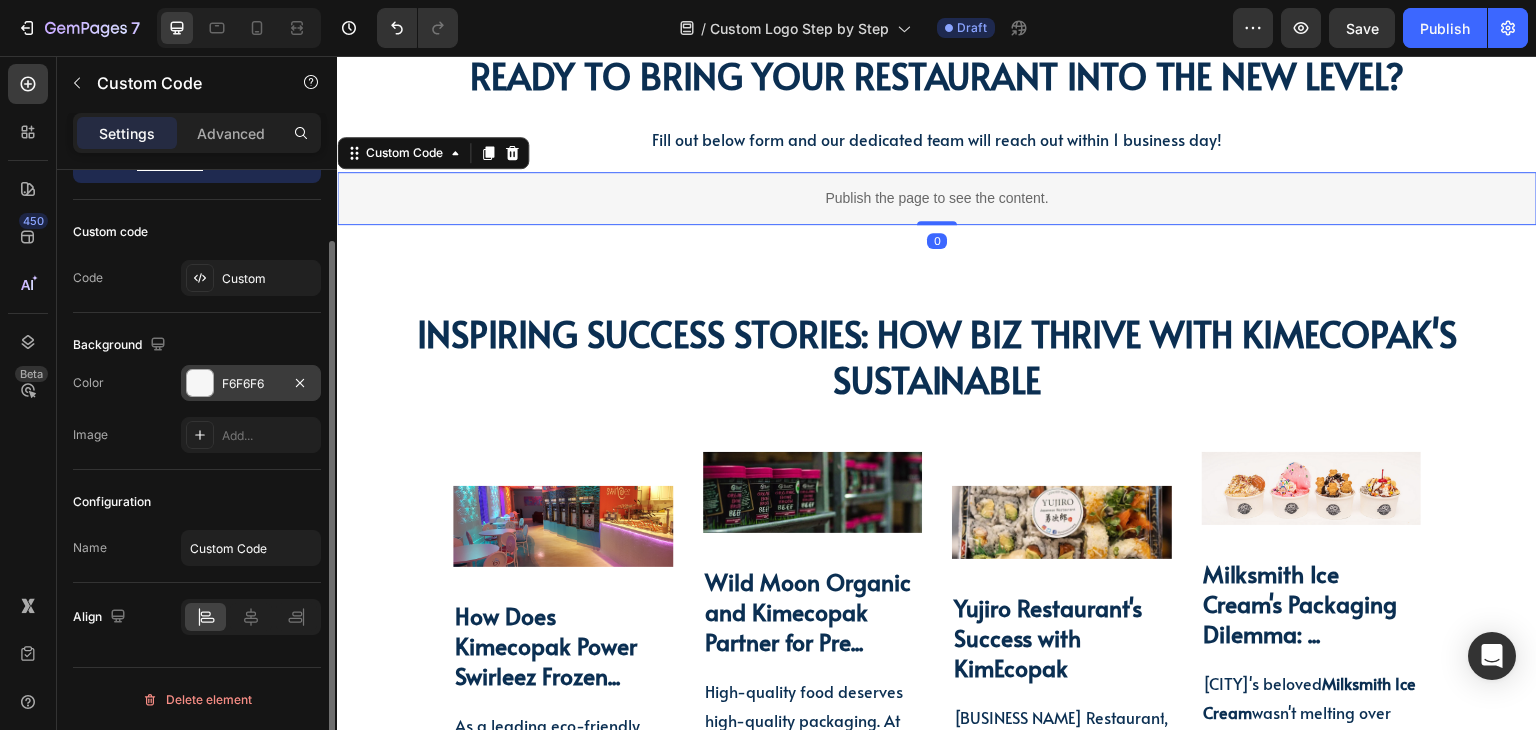 click on "F6F6F6" at bounding box center (251, 384) 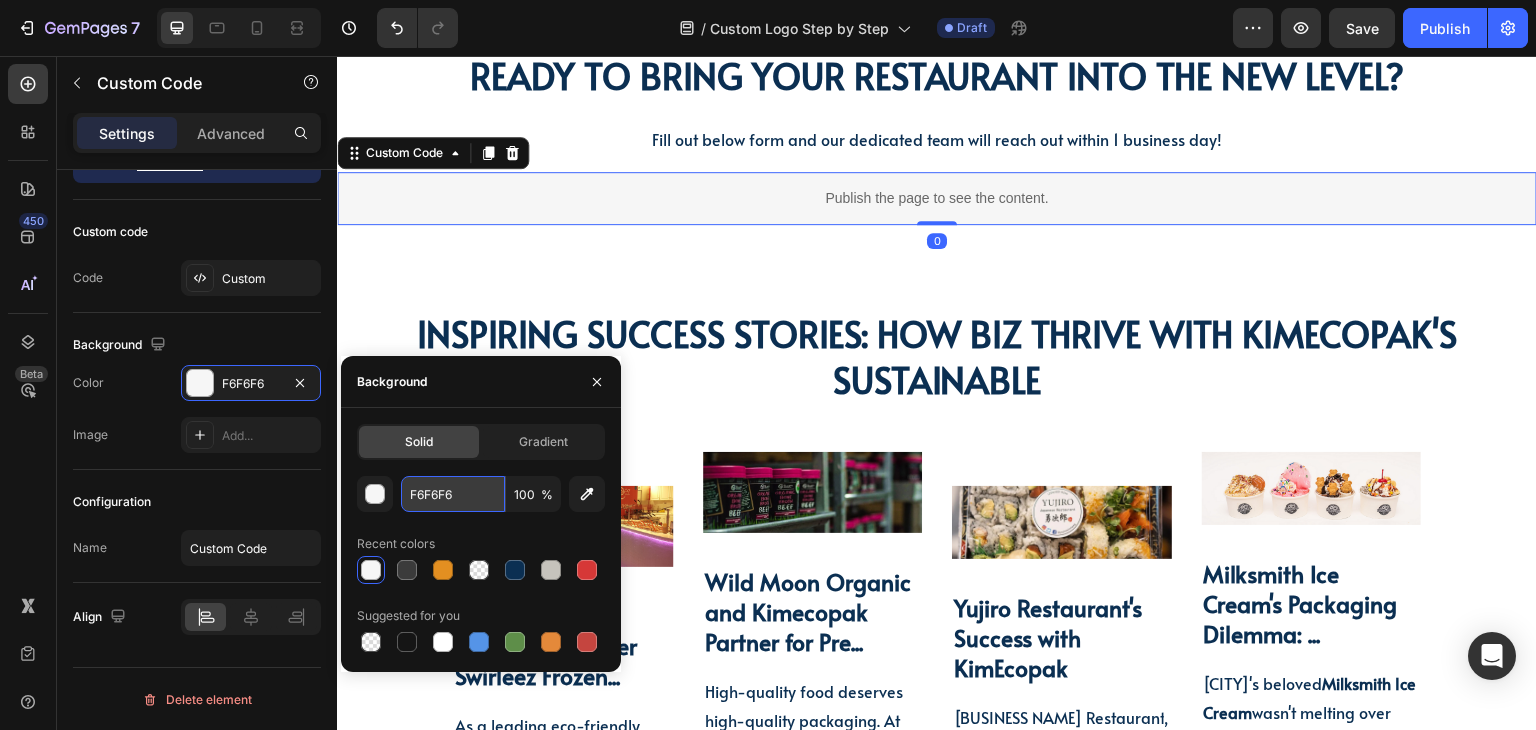 click on "F6F6F6" at bounding box center (453, 494) 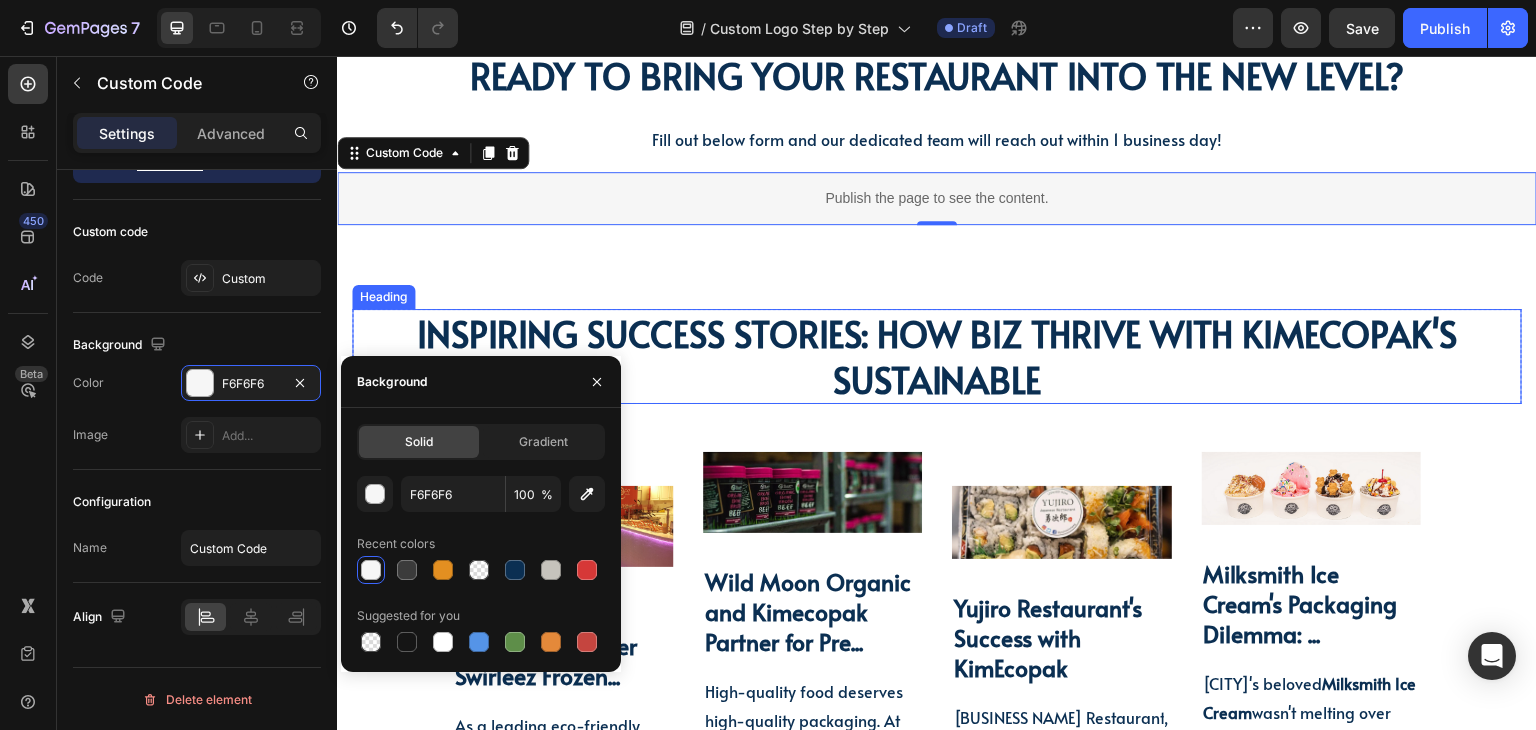 click on "inspiring success stories: How Biz Thrive With KimEcopak's Sustainable" at bounding box center (937, 356) 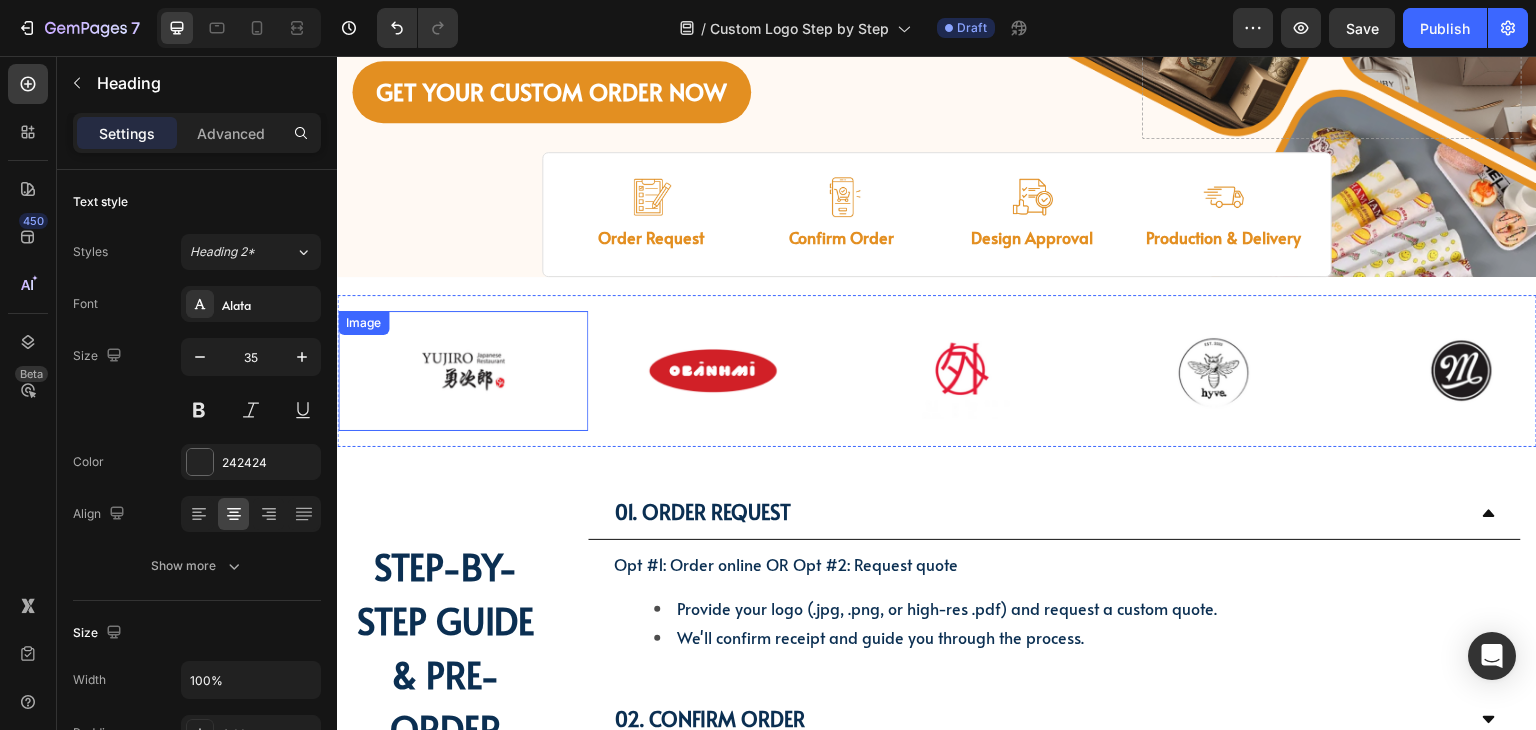 scroll, scrollTop: 393, scrollLeft: 0, axis: vertical 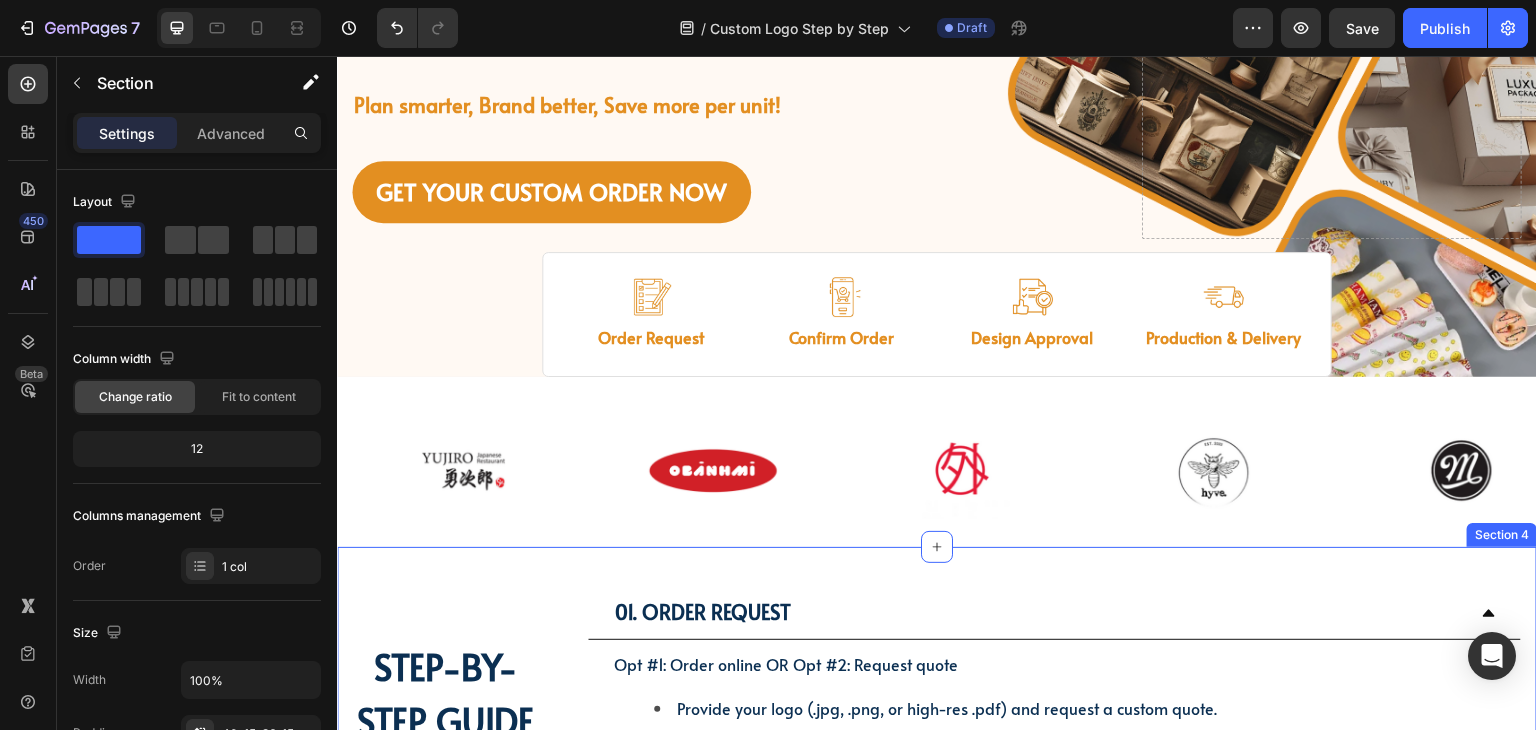 click on "01. Order Request Opt #1: Order online OR Opt #2: Request quote  Provide your logo (.jpg, .png, or high-res .pdf) and request a custom quote. We'll confirm receipt and guide you through the process. Text Block
02. Confirm Order
03. Design Approval
04. Production & Delivery Accordion STEP-BY-STEP GUIDE & PRE-ORDER DELIVERY Heading Row Once the quote is approved and payment is received, we'll contact you to confirm your logo design and provide you with a final production timeline. Due to a shortage of staffs & also suppliers’ chain, it may take us a little longer than usual. Please don't worry, we'll be in touch within 2-5 business days. Text Block Section 4" at bounding box center (937, 843) 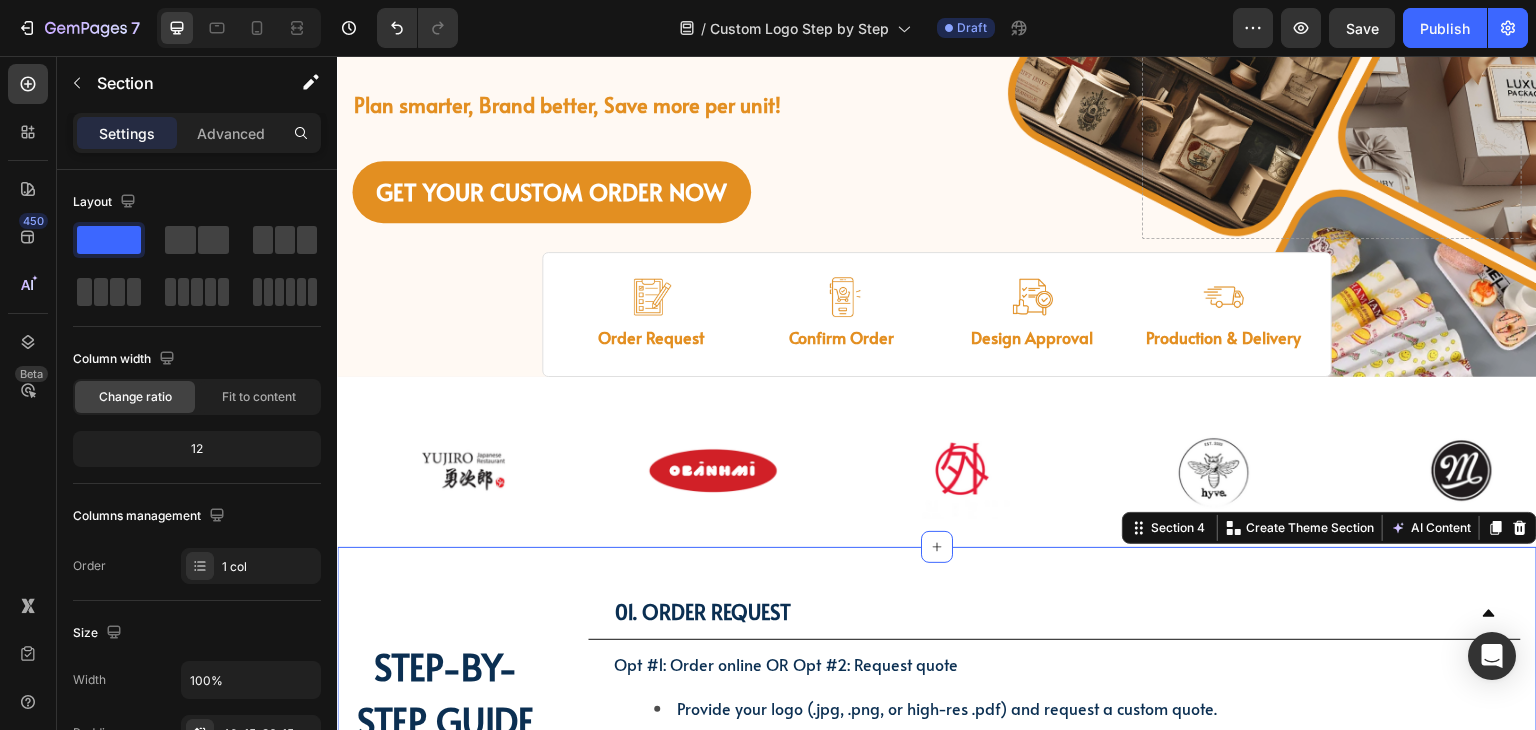 click on "01. Order Request Opt #1: Order online OR Opt #2: Request quote  Provide your logo (.jpg, .png, or high-res .pdf) and request a custom quote. We'll confirm receipt and guide you through the process. Text Block
02. Confirm Order
03. Design Approval
04. Production & Delivery Accordion STEP-BY-STEP GUIDE & PRE-ORDER DELIVERY Heading Row Once the quote is approved and payment is received, we'll contact you to confirm your logo design and provide you with a final production timeline. Due to a shortage of staffs & also suppliers’ chain, it may take us a little longer than usual. Please don't worry, we'll be in touch within 2-5 business days. Text Block Section 4   Create Theme Section AI Content Write with GemAI What would you like to describe here? Tone and Voice Persuasive Product Custom Jewelry Paper Bags with Ribbon Handles – Ideal for Gifts & Retail Show more" at bounding box center (937, 843) 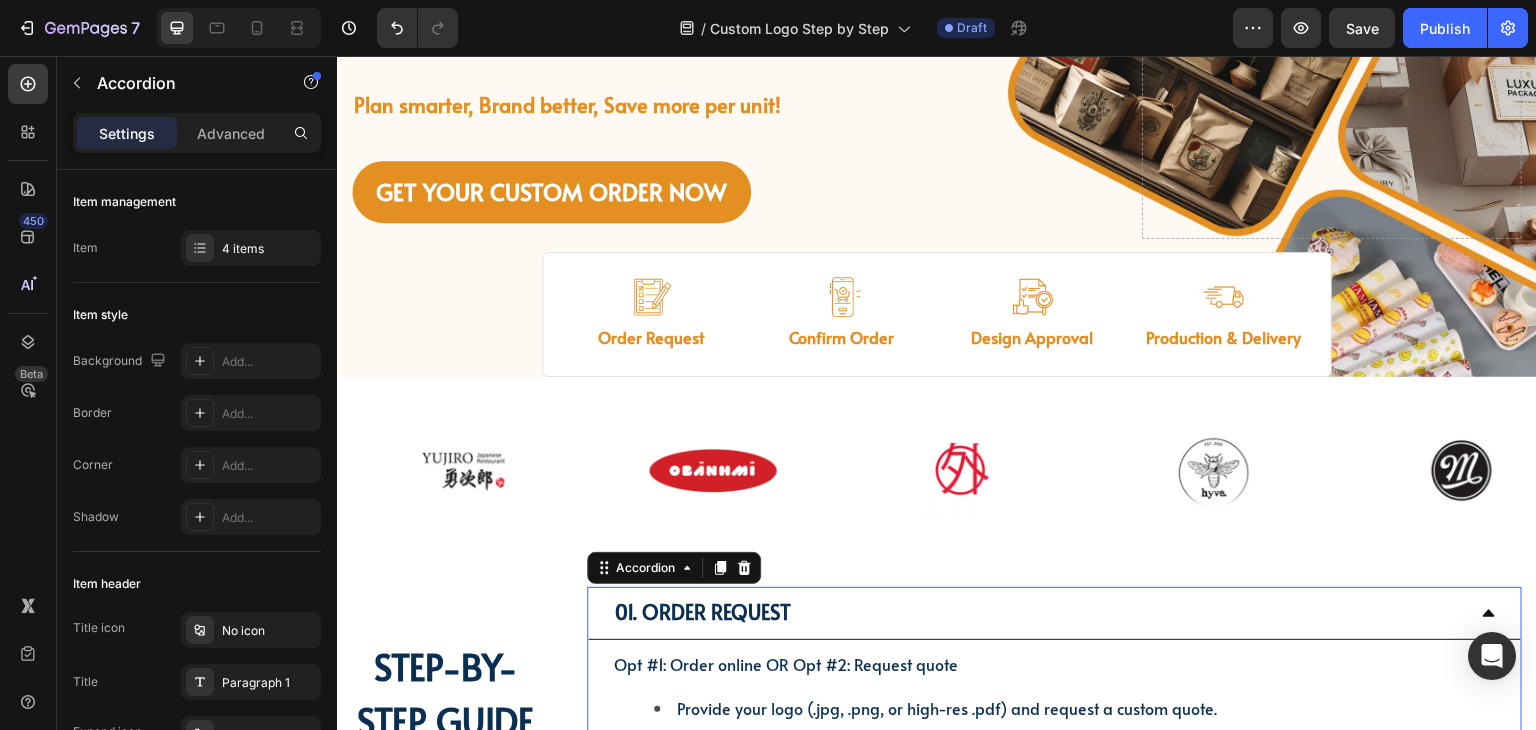 click on "01. Order Request" at bounding box center [1054, 613] 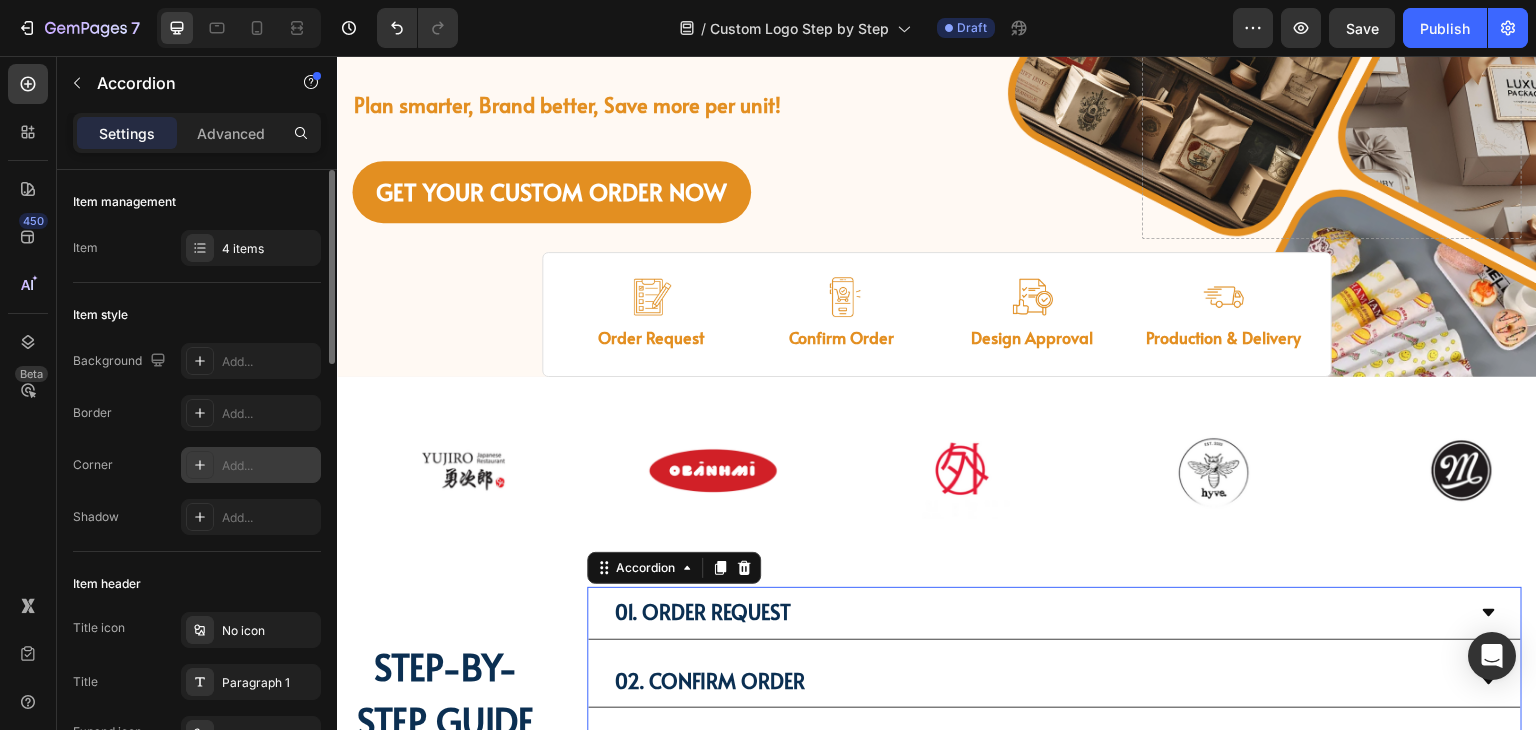 scroll, scrollTop: 300, scrollLeft: 0, axis: vertical 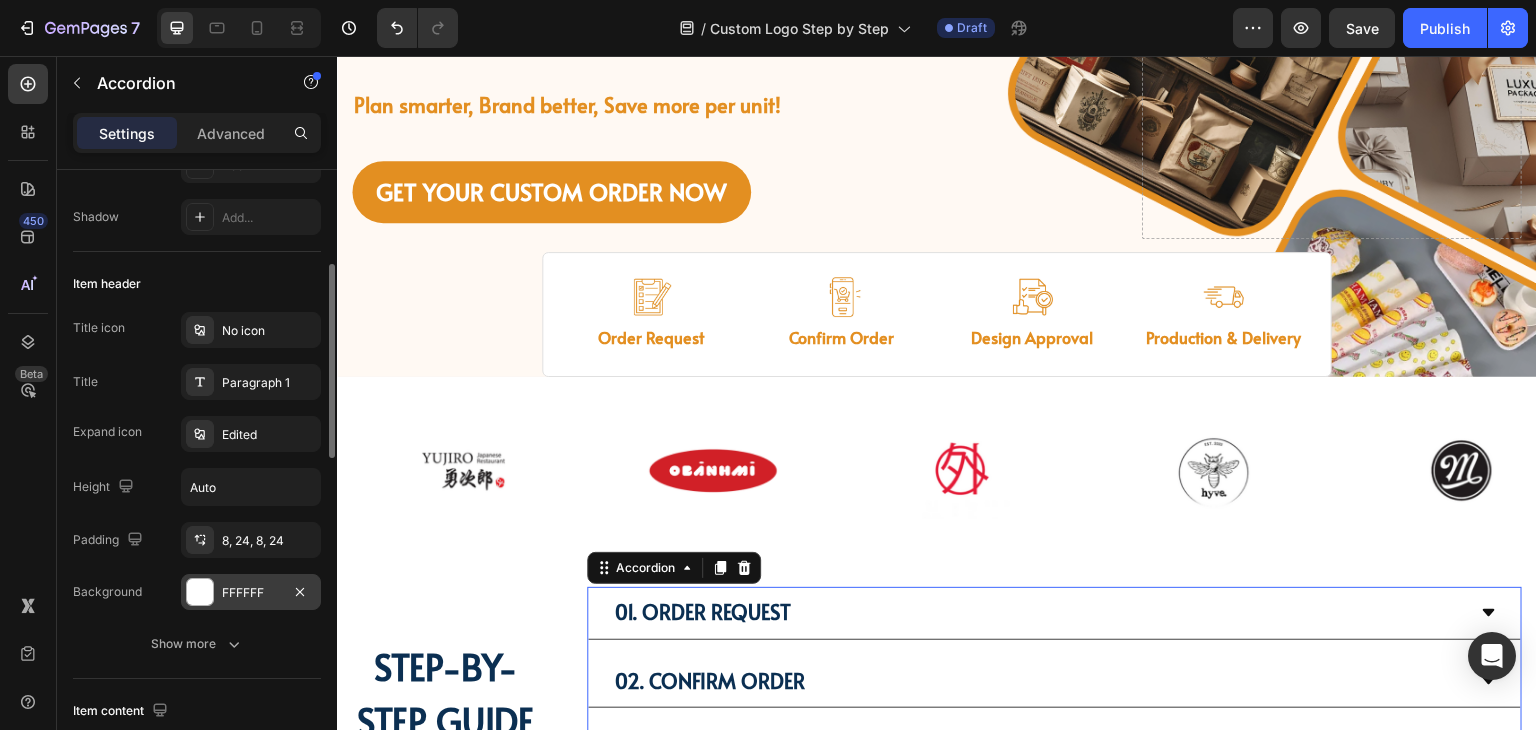 click at bounding box center (200, 592) 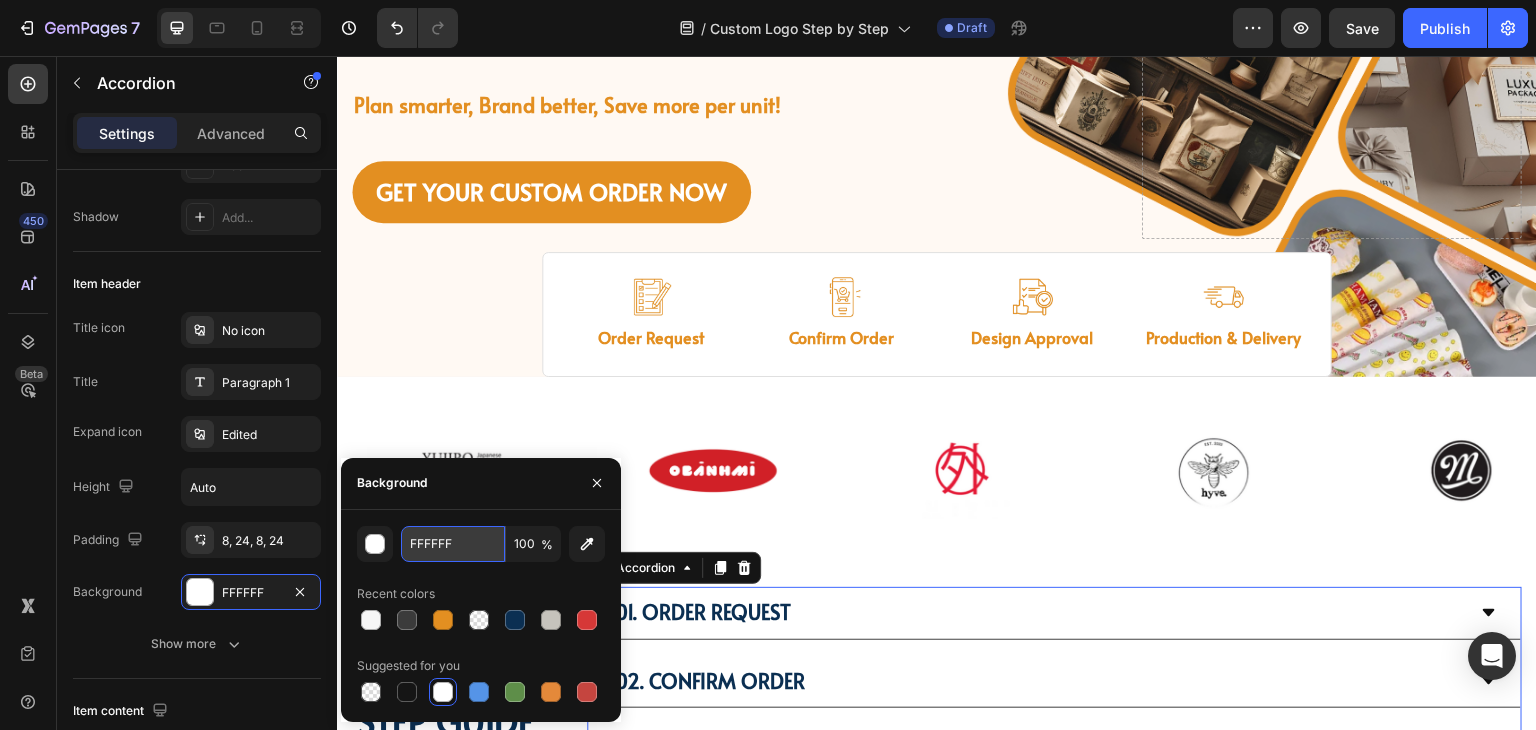 click on "FFFFFF" at bounding box center (453, 544) 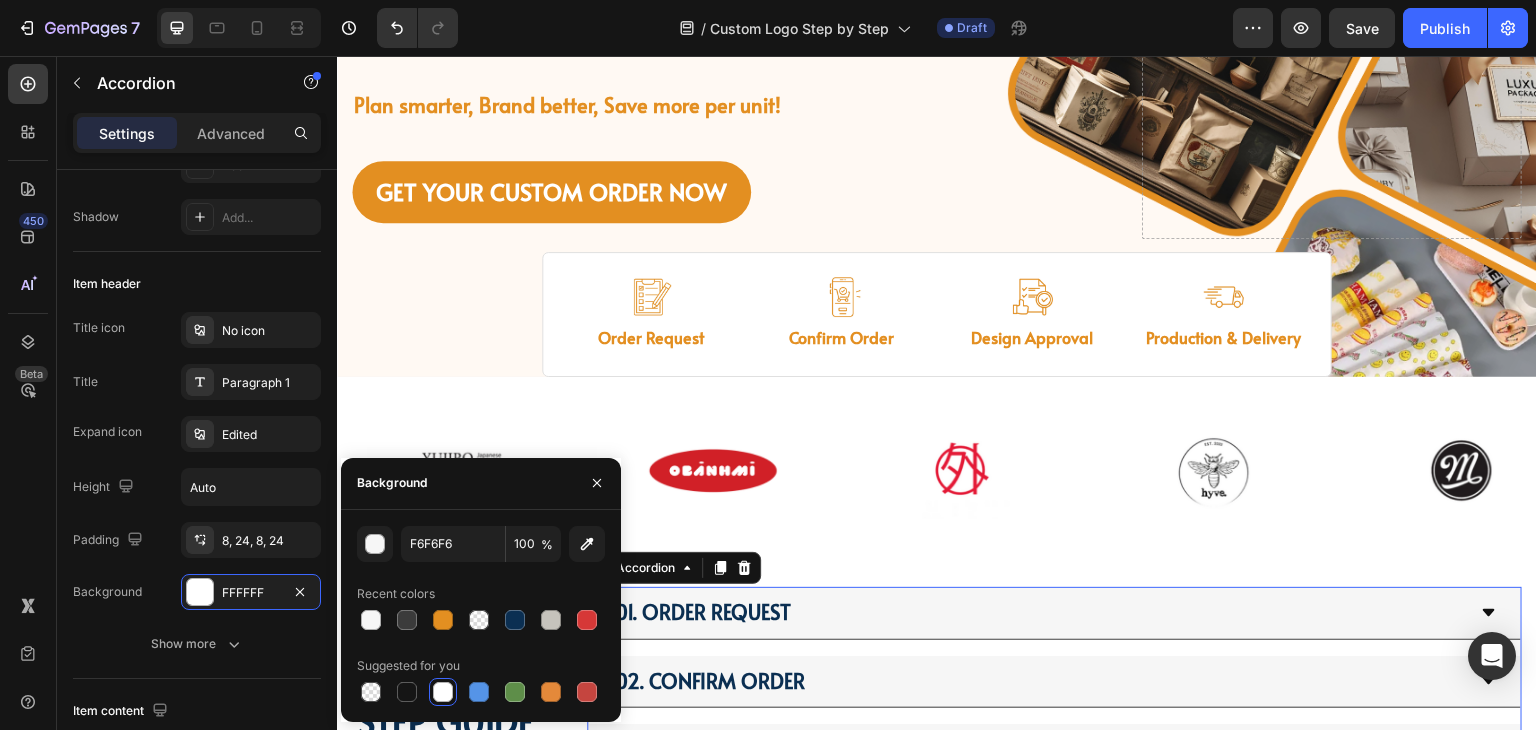 click on "Image Image Image Image Image Image Image Row Image Image Image Image Image Image Image Row Marquee" at bounding box center [937, 471] 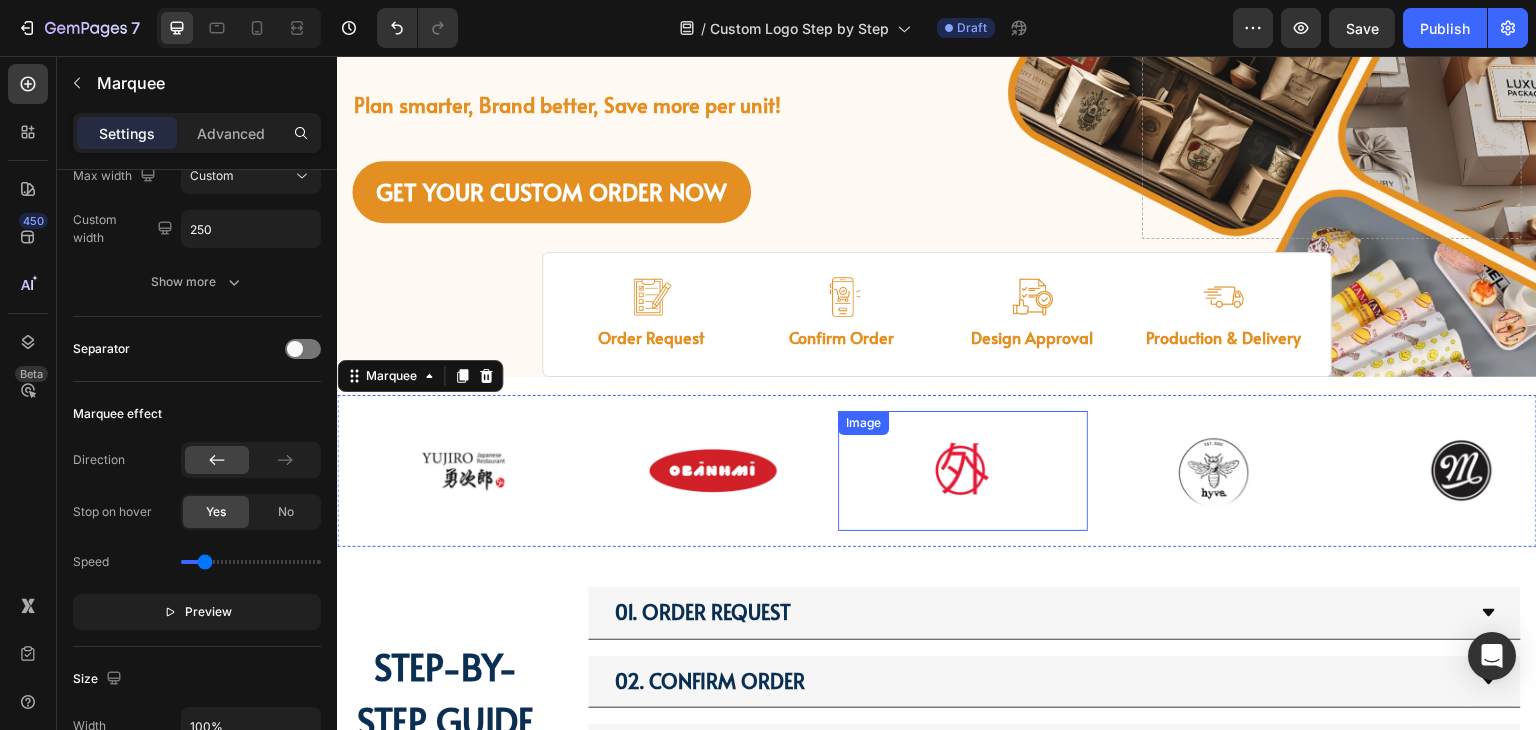 scroll, scrollTop: 0, scrollLeft: 0, axis: both 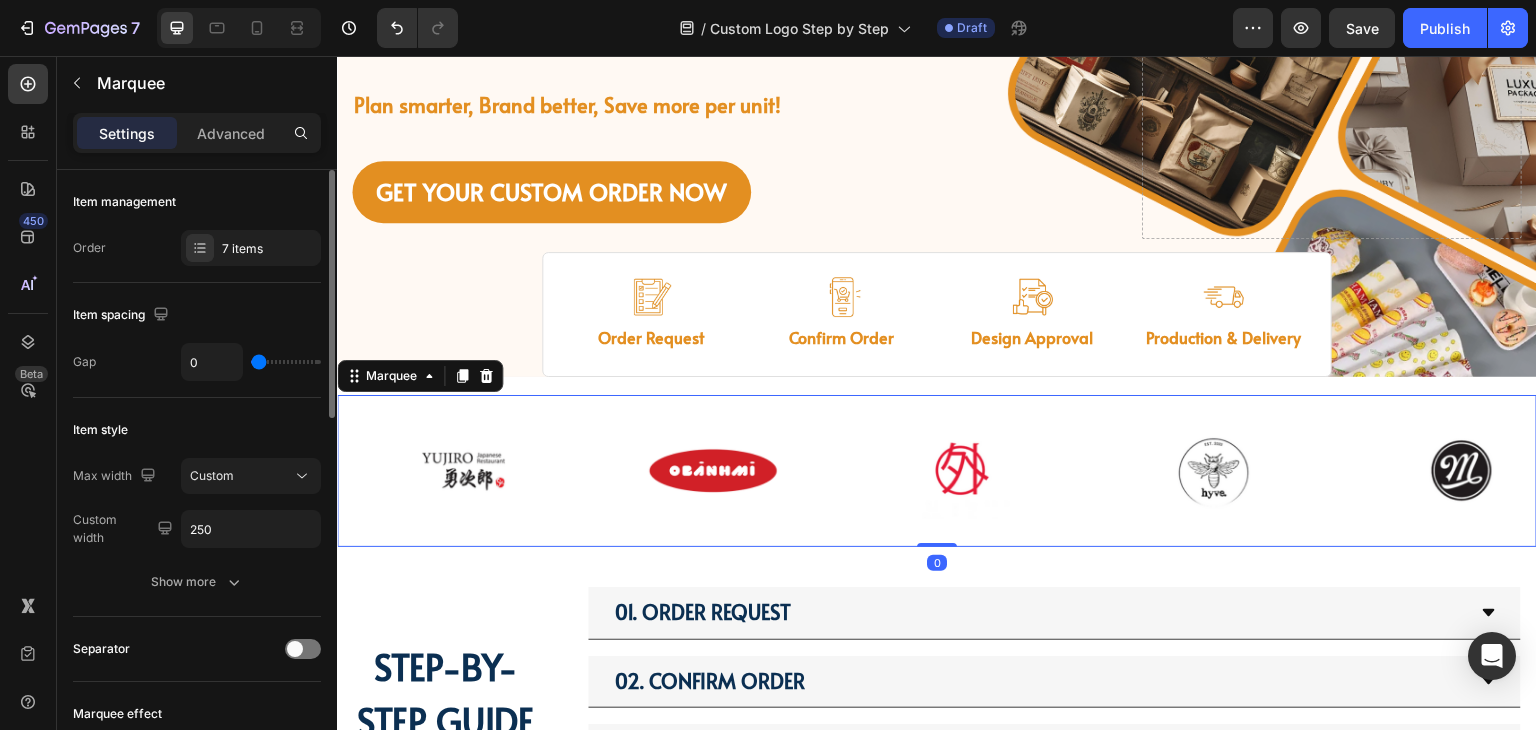 click on "Image Image Image Image Image Image Image Row Image Image Image Image Image Image Image Row Marquee   0" at bounding box center (937, 471) 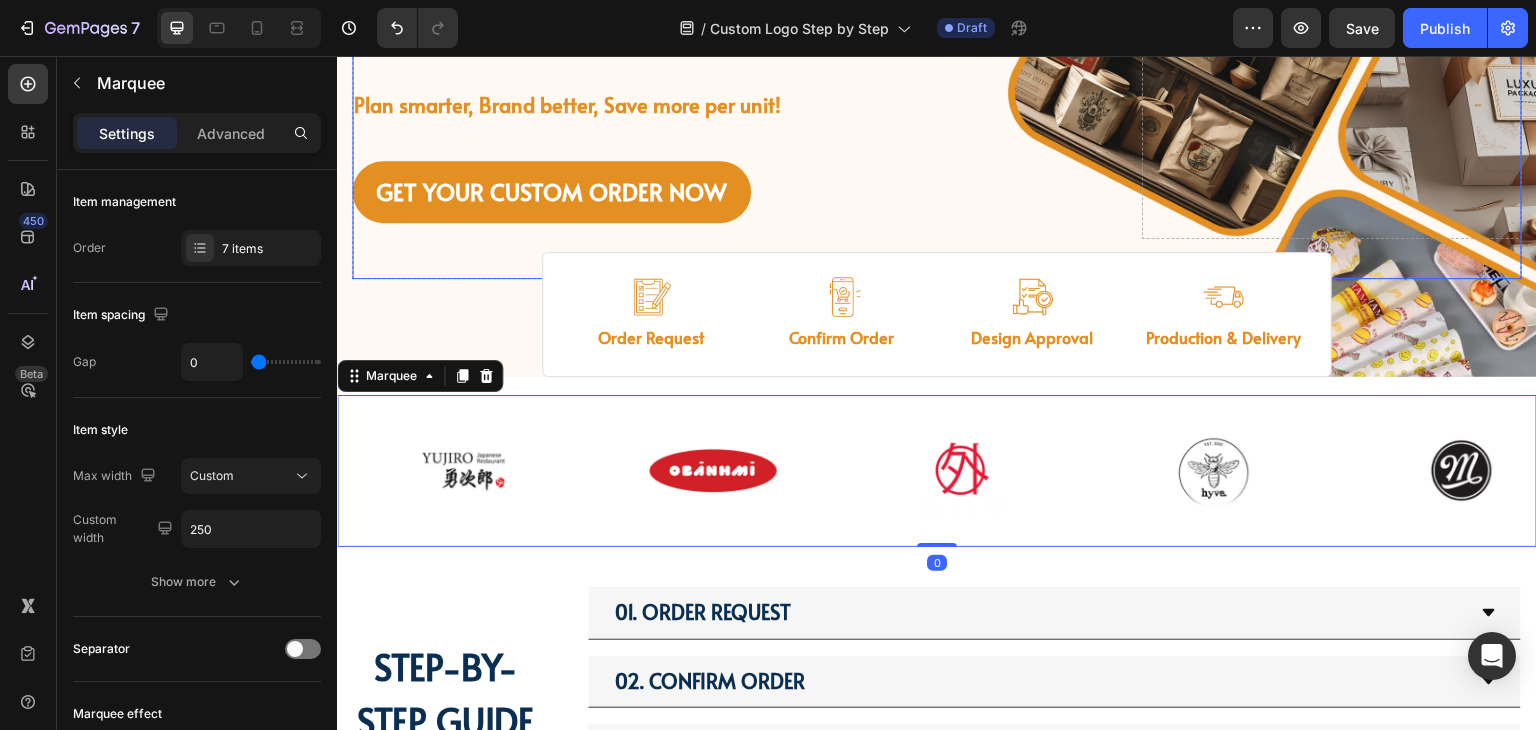 scroll, scrollTop: 0, scrollLeft: 0, axis: both 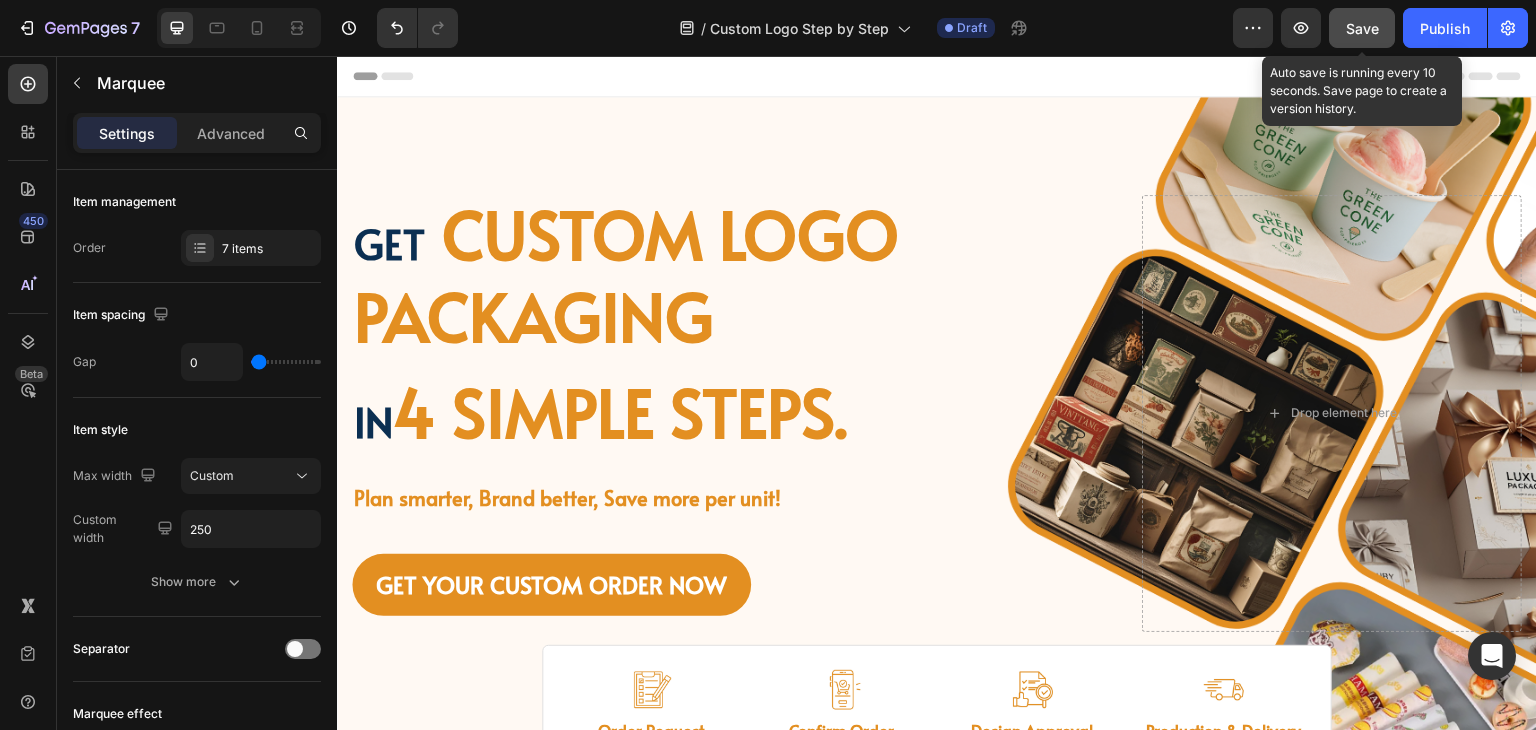 click on "Save" at bounding box center (1362, 28) 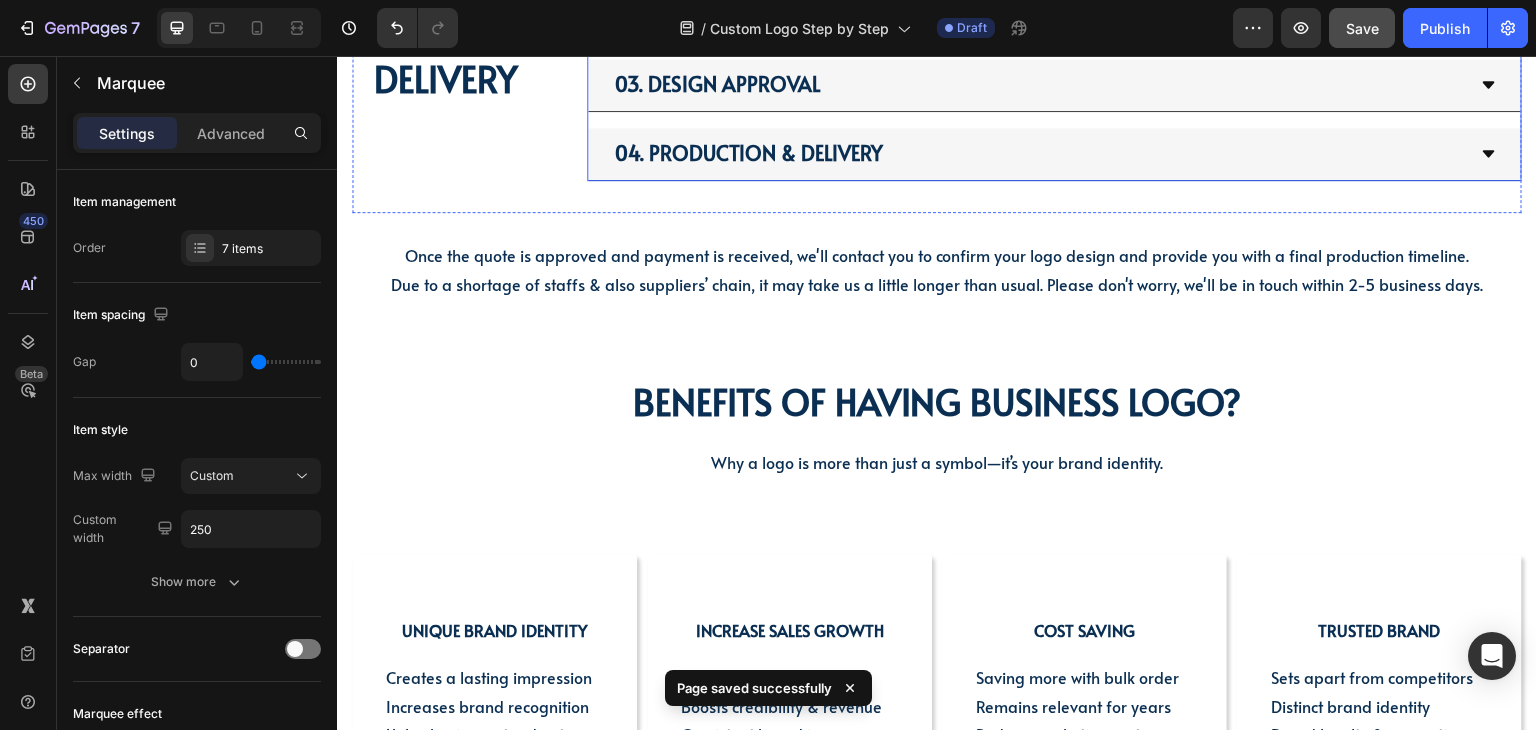 scroll, scrollTop: 1300, scrollLeft: 0, axis: vertical 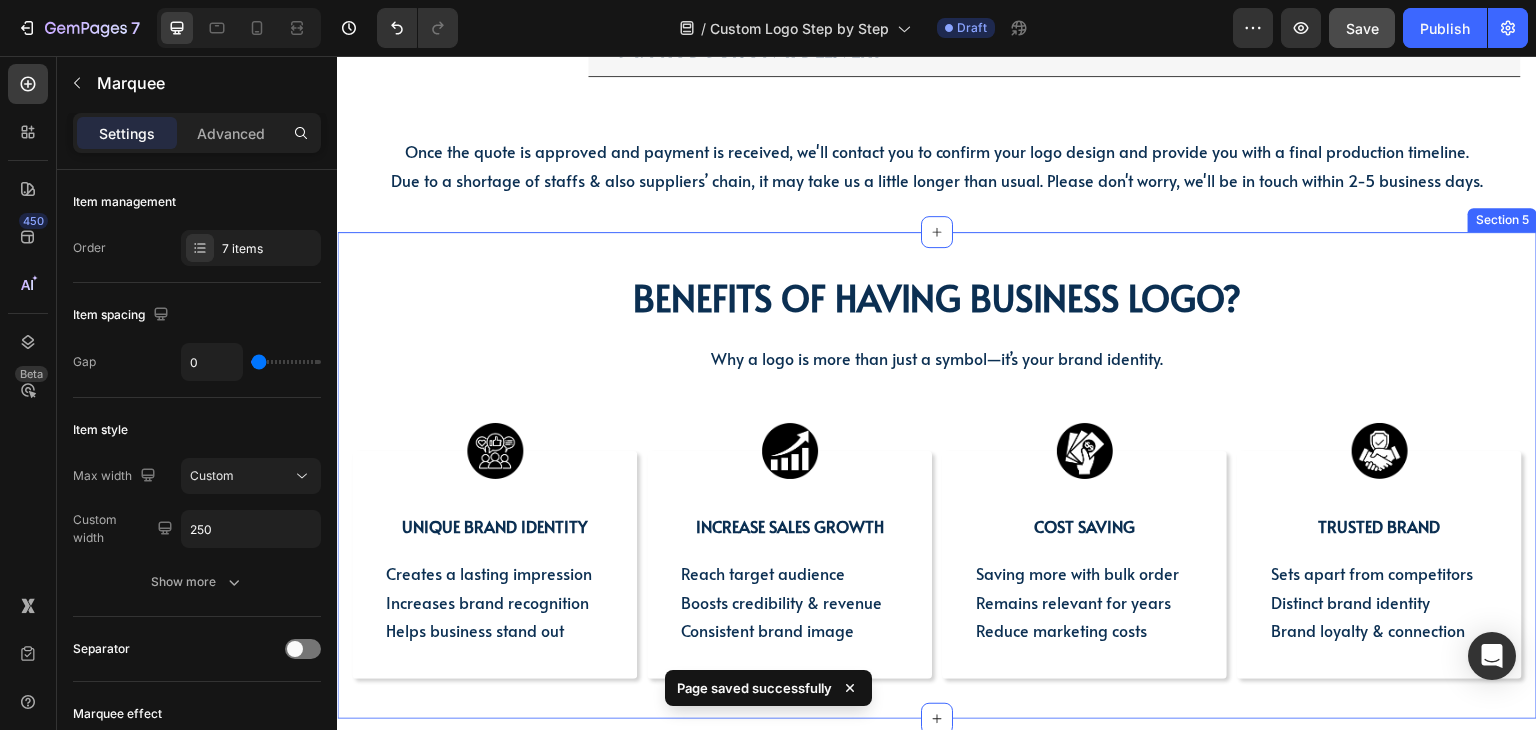 click on "BENEFITS OF HAVING BUSINESS LOGO? Heading BENEFITS OF HAVING BUSINESS LOGO? Heading Why a logo is more than just a symbol—it’s your brand identity. Text block Row Image UNIQUE BRAND IDENTITY Text Block Creates a lasting impression Increases brand recognition Helps business stand out Text Block Row Image INCREASE SALES GROWTH Text Block Reach target audience Boosts credibility & revenue Consistent brand image Text Block Row Image COST SAVING Text Block Saving more with bulk order Remains relevant for years Reduce marketing costs Text Block Row Image Trusted brand Text Block Sets apart from competitors Distinct brand identity Brand loyalty & connection Text Block Row Row Section 5" at bounding box center (937, 475) 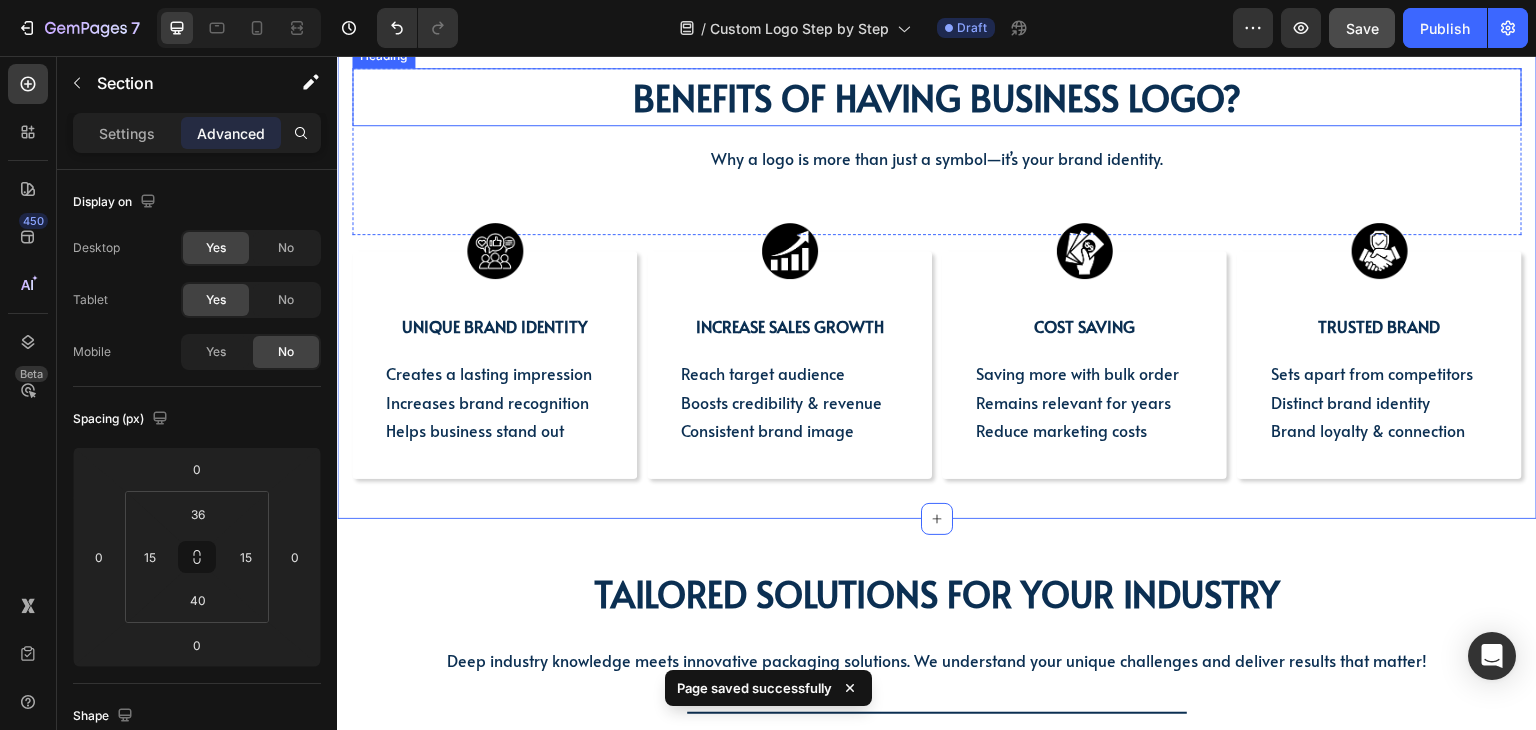 scroll, scrollTop: 1700, scrollLeft: 0, axis: vertical 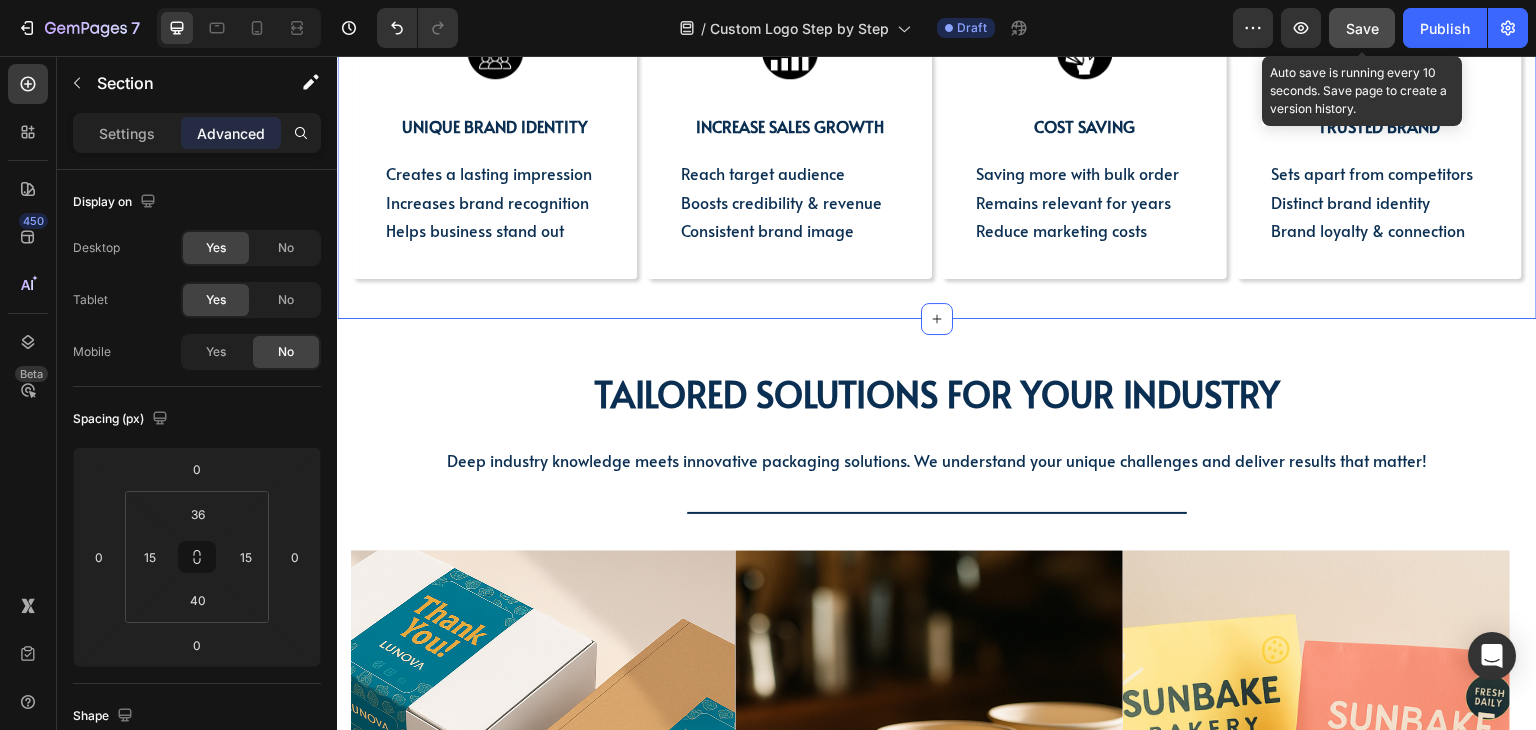 click on "Save" at bounding box center [1362, 28] 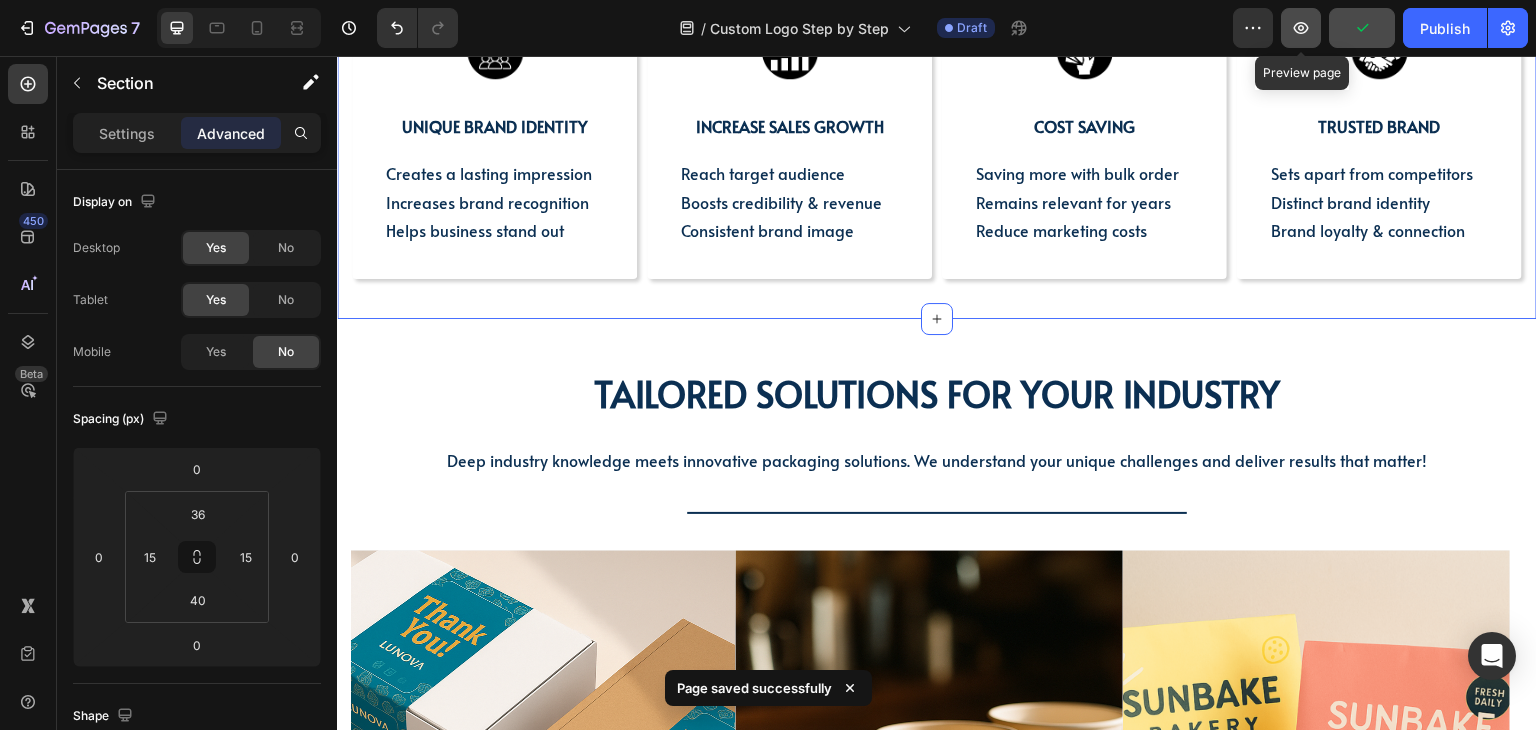 click 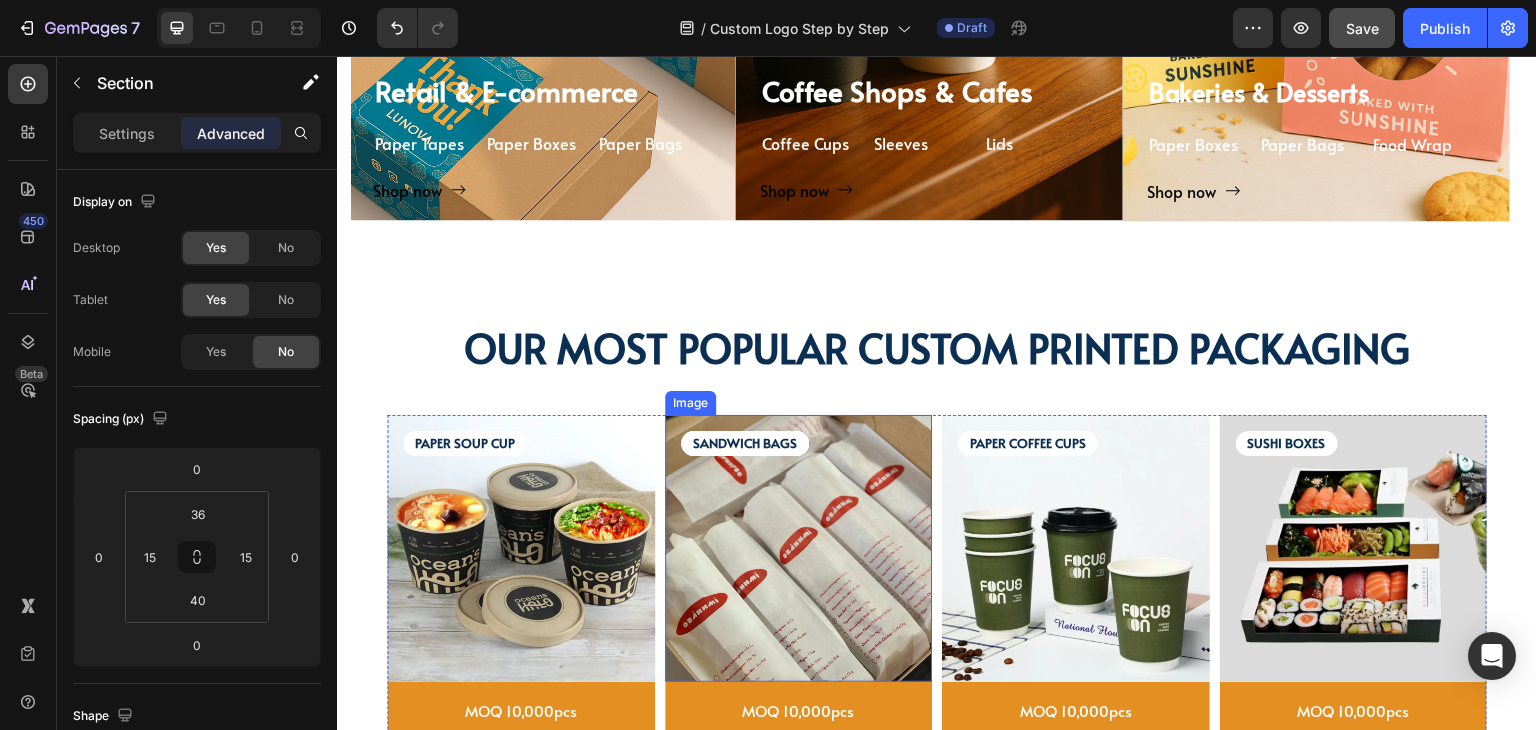 scroll, scrollTop: 2600, scrollLeft: 0, axis: vertical 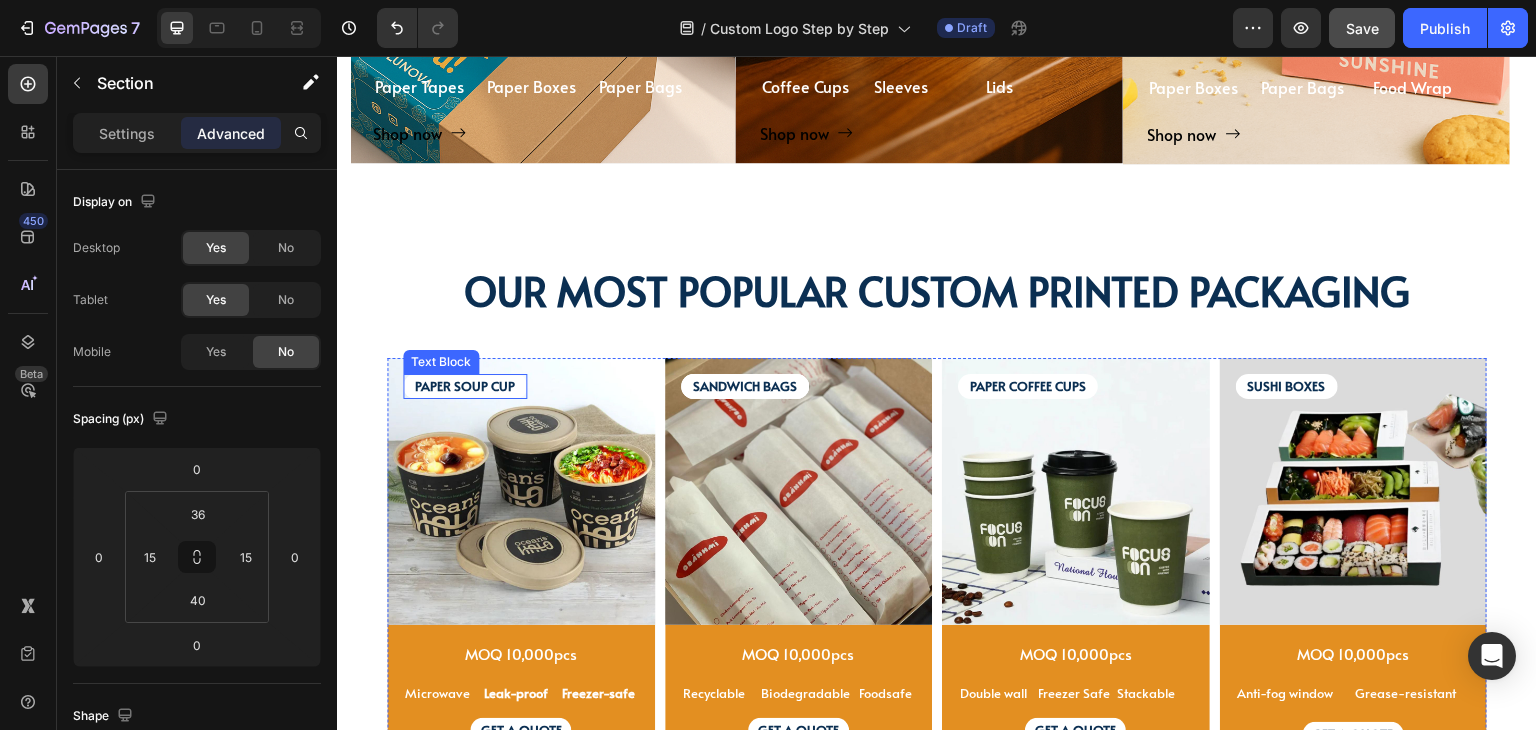 click on "PAPER SOUP CUP" at bounding box center [465, 386] 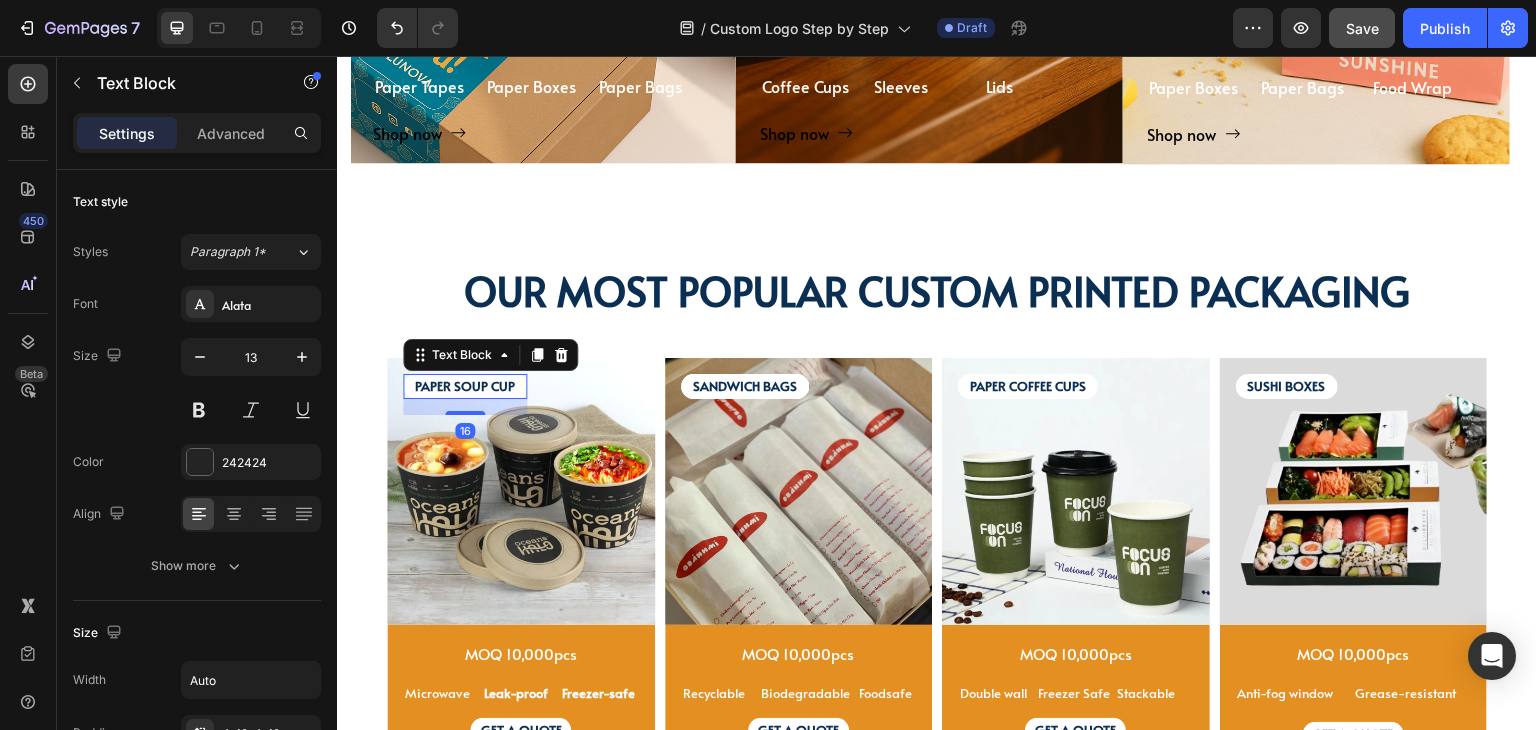 click on "PAPER SOUP CUP" at bounding box center (465, 386) 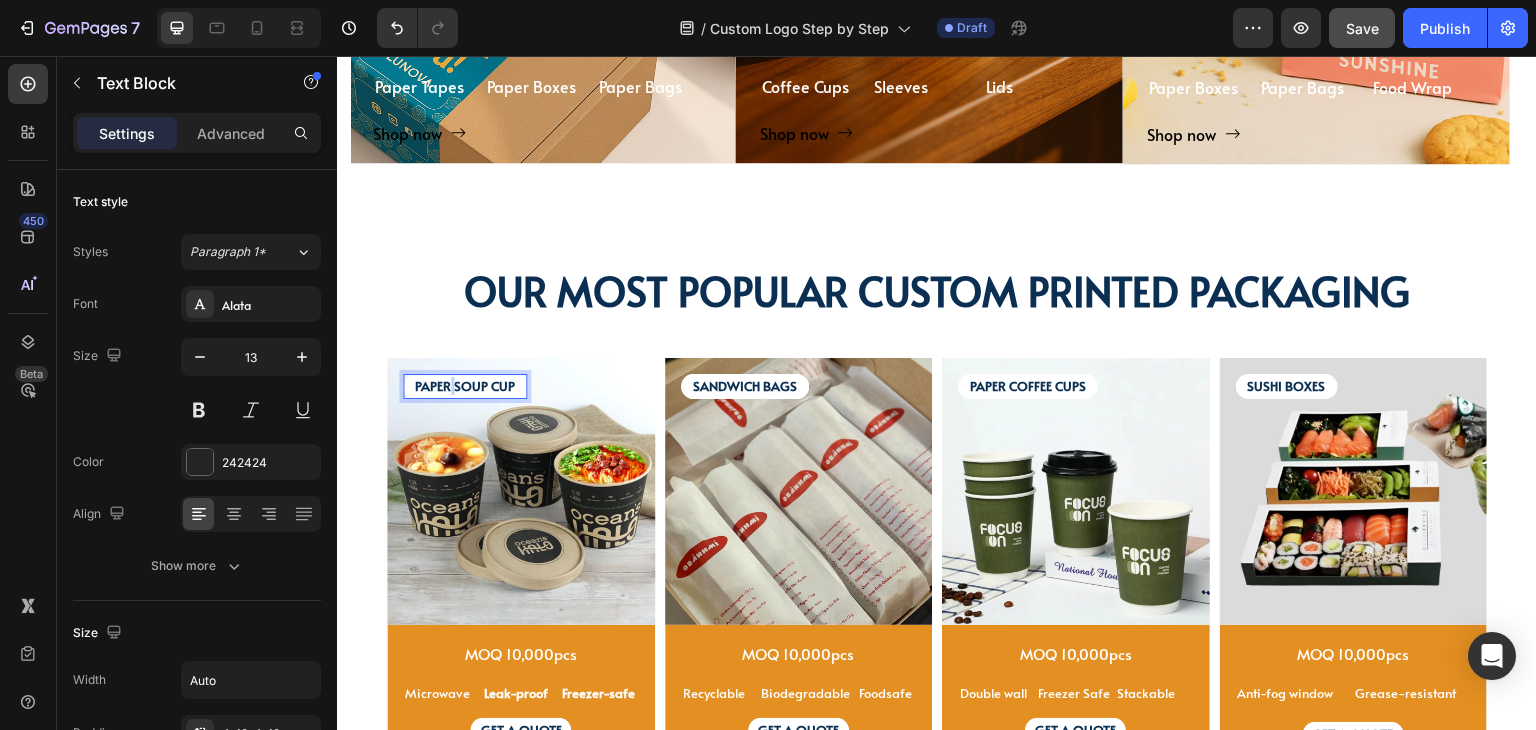click on "PAPER SOUP CUP" at bounding box center [465, 386] 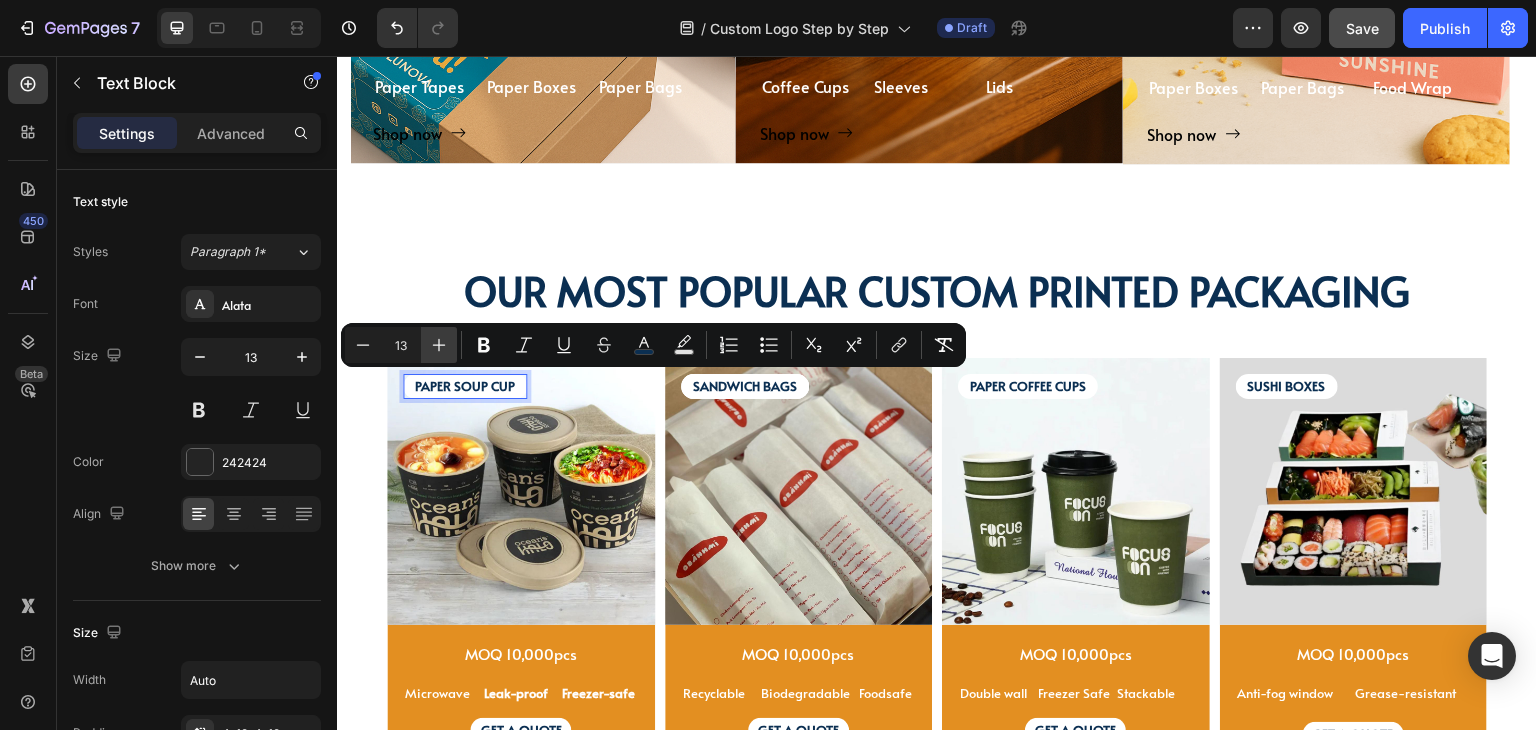 click 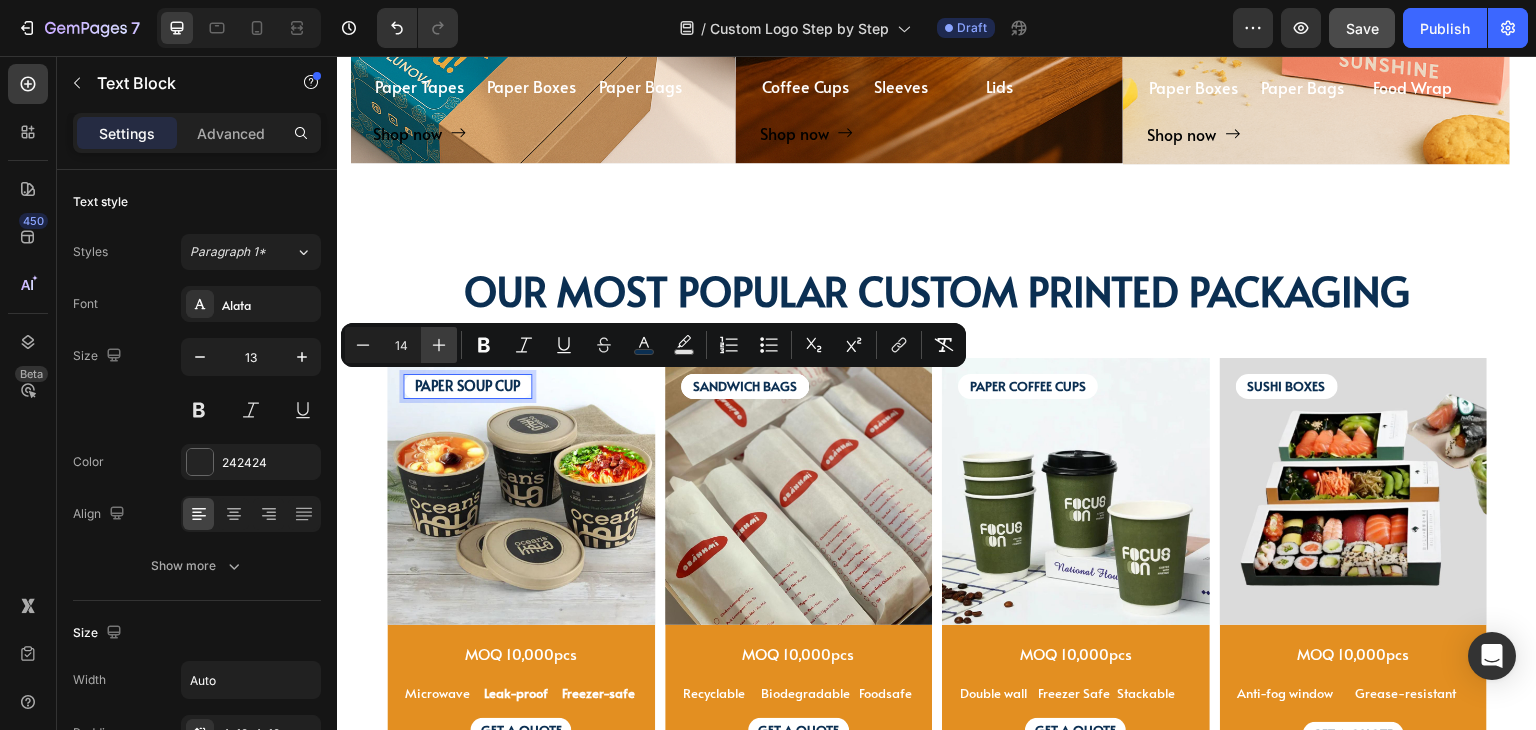 click 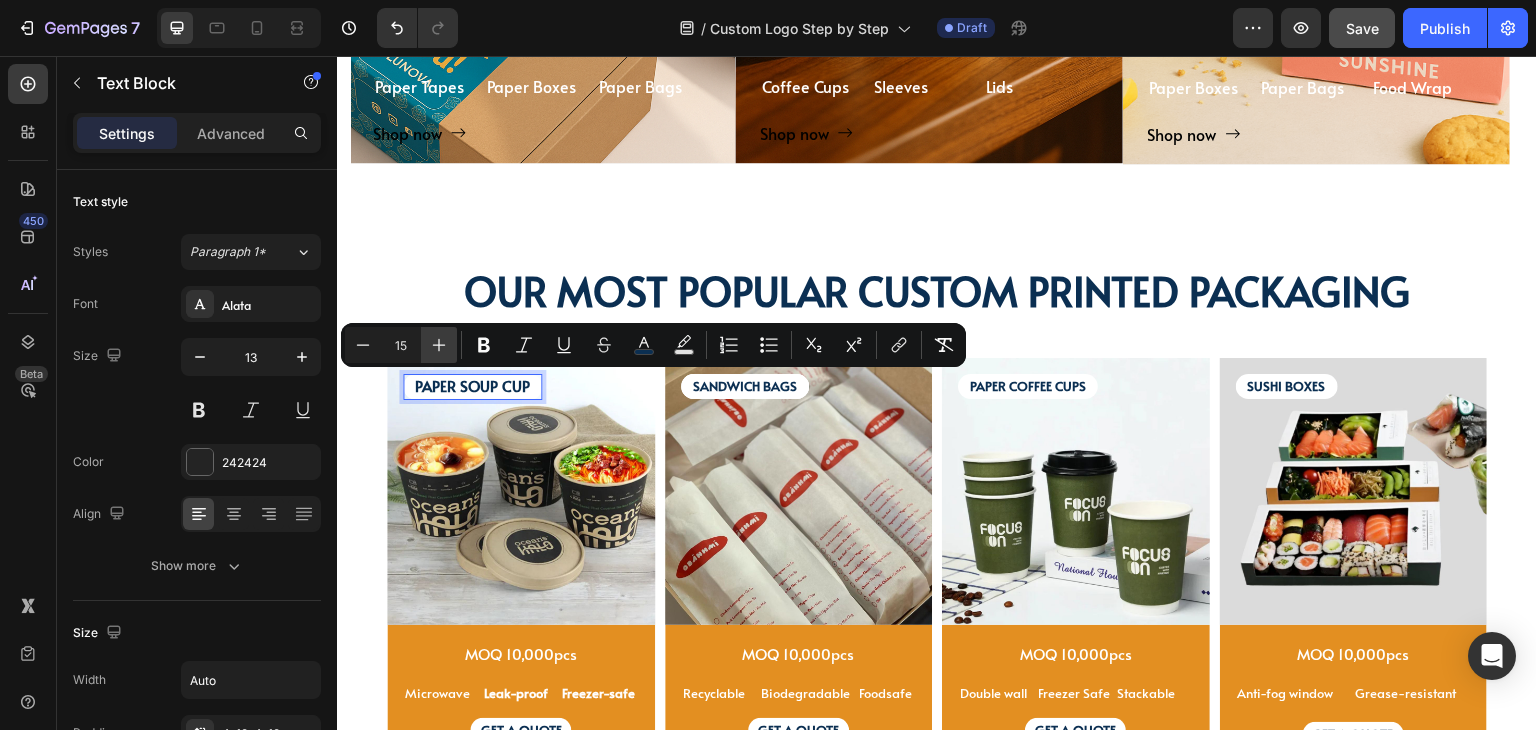 click 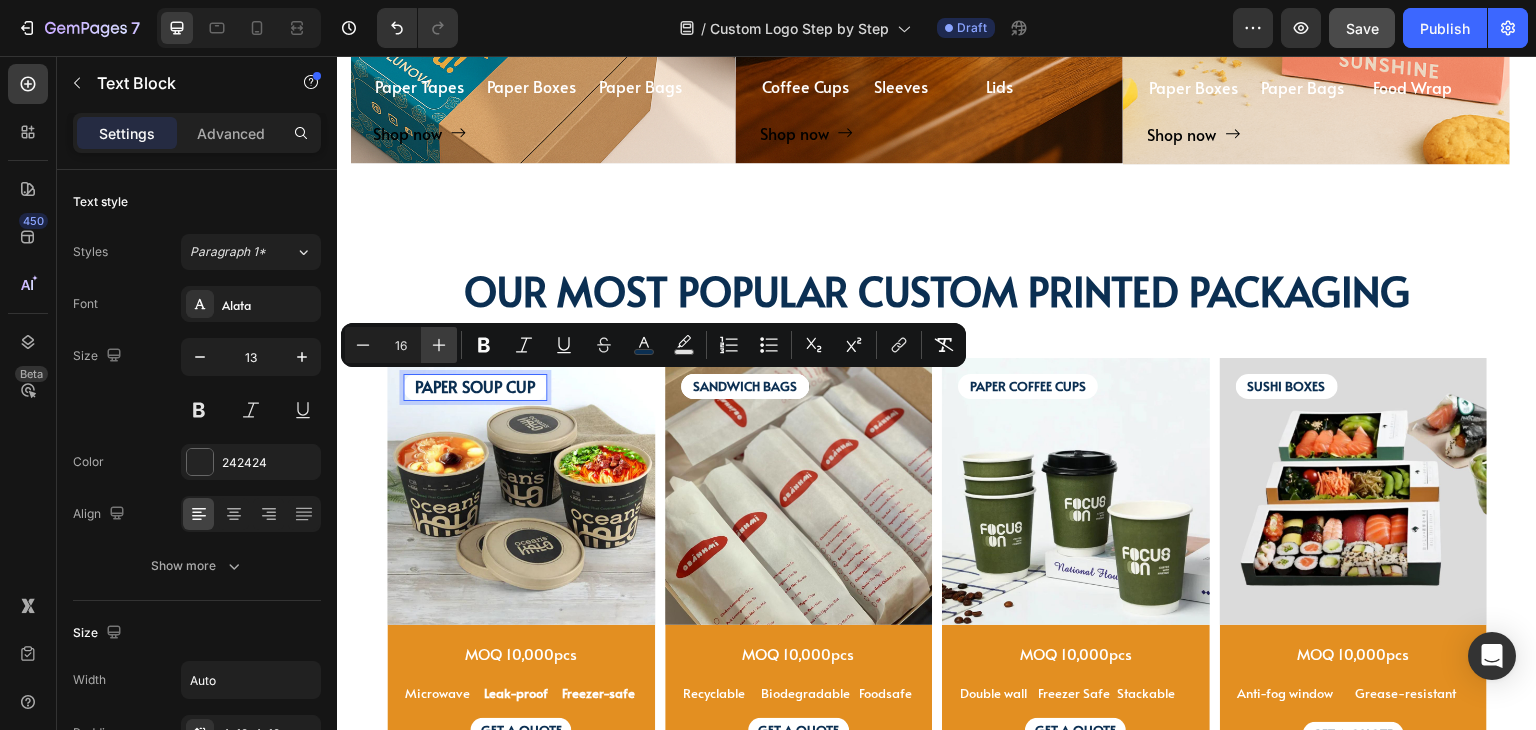 click 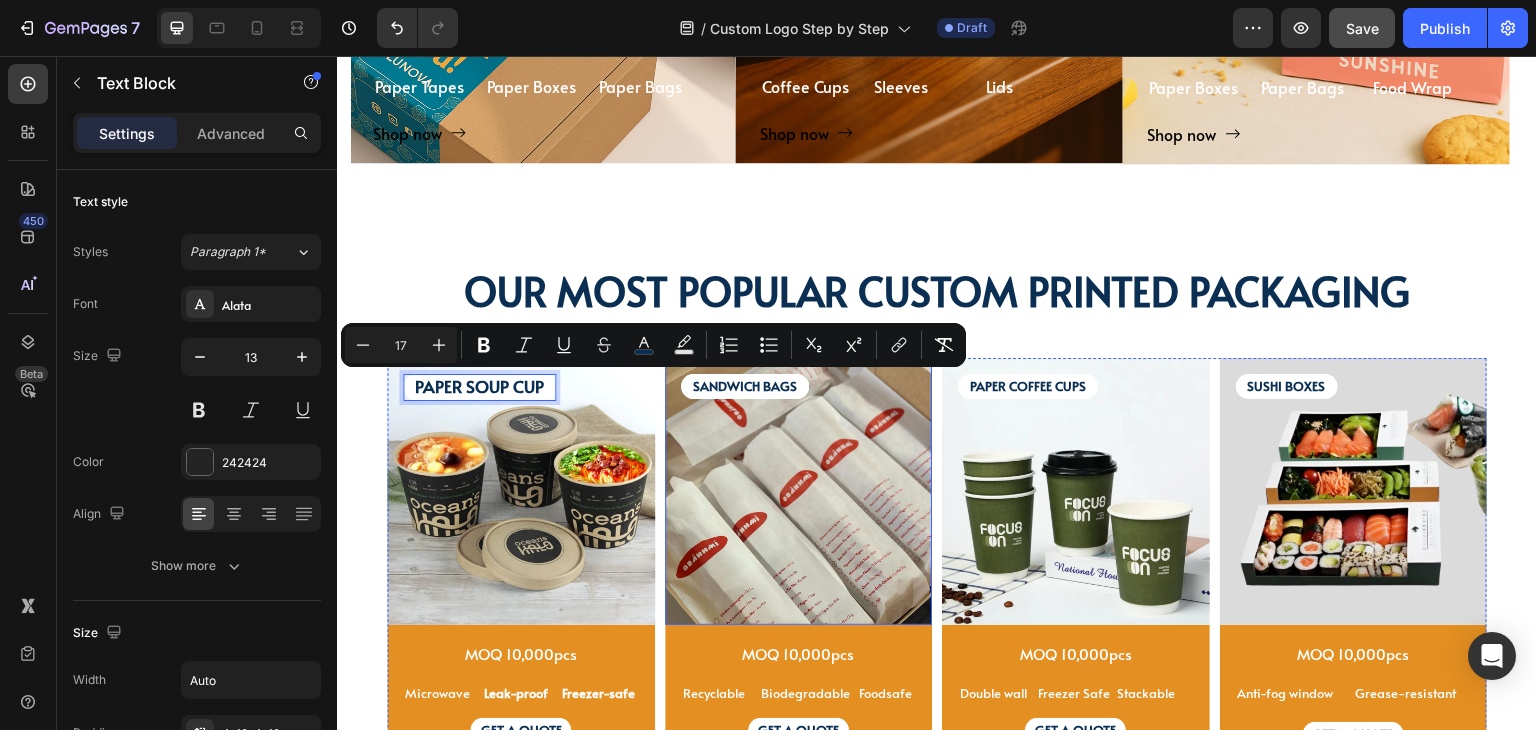 click at bounding box center [799, 492] 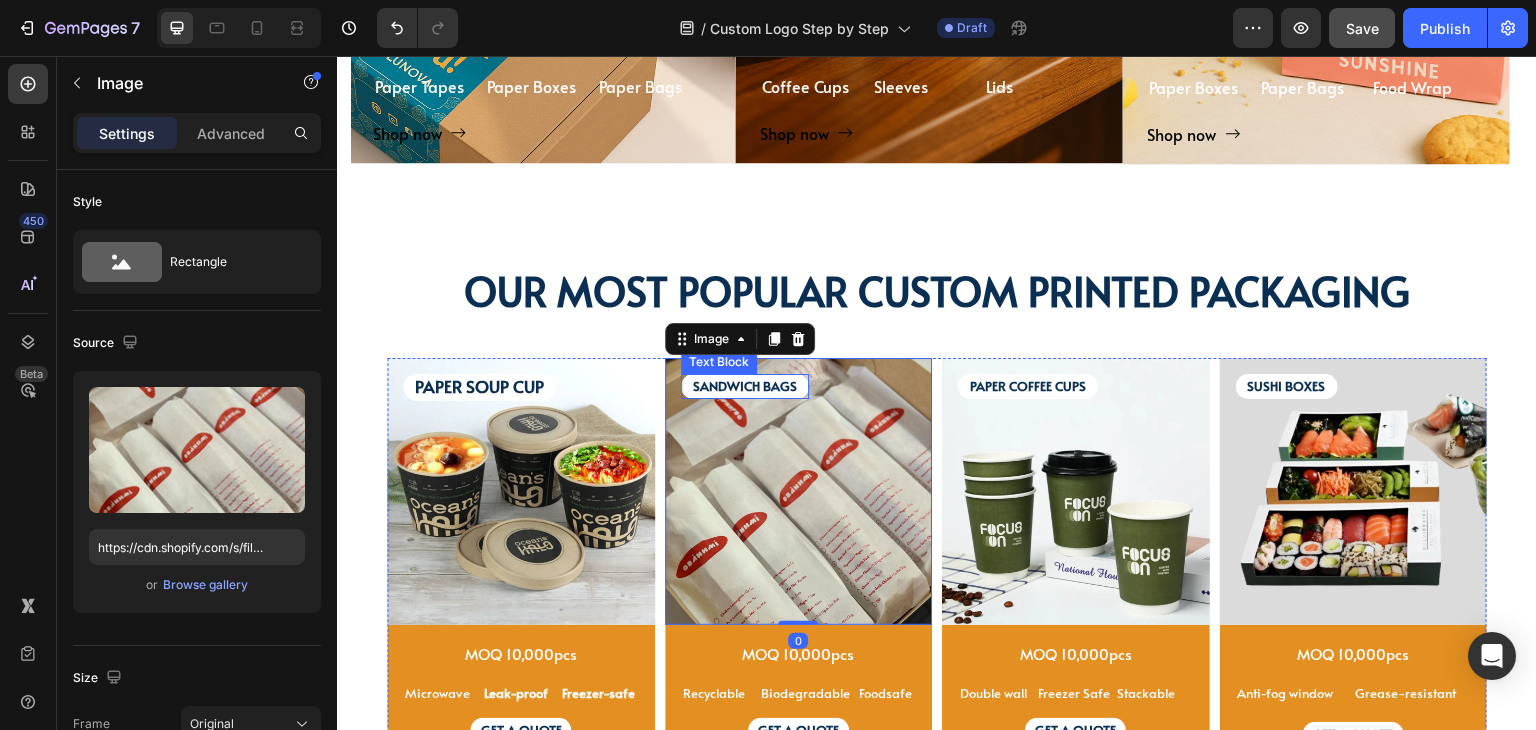 click on "SANDWICH BAGS" at bounding box center [745, 386] 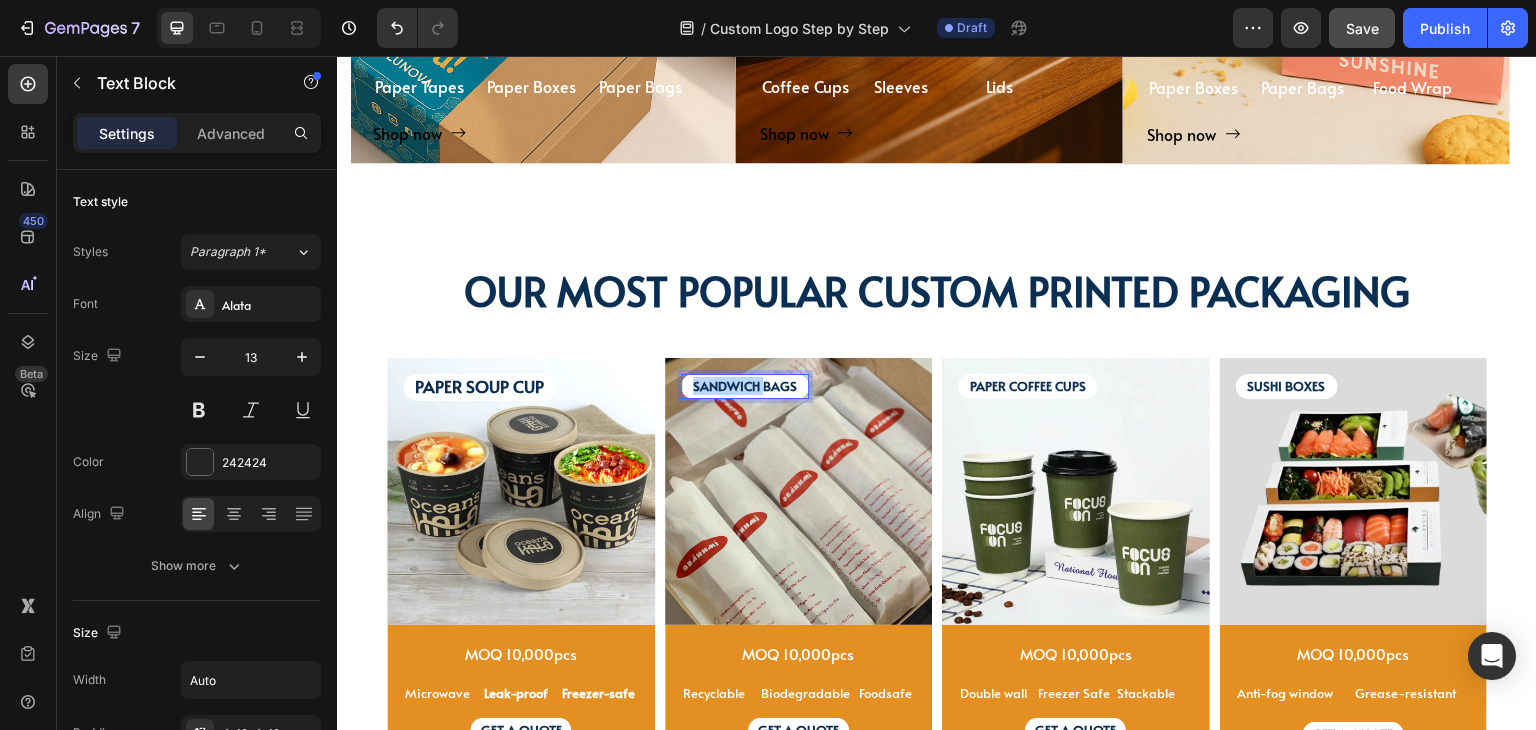 click on "SANDWICH BAGS" at bounding box center [745, 386] 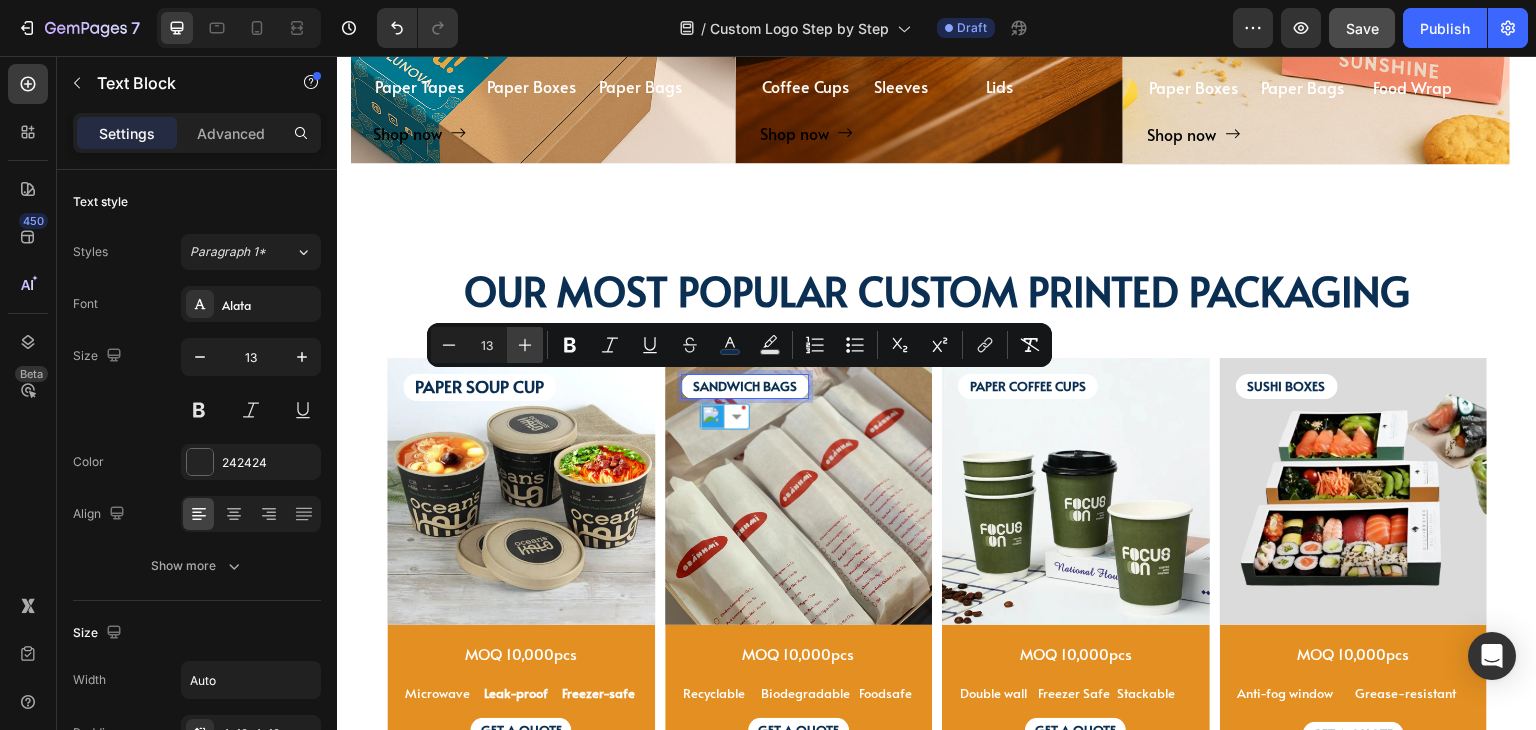 click 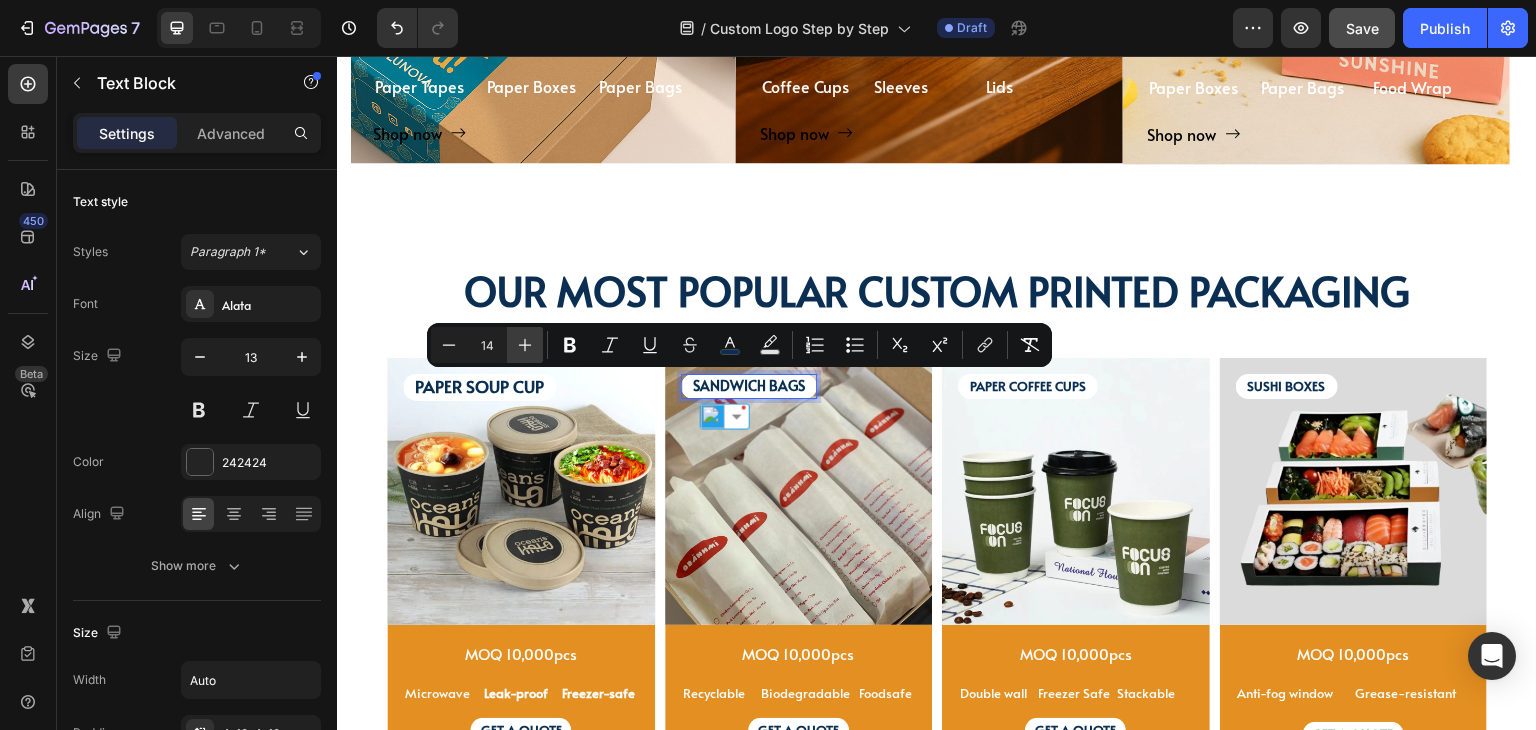 click 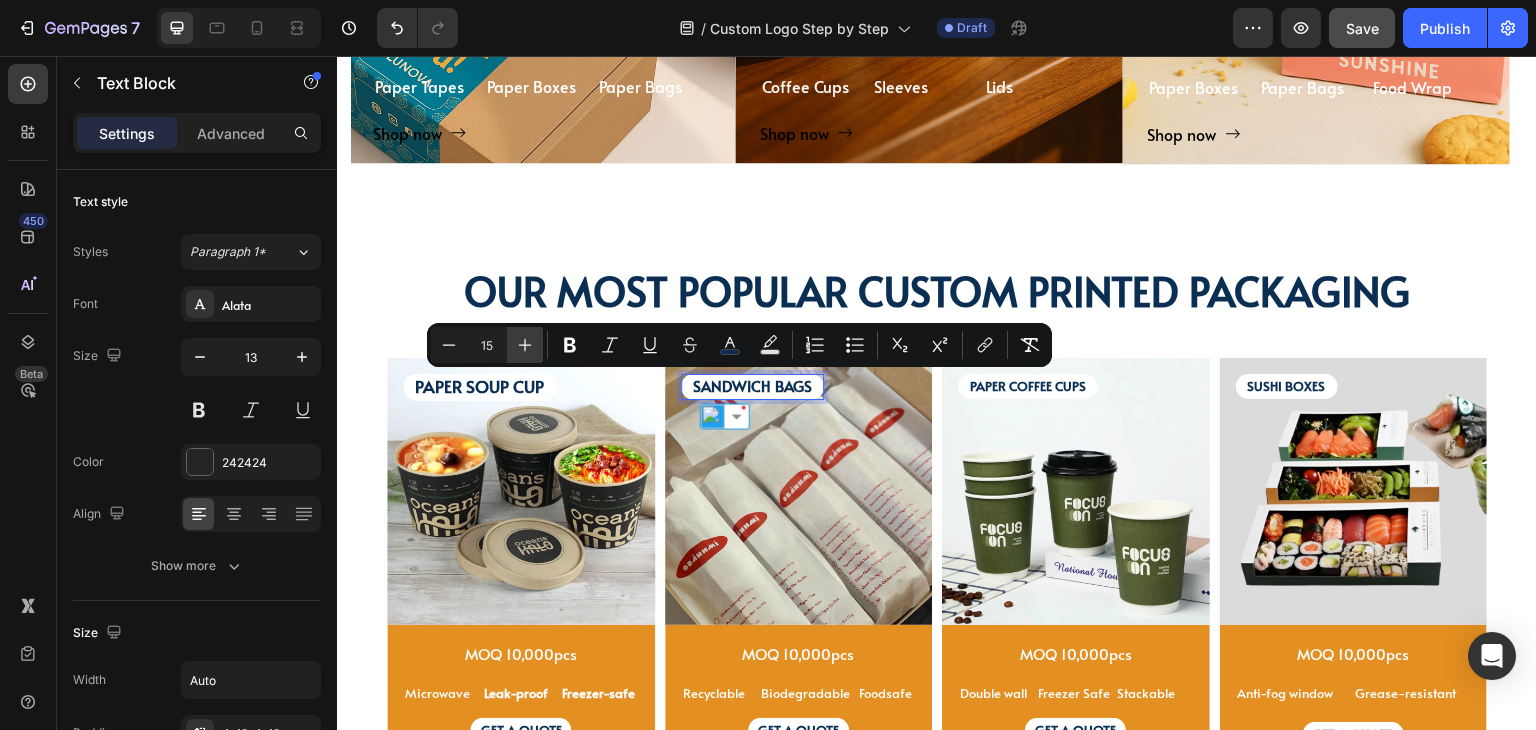 click 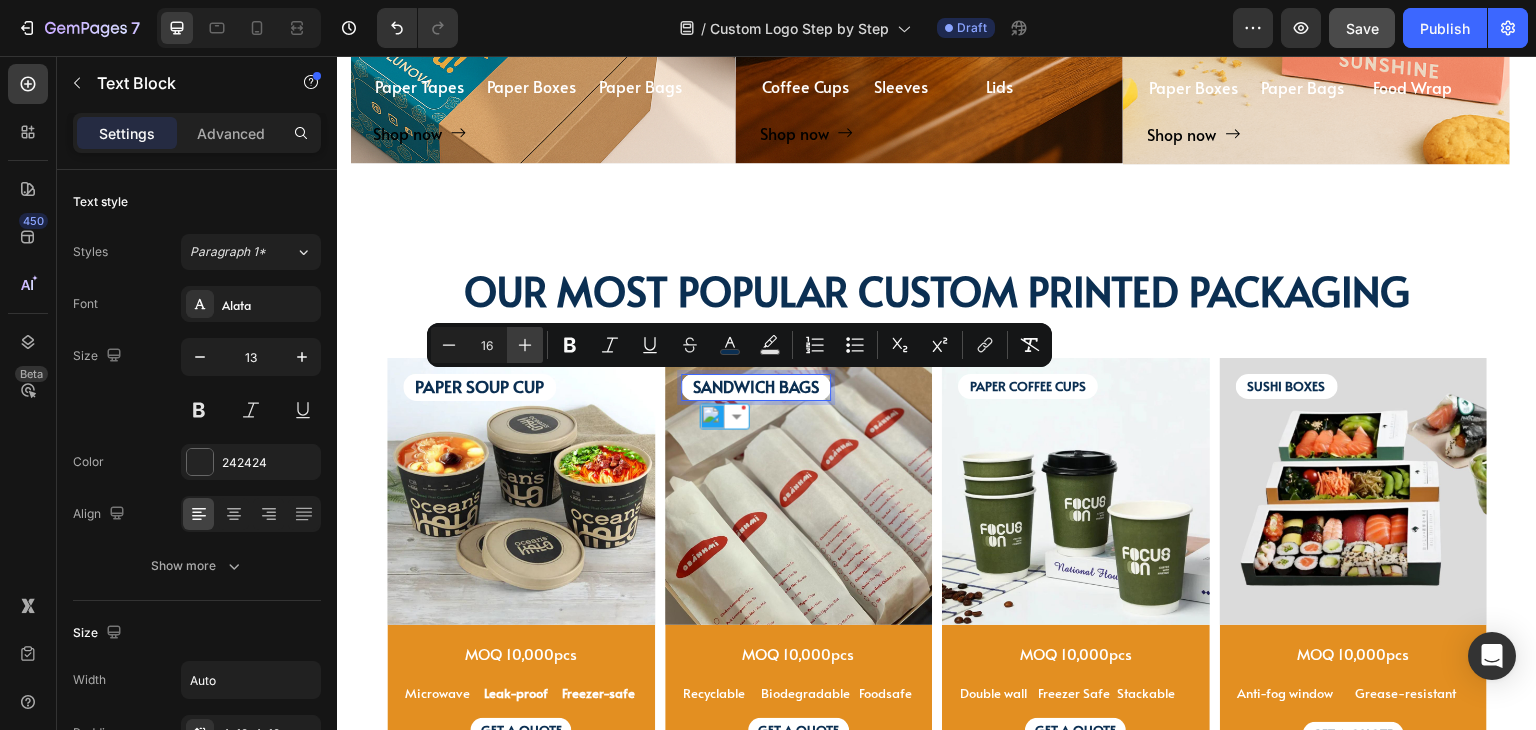 click 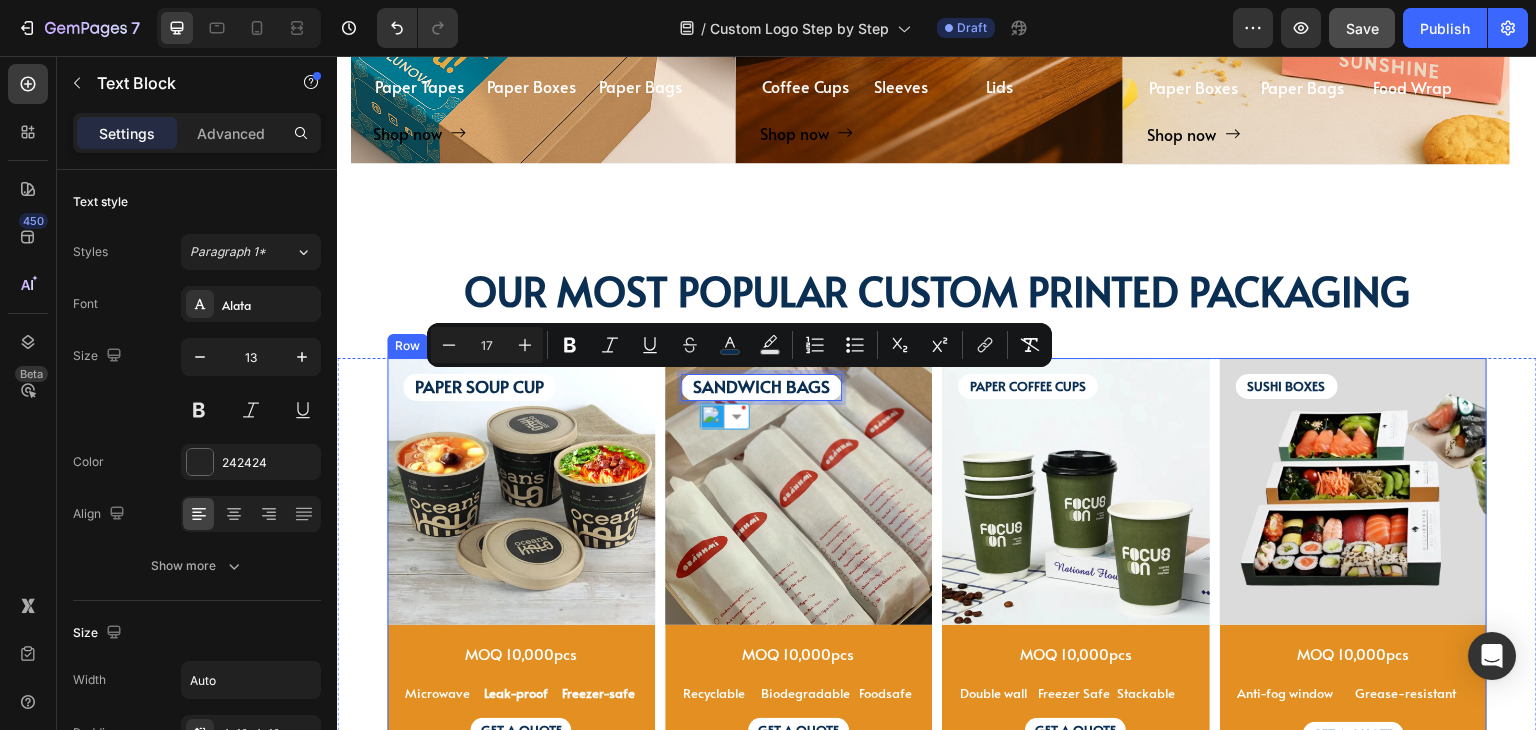 click at bounding box center [1076, 492] 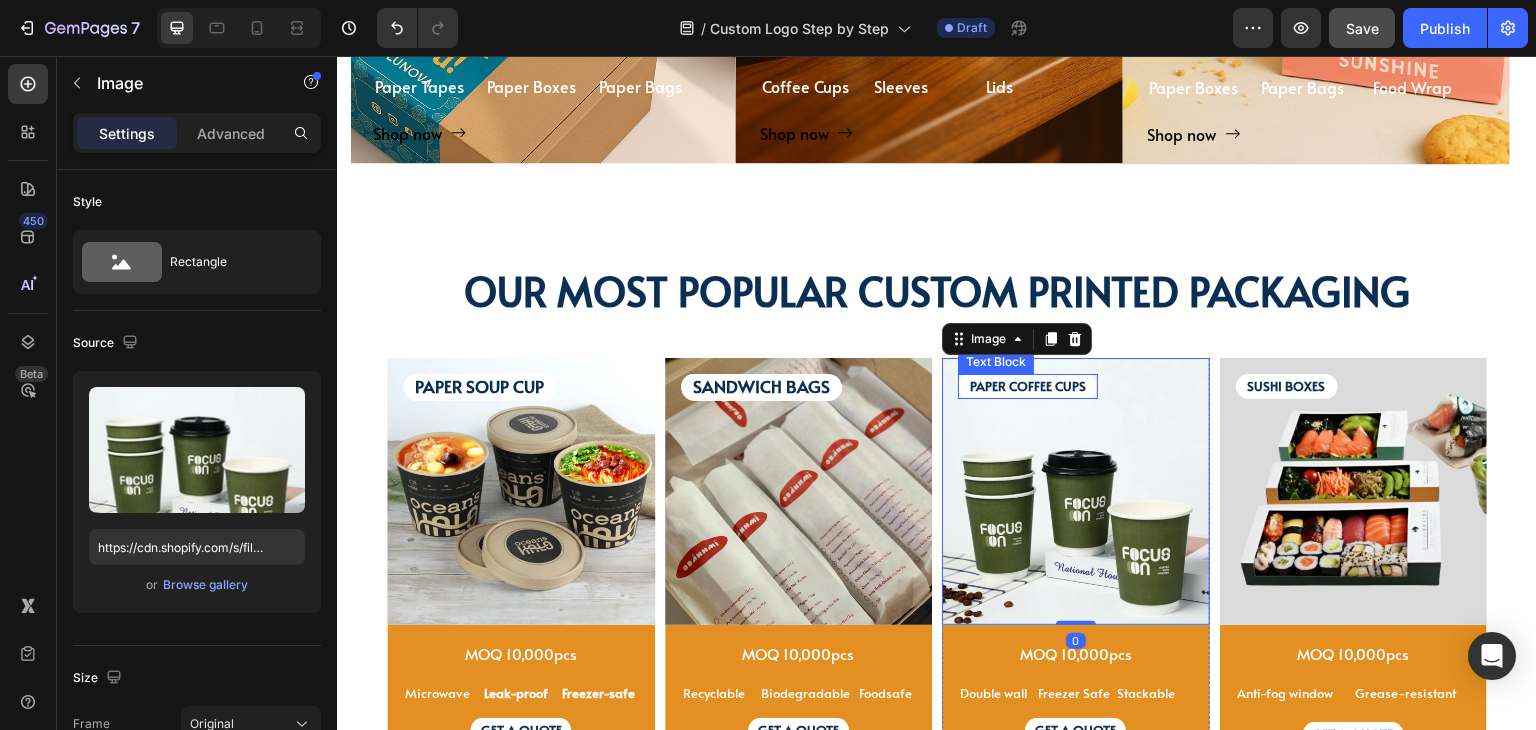 click on "PAPER COFFEE CUPS" at bounding box center (1028, 386) 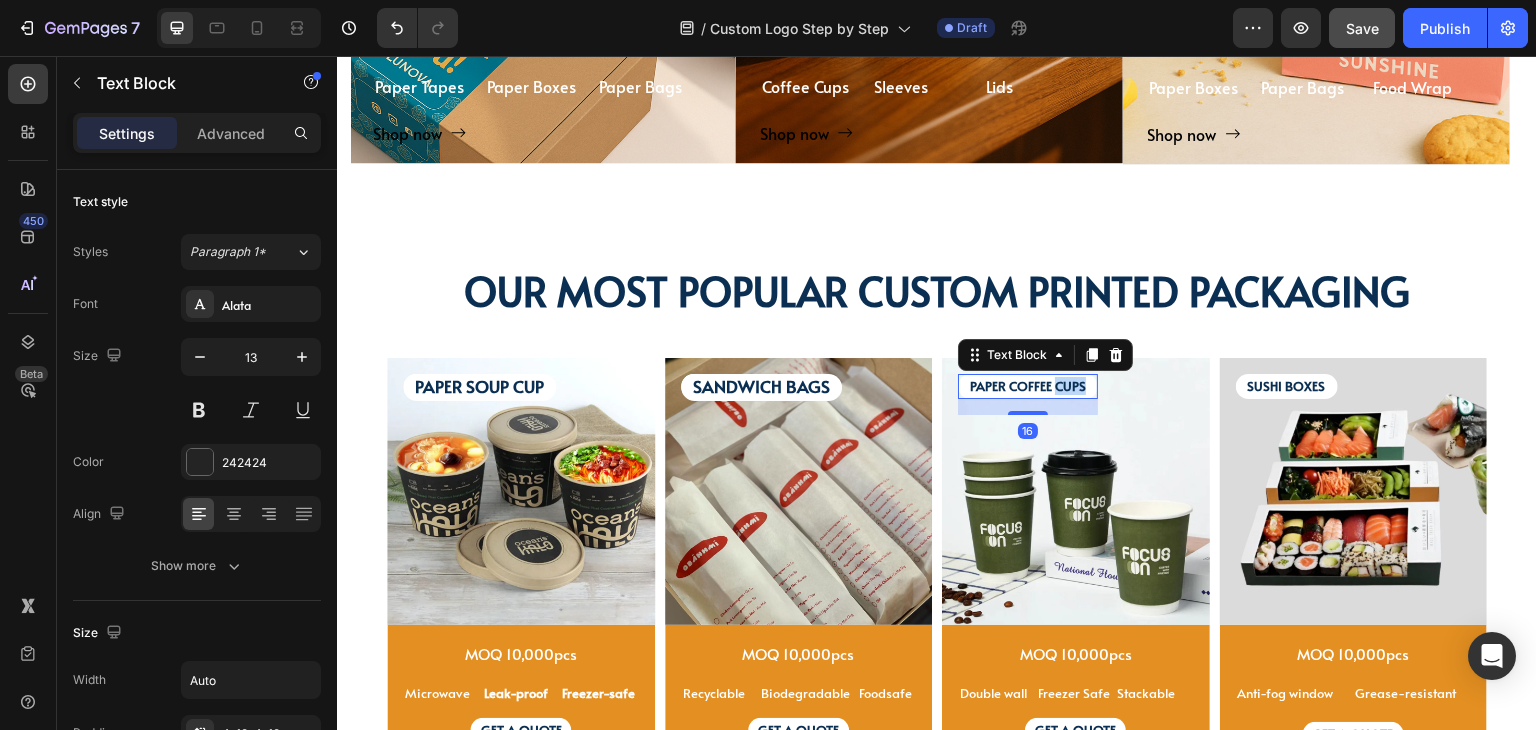 click on "PAPER COFFEE CUPS" at bounding box center [1028, 386] 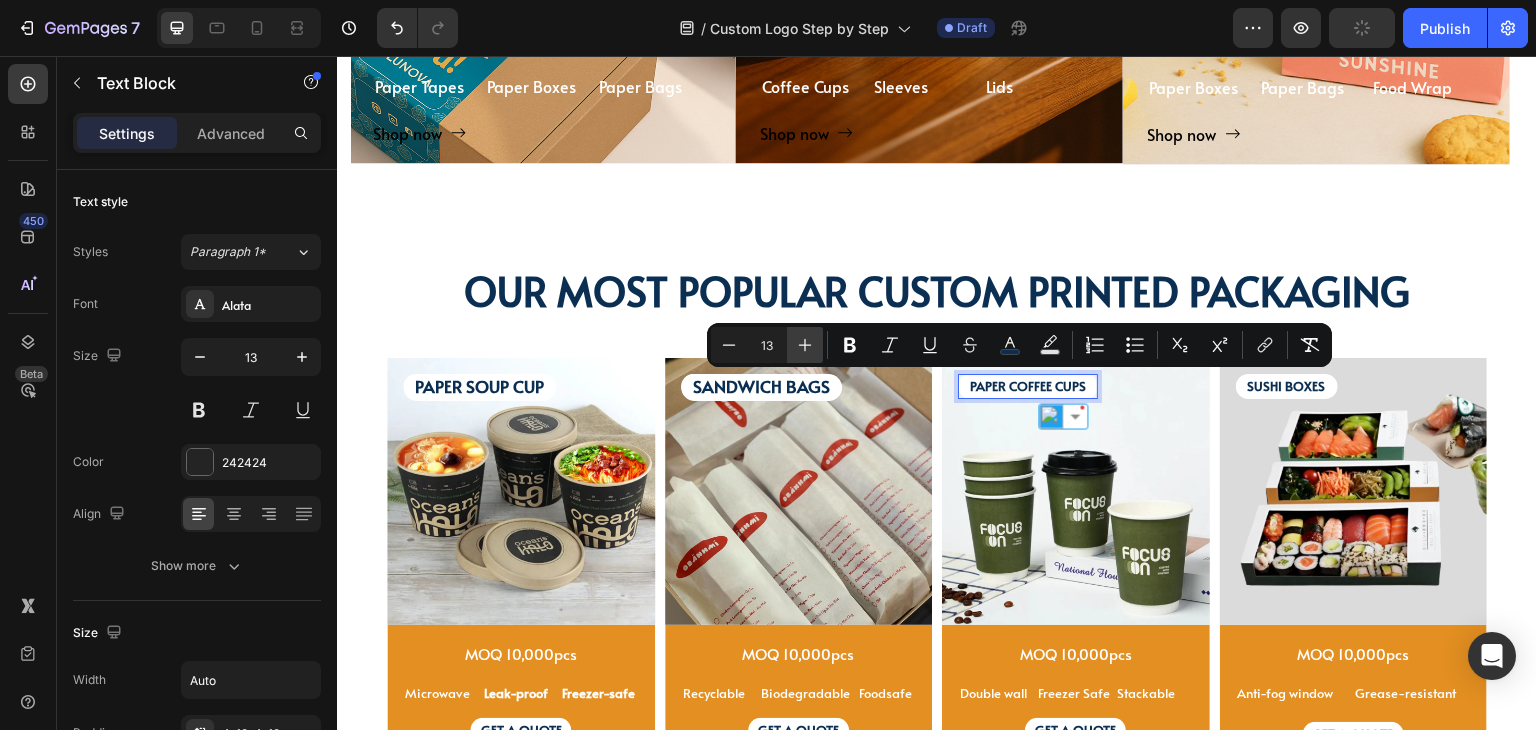 click 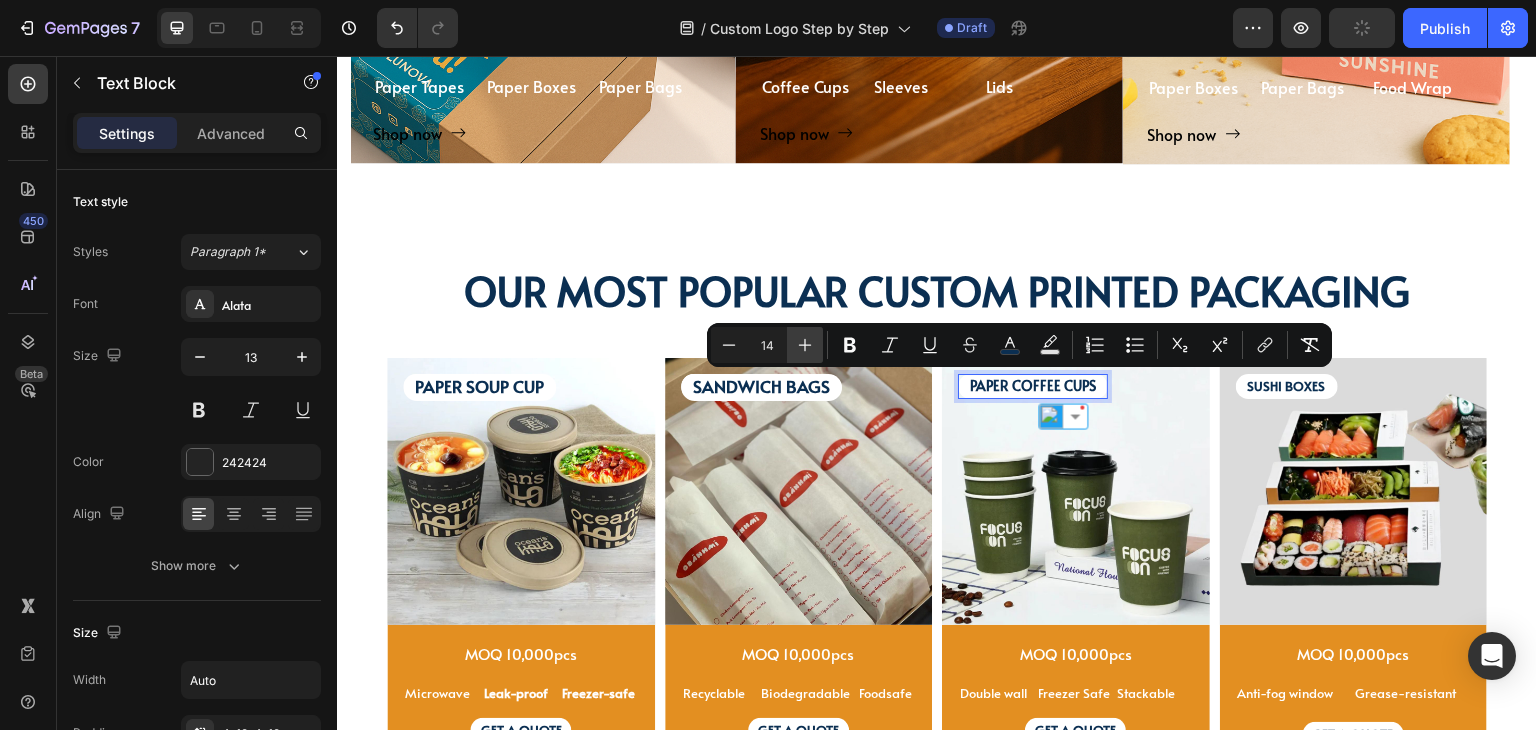 click 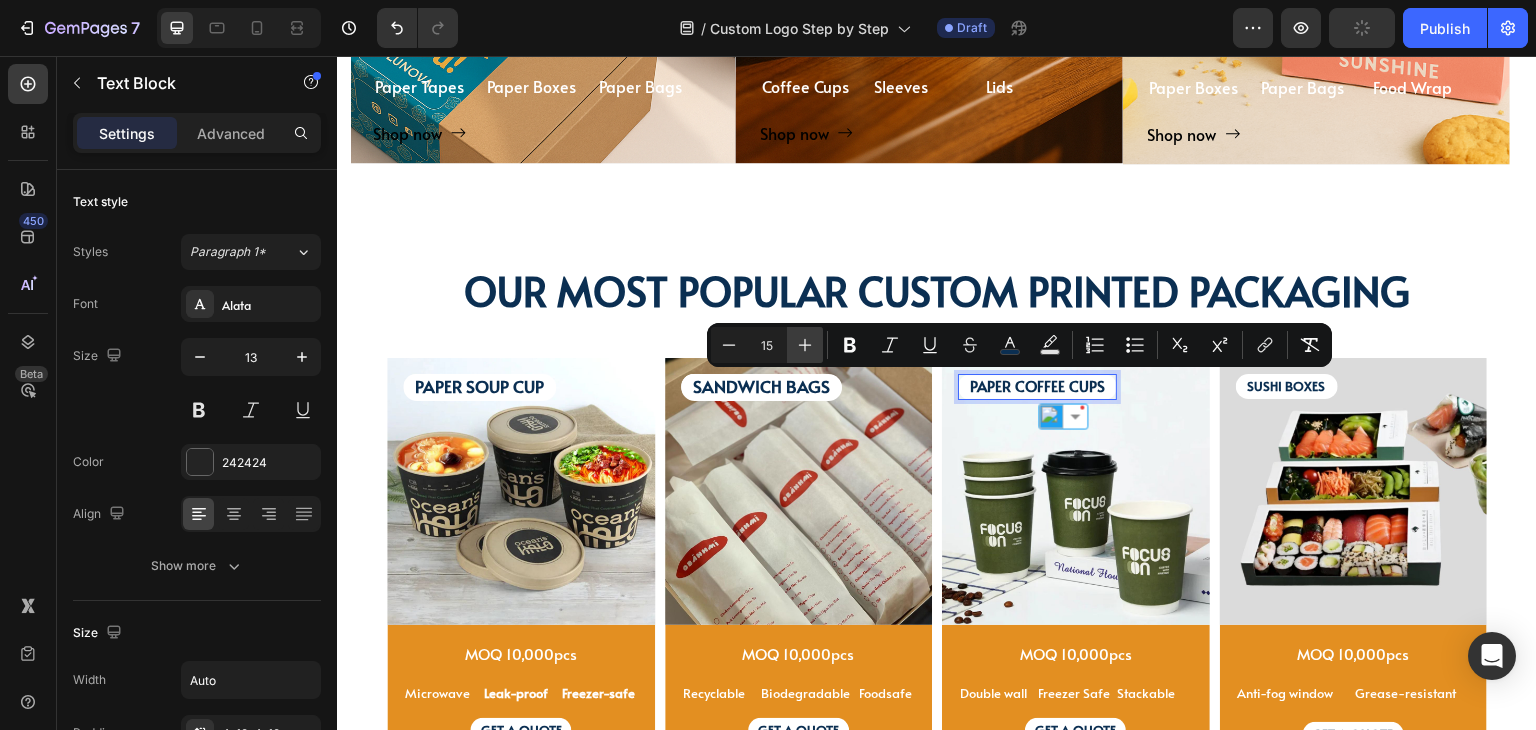 click 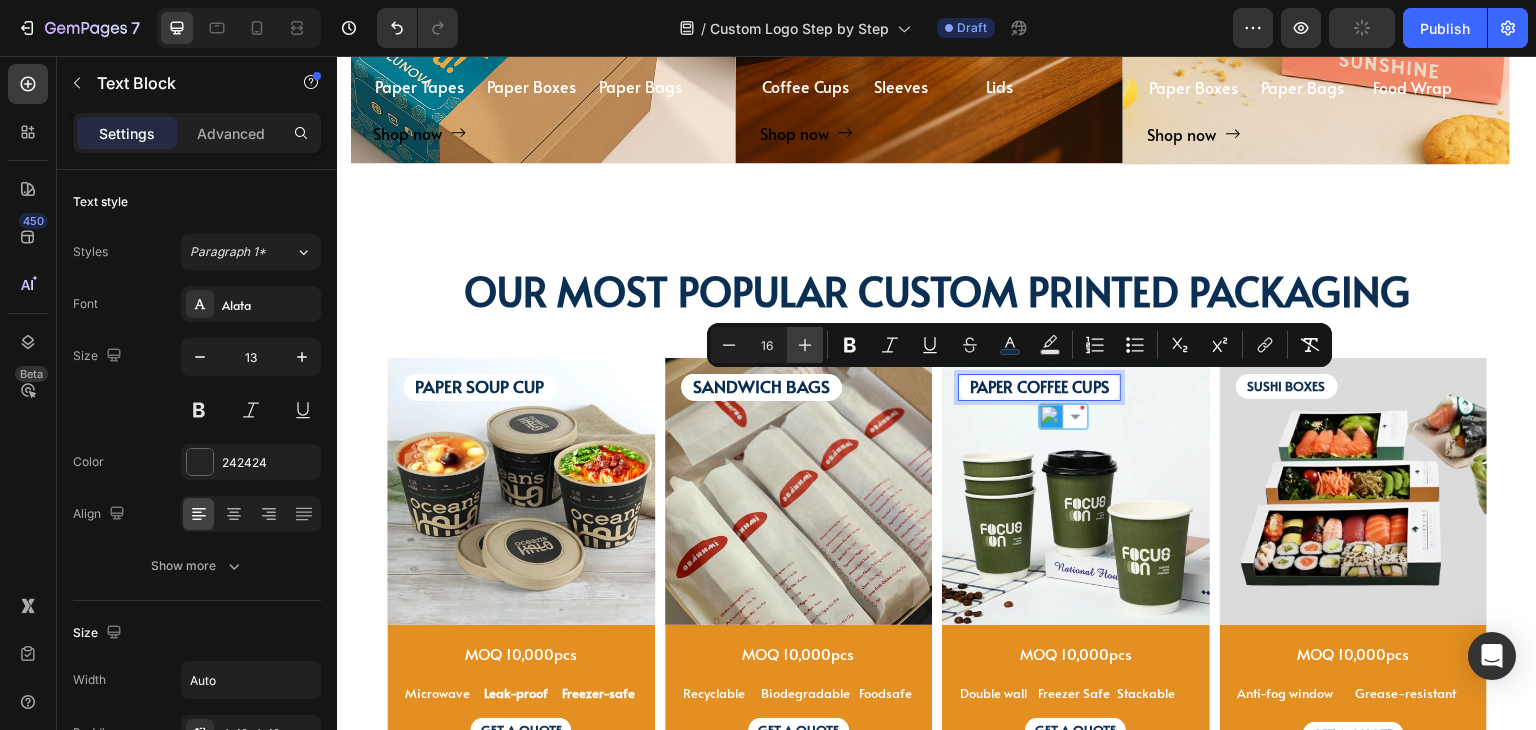 click 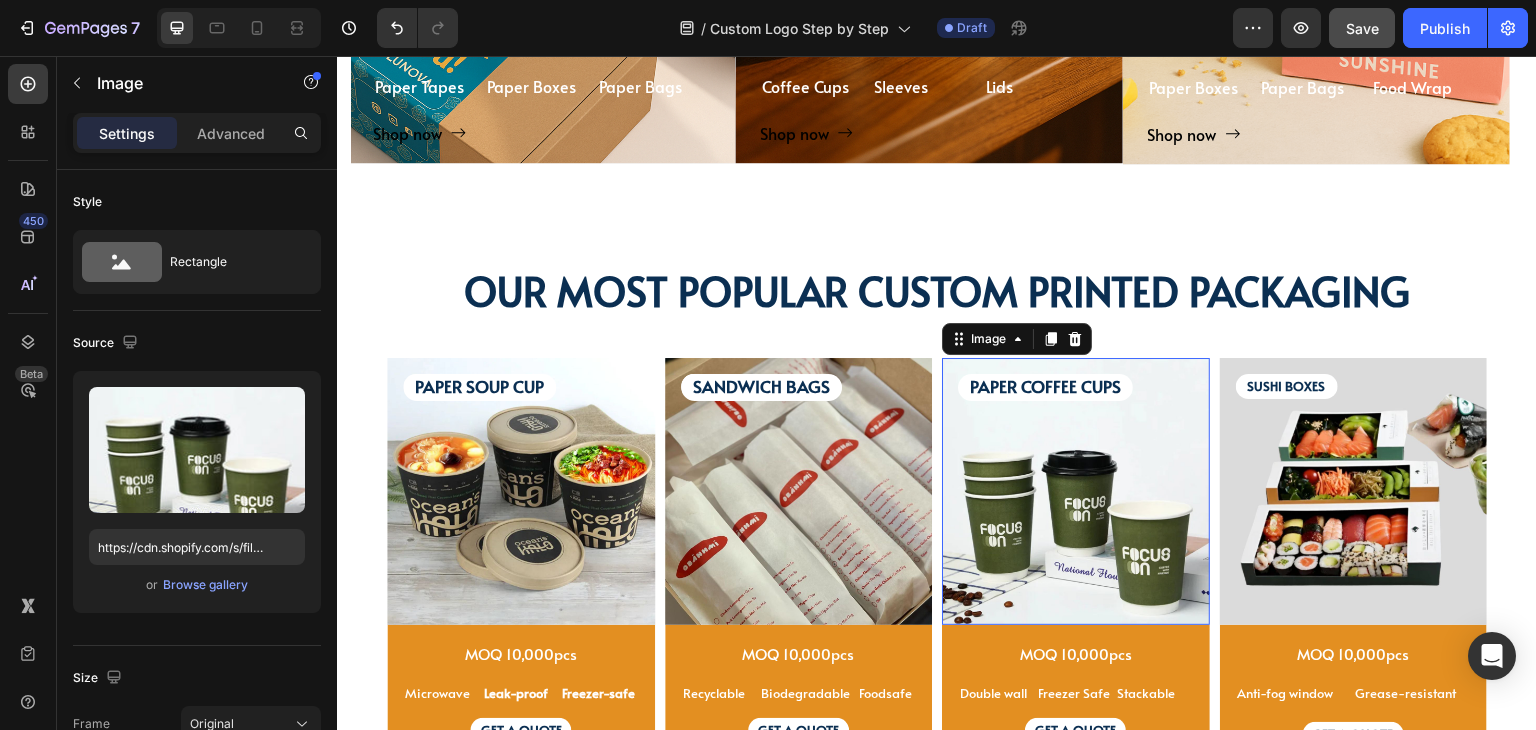 click at bounding box center [1076, 492] 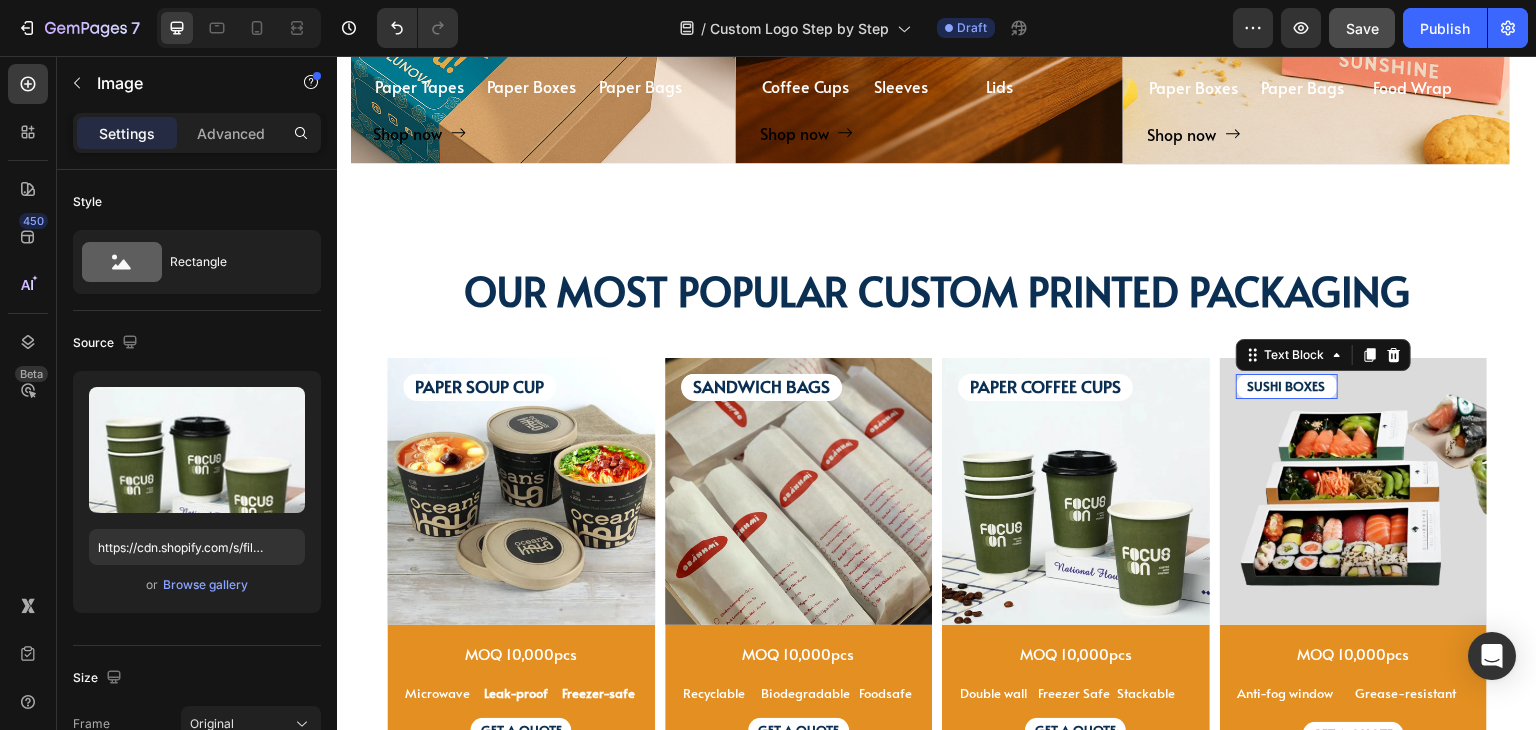 click on "SUSHI BOXES" at bounding box center [1287, 386] 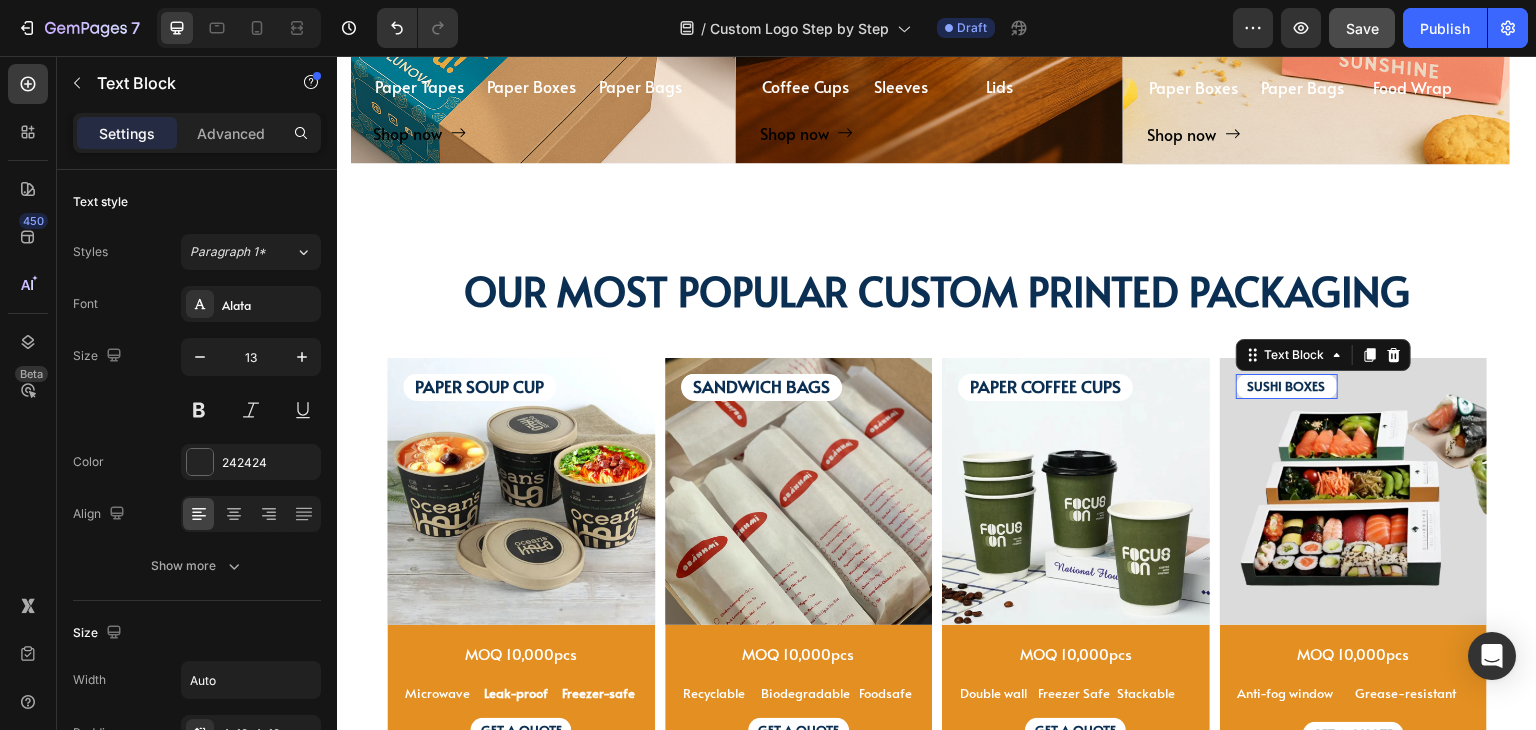 click on "SUSHI BOXES" at bounding box center (1287, 386) 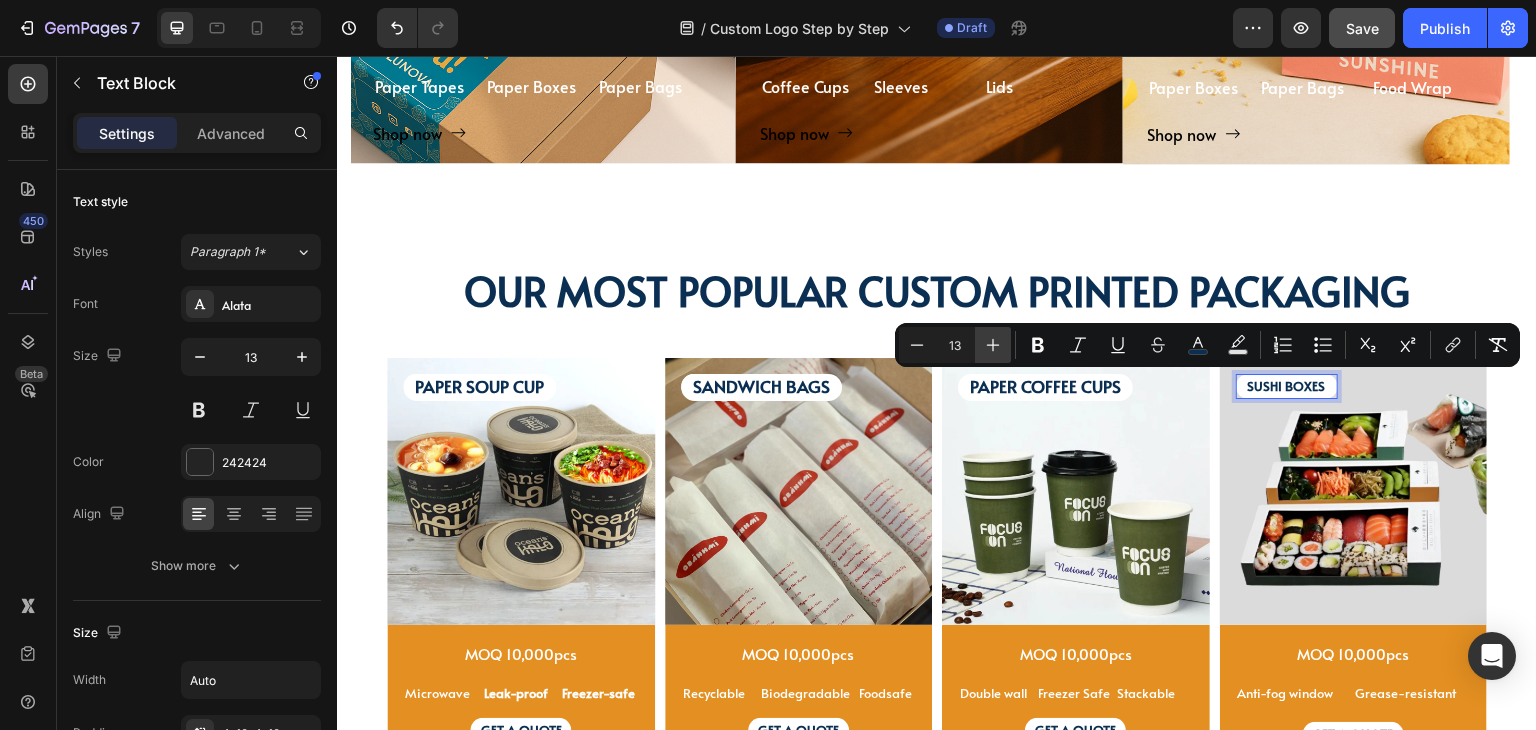 click on "Plus" at bounding box center (993, 345) 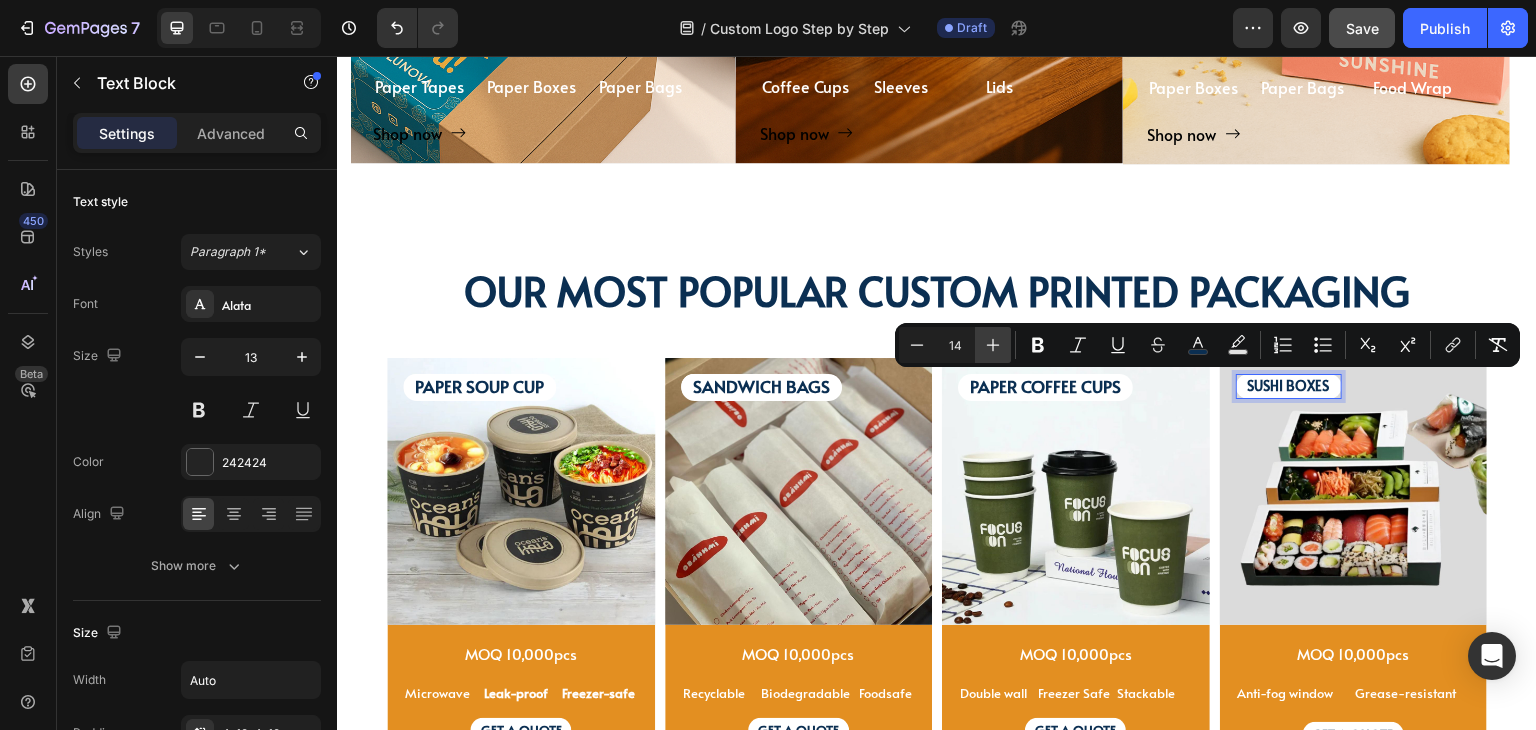 click on "Plus" at bounding box center (993, 345) 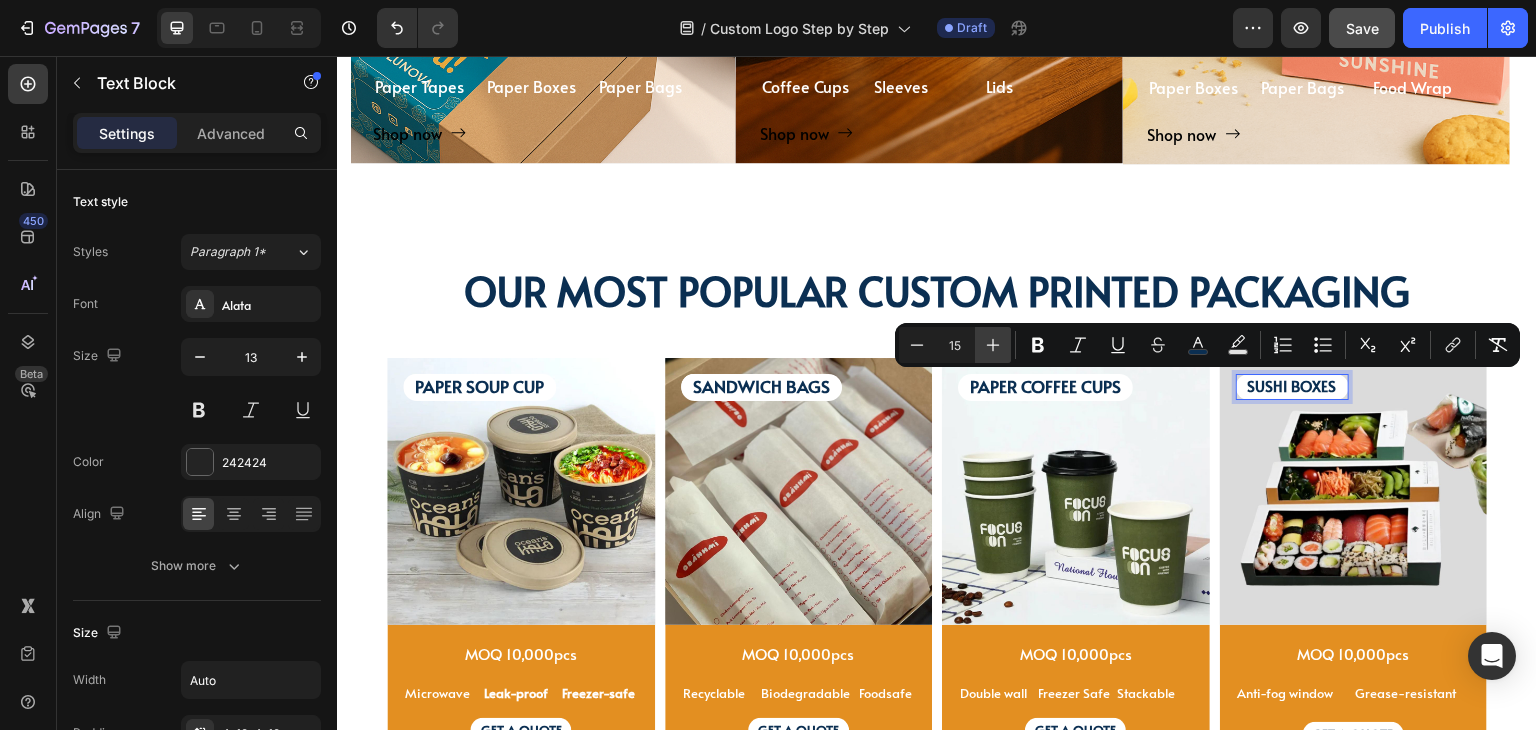 click on "Plus" at bounding box center (993, 345) 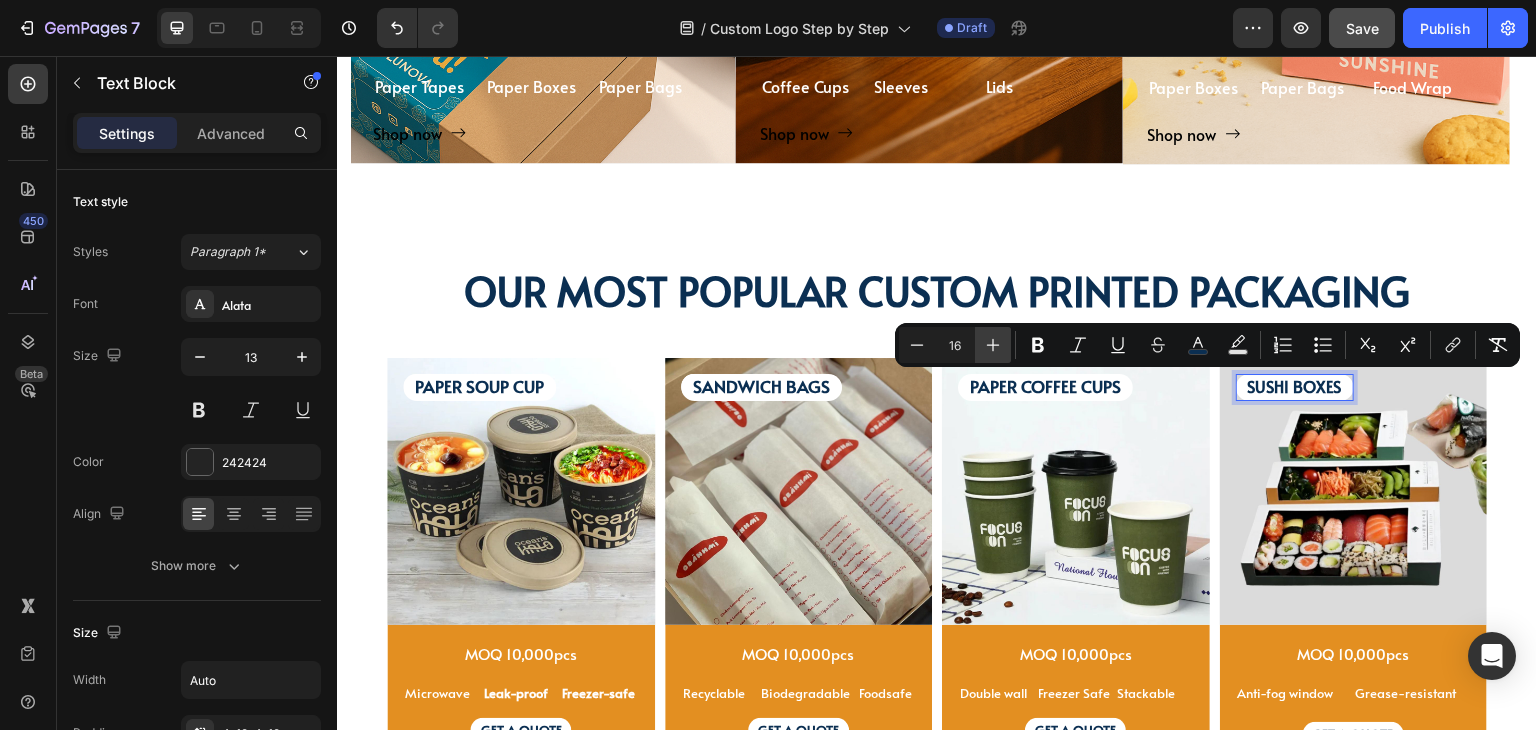 click on "Plus" at bounding box center [993, 345] 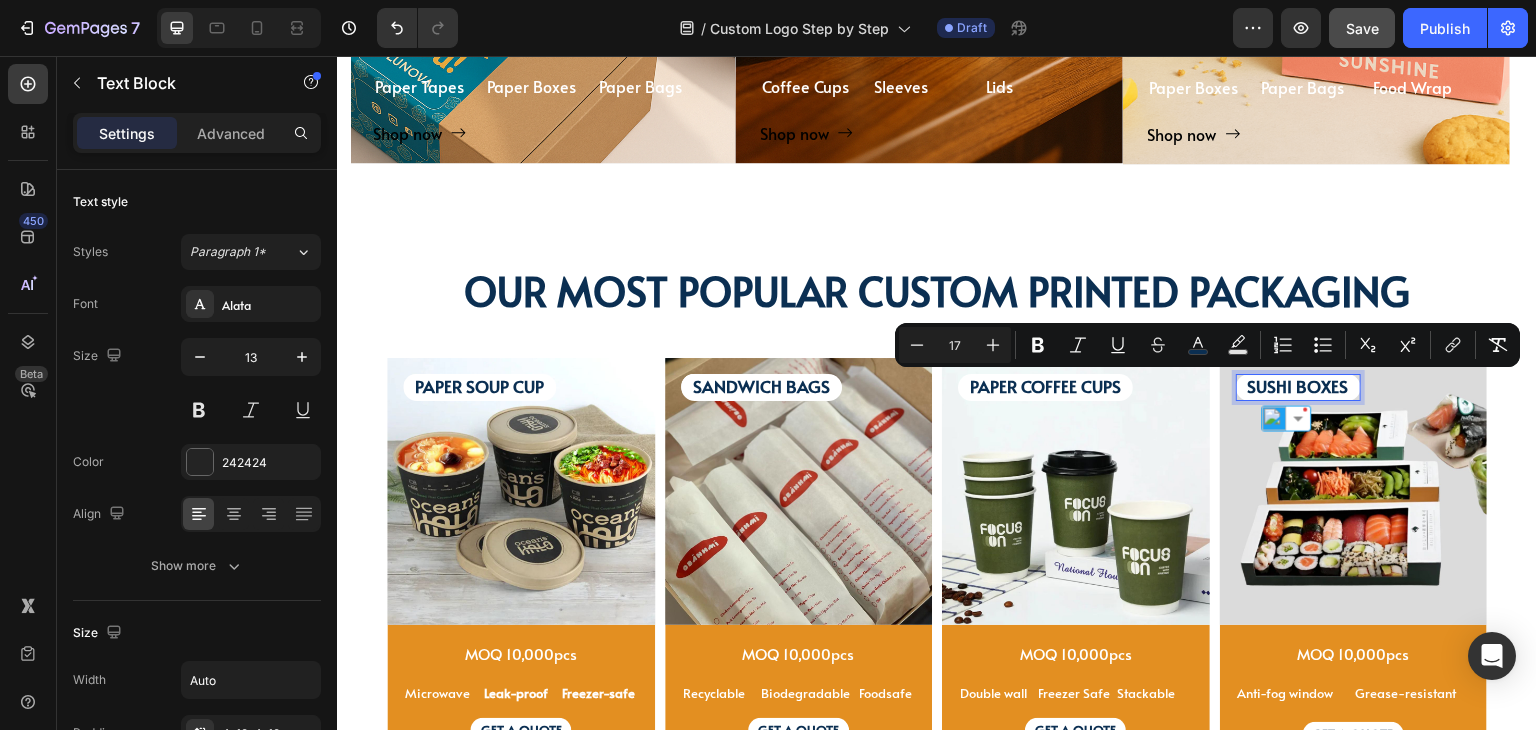 click on "SUSHI BOXES" at bounding box center (1298, 386) 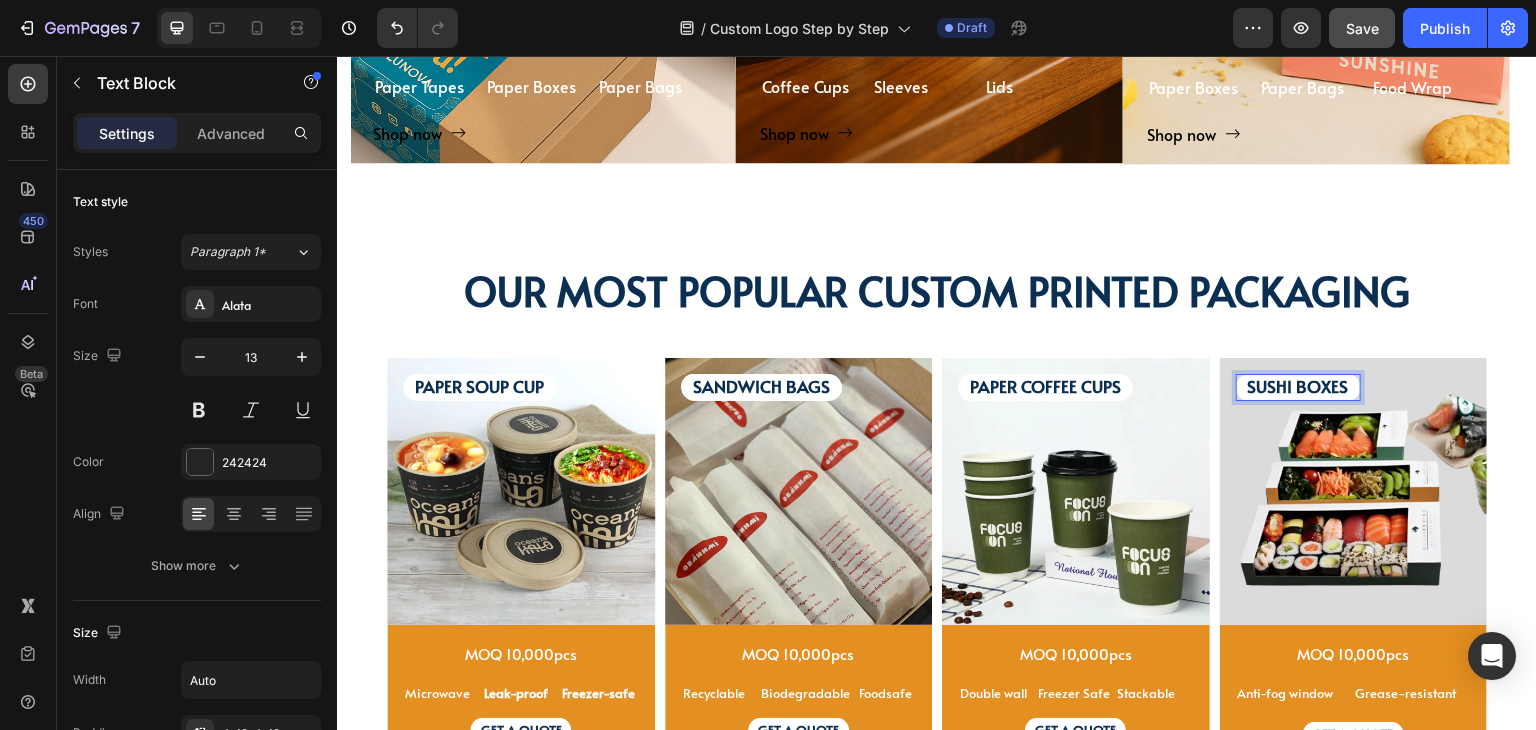 click on "SUSHI BOXES" at bounding box center (1298, 386) 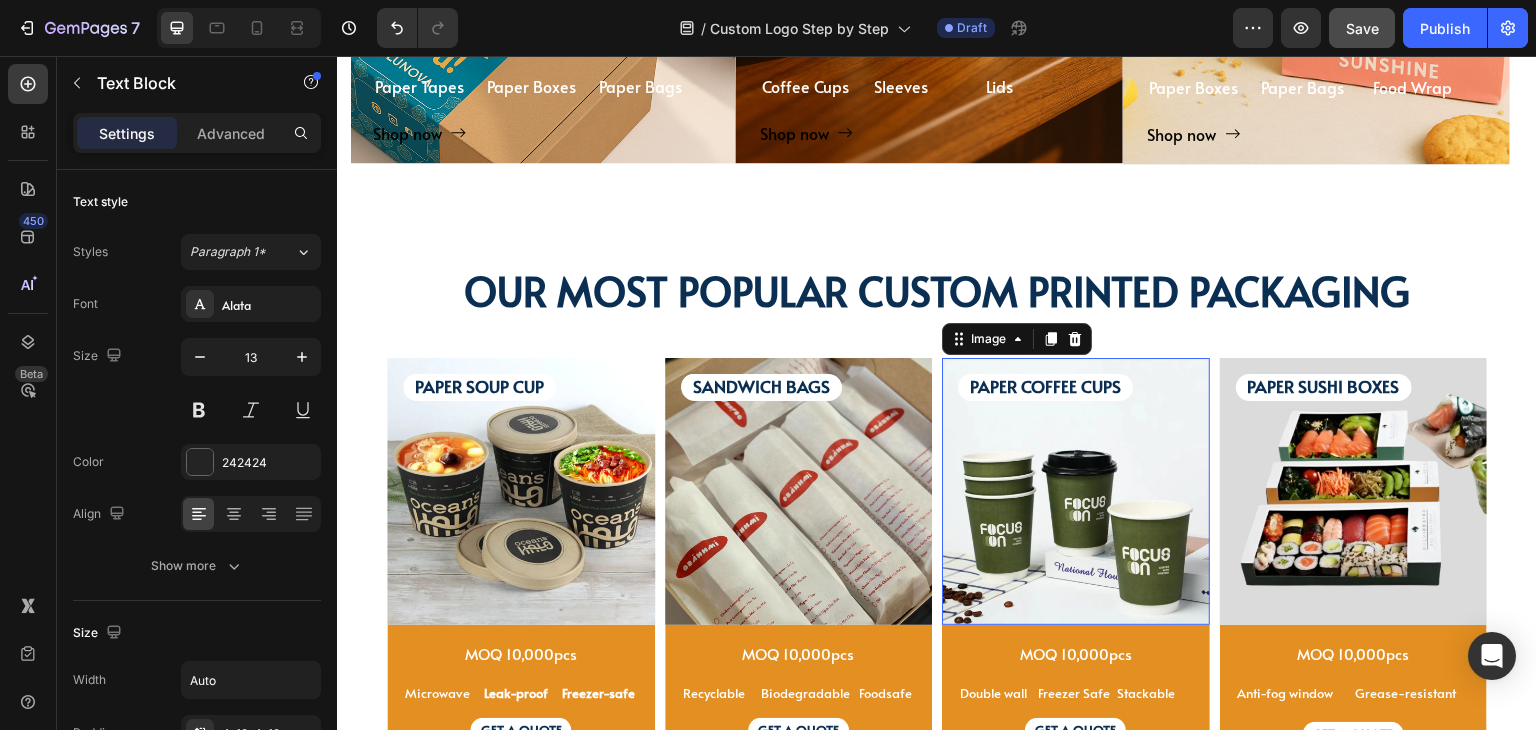 click at bounding box center [1076, 492] 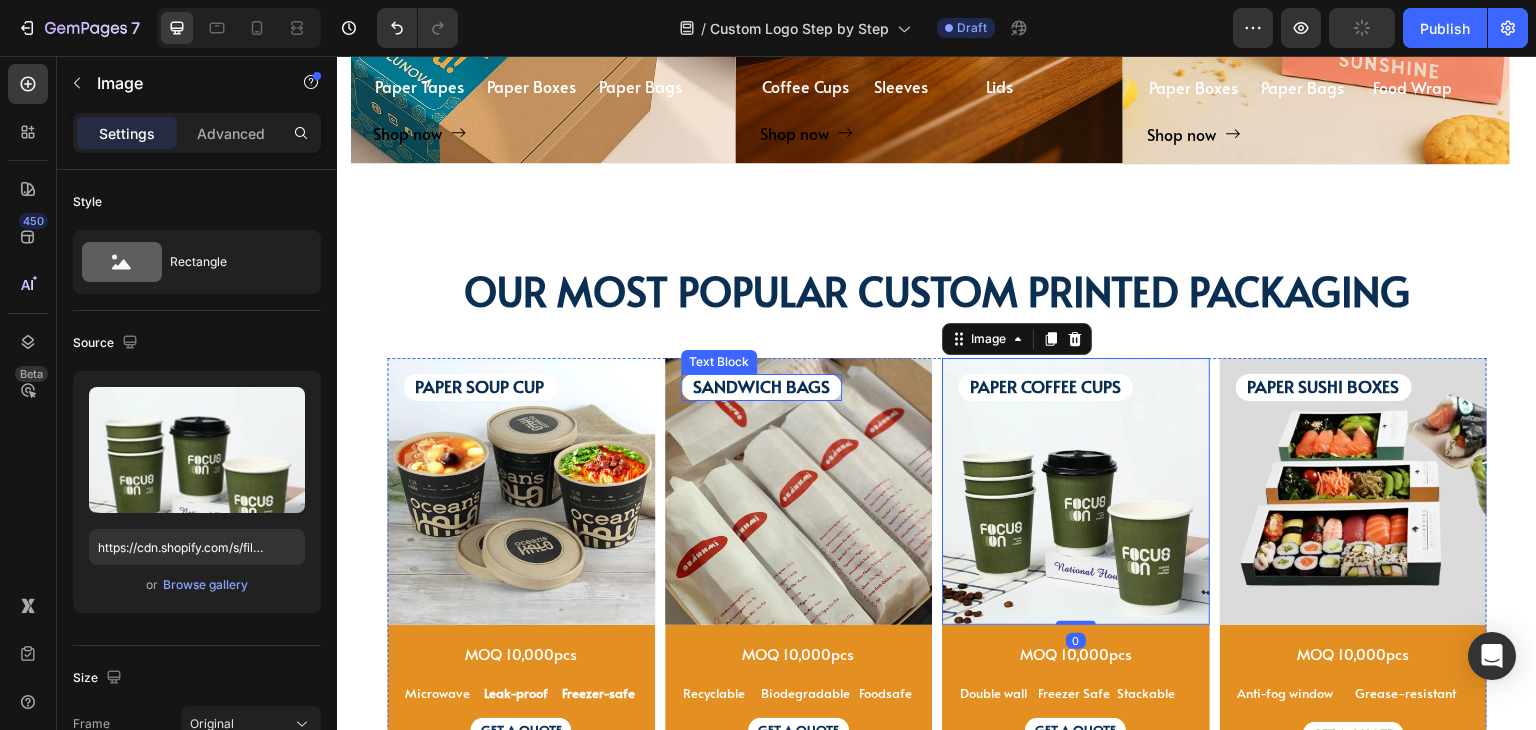 click on "SANDWICH BAGS" at bounding box center (761, 386) 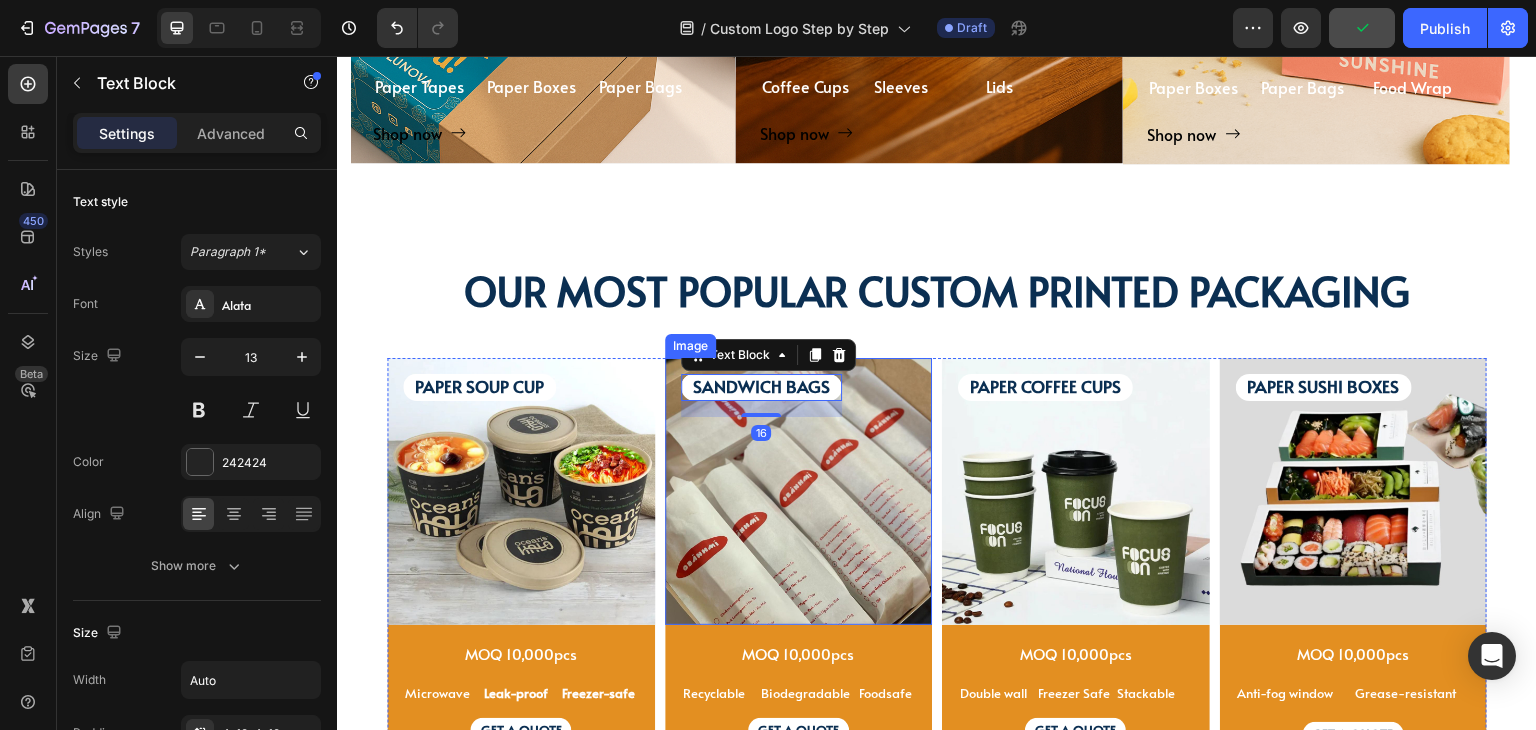 click at bounding box center (799, 492) 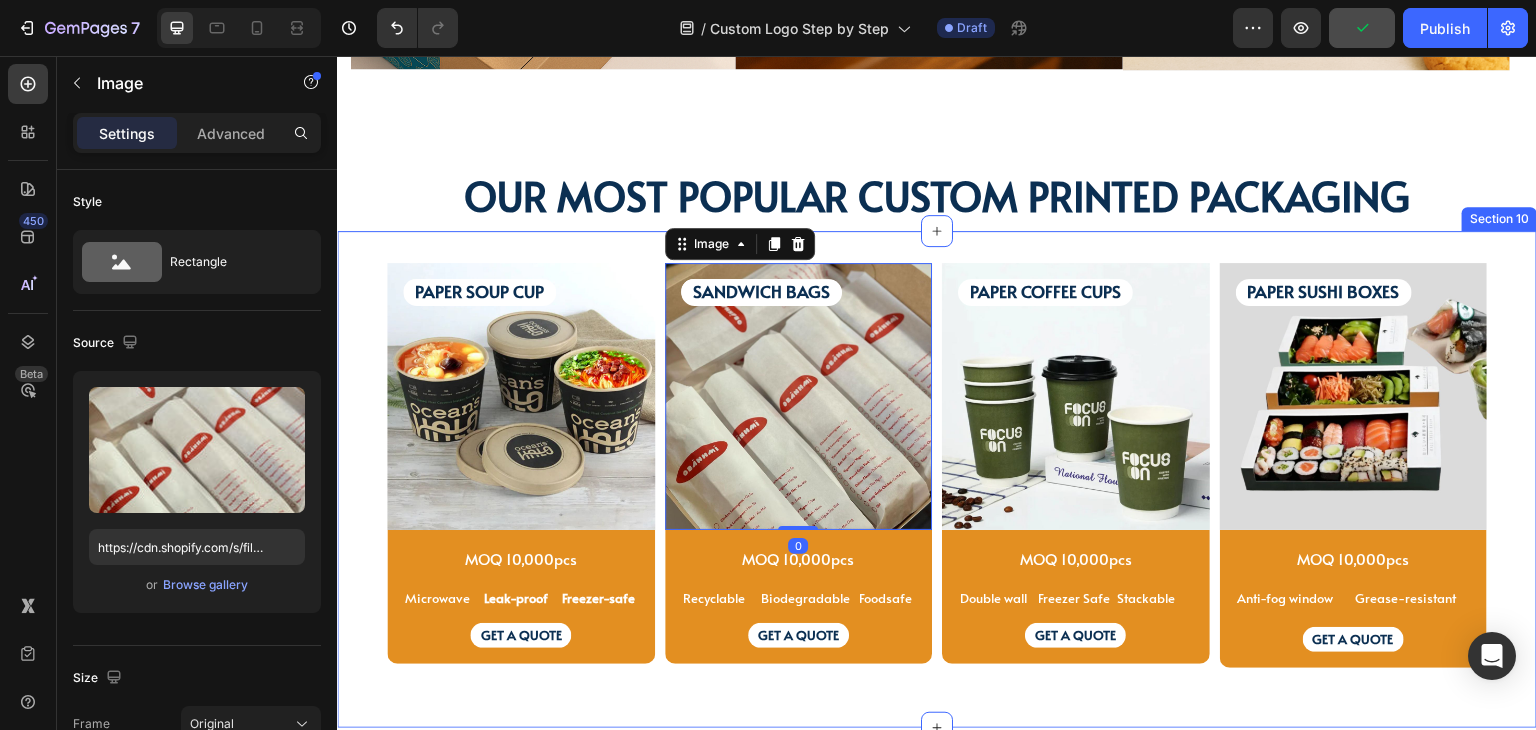 scroll, scrollTop: 2700, scrollLeft: 0, axis: vertical 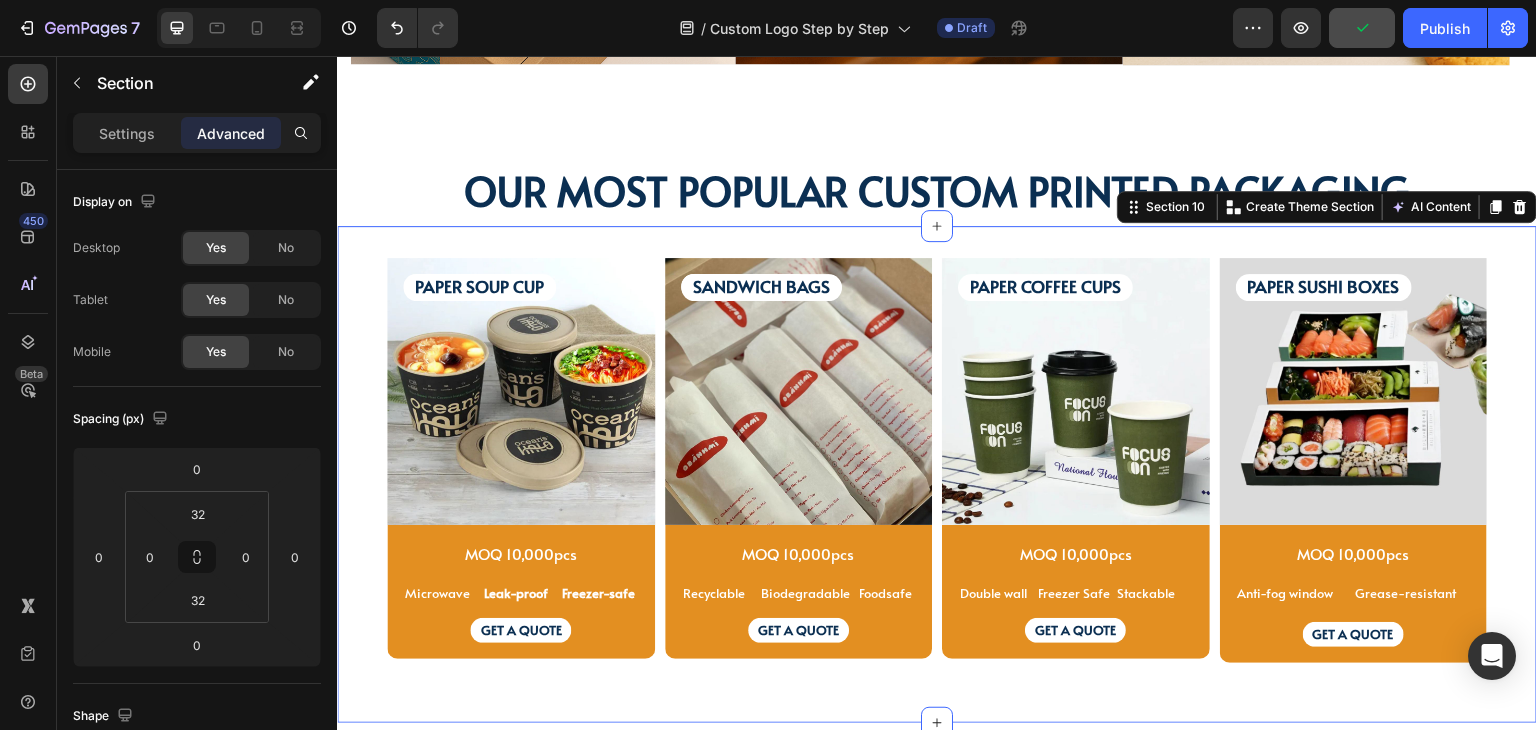 click on "PAPER SOUP CUP Text Block PAPER SOUP CUP Text Block Image MOQ 10,000pcs Text Block Microwave  Text Block Leak-proof Text Block Freezer-safe Text Block Row GET A QUOTE Text Block Row Product SANDWICH BAGS Text Block SANDWICH BAGS Text Block SANDWICH BAGS Text Block Image MOQ 10,000pcs Text Block Recyclable Text Block Biodegradable Text Block Foodsafe Text Block Row GET A QUOTE Text Block Row Product PAPER COFFEE CUPS Text Block Image MOQ 10,000pcs Text Block Row Double wall Text Block Freezer Safe Text Block Stackable Text Block Row GET A QUOTE Text Block Row Product PAPER SUSHI BOXES Text Block Image MOQ 10,000pcs Text Block Anti-fog window Text Block Grease-resistant Text Block Text Block Row GET A QUOTE Text Block Row Product Row Row Section 10   Create Theme Section AI Content Write with GemAI What would you like to describe here? Tone and Voice Persuasive Product Custom Jewelry Paper Bags with Ribbon Handles – Ideal for Gifts & Retail Show more Generate" at bounding box center (937, 474) 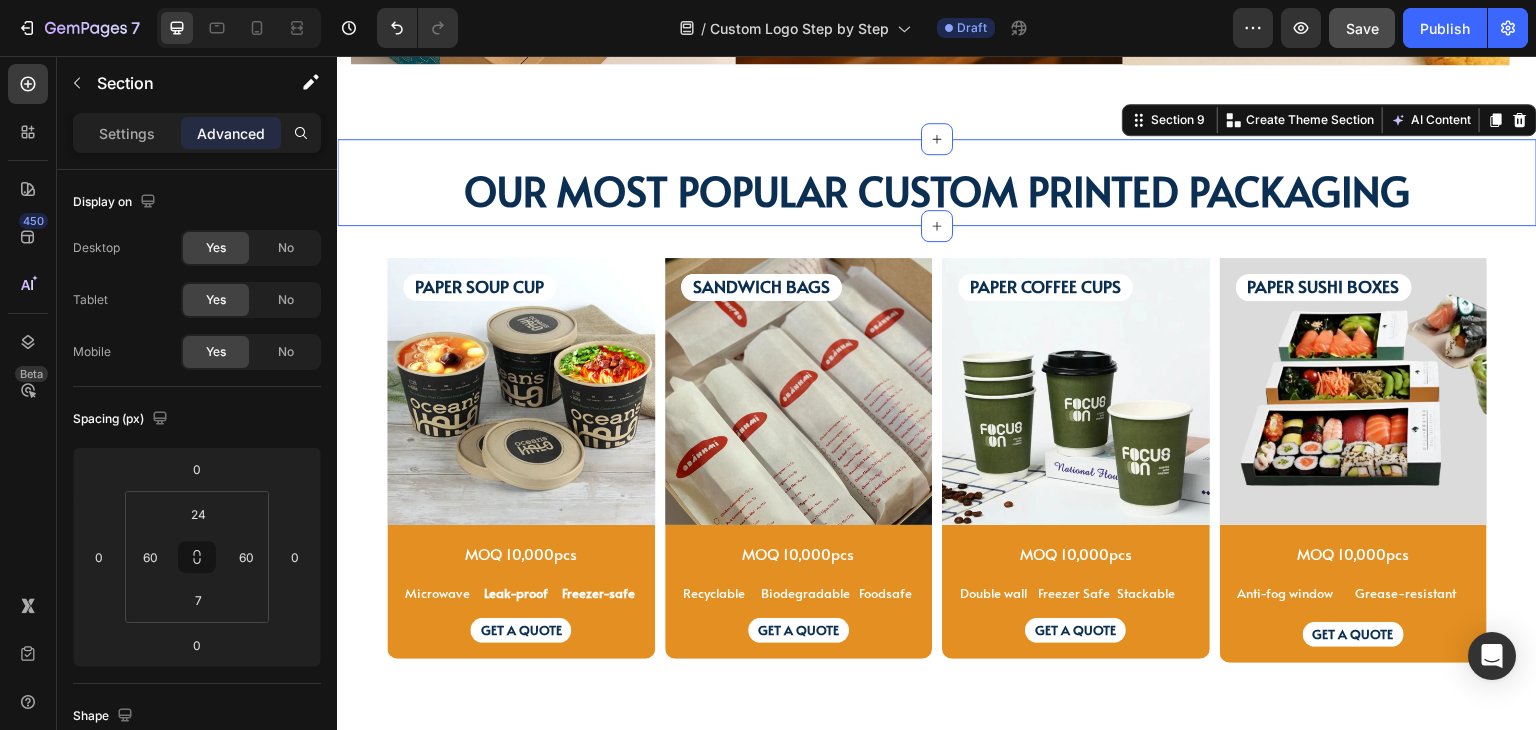 click on "Our Most Popular Custom Printed Packaging Heading Section 9   Create Theme Section AI Content Write with GemAI What would you like to describe here? Tone and Voice Persuasive Product Custom Jewelry Paper Bags with Ribbon Handles – Ideal for Gifts & Retail Show more Generate" at bounding box center (937, 182) 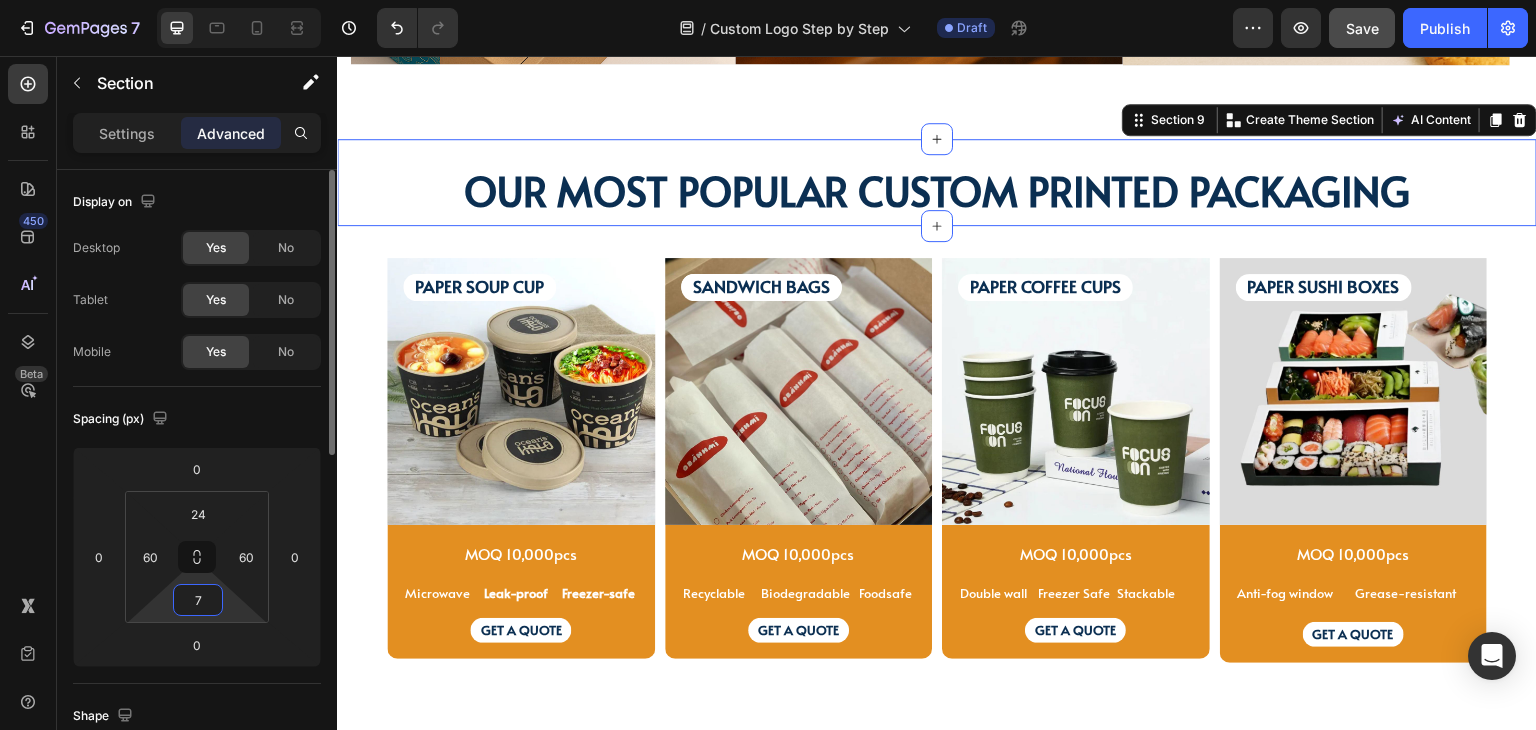 click on "7" at bounding box center [198, 600] 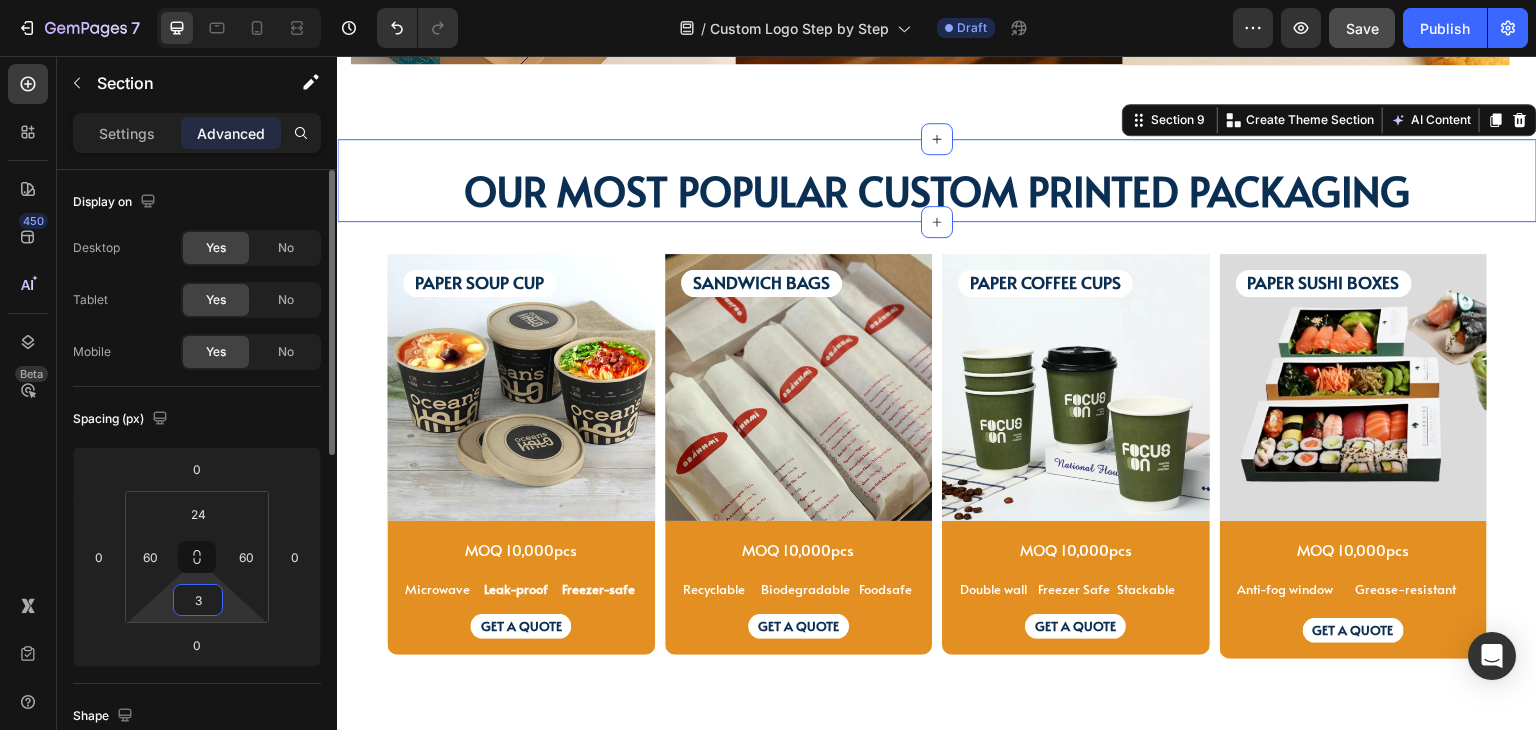 type on "30" 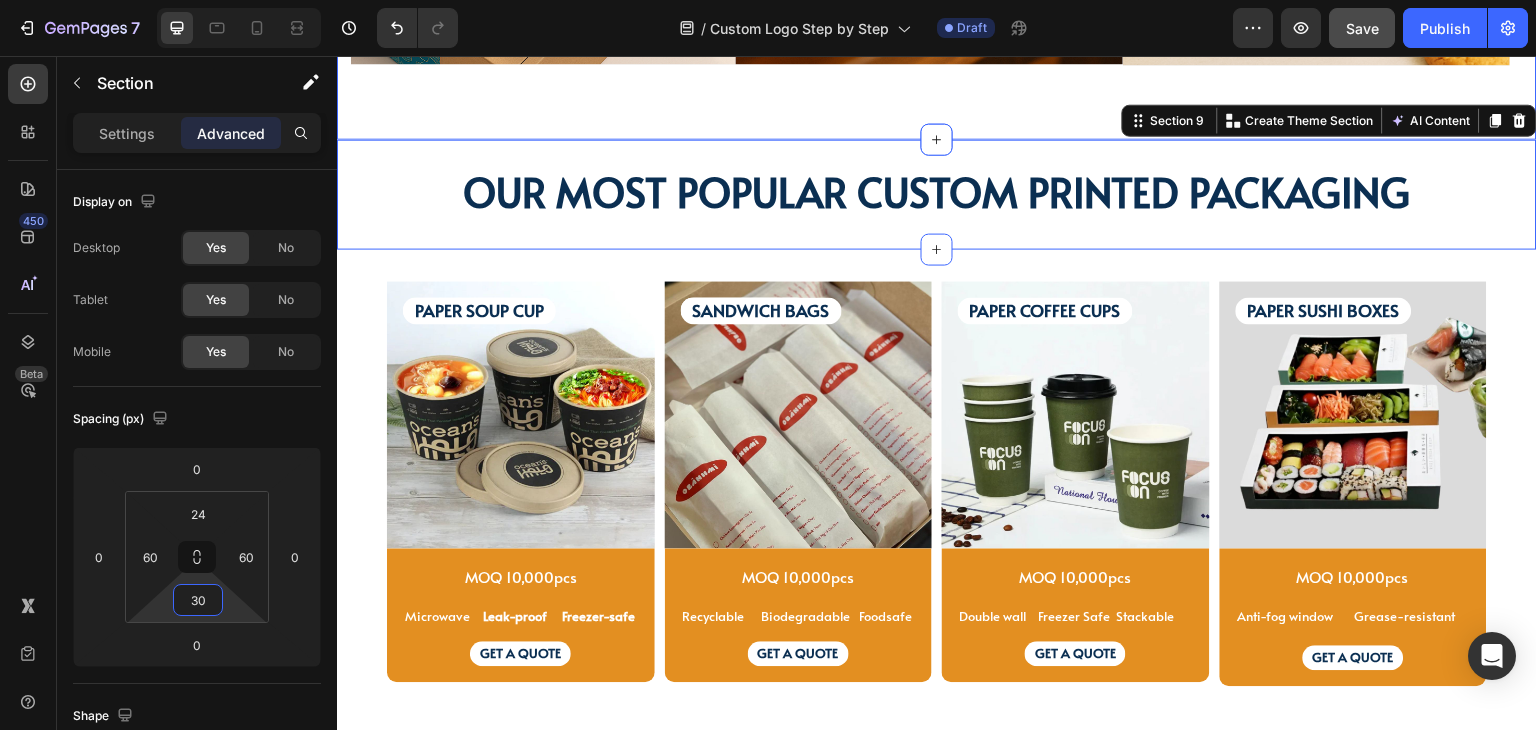 click on "TAILORED SOLUTIONS FOR YOUR INDUSTRY Heading TAILORED SOLUTIONS FOR YOUR INDUSTRY Heading Deep industry knowledge meets innovative packaging solutions. We understand your unique challenges and deliver results that matter! Text block                Title Line
Coffee Shops & Cafes Heading Coffee Cups Text Block Sleeves Text Block Lids Text Block Row
Shop now Button Row Hero Banner Bakeries & Desserts Heading Paper Boxes Text Block Paper Bags Text Block Food Wrap Text Block Row
Shop now Button Row Hero Banner Bars & Breweries Heading Bottles Text Block Growlers Text Block Cans Text Block Row
Shop now Button Row Hero Banner Restaurant & Fine Dining Heading Boxes Text Block Paper Napkins Text Block Cutting Board Text Block Row
Shop now Button Row Hero Banner Quick Restaurant Services Heading Boxes Text Block Napkins Text Block Paper Containers Text Block Row
Shop now Button Row Hero Banner Retail & E-commerce Heading Row" at bounding box center (937, -272) 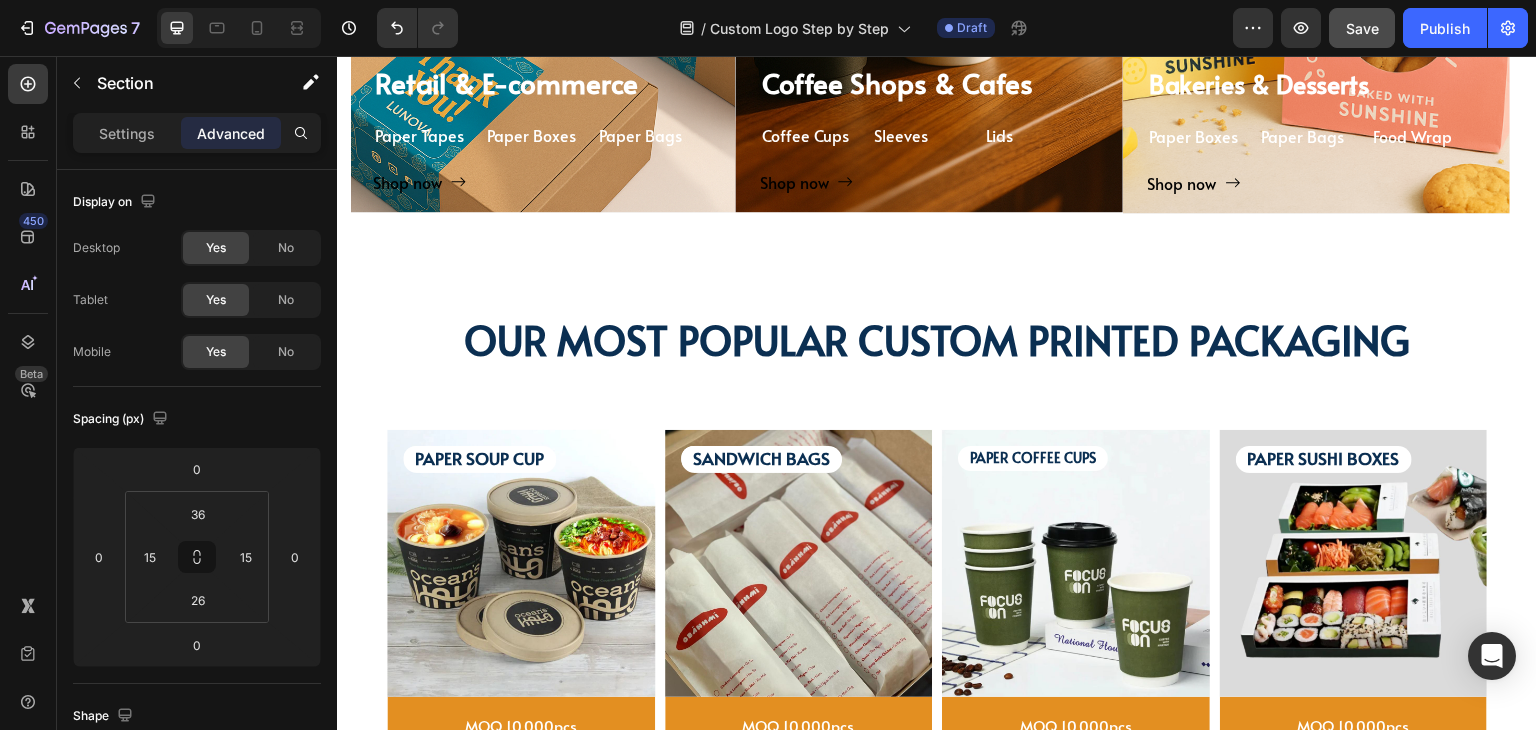 scroll, scrollTop: 2800, scrollLeft: 0, axis: vertical 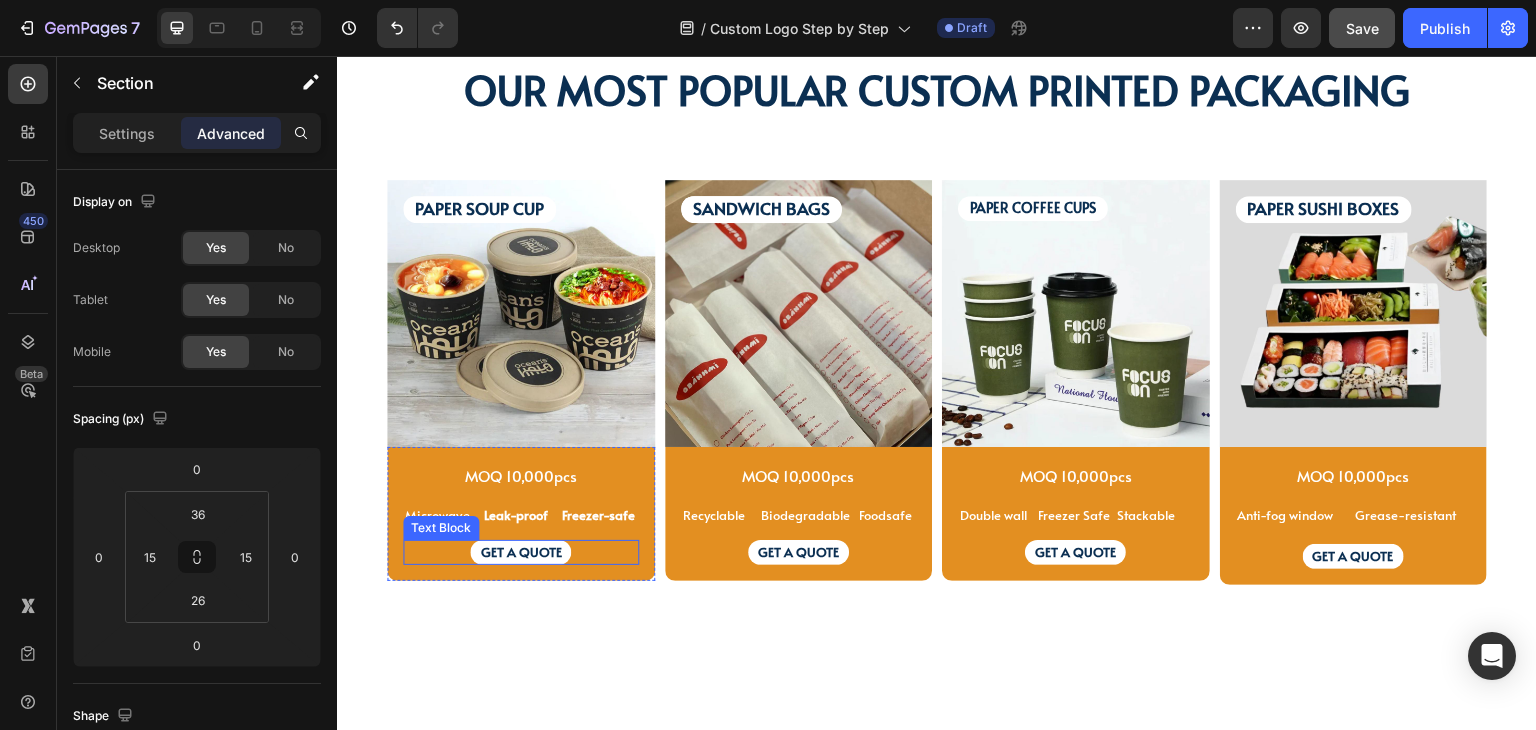 click on "GET A QUOTE" at bounding box center [521, 552] 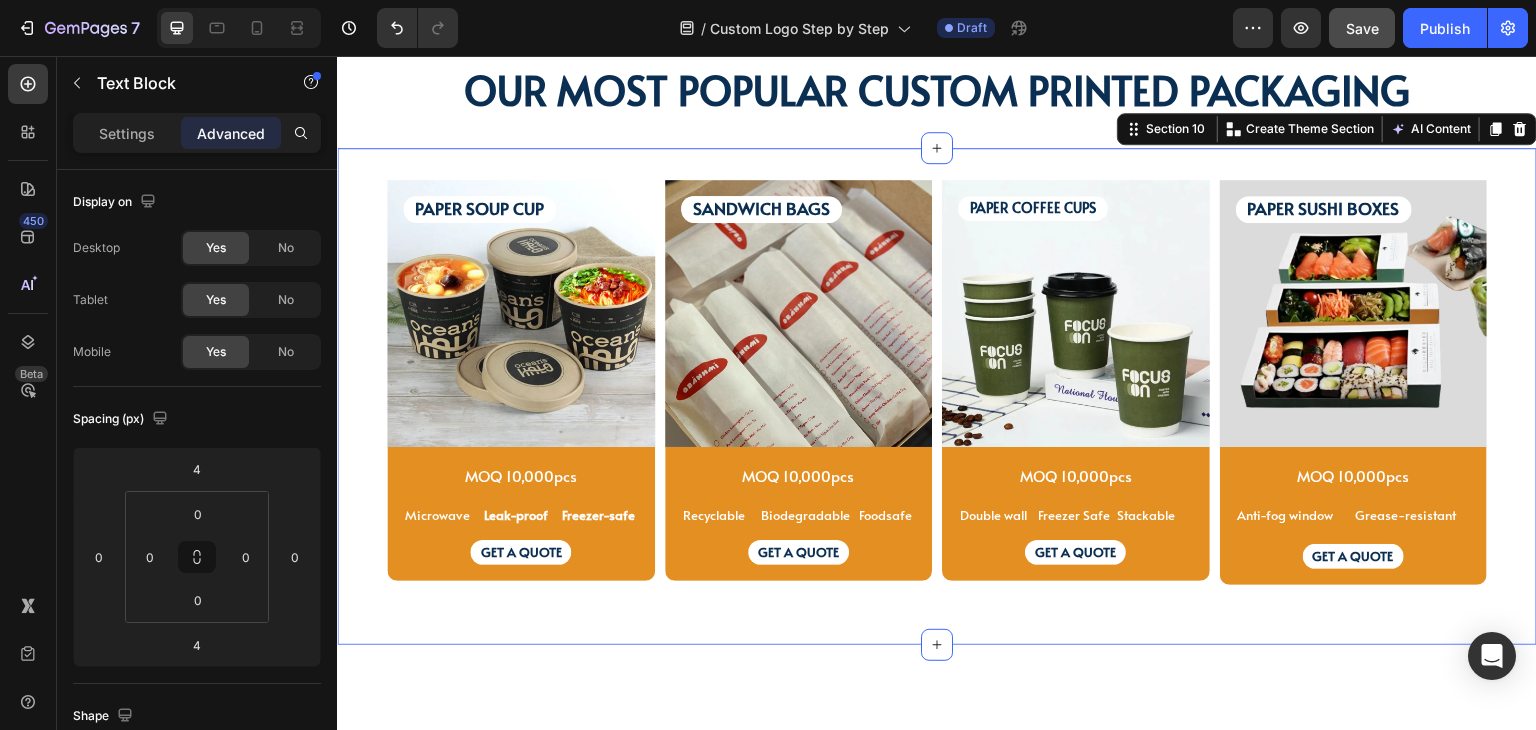 click on "PAPER SOUP CUP Text Block PAPER SOUP CUP Text Block Image MOQ 10,000pcs Text Block Microwave  Text Block Leak-proof Text Block Freezer-safe Text Block Row GET A QUOTE Text Block Row Product SANDWICH BAGS Text Block SANDWICH BAGS Text Block SANDWICH BAGS Text Block Image MOQ 10,000pcs Text Block Recyclable Text Block Biodegradable Text Block Foodsafe Text Block Row GET A QUOTE Text Block Row Product PAPER COFFEE CUPS Text Block Image MOQ 10,000pcs Text Block Row Double wall Text Block Freezer Safe Text Block Stackable Text Block Row GET A QUOTE Text Block Row Product PAPER SUSHI BOXES Text Block Image MOQ 10,000pcs Text Block Anti-fog window Text Block Grease-resistant Text Block Text Block Row GET A QUOTE Text Block Row Product Row Row Section 10   Create Theme Section AI Content Write with GemAI What would you like to describe here? Tone and Voice Persuasive Product Show more Generate" at bounding box center [937, 396] 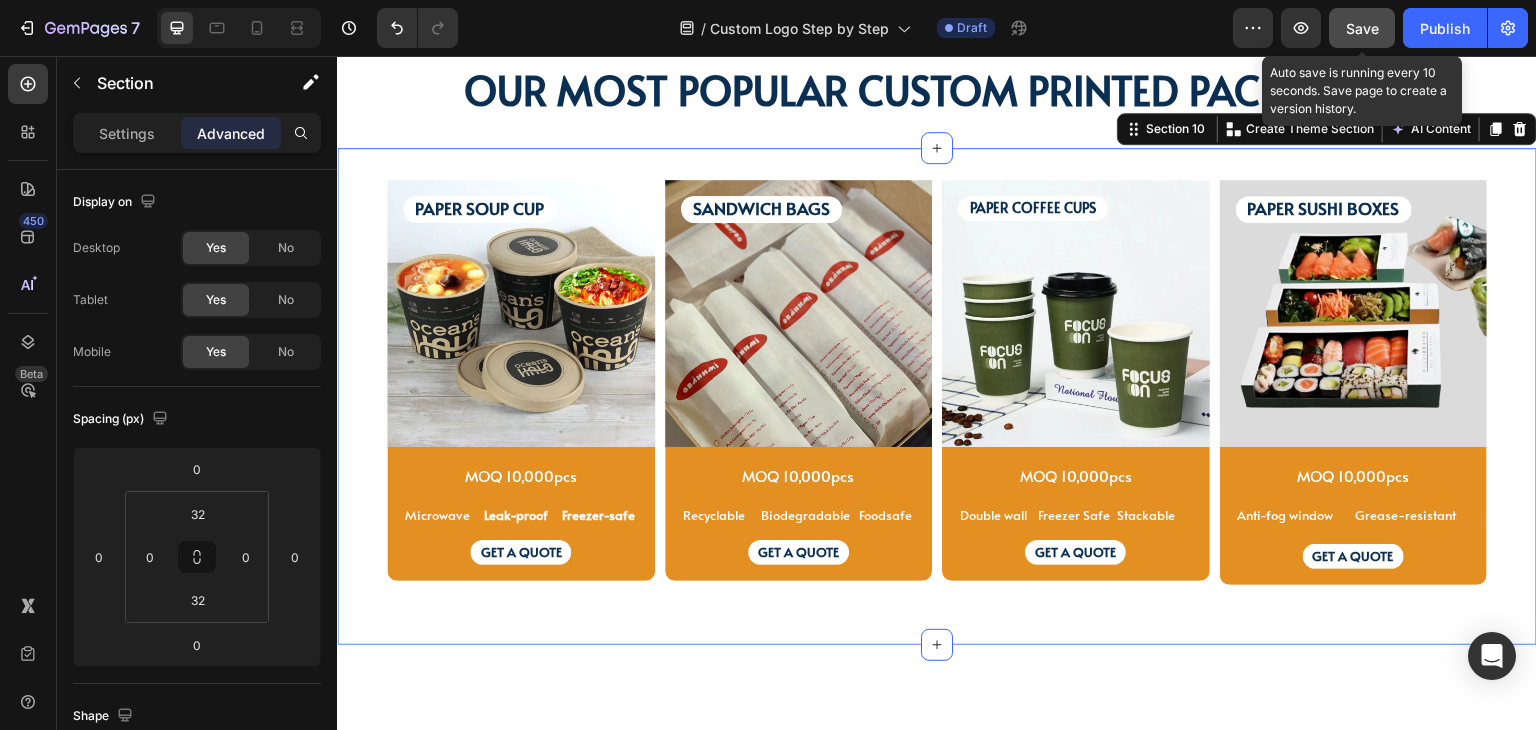 click on "Save" at bounding box center [1362, 28] 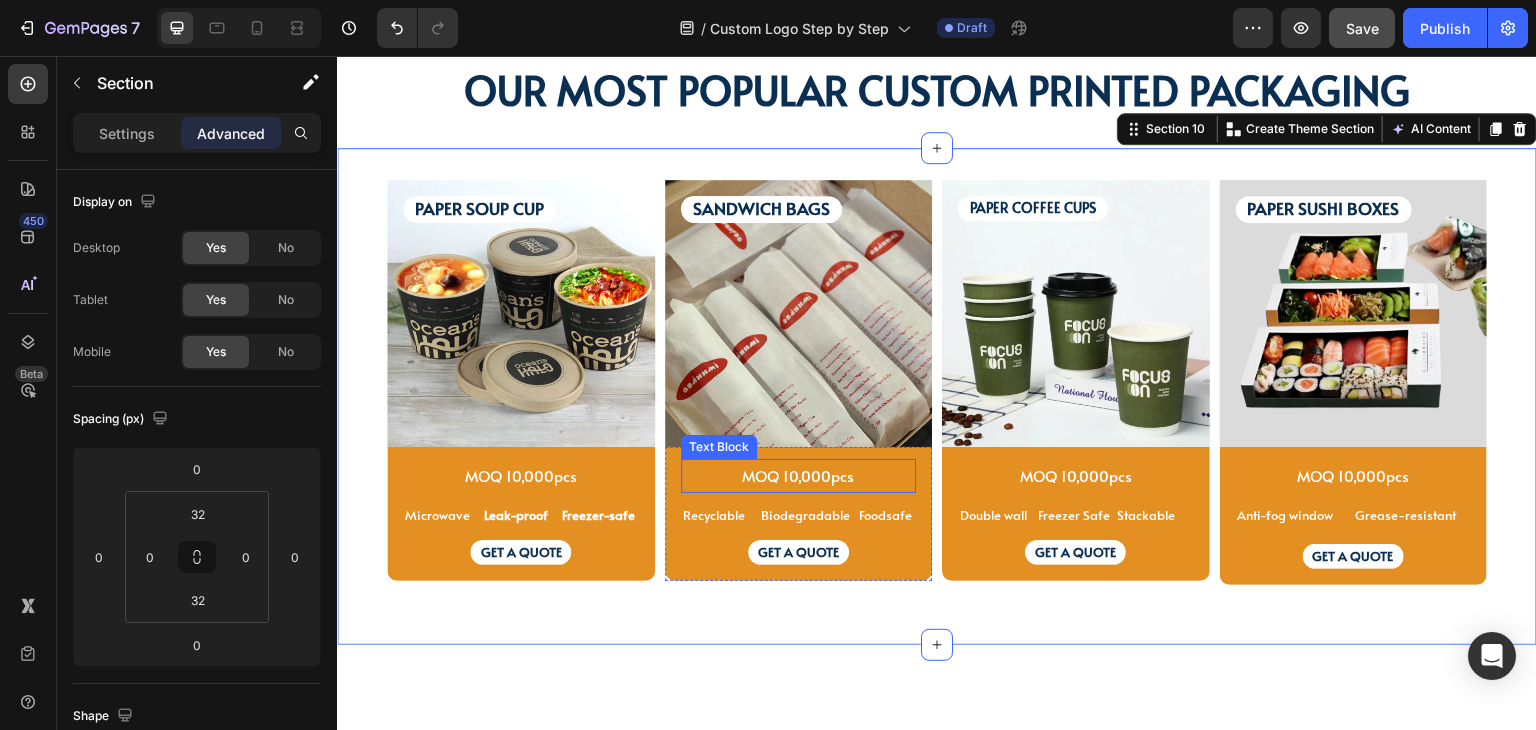 click on "MOQ 10,000pcs" at bounding box center (798, 475) 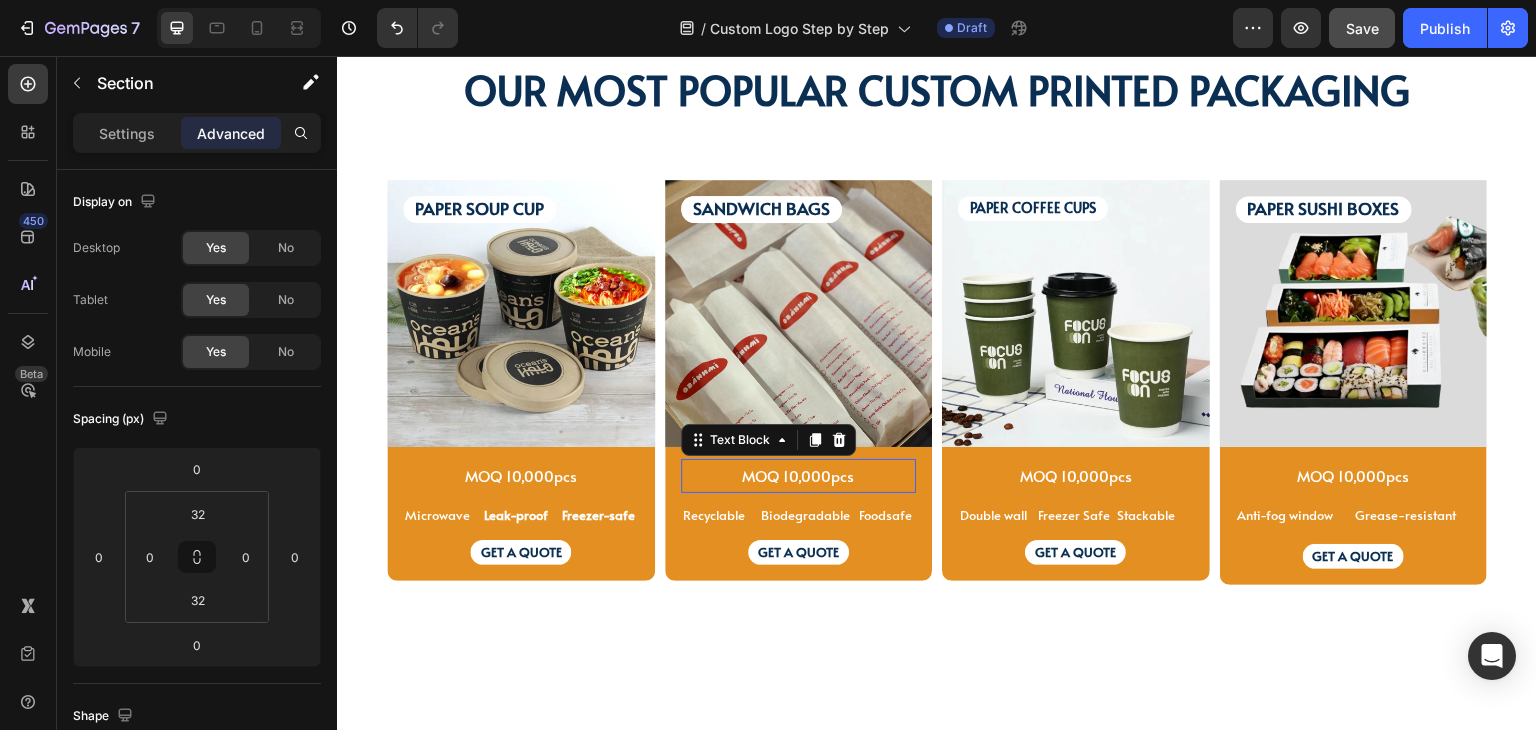 click on "MOQ 10,000pcs" at bounding box center (798, 475) 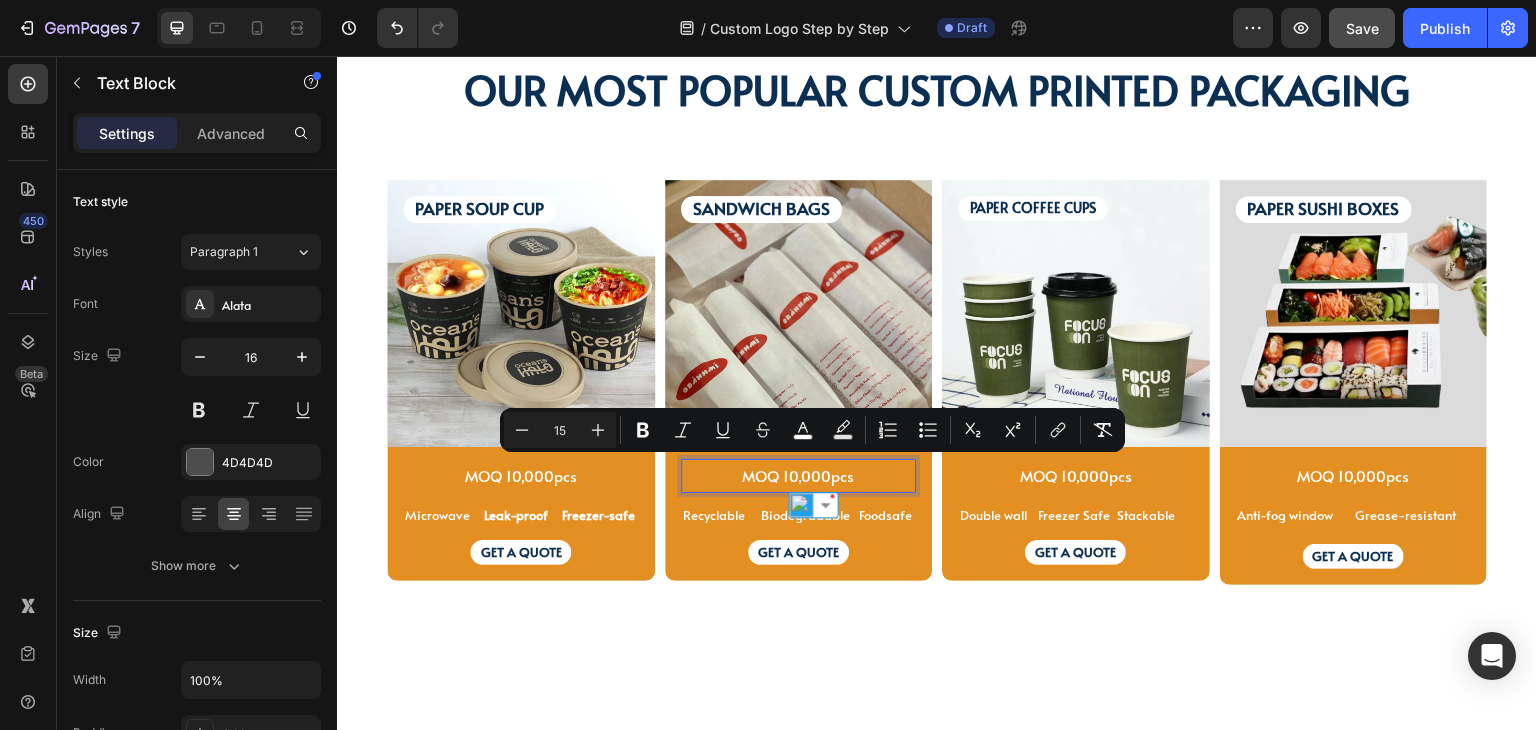 click on "MOQ 10,000pcs" at bounding box center (798, 475) 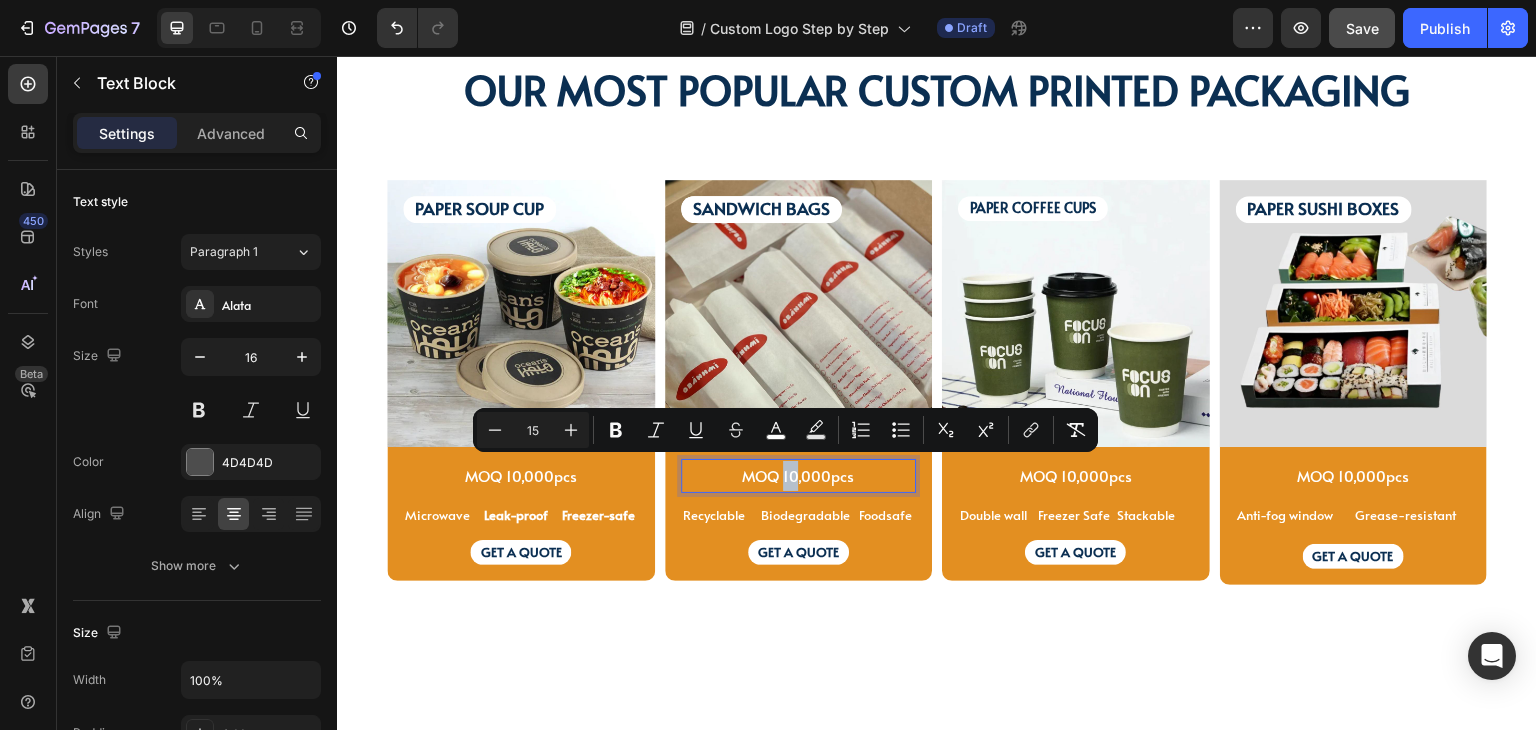 drag, startPoint x: 790, startPoint y: 473, endPoint x: 777, endPoint y: 472, distance: 13.038404 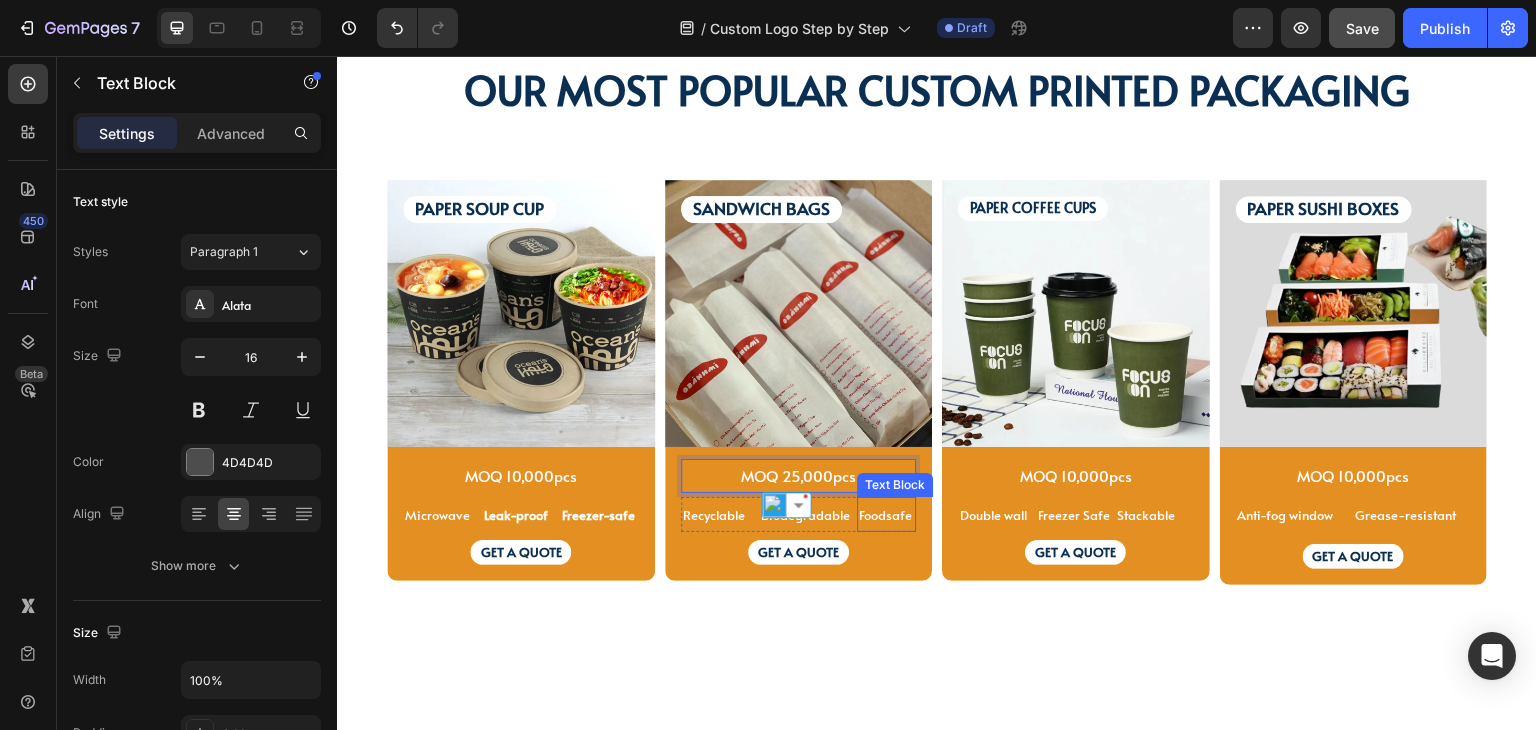 click on "Foodsafe" at bounding box center (886, 514) 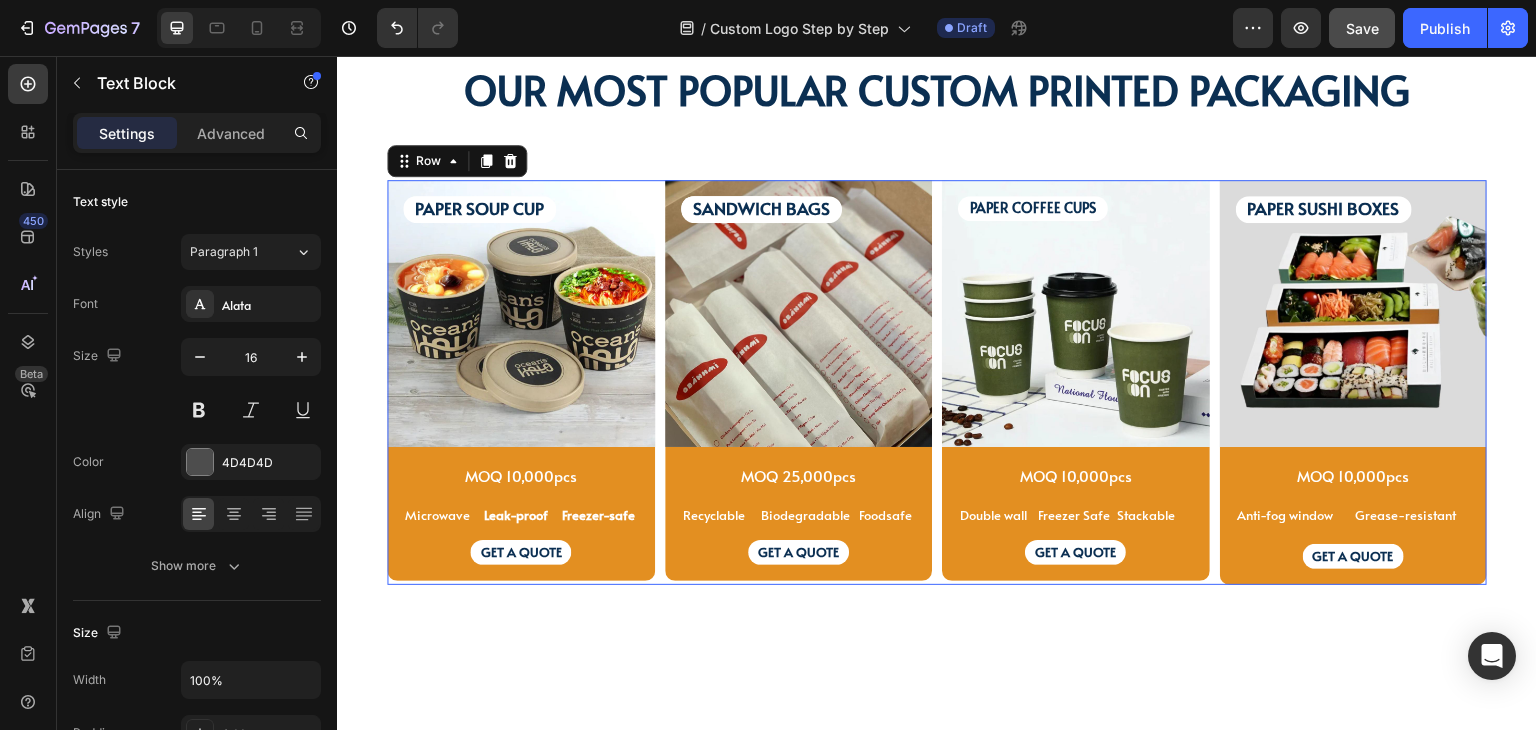 click on "PAPER SOUP CUP Text Block PAPER SOUP CUP Text Block Image MOQ 10,000pcs Text Block Microwave  Text Block Leak-proof Text Block Freezer-safe Text Block Row GET A QUOTE Text Block Row Product SANDWICH BAGS Text Block SANDWICH BAGS Text Block SANDWICH BAGS Text Block Image MOQ 25,000pcs Text Block Recyclable Text Block Biodegradable Text Block Foodsafe Text Block Row GET A QUOTE Text Block Row Product PAPER COFFEE CUPS Text Block Image MOQ 10,000pcs Text Block Row Double wall Text Block Freezer Safe Text Block Stackable Text Block Row GET A QUOTE Text Block Row Product PAPER SUSHI BOXES Text Block Image MOQ 10,000pcs Text Block Anti-fog window Text Block Grease-resistant Text Block Text Block Row GET A QUOTE Text Block Row Product Row   0" at bounding box center [937, 382] 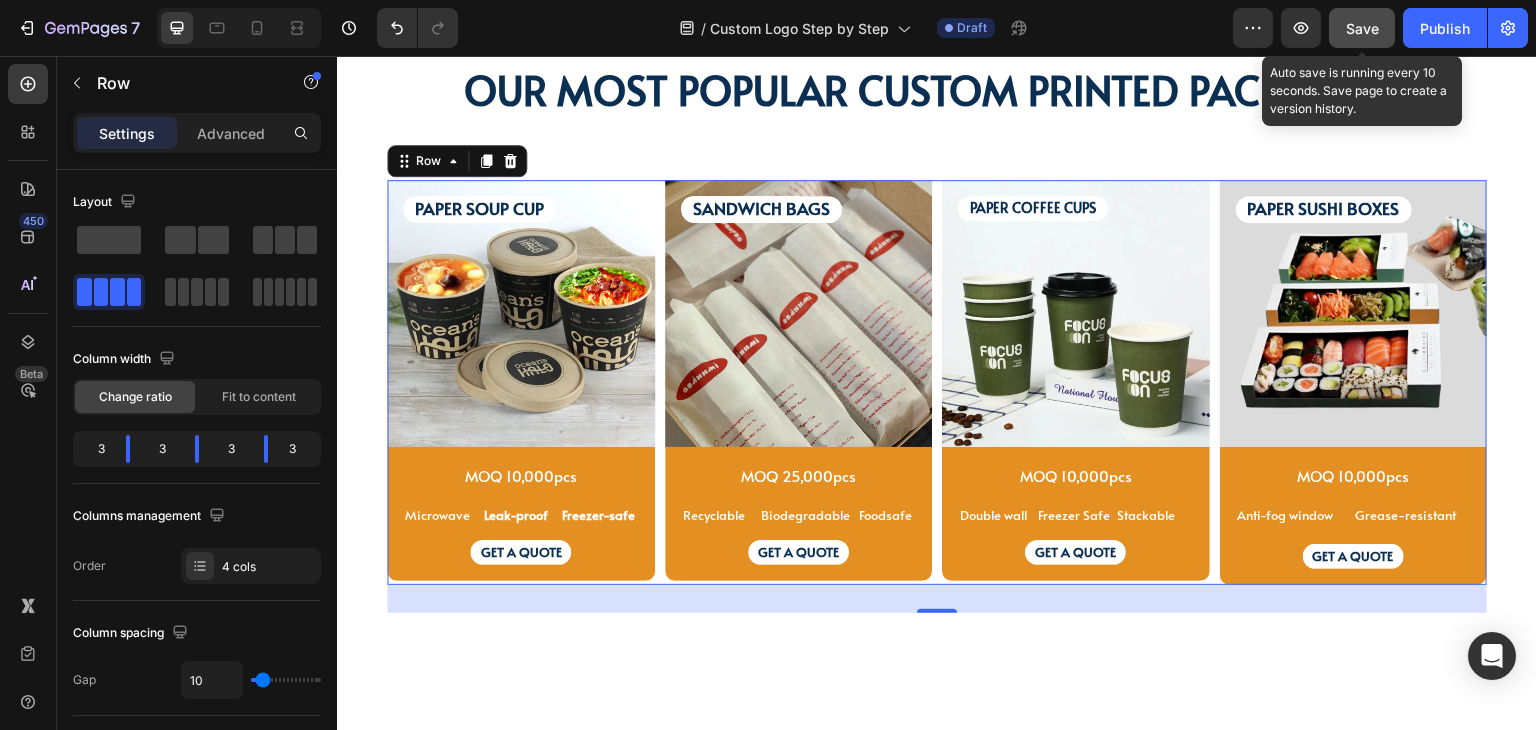 click on "Save" at bounding box center (1362, 28) 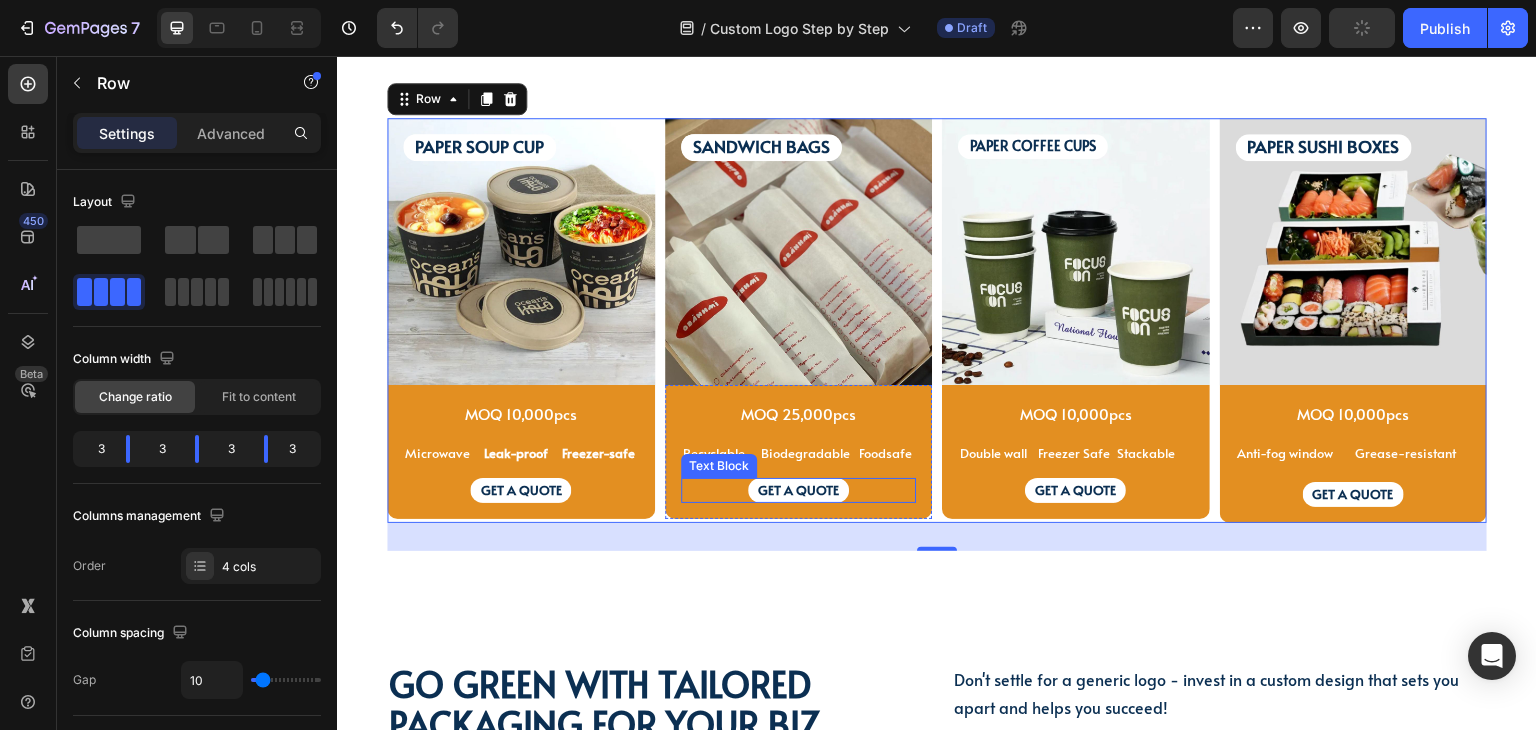 scroll, scrollTop: 3000, scrollLeft: 0, axis: vertical 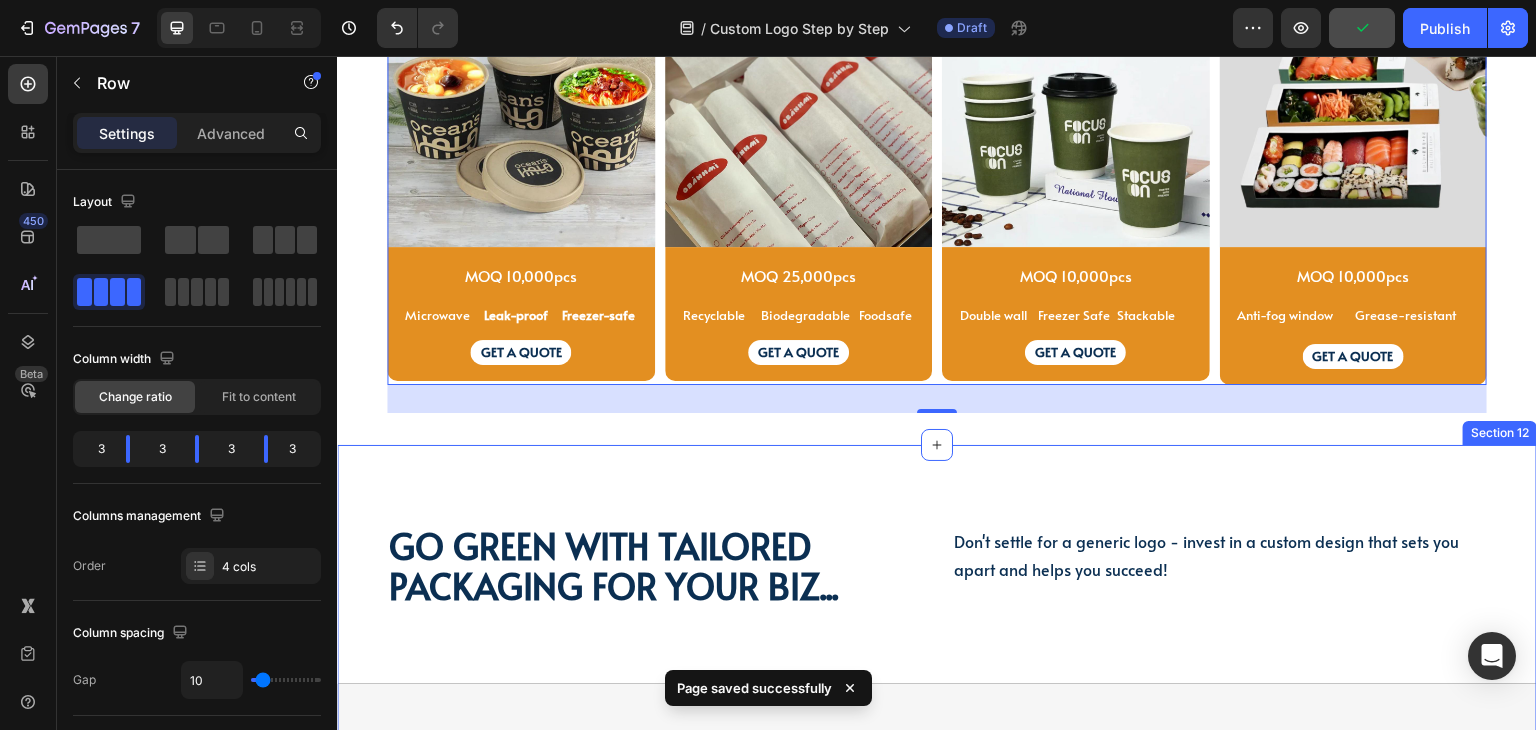 click on "Go green with tailored packaging for your biz... Heading Go green with tailored packaging for your biz... Heading Don't settle for a generic logo - invest in a custom design that sets you apart and helps you succeed! Text Block Don't settle for a generic logo - invest in a custom design that sets you apart and helps you succeed! Text Block Row Video Row Section 12" at bounding box center [937, 838] 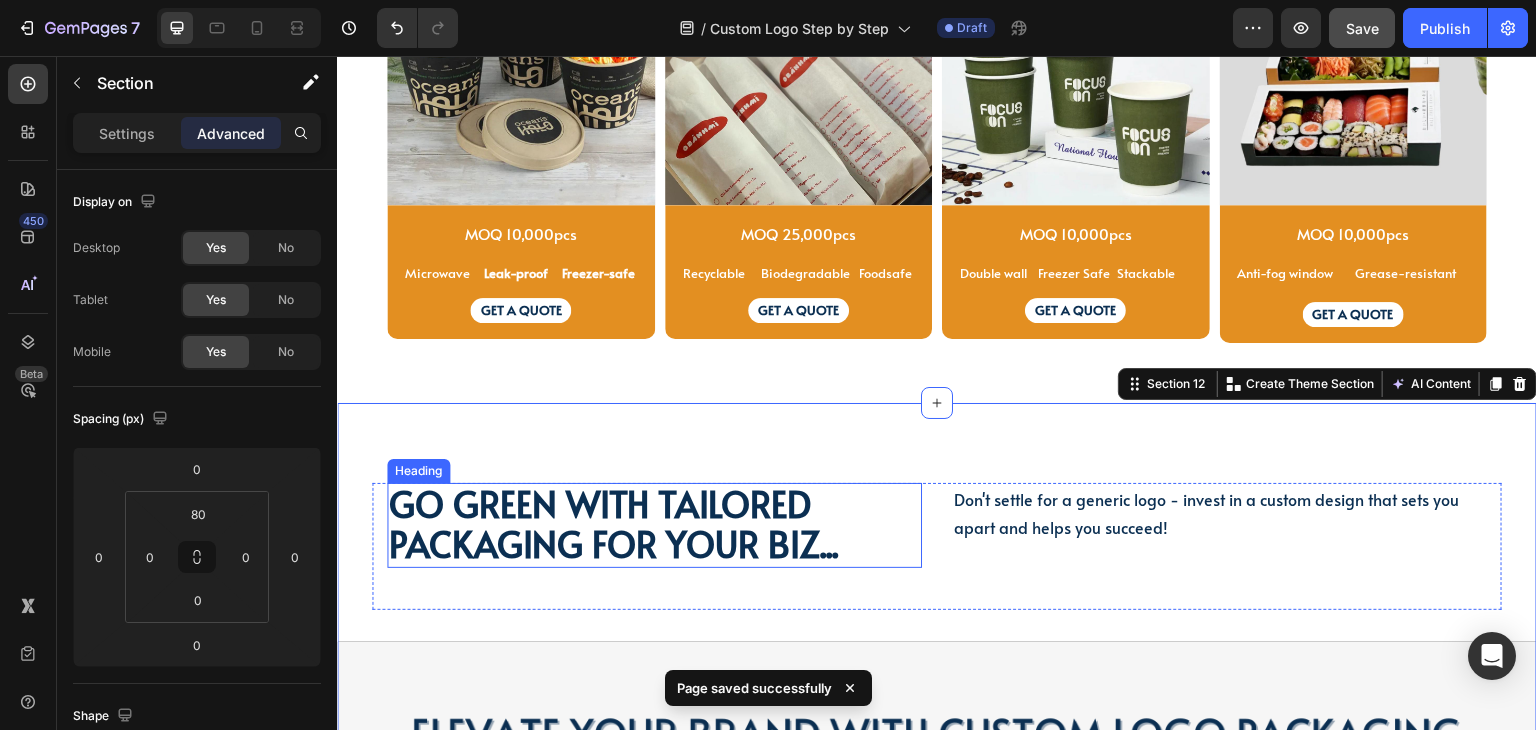 scroll, scrollTop: 3100, scrollLeft: 0, axis: vertical 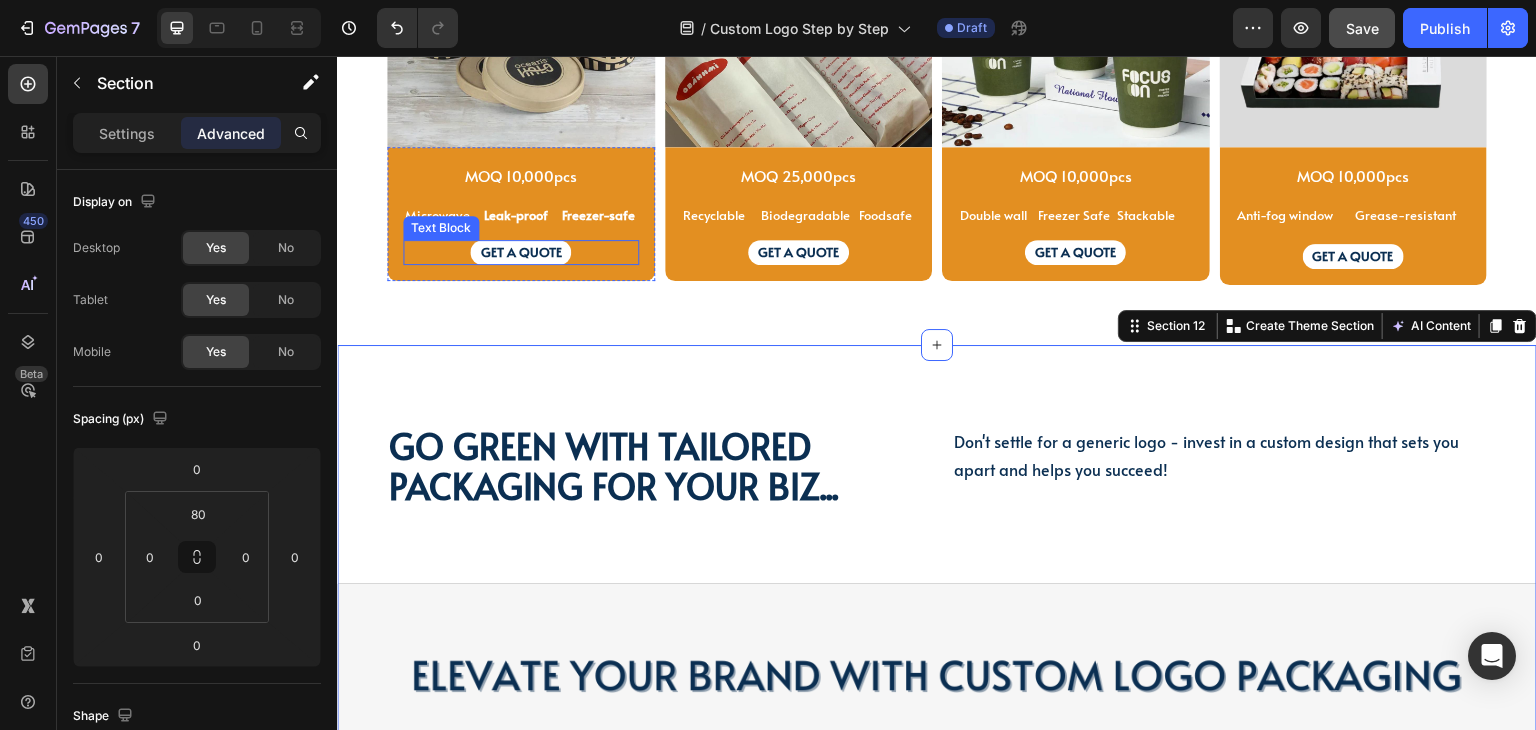 click on "GET A QUOTE" at bounding box center [520, 252] 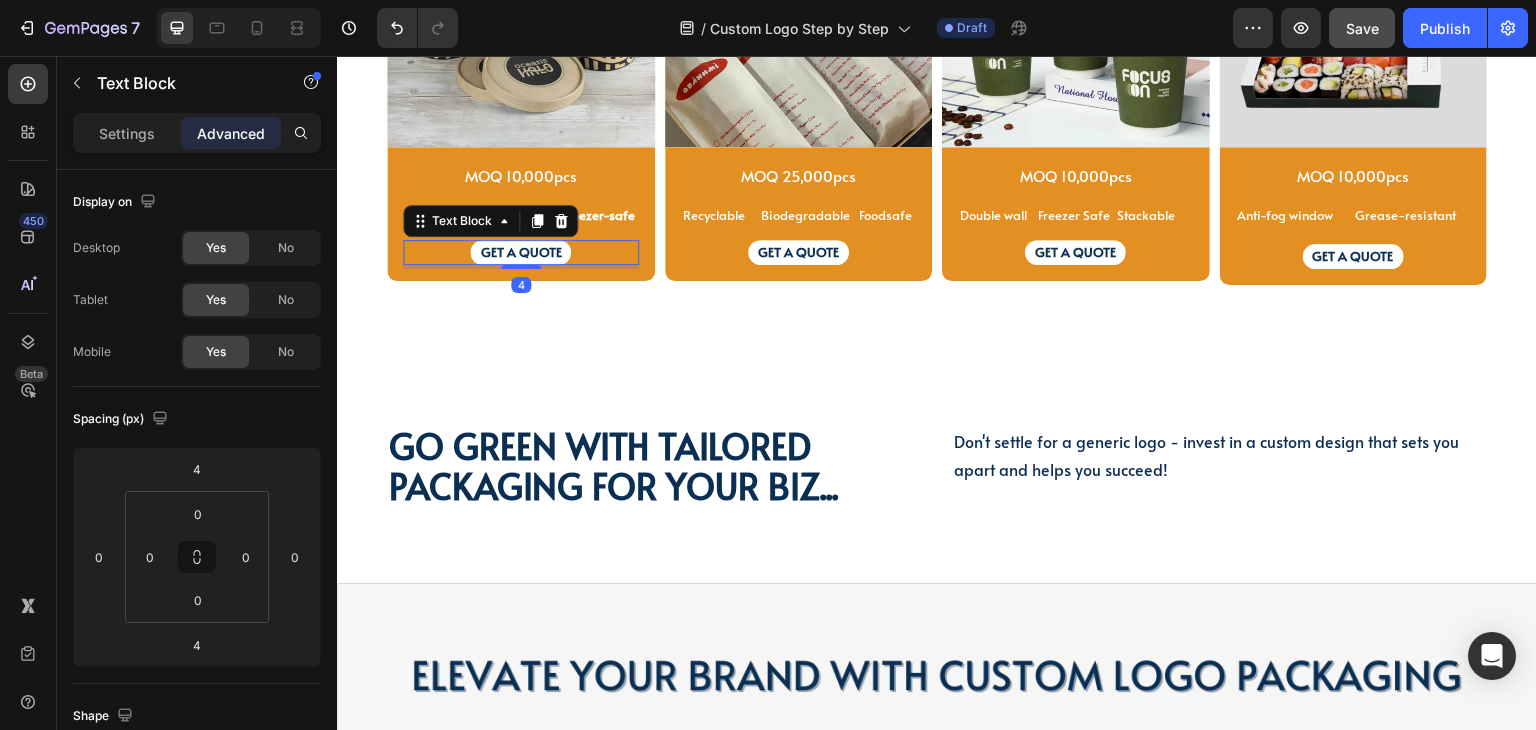 click on "GET A QUOTE" at bounding box center [520, 252] 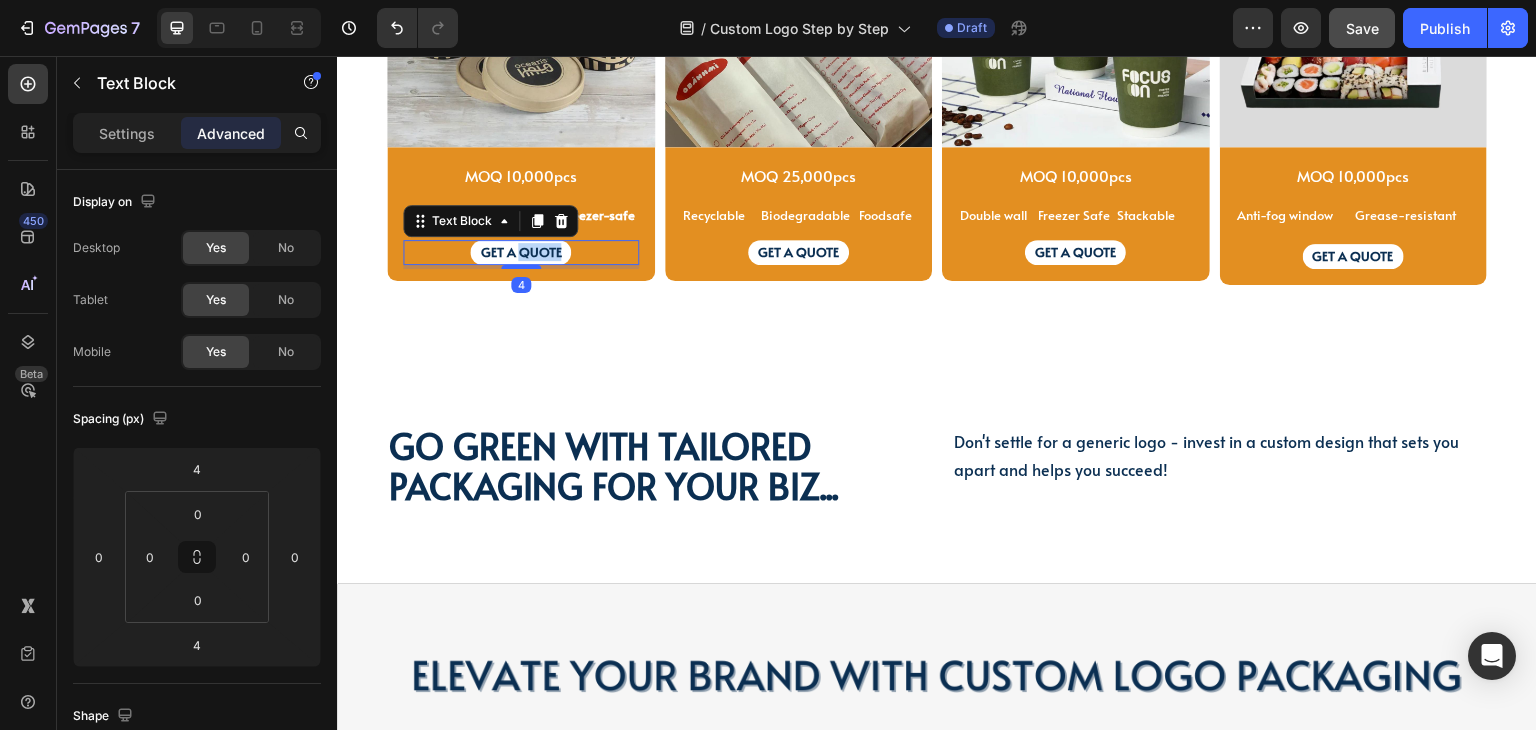 click on "GET A QUOTE" at bounding box center [520, 252] 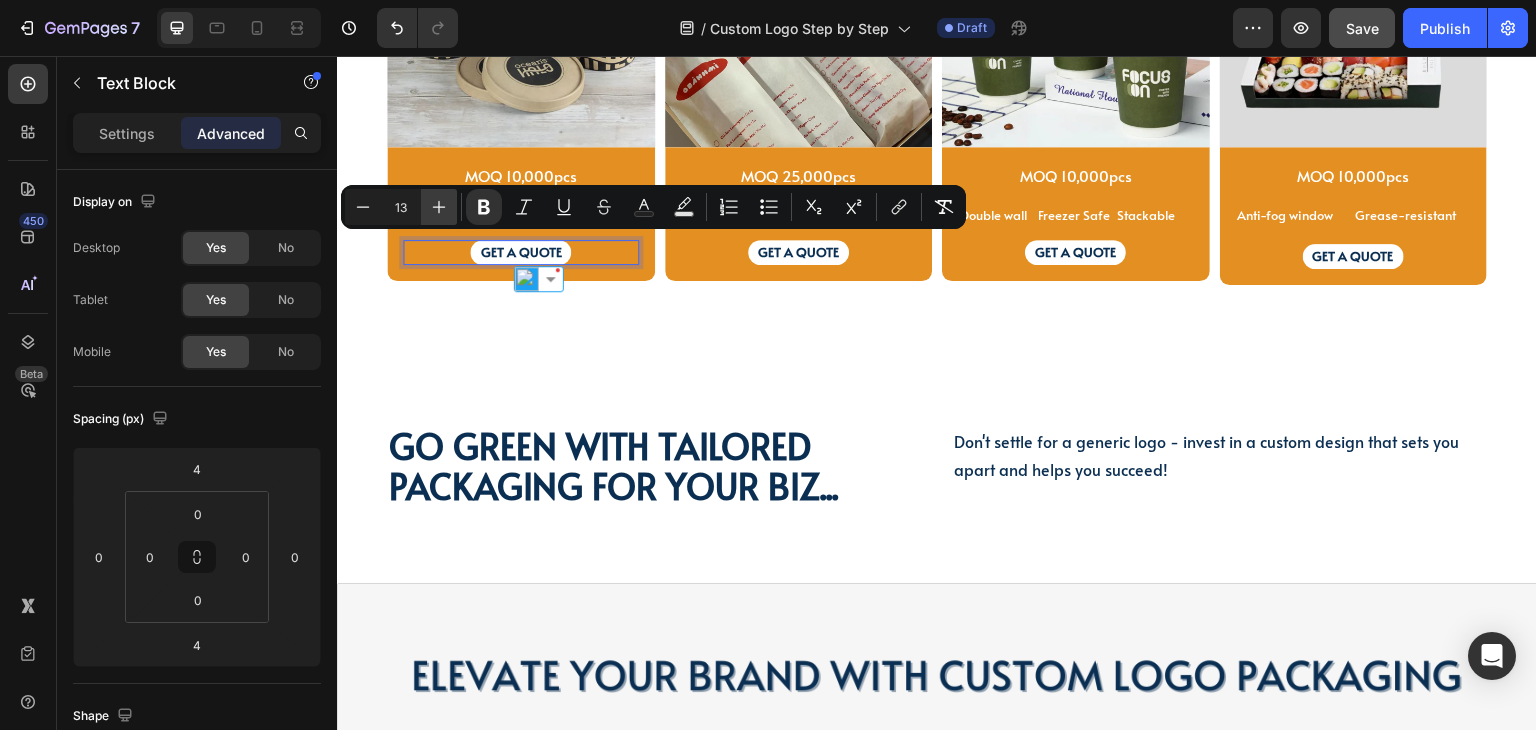 click 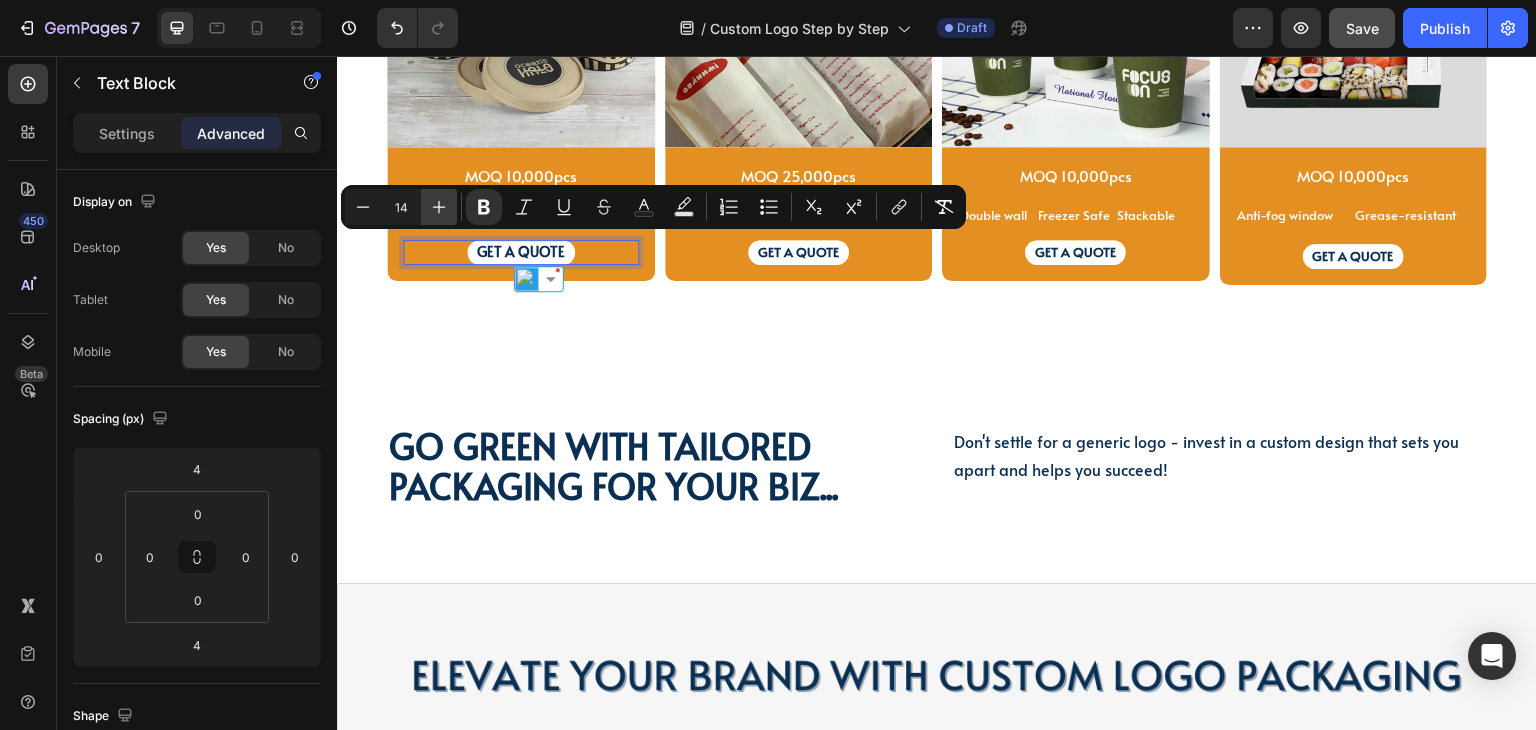 click 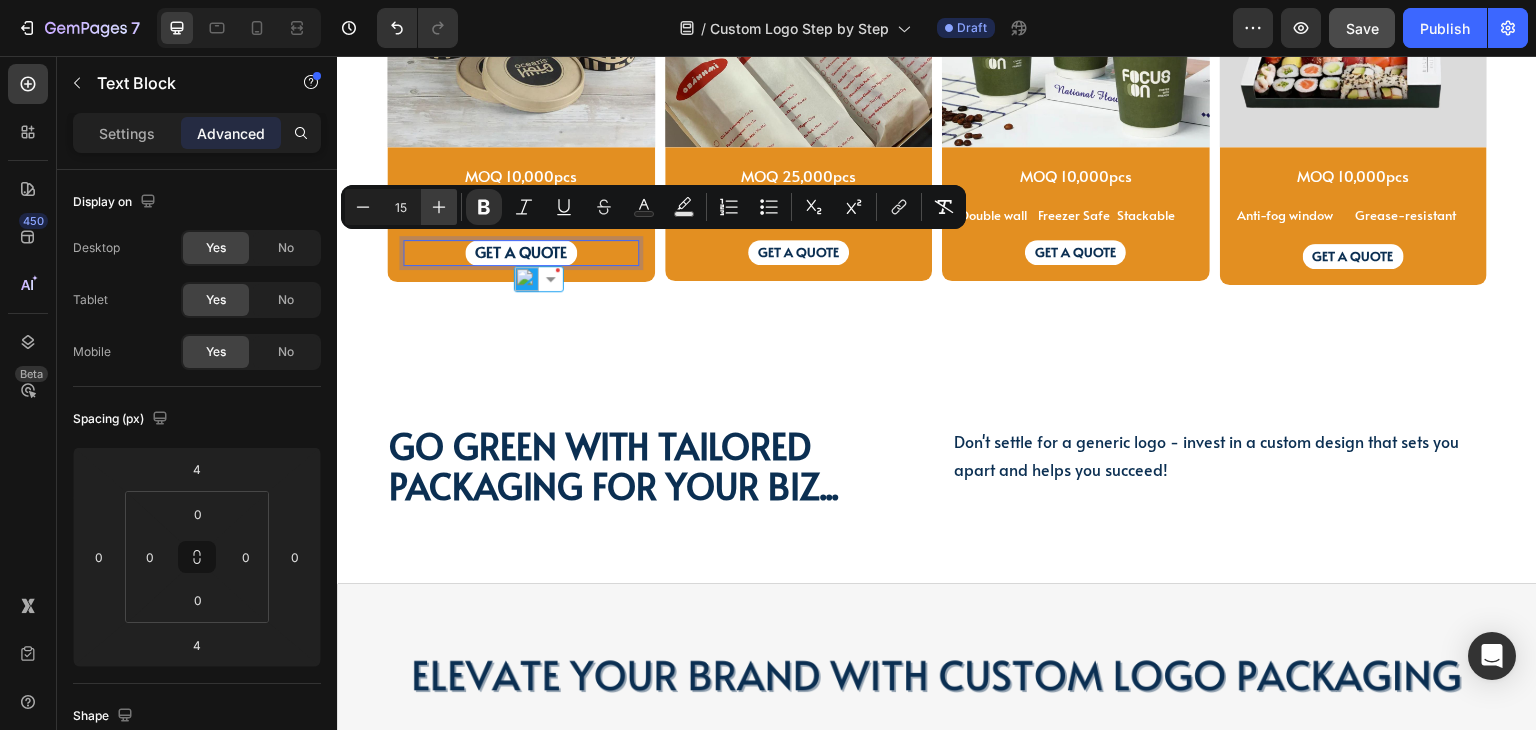 click 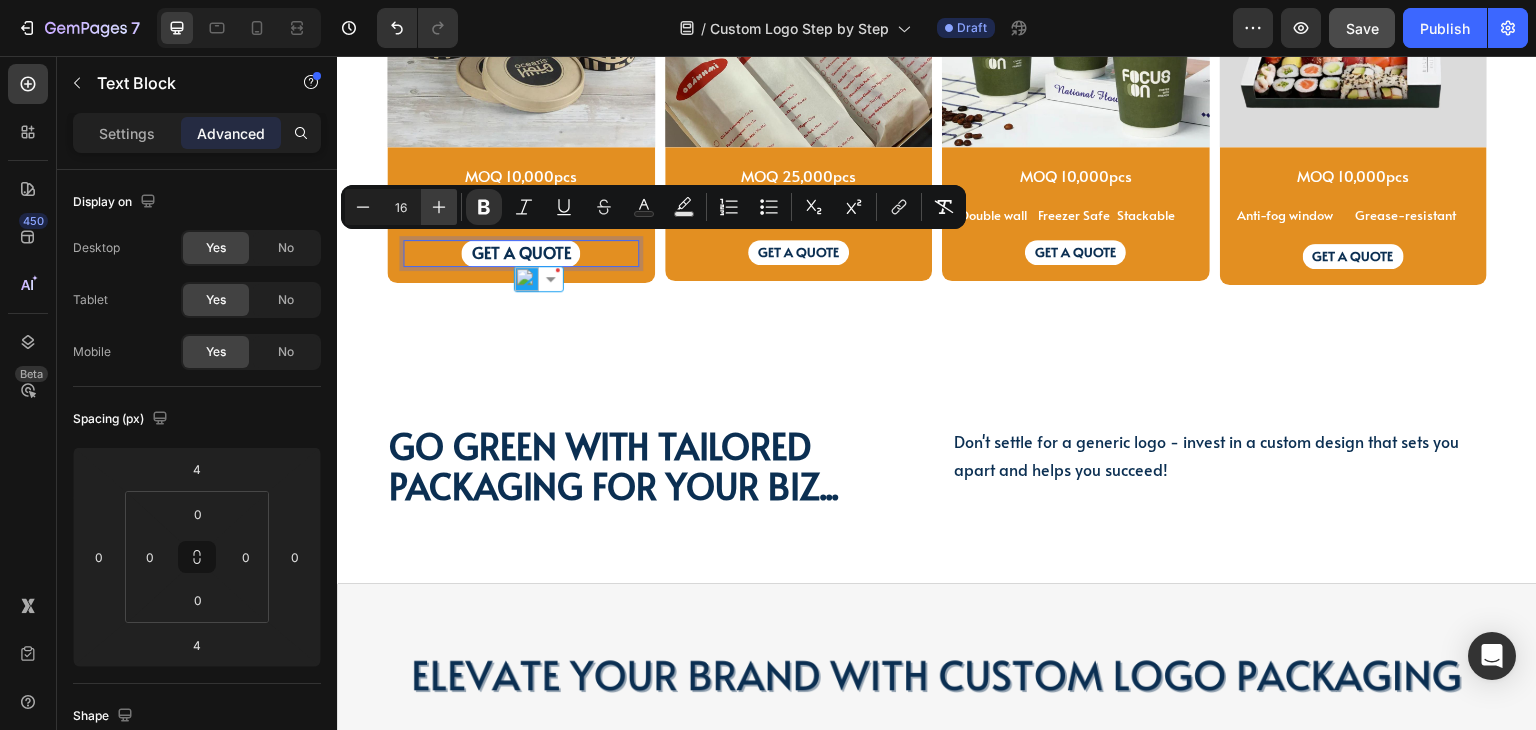 click 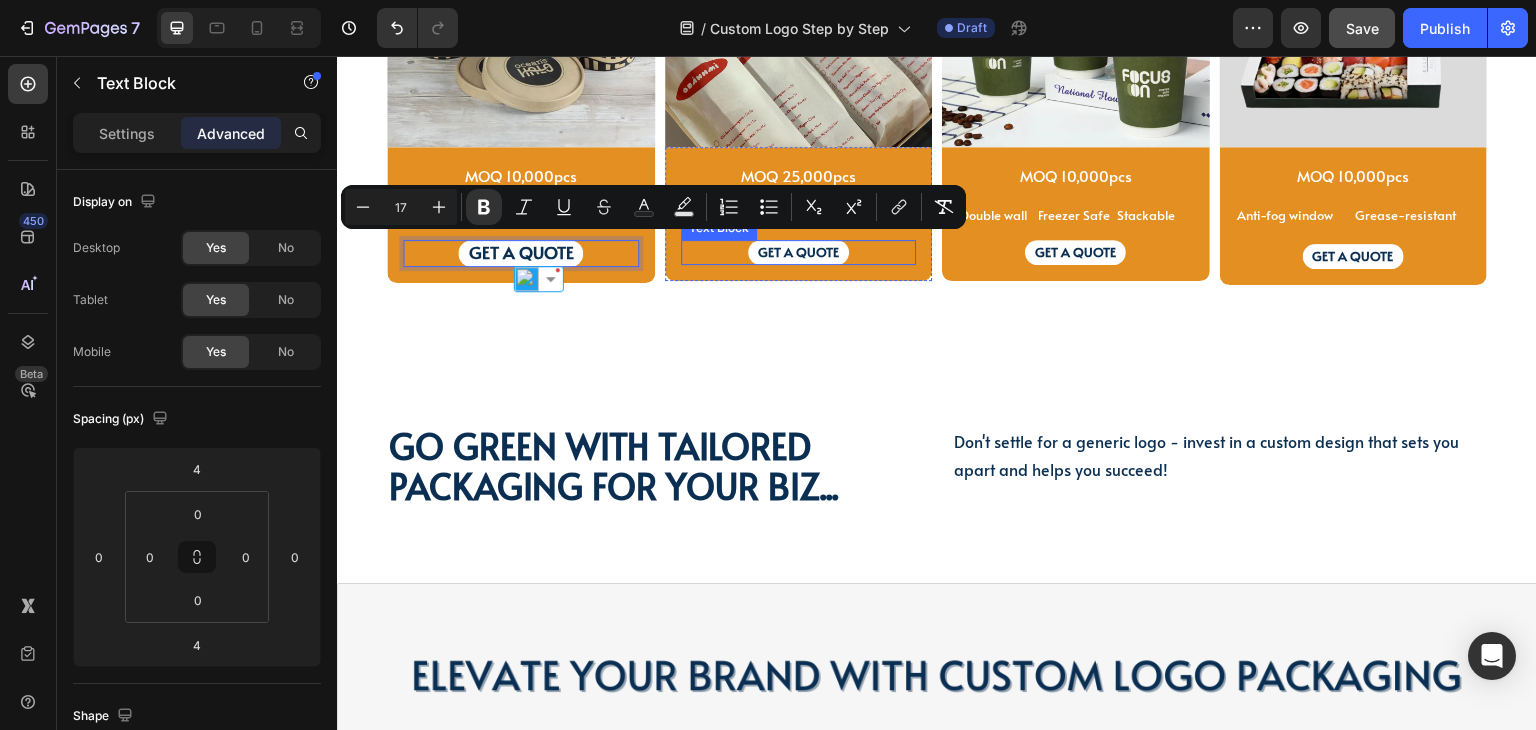click on "MOQ 25,000pcs Text Block Recyclable Text Block Biodegradable Text Block Foodsafe Text Block Row GET A QUOTE Text Block" at bounding box center [799, 214] 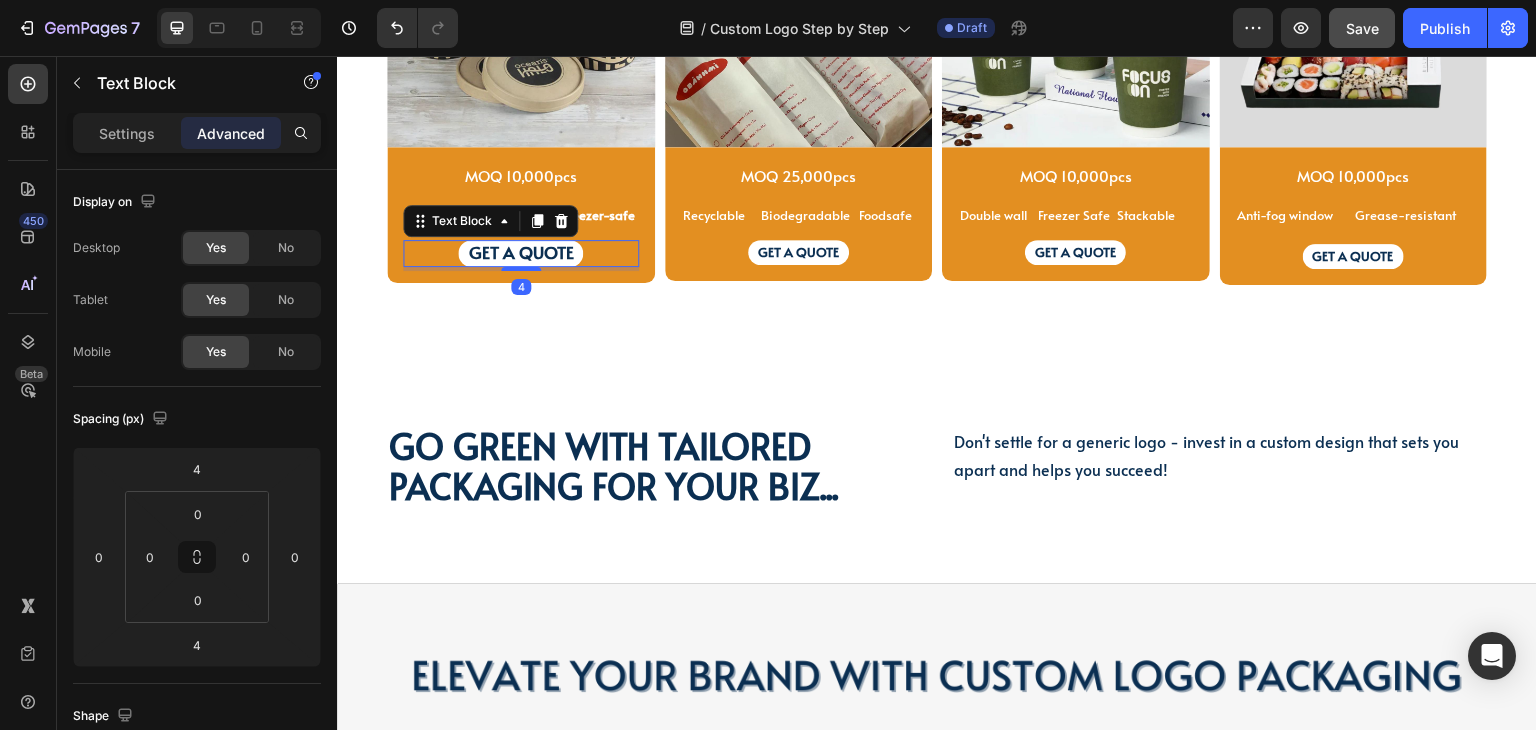 click on "GET A QUOTE" at bounding box center [521, 253] 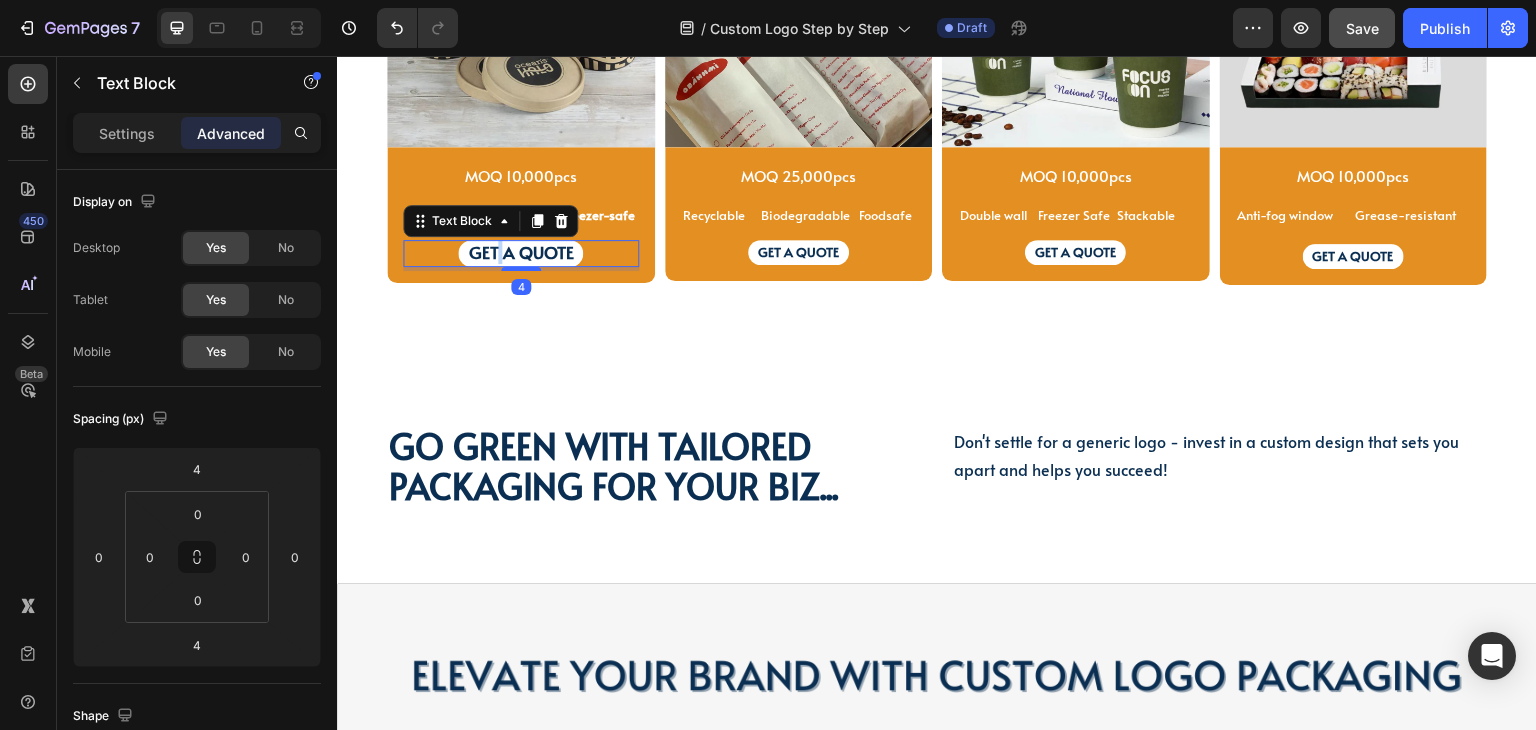 click on "GET A QUOTE" at bounding box center [520, 252] 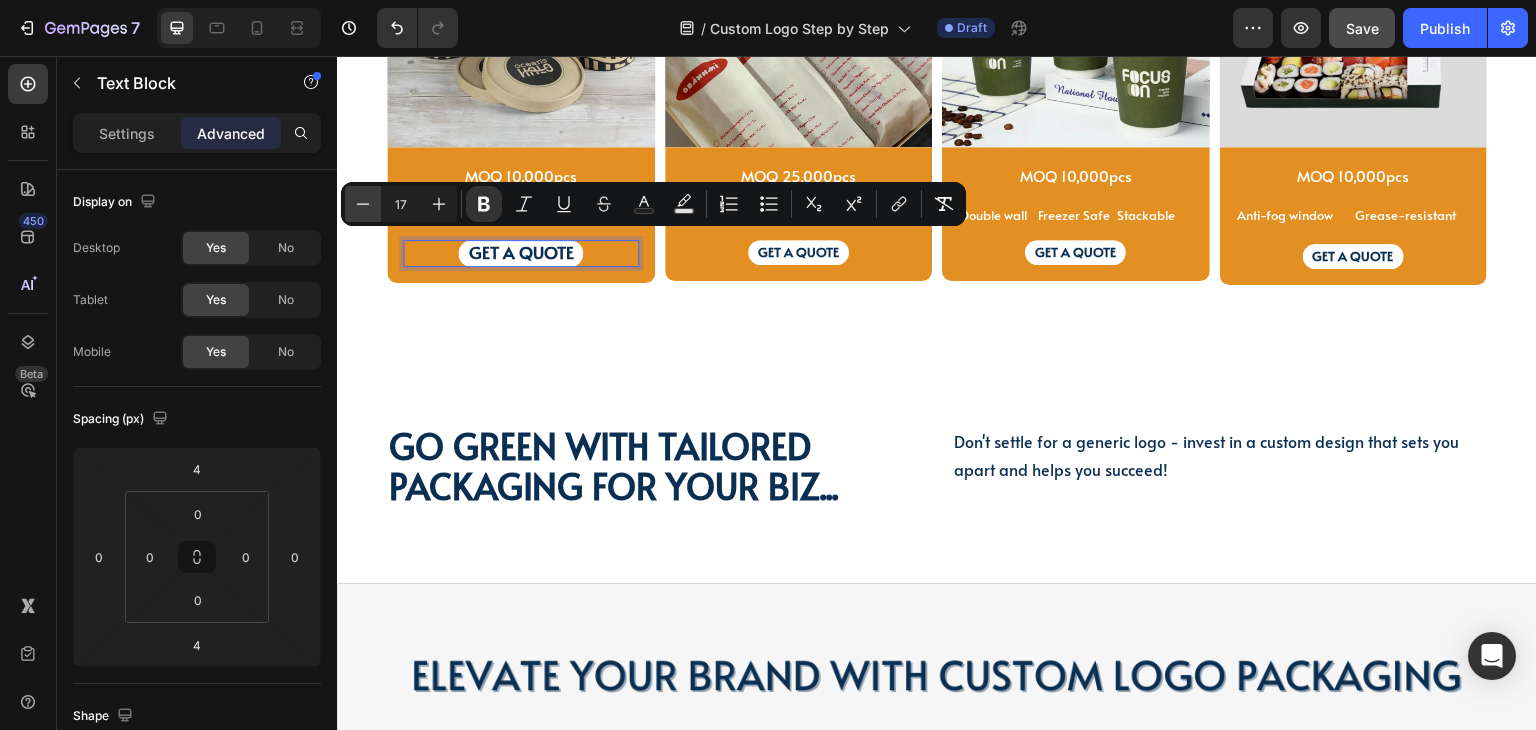 click 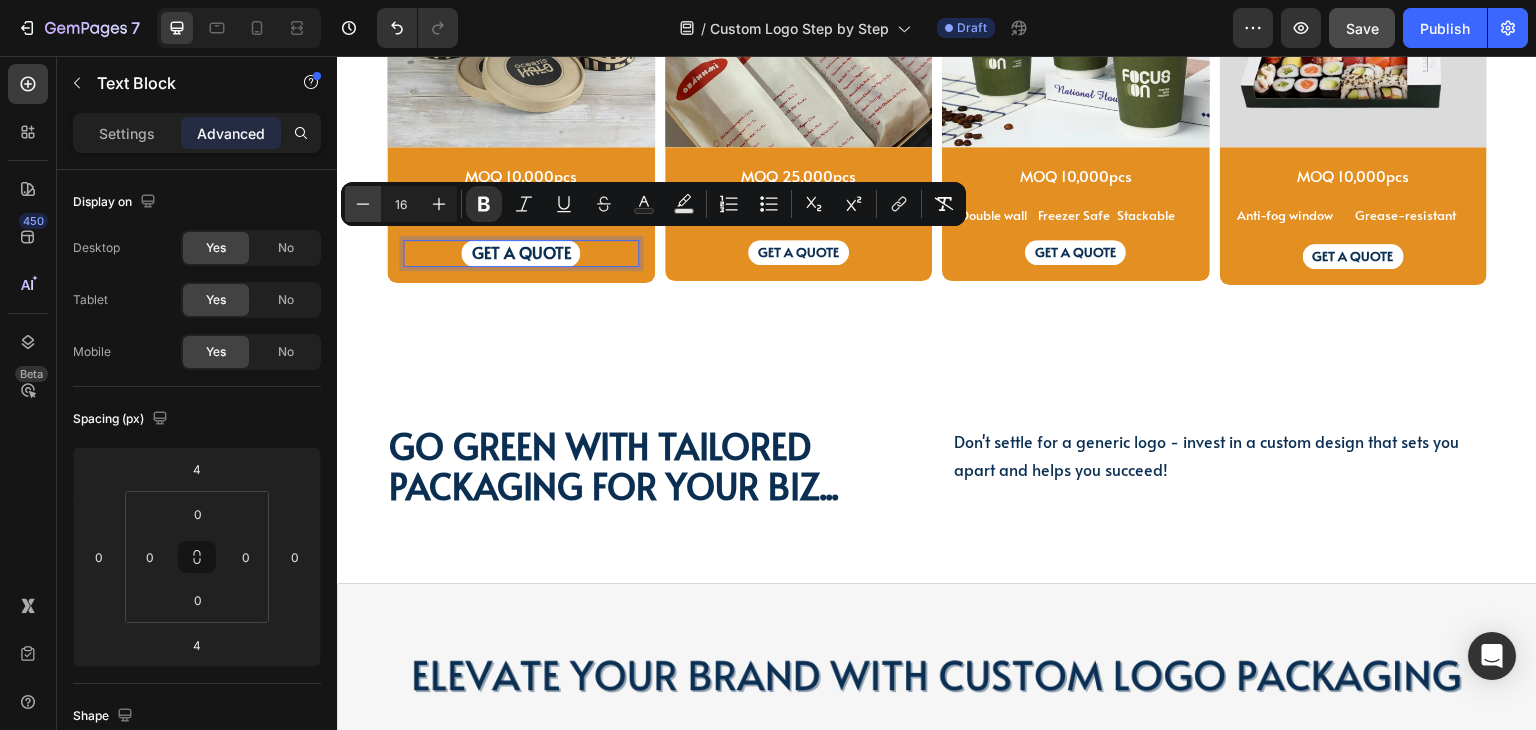 click 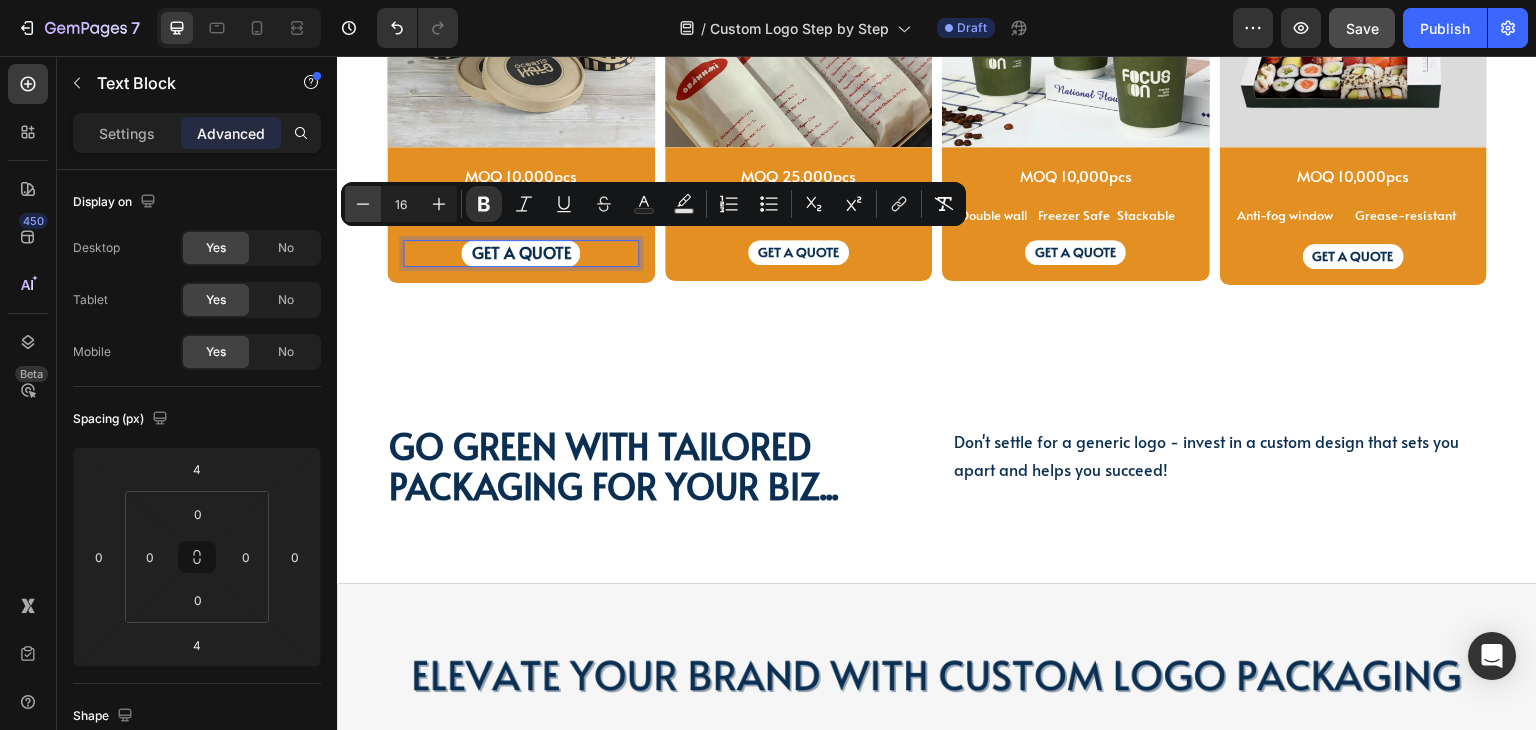 type on "15" 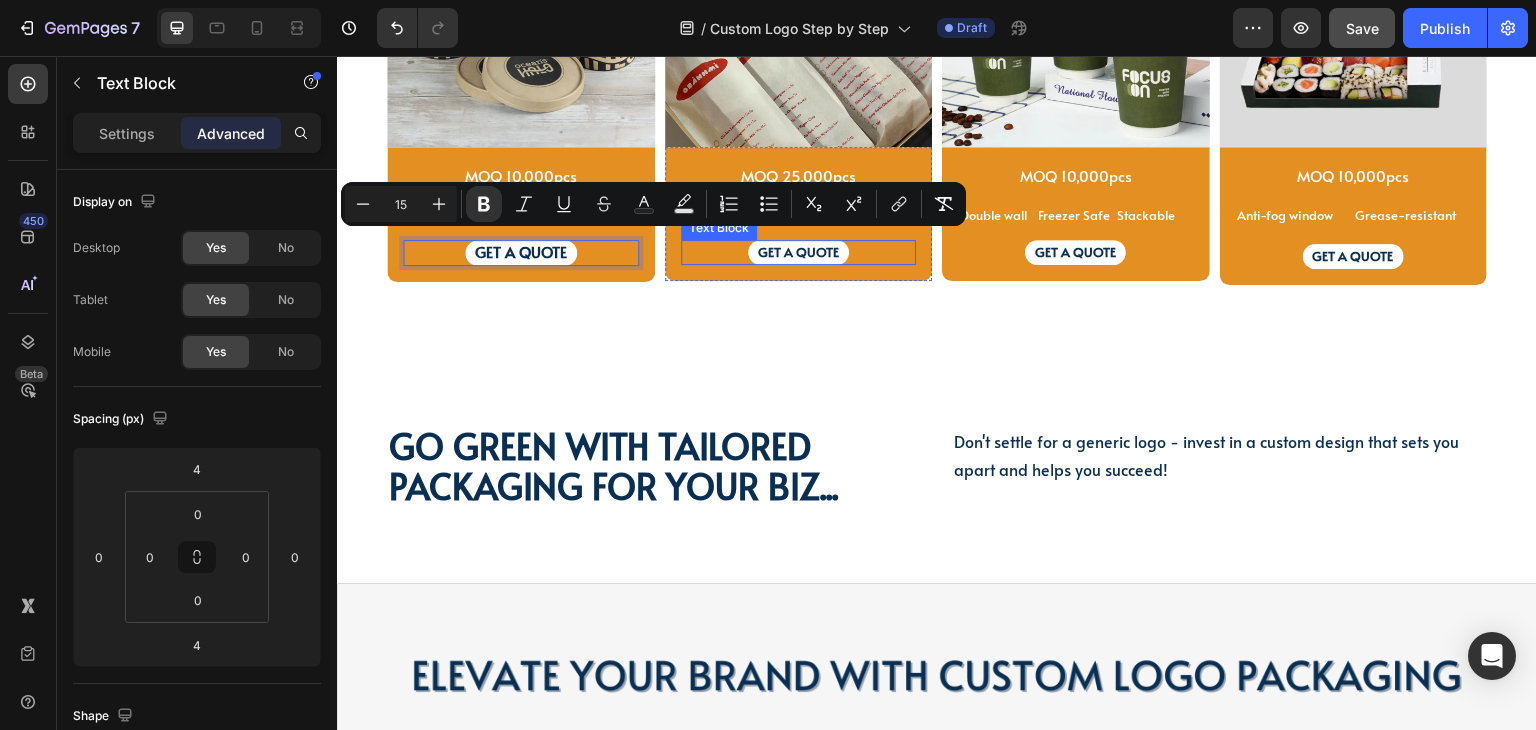 click on "GET A QUOTE" at bounding box center [798, 252] 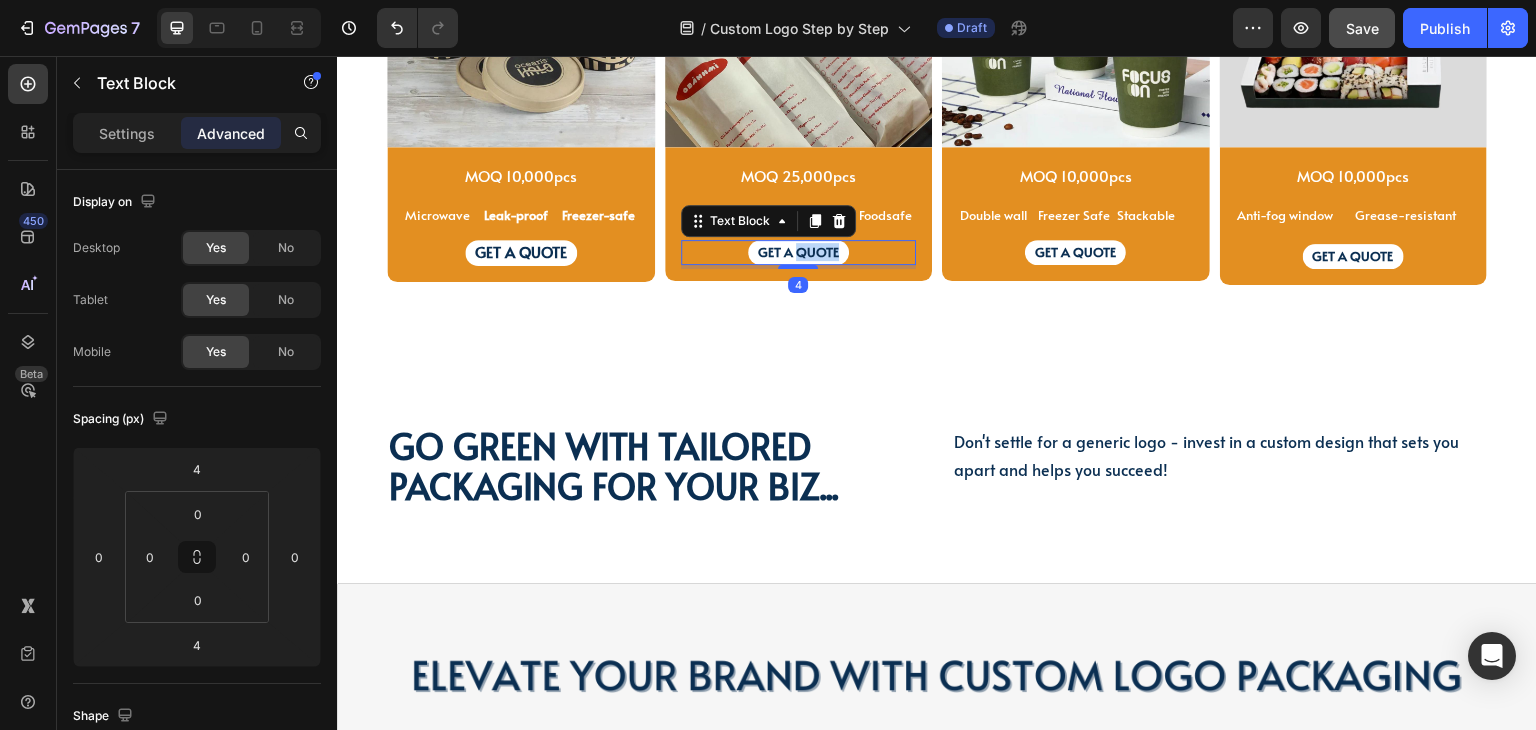 click on "GET A QUOTE" at bounding box center [798, 252] 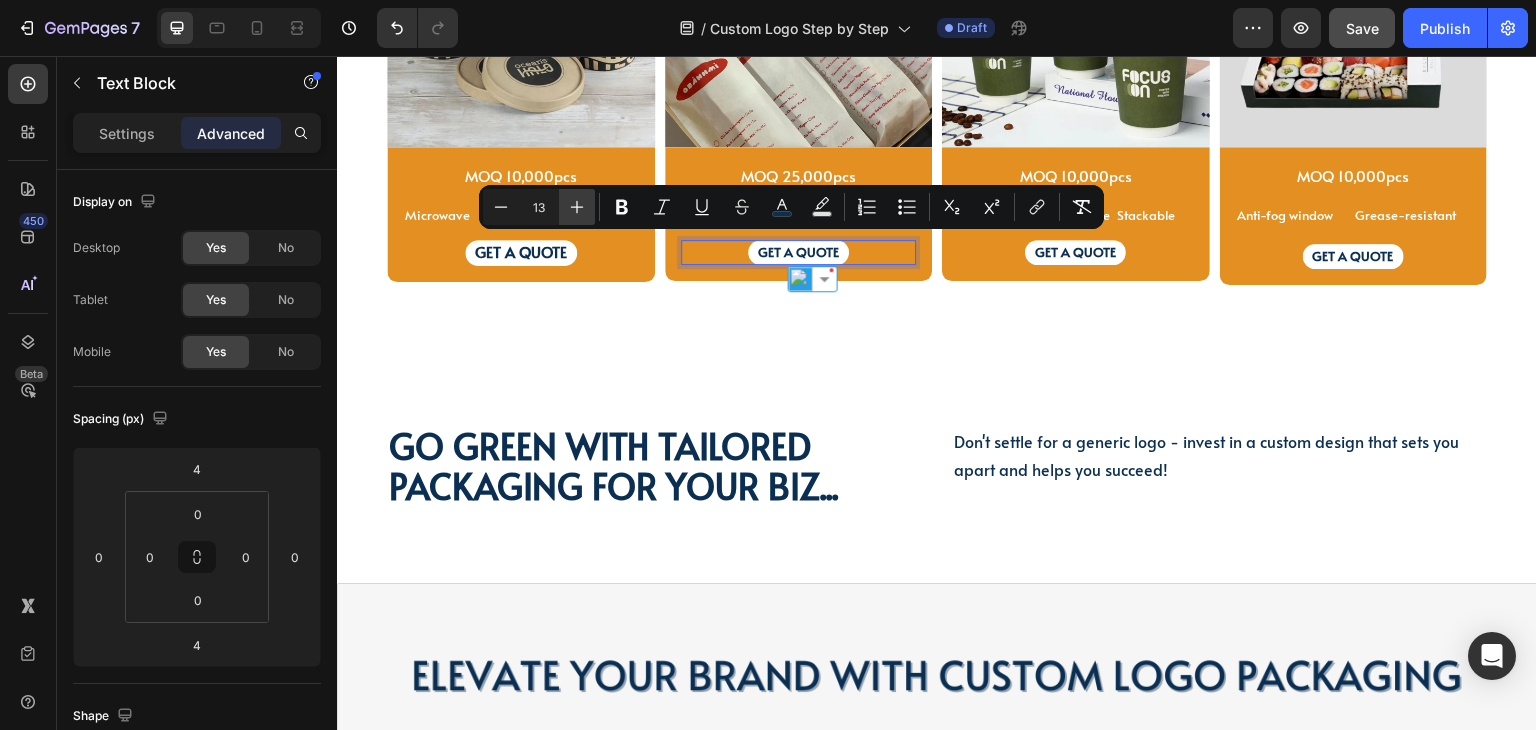 click 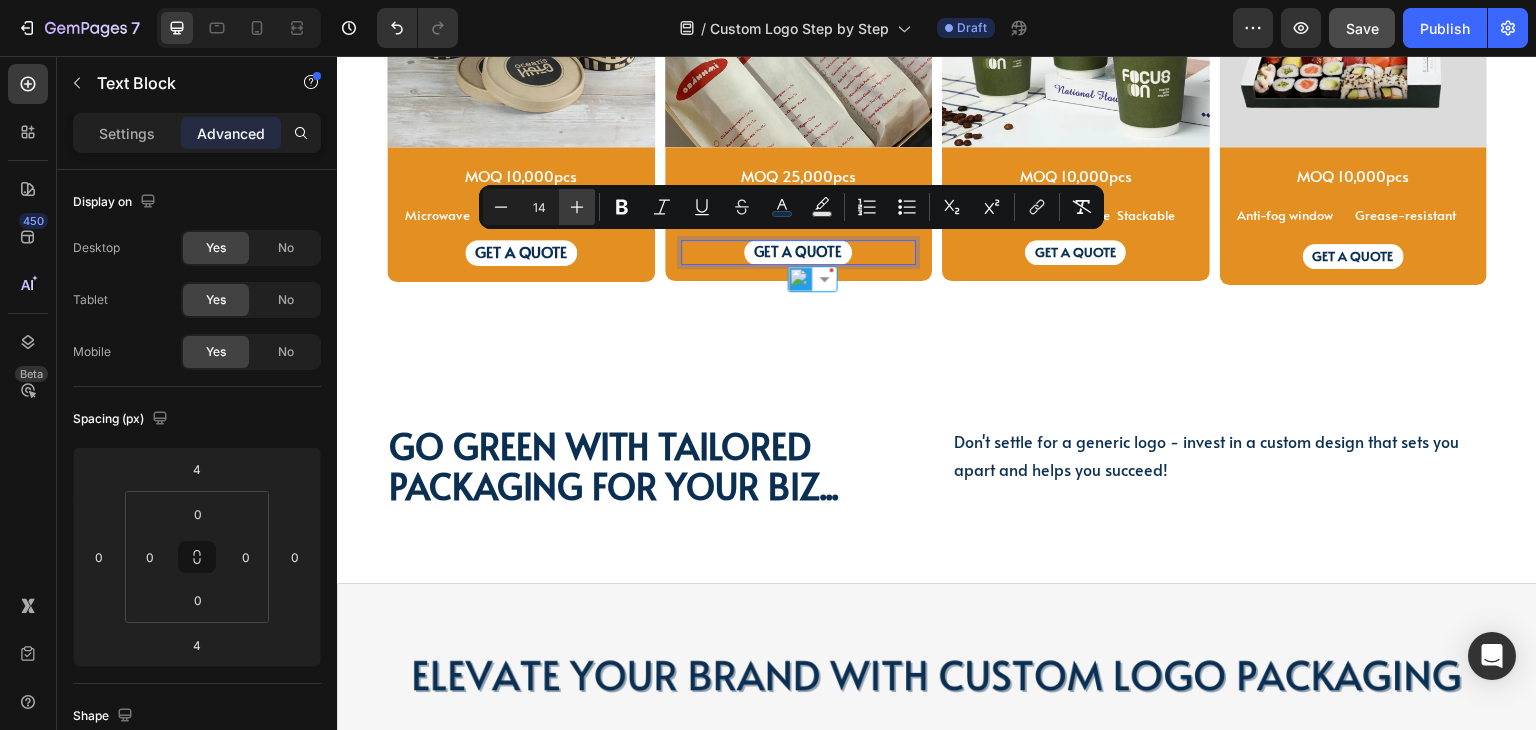 click 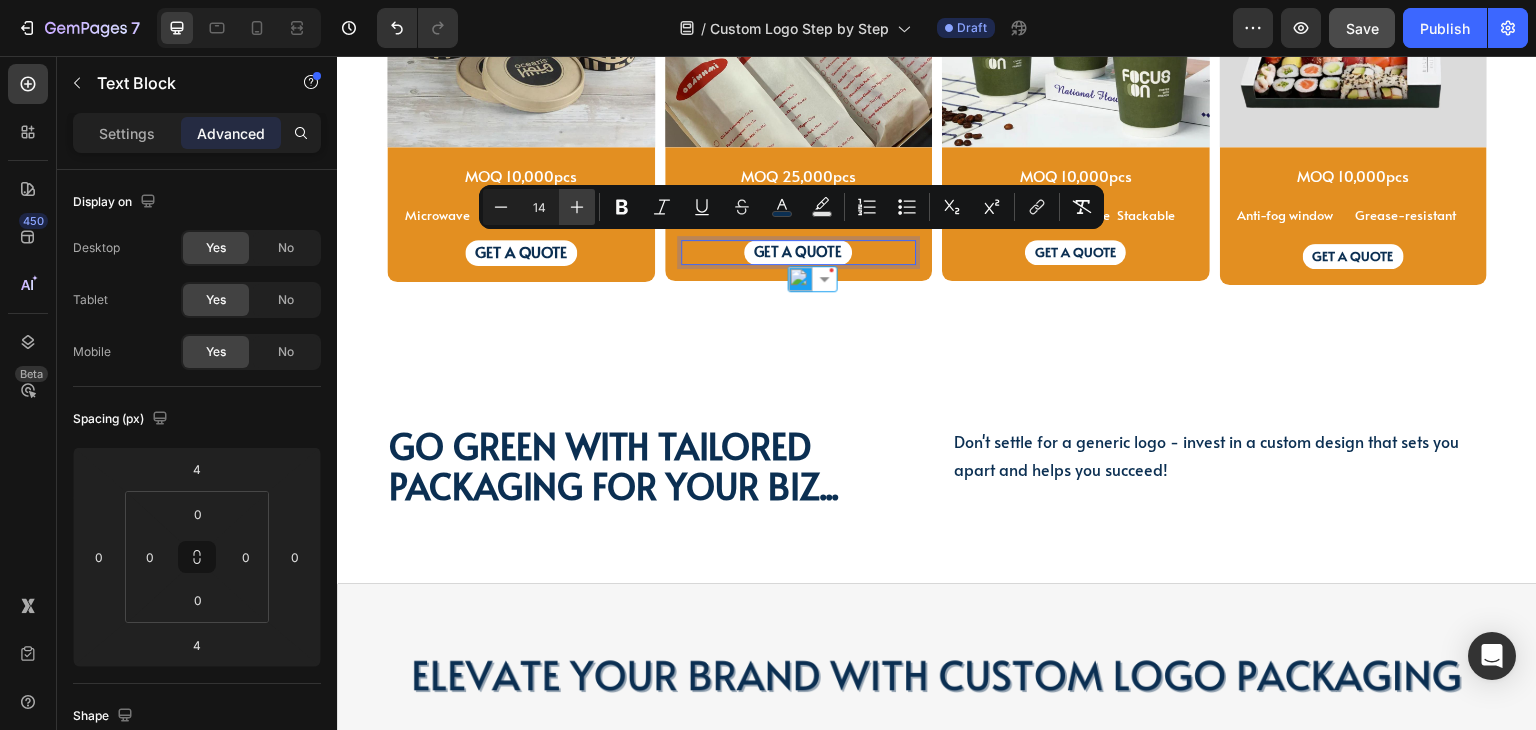 type on "15" 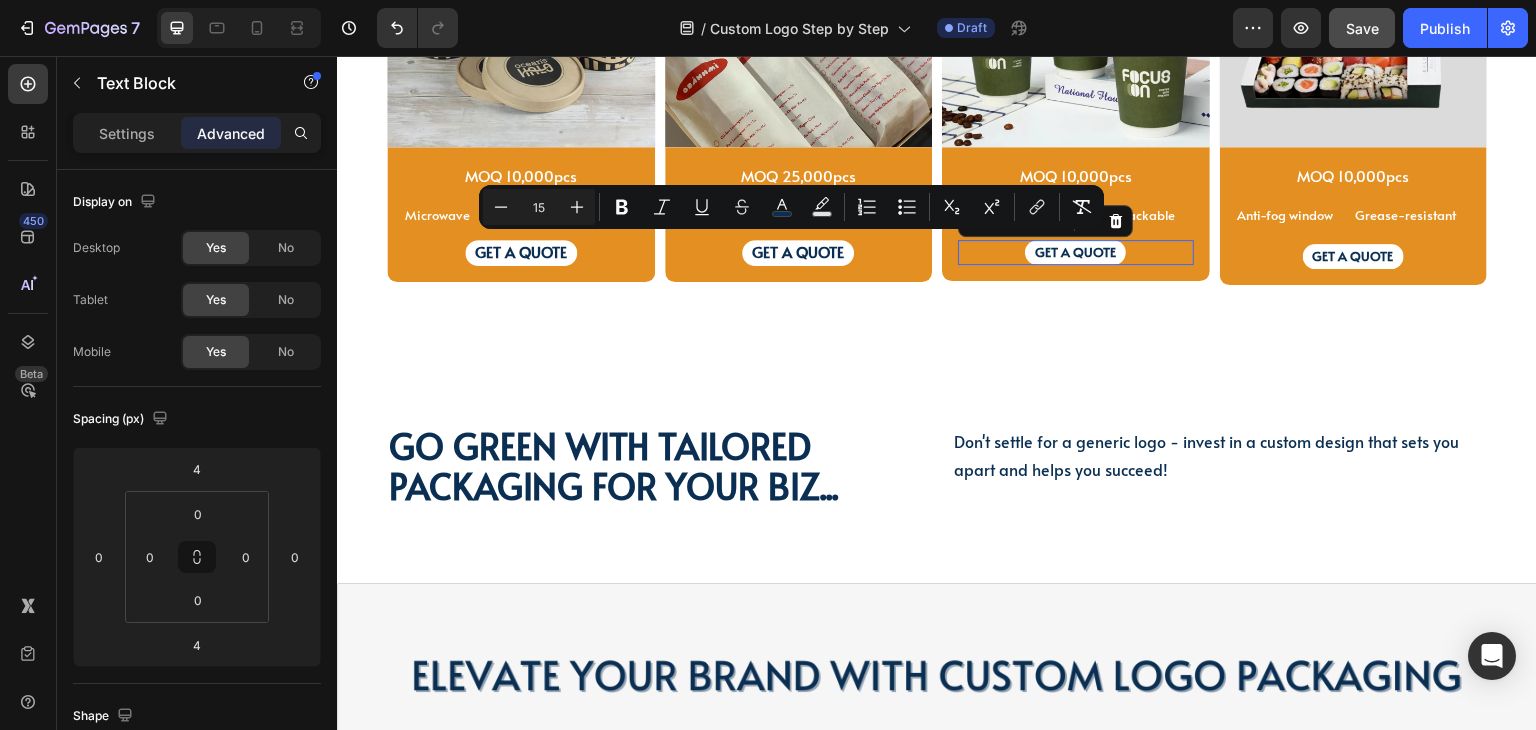 click on "GET A QUOTE" at bounding box center [1075, 252] 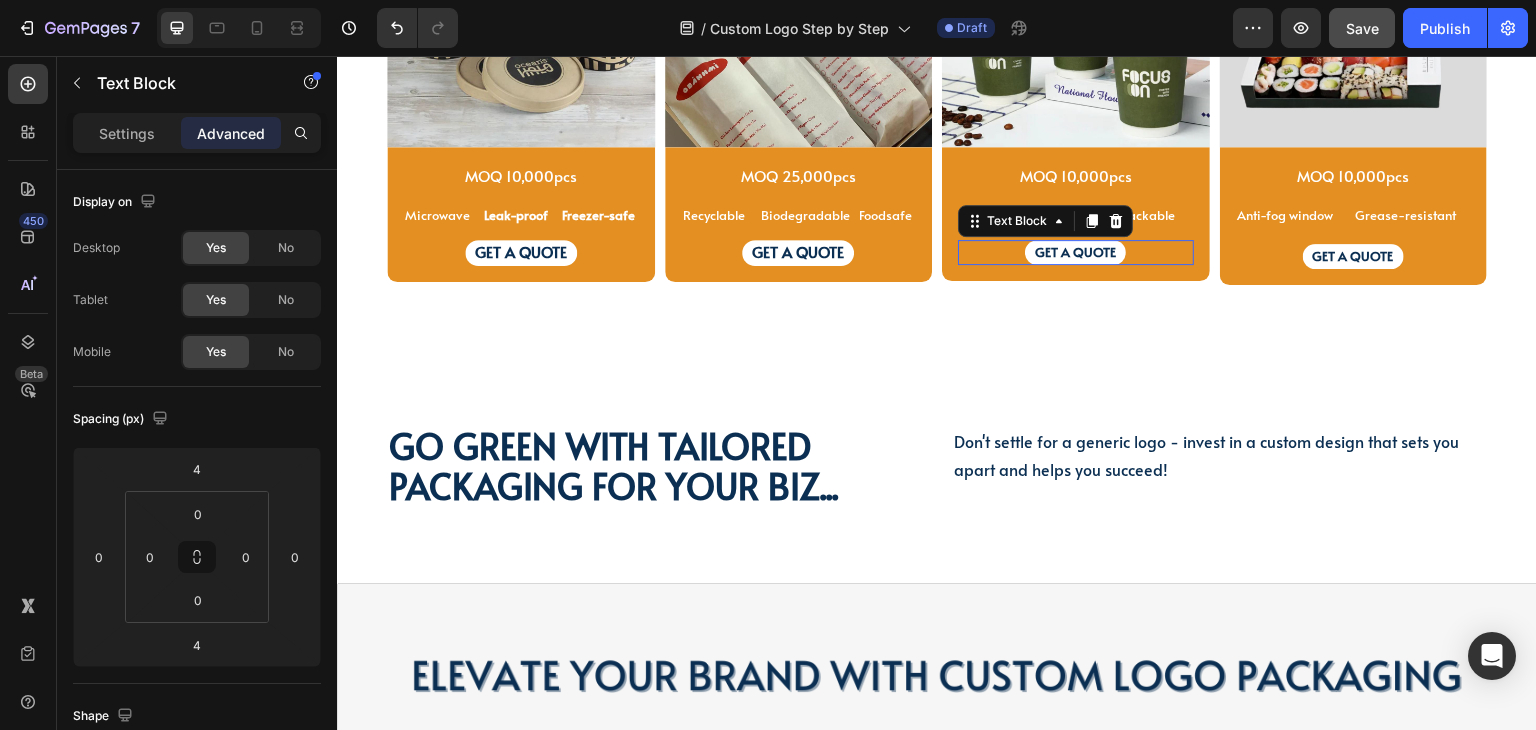 click on "GET A QUOTE" at bounding box center (1075, 252) 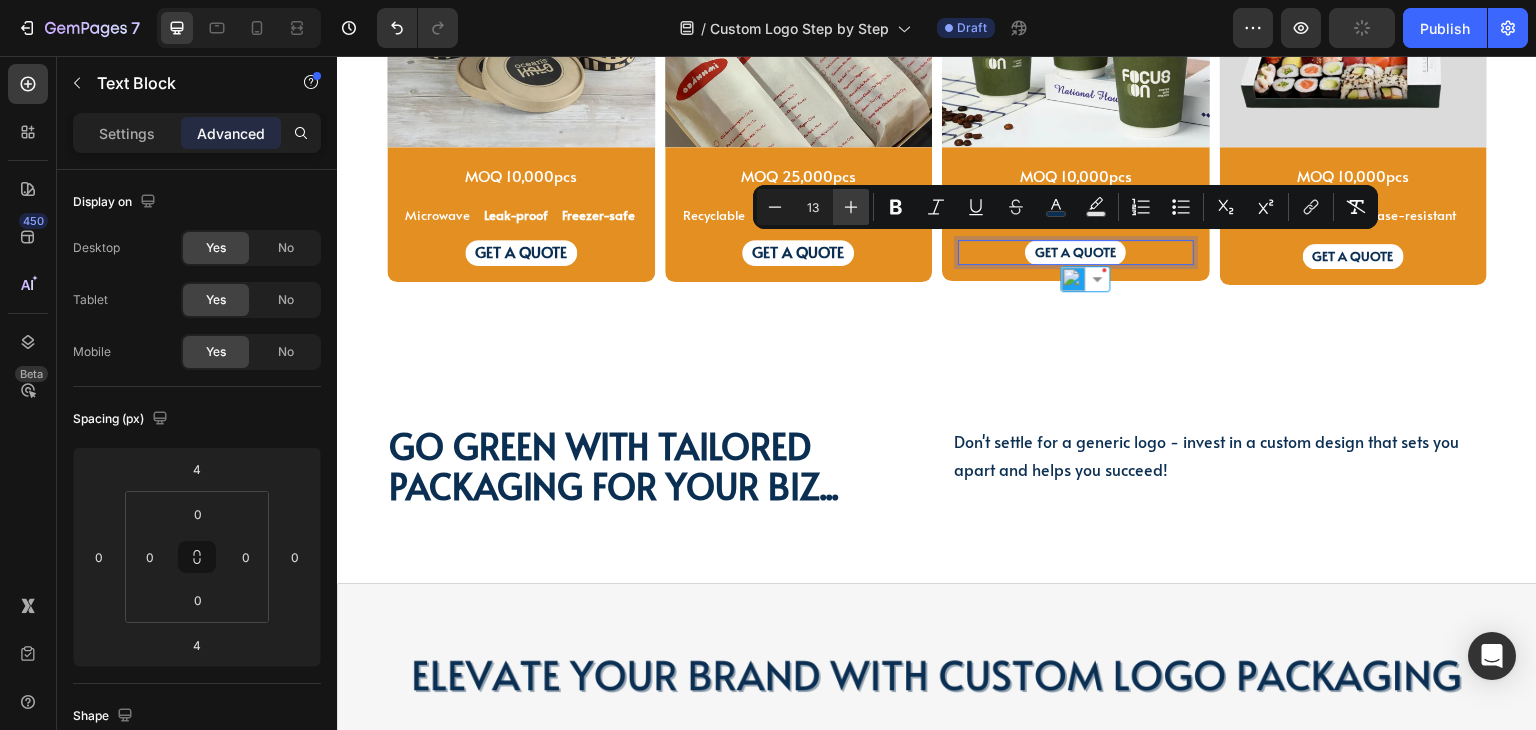 click 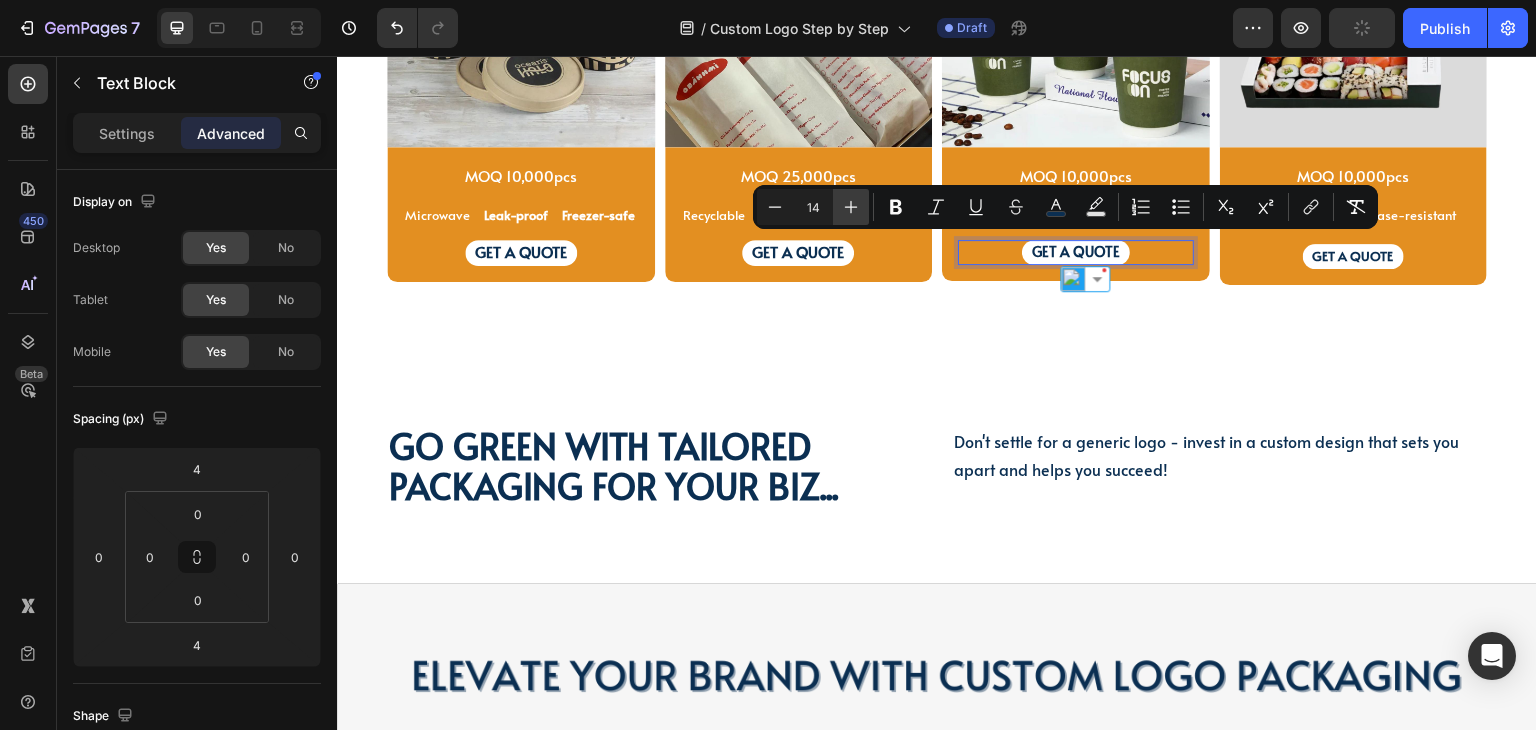 click 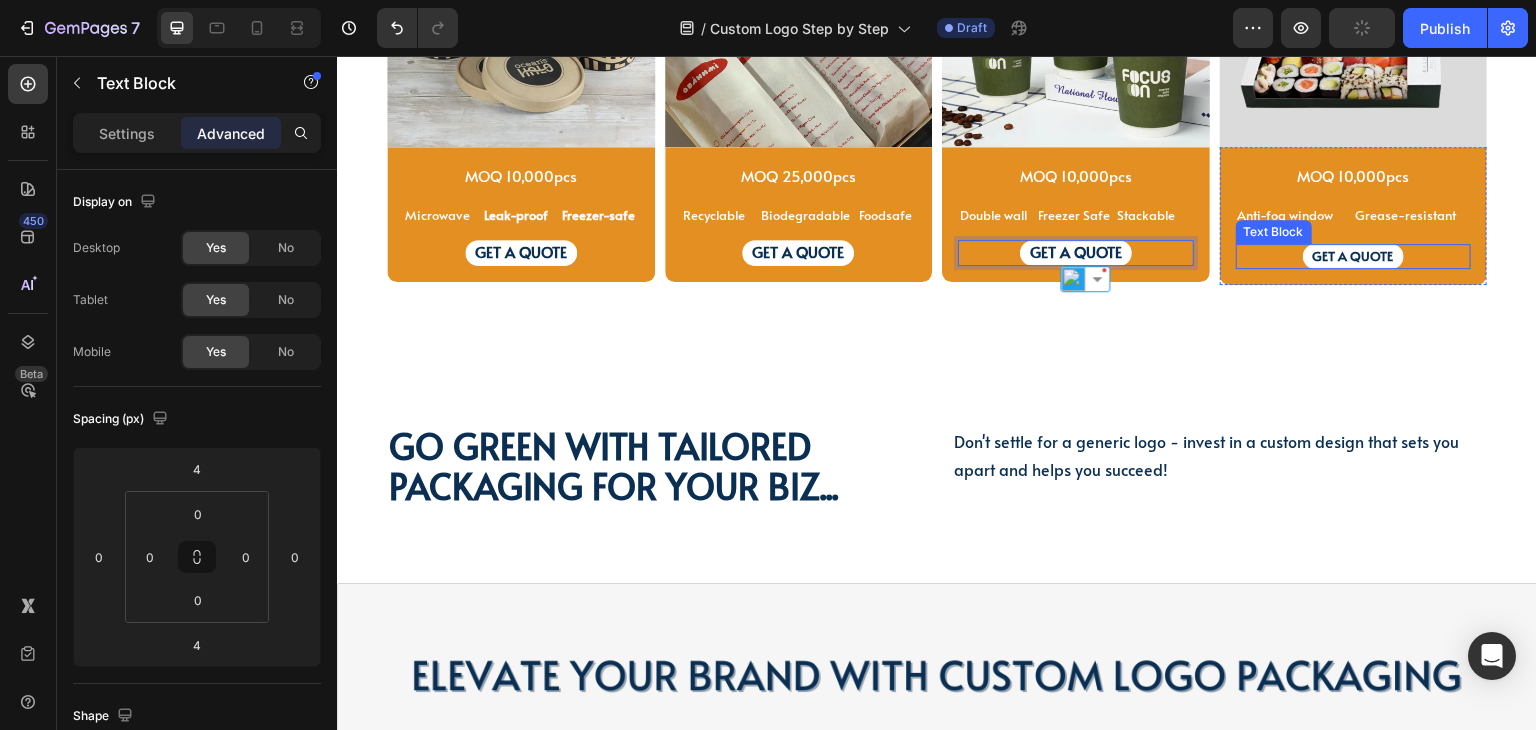 click on "GET A QUOTE" at bounding box center (1353, 256) 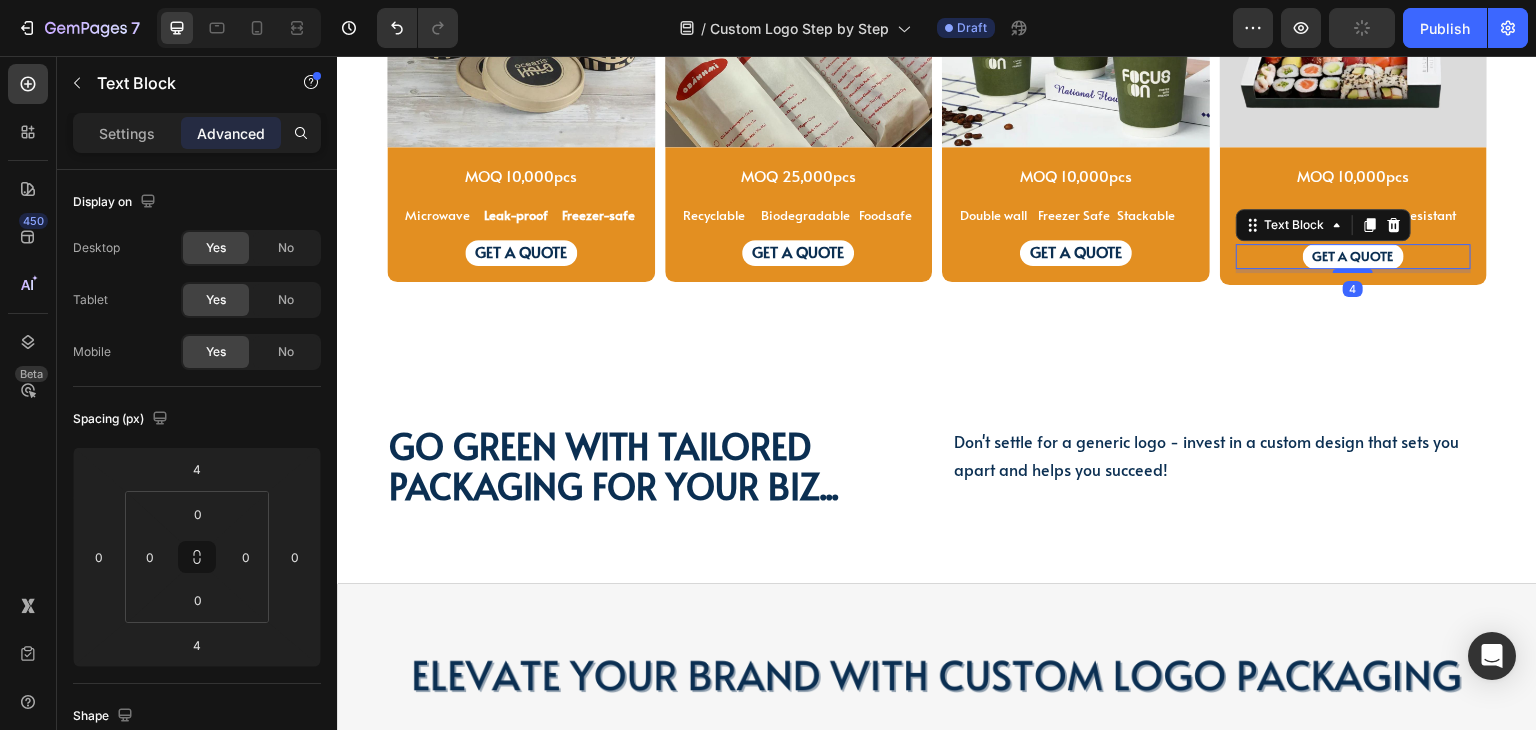 click on "GET A QUOTE" at bounding box center (1353, 256) 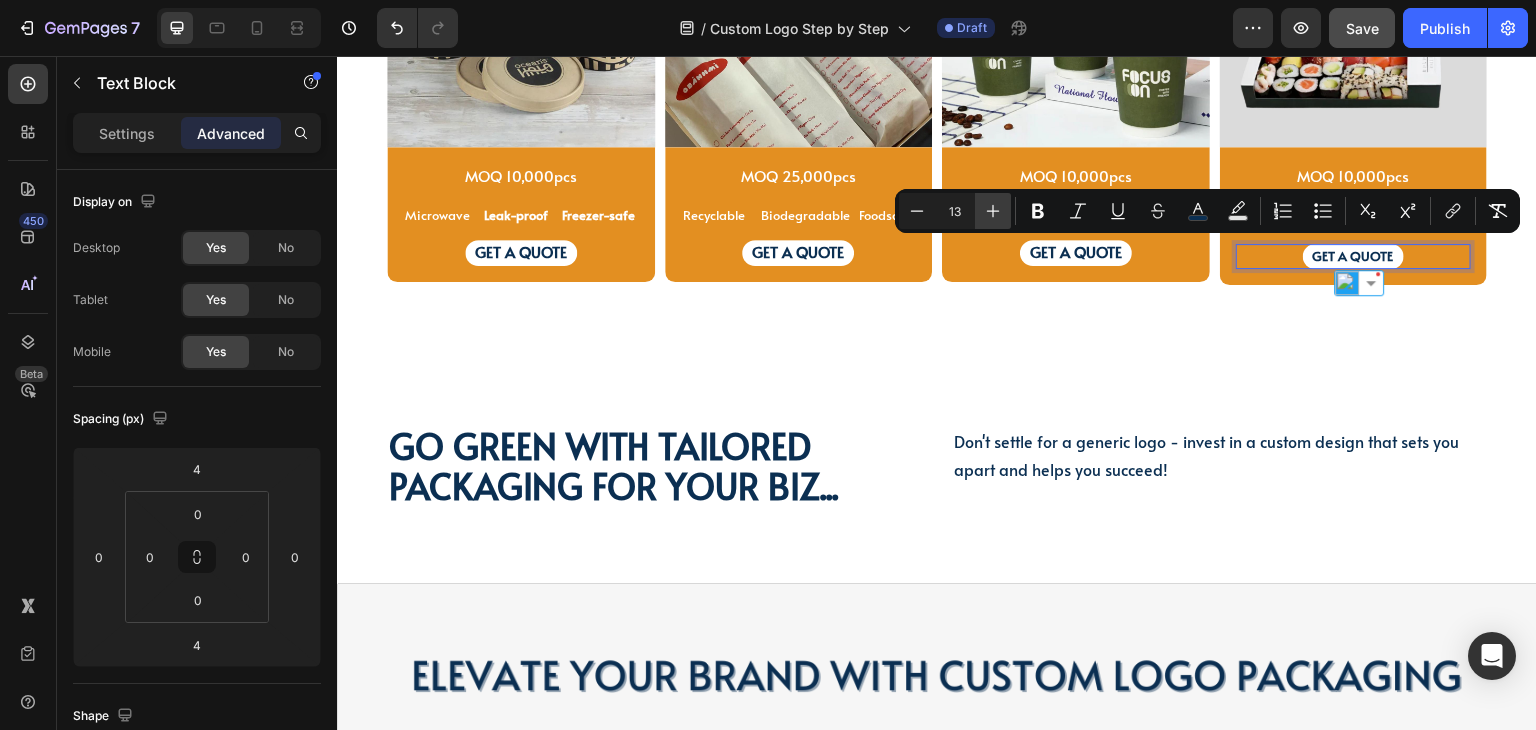 click 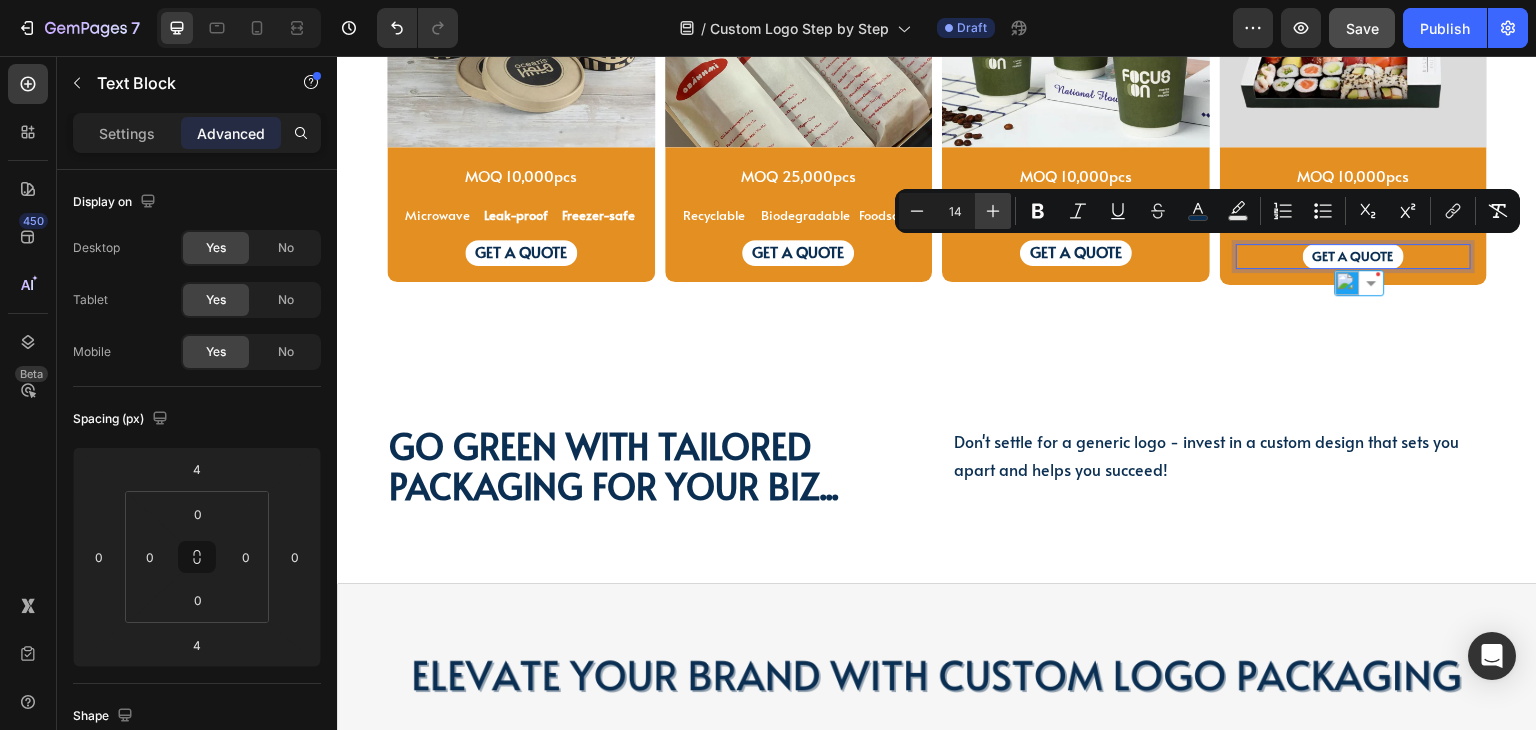 click 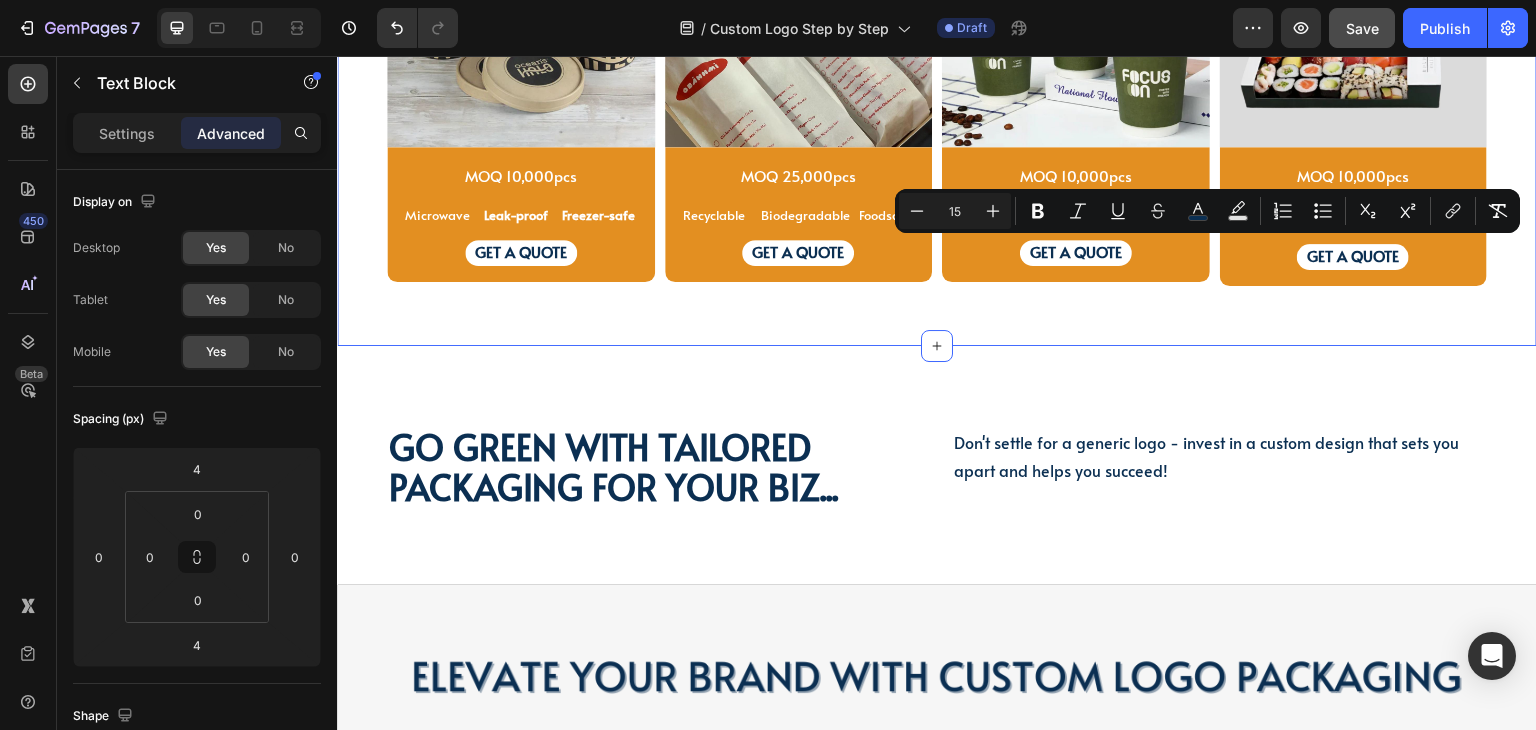click on "PAPER SOUP CUP Text Block PAPER SOUP CUP Text Block Image MOQ 10,000pcs Text Block Microwave  Text Block Leak-proof Text Block Freezer-safe Text Block Row GET A QUOTE Text Block Row Product SANDWICH BAGS Text Block SANDWICH BAGS Text Block SANDWICH BAGS Text Block Image MOQ 25,000pcs Text Block Recyclable Text Block Biodegradable Text Block Foodsafe Text Block Row GET A QUOTE Text Block Row Product PAPER COFFEE CUPS Text Block Image MOQ 10,000pcs Text Block Row Double wall Text Block Freezer Safe Text Block Stackable Text Block Row GET A QUOTE Text Block Row Product PAPER SUSHI BOXES Text Block Image MOQ 10,000pcs Text Block Anti-fog window Text Block Grease-resistant Text Block Text Block Row GET A QUOTE Text Block   4 Row Product Row Row Section 10" at bounding box center [937, 97] 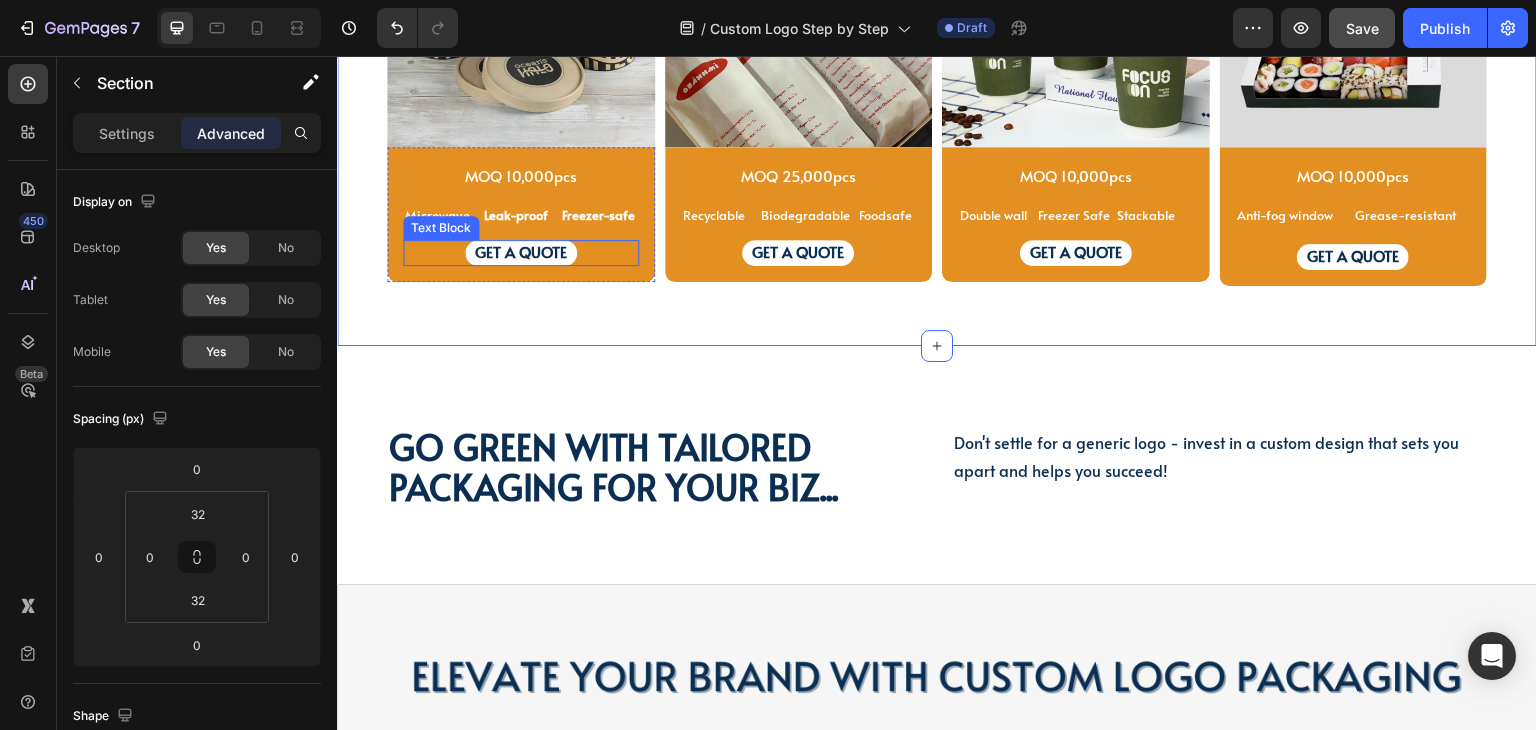 click on "GET A QUOTE" at bounding box center (521, 251) 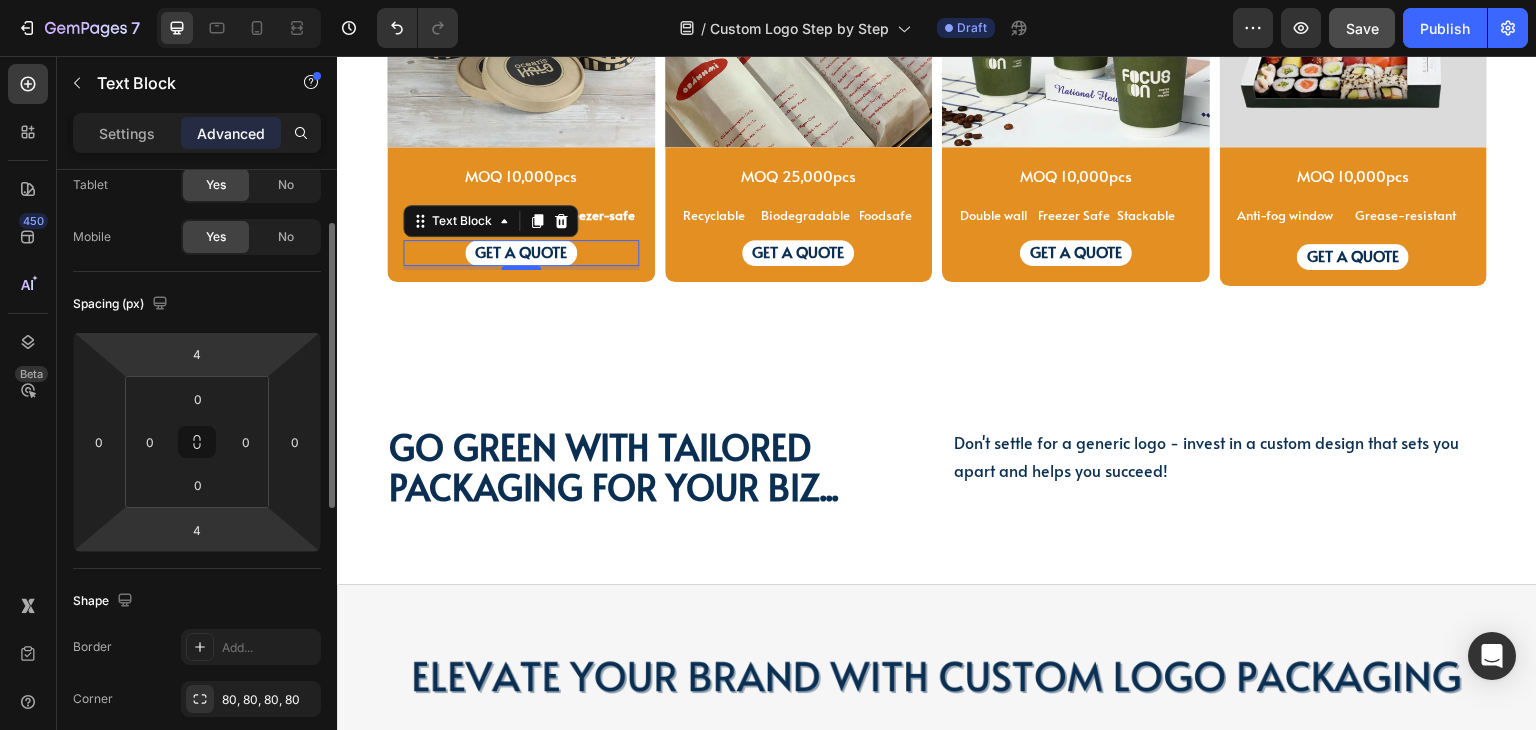 scroll, scrollTop: 0, scrollLeft: 0, axis: both 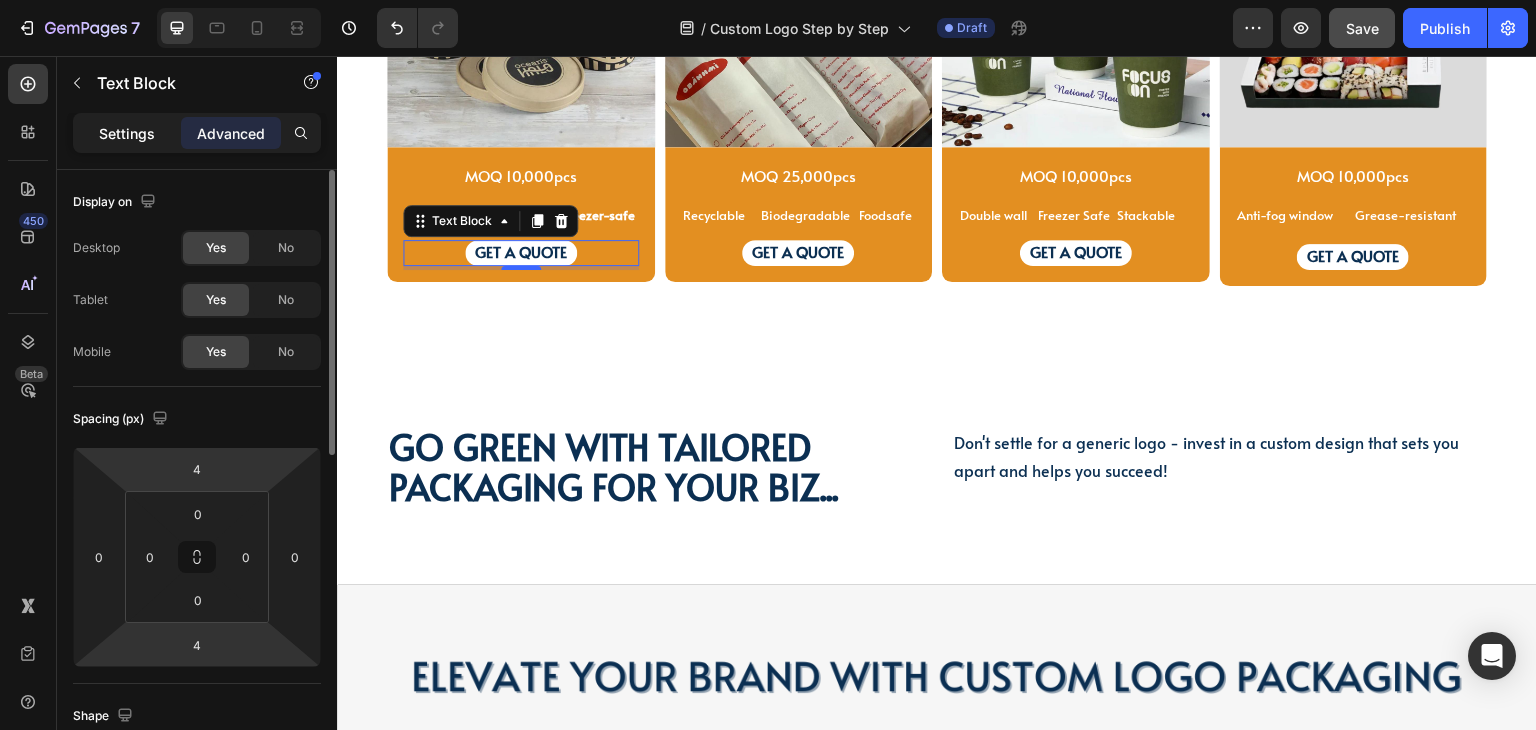 click on "Settings" at bounding box center [127, 133] 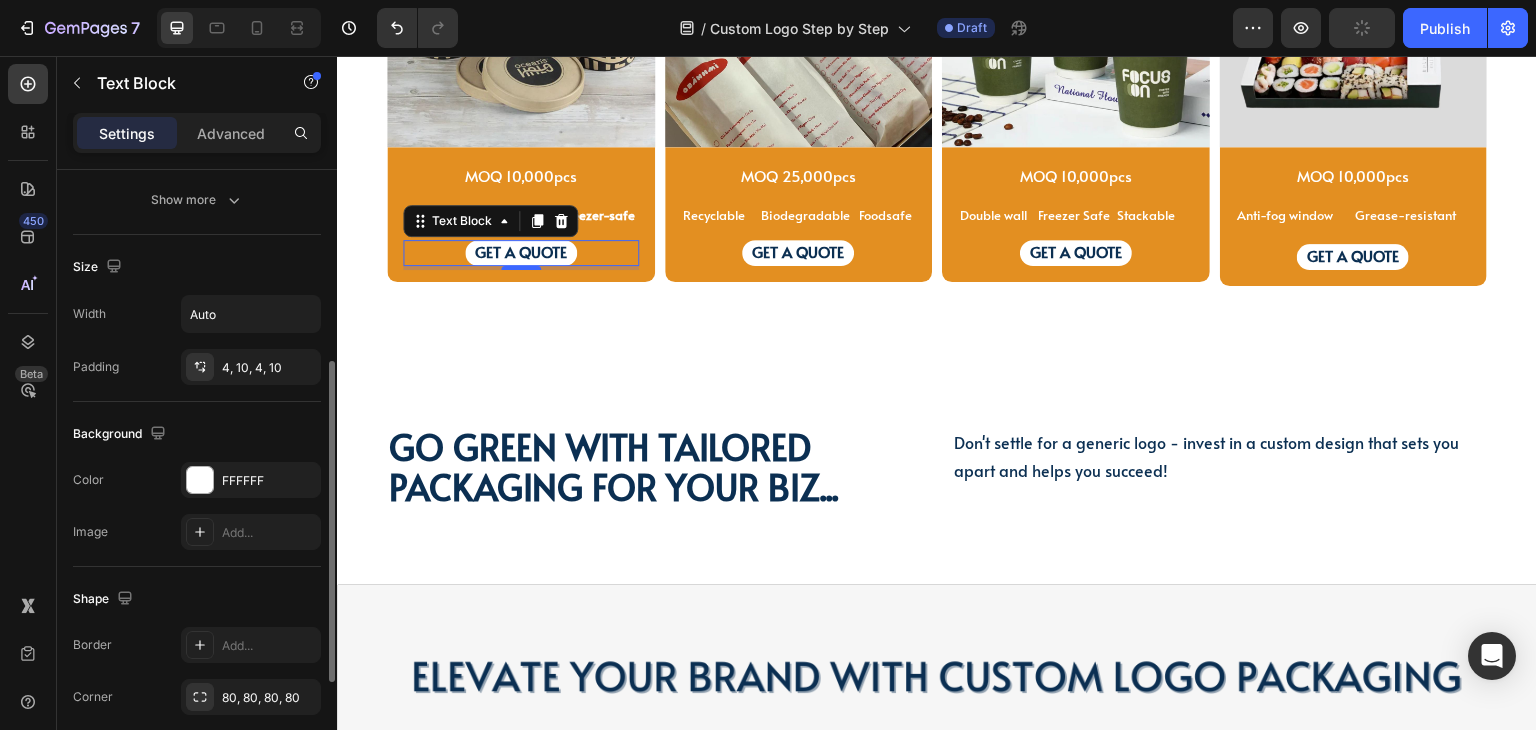scroll, scrollTop: 166, scrollLeft: 0, axis: vertical 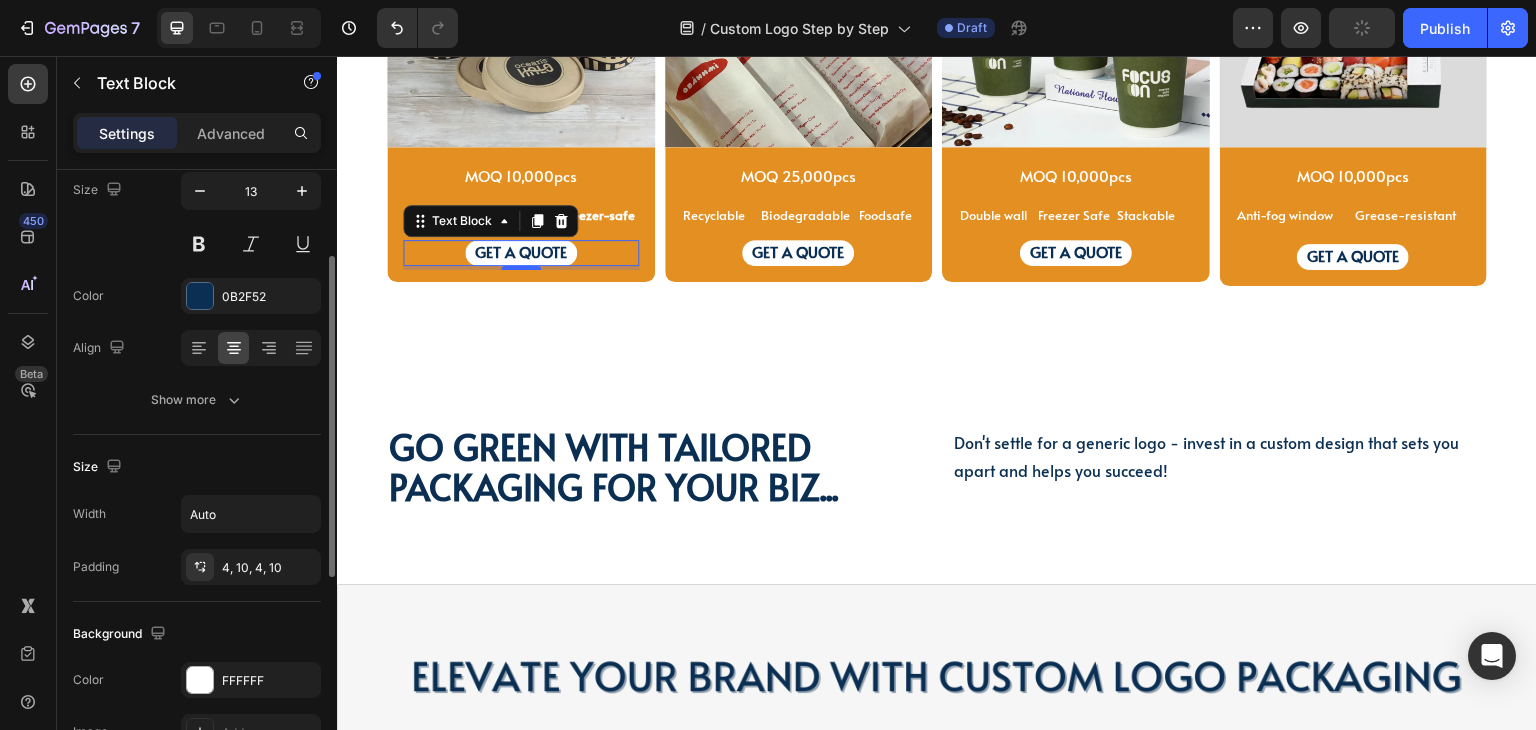 click on "Show more" at bounding box center [197, 400] 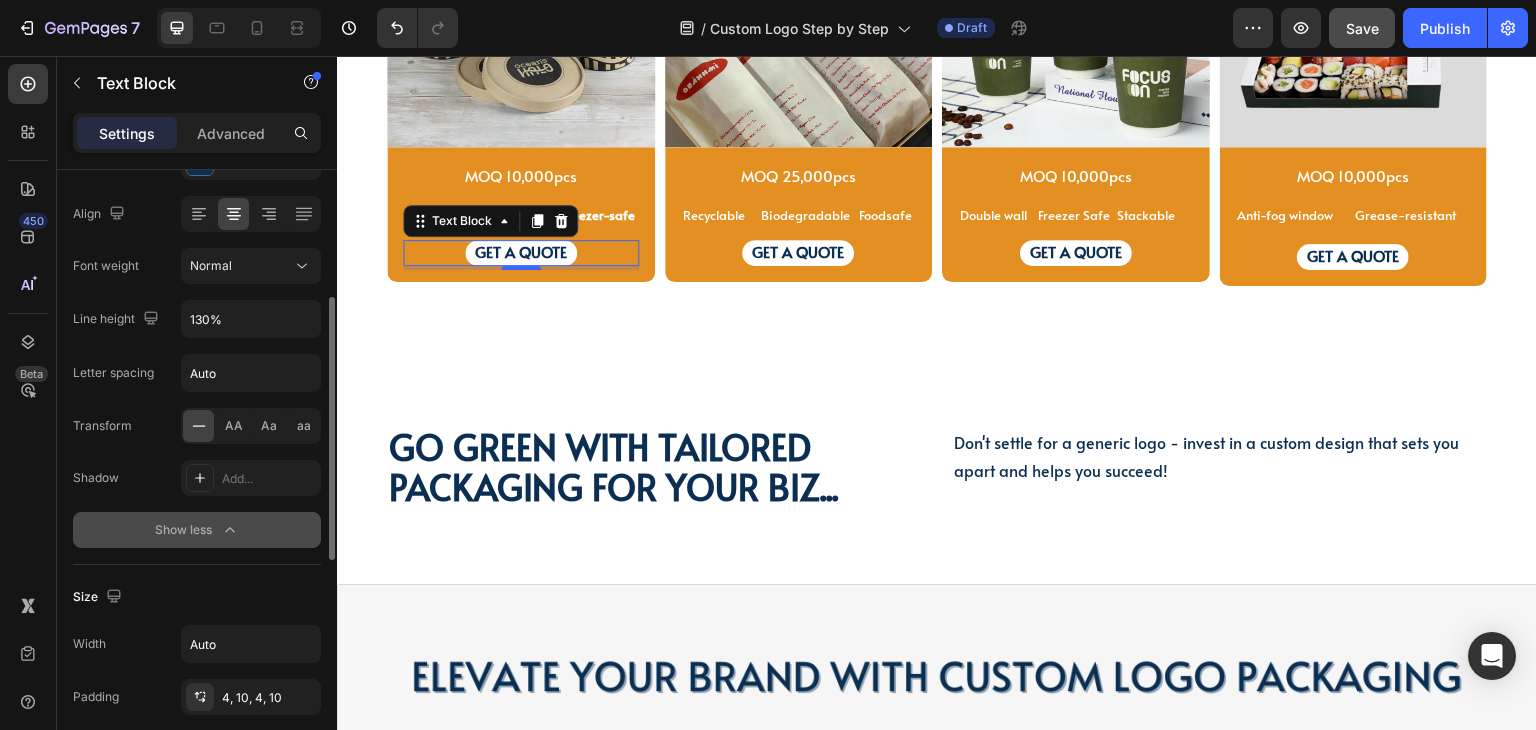 scroll, scrollTop: 0, scrollLeft: 0, axis: both 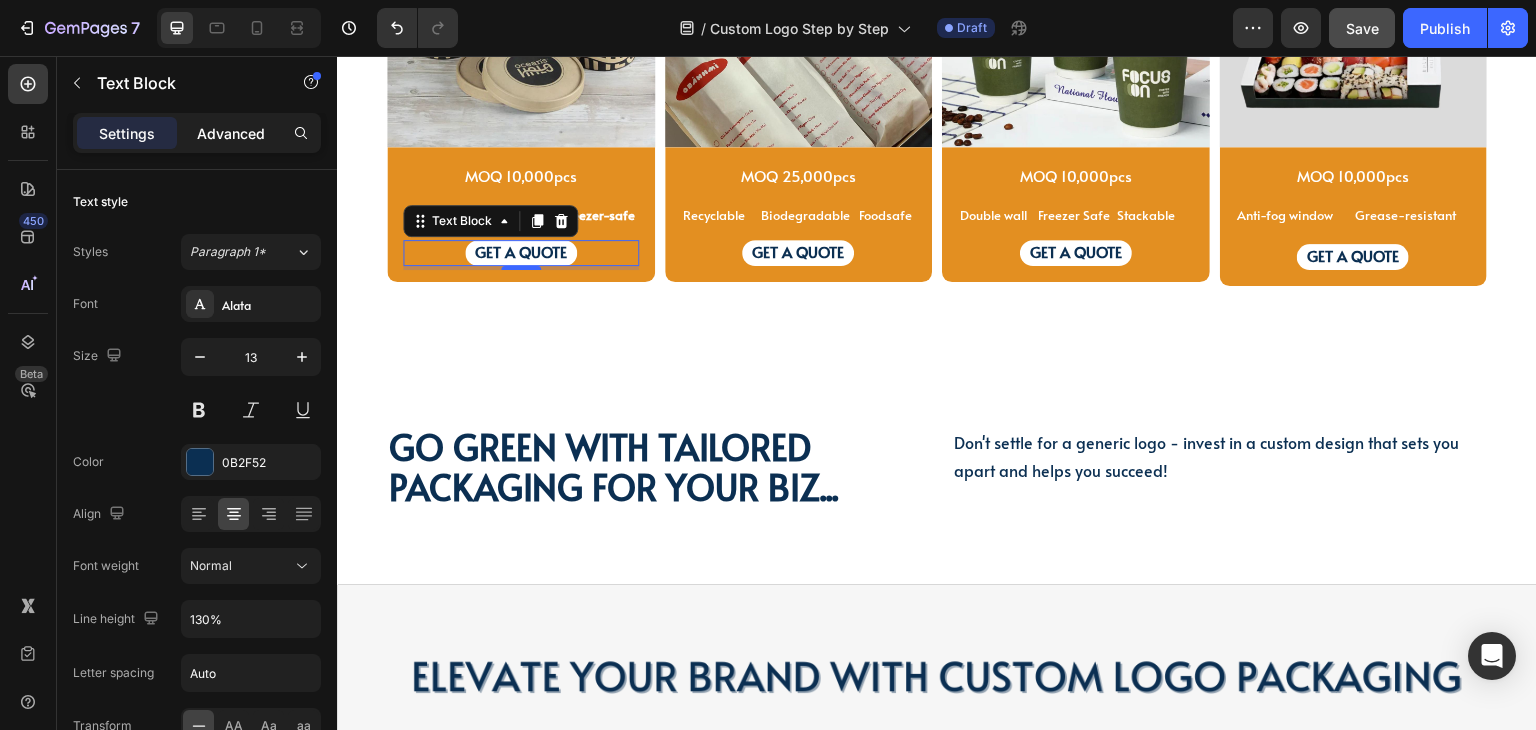 click on "Advanced" at bounding box center (231, 133) 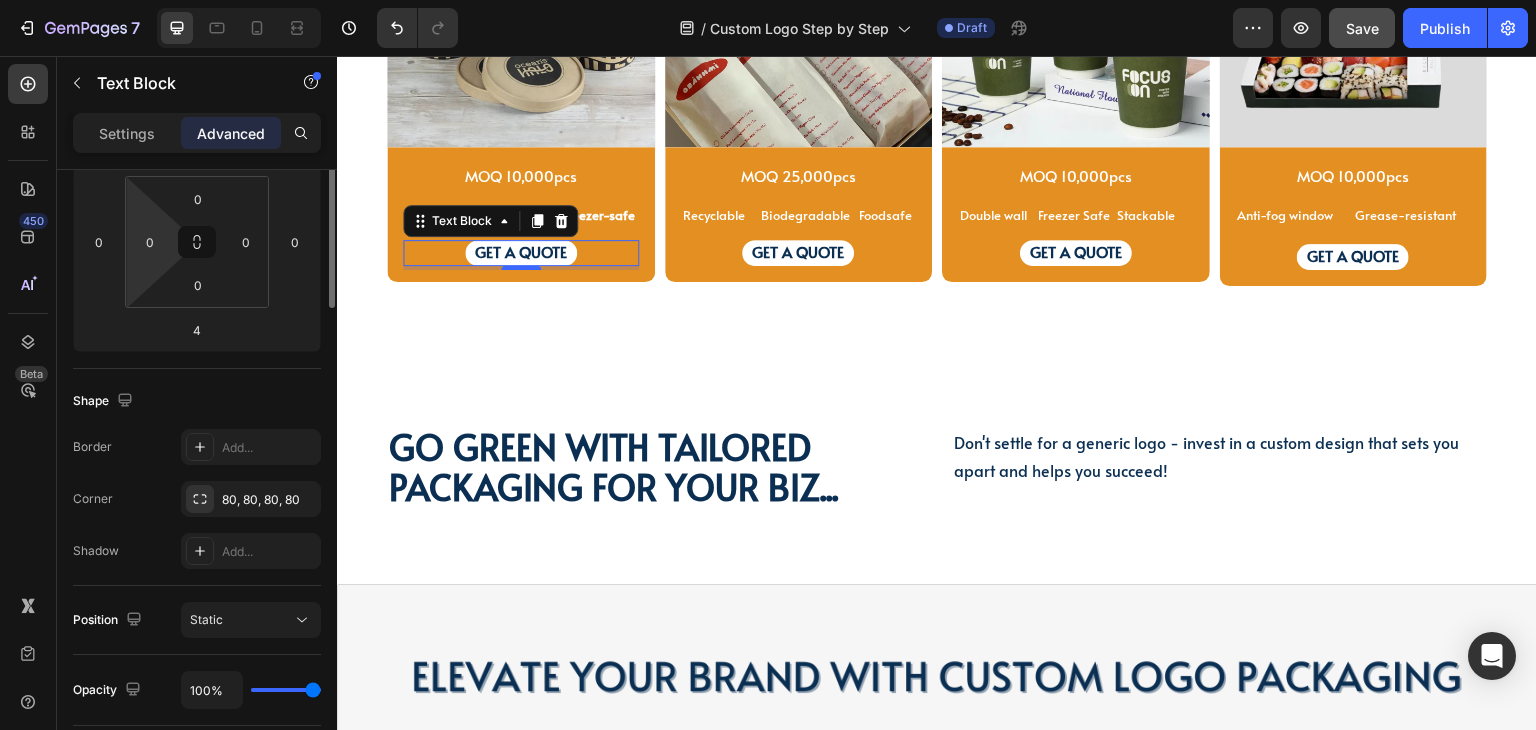 scroll, scrollTop: 0, scrollLeft: 0, axis: both 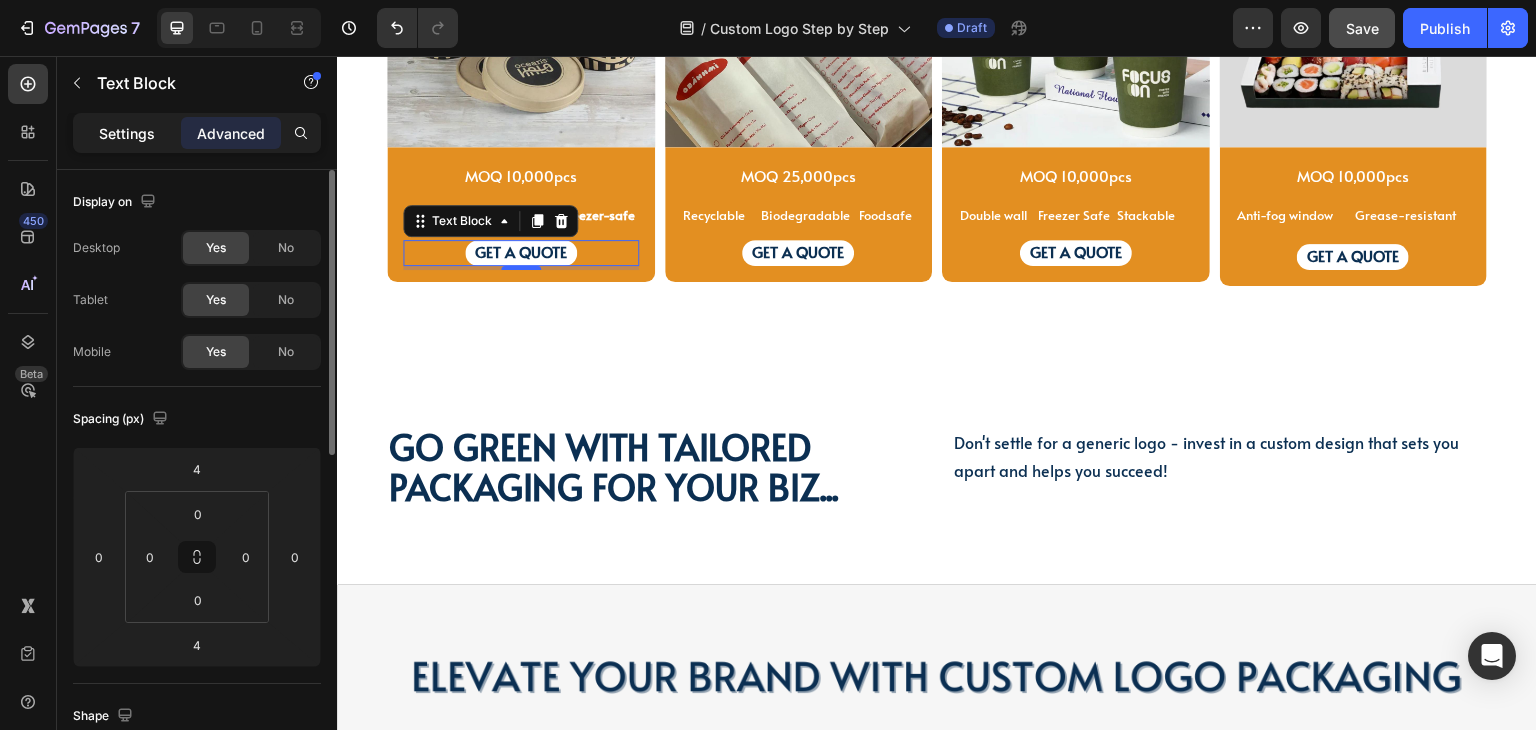 click on "Settings" 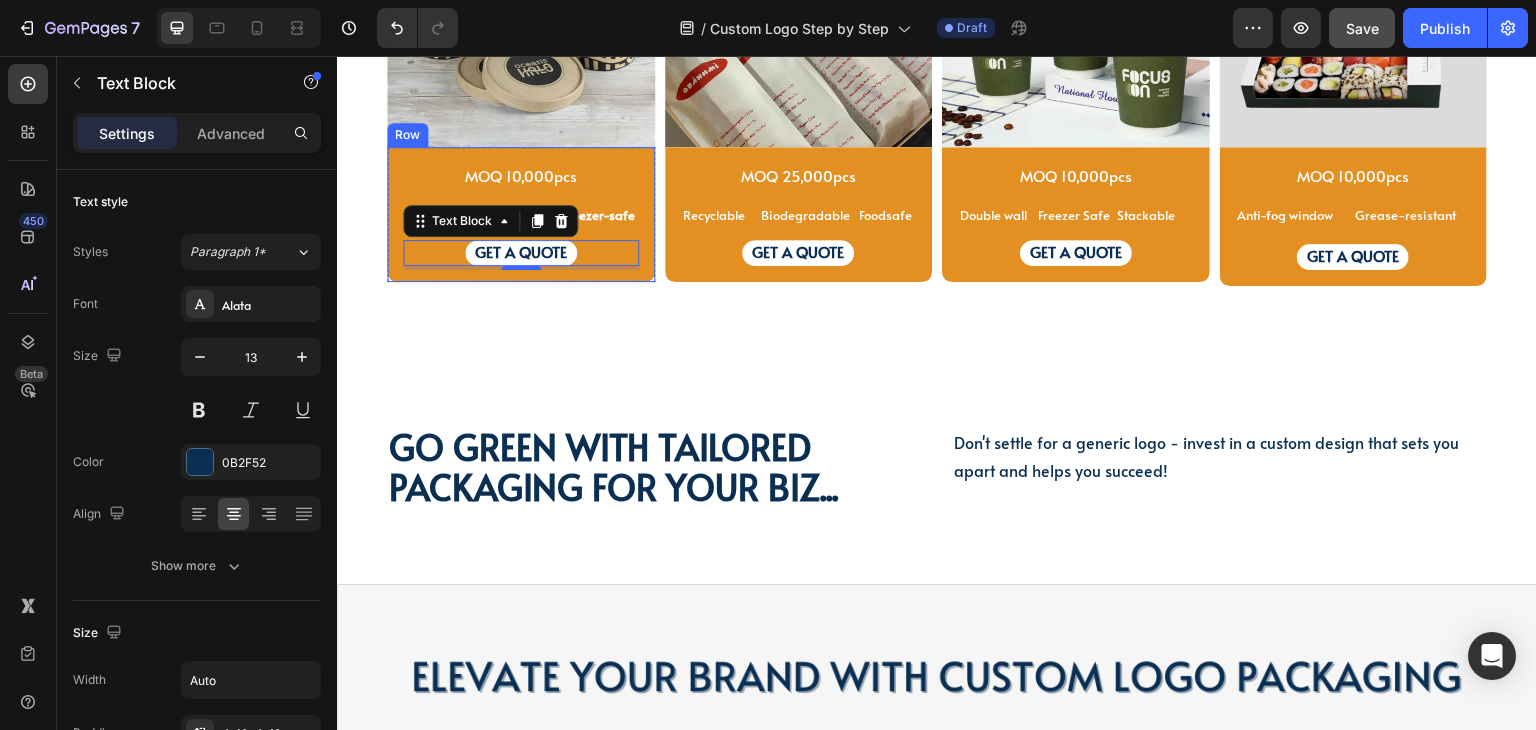click on "MOQ 10,000pcs Text Block Microwave  Text Block Leak-proof Text Block Freezer-safe Text Block Row GET A QUOTE Text Block   4 Row" at bounding box center [521, 214] 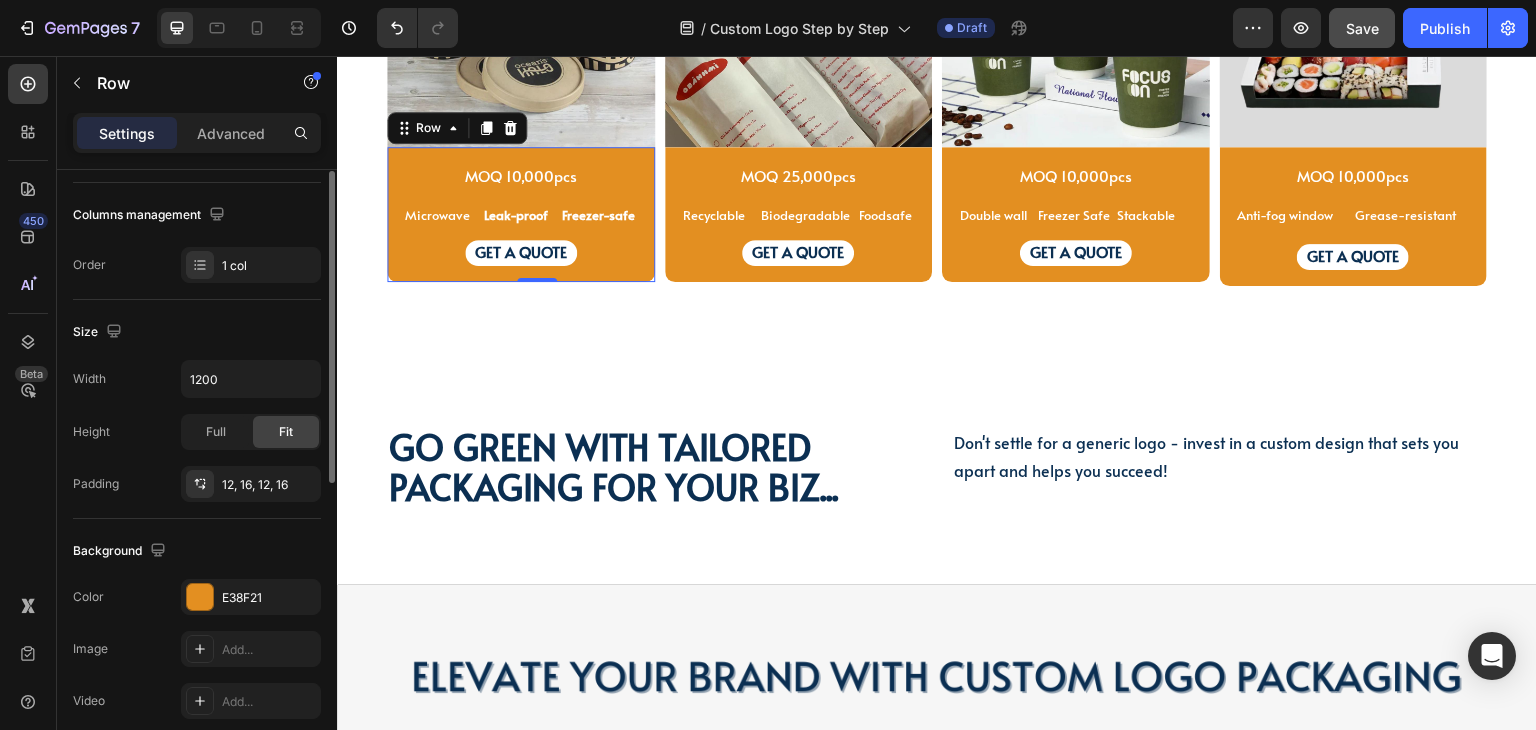 scroll, scrollTop: 1, scrollLeft: 0, axis: vertical 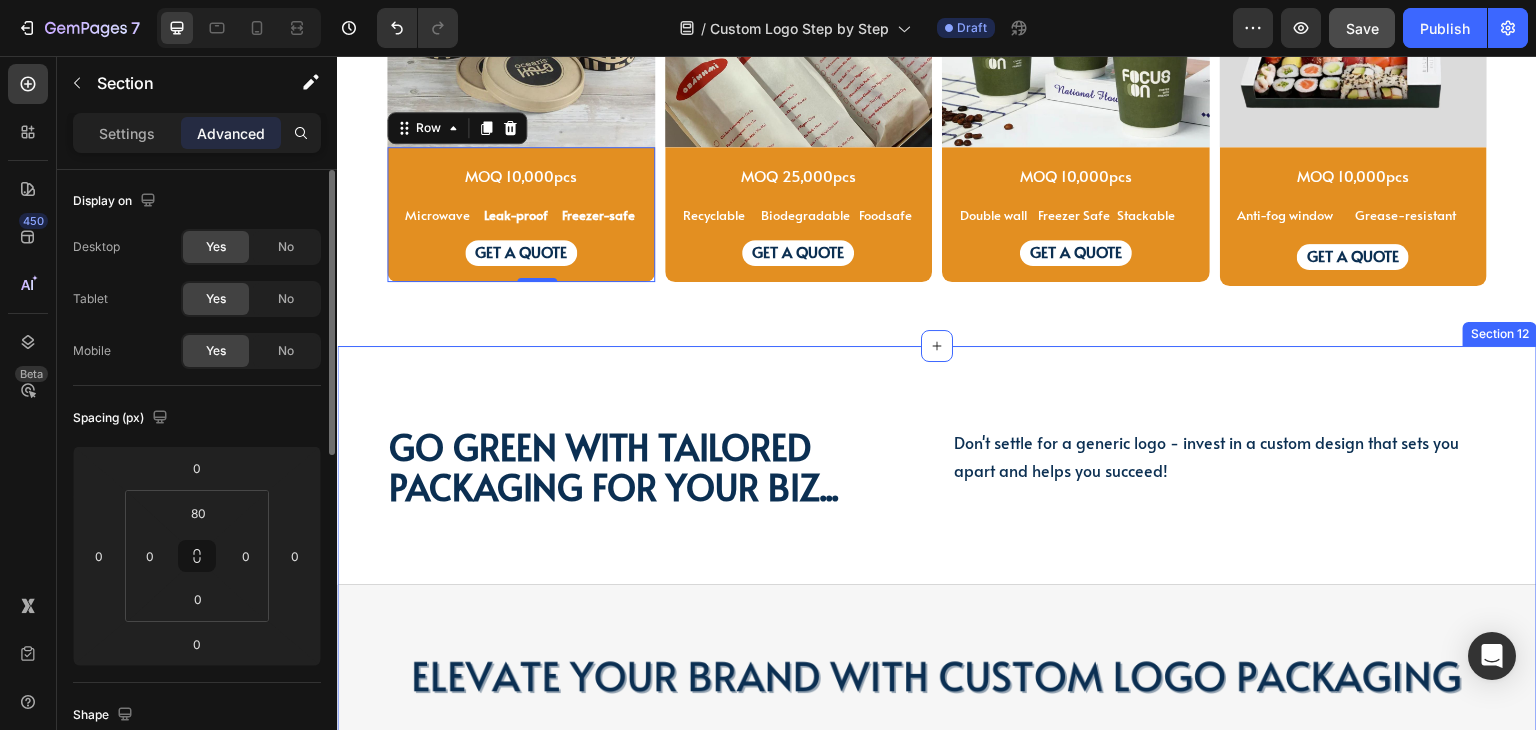 click on "Go green with tailored packaging for your biz... Heading Go green with tailored packaging for your biz... Heading Don't settle for a generic logo - invest in a custom design that sets you apart and helps you succeed! Text Block Don't settle for a generic logo - invest in a custom design that sets you apart and helps you succeed! Text Block Row Video Row Section 12" at bounding box center [937, 739] 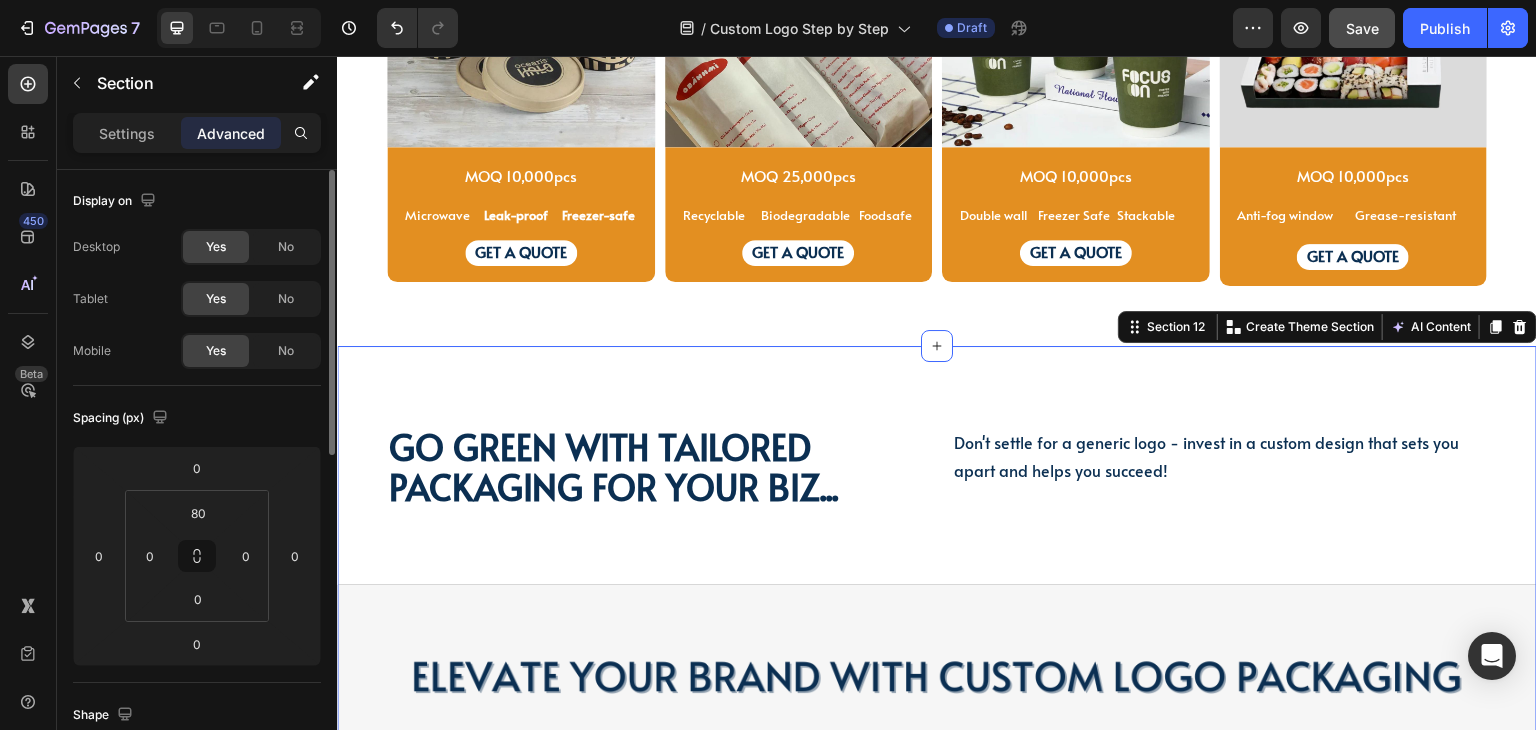 scroll, scrollTop: 0, scrollLeft: 0, axis: both 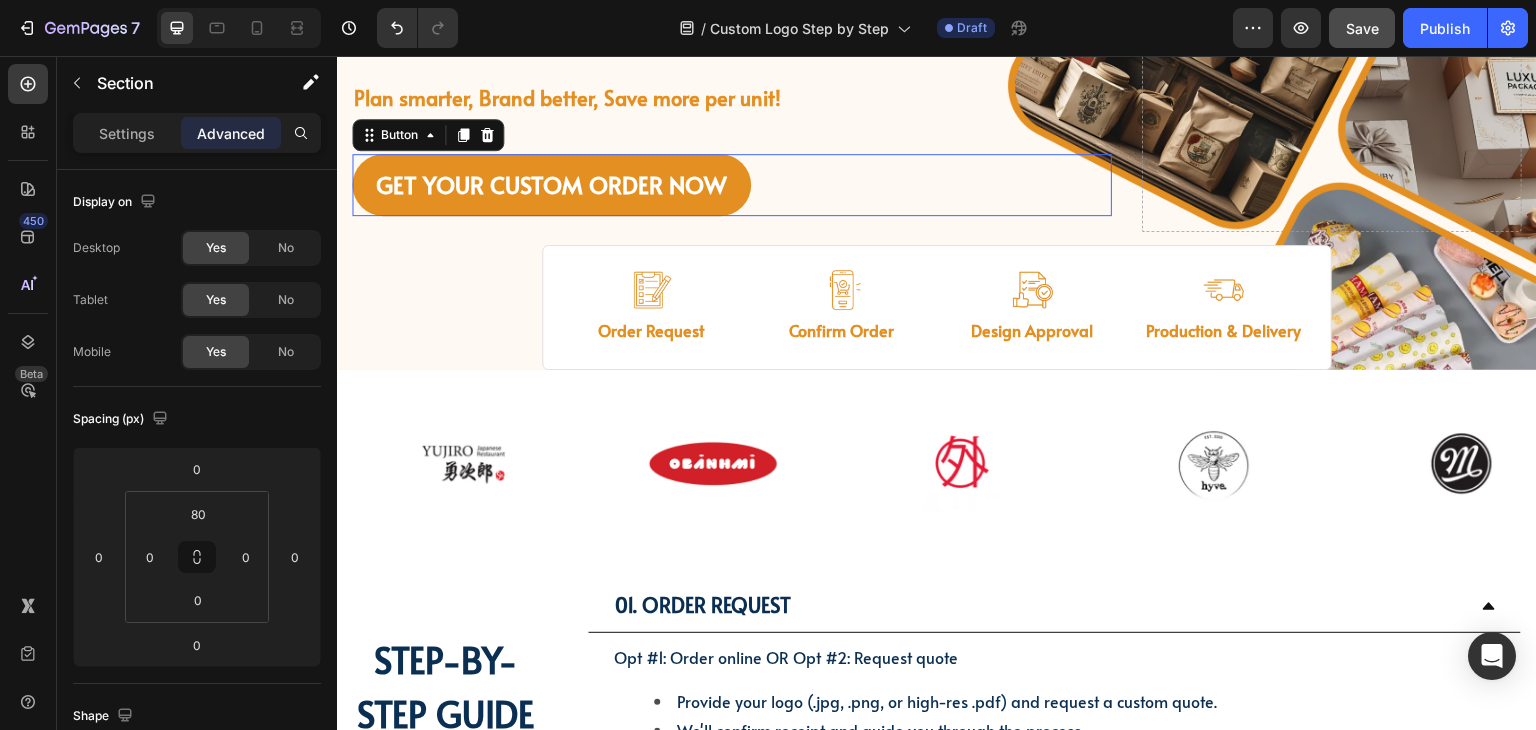 click on "GET YOUR CUSTOM ORDER NOW" at bounding box center (551, 185) 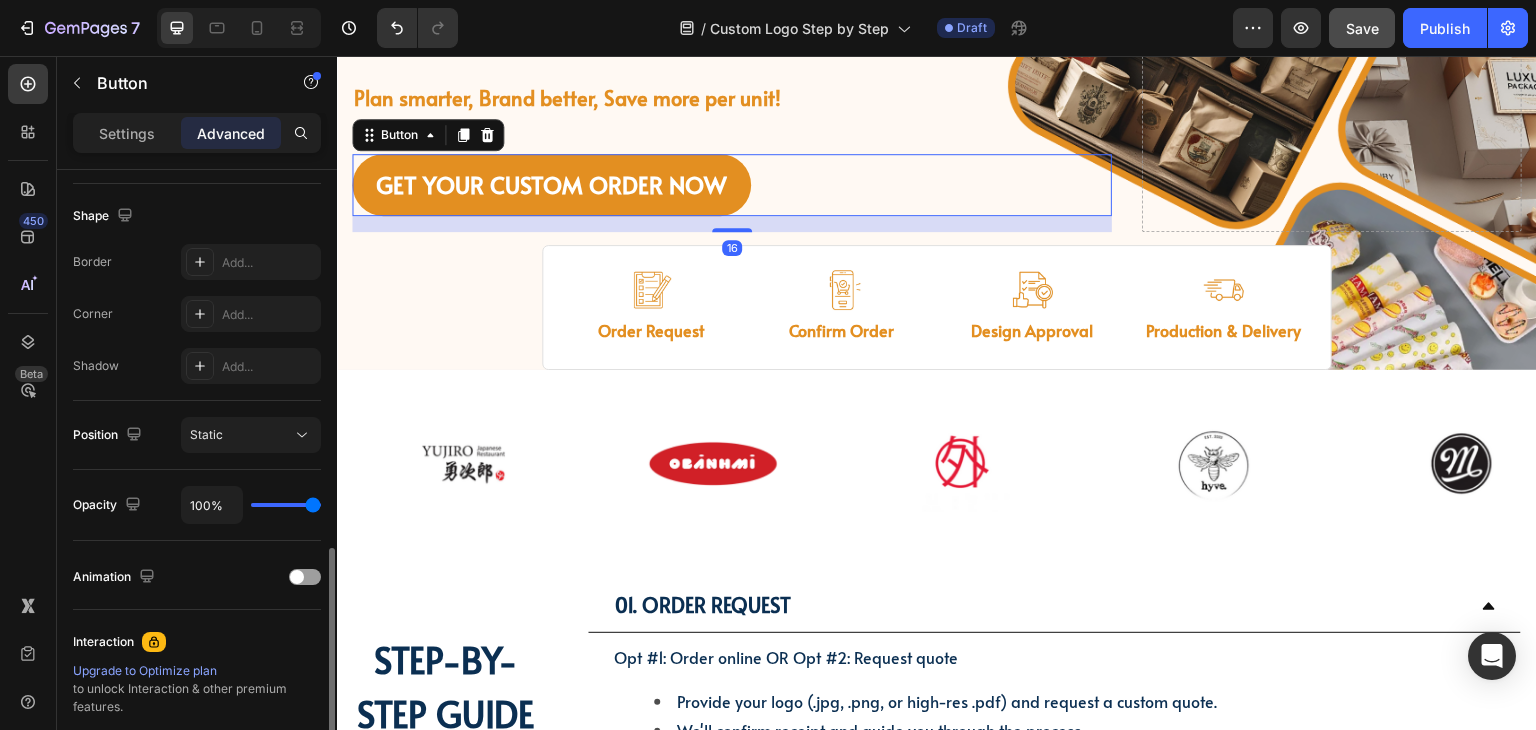 scroll, scrollTop: 600, scrollLeft: 0, axis: vertical 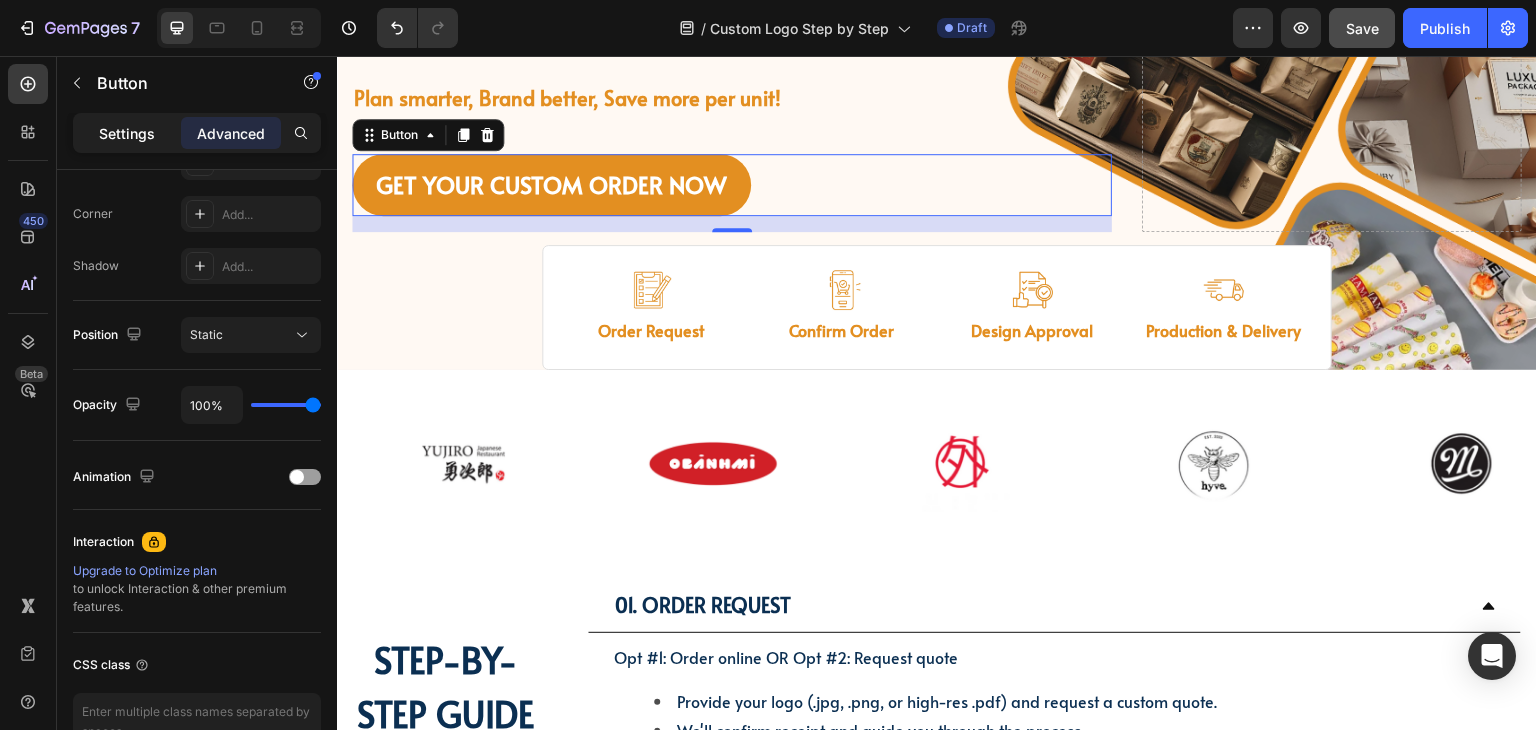 click on "Settings" 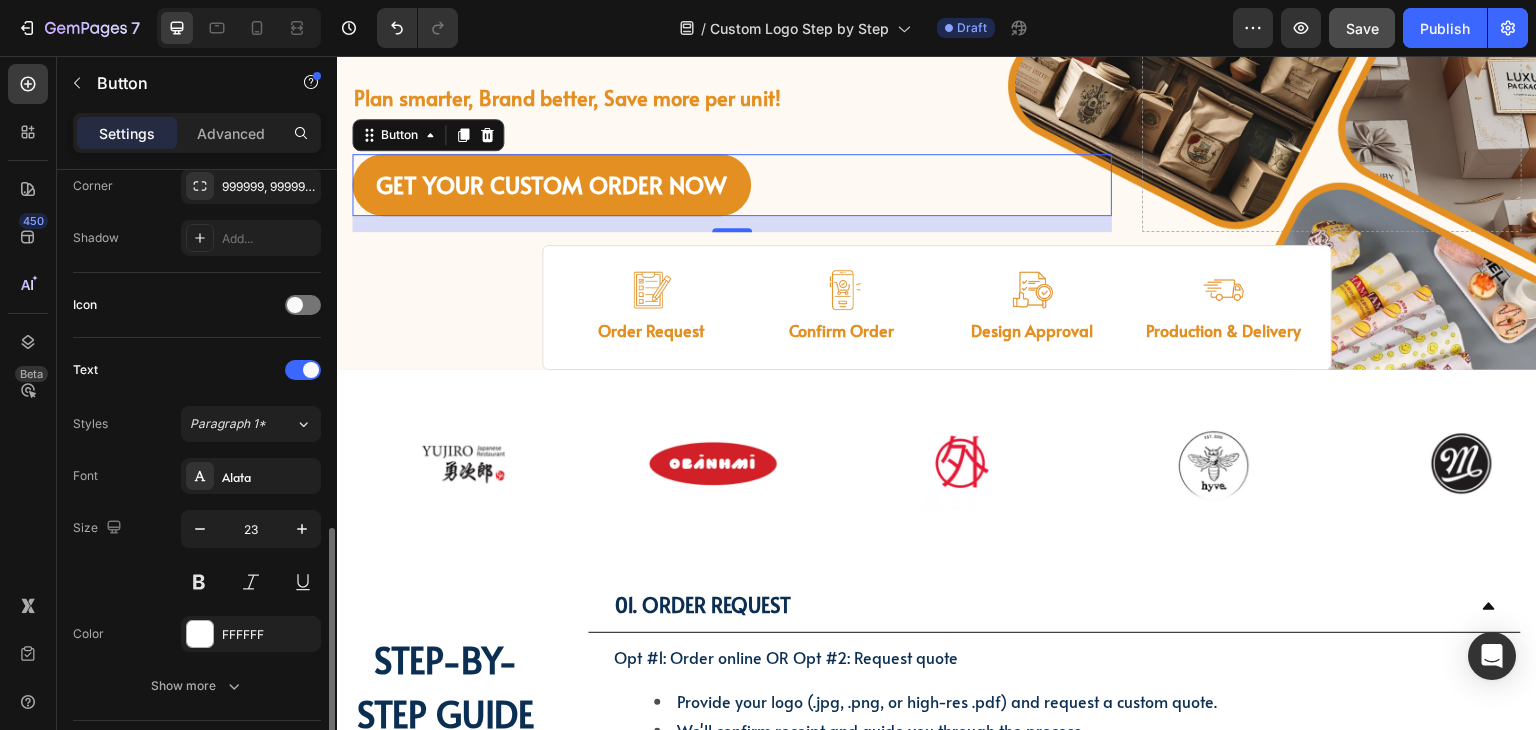 scroll, scrollTop: 700, scrollLeft: 0, axis: vertical 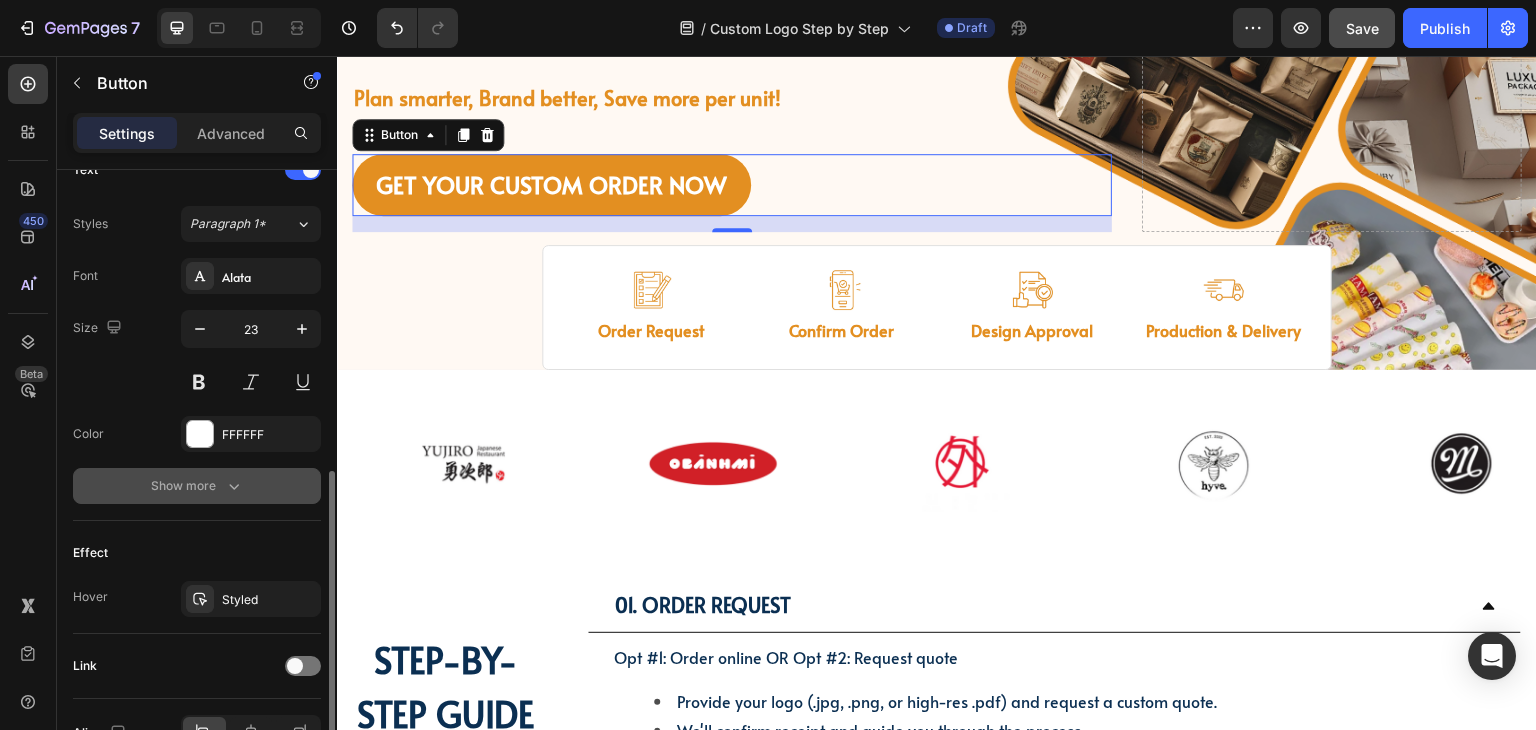 click on "Show more" at bounding box center [197, 486] 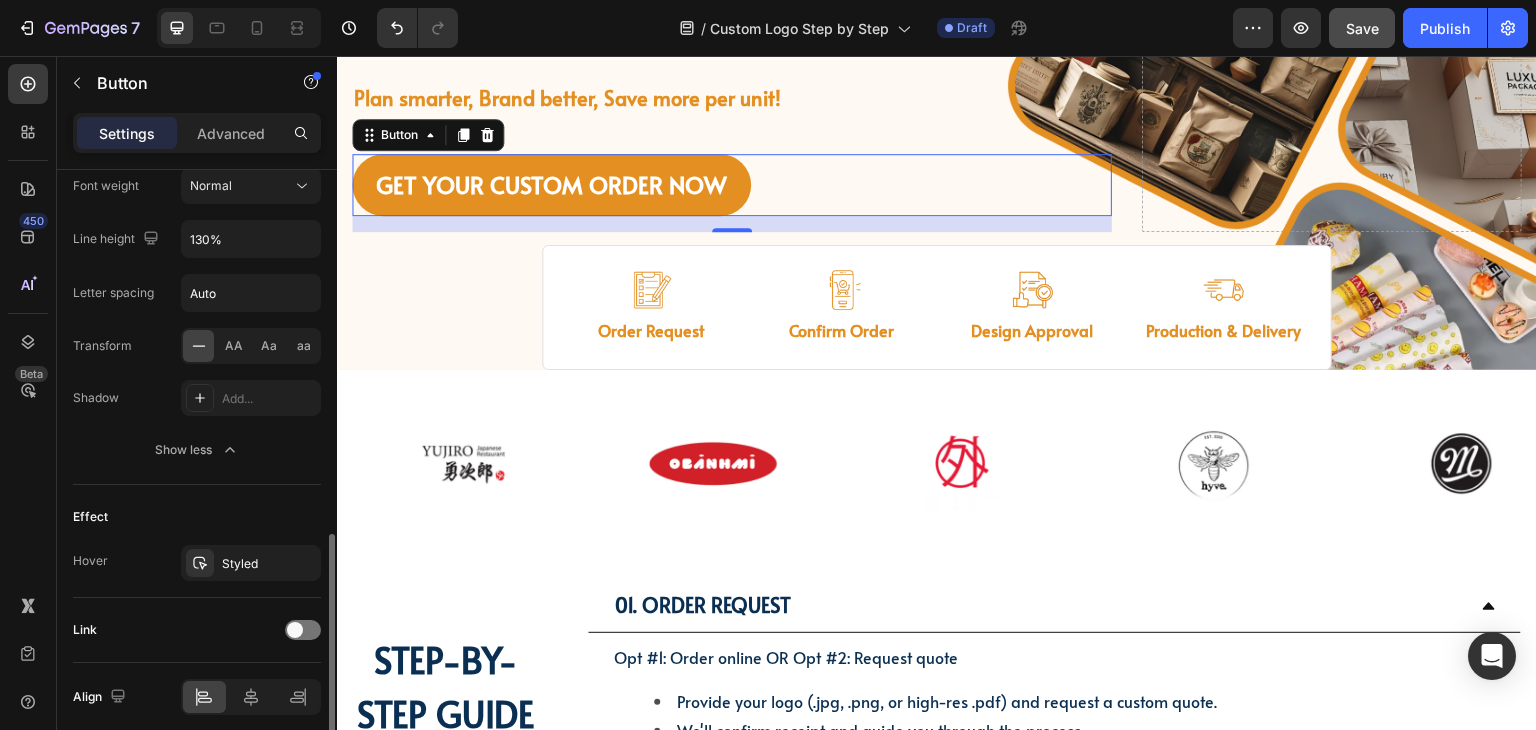 scroll, scrollTop: 1077, scrollLeft: 0, axis: vertical 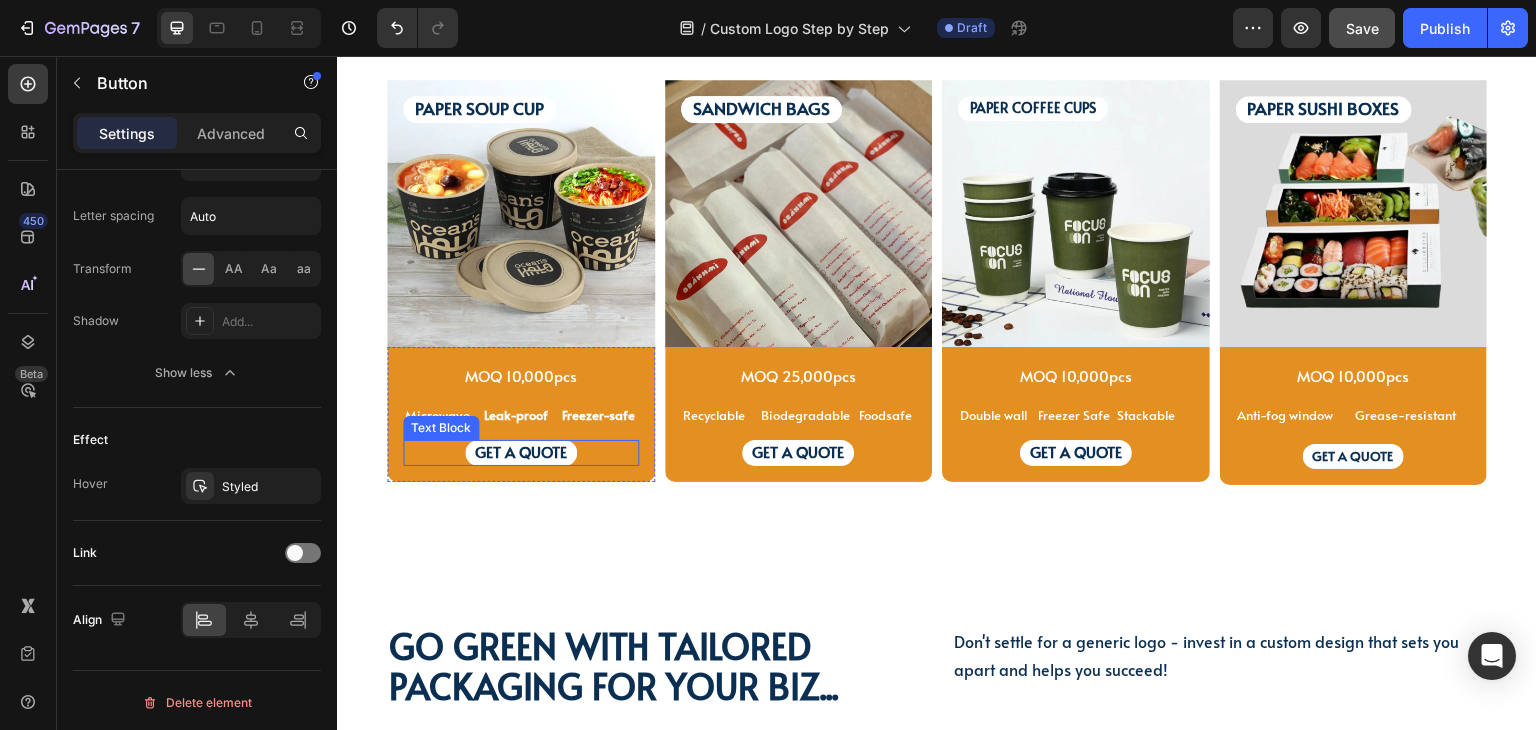 click on "GET A QUOTE" at bounding box center (521, 453) 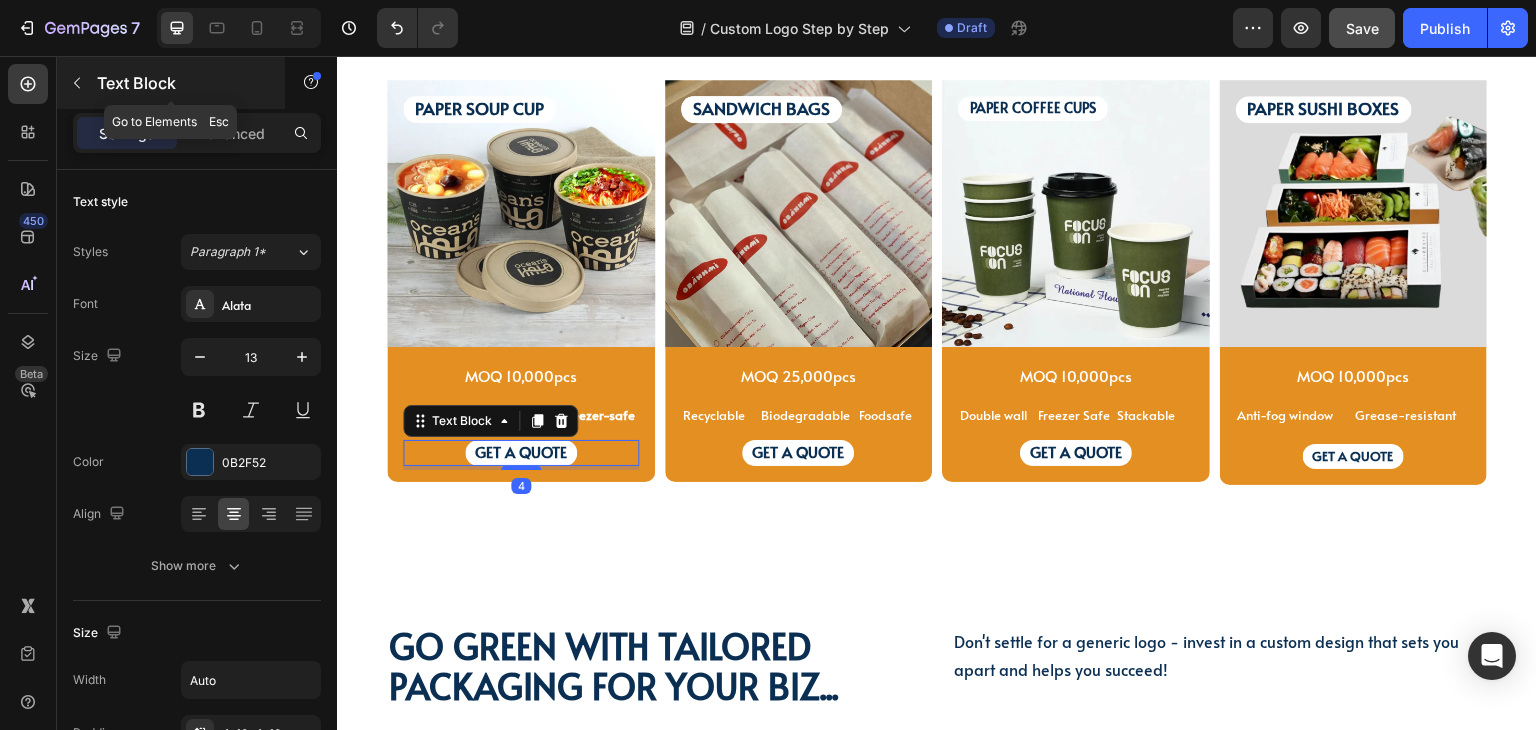 click at bounding box center (77, 83) 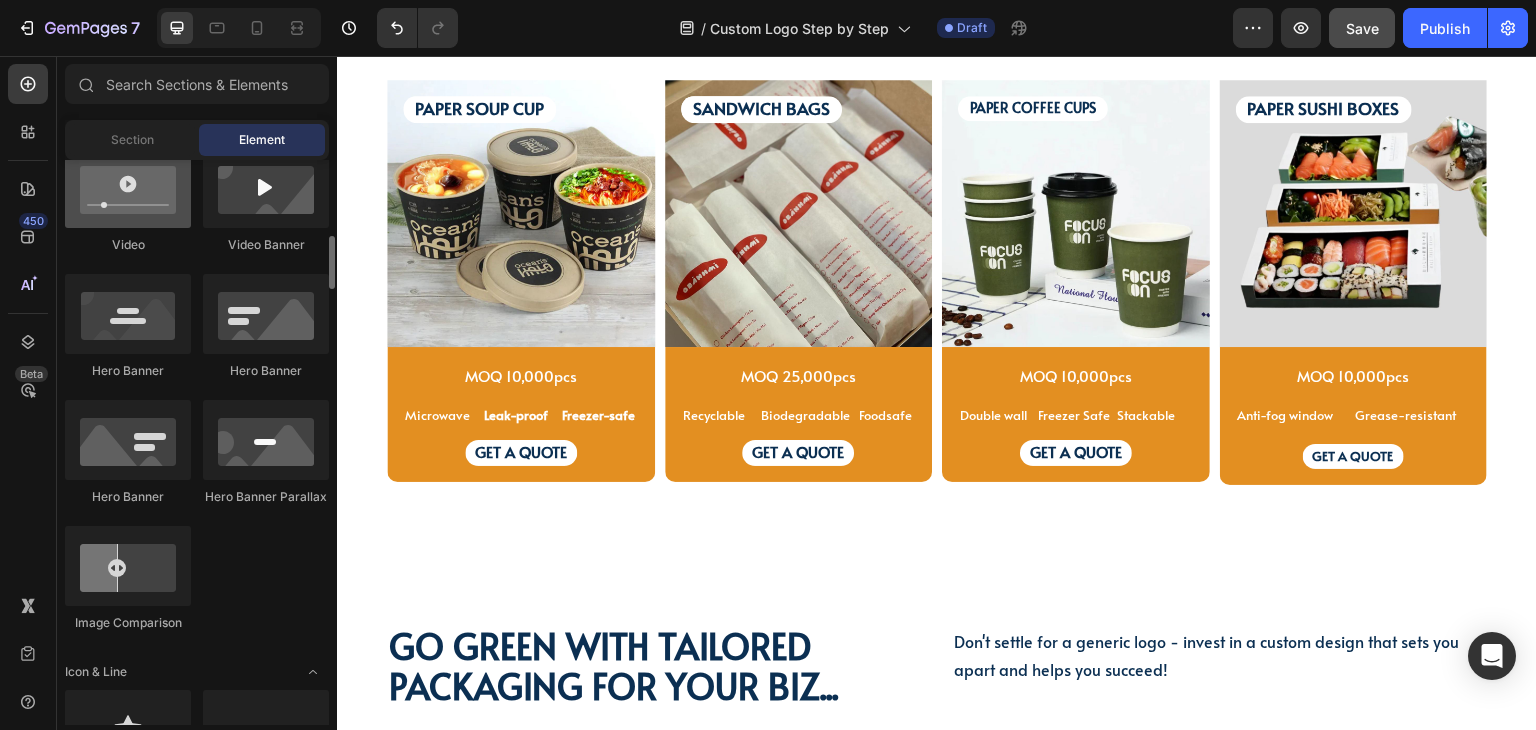 scroll, scrollTop: 300, scrollLeft: 0, axis: vertical 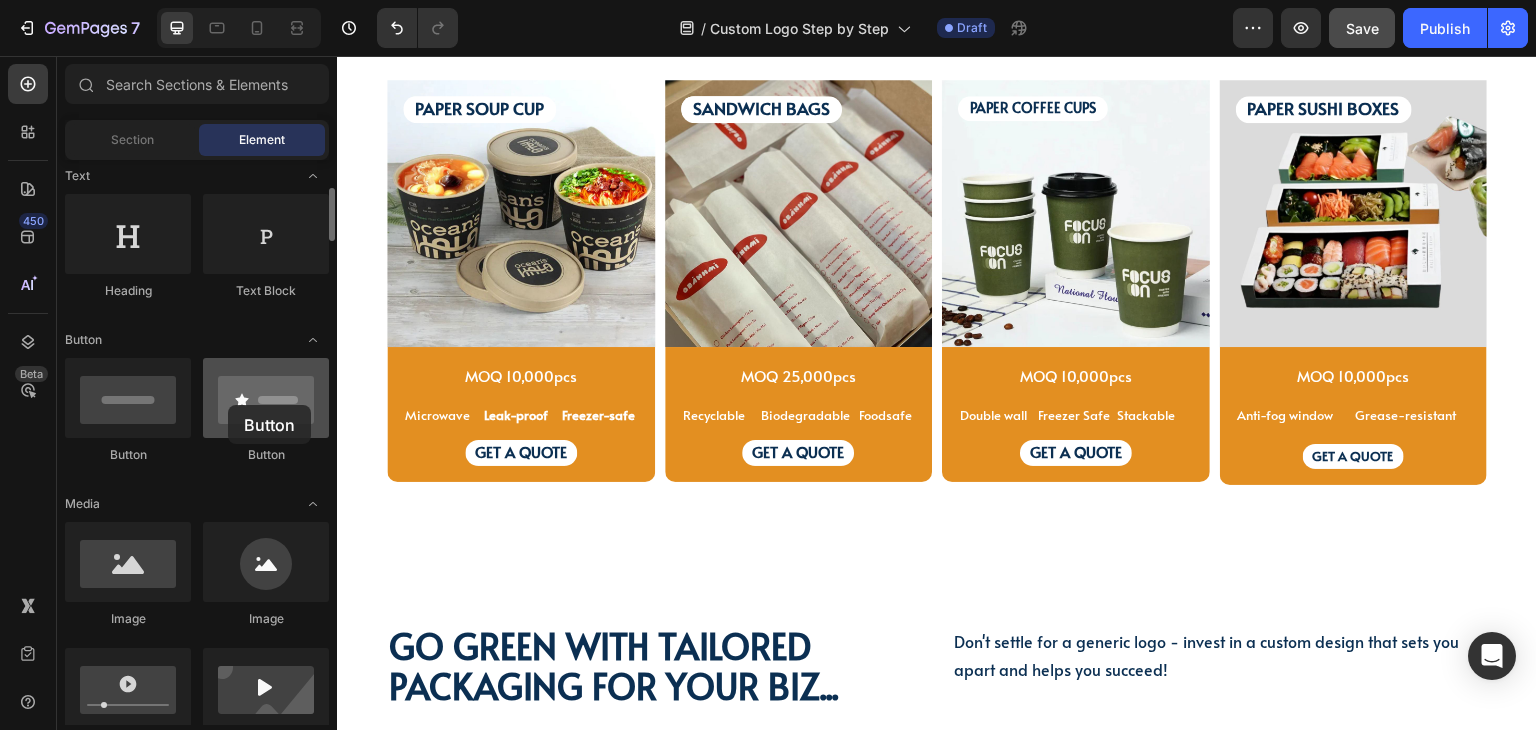 drag, startPoint x: 245, startPoint y: 405, endPoint x: 228, endPoint y: 405, distance: 17 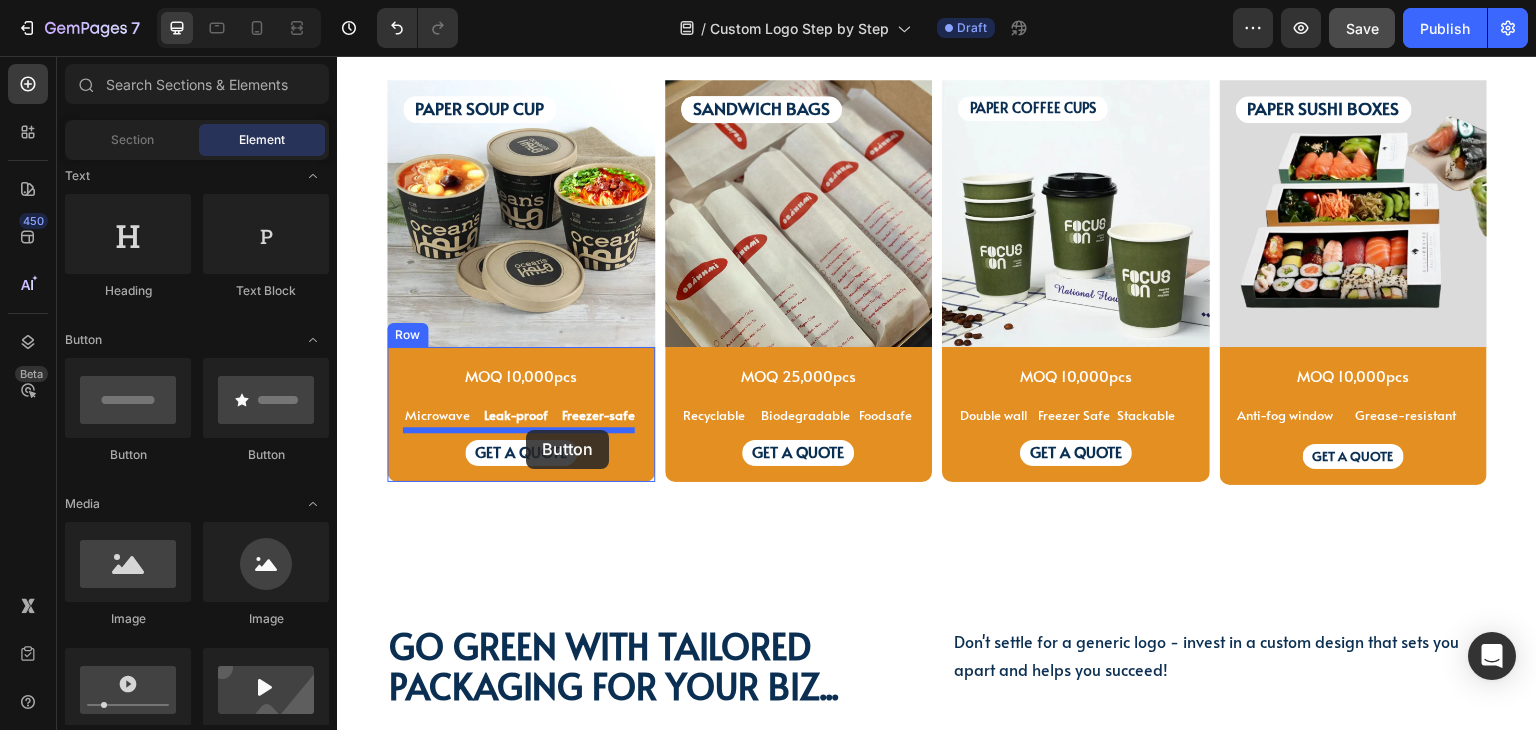 drag, startPoint x: 483, startPoint y: 470, endPoint x: 526, endPoint y: 430, distance: 58.728188 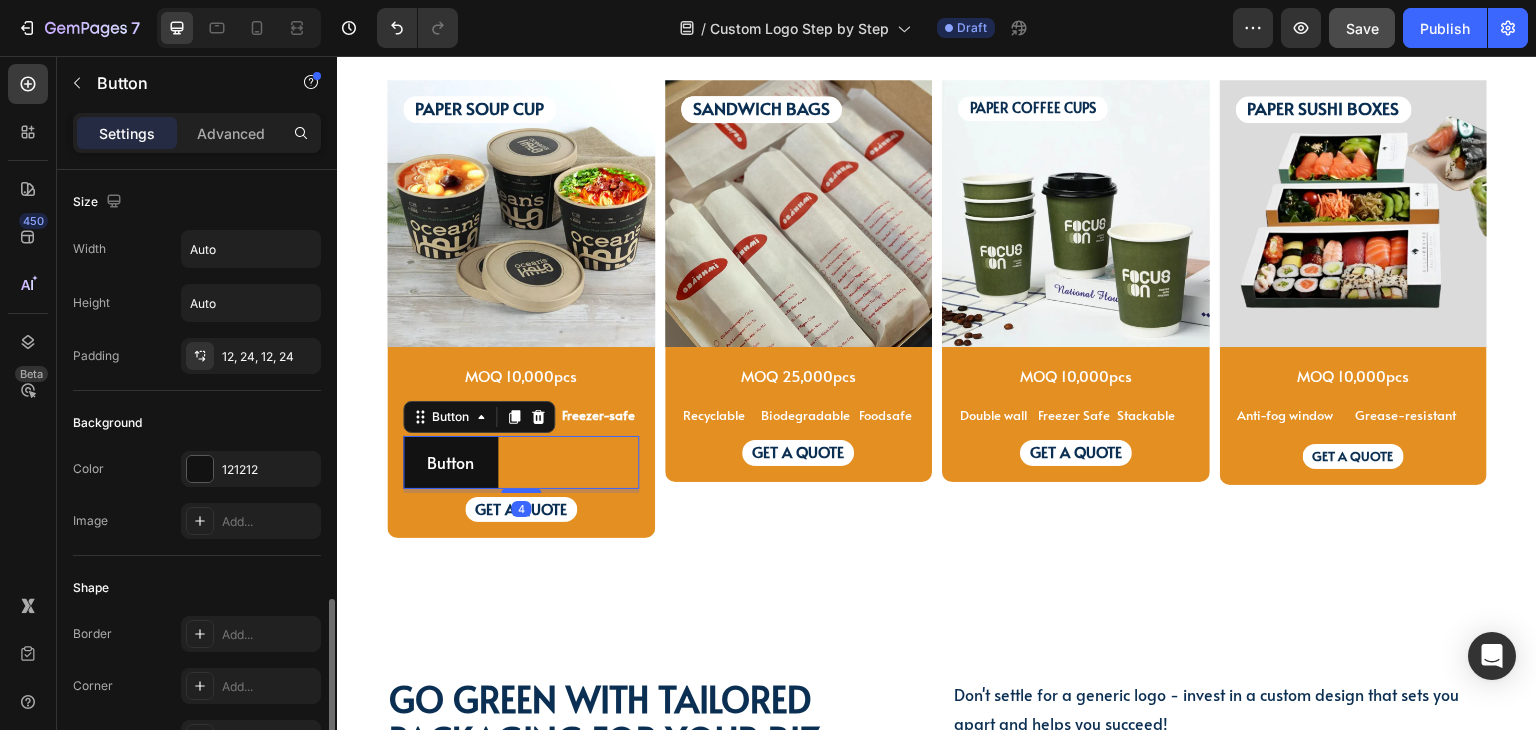 scroll, scrollTop: 300, scrollLeft: 0, axis: vertical 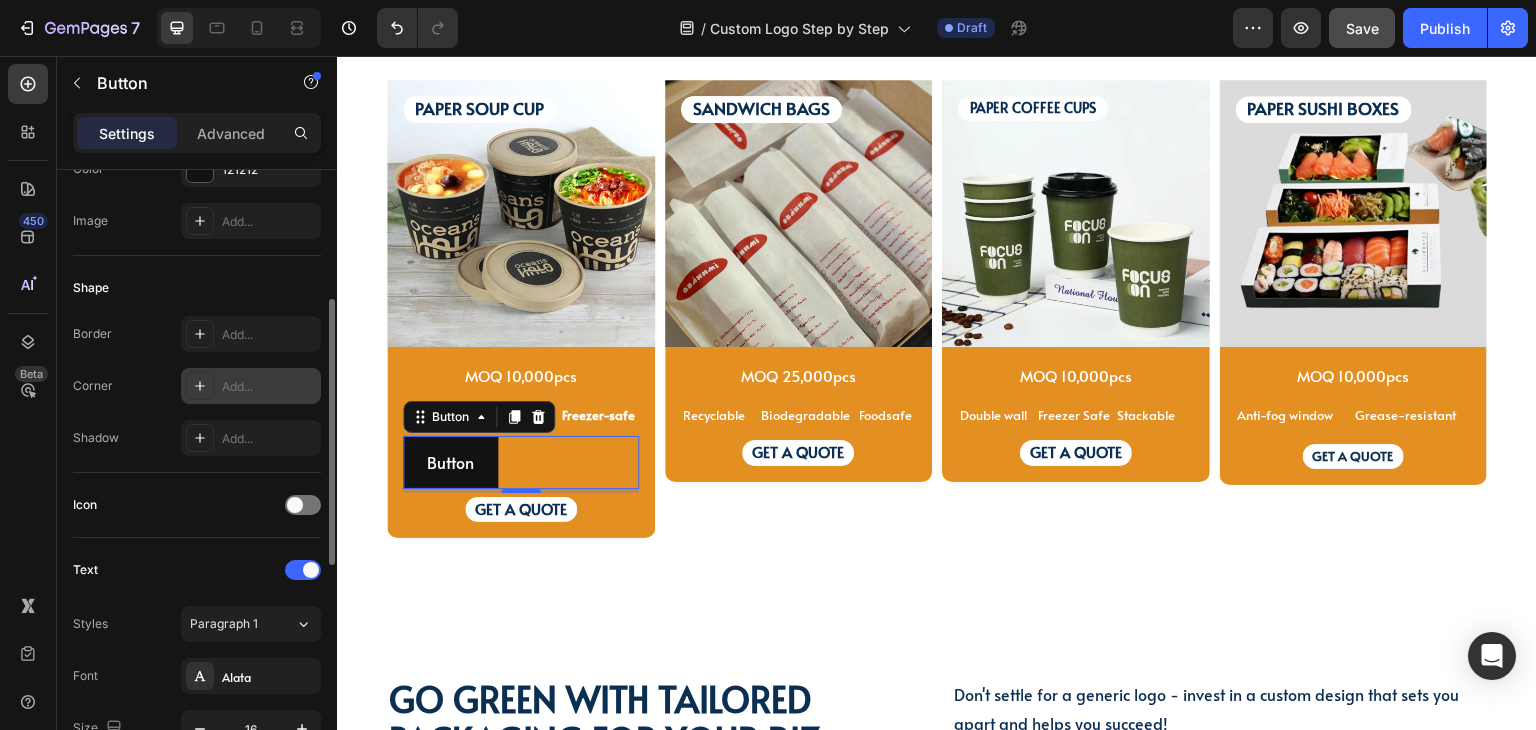 click on "Add..." at bounding box center [251, 386] 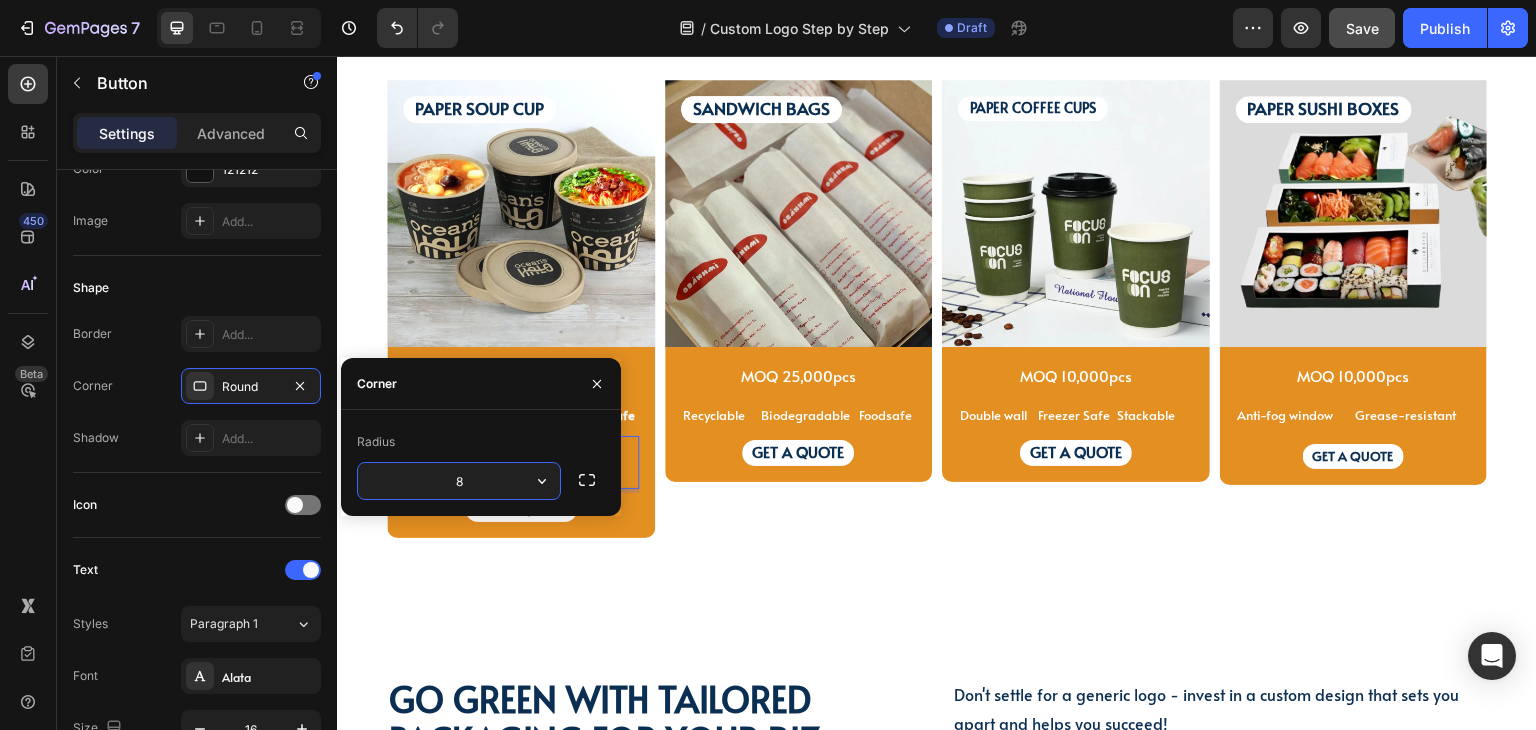 click on "8" at bounding box center (459, 481) 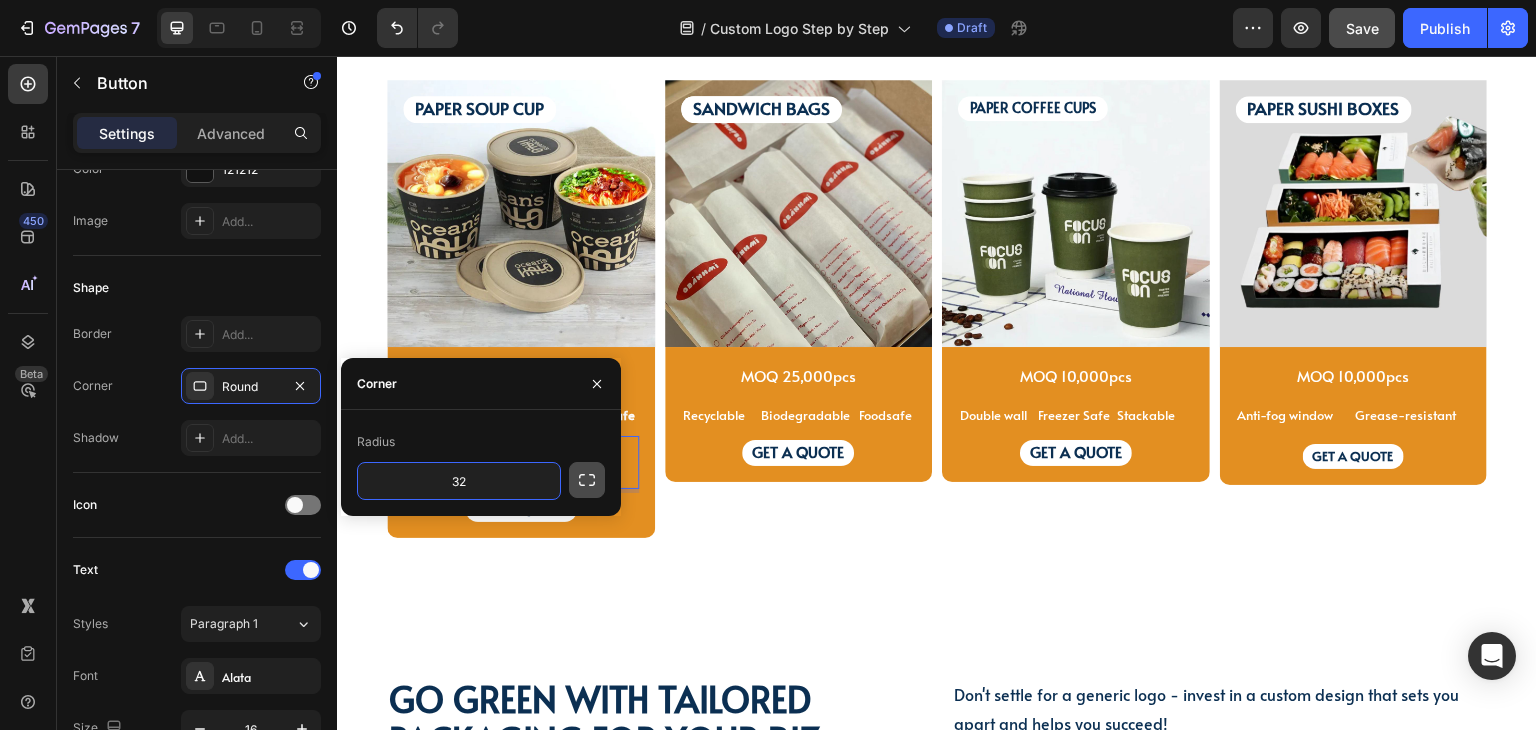 type on "32" 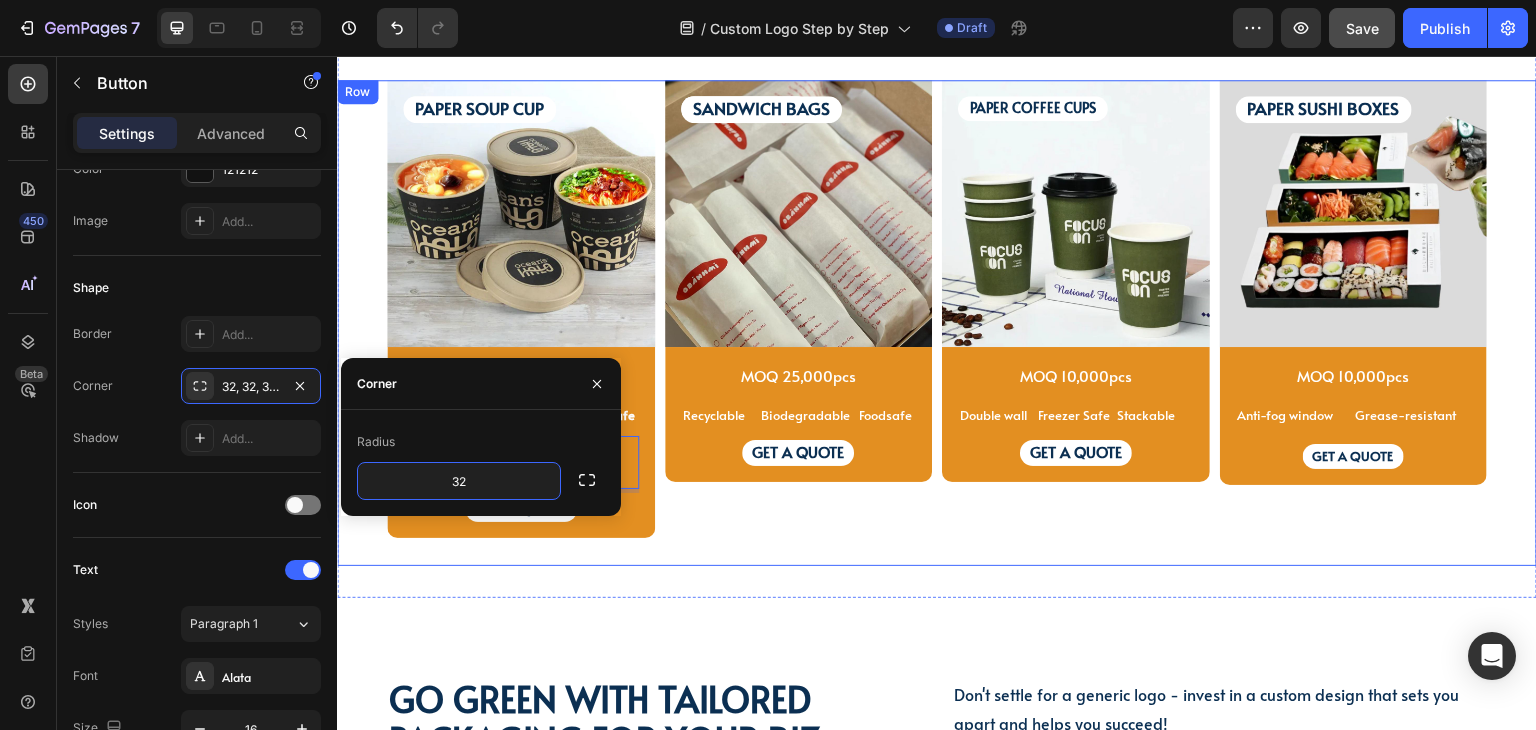 click on "PAPER SOUP CUP Text Block PAPER SOUP CUP Text Block Image MOQ 10,000pcs Text Block Microwave  Text Block Leak-proof Text Block Freezer-safe Text Block Row Button Button   4 GET A QUOTE Text Block Row Product SANDWICH BAGS Text Block SANDWICH BAGS Text Block SANDWICH BAGS Text Block Image MOQ 25,000pcs Text Block Recyclable Text Block Biodegradable Text Block Foodsafe Text Block Row GET A QUOTE Text Block Row Product PAPER COFFEE CUPS Text Block Image MOQ 10,000pcs Text Block Row Double wall Text Block Freezer Safe Text Block Stackable Text Block Row GET A QUOTE Text Block Row Product PAPER SUSHI BOXES Text Block Image MOQ 10,000pcs Text Block Anti-fog window Text Block Grease-resistant Text Block Text Block Row GET A QUOTE Text Block Row Product Row" at bounding box center (937, 323) 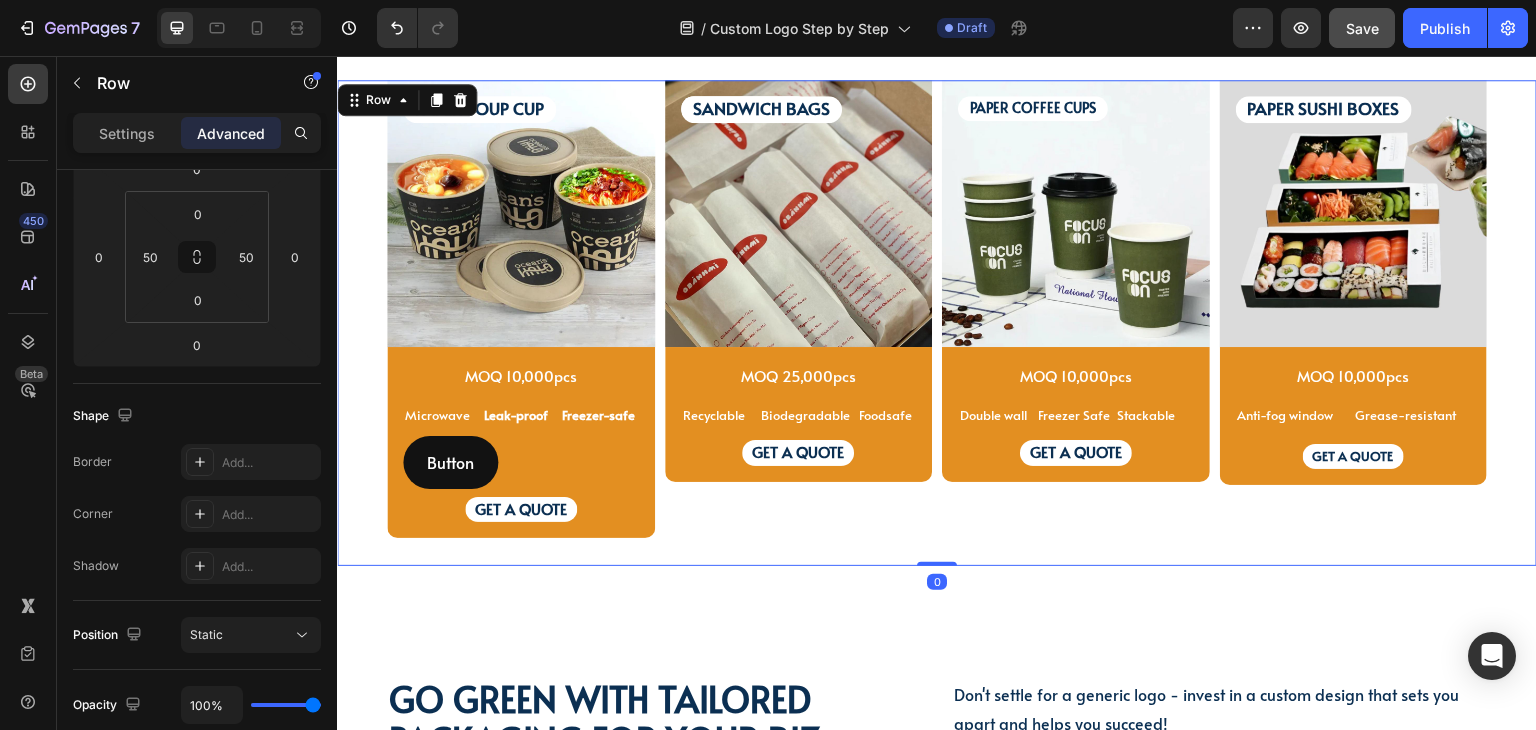 scroll, scrollTop: 0, scrollLeft: 0, axis: both 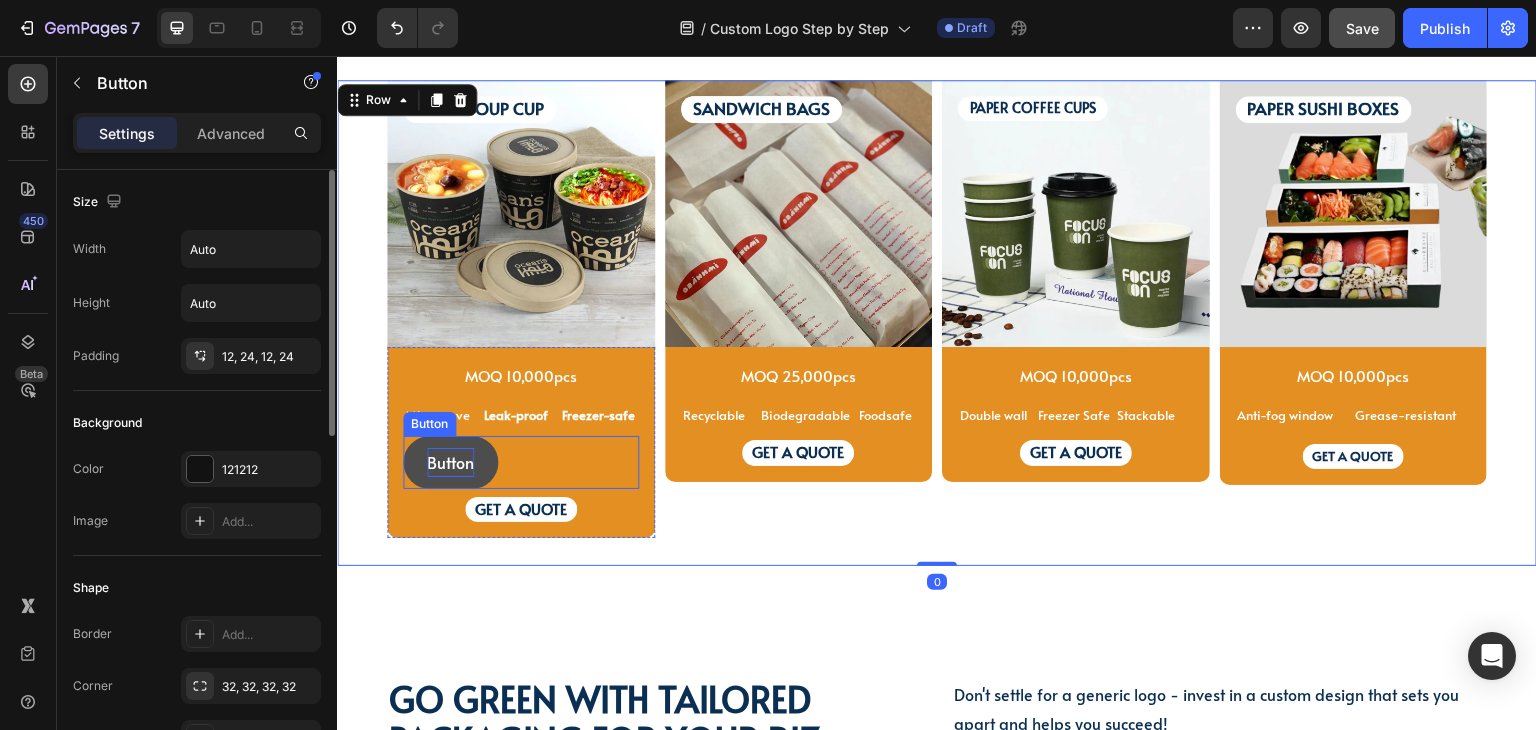 click on "Button" at bounding box center [450, 462] 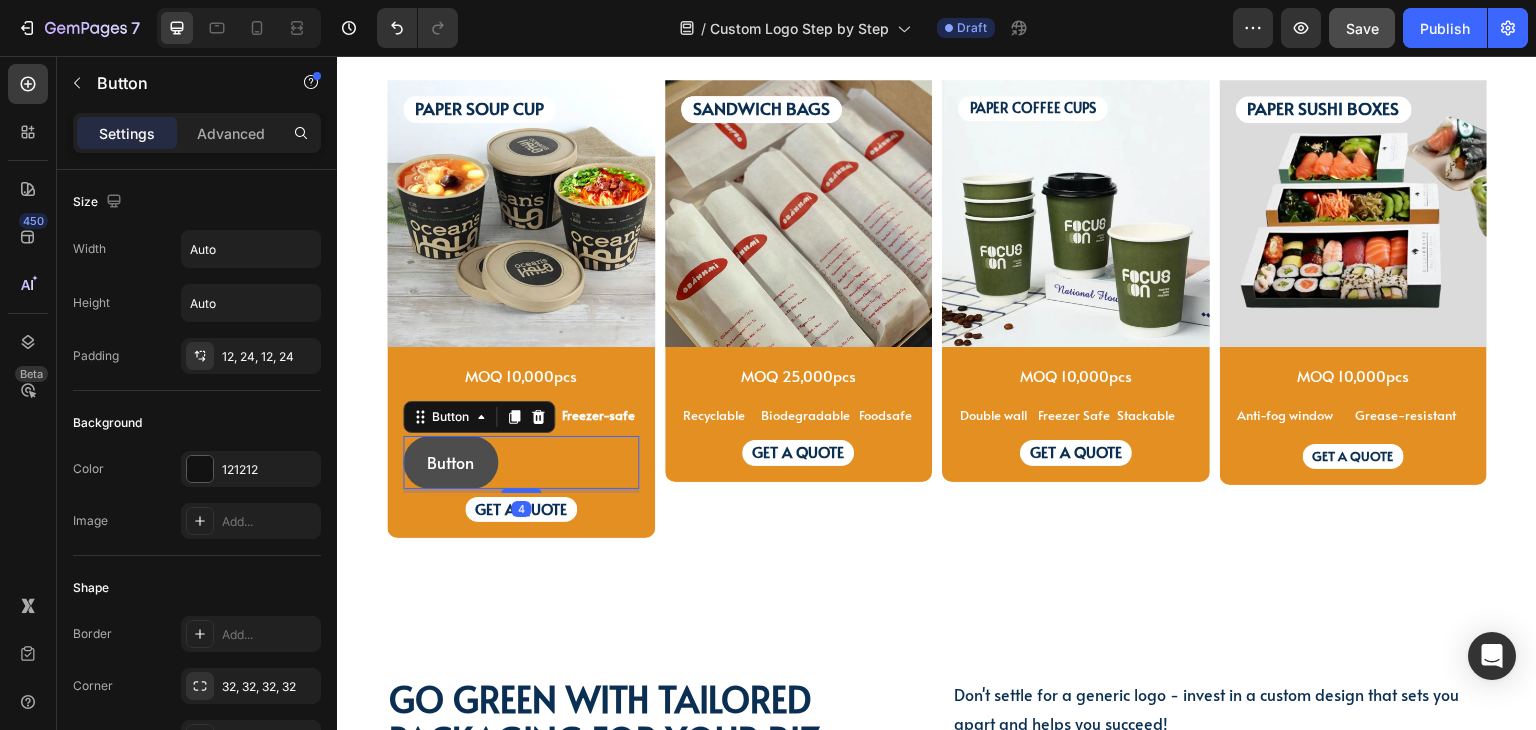 click on "Button" at bounding box center [450, 462] 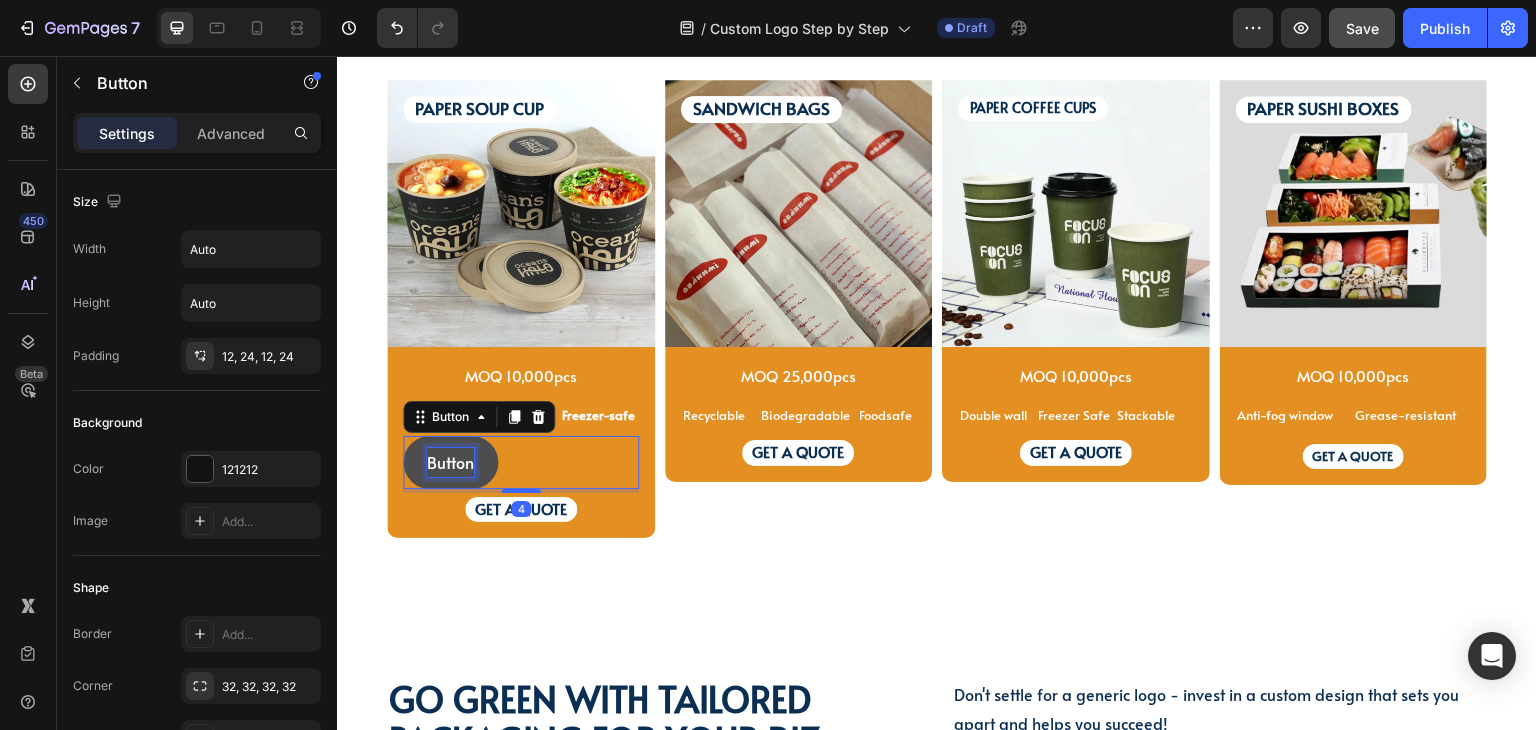 click on "Button" at bounding box center [450, 462] 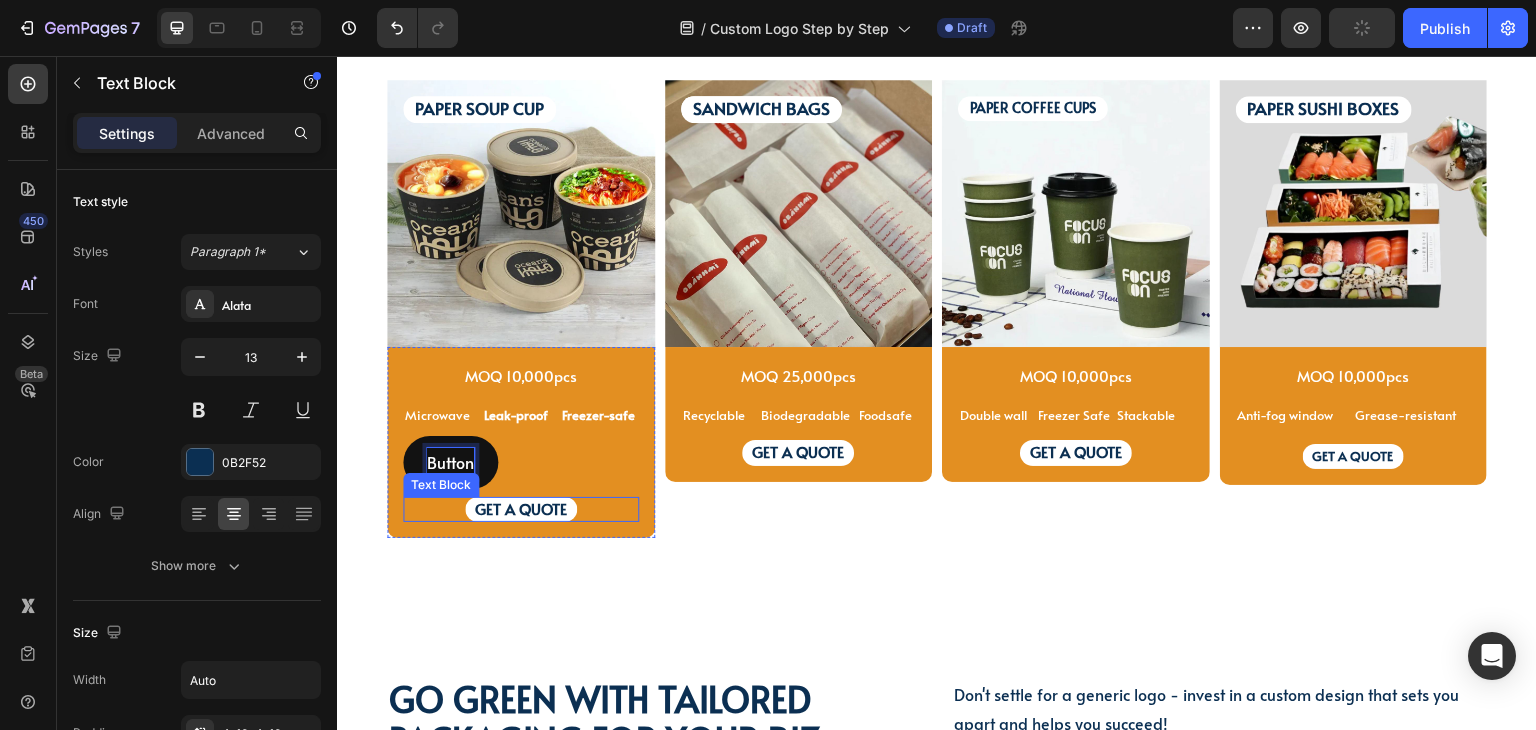 click on "GET A QUOTE" at bounding box center (521, 508) 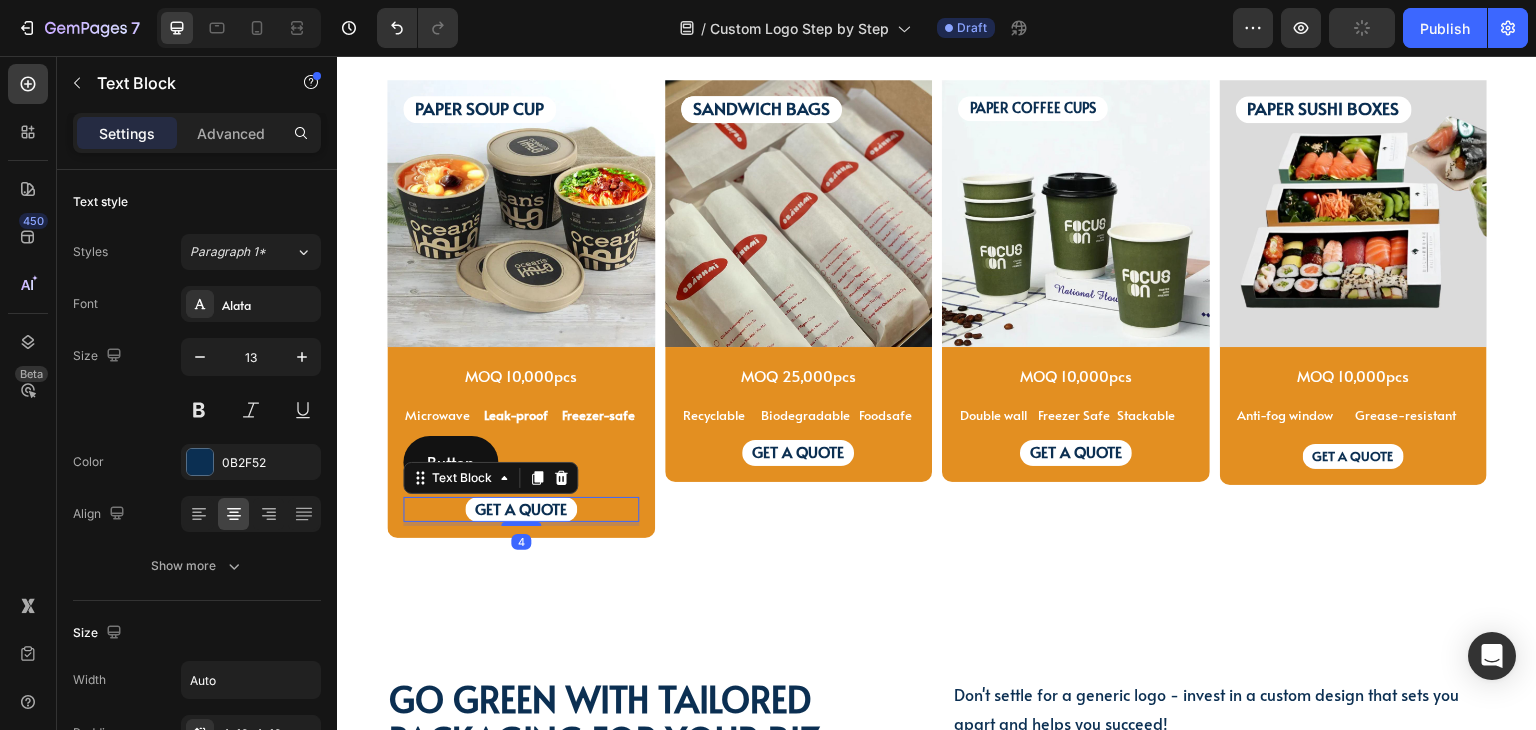 click on "GET A QUOTE" at bounding box center [521, 508] 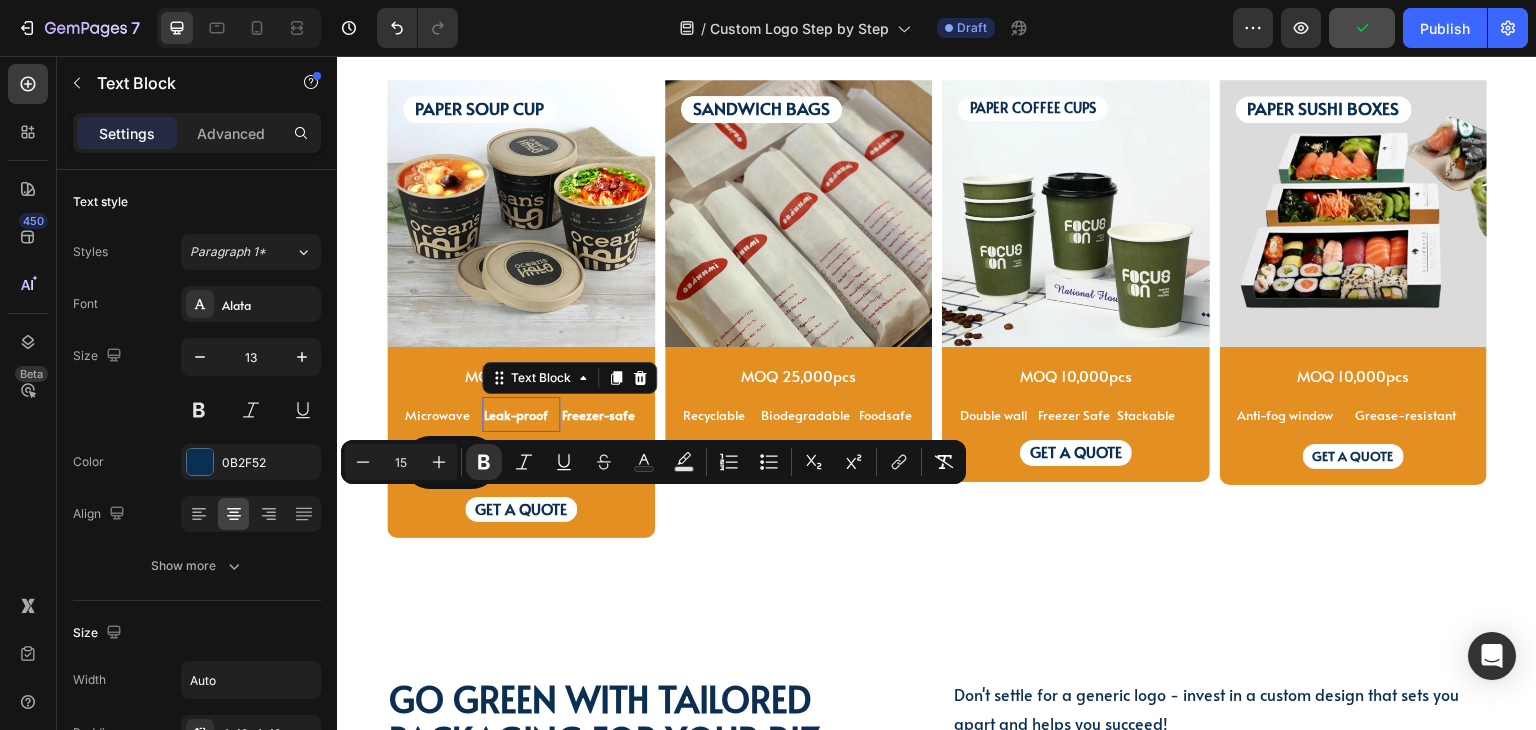click on "Leak-proof Text Block   0" at bounding box center (521, 414) 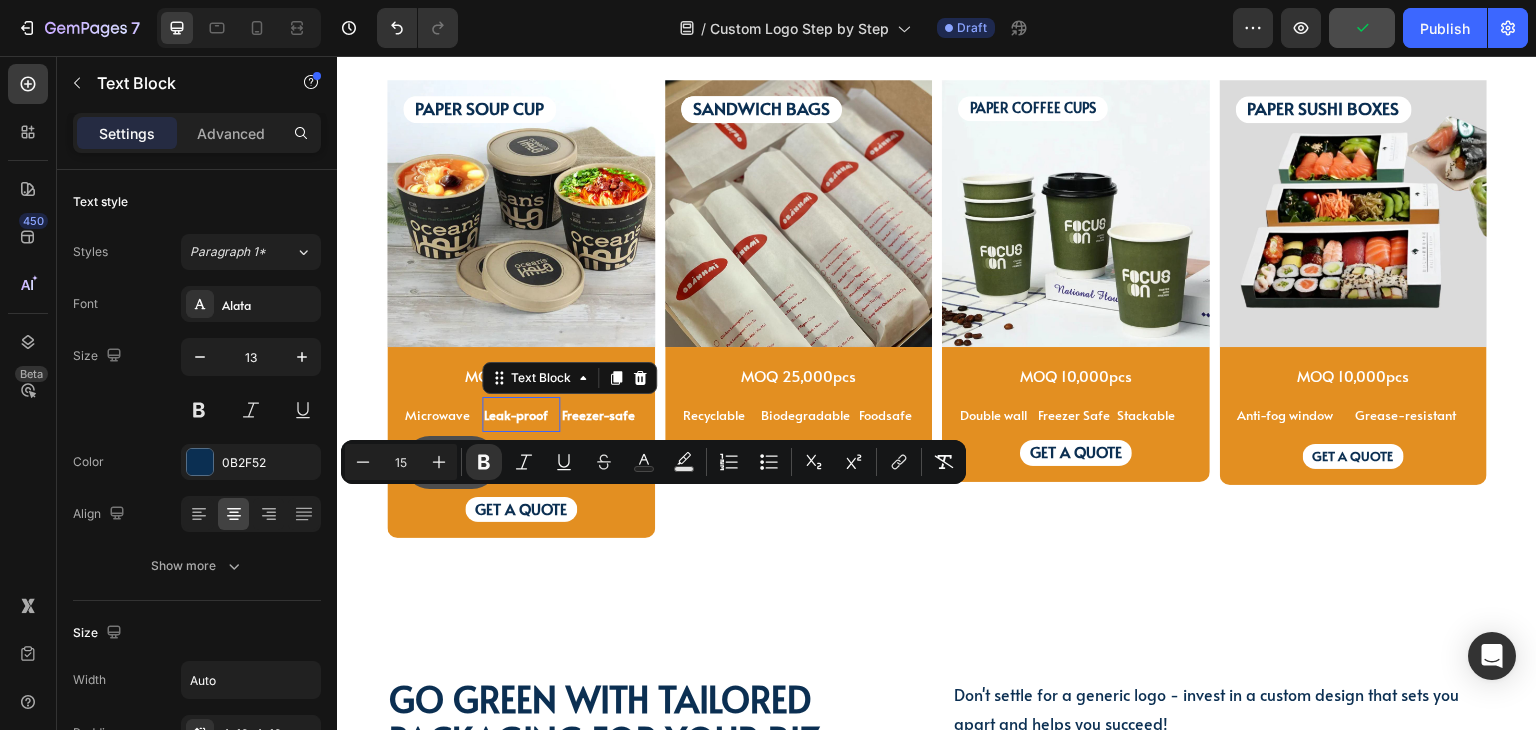 click on "Button" at bounding box center (450, 462) 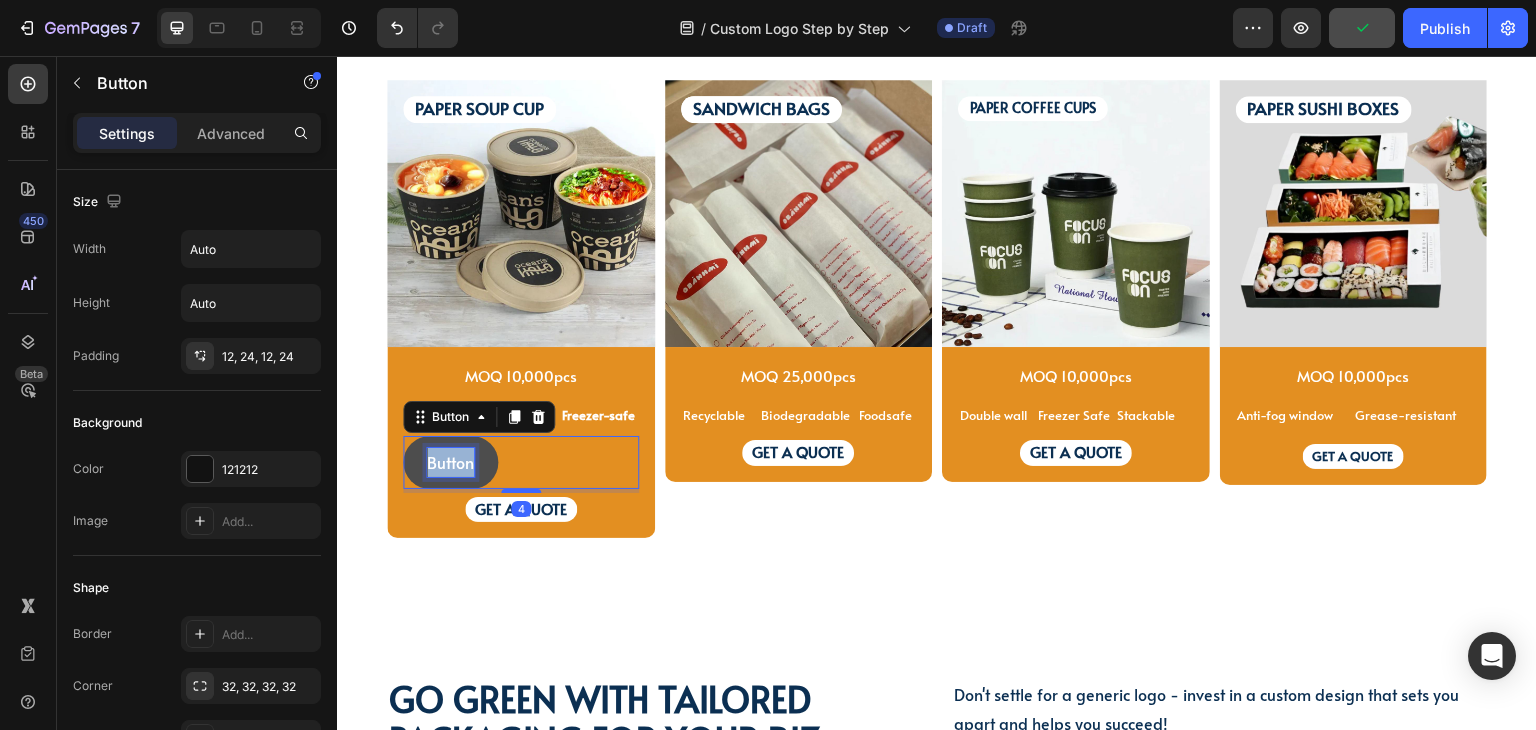 click on "Button" at bounding box center (450, 462) 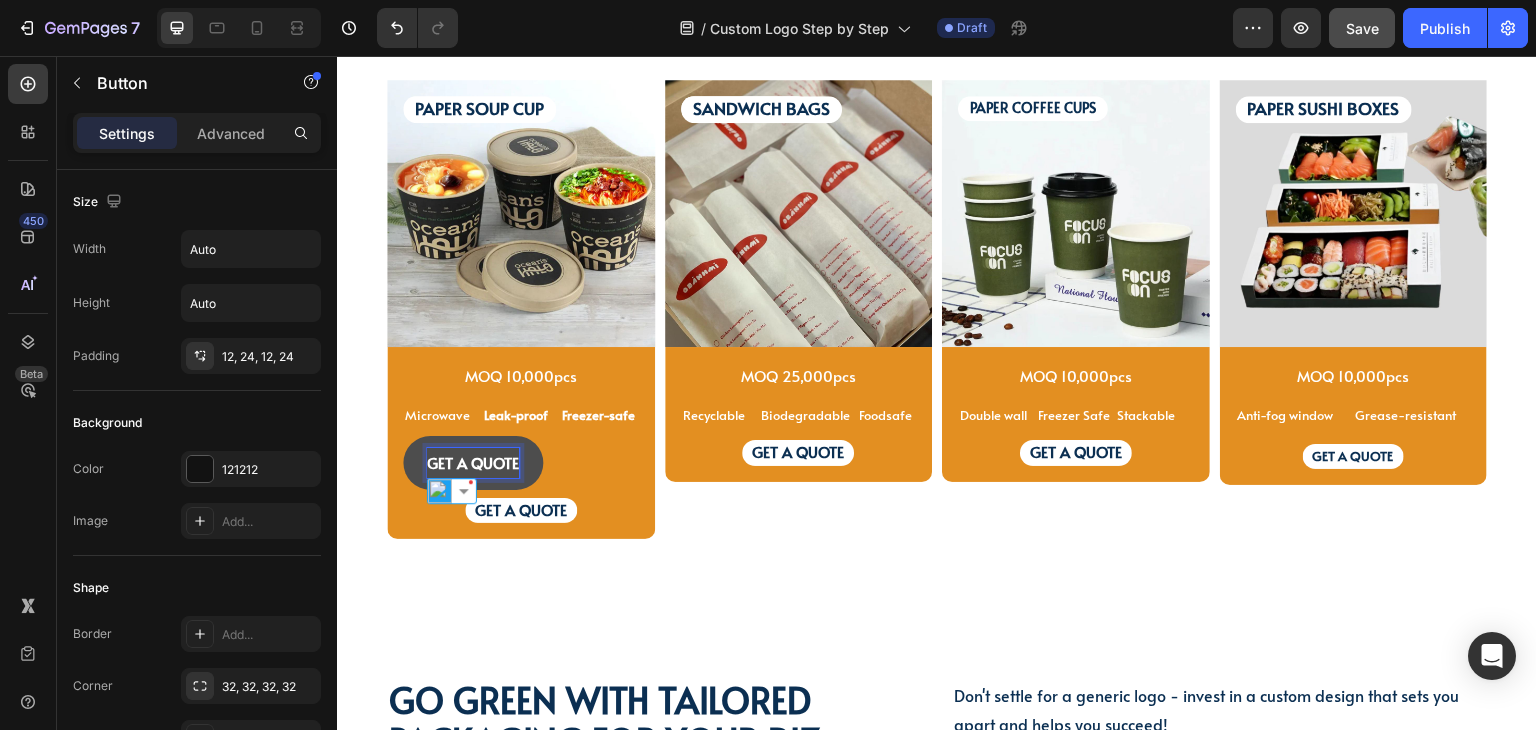 click on "GET A QUOTE" at bounding box center [473, 463] 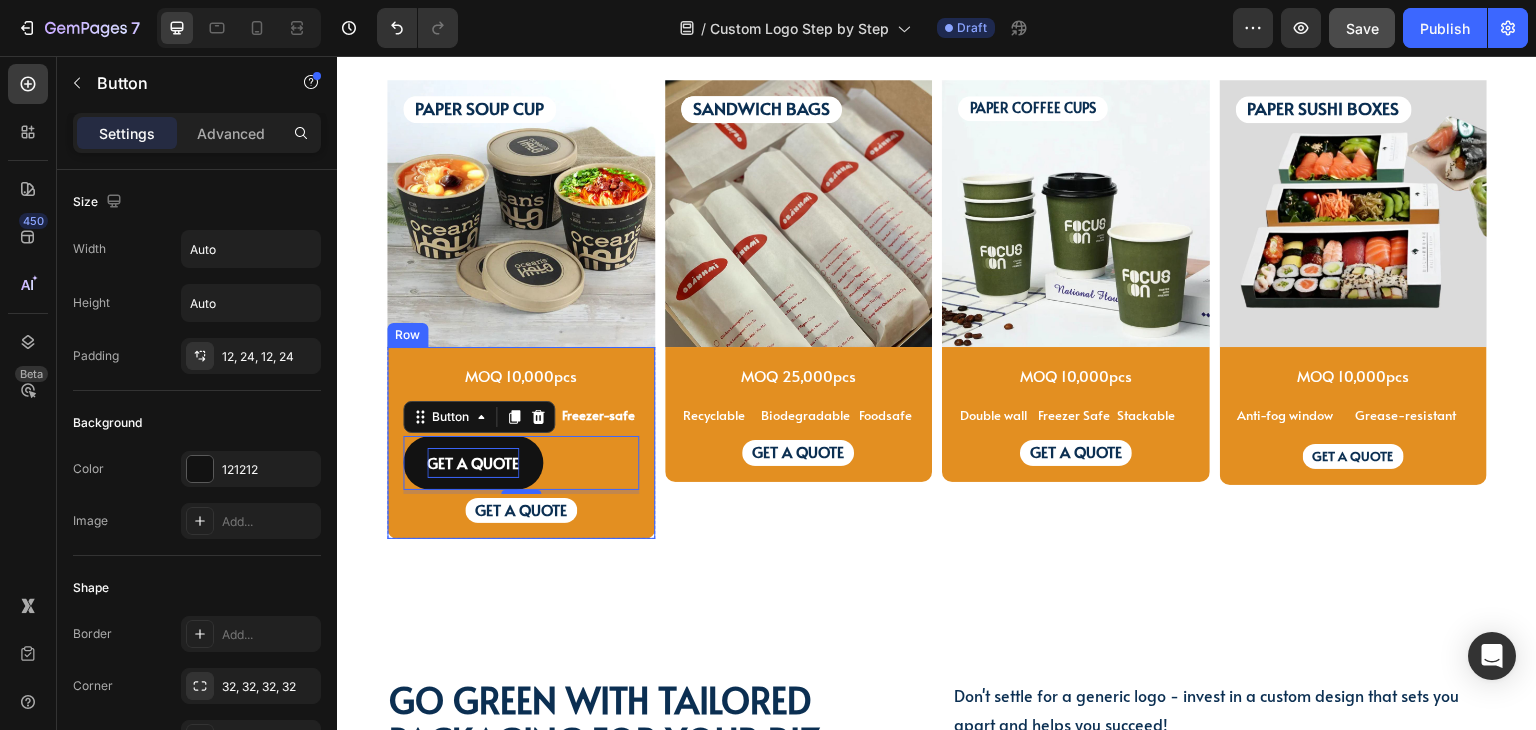 click on "MOQ 10,000pcs Text Block Microwave  Text Block Leak-proof Text Block Freezer-safe Text Block Row GET A QUOTE Button   4 GET A QUOTE Text Block Row" at bounding box center [521, 443] 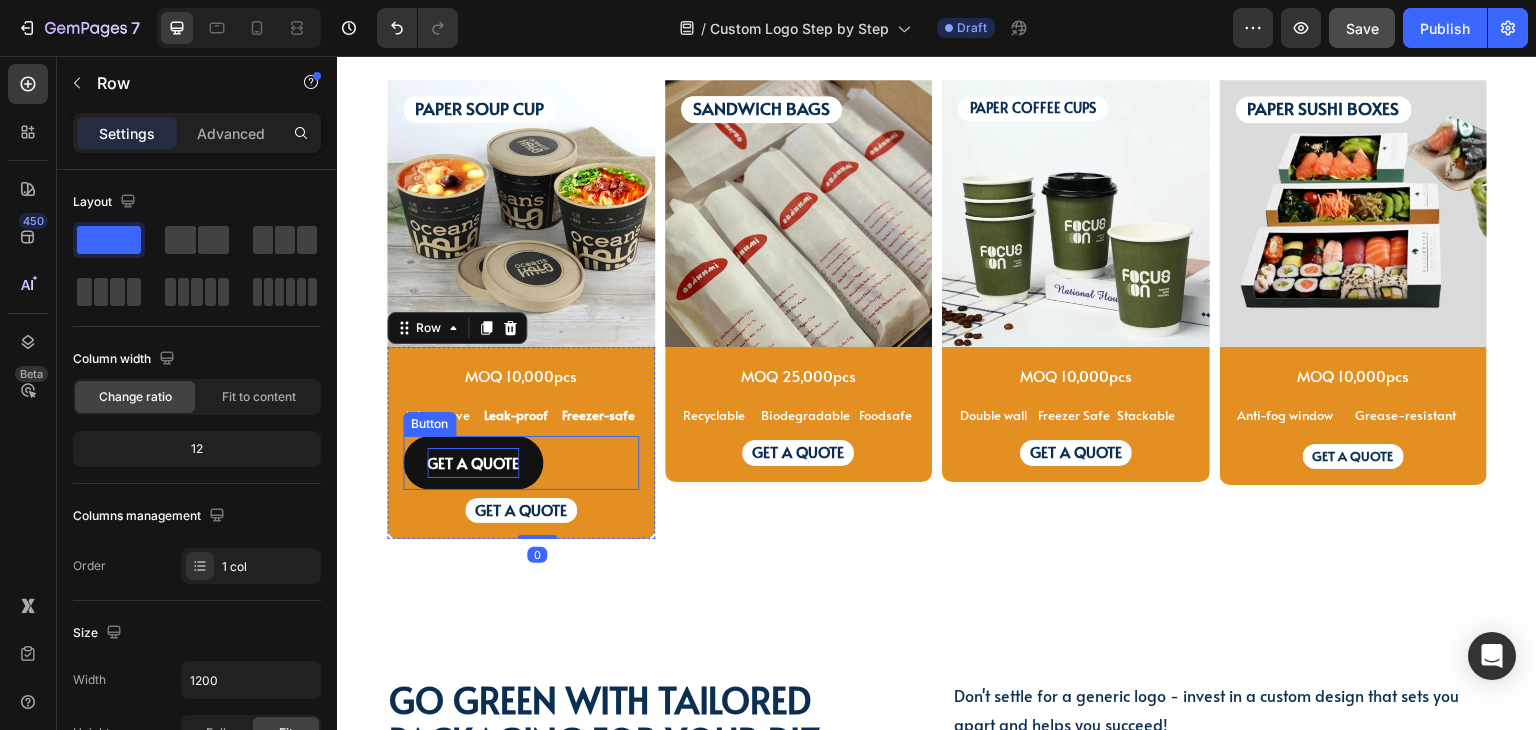 click on "GET A QUOTE Button" at bounding box center (521, 463) 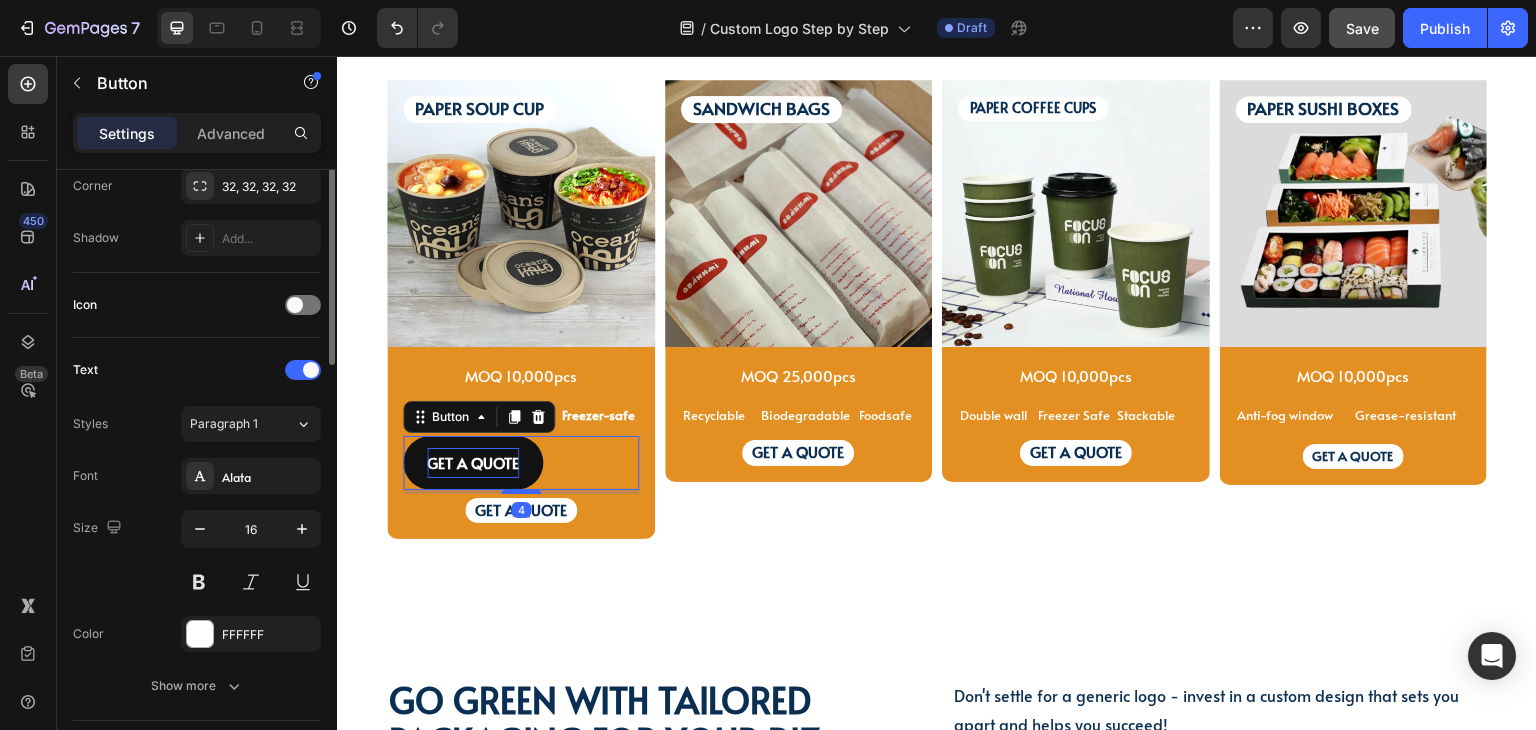 scroll, scrollTop: 100, scrollLeft: 0, axis: vertical 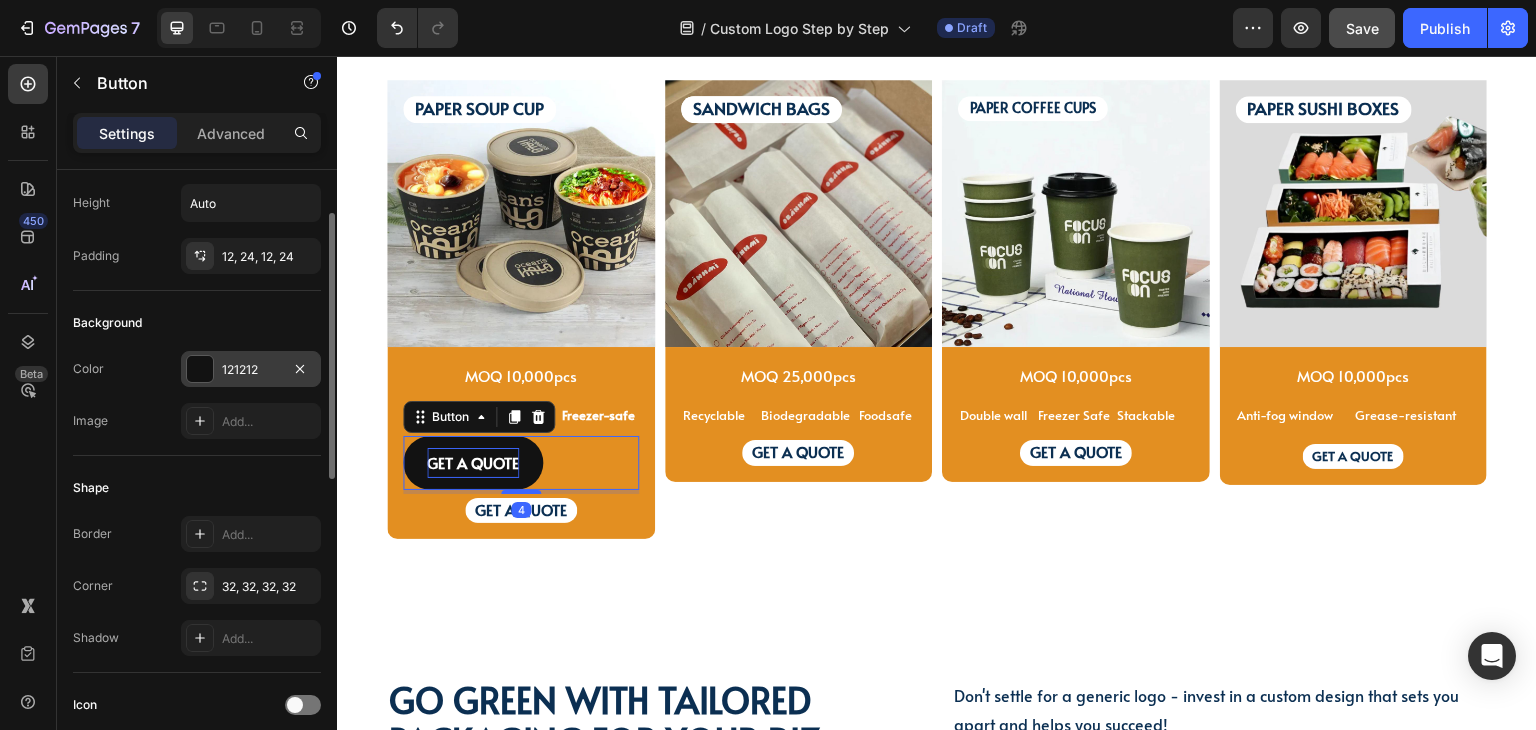 click on "121212" at bounding box center [251, 369] 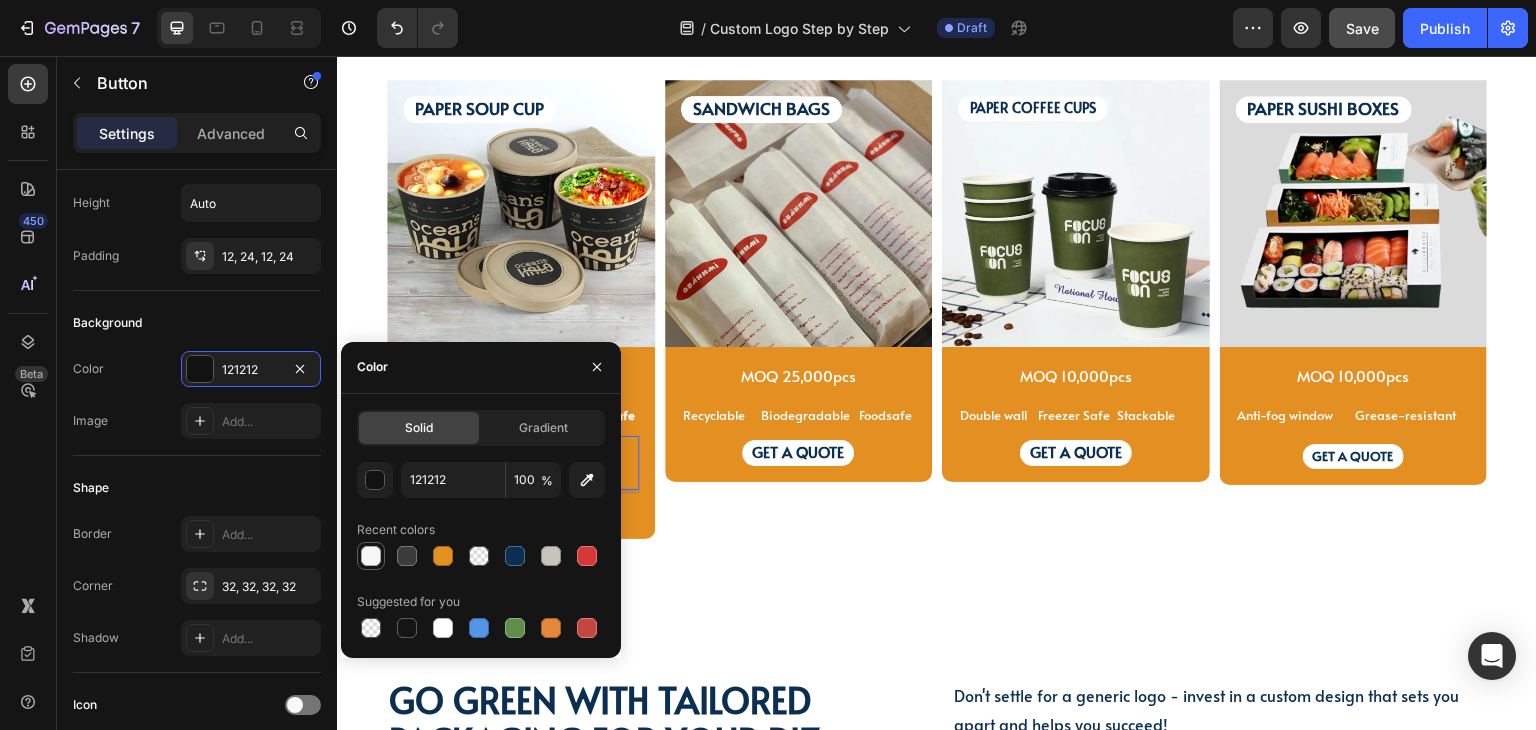 click at bounding box center (371, 556) 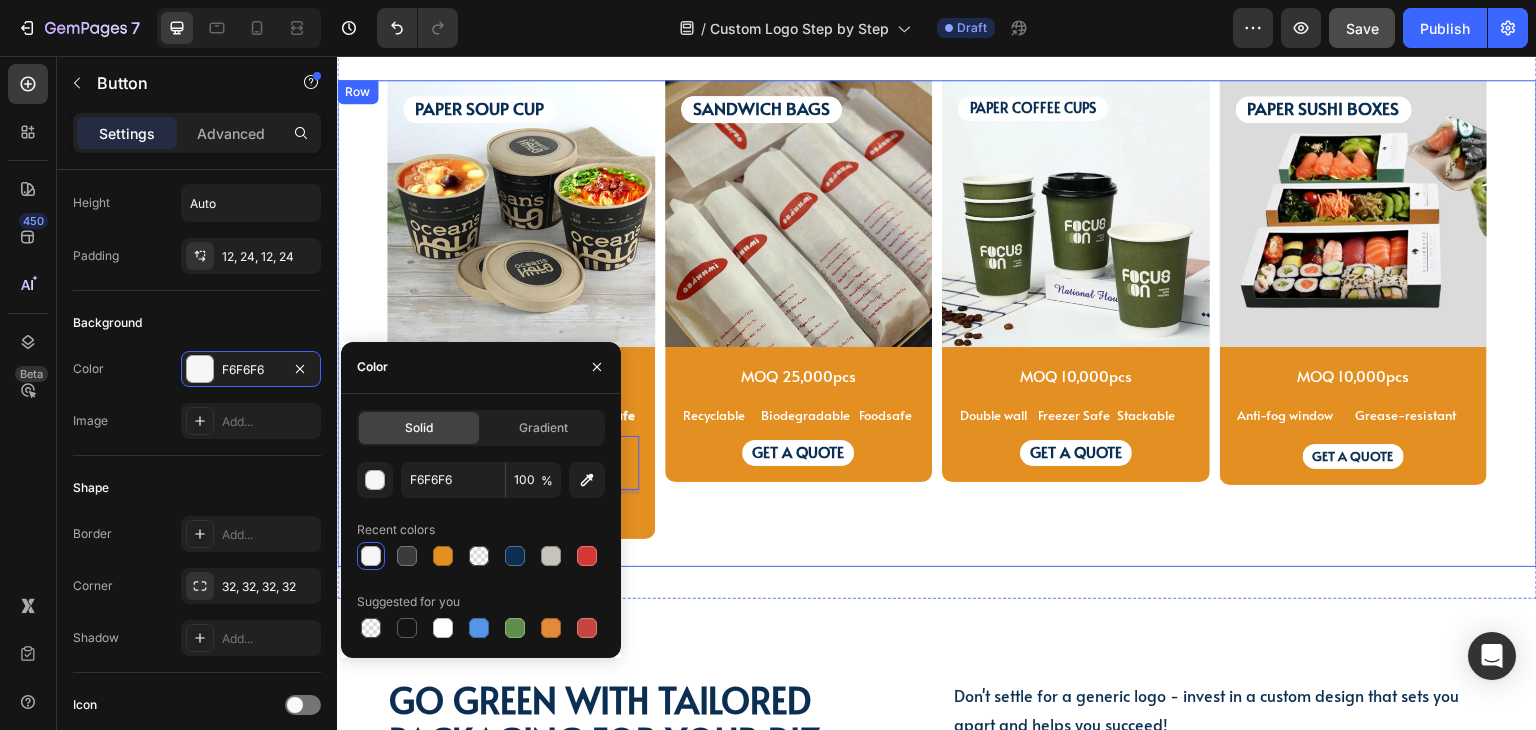 click on "PAPER SOUP CUP Text Block PAPER SOUP CUP Text Block Image MOQ 10,000pcs Text Block Microwave  Text Block Leak-proof Text Block Freezer-safe Text Block Row GET A QUOTE Button   4 GET A QUOTE Text Block Row Product SANDWICH BAGS Text Block SANDWICH BAGS Text Block SANDWICH BAGS Text Block Image MOQ 25,000pcs Text Block Recyclable Text Block Biodegradable Text Block Foodsafe Text Block Row GET A QUOTE Text Block Row Product PAPER COFFEE CUPS Text Block Image MOQ 10,000pcs Text Block Row Double wall Text Block Freezer Safe Text Block Stackable Text Block Row GET A QUOTE Text Block Row Product PAPER SUSHI BOXES Text Block Image MOQ 10,000pcs Text Block Anti-fog window Text Block Grease-resistant Text Block Text Block Row GET A QUOTE Text Block Row Product Row" at bounding box center [937, 324] 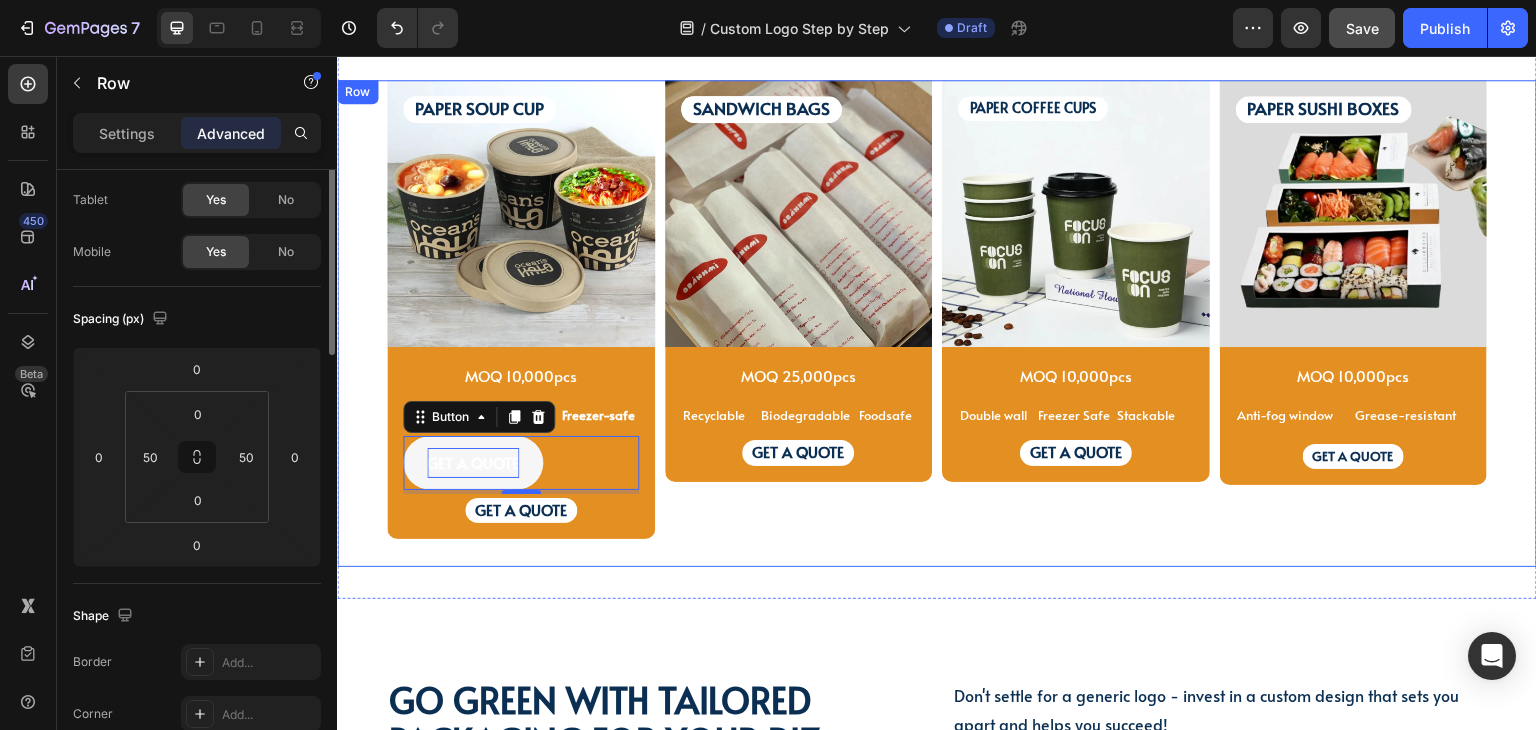 scroll, scrollTop: 0, scrollLeft: 0, axis: both 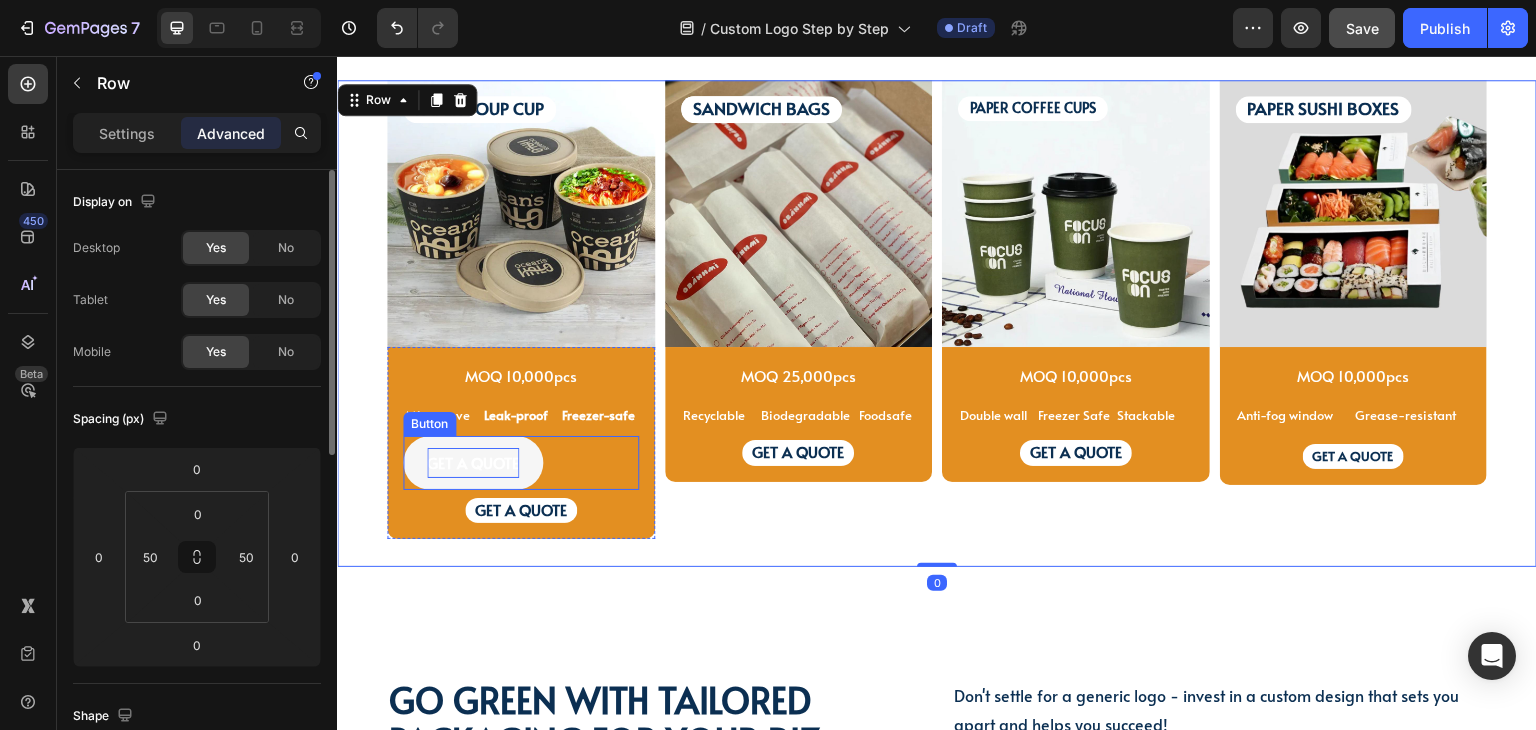 click on "GET A QUOTE" at bounding box center [473, 462] 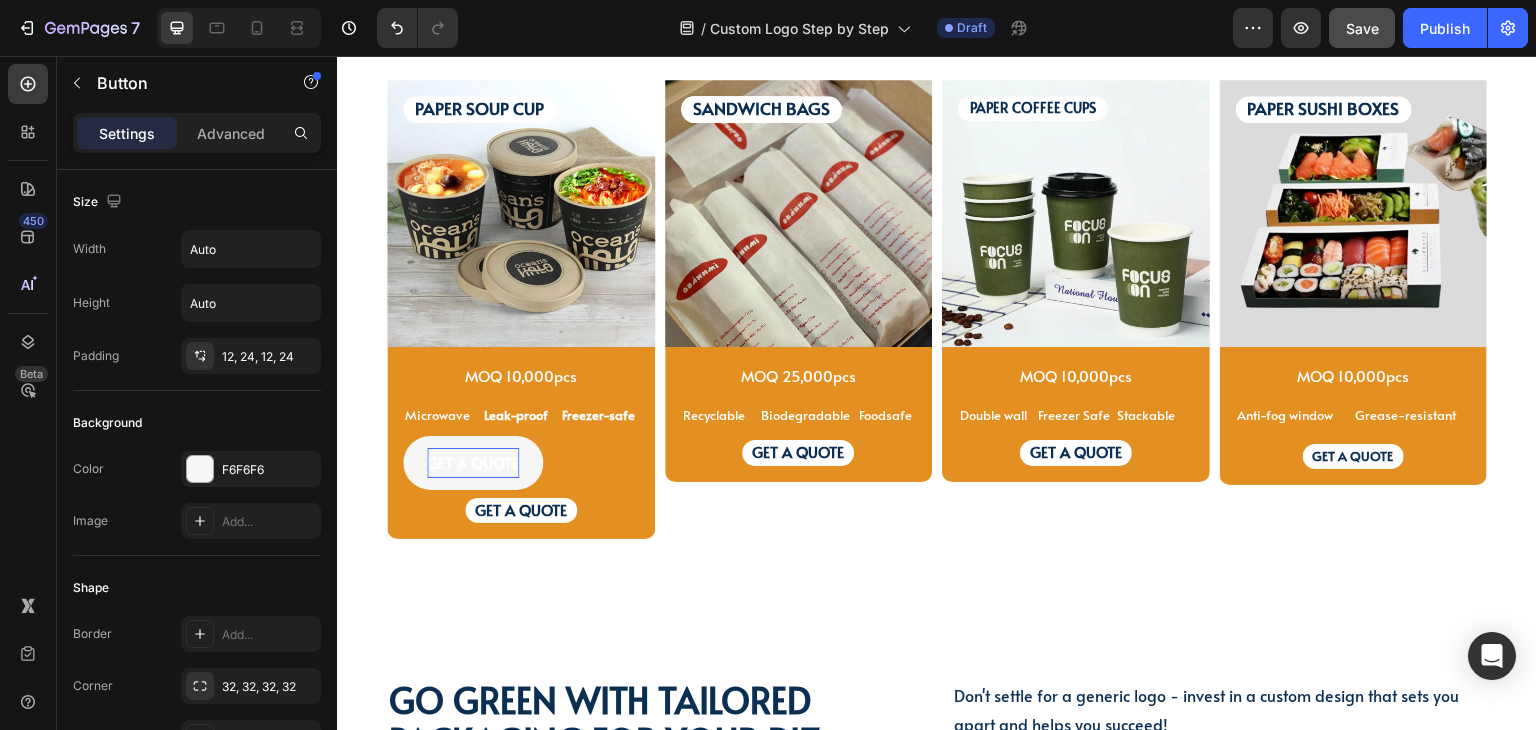 click on "GET A QUOTE Button   4" at bounding box center (521, 463) 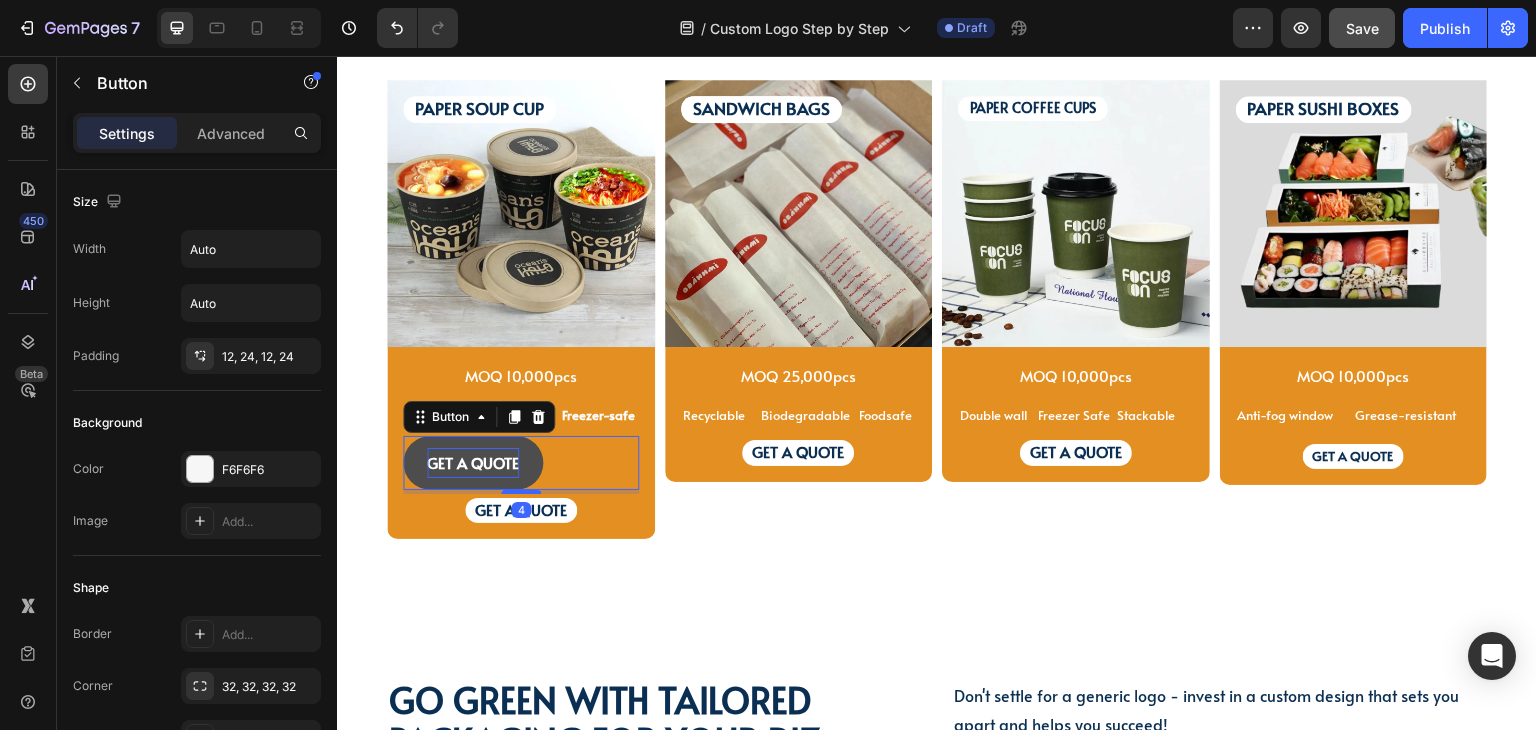 click on "GET A QUOTE" at bounding box center (473, 463) 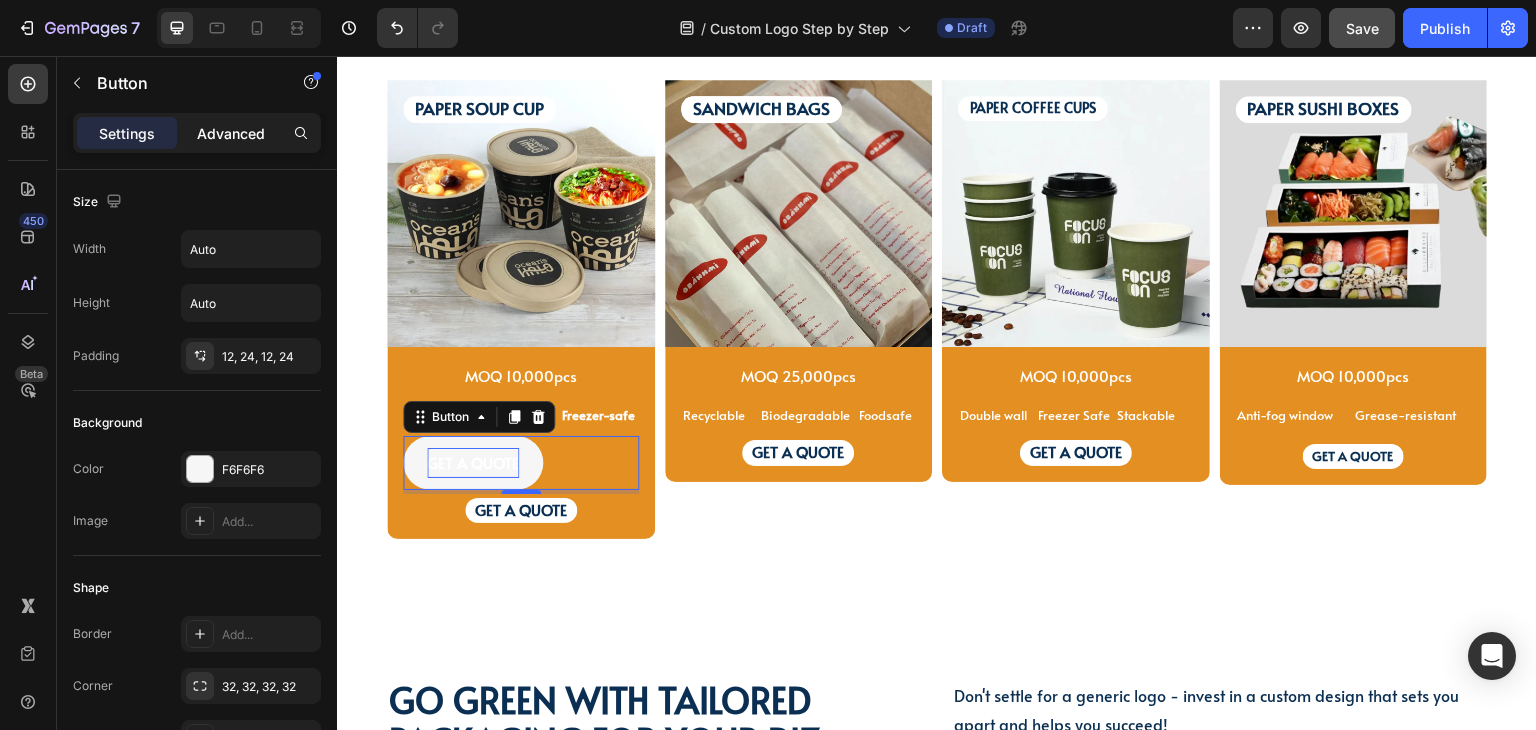 click on "Advanced" at bounding box center (231, 133) 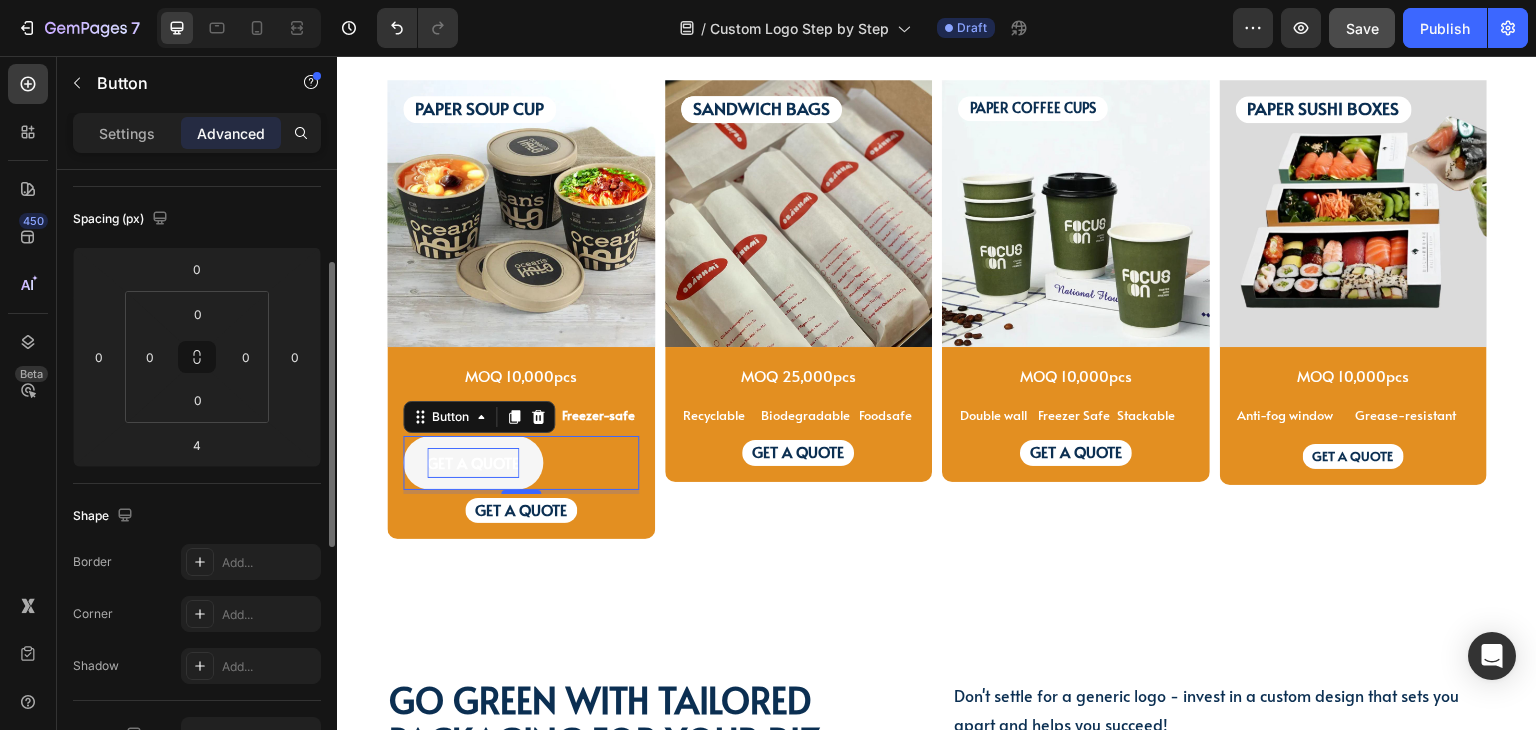 scroll, scrollTop: 600, scrollLeft: 0, axis: vertical 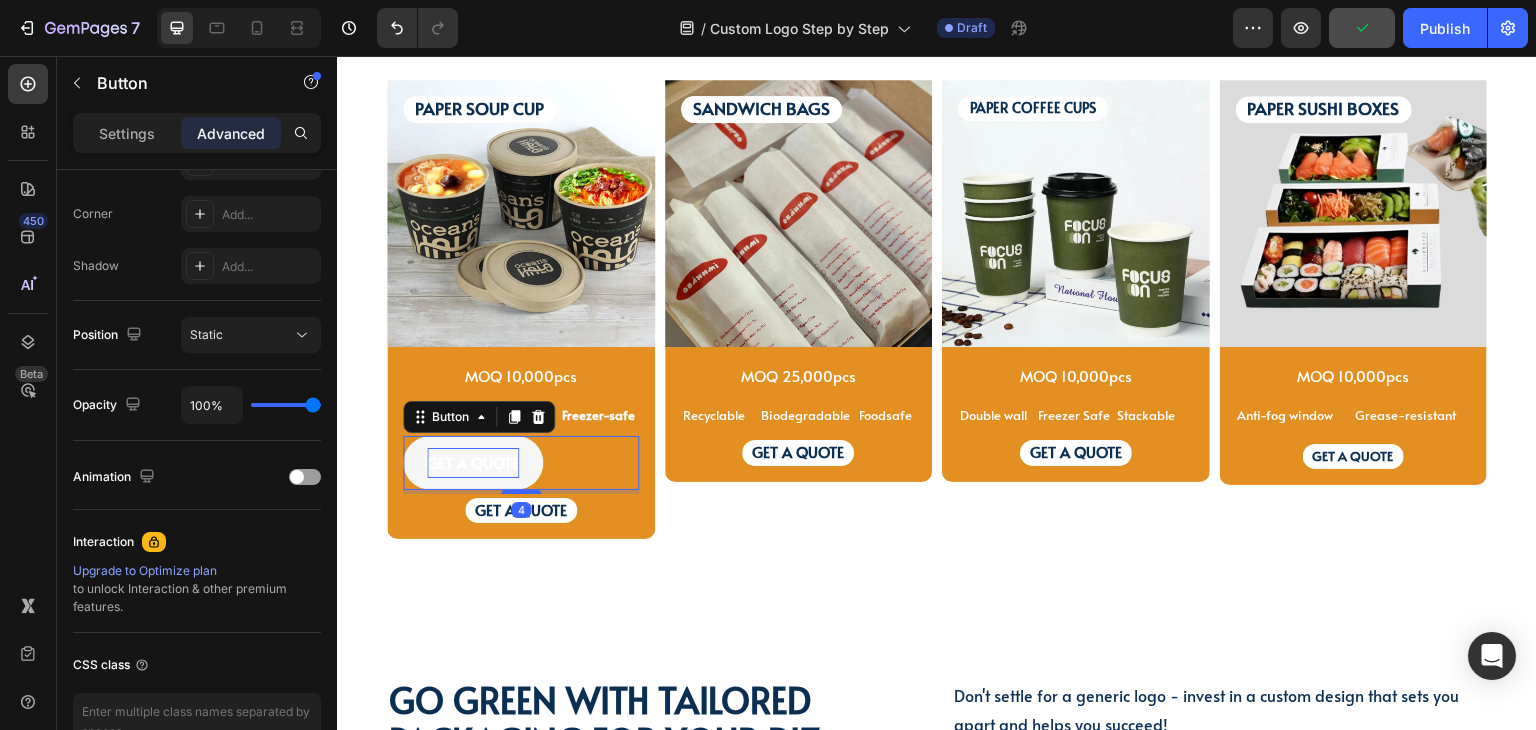 click on "GET A QUOTE" at bounding box center (473, 462) 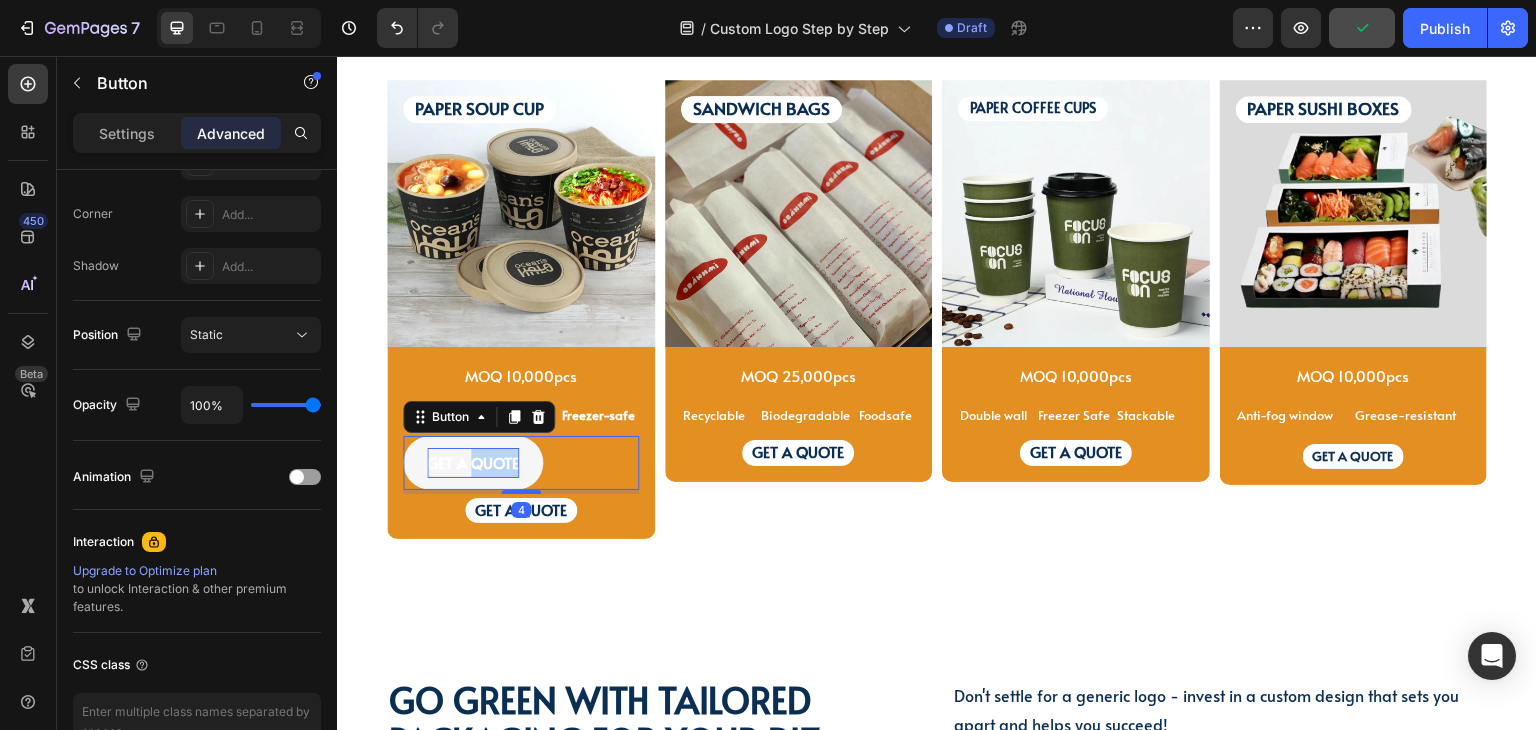 click on "GET A QUOTE" at bounding box center [473, 462] 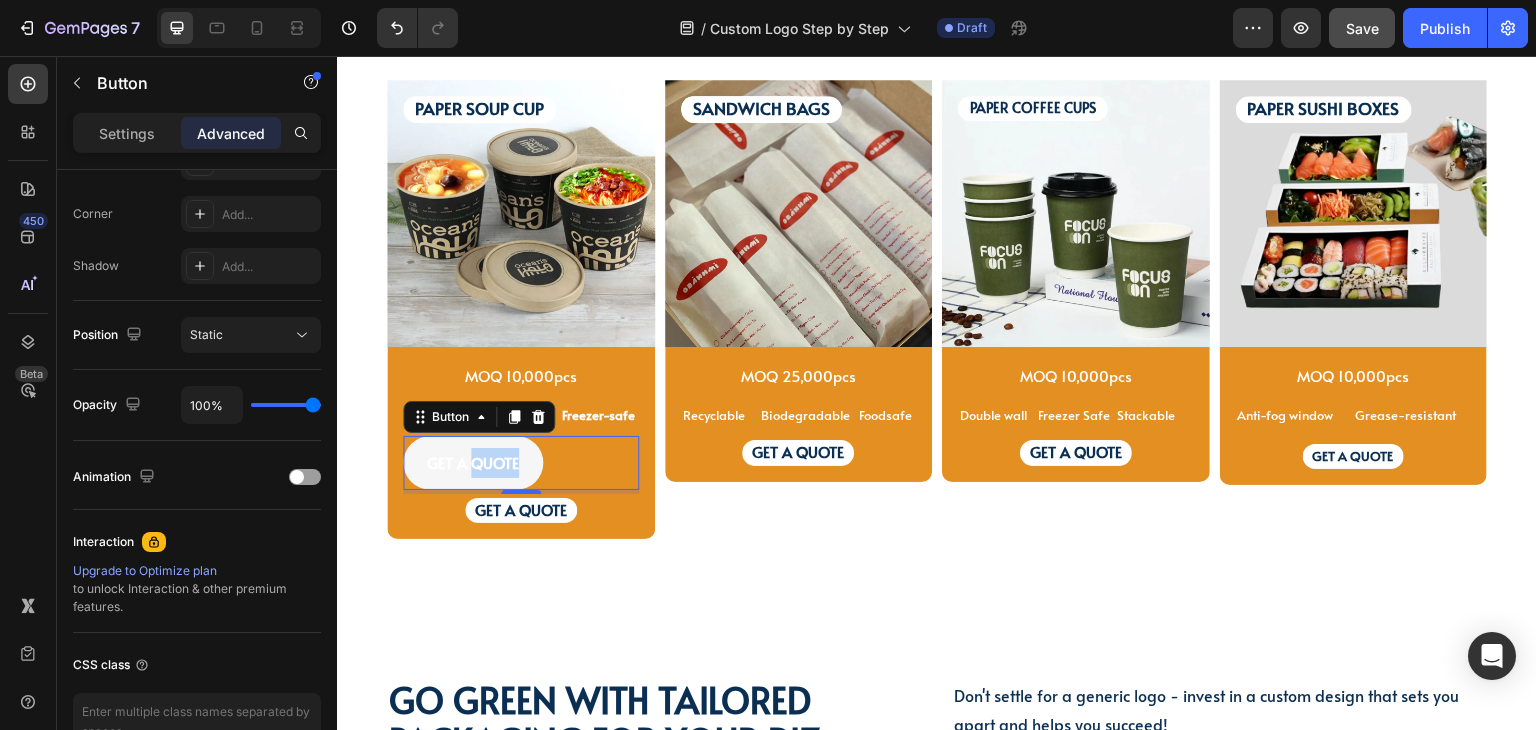 click on "GET A QUOTE Button   4" at bounding box center [521, 463] 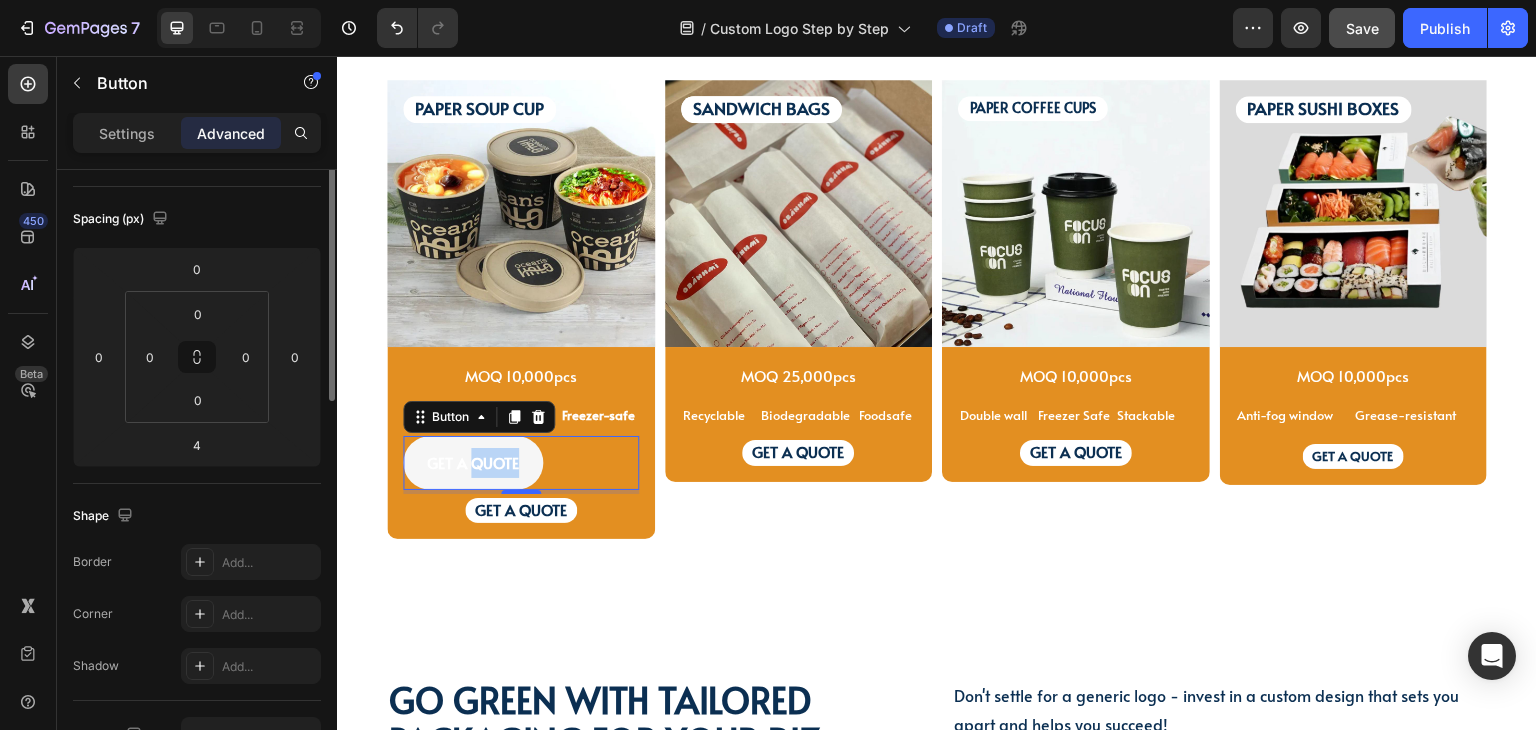 scroll, scrollTop: 100, scrollLeft: 0, axis: vertical 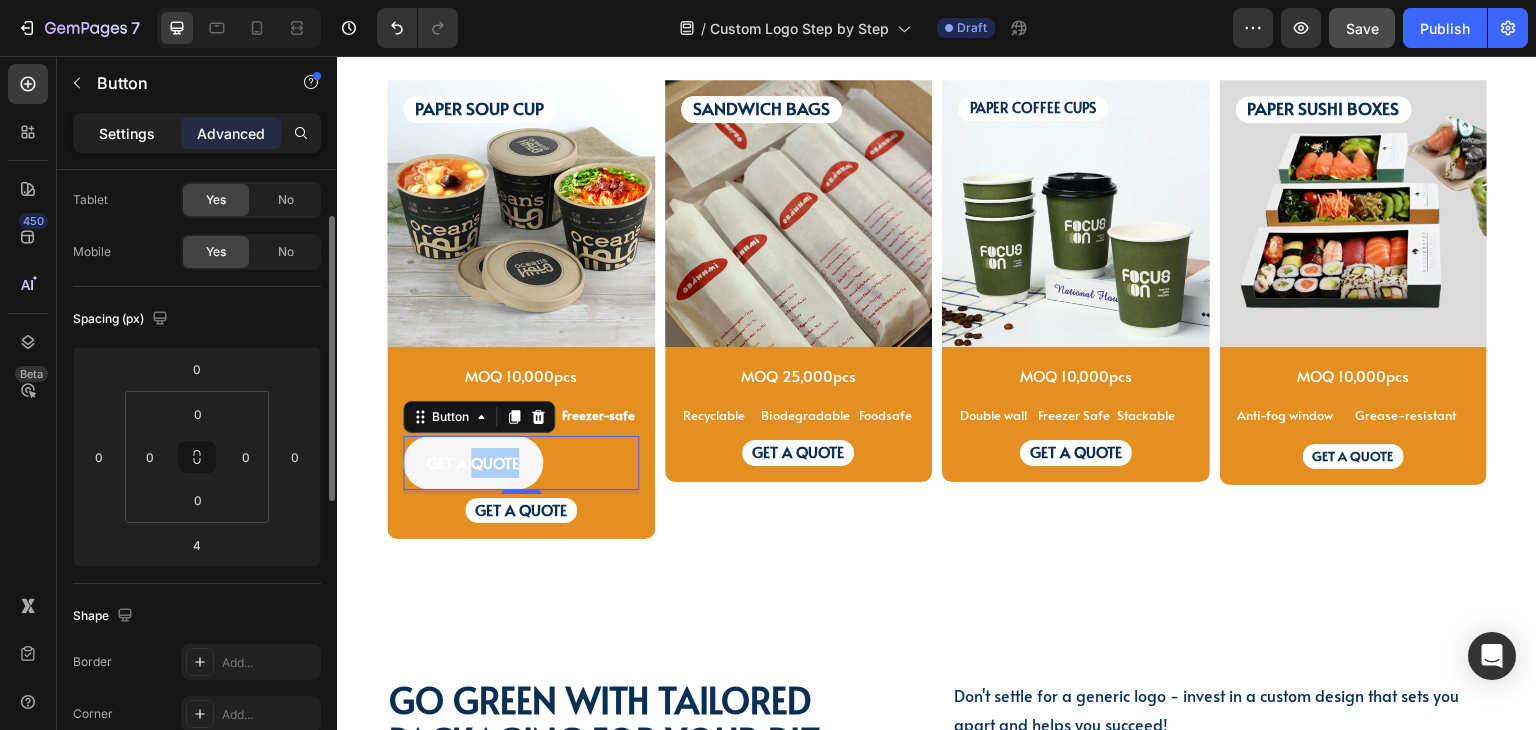 click on "Settings" at bounding box center [127, 133] 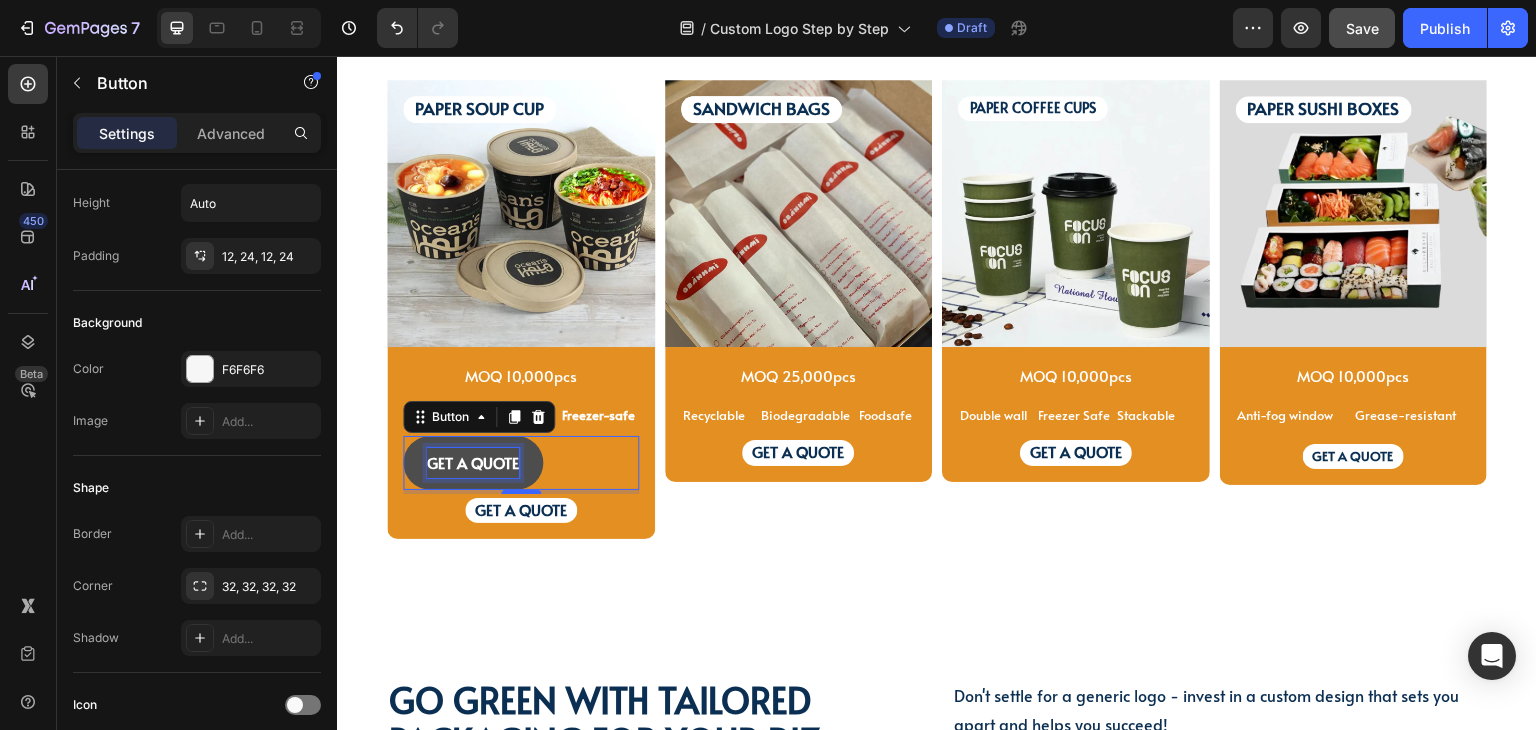 click on "GET A QUOTE" at bounding box center [473, 462] 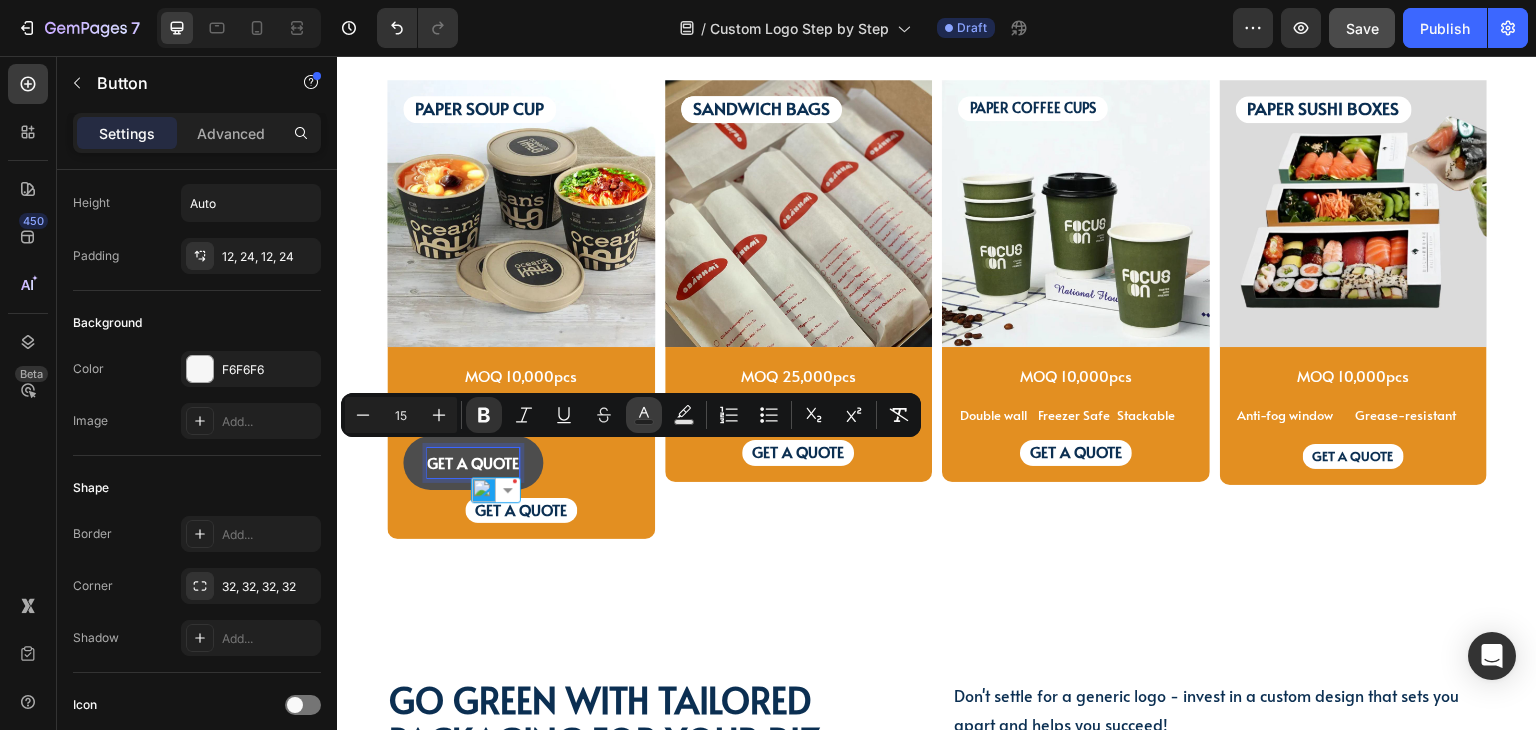 click 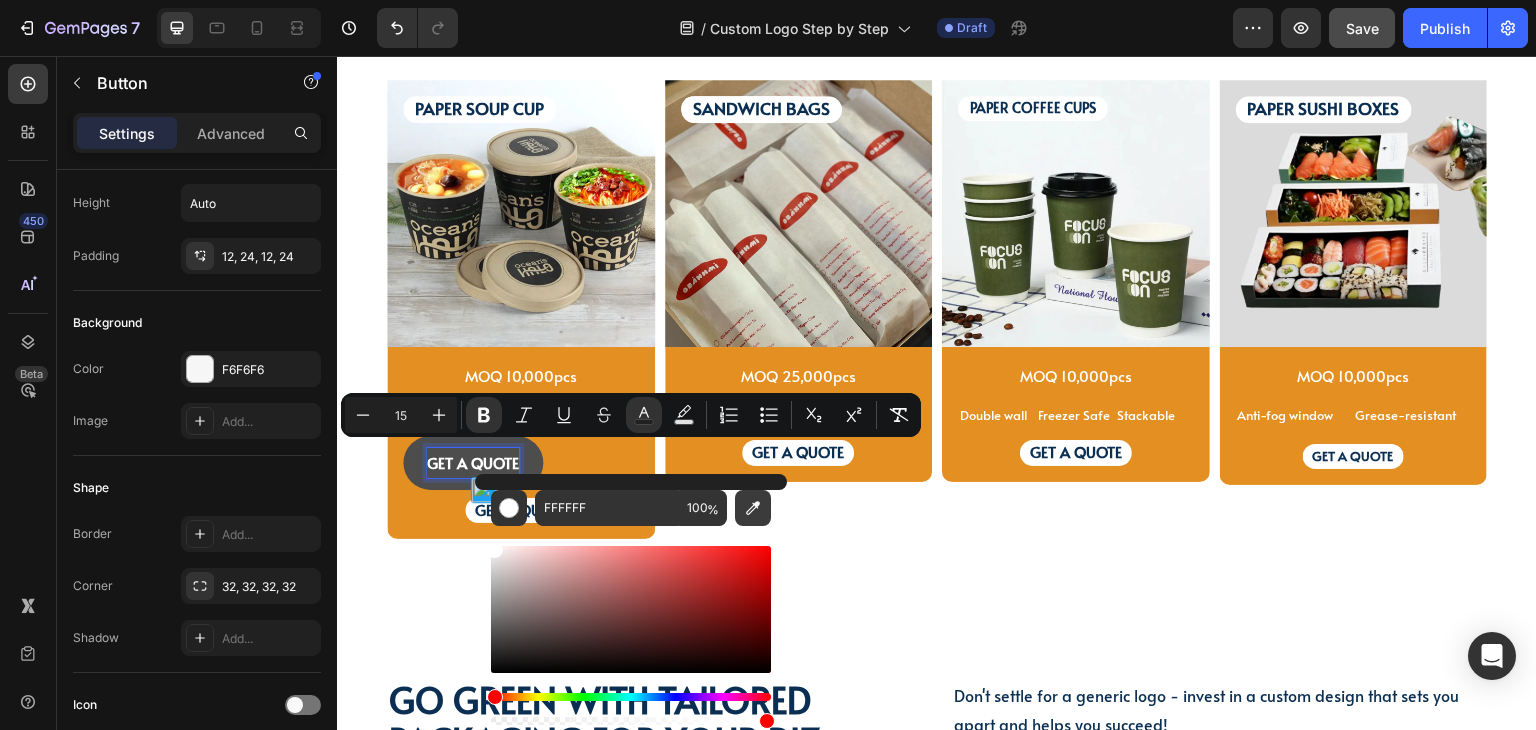 click 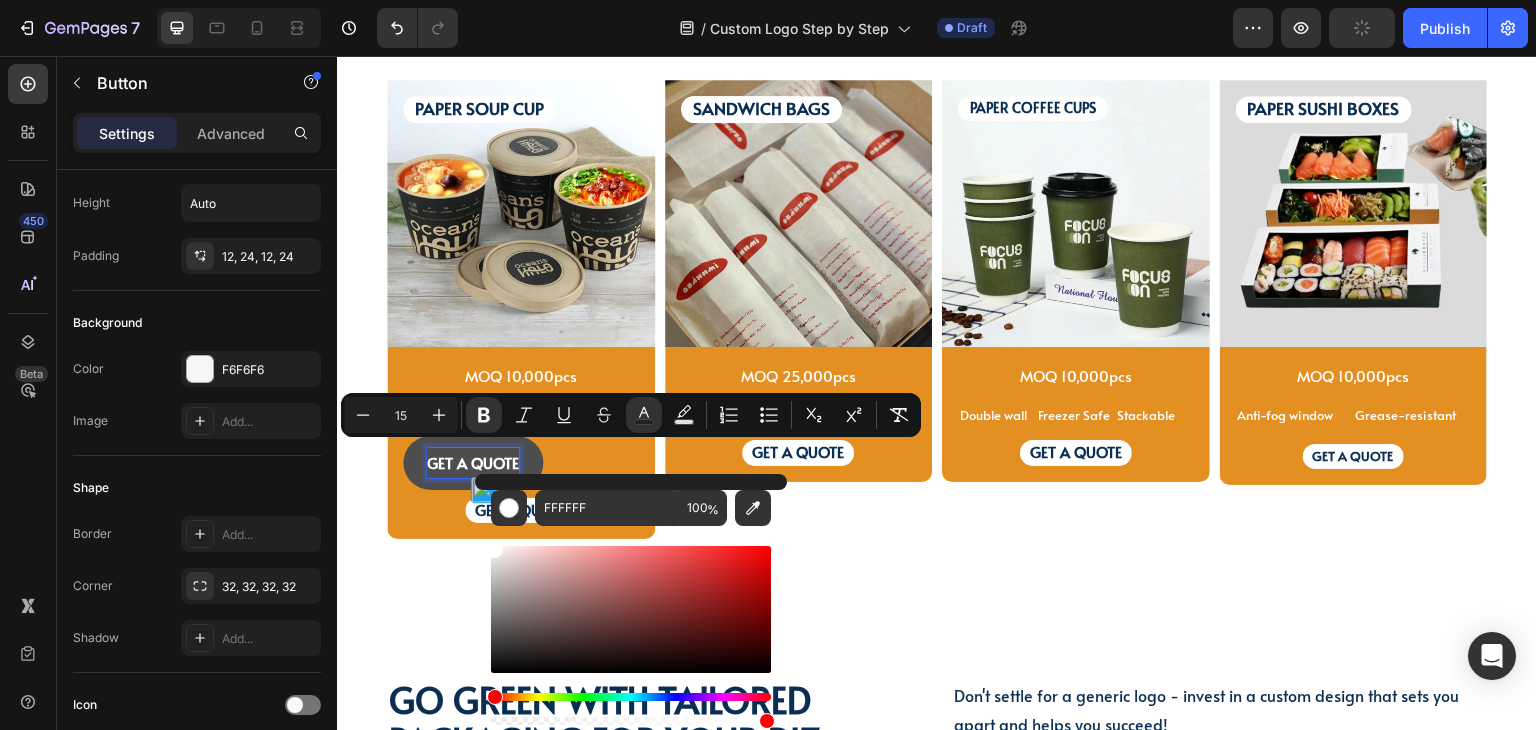 type on "0B2F52" 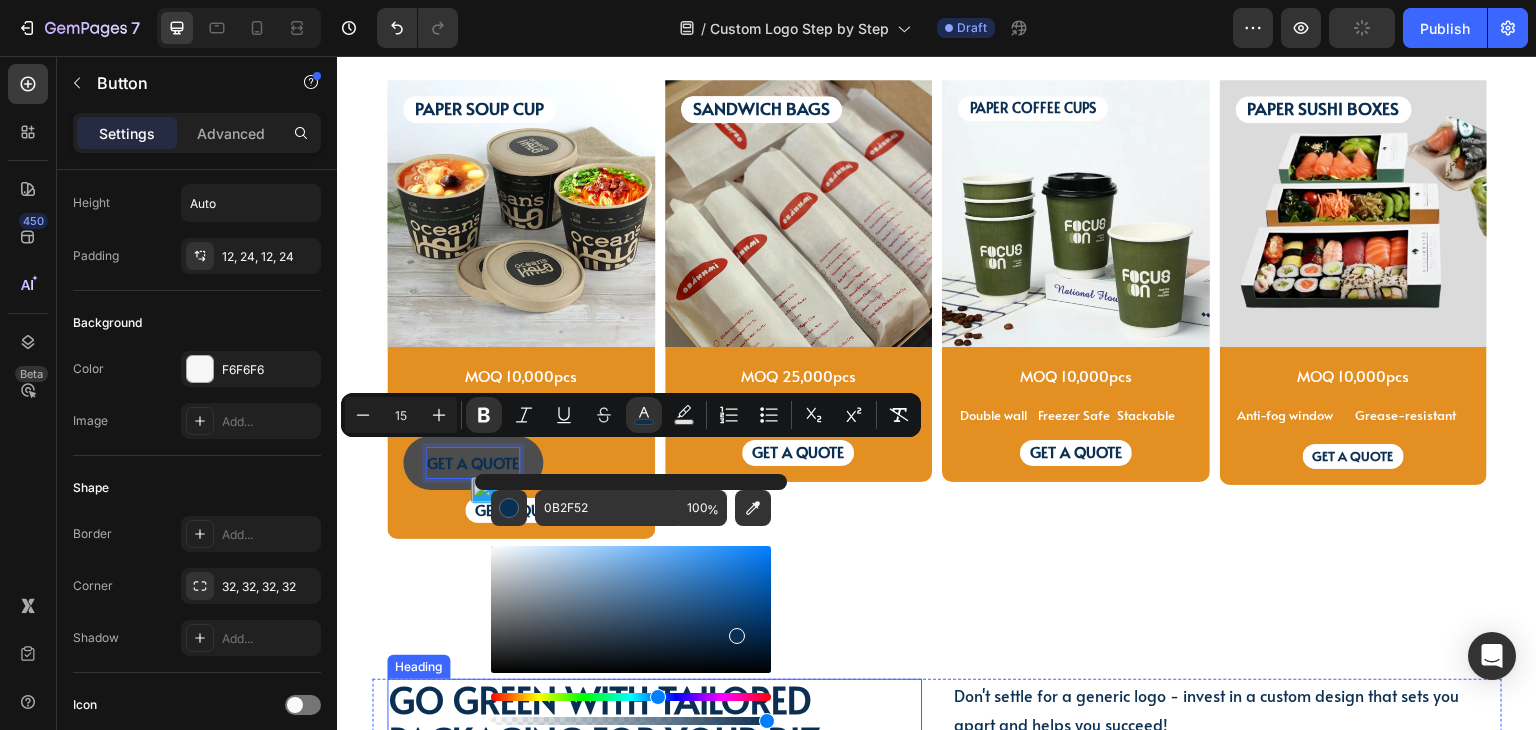 click on "PAPER SOUP CUP Text Block PAPER SOUP CUP Text Block Image MOQ 10,000pcs Text Block Microwave  Text Block Leak-proof Text Block Freezer-safe Text Block Row GET A QUOTE Button   4 GET A QUOTE Text Block Row Product SANDWICH BAGS Text Block SANDWICH BAGS Text Block SANDWICH BAGS Text Block Image MOQ 25,000pcs Text Block Recyclable Text Block Biodegradable Text Block Foodsafe Text Block Row GET A QUOTE Text Block Row Product PAPER COFFEE CUPS Text Block Image MOQ 10,000pcs Text Block Row Double wall Text Block Freezer Safe Text Block Stackable Text Block Row GET A QUOTE Text Block Row Product PAPER SUSHI BOXES Text Block Image MOQ 10,000pcs Text Block Anti-fog window Text Block Grease-resistant Text Block Text Block Row GET A QUOTE Text Block Row Product Row Row Section 10" at bounding box center (937, 324) 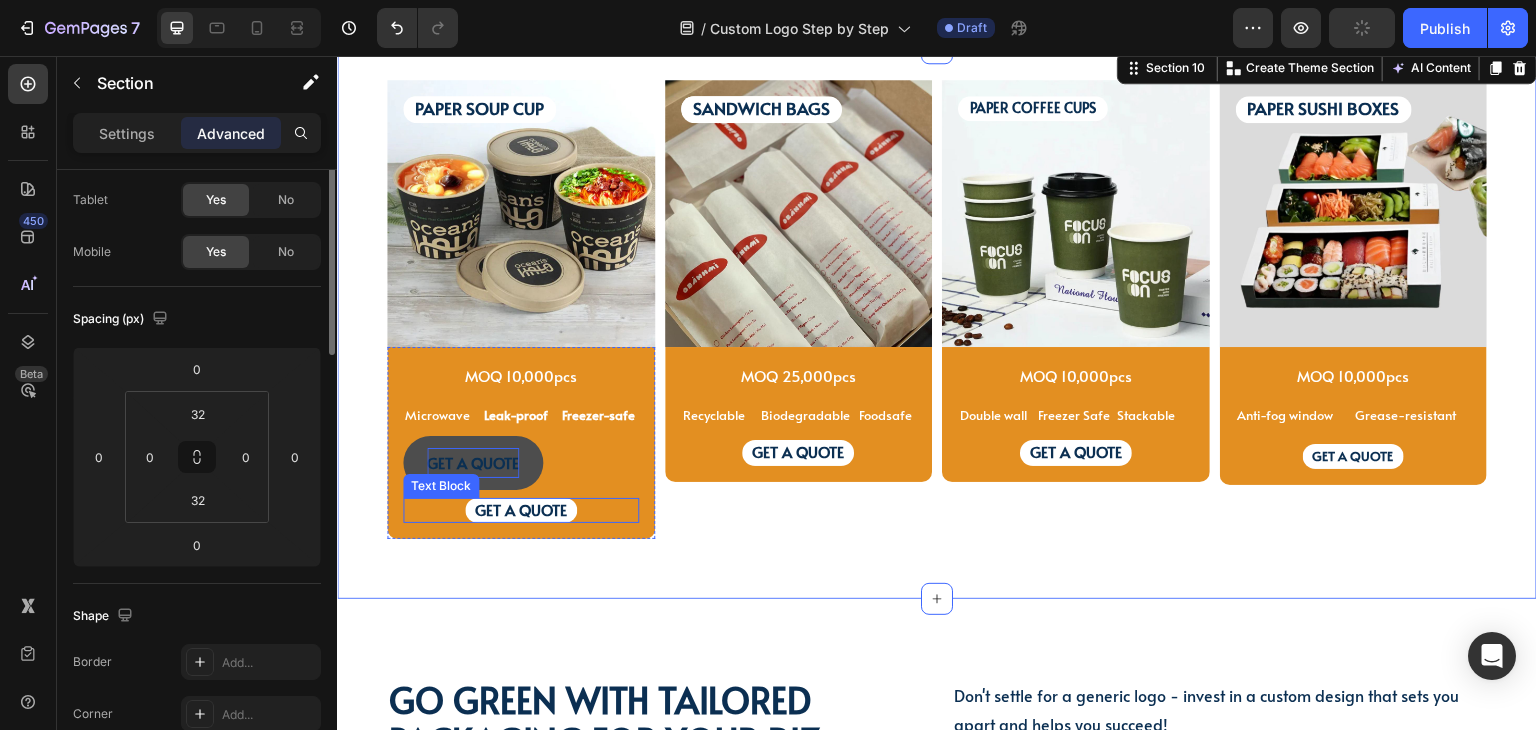 scroll, scrollTop: 0, scrollLeft: 0, axis: both 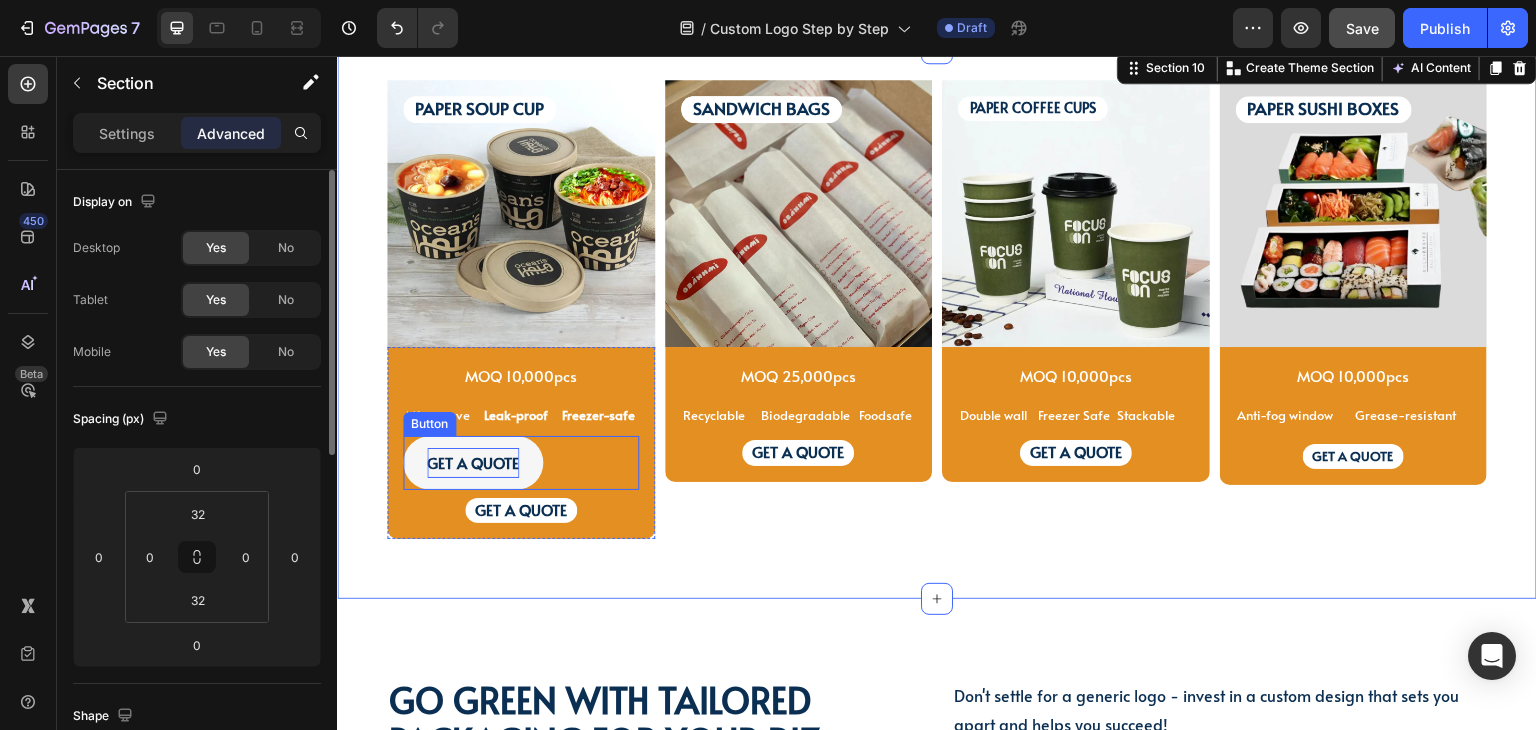 click on "GET A QUOTE" at bounding box center (521, 511) 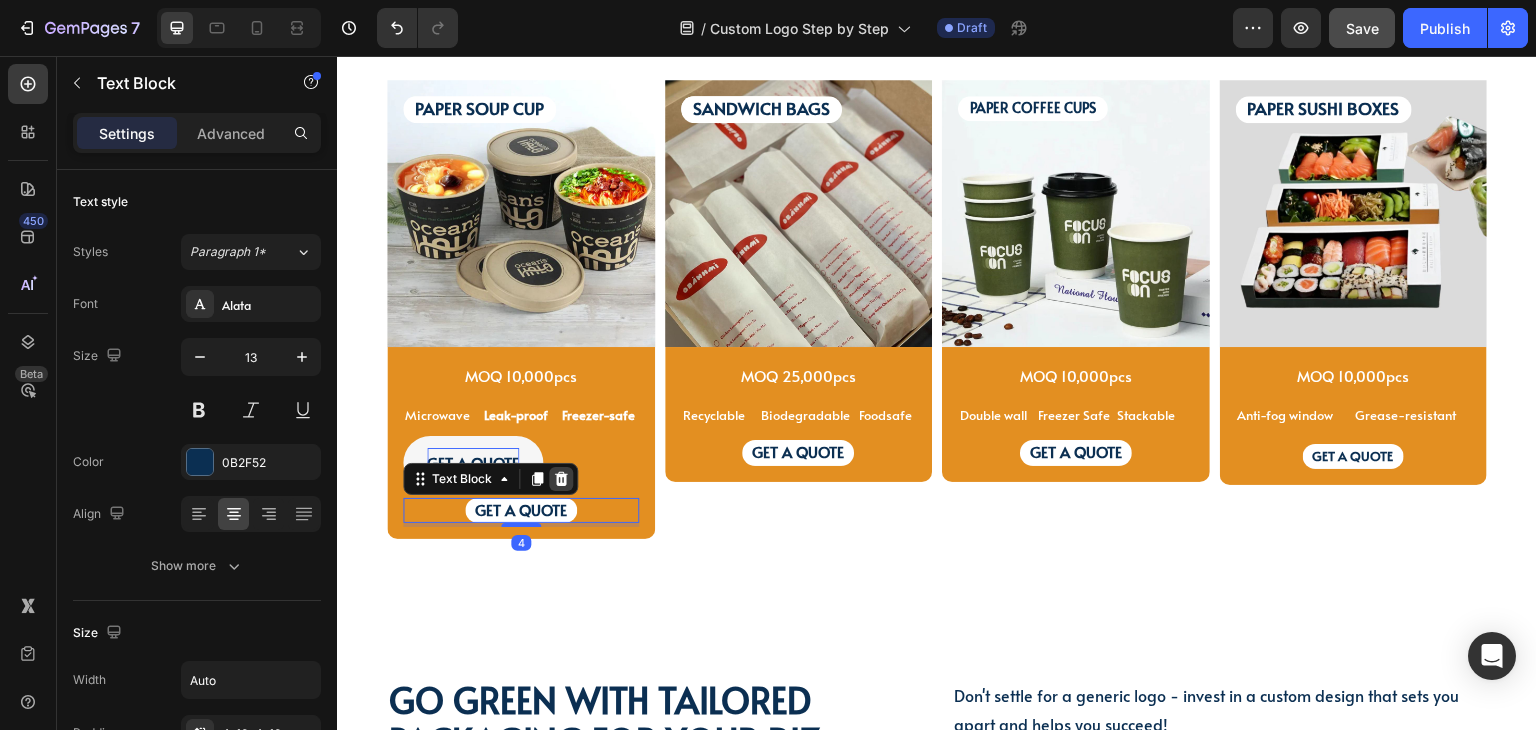 click 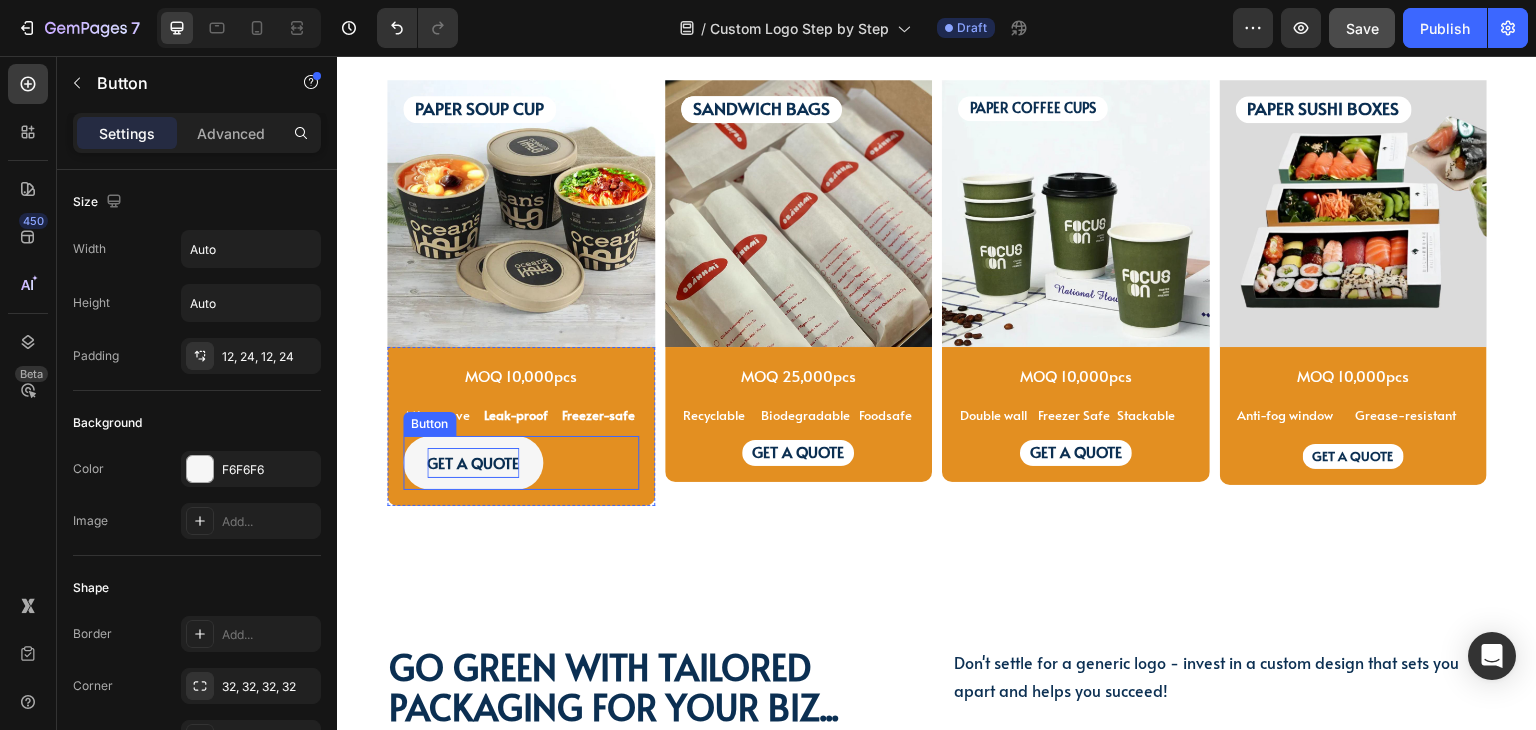 click on "GET A QUOTE Button" at bounding box center [521, 463] 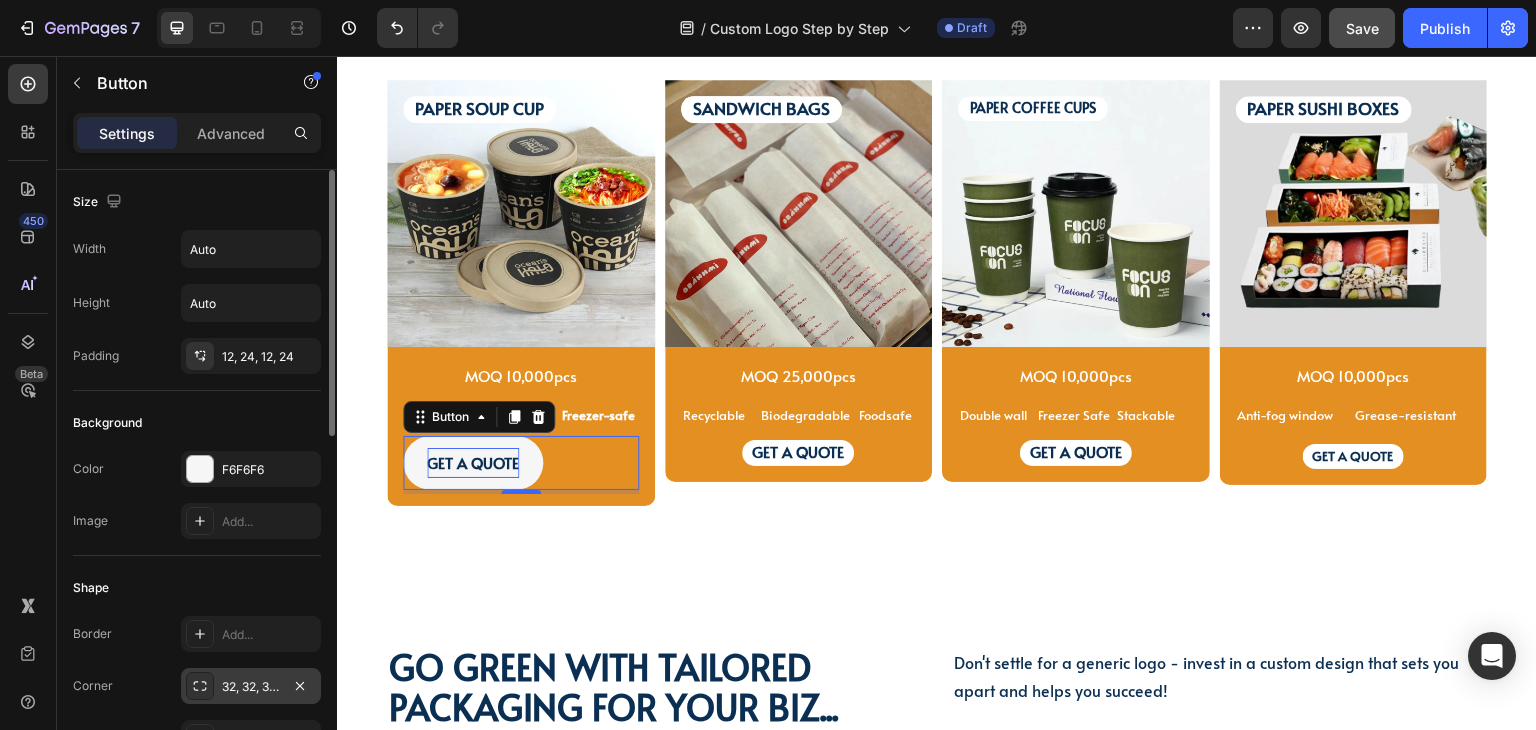 click at bounding box center (200, 686) 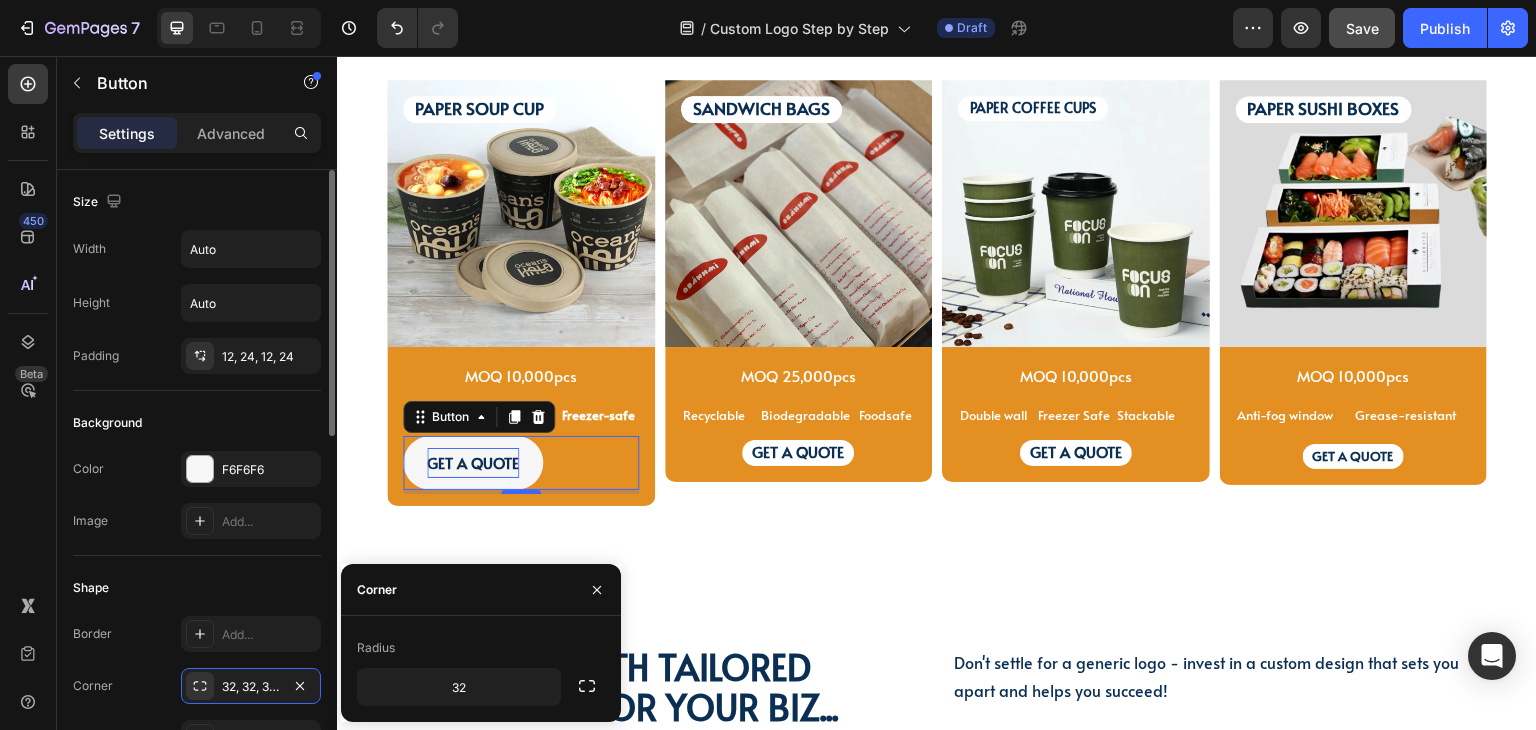 click on "Shape Border Add... Corner 32, 32, 32, 32 Shadow Add..." 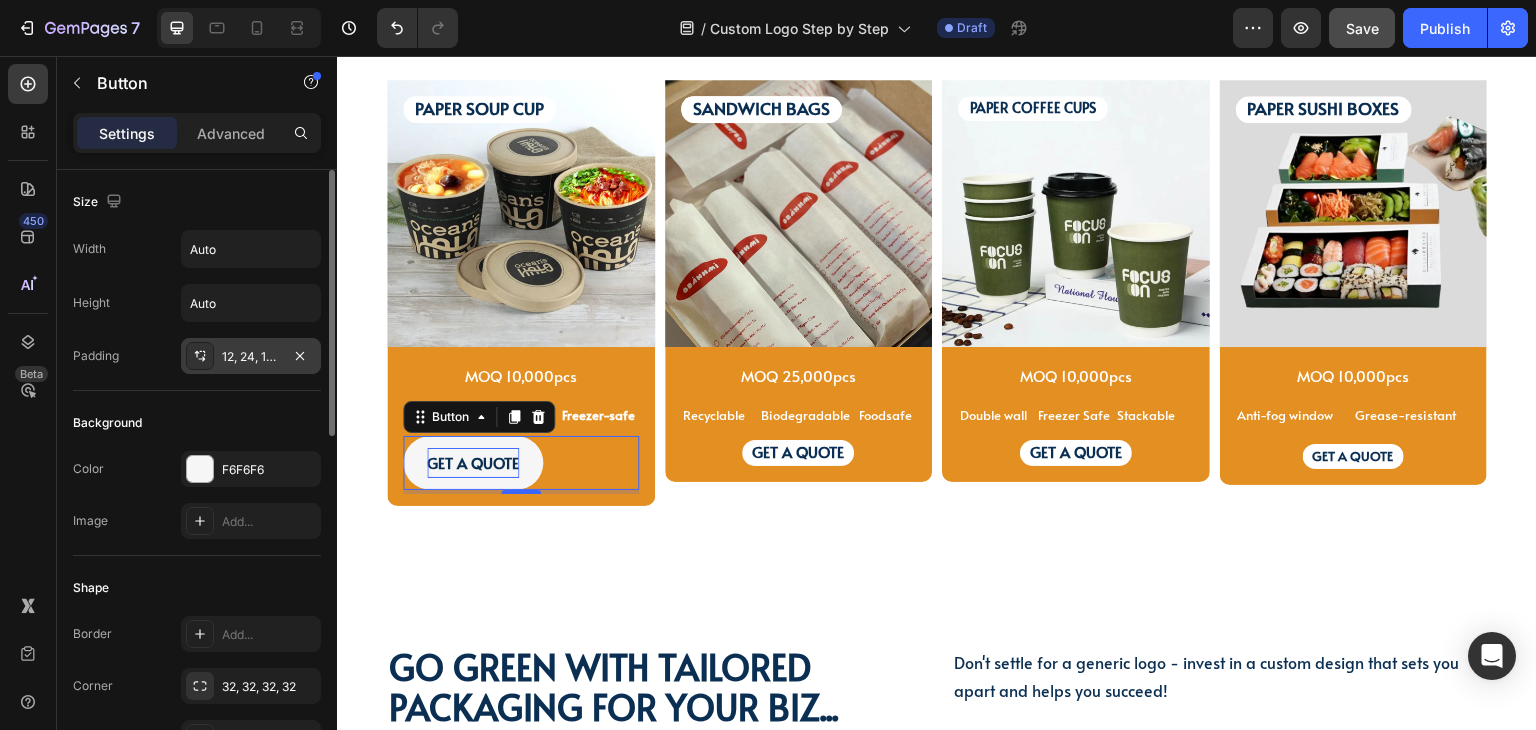 click on "12, 24, 12, 24" at bounding box center [251, 357] 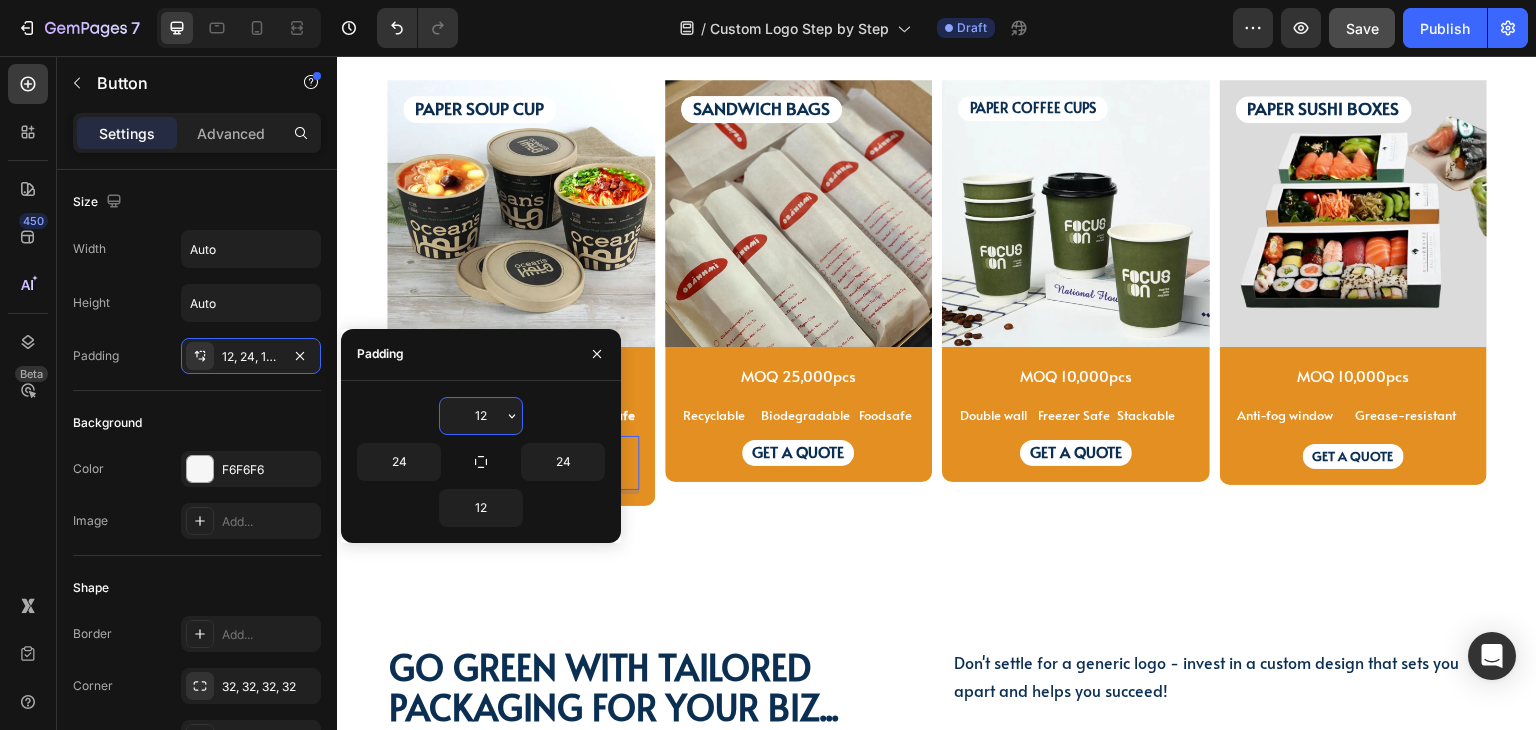 click on "12" at bounding box center (481, 416) 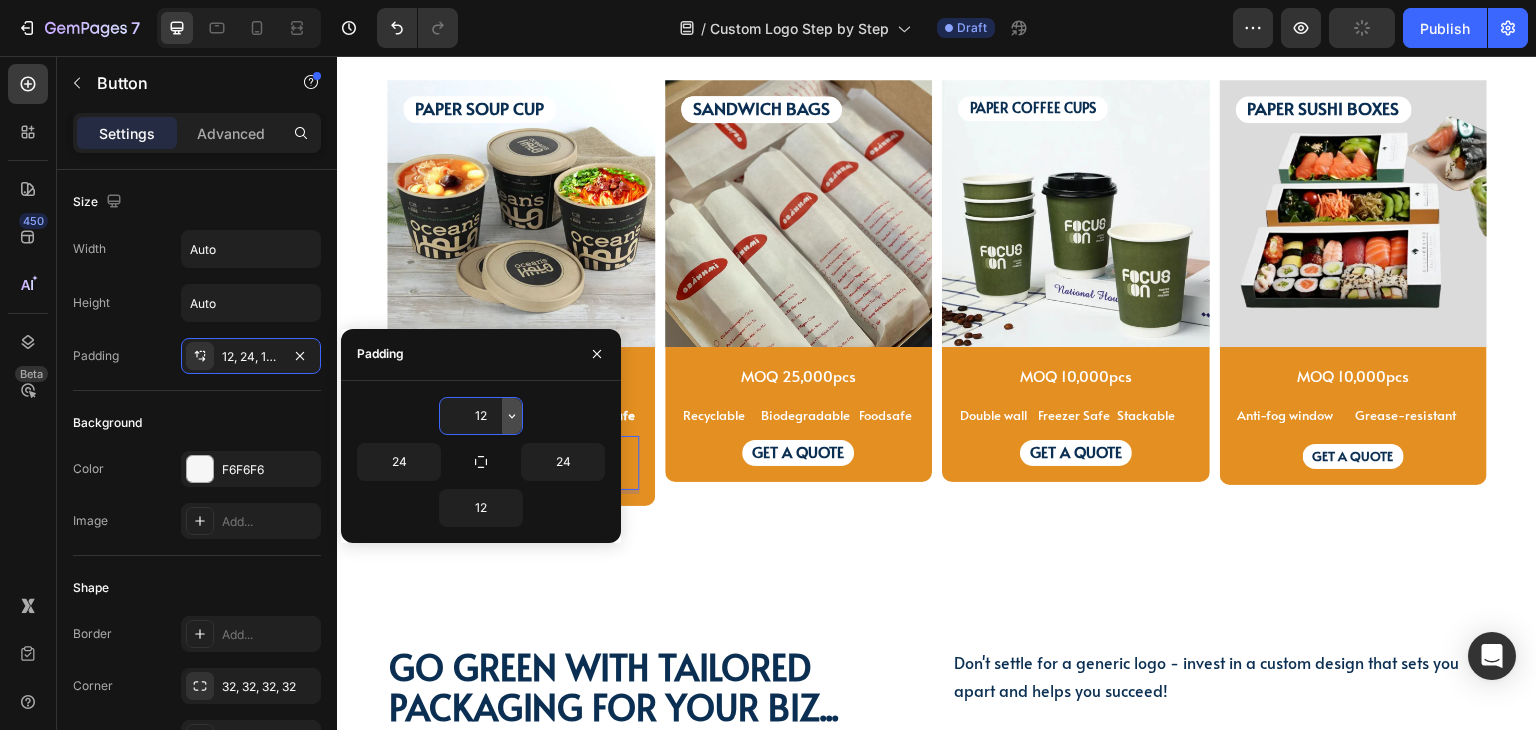 click 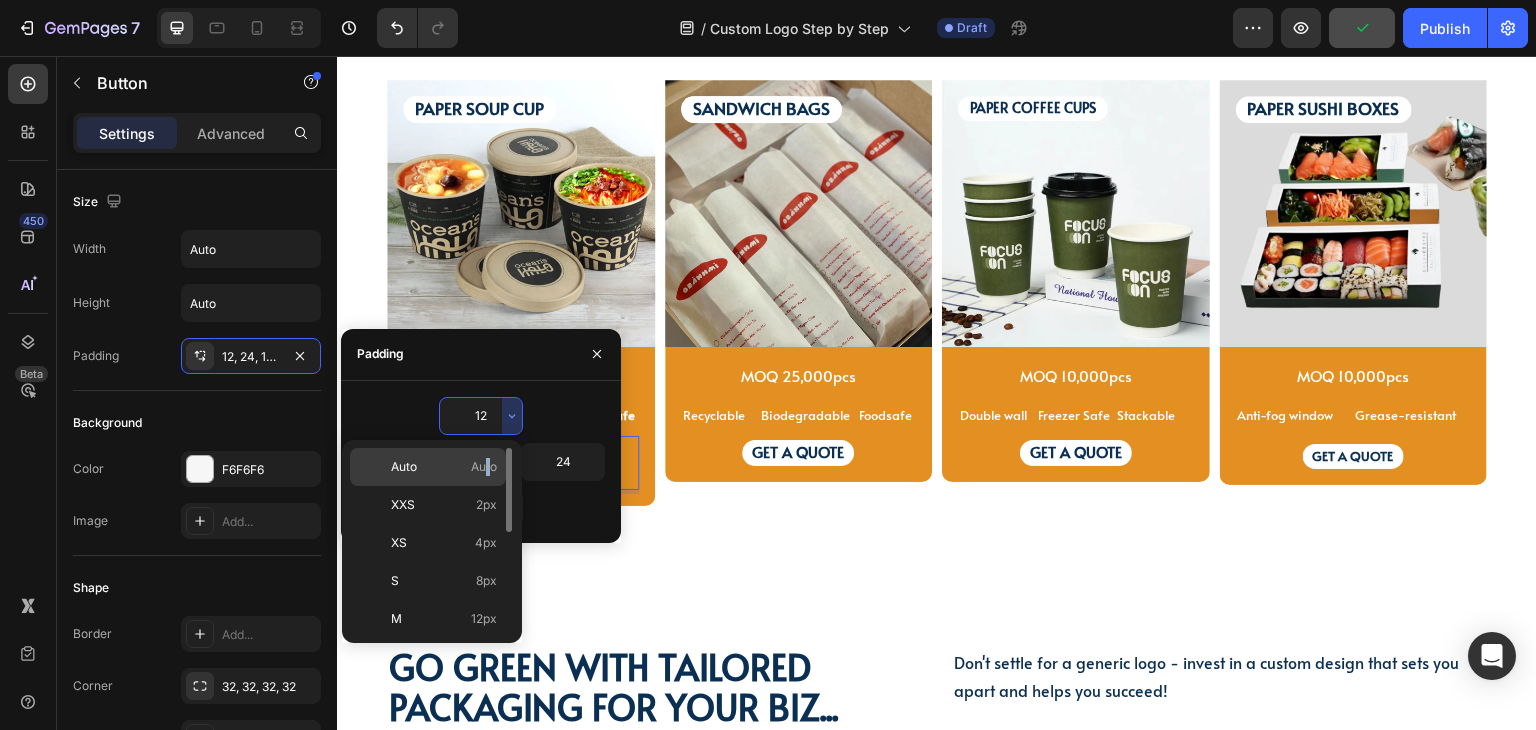 click on "Auto" at bounding box center (484, 467) 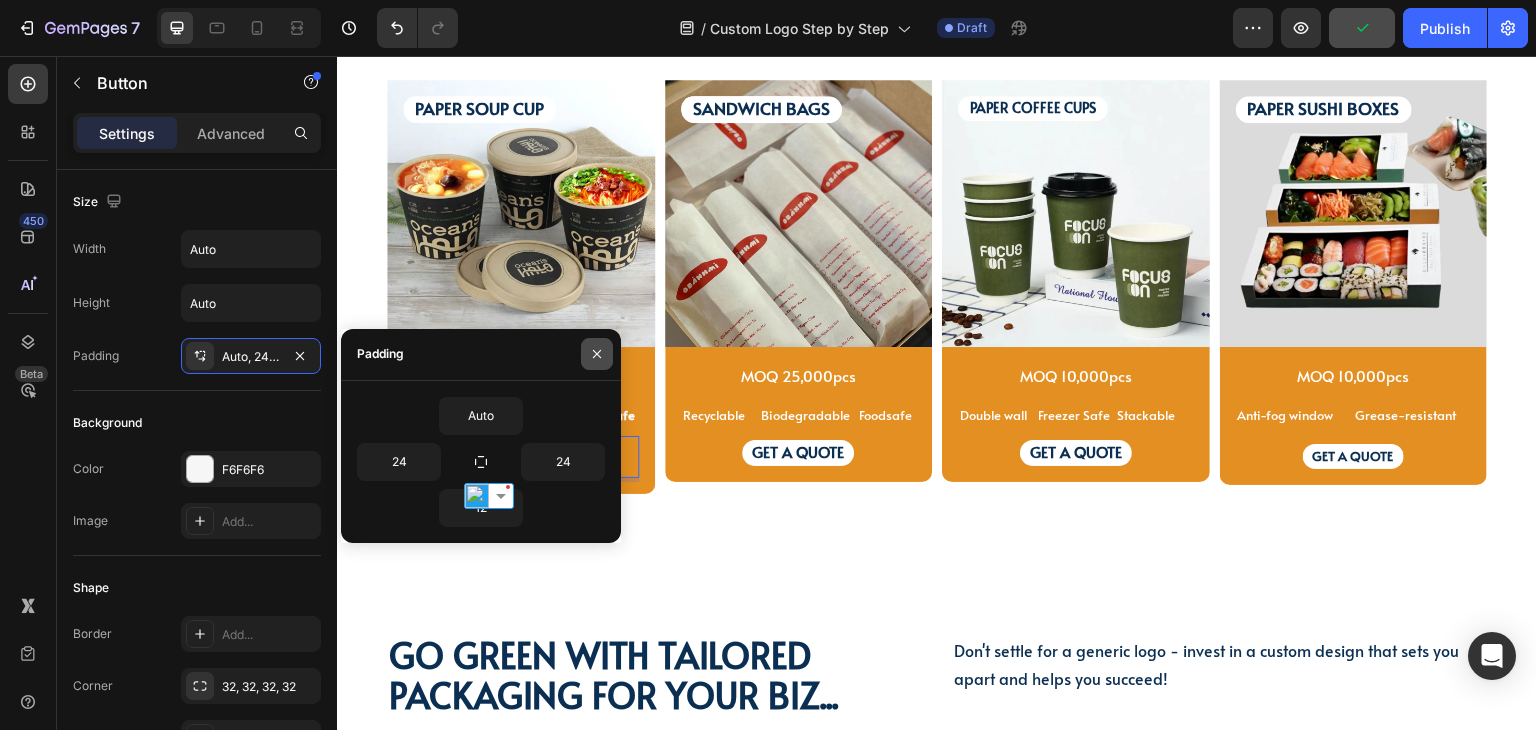 click 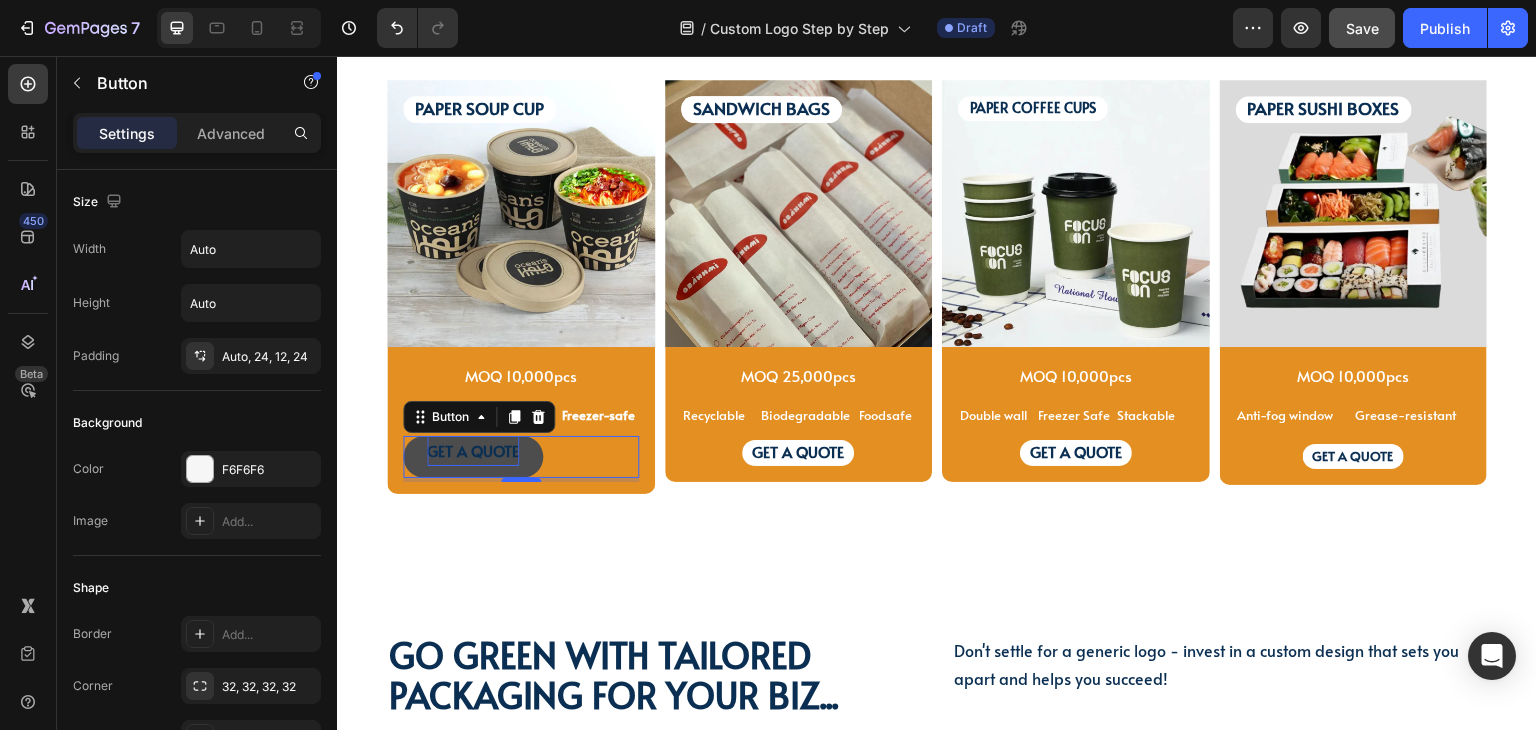 click on "GET A QUOTE" at bounding box center (473, 457) 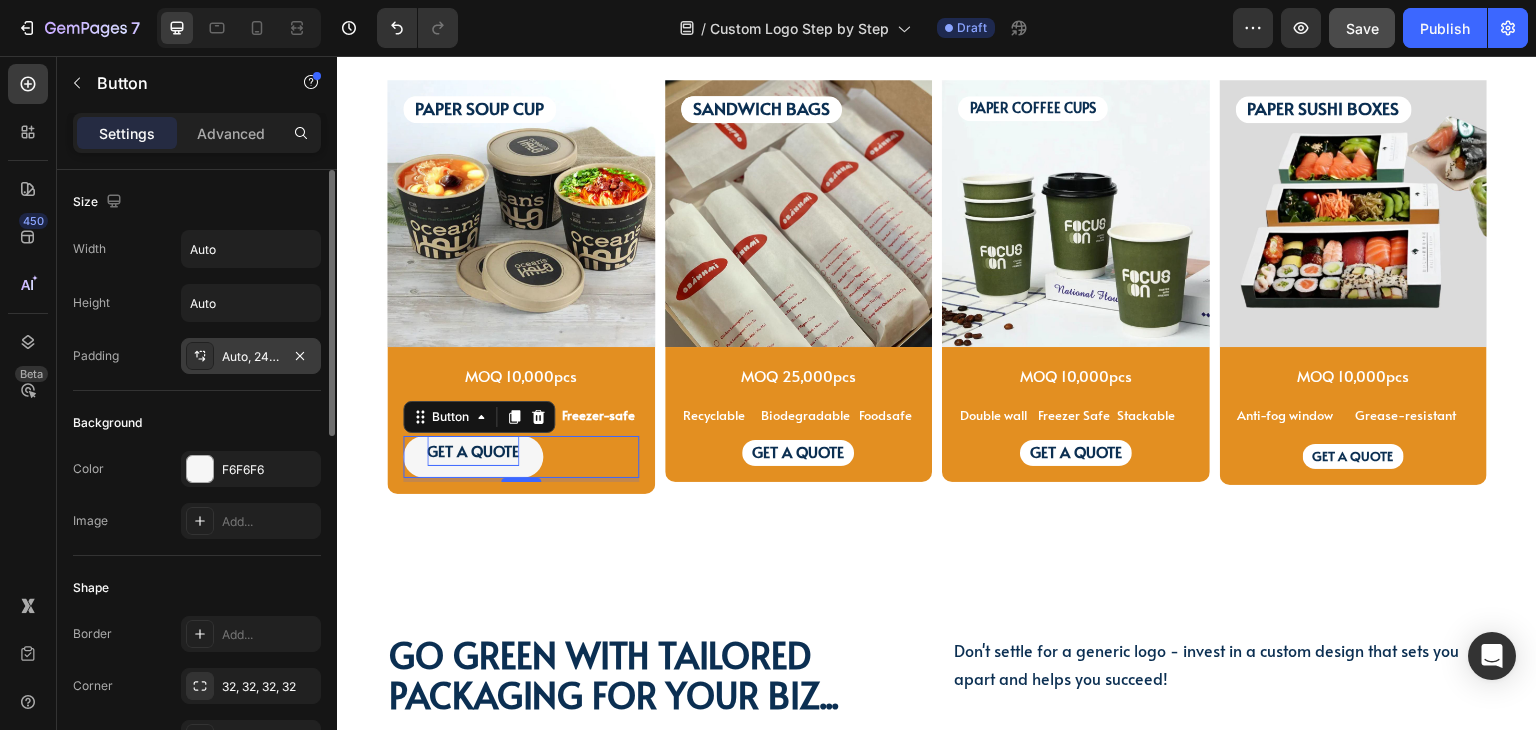click on "Auto, 24, 12, 24" at bounding box center [251, 357] 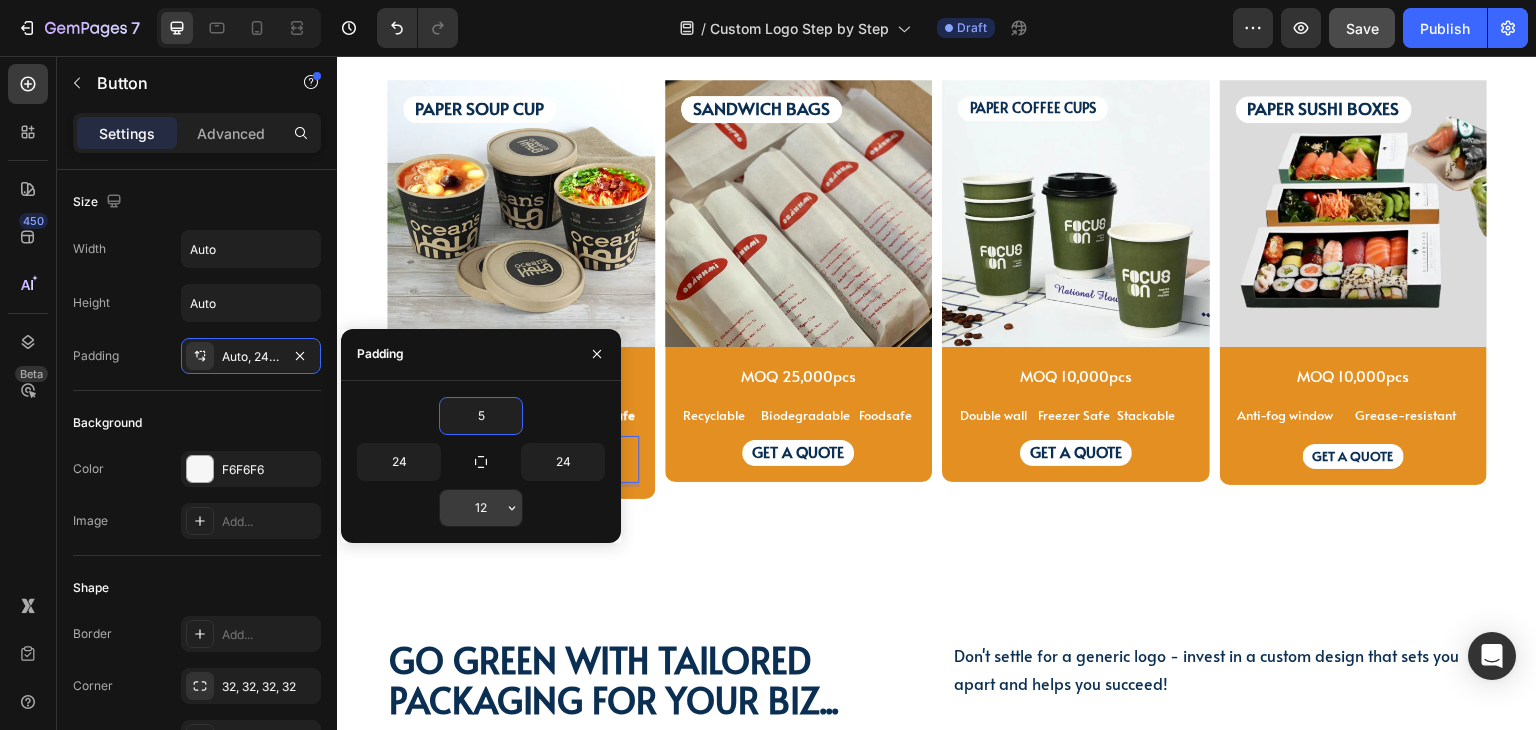type on "5" 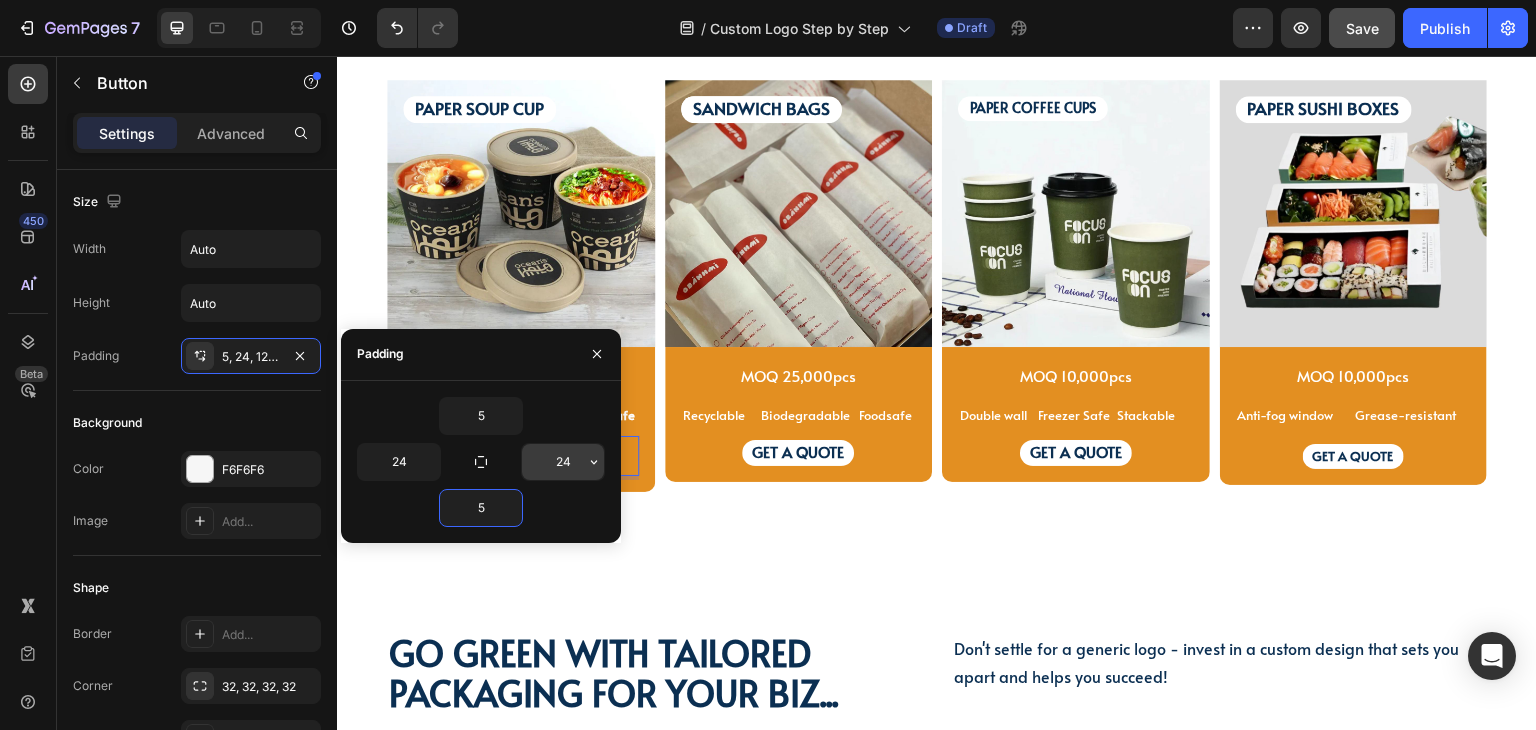 type on "5" 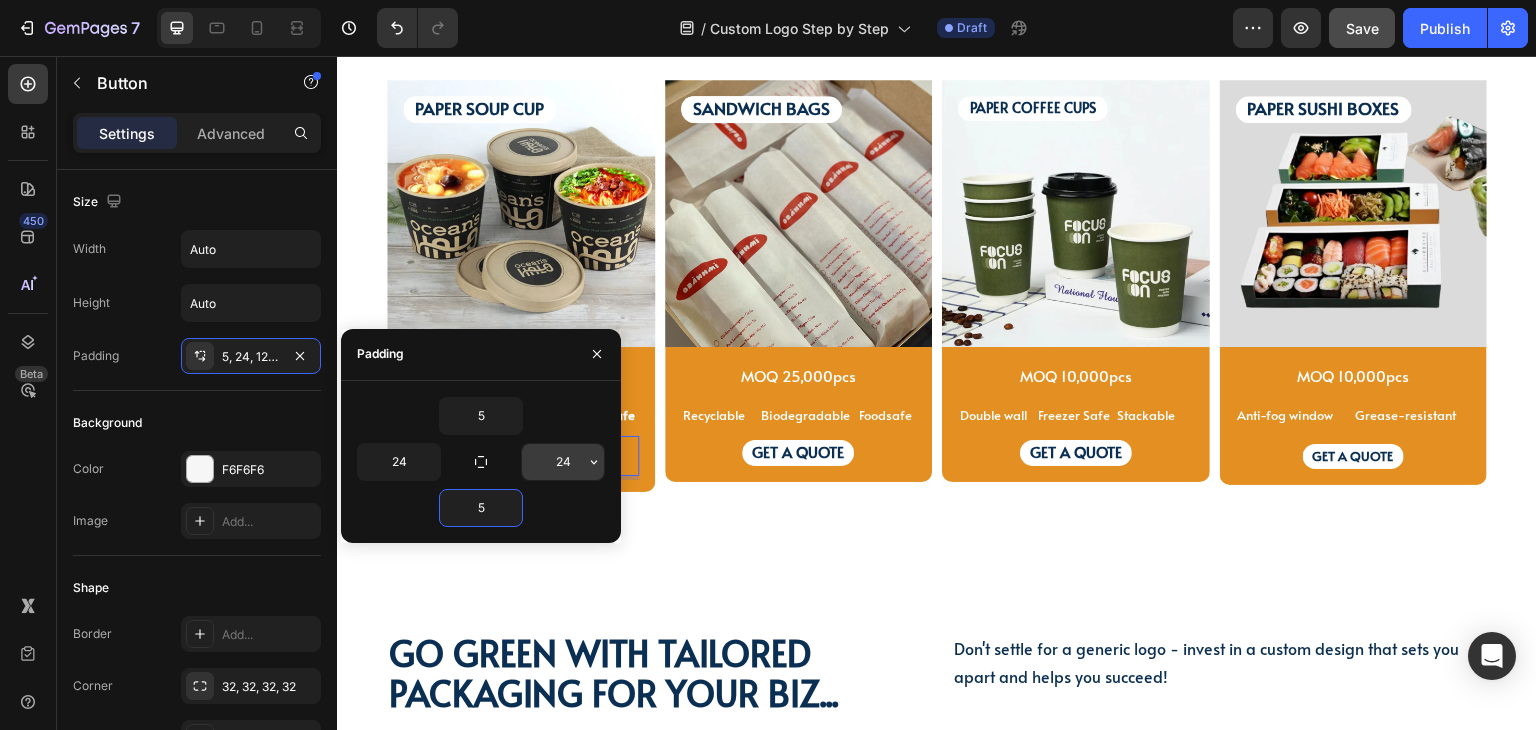 click on "24" at bounding box center [563, 462] 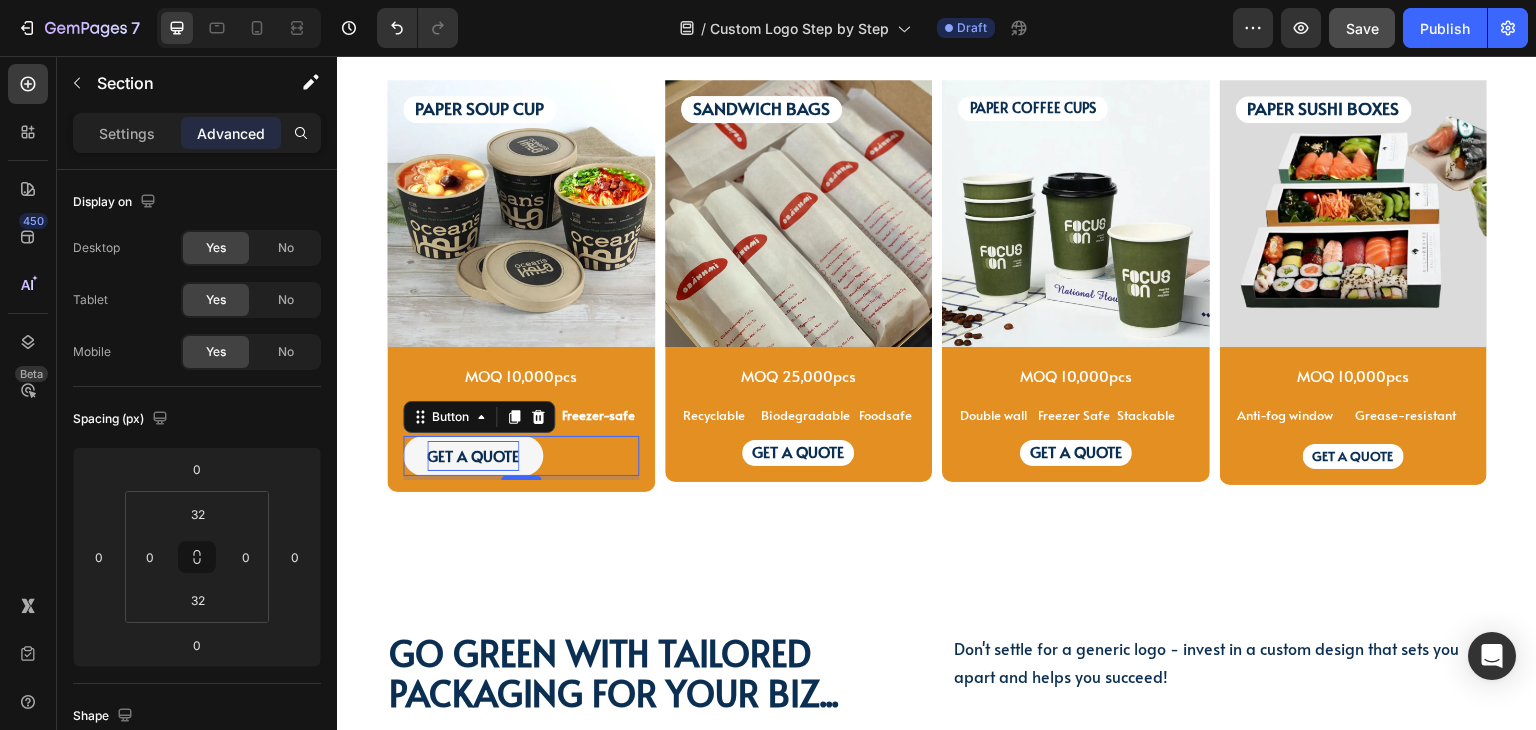 click on "PAPER SOUP CUP Text Block PAPER SOUP CUP Text Block Image MOQ 10,000pcs Text Block Microwave  Text Block Leak-proof Text Block Freezer-safe Text Block Row GET A QUOTE Button   4 Row Product SANDWICH BAGS Text Block SANDWICH BAGS Text Block SANDWICH BAGS Text Block Image MOQ 25,000pcs Text Block Recyclable Text Block Biodegradable Text Block Foodsafe Text Block Row GET A QUOTE Text Block Row Product PAPER COFFEE CUPS Text Block Image MOQ 10,000pcs Text Block Row Double wall Text Block Freezer Safe Text Block Stackable Text Block Row GET A QUOTE Text Block Row Product PAPER SUSHI BOXES Text Block Image MOQ 10,000pcs Text Block Anti-fog window Text Block Grease-resistant Text Block Text Block Row GET A QUOTE Text Block Row Product Row Row Section 10" at bounding box center [937, 300] 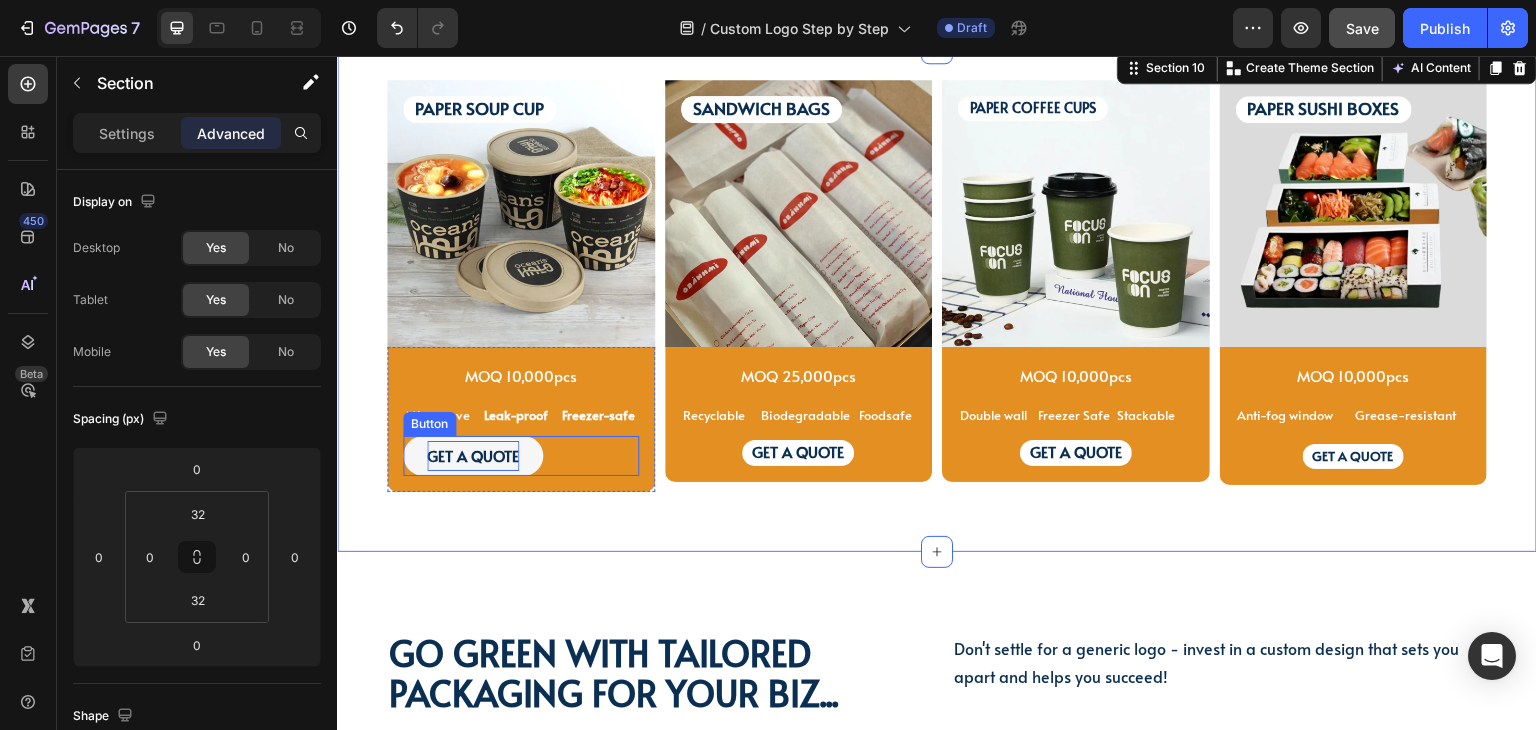 click on "GET A QUOTE Button" at bounding box center [521, 456] 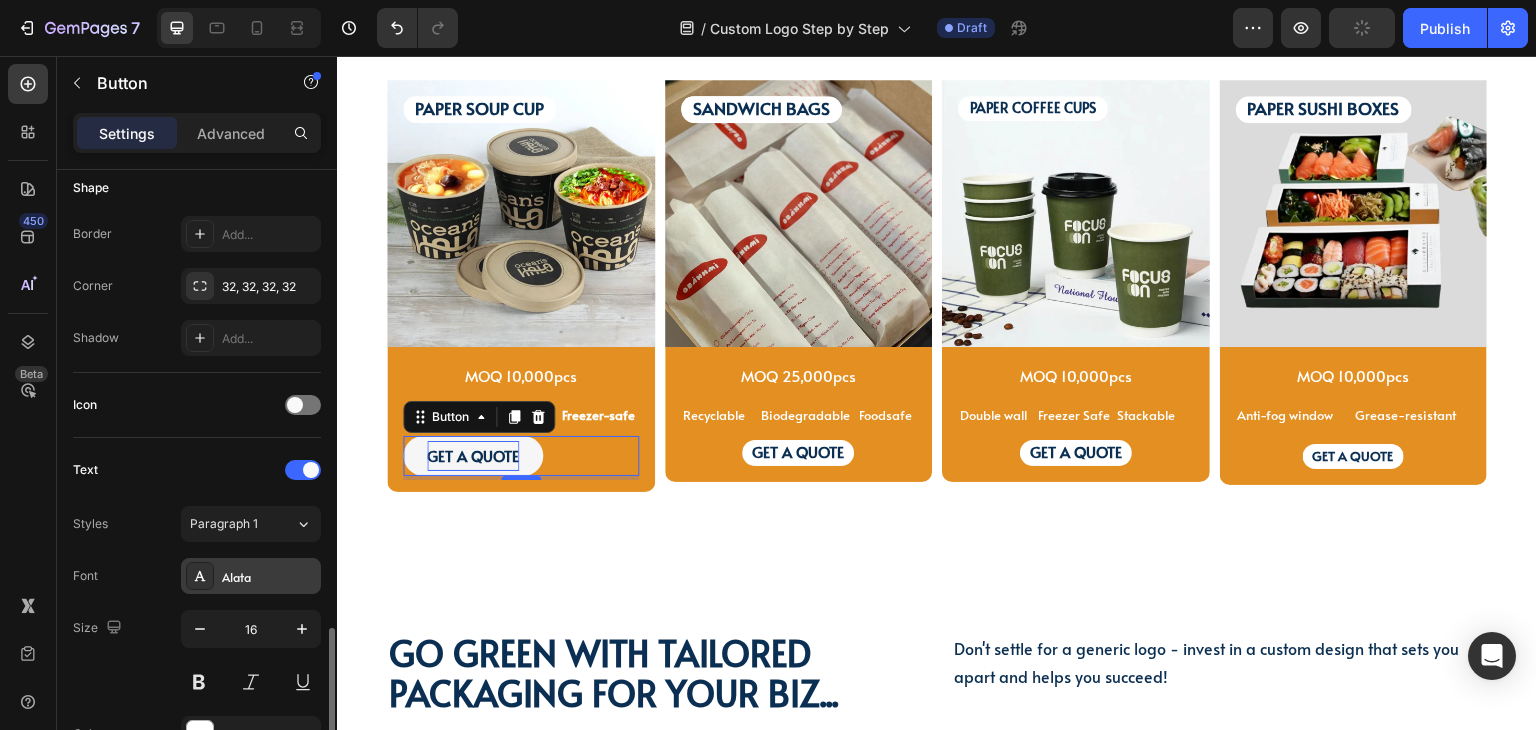 scroll, scrollTop: 800, scrollLeft: 0, axis: vertical 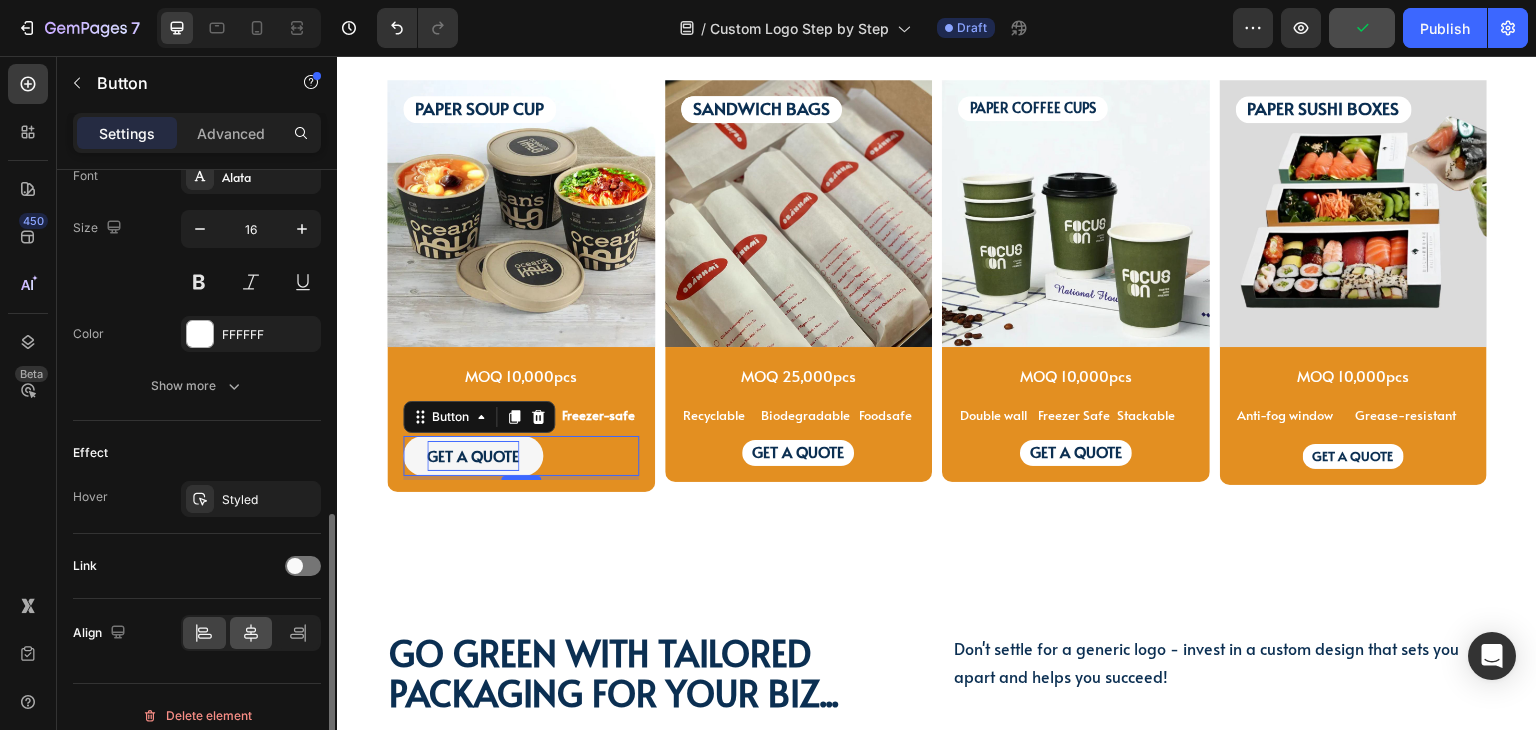 click 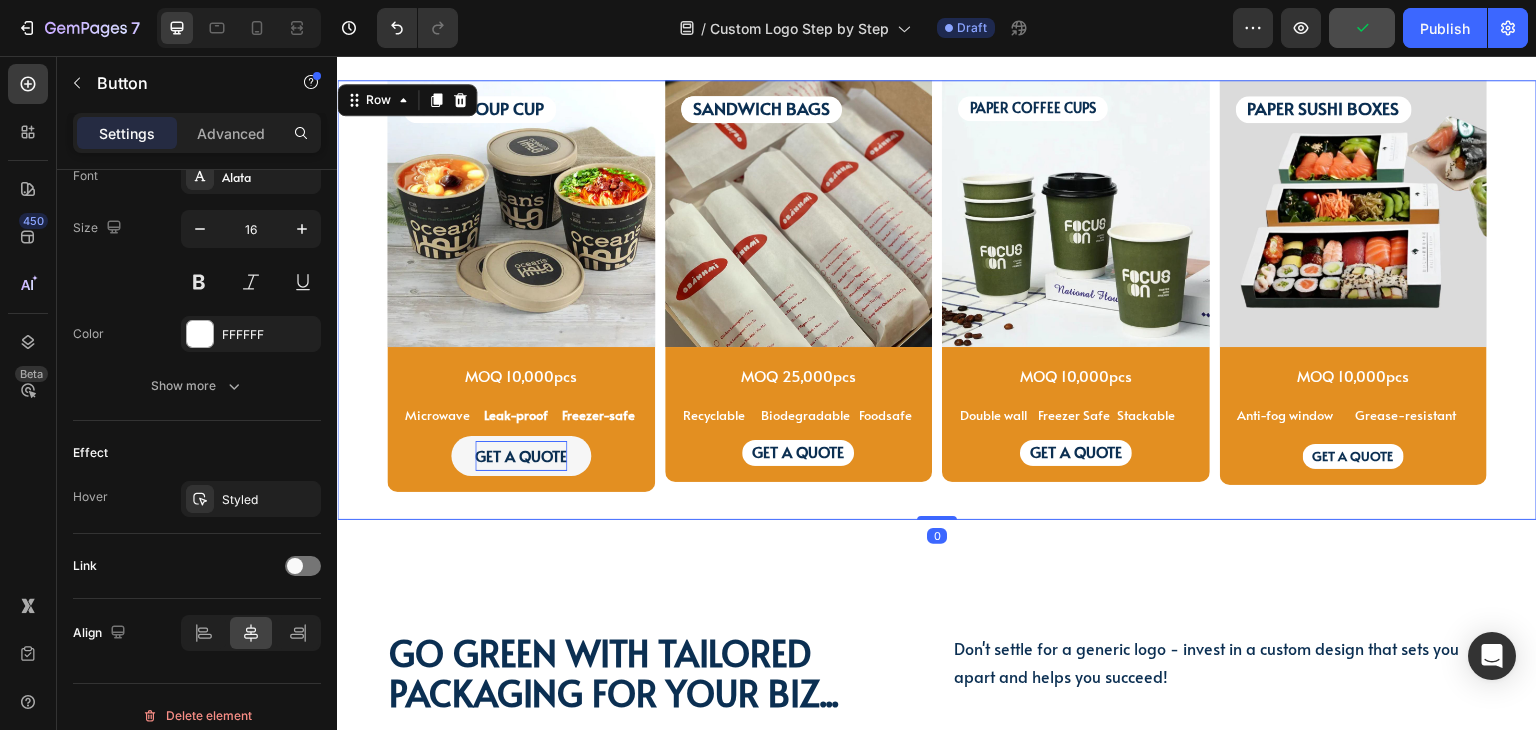 click on "PAPER SOUP CUP Text Block PAPER SOUP CUP Text Block Image MOQ 10,000pcs Text Block Microwave  Text Block Leak-proof Text Block Freezer-safe Text Block Row GET A QUOTE Button Row Product SANDWICH BAGS Text Block SANDWICH BAGS Text Block SANDWICH BAGS Text Block Image MOQ 25,000pcs Text Block Recyclable Text Block Biodegradable Text Block Foodsafe Text Block Row GET A QUOTE Text Block Row Product PAPER COFFEE CUPS Text Block Image MOQ 10,000pcs Text Block Row Double wall Text Block Freezer Safe Text Block Stackable Text Block Row GET A QUOTE Text Block Row Product PAPER SUSHI BOXES Text Block Image MOQ 10,000pcs Text Block Anti-fog window Text Block Grease-resistant Text Block Text Block Row GET A QUOTE Text Block Row Product Row" at bounding box center [937, 300] 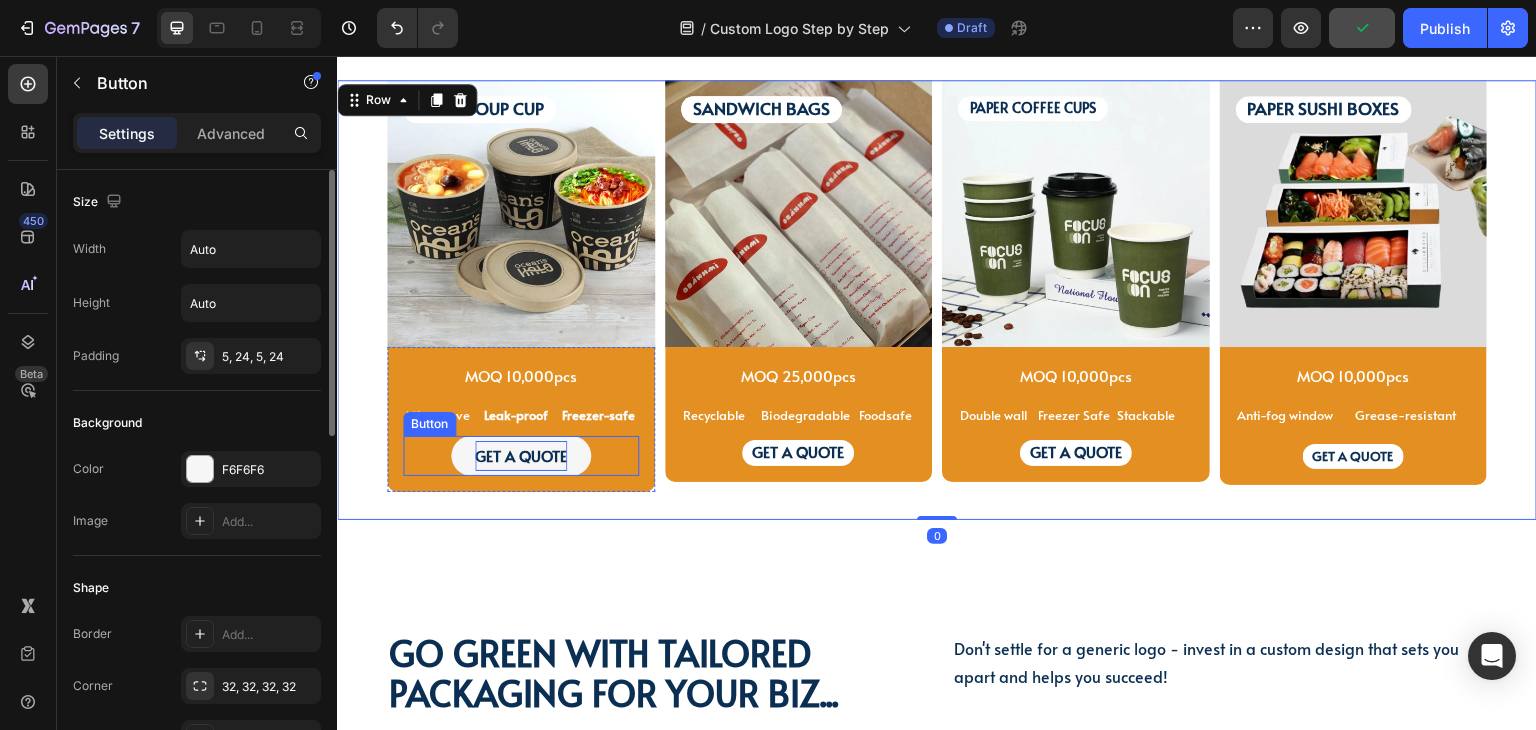 click on "GET A QUOTE Button" at bounding box center (521, 456) 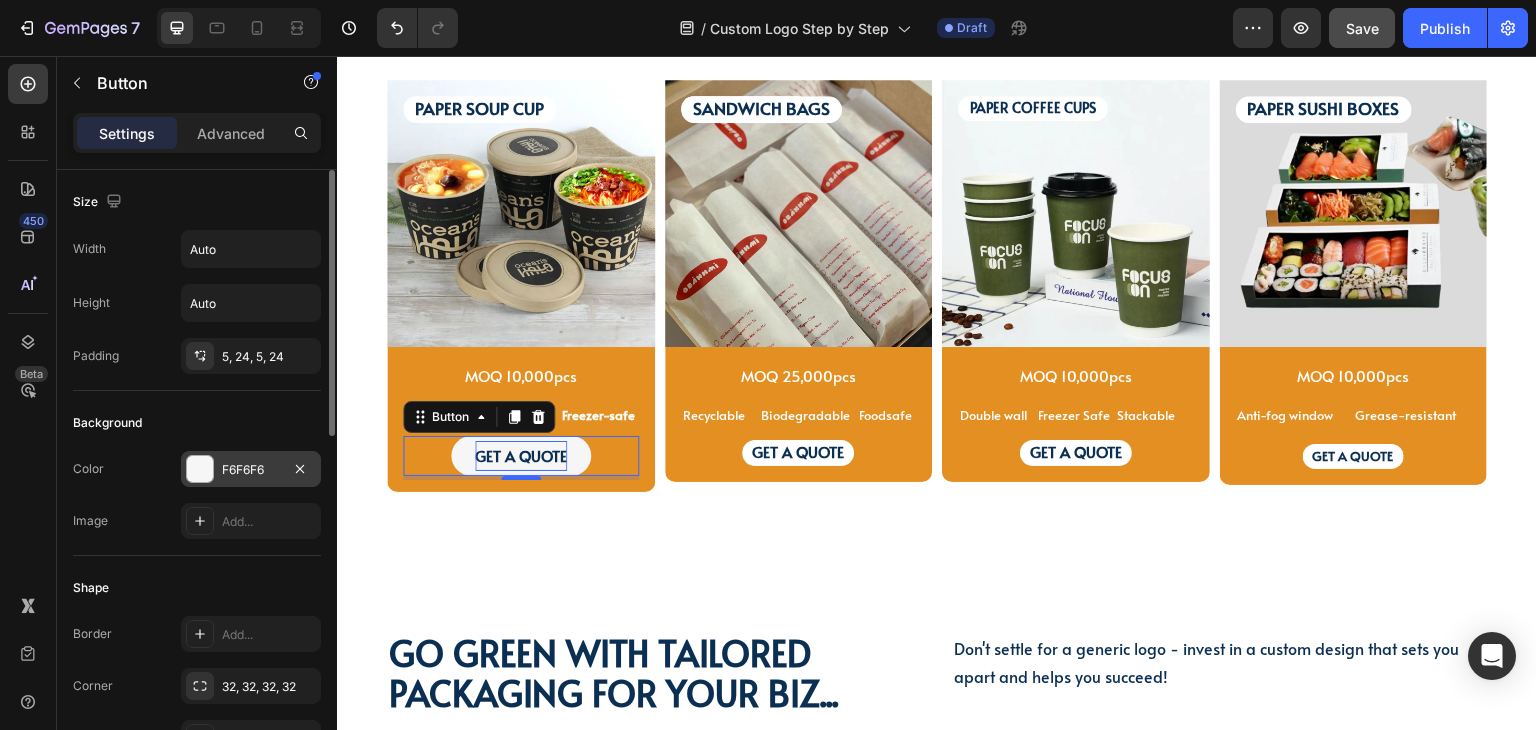 click at bounding box center [200, 469] 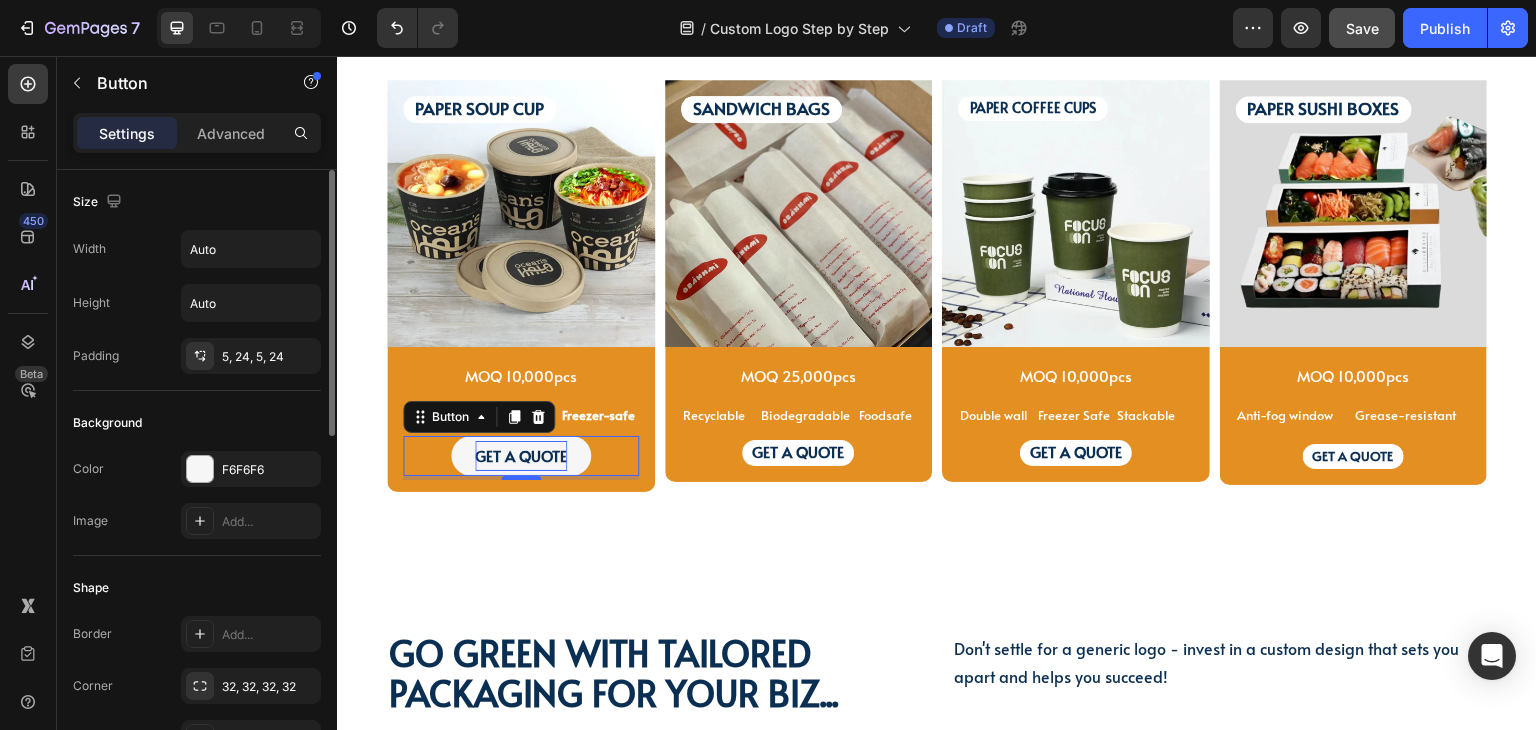 click on "Shape Border Add... Corner 32, 32, 32, 32 Shadow Add..." 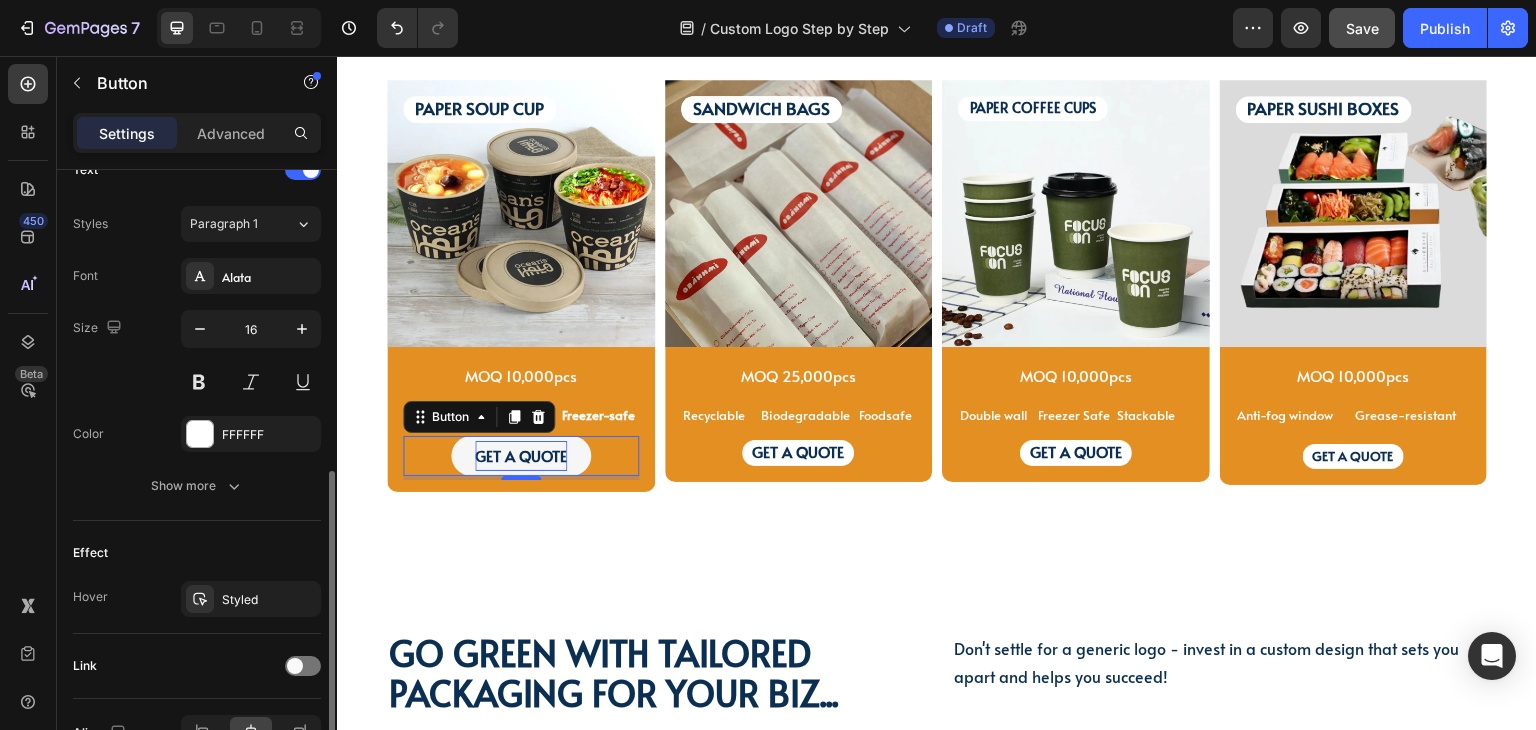 scroll, scrollTop: 814, scrollLeft: 0, axis: vertical 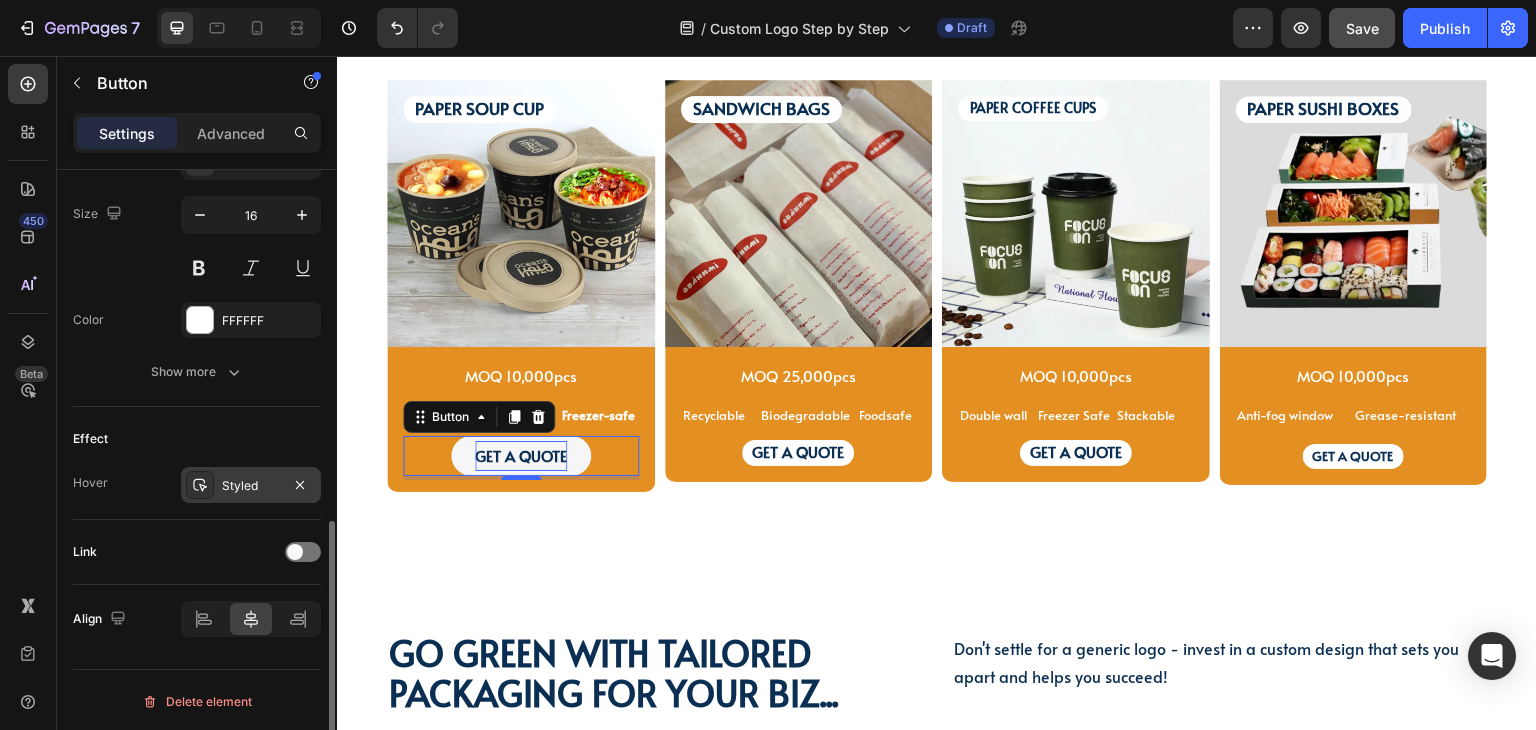 click on "Styled" at bounding box center [251, 486] 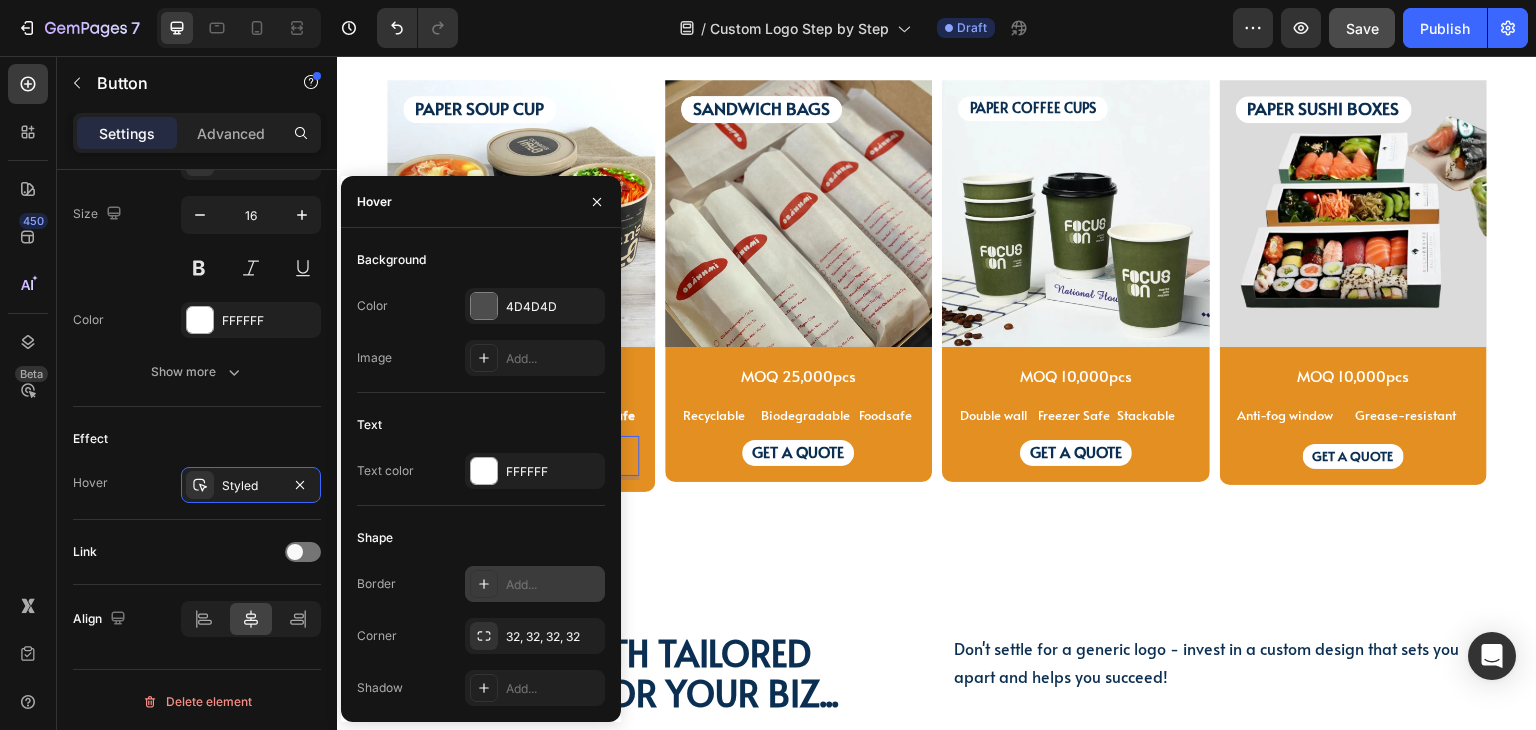 click 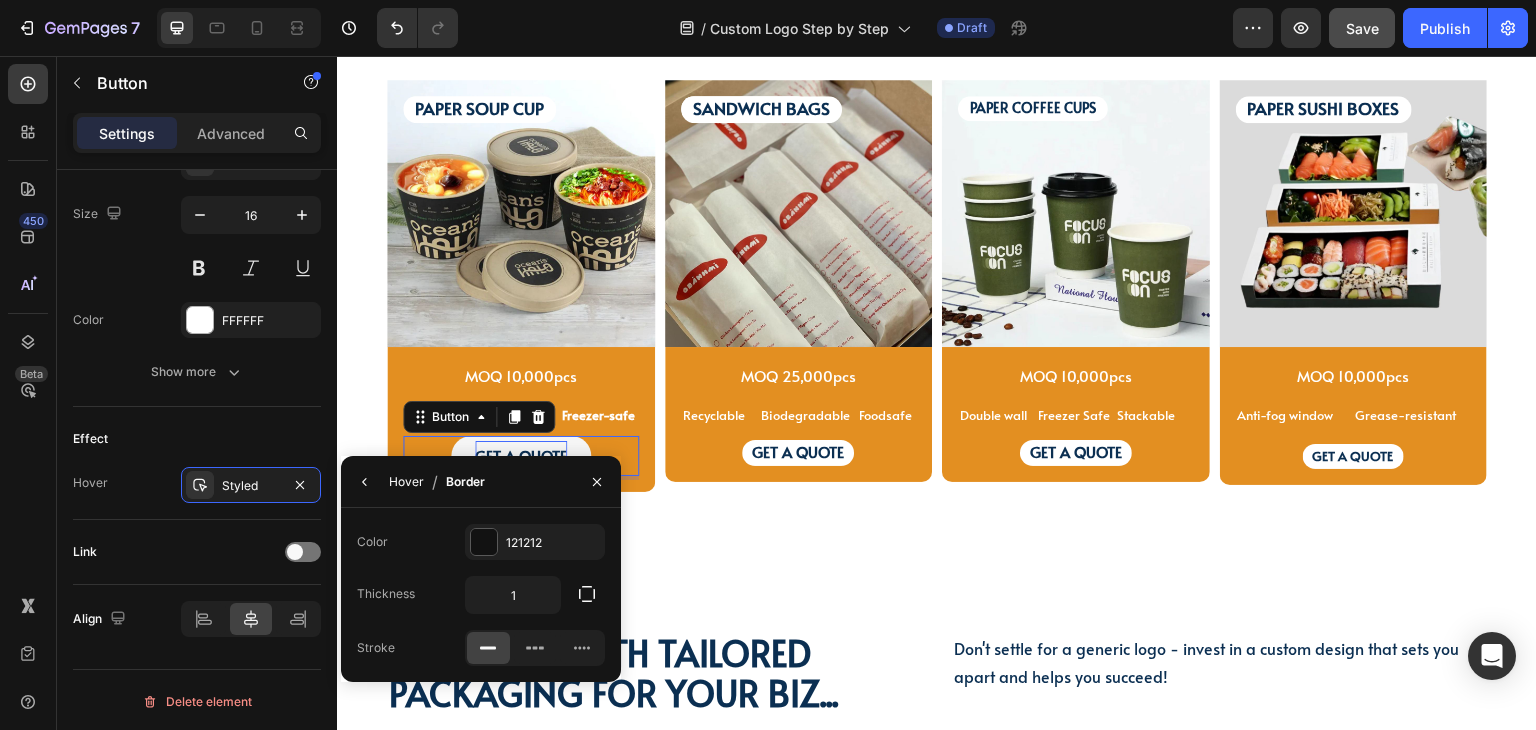 click on "Hover" at bounding box center (406, 482) 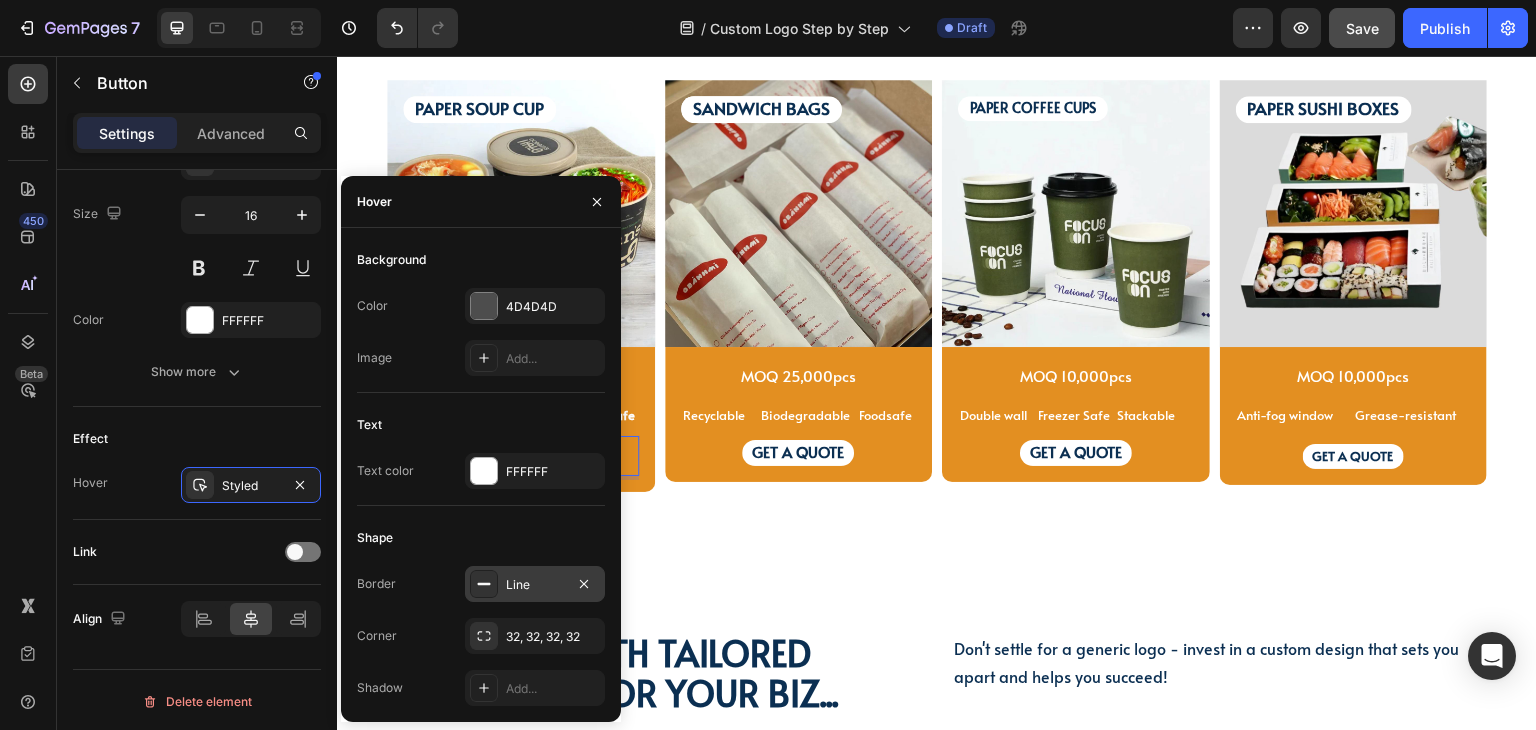 click at bounding box center (484, 584) 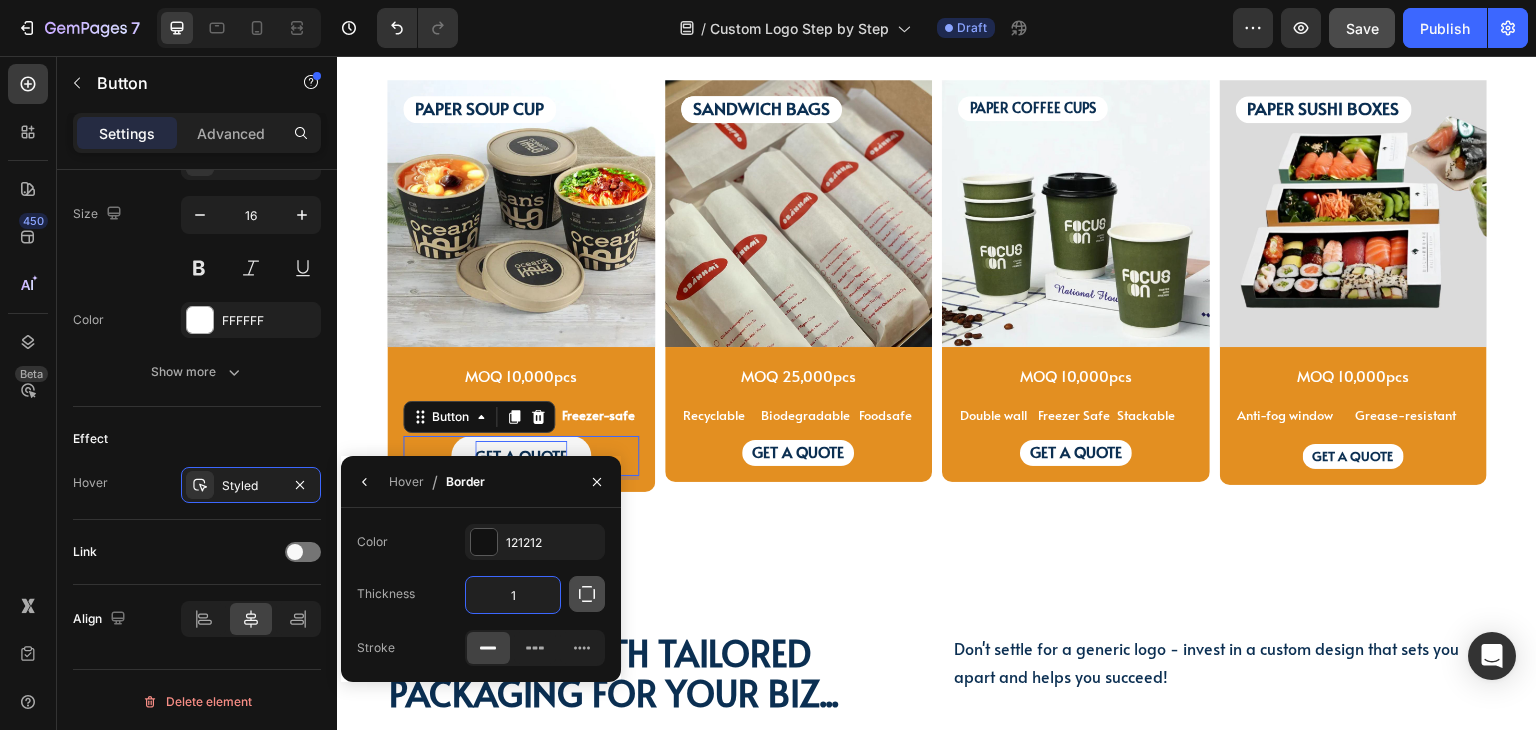click 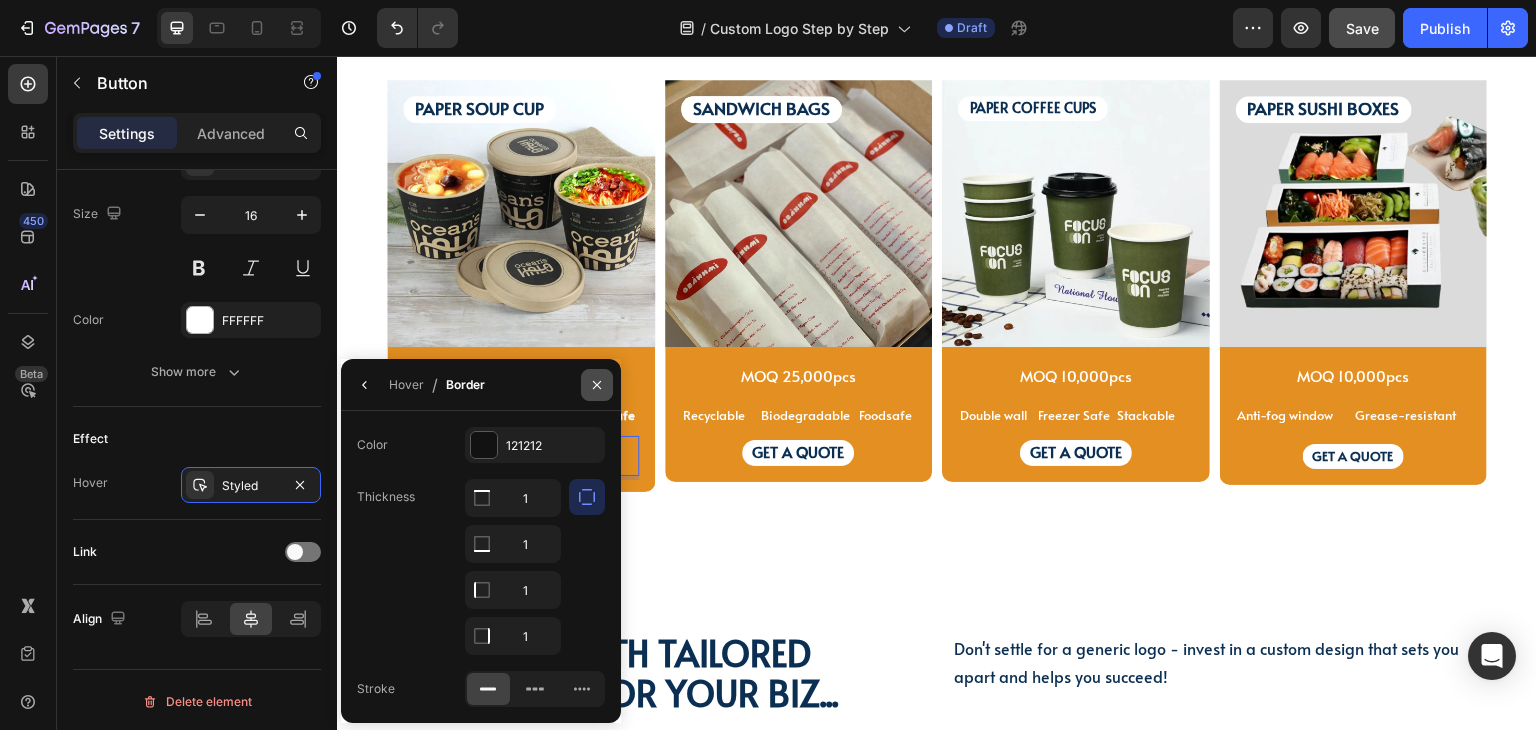 drag, startPoint x: 600, startPoint y: 381, endPoint x: 204, endPoint y: 467, distance: 405.2308 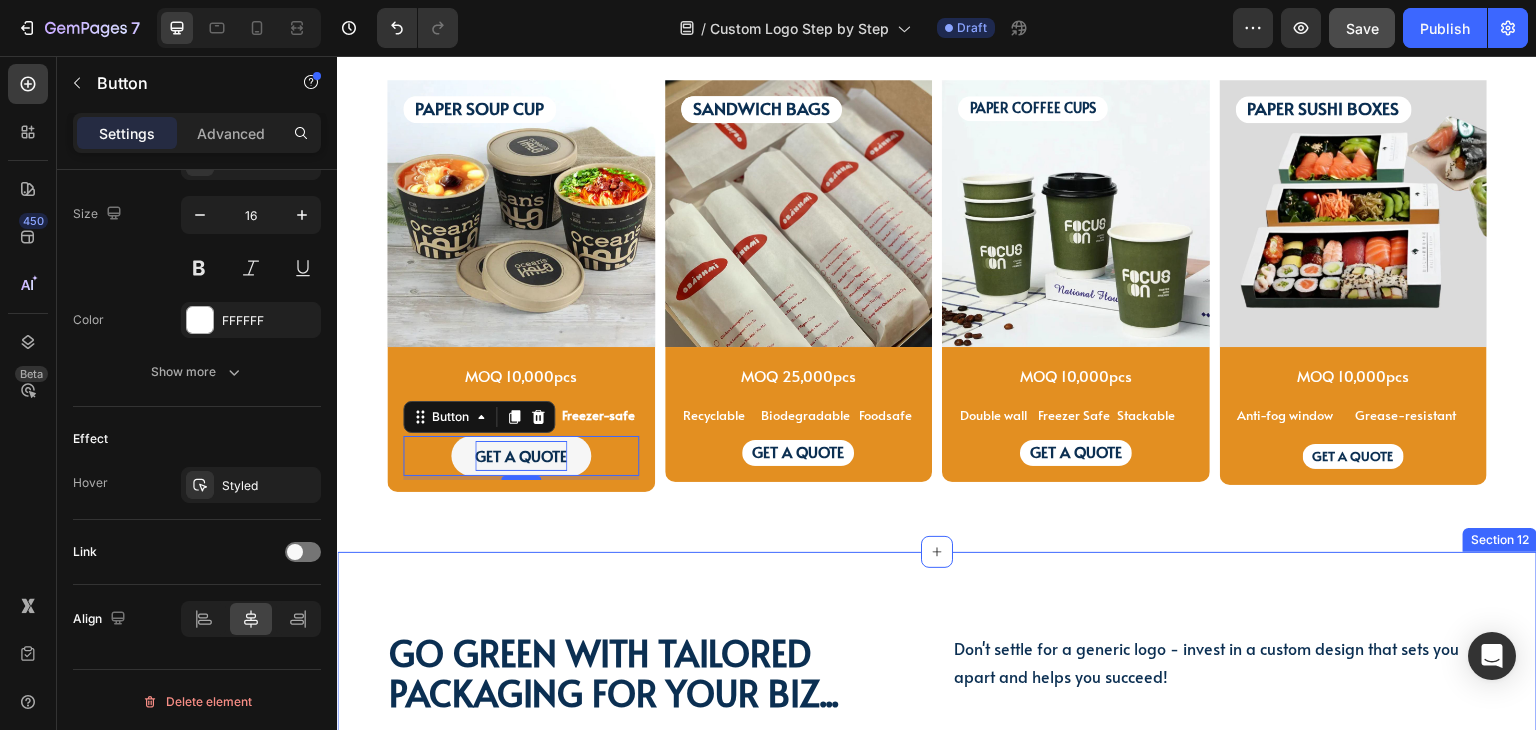 click on "Go green with tailored packaging for your biz... Heading Go green with tailored packaging for your biz... Heading Don't settle for a generic logo - invest in a custom design that sets you apart and helps you succeed! Text Block Don't settle for a generic logo - invest in a custom design that sets you apart and helps you succeed! Text Block Row Video Row Section 12" at bounding box center (937, 945) 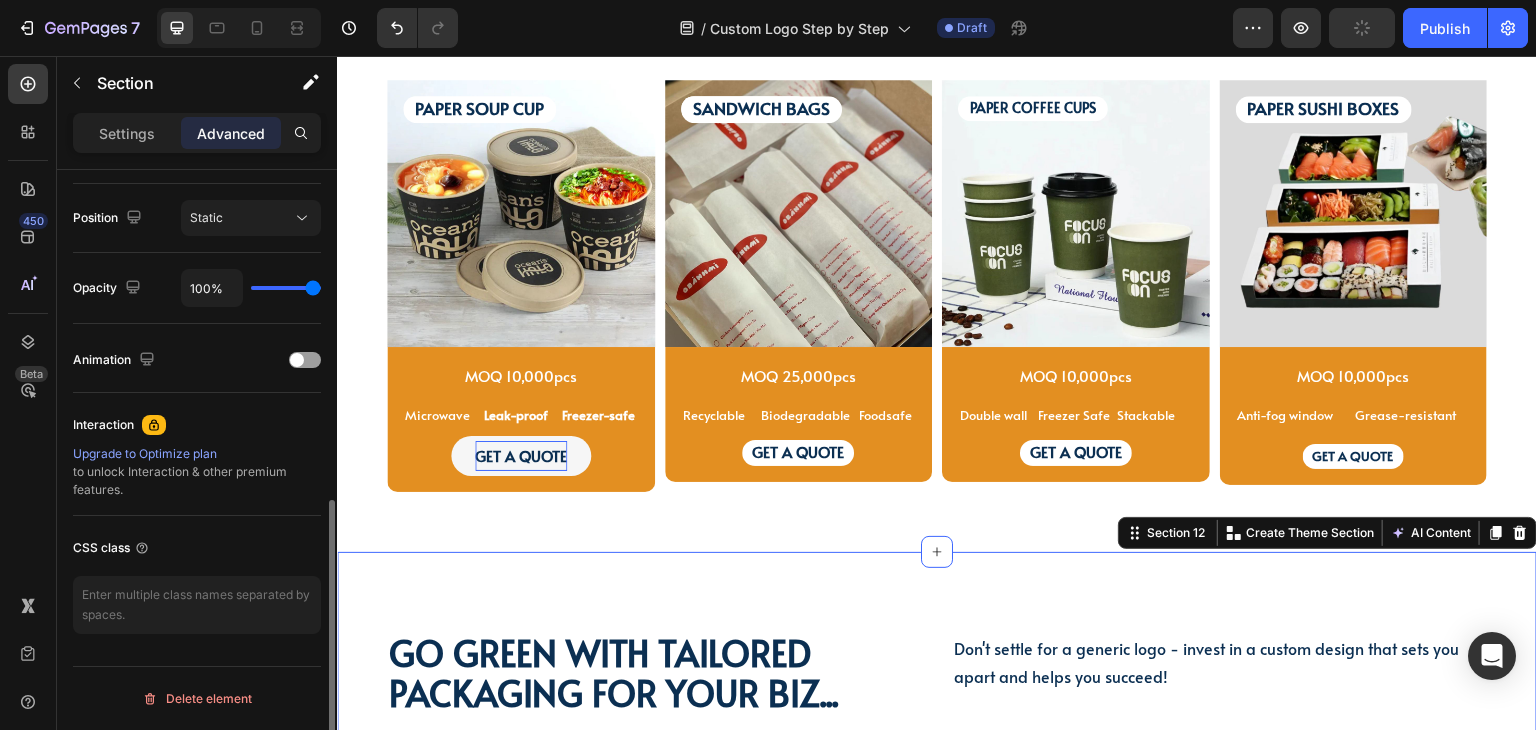 scroll, scrollTop: 0, scrollLeft: 0, axis: both 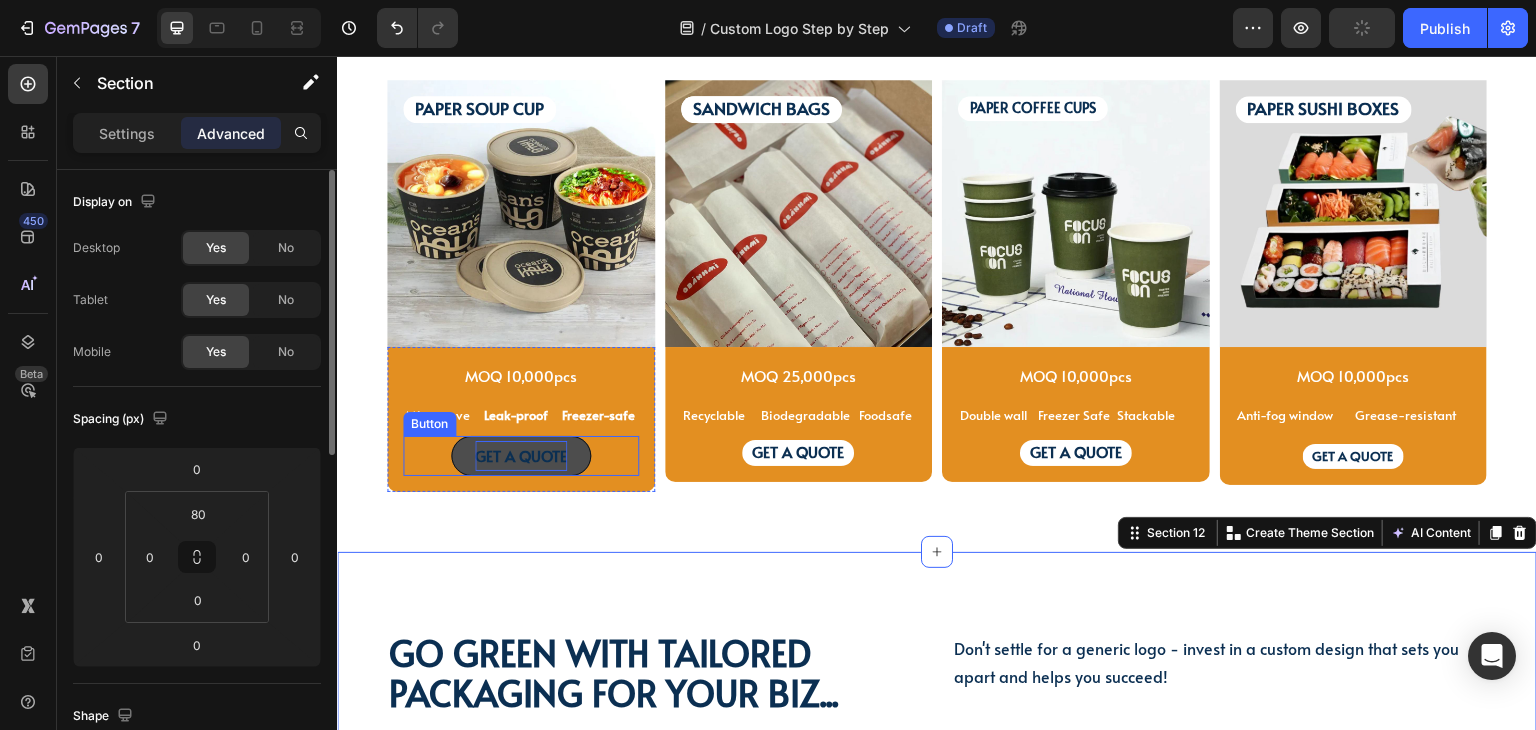click on "GET A QUOTE" at bounding box center [521, 456] 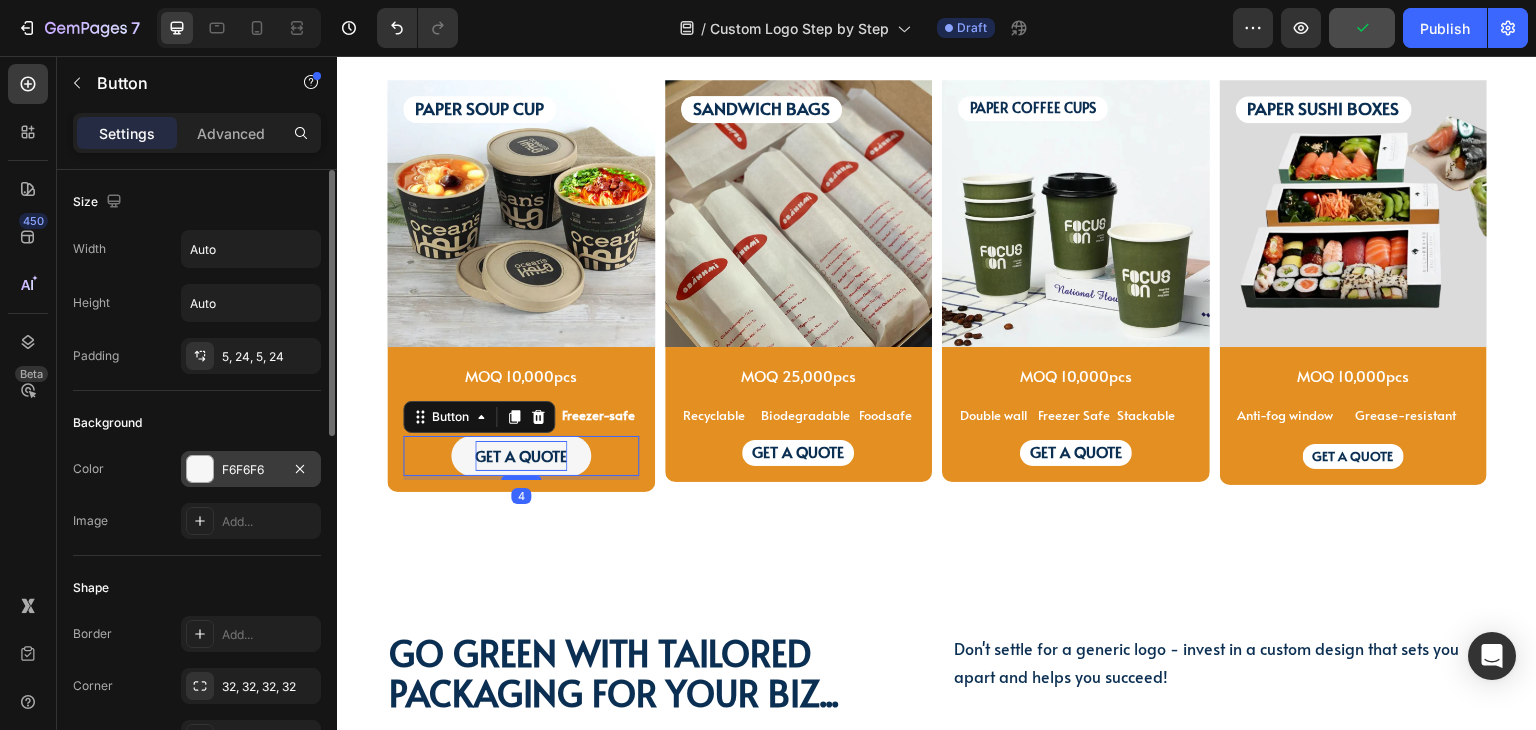 click on "F6F6F6" at bounding box center [251, 470] 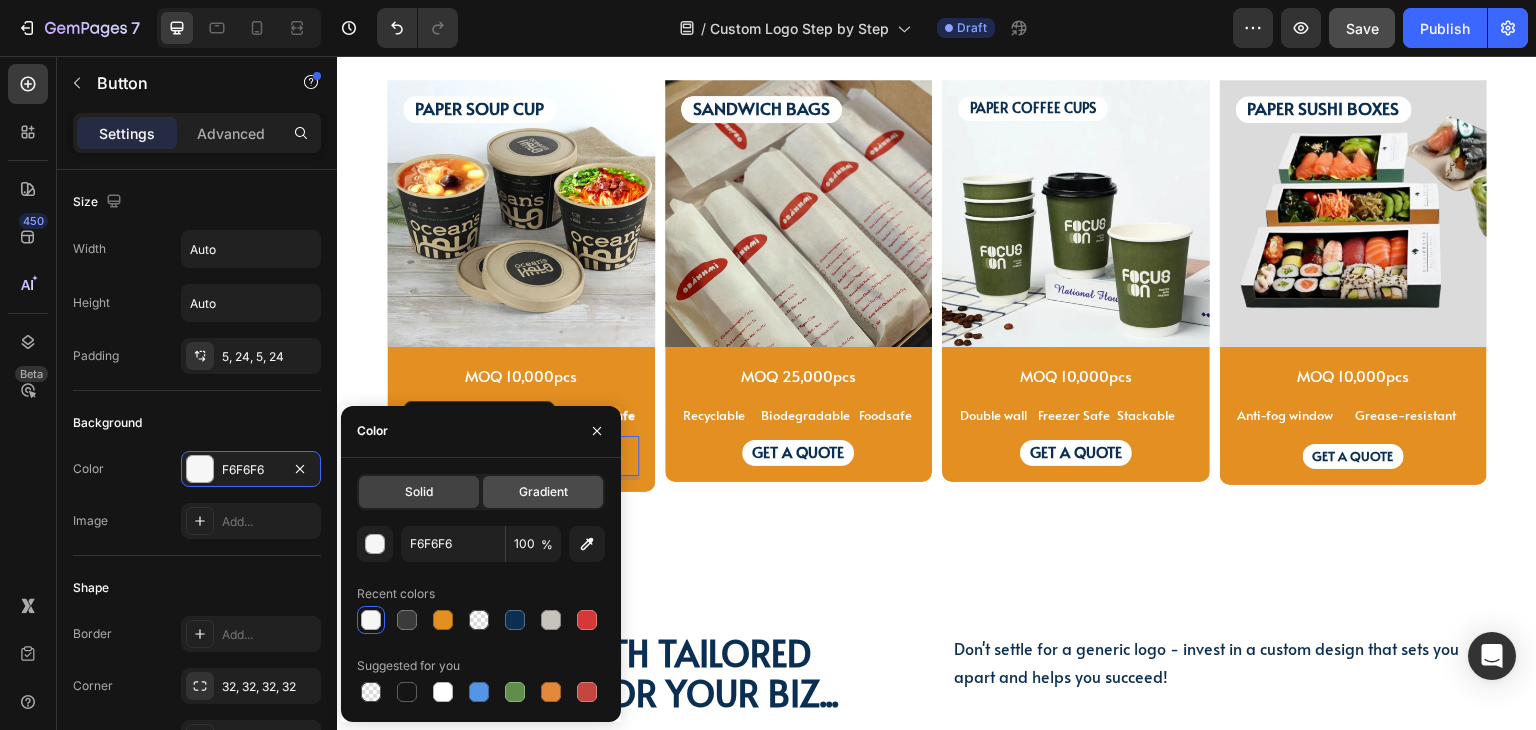 click on "Gradient" 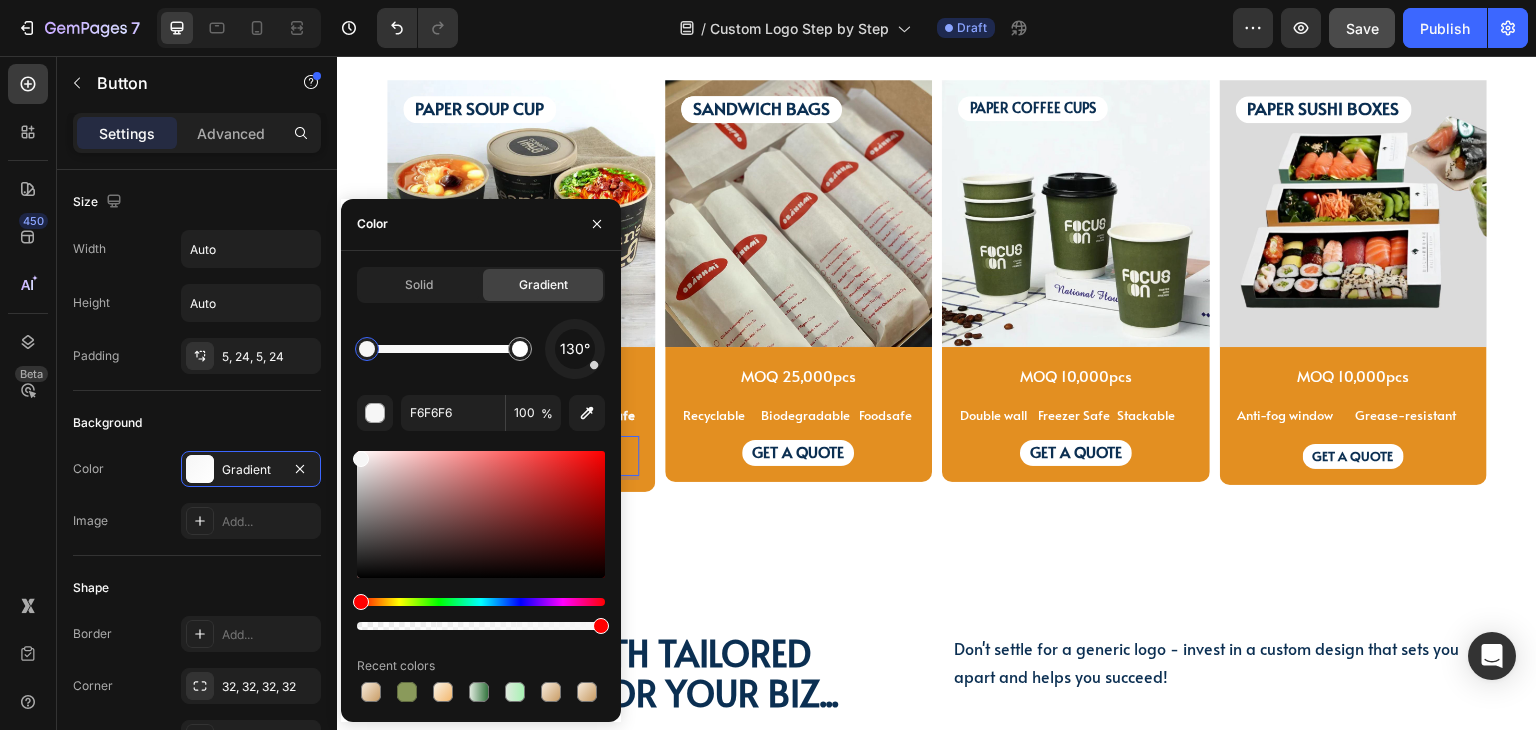 click on "Solid Gradient 130° F6F6F6 100 % Recent colors" at bounding box center (481, 486) 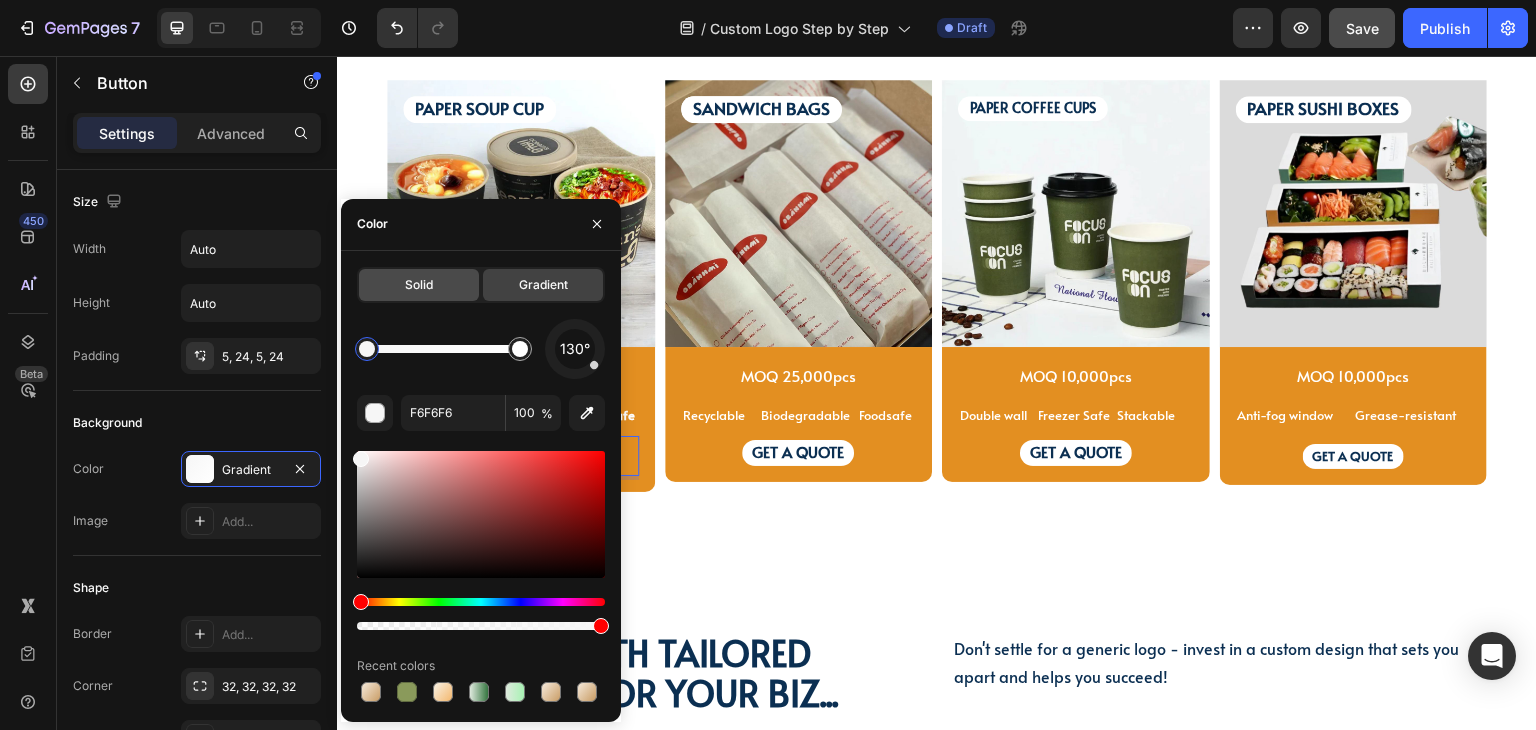 click on "Solid" 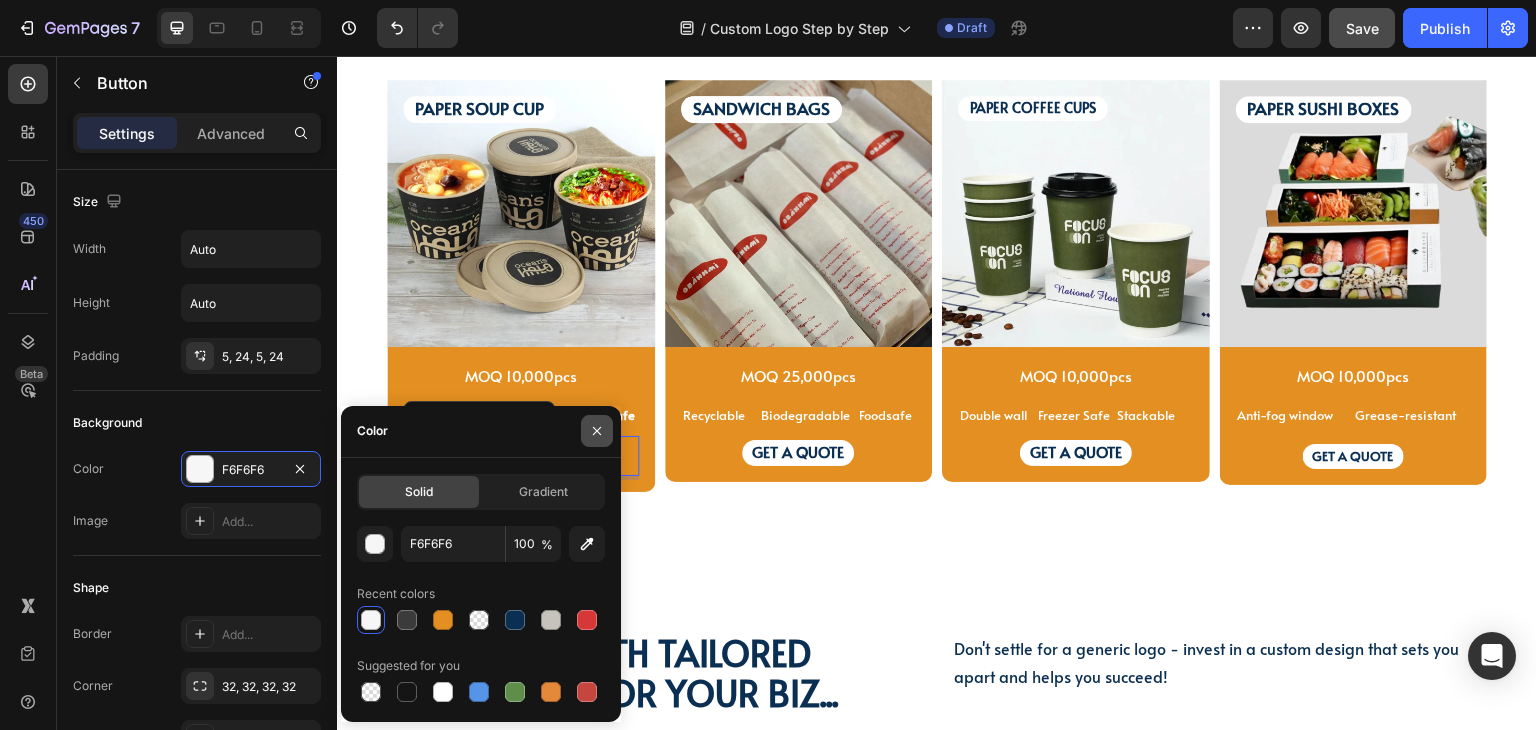 click 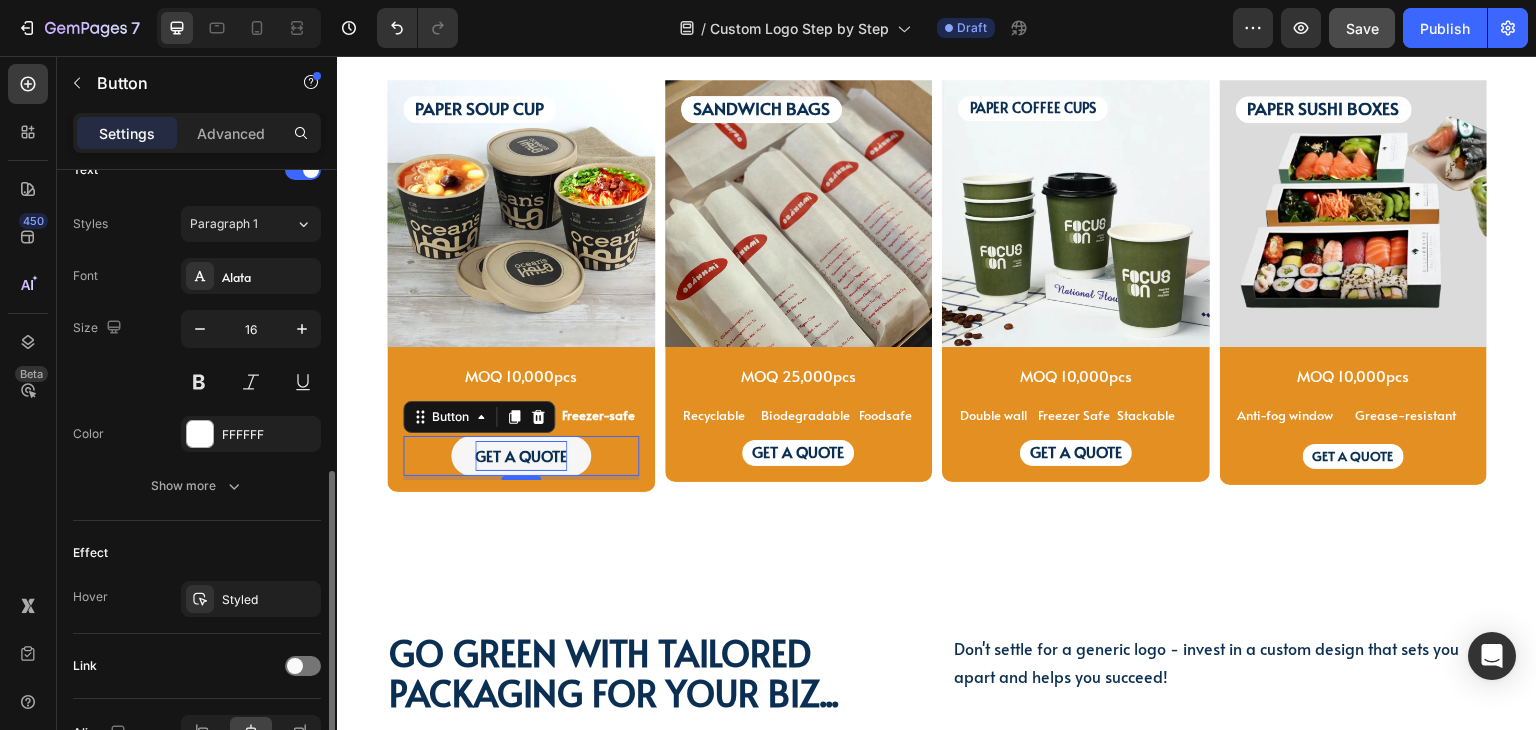 scroll, scrollTop: 814, scrollLeft: 0, axis: vertical 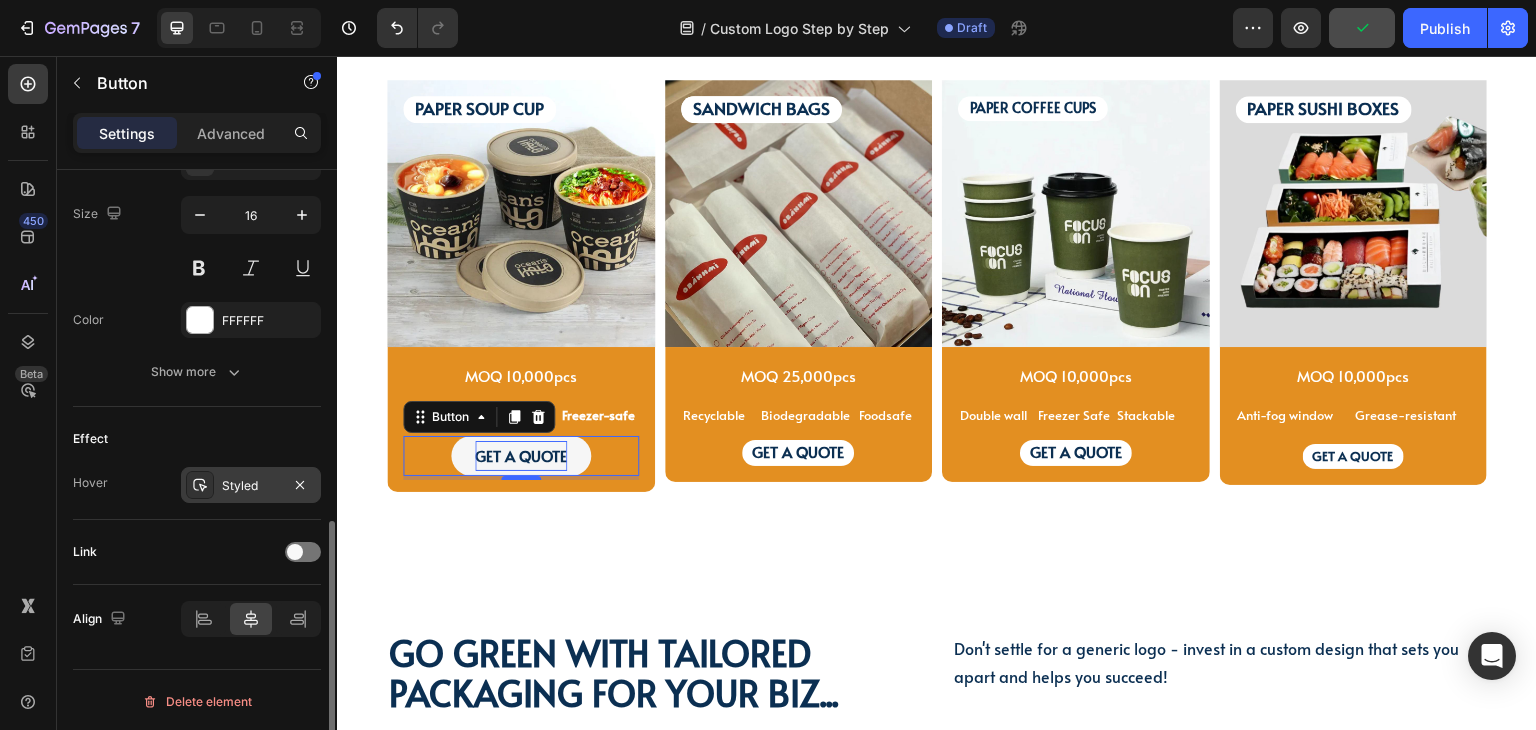 click on "Styled" at bounding box center [251, 486] 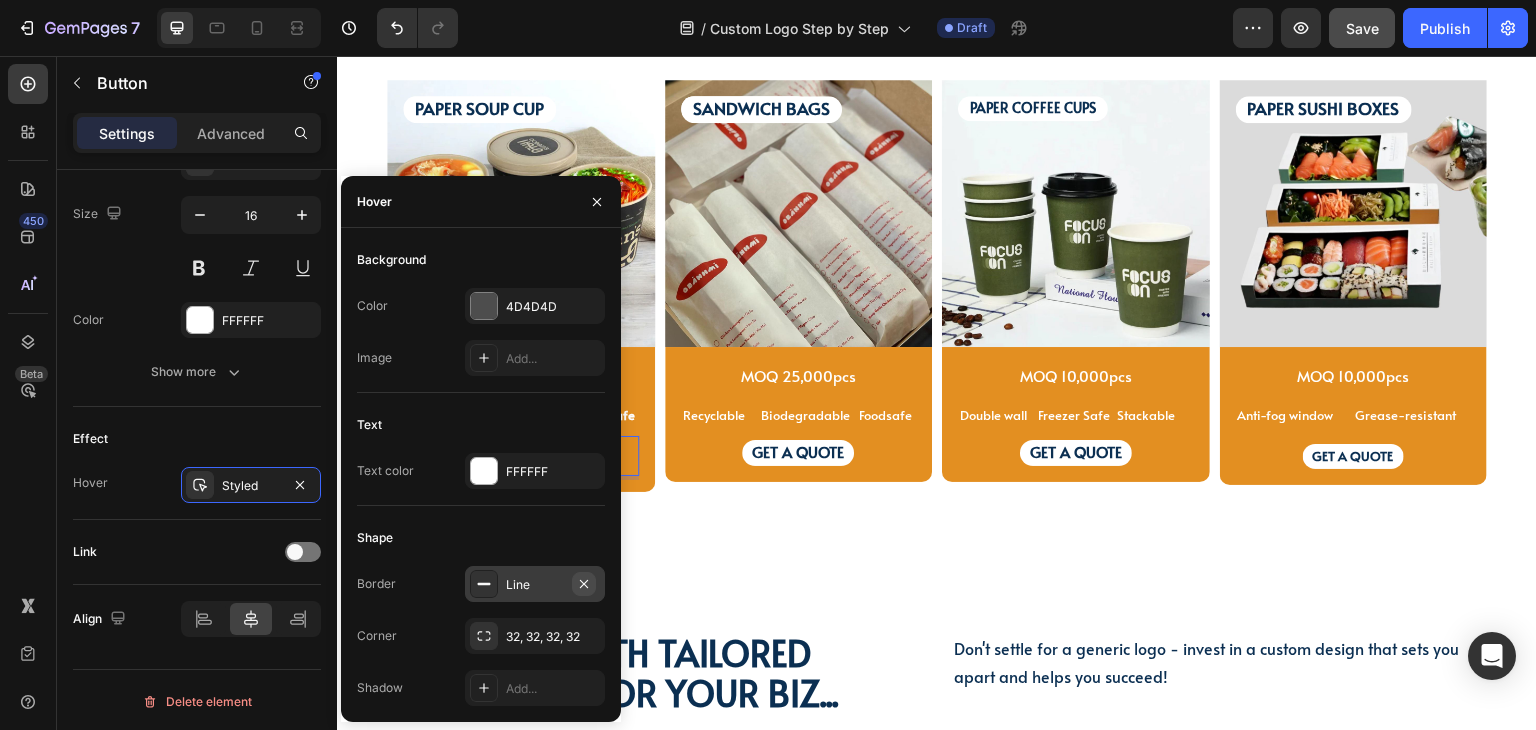 click 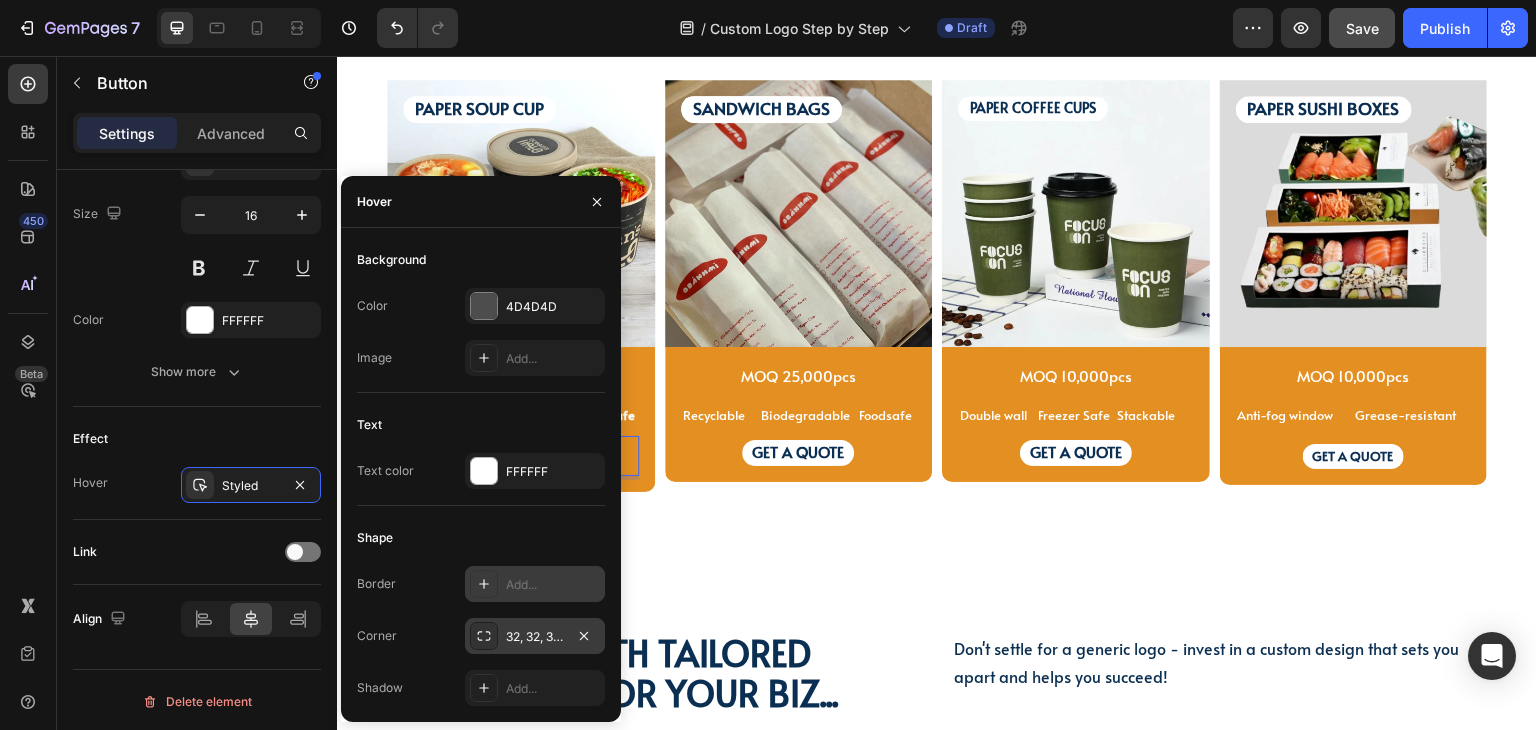 click on "32, 32, 32, 32" at bounding box center (535, 637) 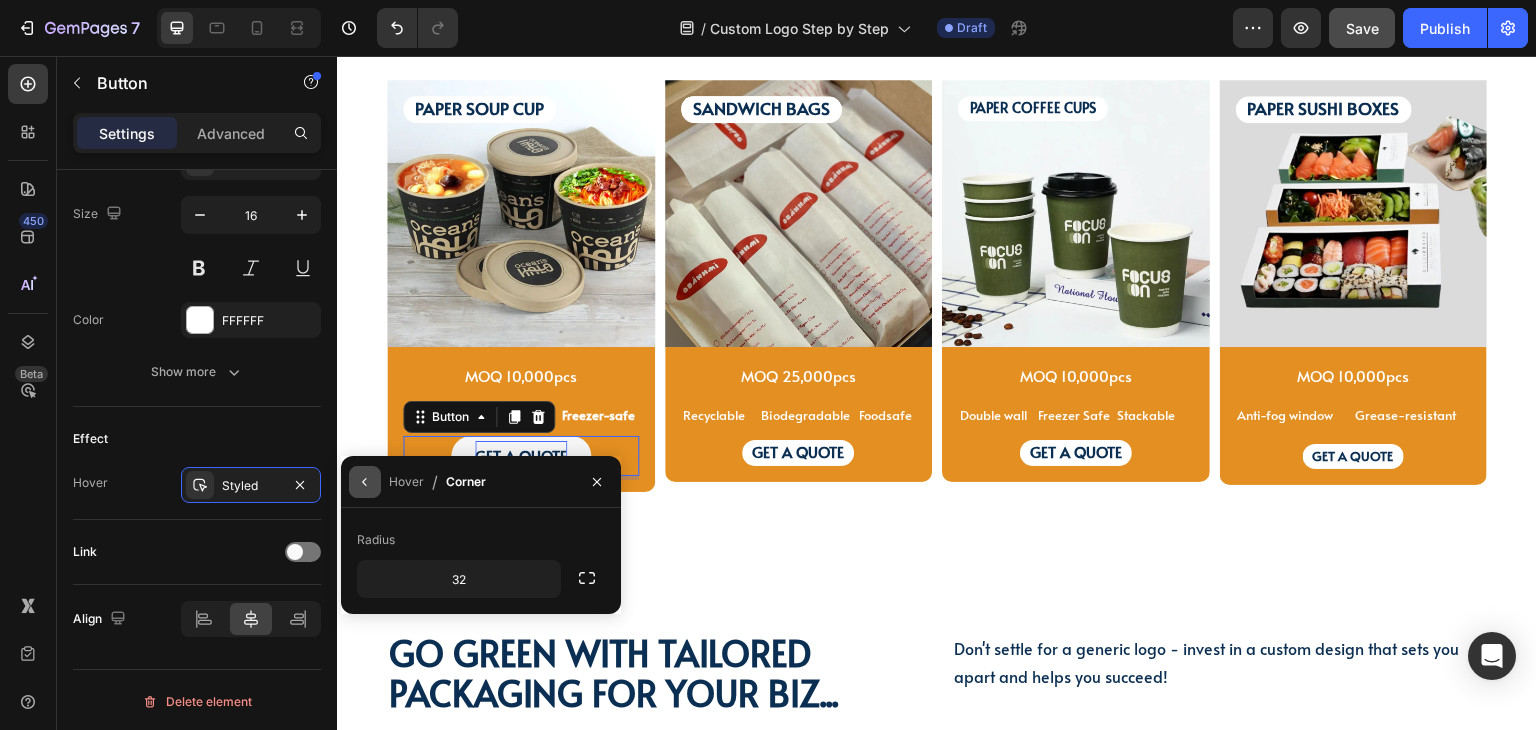 click 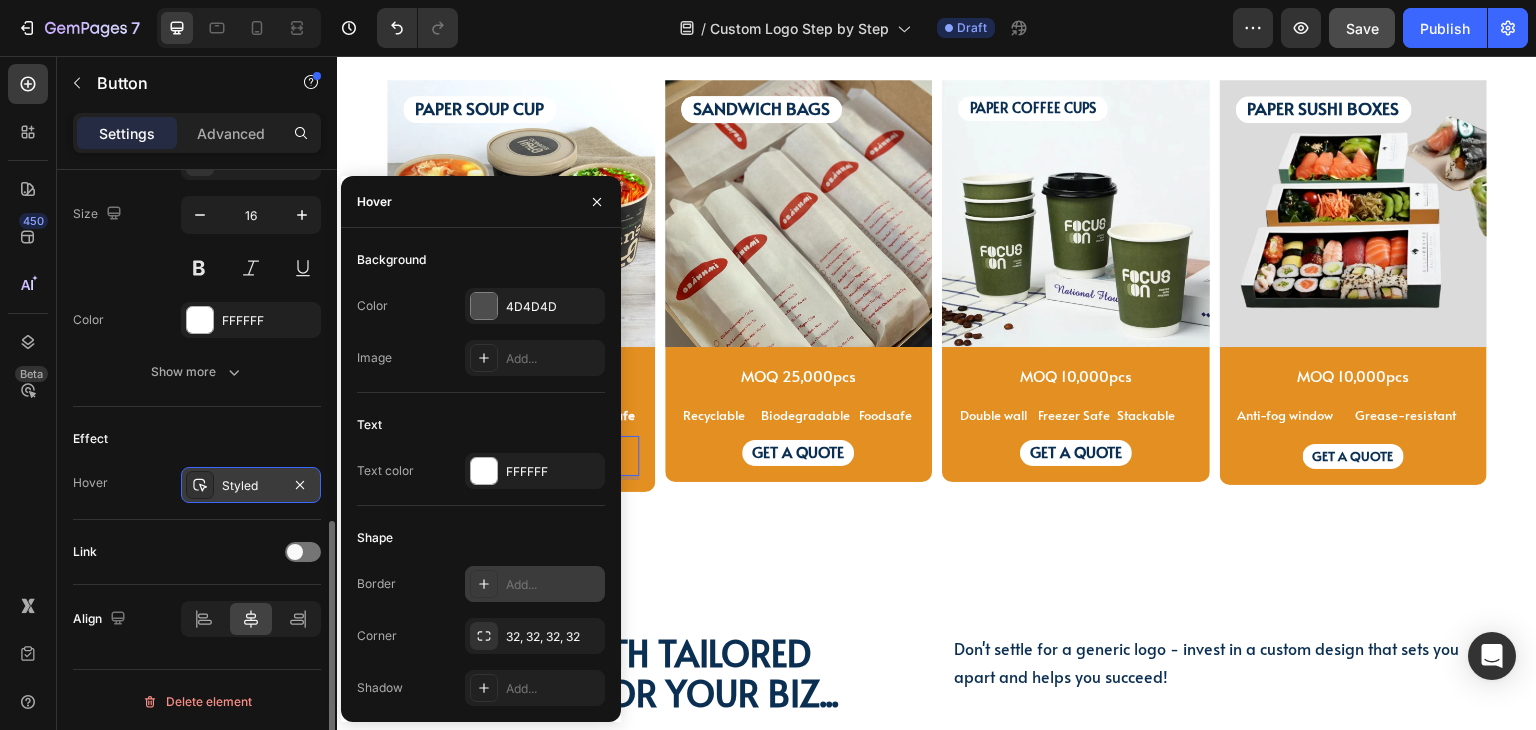 click at bounding box center (200, 485) 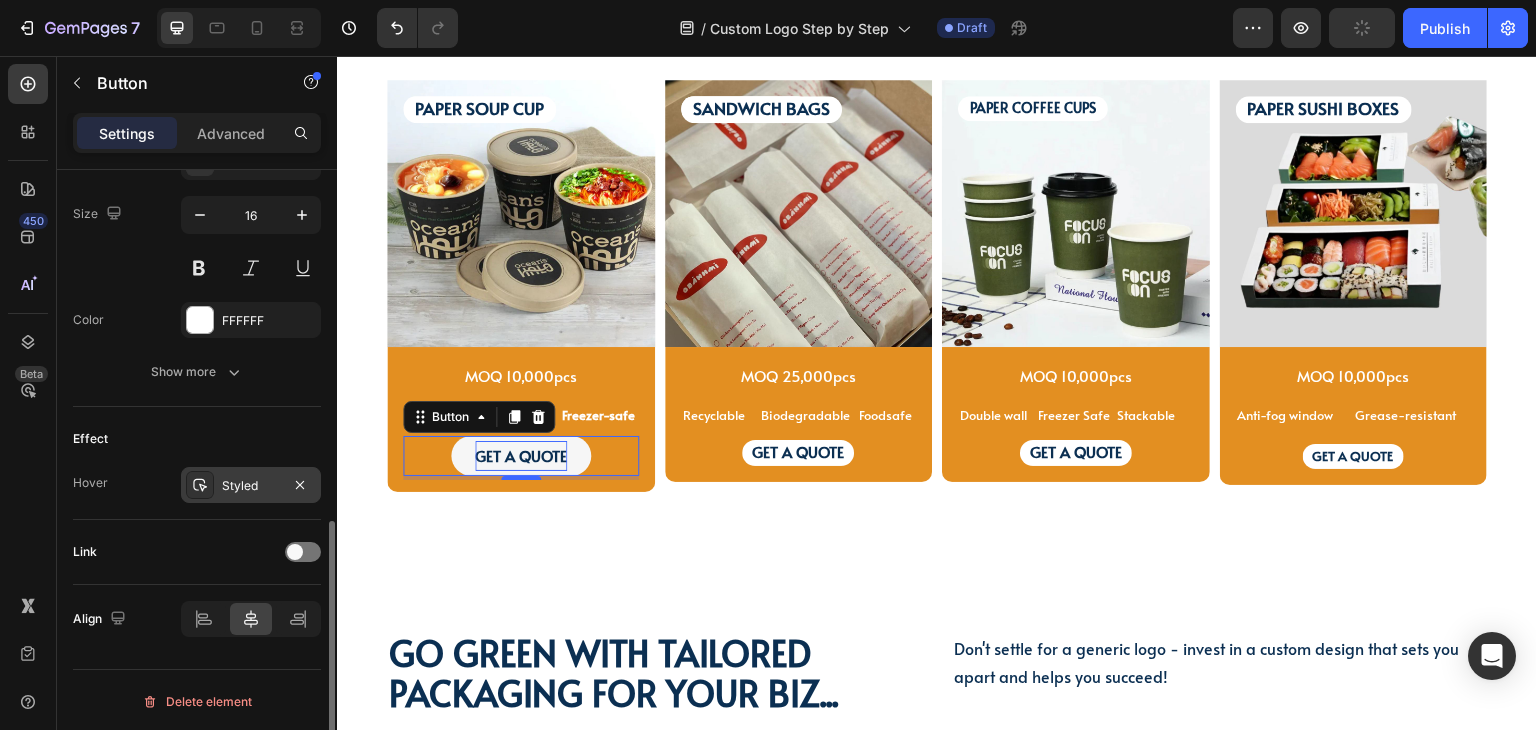 click at bounding box center (200, 485) 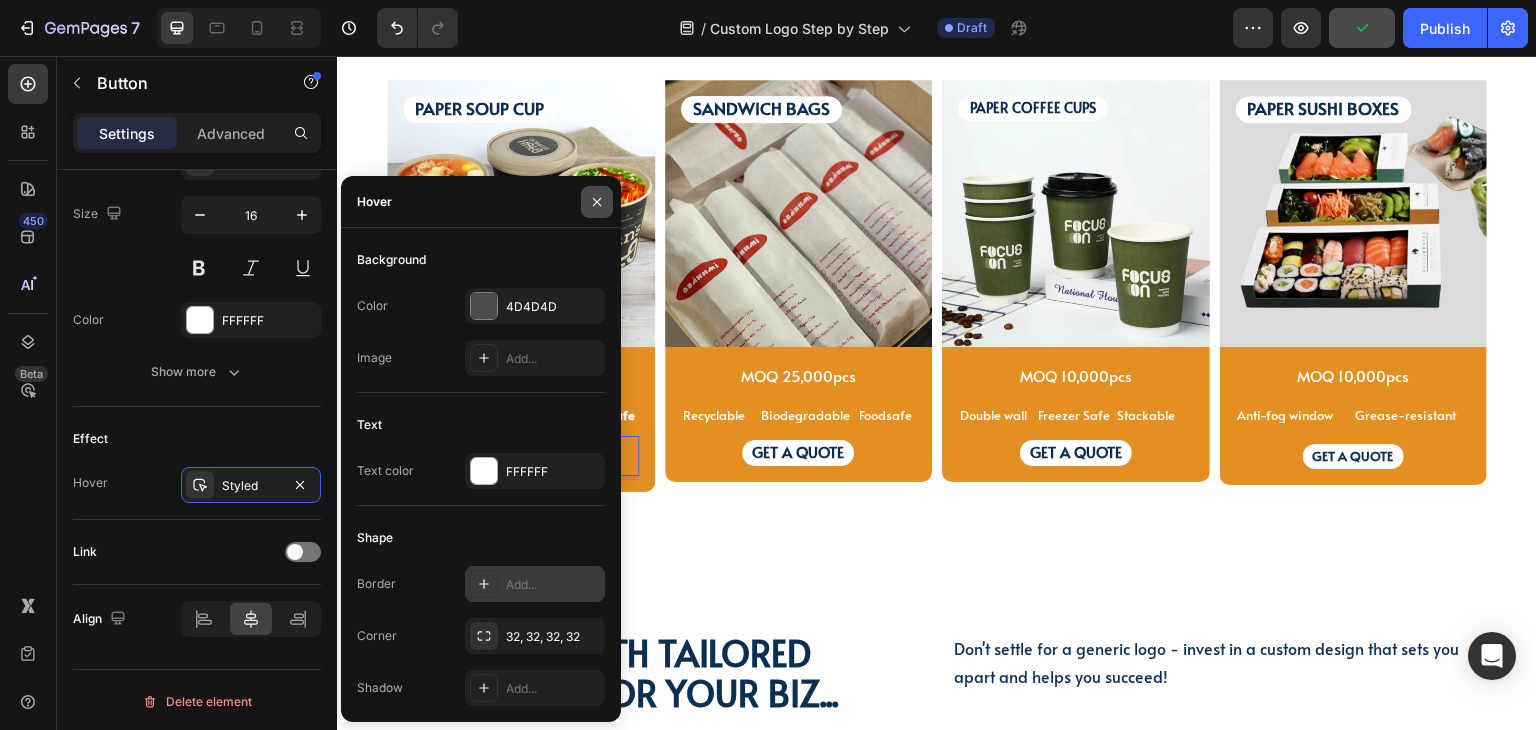 click at bounding box center (597, 202) 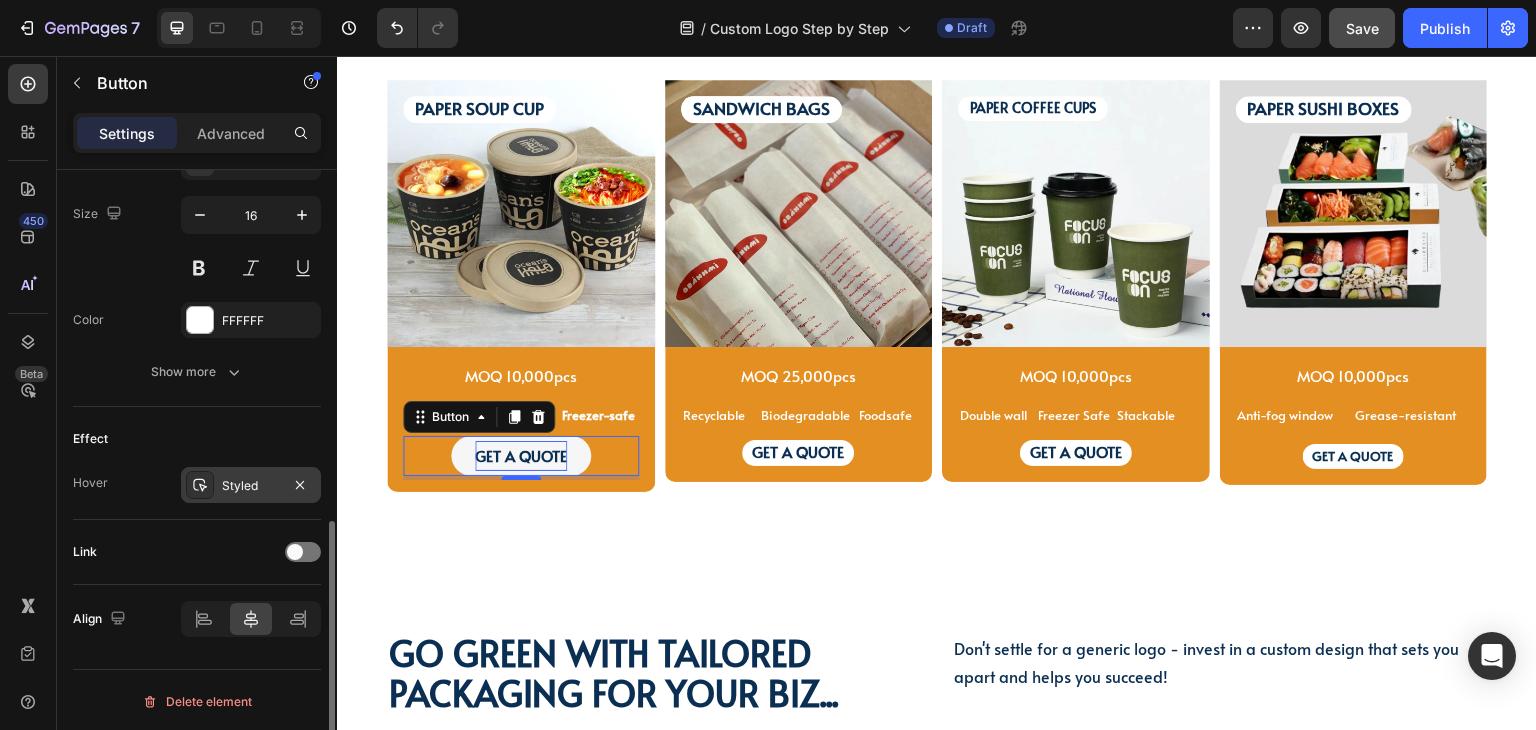 click on "Styled" at bounding box center (251, 486) 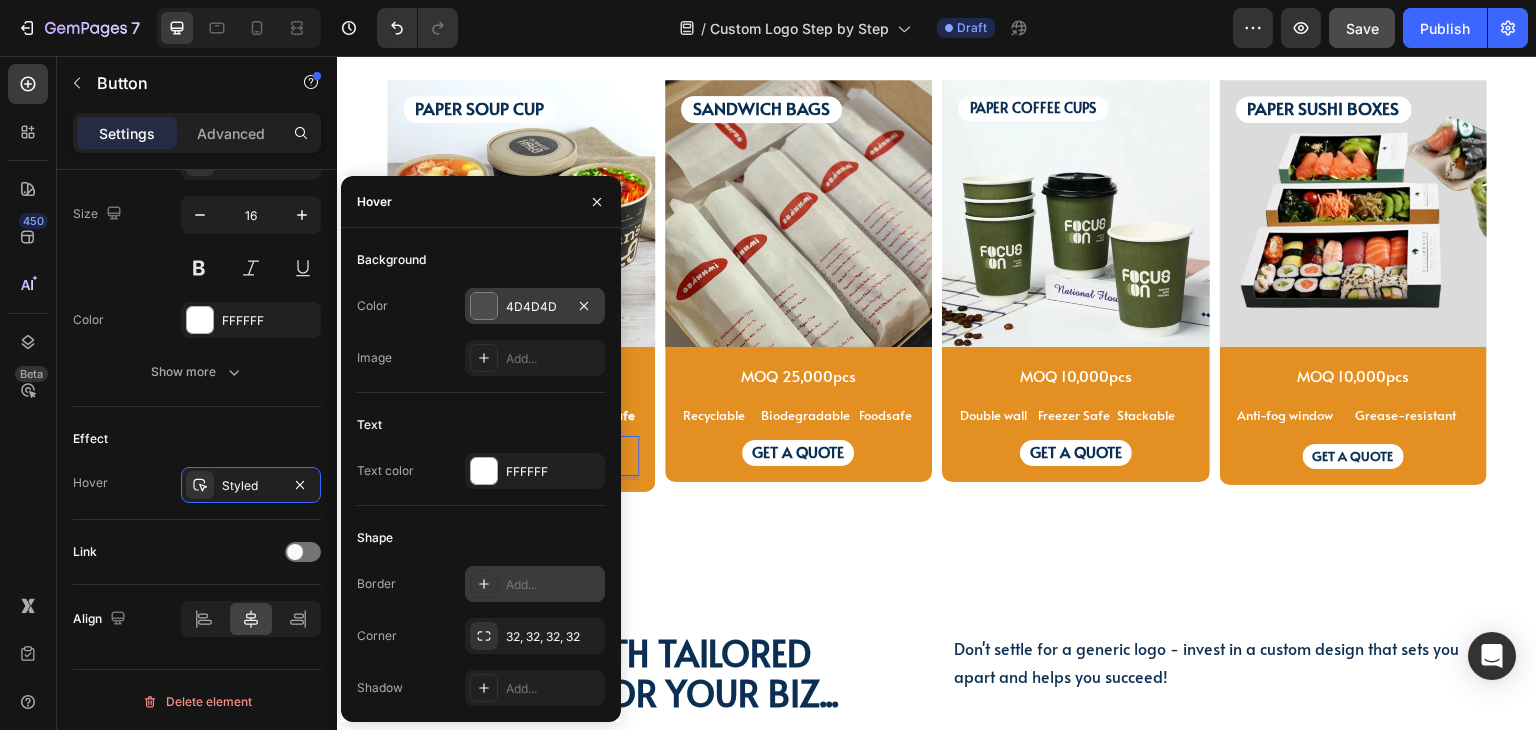 click on "4D4D4D" at bounding box center [535, 307] 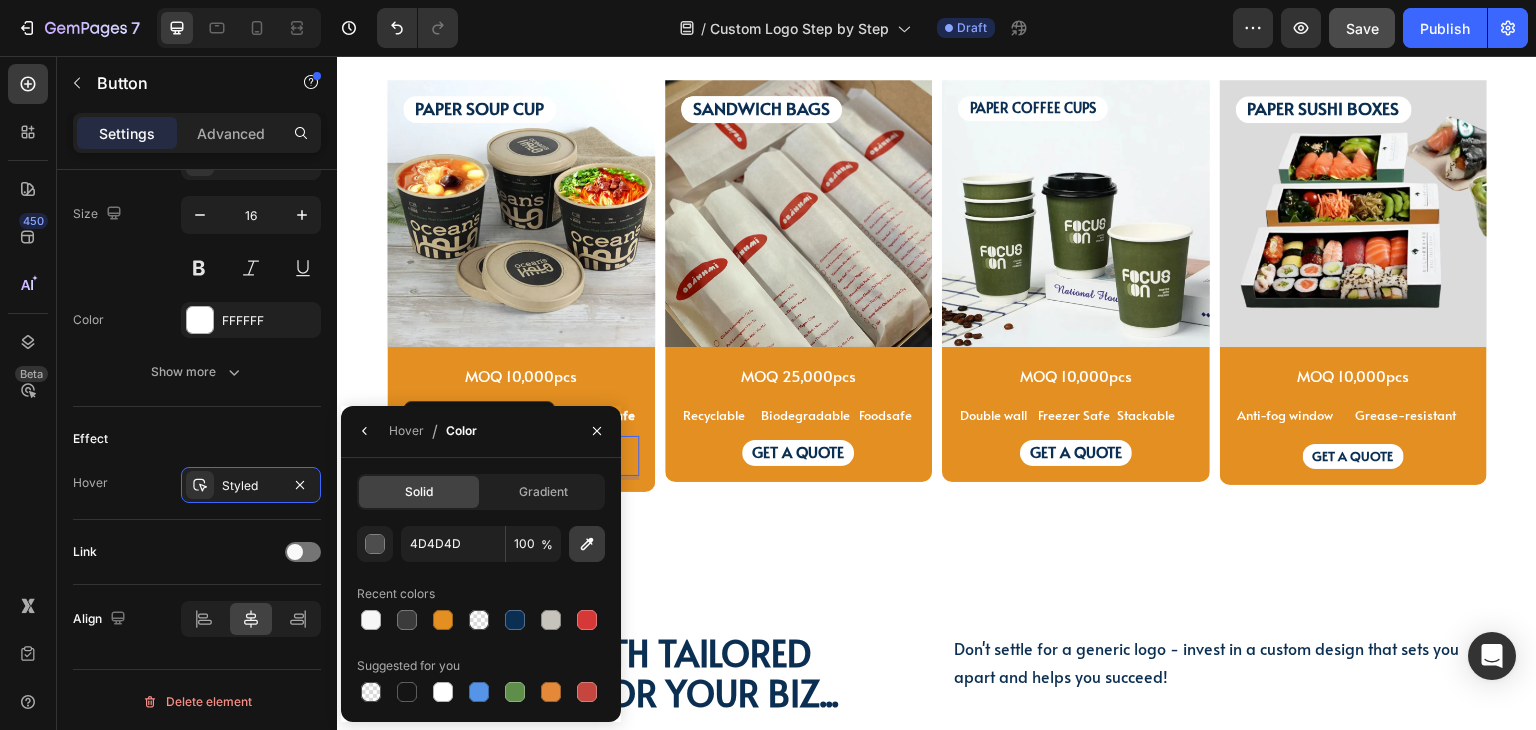 click 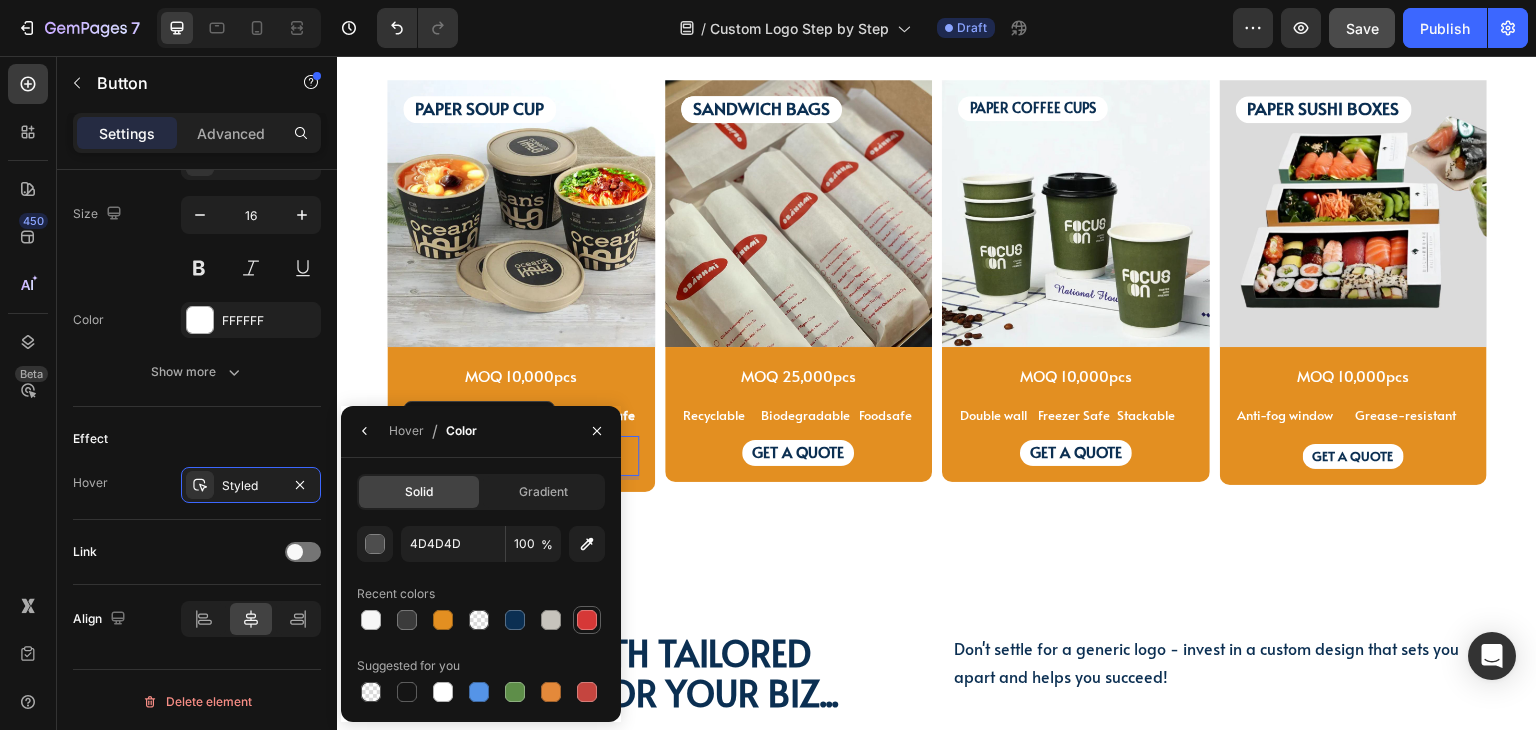 type on "D63837" 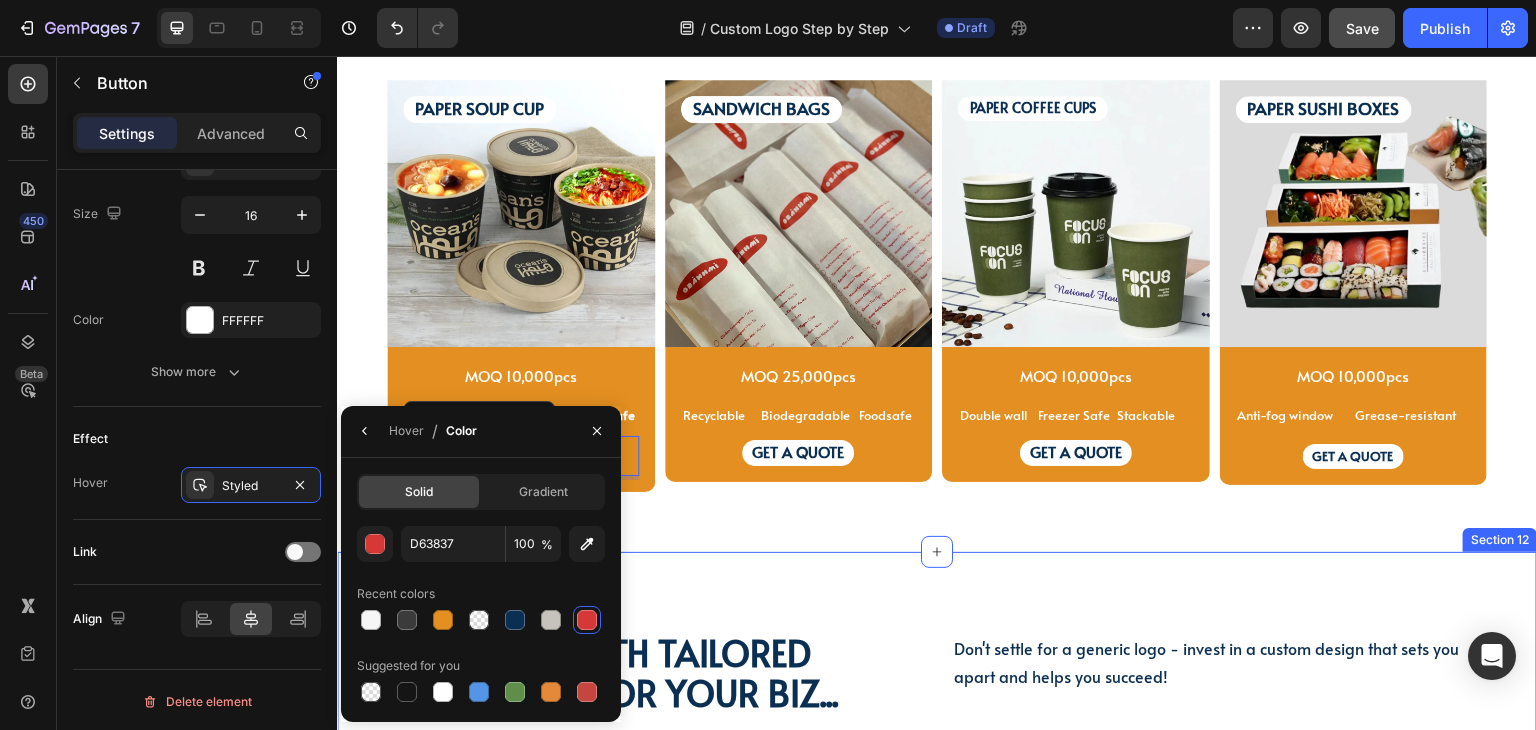 click on "Go green with tailored packaging for your biz... Heading Go green with tailored packaging for your biz... Heading Don't settle for a generic logo - invest in a custom design that sets you apart and helps you succeed! Text Block Don't settle for a generic logo - invest in a custom design that sets you apart and helps you succeed! Text Block Row Video Row Section 12" at bounding box center [937, 945] 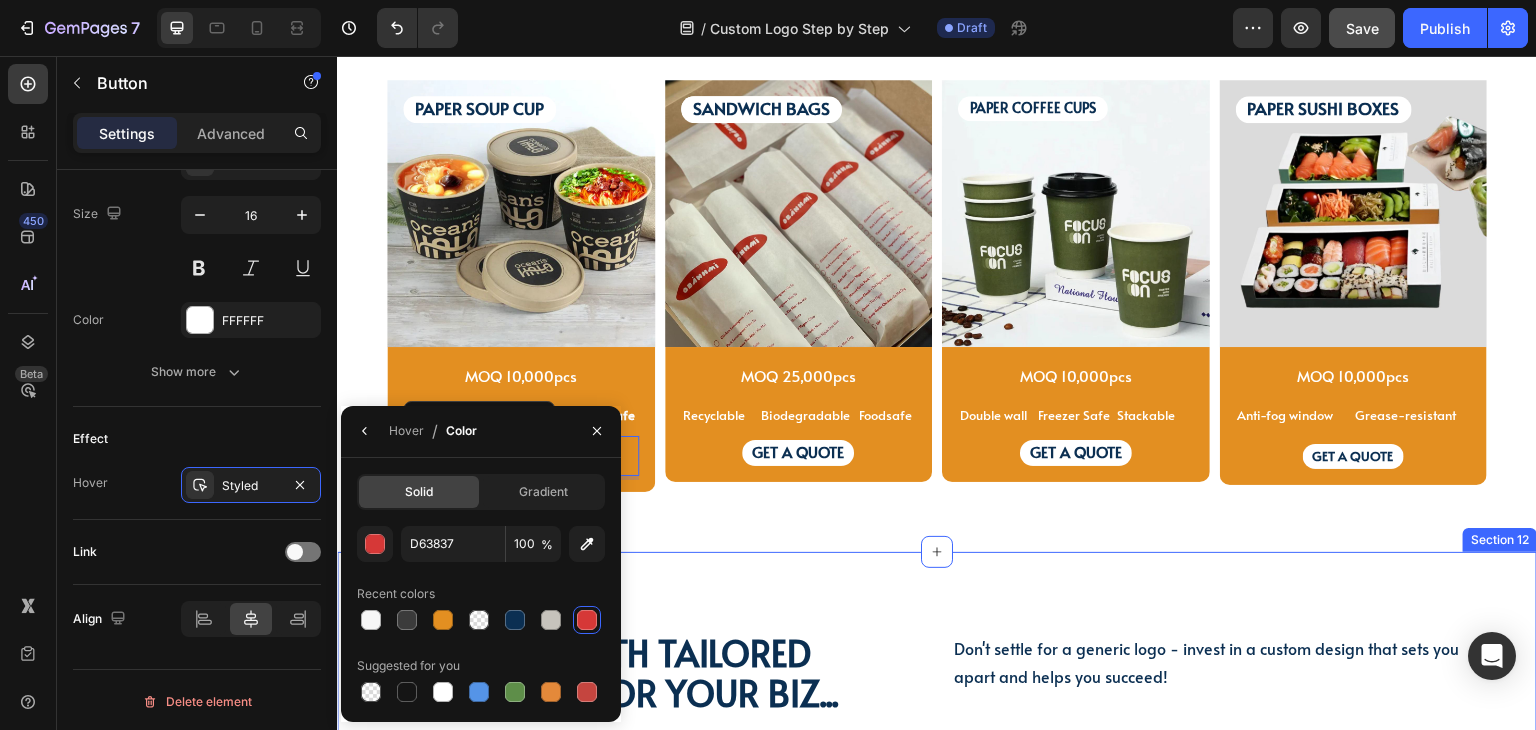 scroll, scrollTop: 0, scrollLeft: 0, axis: both 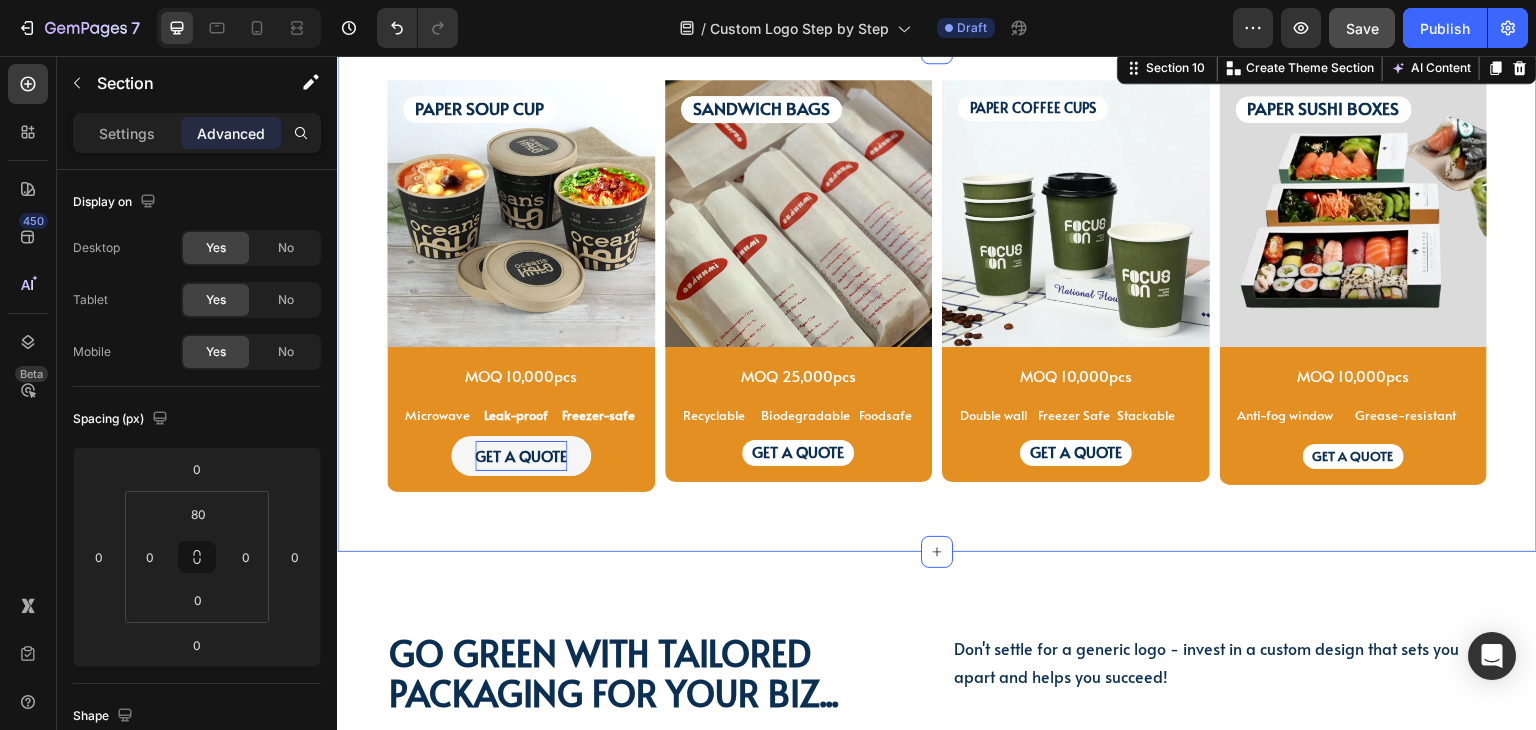 click on "PAPER SOUP CUP Text Block PAPER SOUP CUP Text Block Image MOQ 10,000pcs Text Block Microwave  Text Block Leak-proof Text Block Freezer-safe Text Block Row GET A QUOTE Button Row Product SANDWICH BAGS Text Block SANDWICH BAGS Text Block SANDWICH BAGS Text Block Image MOQ 25,000pcs Text Block Recyclable Text Block Biodegradable Text Block Foodsafe Text Block Row GET A QUOTE Text Block Row Product PAPER COFFEE CUPS Text Block Image MOQ 10,000pcs Text Block Row Double wall Text Block Freezer Safe Text Block Stackable Text Block Row GET A QUOTE Text Block Row Product PAPER SUSHI BOXES Text Block Image MOQ 10,000pcs Text Block Anti-fog window Text Block Grease-resistant Text Block Text Block Row GET A QUOTE Text Block Row Product Row Row Section 10   Create Theme Section AI Content Write with GemAI What would you like to describe here? Tone and Voice Persuasive Product Show more Generate" at bounding box center (937, 300) 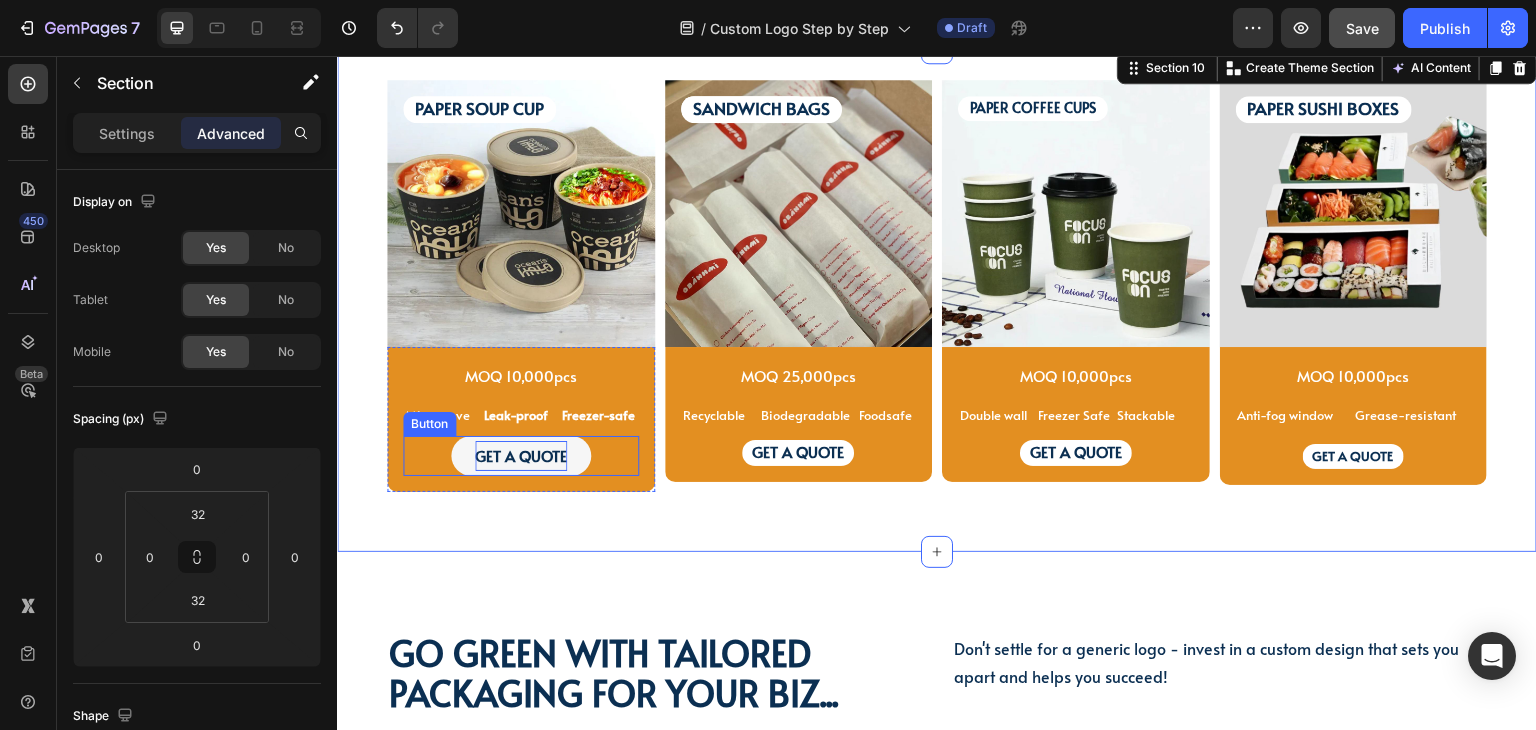 click on "GET A QUOTE Button" at bounding box center (521, 456) 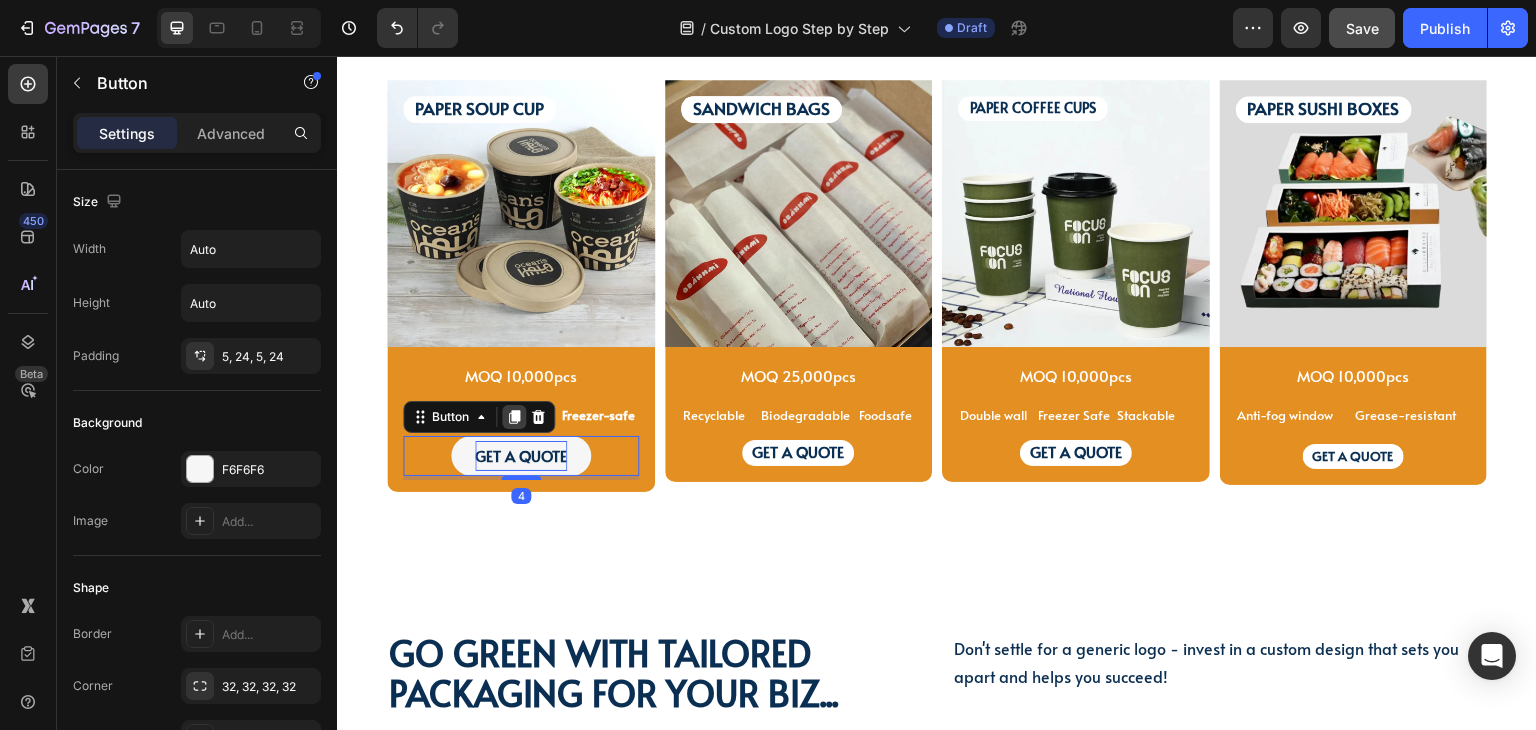 click 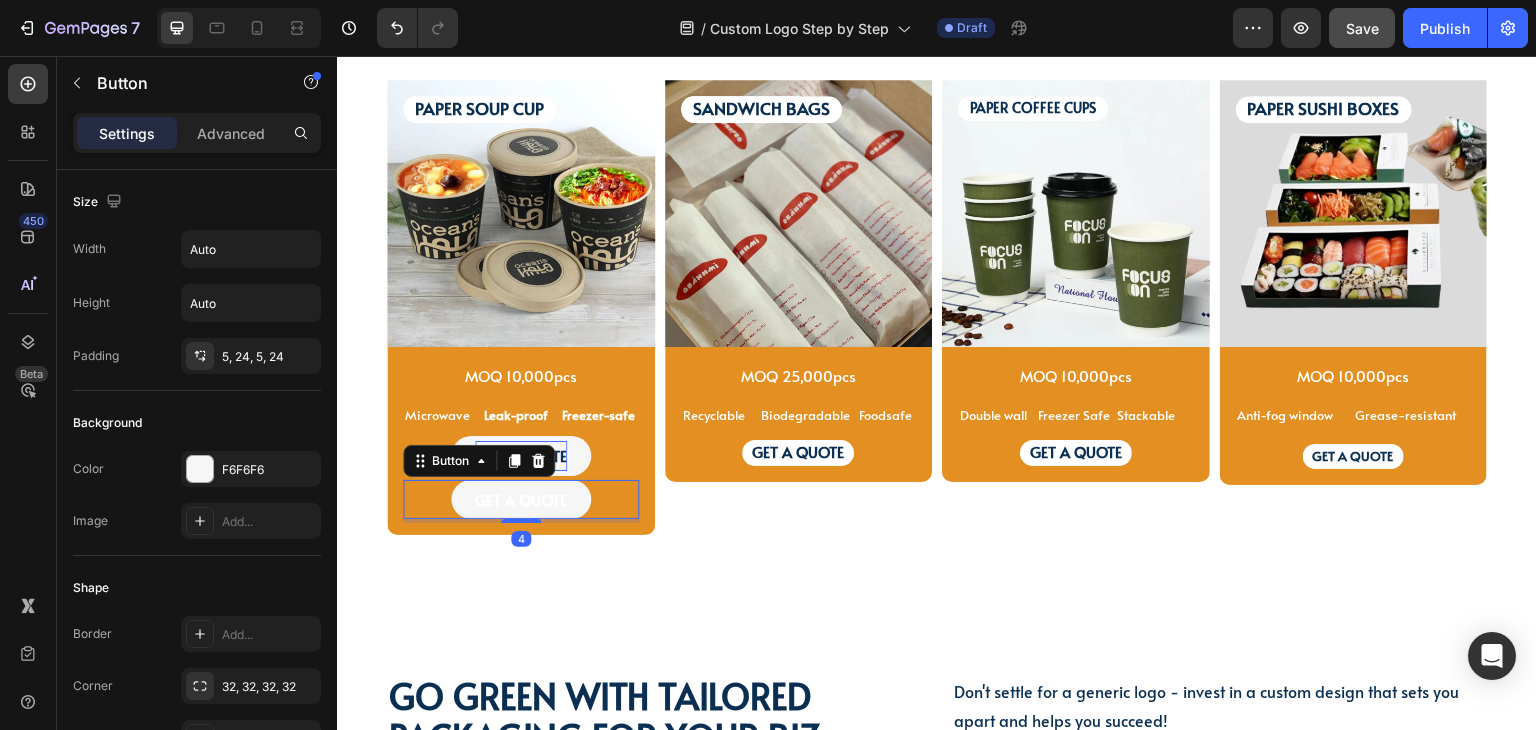 click on "GET A QUOTE Button   4" at bounding box center [521, 500] 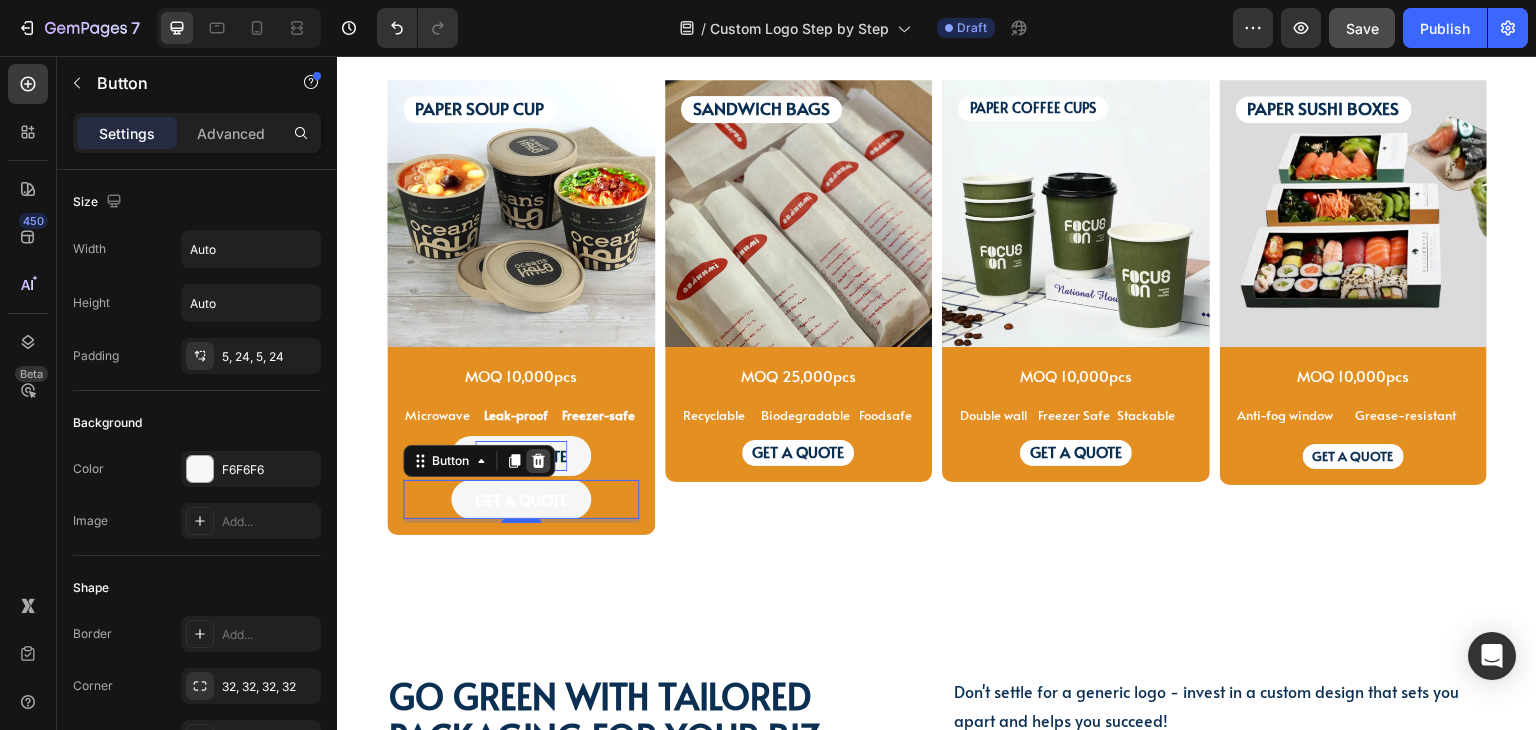 click 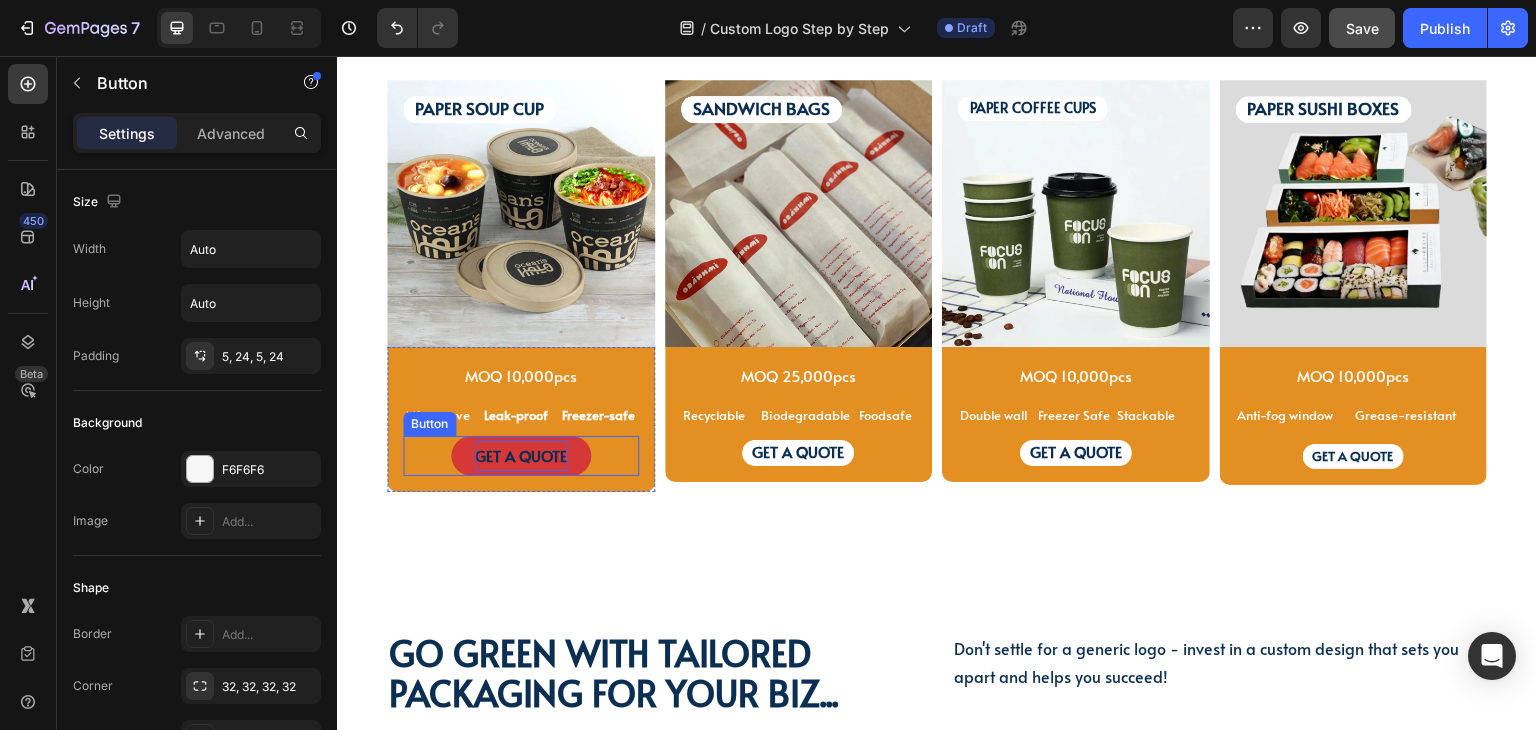 click on "GET A QUOTE" at bounding box center [521, 456] 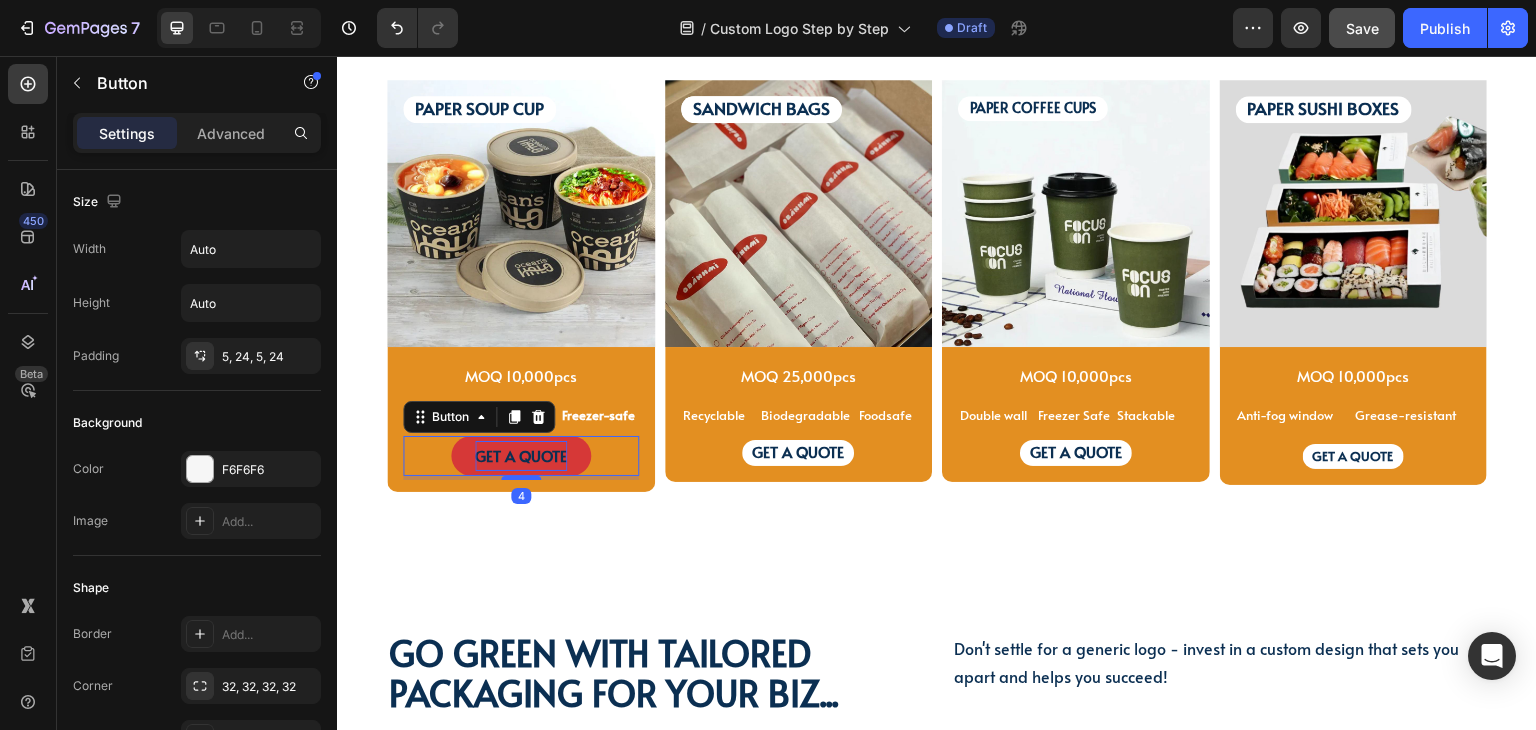 click on "GET A QUOTE" at bounding box center (521, 456) 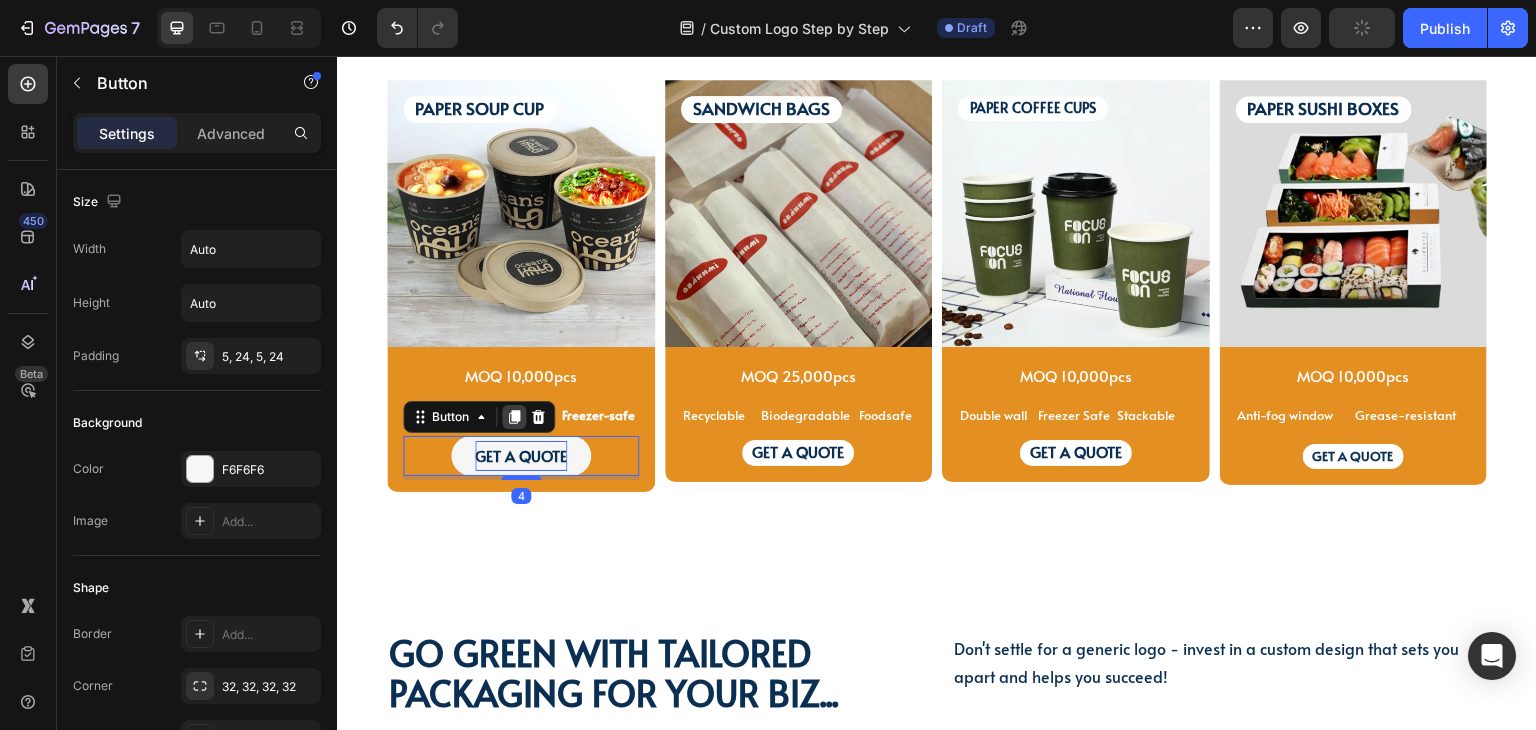 click 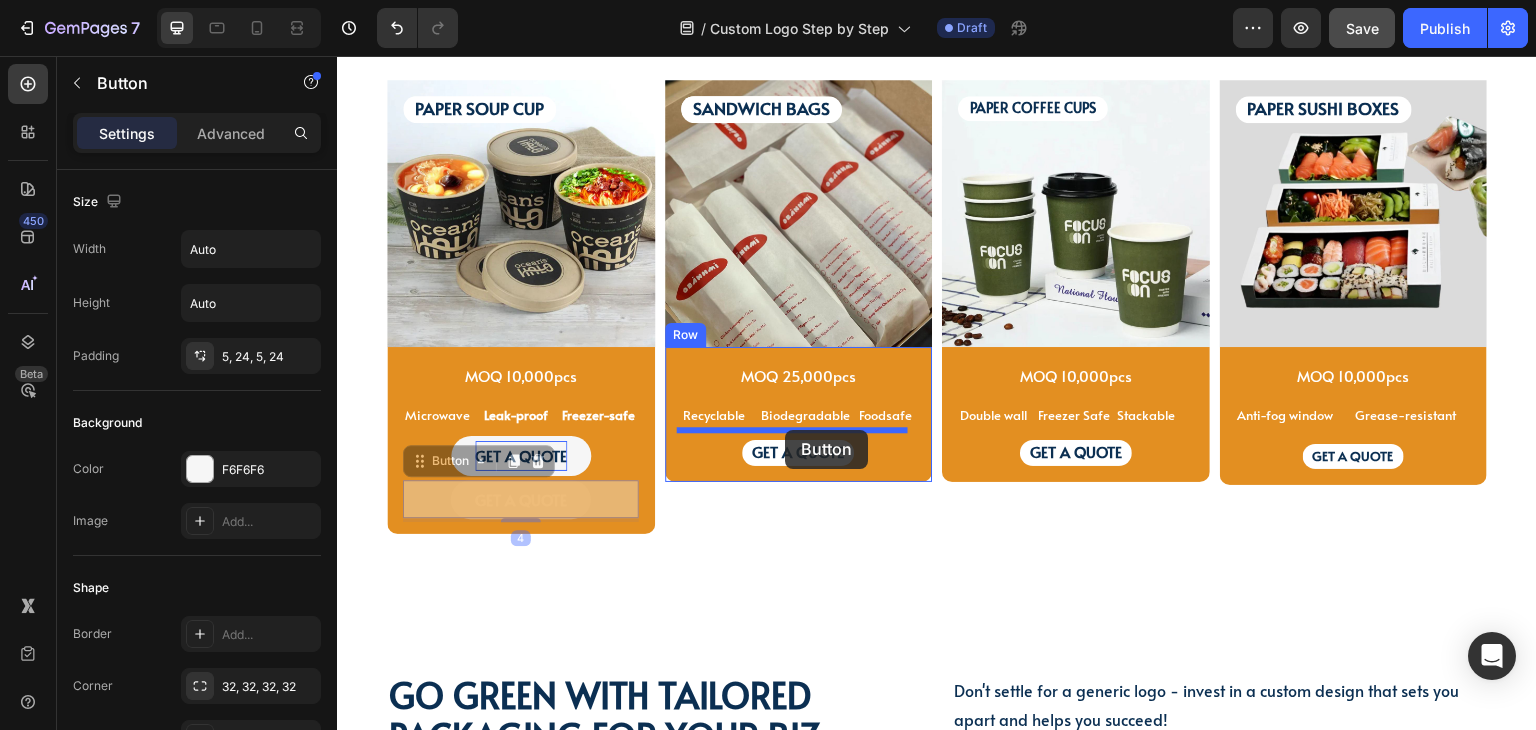 drag, startPoint x: 469, startPoint y: 452, endPoint x: 785, endPoint y: 430, distance: 316.7649 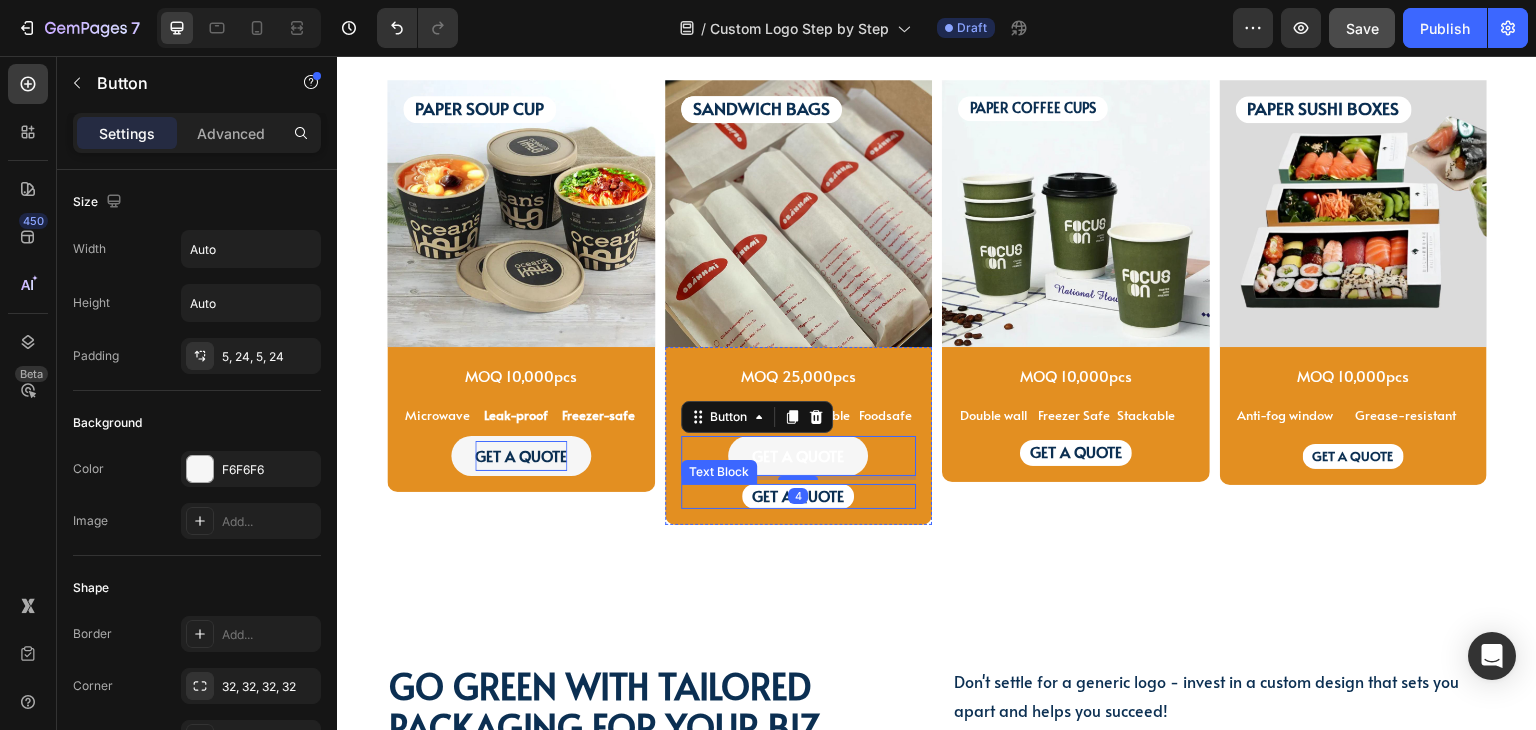 click on "GET A QUOTE" at bounding box center (799, 497) 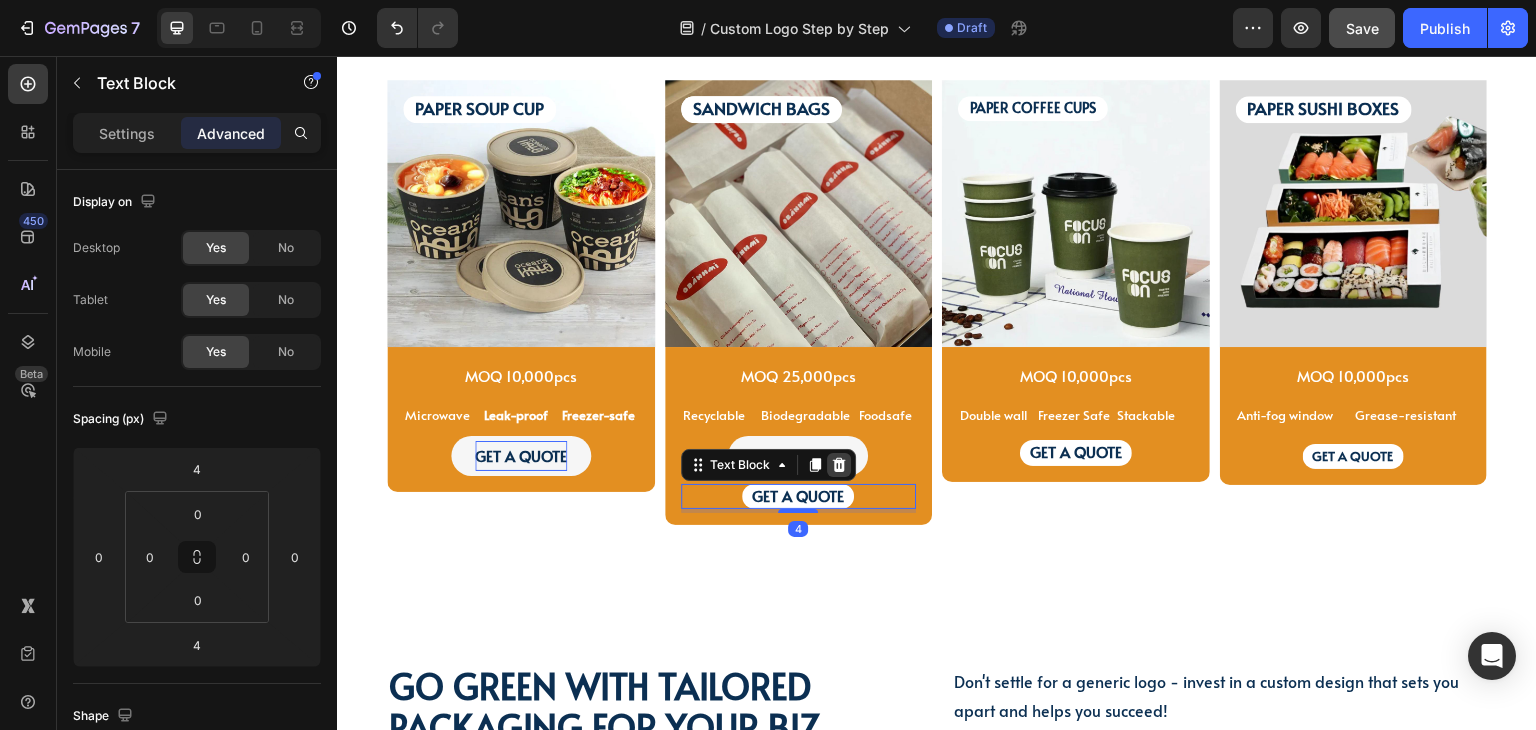 click 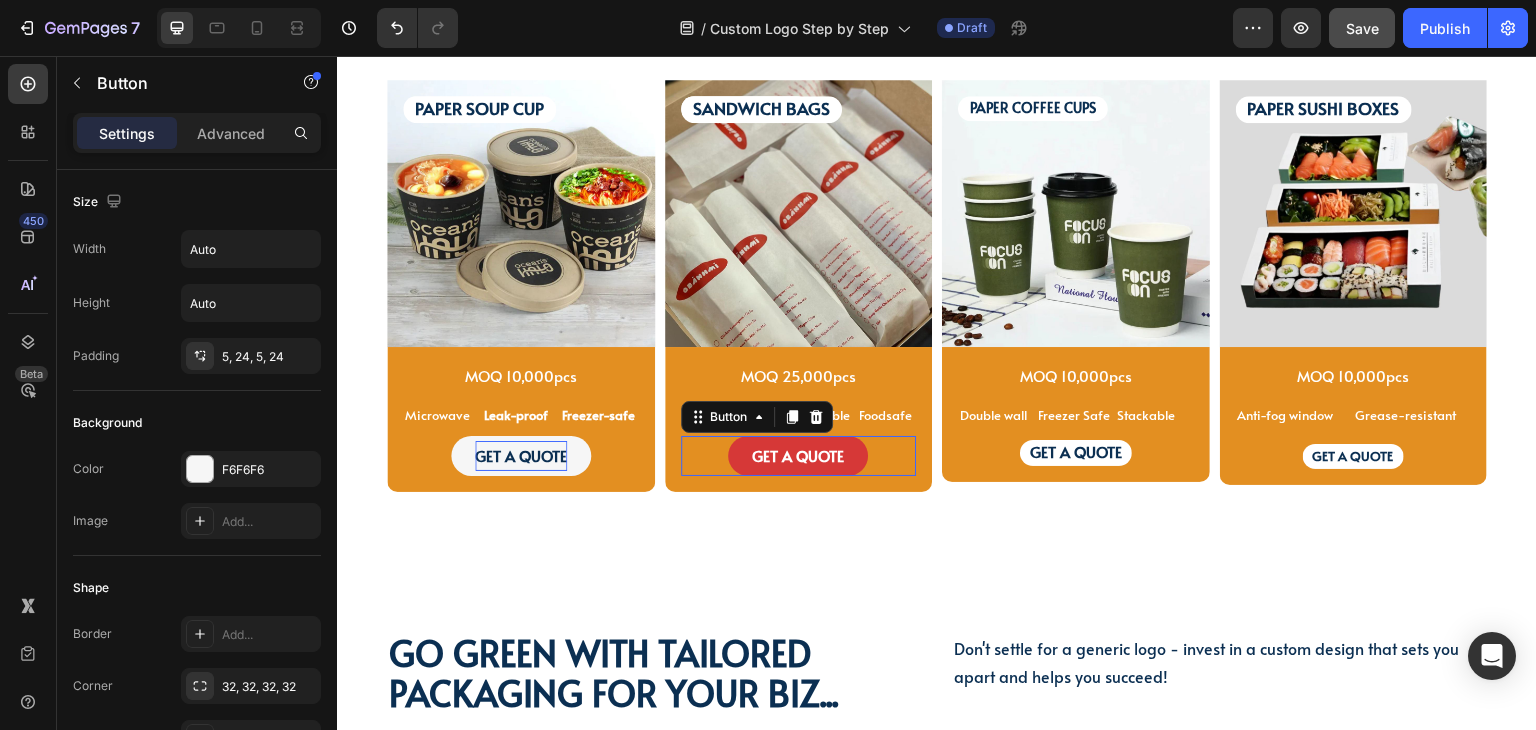click on "GET A QUOTE" at bounding box center [798, 456] 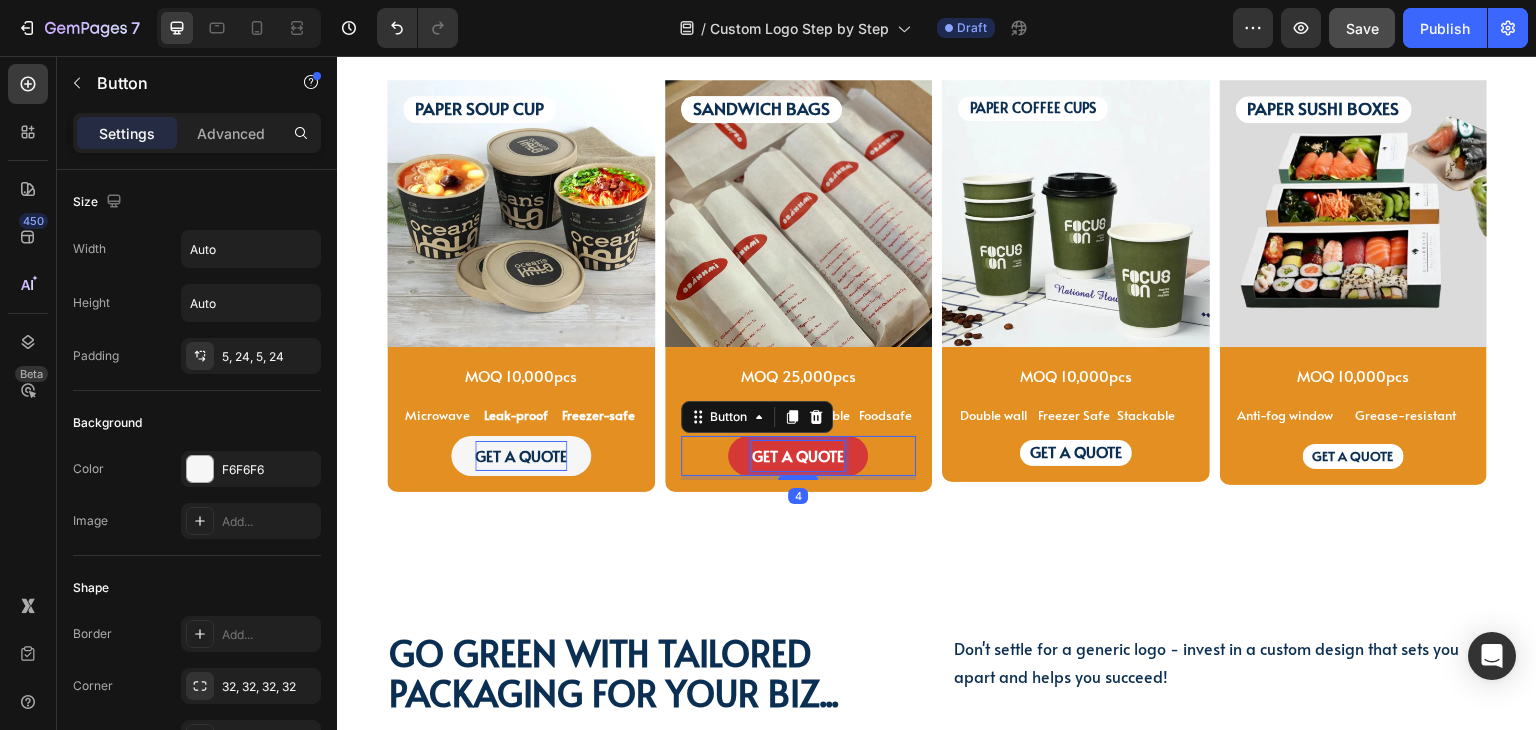 click on "GET A QUOTE" at bounding box center [798, 455] 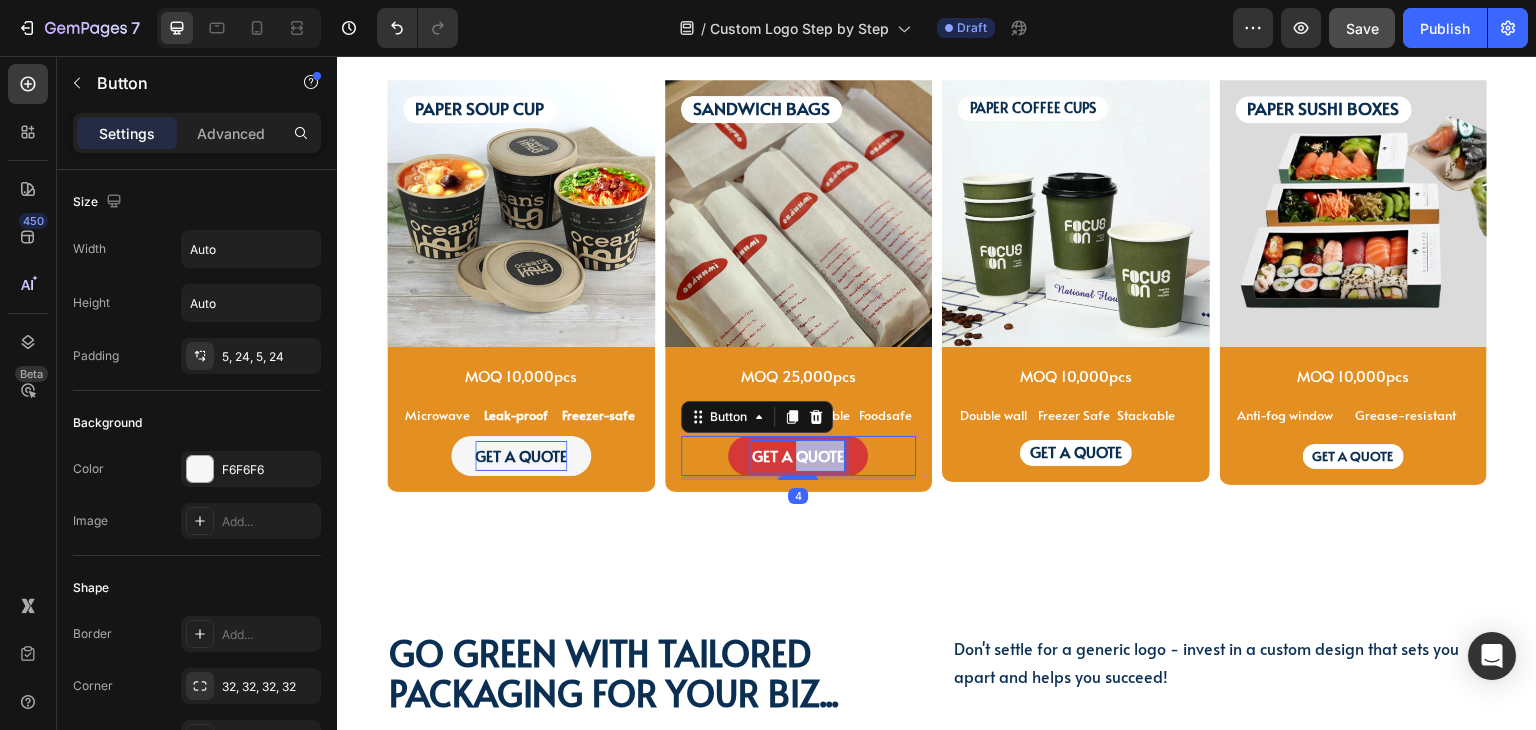 click on "GET A QUOTE" at bounding box center [798, 455] 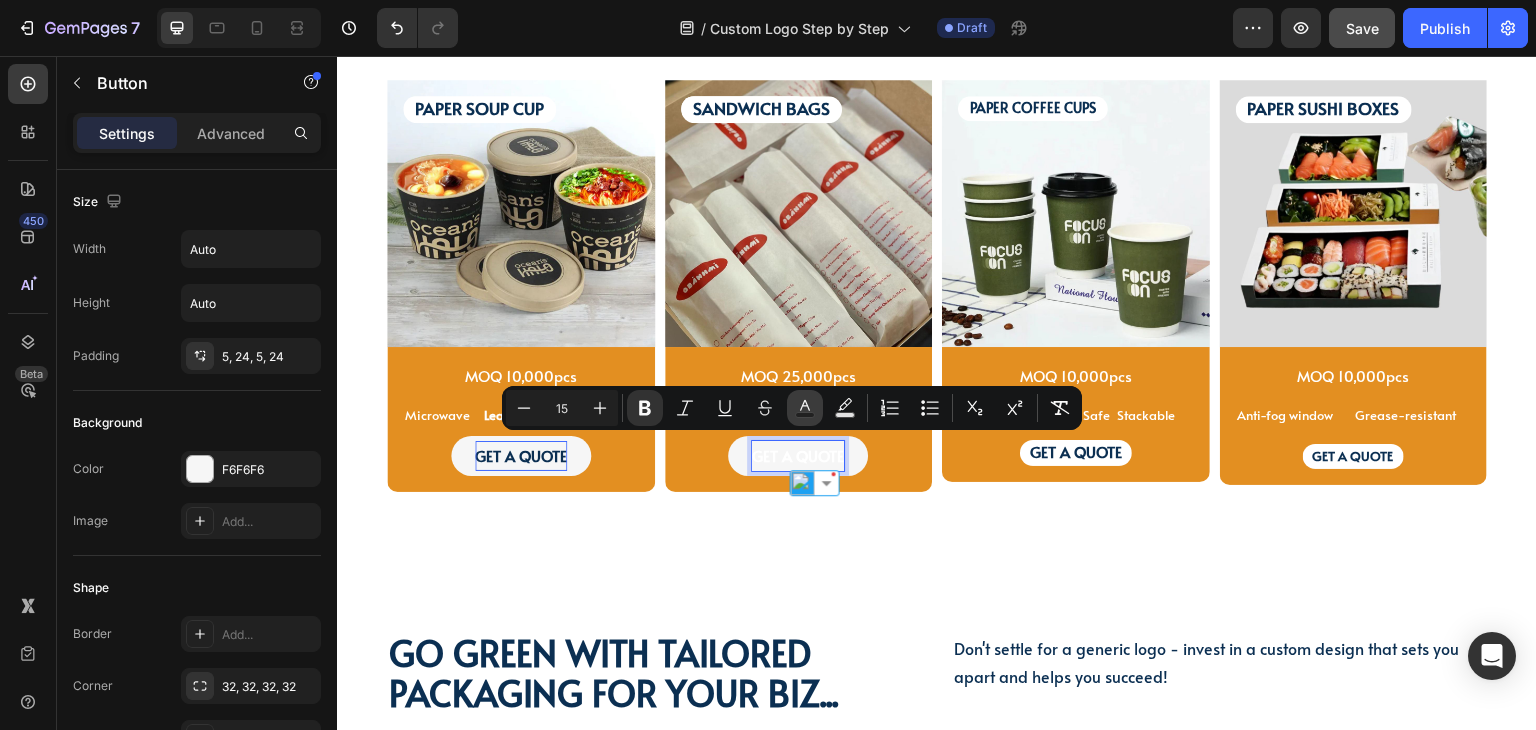 click 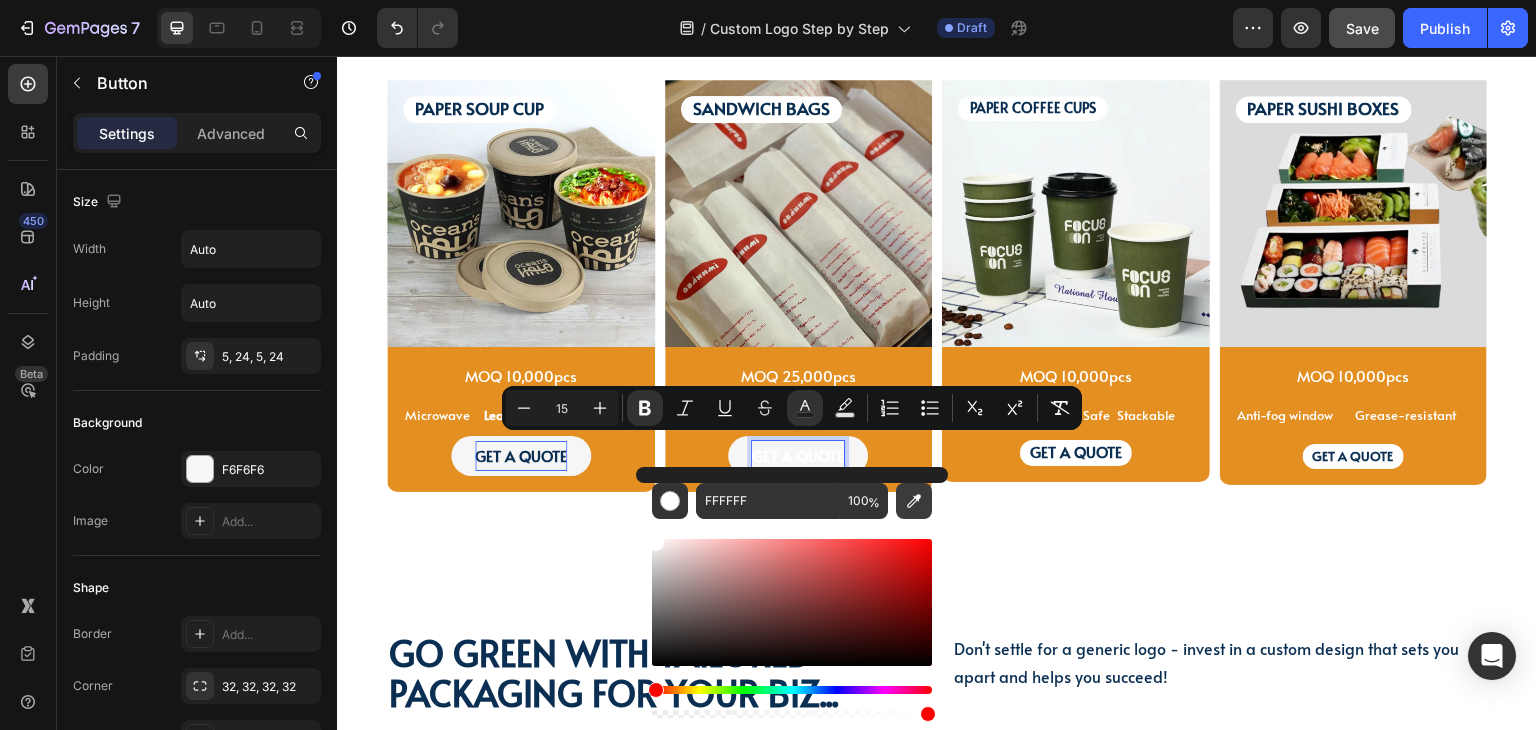 click 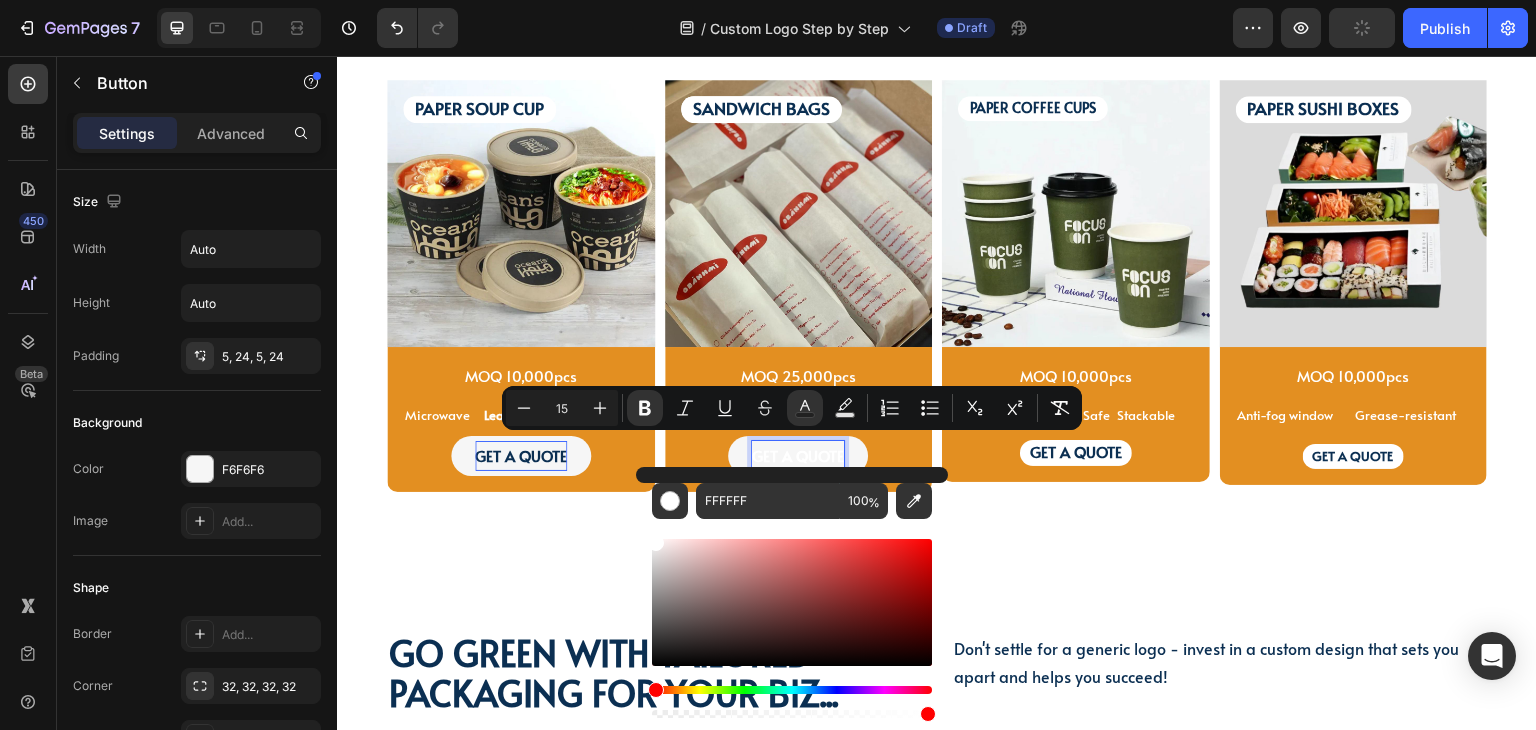 type on "0B2F52" 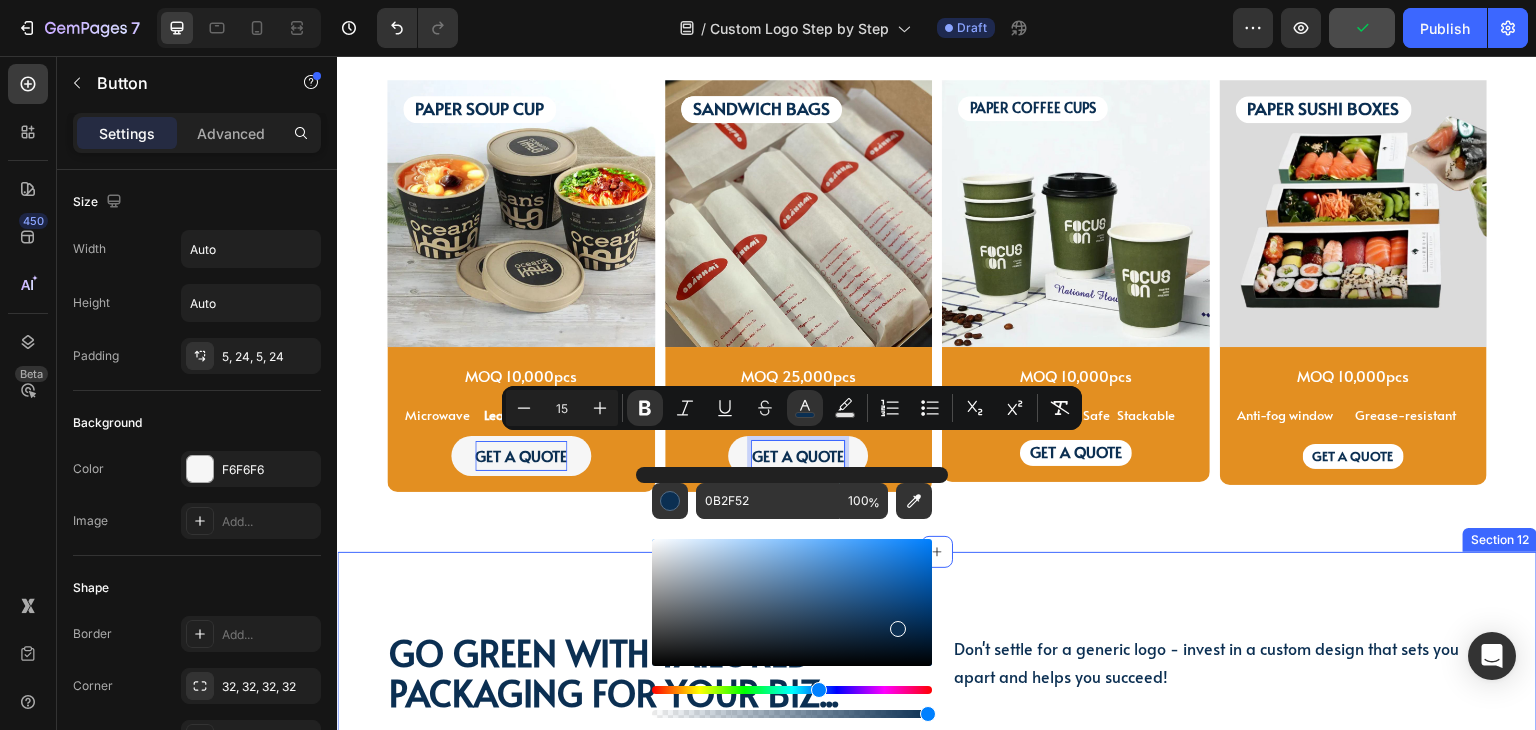 click on "Go green with tailored packaging for your biz... Heading Go green with tailored packaging for your biz... Heading Don't settle for a generic logo - invest in a custom design that sets you apart and helps you succeed! Text Block Don't settle for a generic logo - invest in a custom design that sets you apart and helps you succeed! Text Block Row Video Row Section 12" at bounding box center (937, 945) 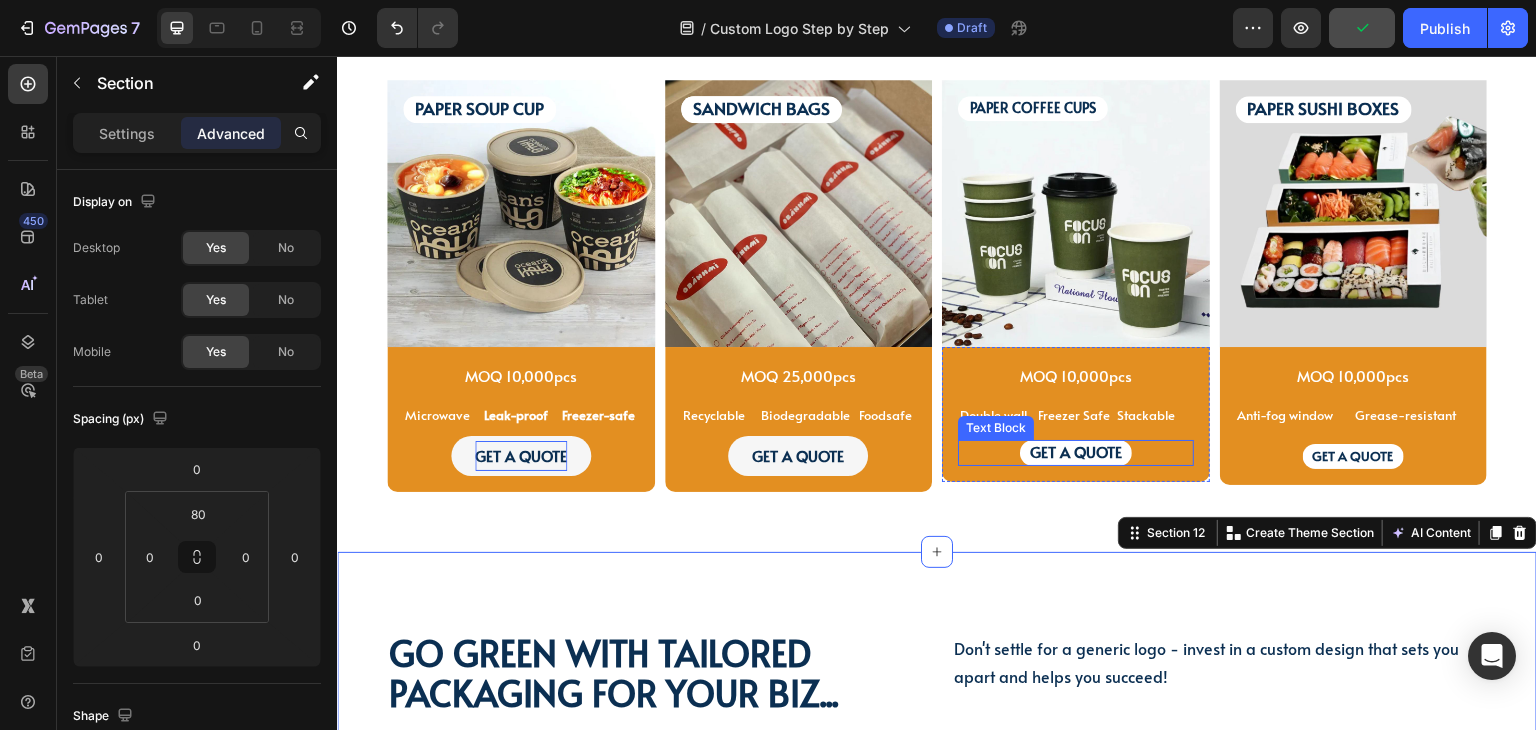 click on "GET A QUOTE" at bounding box center [1076, 451] 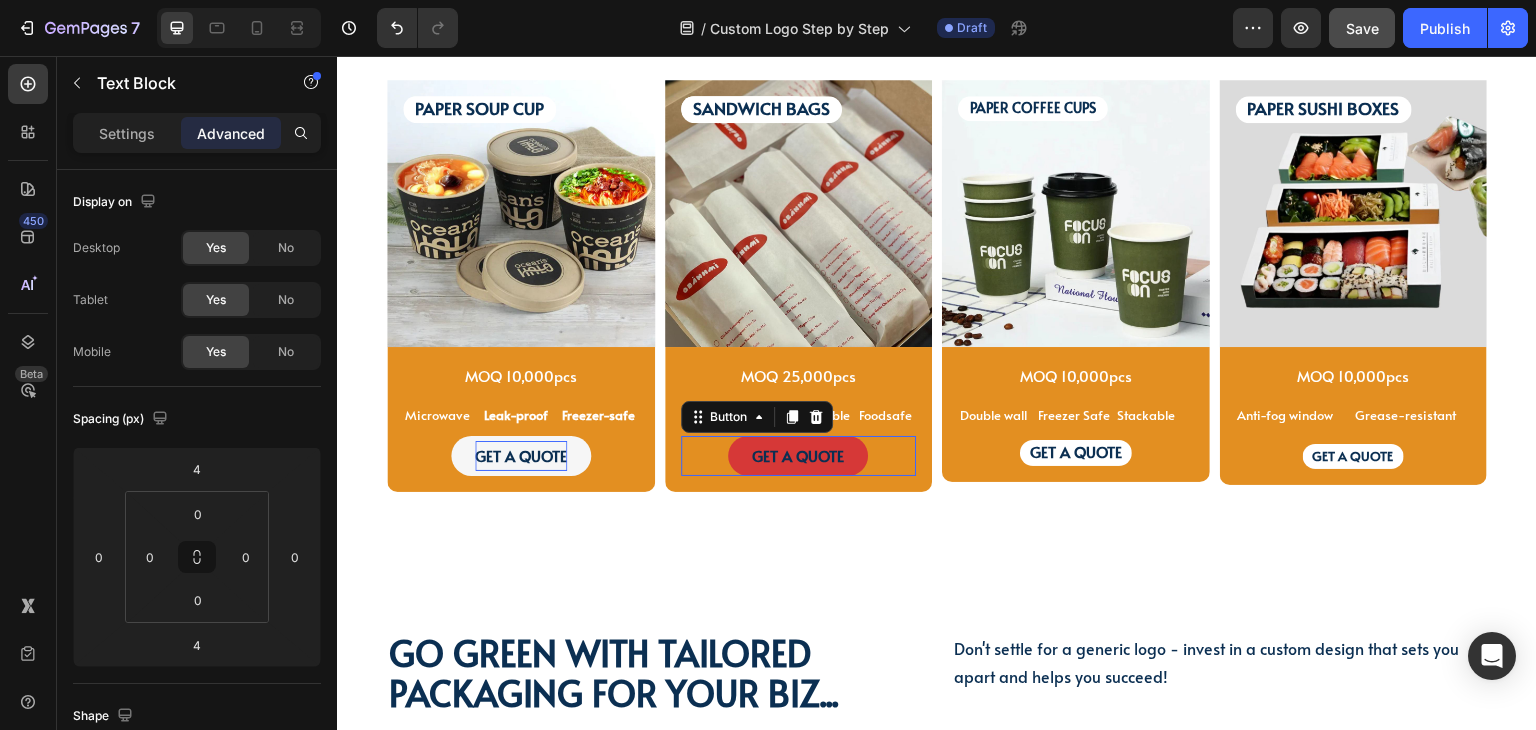 click on "GET A QUOTE" at bounding box center [798, 456] 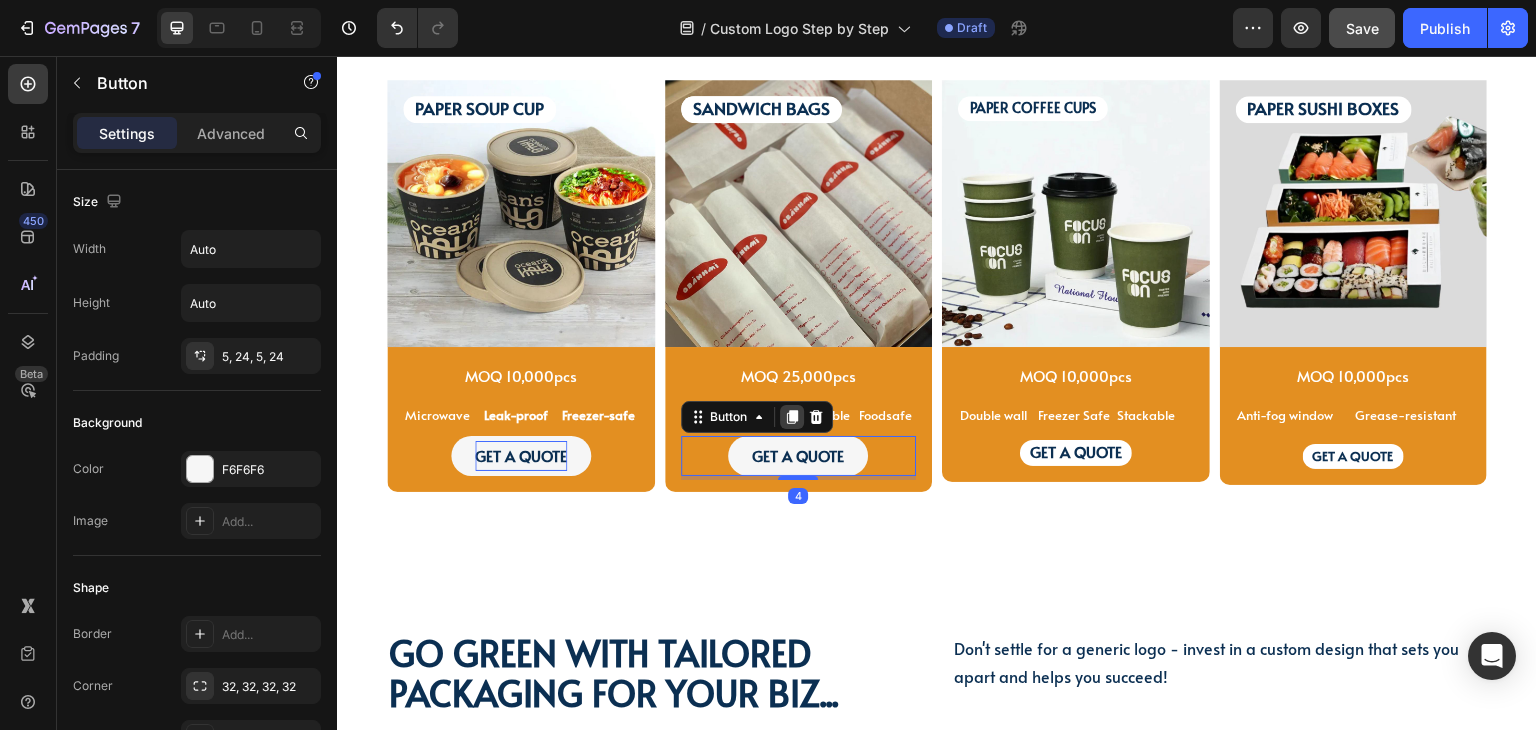 click 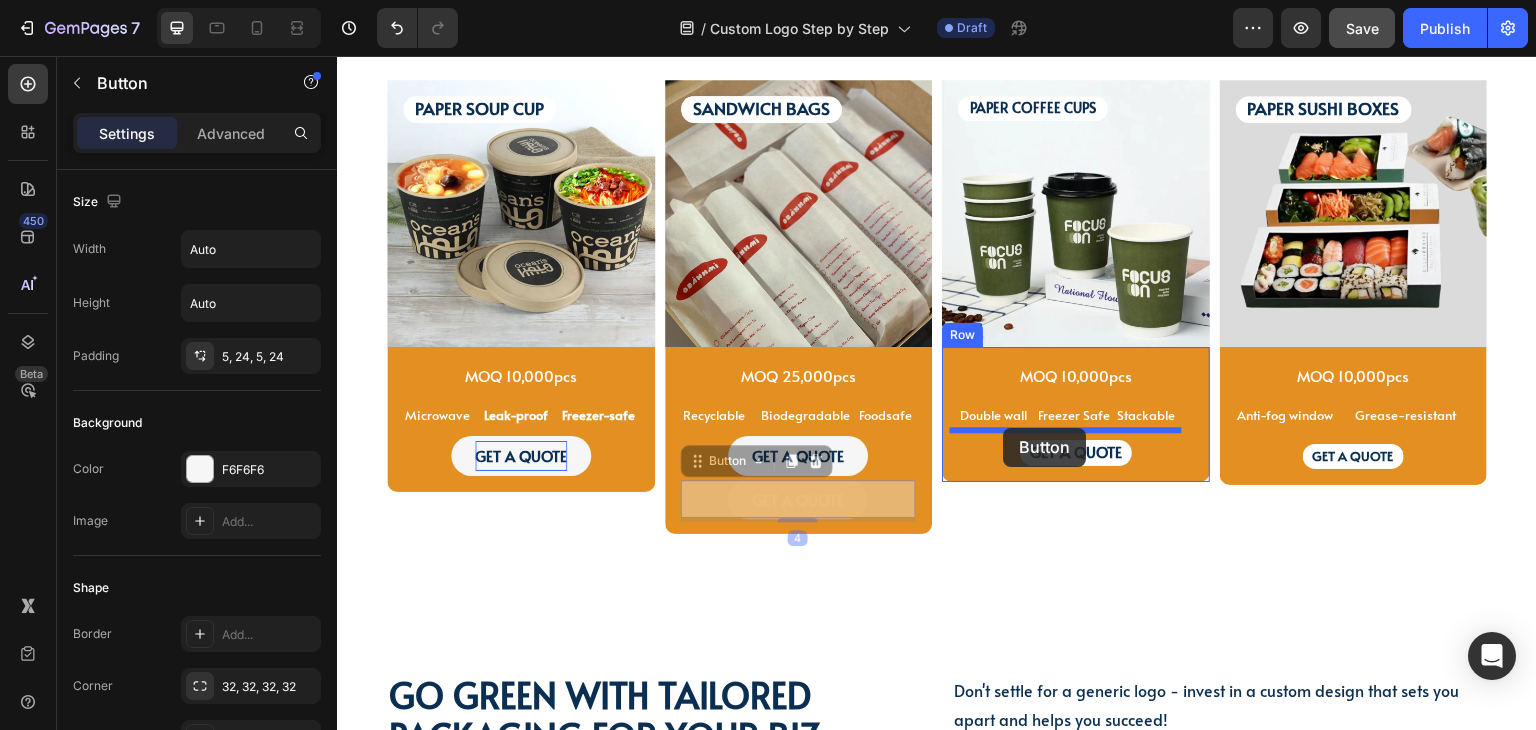 drag, startPoint x: 737, startPoint y: 458, endPoint x: 1004, endPoint y: 428, distance: 268.6801 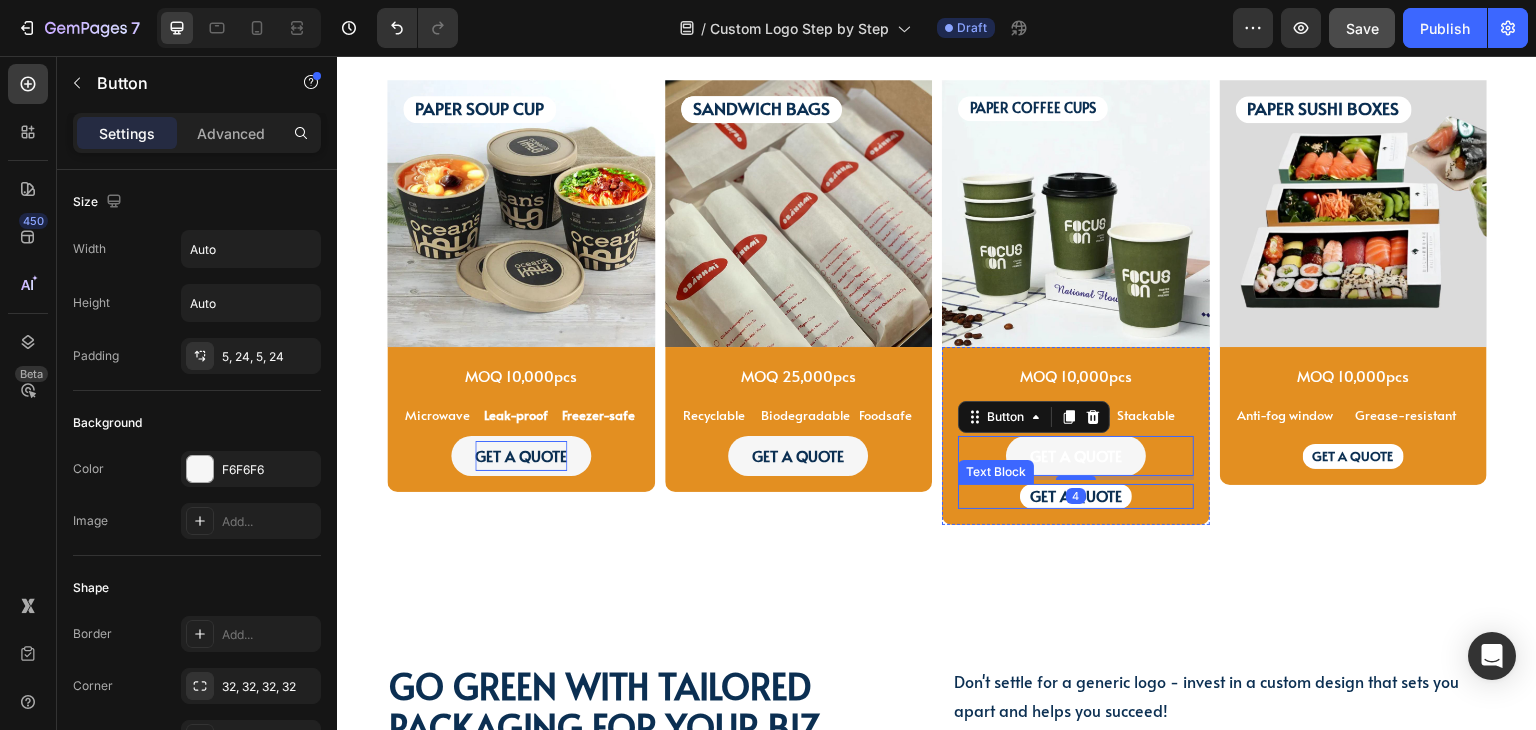 click on "GET A QUOTE" at bounding box center [1076, 497] 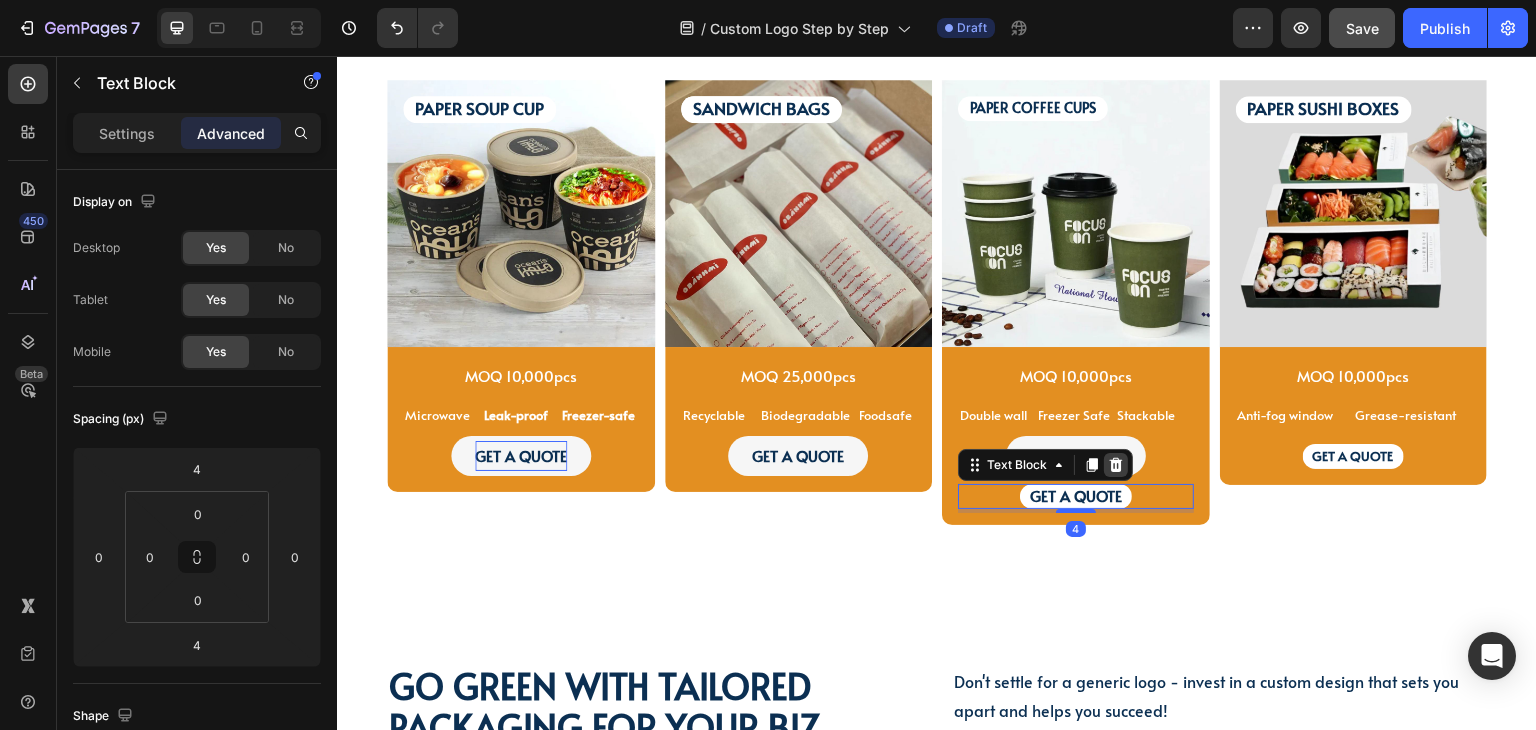 click at bounding box center (1116, 465) 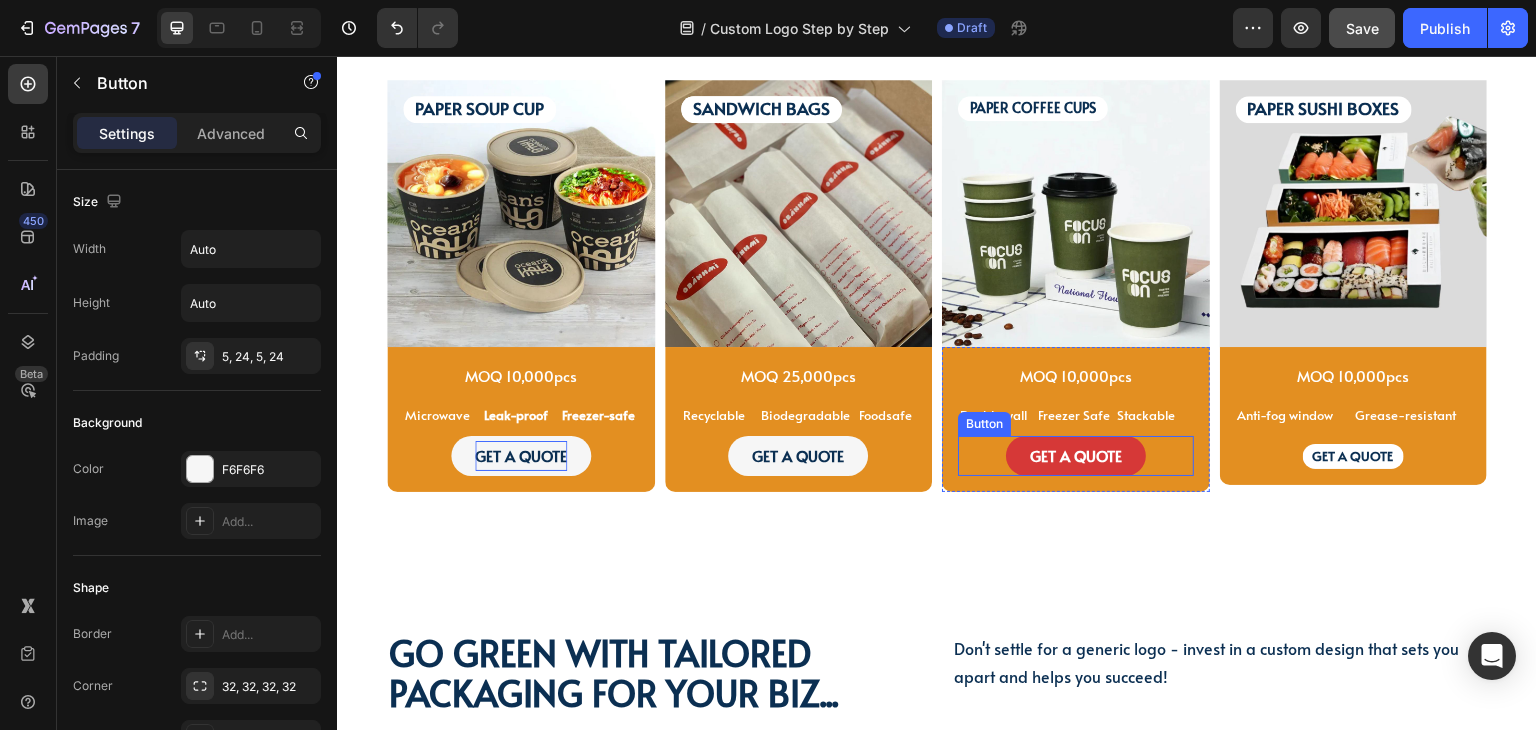 click on "GET A QUOTE" at bounding box center [1076, 456] 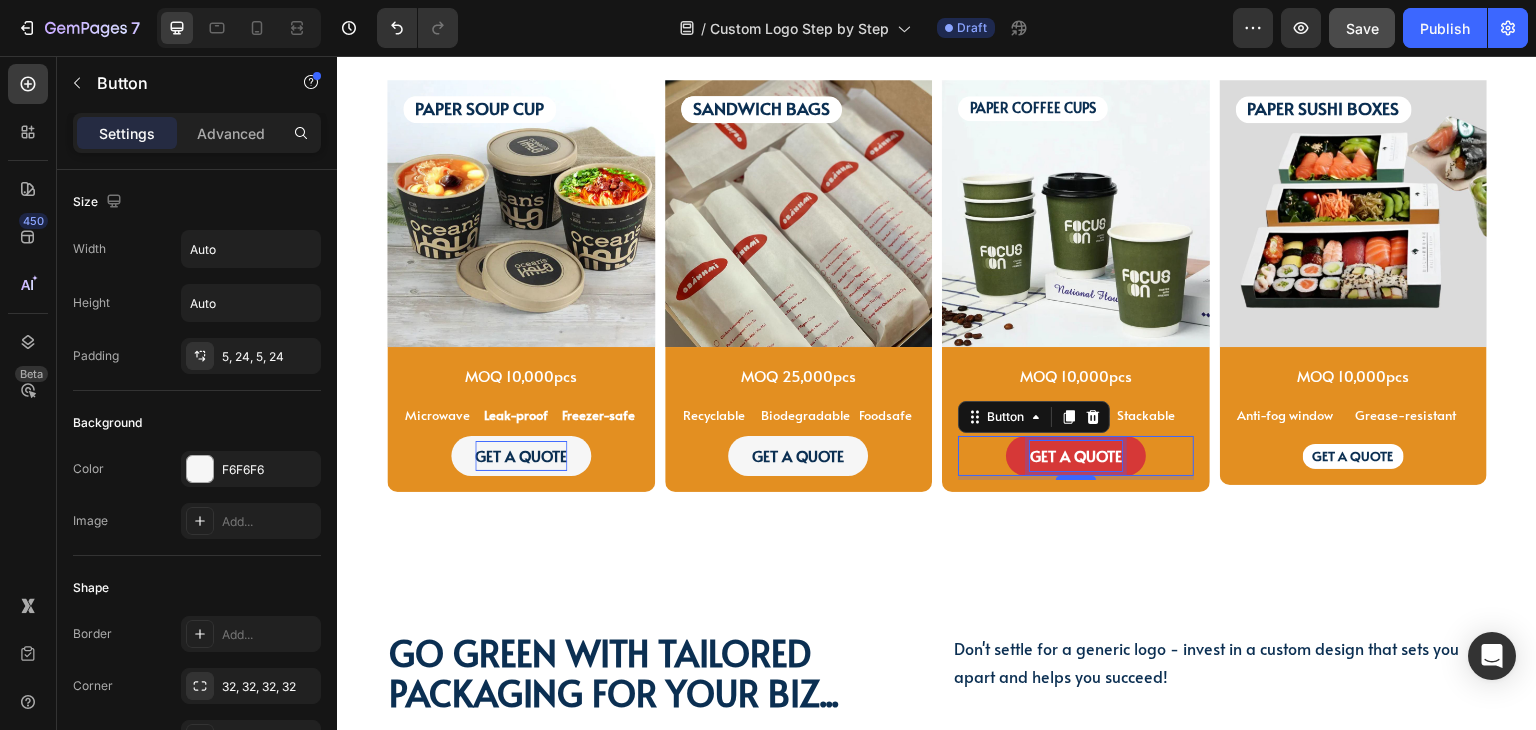 click on "GET A QUOTE" at bounding box center (1076, 455) 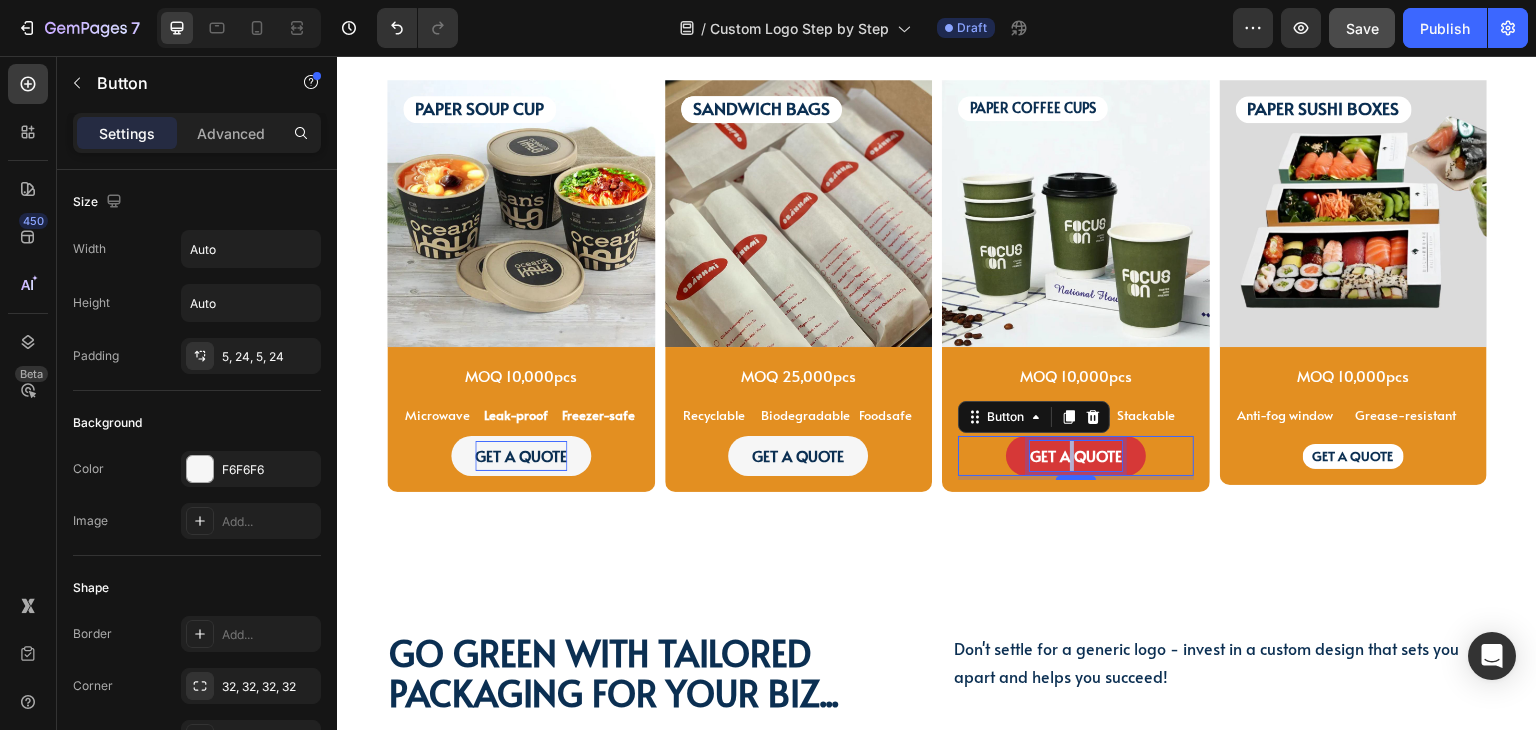 click on "GET A QUOTE" at bounding box center (1076, 455) 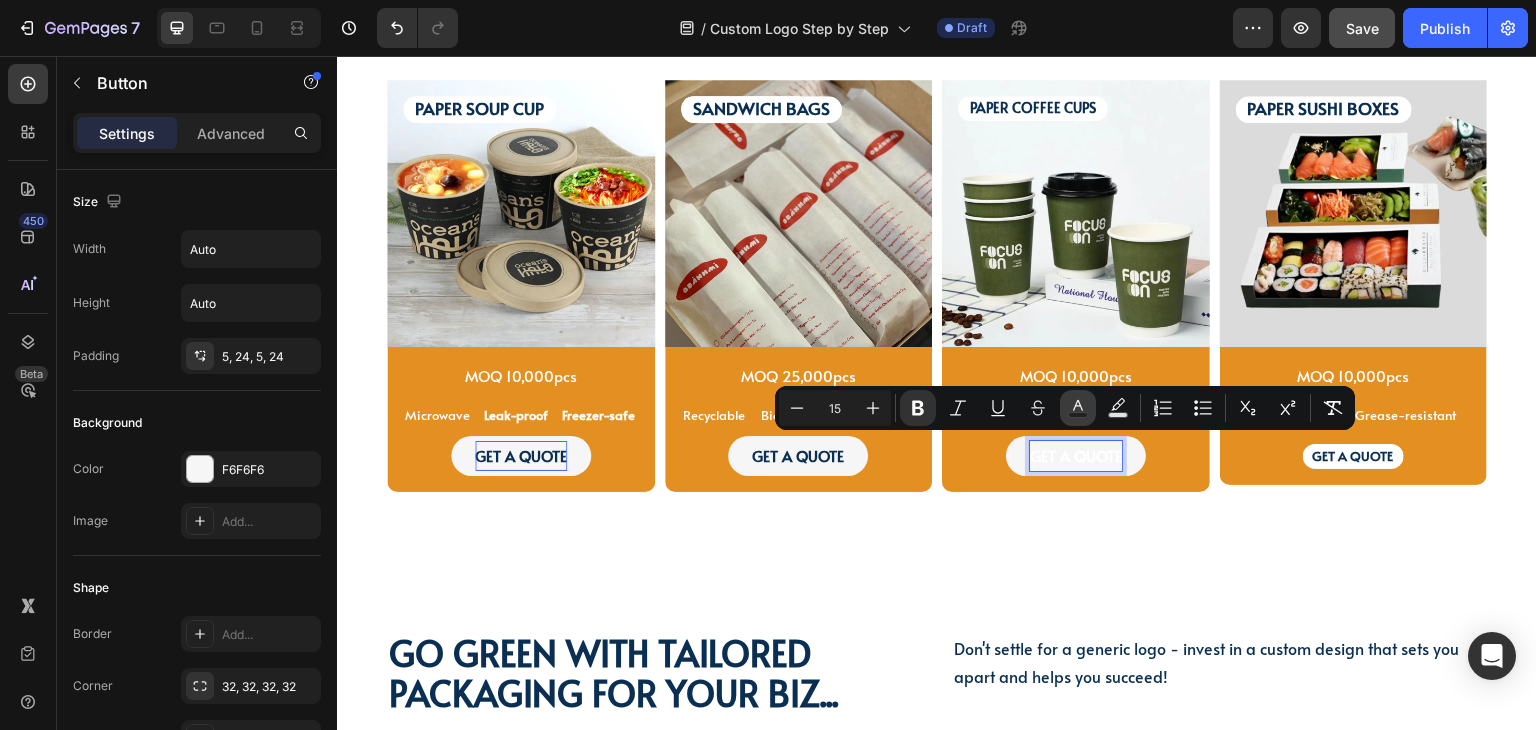 click 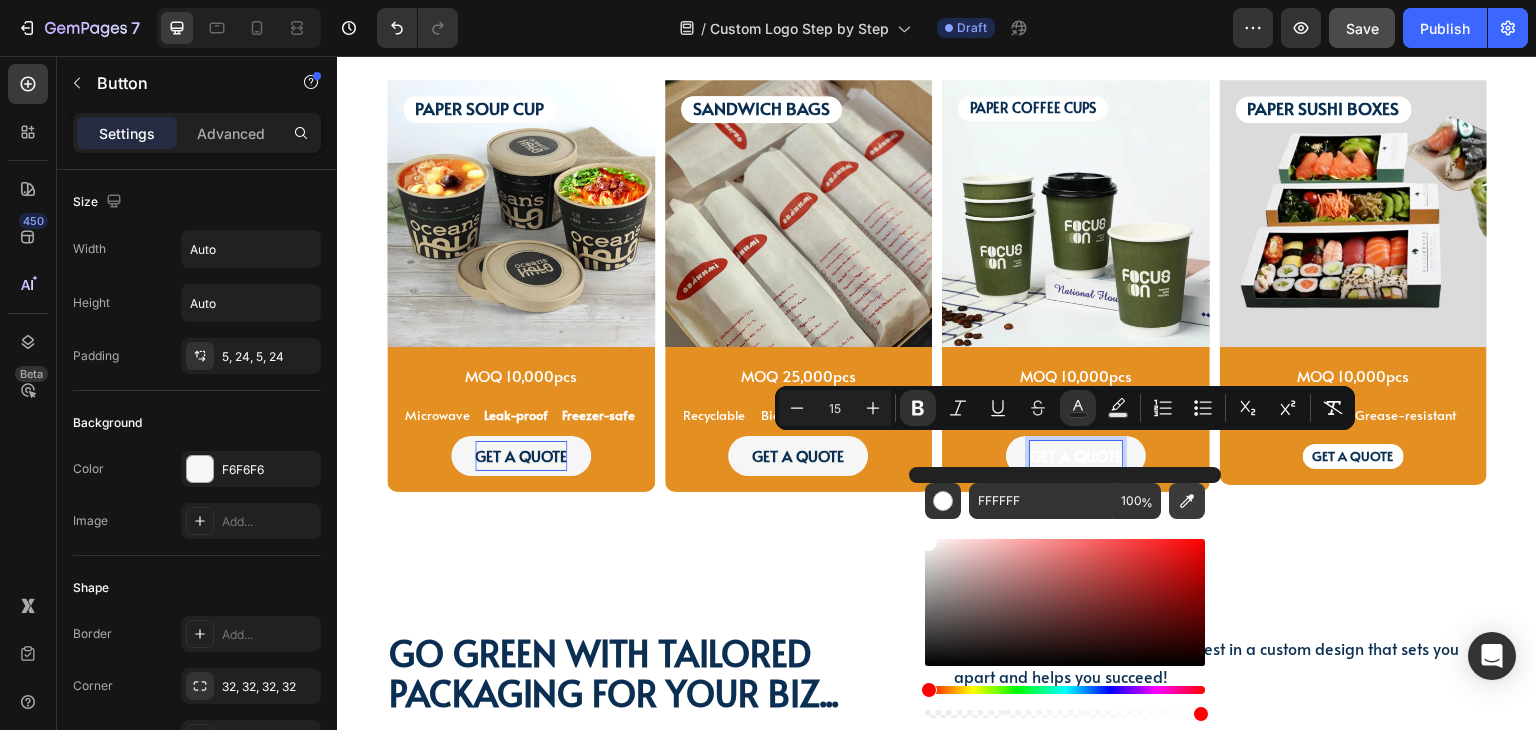 click 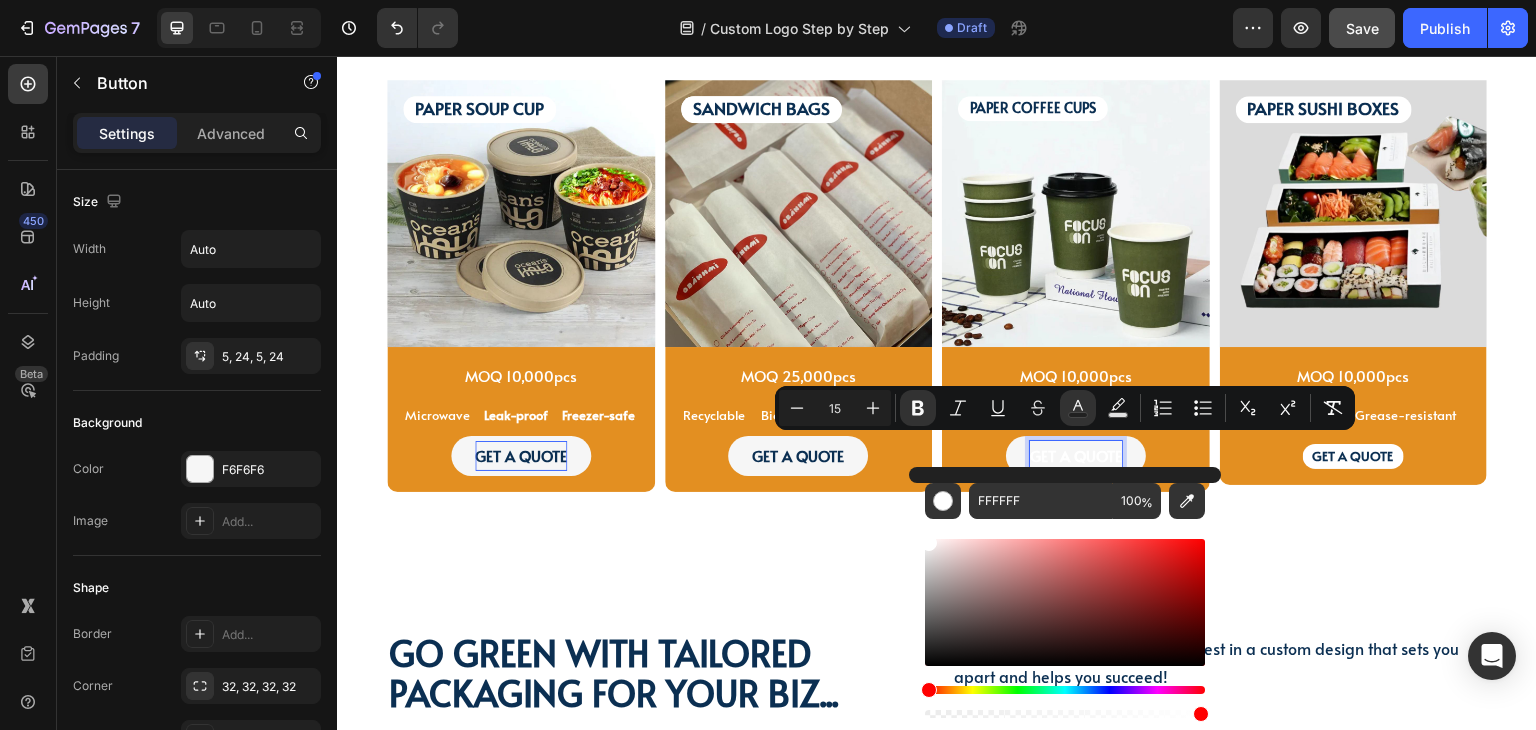 type on "0B2F52" 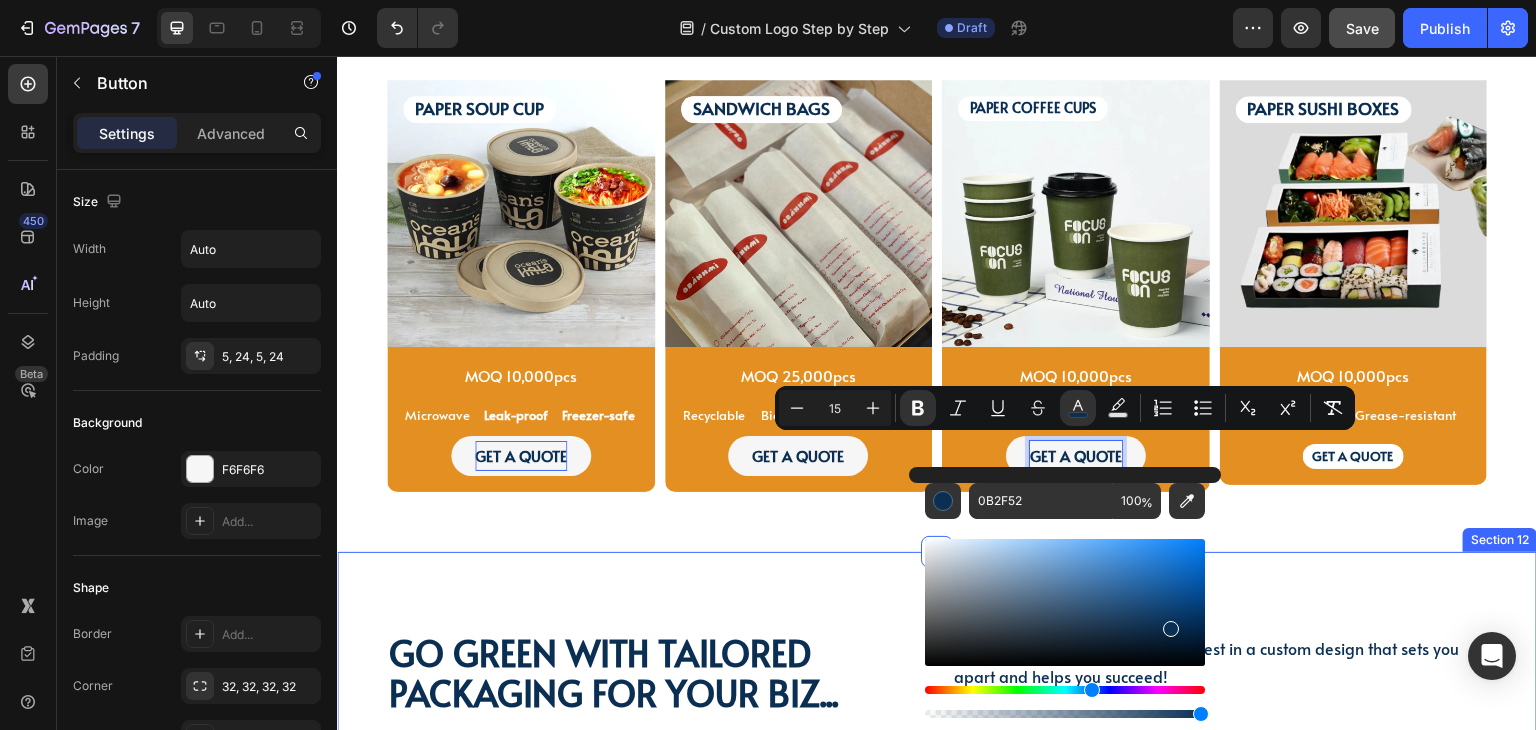click on "Go green with tailored packaging for your biz... Heading Go green with tailored packaging for your biz... Heading Don't settle for a generic logo - invest in a custom design that sets you apart and helps you succeed! Text Block Don't settle for a generic logo - invest in a custom design that sets you apart and helps you succeed! Text Block Row Video Row Section 12" at bounding box center (937, 945) 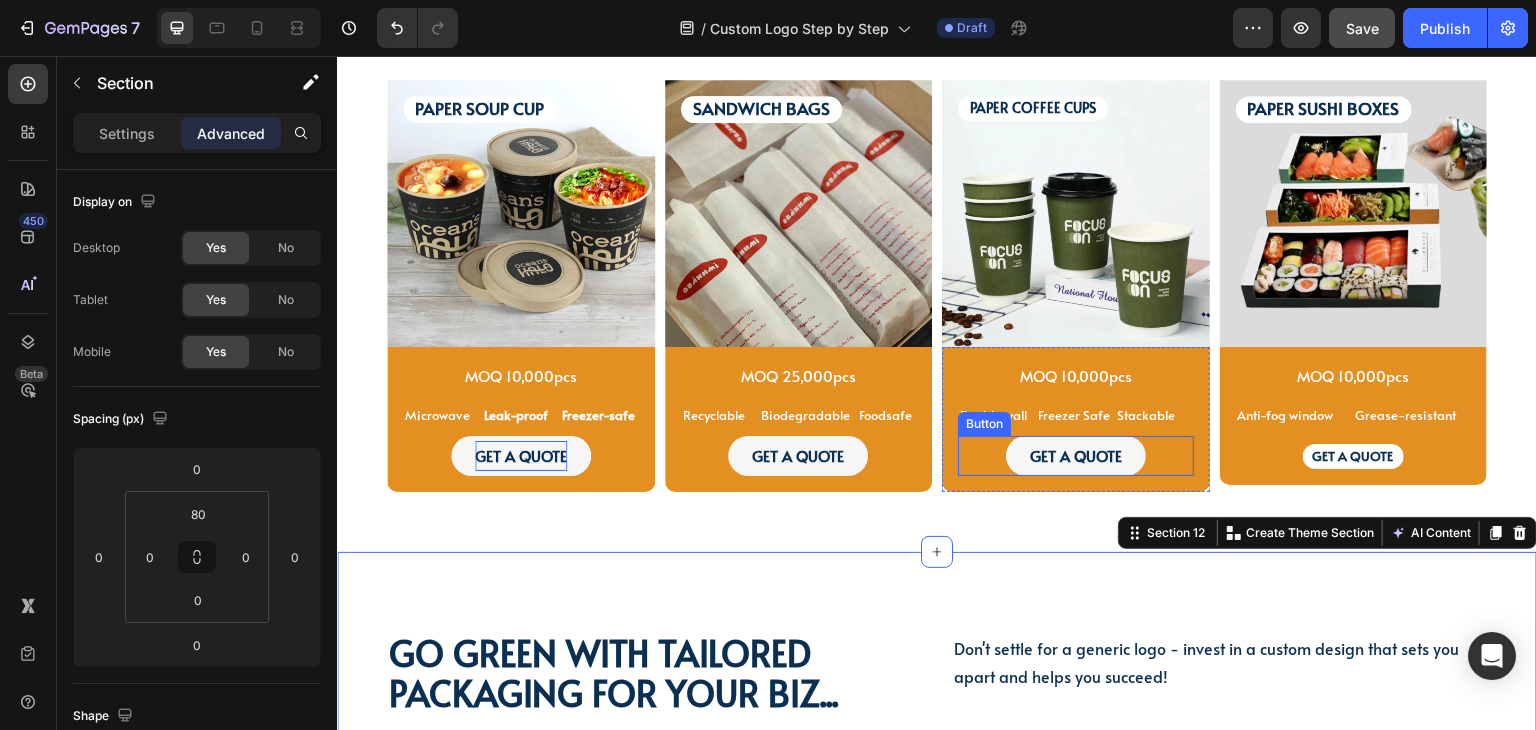 click on "GET A QUOTE Button" at bounding box center [1076, 456] 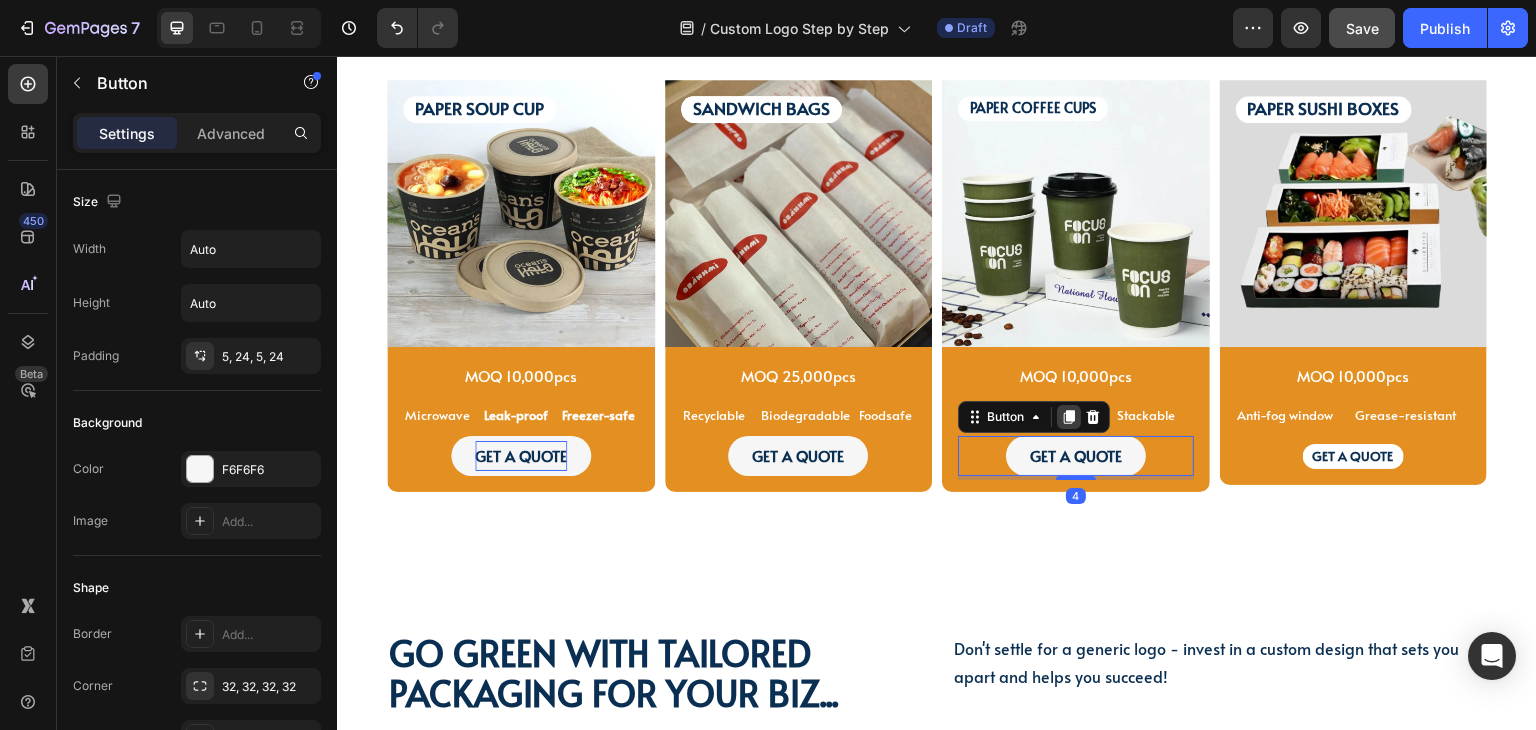 click 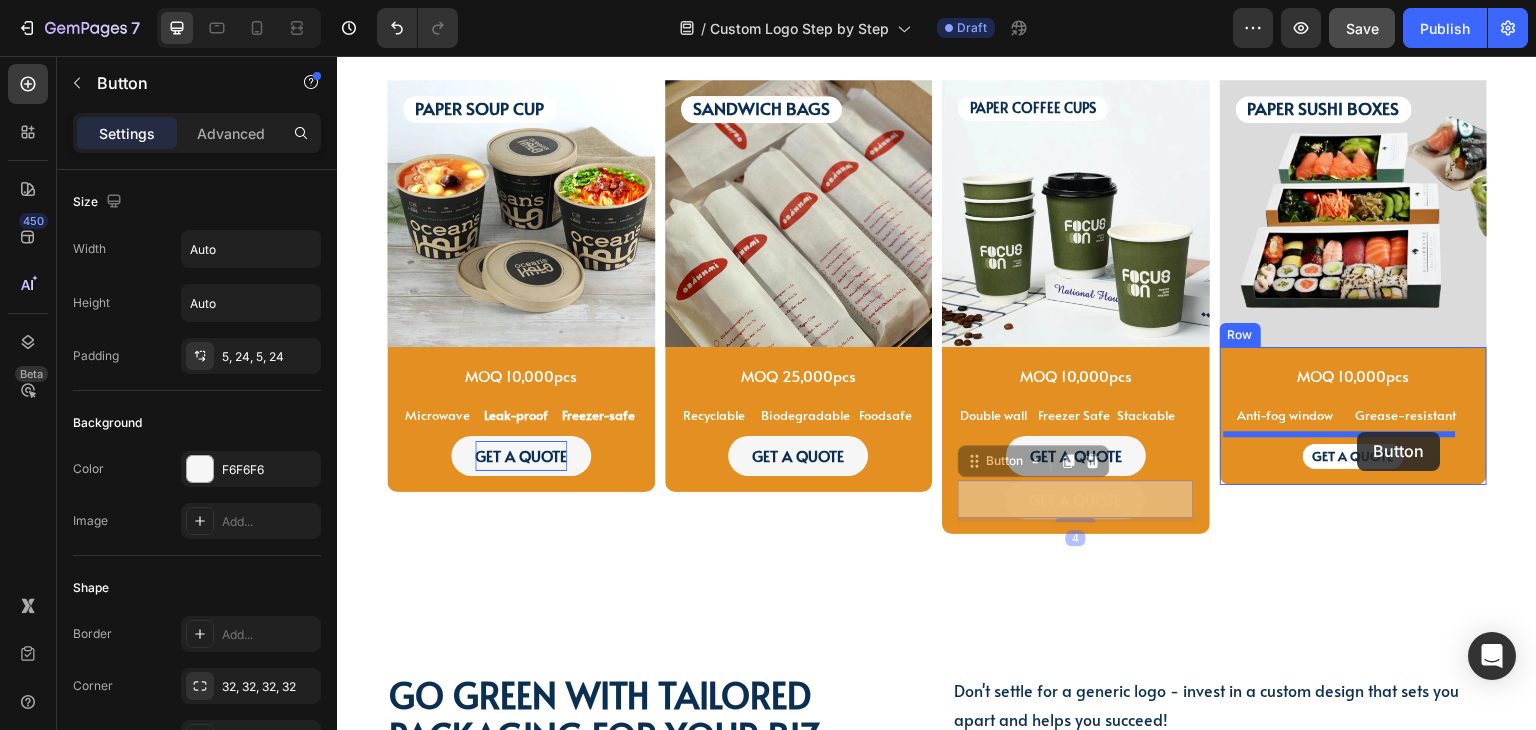 drag, startPoint x: 1004, startPoint y: 456, endPoint x: 1358, endPoint y: 432, distance: 354.81262 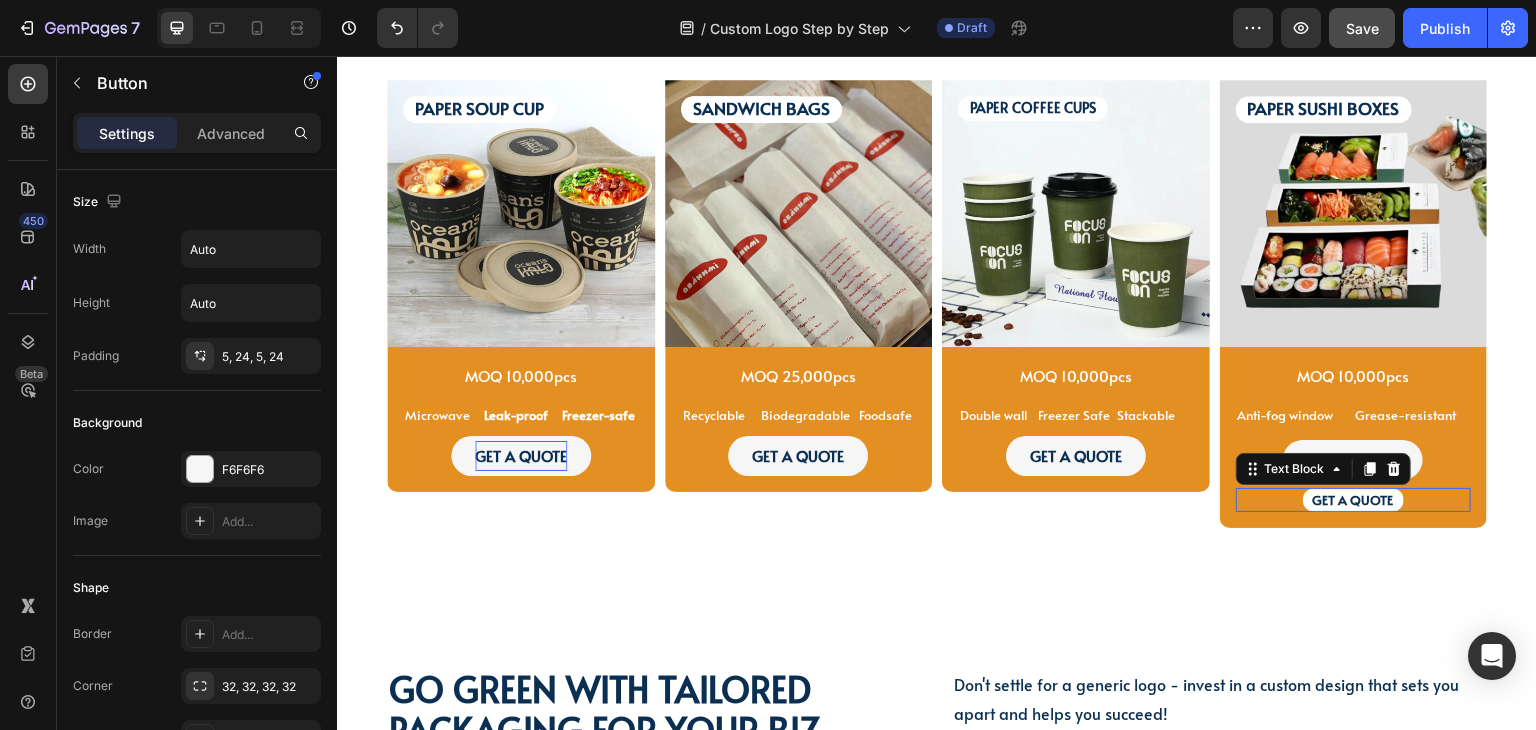click on "GET A QUOTE" at bounding box center [1354, 500] 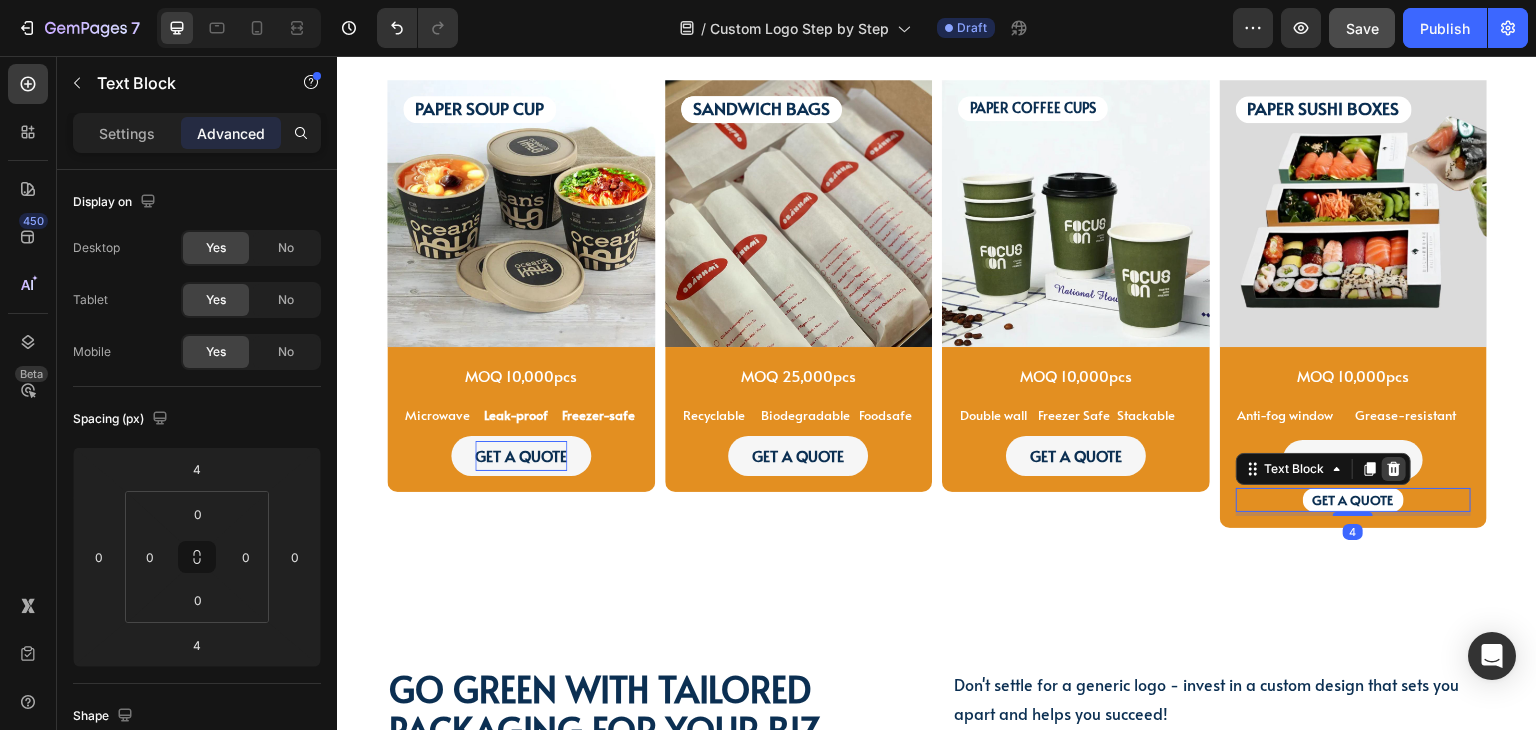 click 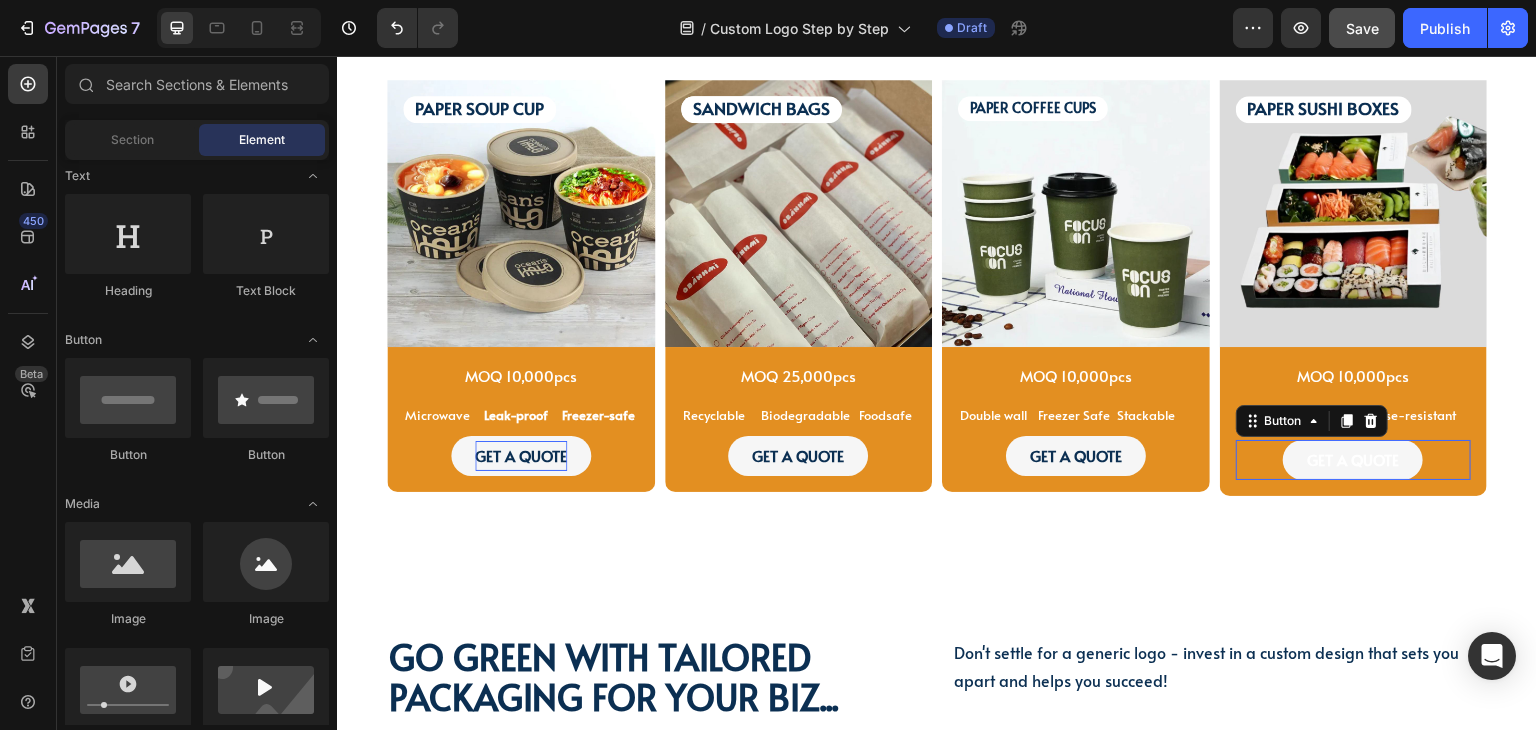 click on "GET A QUOTE Button   0" at bounding box center [1354, 460] 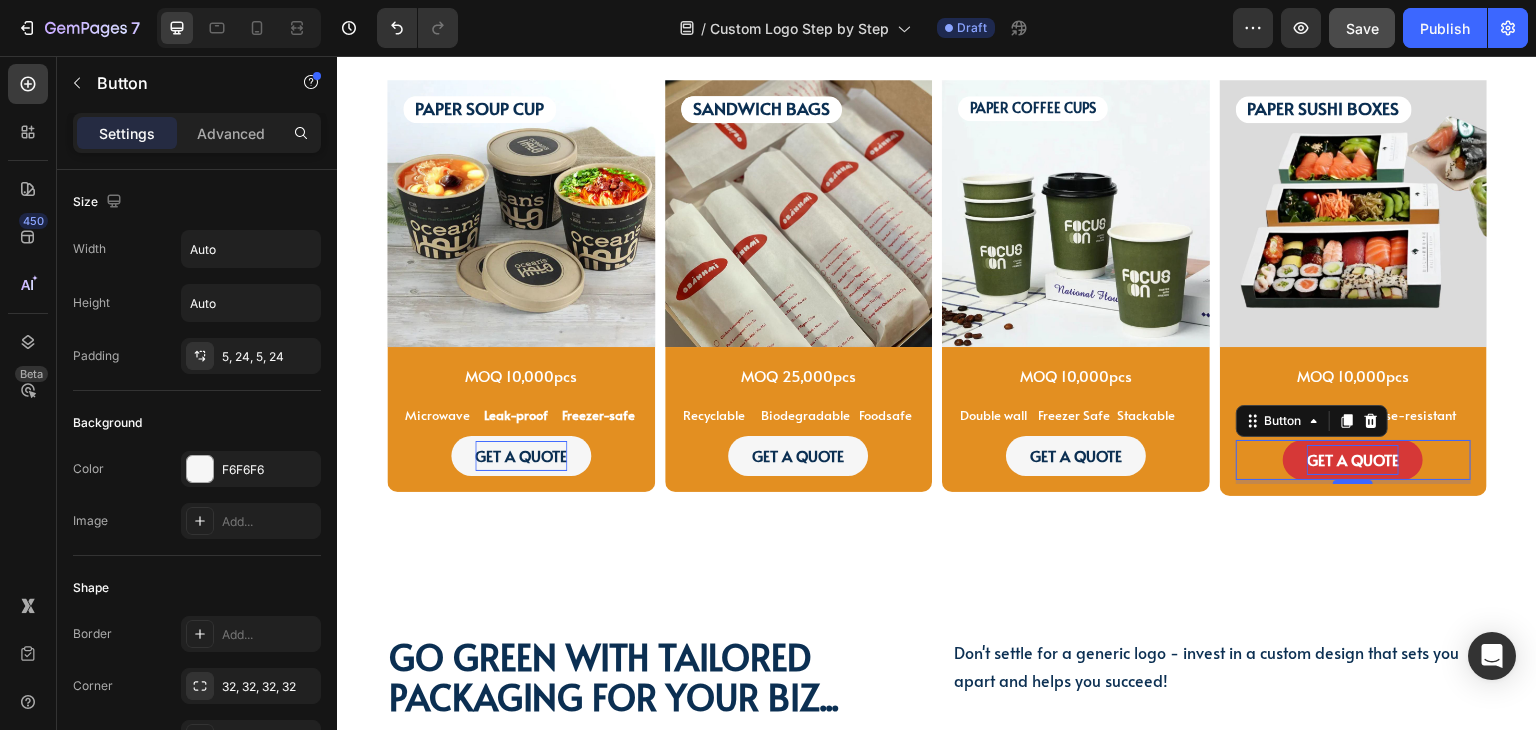 click on "GET A QUOTE" at bounding box center (1353, 459) 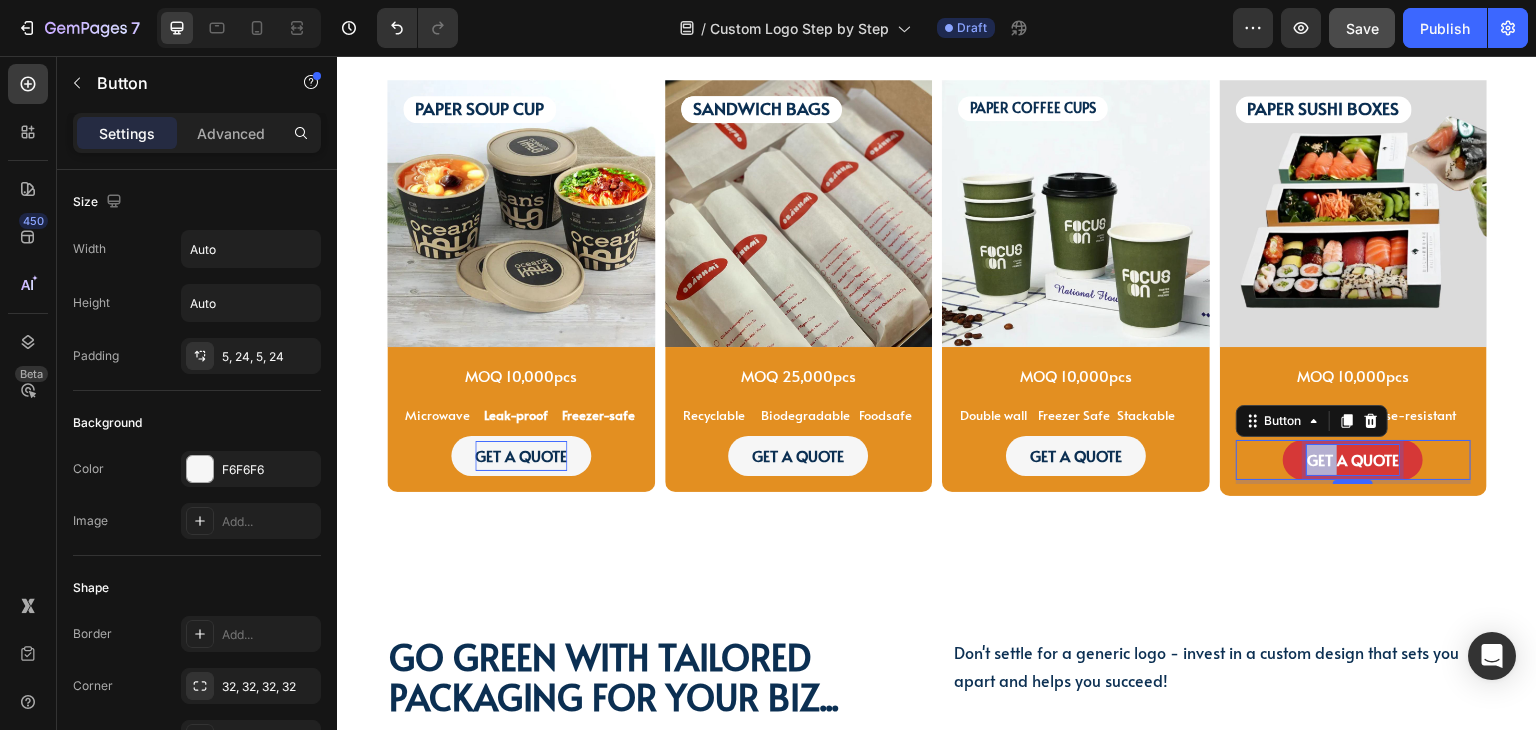 click on "GET A QUOTE" at bounding box center [1353, 459] 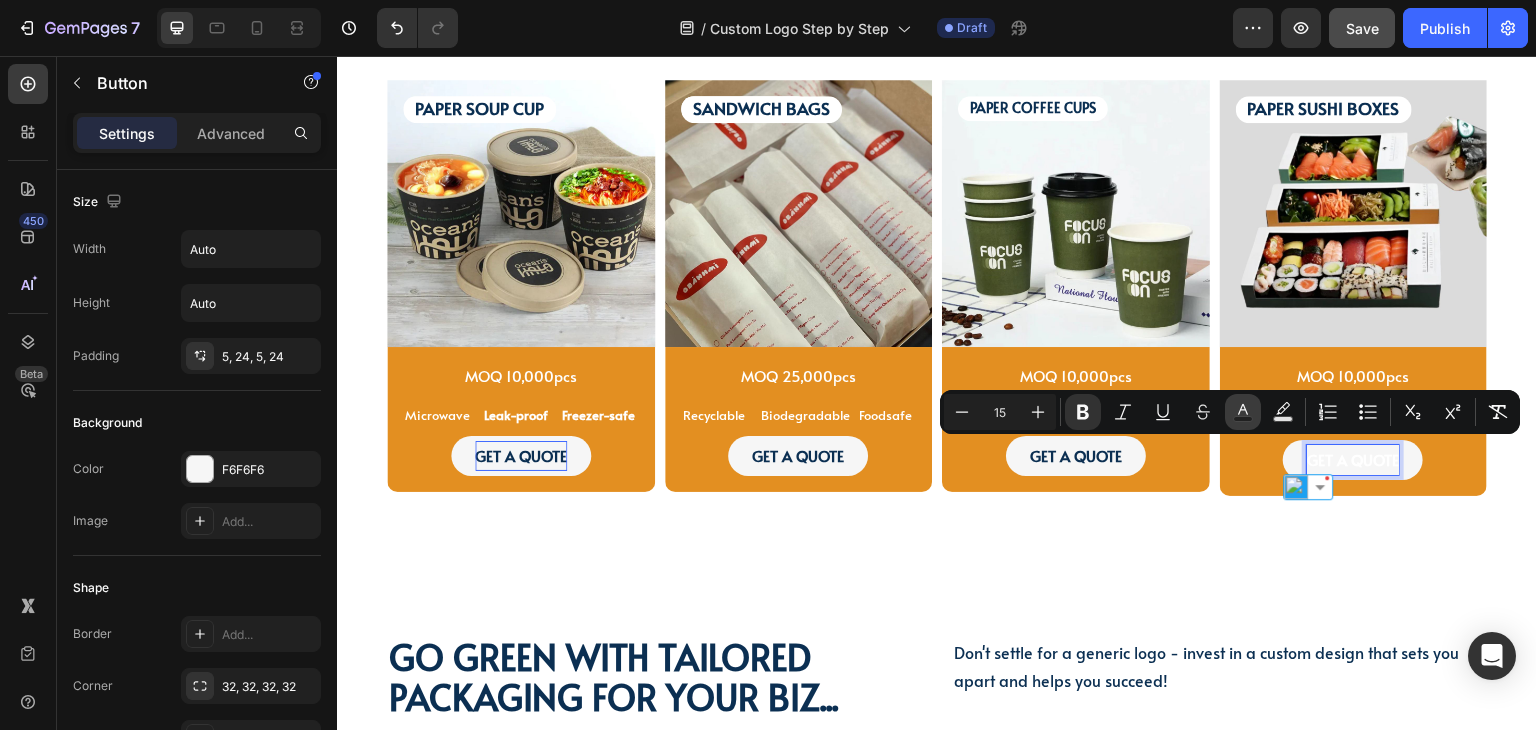 click 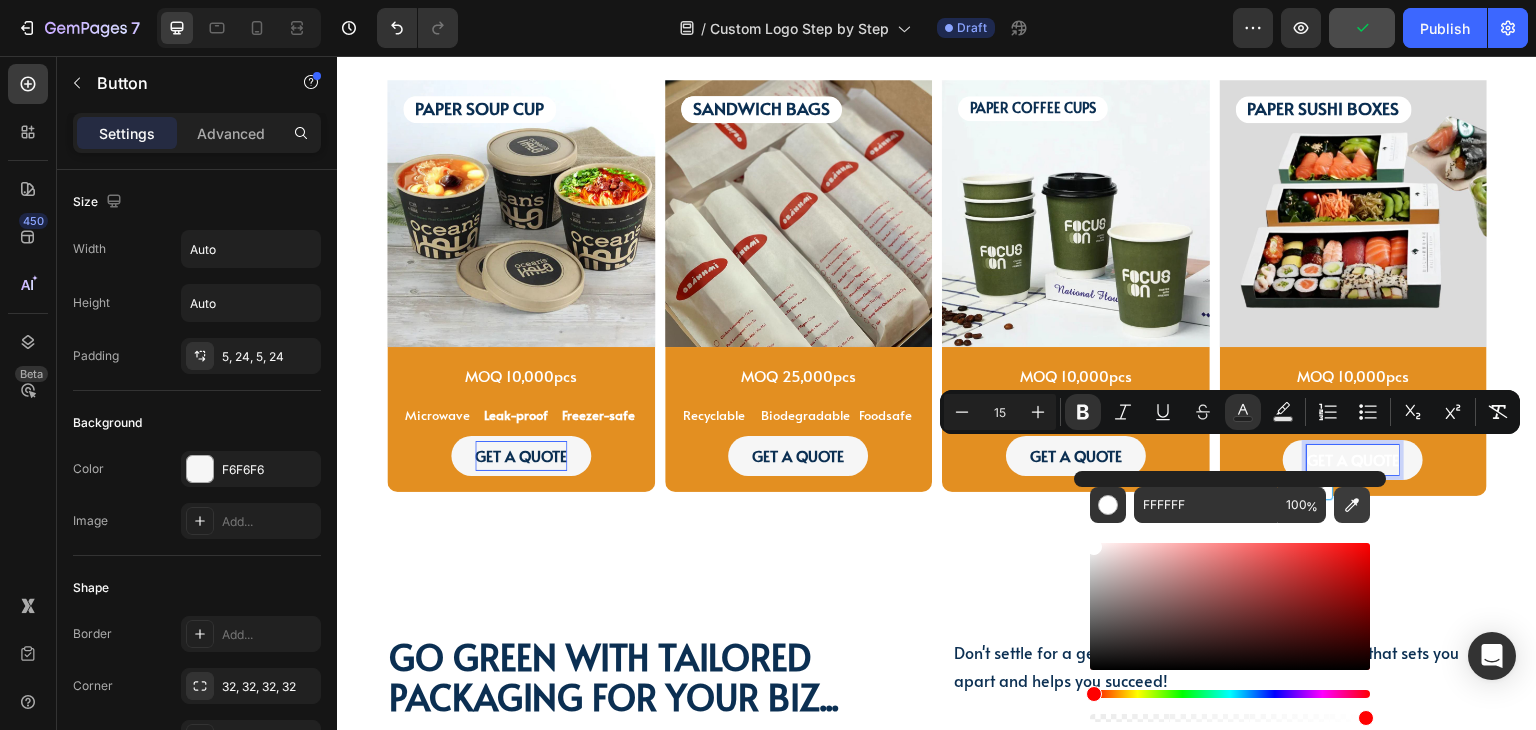 click 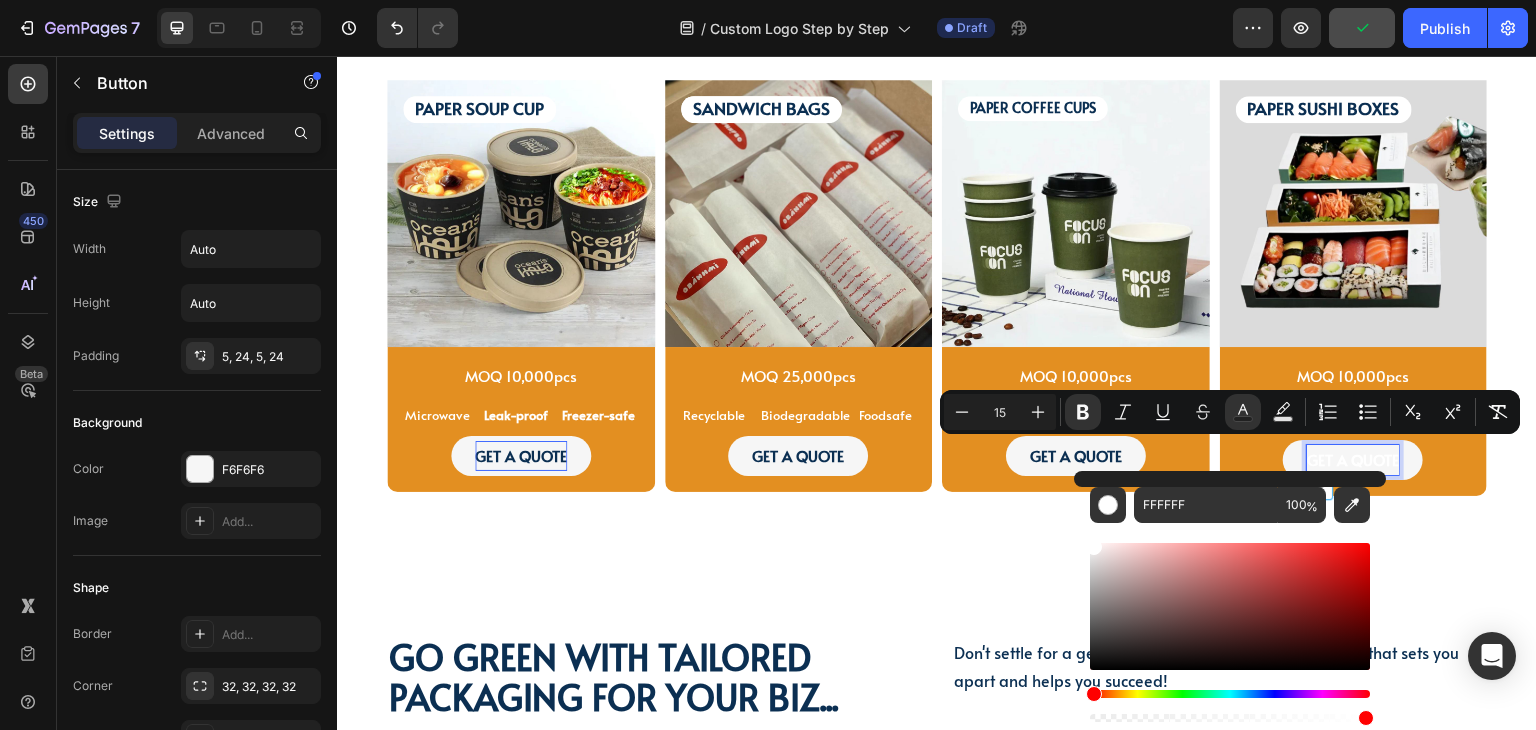 type on "0B2F52" 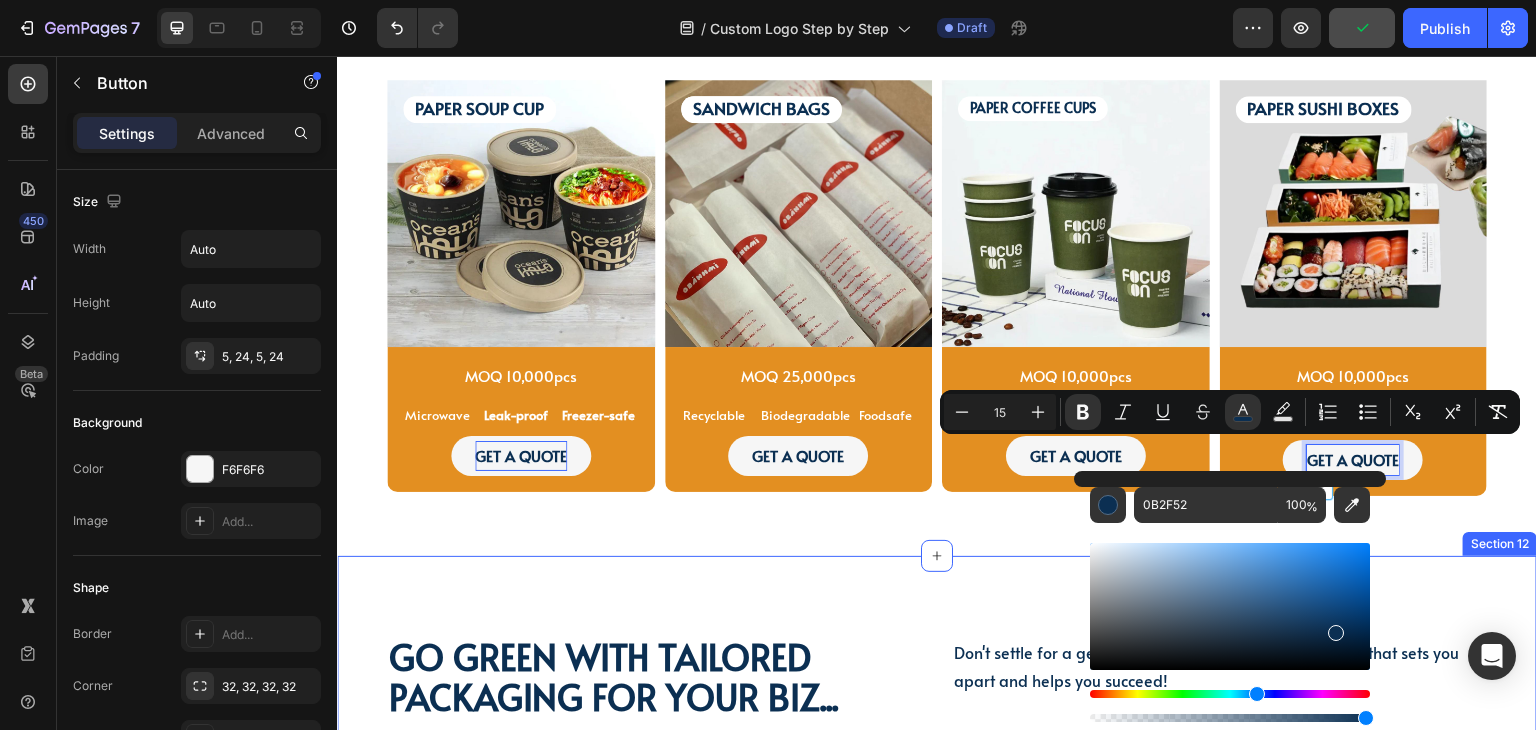click on "Go green with tailored packaging for your biz... Heading Go green with tailored packaging for your biz... Heading Don't settle for a generic logo - invest in a custom design that sets you apart and helps you succeed! Text Block Don't settle for a generic logo - invest in a custom design that sets you apart and helps you succeed! Text Block Row Video Row Section 12" at bounding box center (937, 949) 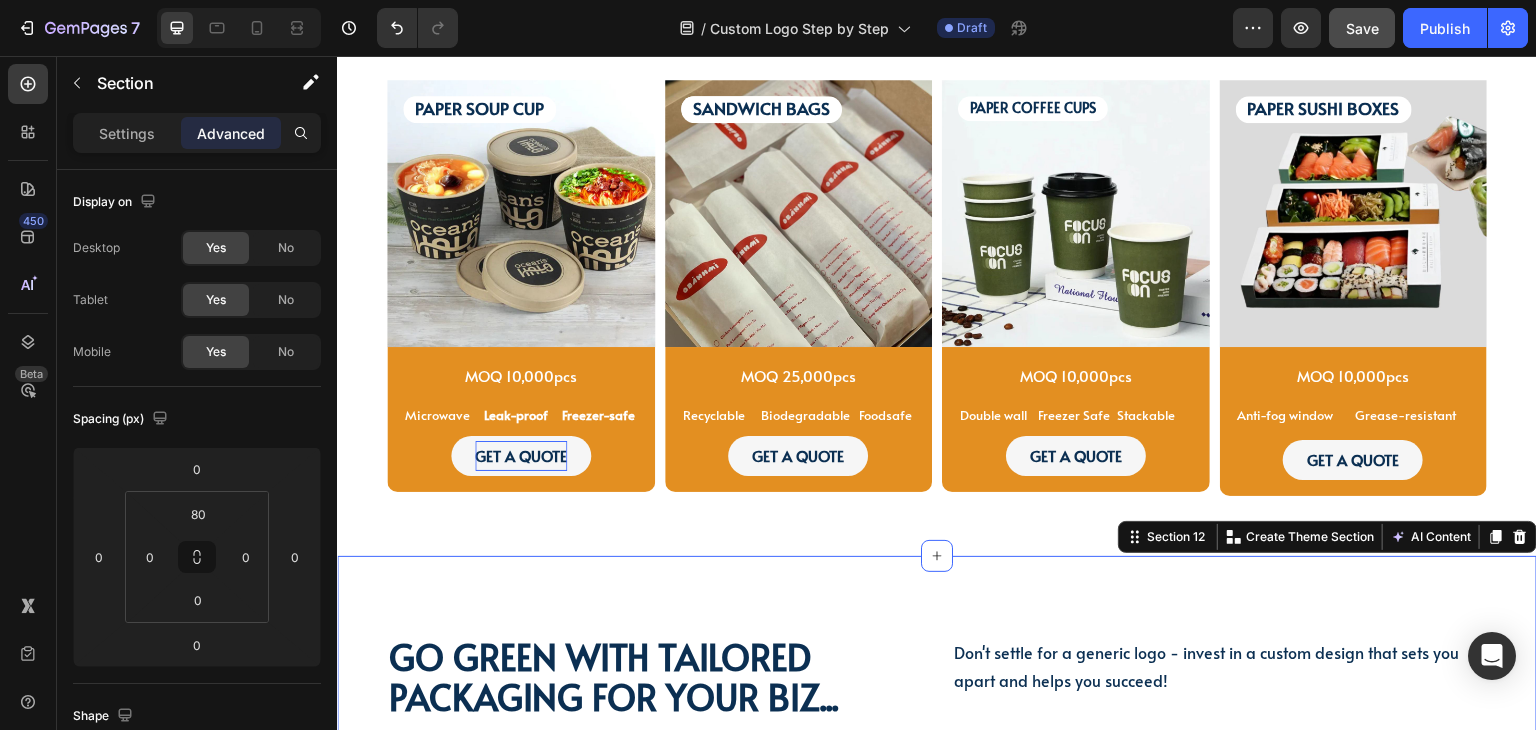 click on "Go green with tailored packaging for your biz... Heading Go green with tailored packaging for your biz... Heading Don't settle for a generic logo - invest in a custom design that sets you apart and helps you succeed! Text Block Don't settle for a generic logo - invest in a custom design that sets you apart and helps you succeed! Text Block Row Video Row Section 12   Create Theme Section AI Content Write with GemAI What would you like to describe here? Tone and Voice Persuasive Product Custom Jewelry Paper Bags with Ribbon Handles – Ideal for Gifts & Retail Show more Generate" at bounding box center (937, 949) 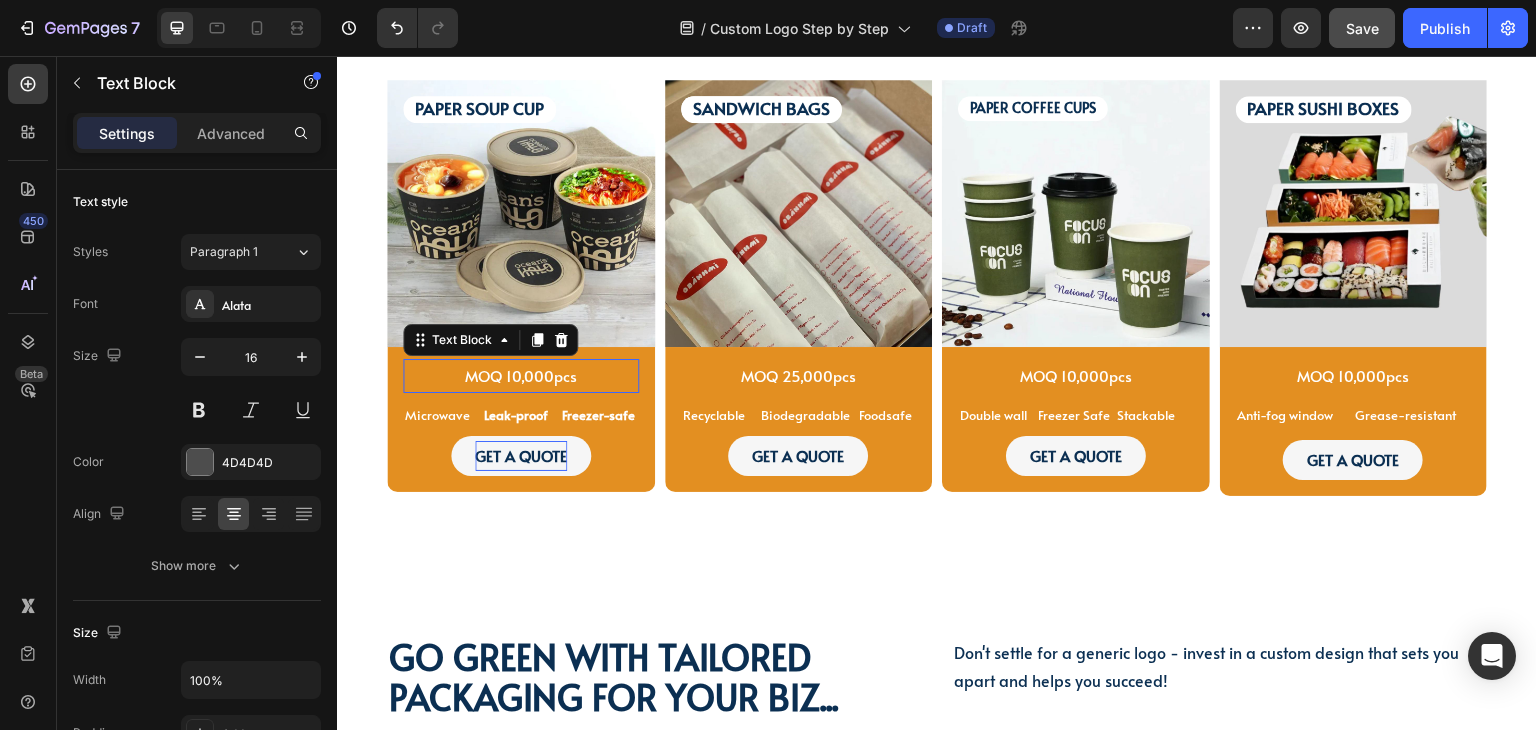click on "MOQ 10,000pcs" at bounding box center (521, 375) 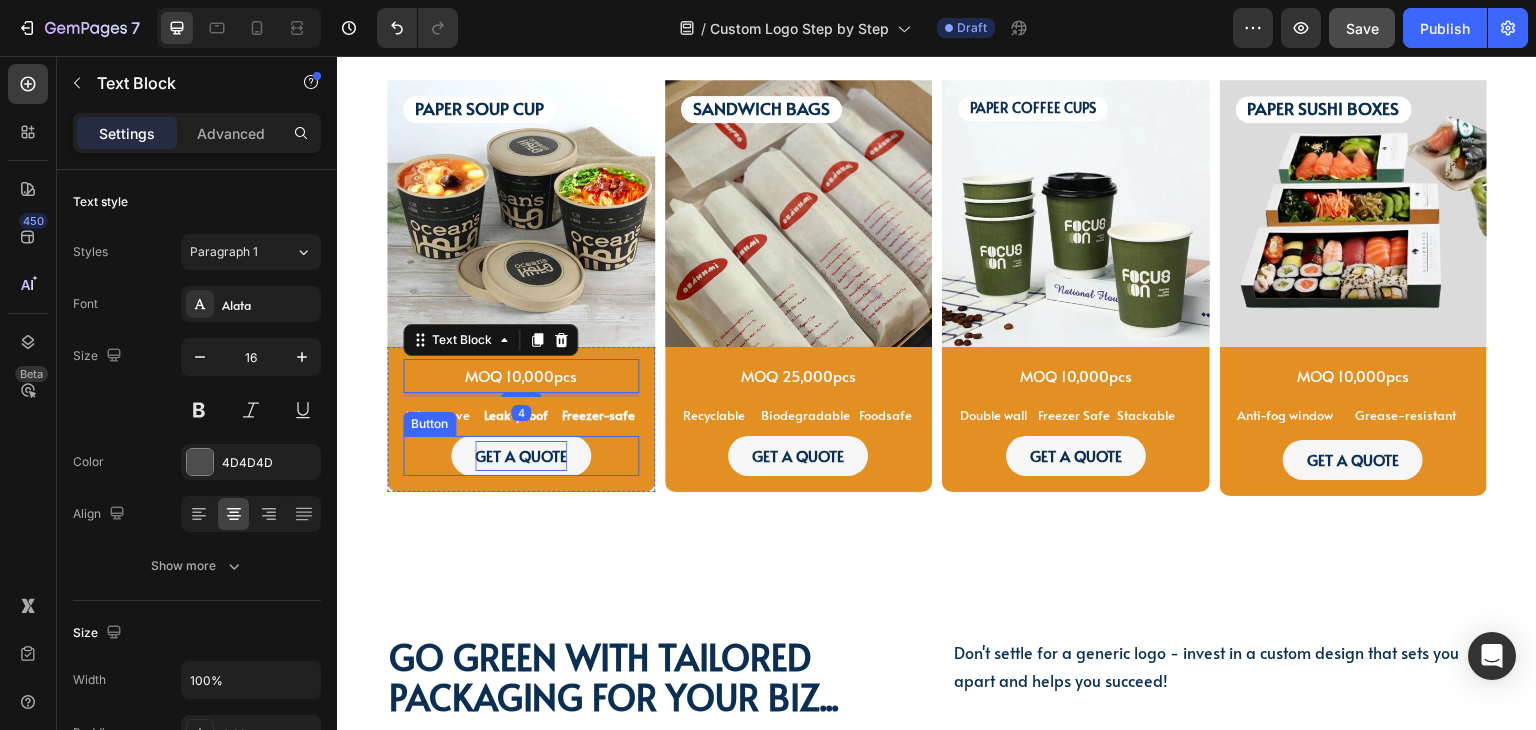 click on "GET A QUOTE Button" at bounding box center (521, 456) 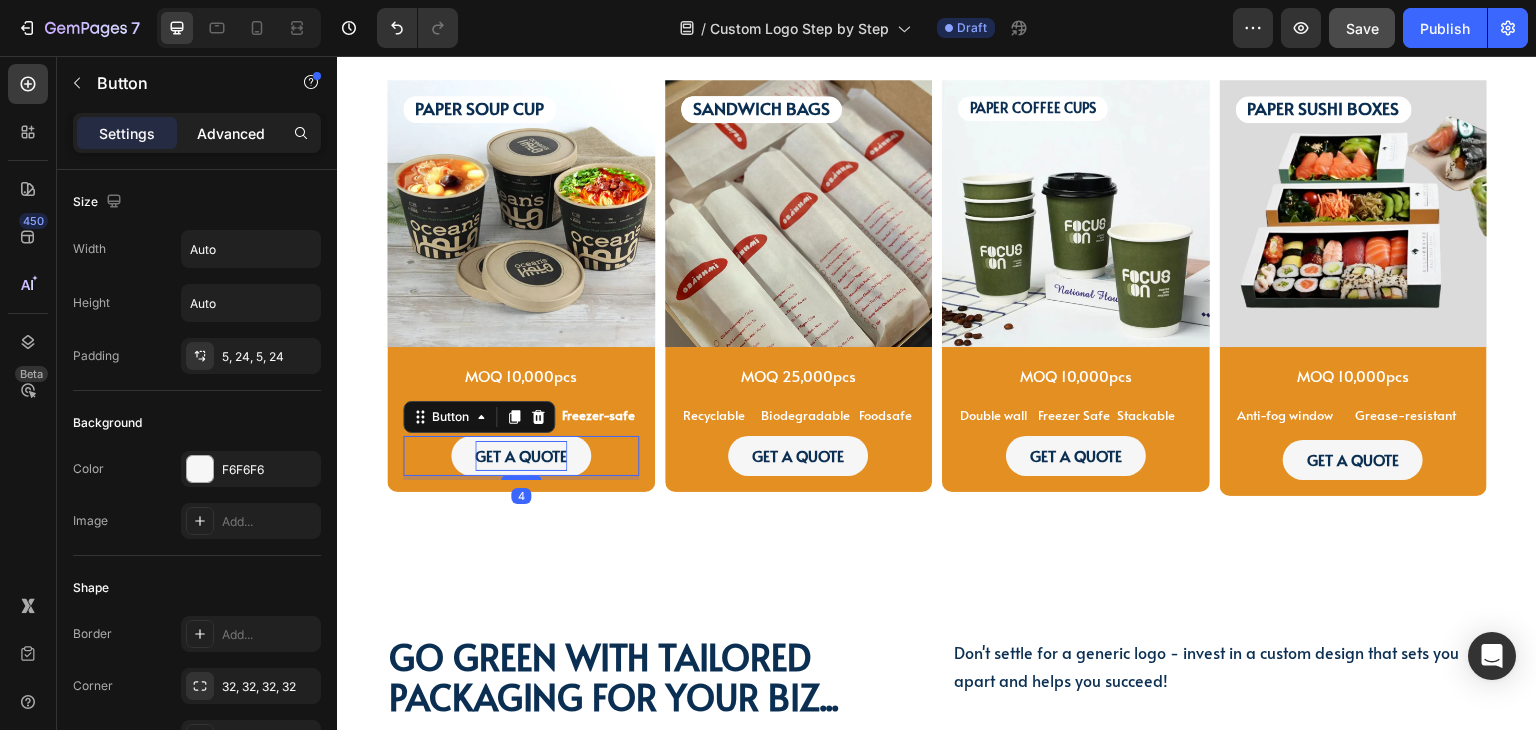 click on "Advanced" at bounding box center [231, 133] 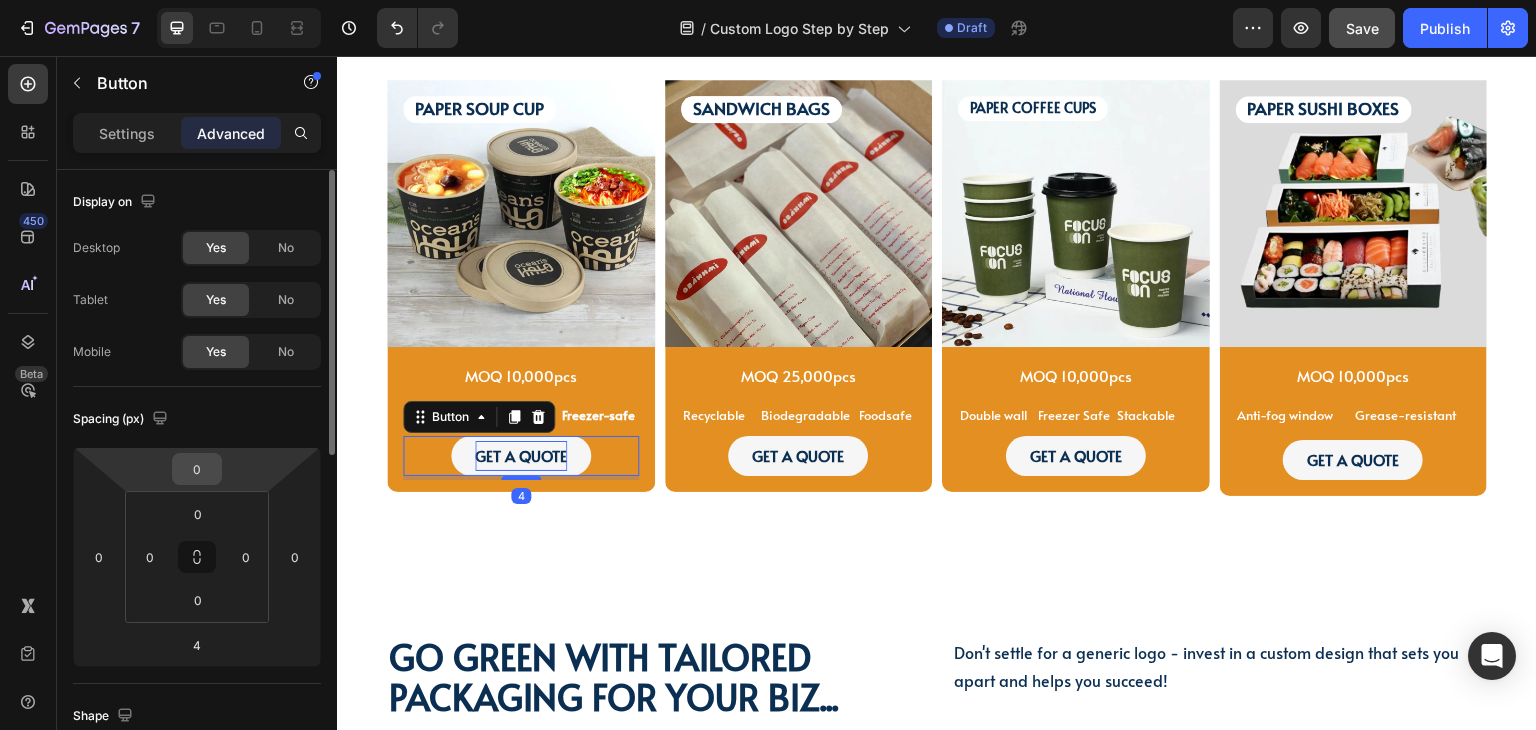 click on "0" at bounding box center (197, 469) 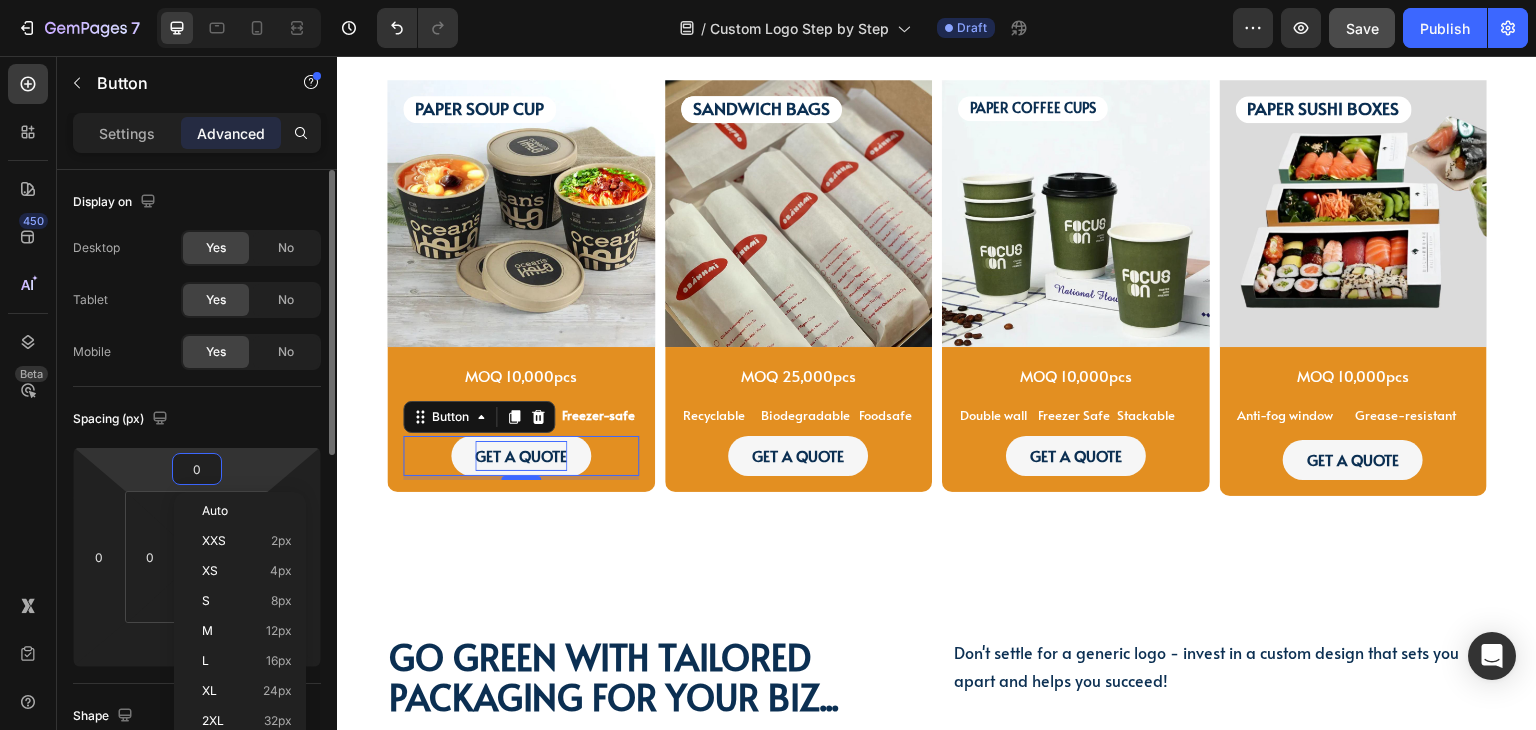click on "0" at bounding box center [197, 469] 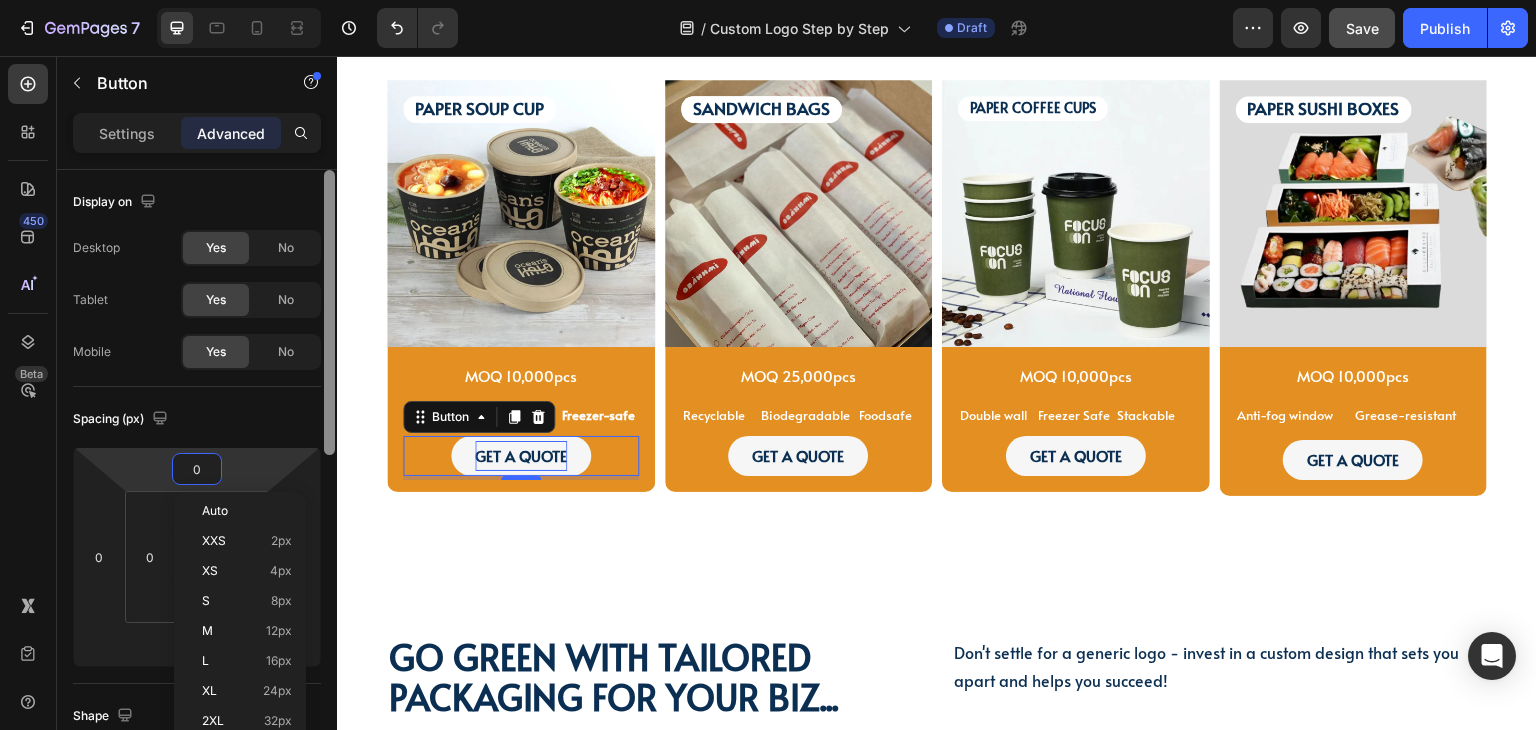 type on "4" 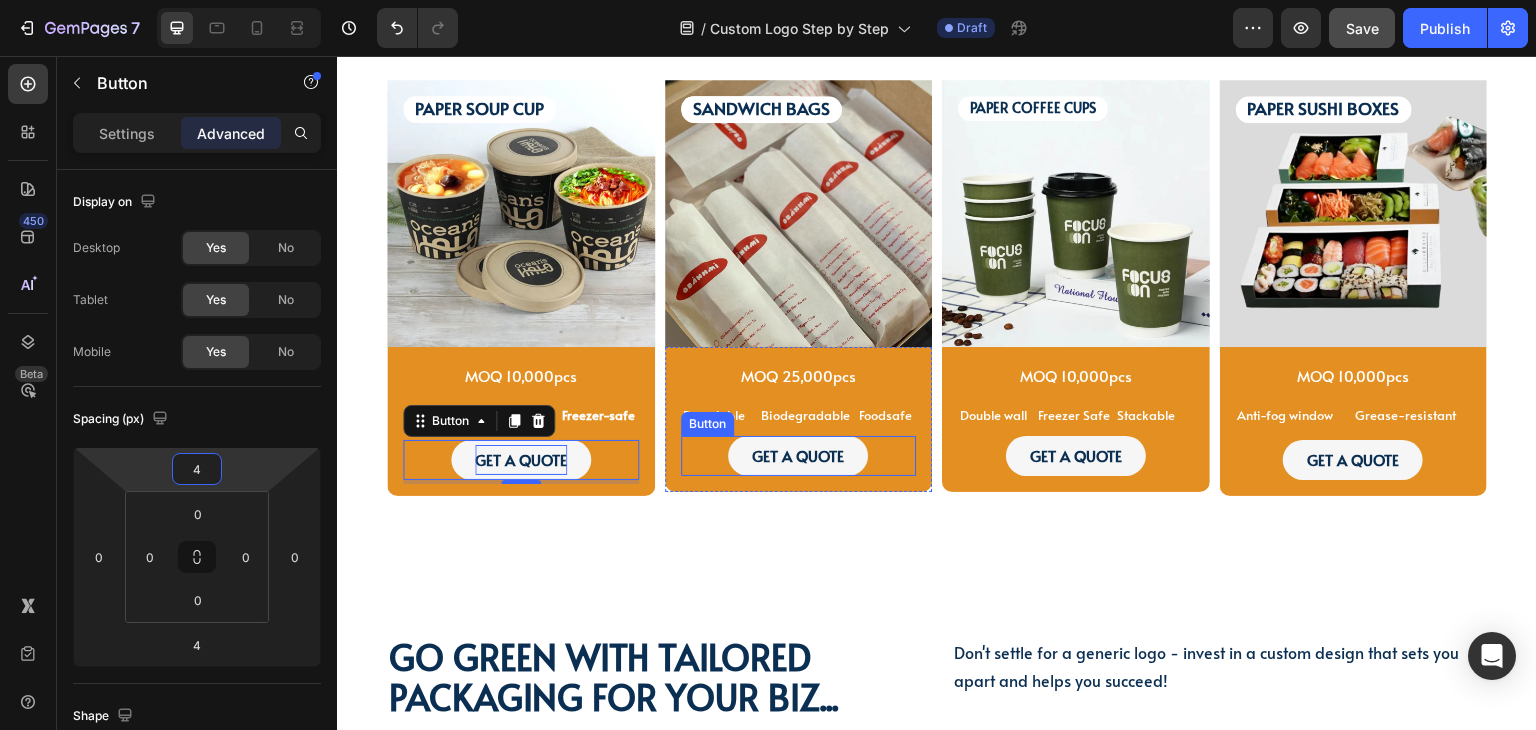 click on "GET A QUOTE Button" at bounding box center [799, 456] 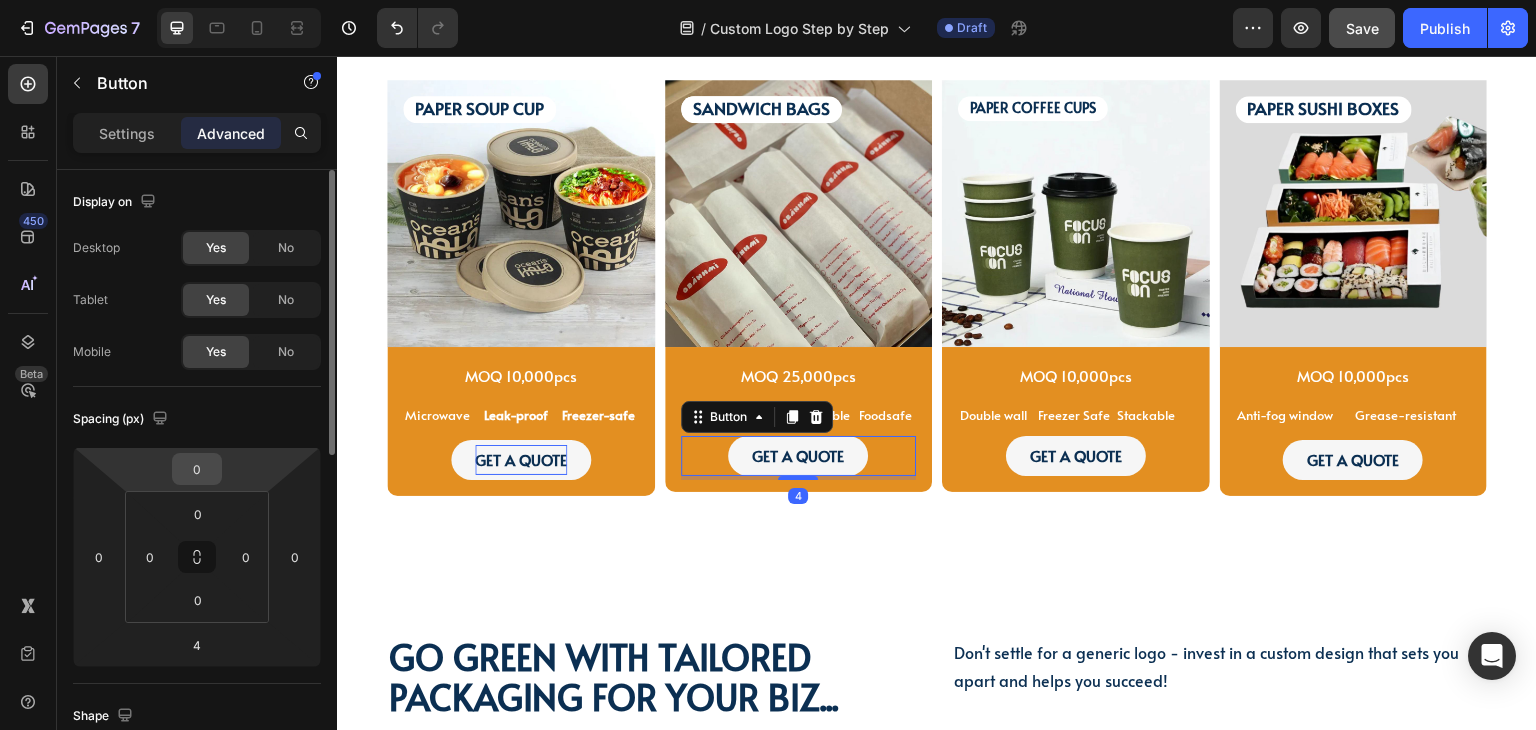 click on "0" at bounding box center (197, 469) 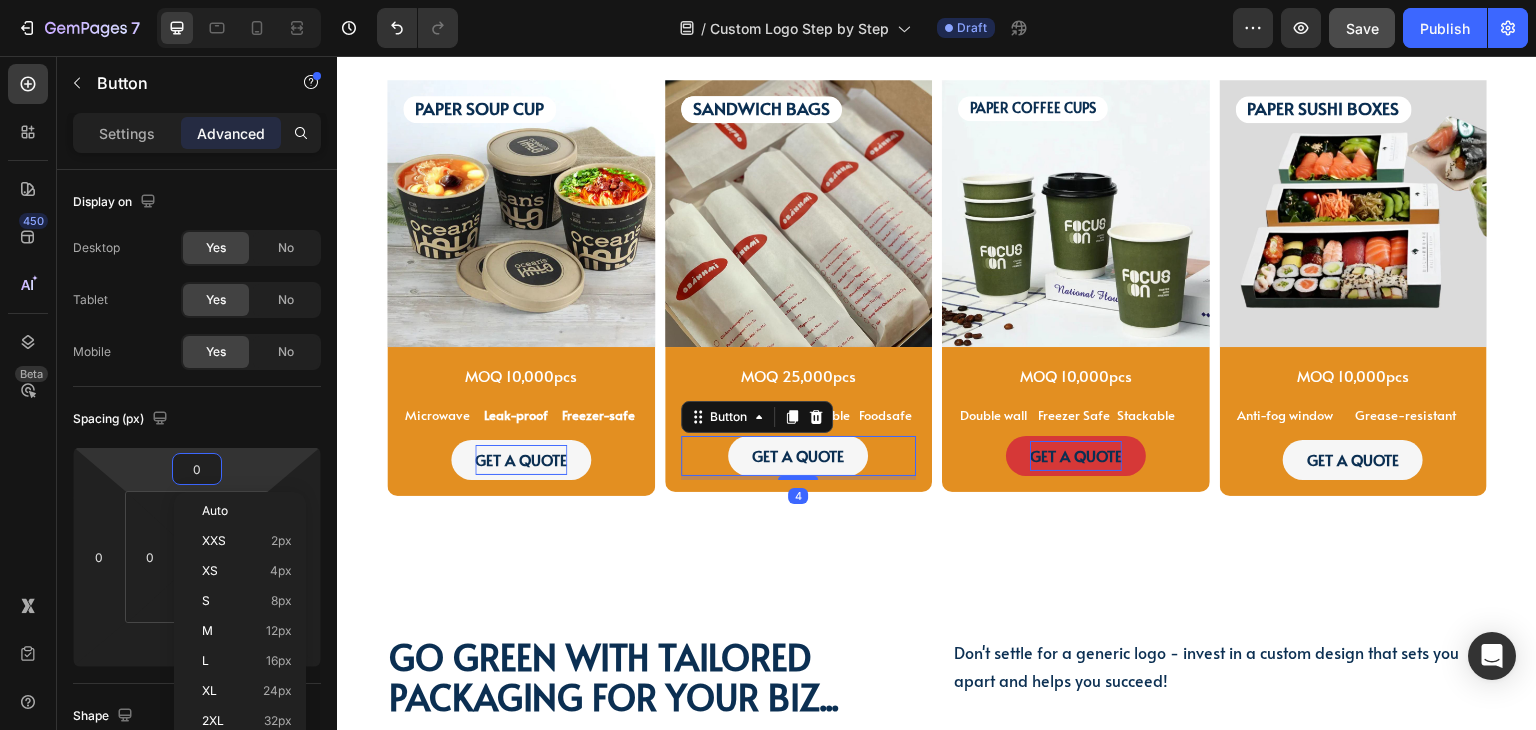 type on "4" 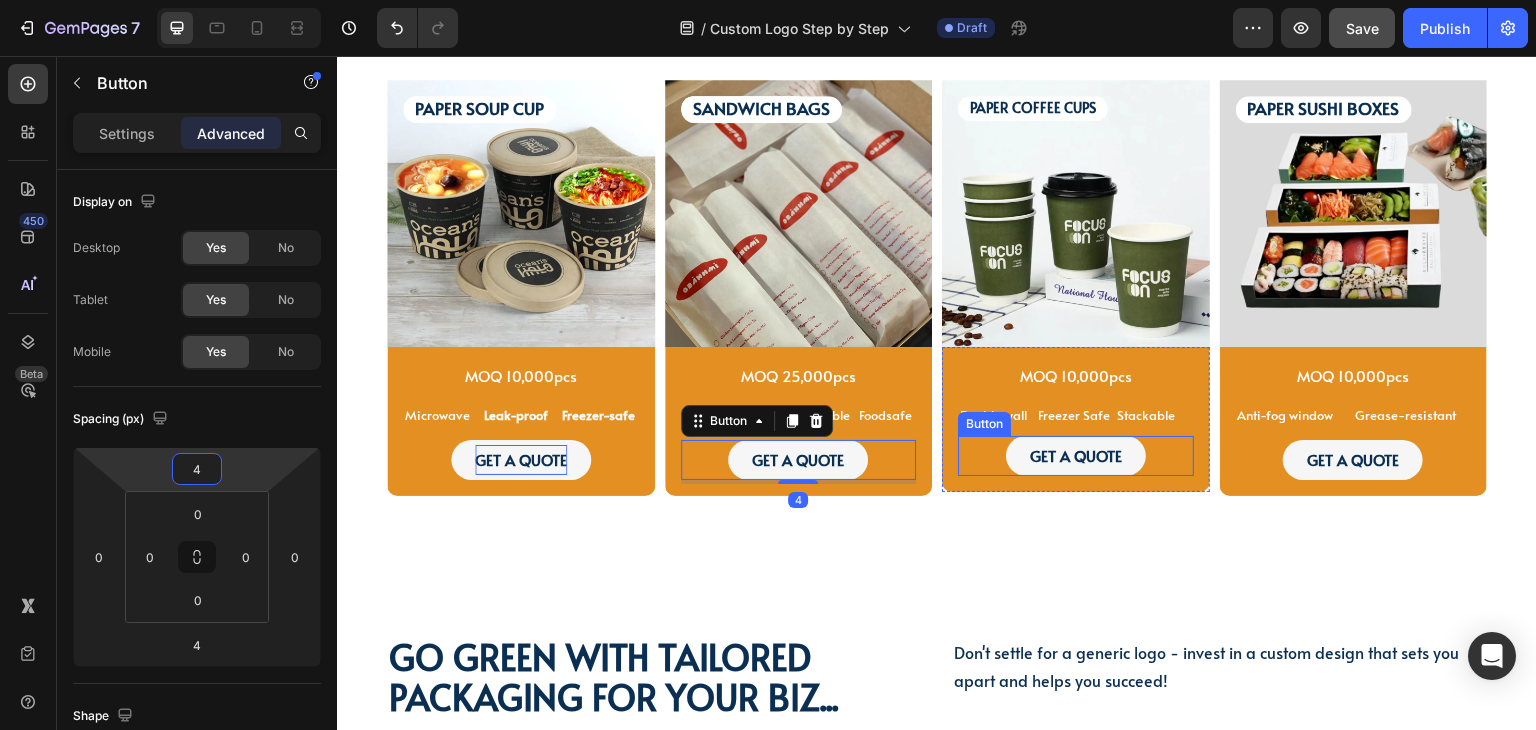 click on "GET A QUOTE Button" at bounding box center (1076, 456) 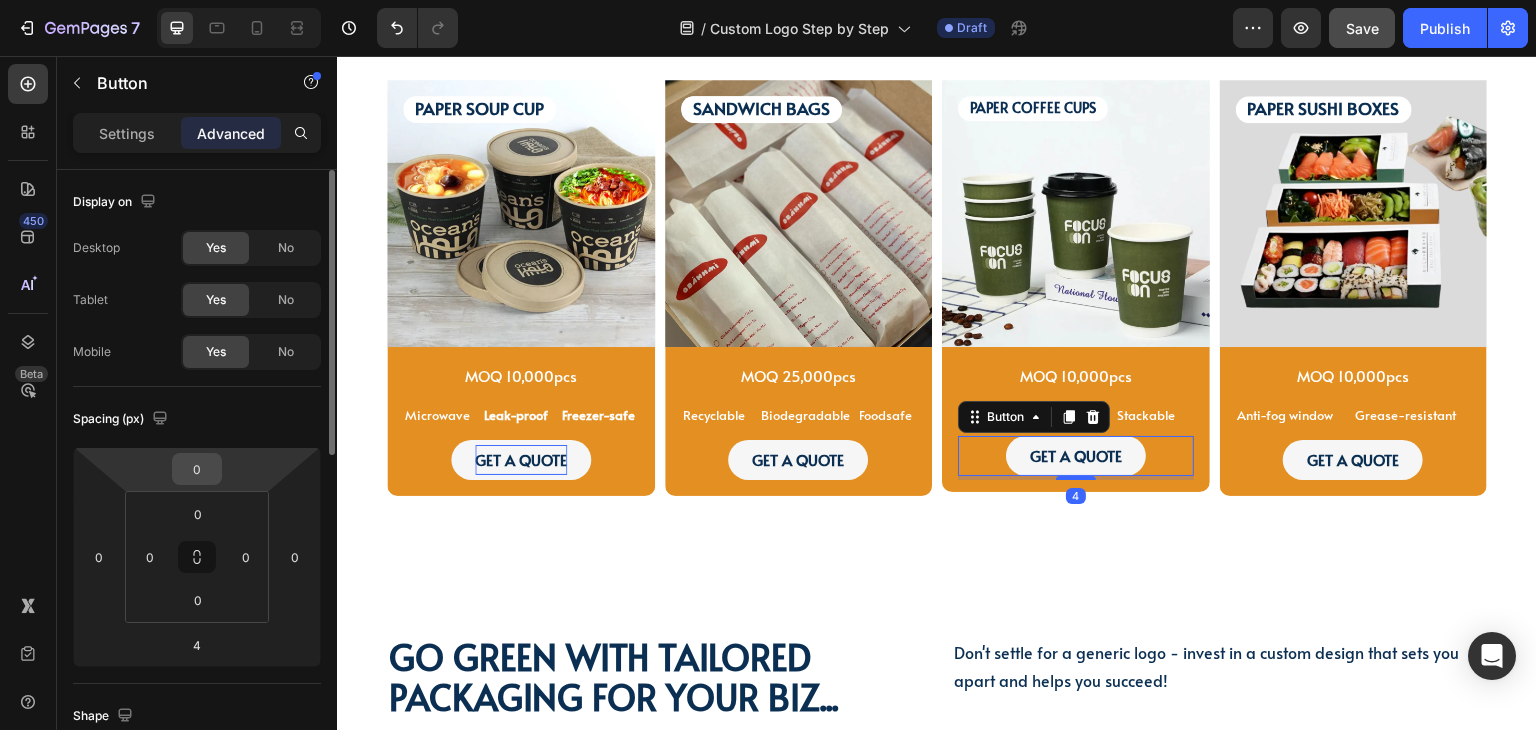 click on "0" at bounding box center (197, 469) 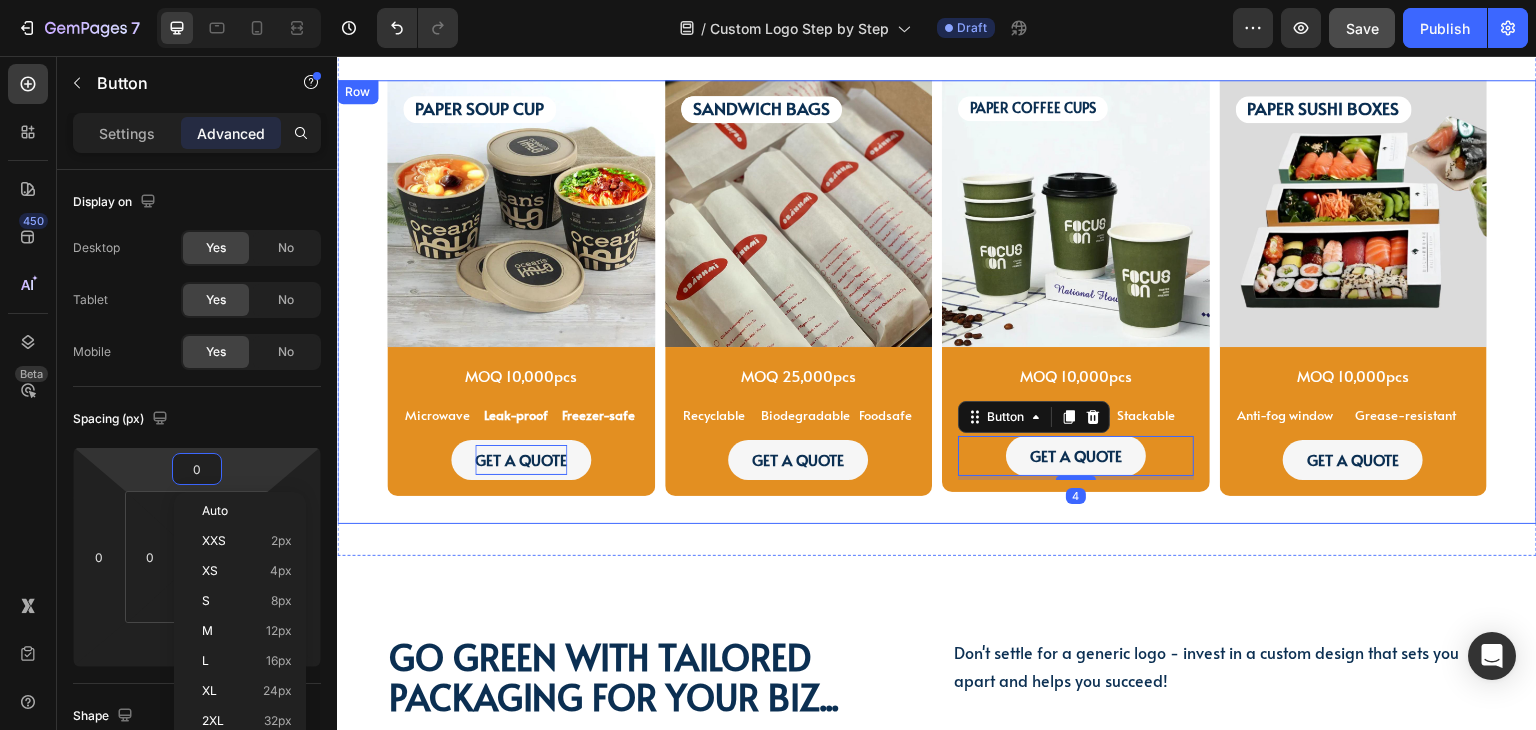 type on "4" 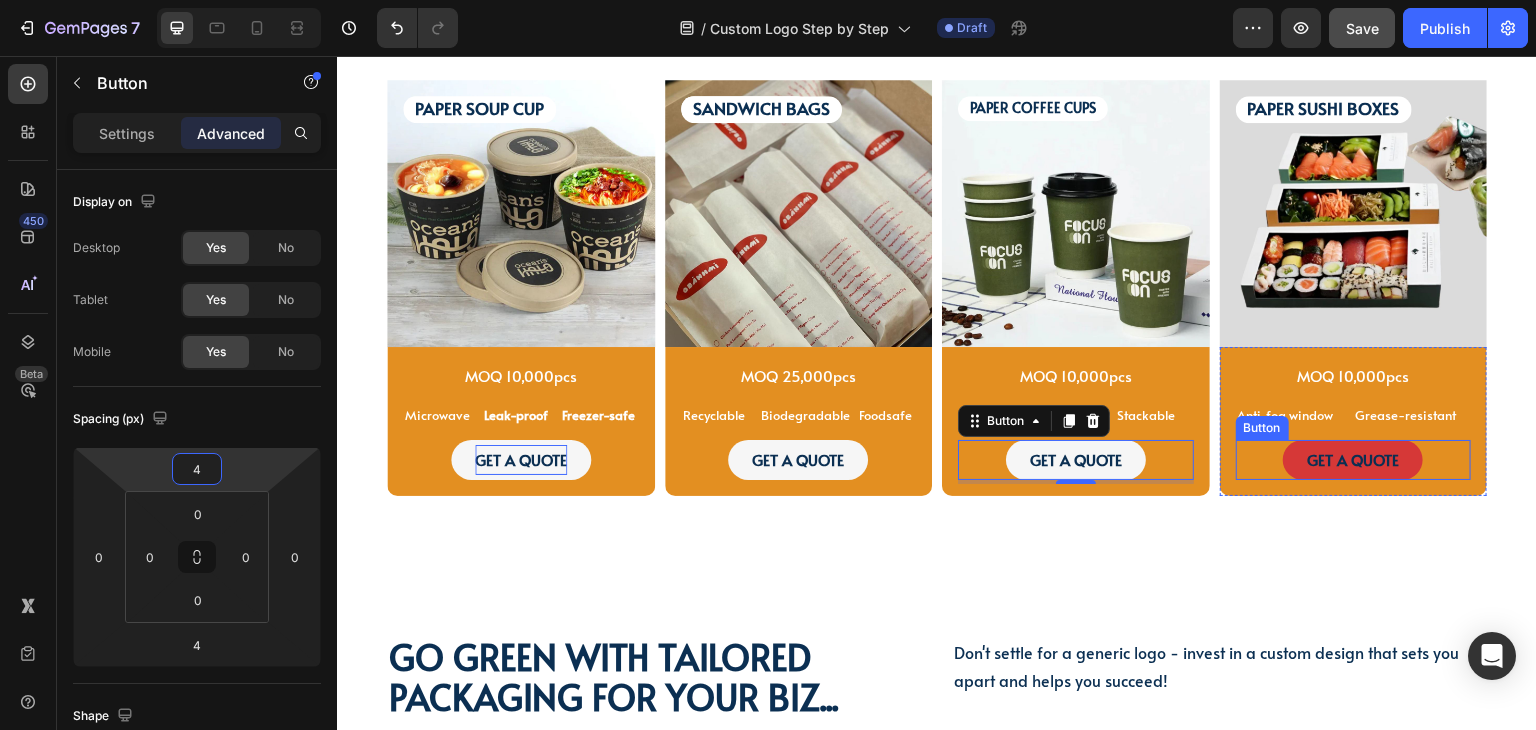click on "GET A QUOTE" at bounding box center (1353, 460) 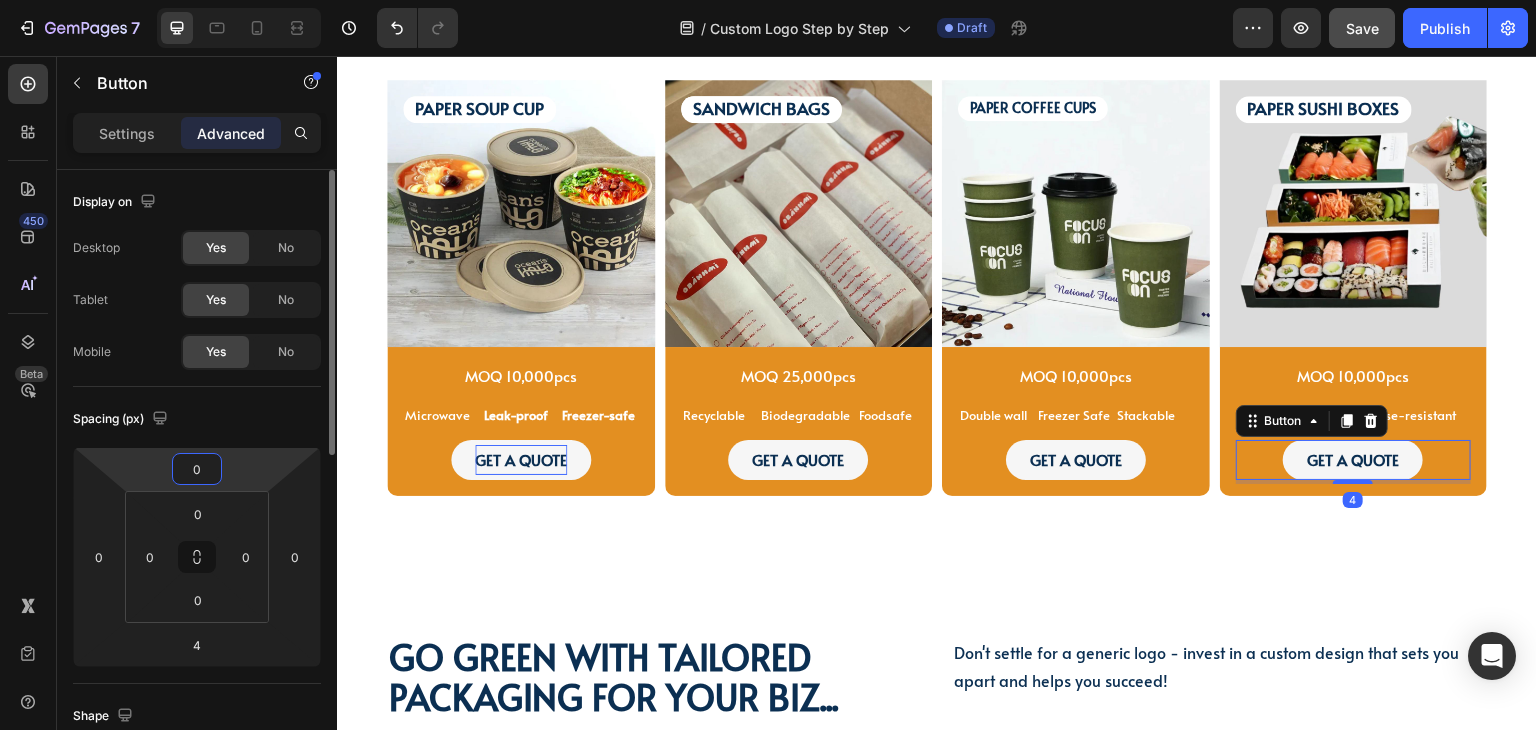 click on "0" at bounding box center [197, 469] 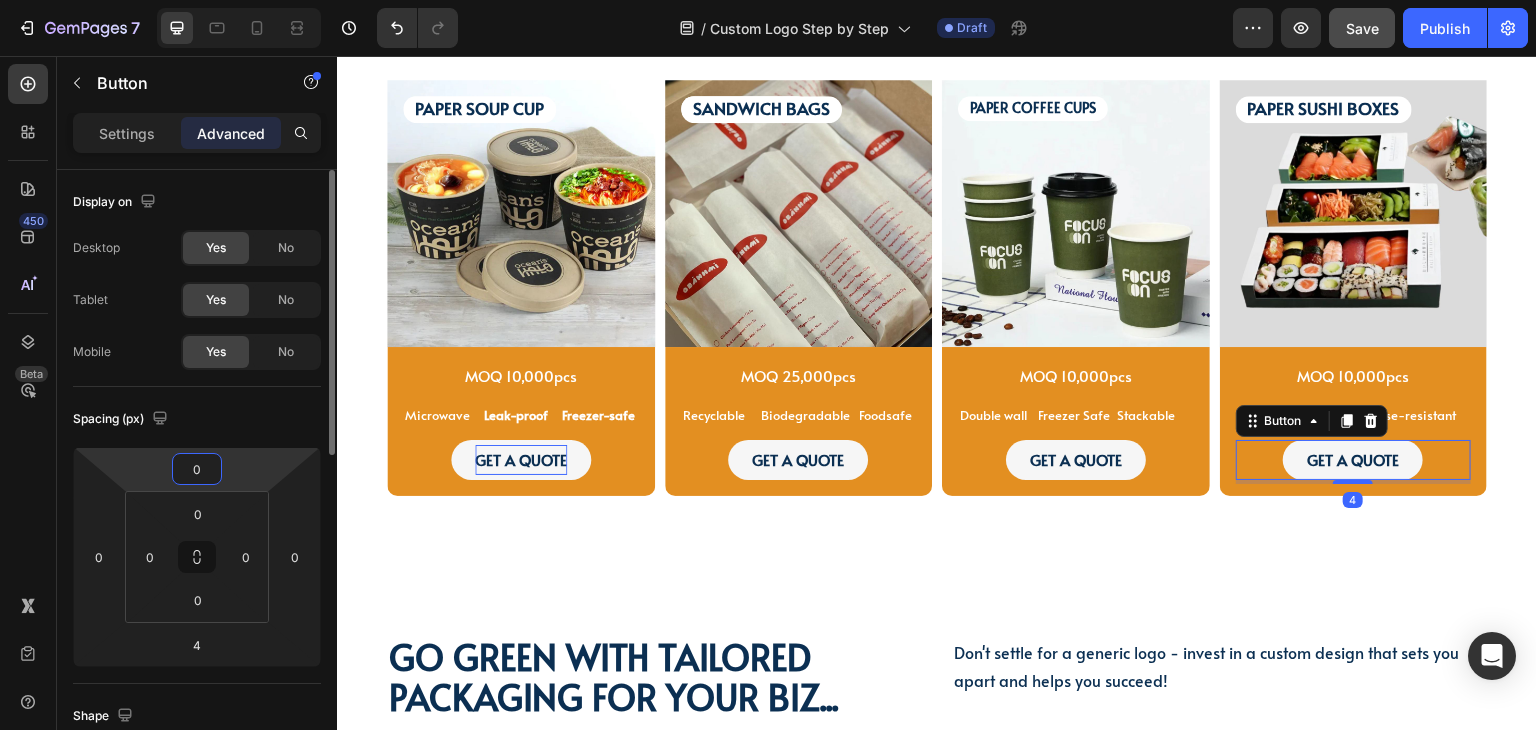 type on "4" 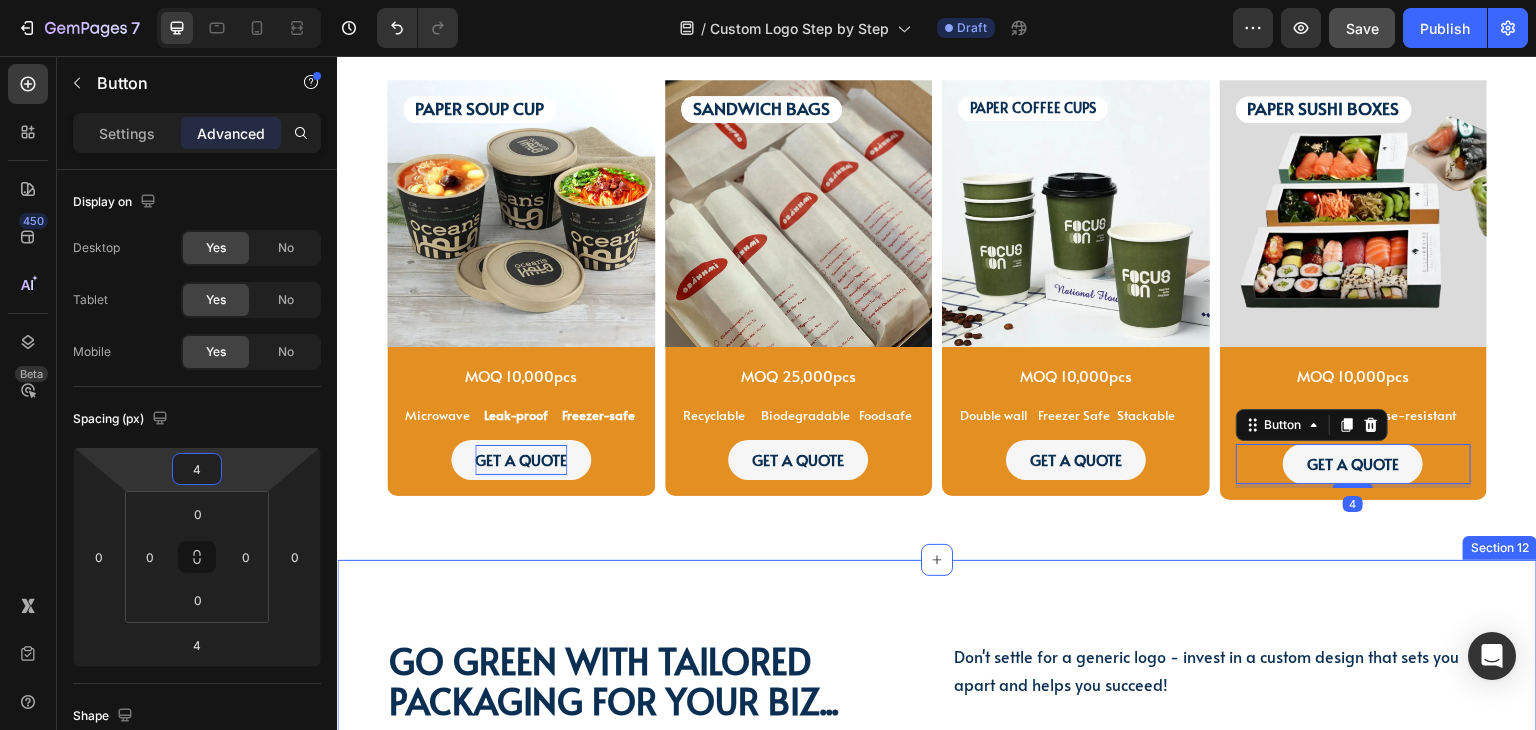 click on "Go green with tailored packaging for your biz... Heading Go green with tailored packaging for your biz... Heading Don't settle for a generic logo - invest in a custom design that sets you apart and helps you succeed! Text Block Don't settle for a generic logo - invest in a custom design that sets you apart and helps you succeed! Text Block Row Video Row Section 12" at bounding box center (937, 953) 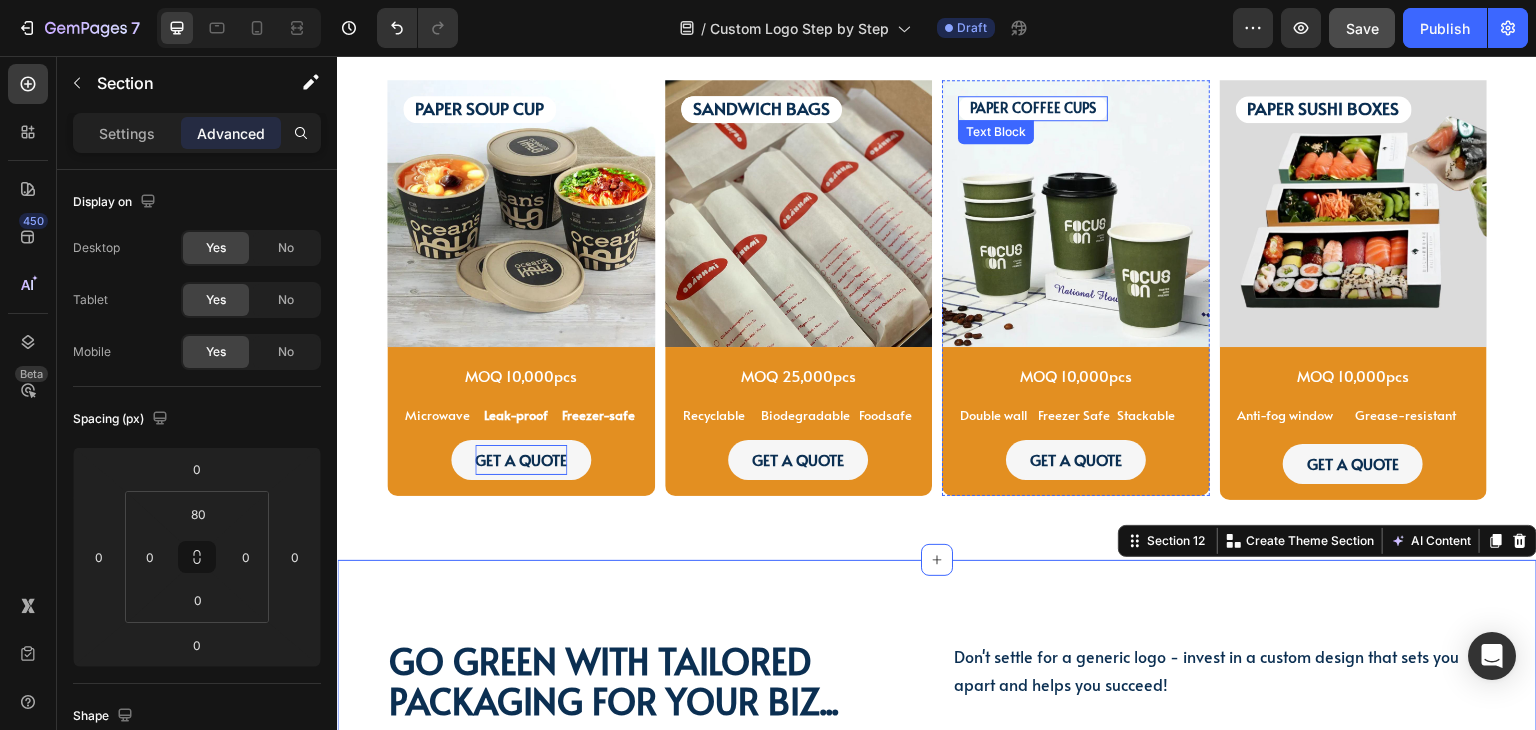 click on "PAPER COFFEE CUPS" at bounding box center [1033, 107] 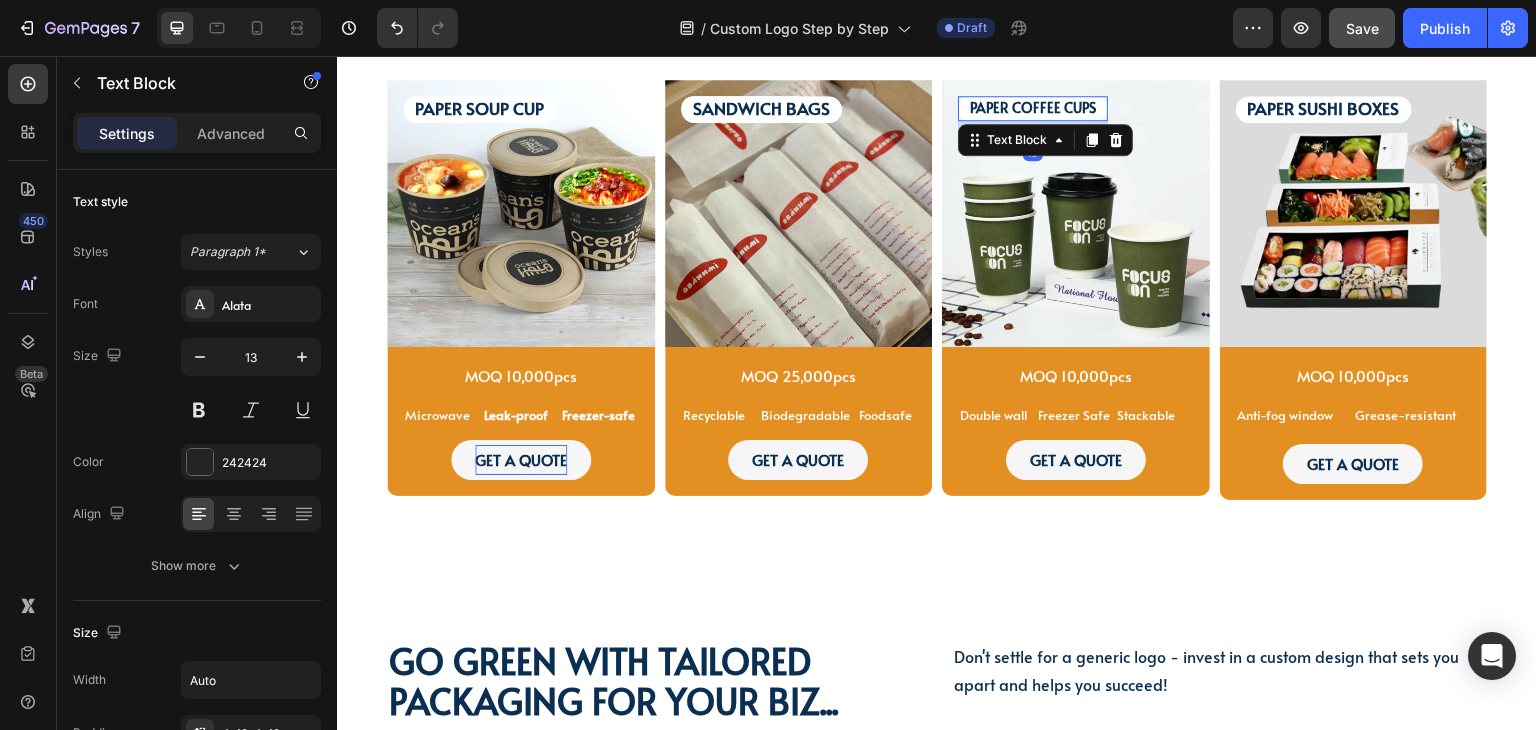 click on "PAPER COFFEE CUPS" at bounding box center [1033, 107] 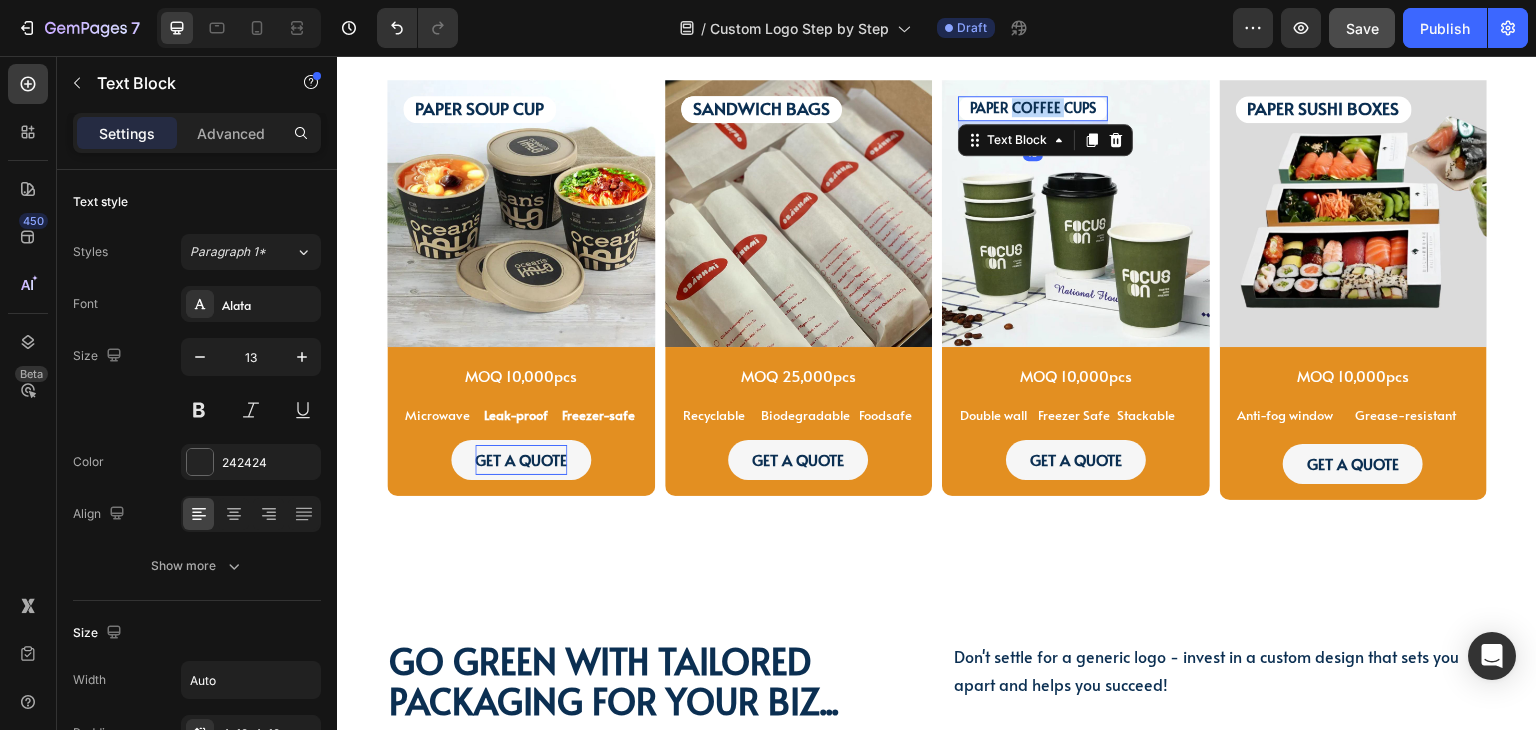 click on "PAPER COFFEE CUPS" at bounding box center [1033, 107] 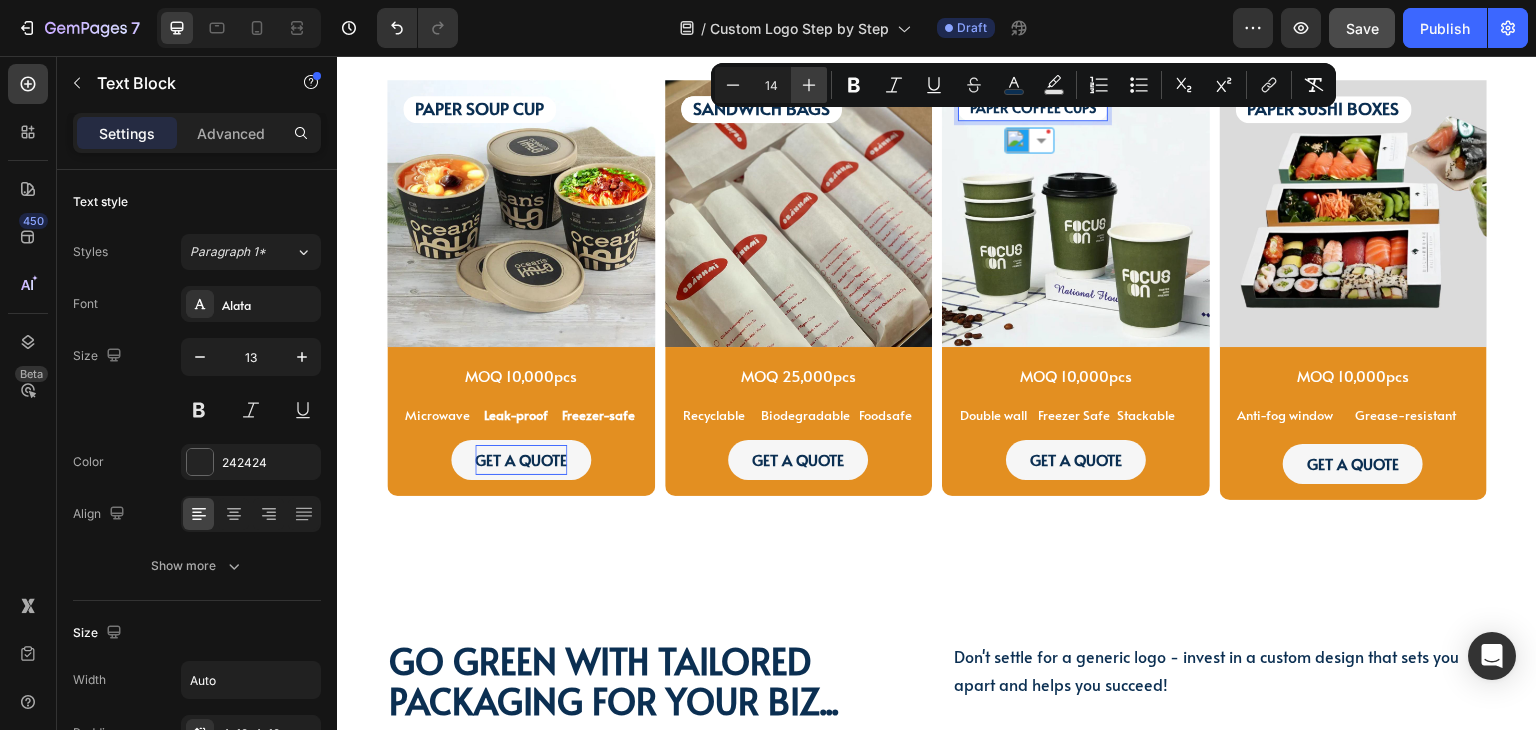 click 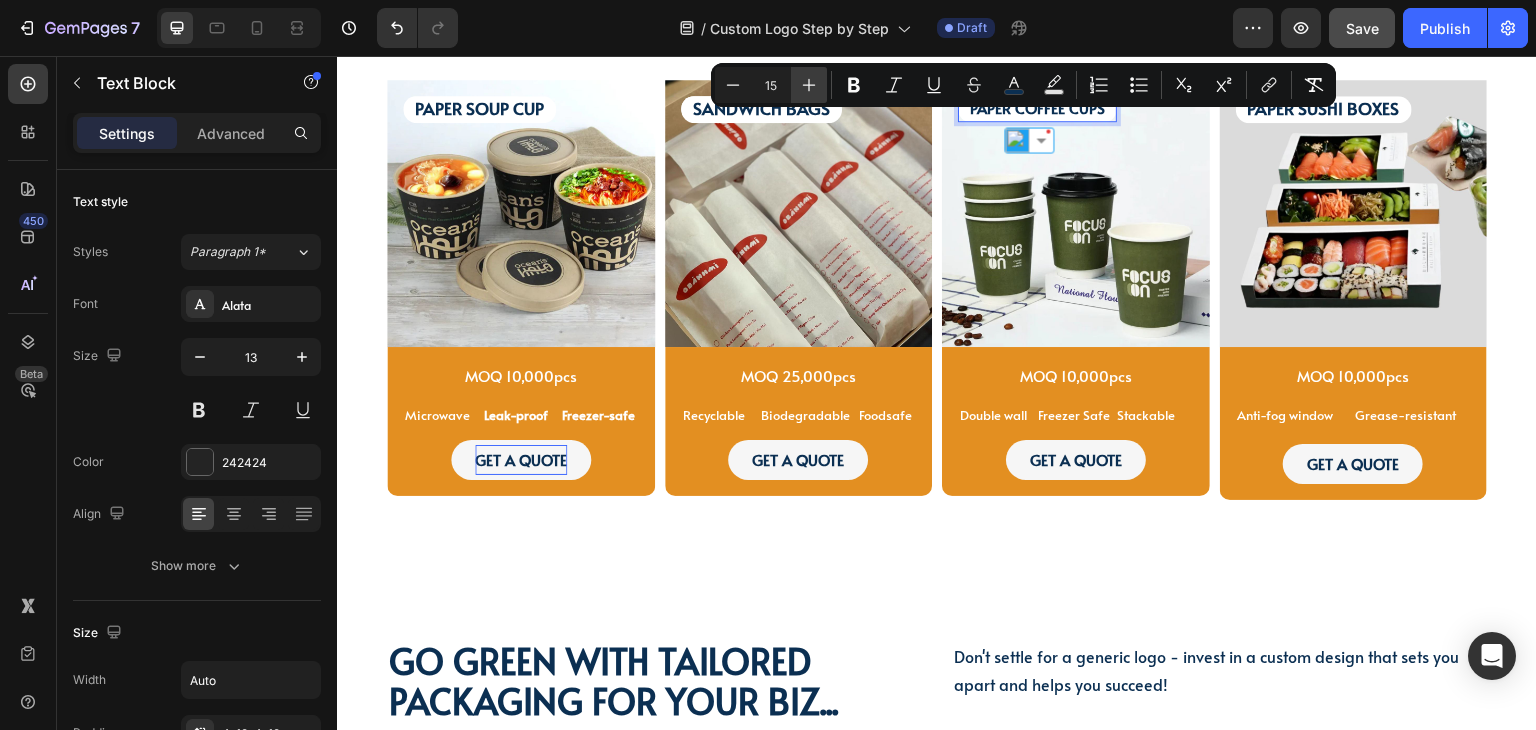 click 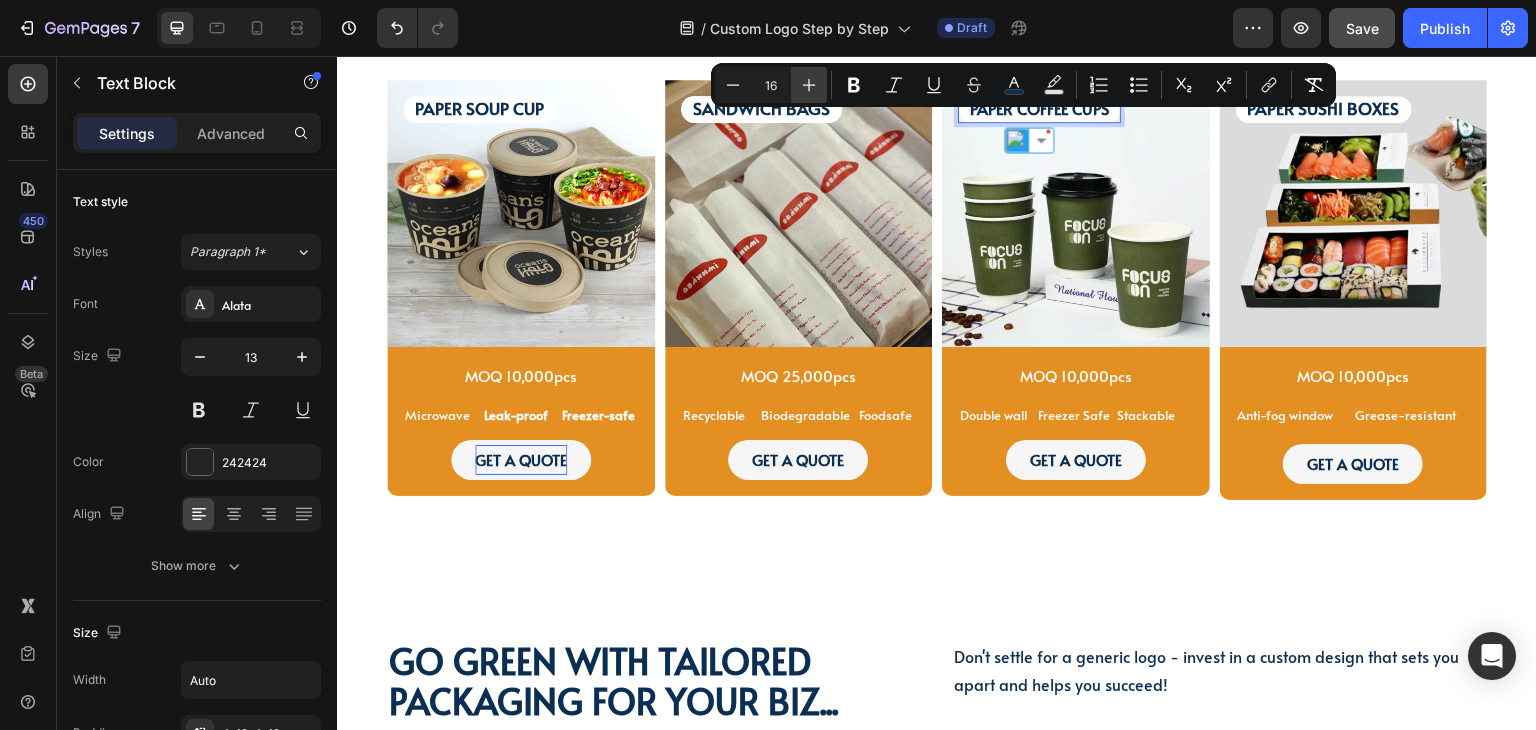 click 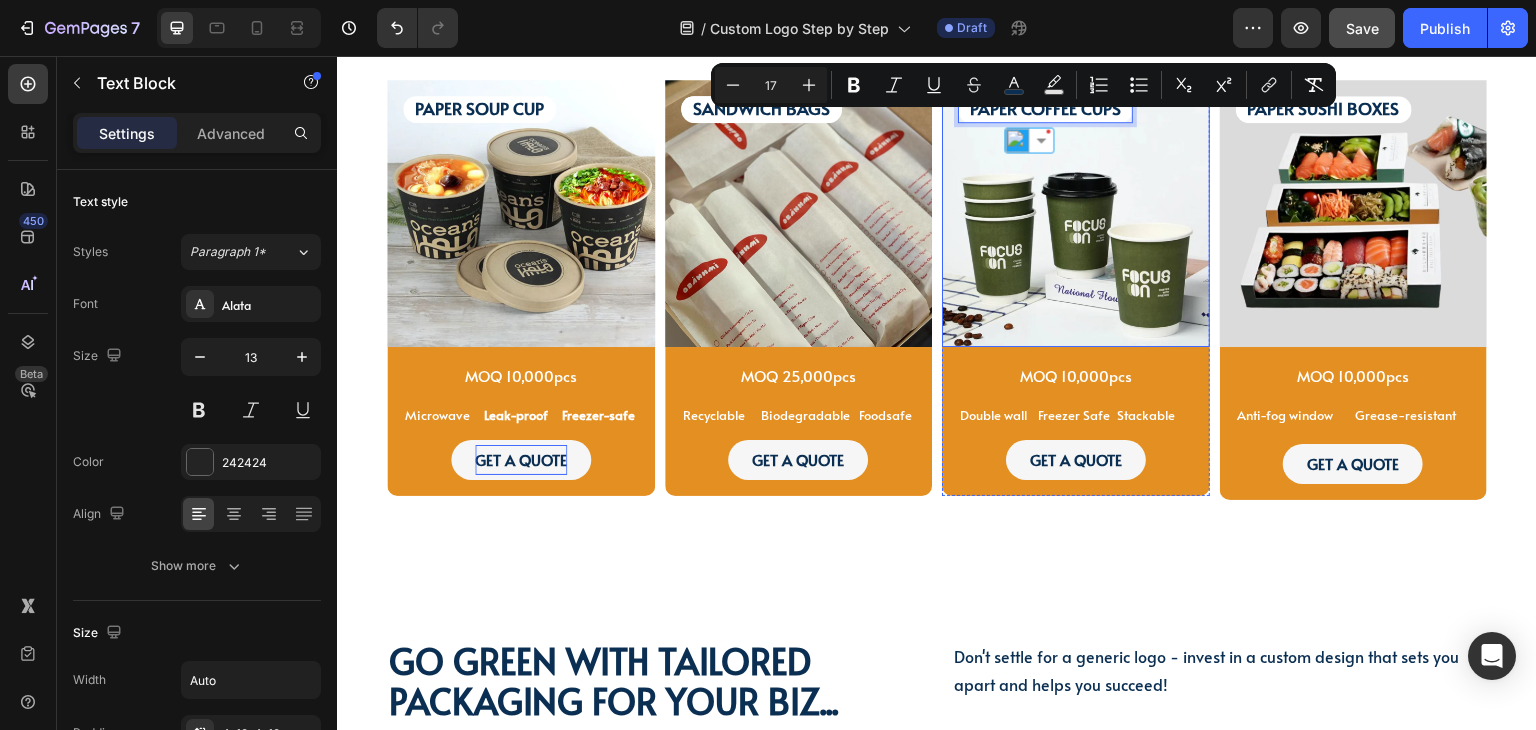 click at bounding box center (1076, 214) 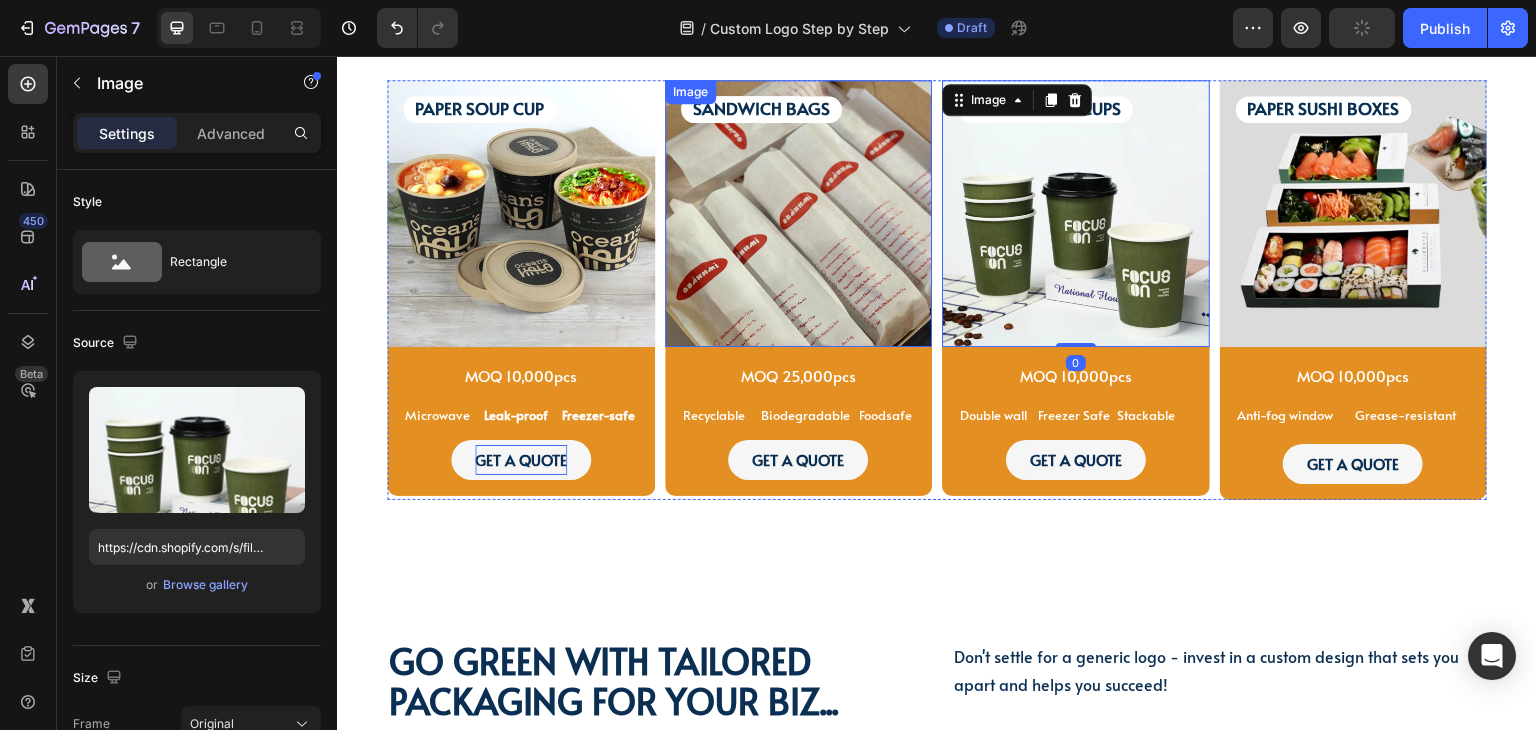 click at bounding box center [799, 214] 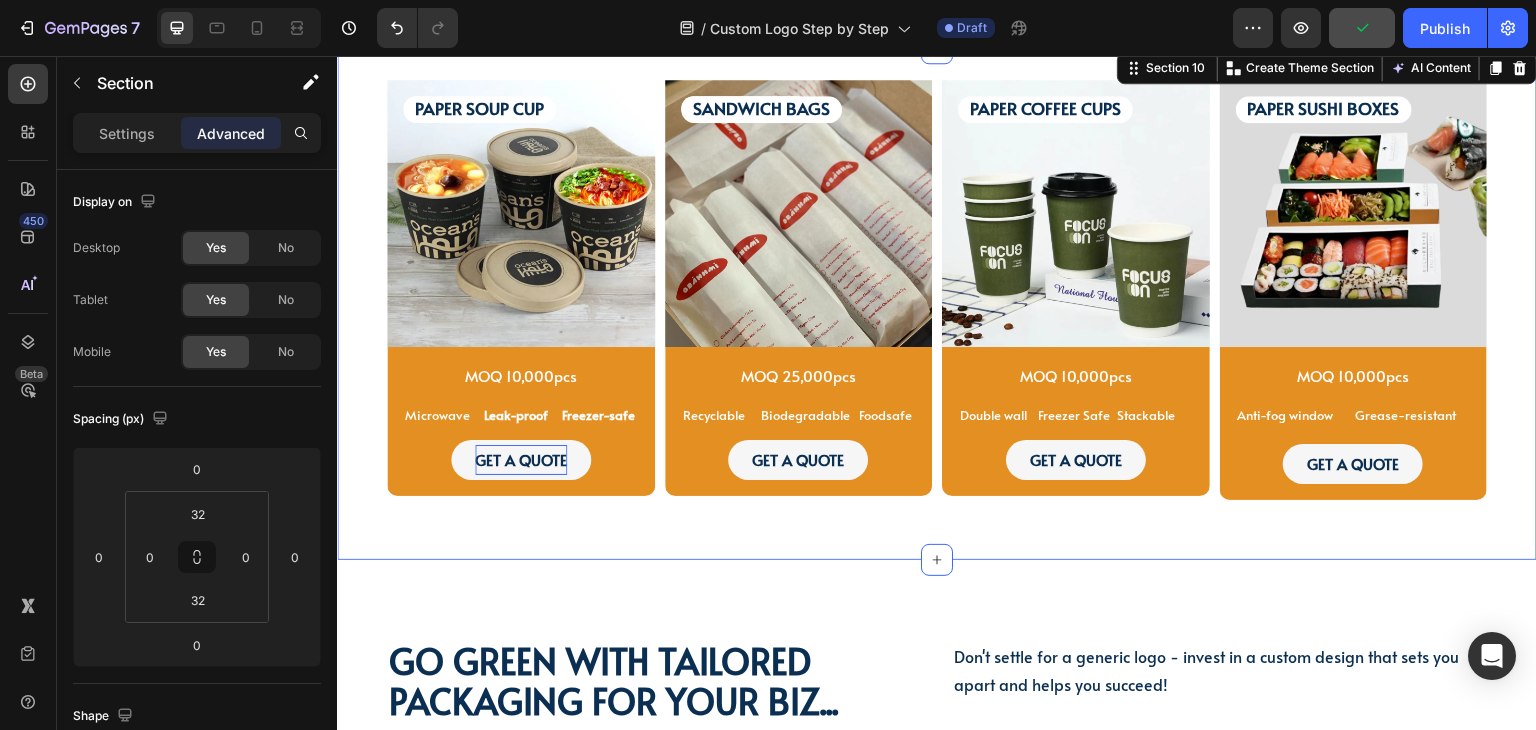 click on "PAPER SOUP CUP Text Block PAPER SOUP CUP Text Block Image MOQ 10,000pcs Text Block Microwave  Text Block Leak-proof Text Block Freezer-safe Text Block Row GET A QUOTE Button Row Product SANDWICH BAGS Text Block SANDWICH BAGS Text Block SANDWICH BAGS Text Block Image MOQ 25,000pcs Text Block Recyclable Text Block Biodegradable Text Block Foodsafe Text Block Row GET A QUOTE Button Row Product PAPER COFFEE CUPS Text Block Image MOQ 10,000pcs Text Block Row Double wall Text Block Freezer Safe Text Block Stackable Text Block Row GET A QUOTE Button Row Product PAPER SUSHI BOXES Text Block Image MOQ 10,000pcs Text Block Anti-fog window Text Block Grease-resistant Text Block Text Block Row GET A QUOTE Button Row Product Row Row Section 10   Create Theme Section AI Content Write with GemAI What would you like to describe here? Tone and Voice Persuasive Product Custom Jewelry Paper Bags with Ribbon Handles – Ideal for Gifts & Retail Show more Generate" at bounding box center (937, 304) 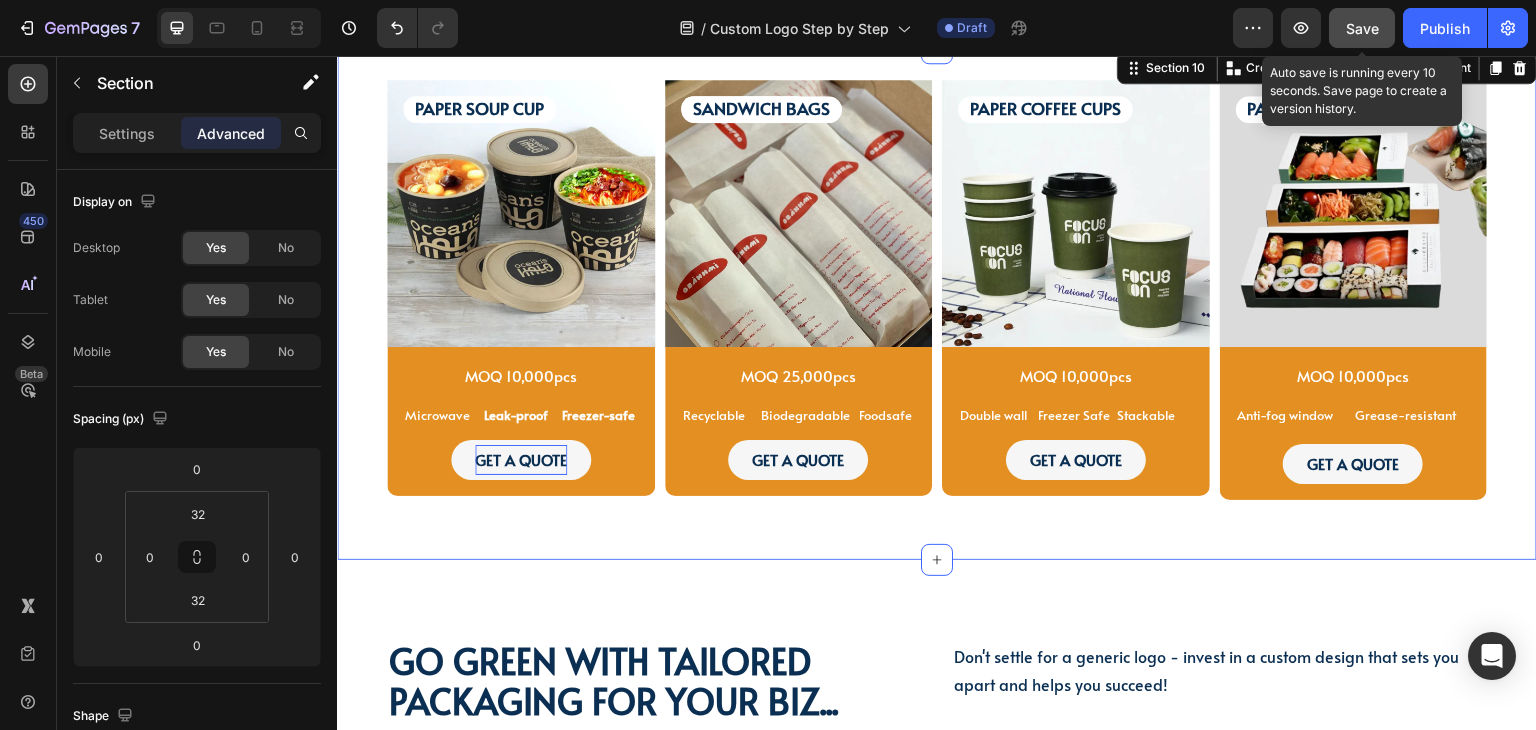 click on "Save" at bounding box center [1362, 28] 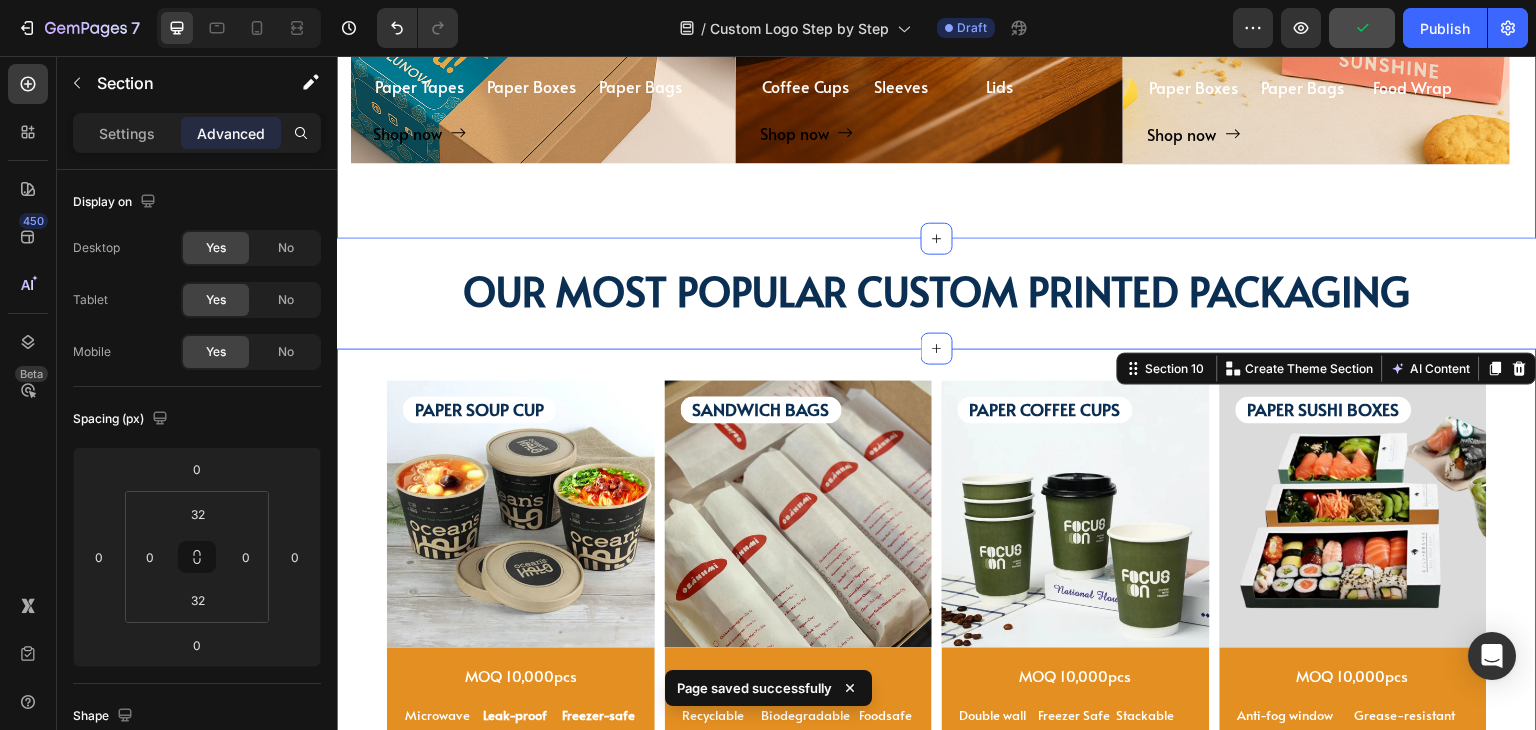 scroll, scrollTop: 2400, scrollLeft: 0, axis: vertical 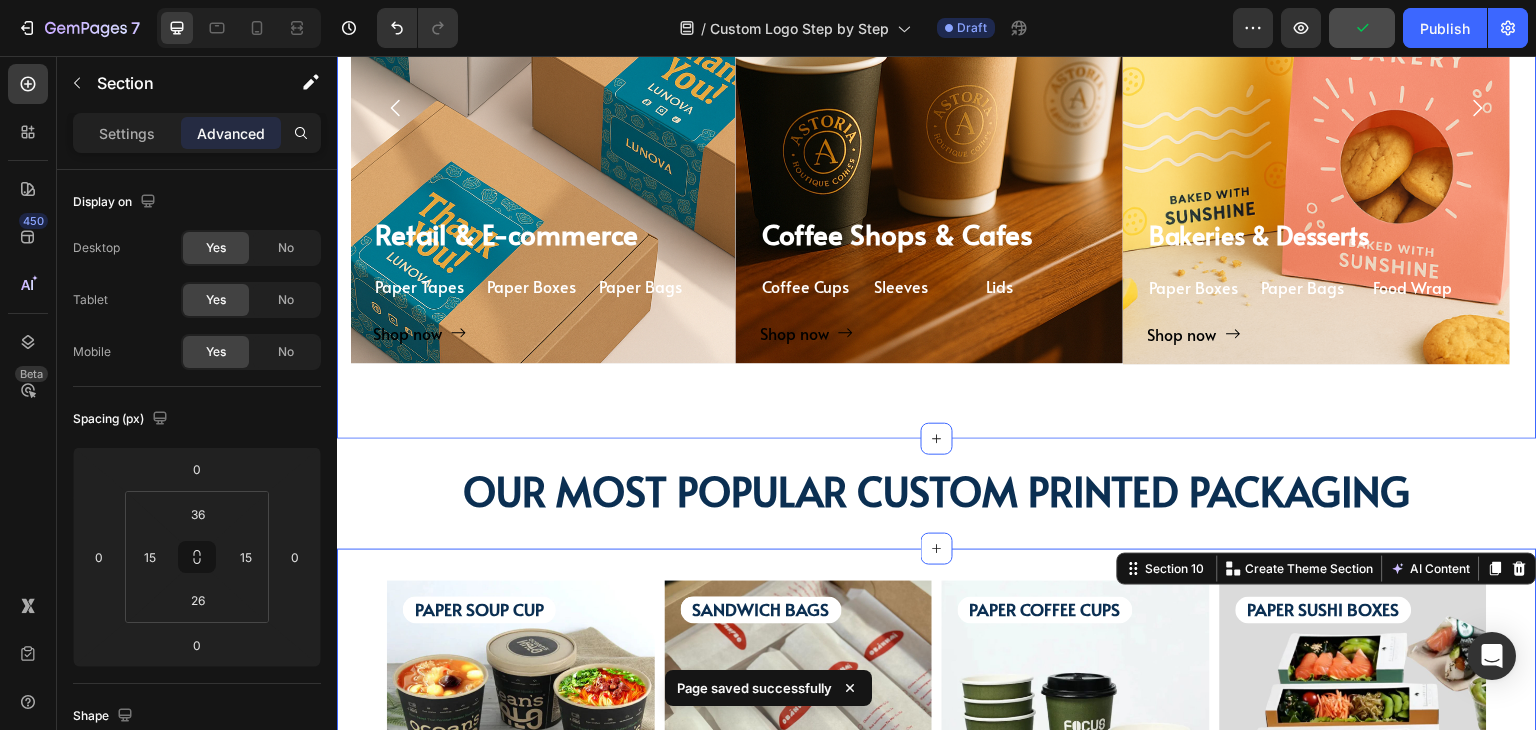 click on "TAILORED SOLUTIONS FOR YOUR INDUSTRY Heading TAILORED SOLUTIONS FOR YOUR INDUSTRY Heading Deep industry knowledge meets innovative packaging solutions. We understand your unique challenges and deliver results that matter! Text block                Title Line
Coffee Shops & Cafes Heading Coffee Cups Text Block Sleeves Text Block Lids Text Block Row
Shop now Button Row Hero Banner Bakeries & Desserts Heading Paper Boxes Text Block Paper Bags Text Block Food Wrap Text Block Row
Shop now Button Row Hero Banner Bars & Breweries Heading Bottles Text Block Growlers Text Block Cans Text Block Row
Shop now Button Row Hero Banner Restaurant & Fine Dining Heading Boxes Text Block Paper Napkins Text Block Cutting Board Text Block Row
Shop now Button Row Hero Banner Quick Restaurant Services Heading Boxes Text Block Napkins Text Block Paper Containers Text Block Row
Shop now Button Row Hero Banner Retail & E-commerce Heading Row" at bounding box center (937, 28) 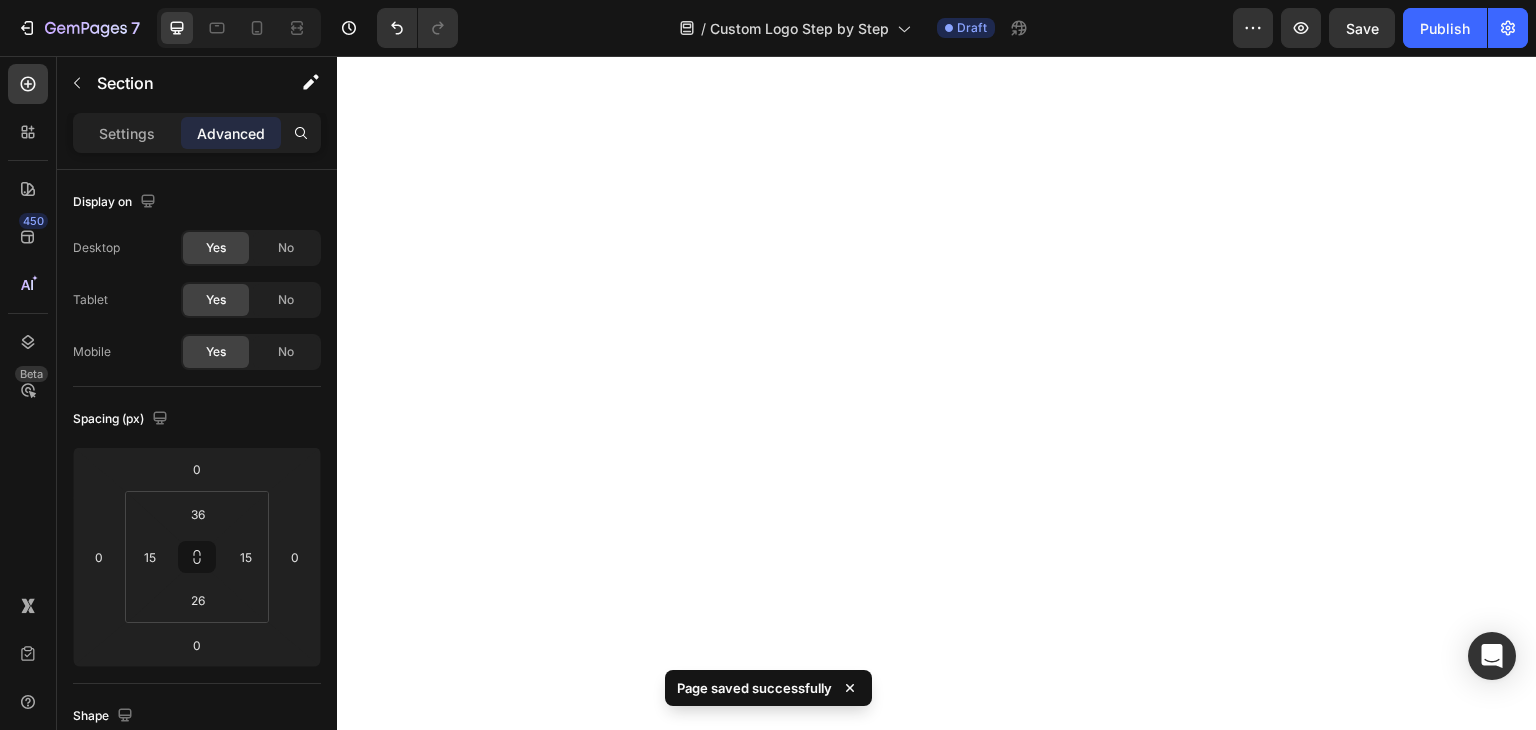 scroll, scrollTop: 0, scrollLeft: 0, axis: both 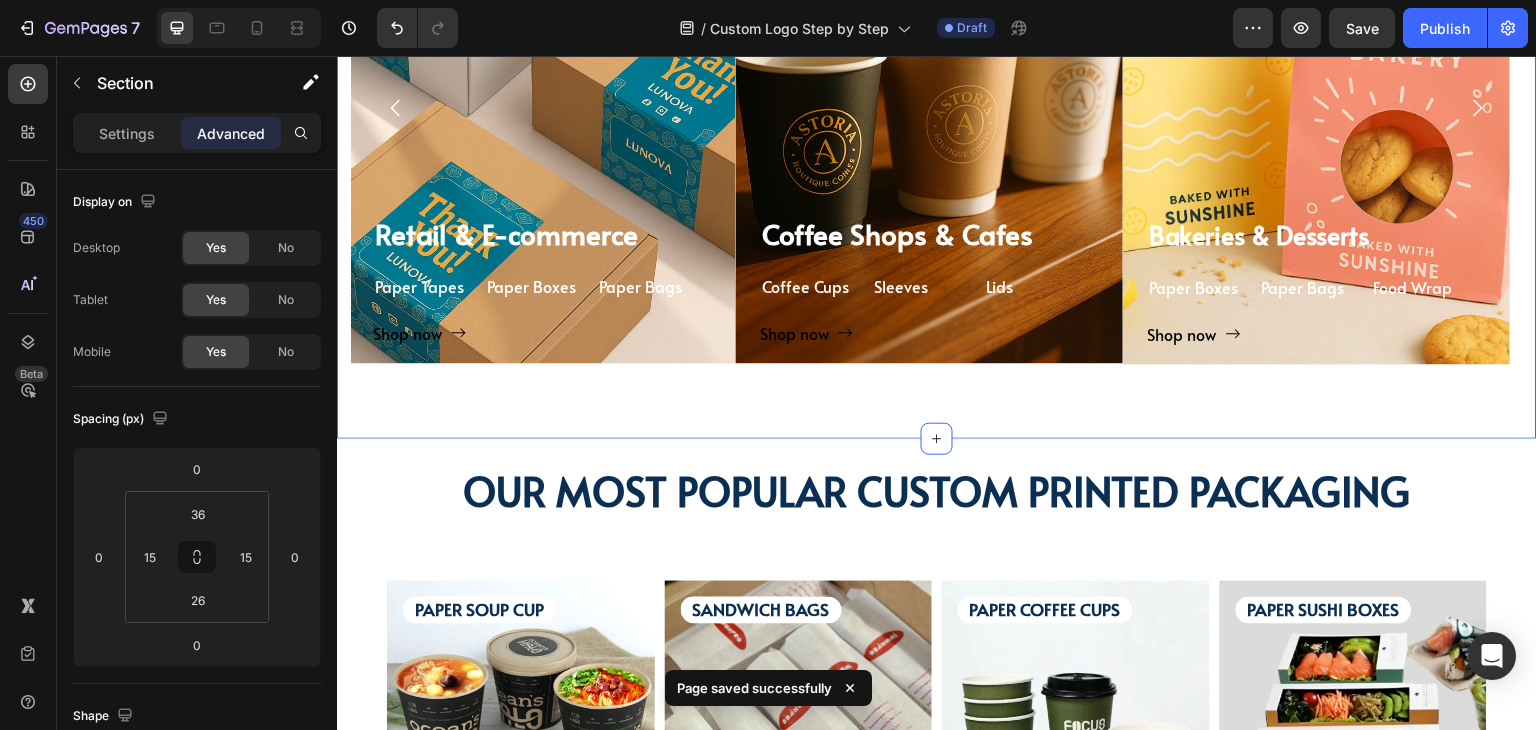 click on "TAILORED SOLUTIONS FOR YOUR INDUSTRY Heading TAILORED SOLUTIONS FOR YOUR INDUSTRY Heading Deep industry knowledge meets innovative packaging solutions. We understand your unique challenges and deliver results that matter! Text block                Title Line
Coffee Shops & Cafes Heading Coffee Cups Text Block Sleeves Text Block Lids Text Block Row
Shop now Button Row Hero Banner Bakeries & Desserts Heading Paper Boxes Text Block Paper Bags Text Block Food Wrap Text Block Row
Shop now Button Row Hero Banner Bars & Breweries Heading Bottles Text Block Growlers Text Block Cans Text Block Row
Shop now Button Row Hero Banner Restaurant & Fine Dining Heading Boxes Text Block Paper Napkins Text Block Cutting Board Text Block Row
Shop now Button Row Hero Banner Quick Restaurant Services Heading Boxes Text Block Napkins Text Block Paper Containers Text Block Row
Shop now Button Row Hero Banner Retail & E-commerce Heading Row" at bounding box center [937, 33] 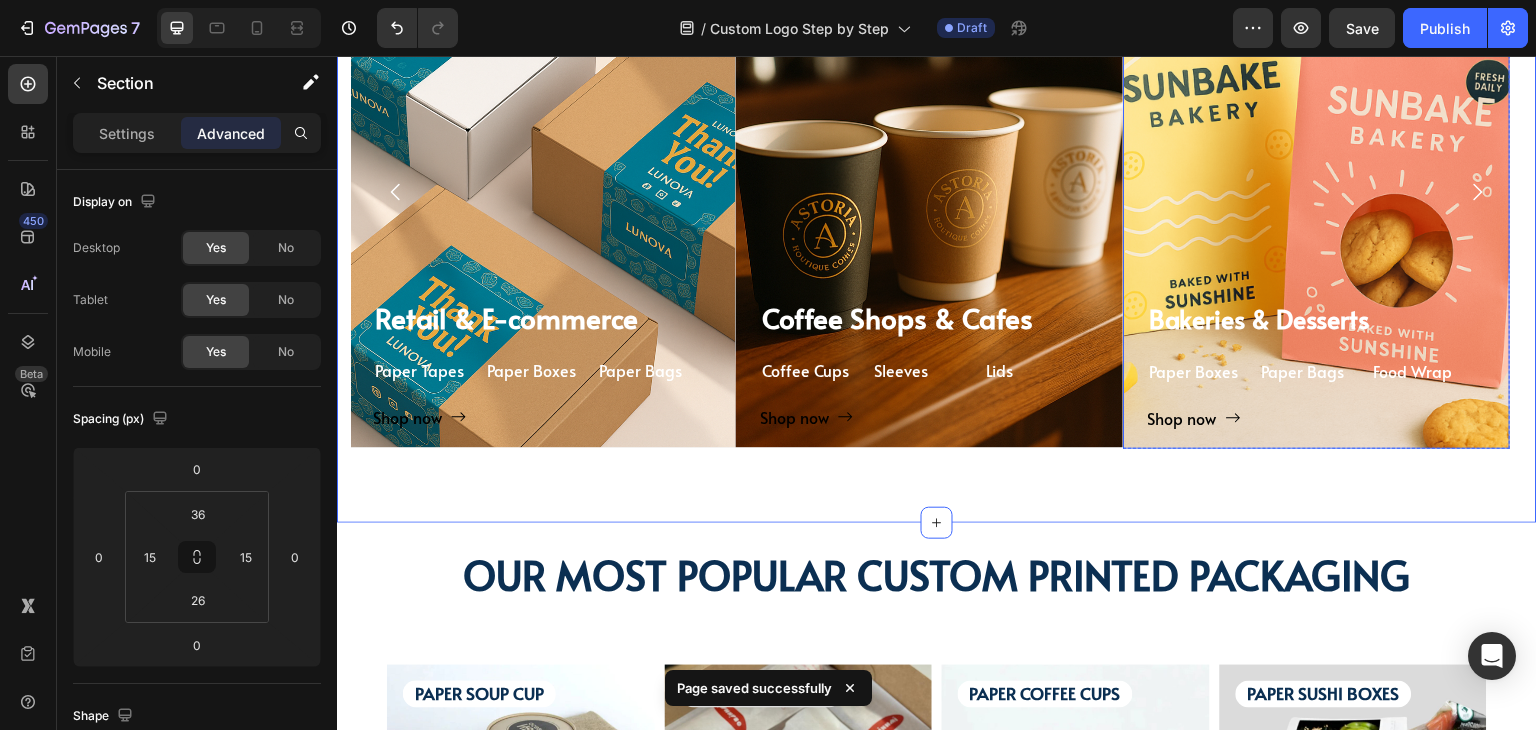 scroll, scrollTop: 2300, scrollLeft: 0, axis: vertical 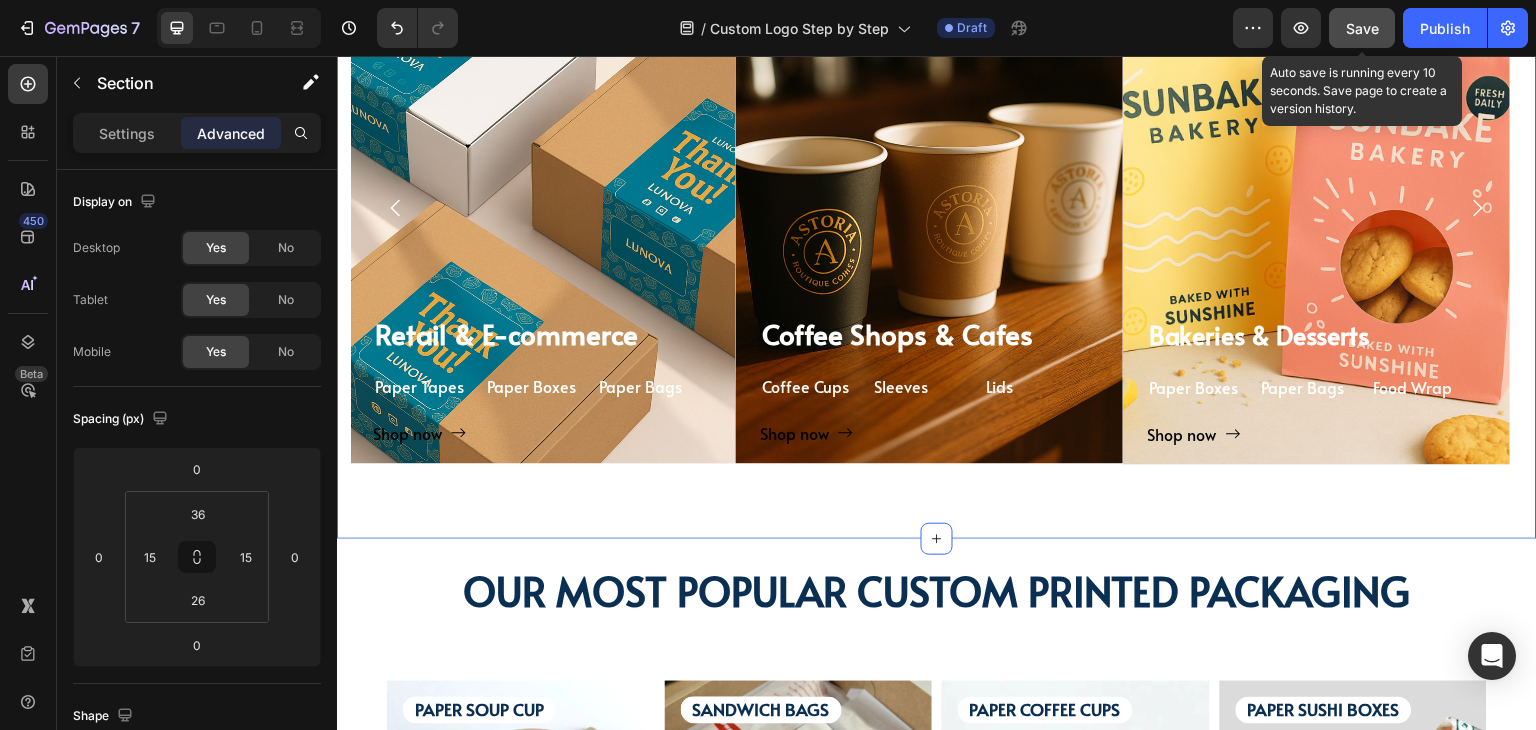 click on "Save" at bounding box center (1362, 28) 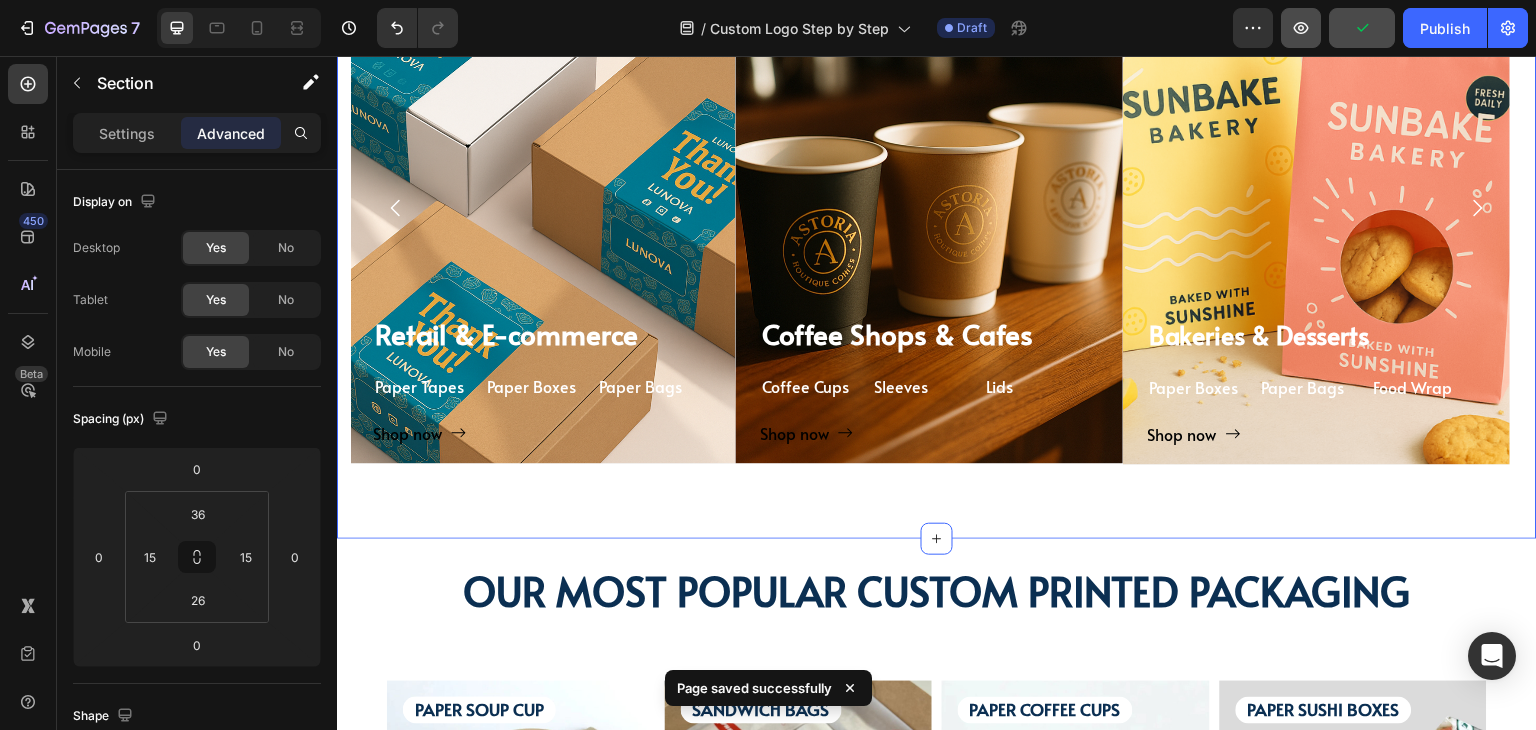 click 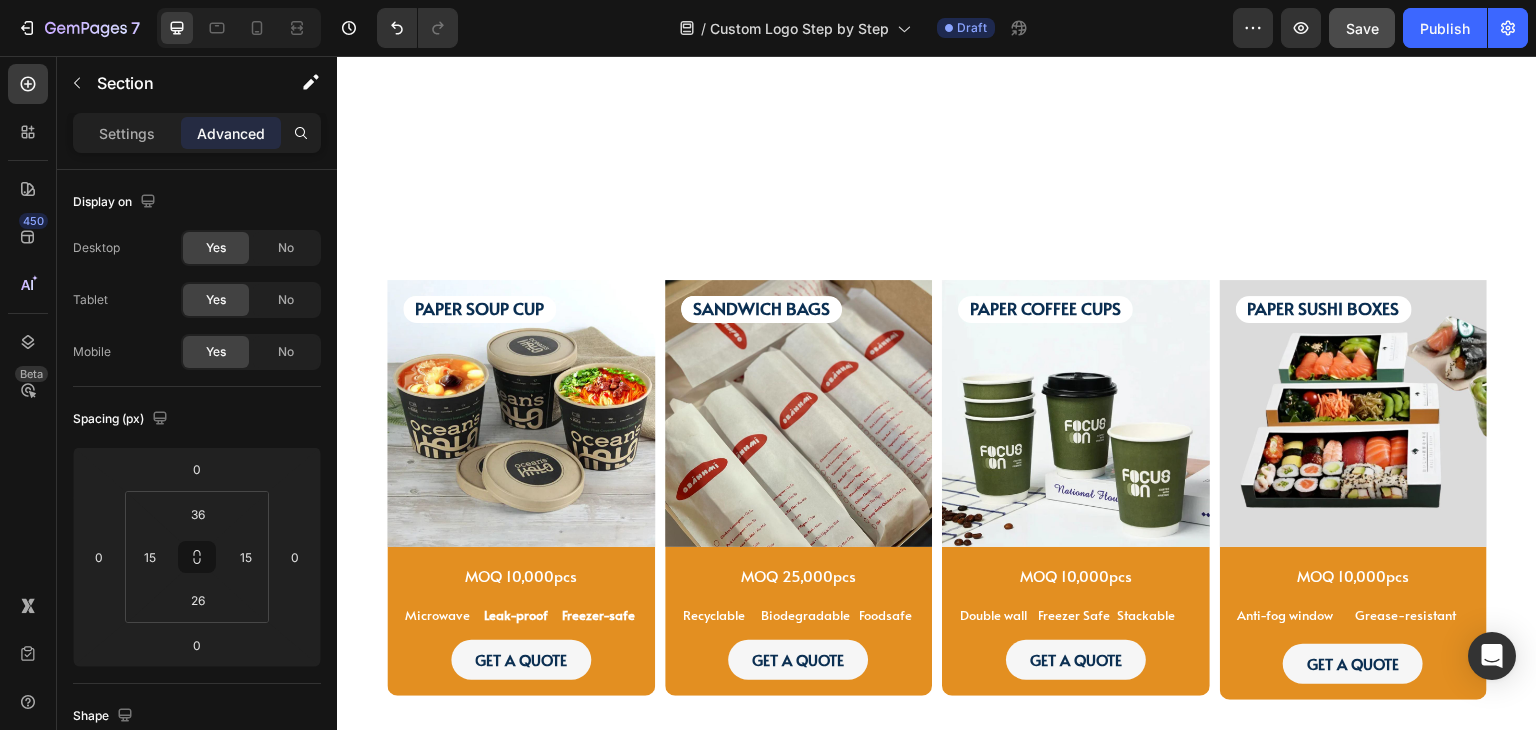 scroll, scrollTop: 2900, scrollLeft: 0, axis: vertical 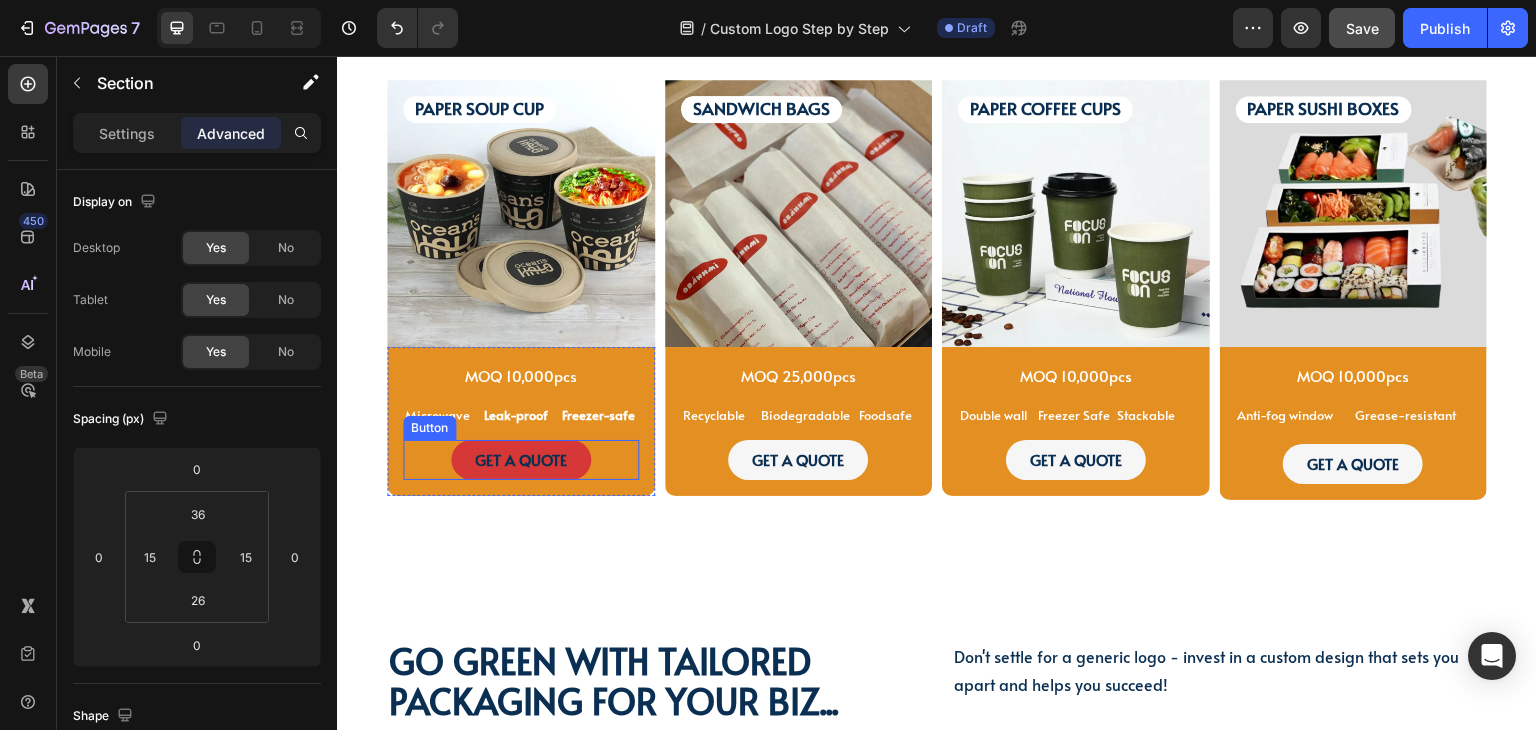 click on "GET A QUOTE" at bounding box center [521, 460] 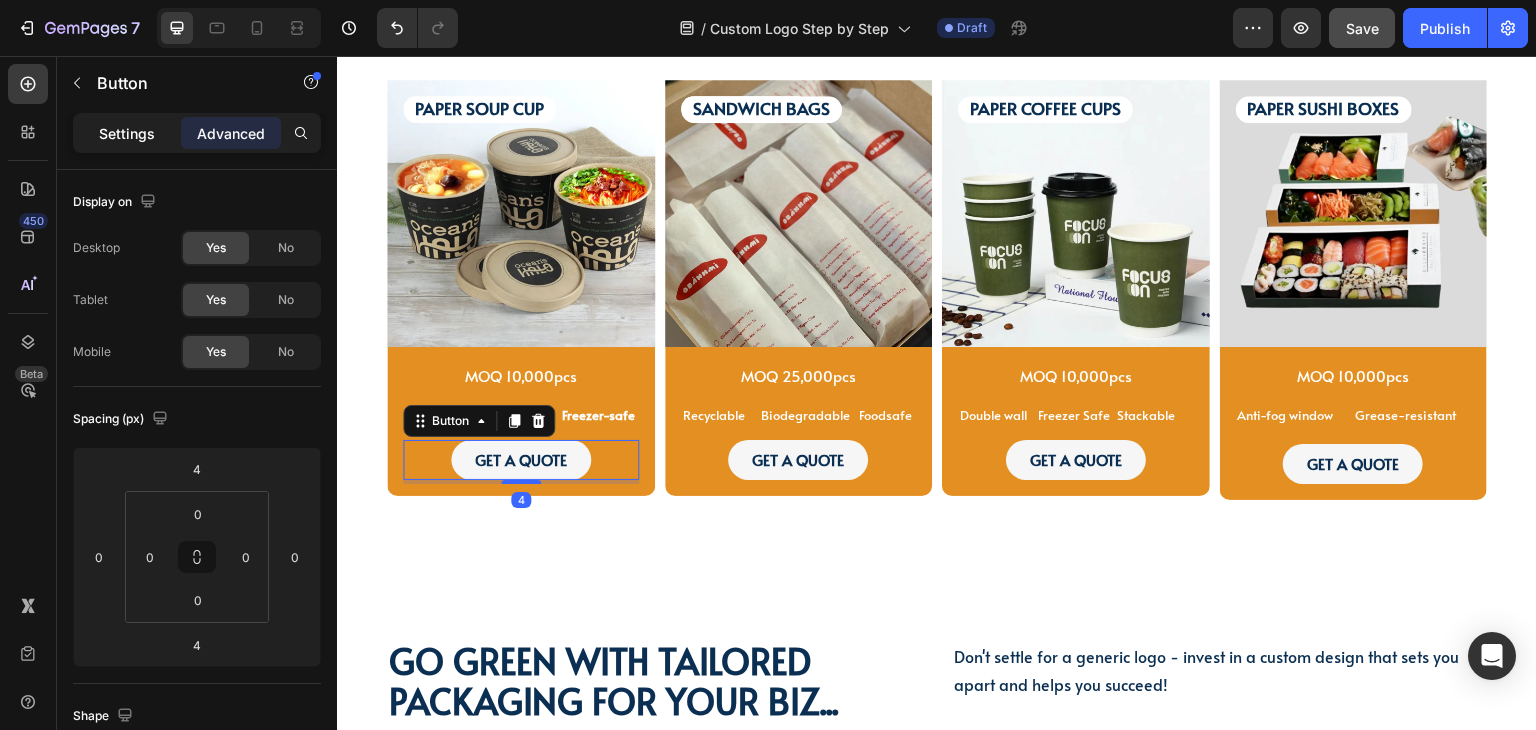 click on "Settings" at bounding box center [127, 133] 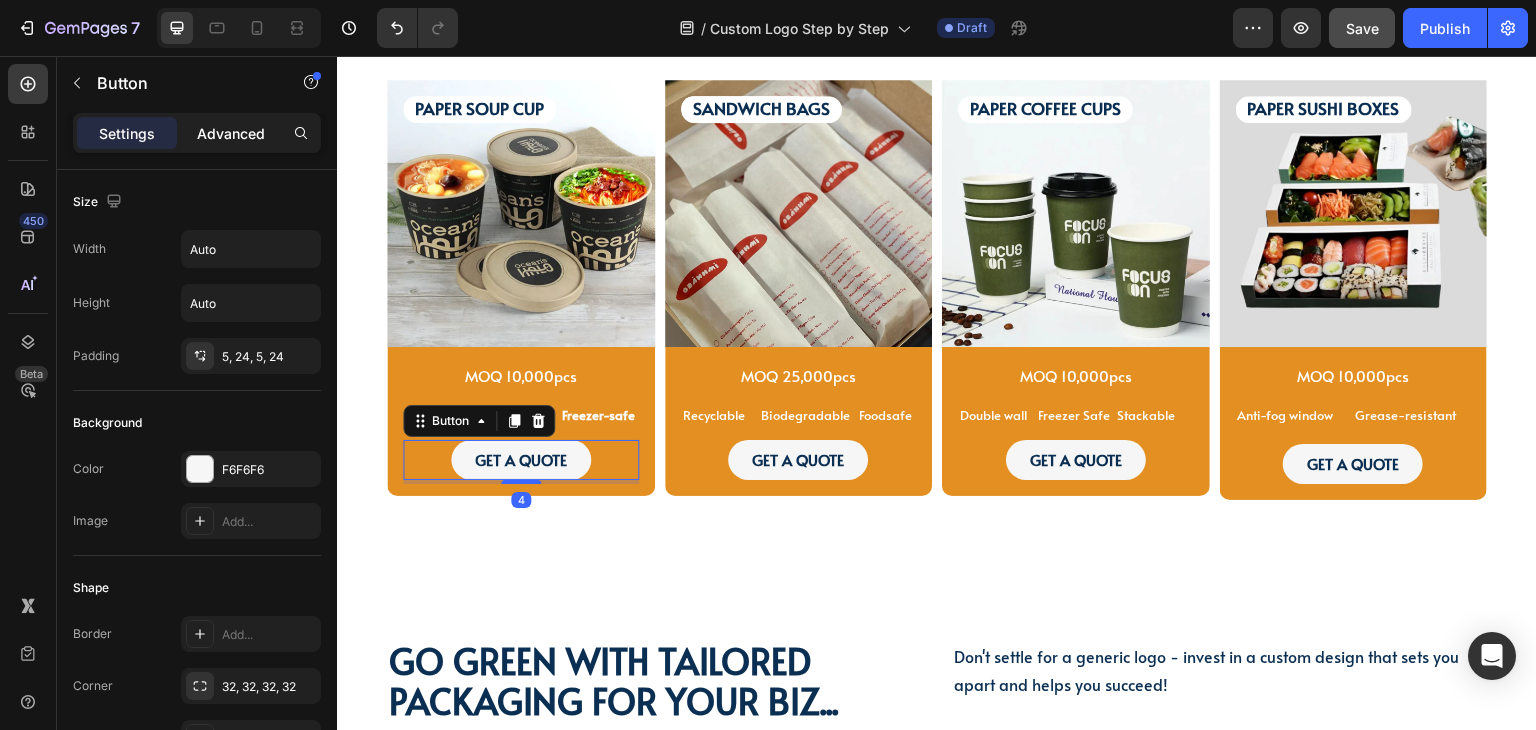click on "Advanced" at bounding box center (231, 133) 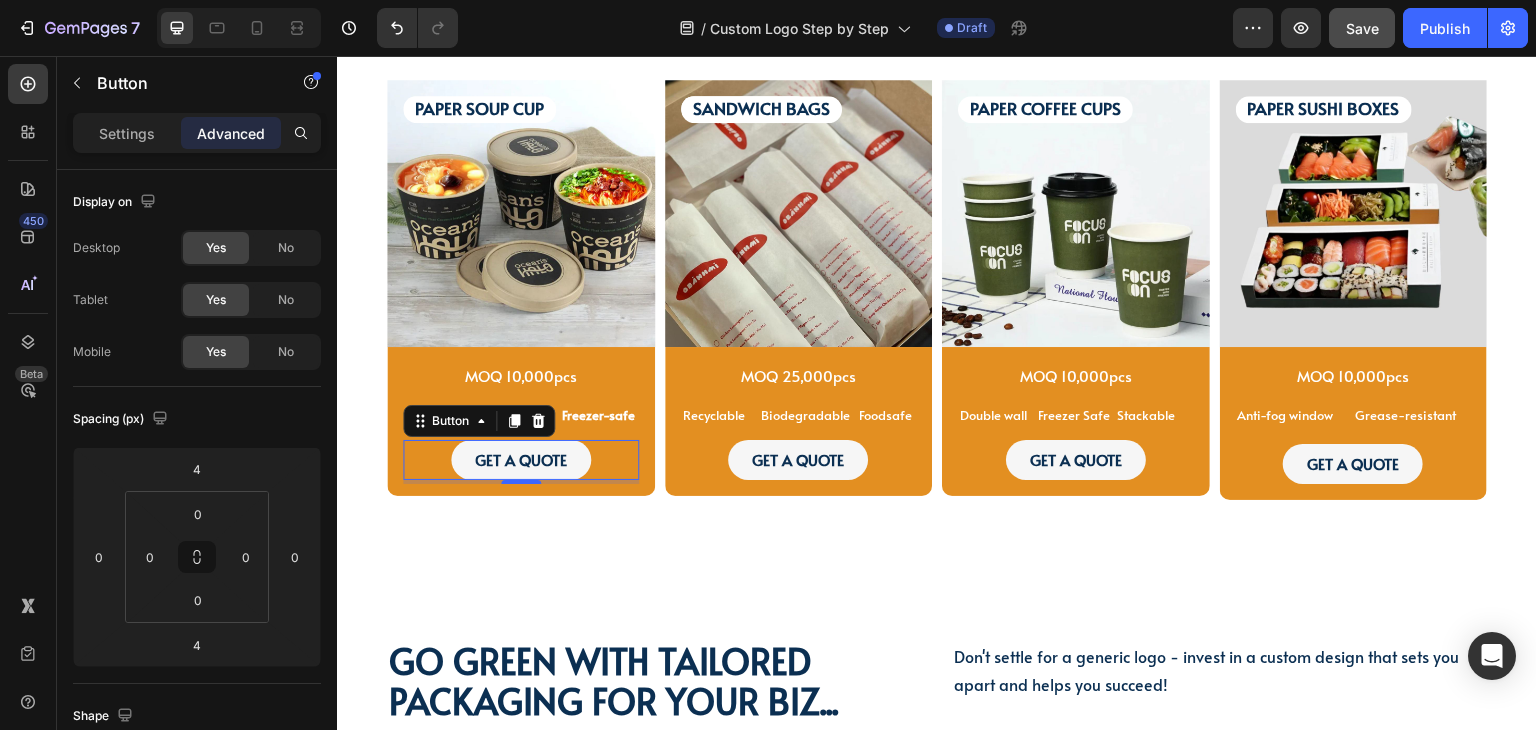 scroll, scrollTop: 600, scrollLeft: 0, axis: vertical 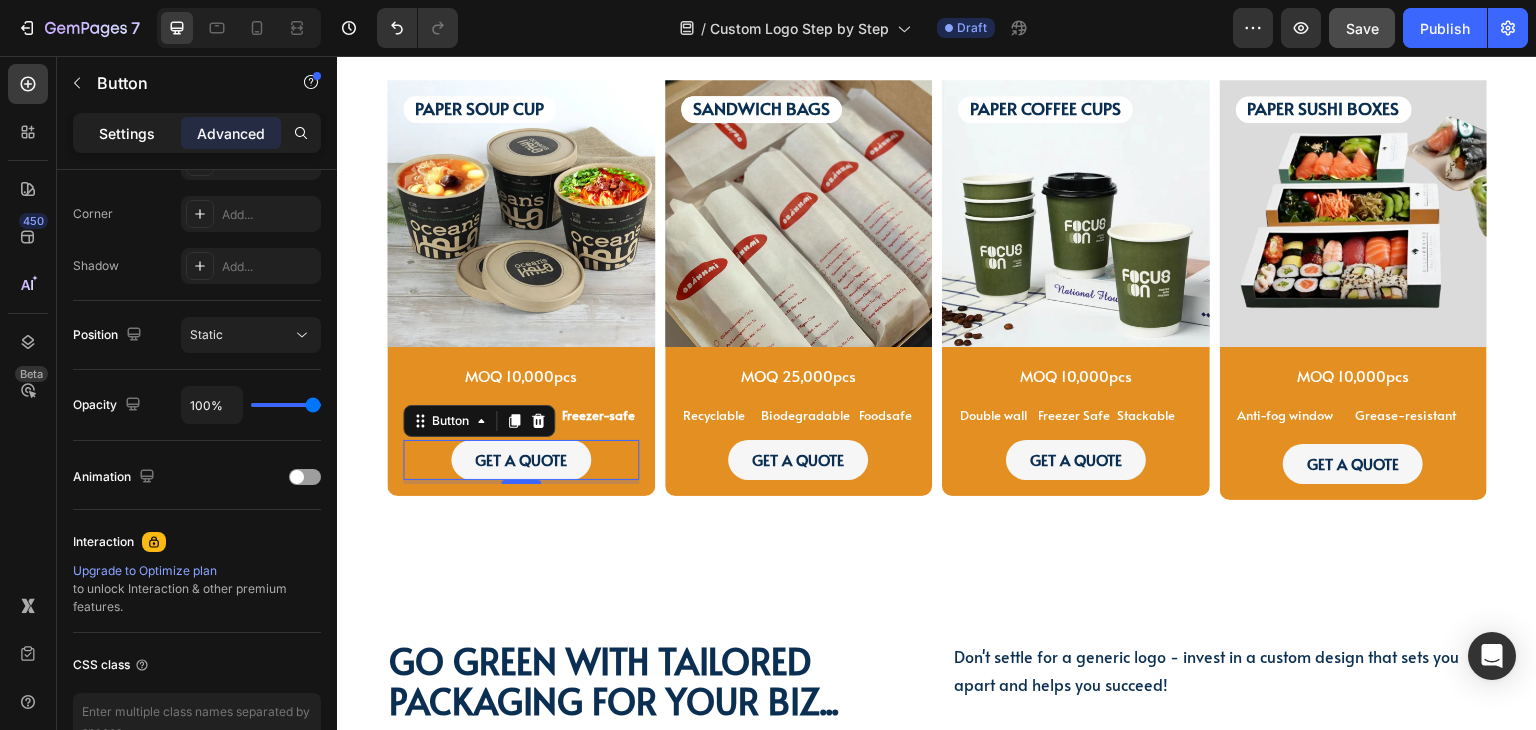 click on "Settings" 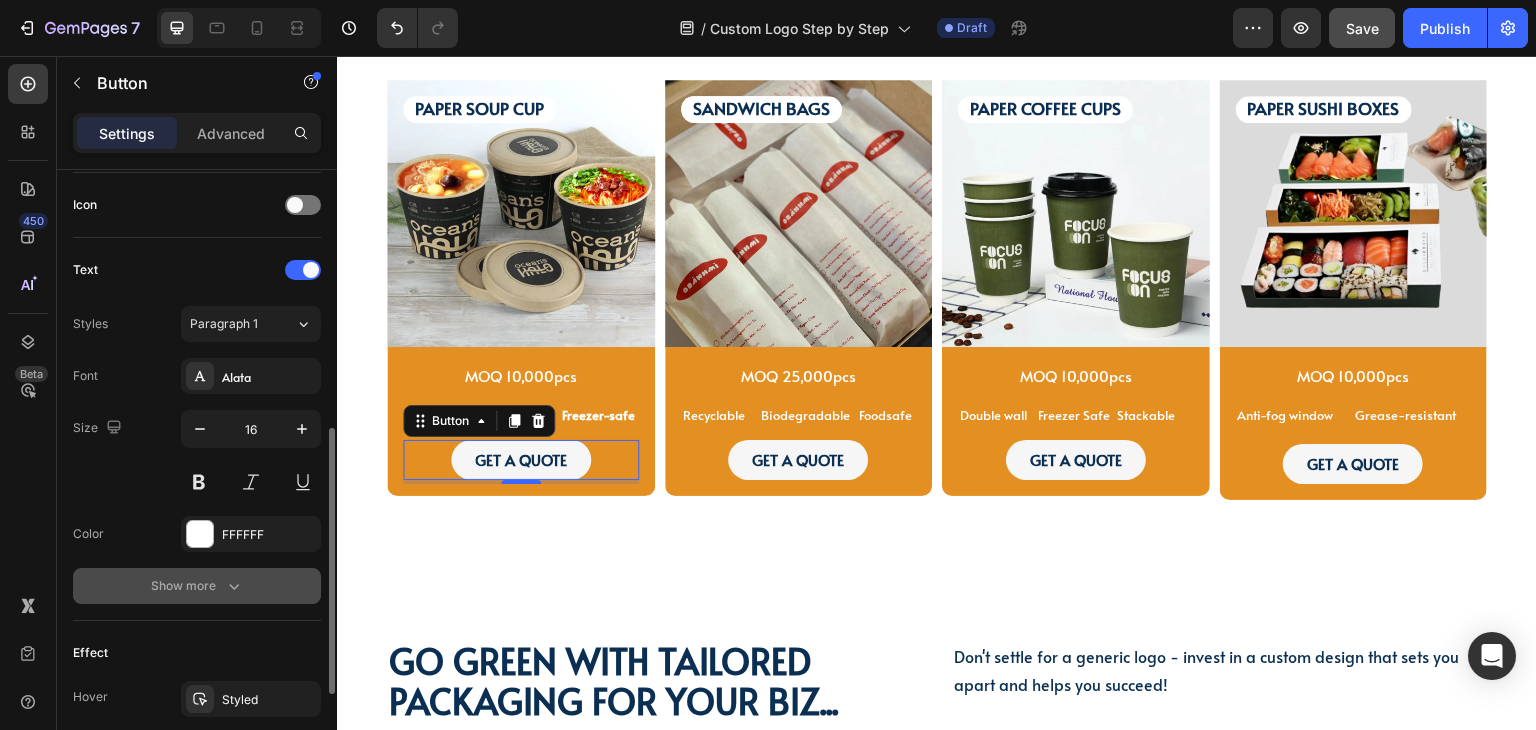 click on "Show more" at bounding box center [197, 586] 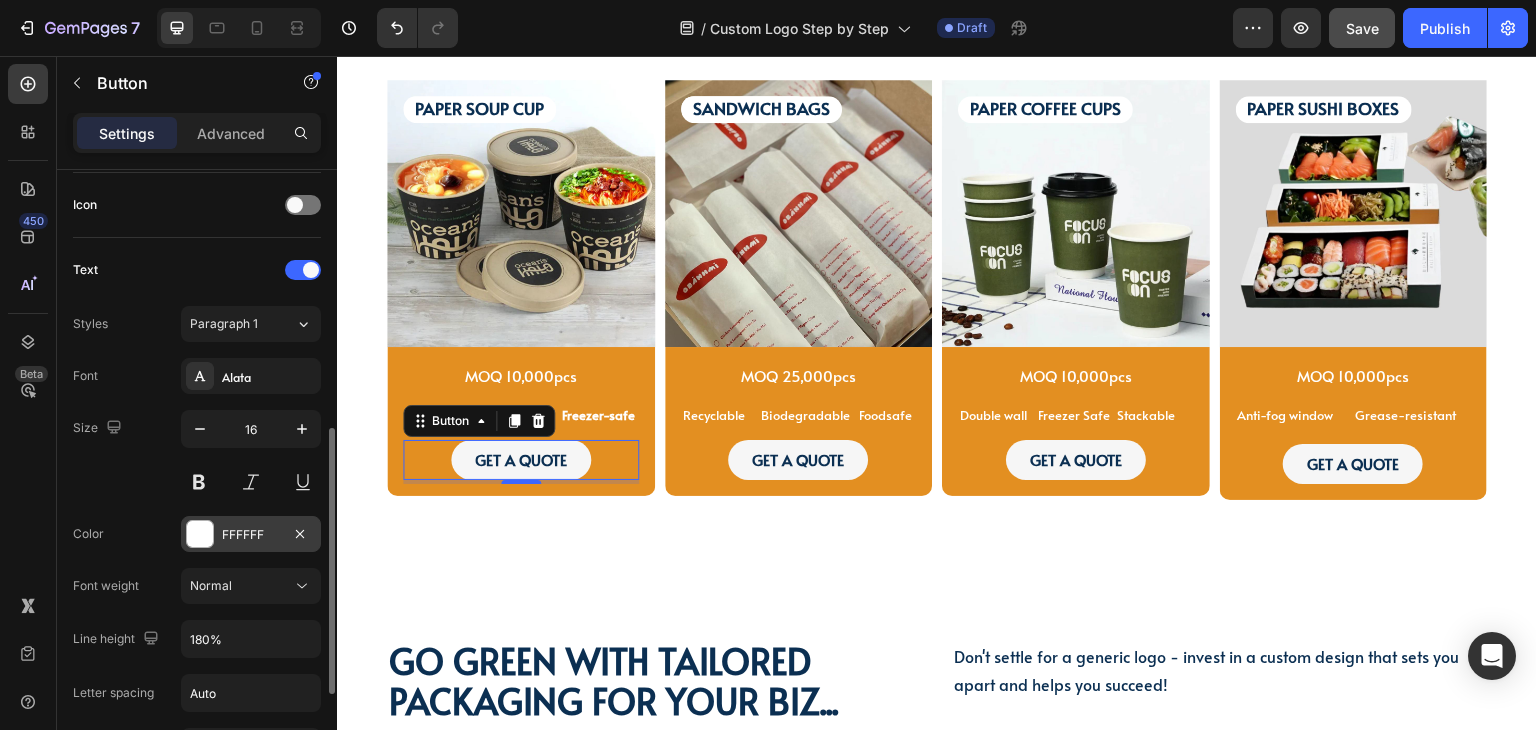 click at bounding box center (200, 534) 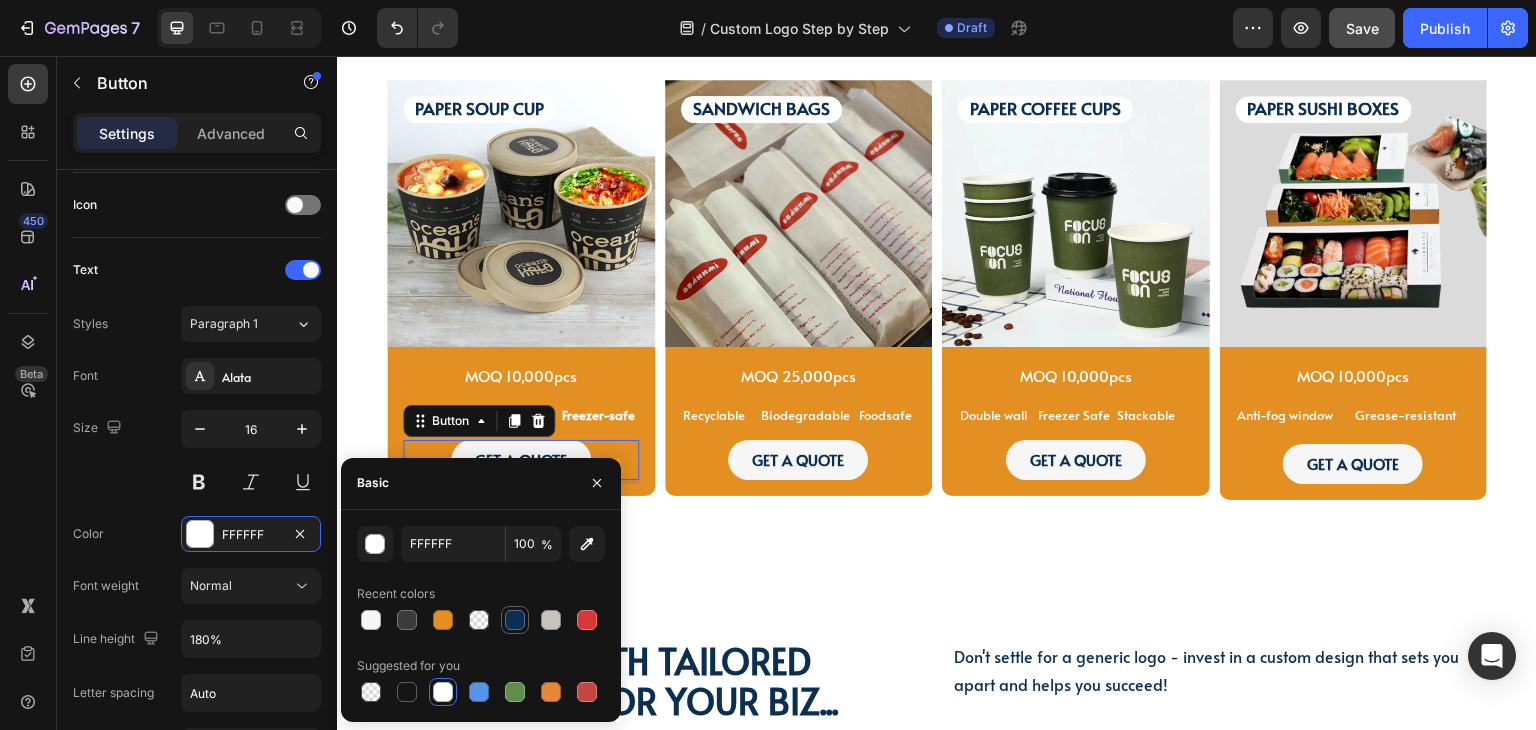 click at bounding box center [515, 620] 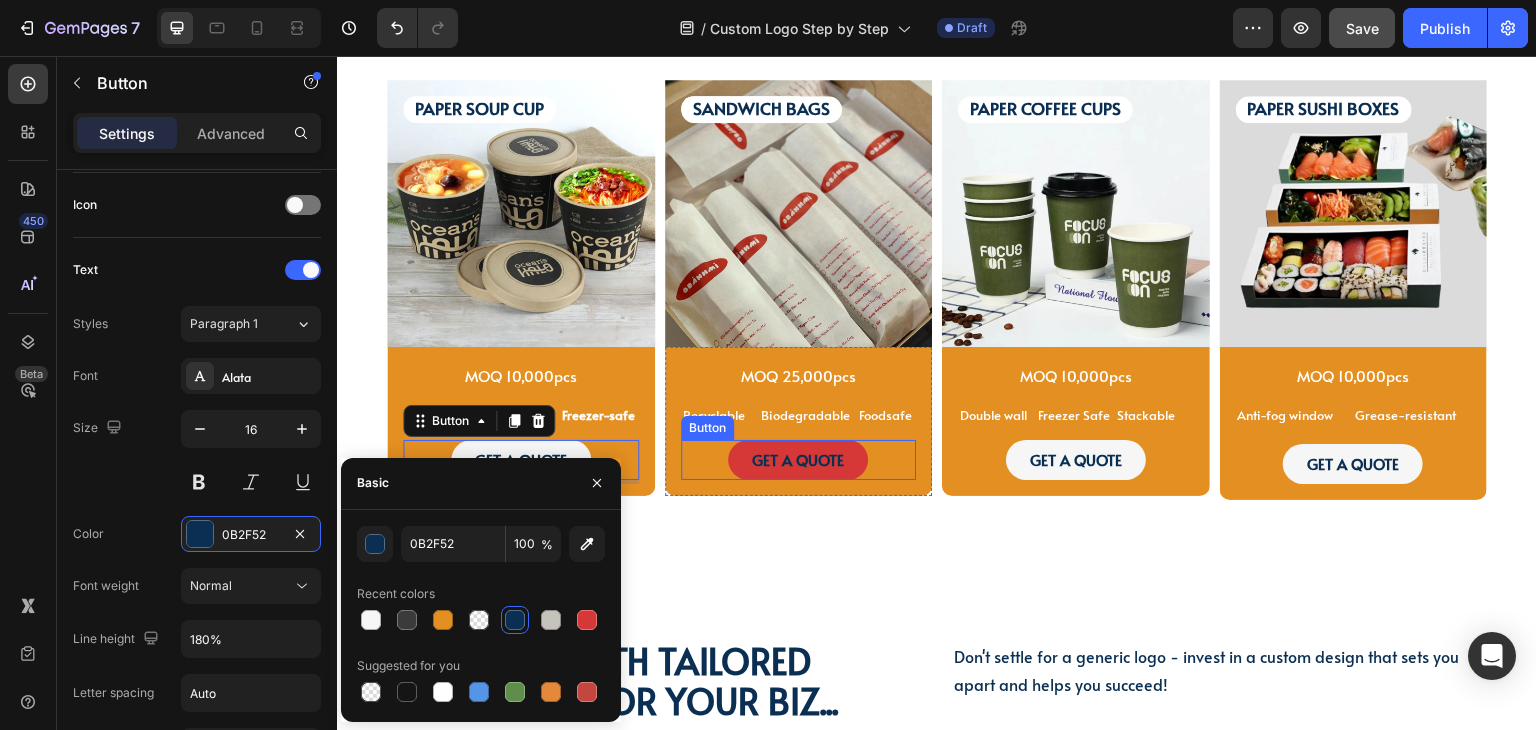 click on "GET A QUOTE" at bounding box center [798, 460] 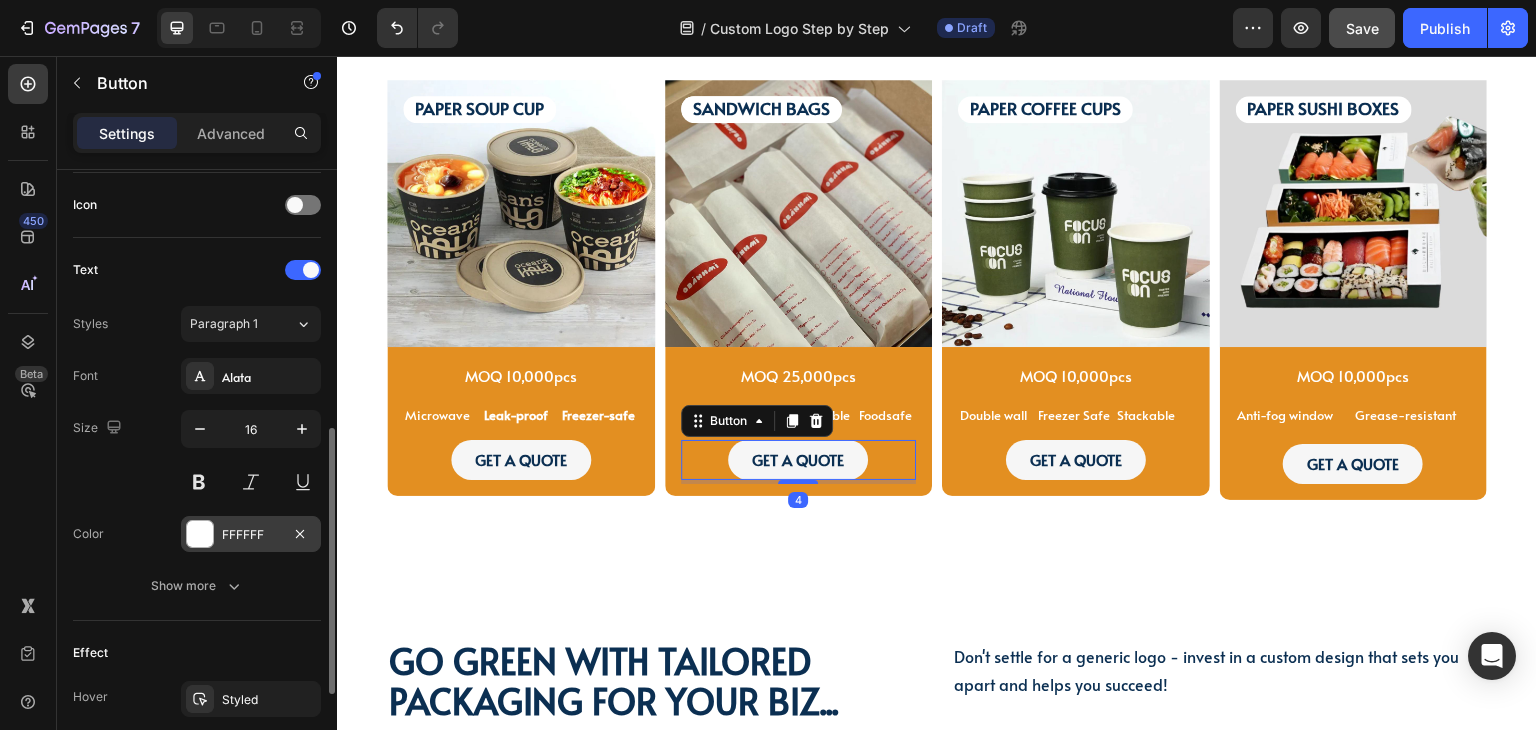 click on "FFFFFF" at bounding box center [251, 534] 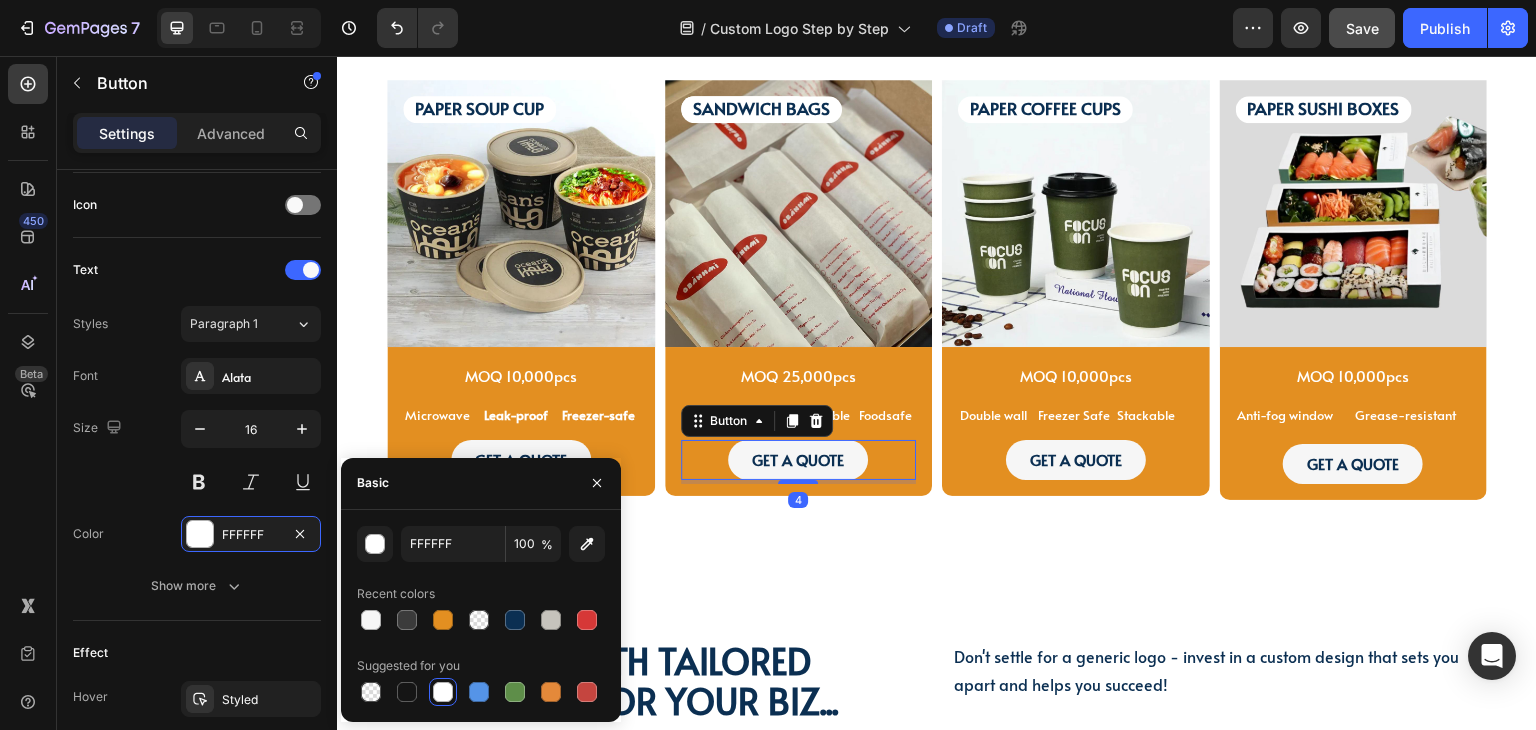click at bounding box center [515, 620] 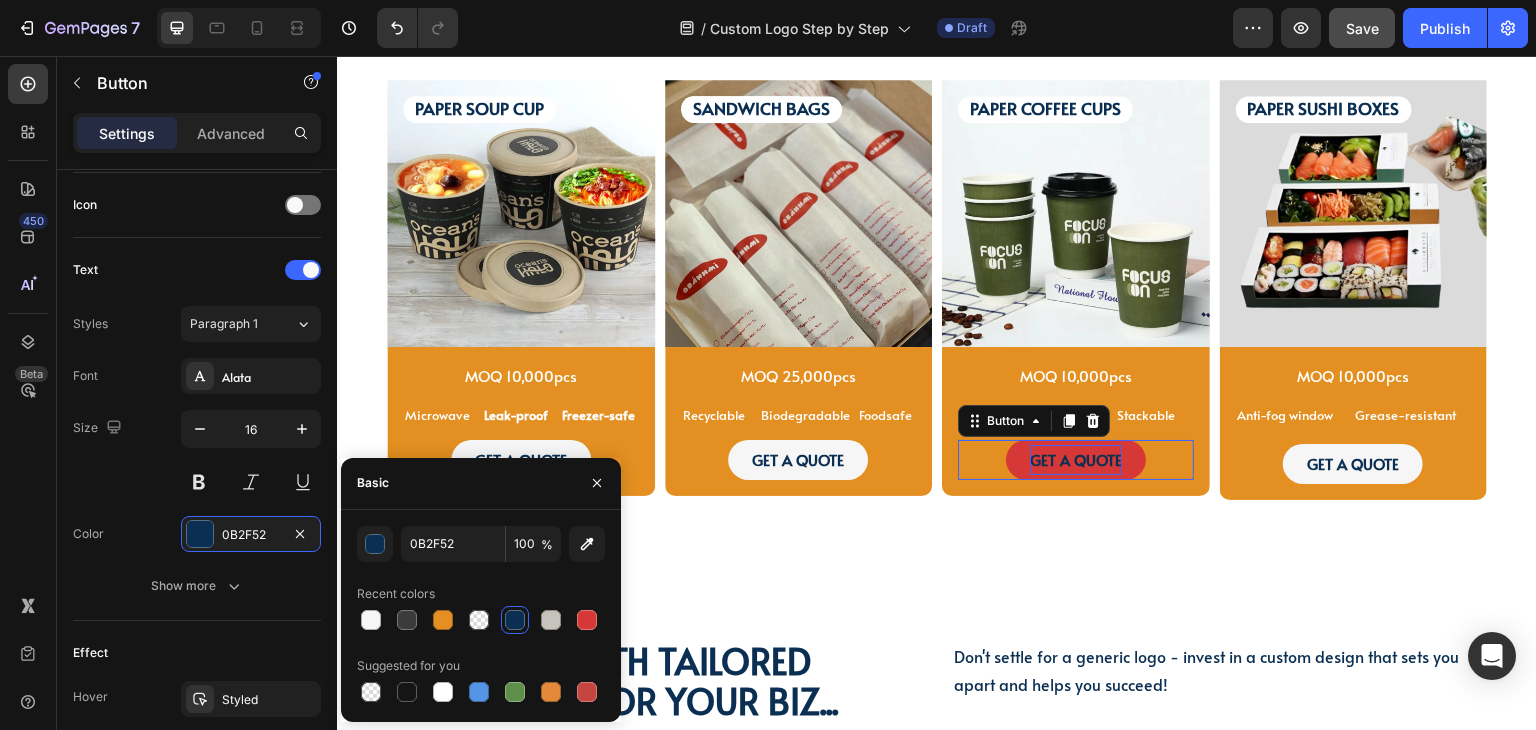 click on "GET A QUOTE" at bounding box center (1076, 459) 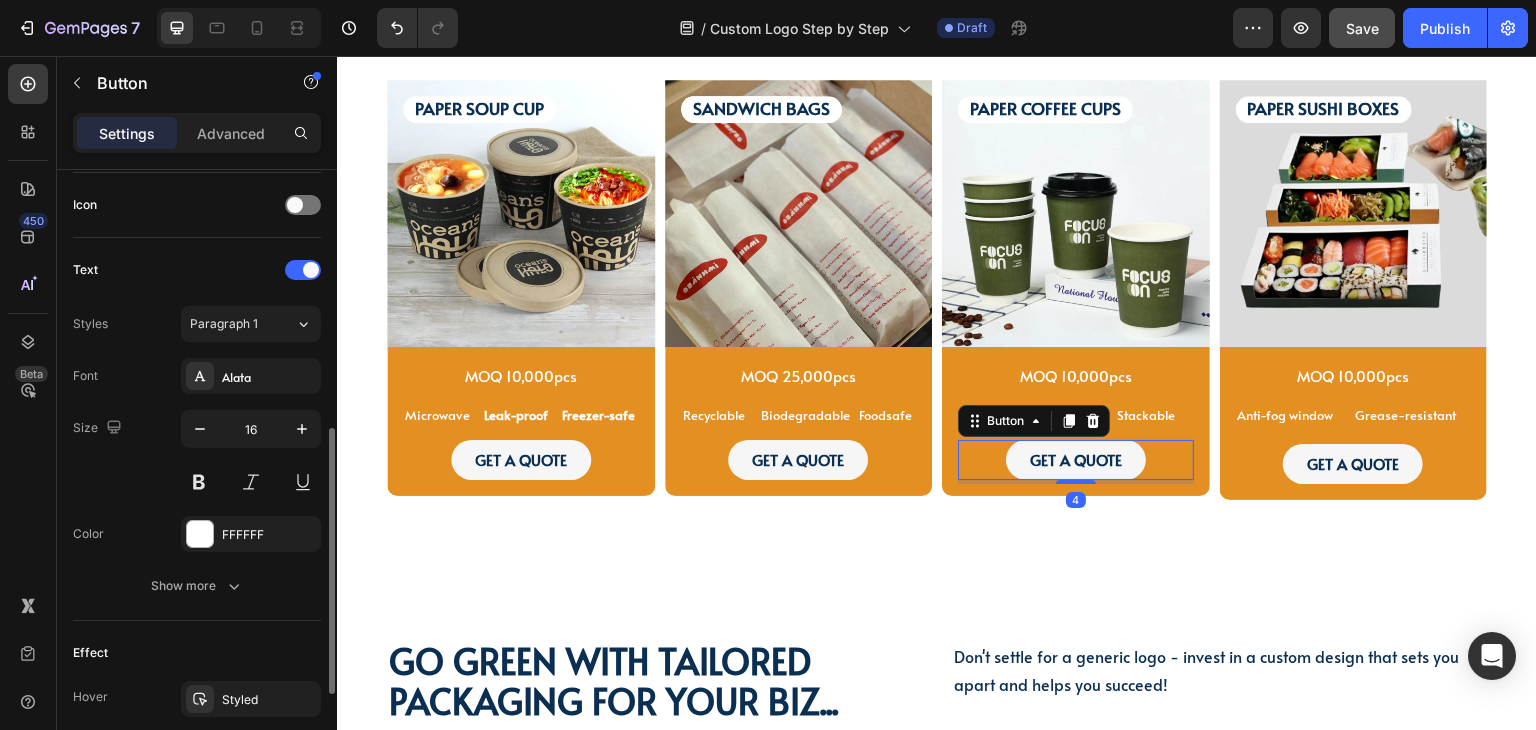 click on "Color FFFFFF" at bounding box center [197, 534] 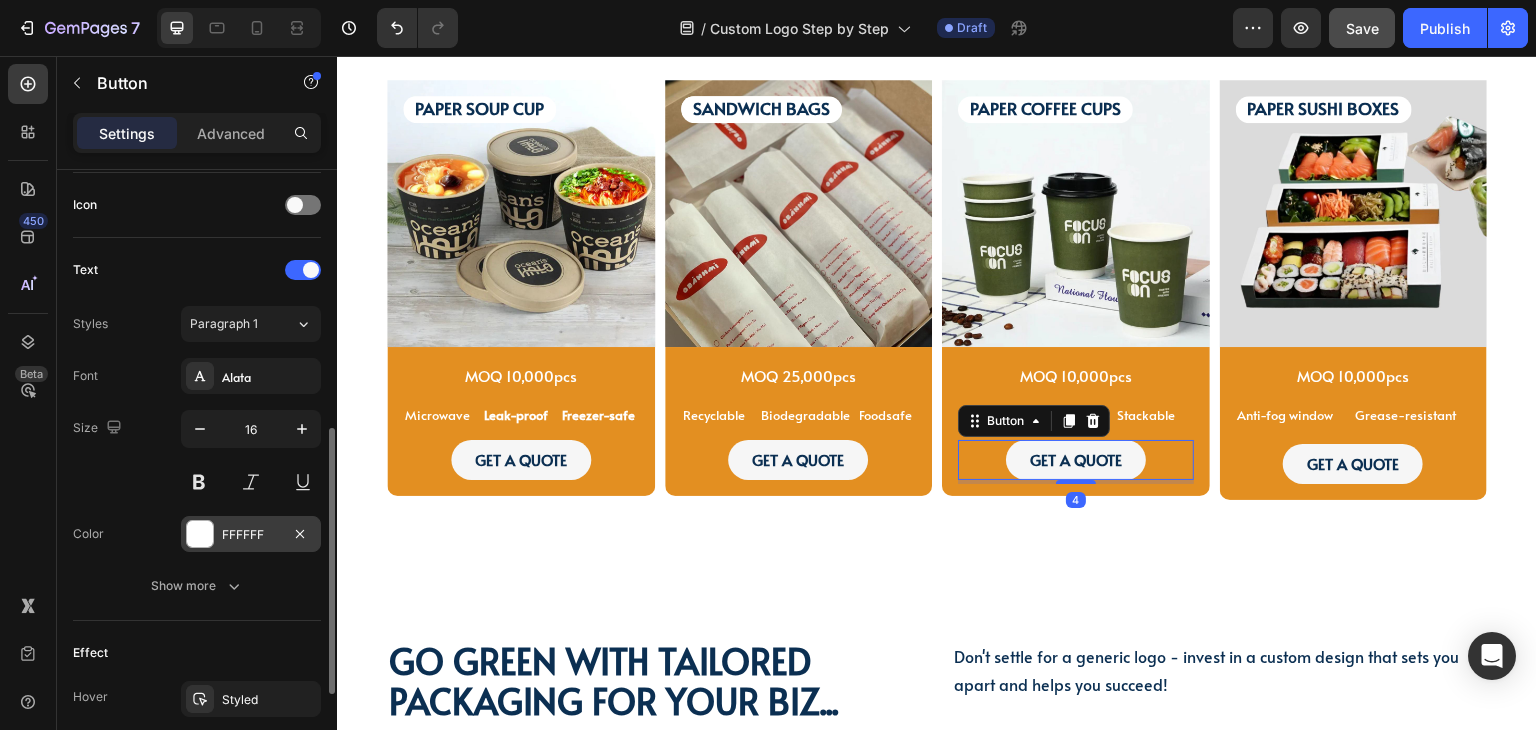 click at bounding box center [200, 534] 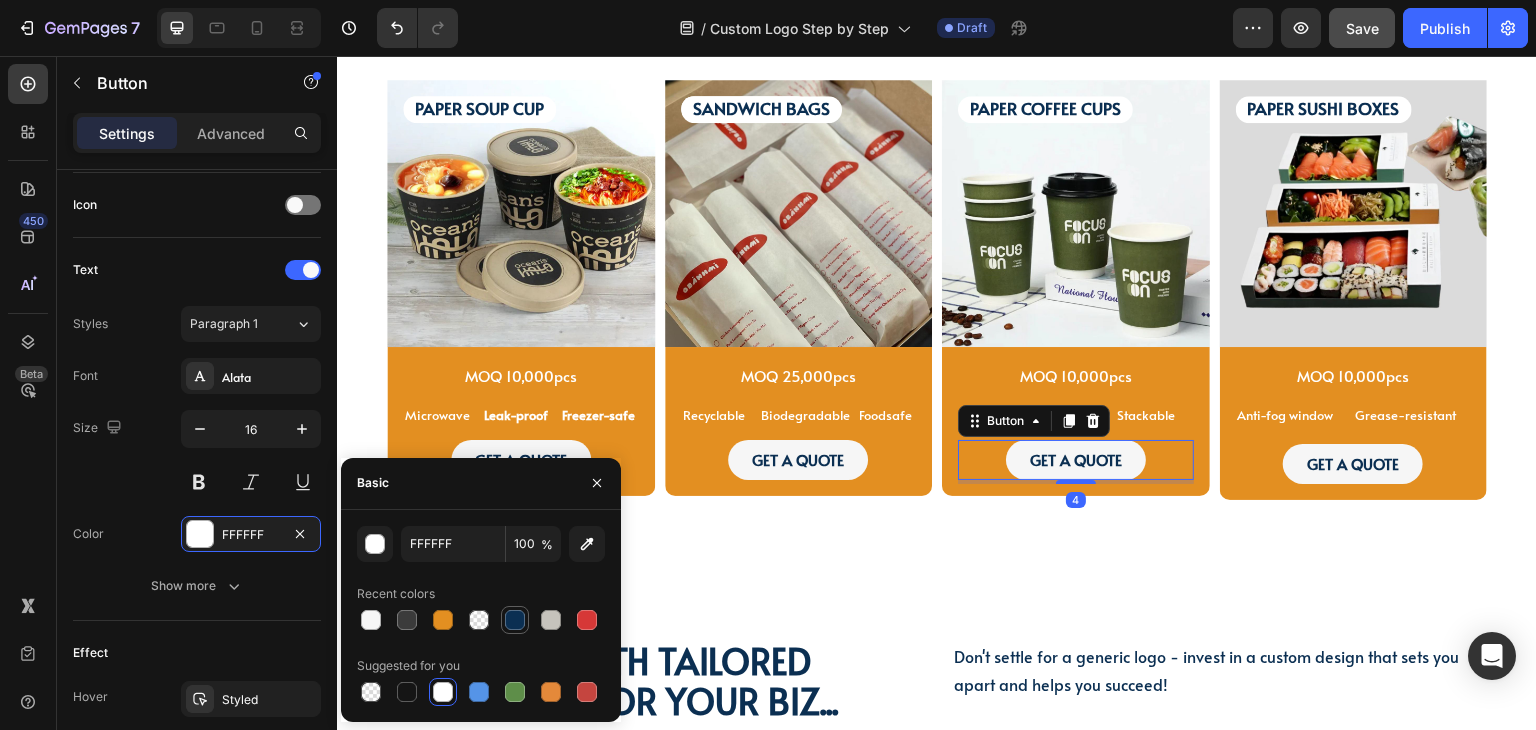 drag, startPoint x: 516, startPoint y: 615, endPoint x: 335, endPoint y: 510, distance: 209.25105 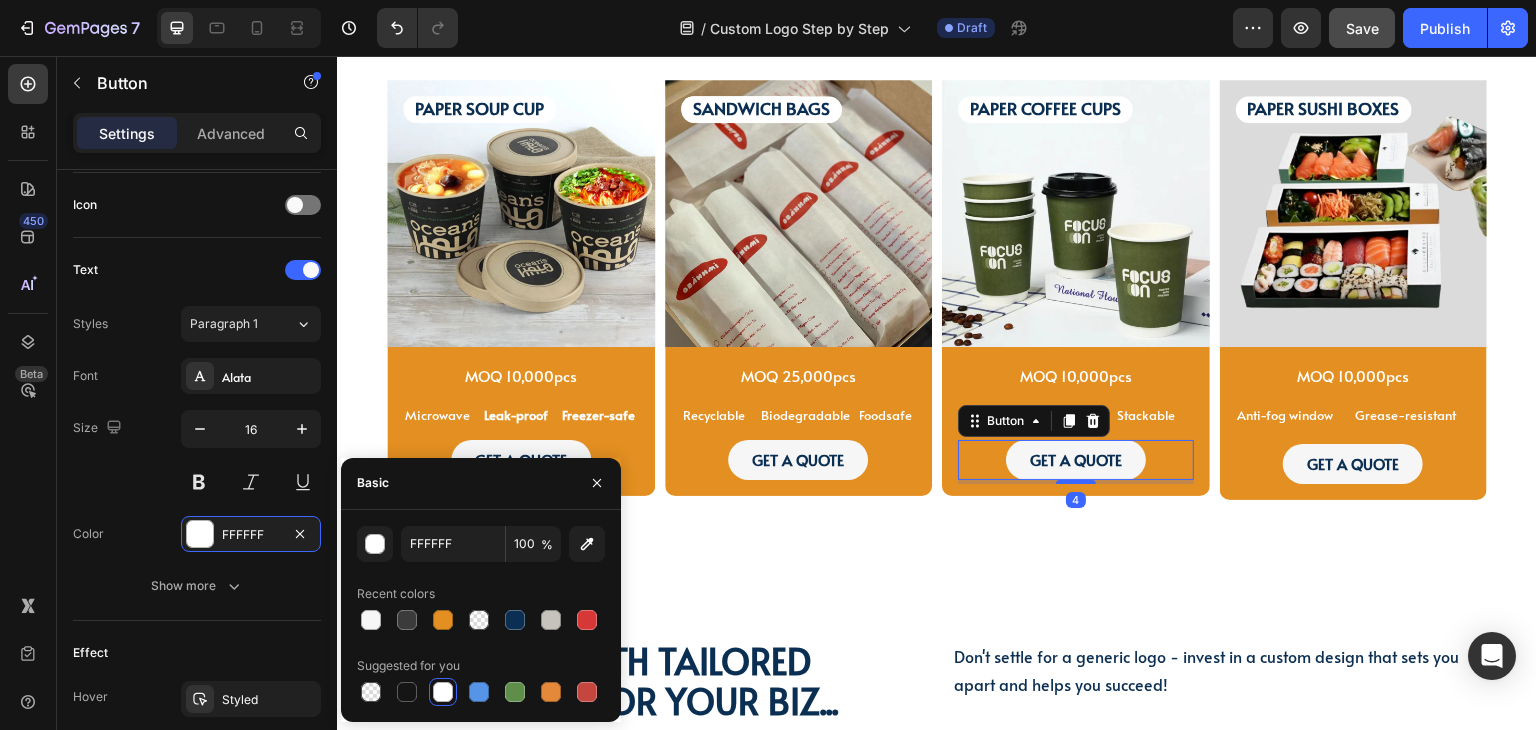 type on "0B2F52" 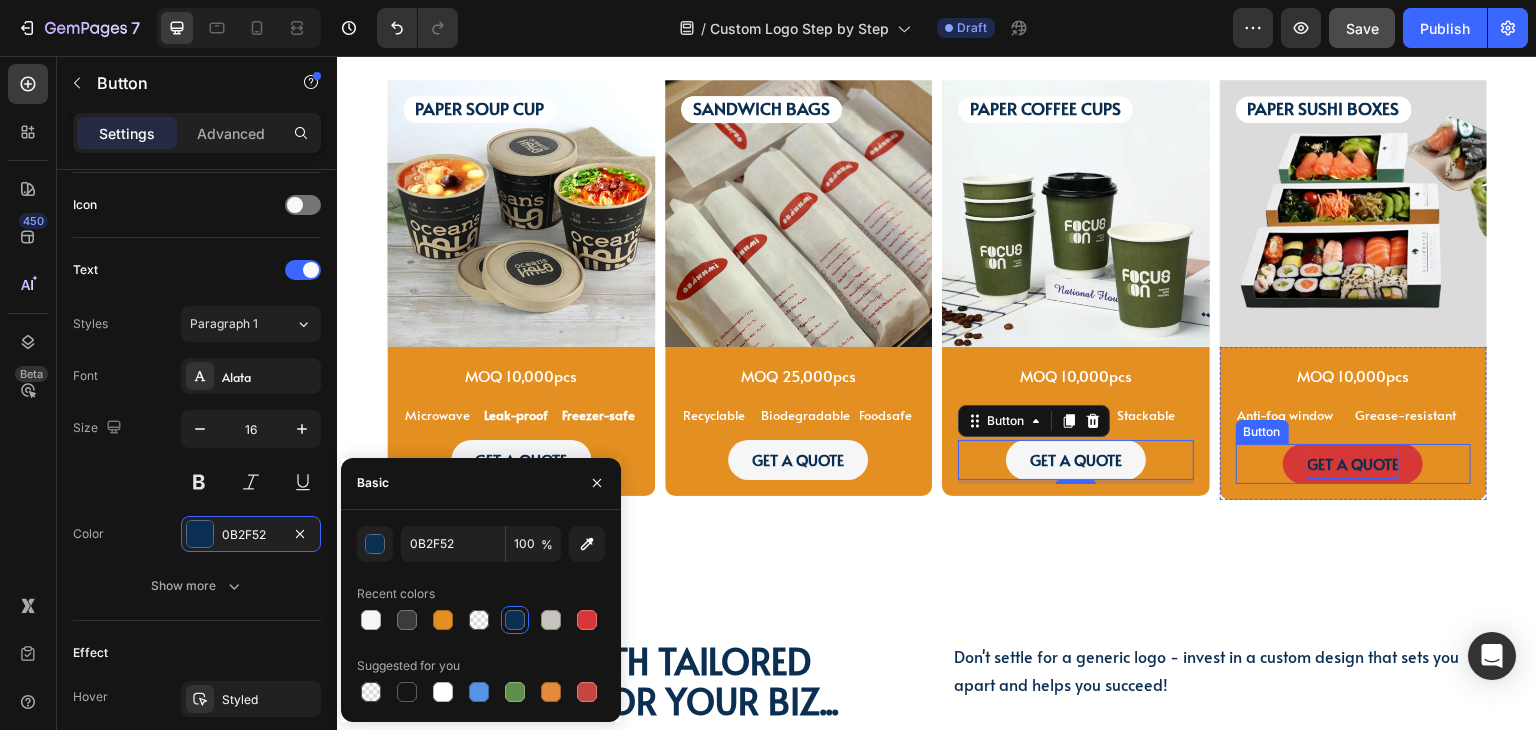 click on "GET A QUOTE" at bounding box center (1353, 463) 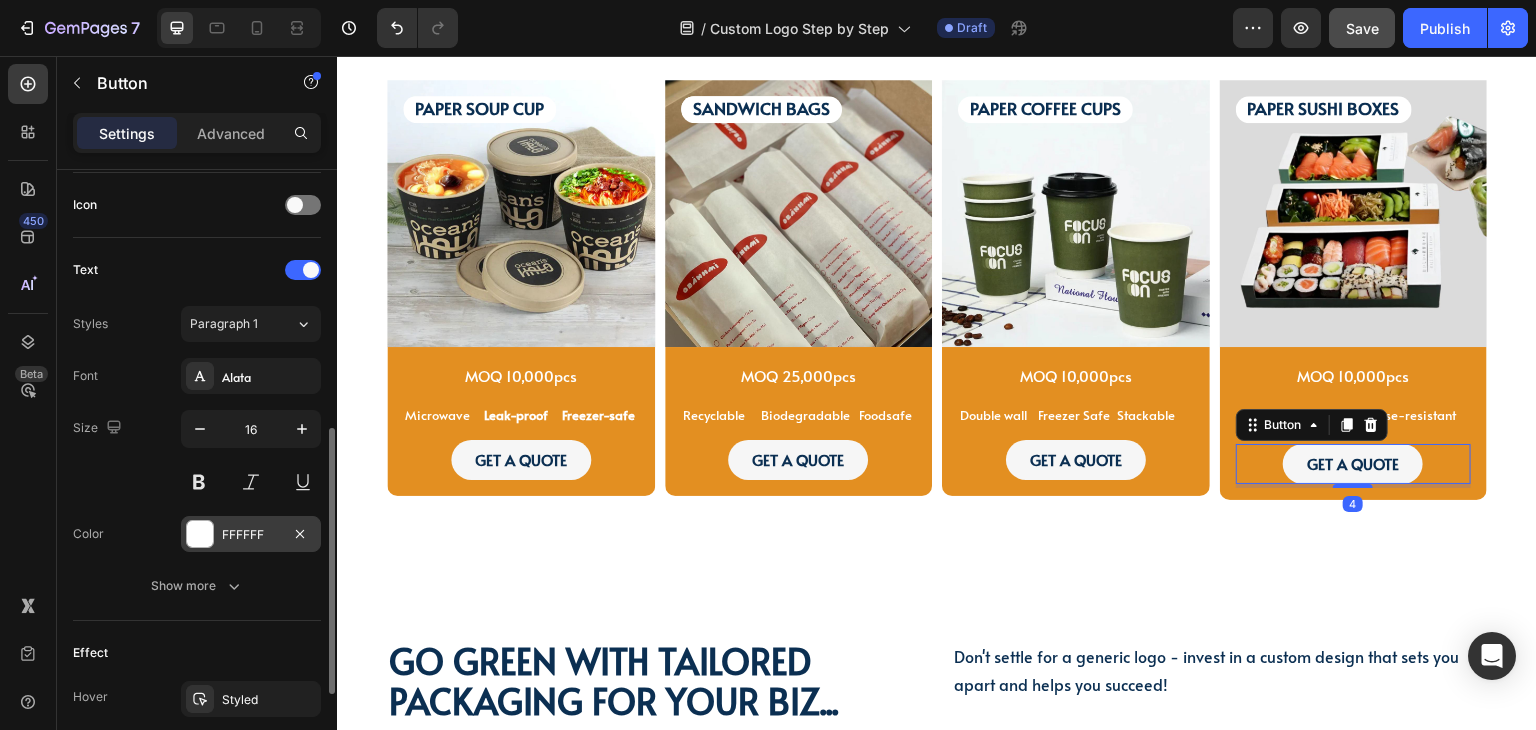 click on "FFFFFF" at bounding box center (251, 534) 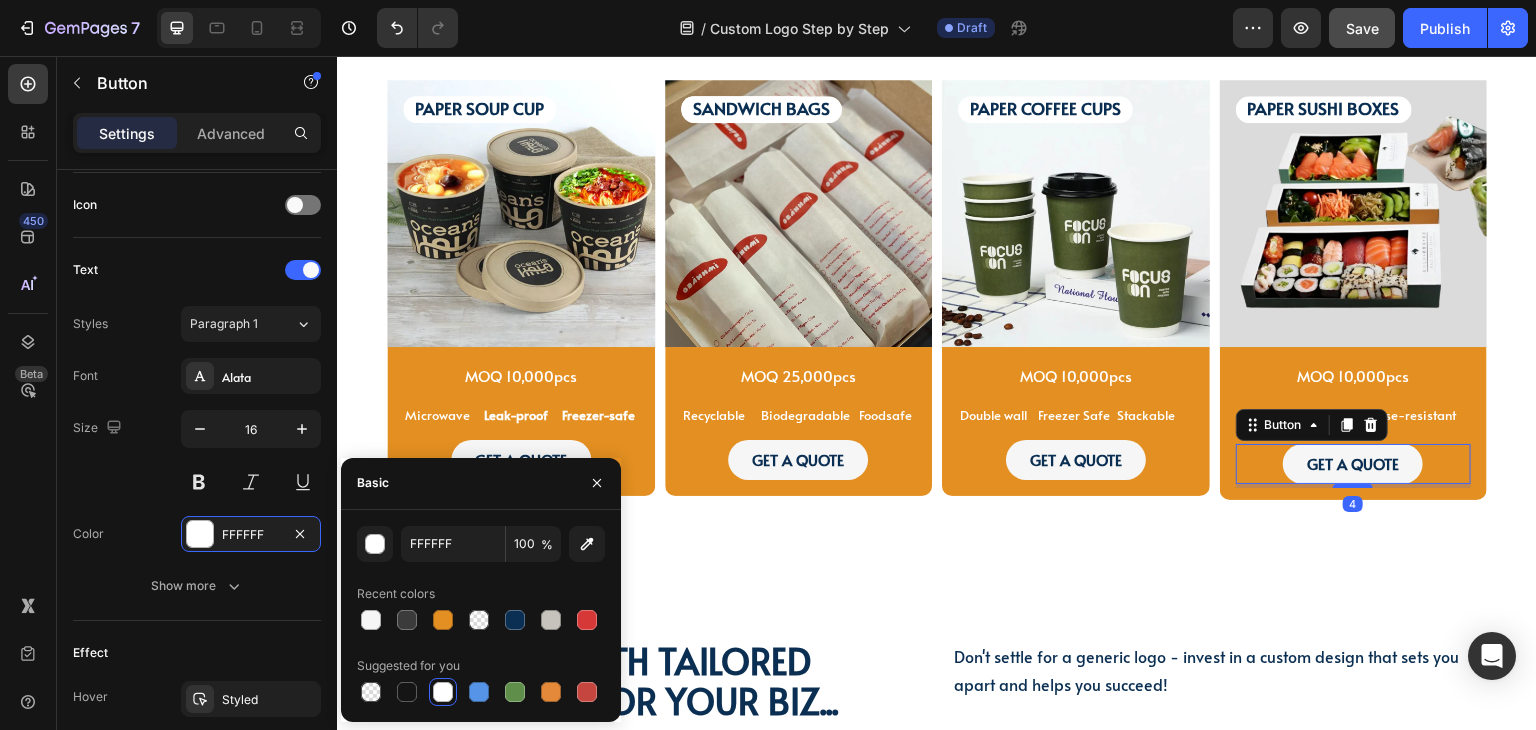 drag, startPoint x: 517, startPoint y: 623, endPoint x: 600, endPoint y: 601, distance: 85.86617 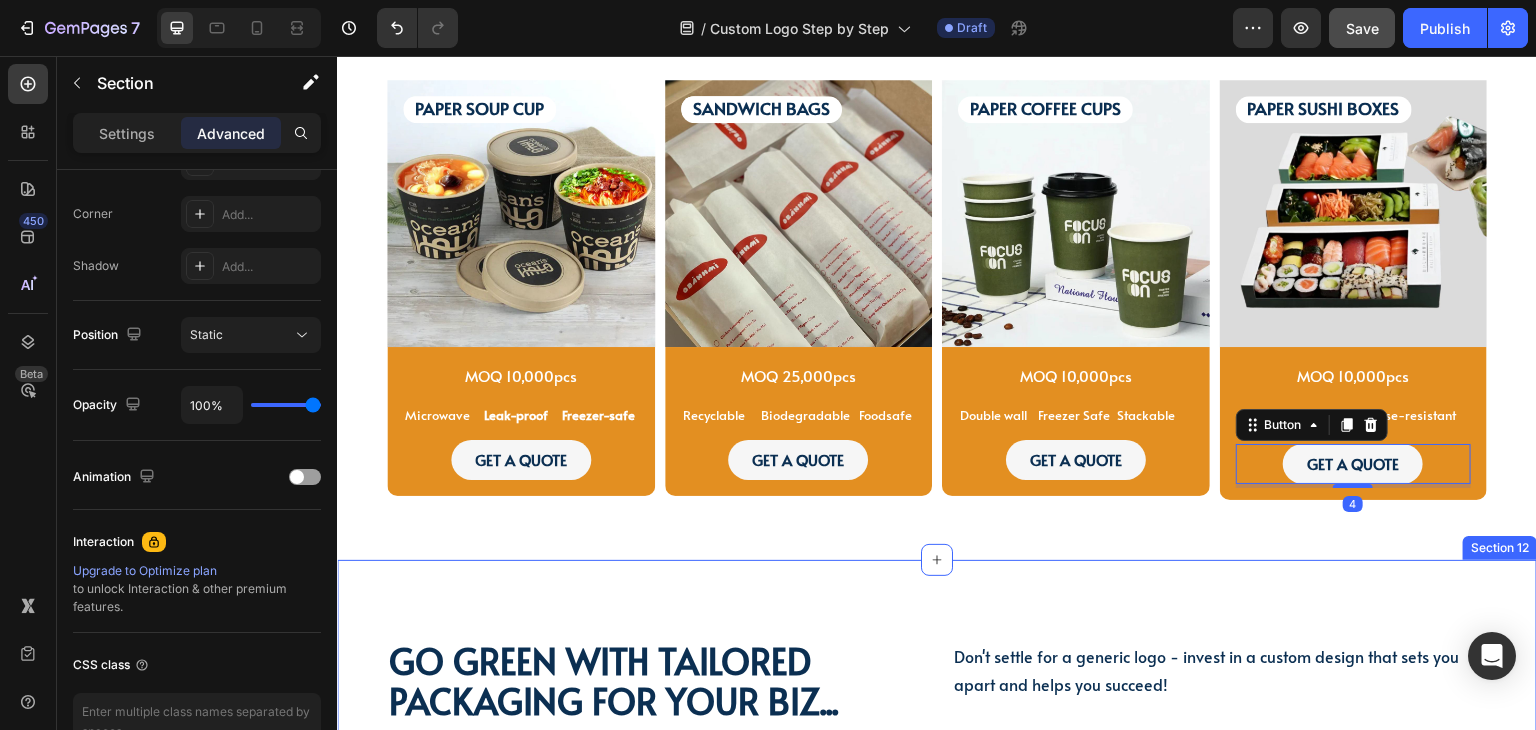 click on "Go green with tailored packaging for your biz... Heading Go green with tailored packaging for your biz... Heading Don't settle for a generic logo - invest in a custom design that sets you apart and helps you succeed! Text Block Don't settle for a generic logo - invest in a custom design that sets you apart and helps you succeed! Text Block Row Video Row Section 12" at bounding box center [937, 953] 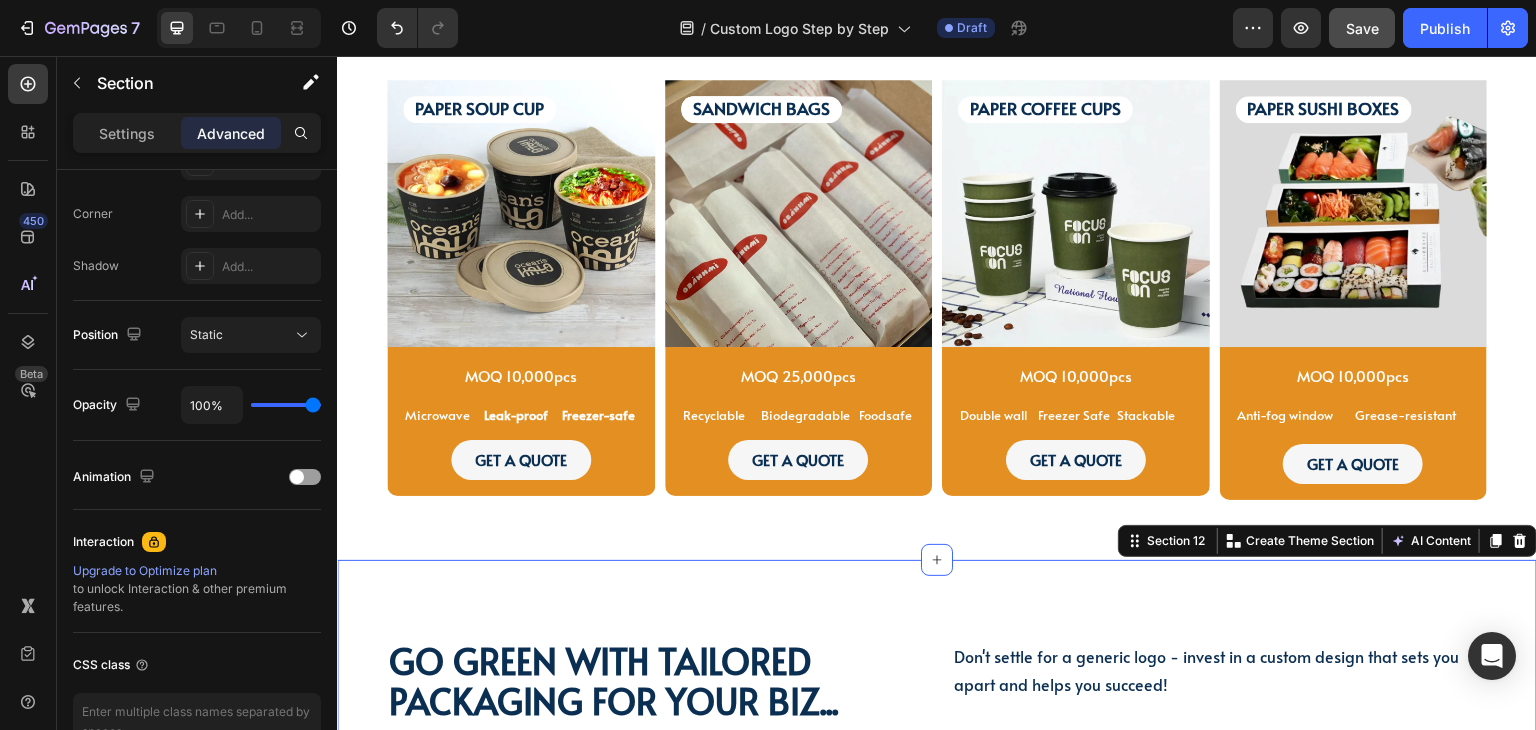 scroll, scrollTop: 0, scrollLeft: 0, axis: both 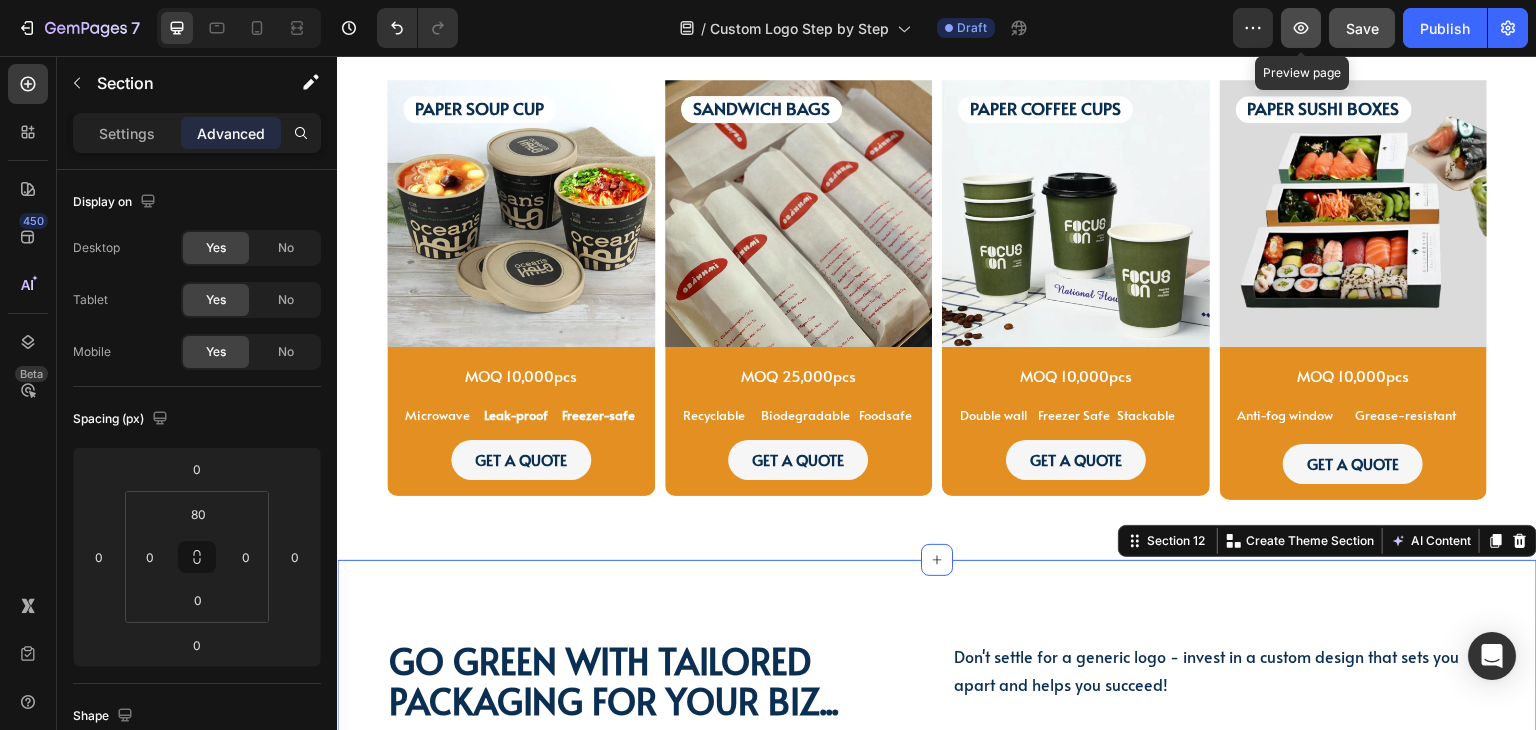 click 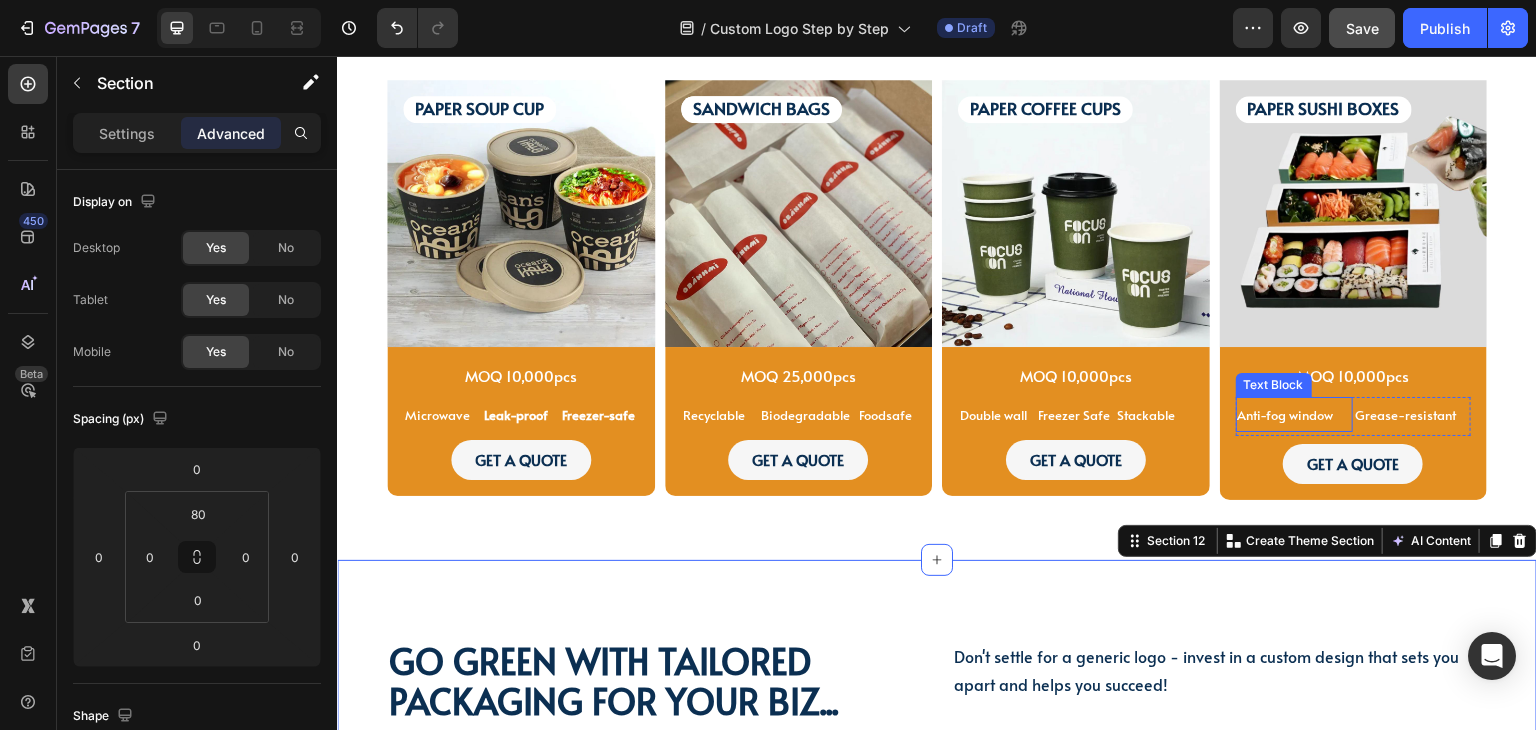 click on "Anti-fog window" at bounding box center [1295, 414] 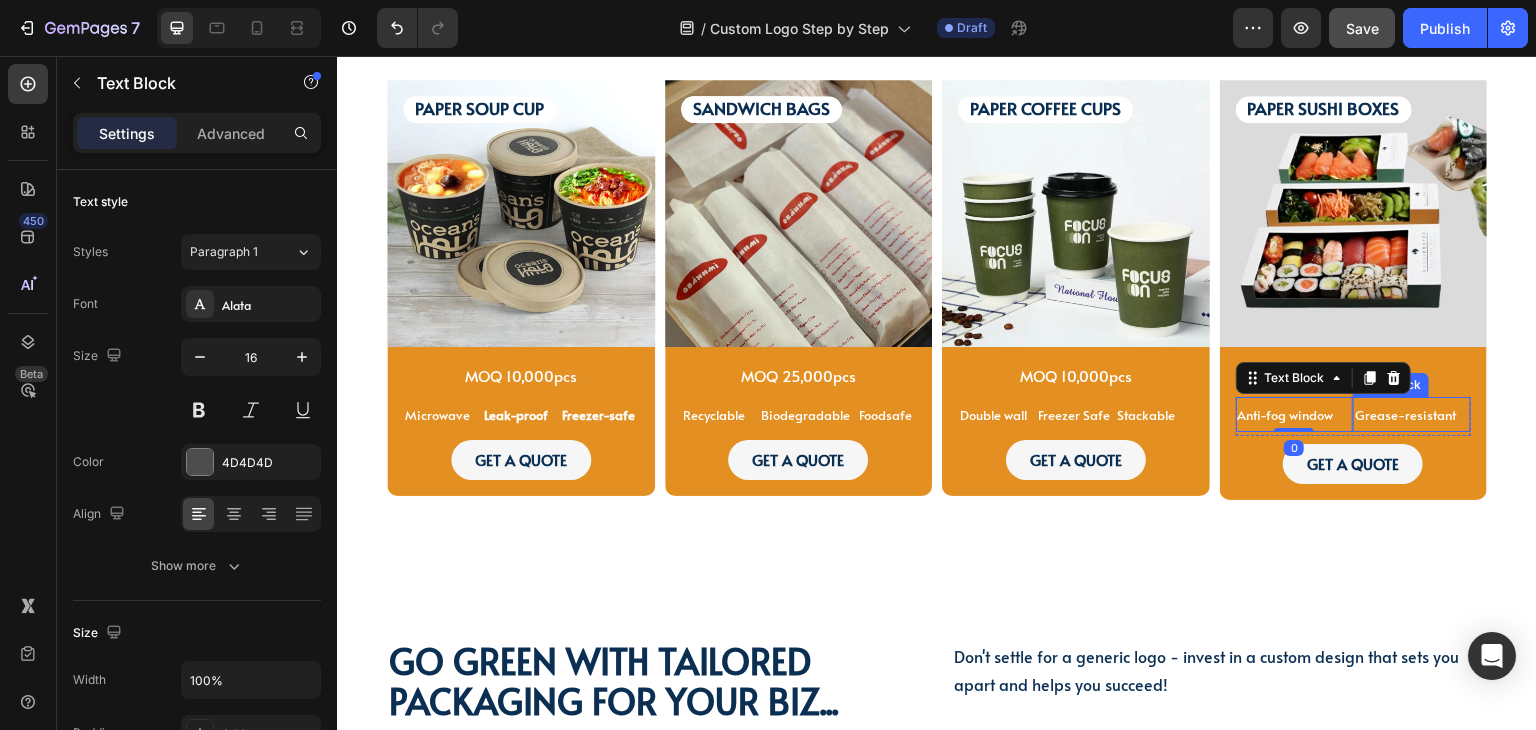 click on "Grease-resistant" at bounding box center [1412, 414] 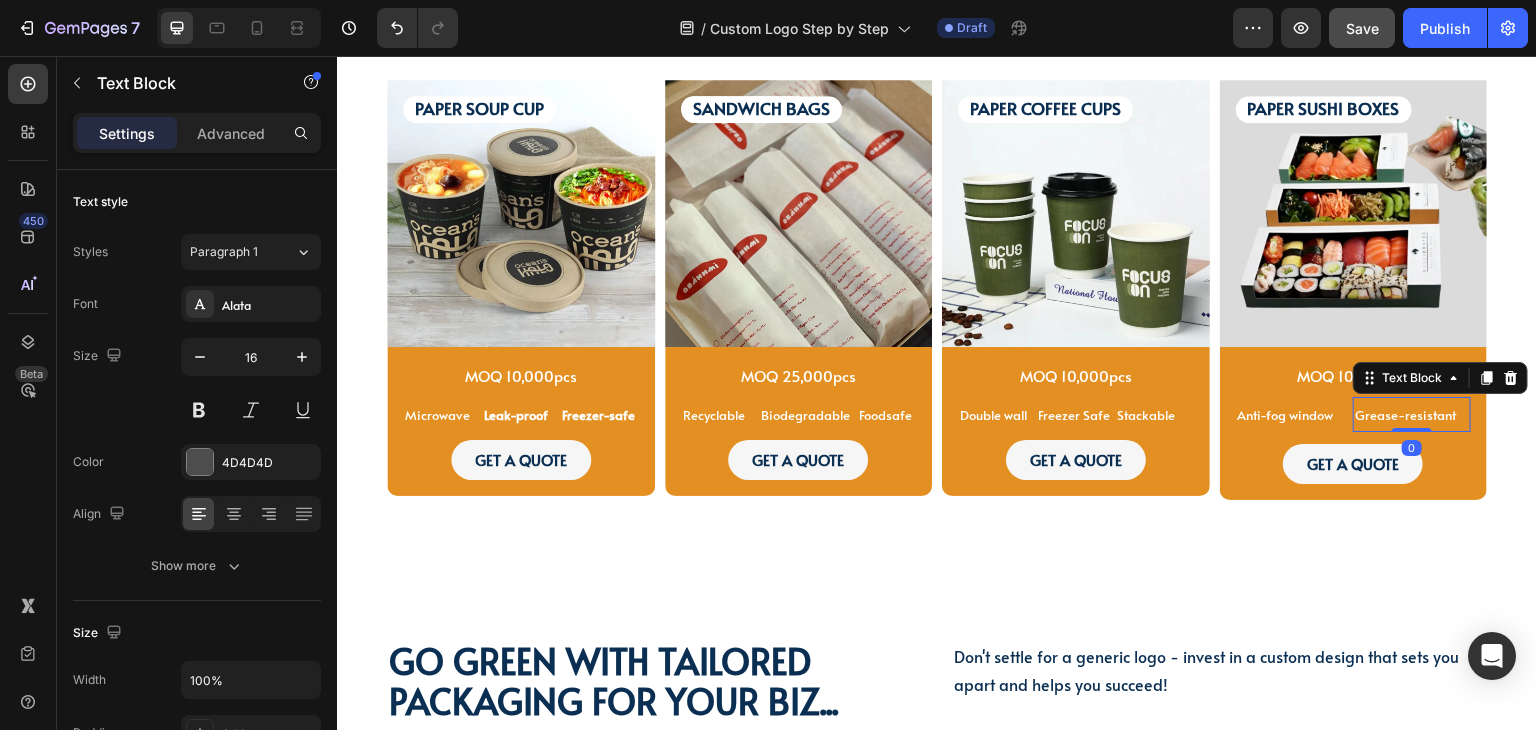click on "Grease-resistant" at bounding box center (1412, 414) 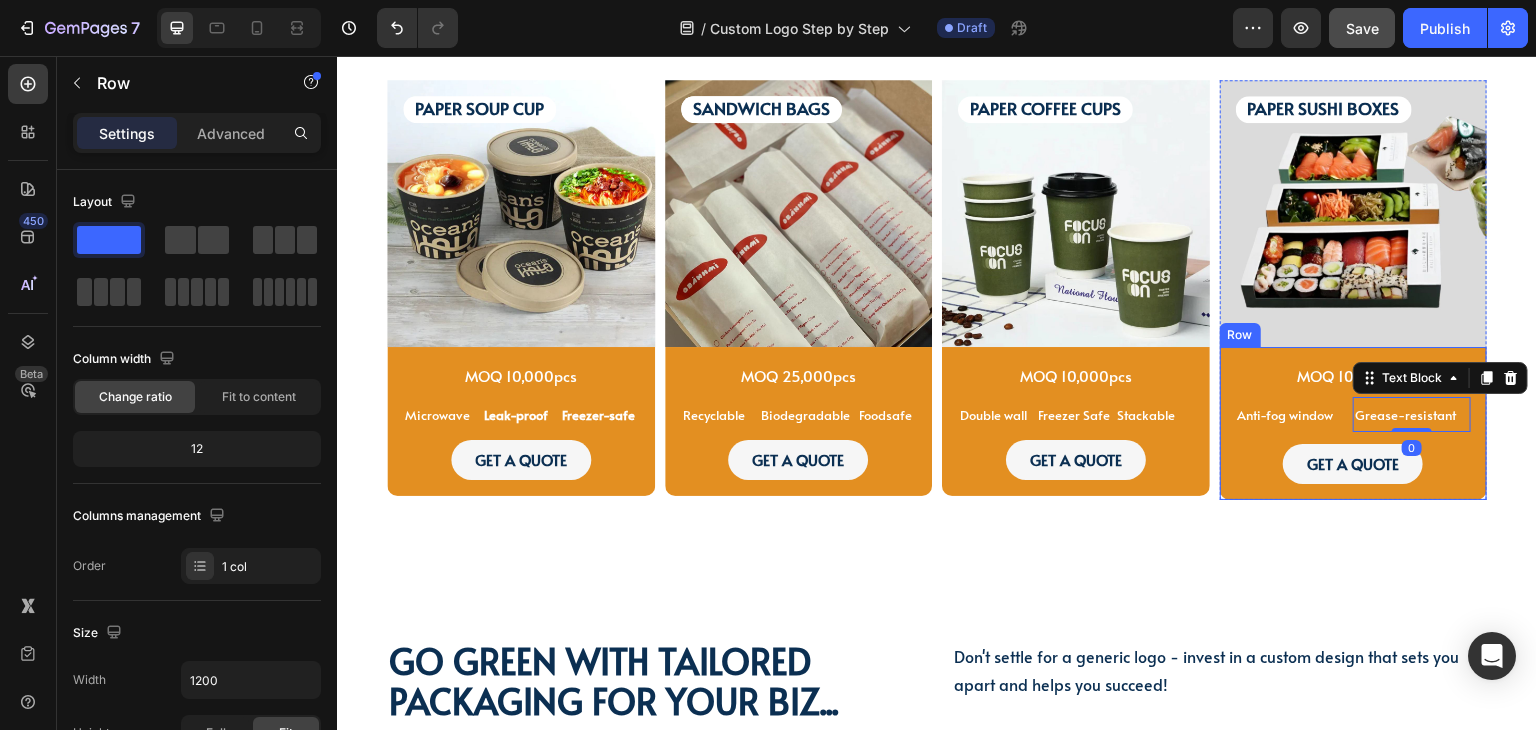 click on "MOQ 10,000pcs Text Block Anti-fog window Text Block Grease-resistant Text Block   0 Text Block Row GET A QUOTE Button" at bounding box center (1354, 423) 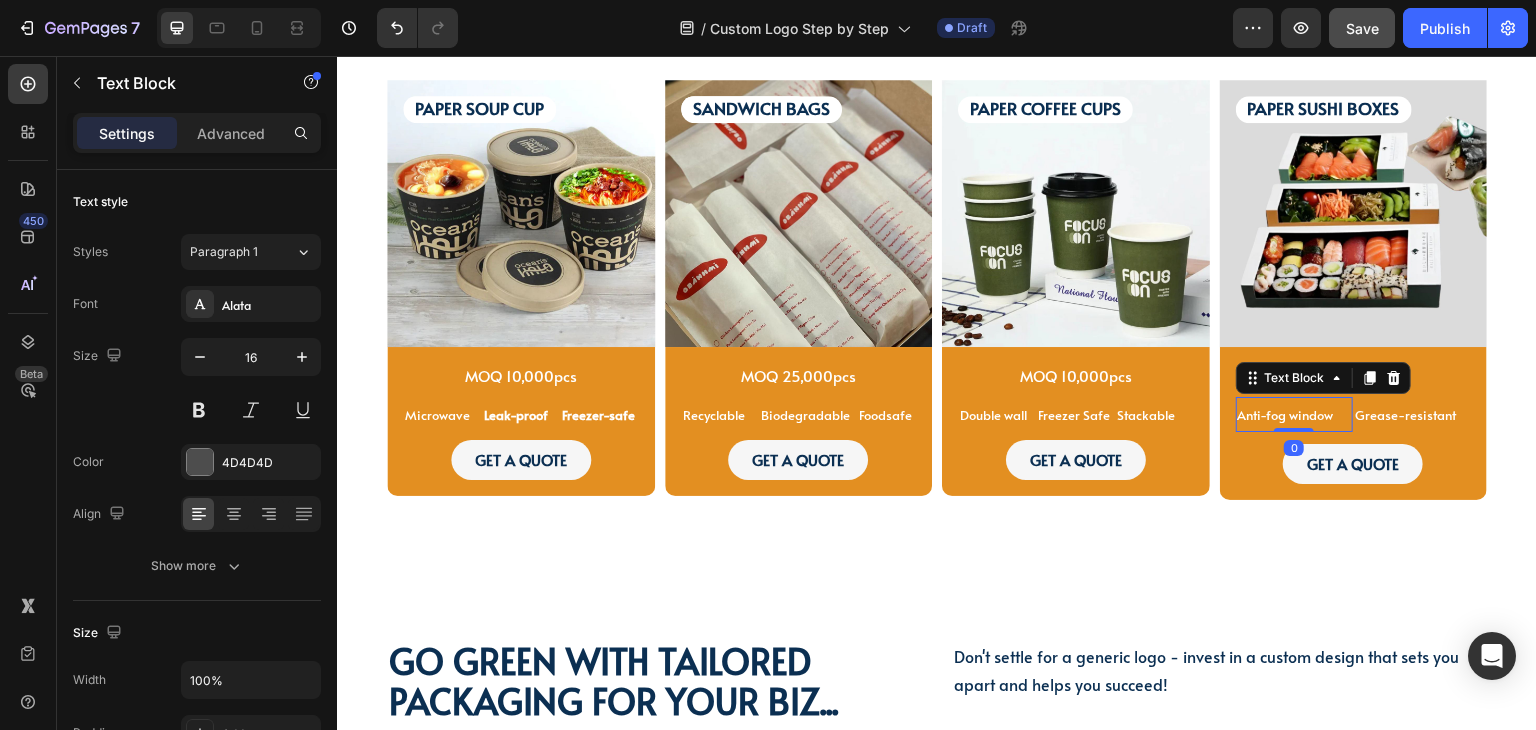 click on "Anti-fog window" at bounding box center [1295, 414] 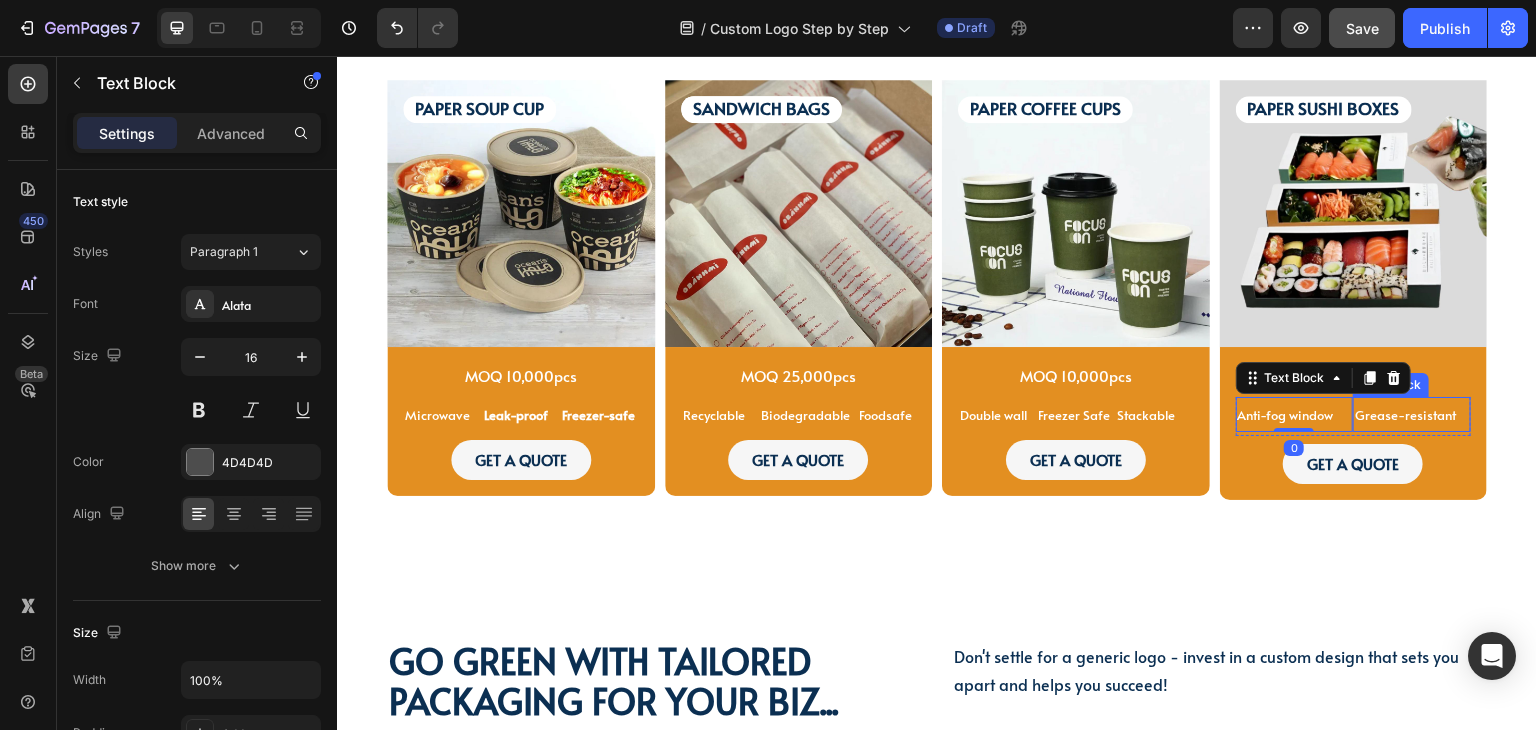 click on "Grease-resistant" at bounding box center (1412, 414) 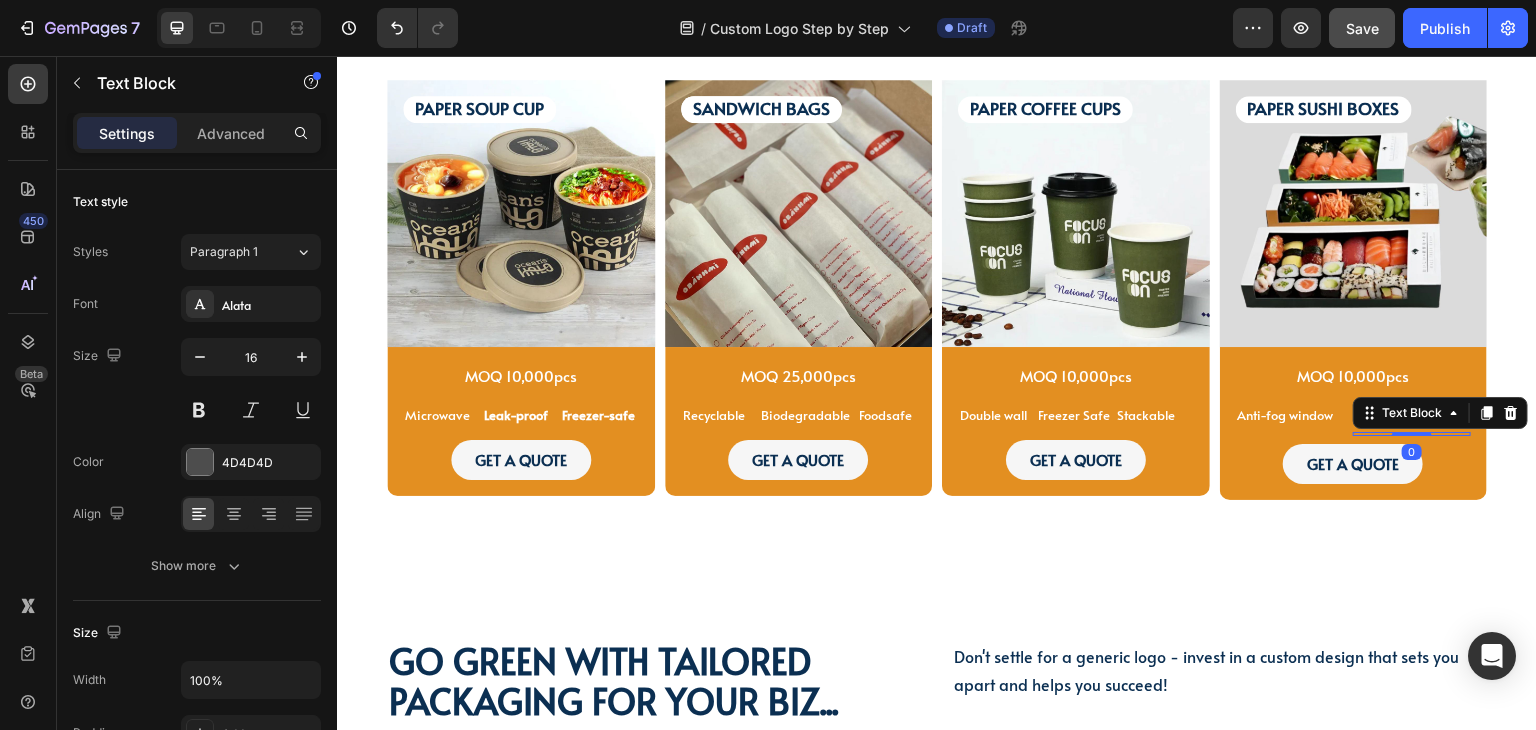 click at bounding box center [1412, 434] 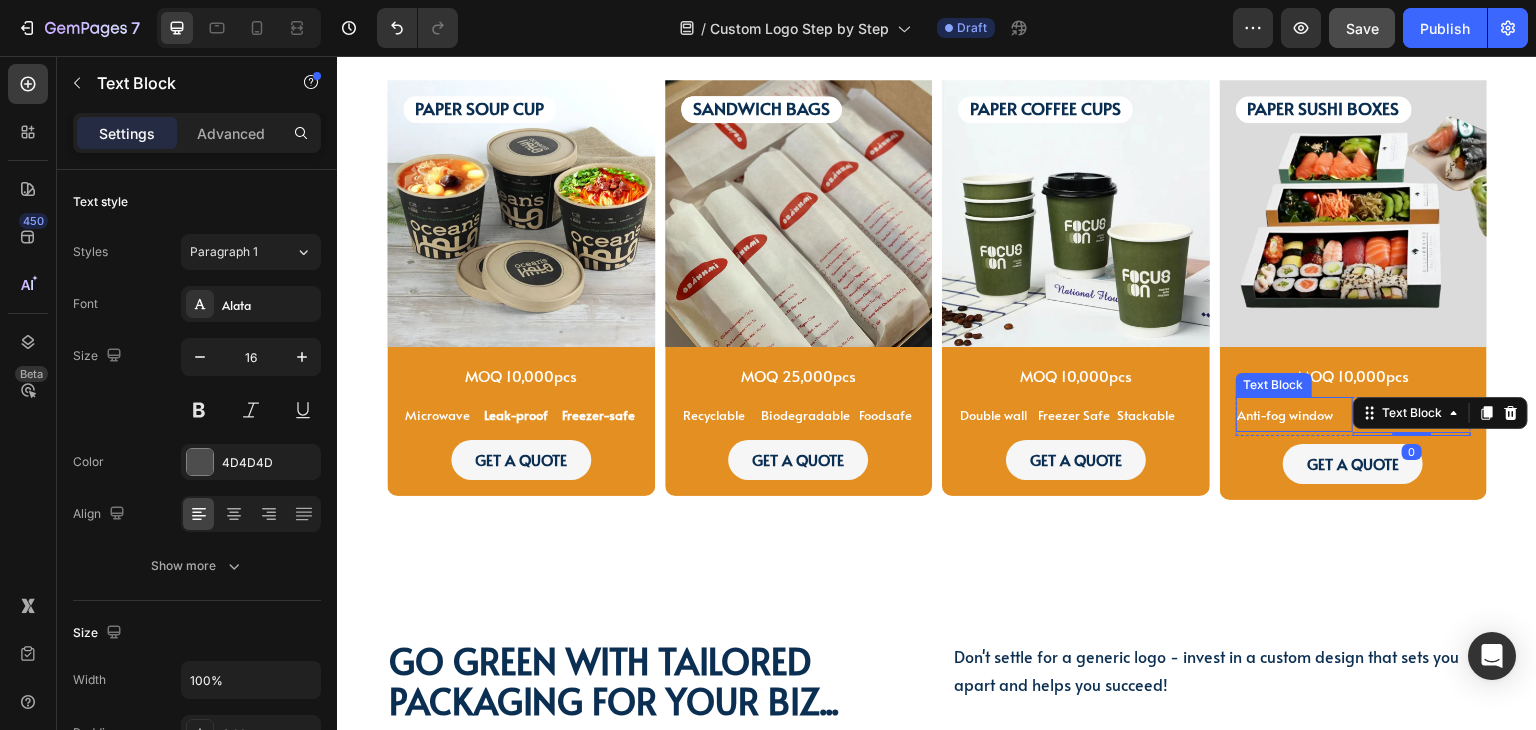click on "Anti-fog window" at bounding box center (1295, 414) 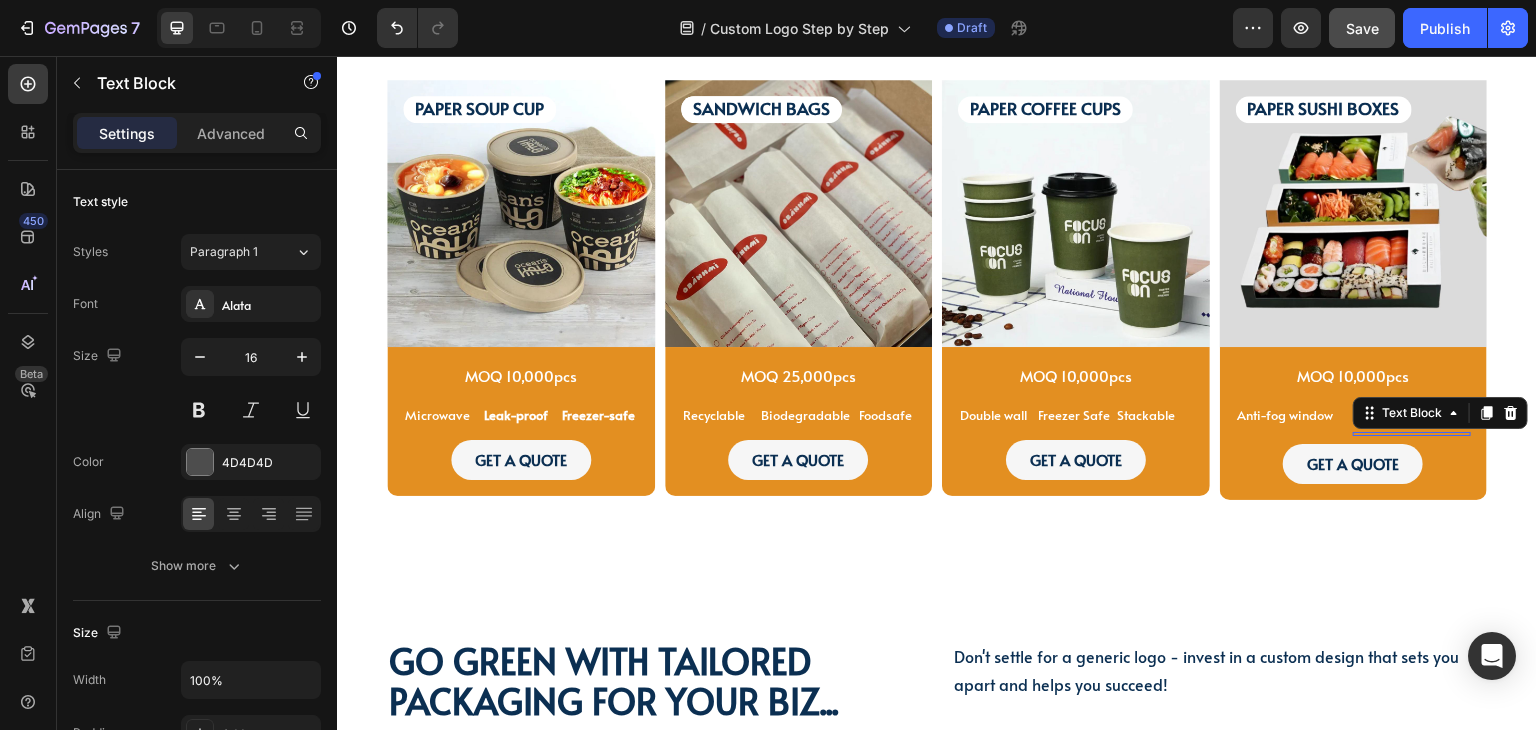 click at bounding box center [1412, 434] 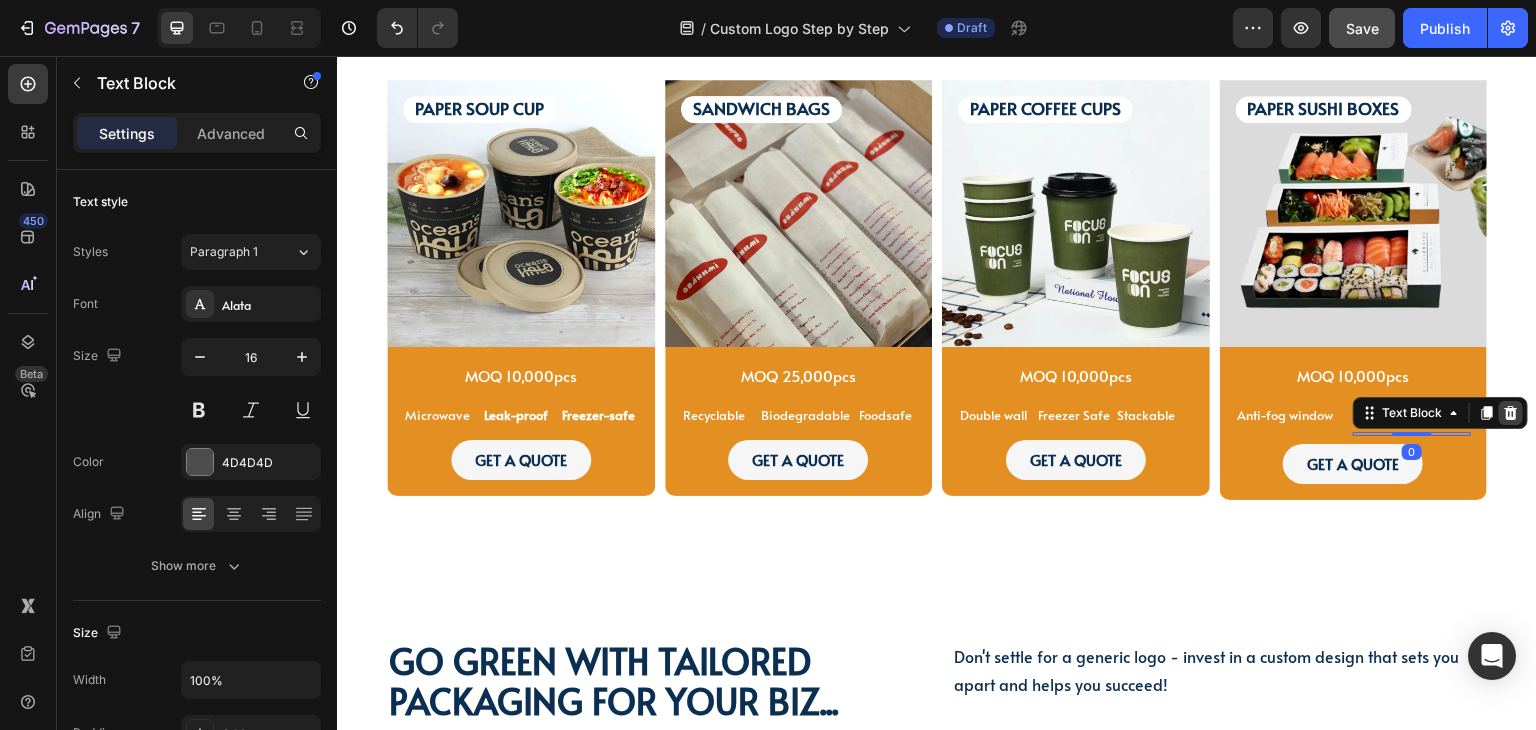 click 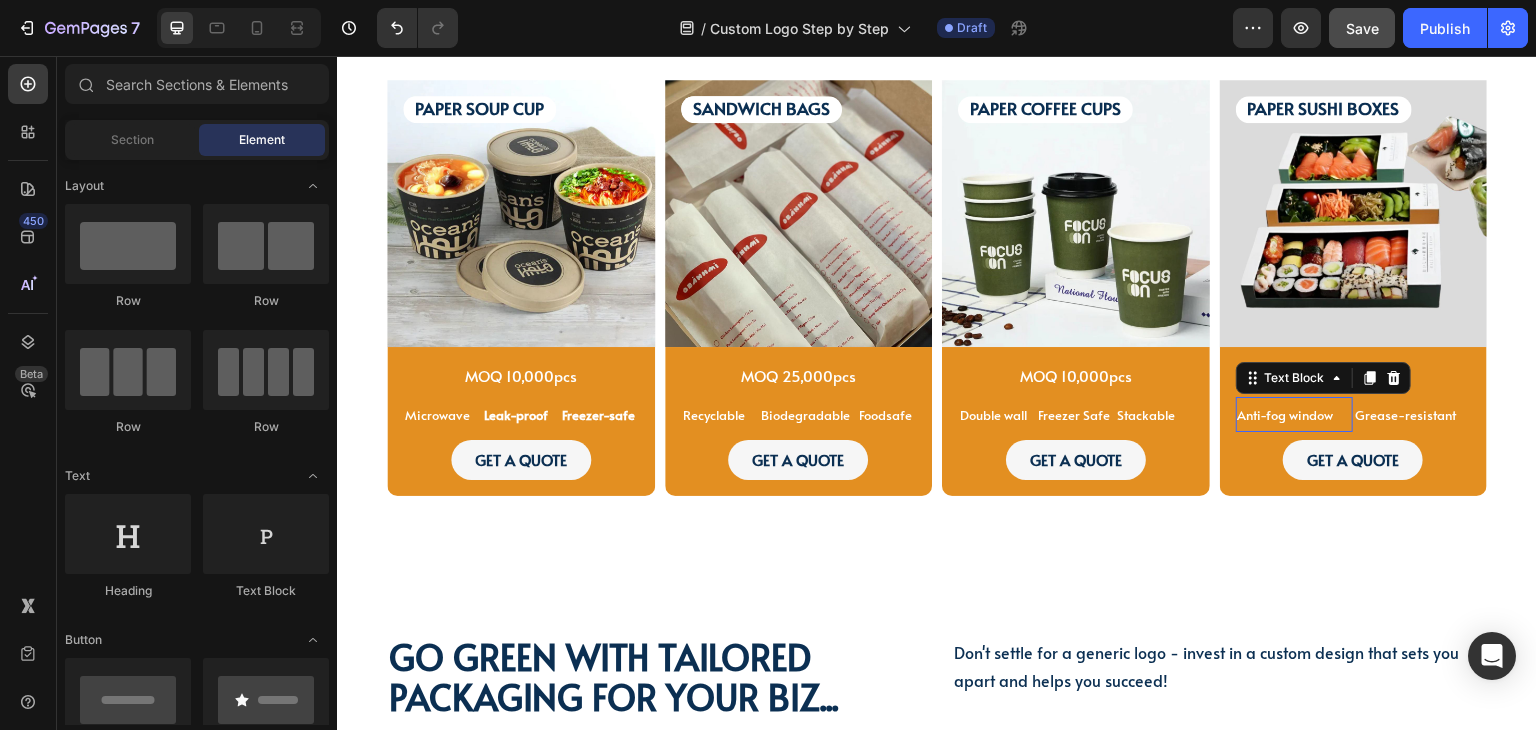 click on "Anti-fog window" at bounding box center [1295, 414] 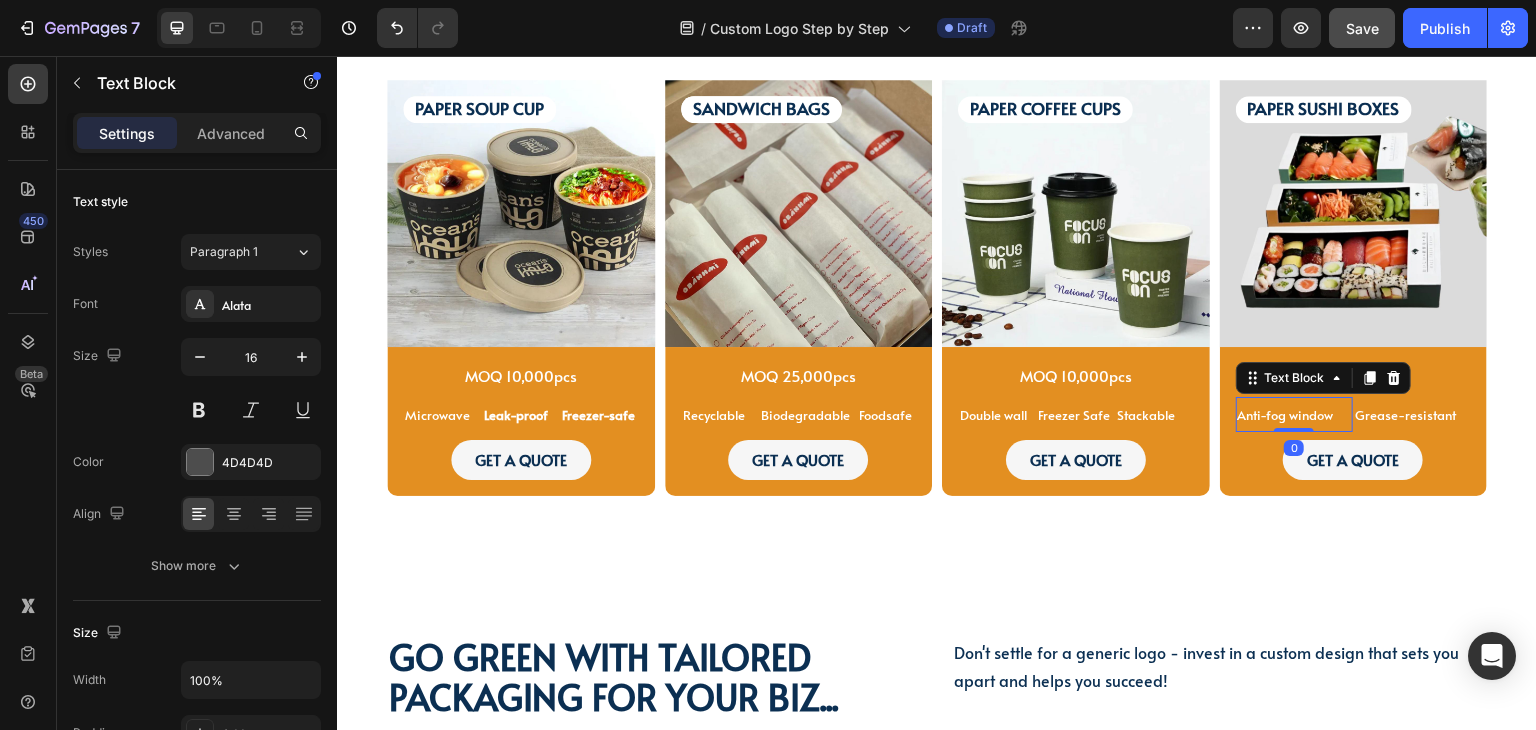 click on "Anti-fog window" at bounding box center (1295, 414) 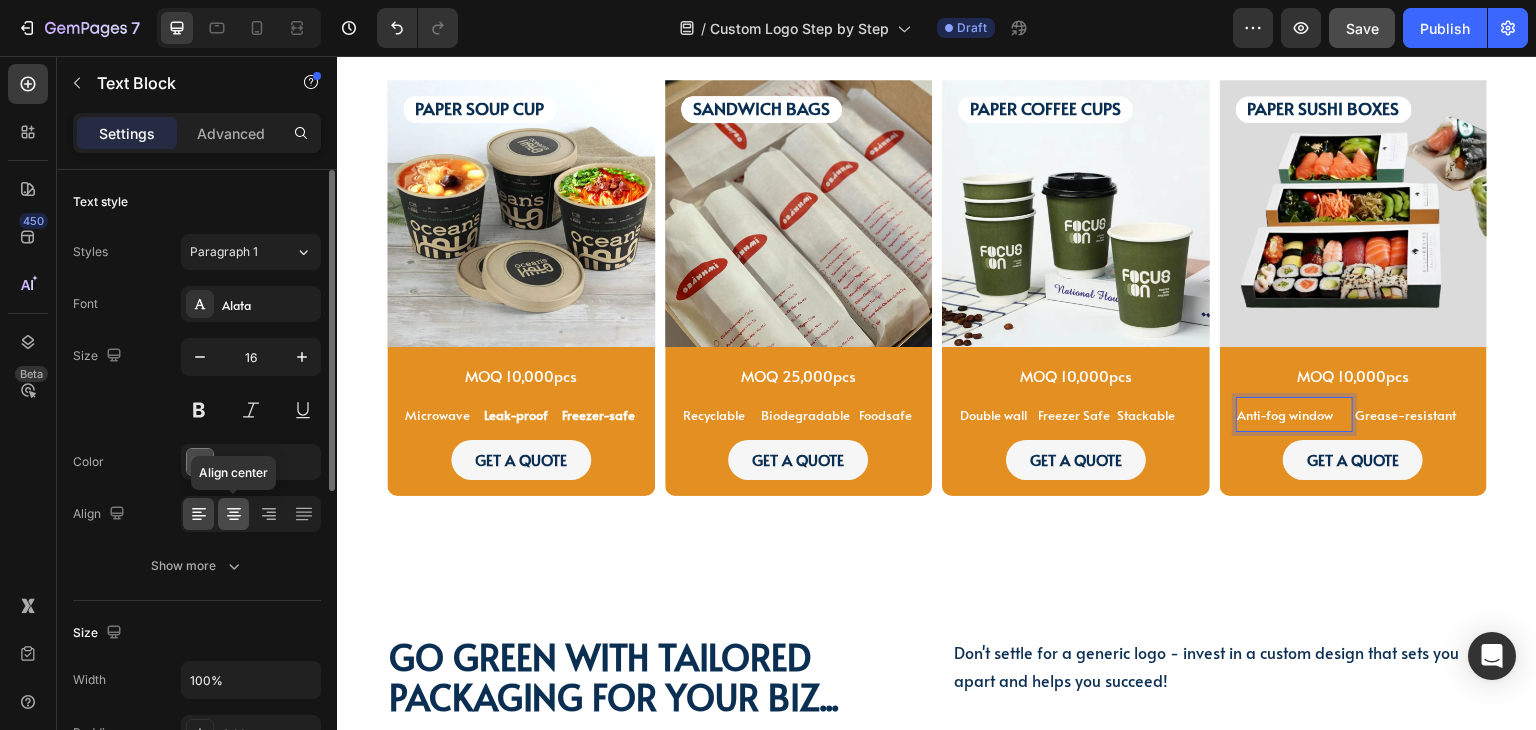 click 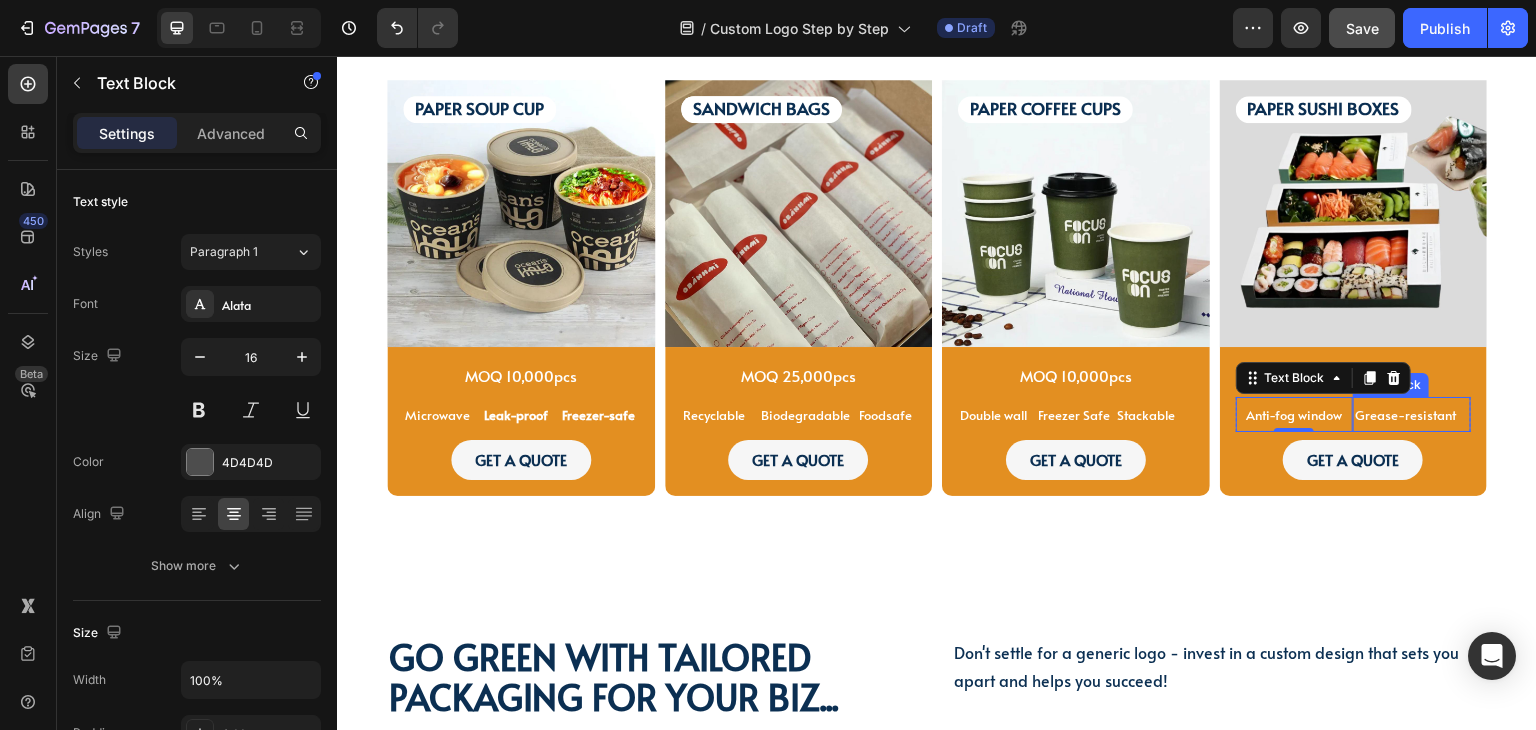 click on "Grease-resistant" at bounding box center [1405, 415] 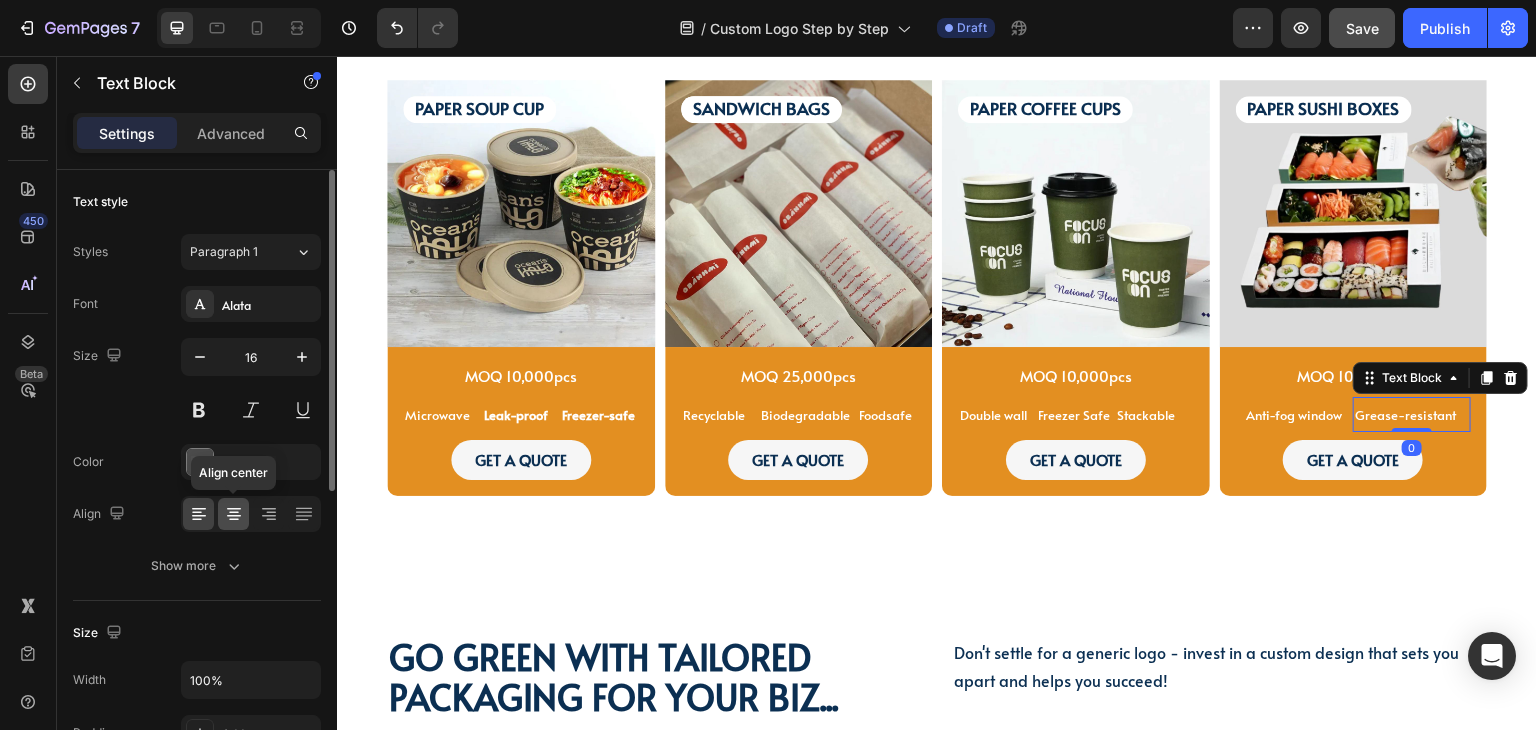 click 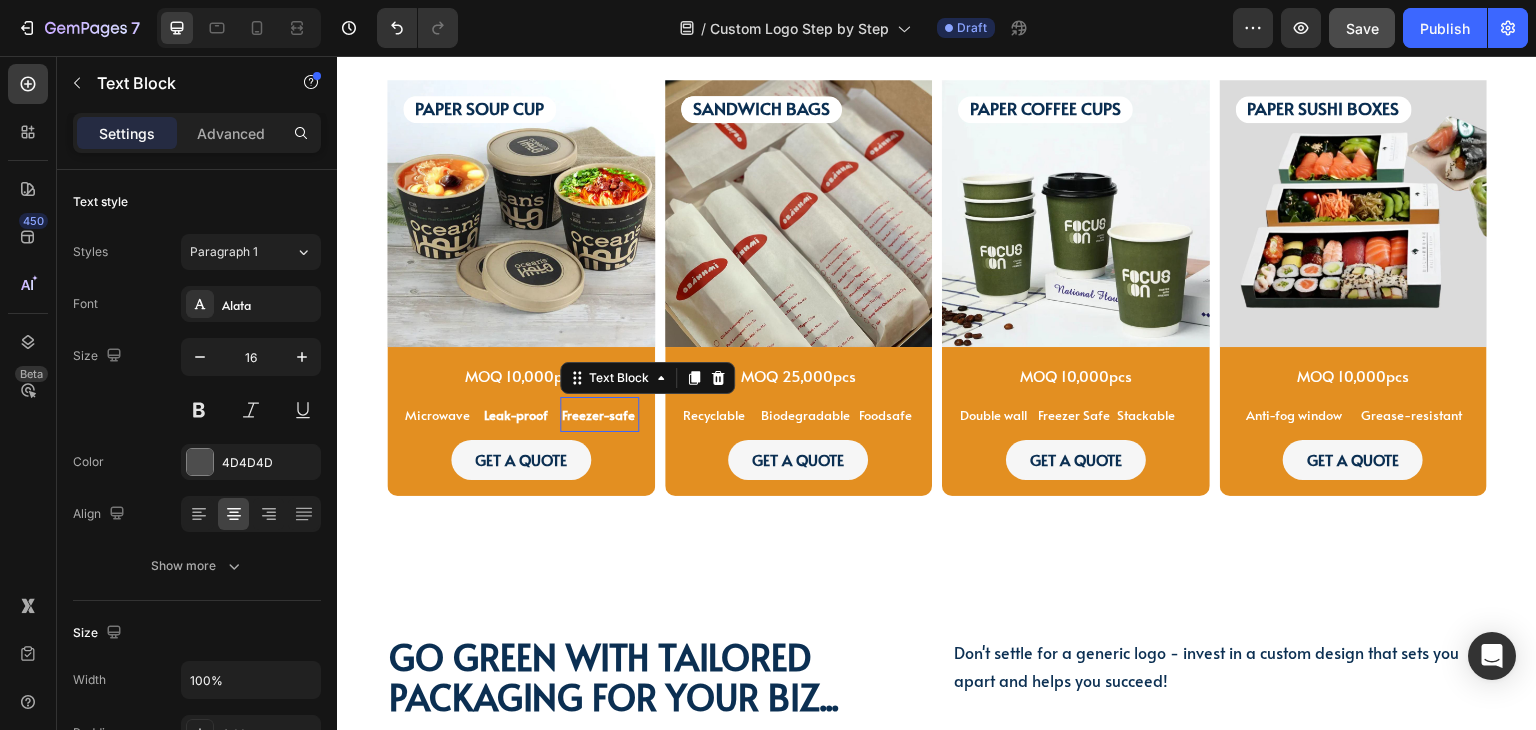 click on "Freezer-safe" at bounding box center [598, 415] 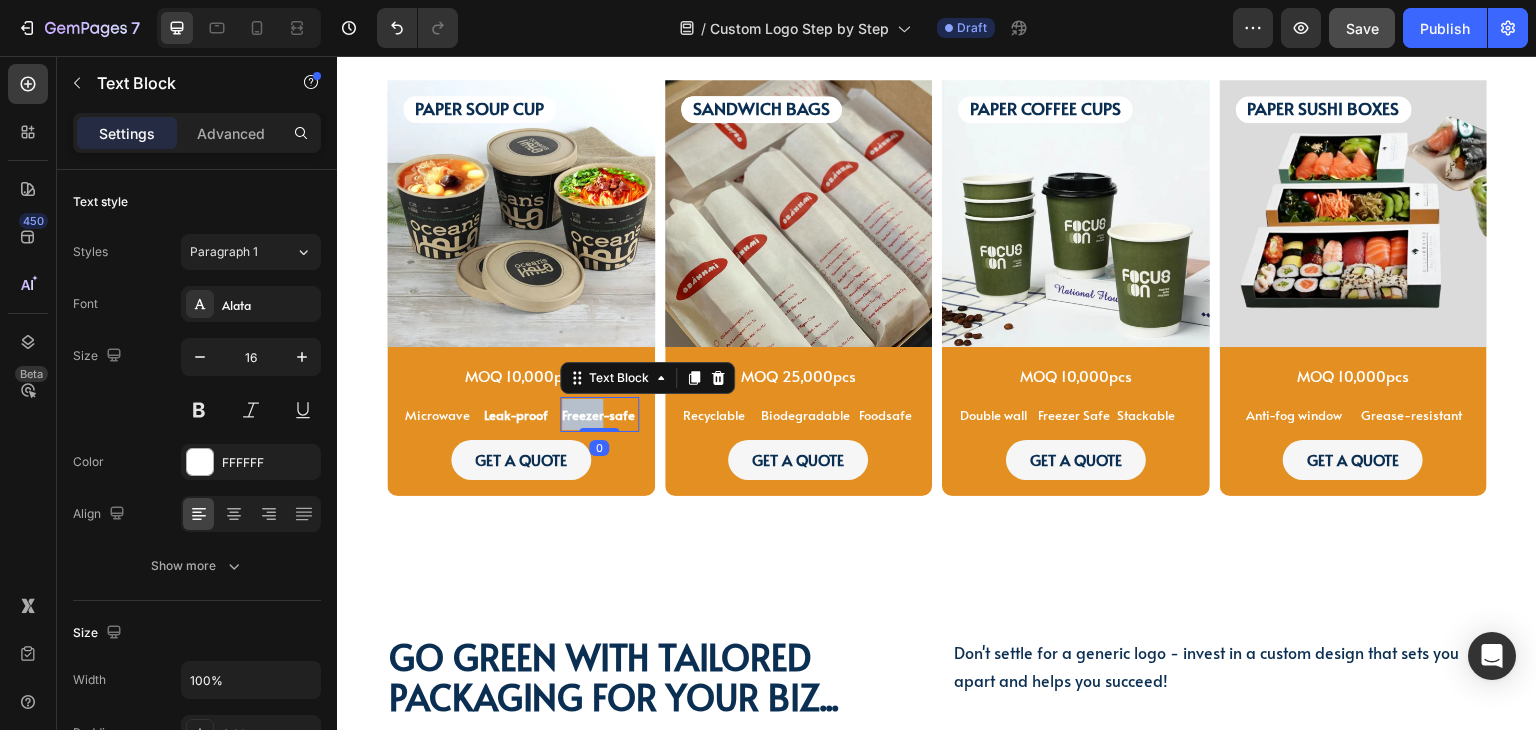 click on "Freezer-safe" at bounding box center (598, 415) 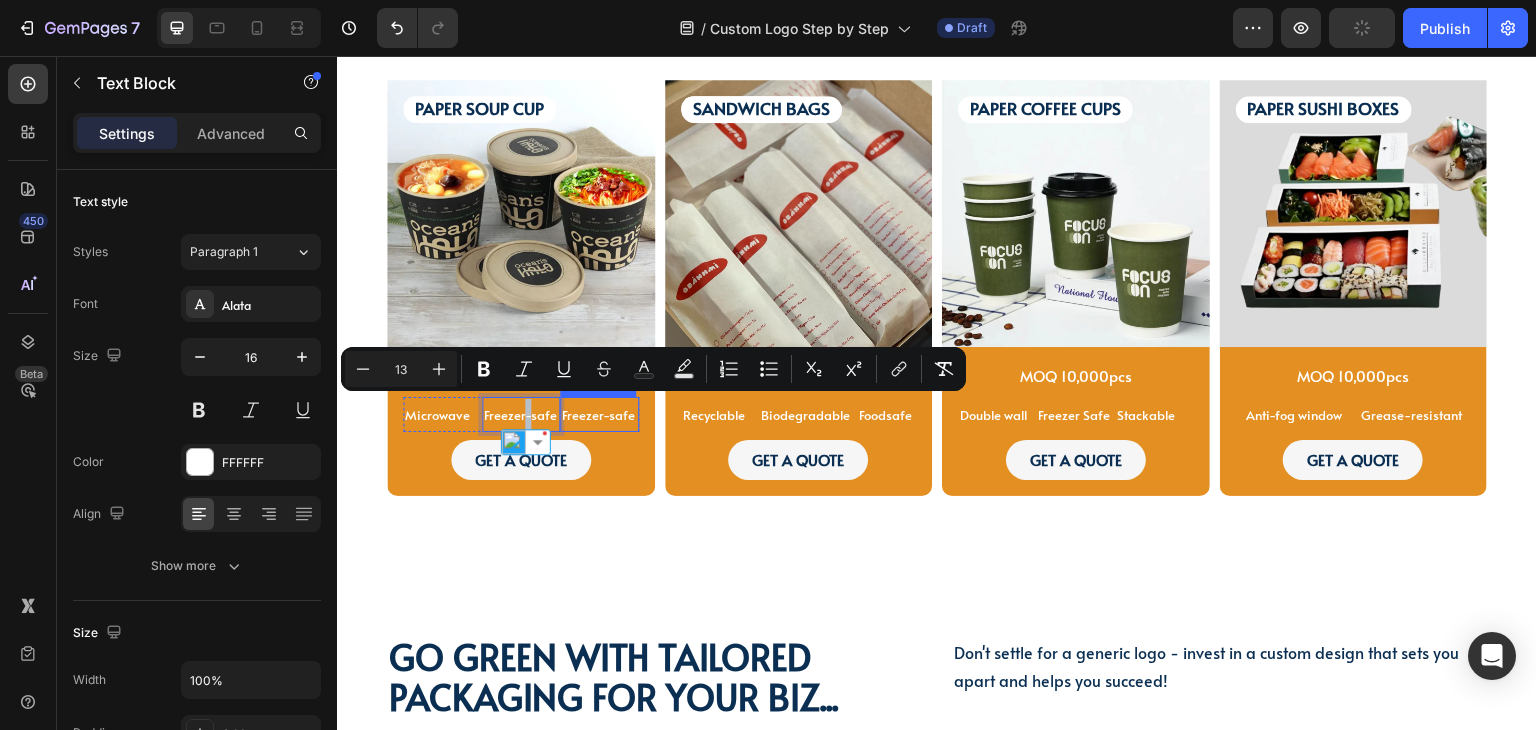 click on "Freezer-safe" at bounding box center (598, 415) 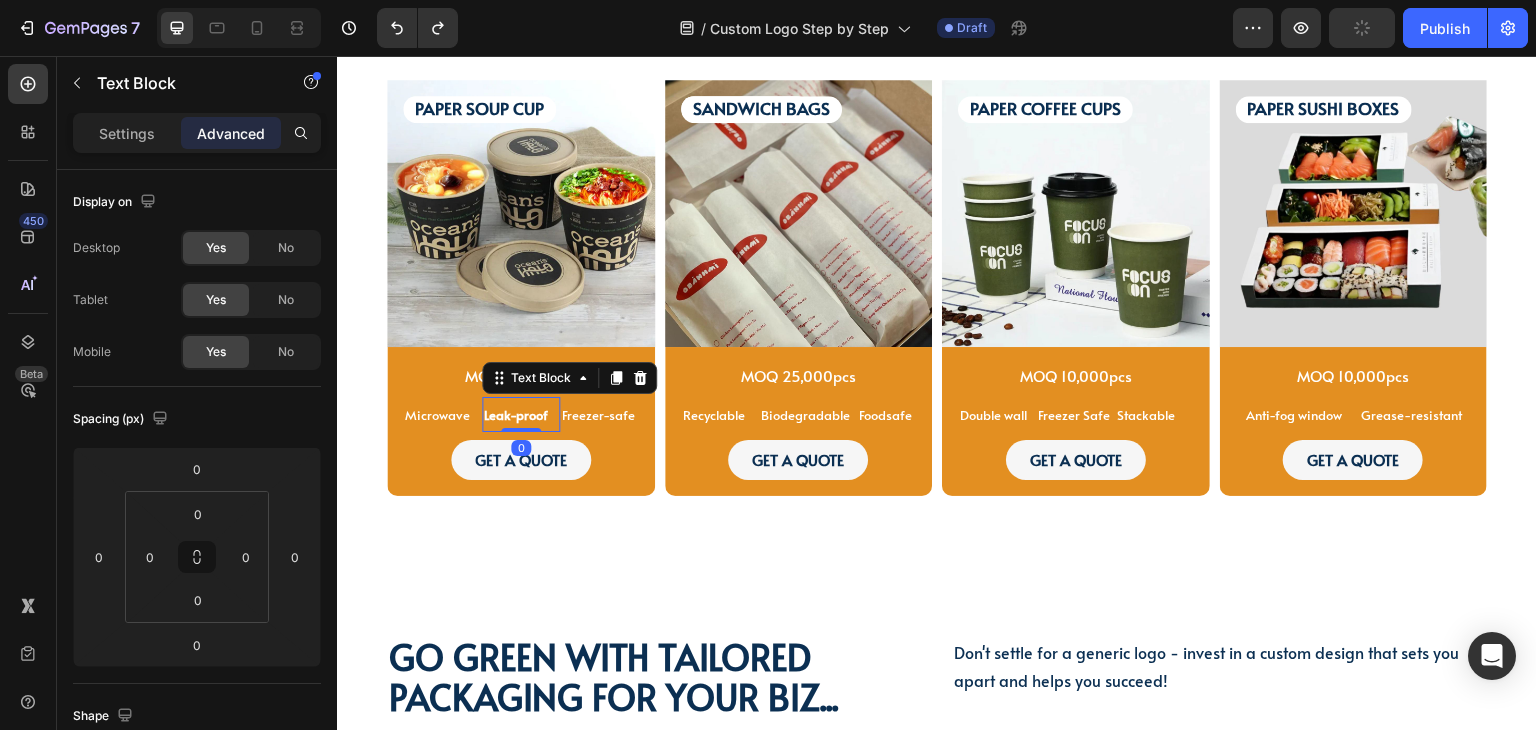 click on "Leak-proof" at bounding box center (516, 415) 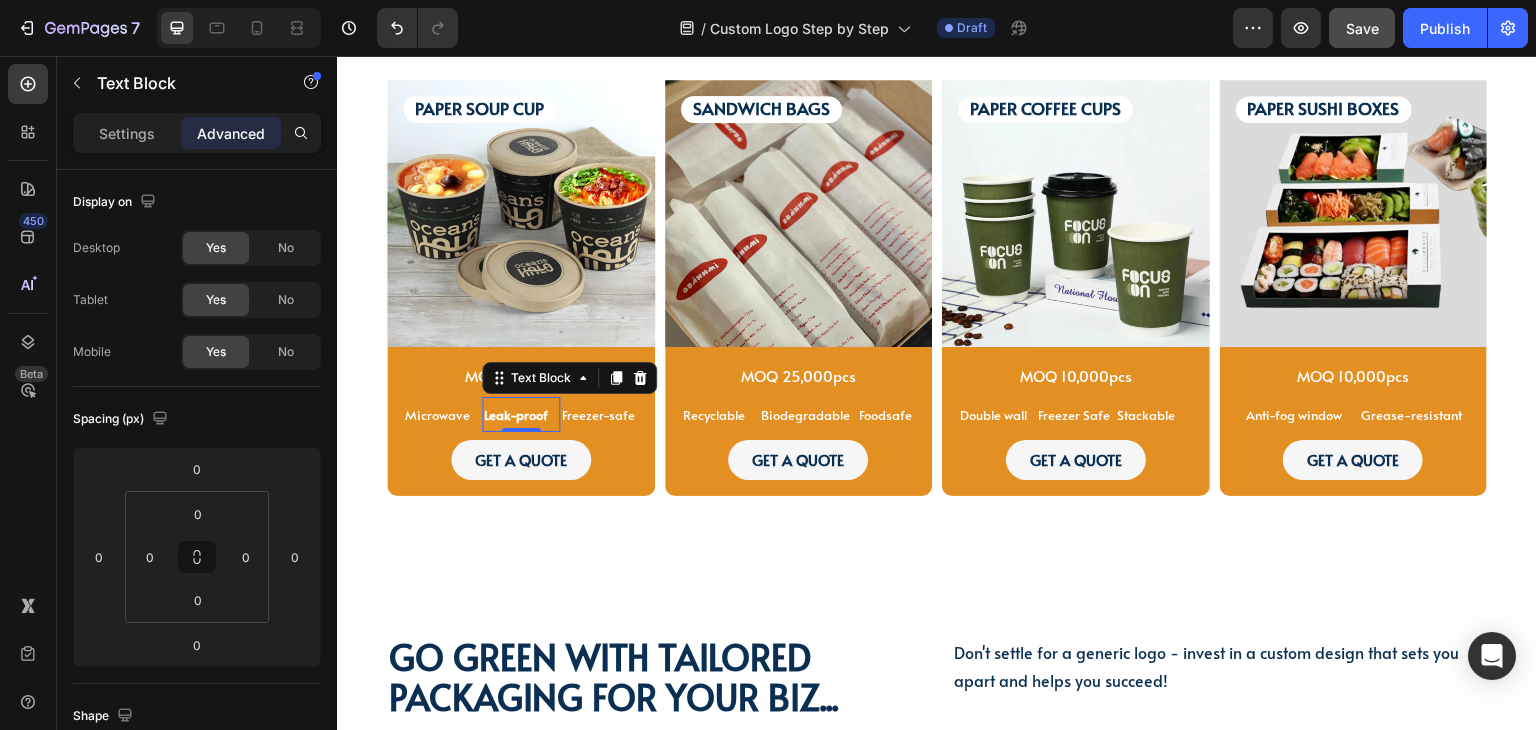 click on "Leak-proof" at bounding box center [516, 415] 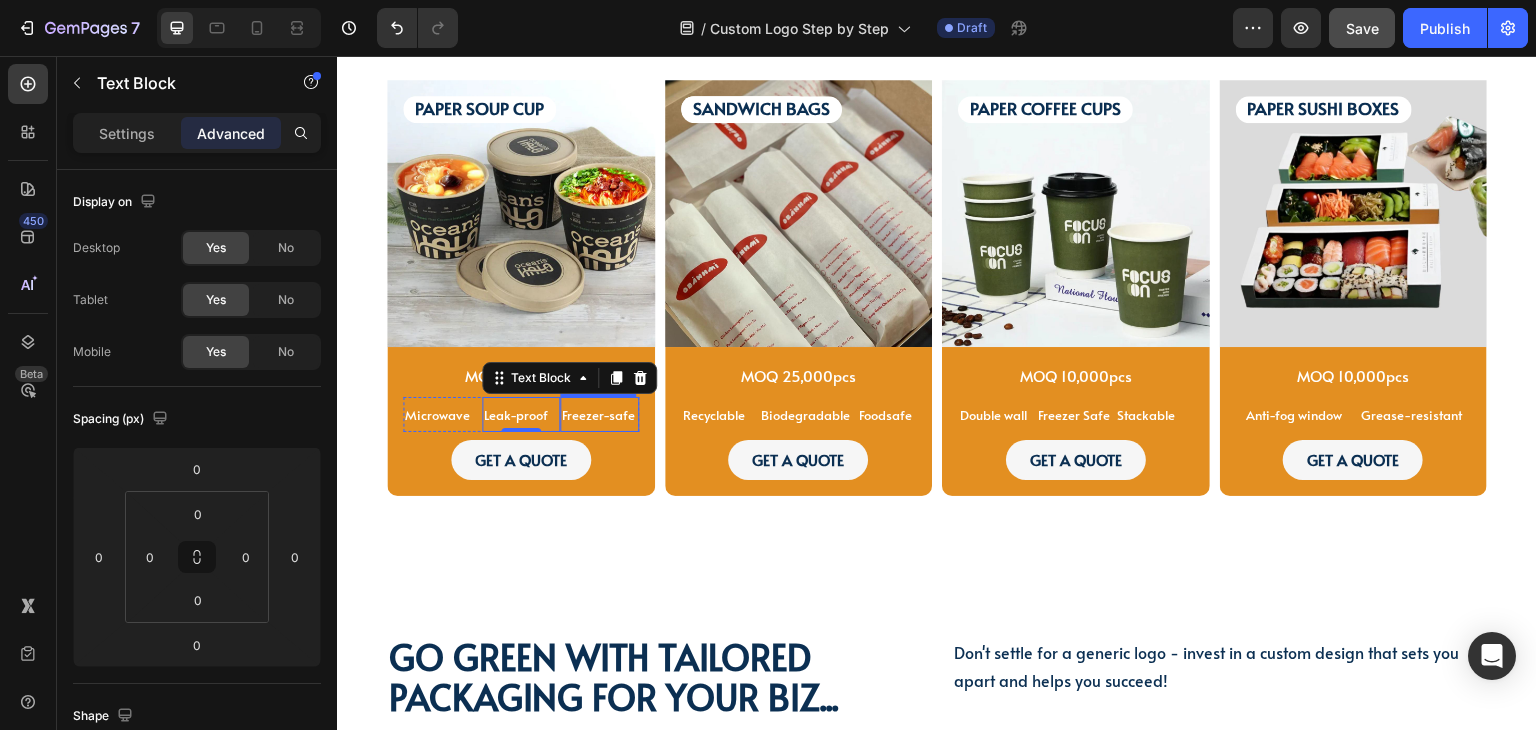 click on "Freezer-safe" at bounding box center [598, 415] 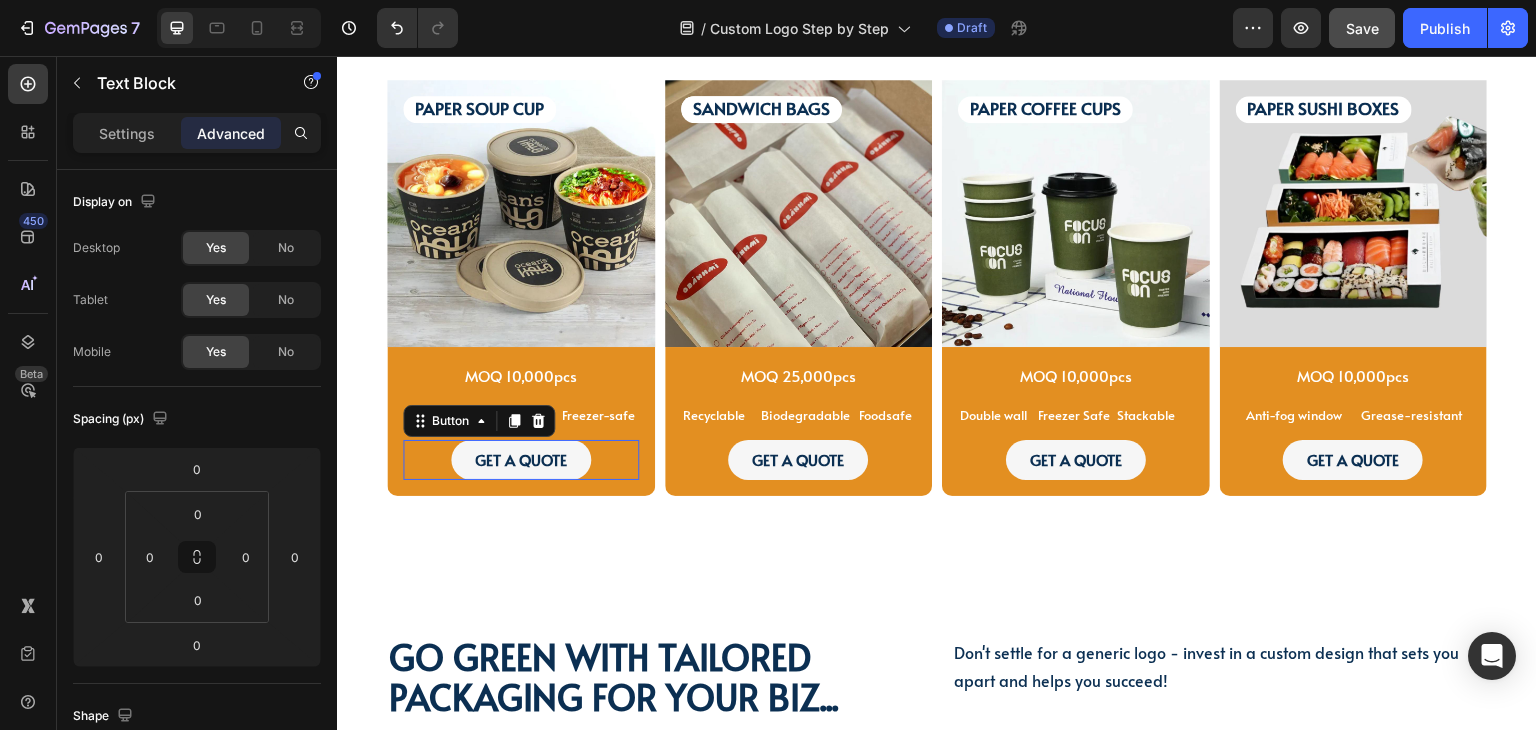 click on "GET A QUOTE Button   0" at bounding box center [521, 460] 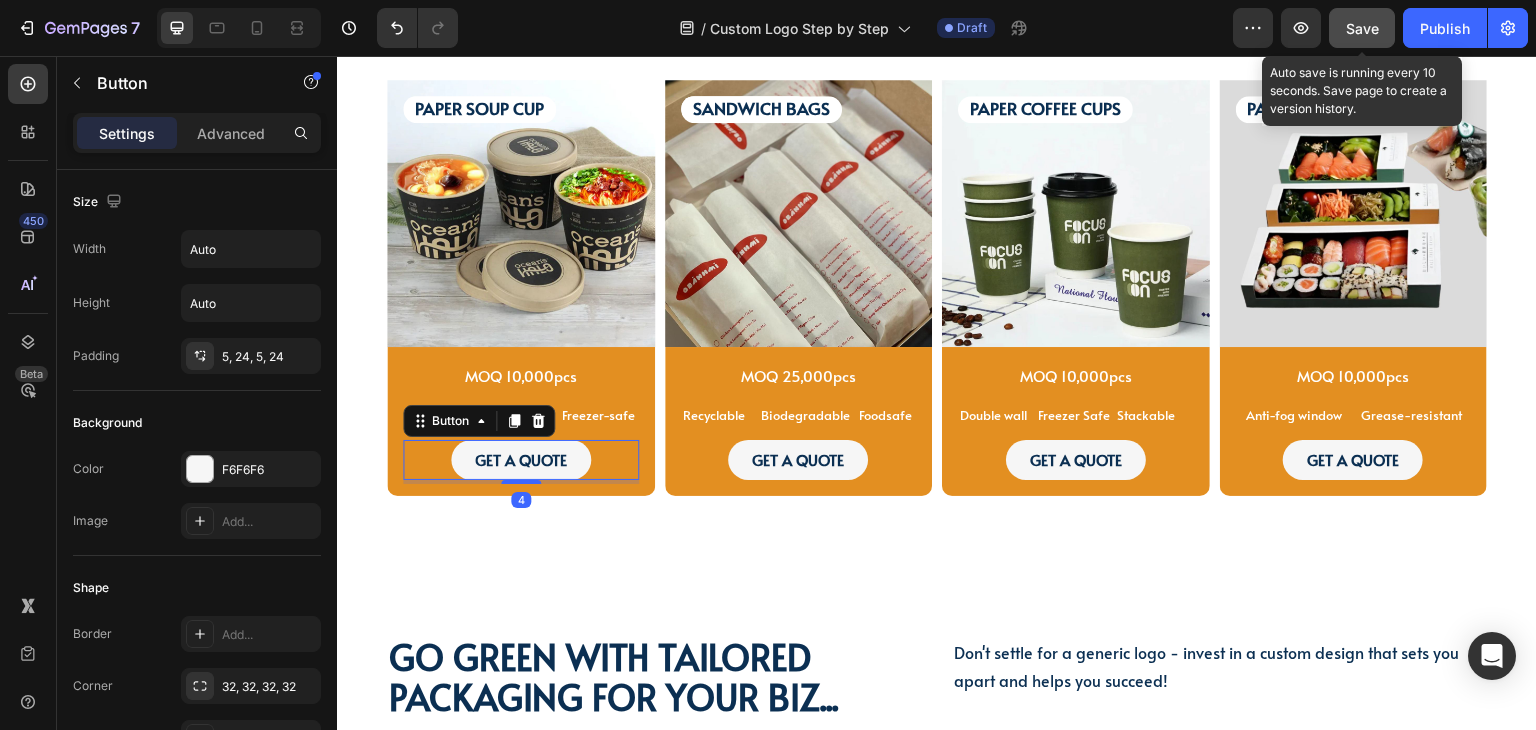 click on "Save" at bounding box center [1362, 28] 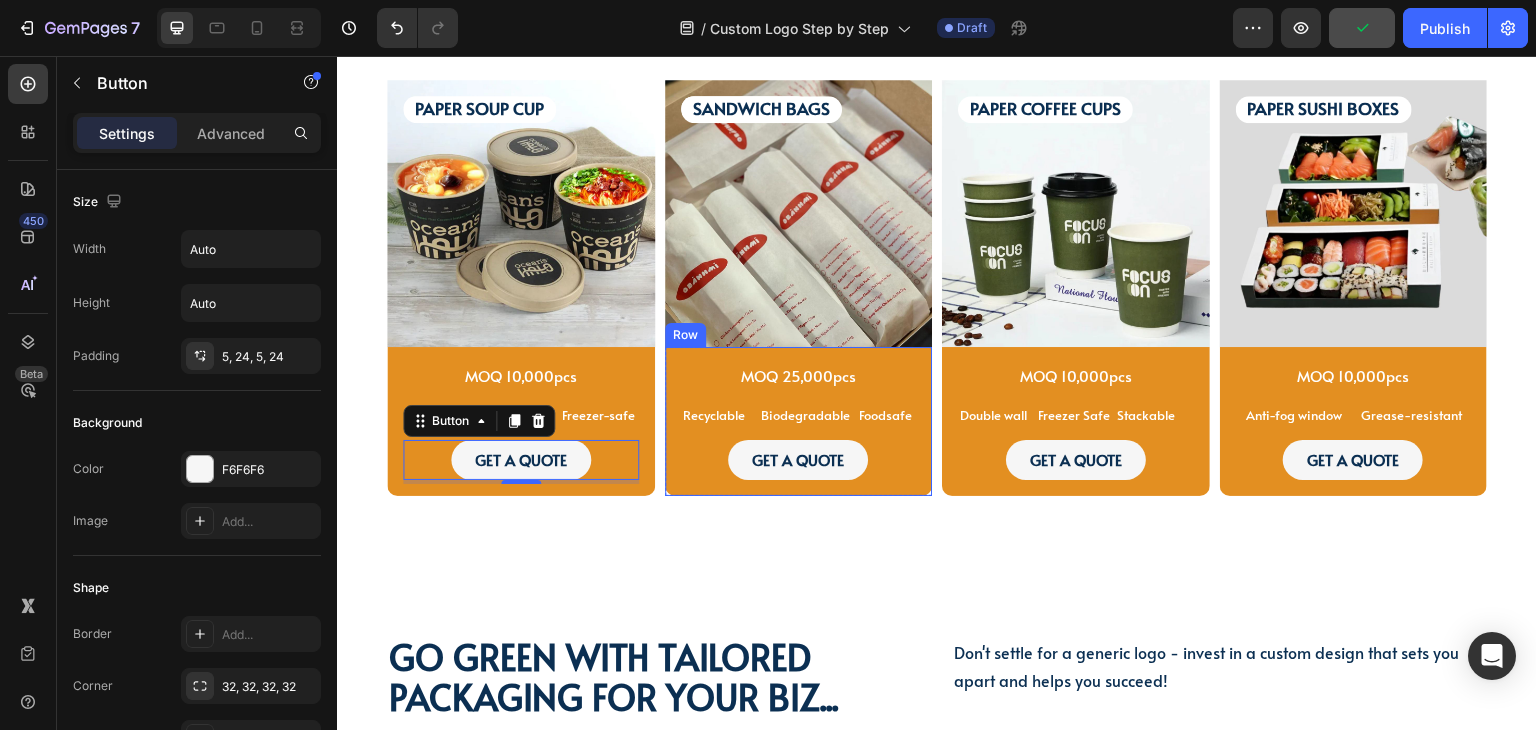click on "MOQ 25,000pcs Text Block Recyclable Text Block Biodegradable Text Block Foodsafe Text Block Row GET A QUOTE Button" at bounding box center [799, 421] 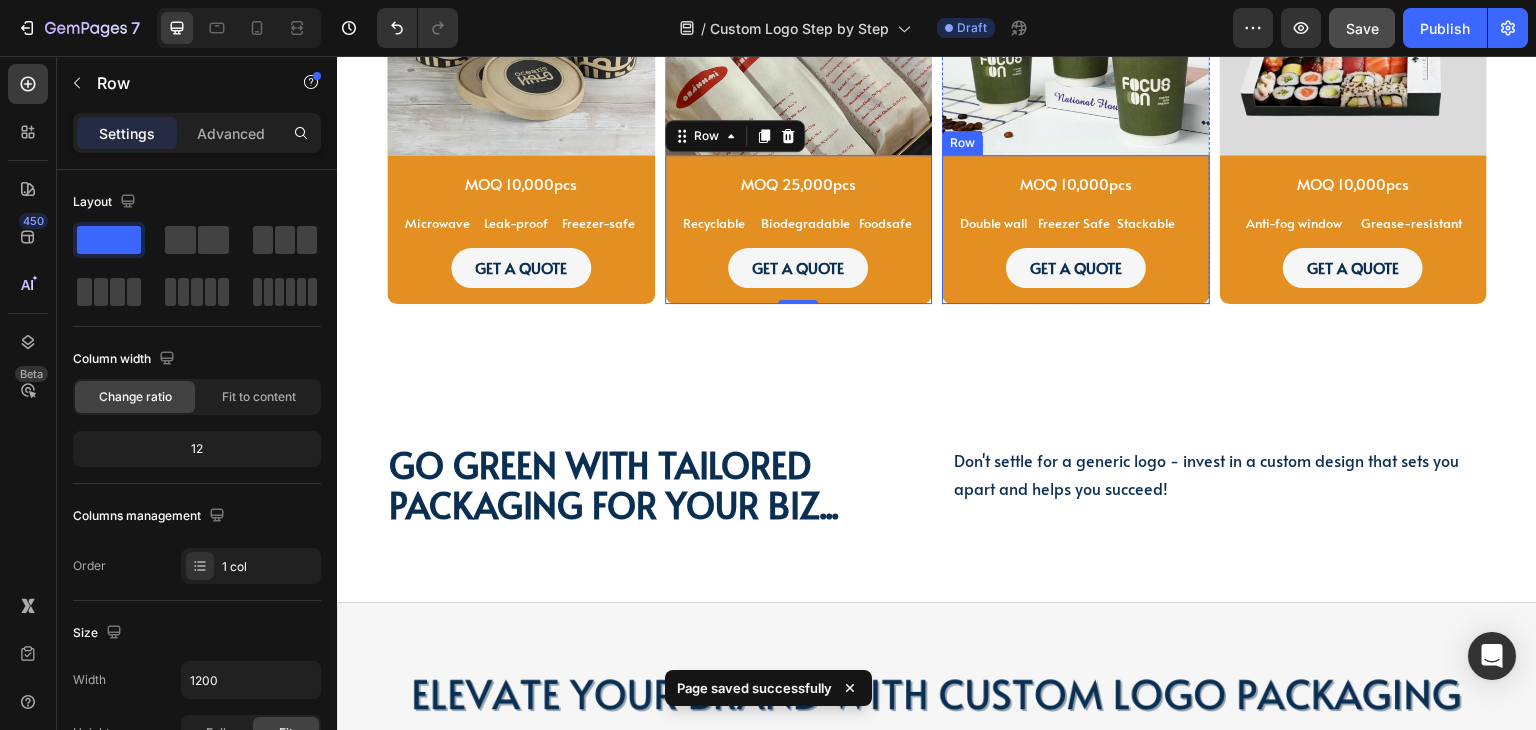 scroll, scrollTop: 3100, scrollLeft: 0, axis: vertical 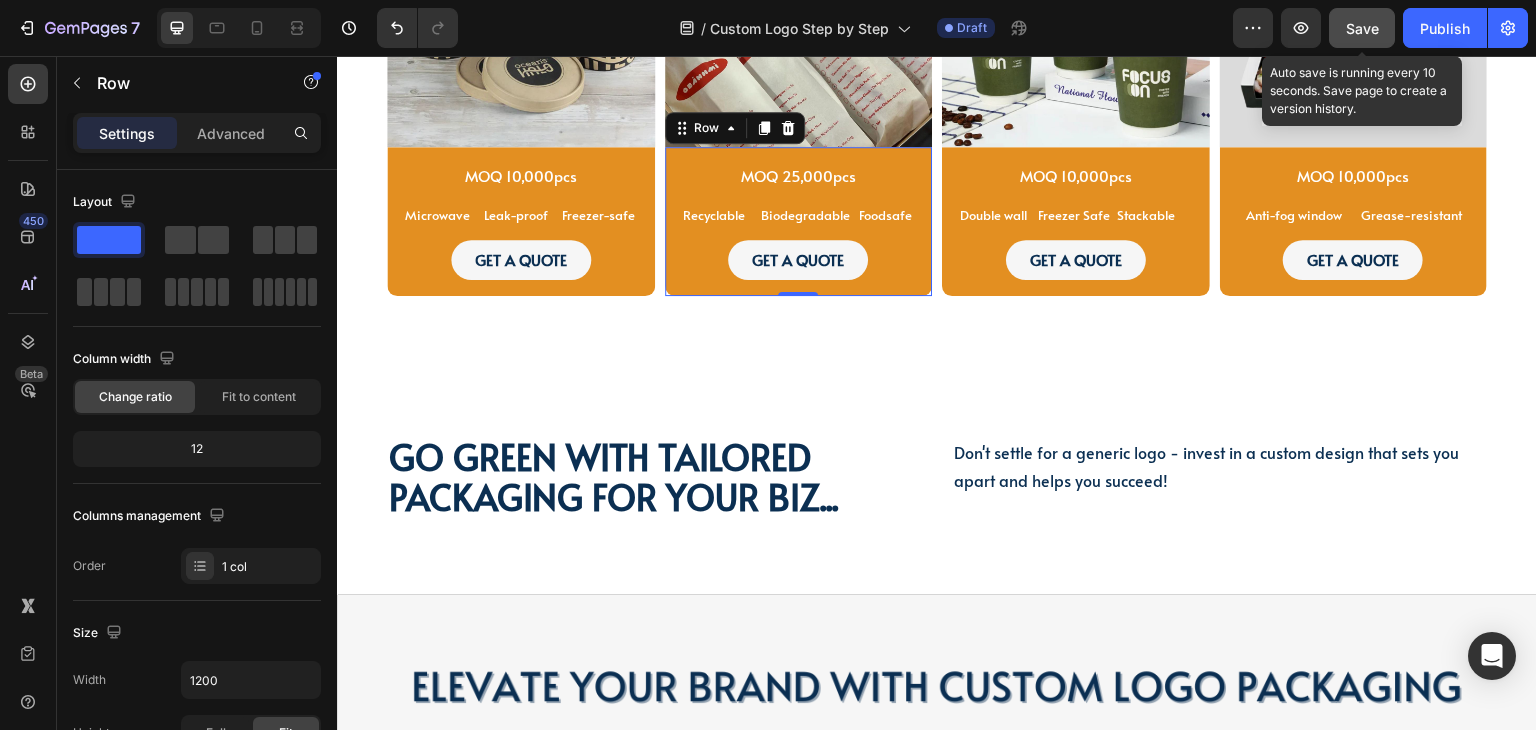 click on "Save" at bounding box center (1362, 28) 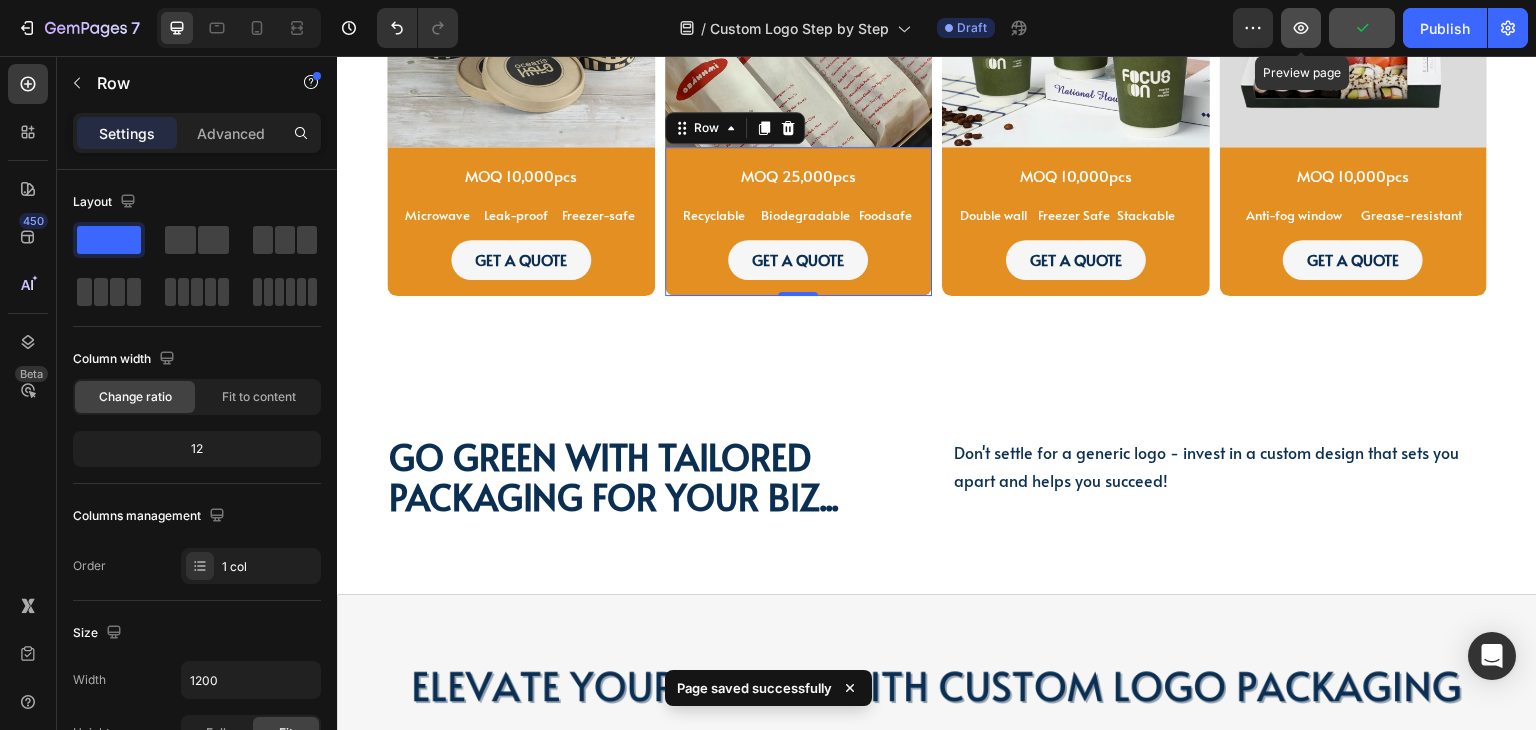 click 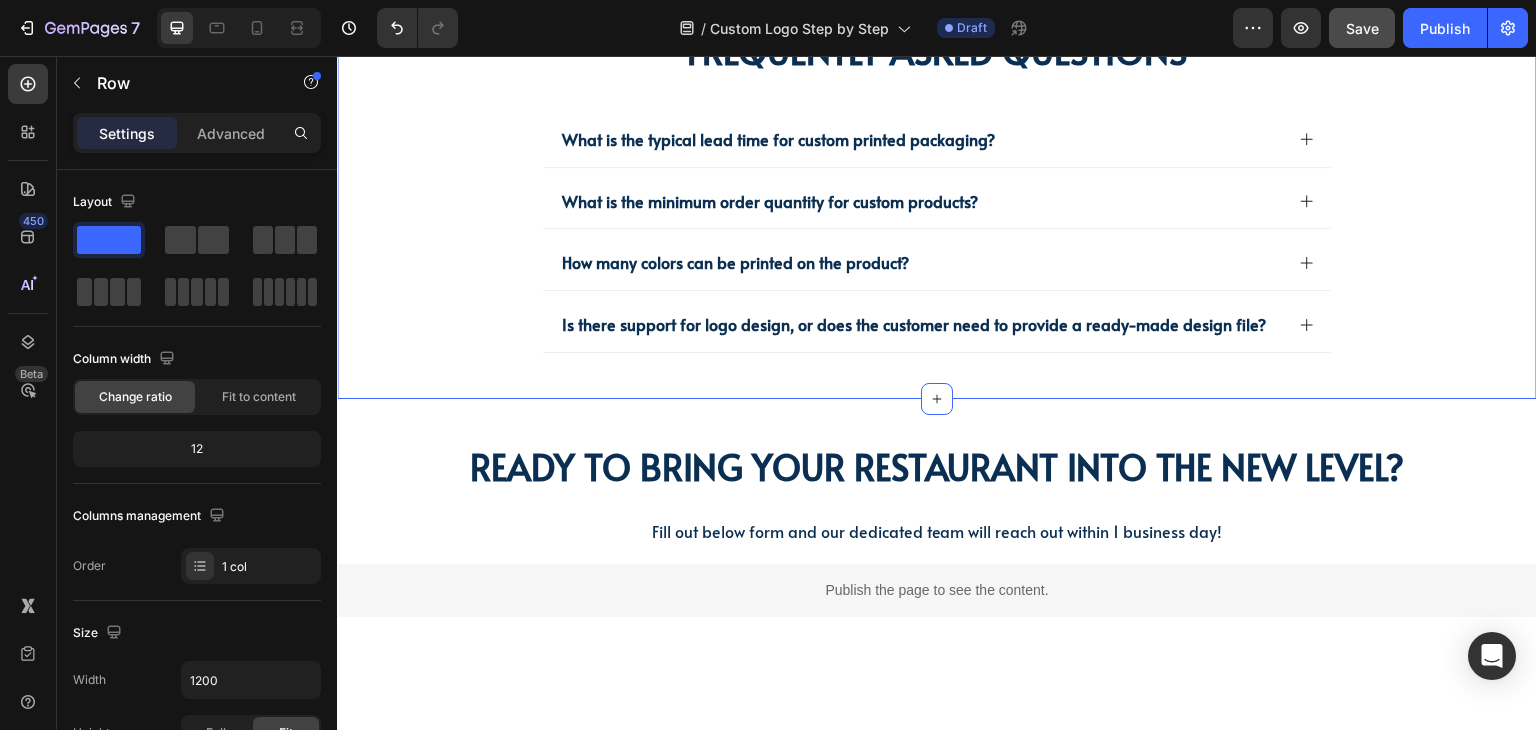 scroll, scrollTop: 4600, scrollLeft: 0, axis: vertical 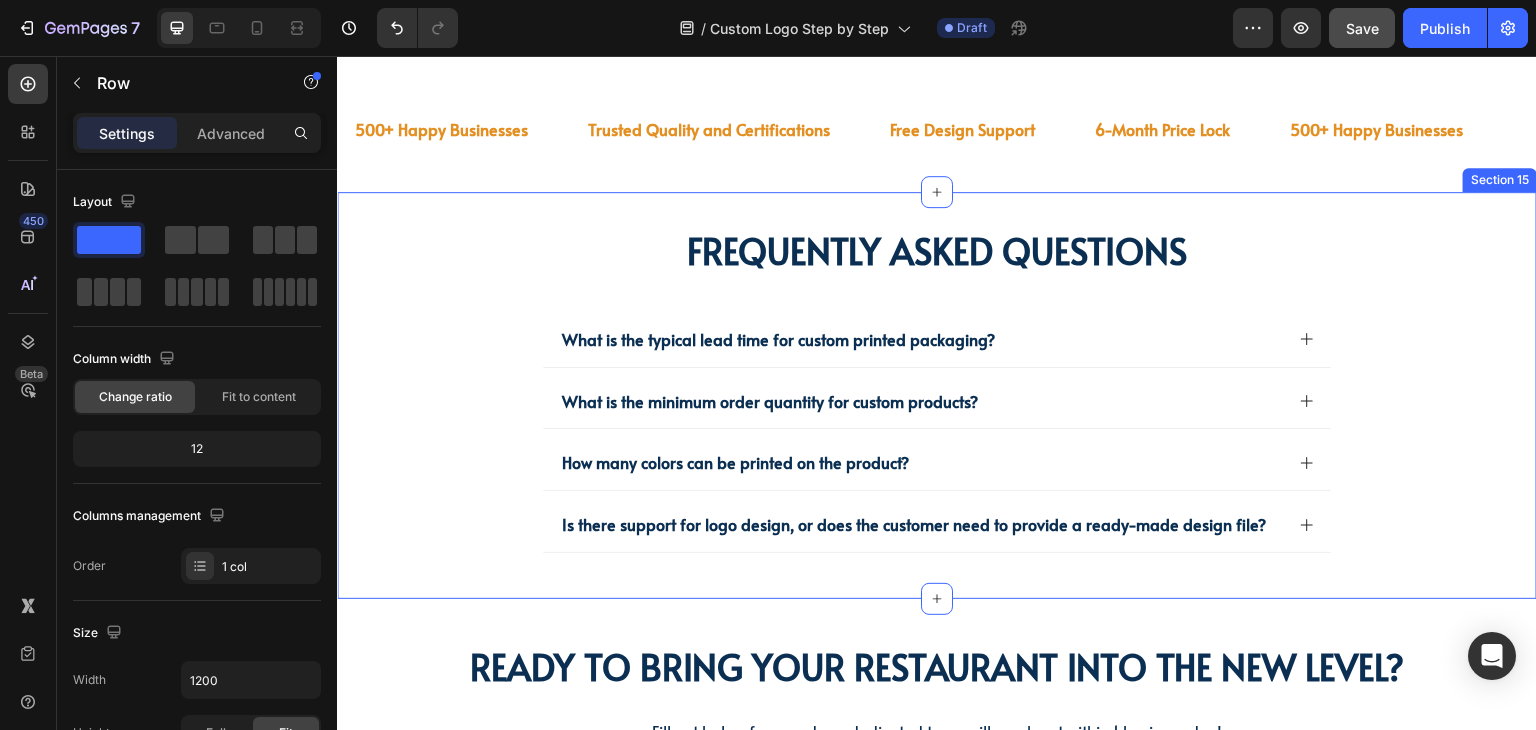 click on "Frequently asked questions Heading
What is the typical lead time for custom printed packaging?
What is the minimum order quantity for custom products?
How many colors can be printed on the product?
Is there support for logo design, or does the customer need to provide a ready-made design file? Accordion Row" at bounding box center (937, 390) 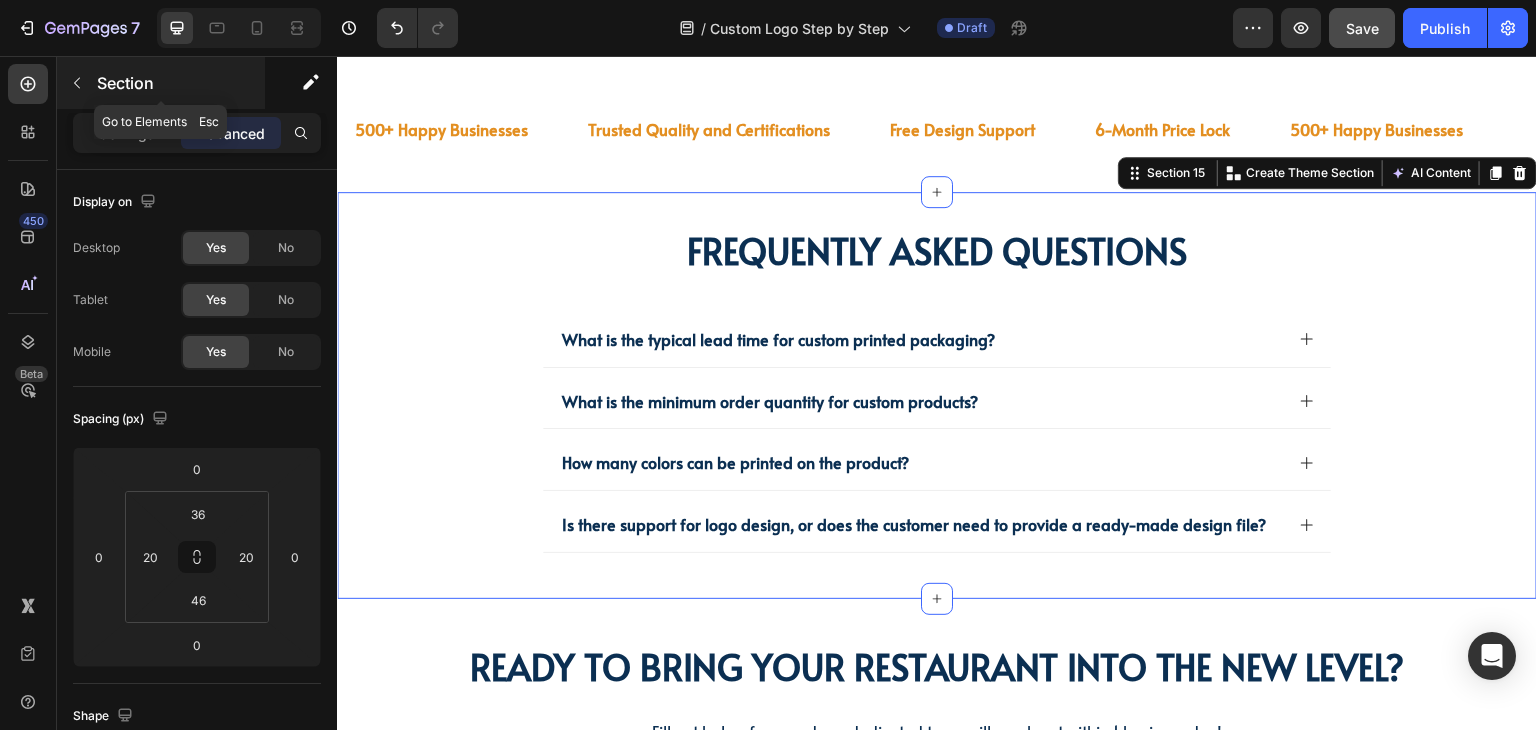 click on "Section" at bounding box center [161, 83] 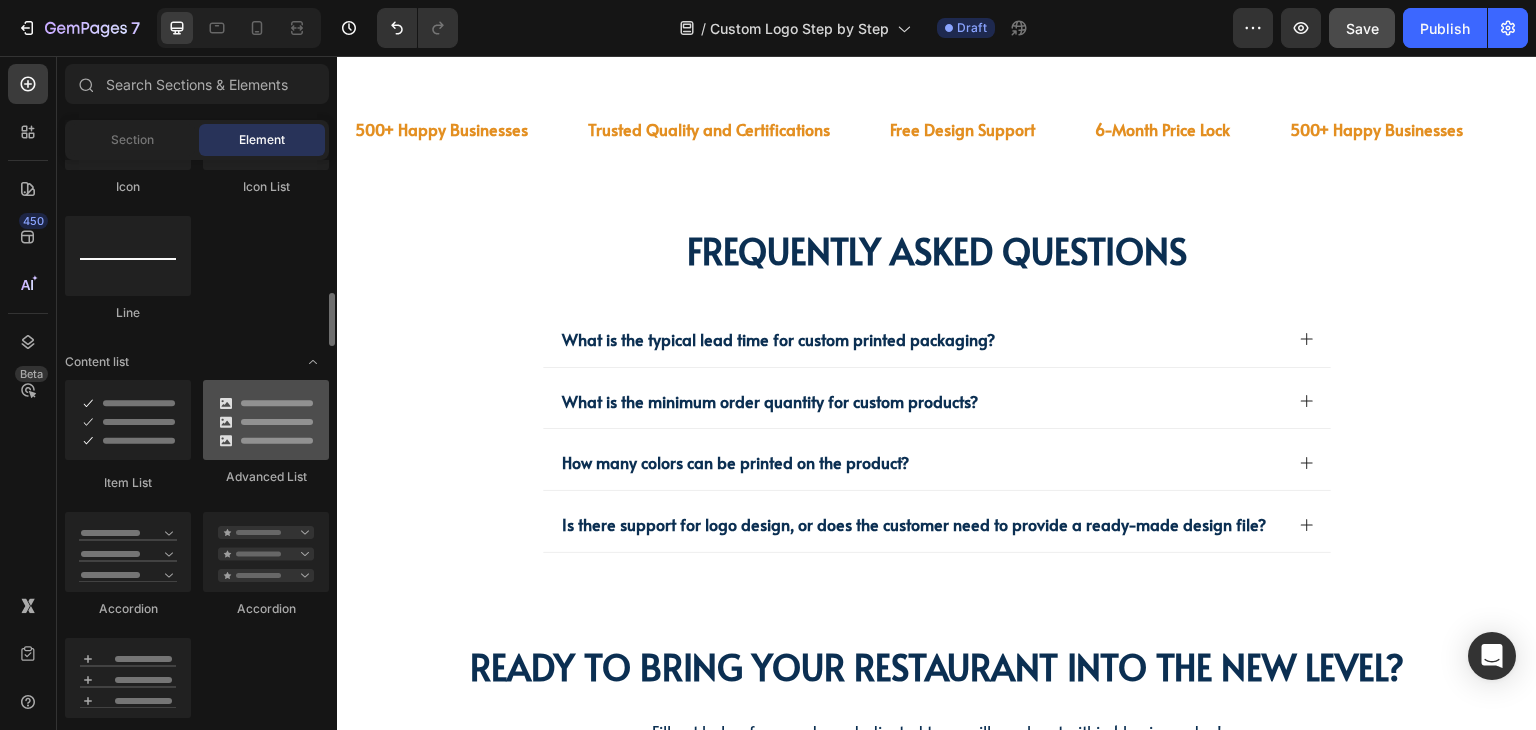 scroll, scrollTop: 2200, scrollLeft: 0, axis: vertical 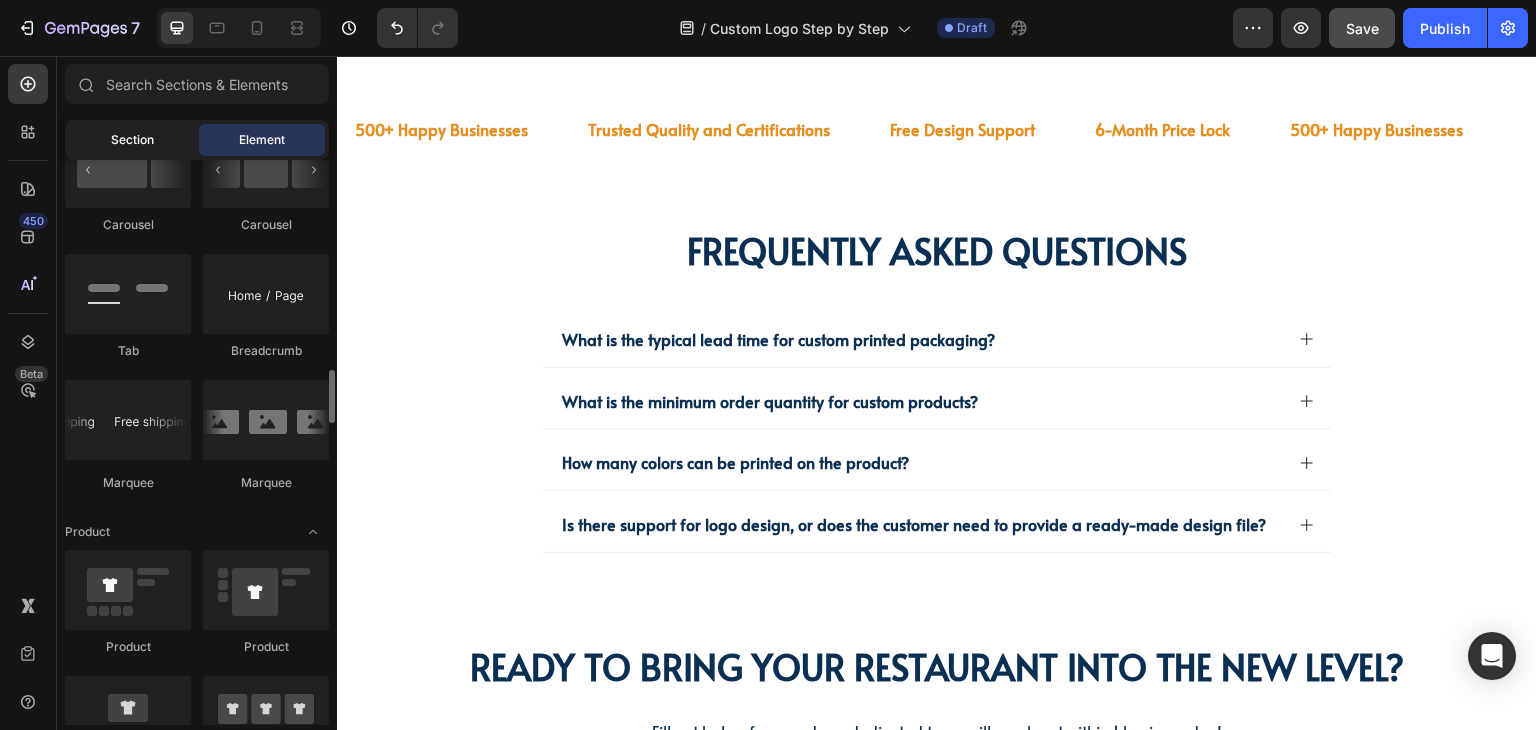 click on "Section" 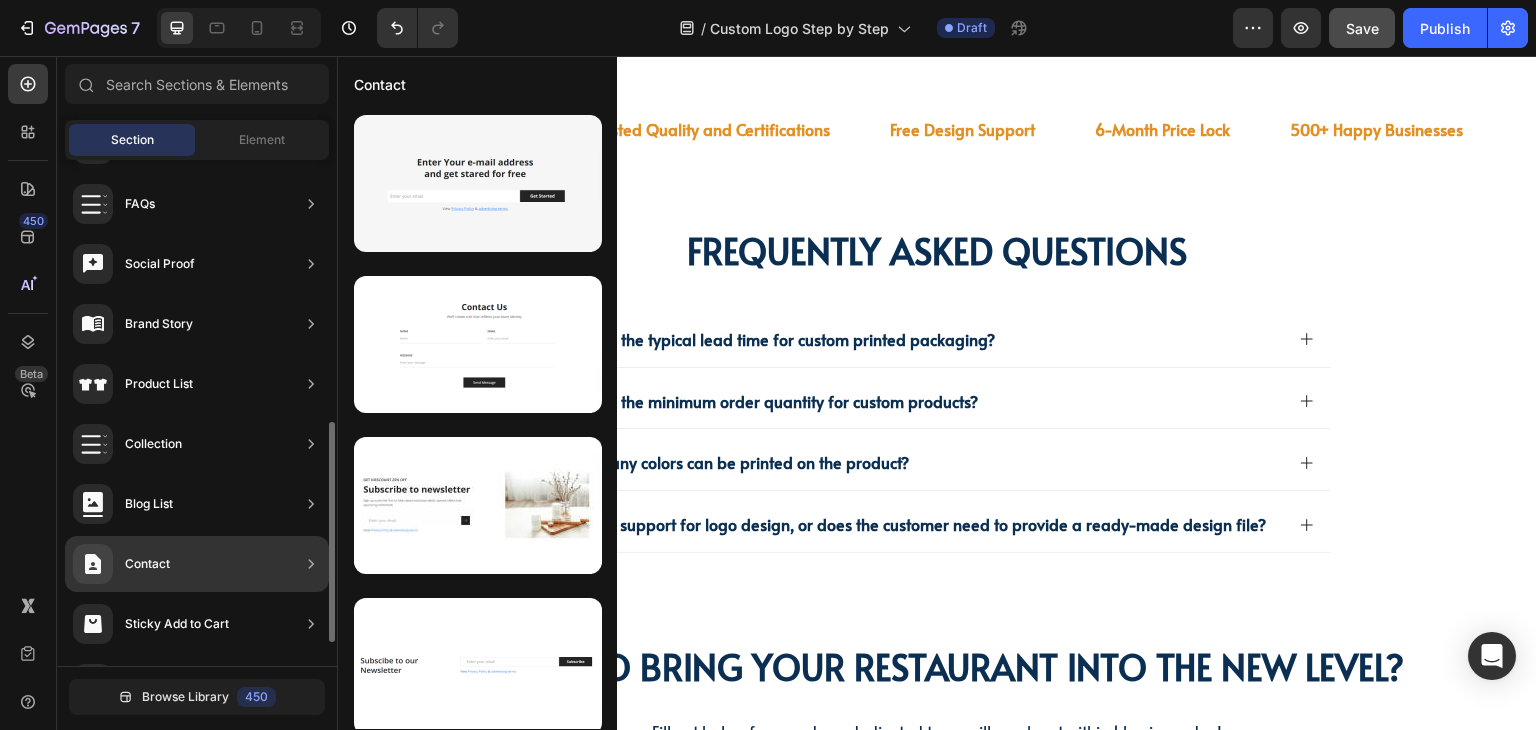 scroll, scrollTop: 654, scrollLeft: 0, axis: vertical 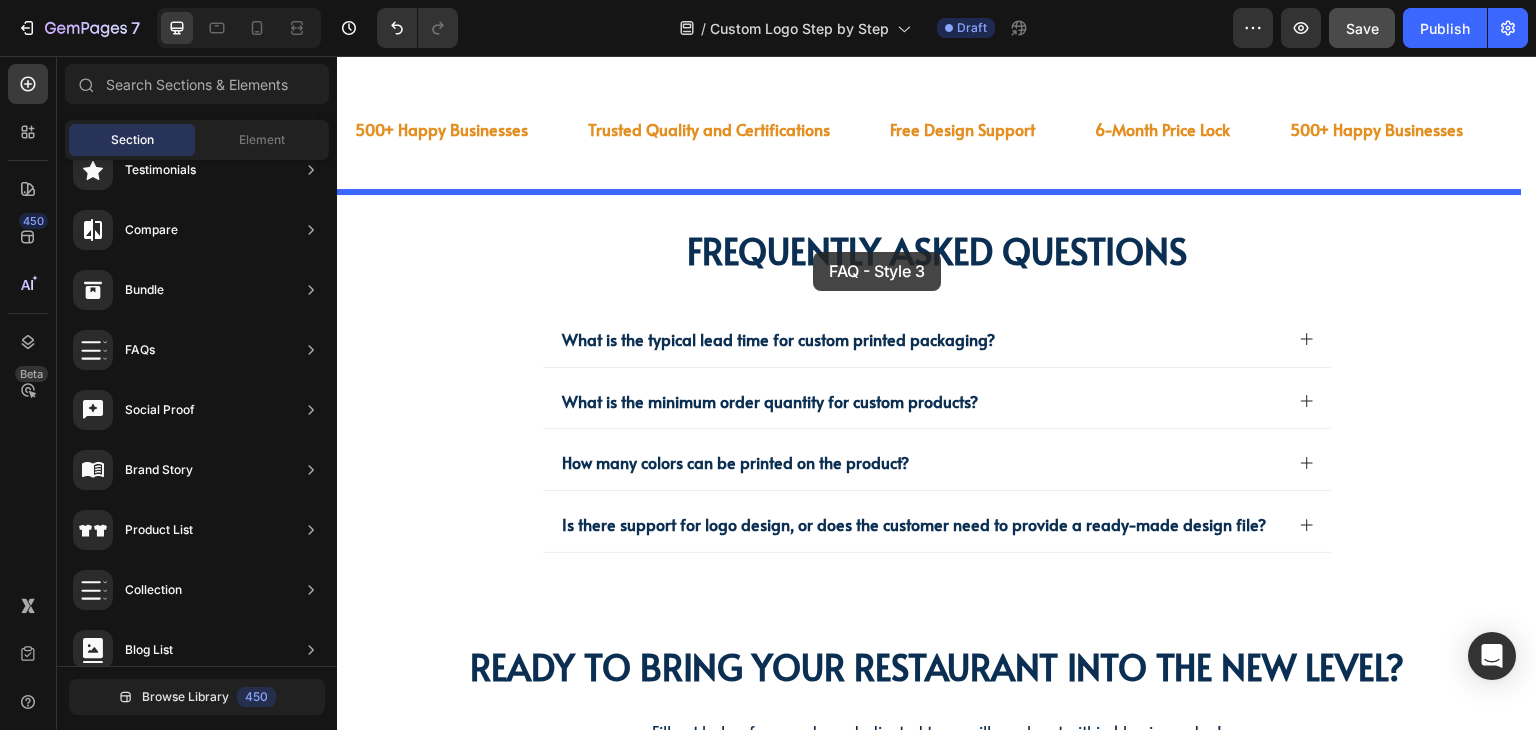 drag, startPoint x: 852, startPoint y: 680, endPoint x: 813, endPoint y: 252, distance: 429.7732 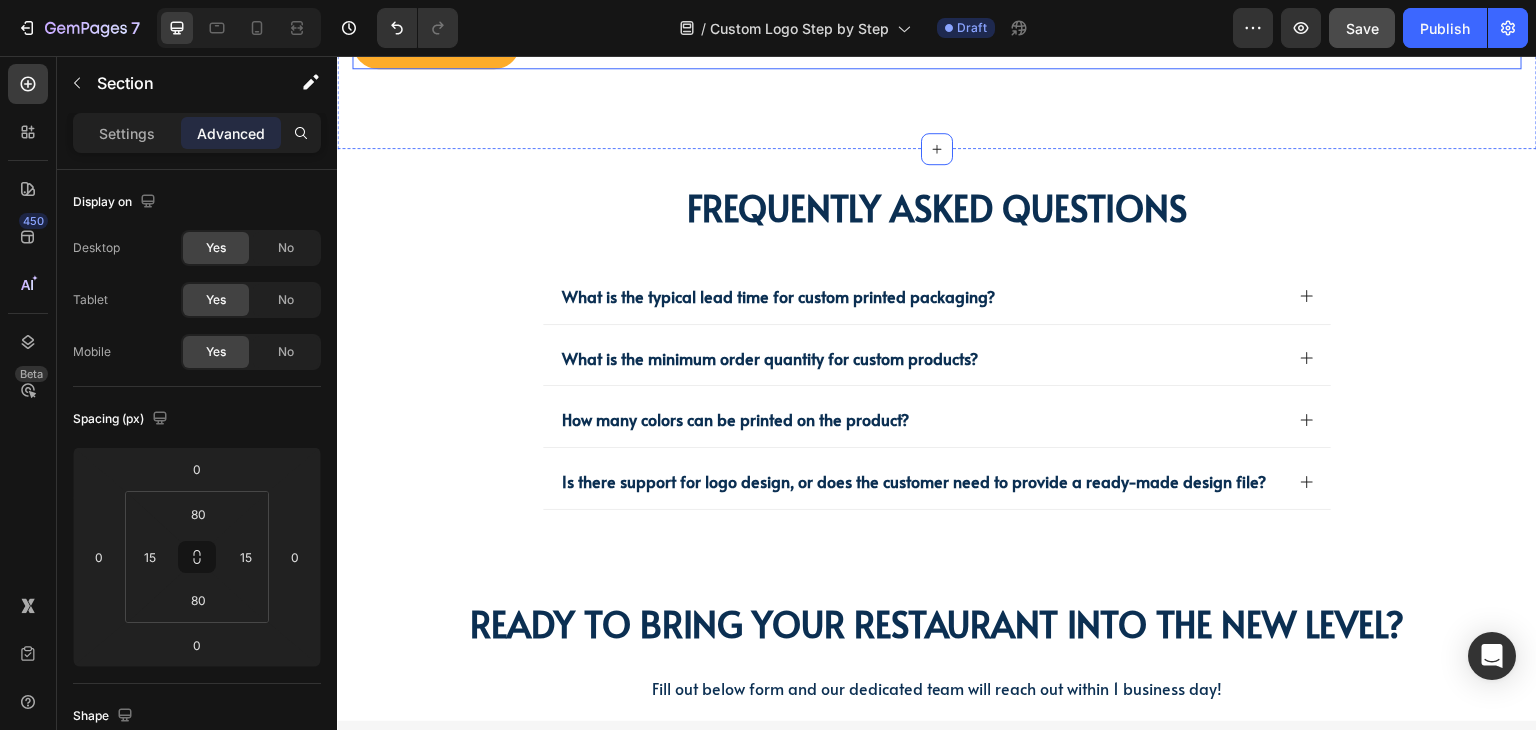 scroll, scrollTop: 5565, scrollLeft: 0, axis: vertical 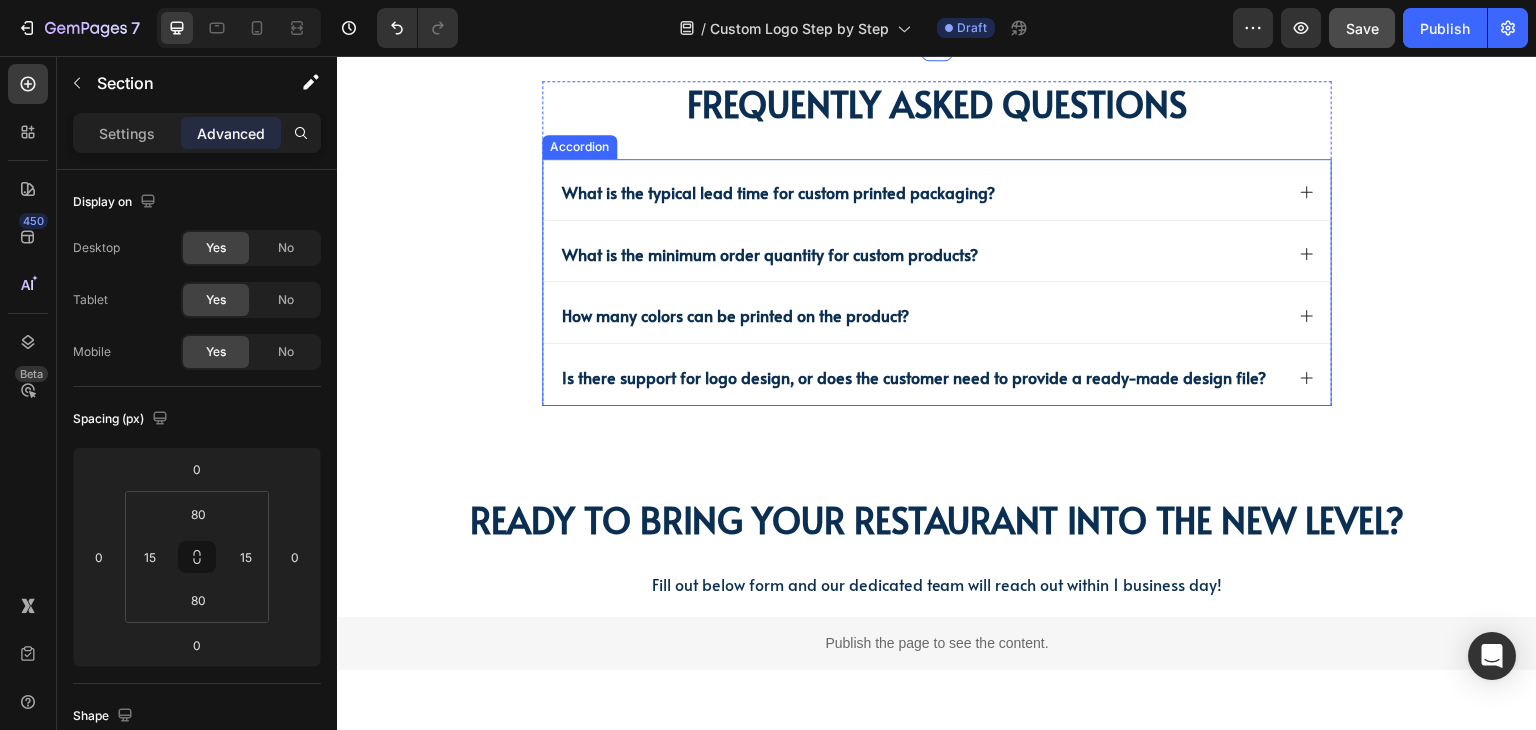 click on "What is the typical lead time for custom printed packaging?" at bounding box center (778, 192) 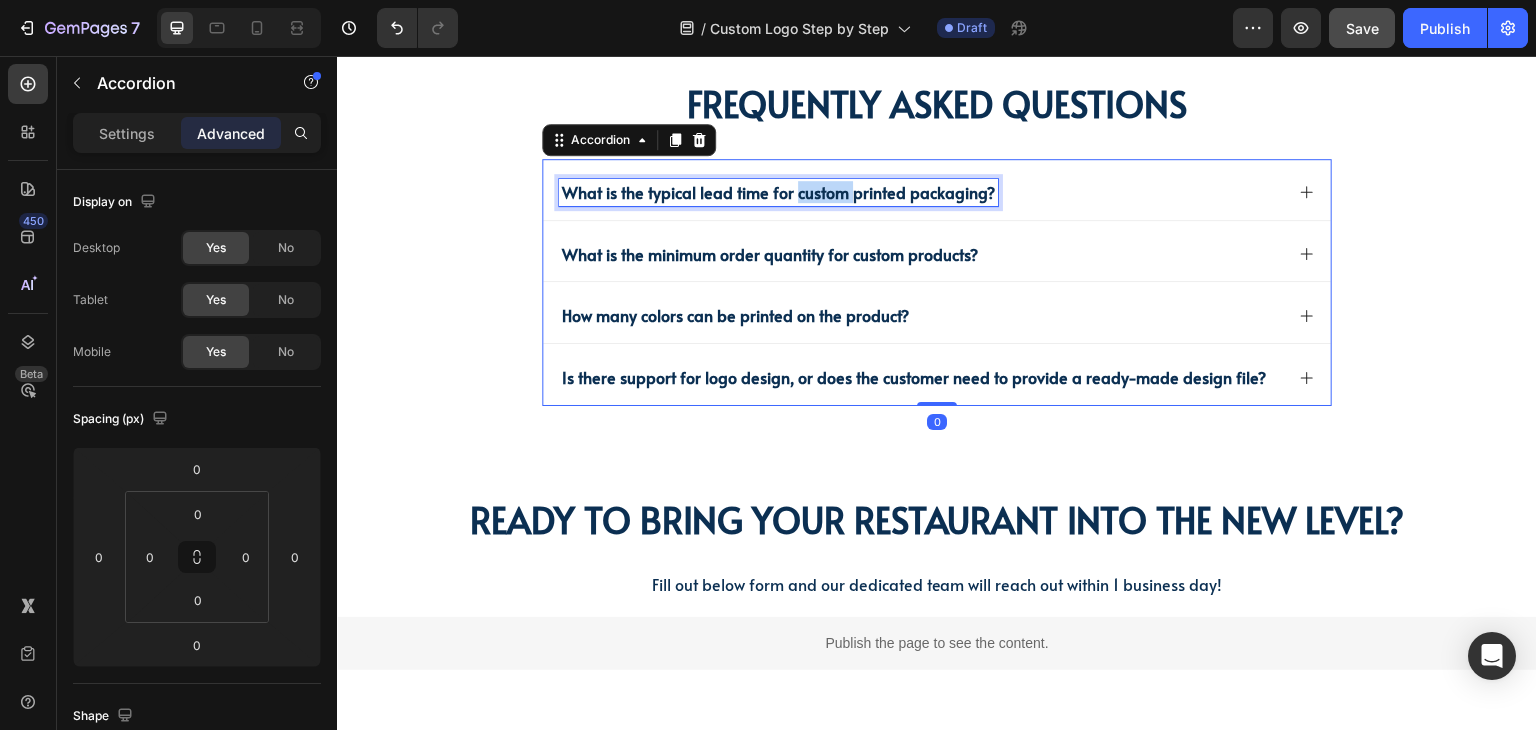 click on "What is the typical lead time for custom printed packaging?" at bounding box center [778, 192] 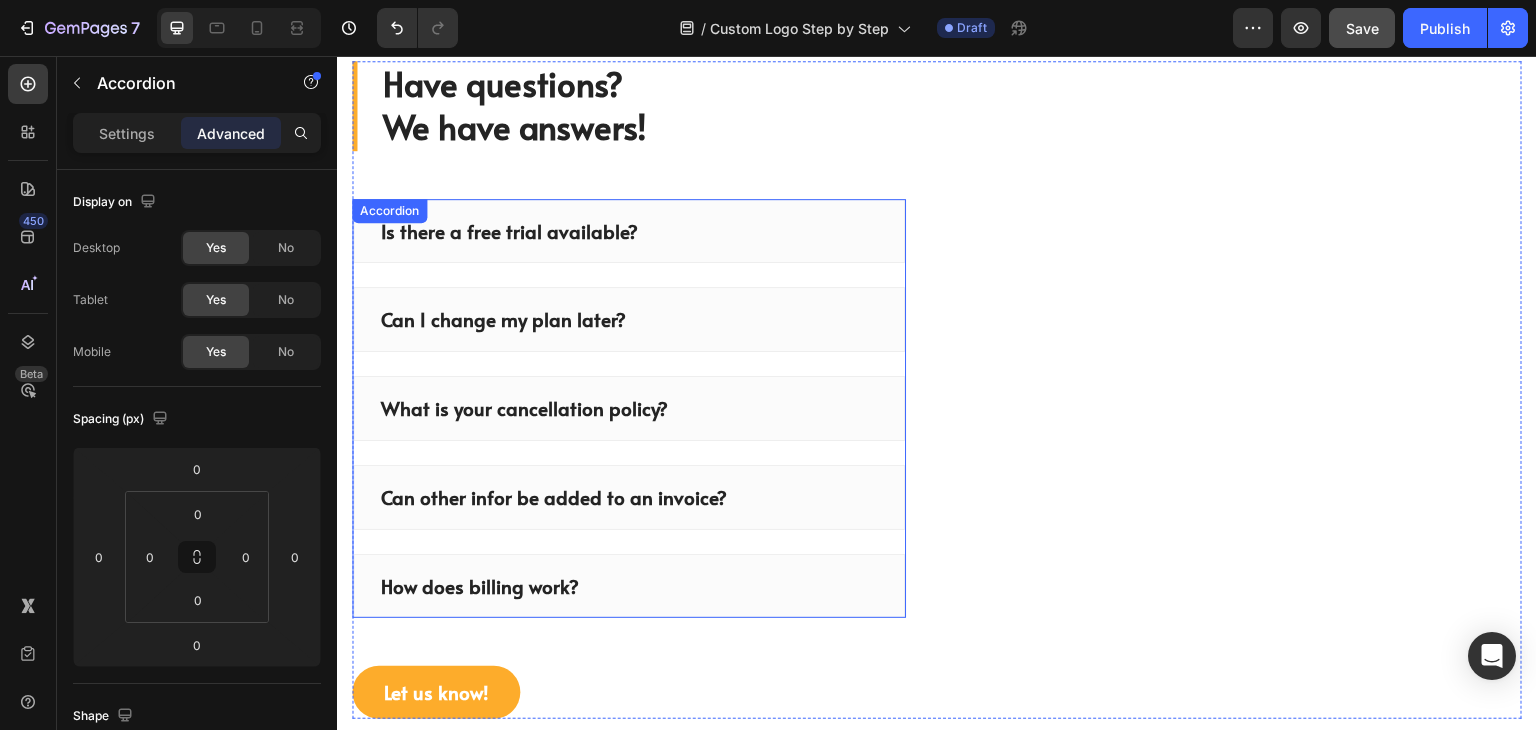 scroll, scrollTop: 4765, scrollLeft: 0, axis: vertical 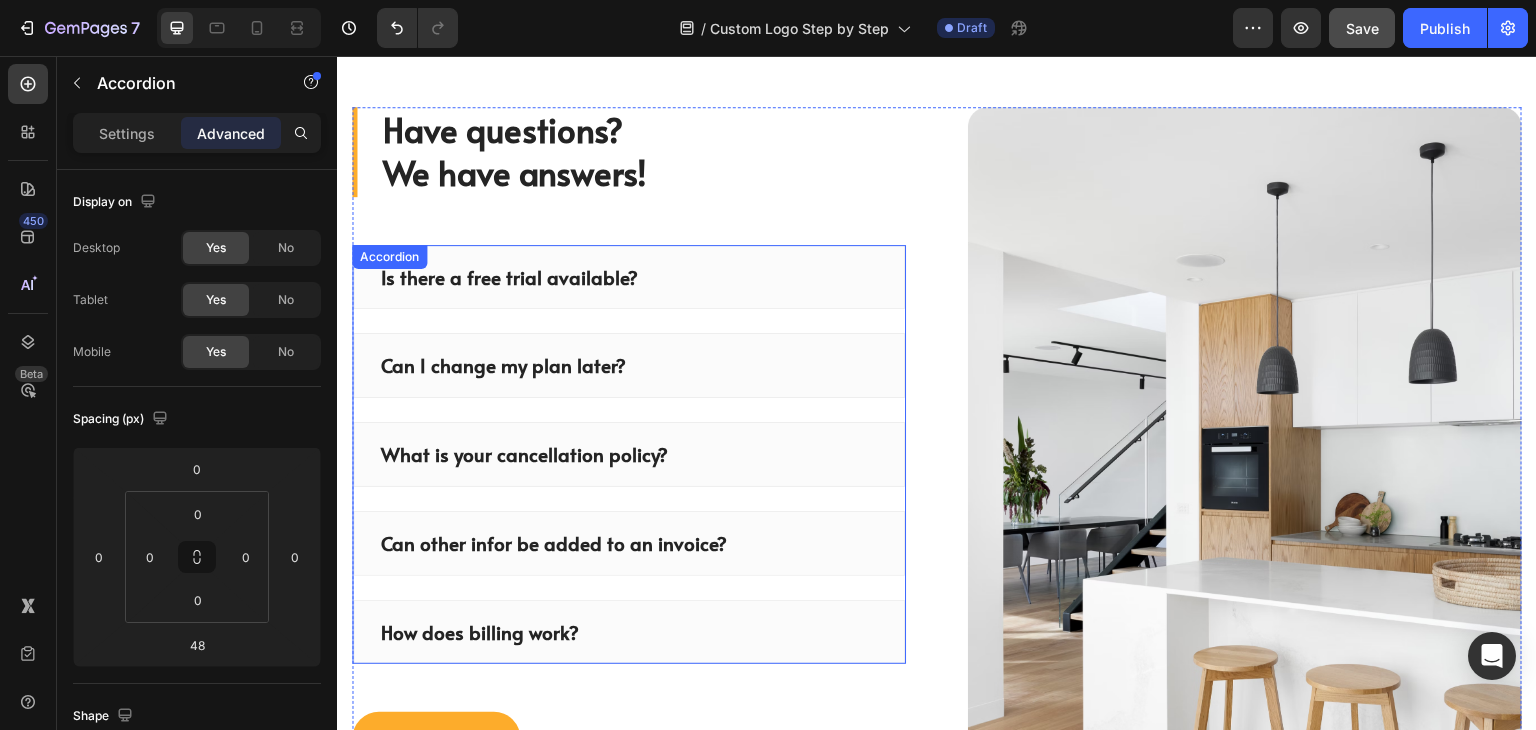 click on "Is there a free trial available?" at bounding box center (509, 277) 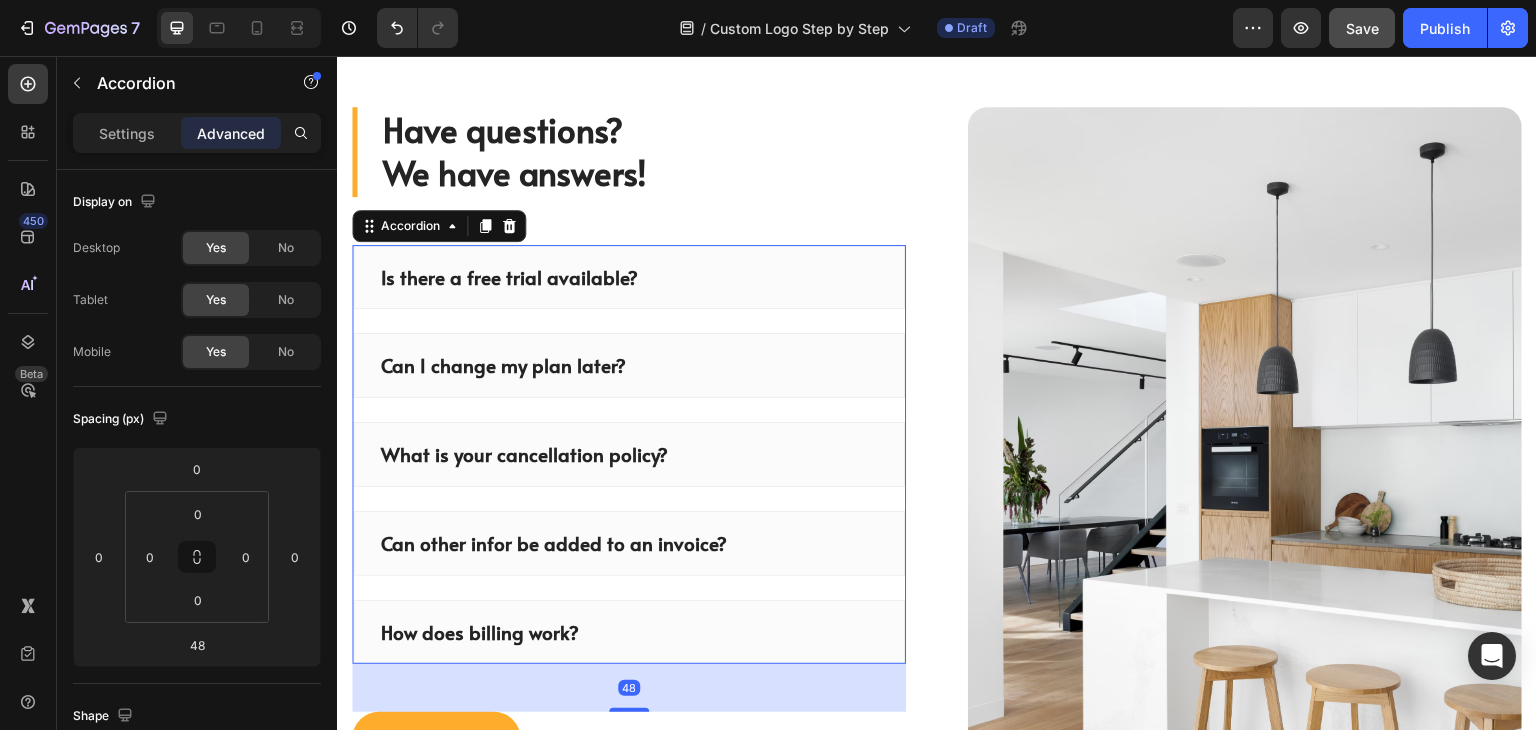 click on "Is there a free trial available?" at bounding box center (509, 277) 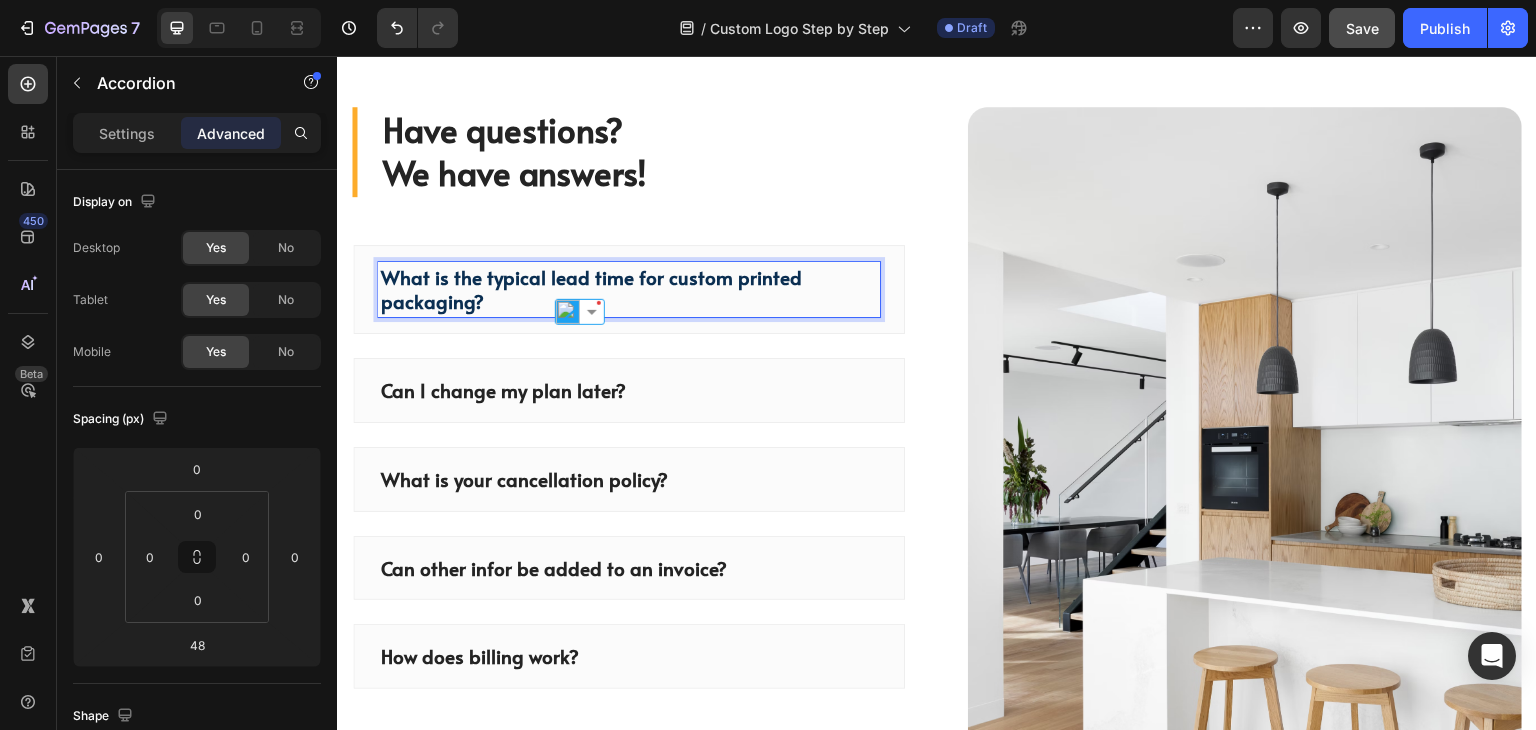 scroll, scrollTop: 4965, scrollLeft: 0, axis: vertical 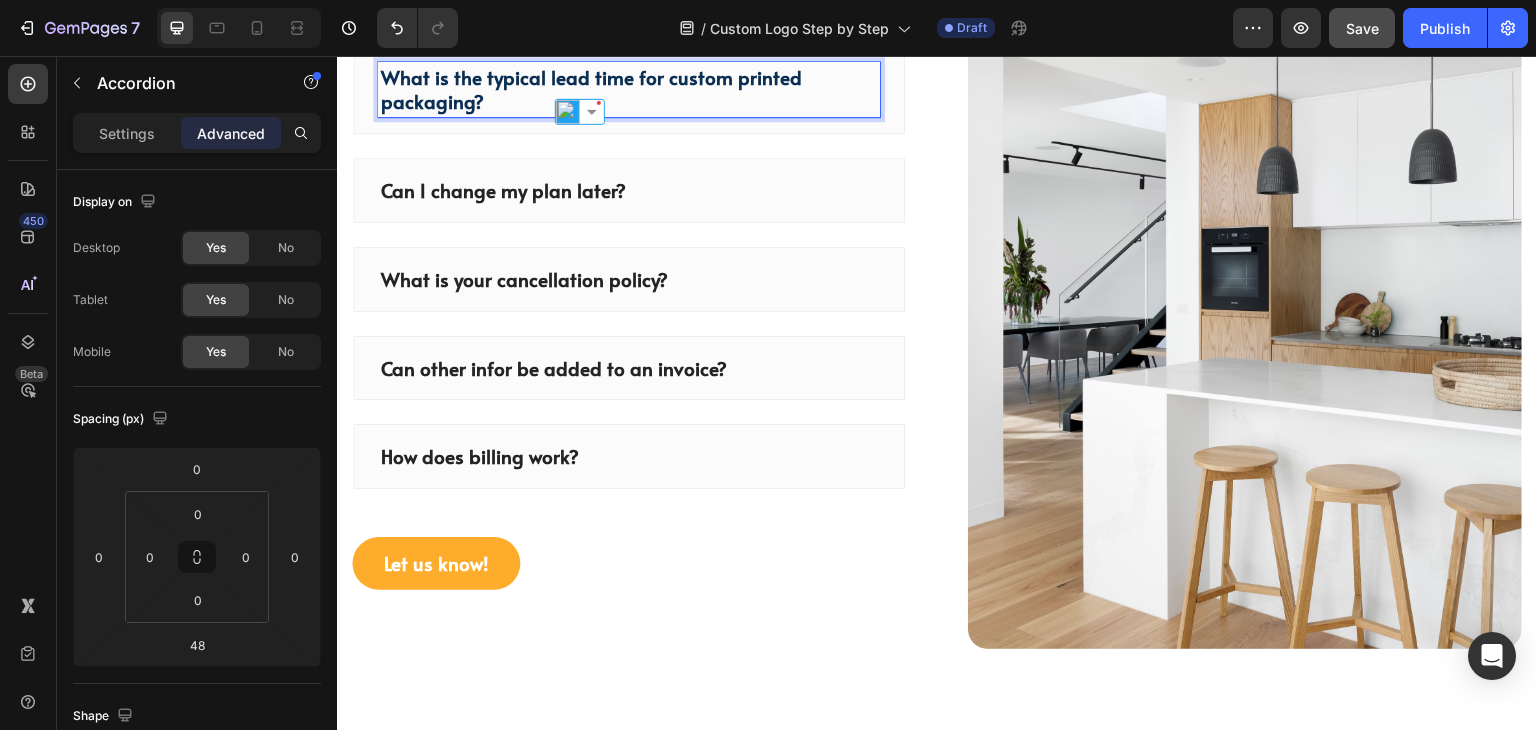 click on "What is your cancellation policy?" at bounding box center (629, 279) 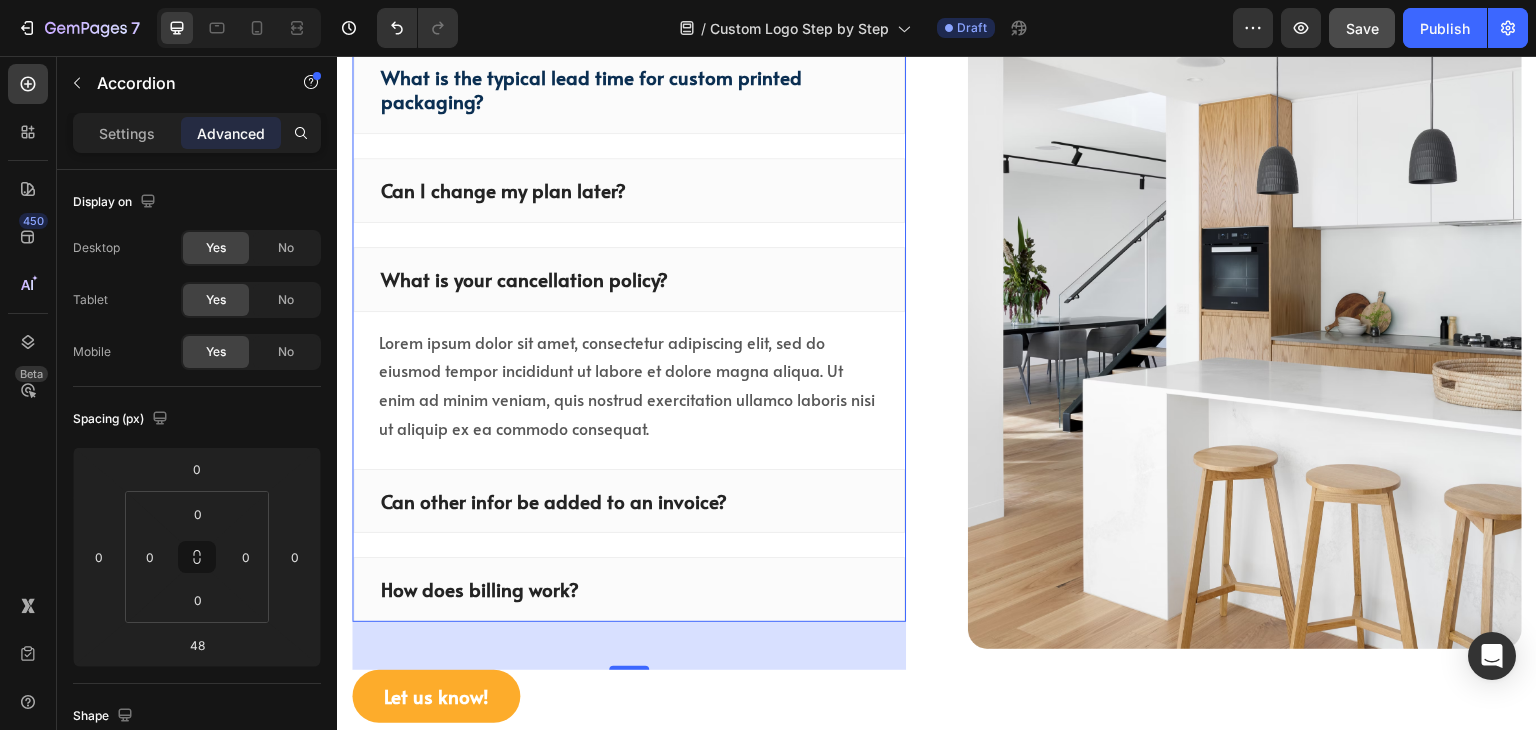click on "What is the typical lead time for custom printed packaging?" at bounding box center (629, 89) 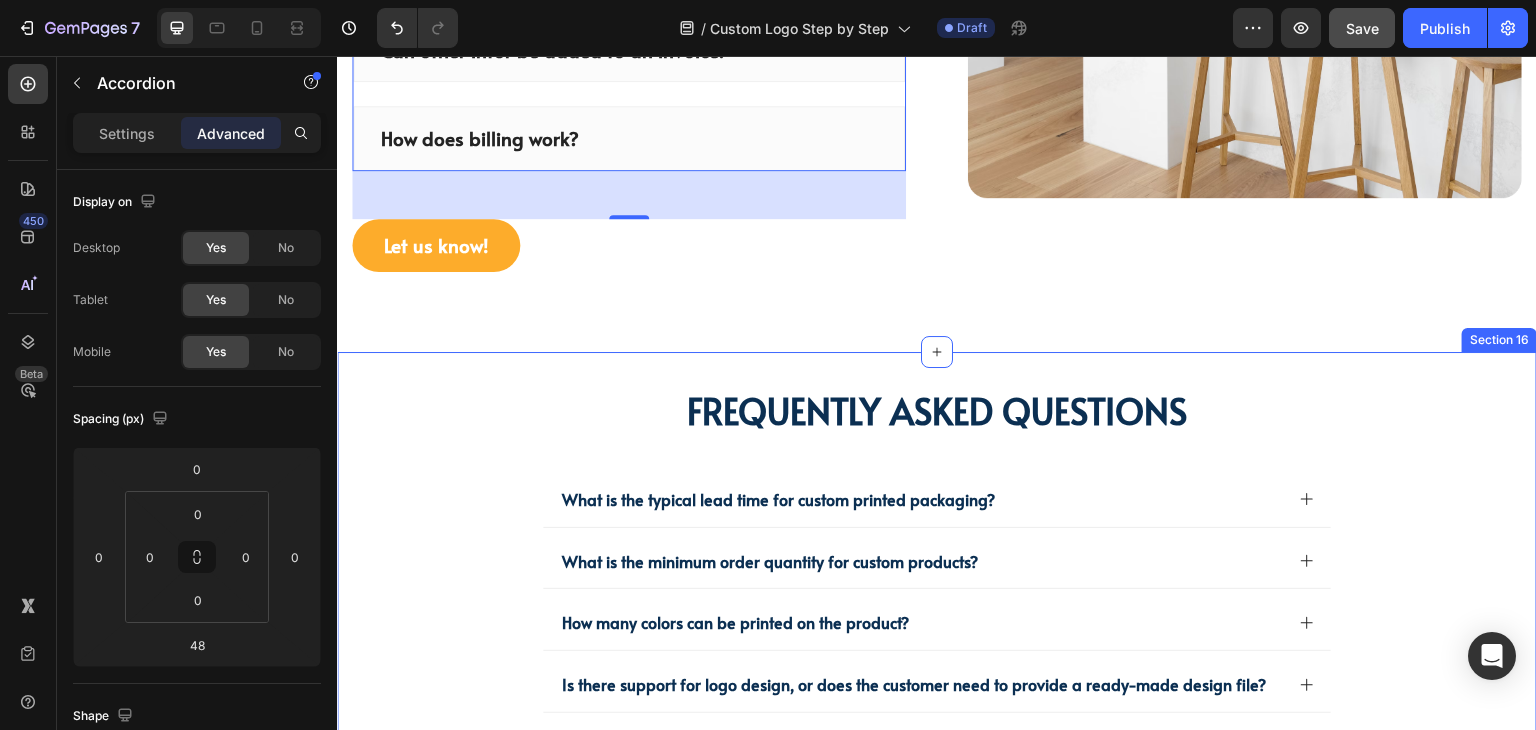 scroll, scrollTop: 5466, scrollLeft: 0, axis: vertical 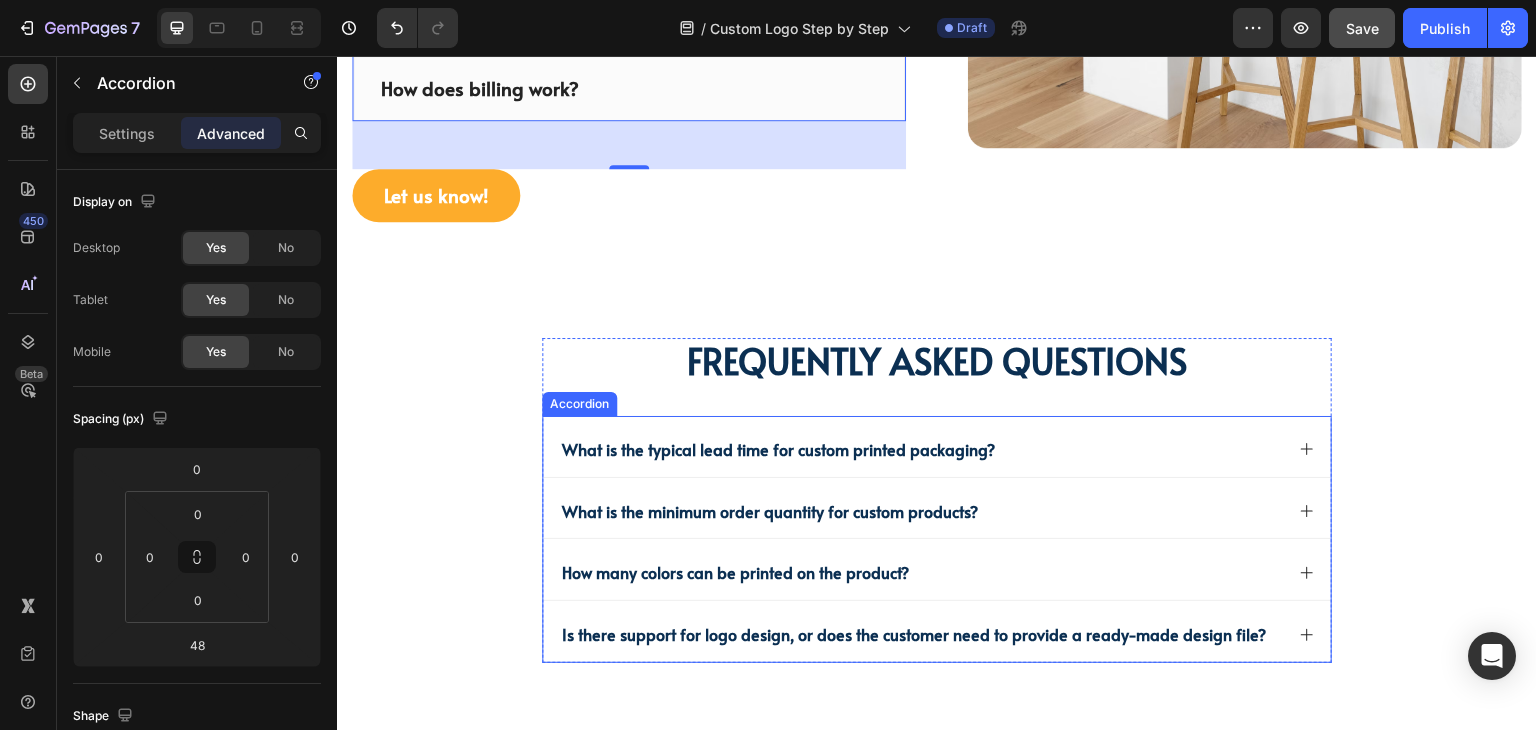 click on "What is the typical lead time for custom printed packaging?" at bounding box center (921, 449) 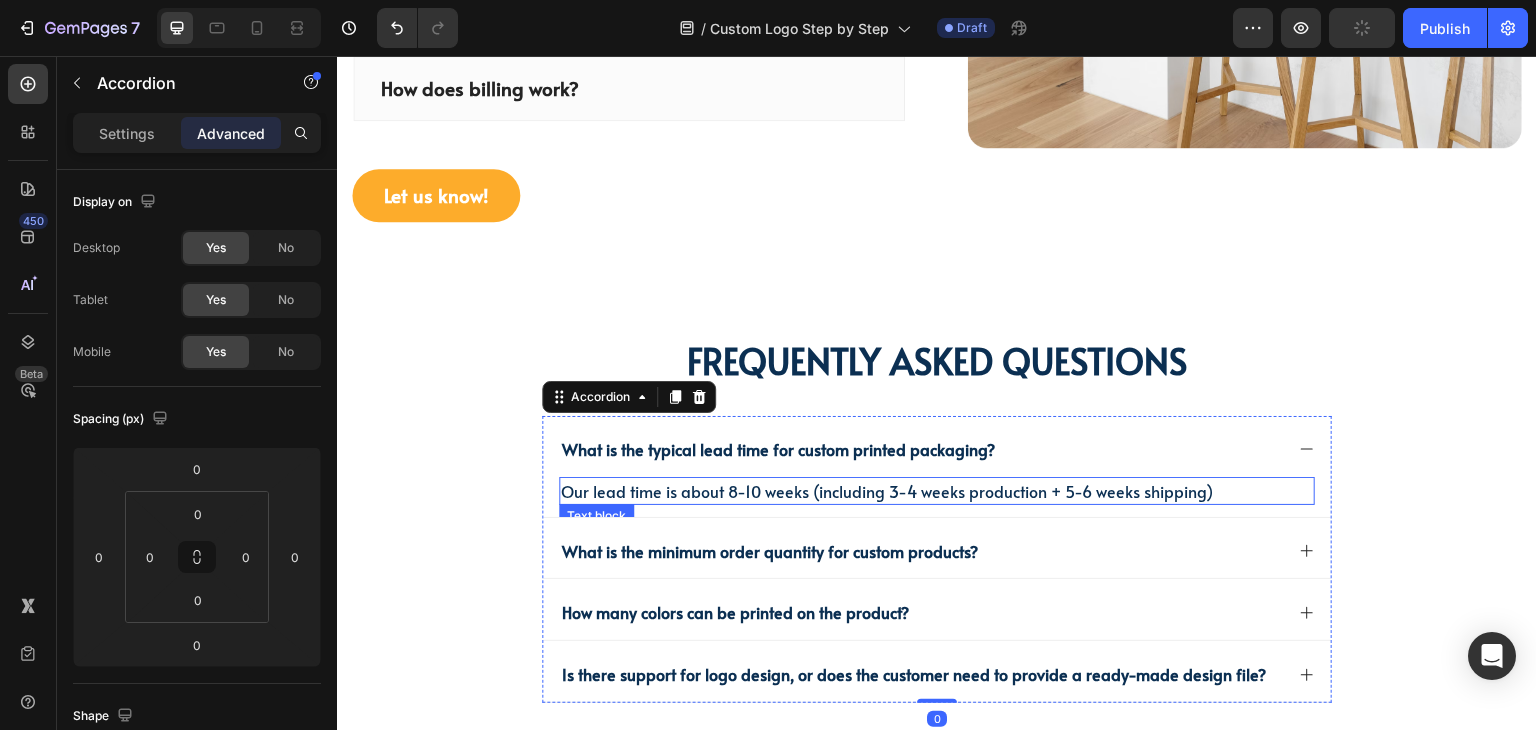 click on "Our lead time is about 8-10 weeks (including 3-4 weeks production + 5-6 weeks shipping)" at bounding box center (887, 491) 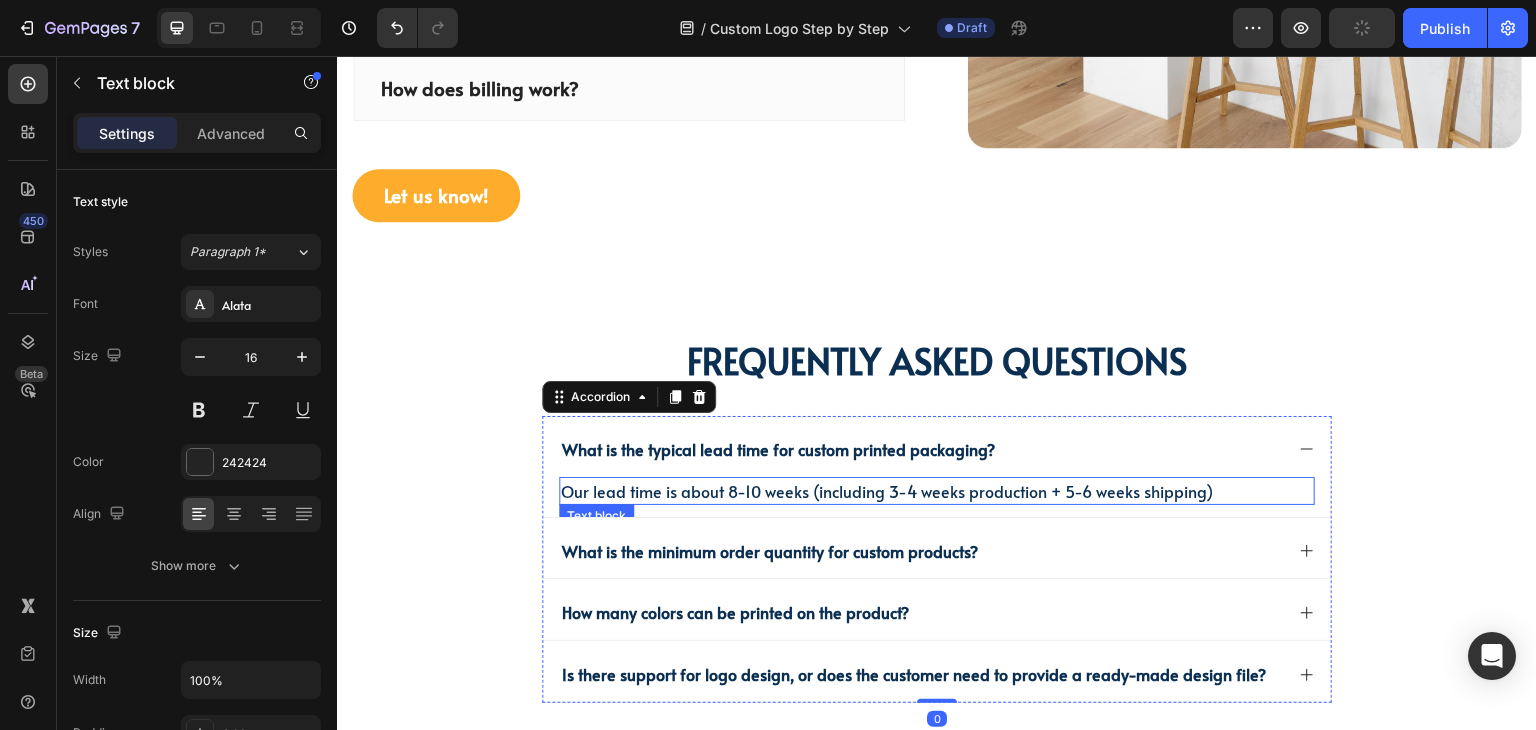 click on "Our lead time is about 8-10 weeks (including 3-4 weeks production + 5-6 weeks shipping)" at bounding box center [887, 491] 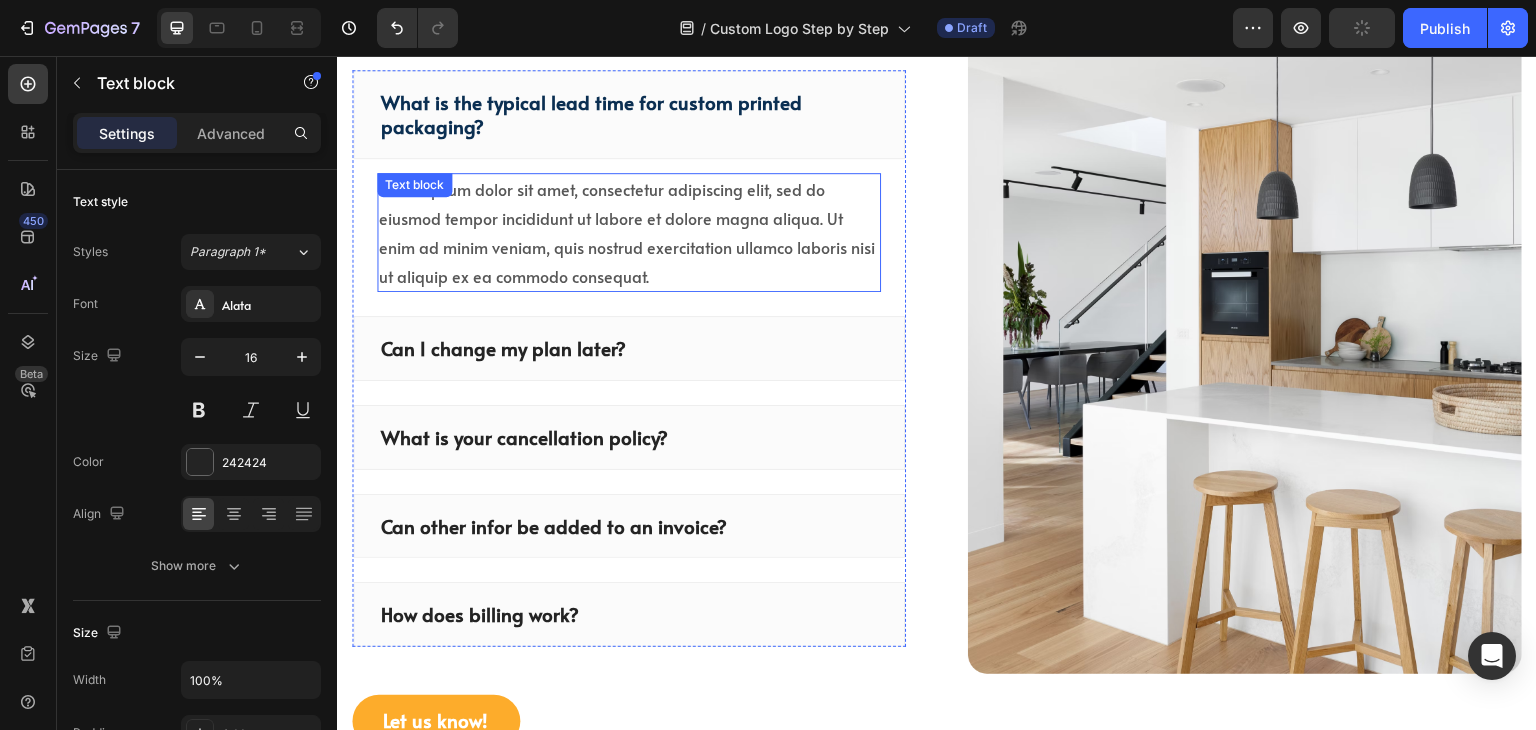scroll, scrollTop: 4866, scrollLeft: 0, axis: vertical 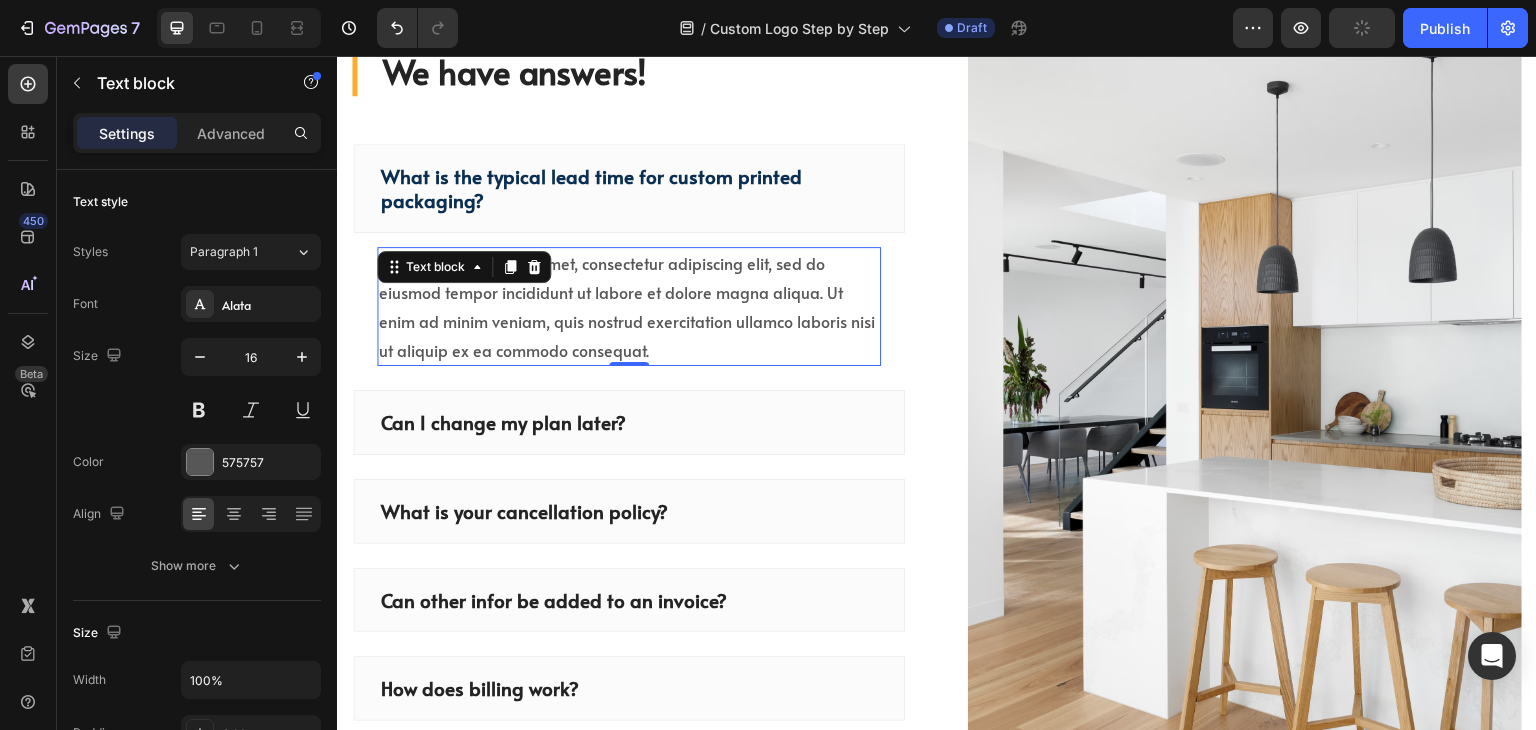 click on "Lorem ipsum dolor sit amet, consectetur adipiscing elit, sed do eiusmod tempor incididunt ut labore et dolore magna aliqua. Ut enim ad minim veniam, quis nostrud exercitation ullamco laboris nisi ut aliquip ex ea commodo consequat." at bounding box center [629, 306] 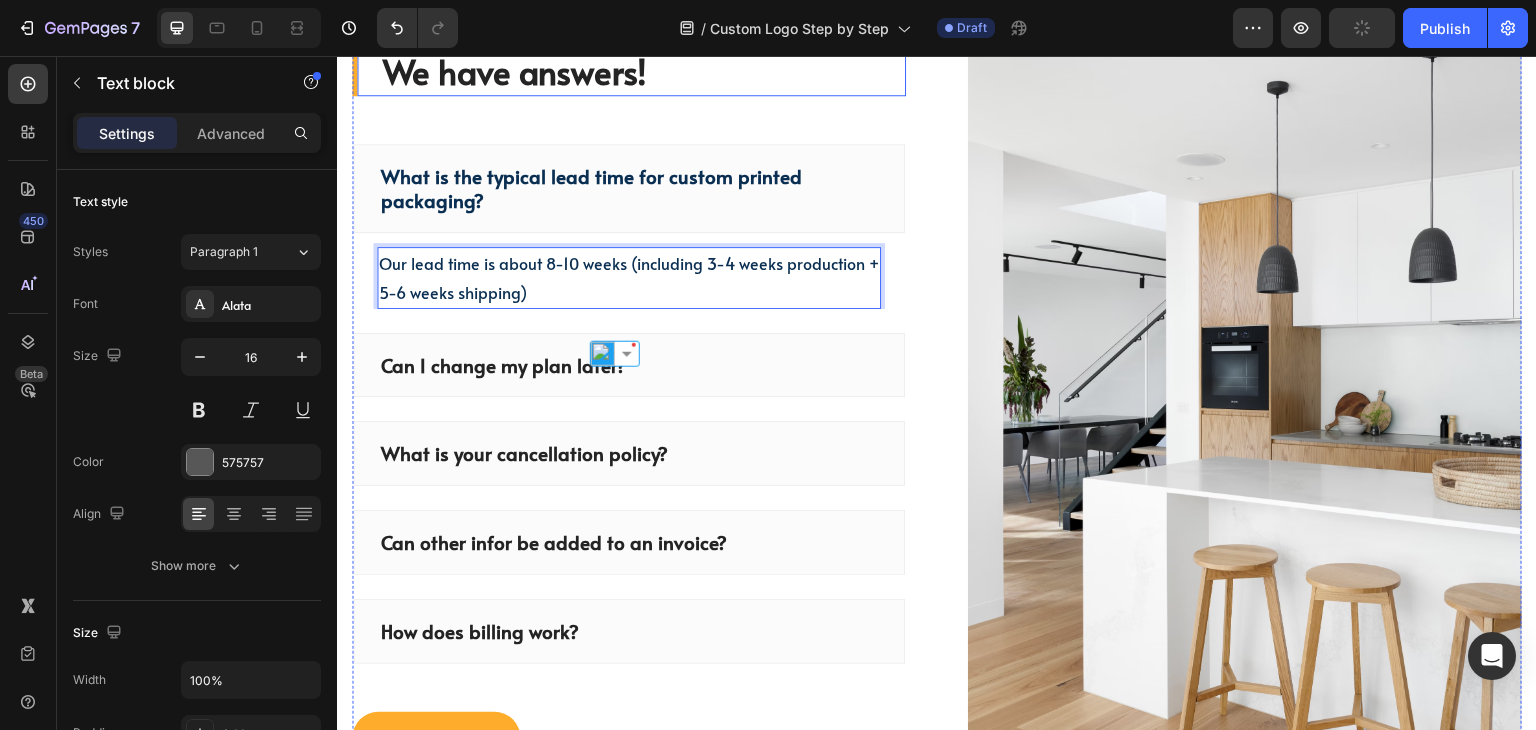 click on "Have questions? We have answers!" at bounding box center [643, 51] 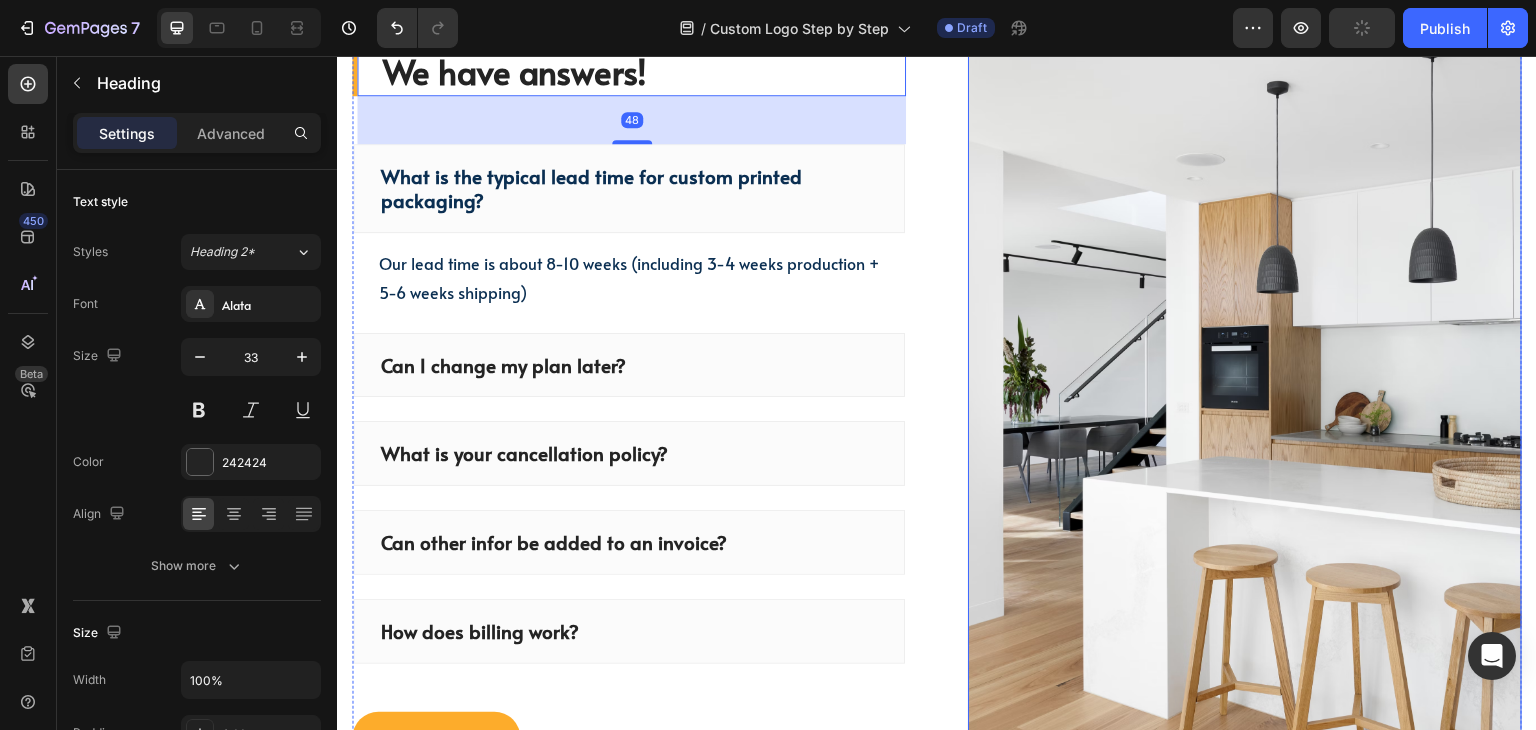 scroll, scrollTop: 5266, scrollLeft: 0, axis: vertical 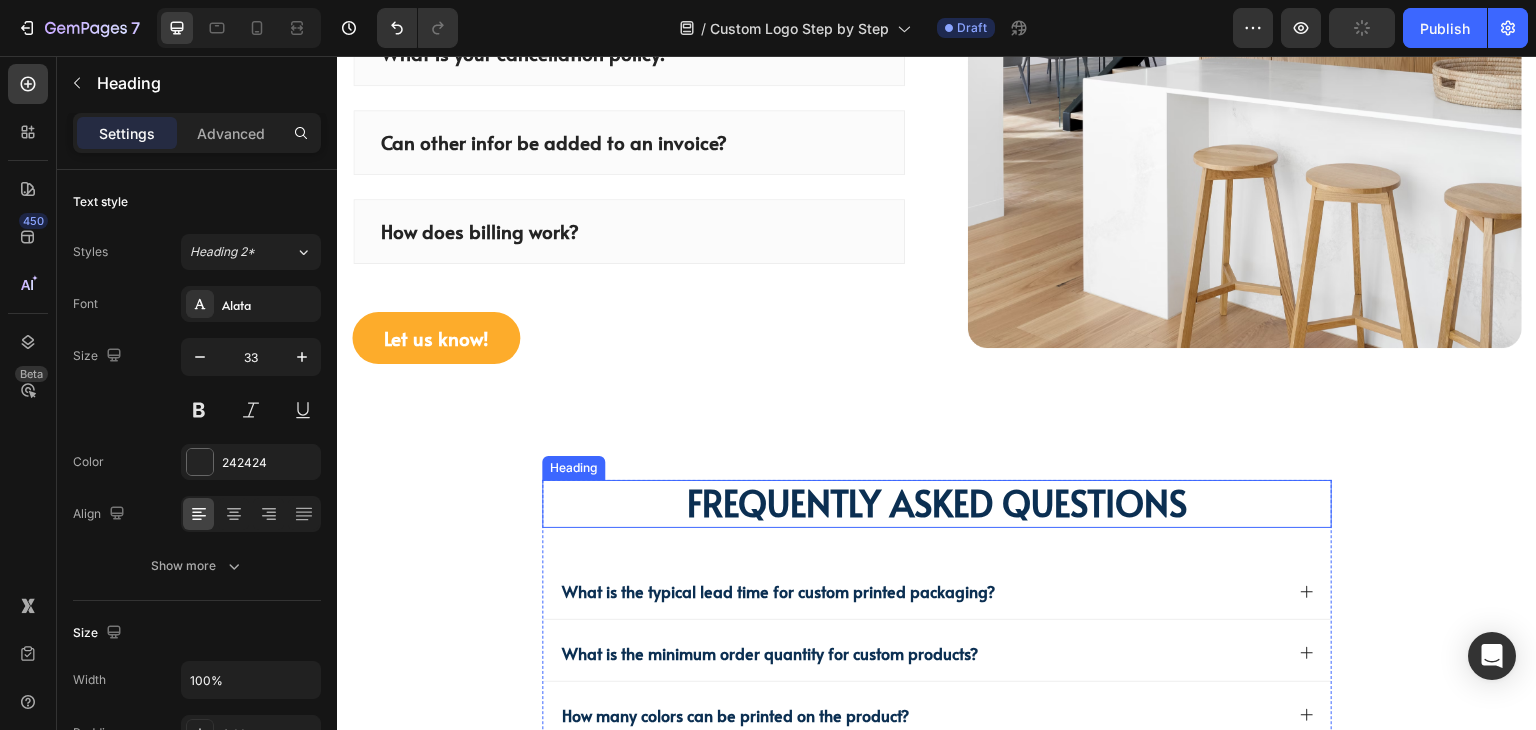 click on "Frequently asked questions" at bounding box center [937, 502] 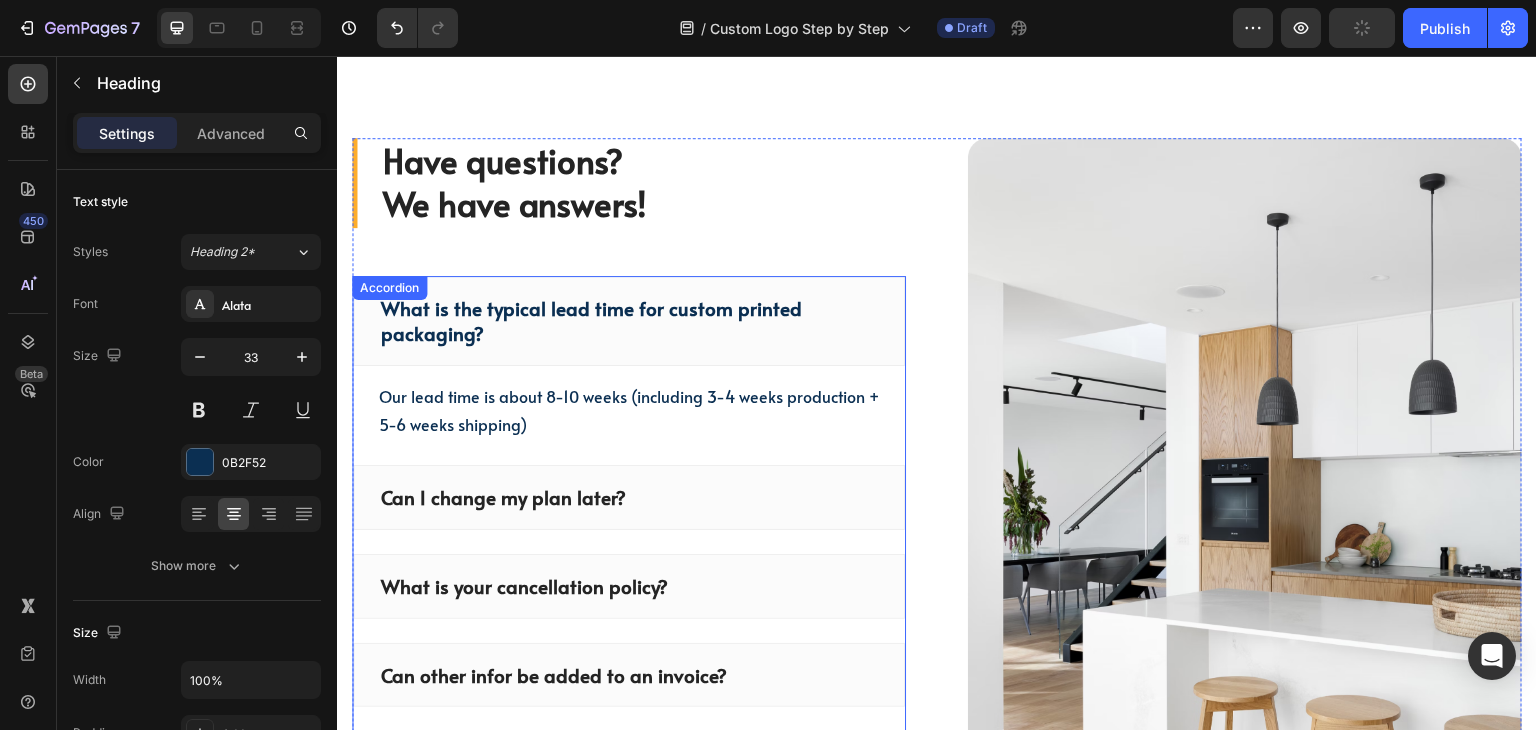 scroll, scrollTop: 4466, scrollLeft: 0, axis: vertical 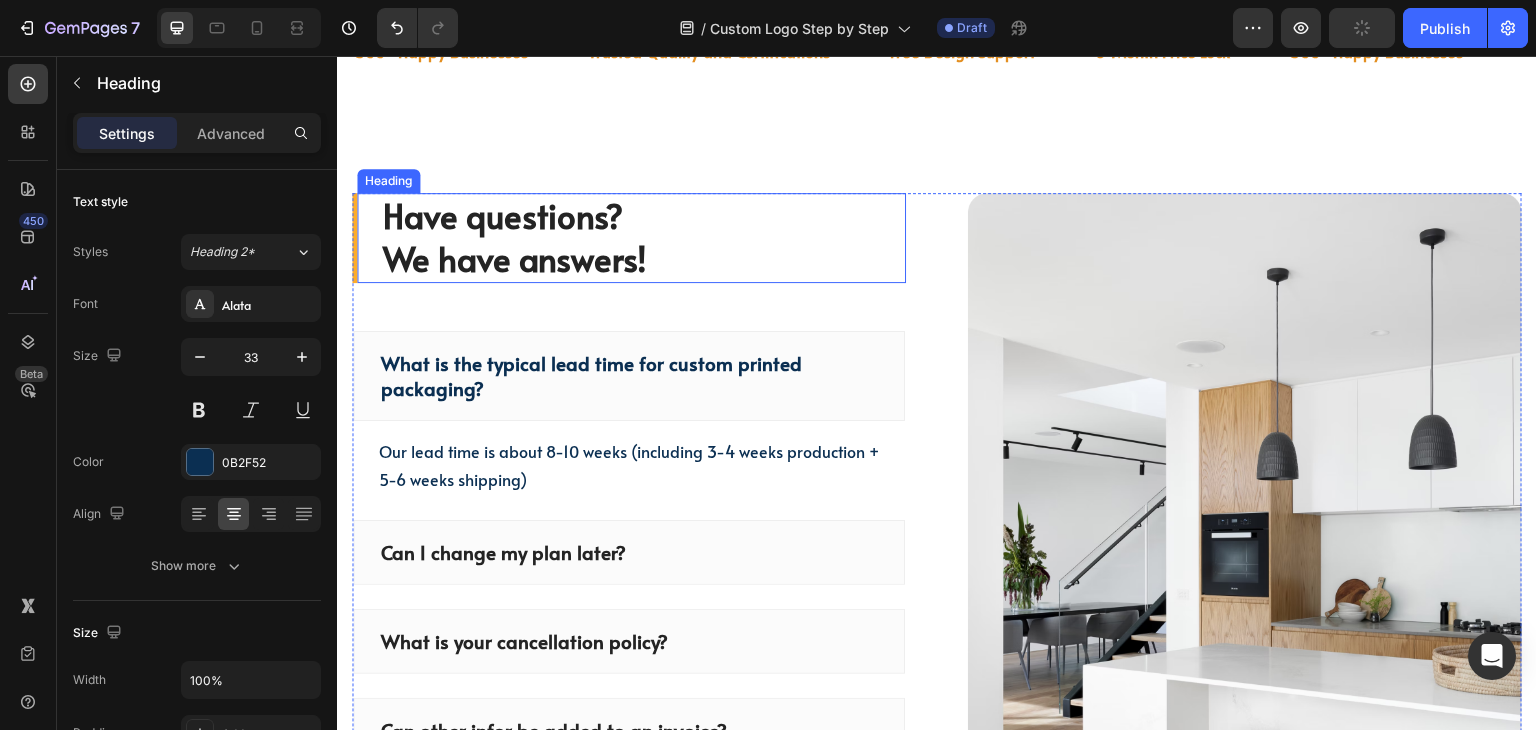 click on "Have questions? We have answers!" at bounding box center (643, 238) 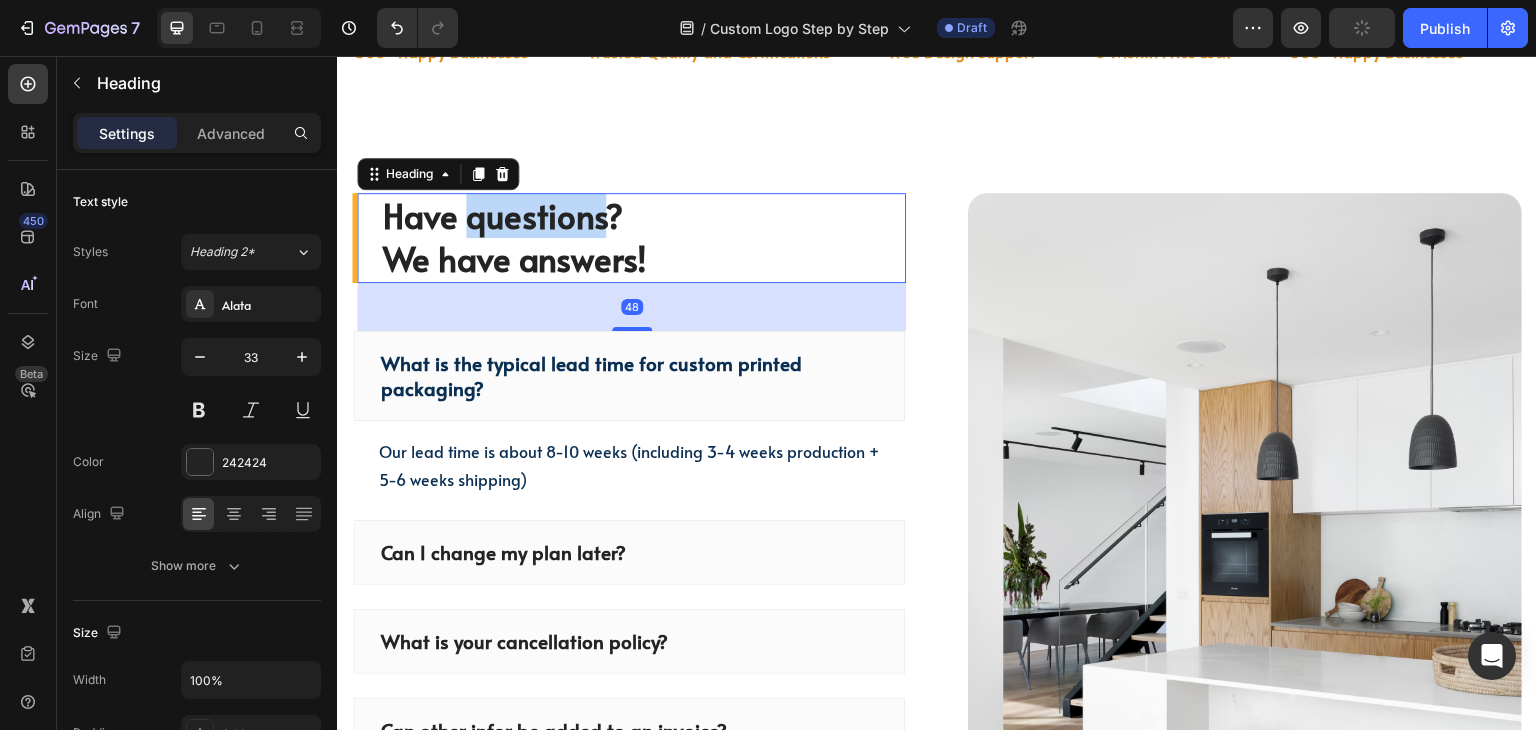 click on "Have questions? We have answers!" at bounding box center (643, 238) 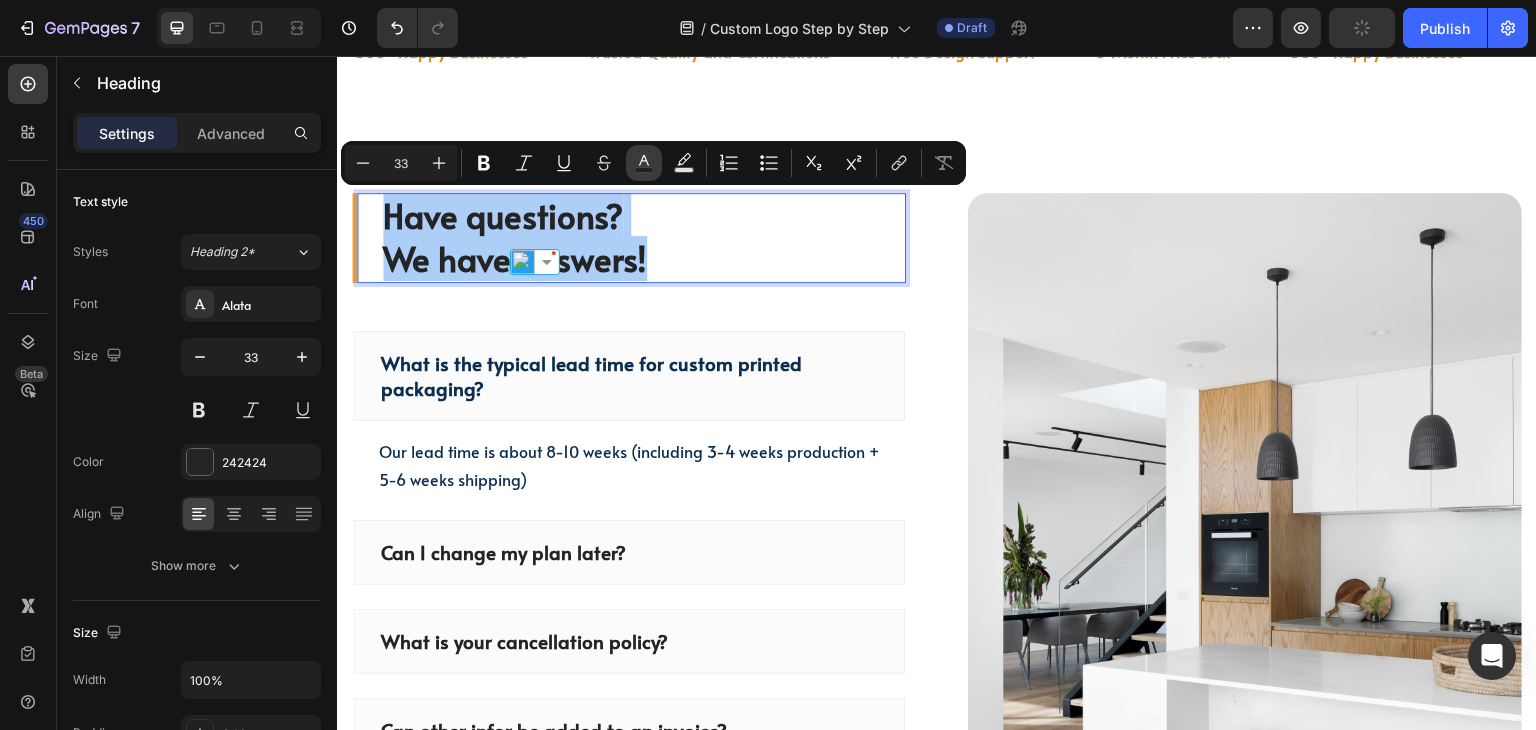 click on "Text Color" at bounding box center (644, 163) 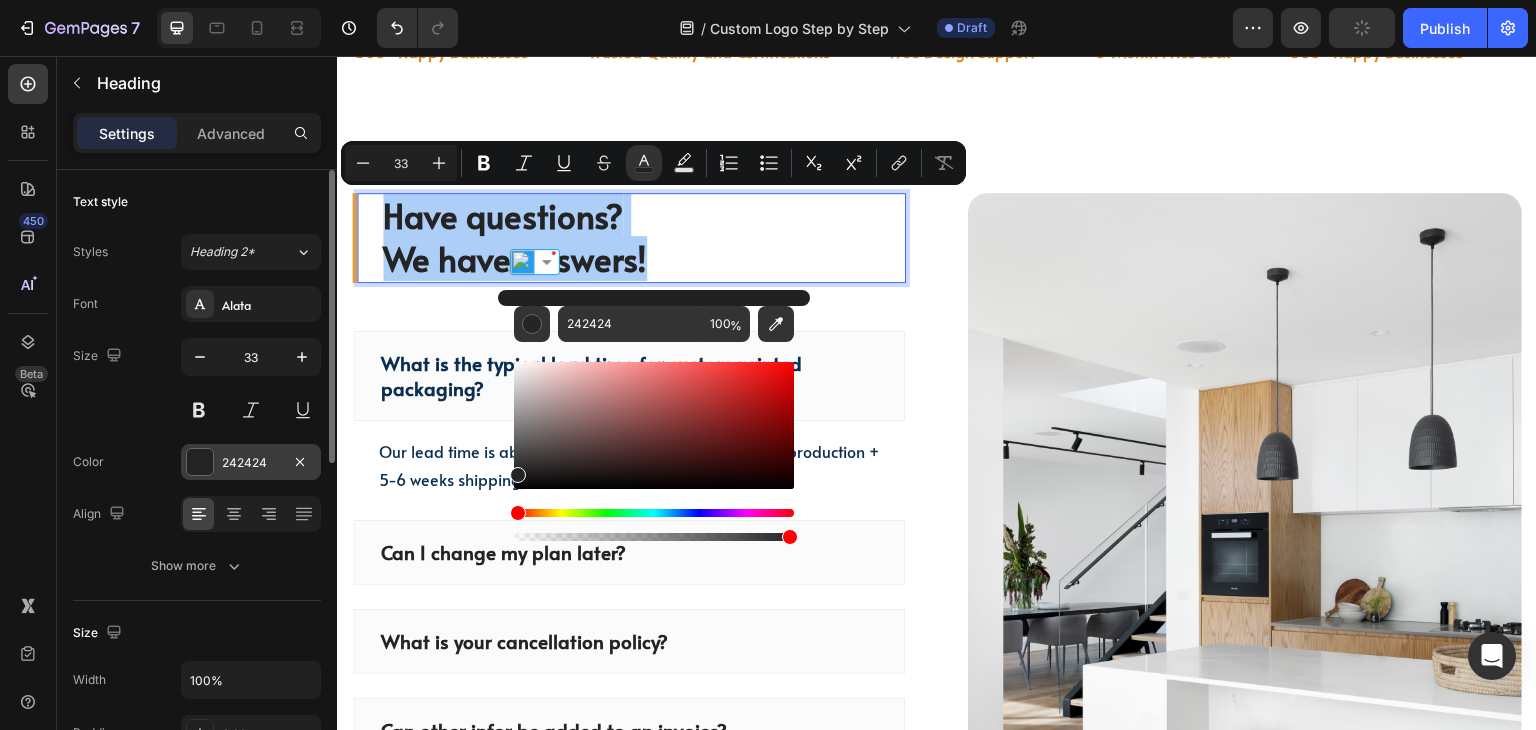 click at bounding box center (200, 462) 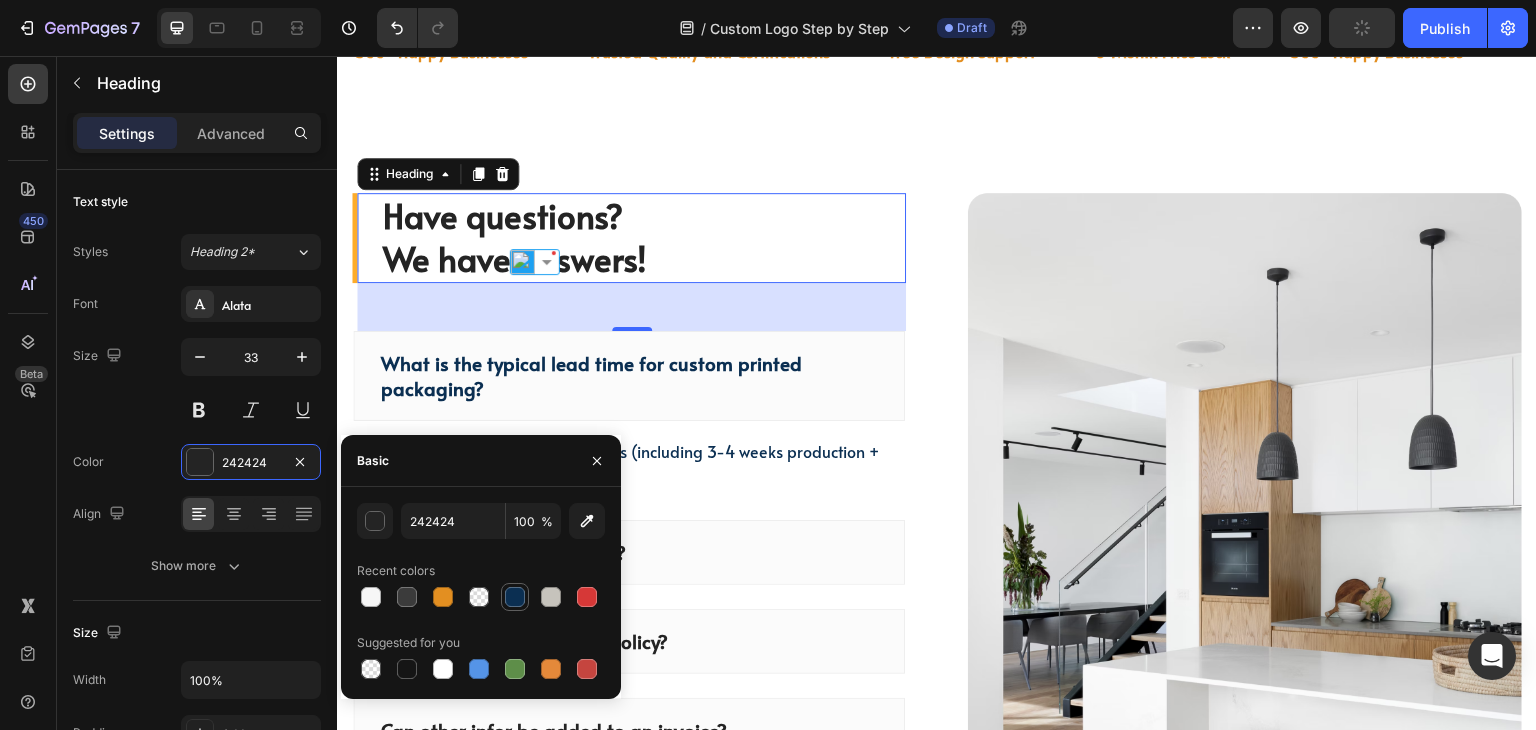 drag, startPoint x: 518, startPoint y: 585, endPoint x: 505, endPoint y: 261, distance: 324.2607 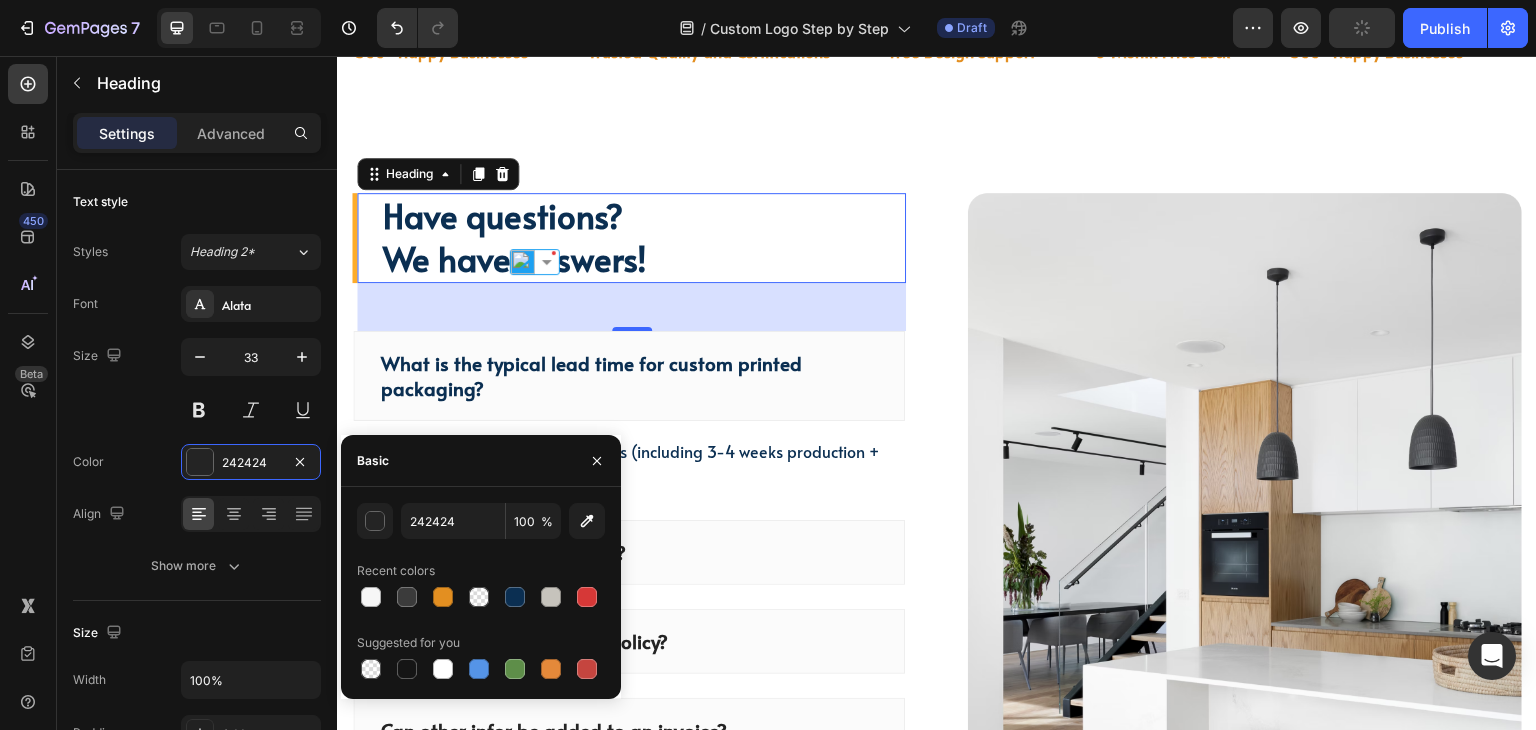 type on "0B2F52" 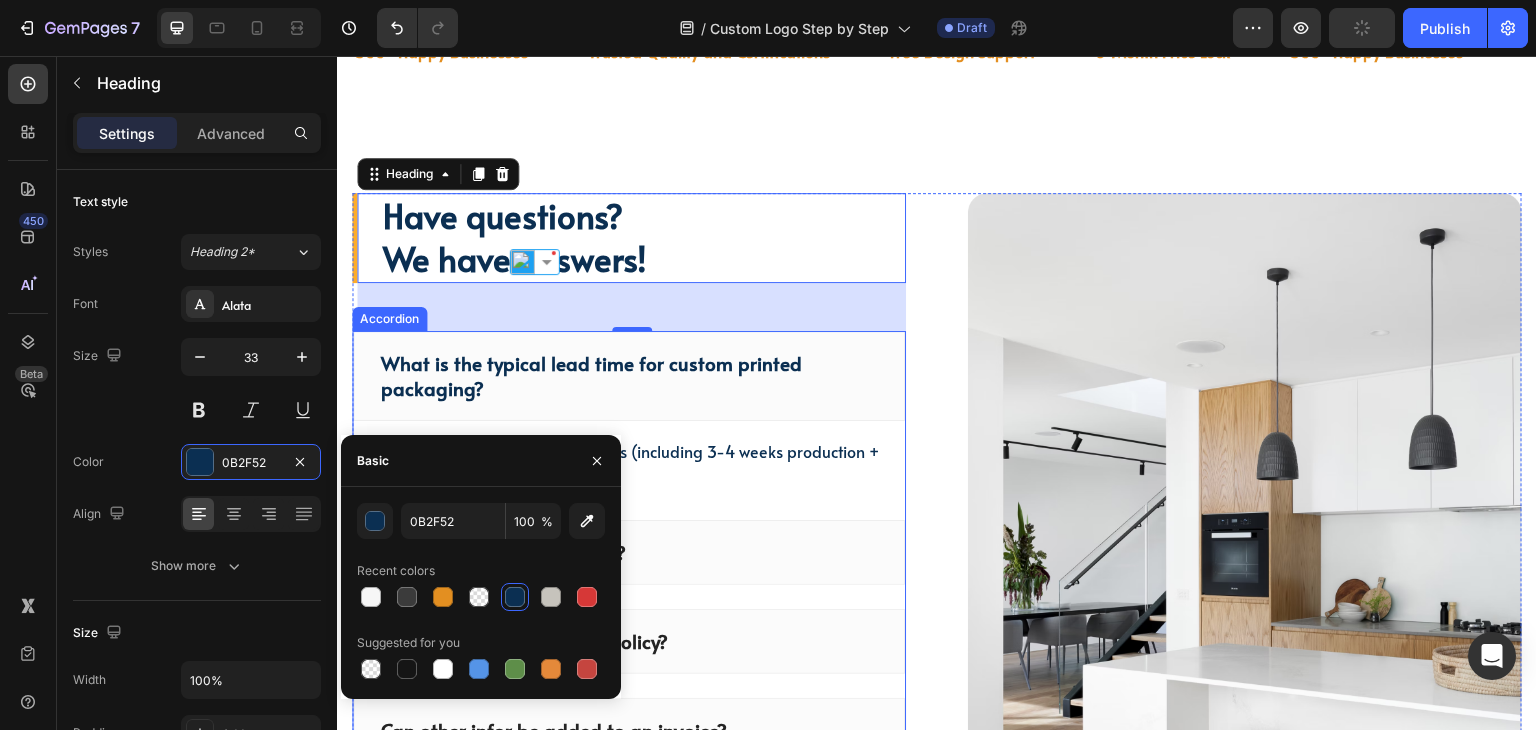 click on "What is the typical lead time for custom printed packaging?" at bounding box center [629, 375] 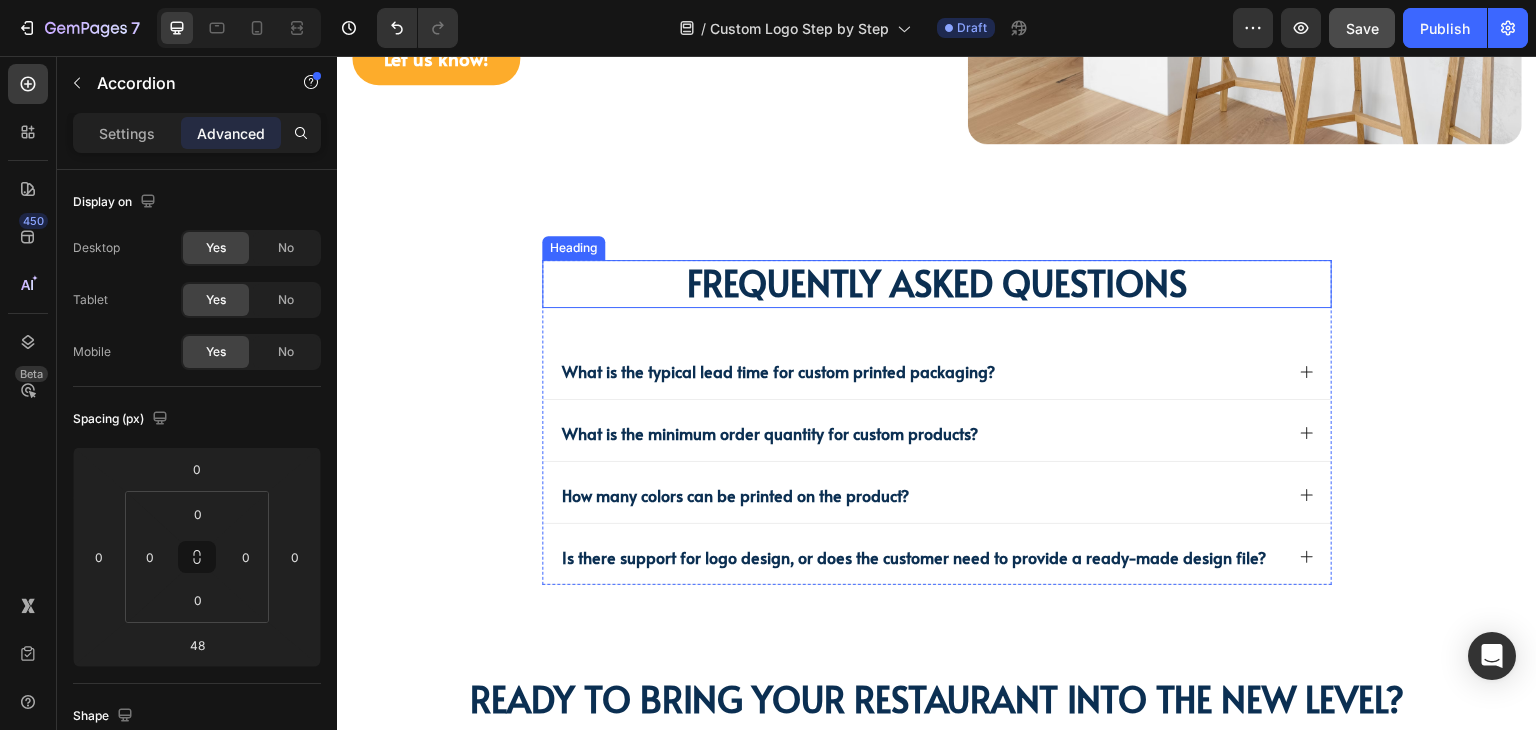 scroll, scrollTop: 5366, scrollLeft: 0, axis: vertical 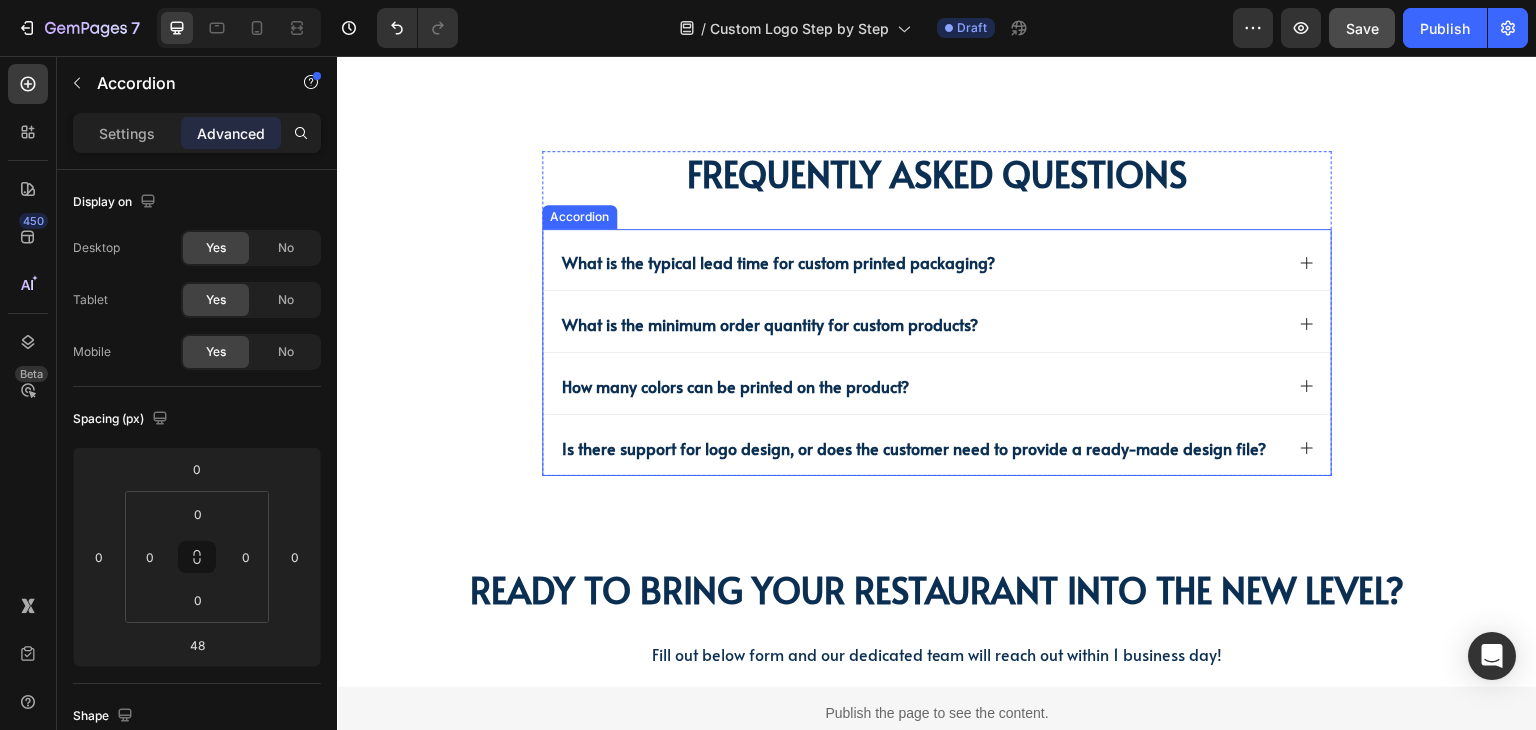 click on "What is the minimum order quantity for custom products?" at bounding box center [770, 324] 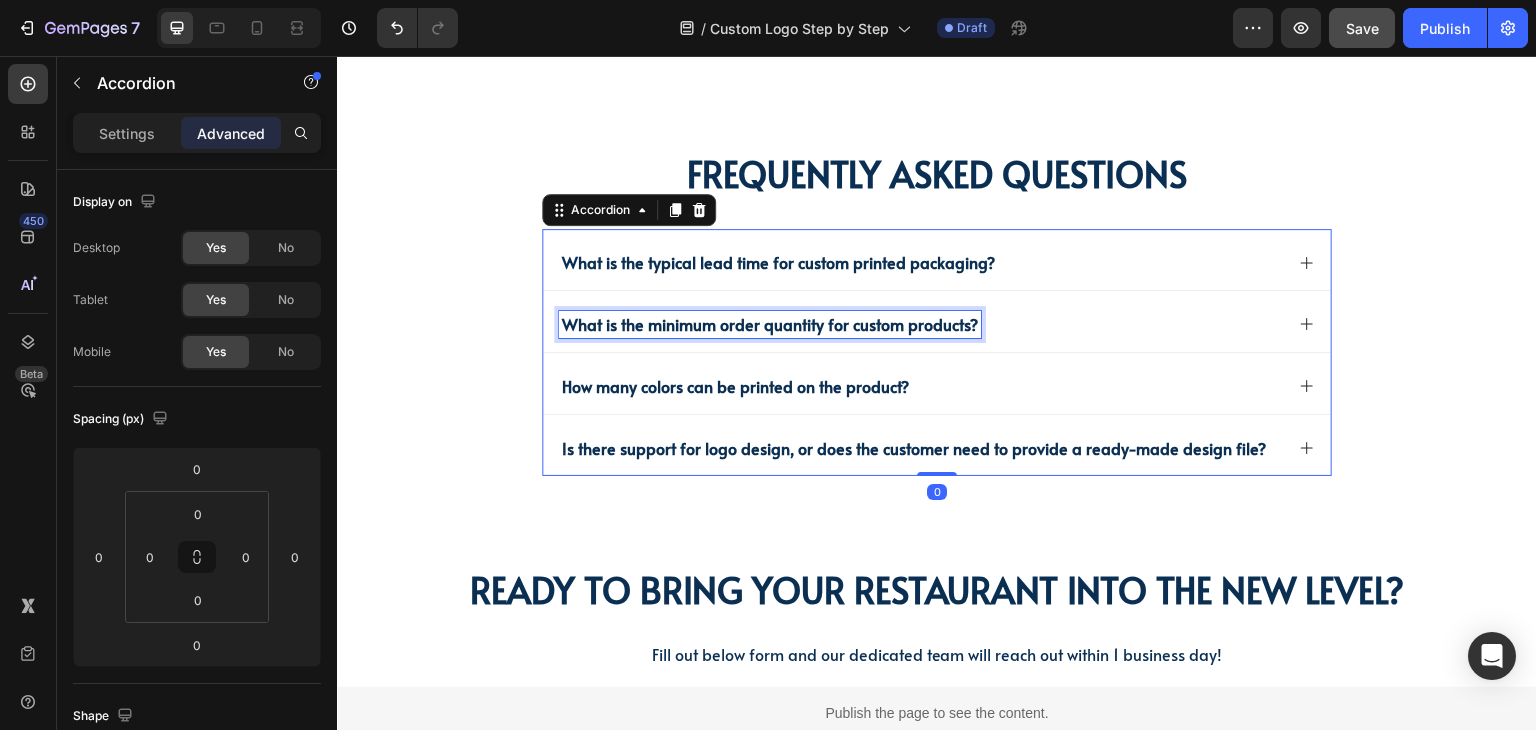click on "What is the minimum order quantity for custom products?" at bounding box center (770, 324) 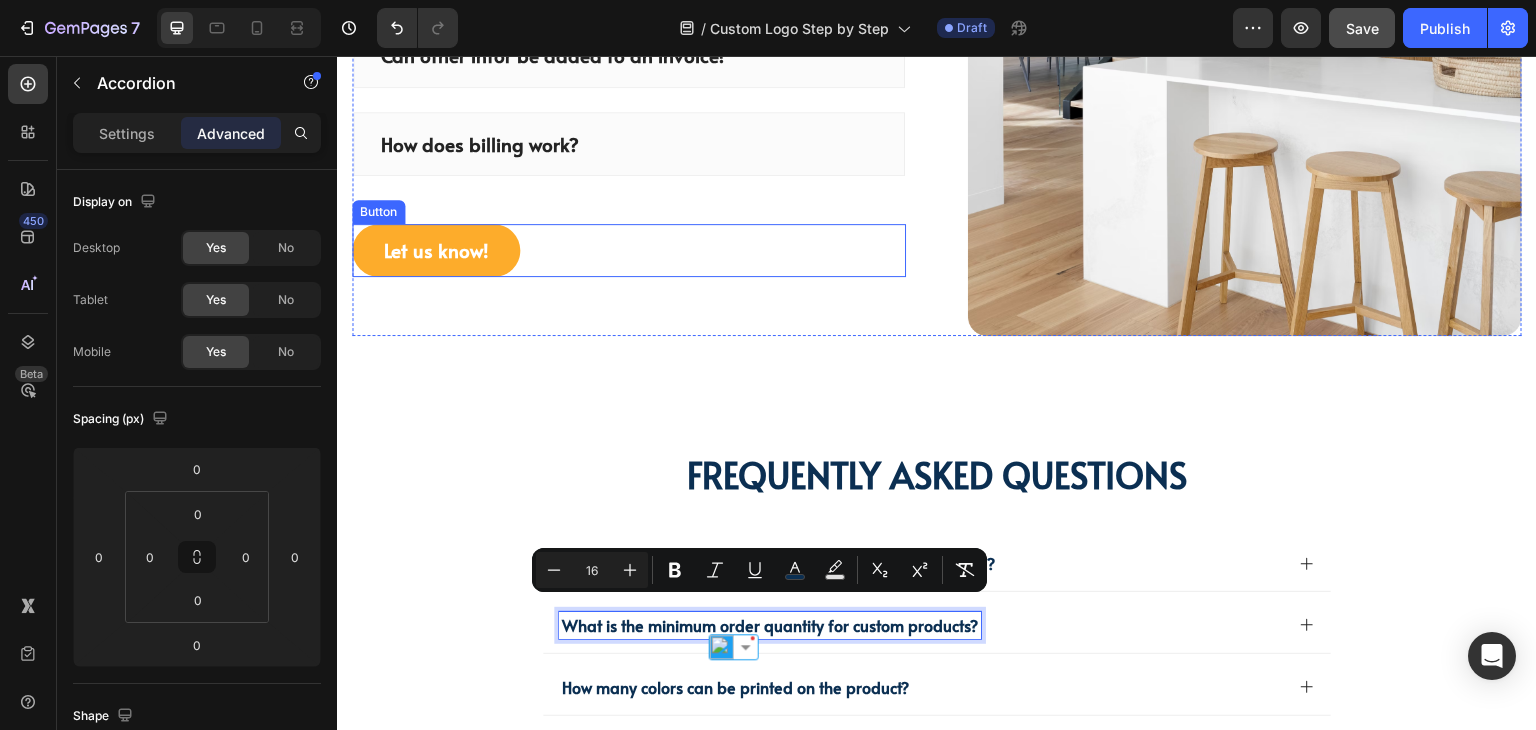 scroll, scrollTop: 4766, scrollLeft: 0, axis: vertical 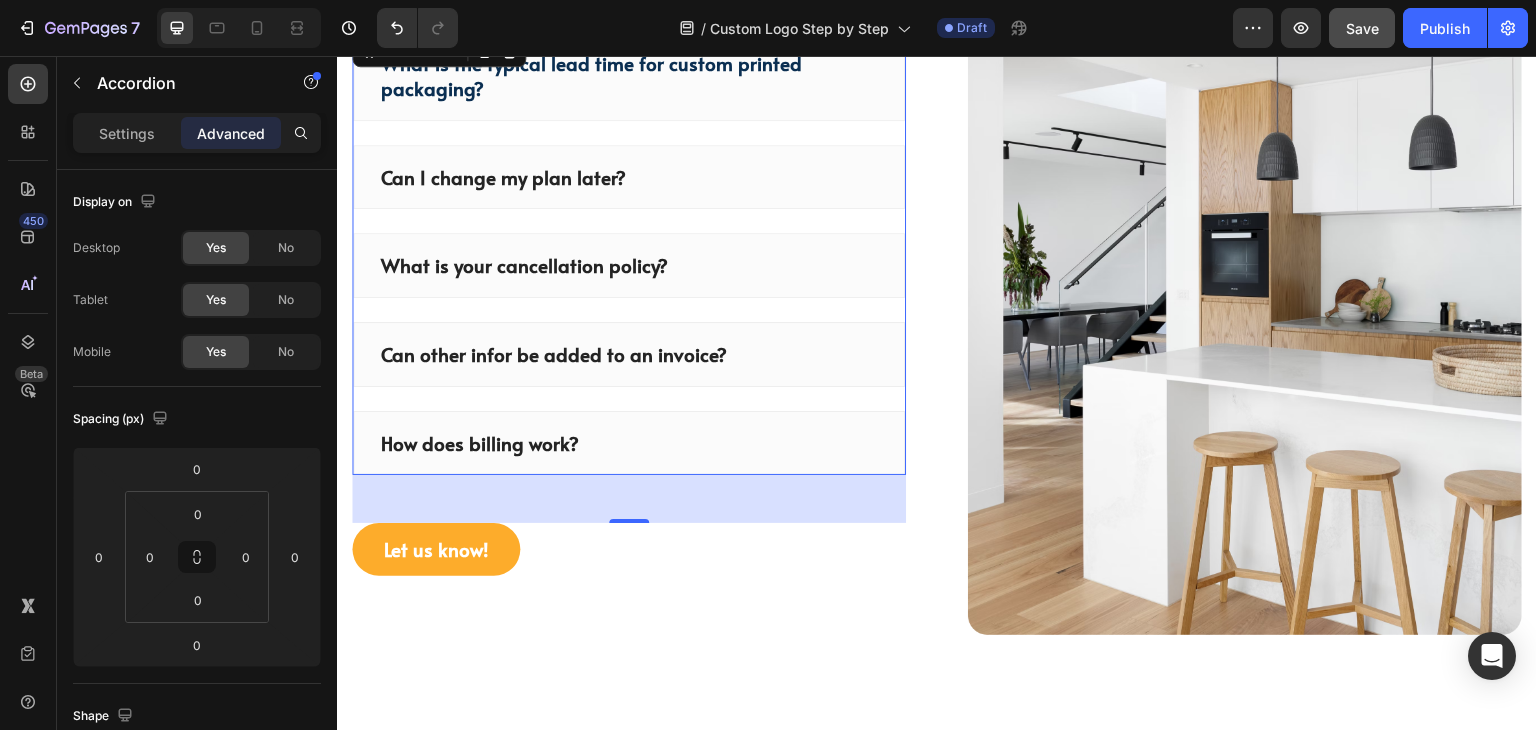 click on "Can I change my plan later?" at bounding box center (503, 177) 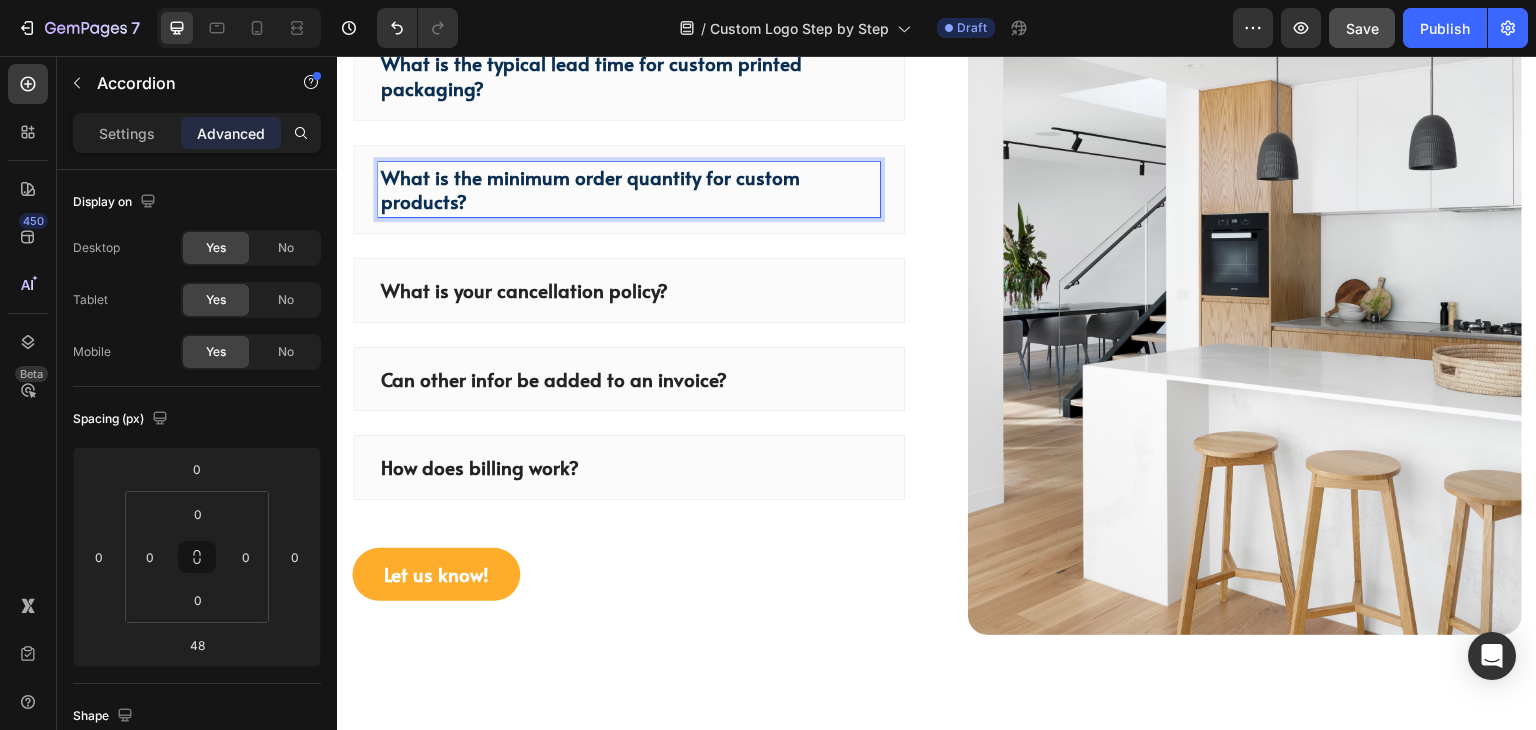 click on "What is the minimum order quantity for custom products?" at bounding box center (629, 189) 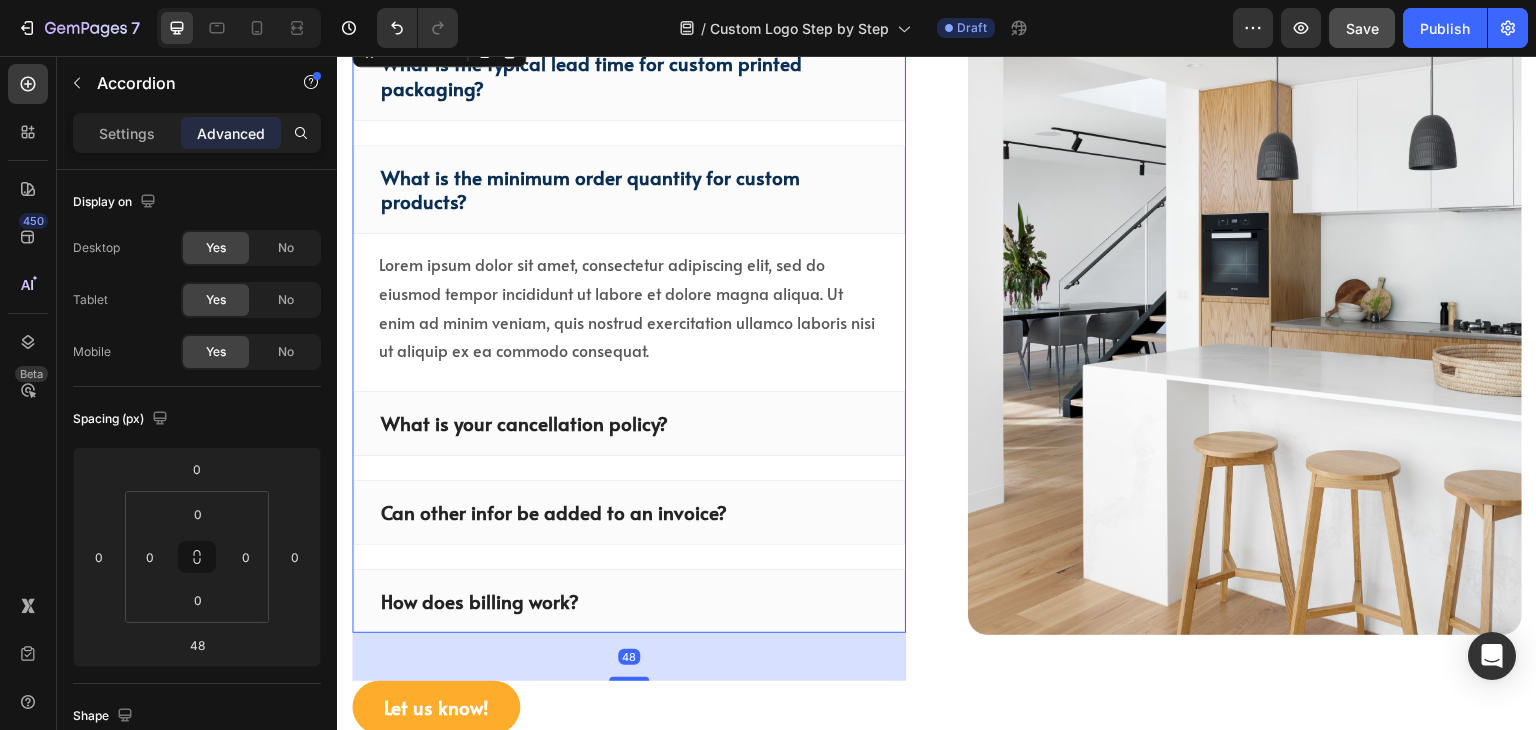 click on "What is the minimum order quantity for custom products?" at bounding box center (629, 189) 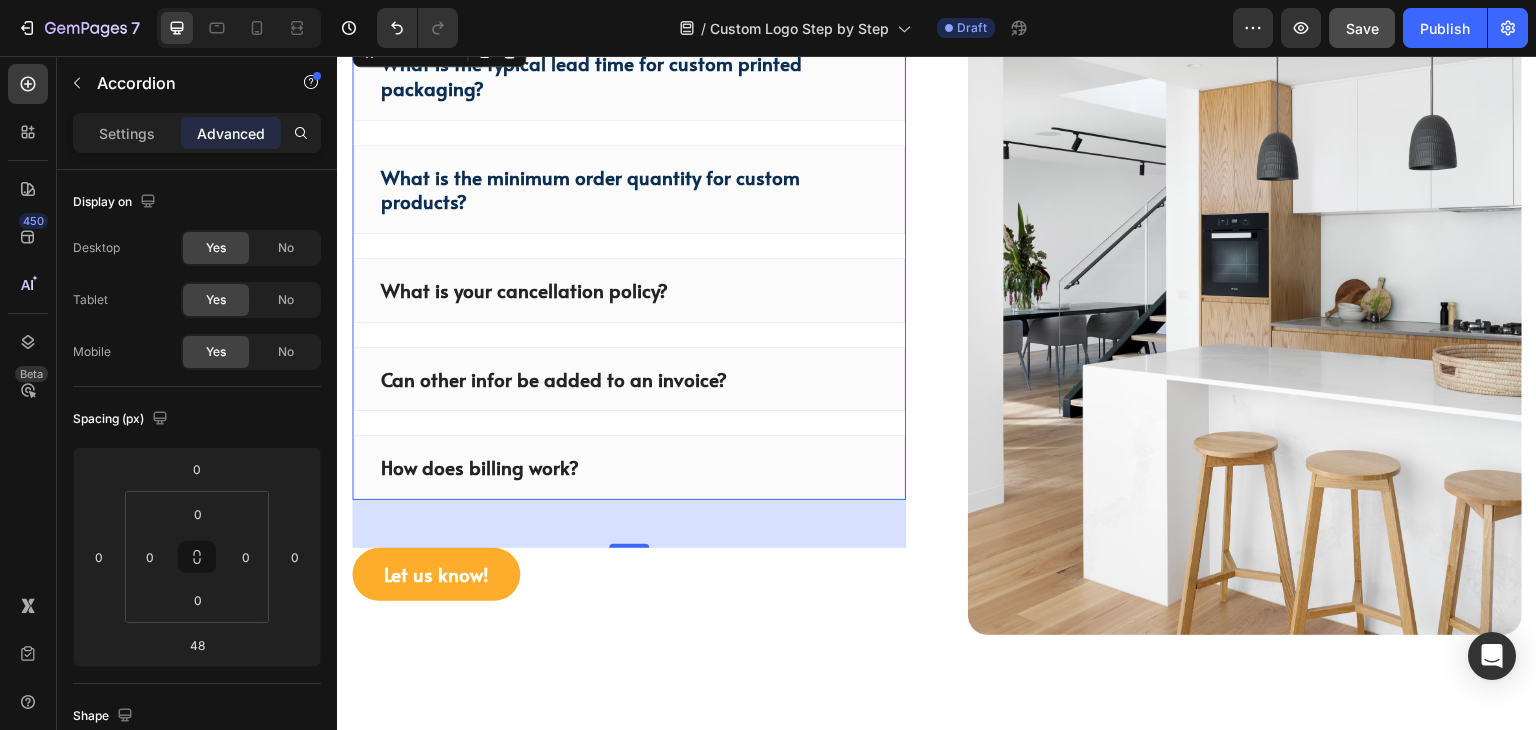 click on "What is the minimum order quantity for custom products?" at bounding box center [629, 189] 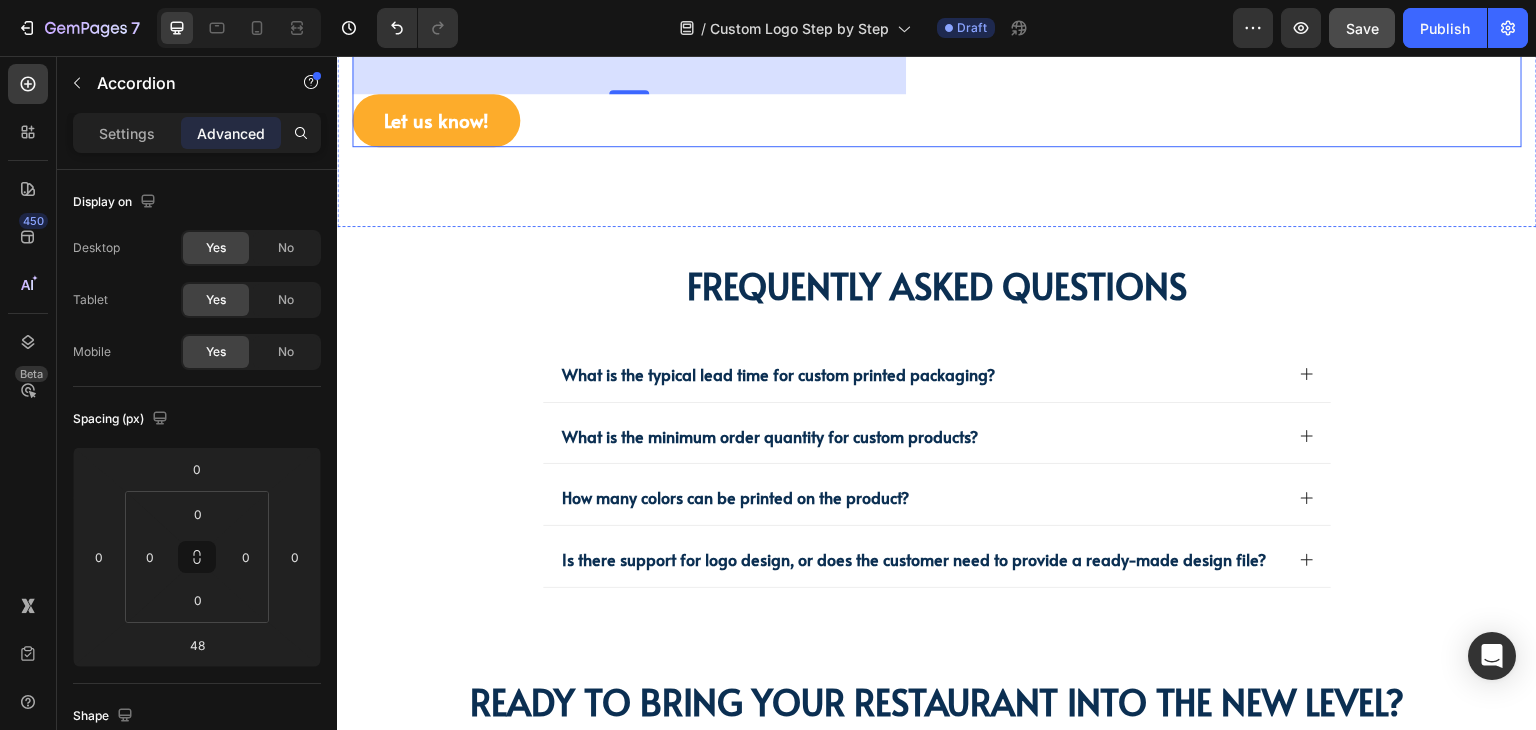 scroll, scrollTop: 5476, scrollLeft: 0, axis: vertical 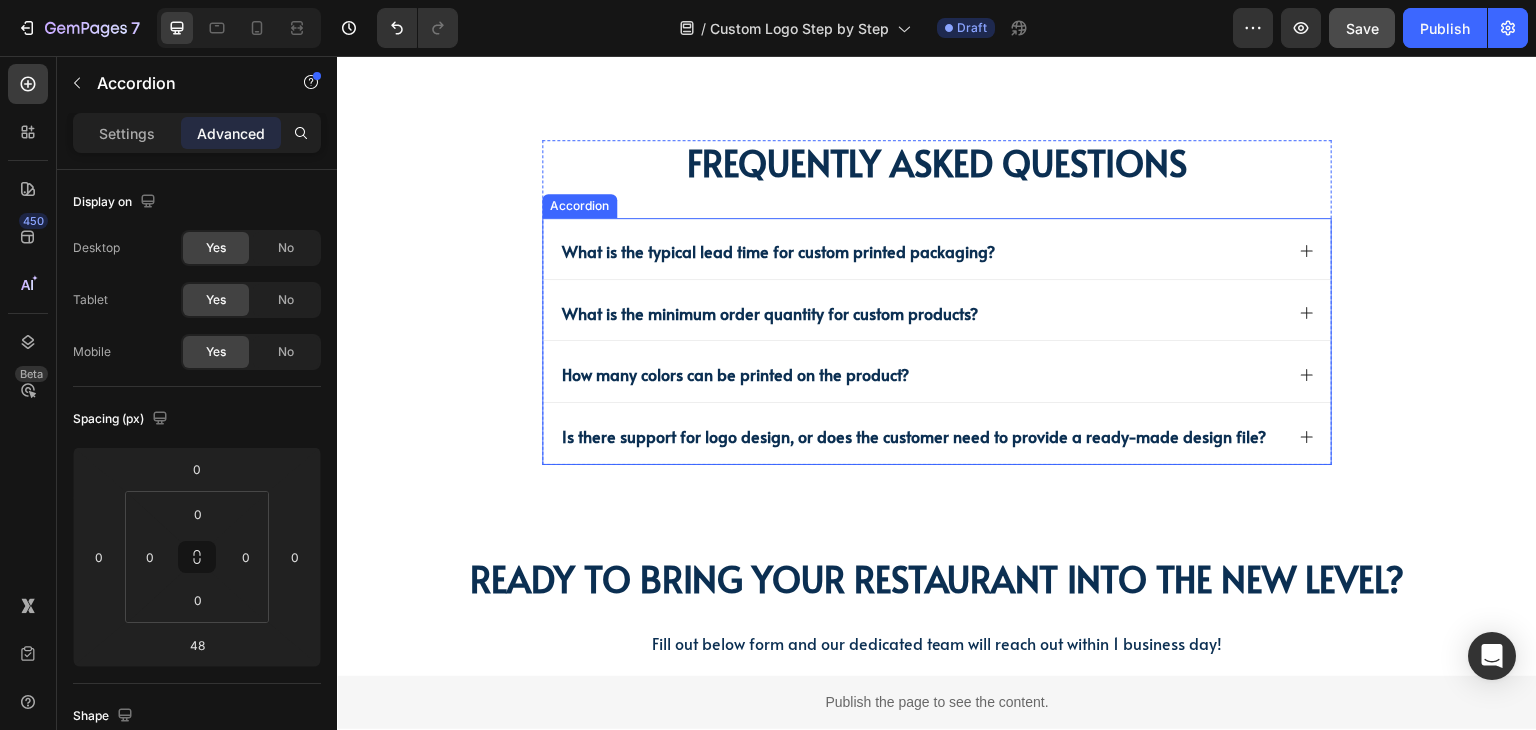 click on "What is the minimum order quantity for custom products?" at bounding box center (921, 313) 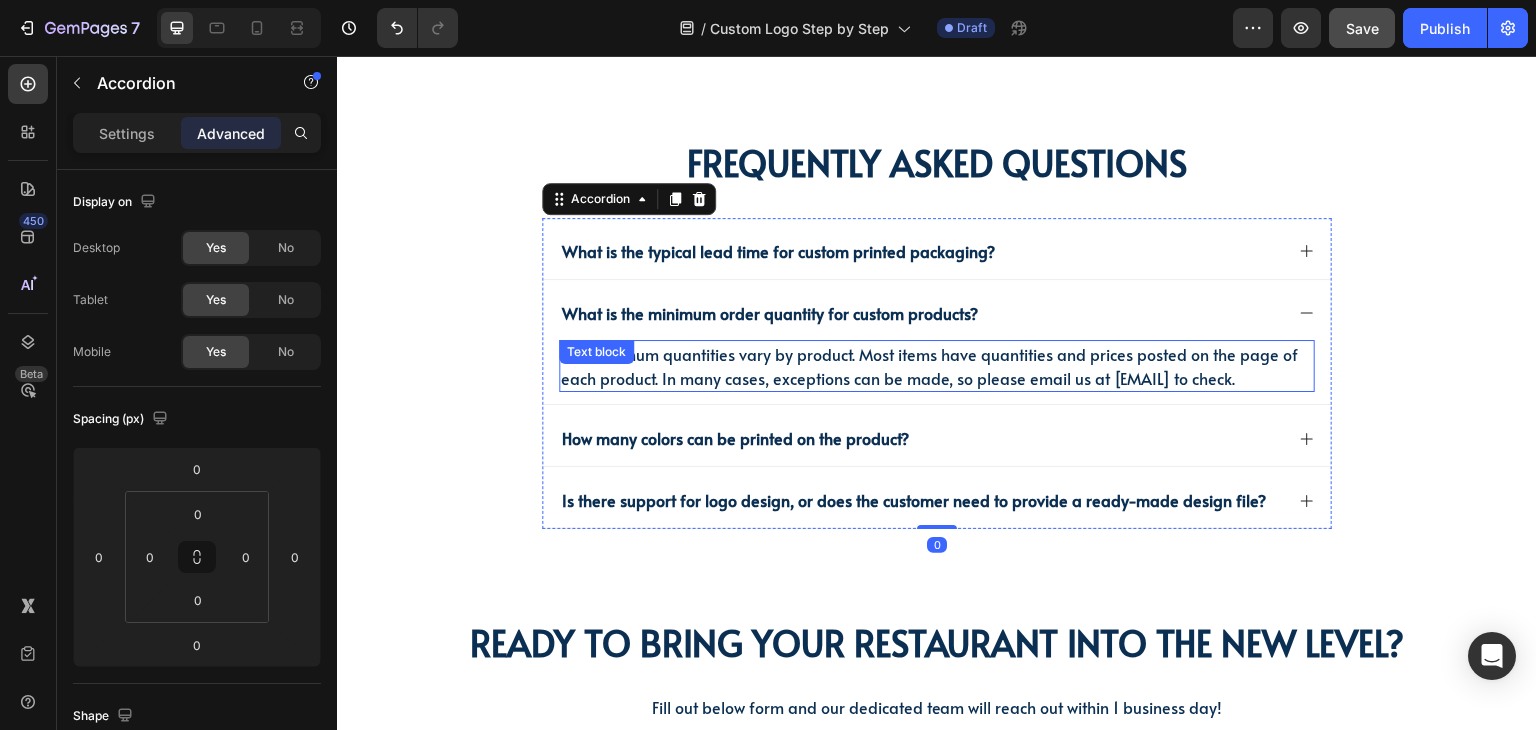 click on "The minimum quantities vary by product. Most items have quantities and prices posted on the page of each product. In many cases, exceptions can be made, so please email us at halo@kimecopak.ca to check." at bounding box center [929, 366] 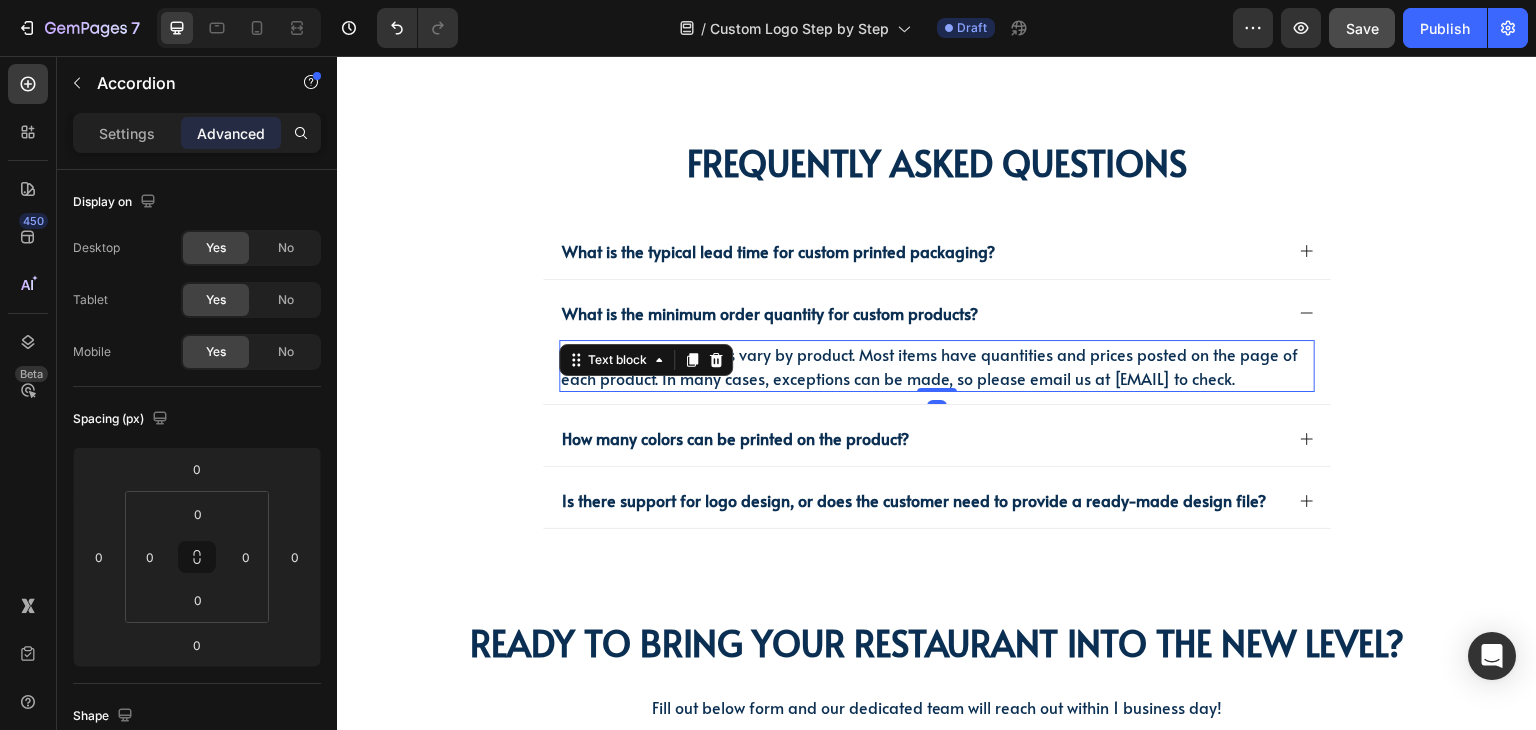click on "The minimum quantities vary by product. Most items have quantities and prices posted on the page of each product. In many cases, exceptions can be made, so please email us at halo@kimecopak.ca to check." at bounding box center (929, 366) 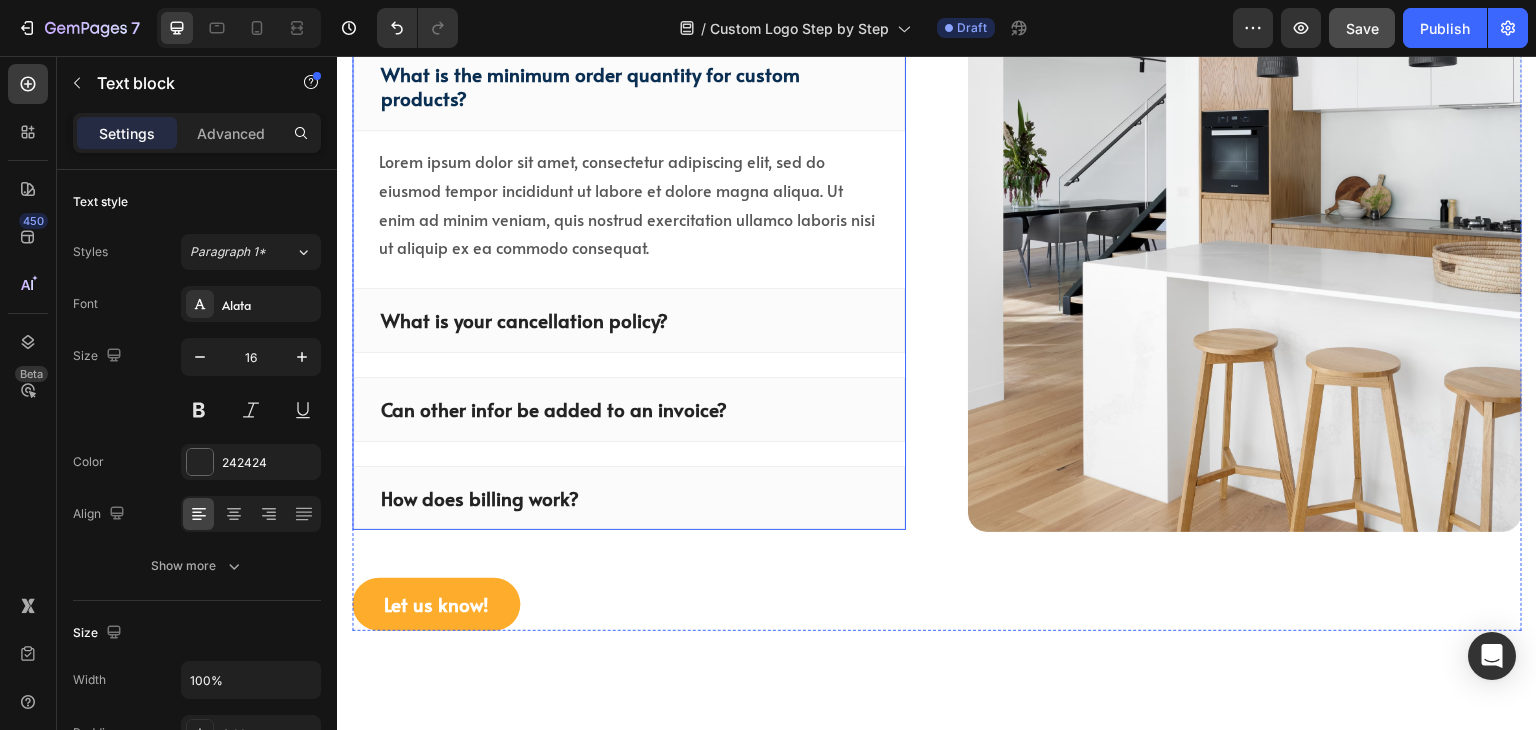 scroll, scrollTop: 4776, scrollLeft: 0, axis: vertical 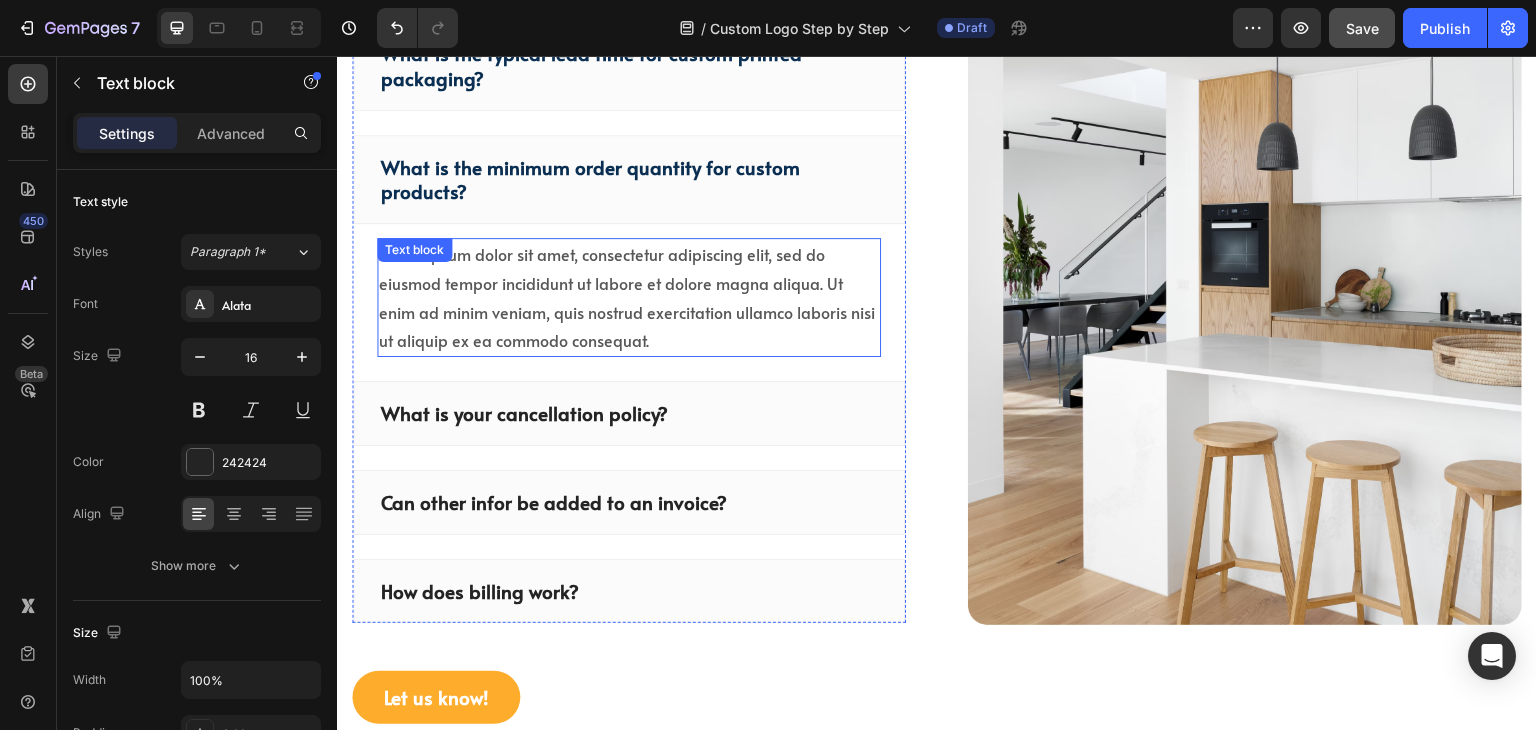 click on "Lorem ipsum dolor sit amet, consectetur adipiscing elit, sed do eiusmod tempor incididunt ut labore et dolore magna aliqua. Ut enim ad minim veniam, quis nostrud exercitation ullamco laboris nisi ut aliquip ex ea commodo consequat." at bounding box center (629, 297) 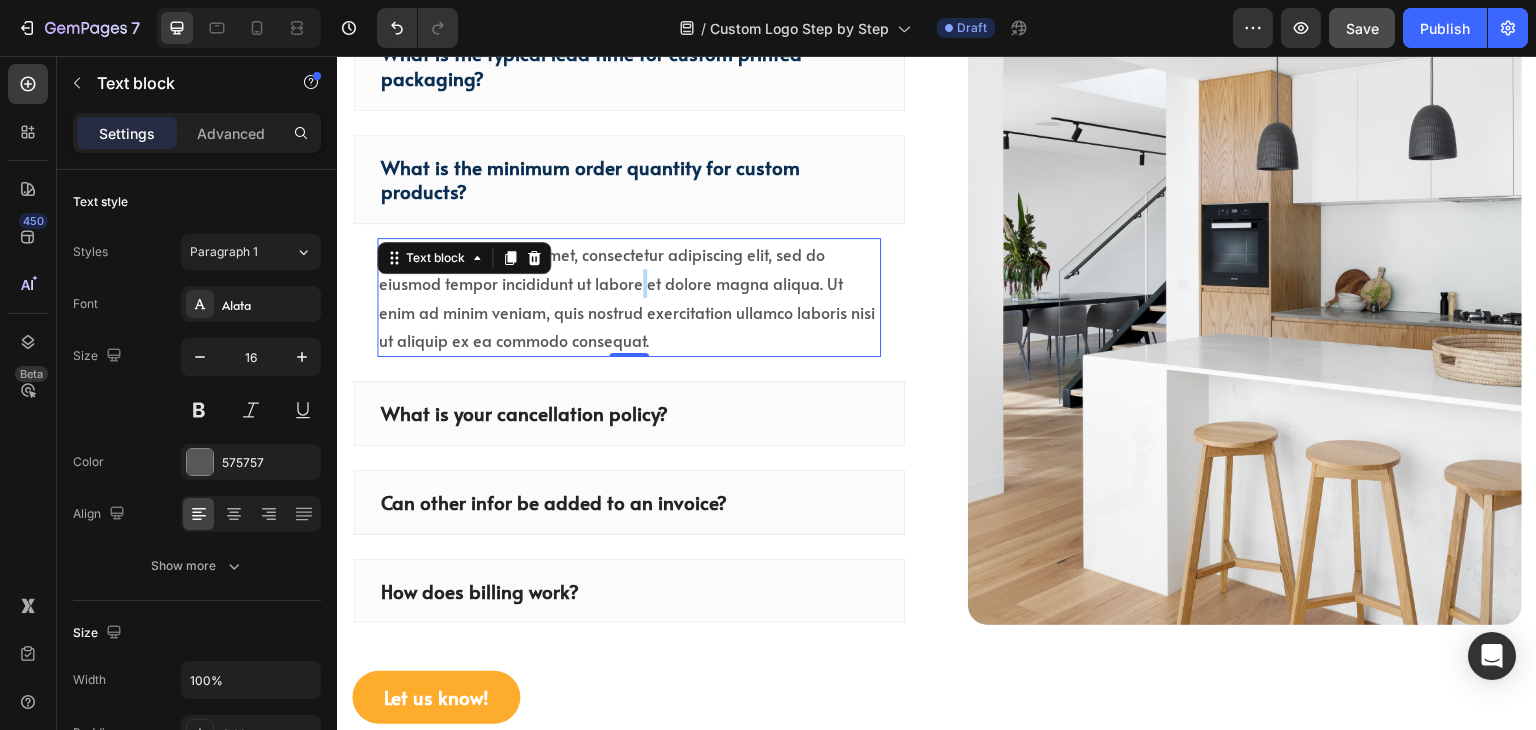 click on "Lorem ipsum dolor sit amet, consectetur adipiscing elit, sed do eiusmod tempor incididunt ut labore et dolore magna aliqua. Ut enim ad minim veniam, quis nostrud exercitation ullamco laboris nisi ut aliquip ex ea commodo consequat." at bounding box center [629, 297] 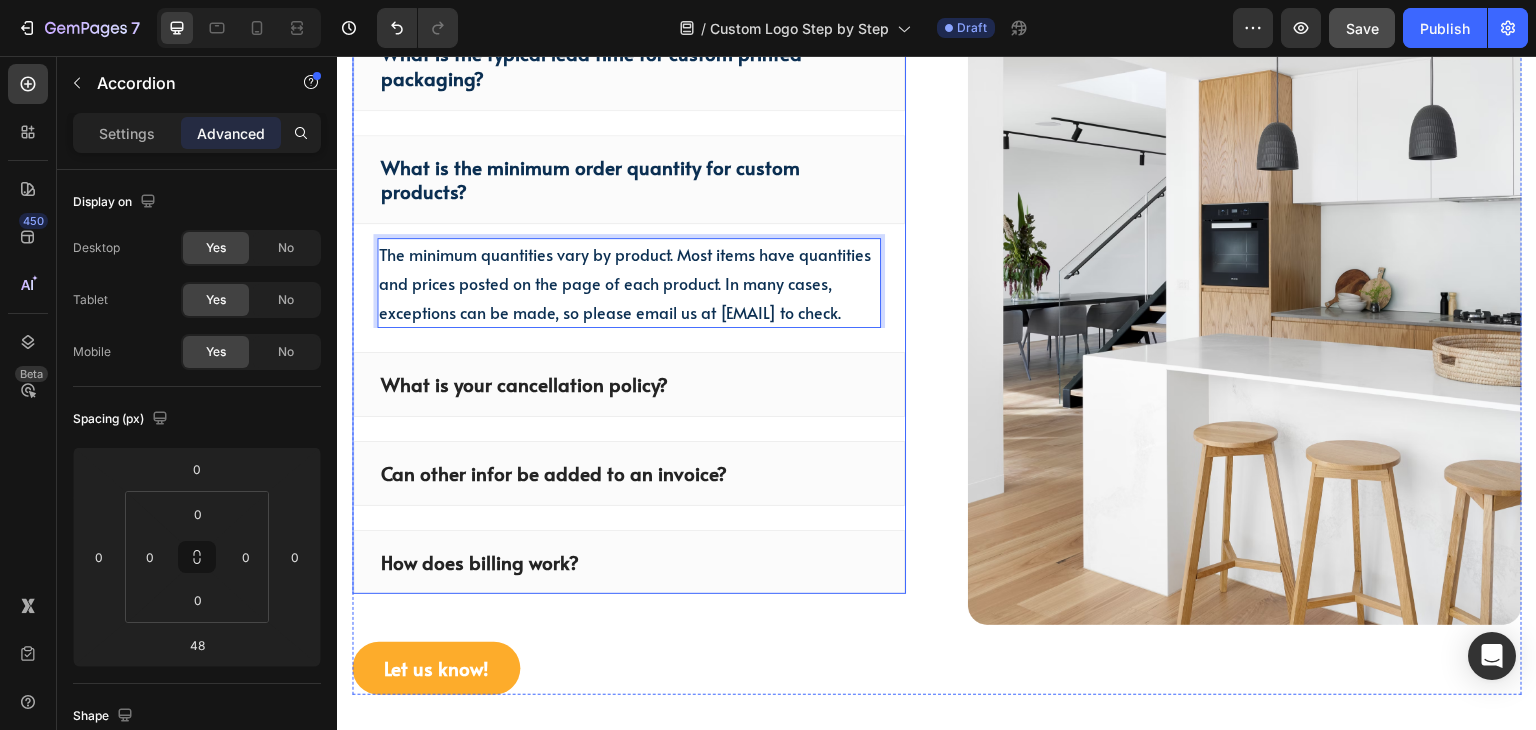 click on "What is your cancellation policy?" at bounding box center (629, 384) 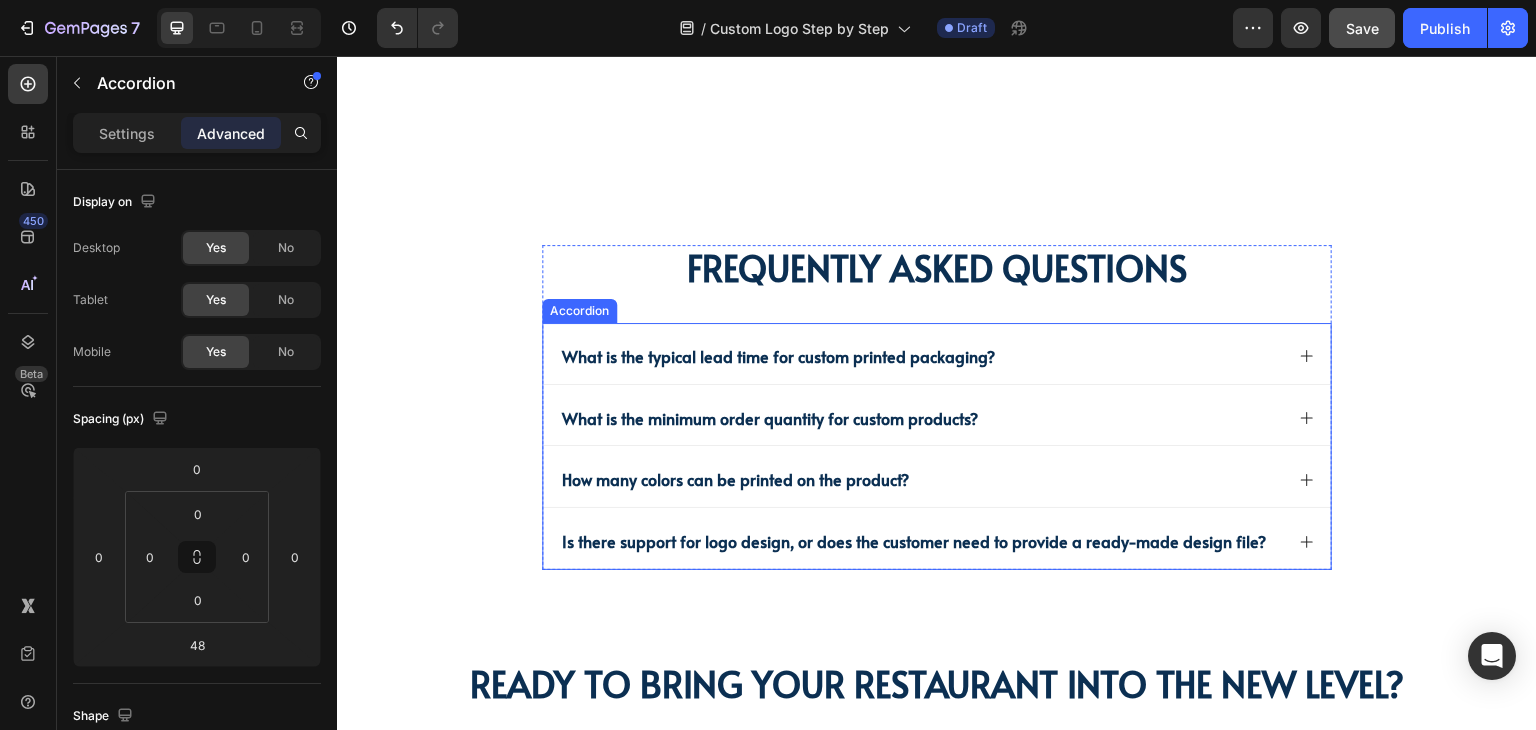 scroll, scrollTop: 5574, scrollLeft: 0, axis: vertical 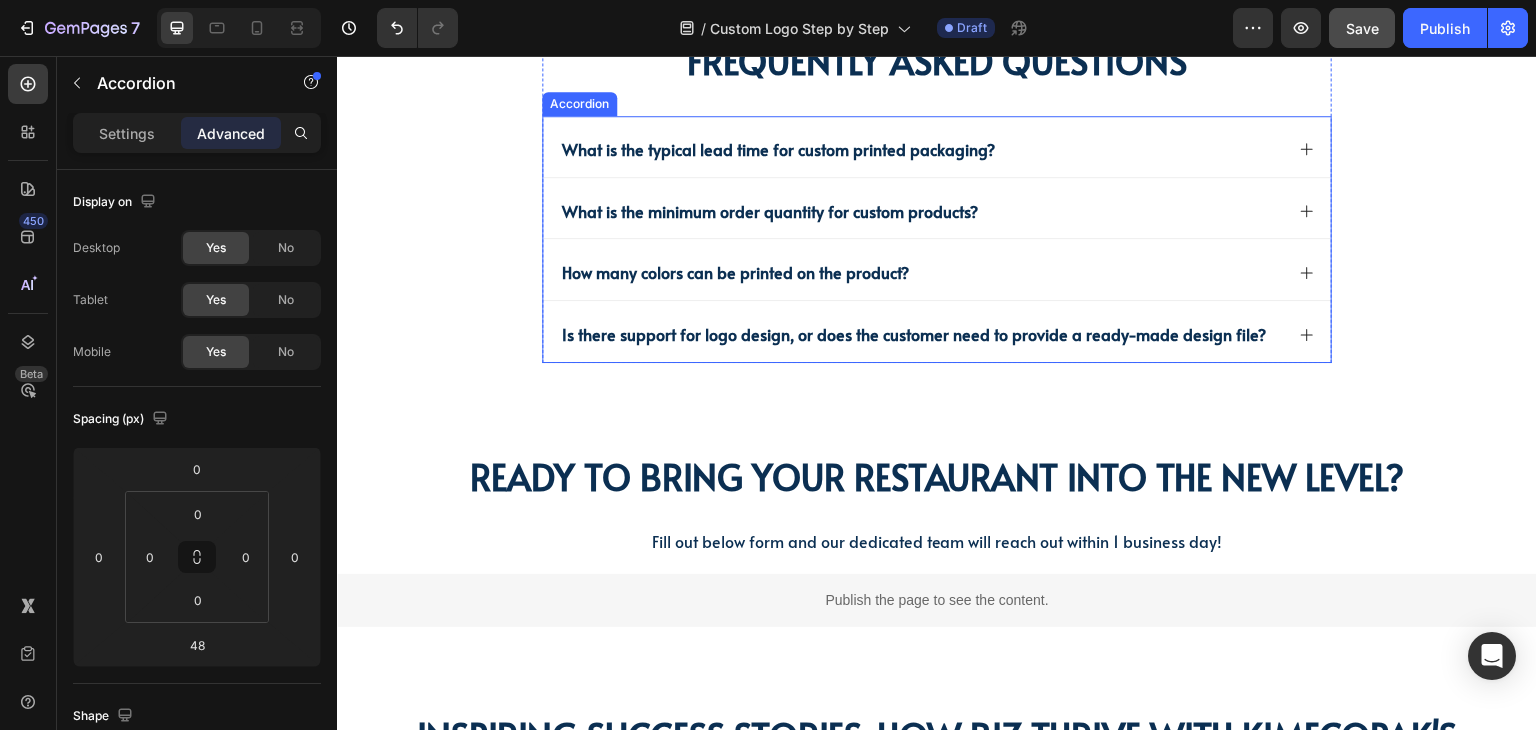 click on "How many colors can be printed on the product?" at bounding box center (735, 272) 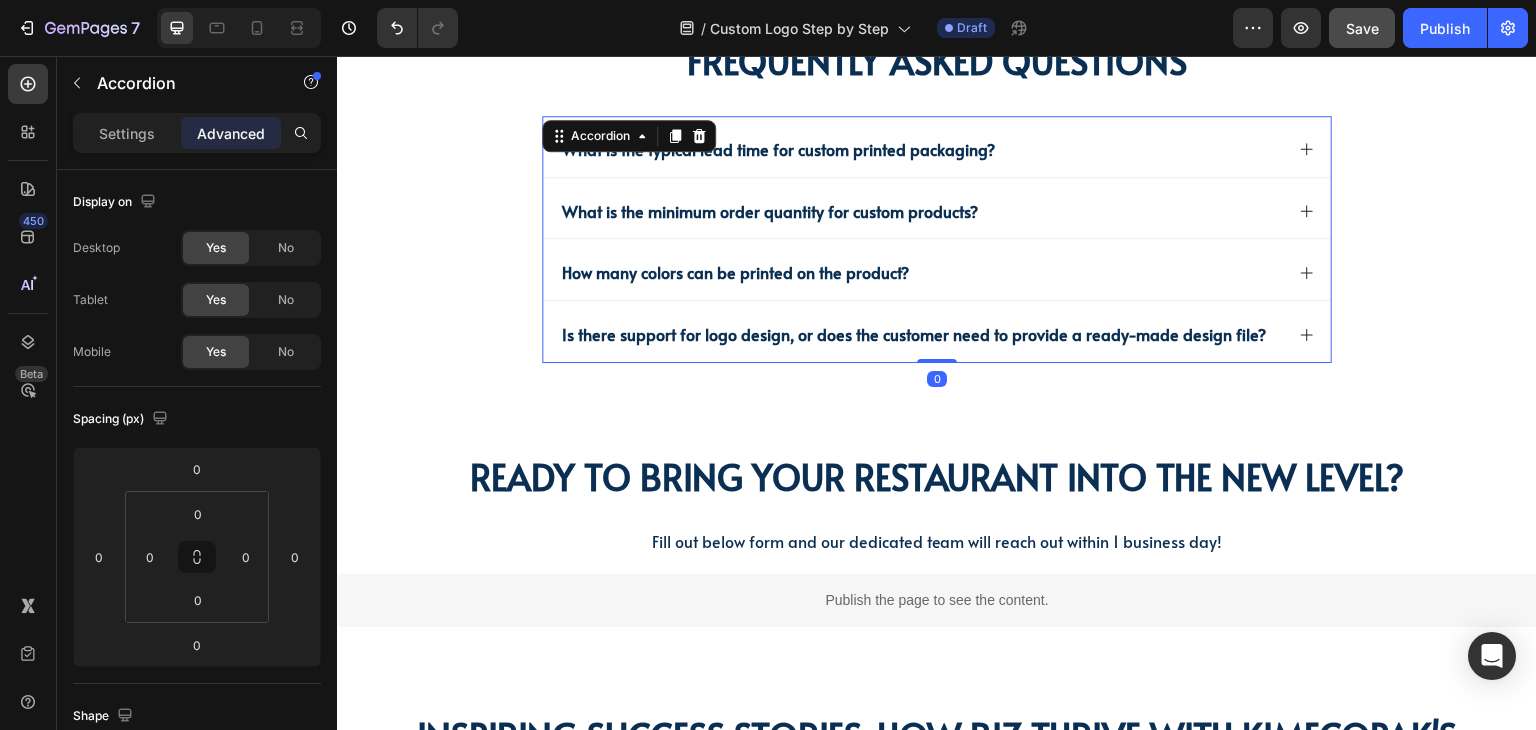 click on "How many colors can be printed on the product?" at bounding box center [735, 272] 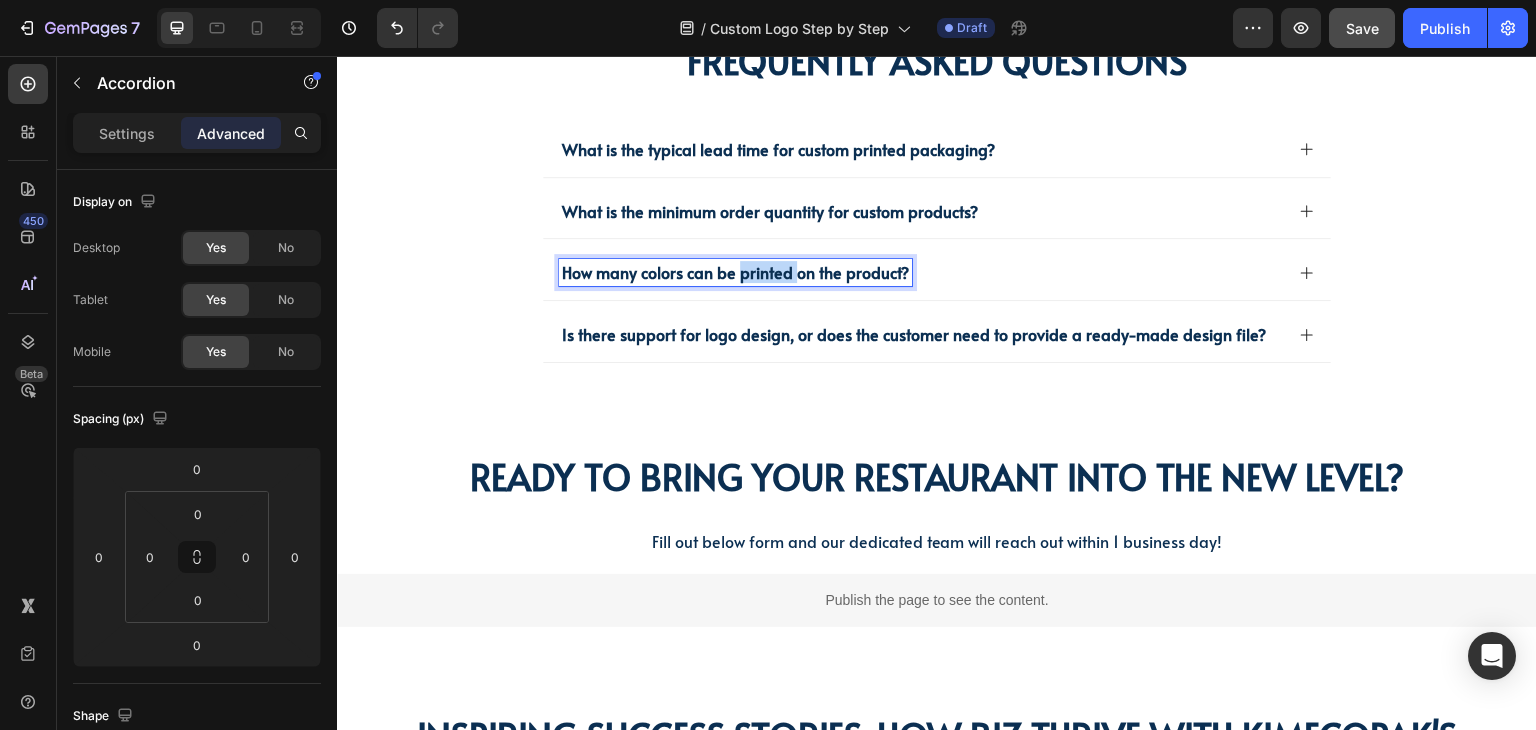 click on "How many colors can be printed on the product?" at bounding box center [735, 272] 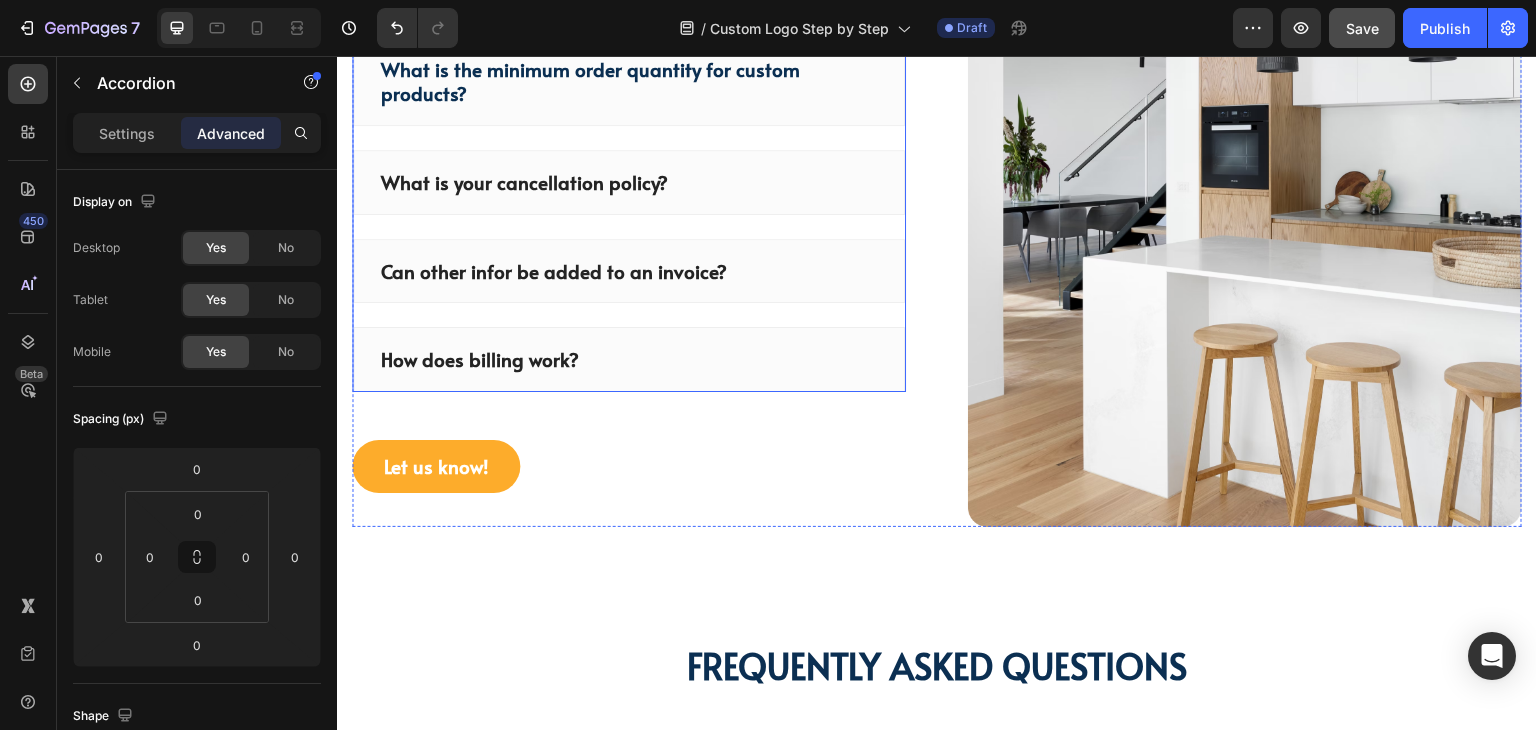 scroll, scrollTop: 4840, scrollLeft: 0, axis: vertical 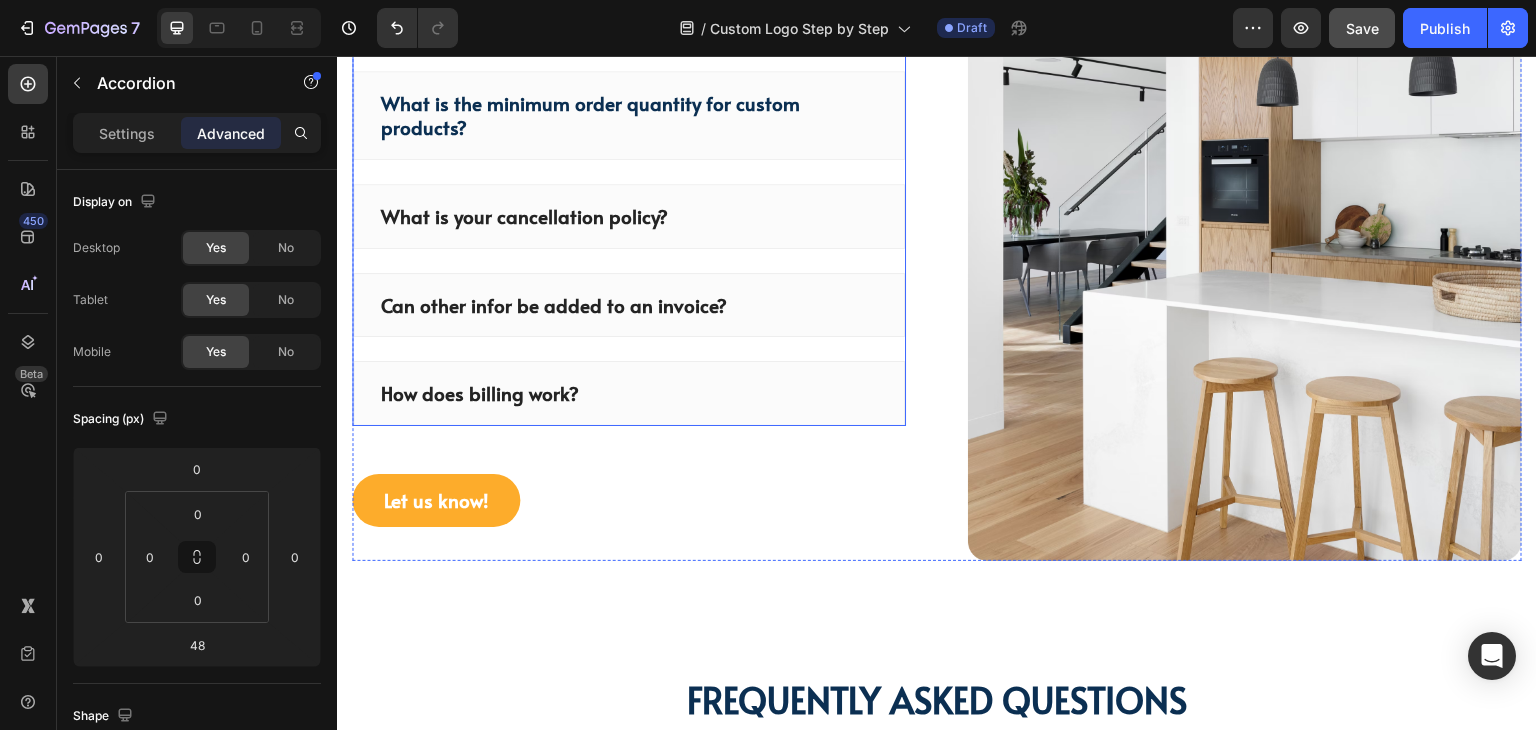 click on "What is your cancellation policy?" at bounding box center (629, 216) 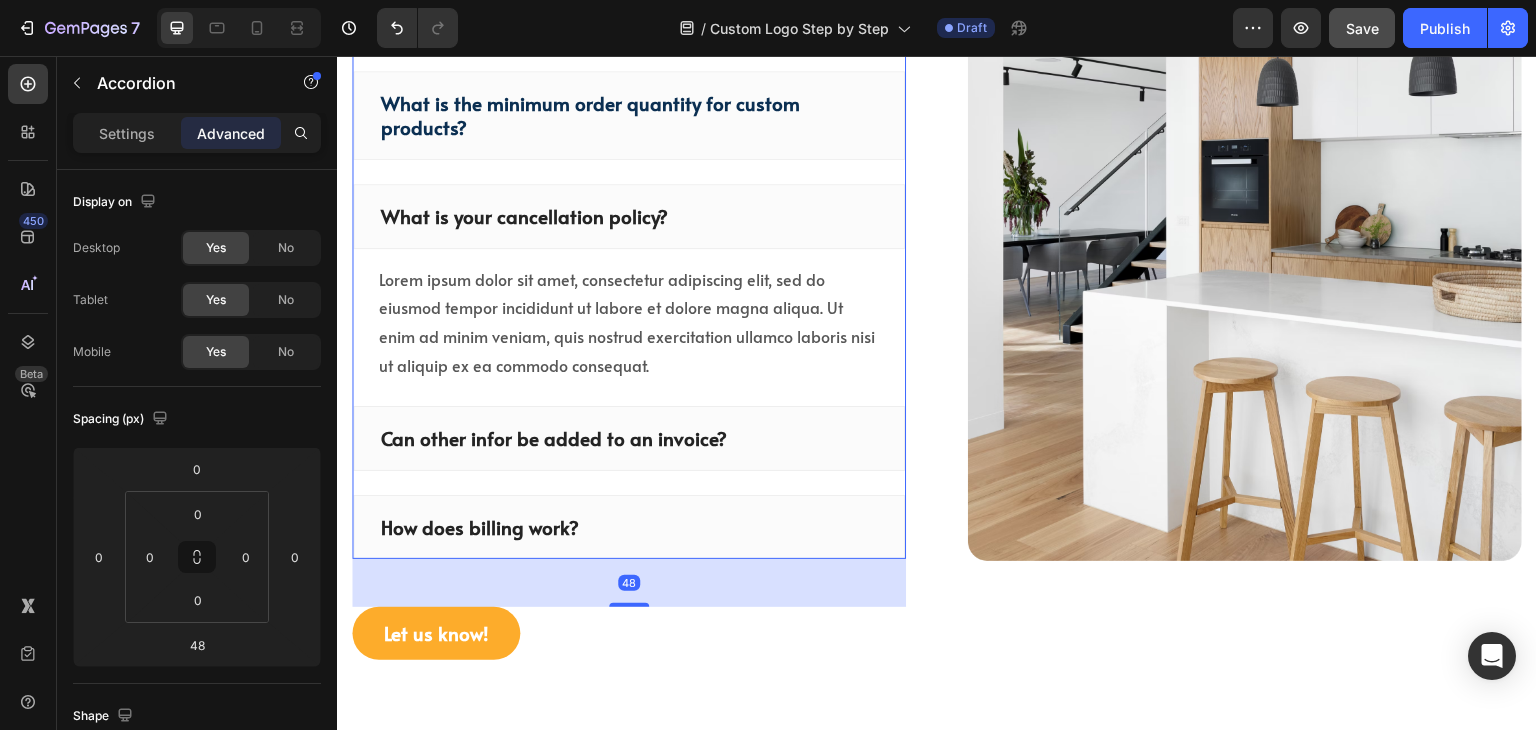 click on "What is your cancellation policy?" at bounding box center [524, 216] 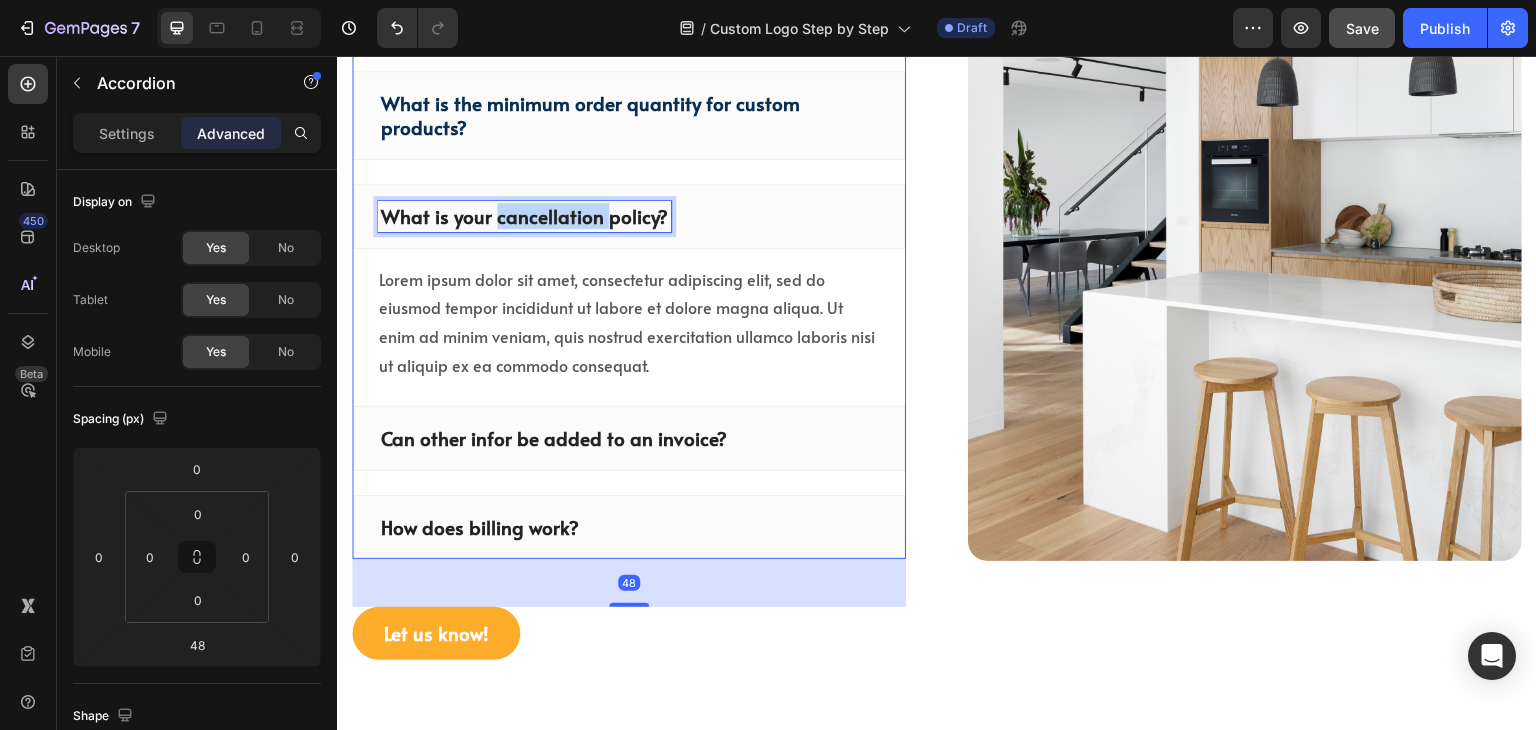 click on "What is your cancellation policy?" at bounding box center [524, 216] 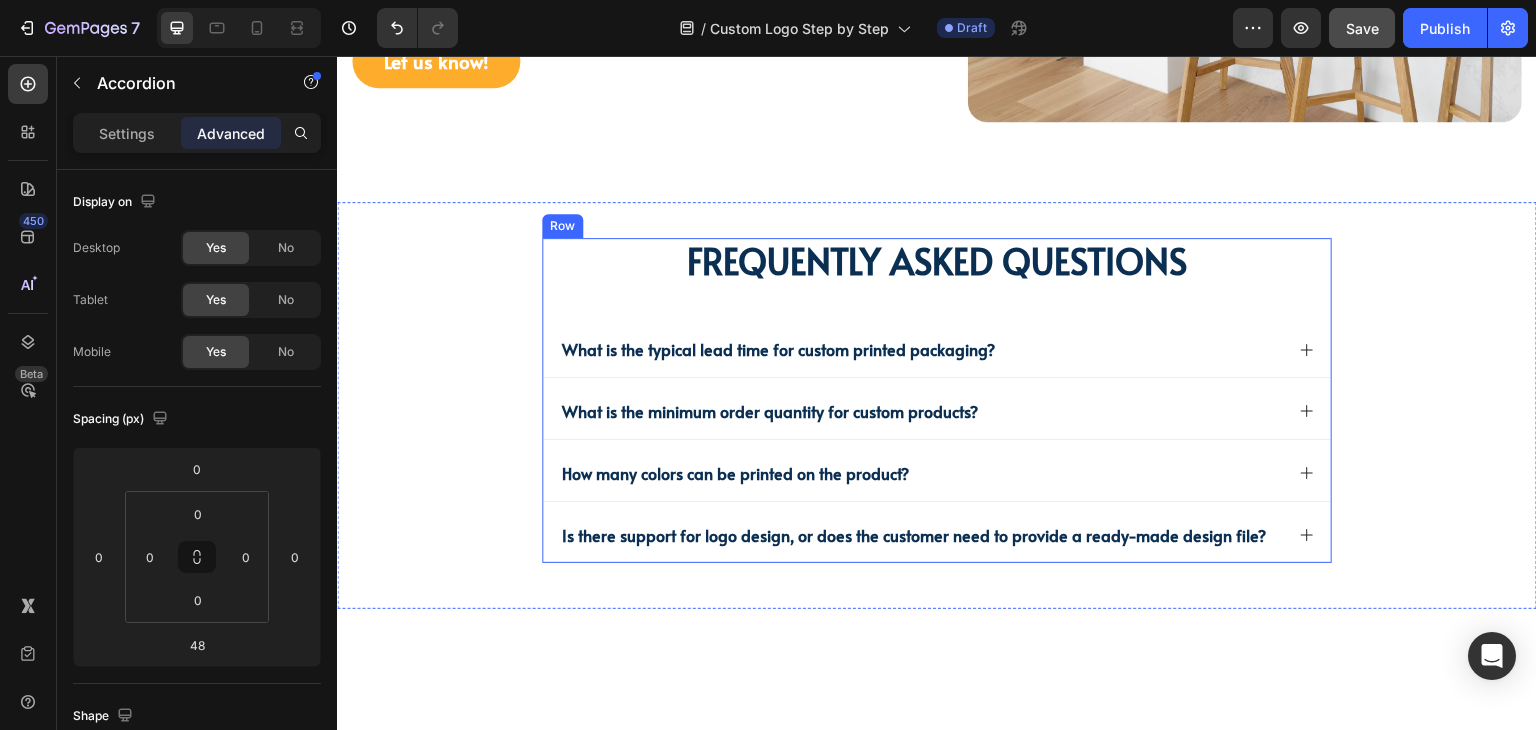 scroll, scrollTop: 5340, scrollLeft: 0, axis: vertical 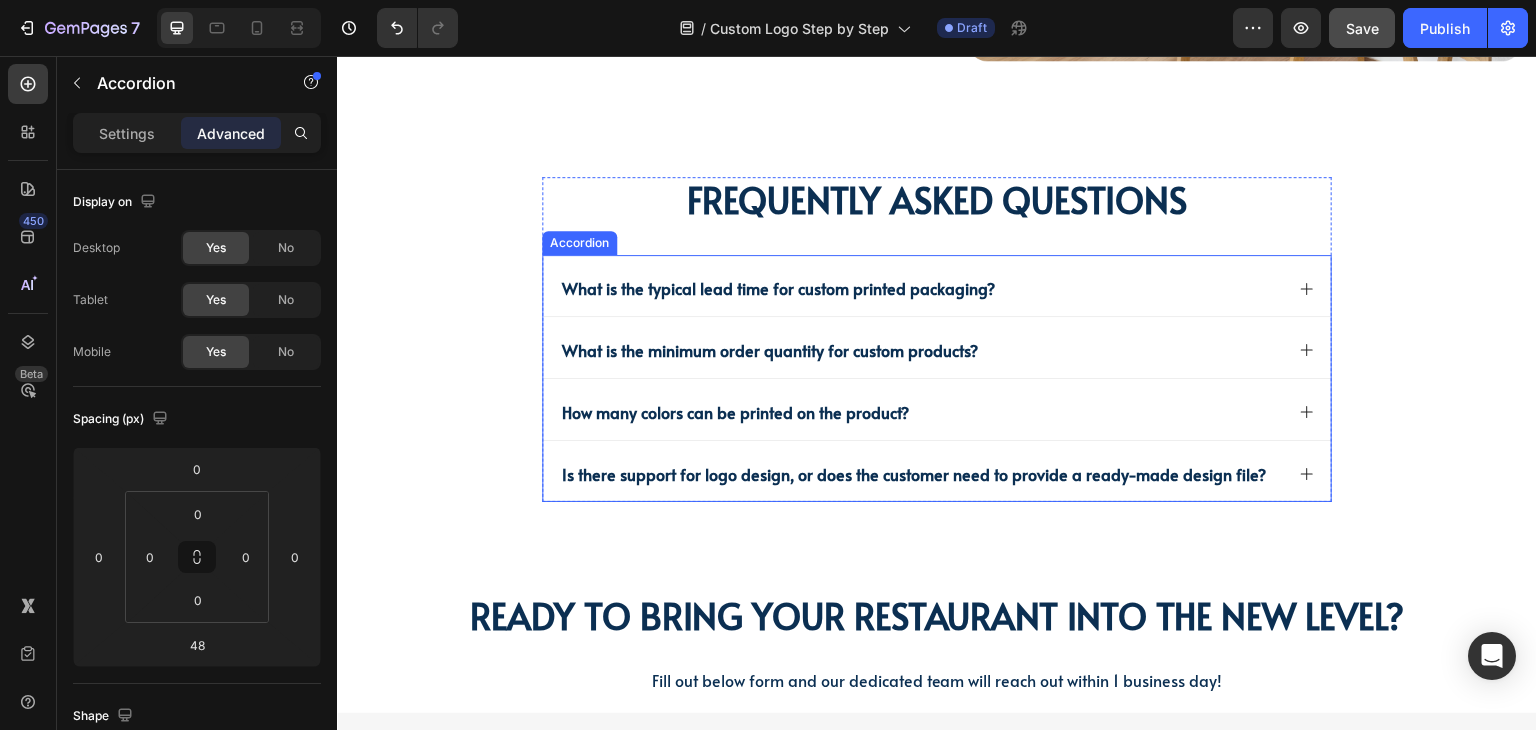 click on "How many colors can be printed on the product?" at bounding box center [937, 409] 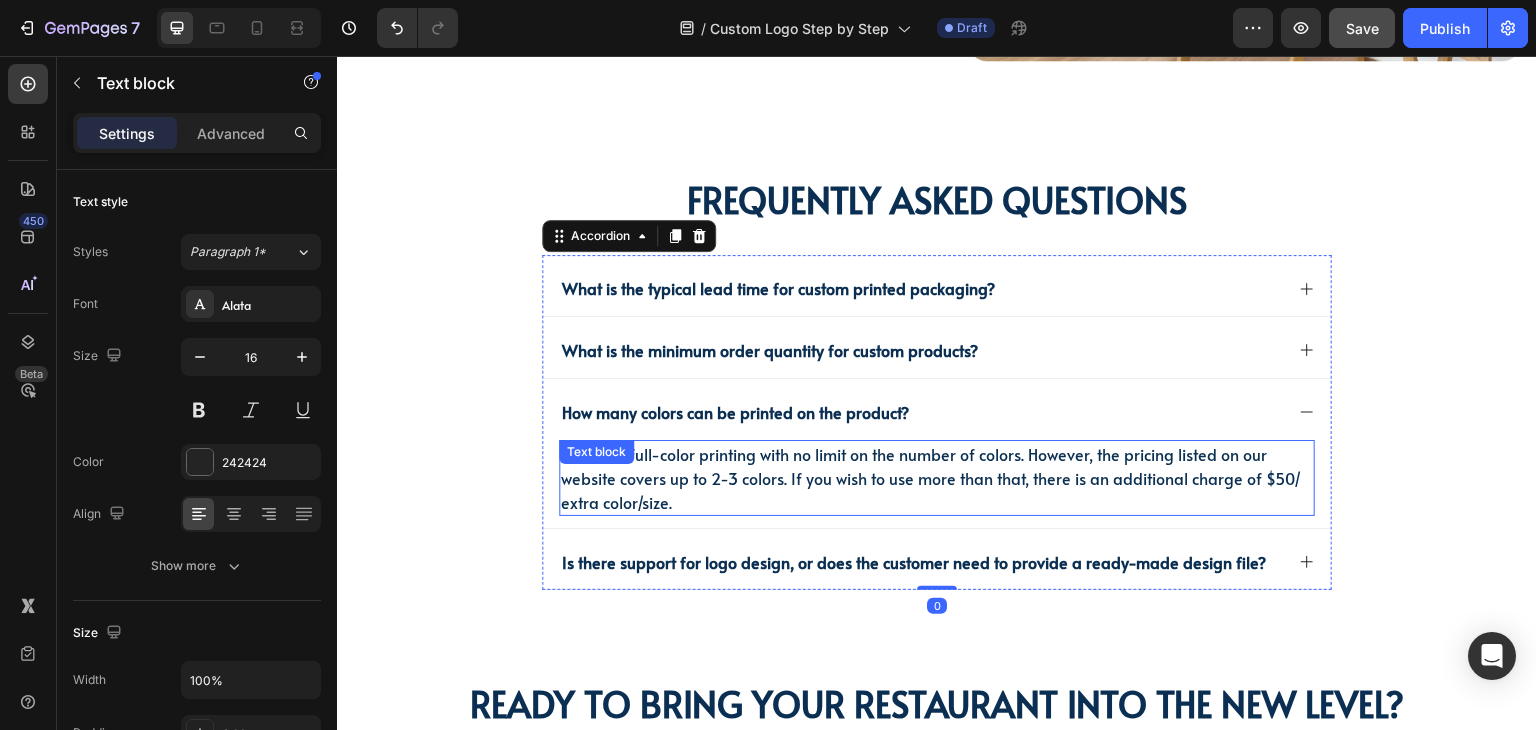 click on "We offer full-color printing with no limit on the number of colors. However, the pricing listed on our website covers up to 2-3 colors. If you wish to use more than that, there is an additional charge of $50/ extra color/size." at bounding box center (931, 478) 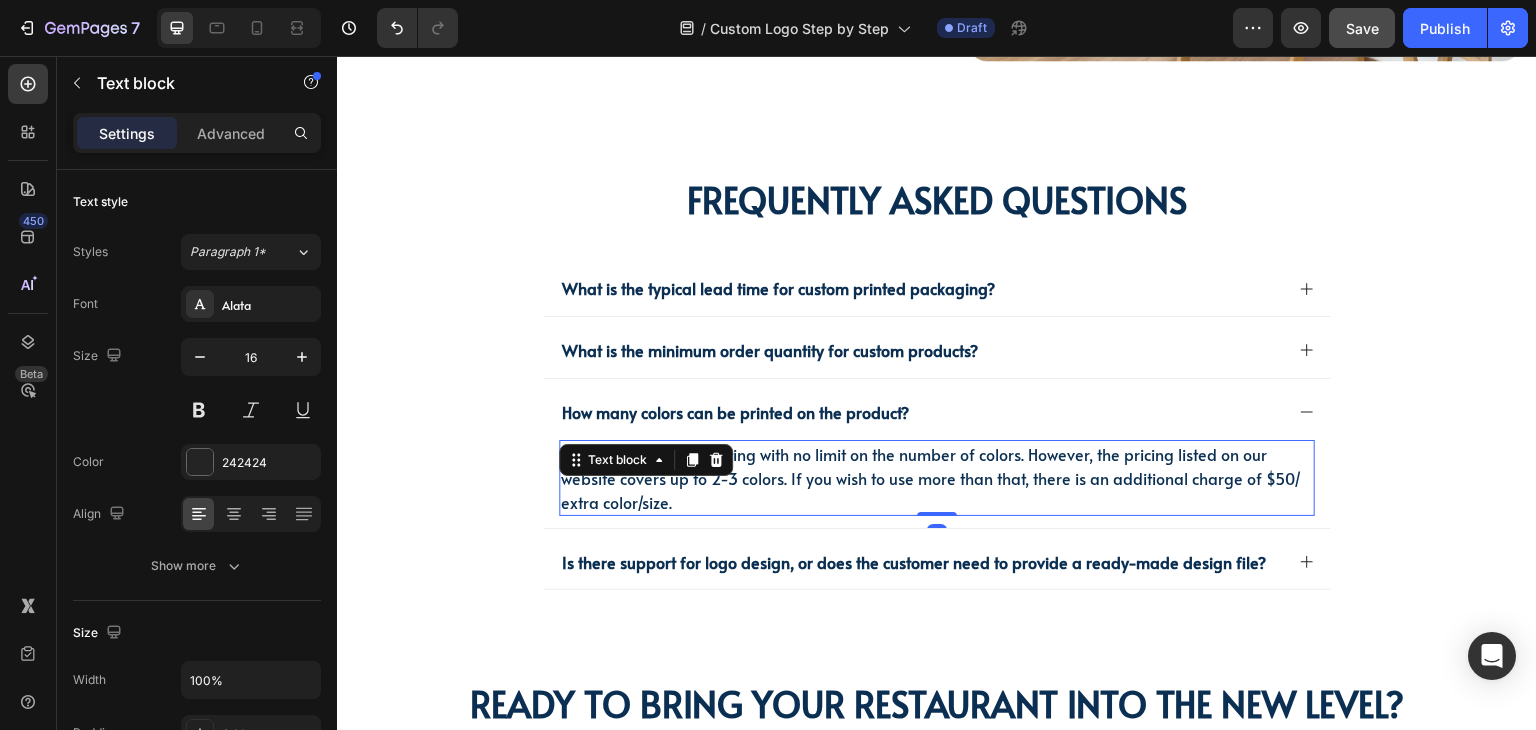 click on "We offer full-color printing with no limit on the number of colors. However, the pricing listed on our website covers up to 2-3 colors. If you wish to use more than that, there is an additional charge of $50/ extra color/size." at bounding box center (931, 478) 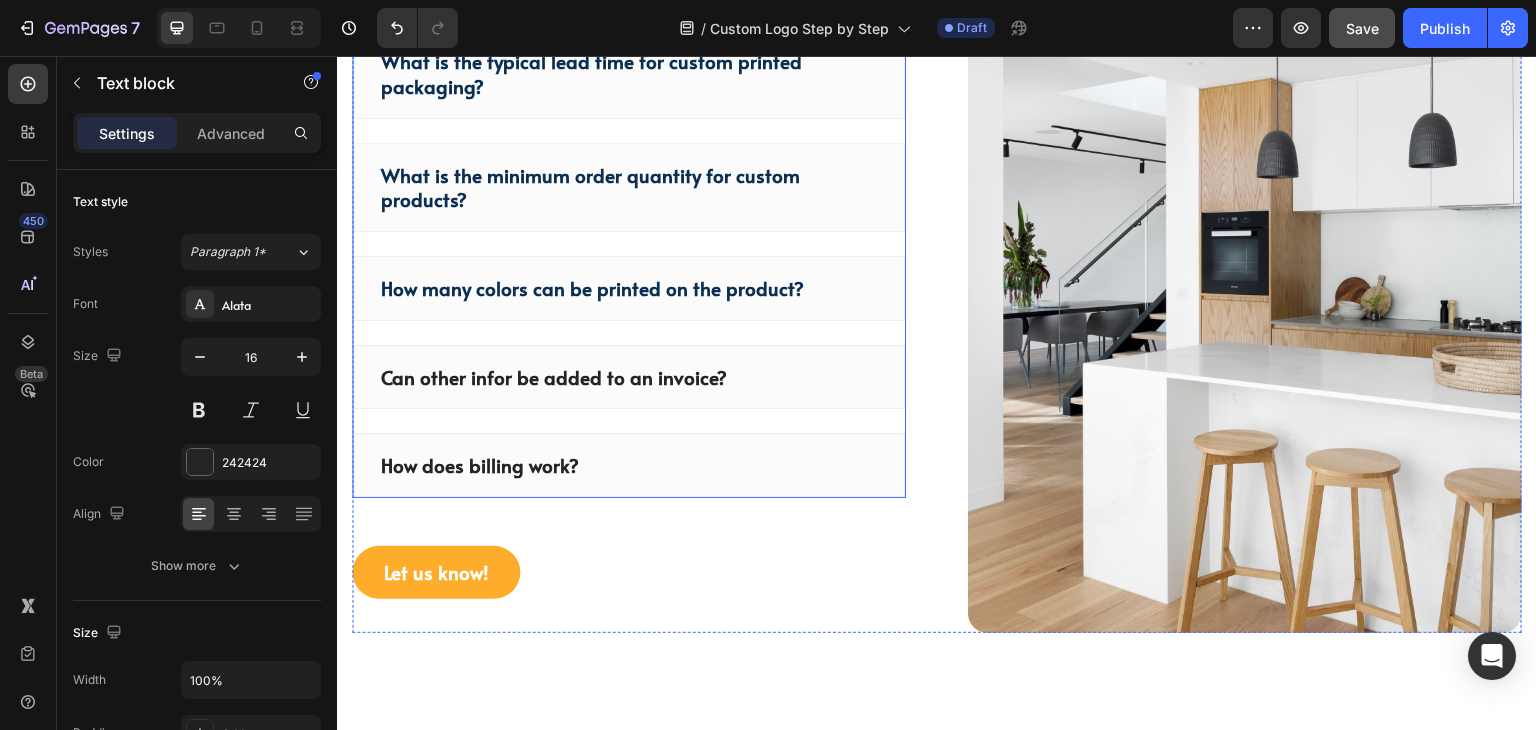 scroll, scrollTop: 4740, scrollLeft: 0, axis: vertical 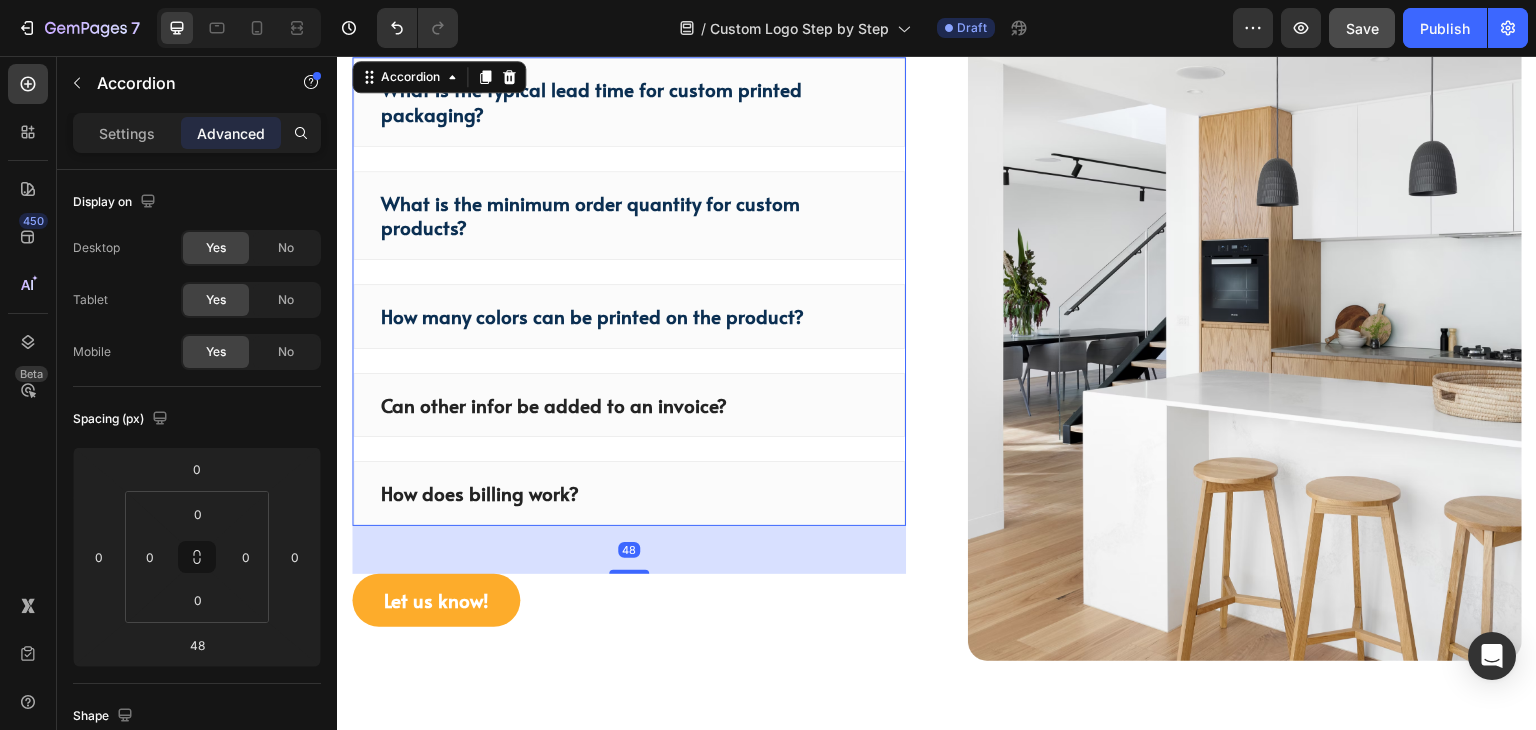 click on "How many colors can be printed on the product?" at bounding box center [629, 316] 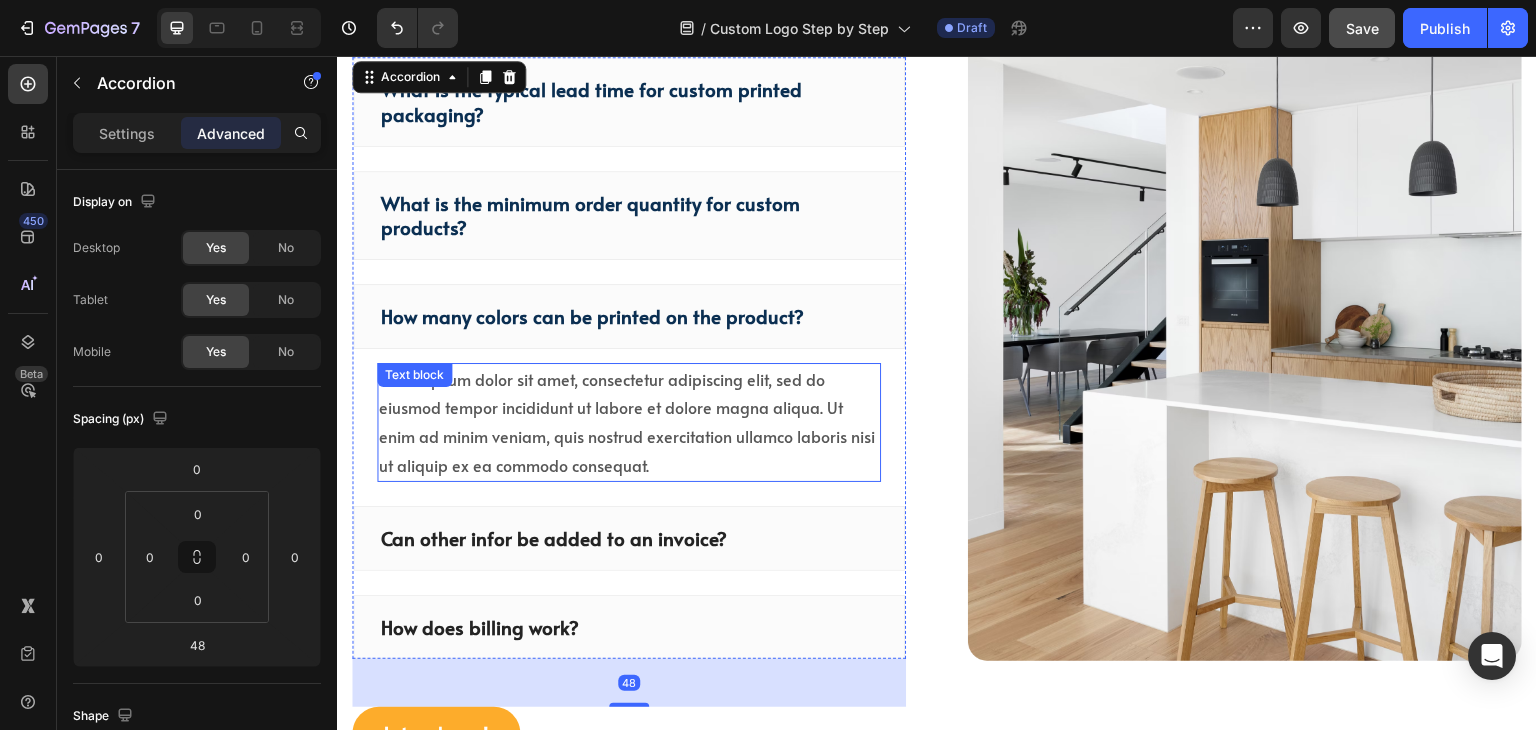 click on "Lorem ipsum dolor sit amet, consectetur adipiscing elit, sed do eiusmod tempor incididunt ut labore et dolore magna aliqua. Ut enim ad minim veniam, quis nostrud exercitation ullamco laboris nisi ut aliquip ex ea commodo consequat." at bounding box center [629, 422] 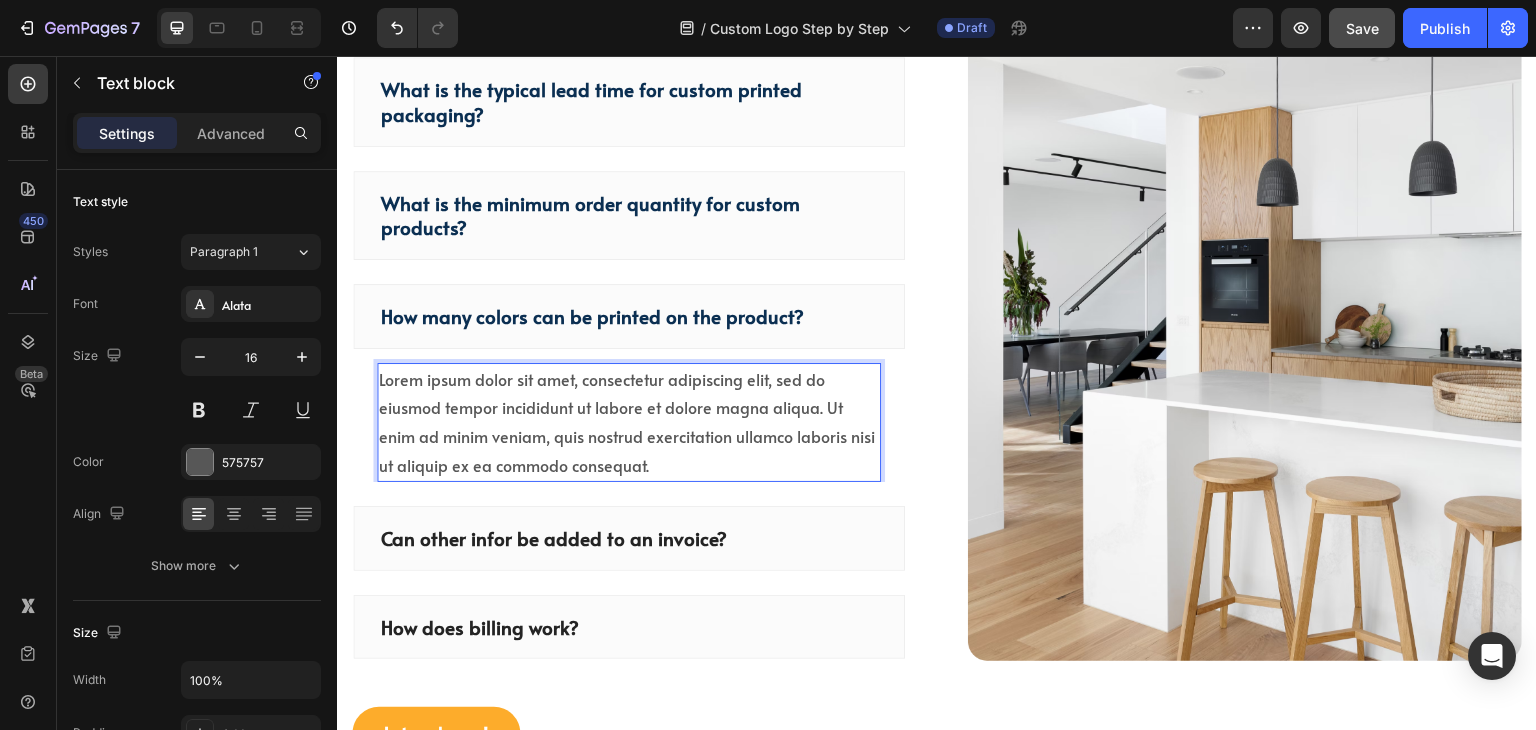 click on "Lorem ipsum dolor sit amet, consectetur adipiscing elit, sed do eiusmod tempor incididunt ut labore et dolore magna aliqua. Ut enim ad minim veniam, quis nostrud exercitation ullamco laboris nisi ut aliquip ex ea commodo consequat." at bounding box center (629, 422) 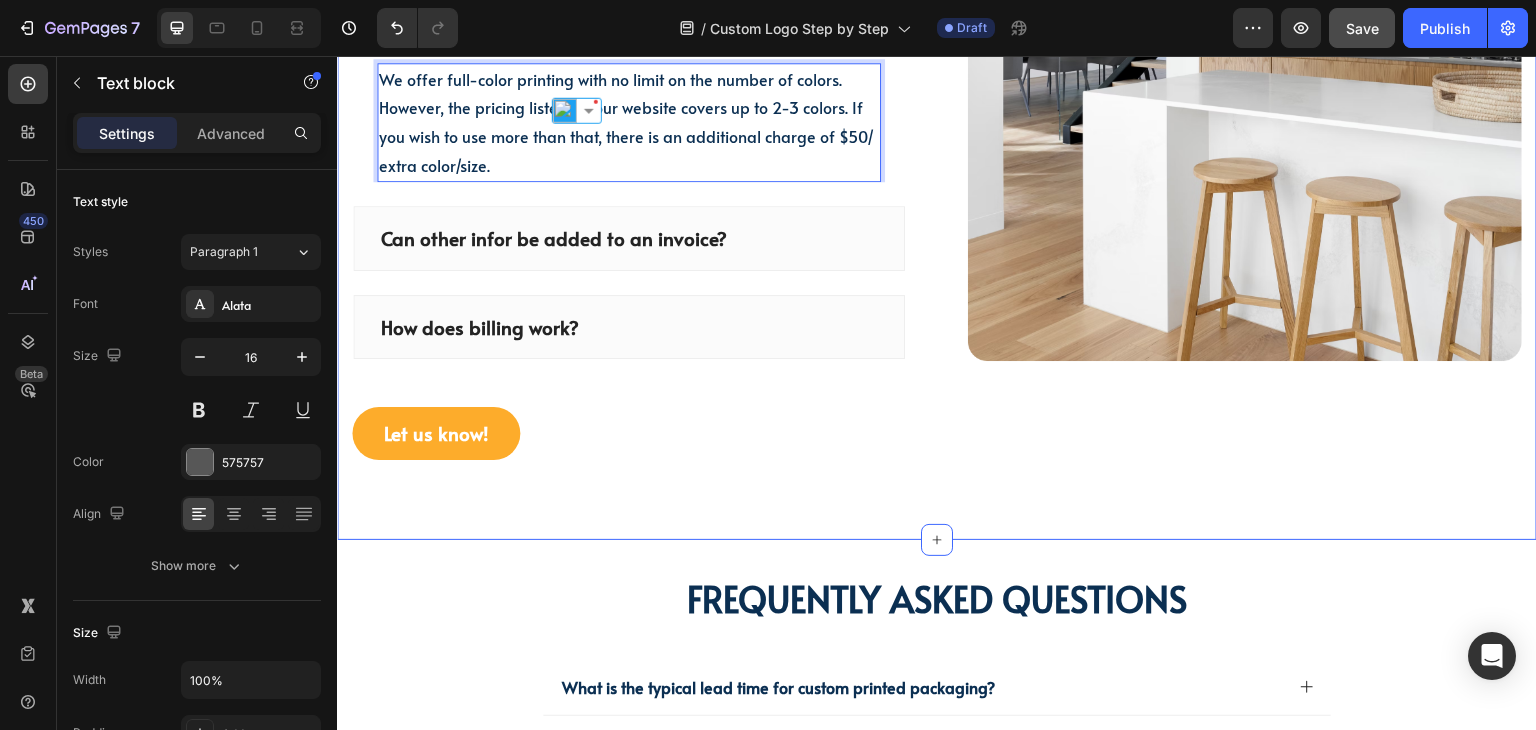 scroll, scrollTop: 5540, scrollLeft: 0, axis: vertical 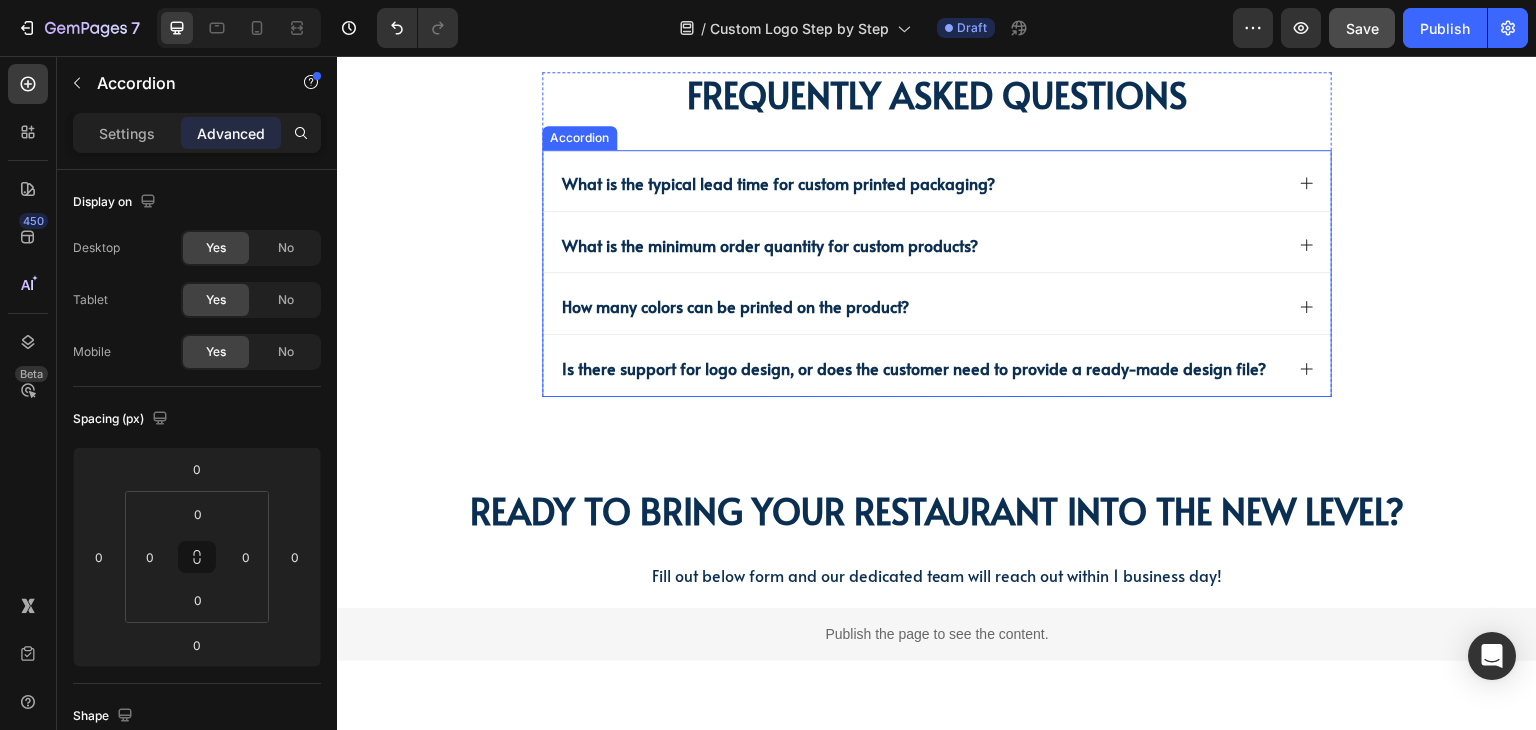 click on "Is there support for logo design, or does the customer need to provide a ready-made design file?" at bounding box center (914, 368) 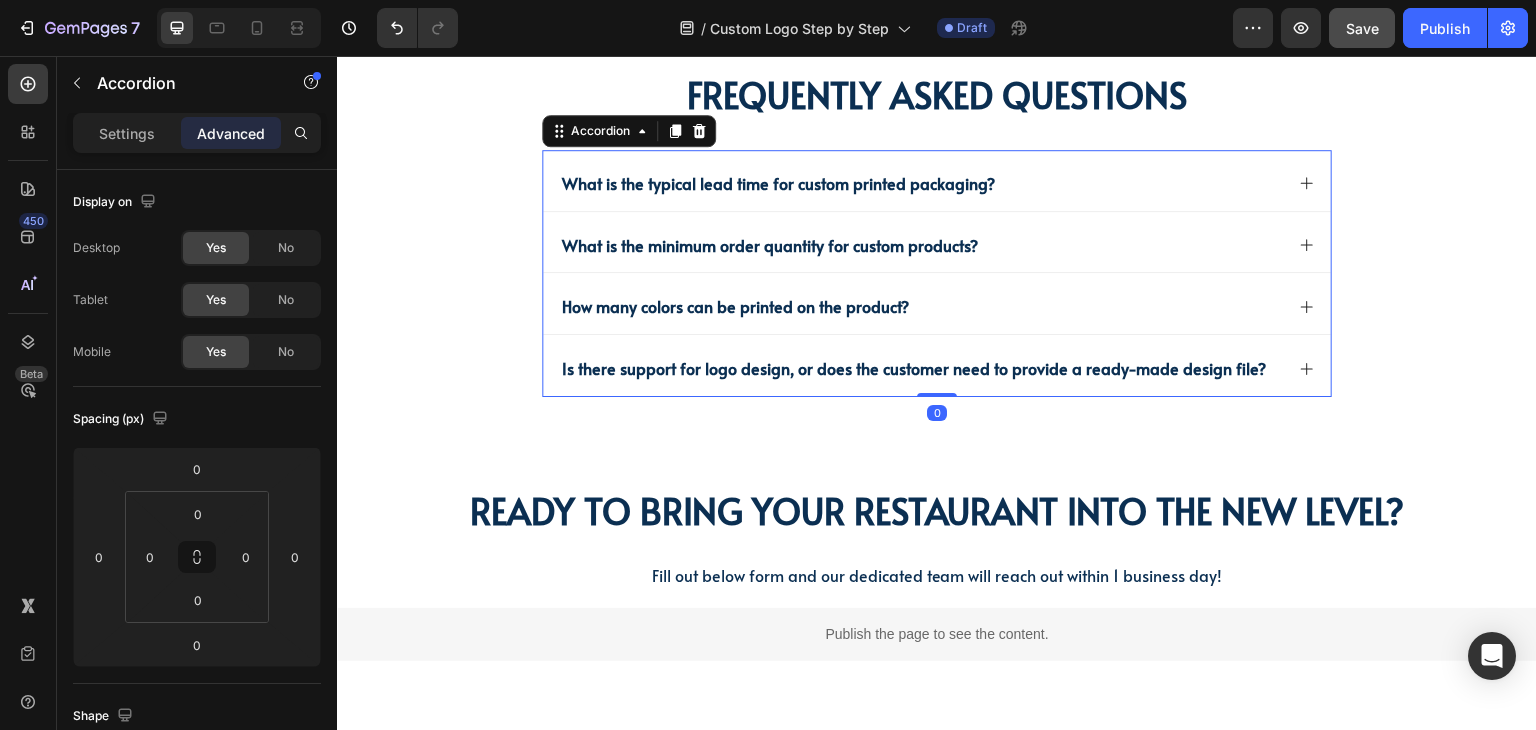 click on "Is there support for logo design, or does the customer need to provide a ready-made design file?" at bounding box center [914, 368] 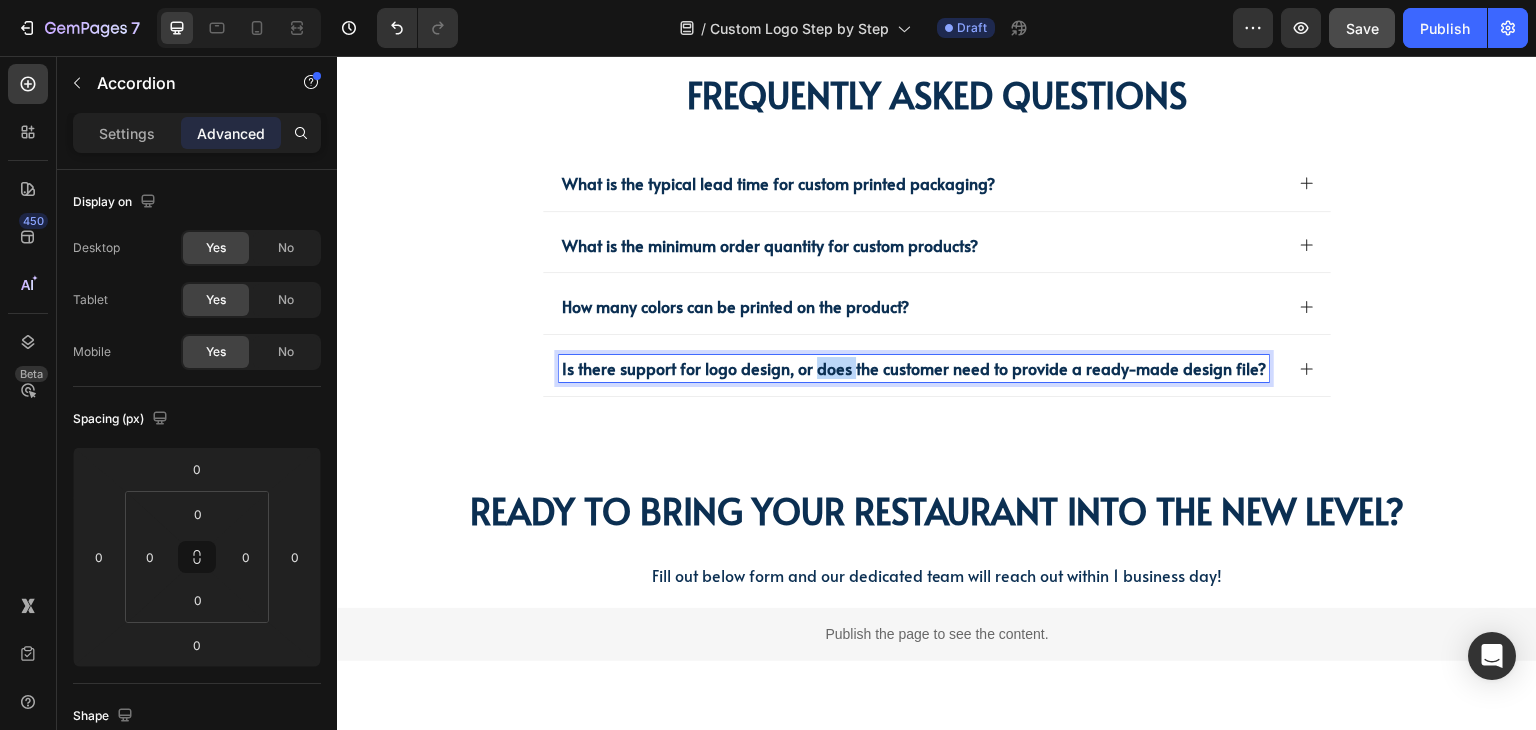 click on "Is there support for logo design, or does the customer need to provide a ready-made design file?" at bounding box center (914, 368) 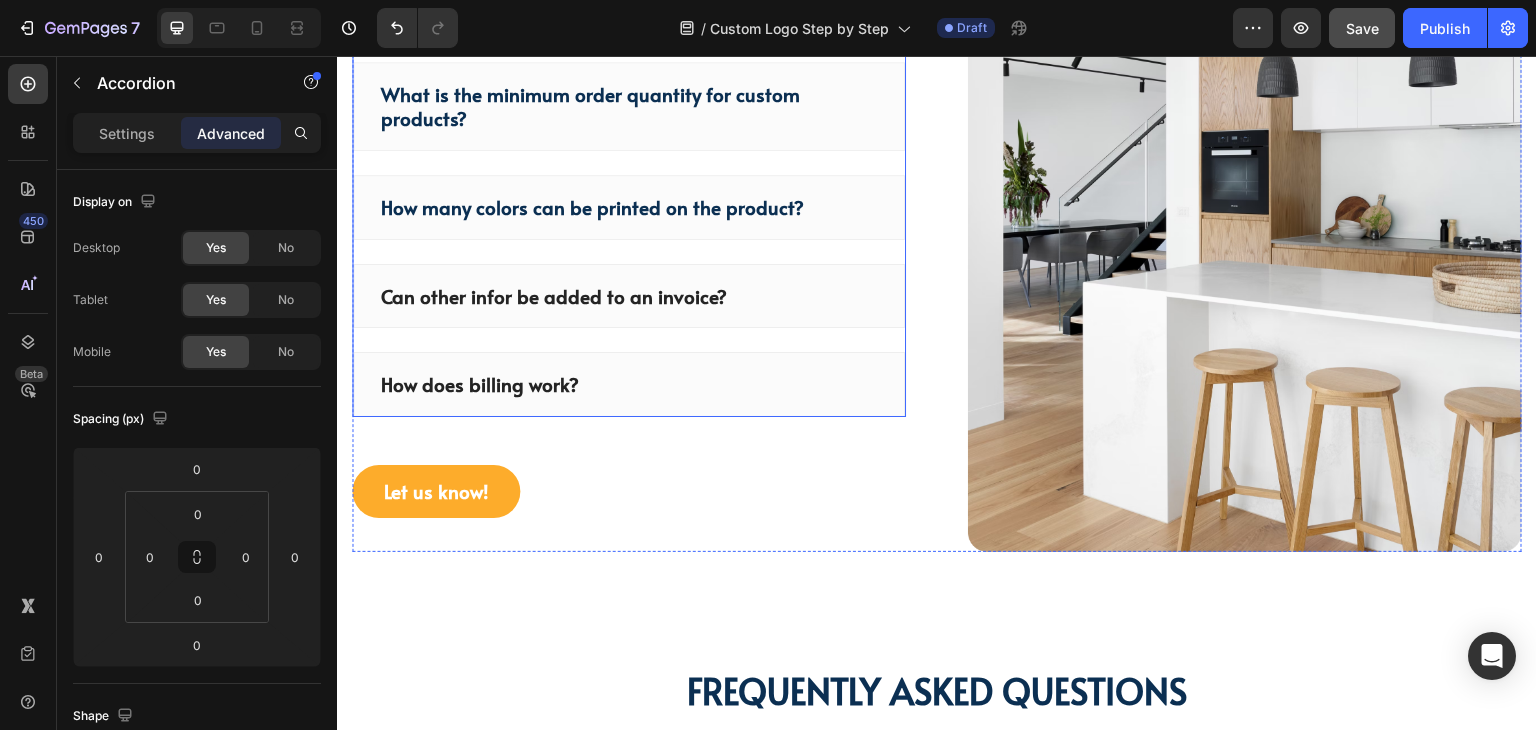 scroll, scrollTop: 4835, scrollLeft: 0, axis: vertical 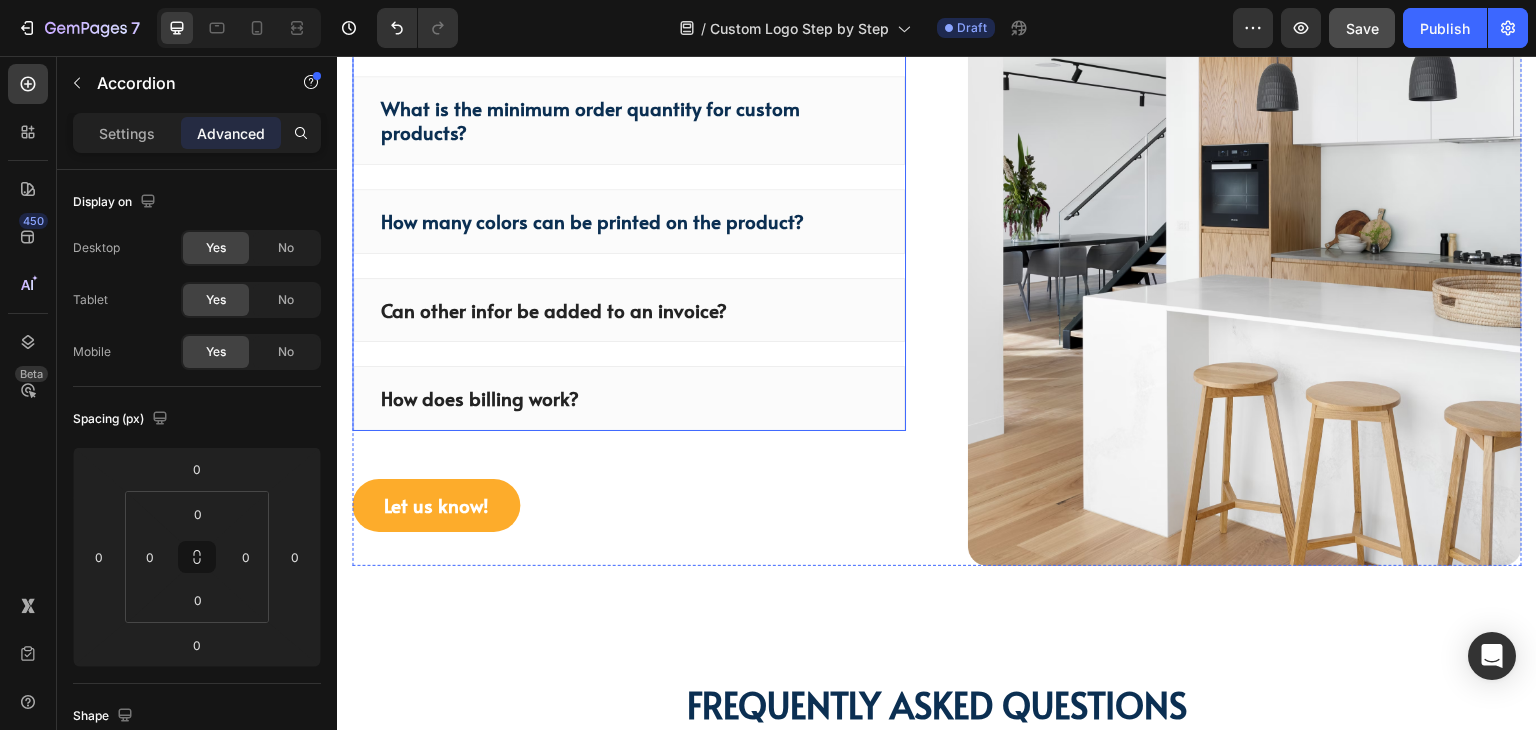 click on "Can other infor be added to an invoice?" at bounding box center [554, 310] 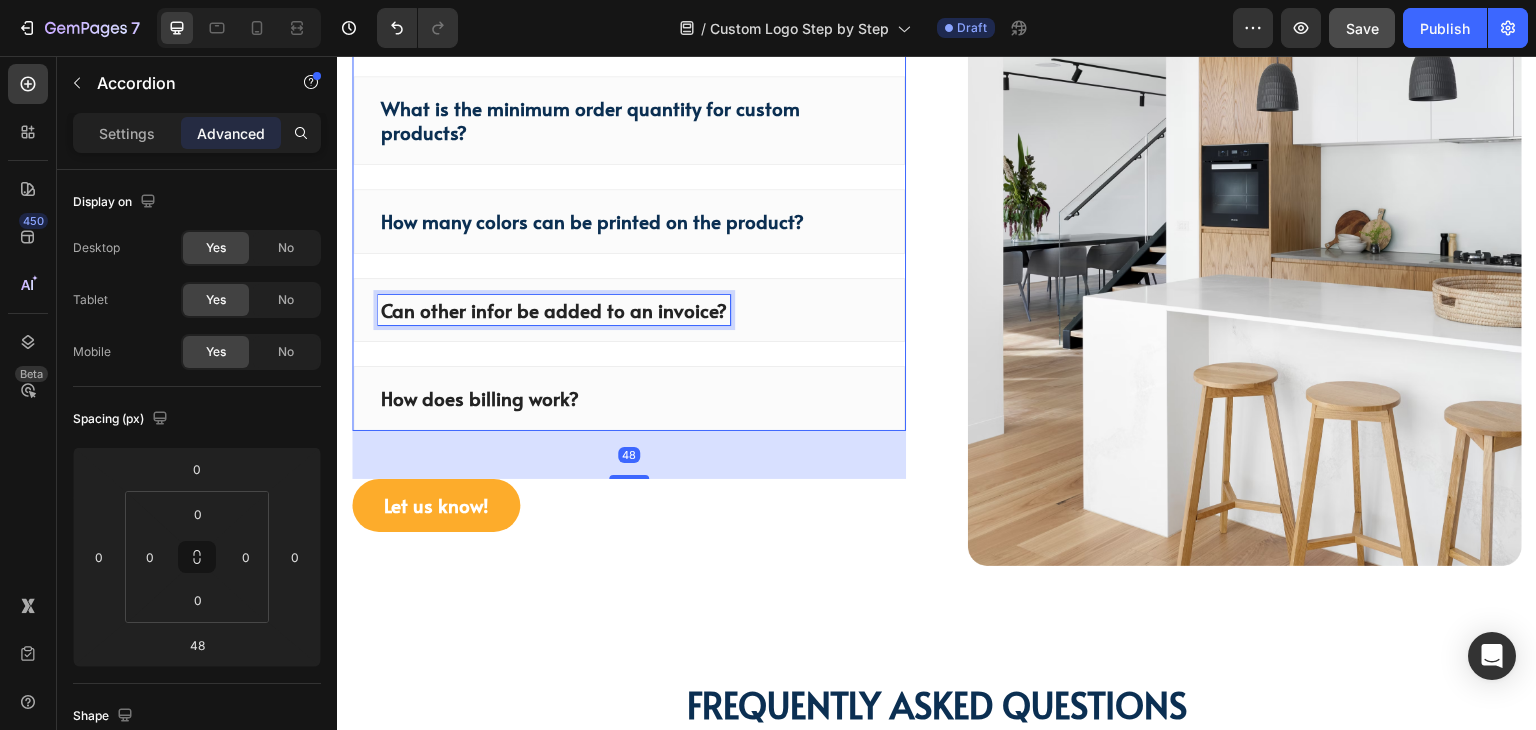 click on "Can other infor be added to an invoice?" at bounding box center (554, 310) 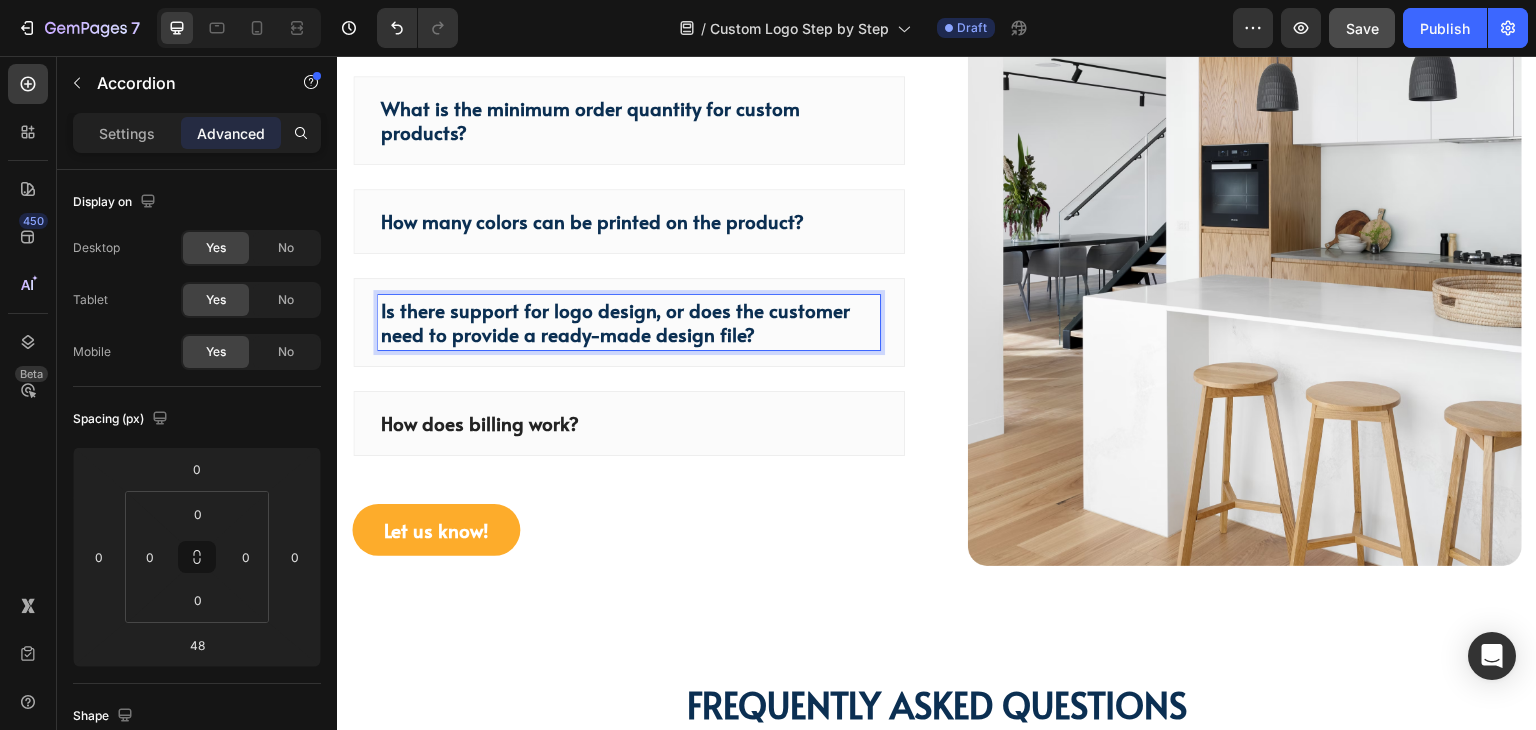 click on "Is there support for logo design, or does the customer need to provide a ready-made design file?" at bounding box center (629, 322) 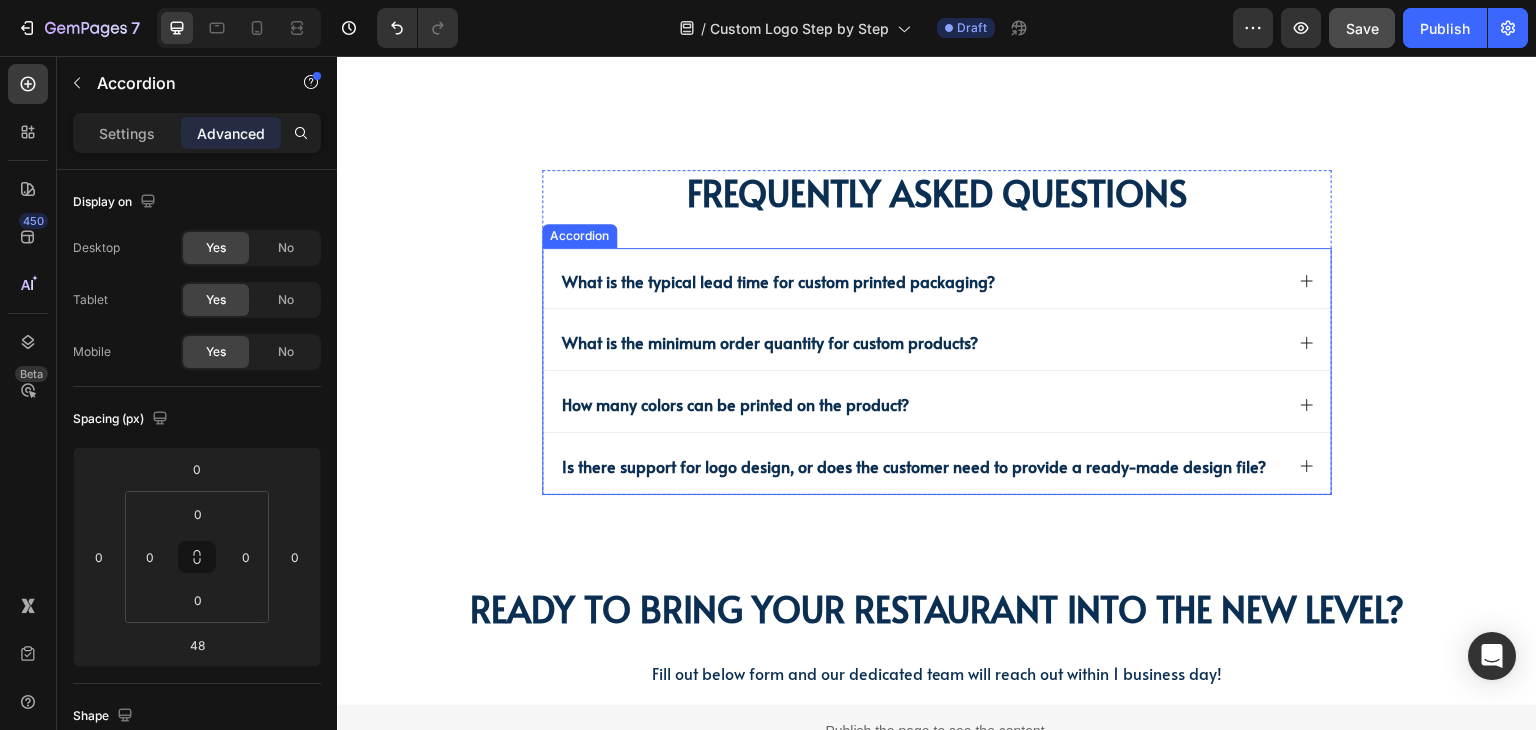 scroll, scrollTop: 5535, scrollLeft: 0, axis: vertical 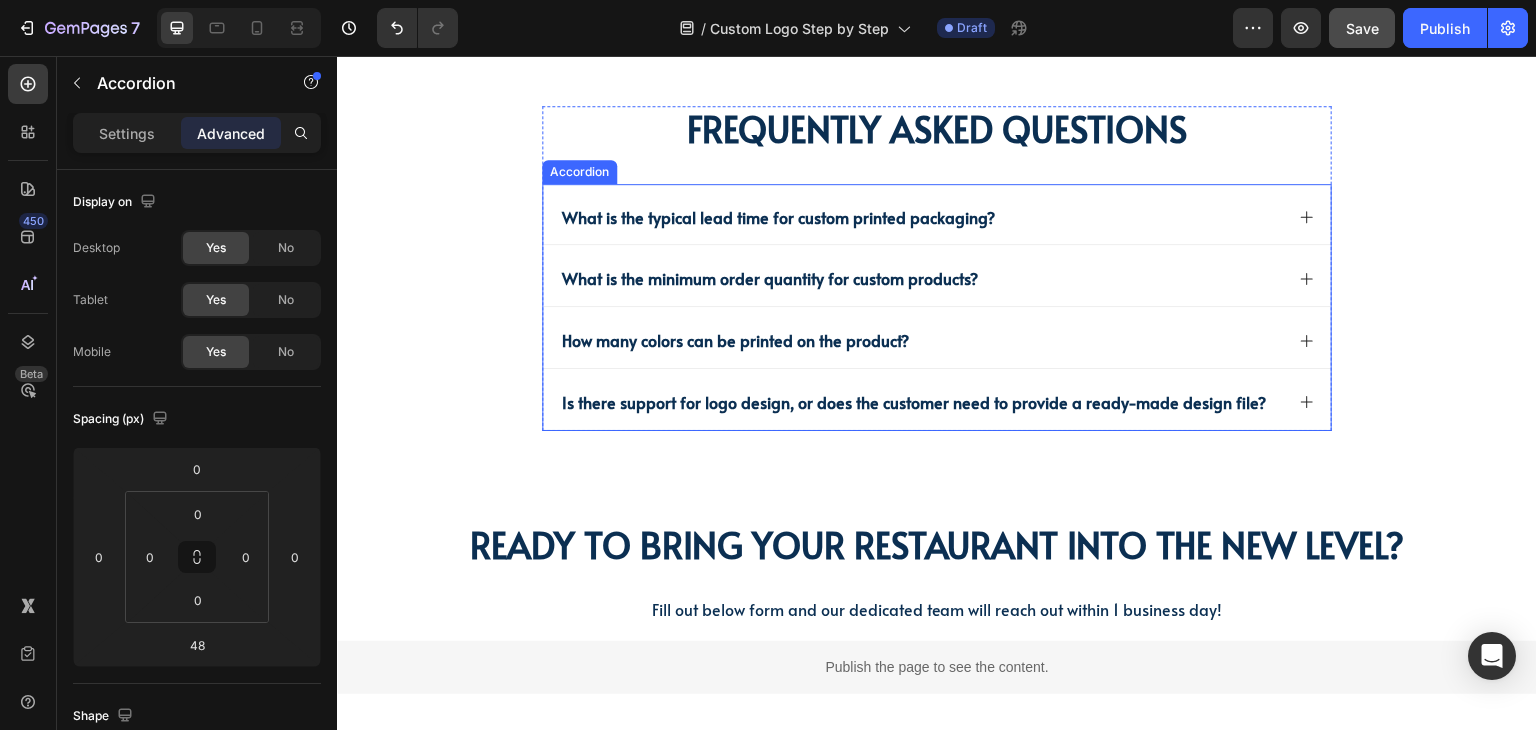 click on "Is there support for logo design, or does the customer need to provide a ready-made design file?" at bounding box center [921, 402] 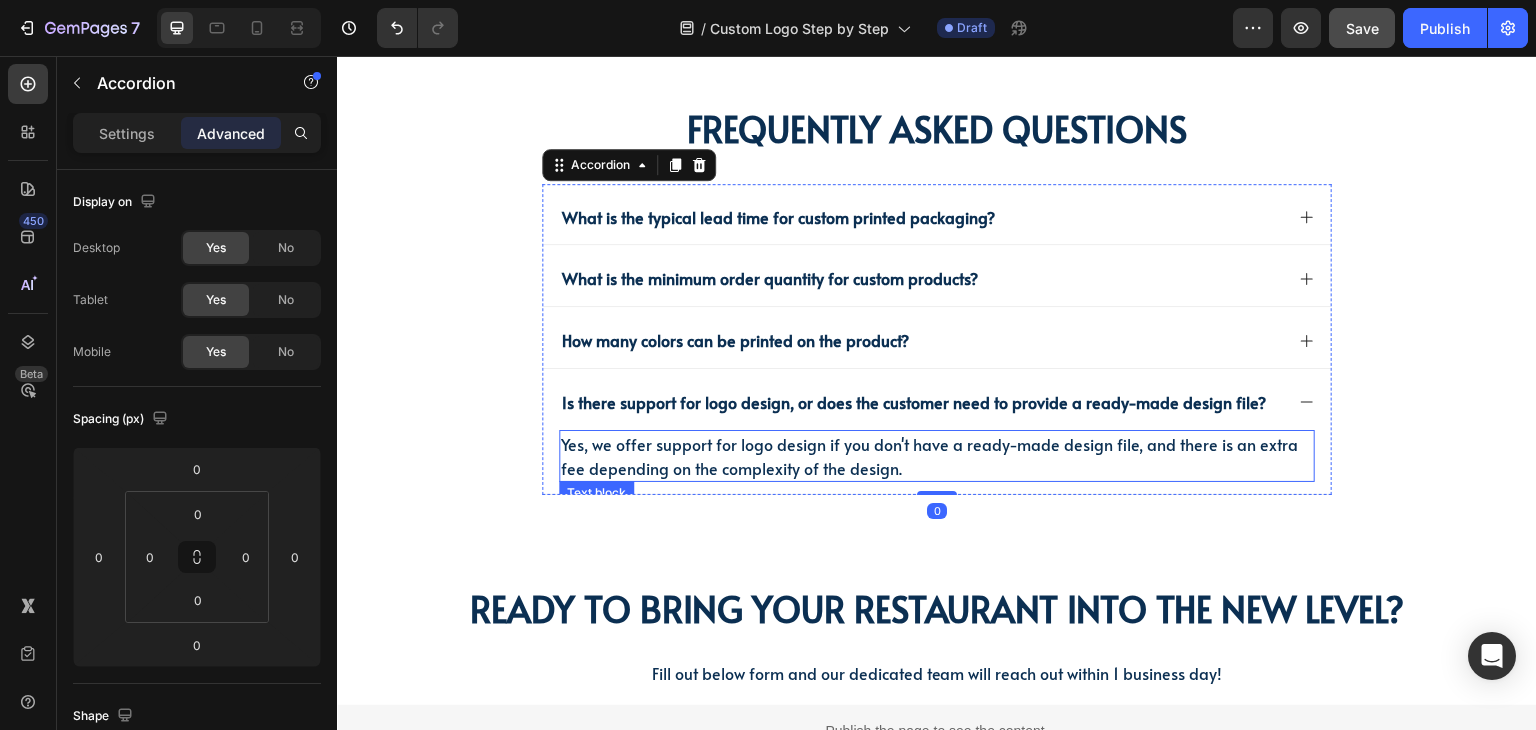 click on "Yes, we offer support for logo design if you don't have a ready-made design file, and there is an extra fee depending on the complexity of the design." at bounding box center (937, 456) 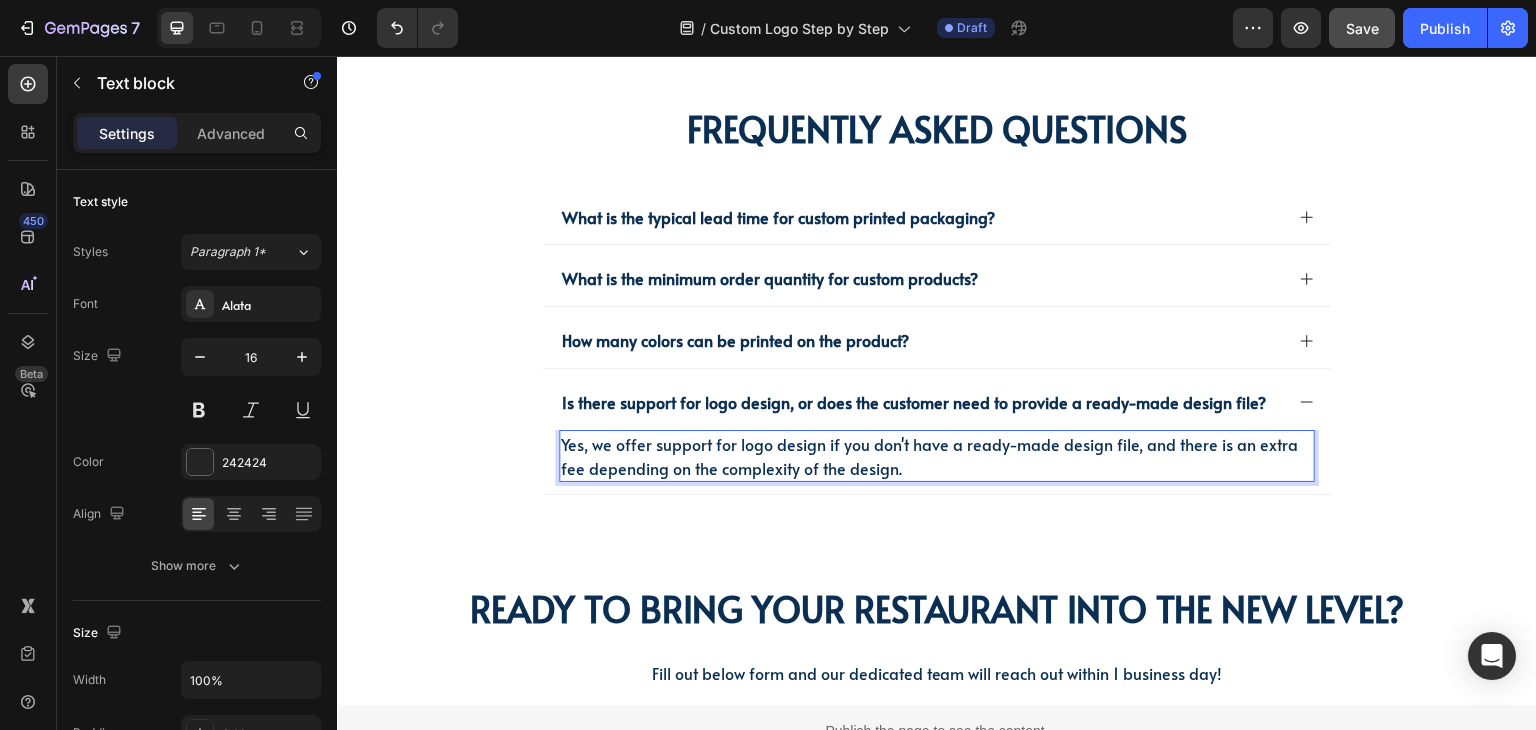 click on "Yes, we offer support for logo design if you don't have a ready-made design file, and there is an extra fee depending on the complexity of the design." at bounding box center (937, 456) 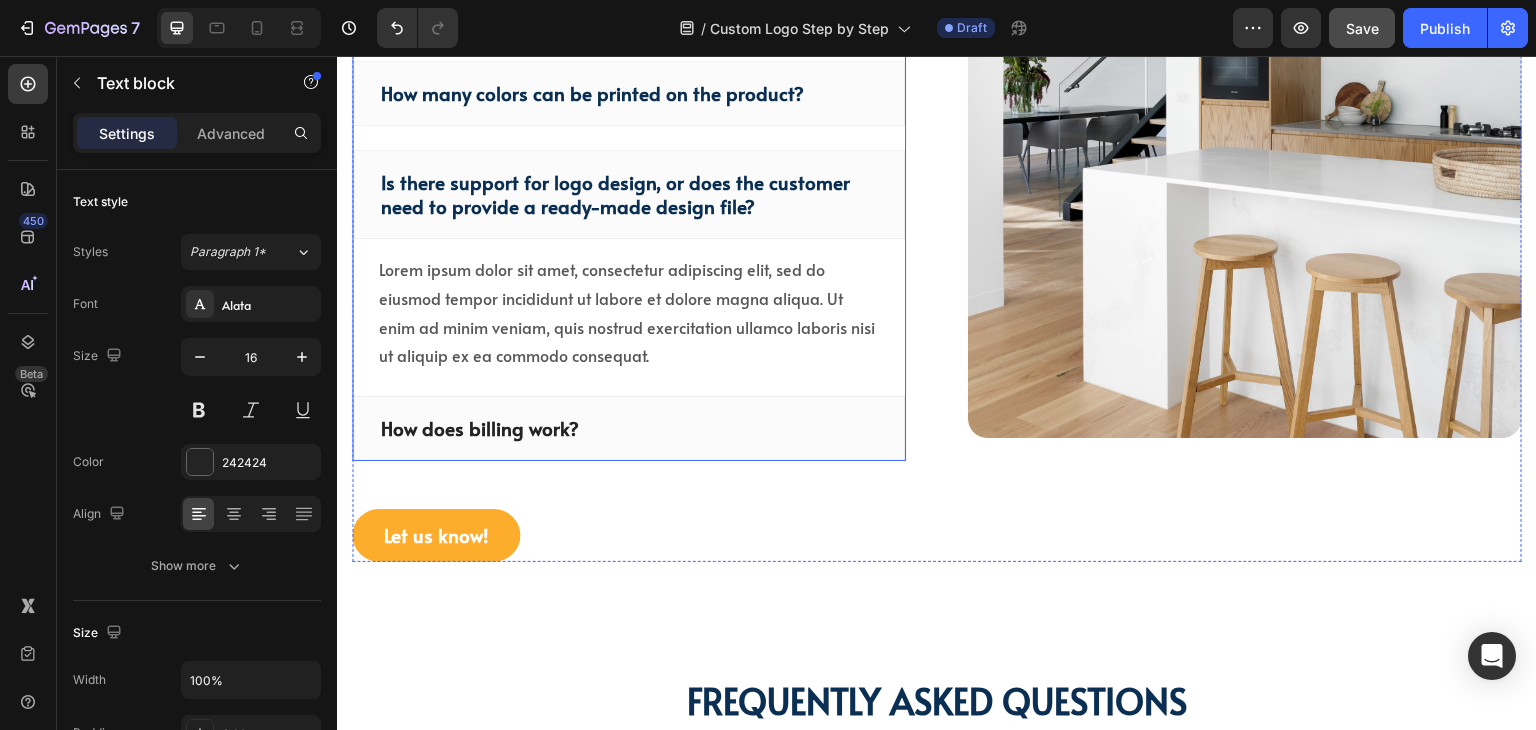 scroll, scrollTop: 4935, scrollLeft: 0, axis: vertical 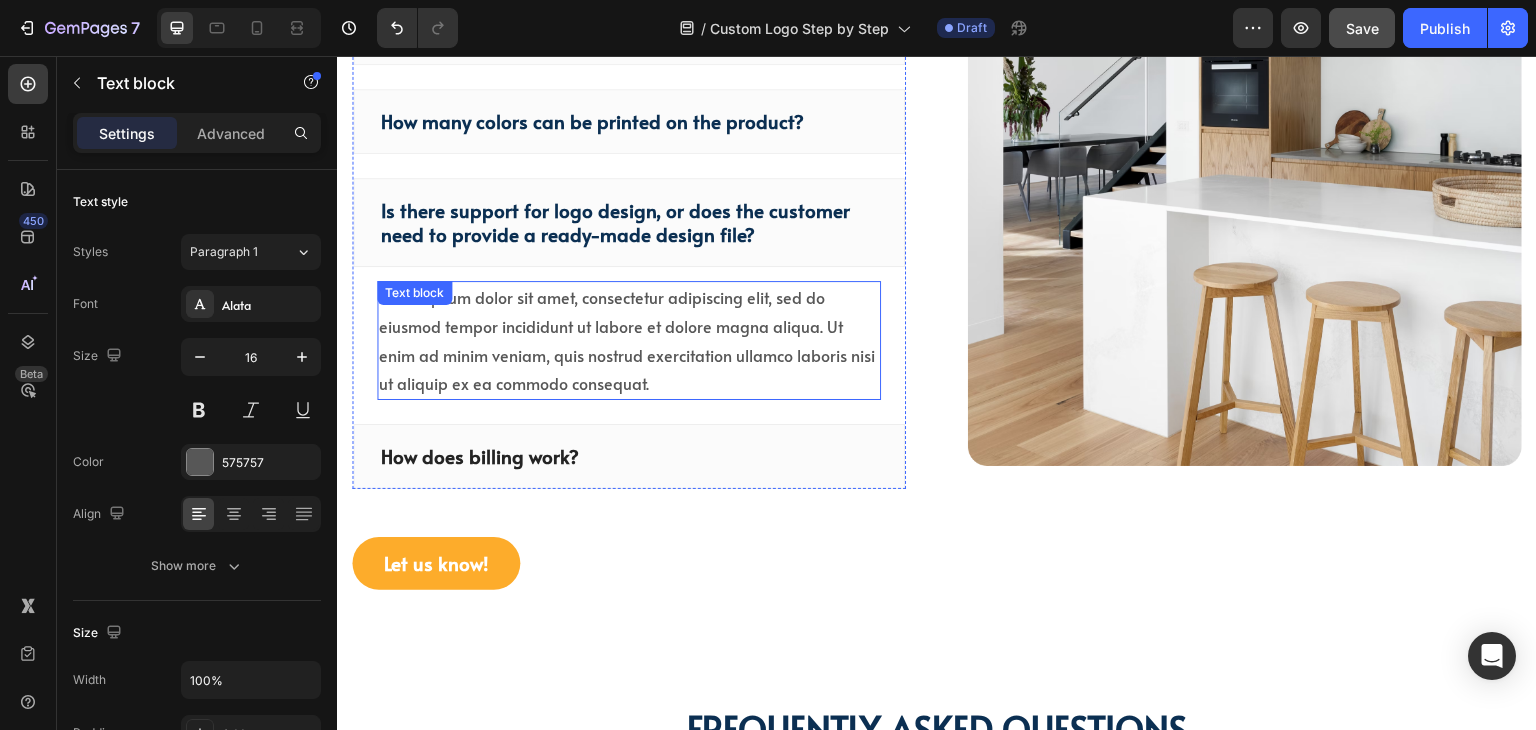click on "Lorem ipsum dolor sit amet, consectetur adipiscing elit, sed do eiusmod tempor incididunt ut labore et dolore magna aliqua. Ut enim ad minim veniam, quis nostrud exercitation ullamco laboris nisi ut aliquip ex ea commodo consequat." at bounding box center (629, 340) 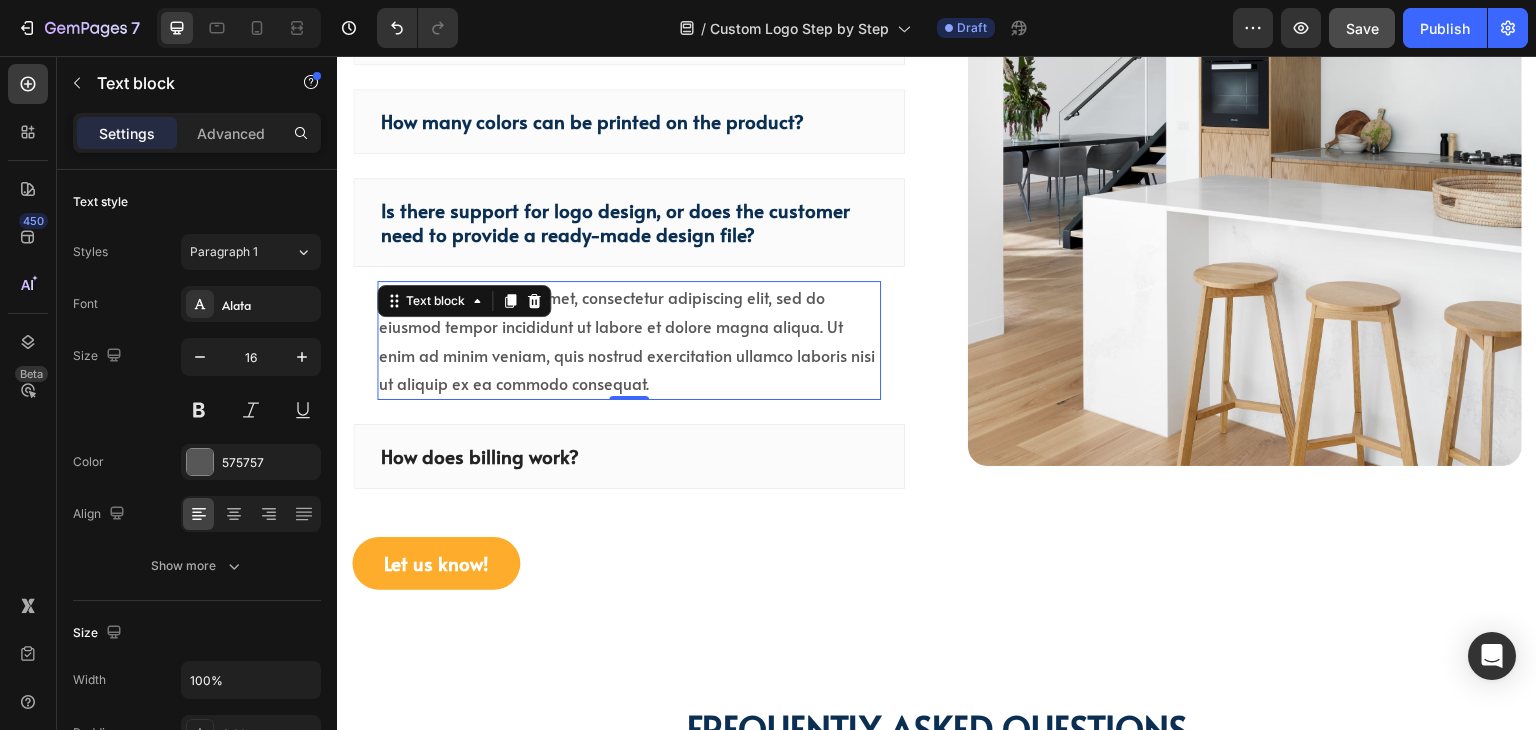 click on "Lorem ipsum dolor sit amet, consectetur adipiscing elit, sed do eiusmod tempor incididunt ut labore et dolore magna aliqua. Ut enim ad minim veniam, quis nostrud exercitation ullamco laboris nisi ut aliquip ex ea commodo consequat." at bounding box center [629, 340] 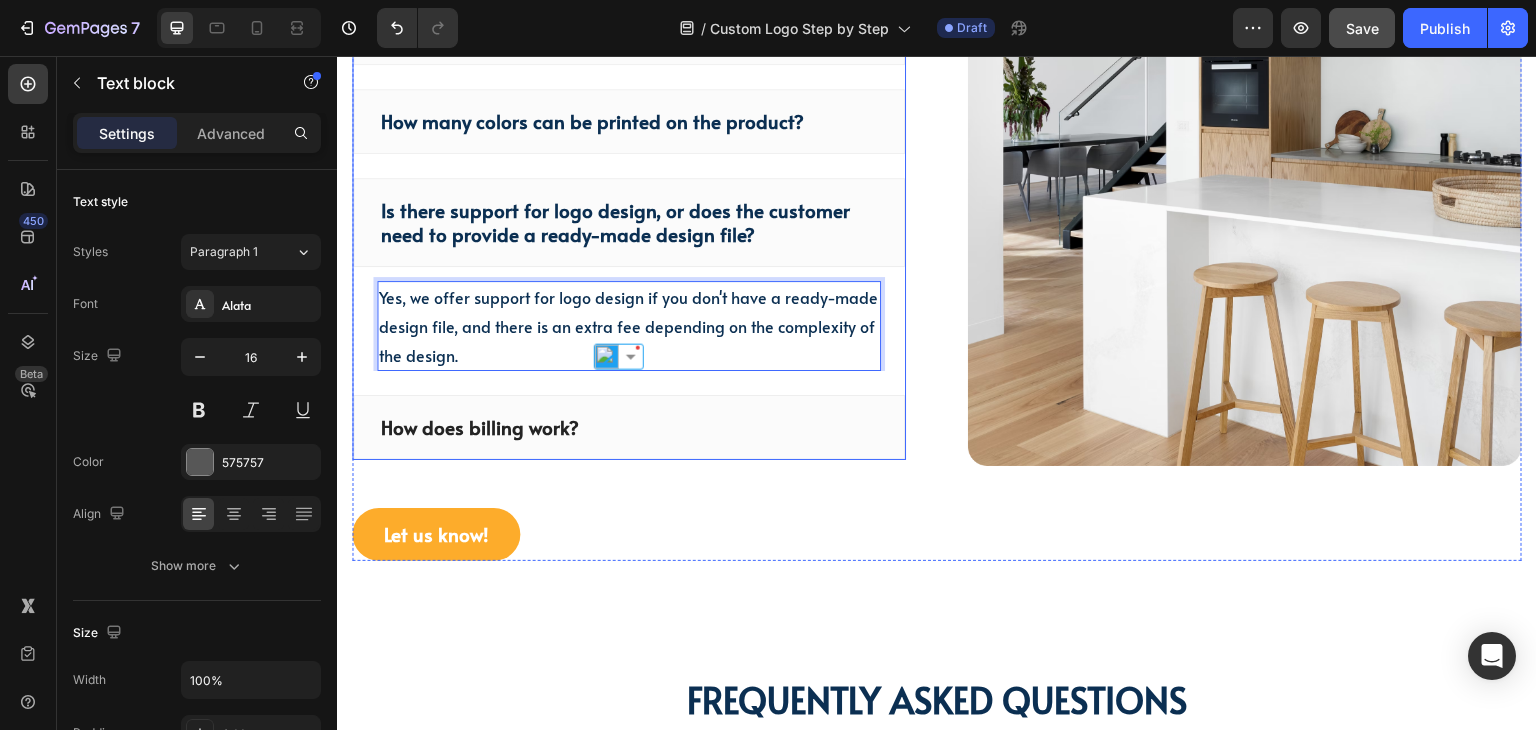 click on "How does billing work?" at bounding box center (629, 427) 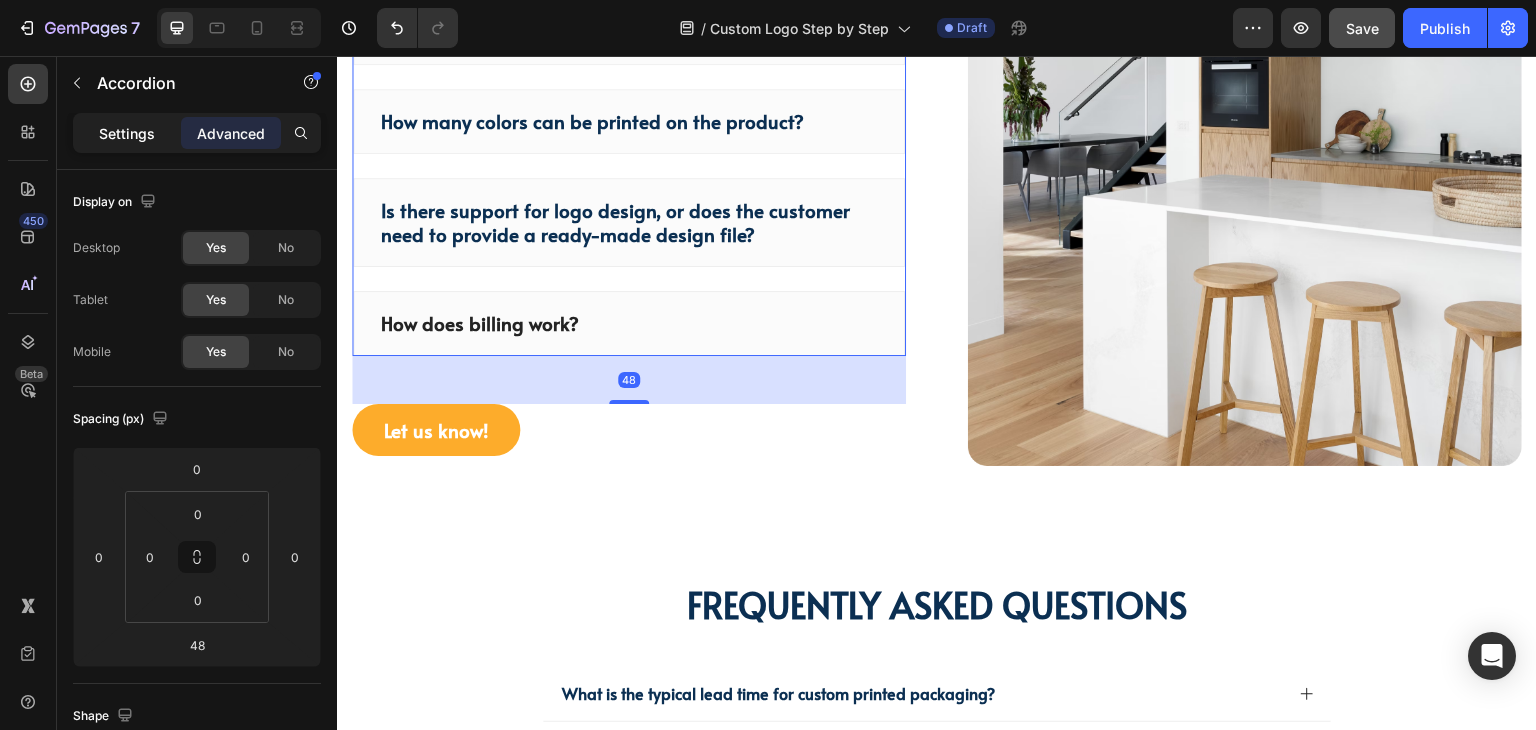 click on "Settings" 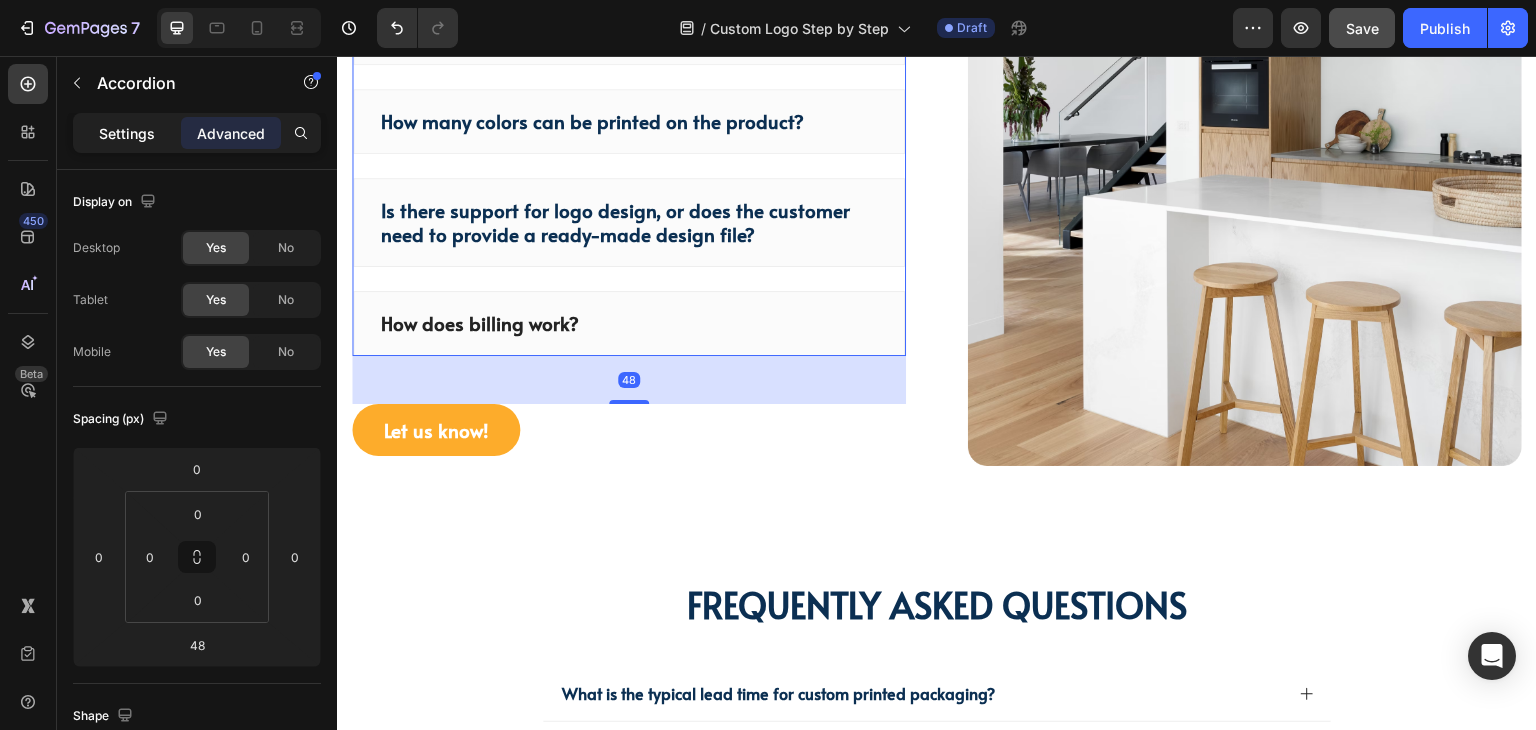 type on "24" 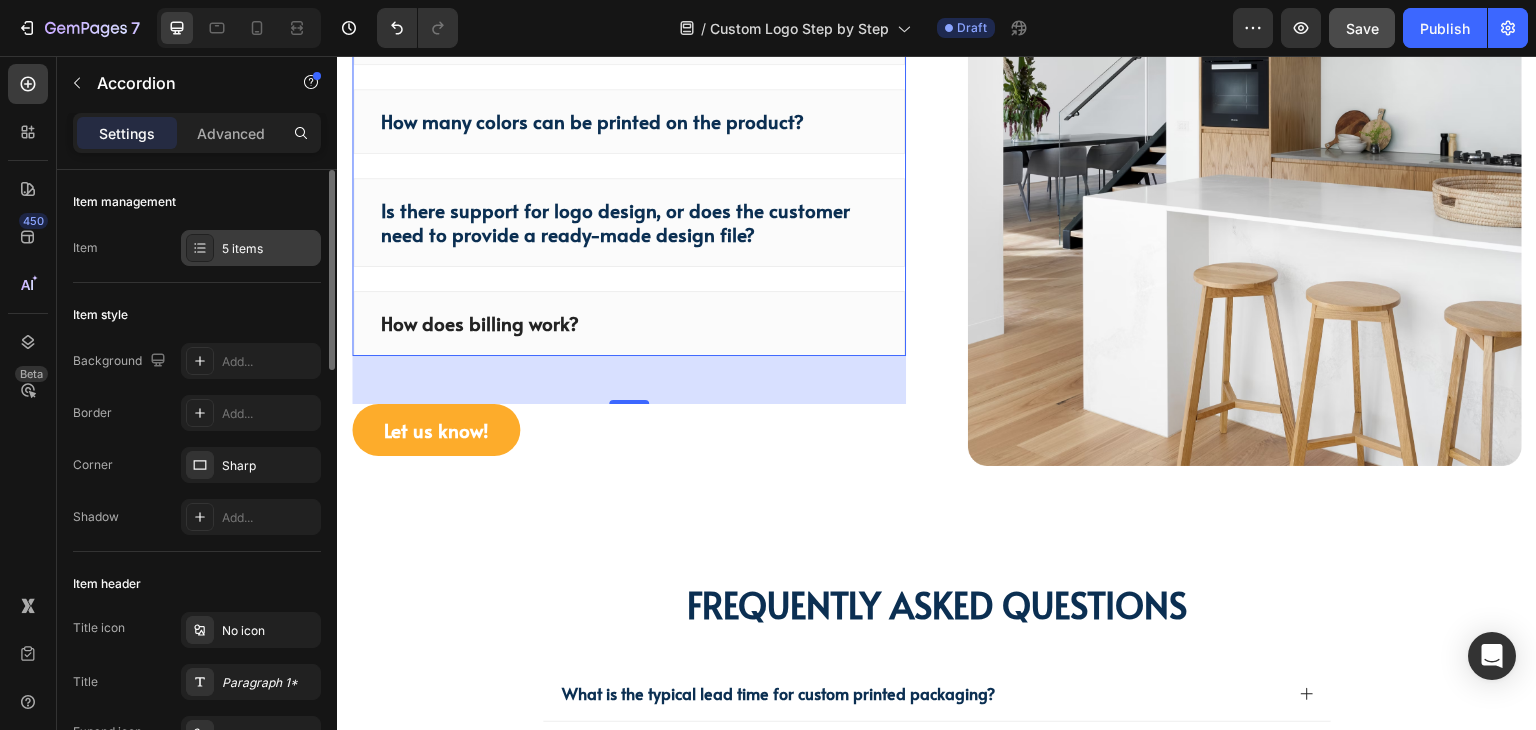 click on "5 items" at bounding box center (251, 248) 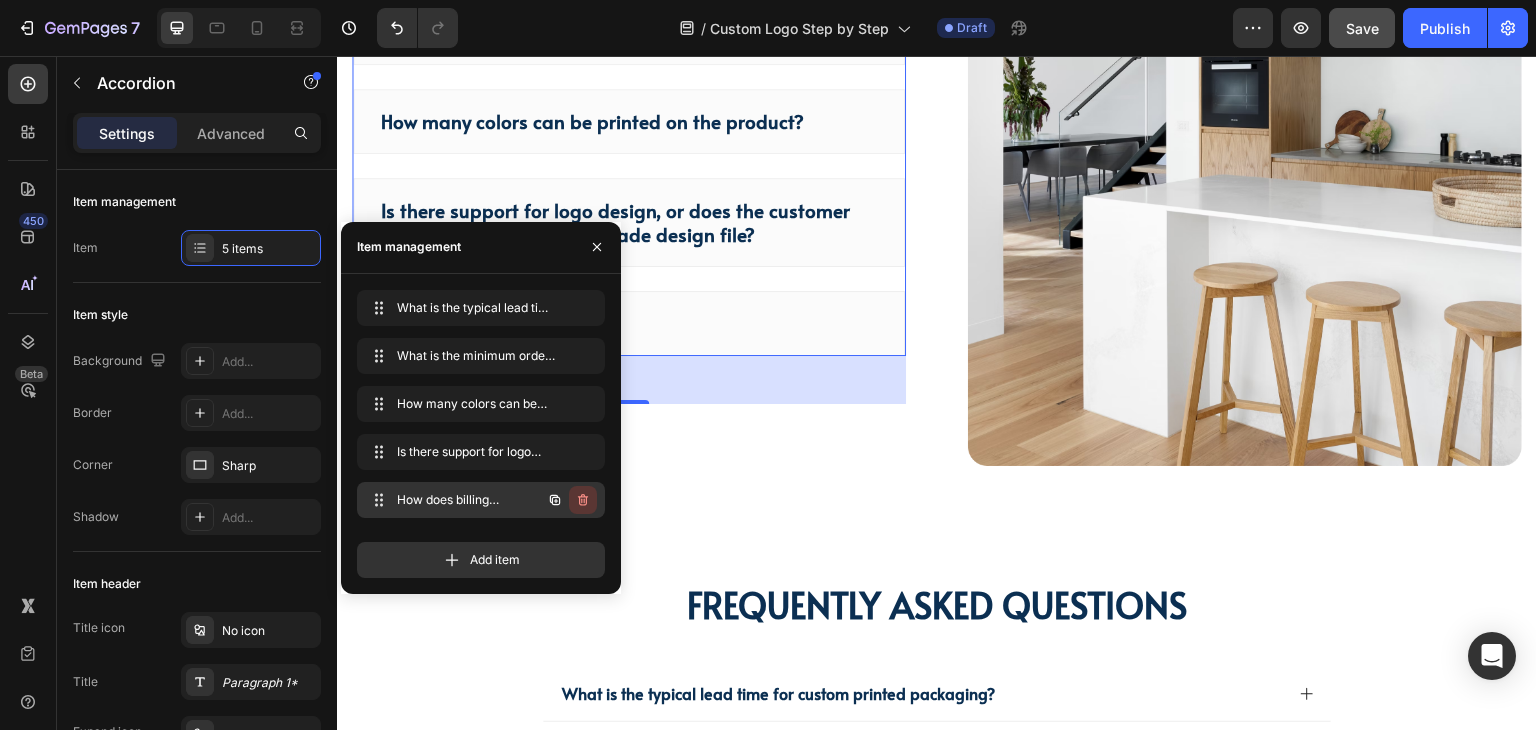 click 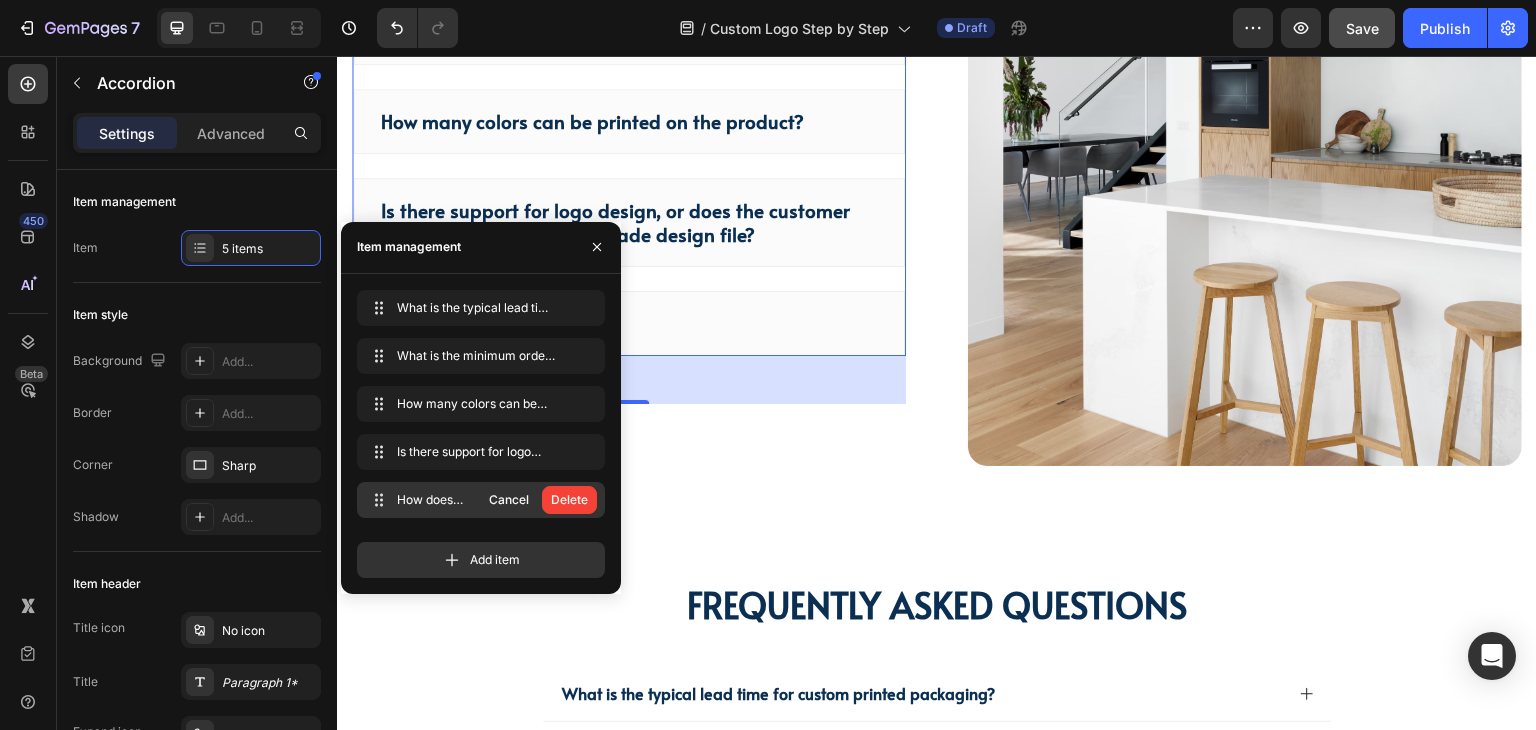 click on "Delete" at bounding box center [569, 500] 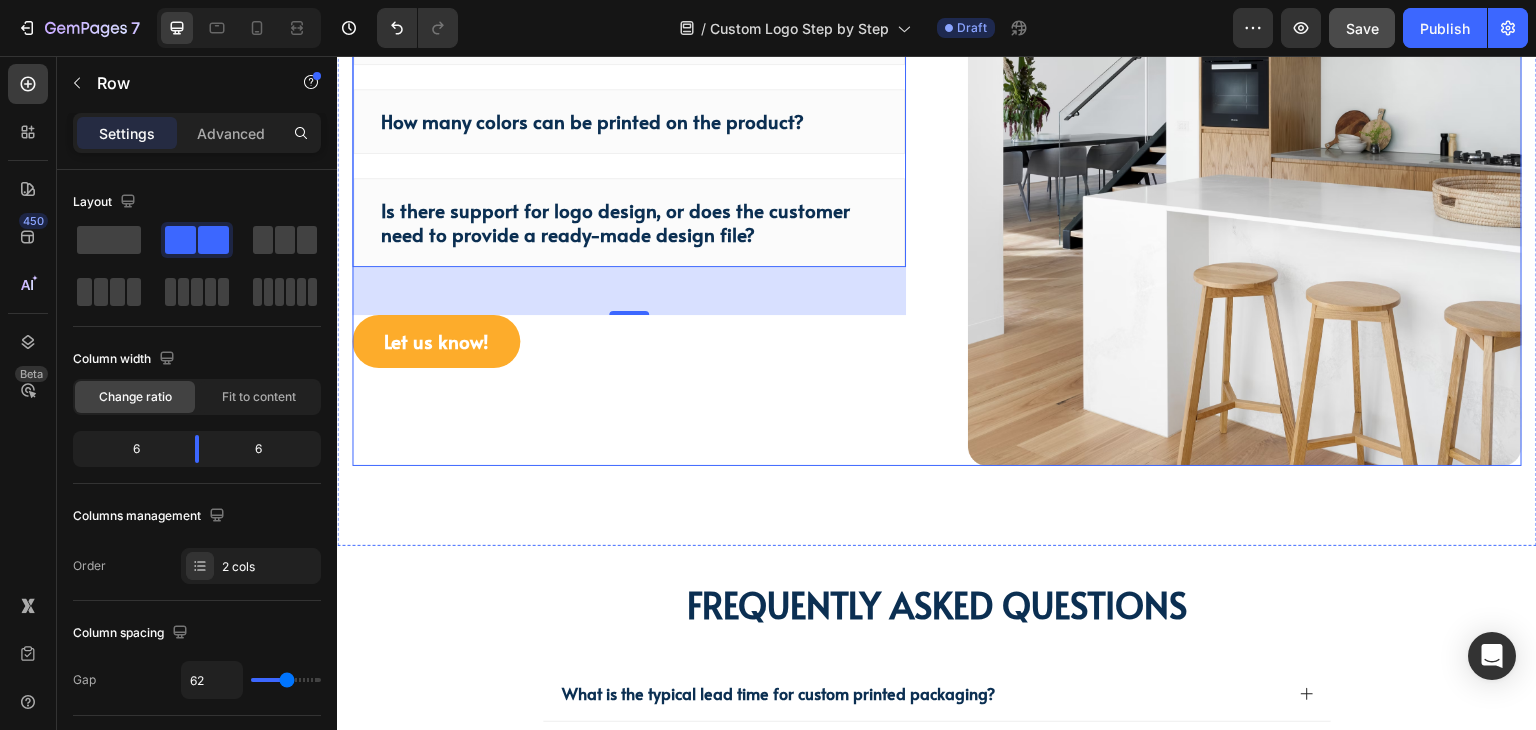 click on "Have questions? We have answers! Heading What is the typical lead time for custom printed packaging? What is the minimum order quantity for custom products? How many colors can be printed on the product? Is there support for logo design, or does the customer need to provide a ready-made design file? Accordion   48 Let us know! Button" at bounding box center [629, 95] 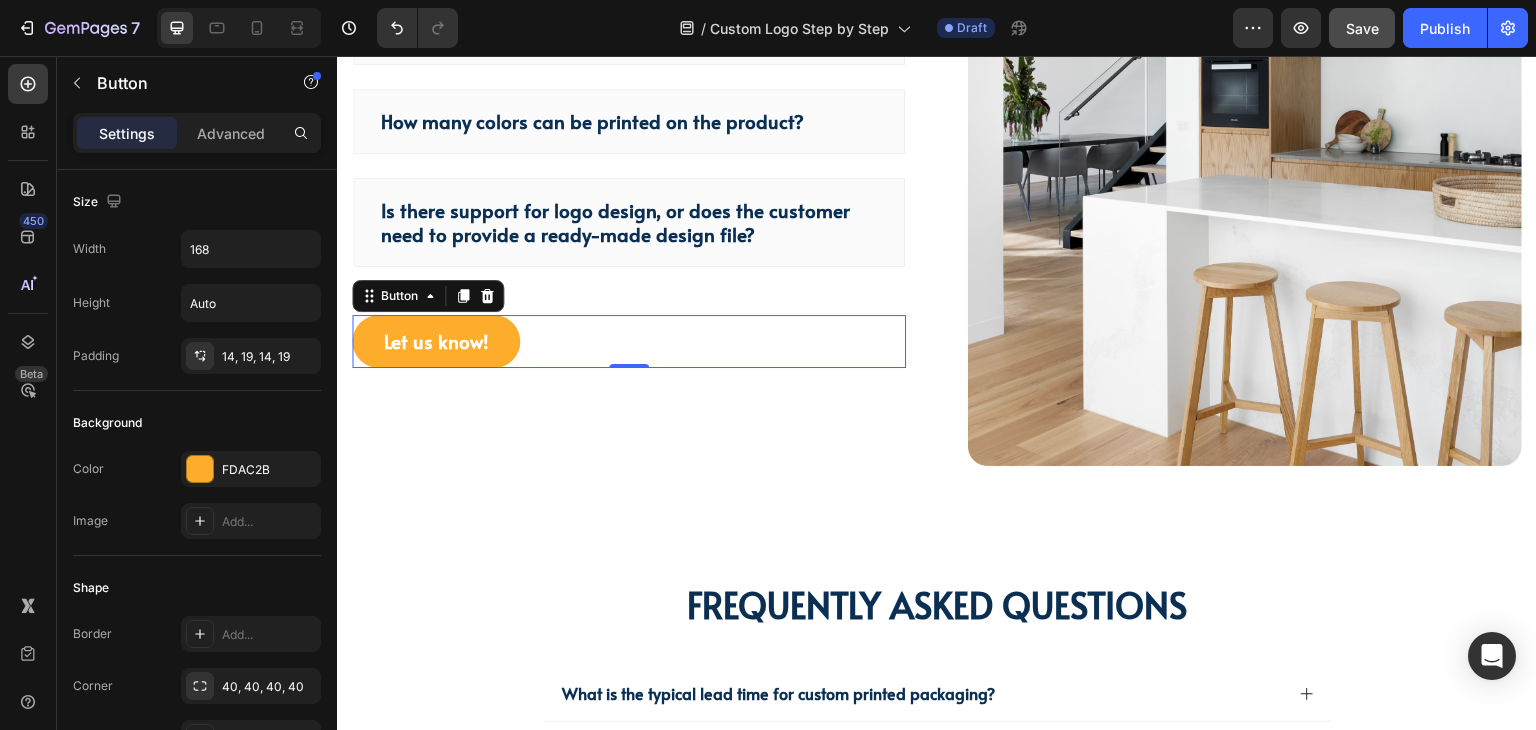 click on "Let us know! Button   0" at bounding box center (629, 341) 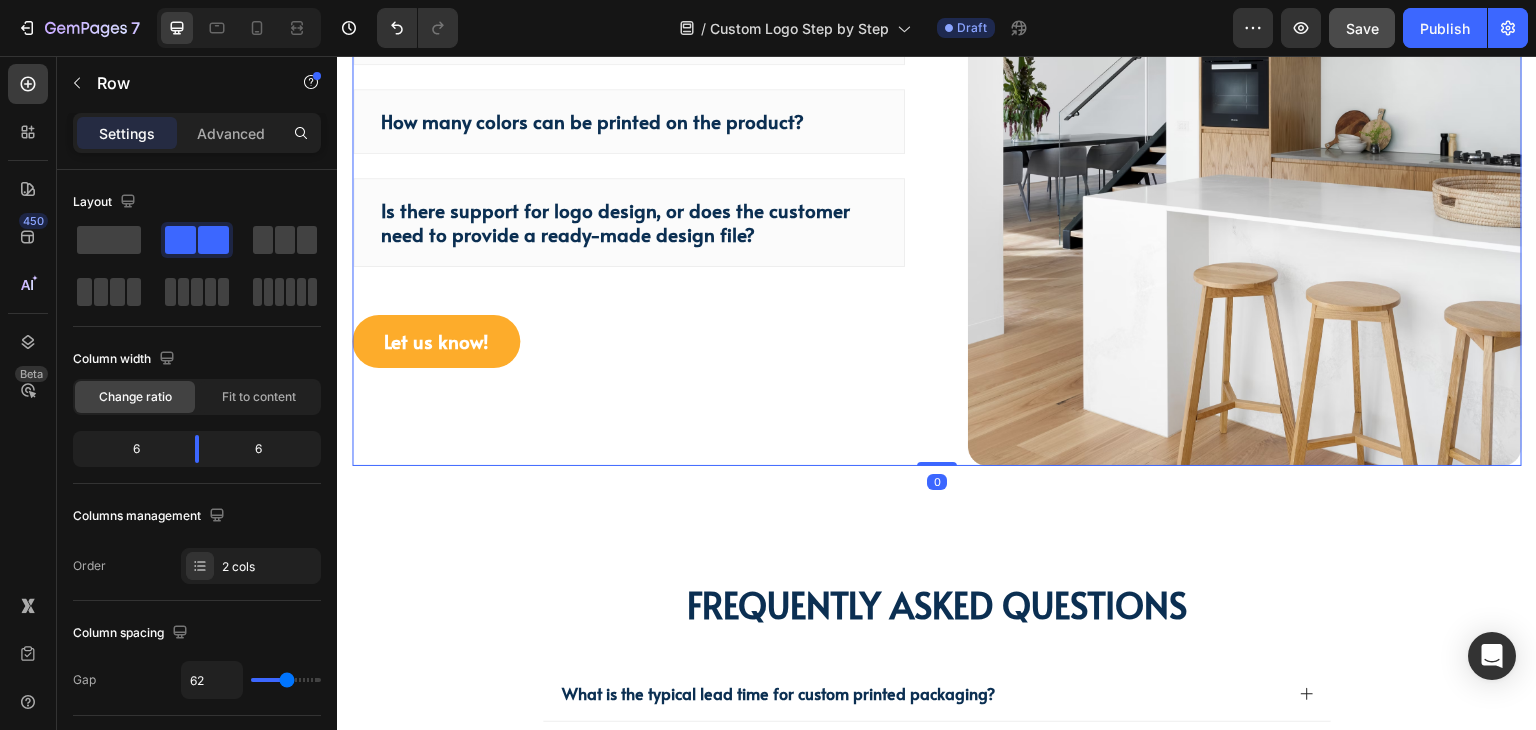 click on "Have questions? We have answers! Heading What is the typical lead time for custom printed packaging? What is the minimum order quantity for custom products? How many colors can be printed on the product? Is there support for logo design, or does the customer need to provide a ready-made design file? Accordion Let us know! Button" at bounding box center [629, 95] 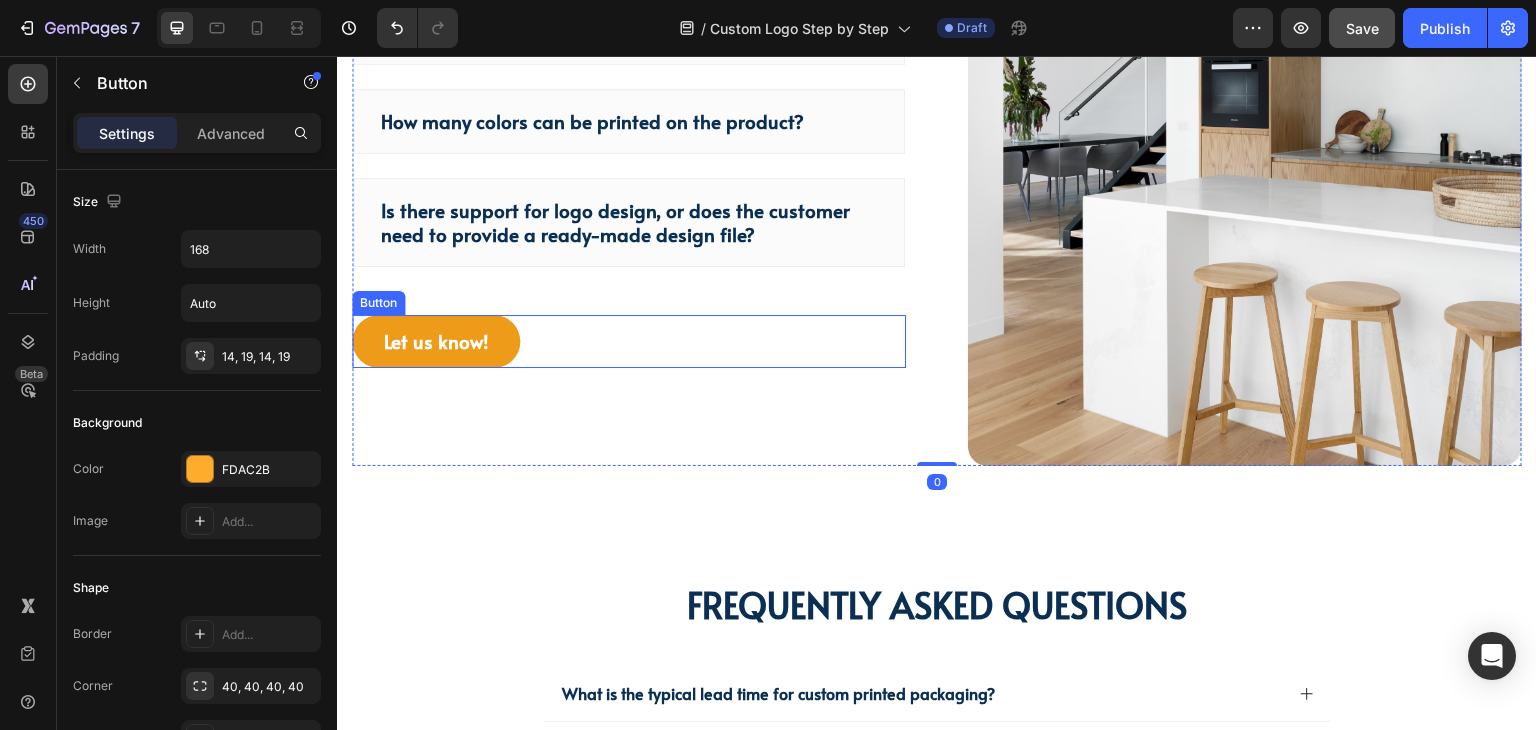 click on "Let us know!" at bounding box center (436, 341) 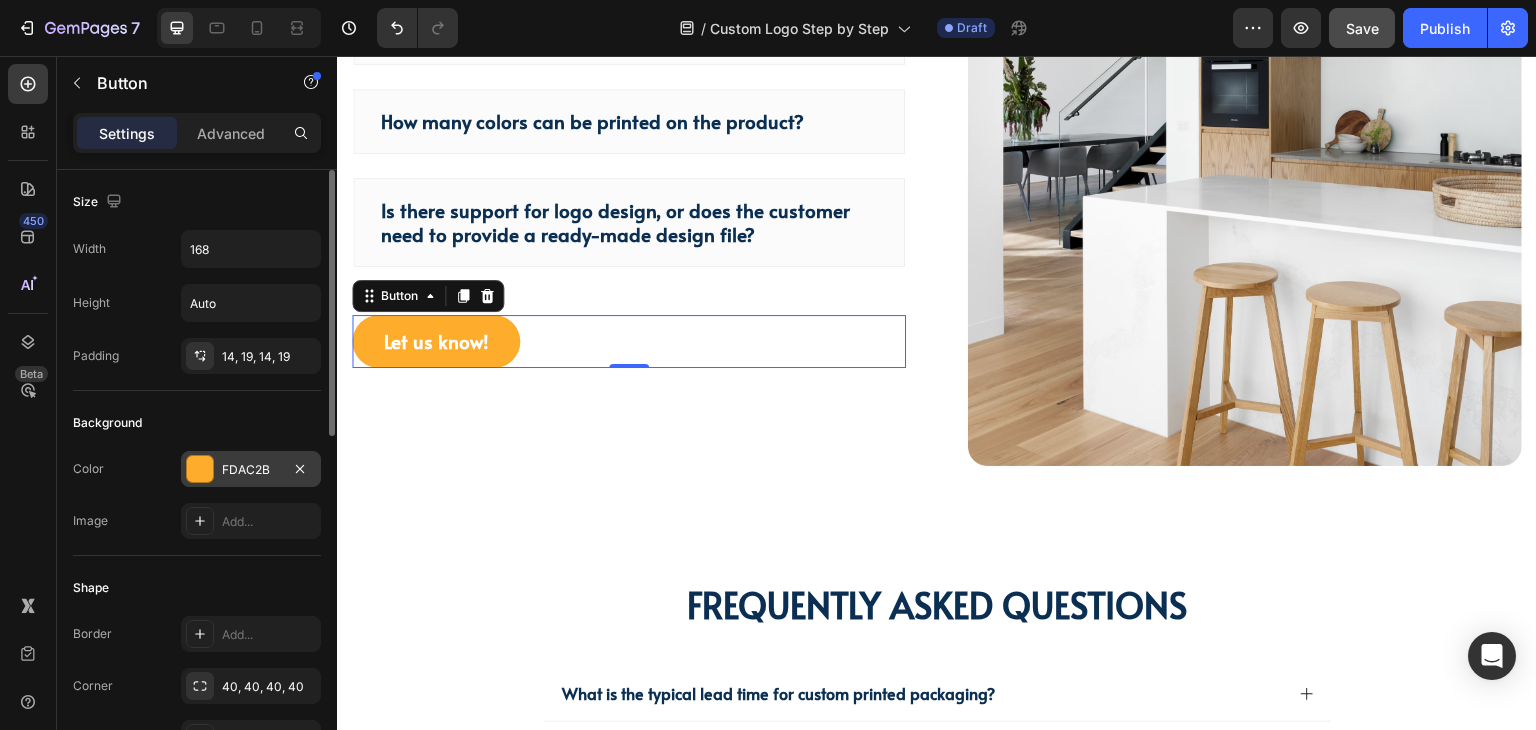 click on "FDAC2B" at bounding box center [251, 469] 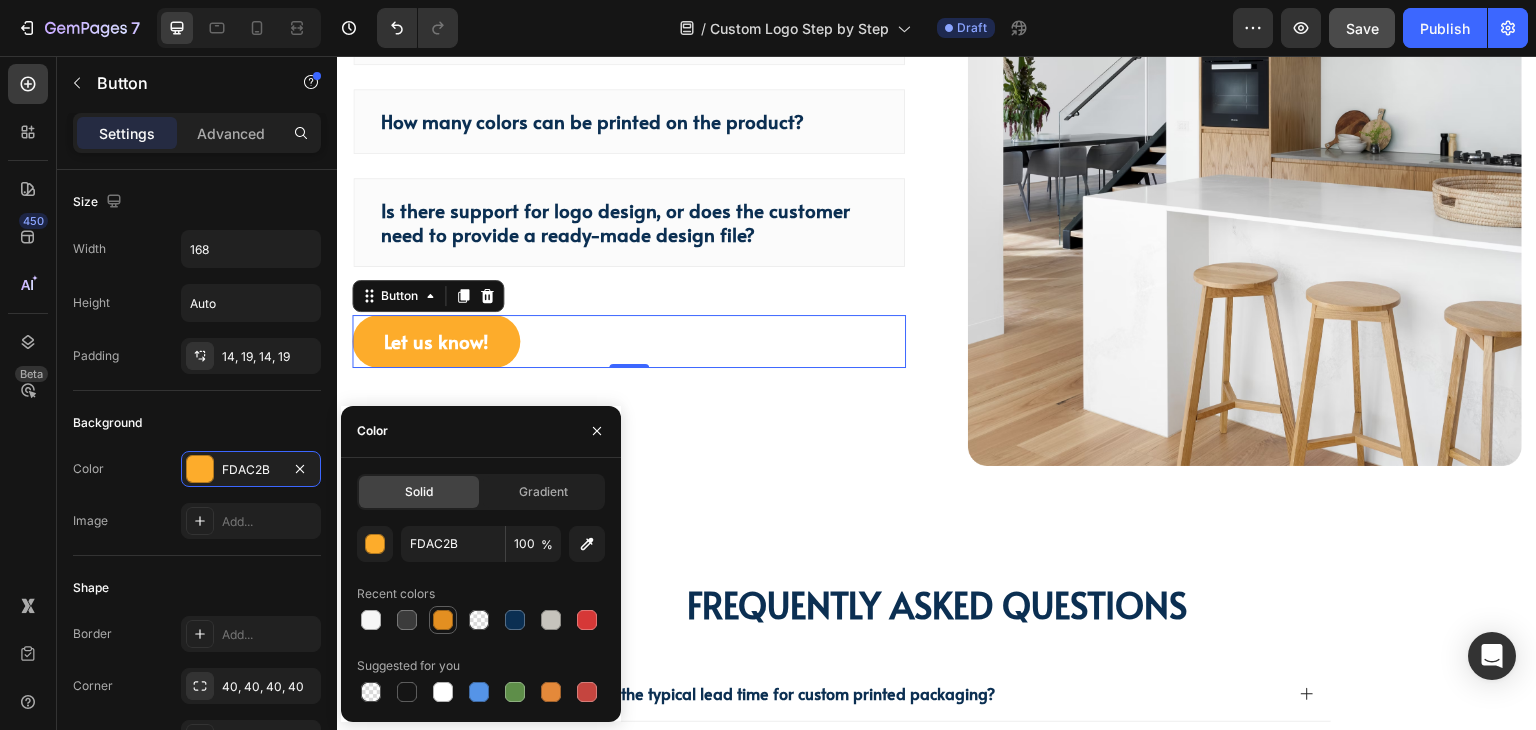 click at bounding box center (443, 620) 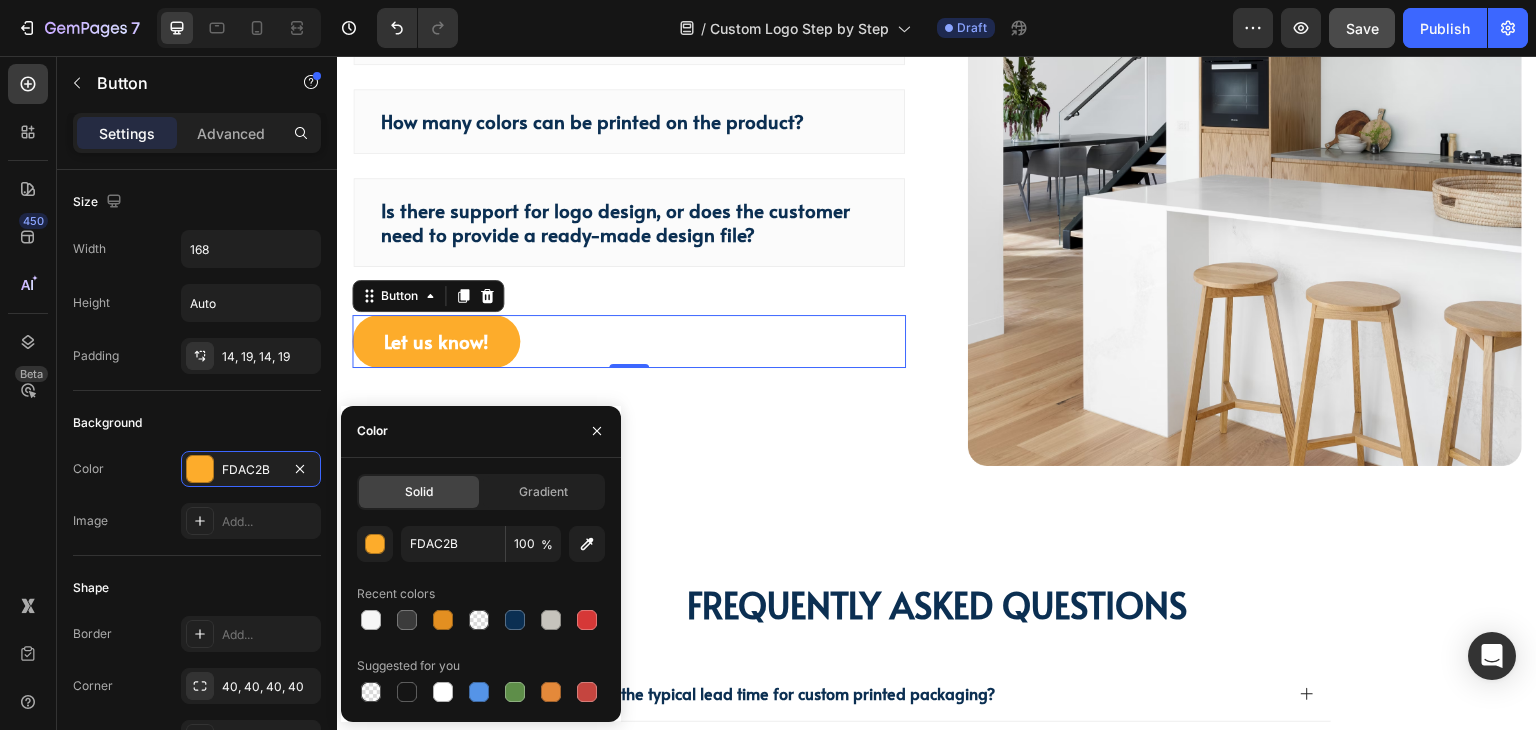 type on "E38F21" 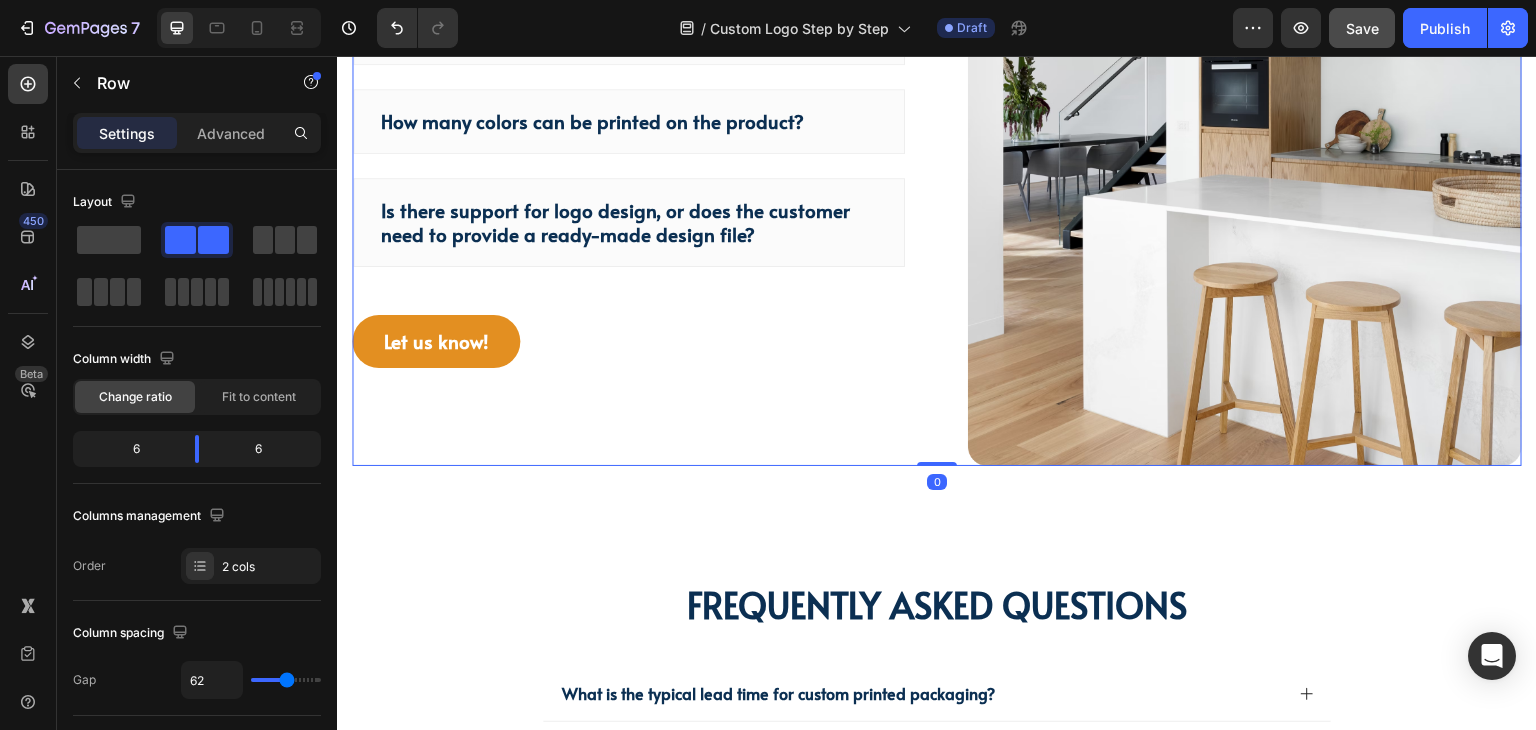 click on "Have questions? We have answers! Heading What is the typical lead time for custom printed packaging? What is the minimum order quantity for custom products? How many colors can be printed on the product? Is there support for logo design, or does the customer need to provide a ready-made design file? Accordion Let us know! Button" at bounding box center [629, 95] 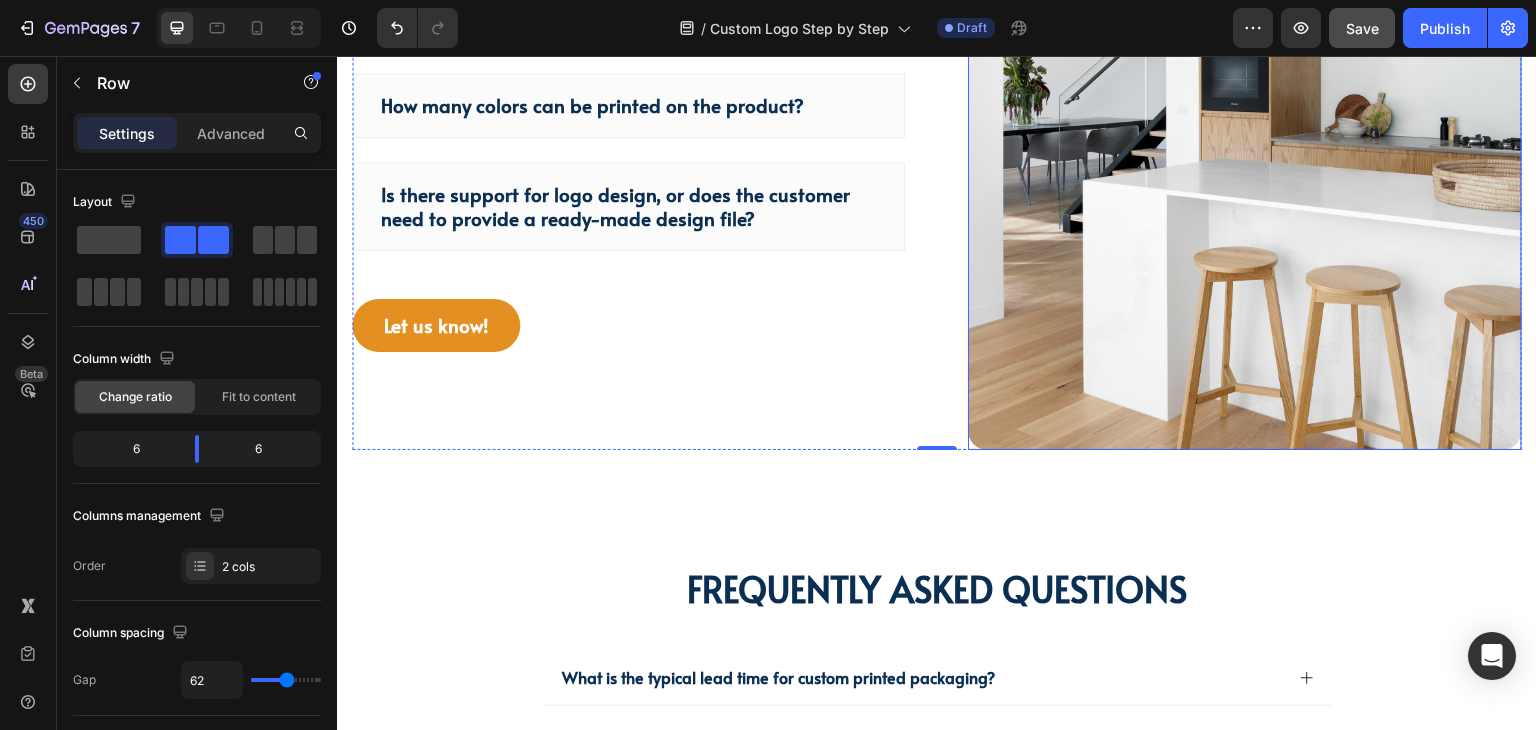 scroll, scrollTop: 5035, scrollLeft: 0, axis: vertical 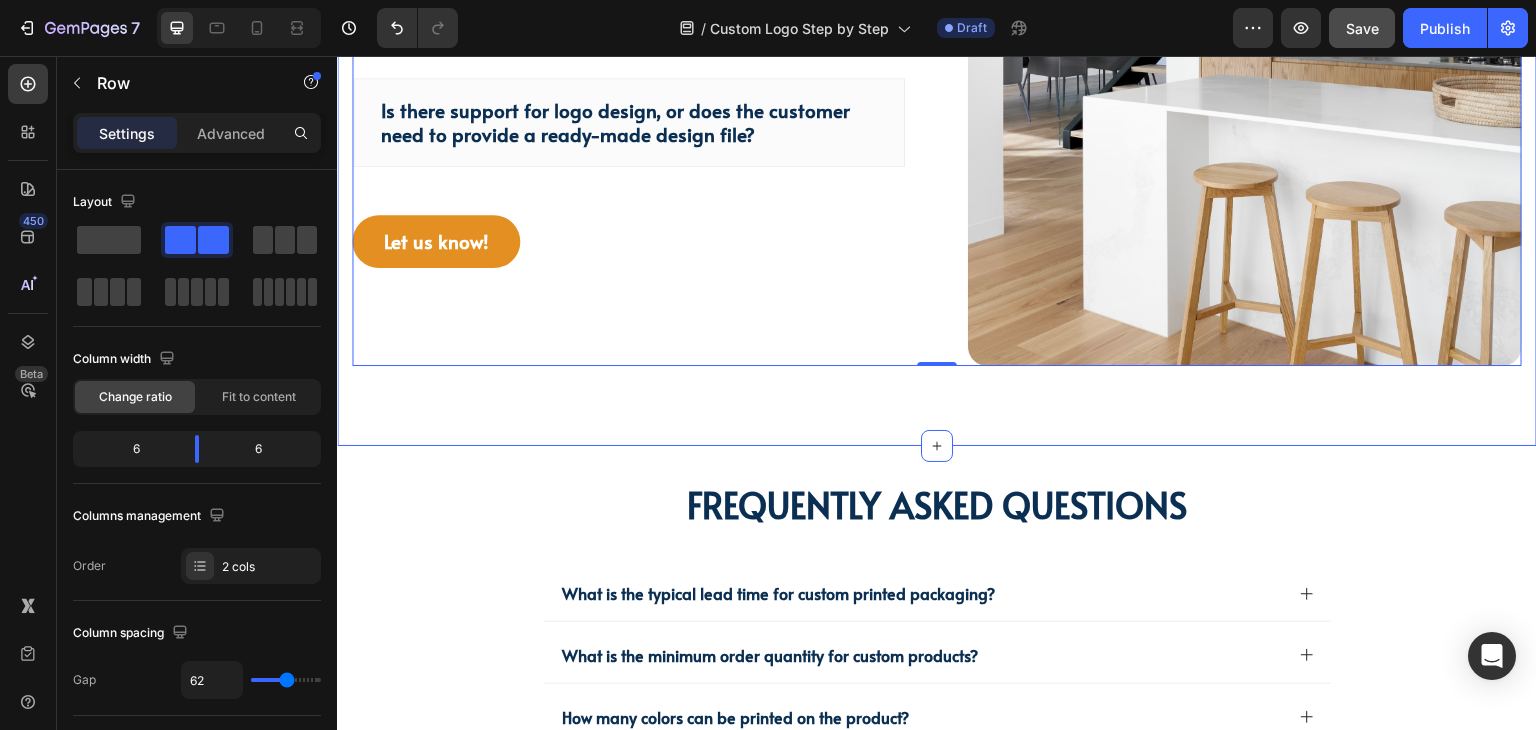 click on "Have questions? We have answers! Heading What is the typical lead time for custom printed packaging? What is the minimum order quantity for custom products? How many colors can be printed on the product? Is there support for logo design, or does the customer need to provide a ready-made design file? Accordion Let us know! Button Image Row   0 Section 15" at bounding box center [937, -5] 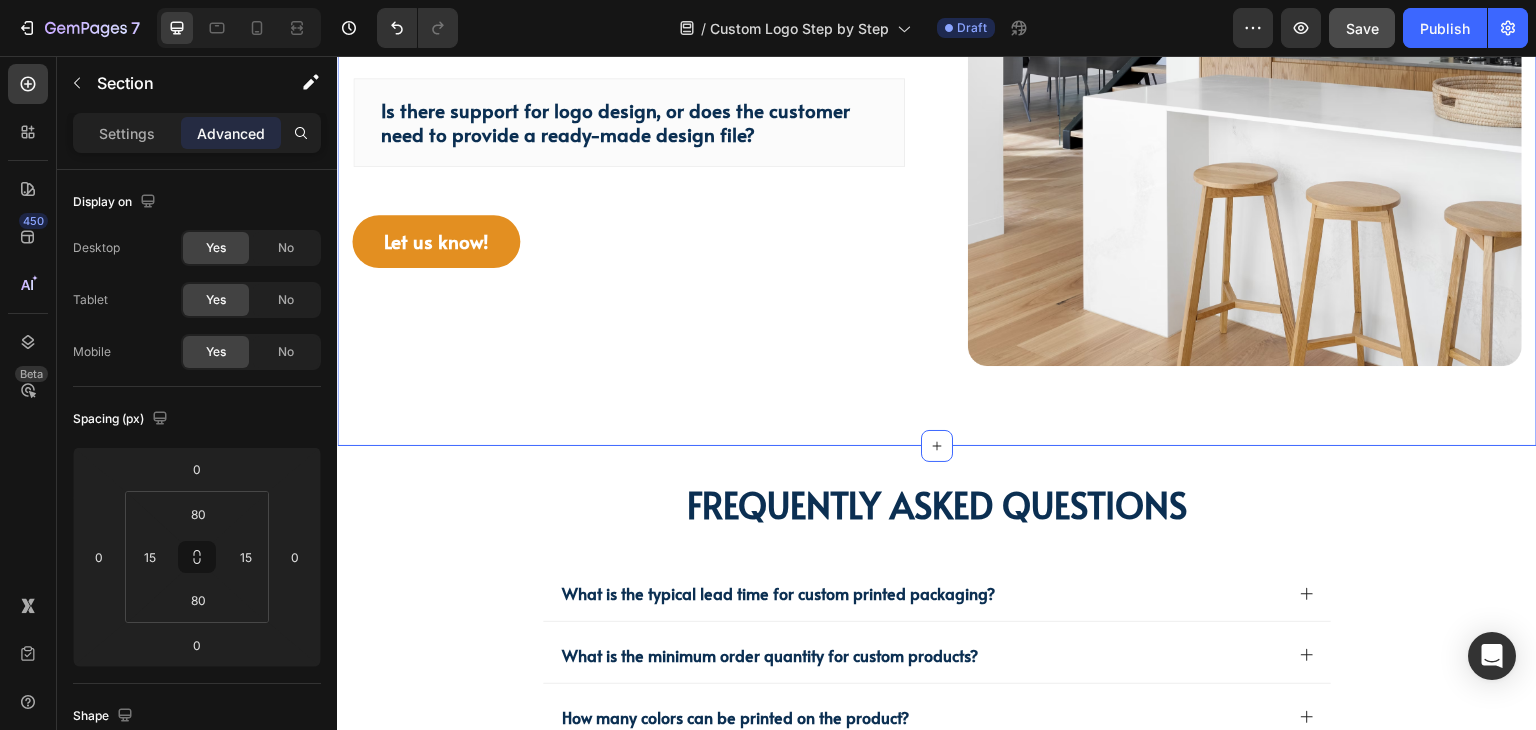 click on "Have questions? We have answers! Heading What is the typical lead time for custom printed packaging? What is the minimum order quantity for custom products? How many colors can be printed on the product? Is there support for logo design, or does the customer need to provide a ready-made design file? Accordion Let us know! Button Image Row Section 15   Create Theme Section AI Content Write with GemAI What would you like to describe here? Tone and Voice Persuasive Product Custom Jewelry Paper Bags with Ribbon Handles – Ideal for Gifts & Retail Show more Generate" at bounding box center (937, -5) 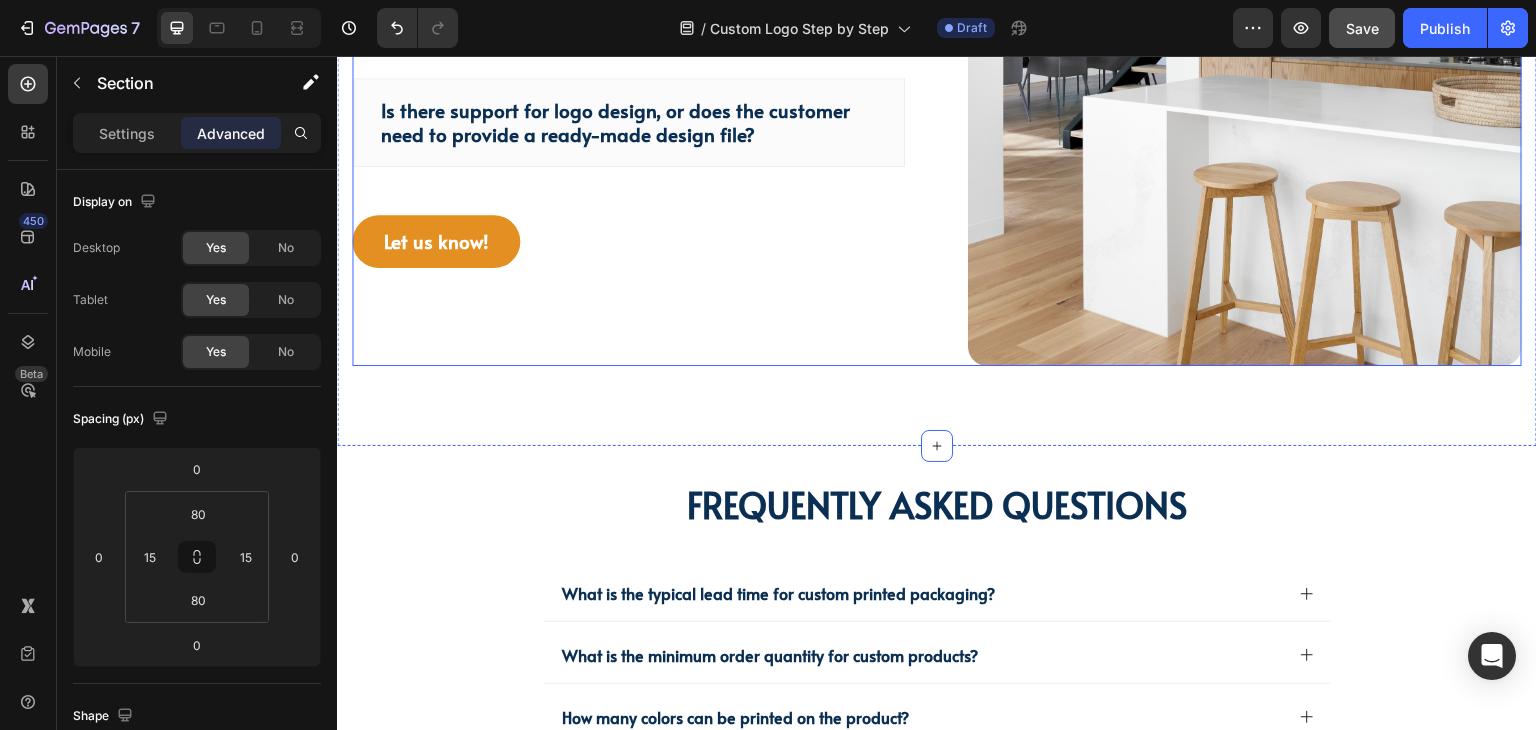 click on "Have questions? We have answers! Heading What is the typical lead time for custom printed packaging? What is the minimum order quantity for custom products? How many colors can be printed on the product? Is there support for logo design, or does the customer need to provide a ready-made design file? Accordion Let us know! Button" at bounding box center (629, -5) 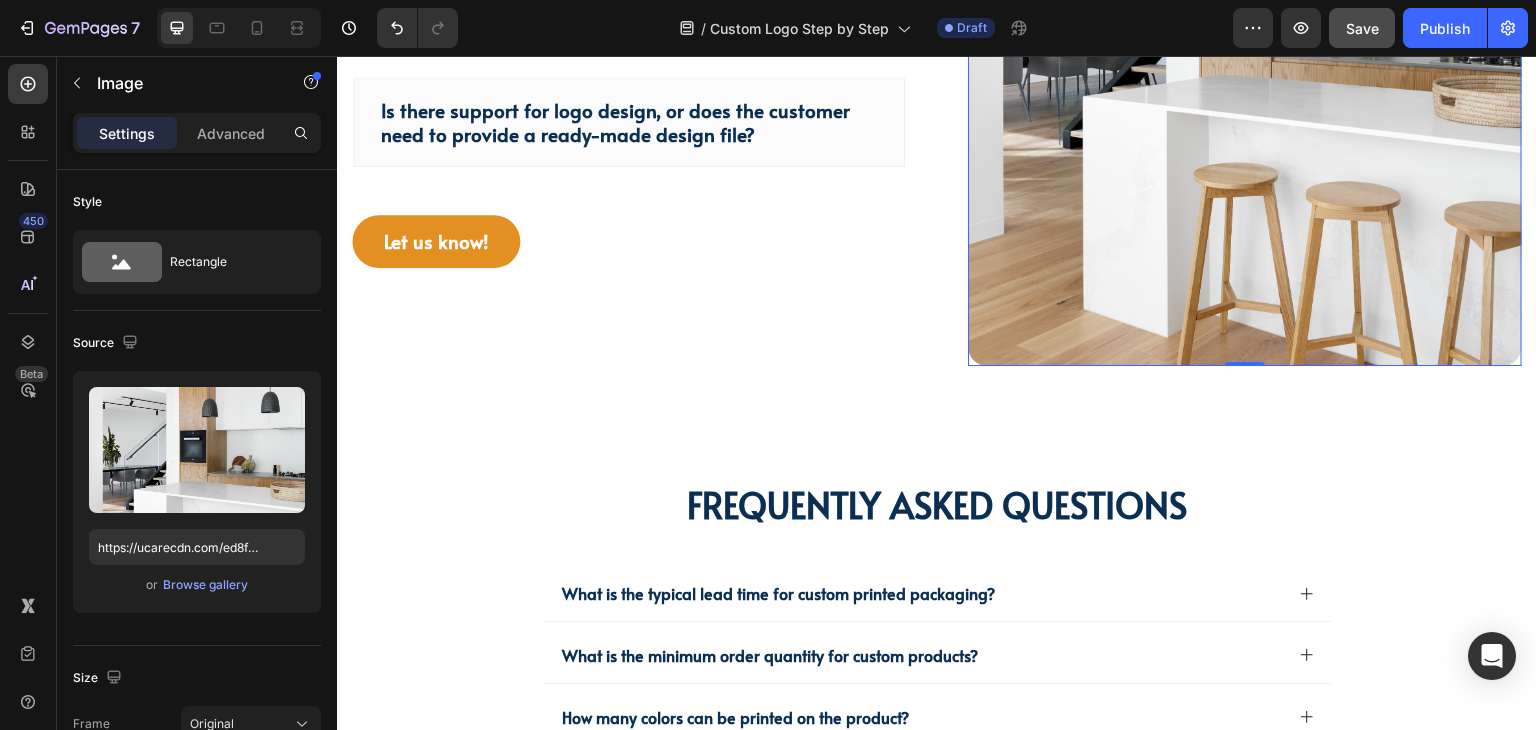 click at bounding box center (1245, -5) 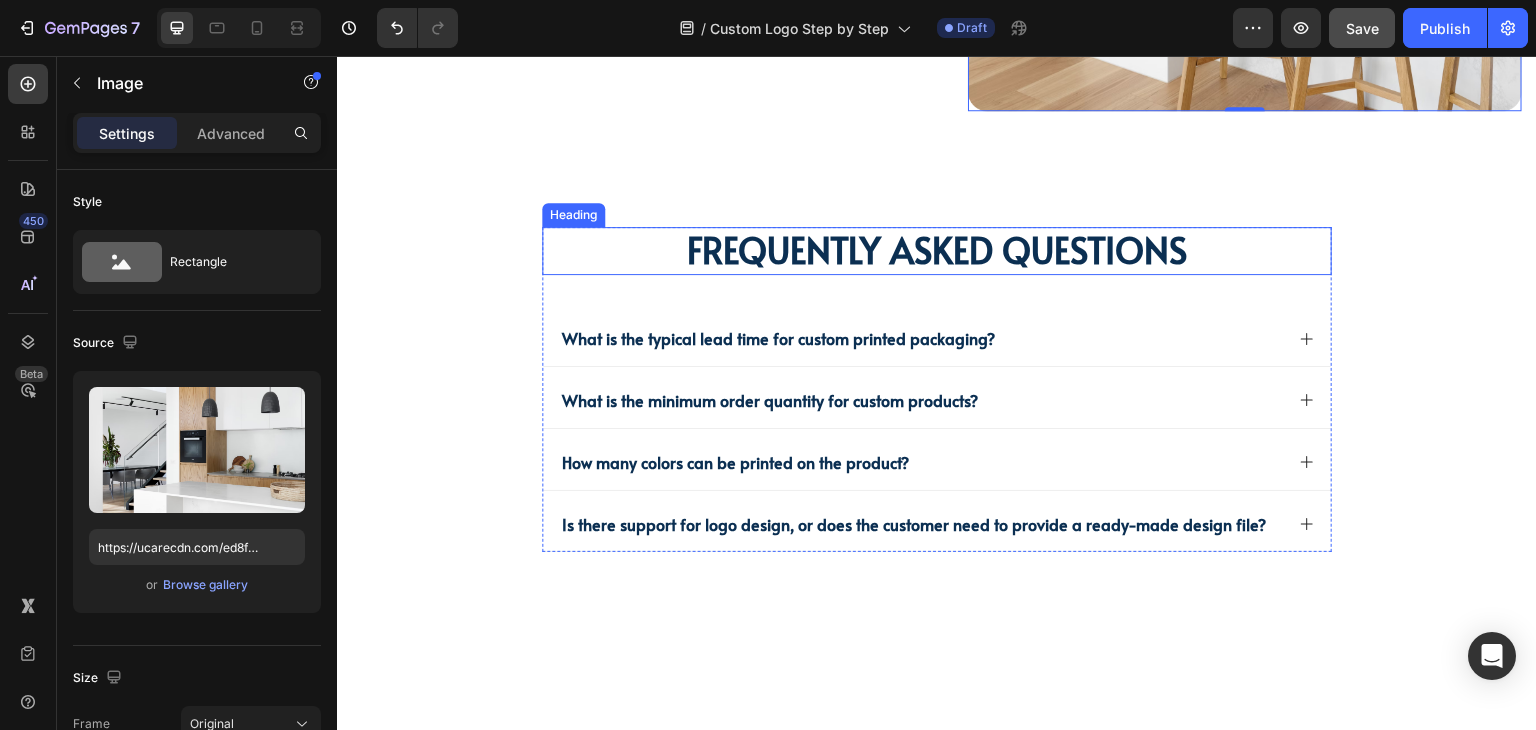scroll, scrollTop: 5435, scrollLeft: 0, axis: vertical 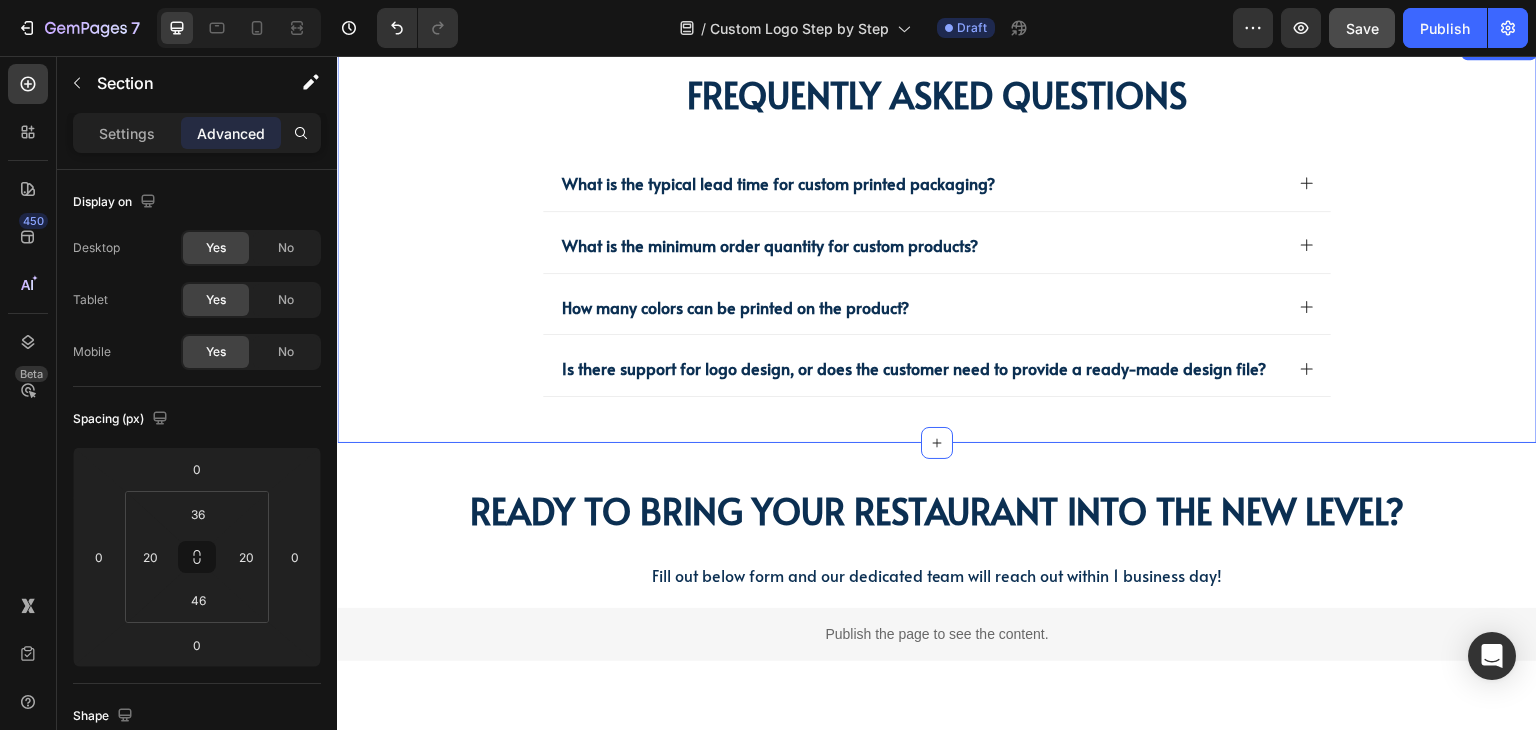 click on "Frequently asked questions Heading
What is the typical lead time for custom printed packaging?
What is the minimum order quantity for custom products?
How many colors can be printed on the product?
Is there support for logo design, or does the customer need to provide a ready-made design file? Accordion Row" at bounding box center [937, 234] 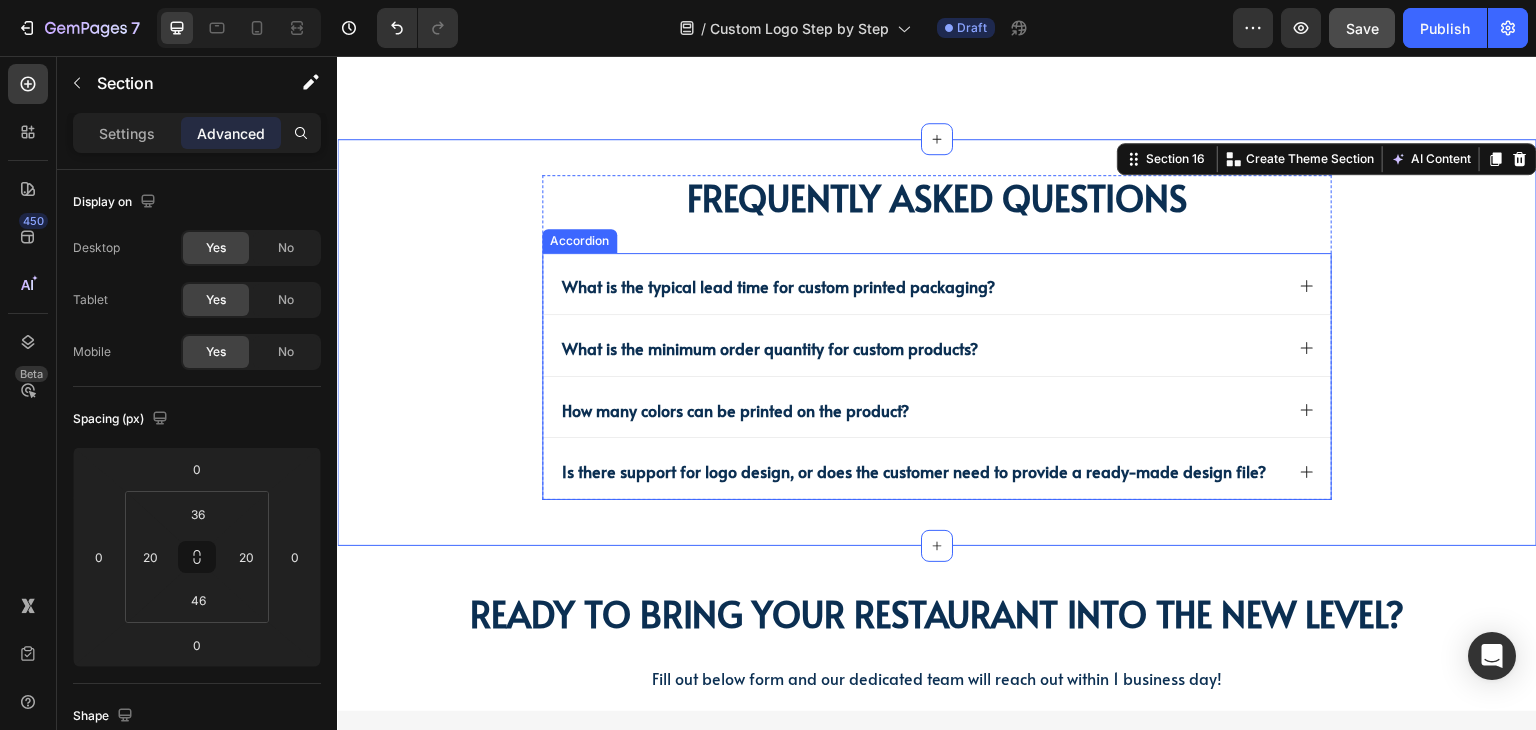 scroll, scrollTop: 5235, scrollLeft: 0, axis: vertical 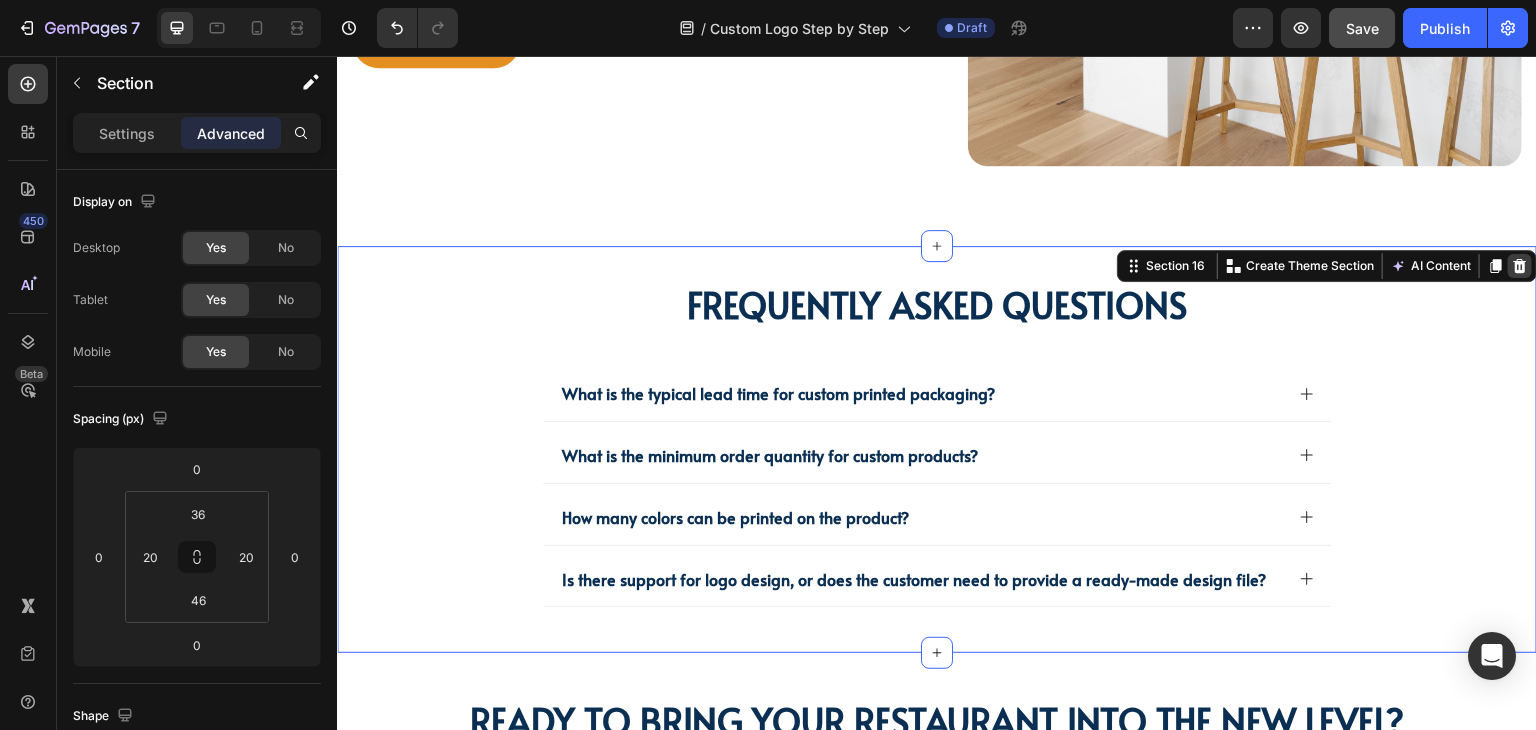 click at bounding box center (1520, 266) 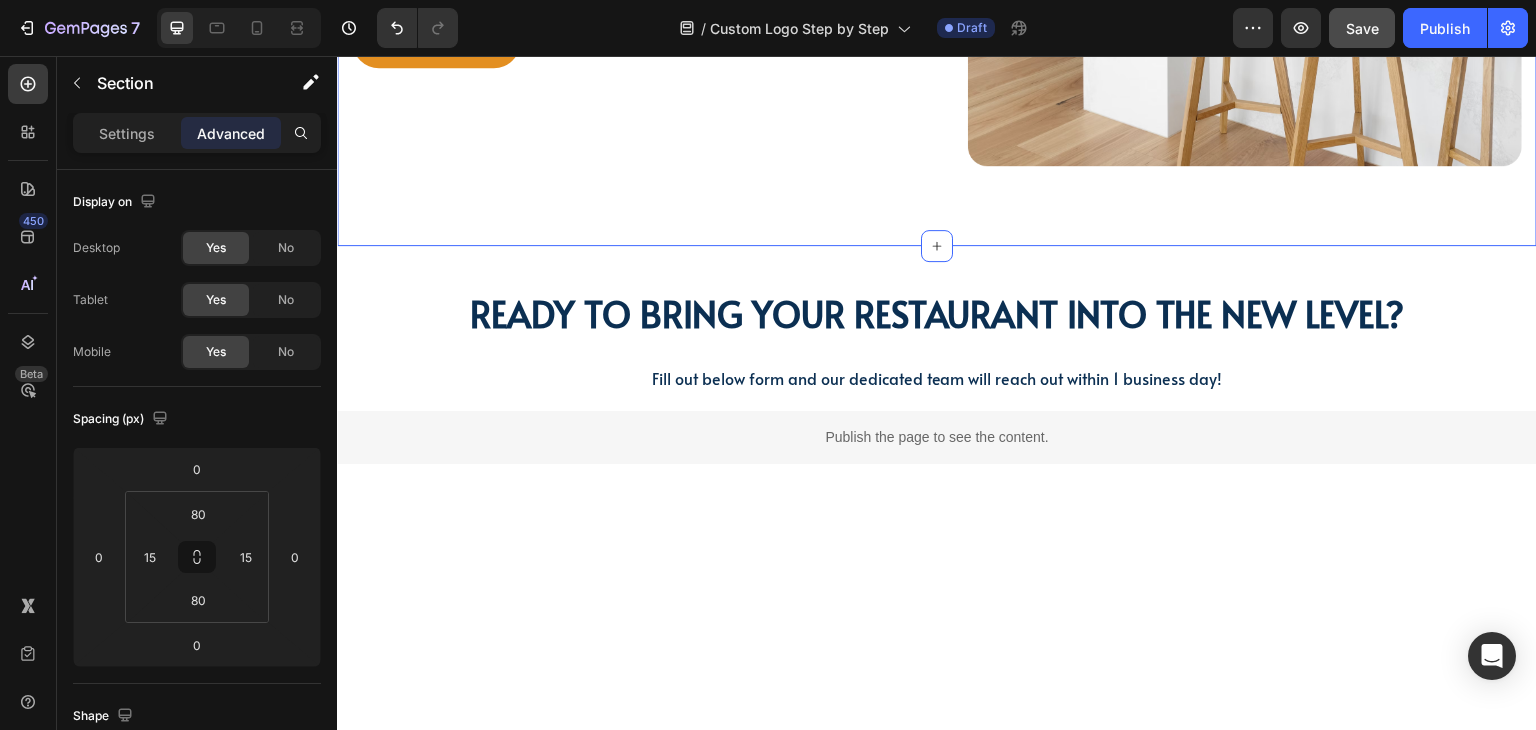 click on "Have questions? We have answers! Heading What is the typical lead time for custom printed packaging? What is the minimum order quantity for custom products? How many colors can be printed on the product? Is there support for logo design, or does the customer need to provide a ready-made design file? Accordion Let us know! Button Image Row Section 15" at bounding box center [937, -205] 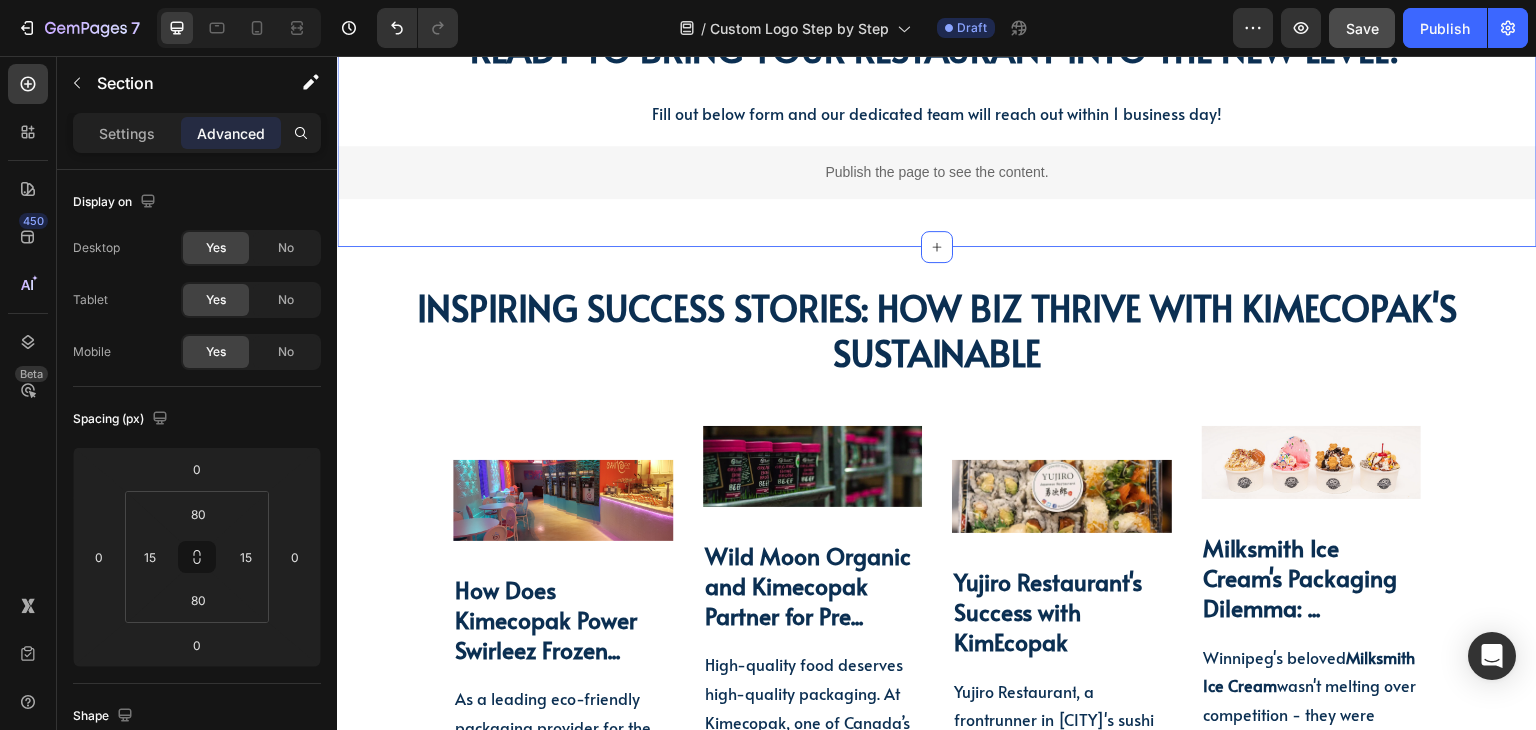 scroll, scrollTop: 5535, scrollLeft: 0, axis: vertical 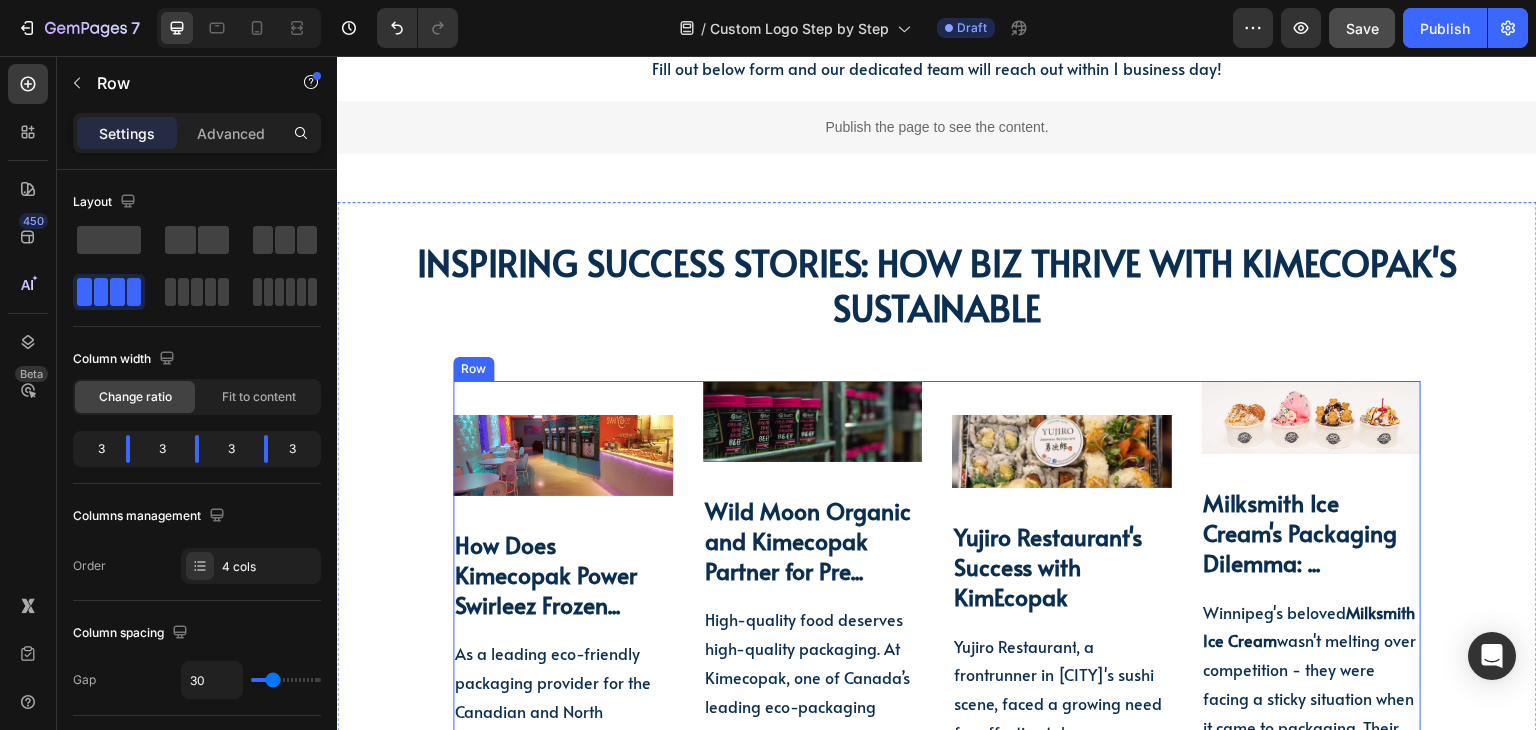 click on "Image How Does Kimecopak Power Swirleez Frozen... Heading As a leading eco-friendly packaging provider for the Canadian and North American markets, Kimecopak has become a trusted partner for numerous small food and beverage,... Text block Row" at bounding box center (563, 612) 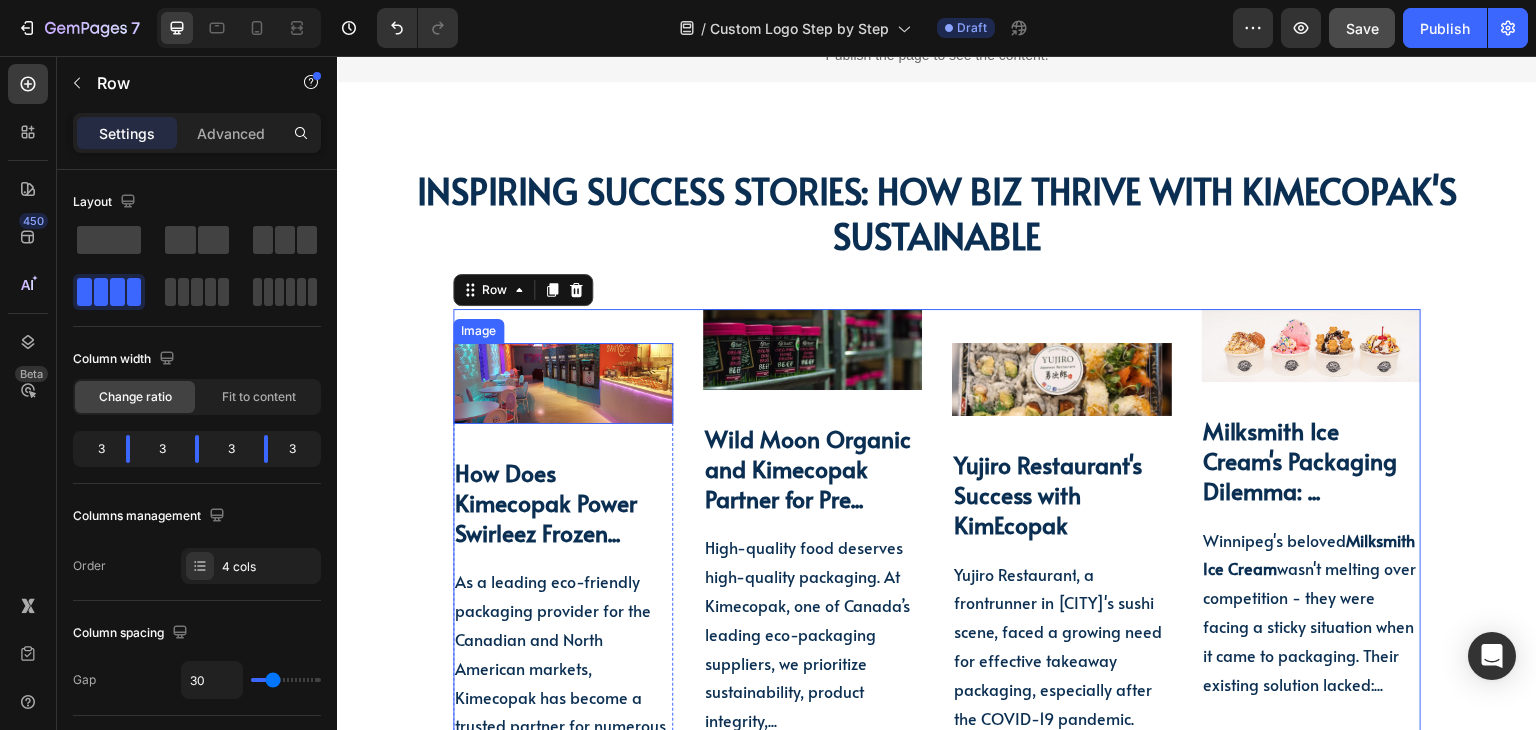 scroll, scrollTop: 5735, scrollLeft: 0, axis: vertical 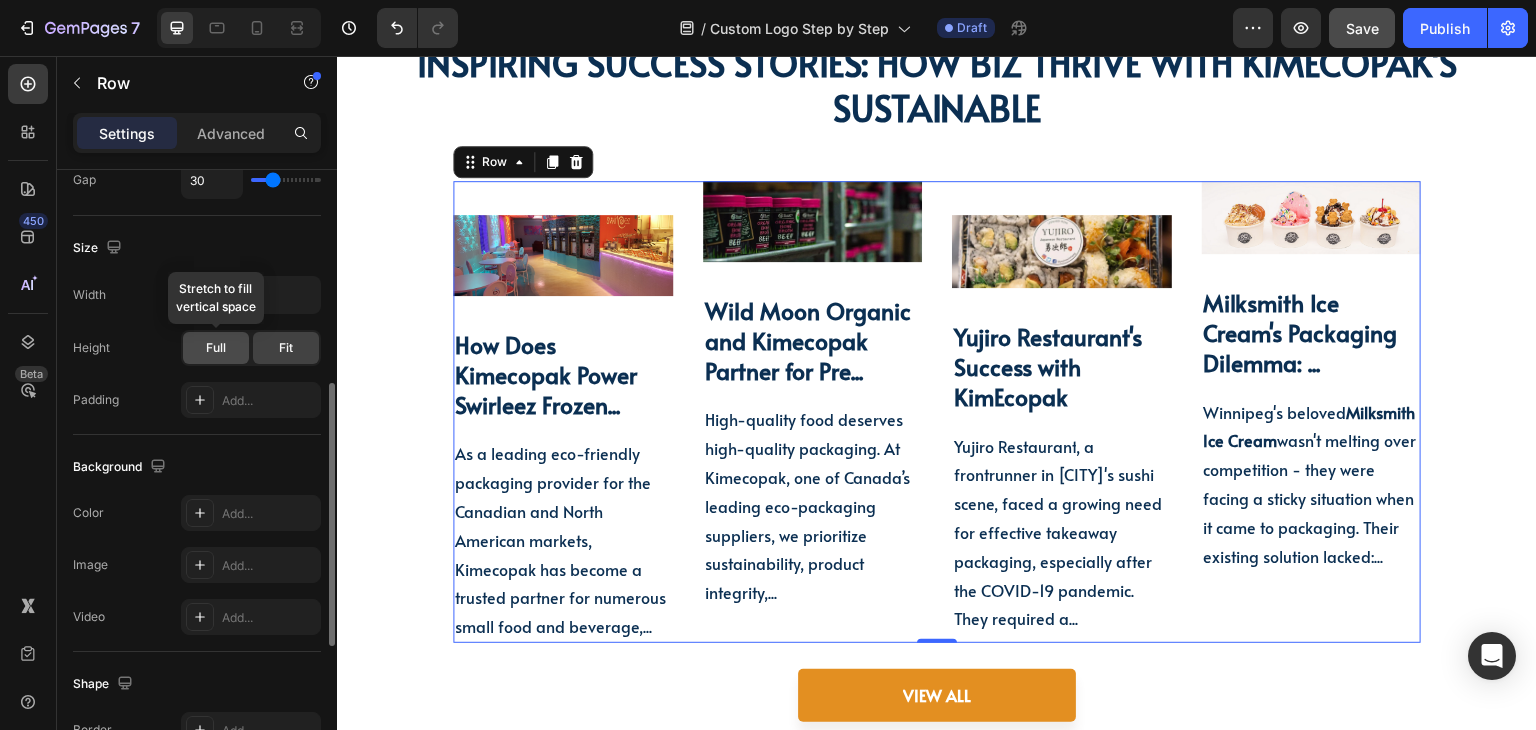click on "Full" 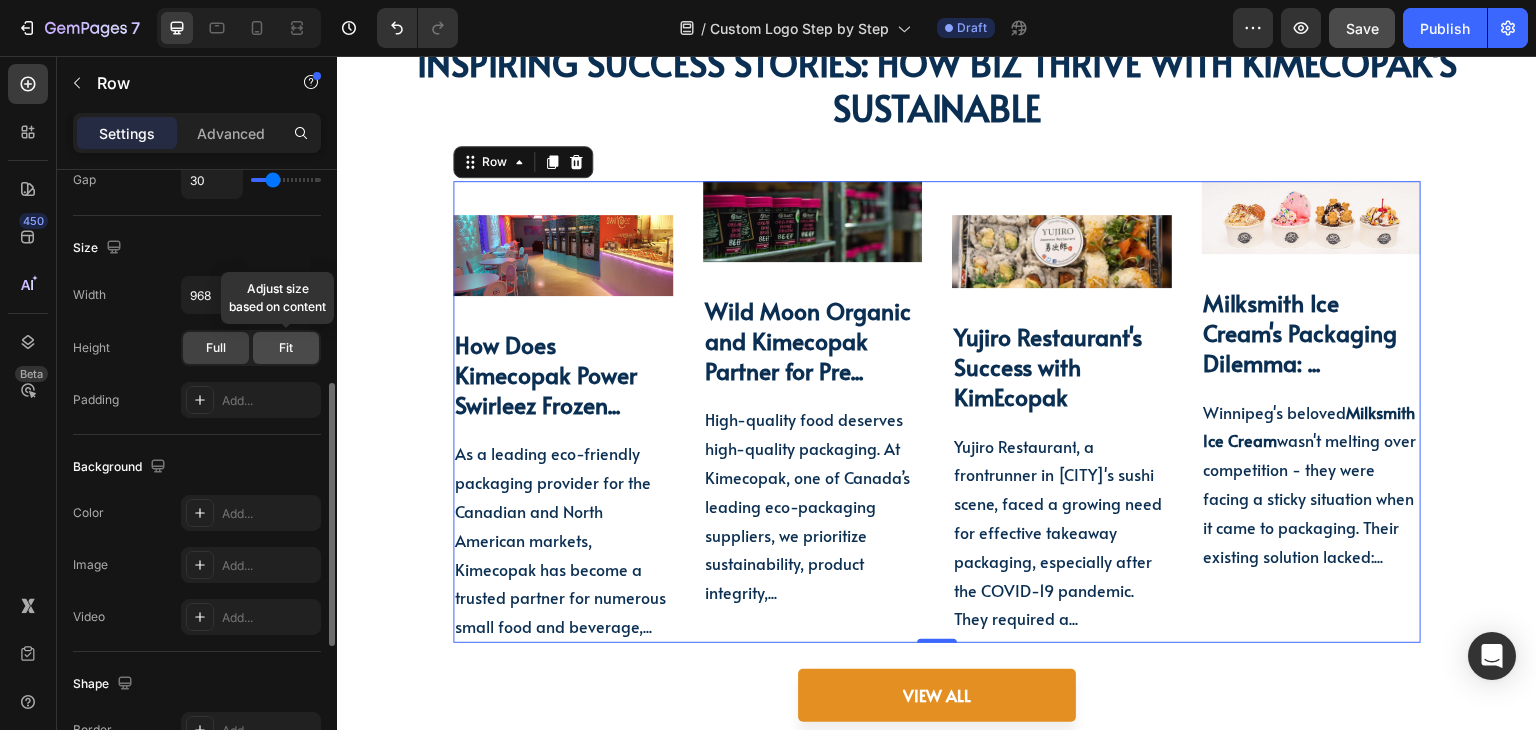 click on "Fit" 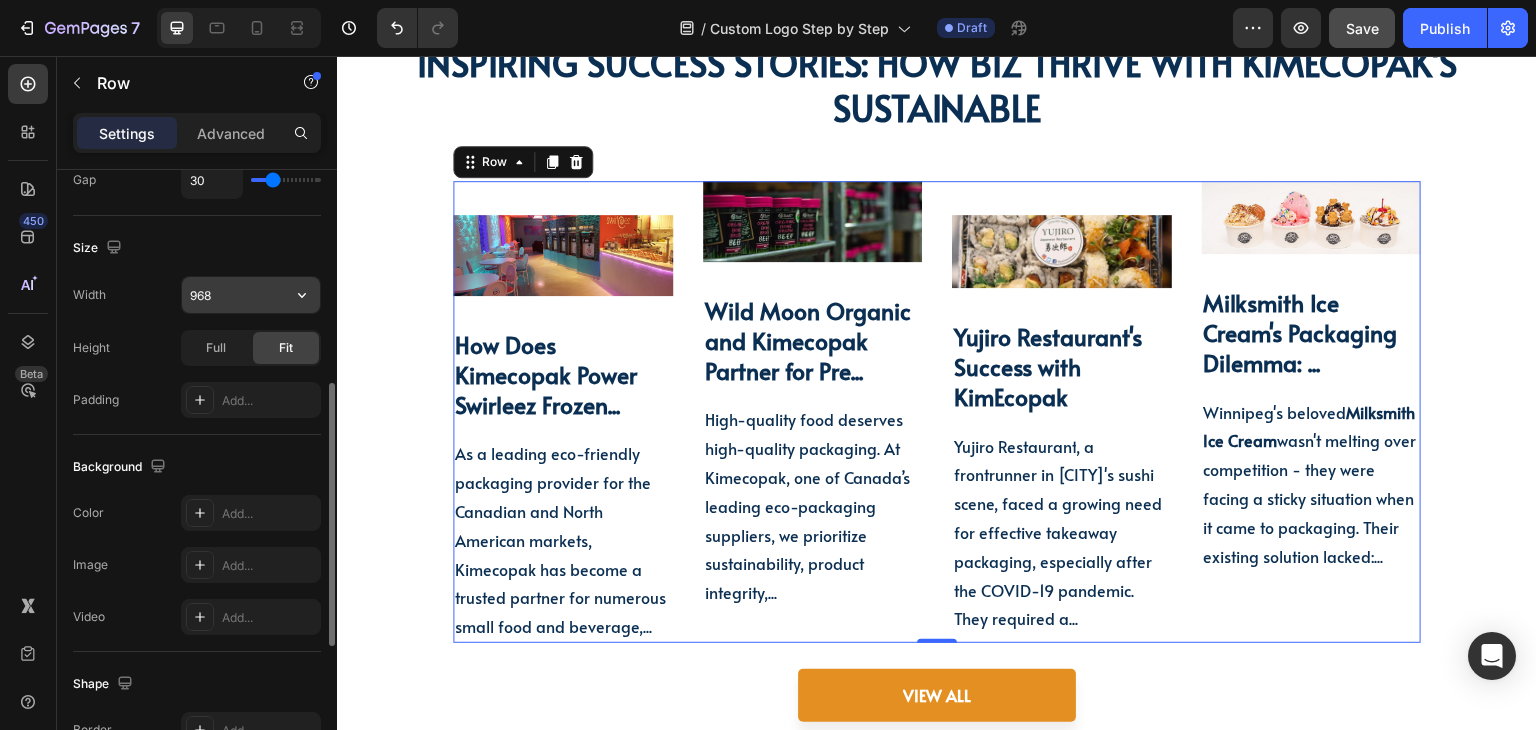 click on "968" at bounding box center (251, 295) 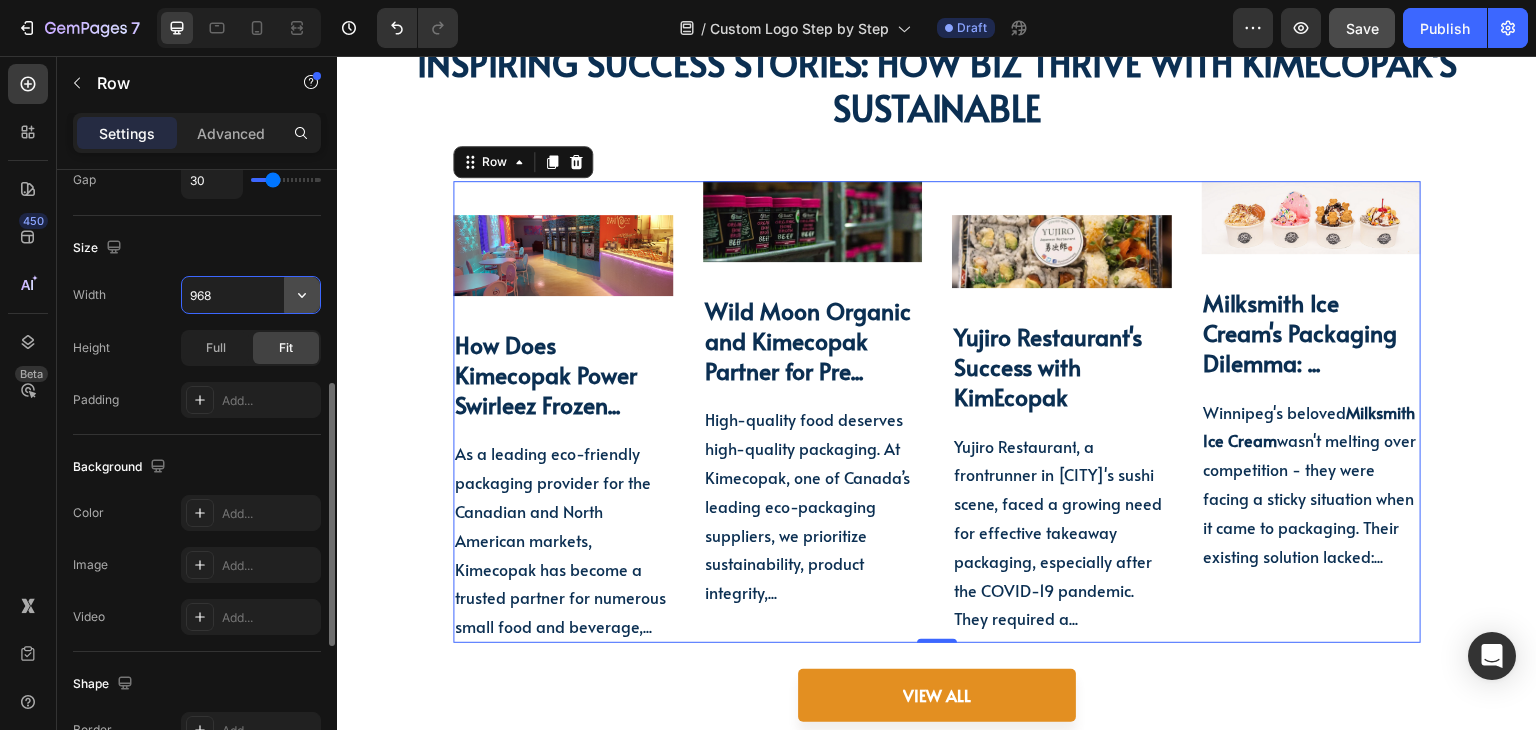 click 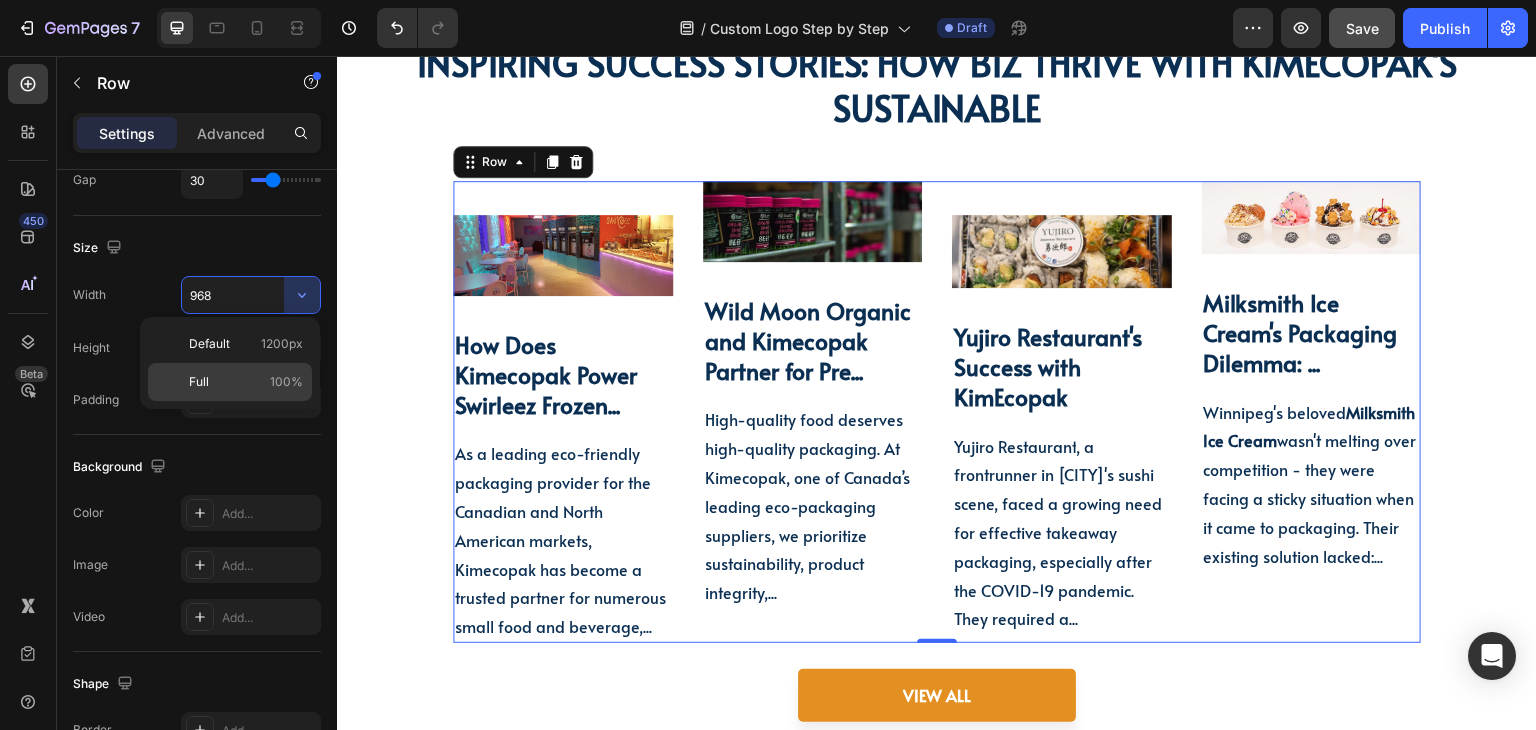 click on "Full 100%" at bounding box center (246, 382) 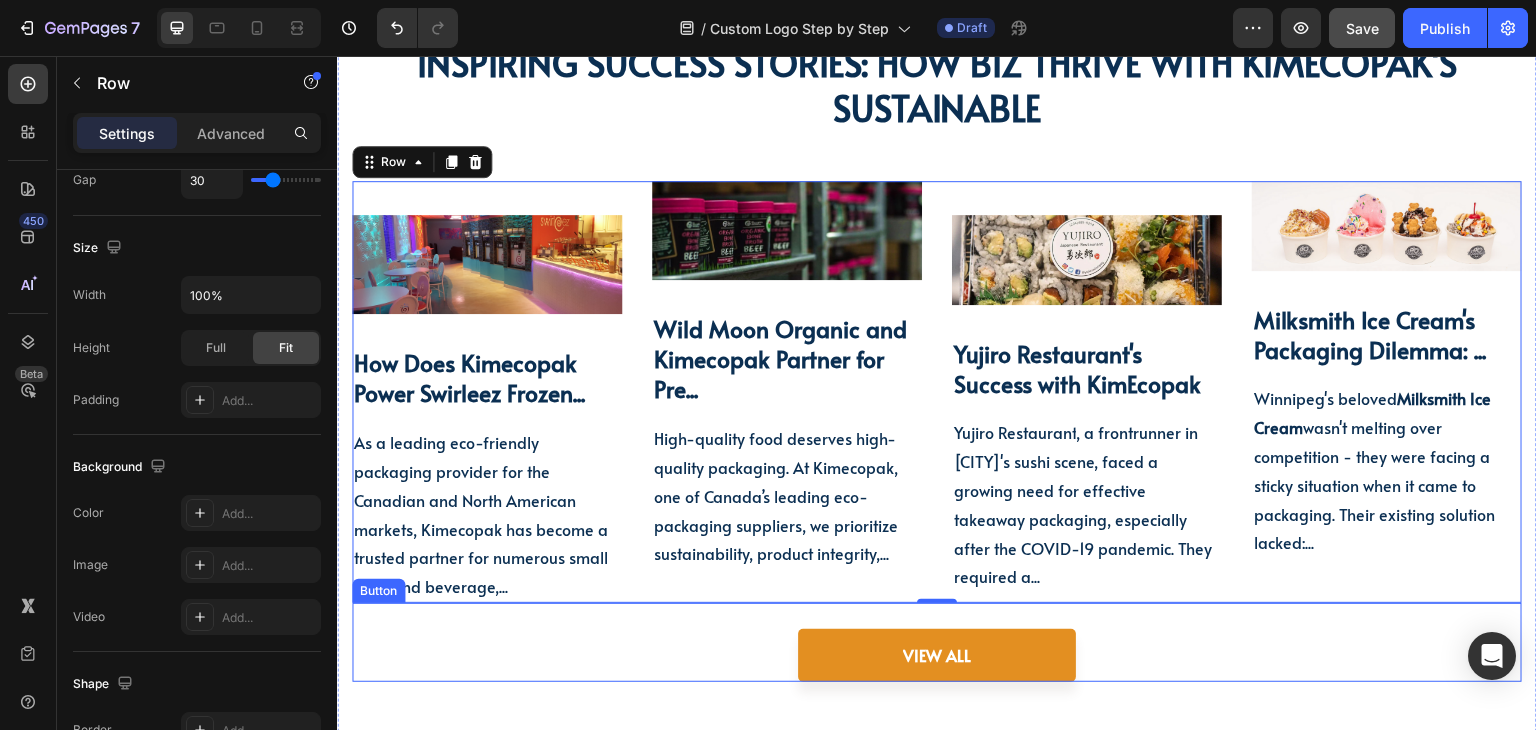 click on "VIEW ALL Button" at bounding box center (937, 642) 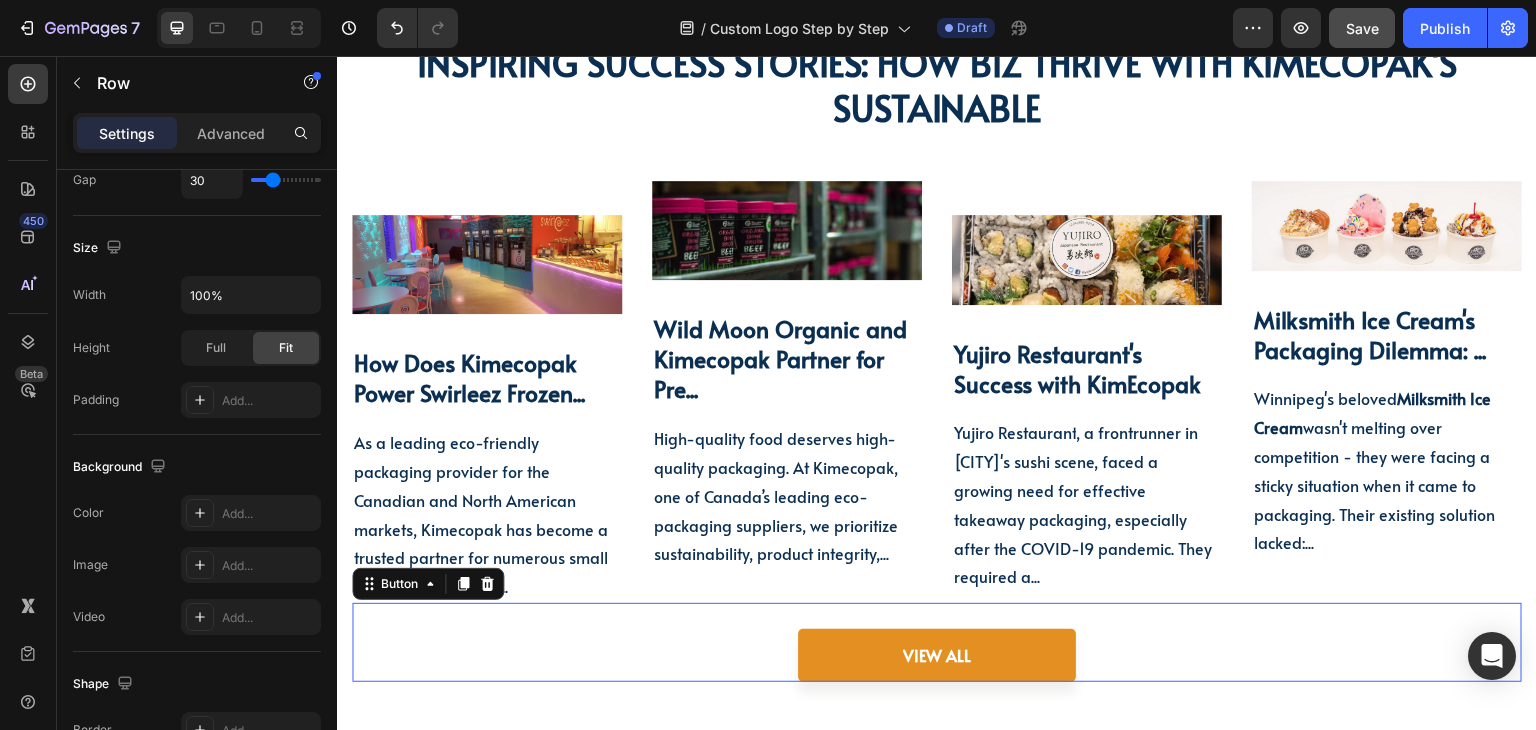 scroll, scrollTop: 0, scrollLeft: 0, axis: both 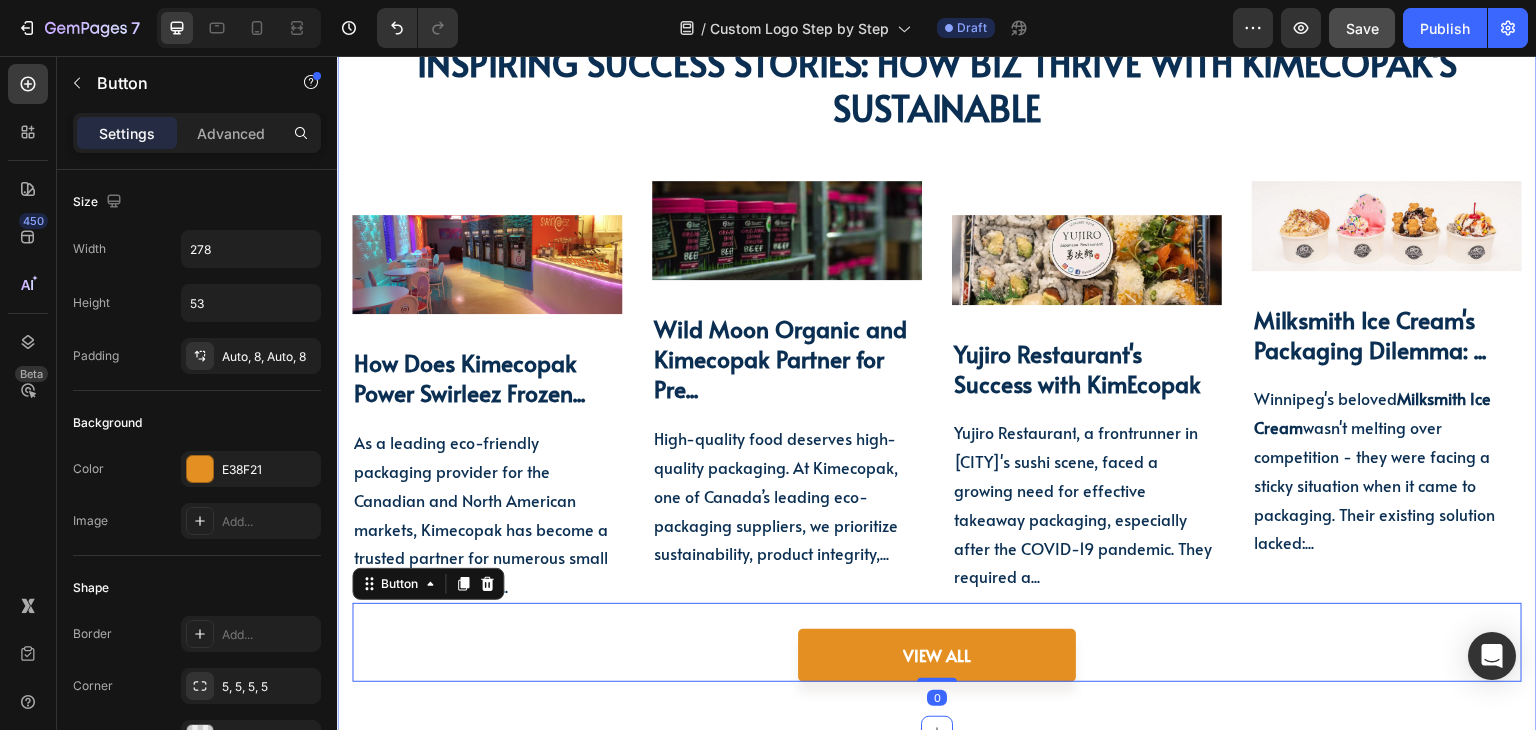 click on "inspiring success stories: How Biz Thrive With KimEcopak's Sustainable Heading Row Image How Does Kimecopak Power Swirleez Frozen... Heading As a leading eco-friendly packaging provider for the Canadian and North American markets, Kimecopak has become a trusted partner for numerous small food and beverage,... Text block Row Image Wild Moon Organic and Kimecopak Partner for Pre... Heading High-quality food deserves high-quality packaging. At Kimecopak, one of Canada’s leading eco-packaging suppliers, we prioritize sustainability, product integrity,... Text block Row Image Yujiro Restaurant's Success with KimEcopak Heading Yujiro Restaurant , a frontrunner in Winnipeg's sushi scene, faced a growing need for effective takeaway packaging, especially after the COVID-19 pandemic. They required a... Text block Row Row Image Milksmith Ice Cream's Packaging Dilemma: ... Heading Winnipeg's beloved  Milksmith Ice Cream Text block Row Row VIEW ALL Button   0" at bounding box center [937, 360] 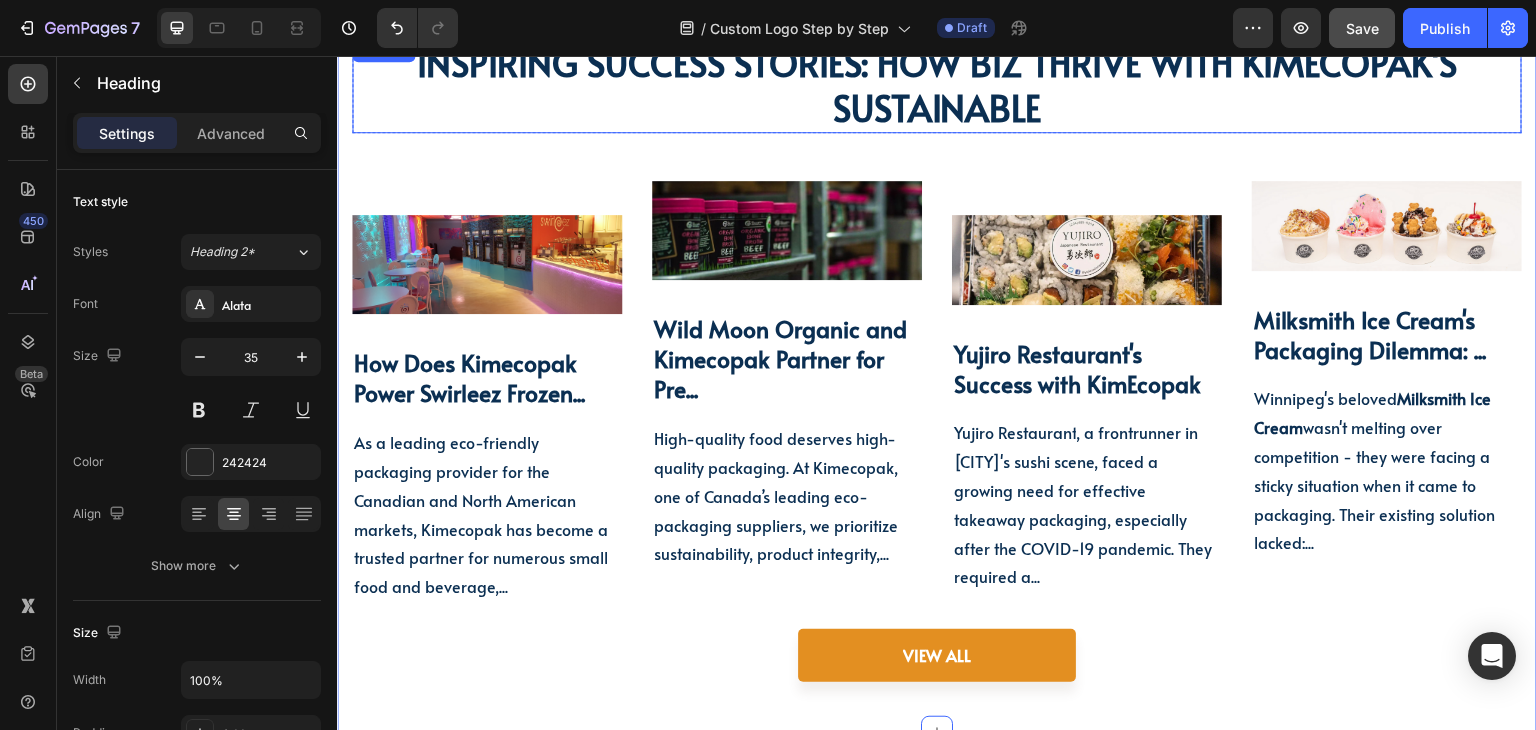 click on "inspiring success stories: How Biz Thrive With KimEcopak's Sustainable" at bounding box center (937, 85) 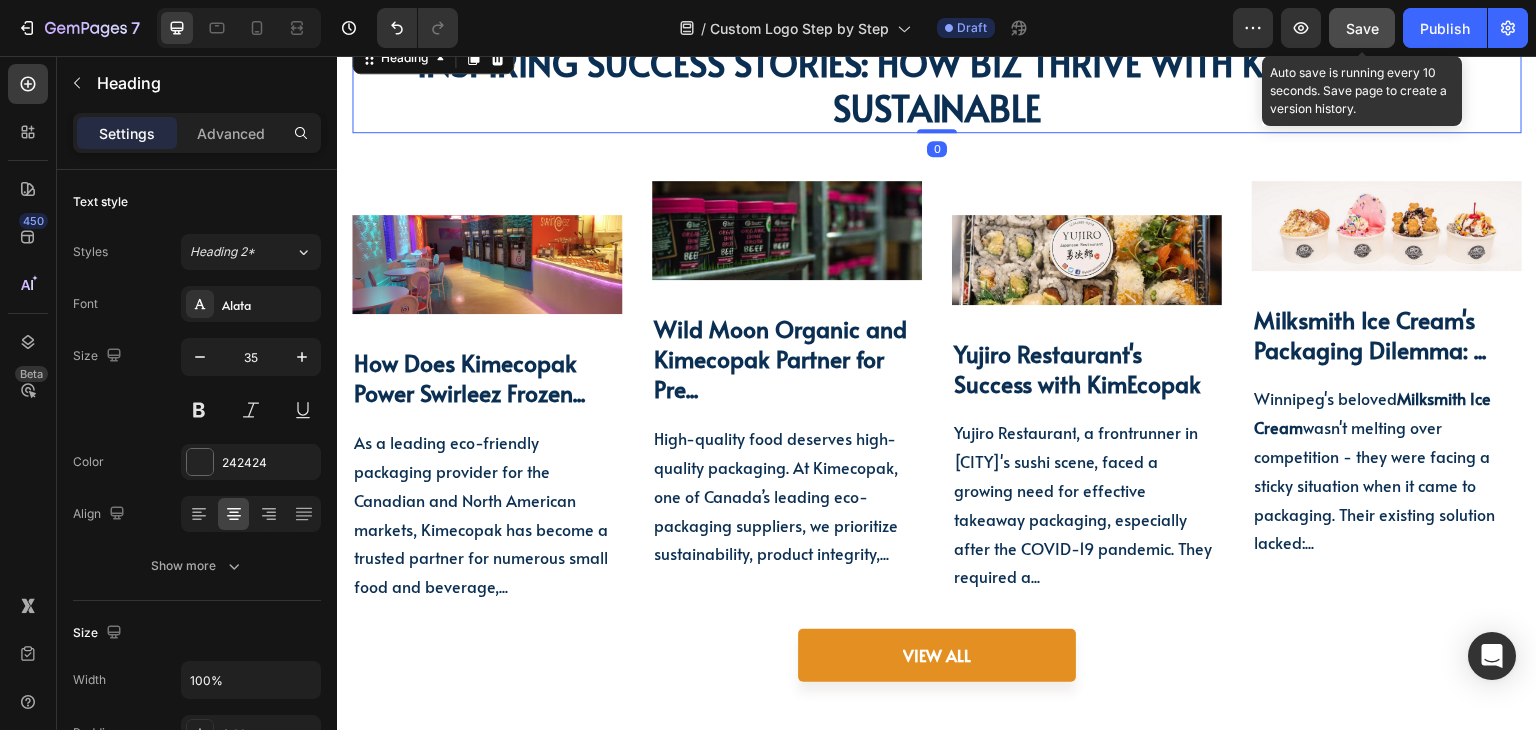 click on "Save" at bounding box center [1362, 28] 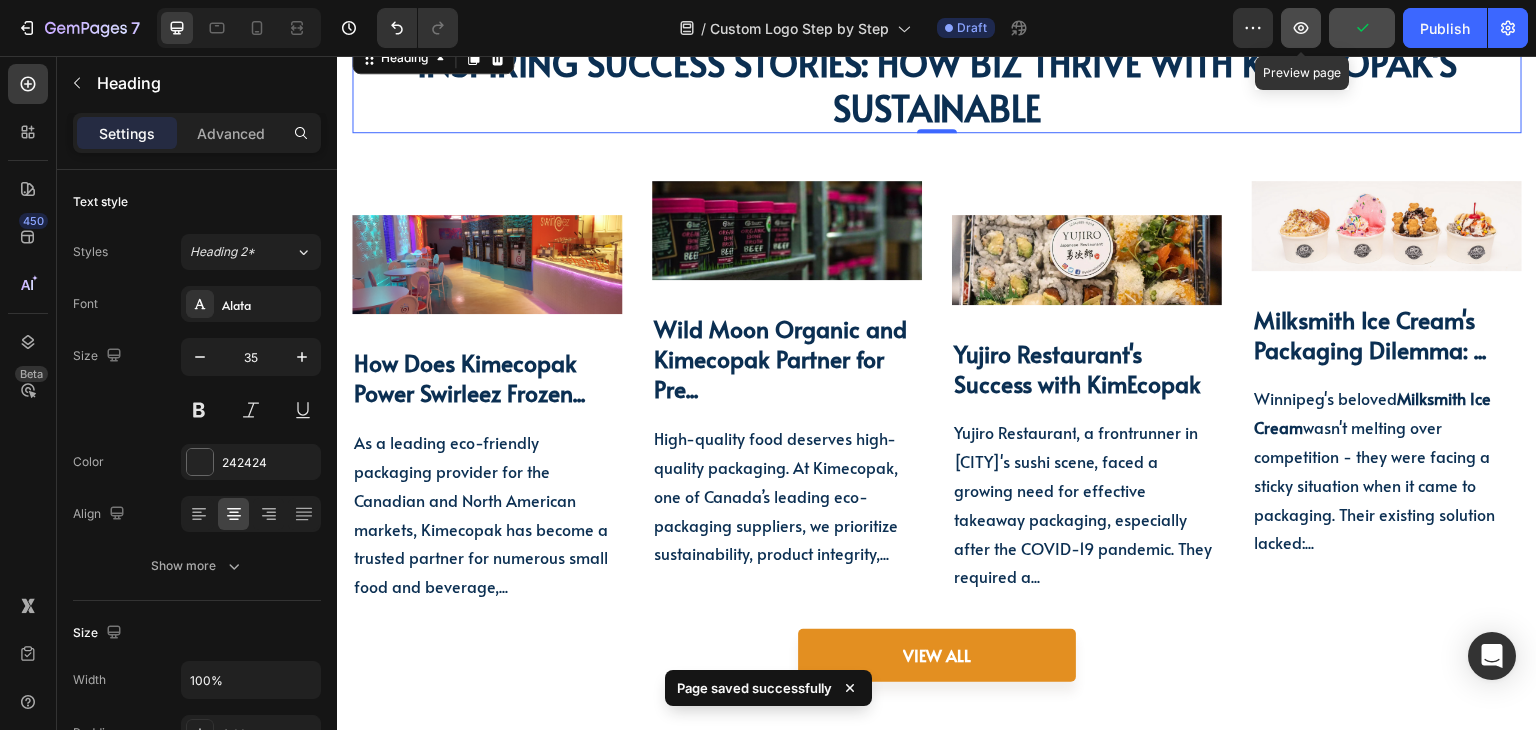 click 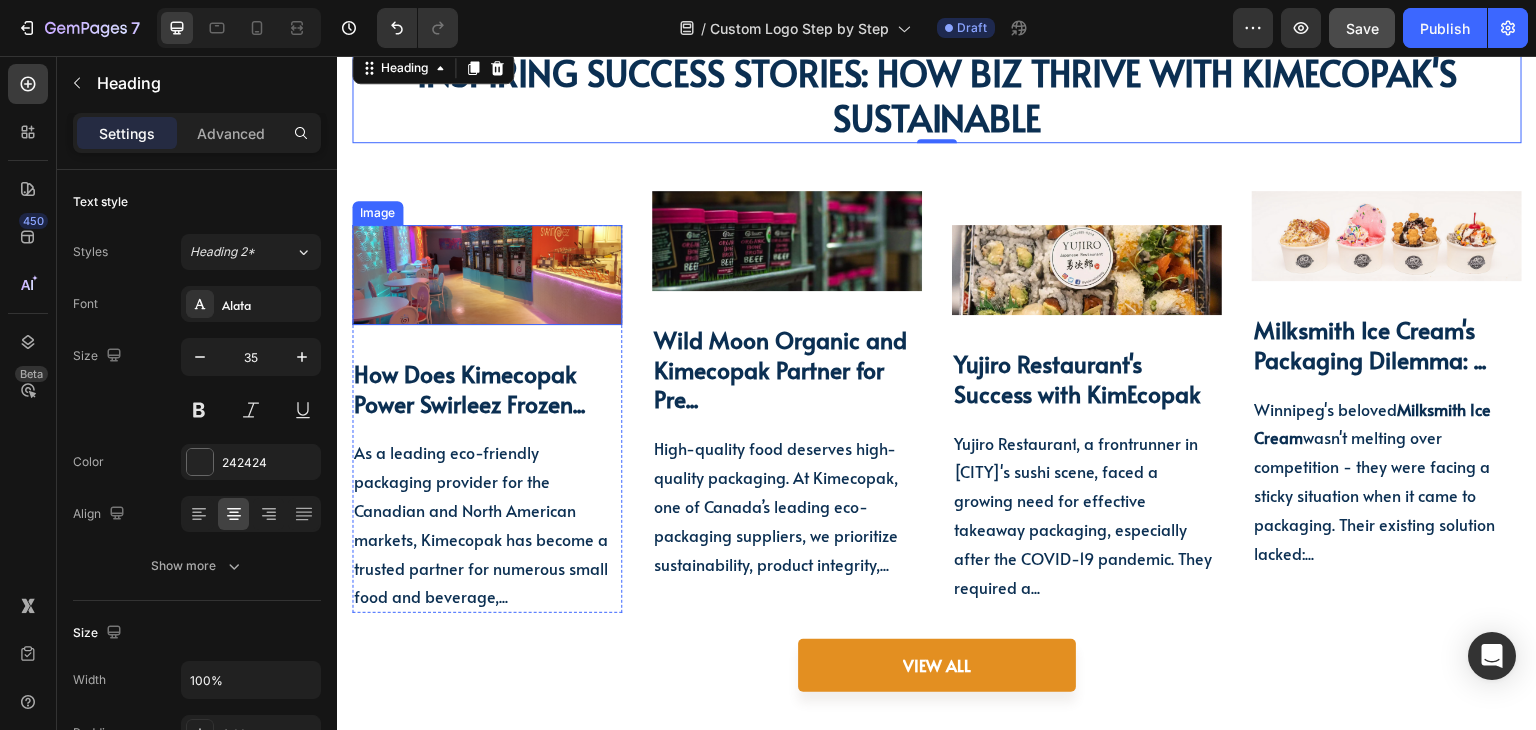 scroll, scrollTop: 5335, scrollLeft: 0, axis: vertical 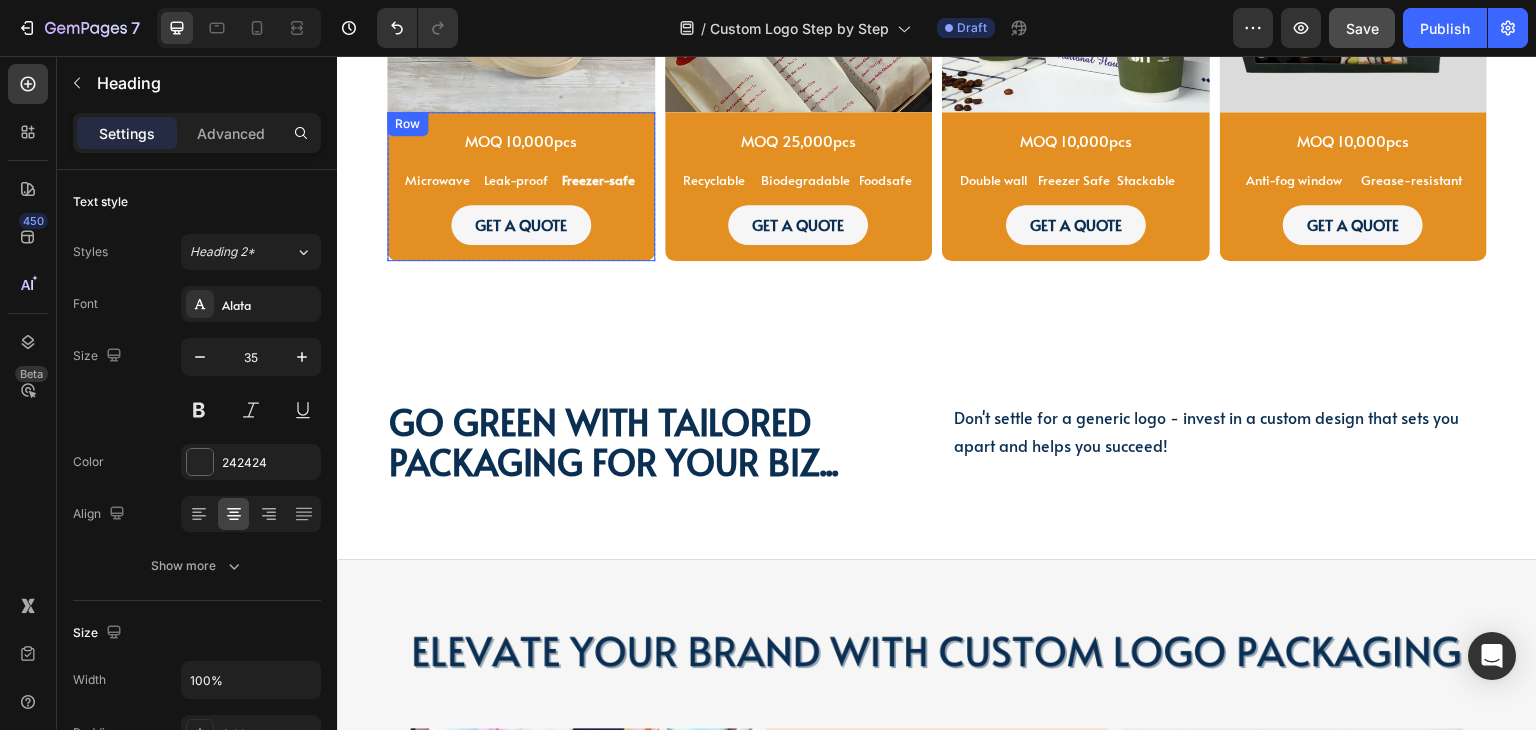 click on "Freezer-safe" at bounding box center (598, 180) 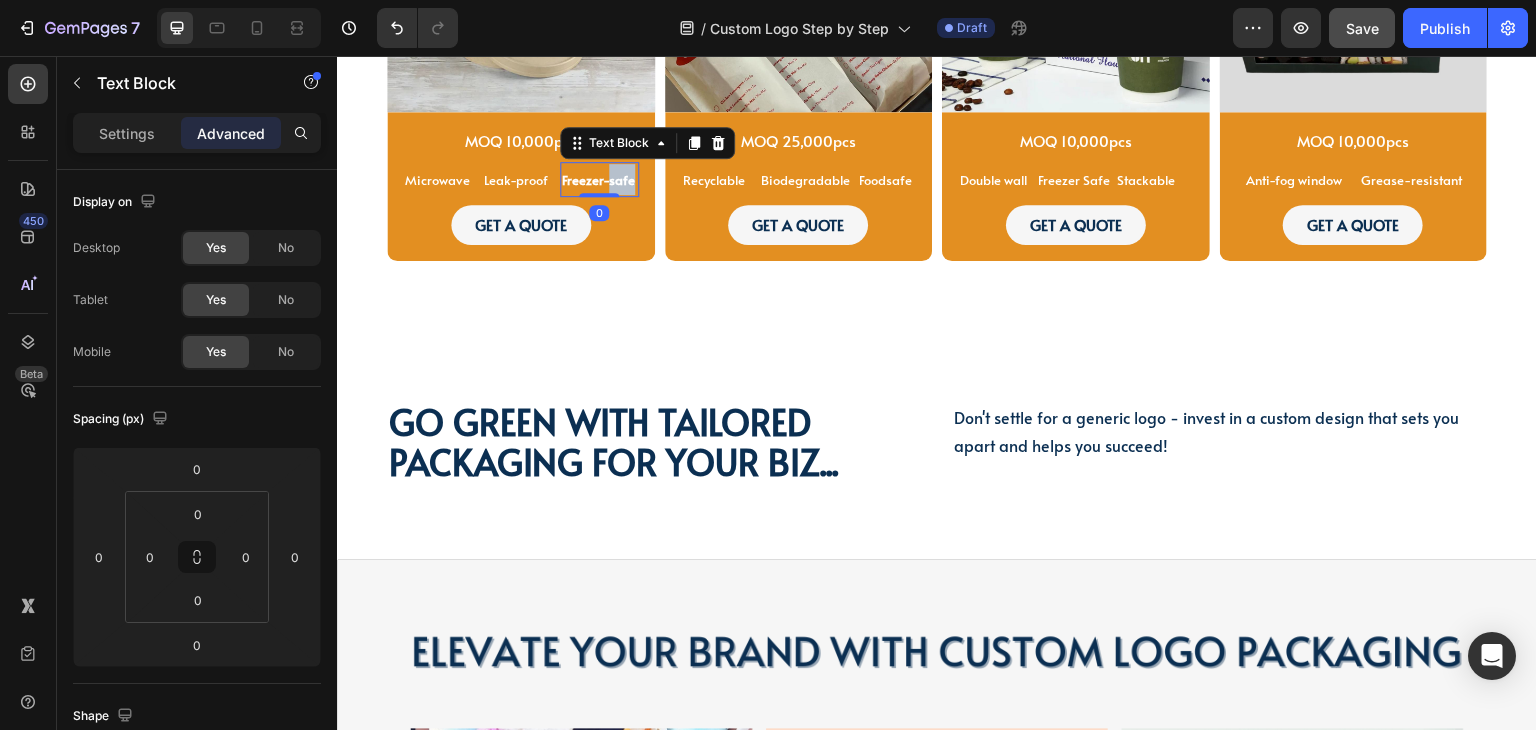 click on "Freezer-safe" at bounding box center (598, 180) 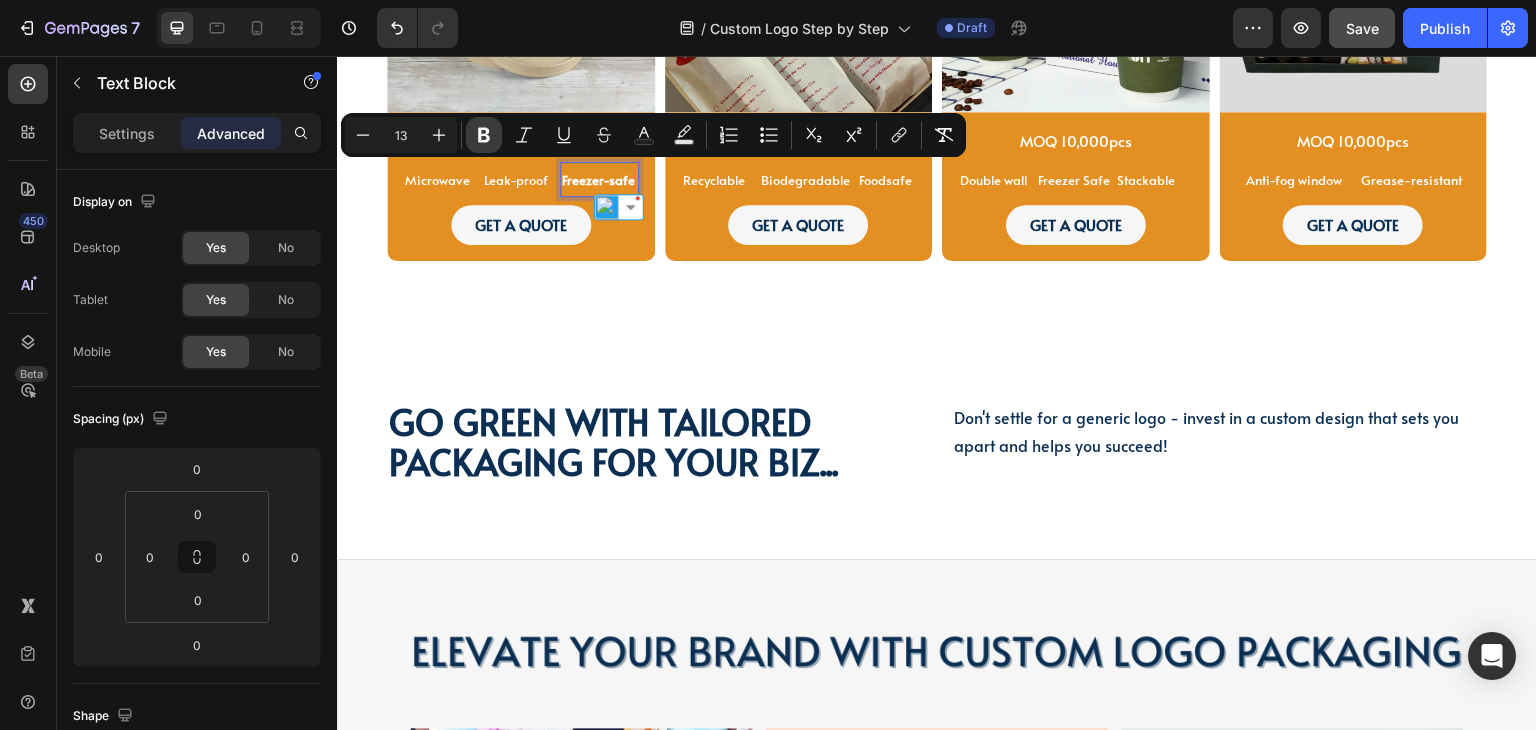 click 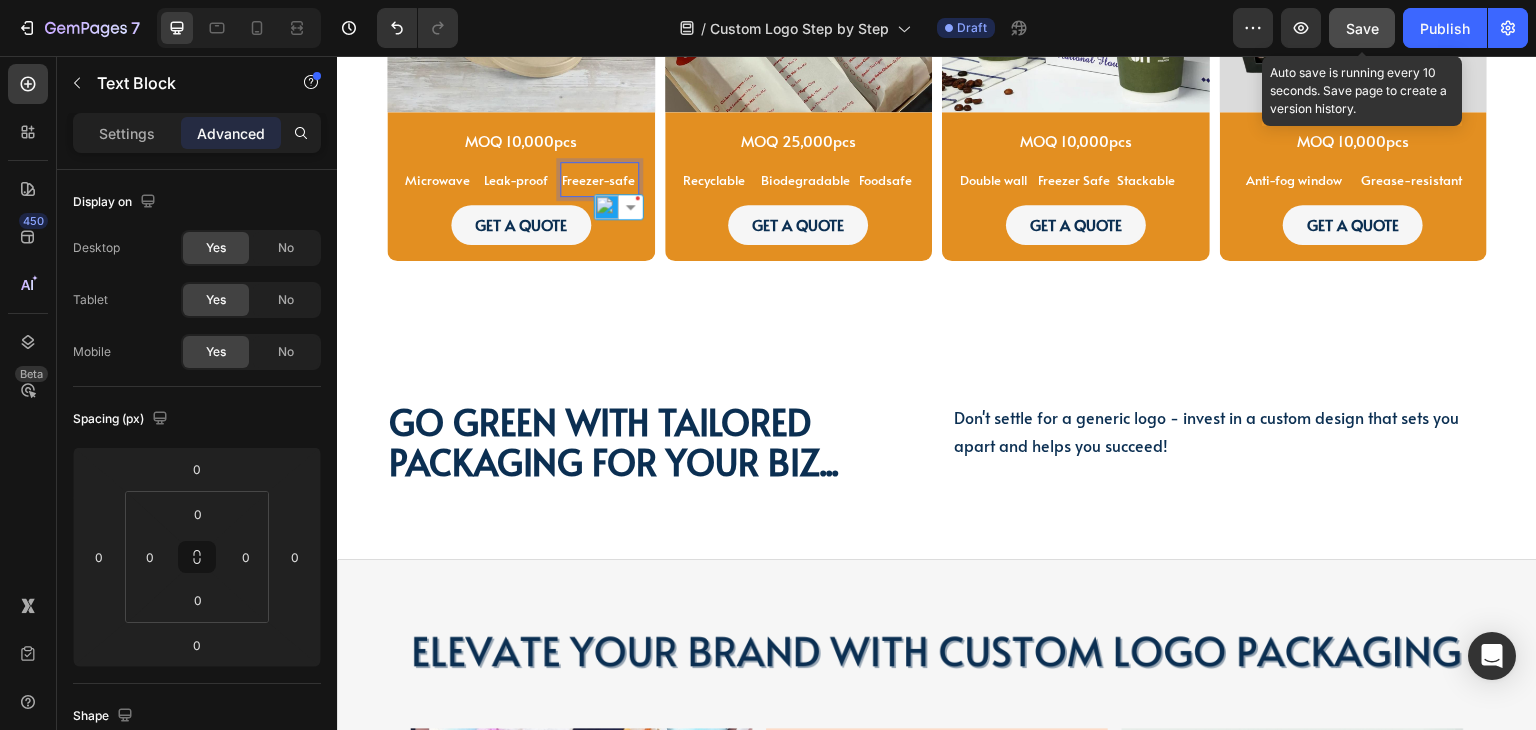 click on "Save" 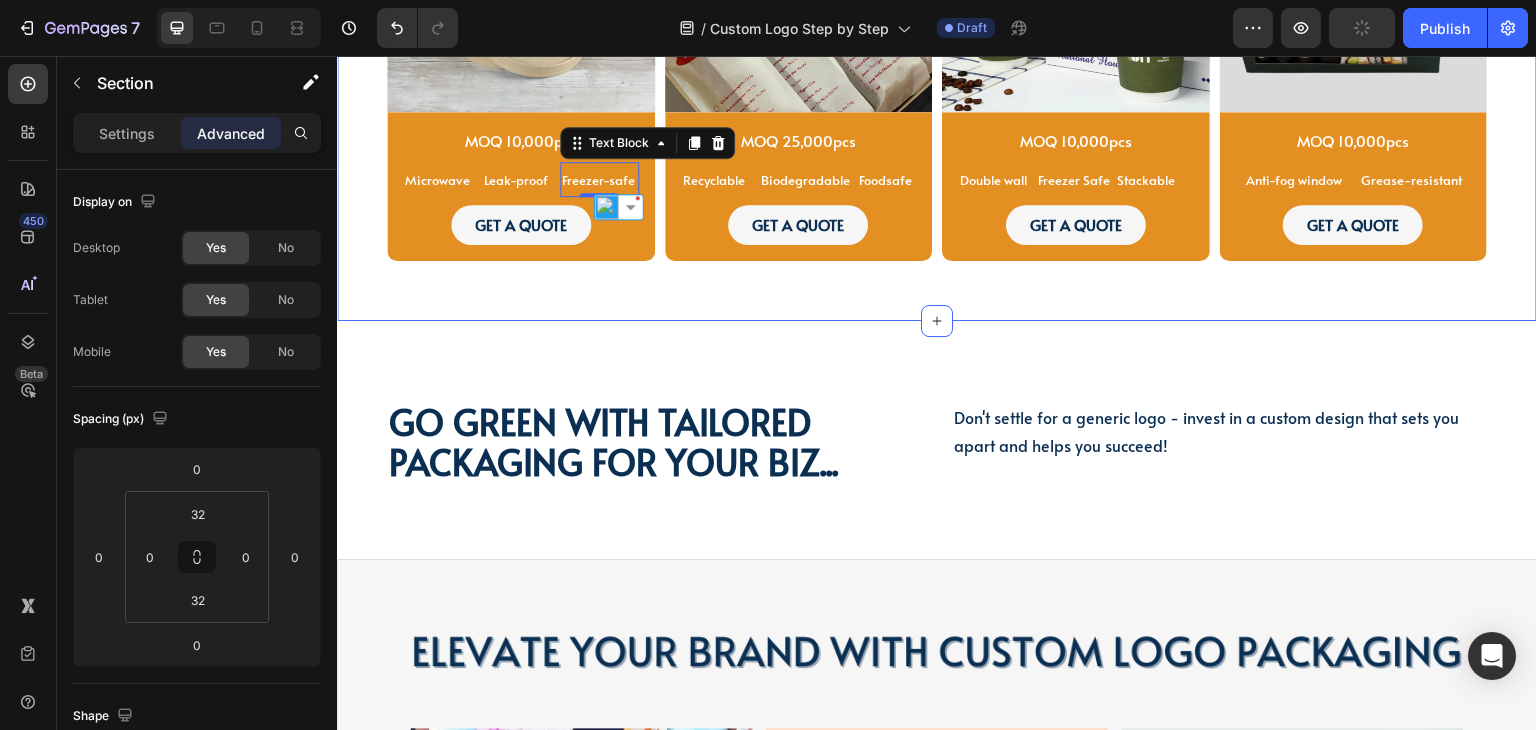 click on "PAPER SOUP CUP Text Block PAPER SOUP CUP Text Block Image MOQ 10,000pcs Text Block Microwave  Text Block Leak-proof Text Block Freezer-safe Text Block   0 Row GET A QUOTE Button Row Product SANDWICH BAGS Text Block SANDWICH BAGS Text Block SANDWICH BAGS Text Block Image MOQ 25,000pcs Text Block Recyclable Text Block Biodegradable Text Block Foodsafe Text Block Row GET A QUOTE Button Row Product PAPER COFFEE CUPS Text Block Image MOQ 10,000pcs Text Block Row Double wall Text Block Freezer Safe Text Block Stackable Text Block Row GET A QUOTE Button Row Product PAPER SUSHI BOXES Text Block Image MOQ 10,000pcs Text Block Anti-fog window Text Block Grease-resistant Text Block Row GET A QUOTE Button Row Product Row Row Section 10" at bounding box center [937, 67] 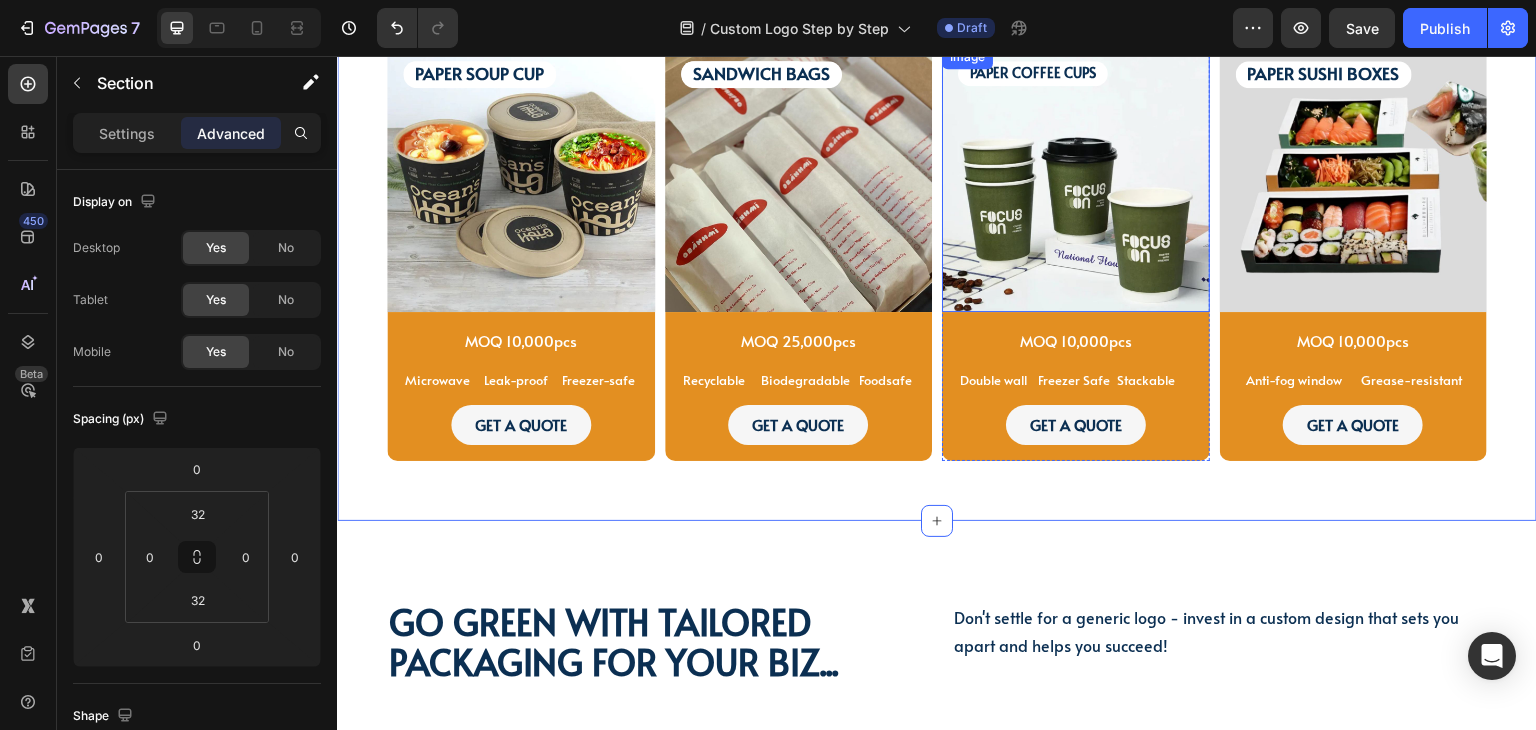 scroll, scrollTop: 2835, scrollLeft: 0, axis: vertical 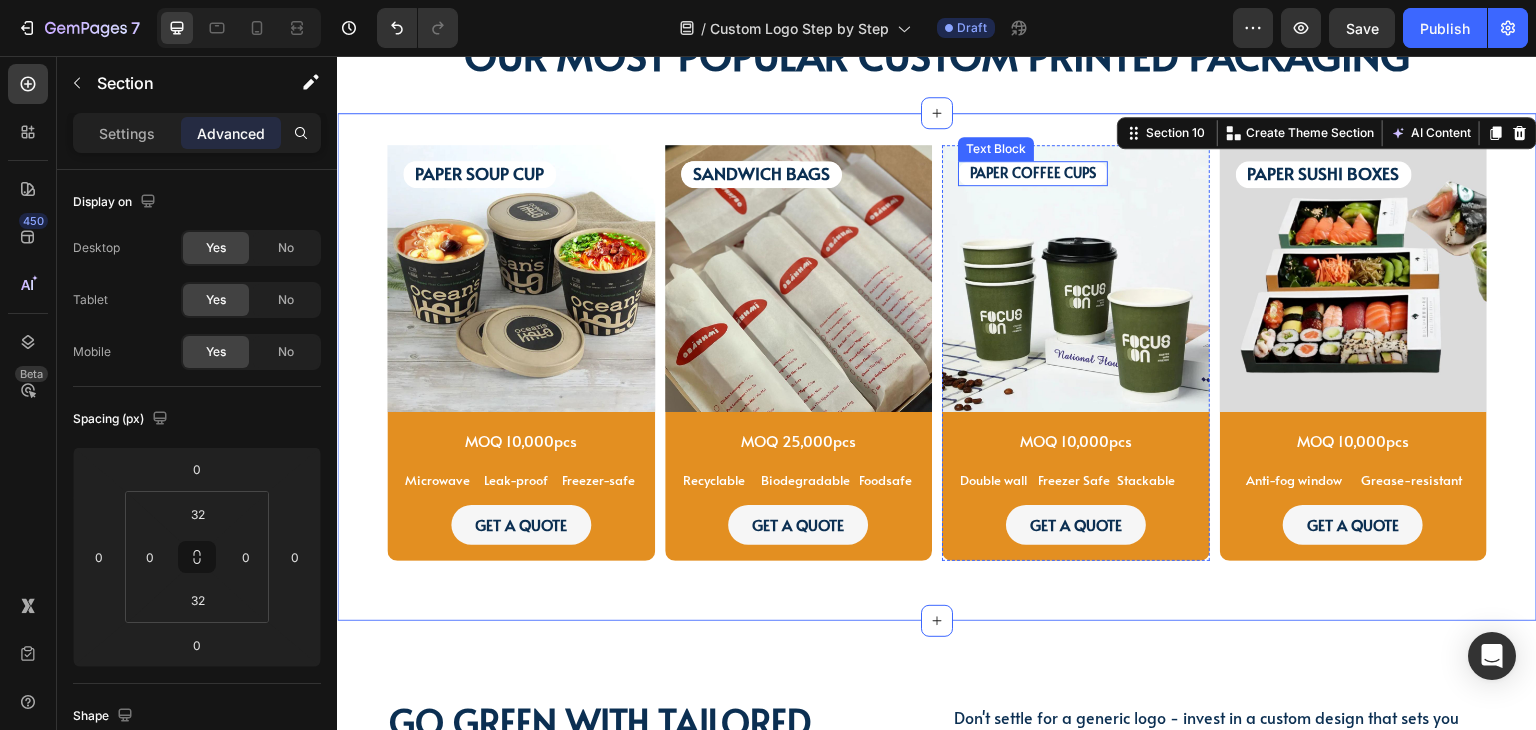 click on "PAPER COFFEE CUPS" at bounding box center [1033, 172] 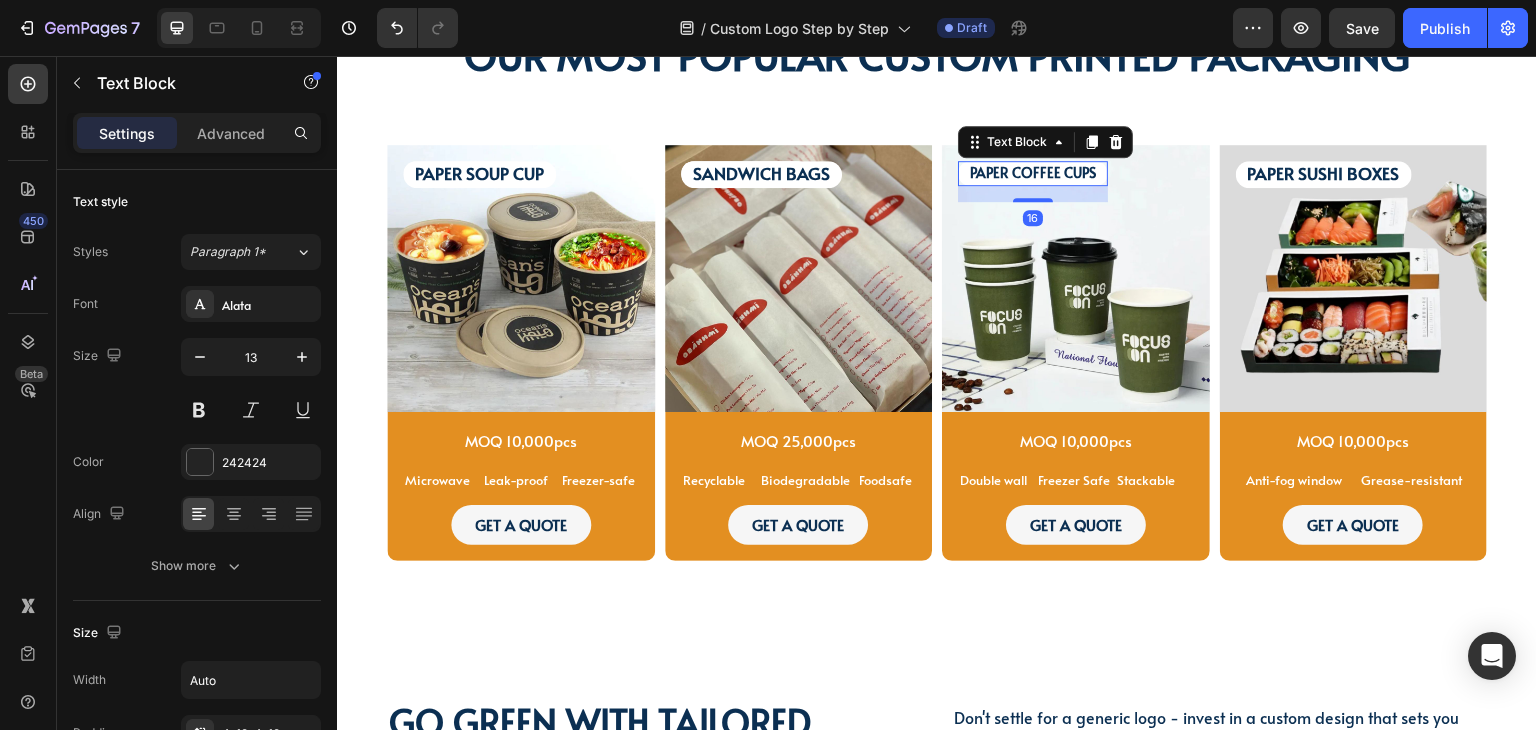 click on "PAPER COFFEE CUPS" at bounding box center (1033, 172) 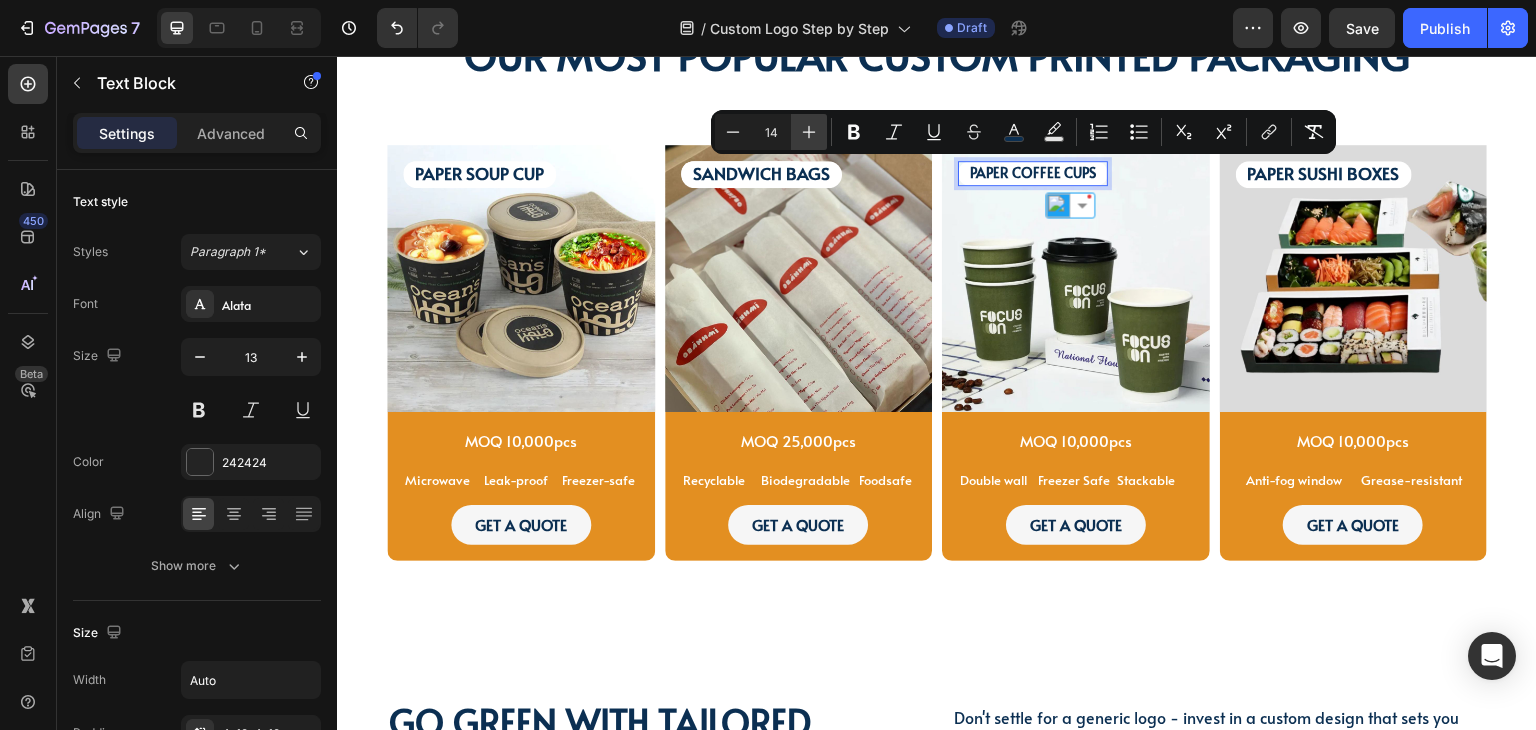 click on "Plus" at bounding box center [809, 132] 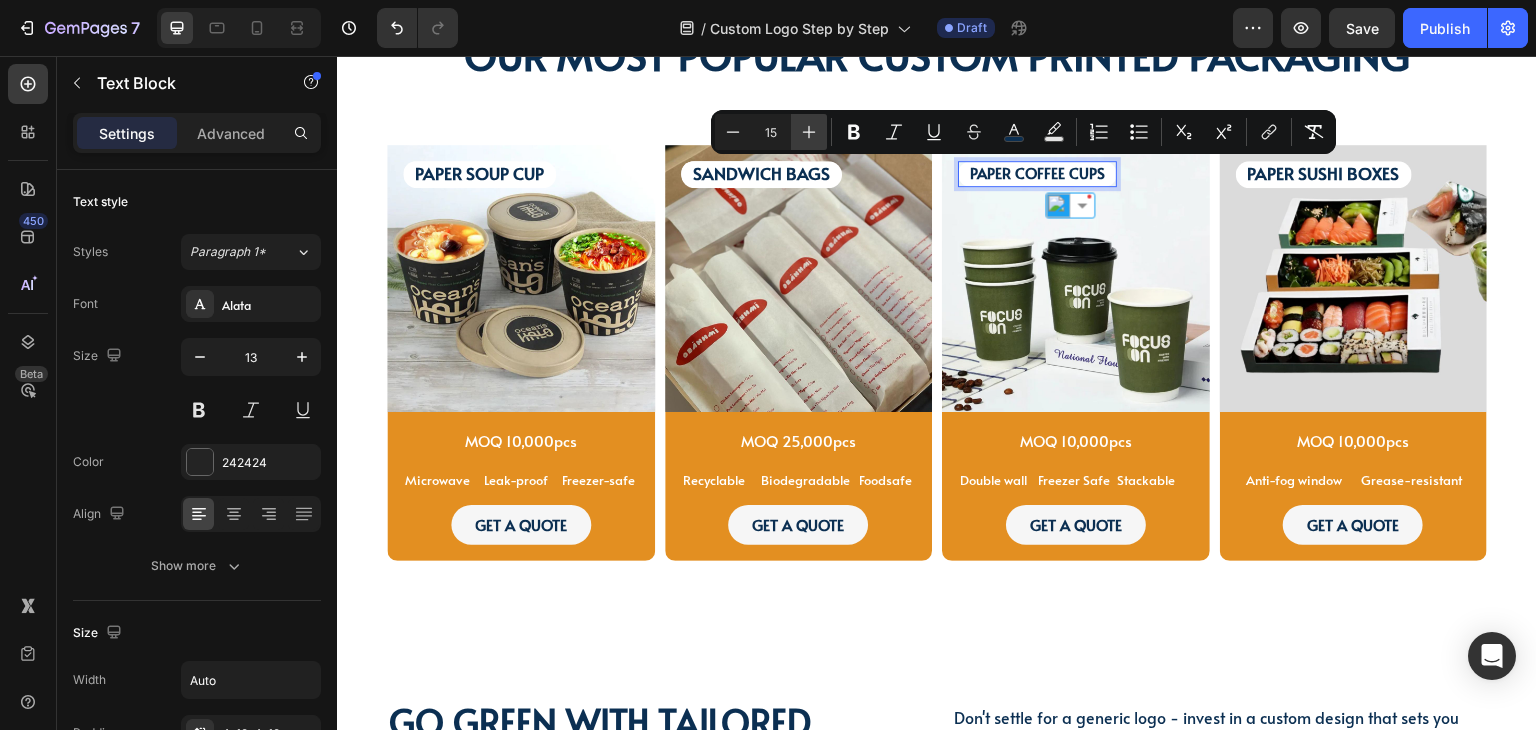 click on "Plus" at bounding box center [809, 132] 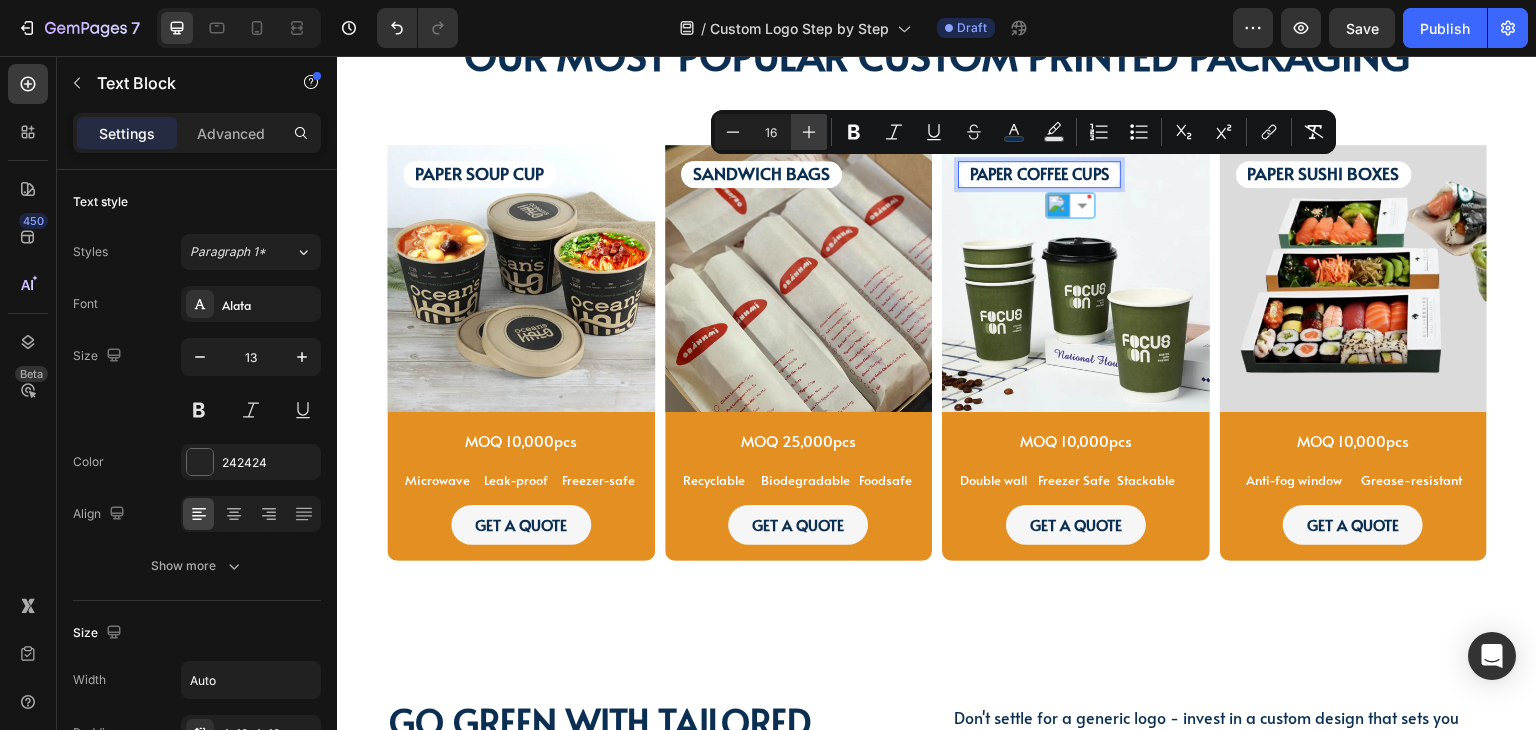 click on "Plus" at bounding box center [809, 132] 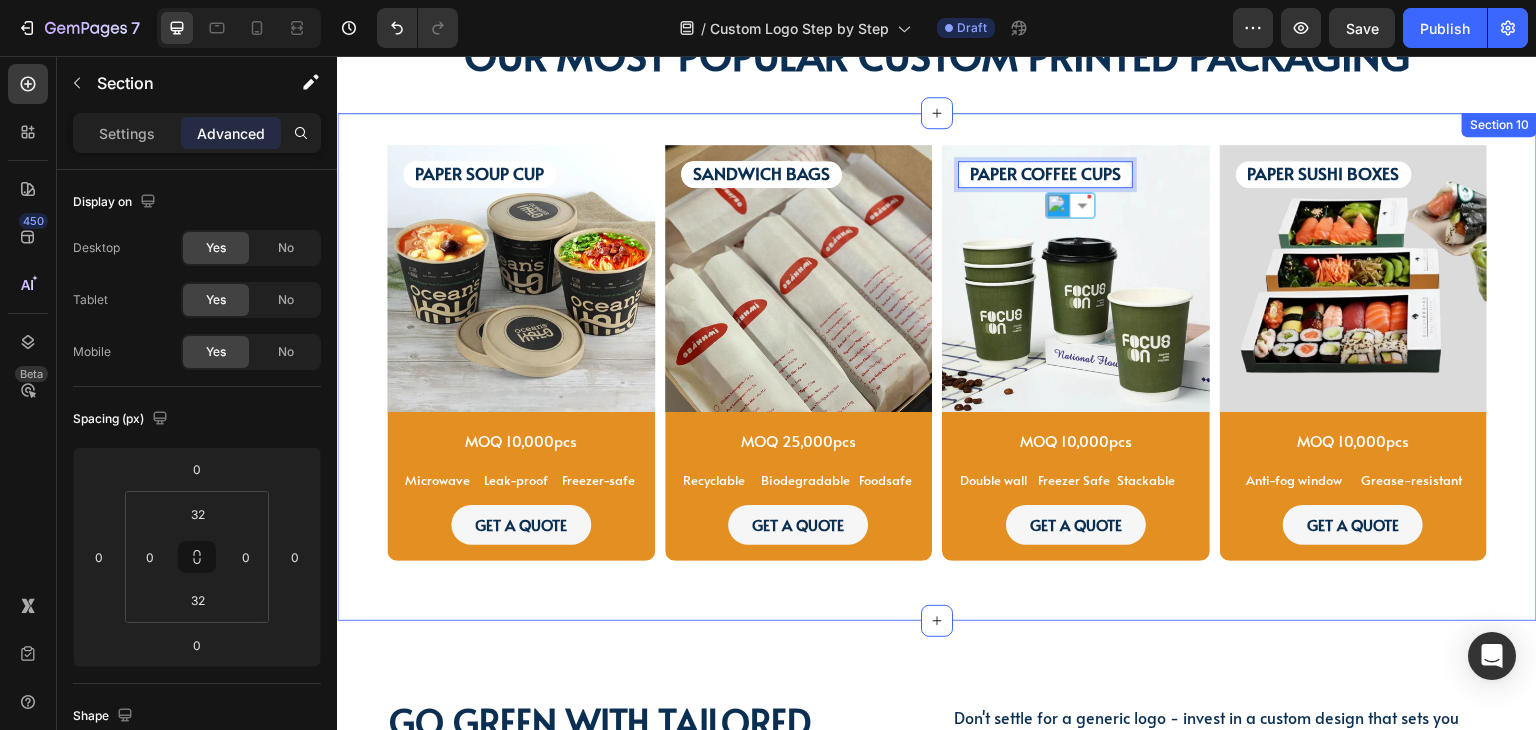 click on "PAPER SOUP CUP Text Block PAPER SOUP CUP Text Block Image MOQ 10,000pcs Text Block Microwave  Text Block Leak-proof Text Block Freezer-safe Text Block Row GET A QUOTE Button Row Product SANDWICH BAGS Text Block SANDWICH BAGS Text Block SANDWICH BAGS Text Block Image MOQ 25,000pcs Text Block Recyclable Text Block Biodegradable Text Block Foodsafe Text Block Row GET A QUOTE Button Row Product PAPER COFFEE CUPS Text Block   16 Image MOQ 10,000pcs Text Block Row Double wall Text Block Freezer Safe Text Block Stackable Text Block Row GET A QUOTE Button Row Product PAPER SUSHI BOXES Text Block Image MOQ 10,000pcs Text Block Anti-fog window Text Block Grease-resistant Text Block Row GET A QUOTE Button Row Product Row Row Section 10" at bounding box center [937, 367] 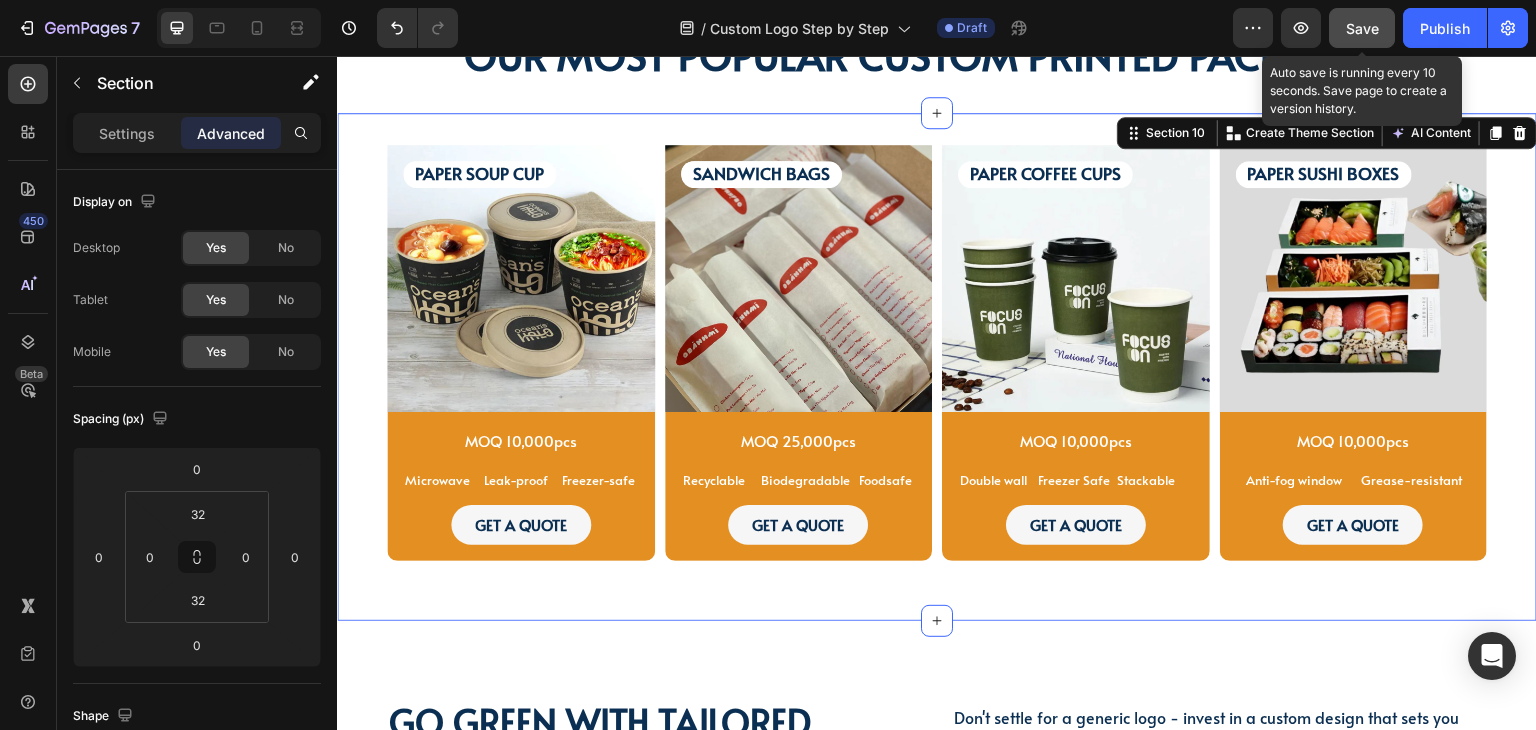 click on "Save" 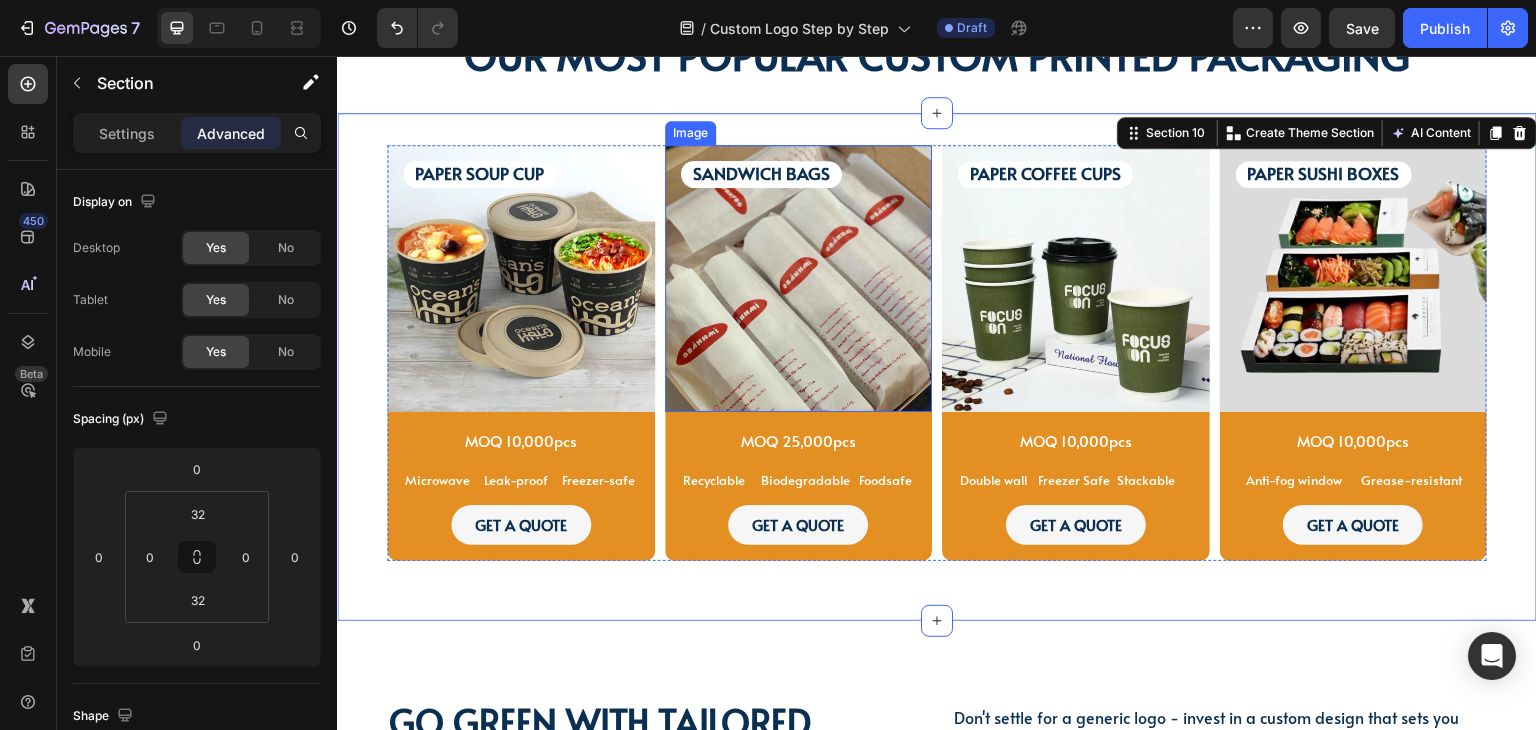 click on "Go green with tailored packaging for your biz... Heading Go green with tailored packaging for your biz... Heading Don't settle for a generic logo - invest in a custom design that sets you apart and helps you succeed! Text Block Don't settle for a generic logo - invest in a custom design that sets you apart and helps you succeed! Text Block Row Video Row Section 12" at bounding box center (937, 1014) 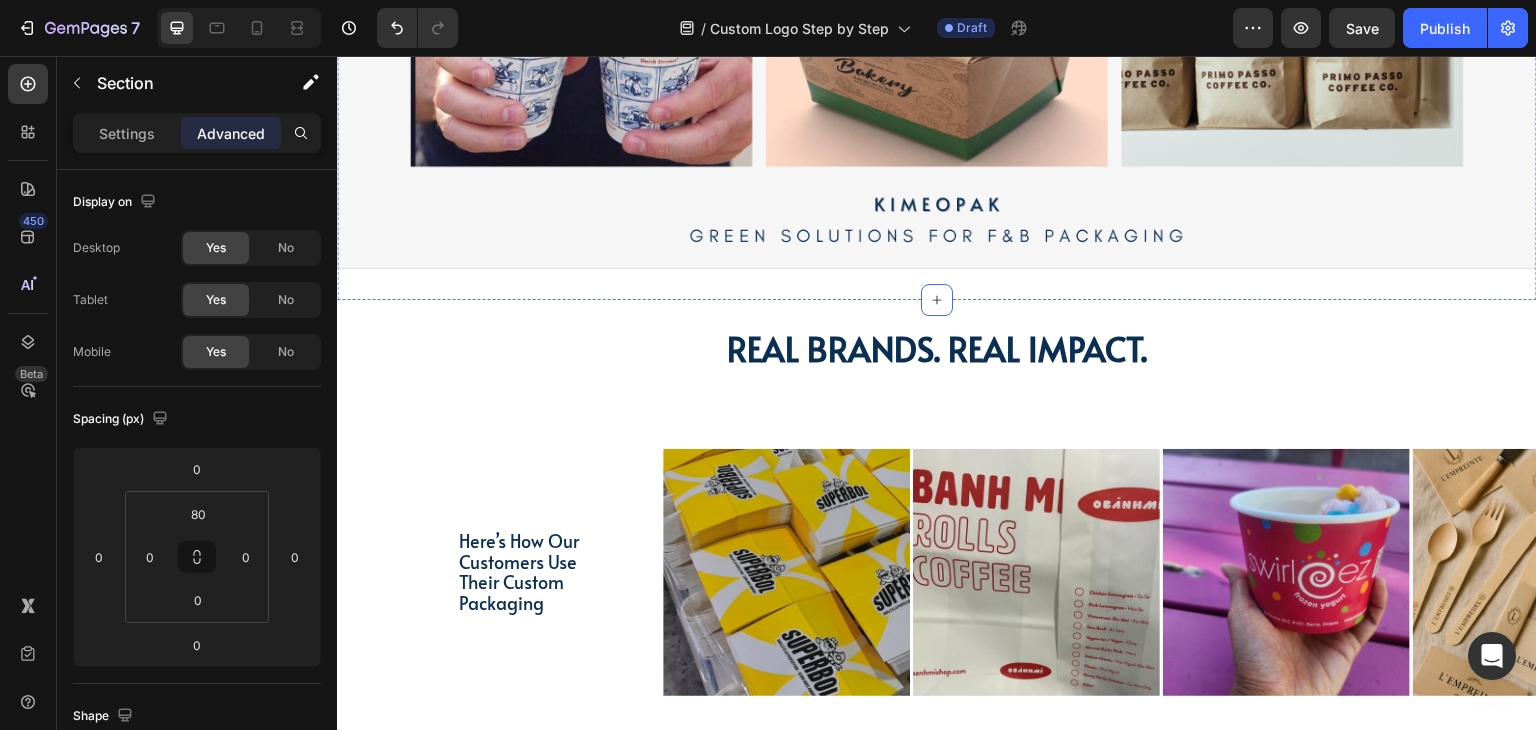 scroll, scrollTop: 4035, scrollLeft: 0, axis: vertical 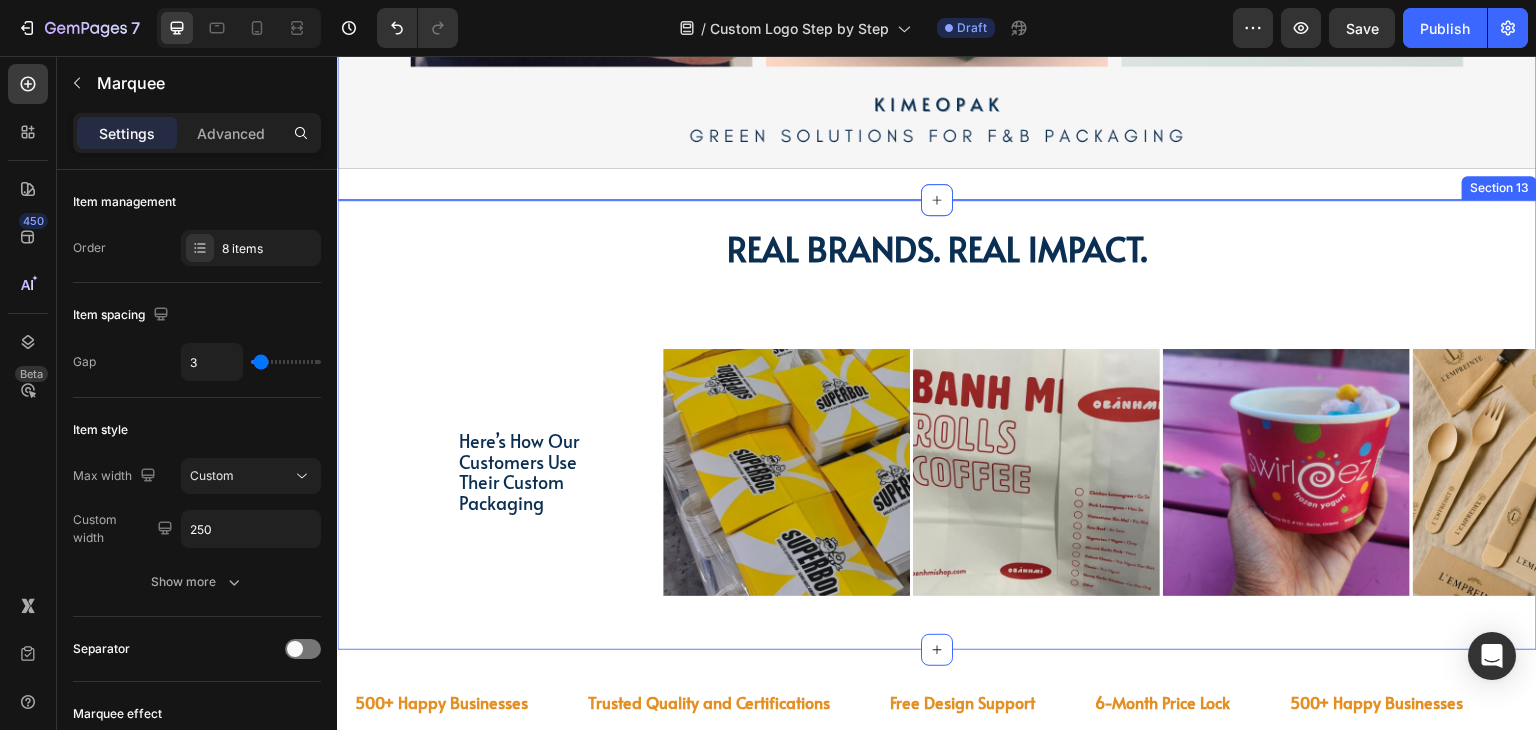 click on "Image Image Image Image Image Image Image Image Image Image Image Image Image Image Image Image Marquee" at bounding box center [1099, 472] 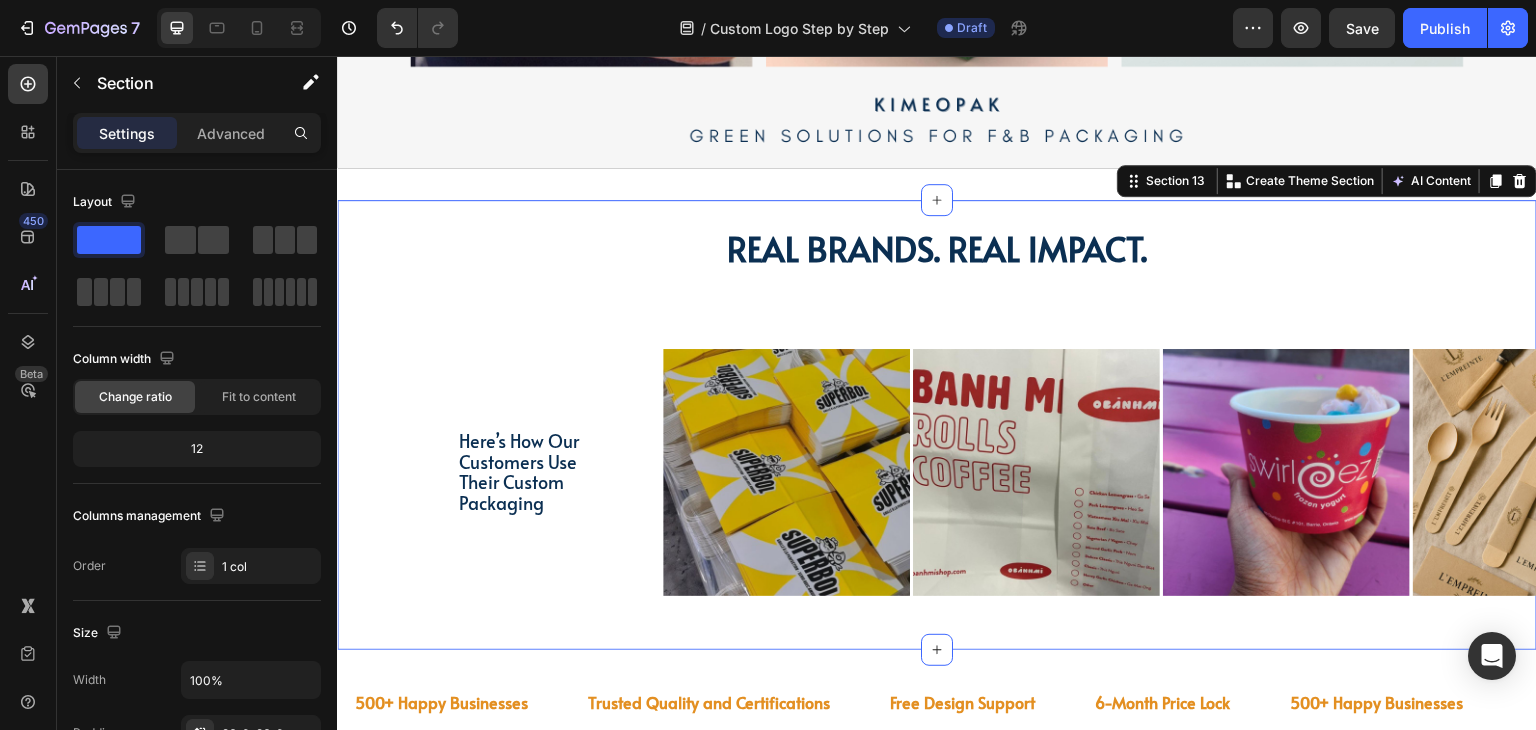 click on "Real Brands. Real Impact. Heading Here’s How Our Customers Use Their Custom Packaging Text Block Row Image Image Image Image Image Image Image Image Image Image Image Image Image Image Image Image Marquee Row" at bounding box center [937, 425] 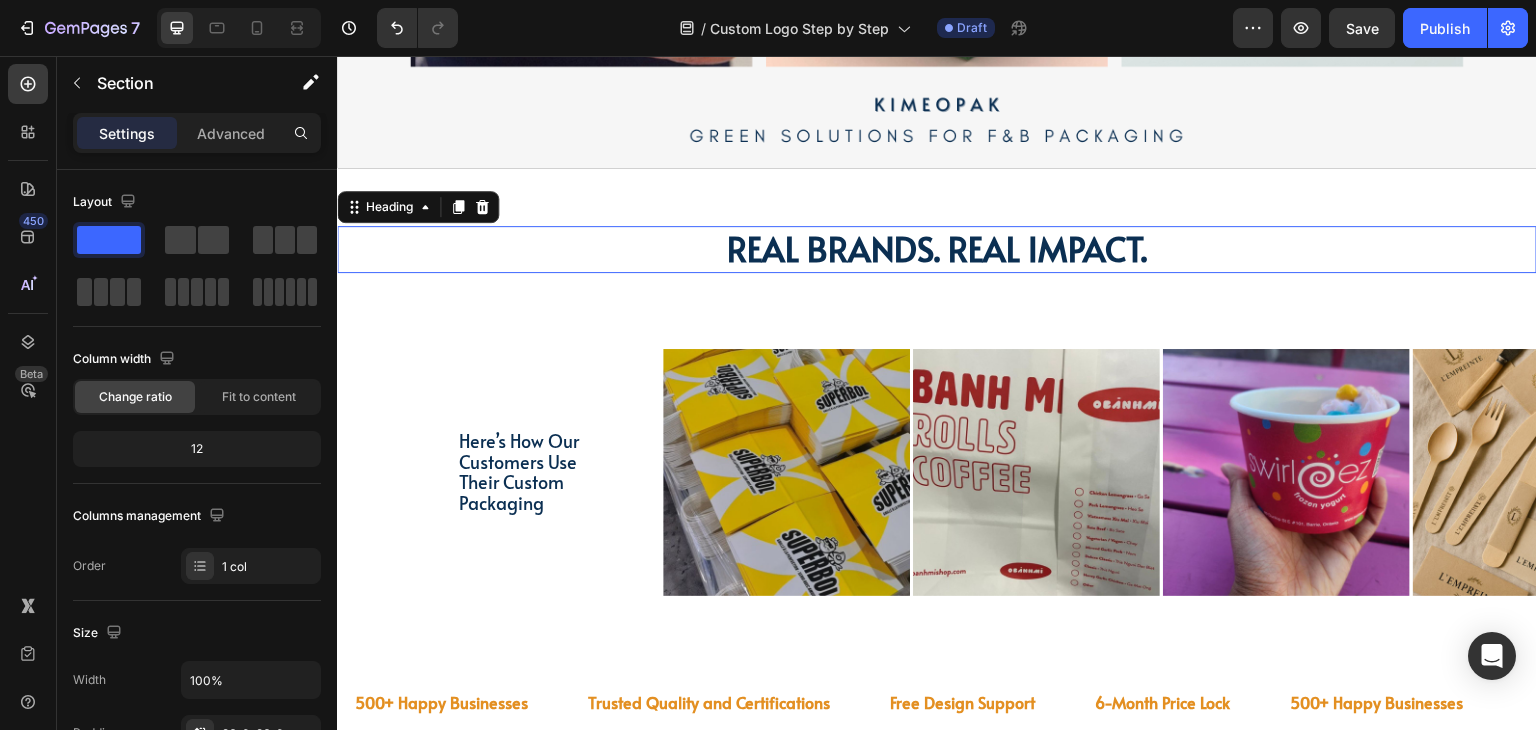 click on "Real Brands. Real Impact." at bounding box center (937, 248) 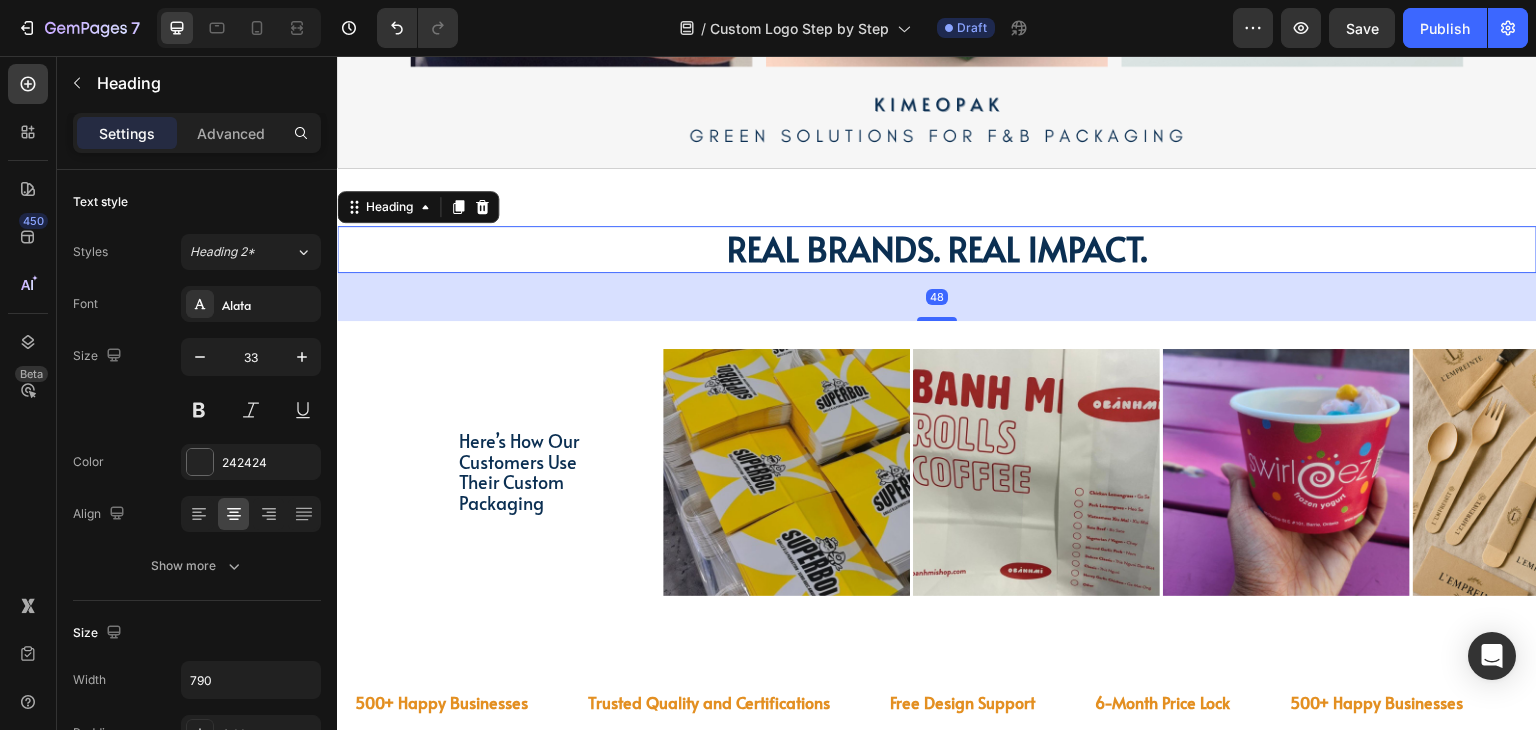 click on "48" at bounding box center [937, 297] 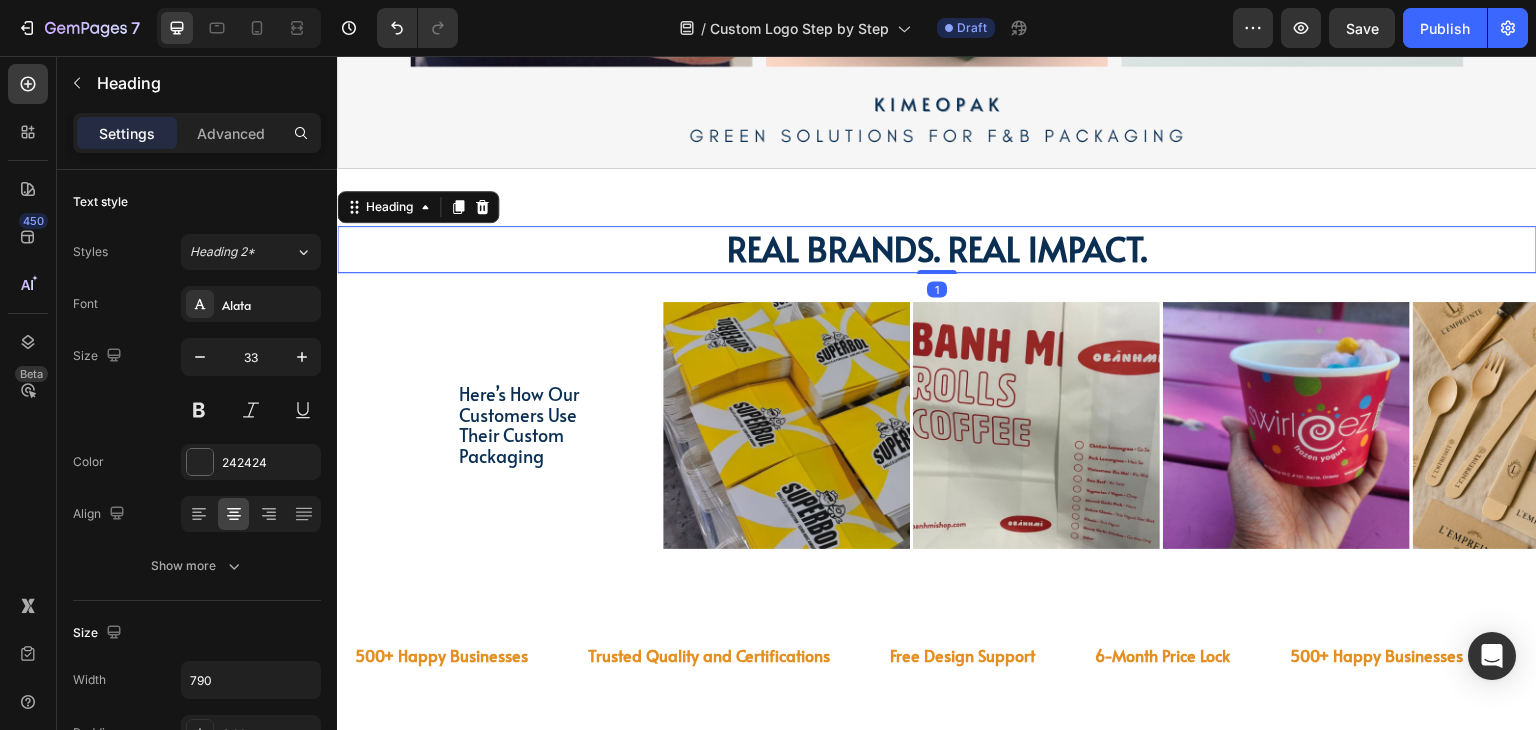 drag, startPoint x: 936, startPoint y: 312, endPoint x: 958, endPoint y: 265, distance: 51.894123 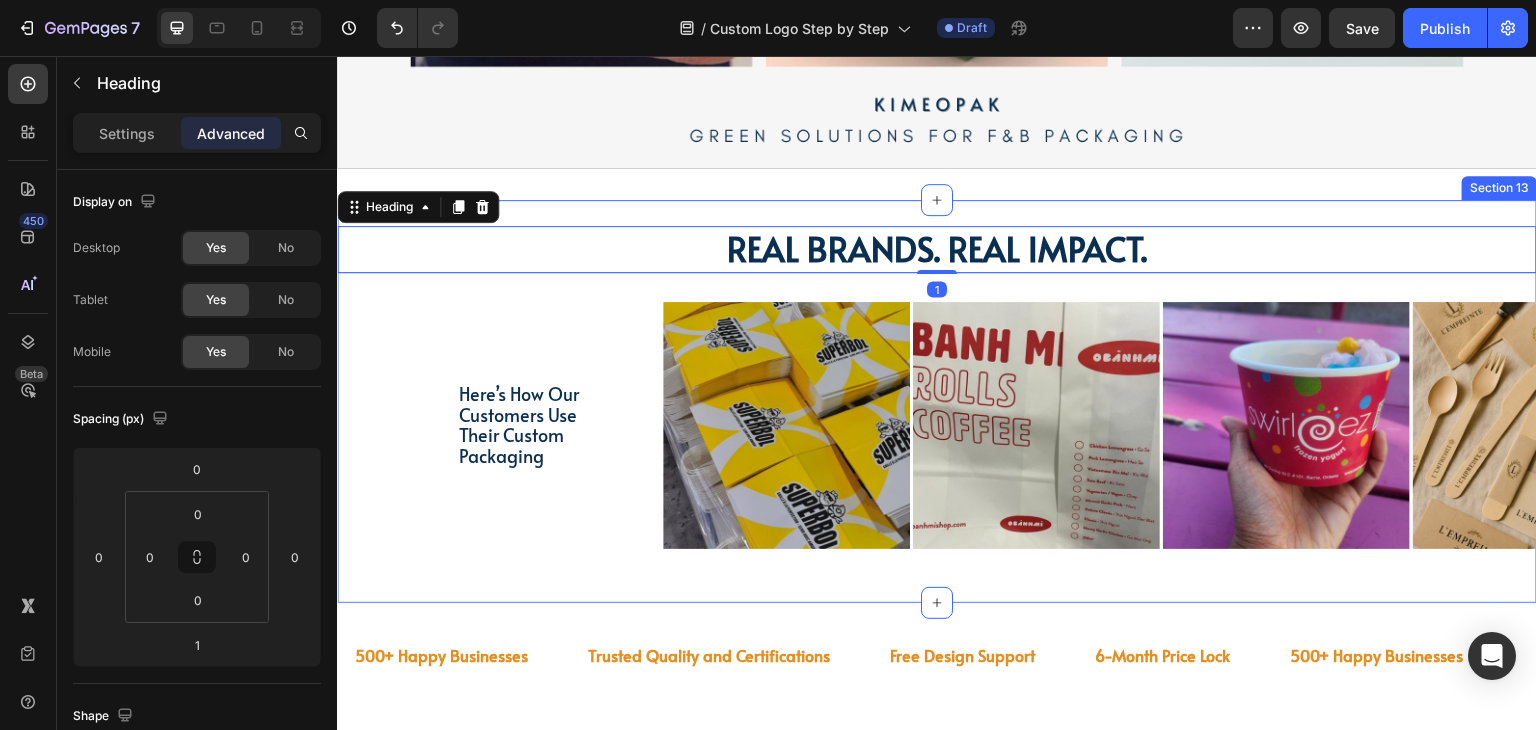 click on "Real Brands. Real Impact. Heading   1 Here’s How Our Customers Use Their Custom Packaging Text Block Row Image Image Image Image Image Image Image Image Image Image Image Image Image Image Image Image Marquee Row Section 13" at bounding box center (937, 401) 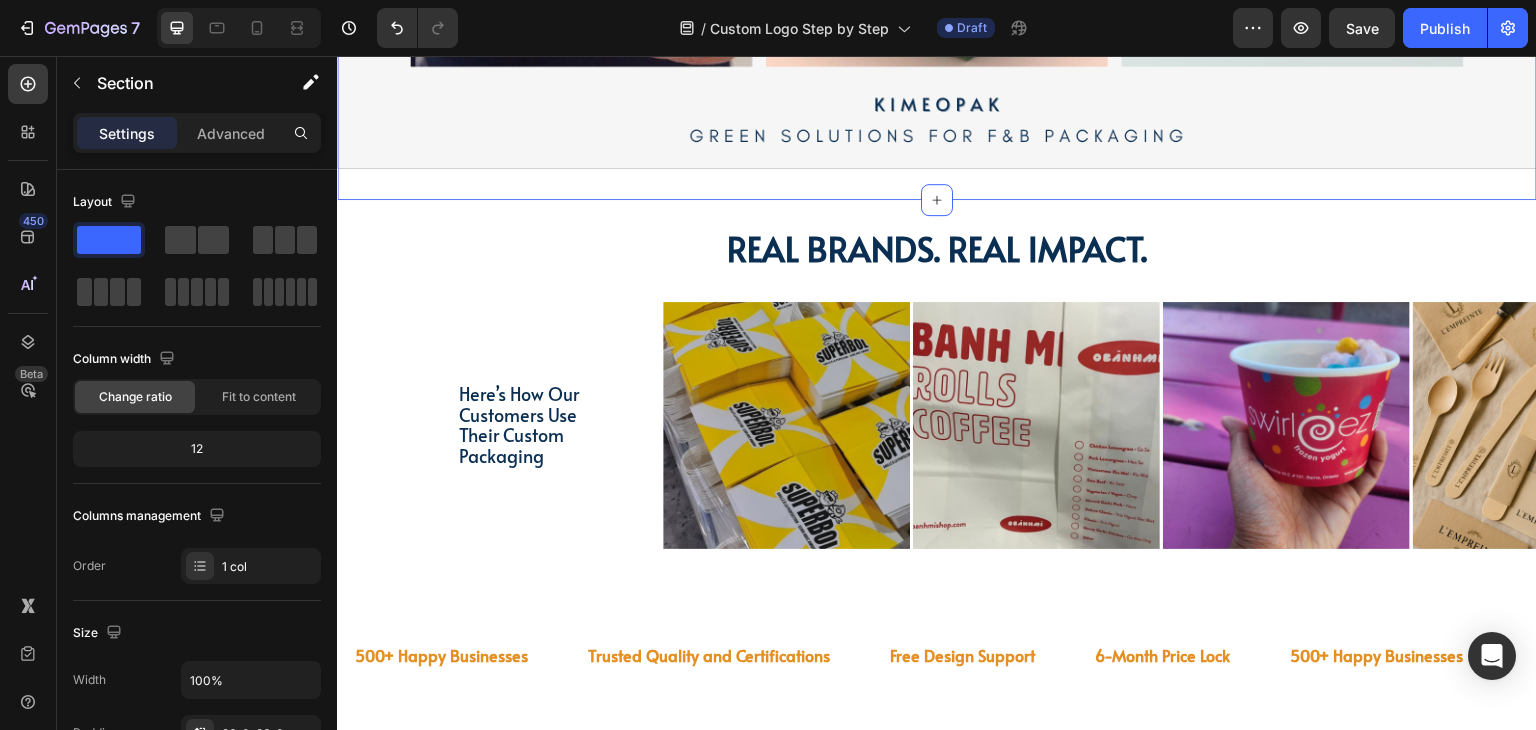 click on "Go green with tailored packaging for your biz... Heading Go green with tailored packaging for your biz... Heading Don't settle for a generic logo - invest in a custom design that sets you apart and helps you succeed! Text Block Don't settle for a generic logo - invest in a custom design that sets you apart and helps you succeed! Text Block Row Video Row" at bounding box center [937, -153] 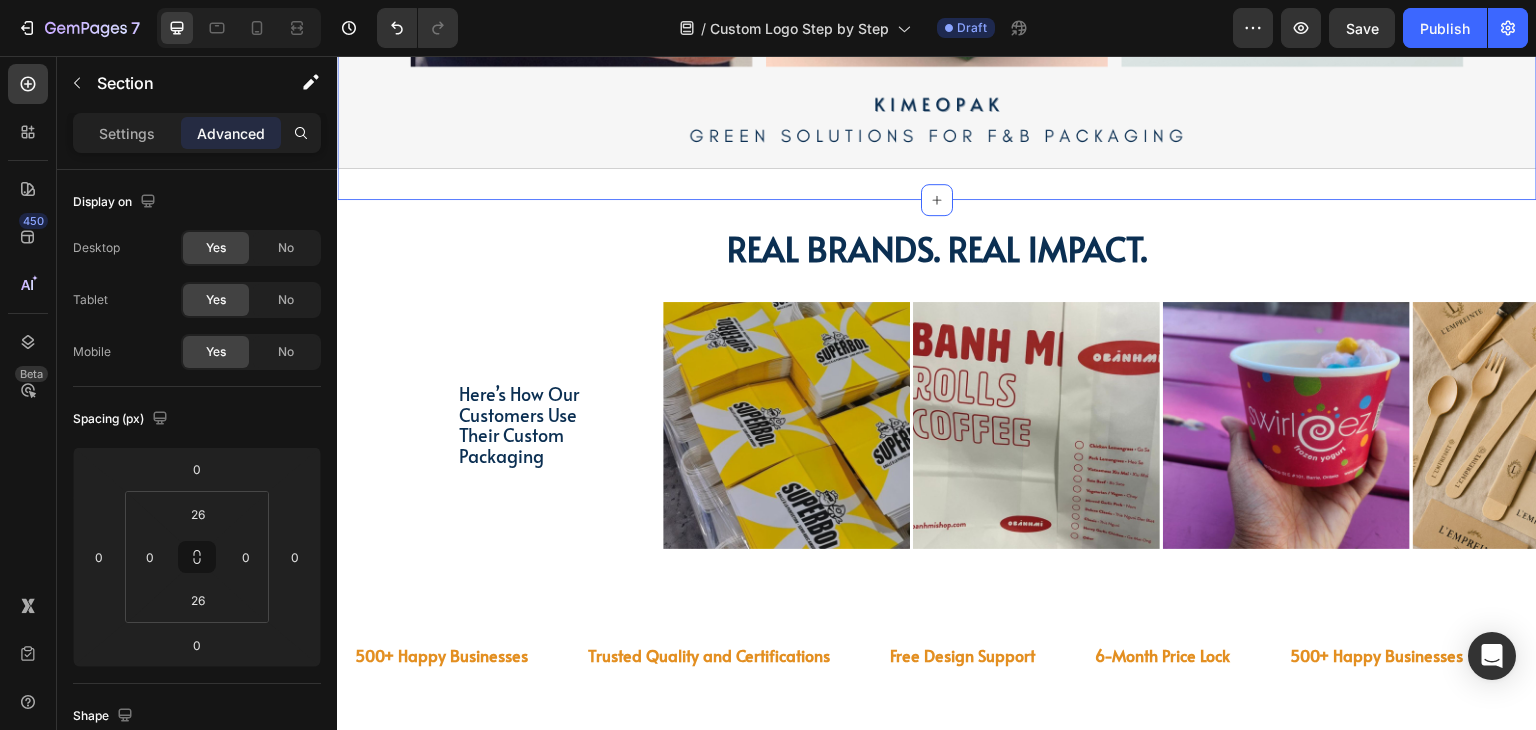 click on "Real Brands. Real Impact. Heading Here’s How Our Customers Use Their Custom Packaging Text Block Row Image Image Image Image Image Image Image Image Image Image Image Image Image Image Image Image Marquee Row Section 13" at bounding box center (937, 401) 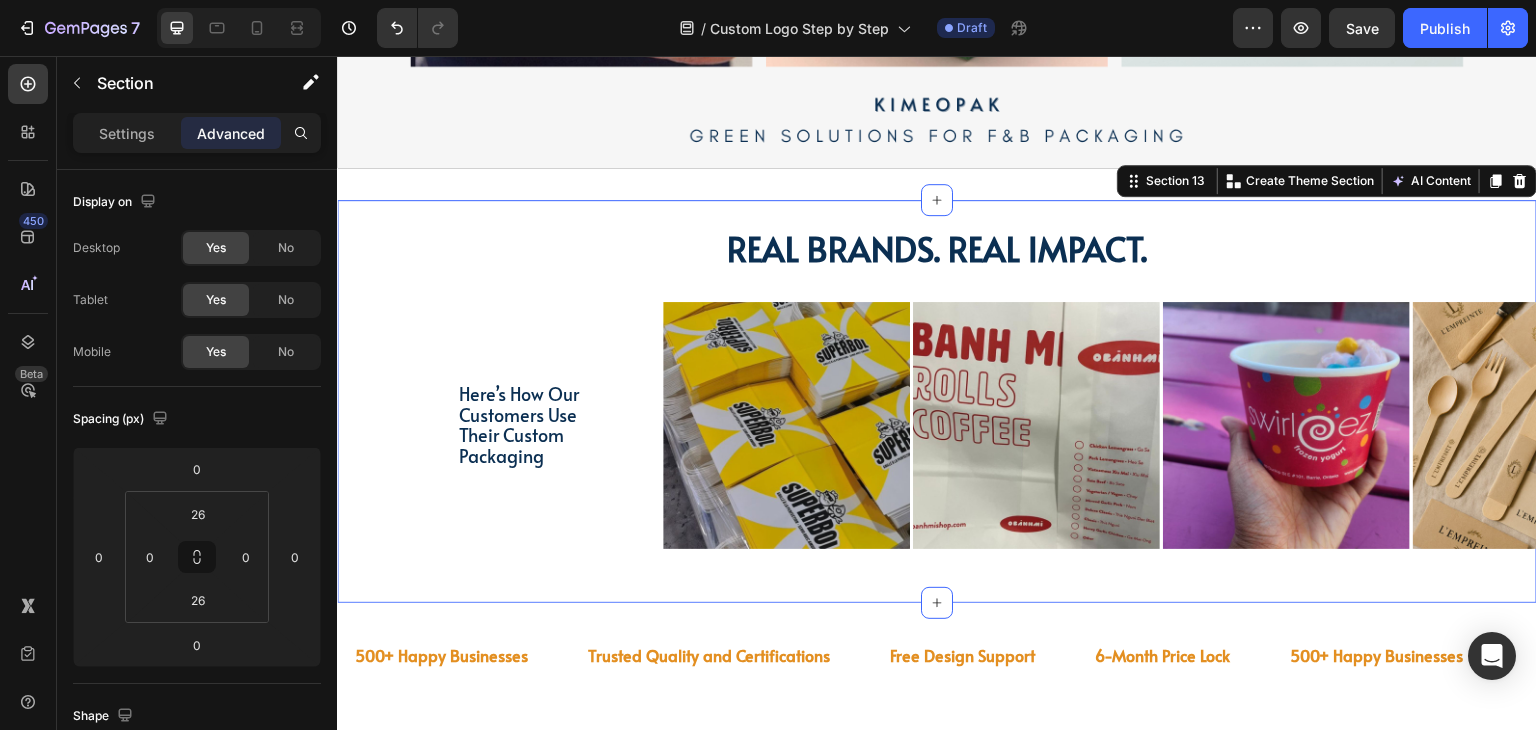 click on "Advanced" at bounding box center (231, 133) 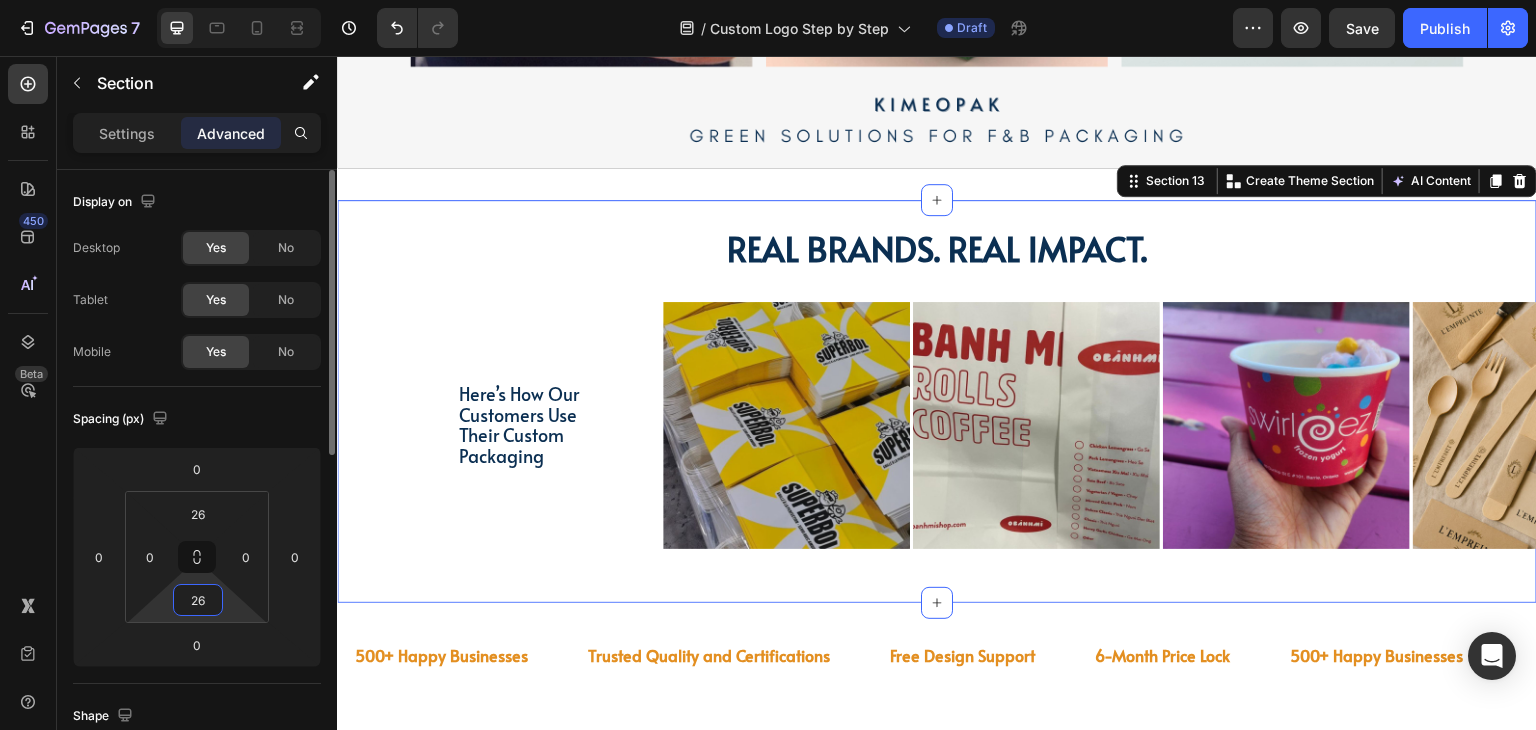click on "26" at bounding box center (198, 600) 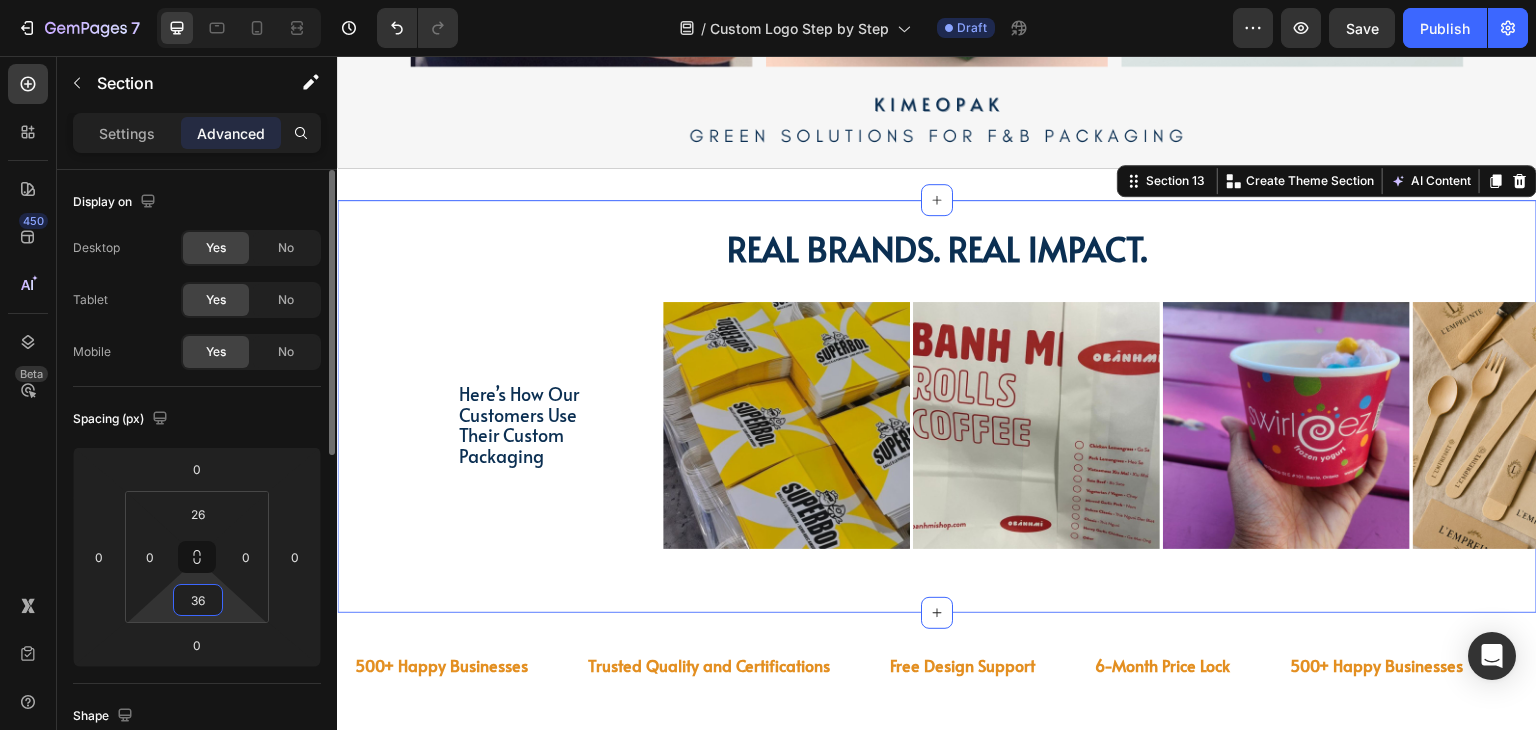 type on "3" 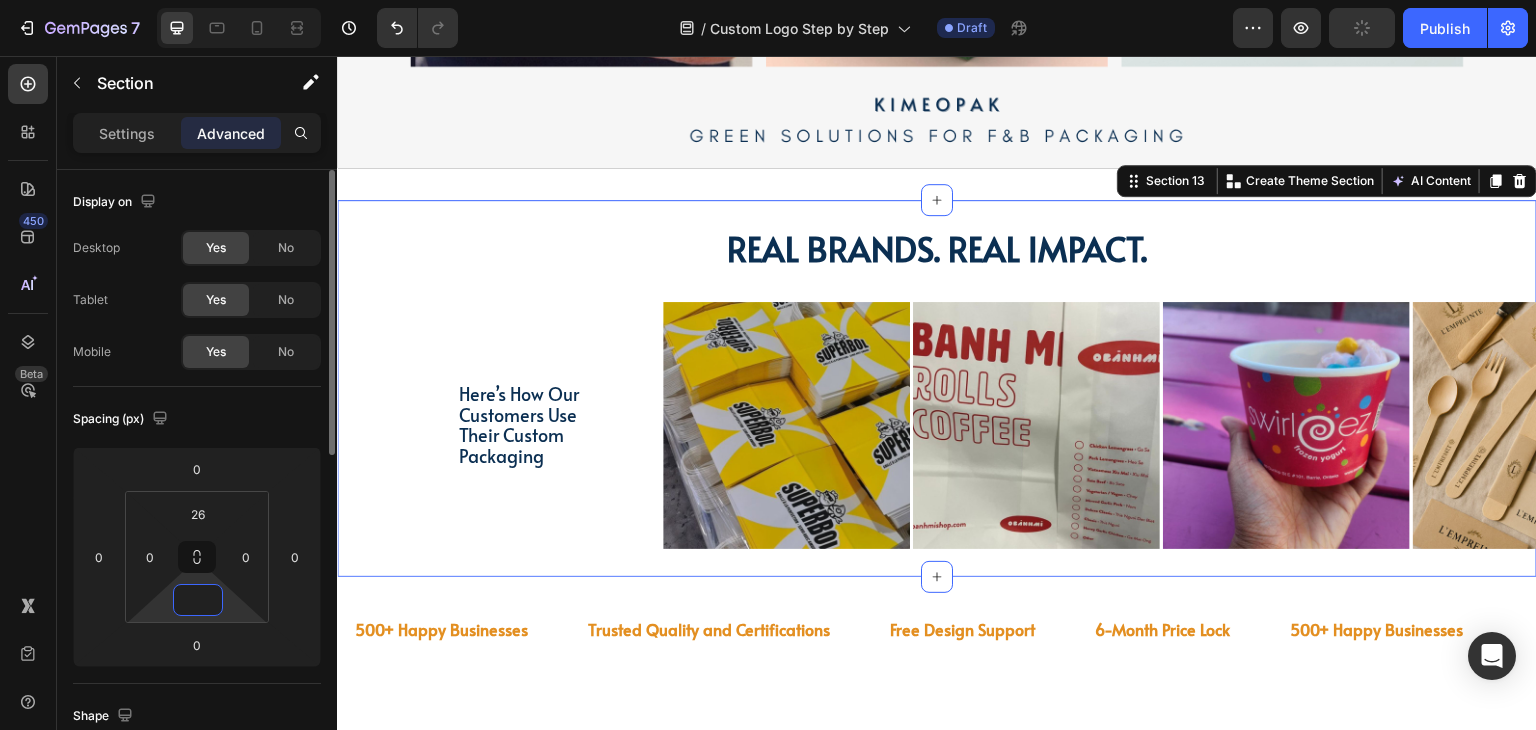 type on "2" 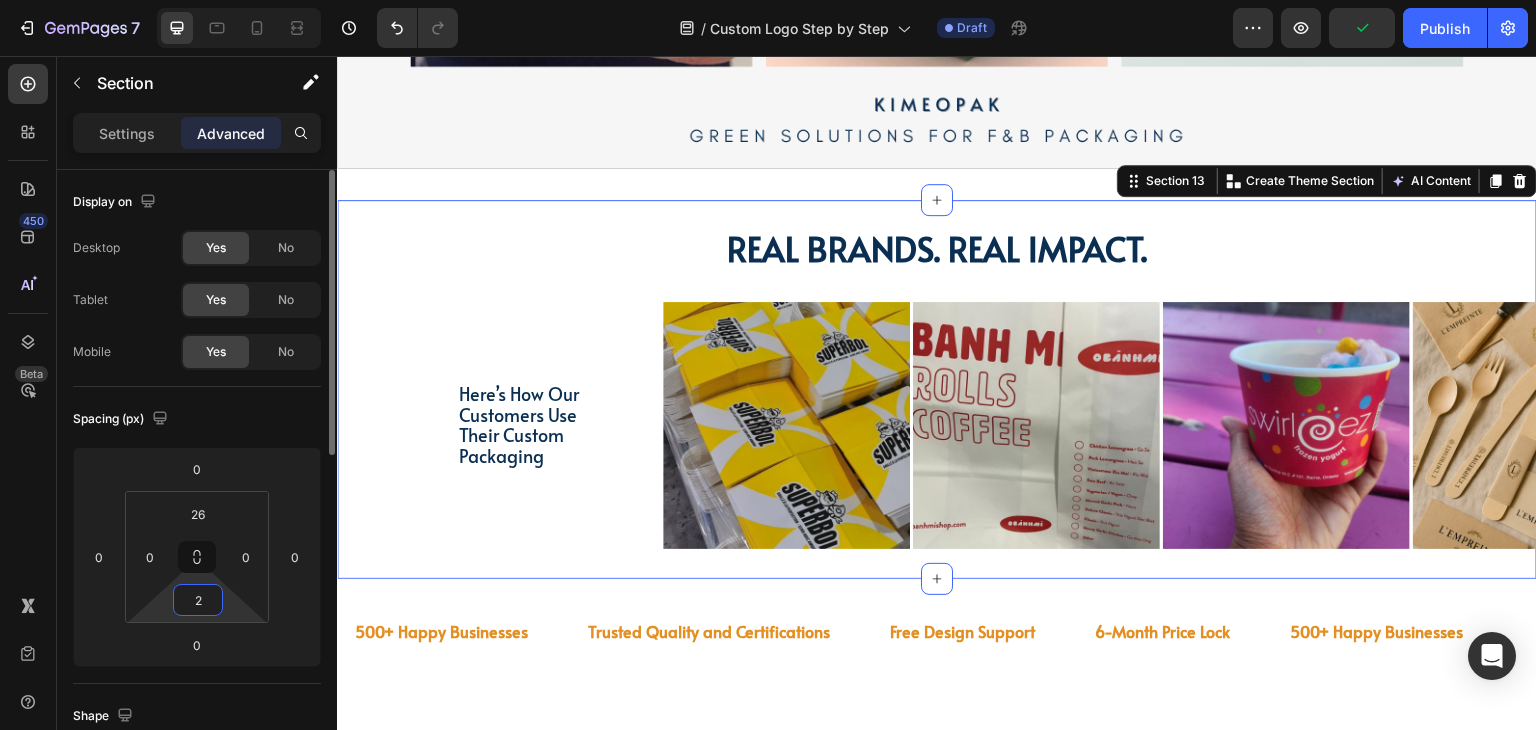 type on "26" 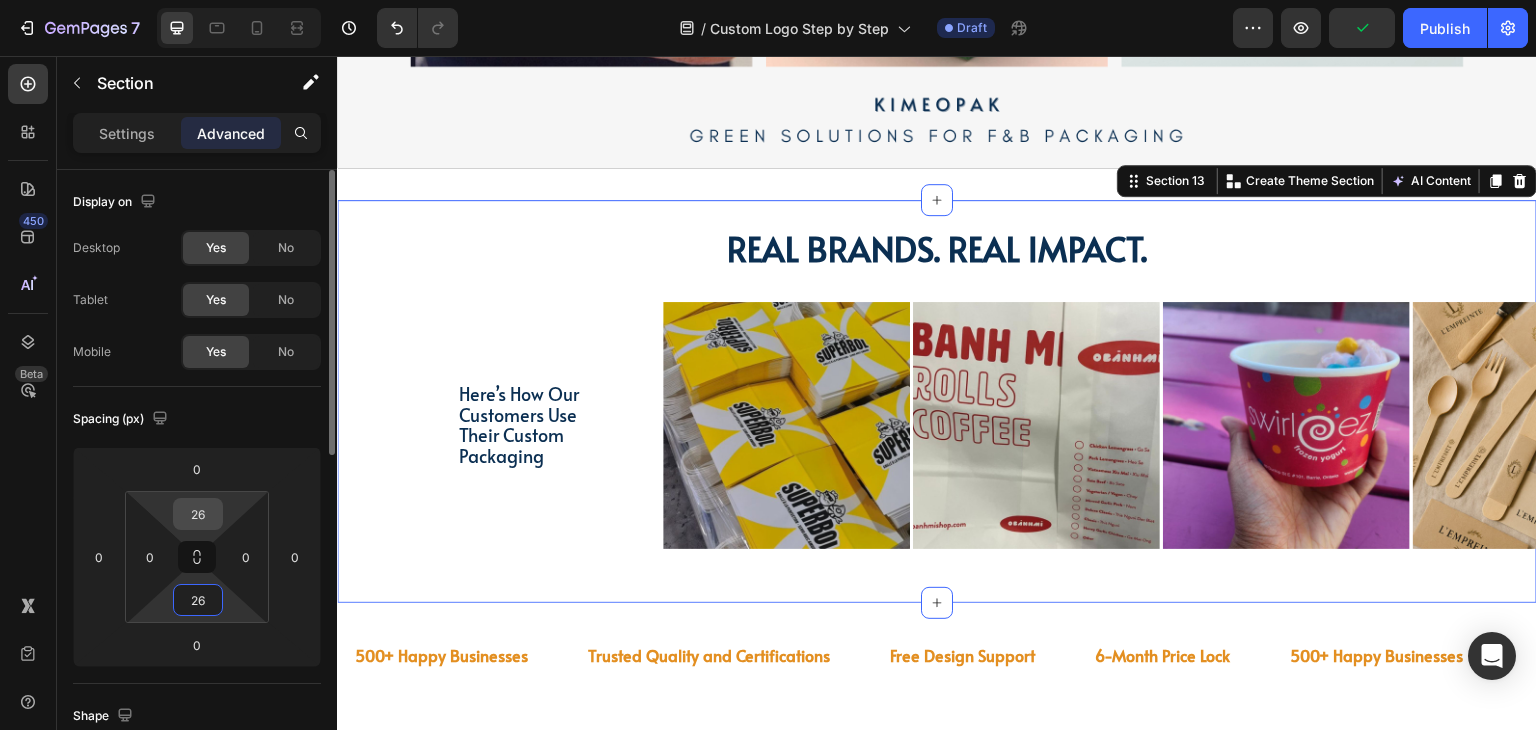 click on "26" at bounding box center (198, 514) 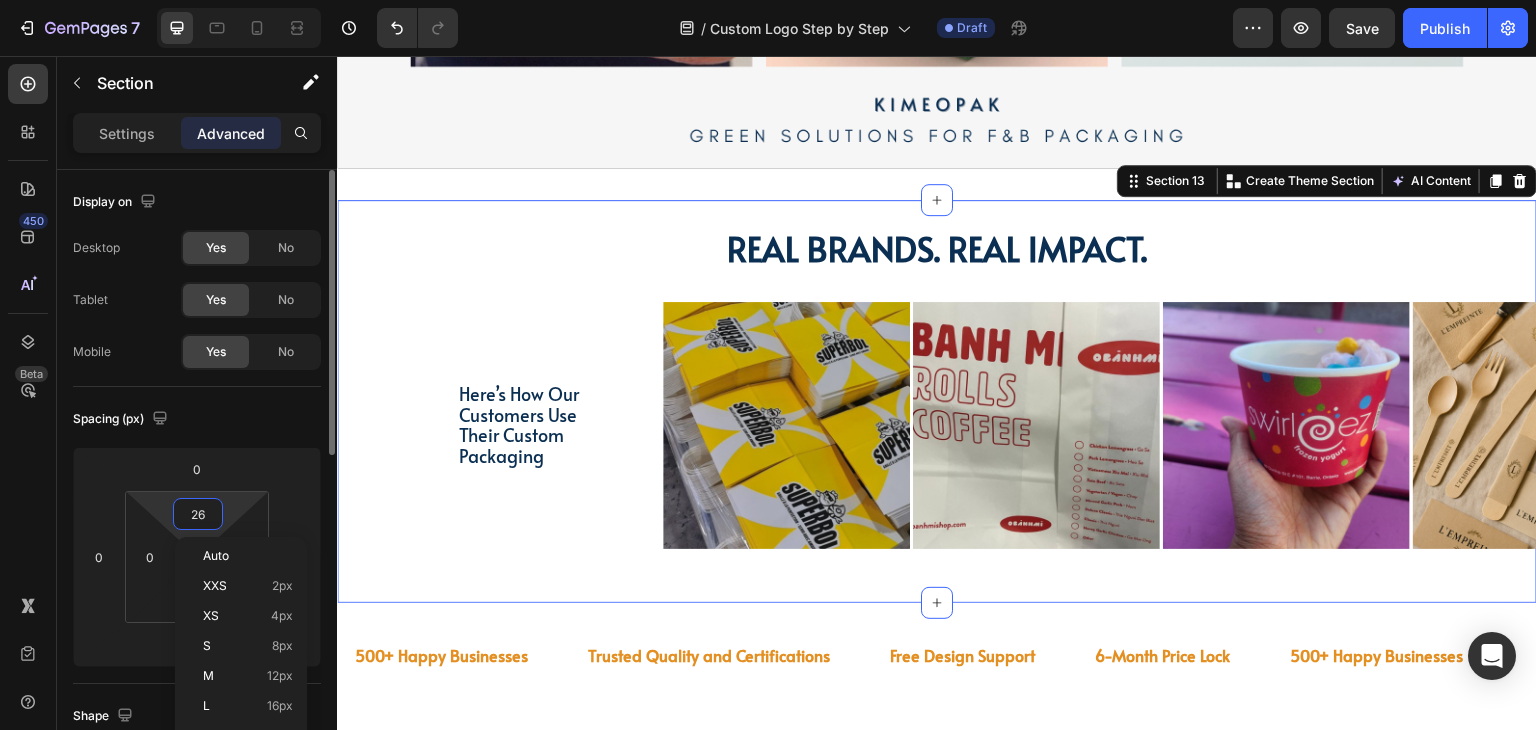 type on "2" 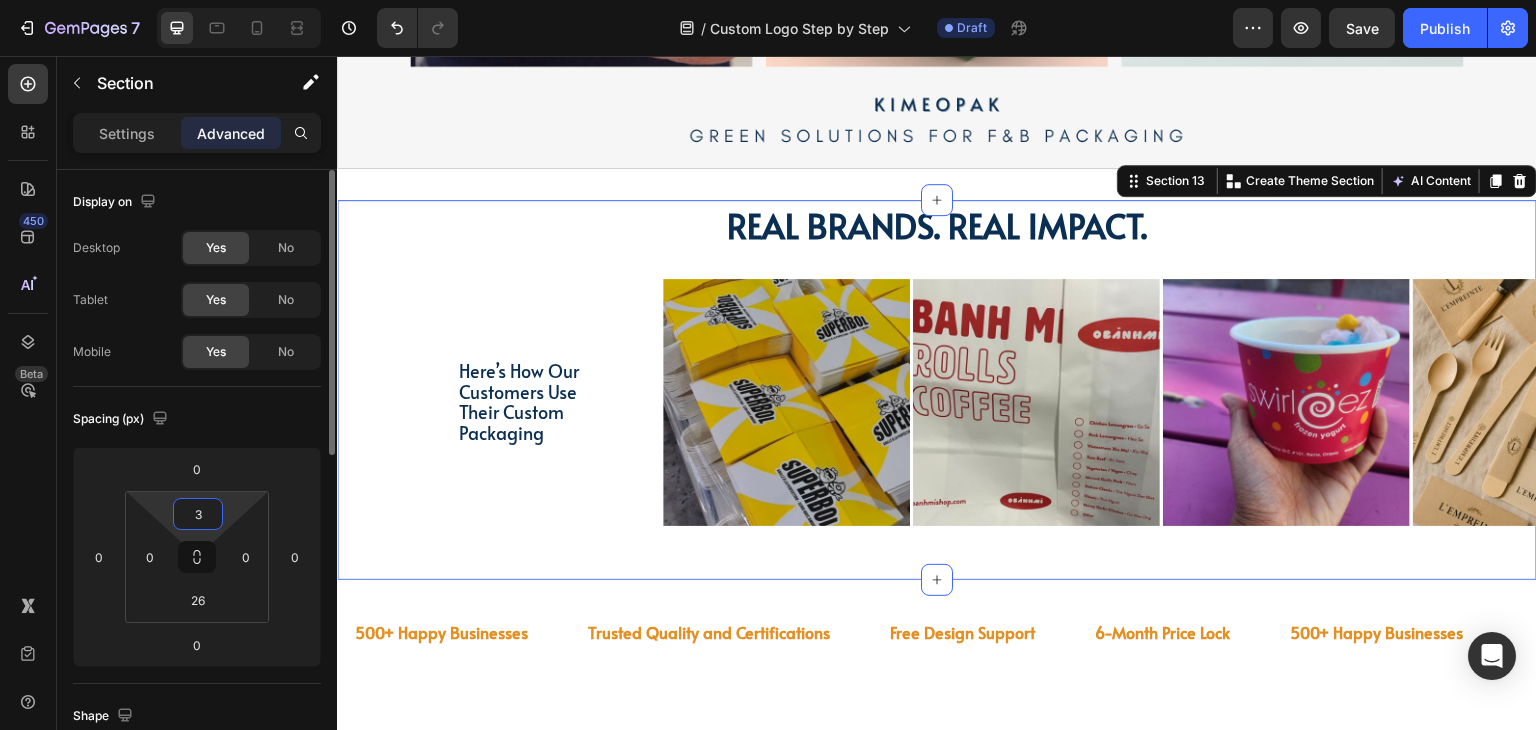 type on "36" 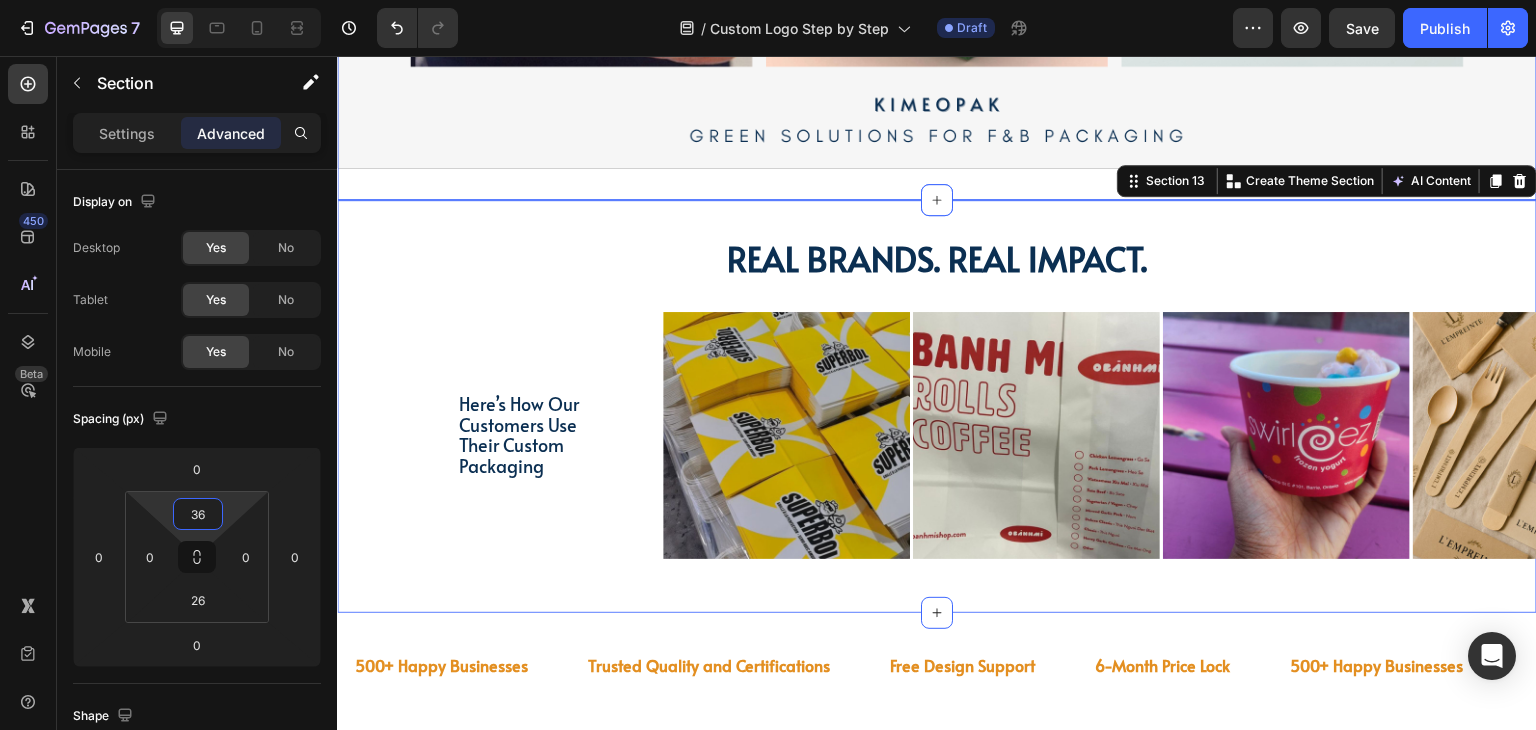 click on "Go green with tailored packaging for your biz... Heading Go green with tailored packaging for your biz... Heading Don't settle for a generic logo - invest in a custom design that sets you apart and helps you succeed! Text Block Don't settle for a generic logo - invest in a custom design that sets you apart and helps you succeed! Text Block Row Video Row" at bounding box center [937, -153] 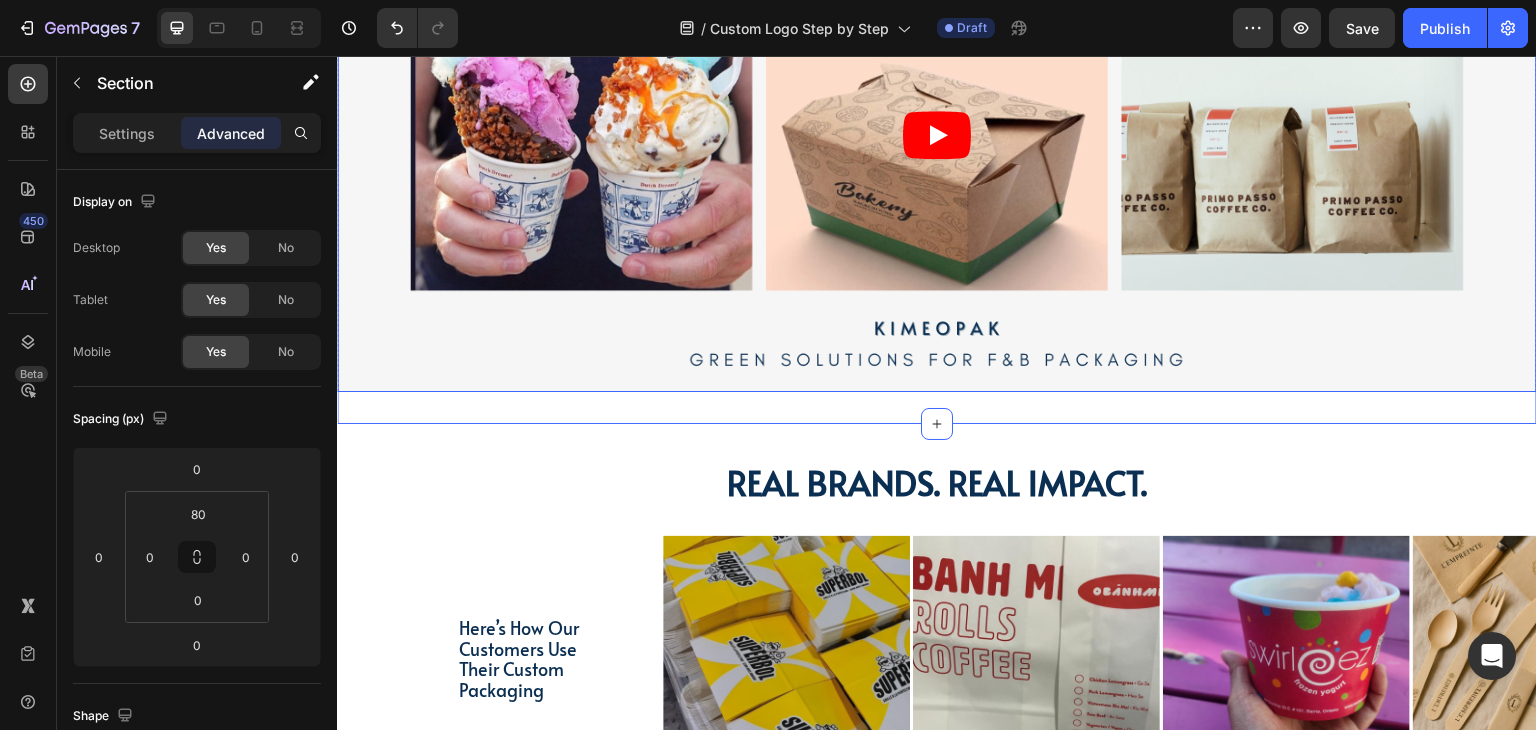 scroll, scrollTop: 3735, scrollLeft: 0, axis: vertical 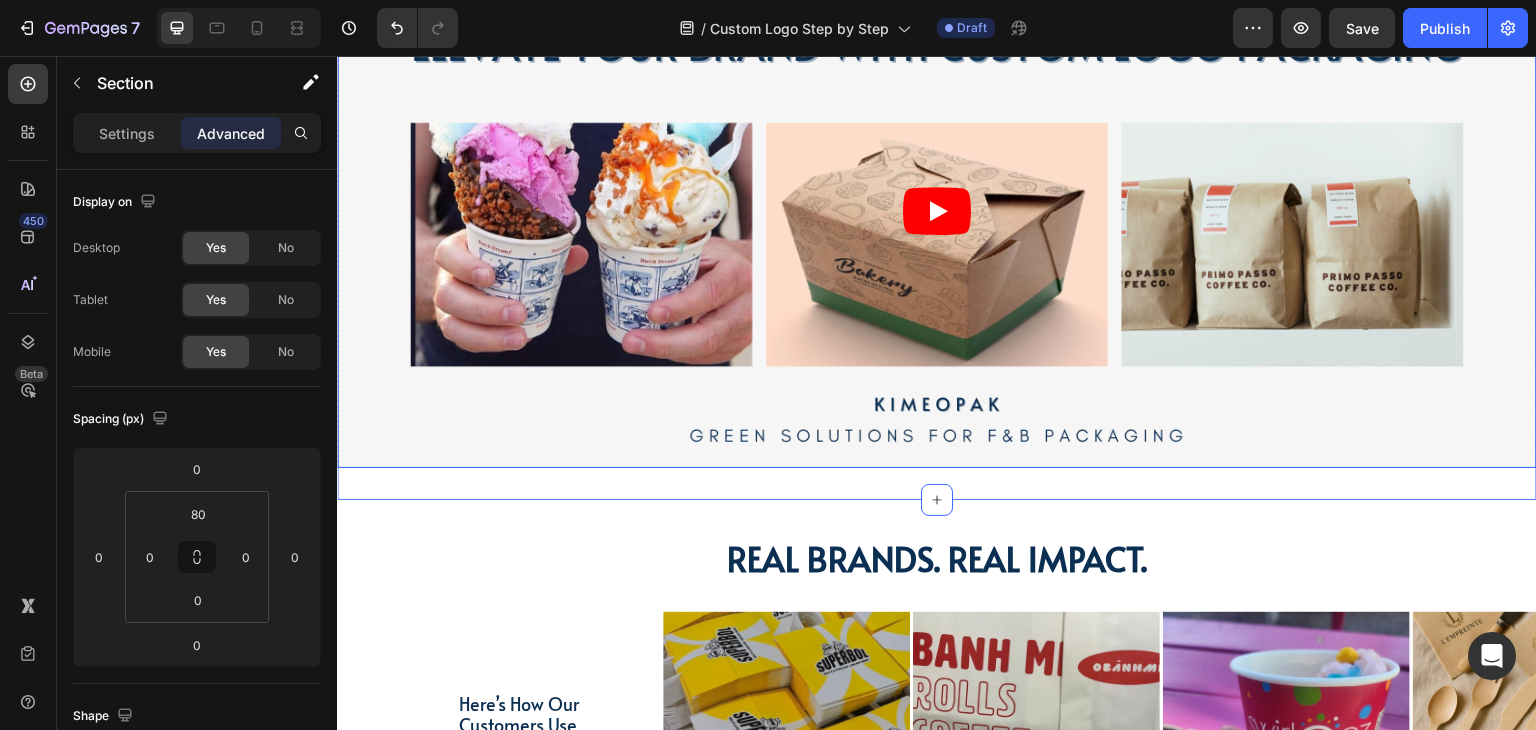 click at bounding box center [937, 211] 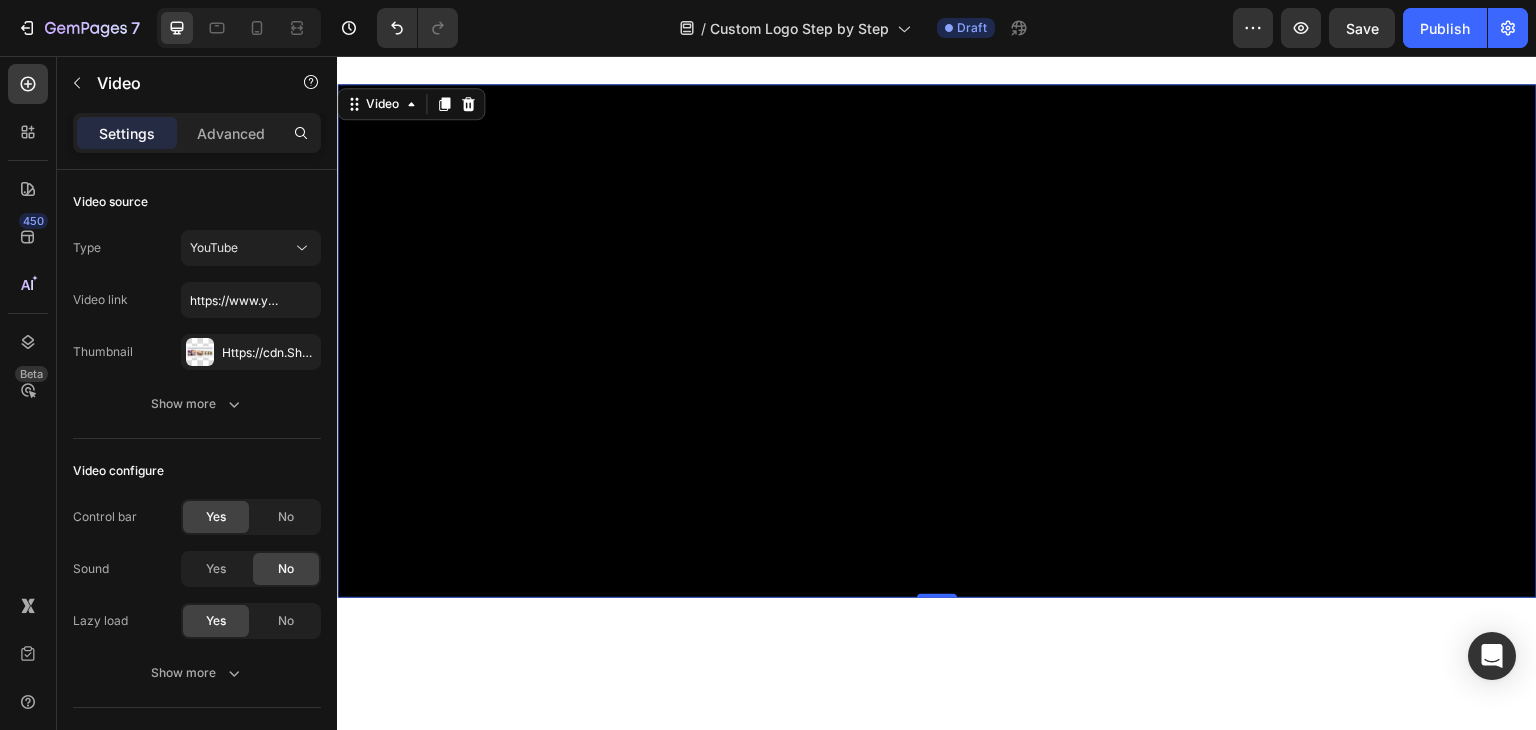 scroll, scrollTop: 3435, scrollLeft: 0, axis: vertical 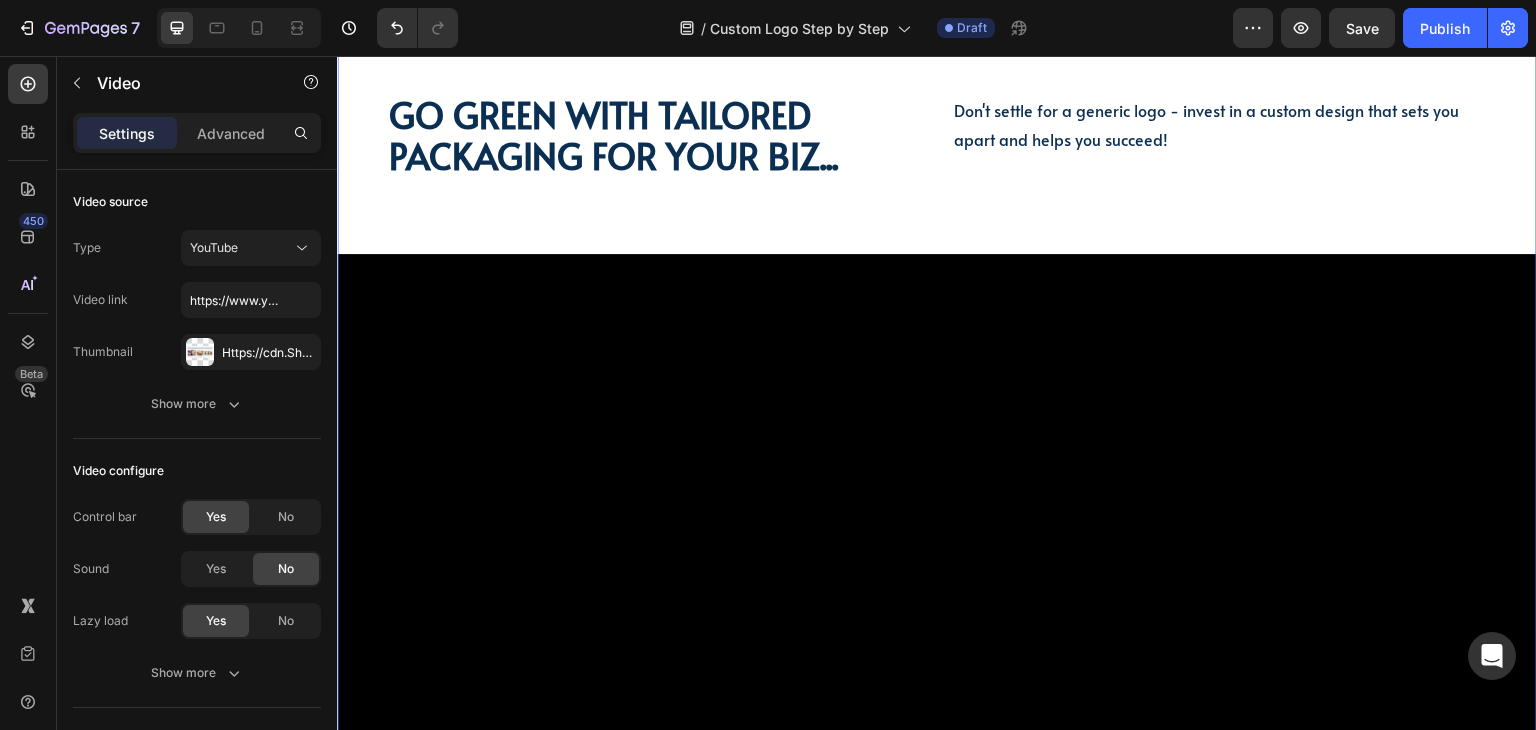 click on "Go green with tailored packaging for your biz... Heading Go green with tailored packaging for your biz... Heading Don't settle for a generic logo - invest in a custom design that sets you apart and helps you succeed! Text Block Don't settle for a generic logo - invest in a custom design that sets you apart and helps you succeed! Text Block Row Video Row" at bounding box center [937, 447] 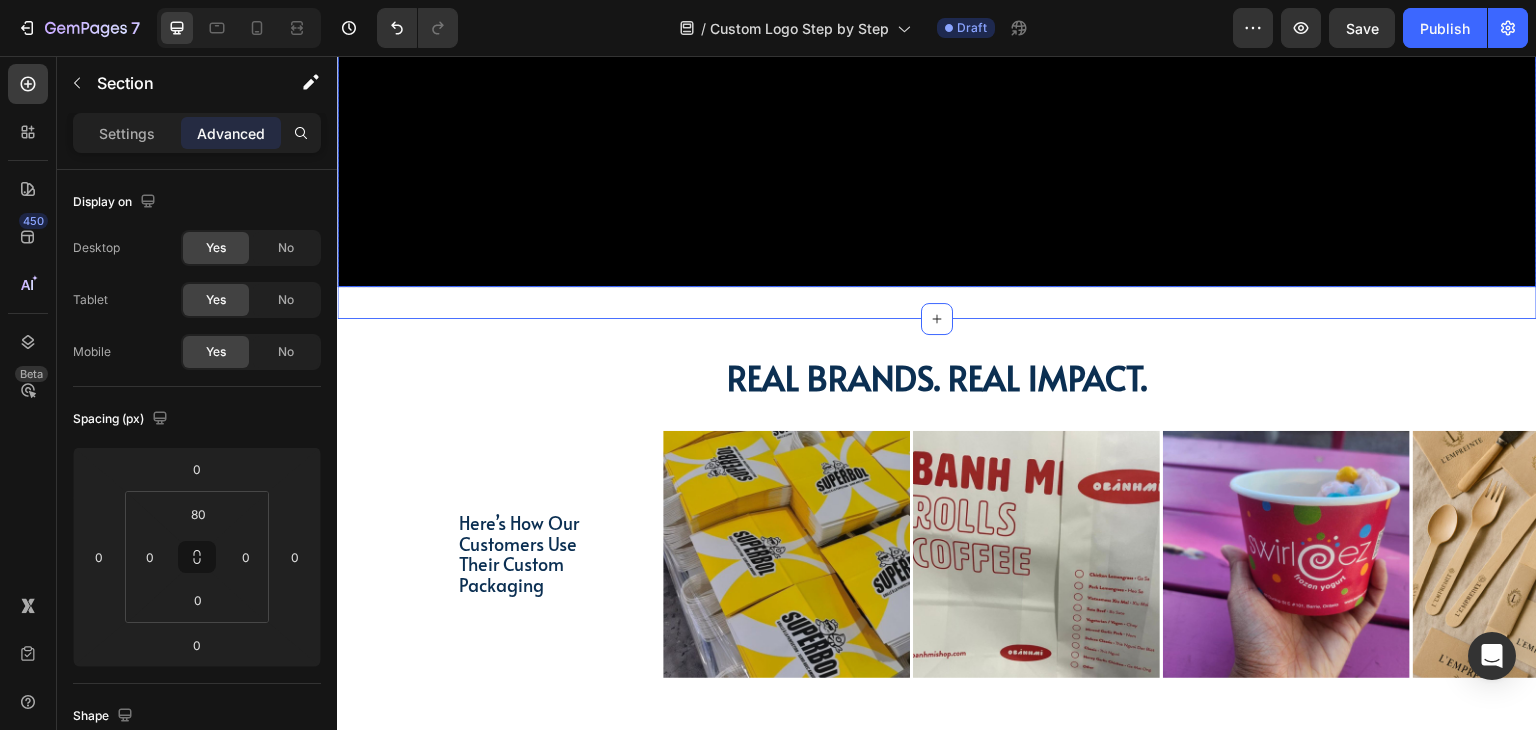 scroll, scrollTop: 3935, scrollLeft: 0, axis: vertical 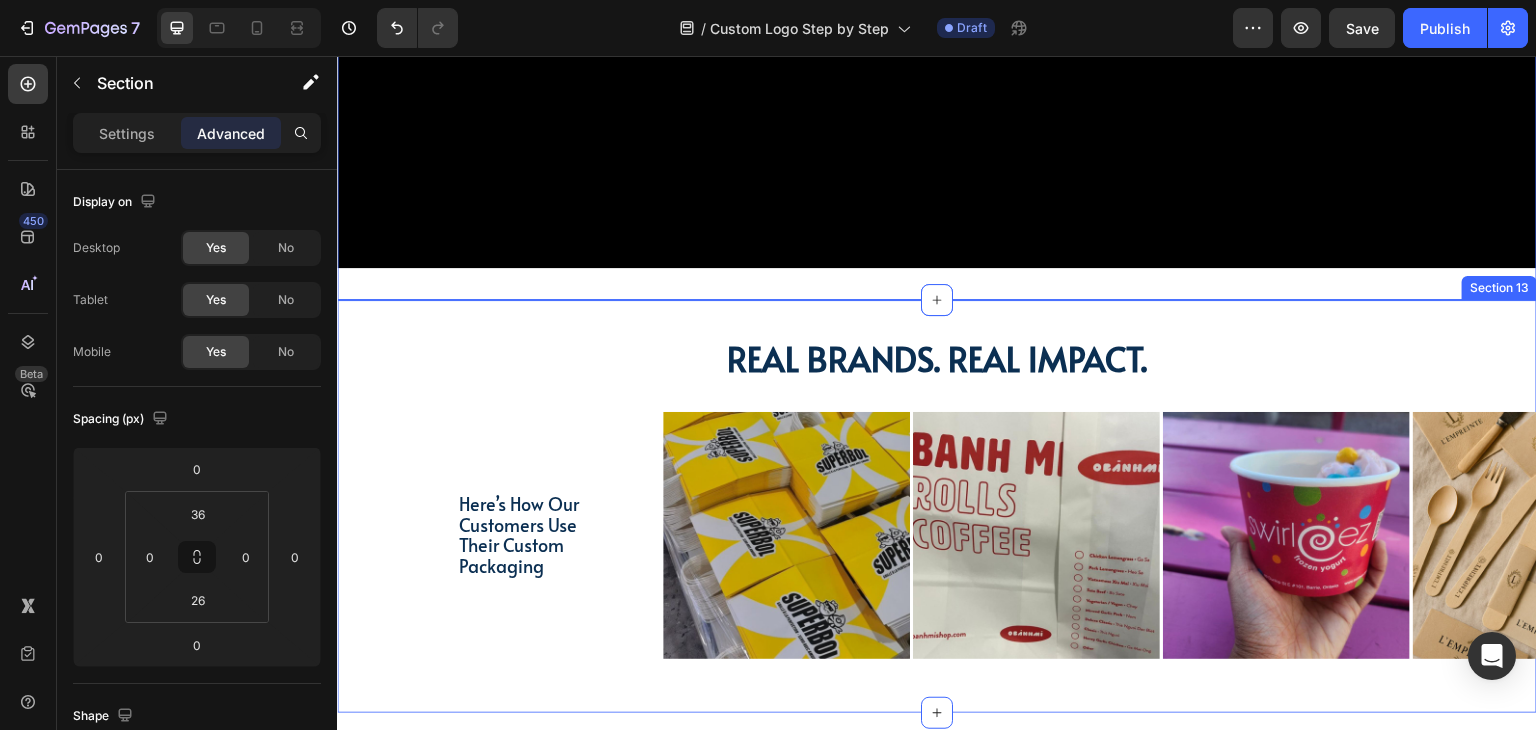 click on "Real Brands. Real Impact. Heading Here’s How Our Customers Use Their Custom Packaging Text Block Row Image Image Image Image Image Image Image Image Image Image Image Image Image Image Image Image Marquee Row Section 13" at bounding box center (937, 506) 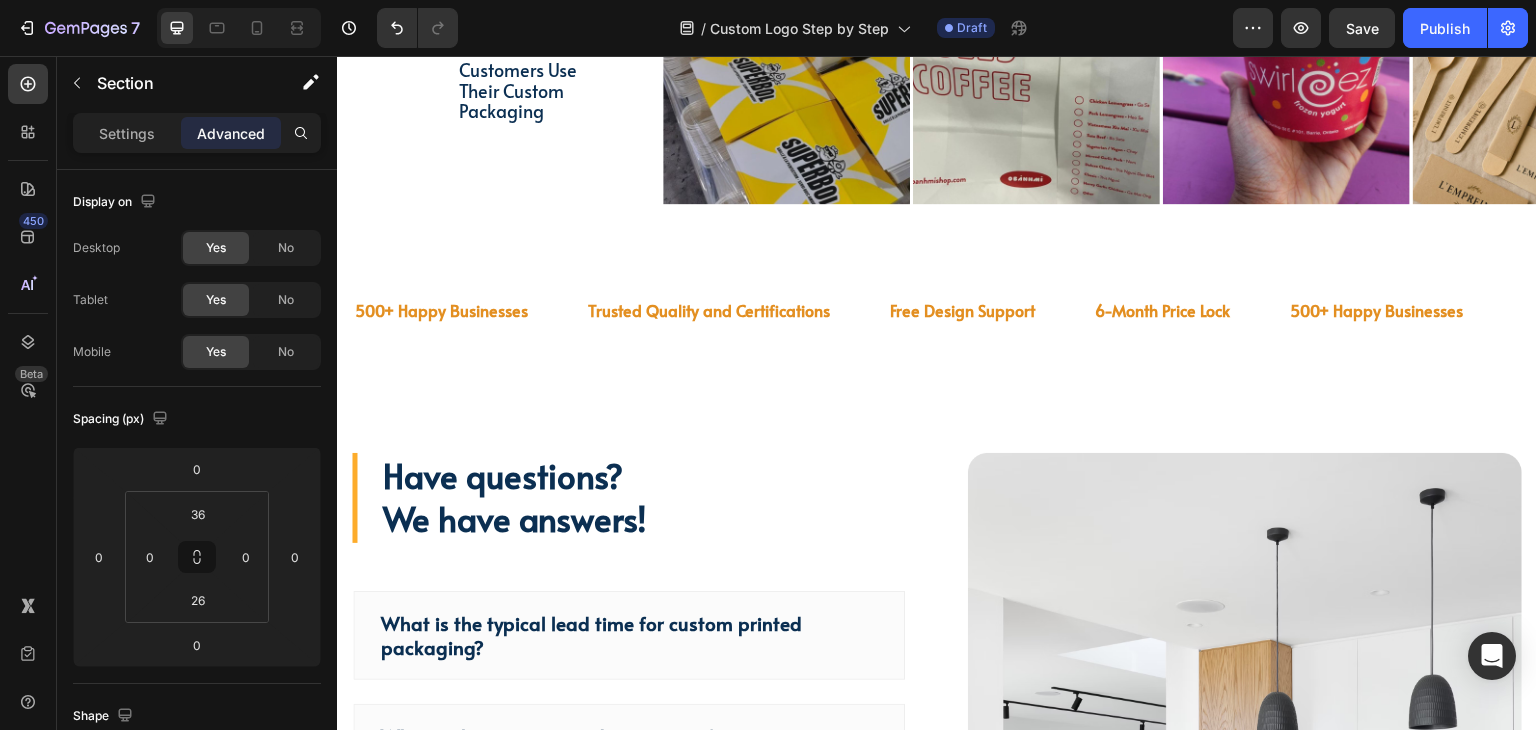 scroll, scrollTop: 4435, scrollLeft: 0, axis: vertical 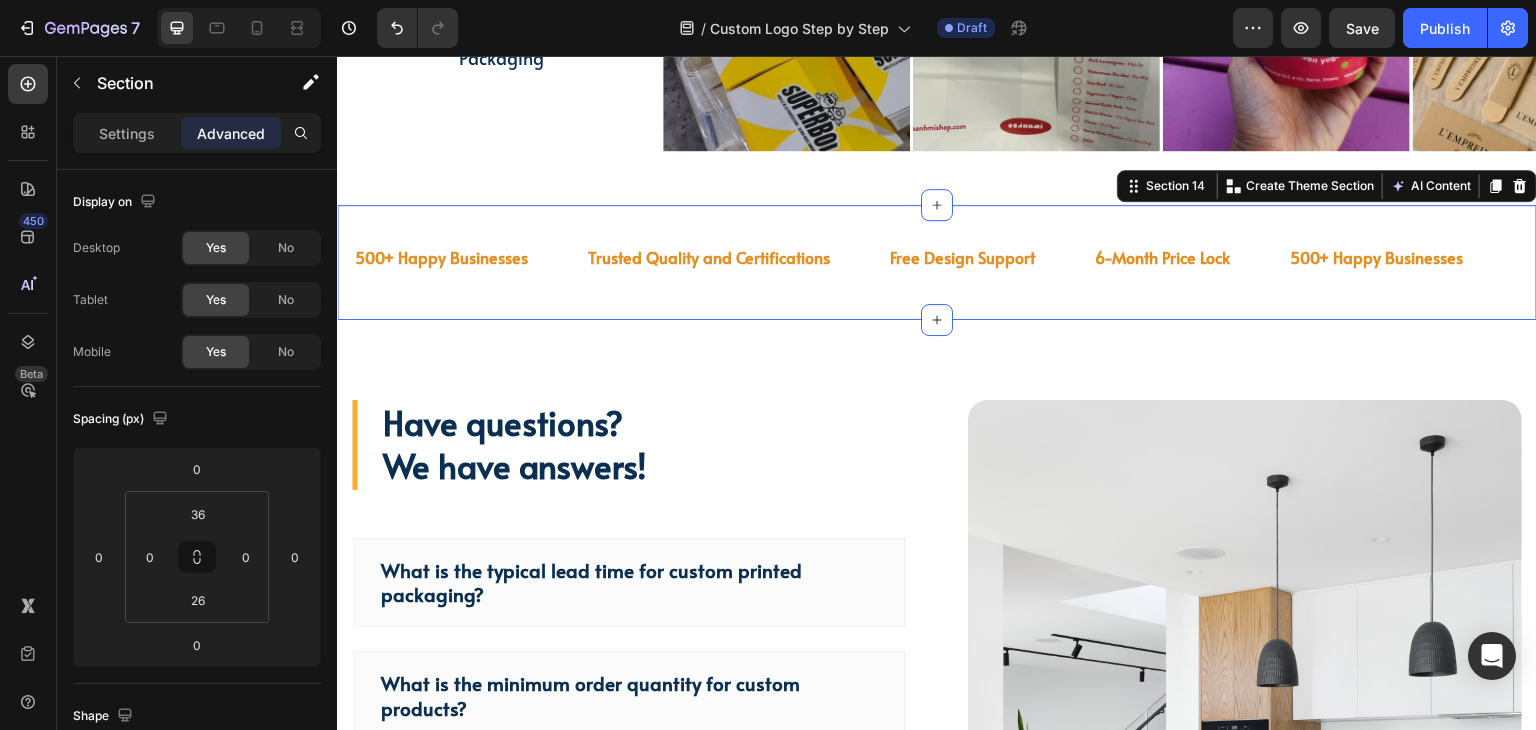 click on "500+ Happy Businesses Text Trusted Quality and Certifications Text Free Design Support Text 6-Month Price Lock Text 500+ Happy Businesses Text Trusted Quality and Certifications Text Free Design Support Text 6-Month Price Lock Text 500+ Happy Businesses Text Trusted Quality and Certifications Text Free Design Support Text 6-Month Price Lock Text 500+ Happy Businesses Text Trusted Quality and Certifications Text Free Design Support Text 6-Month Price Lock Text 500+ Happy Businesses Text Trusted Quality and Certifications Text Free Design Support Text 6-Month Price Lock Text 500+ Happy Businesses Text Trusted Quality and Certifications Text Free Design Support Text 6-Month Price Lock Text Marquee Section 14   Create Theme Section AI Content Write with GemAI What would you like to describe here? Tone and Voice Persuasive Product Show more Generate" at bounding box center [937, 262] 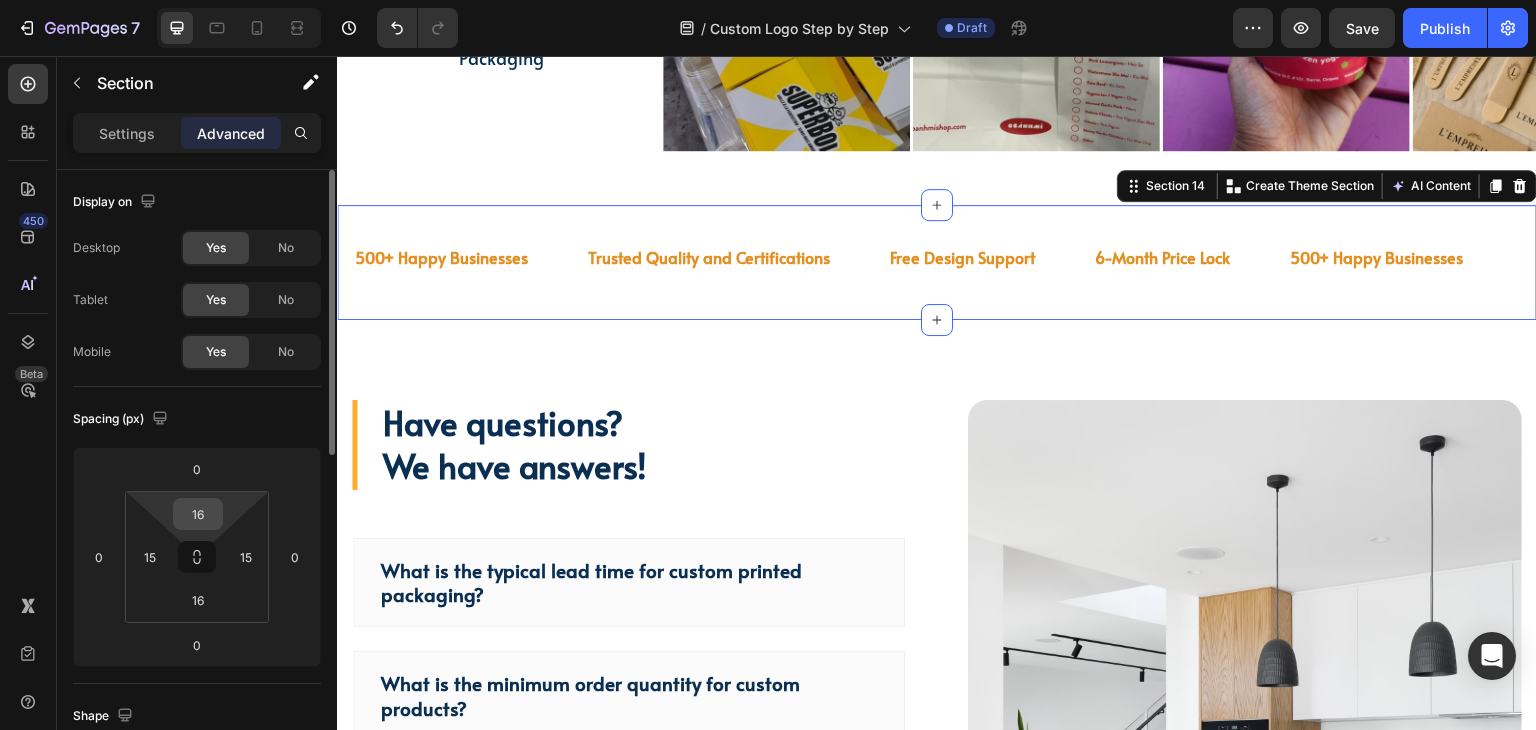 click on "16" at bounding box center [198, 514] 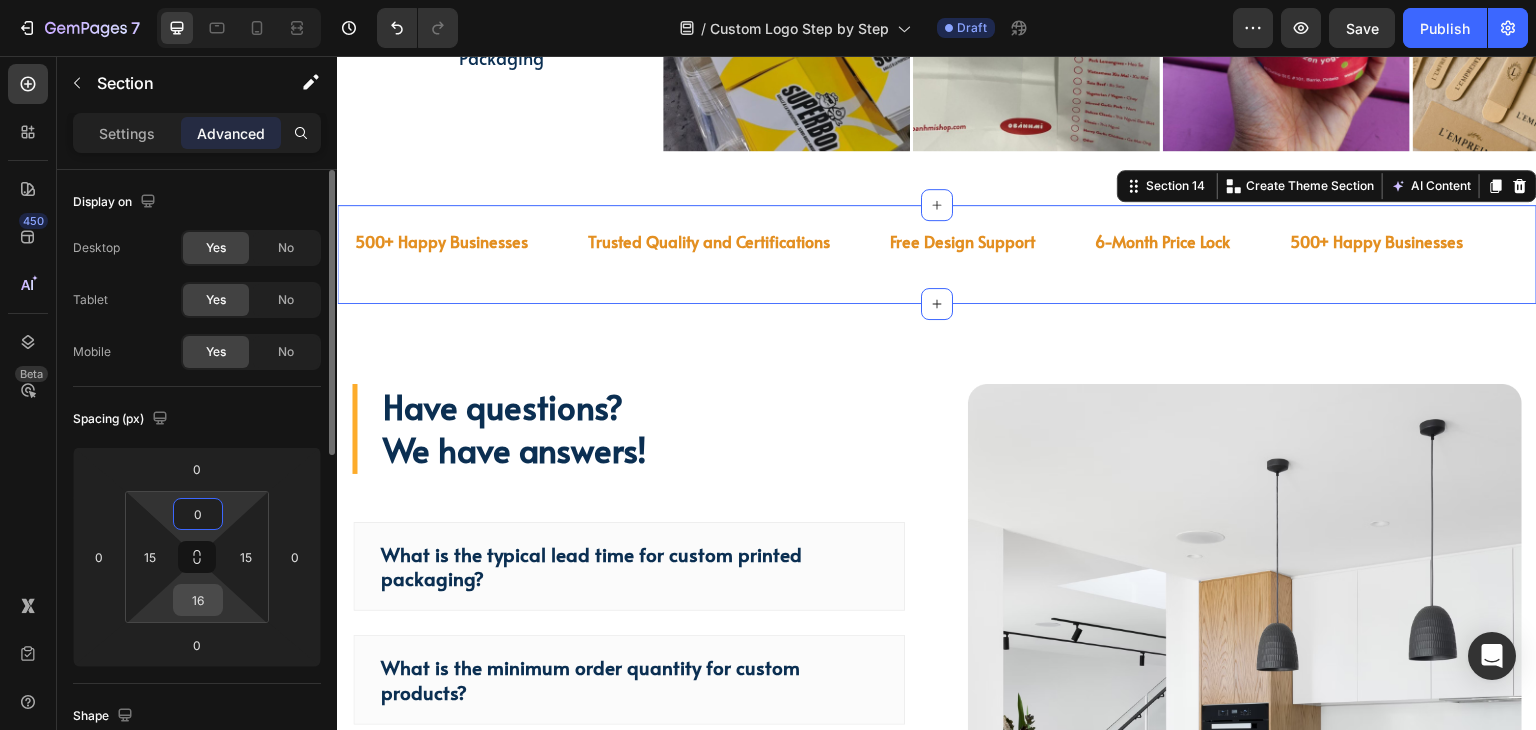 type on "0" 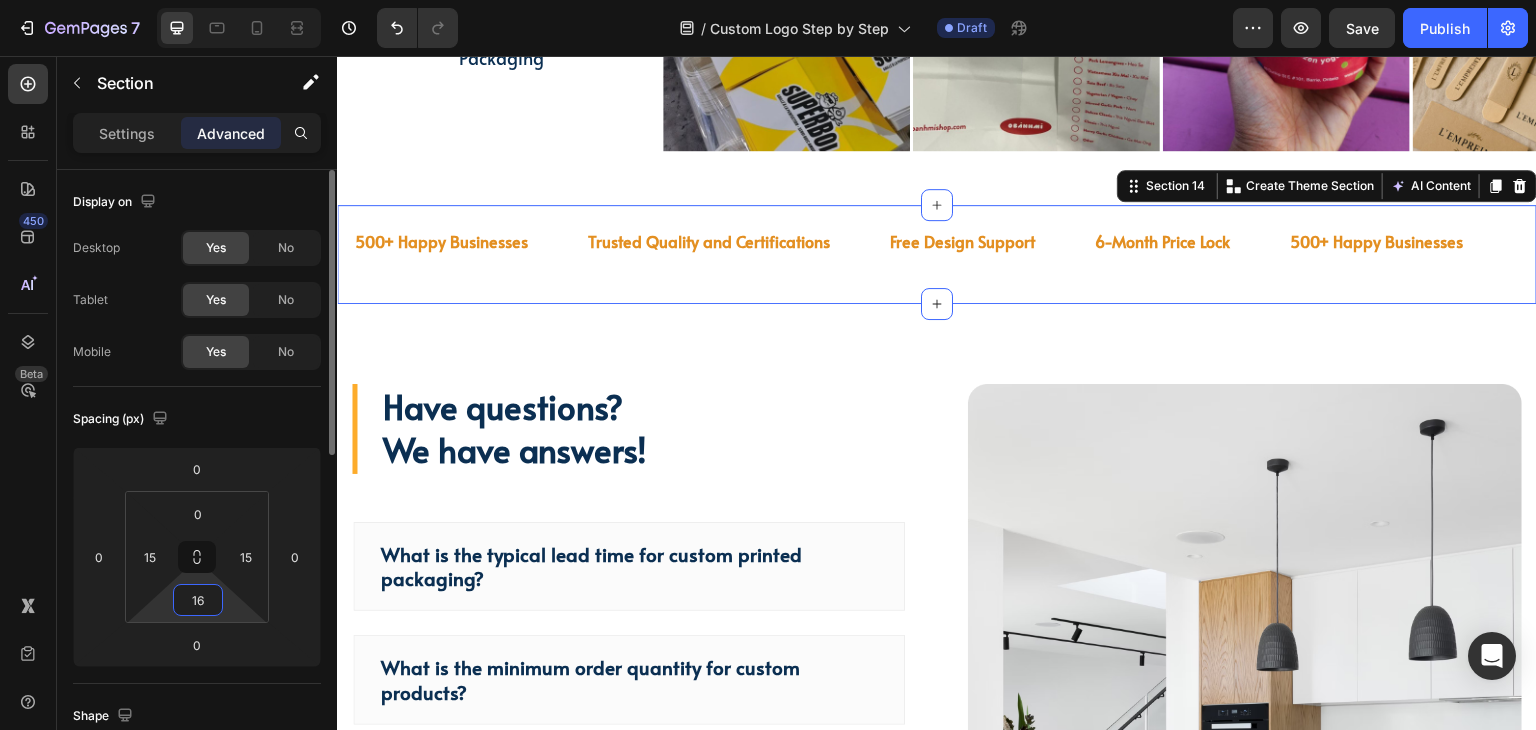click on "16" at bounding box center (198, 600) 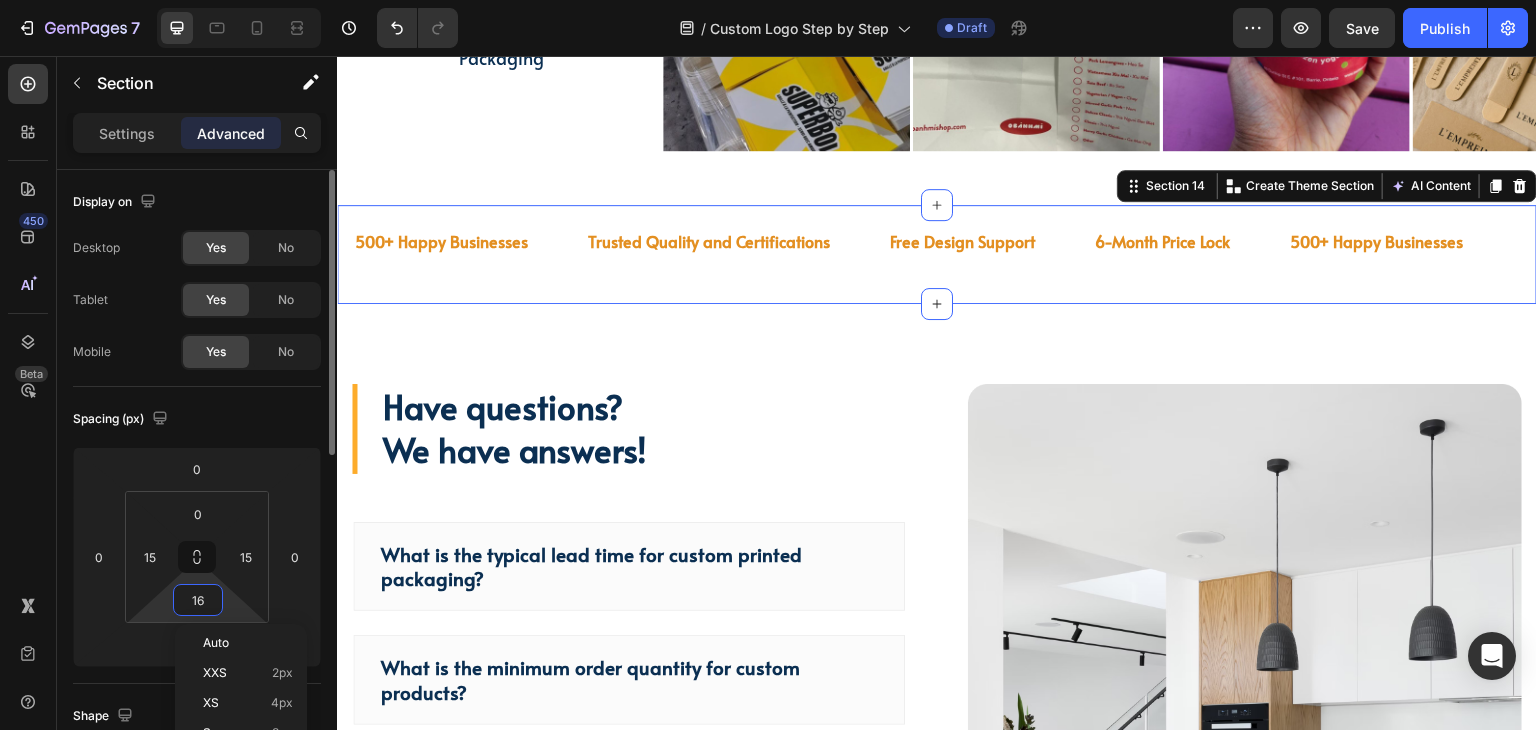 type on "0" 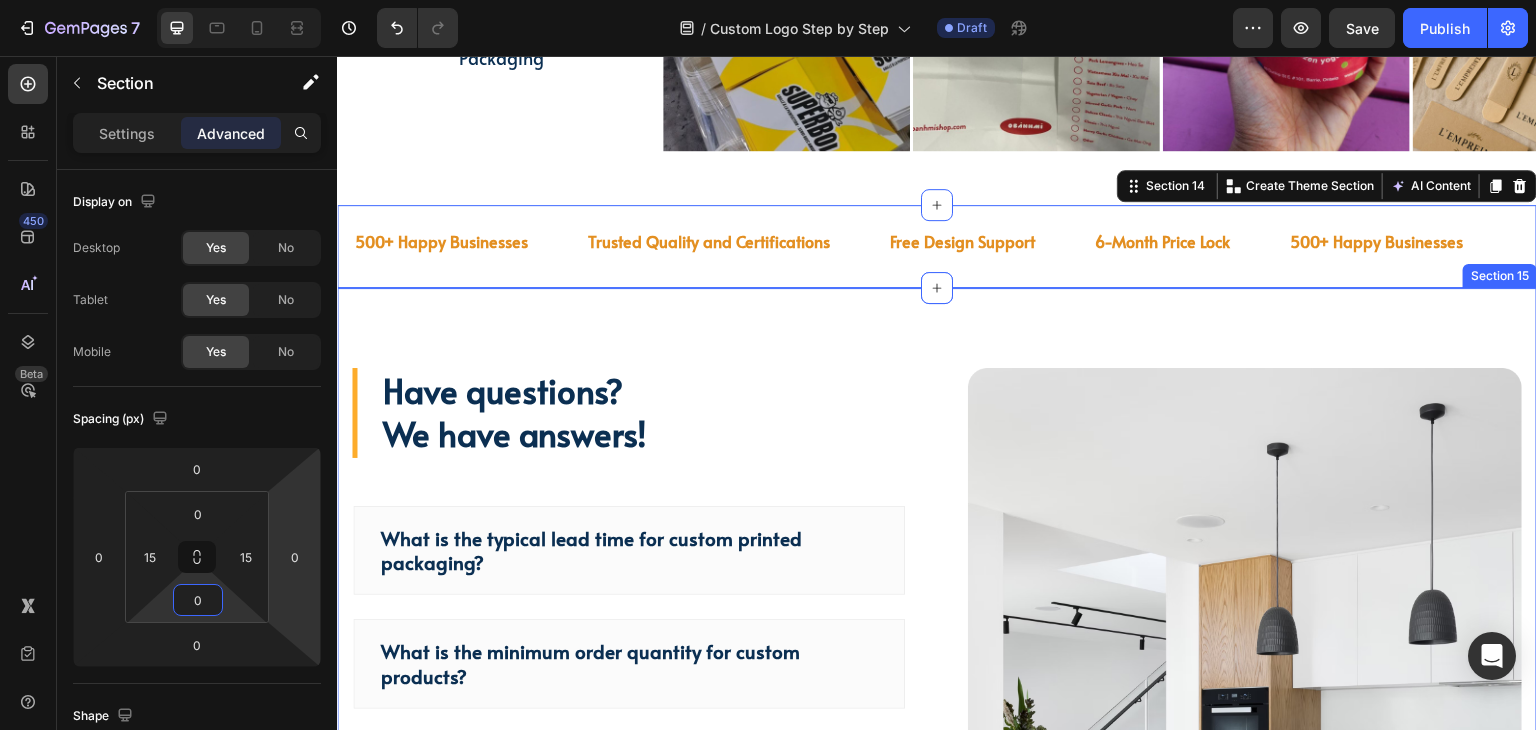 click on "Have questions? We have answers! Heading What is the typical lead time for custom printed packaging? What is the minimum order quantity for custom products? How many colors can be printed on the product? Is there support for logo design, or does the customer need to provide a ready-made design file? Accordion Let us know! Button Image Row Section 15" at bounding box center [937, 739] 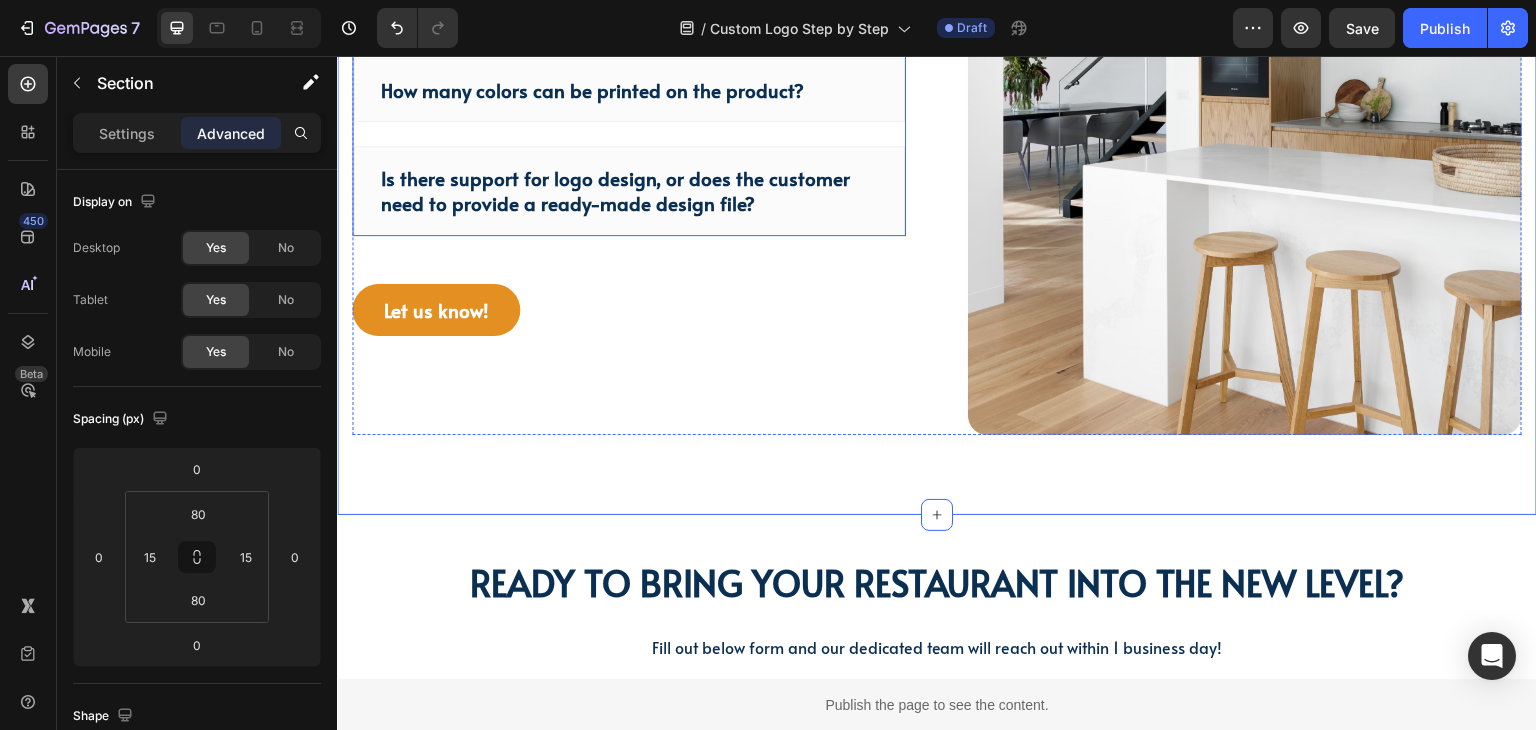 scroll, scrollTop: 5235, scrollLeft: 0, axis: vertical 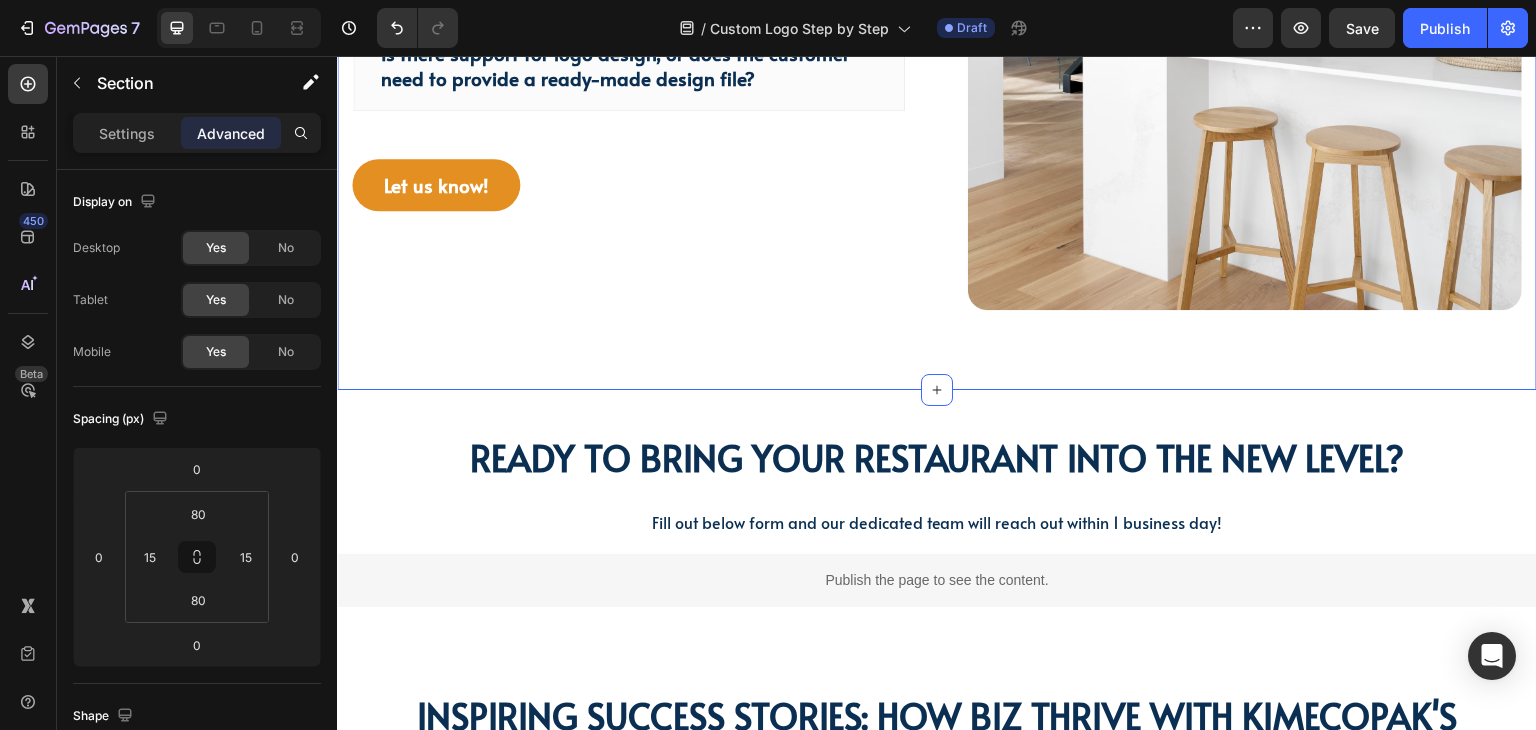 click on "Have questions? We have answers! Heading What is the typical lead time for custom printed packaging? What is the minimum order quantity for custom products? How many colors can be printed on the product? Is there support for logo design, or does the customer need to provide a ready-made design file? Accordion Let us know! Button Image Row Section 15   Create Theme Section AI Content Write with GemAI What would you like to describe here? Tone and Voice Persuasive Product Custom Jewelry Paper Bags with Ribbon Handles – Ideal for Gifts & Retail Show more Generate" at bounding box center [937, -61] 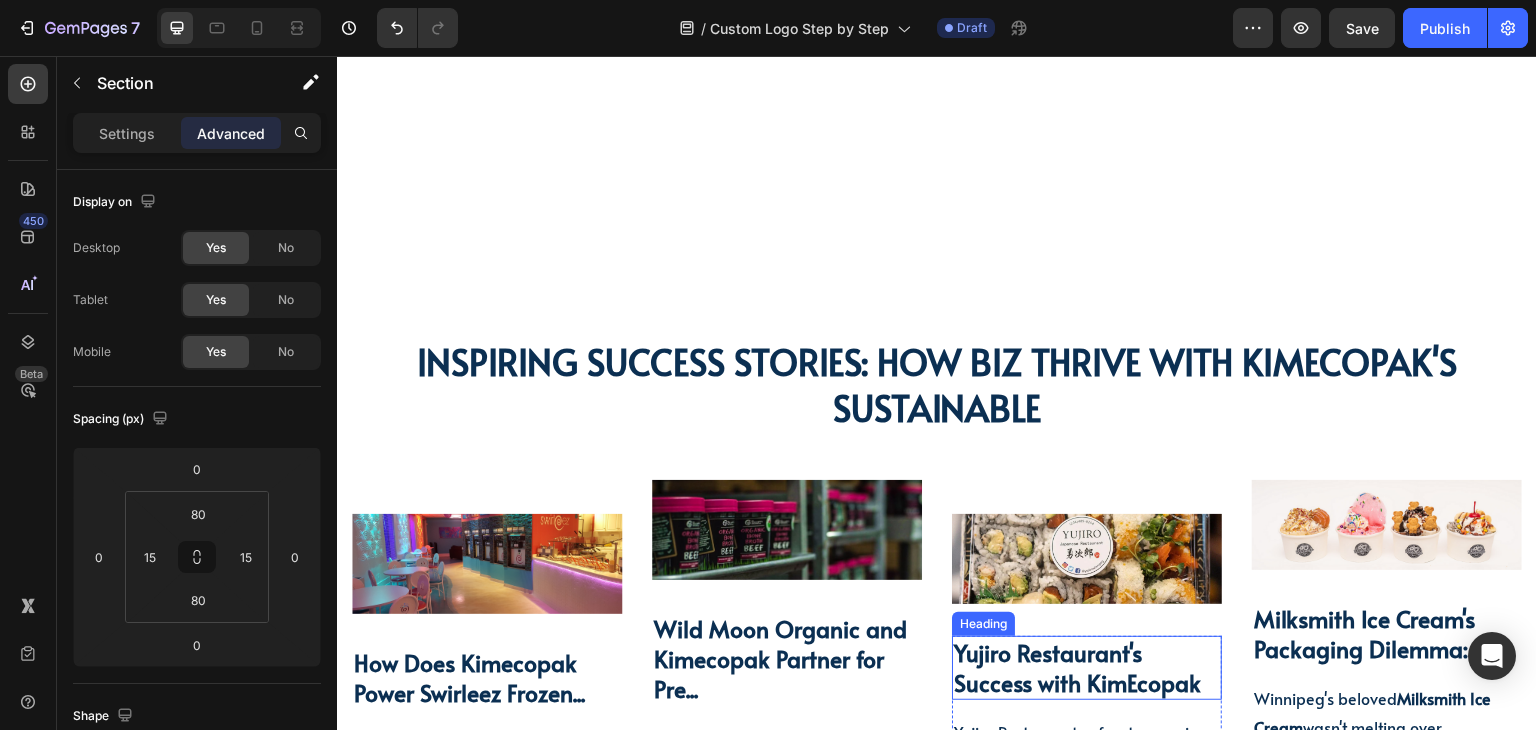 scroll, scrollTop: 5935, scrollLeft: 0, axis: vertical 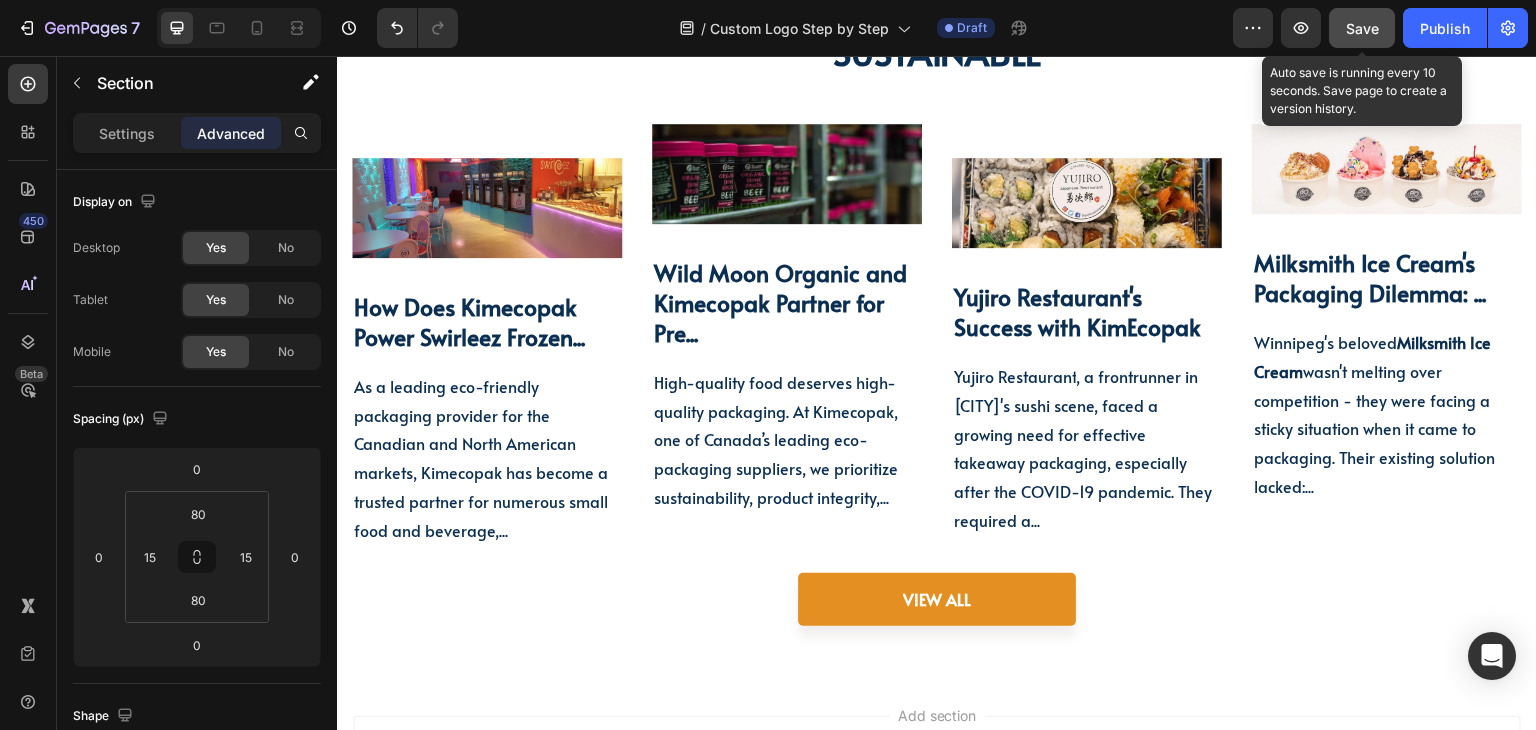click on "Save" 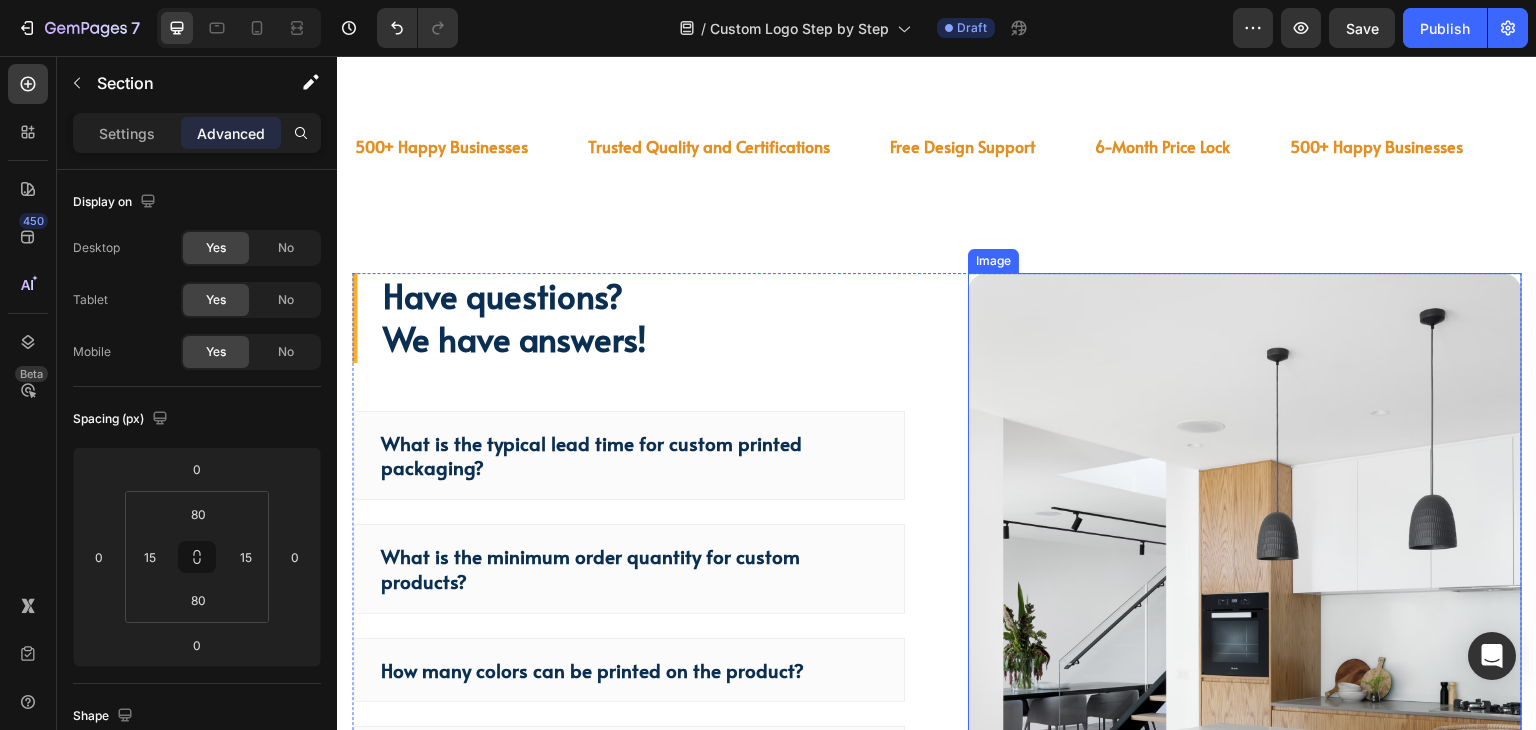 scroll, scrollTop: 4535, scrollLeft: 0, axis: vertical 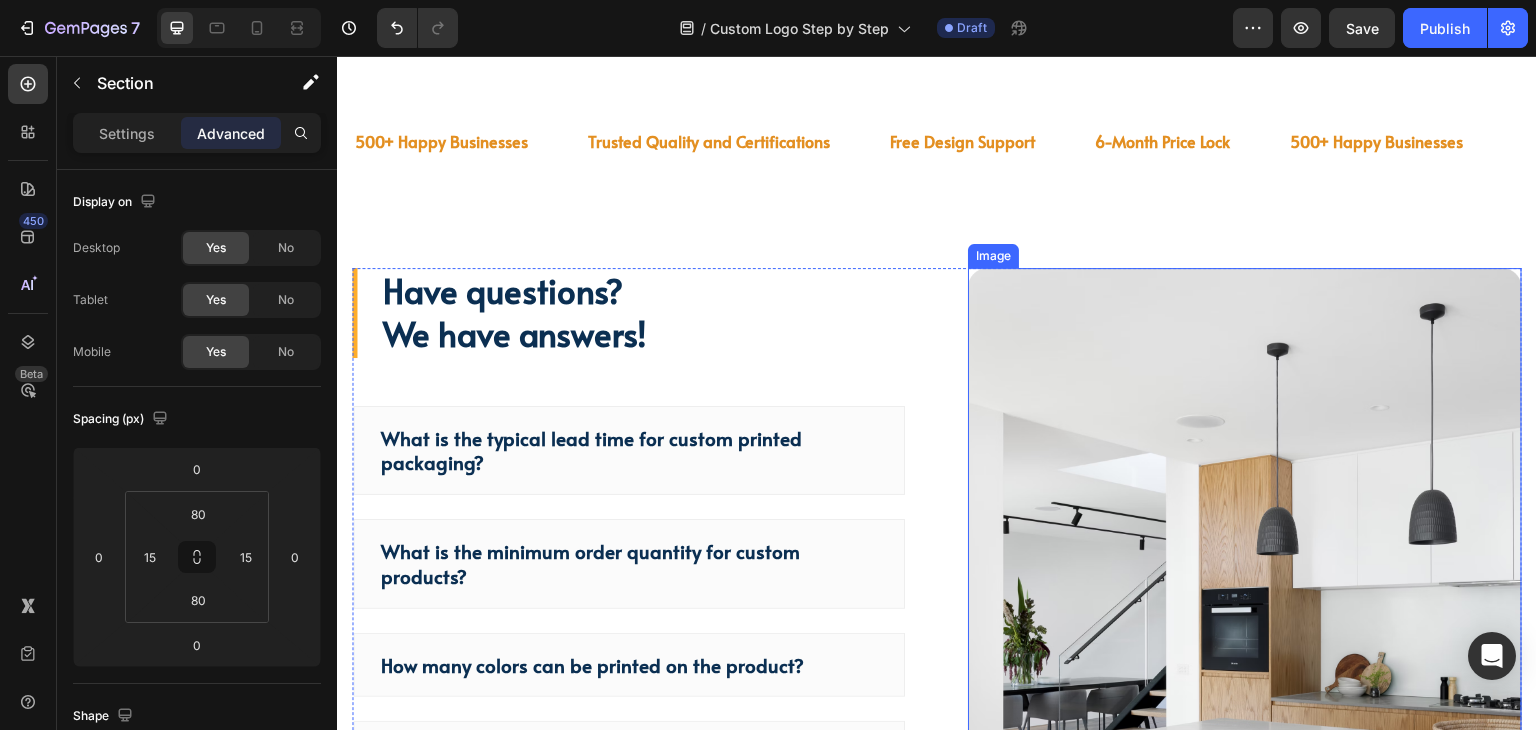click at bounding box center (1245, 639) 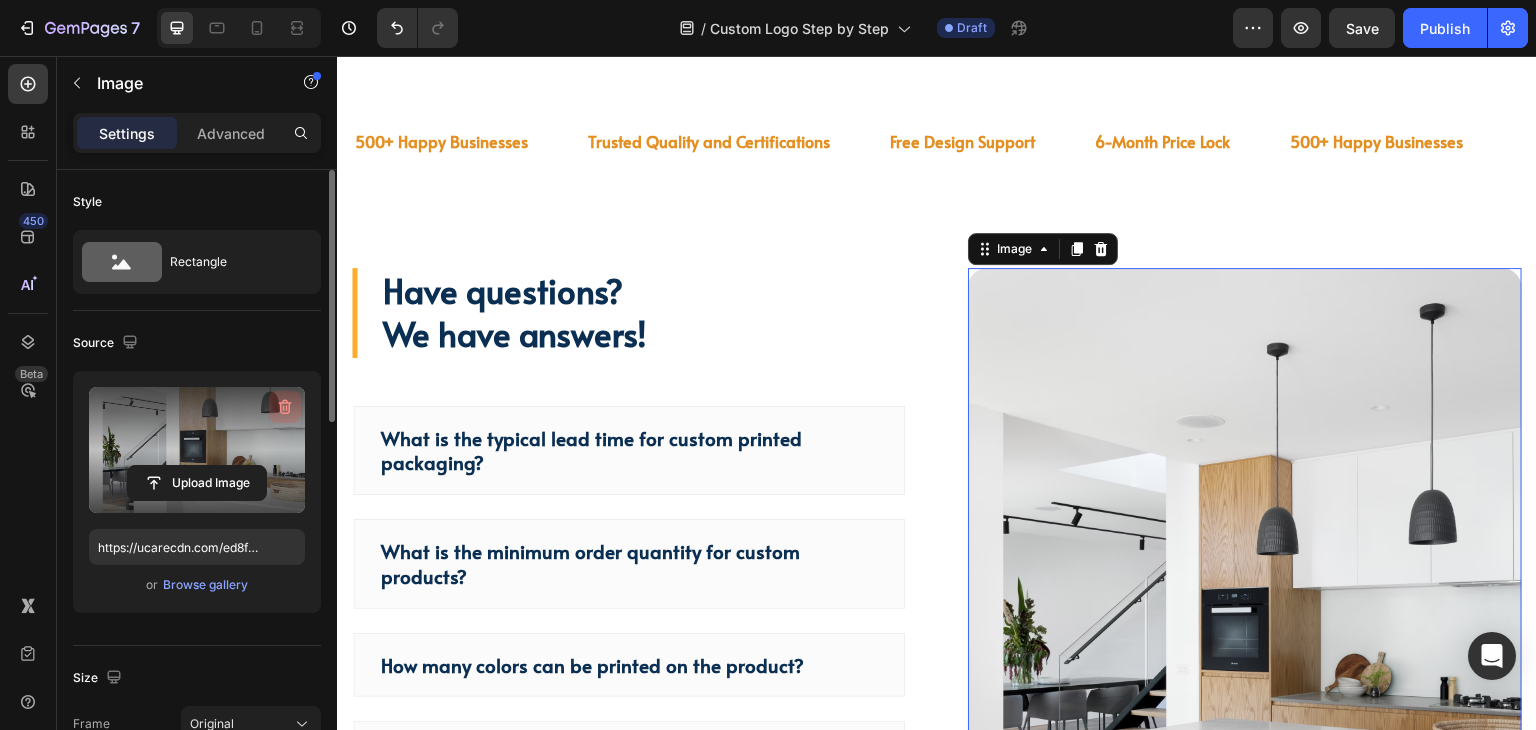 click 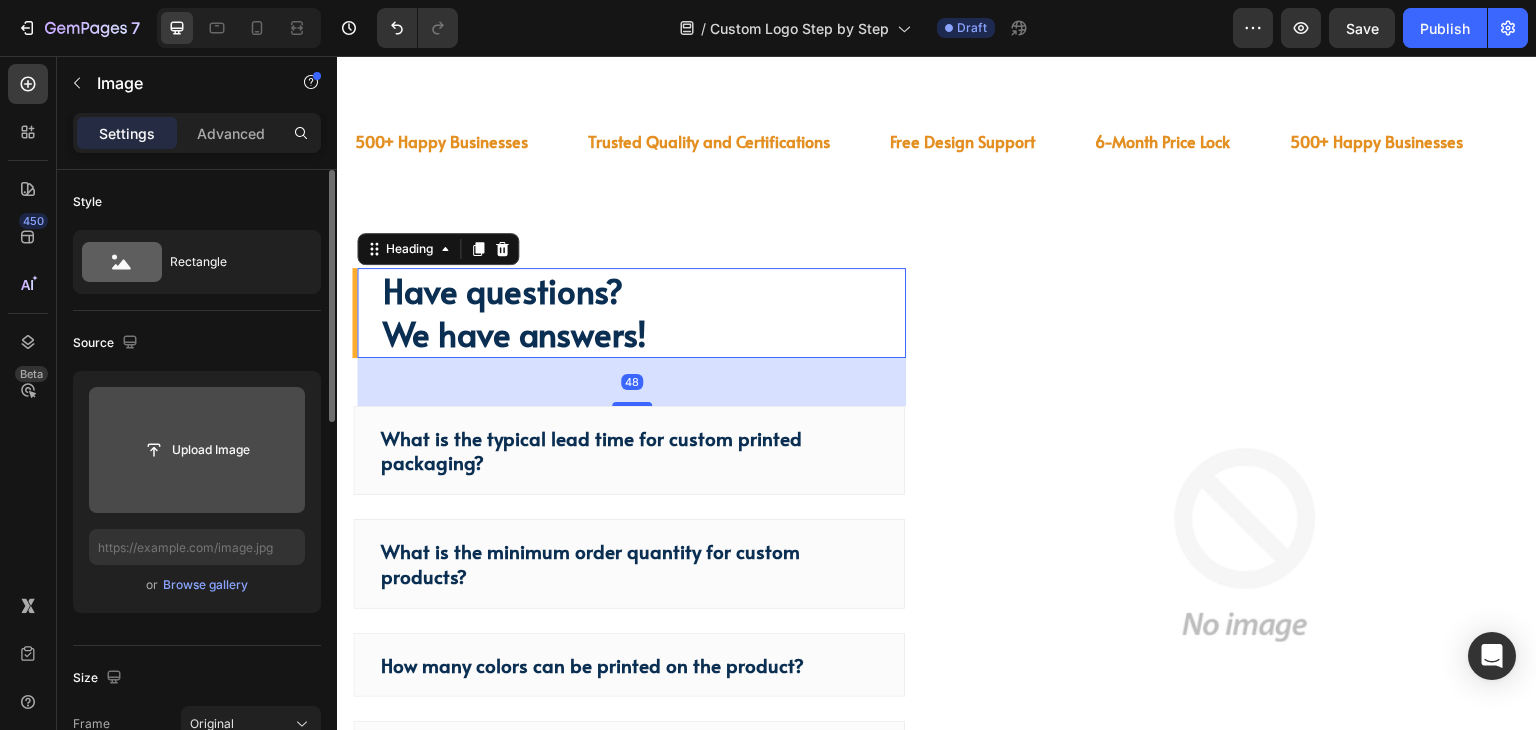 click on "Have questions? We have answers!" at bounding box center (643, 313) 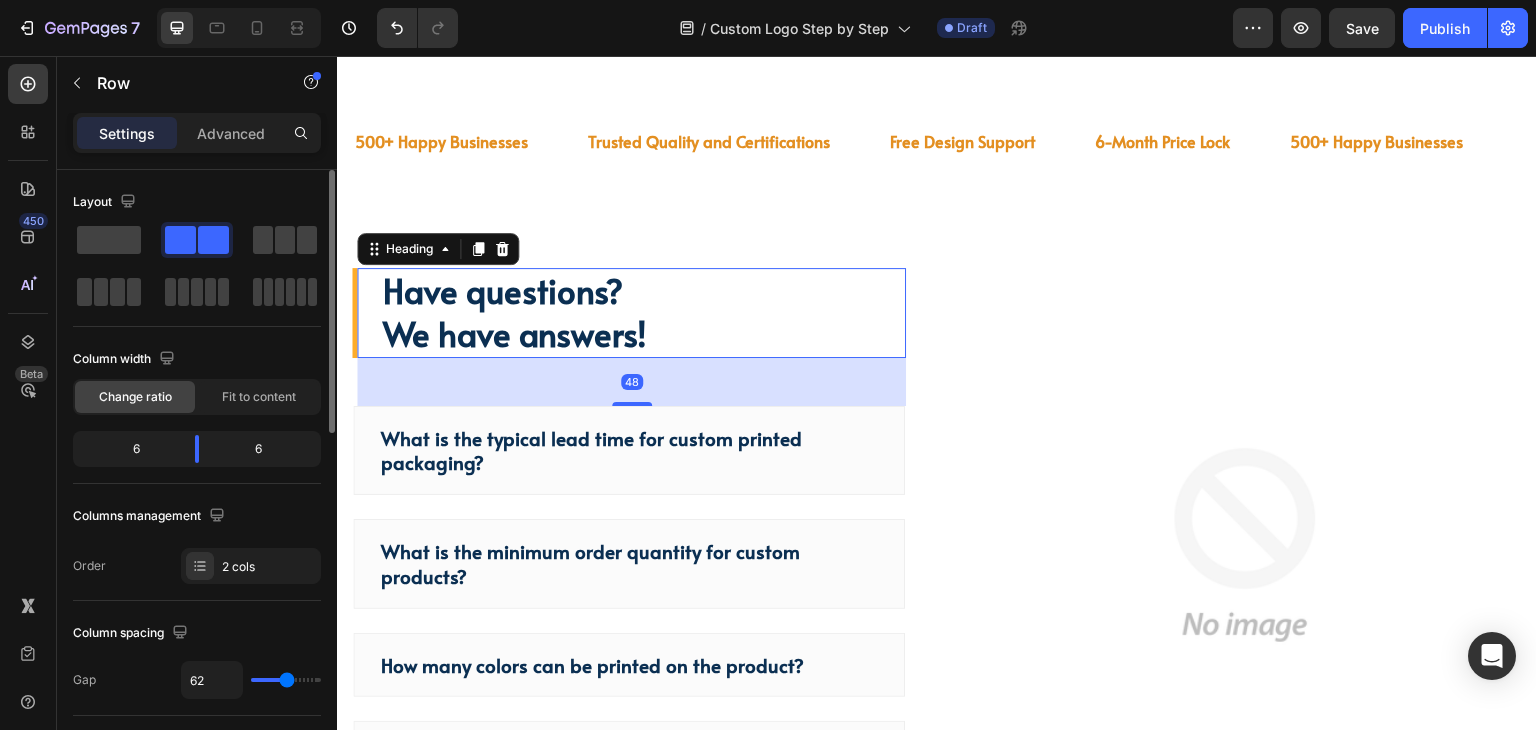 click on "Have questions? We have answers! Heading   48 What is the typical lead time for custom printed packaging? What is the minimum order quantity for custom products? How many colors can be printed on the product? Is there support for logo design, or does the customer need to provide a ready-made design file? Accordion Let us know! Button Image Row" at bounding box center [937, 589] 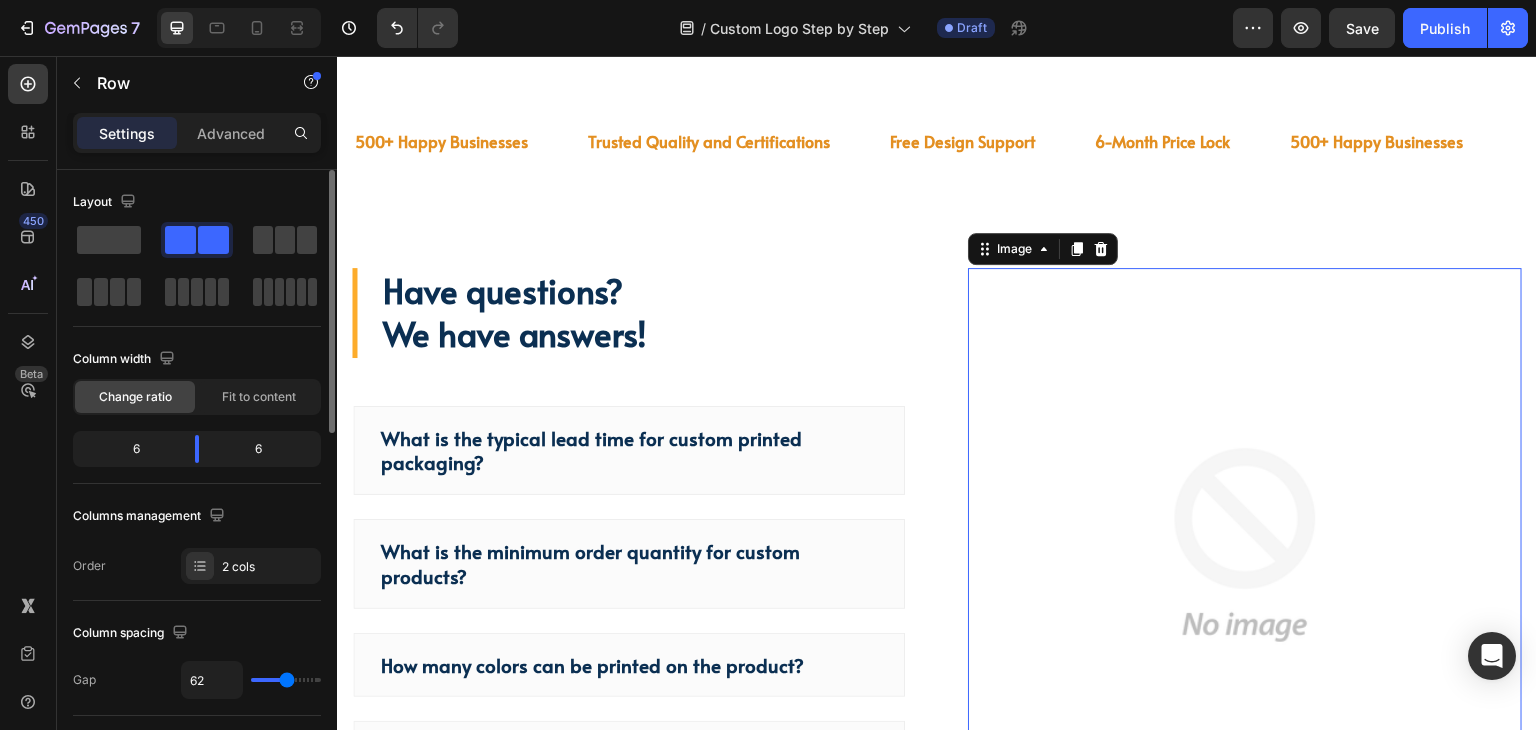 click at bounding box center (1245, 545) 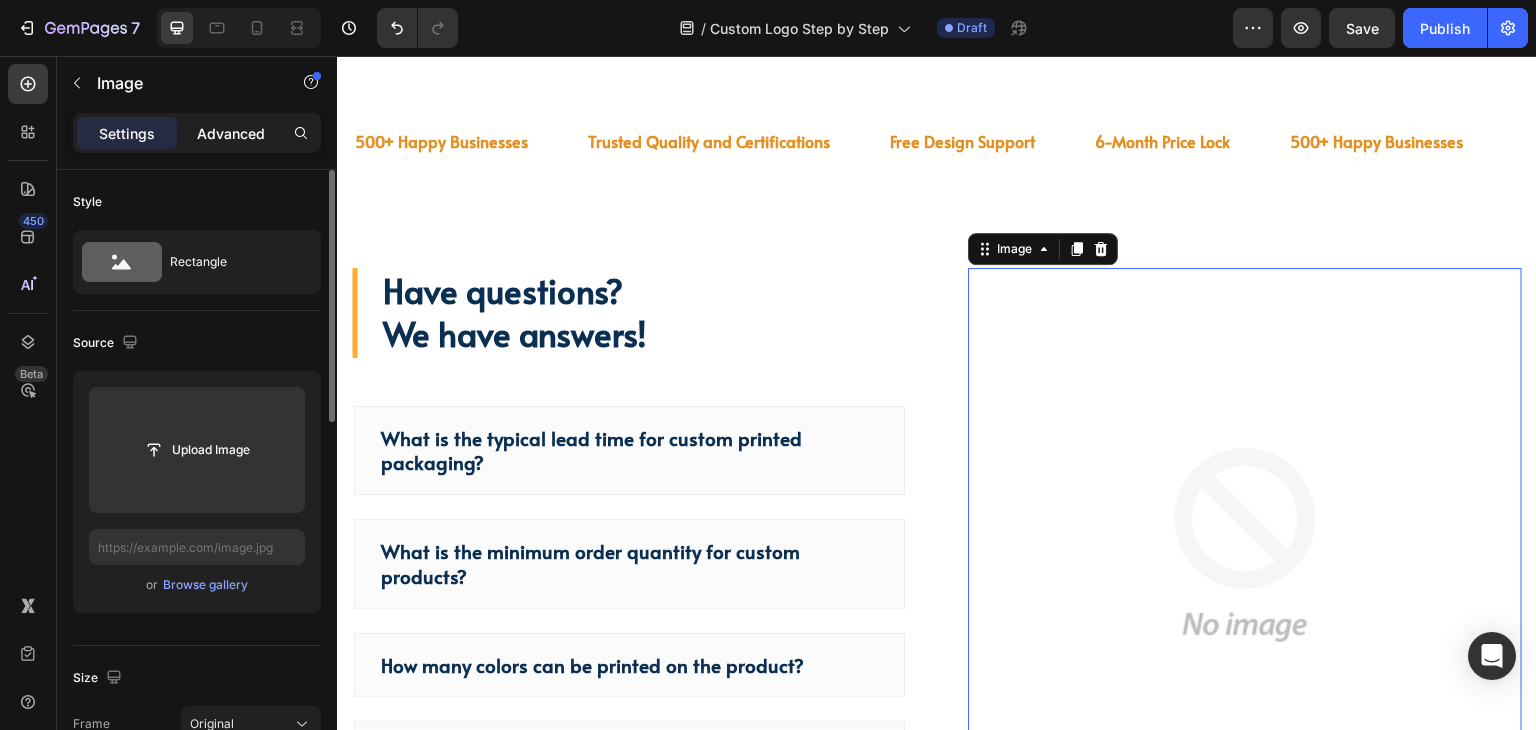 click on "Advanced" at bounding box center (231, 133) 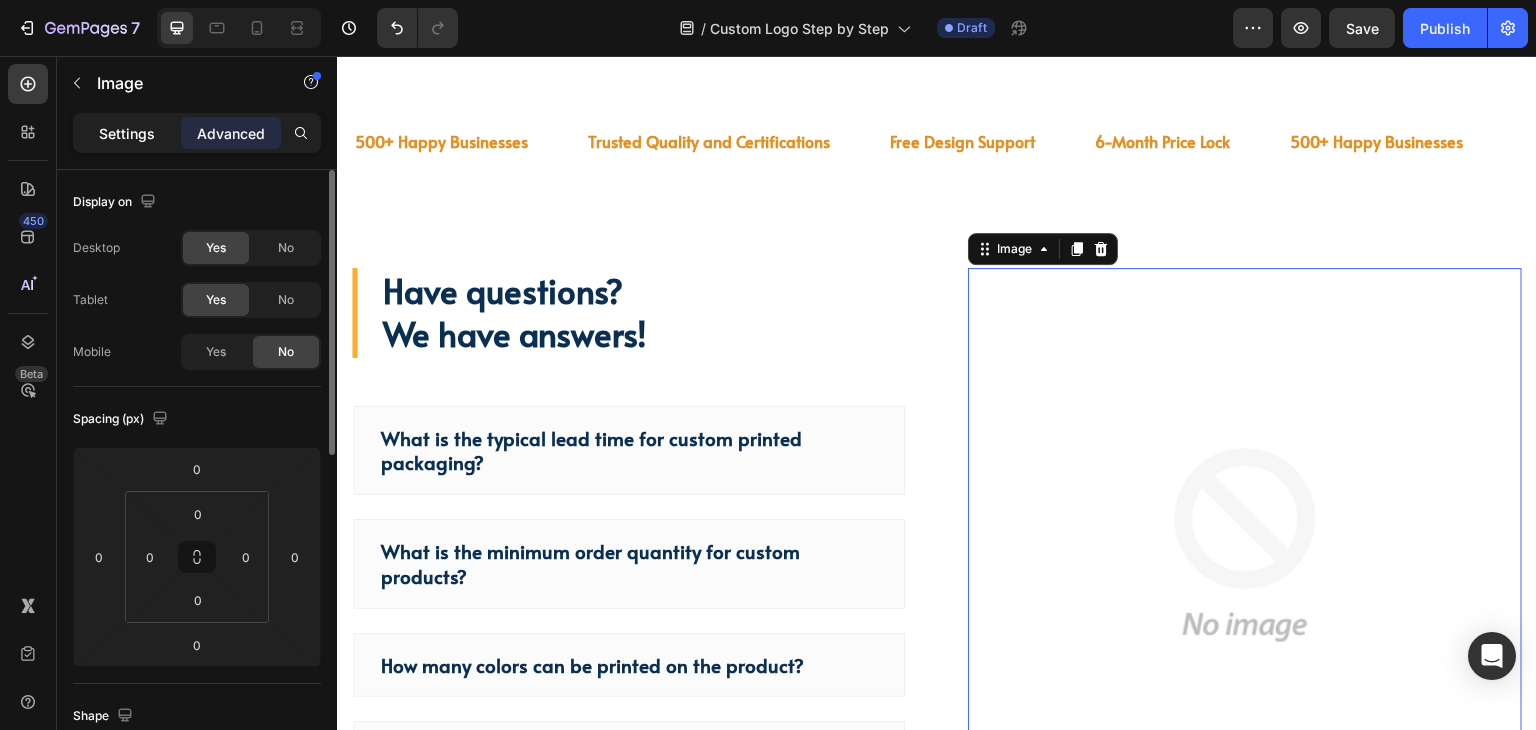 click on "Settings" at bounding box center (127, 133) 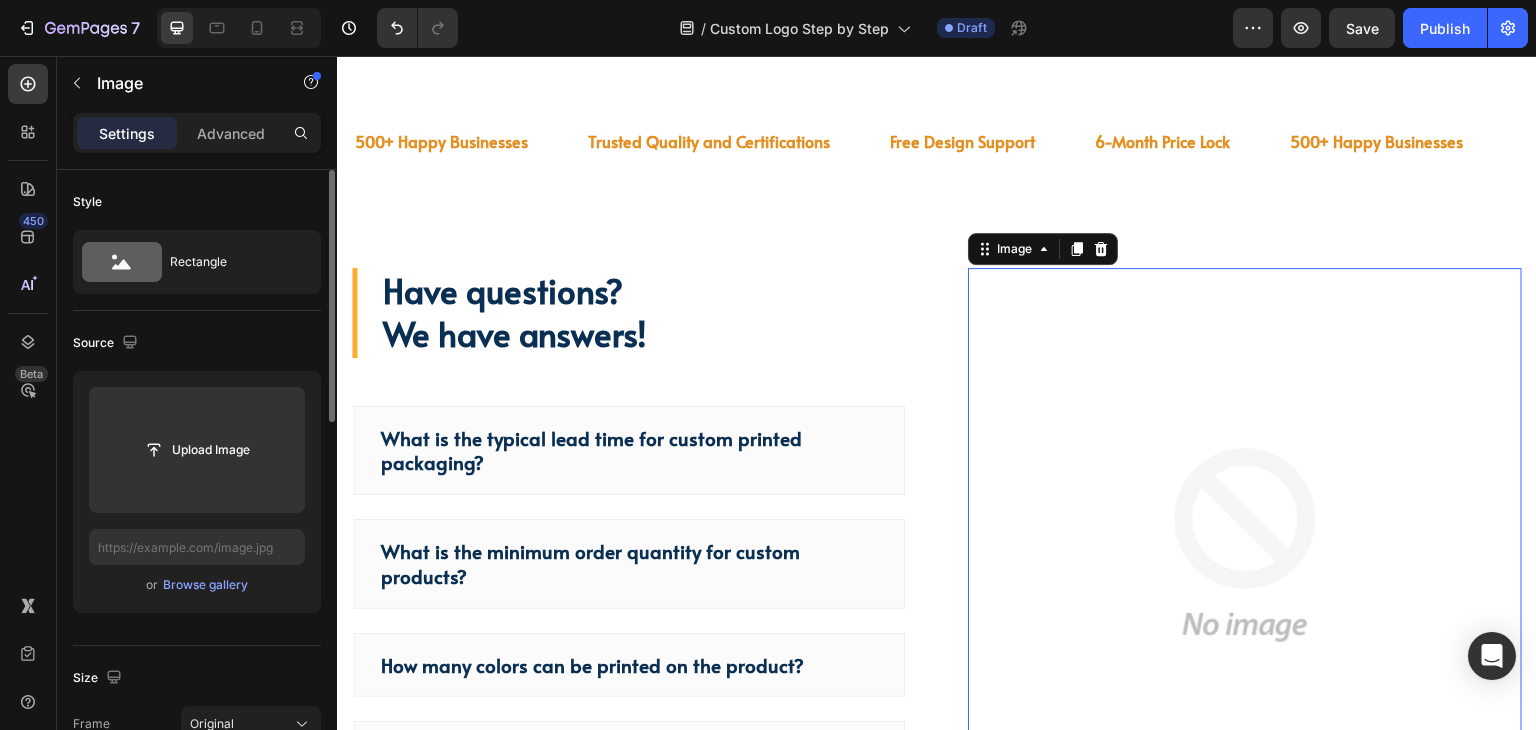 click at bounding box center (1245, 545) 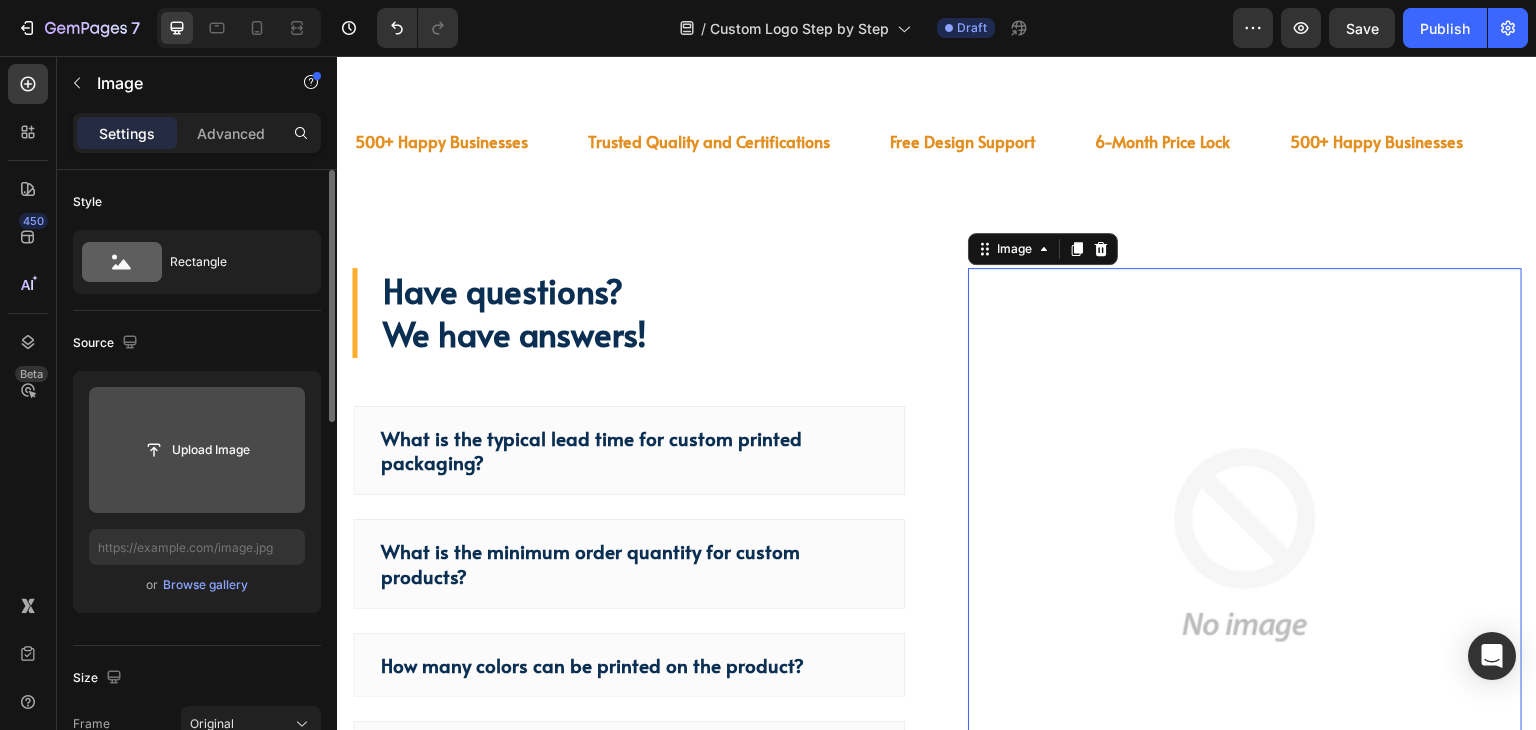 click 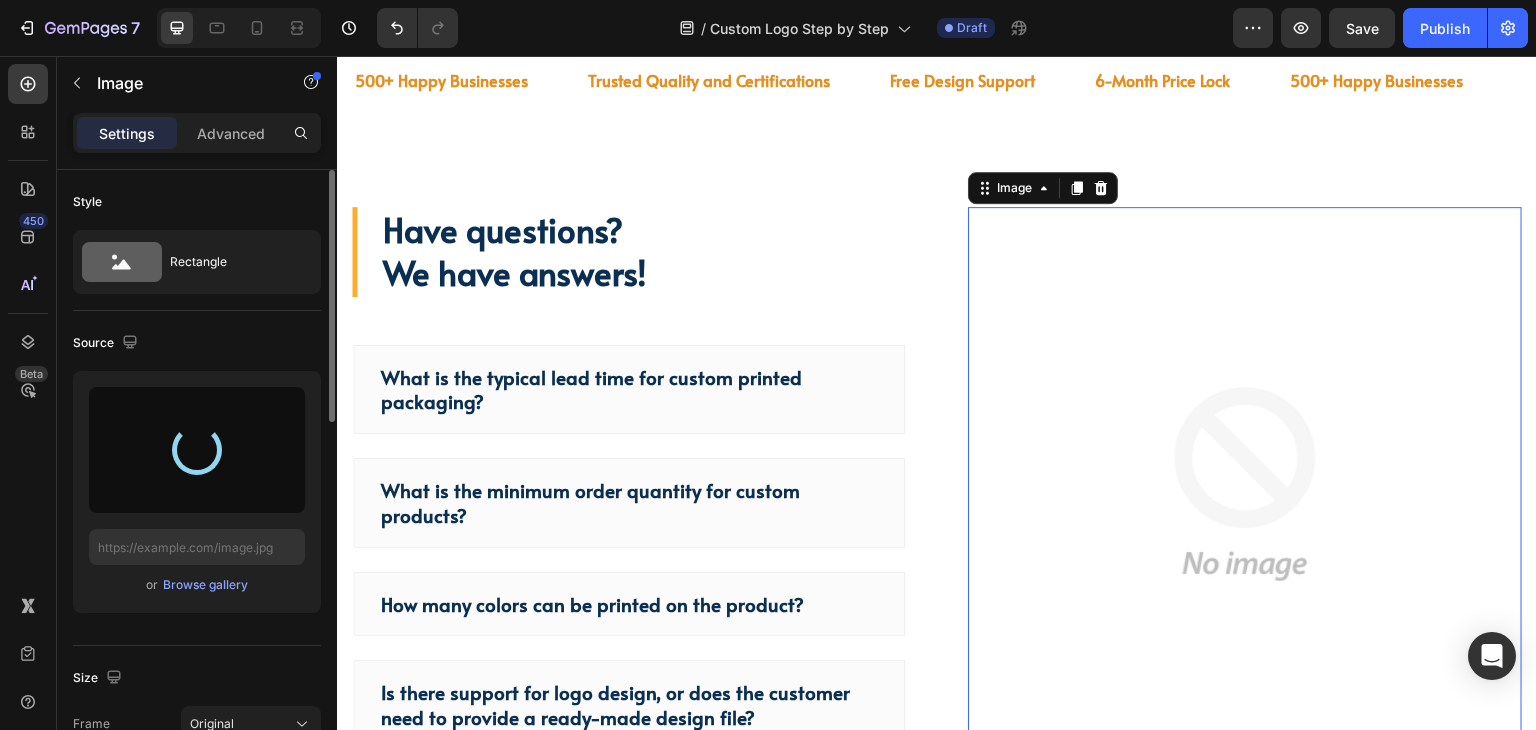 scroll, scrollTop: 4635, scrollLeft: 0, axis: vertical 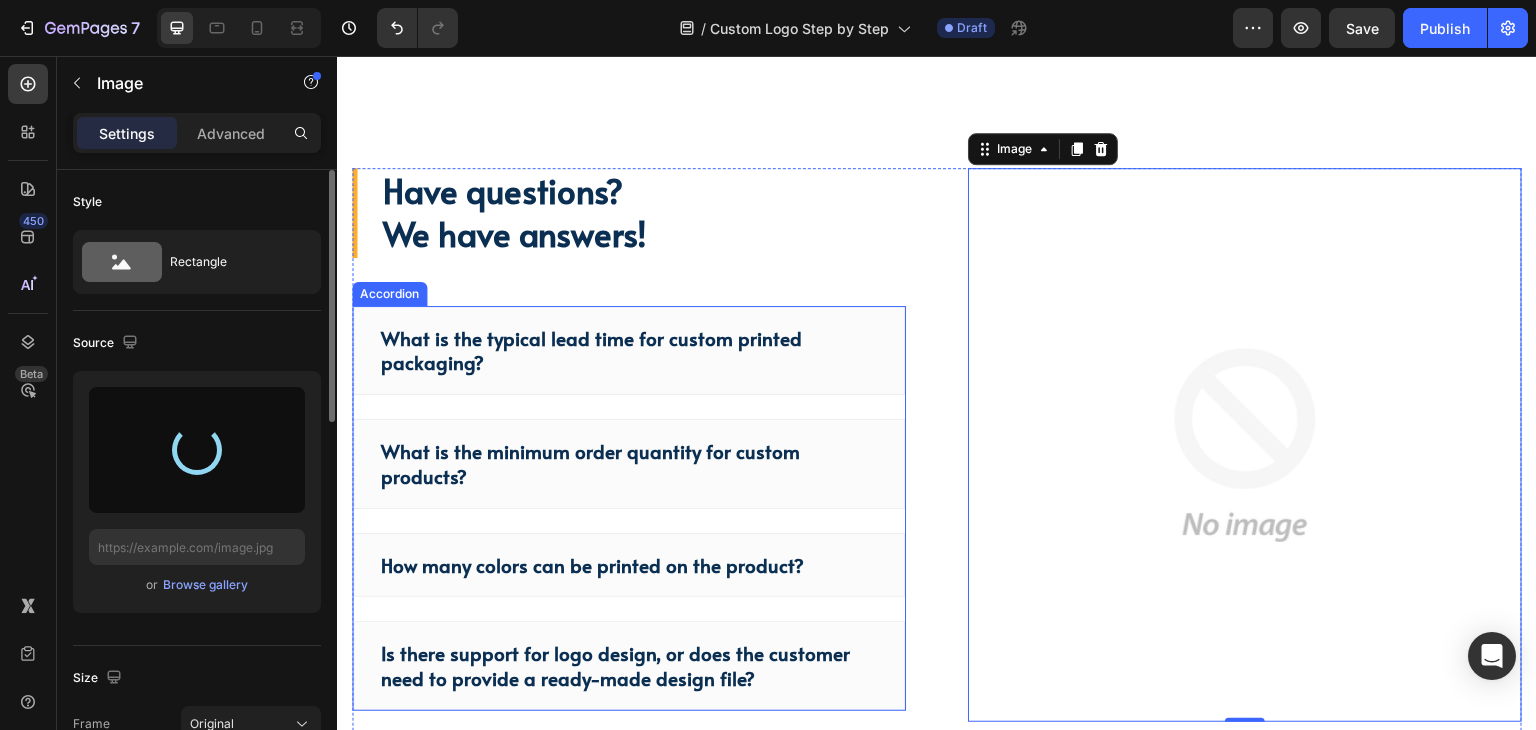 type on "https://cdn.shopify.com/s/files/1/0518/3825/5255/files/gempages_554882697223209794-9509495b-1382-46d9-8ea3-a99d6e35b825.png" 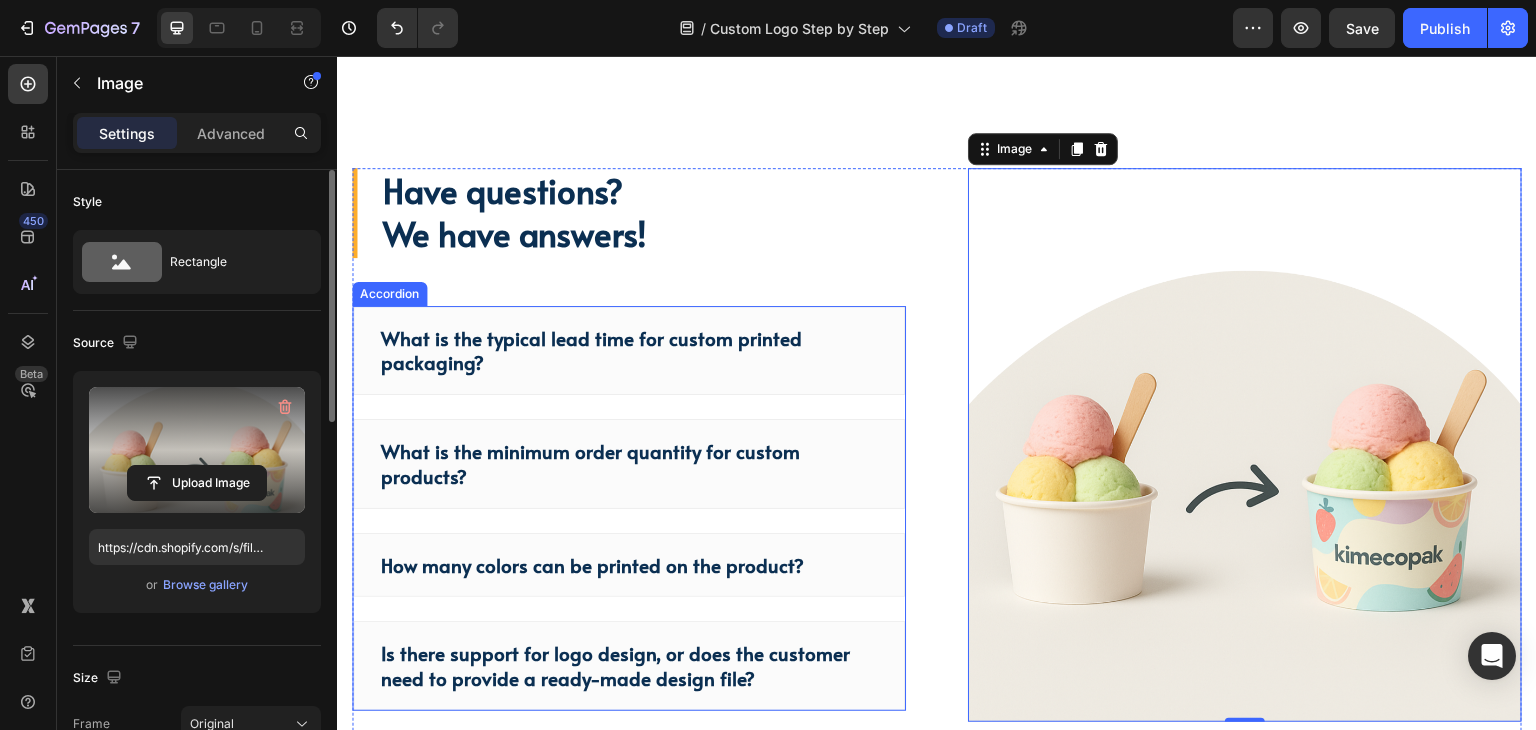 click on "What is the minimum order quantity for custom products?" at bounding box center [629, 463] 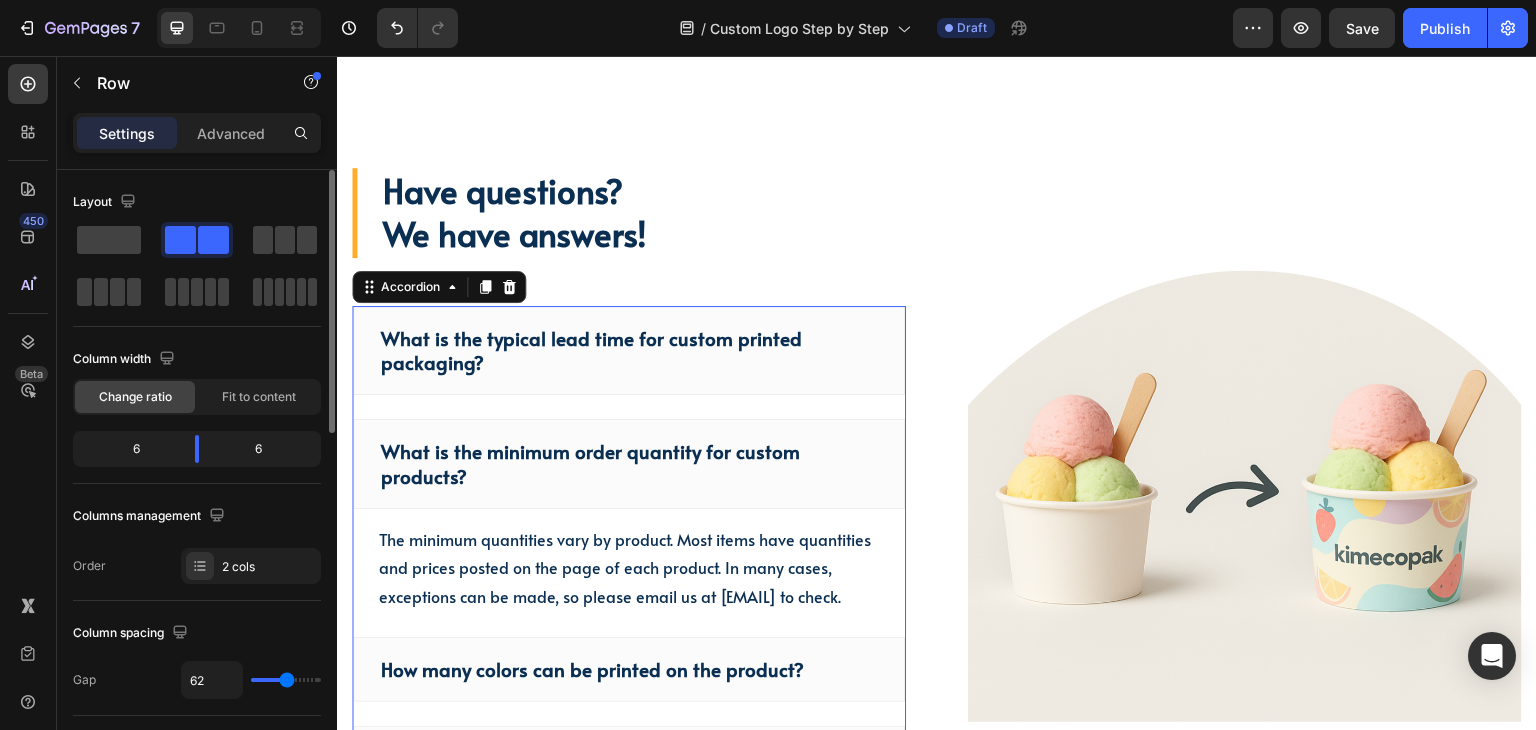 click on "Have questions? We have answers! Heading What is the typical lead time for custom printed packaging? What is the minimum order quantity for custom products? The minimum quantities vary by product. Most items have quantities and prices posted on the page of each product. In many cases, exceptions can be made, so please email us at halo@kimecopak.ca to check. Text block How many colors can be printed on the product? Is there support for logo design, or does the customer need to provide a ready-made design file? Accordion   48 Let us know! Button Image Row" at bounding box center (937, 542) 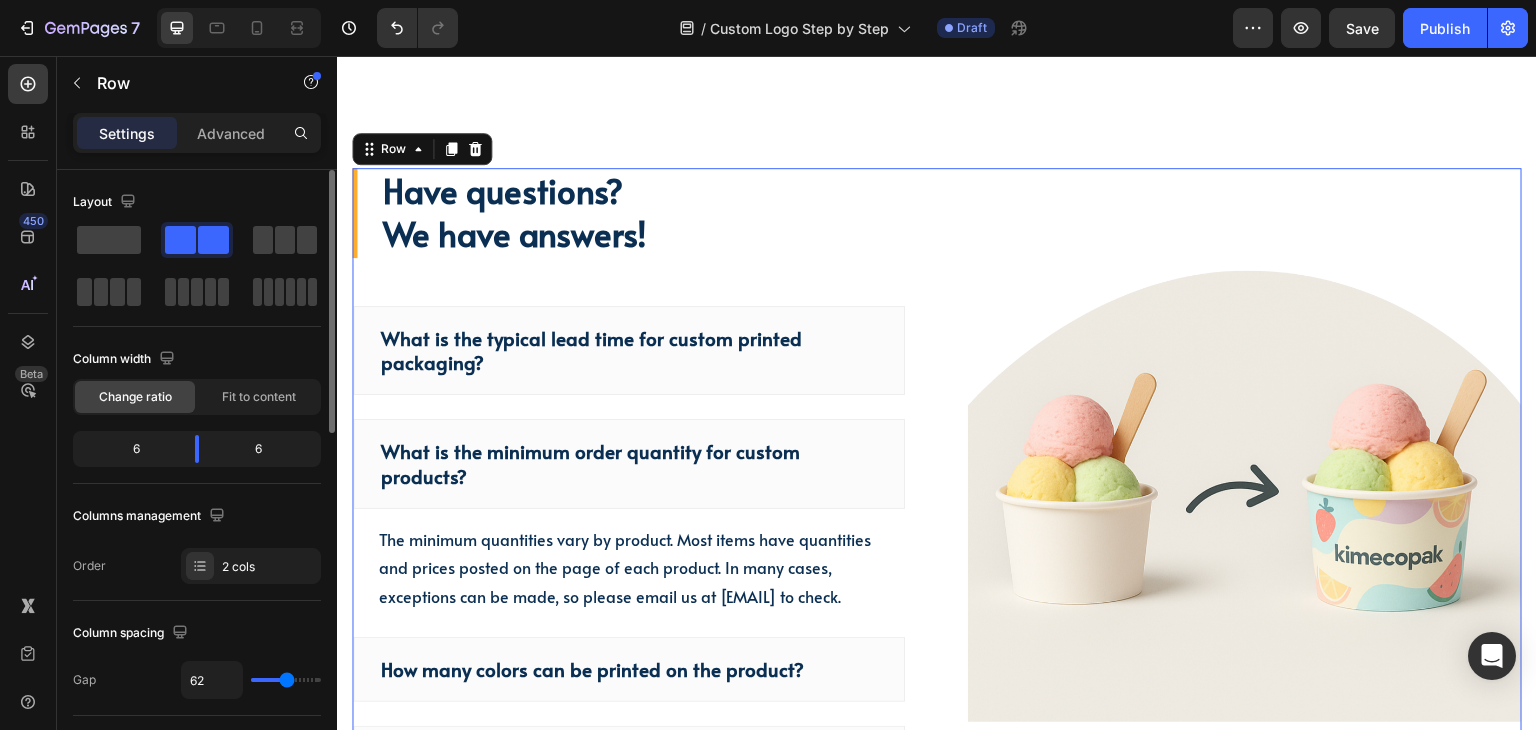 click on "Have questions? We have answers! Heading What is the typical lead time for custom printed packaging? What is the minimum order quantity for custom products? The minimum quantities vary by product. Most items have quantities and prices posted on the page of each product. In many cases, exceptions can be made, so please email us at halo@kimecopak.ca to check. Text block How many colors can be printed on the product? Is there support for logo design, or does the customer need to provide a ready-made design file? Accordion Let us know! Button Image Row   0" at bounding box center [937, 542] 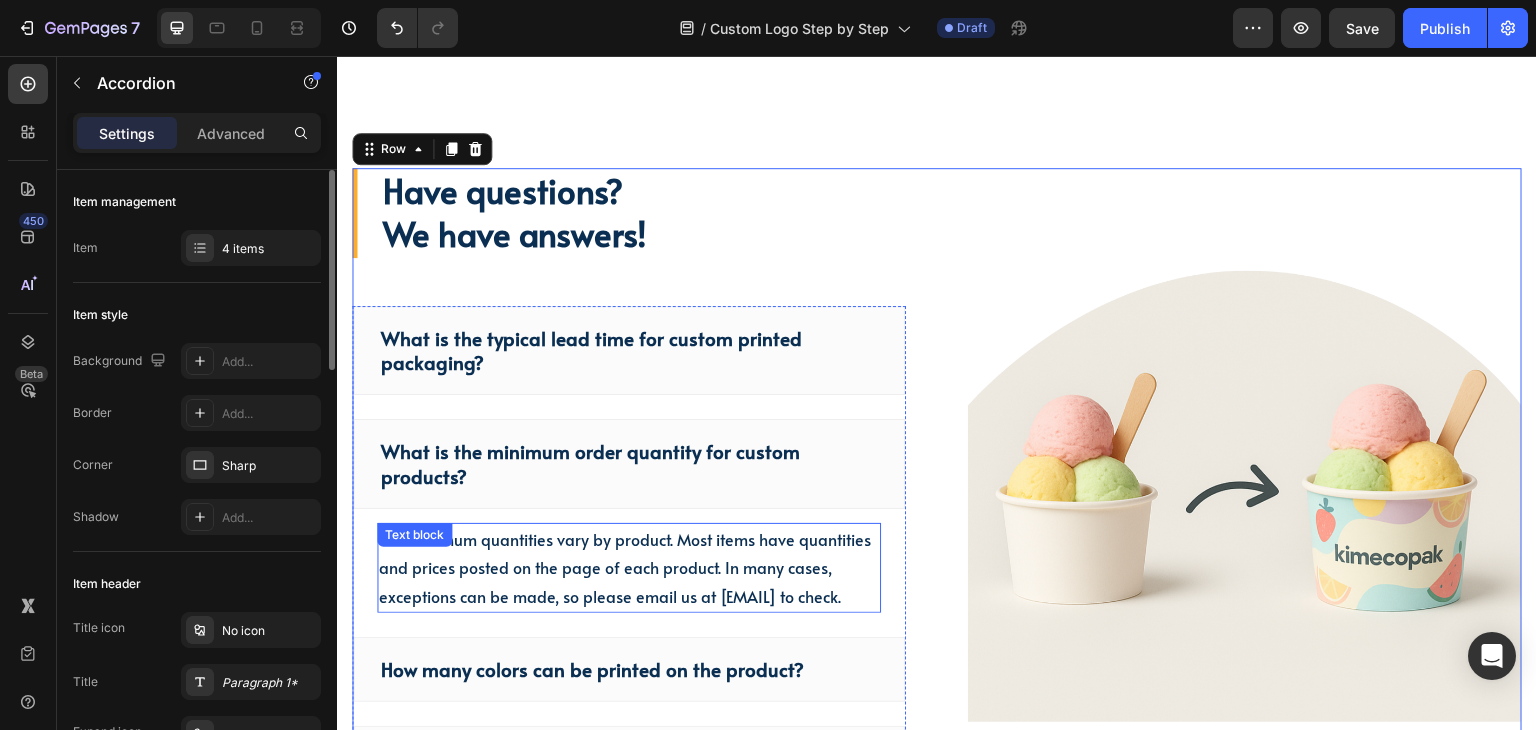 click on "The minimum quantities vary by product. Most items have quantities and prices posted on the page of each product. In many cases, exceptions can be made, so please email us at halo@kimecopak.ca to check. Text block" at bounding box center (629, 561) 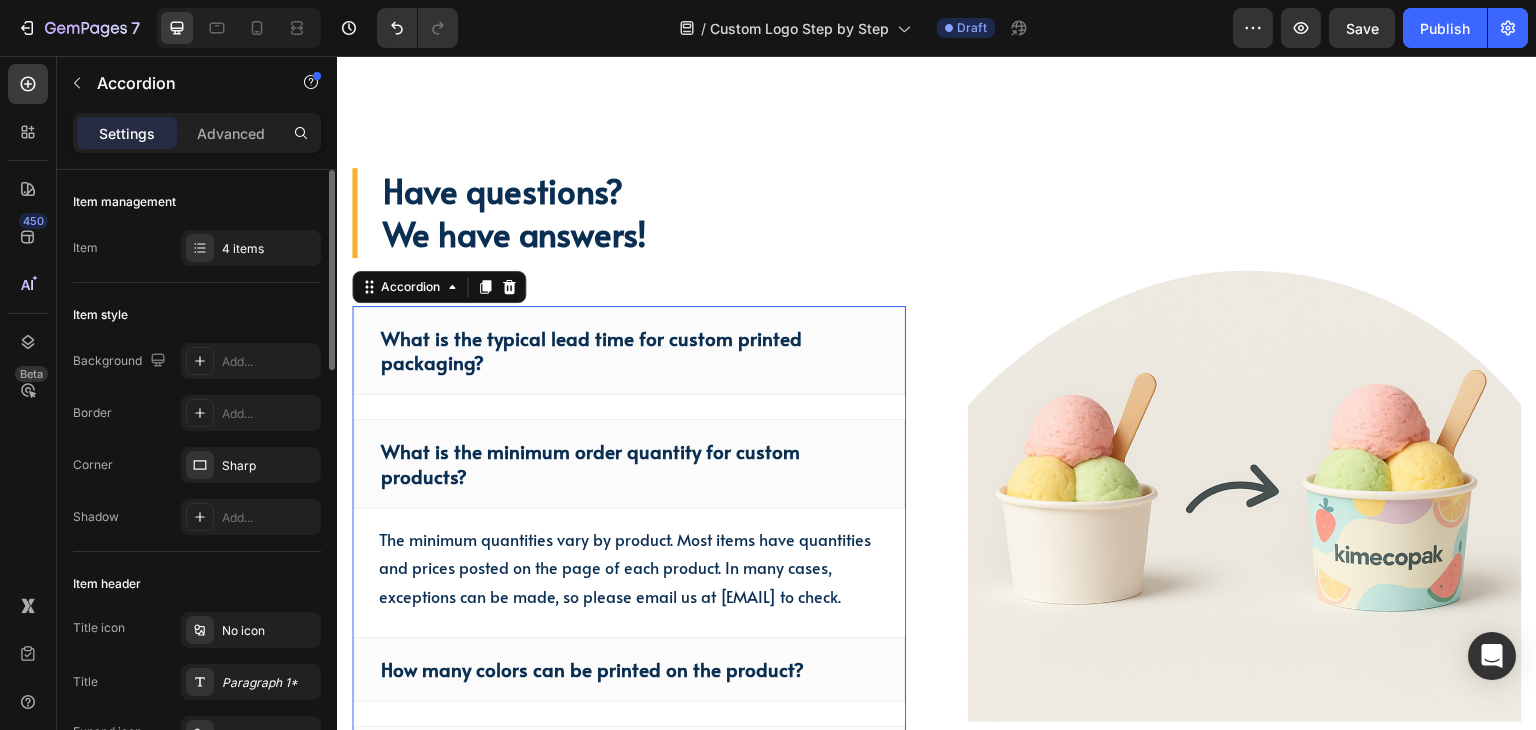 click on "The minimum quantities vary by product. Most items have quantities and prices posted on the page of each product. In many cases, exceptions can be made, so please email us at halo@kimecopak.ca to check. Text block" at bounding box center [629, 561] 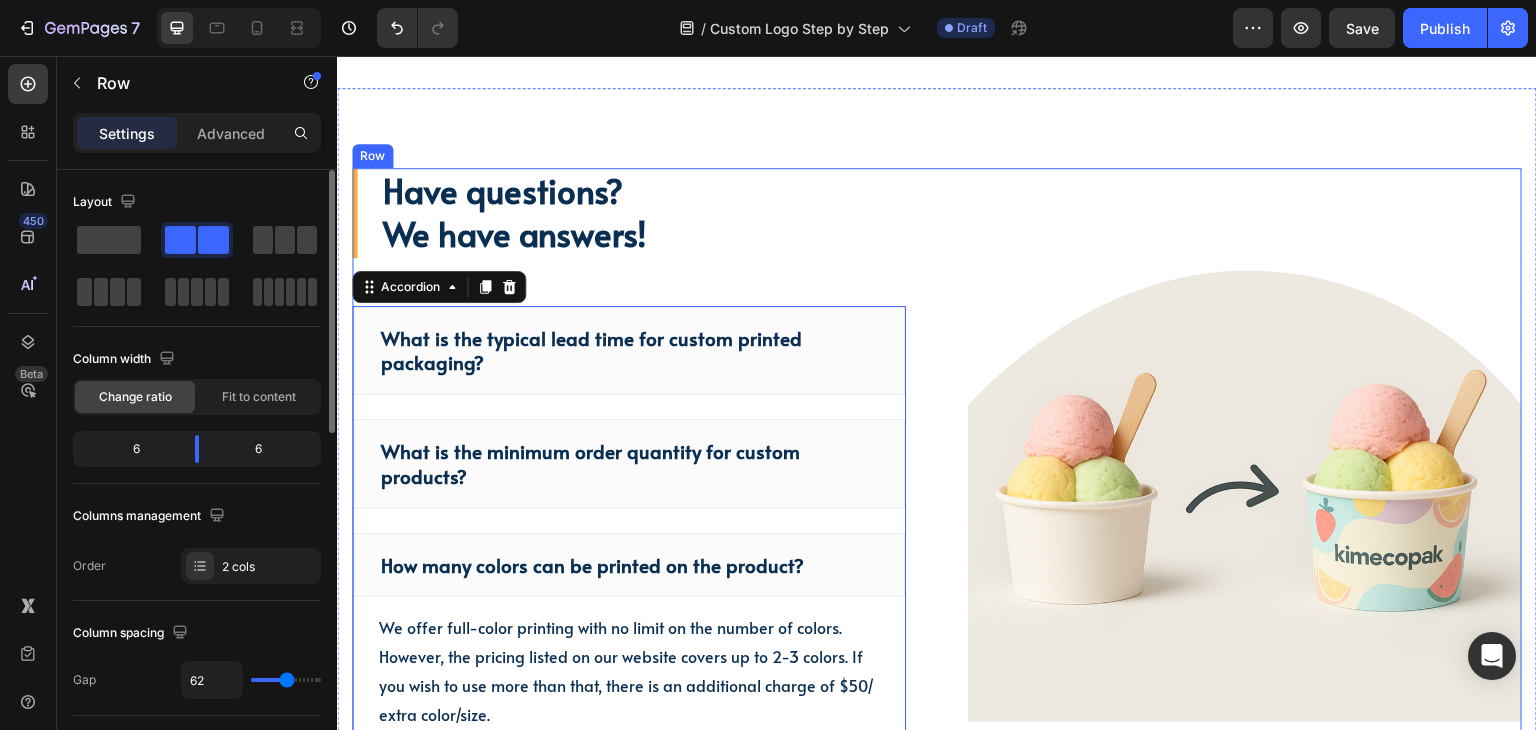 click on "Have questions? We have answers! Heading What is the typical lead time for custom printed packaging? What is the minimum order quantity for custom products? How many colors can be printed on the product? We offer full-color printing with no limit on the number of colors. However, the pricing listed on our website covers up to 2-3 colors. If you wish to use more than that, there is an additional charge of $50/ extra color/size. Text block Is there support for logo design, or does the customer need to provide a ready-made design file? Accordion   48 Let us know! Button Image Row" at bounding box center (937, 556) 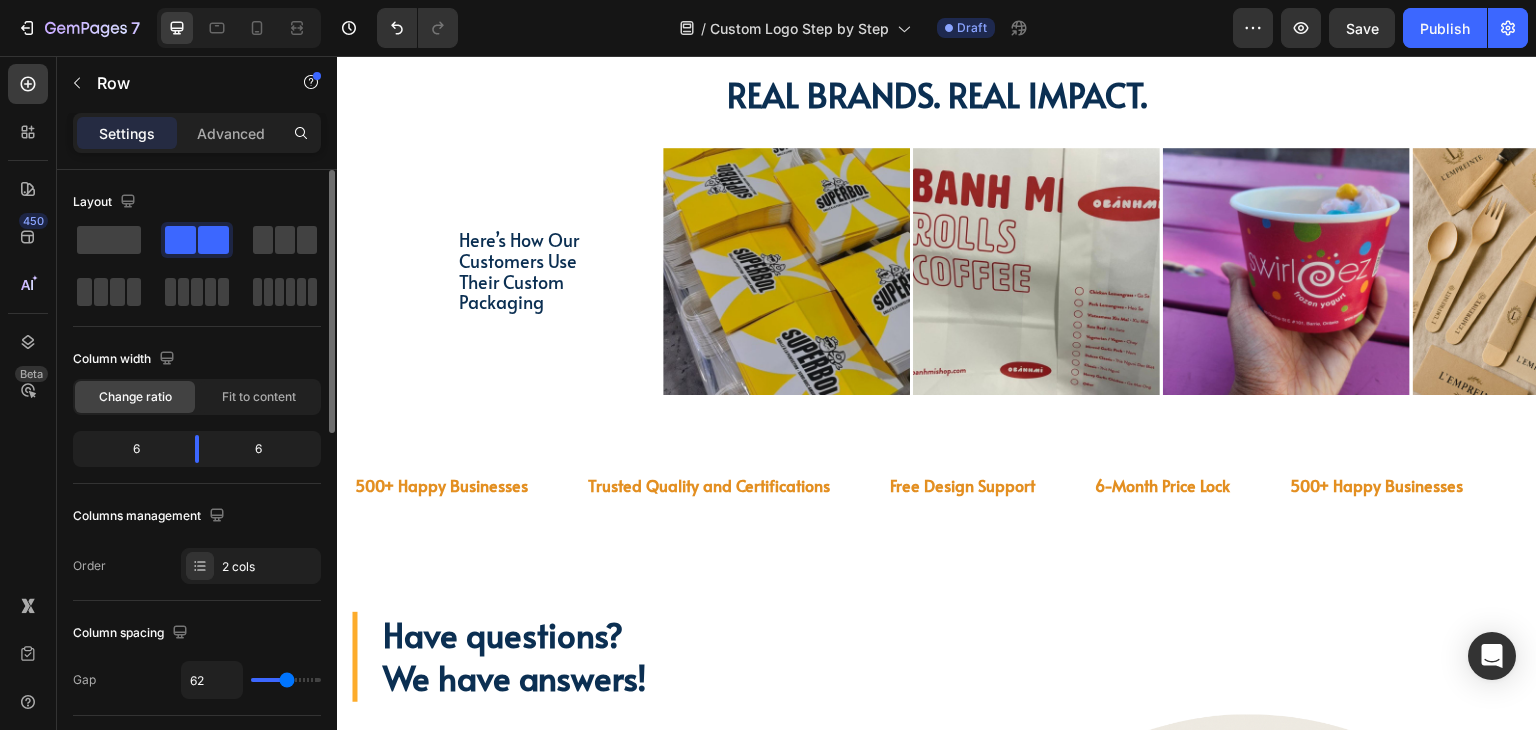 scroll, scrollTop: 4791, scrollLeft: 0, axis: vertical 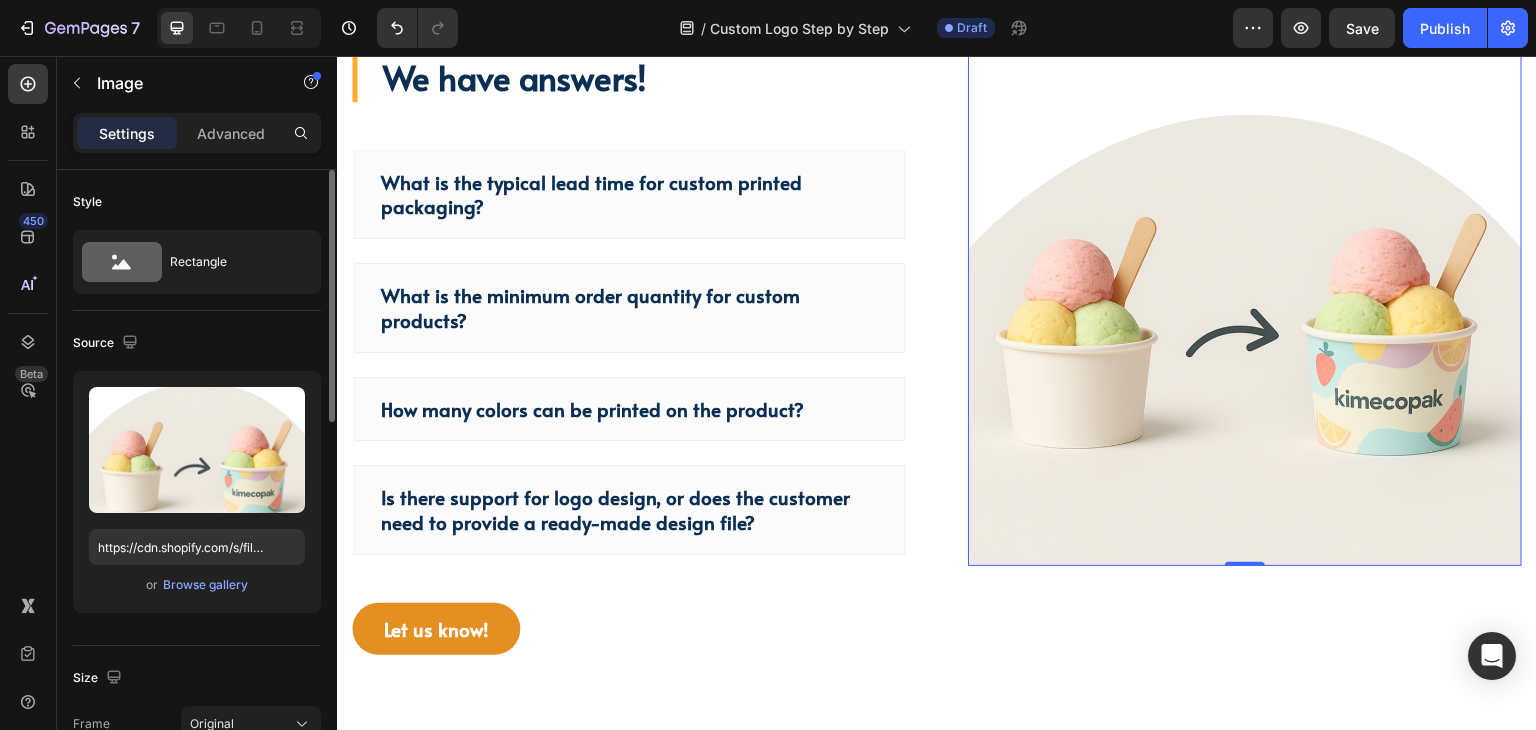 click at bounding box center (1245, 289) 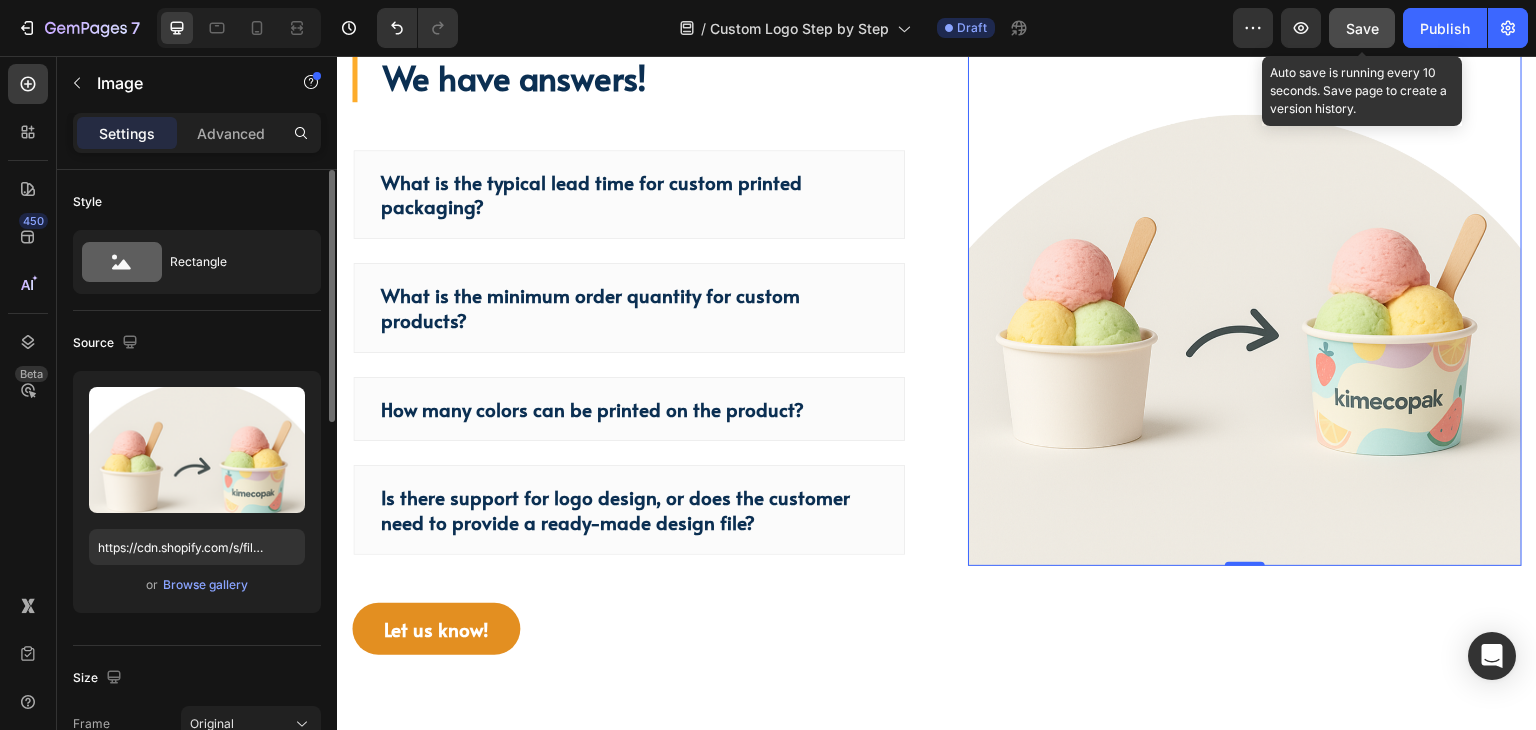 click on "Save" 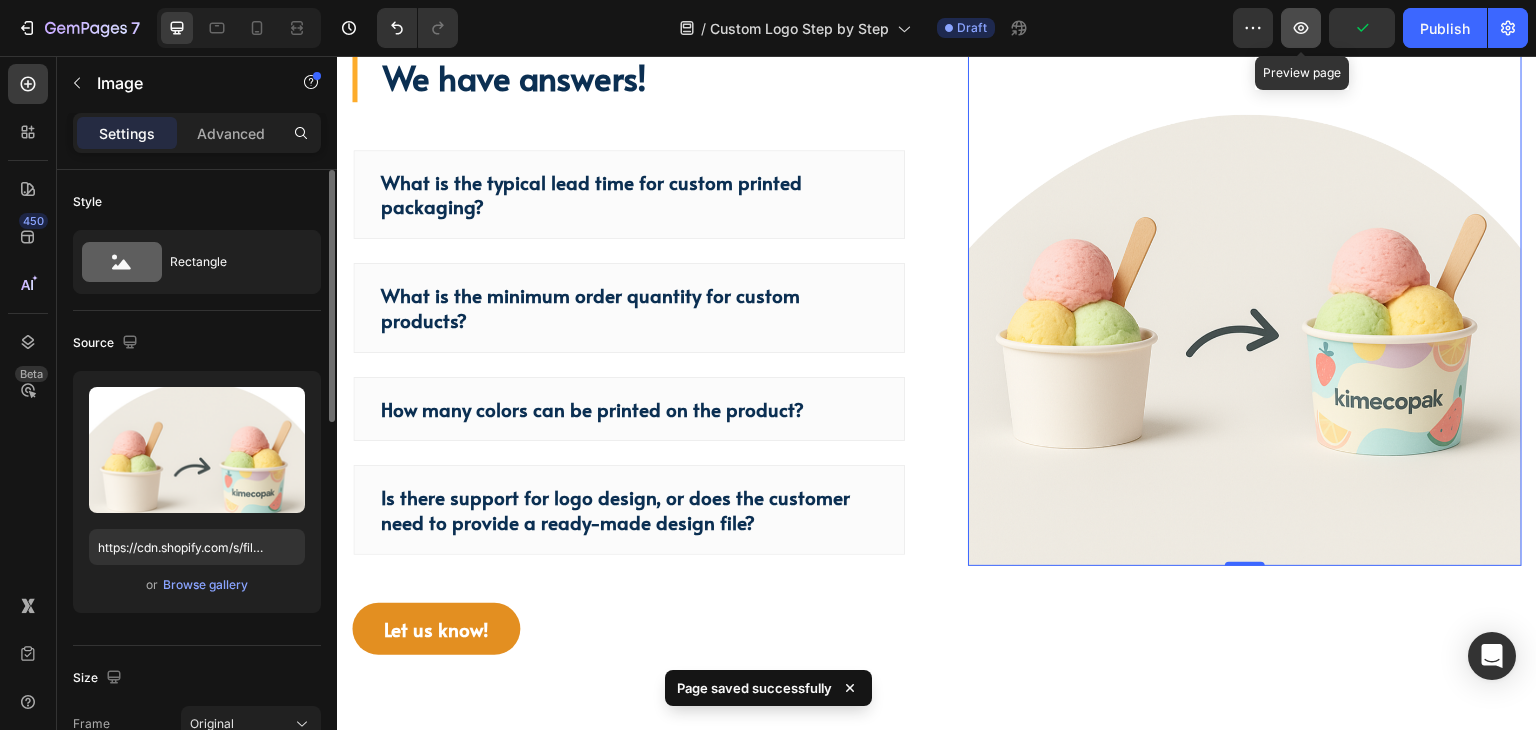 click 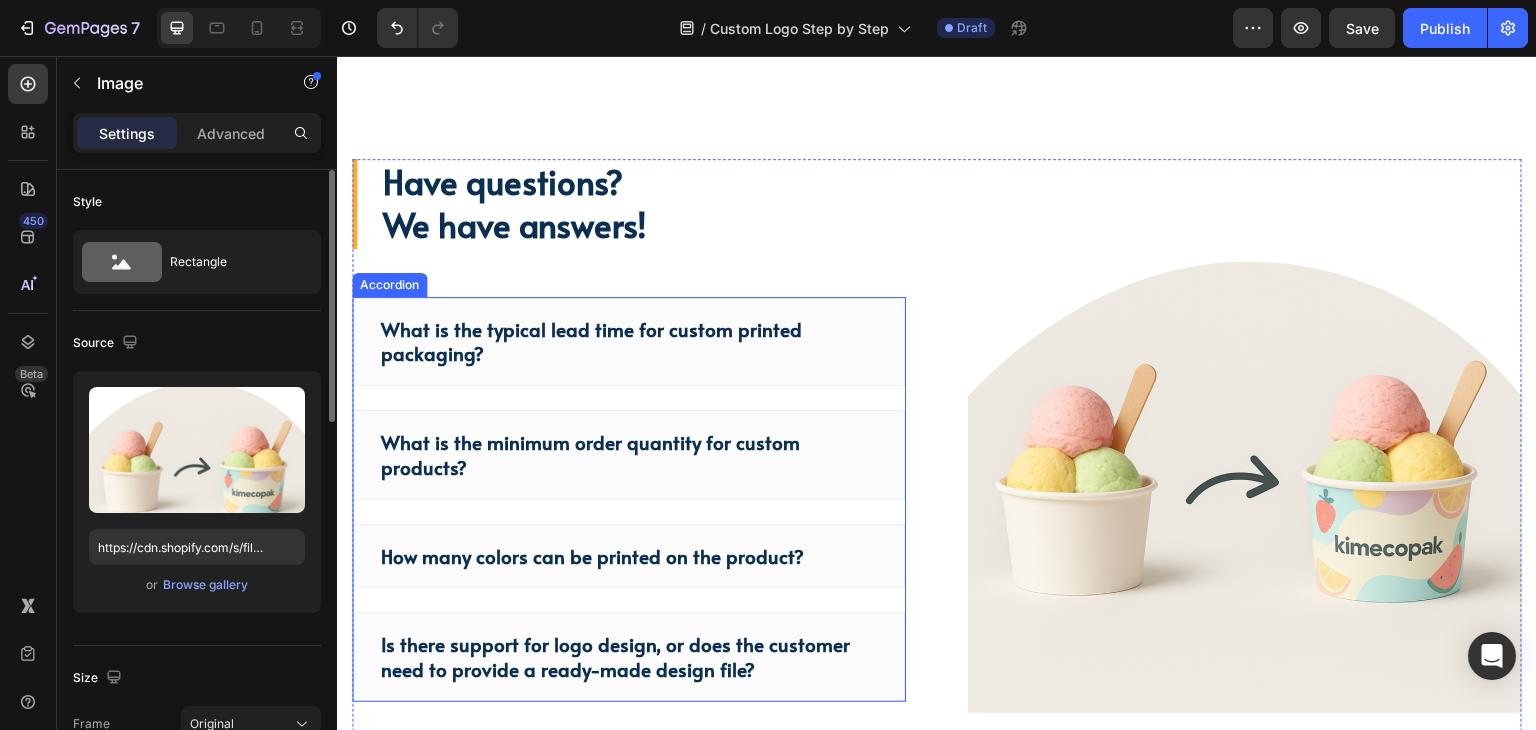 scroll, scrollTop: 4691, scrollLeft: 0, axis: vertical 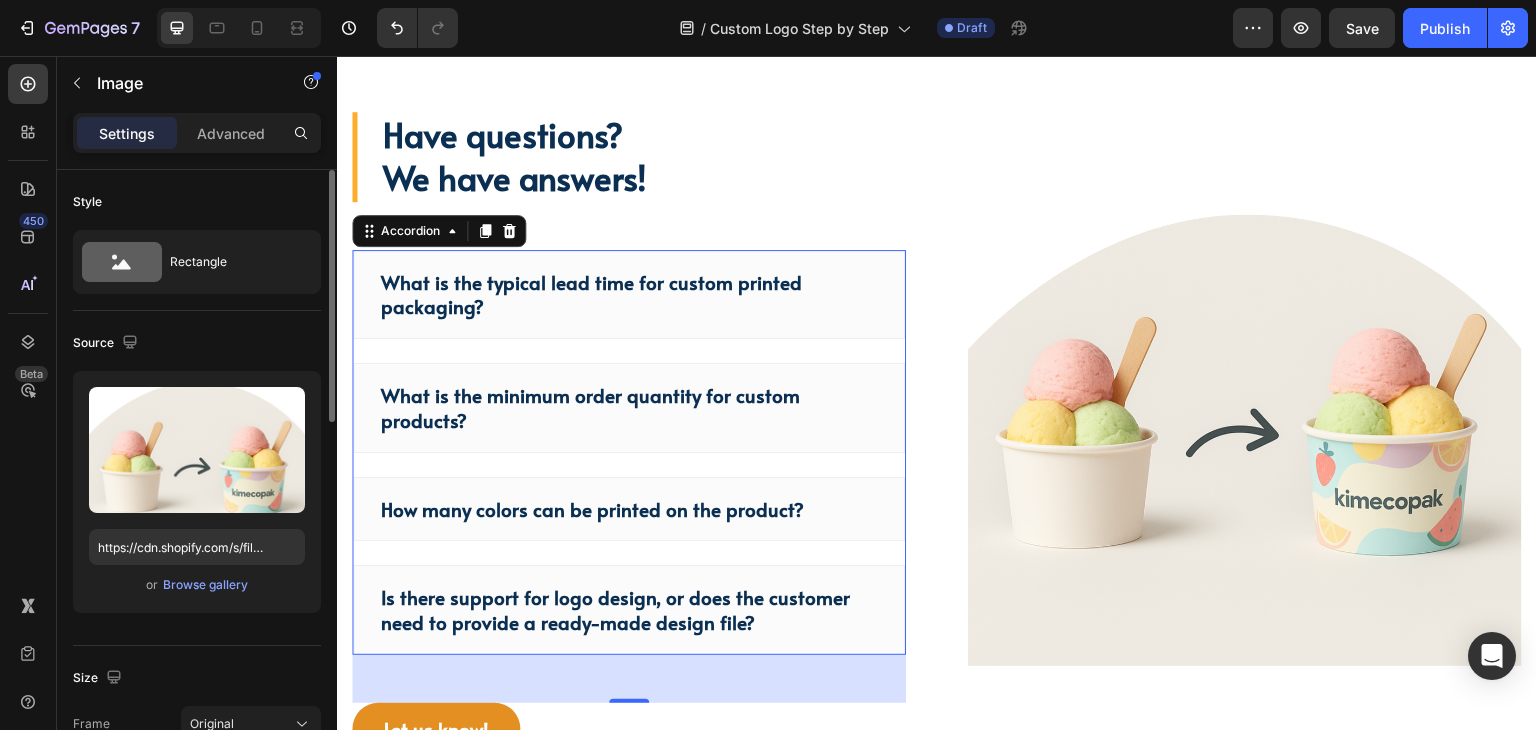 click on "What is the typical lead time for custom printed packaging?" at bounding box center [629, 294] 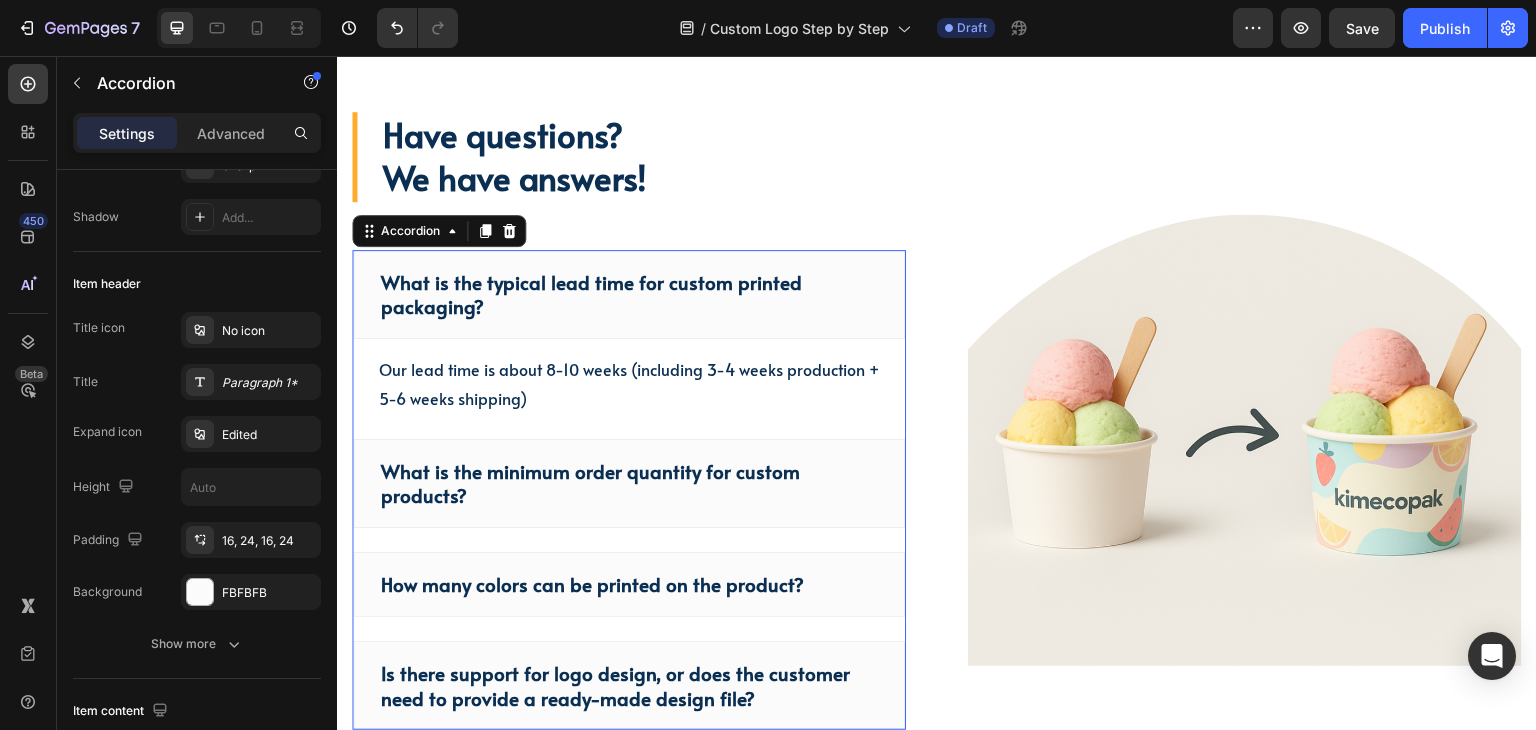 scroll, scrollTop: 400, scrollLeft: 0, axis: vertical 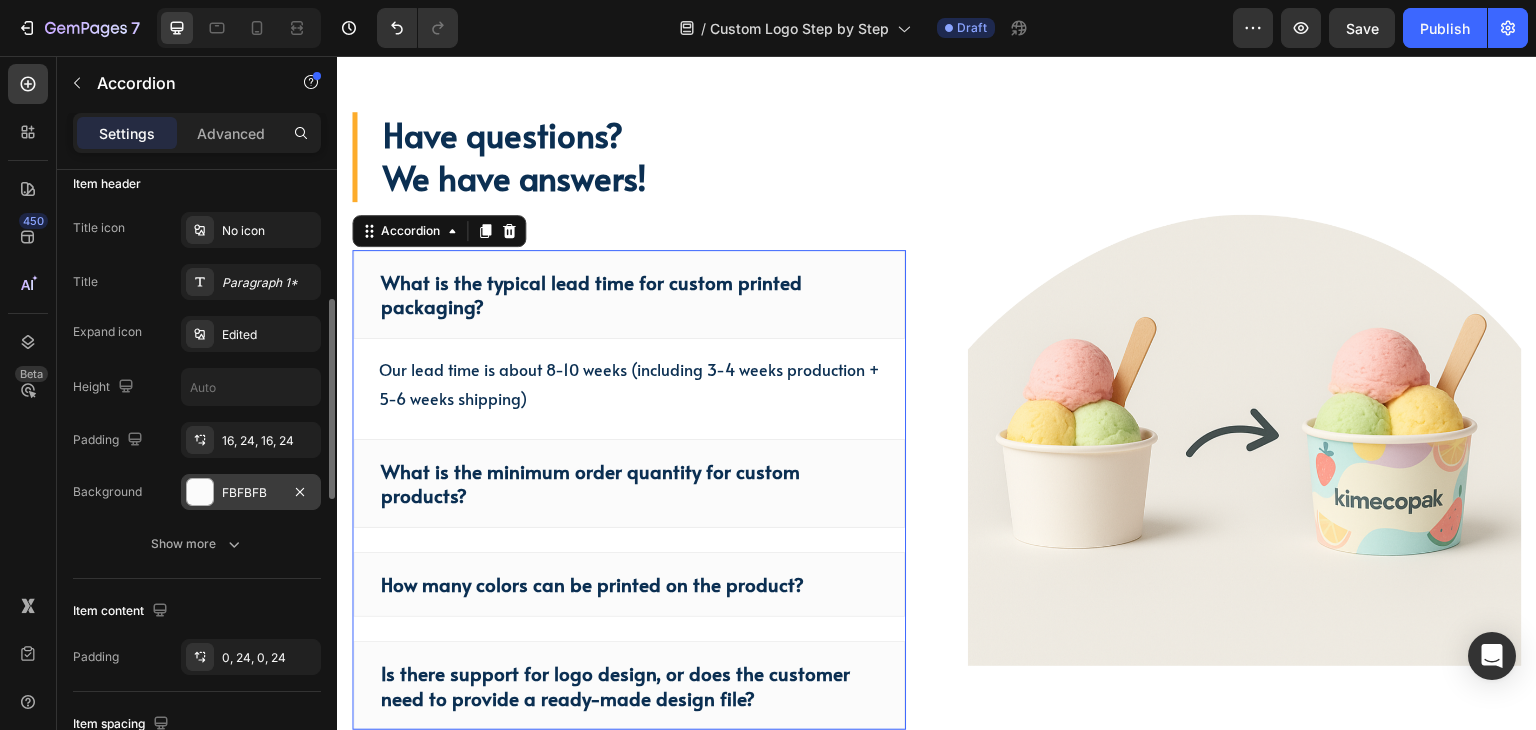 click at bounding box center [200, 492] 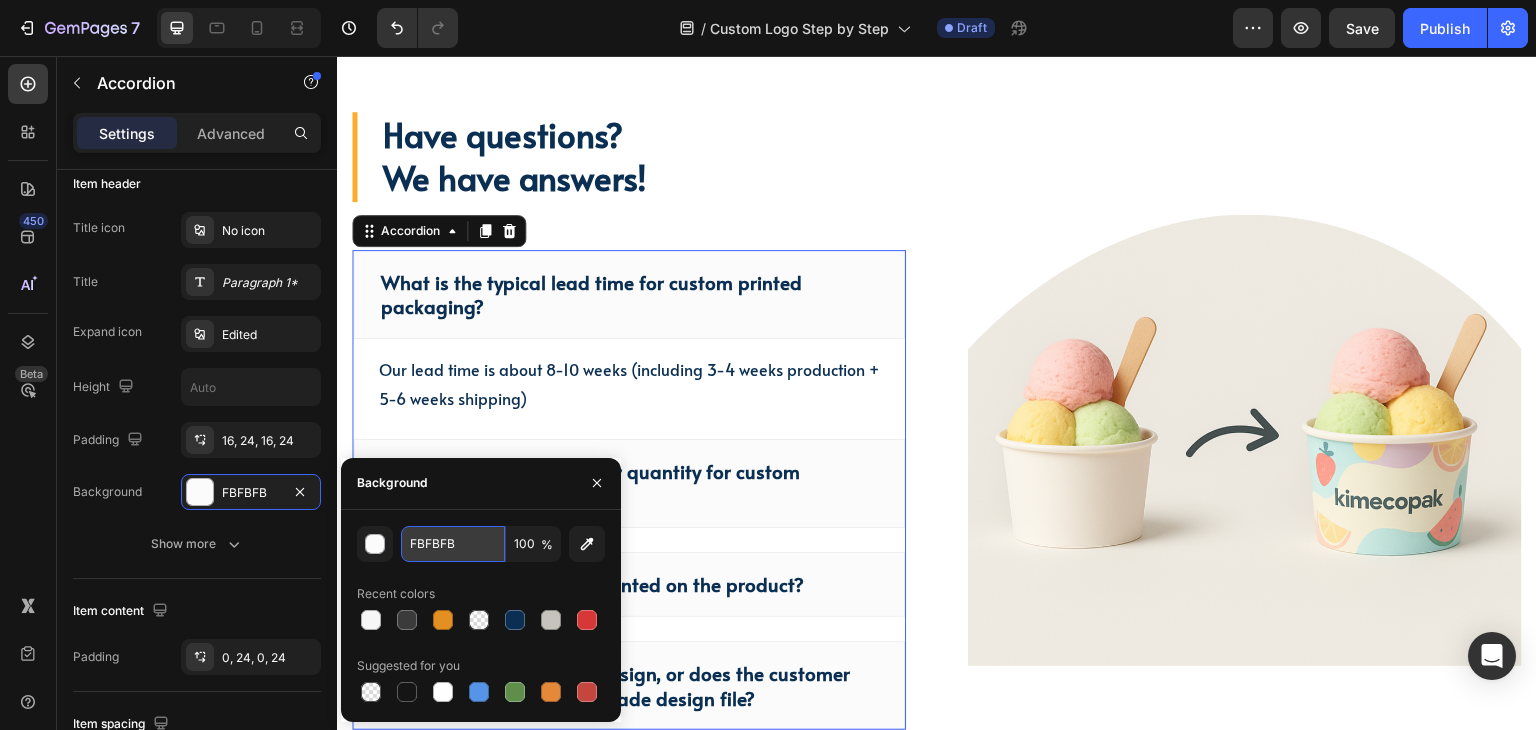 click on "FBFBFB" at bounding box center [453, 544] 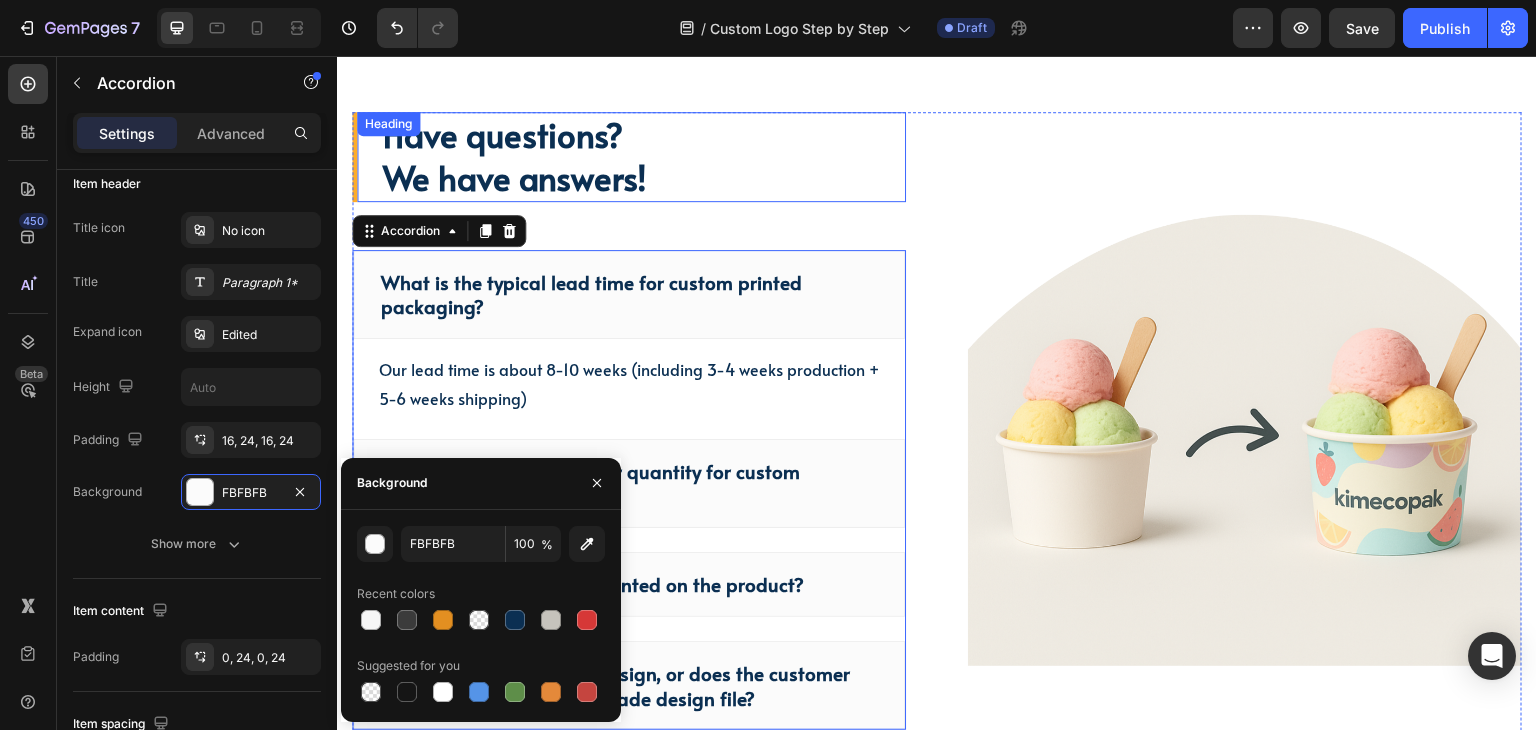 click on "Have questions? We have answers!" at bounding box center (643, 157) 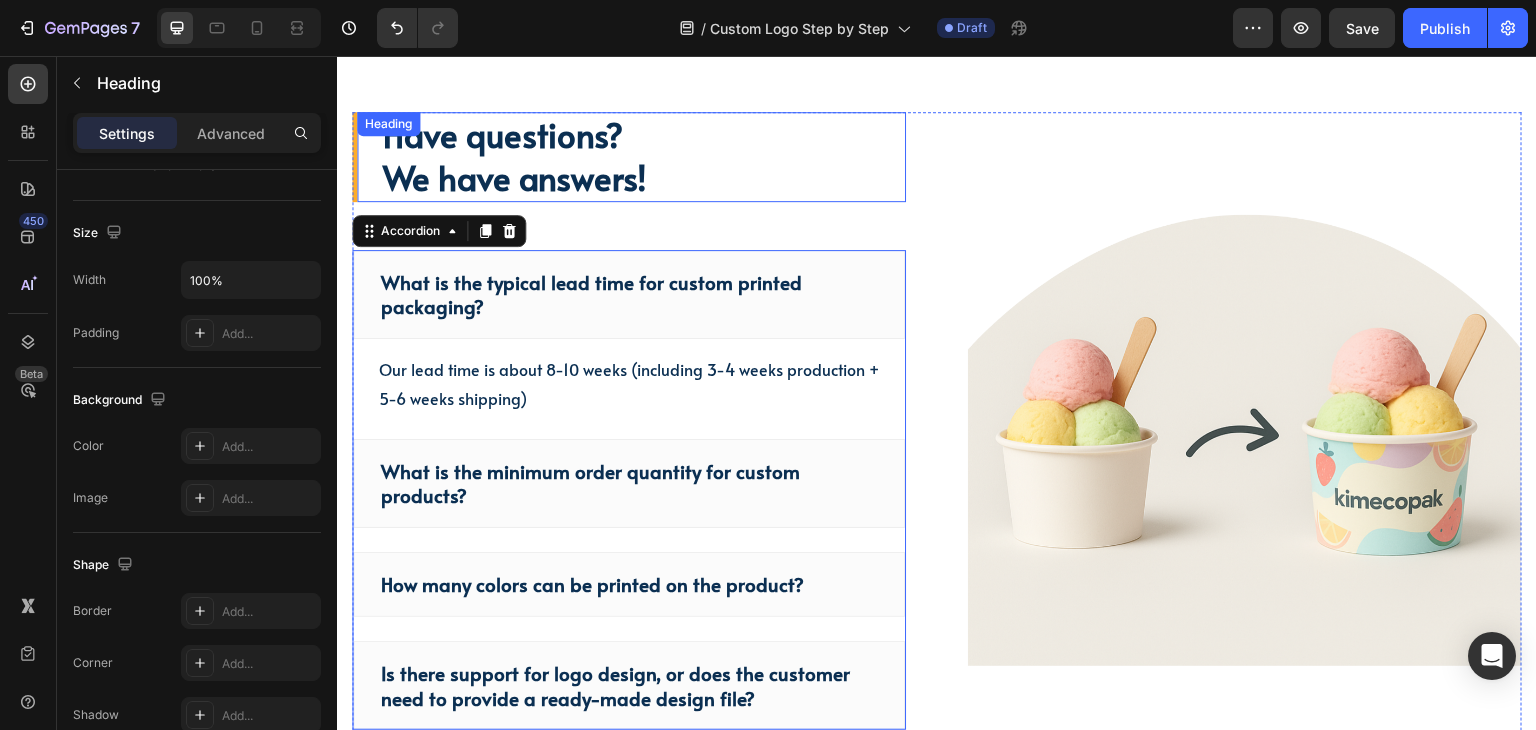 scroll, scrollTop: 0, scrollLeft: 0, axis: both 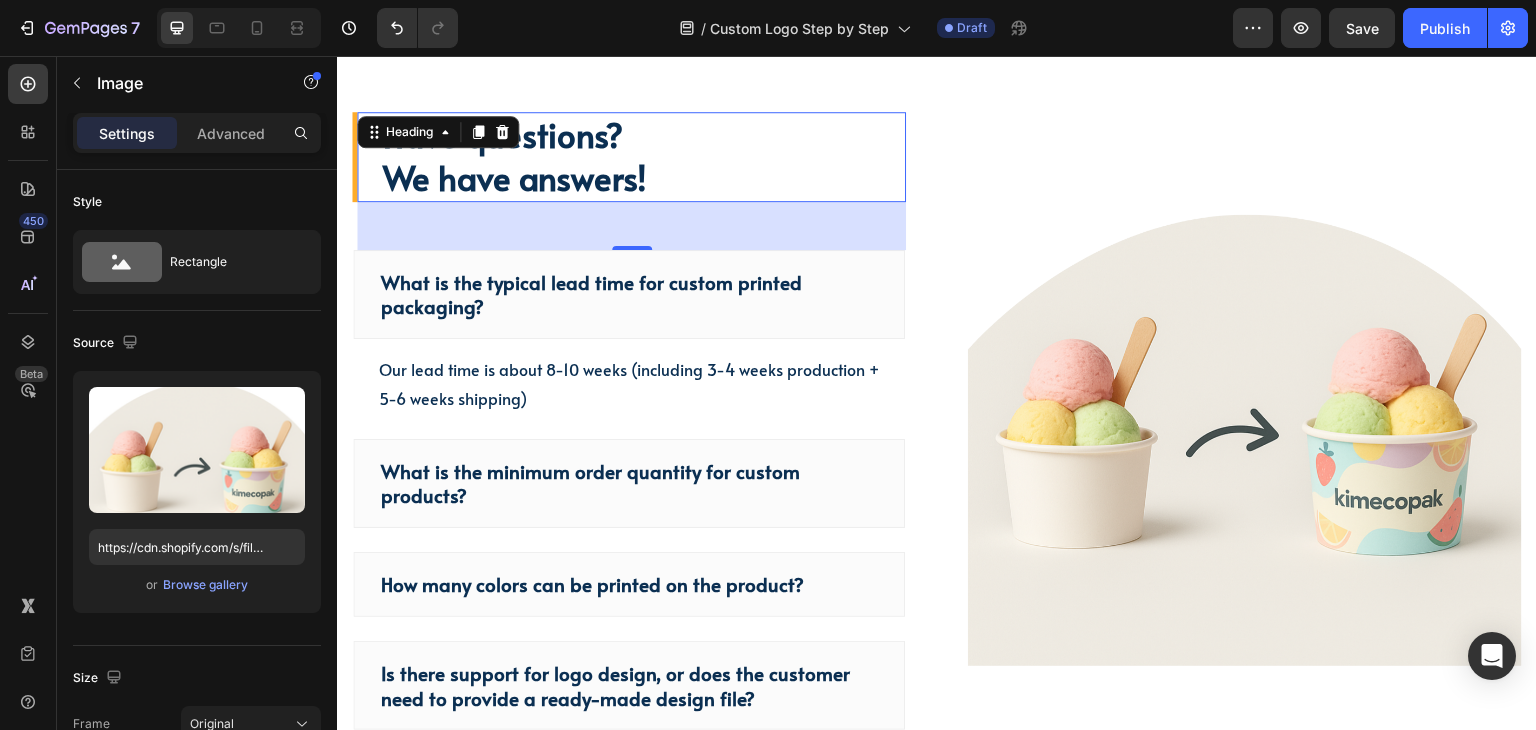click at bounding box center (1245, 389) 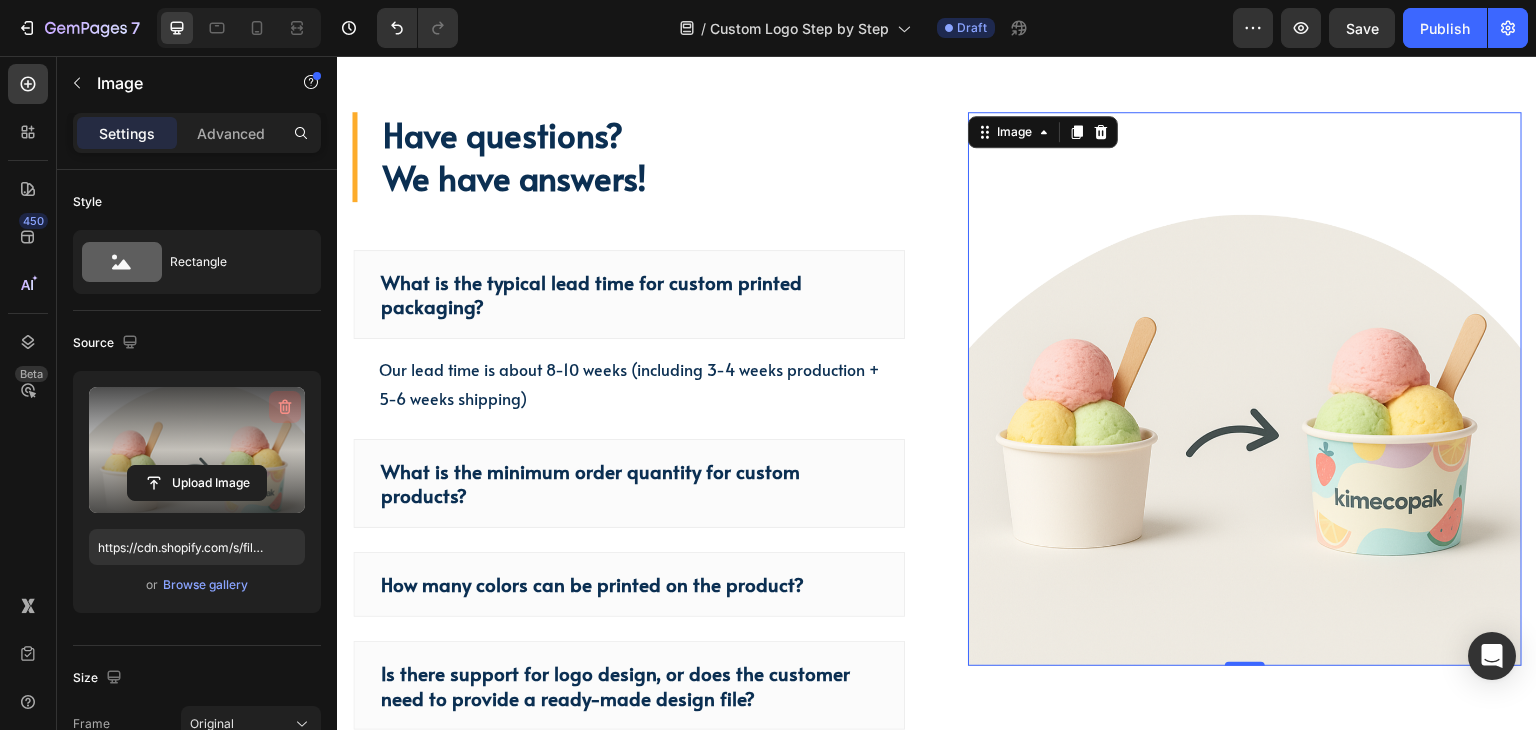 click 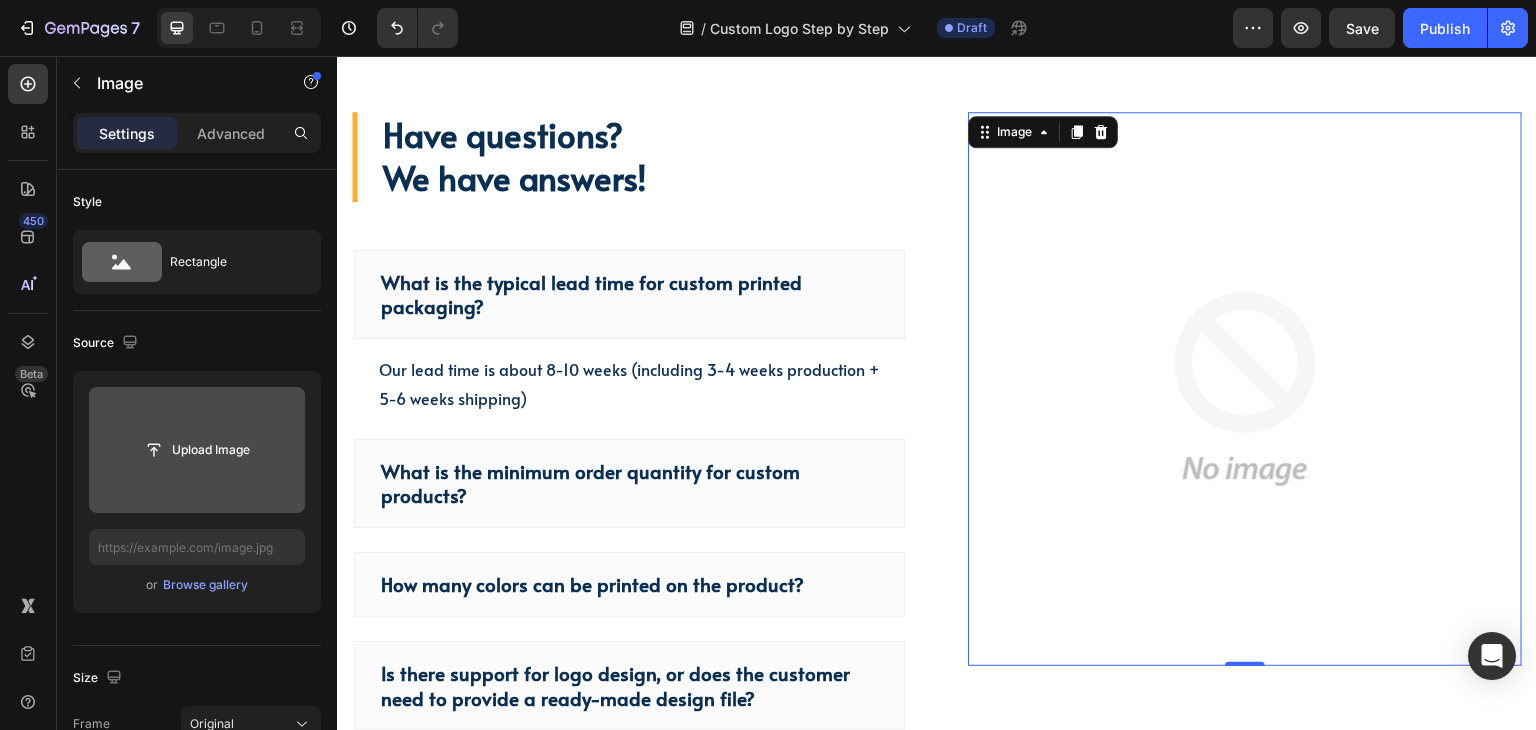 click 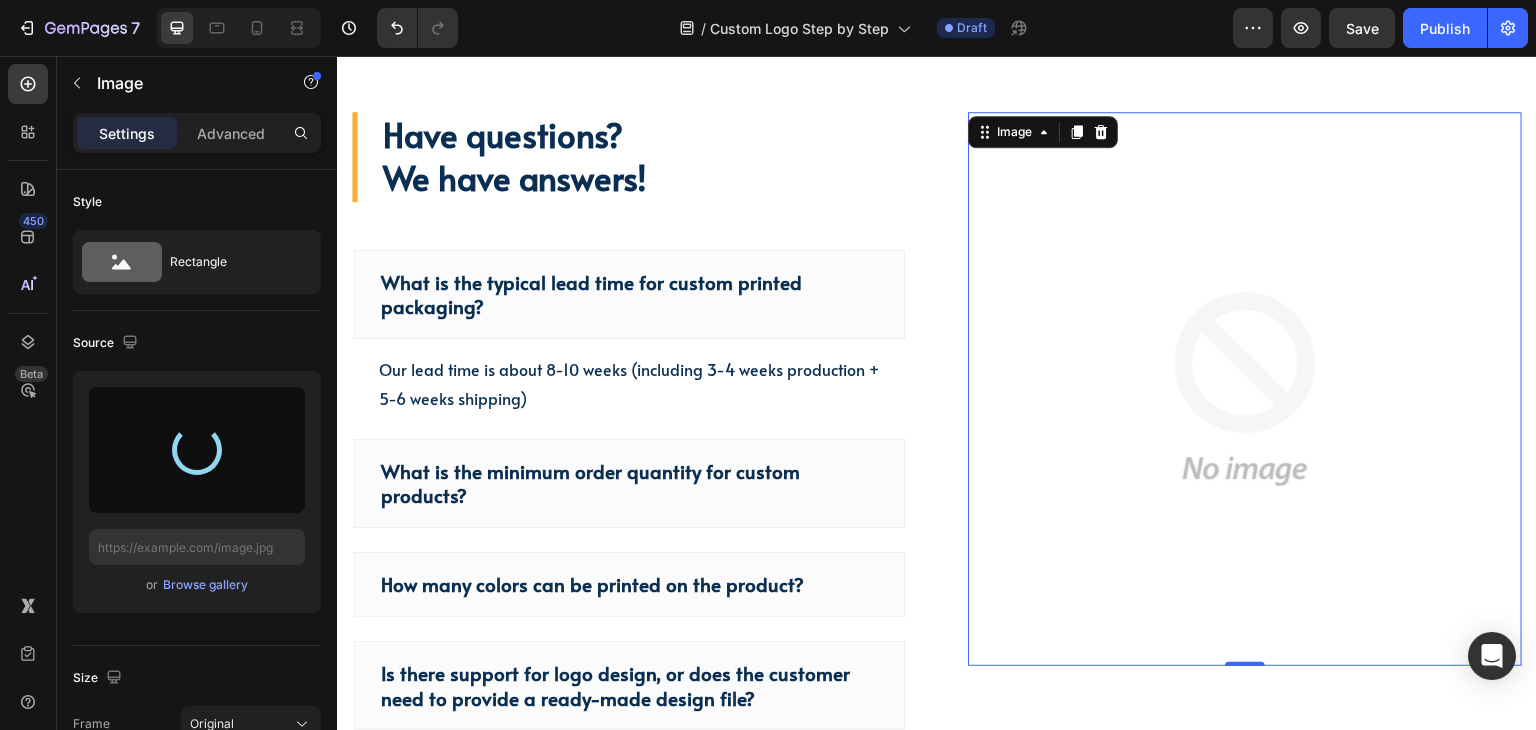 type on "https://cdn.shopify.com/s/files/1/0518/3825/5255/files/gempages_554882697223209794-a32784ff-cc70-409a-9ce0-4bbe4b45d1ed.png" 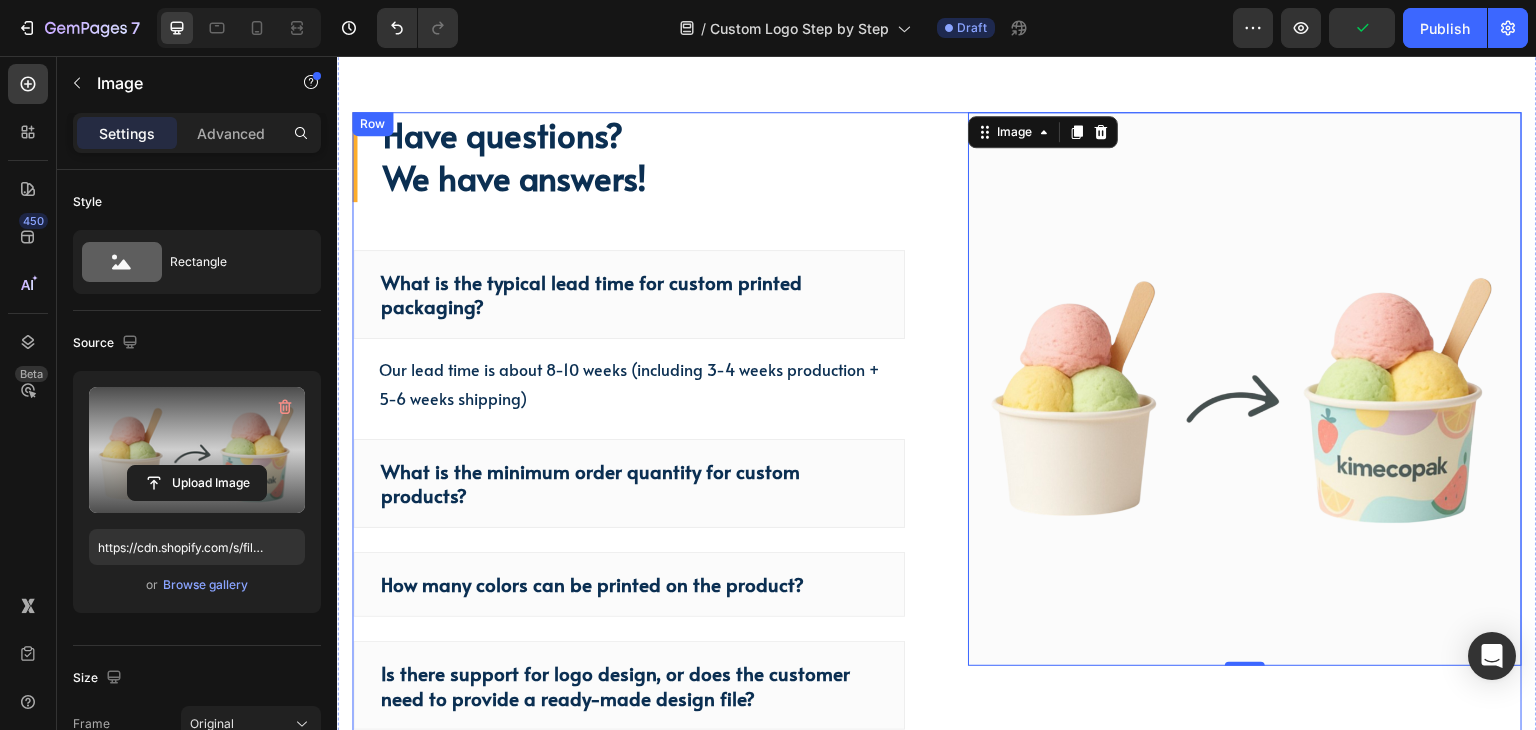 click on "Have questions? We have answers! Heading What is the typical lead time for custom printed packaging? Our lead time is about 8-10 weeks (including 3-4 weeks production + 5-6 weeks shipping) Text block What is the minimum order quantity for custom products? How many colors can be printed on the product? Is there support for logo design, or does the customer need to provide a ready-made design file? Accordion Let us know! Button Image   0 Row" at bounding box center [937, 471] 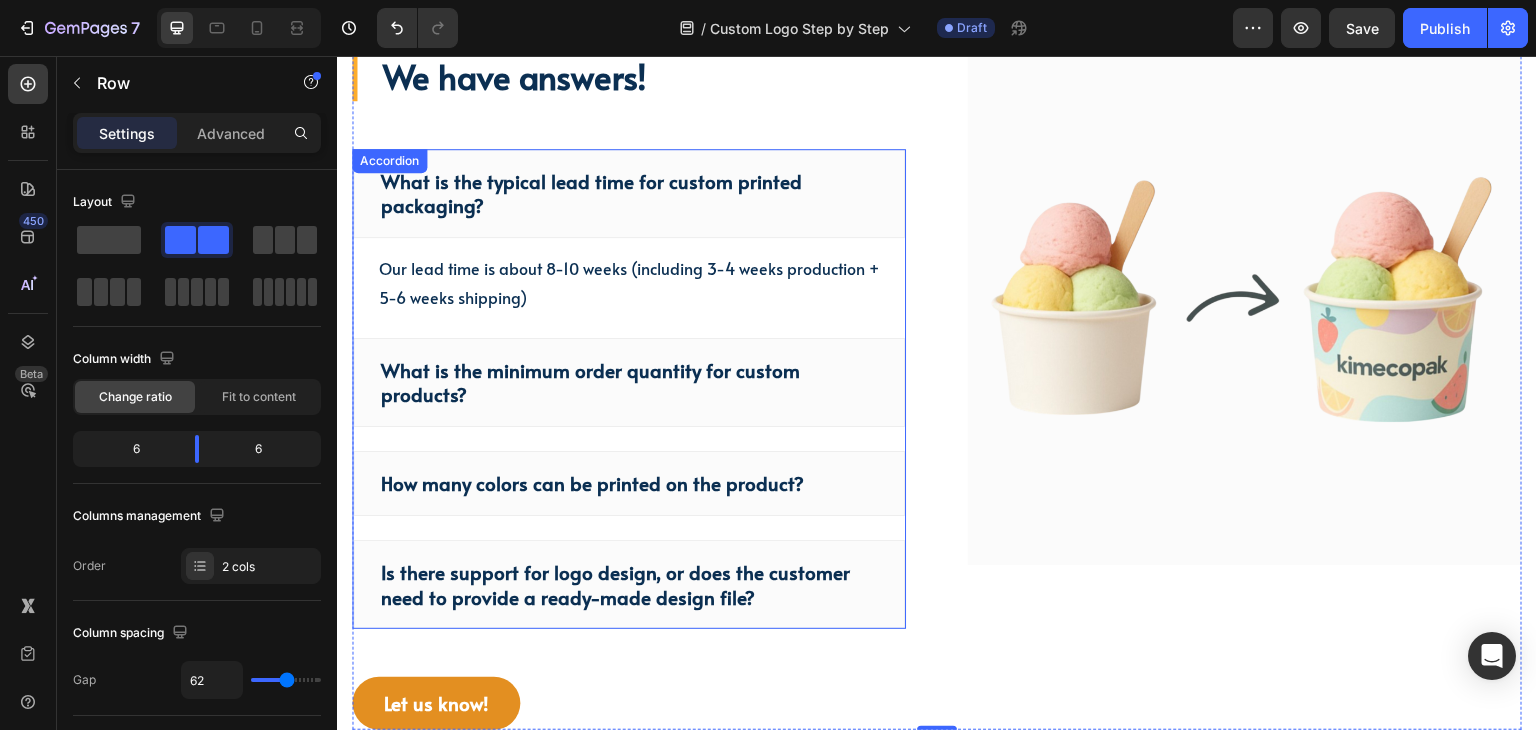 scroll, scrollTop: 4791, scrollLeft: 0, axis: vertical 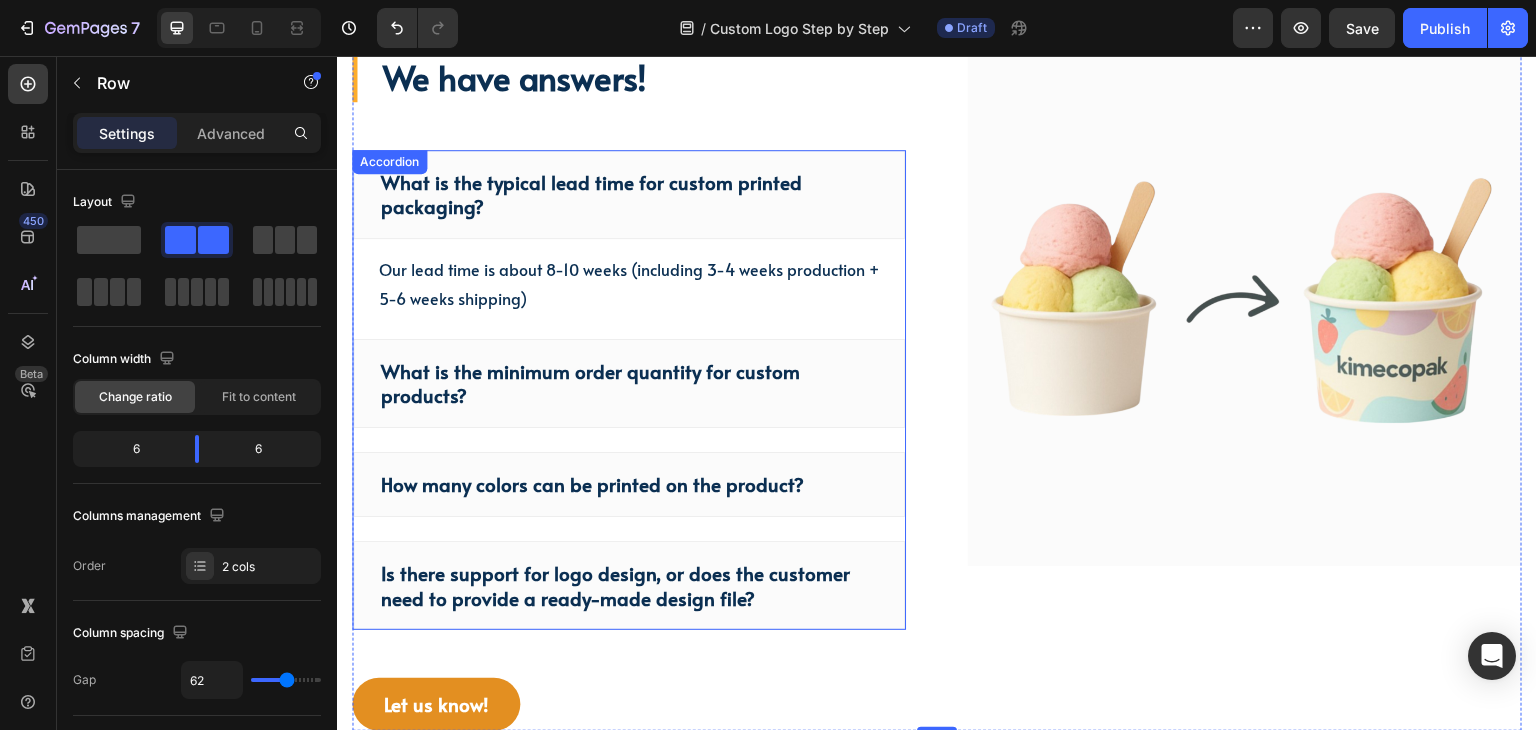 click on "What is the typical lead time for custom printed packaging?" at bounding box center (629, 194) 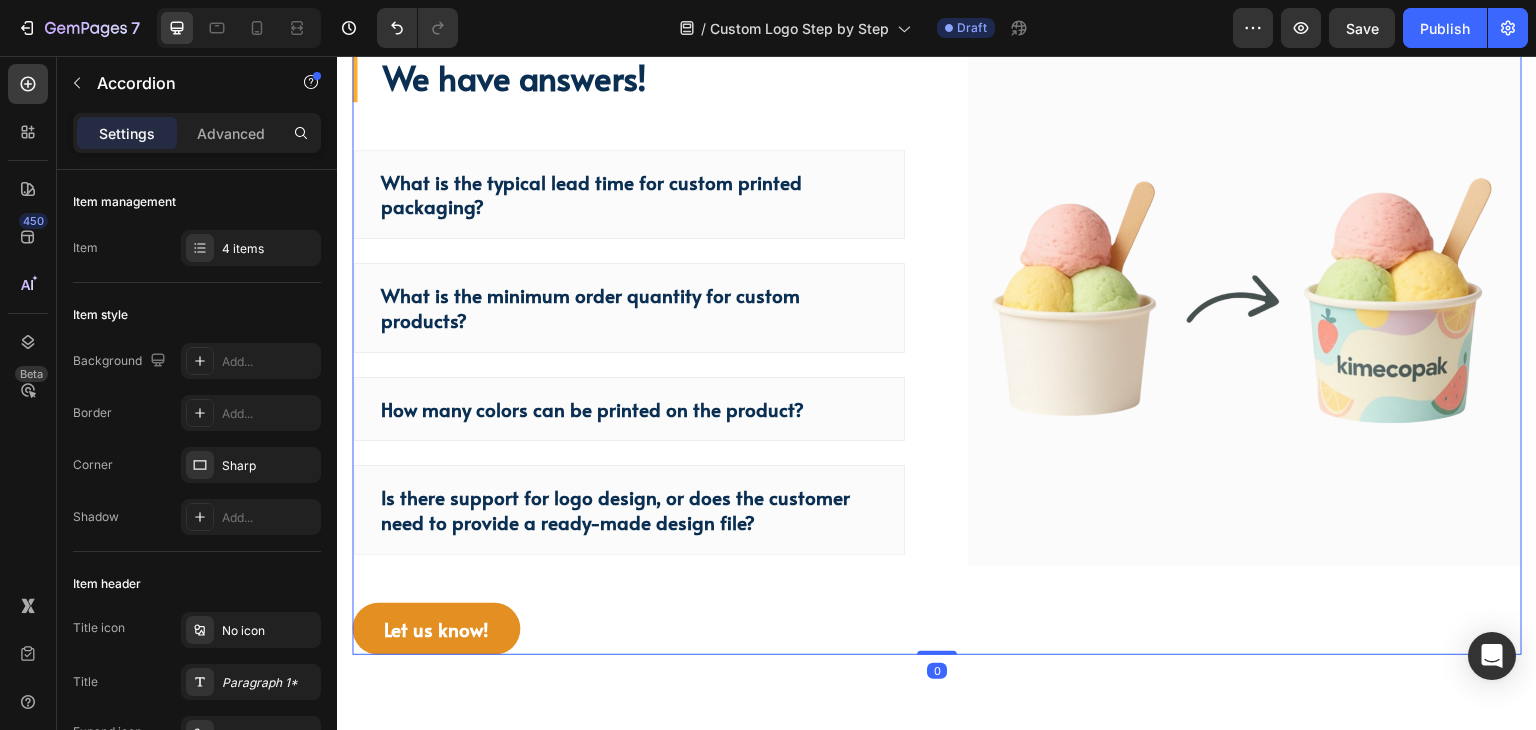 click on "Have questions? We have answers! Heading What is the typical lead time for custom printed packaging? What is the minimum order quantity for custom products? How many colors can be printed on the product? Is there support for logo design, or does the customer need to provide a ready-made design file? Accordion Let us know! Button Image Row   0" at bounding box center [937, 333] 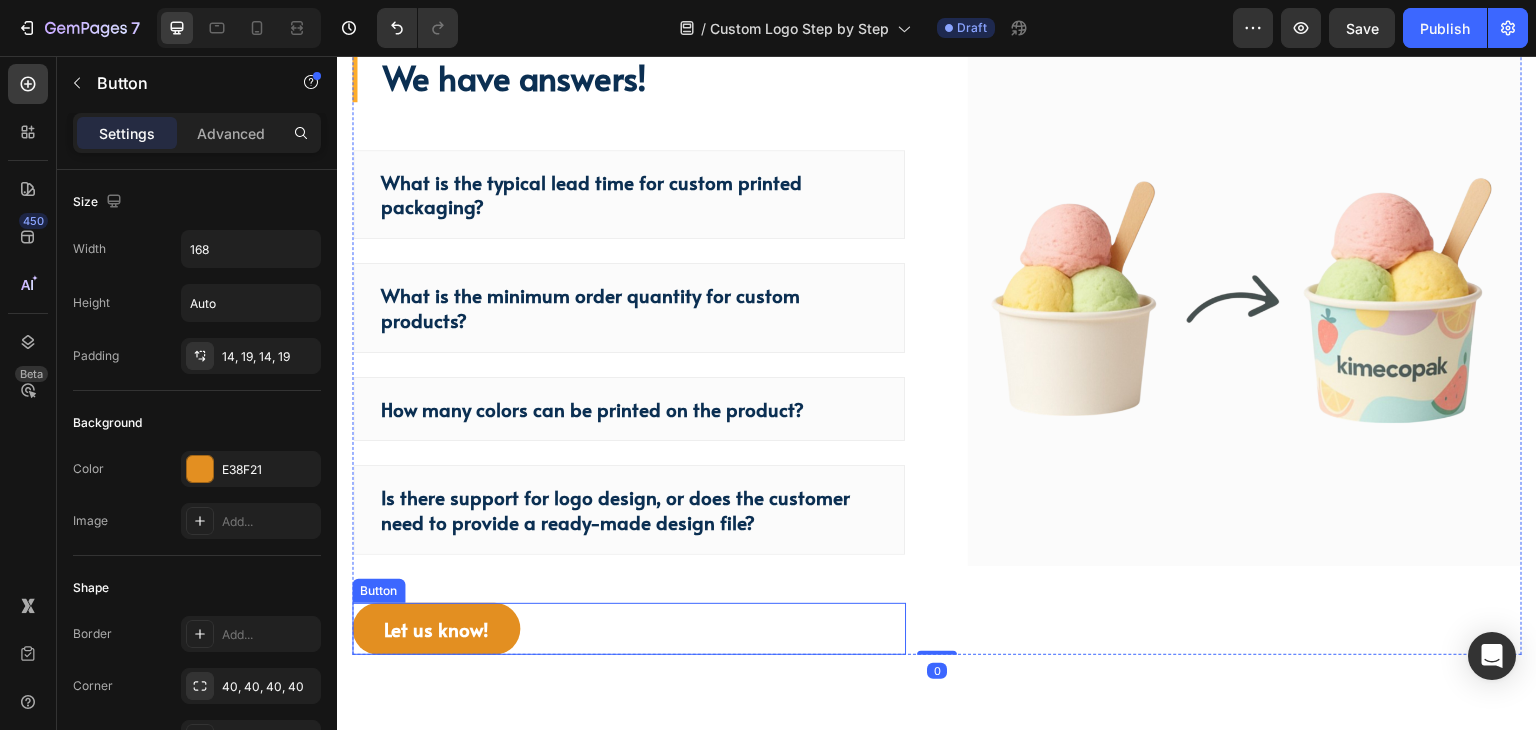 click on "Let us know! Button" at bounding box center [629, 629] 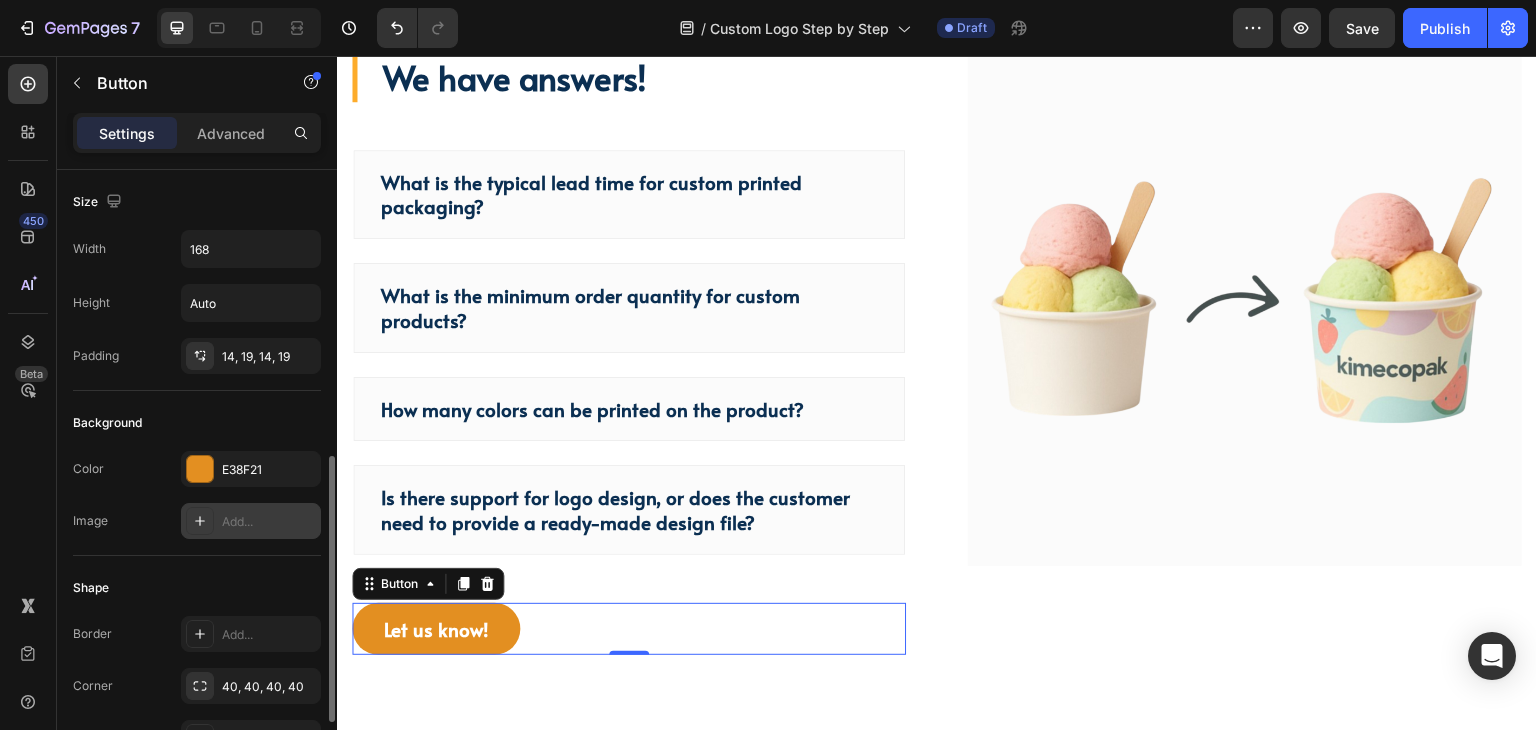 scroll, scrollTop: 300, scrollLeft: 0, axis: vertical 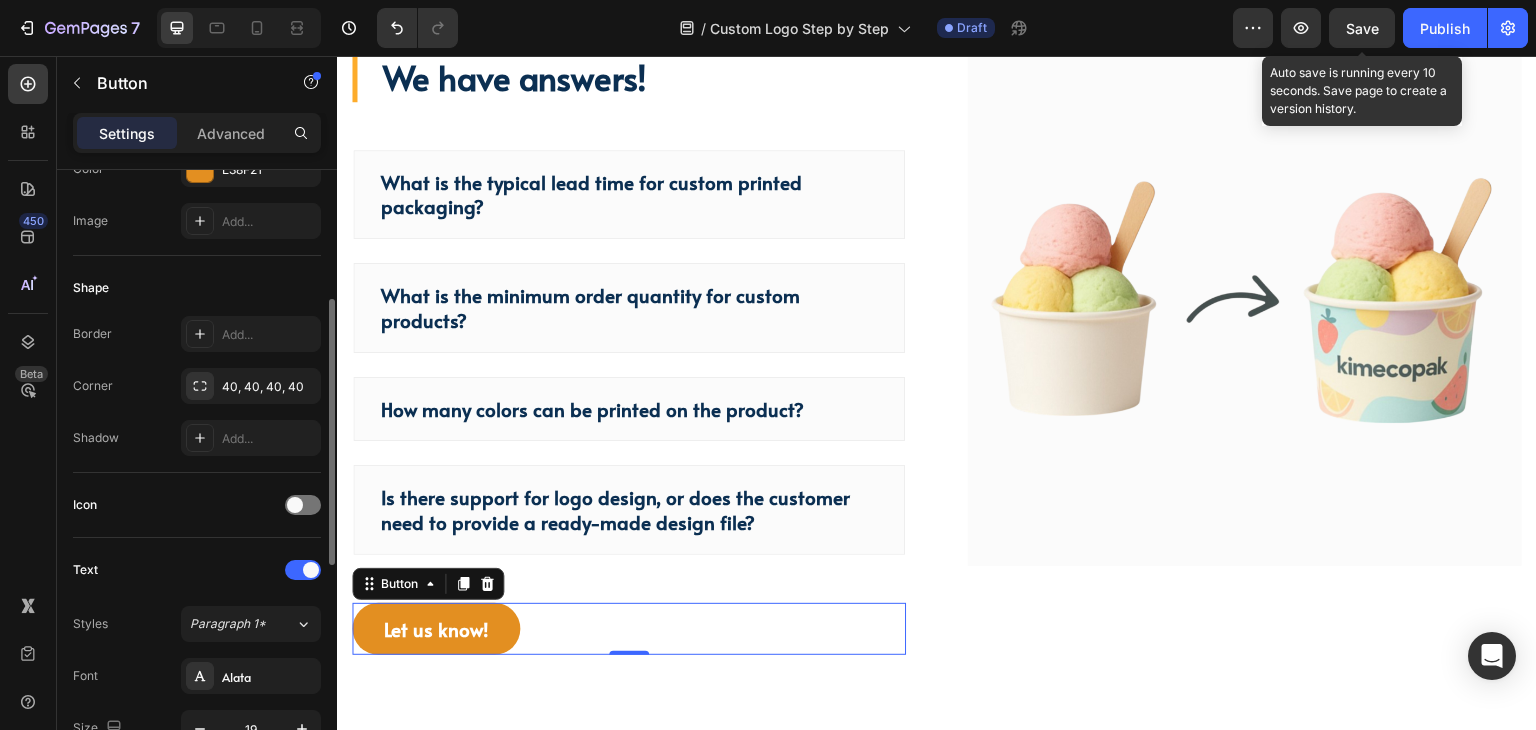 click on "Save" at bounding box center (1362, 28) 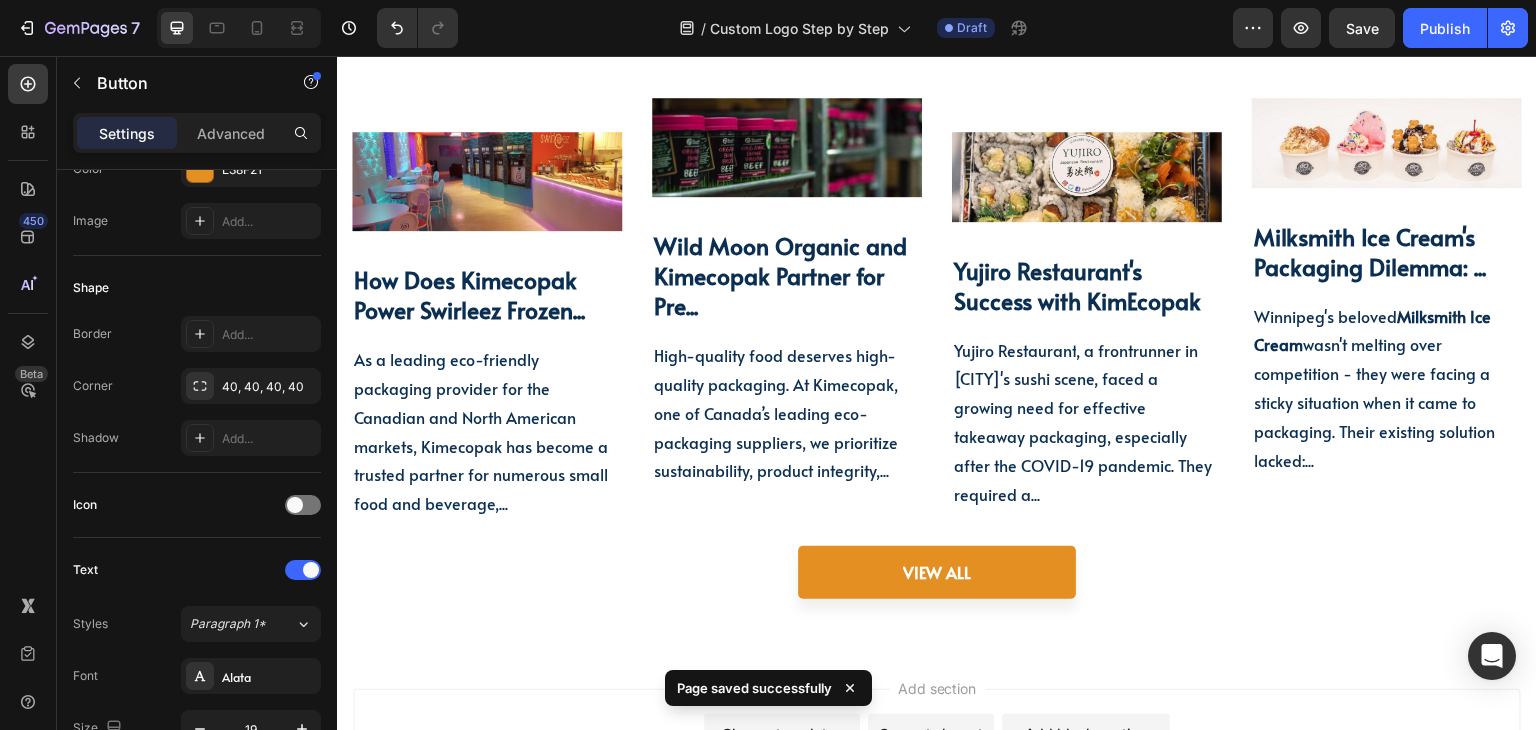 scroll, scrollTop: 6074, scrollLeft: 0, axis: vertical 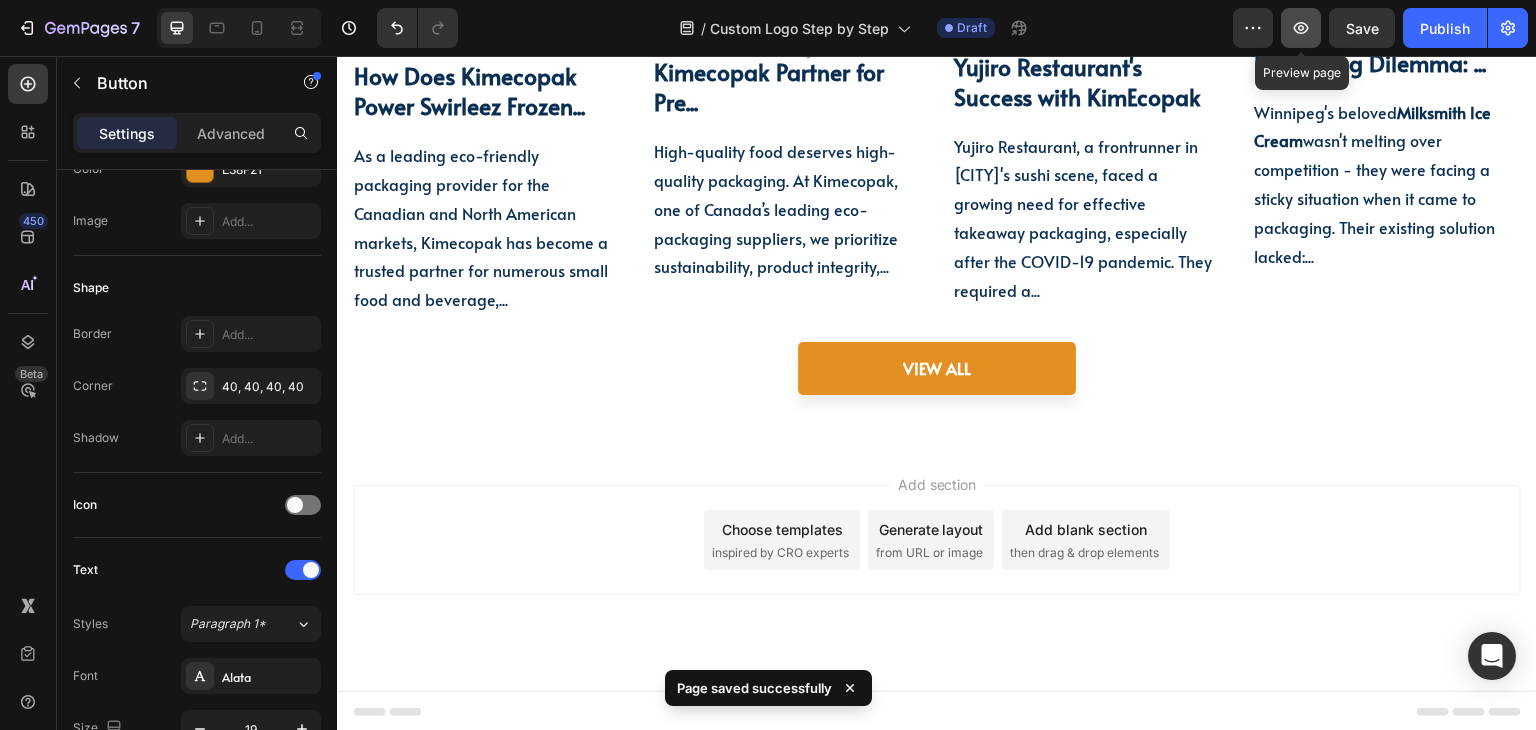 click 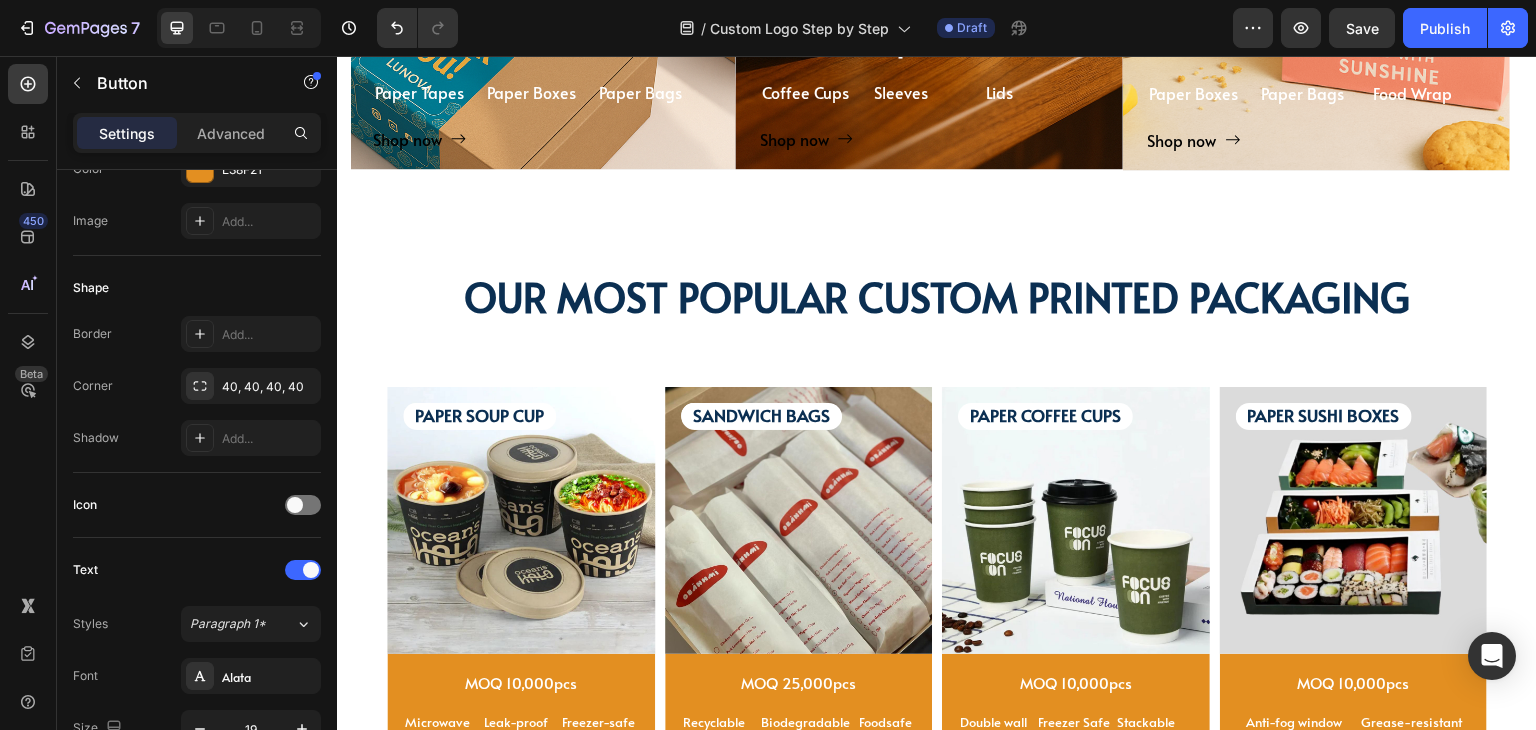 scroll, scrollTop: 2874, scrollLeft: 0, axis: vertical 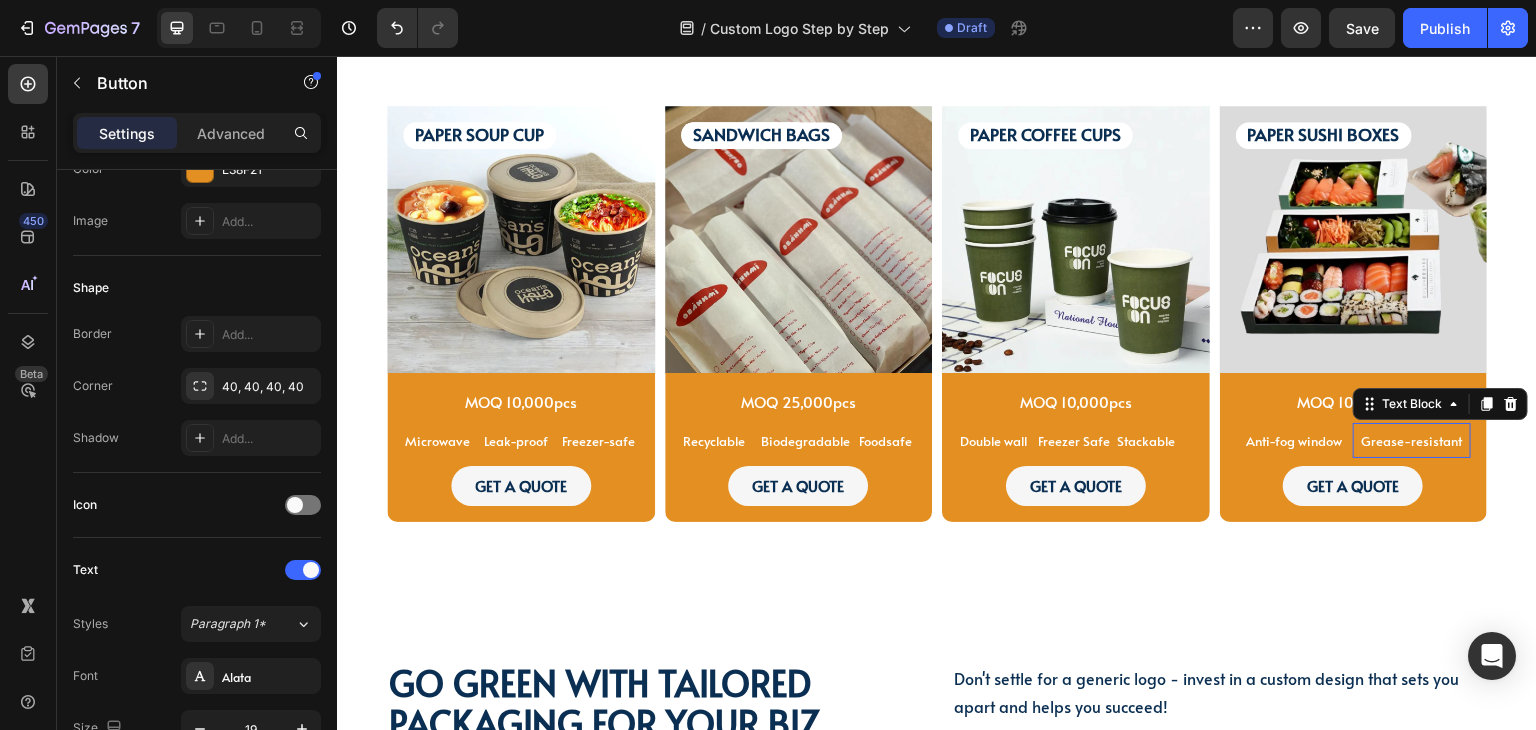 click on "Grease-resistant" at bounding box center [1412, 440] 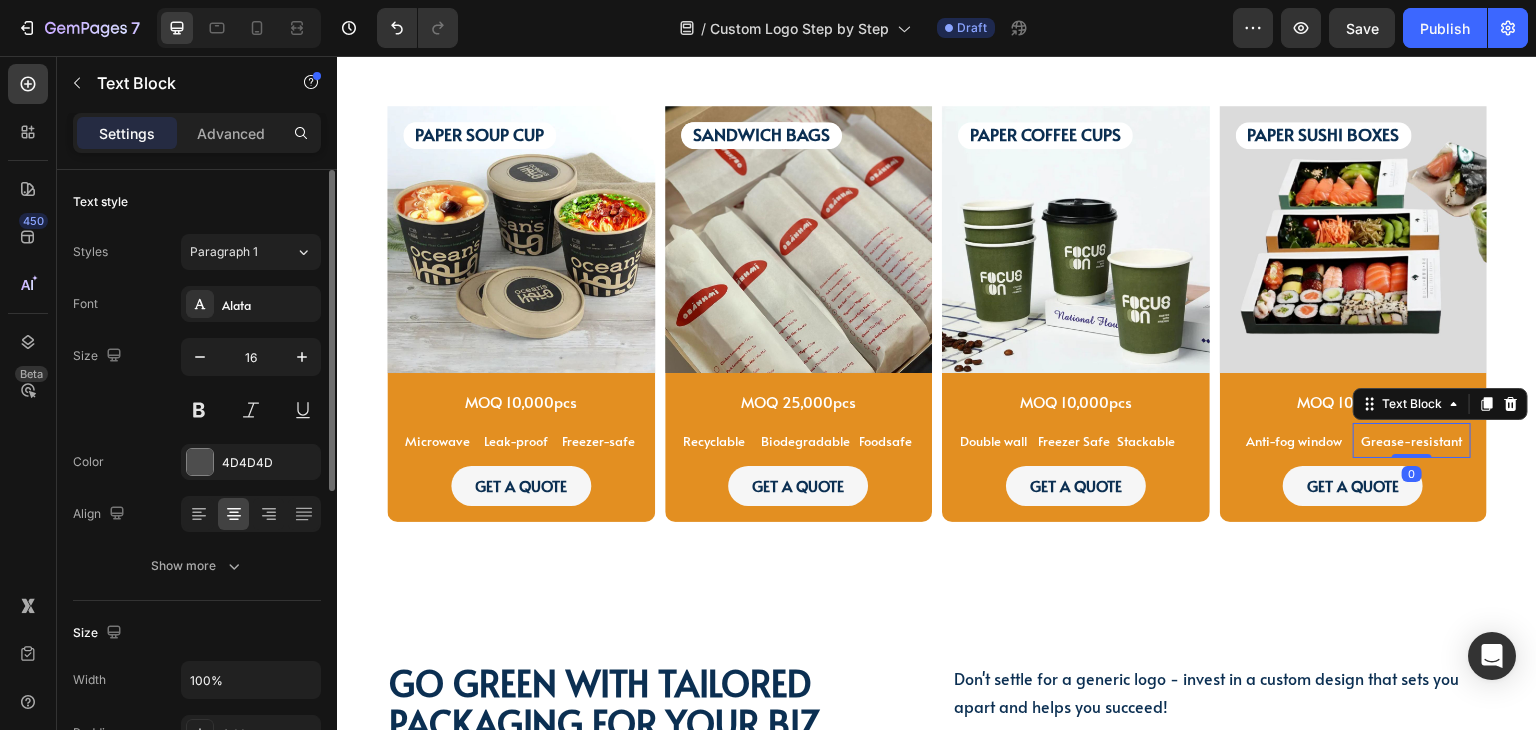 click on "Anti-fog window" at bounding box center (1295, 440) 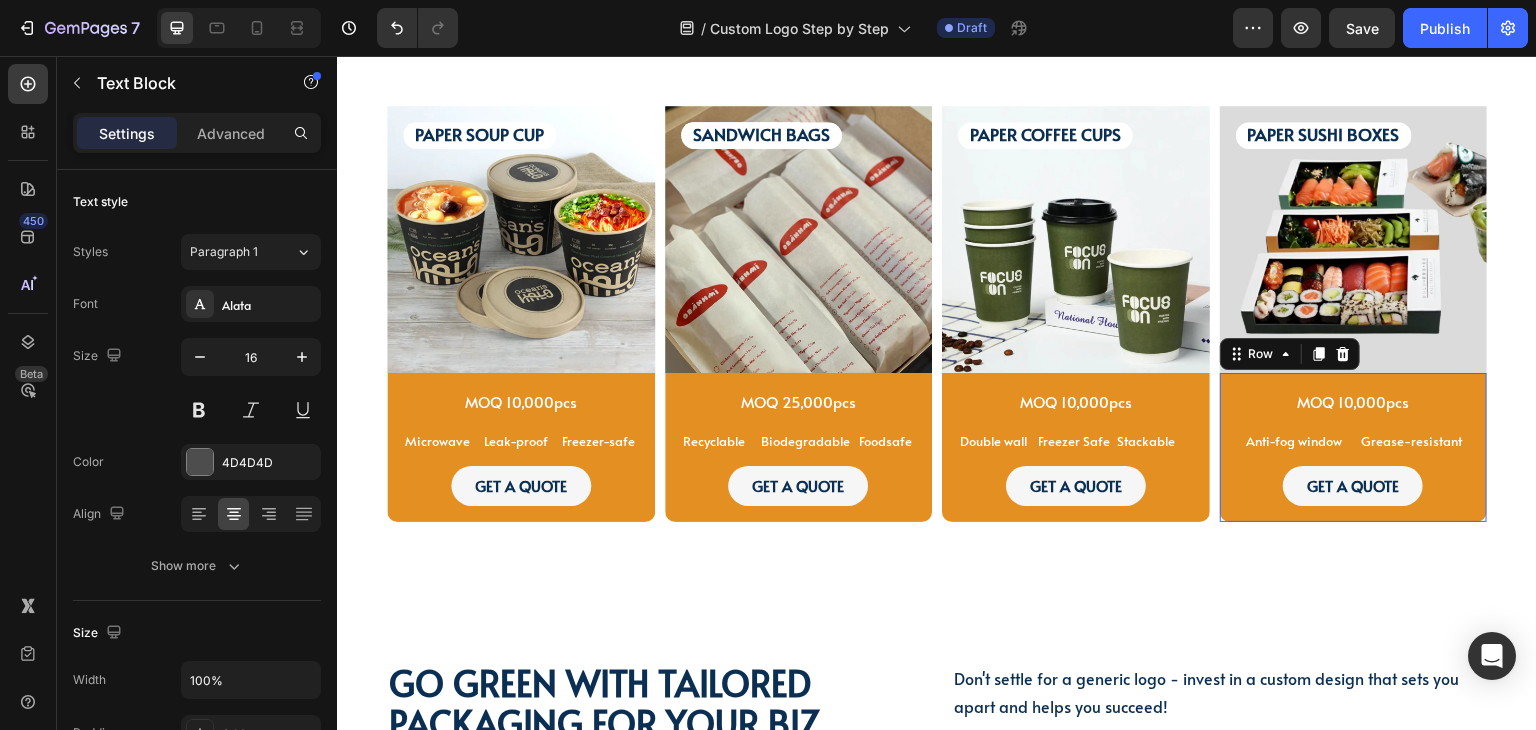 click on "MOQ 10,000pcs Text Block Anti-fog window Text Block Grease-resistant Text Block Row GET A QUOTE Button Row   0" at bounding box center (1354, 447) 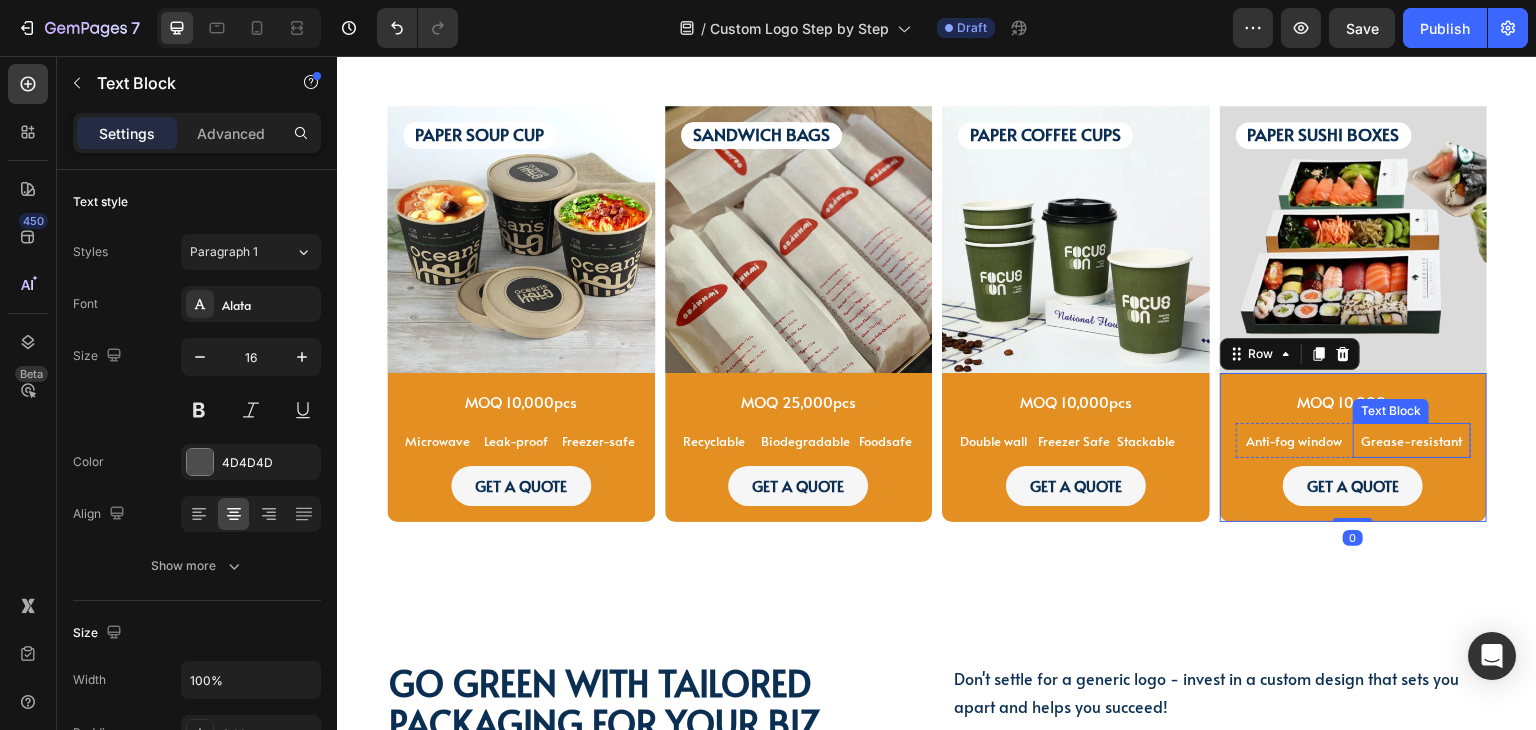 click on "Grease-resistant" at bounding box center (1412, 440) 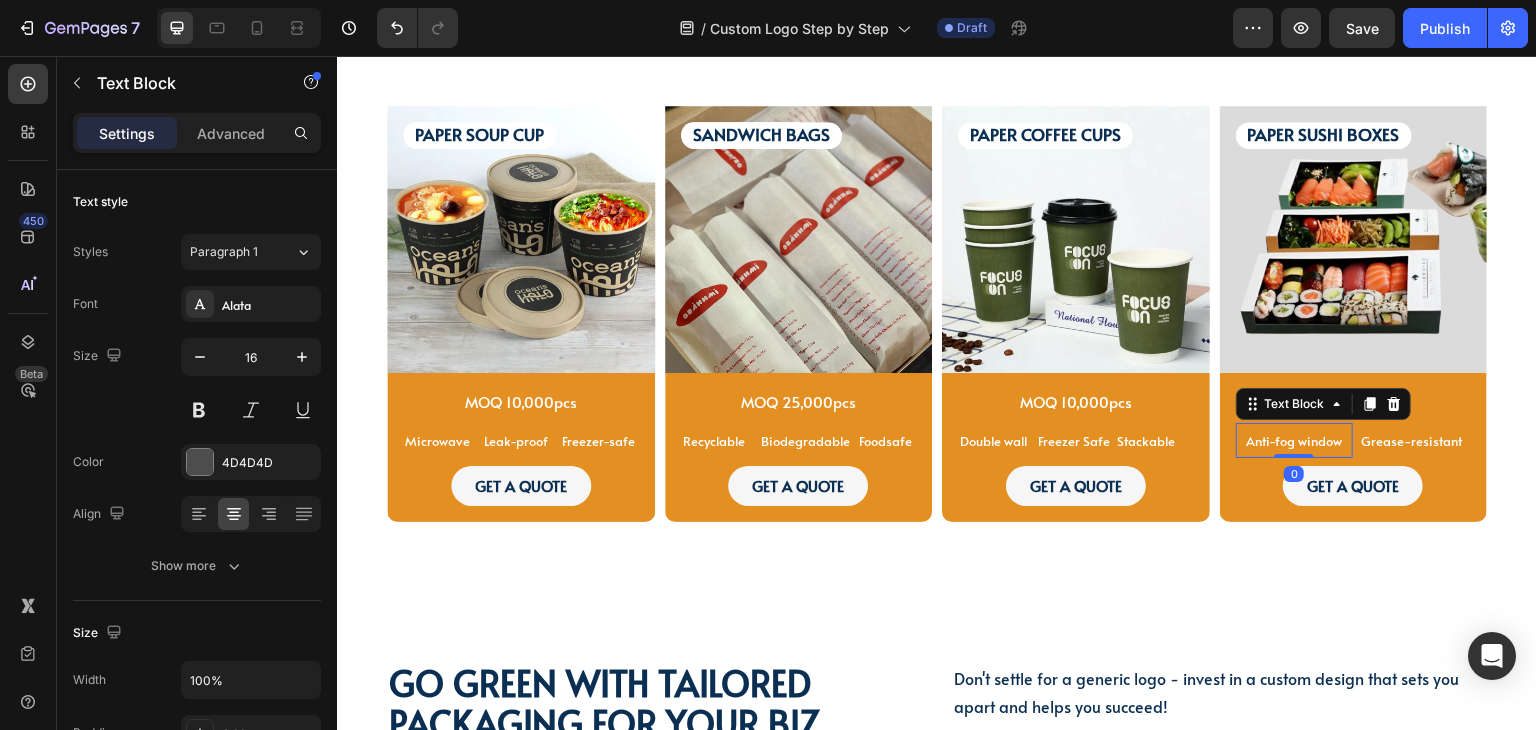 click on "Anti-fog window" at bounding box center [1295, 440] 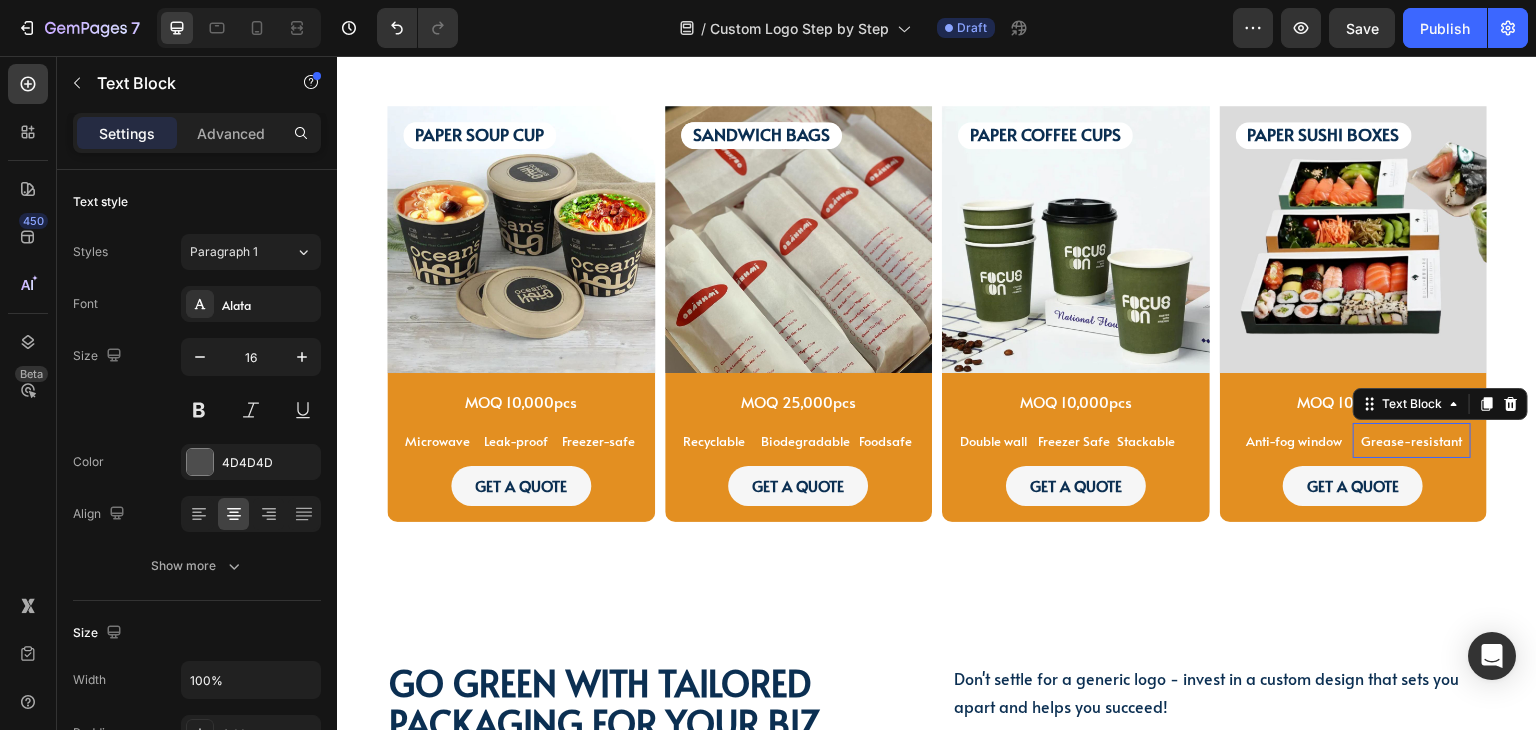 click on "Grease-resistant" at bounding box center (1412, 440) 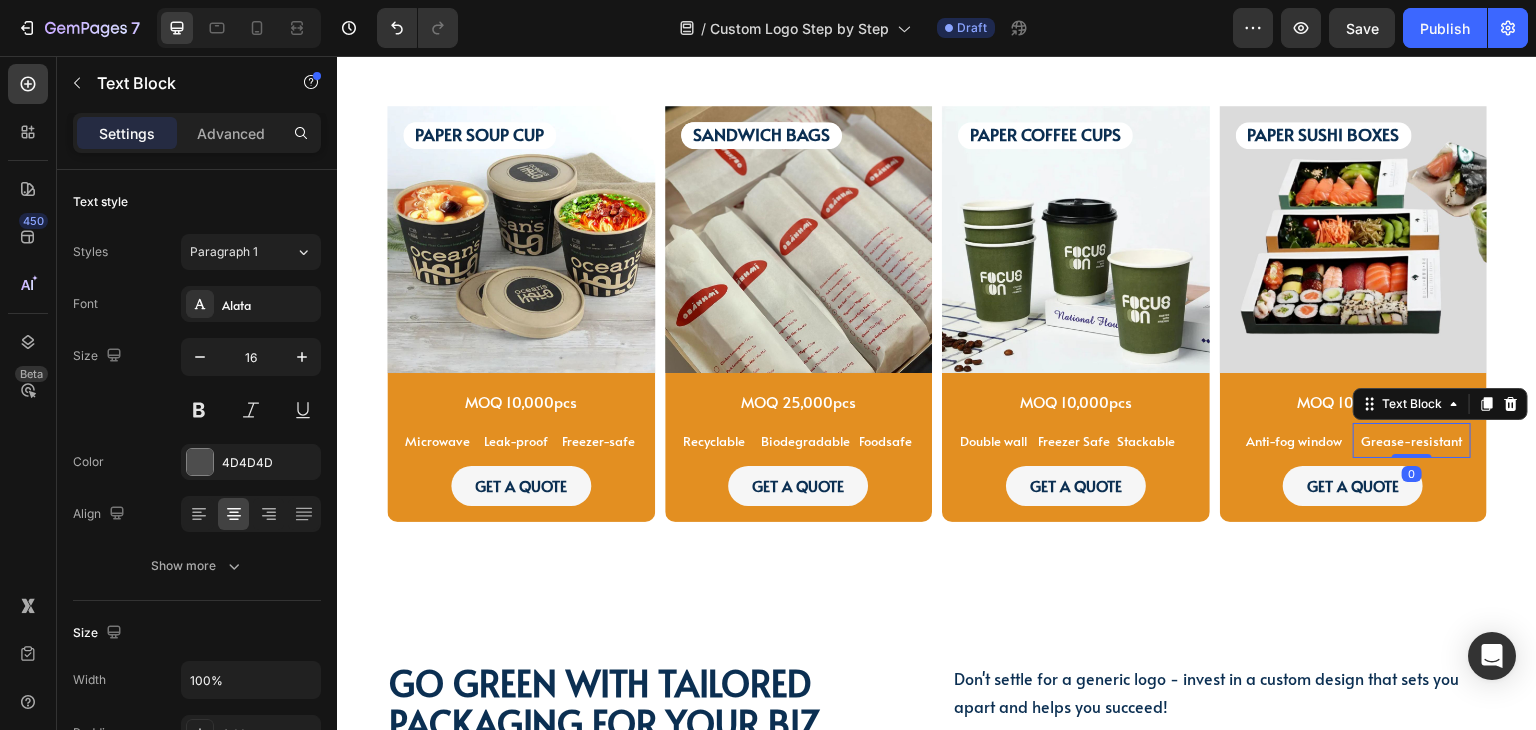 click on "Grease-resistant" at bounding box center [1412, 441] 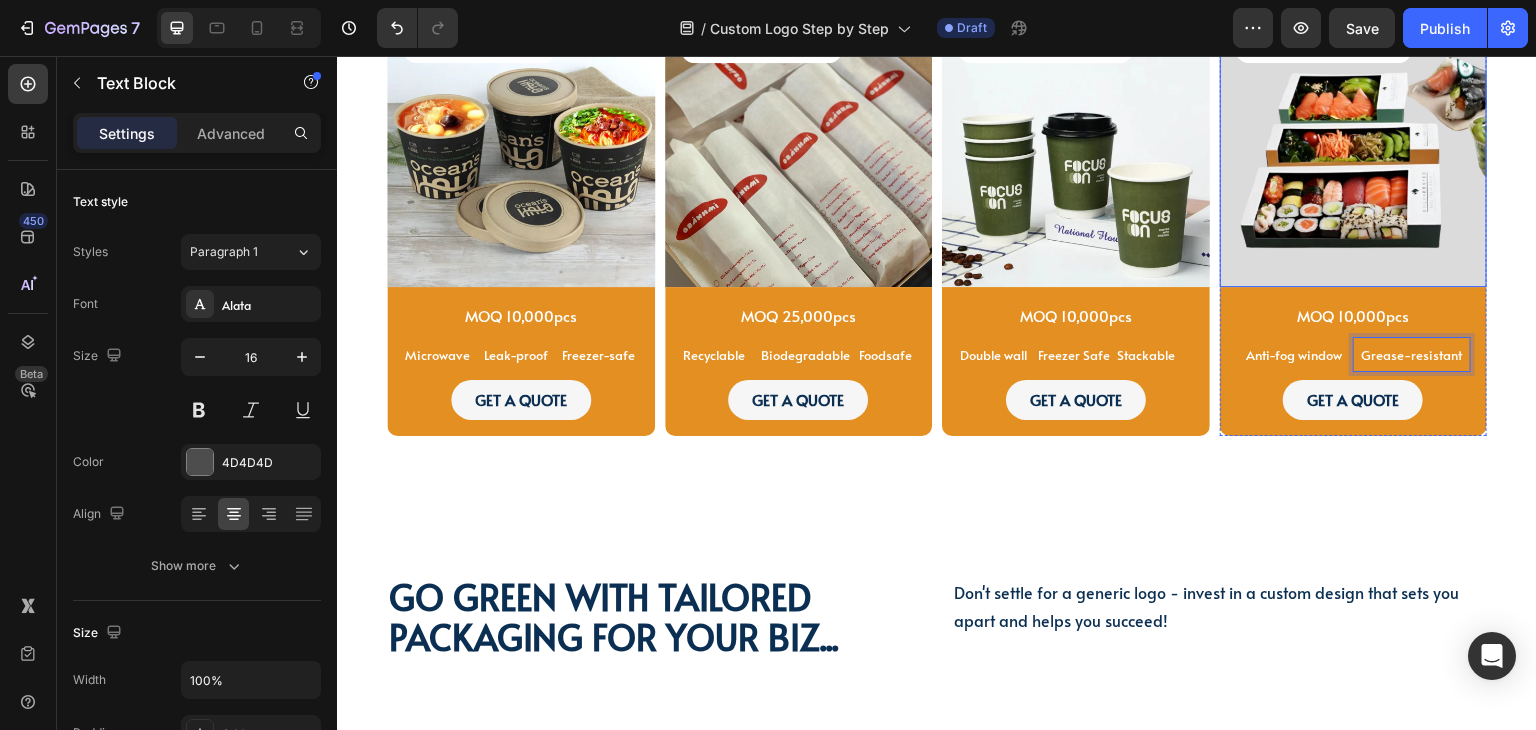 scroll, scrollTop: 2974, scrollLeft: 0, axis: vertical 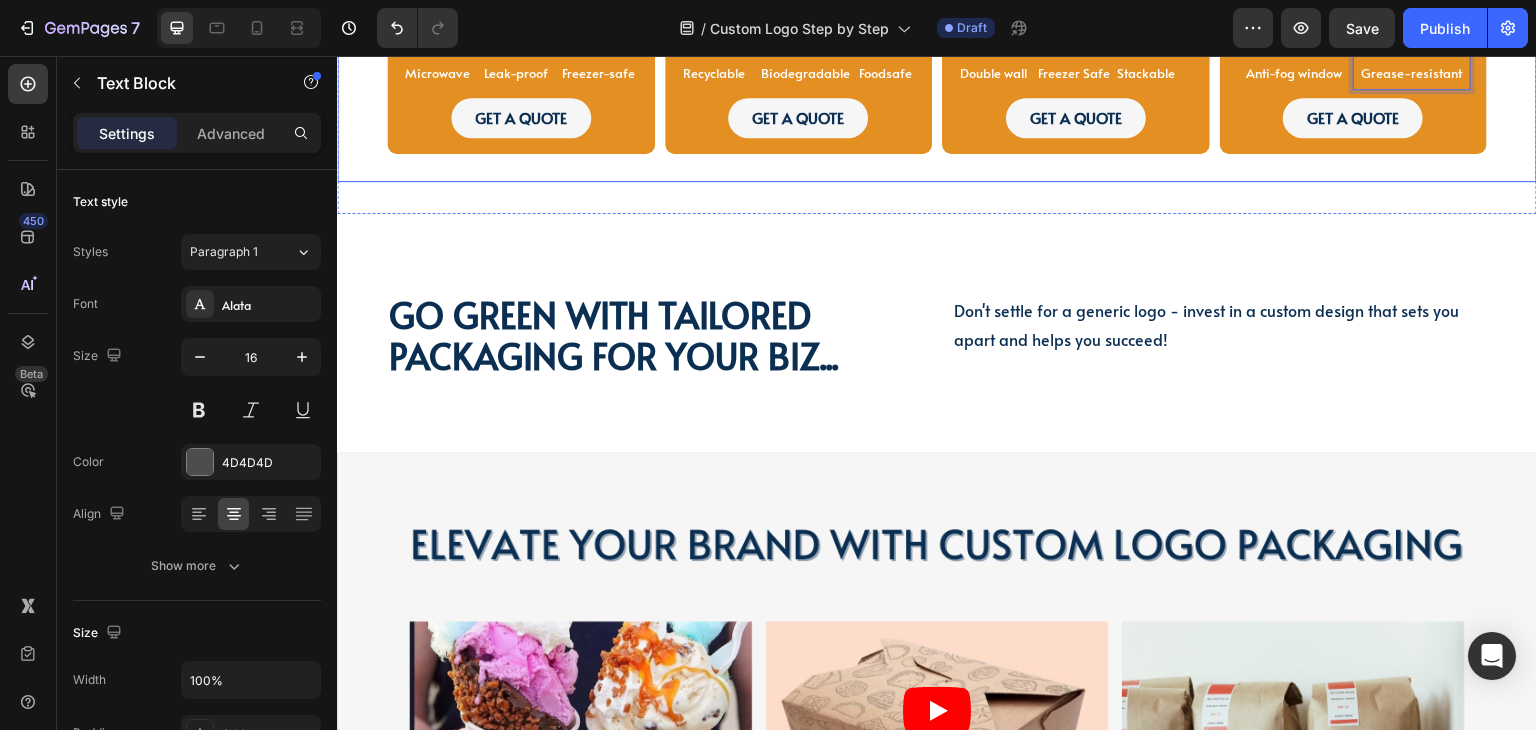 click on "PAPER SOUP CUP Text Block PAPER SOUP CUP Text Block Image MOQ 10,000pcs Text Block Microwave  Text Block Leak-proof Text Block Freezer-safe Text Block Row GET A QUOTE Button Row Product SANDWICH BAGS Text Block SANDWICH BAGS Text Block SANDWICH BAGS Text Block Image MOQ 25,000pcs Text Block Recyclable Text Block Biodegradable Text Block Foodsafe Text Block Row GET A QUOTE Button Row Product PAPER COFFEE CUPS Text Block Image MOQ 10,000pcs Text Block Row Double wall Text Block Freezer Safe Text Block Stackable Text Block Row GET A QUOTE Button Row Product PAPER SUSHI BOXES Text Block Image MOQ 10,000pcs Text Block Anti-fog window Text Block Grease-resistant Text Block   0 Row GET A QUOTE Button Row Product Row" at bounding box center [937, 94] 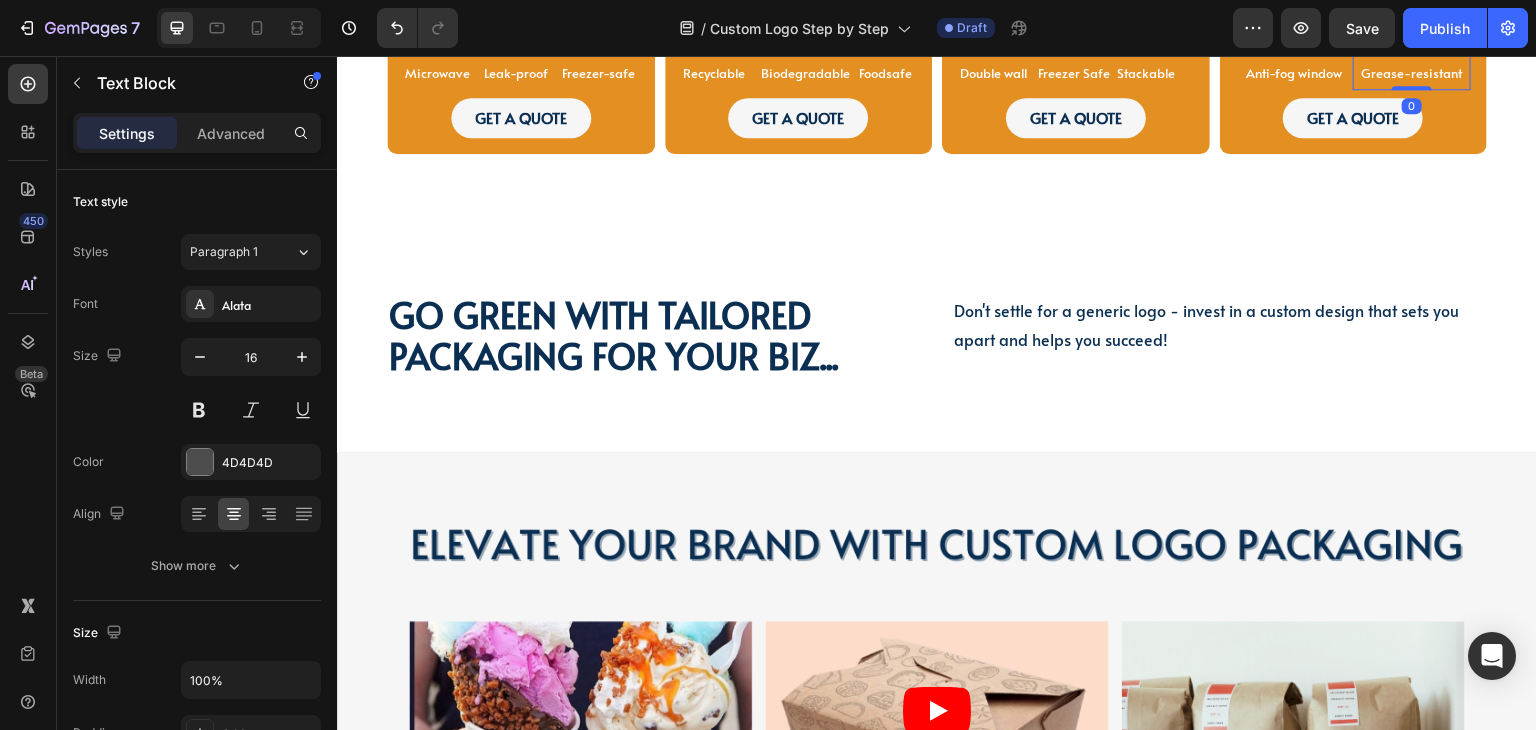 click on "Grease-resistant" at bounding box center [1412, 72] 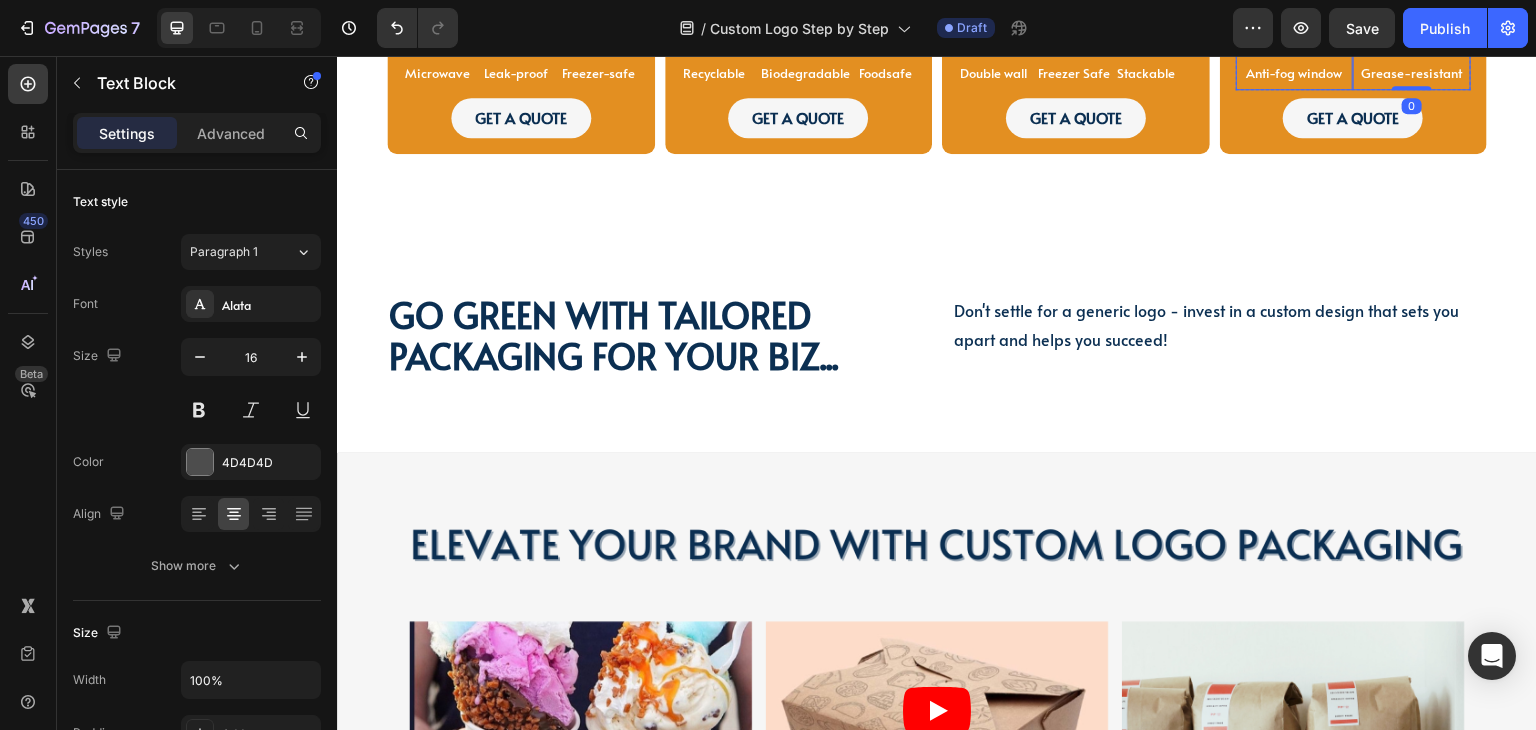 click on "Anti-fog window" at bounding box center (1295, 72) 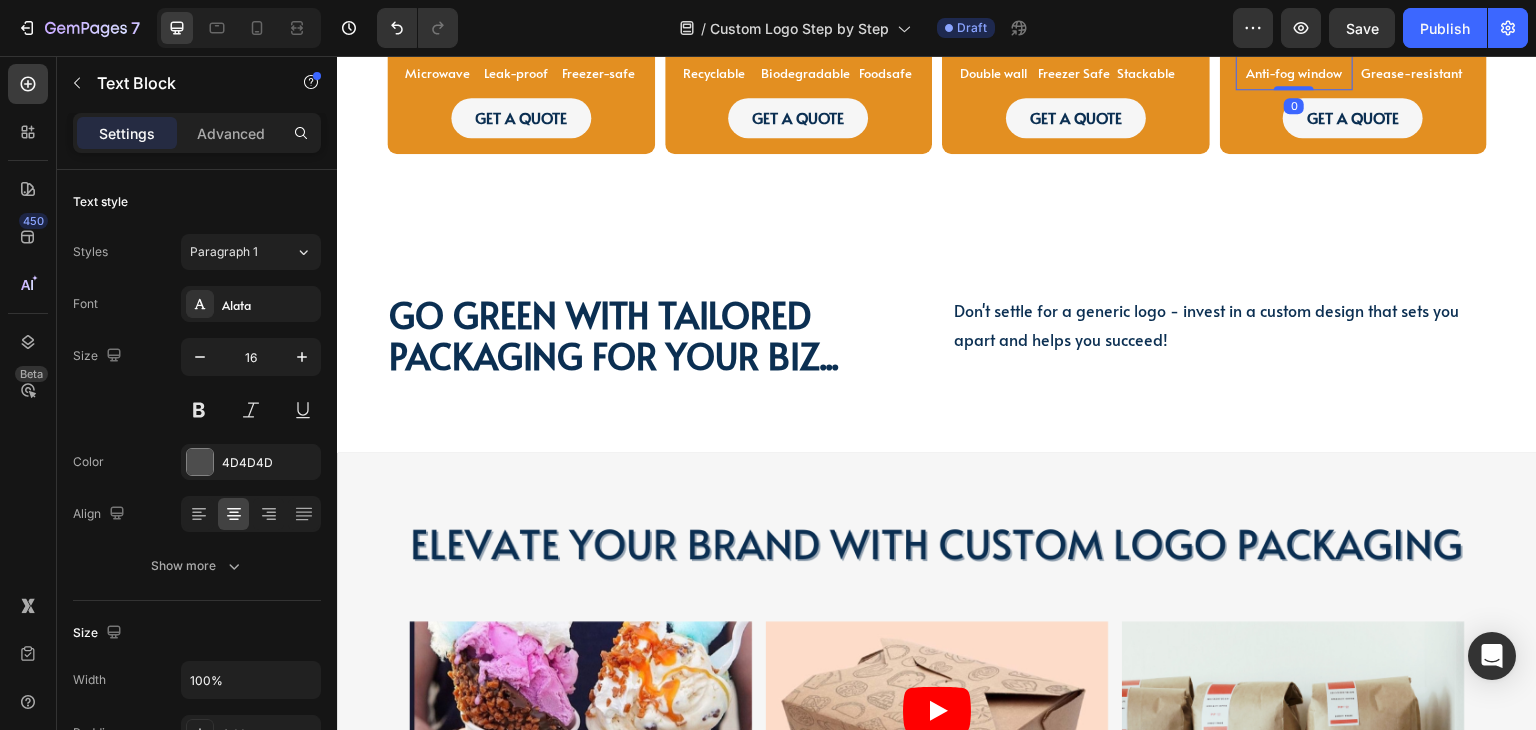 click on "Anti-fog window" at bounding box center [1295, 72] 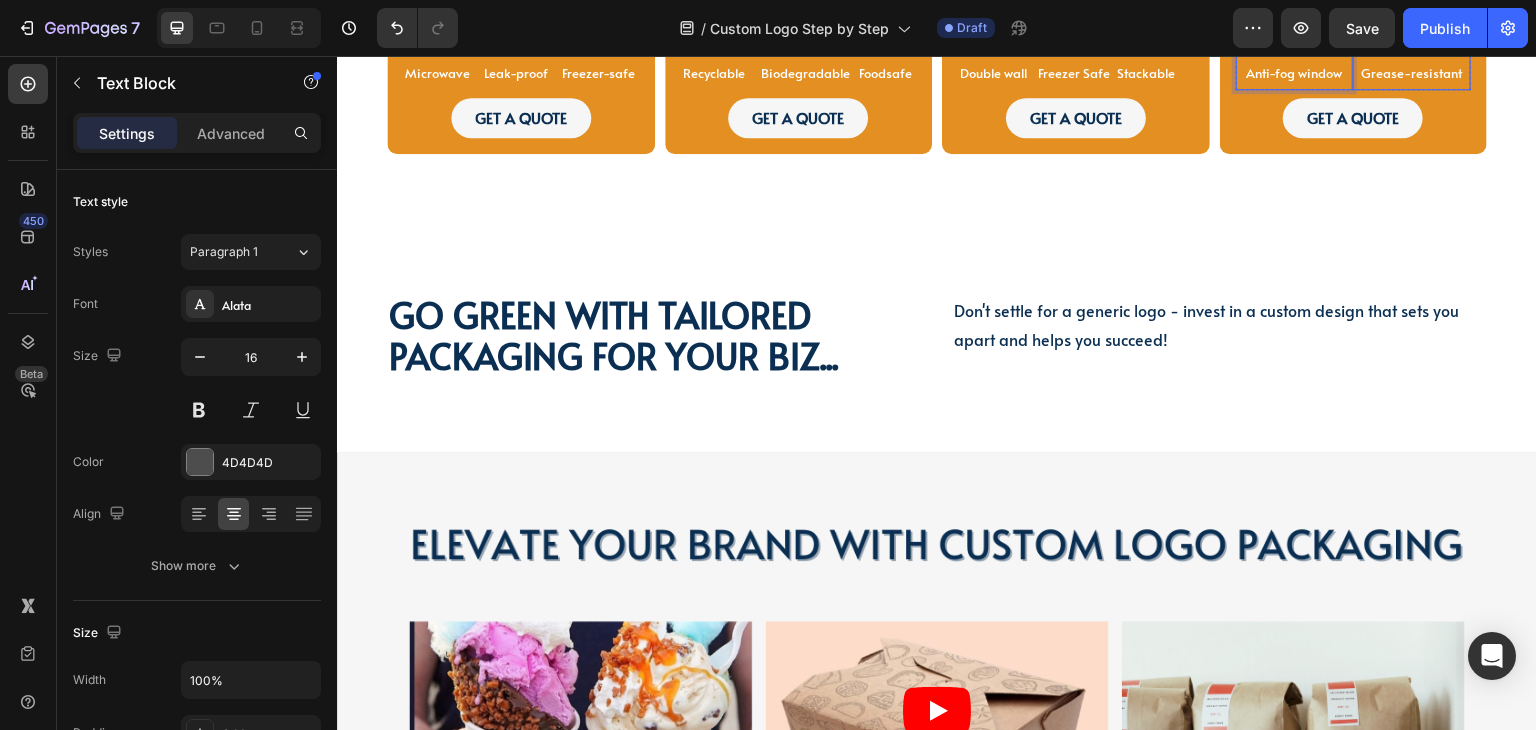 click on "Grease-resistant" at bounding box center [1412, 72] 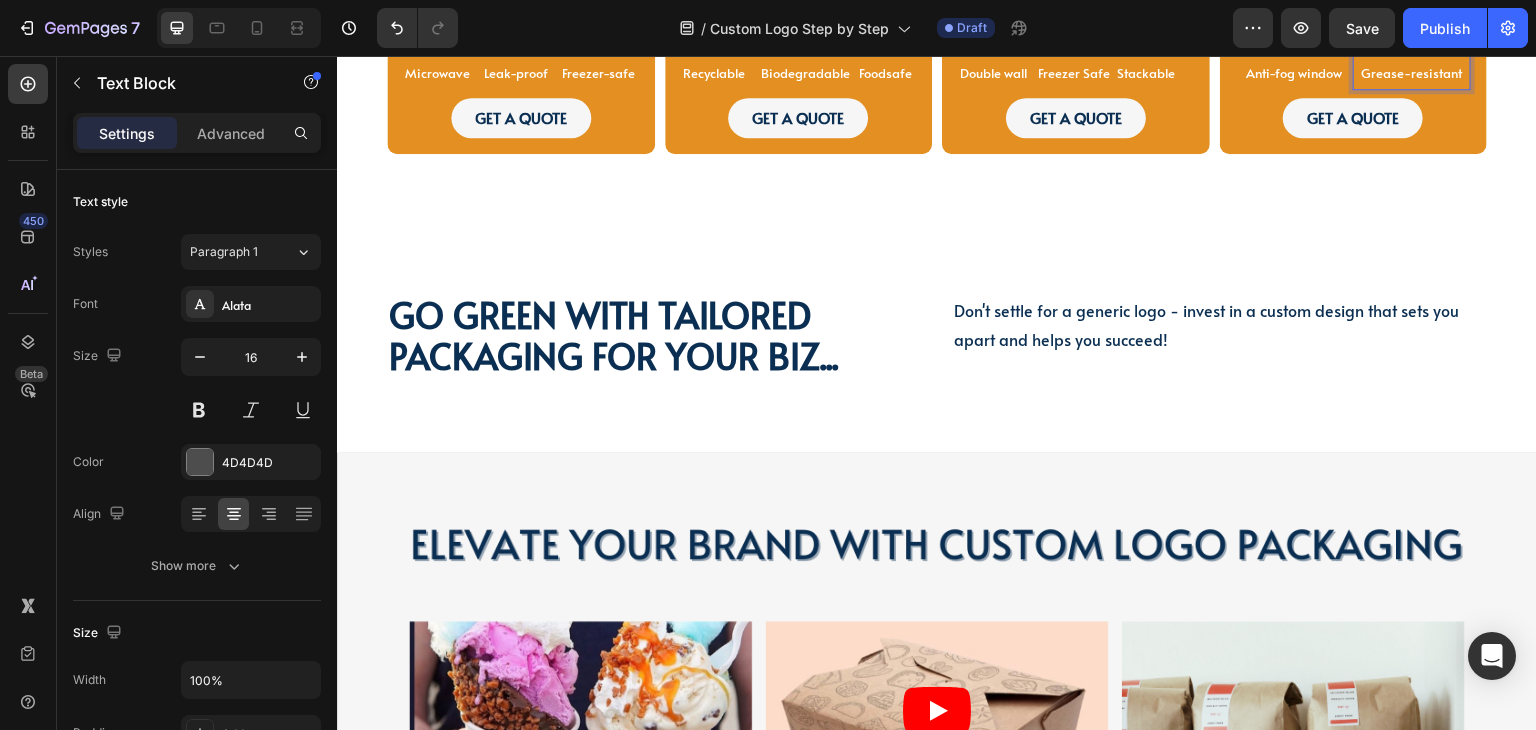 click on "Grease-resistant" at bounding box center (1412, 73) 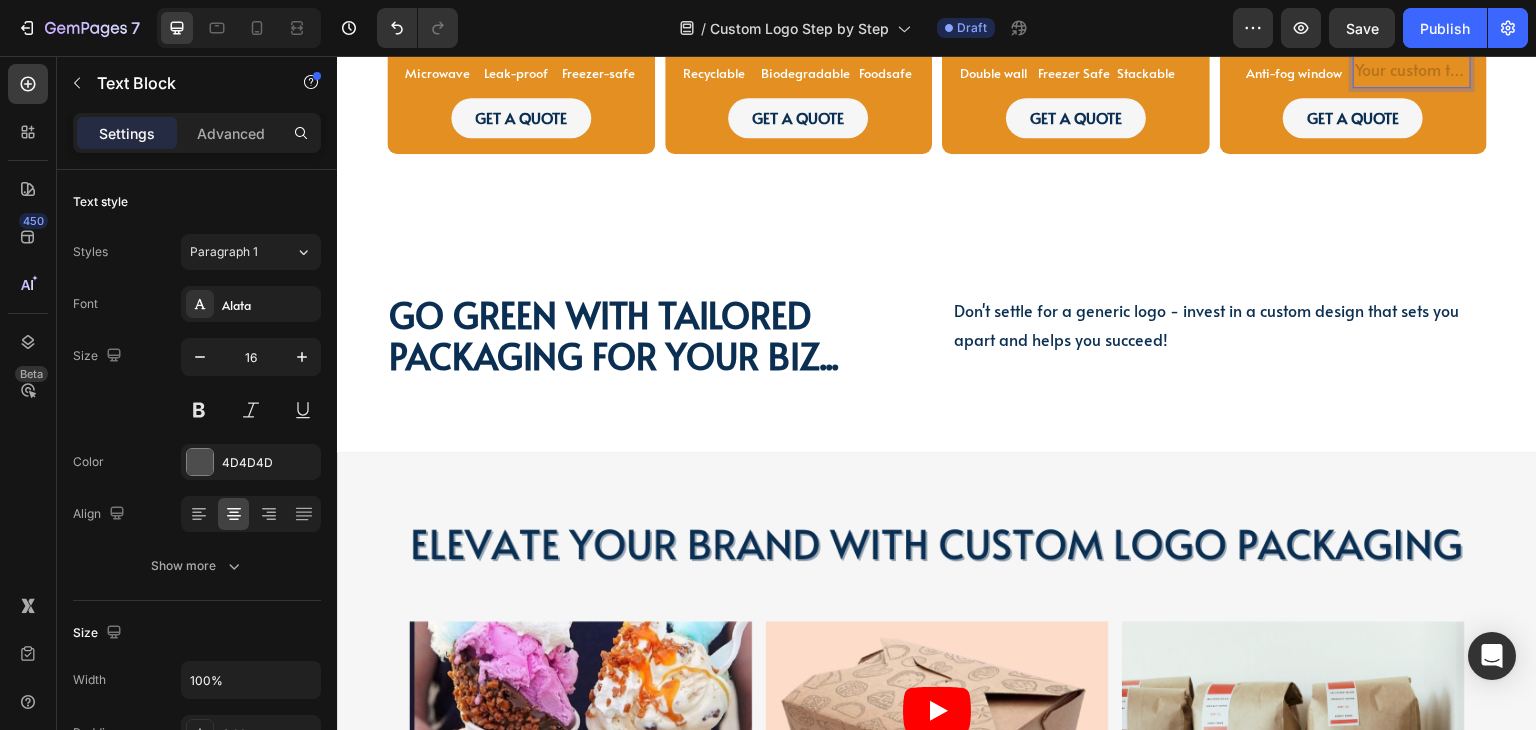 drag, startPoint x: 1412, startPoint y: 343, endPoint x: 1431, endPoint y: 373, distance: 35.510563 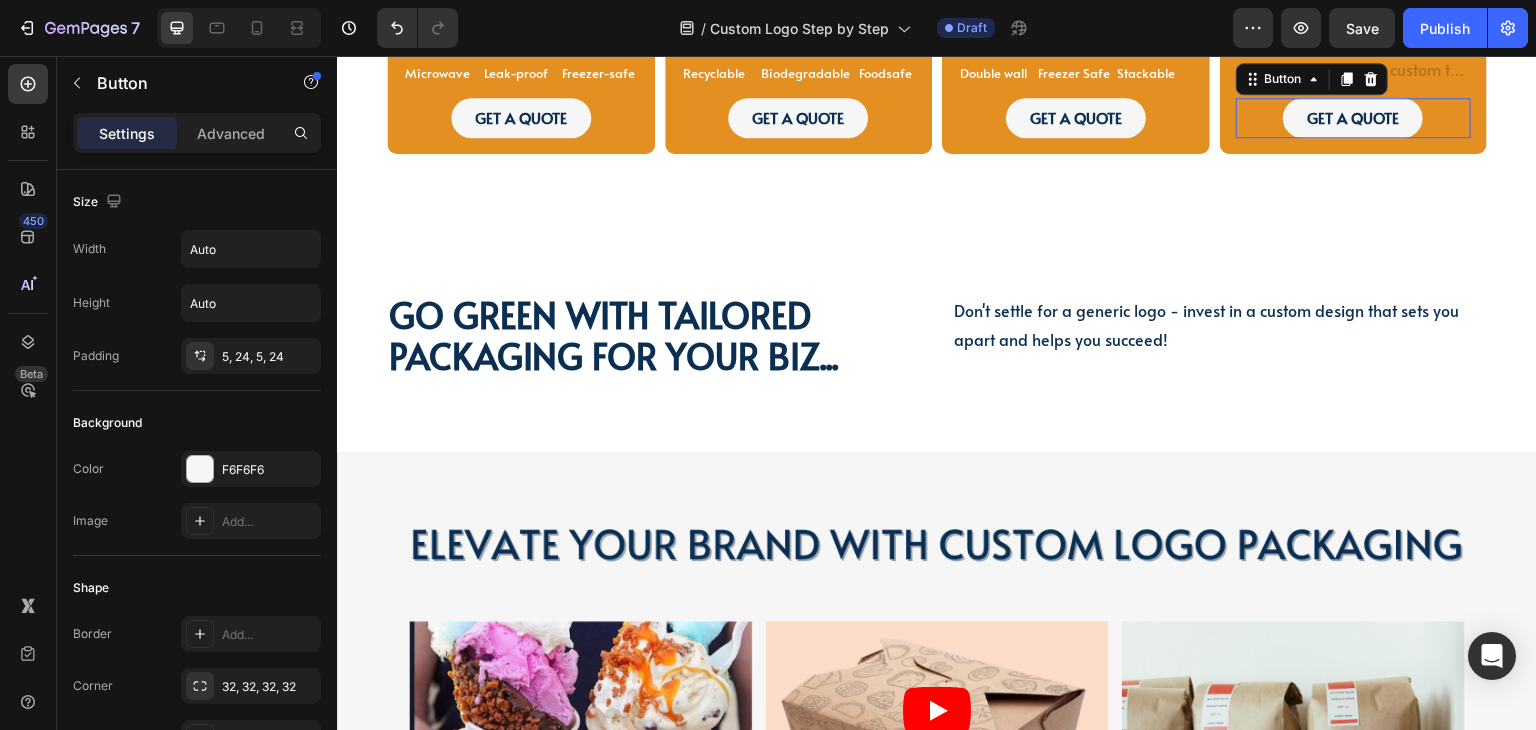 click on "GET A QUOTE Button   0" at bounding box center [1354, 118] 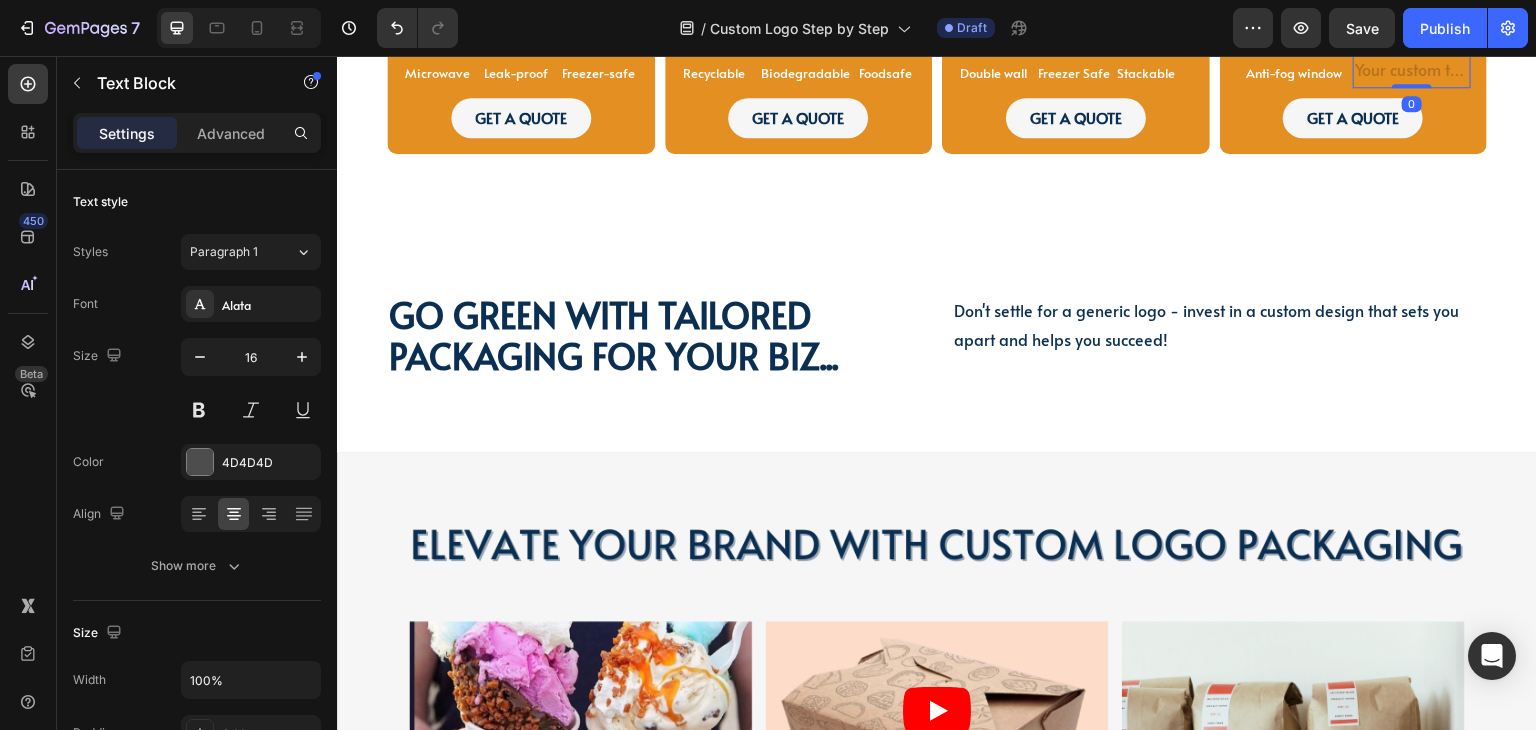 click at bounding box center [1412, 71] 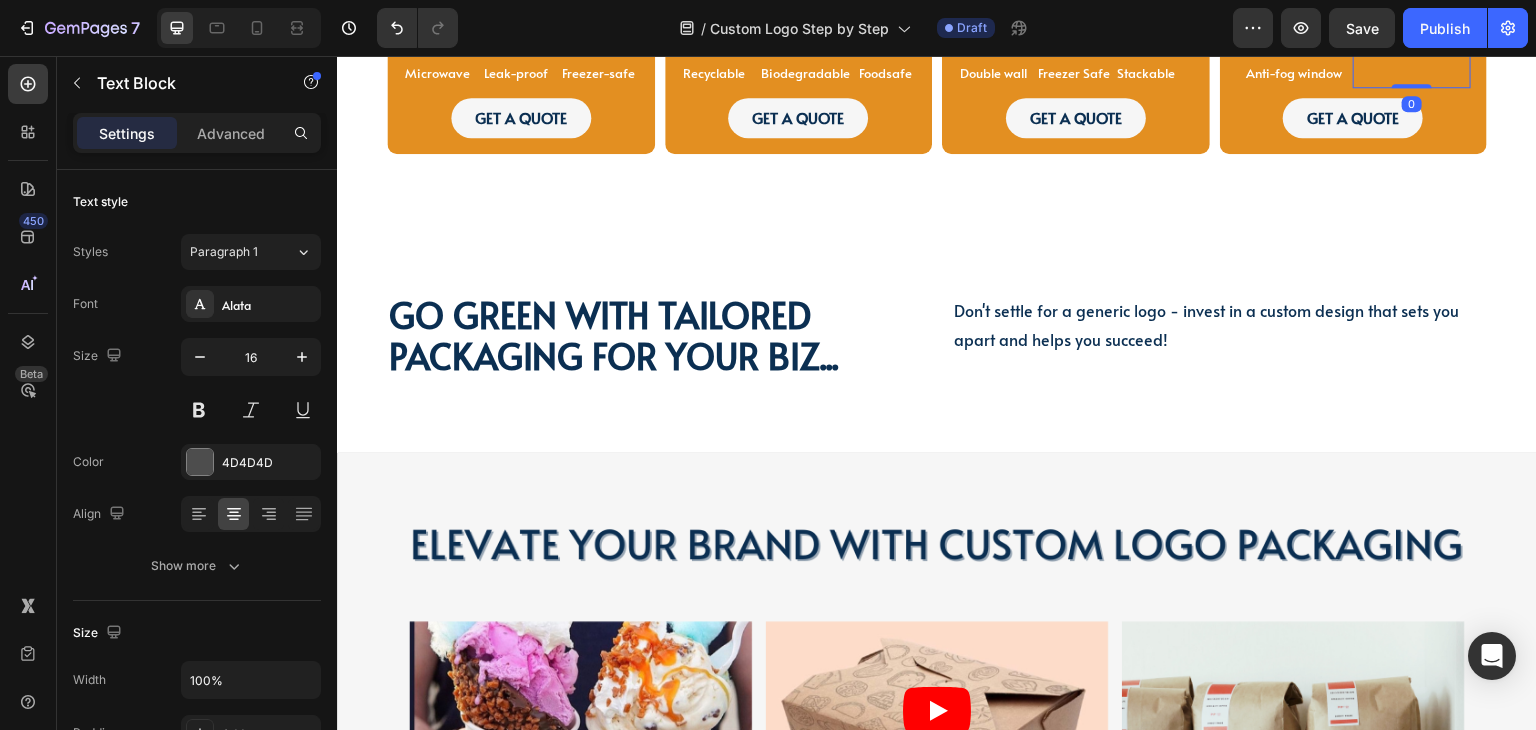 click at bounding box center (1412, 71) 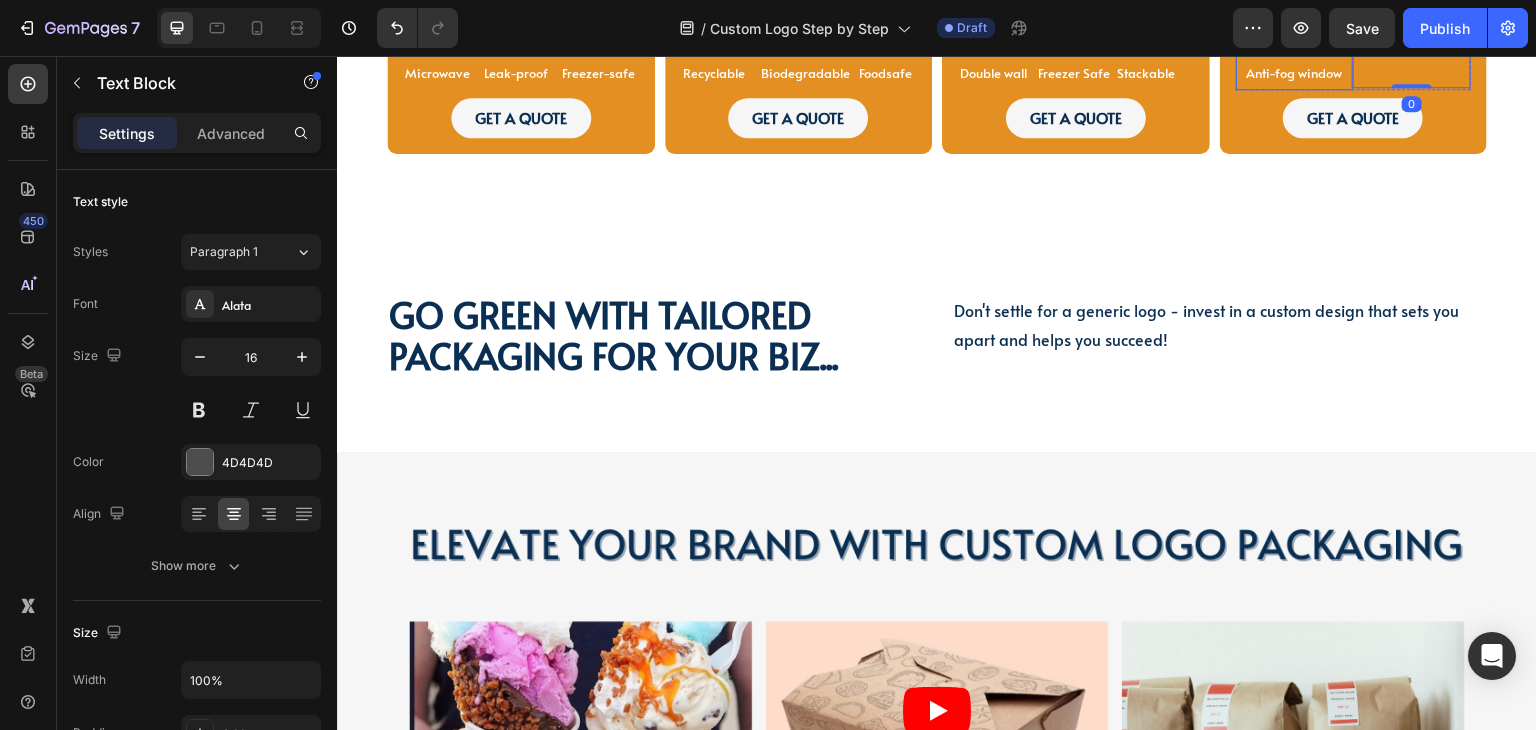 click on "Anti-fog window" at bounding box center (1295, 72) 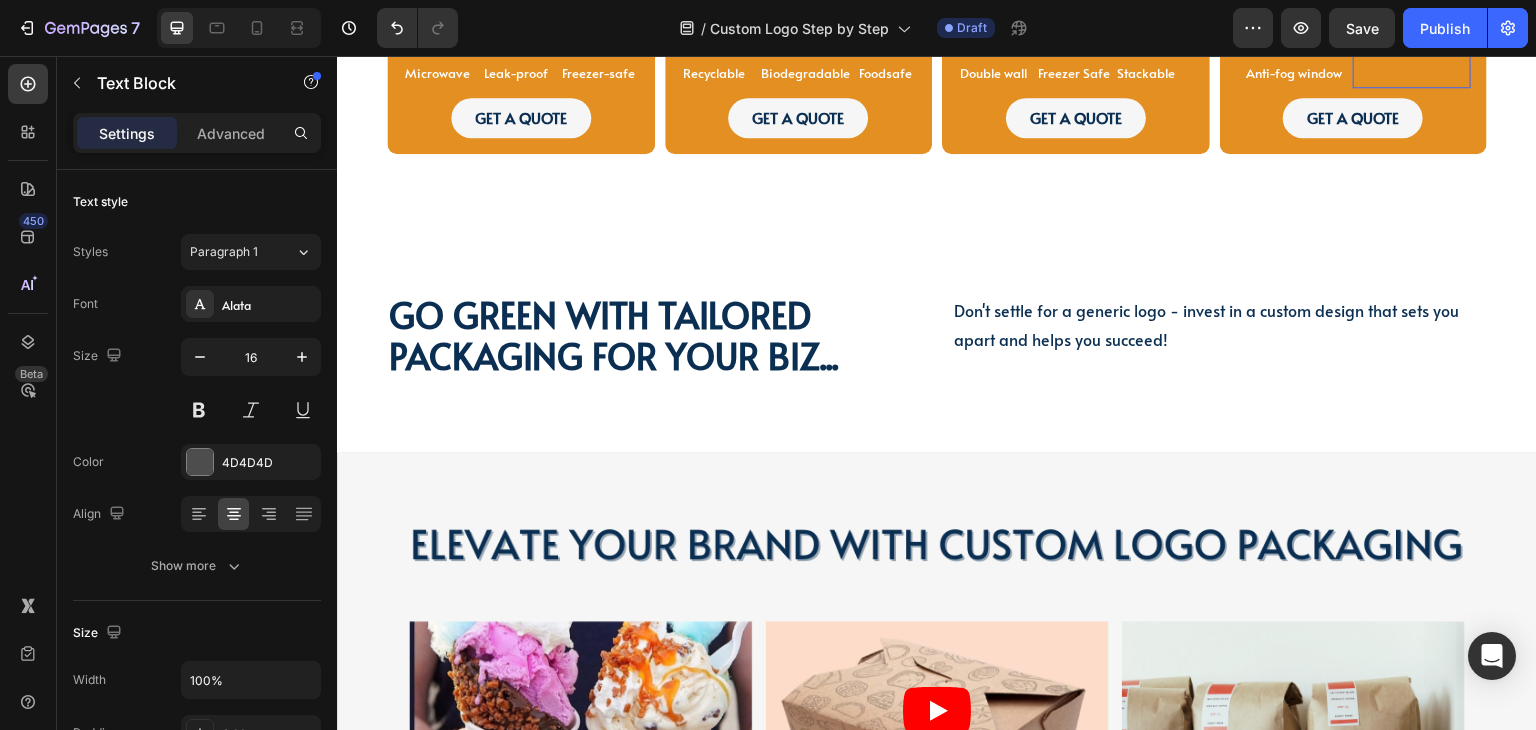 click at bounding box center [1412, 71] 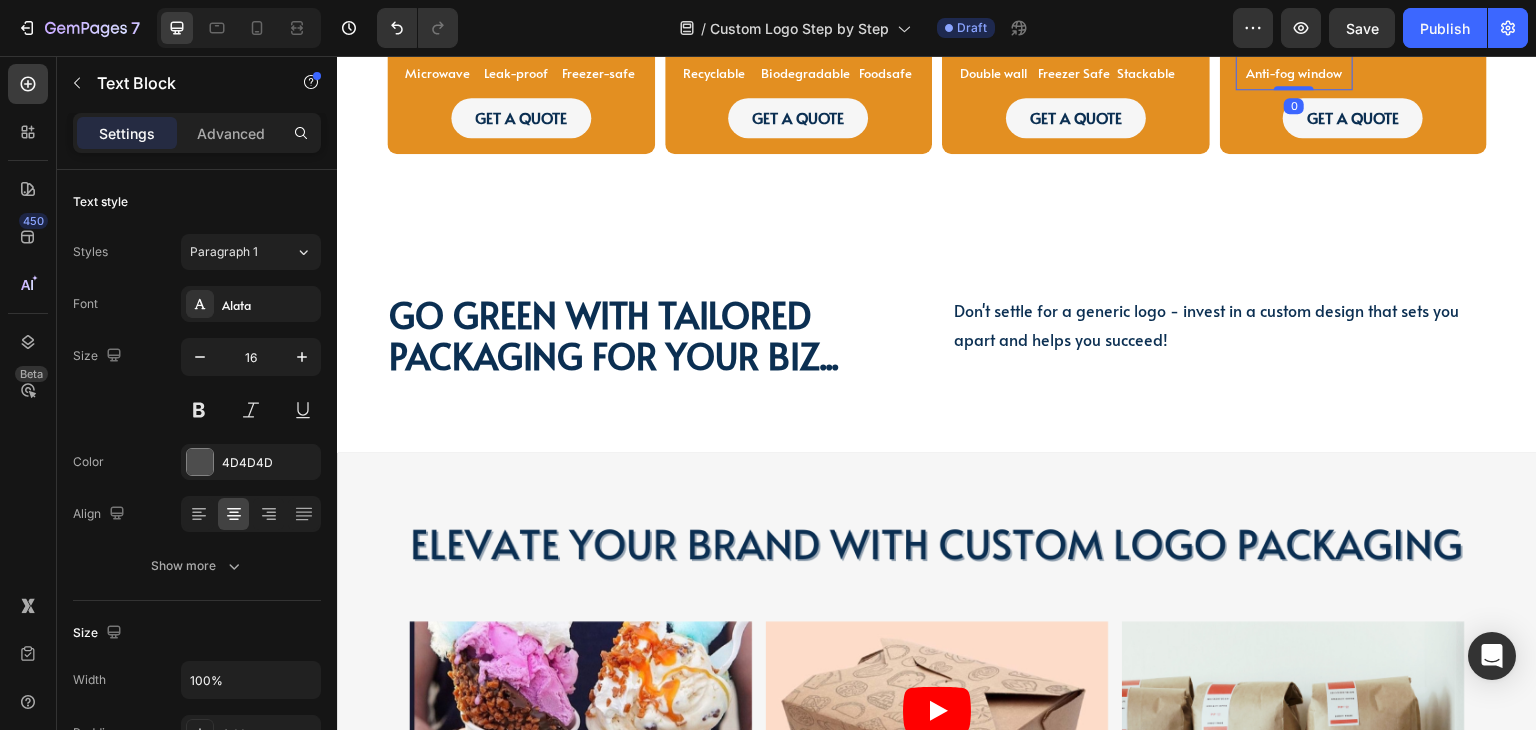 click on "Anti-fog window" at bounding box center (1295, 72) 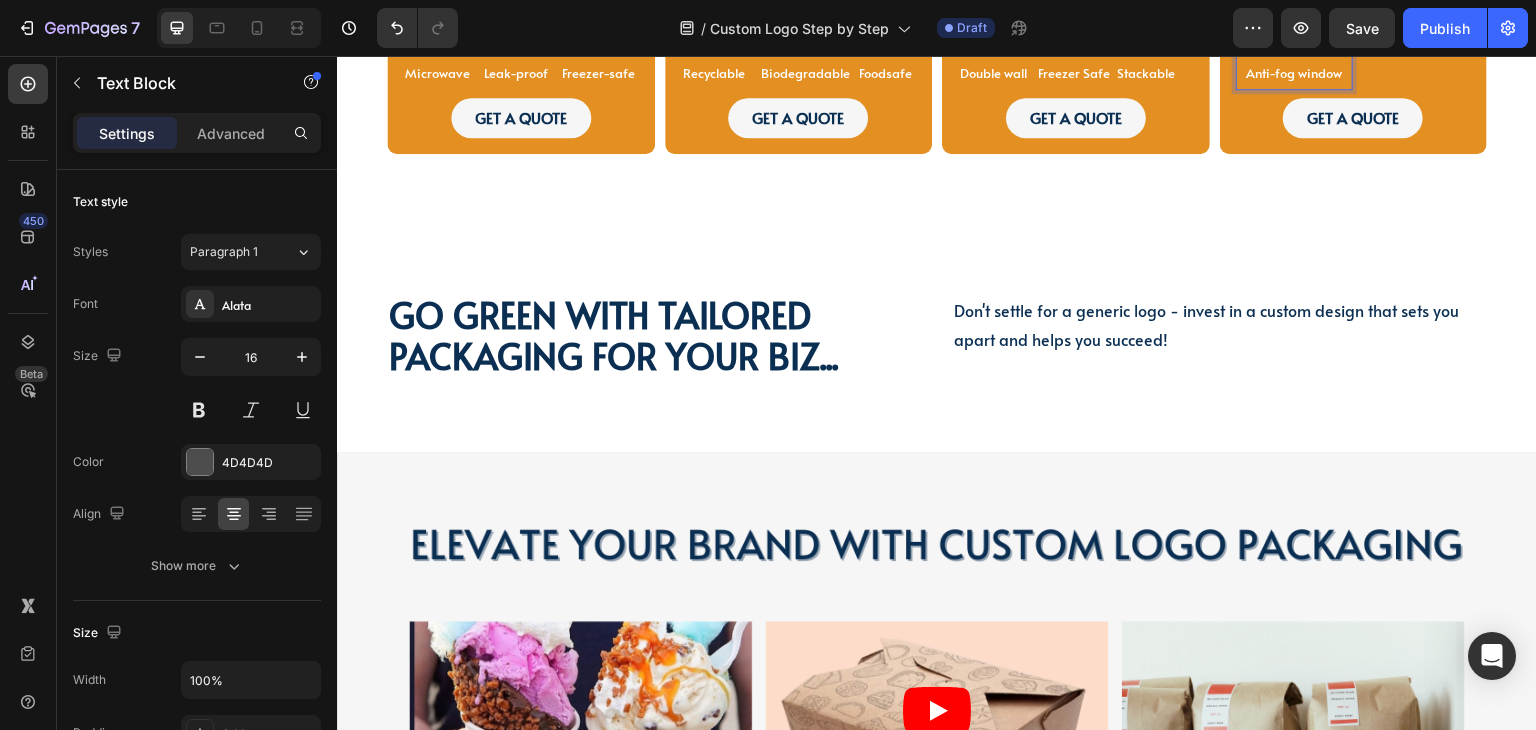 click on "Anti-fog window" at bounding box center (1295, 72) 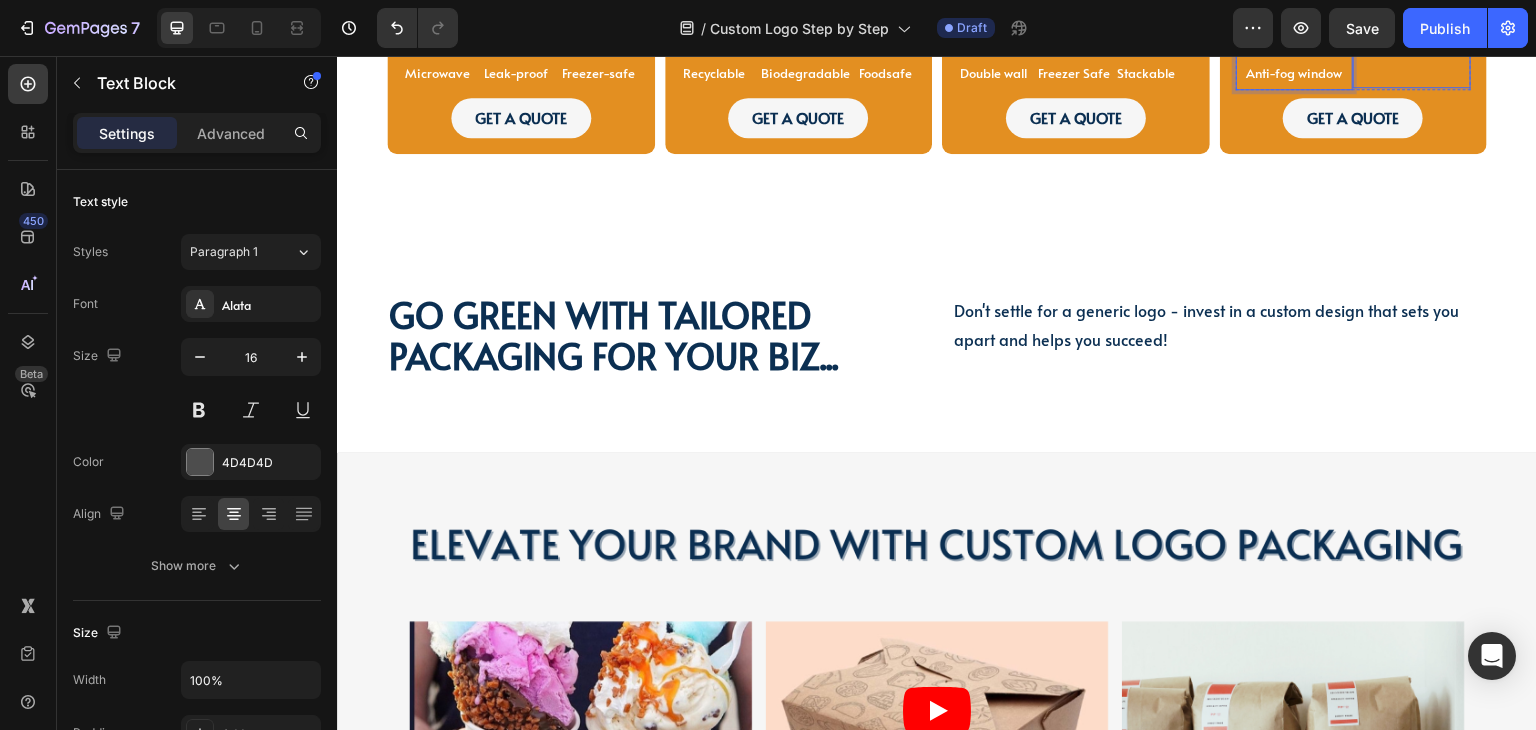 click at bounding box center (1412, 71) 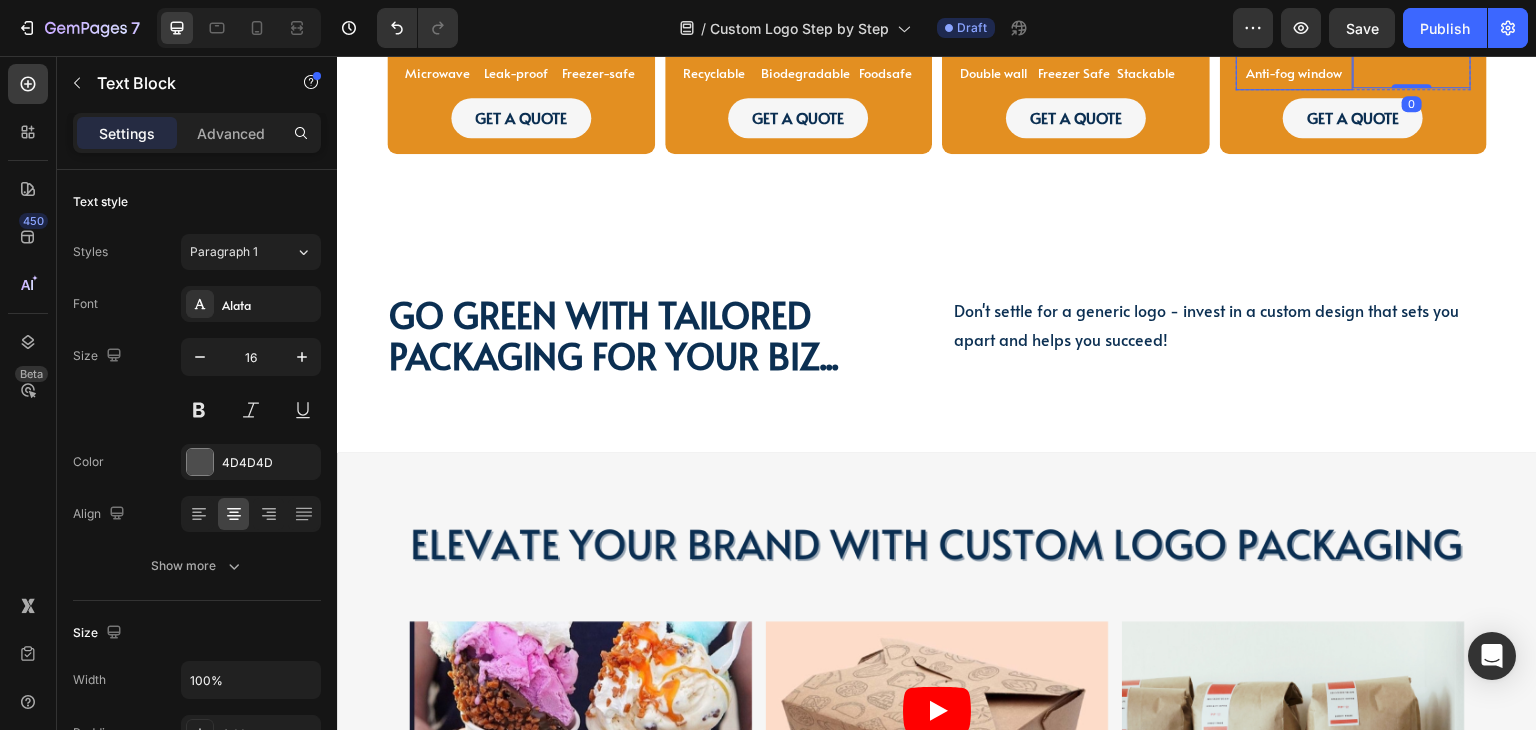 click on "Anti-fog window" at bounding box center (1294, 73) 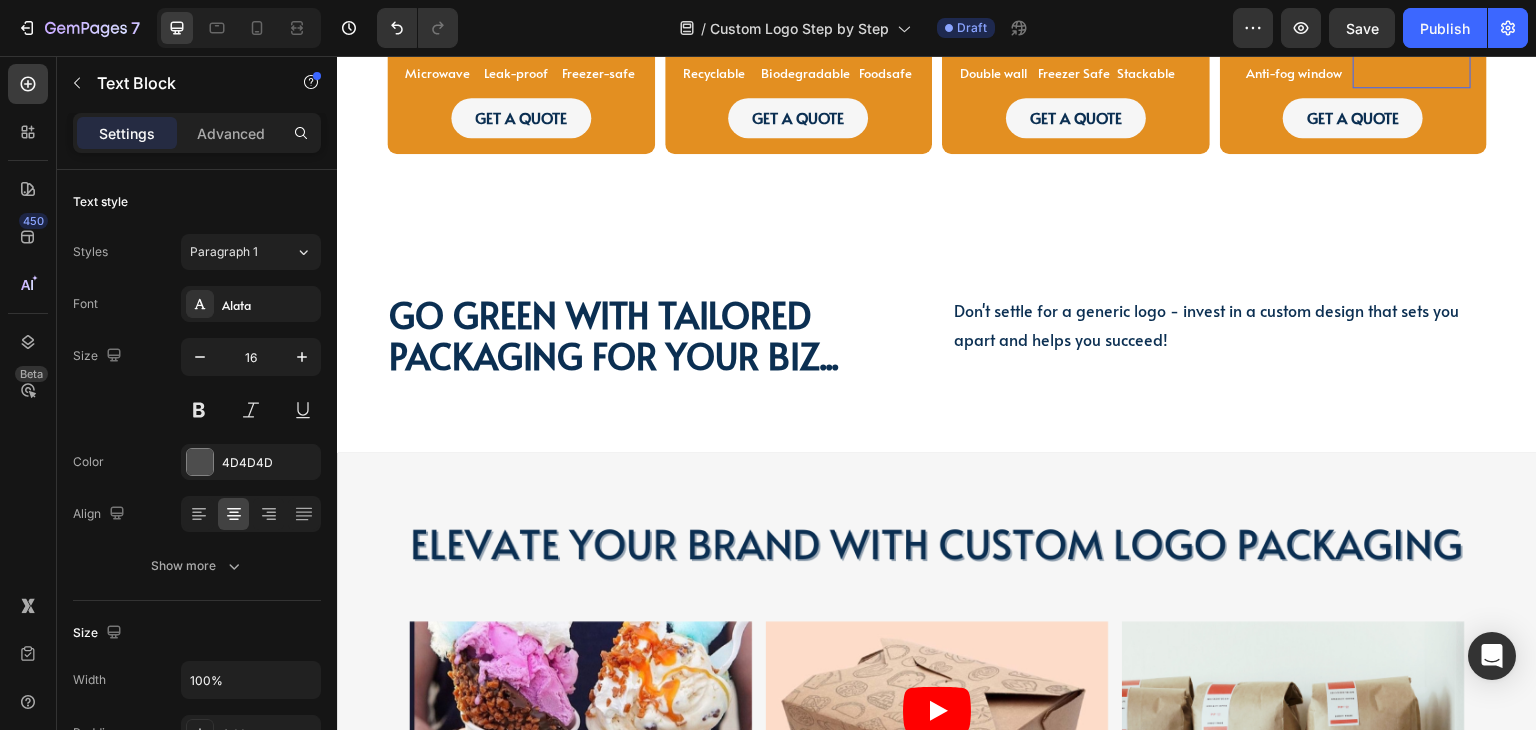 click at bounding box center [1412, 71] 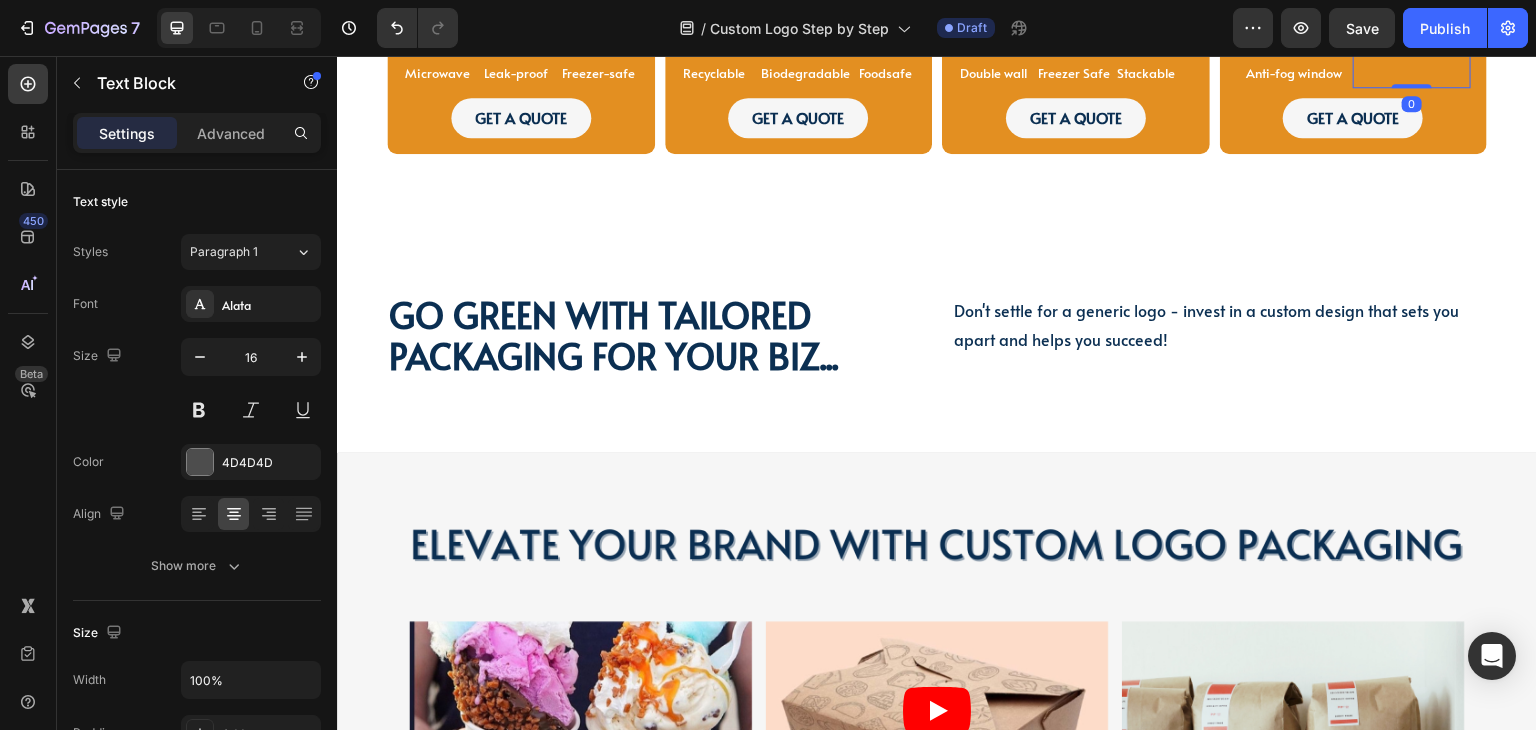 click 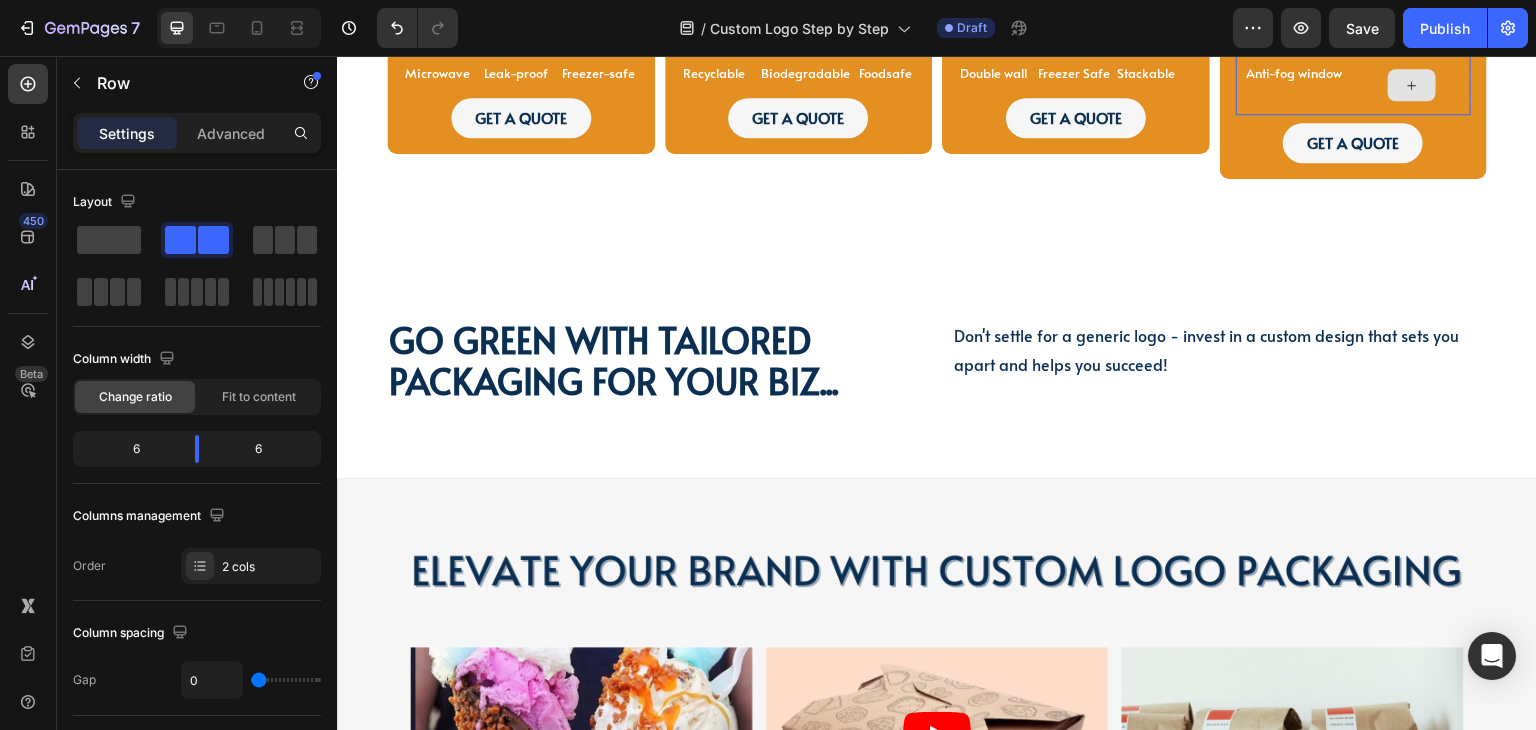 click at bounding box center (1412, 85) 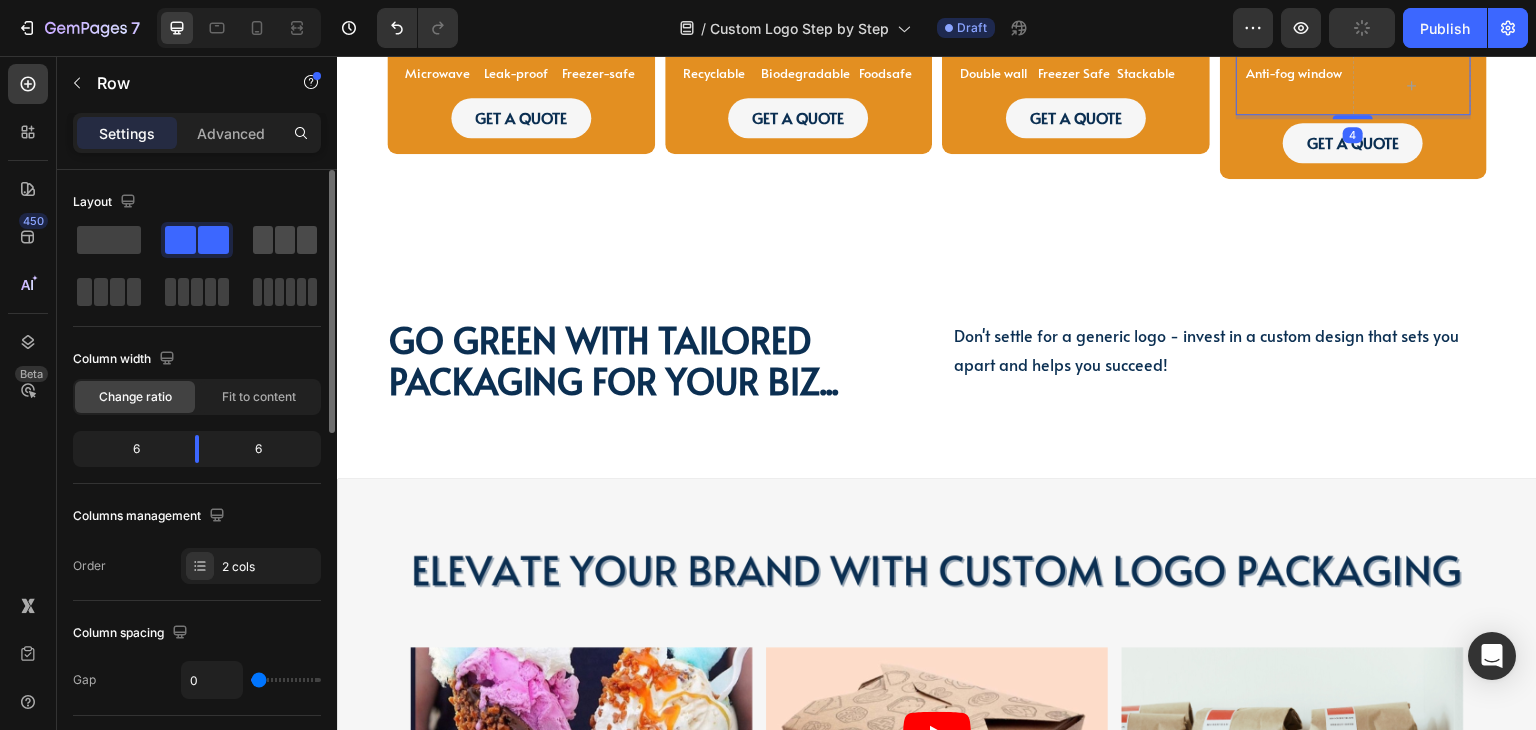 click 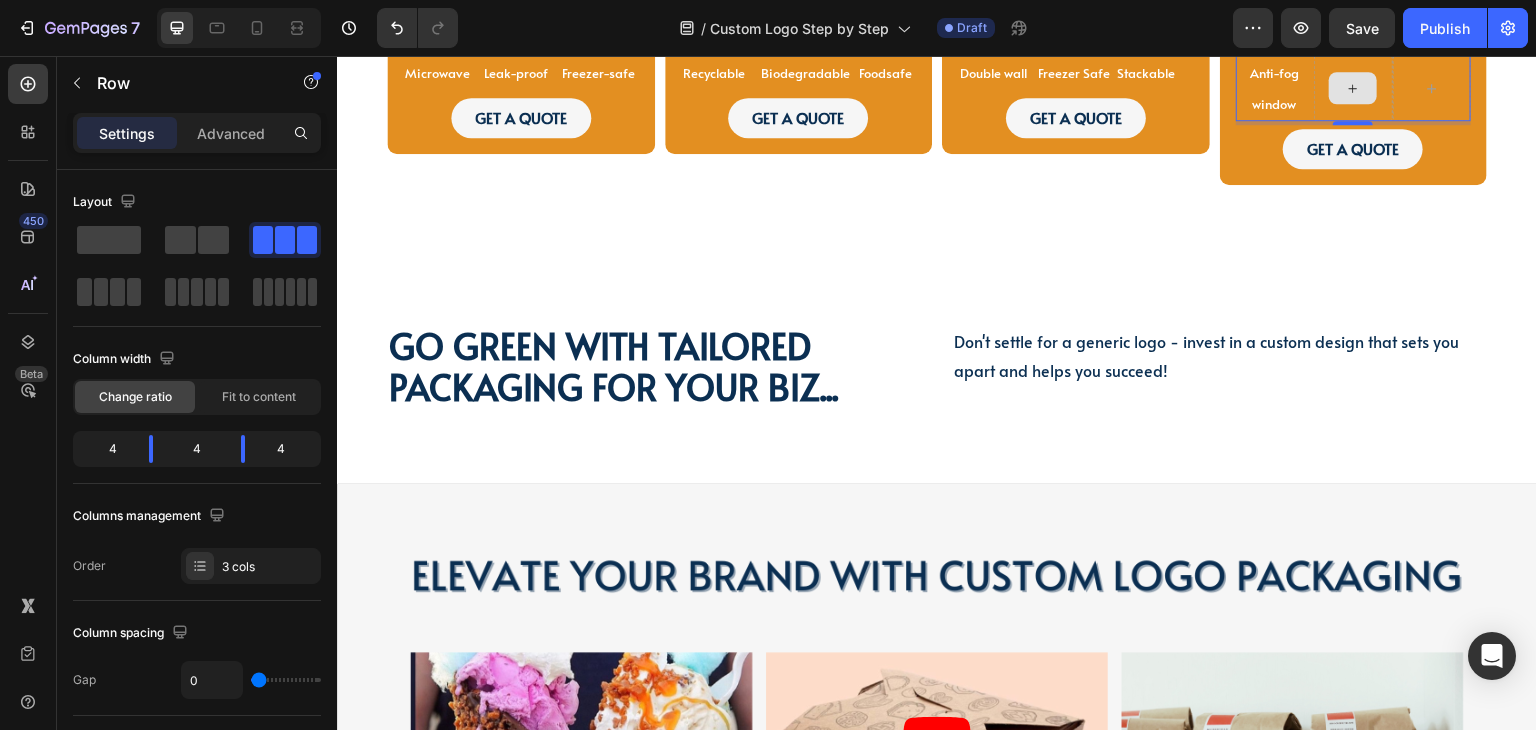 click 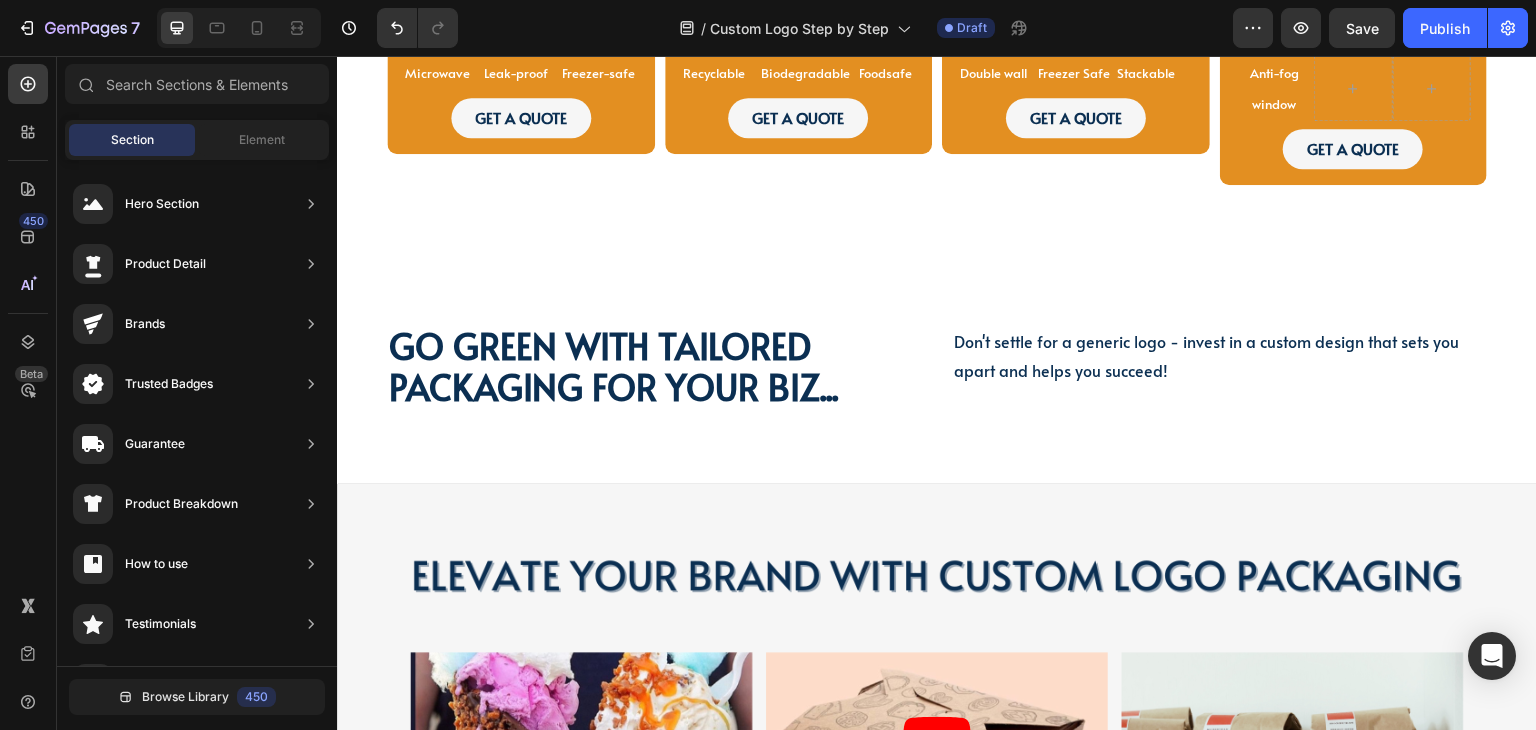 scroll, scrollTop: 172, scrollLeft: 0, axis: vertical 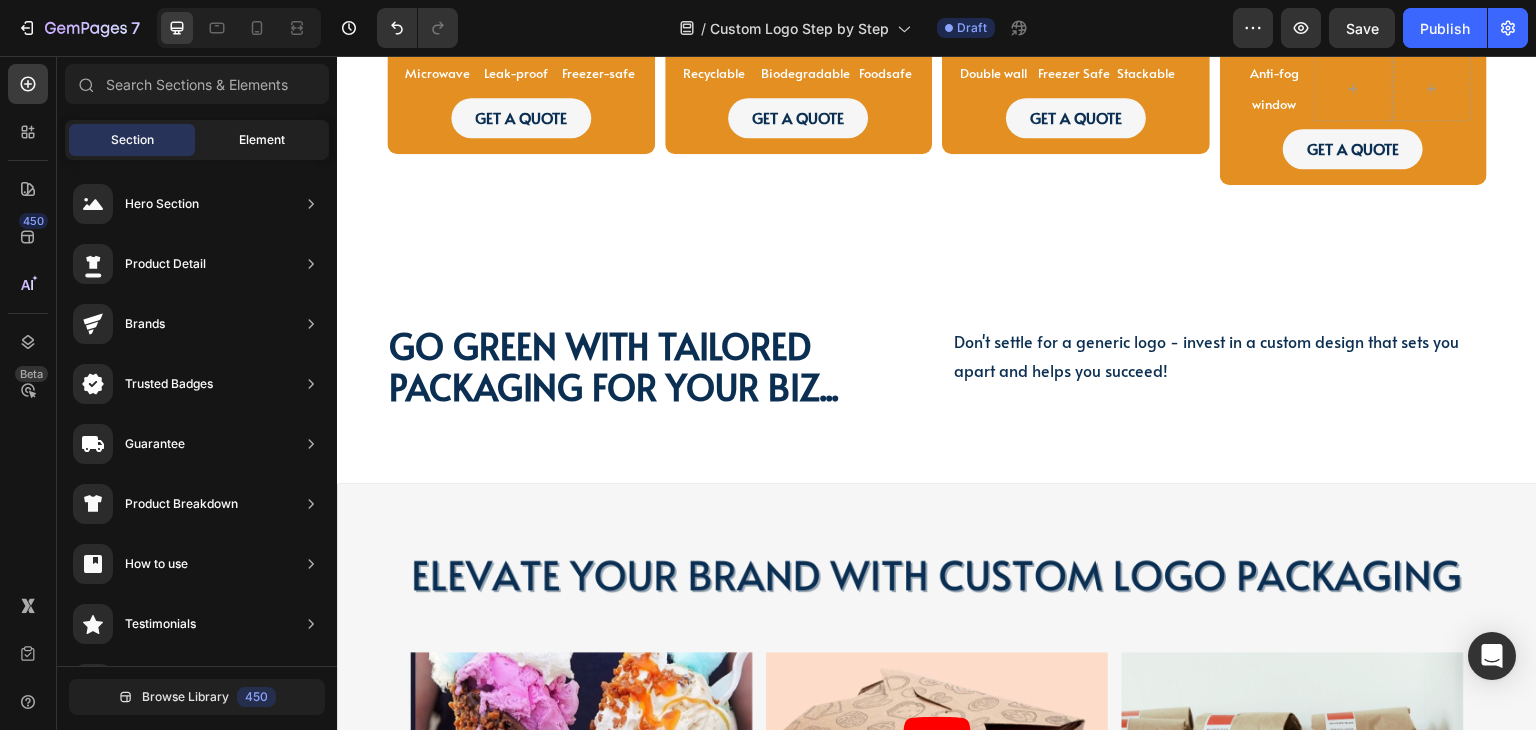 click on "Element" at bounding box center [262, 140] 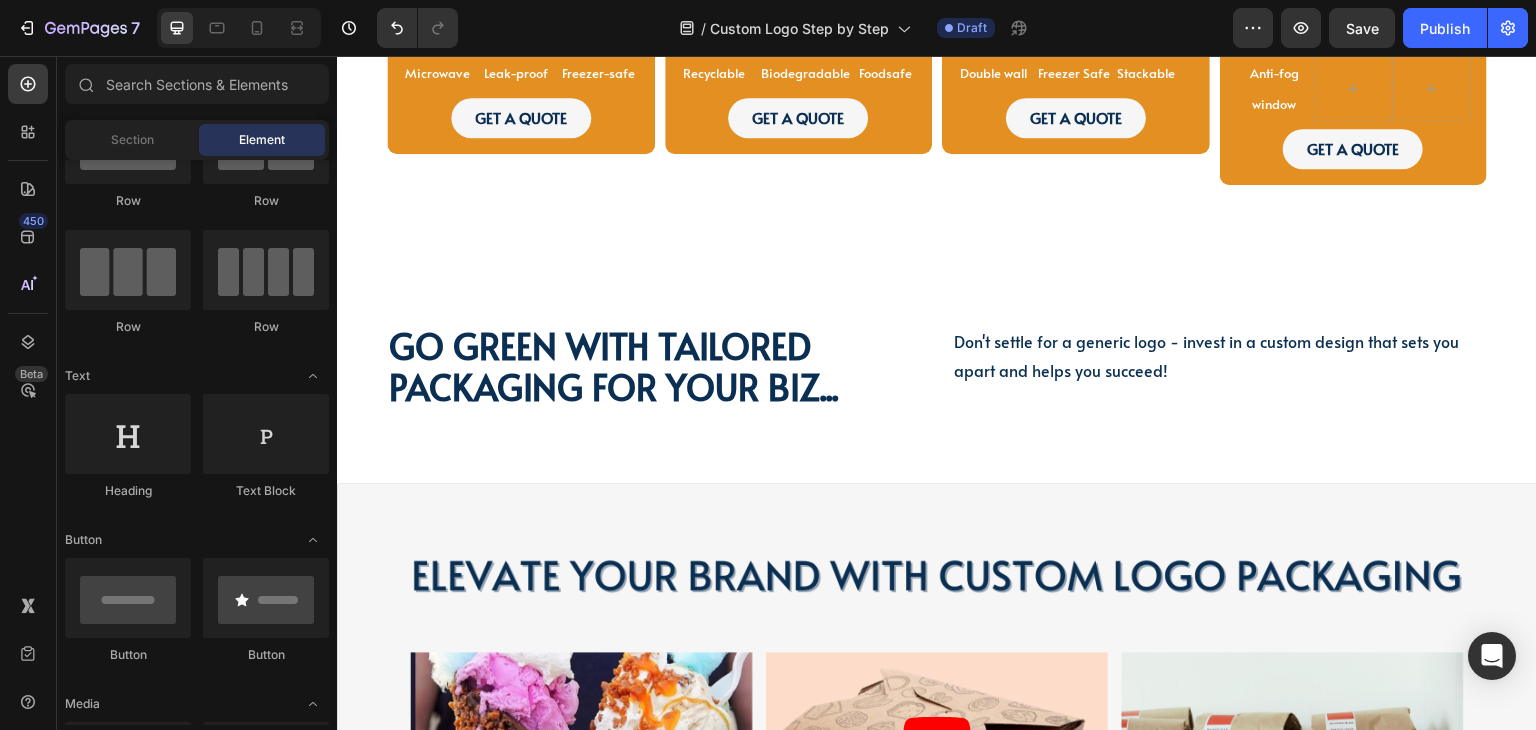 scroll, scrollTop: 0, scrollLeft: 0, axis: both 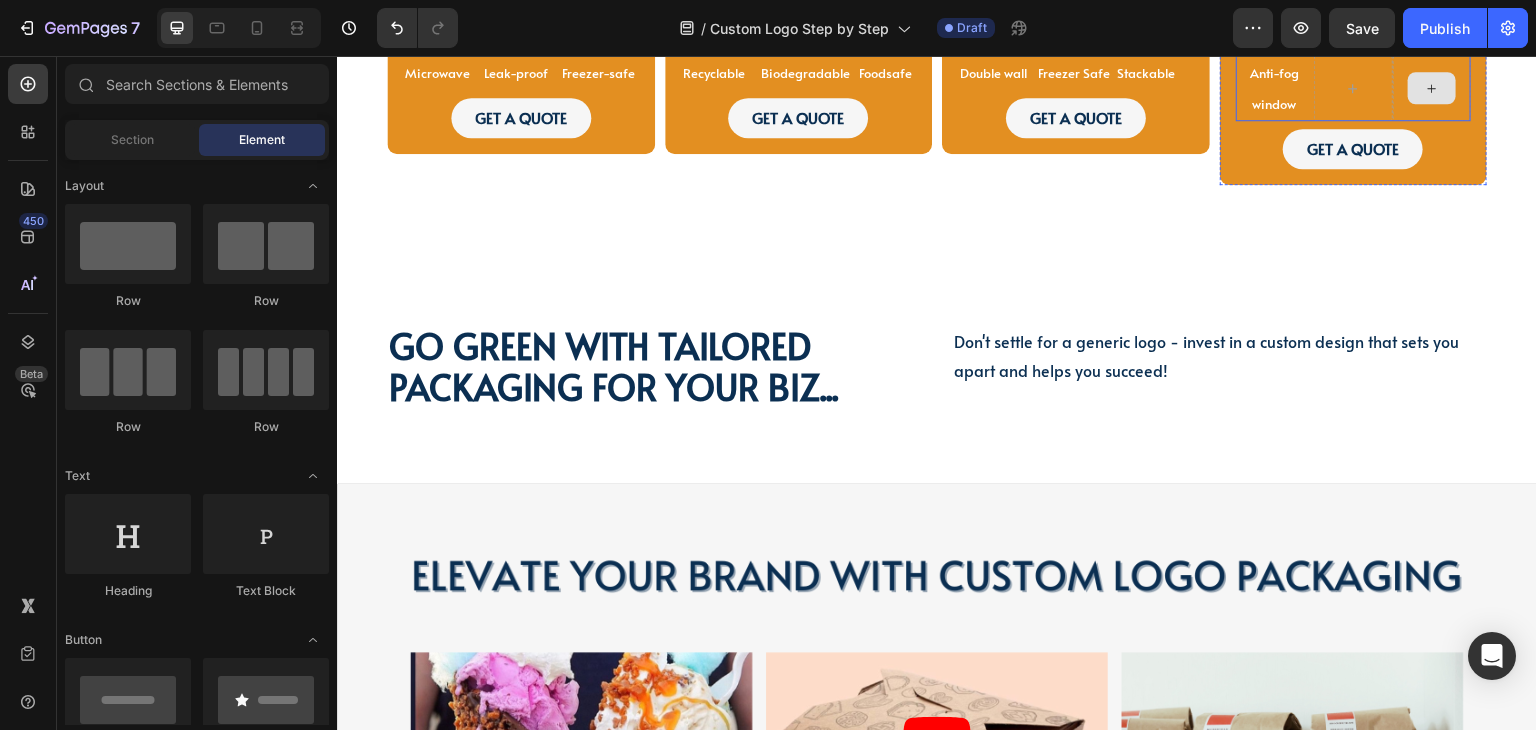 click at bounding box center [1432, 88] 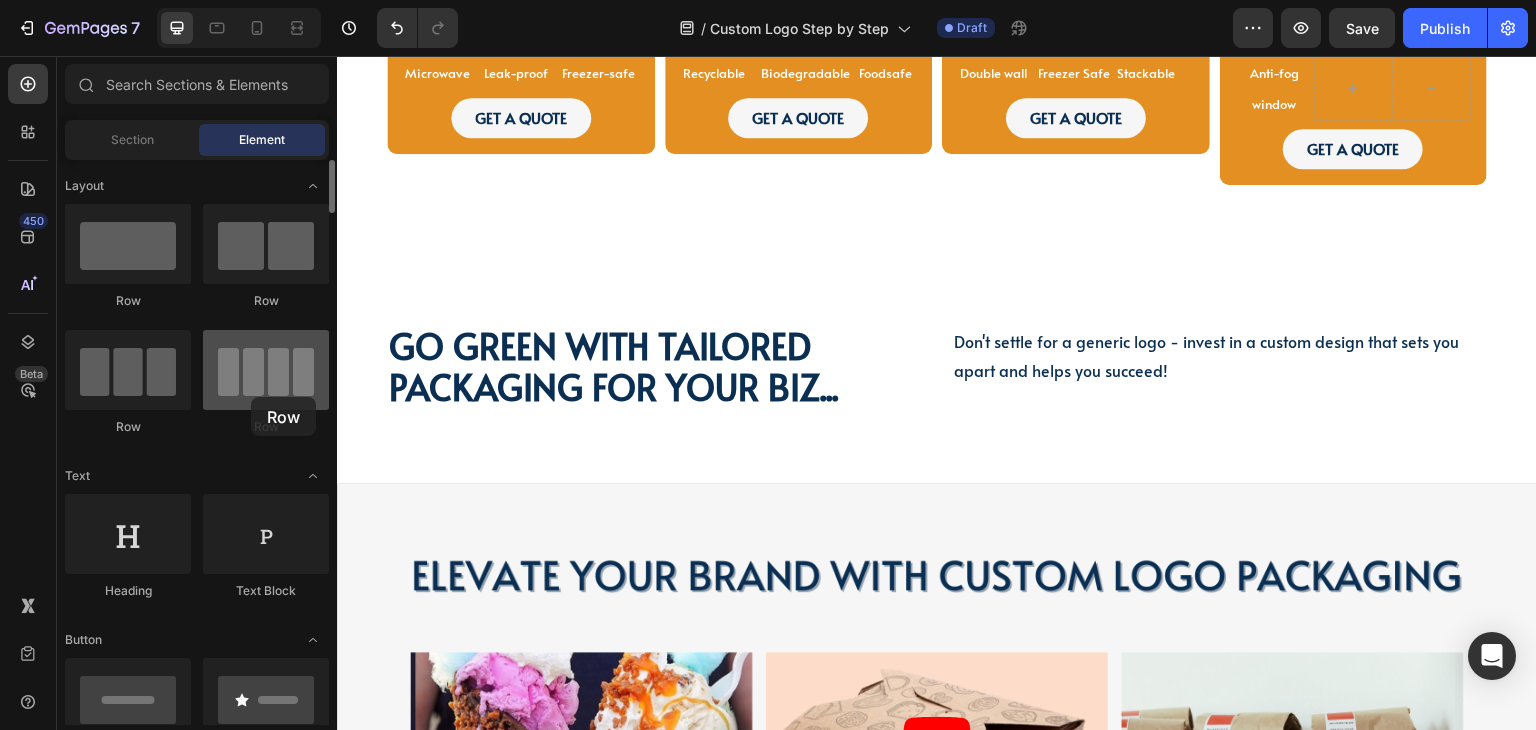 click at bounding box center (266, 370) 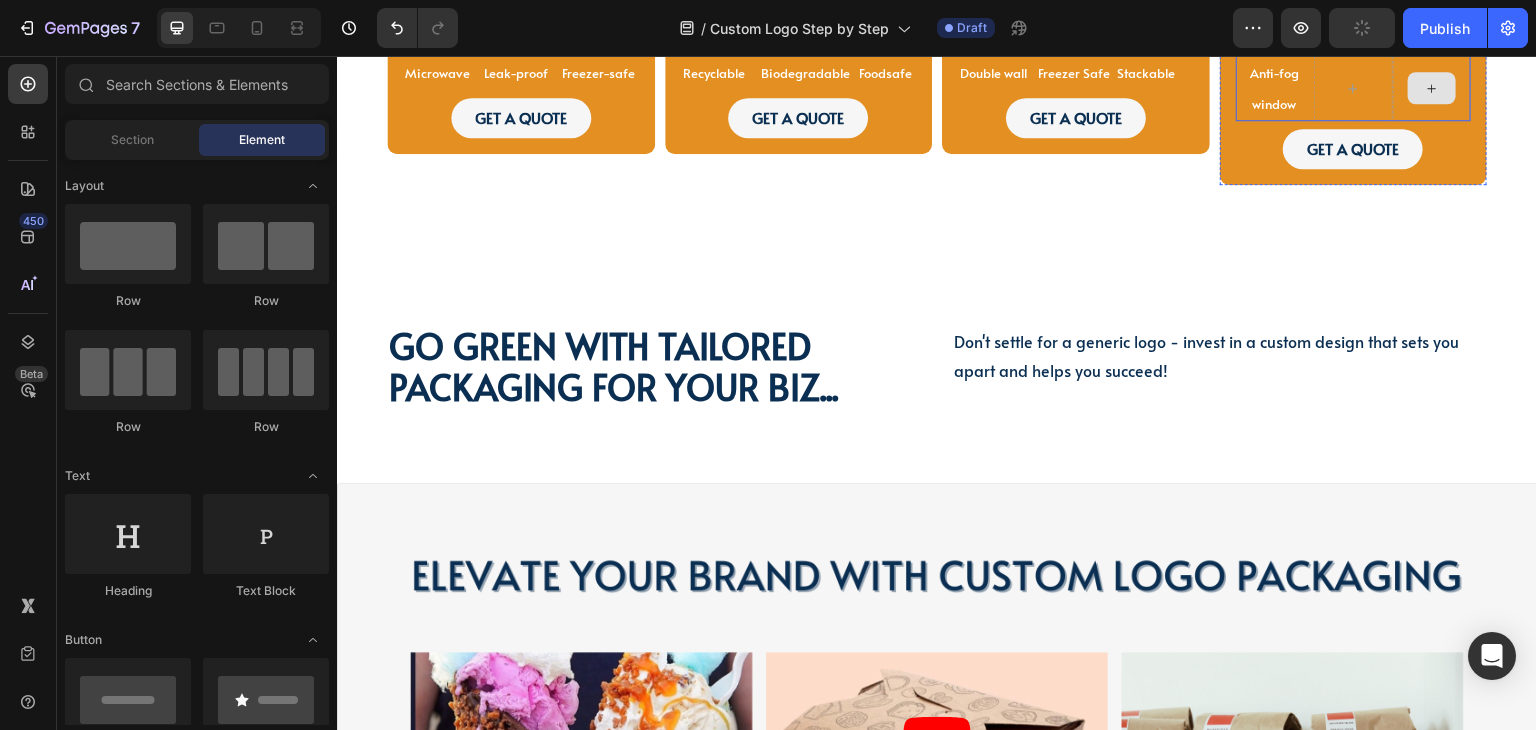click at bounding box center [1353, 88] 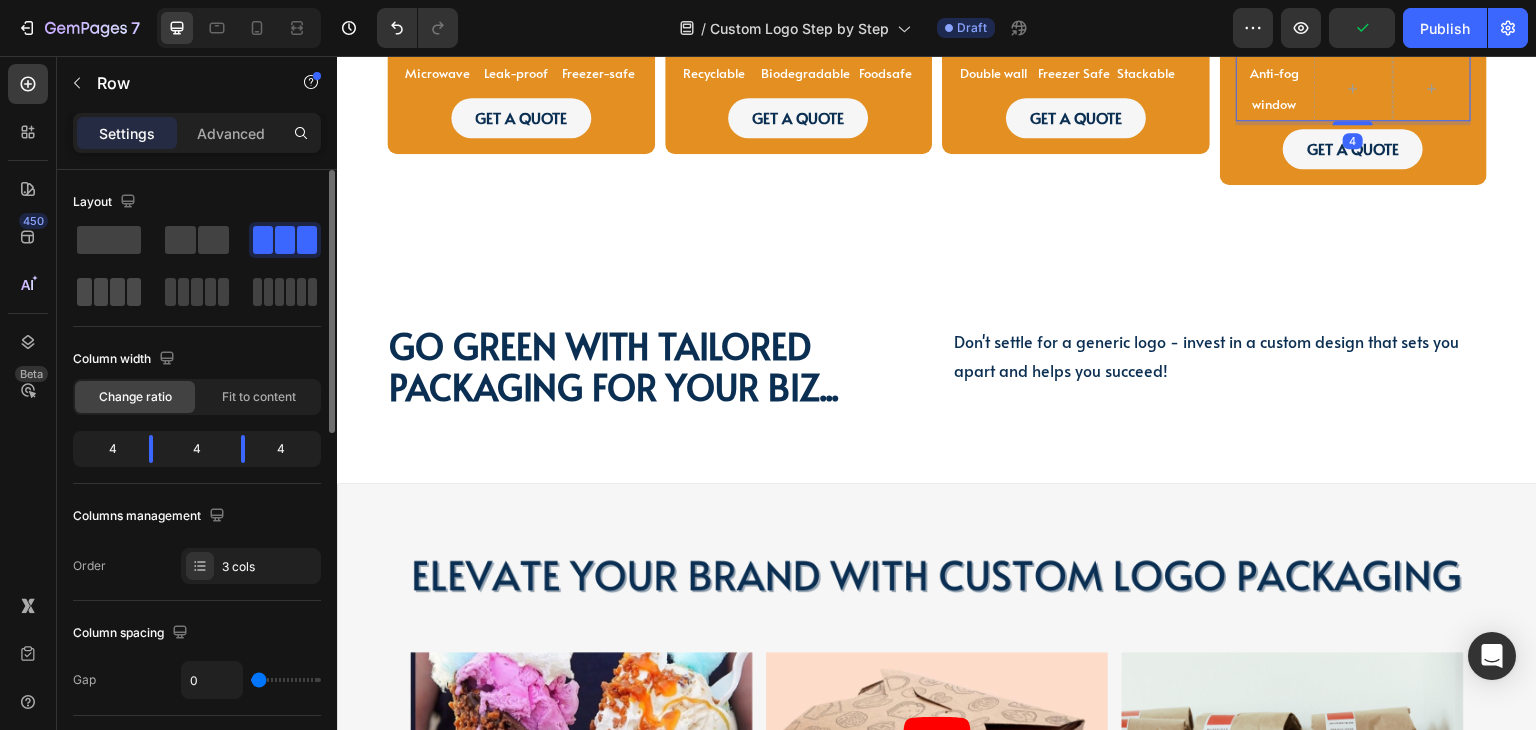 click 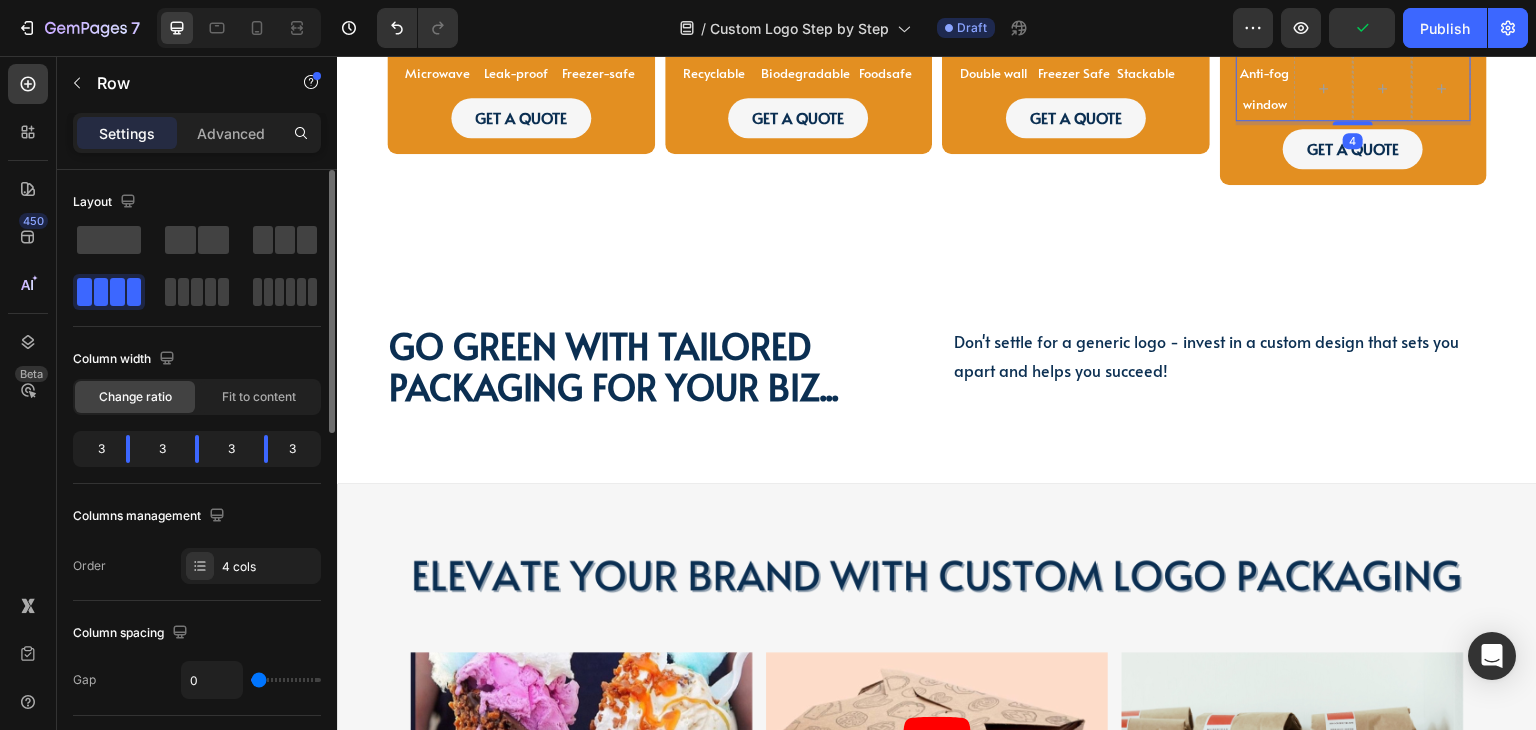click 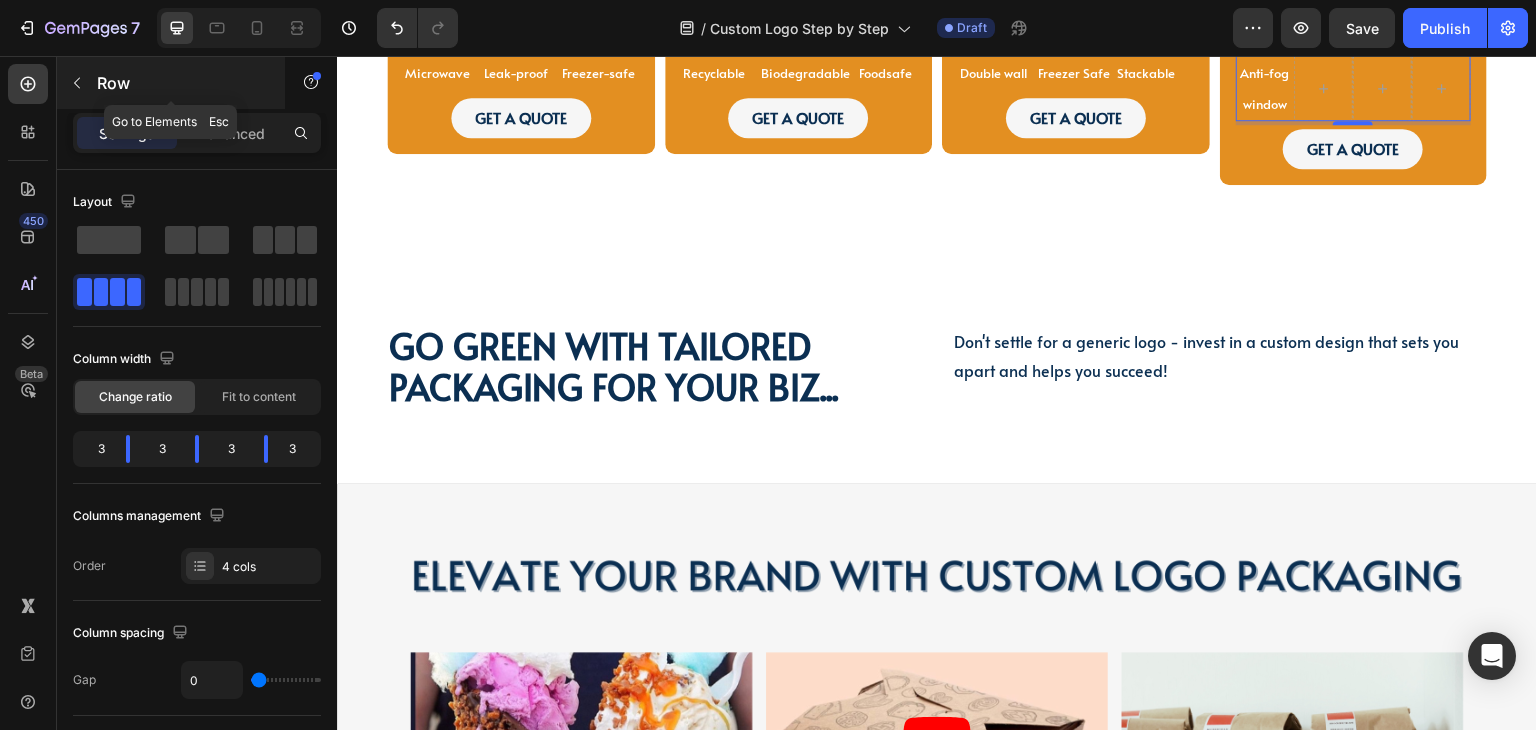 click 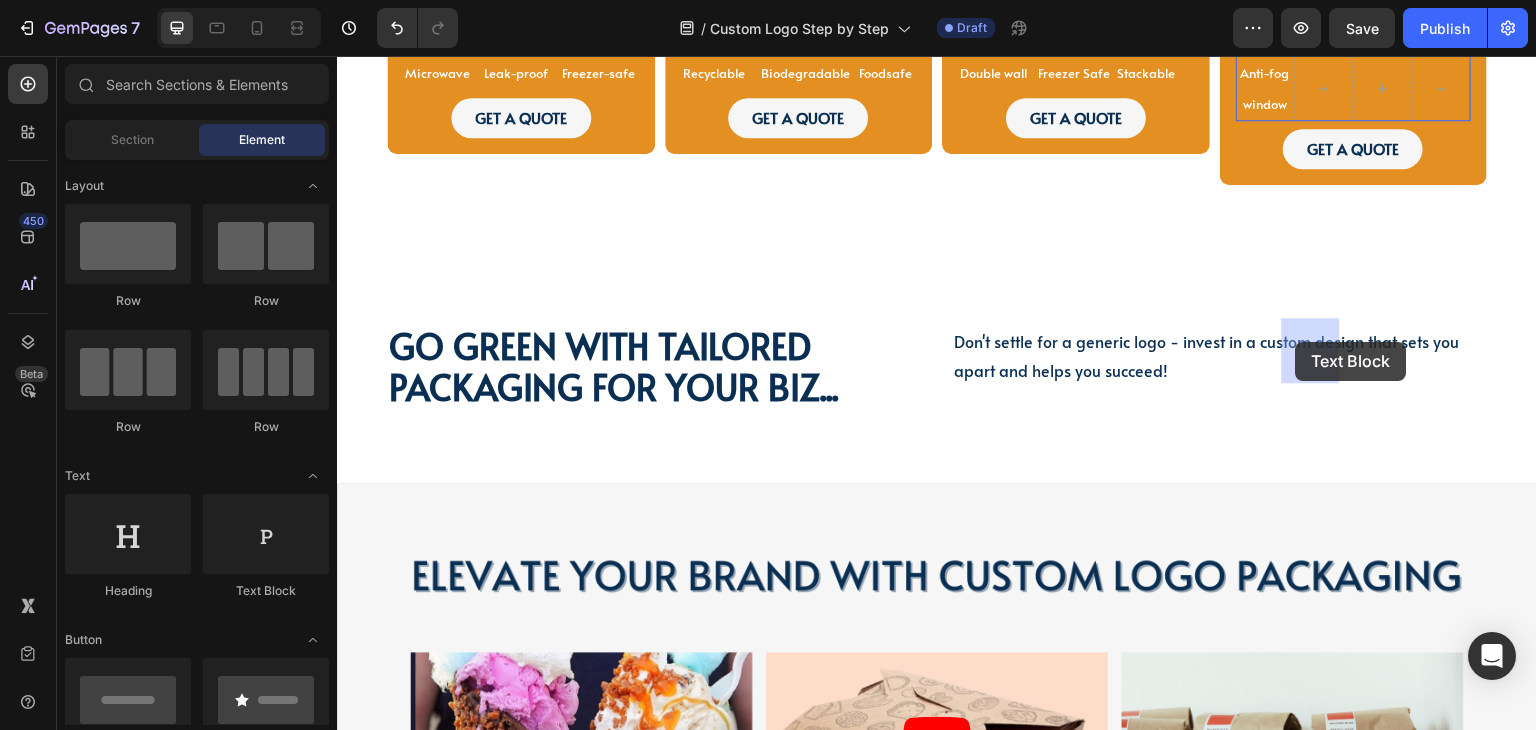 drag, startPoint x: 609, startPoint y: 563, endPoint x: 1296, endPoint y: 342, distance: 721.6717 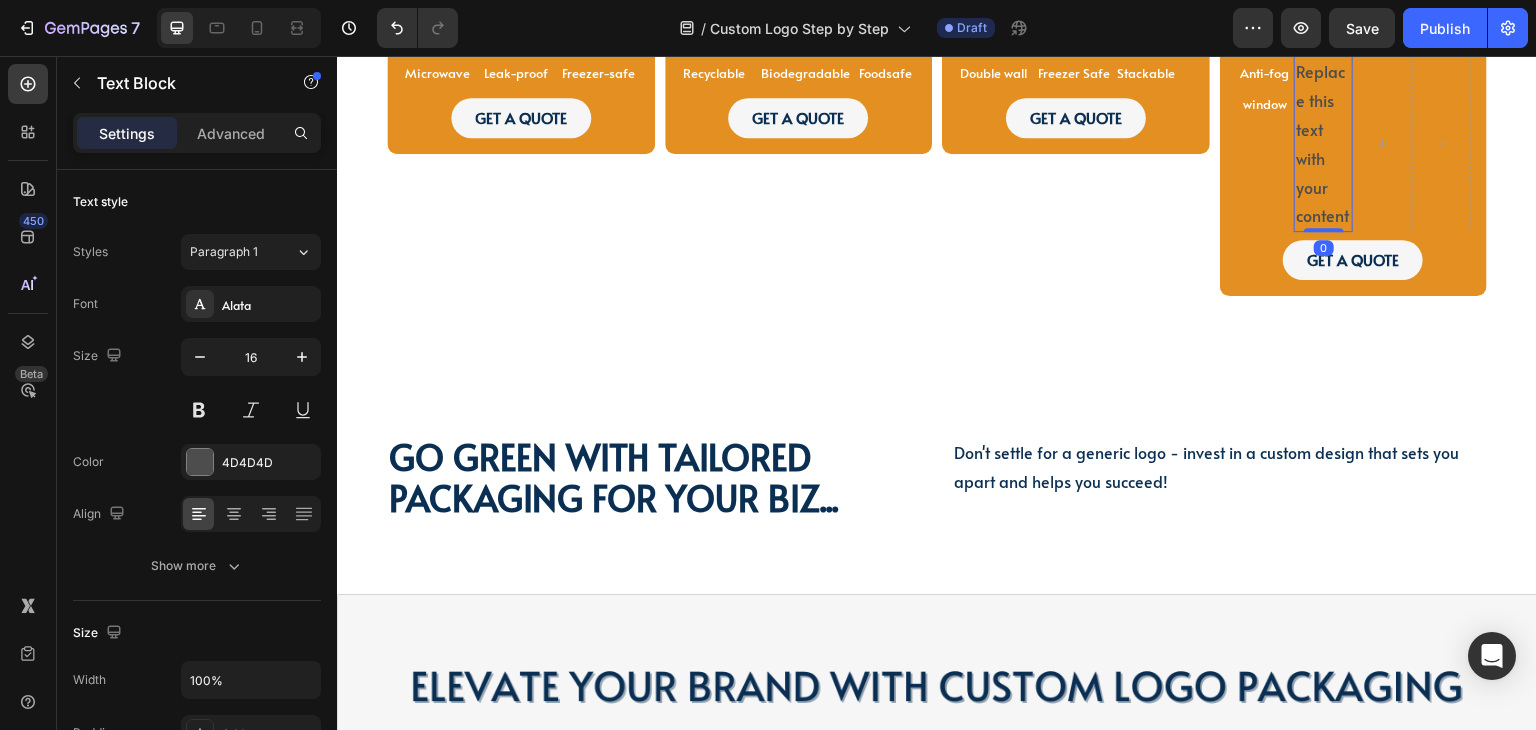 click on "Replace this text with your content" at bounding box center (1323, 143) 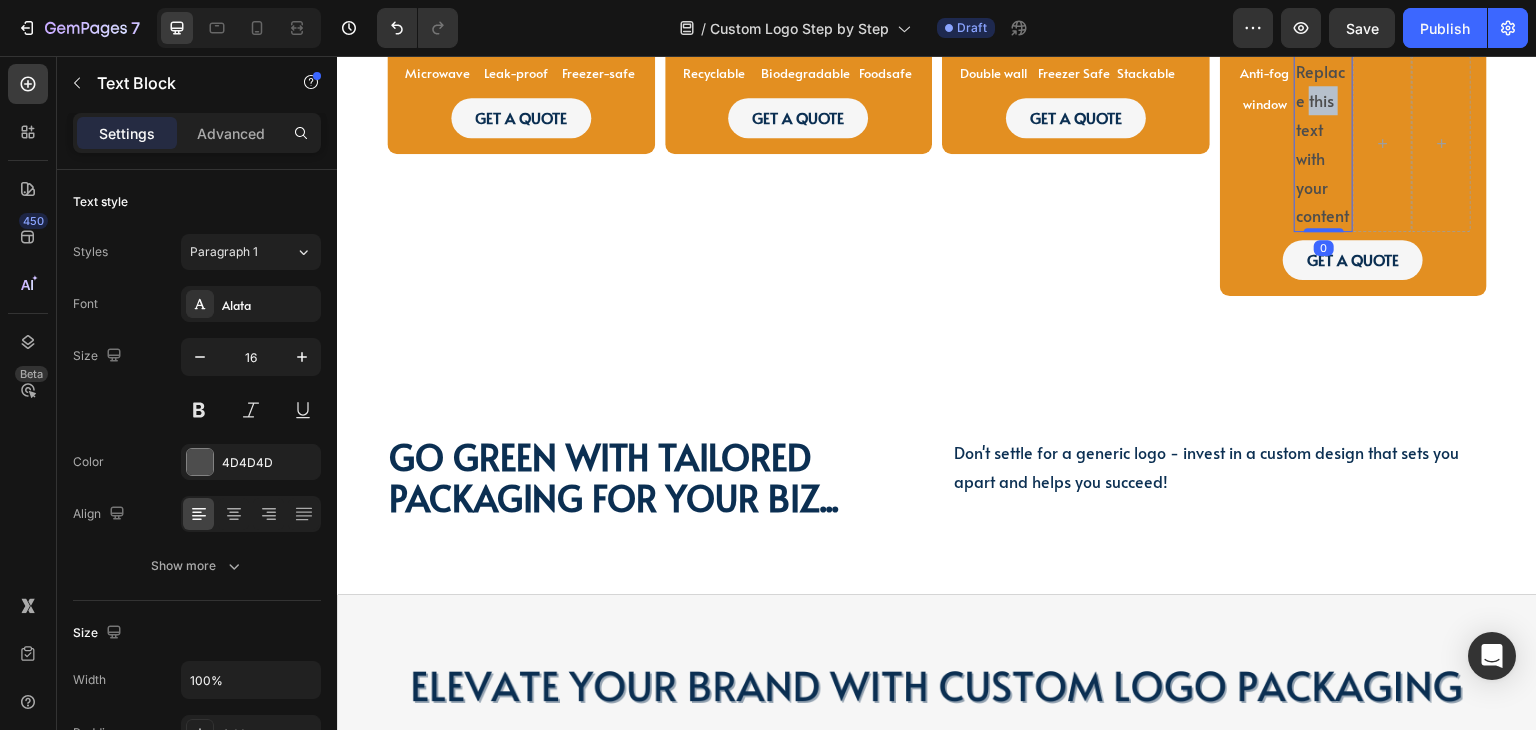 click on "Replace this text with your content" at bounding box center [1323, 143] 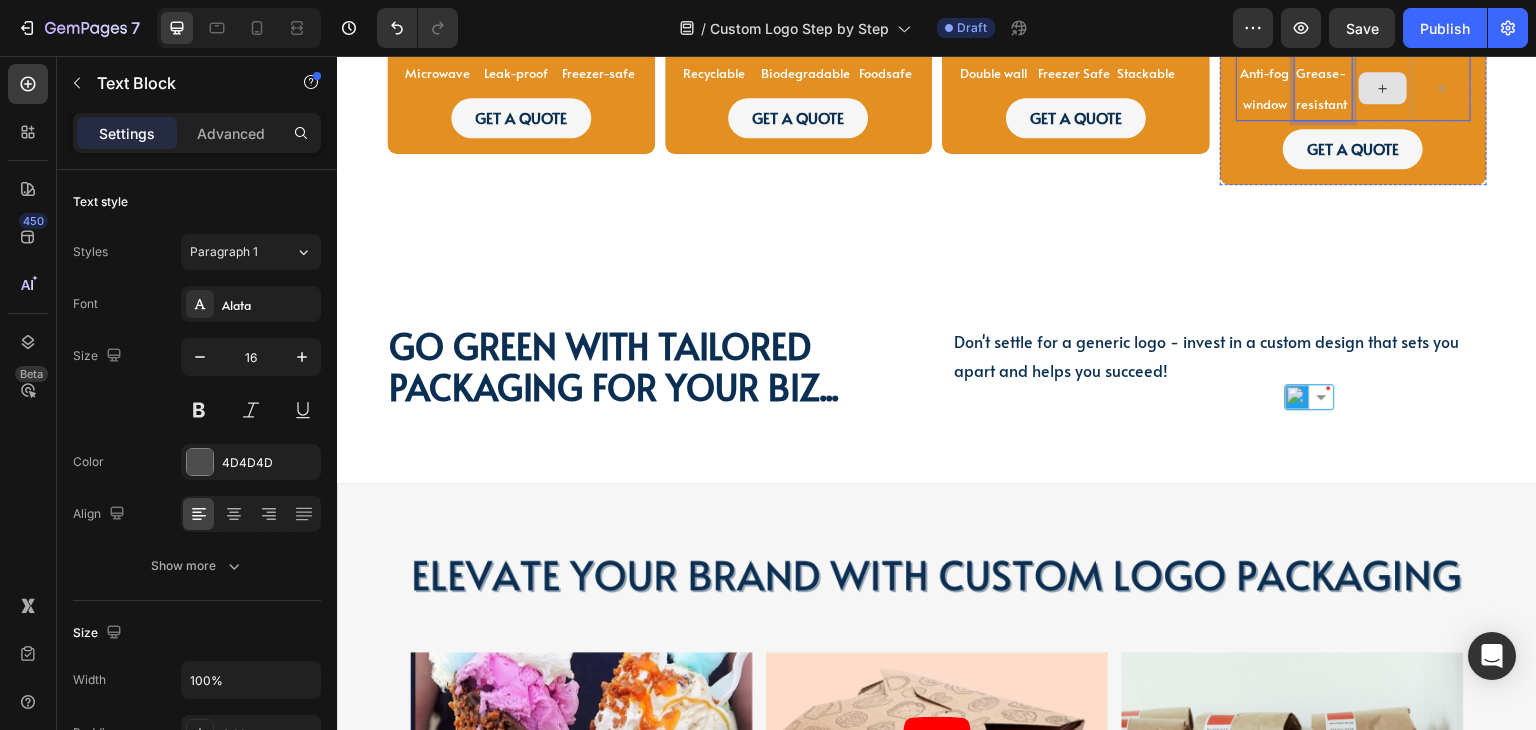 click 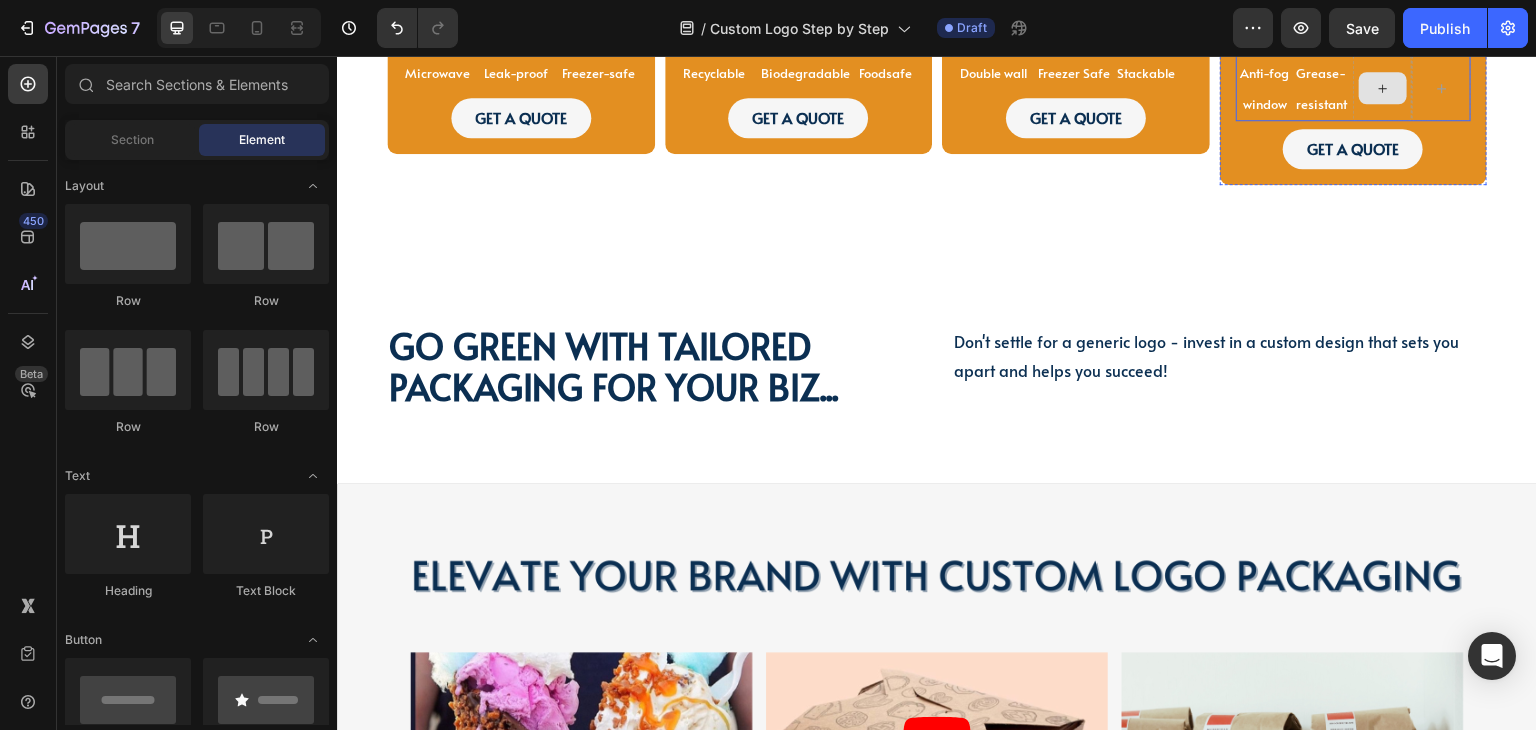 click at bounding box center (1383, 88) 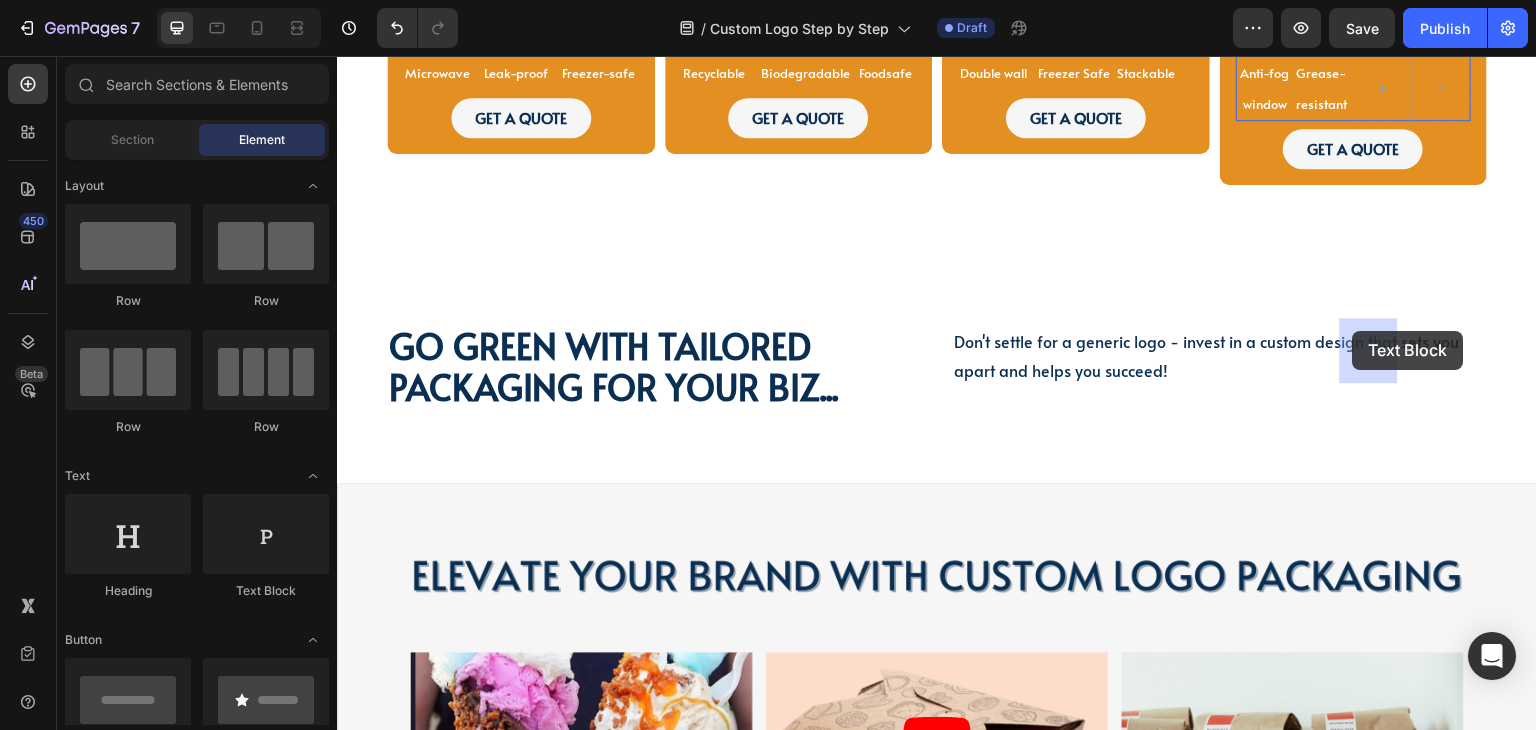 drag, startPoint x: 581, startPoint y: 595, endPoint x: 1353, endPoint y: 331, distance: 815.89215 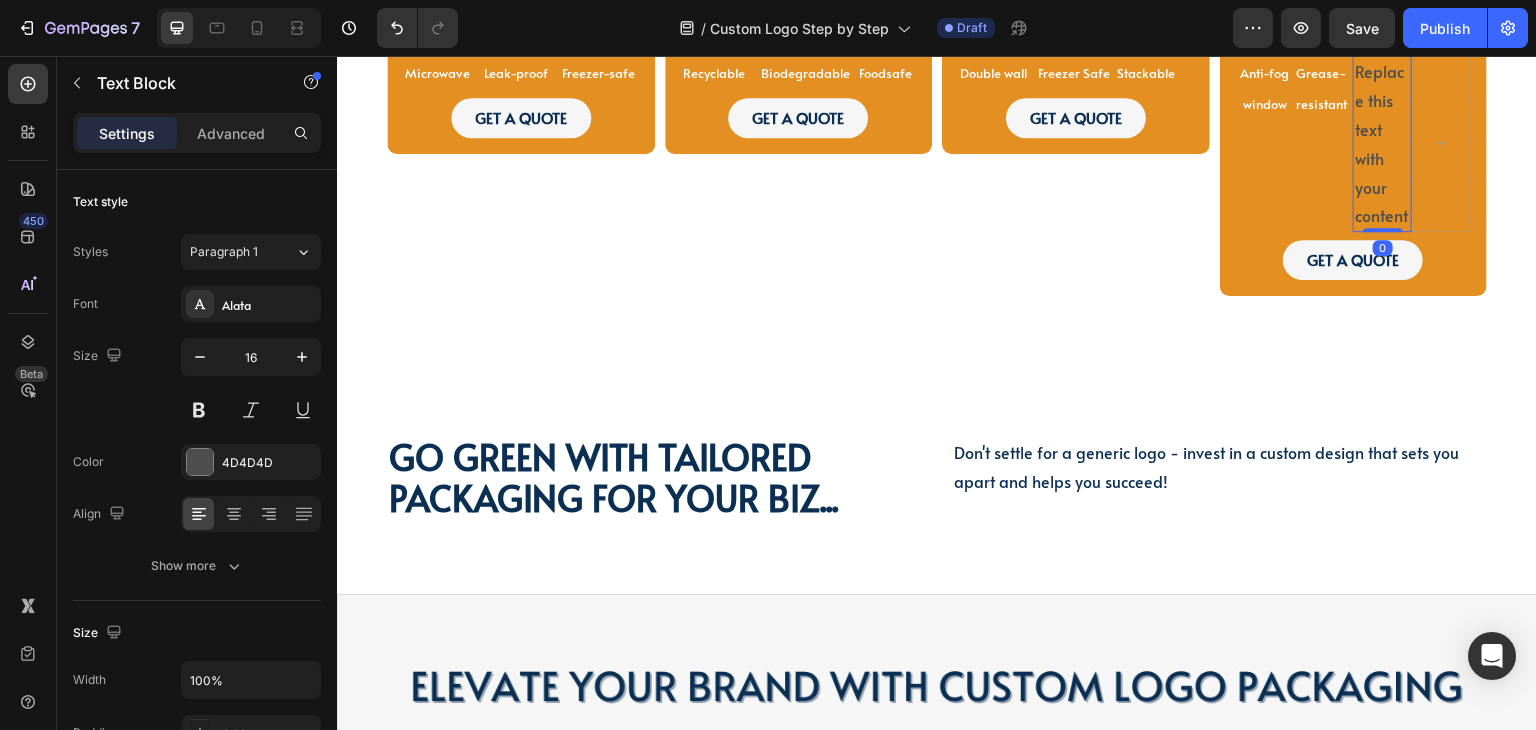 click on "Replace this text with your content" at bounding box center (1382, 143) 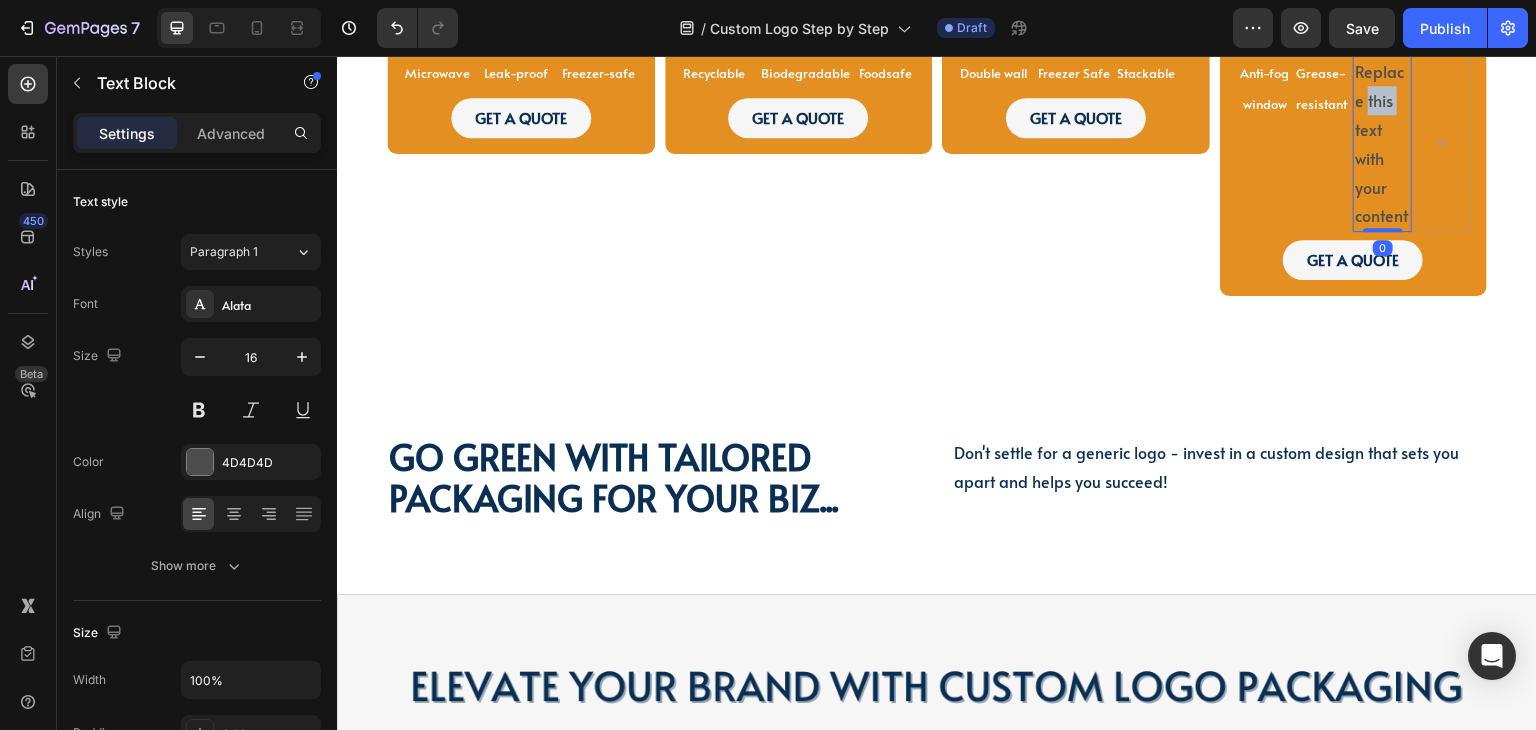click on "Replace this text with your content" at bounding box center [1382, 143] 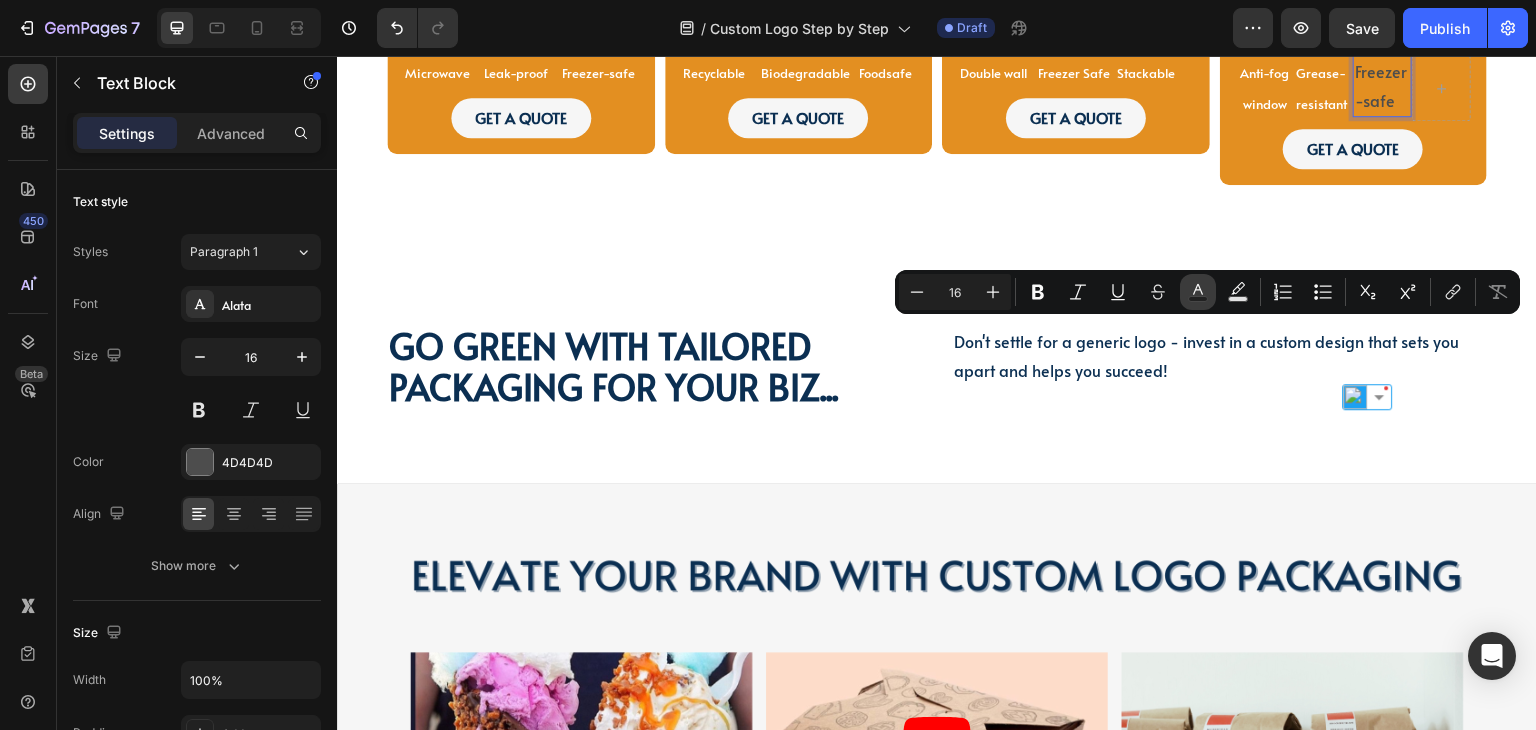 click 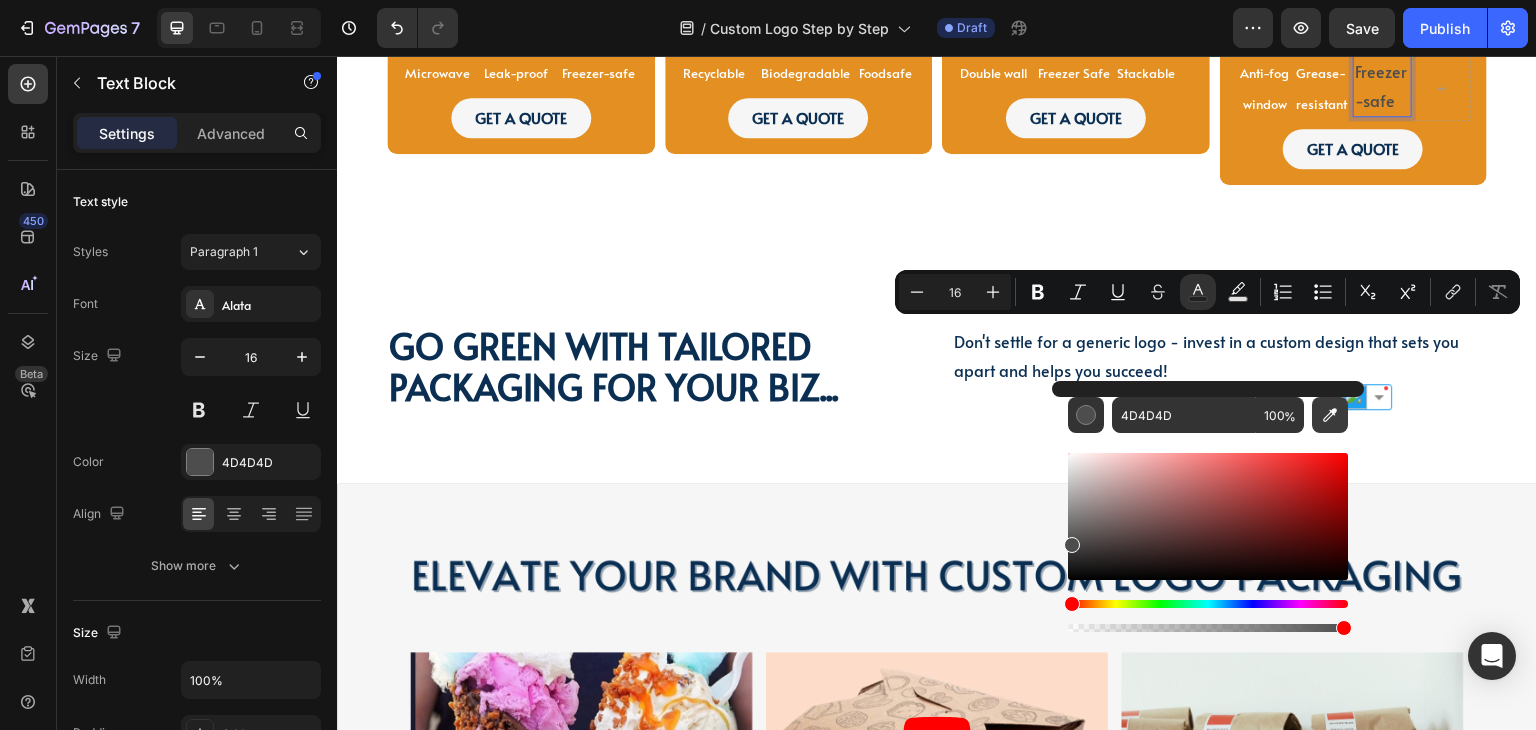 click 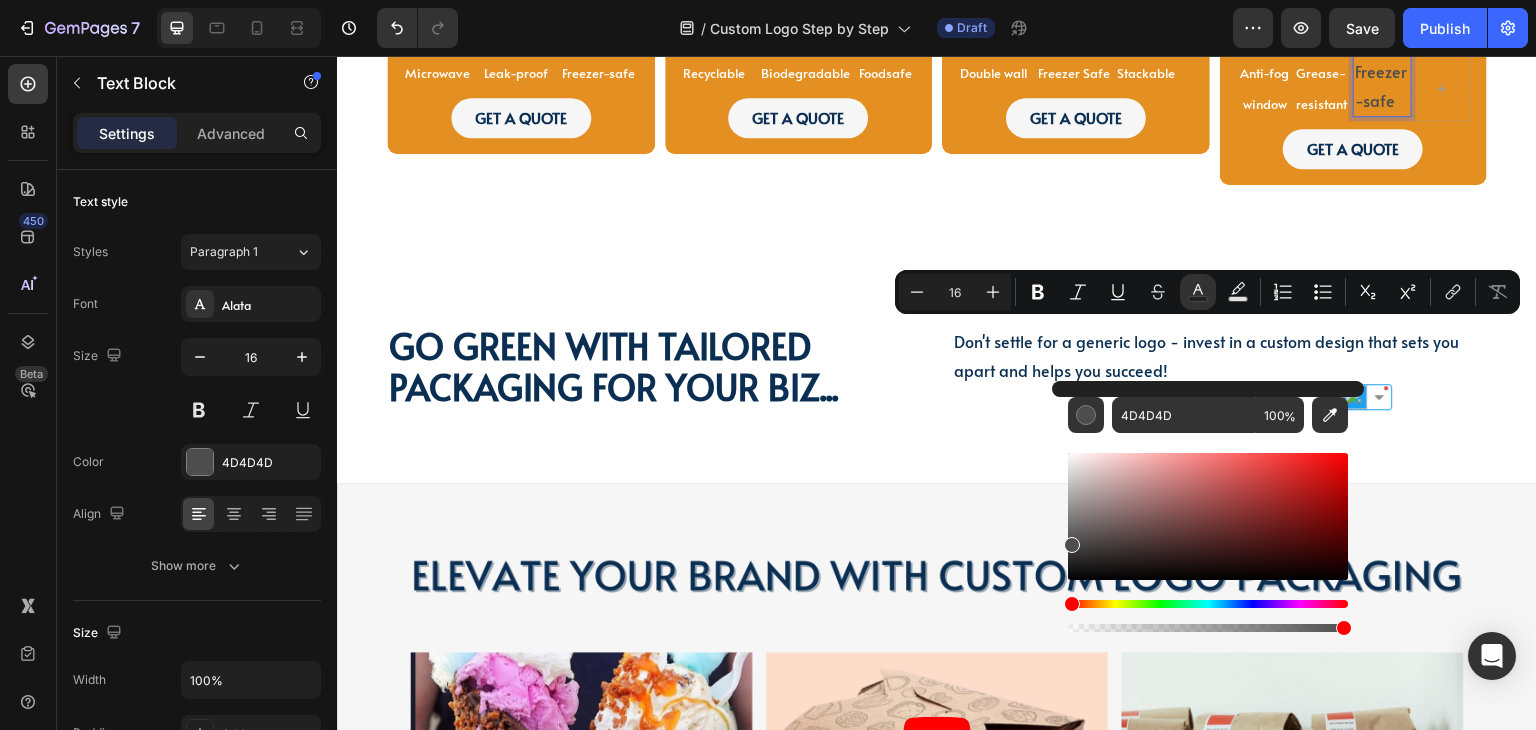type on "FFFFFF" 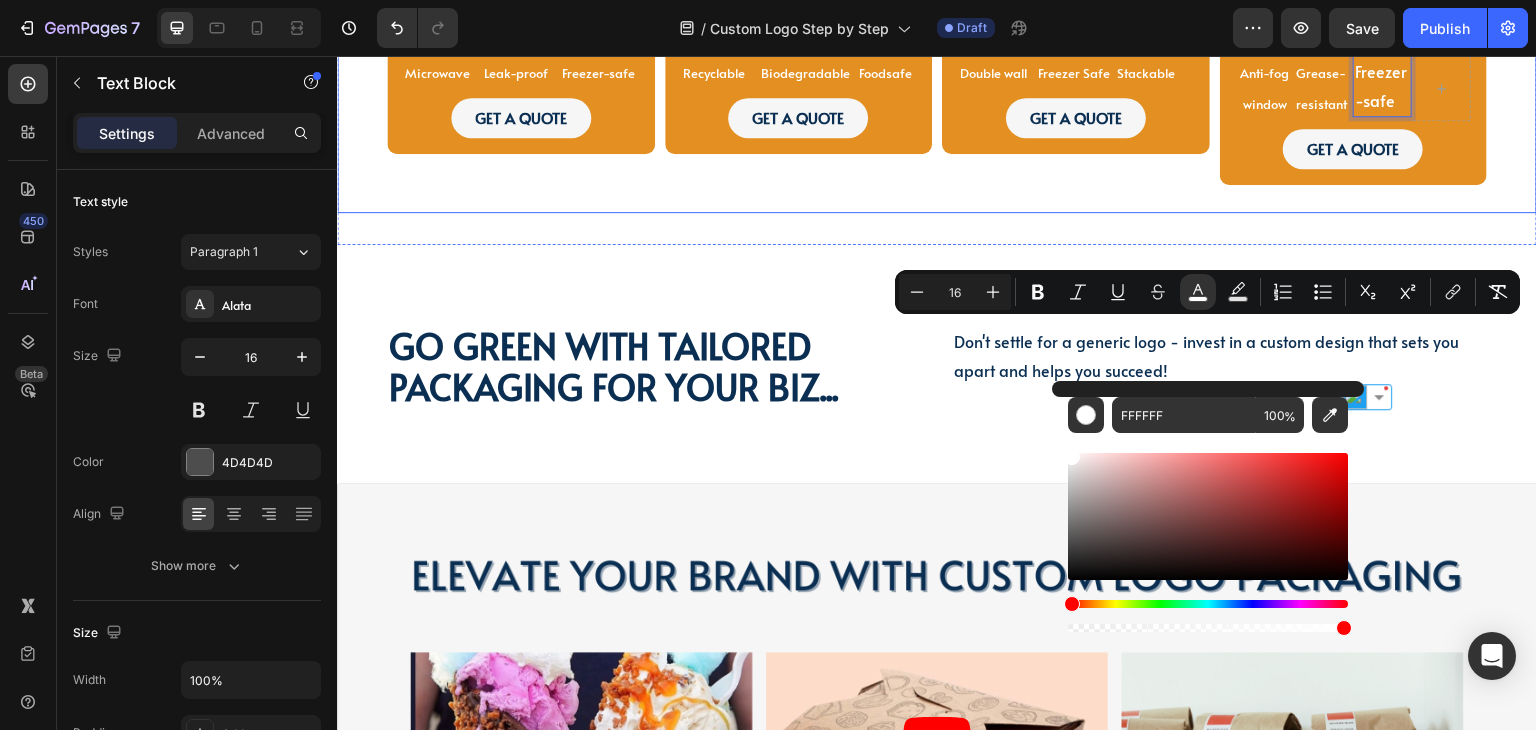 click on "PAPER SOUP CUP Text Block PAPER SOUP CUP Text Block Image MOQ 10,000pcs Text Block Microwave  Text Block Leak-proof Text Block Freezer-safe Text Block Row GET A QUOTE Button Row Product SANDWICH BAGS Text Block SANDWICH BAGS Text Block SANDWICH BAGS Text Block Image MOQ 25,000pcs Text Block Recyclable Text Block Biodegradable Text Block Foodsafe Text Block Row GET A QUOTE Button Row Product PAPER COFFEE CUPS Text Block Image MOQ 10,000pcs Text Block Row Double wall Text Block Freezer Safe Text Block Stackable Text Block Row GET A QUOTE Button Row Product PAPER SUSHI BOXES Text Block Image MOQ 10,000pcs Text Block Anti-fog window Text Block Grease-resistant Text Block Freezer-safe Text Block   0
Row GET A QUOTE Button Row Product Row" at bounding box center [937, 109] 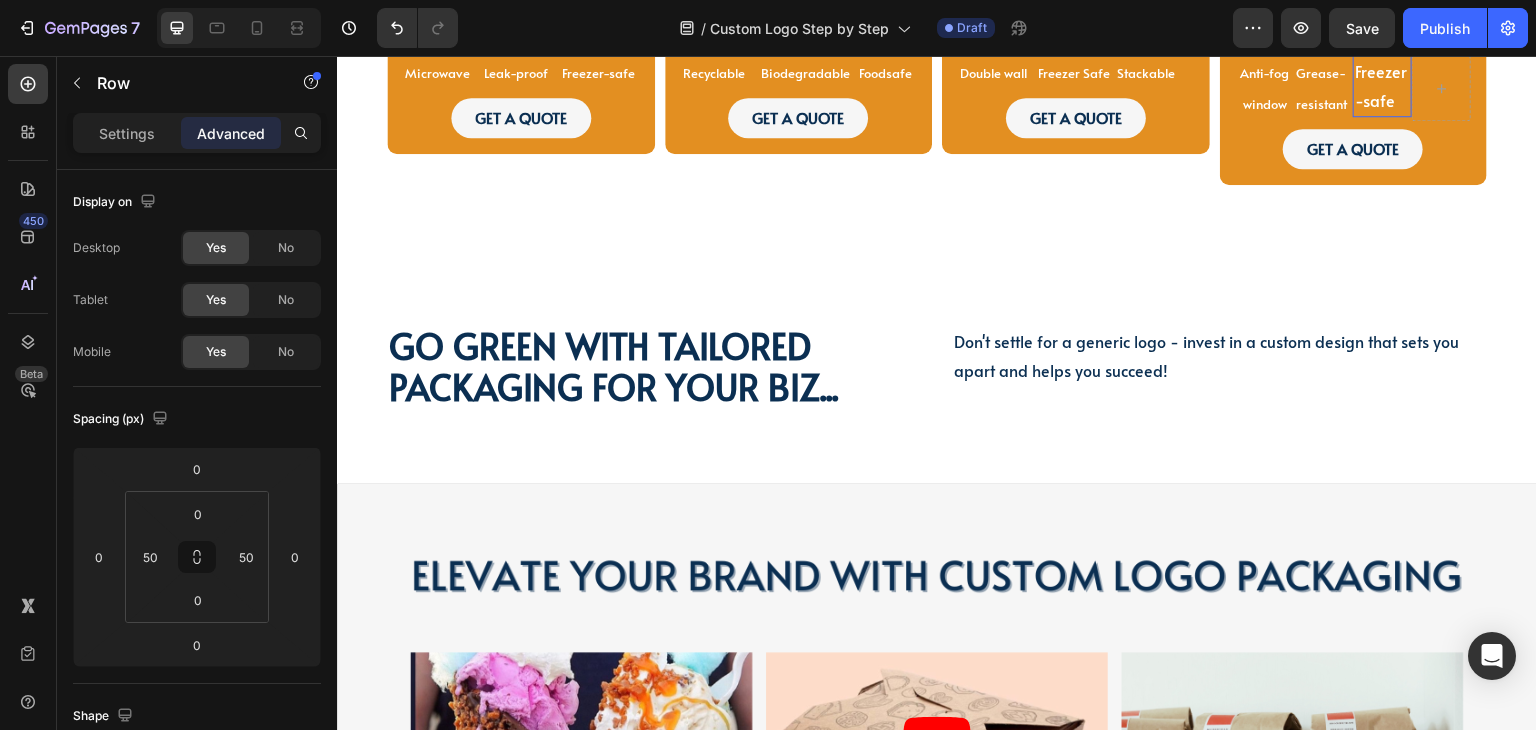 click on "Freezer-safe" at bounding box center (1381, 85) 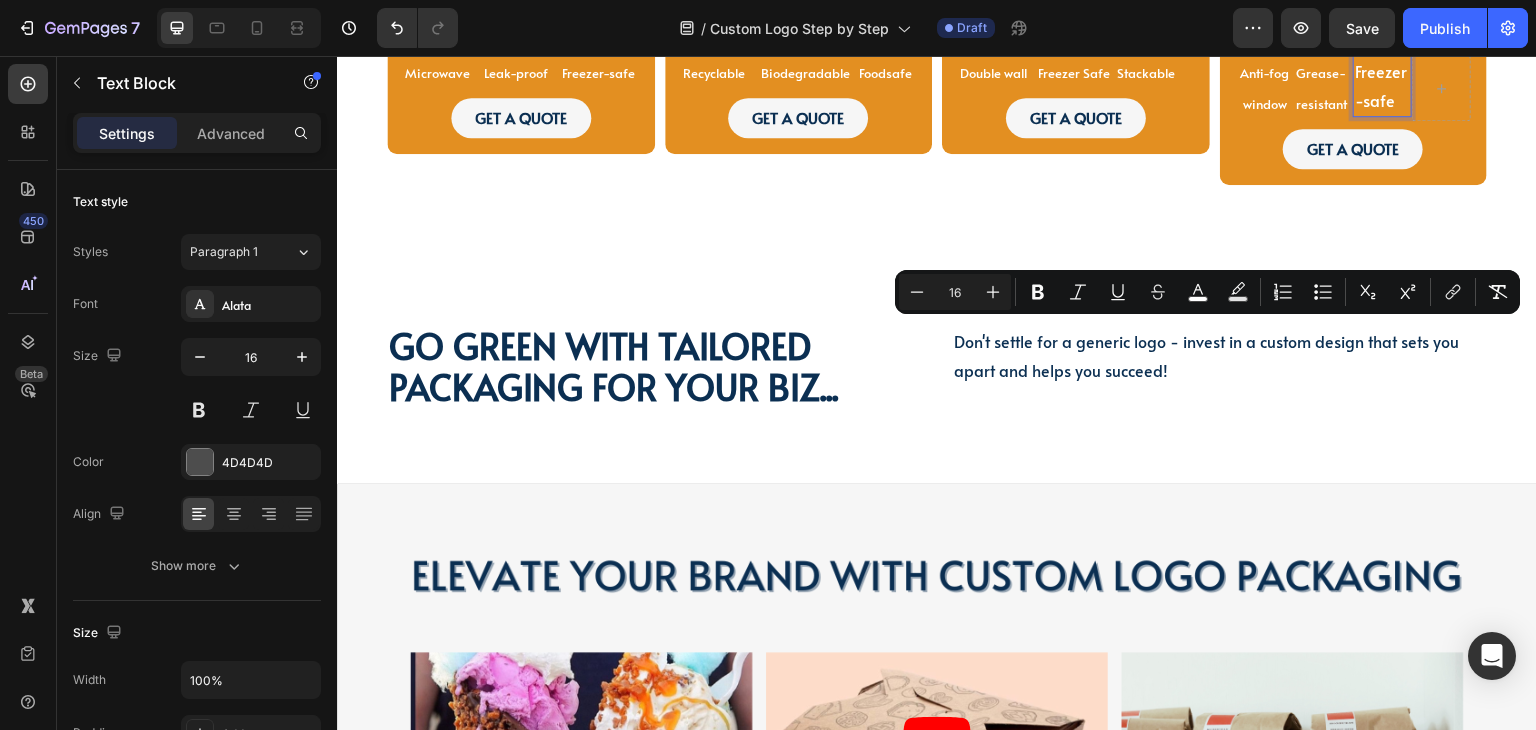 click on "16" at bounding box center (955, 292) 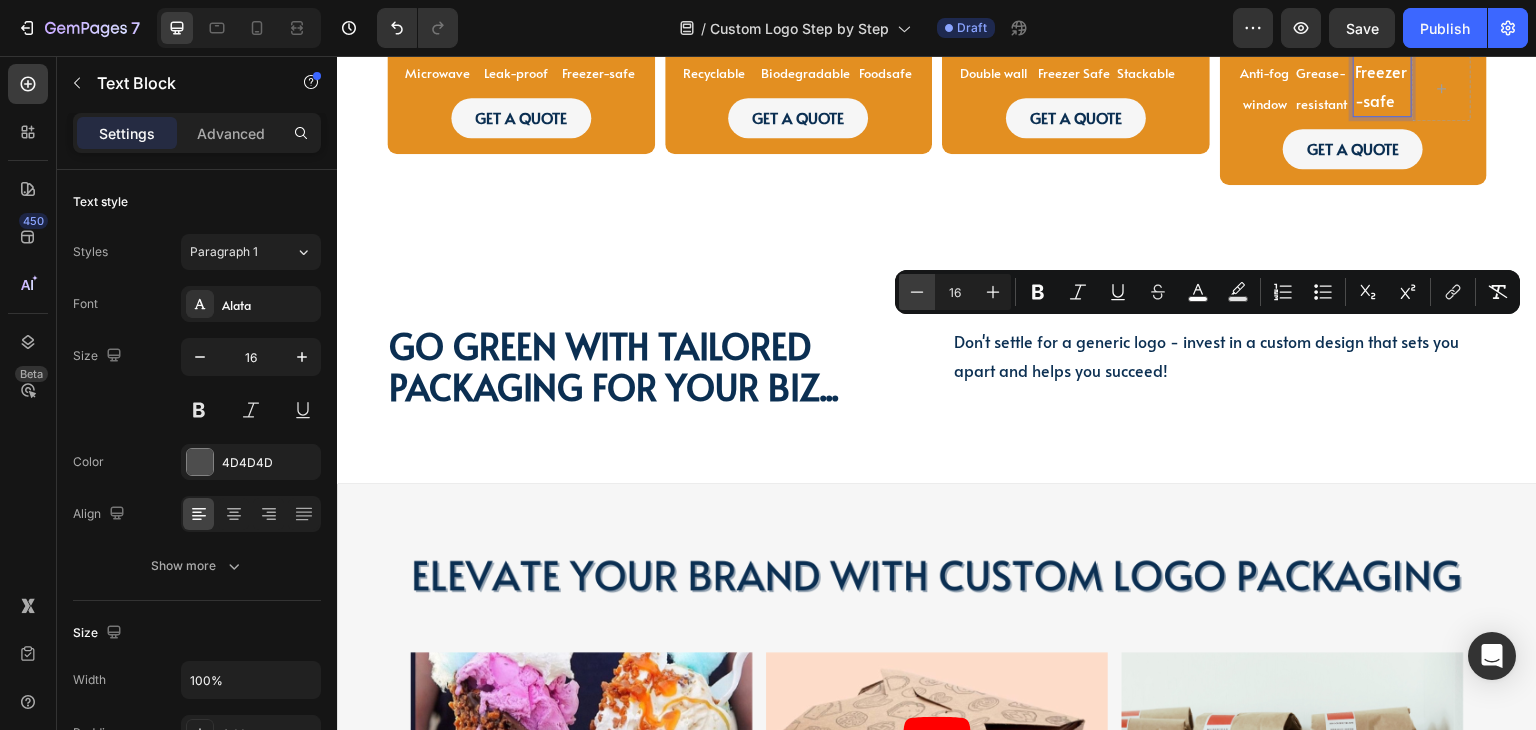 click on "Minus" at bounding box center (917, 292) 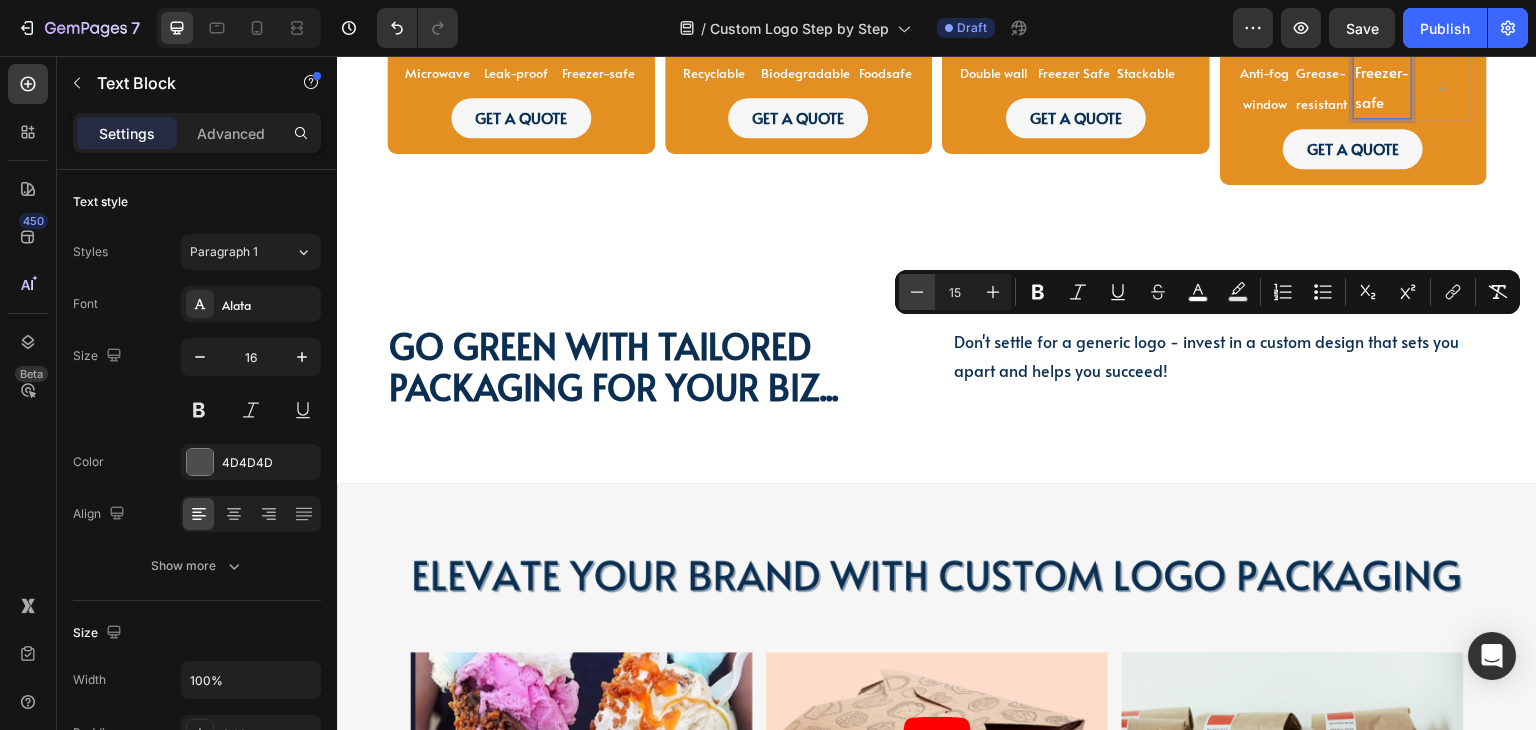 click on "Minus" at bounding box center [917, 292] 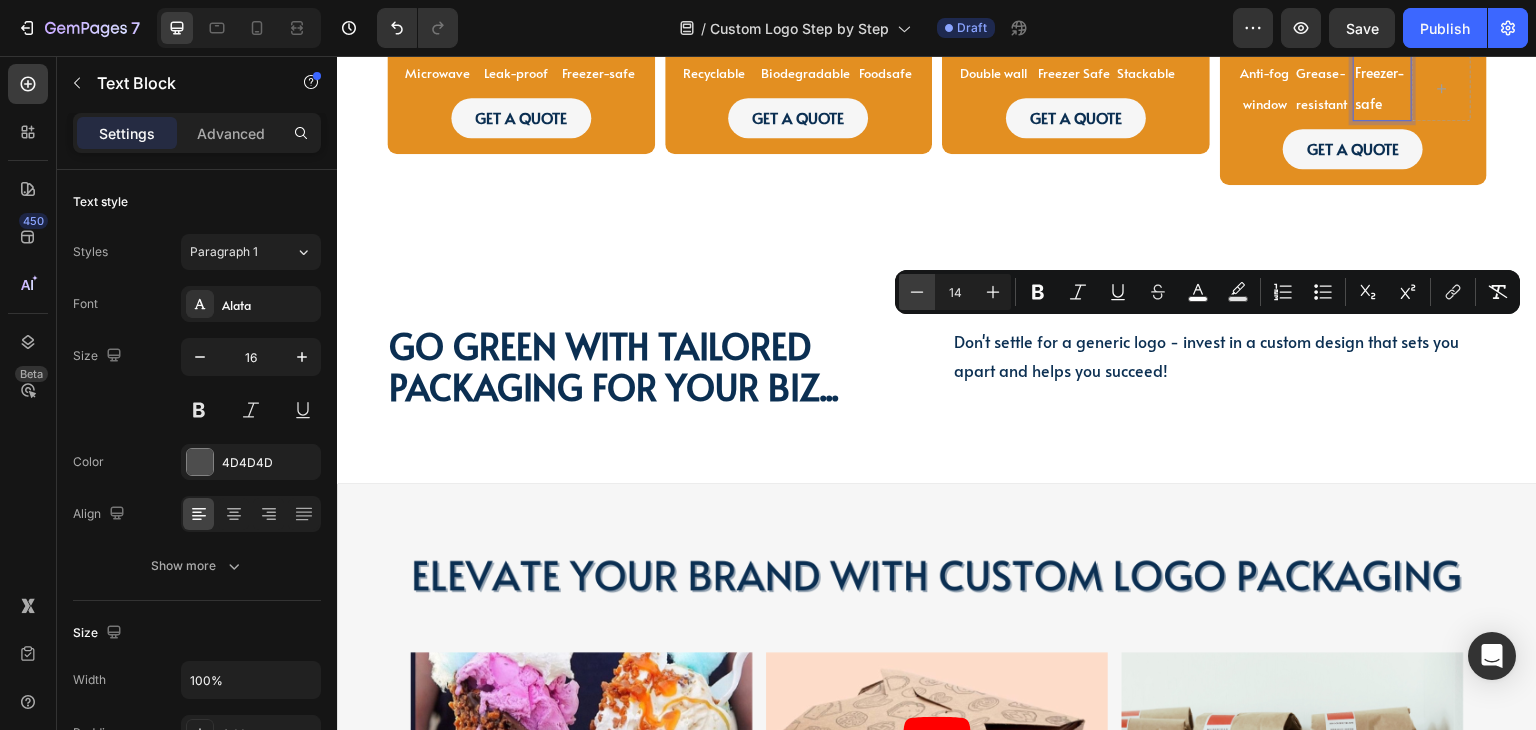 click on "Minus" at bounding box center [917, 292] 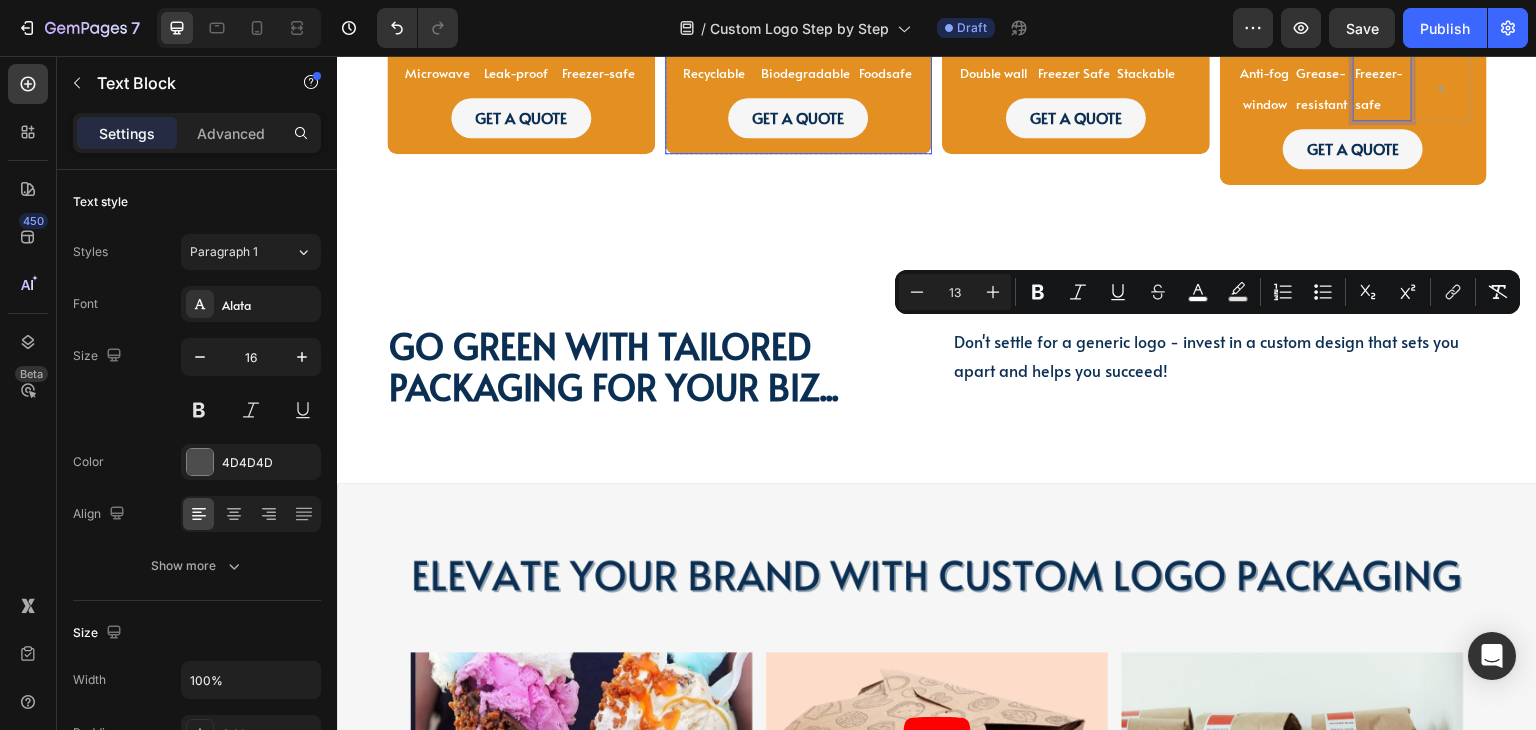click on "PAPER SOUP CUP Text Block PAPER SOUP CUP Text Block Image MOQ 10,000pcs Text Block Microwave  Text Block Leak-proof Text Block Freezer-safe Text Block Row GET A QUOTE Button Row Product SANDWICH BAGS Text Block SANDWICH BAGS Text Block SANDWICH BAGS Text Block Image MOQ 25,000pcs Text Block Recyclable Text Block Biodegradable Text Block Foodsafe Text Block Row GET A QUOTE Button Row Product PAPER COFFEE CUPS Text Block Image MOQ 10,000pcs Text Block Row Double wall Text Block Freezer Safe Text Block Stackable Text Block Row GET A QUOTE Button Row Product PAPER SUSHI BOXES Text Block Image MOQ 10,000pcs Text Block Anti-fog window Text Block Grease-resistant Text Block Freezer-safe Text Block   0
Row GET A QUOTE Button Row Product Row Row Section 10" at bounding box center (937, 109) 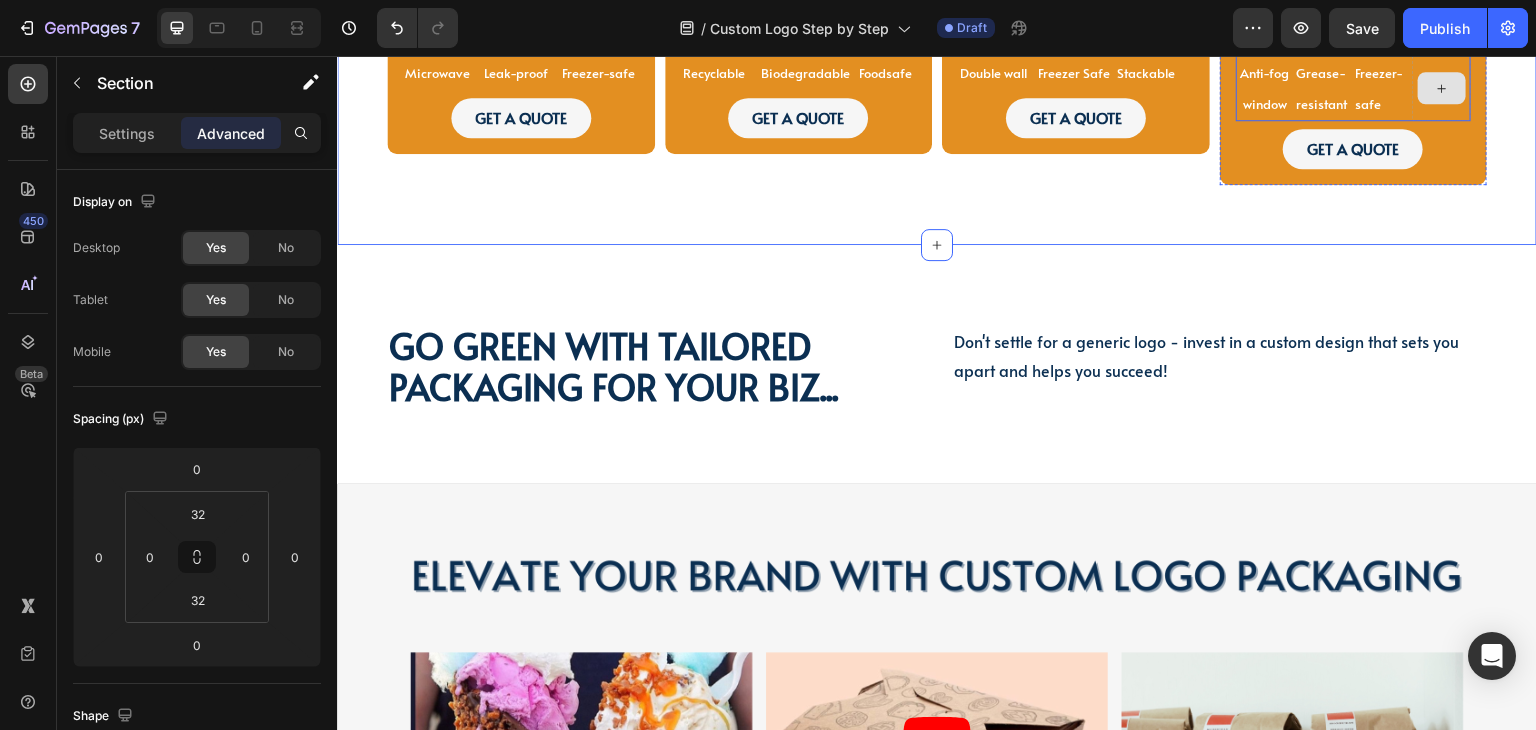 click at bounding box center (1442, 88) 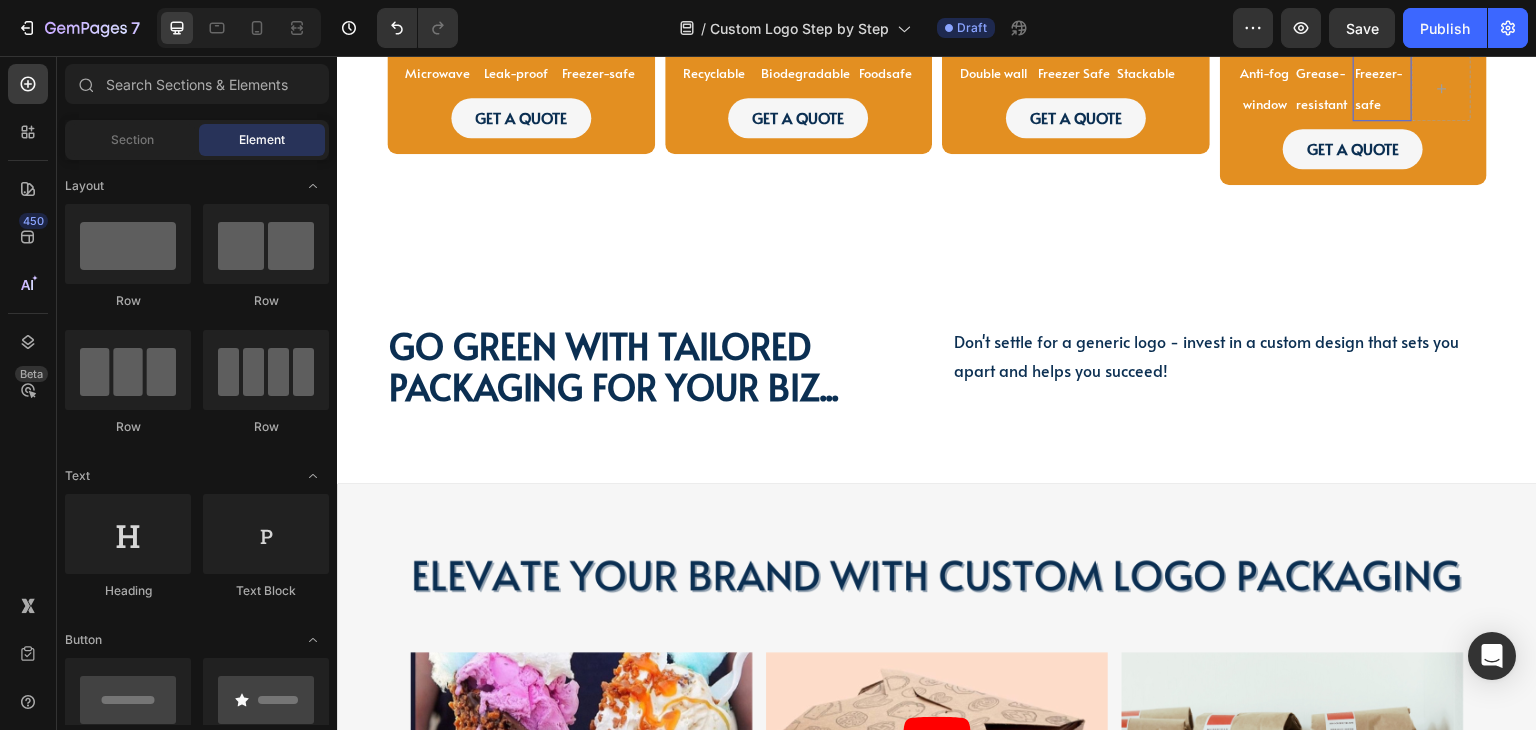 click on "Freezer-safe" at bounding box center (1382, 88) 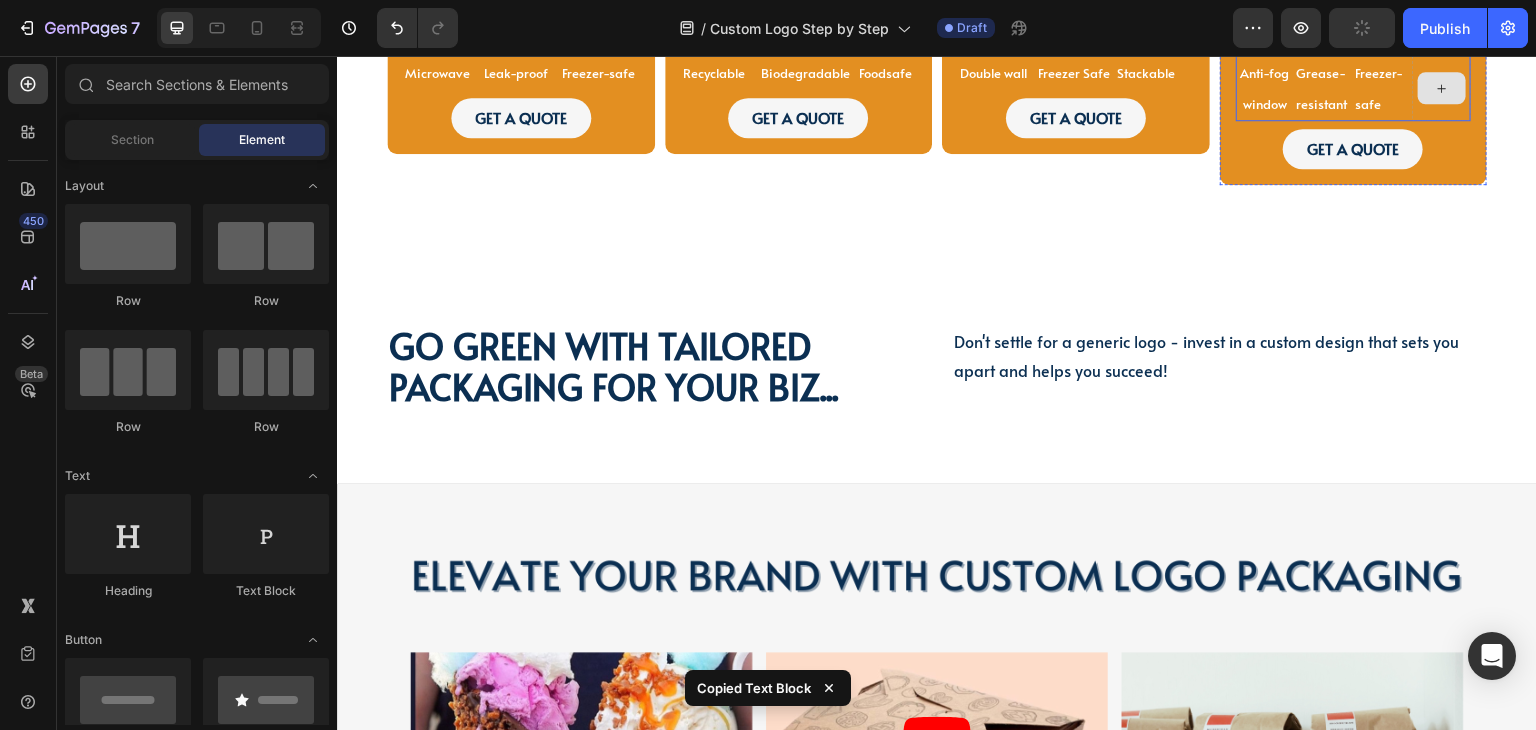 click 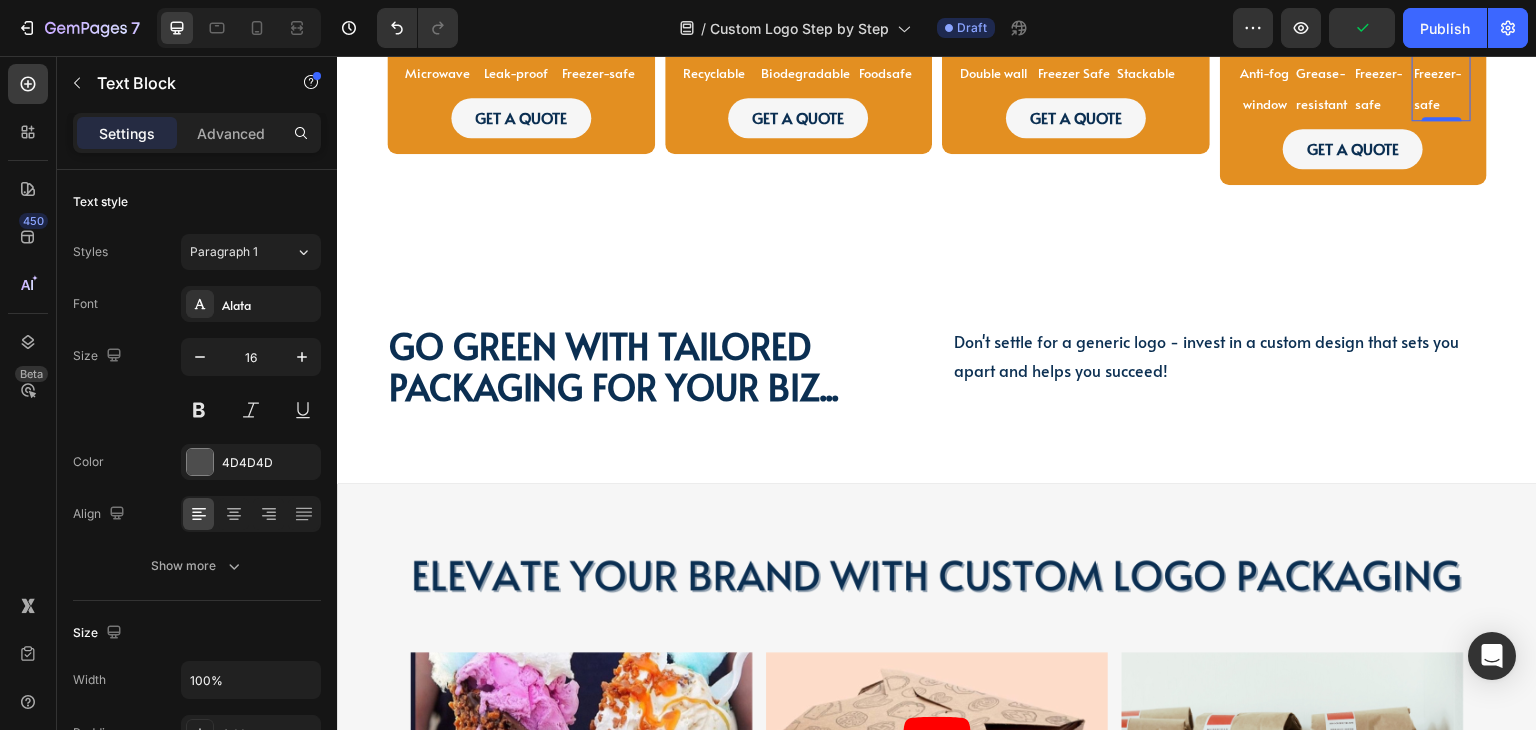 click on "Freezer-safe" at bounding box center [1441, 88] 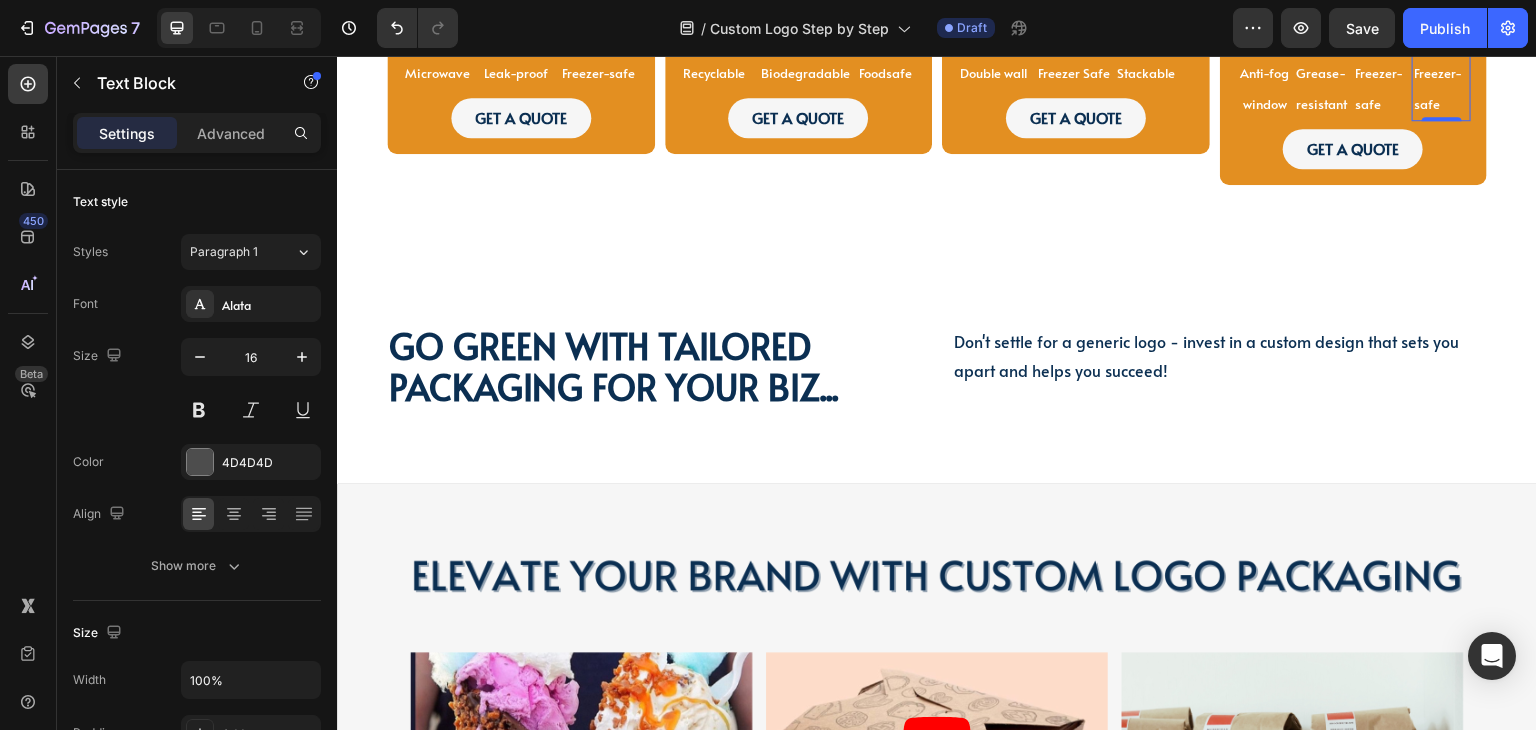 click on "Freezer-safe" at bounding box center (1438, 88) 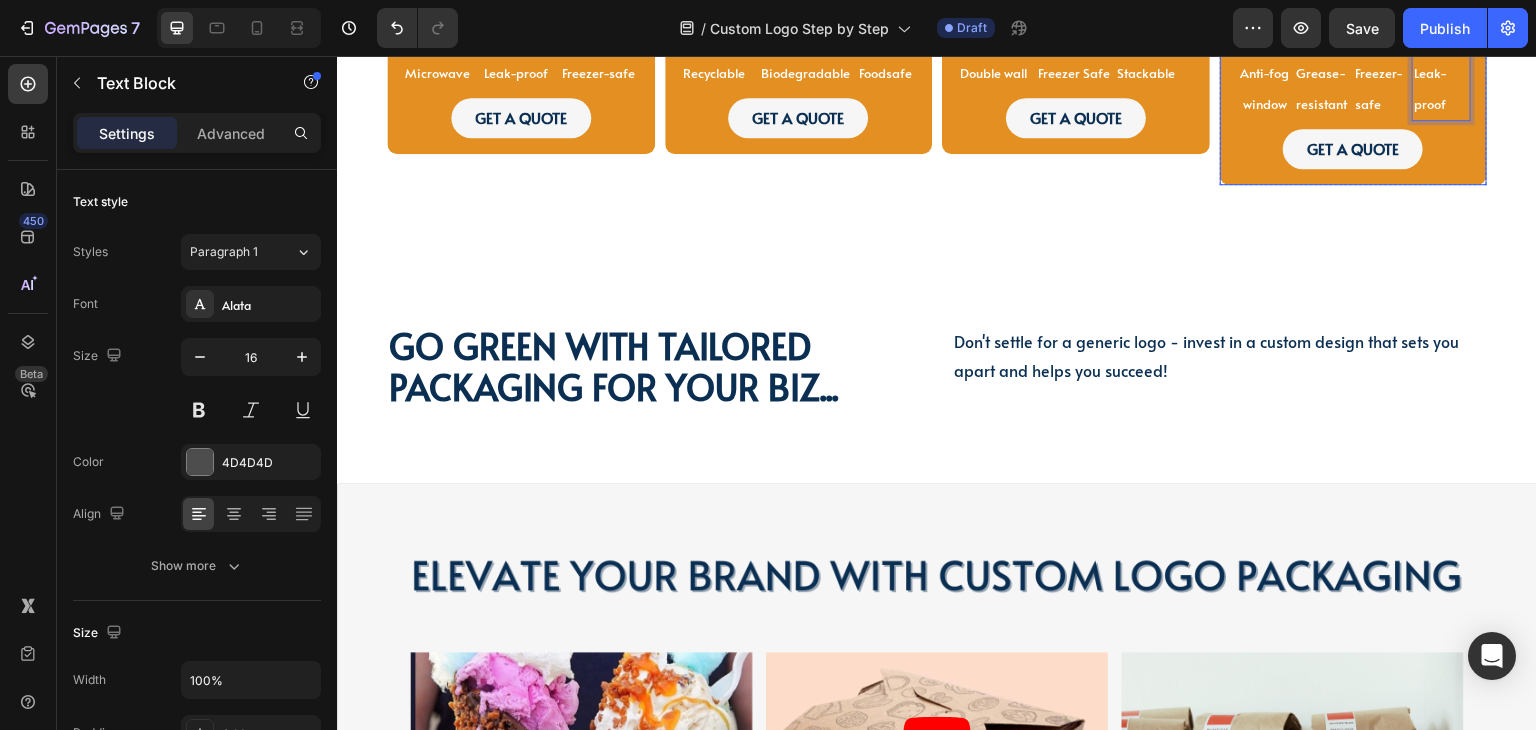 click on "PAPER SOUP CUP Text Block PAPER SOUP CUP Text Block Image MOQ 10,000pcs Text Block Microwave  Text Block Leak-proof Text Block Freezer-safe Text Block Row GET A QUOTE Button Row Product SANDWICH BAGS Text Block SANDWICH BAGS Text Block SANDWICH BAGS Text Block Image MOQ 25,000pcs Text Block Recyclable Text Block Biodegradable Text Block Foodsafe Text Block Row GET A QUOTE Button Row Product PAPER COFFEE CUPS Text Block Image MOQ 10,000pcs Text Block Row Double wall Text Block Freezer Safe Text Block Stackable Text Block Row GET A QUOTE Button Row Product PAPER SUSHI BOXES Text Block Image MOQ 10,000pcs Text Block Anti-fog window Text Block Grease-resistant Text Block Freezer-safe Text Block Leak-proof Text Block   0 Row GET A QUOTE Button Row Product Row" at bounding box center [937, 109] 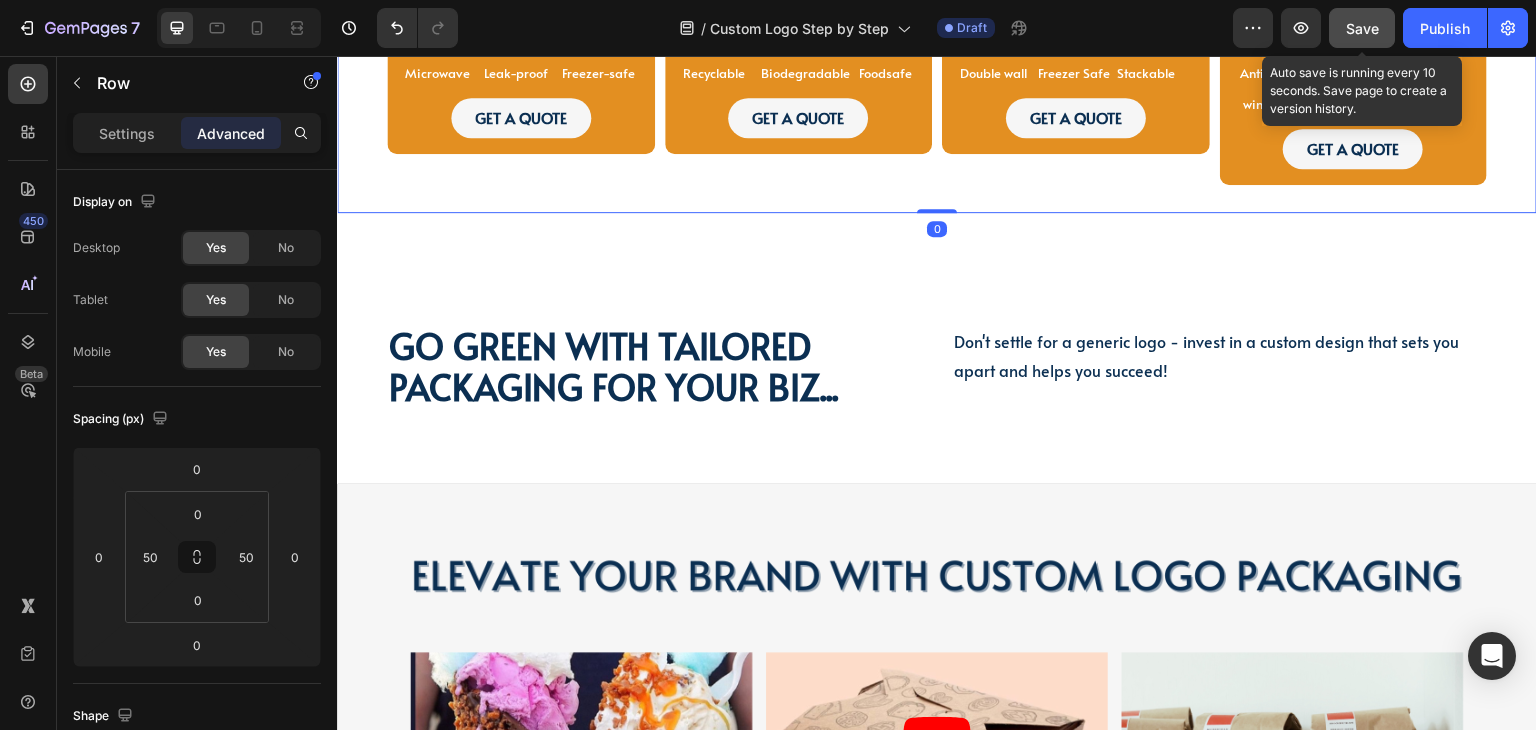 click on "Save" at bounding box center (1362, 28) 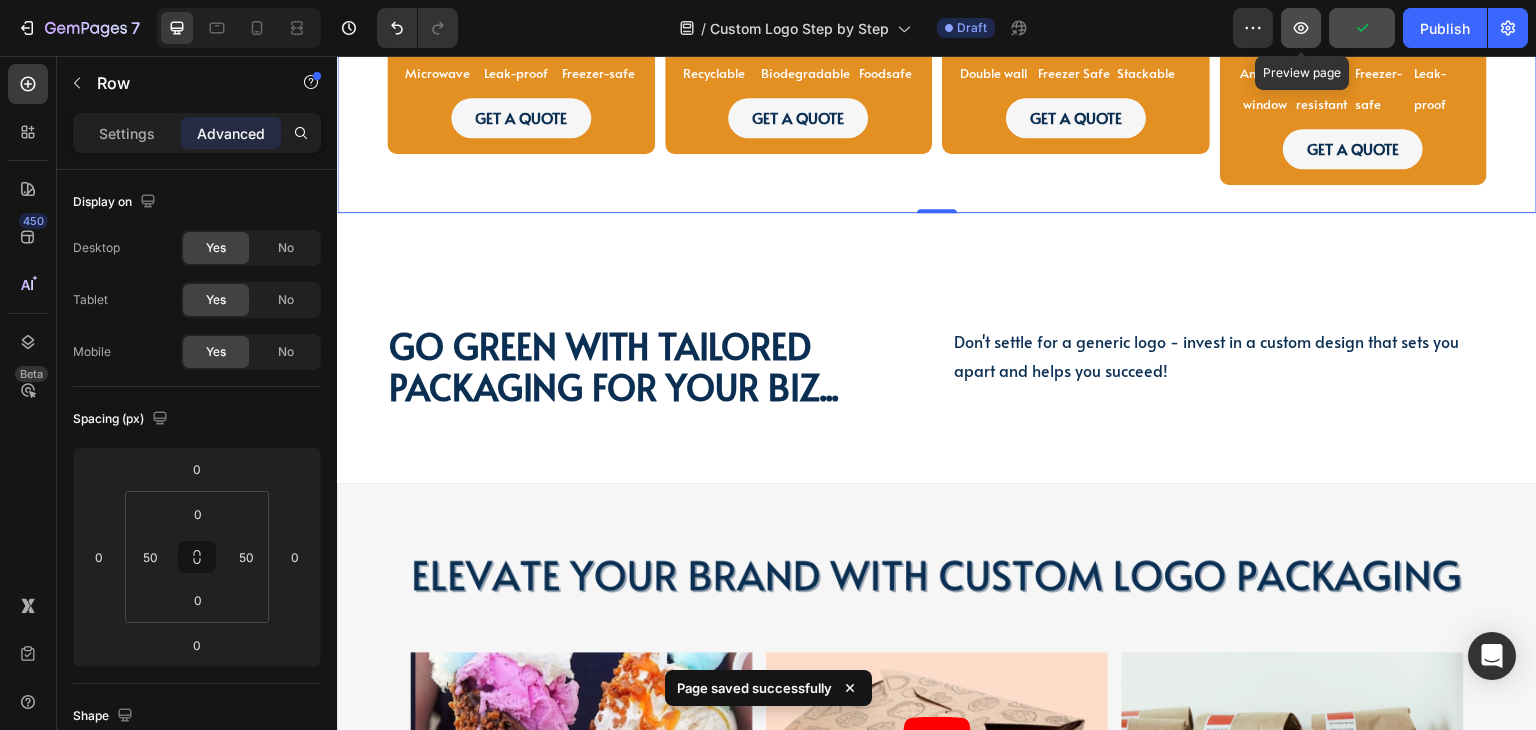 click 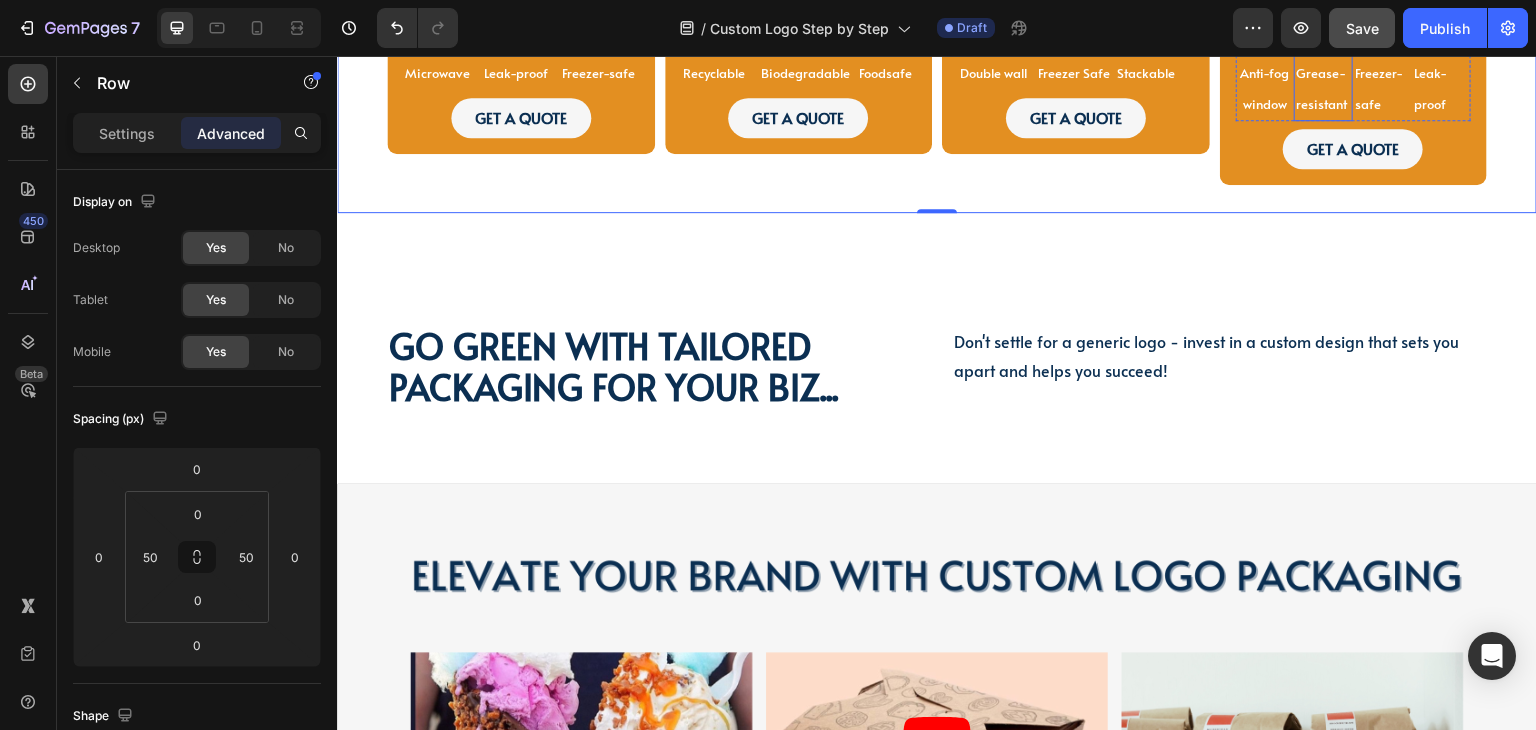 click on "Grease-resistant" at bounding box center (1323, 88) 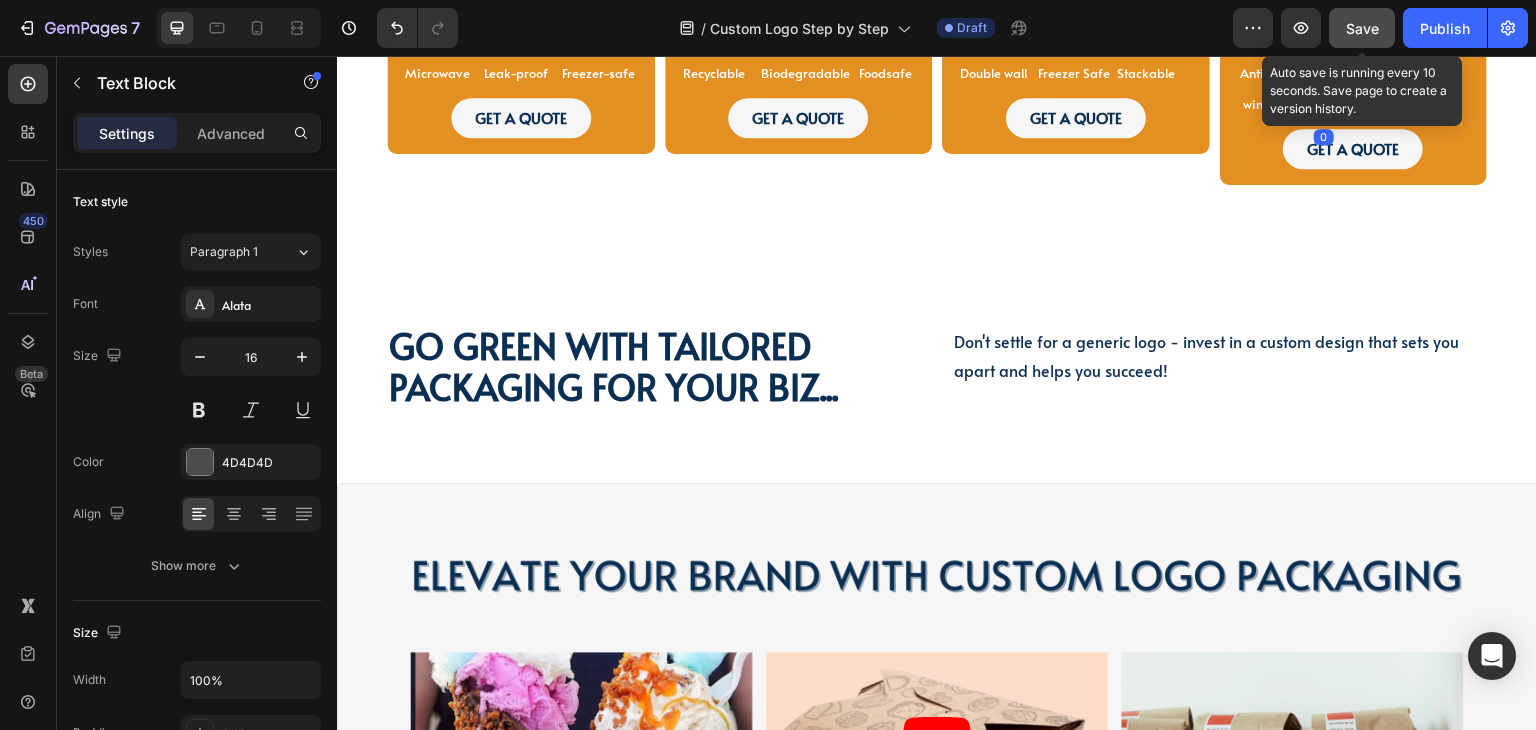 click on "Save" 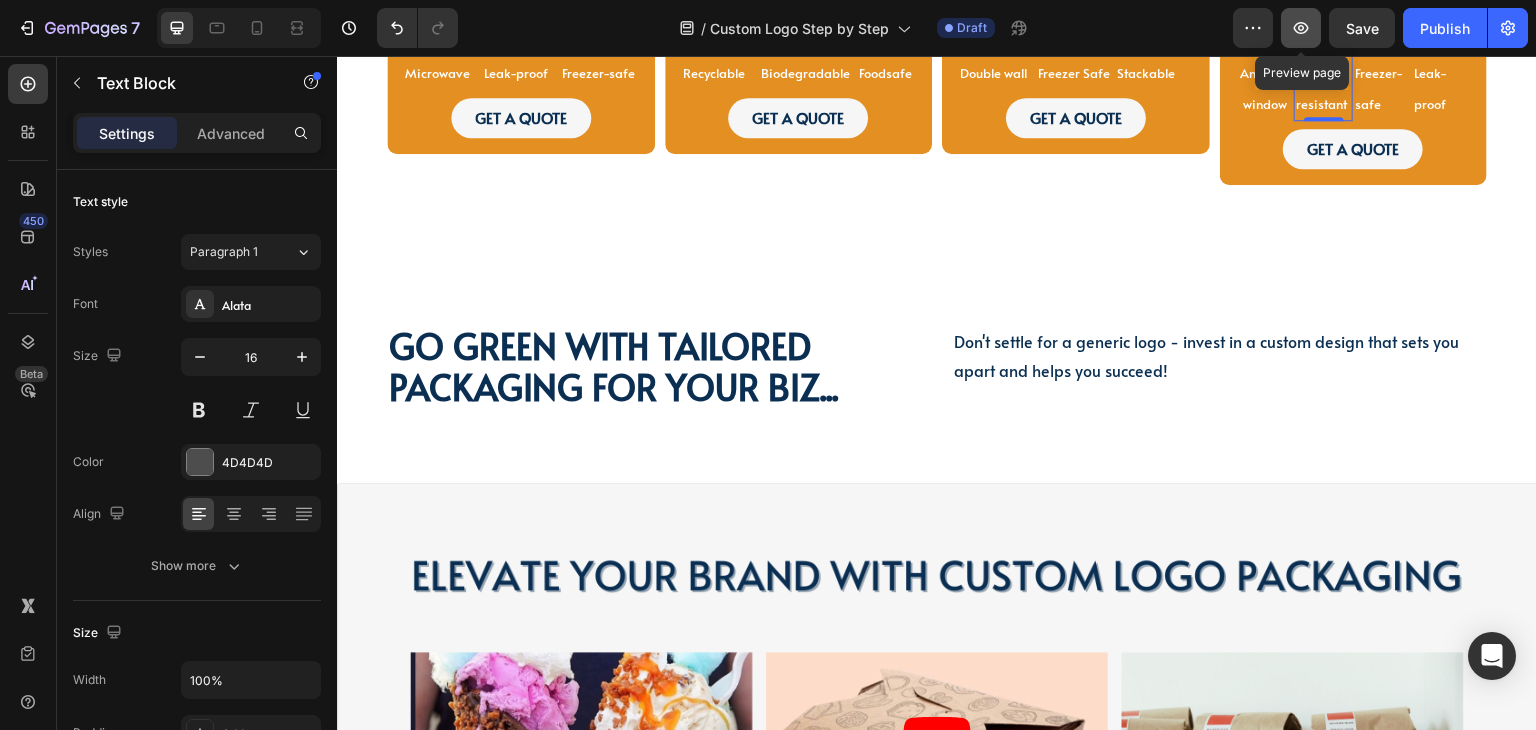 click 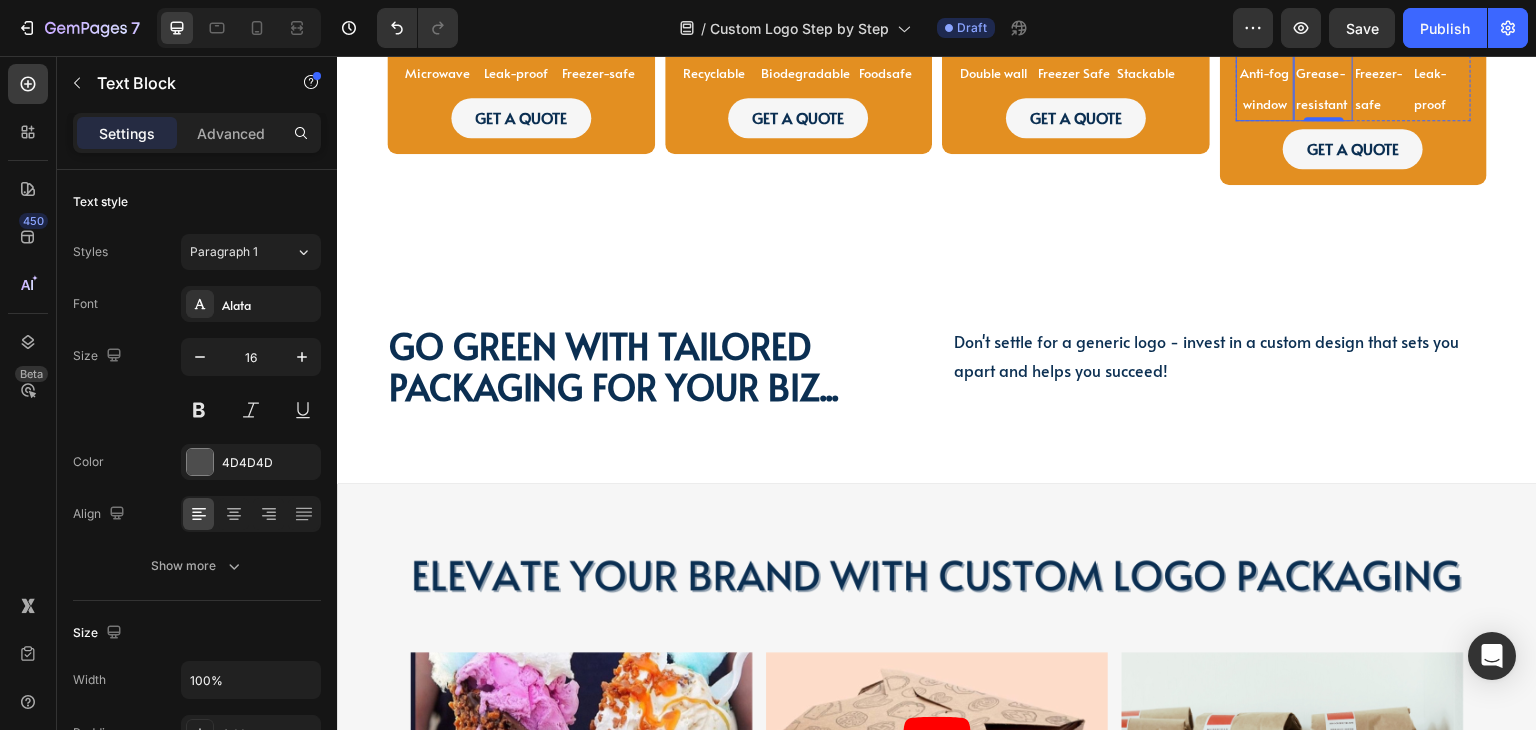 click on "PAPER COFFEE CUPS Text Block Image MOQ 10,000pcs Text Block Row Double wall Text Block Freezer Safe Text Block Stackable Text Block Row GET A QUOTE Button Row Product" at bounding box center [1076, 95] 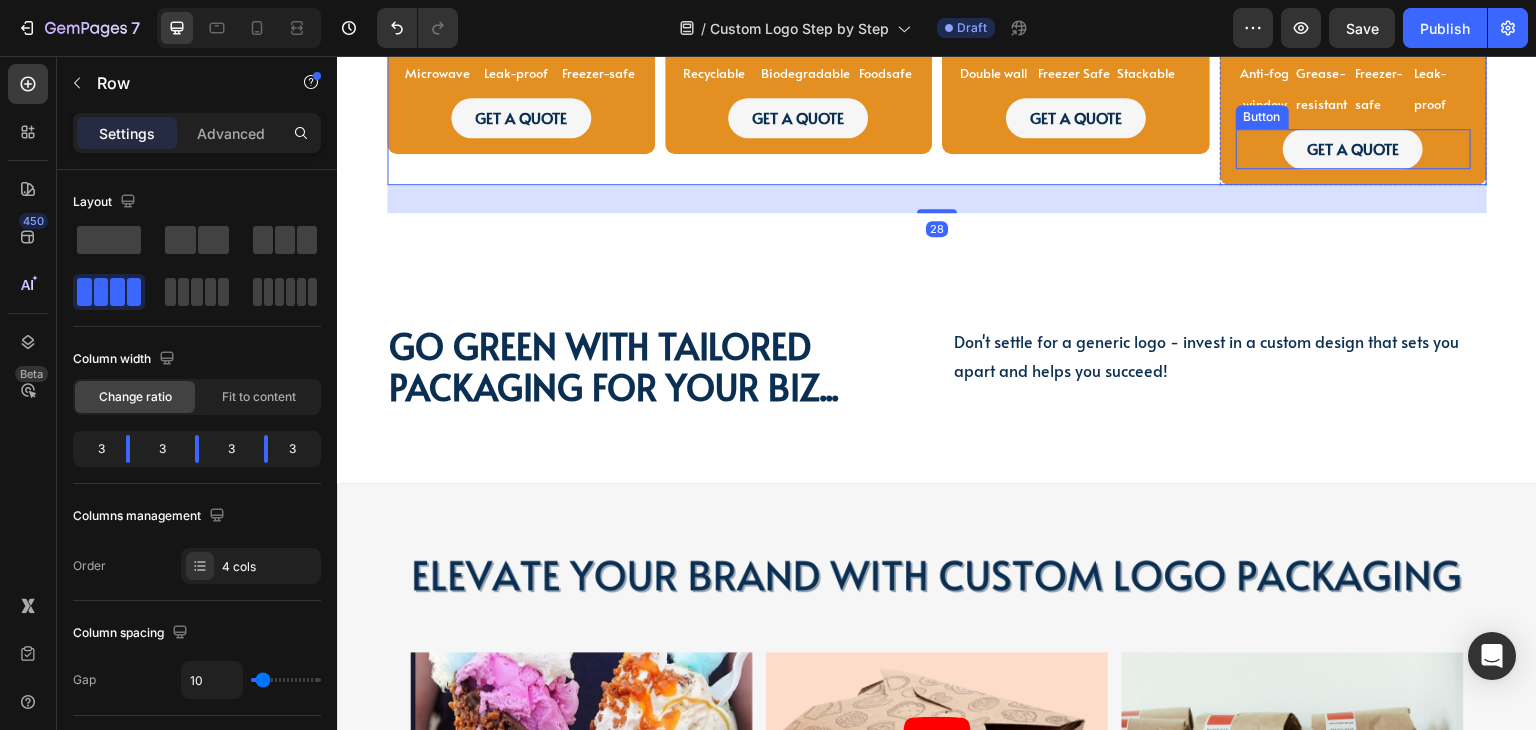 click on "GET A QUOTE Button" at bounding box center (1354, 149) 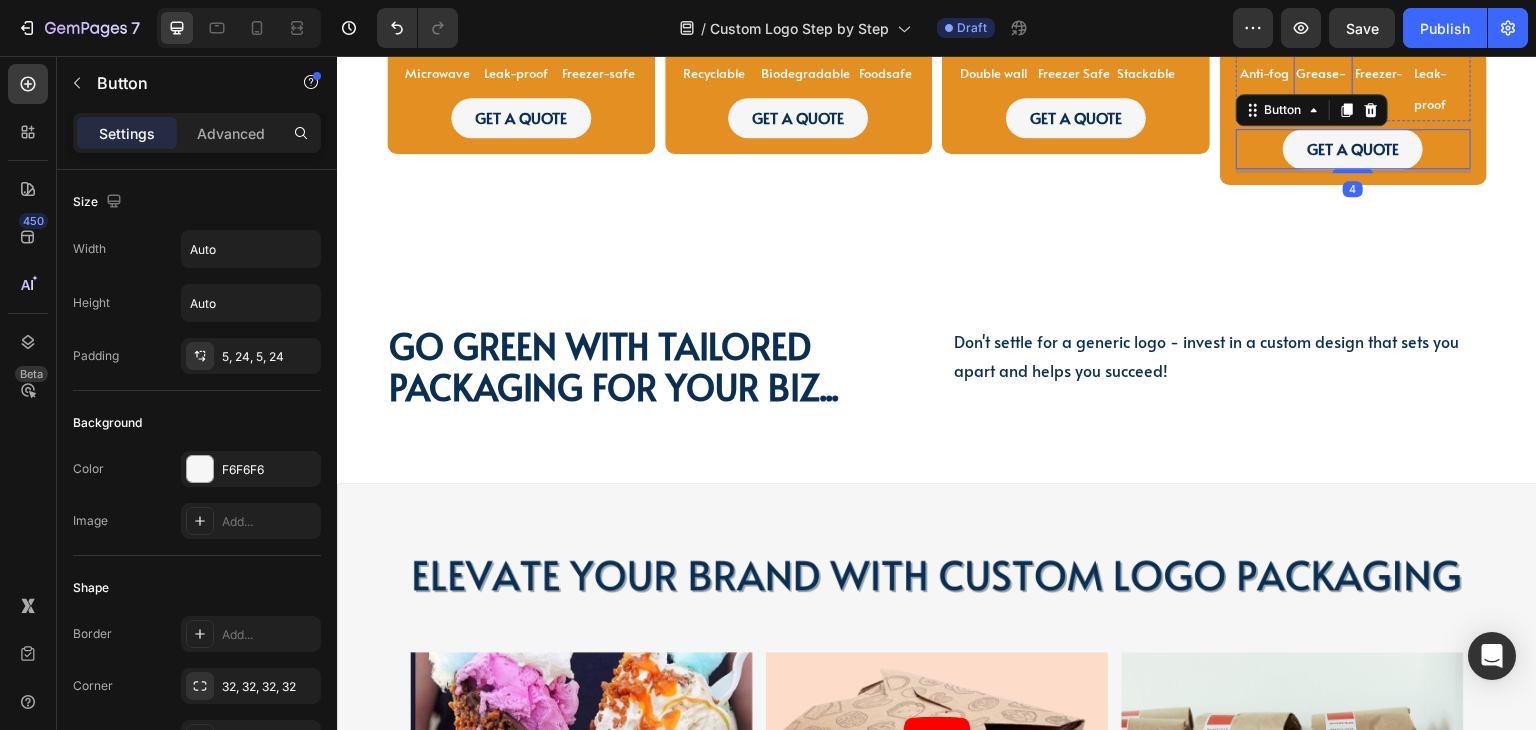 click on "Grease-resistant" at bounding box center [1321, 88] 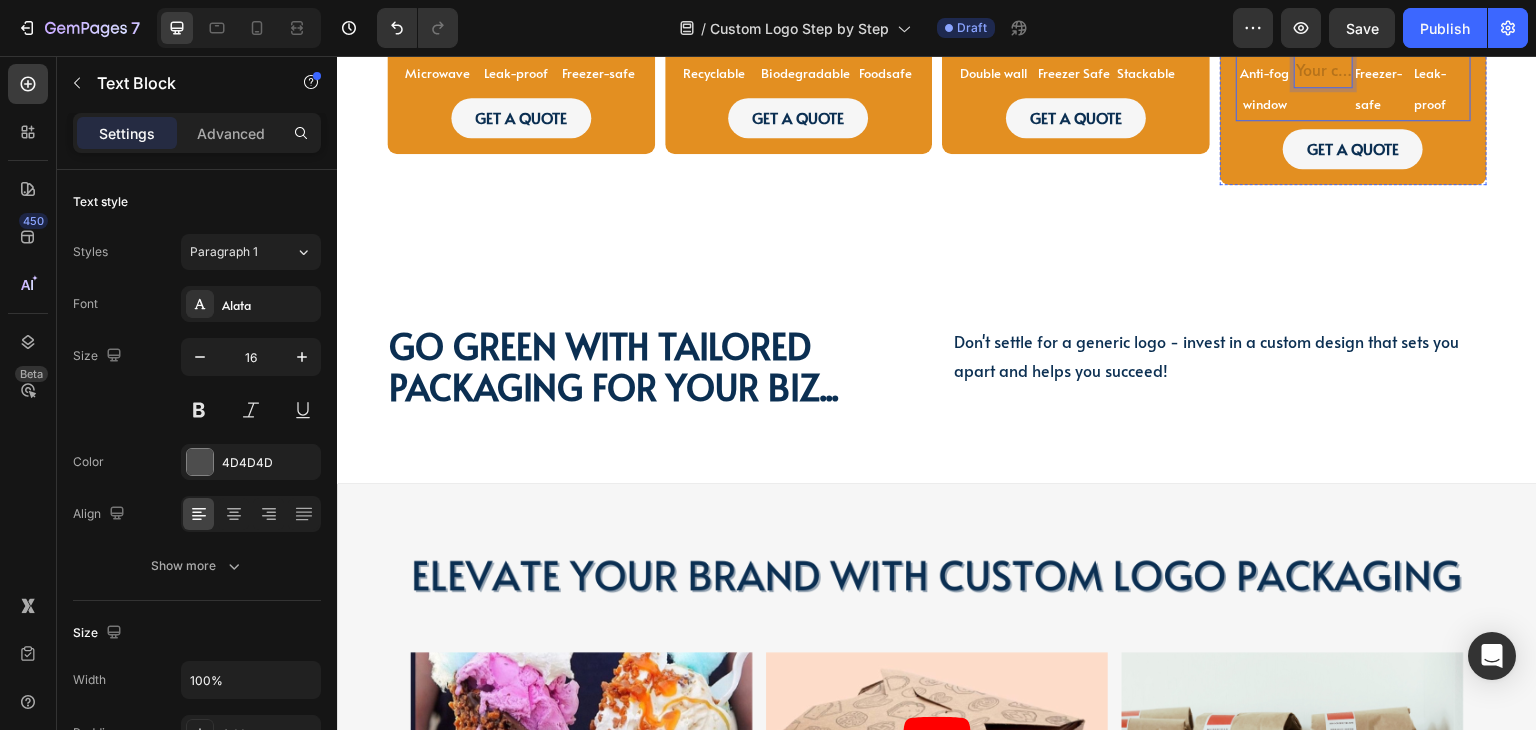 click on "Text Block   0" at bounding box center [1323, 88] 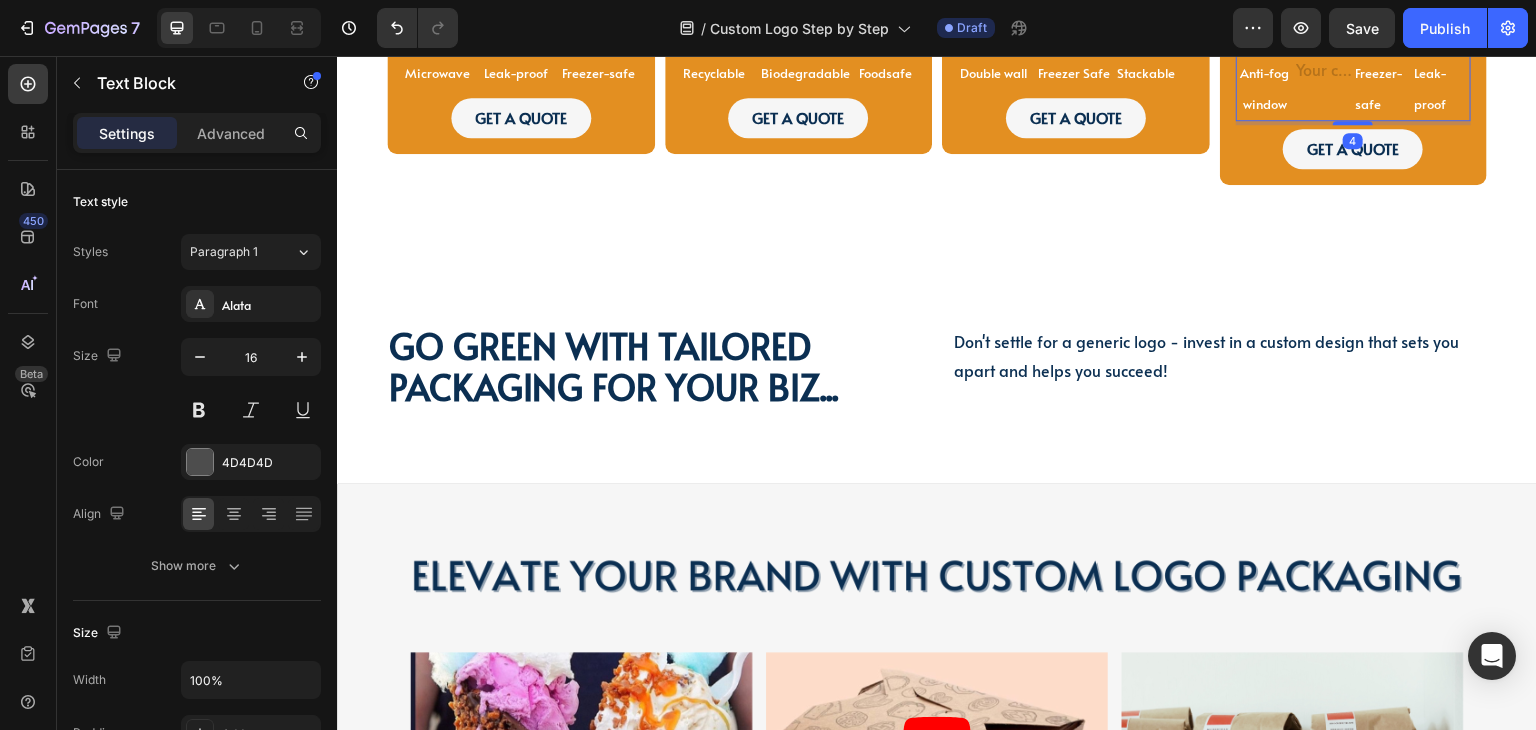 click at bounding box center [1323, 71] 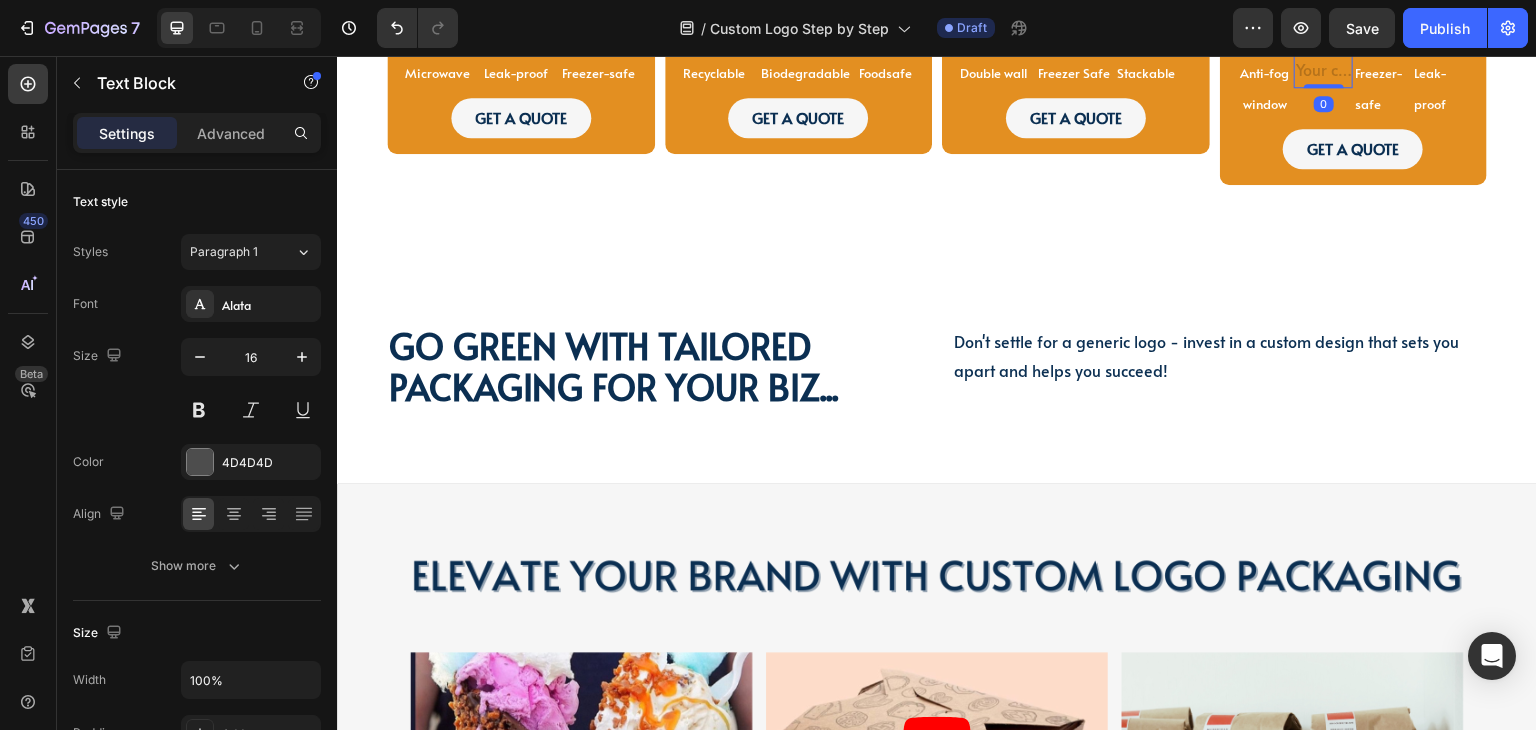 click at bounding box center (1323, 71) 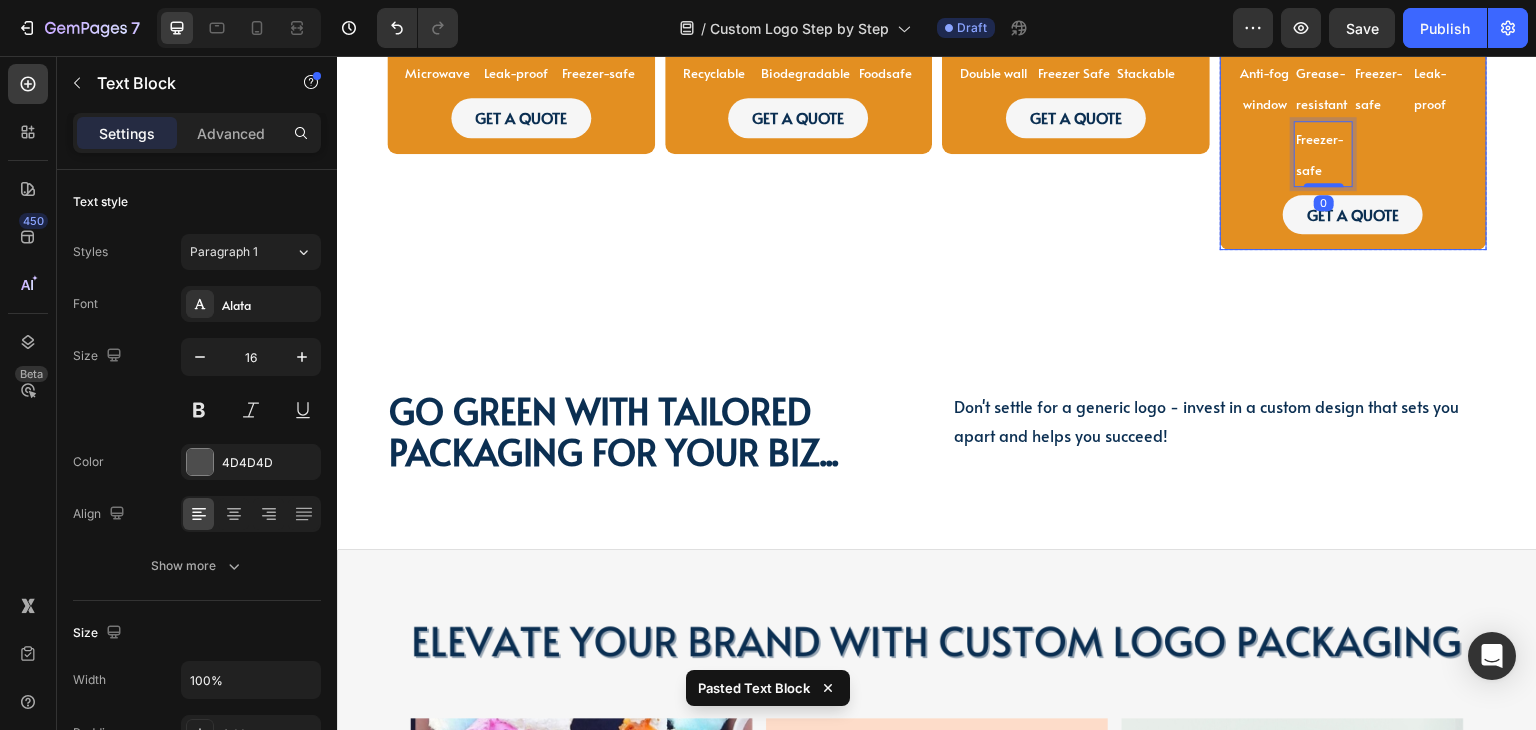 click on "MOQ 10,000pcs Text Block Anti-fog window Text Block Grease-resistant Text Block Freezer-safe Text Block Leak-proof Text Block Row GET A QUOTE Button Row" at bounding box center [1354, 128] 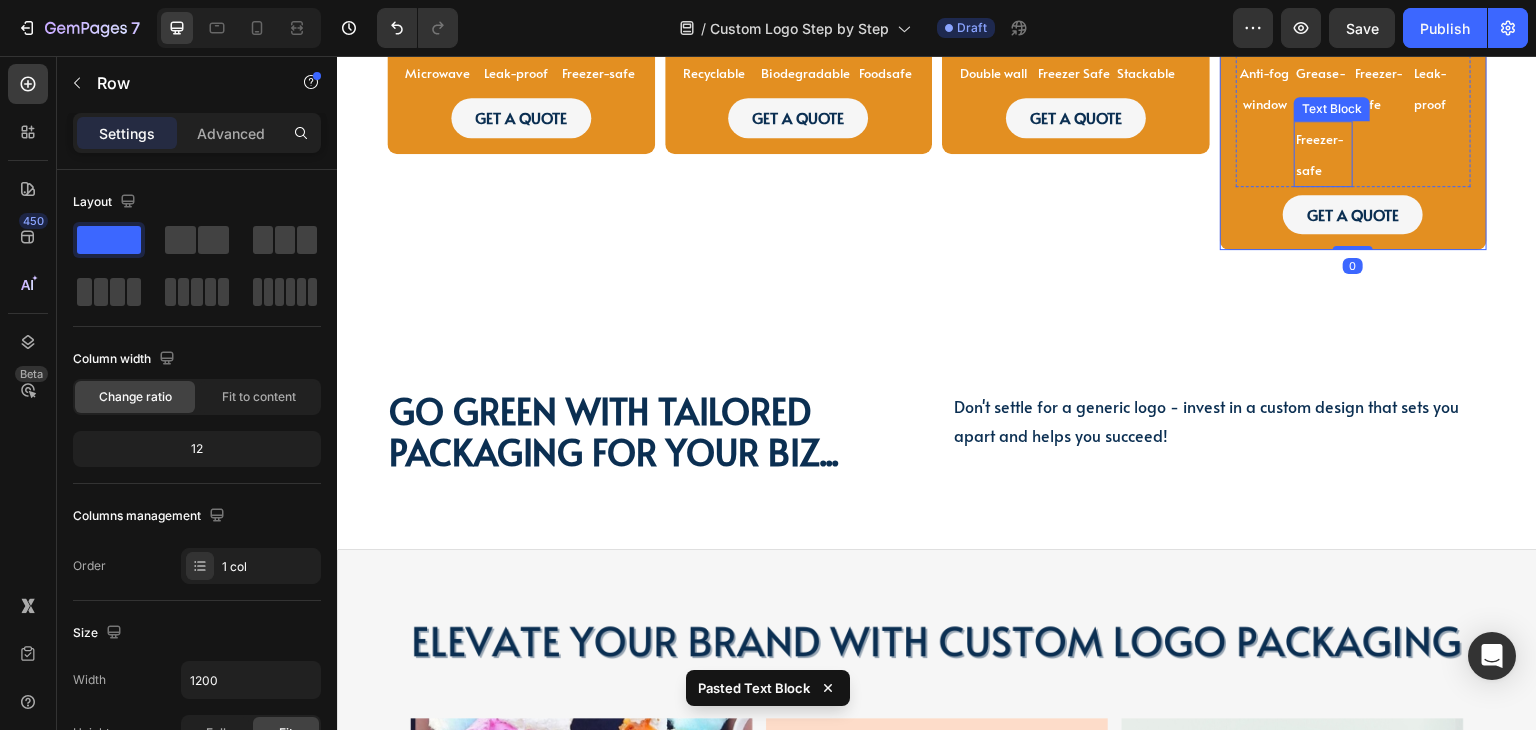 click on "Freezer-safe" at bounding box center (1320, 154) 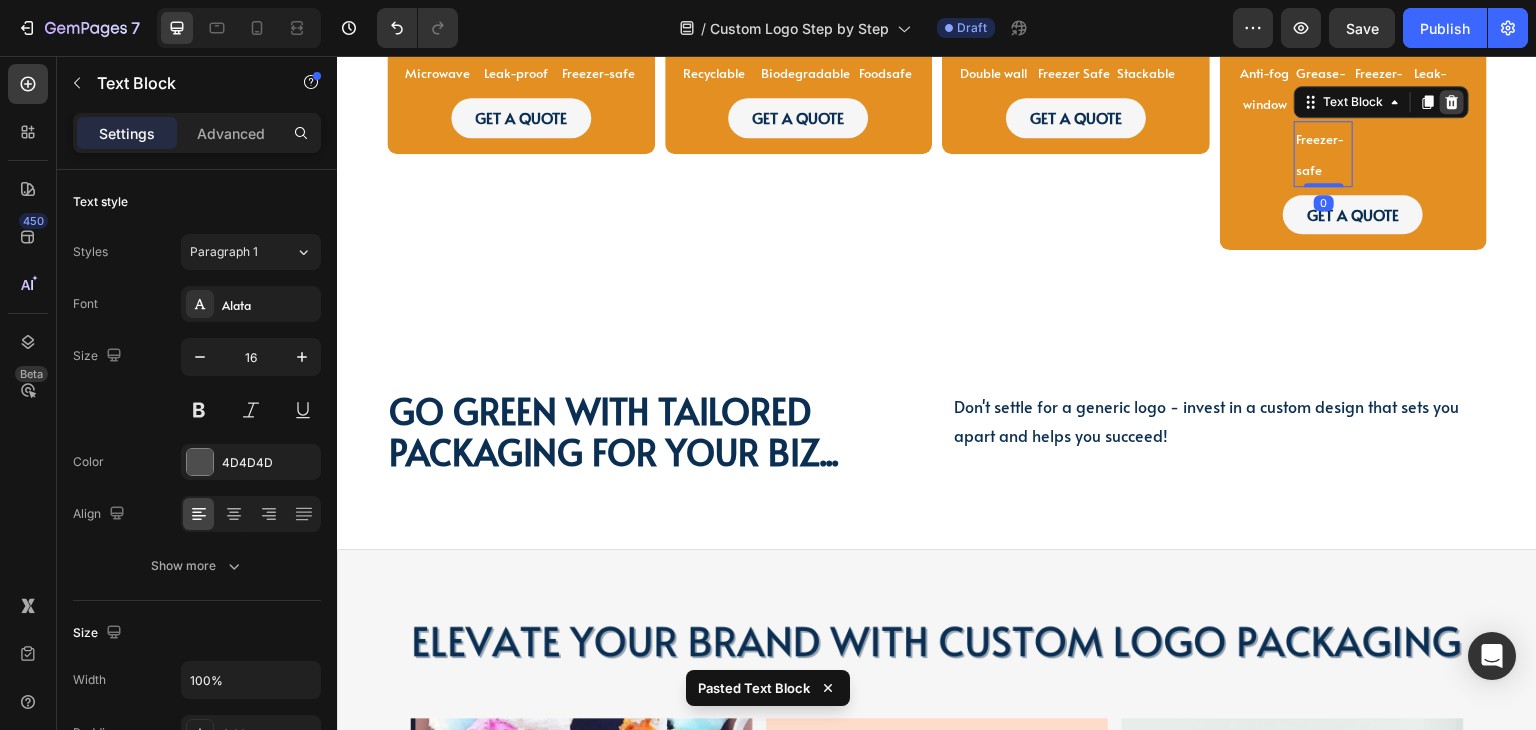 click at bounding box center (1452, 102) 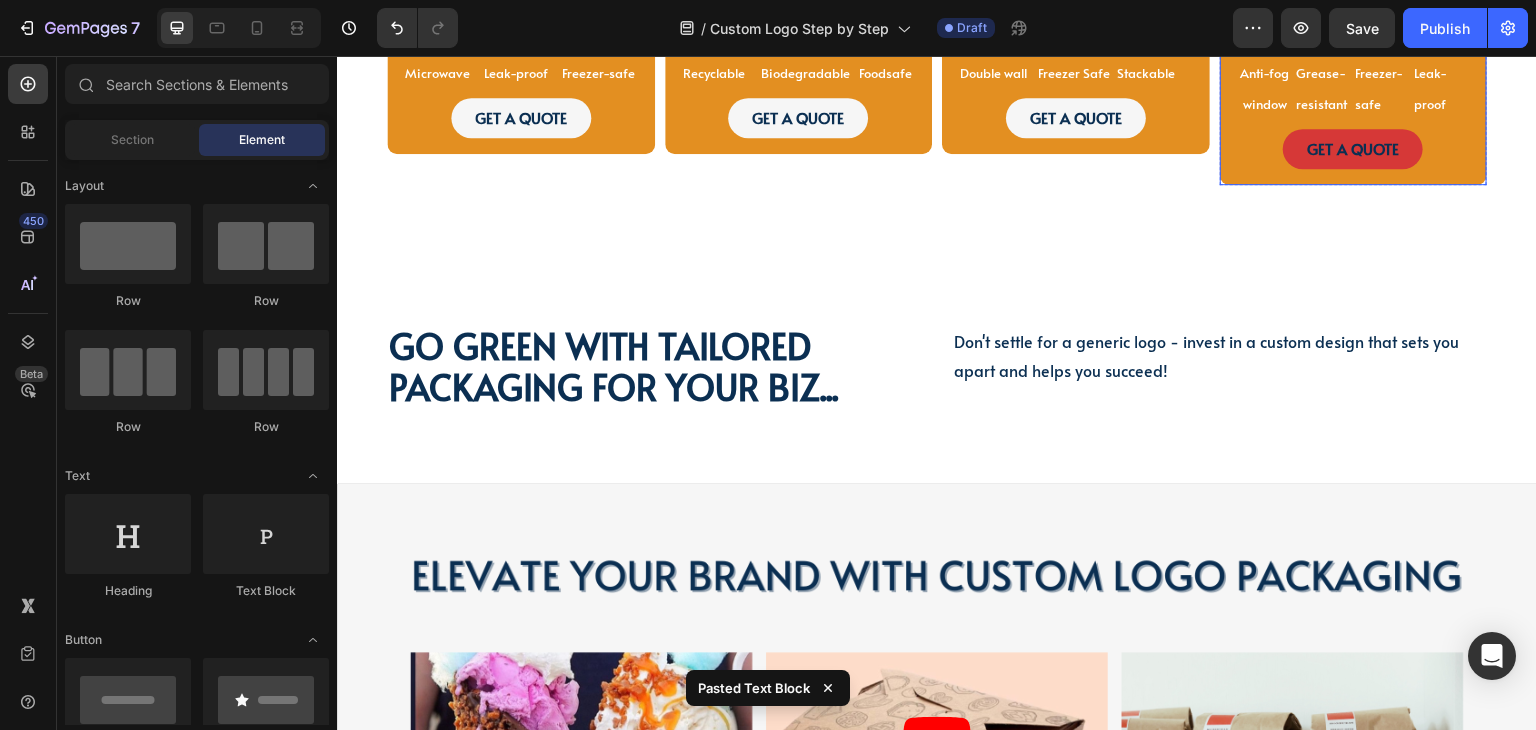 click on "GET A QUOTE" at bounding box center [1353, 149] 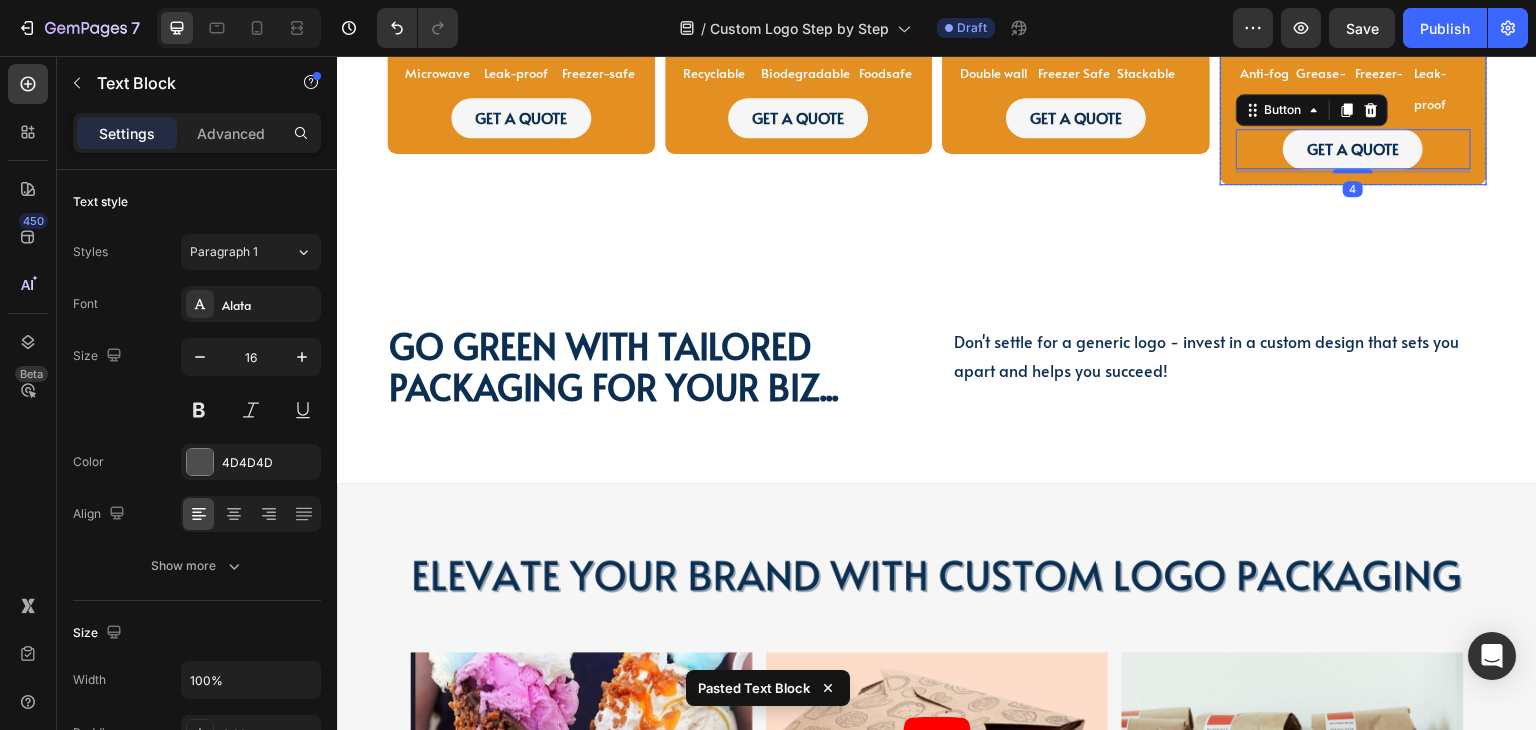 click on "Leak-proof Text Block" at bounding box center [1441, 88] 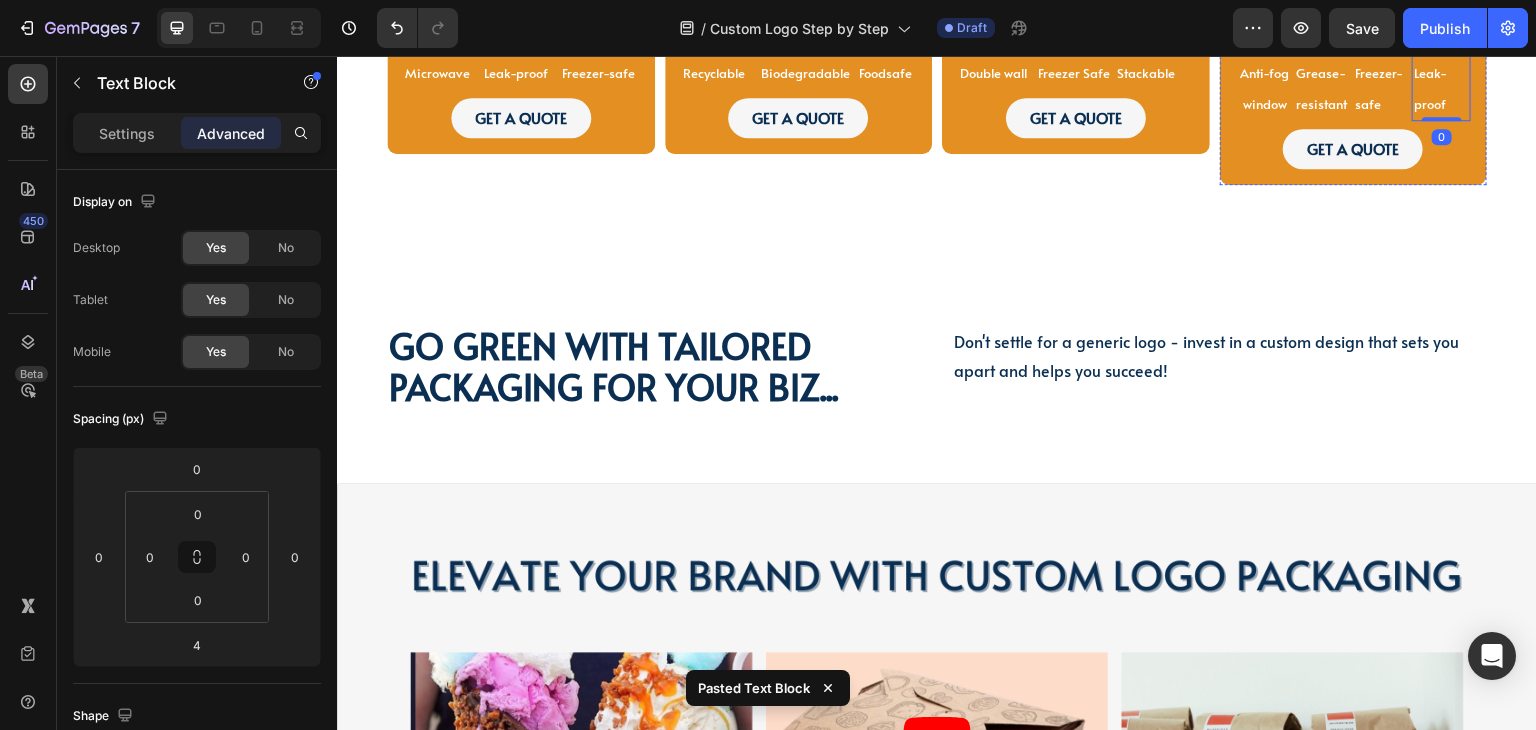 click on "MOQ 10,000pcs" at bounding box center (1354, 35) 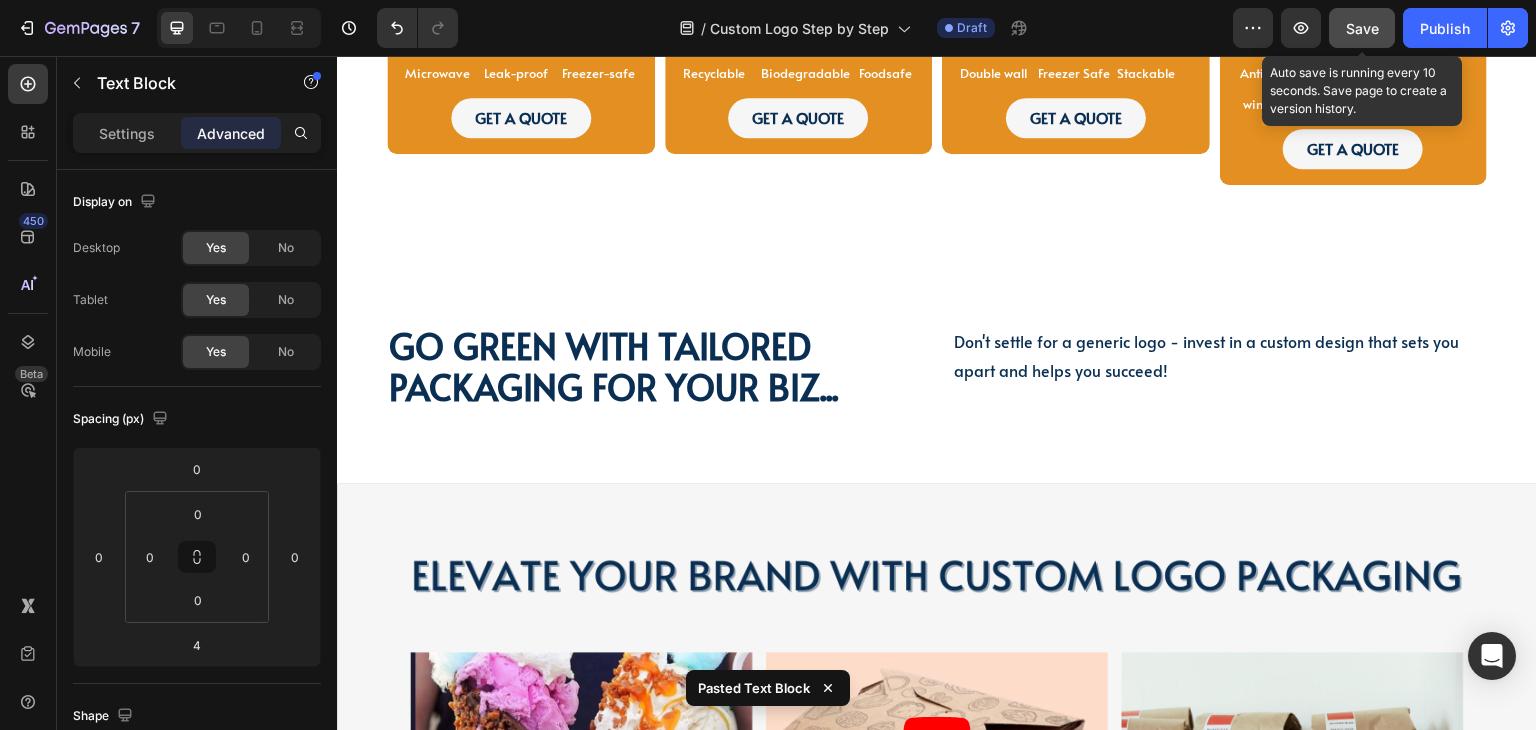 click on "Save" at bounding box center (1362, 28) 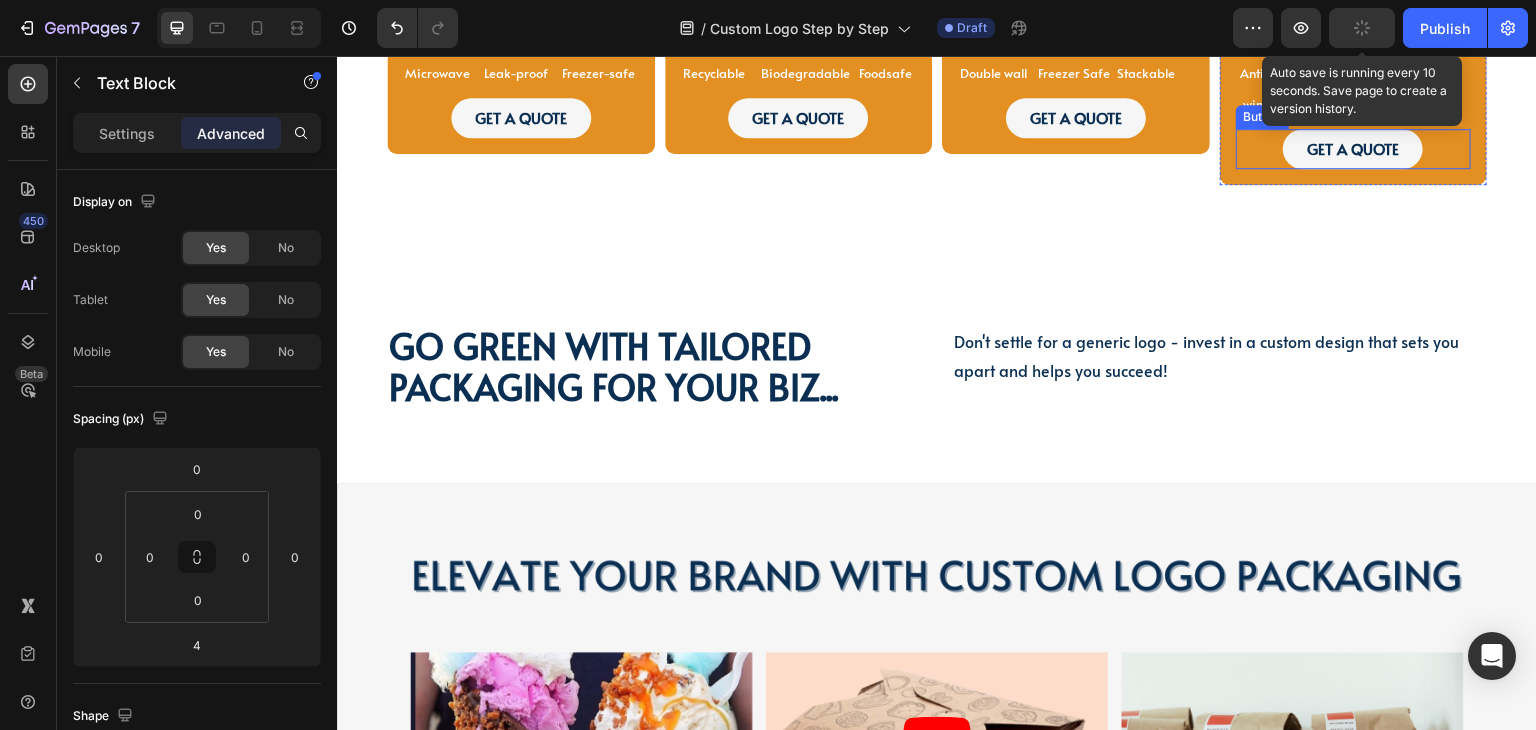 click on "GET A QUOTE Button" at bounding box center (1354, 149) 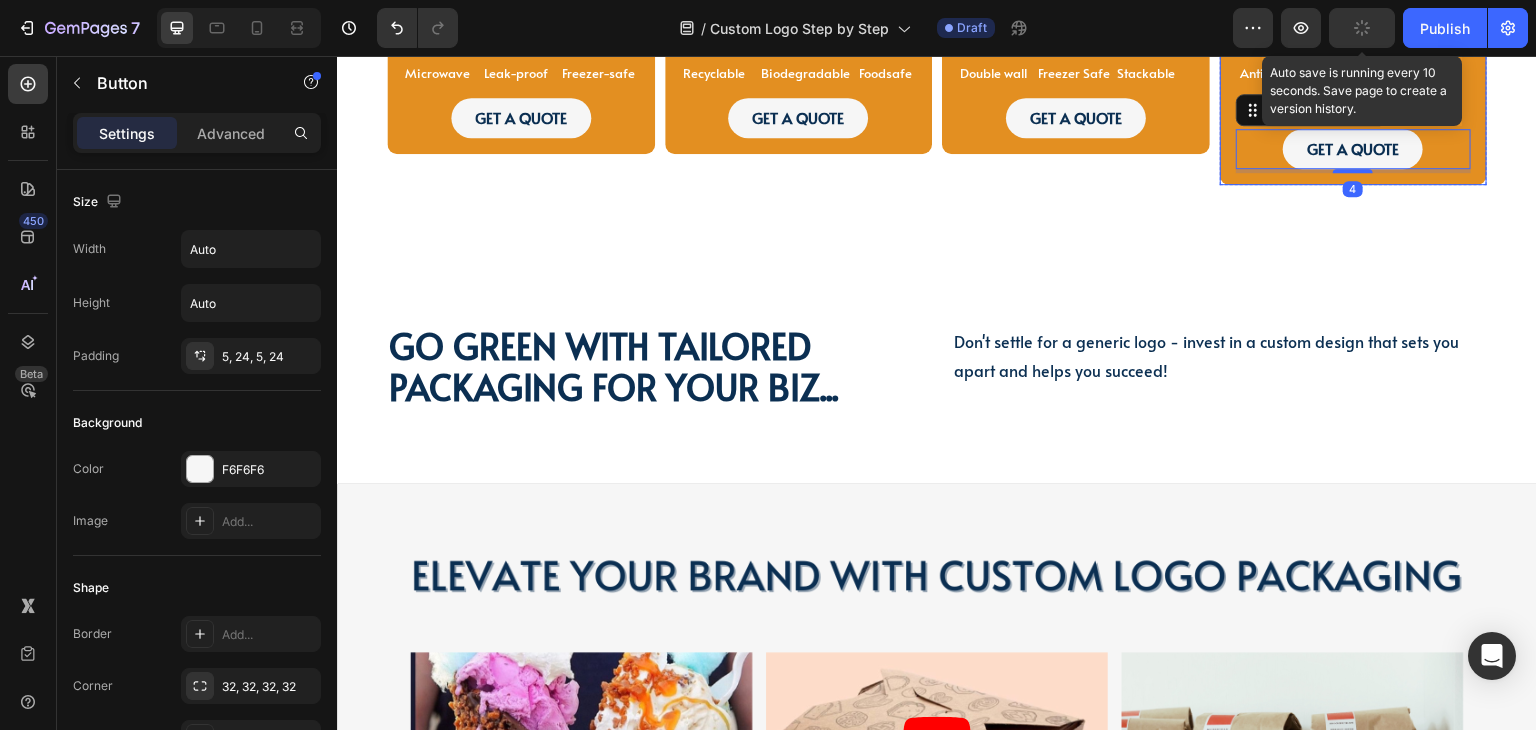click on "MOQ 10,000pcs Text Block Anti-fog window Text Block Grease-resistant Text Block Freezer-safe Text Block Leak-proof Text Block Row GET A QUOTE Button   4 Row" at bounding box center (1354, 95) 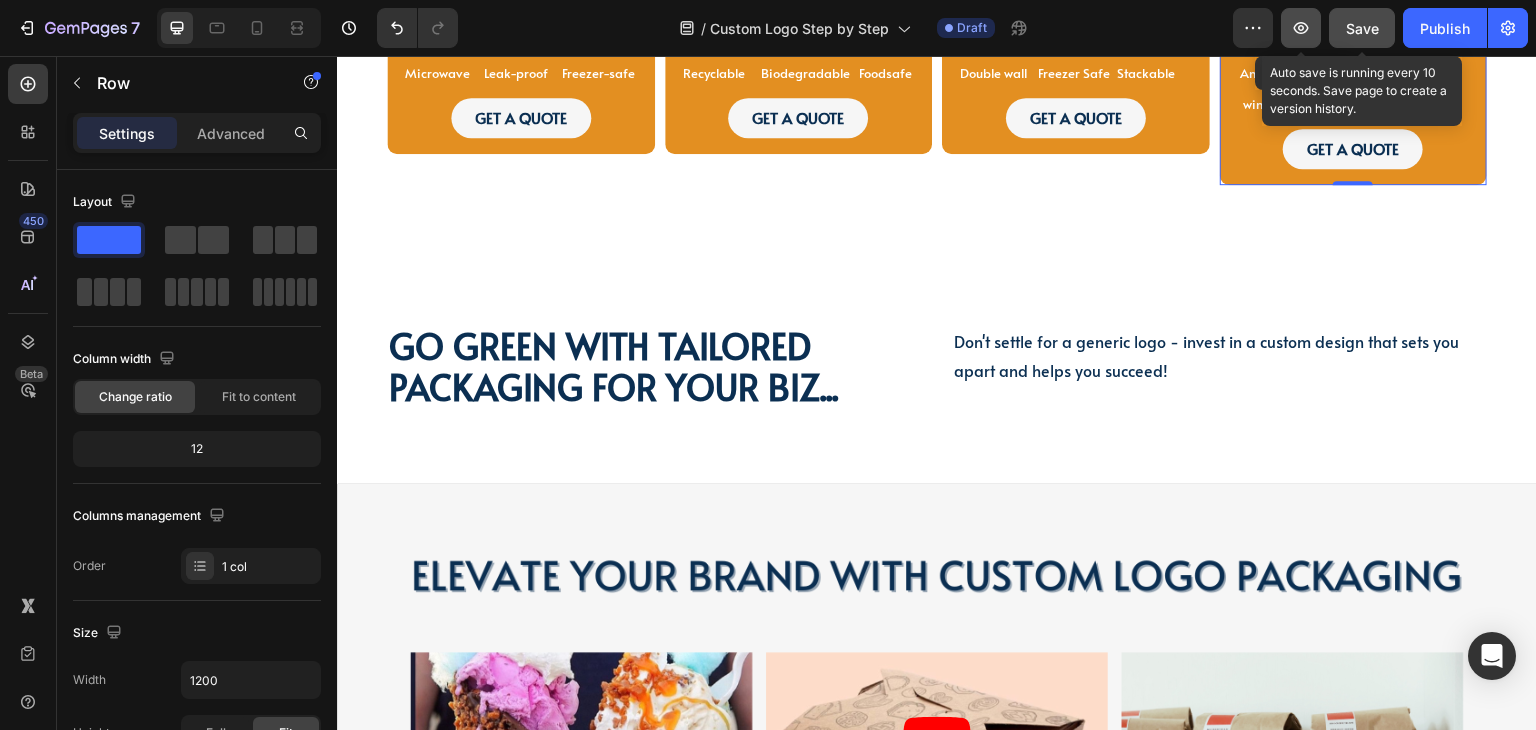 click 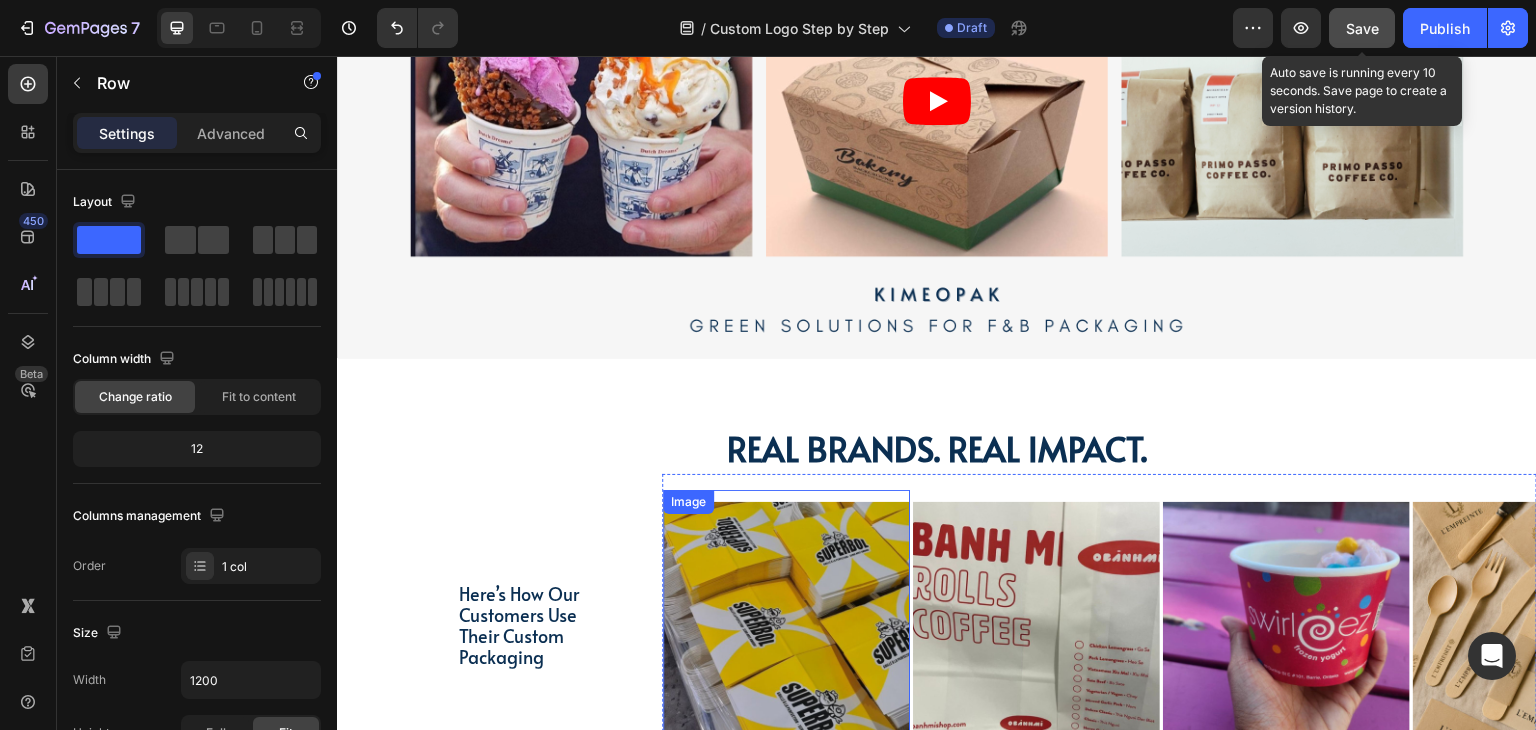 scroll, scrollTop: 3874, scrollLeft: 0, axis: vertical 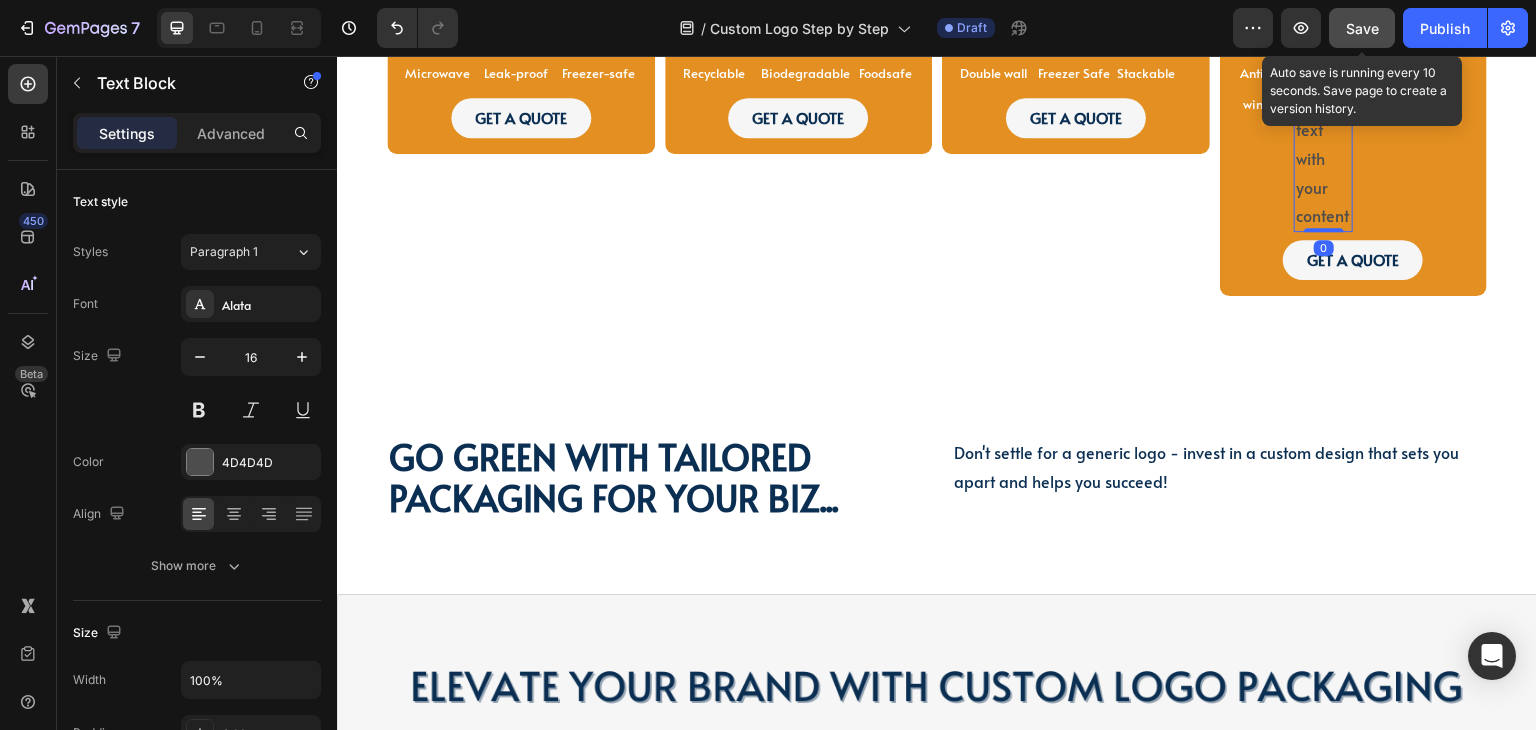 click on "Replace this text with your content" at bounding box center (1323, 143) 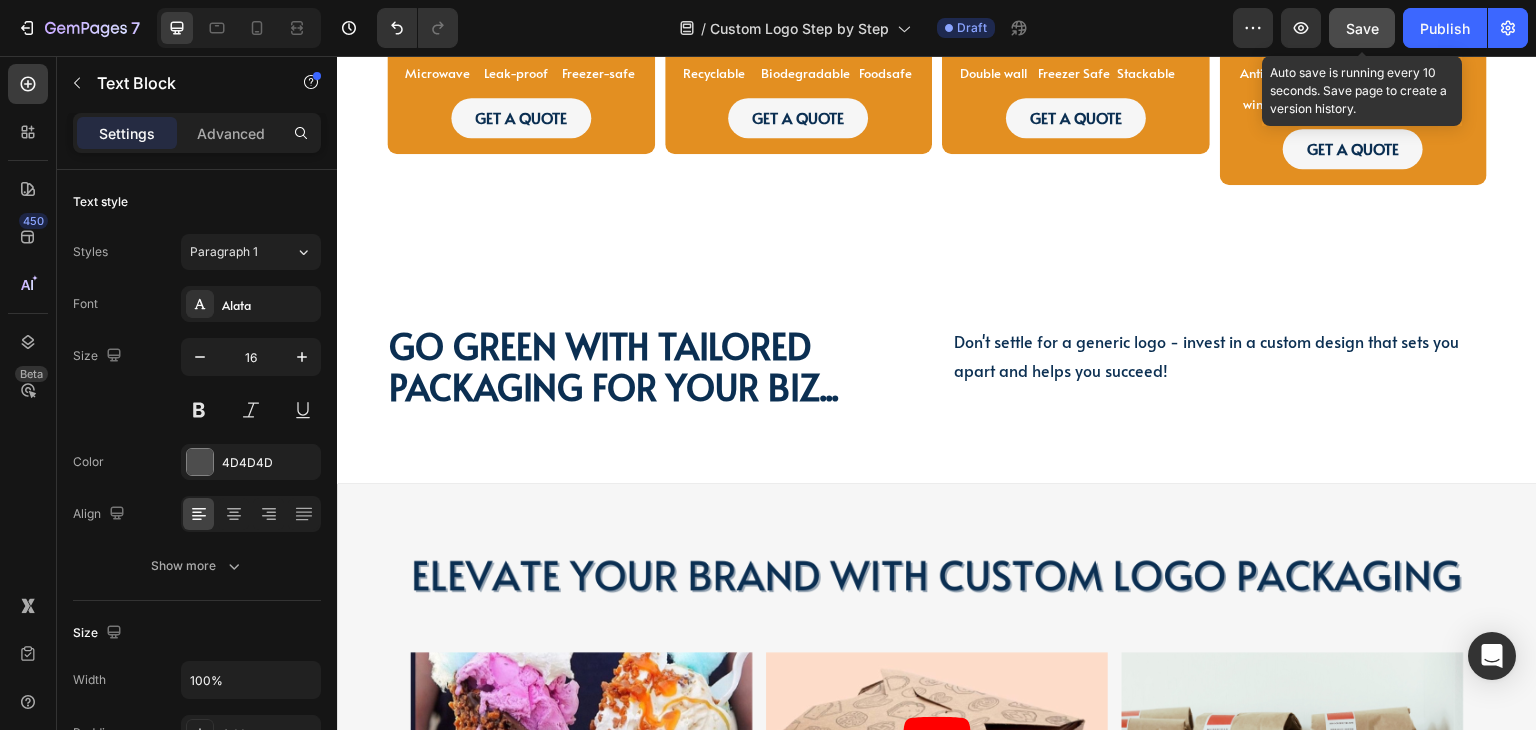 click at bounding box center [1323, 71] 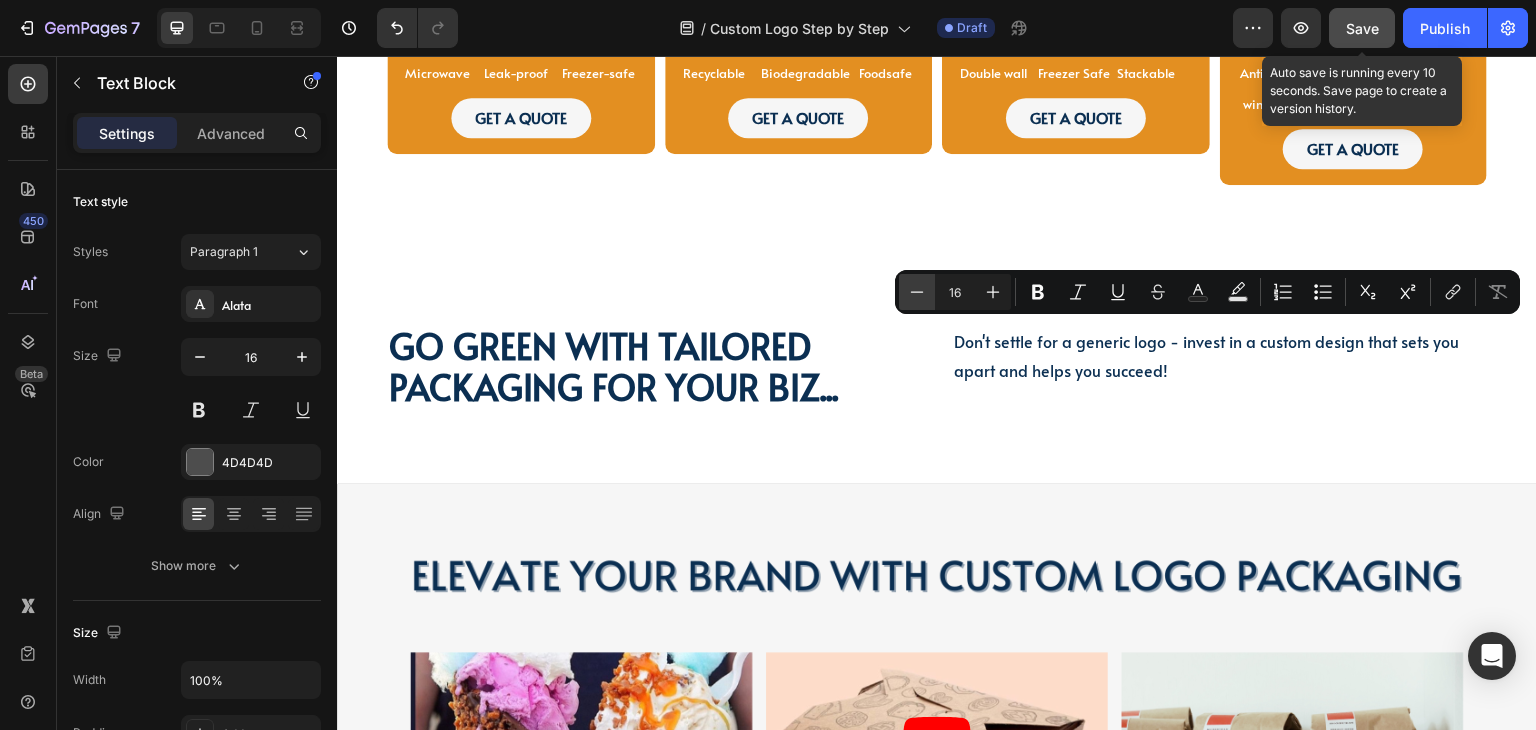 click 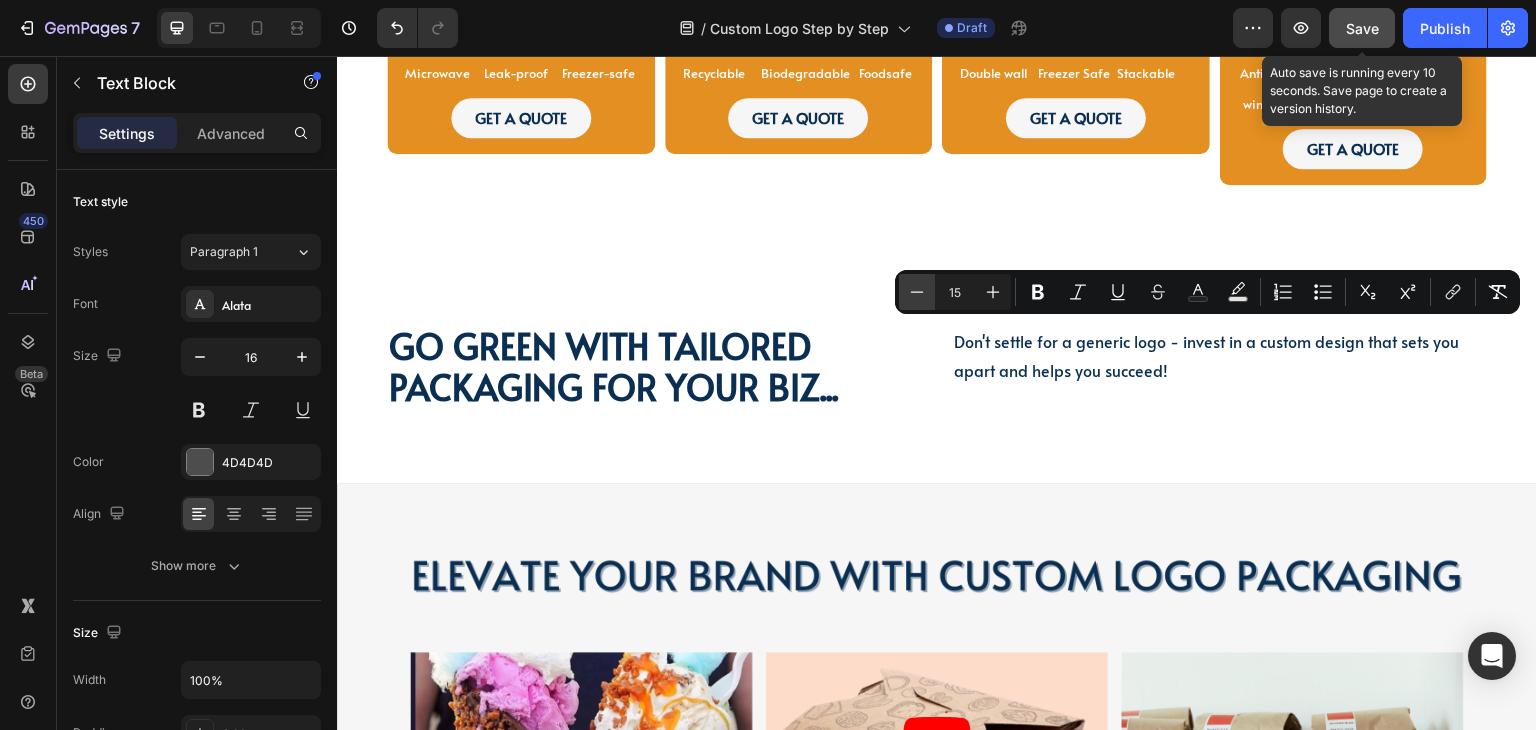 click 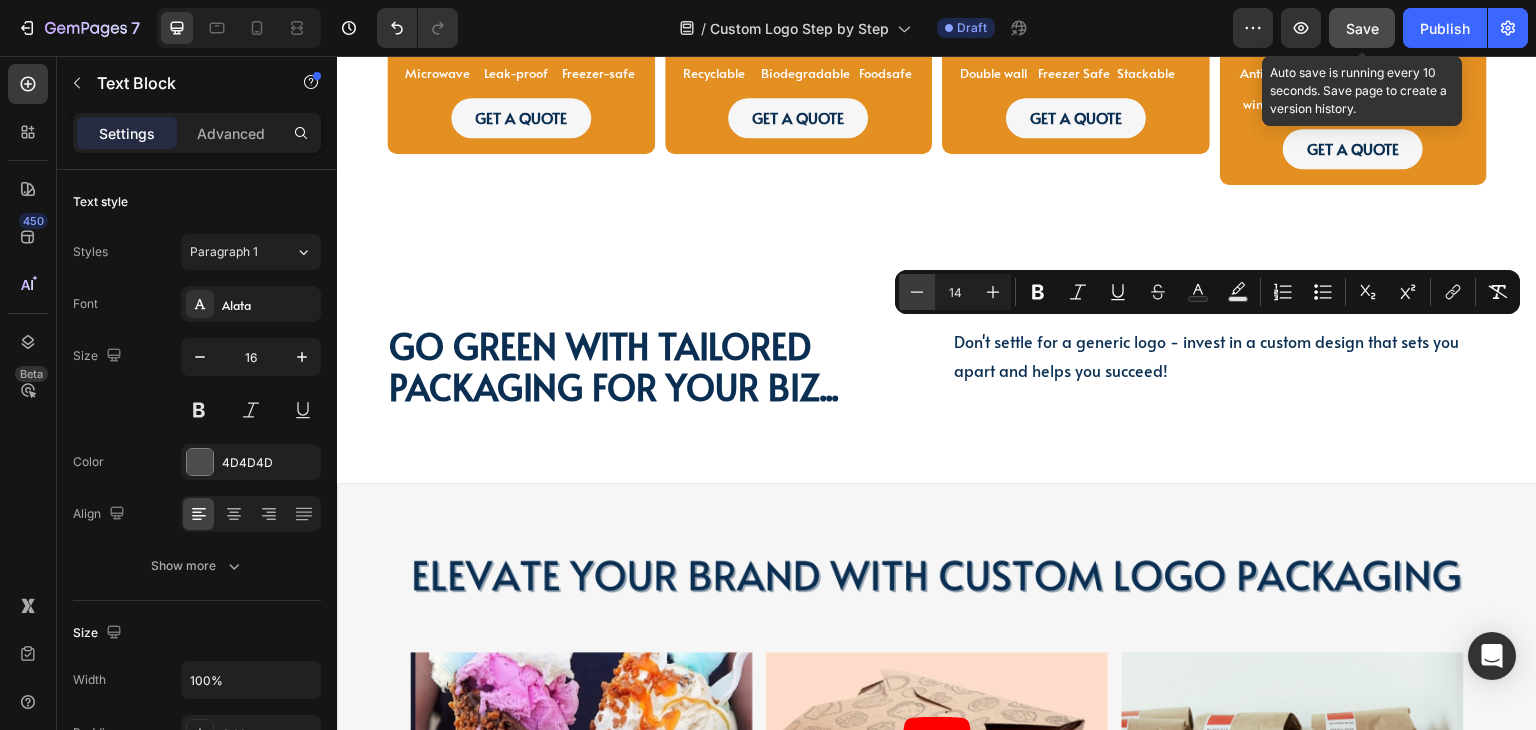 click 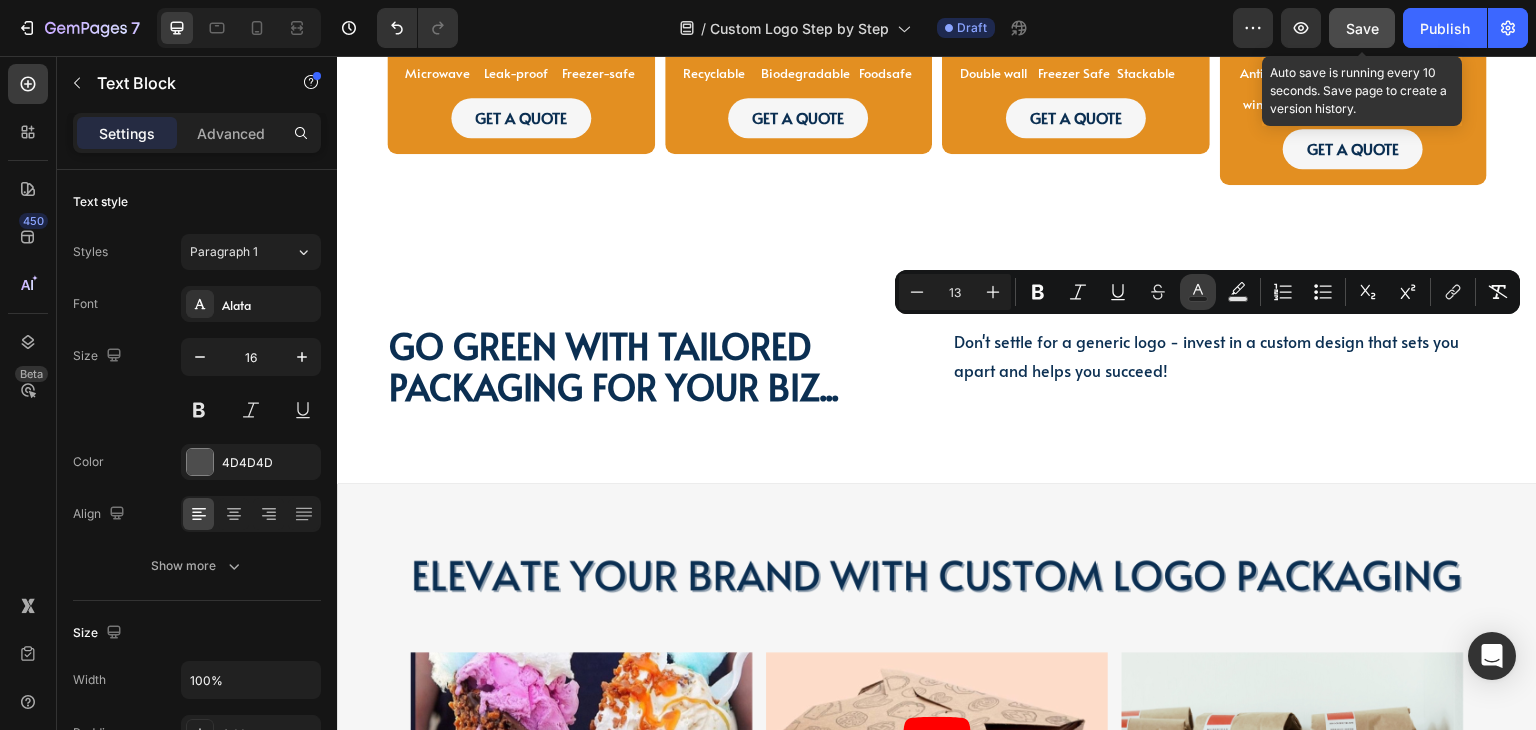 click 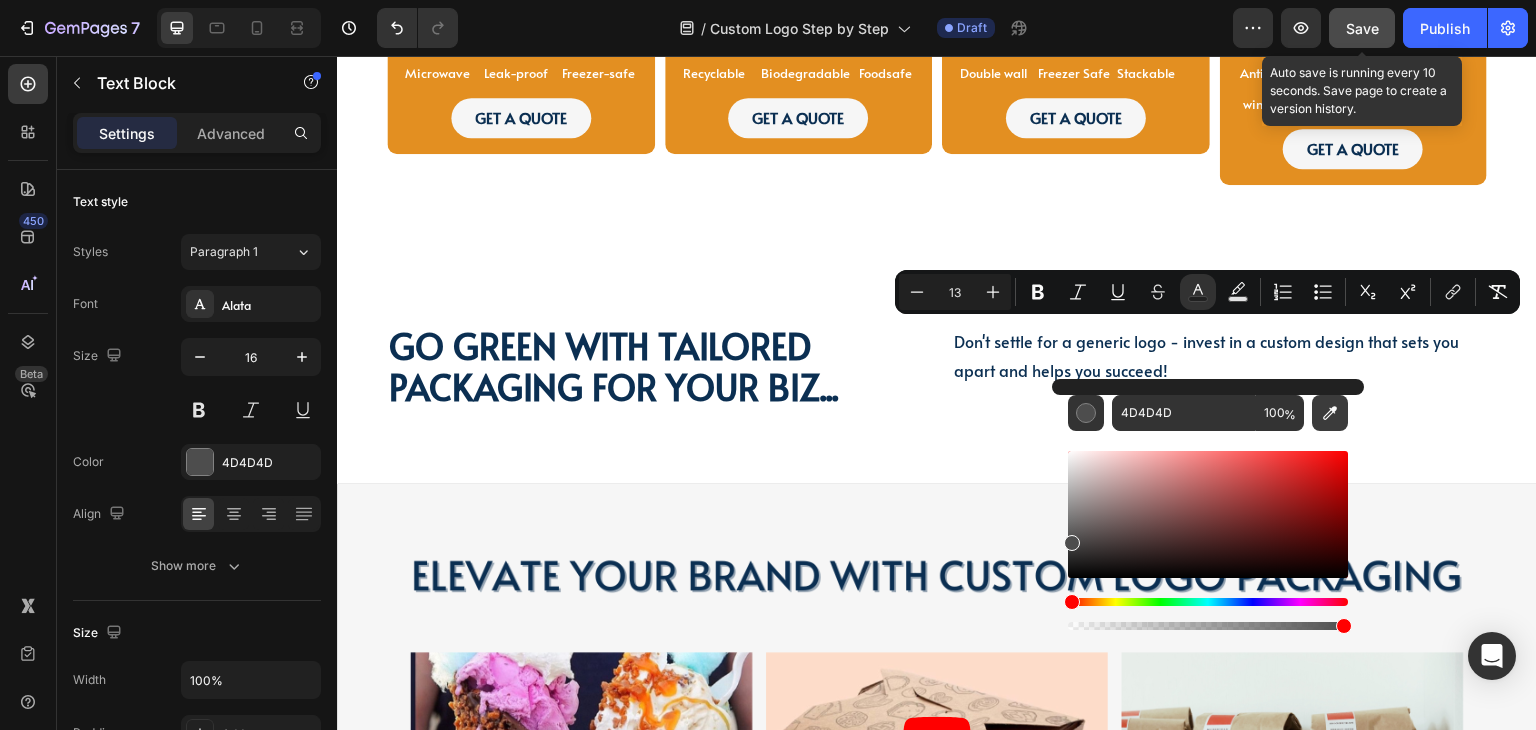 click 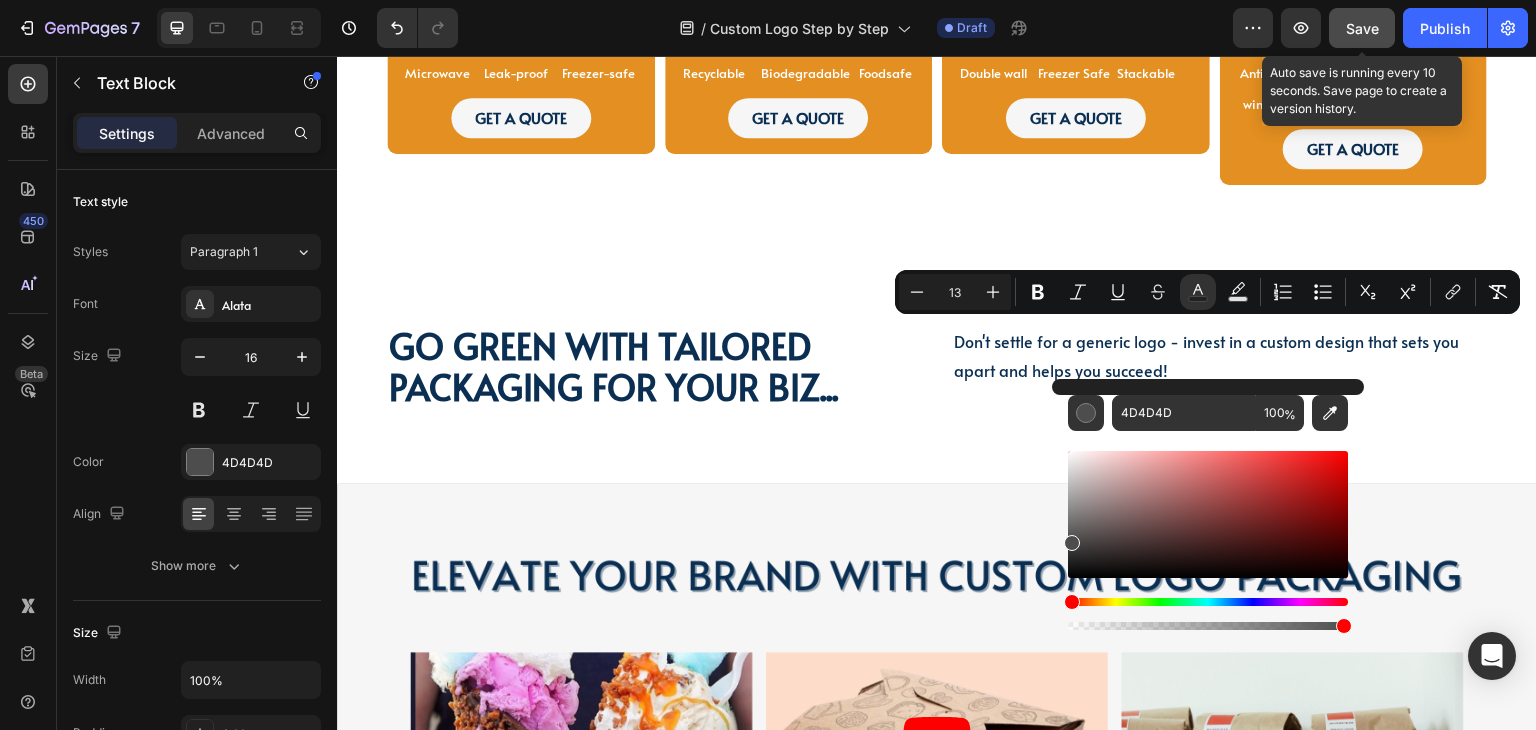 type on "FFFFFF" 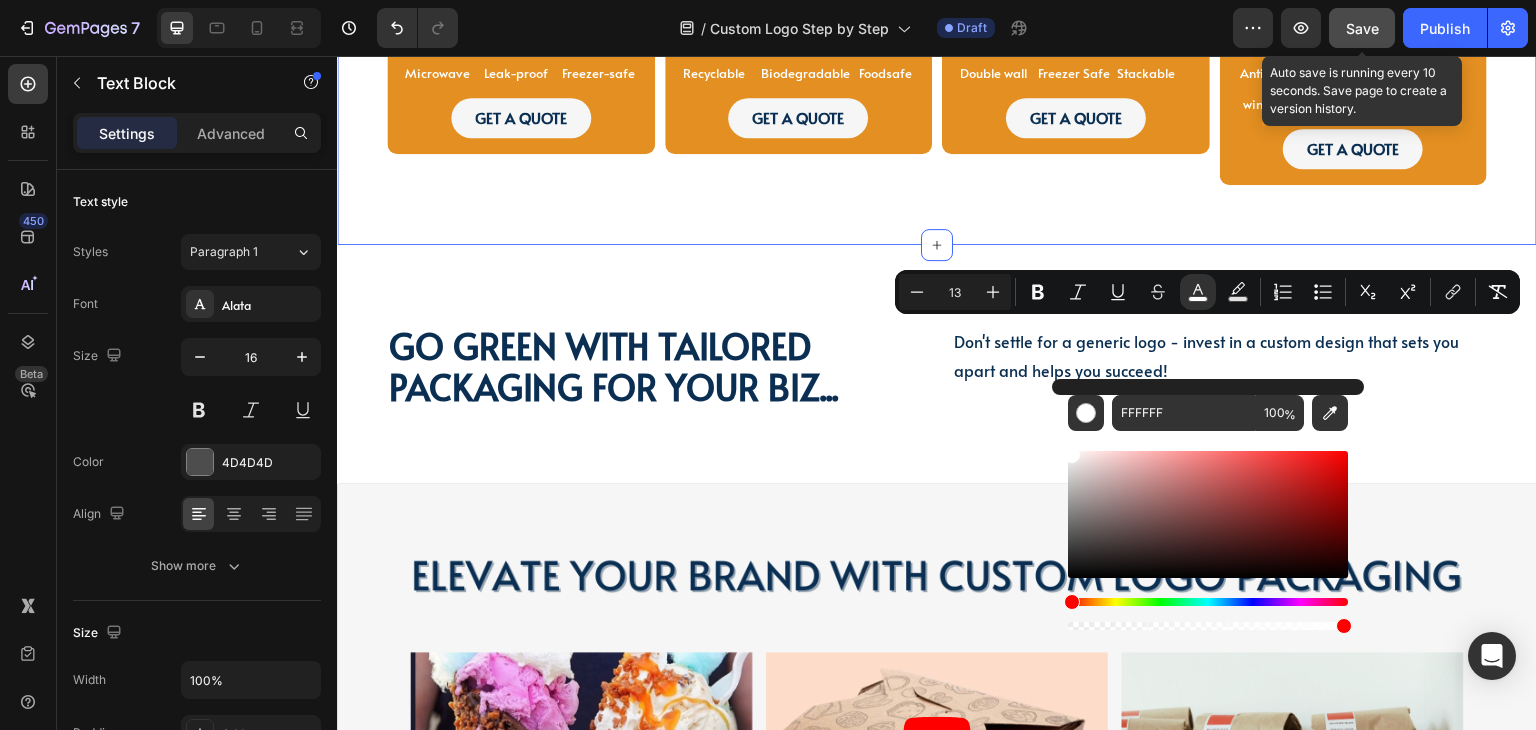 click on "PAPER SOUP CUP Text Block PAPER SOUP CUP Text Block Image MOQ 10,000pcs Text Block Microwave  Text Block Leak-proof Text Block Freezer-safe Text Block Row GET A QUOTE Button Row Product SANDWICH BAGS Text Block SANDWICH BAGS Text Block SANDWICH BAGS Text Block Image MOQ 25,000pcs Text Block Recyclable Text Block Biodegradable Text Block Foodsafe Text Block Row GET A QUOTE Button Row Product PAPER COFFEE CUPS Text Block Image MOQ 10,000pcs Text Block Row Double wall Text Block Freezer Safe Text Block Stackable Text Block Row GET A QUOTE Button Row Product PAPER SUSHI BOXES Text Block Image MOQ 10,000pcs Text Block Anti-fog window Text Block ️Microwavable Text Block   0 Freezer-safe Text Block Leak-proof Text Block Row GET A QUOTE Button Row Product Row Row Section 10" at bounding box center (937, 109) 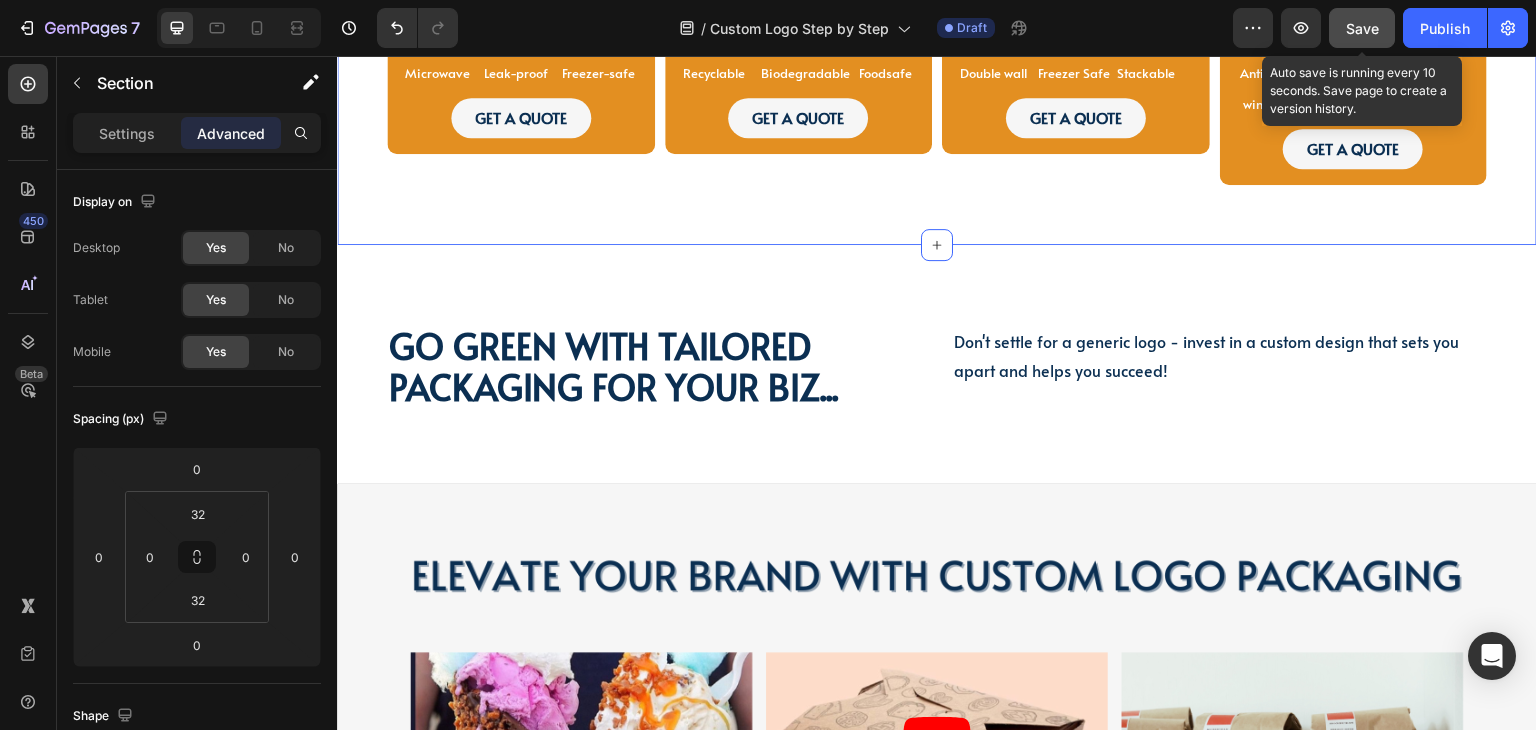 click on "Save" at bounding box center [1362, 28] 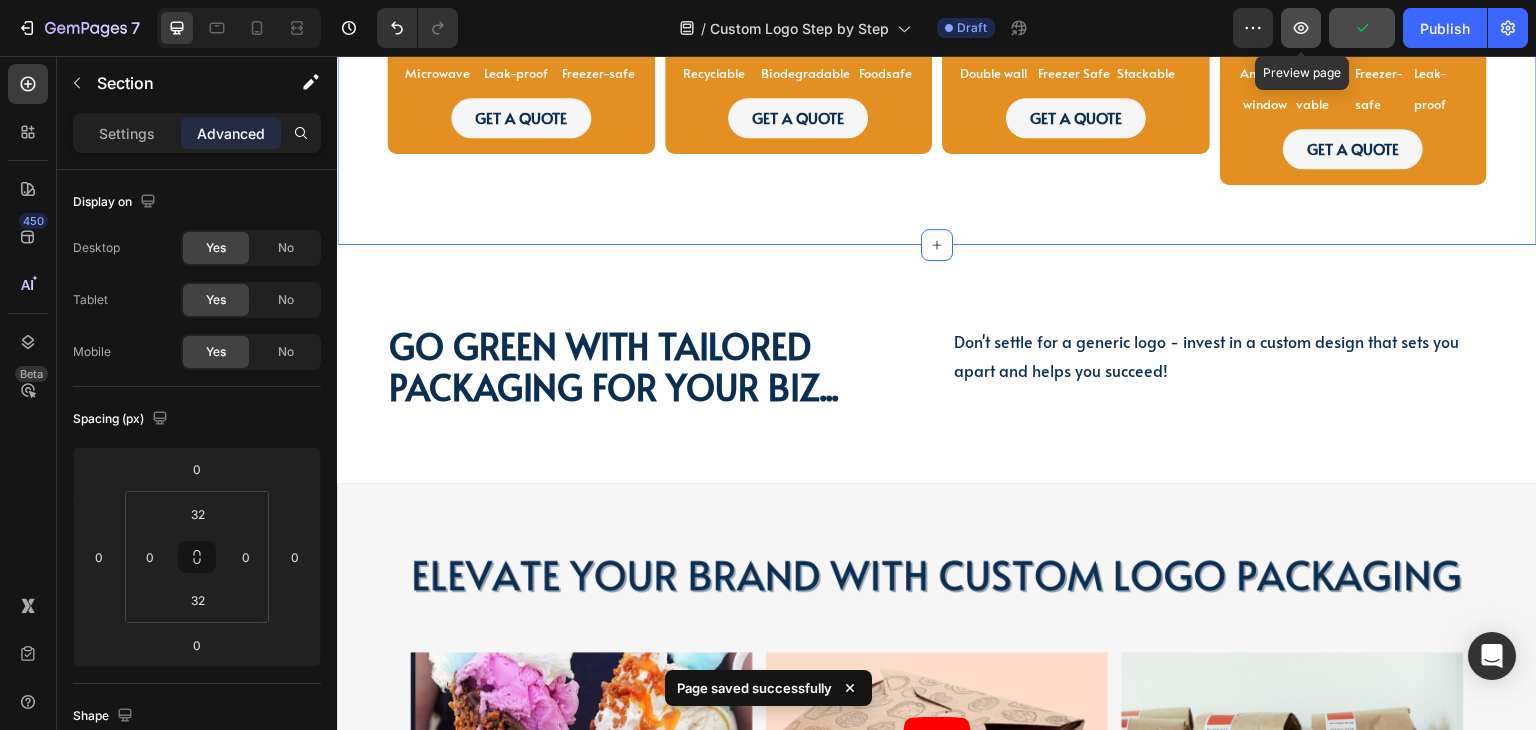click 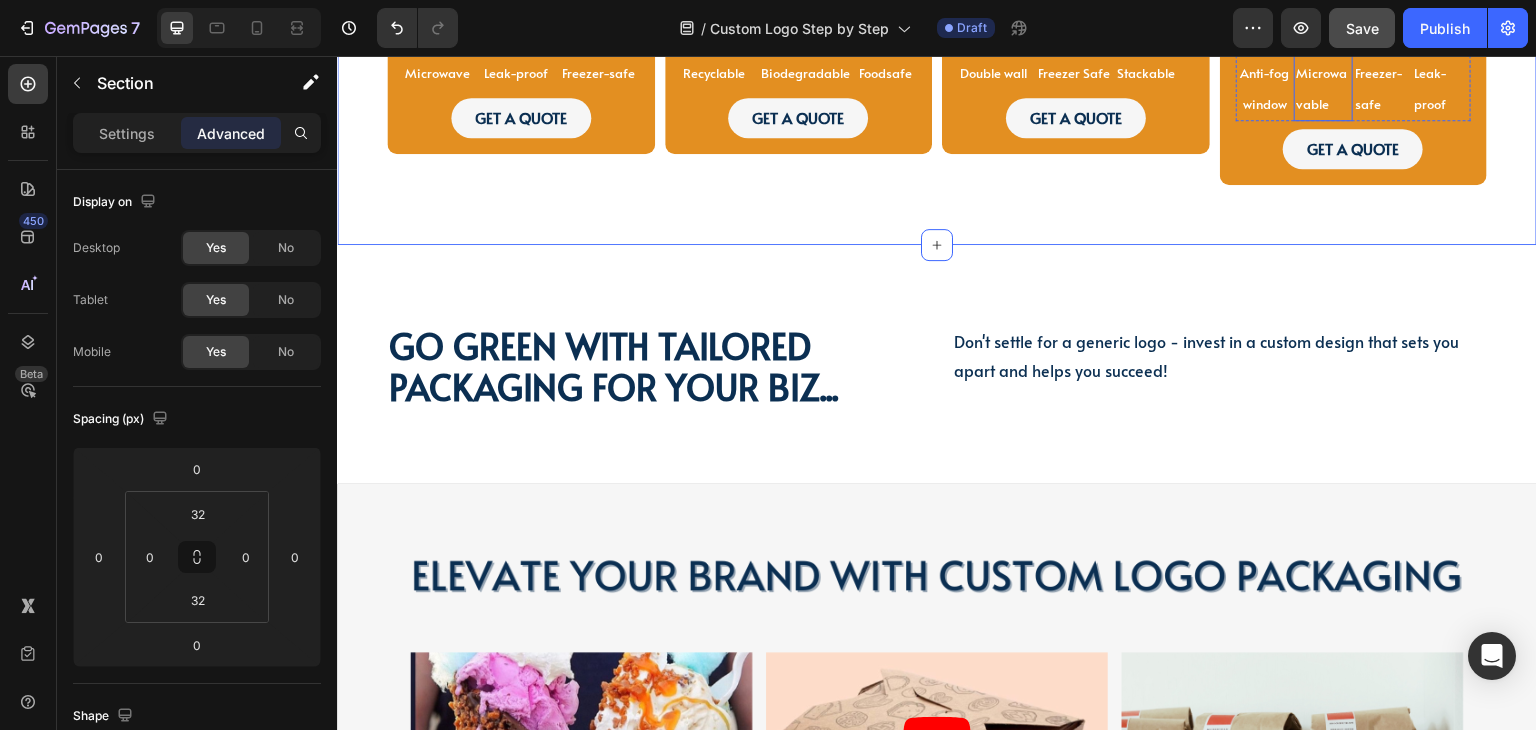 click on "️Microwavable" at bounding box center [1323, 88] 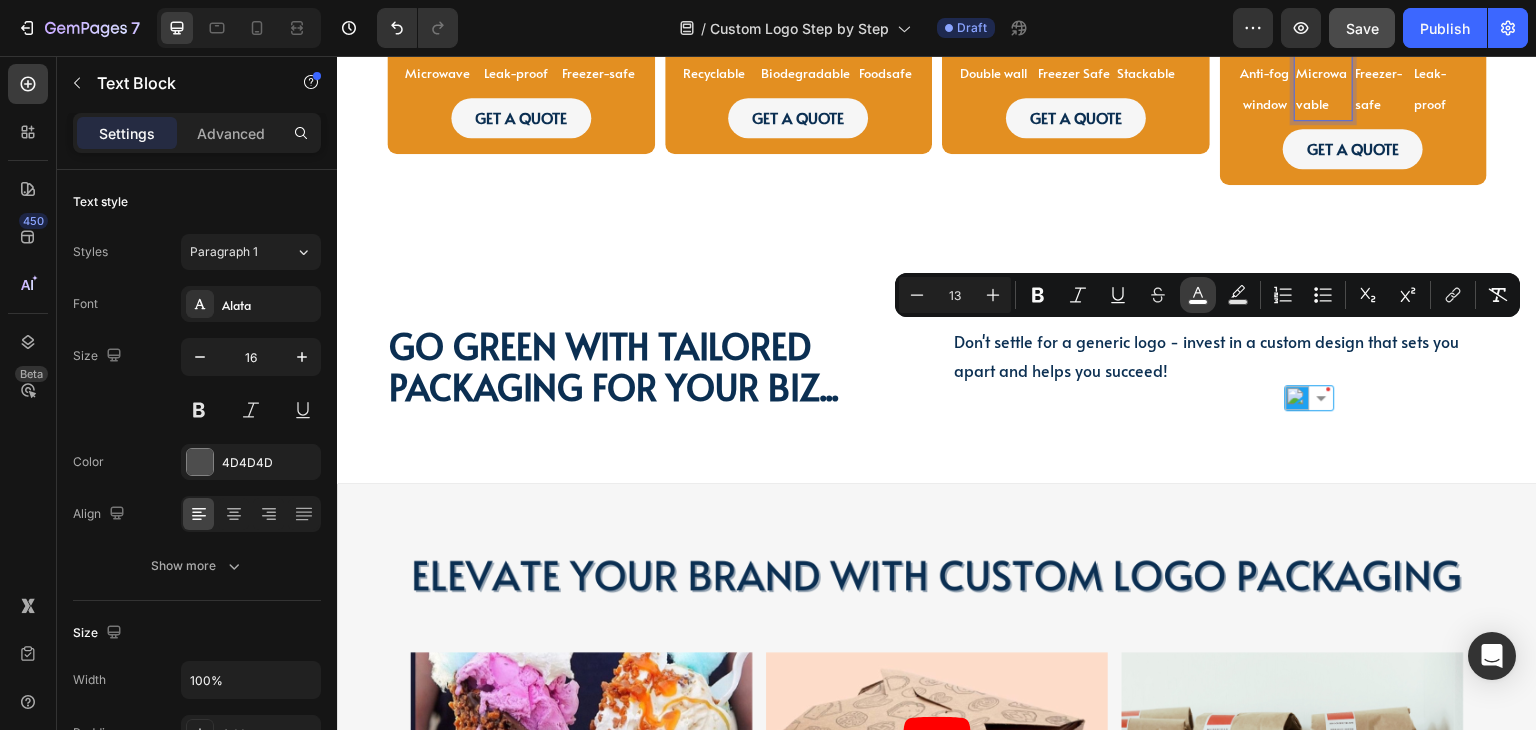 click 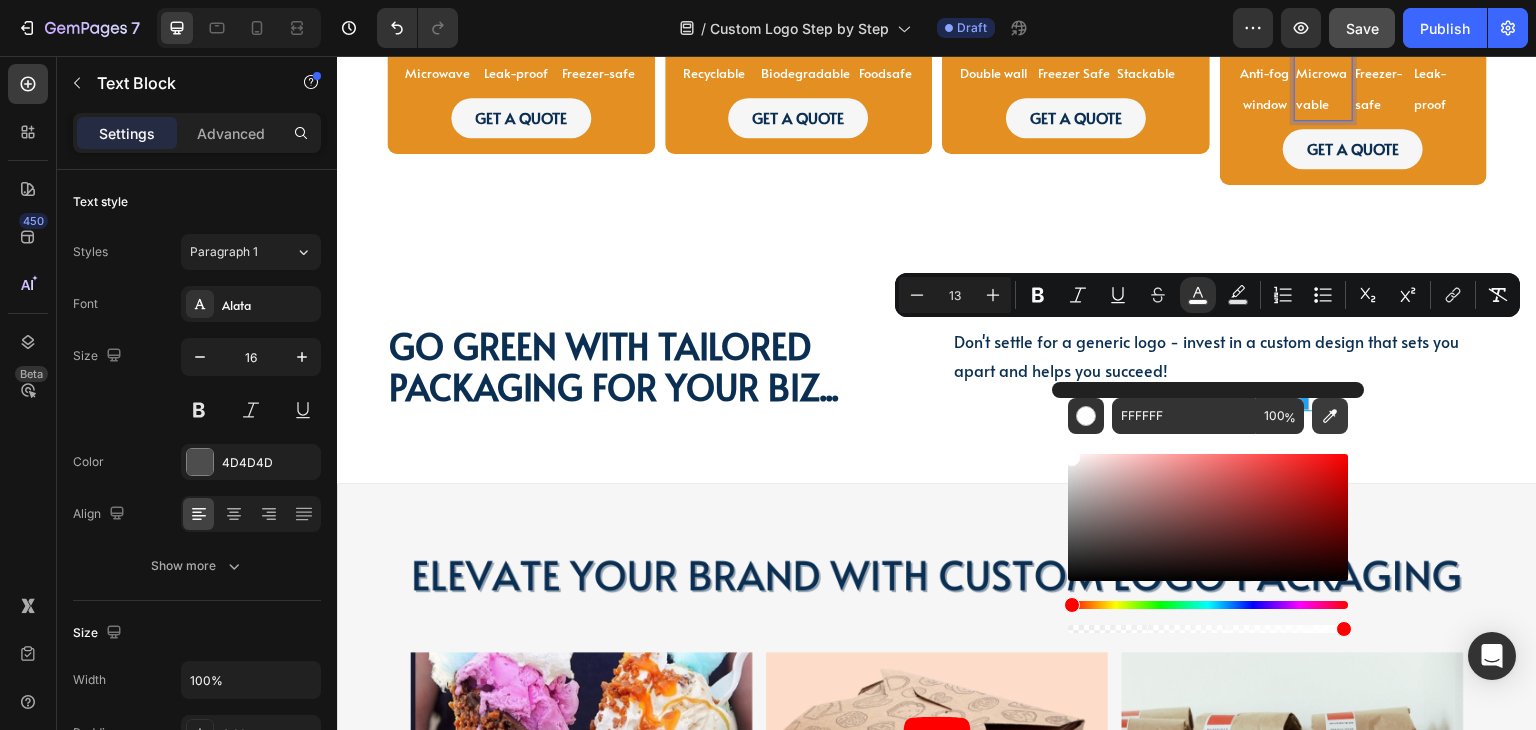 click 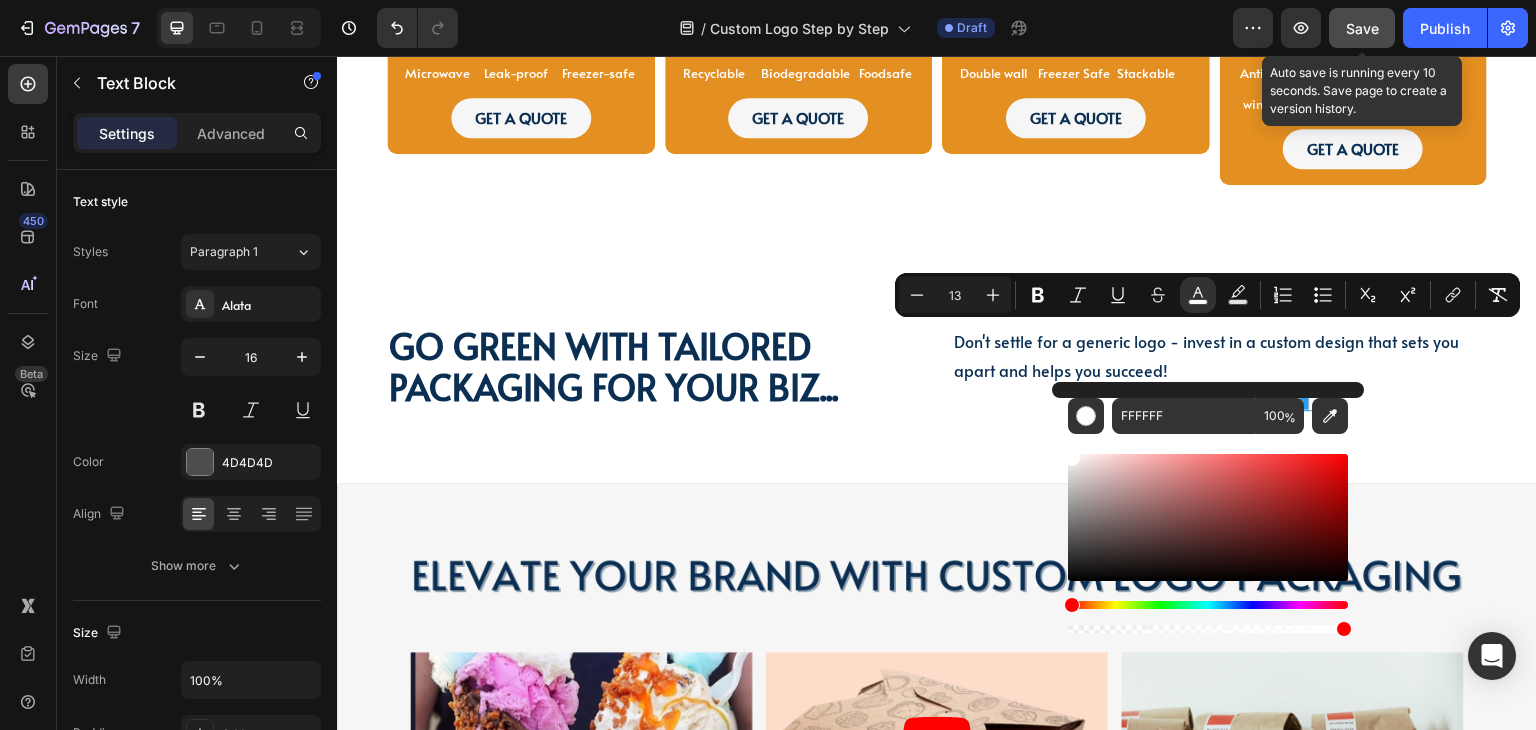 click on "Save" at bounding box center (1362, 28) 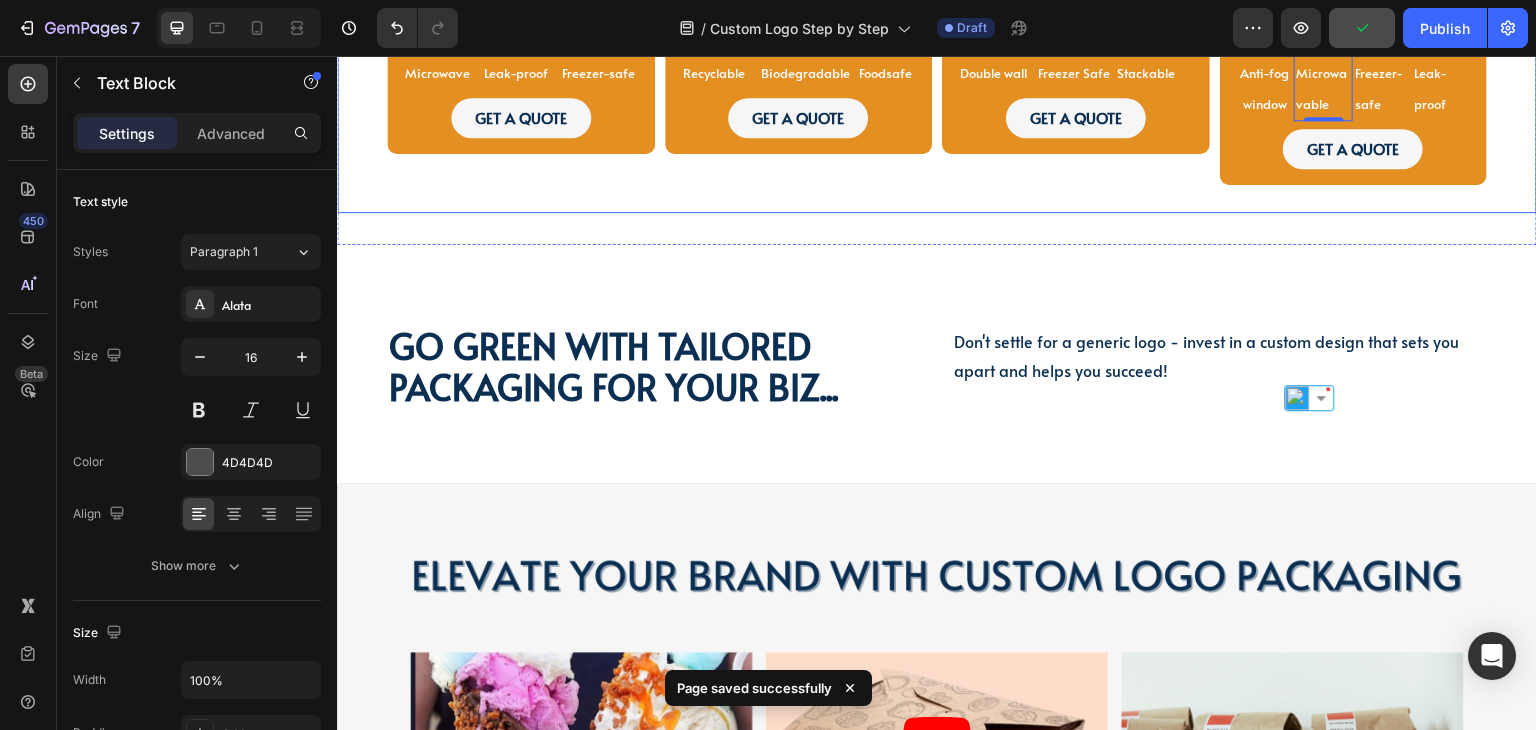click on "PAPER SOUP CUP Text Block PAPER SOUP CUP Text Block Image MOQ 10,000pcs Text Block Microwave  Text Block Leak-proof Text Block Freezer-safe Text Block Row GET A QUOTE Button Row Product SANDWICH BAGS Text Block SANDWICH BAGS Text Block SANDWICH BAGS Text Block Image MOQ 25,000pcs Text Block Recyclable Text Block Biodegradable Text Block Foodsafe Text Block Row GET A QUOTE Button Row Product PAPER COFFEE CUPS Text Block Image MOQ 10,000pcs Text Block Row Double wall Text Block Freezer Safe Text Block Stackable Text Block Row GET A QUOTE Button Row Product PAPER SUSHI BOXES Text Block Image MOQ 10,000pcs Text Block Anti-fog window Text Block ️Microwavable Text Block   0 Freezer-safe Text Block Leak-proof Text Block Row GET A QUOTE Button Row Product Row Row Section 10" at bounding box center (937, 109) 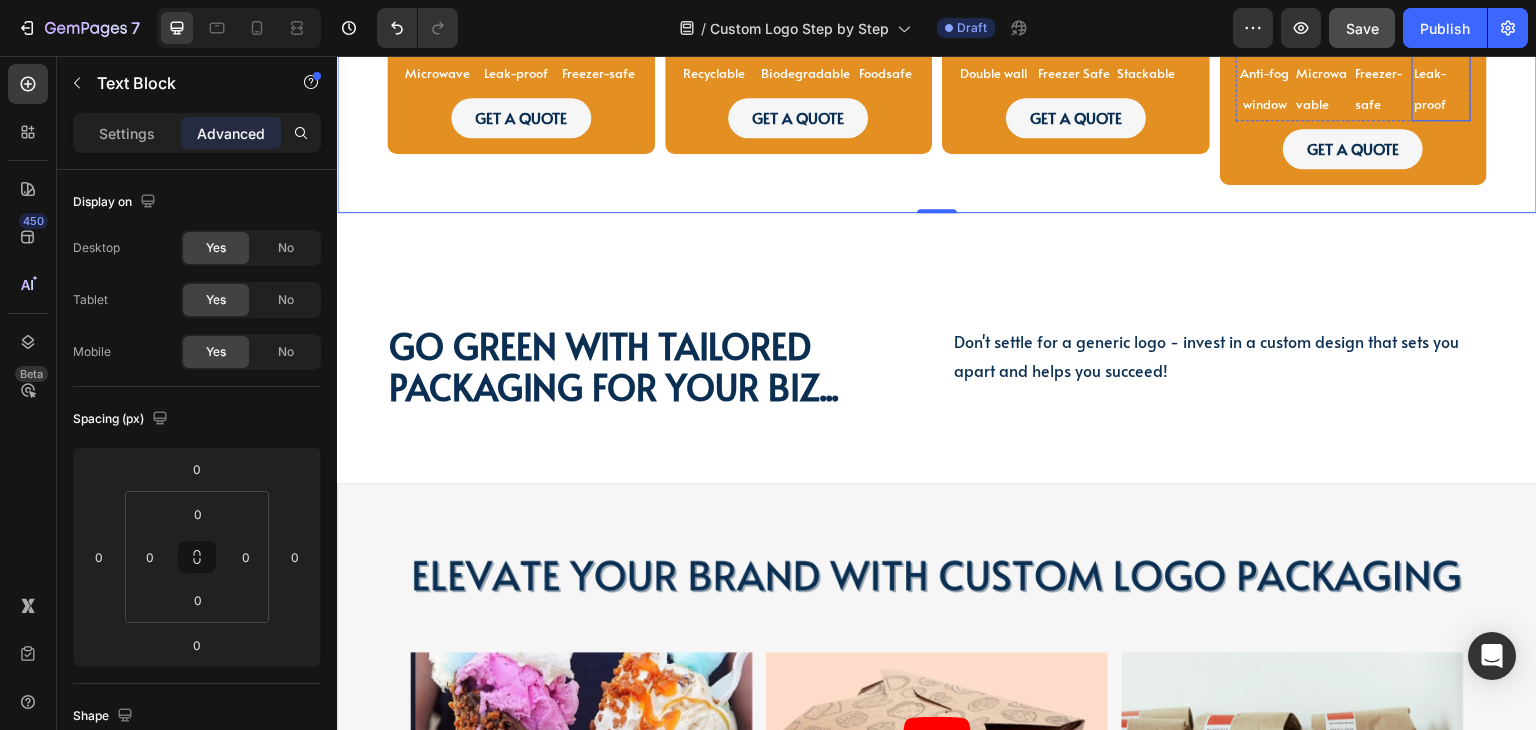 click on "Leak-proof" at bounding box center (1430, 88) 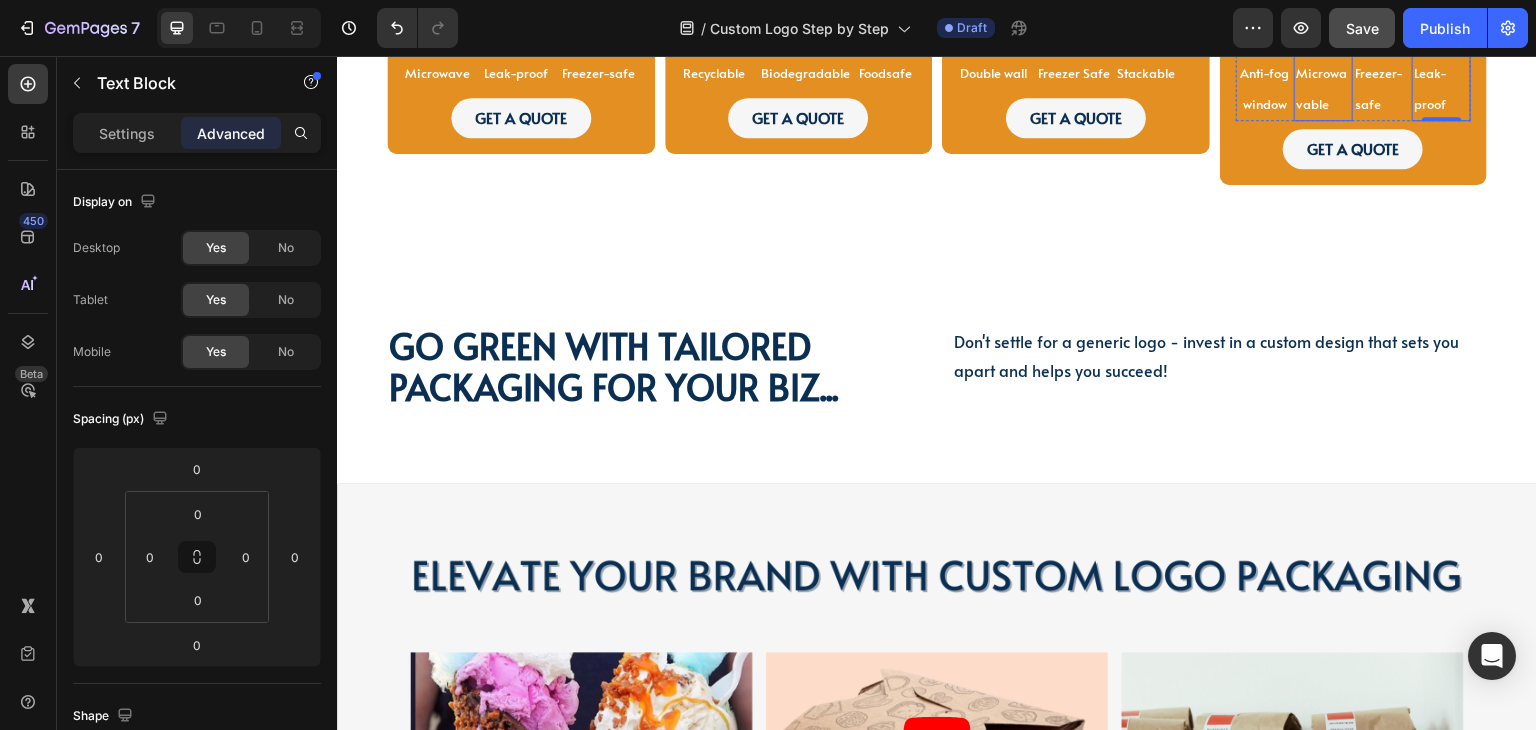 click on "️Microwavable" at bounding box center [1323, 88] 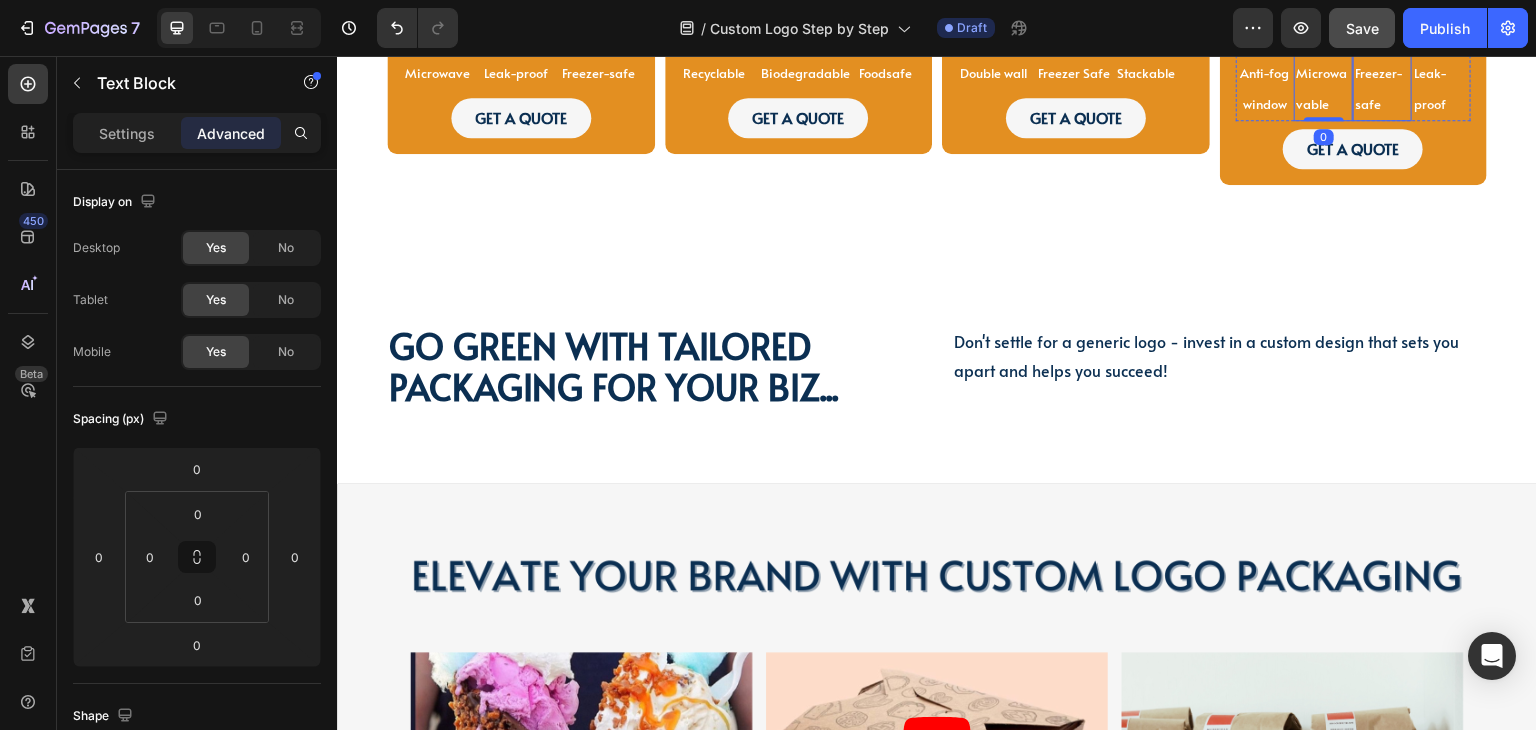 click on "Freezer-safe" at bounding box center [1382, 88] 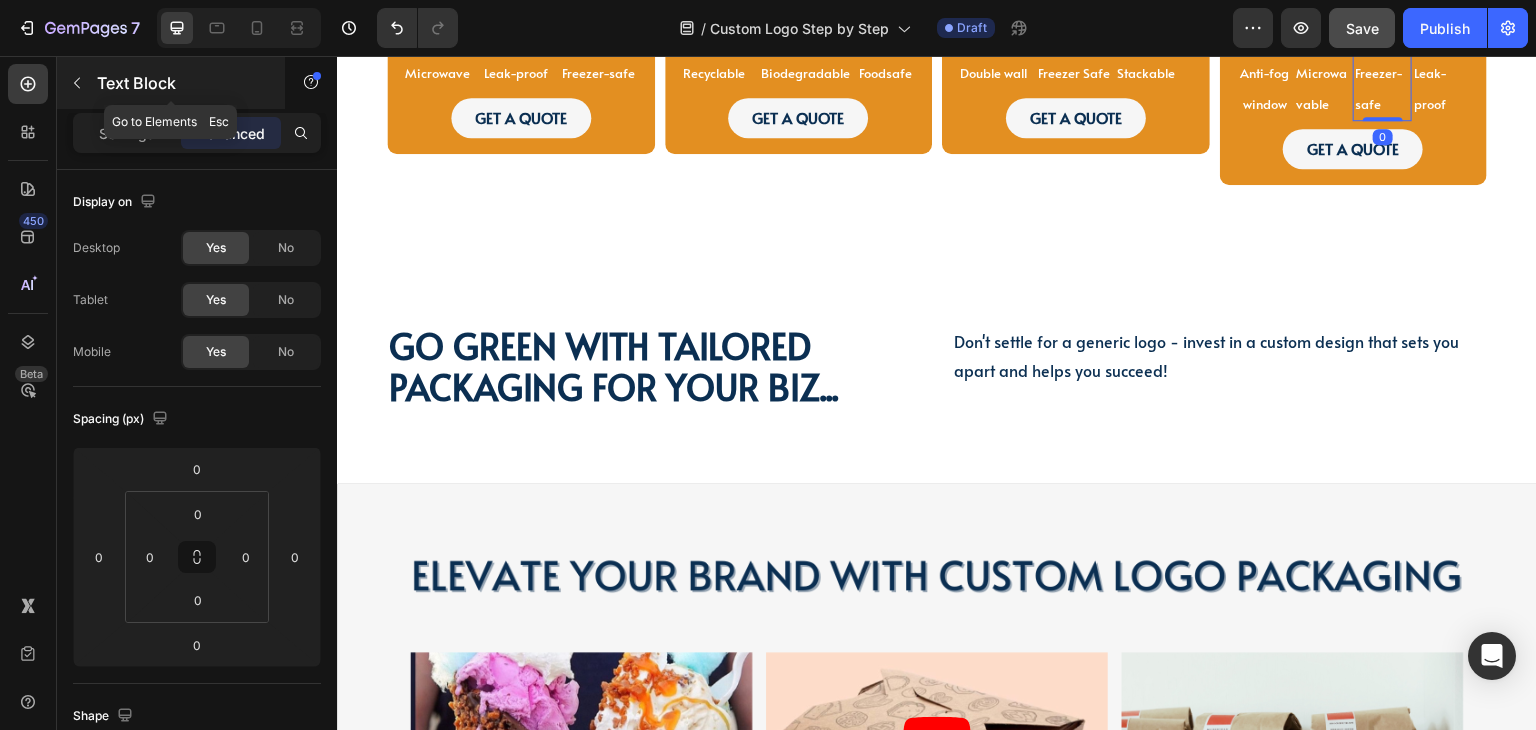 click on "Text Block" at bounding box center (171, 83) 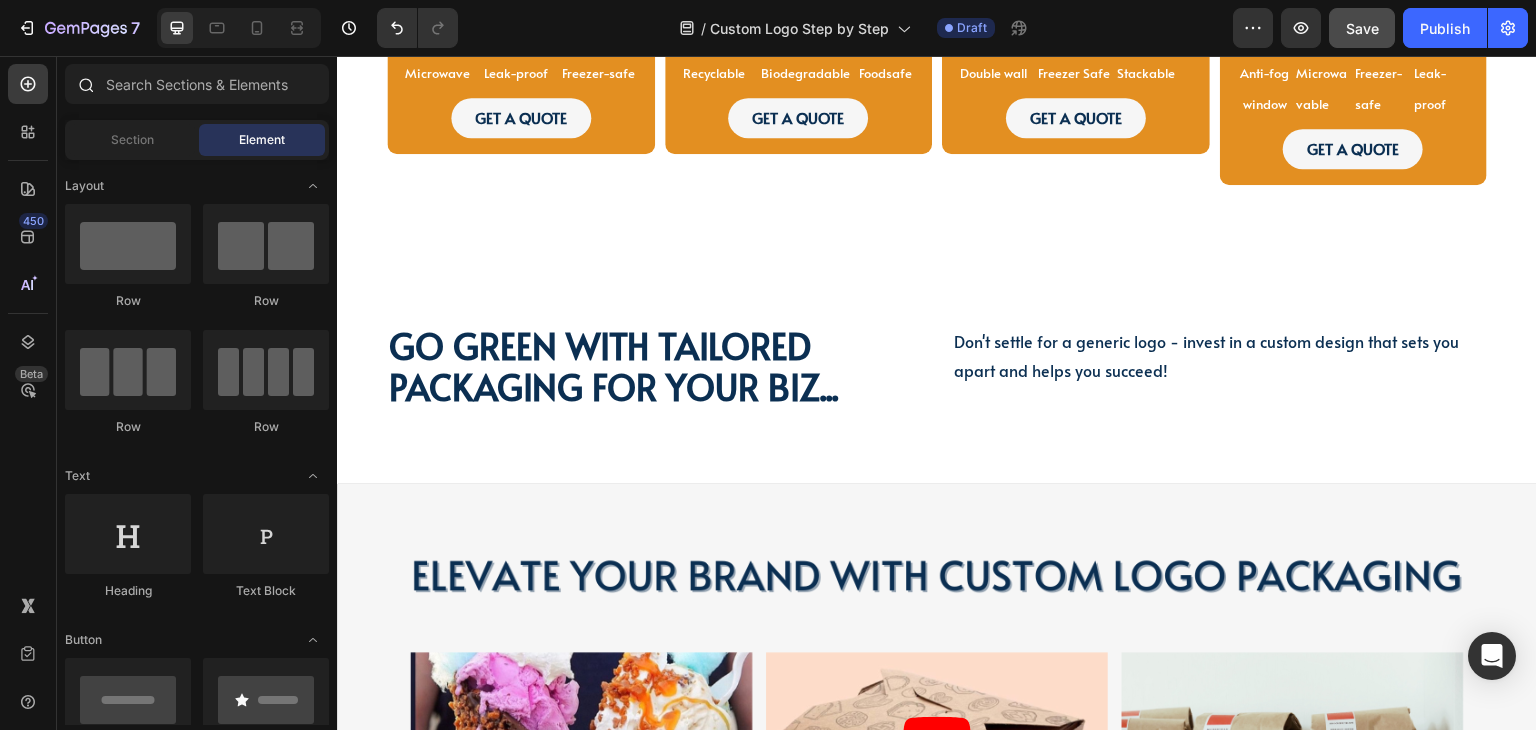 click at bounding box center (85, 84) 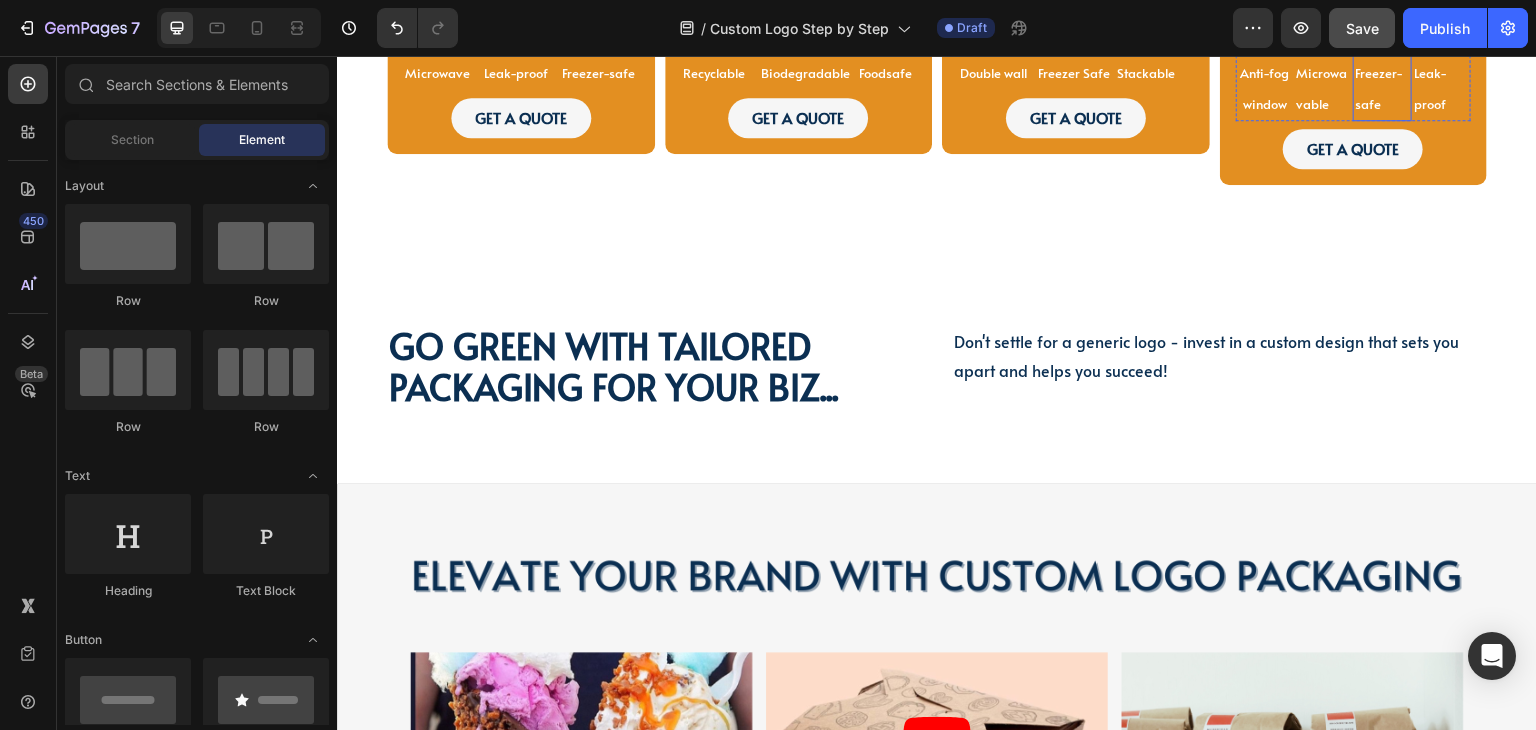 click on "Freezer-safe" at bounding box center [1382, 88] 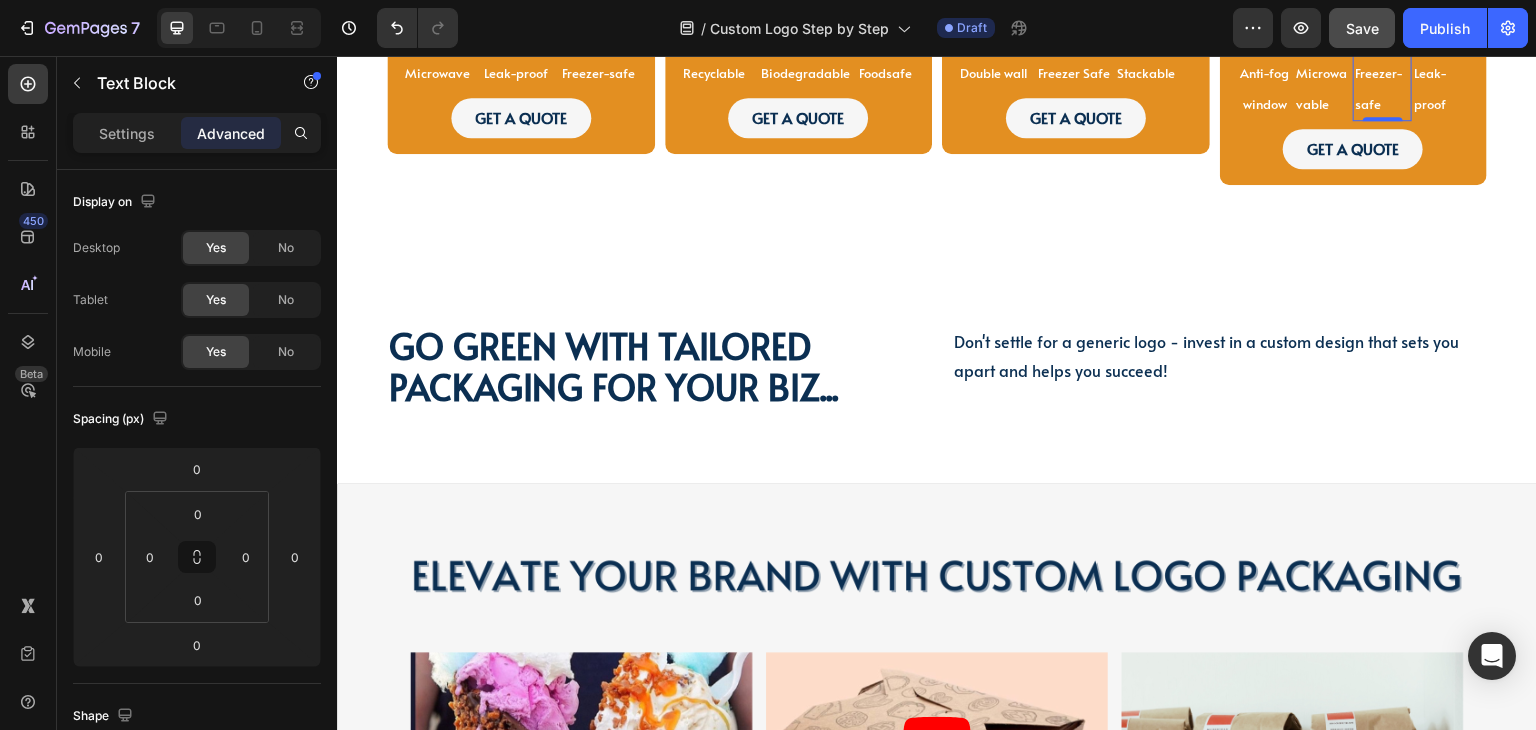 click on "Freezer-safe" at bounding box center (1382, 88) 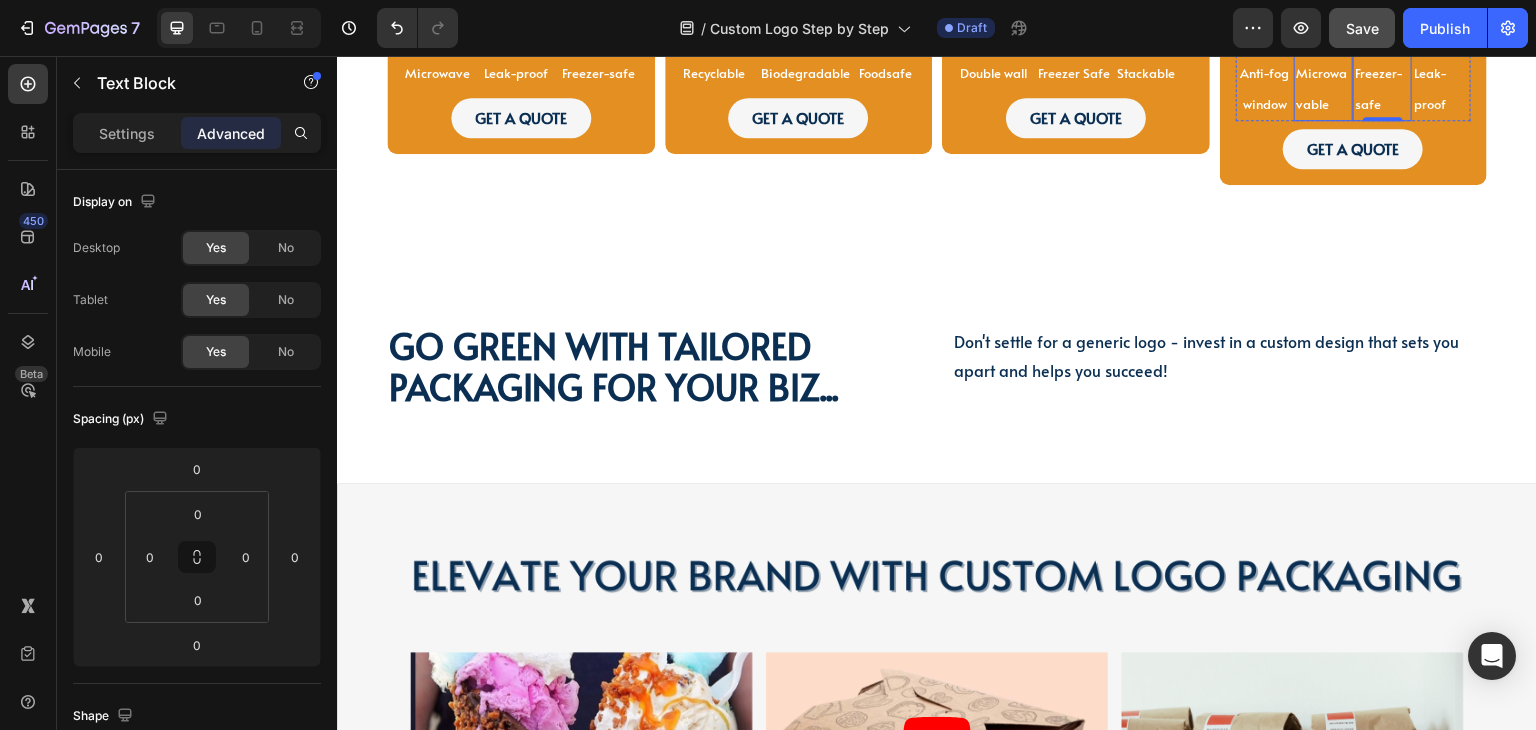 click on "️Microwavable" at bounding box center [1323, 88] 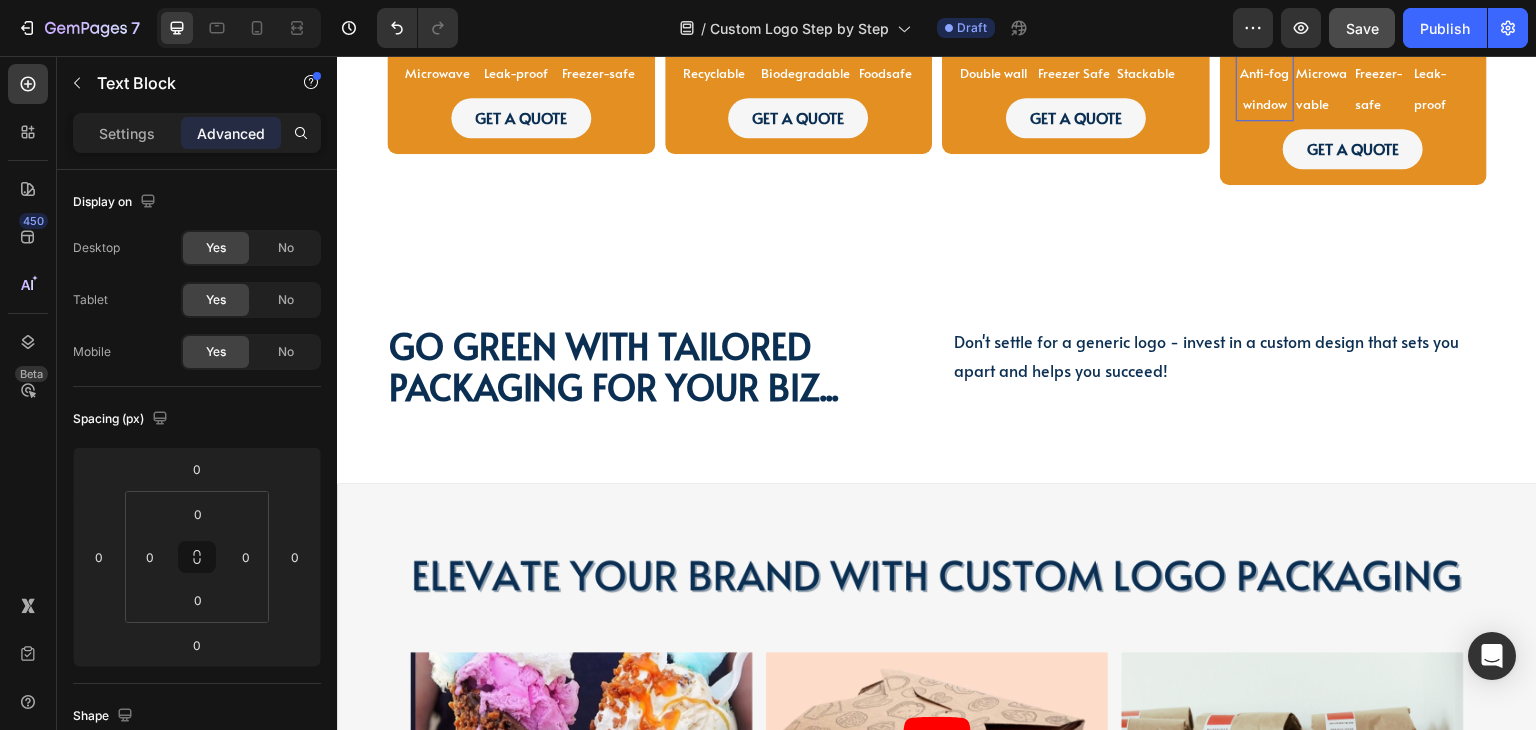 click on "Anti-fog window" at bounding box center (1265, 88) 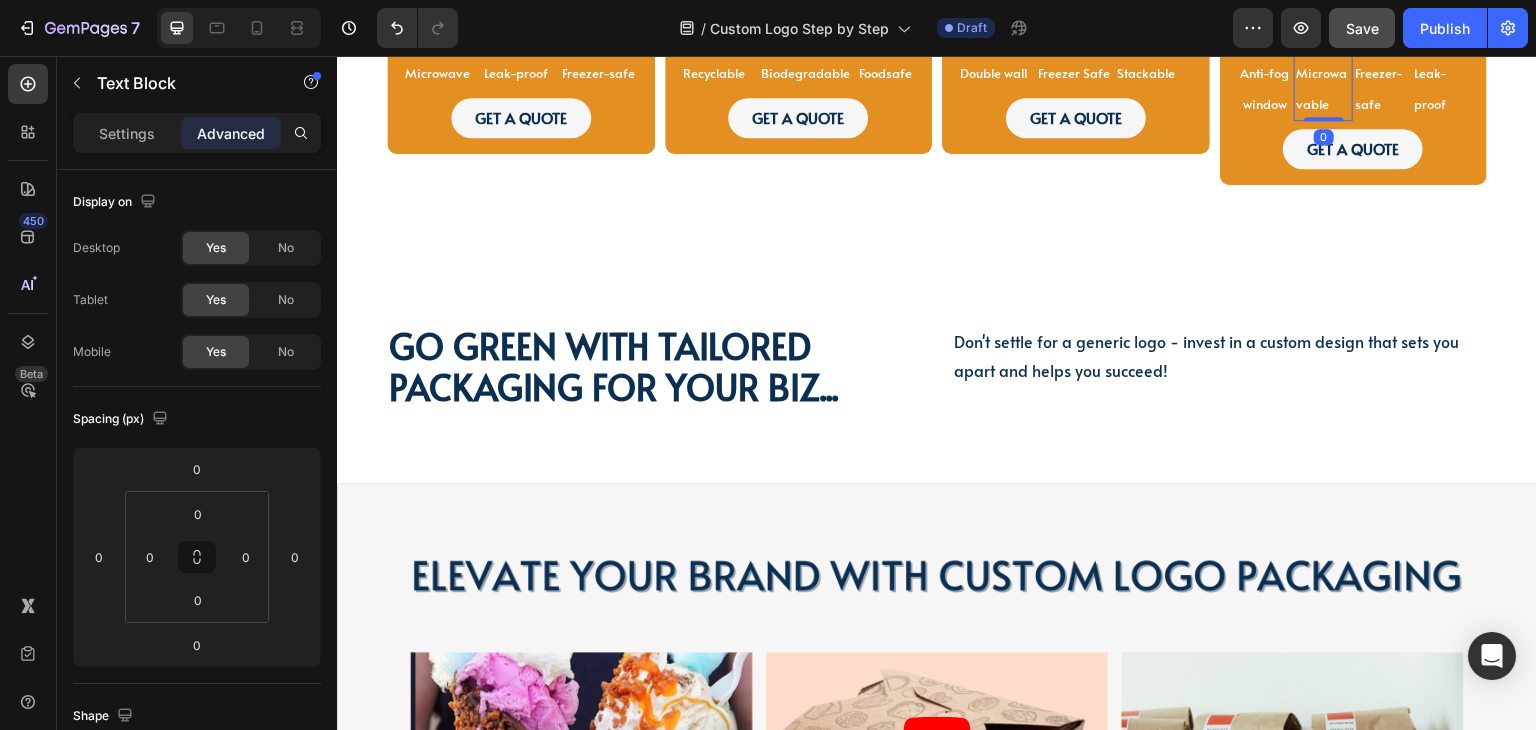 click on "️Microwavable" at bounding box center (1323, 88) 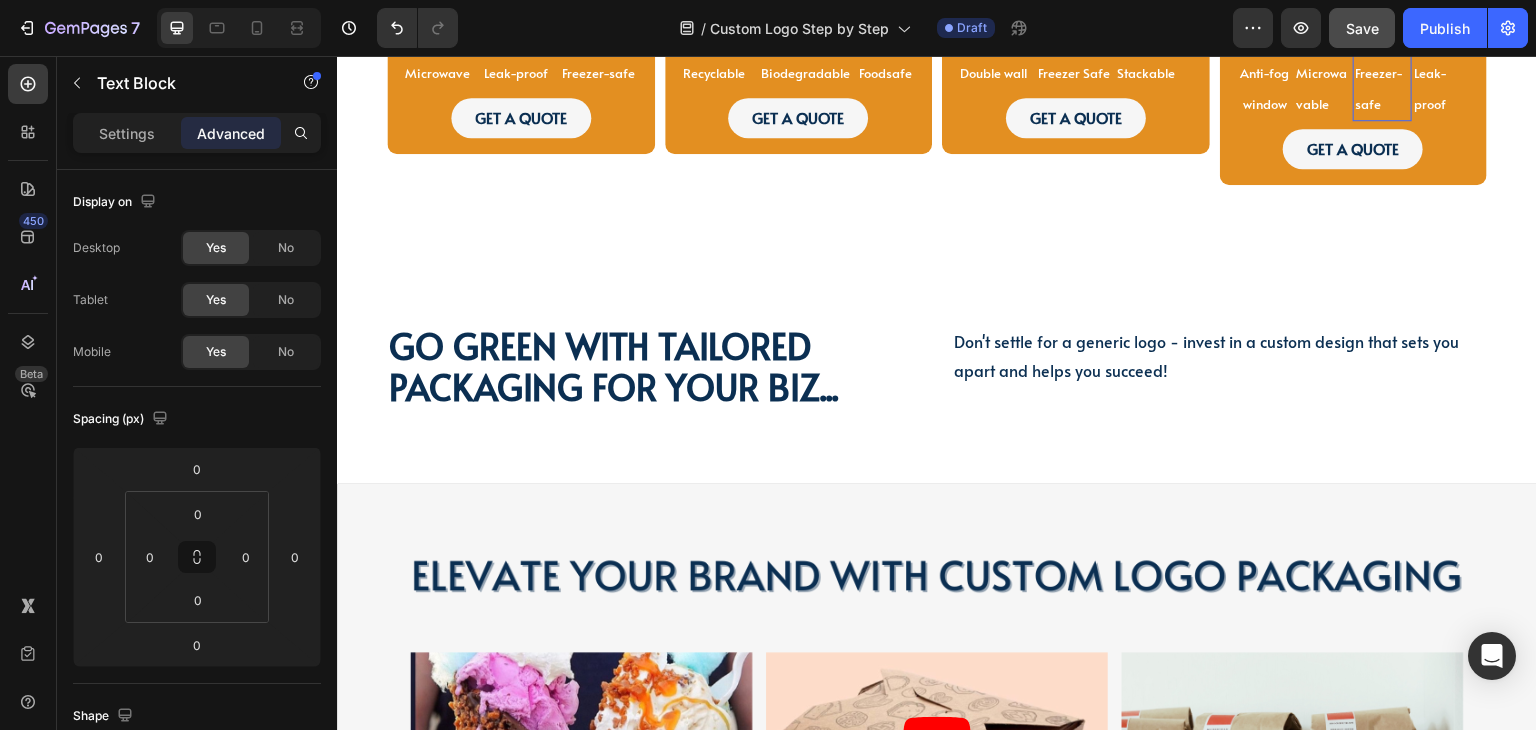 click on "Freezer-safe Text Block" at bounding box center (1382, 88) 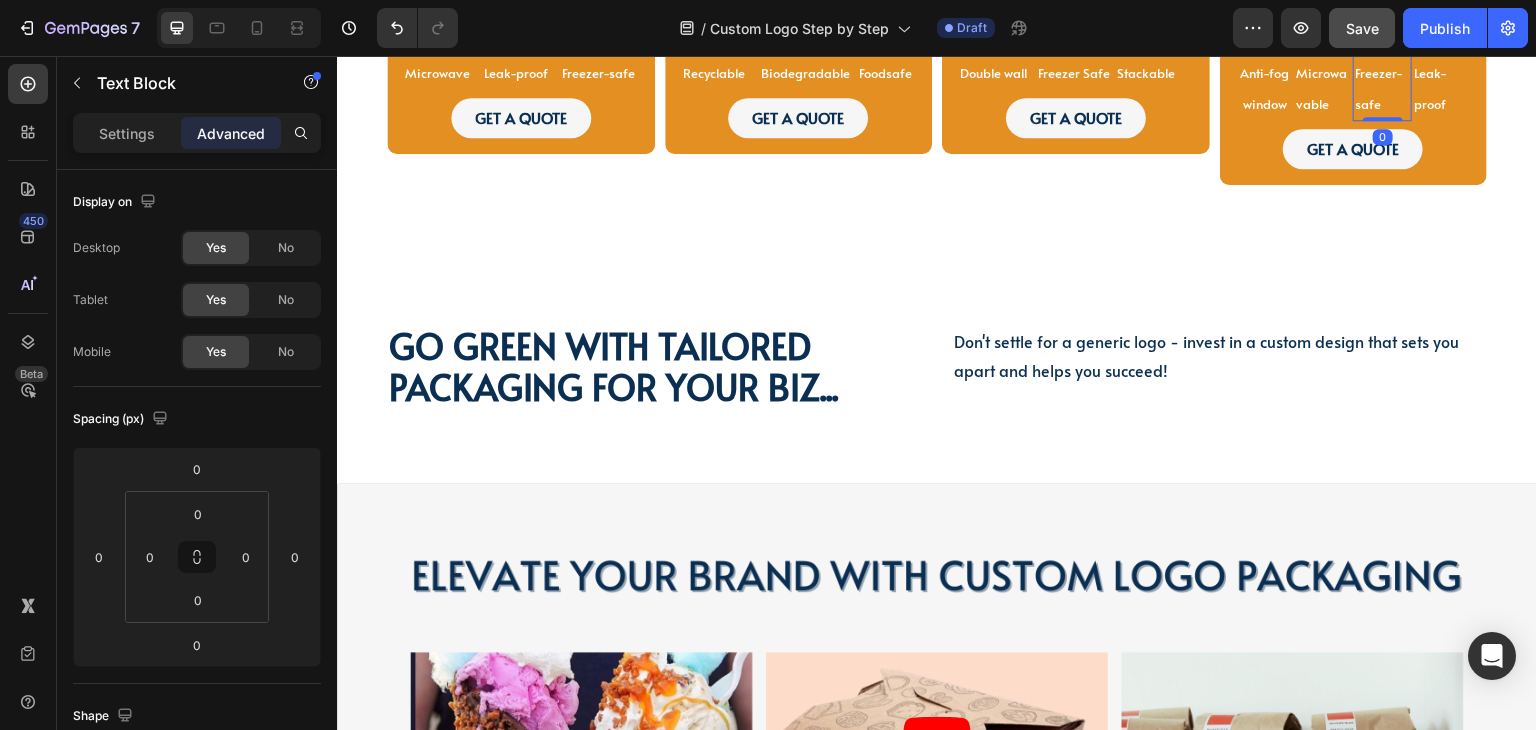 drag, startPoint x: 1395, startPoint y: 361, endPoint x: 1412, endPoint y: 361, distance: 17 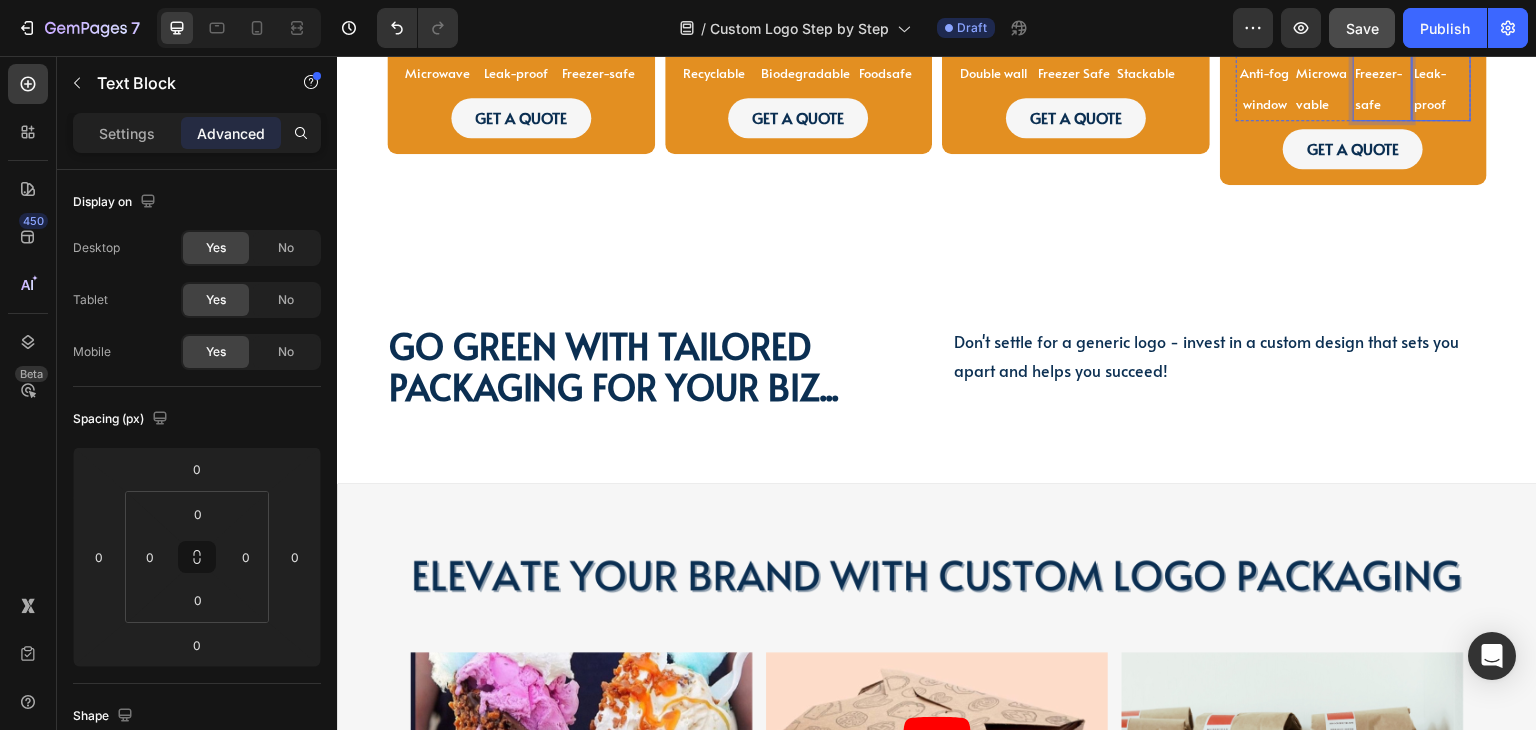click on "Leak-proof" at bounding box center [1441, 88] 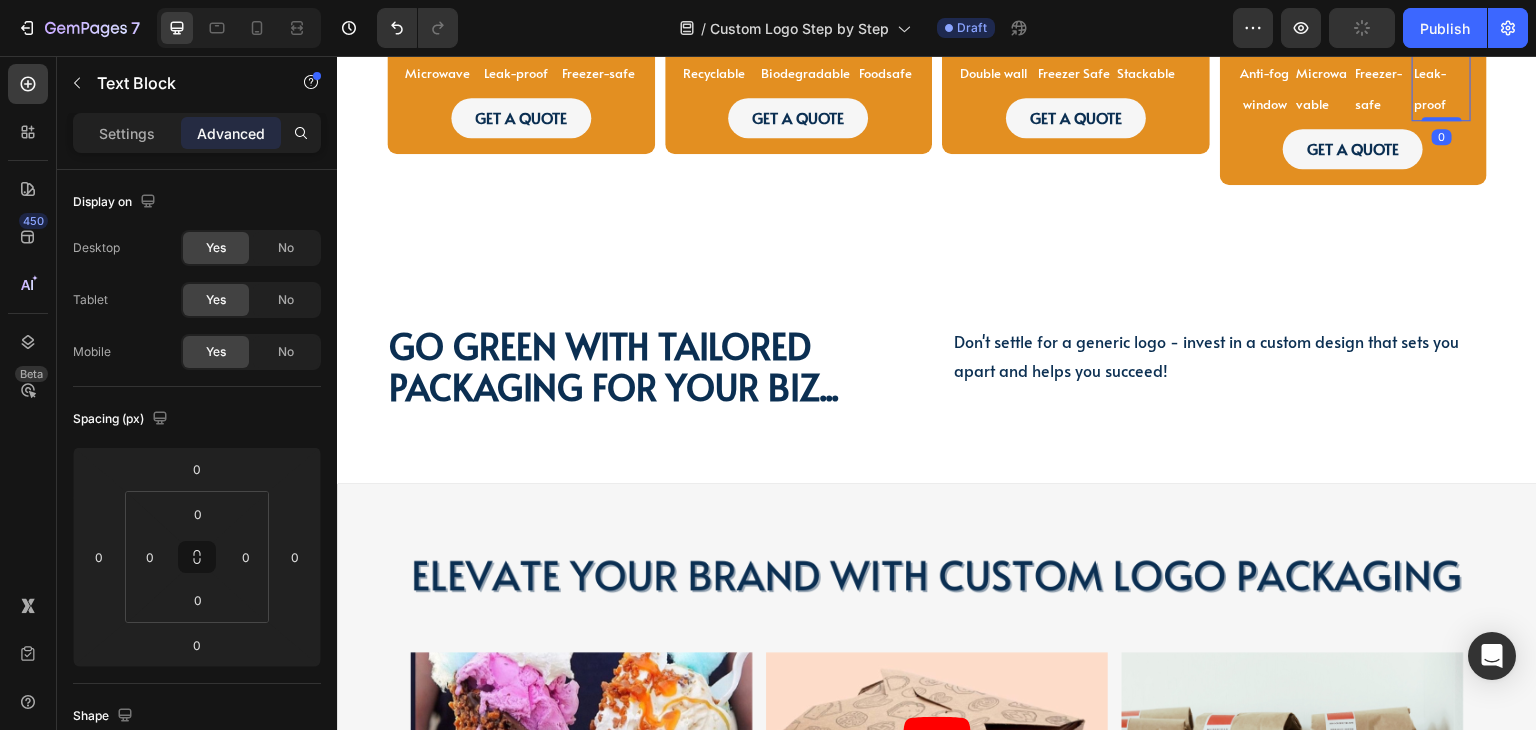 click on "Freezer-safe Text Block" at bounding box center [1382, 88] 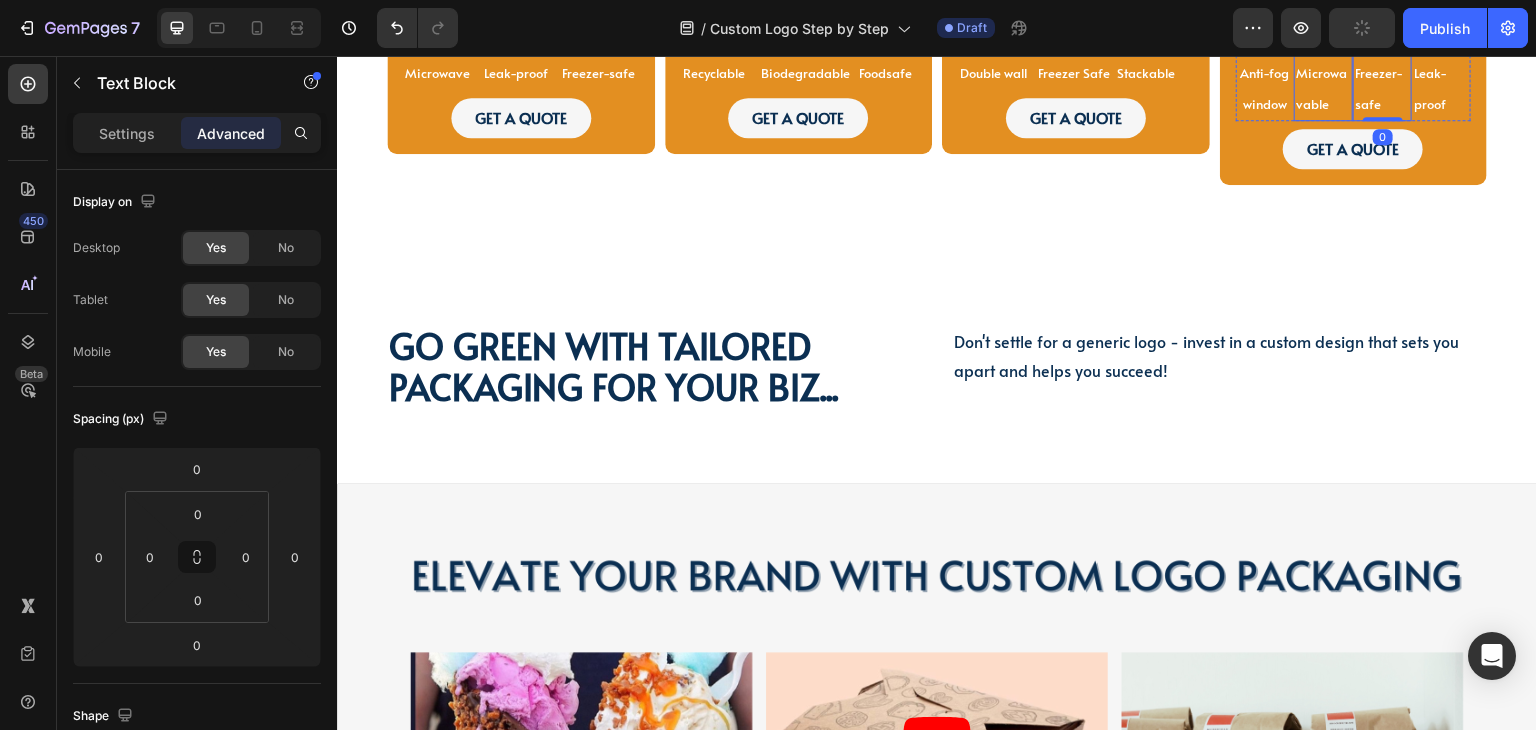 click on "️Microwavable" at bounding box center [1321, 88] 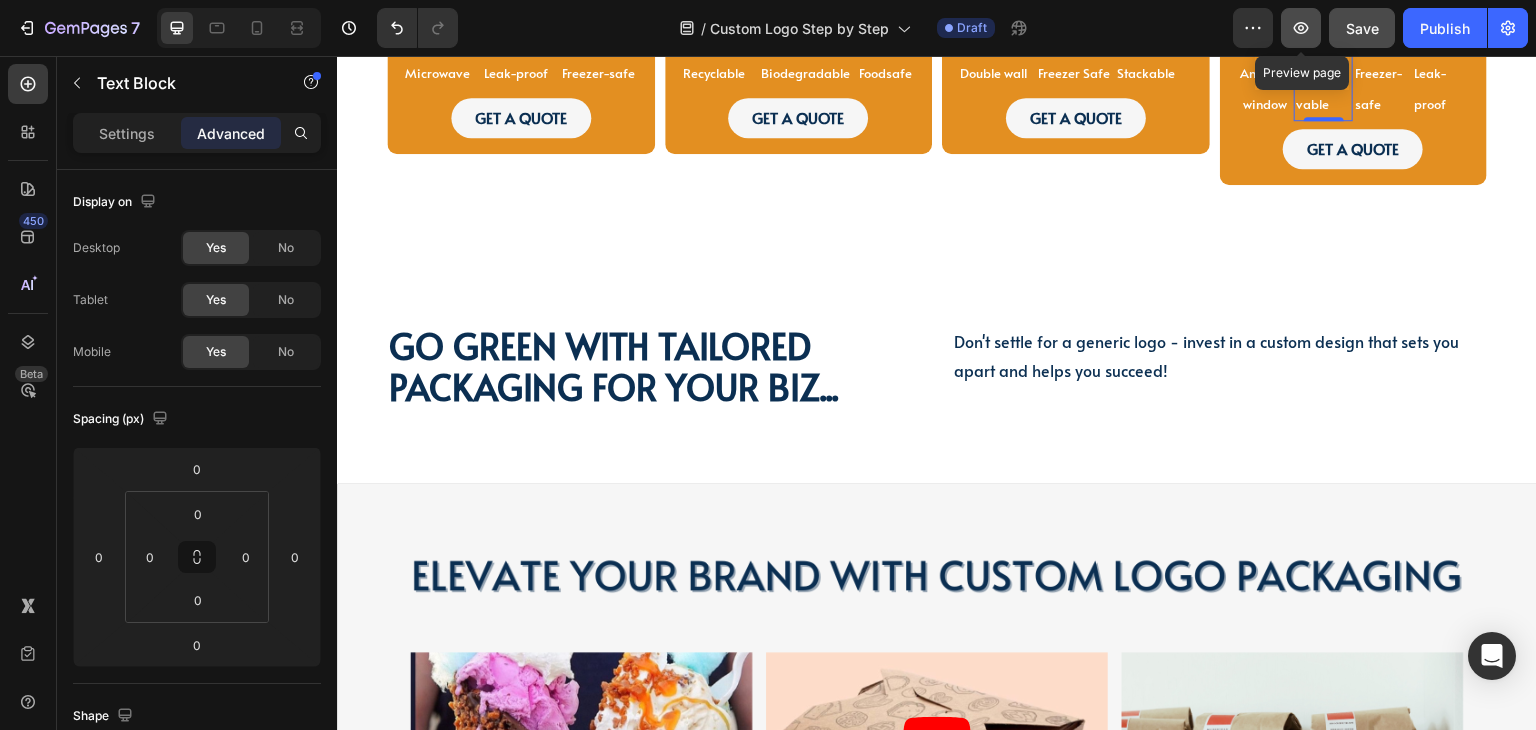 click 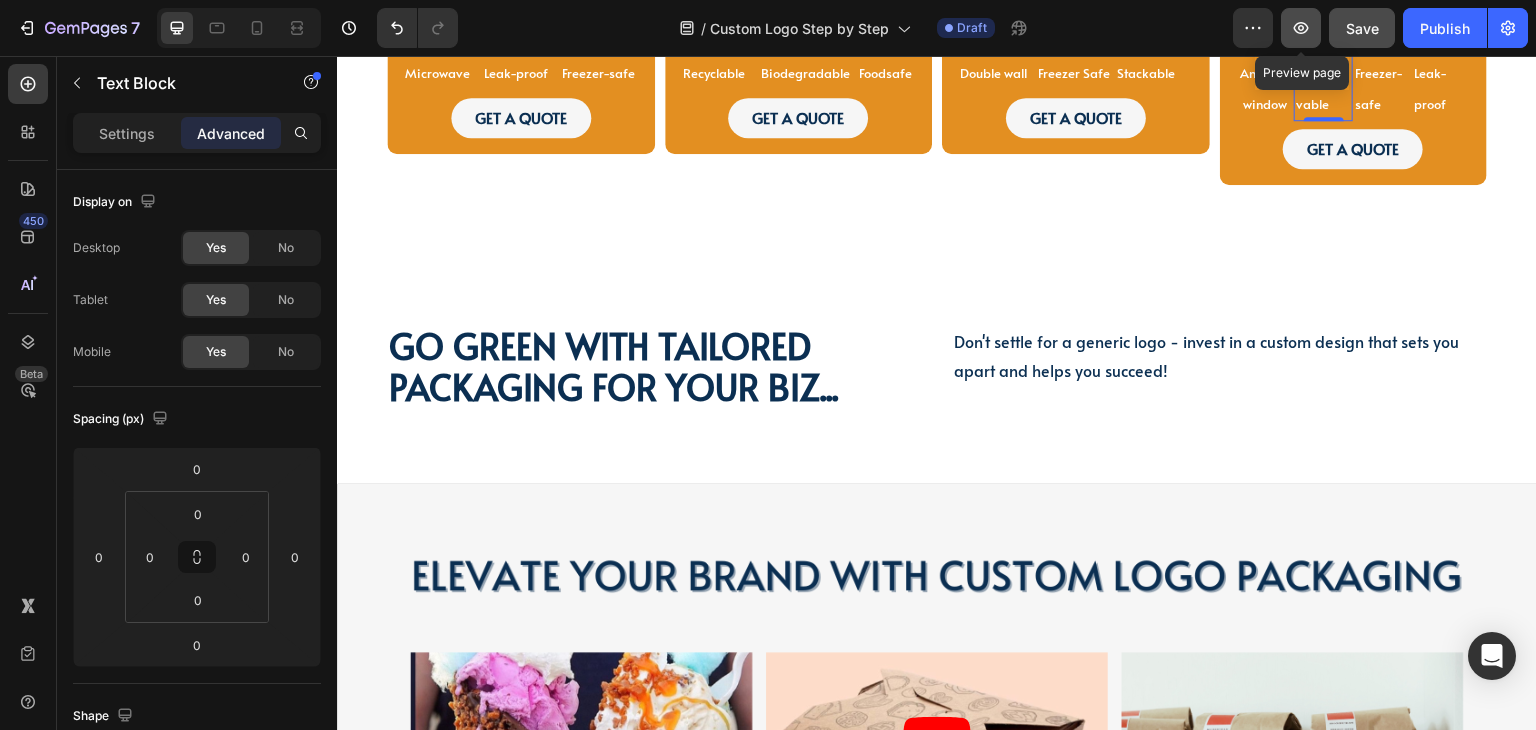 click 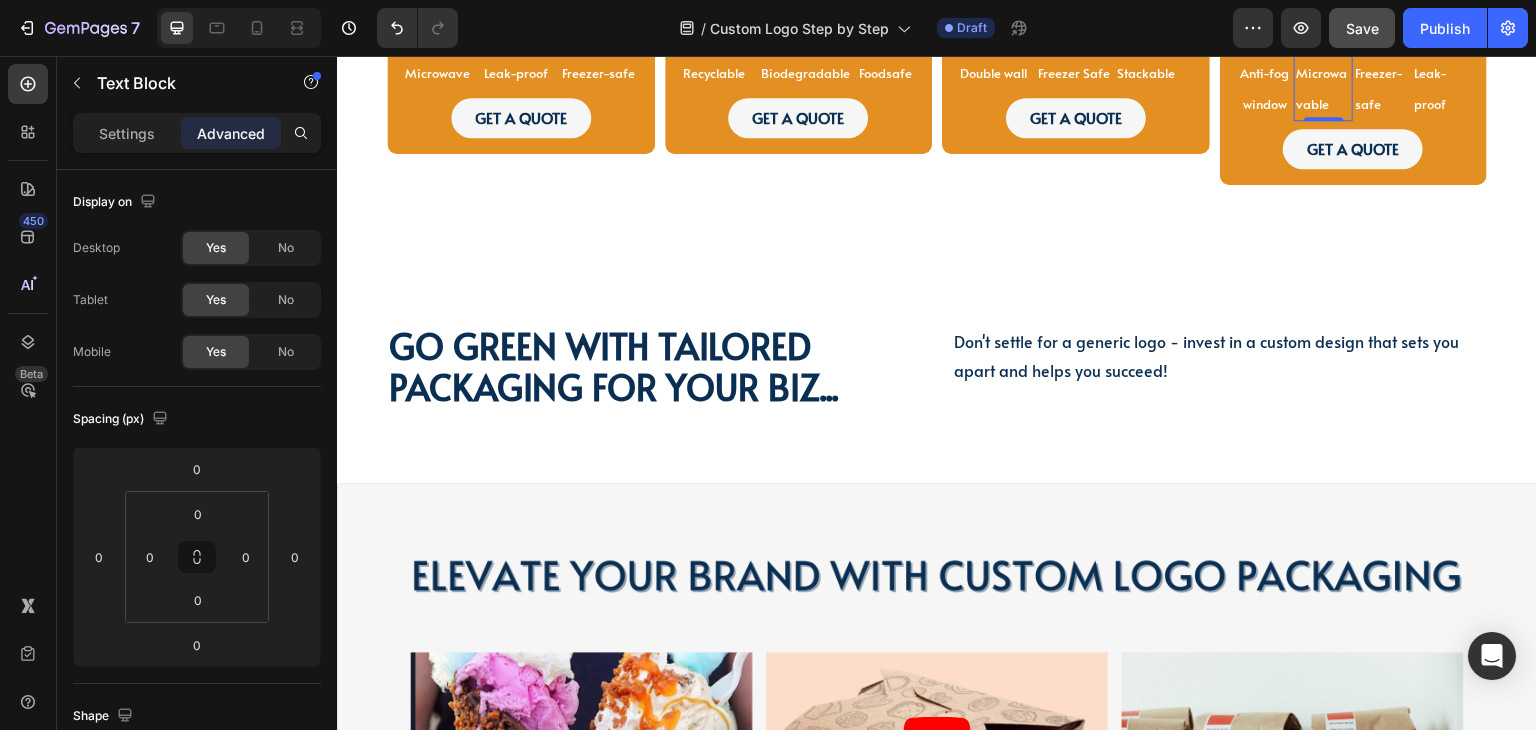 click 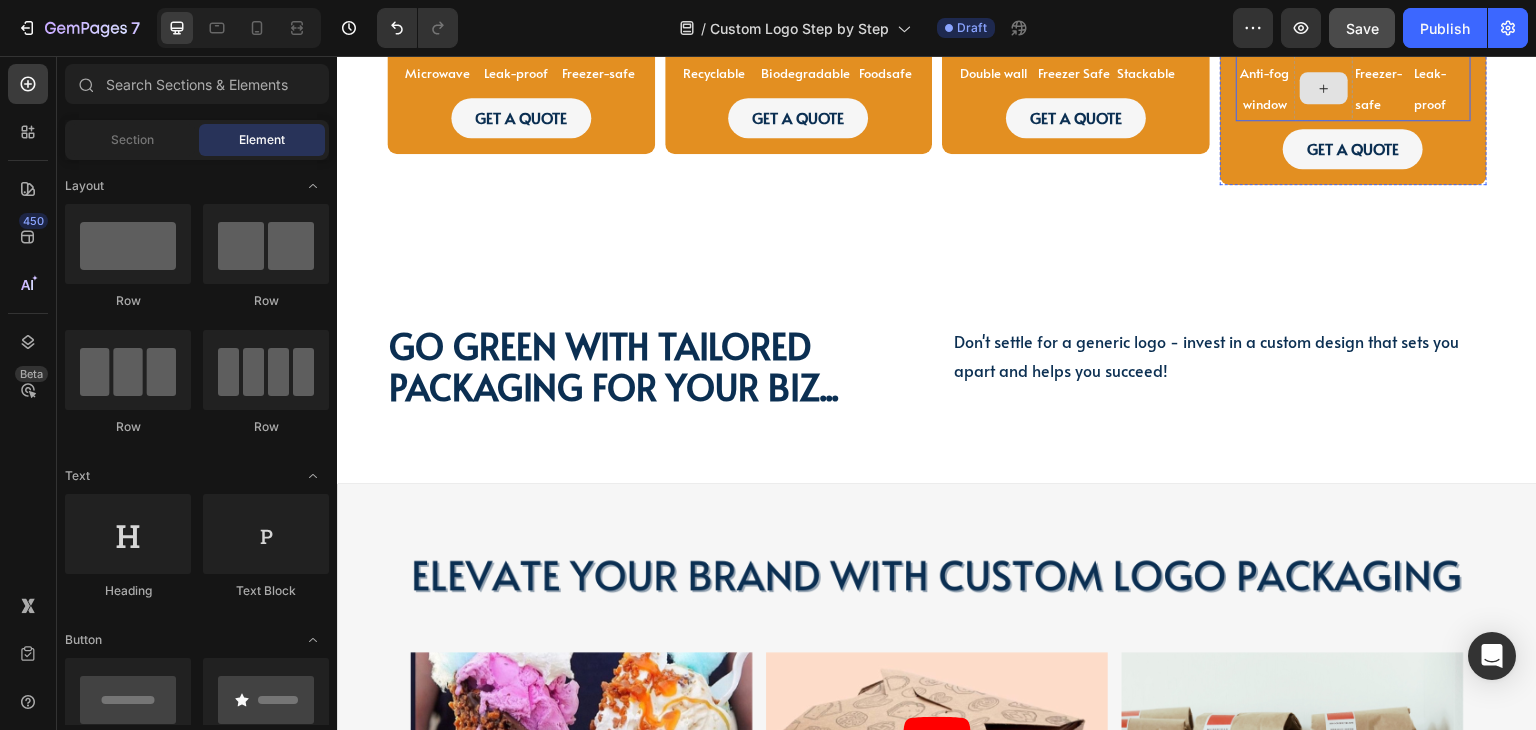 click at bounding box center [1324, 88] 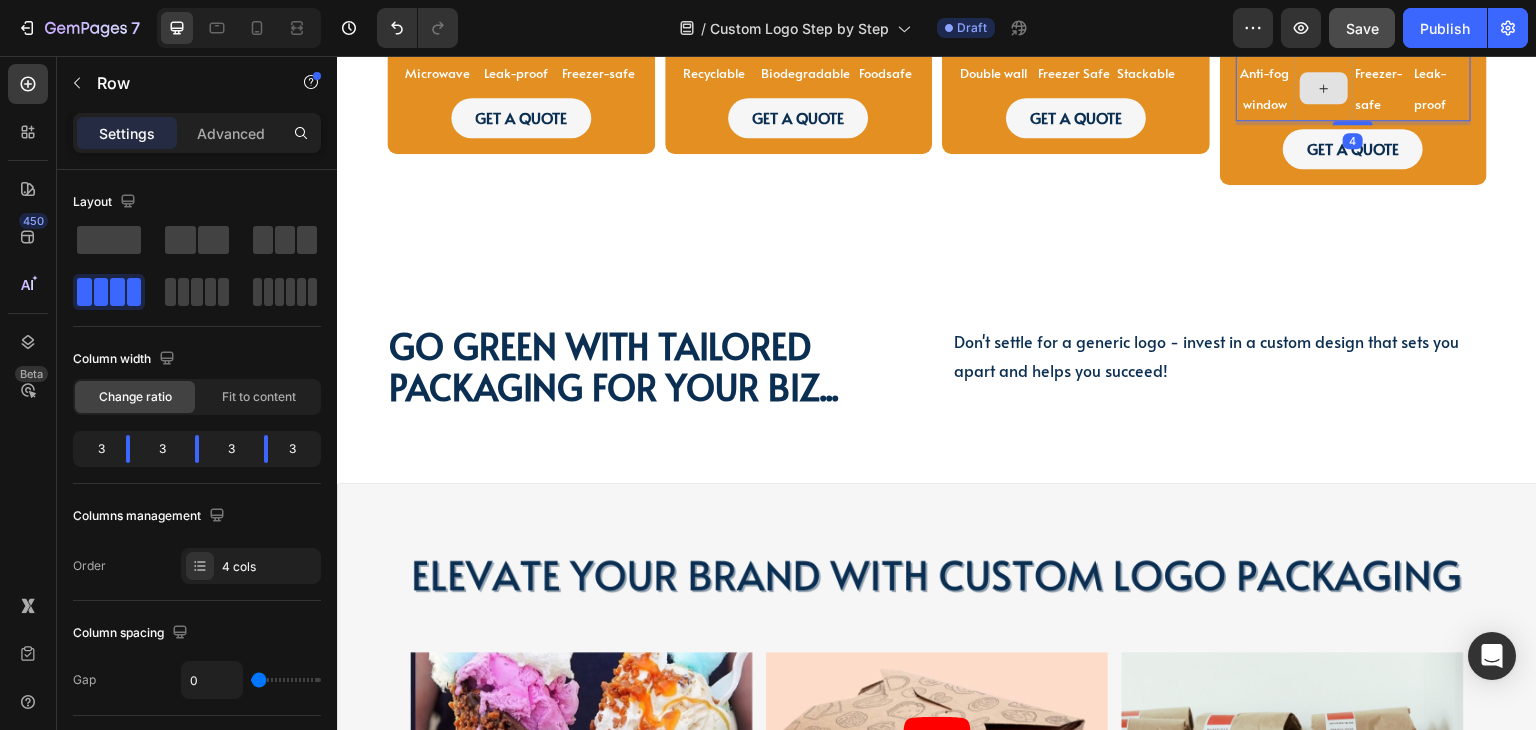 click at bounding box center (1323, 88) 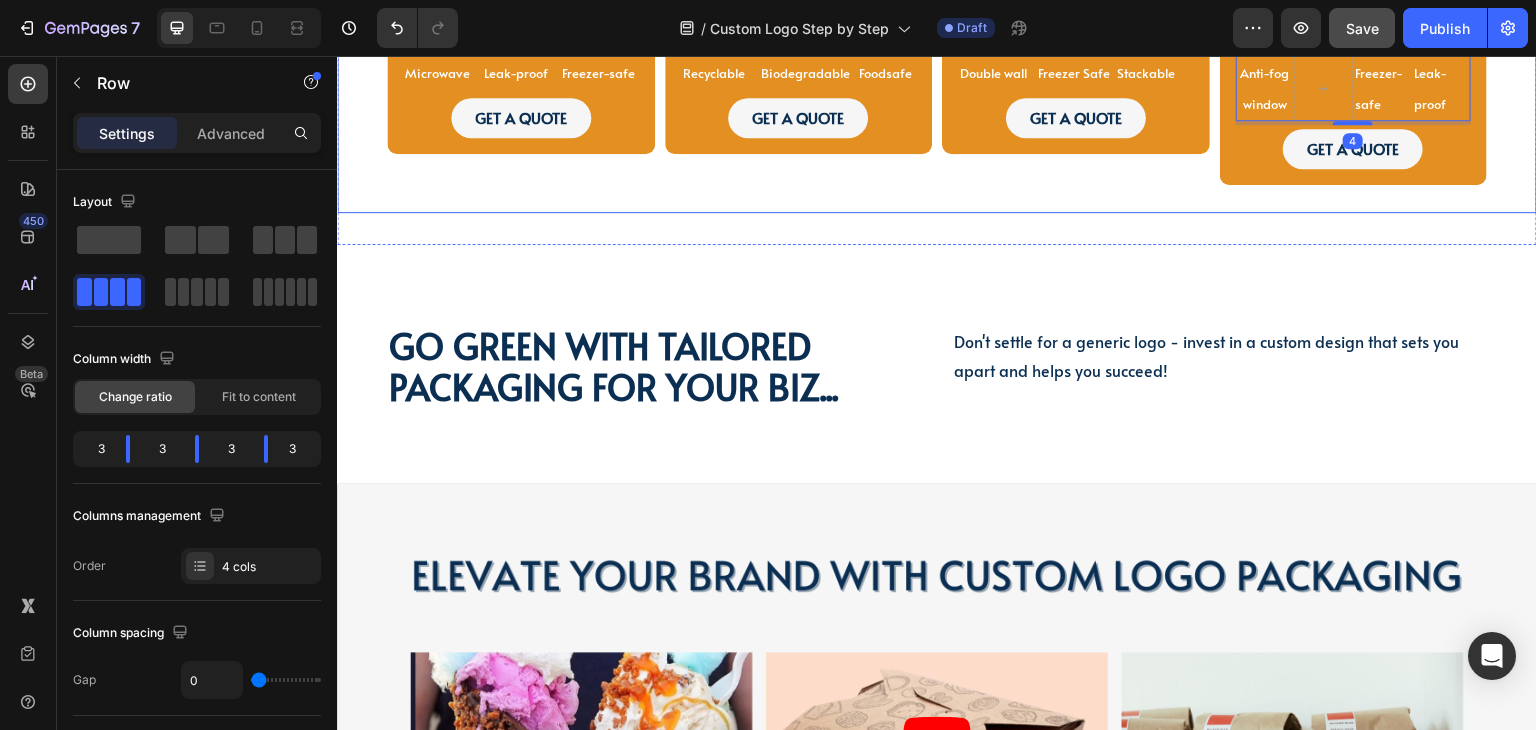 click on "PAPER SOUP CUP Text Block PAPER SOUP CUP Text Block Image MOQ 10,000pcs Text Block Microwave  Text Block Leak-proof Text Block Freezer-safe Text Block Row GET A QUOTE Button Row Product SANDWICH BAGS Text Block SANDWICH BAGS Text Block SANDWICH BAGS Text Block Image MOQ 25,000pcs Text Block Recyclable Text Block Biodegradable Text Block Foodsafe Text Block Row GET A QUOTE Button Row Product PAPER COFFEE CUPS Text Block Image MOQ 10,000pcs Text Block Row Double wall Text Block Freezer Safe Text Block Stackable Text Block Row GET A QUOTE Button Row Product PAPER SUSHI BOXES Text Block Image MOQ 10,000pcs Text Block Anti-fog window Text Block
Freezer-safe Text Block Leak-proof Text Block Row   4 GET A QUOTE Button Row Product Row Row" at bounding box center [937, 109] 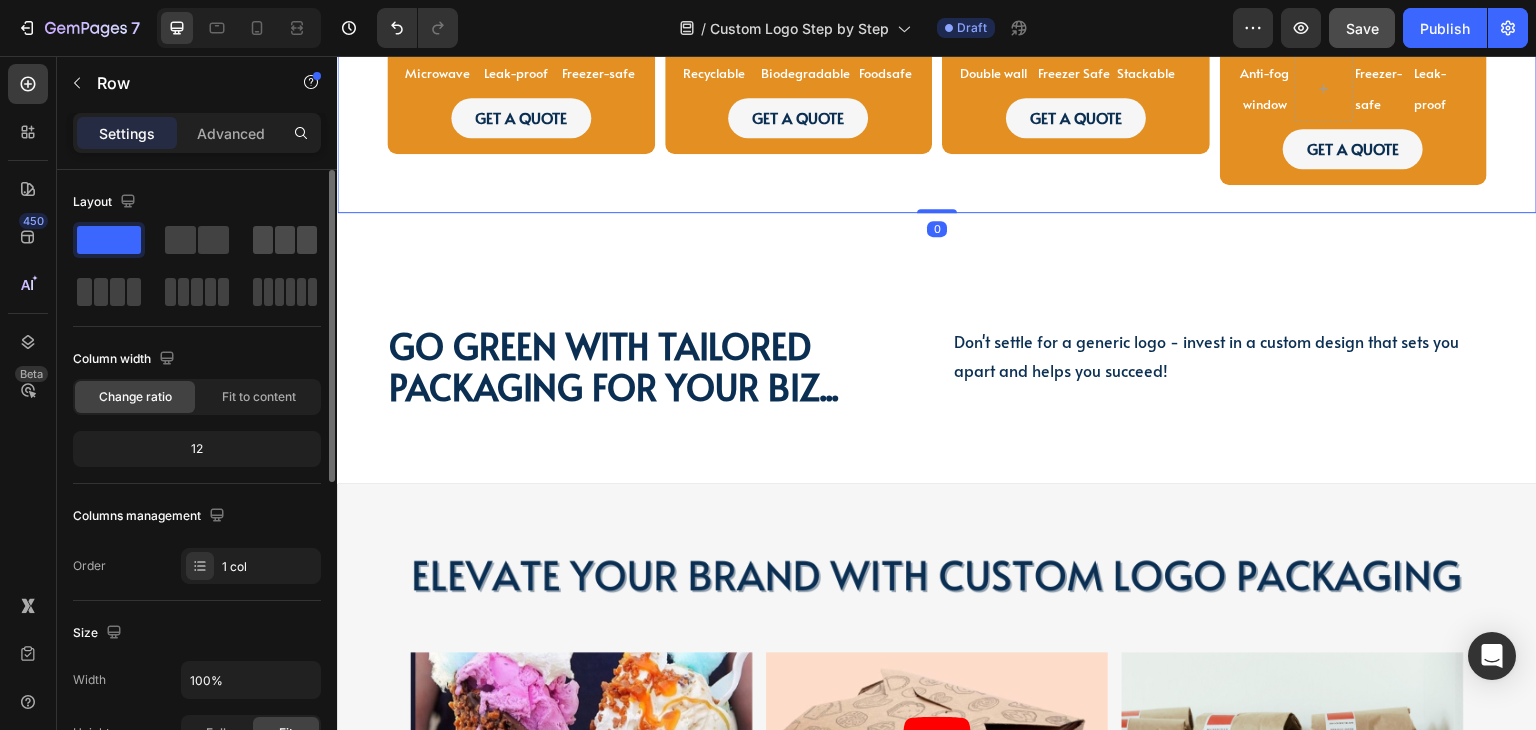 click 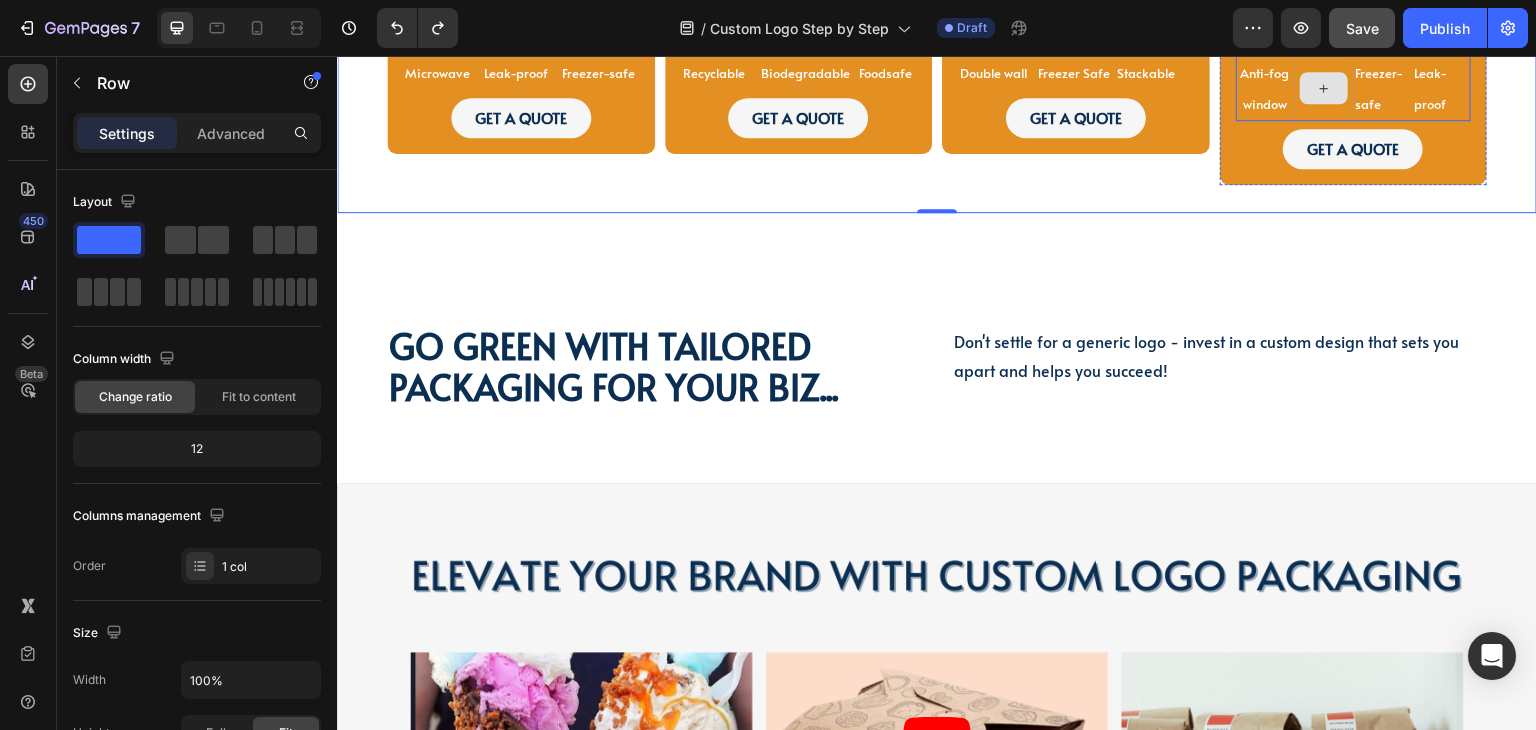click at bounding box center (1323, 88) 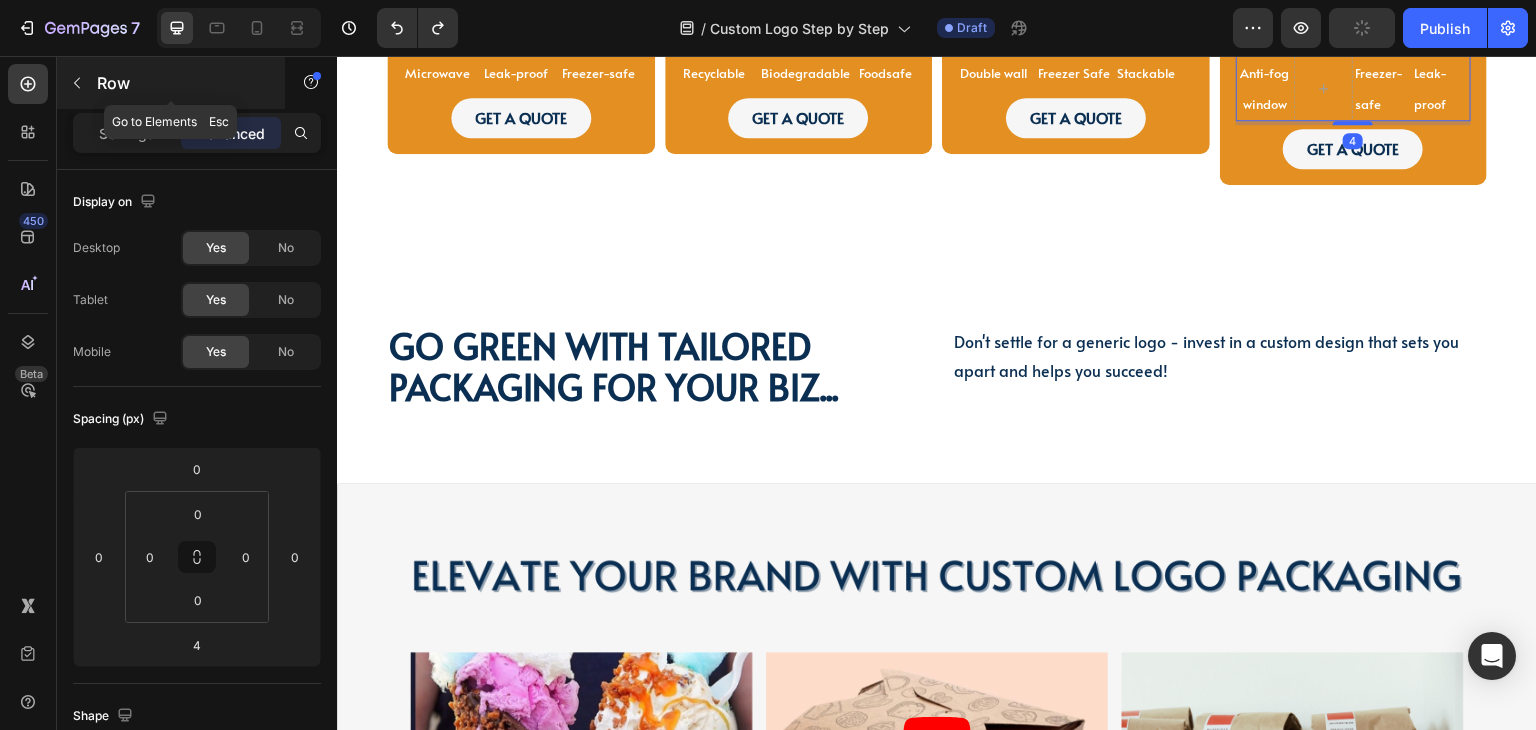 click on "Row" at bounding box center [171, 83] 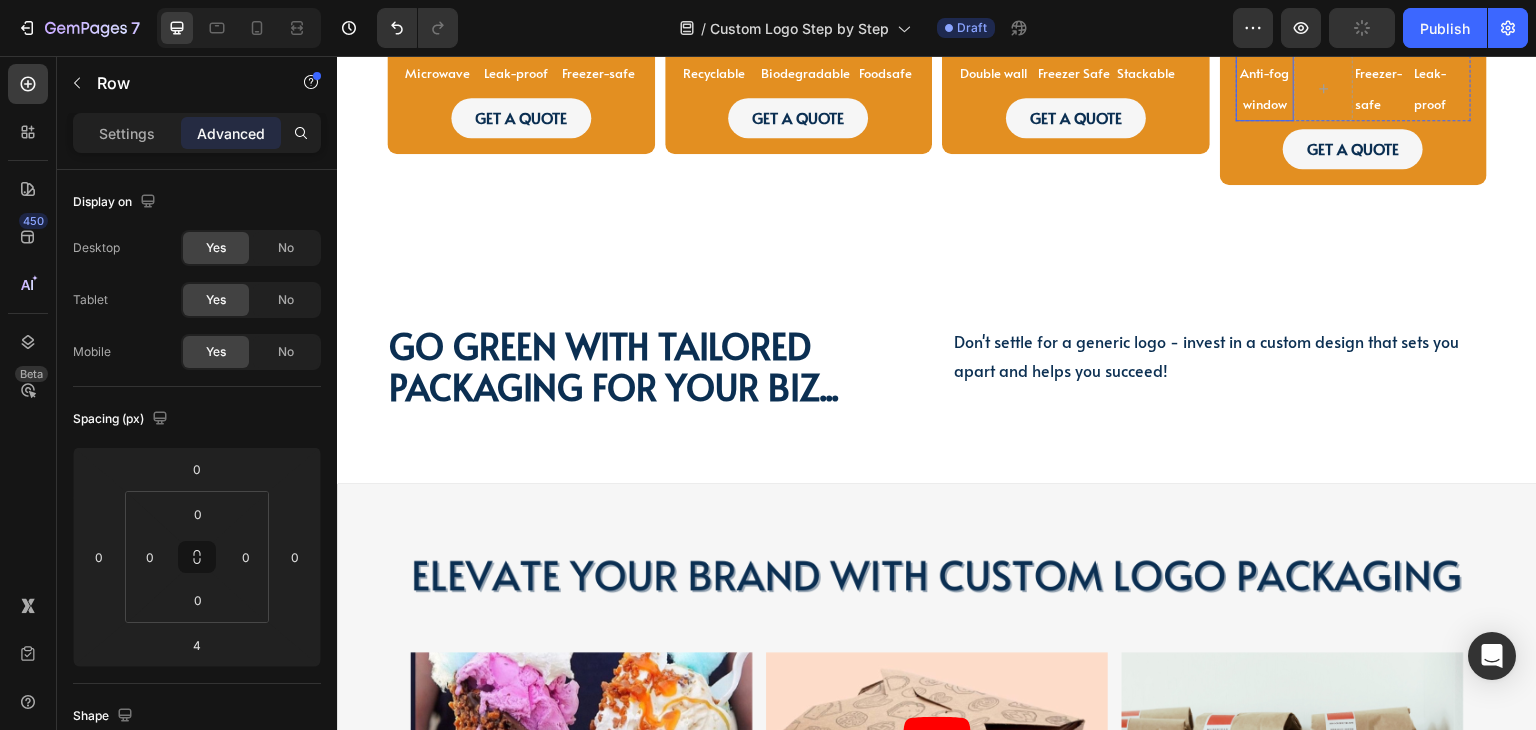 click at bounding box center (1323, 88) 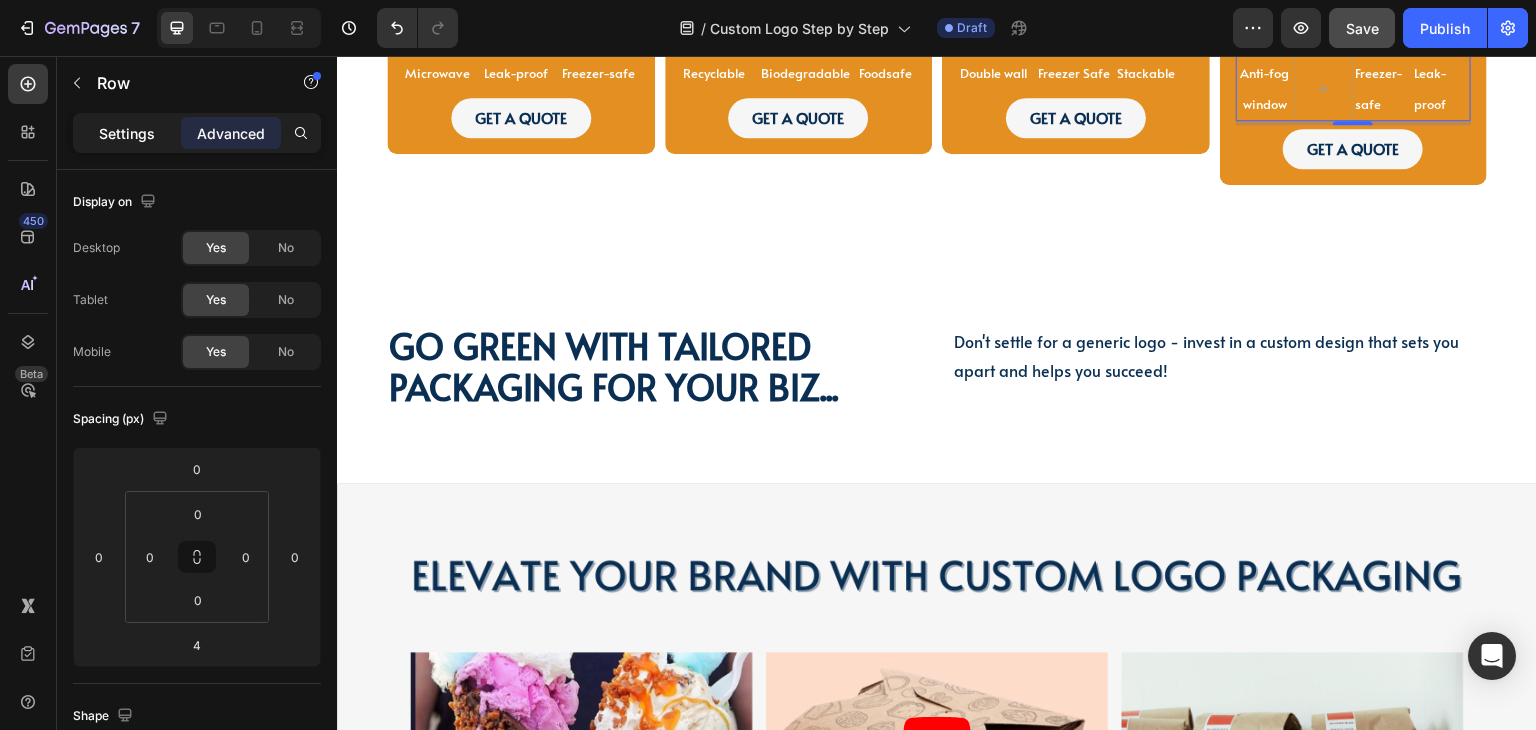 click on "Settings" at bounding box center [127, 133] 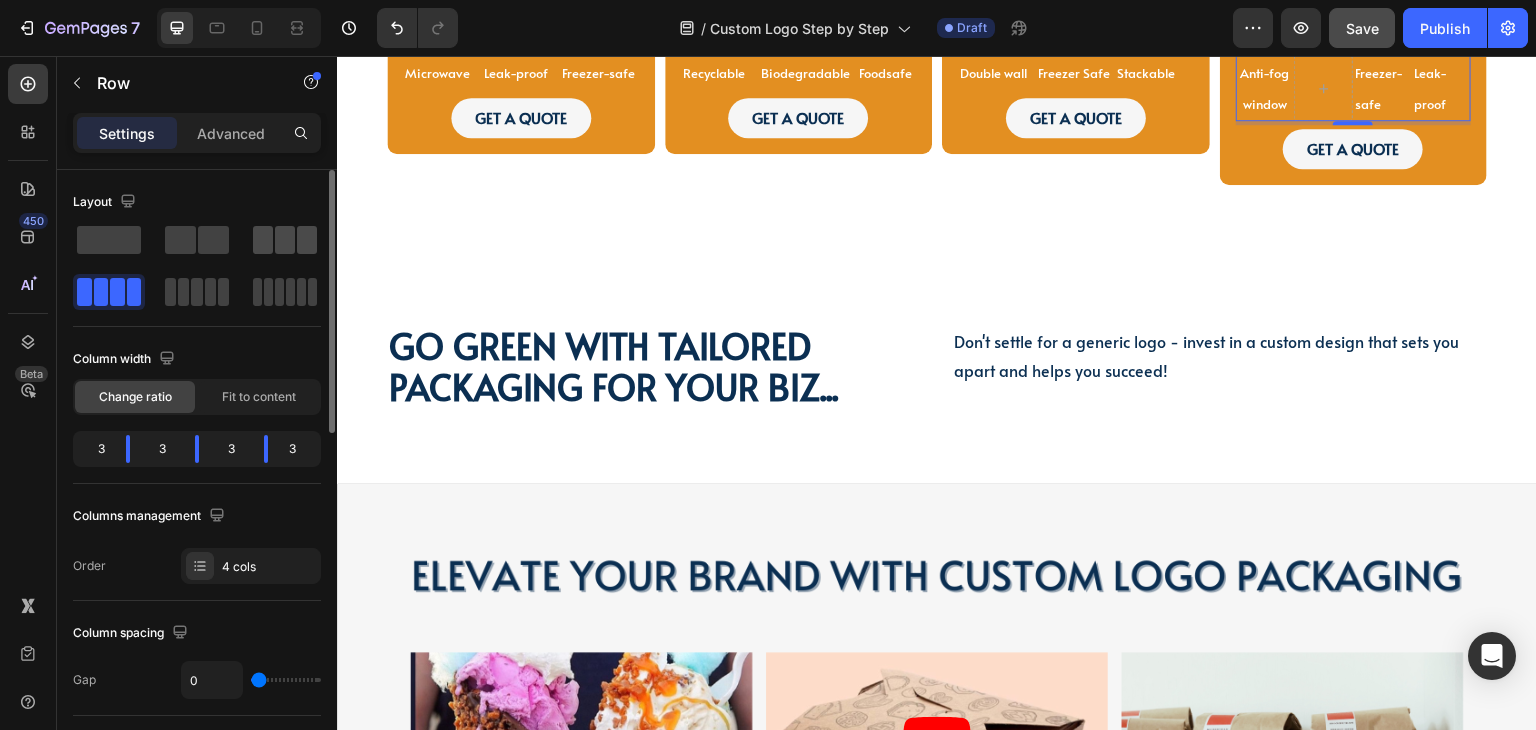 click 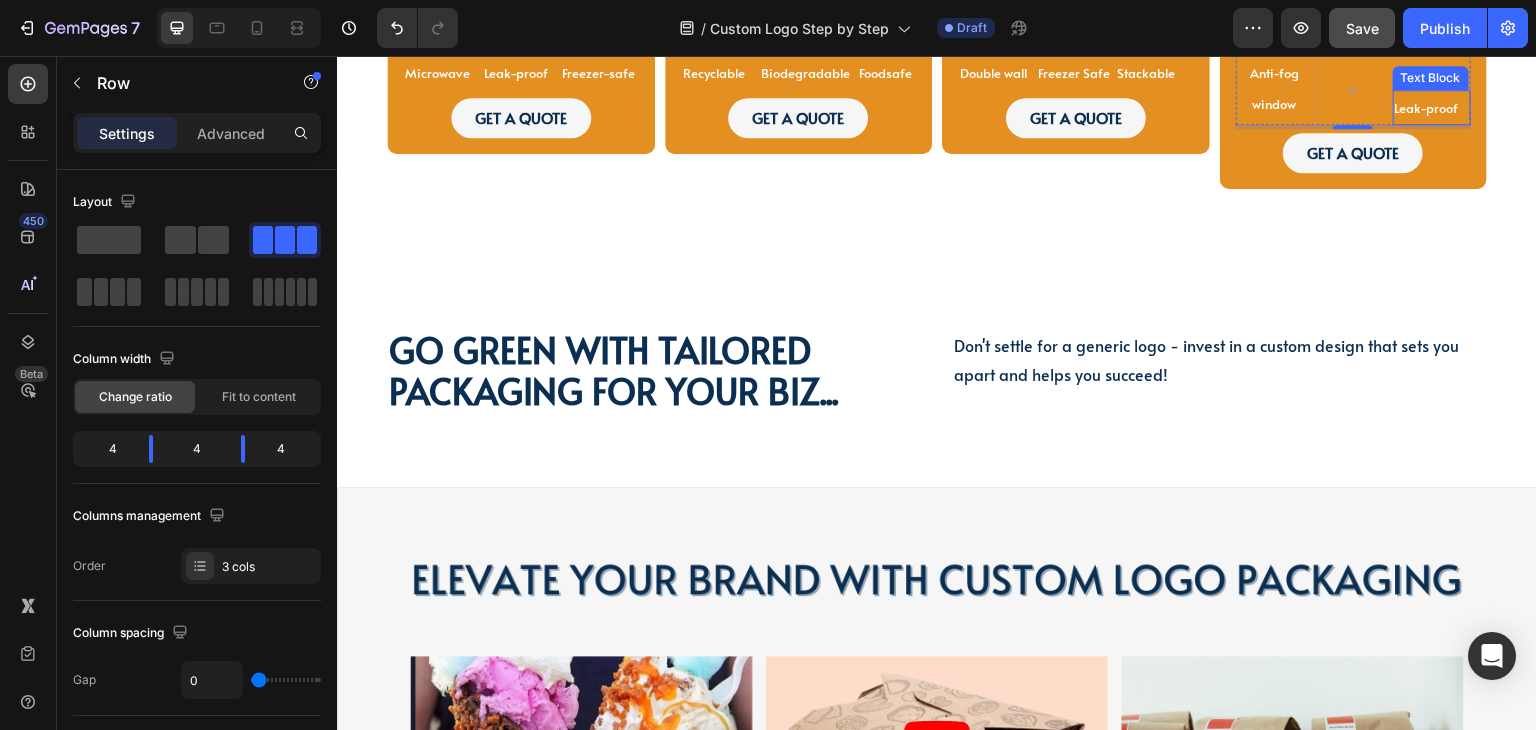 click on "Leak-proof" at bounding box center (1427, 108) 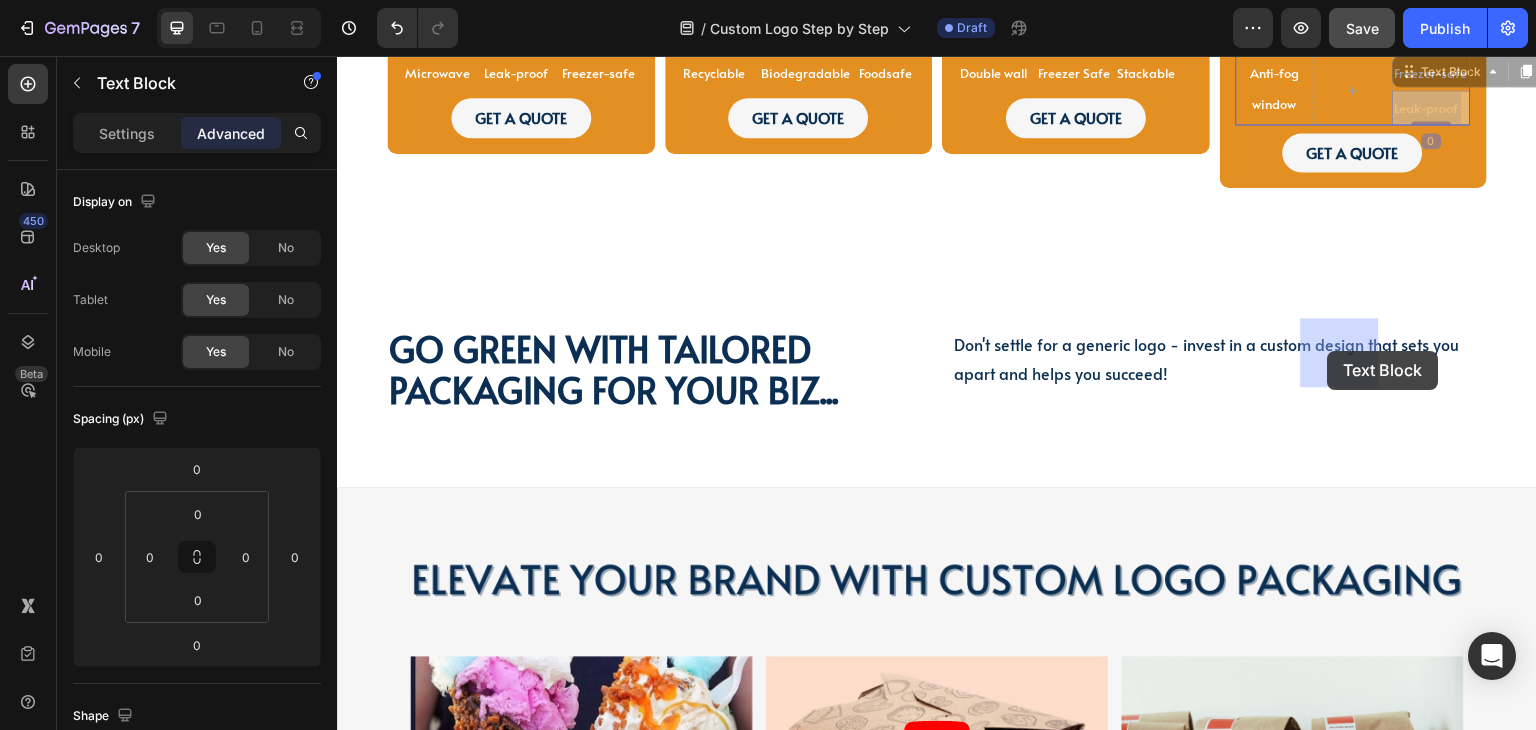drag, startPoint x: 1400, startPoint y: 374, endPoint x: 1320, endPoint y: 350, distance: 83.52245 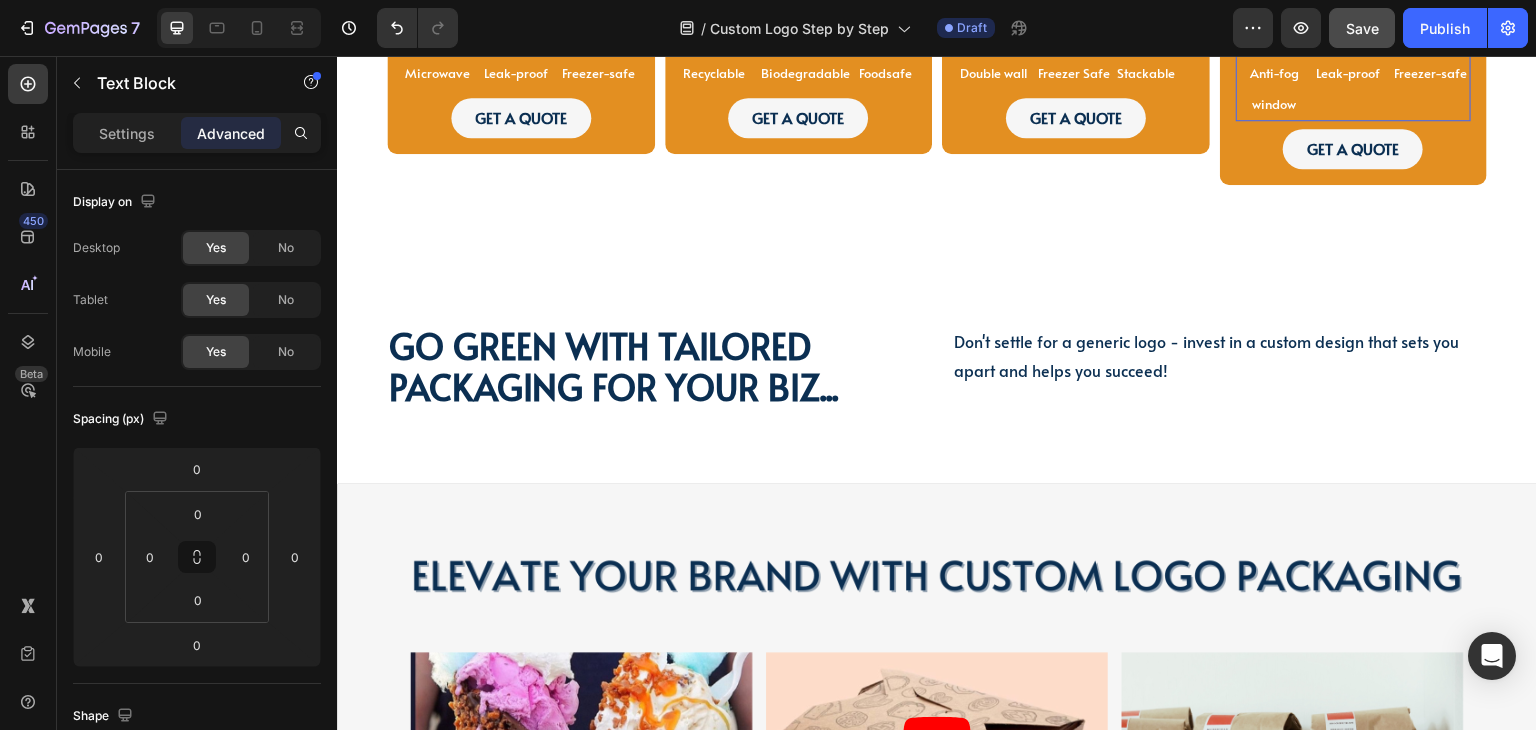 click on "Freezer-safe Text Block" at bounding box center [1432, 88] 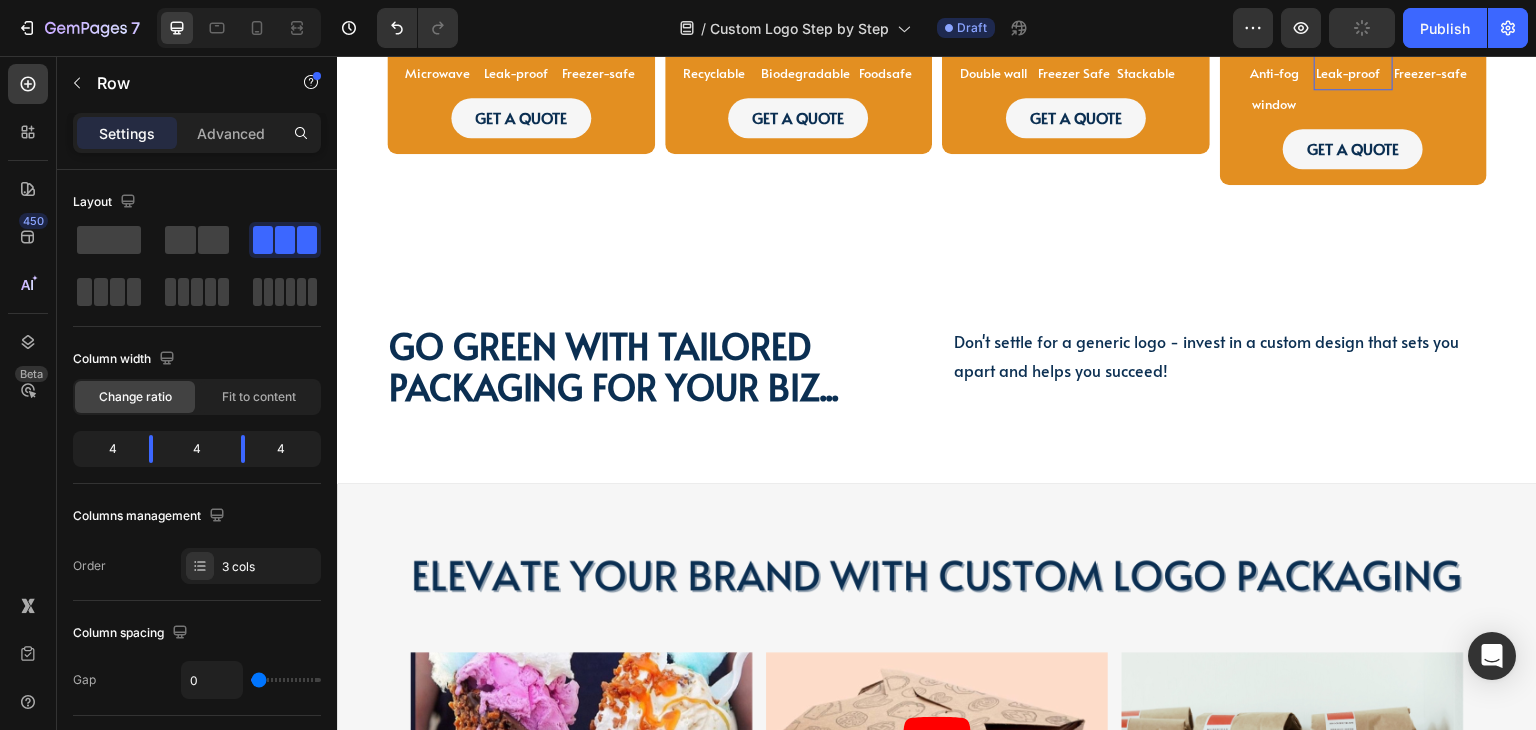 click on "Leak-proof" at bounding box center [1353, 72] 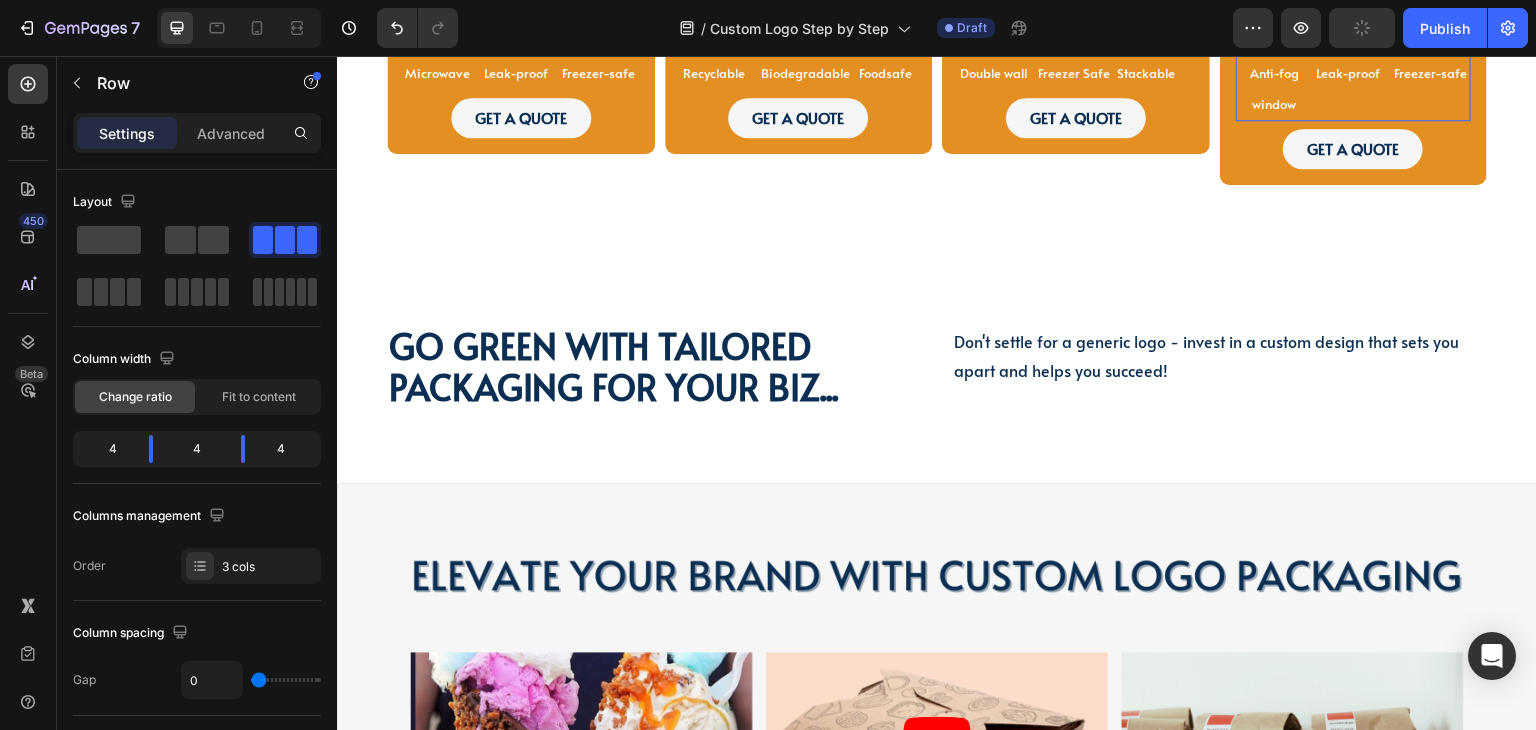 click on "Leak-proof Text Block" at bounding box center (1353, 88) 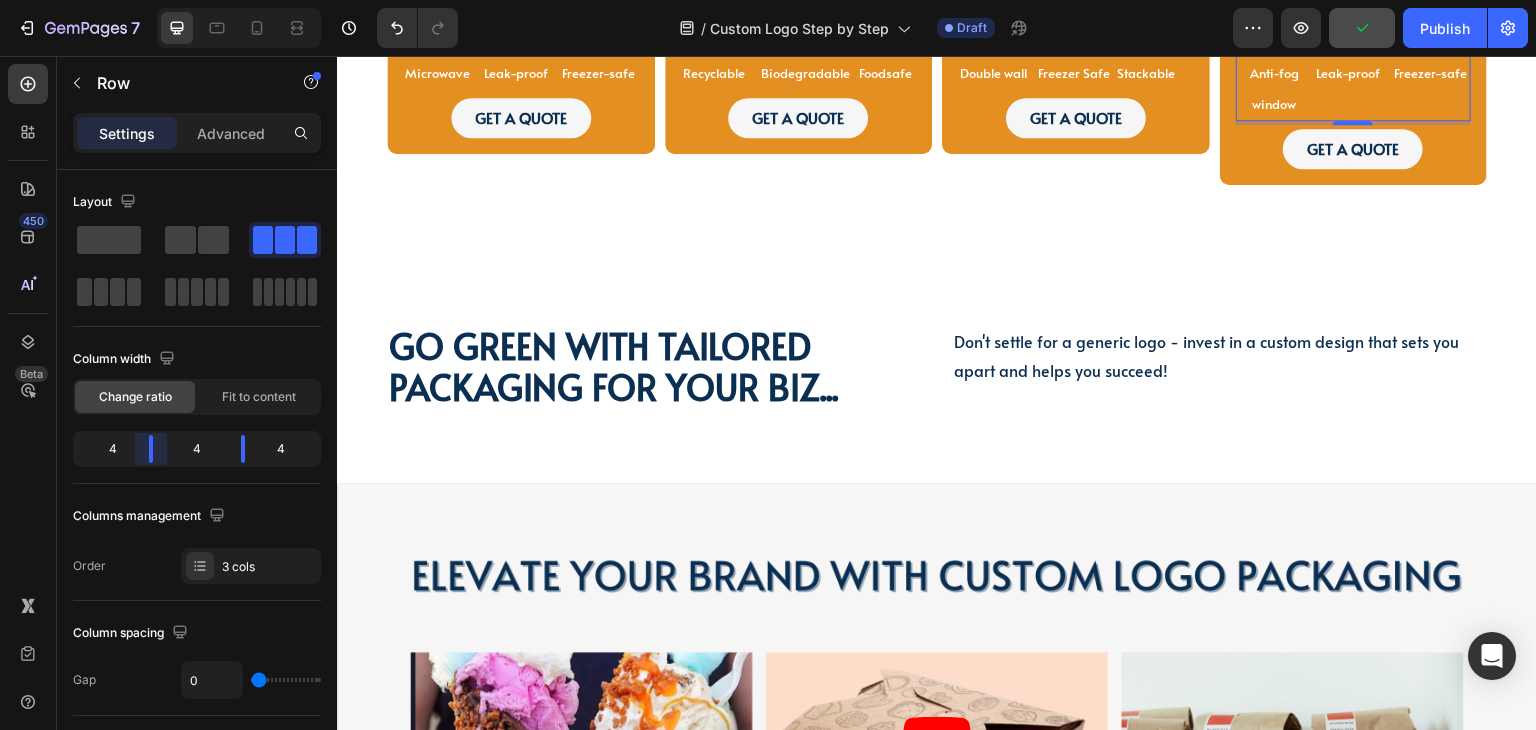 click on "7  Version history  /  Custom Logo Step by Step Draft Preview  Publish  450 Beta Sections(18) Elements(83) Section Element Hero Section Product Detail Brands Trusted Badges Guarantee Product Breakdown How to use Testimonials Compare Bundle FAQs Social Proof Brand Story Product List Collection Blog List Contact Sticky Add to Cart Custom Footer Browse Library 450 Layout
Row
Row
Row
Row Text
Heading
Text Block Button
Button
Button Media
Image
Image" at bounding box center (768, 0) 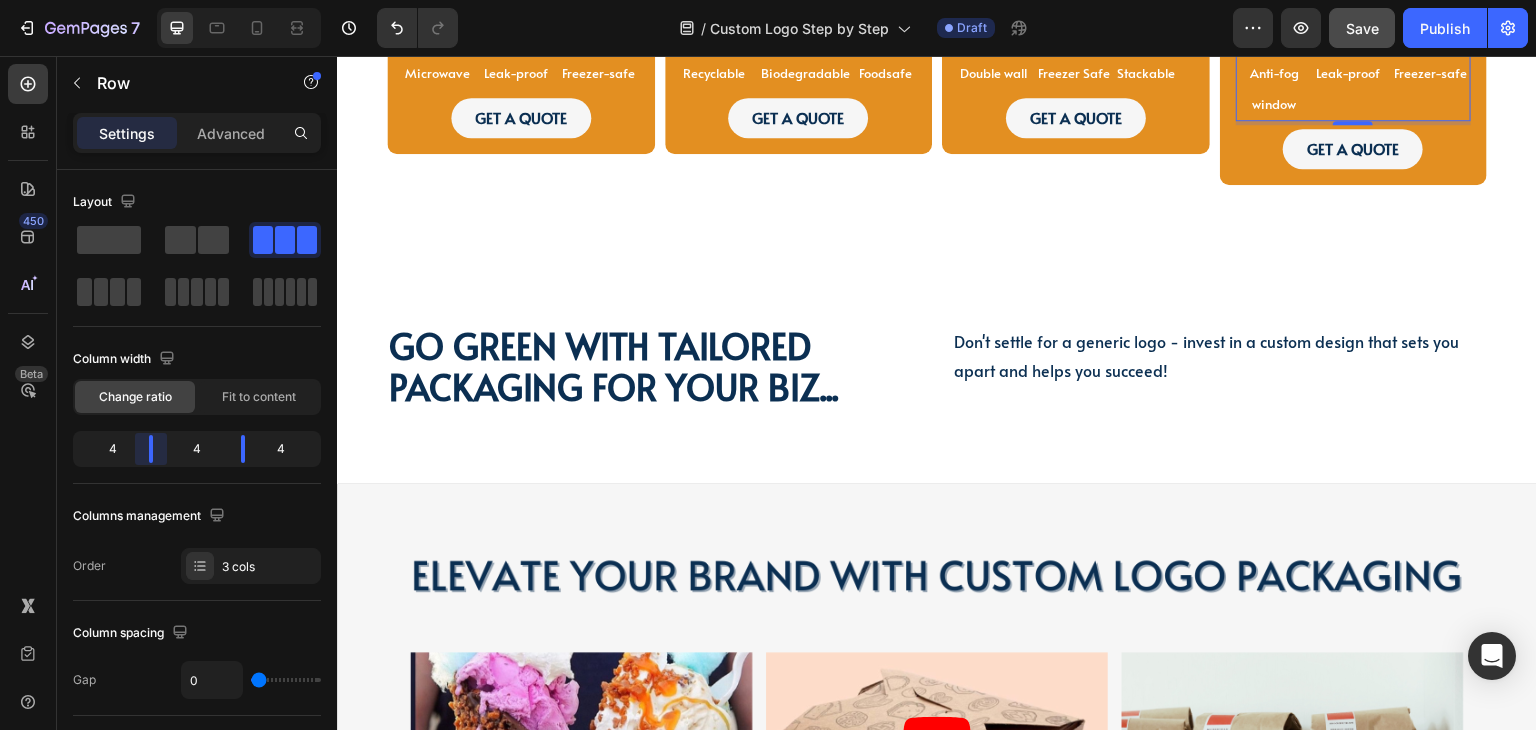 click on "7  Version history  /  Custom Logo Step by Step Draft Preview  Save   Publish  450 Beta Sections(18) Elements(83) Section Element Hero Section Product Detail Brands Trusted Badges Guarantee Product Breakdown How to use Testimonials Compare Bundle FAQs Social Proof Brand Story Product List Collection Blog List Contact Sticky Add to Cart Custom Footer Browse Library 450 Layout
Row
Row
Row
Row Text
Heading
Text Block Button
Button
Button Media
Image
Image
Video" at bounding box center [768, 0] 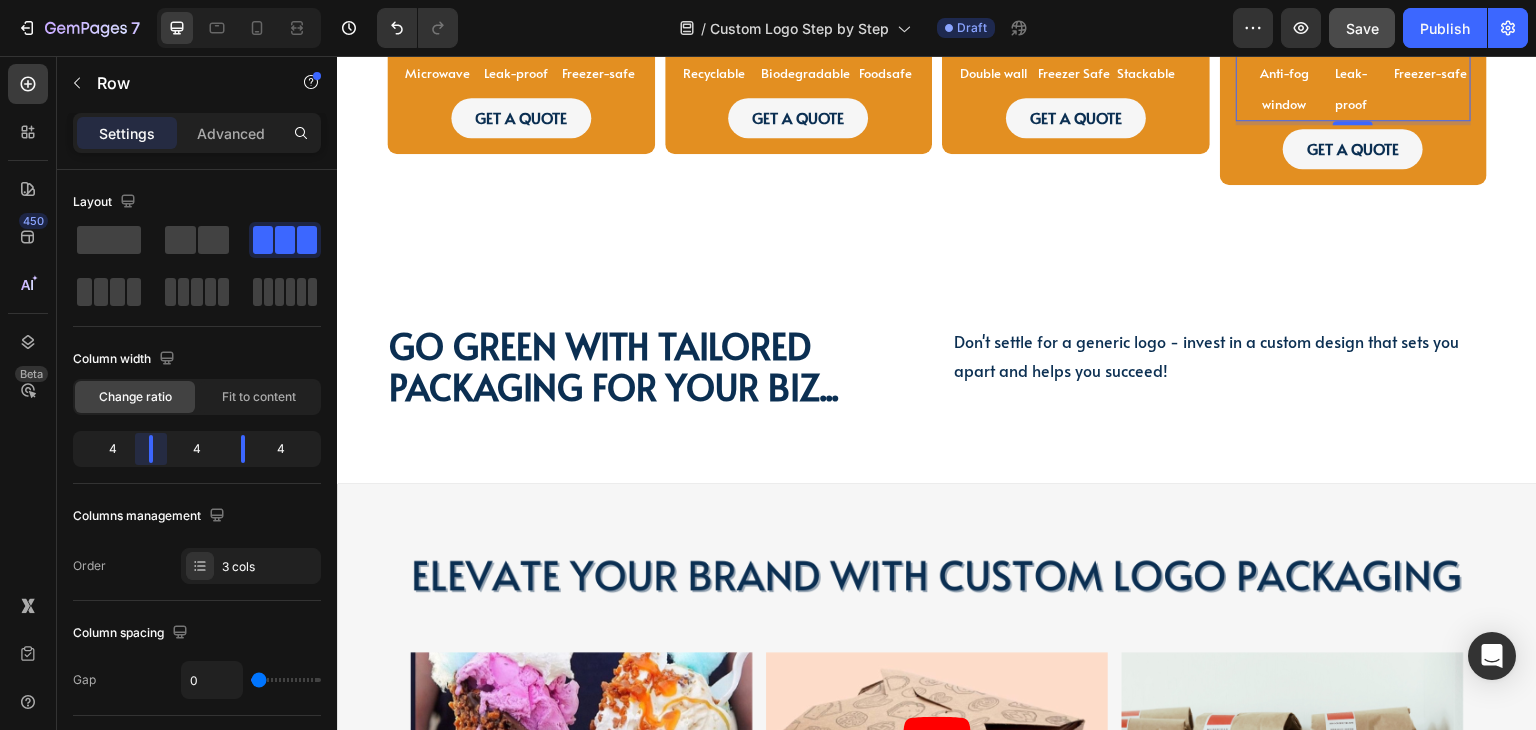 drag, startPoint x: 159, startPoint y: 453, endPoint x: 170, endPoint y: 453, distance: 11 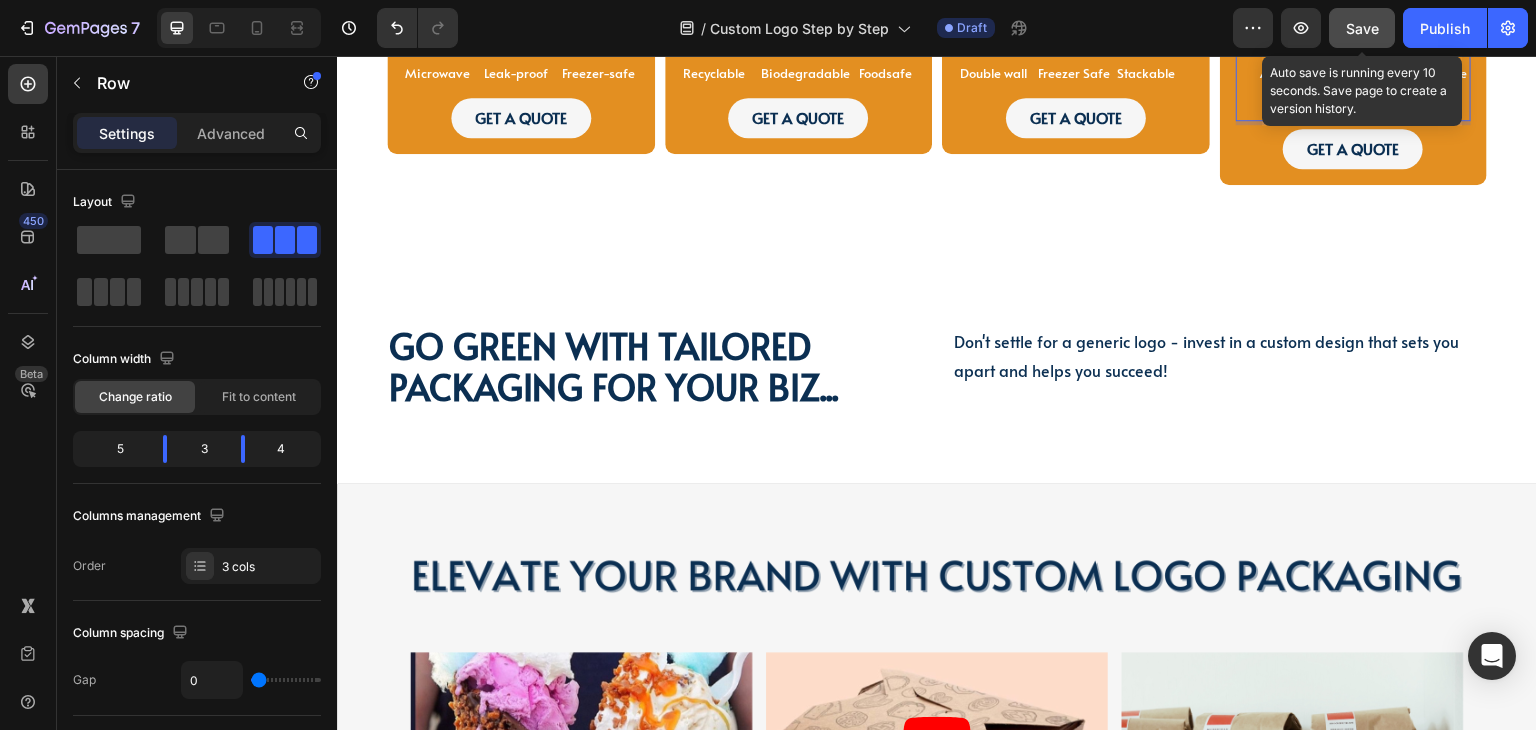 click on "Save" 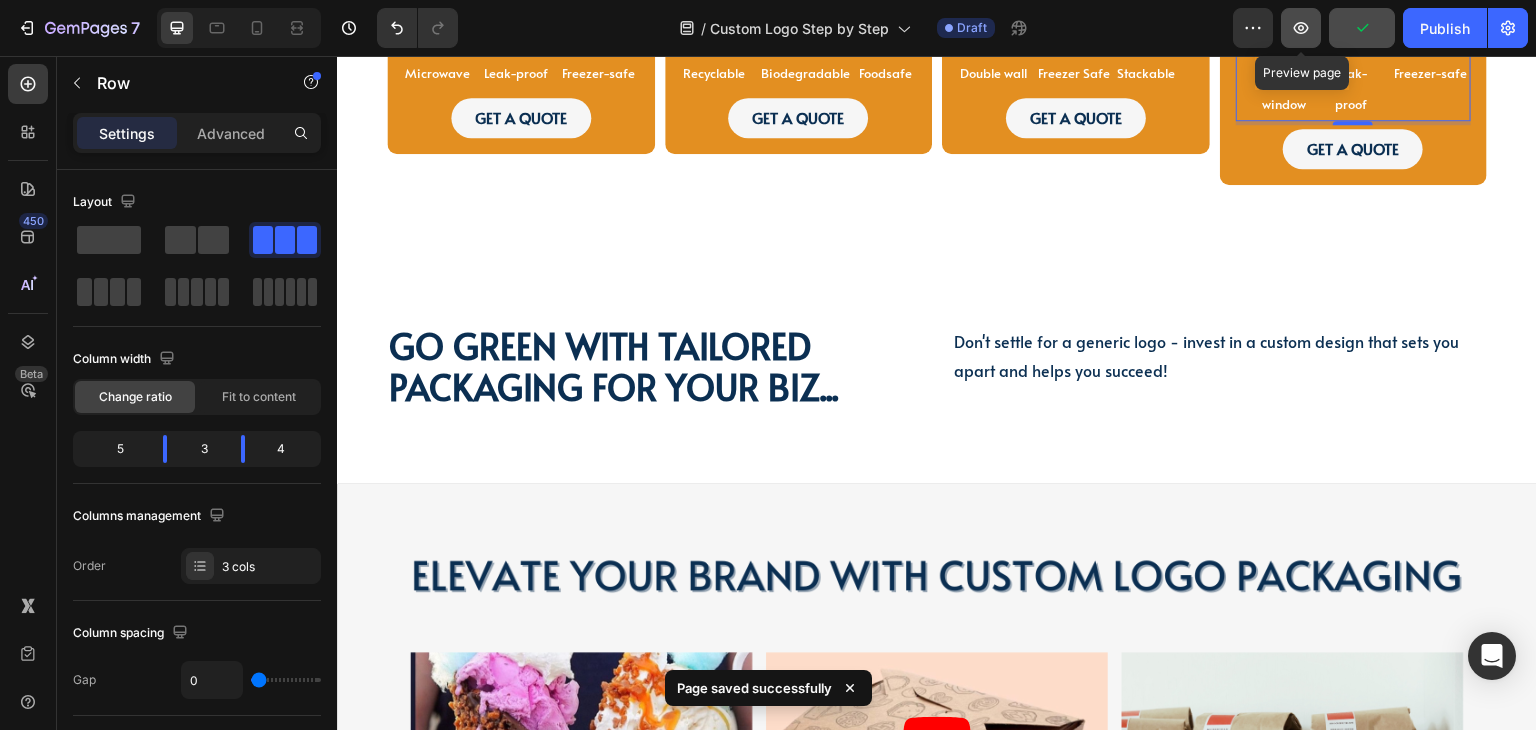 click 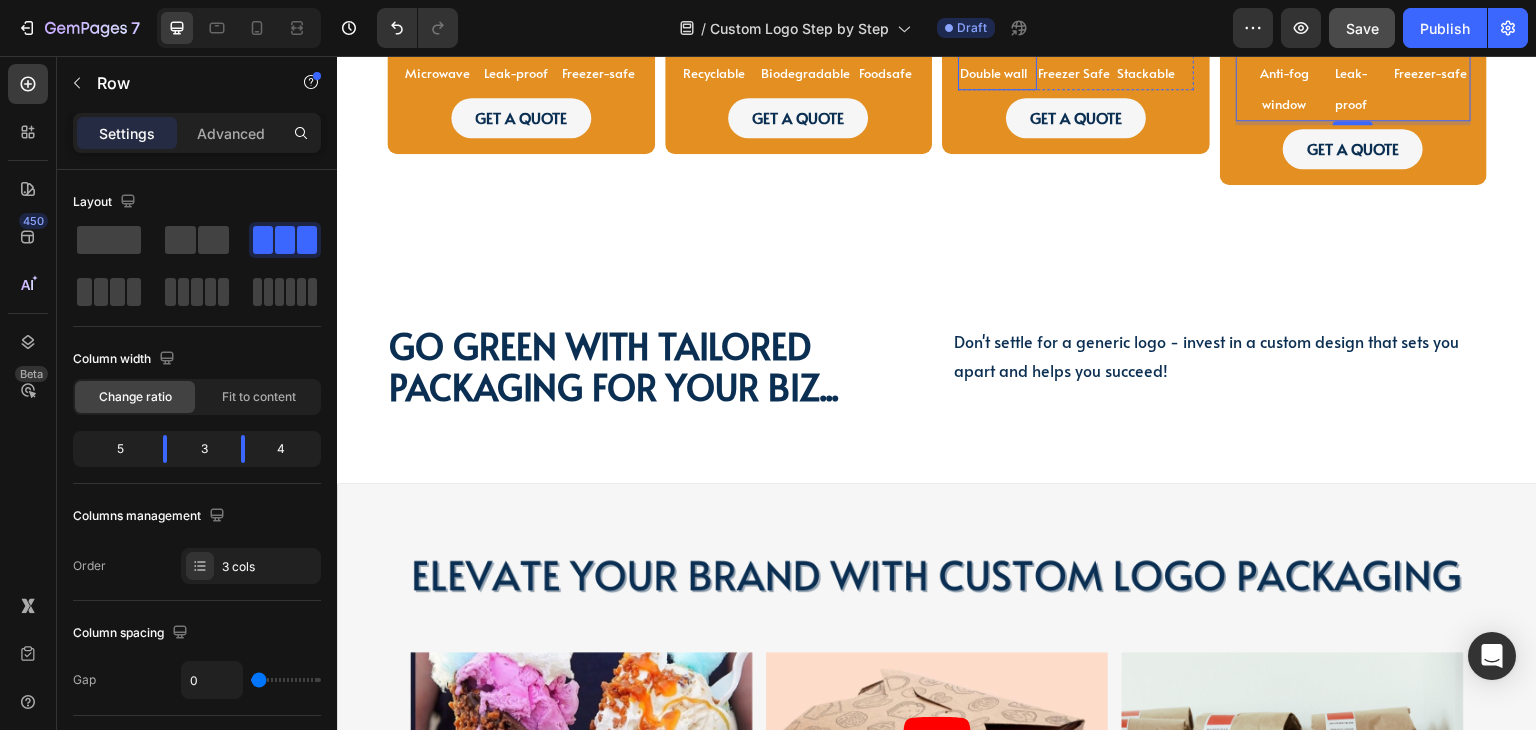 click on "Double wall" at bounding box center [993, 73] 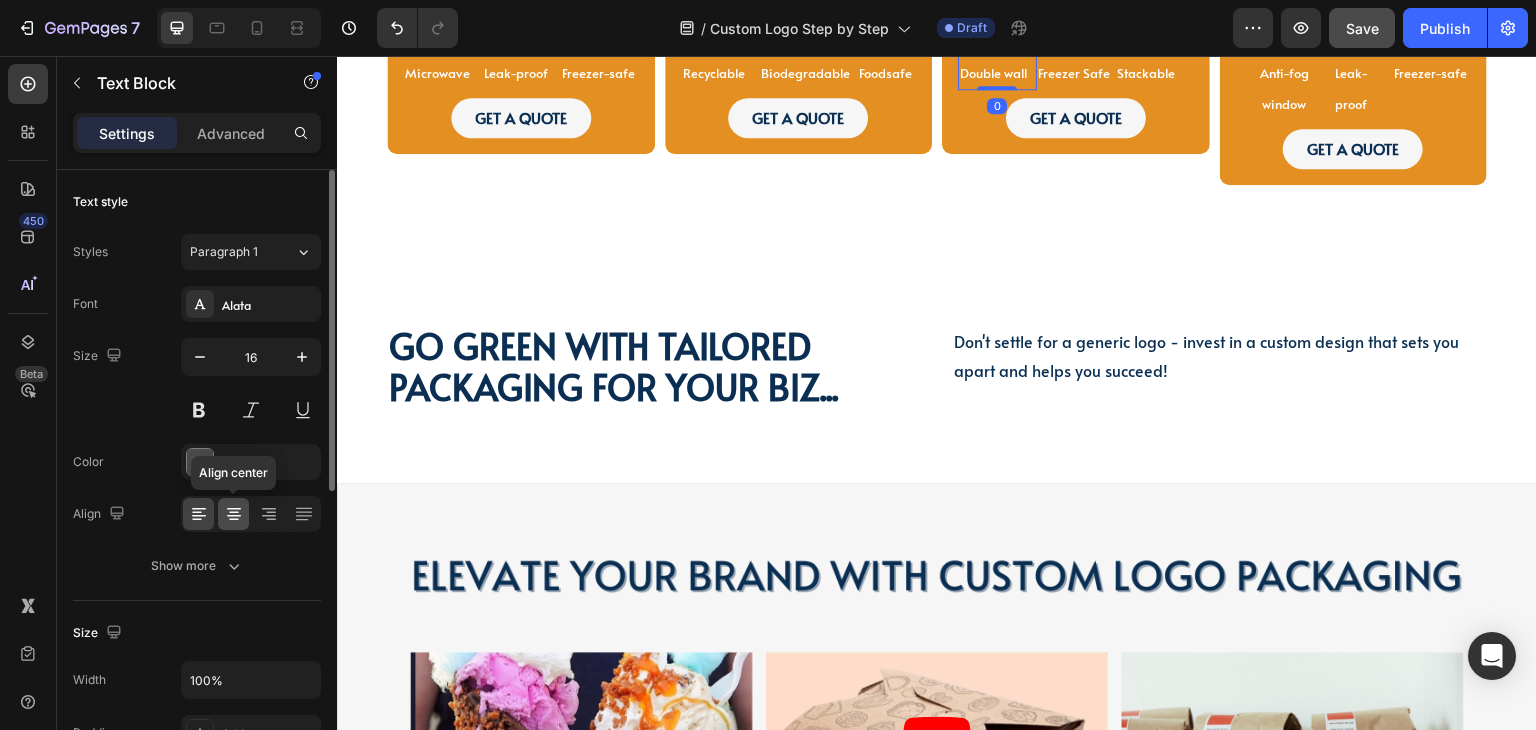 click 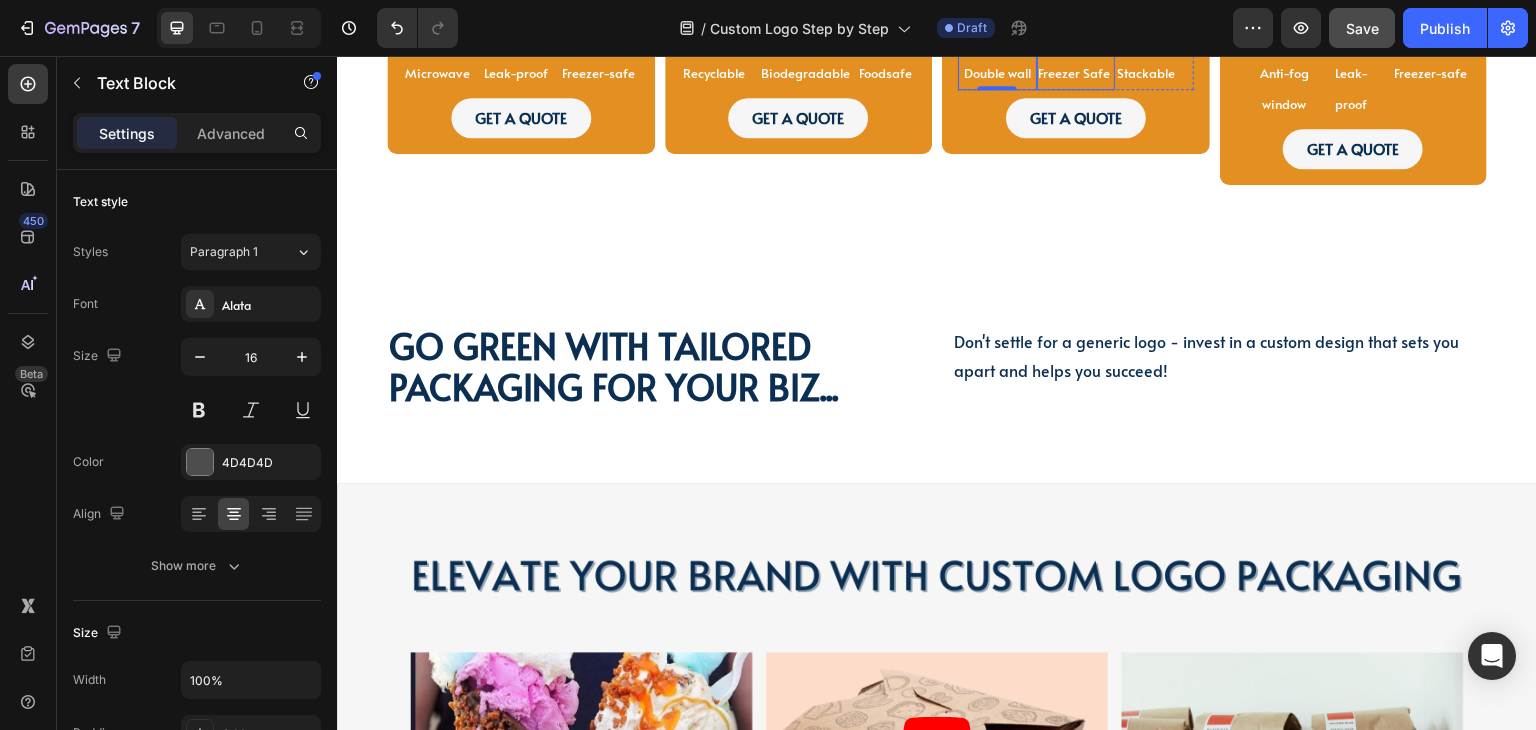 click on "Freezer Safe" at bounding box center (1075, 73) 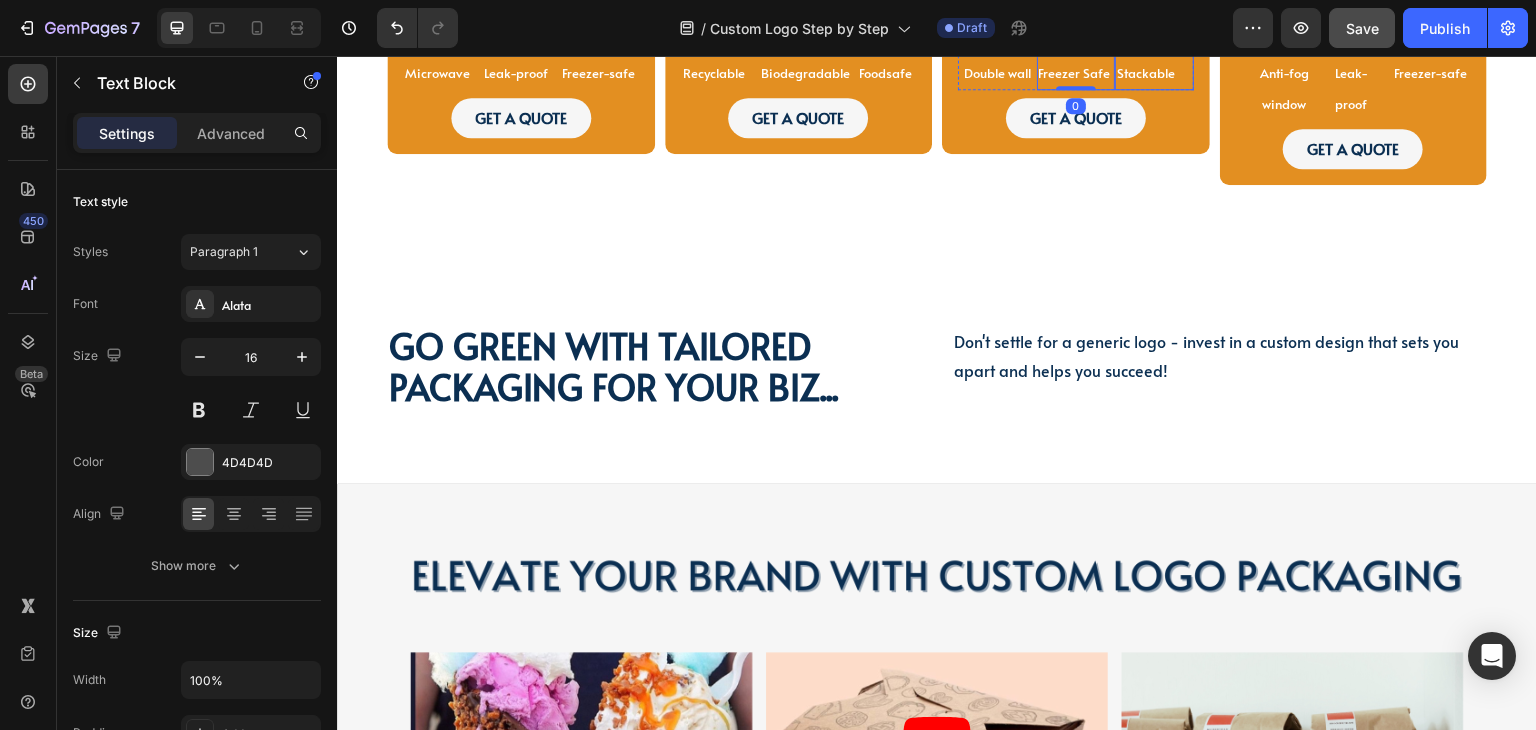 click on "Stackable" at bounding box center [1146, 73] 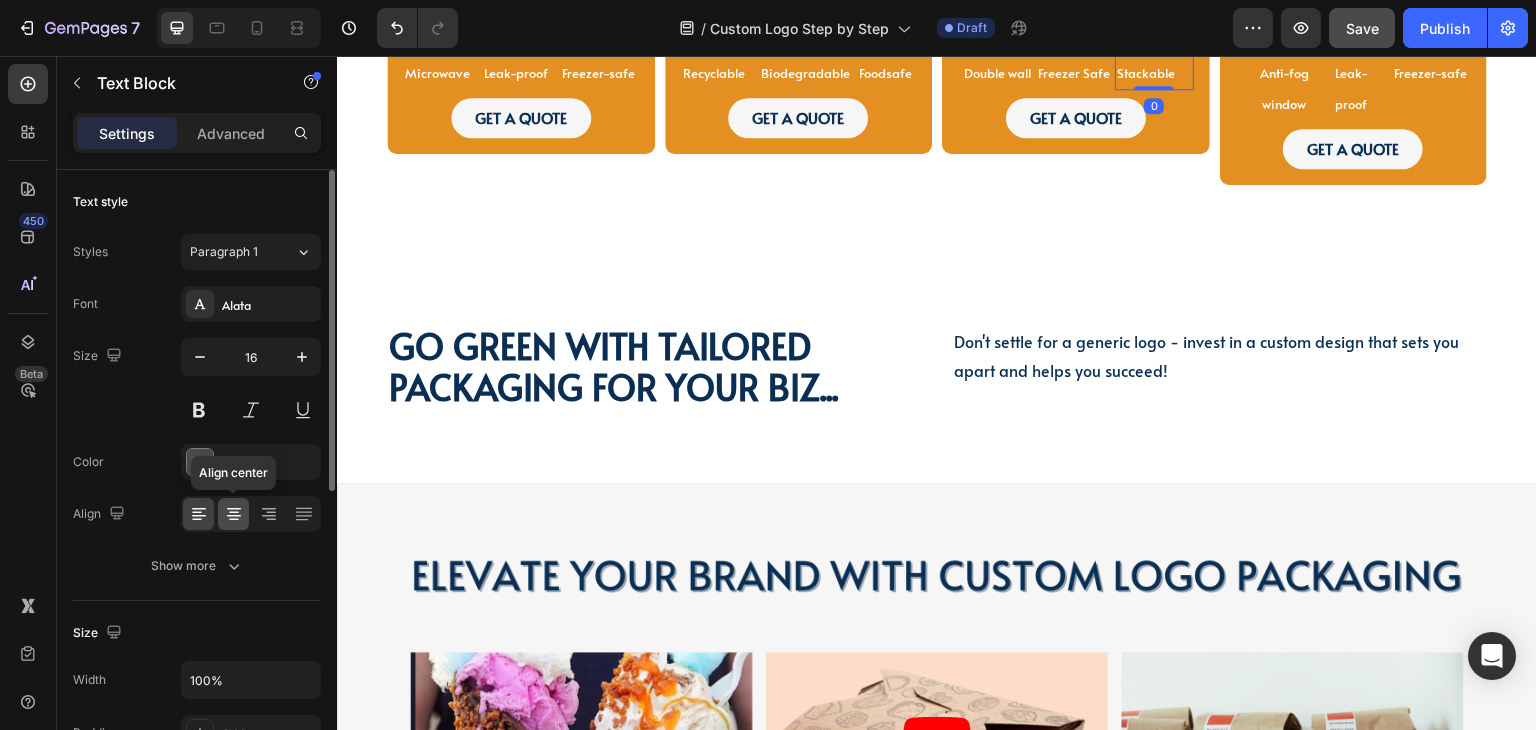 click 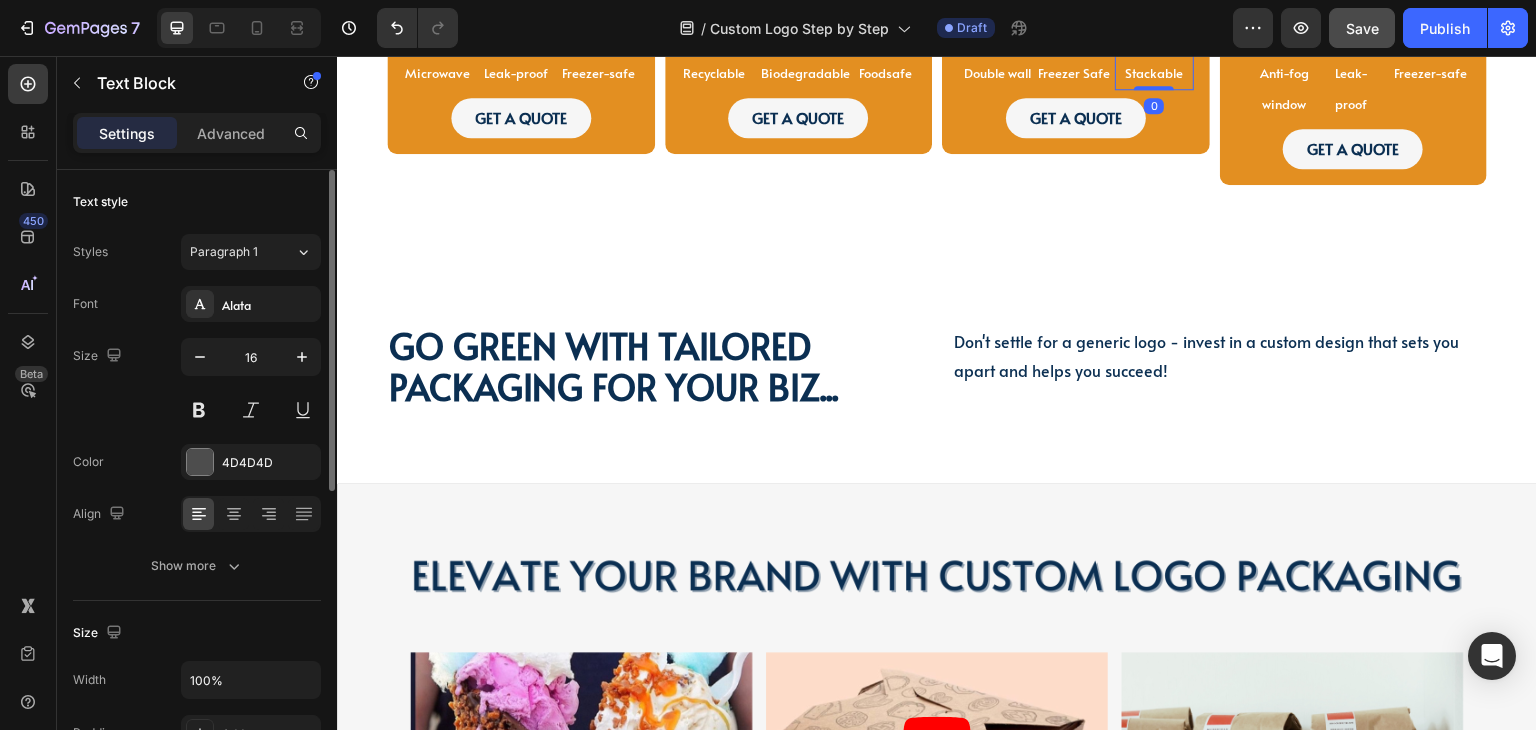 click on "Freezer Safe" at bounding box center (1075, 73) 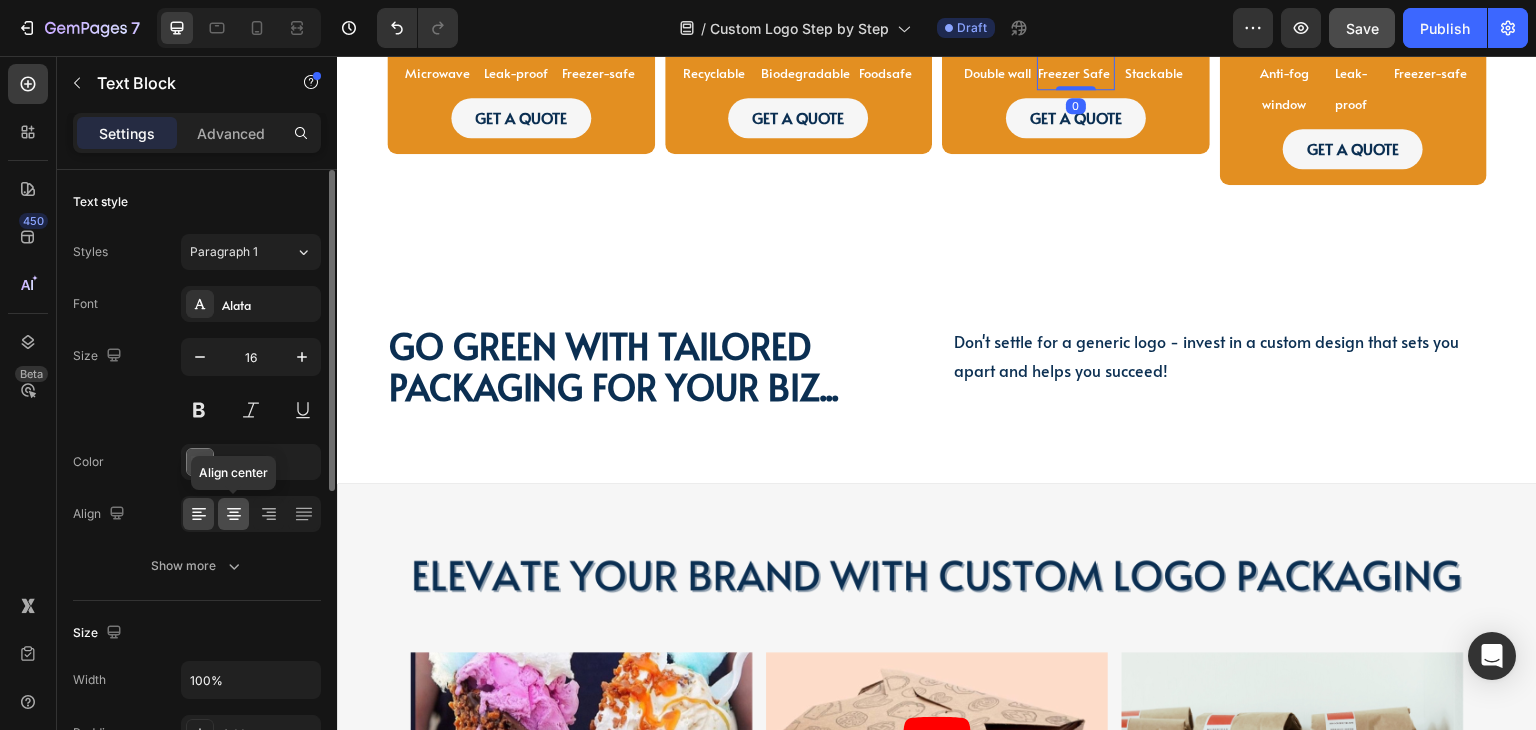 click 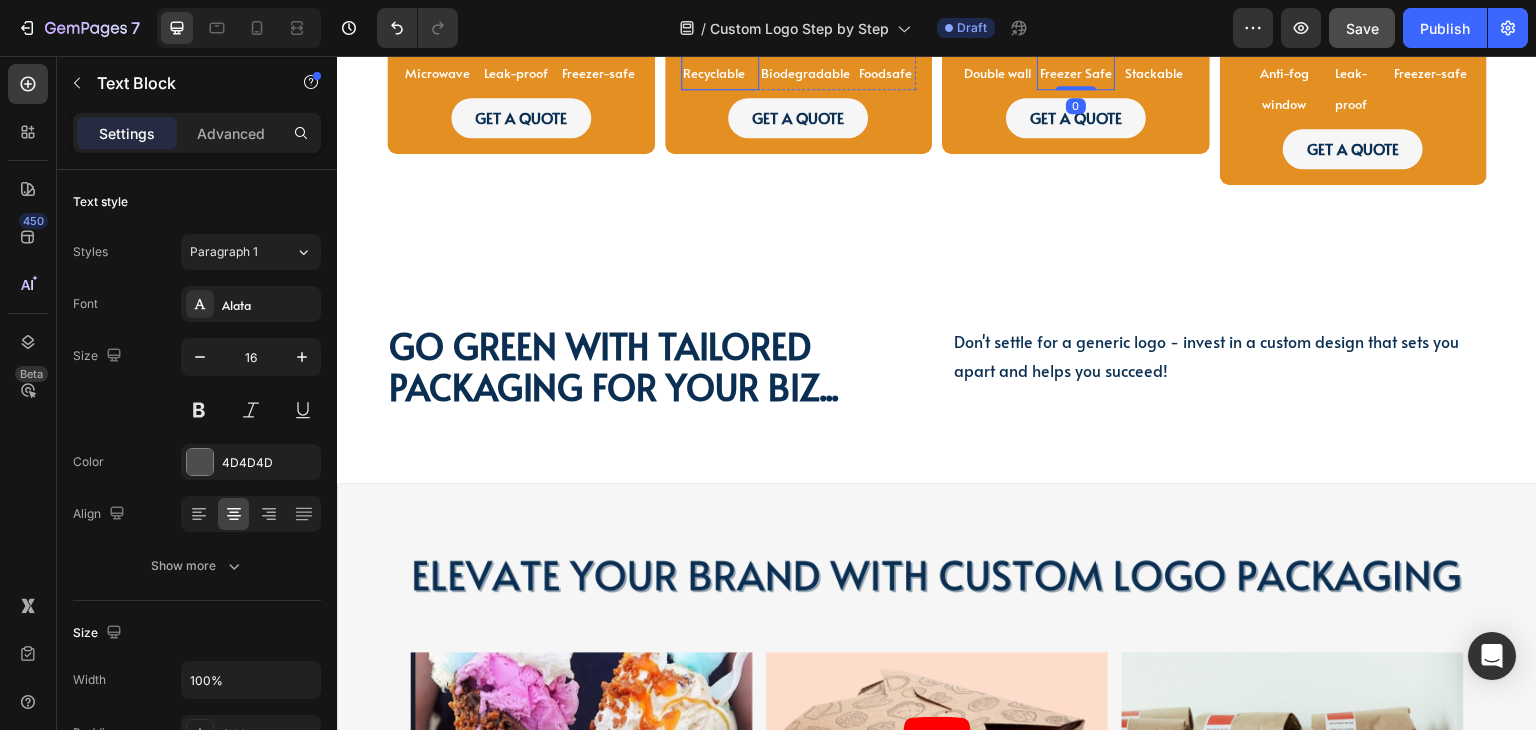 click on "Recyclable" at bounding box center (714, 73) 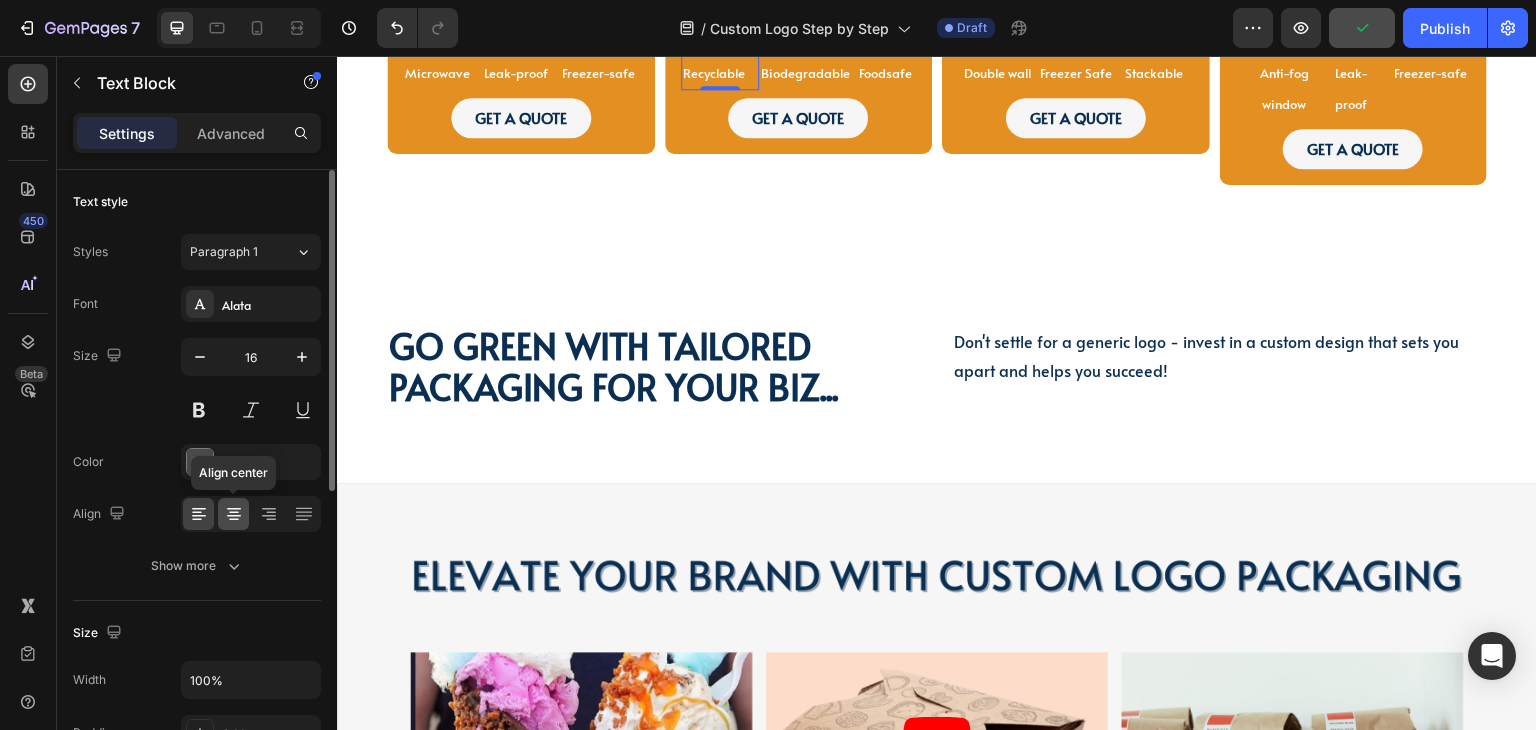 click 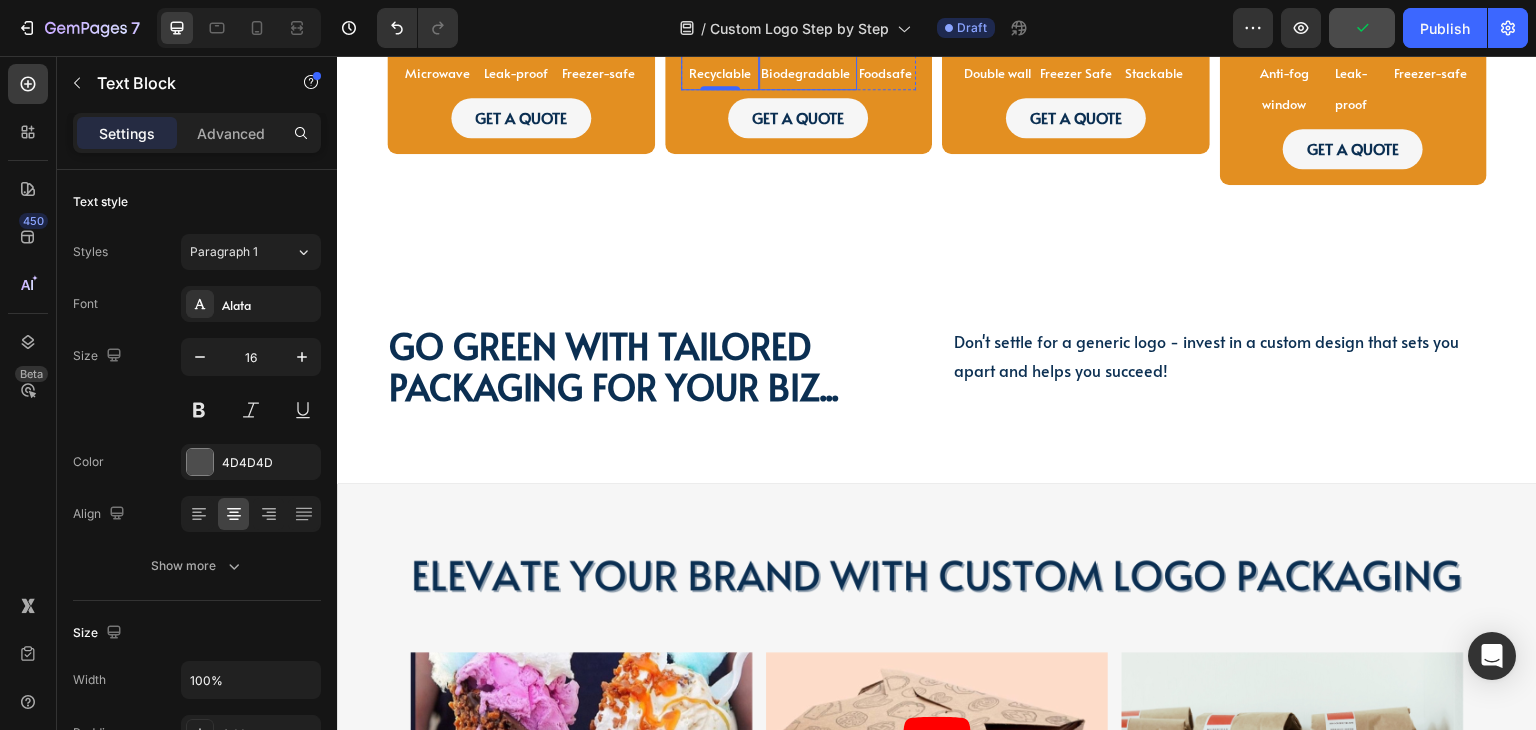 click on "Biodegradable" at bounding box center [805, 73] 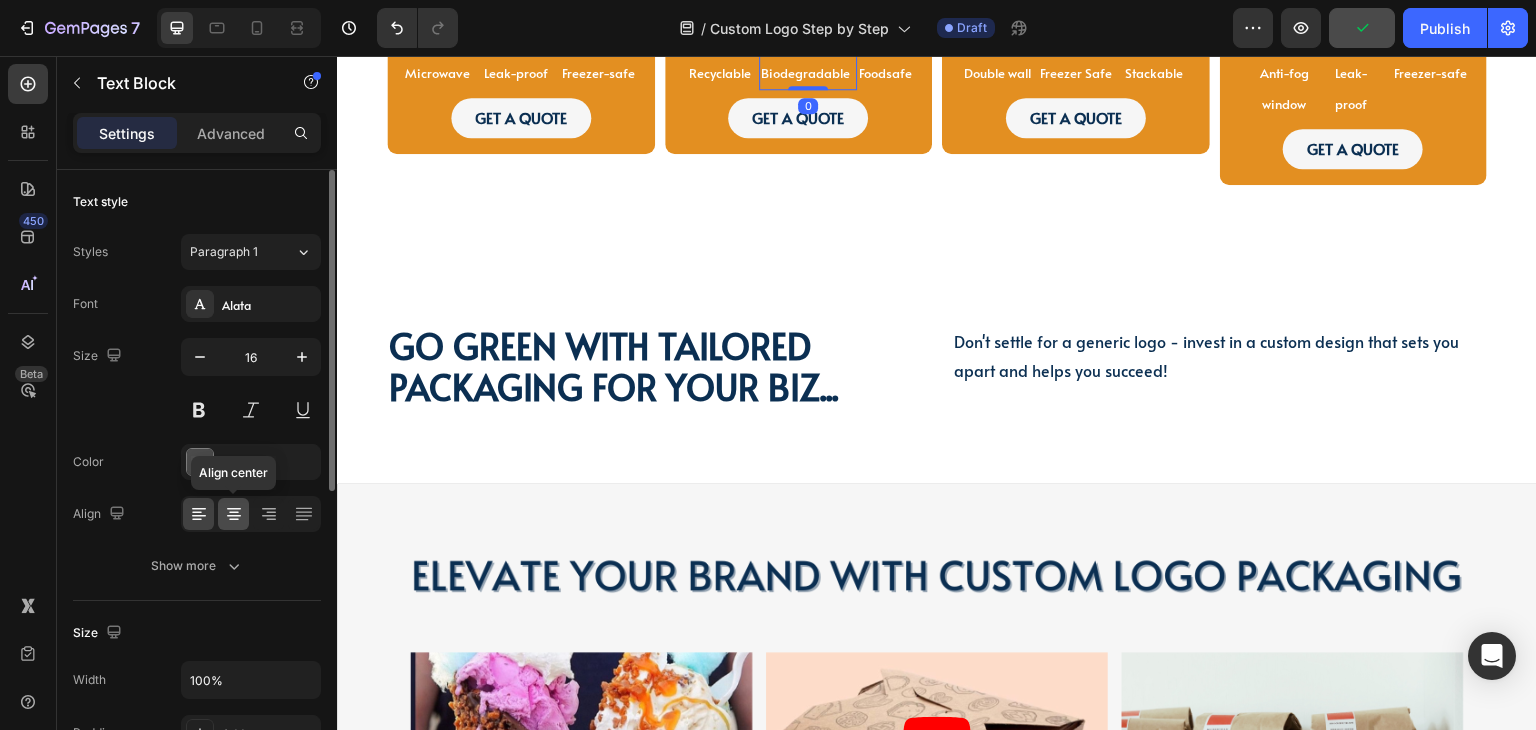 click 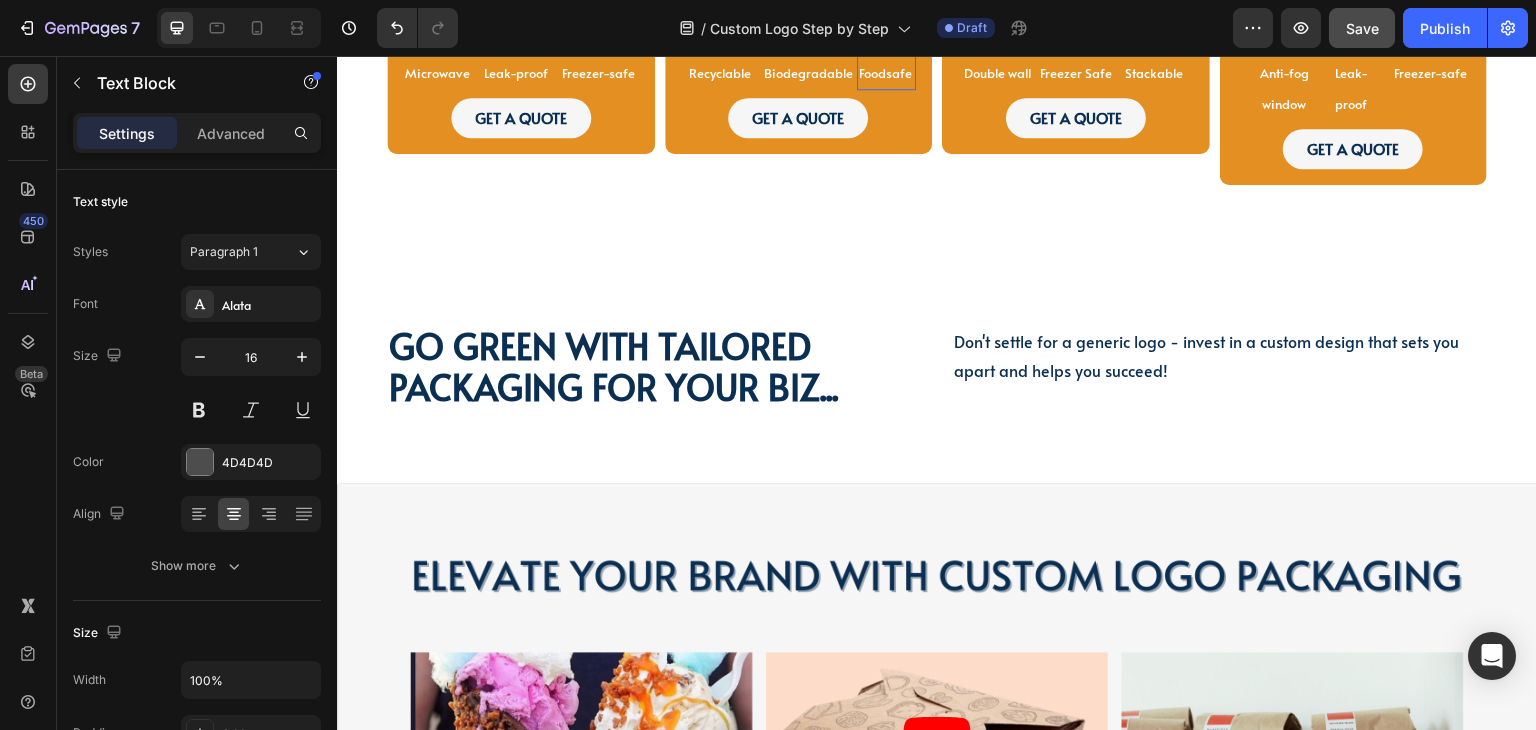 click on "Foodsafe" at bounding box center (885, 73) 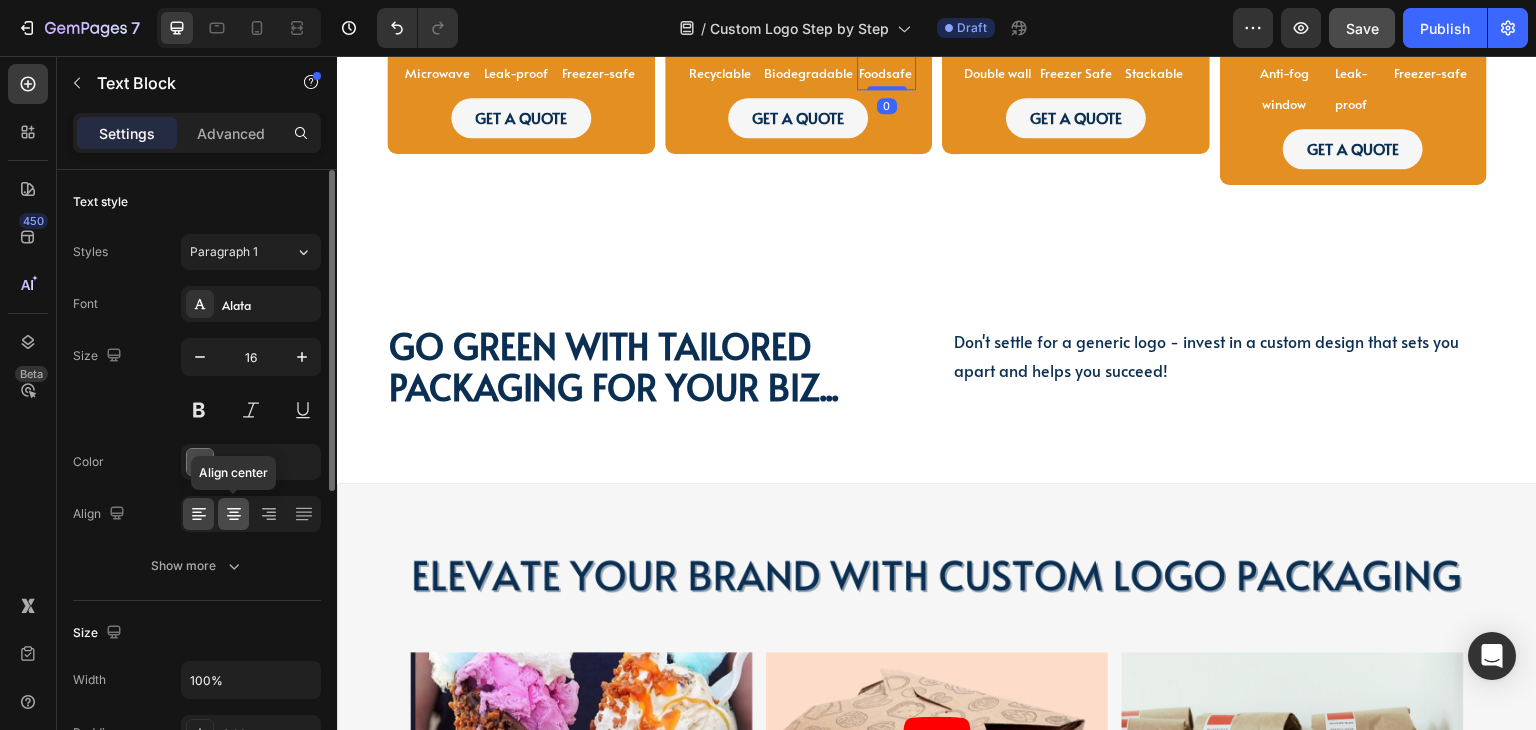 click 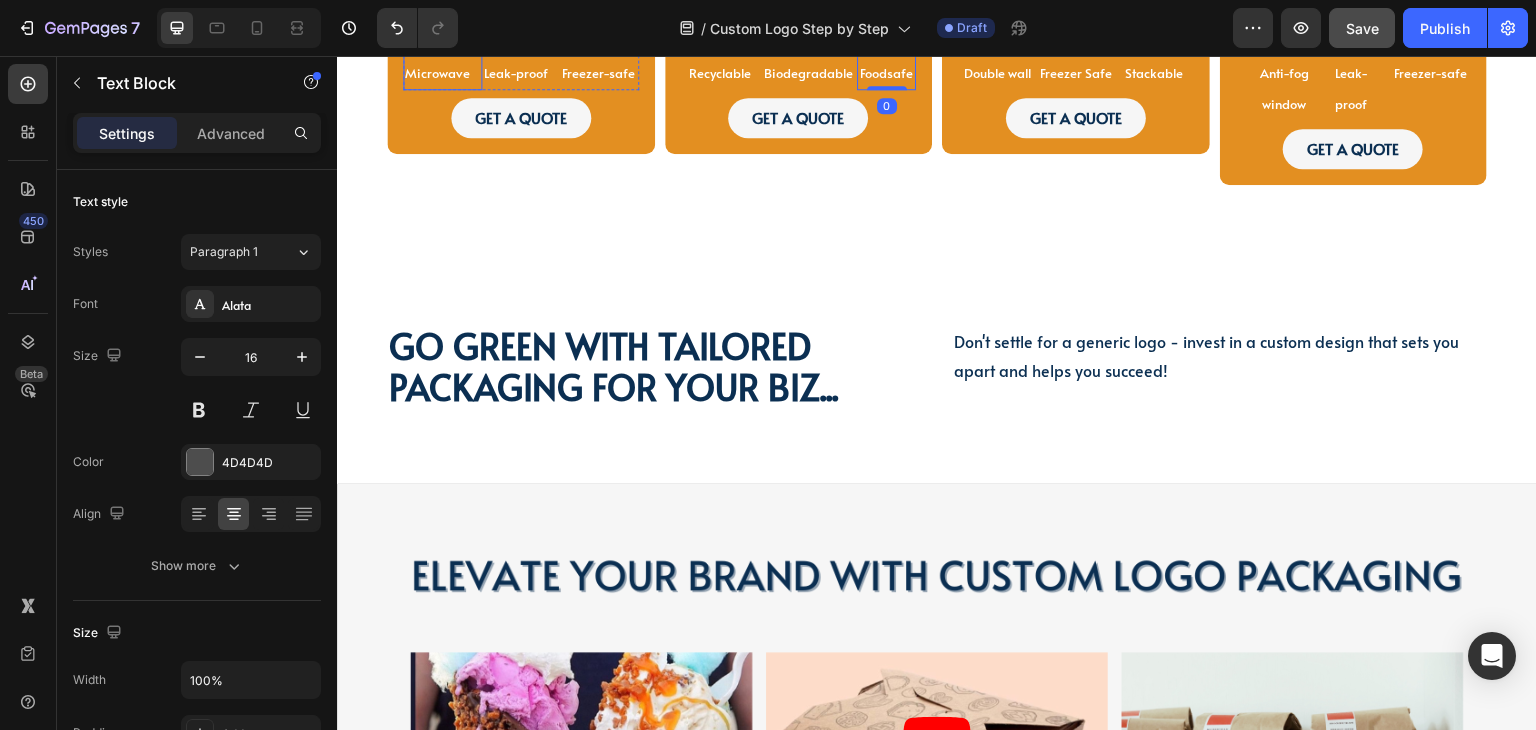 click on "Microwave" at bounding box center (437, 73) 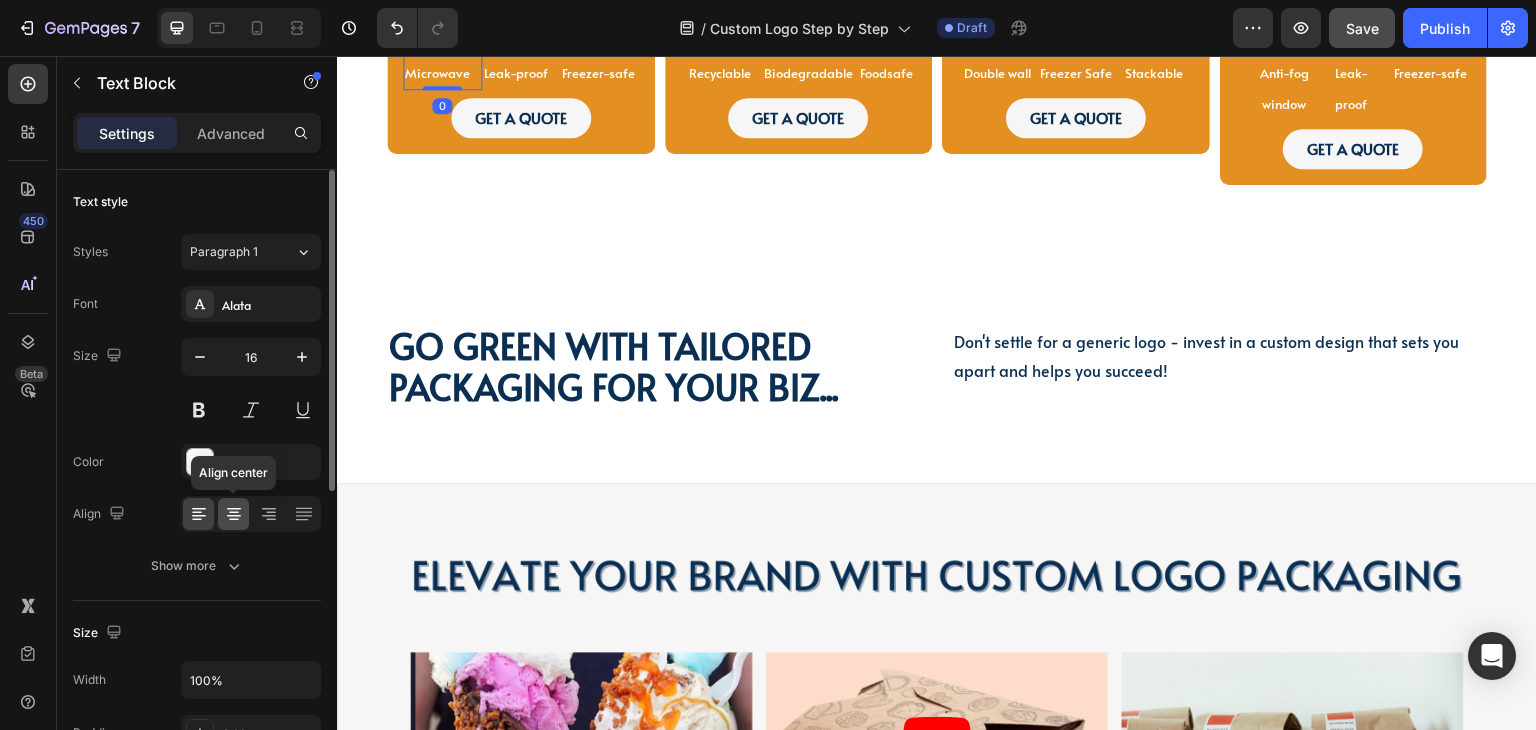 click 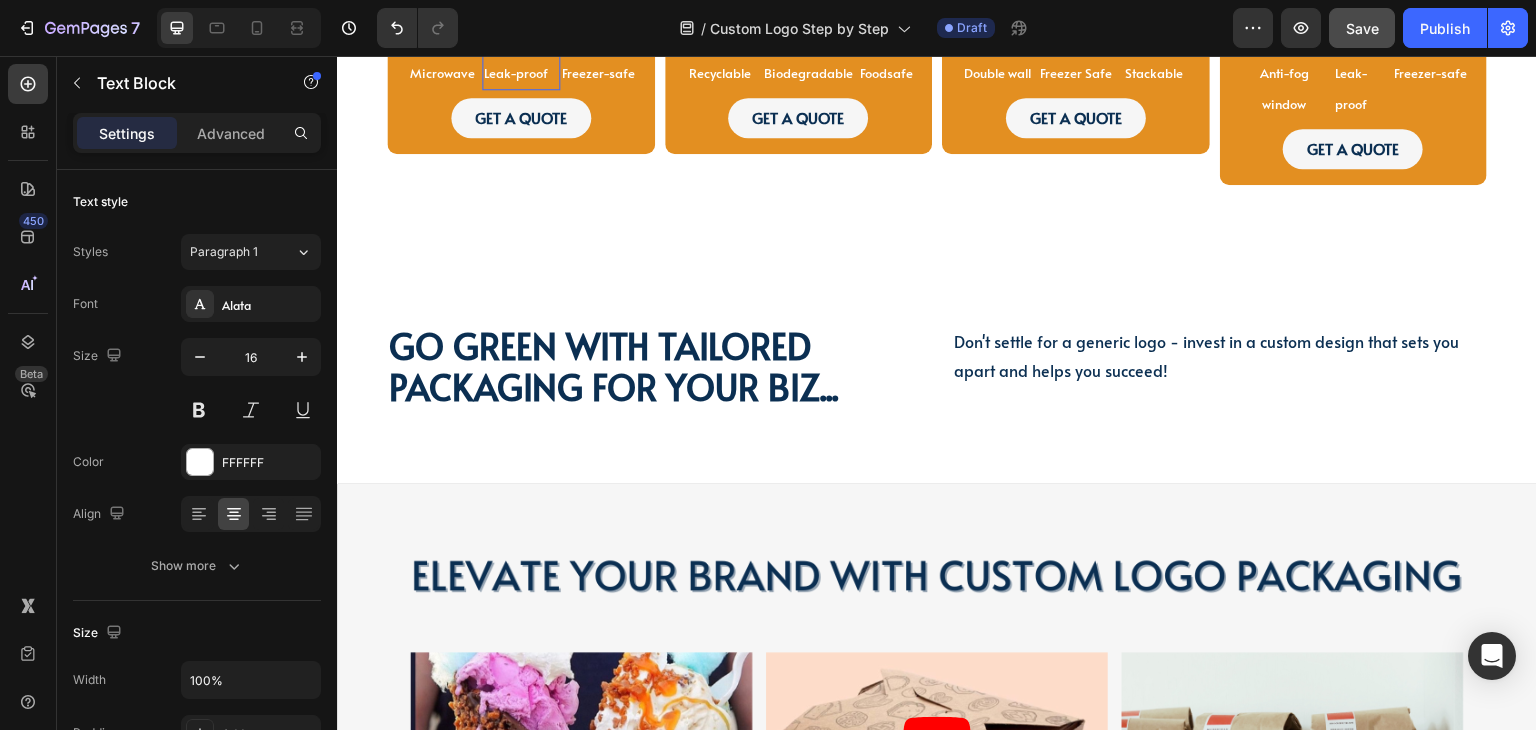 drag, startPoint x: 526, startPoint y: 337, endPoint x: 660, endPoint y: 474, distance: 191.63768 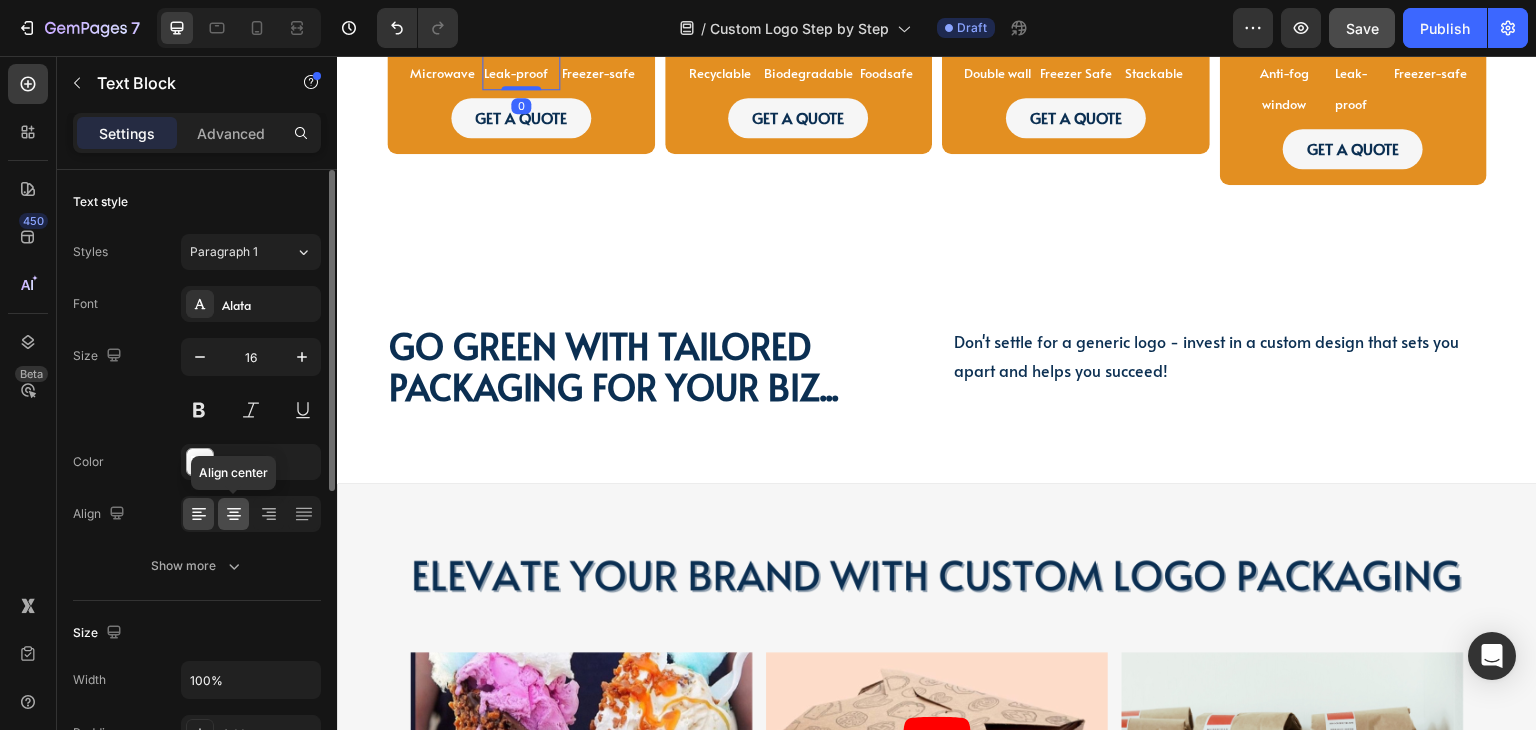 click 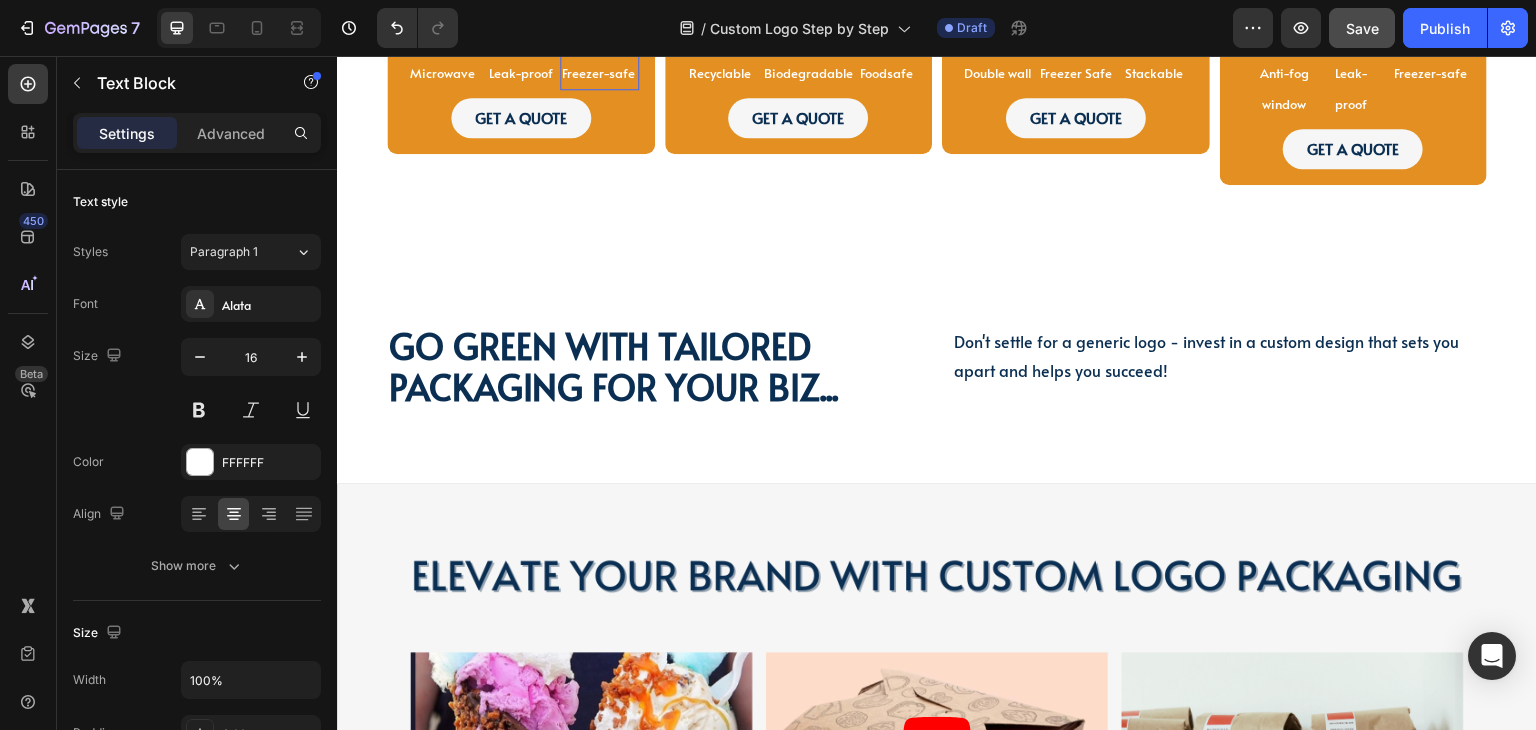 click on "Freezer-safe" at bounding box center [598, 73] 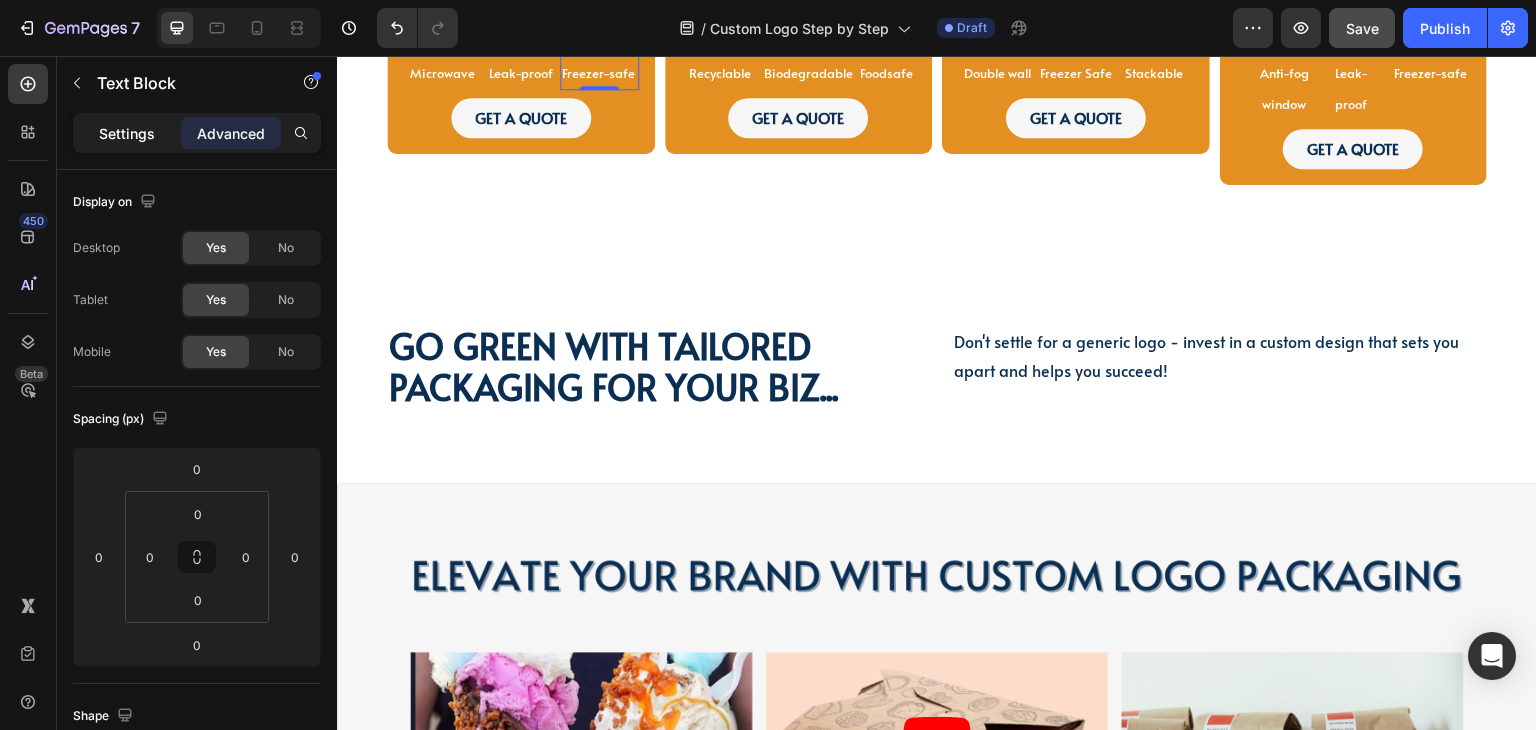 click on "Settings" at bounding box center (127, 133) 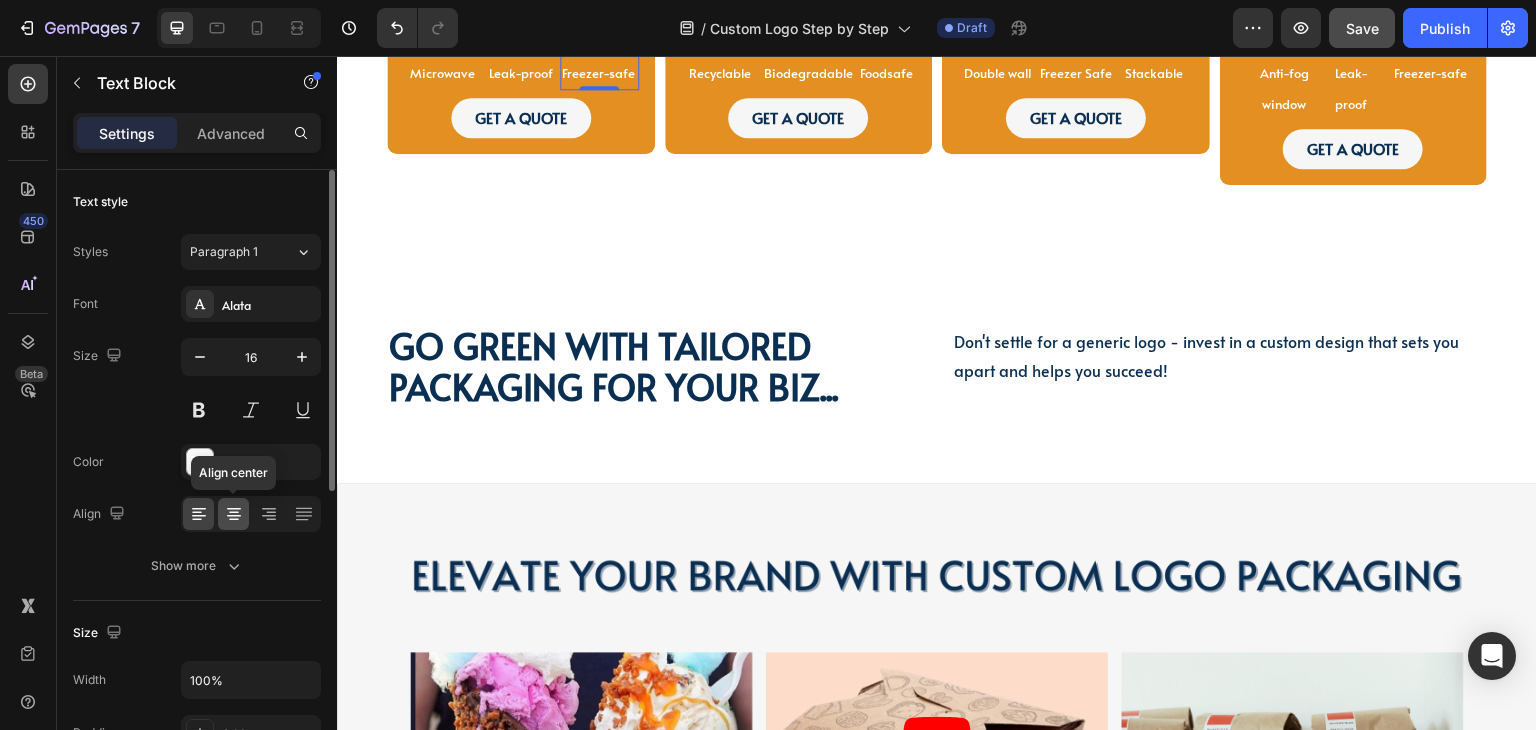 click 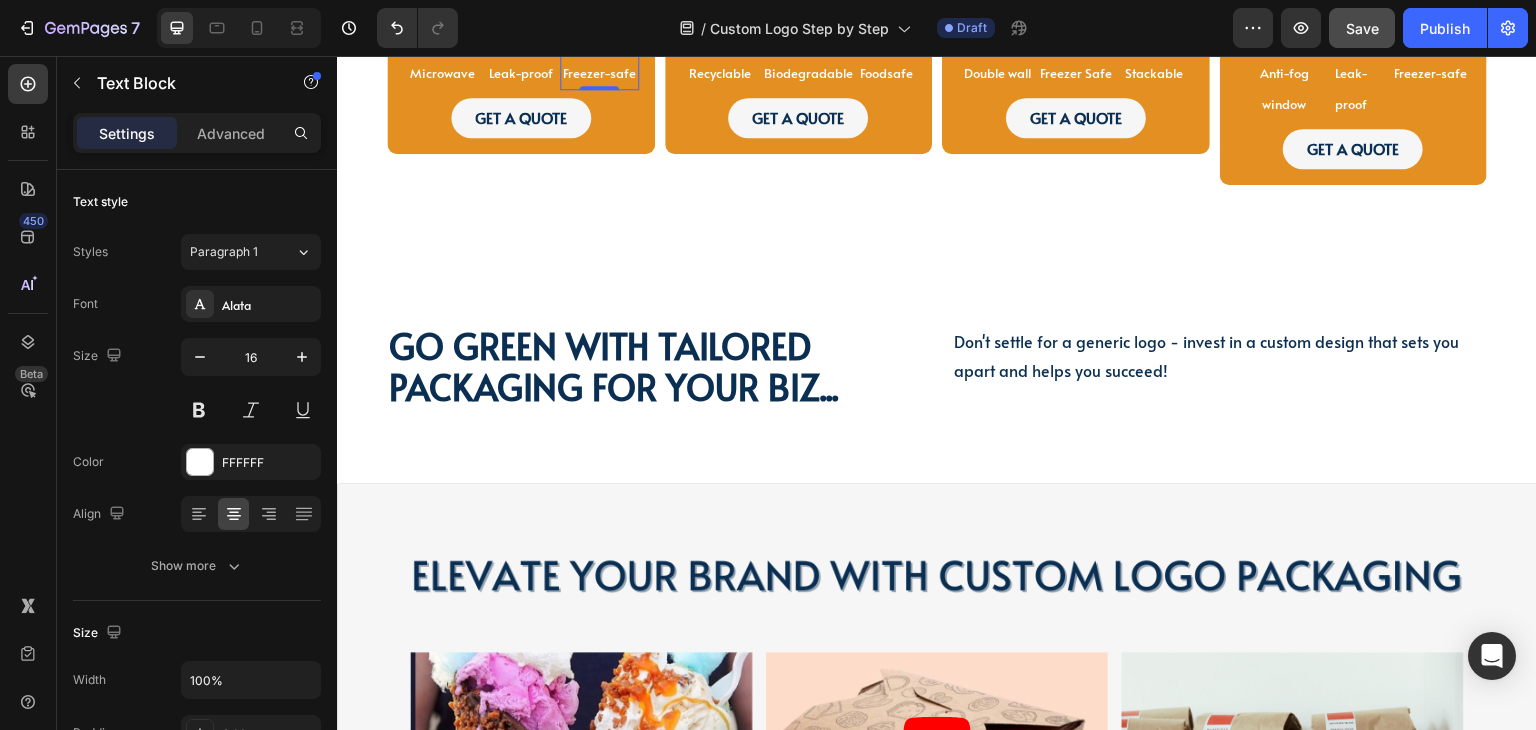 click on "PAPER SOUP CUP Text Block PAPER SOUP CUP Text Block Image MOQ 10,000pcs Text Block Microwave  Text Block Leak-proof Text Block Freezer-safe Text Block   0 Row GET A QUOTE Button Row Product SANDWICH BAGS Text Block SANDWICH BAGS Text Block SANDWICH BAGS Text Block Image MOQ 25,000pcs Text Block Recyclable Text Block Biodegradable Text Block Foodsafe Text Block Row GET A QUOTE Button Row Product PAPER COFFEE CUPS Text Block Image MOQ 10,000pcs Text Block Row Double wall Text Block Freezer Safe Text Block Stackable Text Block Row GET A QUOTE Button Row Product PAPER SUSHI BOXES Text Block Image MOQ 10,000pcs Text Block Anti-fog window Text Block Leak-proof Text Block Freezer-safe Text Block Row GET A QUOTE Button Row Product Row Row Section 10" at bounding box center [937, 109] 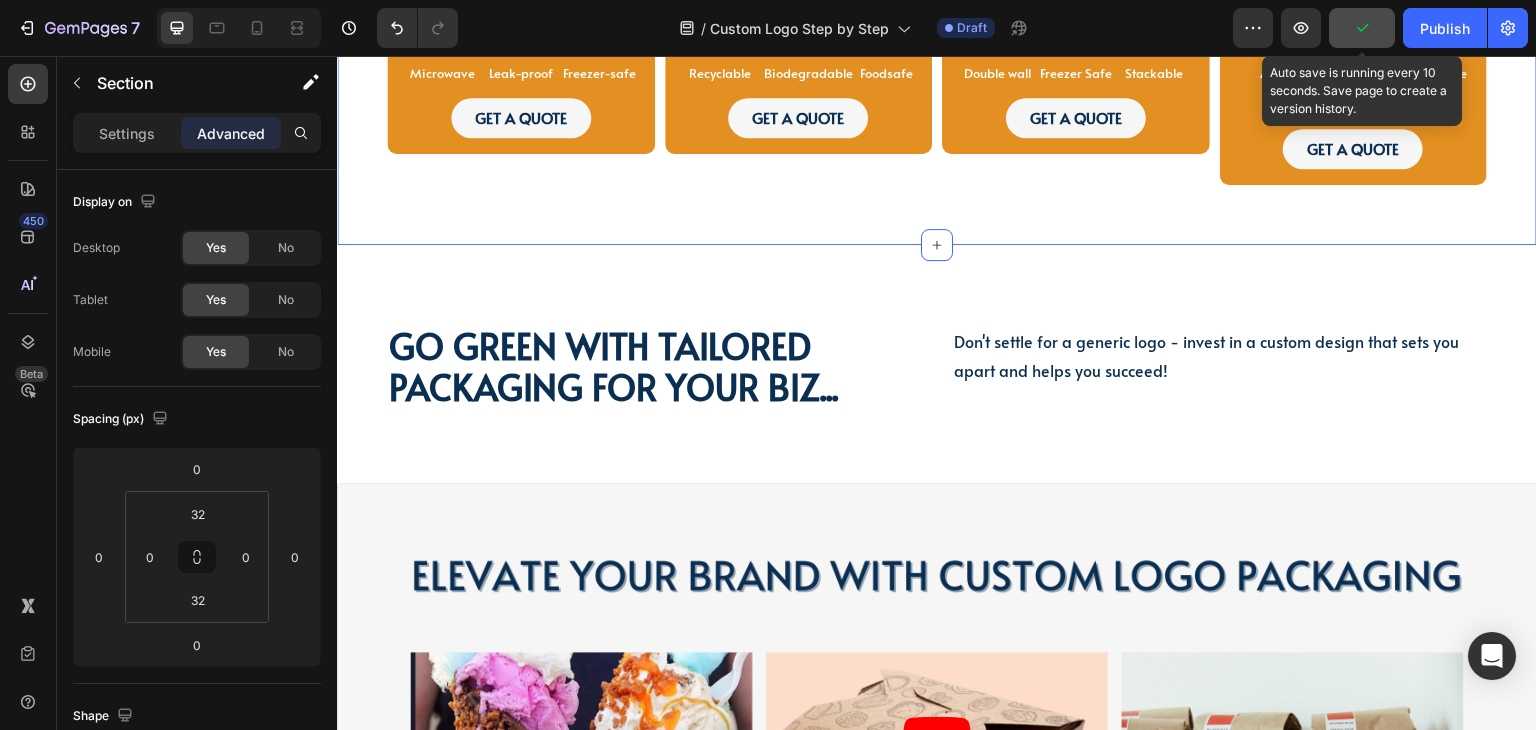 click 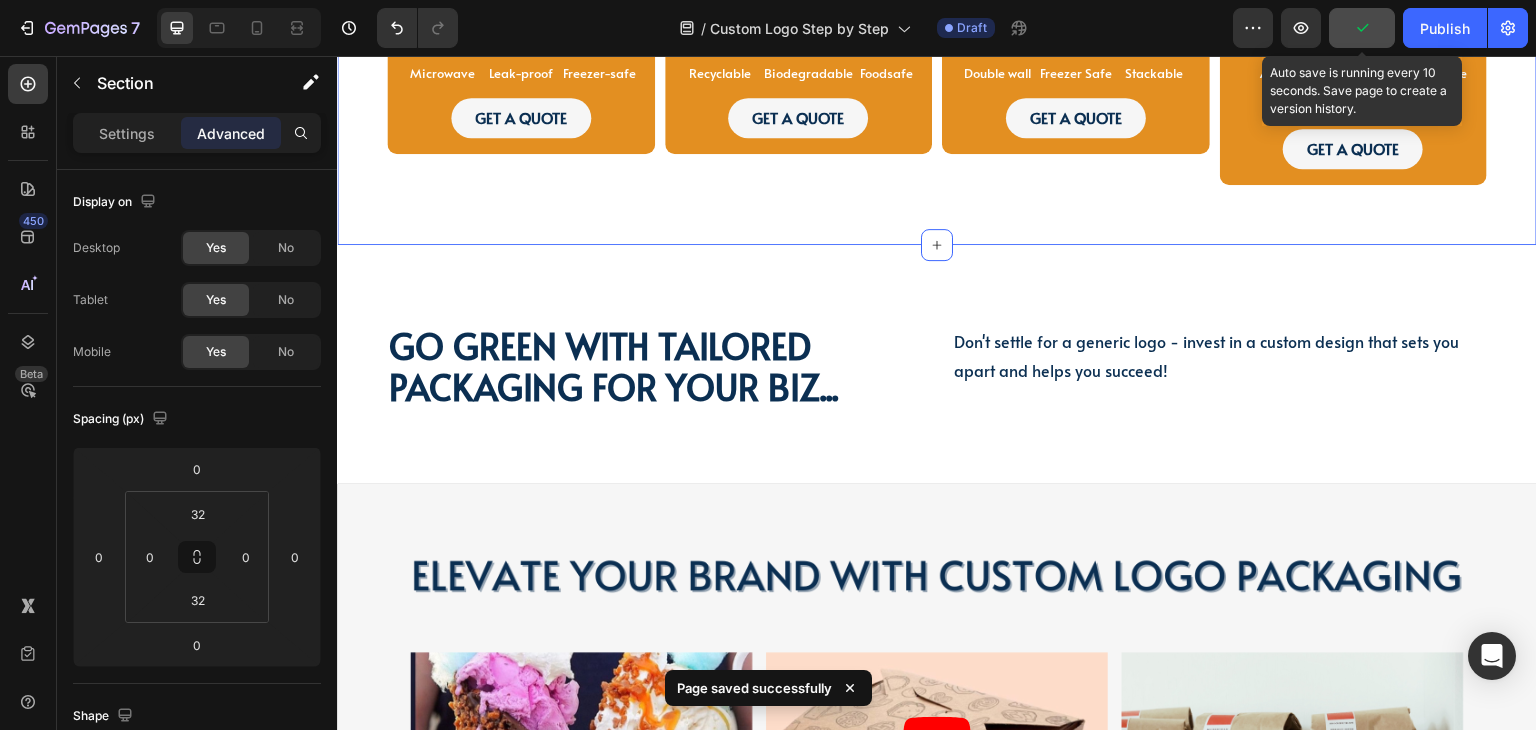 click 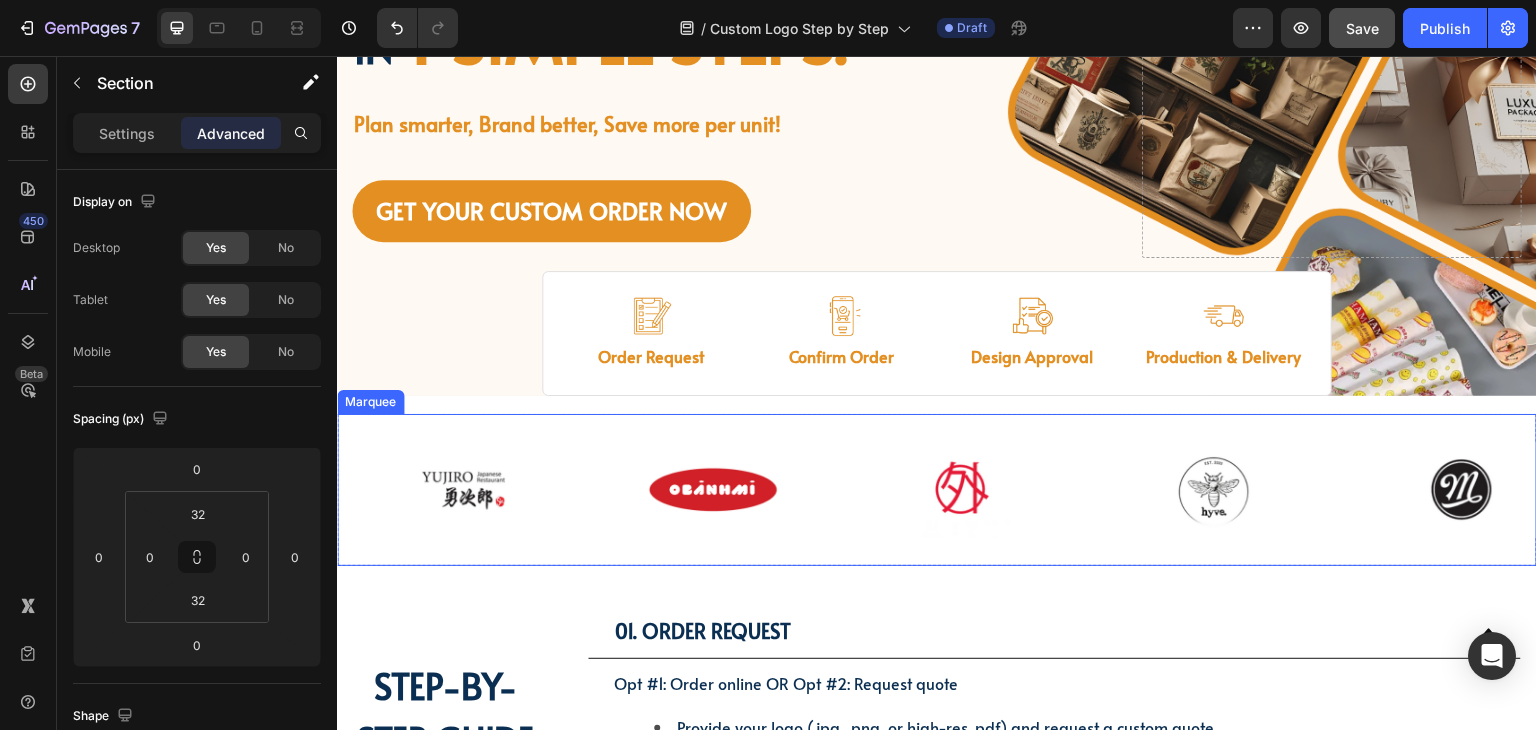scroll, scrollTop: 674, scrollLeft: 0, axis: vertical 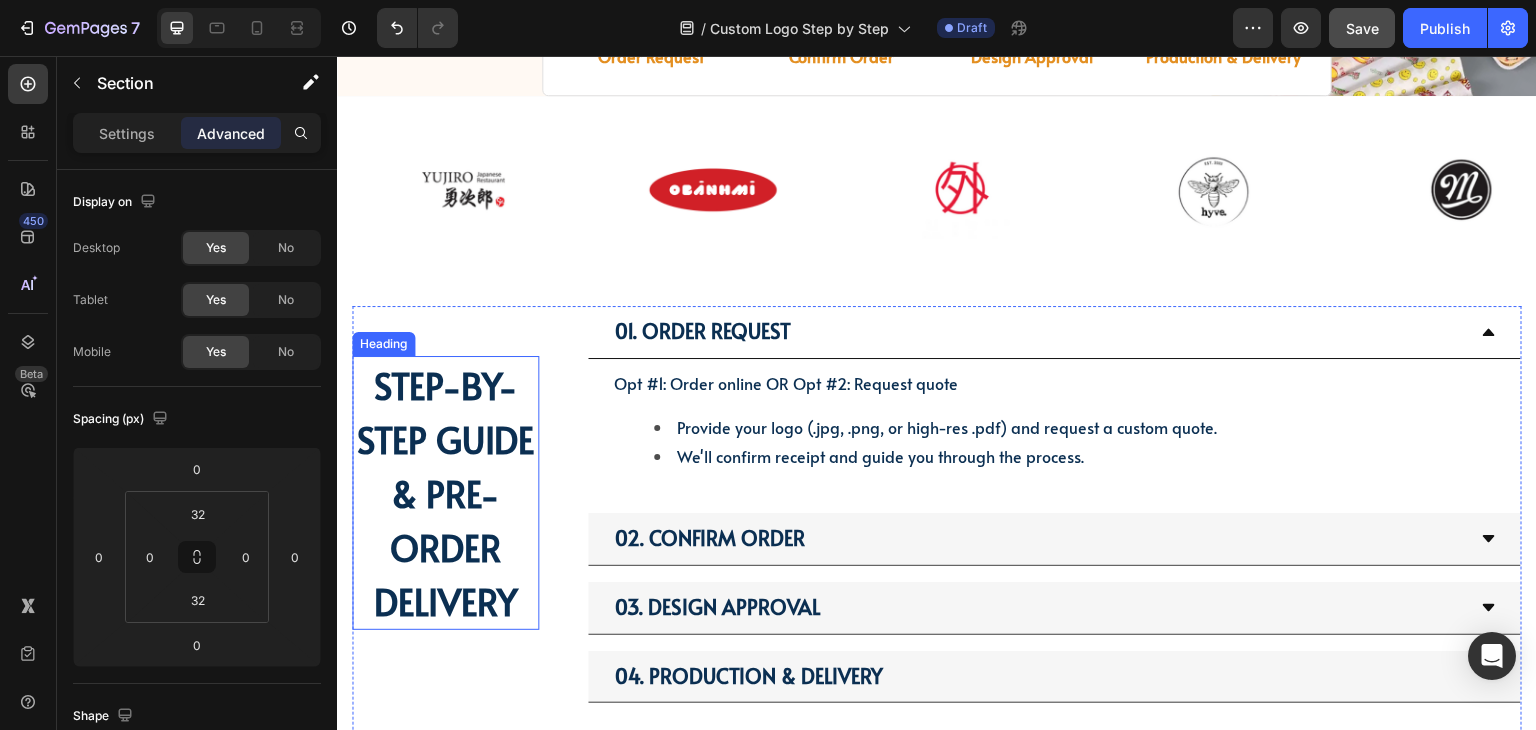click on "STEP-BY-STEP GUIDE & PRE-ORDER DELIVERY" at bounding box center [445, 493] 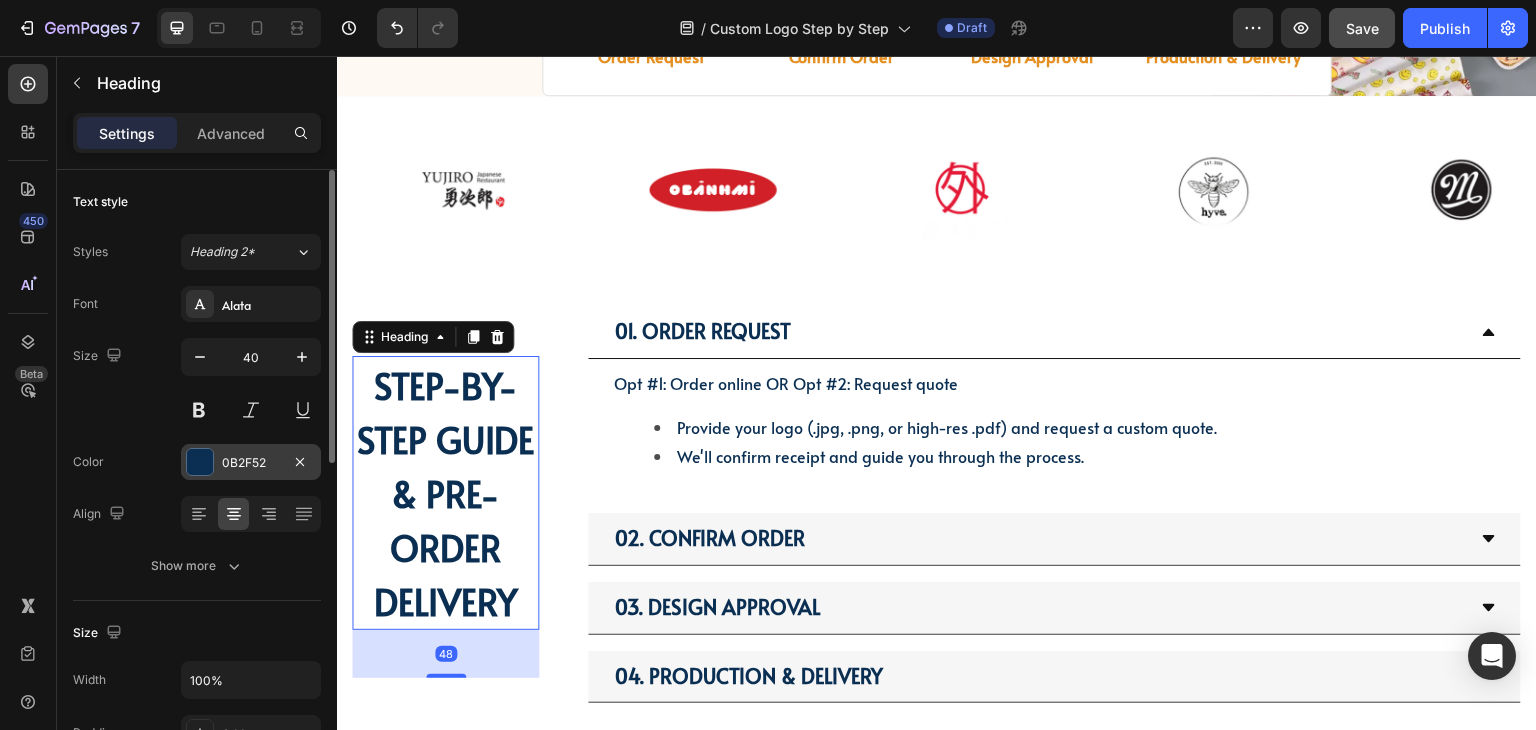click on "0B2F52" at bounding box center [251, 463] 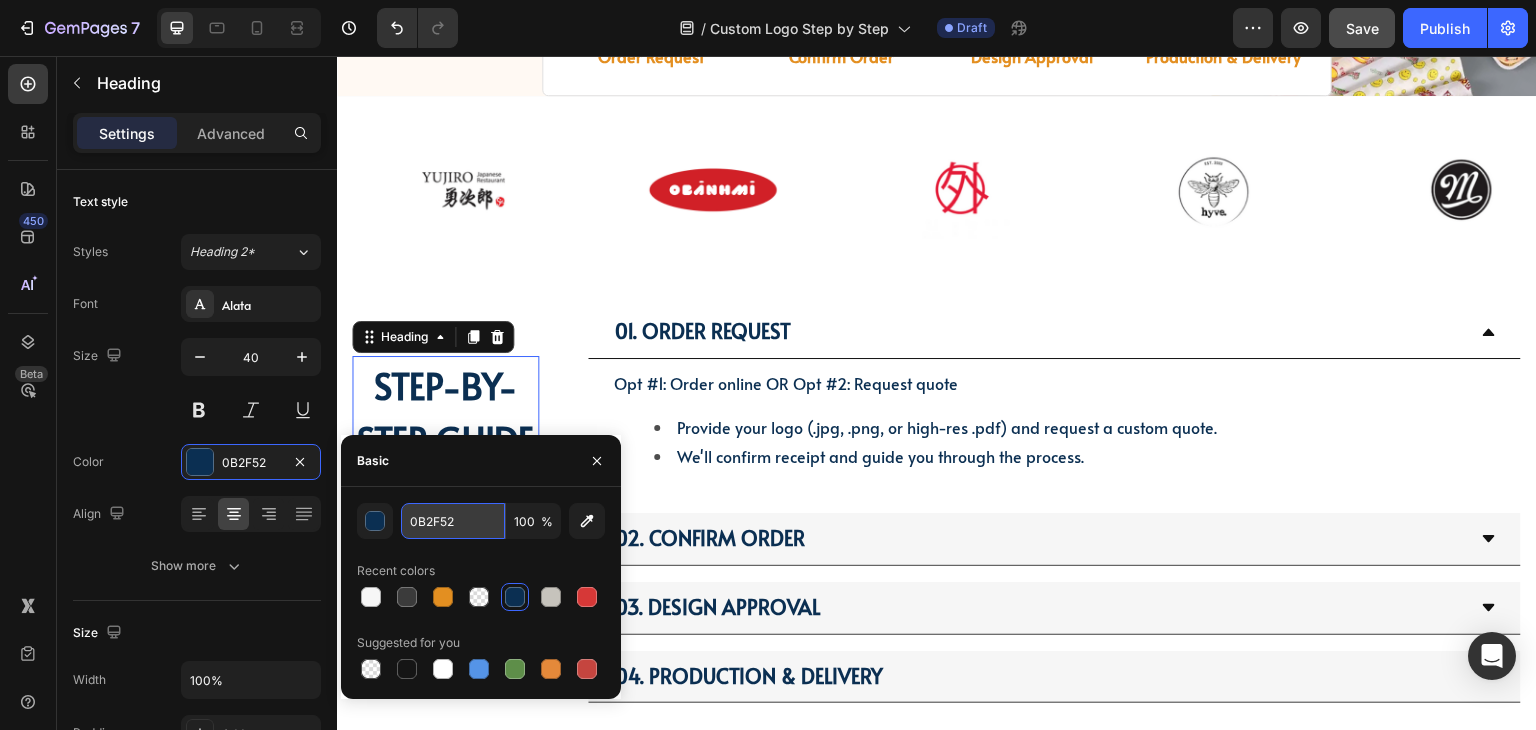 click on "0B2F52" at bounding box center (453, 521) 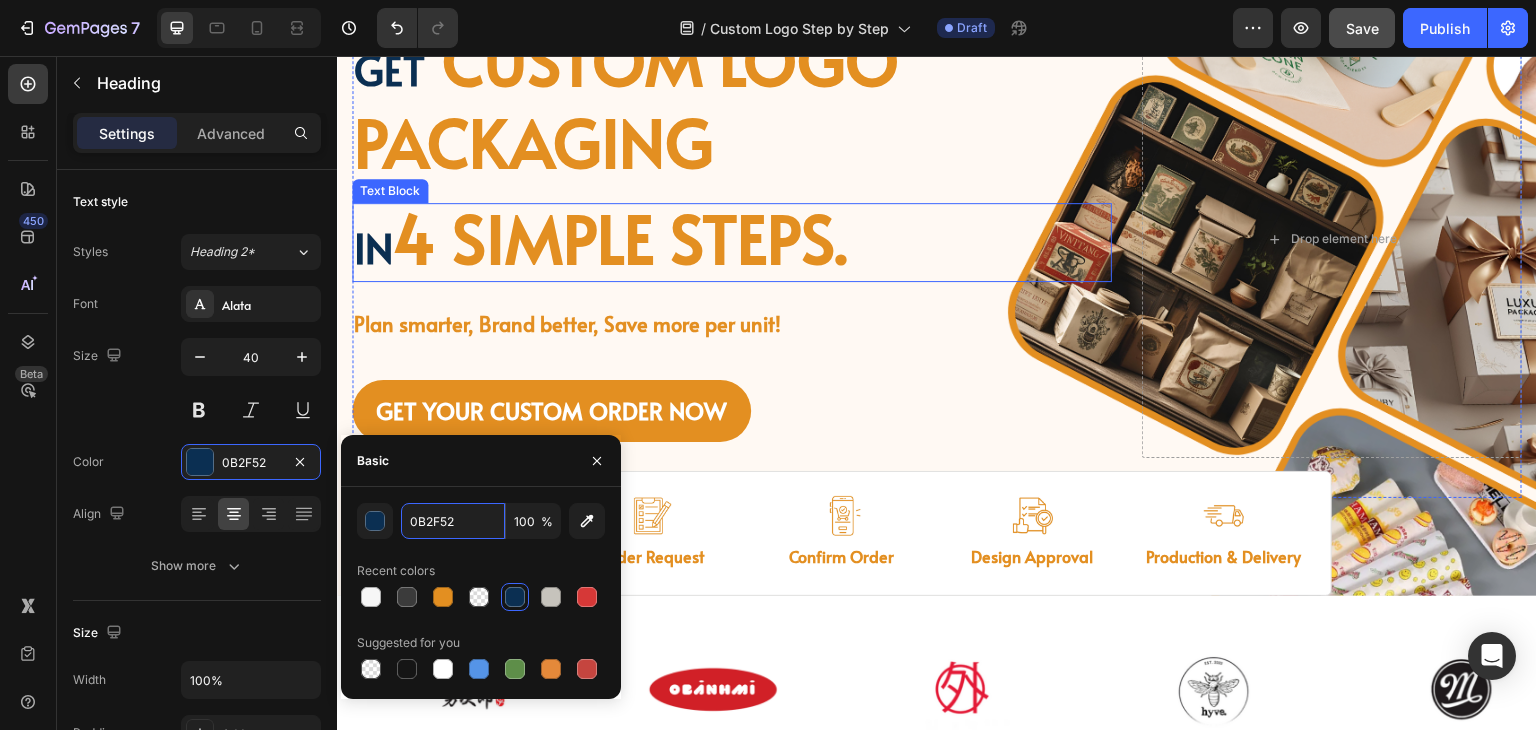 scroll, scrollTop: 374, scrollLeft: 0, axis: vertical 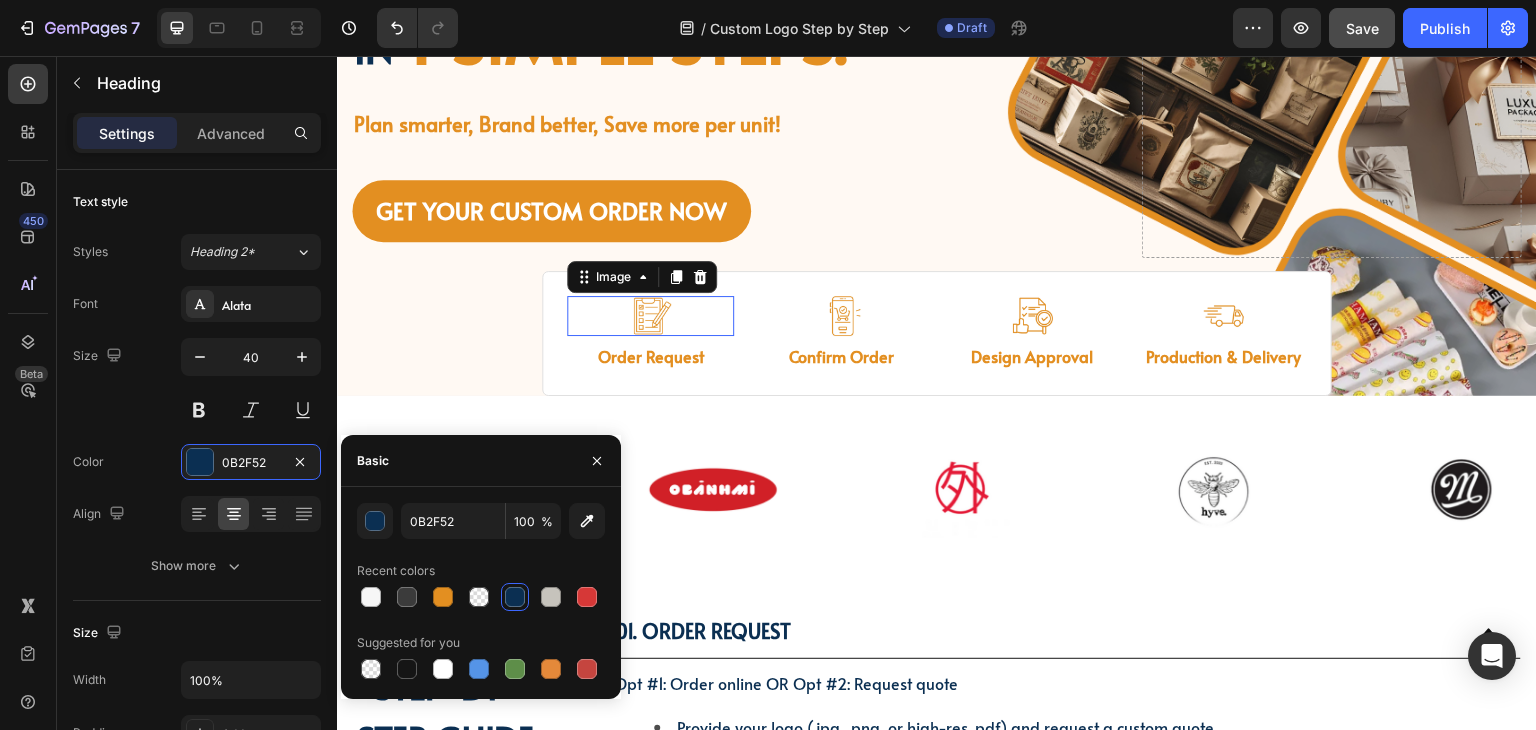 click at bounding box center [651, 316] 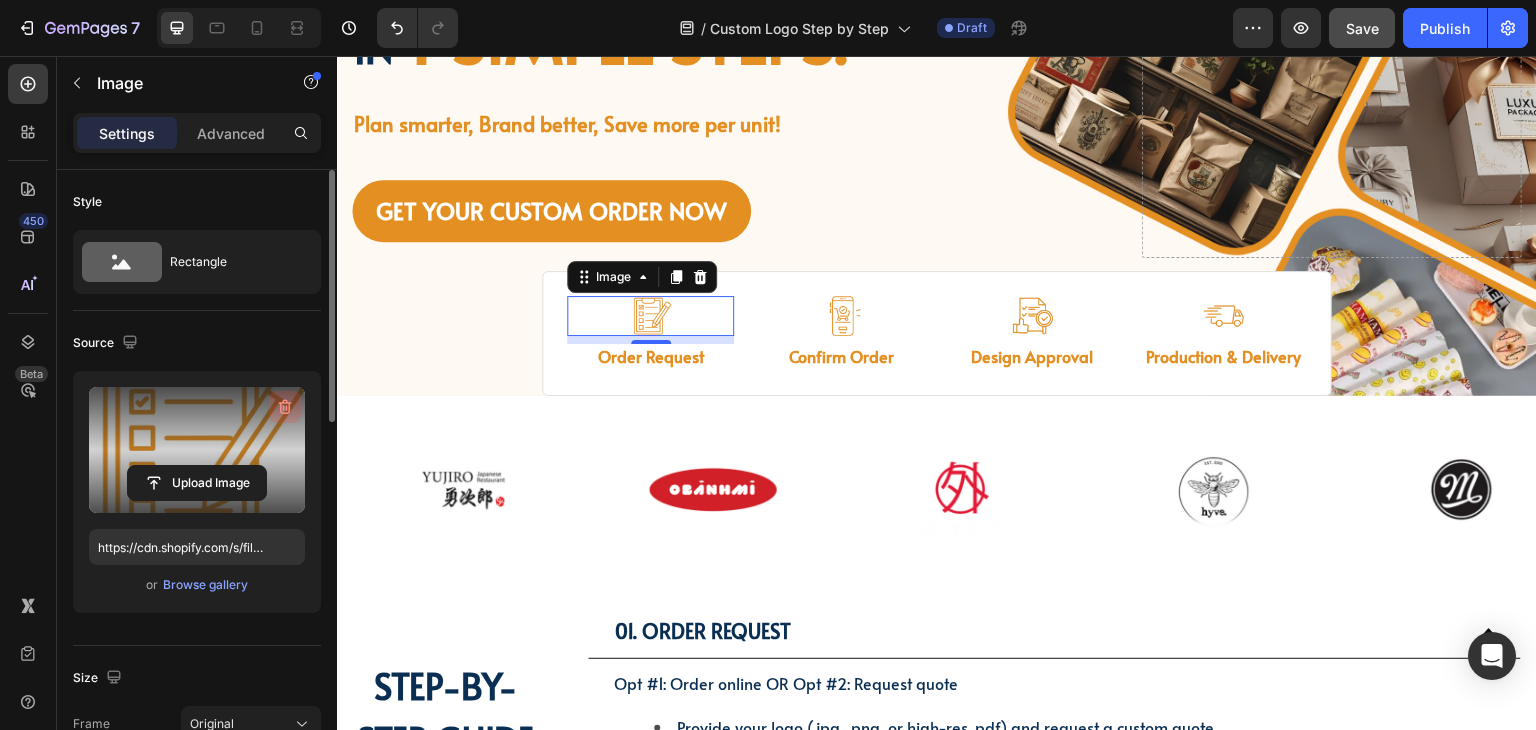 click 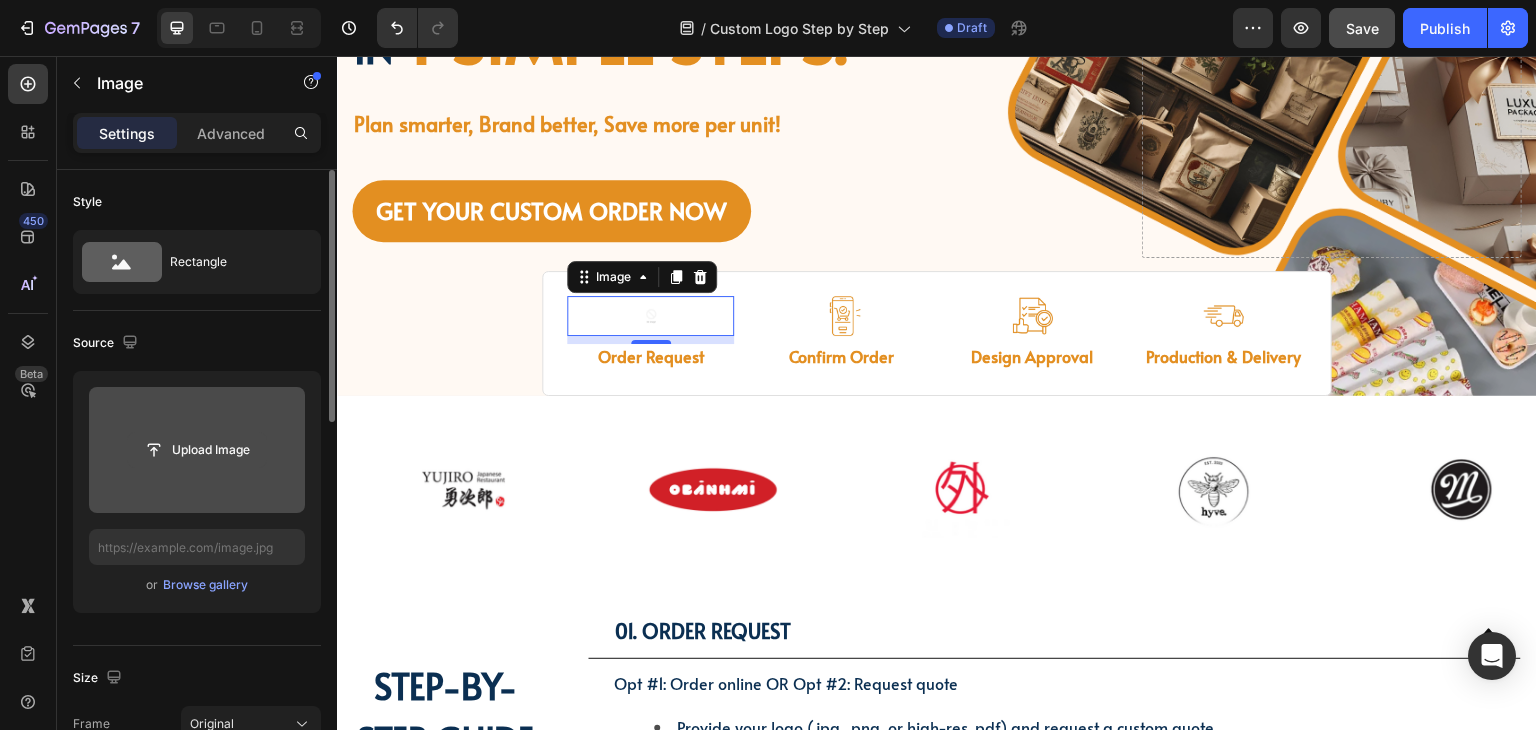 click 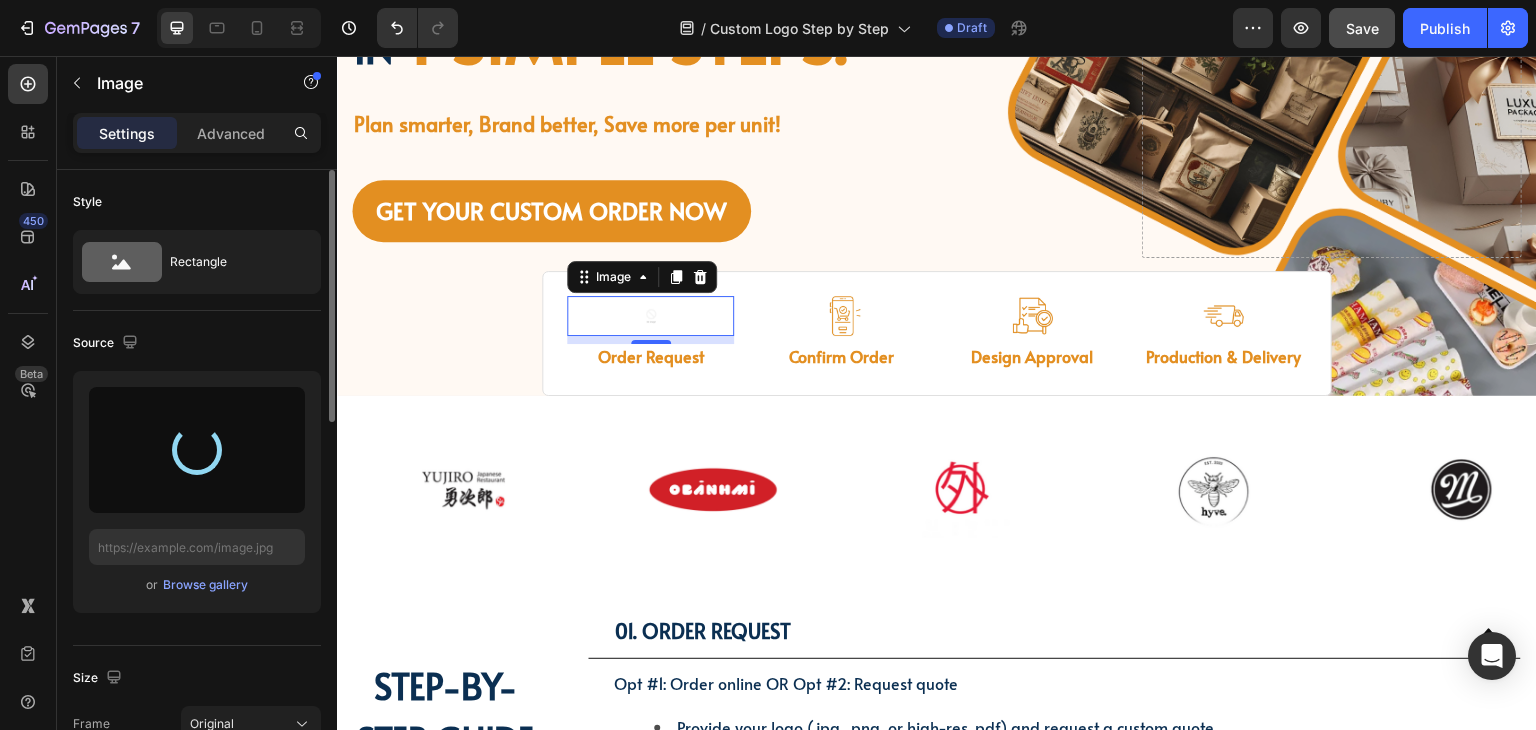 type on "https://cdn.shopify.com/s/files/1/0518/3825/5255/files/gempages_554882697223209794-8f1a78ec-368f-4c59-a190-e91a0d760717.png" 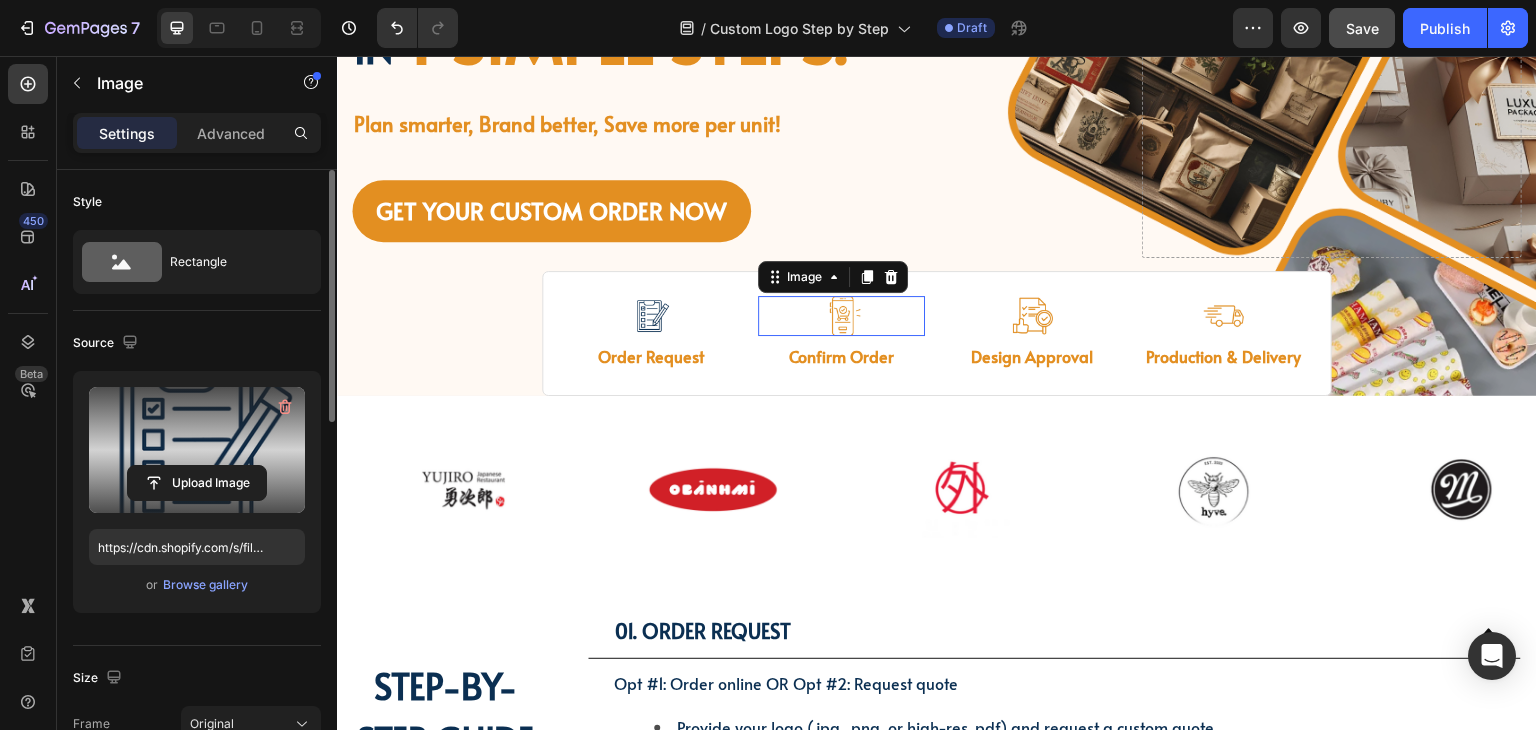 click at bounding box center (842, 316) 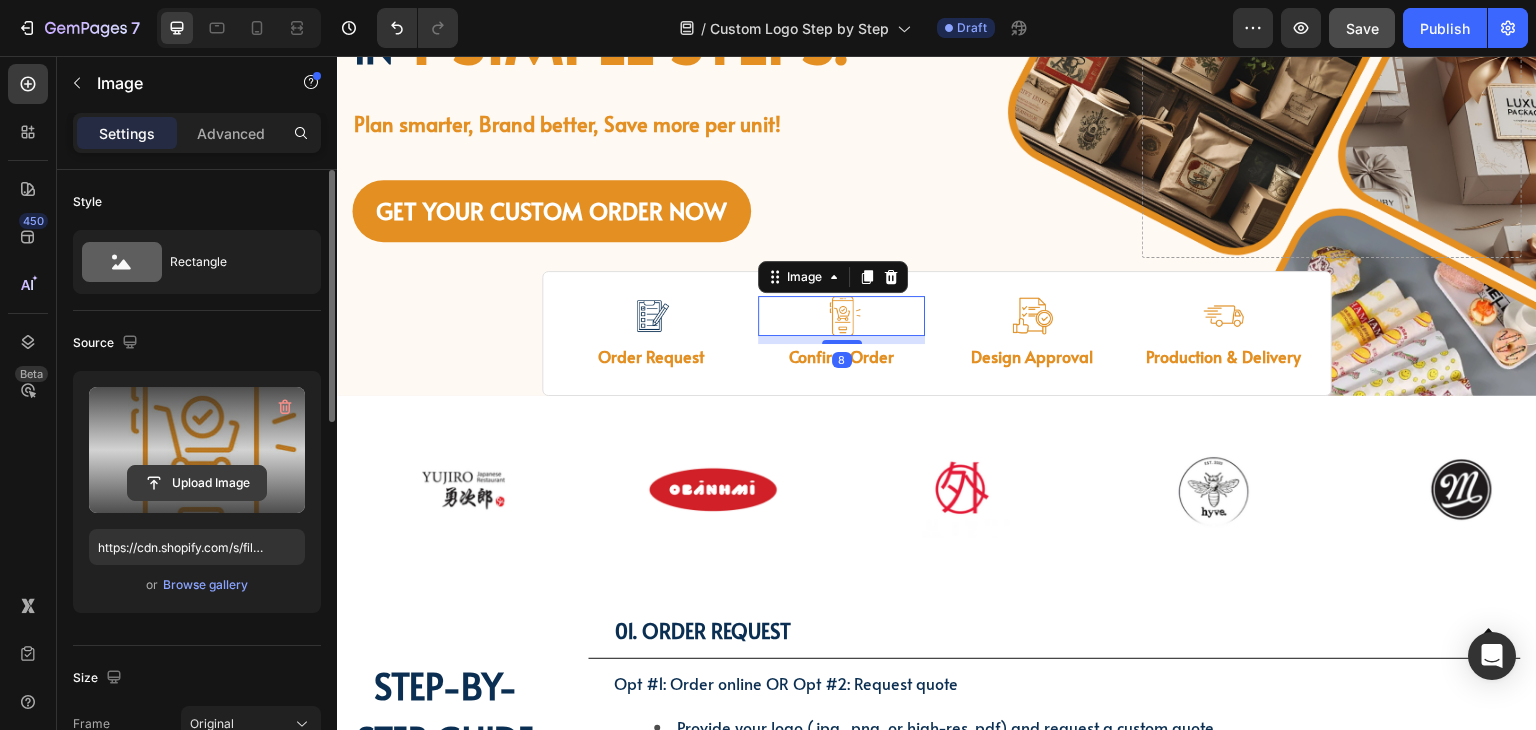 click 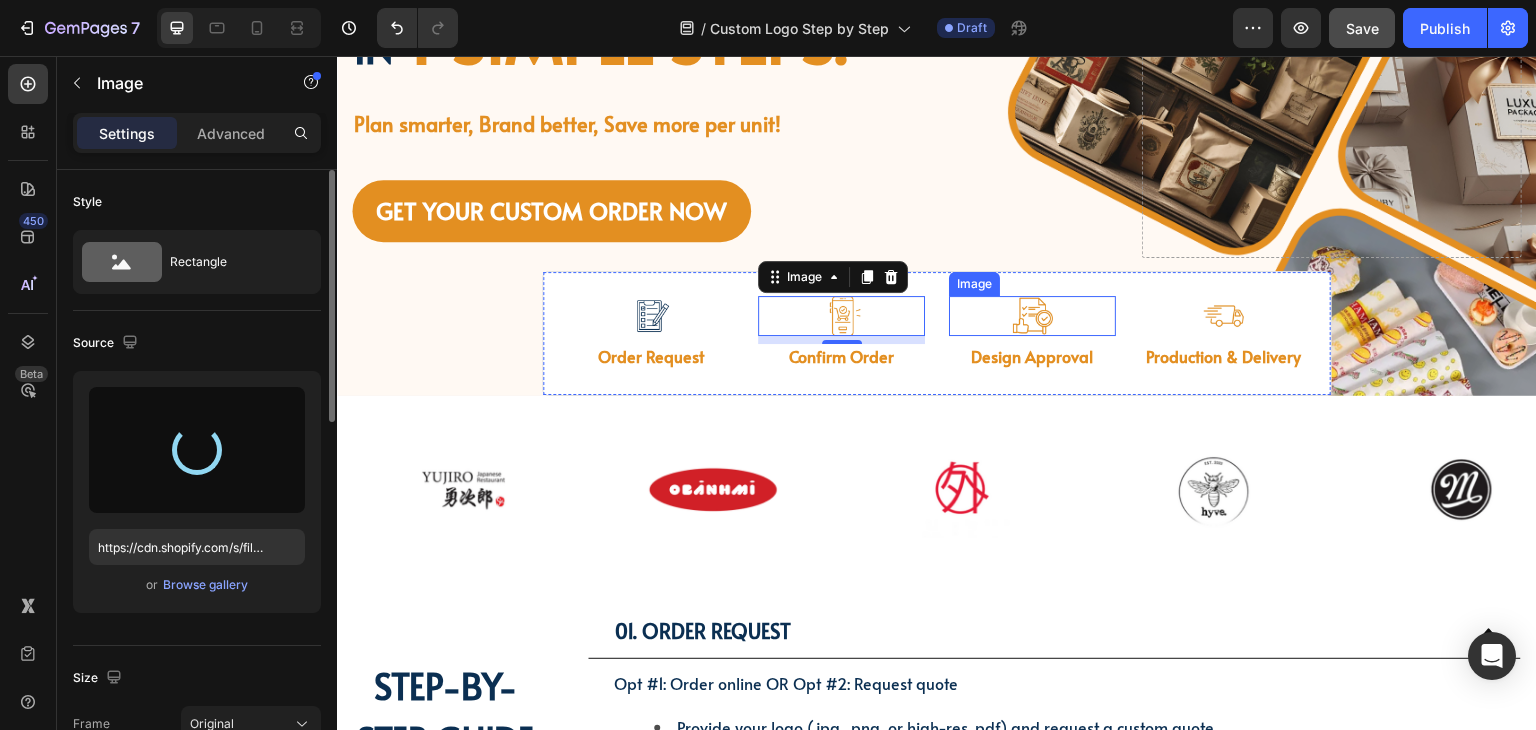 type on "https://cdn.shopify.com/s/files/1/0518/3825/5255/files/gempages_554882697223209794-688e71f1-85fd-47c4-8d94-a65cec9564da.png" 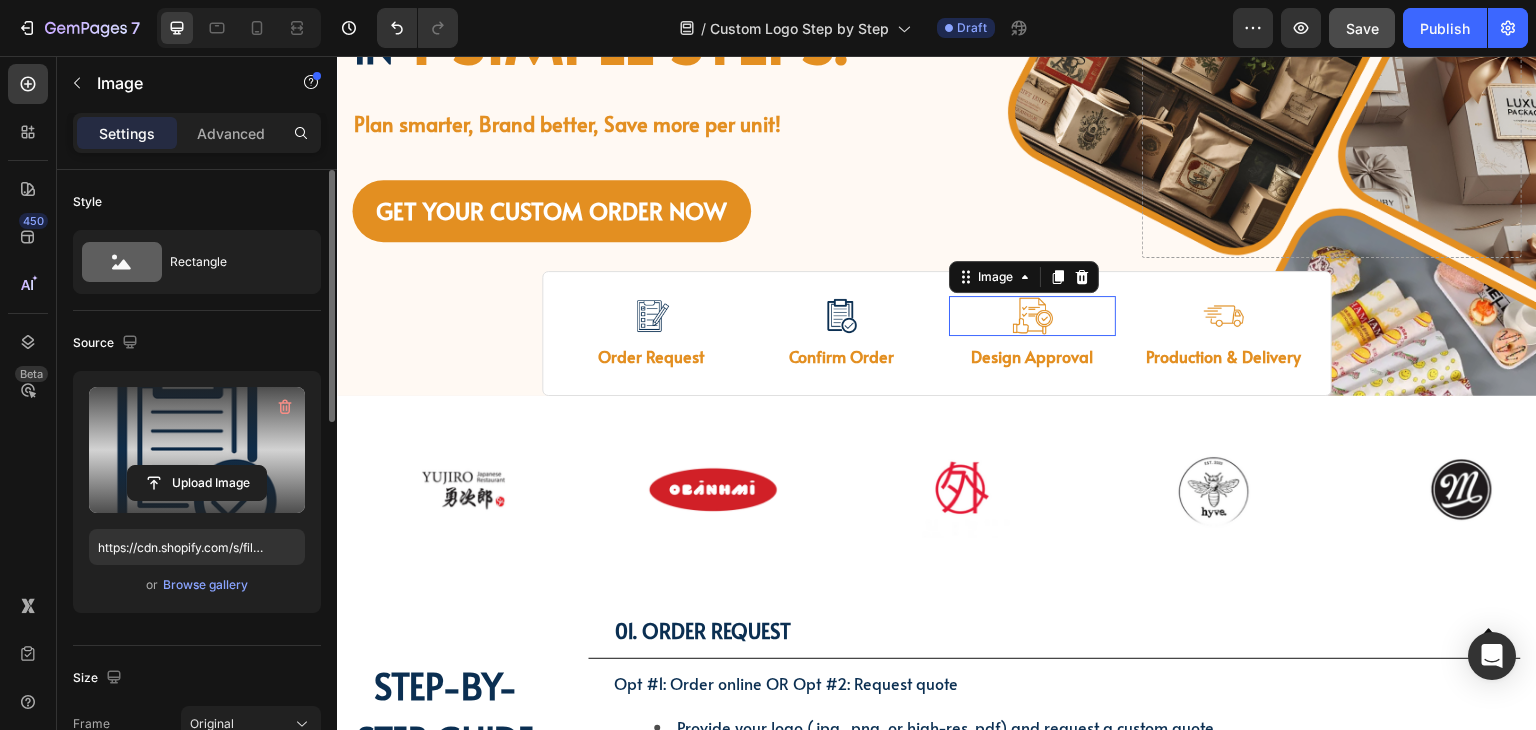 click at bounding box center (1032, 316) 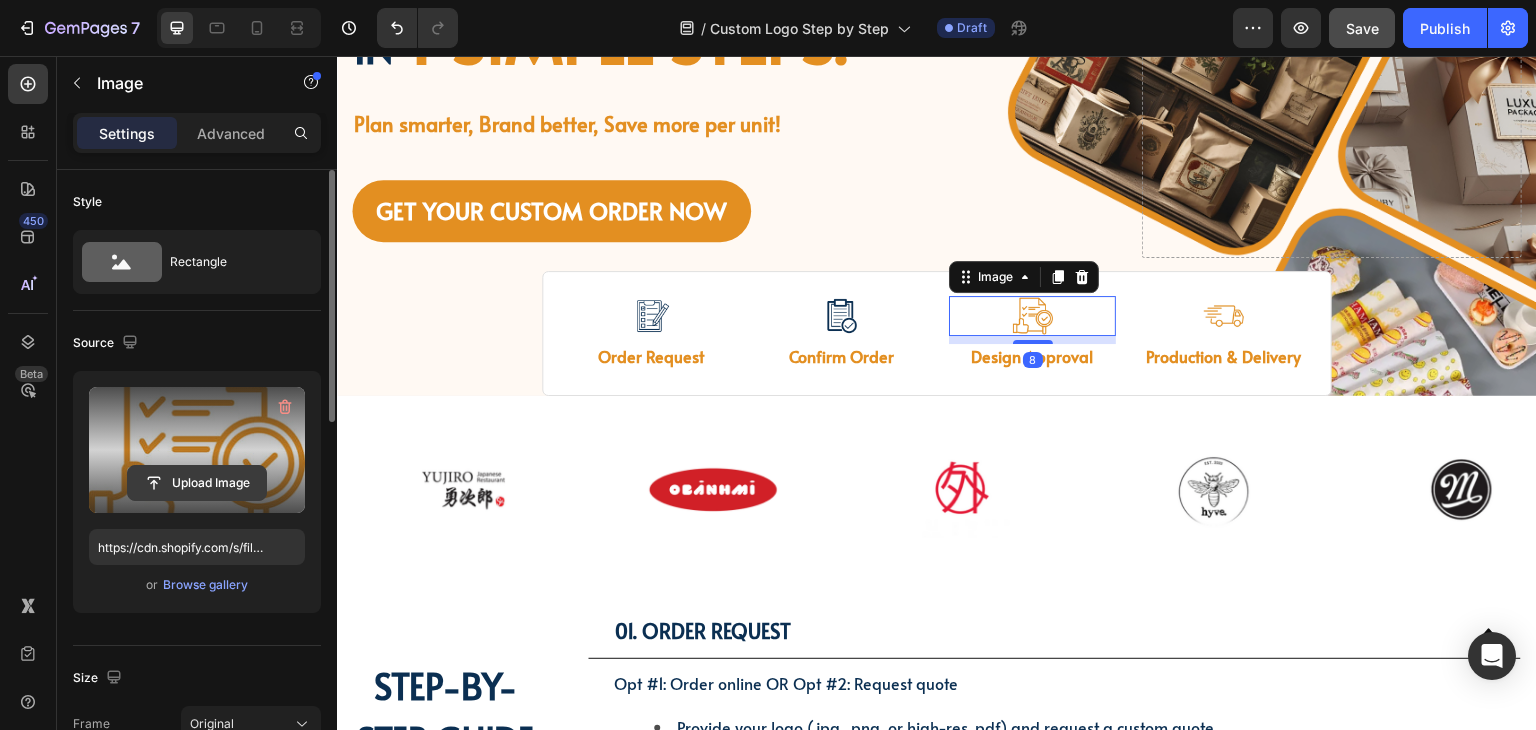 click 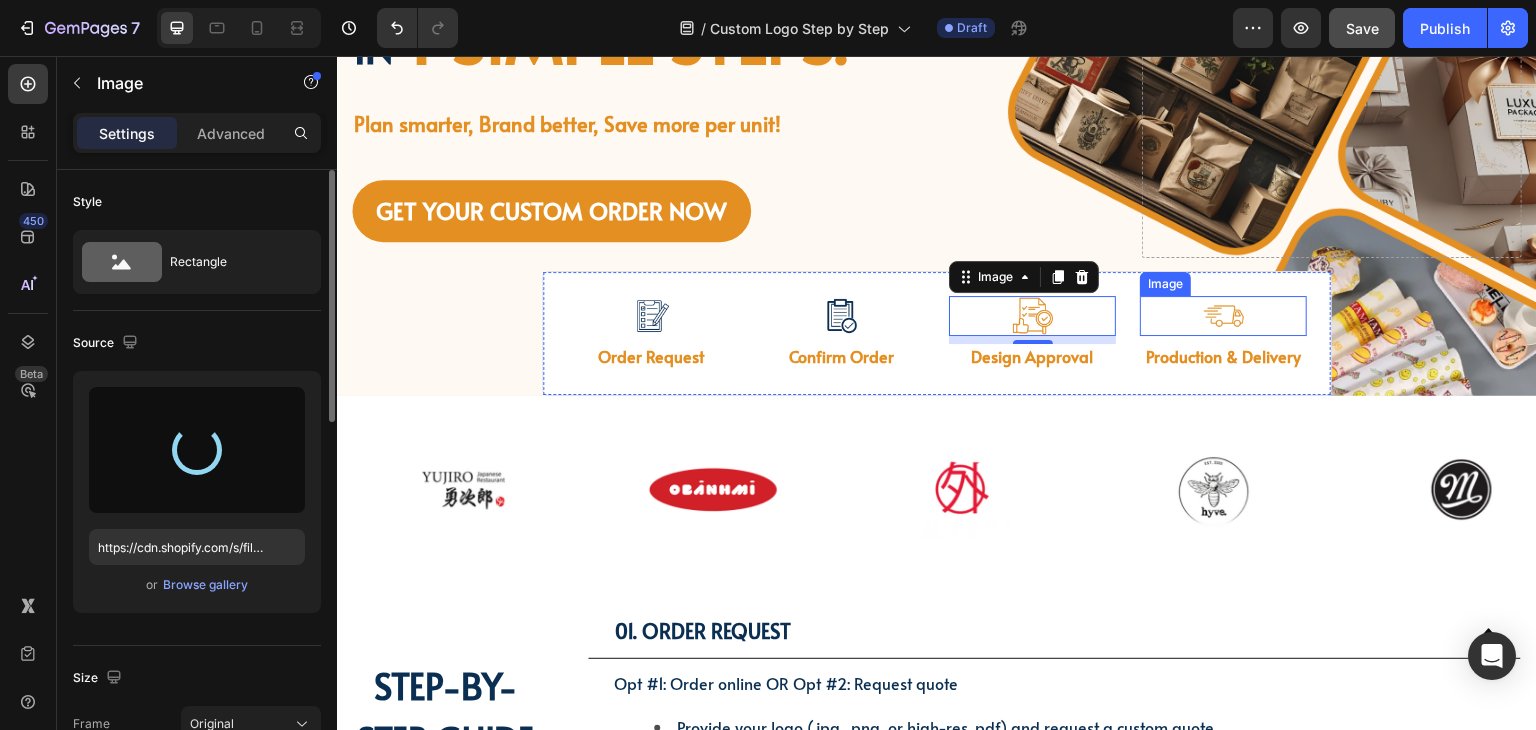 type on "https://cdn.shopify.com/s/files/1/0518/3825/5255/files/gempages_554882697223209794-7d1ce0a1-8252-447f-811d-c3ab1df617b2.png" 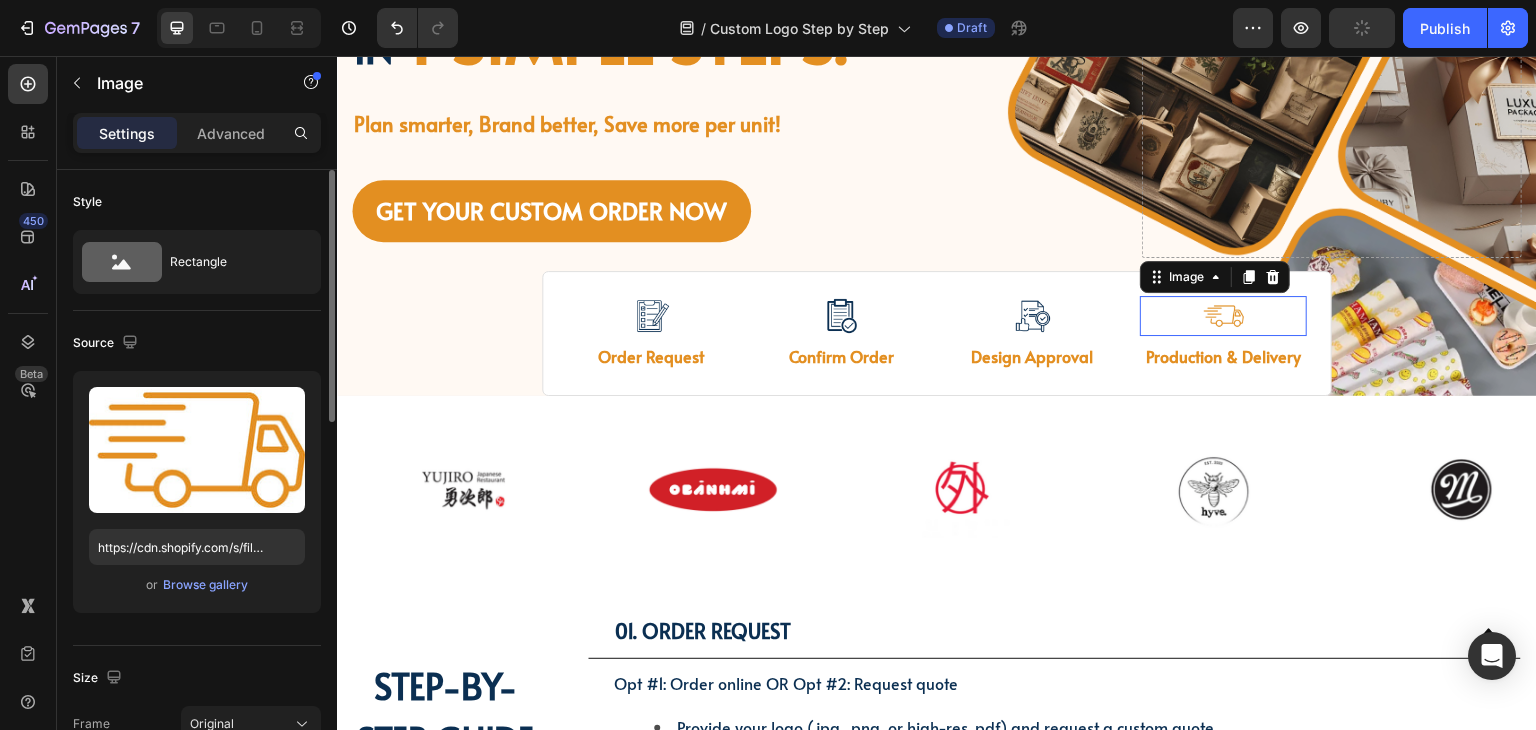 click at bounding box center (1224, 316) 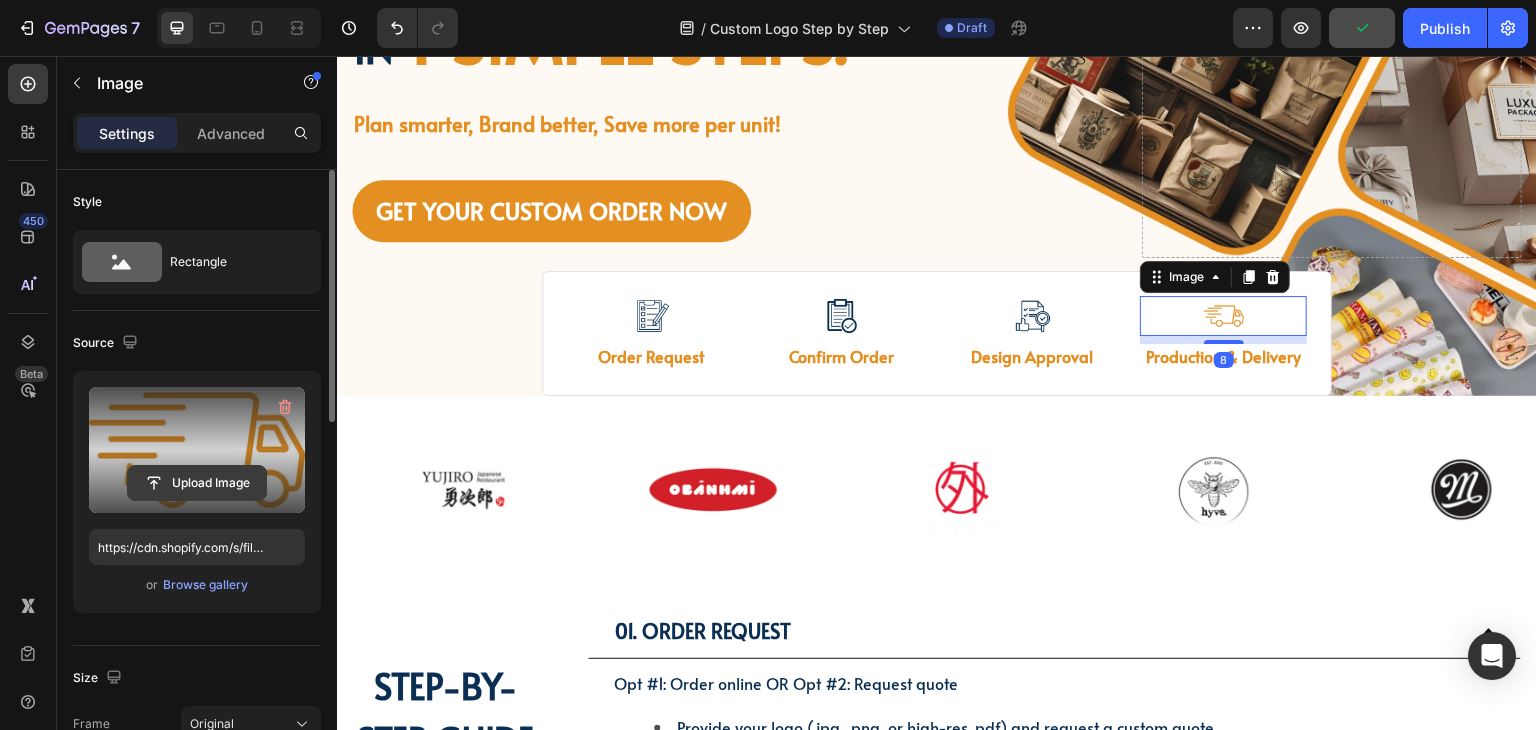 click 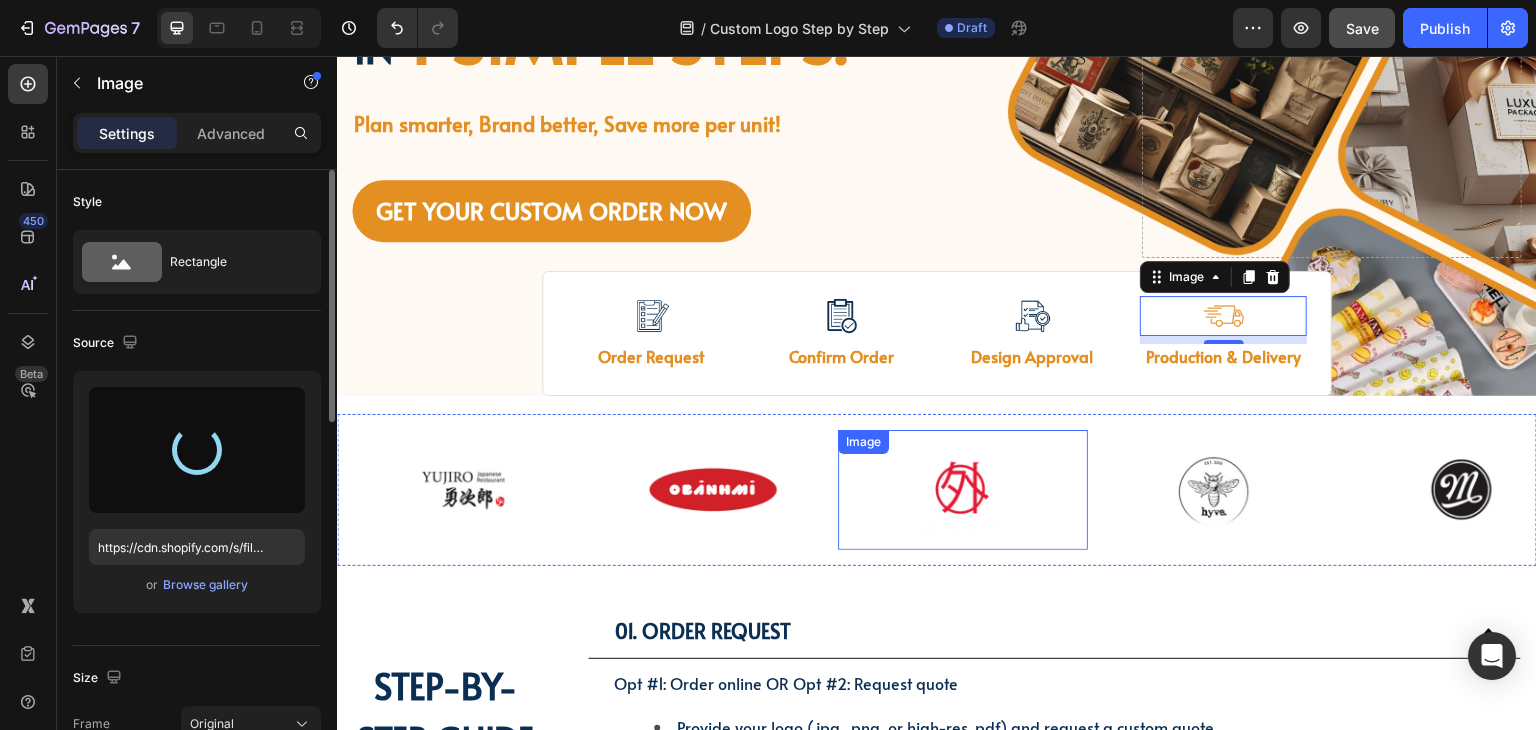 type on "https://cdn.shopify.com/s/files/1/0518/3825/5255/files/gempages_554882697223209794-19ec83af-2220-4444-8612-0892957ba284.png" 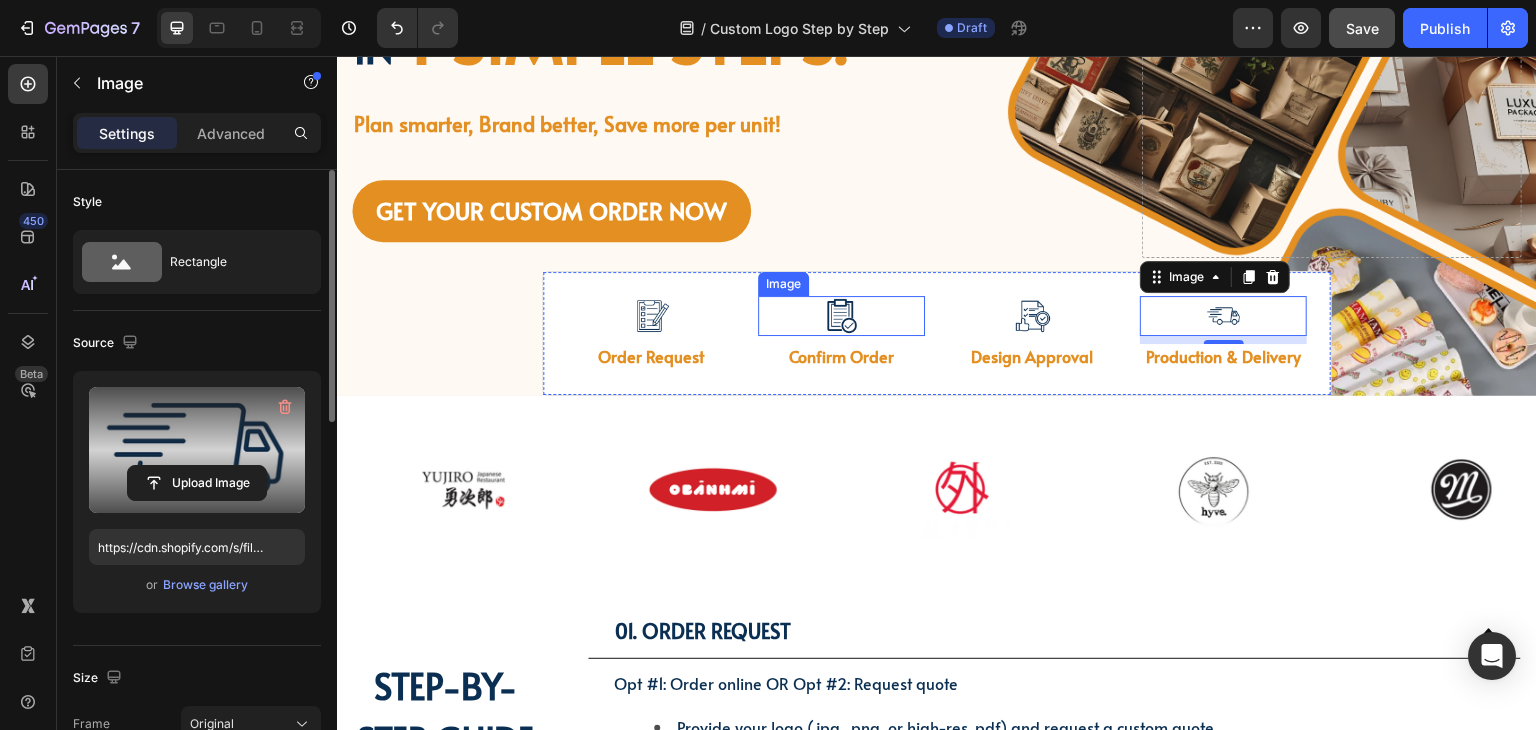click at bounding box center (841, 316) 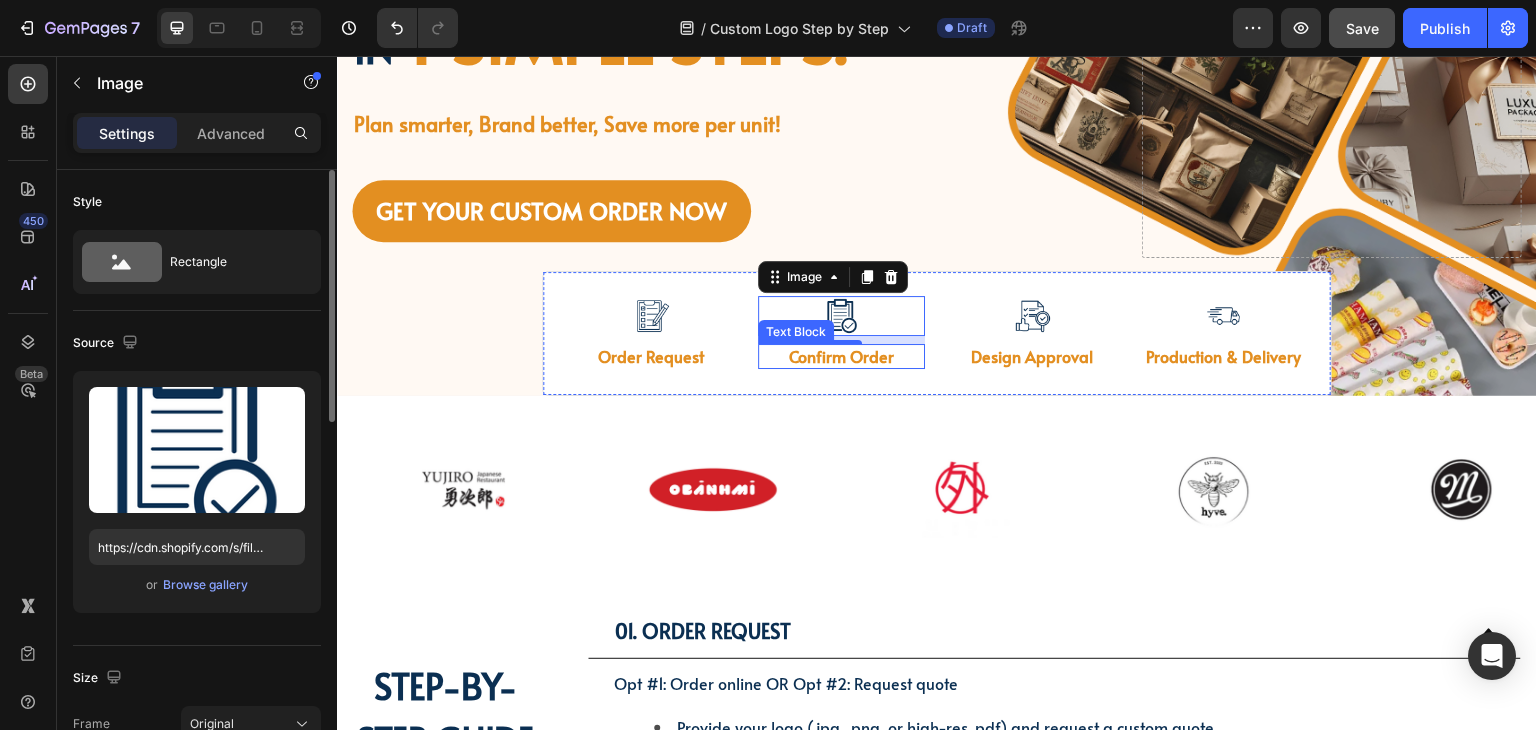 click on "Image" at bounding box center [963, 490] 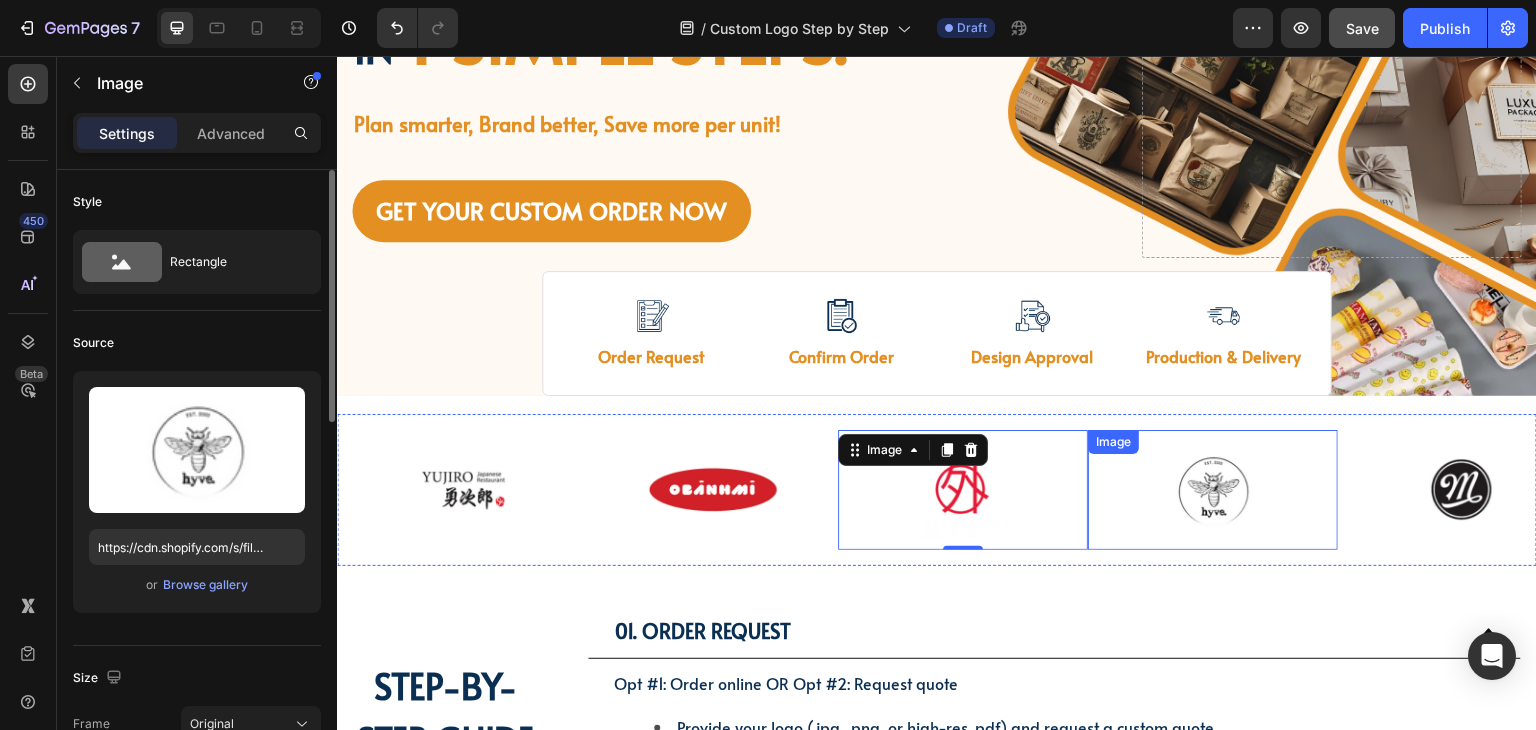 click on "Image" at bounding box center (1213, 490) 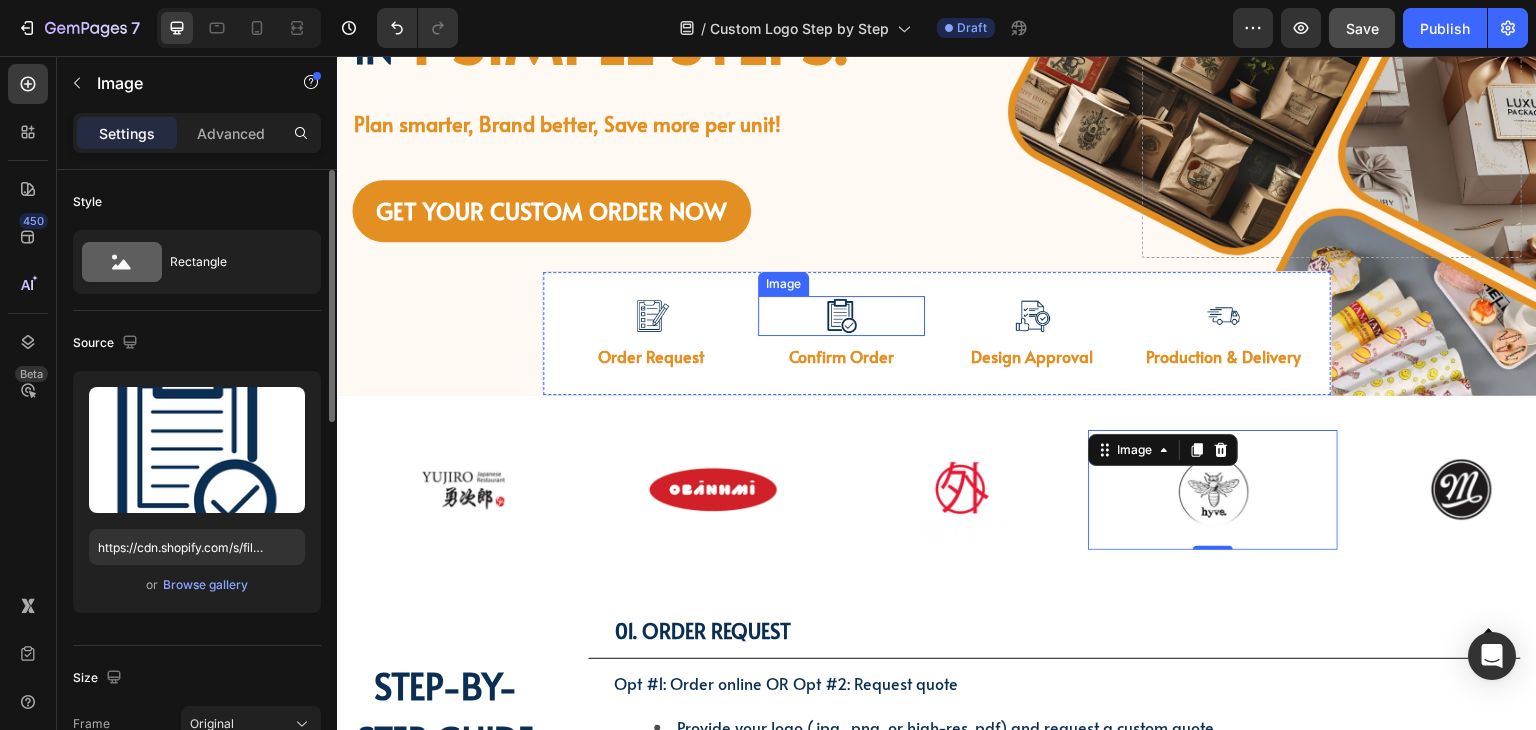 click at bounding box center (842, 316) 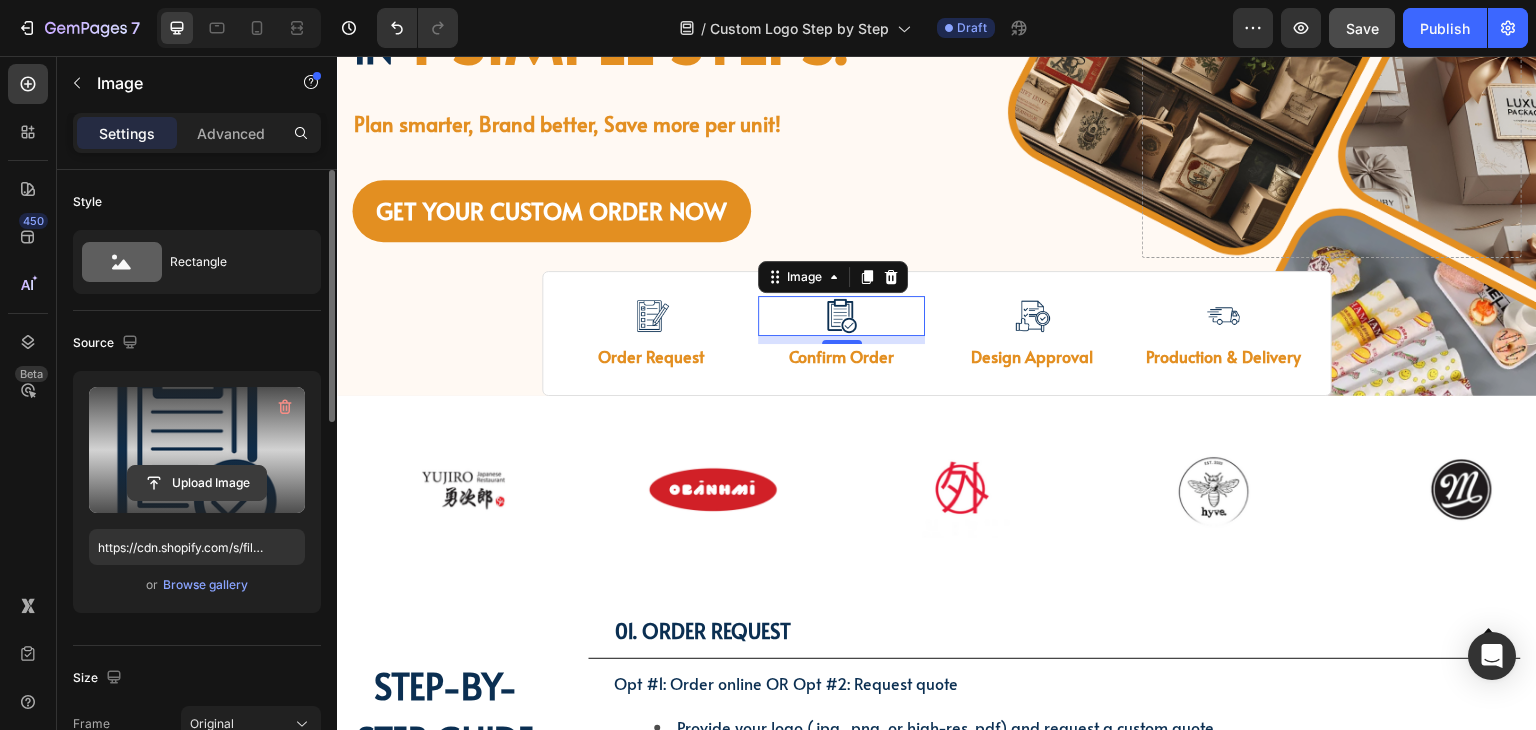 click on "Upload Image" at bounding box center [197, 483] 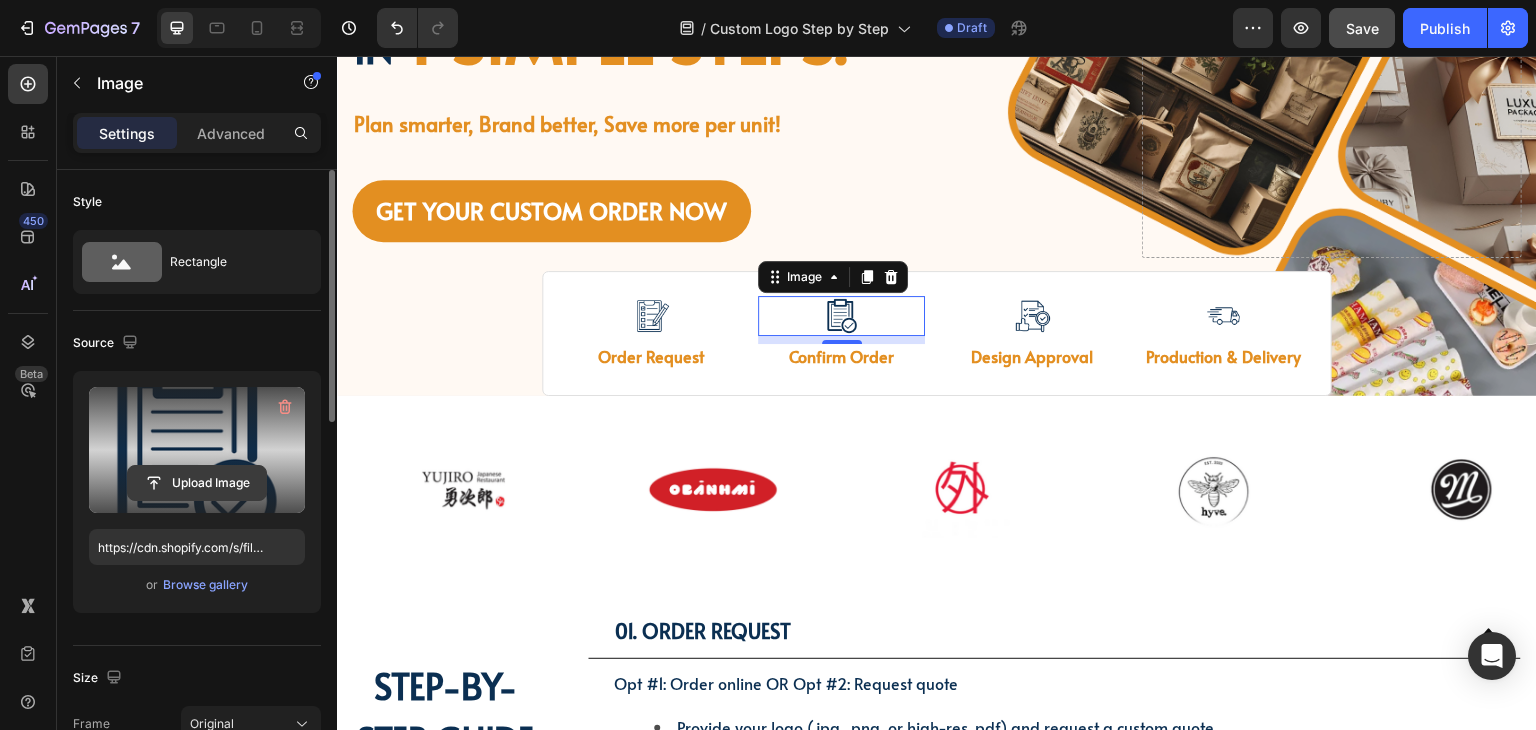 click 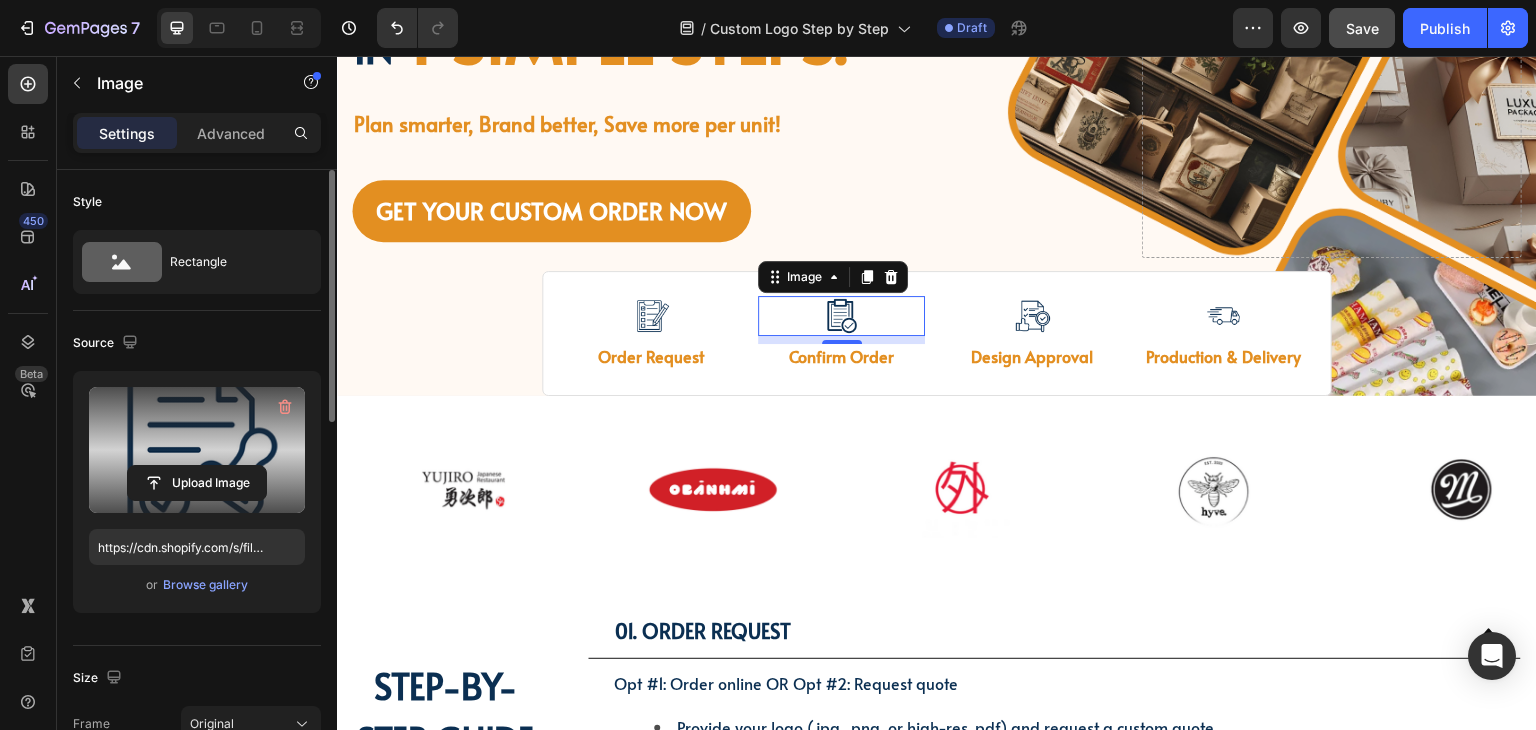 type on "https://cdn.shopify.com/s/files/1/0518/3825/5255/files/gempages_554882697223209794-ecd39a12-5268-4a1a-a85e-17a16d3cc570.png" 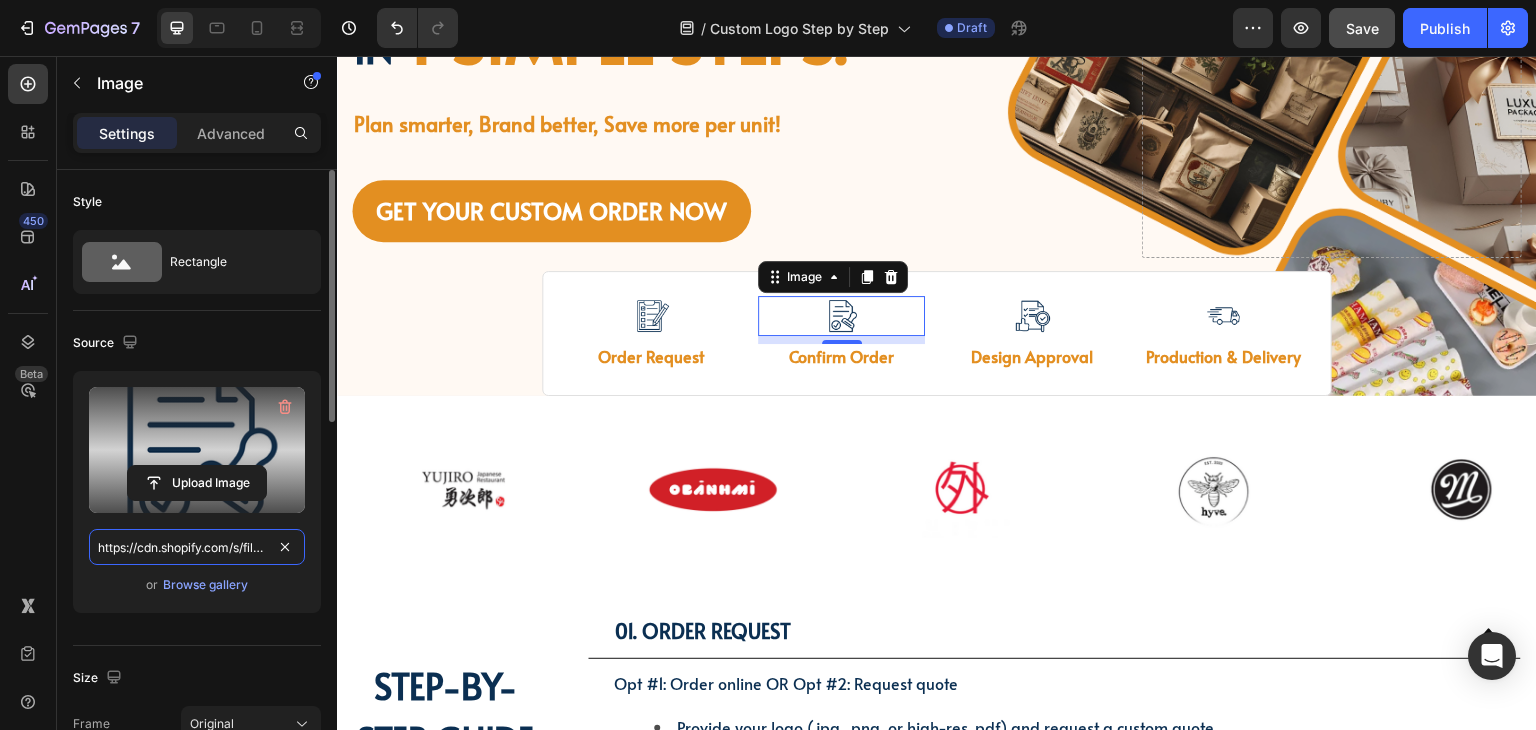 click on "https://cdn.shopify.com/s/files/1/0518/3825/5255/files/gempages_554882697223209794-ecd39a12-5268-4a1a-a85e-17a16d3cc570.png" at bounding box center [197, 547] 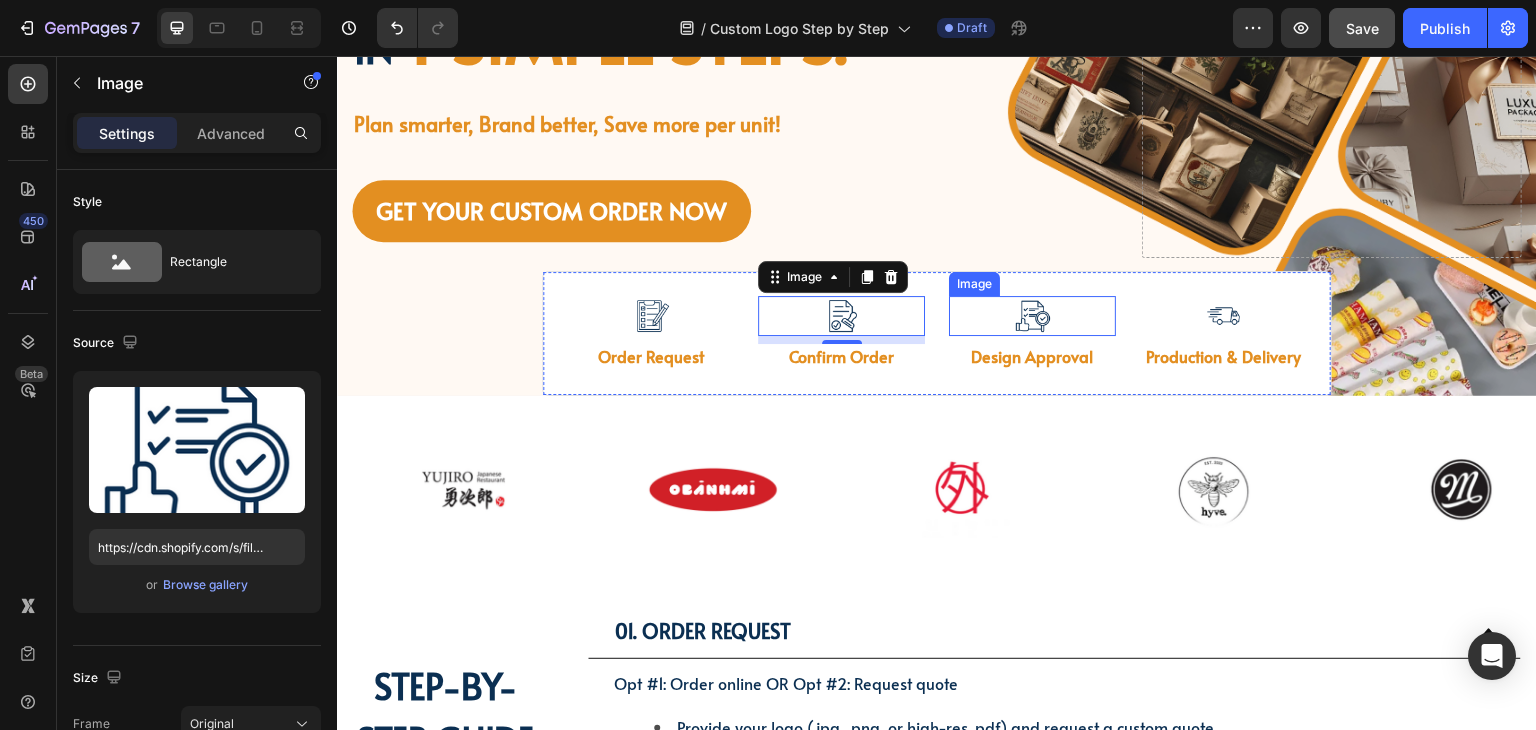 click at bounding box center (1032, 316) 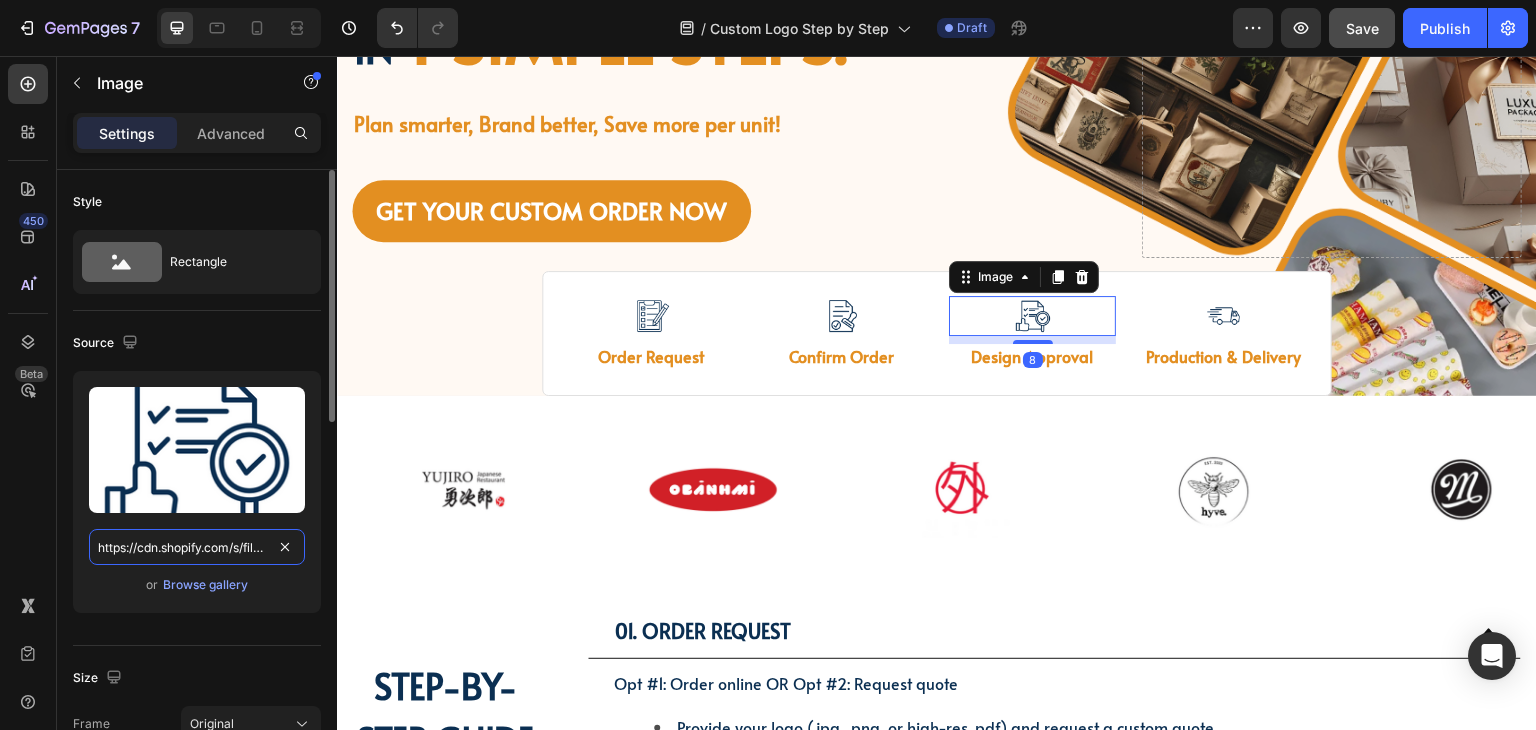 click on "https://cdn.shopify.com/s/files/1/0518/3825/5255/files/gempages_554882697223209794-7d1ce0a1-8252-447f-811d-c3ab1df617b2.png" at bounding box center [197, 547] 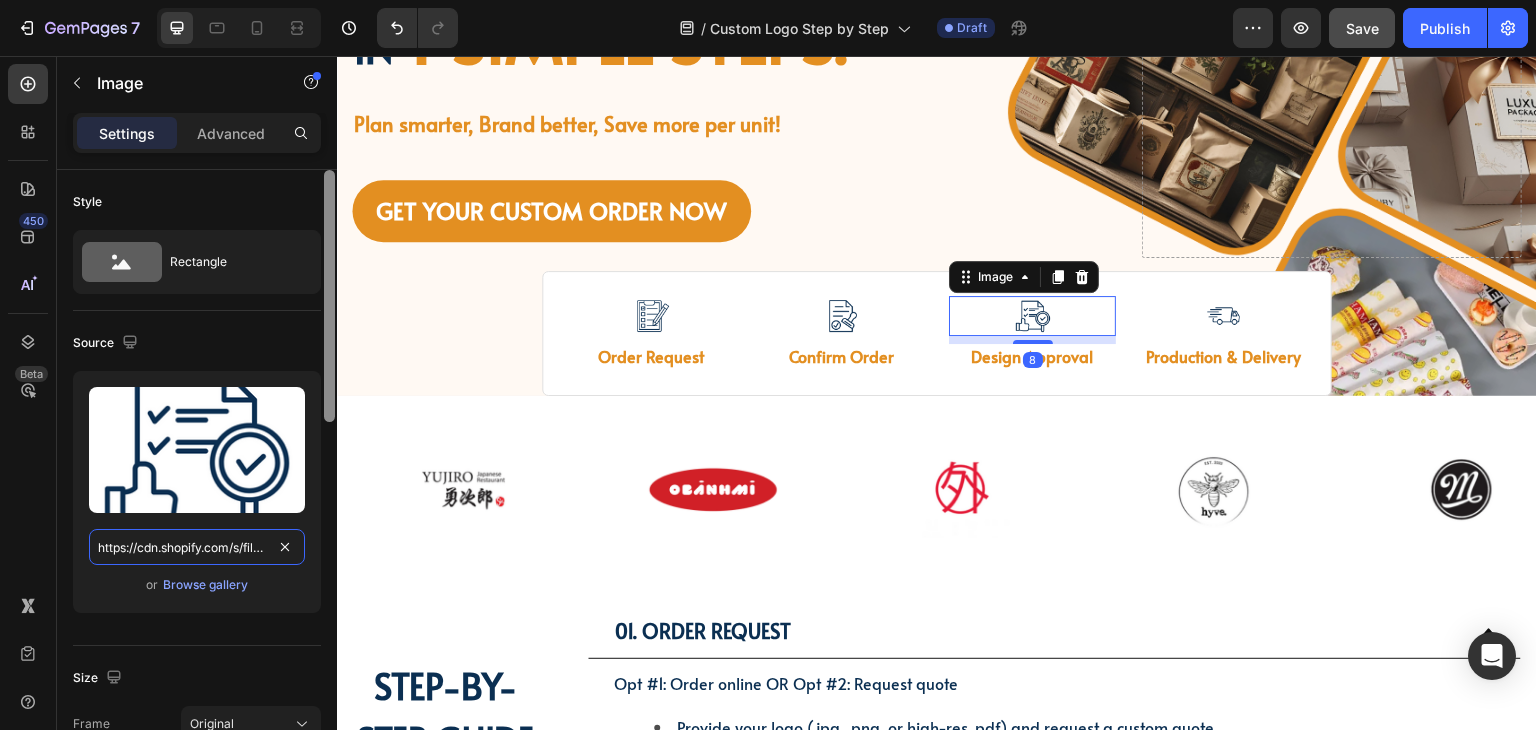 paste on "ecd39a12-5268-4a1a-a85e-17a16d3cc570" 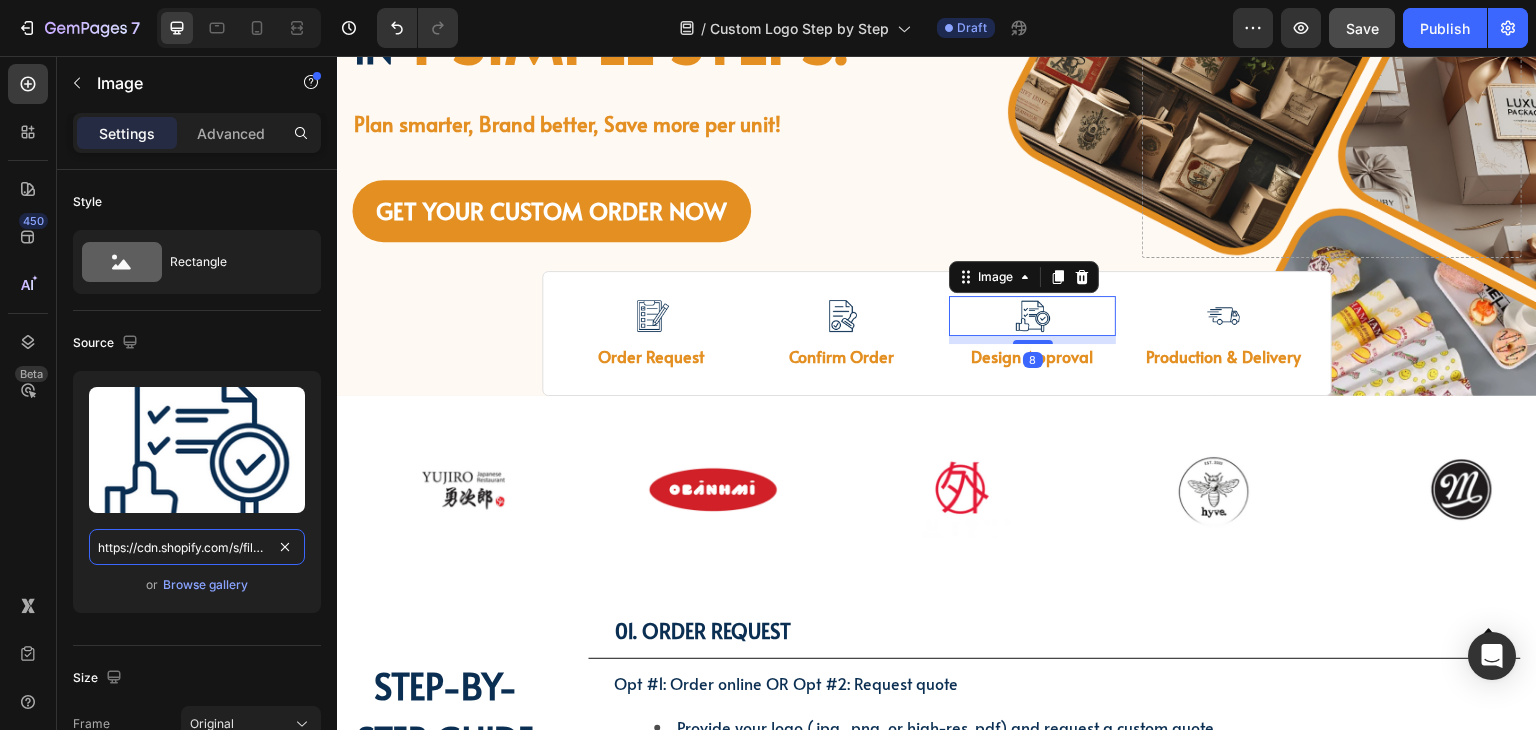 scroll, scrollTop: 0, scrollLeft: 612, axis: horizontal 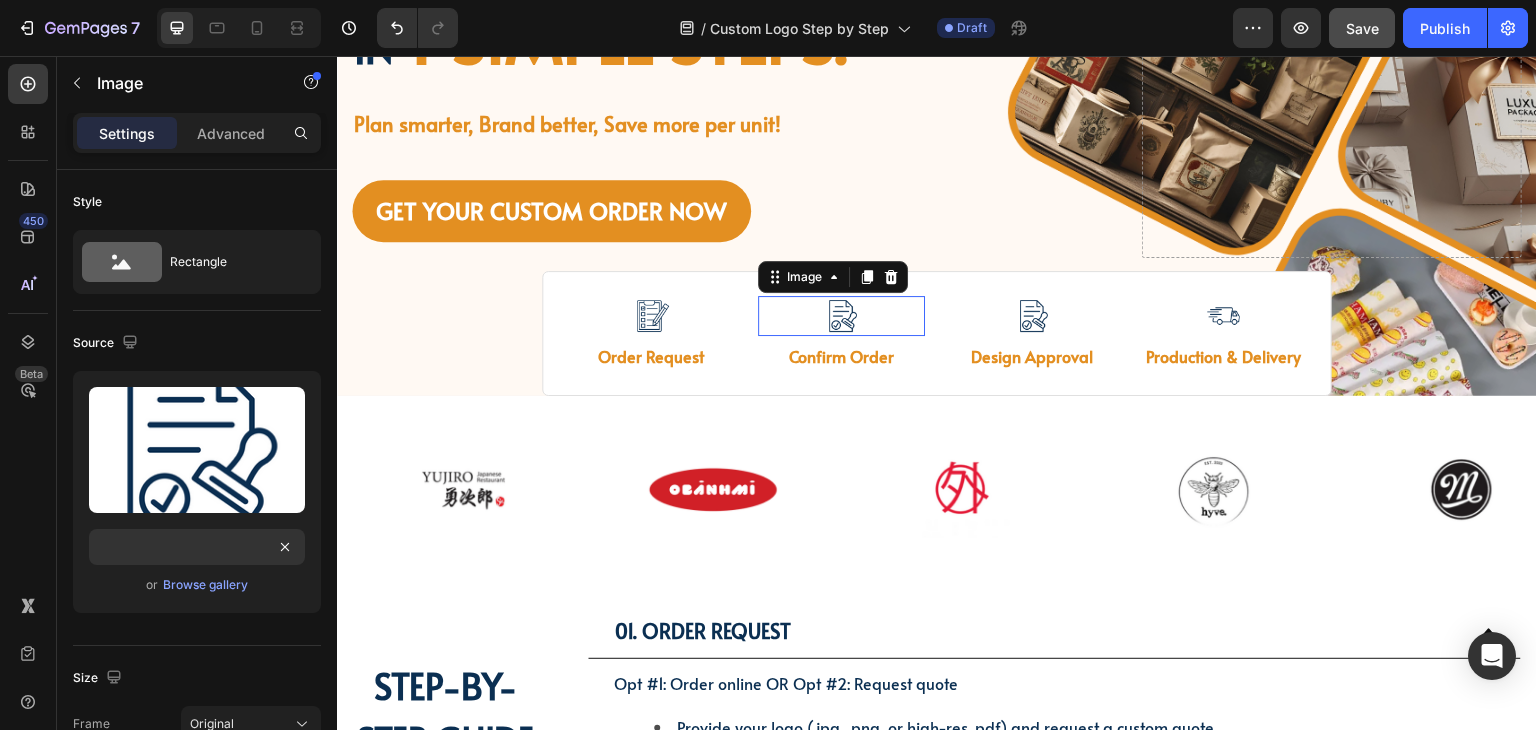 click at bounding box center (842, 316) 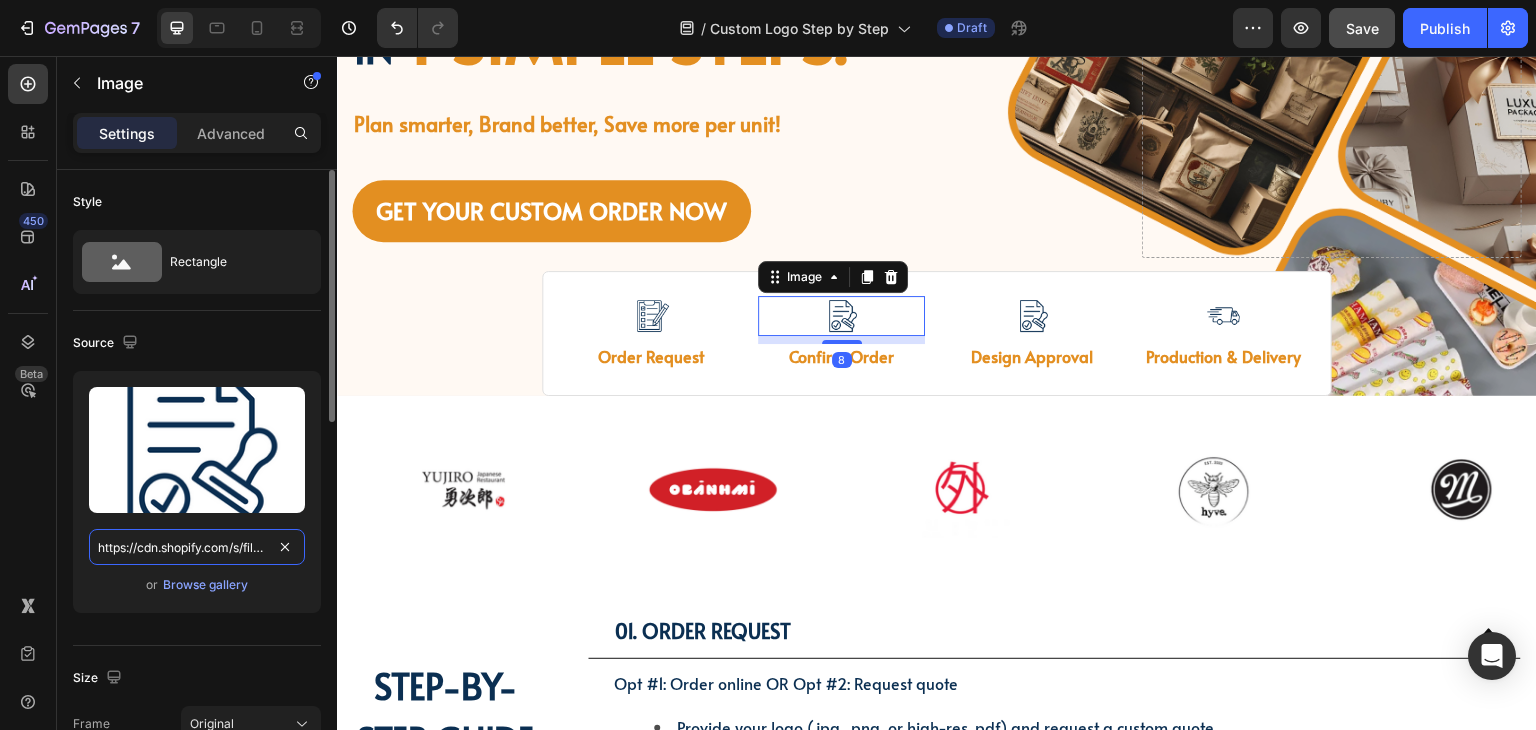 click on "https://cdn.shopify.com/s/files/1/0518/3825/5255/files/gempages_554882697223209794-ecd39a12-5268-4a1a-a85e-17a16d3cc570.png" at bounding box center (197, 547) 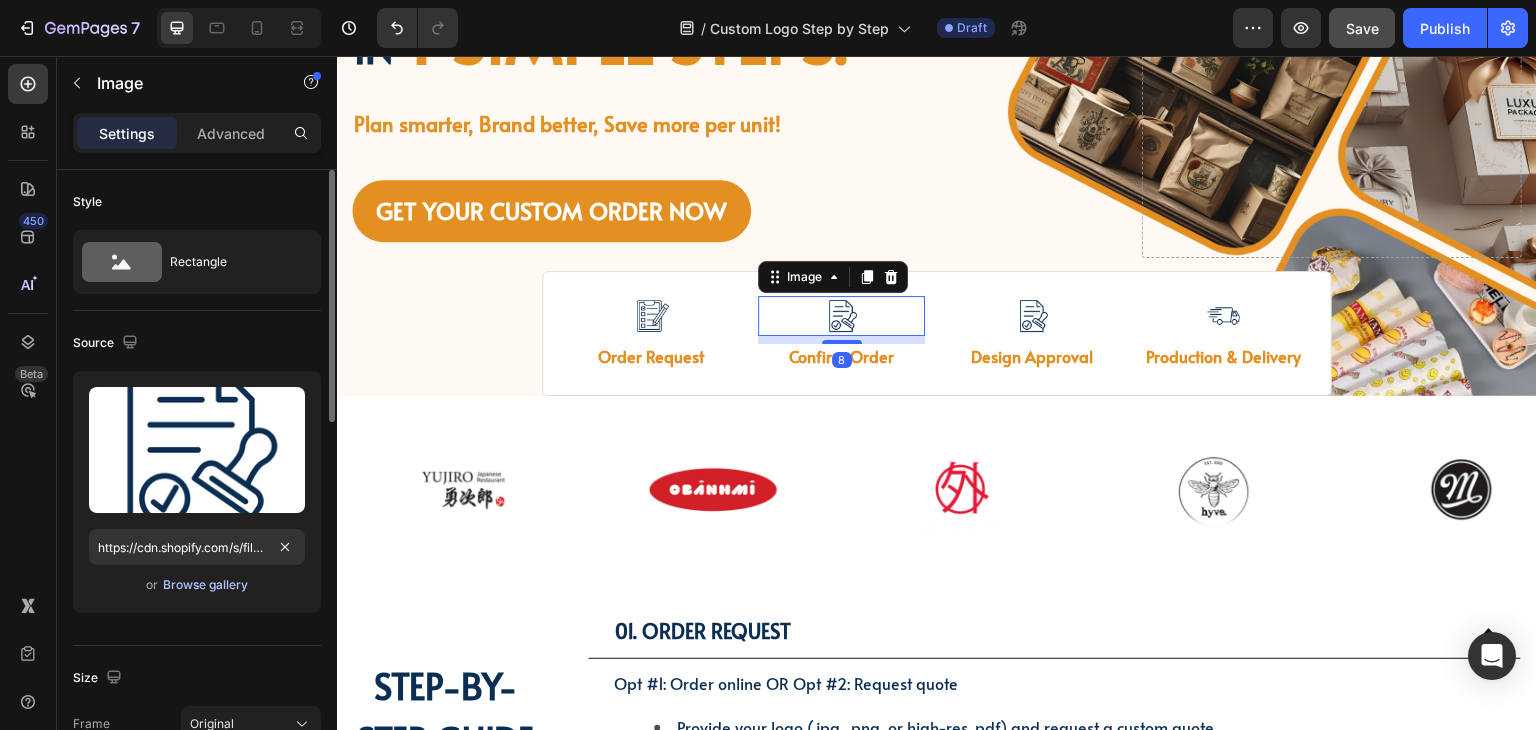 click on "Browse gallery" at bounding box center [205, 585] 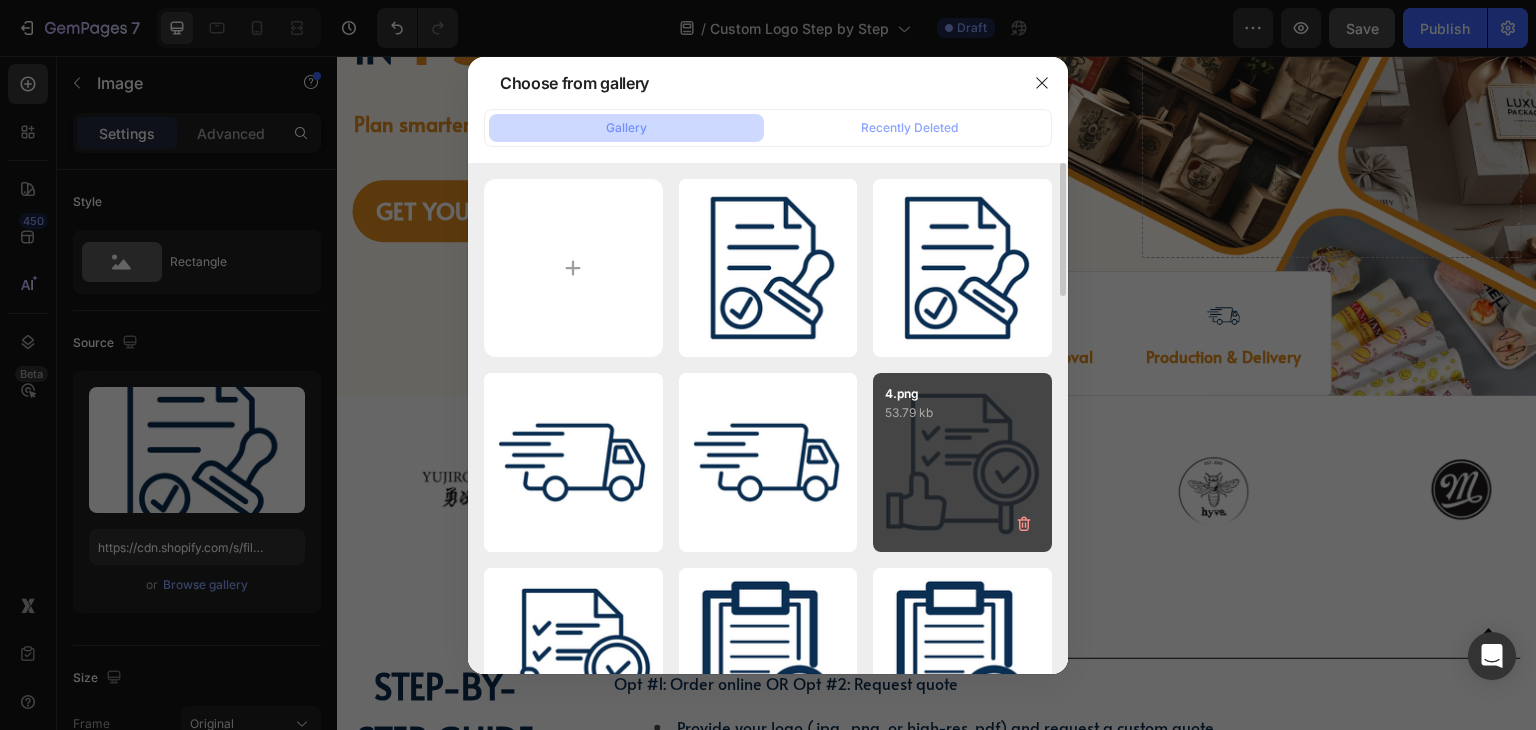 scroll, scrollTop: 200, scrollLeft: 0, axis: vertical 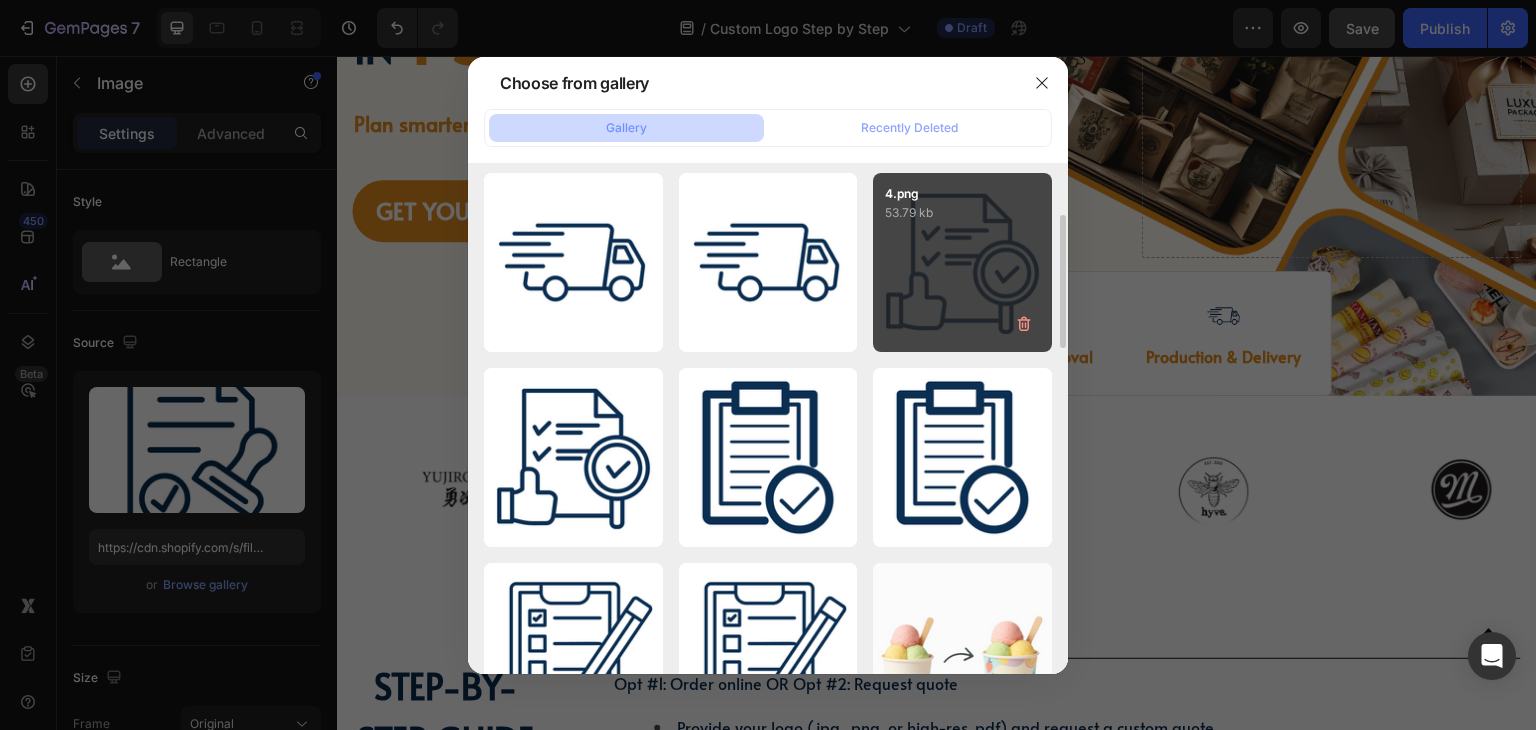 click on "4.png 53.79 kb" at bounding box center (962, 262) 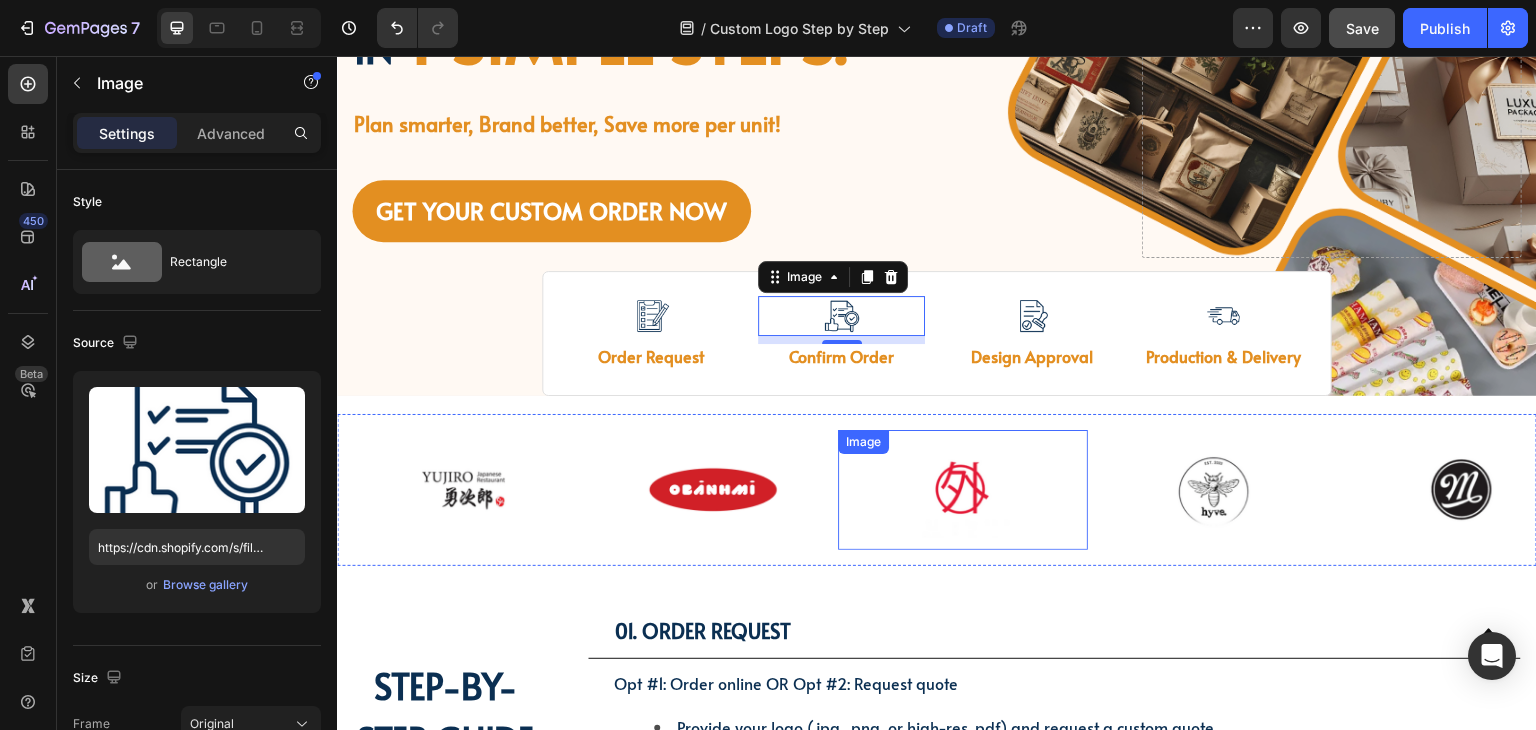 click on "Image Image Image Image Image Image Image Row Image Image Image Image Image Image Image Row Marquee" at bounding box center (937, 490) 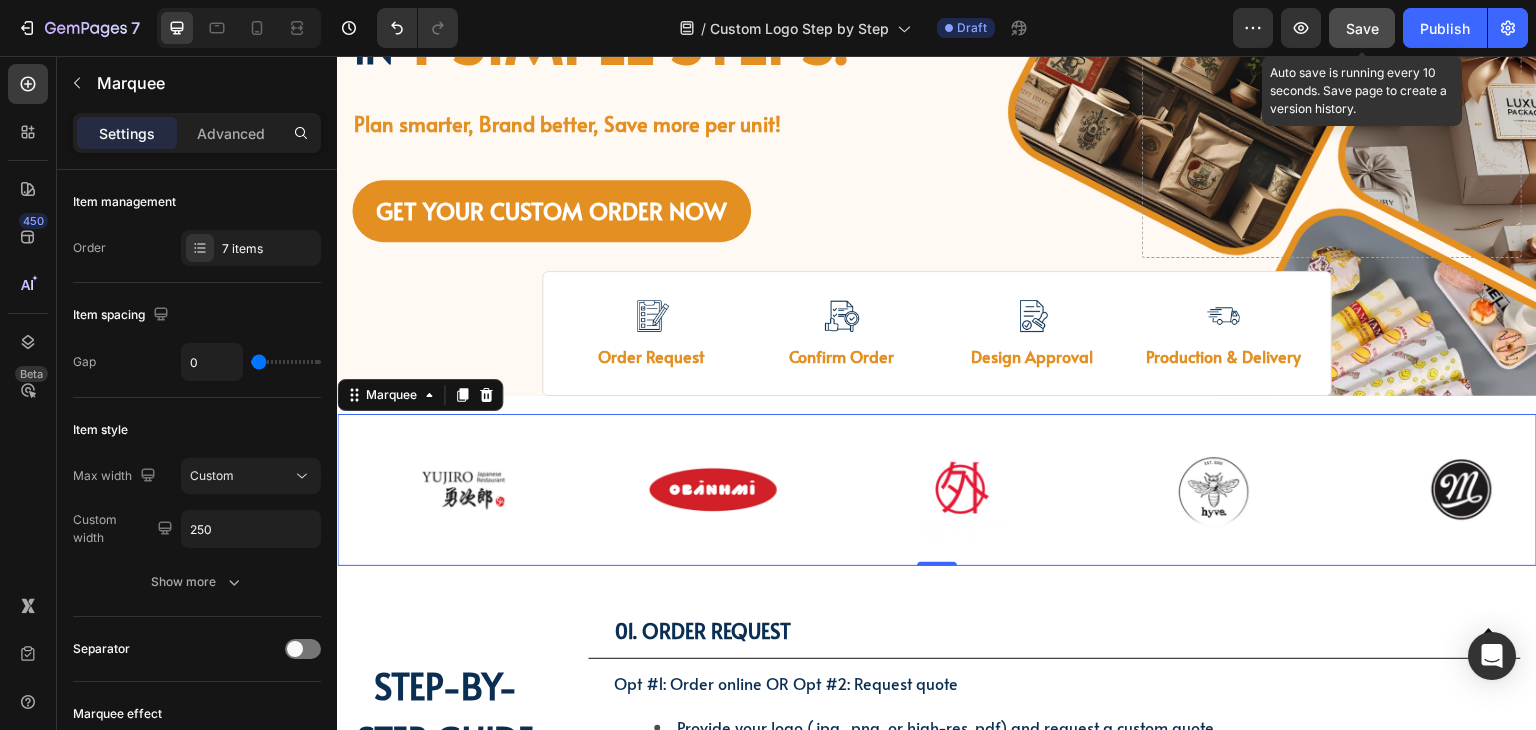 click on "Save" at bounding box center (1362, 28) 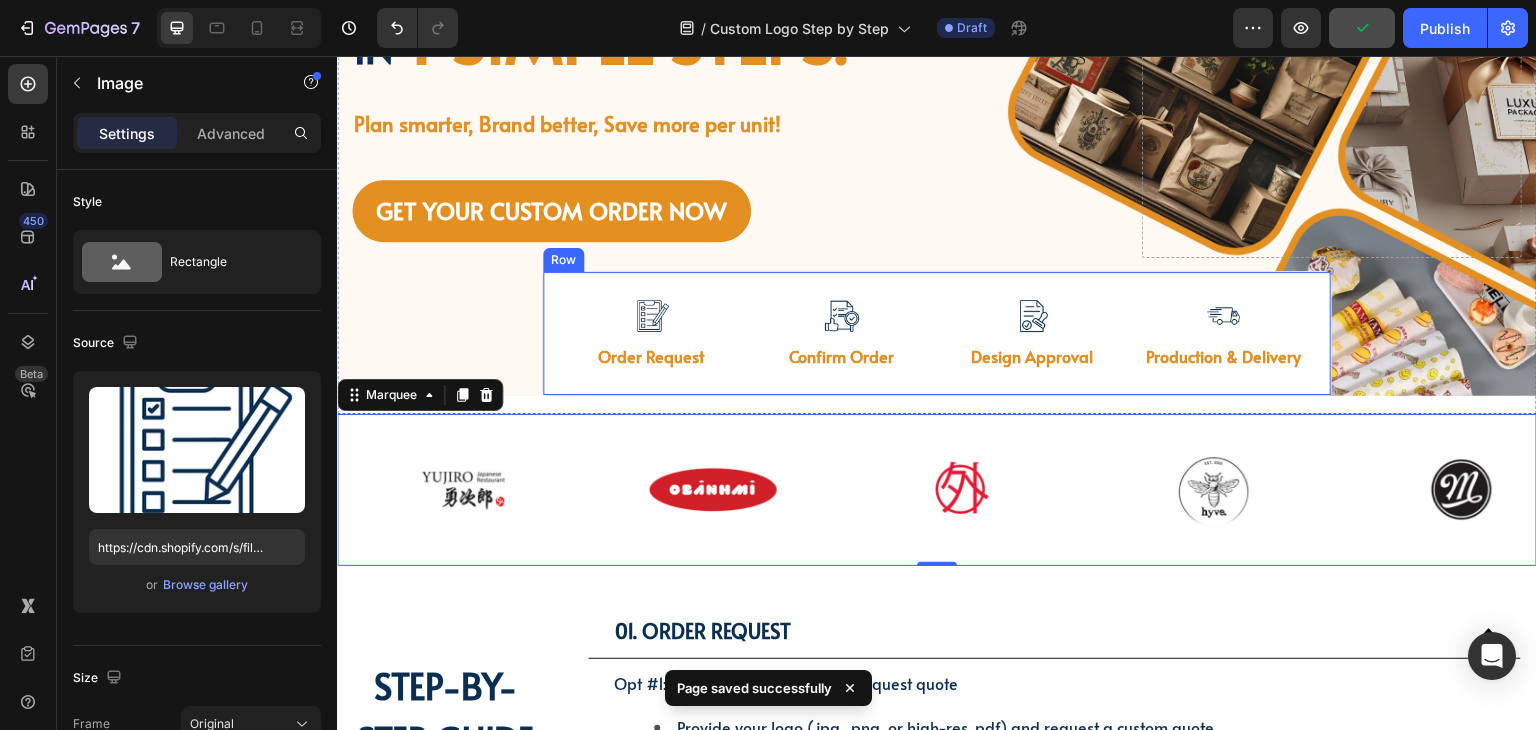 click at bounding box center (650, 316) 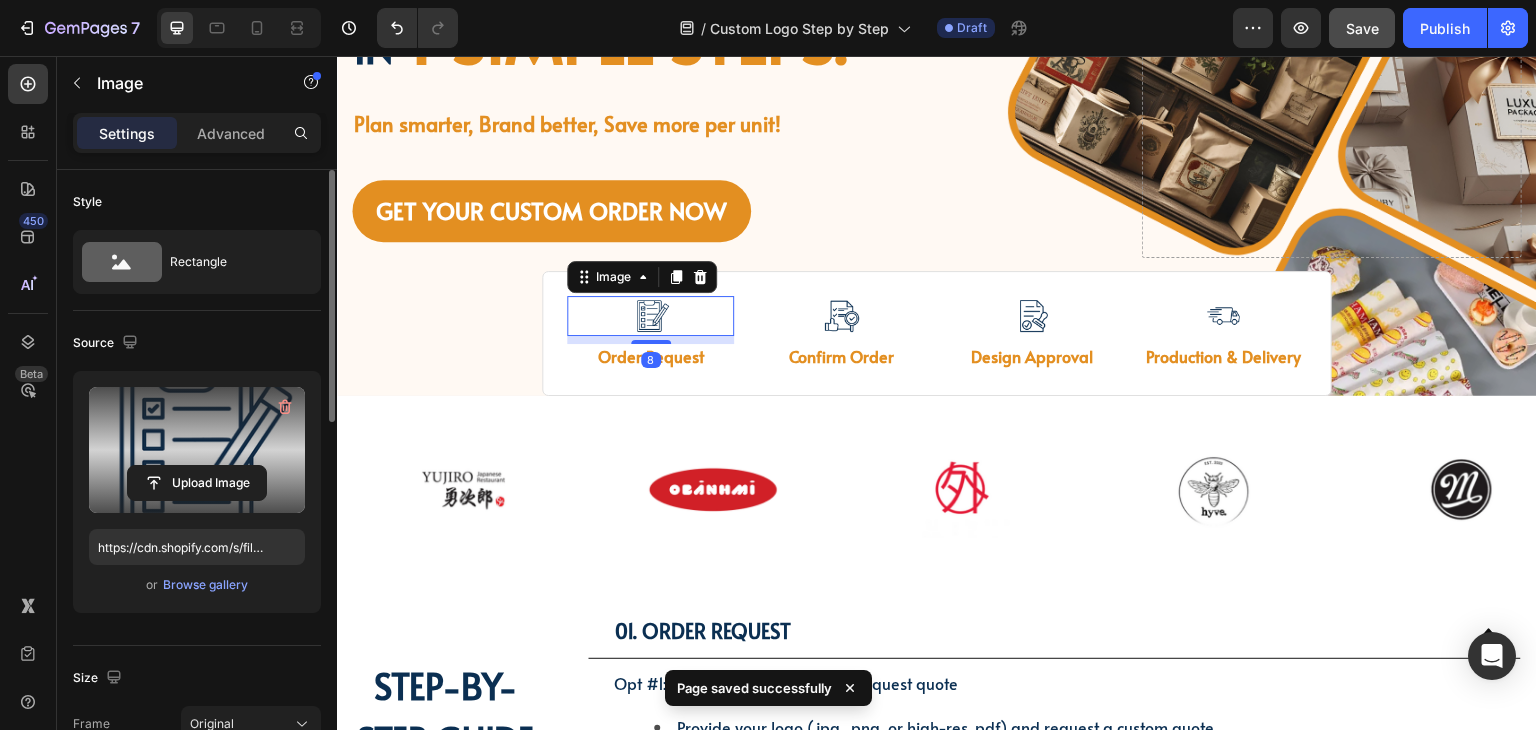 scroll, scrollTop: 200, scrollLeft: 0, axis: vertical 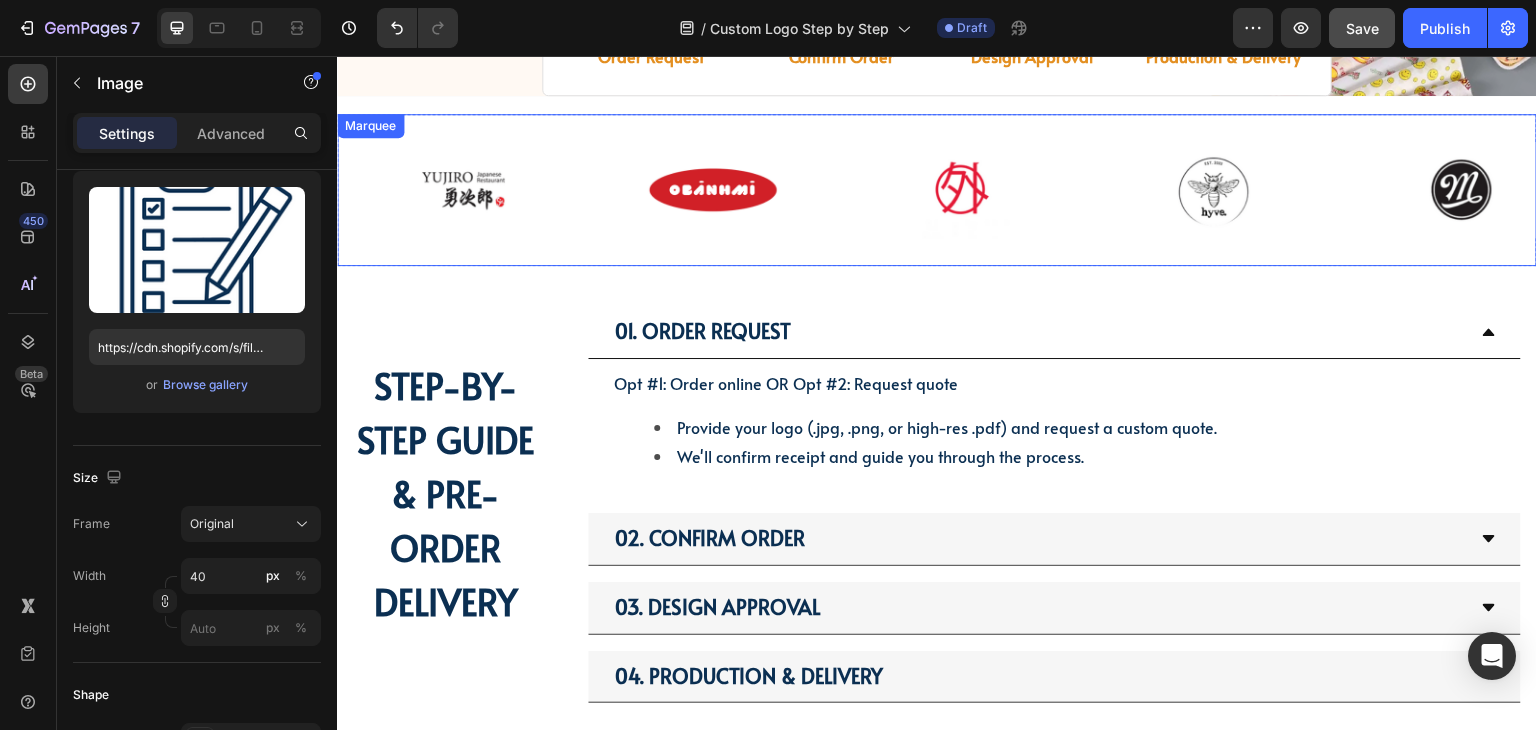 click on "Image Image Image Image Image Image Image Row Image Image Image Image Image Image Image Row Marquee" at bounding box center (937, 190) 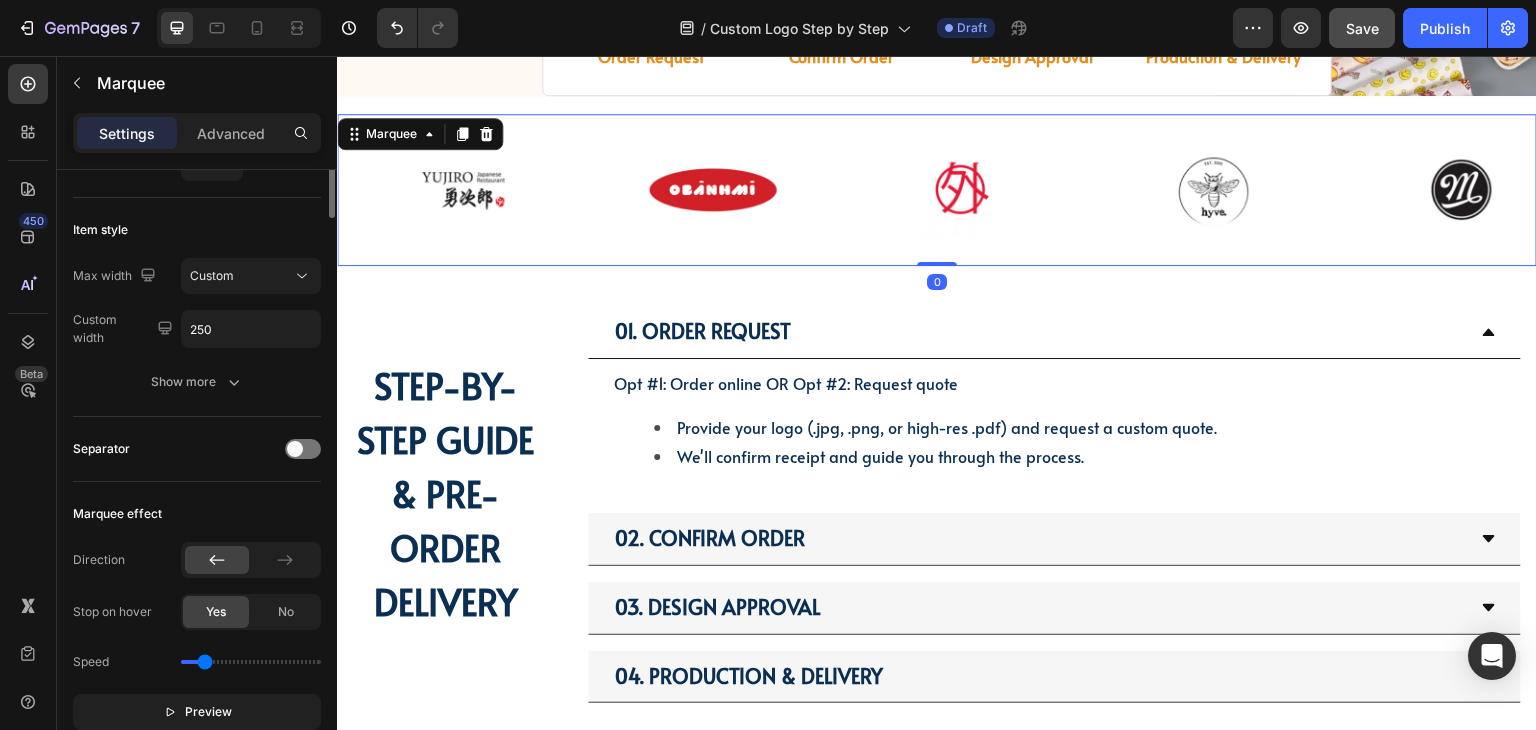 scroll, scrollTop: 0, scrollLeft: 0, axis: both 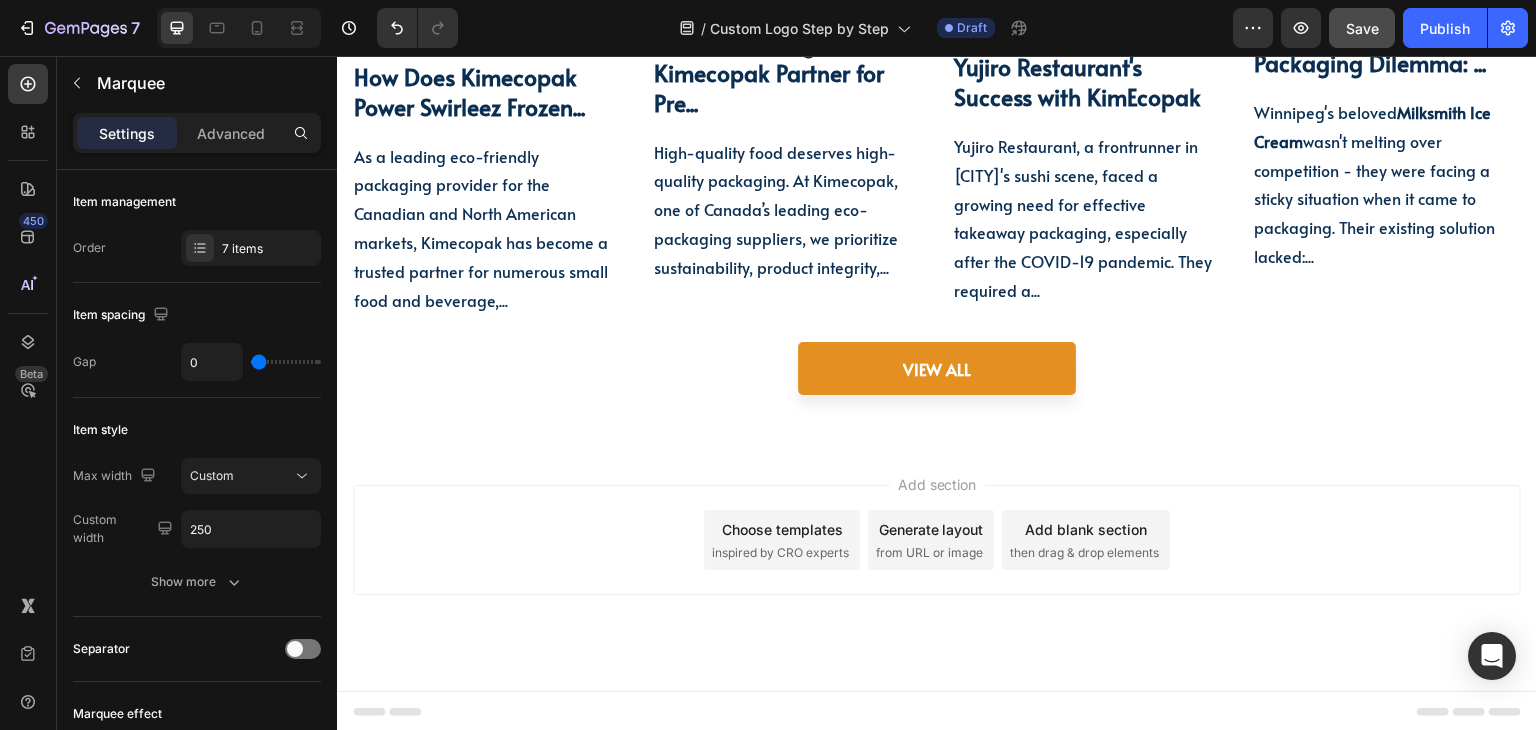 click on "Save" 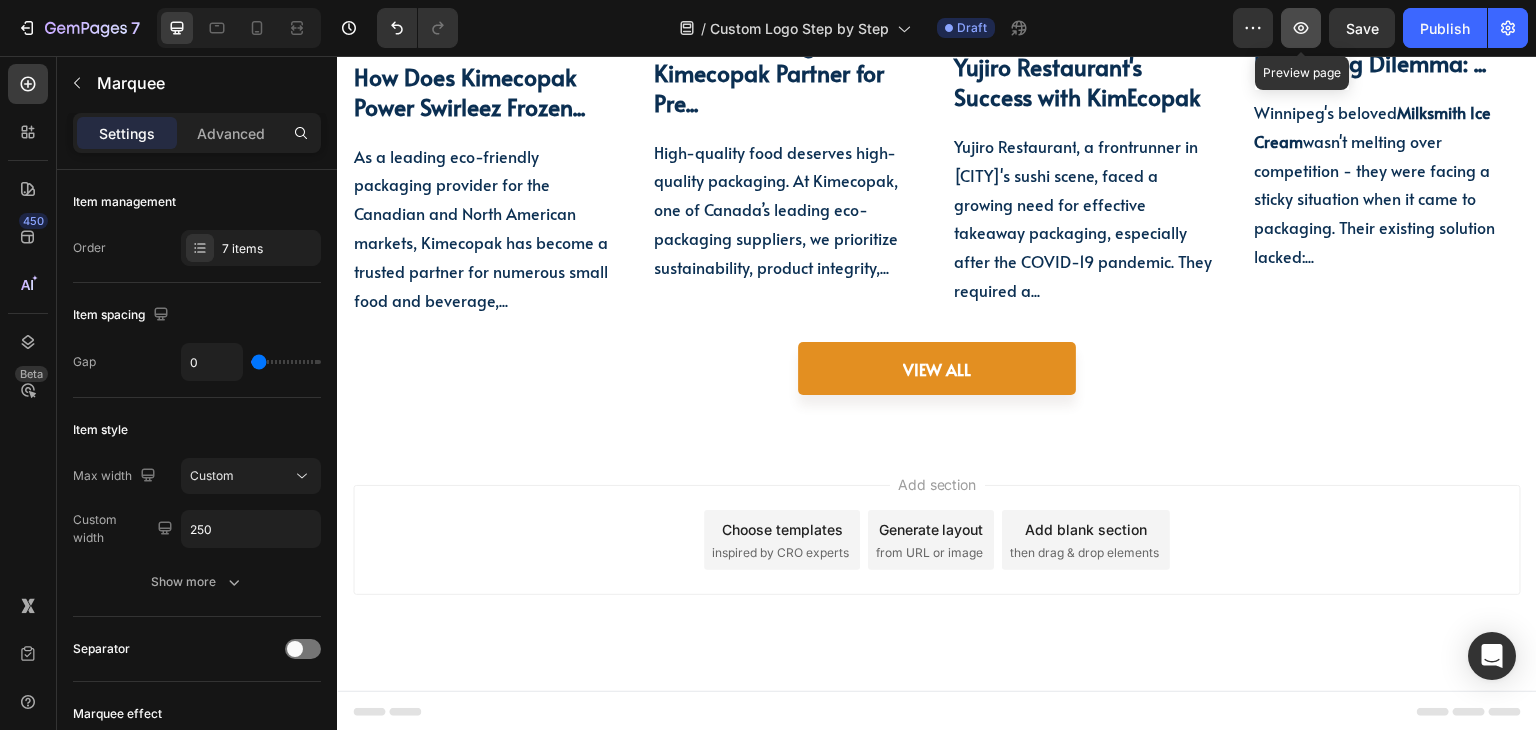 click 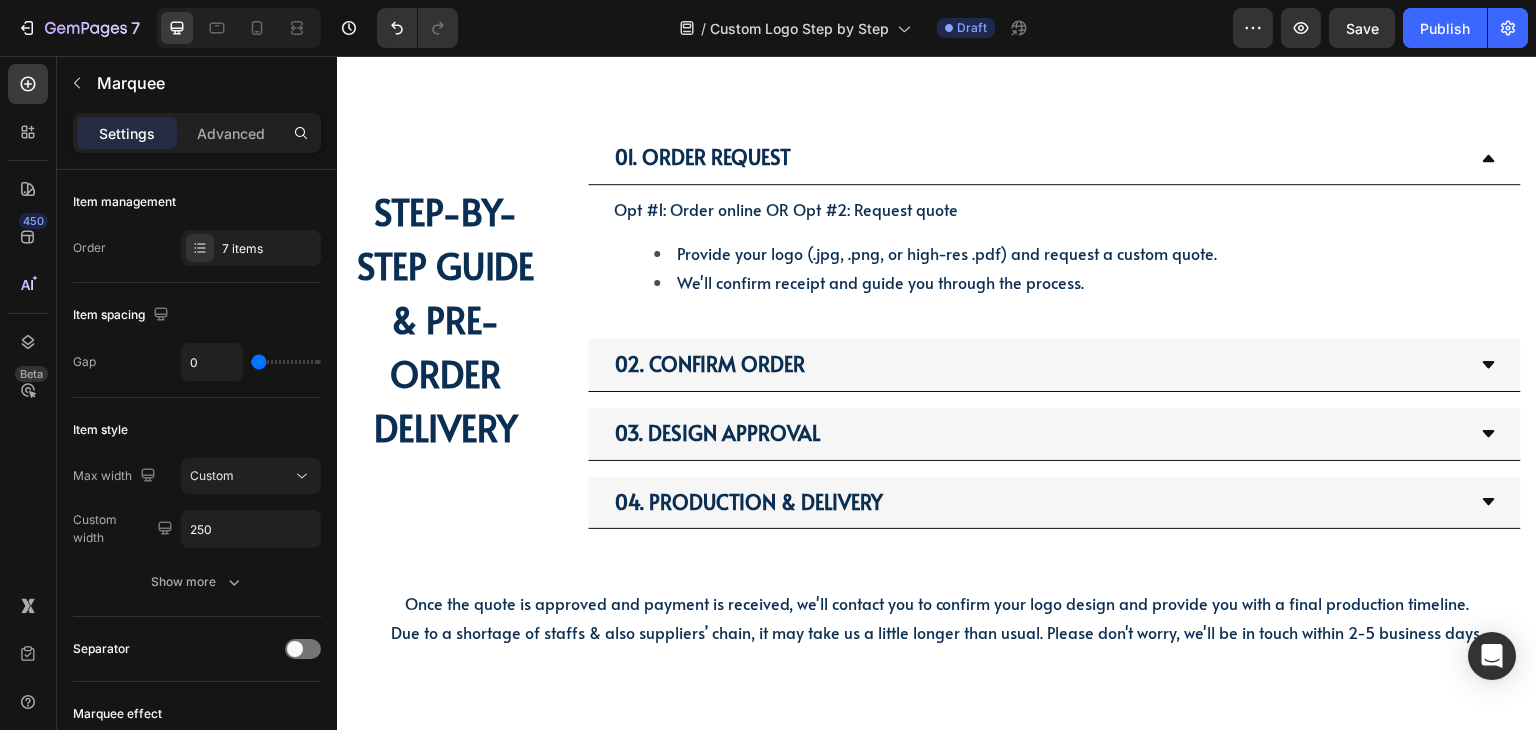 scroll, scrollTop: 248, scrollLeft: 0, axis: vertical 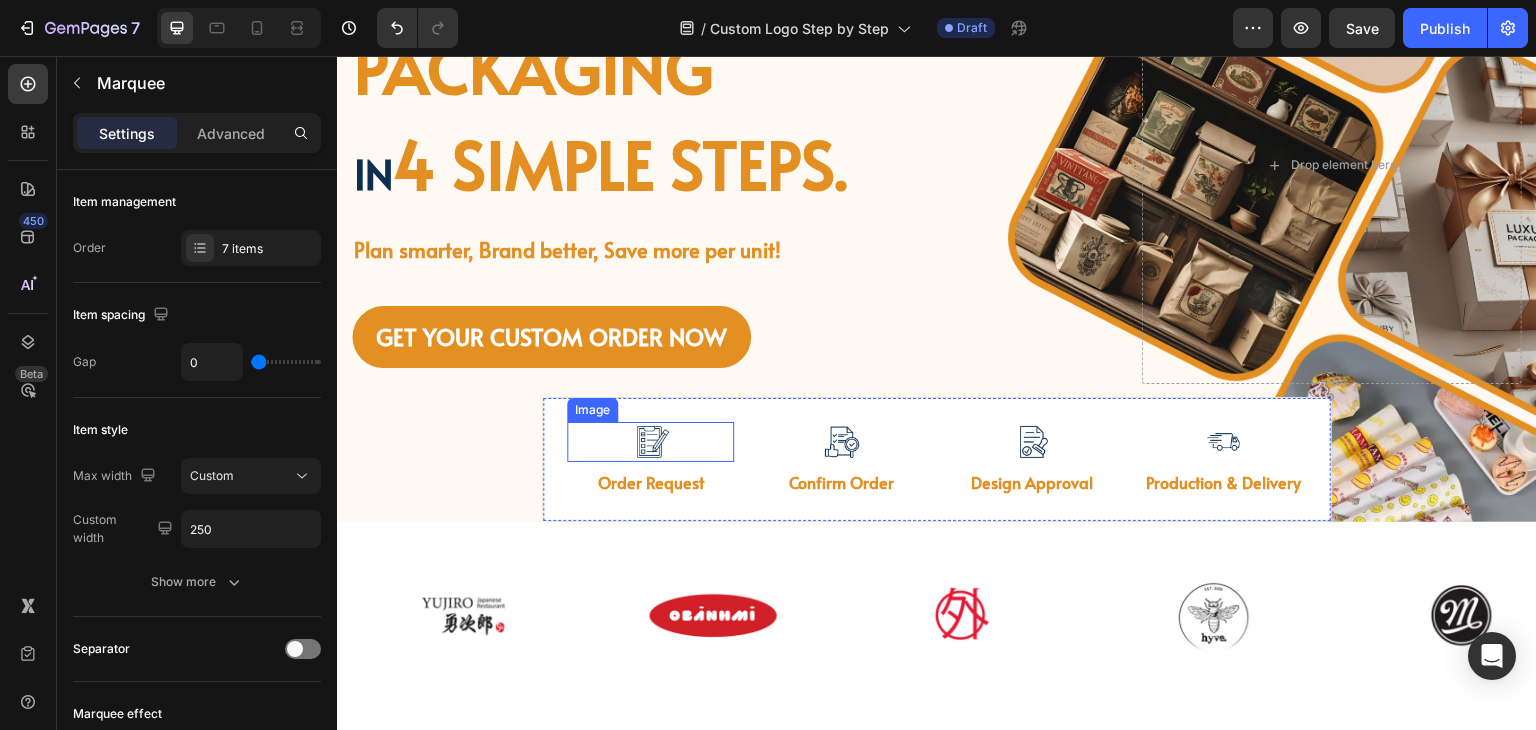 click at bounding box center [650, 442] 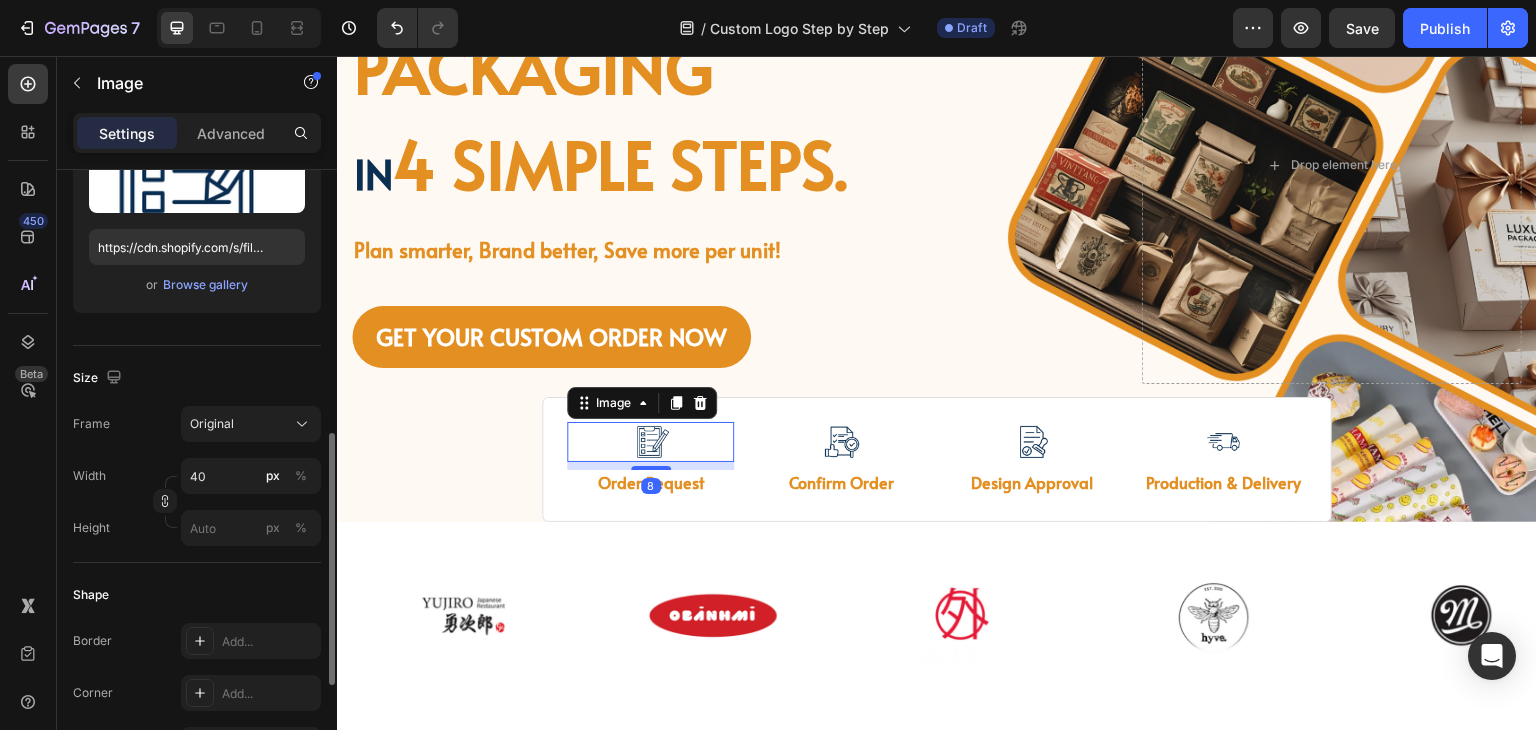 scroll, scrollTop: 400, scrollLeft: 0, axis: vertical 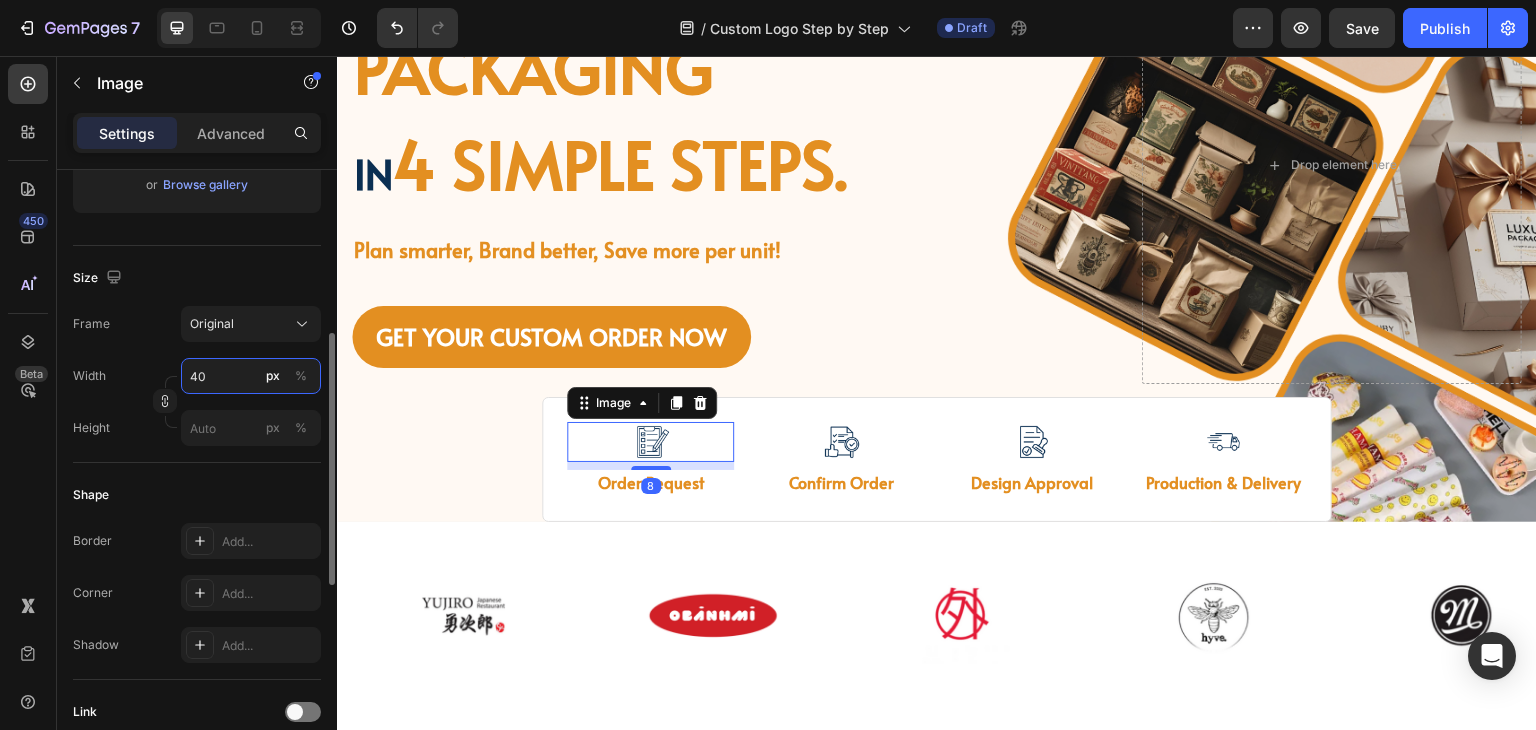 click on "40" at bounding box center (251, 376) 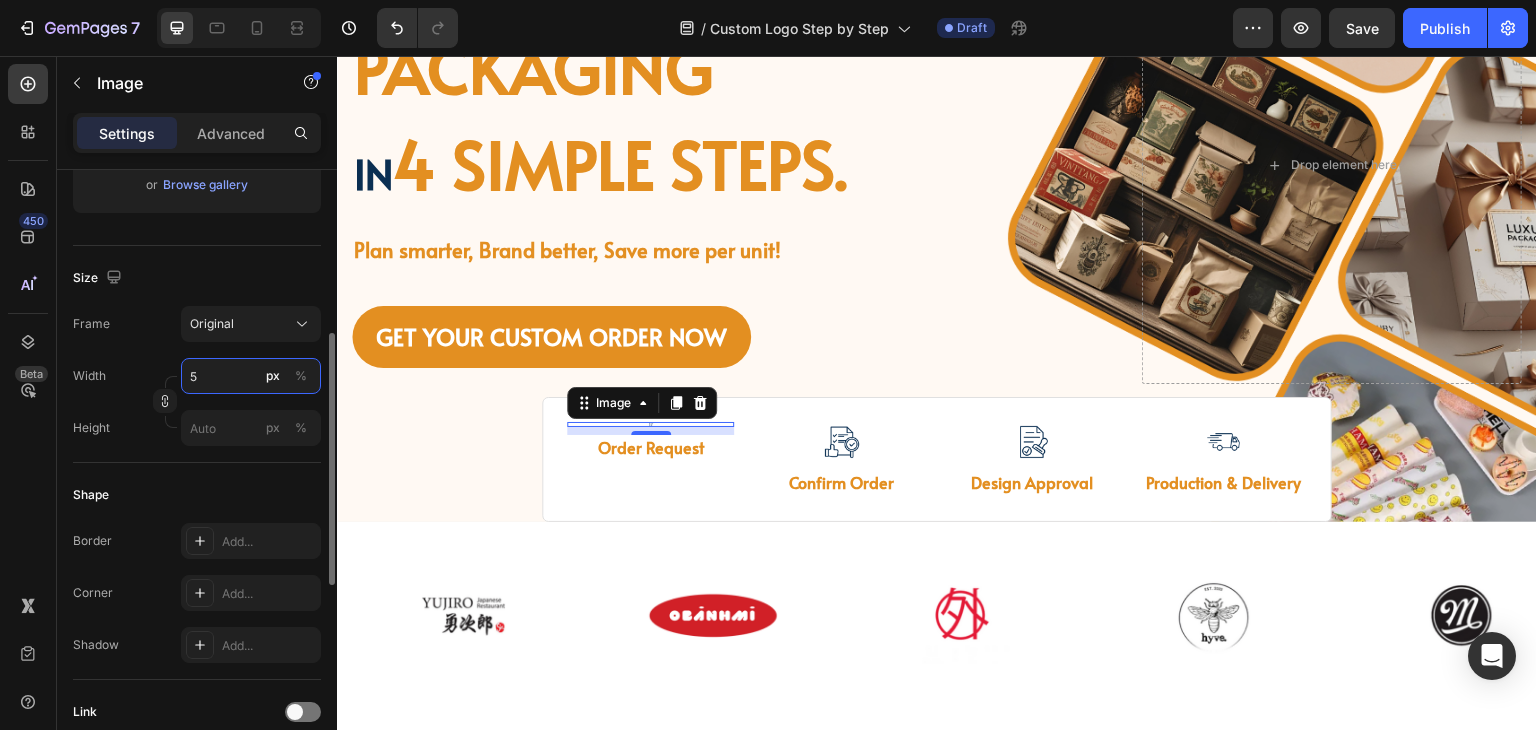 type on "50" 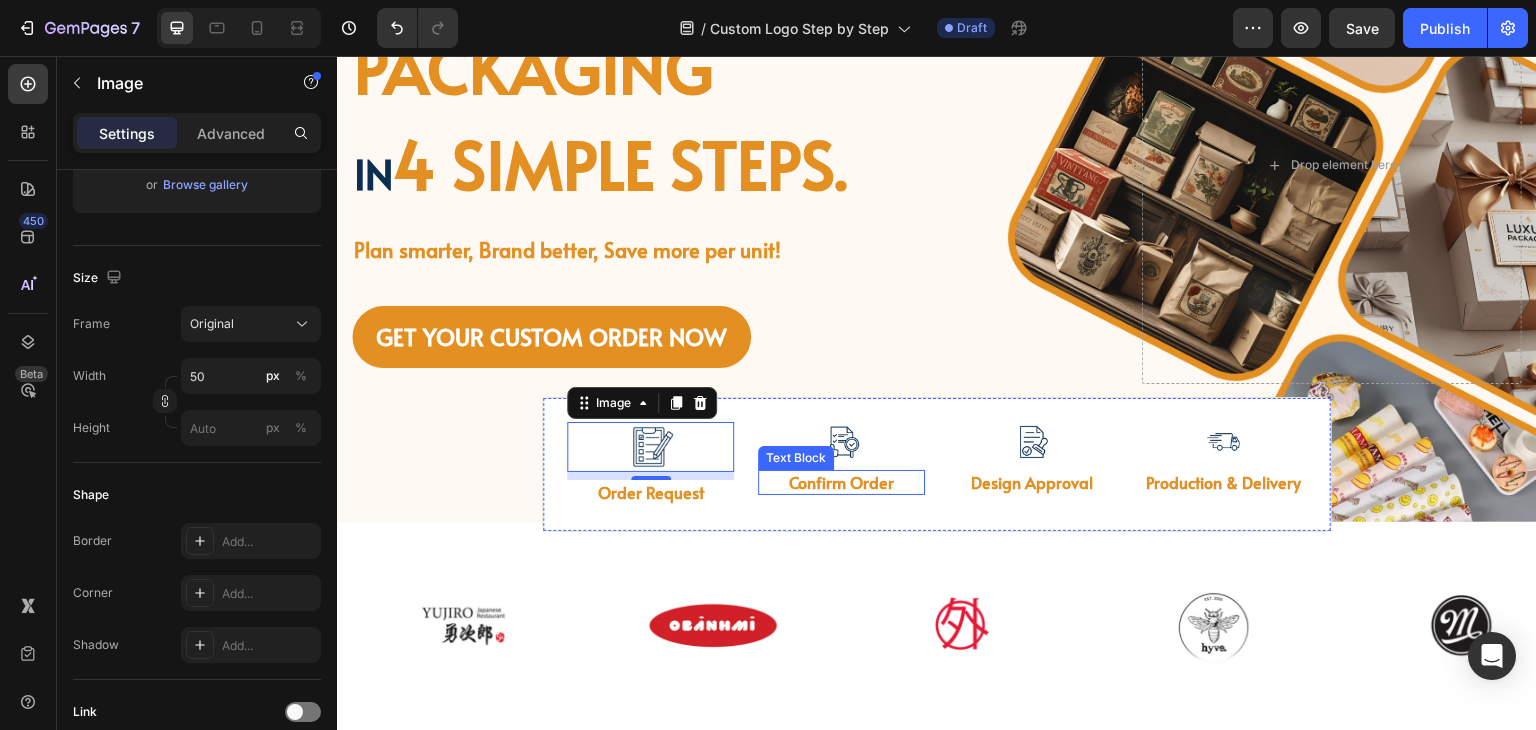 click at bounding box center (841, 442) 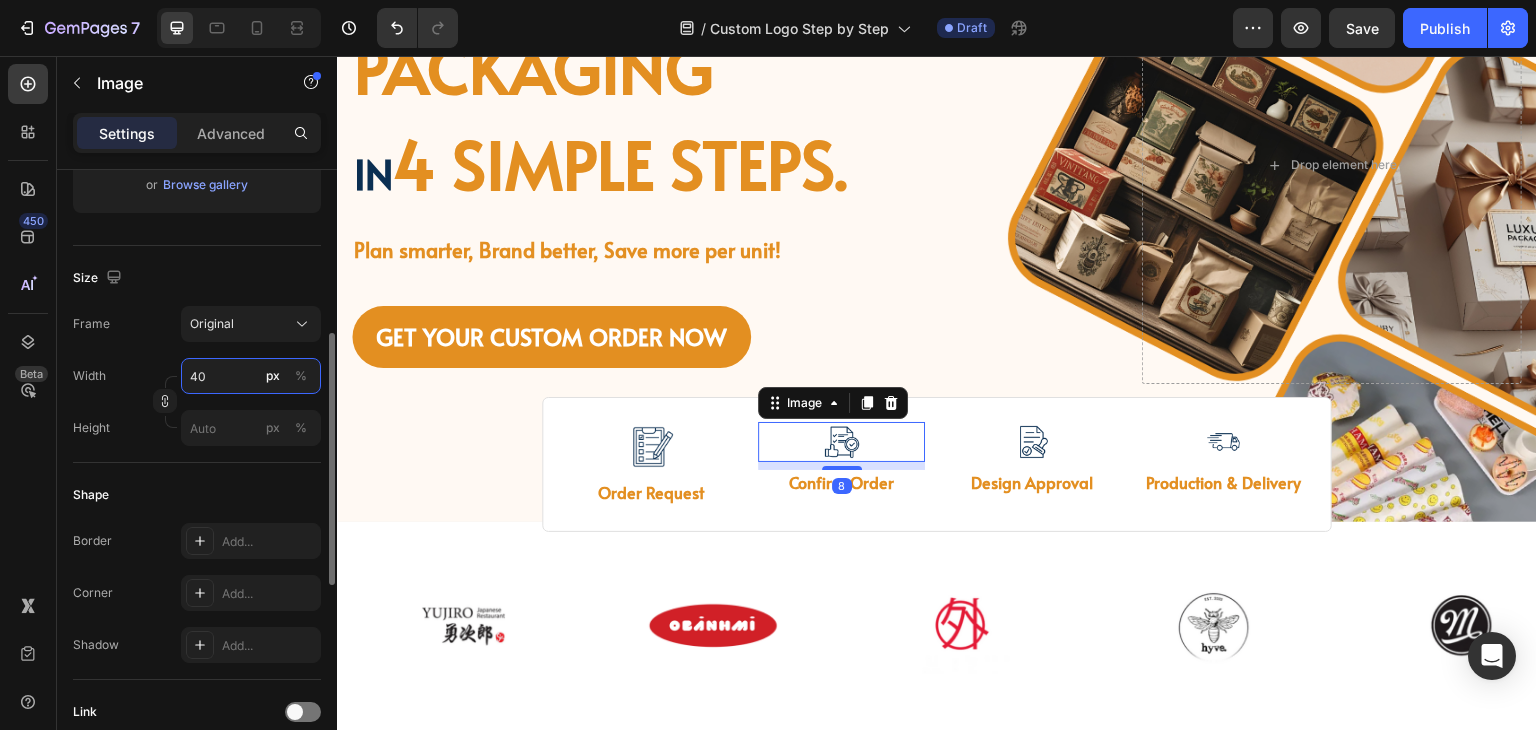 click on "40" at bounding box center [251, 376] 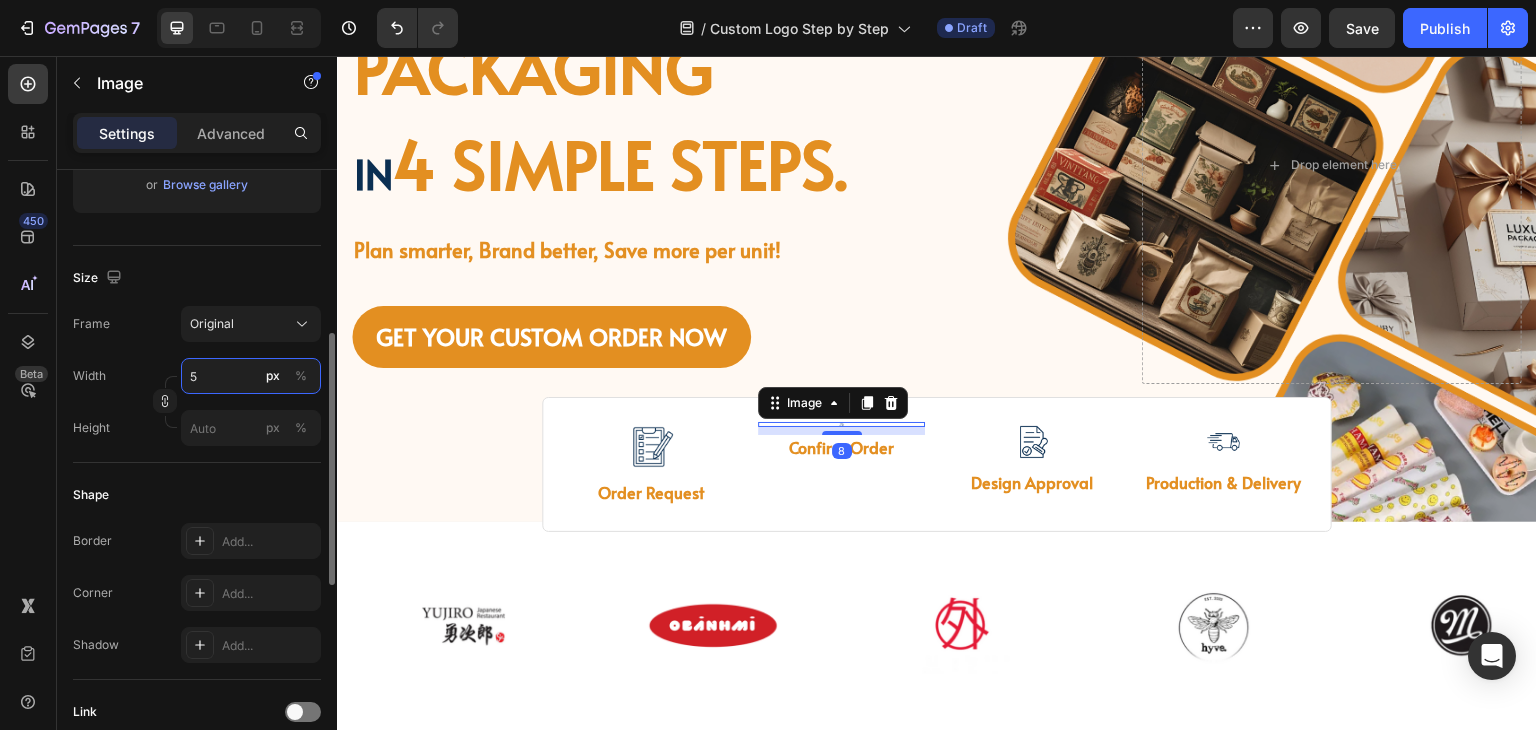 type on "50" 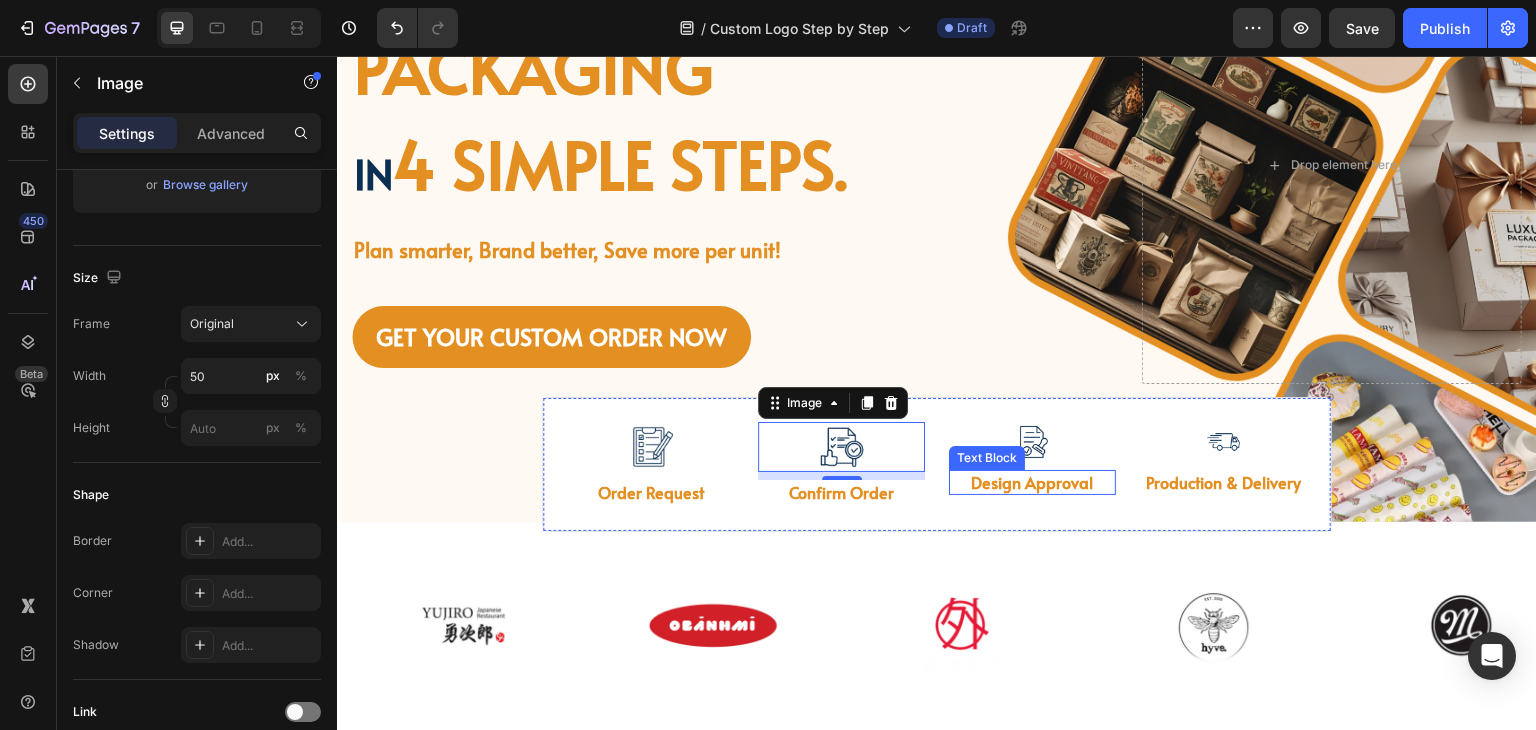 click at bounding box center [1033, 442] 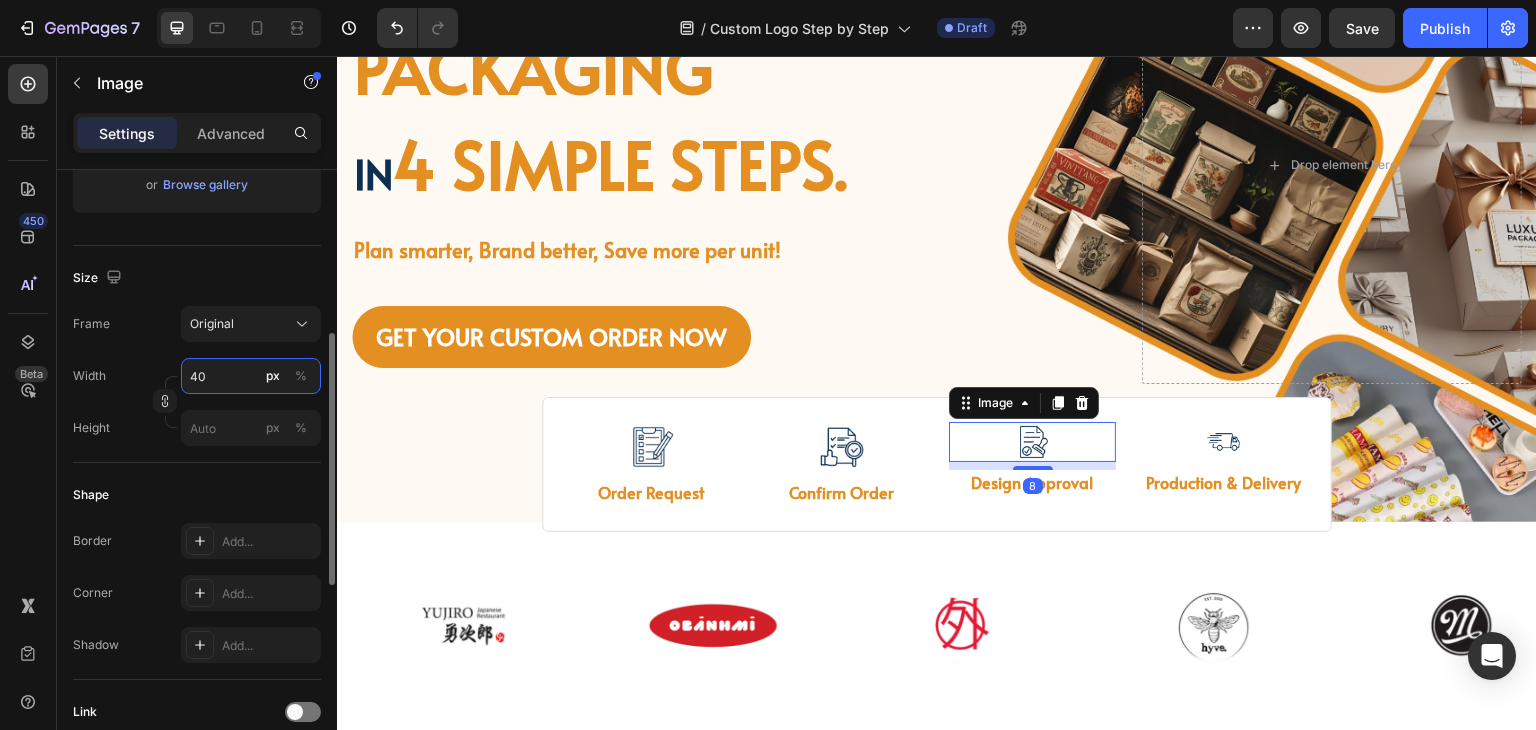 click on "40" at bounding box center [251, 376] 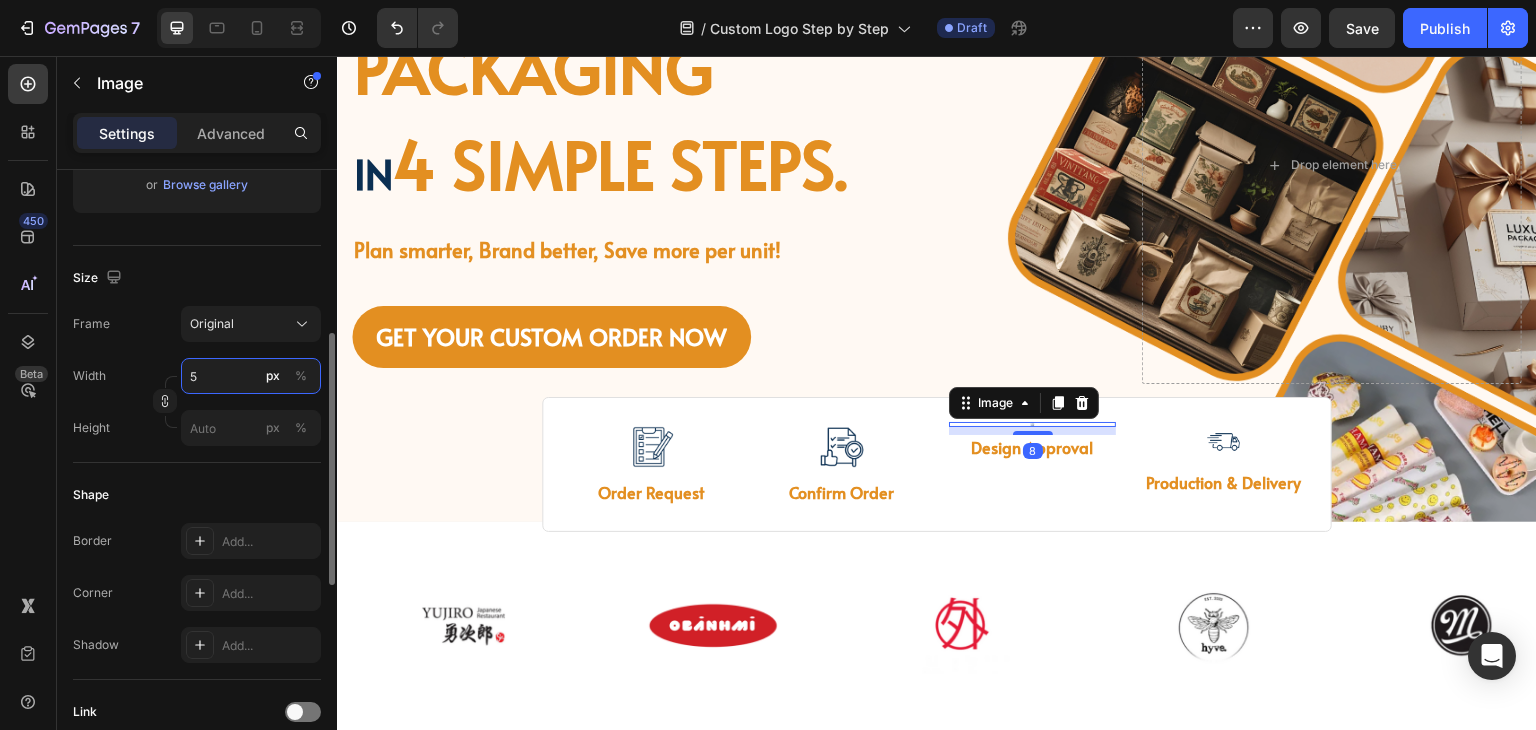 type on "50" 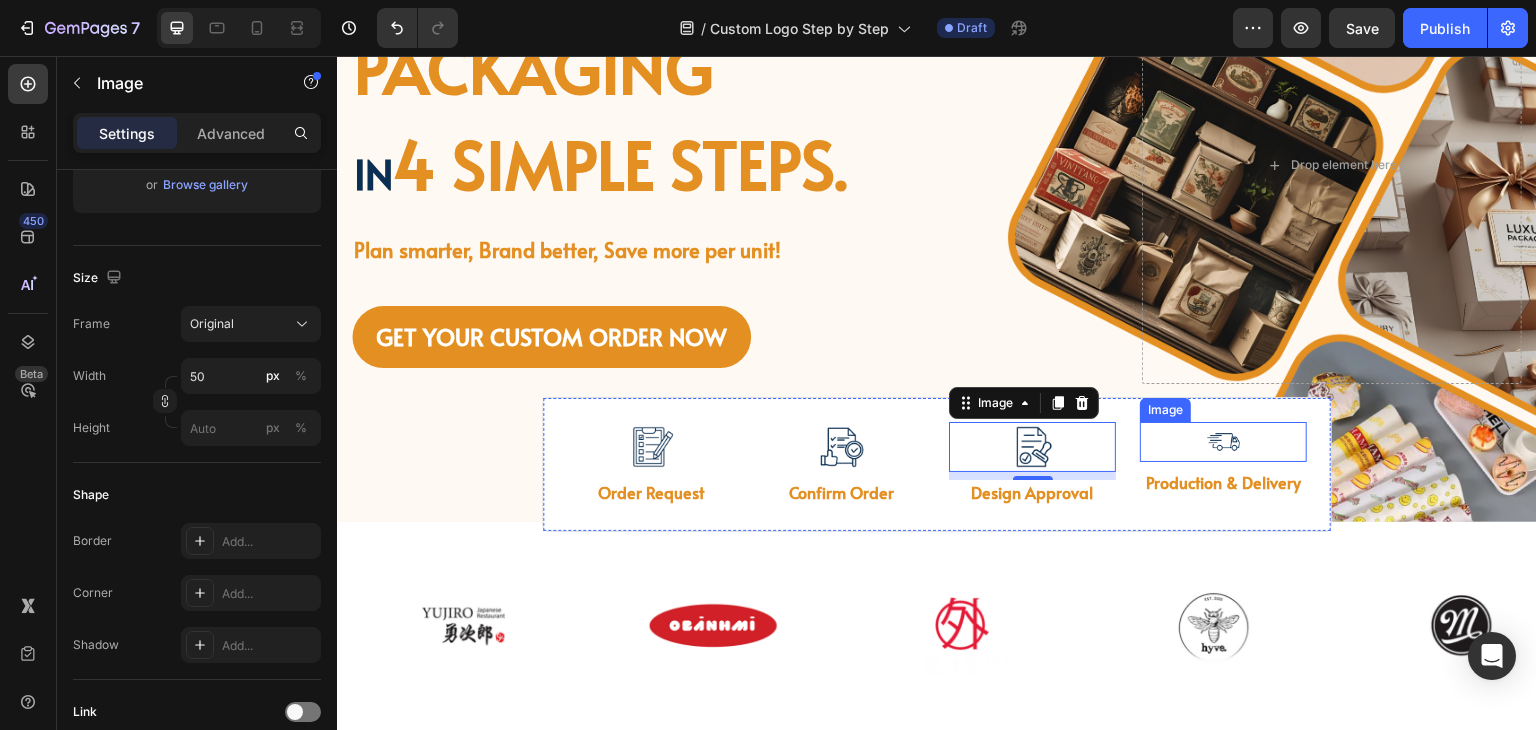 click at bounding box center (1223, 442) 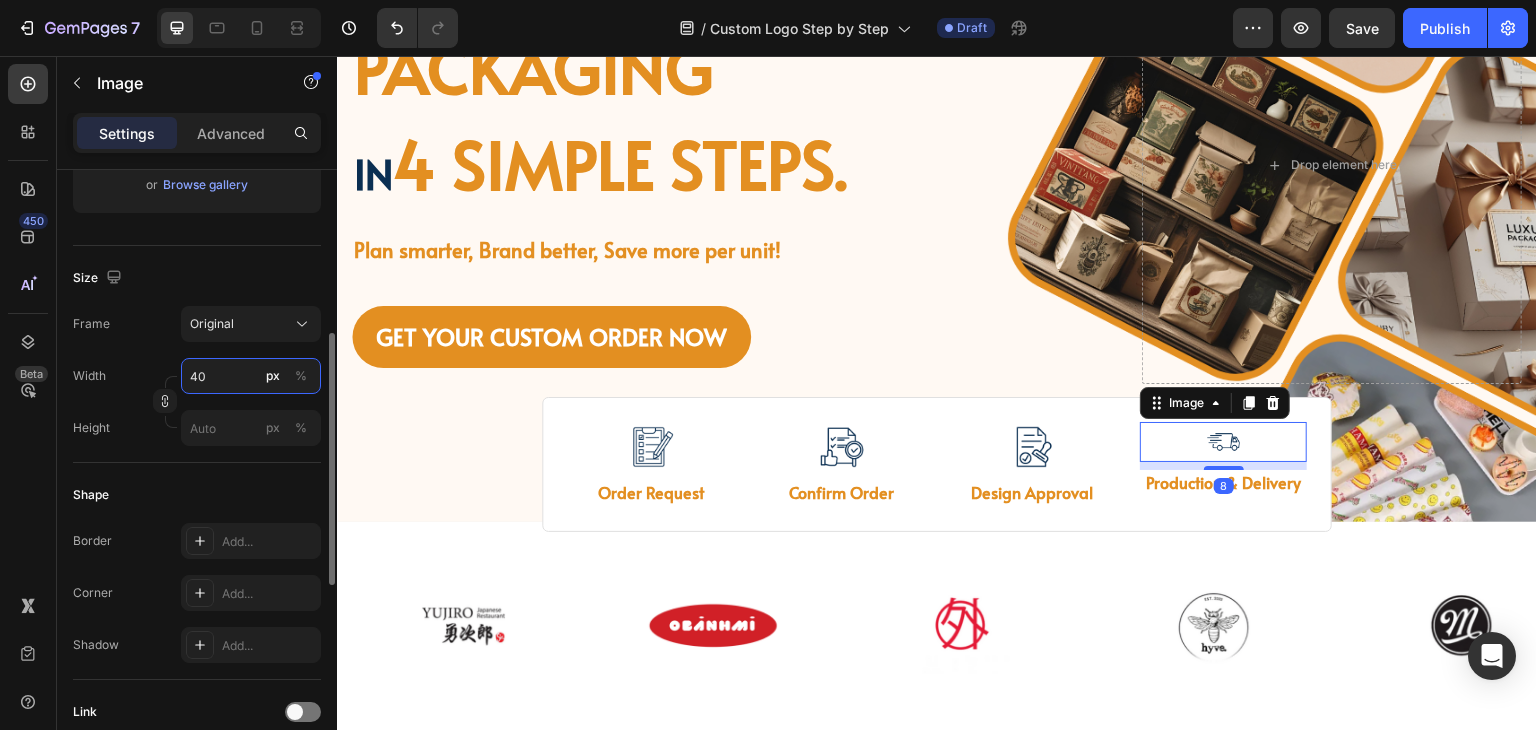 click on "40" at bounding box center (251, 376) 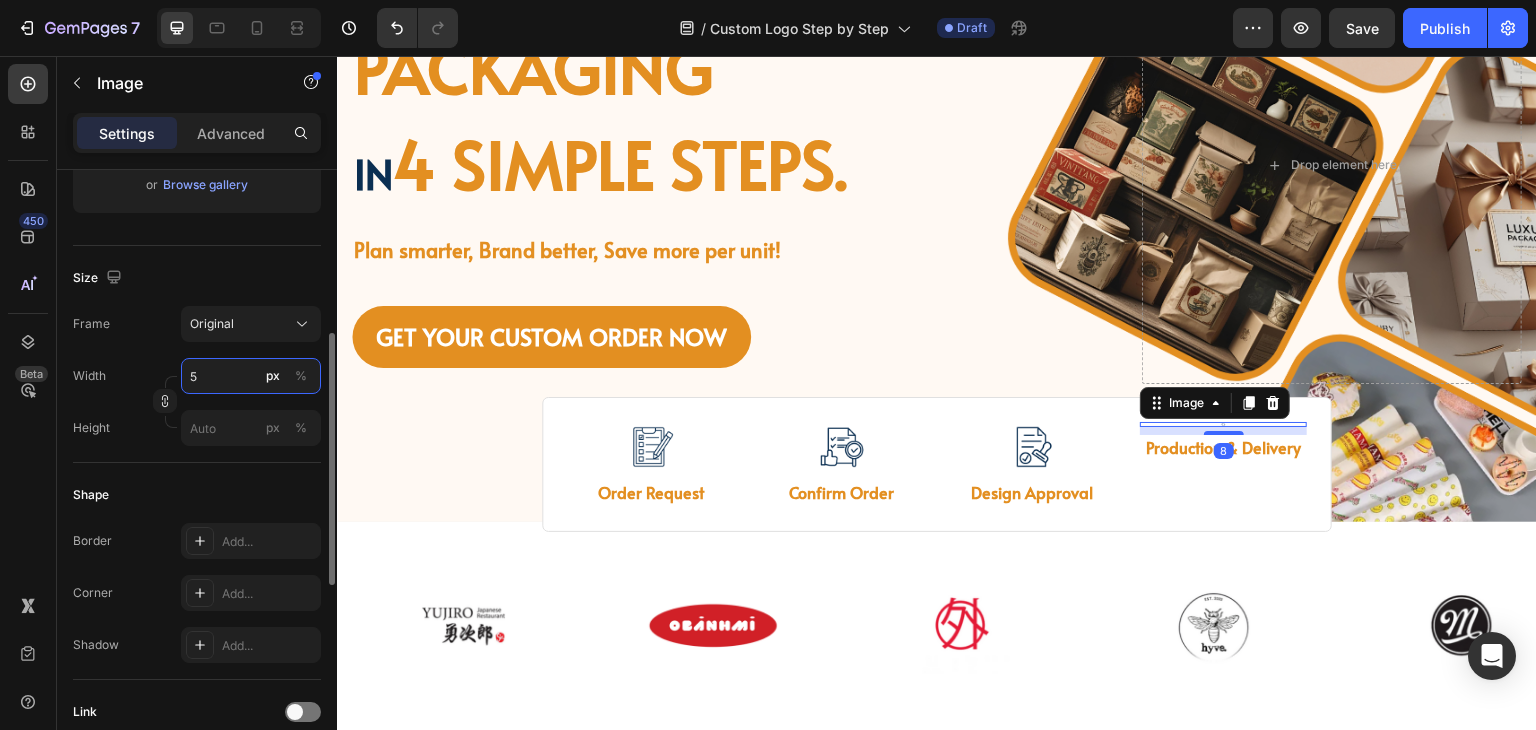 type on "50" 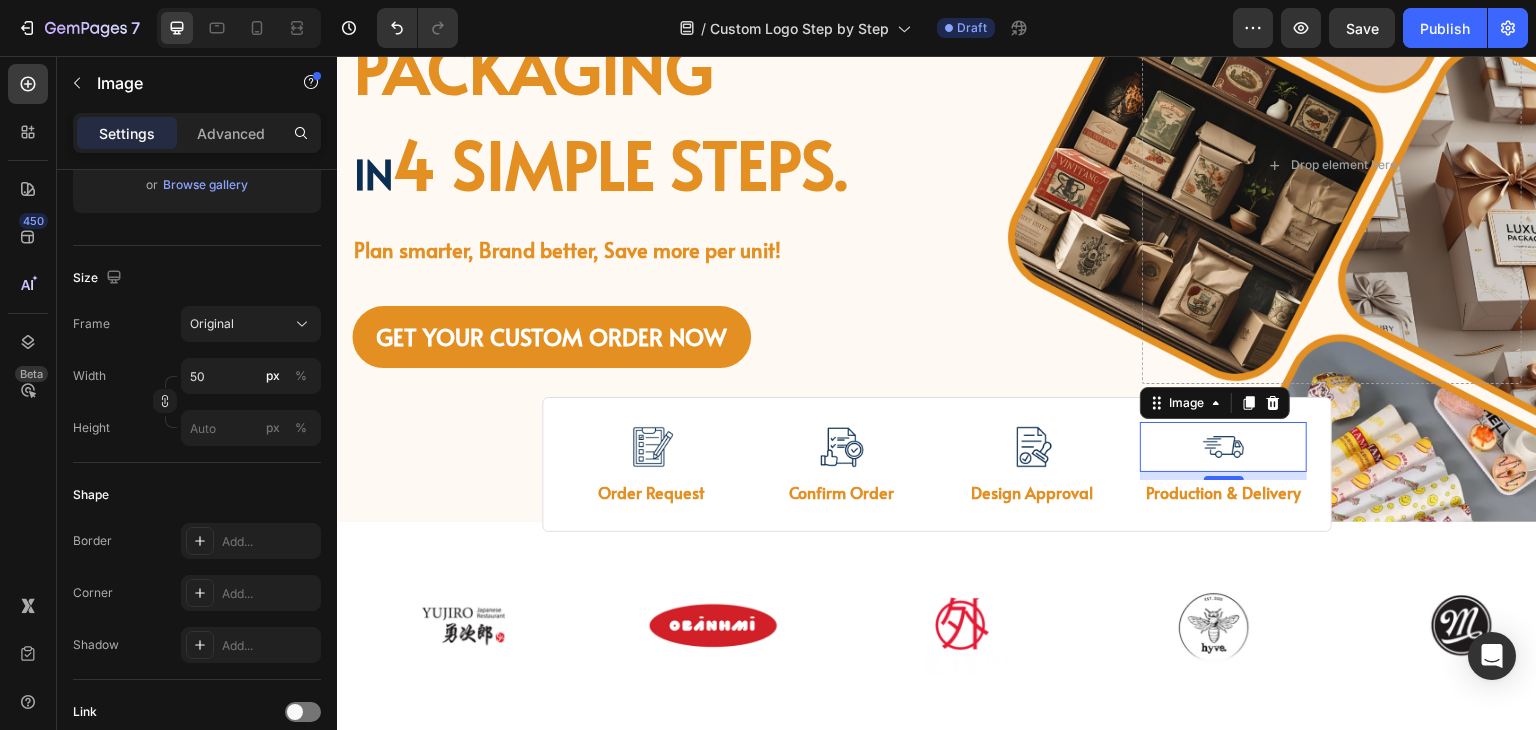 click on "Image Image Free shipping Text Block from The States Text Block Advanced List Image 30-Day FREE returns Text Block & Exchange Text Block Advanced List Row Image More than 60.000 Text Block Happy “Cattomers” Text Block Advanced List Image Secured Checkout Text Block using SSL Technology Text Block Advanced List Row                Title Line Get   custom logo packaging   Heading in  4 simple steps. Text Block Plan smarter, Brand better, Save more per unit! Text Block GET YOUR CUSTOM ORDER NOW Button
Drop element here Row Row" at bounding box center (937, 185) 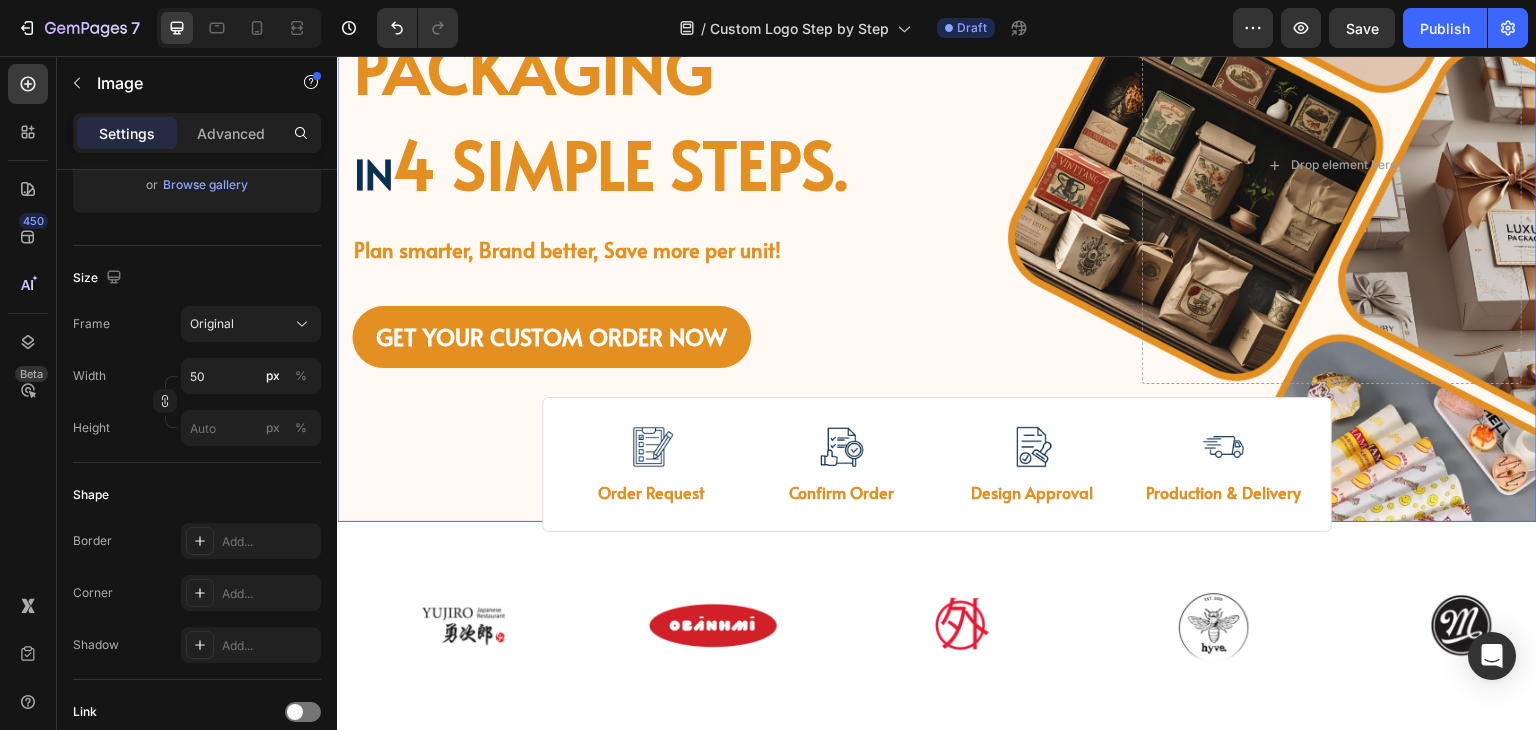 scroll, scrollTop: 0, scrollLeft: 0, axis: both 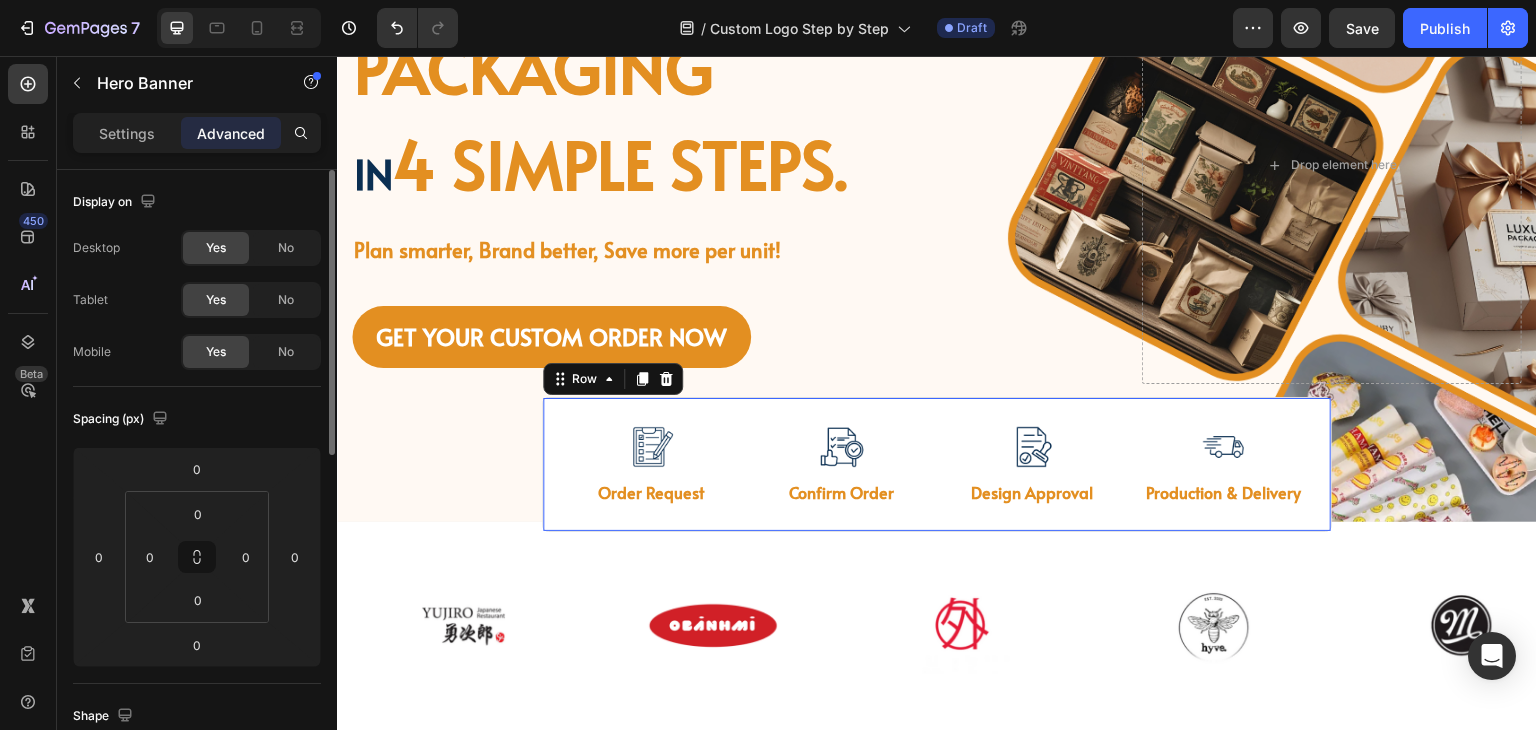 click on "Image Order Request Text Block Image Confirm Order Text Block Image Design Approval Text Block Image Production & Delivery Text Block Row   0" at bounding box center [937, 464] 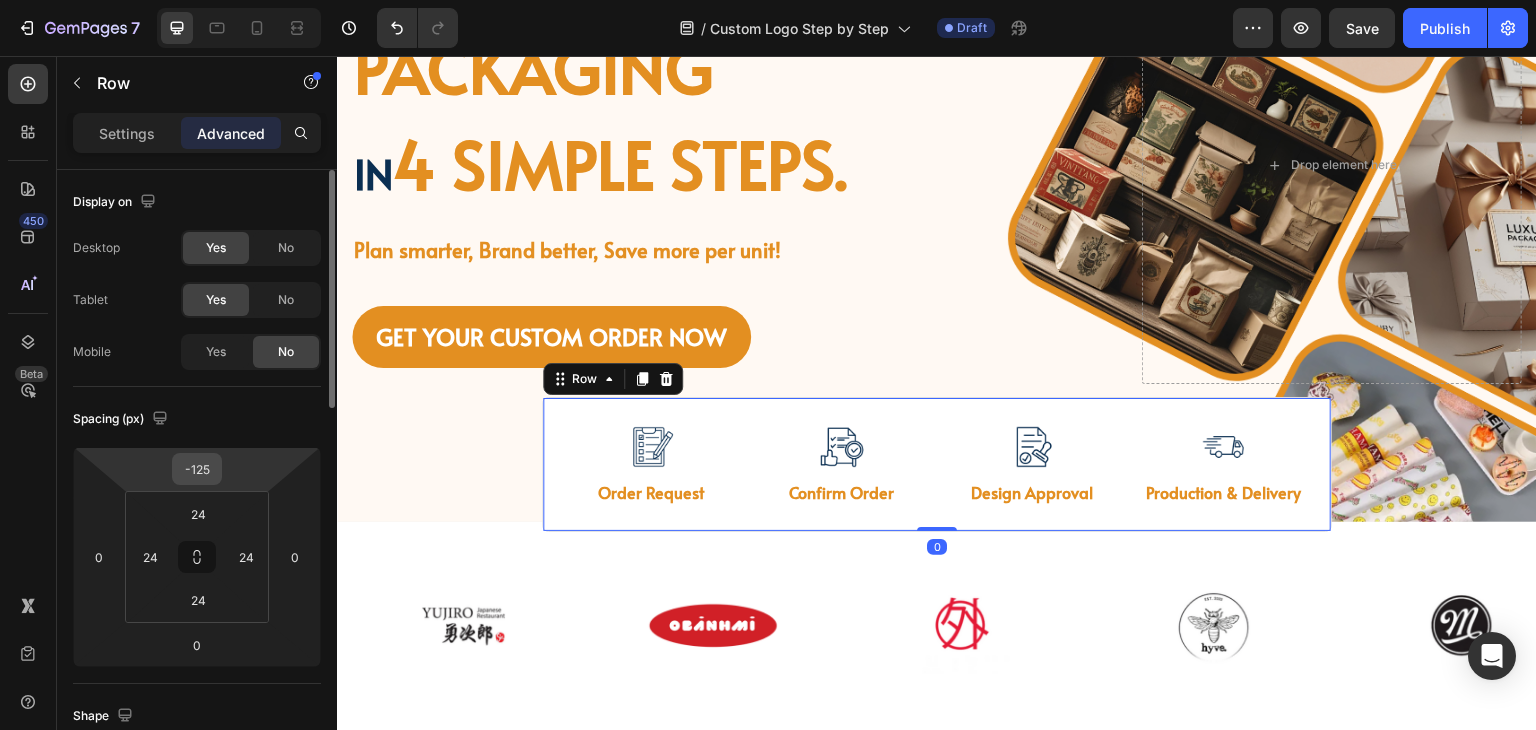 click on "-125" at bounding box center [197, 469] 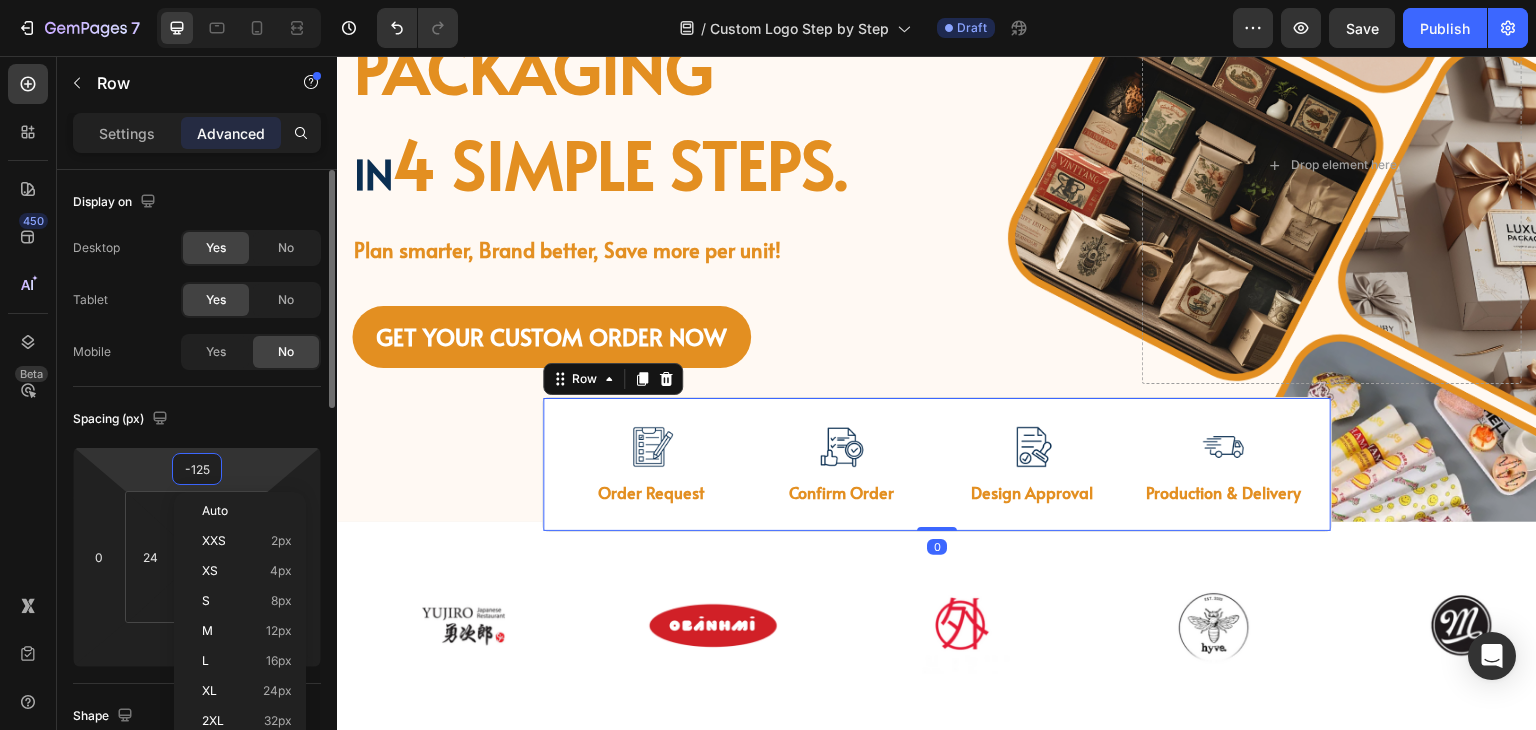click on "-125" at bounding box center (197, 469) 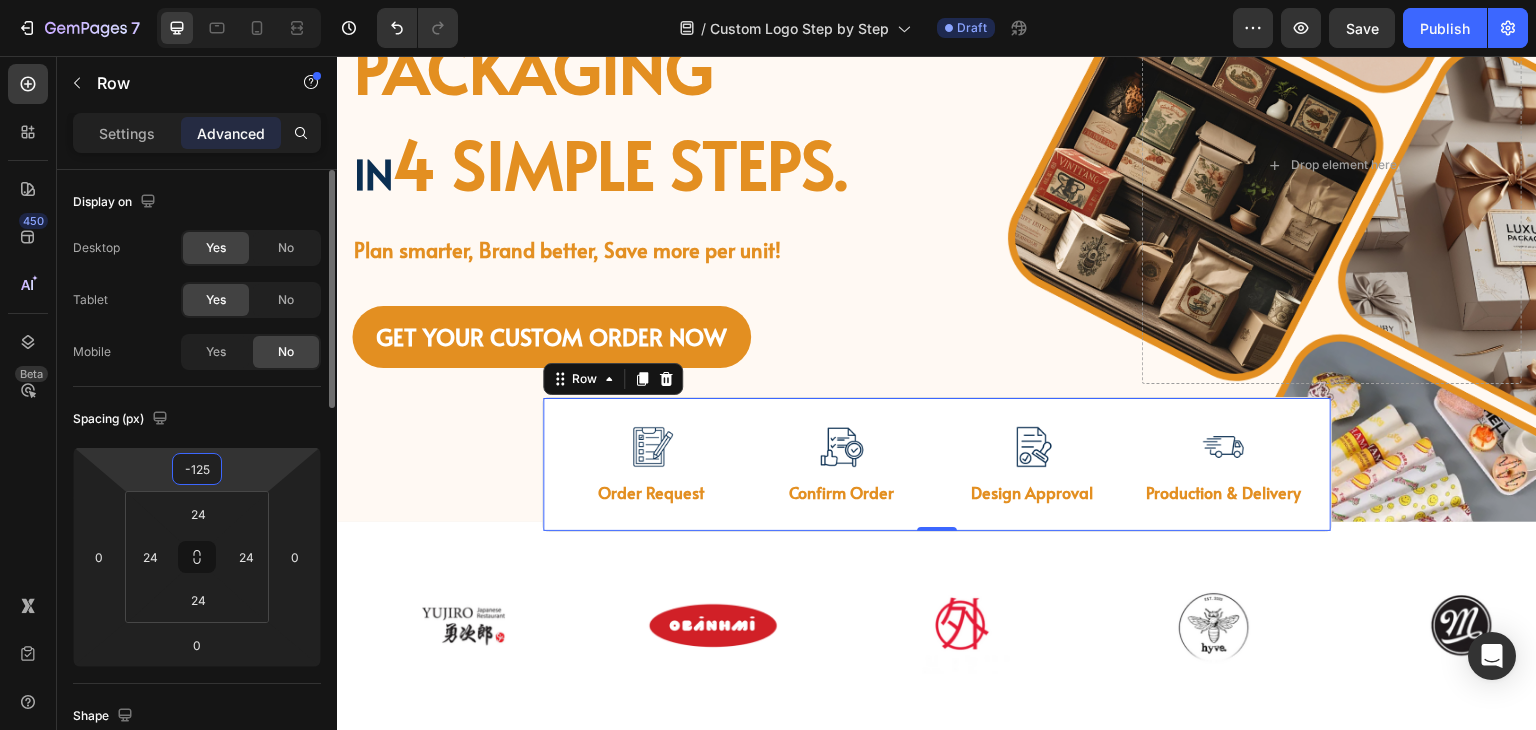 click on "-125" at bounding box center (197, 469) 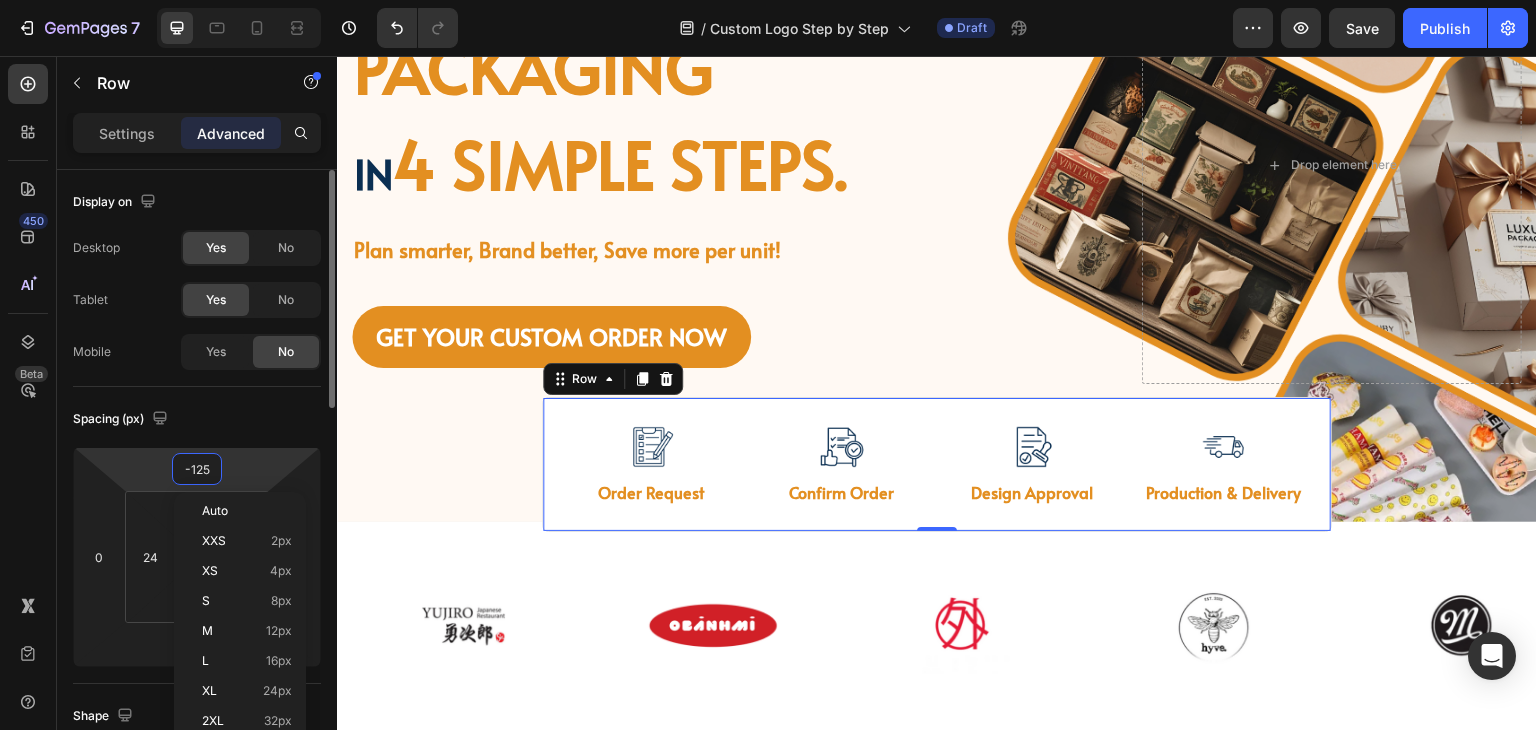 click on "-125" at bounding box center (197, 469) 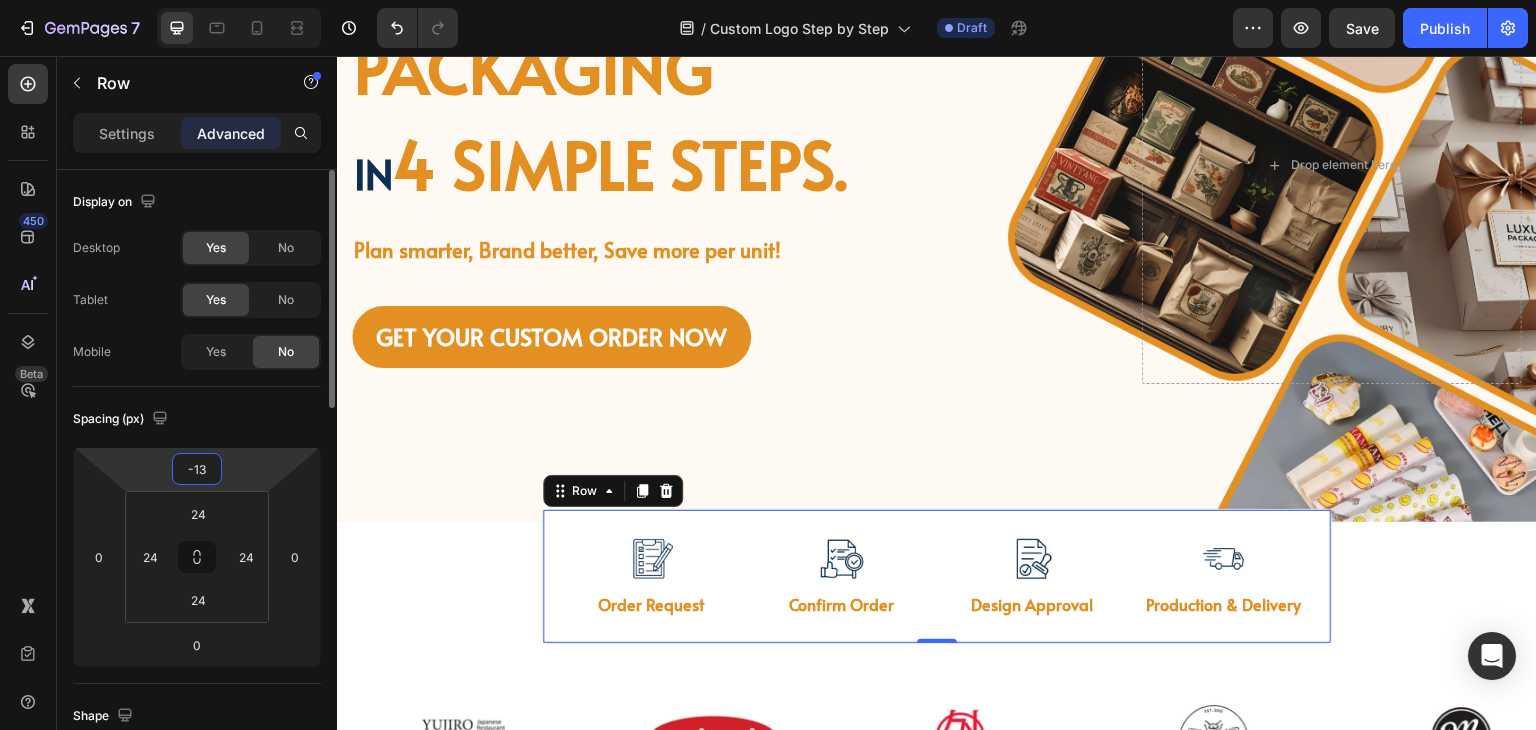 type on "-135" 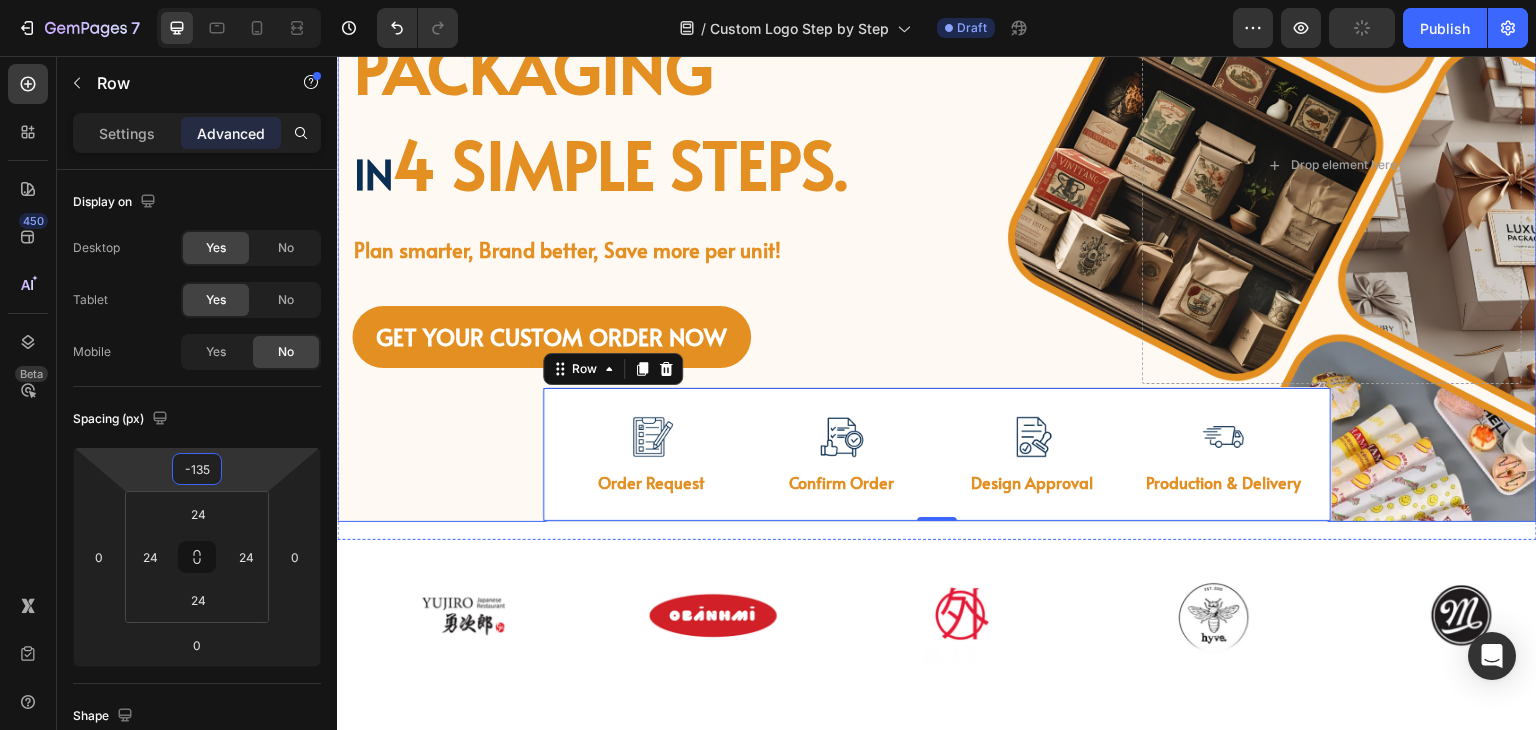 click on "Image Image Free shipping Text Block from The States Text Block Advanced List Image 30-Day FREE returns Text Block & Exchange Text Block Advanced List Row Image More than 60.000 Text Block Happy “Cattomers” Text Block Advanced List Image Secured Checkout Text Block using SSL Technology Text Block Advanced List Row                Title Line Get   custom logo packaging   Heading in  4 simple steps. Text Block Plan smarter, Brand better, Save more per unit! Text Block GET YOUR CUSTOM ORDER NOW Button
Drop element here Row Row" at bounding box center [937, 185] 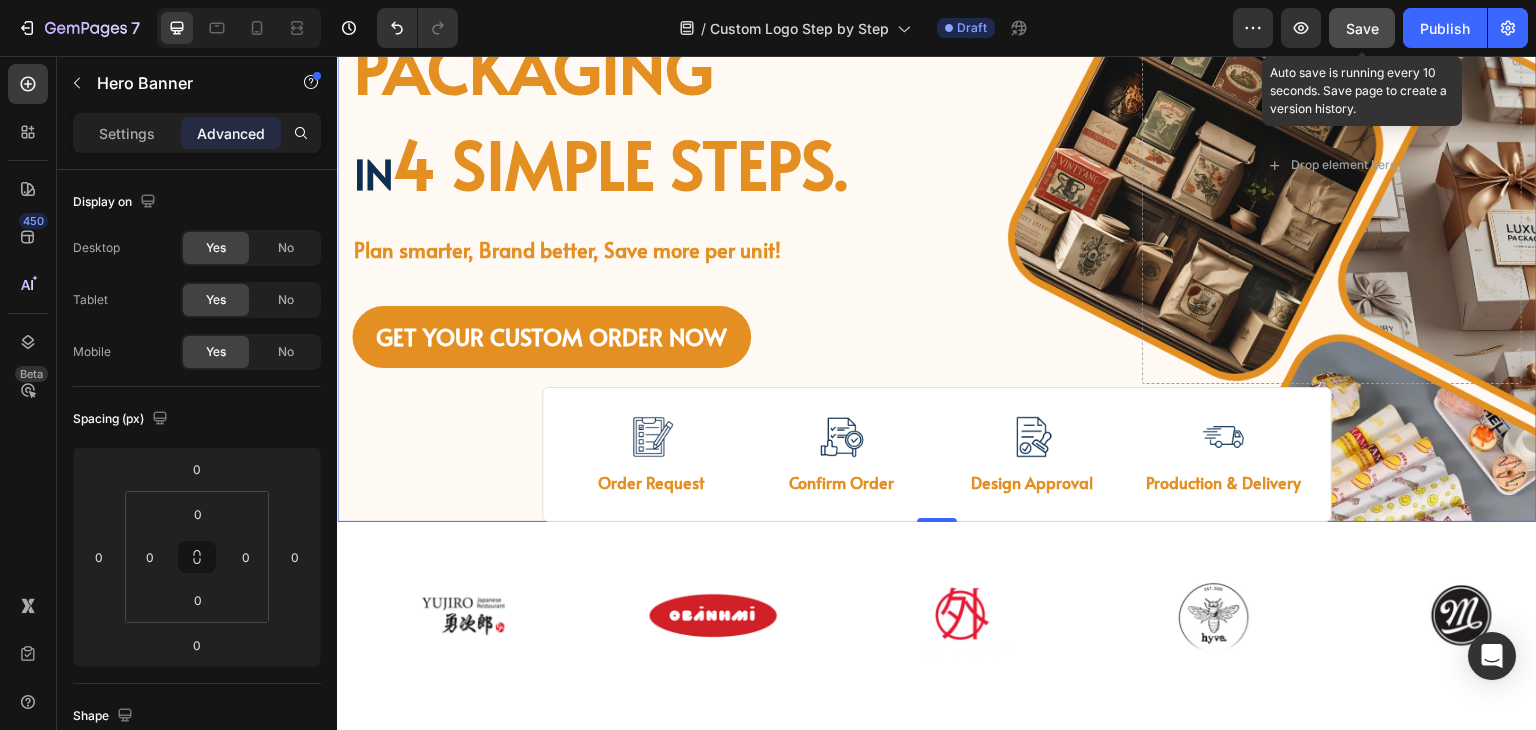 click on "Save" at bounding box center [1362, 28] 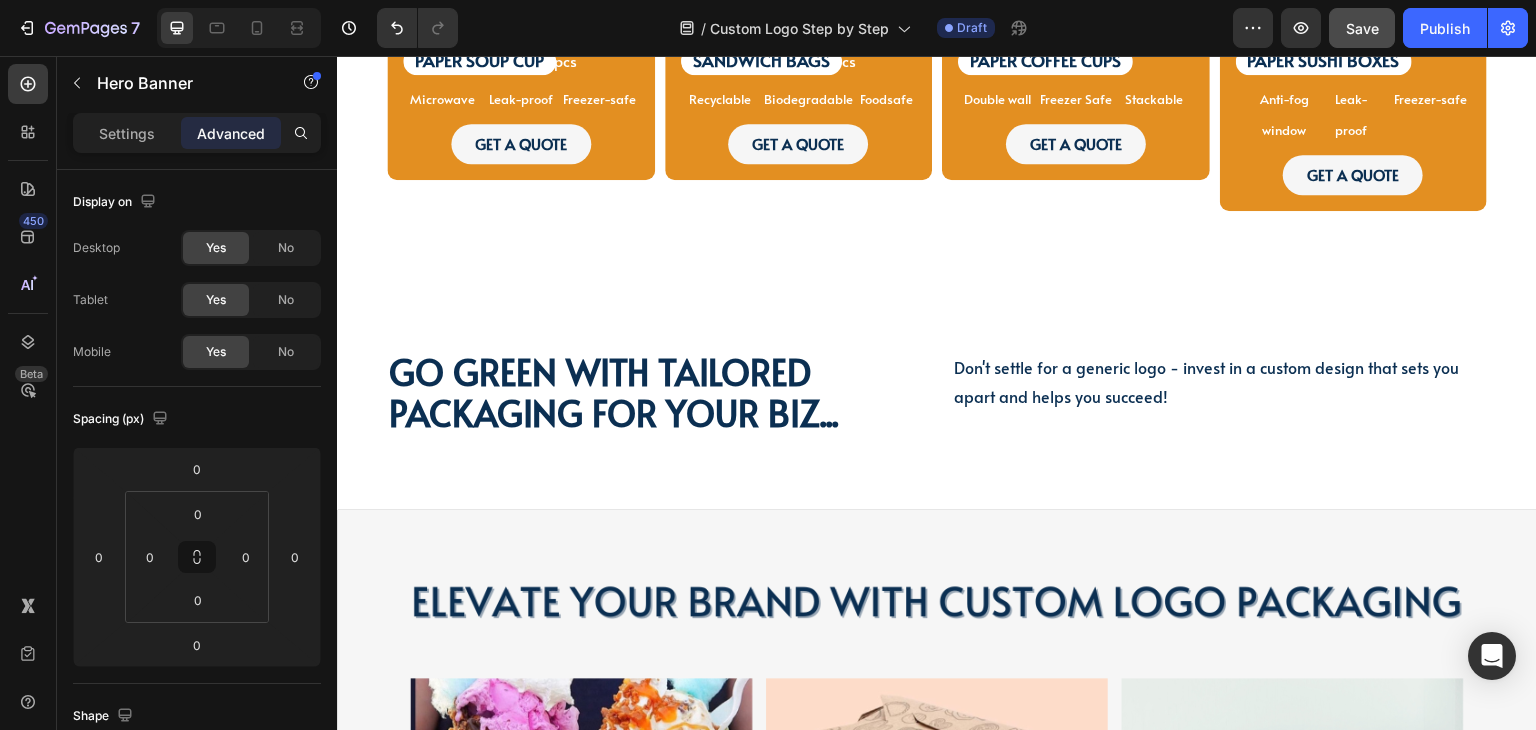 scroll, scrollTop: 3348, scrollLeft: 0, axis: vertical 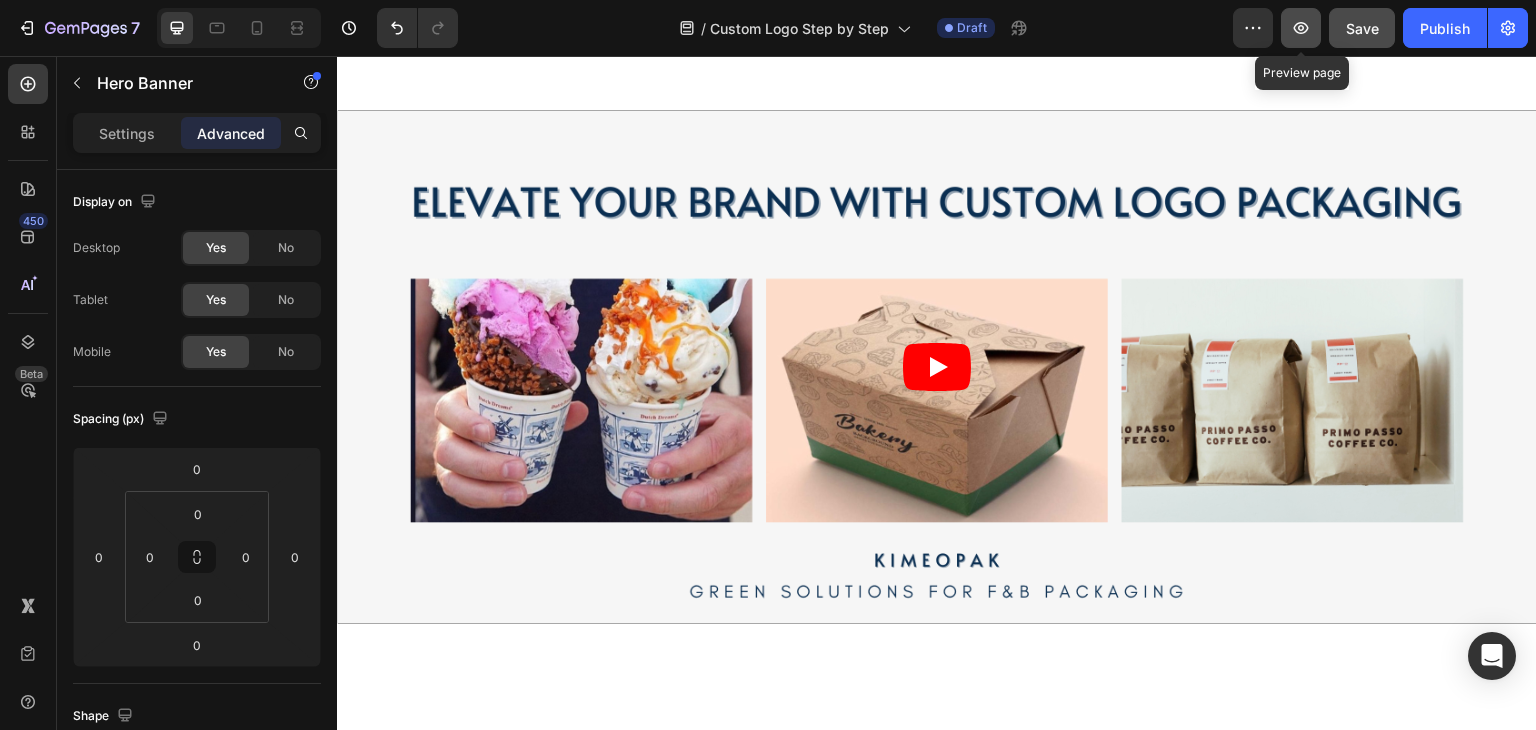click 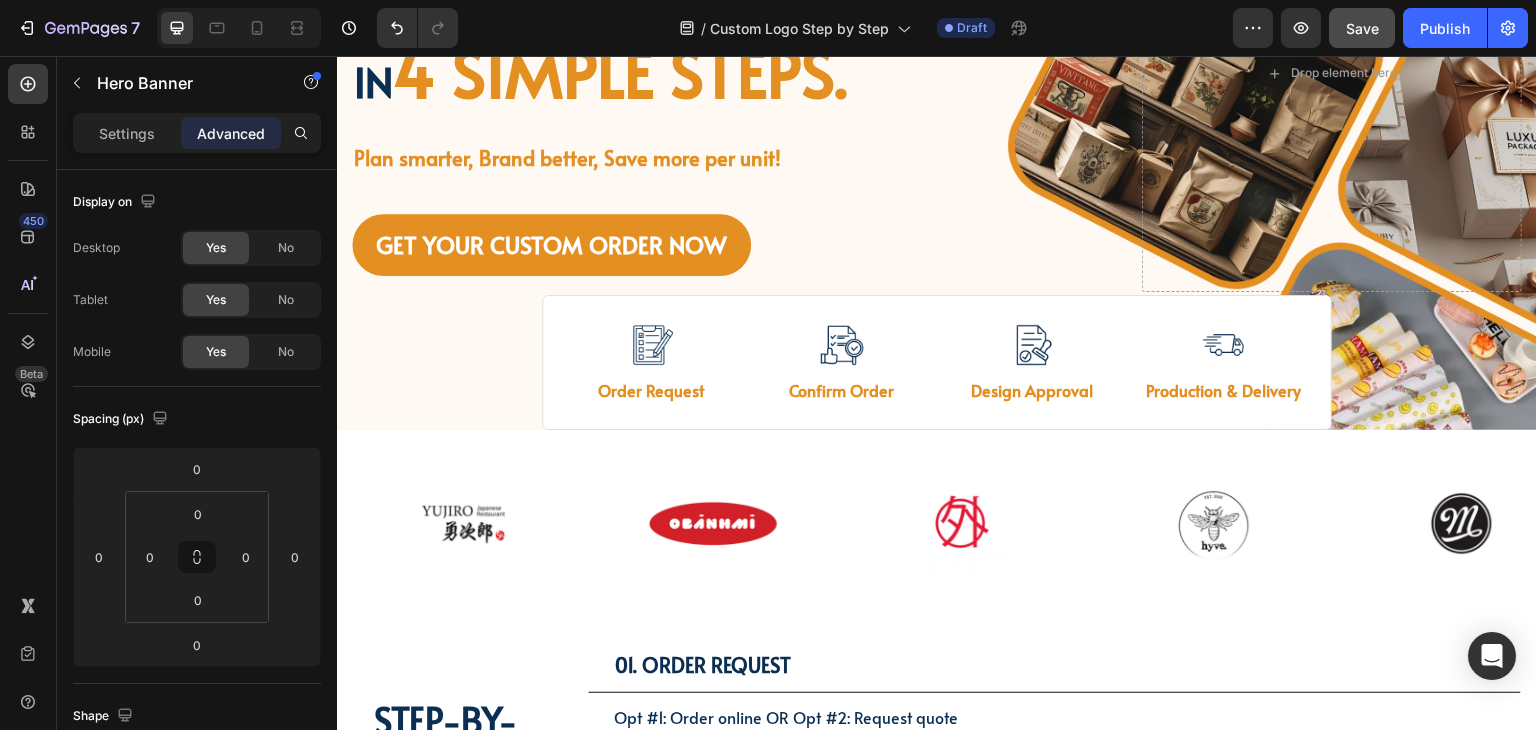 scroll, scrollTop: 0, scrollLeft: 0, axis: both 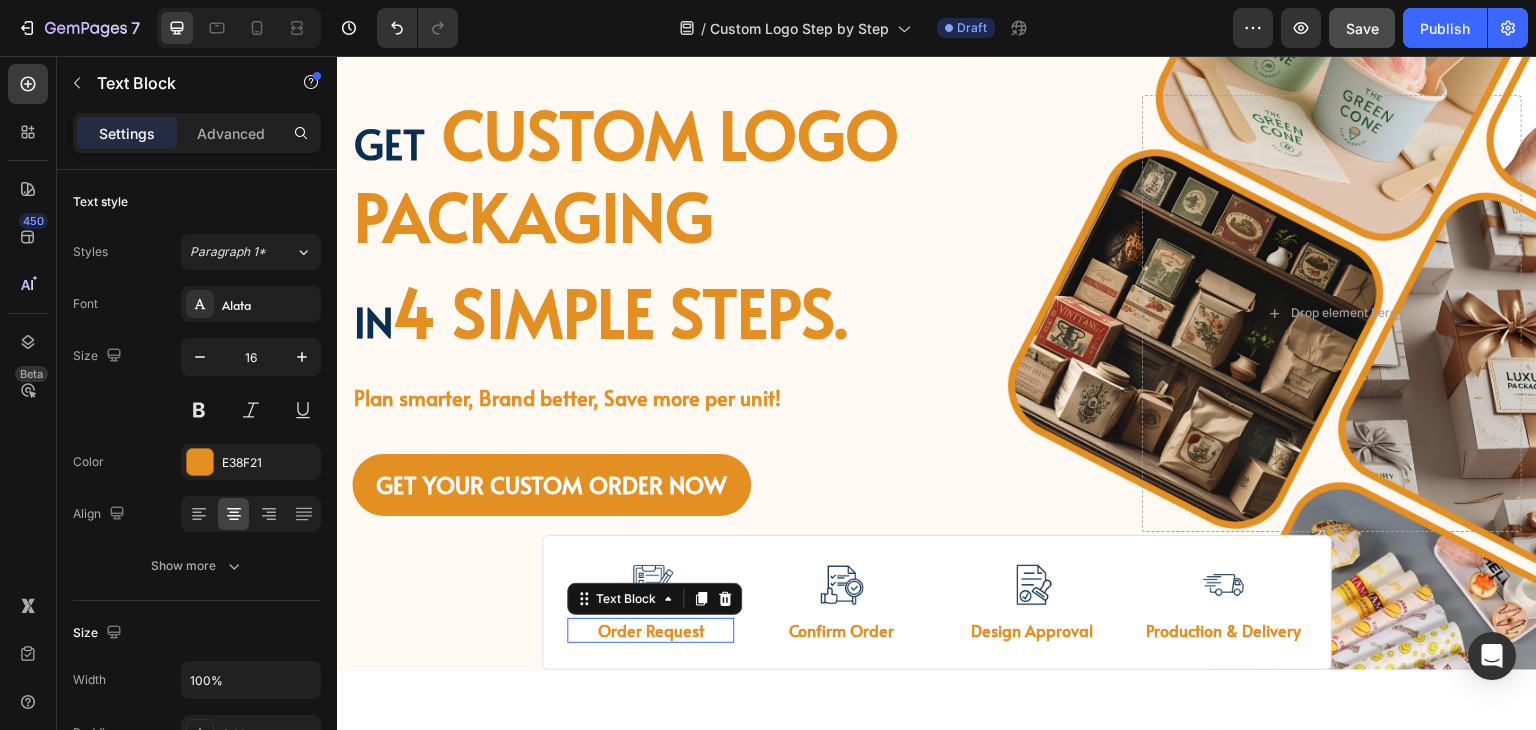 click on "Order Request" at bounding box center (650, 630) 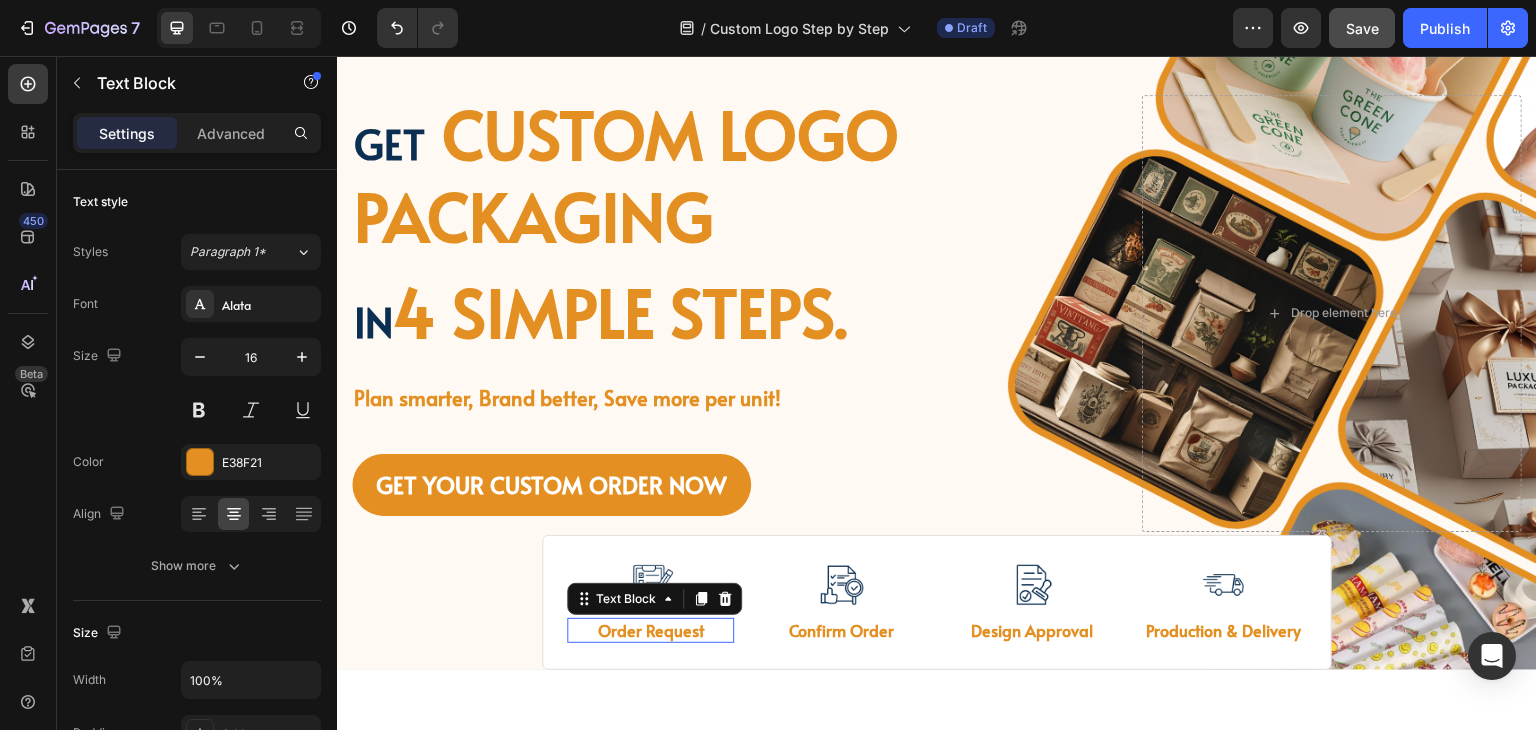 click on "Order Request" at bounding box center [650, 630] 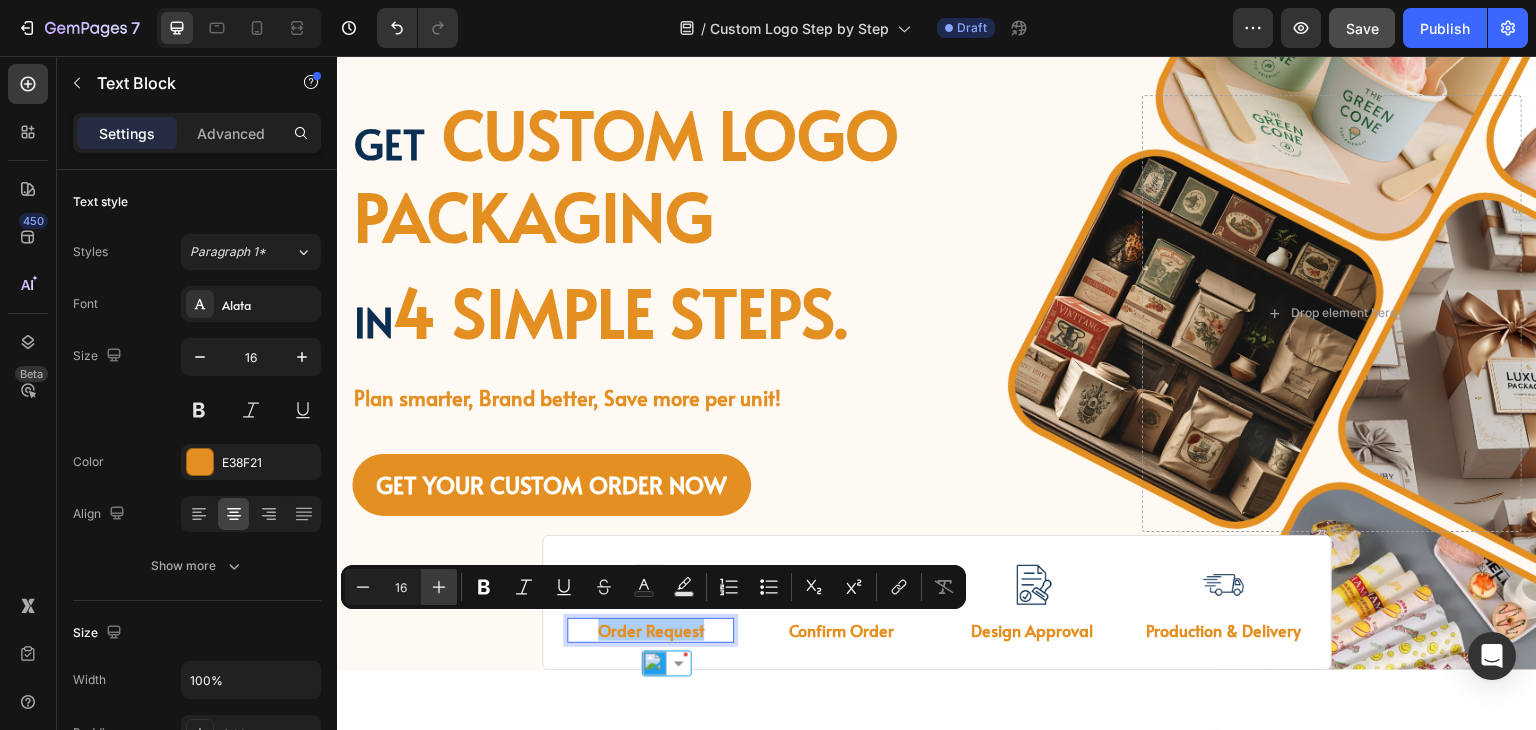 click on "Plus" at bounding box center (439, 587) 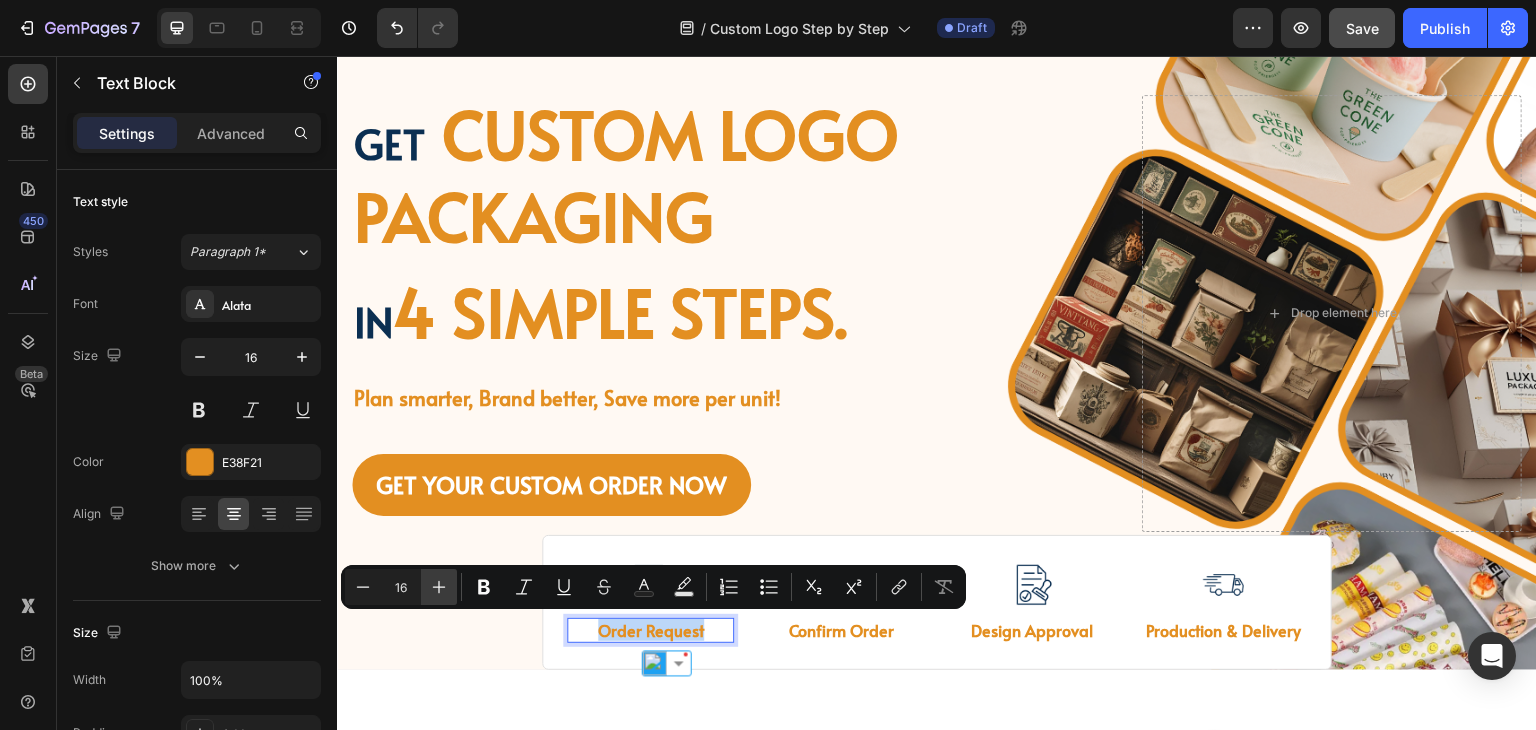 type on "17" 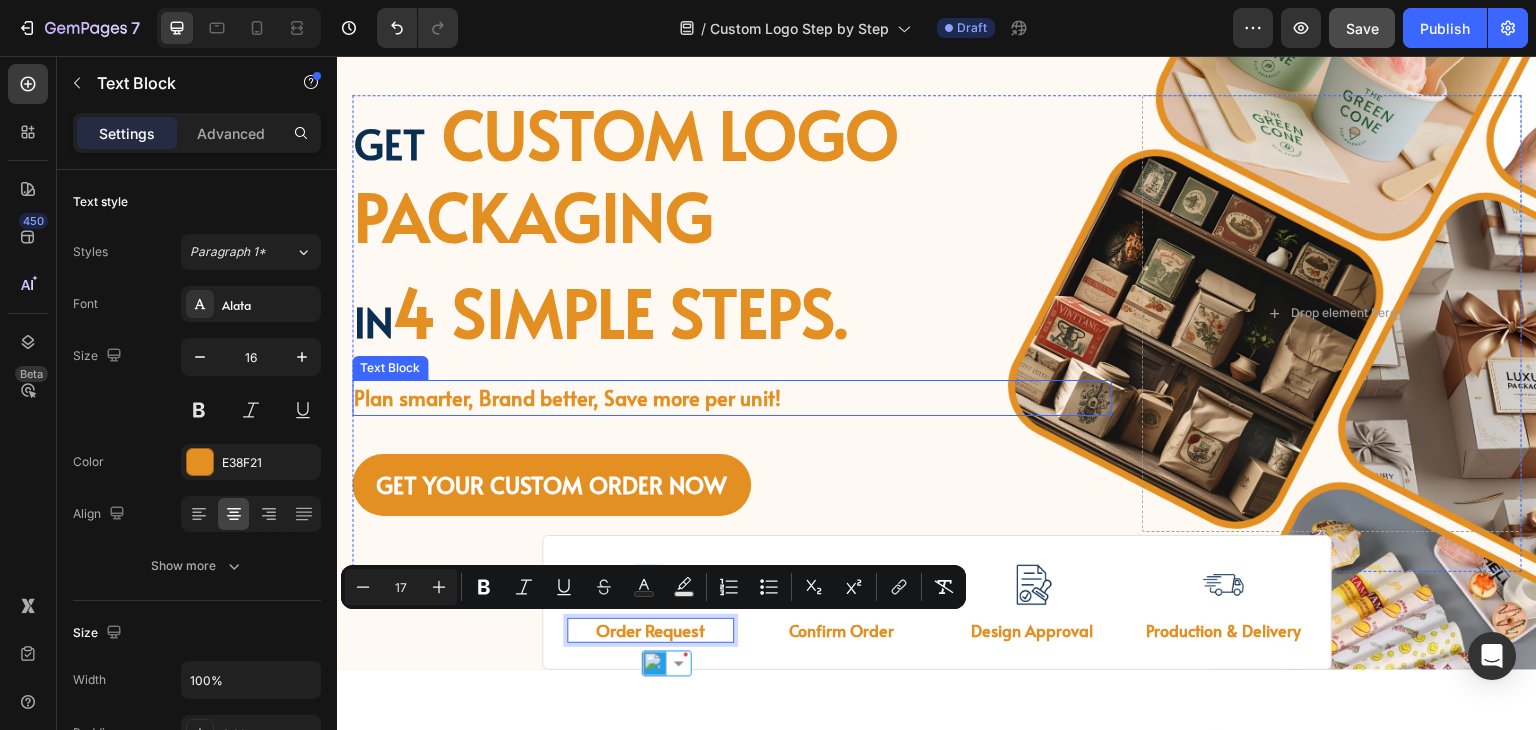 click on "Plan smarter, Brand better, Save more per unit!" at bounding box center [567, 398] 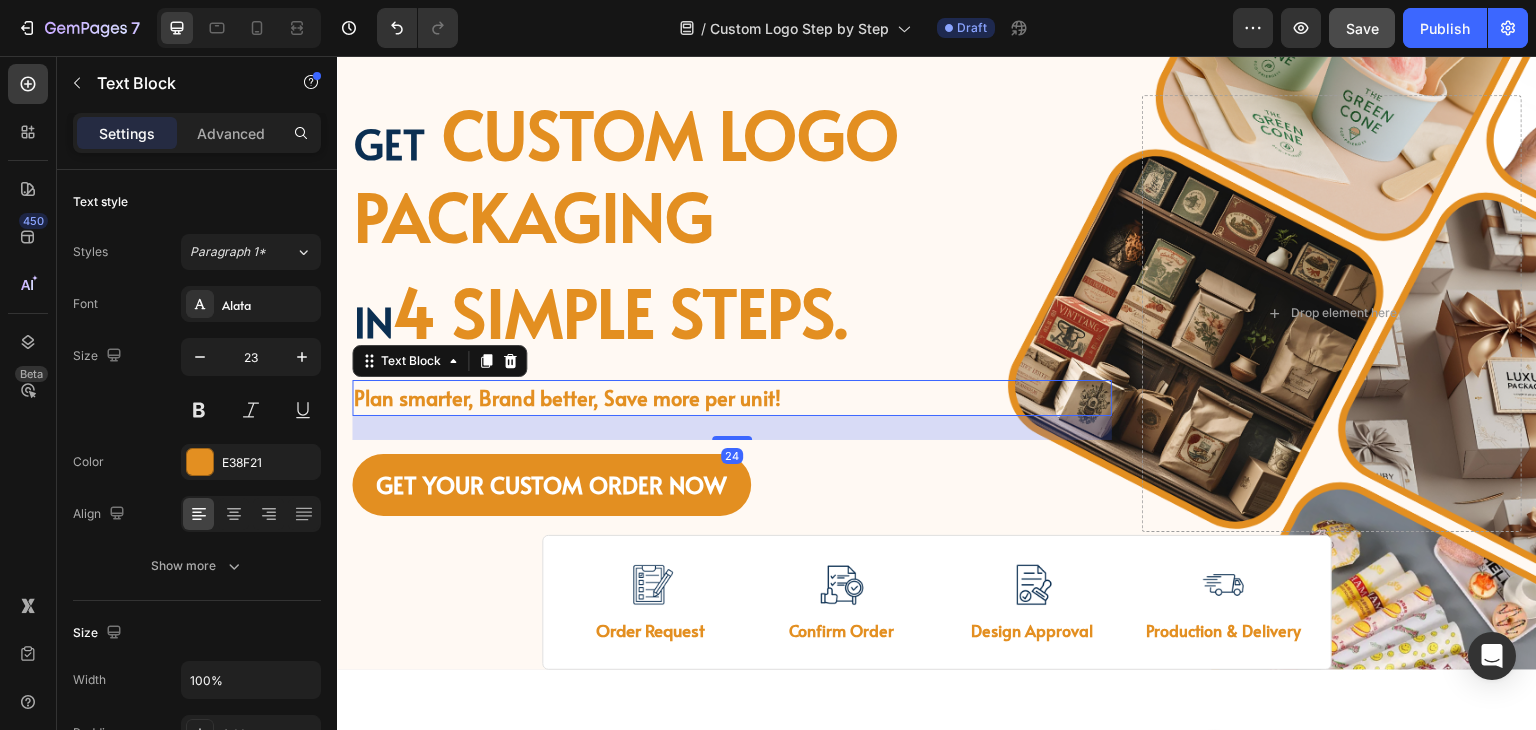 click on "Plan smarter, Brand better, Save more per unit!" at bounding box center [567, 398] 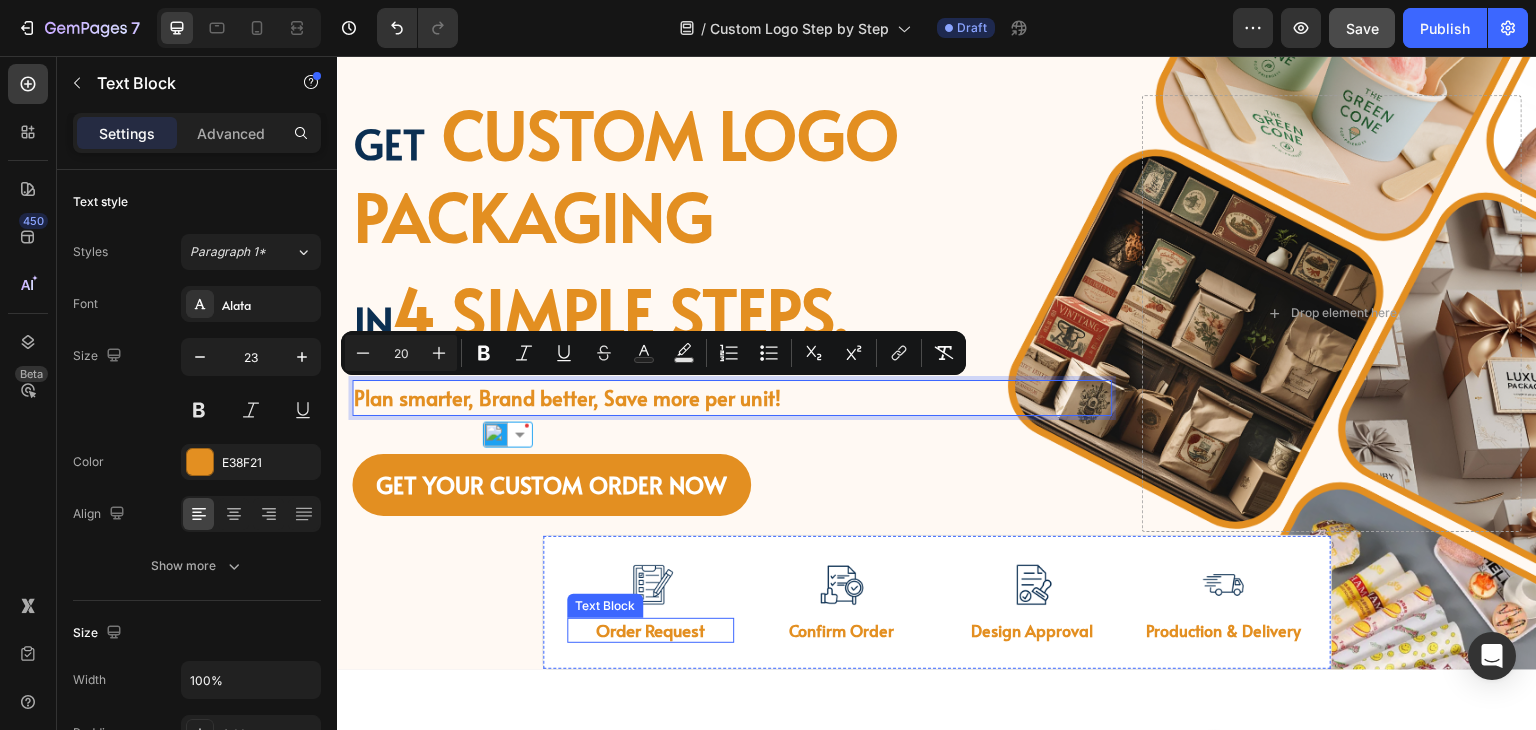 click on "Order Request" at bounding box center [650, 630] 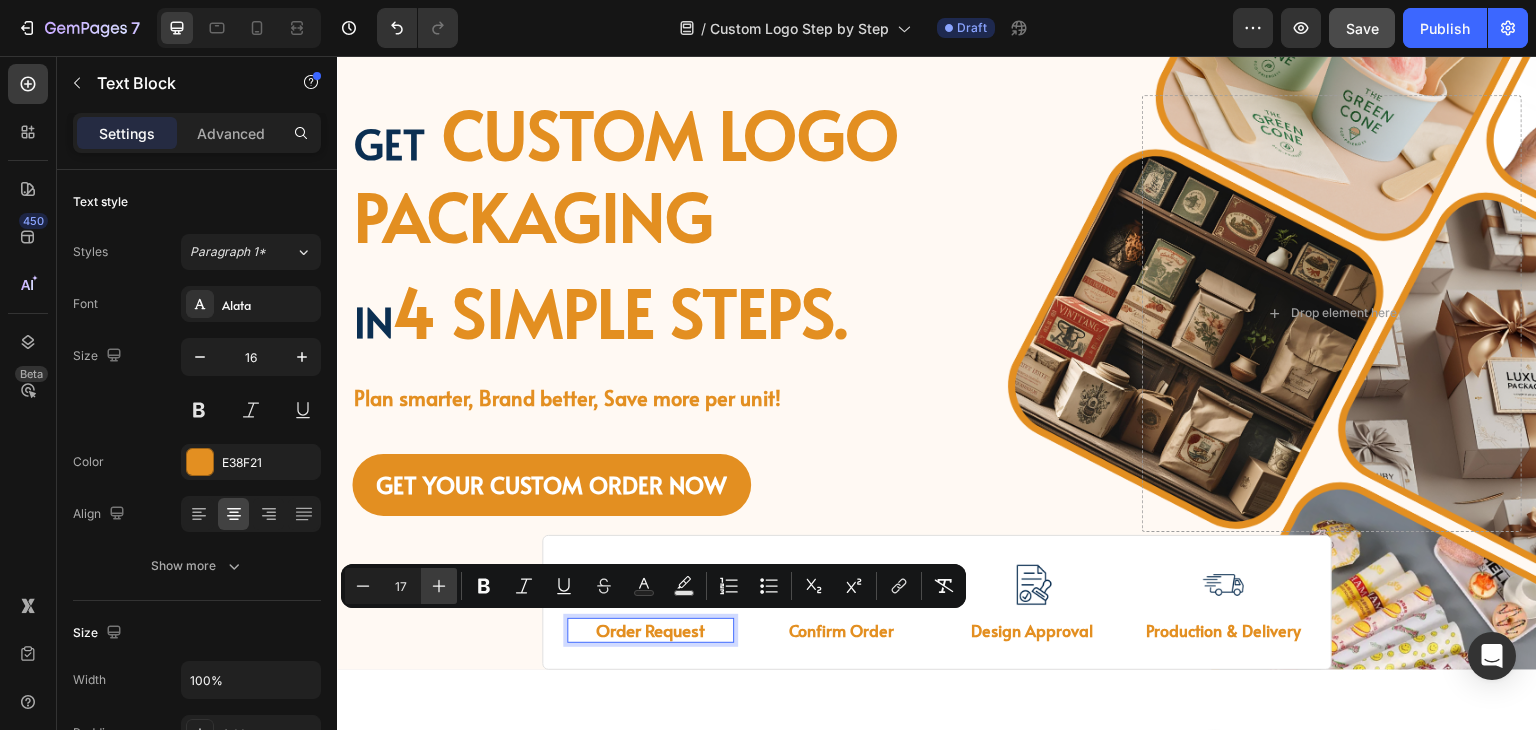 click 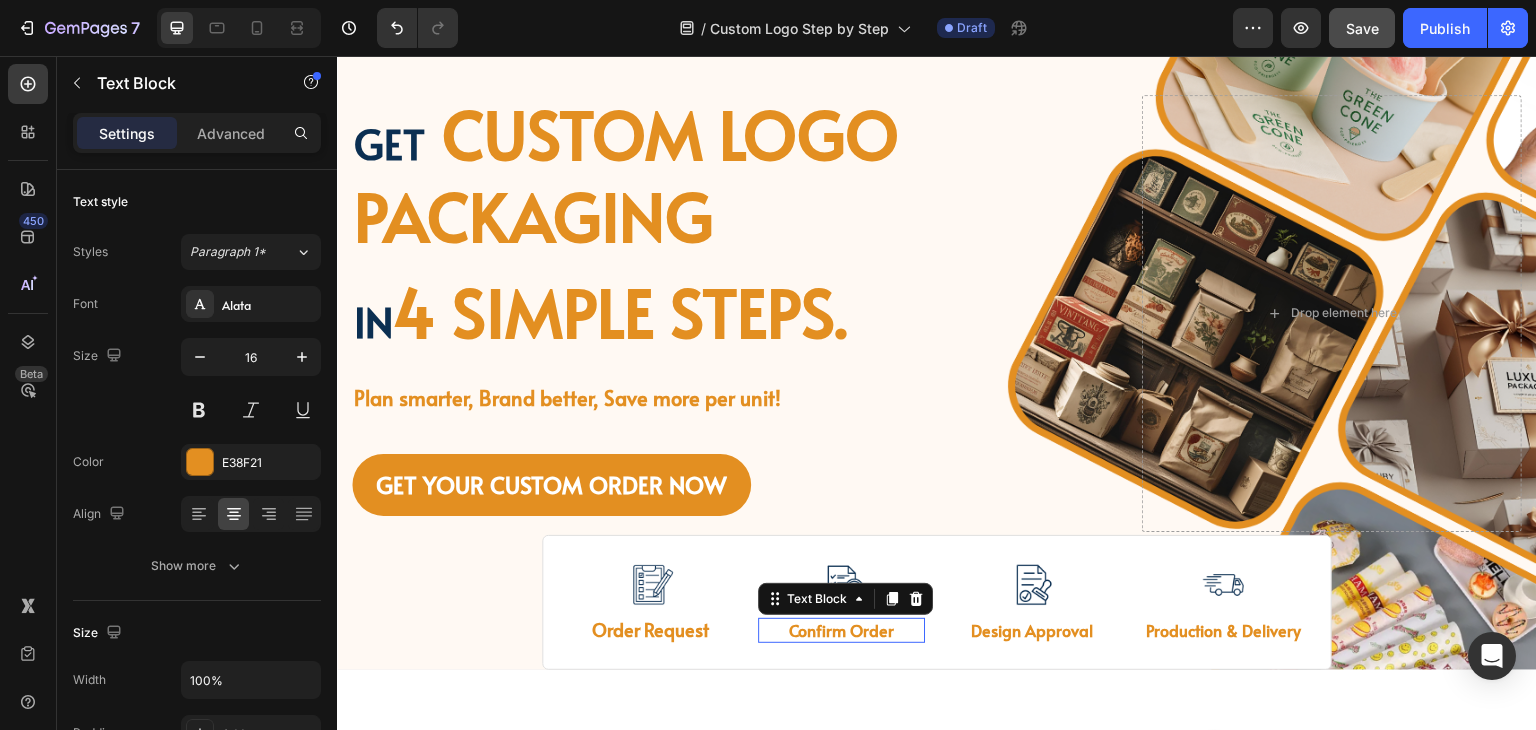 click on "Confirm Order" at bounding box center [841, 630] 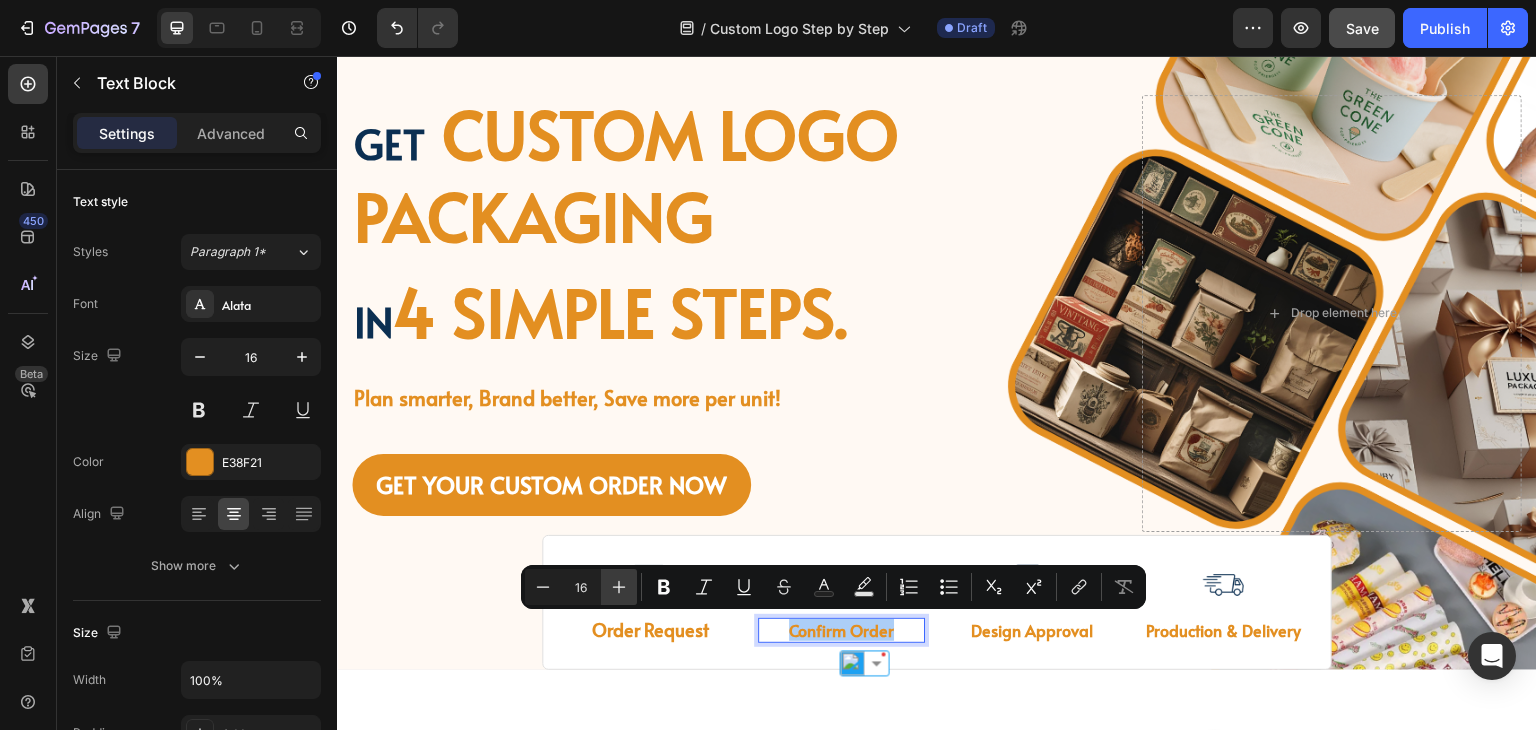 click 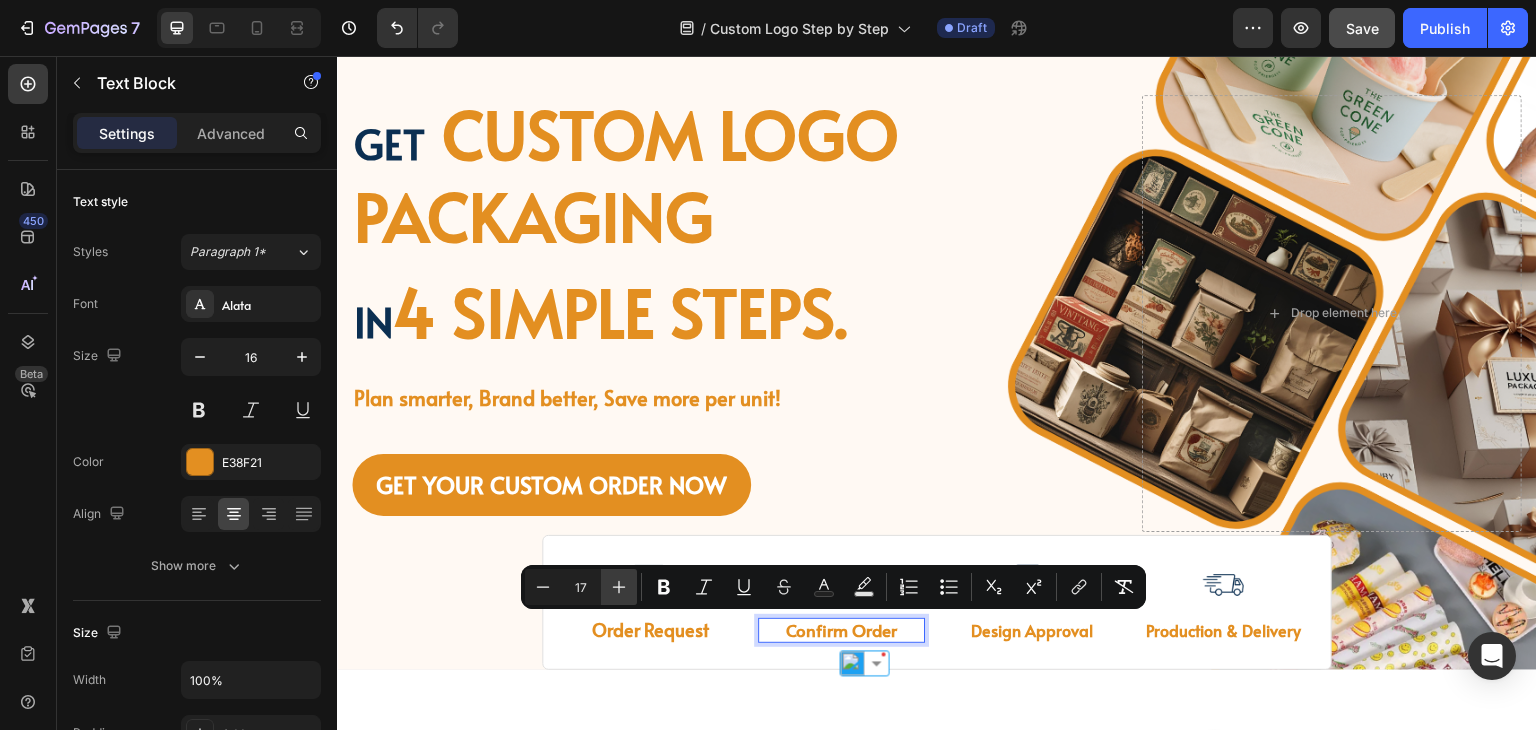 click 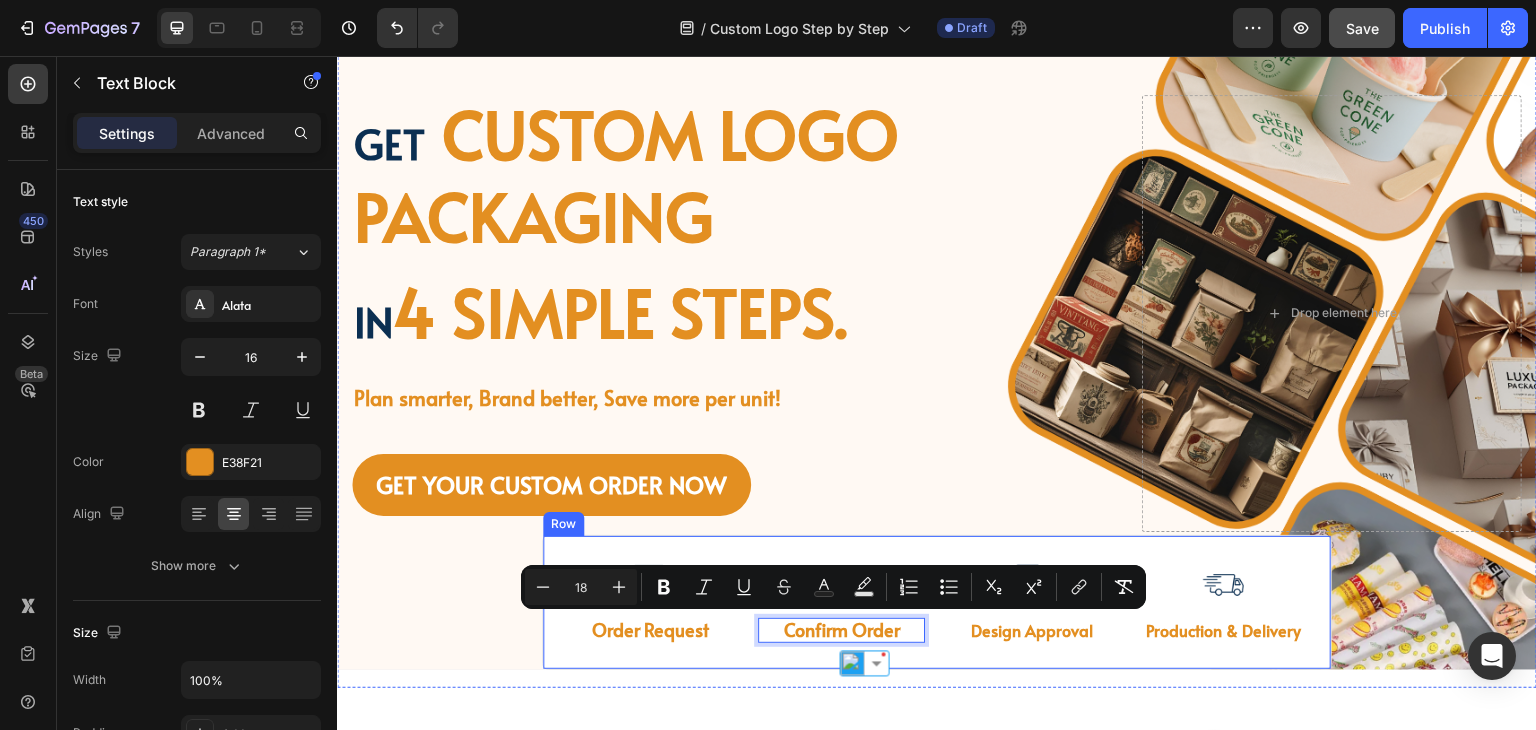 click on "Design Approval" at bounding box center (1032, 630) 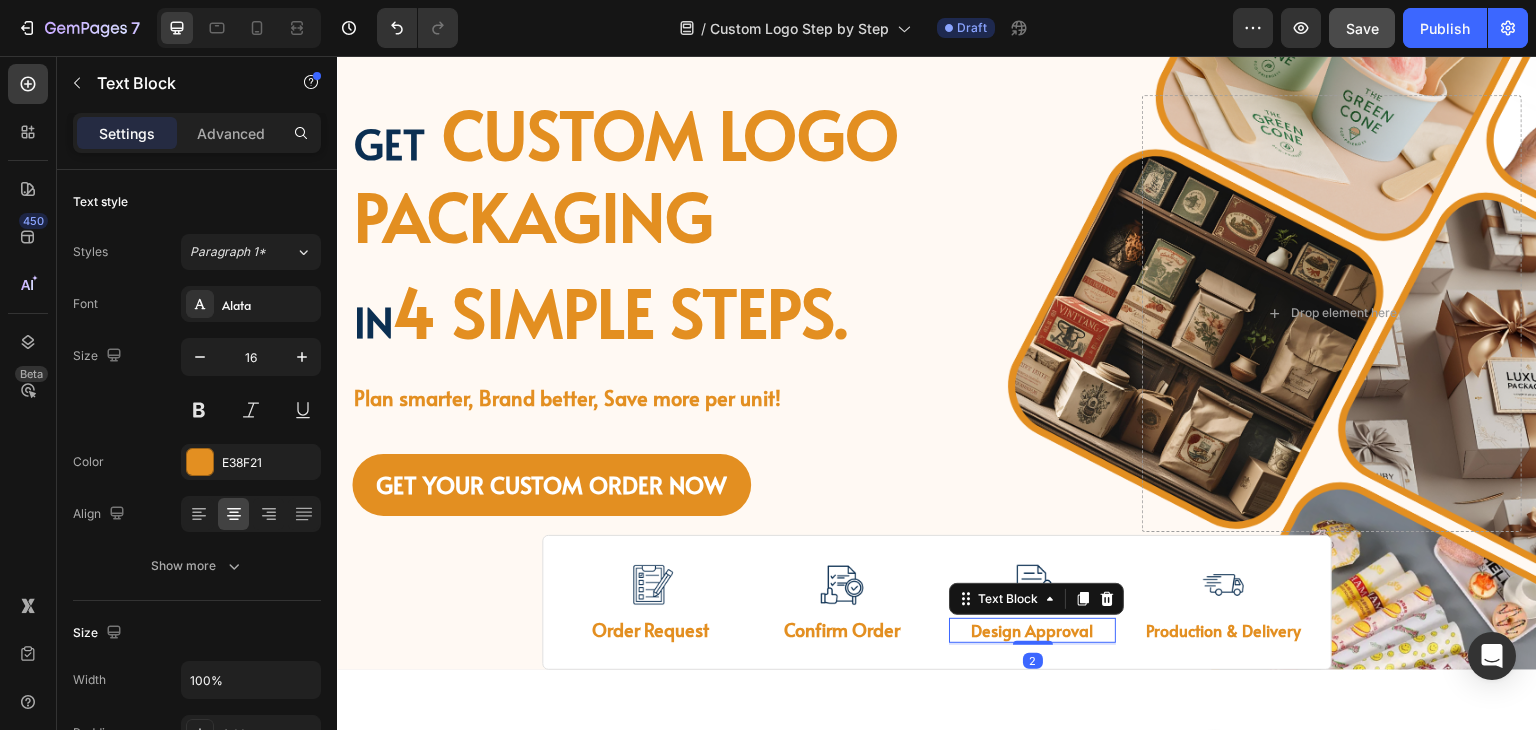 click on "2" at bounding box center [1032, 644] 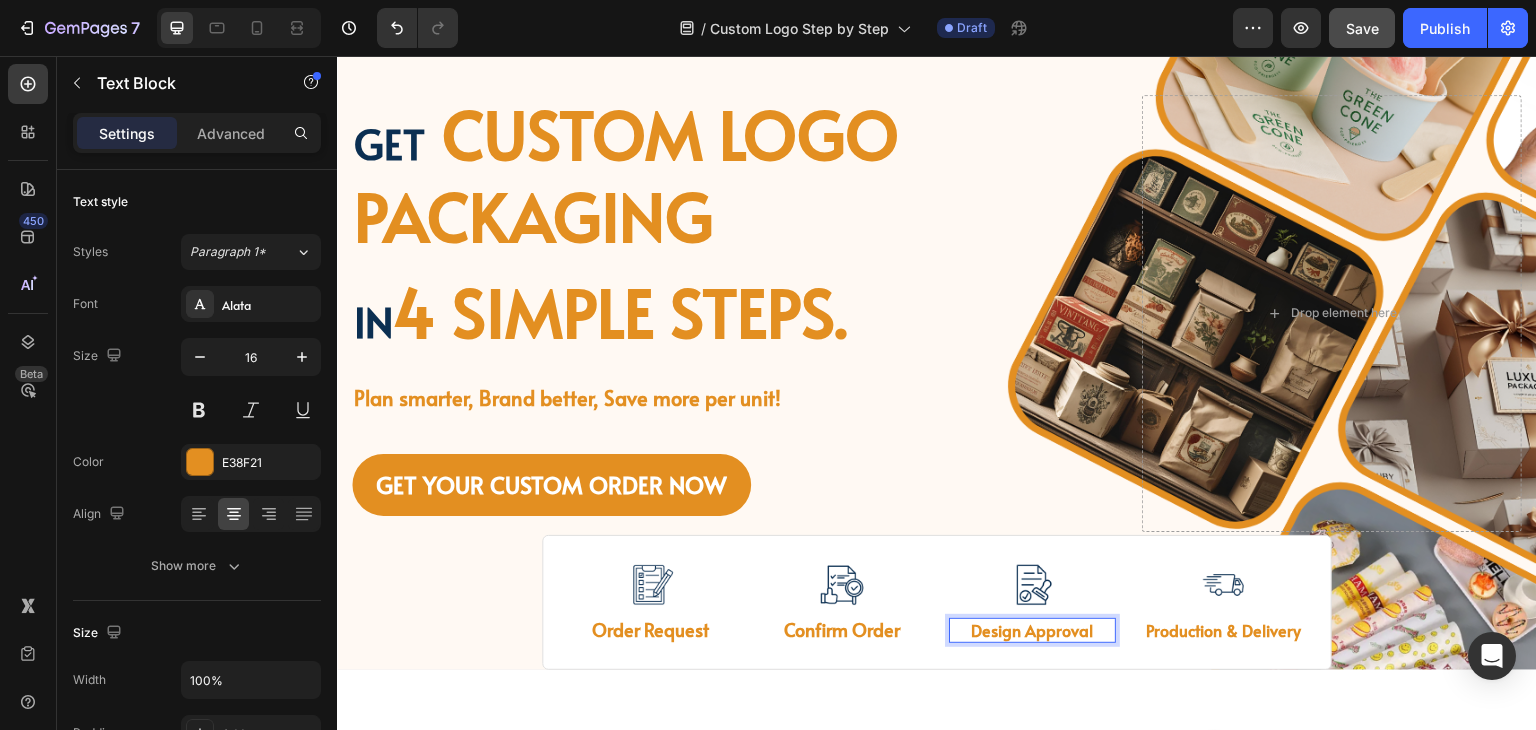 click on "Design Approval" at bounding box center [1032, 630] 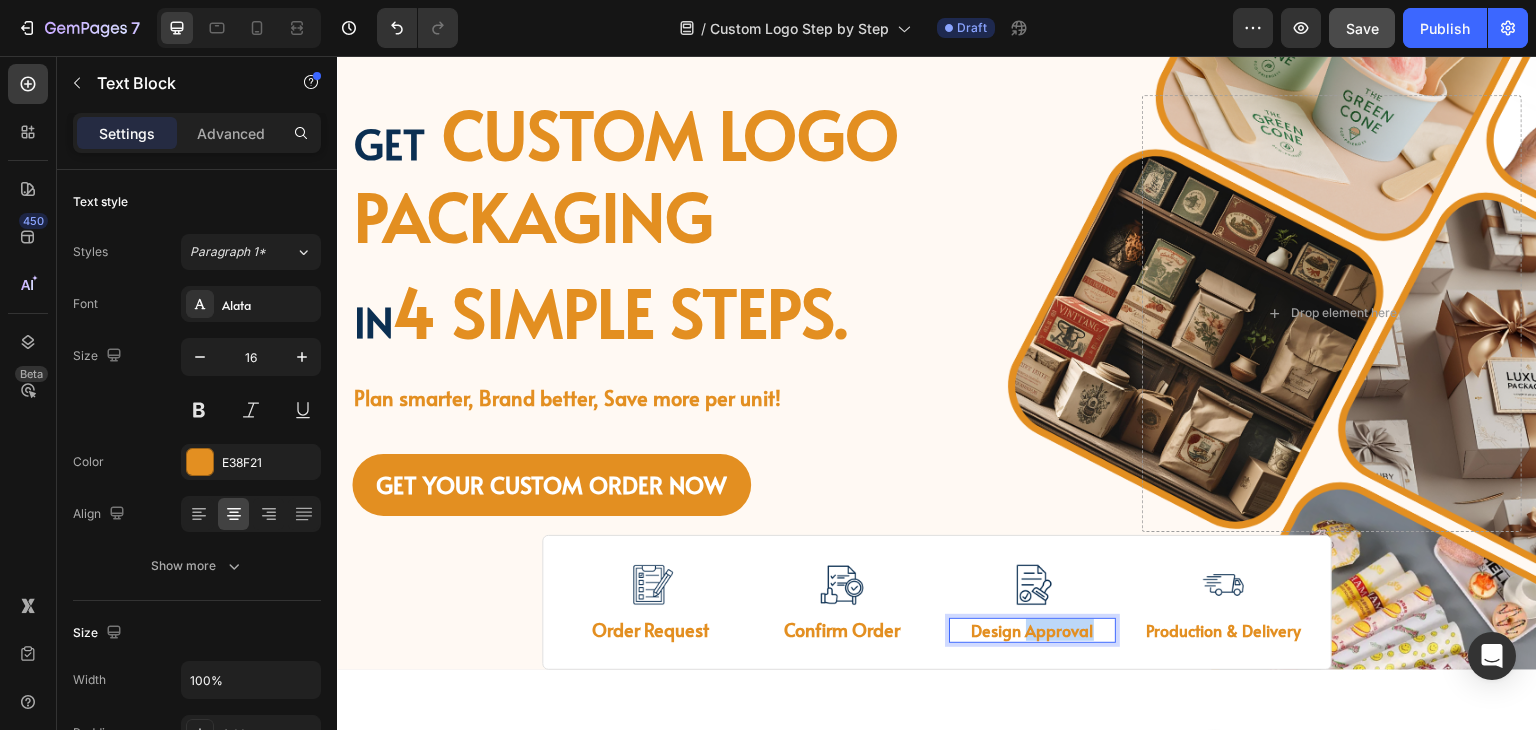 click on "Design Approval" at bounding box center (1032, 630) 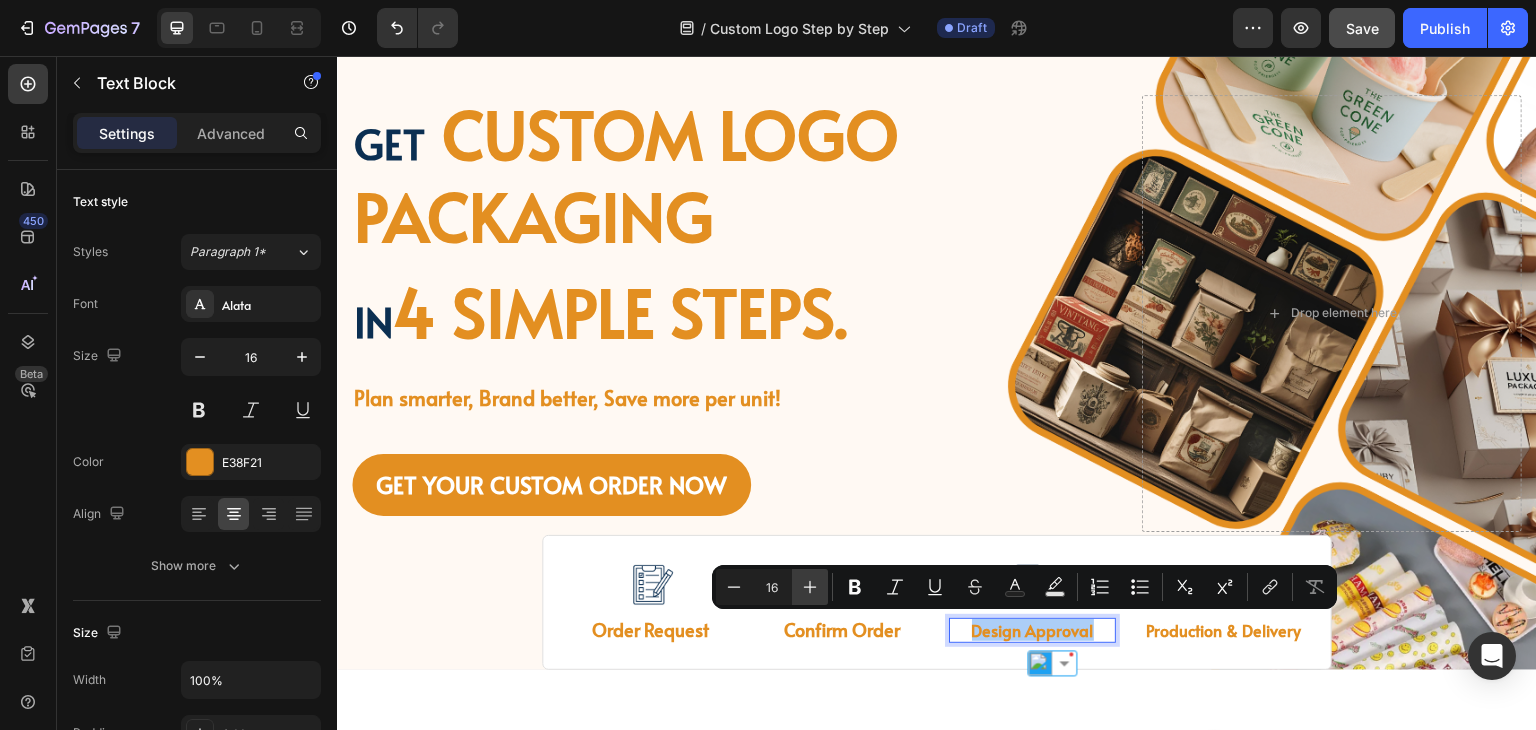 click 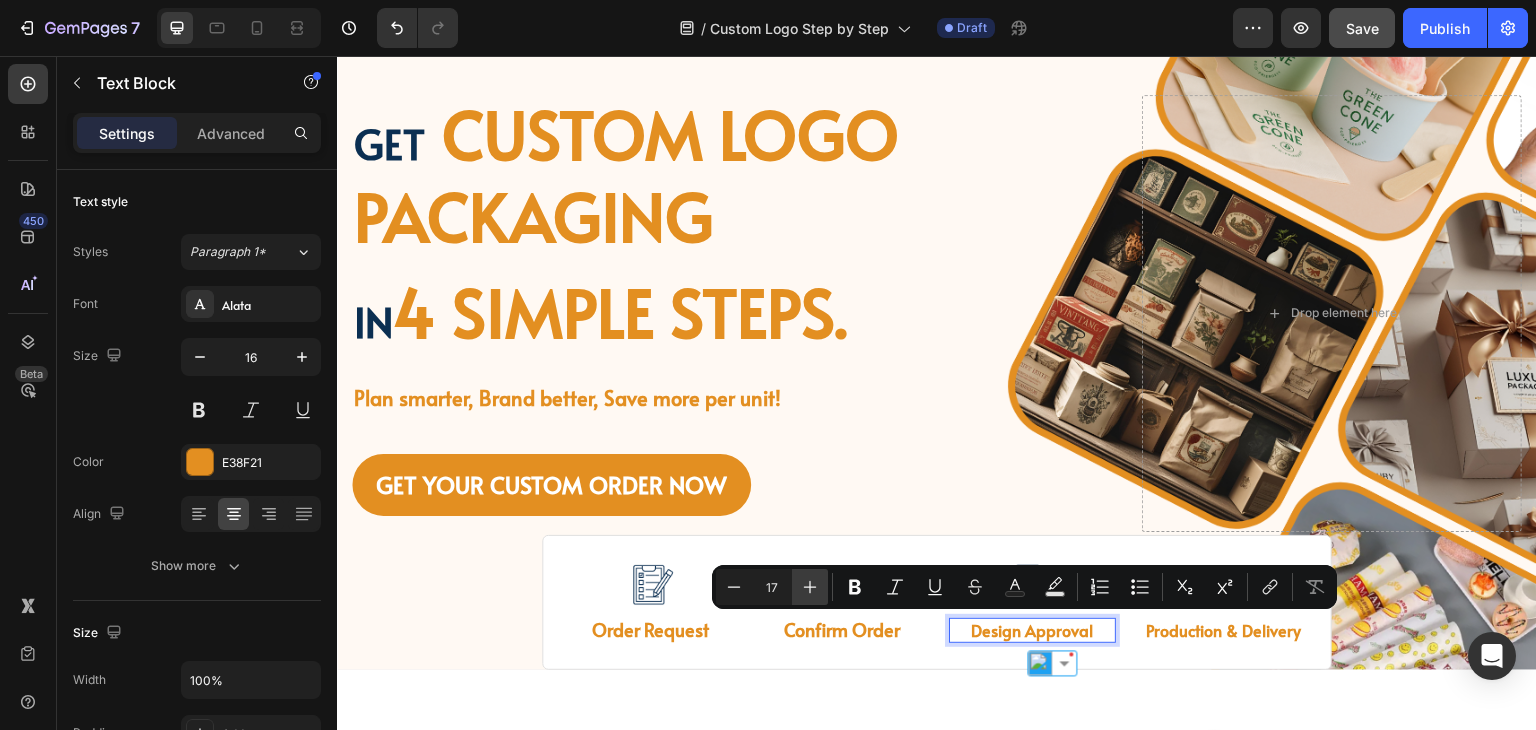 click 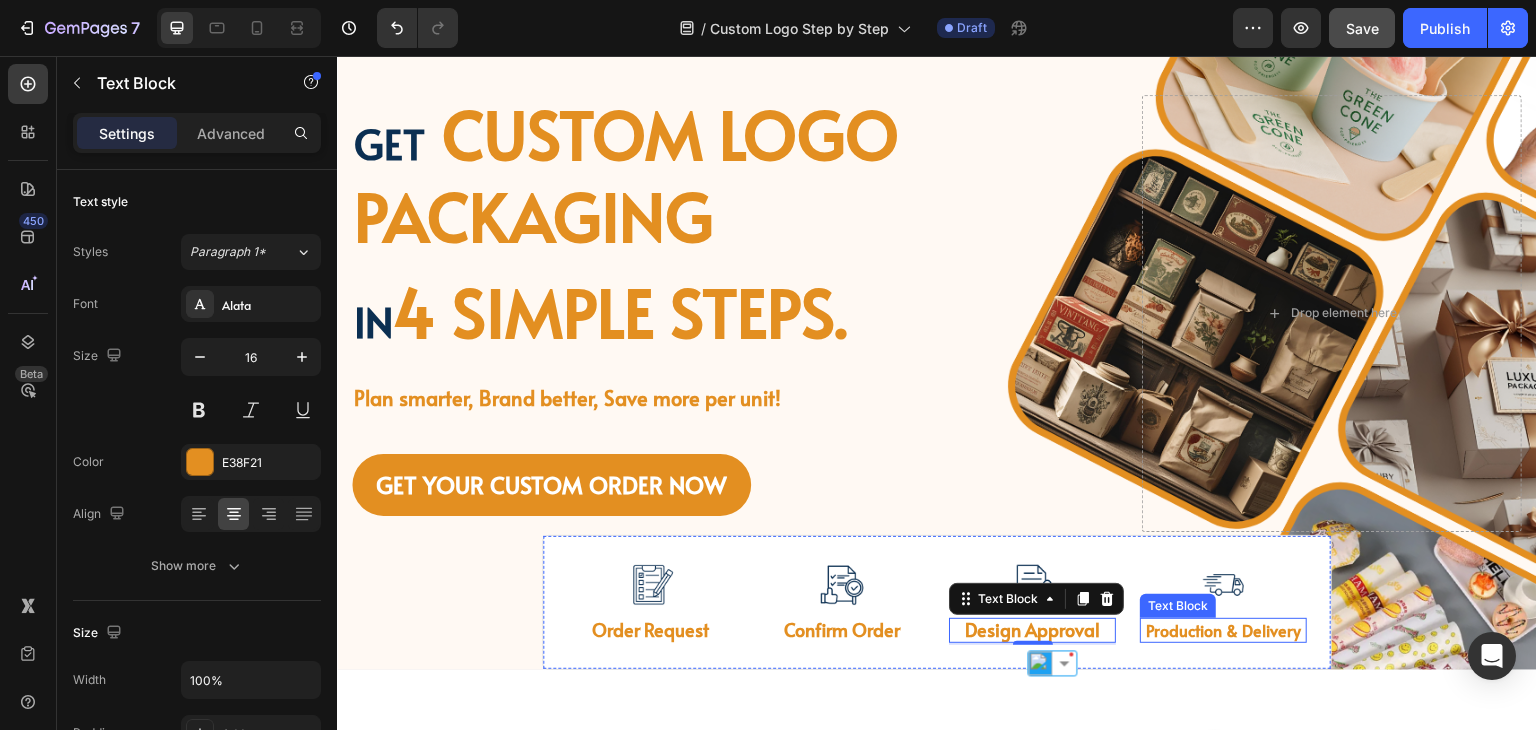 click on "Production & Delivery" at bounding box center (1223, 630) 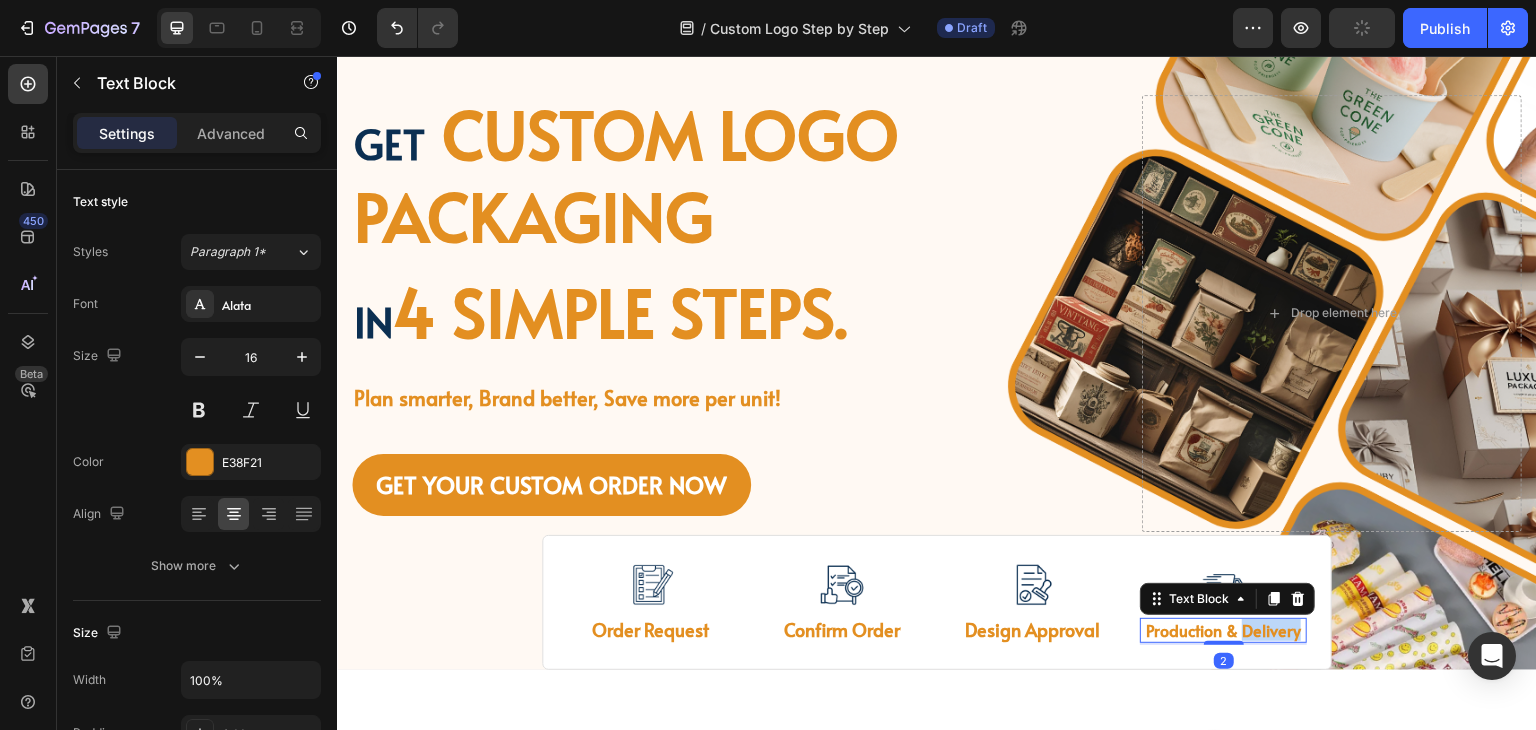 click on "Production & Delivery" at bounding box center [1223, 630] 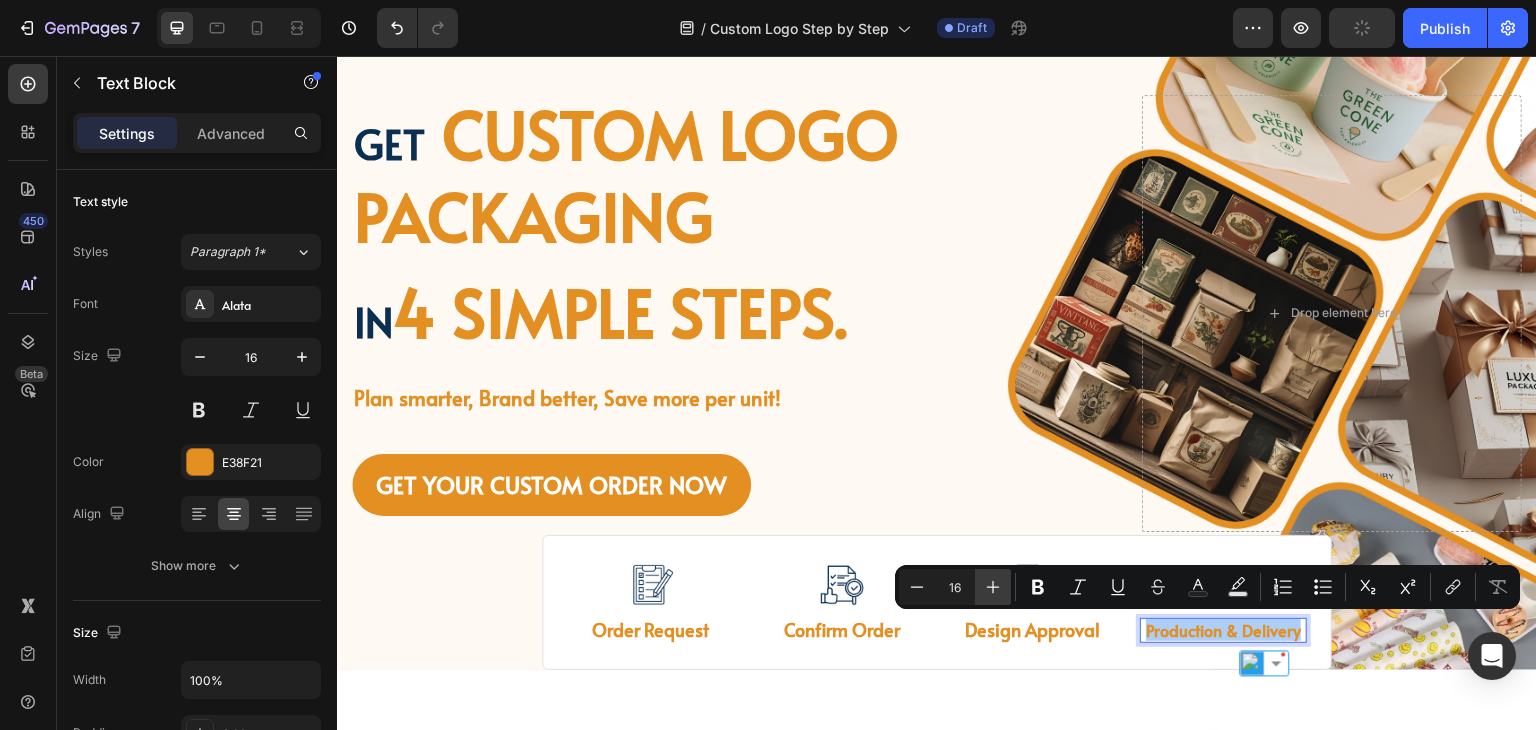 click on "Plus" at bounding box center (993, 587) 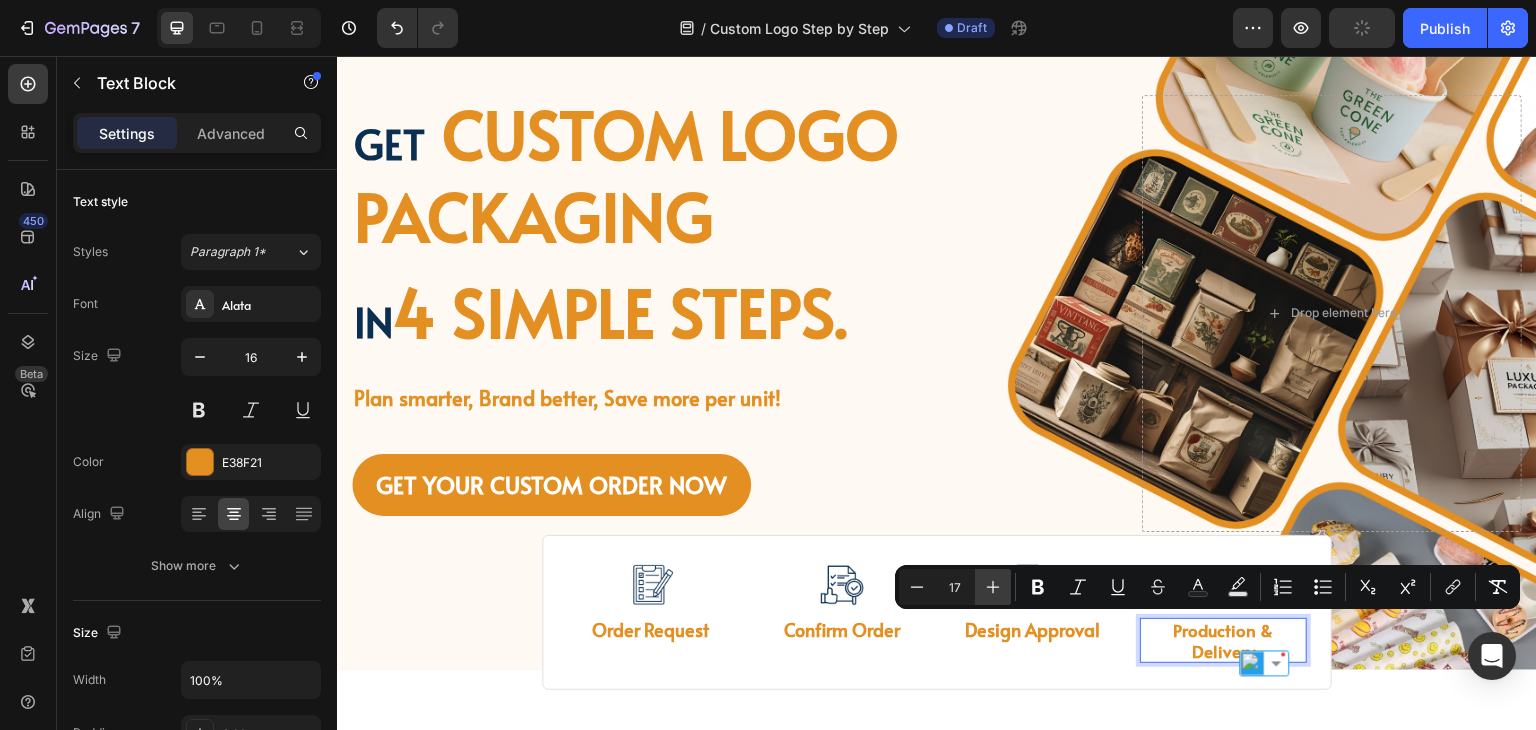 click 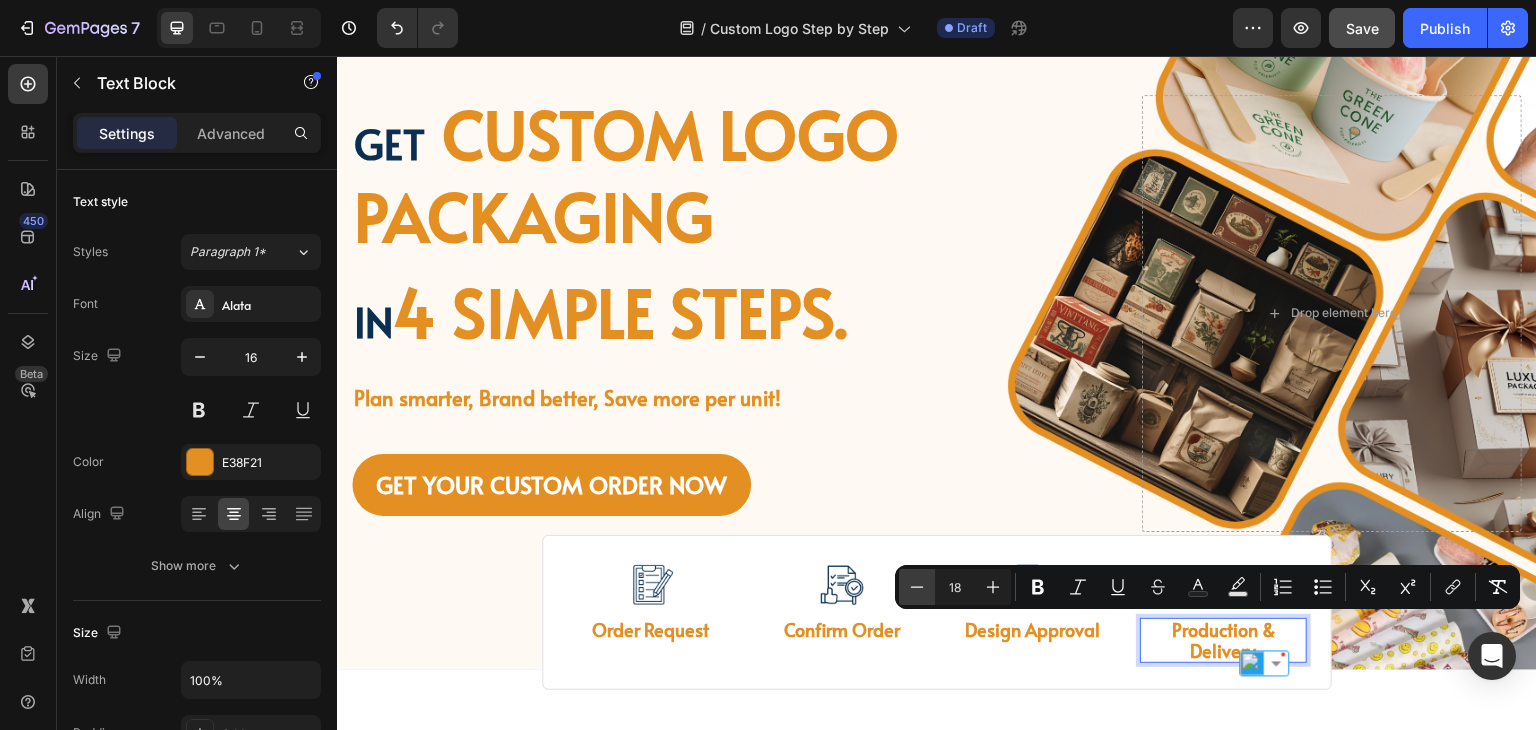 click 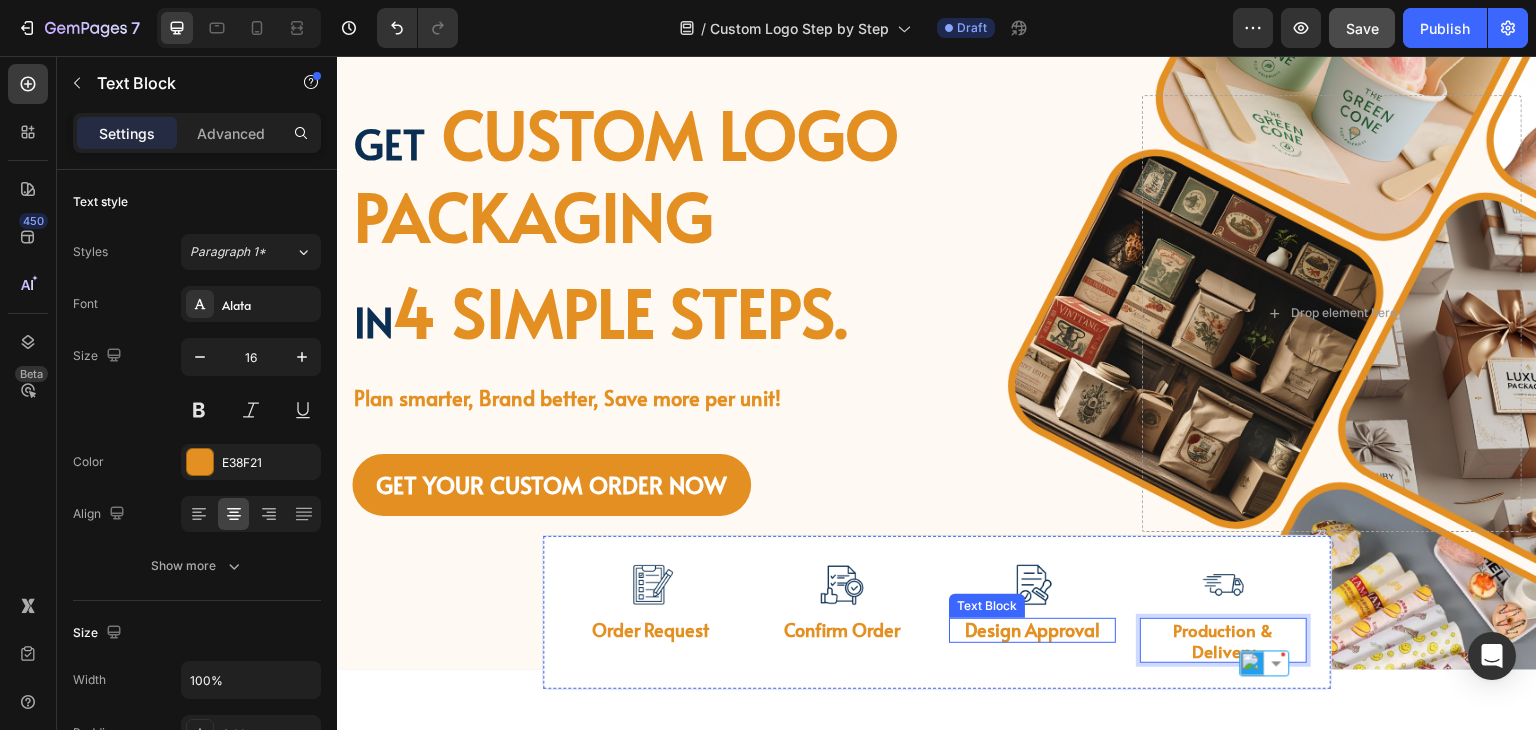 click on "Design Approval" at bounding box center (1032, 629) 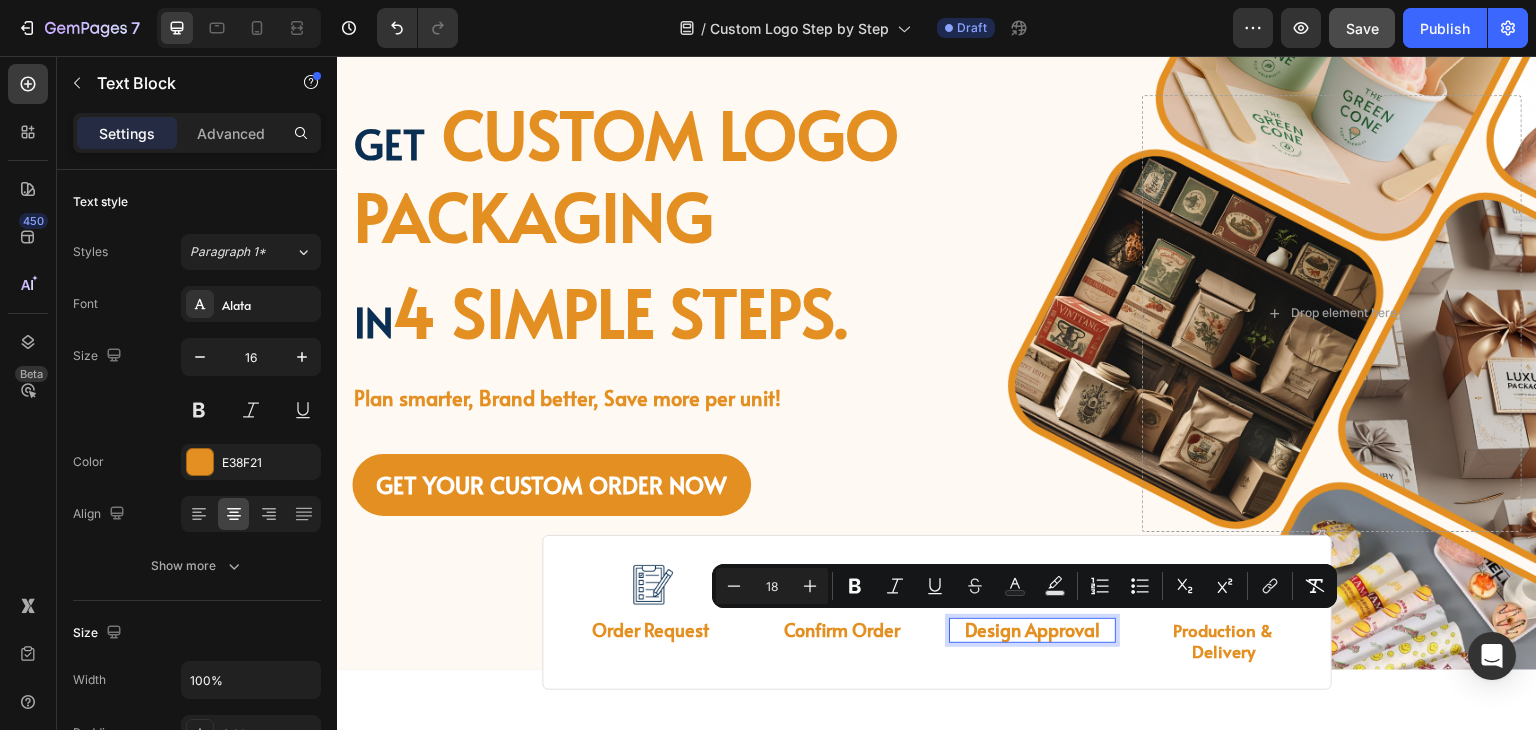 click on "18" at bounding box center [772, 586] 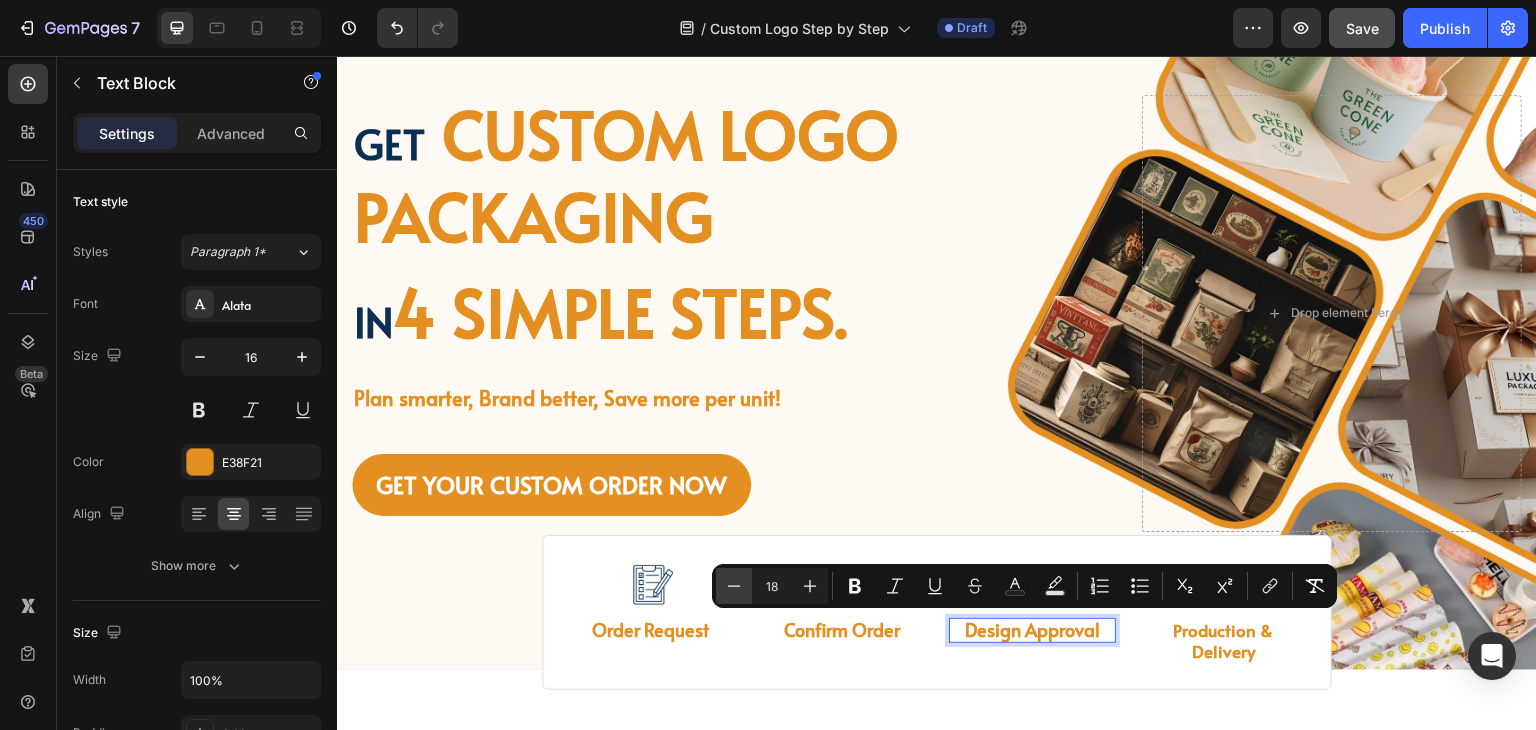 click 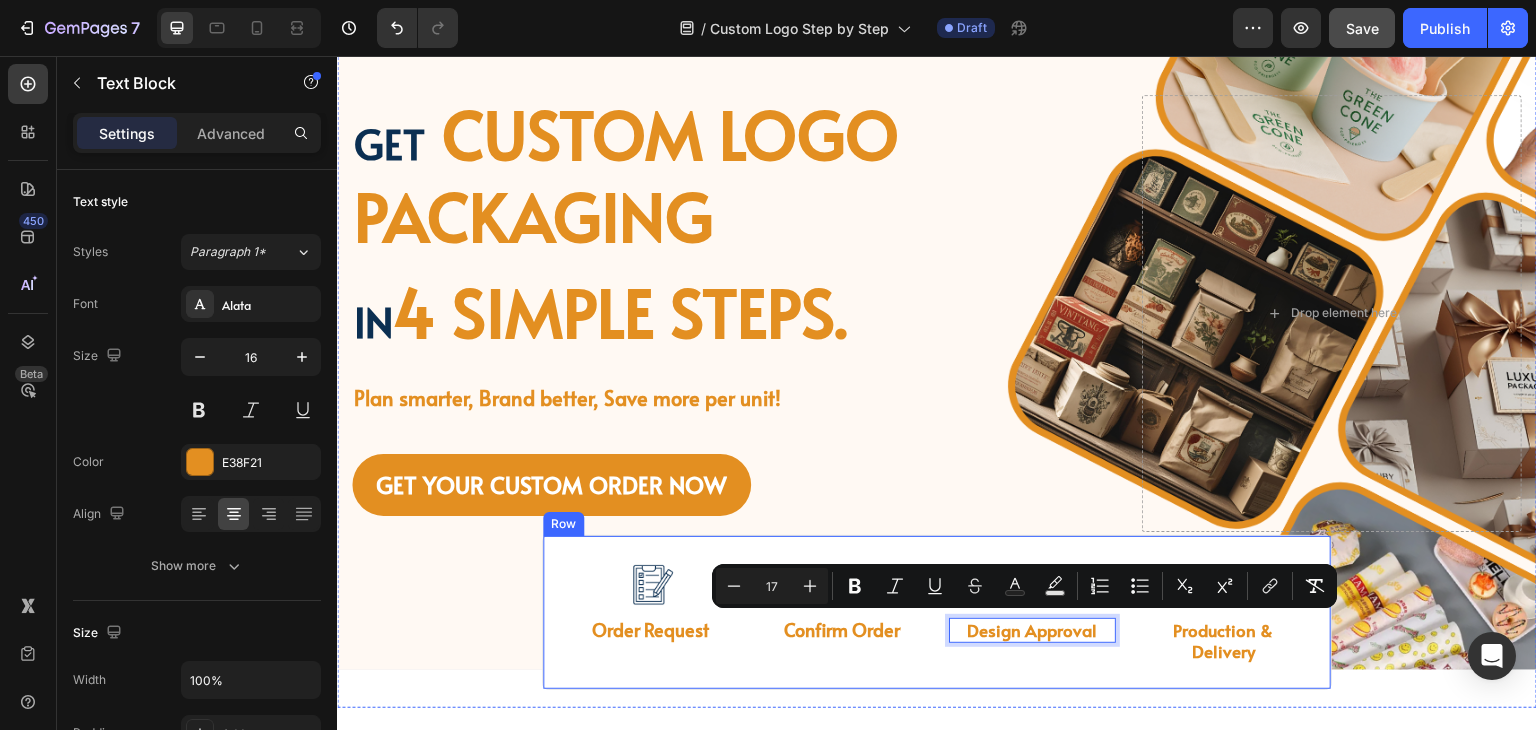 click on "Image Confirm Order Text Block" at bounding box center [841, 613] 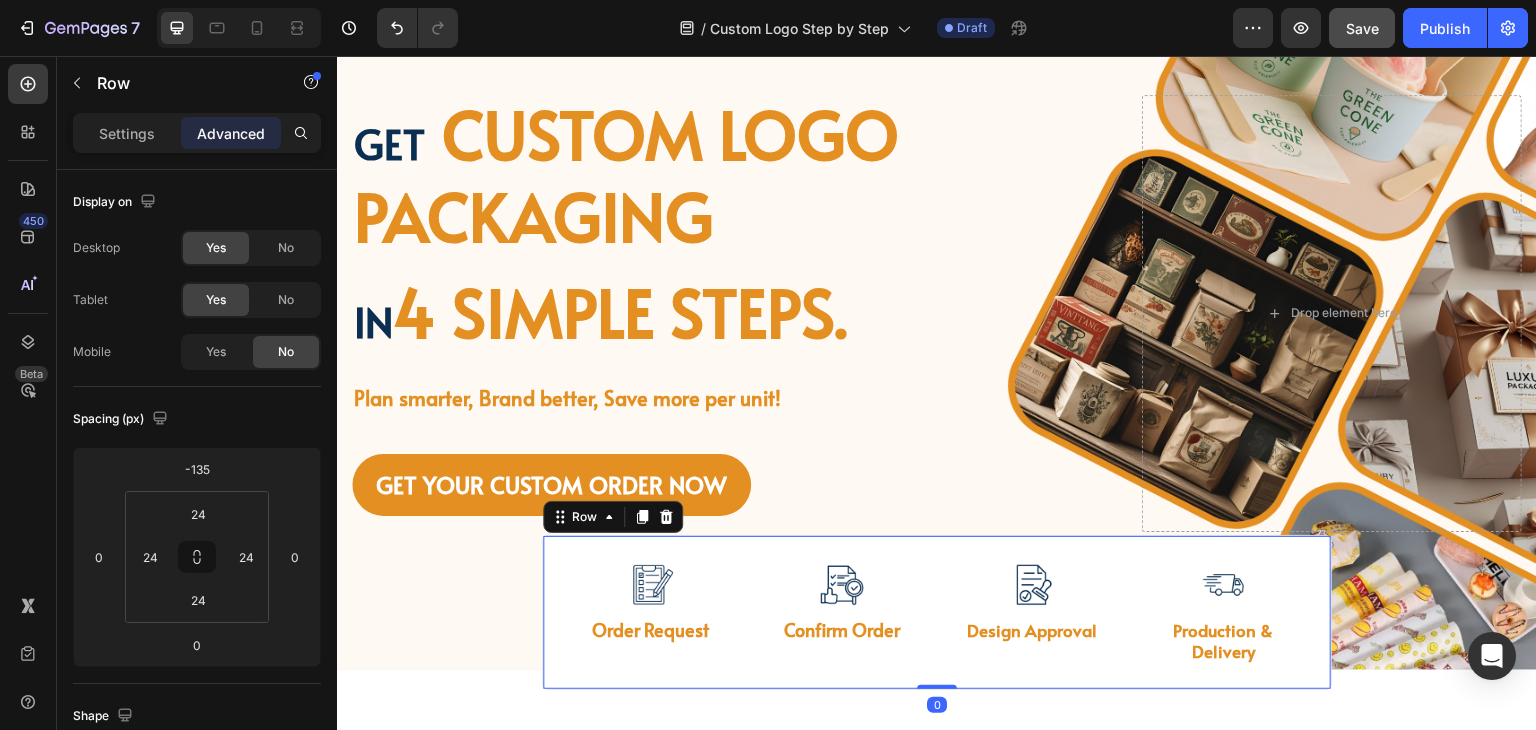 click on "Image Confirm Order Text Block" at bounding box center (841, 613) 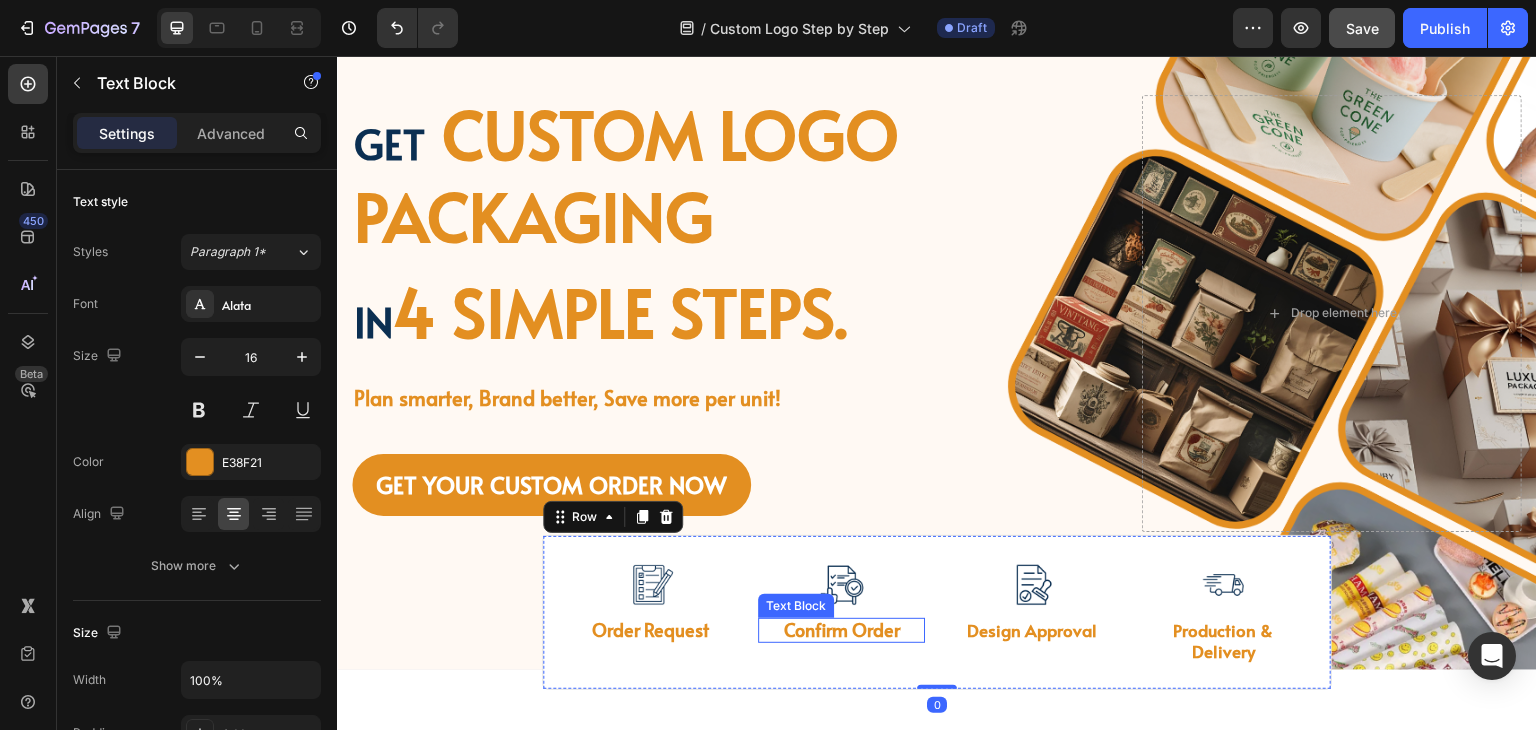 click on "Confirm Order" at bounding box center [842, 629] 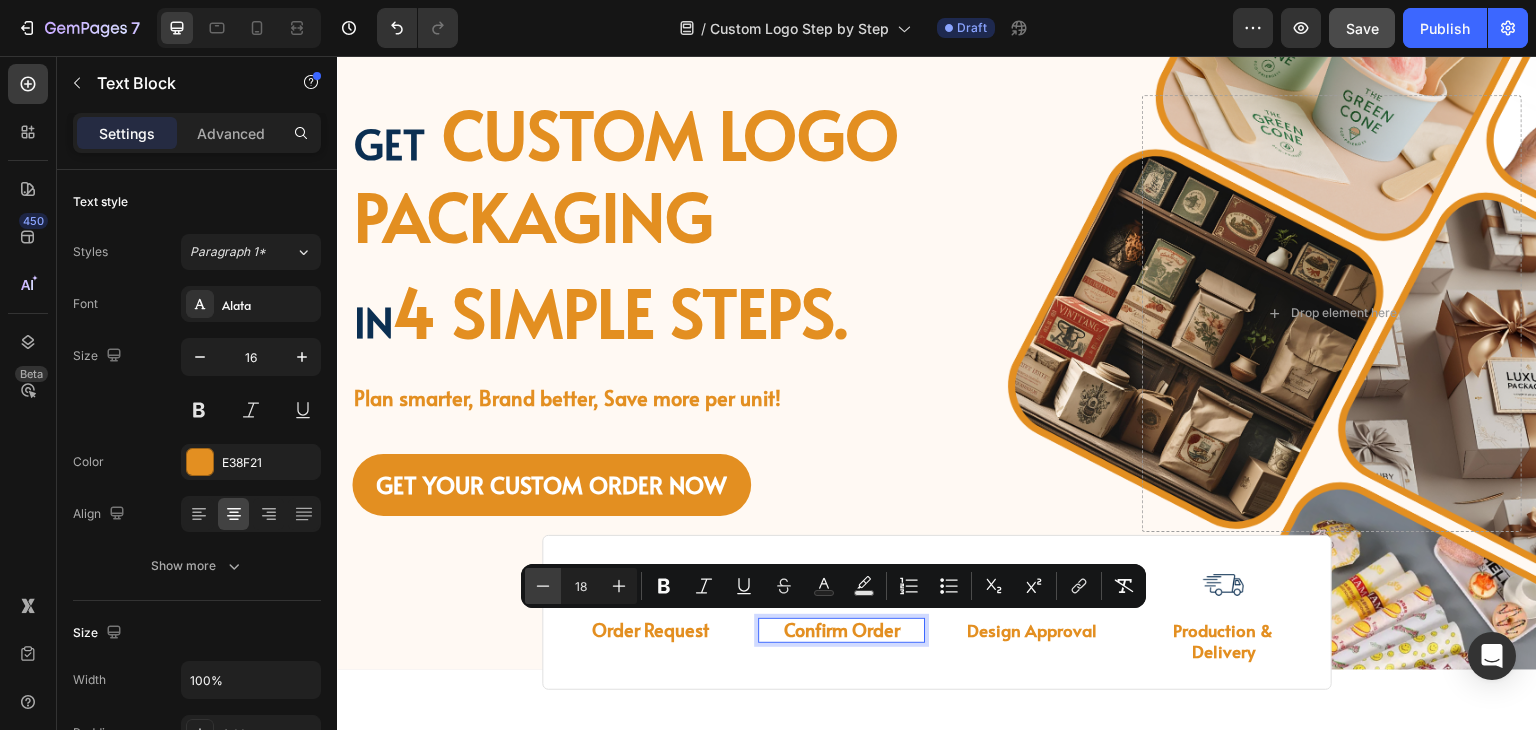 click 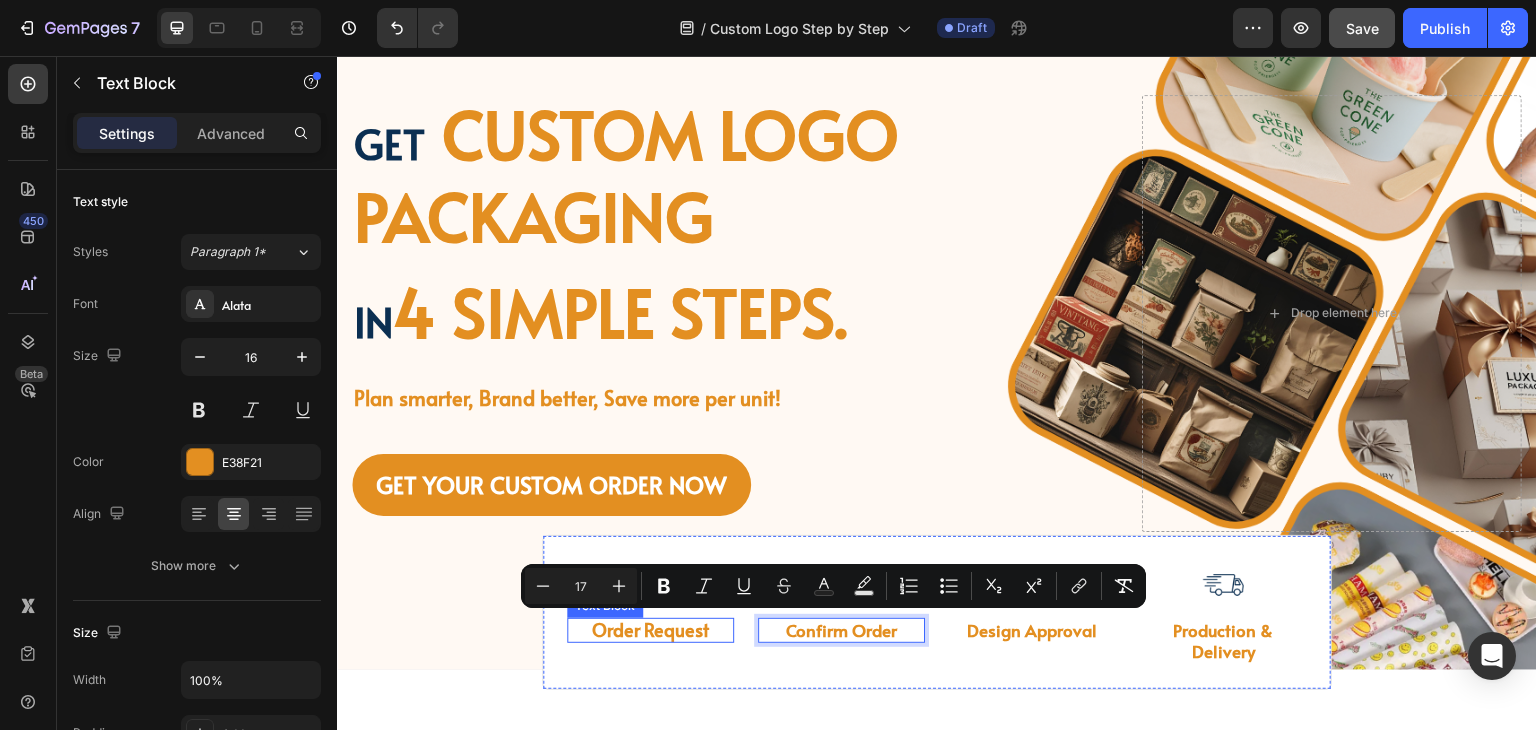 click on "Order Request" at bounding box center [650, 629] 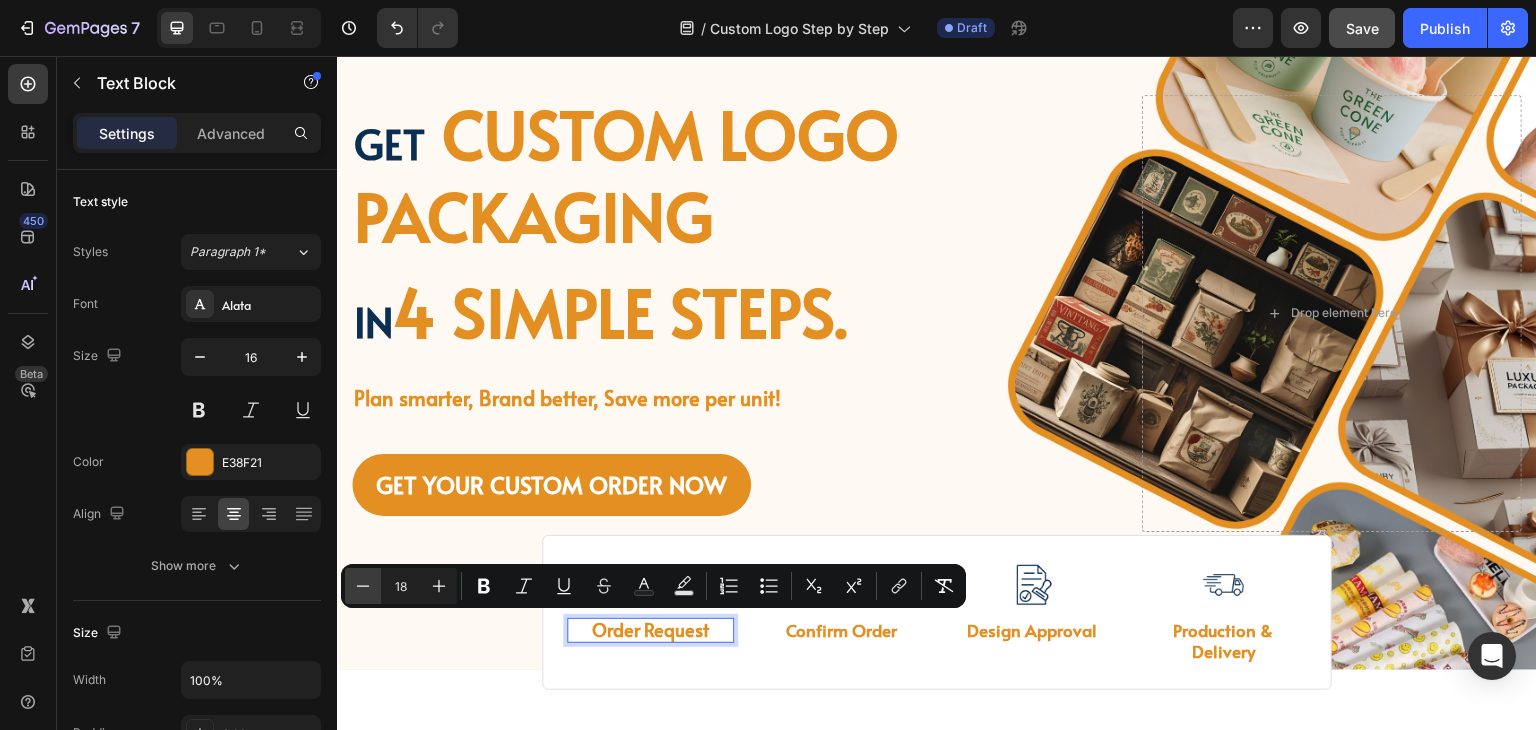 click 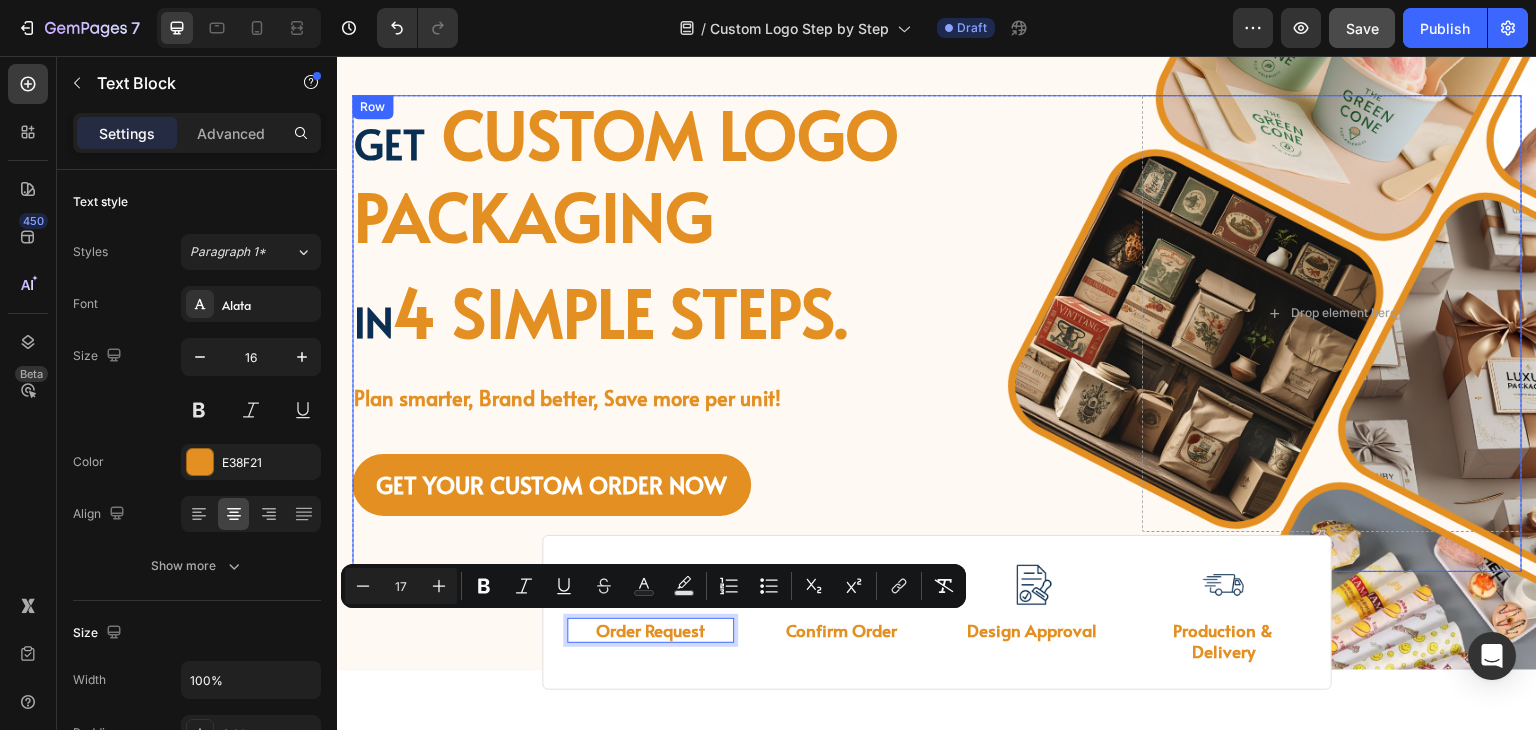 click on "GET YOUR CUSTOM ORDER NOW Button" at bounding box center [732, 485] 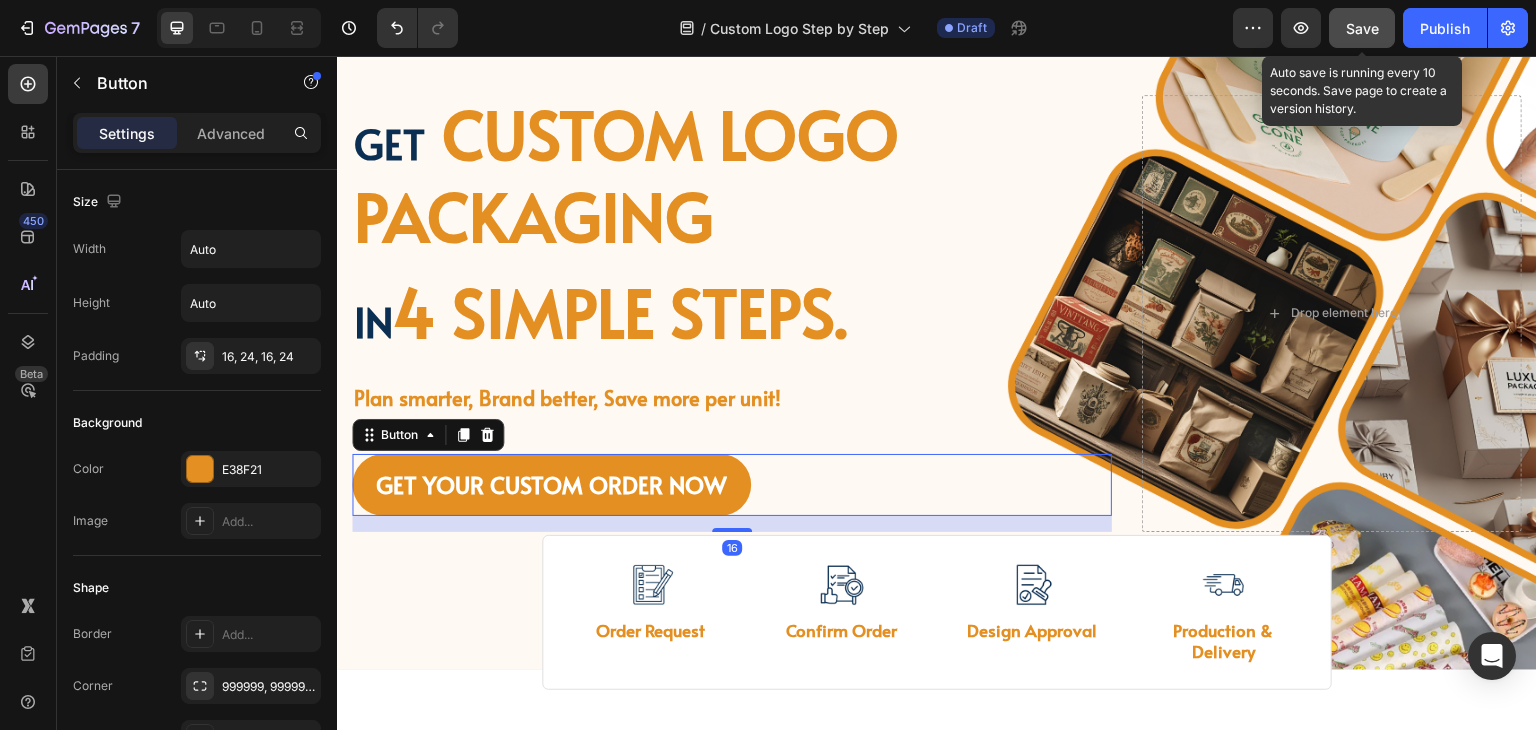 click on "Save" 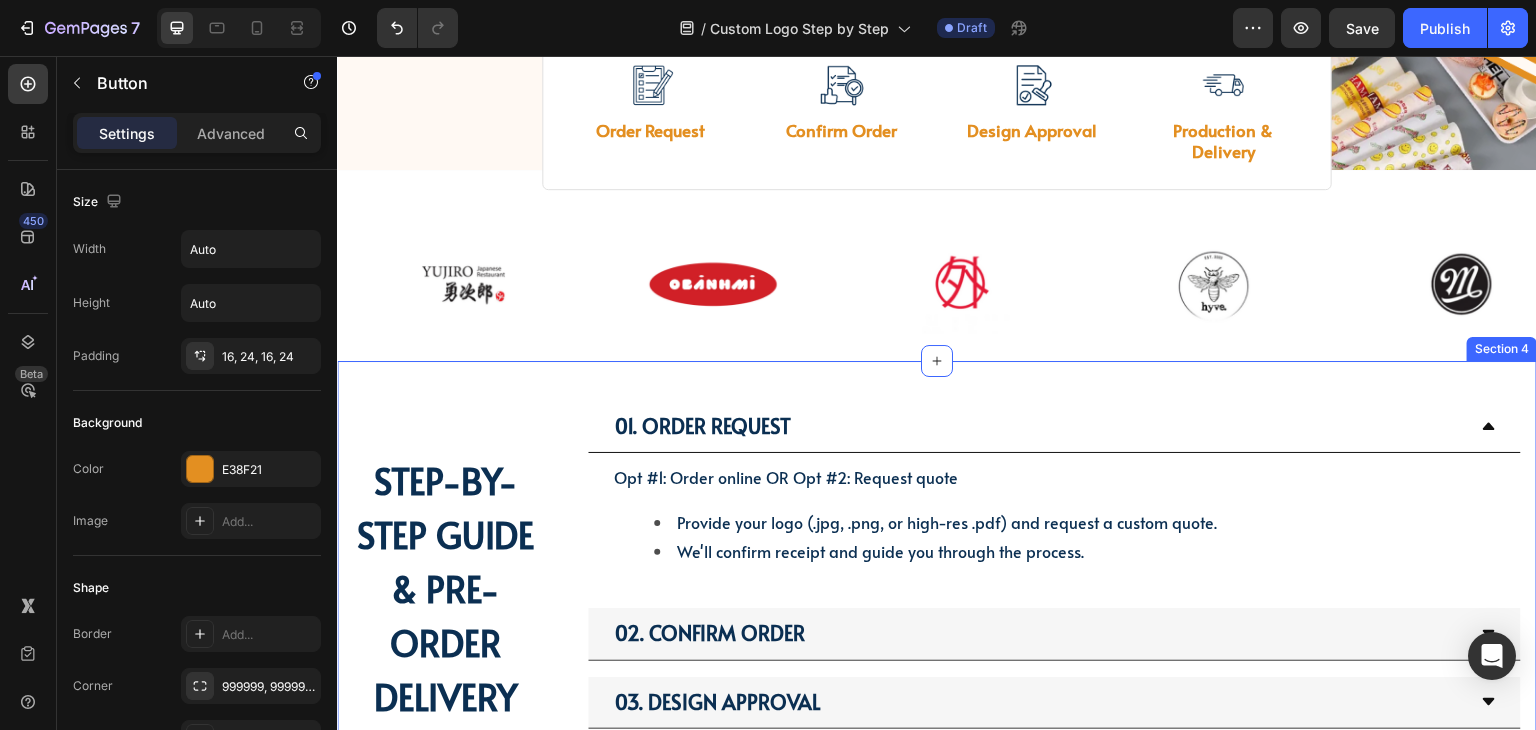 scroll, scrollTop: 900, scrollLeft: 0, axis: vertical 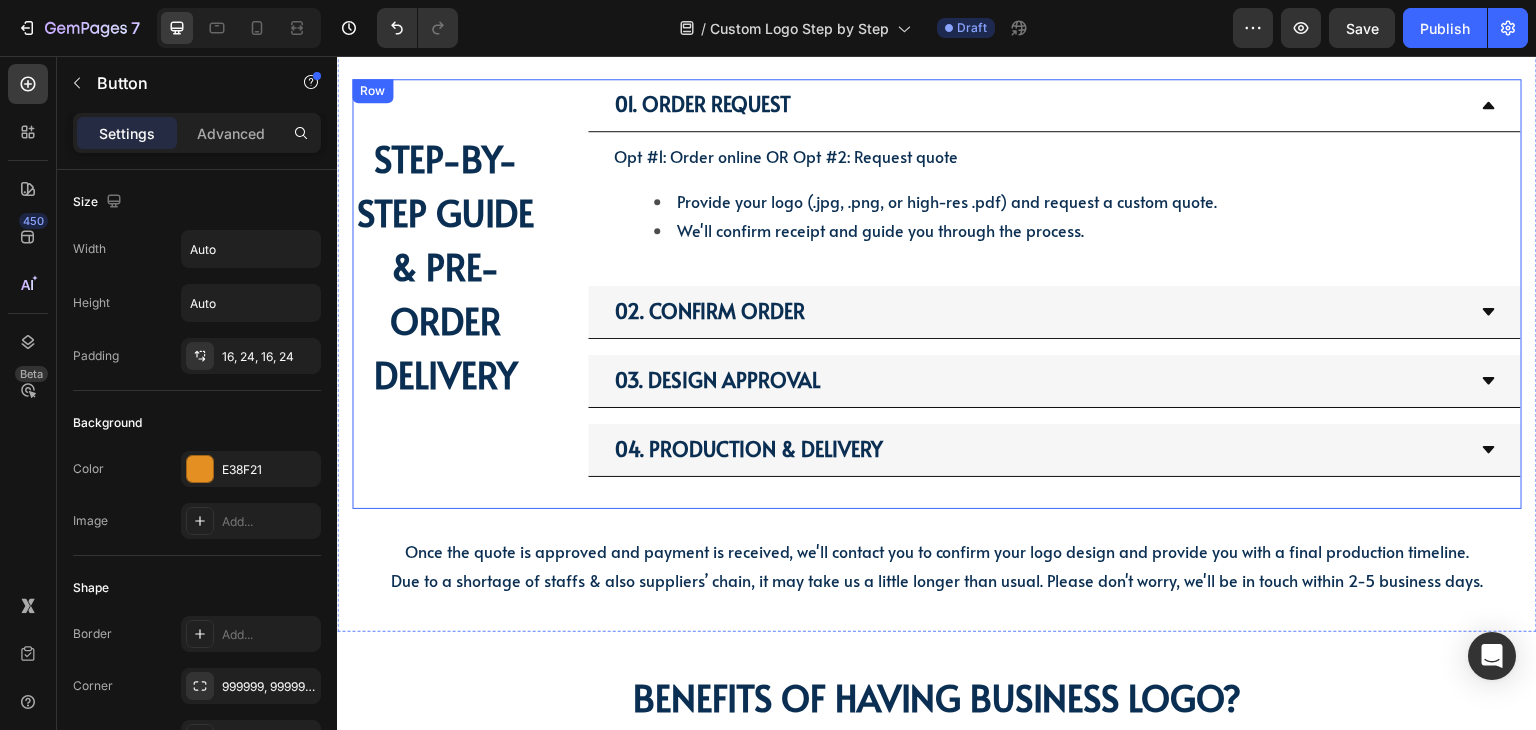 click on "01. Order Request Opt #1: Order online OR Opt #2: Request quote  Provide your logo (.jpg, .png, or high-res .pdf) and request a custom quote. We'll confirm receipt and guide you through the process. Text Block
02. Confirm Order
03. Design Approval
04. Production & Delivery Accordion STEP-BY-STEP GUIDE & PRE-ORDER DELIVERY Heading Row" at bounding box center [937, 294] 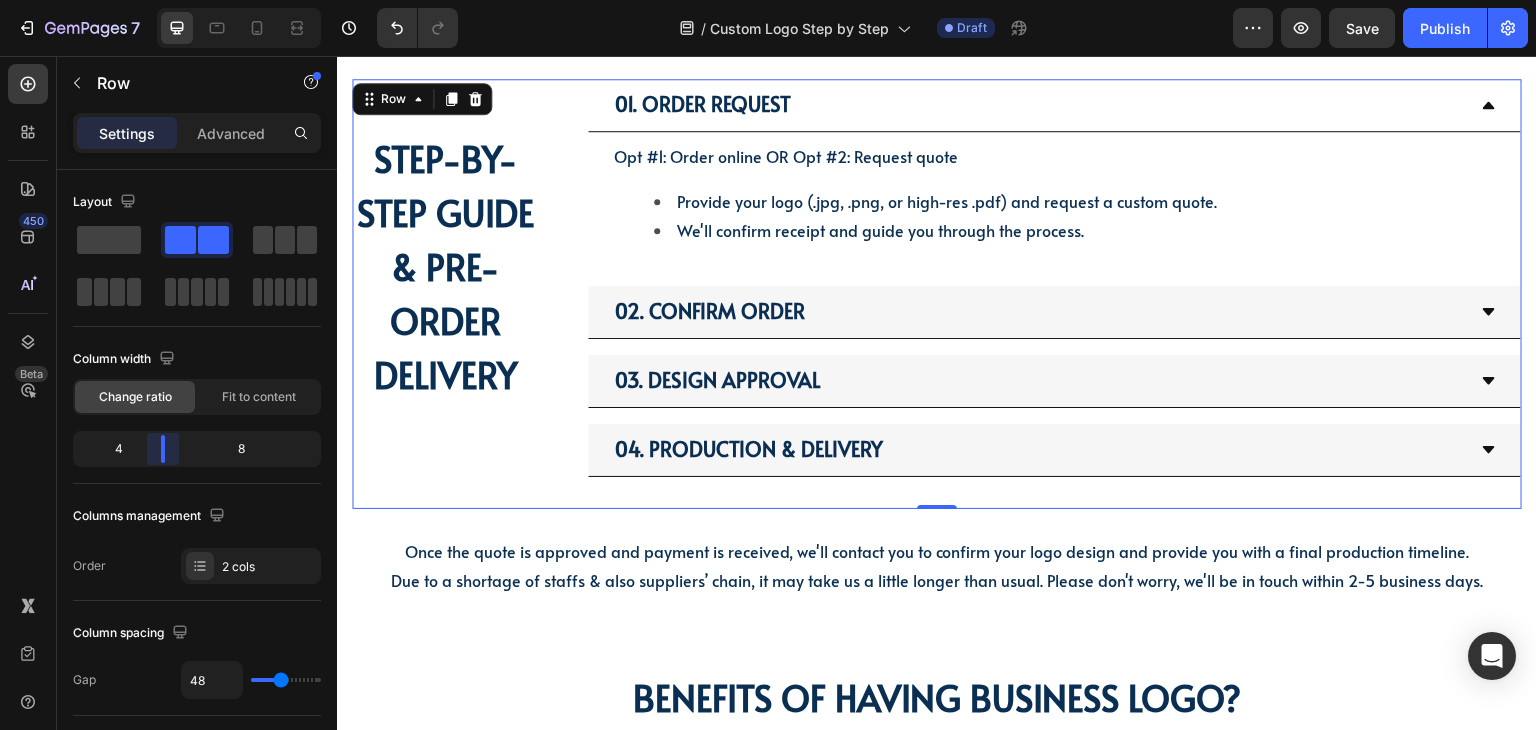 drag, startPoint x: 139, startPoint y: 442, endPoint x: 151, endPoint y: 442, distance: 12 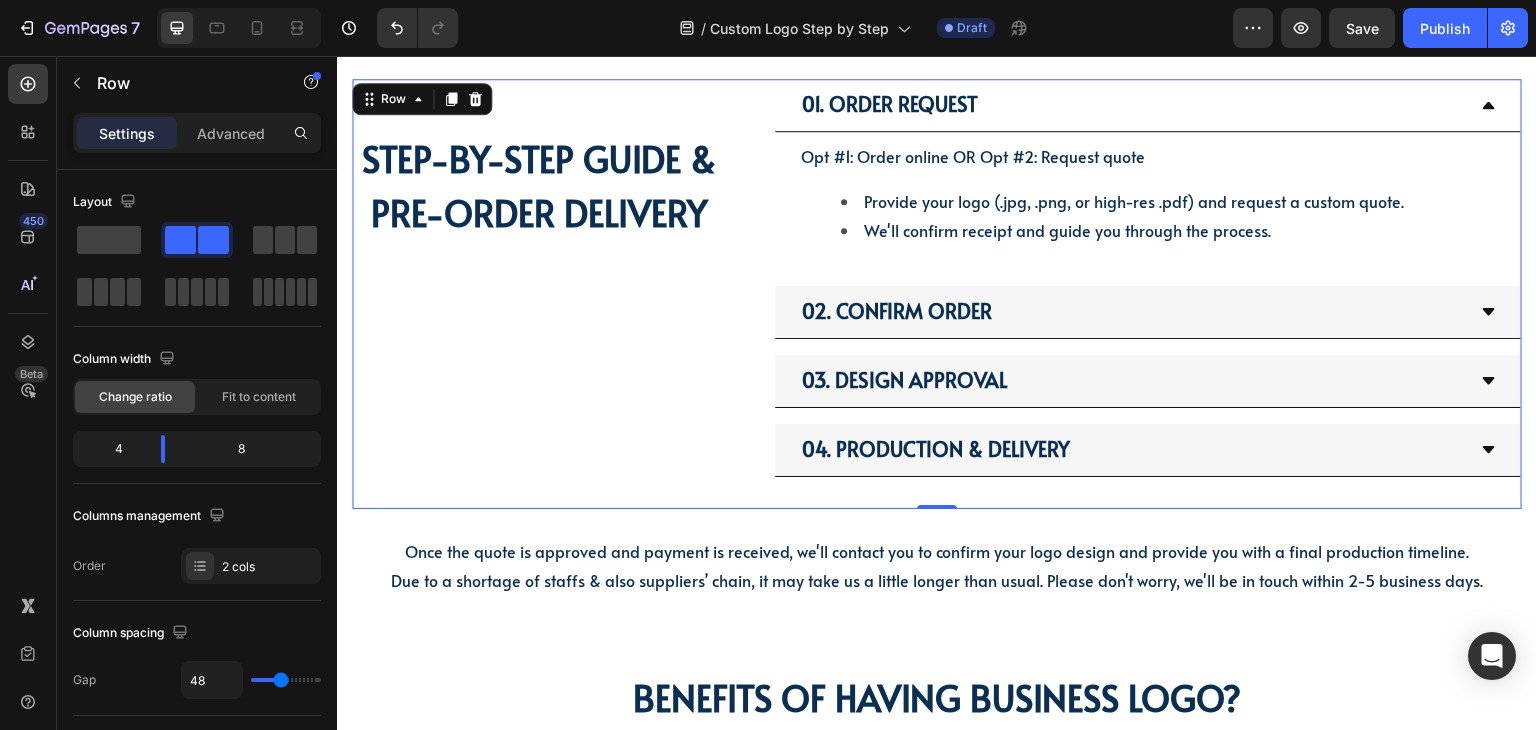 click on "STEP-BY-STEP GUIDE & PRE-ORDER DELIVERY Heading" at bounding box center [539, 294] 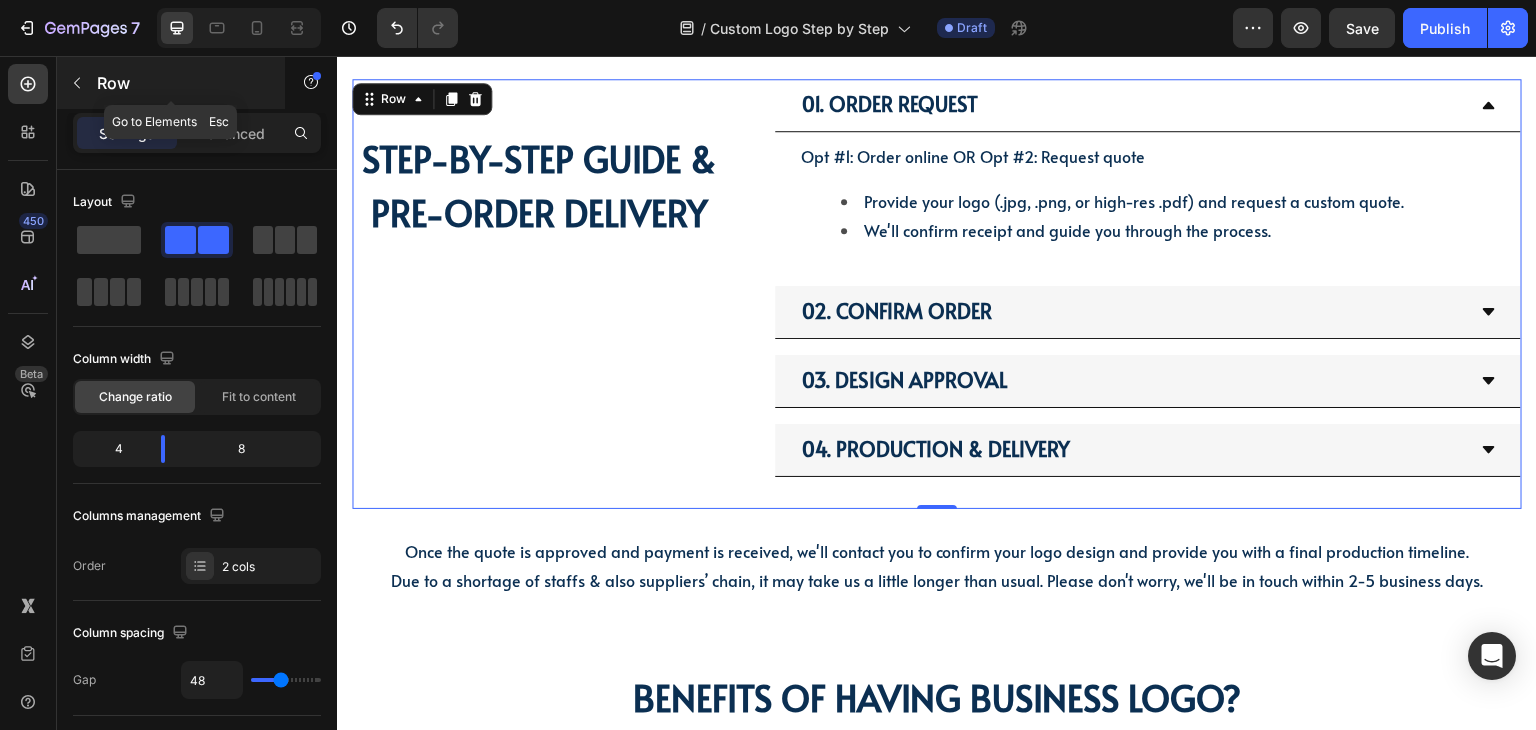 click at bounding box center (77, 83) 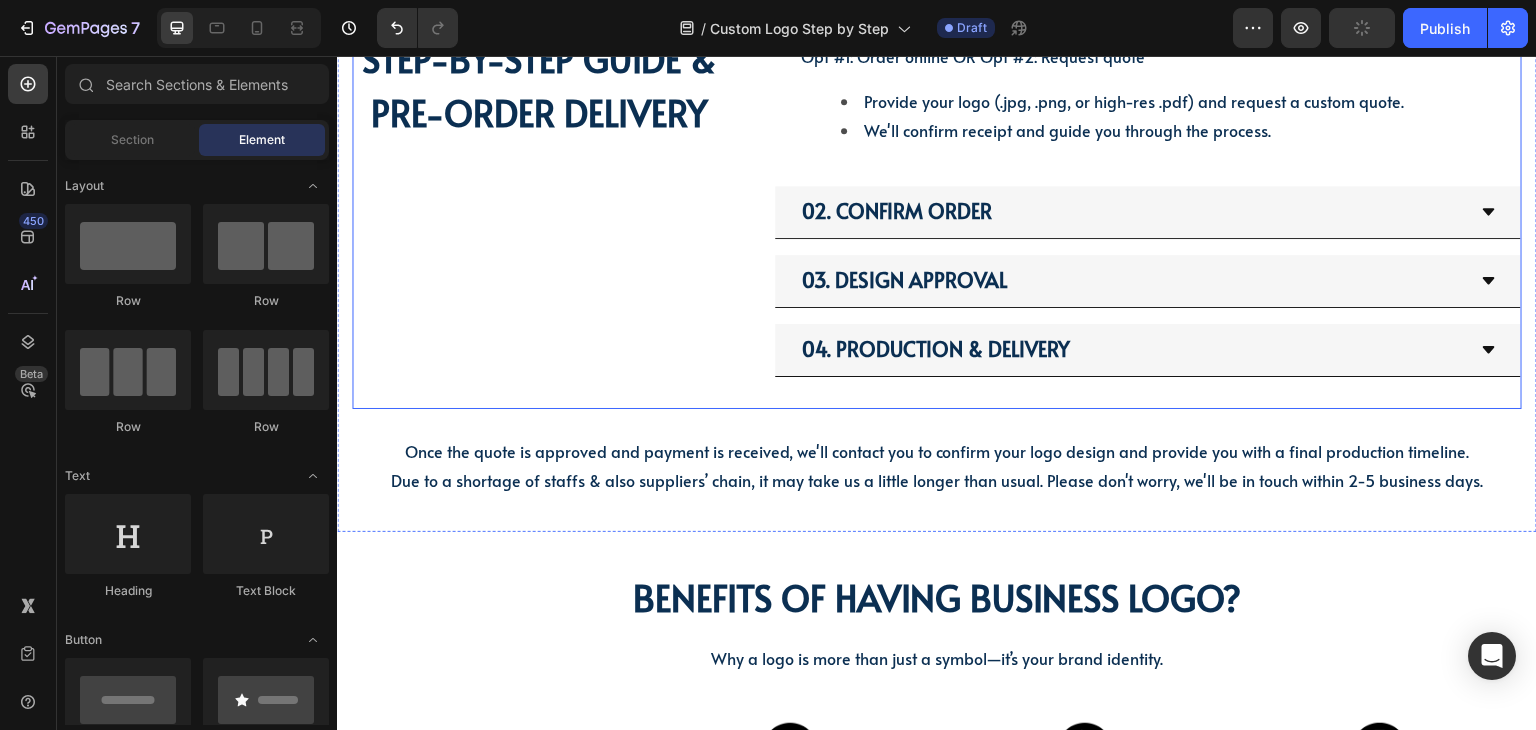 scroll, scrollTop: 1100, scrollLeft: 0, axis: vertical 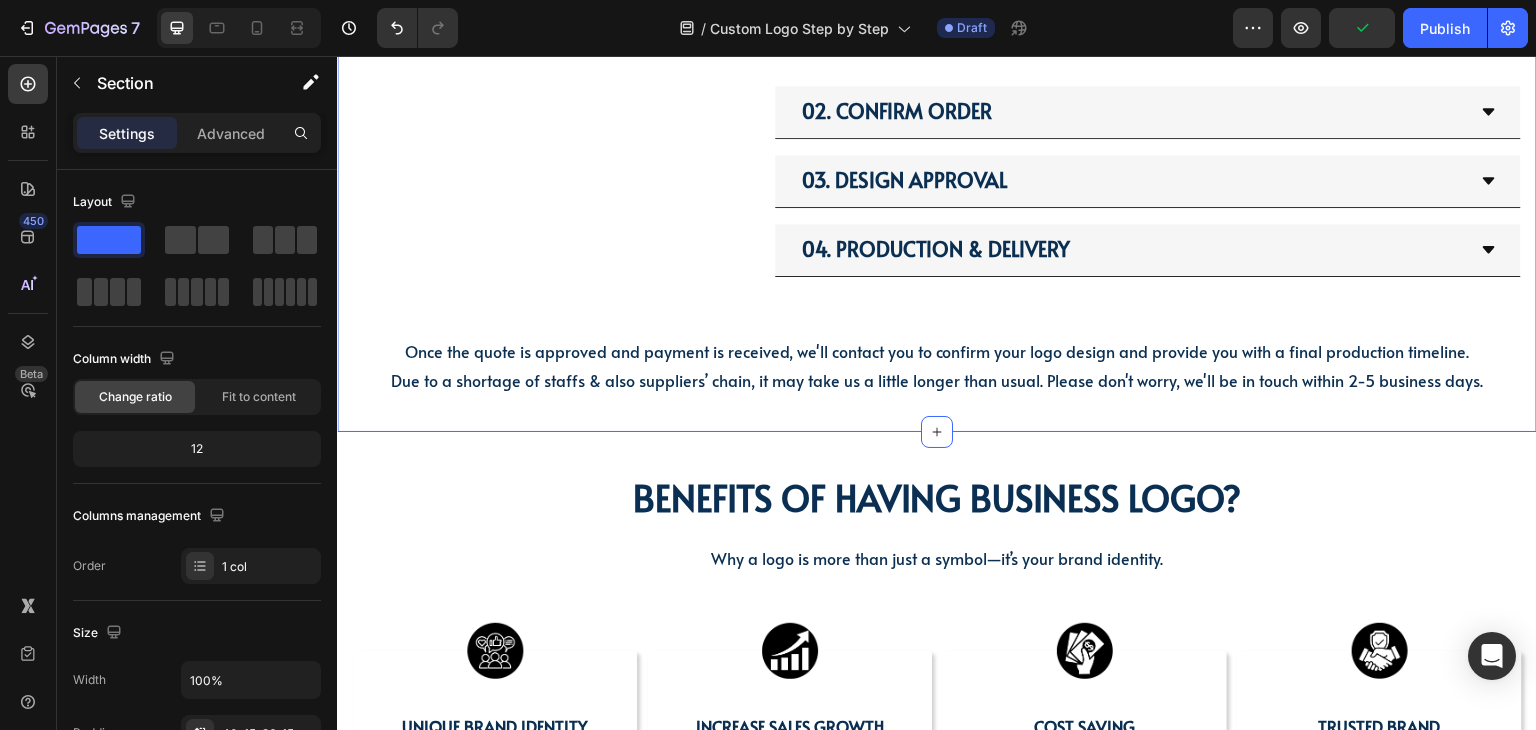 click on "01. Order Request Opt #1: Order online OR Opt #2: Request quote  Provide your logo (.jpg, .png, or high-res .pdf) and request a custom quote. We'll confirm receipt and guide you through the process. Text Block
02. Confirm Order
03. Design Approval
04. Production & Delivery Accordion STEP-BY-STEP GUIDE & PRE-ORDER DELIVERY Heading Row Once the quote is approved and payment is received, we'll contact you to confirm your logo design and provide you with a final production timeline. Due to a shortage of staffs & also suppliers’ chain, it may take us a little longer than usual. Please don't worry, we'll be in touch within 2-5 business days. Text Block Section 4   Create Theme Section AI Content Write with GemAI What would you like to describe here? Tone and Voice Persuasive Product Custom Jewelry Paper Bags with Ribbon Handles – Ideal for Gifts & Retail Show more" at bounding box center (937, 135) 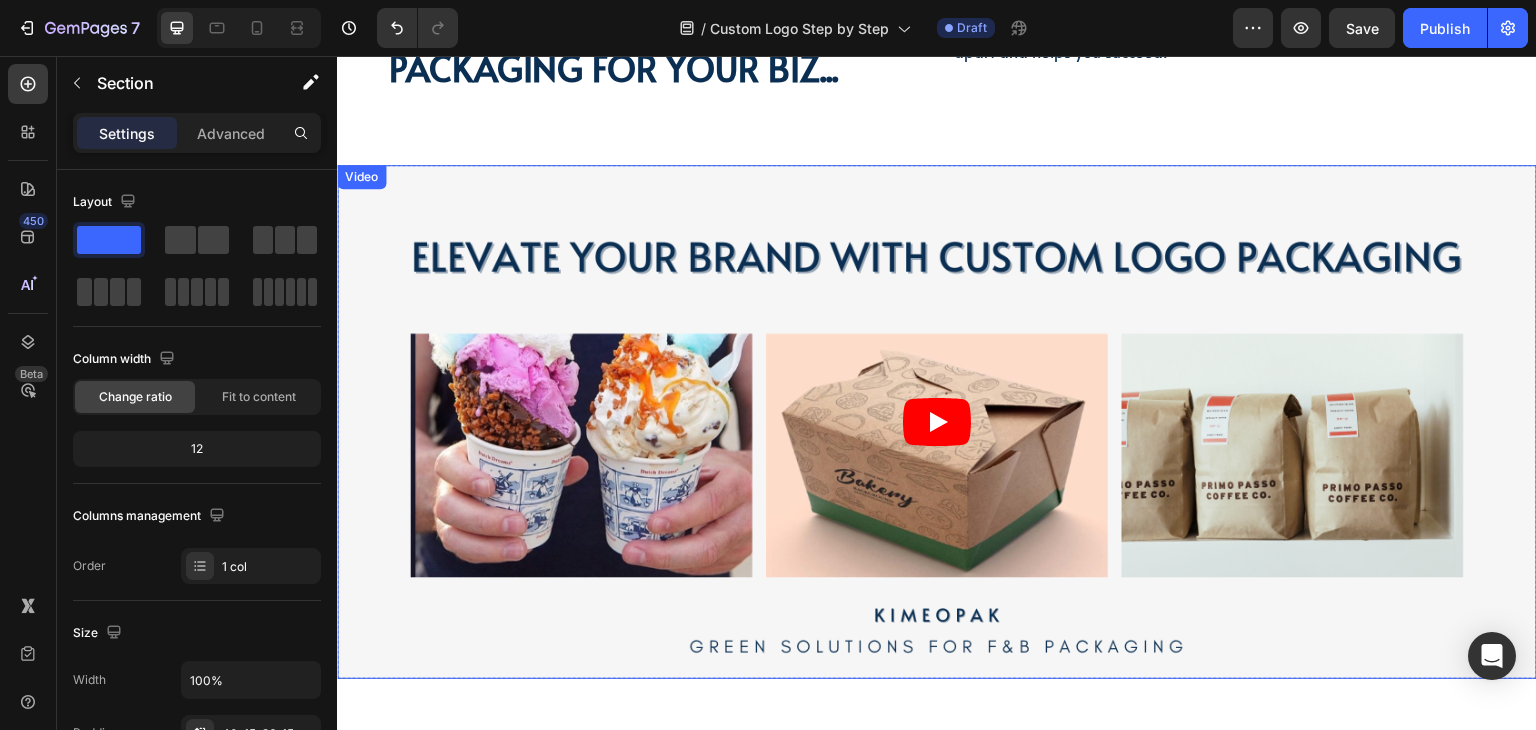 scroll, scrollTop: 3100, scrollLeft: 0, axis: vertical 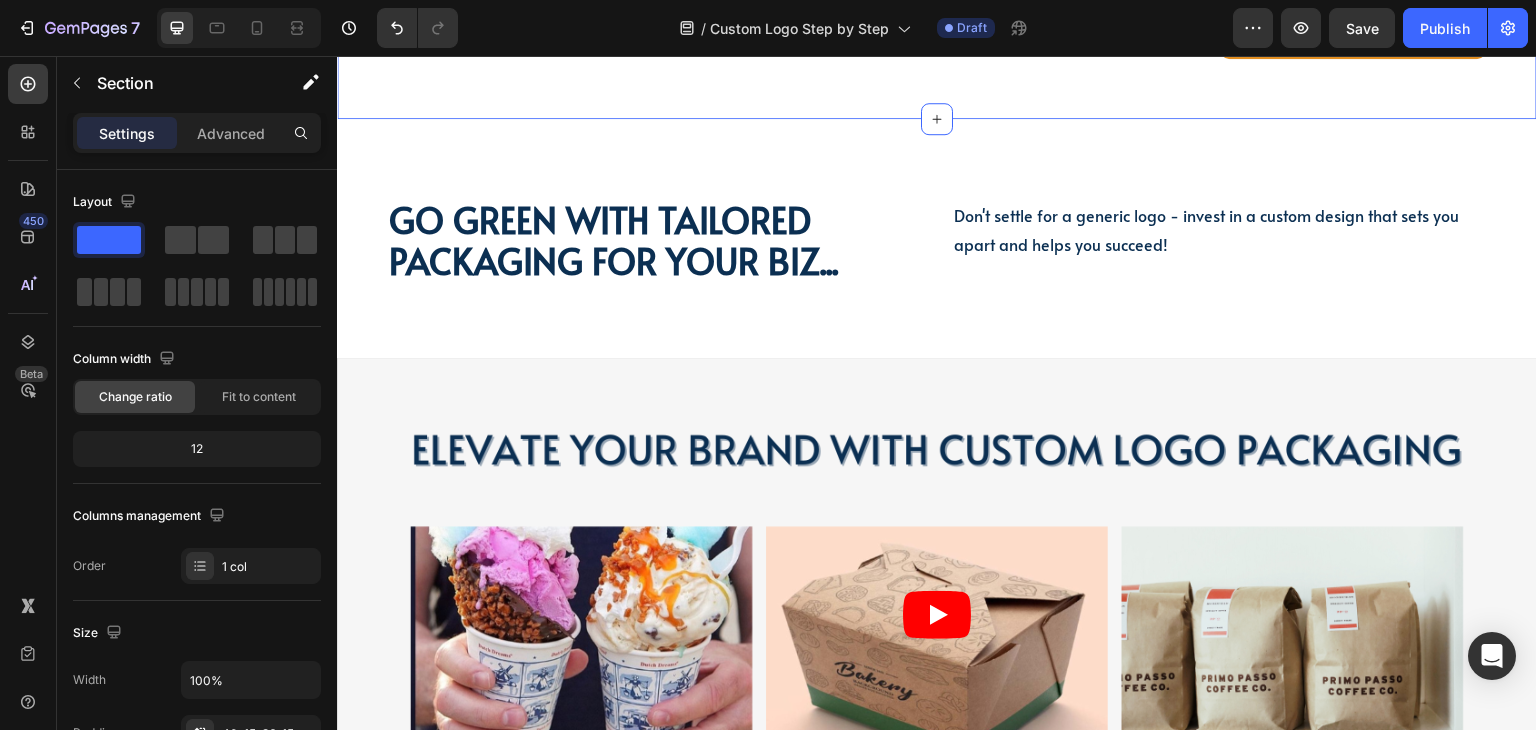 click on "PAPER SOUP CUP Text Block PAPER SOUP CUP Text Block Image MOQ 10,000pcs Text Block Microwave  Text Block Leak-proof Text Block Freezer-safe Text Block Row GET A QUOTE Button Row Product SANDWICH BAGS Text Block SANDWICH BAGS Text Block SANDWICH BAGS Text Block Image MOQ 25,000pcs Text Block Recyclable Text Block Biodegradable Text Block Foodsafe Text Block Row GET A QUOTE Button Row Product PAPER COFFEE CUPS Text Block Image MOQ 10,000pcs Text Block Row Double wall Text Block Freezer Safe Text Block Stackable Text Block Row GET A QUOTE Button Row Product PAPER SUSHI BOXES Text Block Image MOQ 10,000pcs Text Block Anti-fog window Text Block Leak-proof Text Block Freezer-safe Text Block Row GET A QUOTE Button Row Product Row Row Section 10" at bounding box center (937, -17) 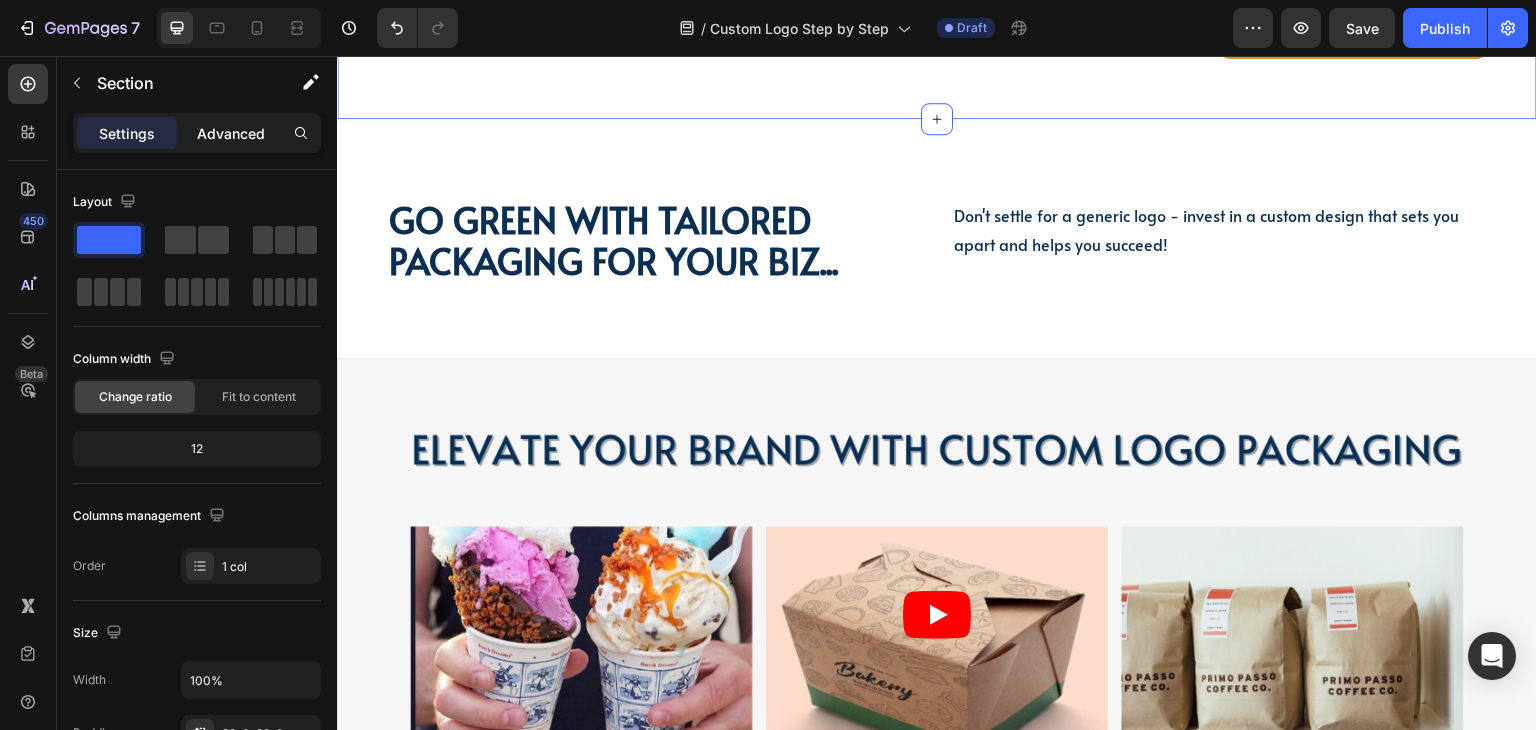 click on "Advanced" at bounding box center (231, 133) 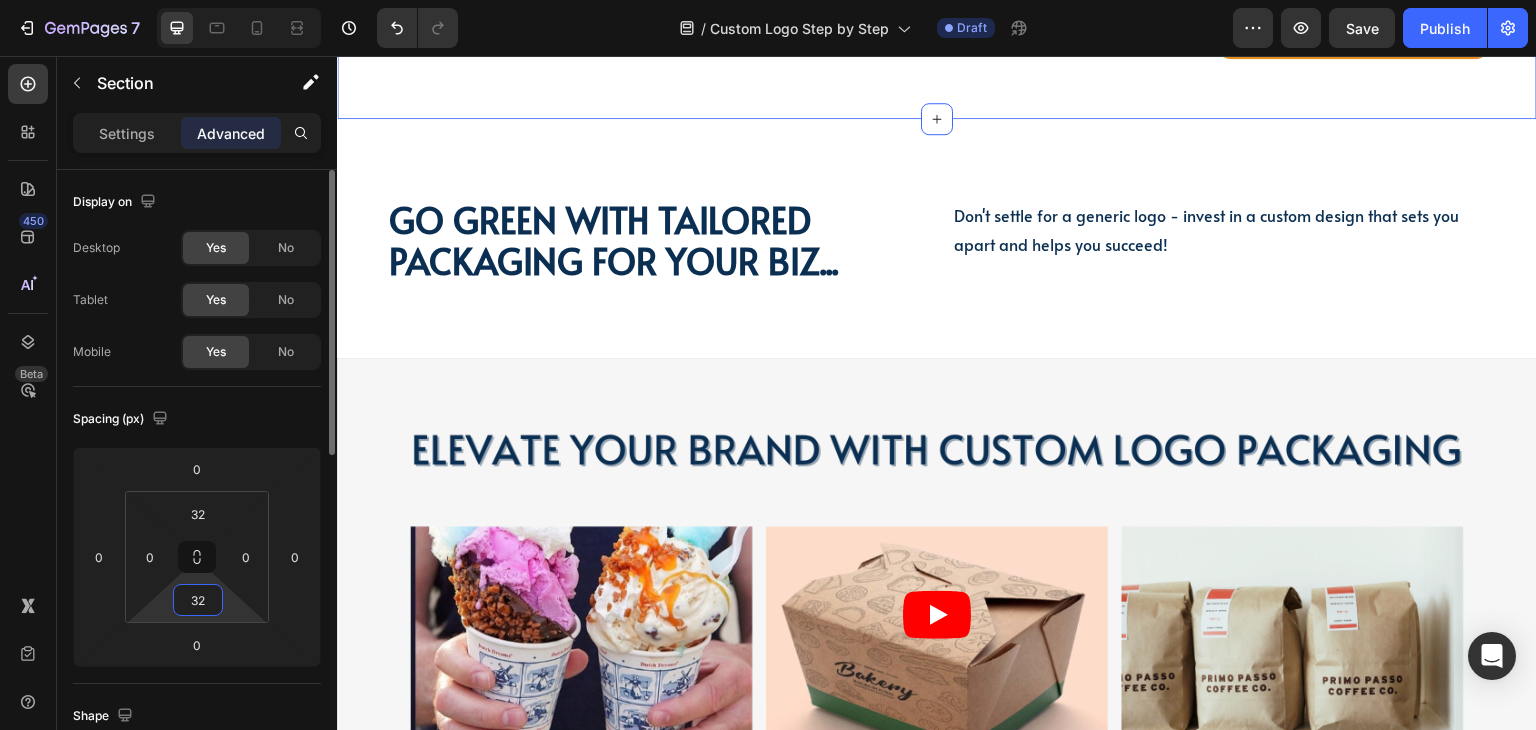 click on "32" at bounding box center [198, 600] 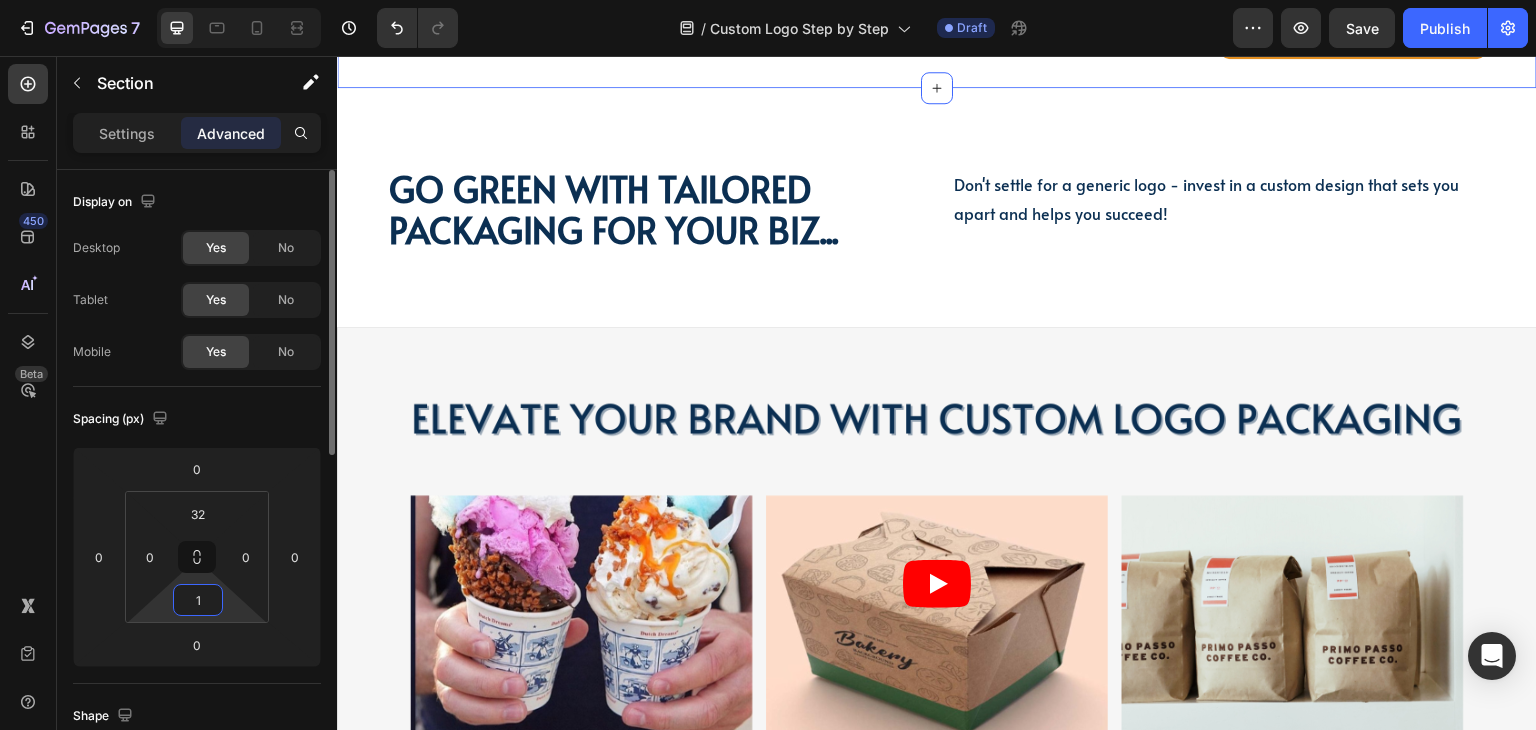type on "16" 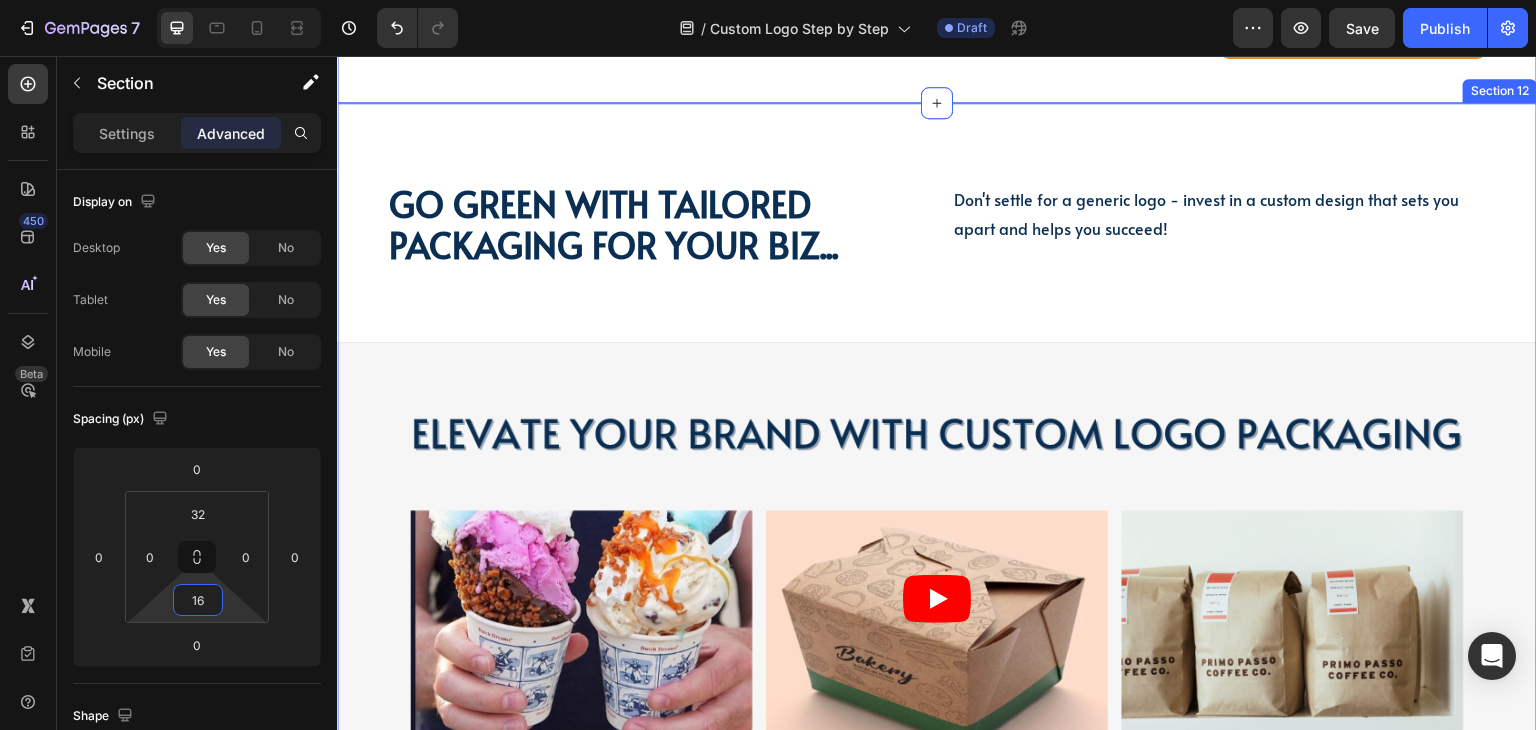 click on "Go green with tailored packaging for your biz... Heading Go green with tailored packaging for your biz... Heading Don't settle for a generic logo - invest in a custom design that sets you apart and helps you succeed! Text Block Don't settle for a generic logo - invest in a custom design that sets you apart and helps you succeed! Text Block Row Video Row Section 12" at bounding box center [937, 496] 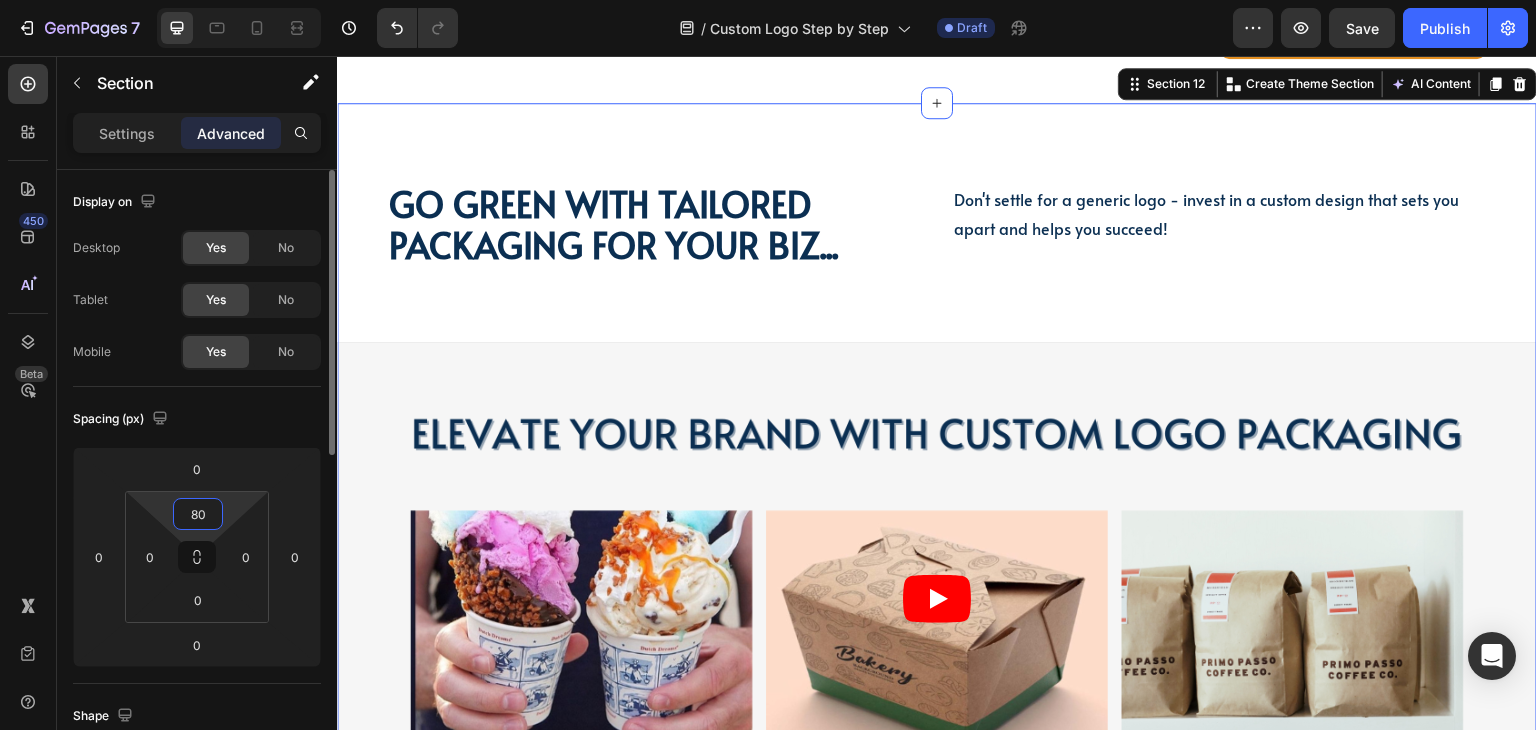 click on "80" at bounding box center [198, 514] 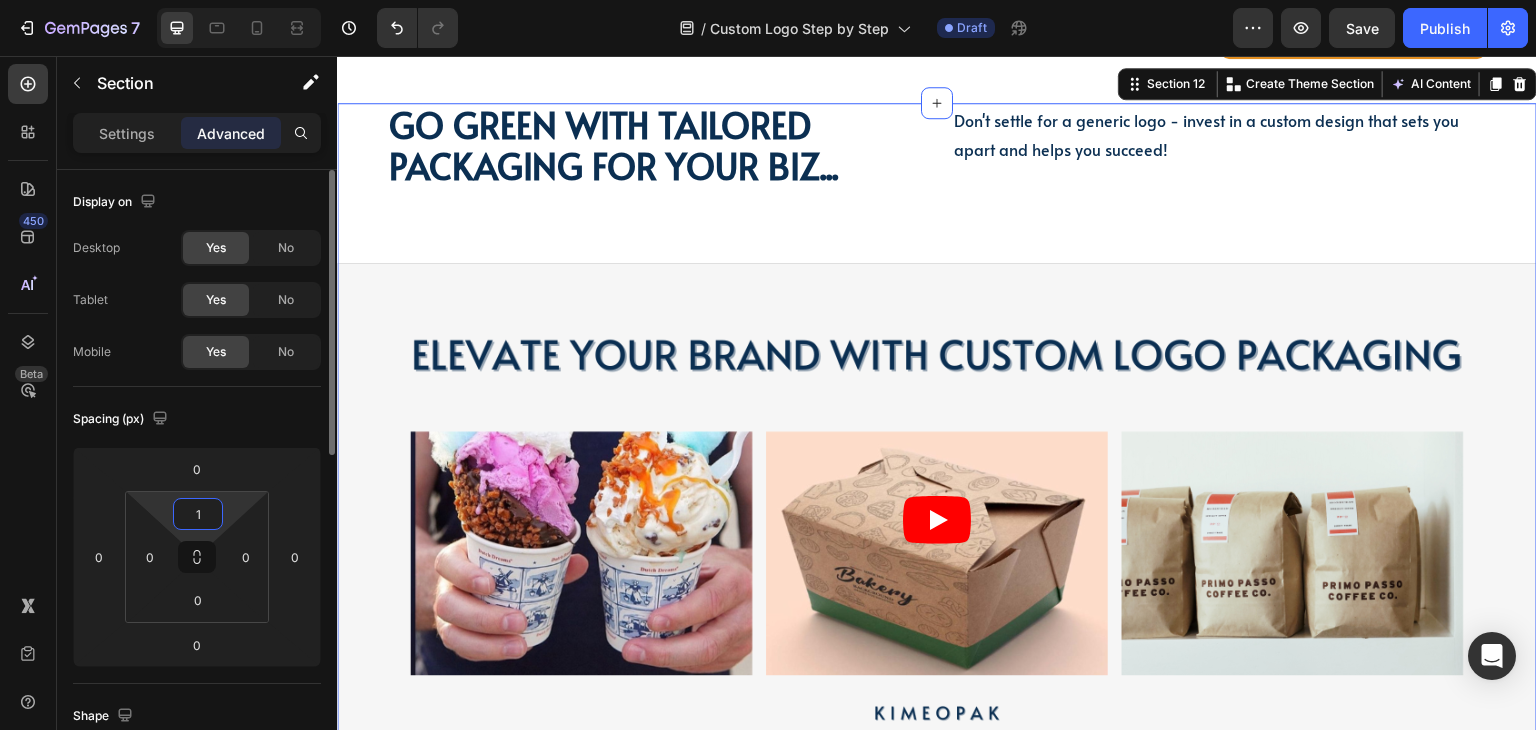 type on "16" 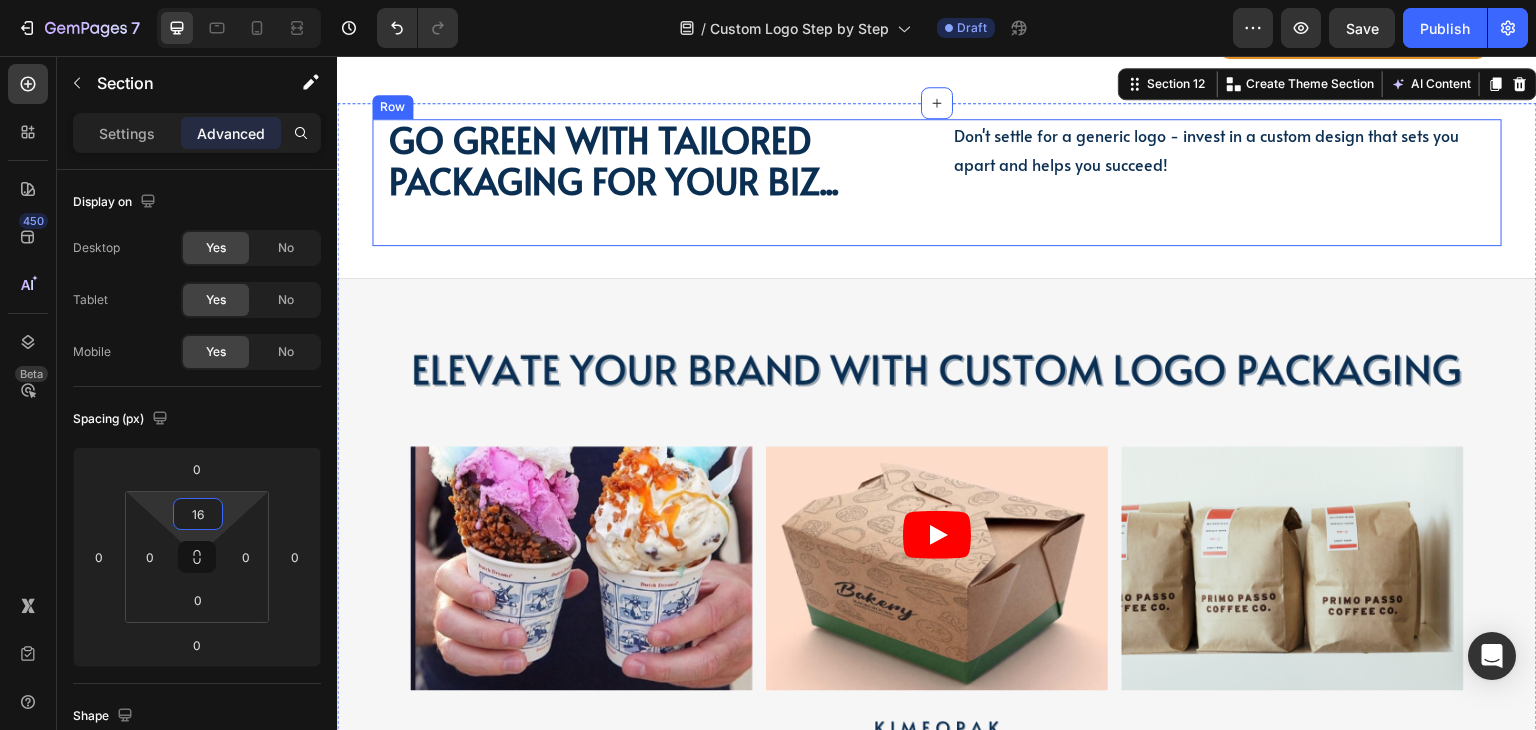 click on "Go green with tailored packaging for your biz... Heading Go green with tailored packaging for your biz... Heading Don't settle for a generic logo - invest in a custom design that sets you apart and helps you succeed! Text Block Don't settle for a generic logo - invest in a custom design that sets you apart and helps you succeed! Text Block Row" at bounding box center [937, 182] 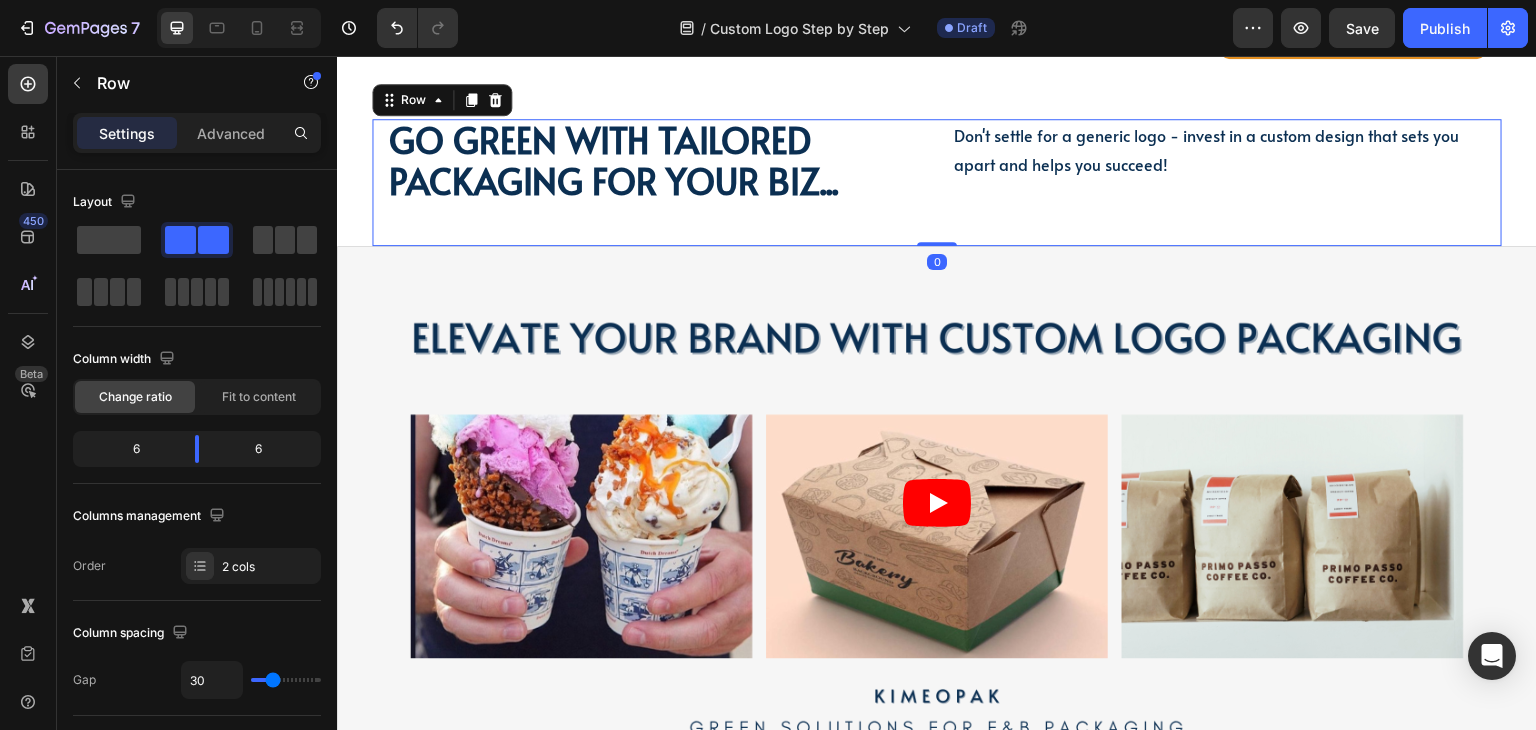 drag, startPoint x: 942, startPoint y: 533, endPoint x: 955, endPoint y: 502, distance: 33.61547 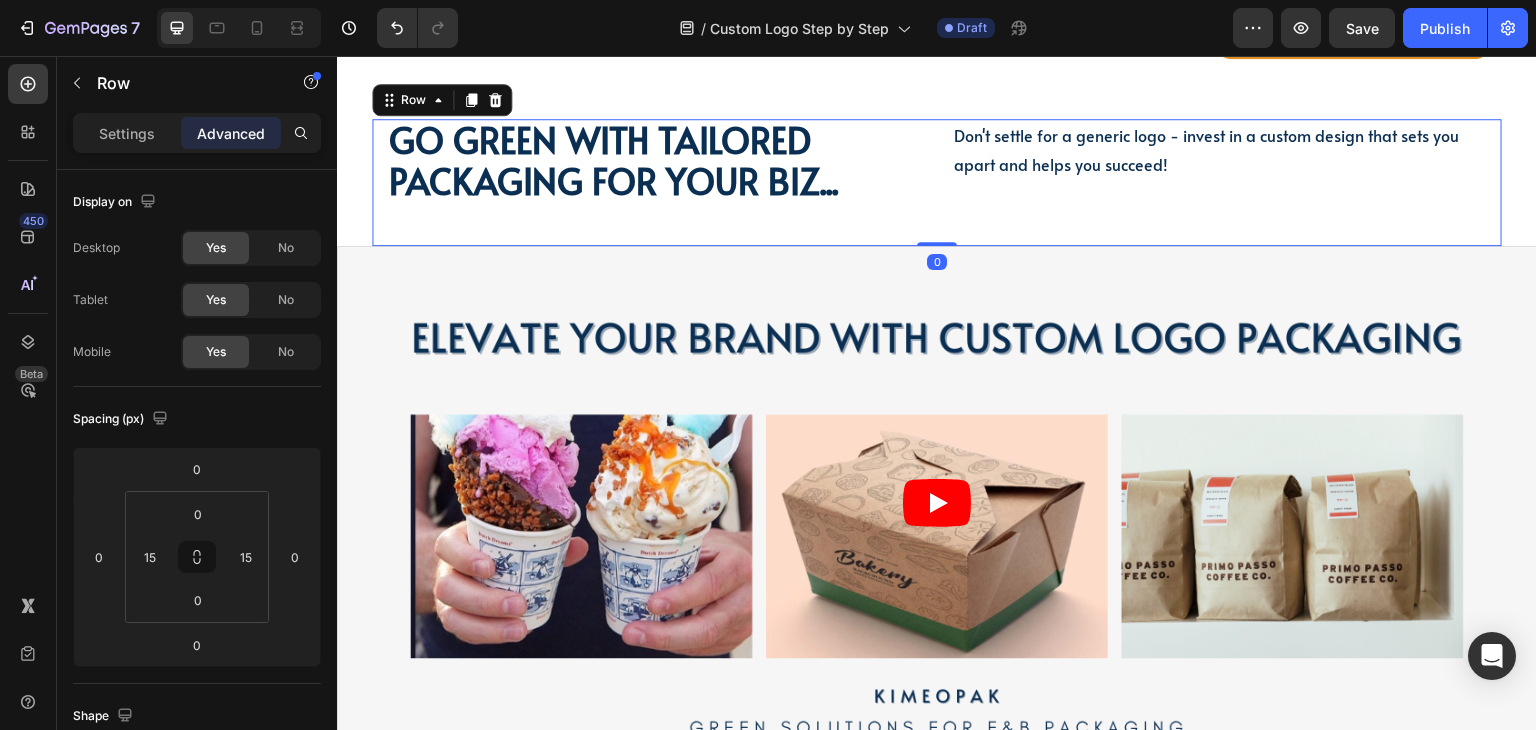 click on "Don't settle for a generic logo - invest in a custom design that sets you apart and helps you succeed! Text Block Don't settle for a generic logo - invest in a custom design that sets you apart and helps you succeed! Text Block" at bounding box center [1219, 182] 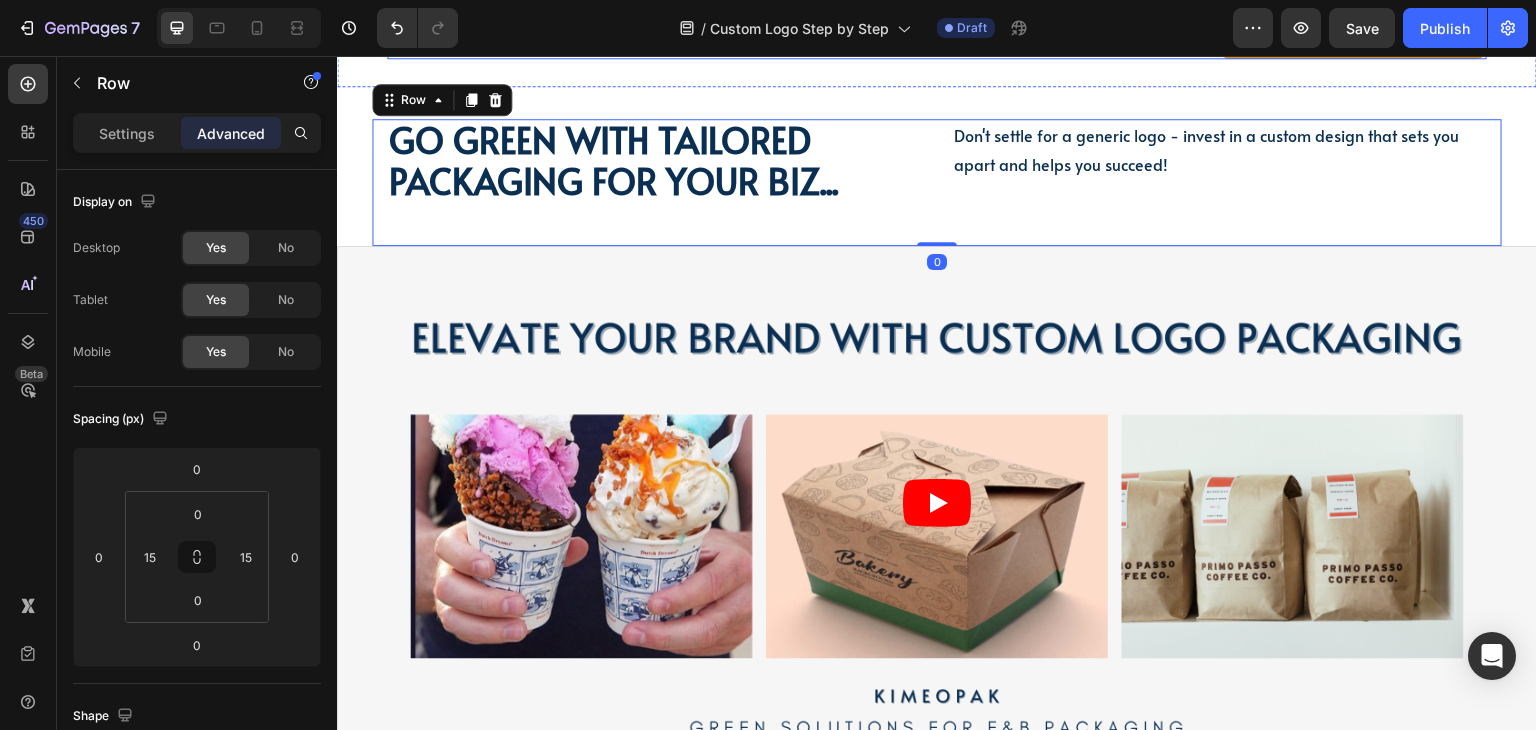 click on "PAPER COFFEE CUPS Text Block Image MOQ 10,000pcs Text Block Row Double wall Text Block Freezer Safe Text Block Stackable Text Block Row GET A QUOTE Button Row Product" at bounding box center [1076, -31] 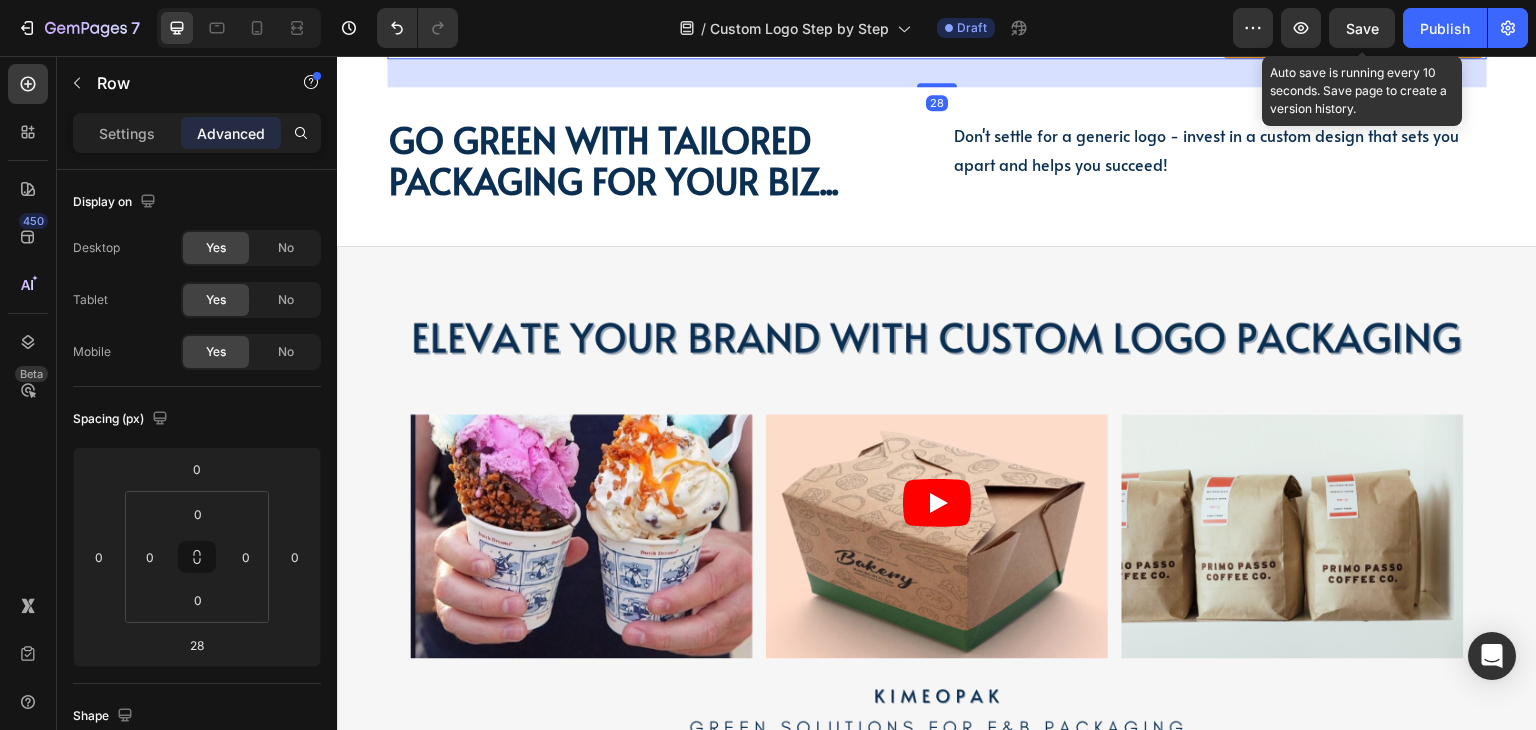click on "Save" at bounding box center (1362, 28) 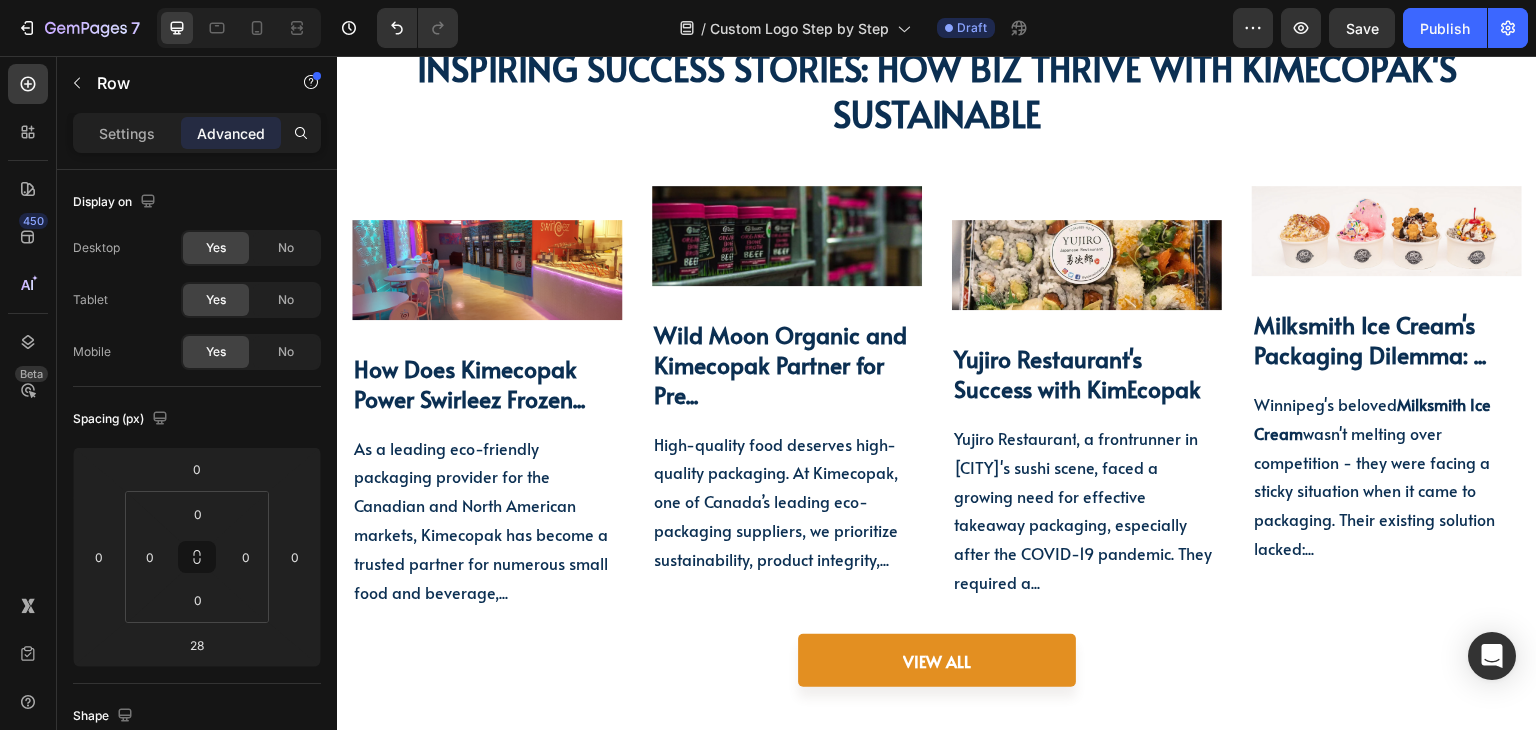 scroll, scrollTop: 5992, scrollLeft: 0, axis: vertical 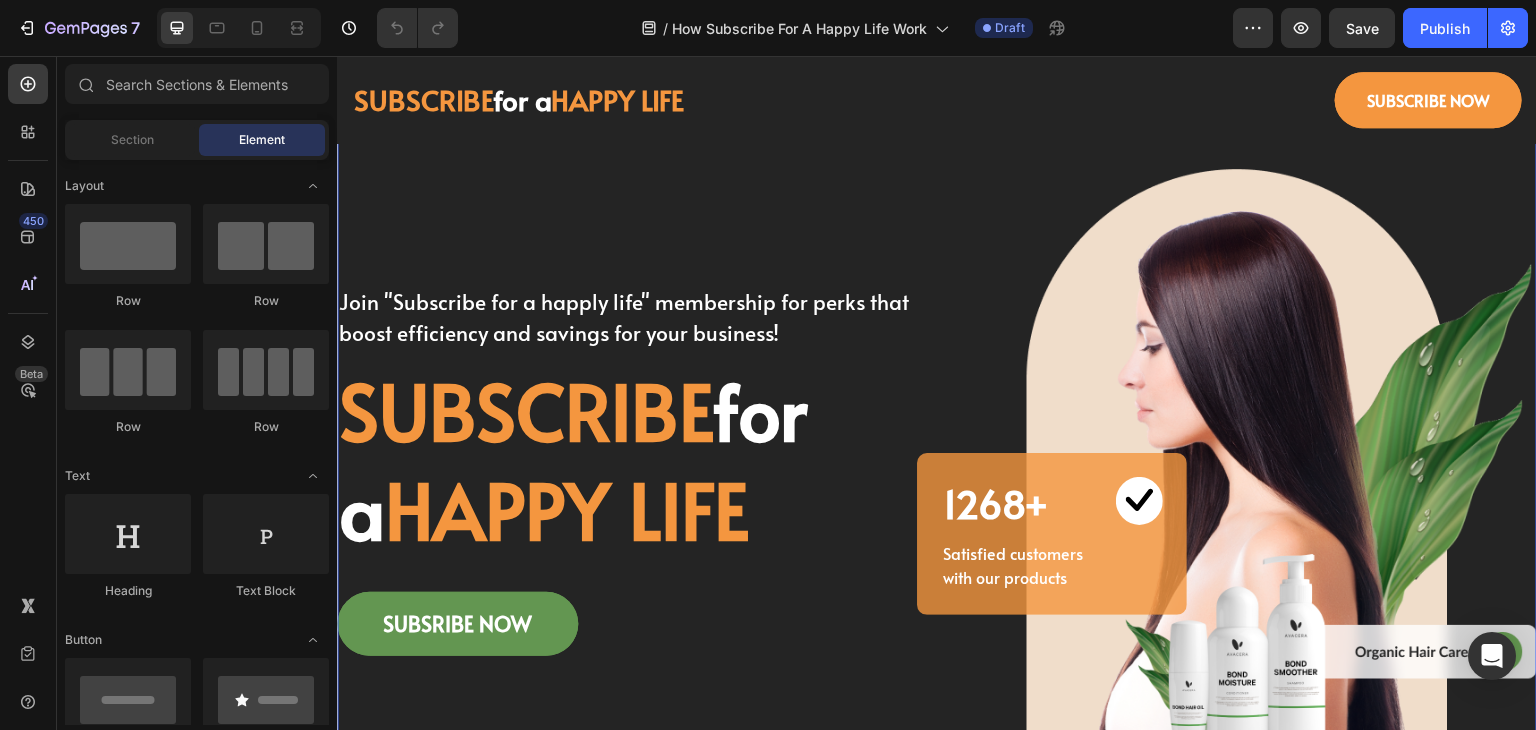click on "Join "Subscribe for a happly life" membership for perks that boost efficiency and savings for your business! Text block SUBSCRIBE  for a  HAPPY LIFE Heading SUBSRIBE NOW Button Image 1268+ Heading Image Row Satisfied customers with our products Text block Row Row Row Section 2" at bounding box center (937, 470) 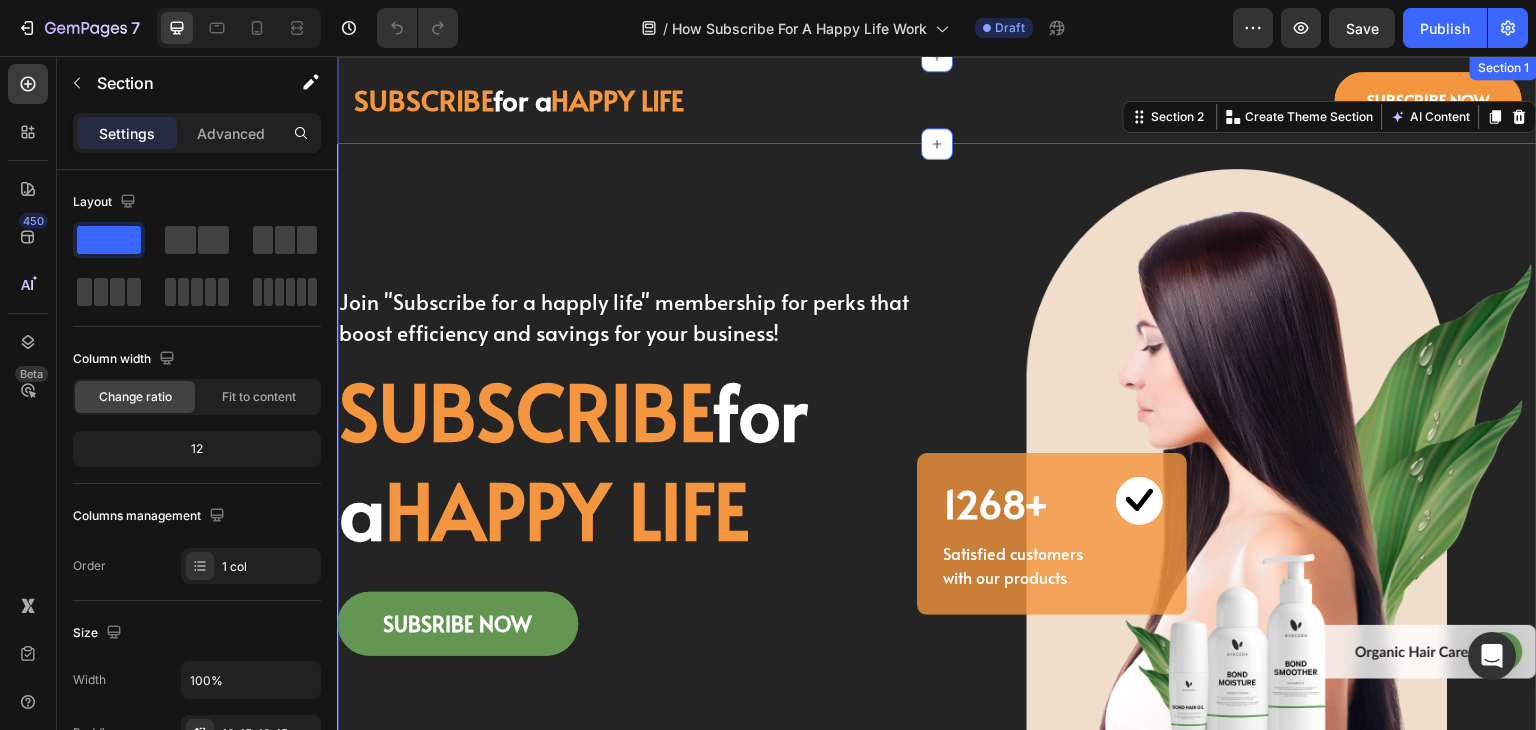 click on "SUBSCRIBE  for a  HAPPY LIFE Text block SUBSCRIBE NOW Button Row Section 1" at bounding box center (937, 100) 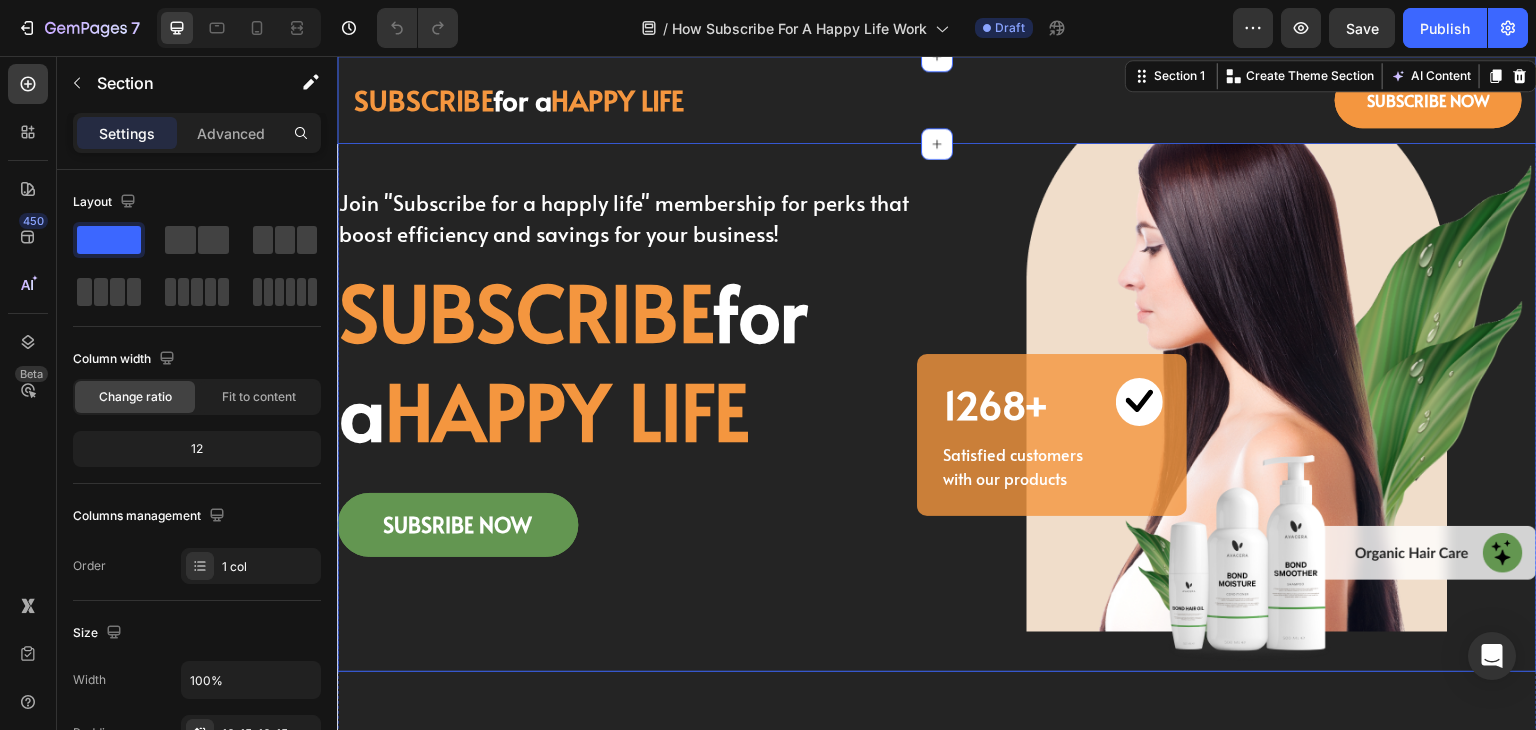 scroll, scrollTop: 200, scrollLeft: 0, axis: vertical 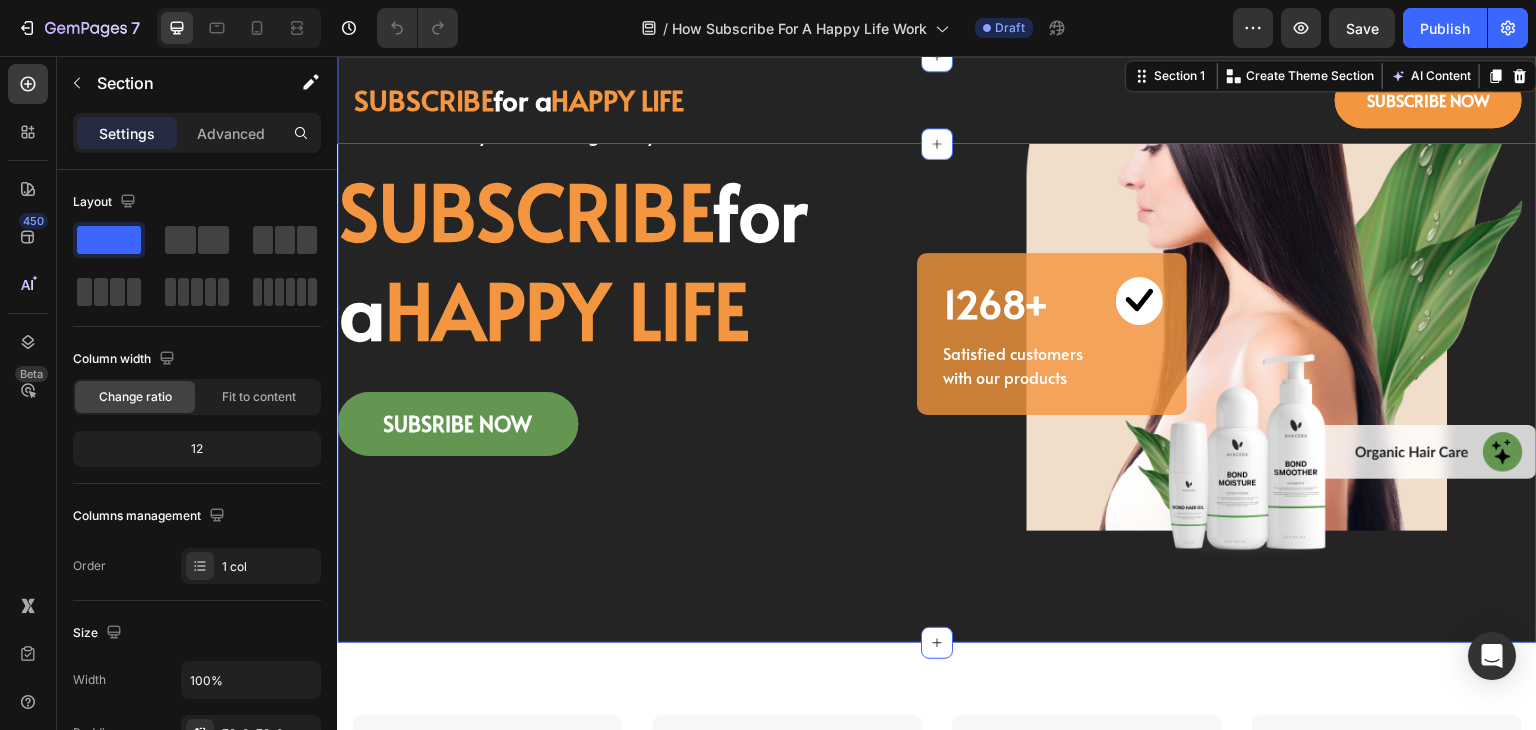 click on "Join "Subscribe for a happly life" membership for perks that boost efficiency and savings for your business! Text block SUBSCRIBE  for a  HAPPY LIFE Heading SUBSRIBE NOW Button Image 1268+ Heading Image Row Satisfied customers with our products Text block Row Row Row Section 2" at bounding box center [937, 270] 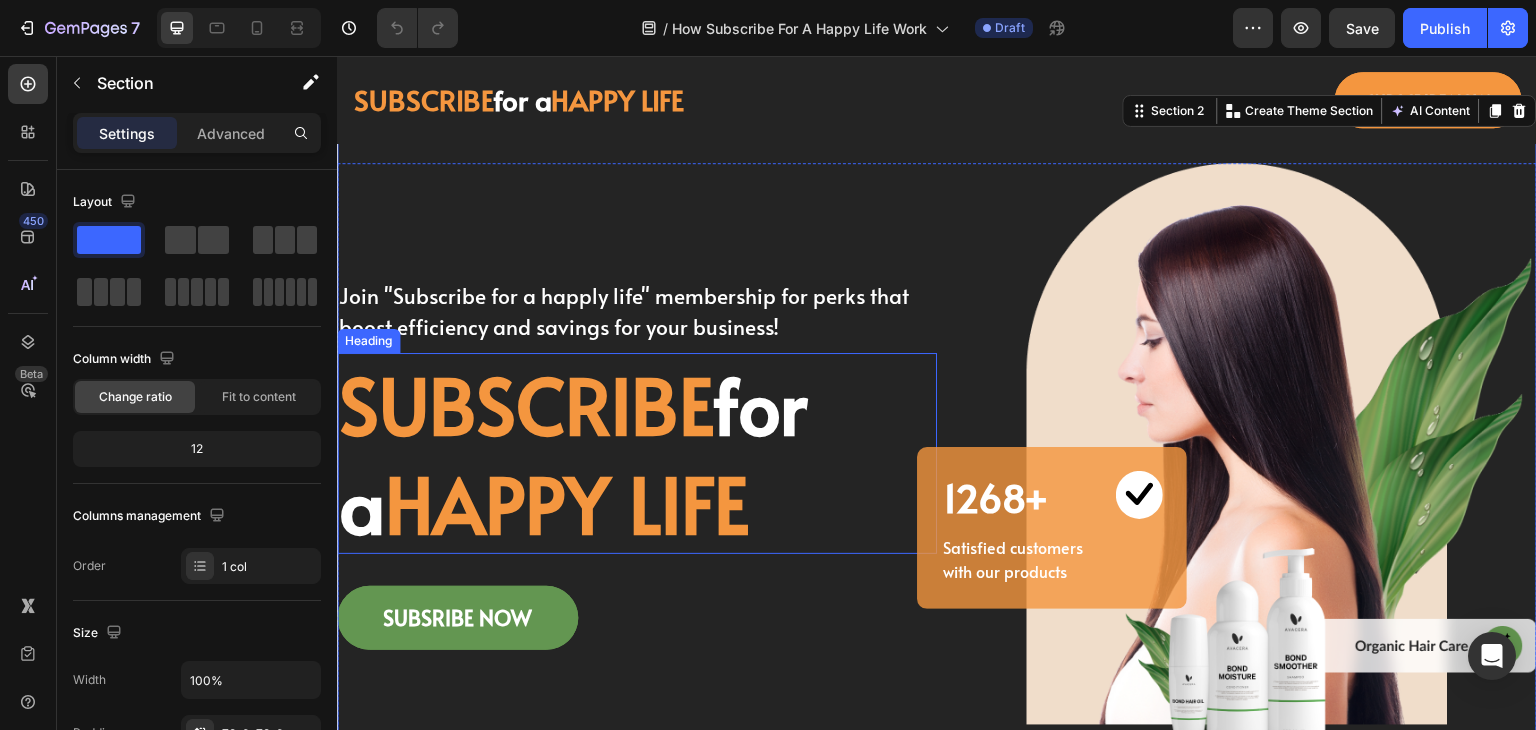 scroll, scrollTop: 0, scrollLeft: 0, axis: both 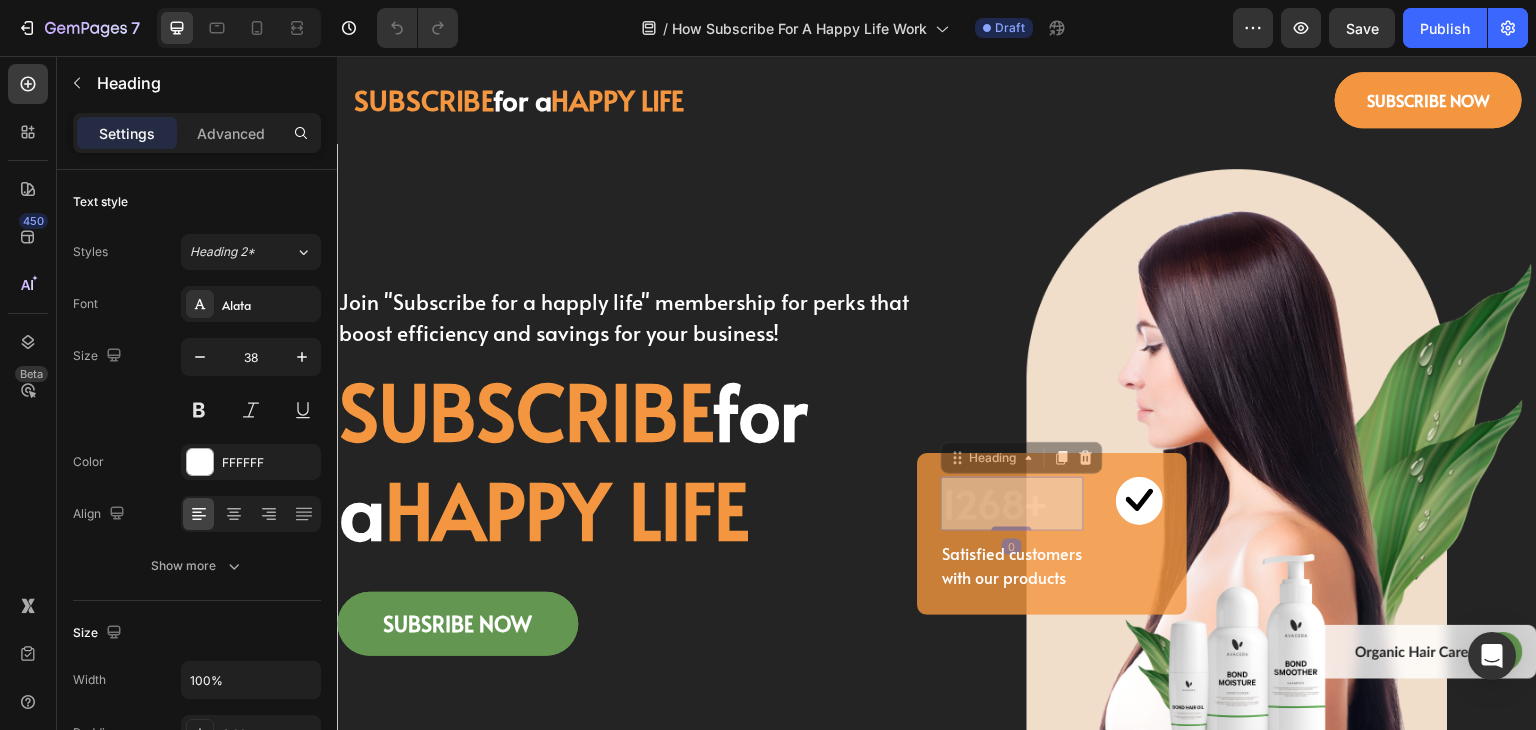 click on "1268+" at bounding box center (337, 56) 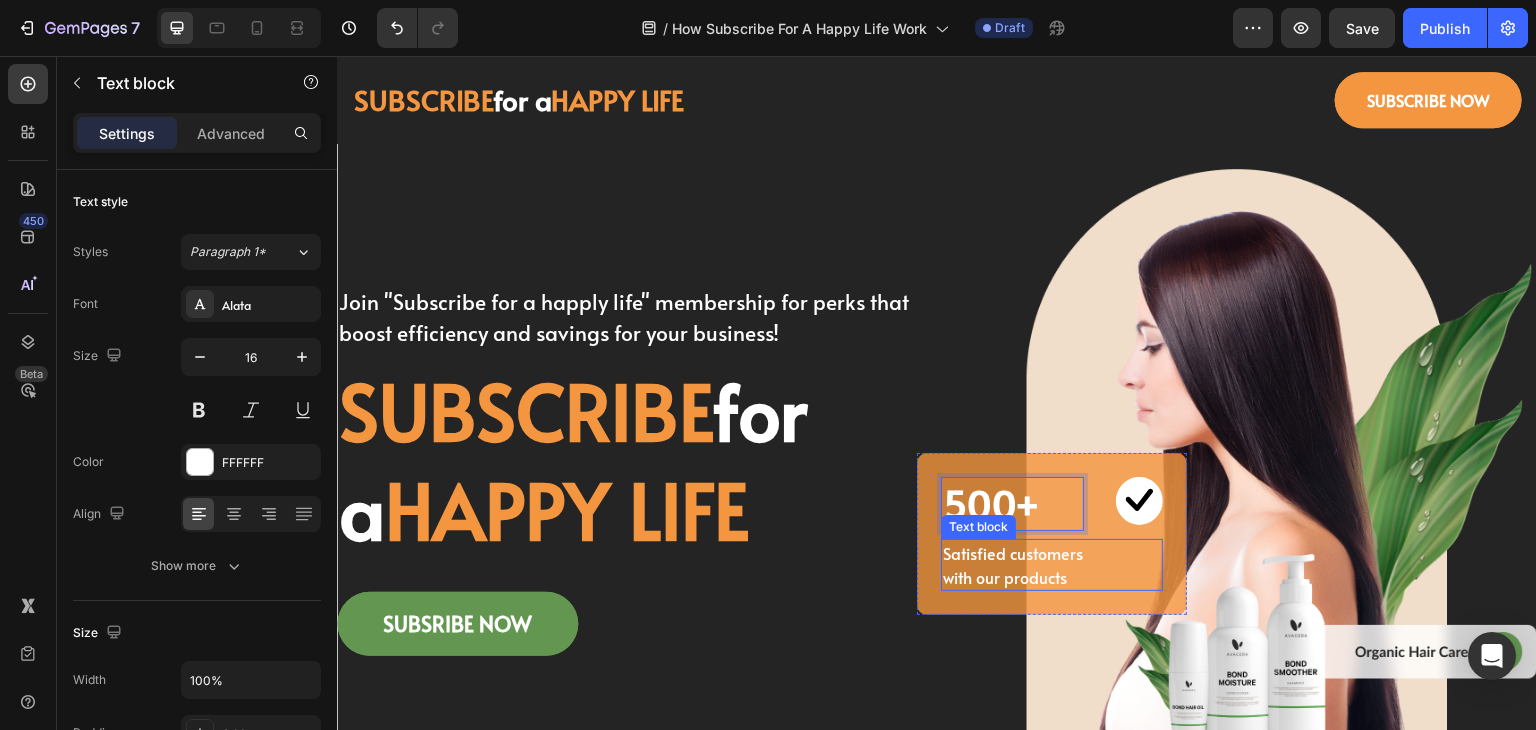 click on "Satisfied customers with our products" at bounding box center (1027, 565) 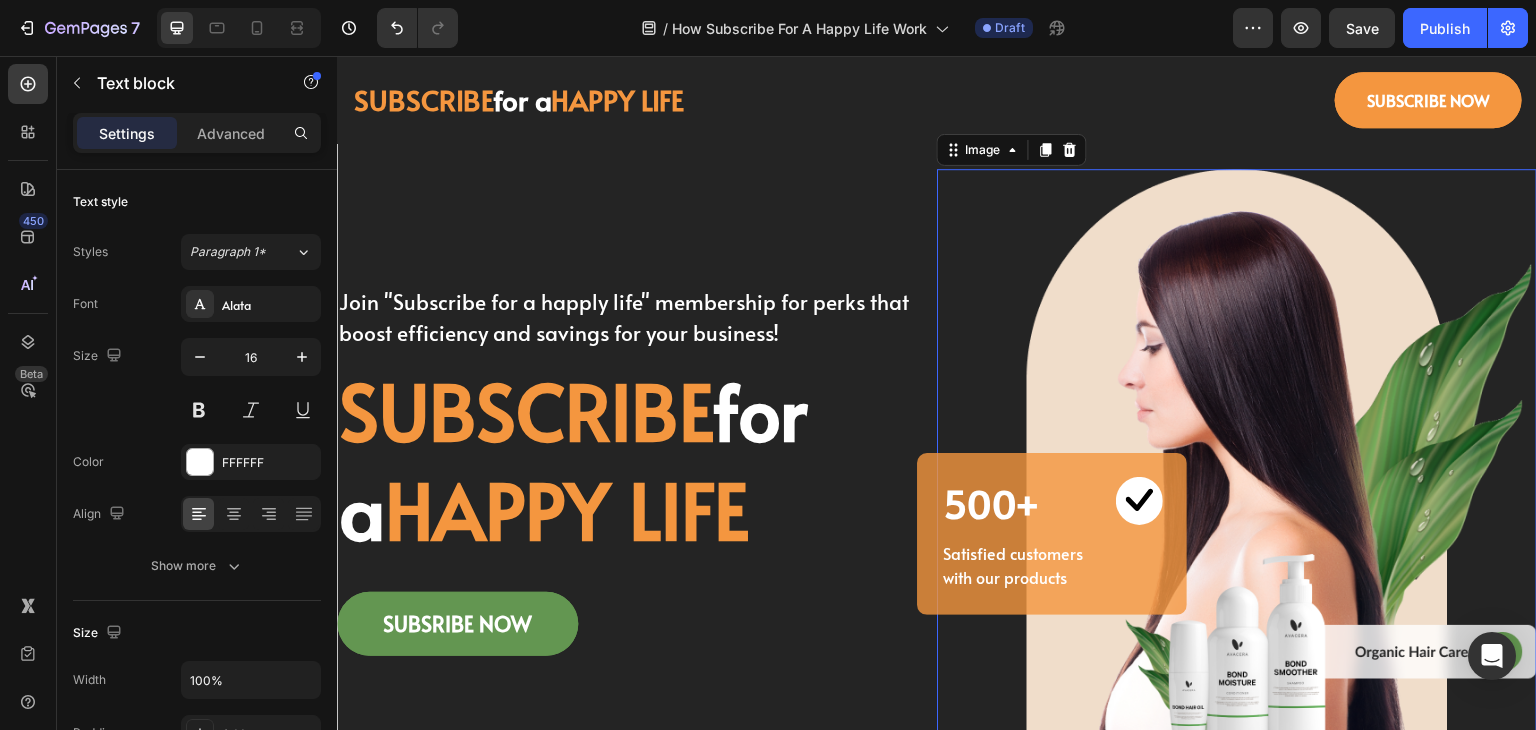click at bounding box center (1237, 470) 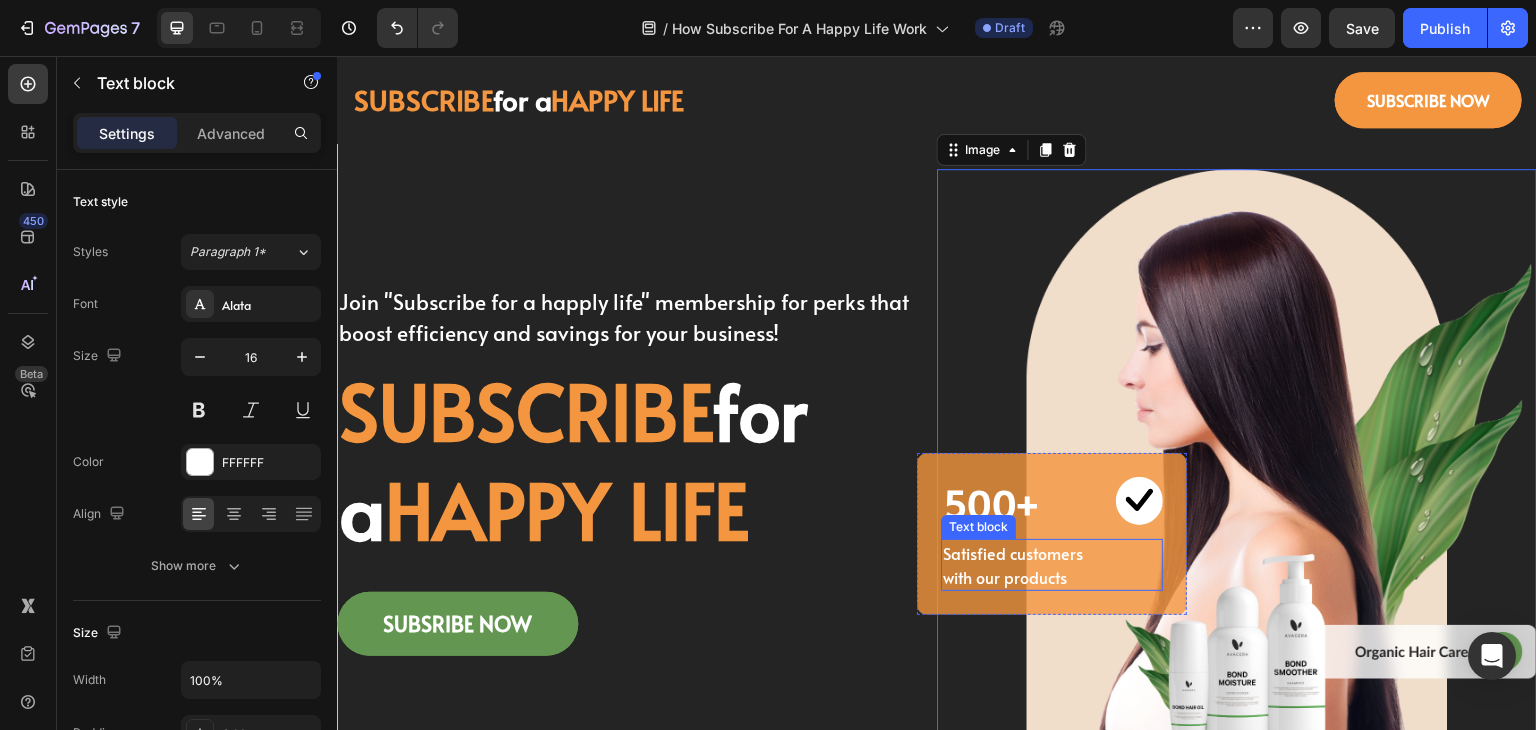 click on "Satisfied customers with our products" at bounding box center (1027, 565) 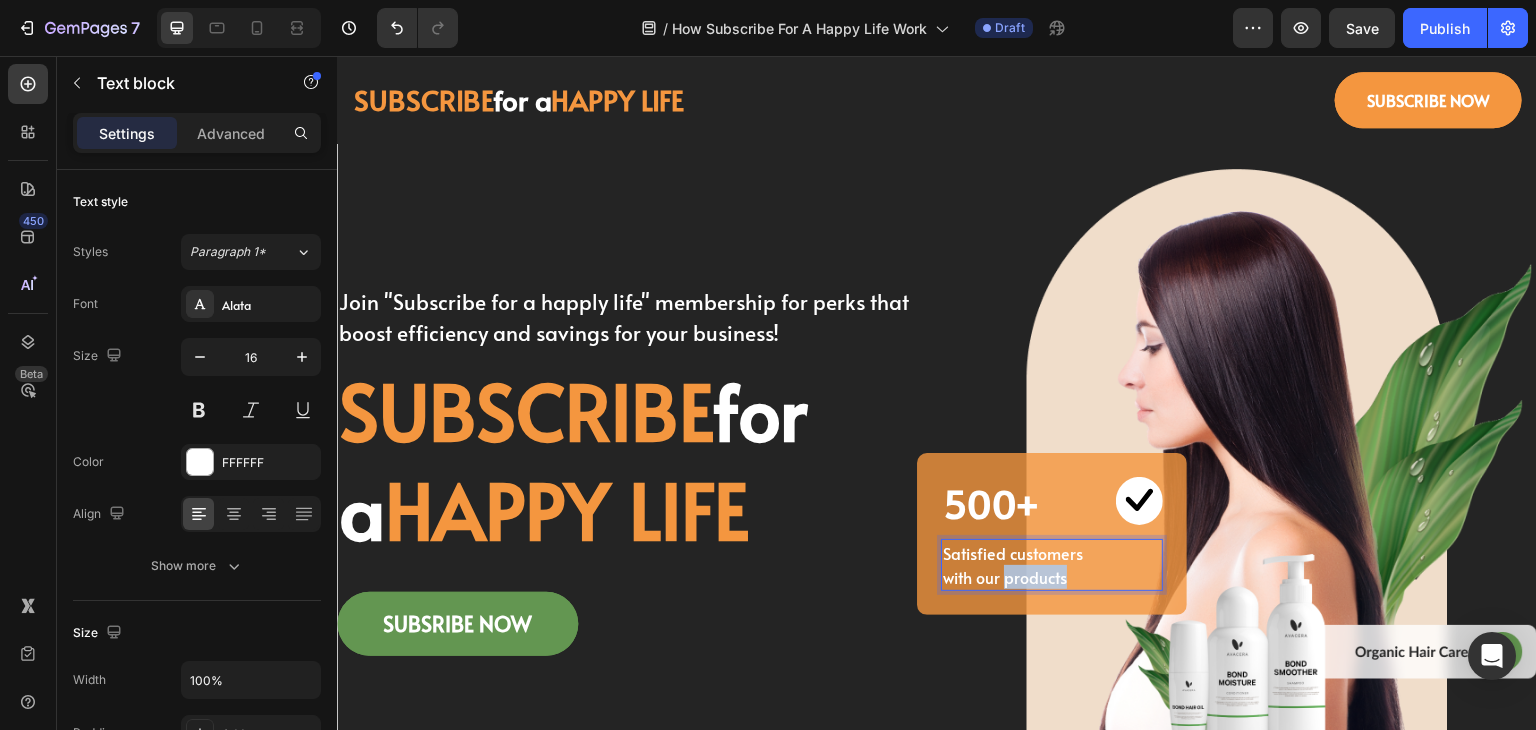click on "Satisfied customers with our products" at bounding box center (1027, 565) 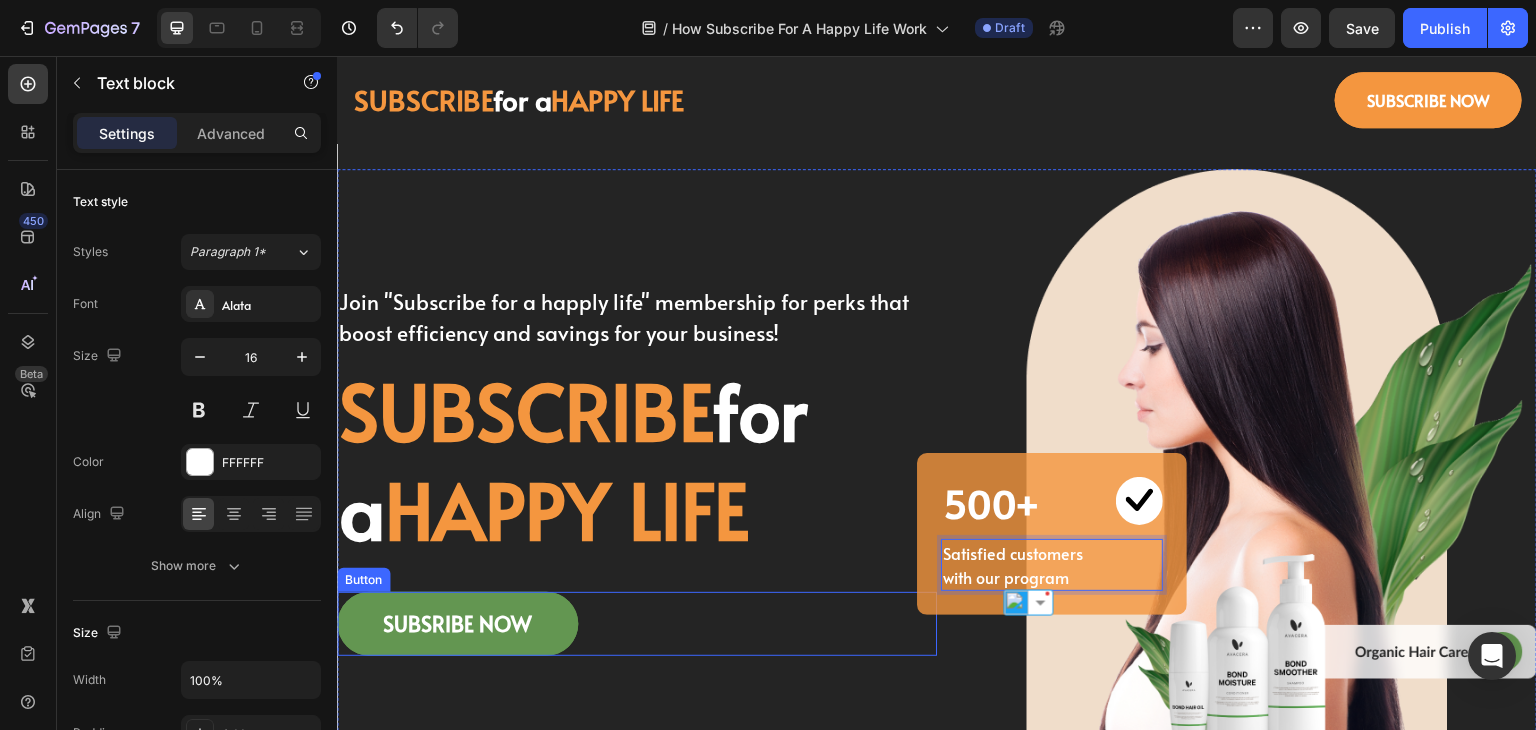 click on "SUBSRIBE NOW Button" at bounding box center (637, 624) 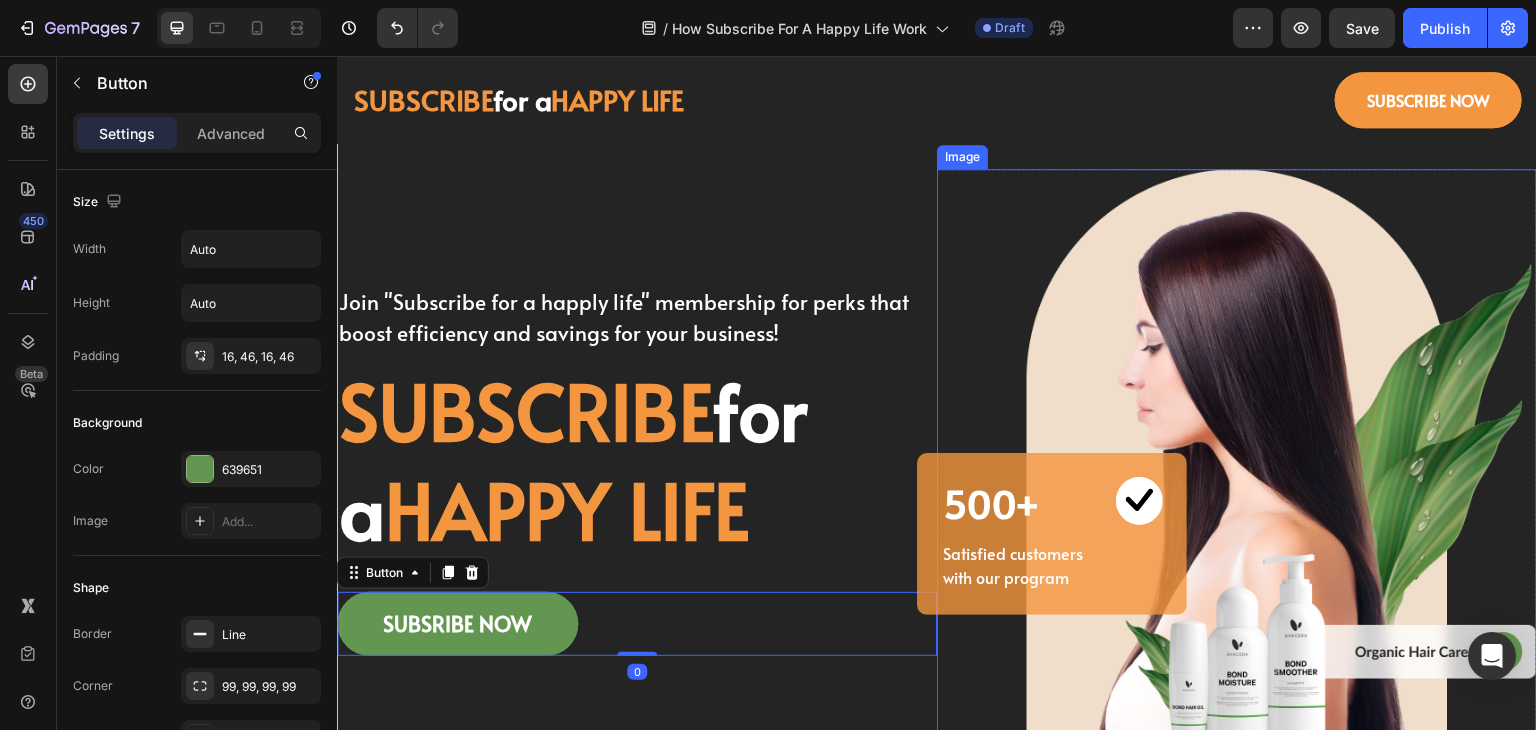 click at bounding box center [1237, 470] 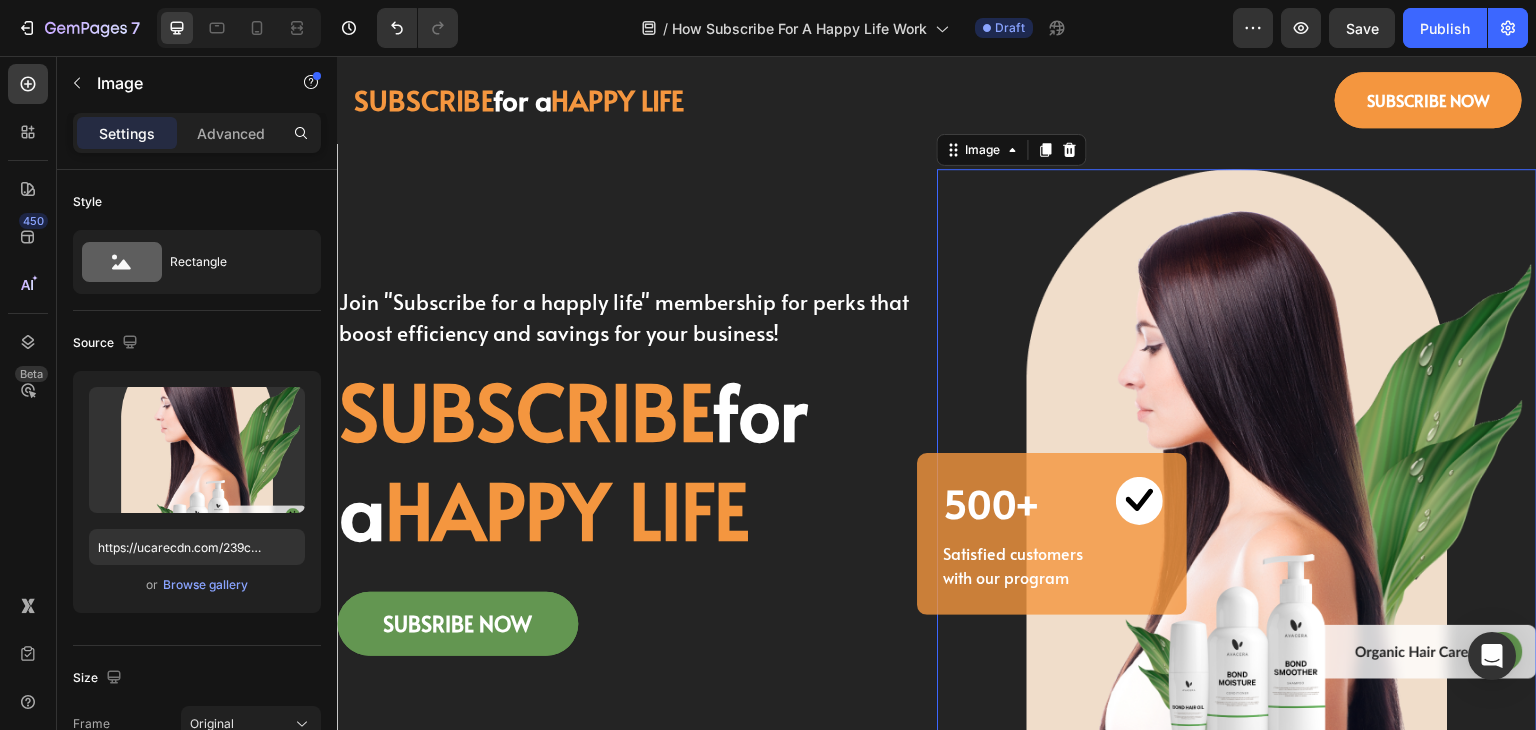 click at bounding box center (1237, 470) 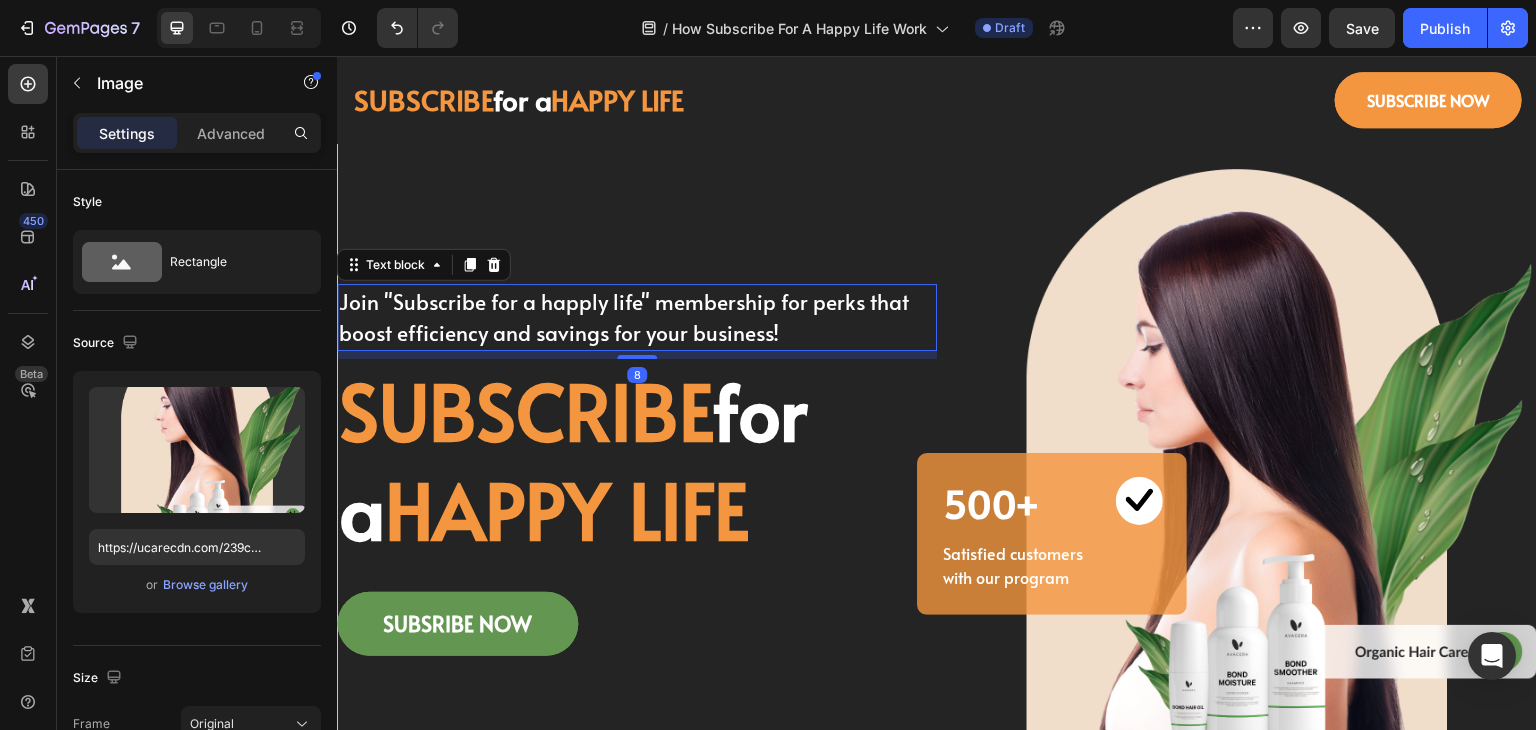 click on "Join "Subscribe for a happly life" membership for perks that boost efficiency and savings for your business!" at bounding box center (637, 317) 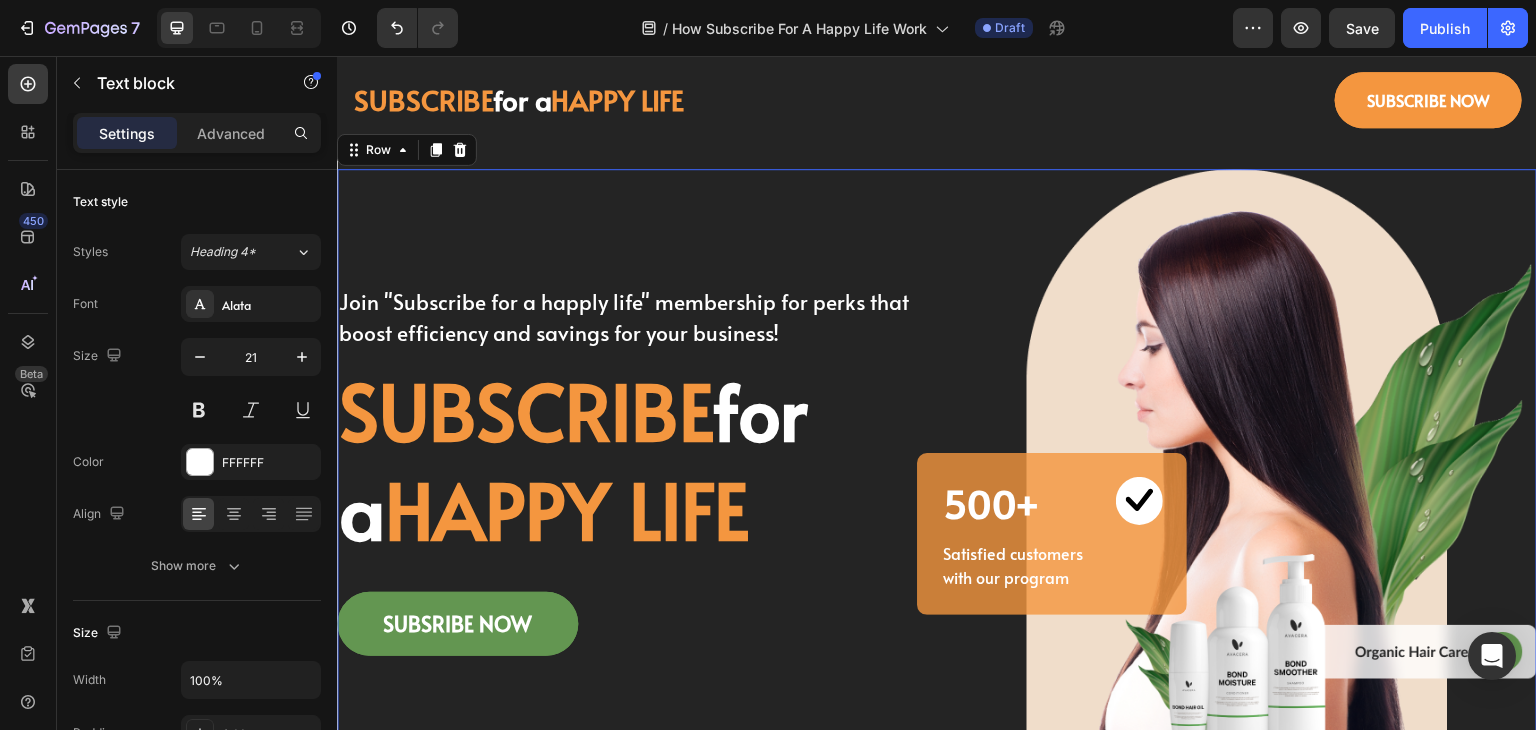 click on "Join "Subscribe for a happly life" membership for perks that boost efficiency and savings for your business! Text block SUBSCRIBE  for a  HAPPY LIFE Heading SUBSRIBE NOW Button" at bounding box center [637, 470] 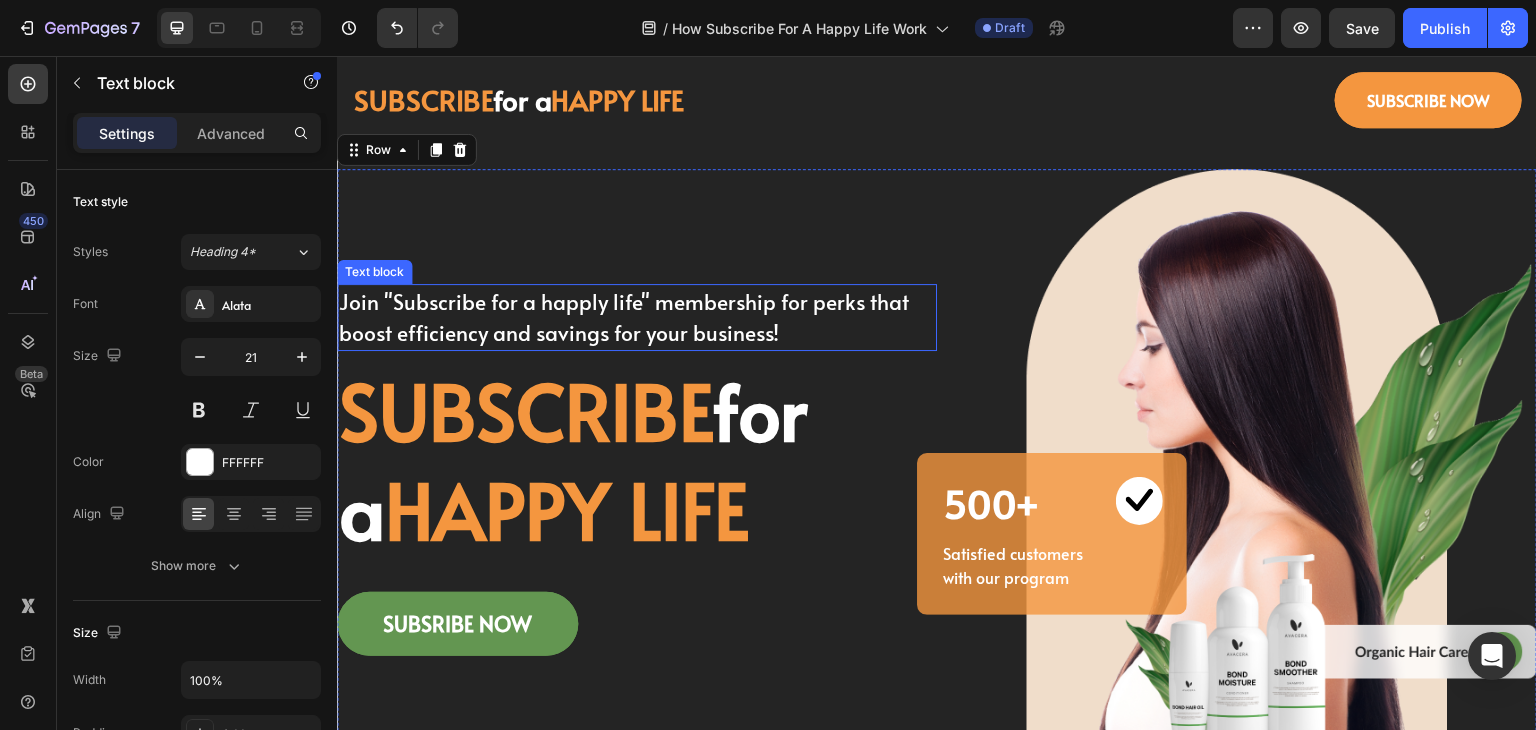 click on "Join "Subscribe for a happly life" membership for perks that boost efficiency and savings for your business!" at bounding box center (637, 317) 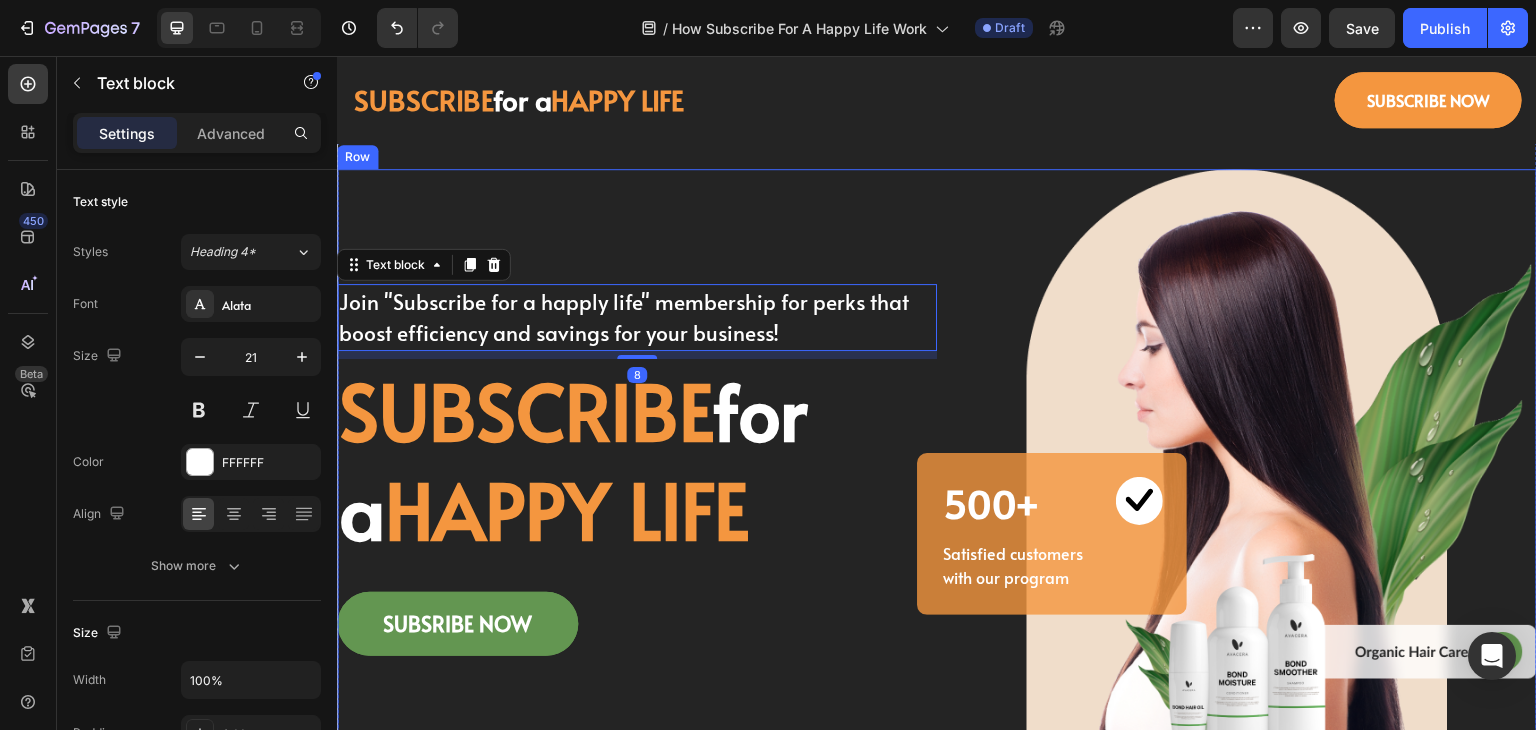 click on "Join "Subscribe for a happly life" membership for perks that boost efficiency and savings for your business! Text block   8 SUBSCRIBE  for a  HAPPY LIFE Heading SUBSRIBE NOW Button" at bounding box center (637, 470) 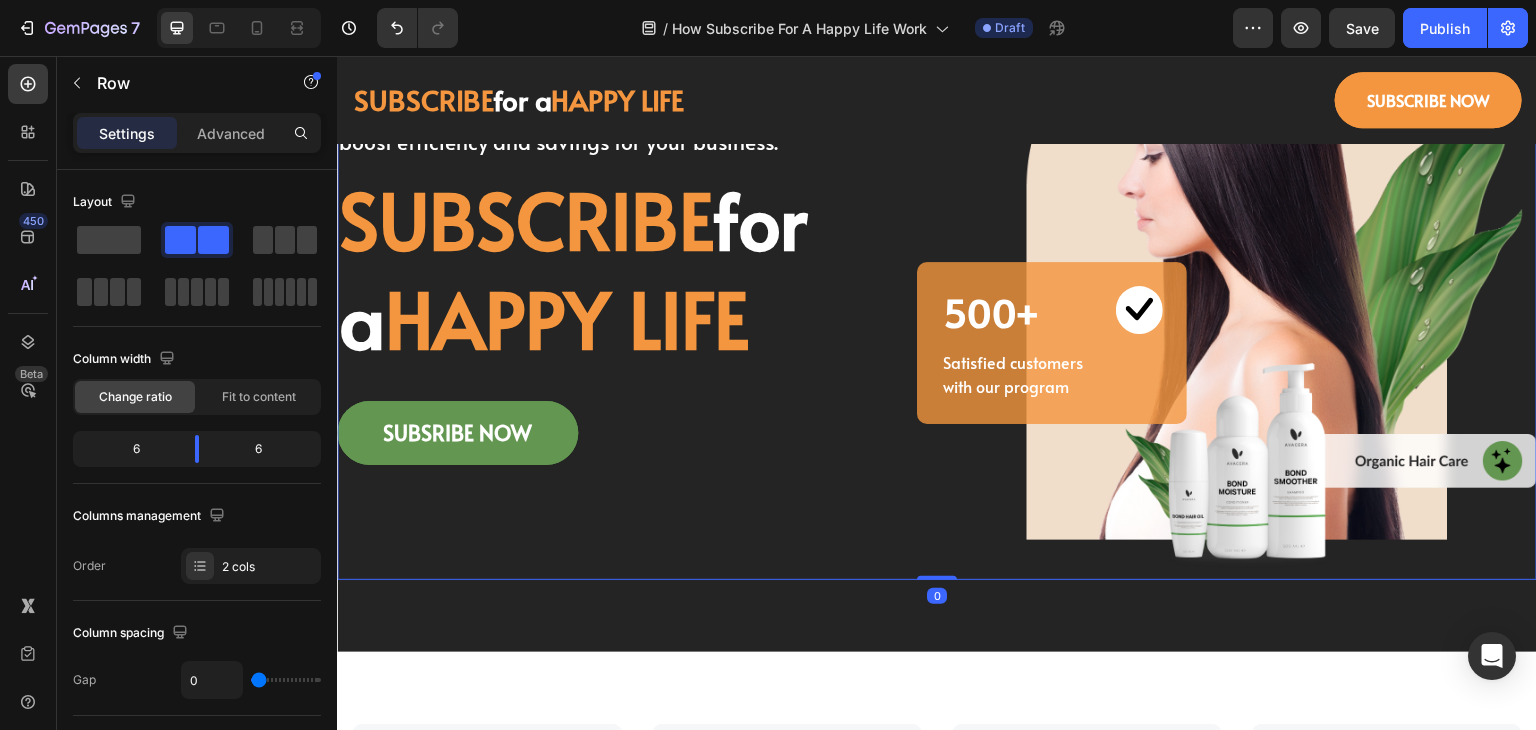 scroll, scrollTop: 200, scrollLeft: 0, axis: vertical 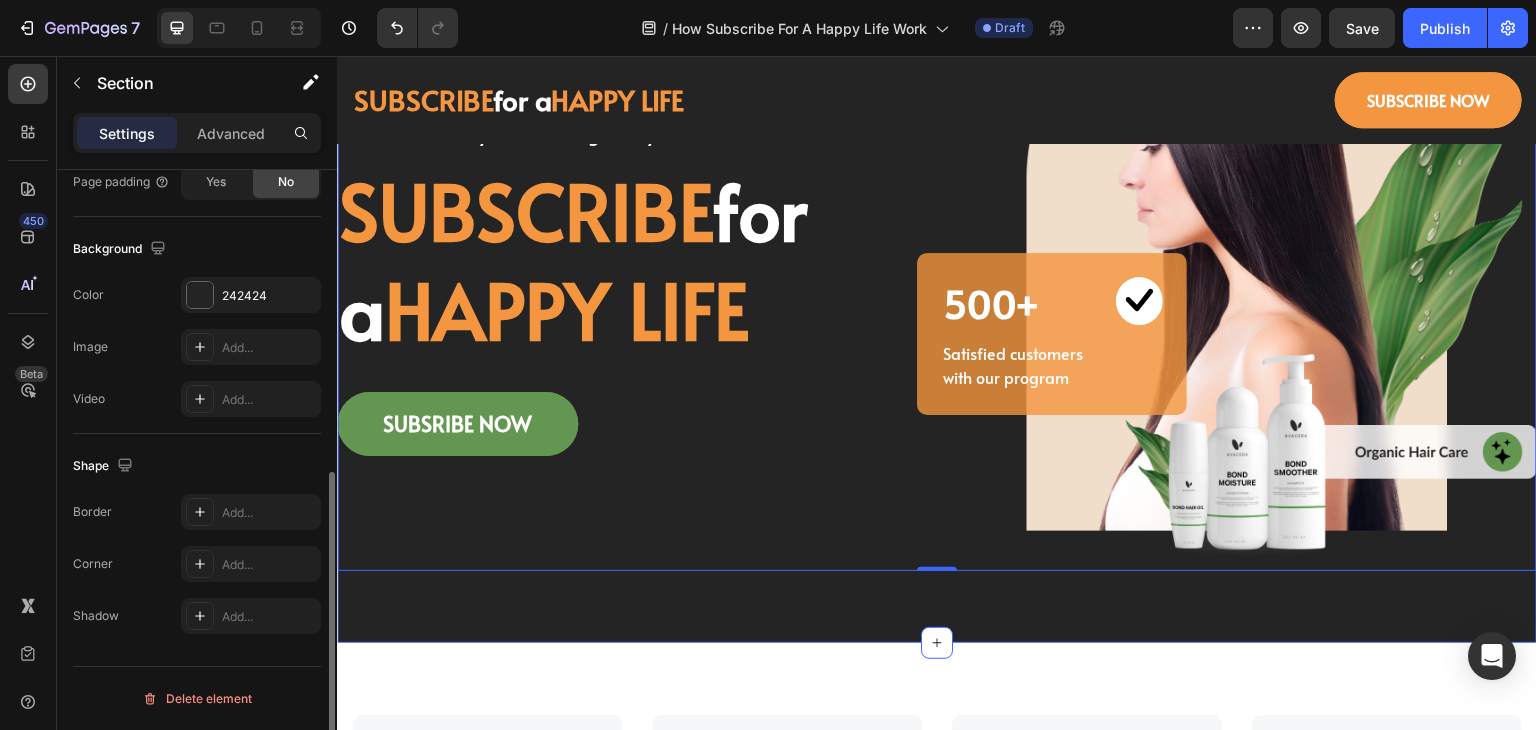 click on "Join "Subscribe for a happly life" membership for perks that boost efficiency and savings for your business! Text block SUBSCRIBE  for a  HAPPY LIFE Heading SUBSRIBE NOW Button Image 500+ Heading Image Row Satisfied customers with our program Text block Row Row Row   0 Section 2" at bounding box center (937, 270) 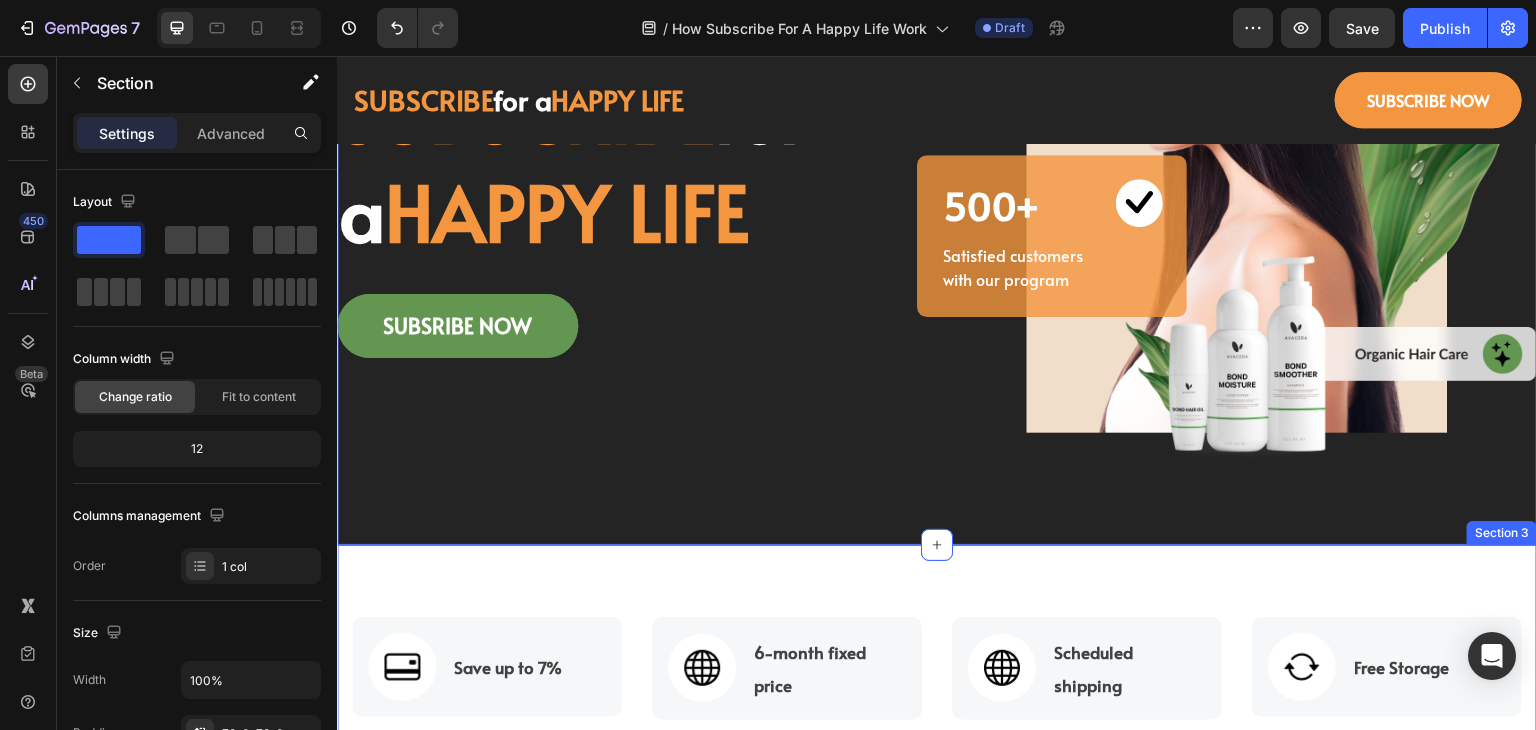 scroll, scrollTop: 300, scrollLeft: 0, axis: vertical 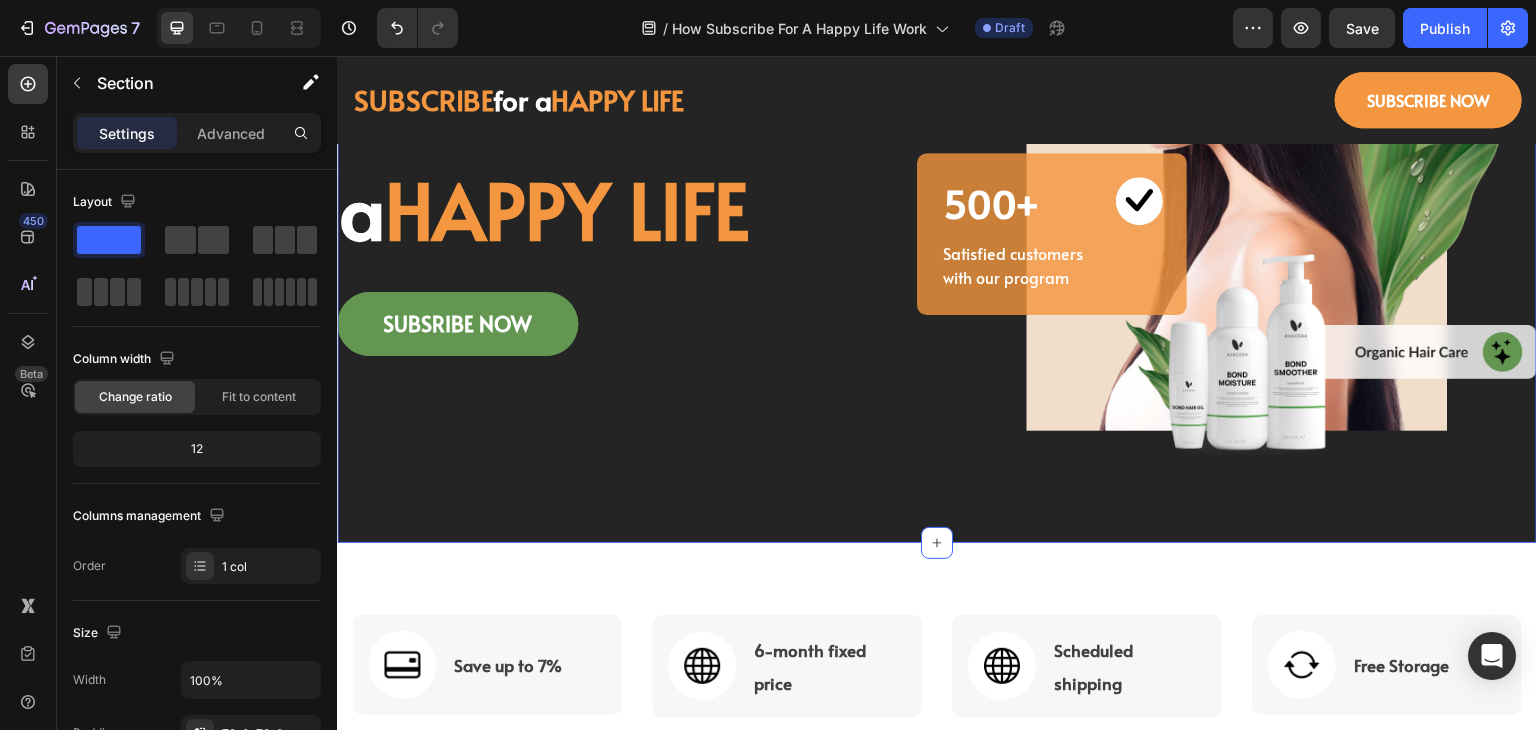 click on "Join "Subscribe for a happly life" membership for perks that boost efficiency and savings for your business! Text block SUBSCRIBE  for a  HAPPY LIFE Heading SUBSRIBE NOW Button Image 500+ Heading Image Row Satisfied customers with our program Text block Row Row Row Section 2   Create Theme Section AI Content Write with GemAI What would you like to describe here? Tone and Voice Persuasive Product Custom Jewelry Paper Bags with Ribbon Handles – Ideal for Gifts & Retail Show more Generate" at bounding box center (937, 170) 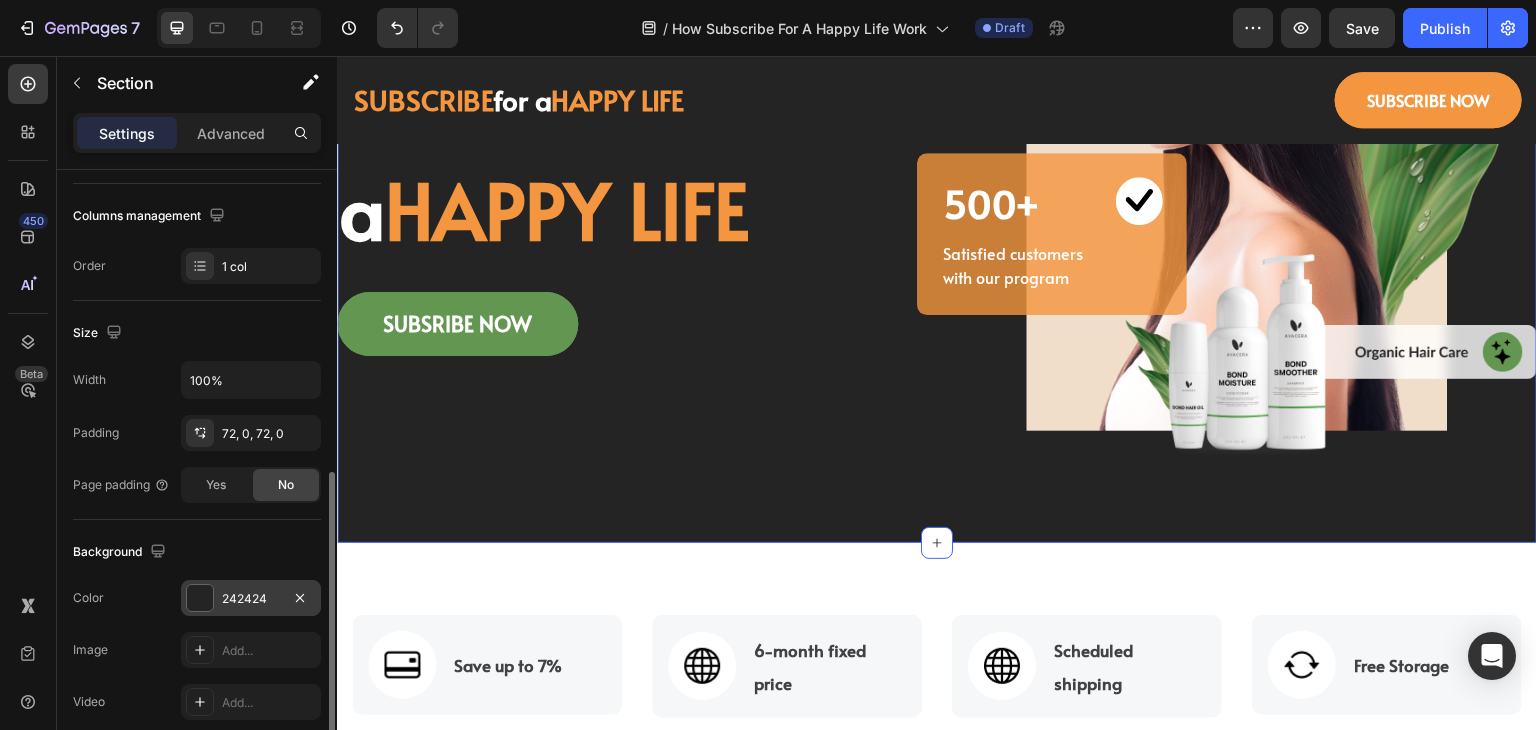 scroll, scrollTop: 400, scrollLeft: 0, axis: vertical 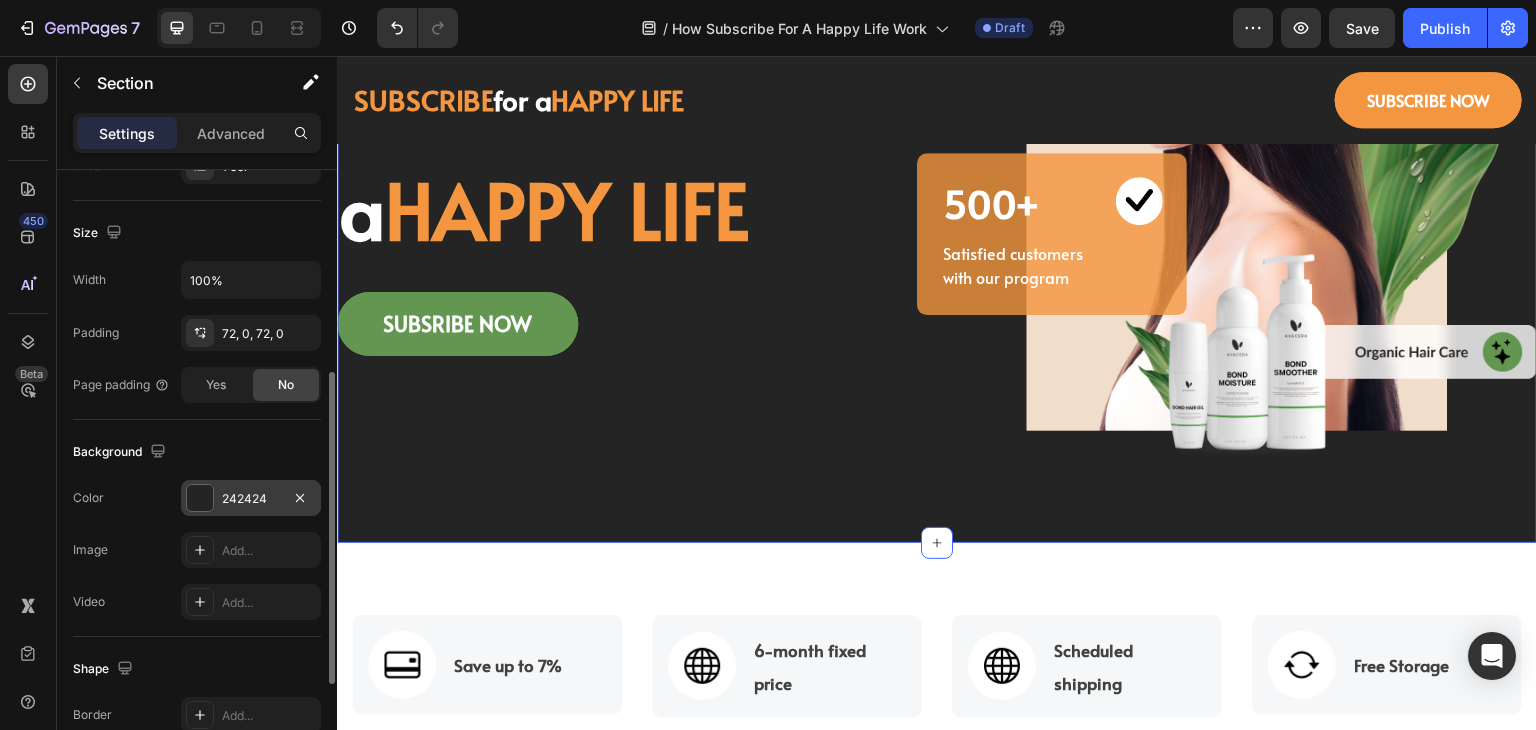 click at bounding box center [200, 498] 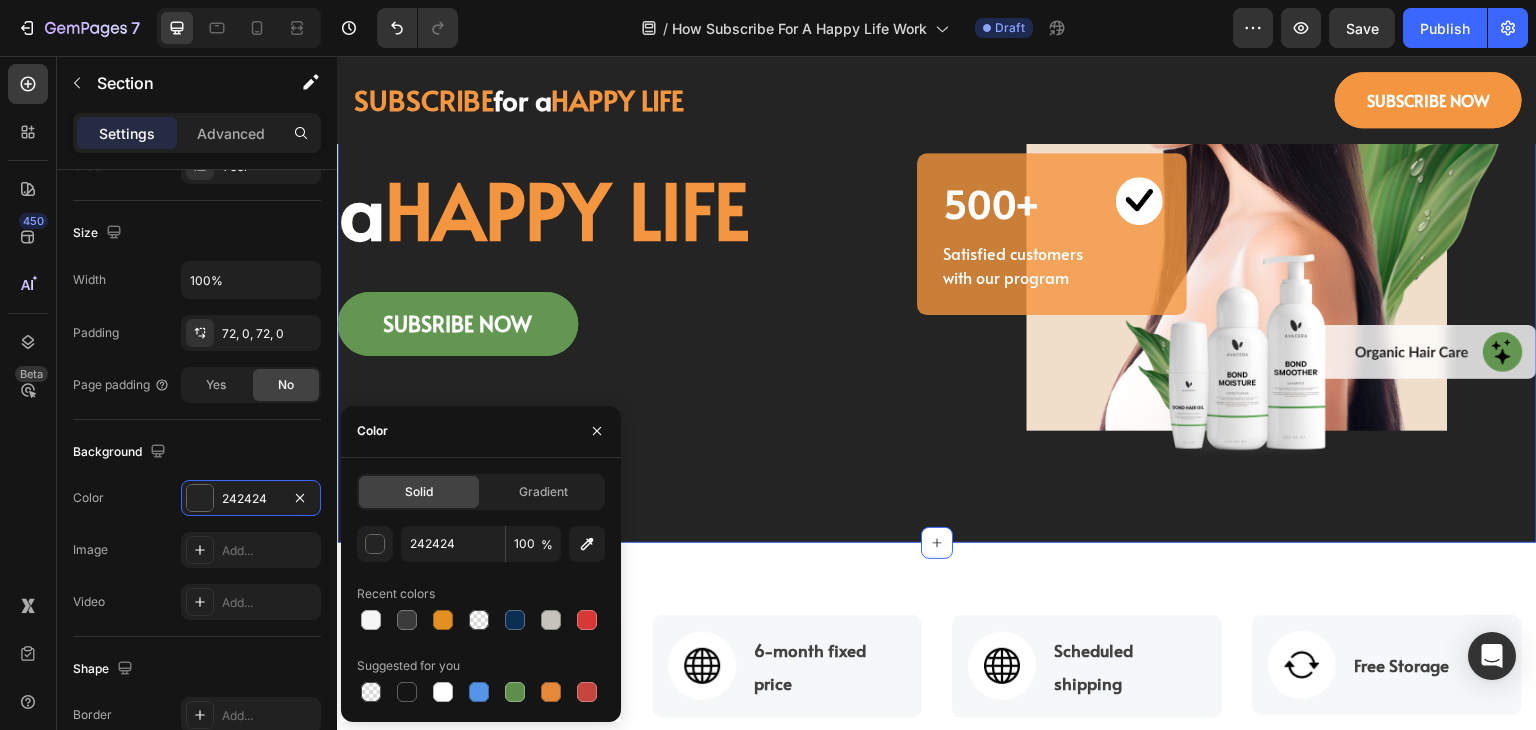 click on "Solid Gradient 242424 100 % Recent colors Suggested for you" 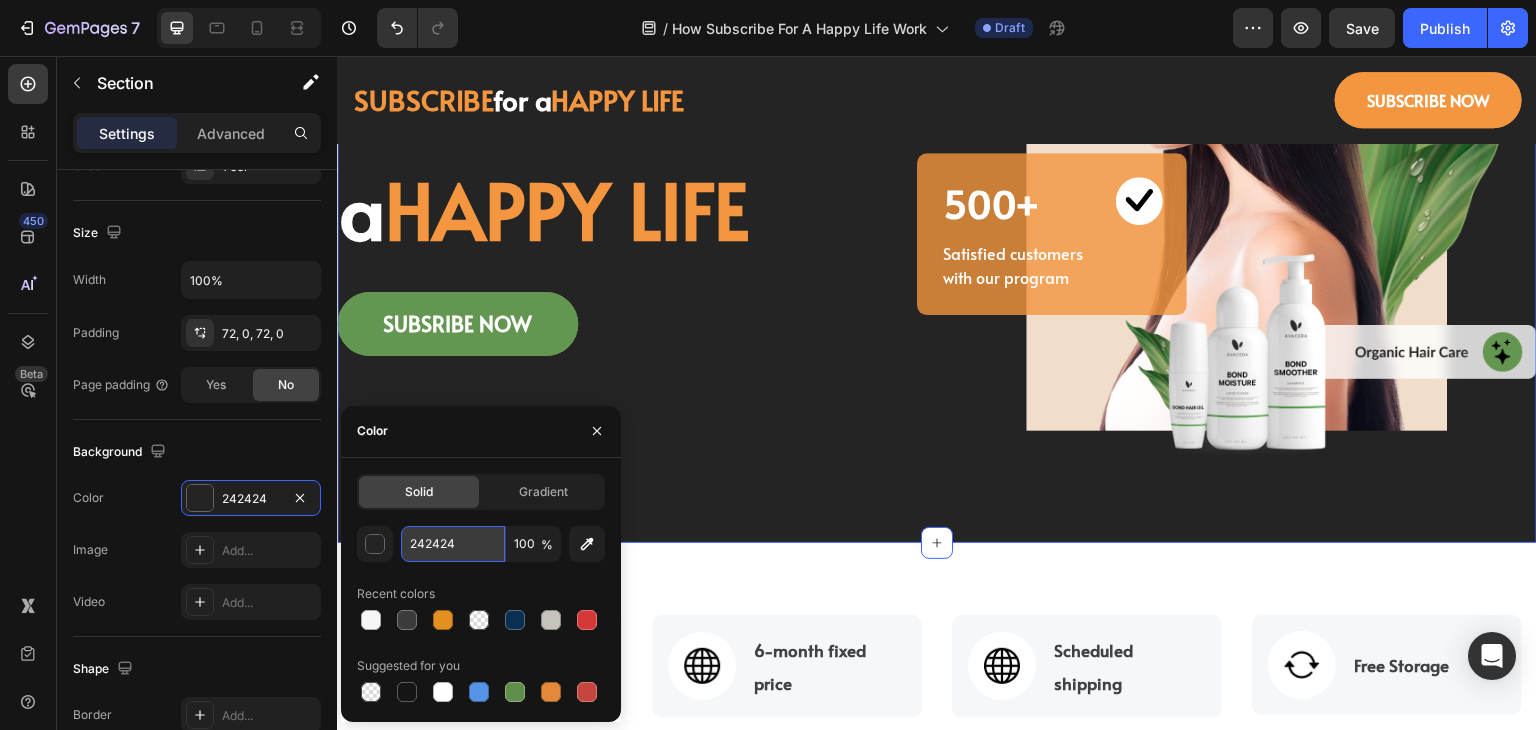 click on "242424" at bounding box center (453, 544) 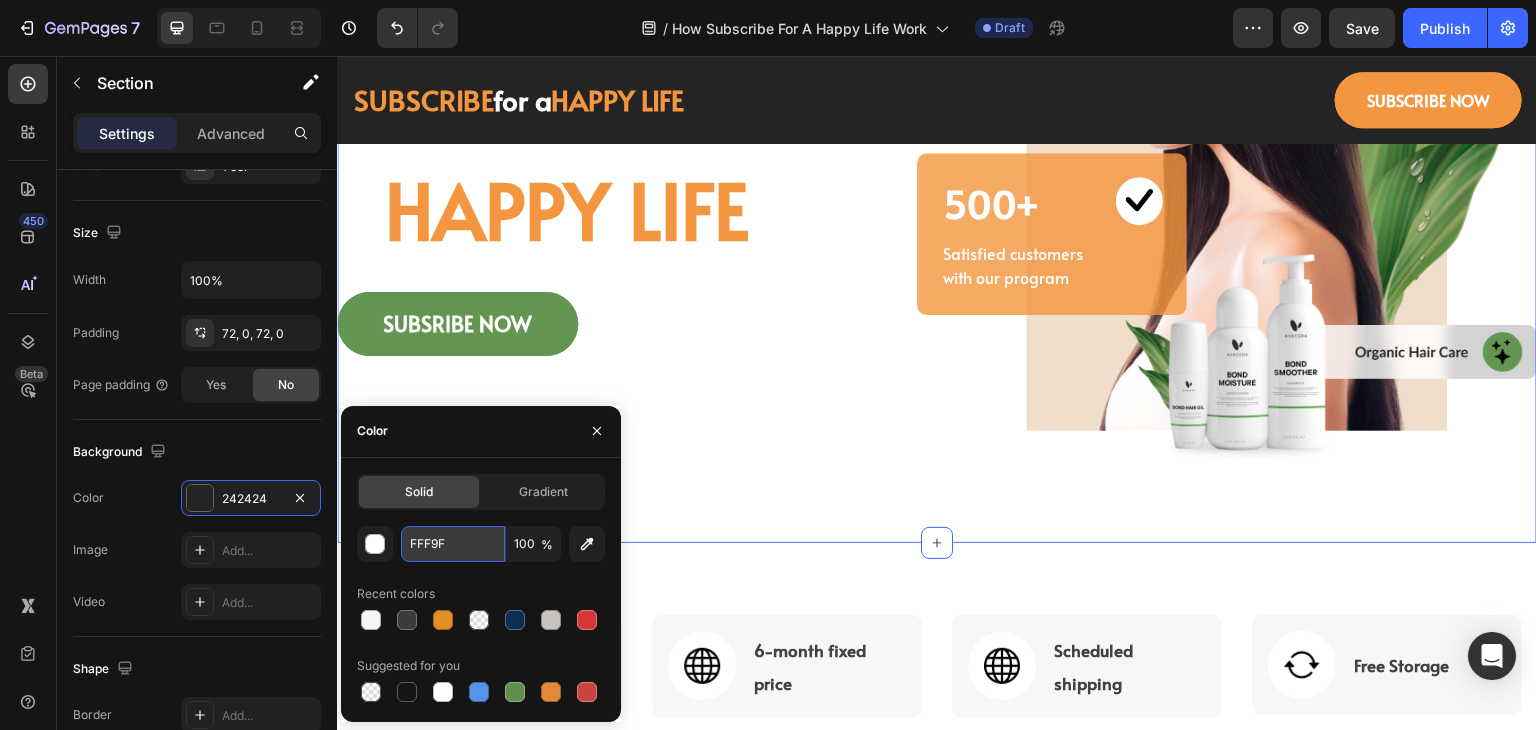 type on "FFF9F3" 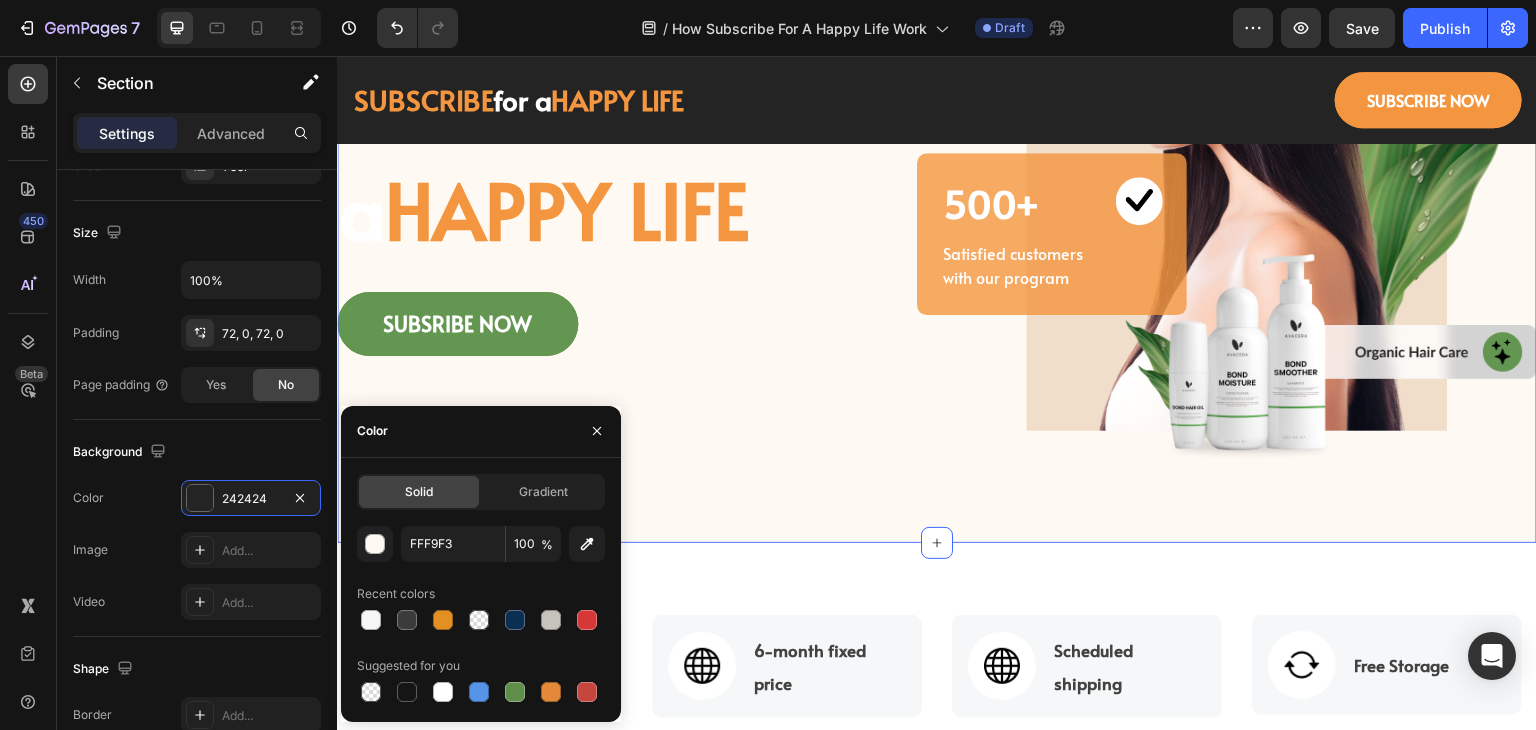 click on "Join "Subscribe for a happly life" membership for perks that boost efficiency and savings for your business! Text block SUBSCRIBE  for a  HAPPY LIFE Heading SUBSRIBE NOW Button Image 500+ Heading Image Row Satisfied customers with our program Text block Row Row Row Section 2   Create Theme Section AI Content Write with GemAI What would you like to describe here? Tone and Voice Persuasive Product Custom Jewelry Paper Bags with Ribbon Handles – Ideal for Gifts & Retail Show more Generate" at bounding box center (937, 170) 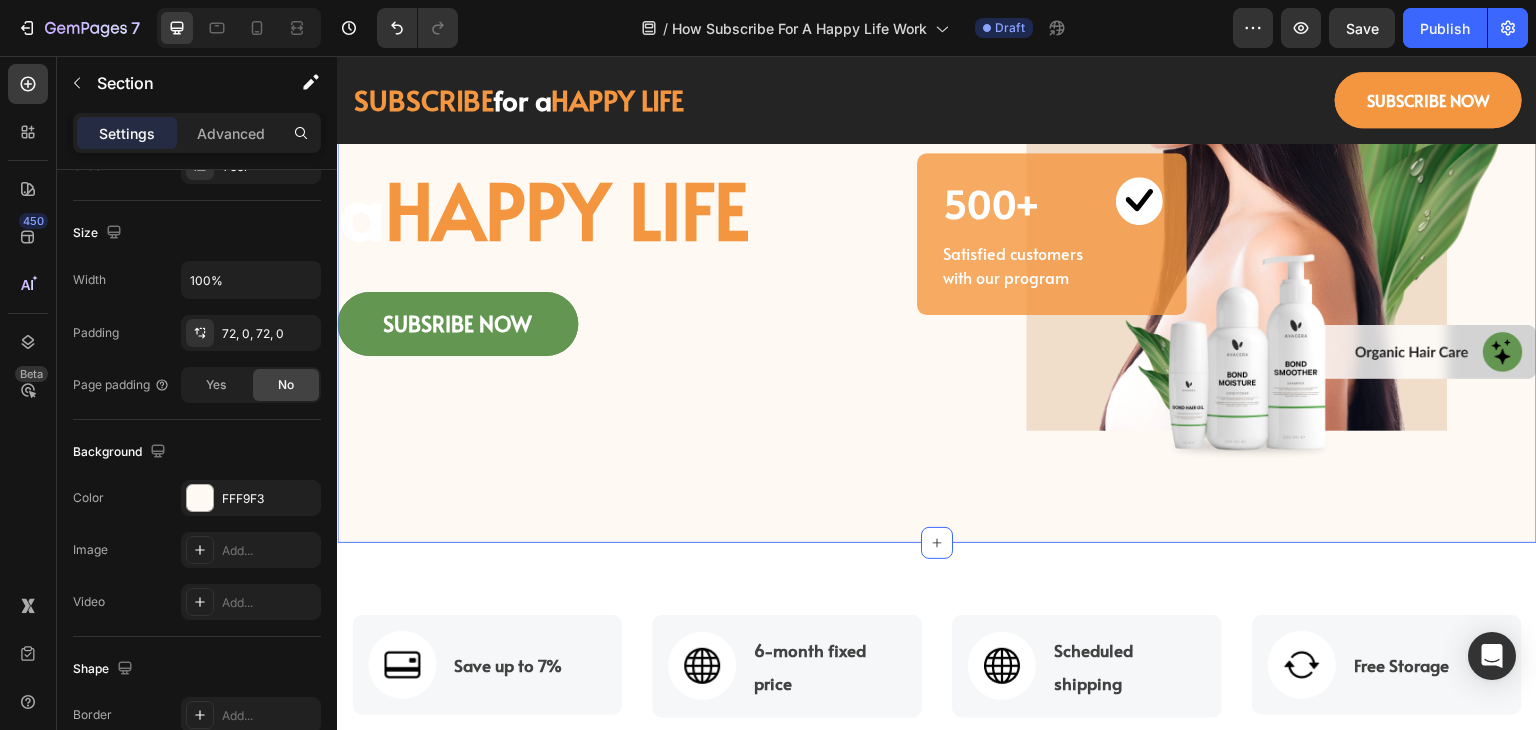 scroll, scrollTop: 0, scrollLeft: 0, axis: both 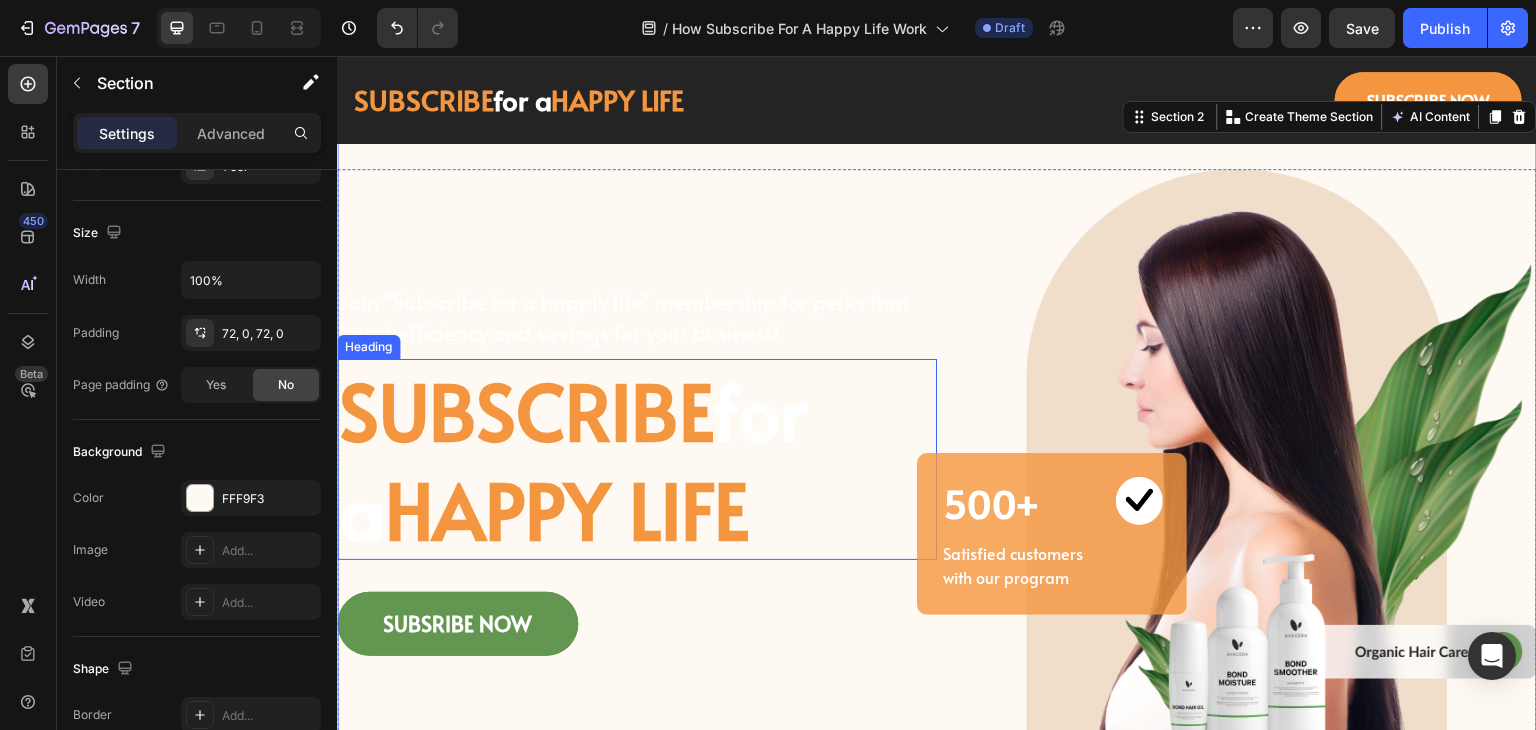click on "SUBSCRIBE  for a  HAPPY LIFE" at bounding box center [637, 460] 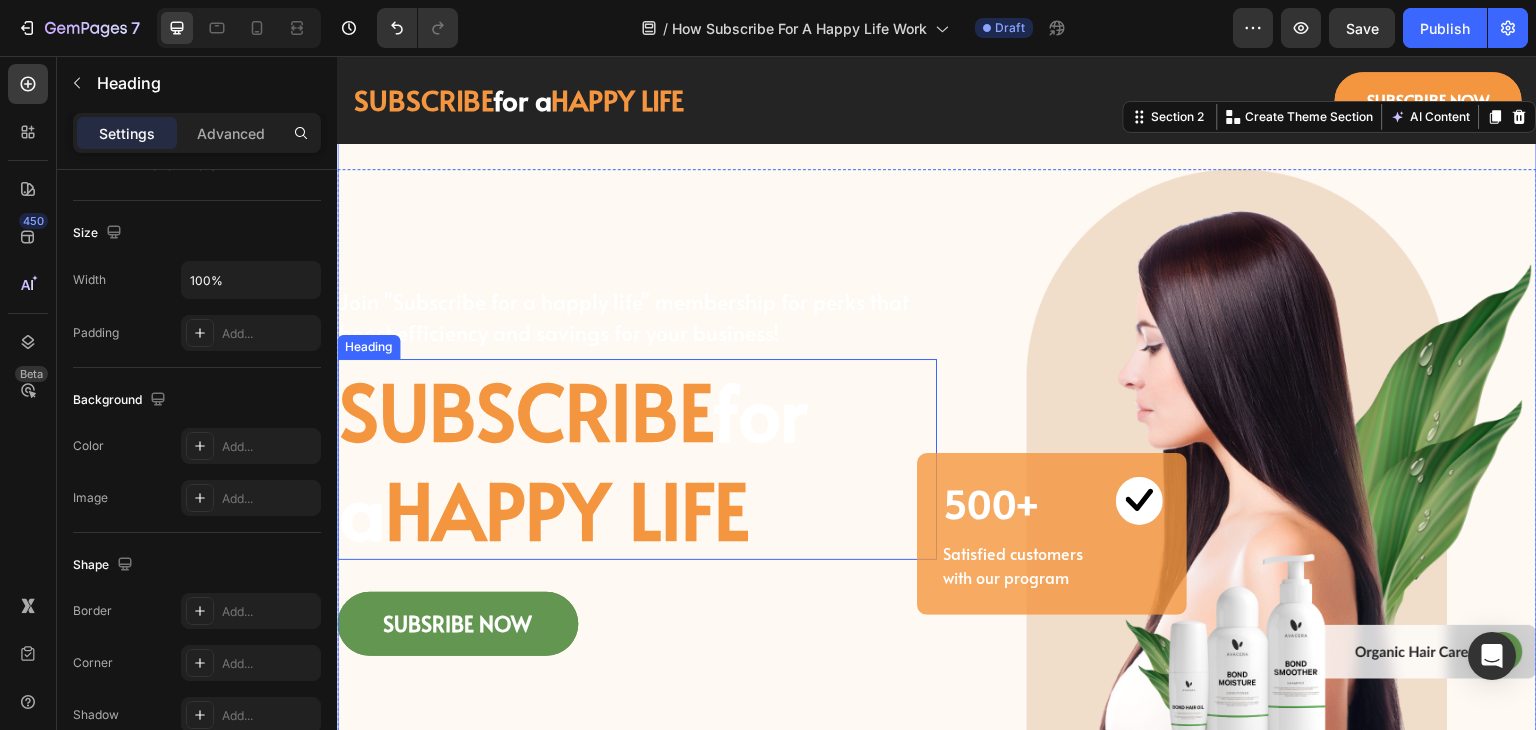 scroll, scrollTop: 0, scrollLeft: 0, axis: both 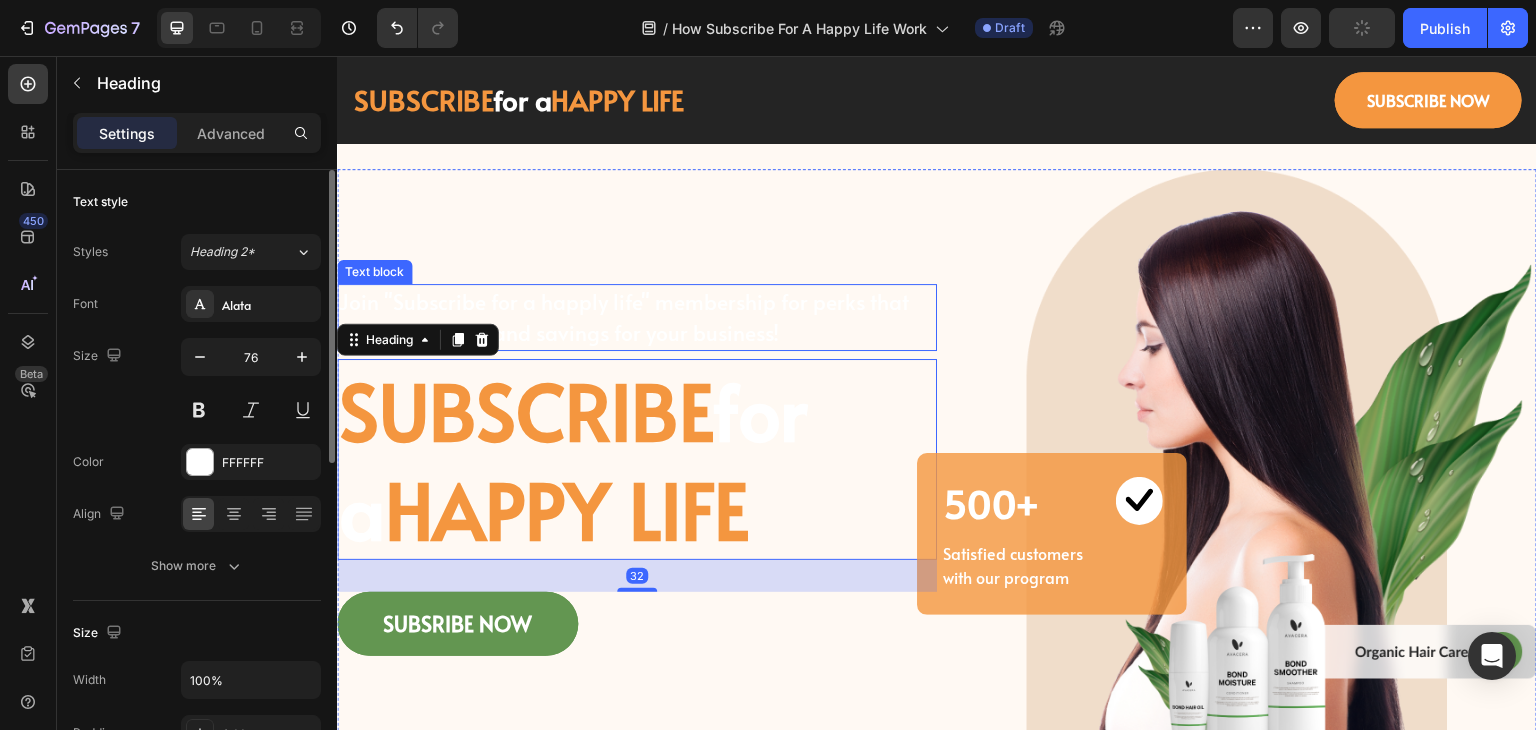 click on "Join "Subscribe for a happly life" membership for perks that boost efficiency and savings for your business!" at bounding box center [637, 317] 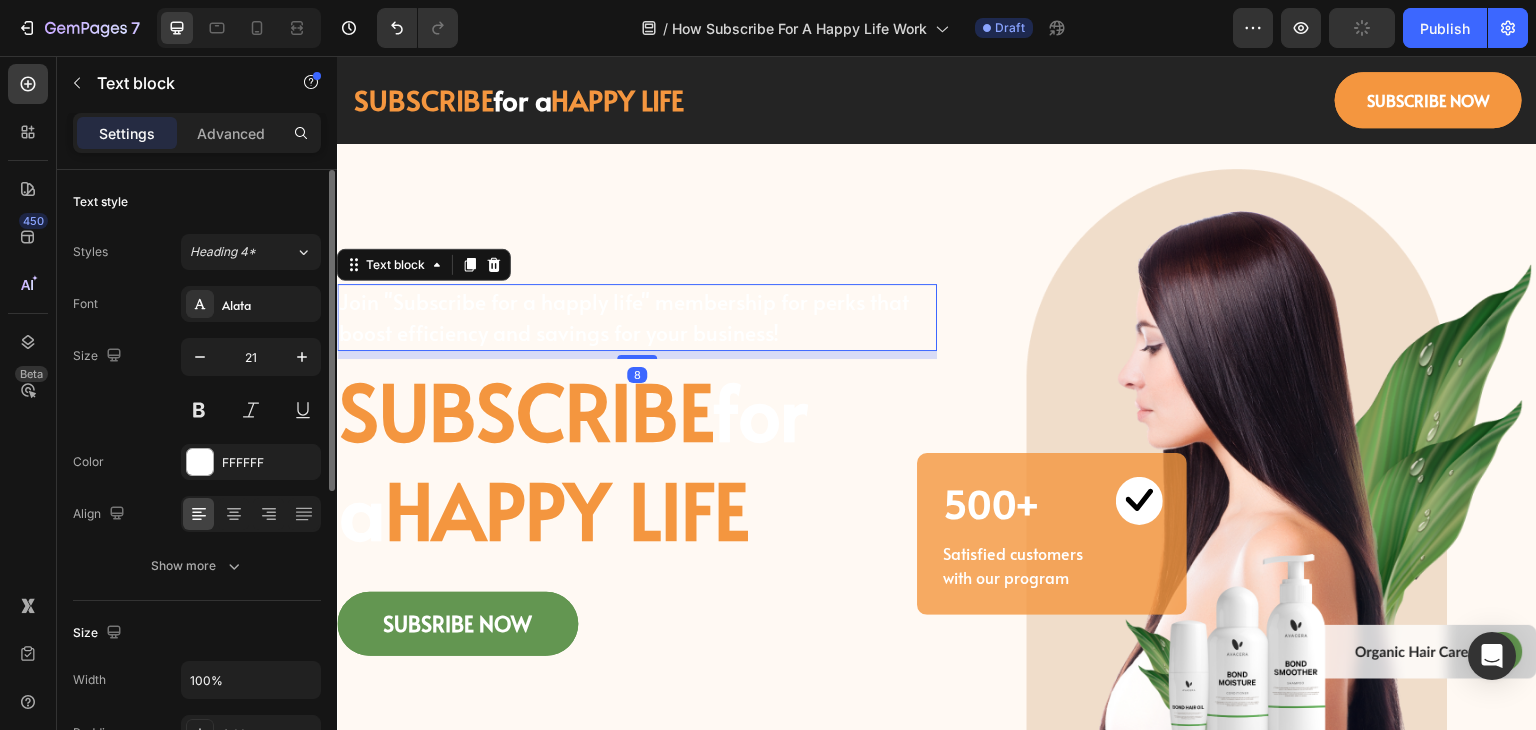 click on "Join "Subscribe for a happly life" membership for perks that boost efficiency and savings for your business!" at bounding box center (637, 317) 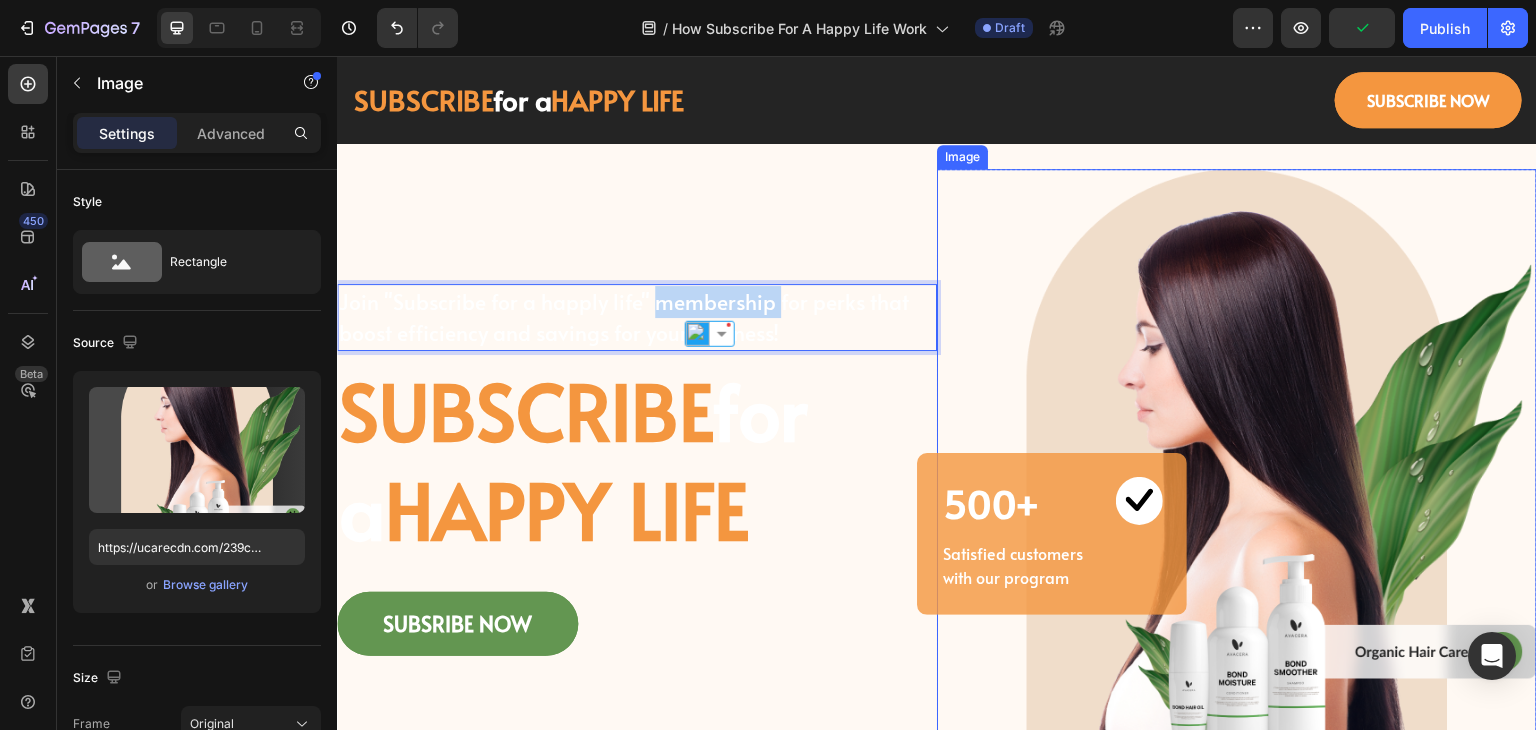 drag, startPoint x: 982, startPoint y: 350, endPoint x: 965, endPoint y: 351, distance: 17.029387 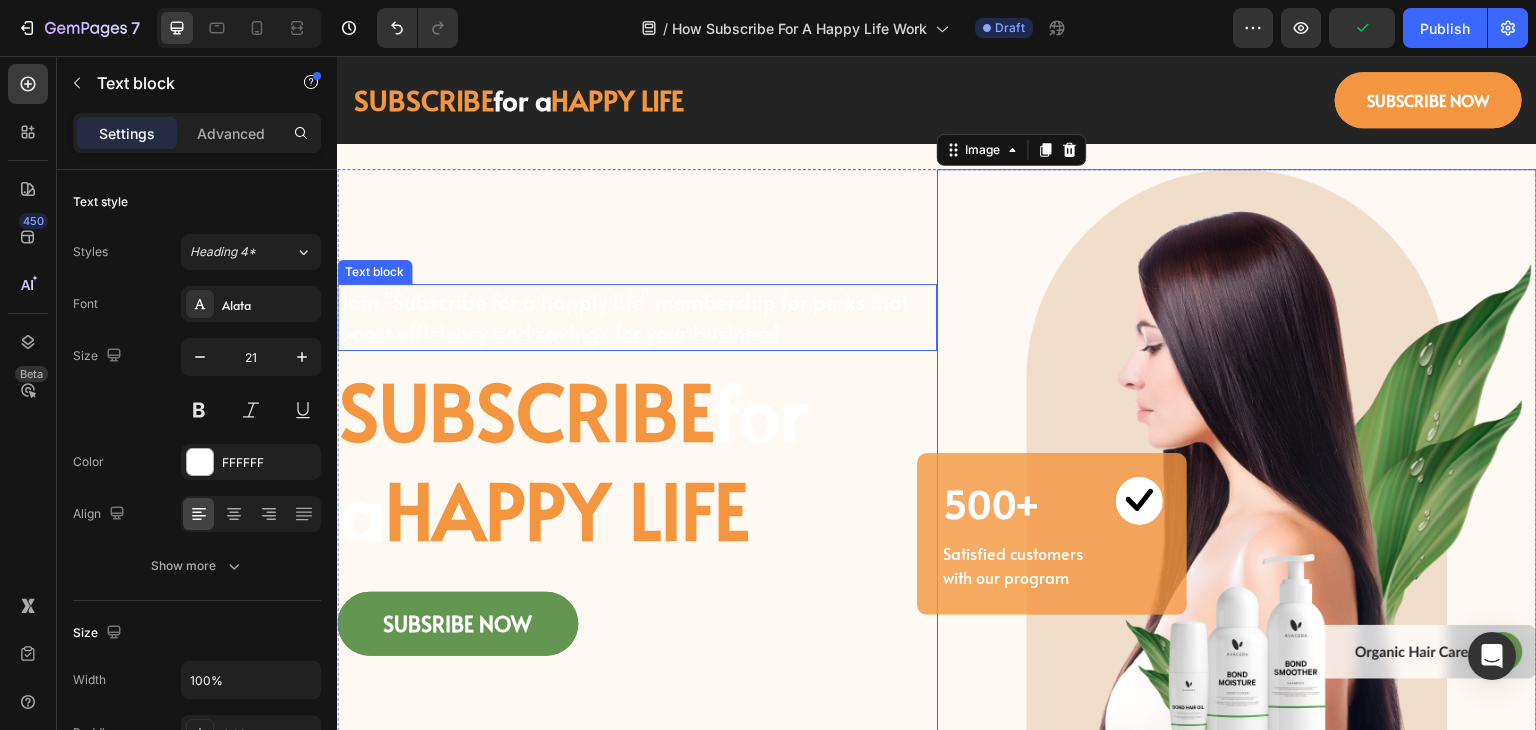 click on "Join "Subscribe for a happly life" membership for perks that boost efficiency and savings for your business!" at bounding box center [637, 317] 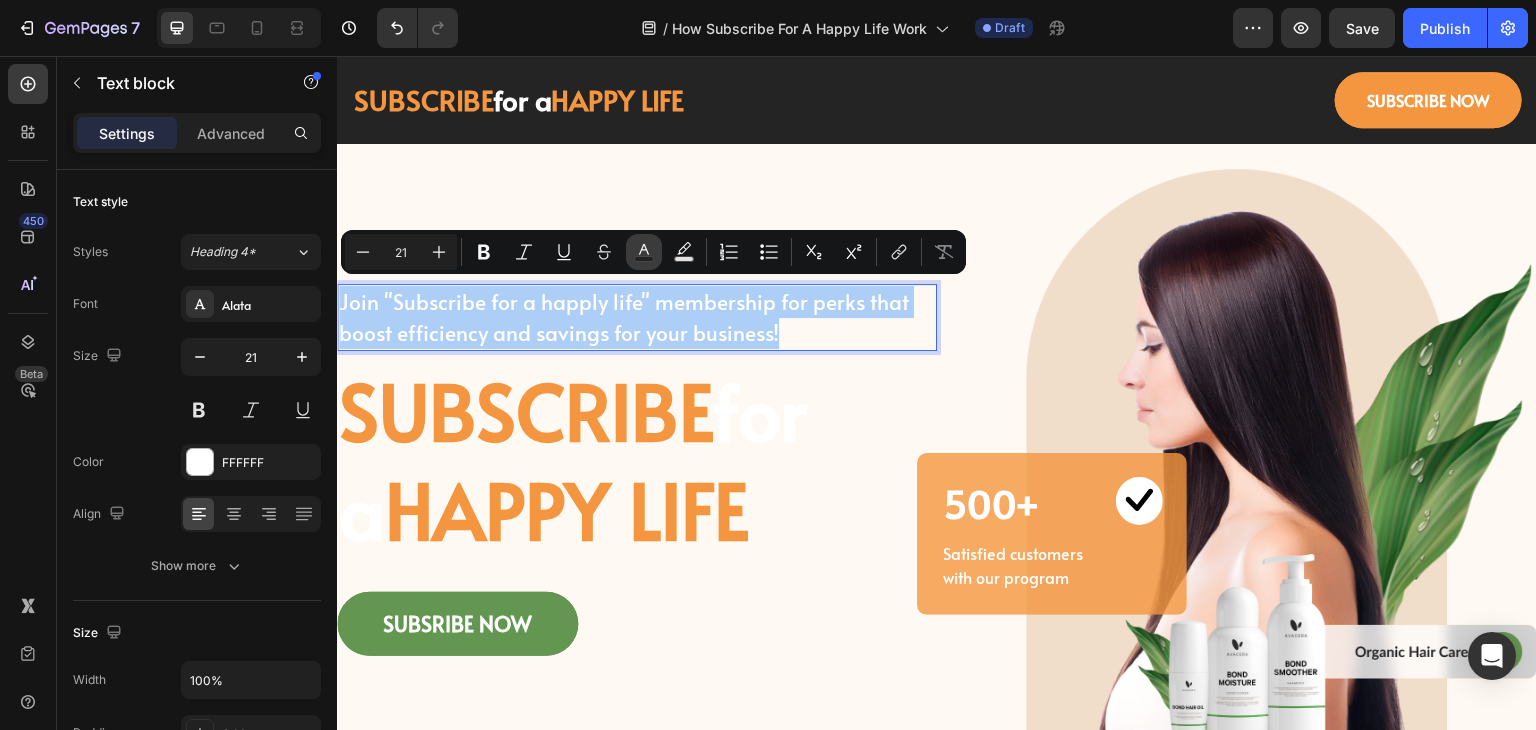 click 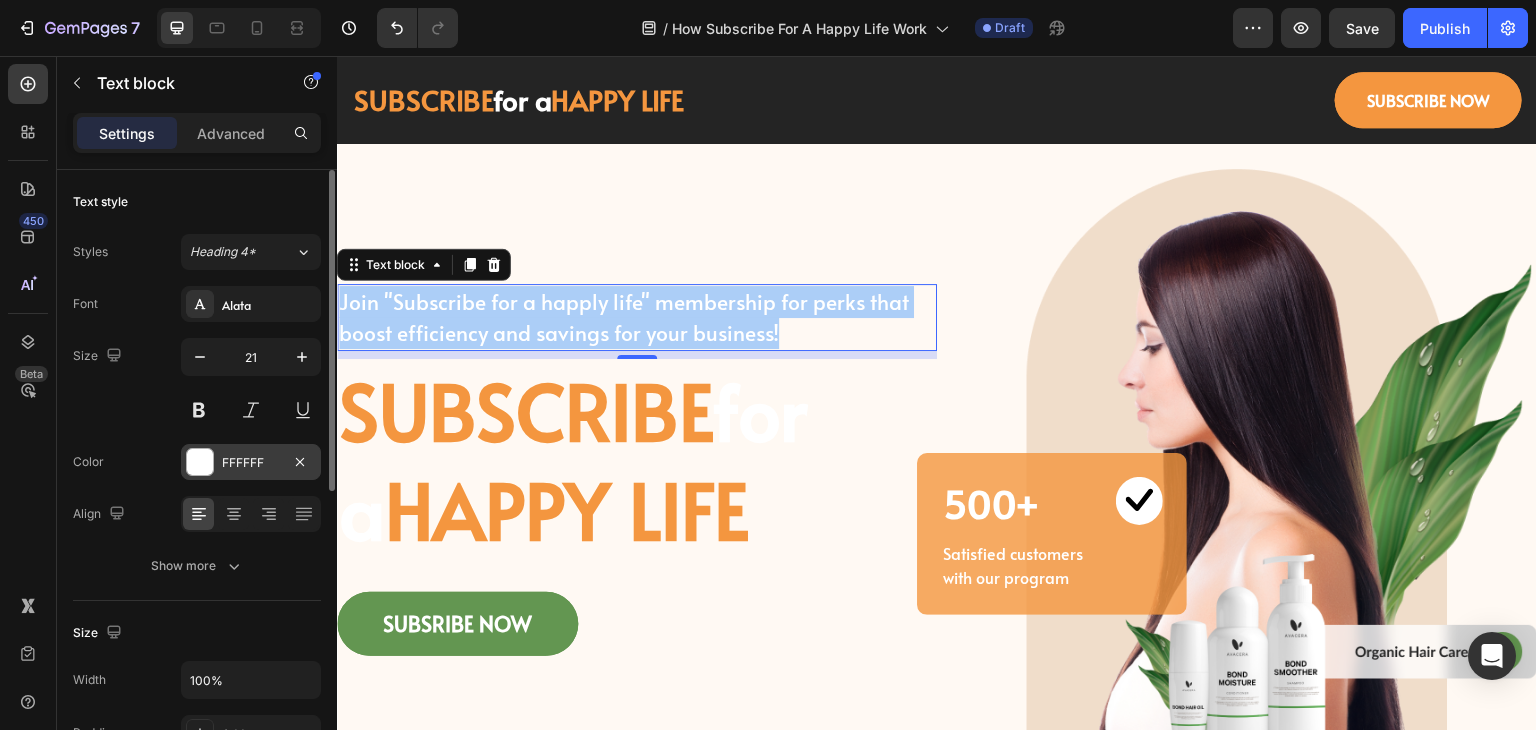click on "FFFFFF" at bounding box center [251, 462] 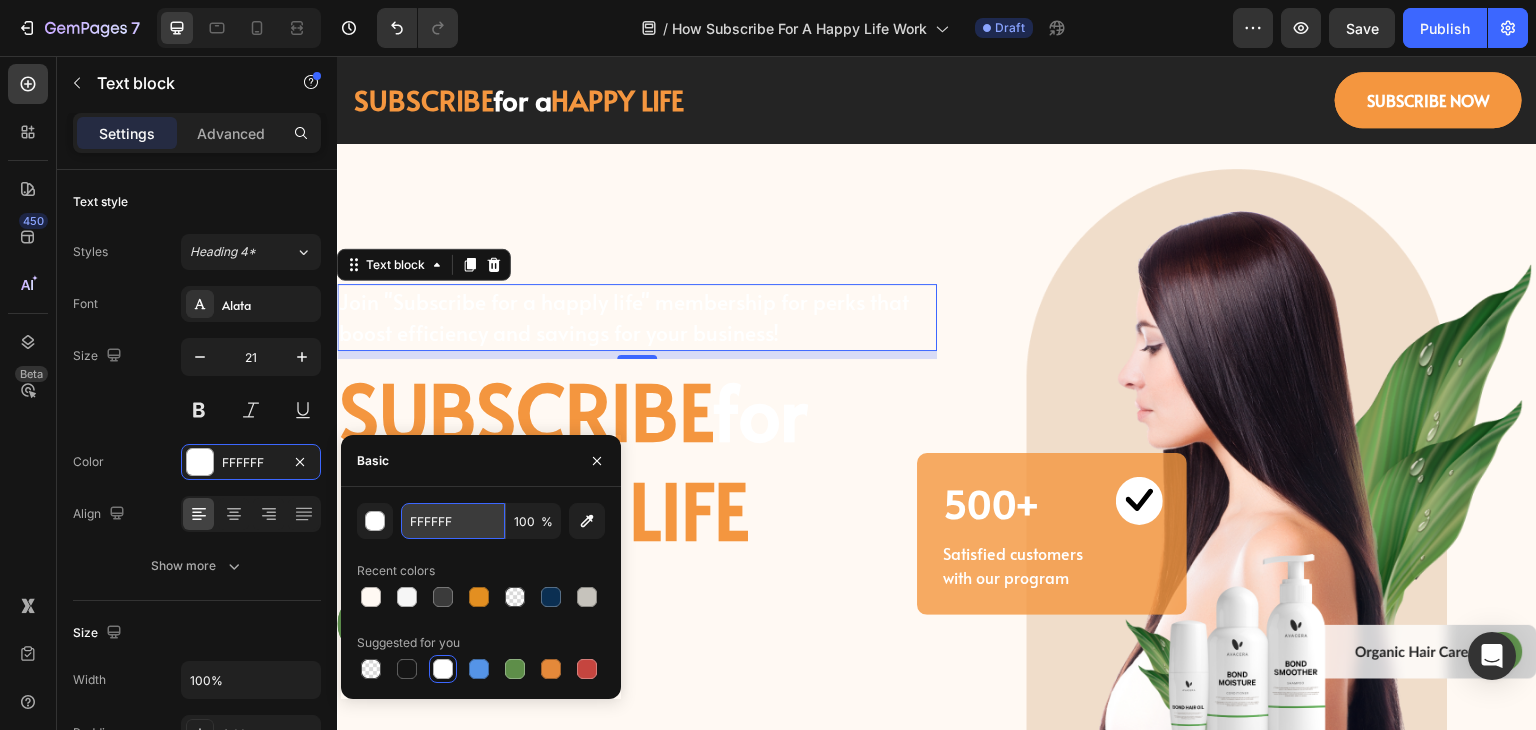 click on "FFFFFF" at bounding box center [453, 521] 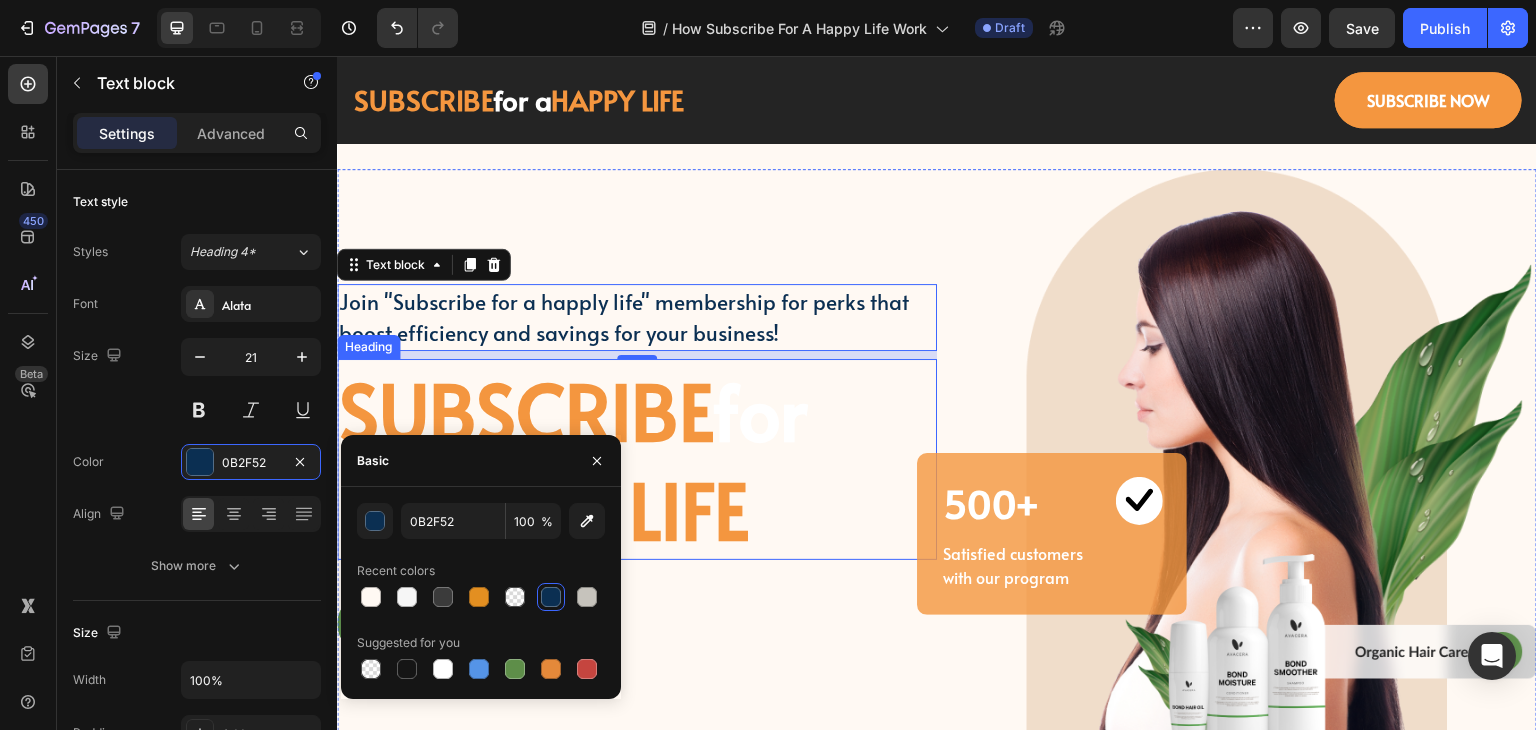 click on "SUBSCRIBE  for a  HAPPY LIFE" at bounding box center [637, 460] 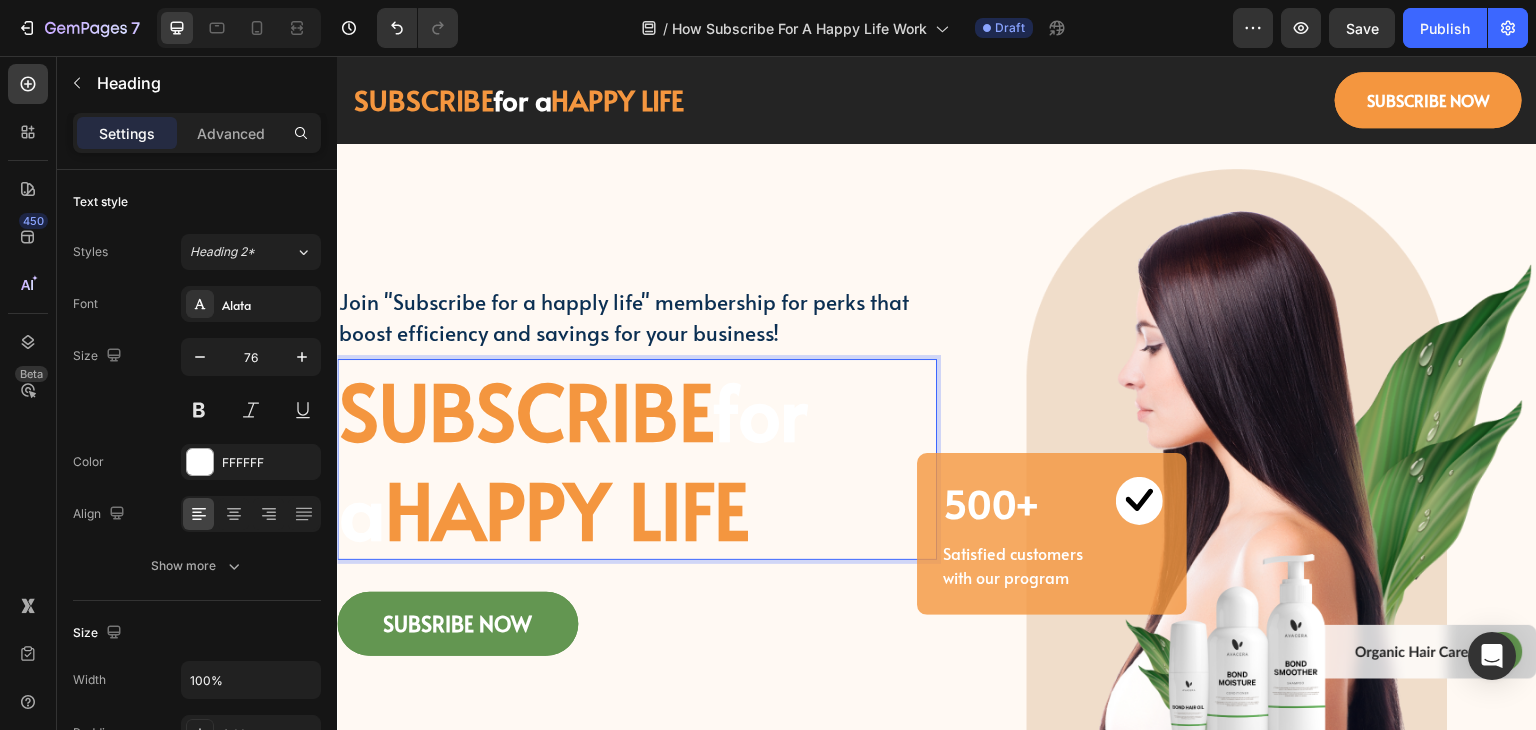 click on "SUBSCRIBE  for a  HAPPY LIFE" at bounding box center [637, 460] 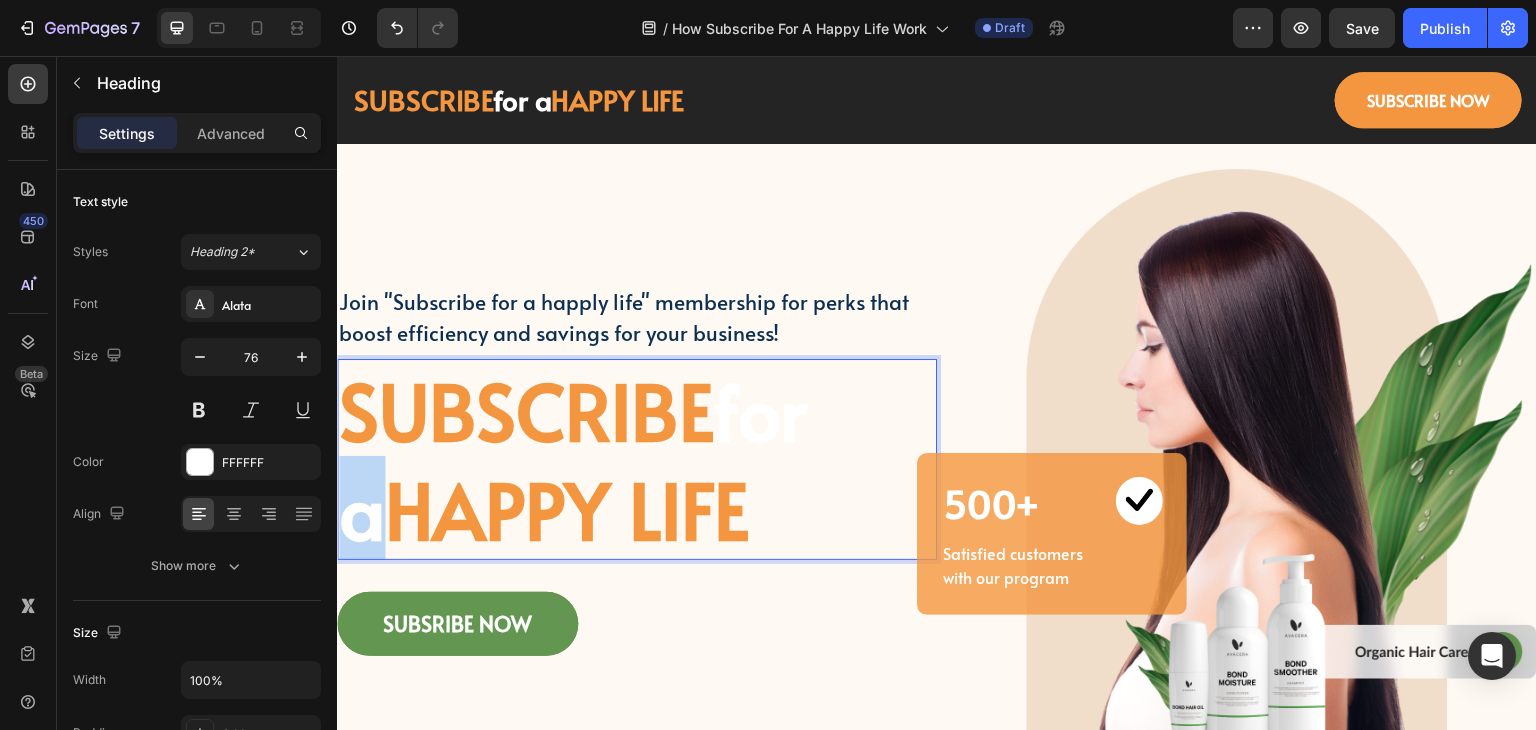 click on "SUBSCRIBE  for a  HAPPY LIFE" at bounding box center (637, 460) 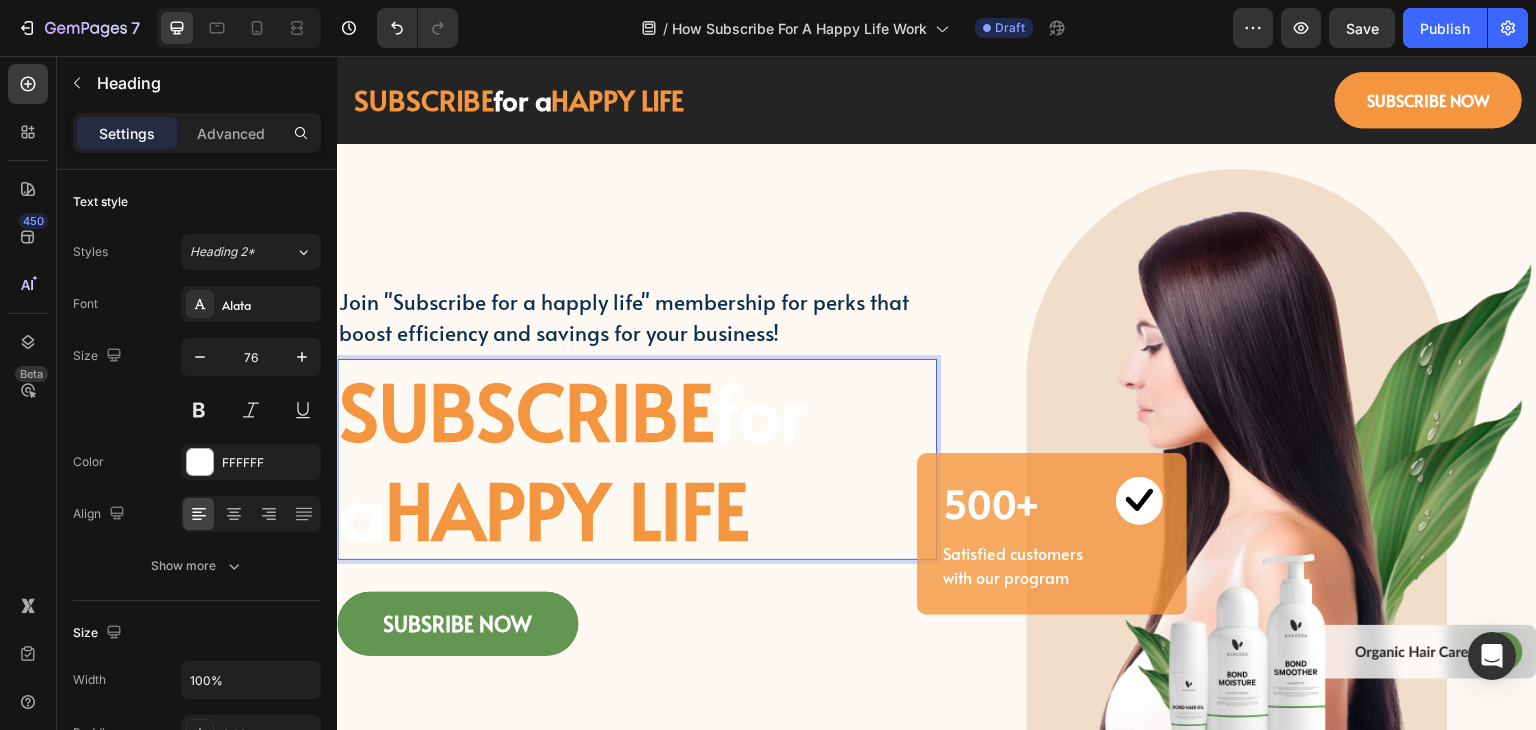 click on "SUBSCRIBE  for a  HAPPY LIFE" at bounding box center (637, 460) 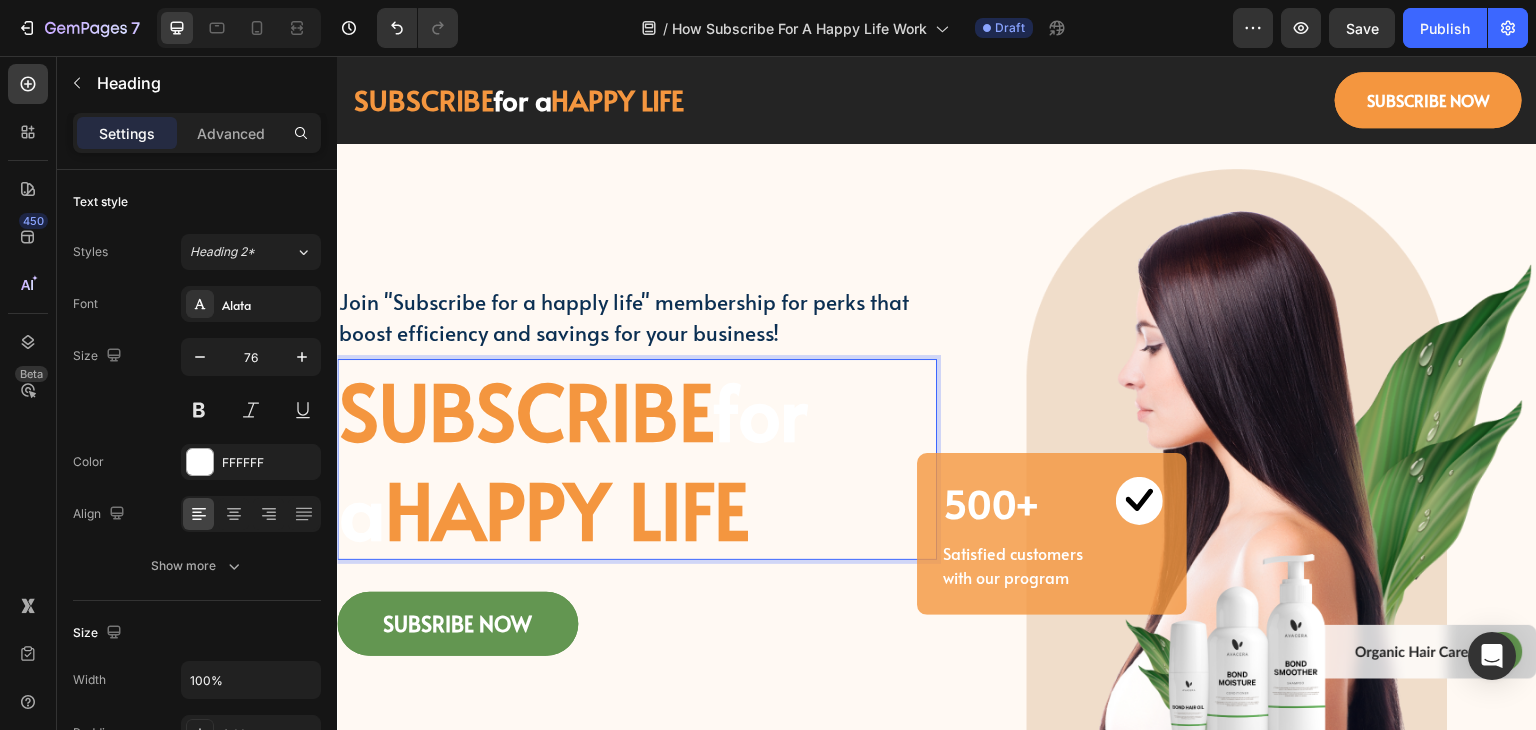 drag, startPoint x: 741, startPoint y: 422, endPoint x: 882, endPoint y: 422, distance: 141 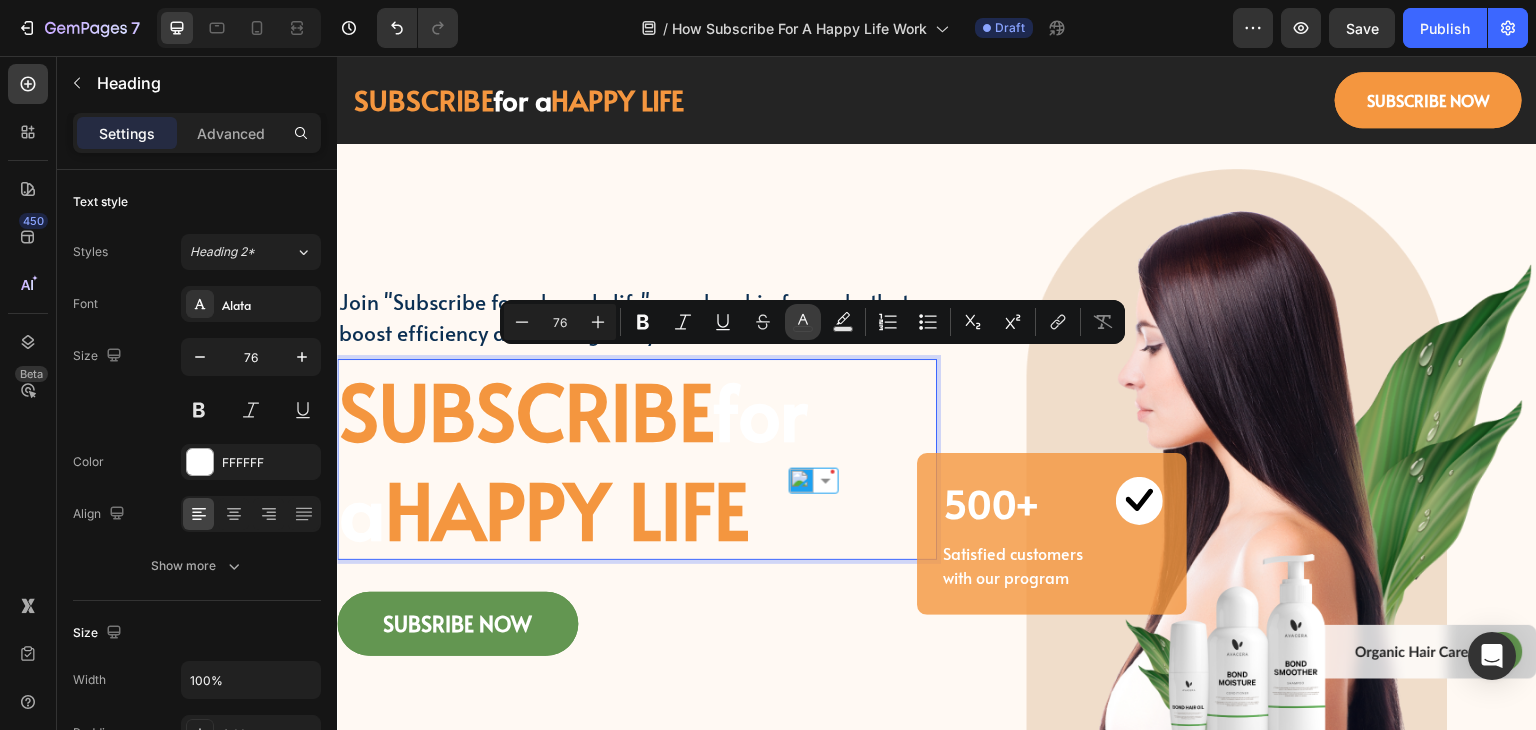 click 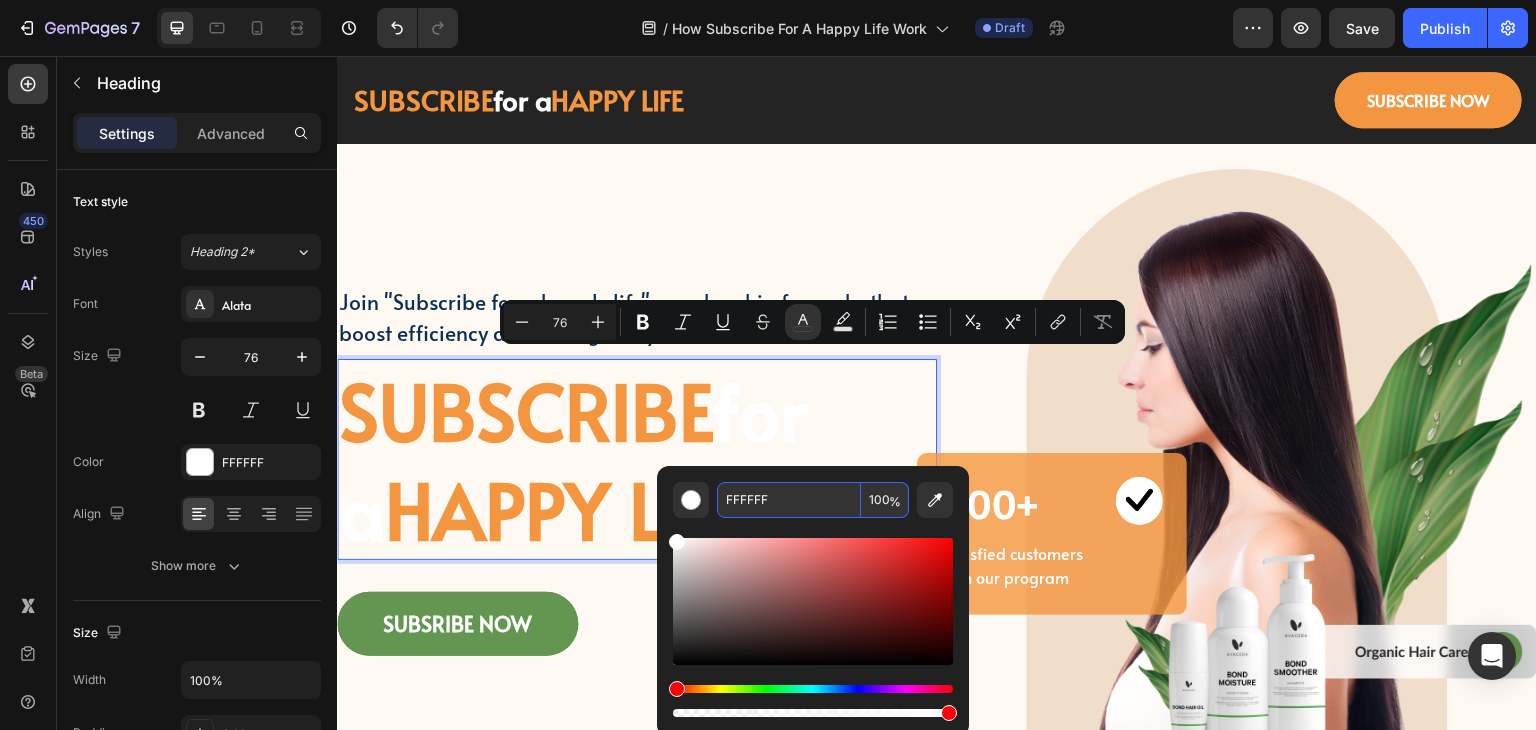 click on "FFFFFF" at bounding box center (789, 500) 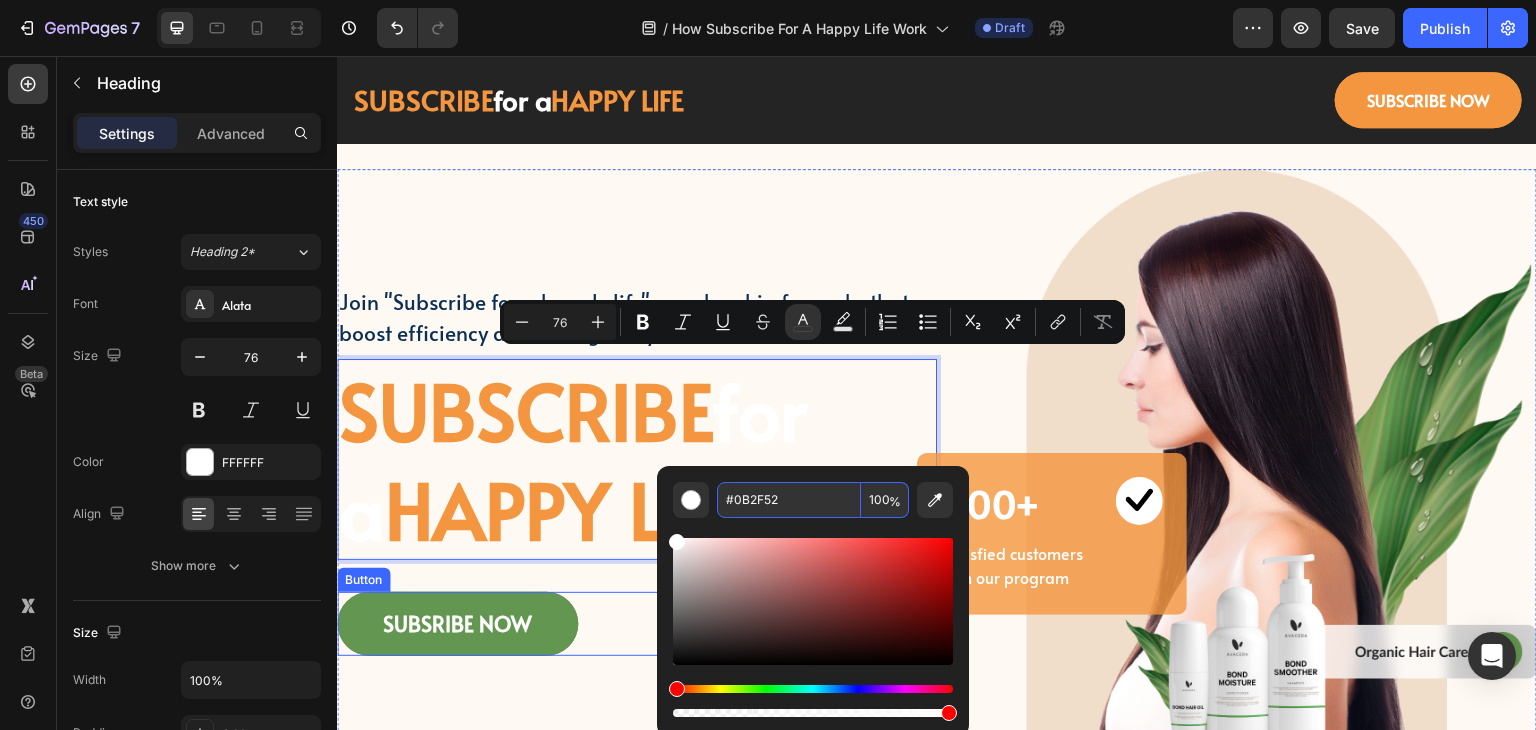 type on "0B2F52" 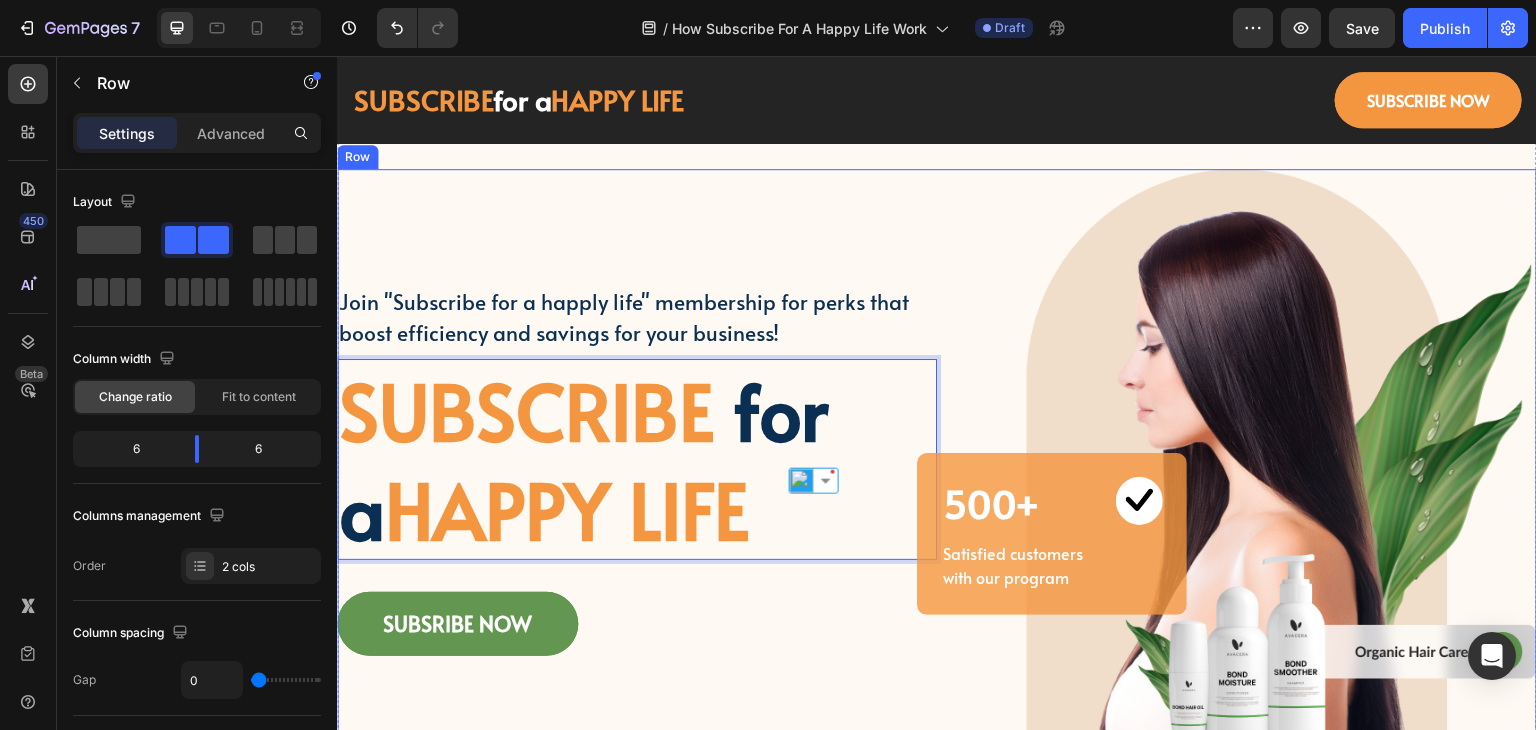 drag, startPoint x: 588, startPoint y: 679, endPoint x: 601, endPoint y: 672, distance: 14.764823 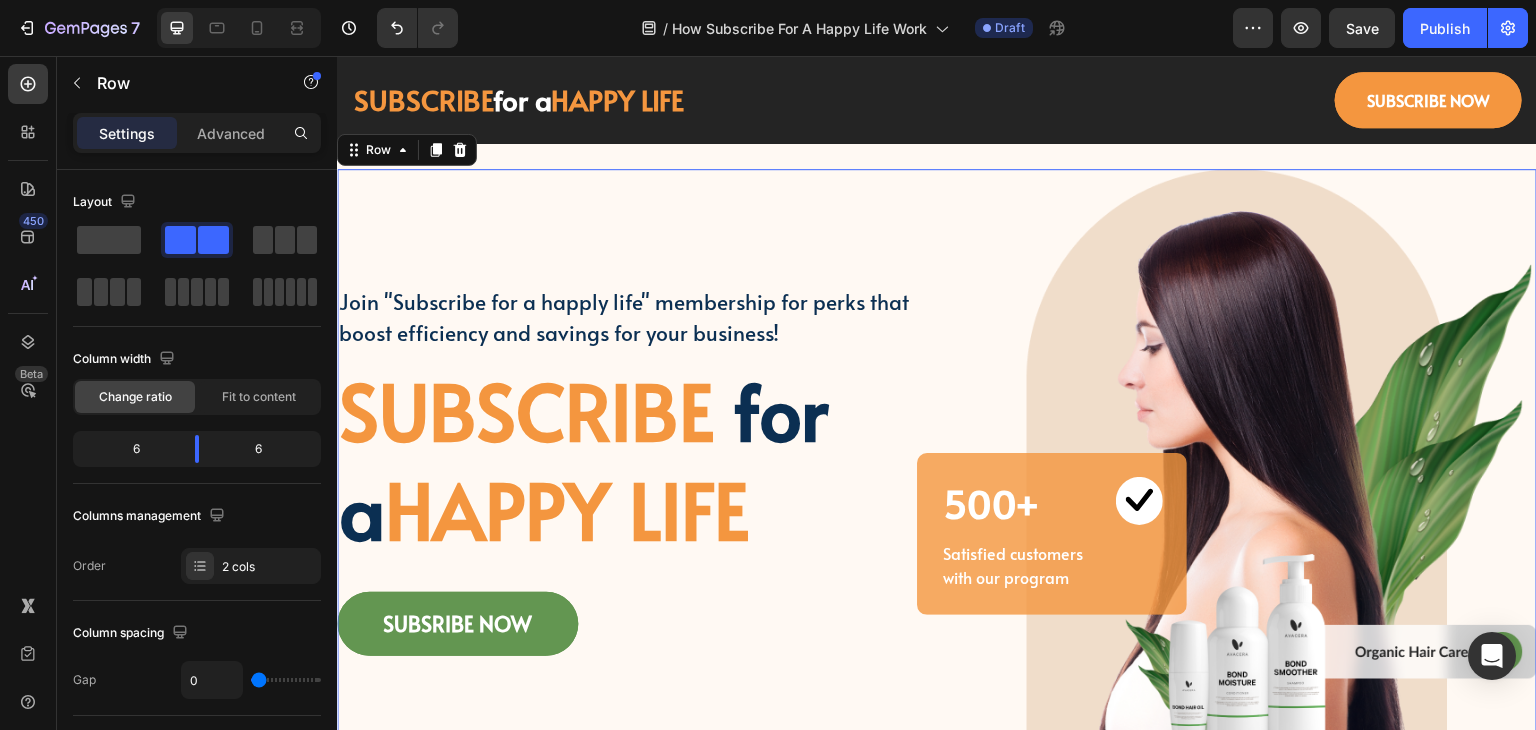 click on "Join "Subscribe for a happly life" membership for perks that boost efficiency and savings for your business! Text block ⁠⁠⁠⁠⁠⁠⁠ SUBSCRIBE   for a  HAPPY LIFE Heading SUBSRIBE NOW Button" at bounding box center (637, 470) 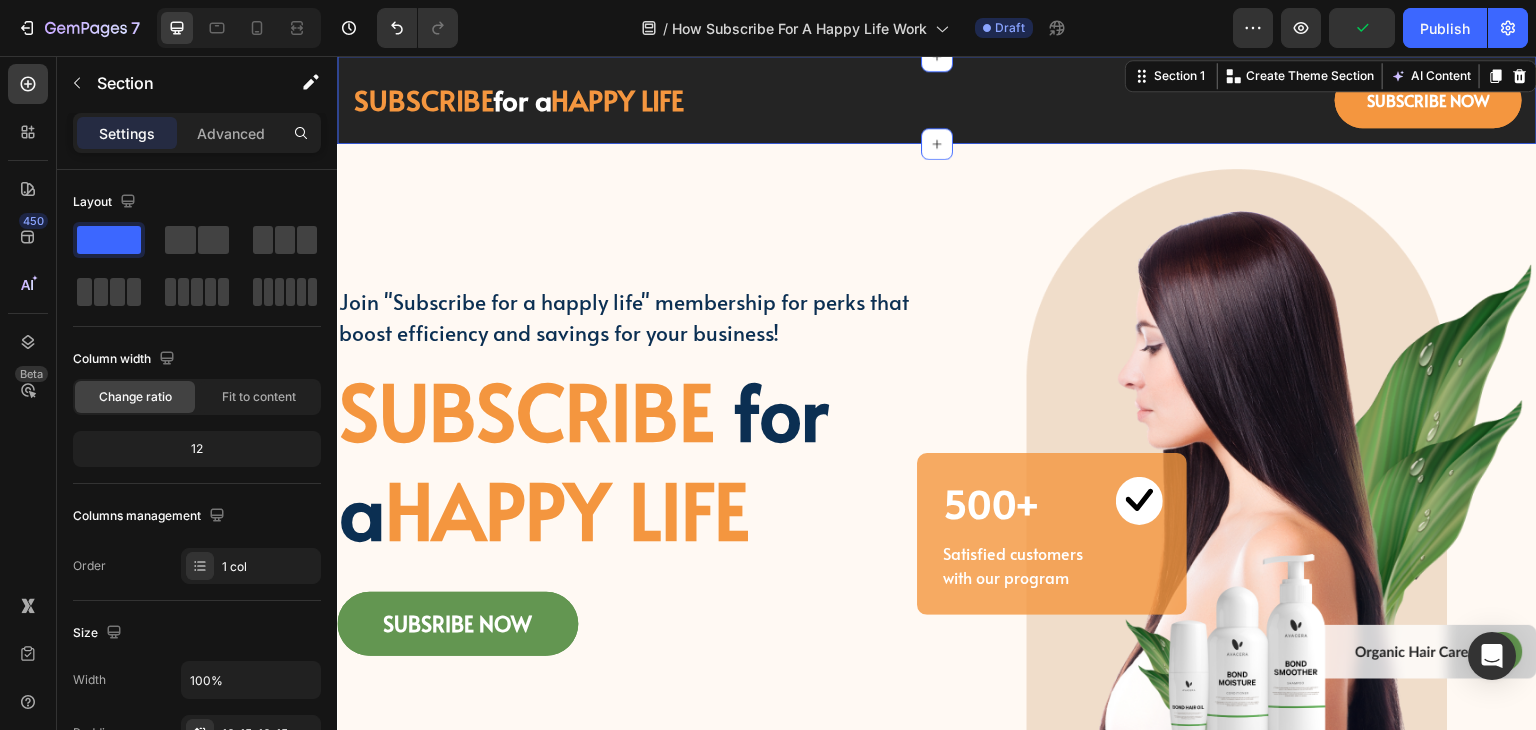 click on "SUBSCRIBE  for a  HAPPY LIFE Text block SUBSCRIBE NOW Button Row Section 1   Create Theme Section AI Content Write with GemAI What would you like to describe here? Tone and Voice Persuasive Product Custom Jewelry Paper Bags with Ribbon Handles – Ideal for Gifts & Retail Show more Generate" at bounding box center (937, 100) 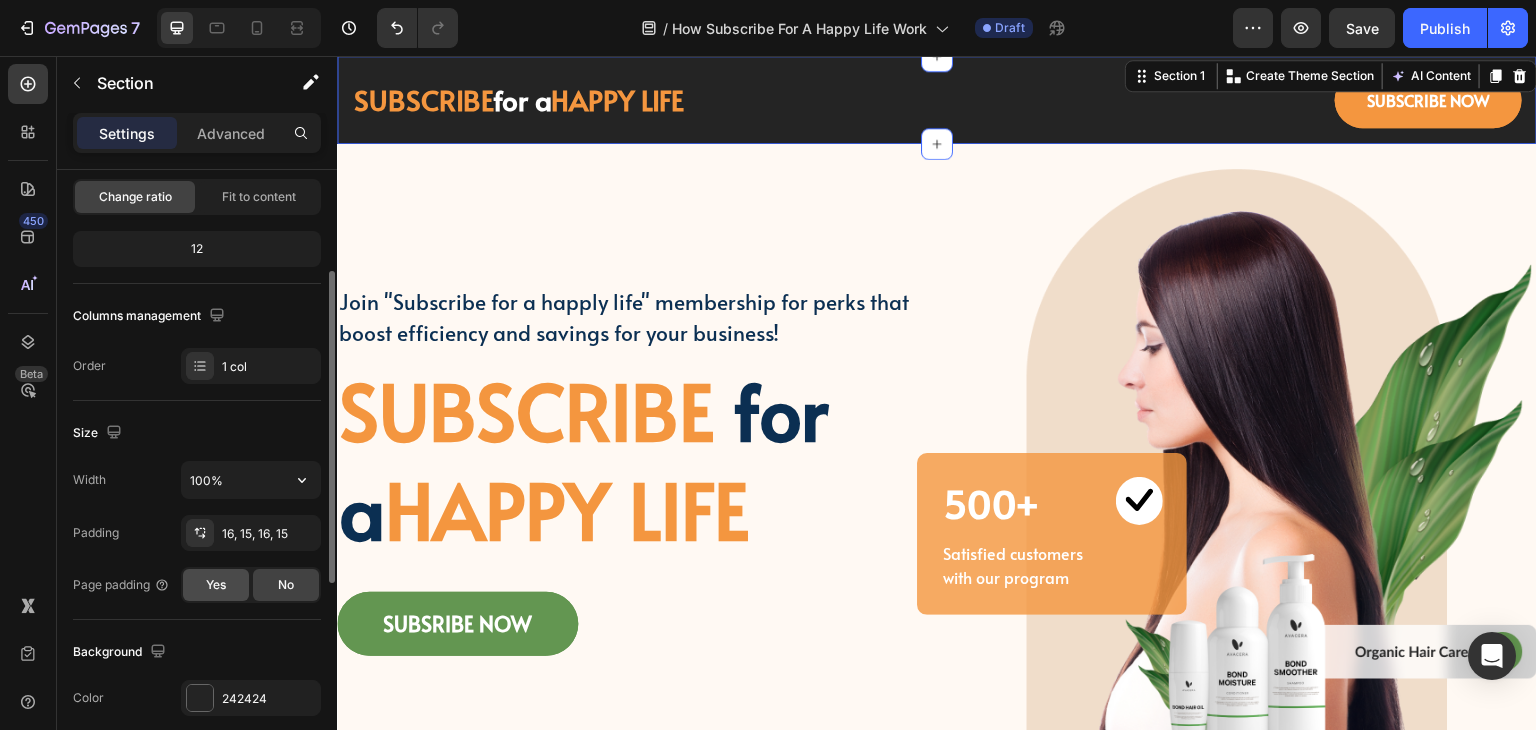 scroll, scrollTop: 500, scrollLeft: 0, axis: vertical 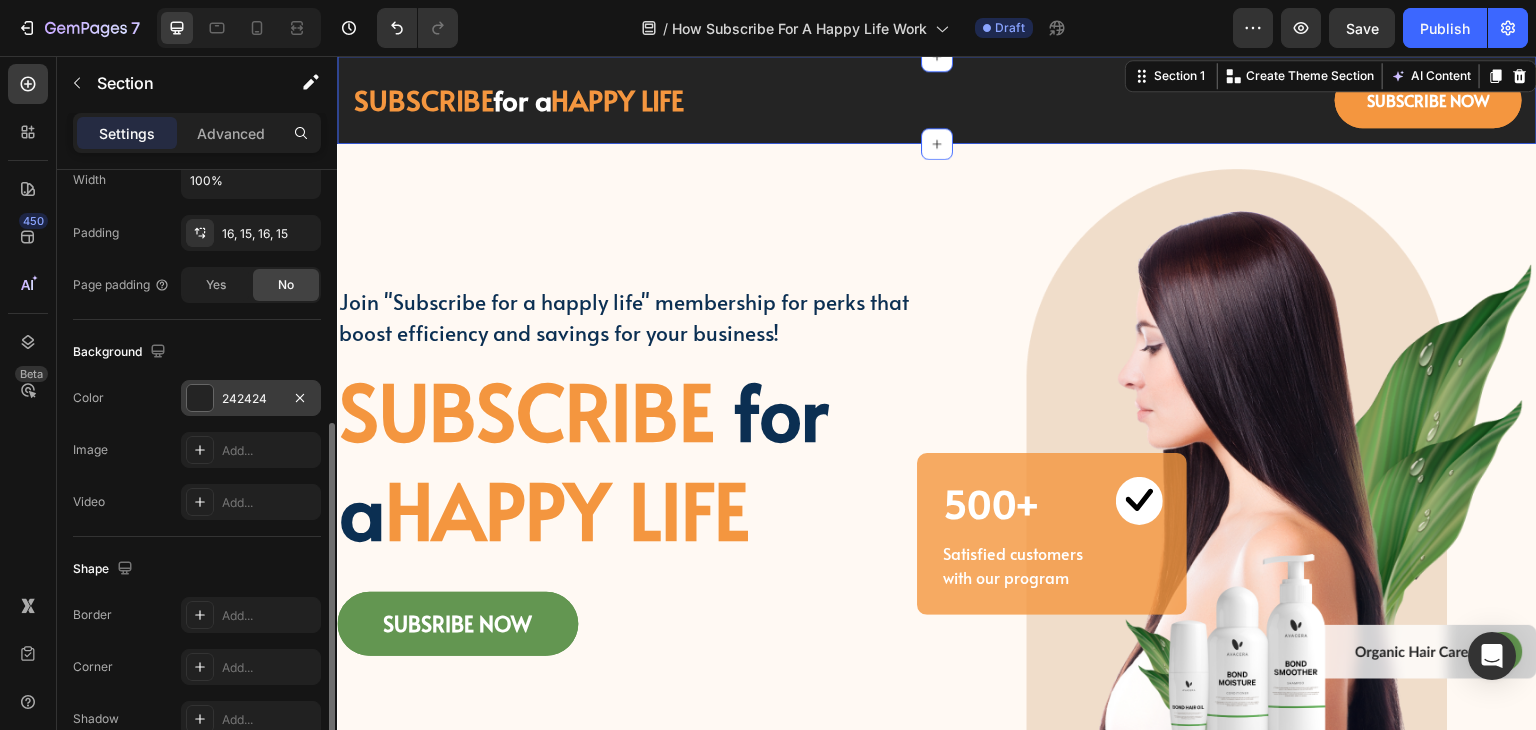 click at bounding box center [200, 398] 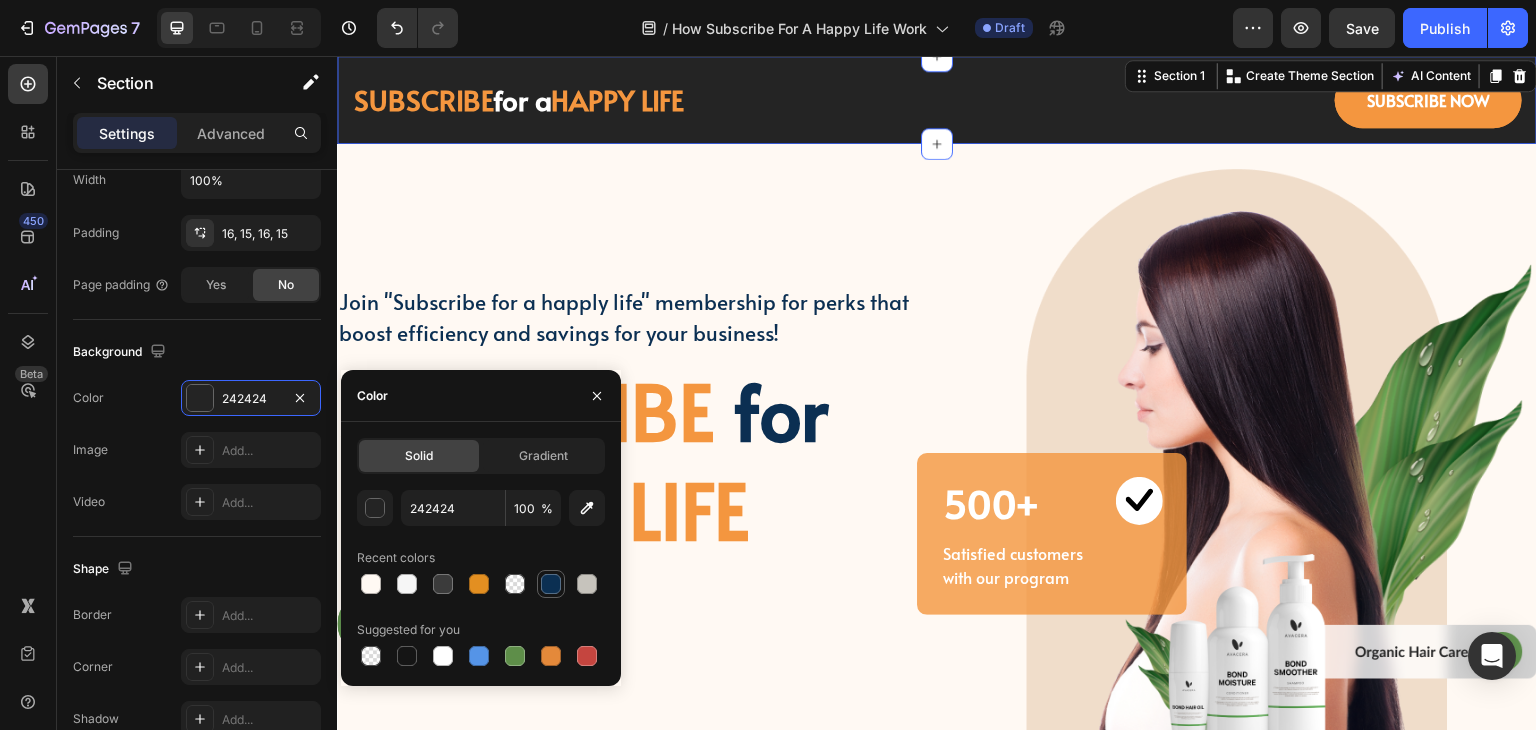 click at bounding box center [551, 584] 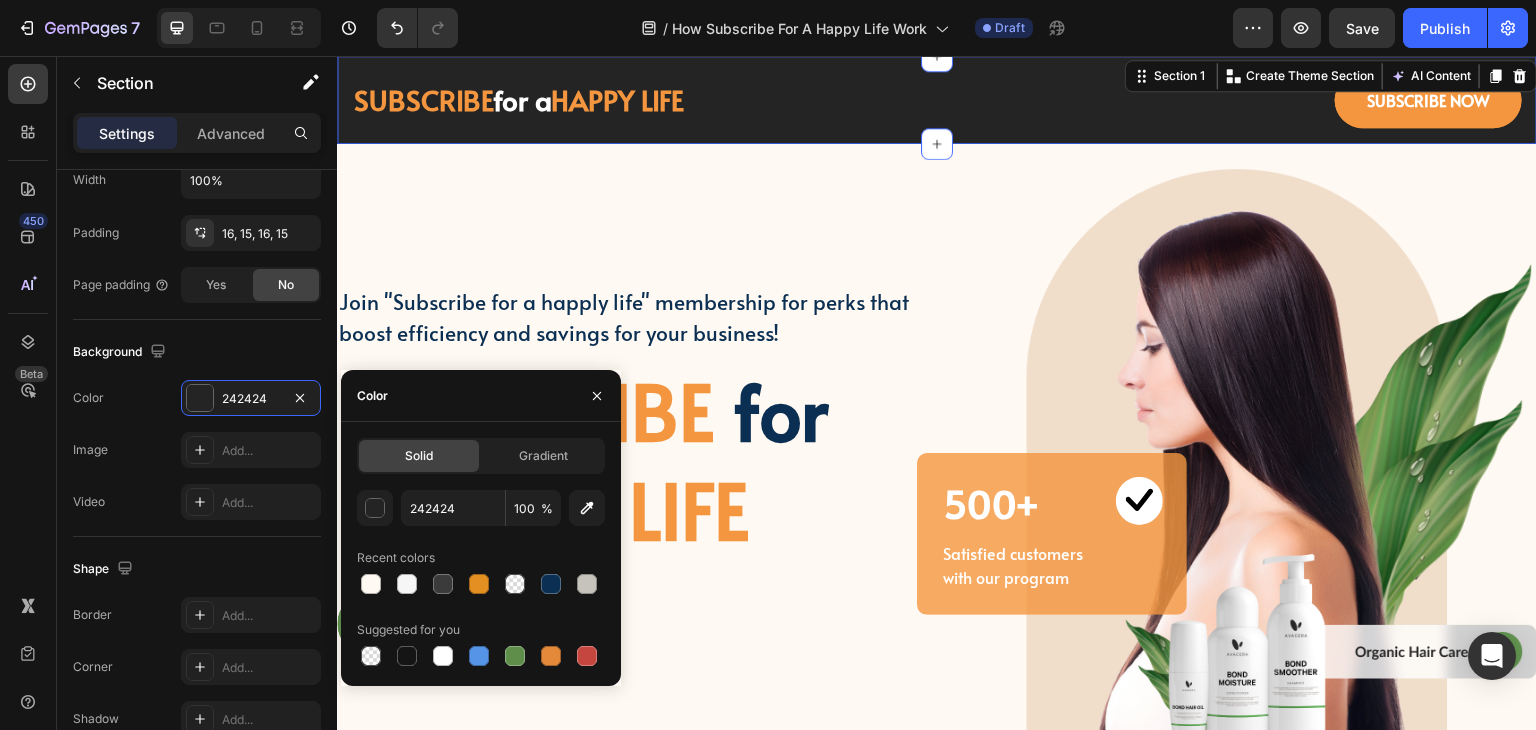 type on "0B2F52" 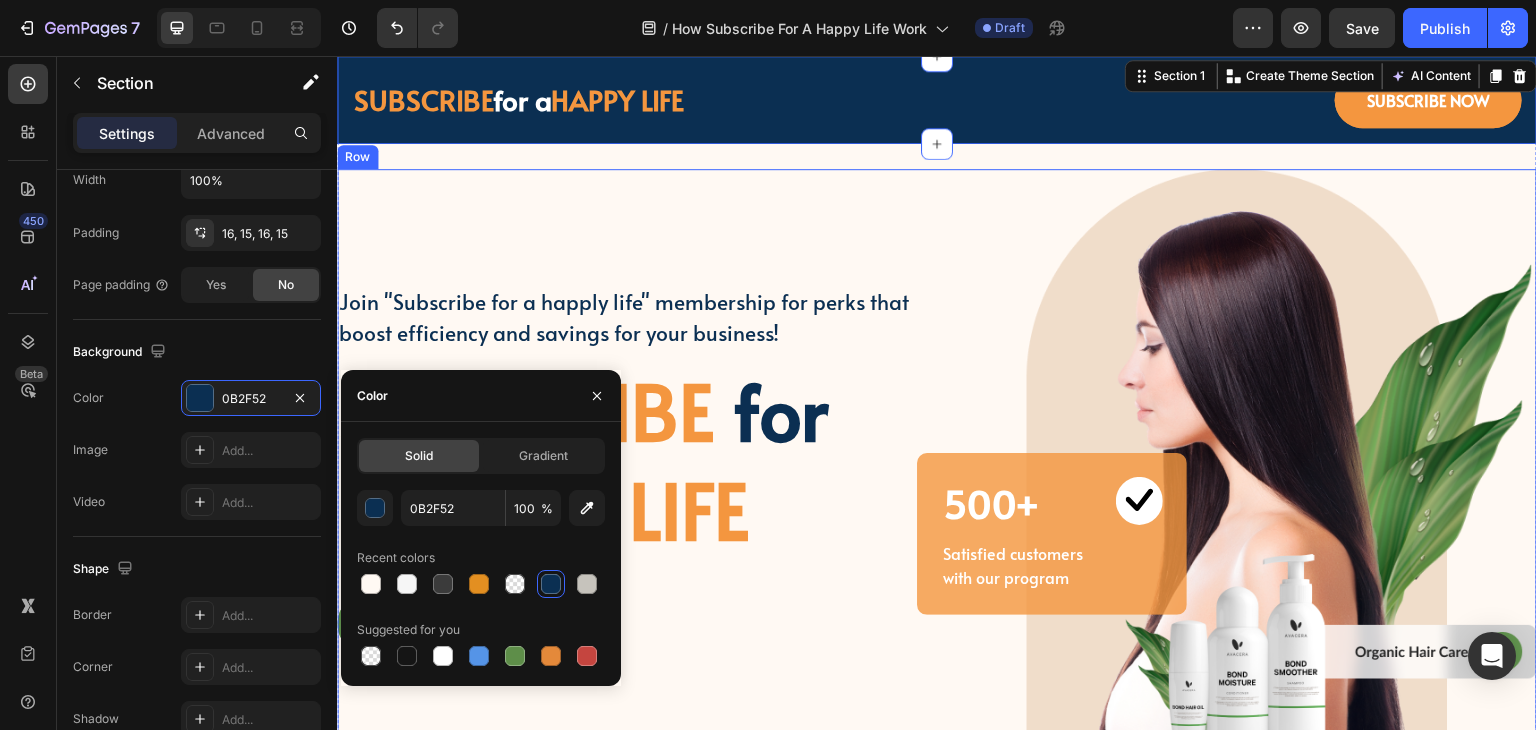 click on "Join "Subscribe for a happly life" membership for perks that boost efficiency and savings for your business! Text block ⁠⁠⁠⁠⁠⁠⁠ SUBSCRIBE   for a  HAPPY LIFE Heading SUBSRIBE NOW Button" at bounding box center (637, 470) 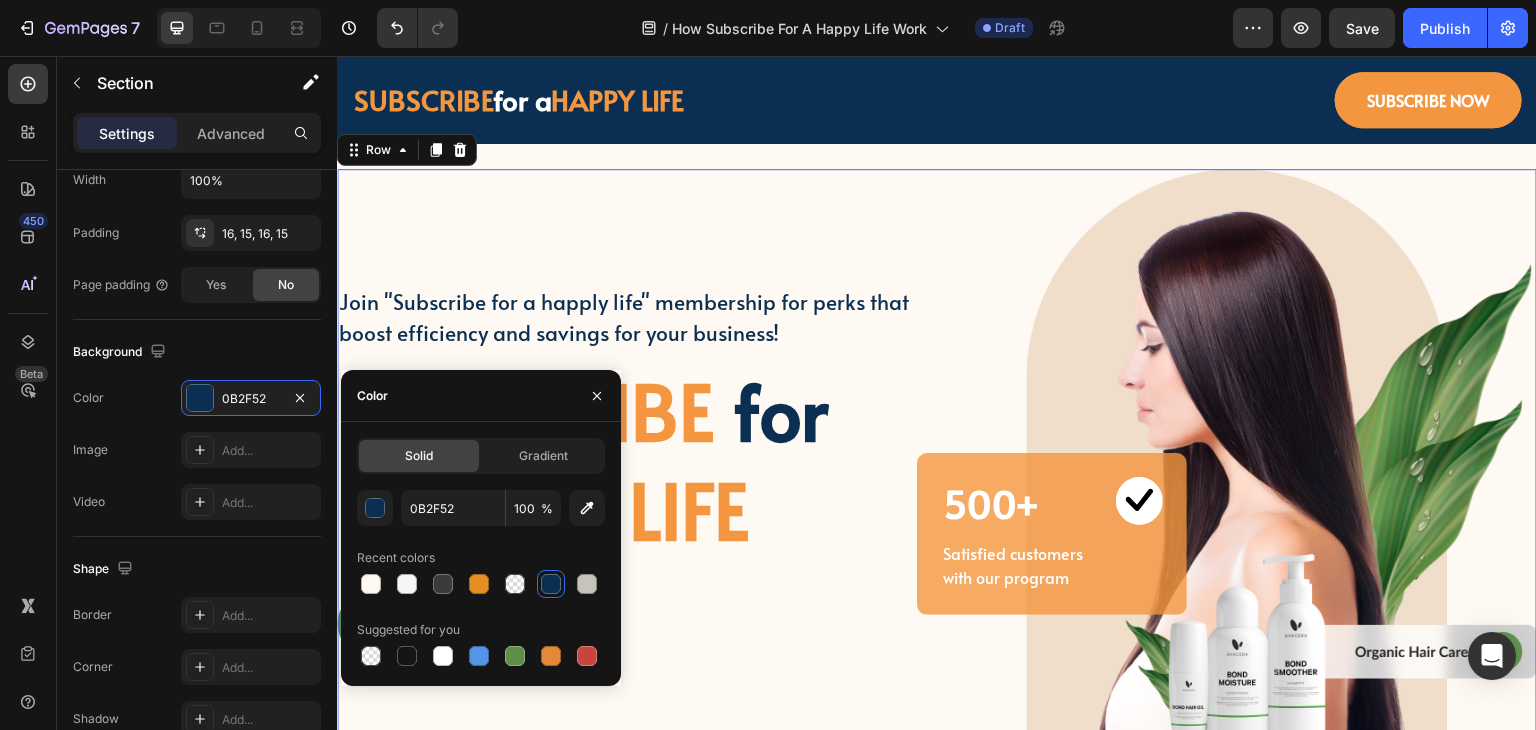scroll, scrollTop: 0, scrollLeft: 0, axis: both 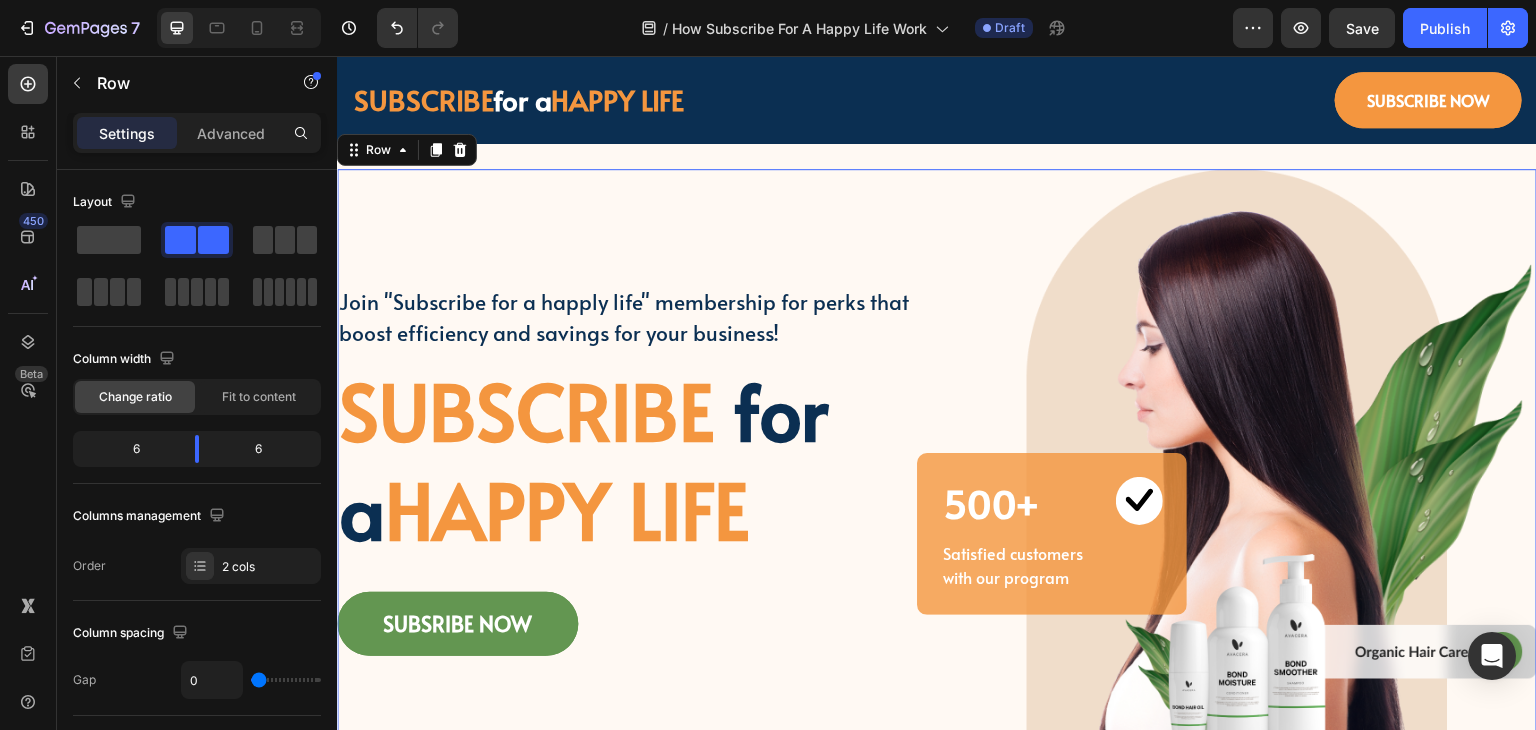 click on "Join "Subscribe for a happly life" membership for perks that boost efficiency and savings for your business! Text block ⁠⁠⁠⁠⁠⁠⁠ SUBSCRIBE   for a  HAPPY LIFE Heading SUBSRIBE NOW Button" at bounding box center (637, 470) 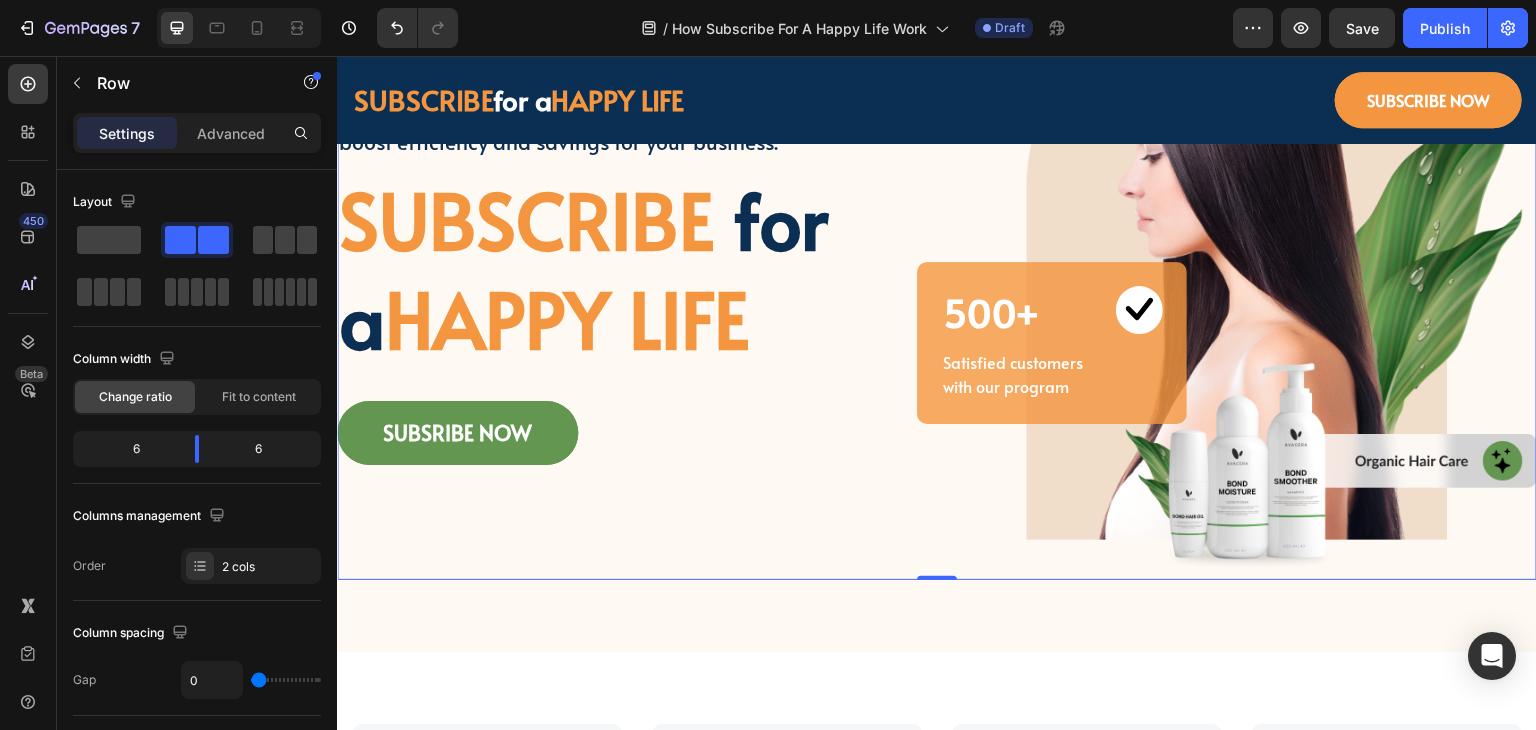 scroll, scrollTop: 200, scrollLeft: 0, axis: vertical 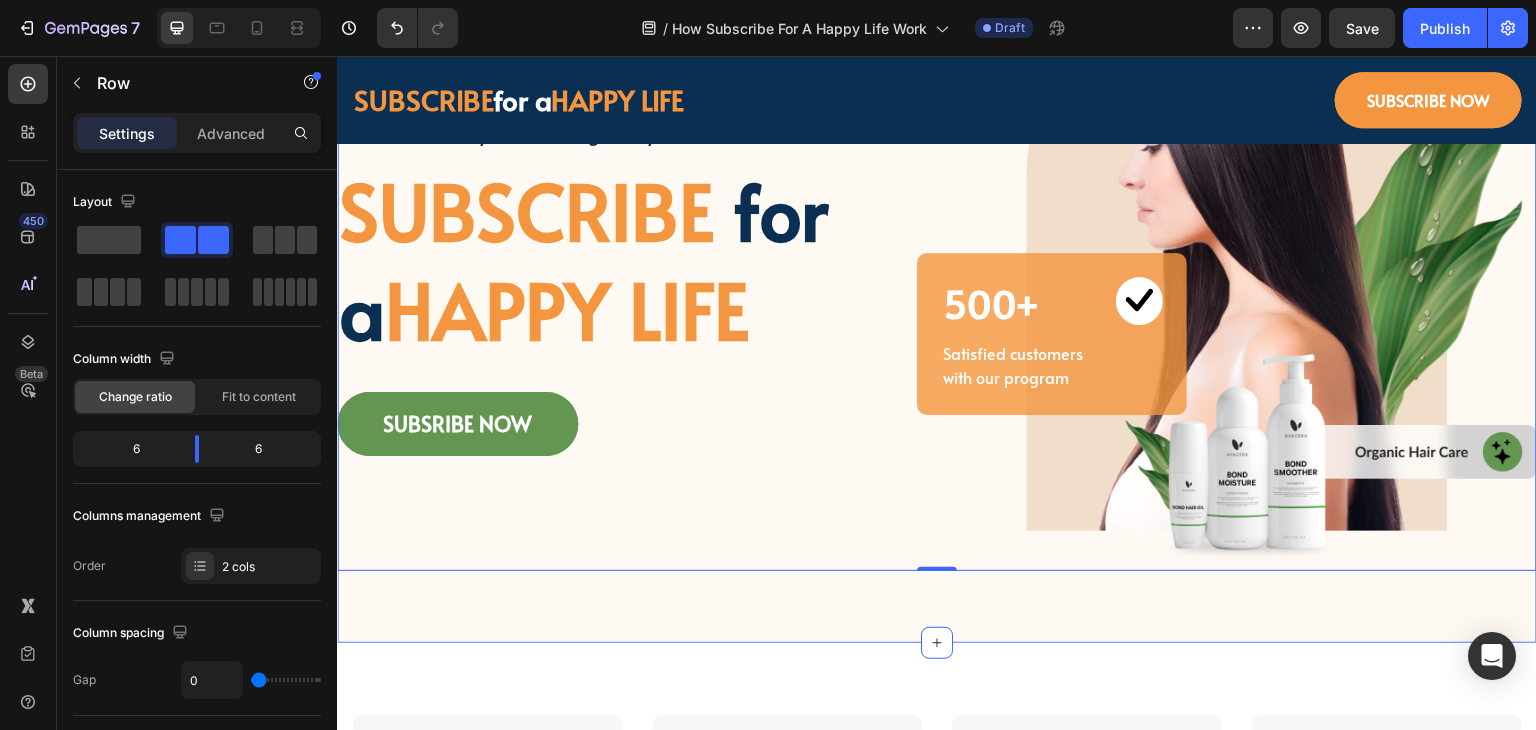 click on "Join "Subscribe for a happly life" membership for perks that boost efficiency and savings for your business! Text block ⁠⁠⁠⁠⁠⁠⁠ SUBSCRIBE   for a  HAPPY LIFE Heading SUBSRIBE NOW Button Image 500+ Heading Image Row Satisfied customers with our program Text block Row Row Row   0 Section 2" at bounding box center (937, 270) 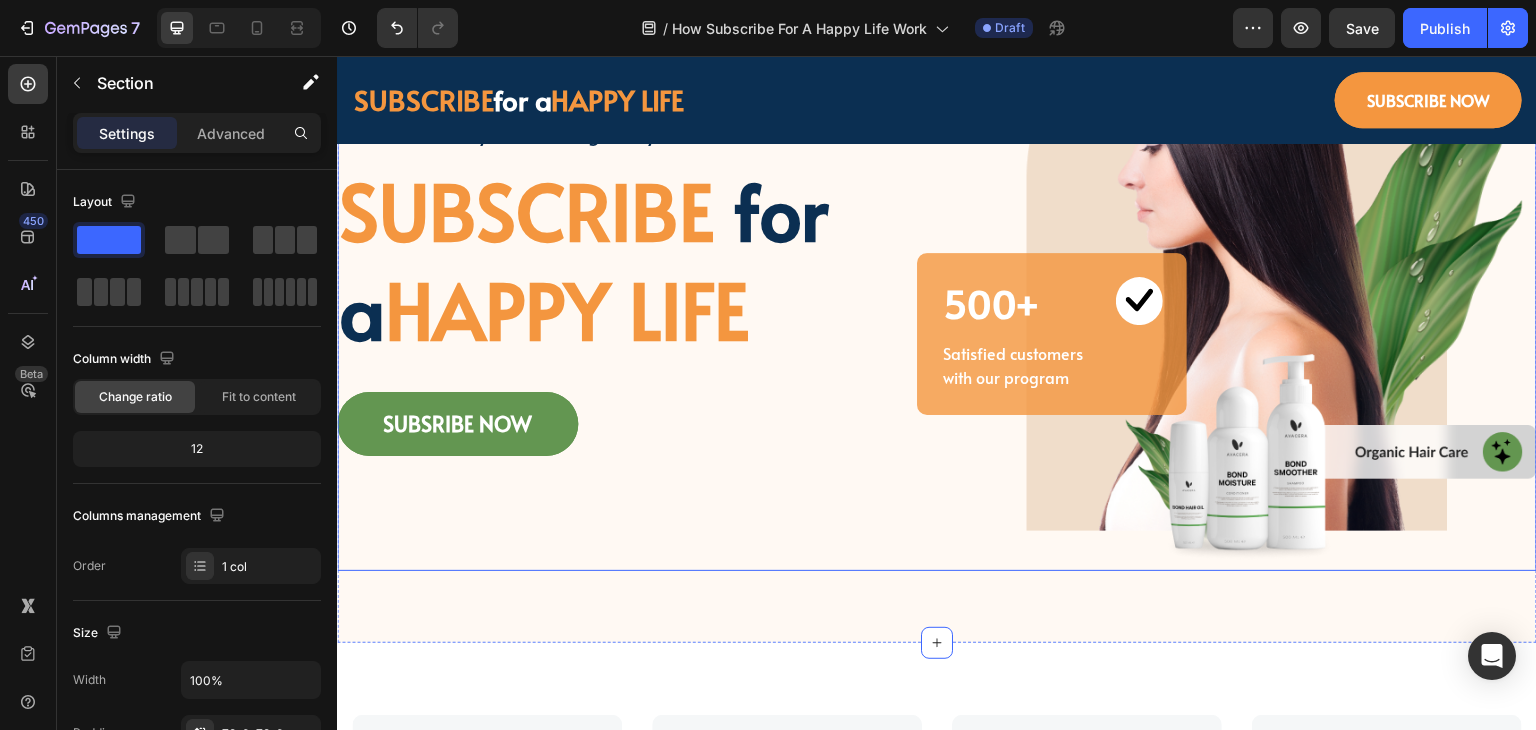 click on "Join "Subscribe for a happly life" membership for perks that boost efficiency and savings for your business! Text block ⁠⁠⁠⁠⁠⁠⁠ SUBSCRIBE   for a  HAPPY LIFE Heading SUBSRIBE NOW Button" at bounding box center (637, 270) 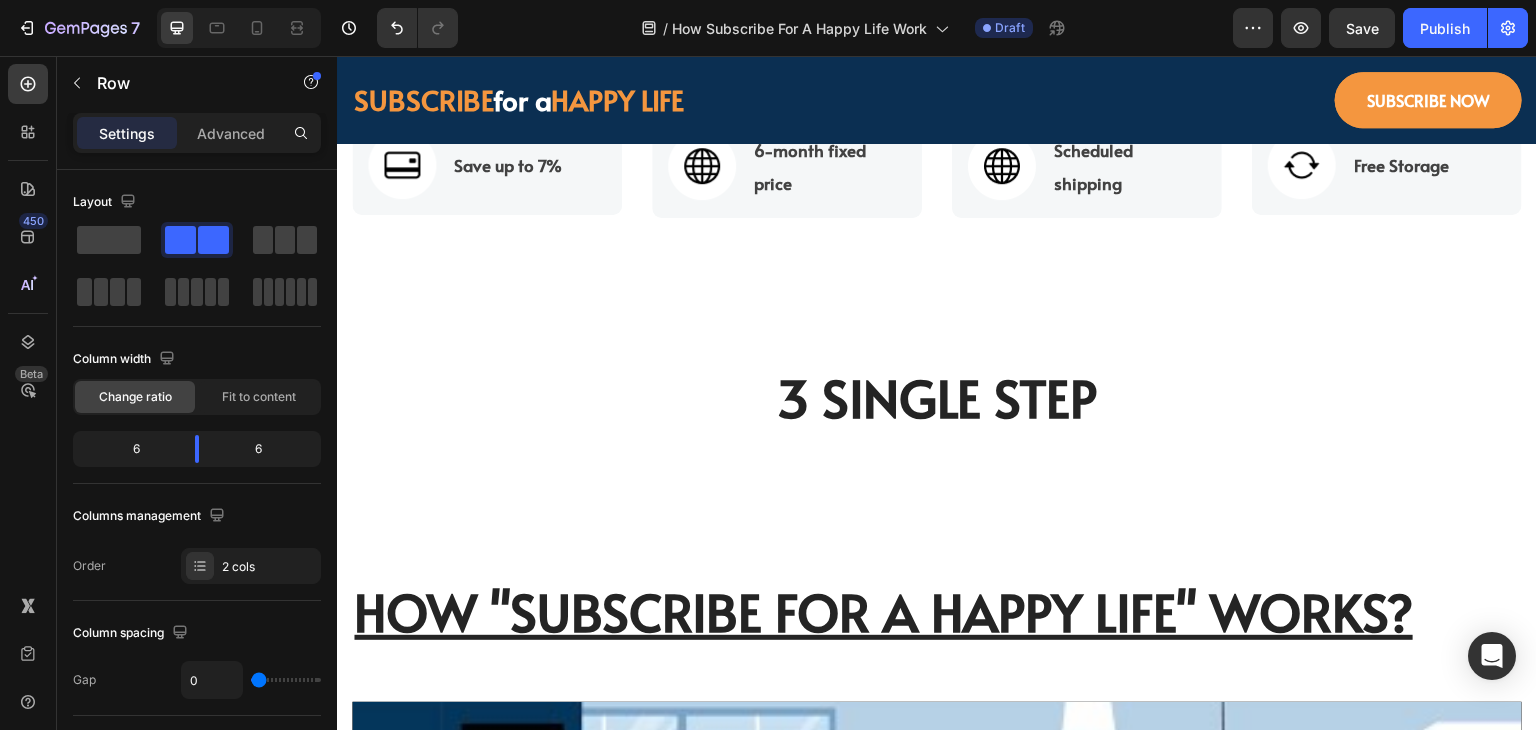 scroll, scrollTop: 500, scrollLeft: 0, axis: vertical 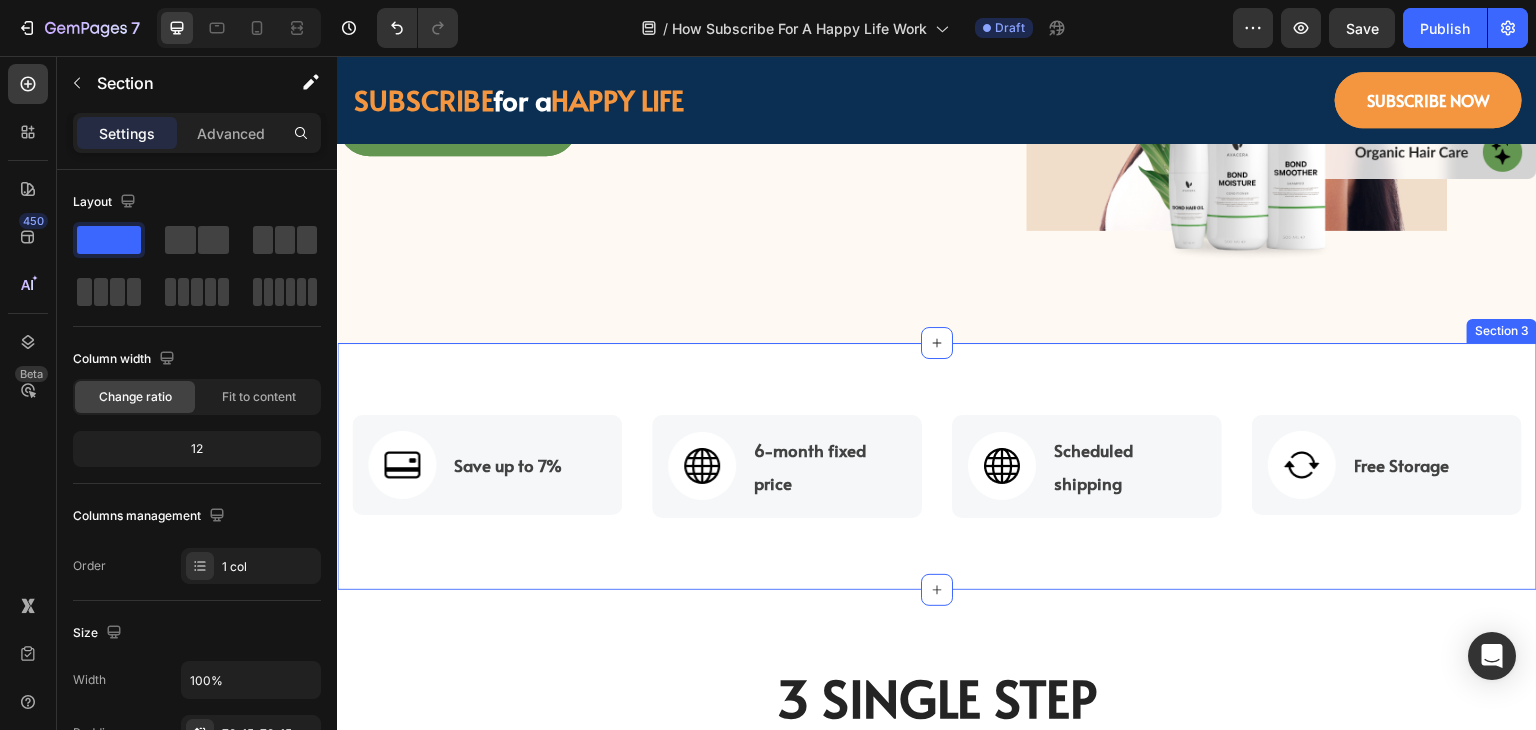 click on "Image Scheduled shipping Text block Row Image Save up to 7% Text block Row Image Free Storage Text block Row Image 6-month fixed price Text block Row Row Section 3" at bounding box center (937, 466) 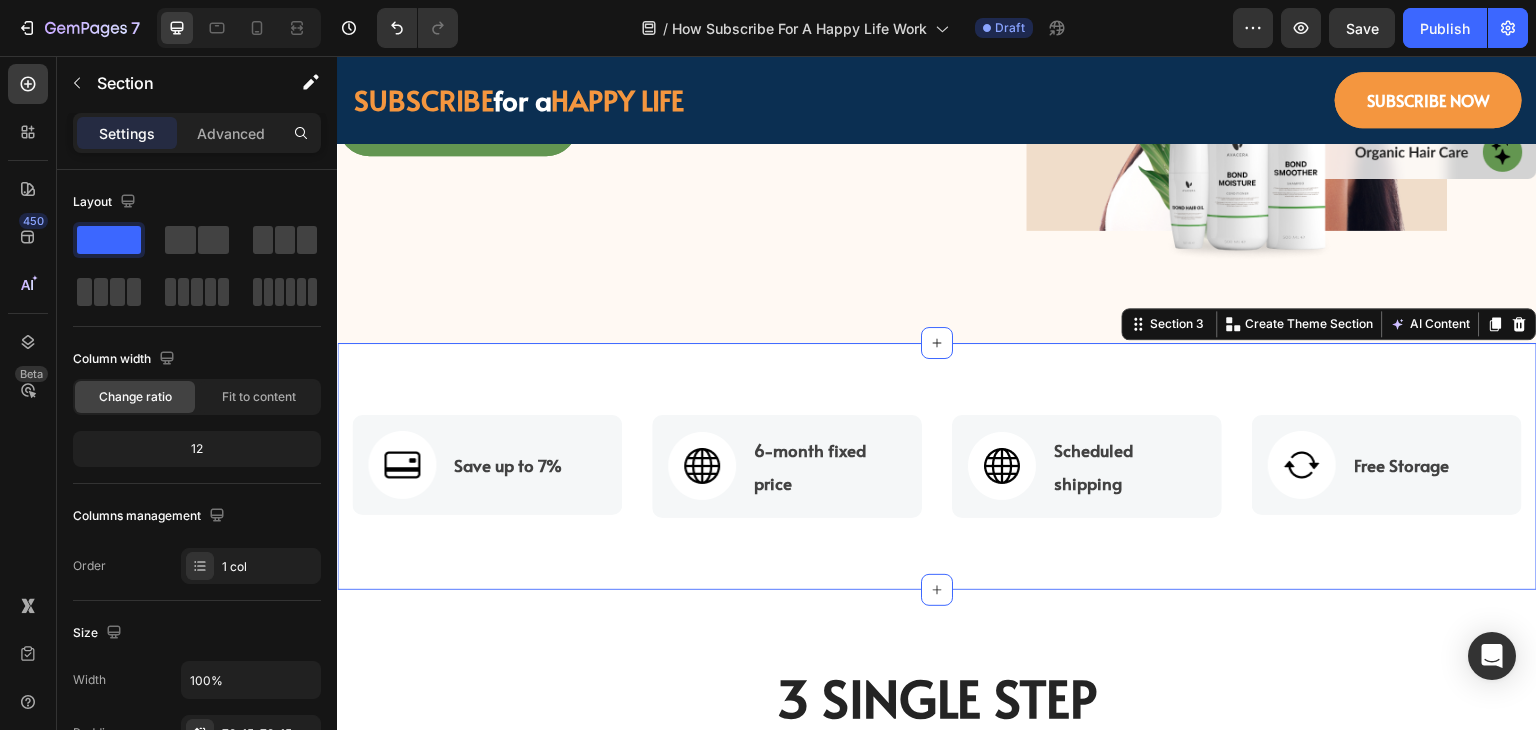 click on "Settings Advanced" at bounding box center (197, 133) 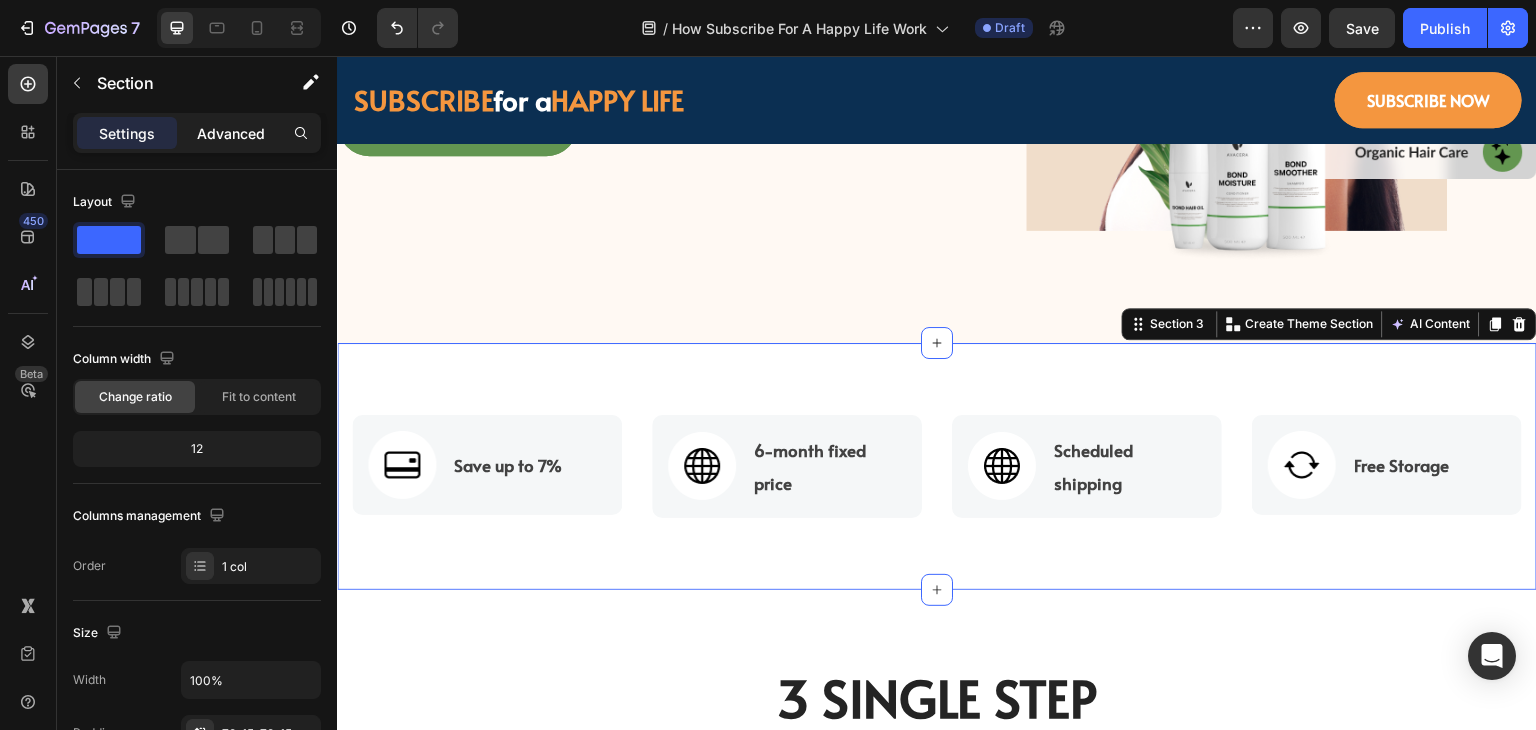 click on "Advanced" 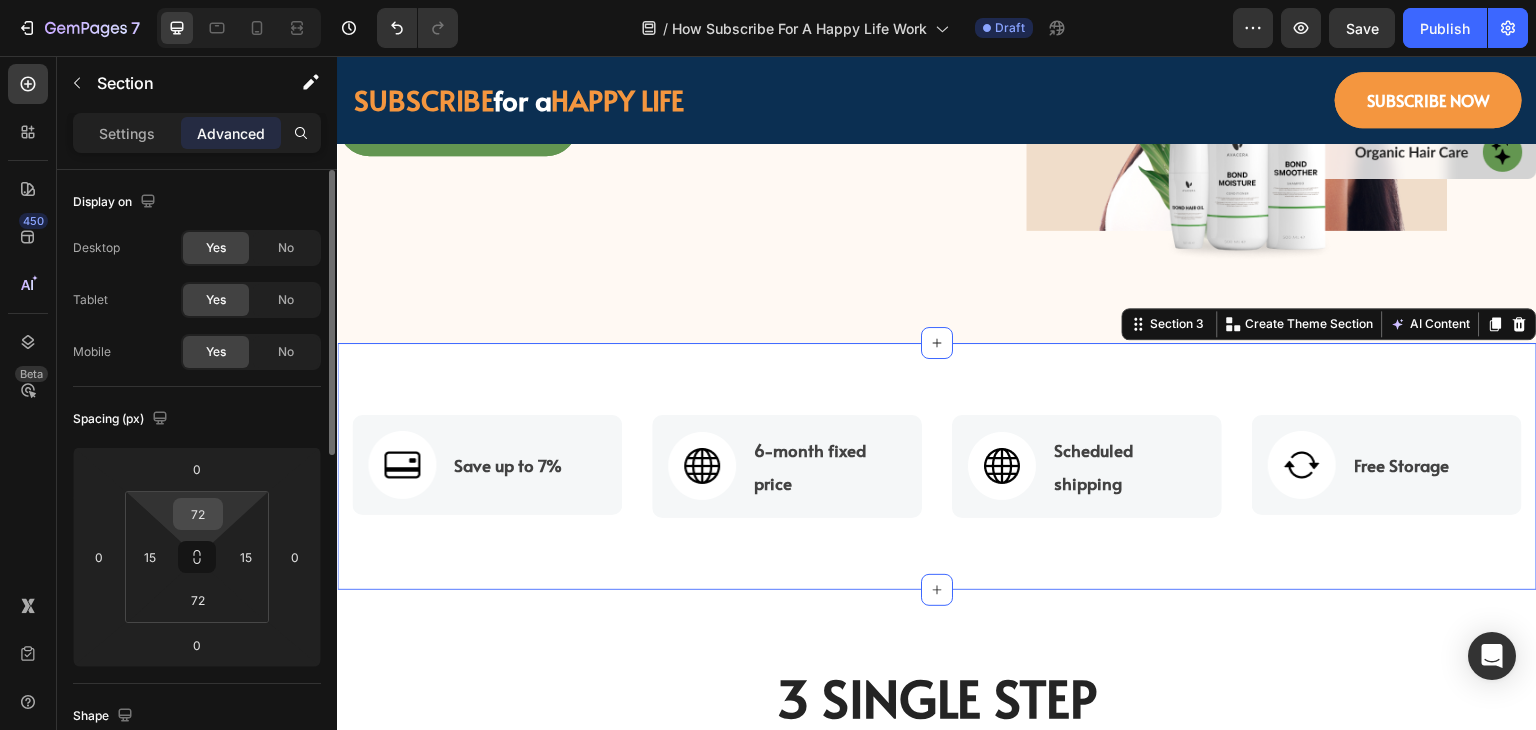 click on "72" at bounding box center (198, 514) 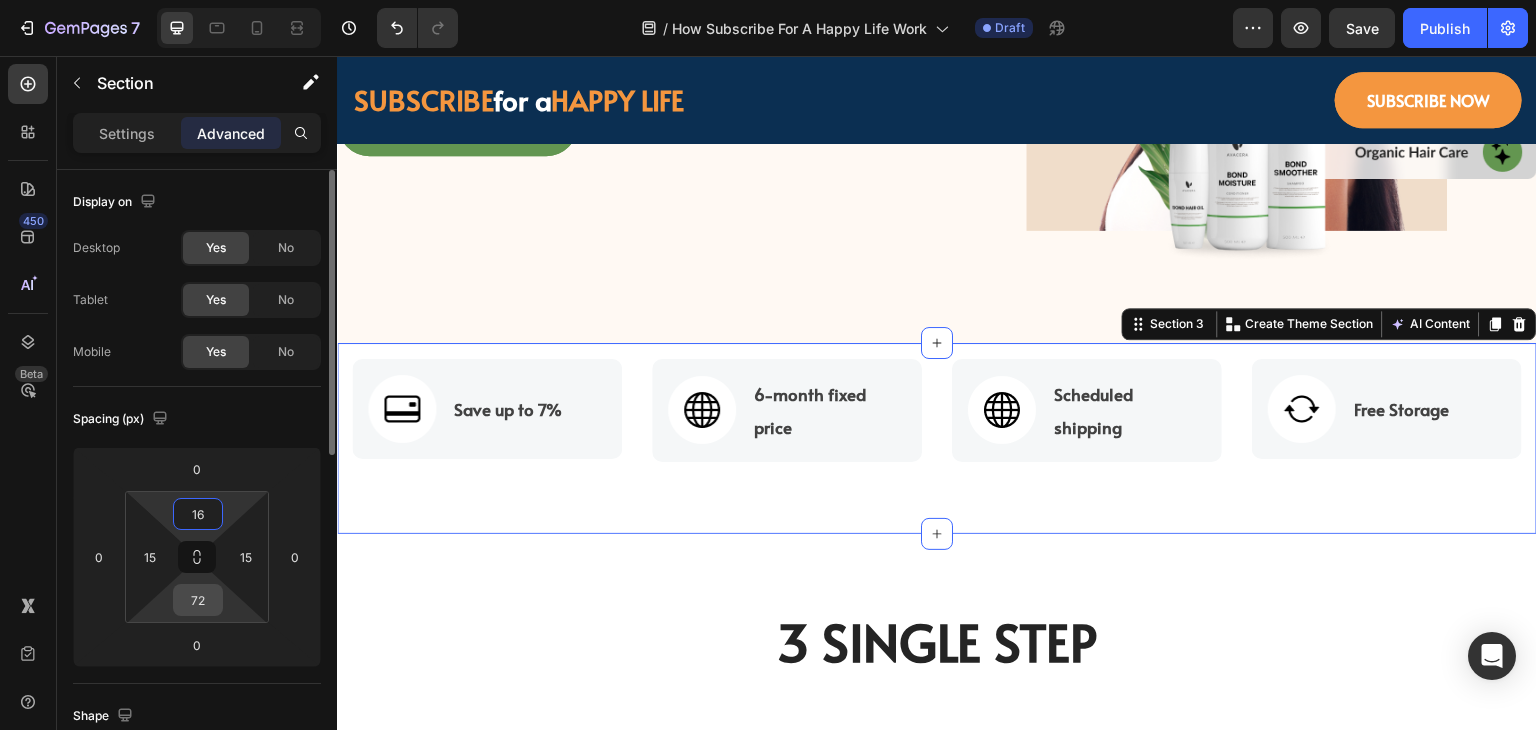 type on "16" 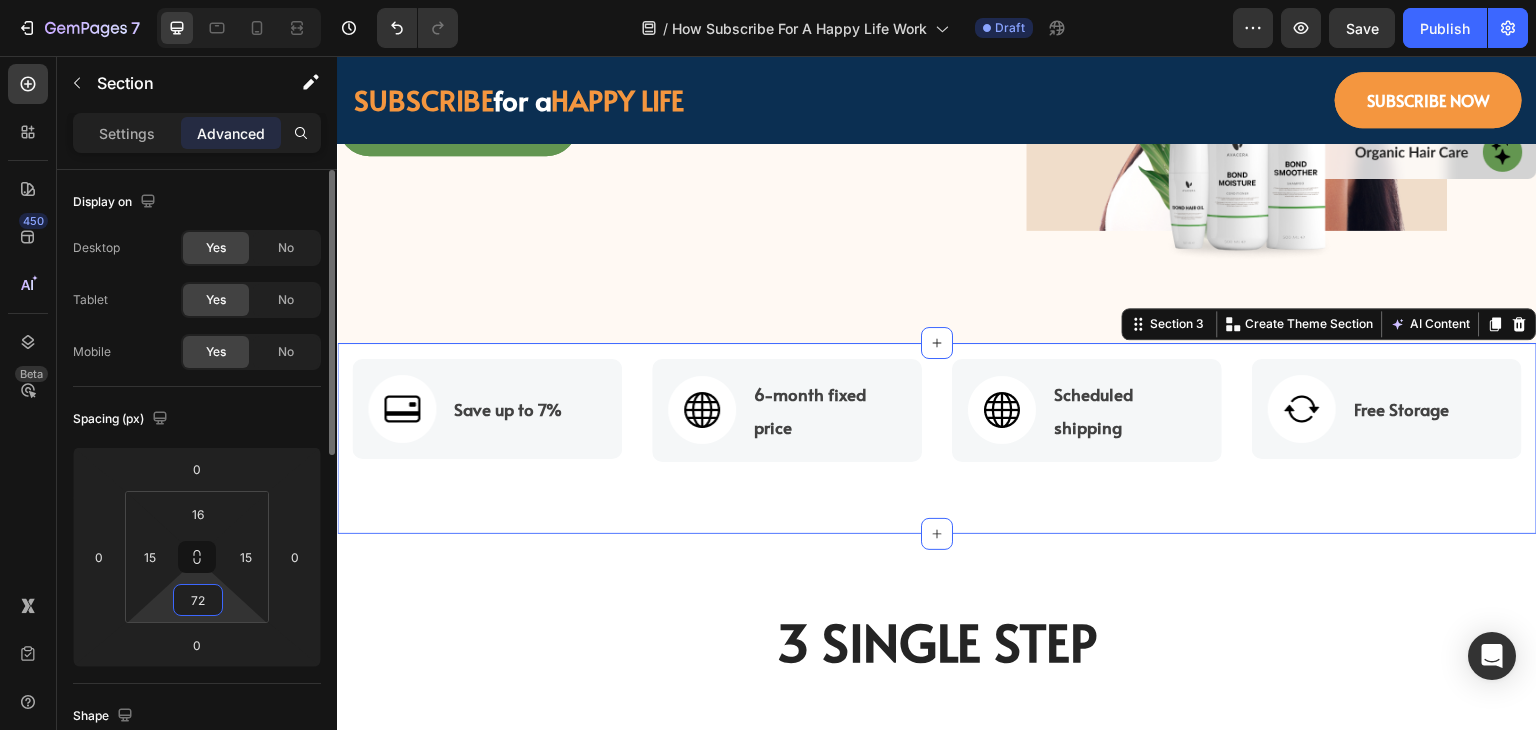 click on "72" at bounding box center (198, 600) 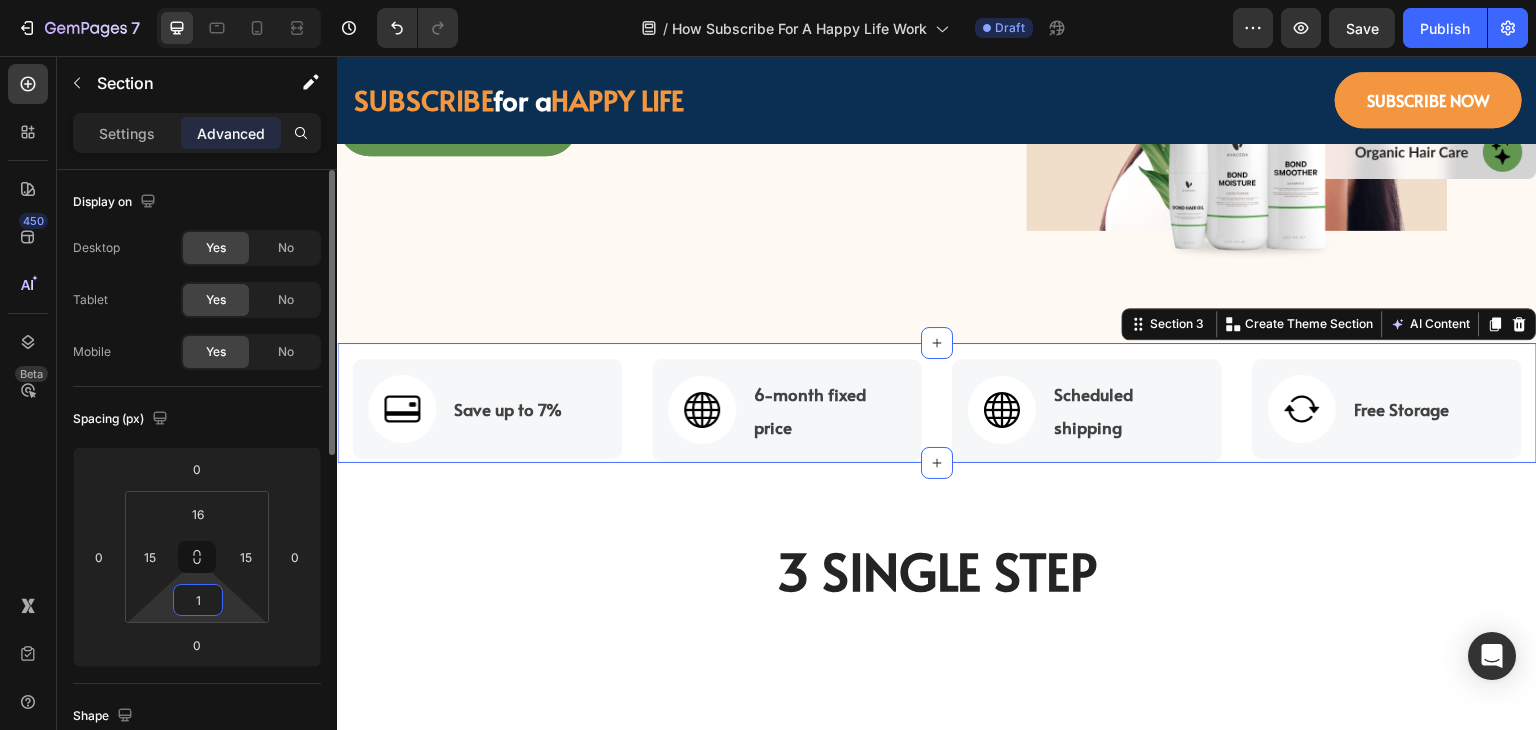 type on "16" 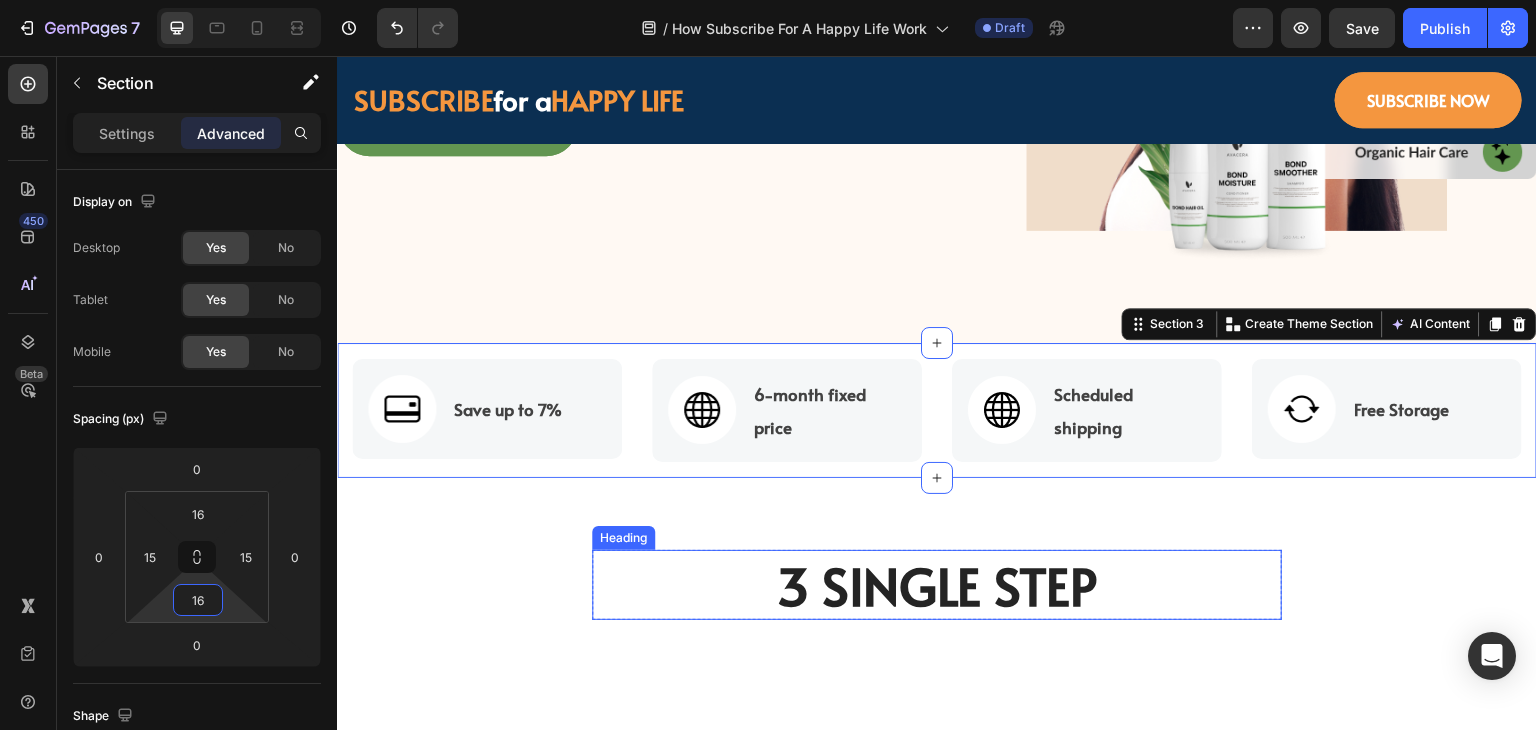 click on "3 Single Step" at bounding box center [937, 585] 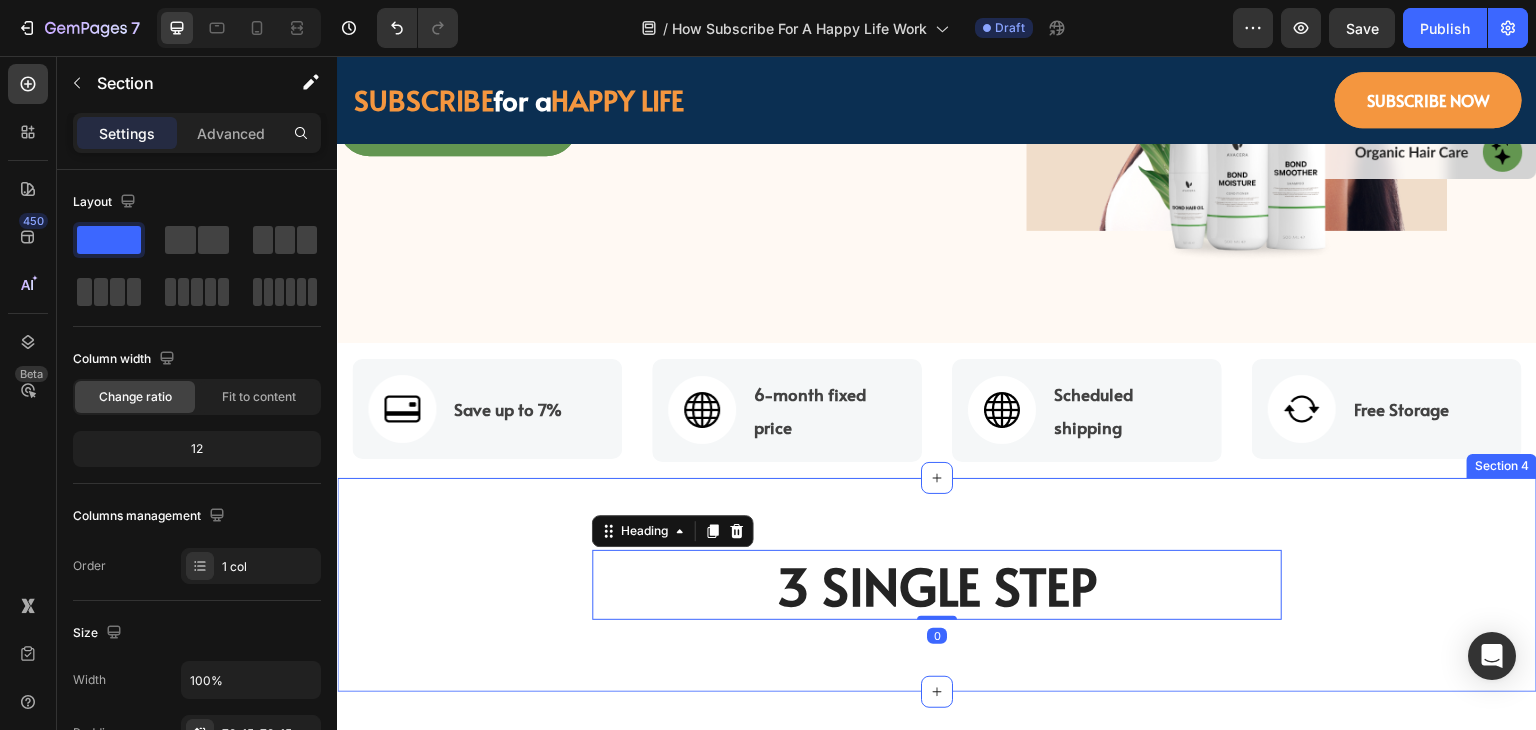 click on "3 Single Step  Heading   0 Row Row Section 4" at bounding box center (937, 585) 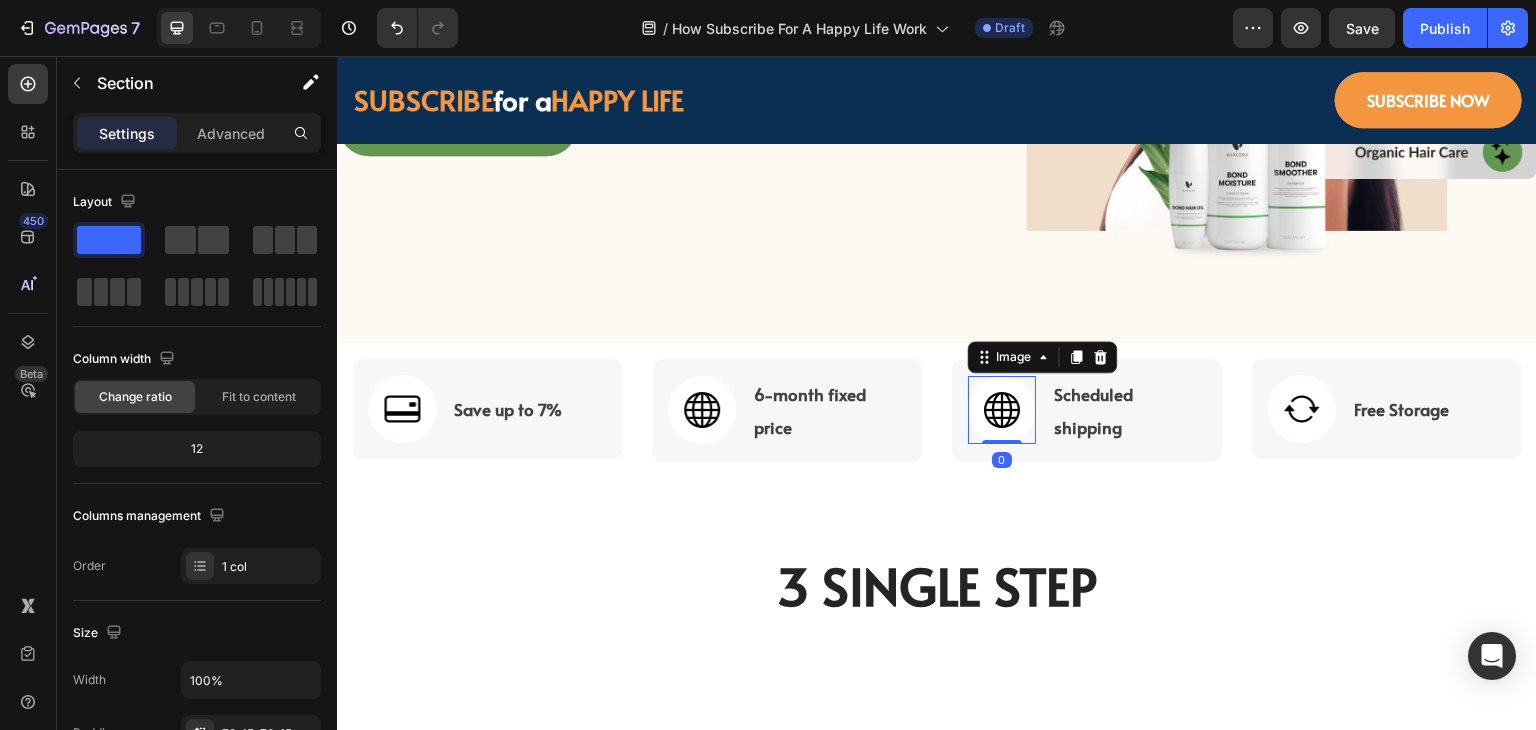 click at bounding box center [1002, 410] 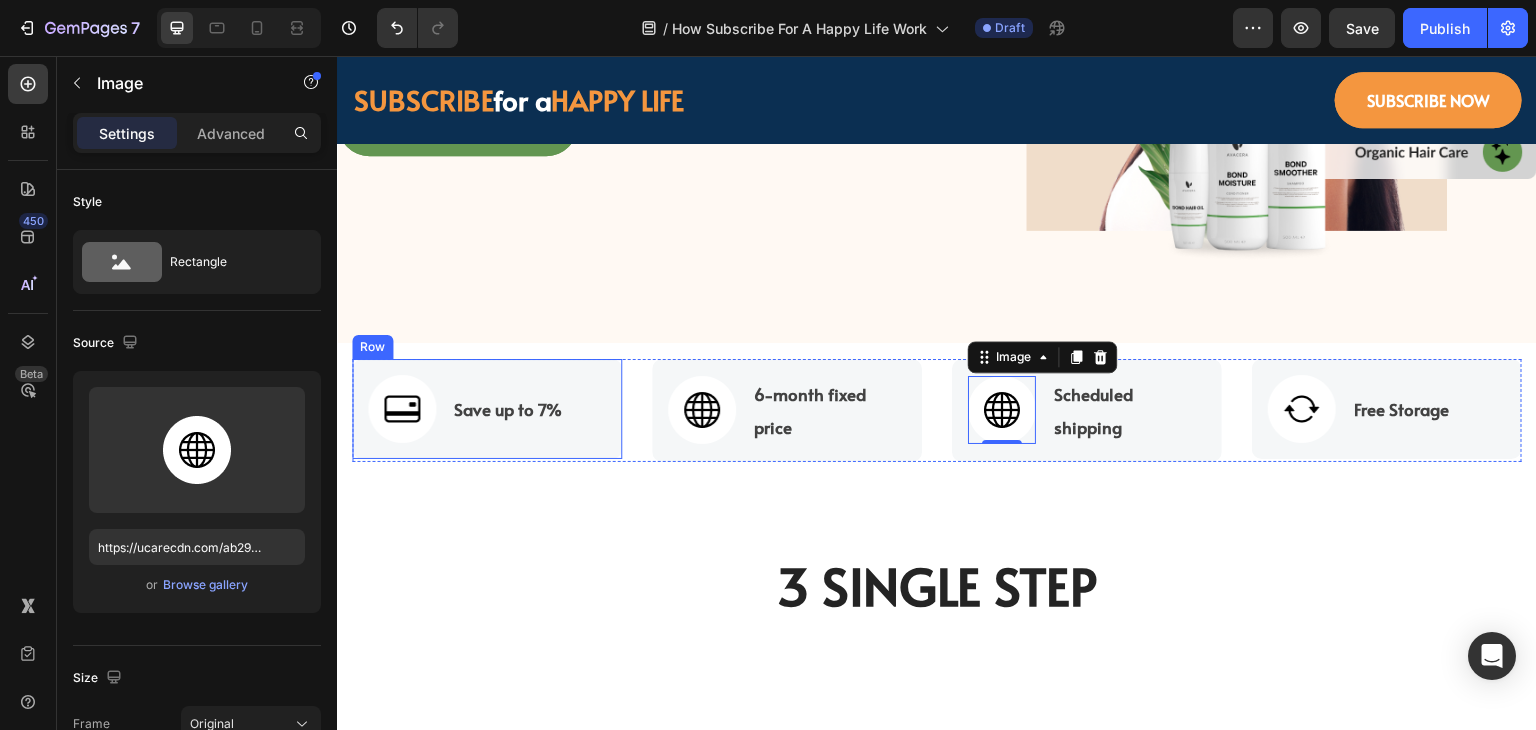 click at bounding box center (402, 409) 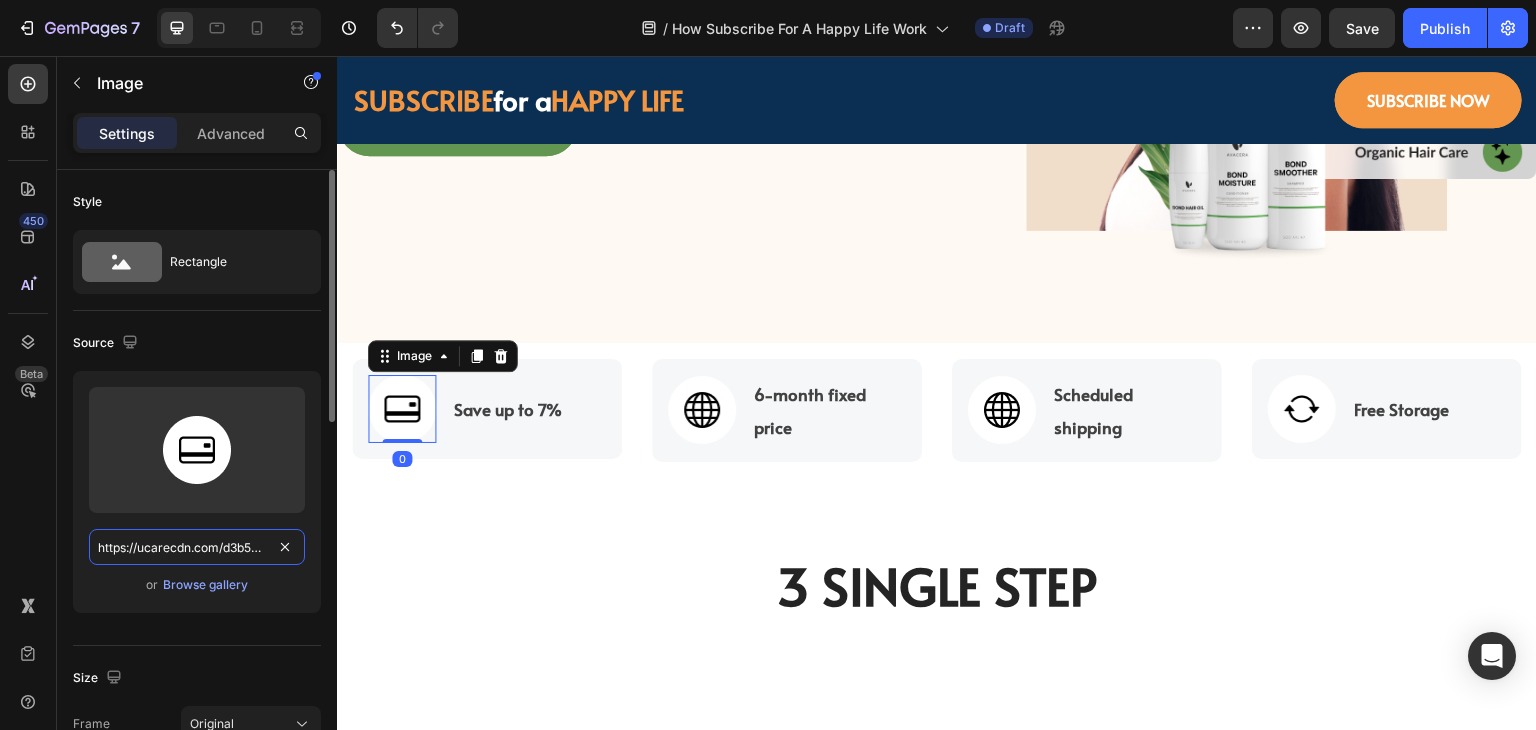 click on "https://ucarecdn.com/d3b53e7c-31e4-437f-8526-779f828aa3c6/-/format/auto/" at bounding box center [197, 547] 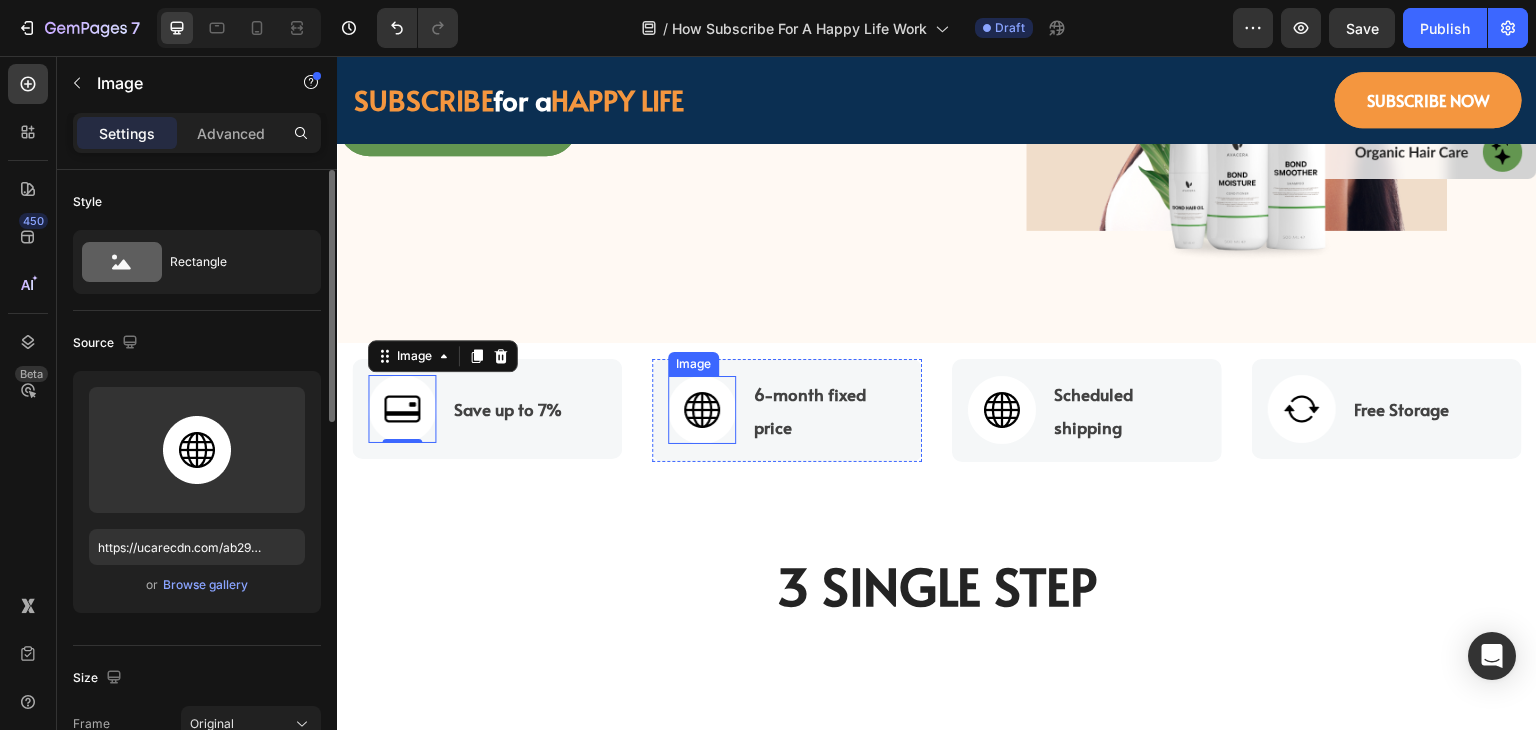 click at bounding box center [702, 410] 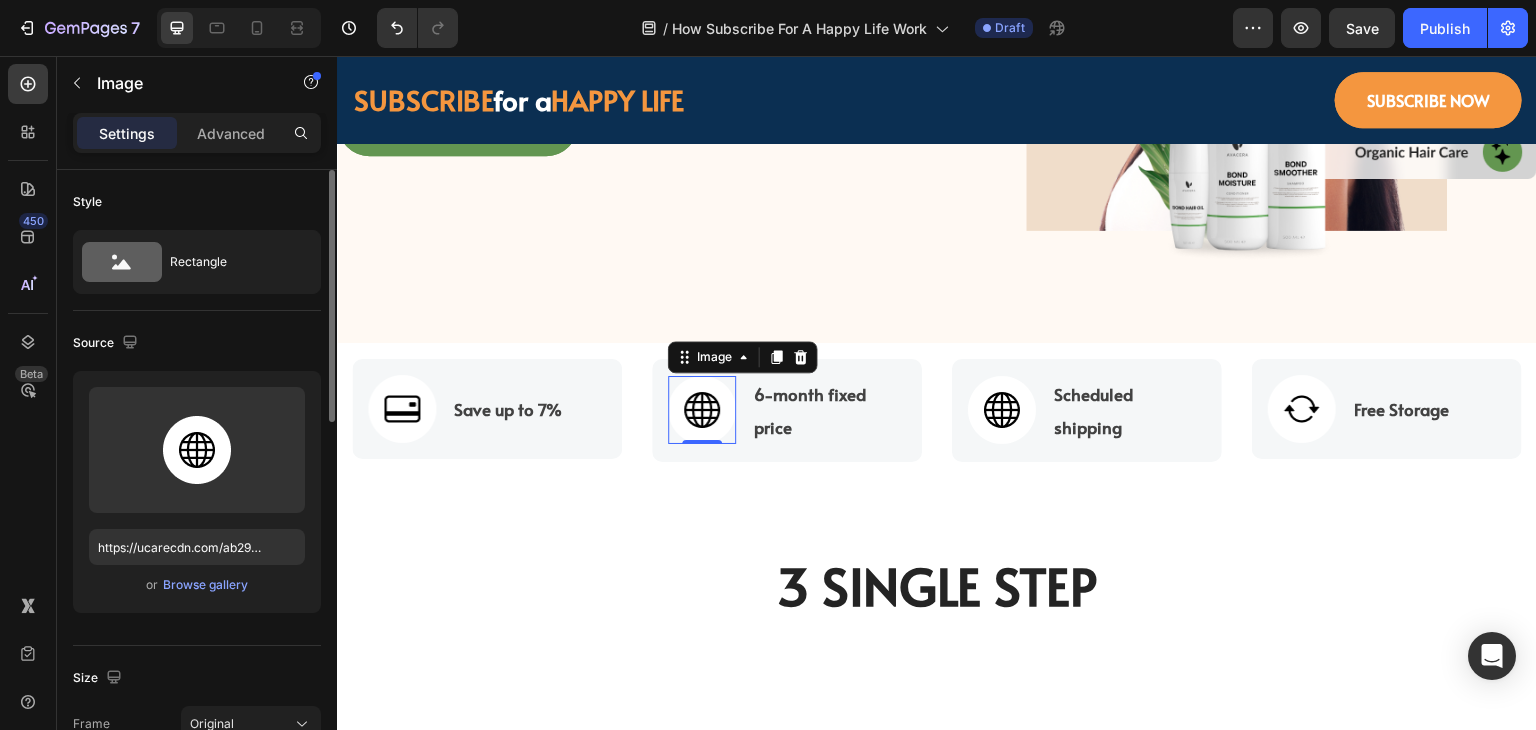 click on "or  Browse gallery" at bounding box center (197, 585) 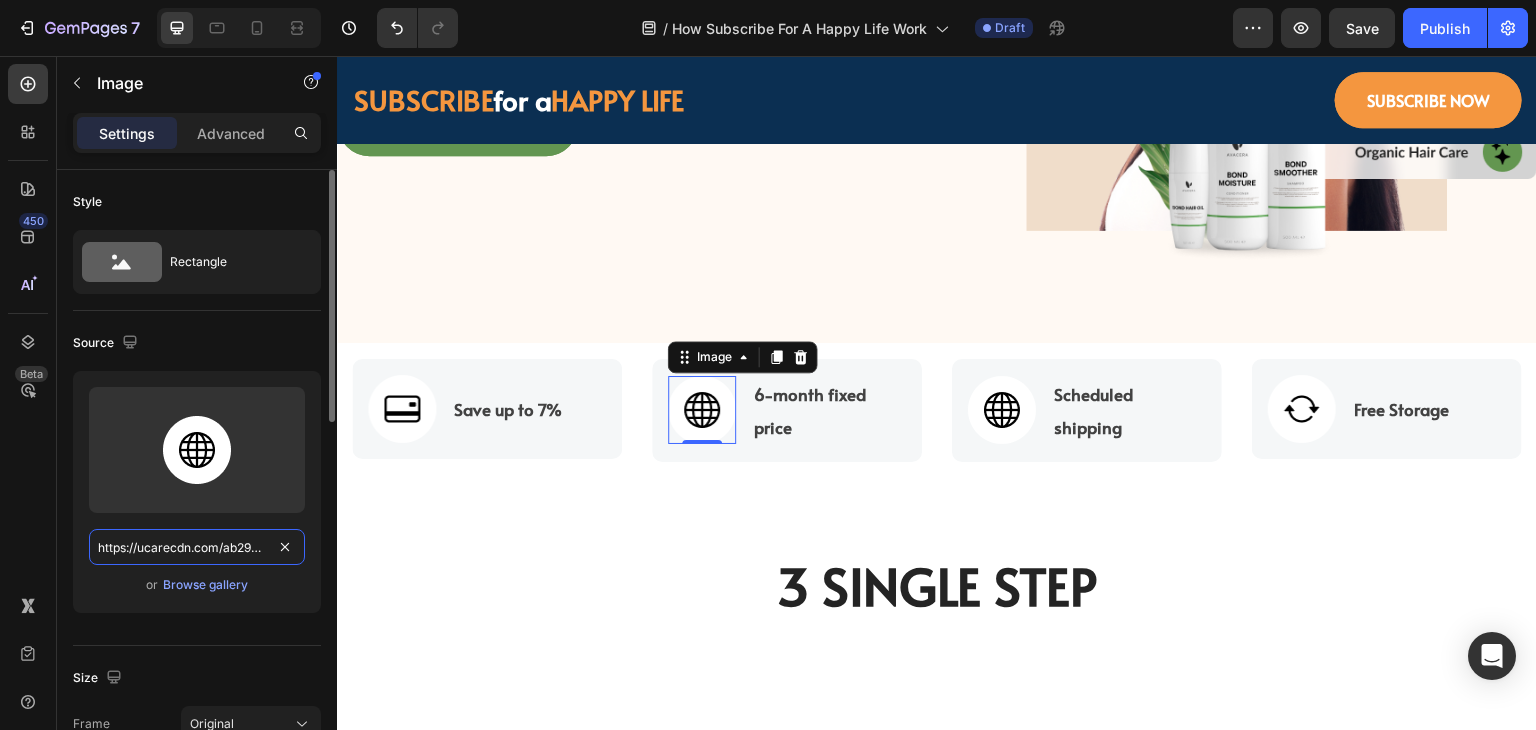 click on "https://ucarecdn.com/ab2902c6-0a80-49a4-9f12-7cd51202e2b3/-/format/auto/" at bounding box center (197, 547) 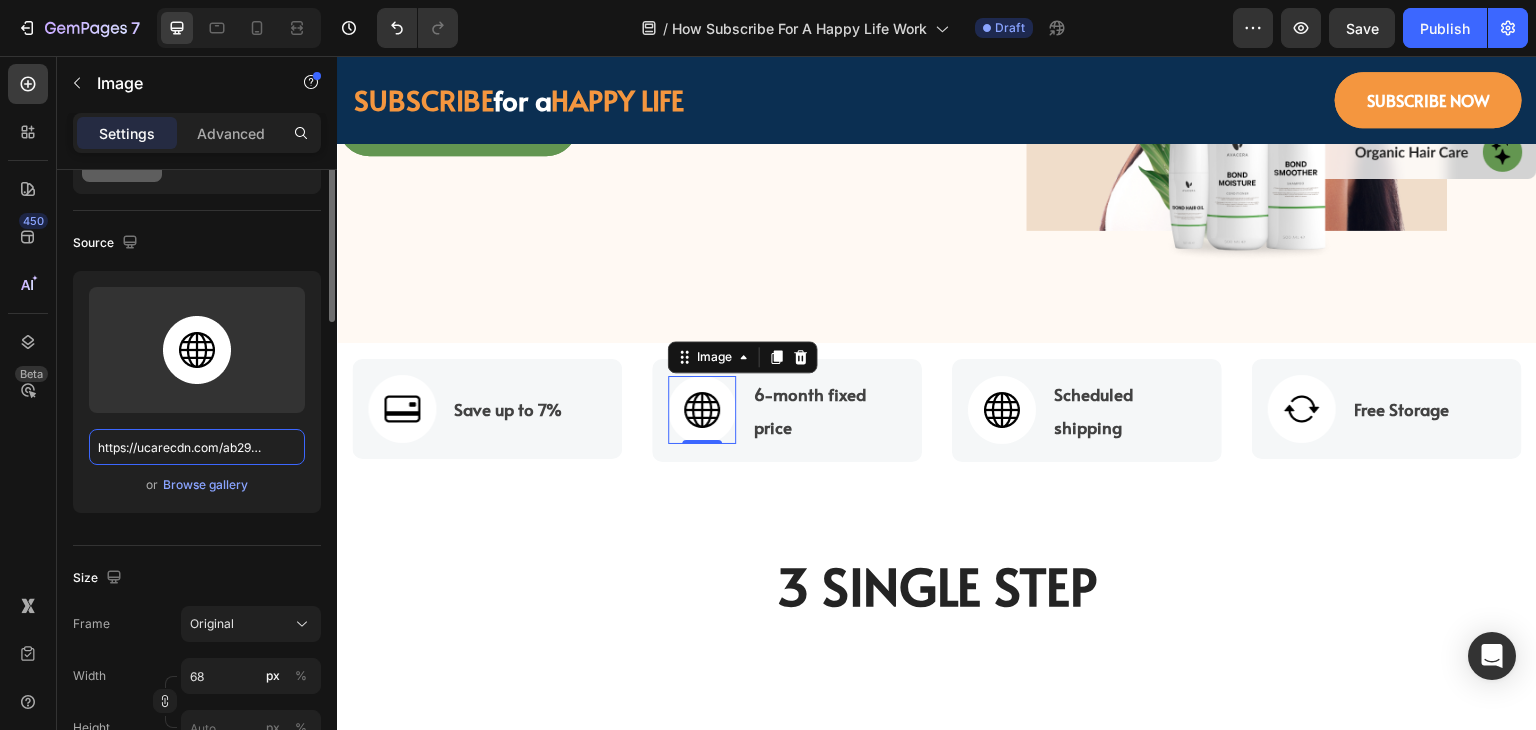 scroll, scrollTop: 0, scrollLeft: 0, axis: both 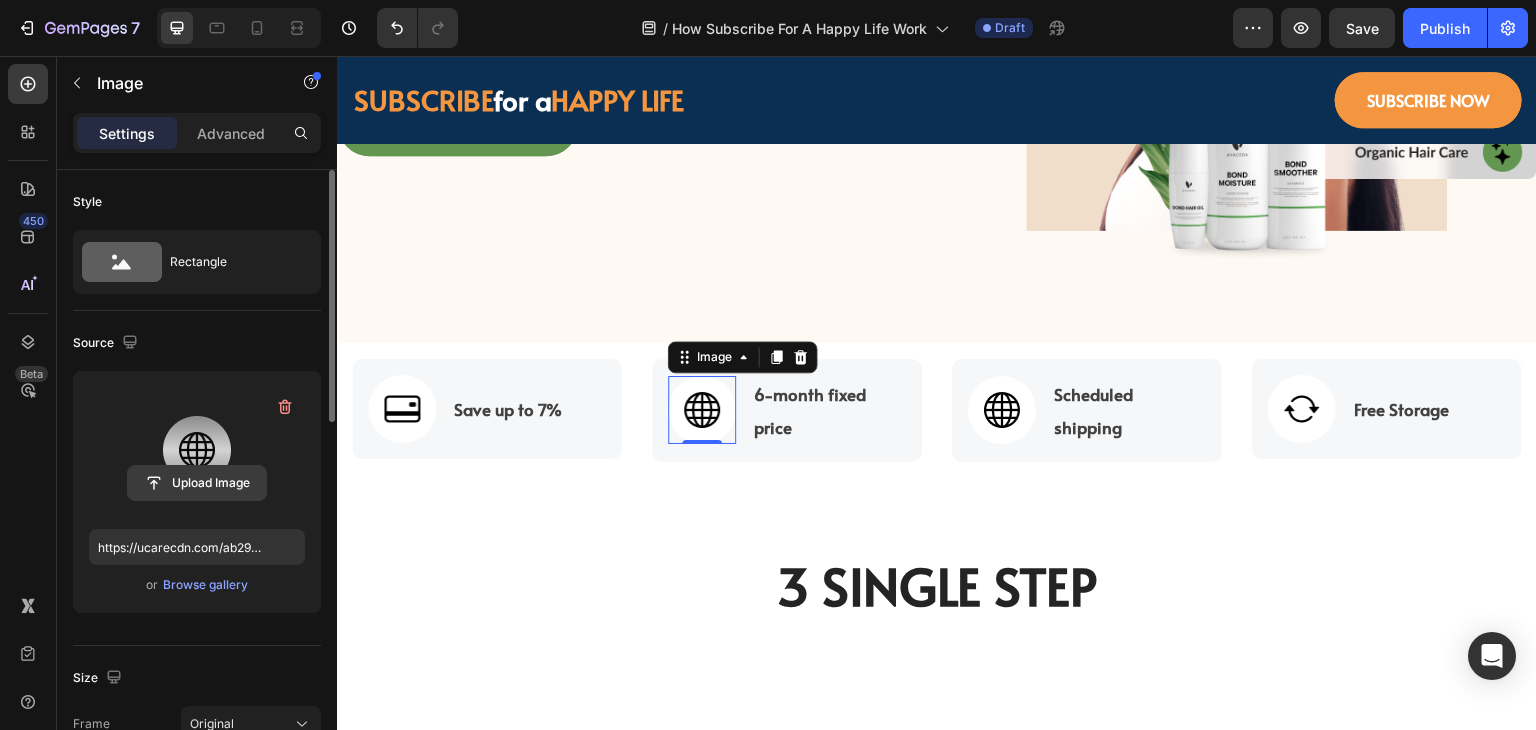 click 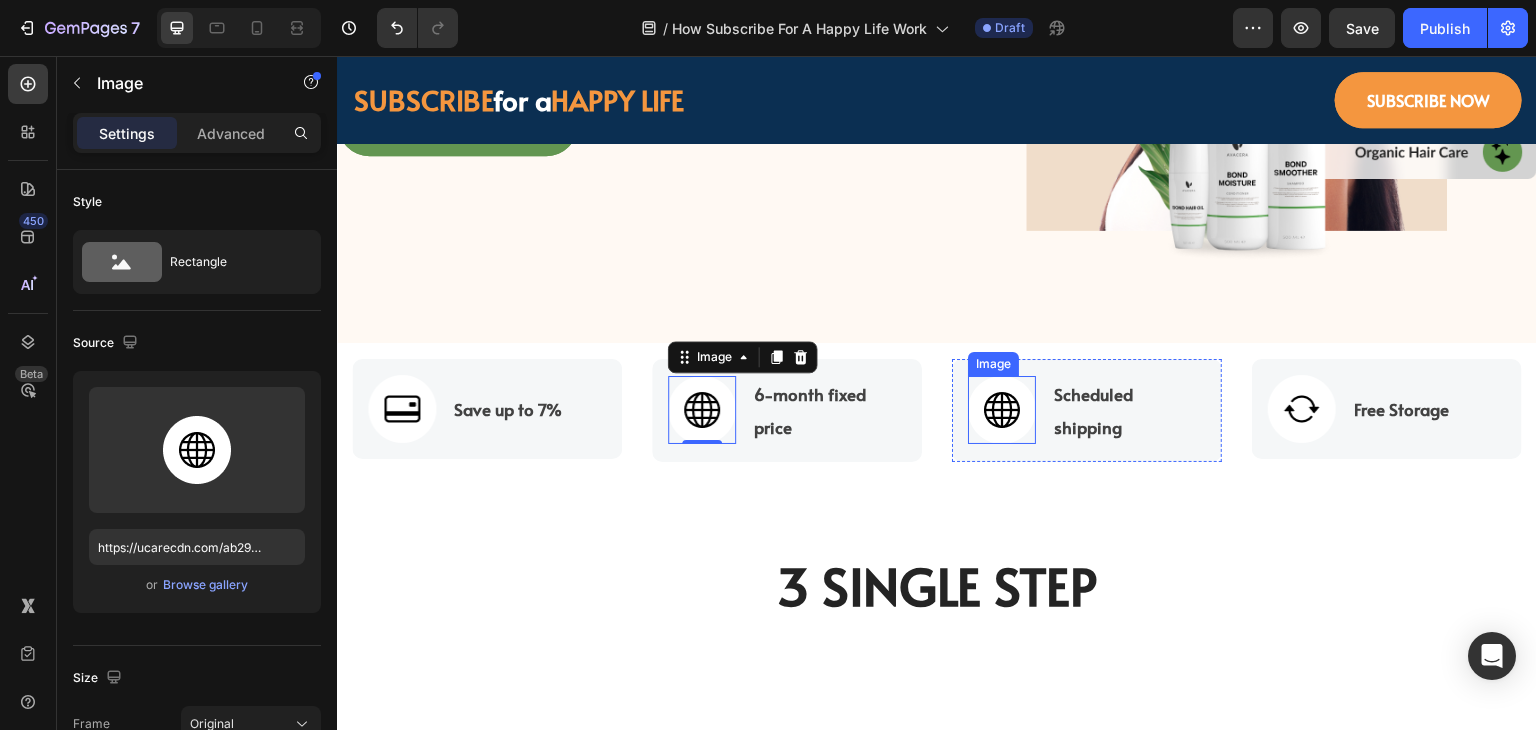 click at bounding box center (1002, 410) 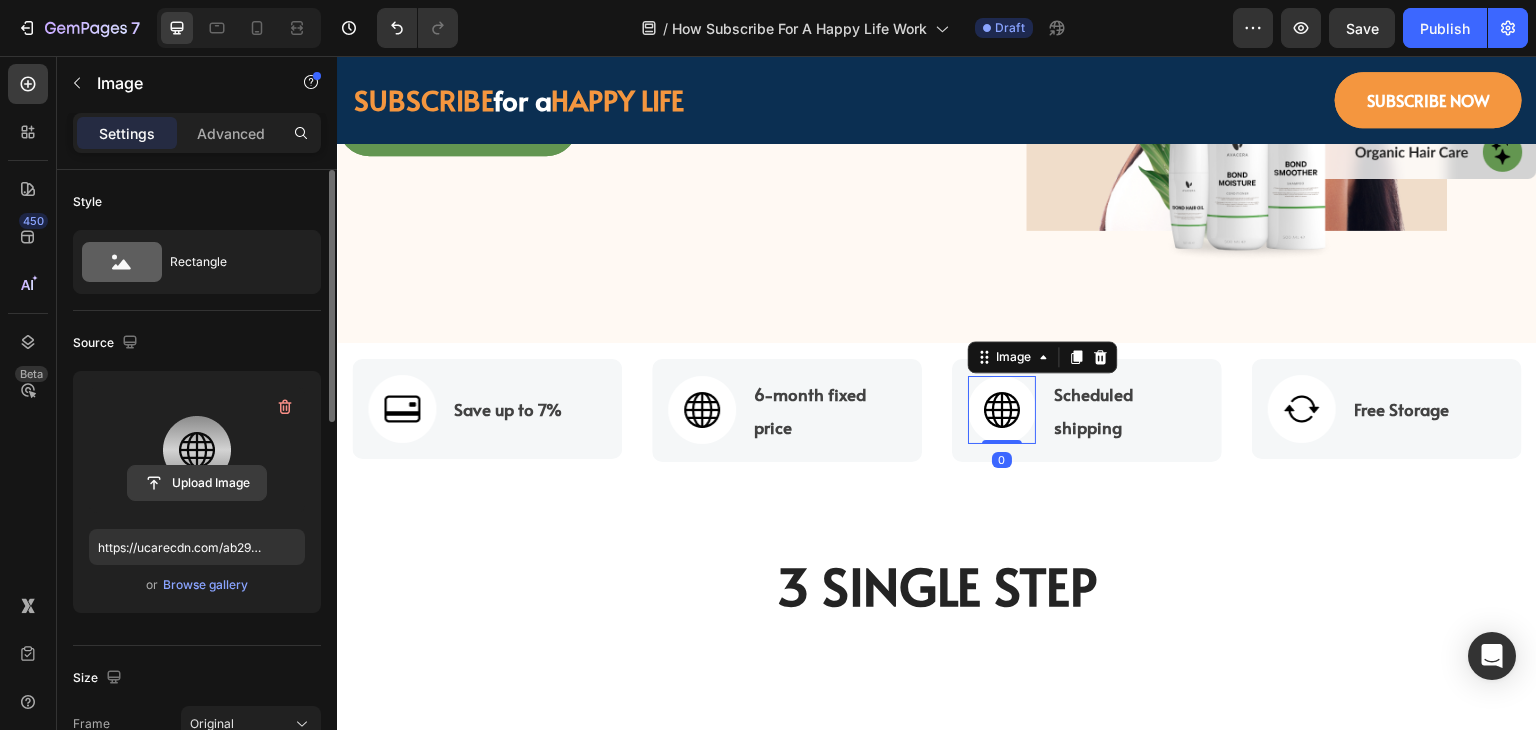 click 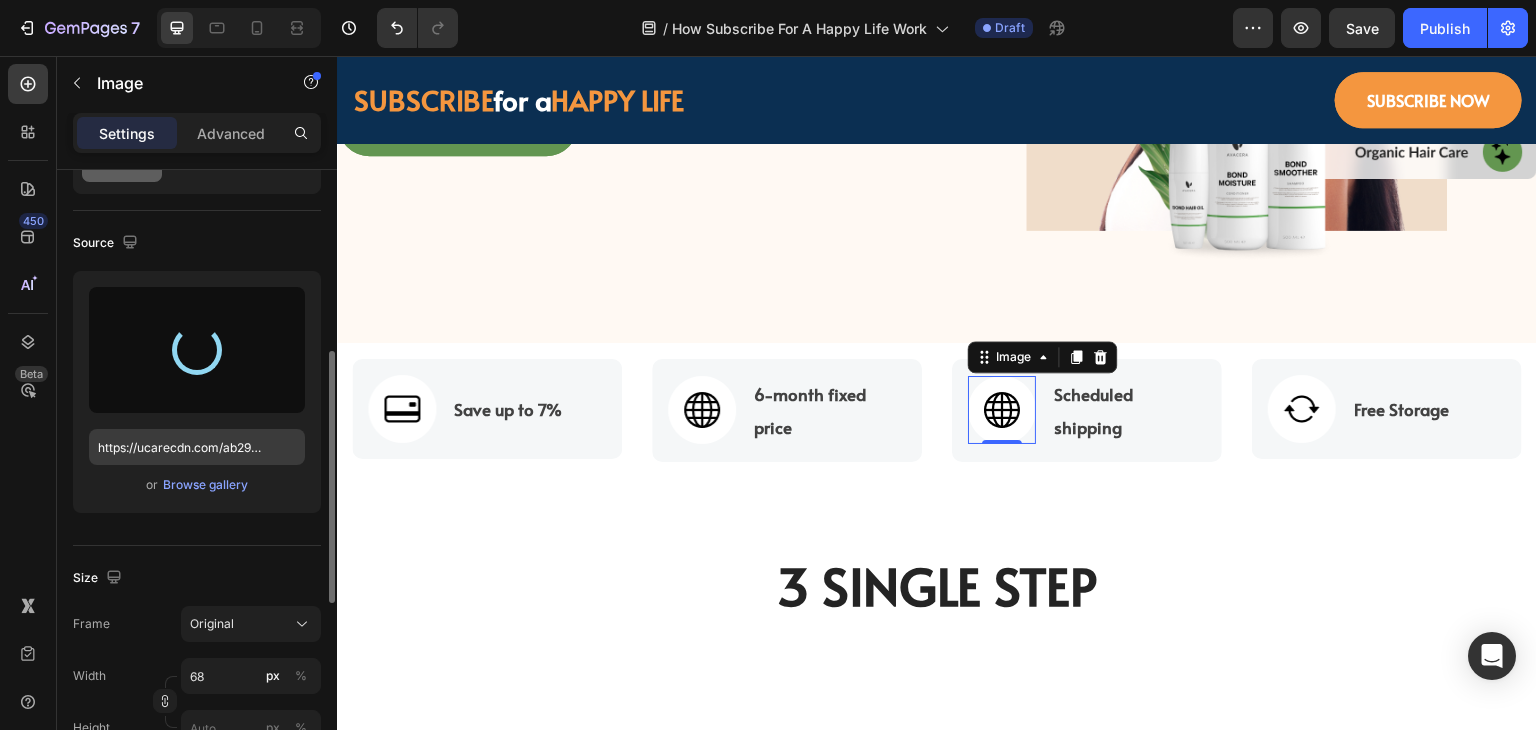 scroll, scrollTop: 400, scrollLeft: 0, axis: vertical 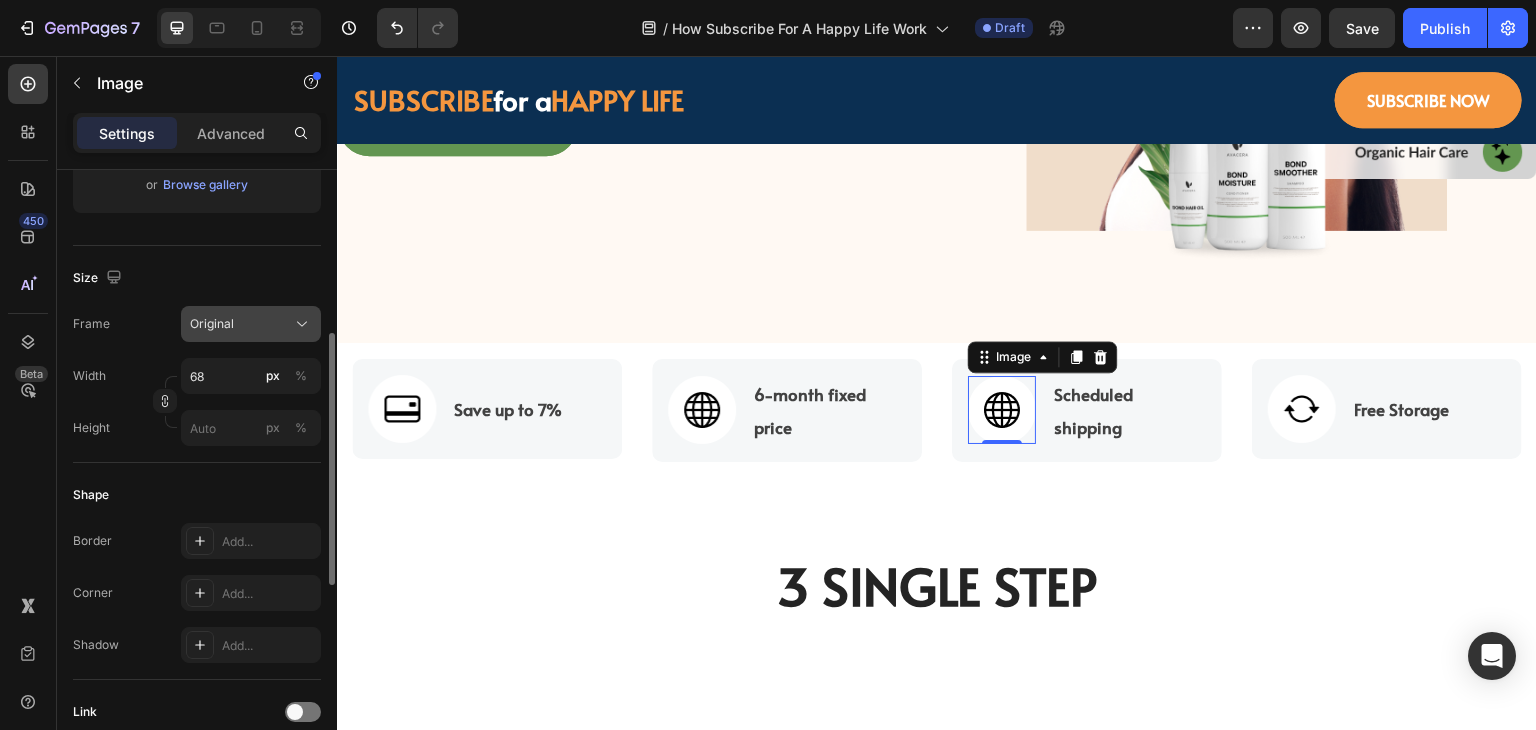 type on "https://cdn.shopify.com/s/files/1/0518/3825/5255/files/gempages_554882697223209794-b1b41e60-fc0b-429e-a5c7-b868c89fb4c9.png" 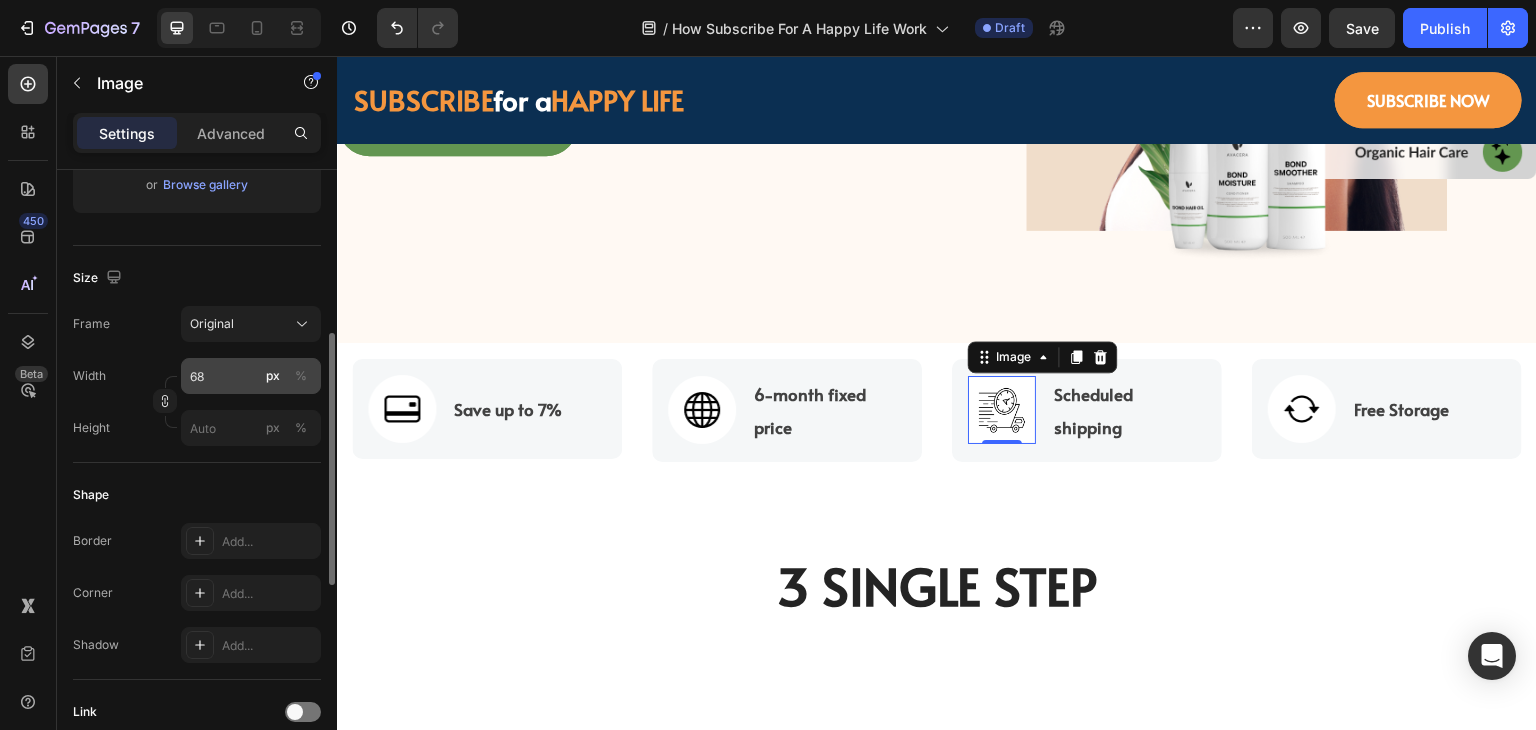 scroll, scrollTop: 300, scrollLeft: 0, axis: vertical 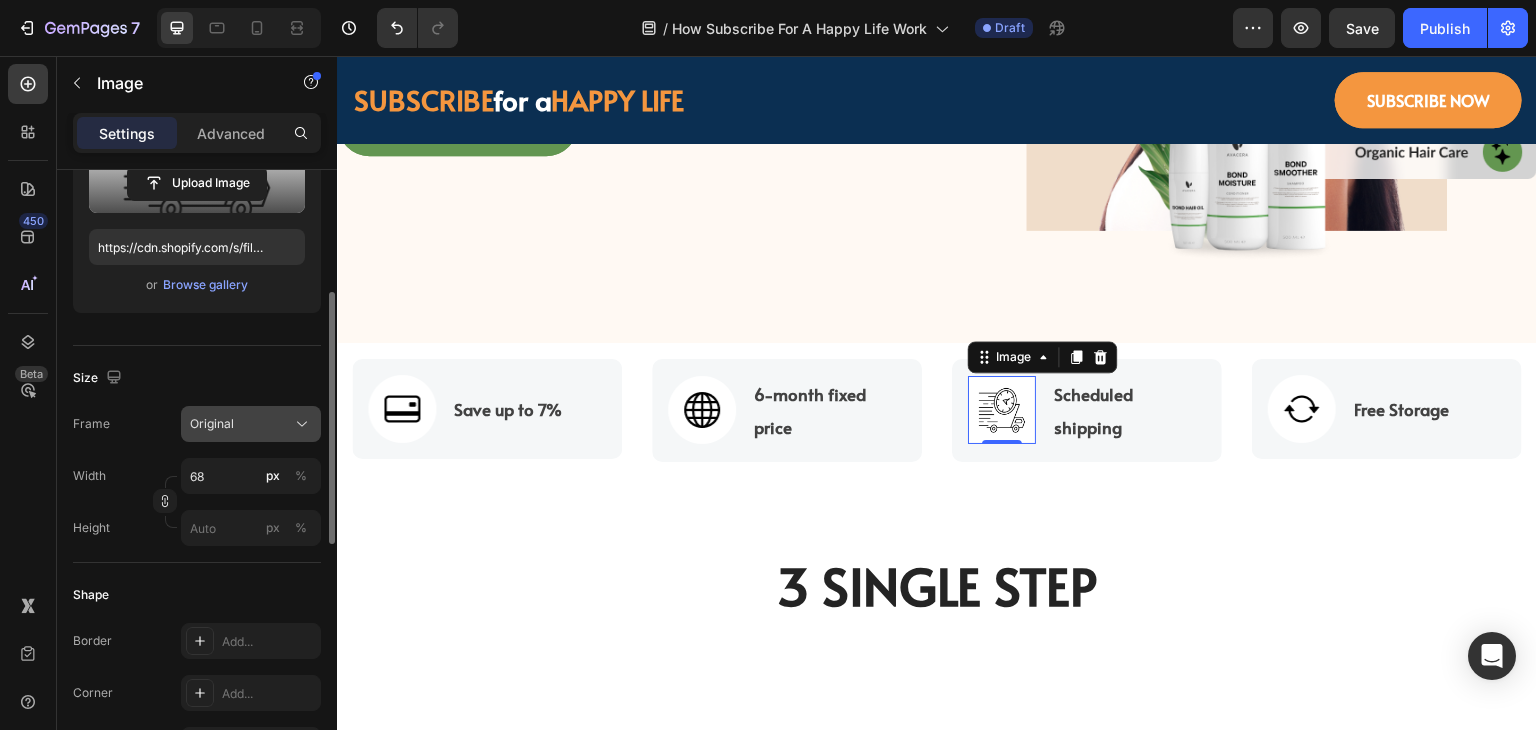 click on "Original" 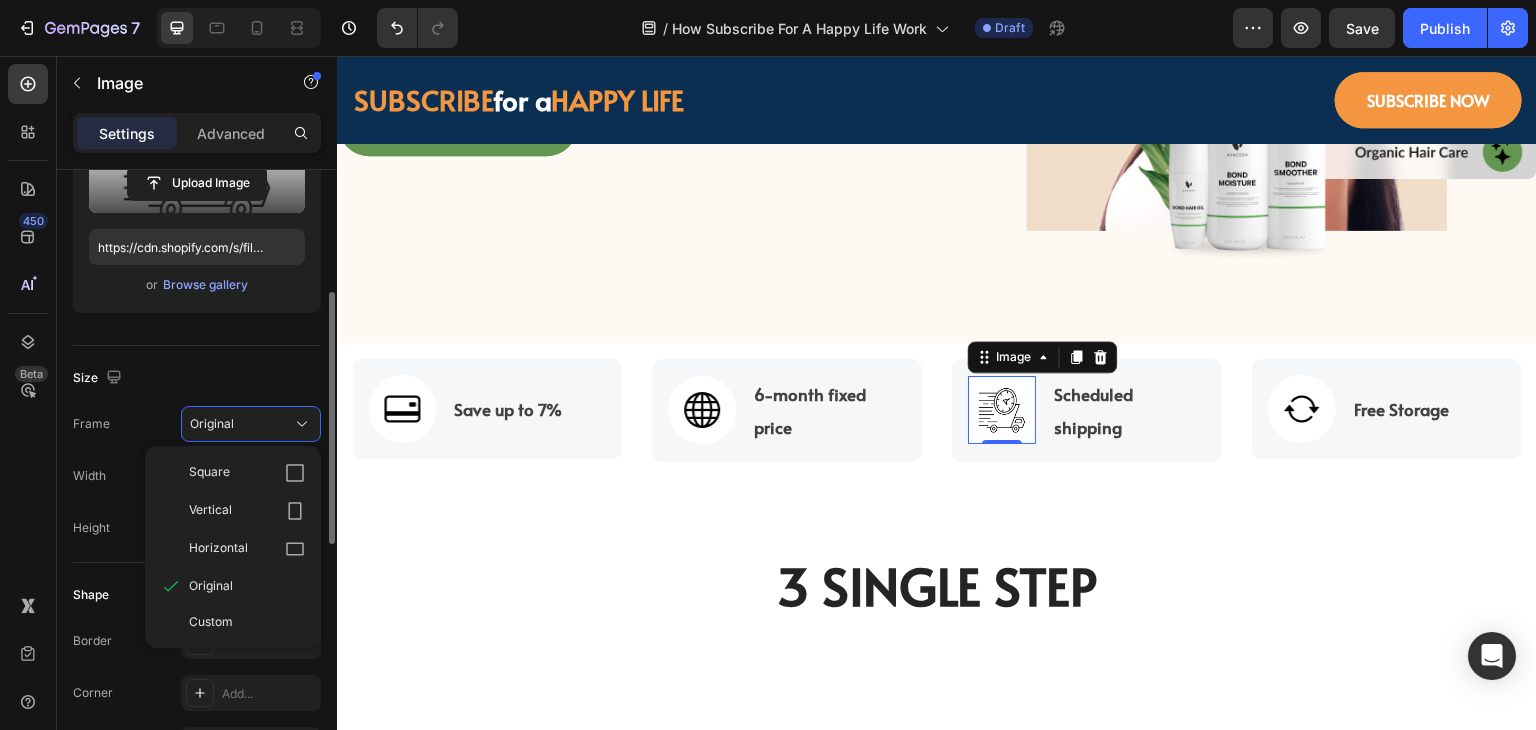 click on "Size" at bounding box center [197, 378] 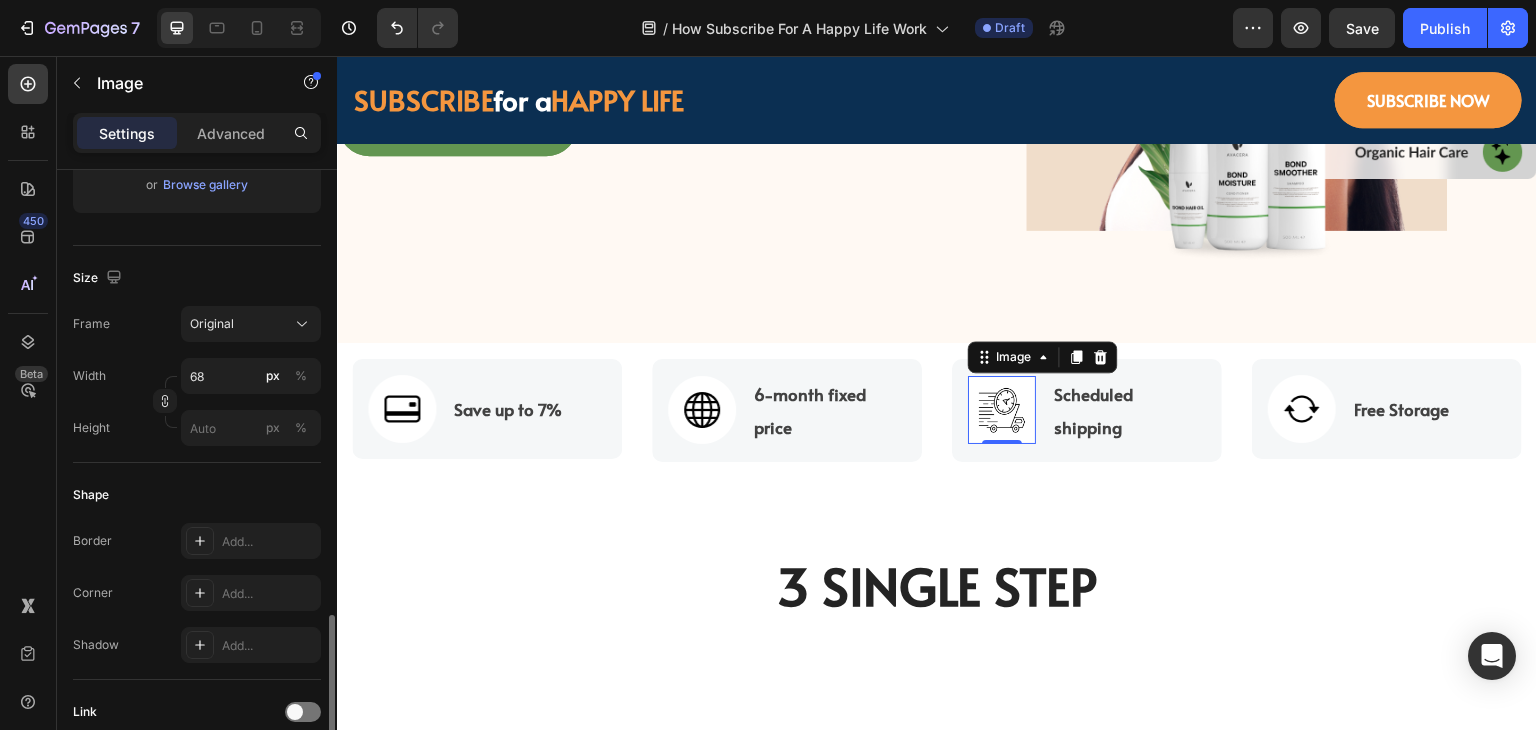 scroll, scrollTop: 600, scrollLeft: 0, axis: vertical 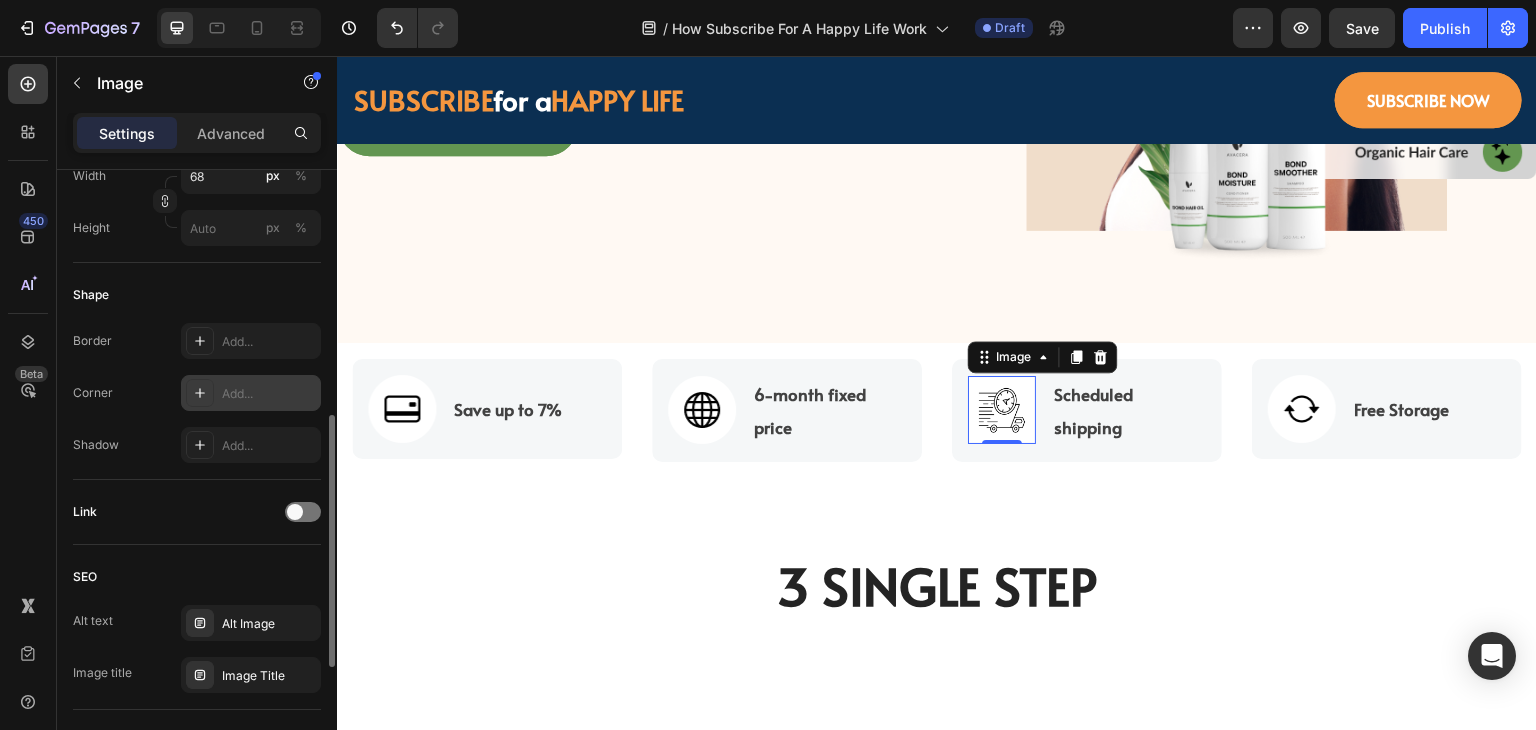 click on "Add..." at bounding box center [251, 393] 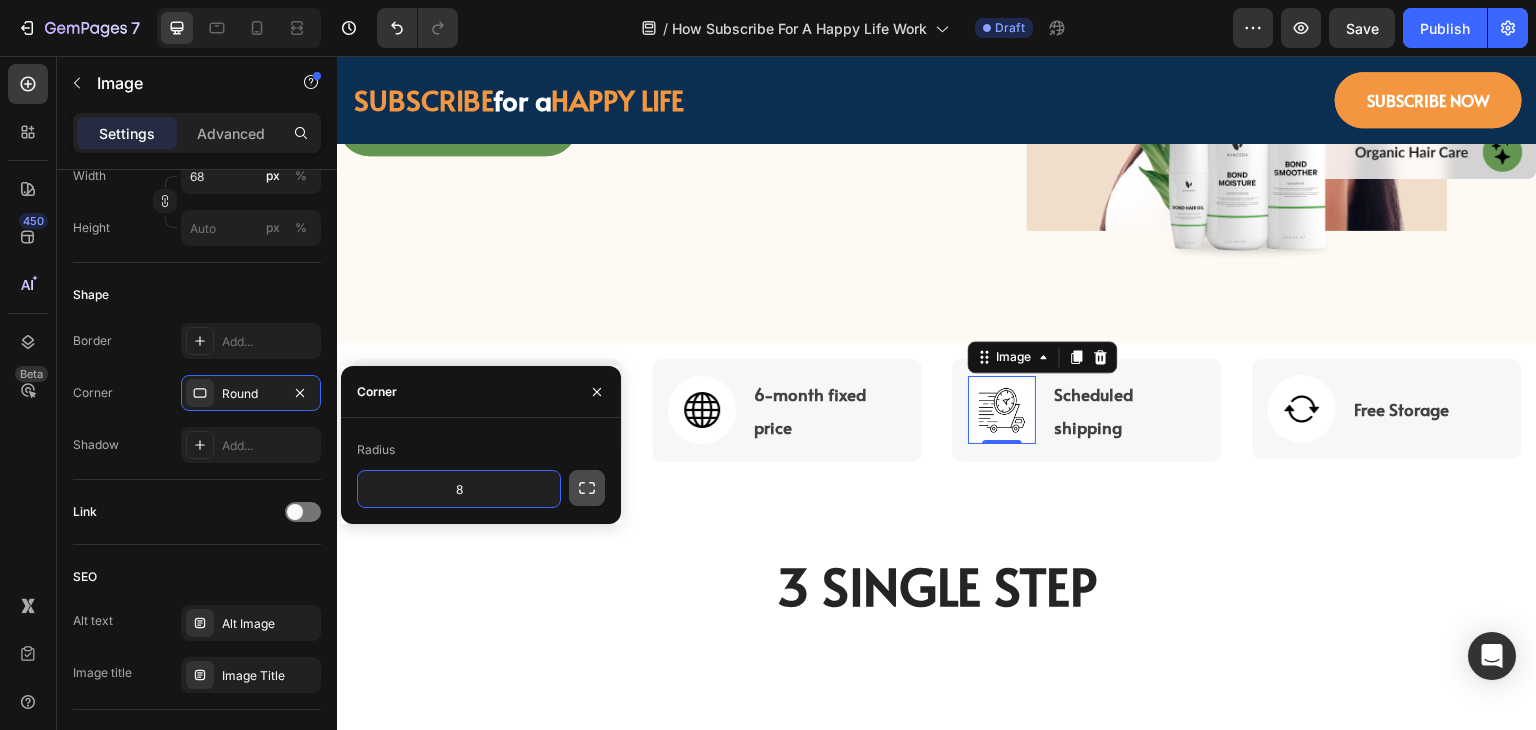 click 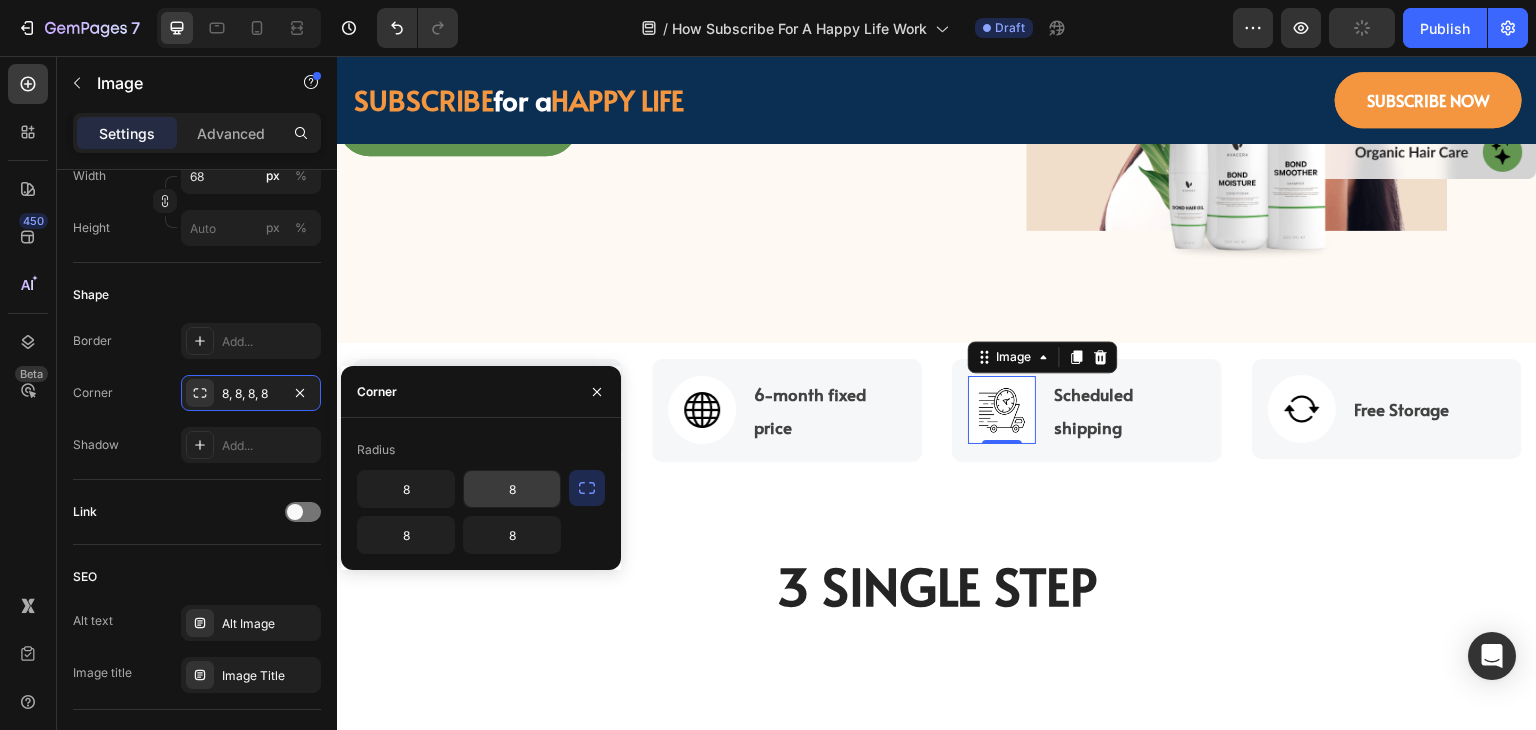 click on "8" at bounding box center (512, 489) 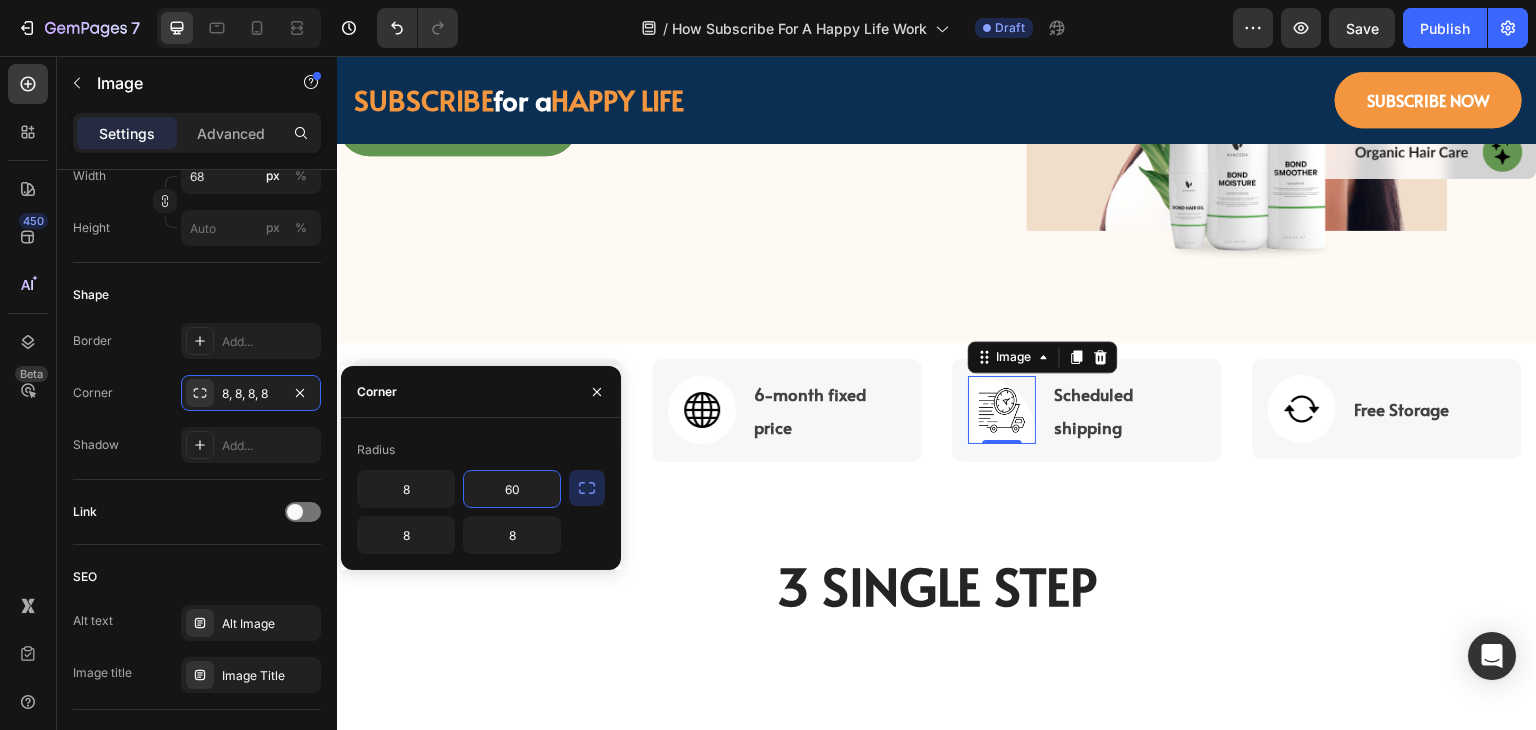type on "60" 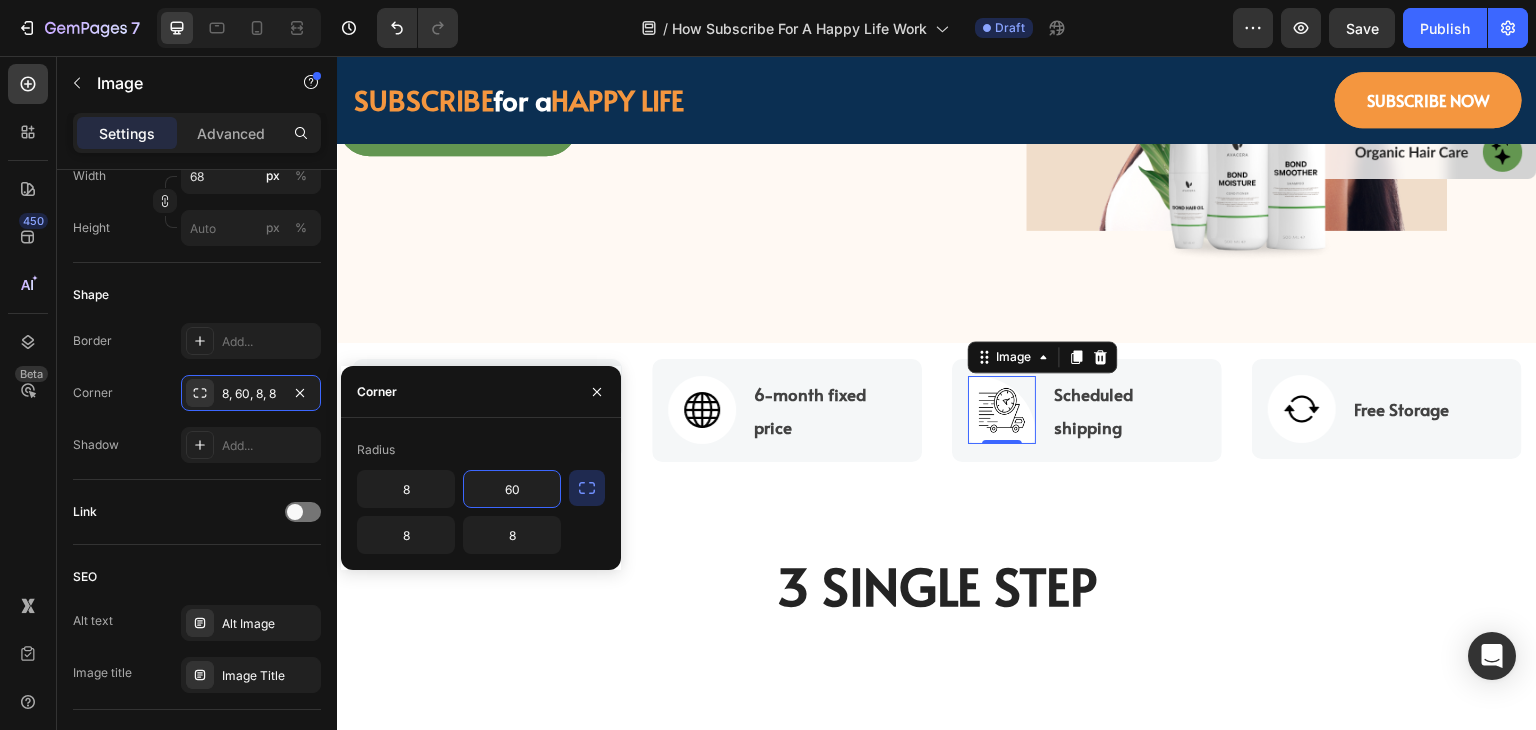 drag, startPoint x: 516, startPoint y: 488, endPoint x: 503, endPoint y: 486, distance: 13.152946 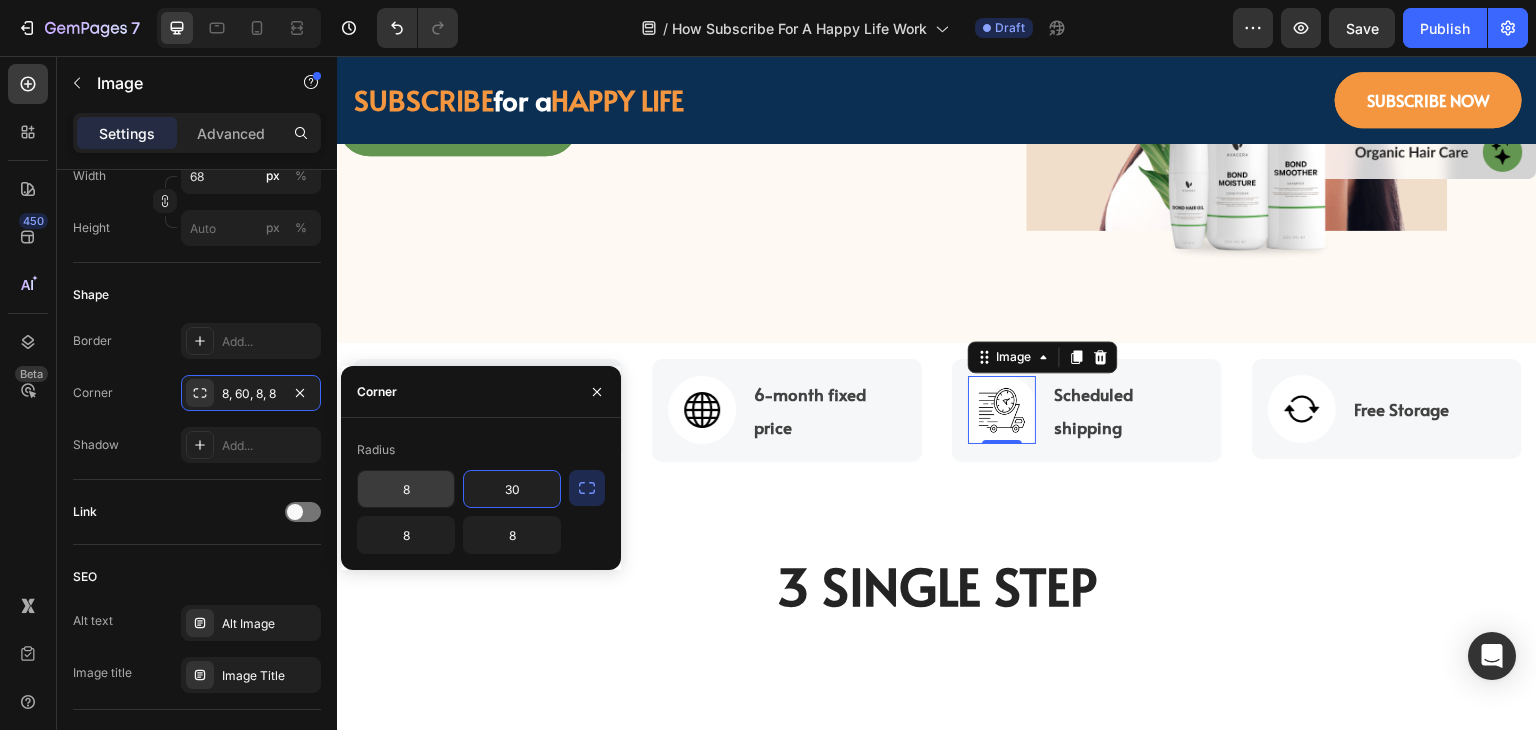 type on "30" 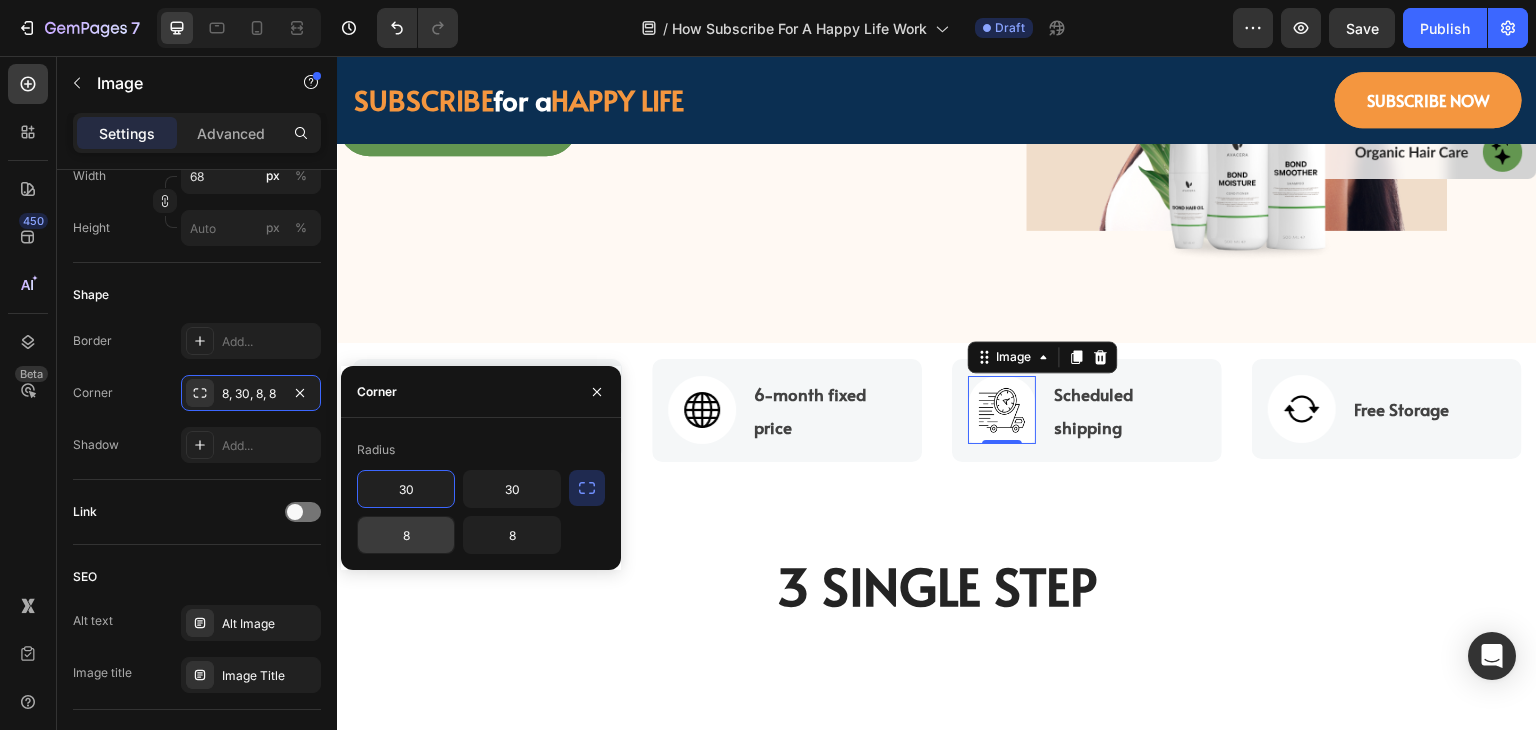 type on "30" 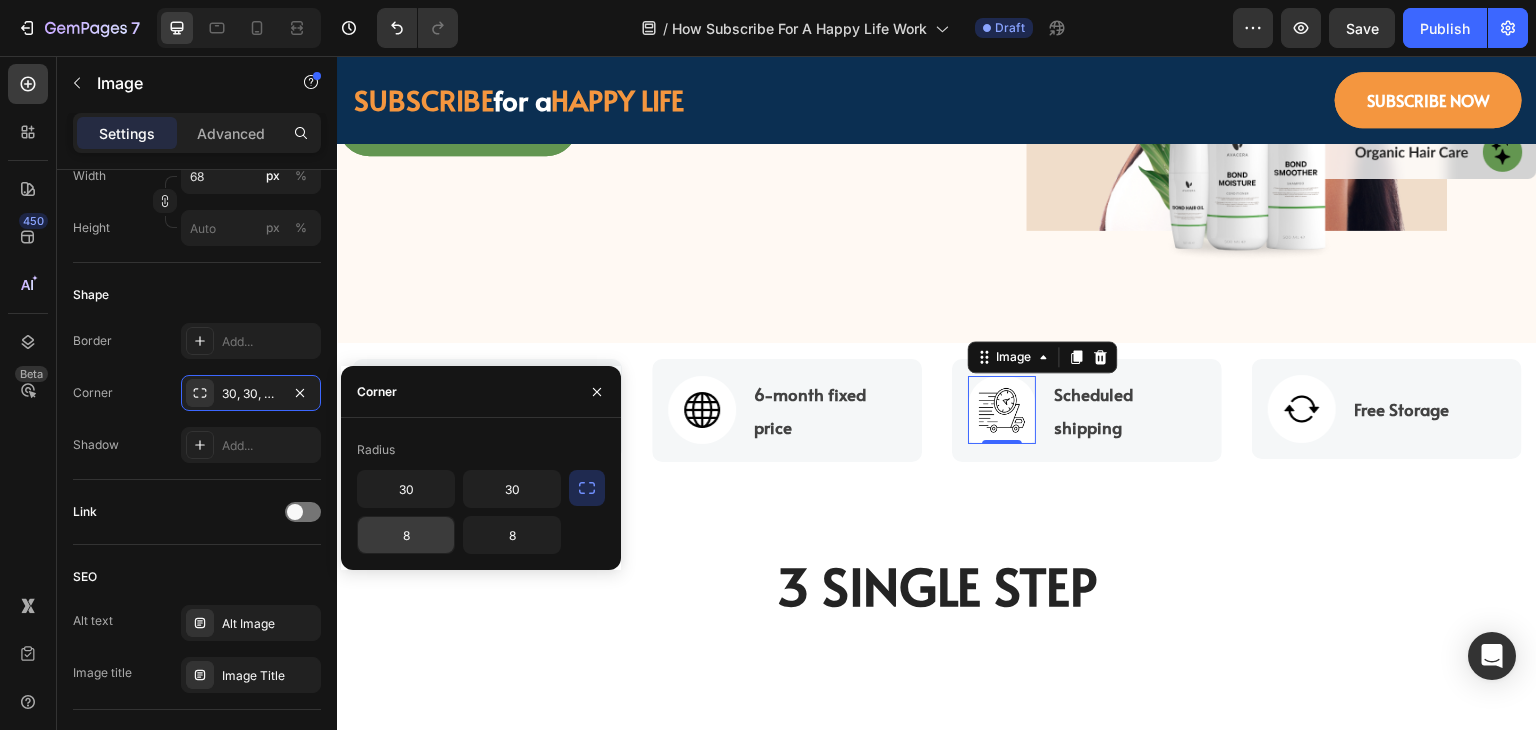 click on "8" 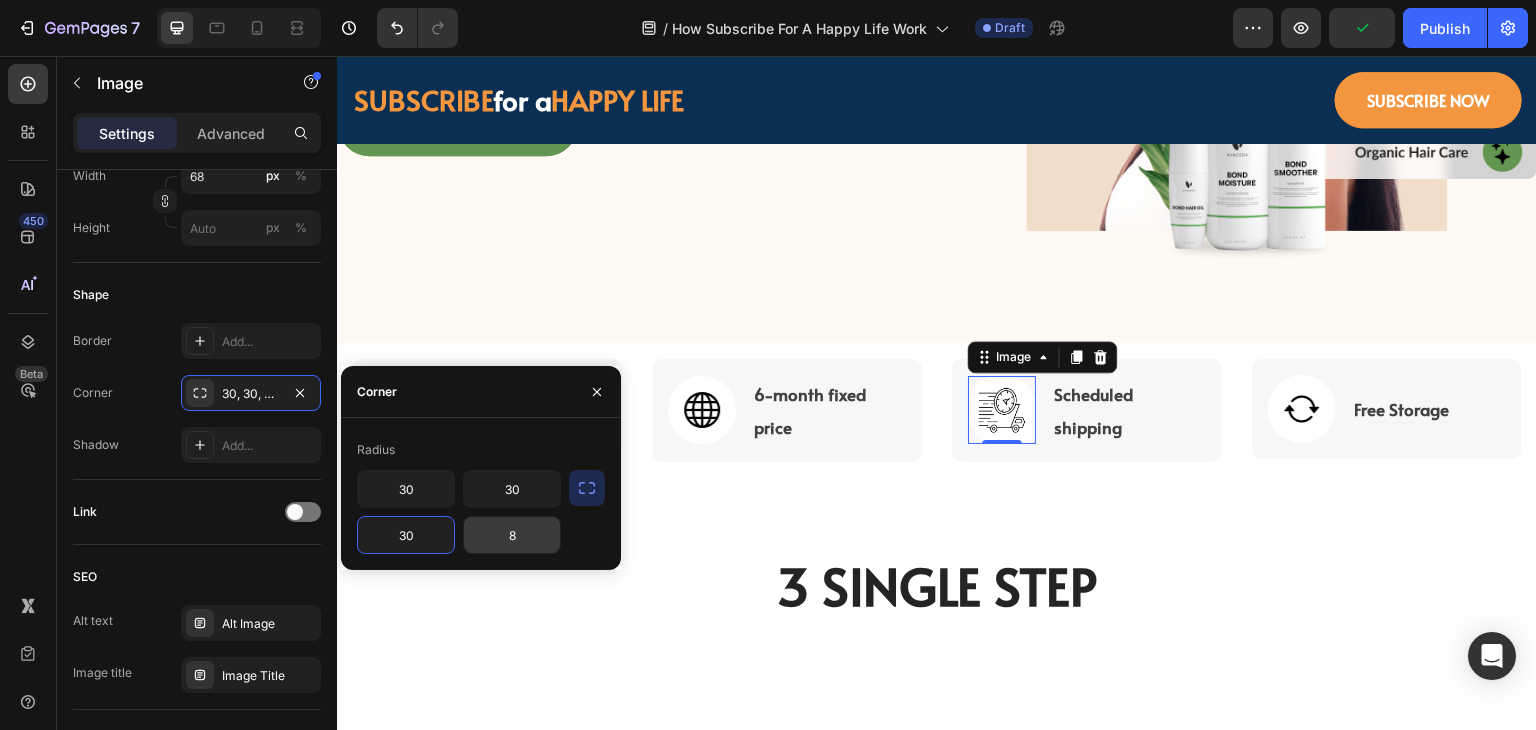 type on "30" 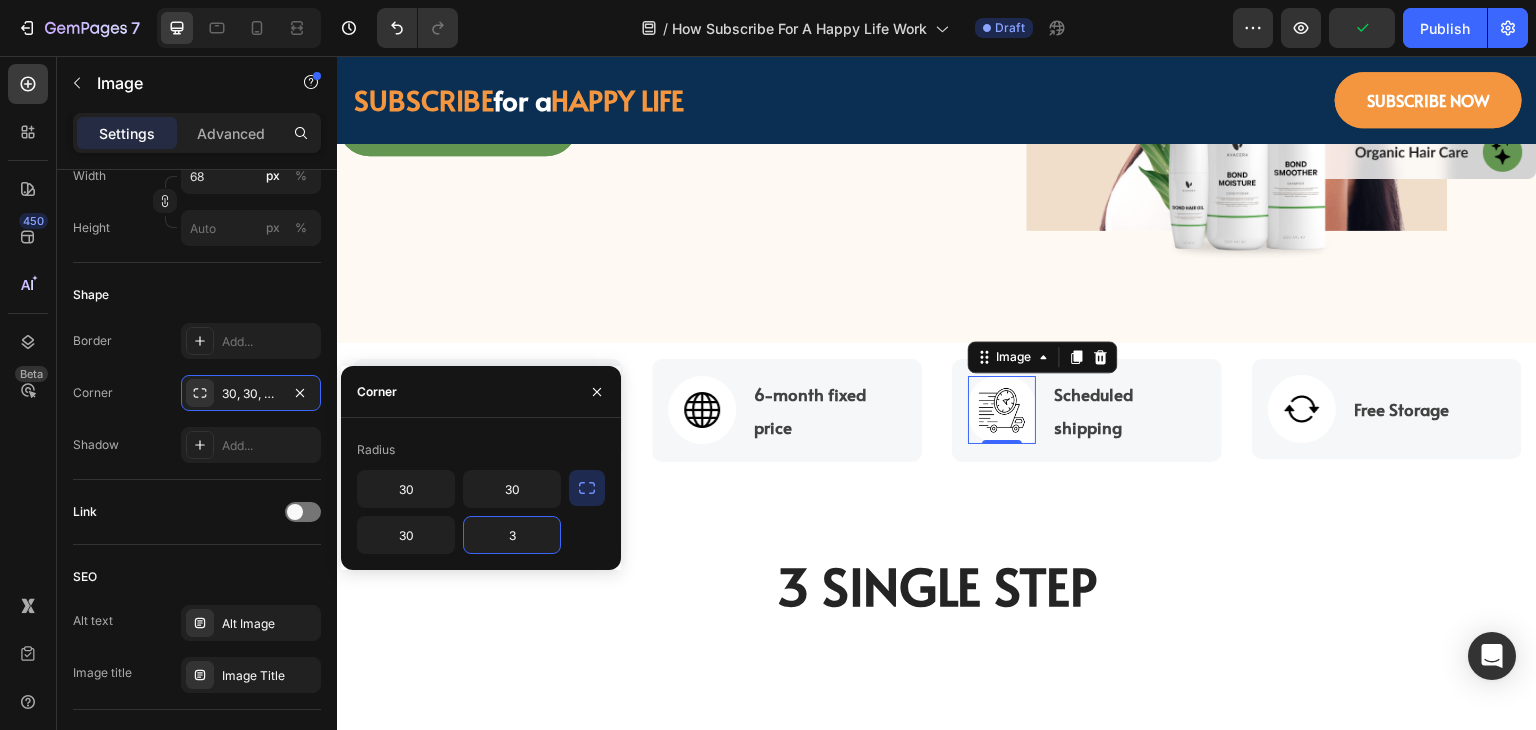 type on "30" 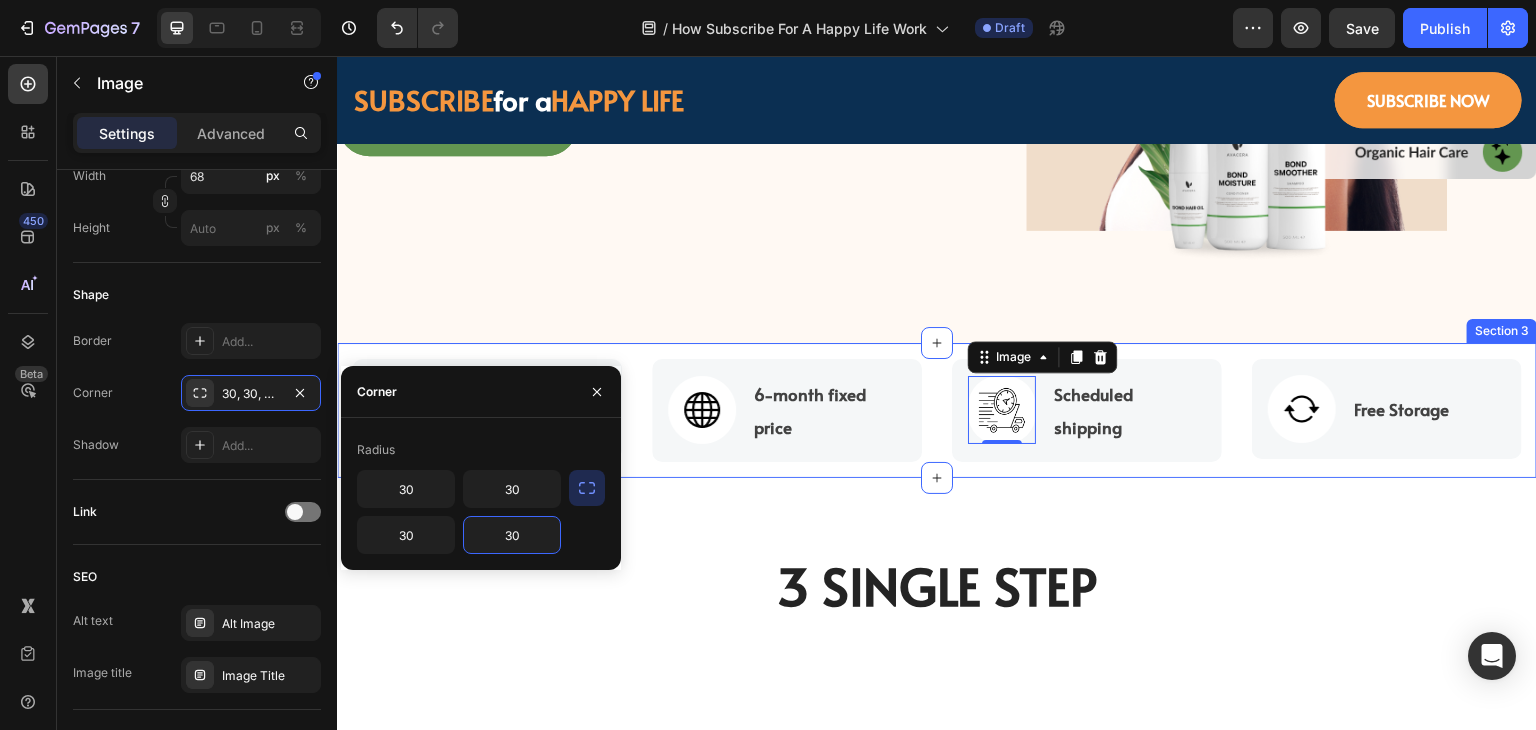 click on "Image   0 Scheduled shipping Text block Row Image Save up to 7% Text block Row Image Free Storage Text block Row Image 6-month fixed price Text block Row Row Section 3" at bounding box center [937, 410] 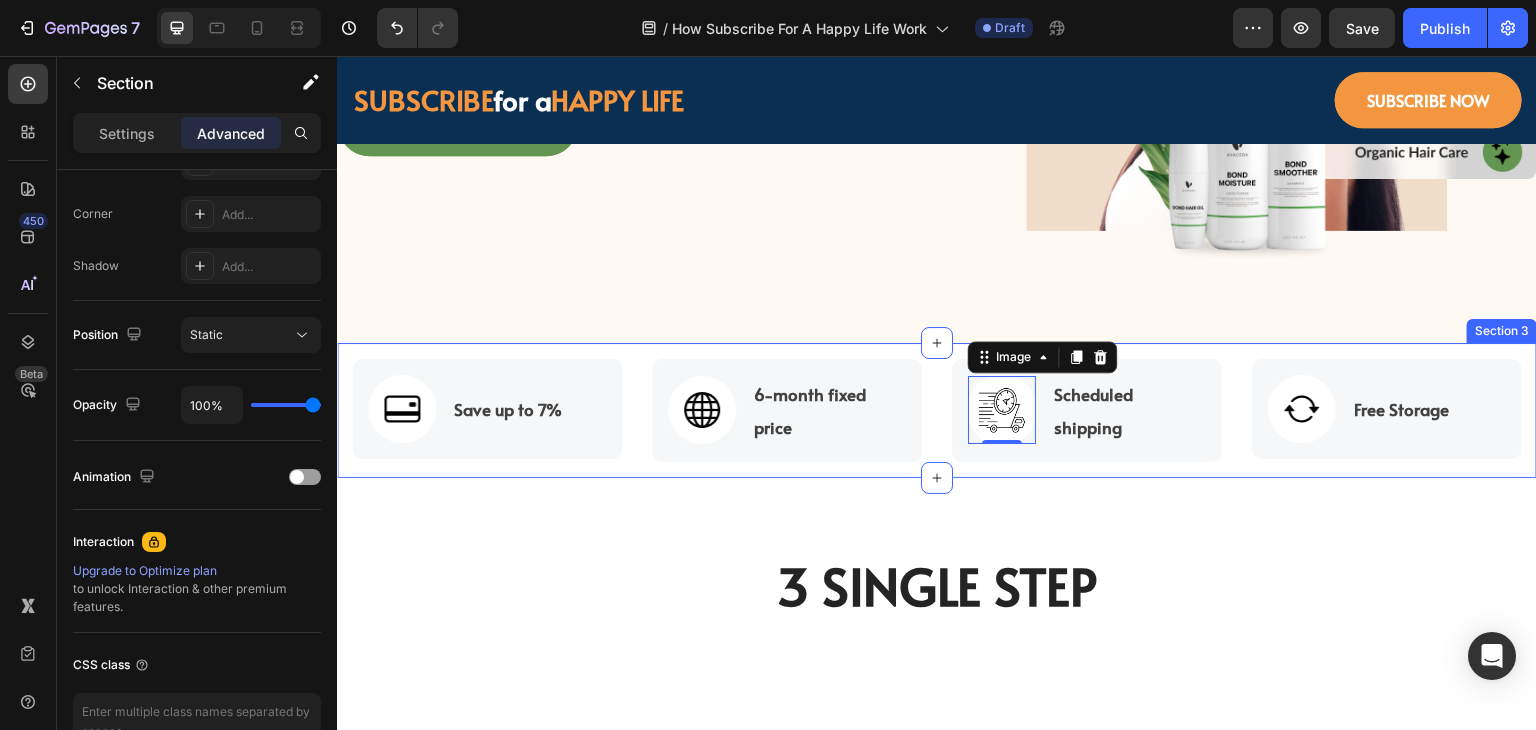 scroll, scrollTop: 0, scrollLeft: 0, axis: both 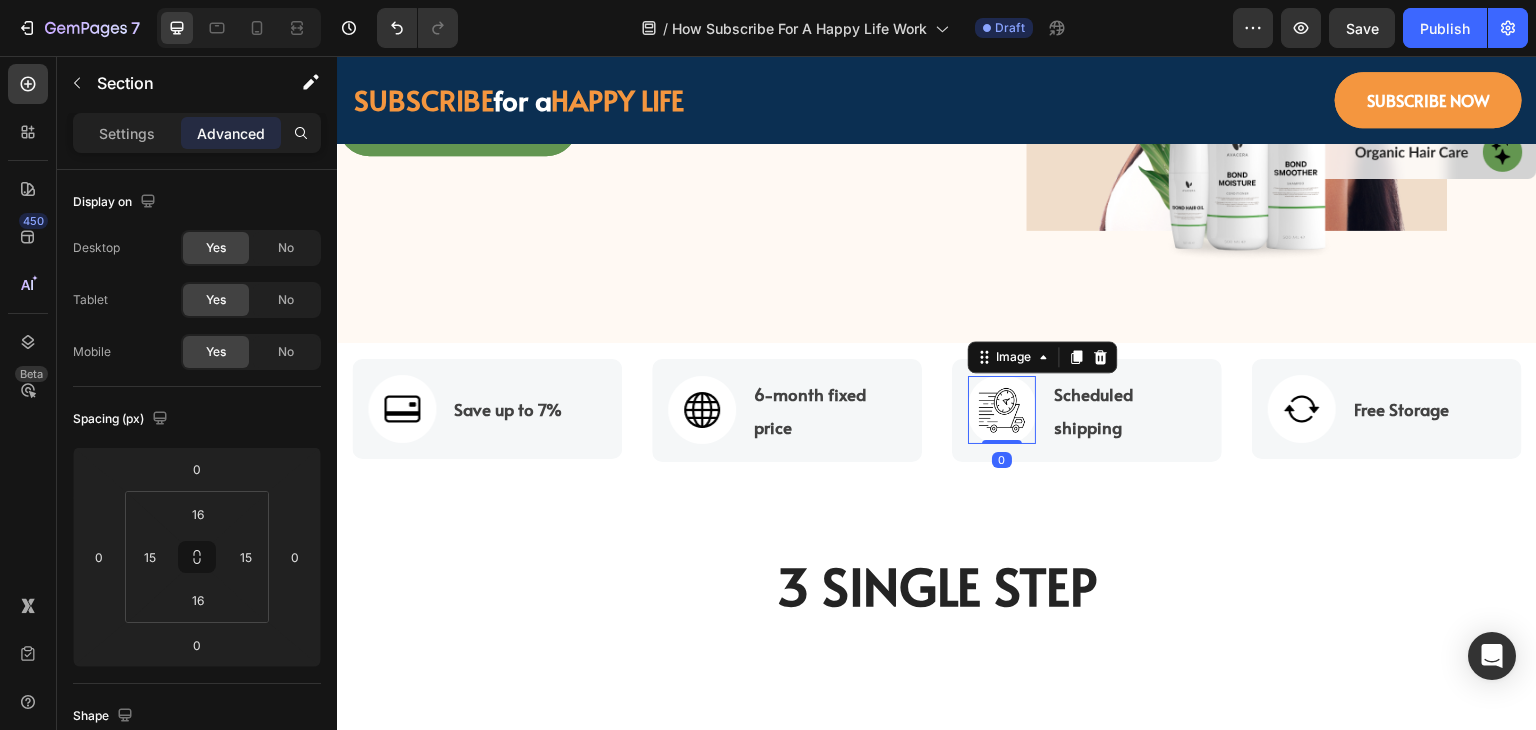 click at bounding box center [1002, 410] 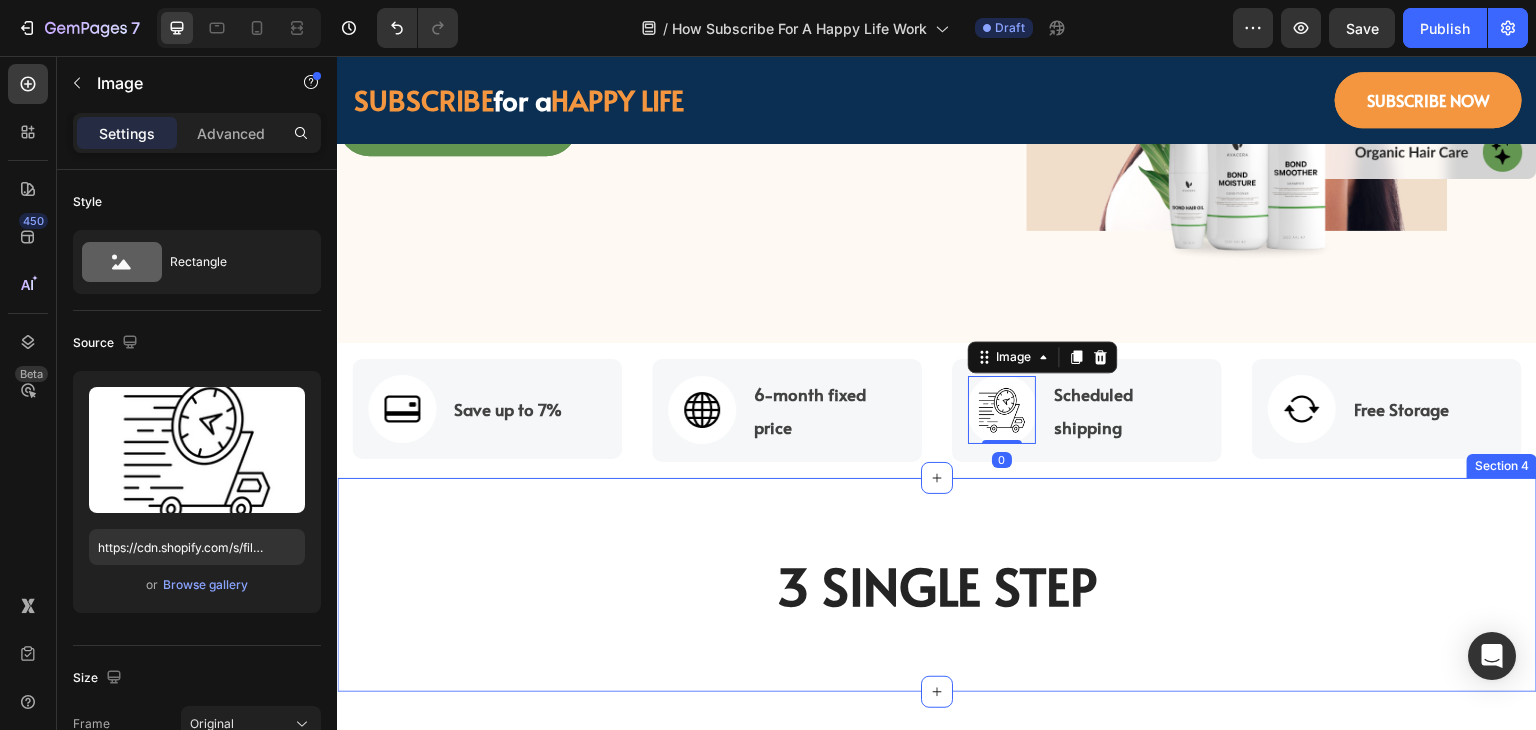 click on "Image   0 Scheduled shipping Text block Row Image Save up to 7% Text block Row Image Free Storage Text block Row Image 6-month fixed price Text block Row Row Section 3" at bounding box center (937, 410) 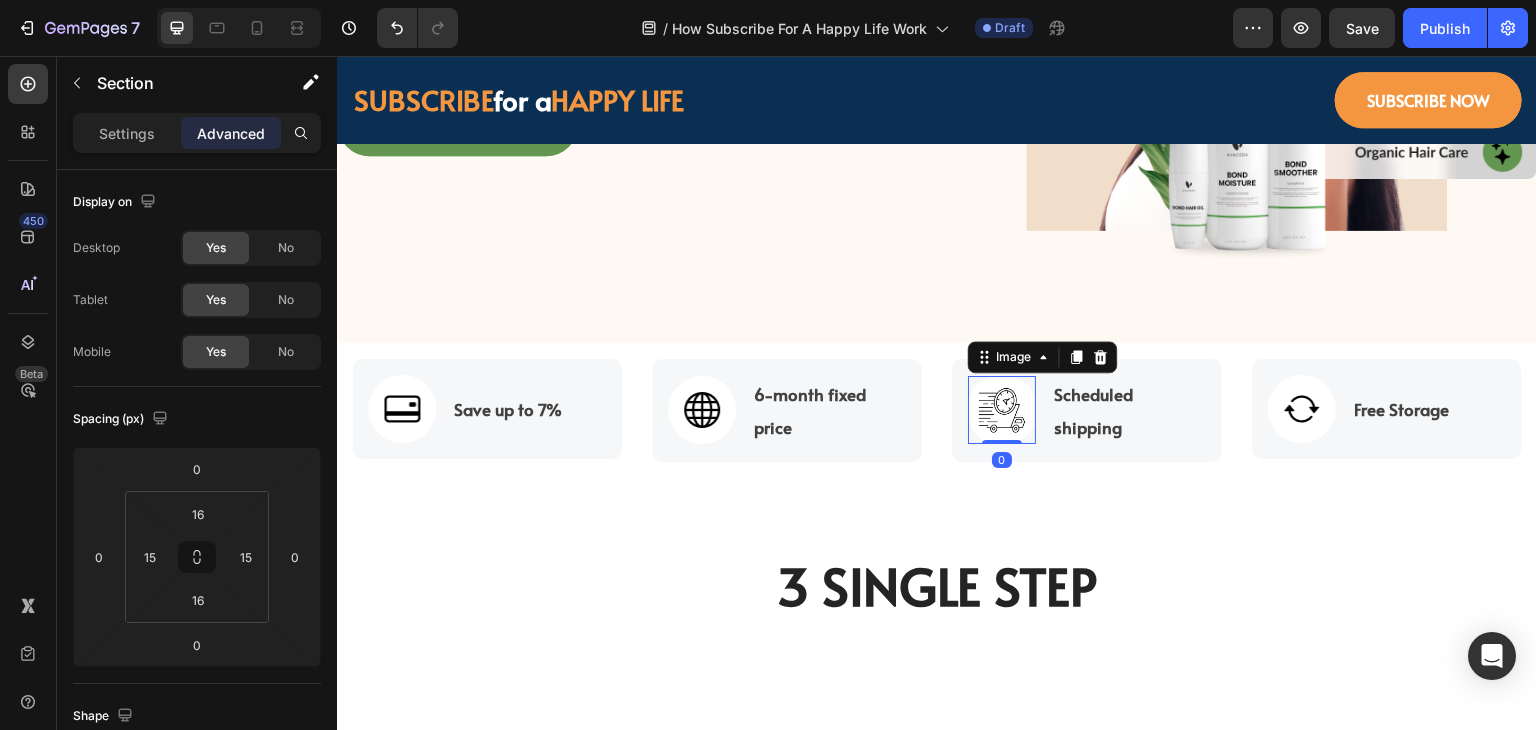 click at bounding box center (1002, 410) 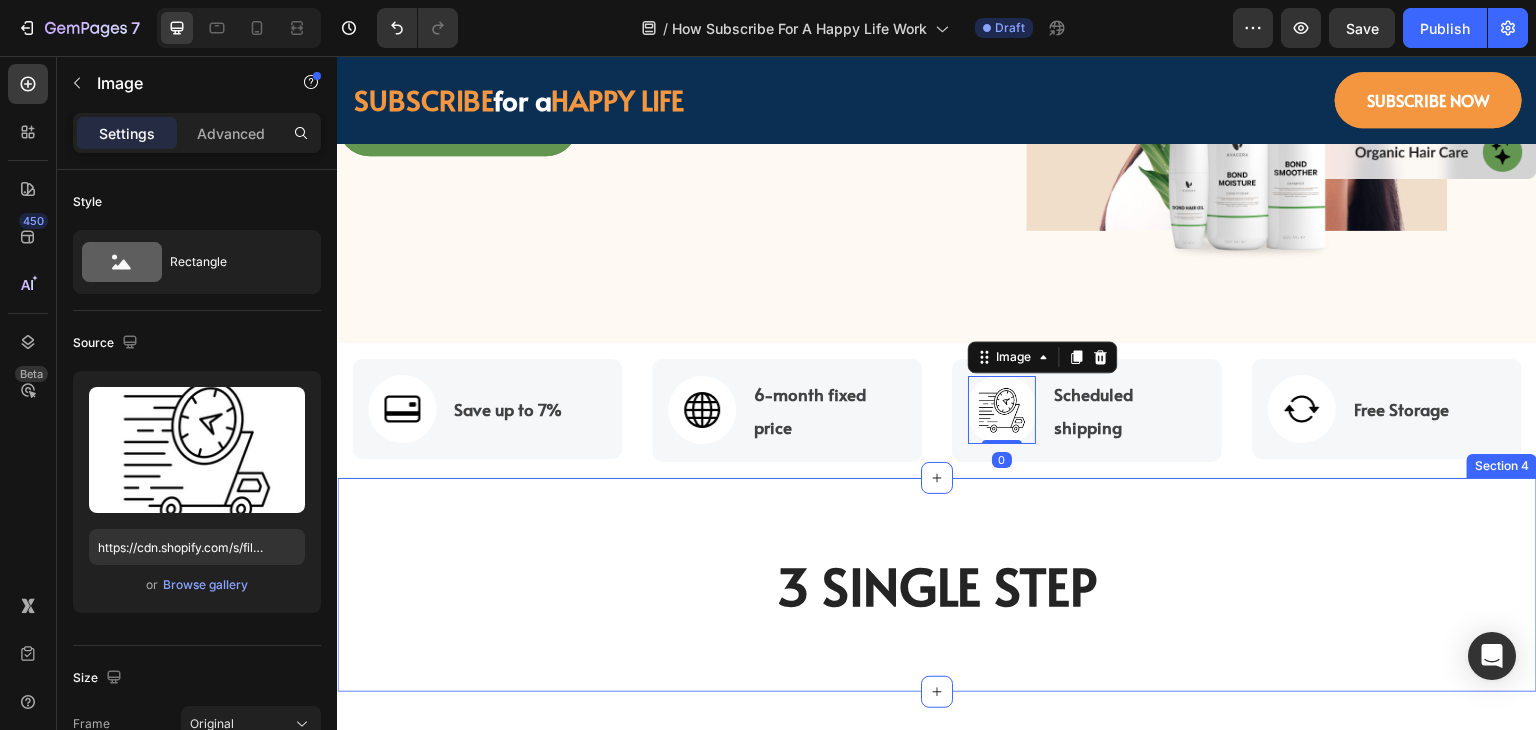 click on "3 Single Step  Heading Row Row Section 4" at bounding box center [937, 585] 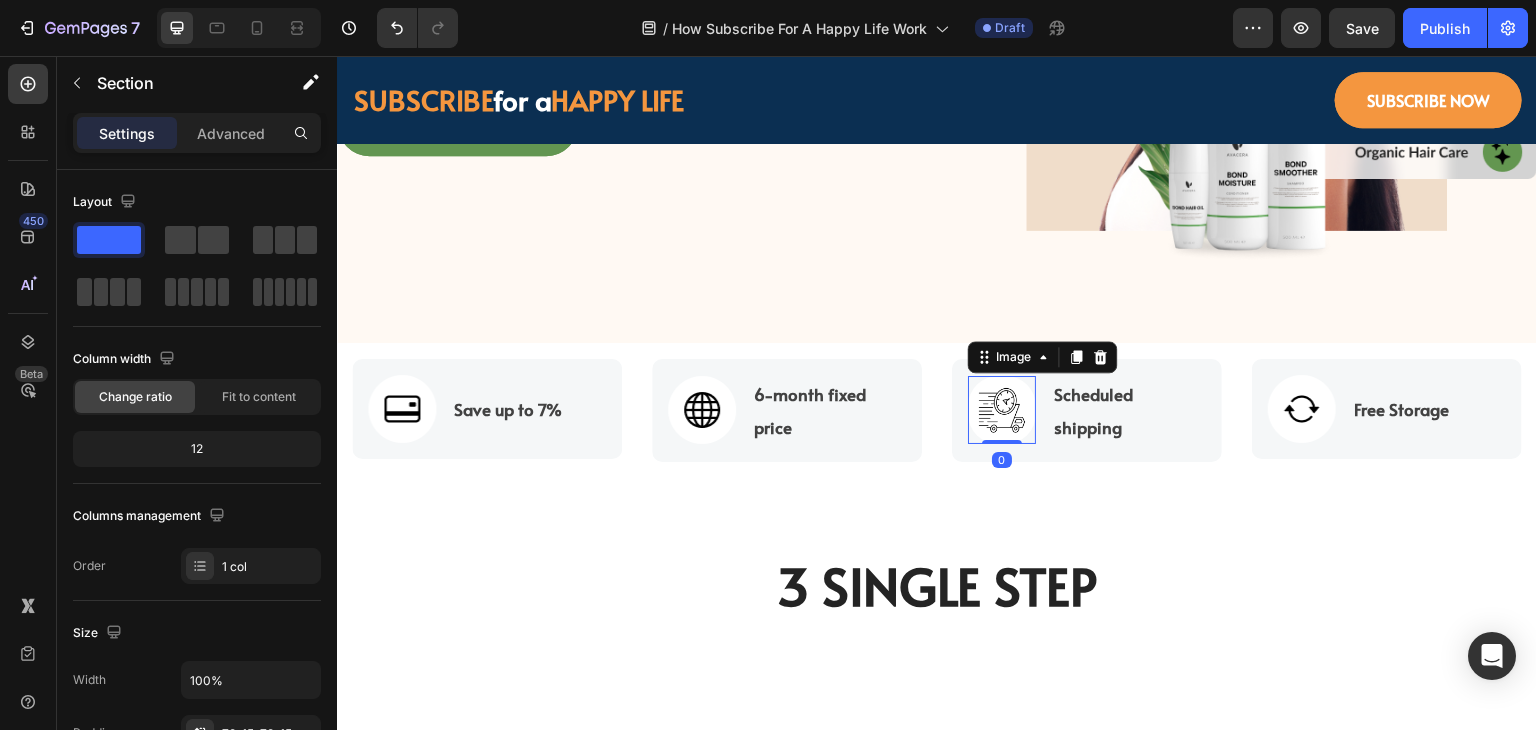 click at bounding box center [1002, 410] 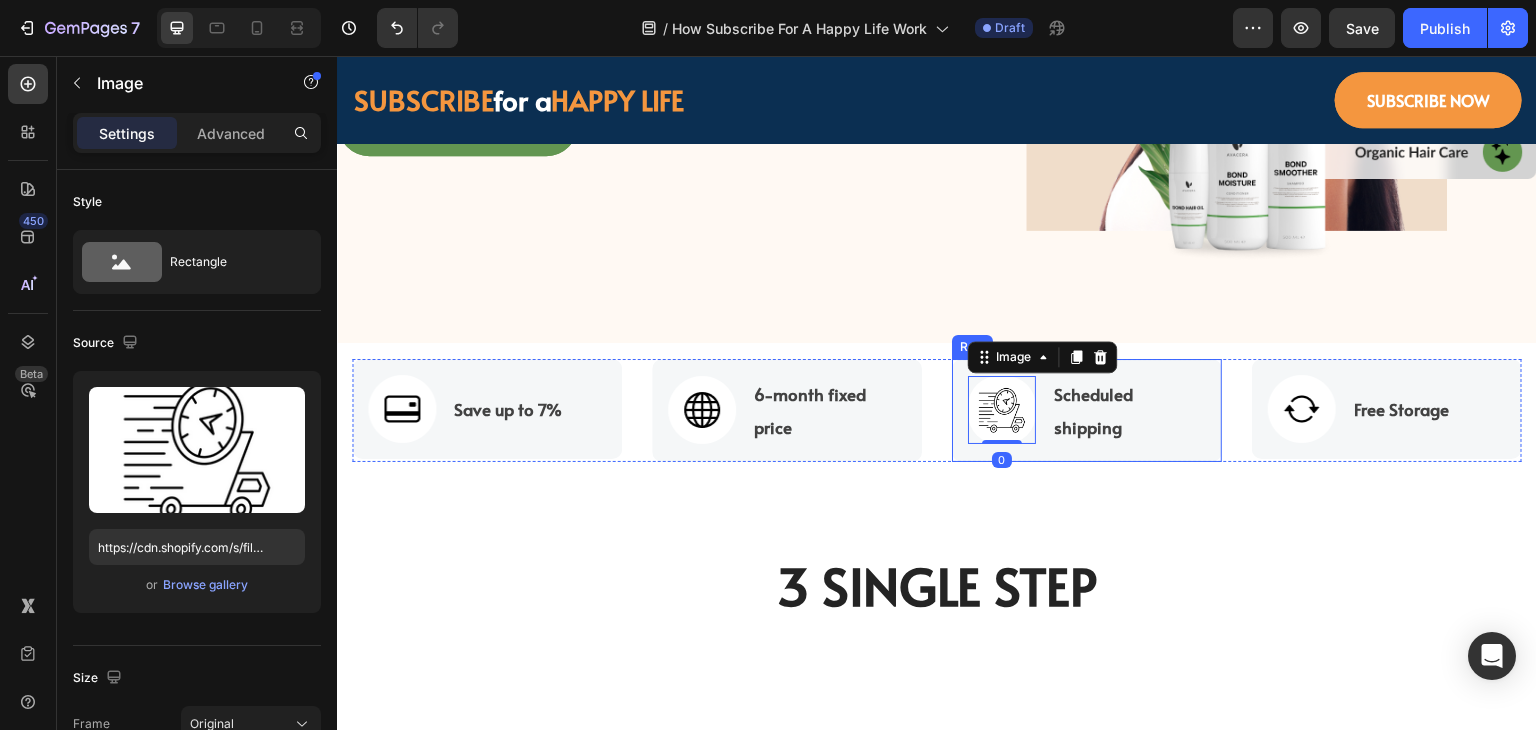 click 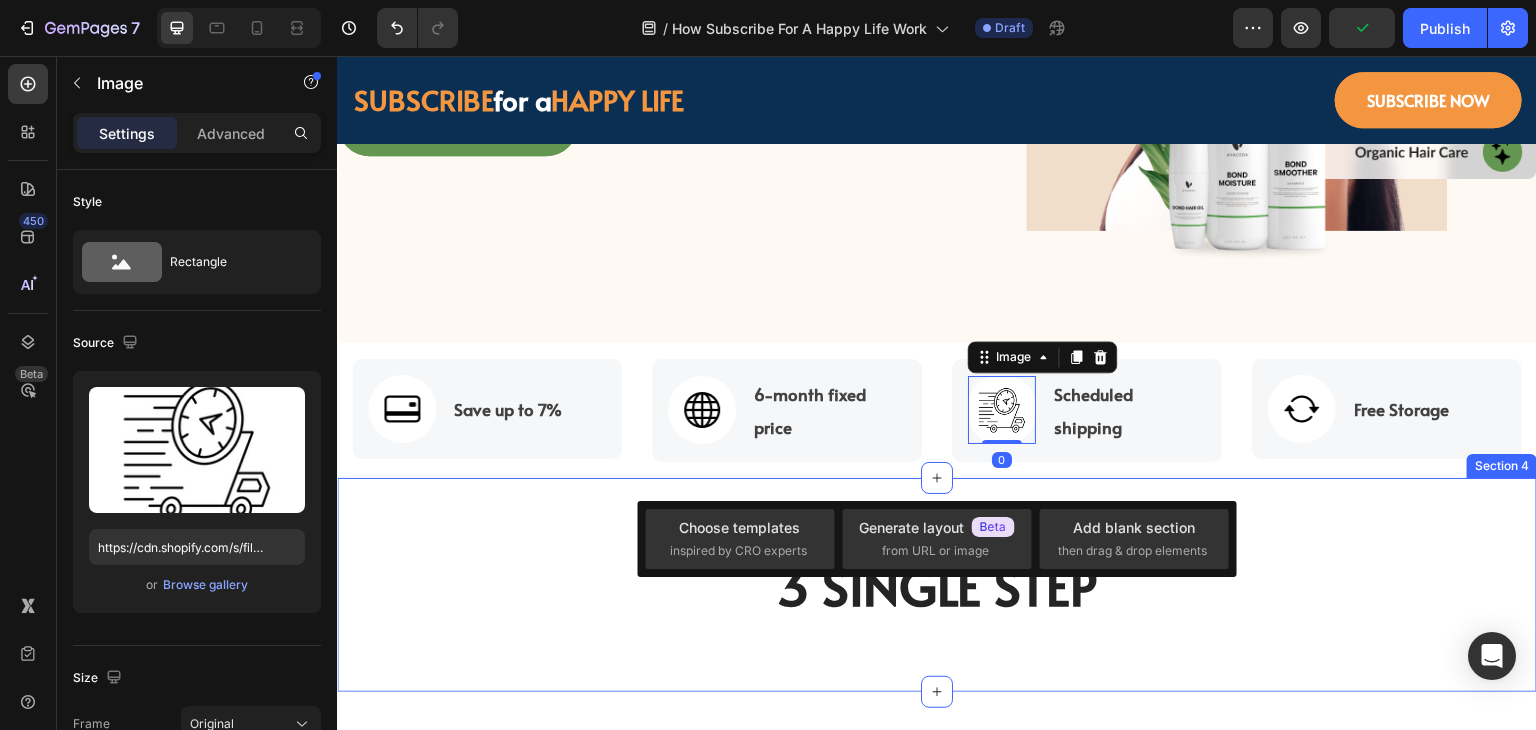 click on "3 Single Step  Heading Row Row Section 4" at bounding box center (937, 585) 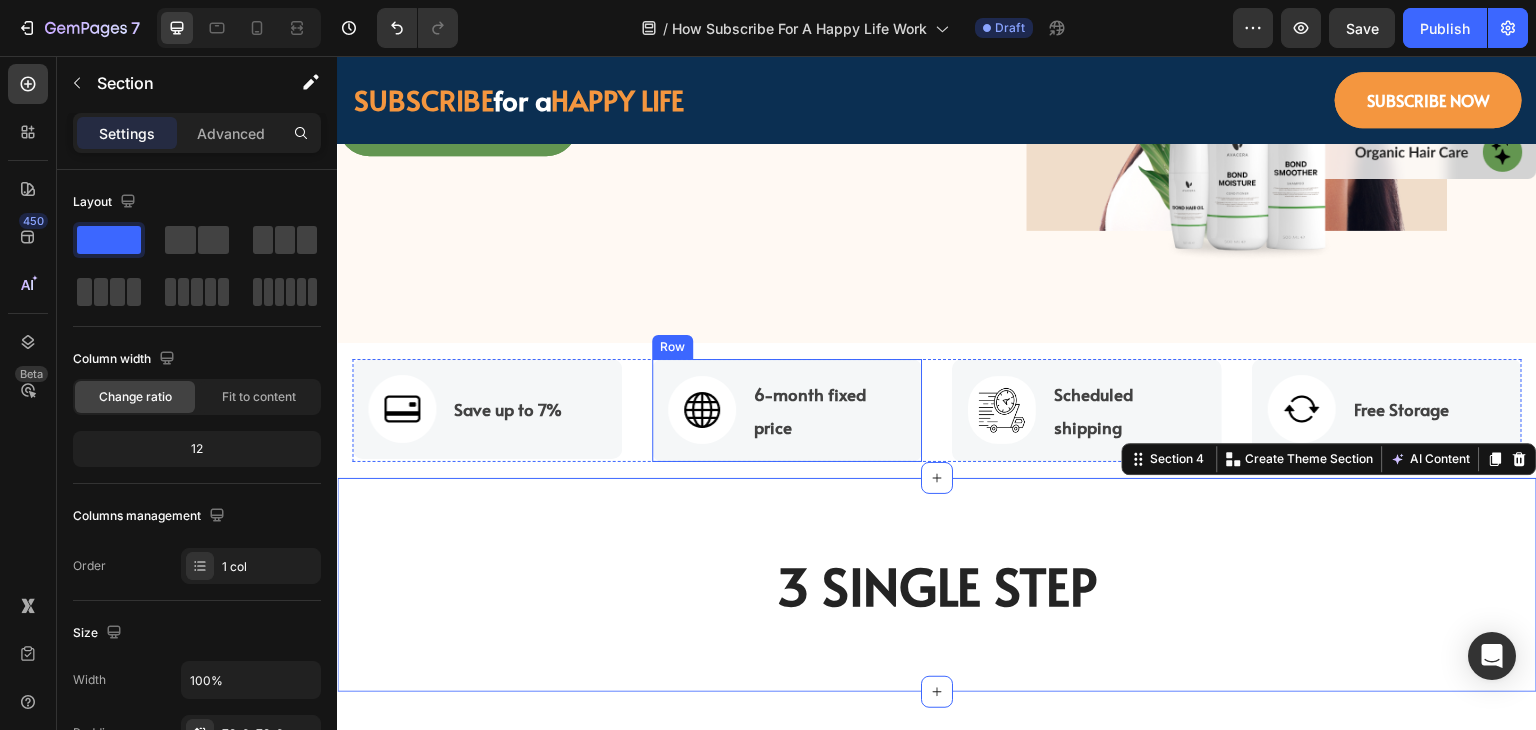 click on "Join "Subscribe for a happly life" membership for perks that boost efficiency and savings for your business! Text block SUBSCRIBE   for a  HAPPY LIFE Heading SUBSRIBE NOW Button Image 500+ Heading Image Row Satisfied customers with our program Text block Row Row Row Section 2" at bounding box center (937, -30) 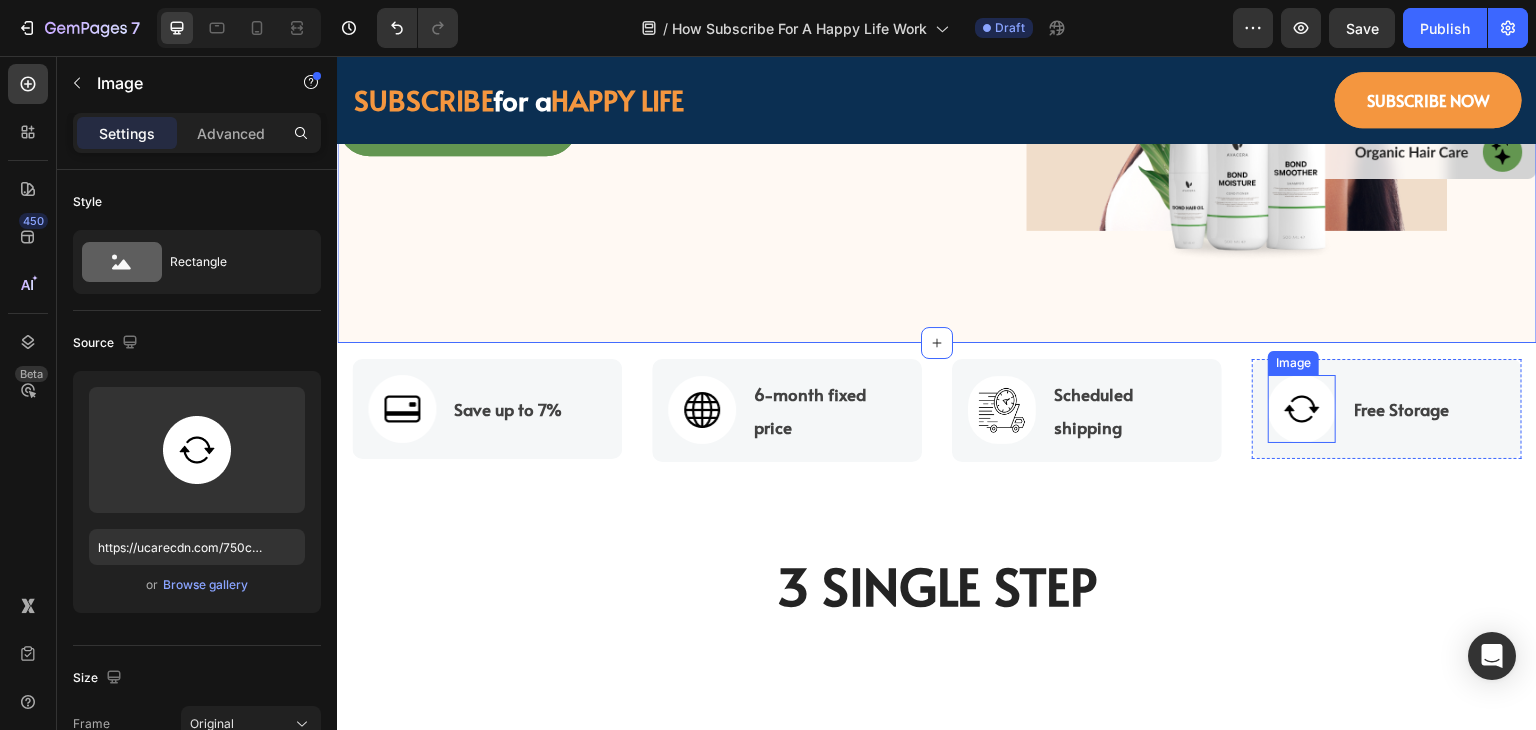 click at bounding box center [1302, 409] 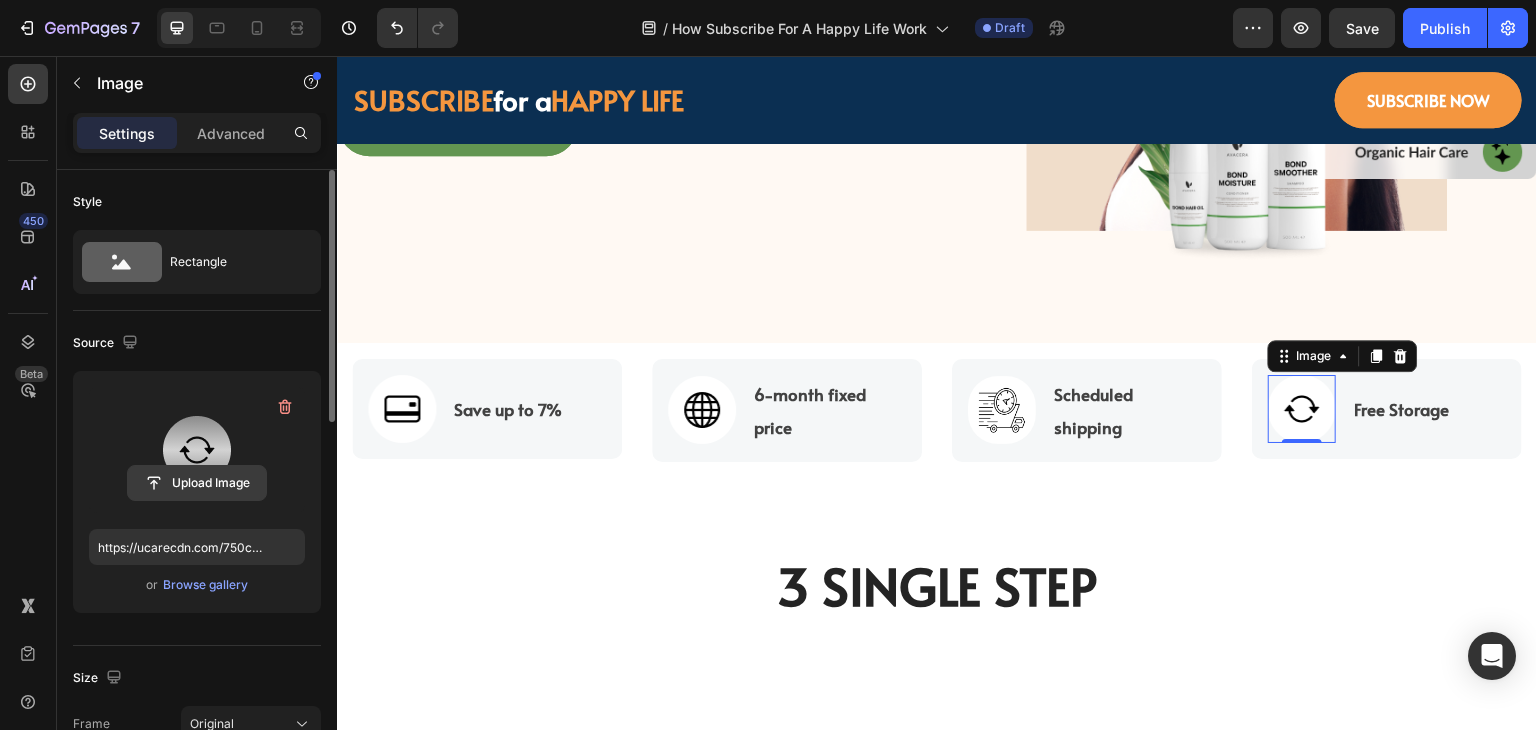 click 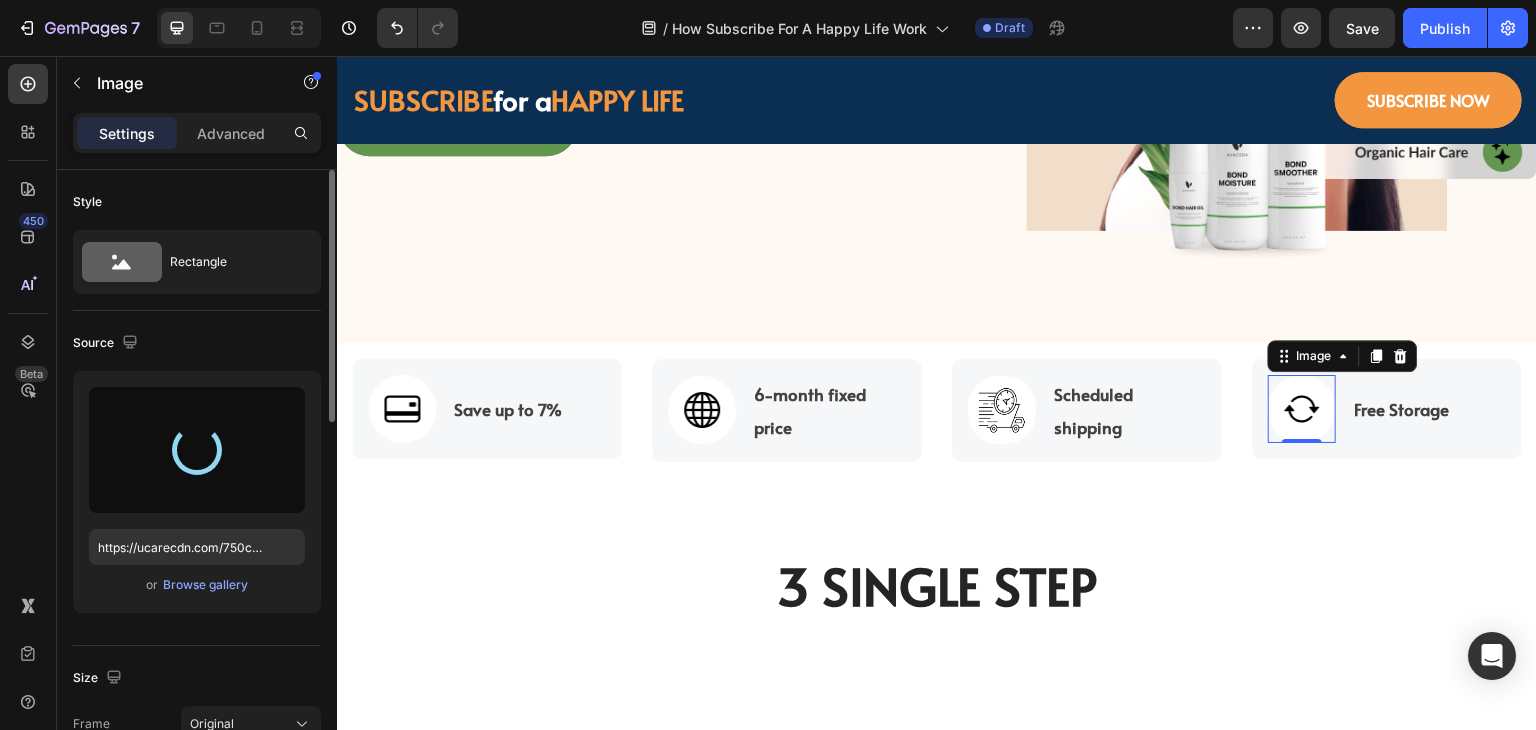 type on "https://cdn.shopify.com/s/files/1/0518/3825/5255/files/gempages_554882697223209794-36b958bc-a538-4a50-8436-1963a914b4fb.png" 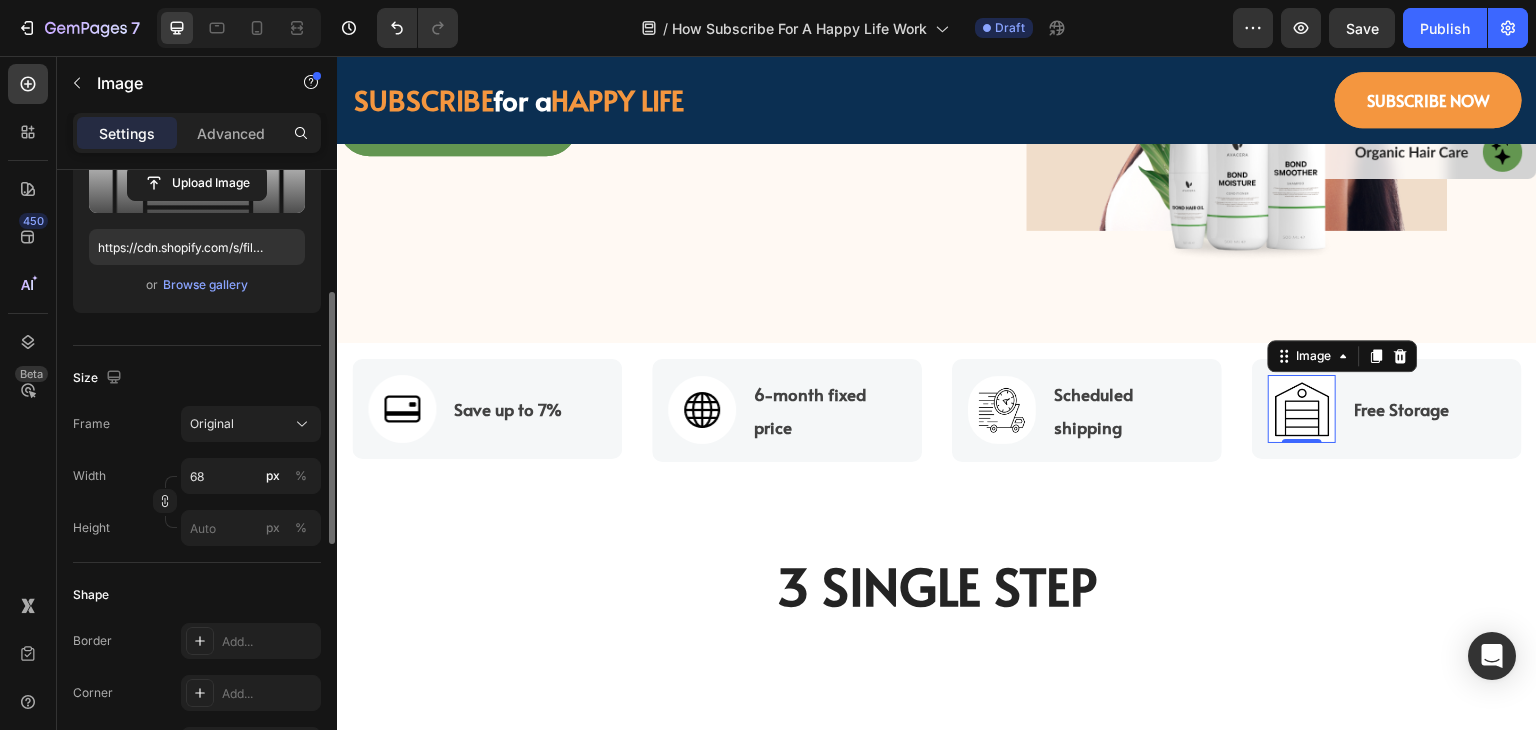 scroll, scrollTop: 600, scrollLeft: 0, axis: vertical 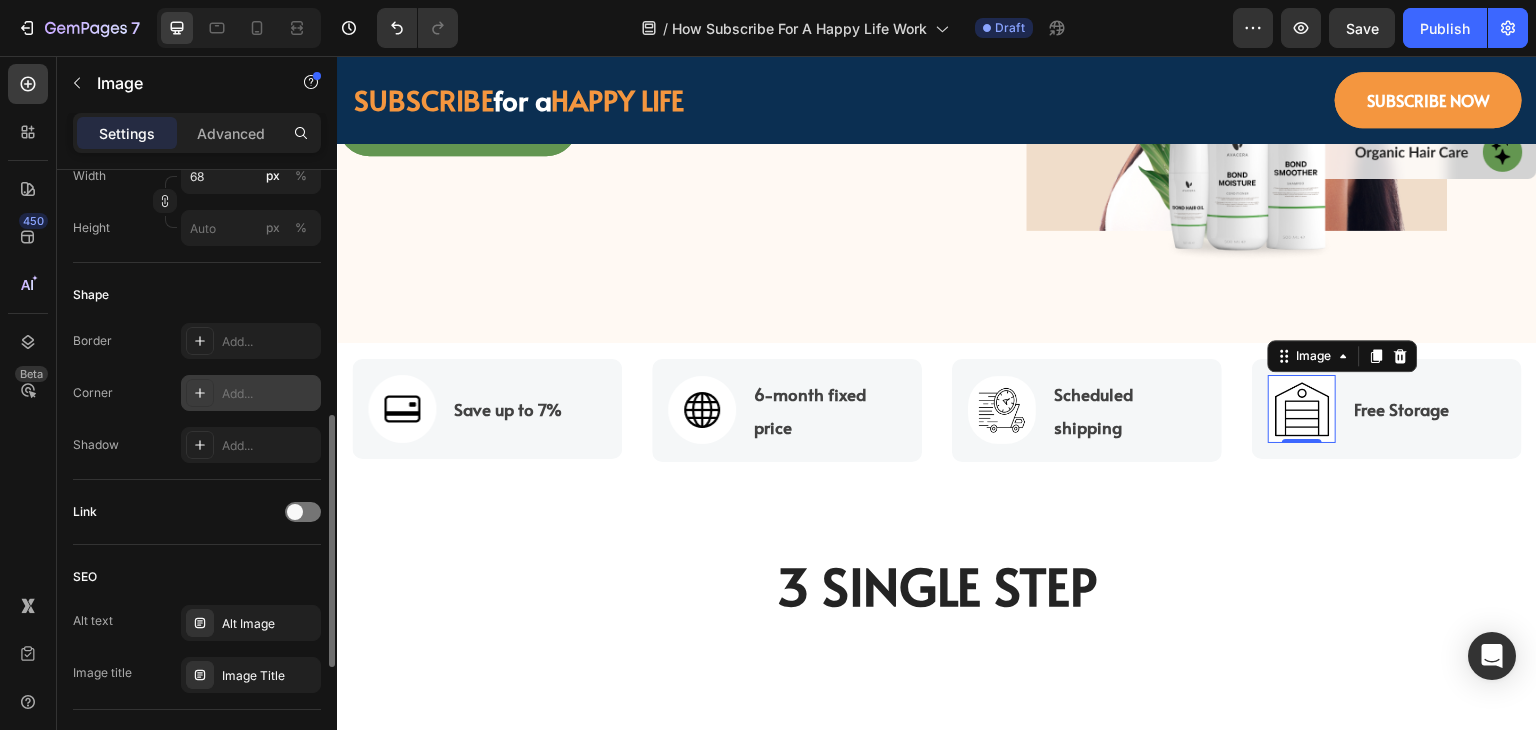 click on "Add..." at bounding box center [251, 393] 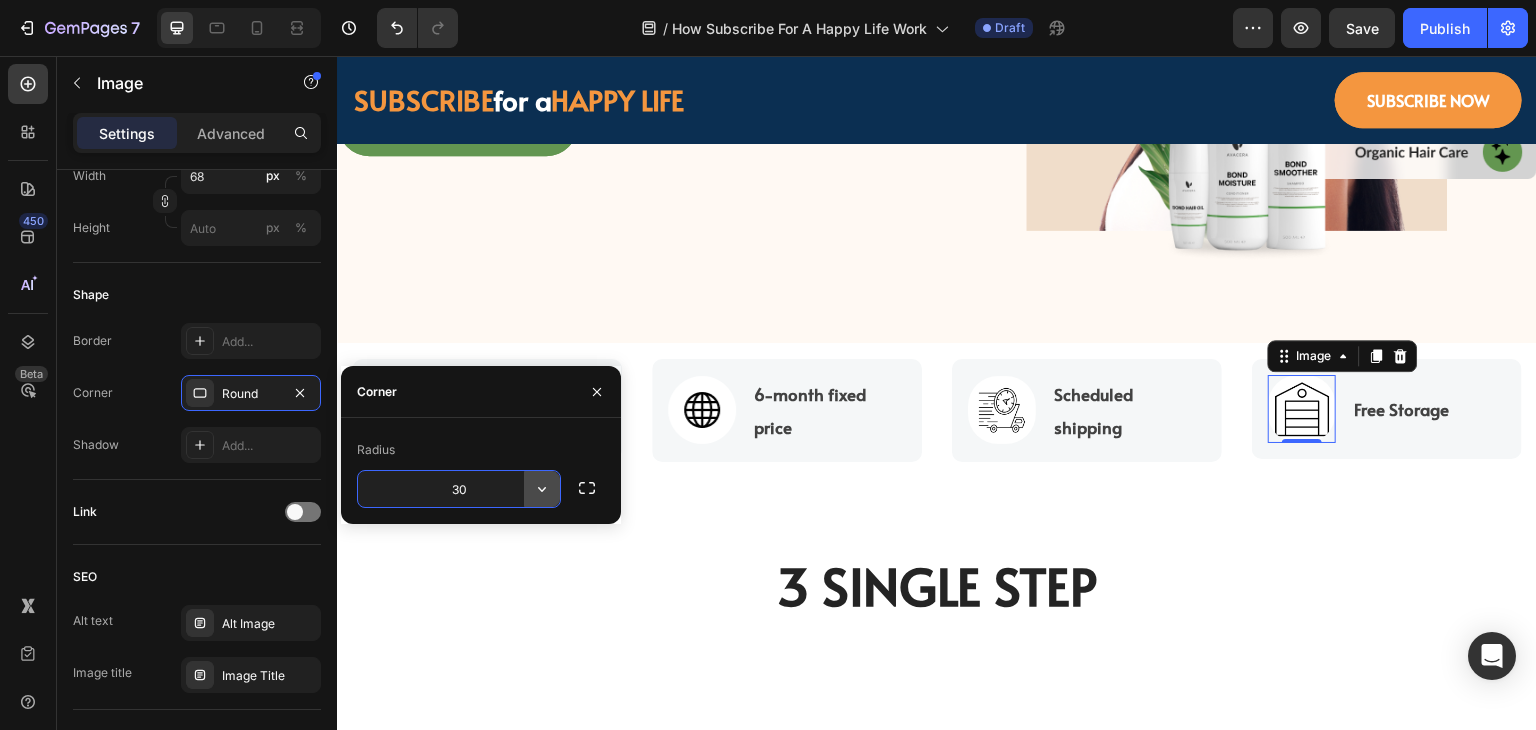 type on "30" 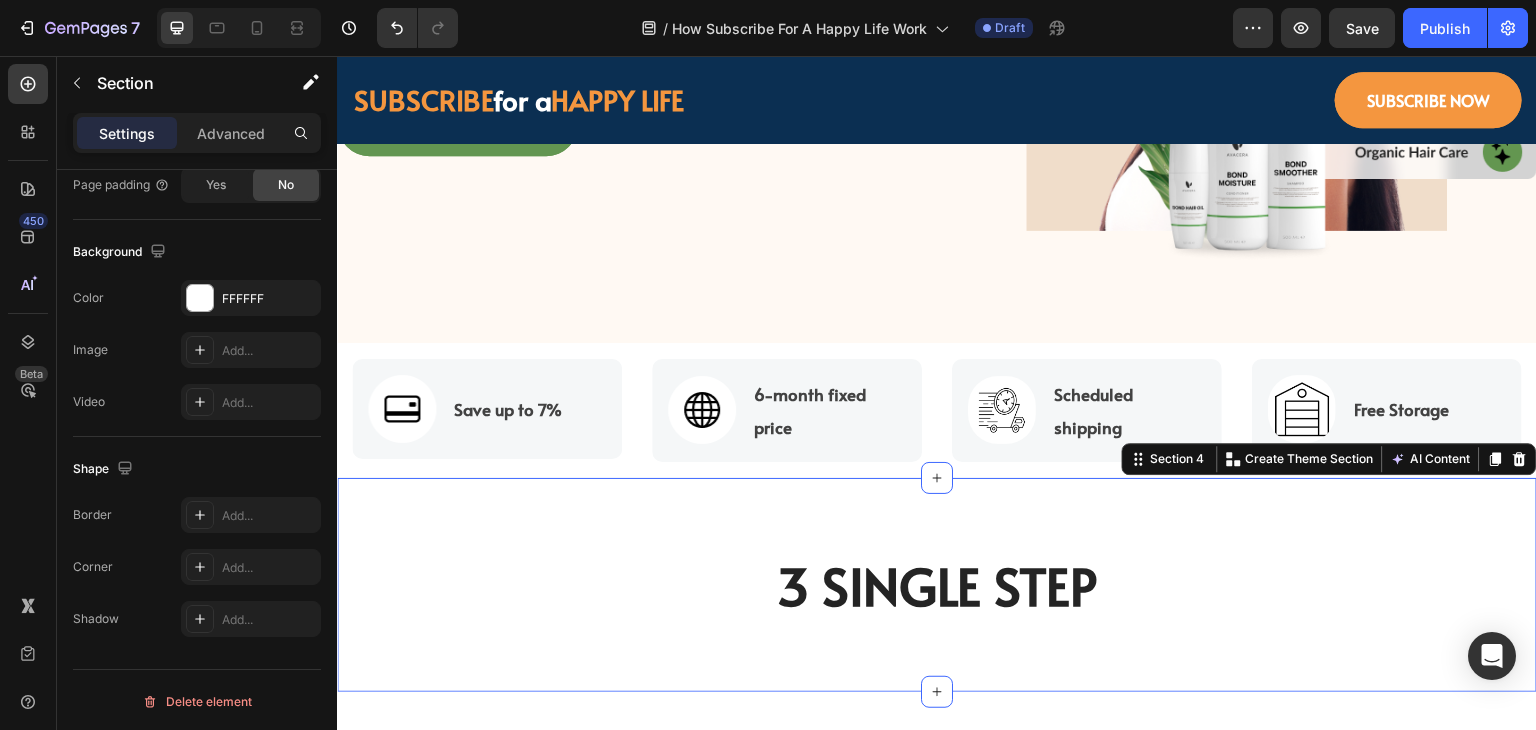 click on "3 Single Step  Heading Row Row Section 4   Create Theme Section AI Content Write with GemAI What would you like to describe here? Tone and Voice Persuasive Product Custom Jewelry Paper Bags with Ribbon Handles – Ideal for Gifts & Retail Show more Generate" at bounding box center [937, 585] 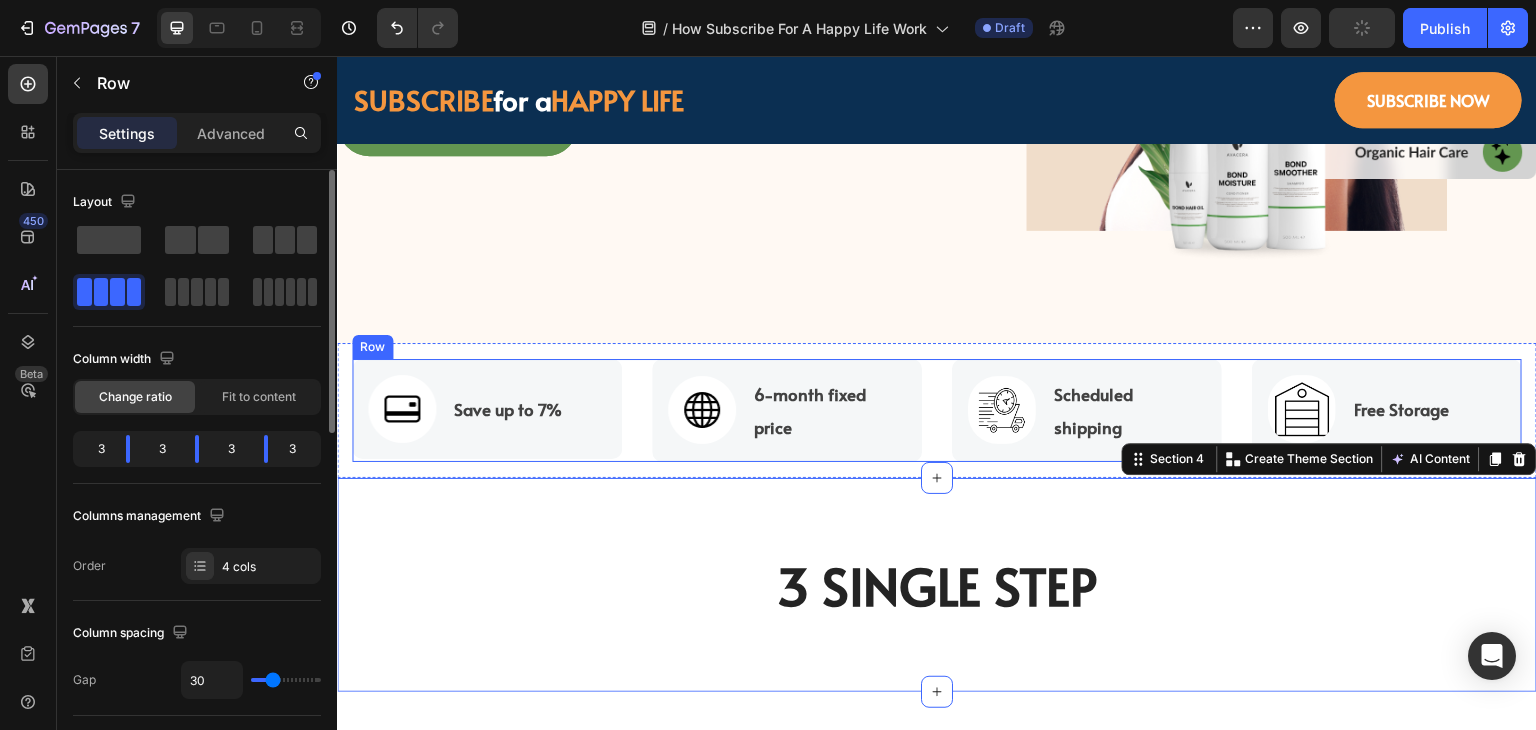 click on "Image Scheduled shipping Text block Row Image Save up to 7% Text block Row Image Free Storage Text block Row Image 6-month fixed price Text block Row Row" at bounding box center (937, 410) 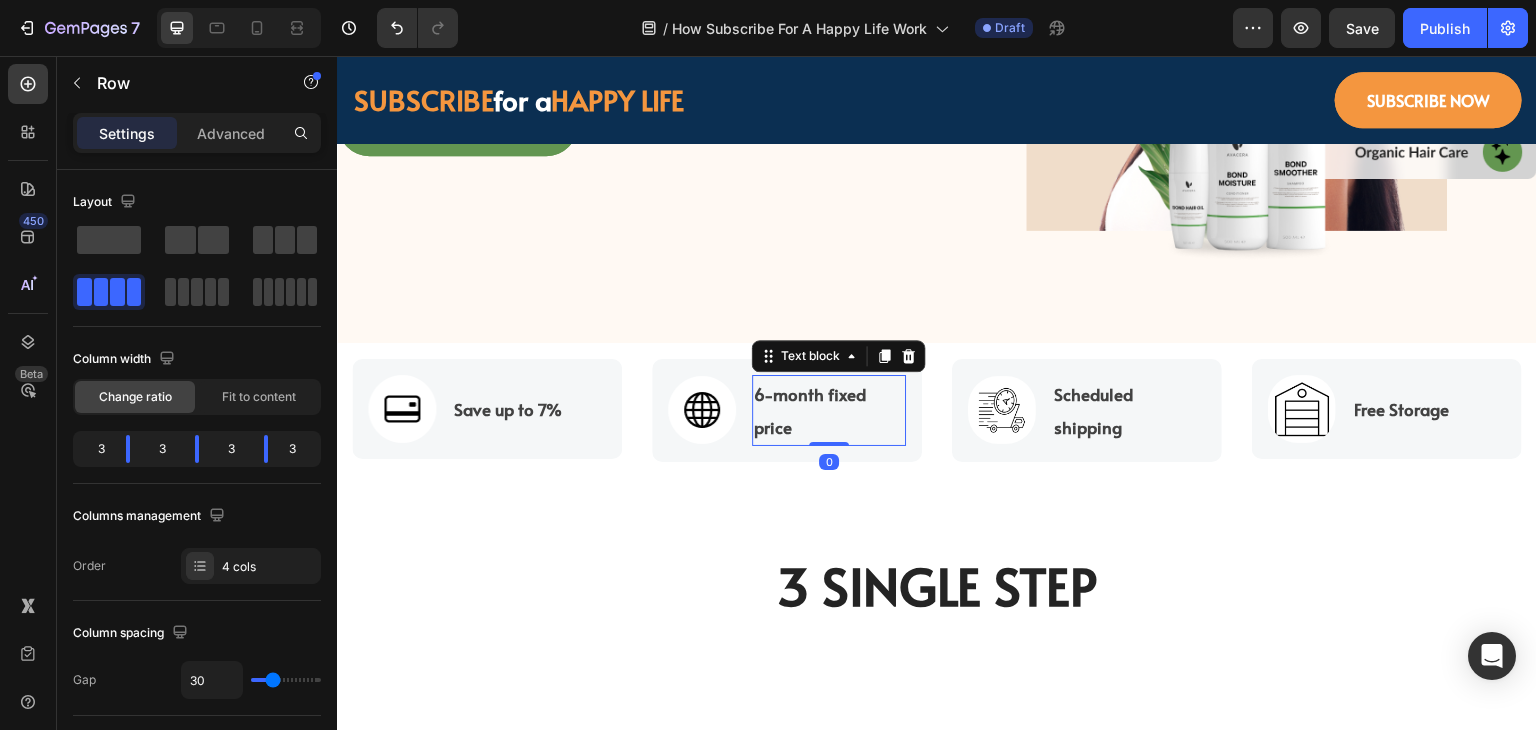 click on "6-month fixed price" at bounding box center (810, 411) 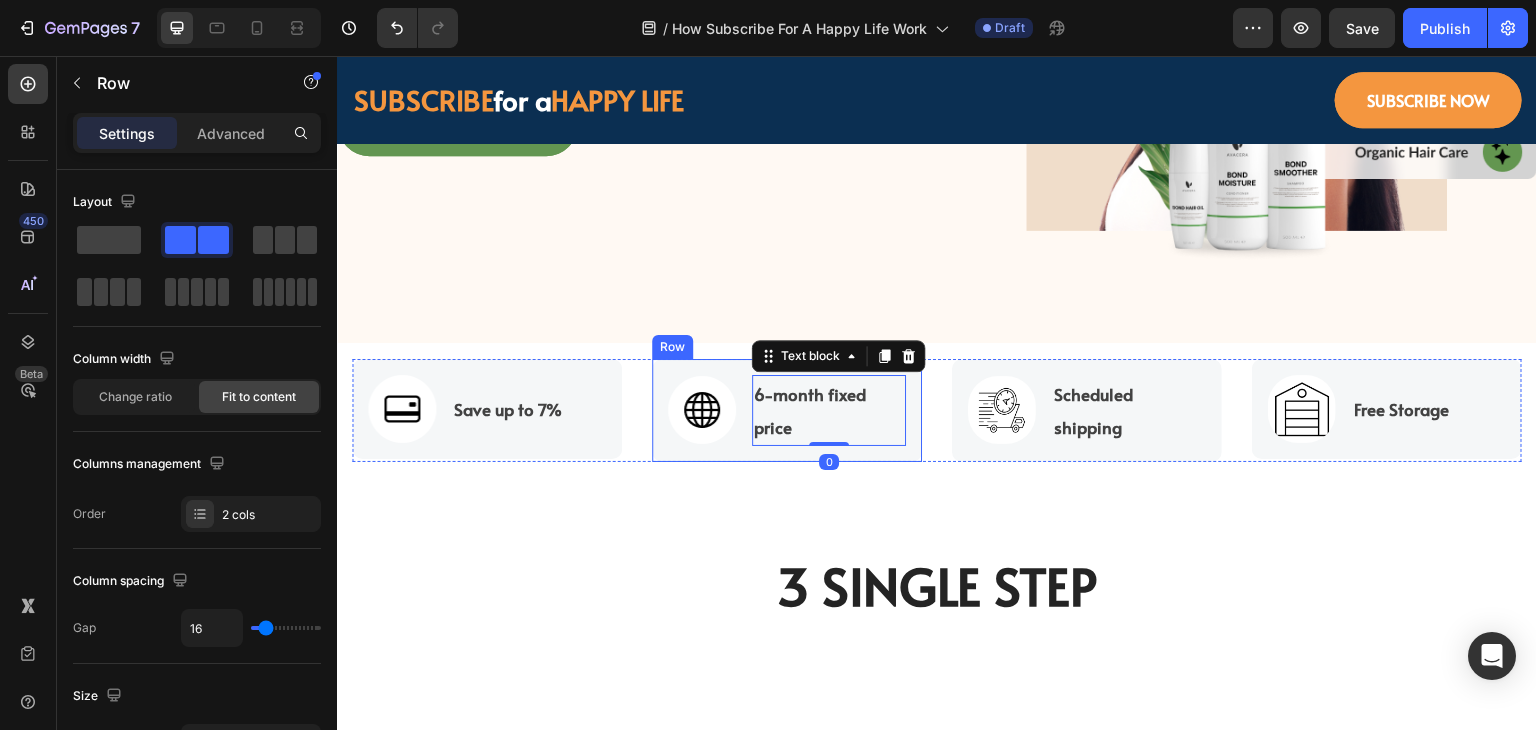 click on "Image 6-month fixed price Text block   0 Row" at bounding box center [787, 410] 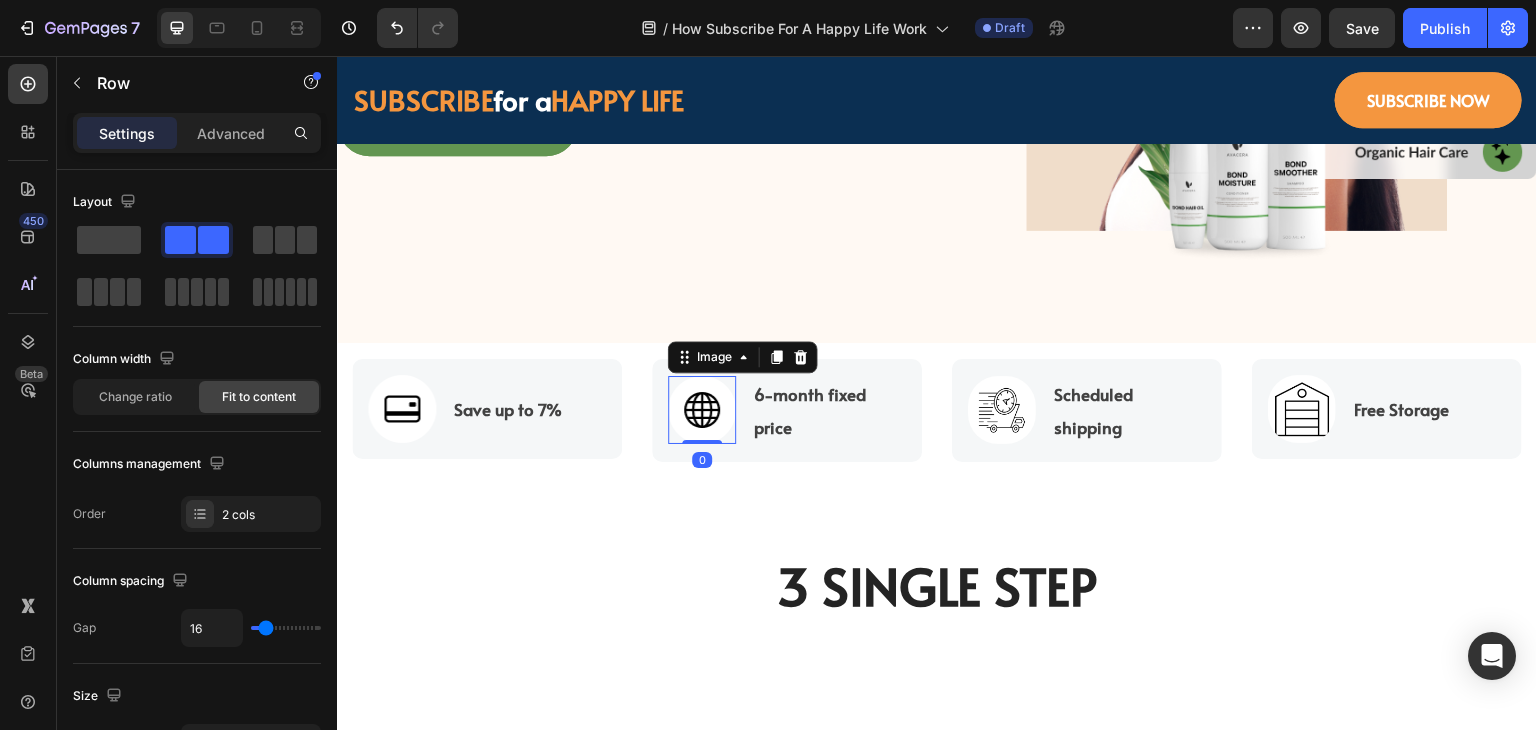 click at bounding box center (702, 410) 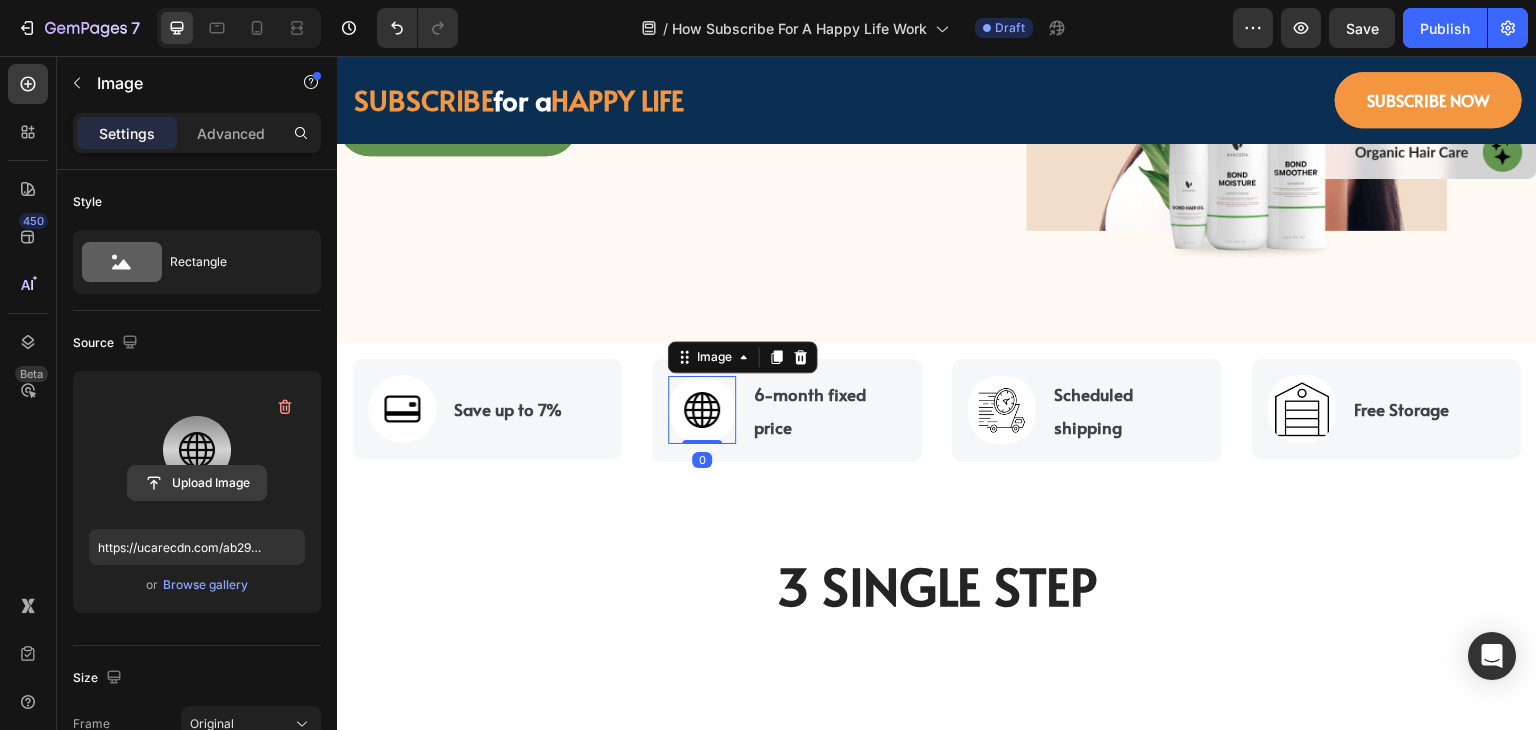click 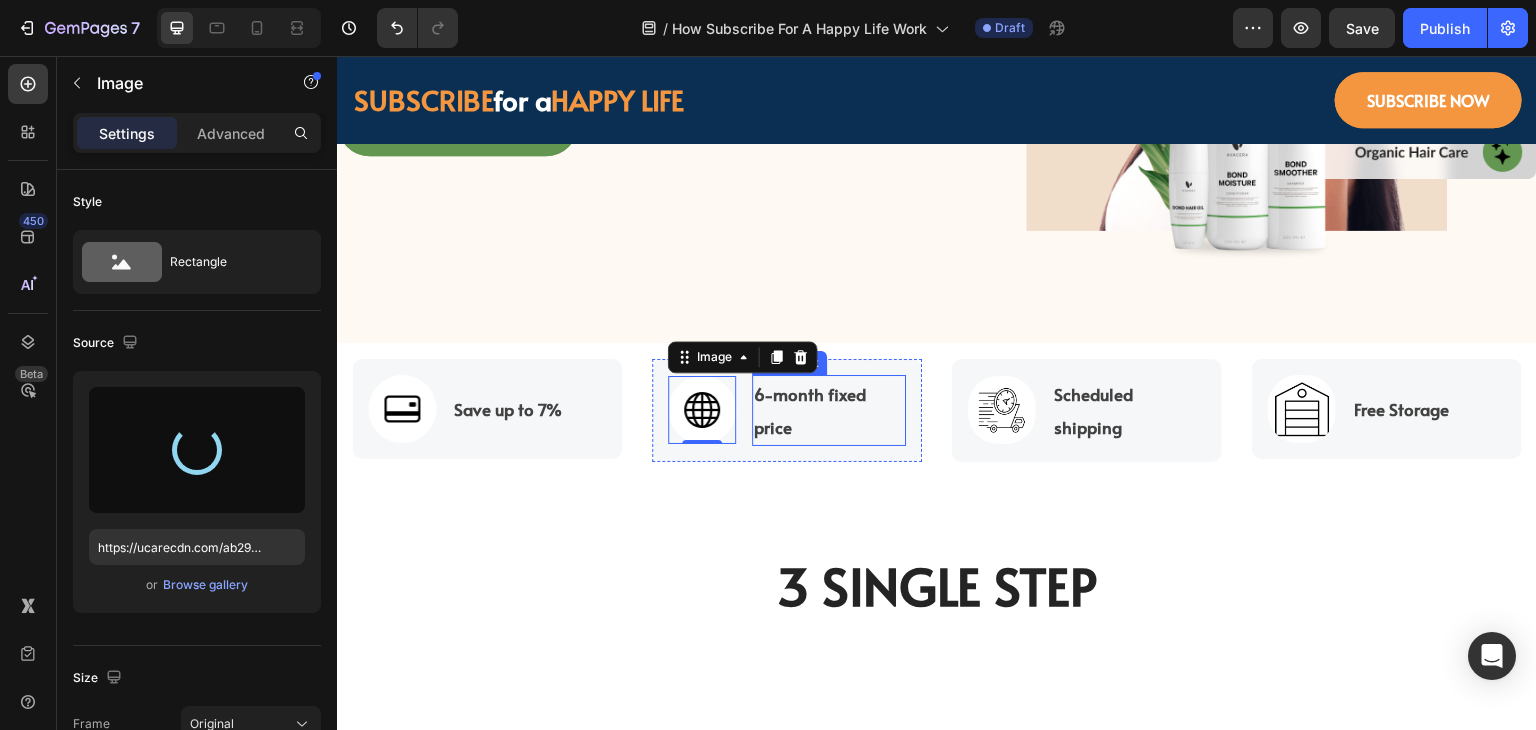 type on "https://cdn.shopify.com/s/files/1/0518/3825/5255/files/gempages_554882697223209794-6db3c9bf-7e1b-4f79-894a-39b3d8a70ad6.png" 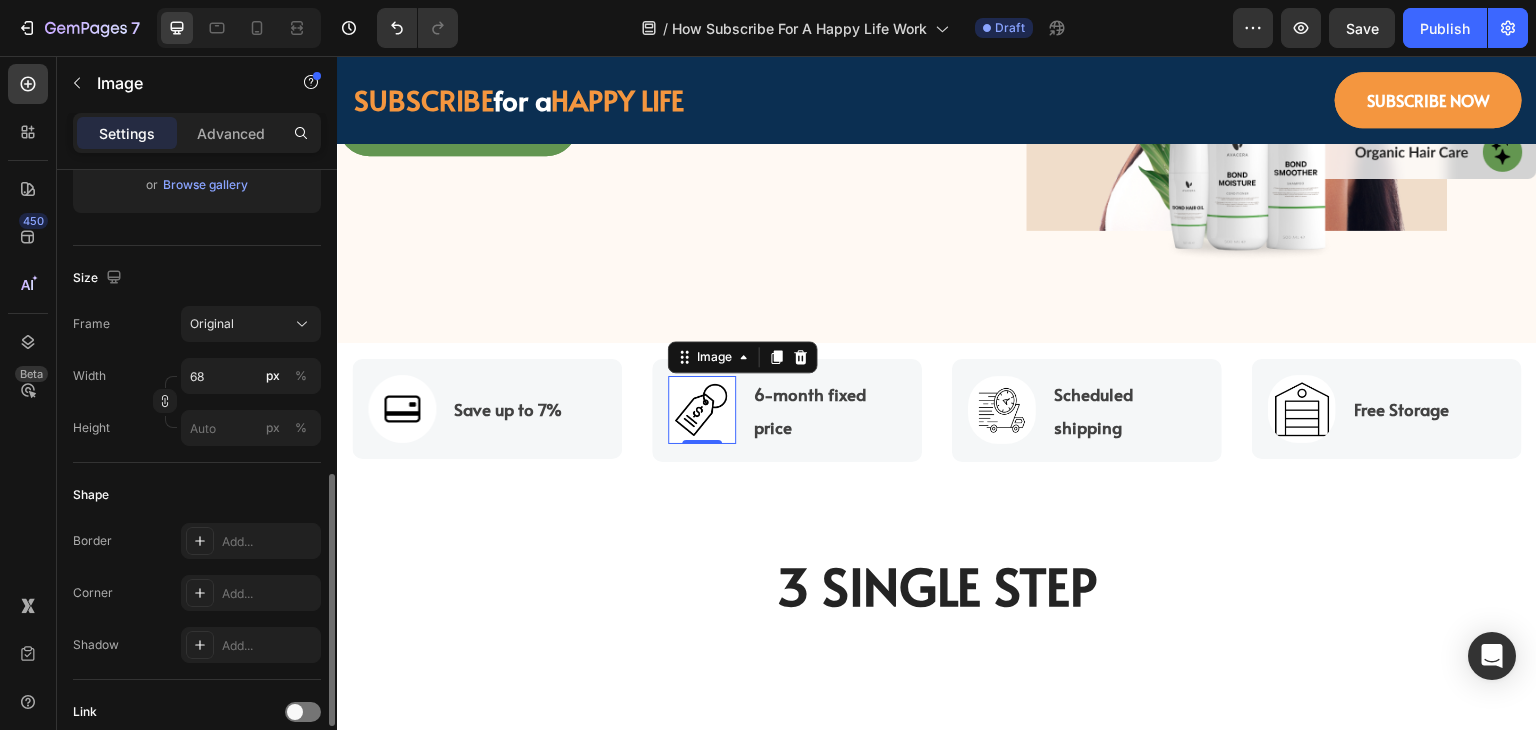 scroll, scrollTop: 500, scrollLeft: 0, axis: vertical 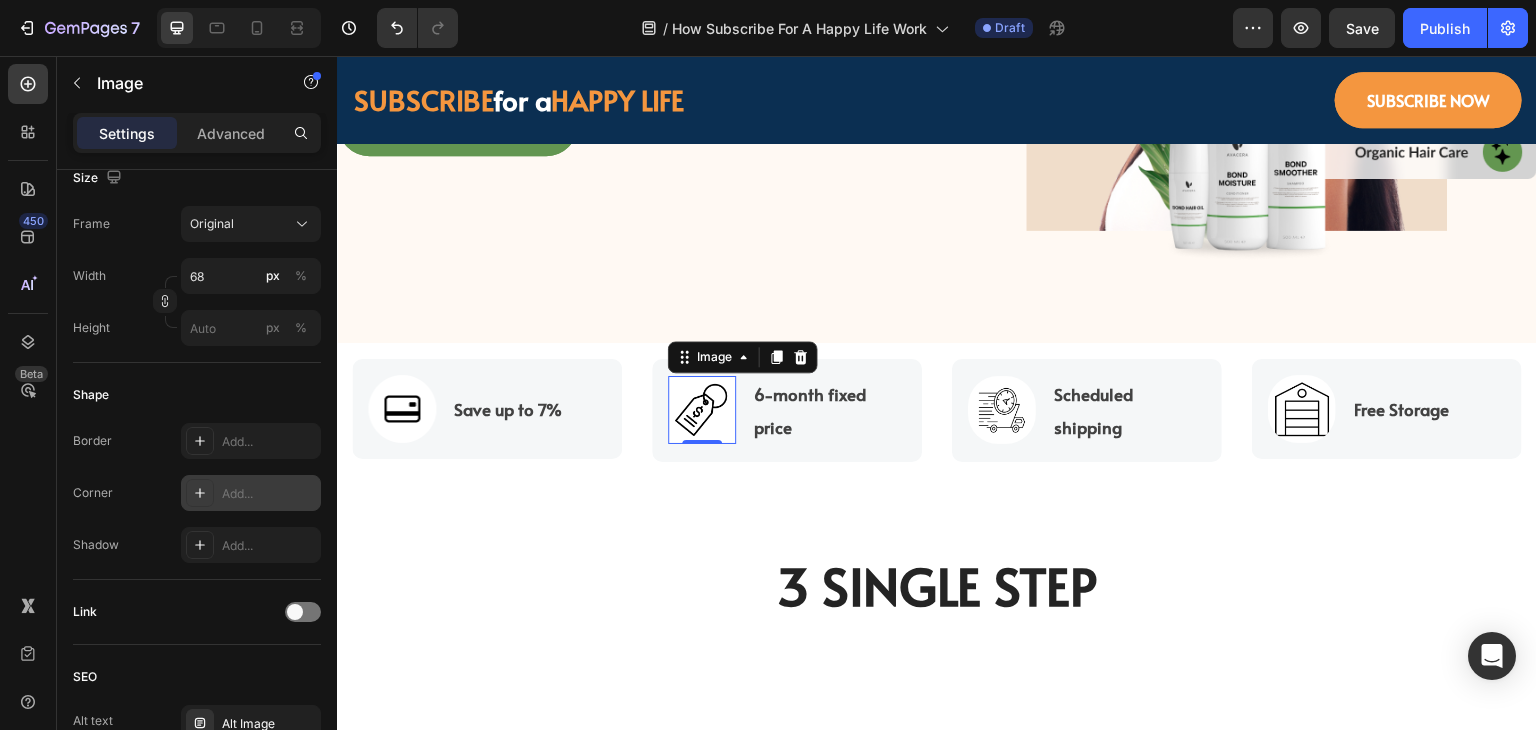 click on "Add..." at bounding box center [251, 493] 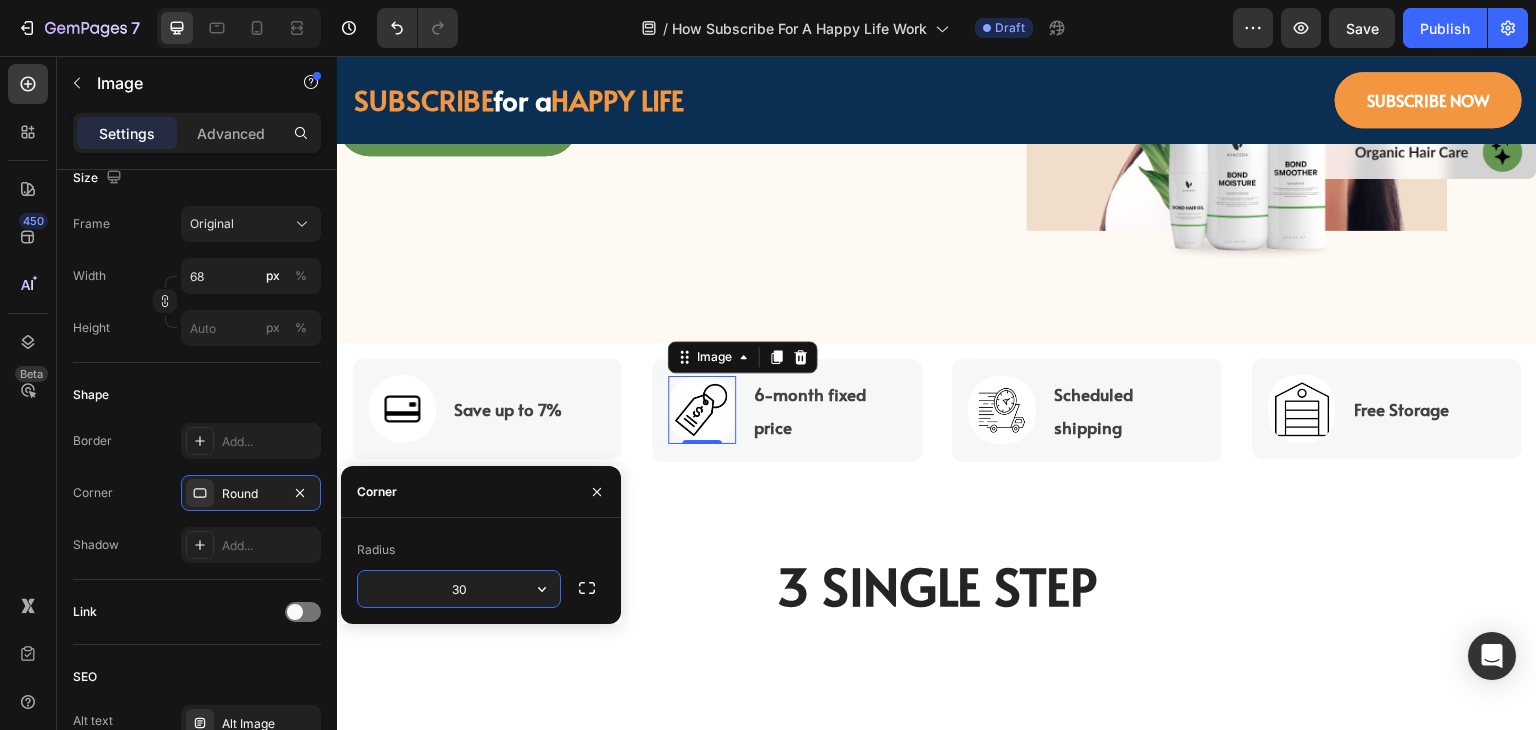 type on "30" 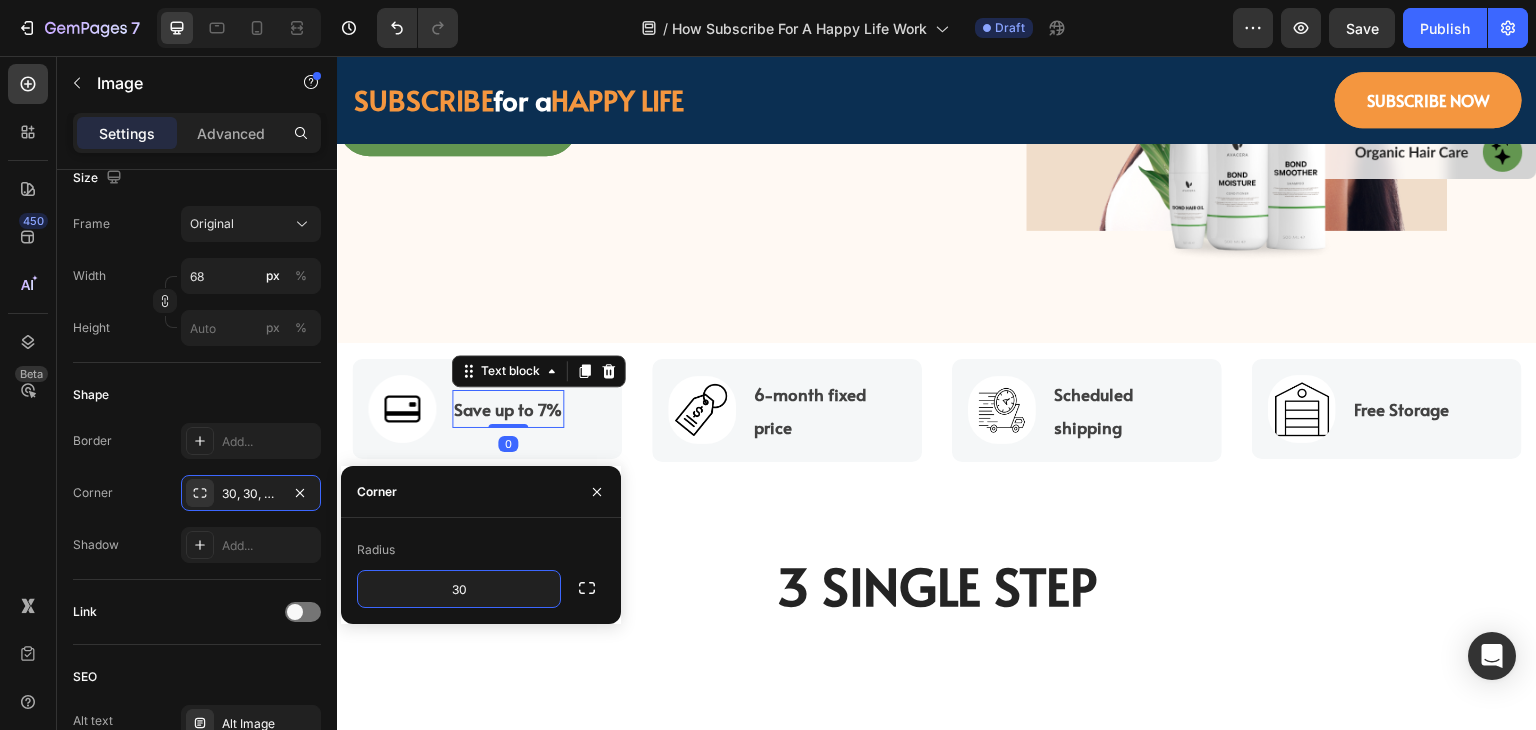 click on "Save up to 7%" at bounding box center (508, 409) 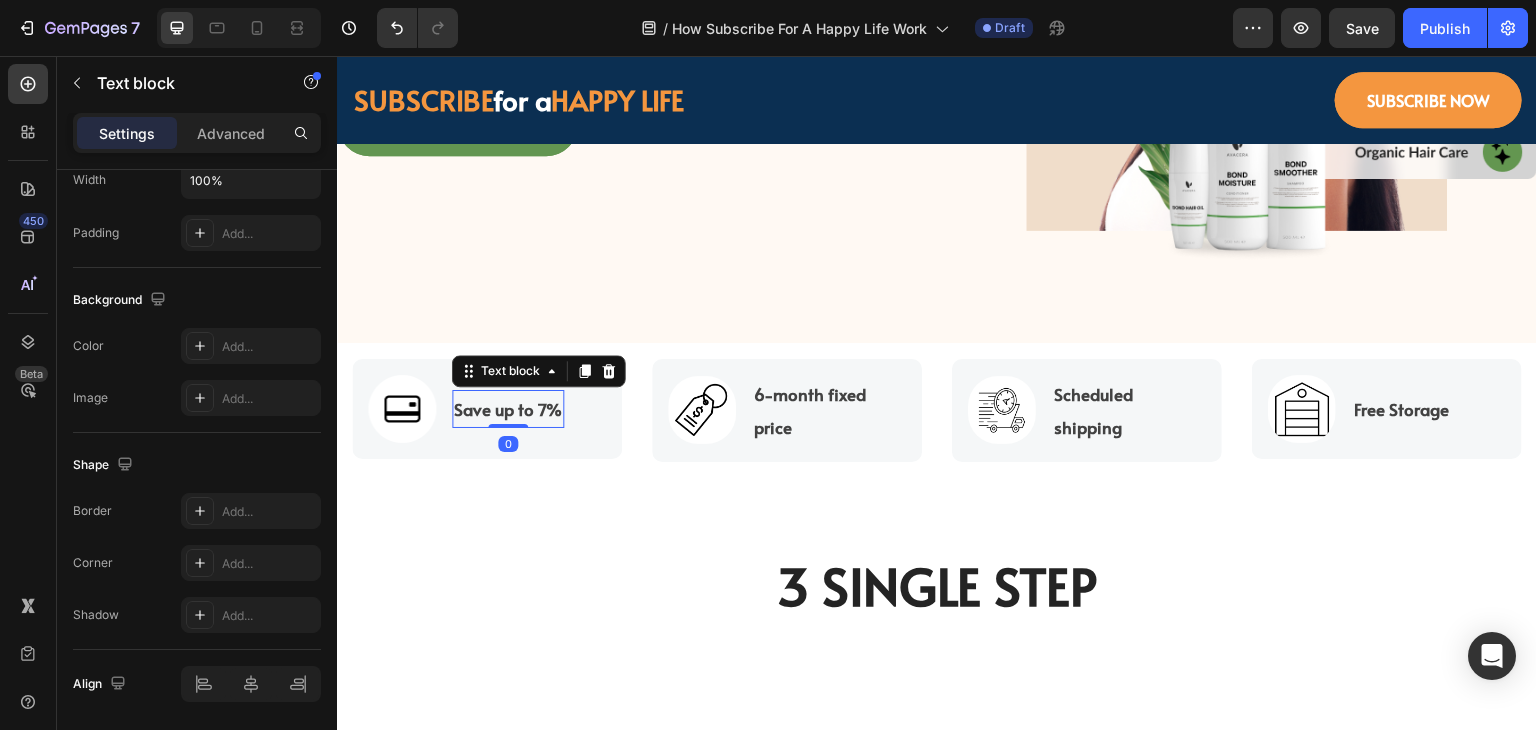 scroll, scrollTop: 0, scrollLeft: 0, axis: both 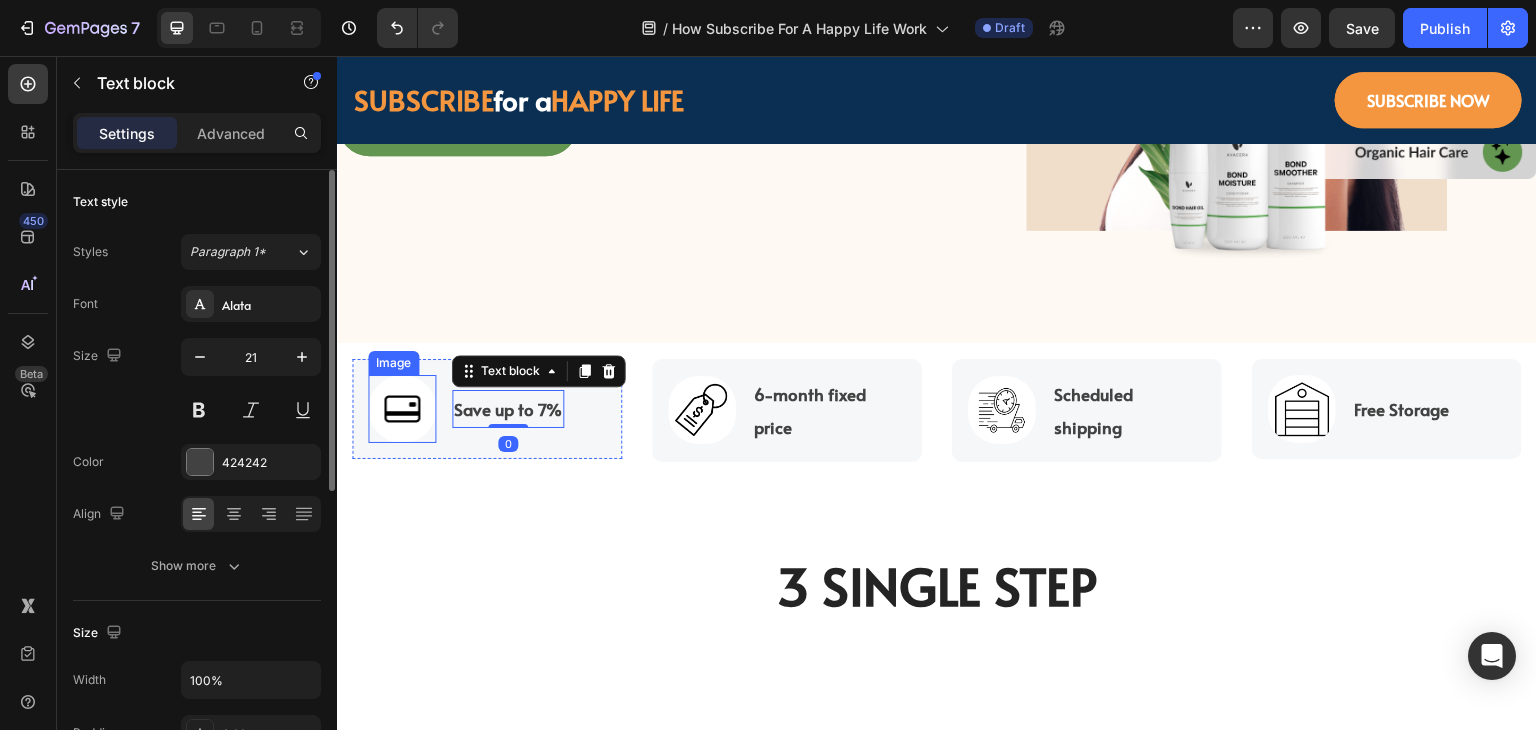 click at bounding box center (402, 409) 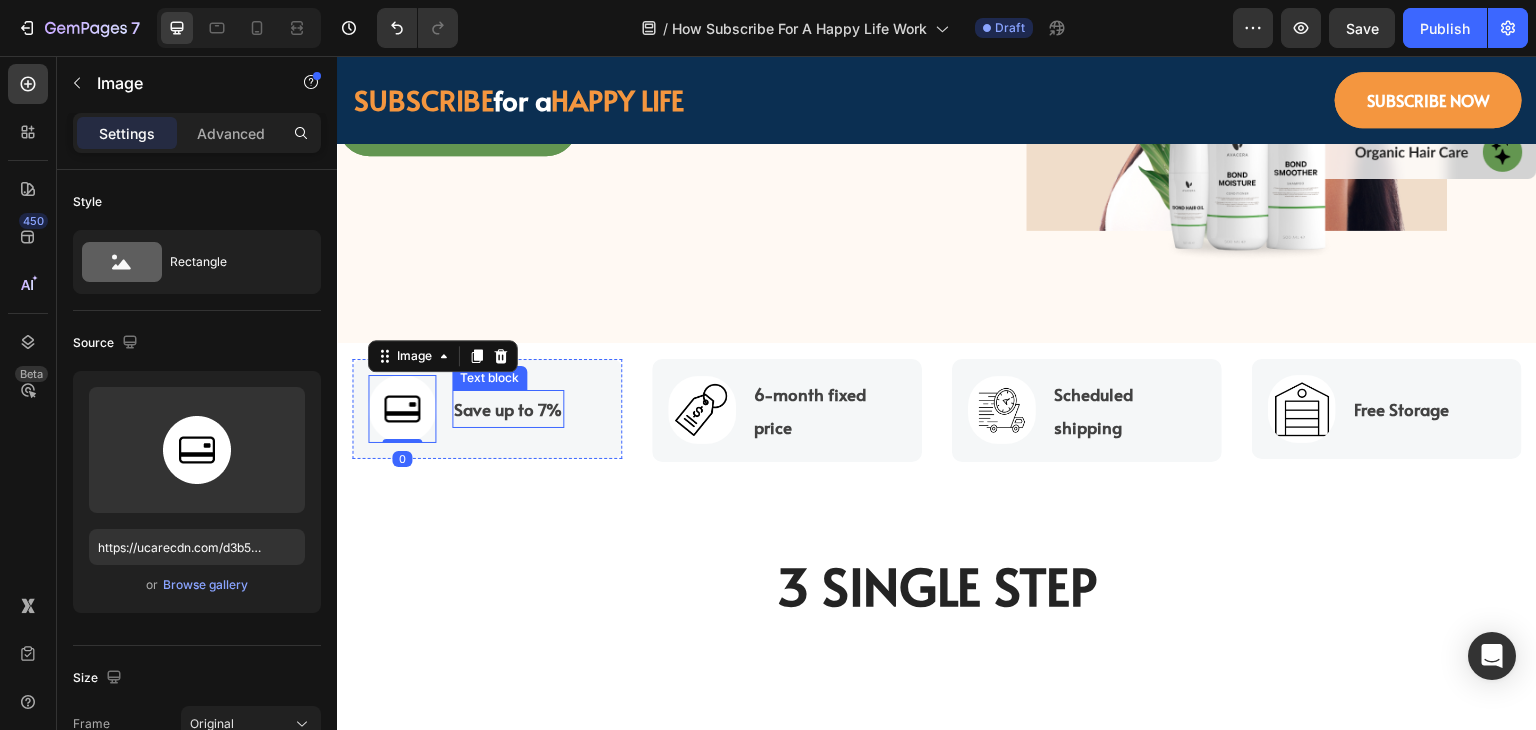 click on "Save up to 7%" at bounding box center [508, 409] 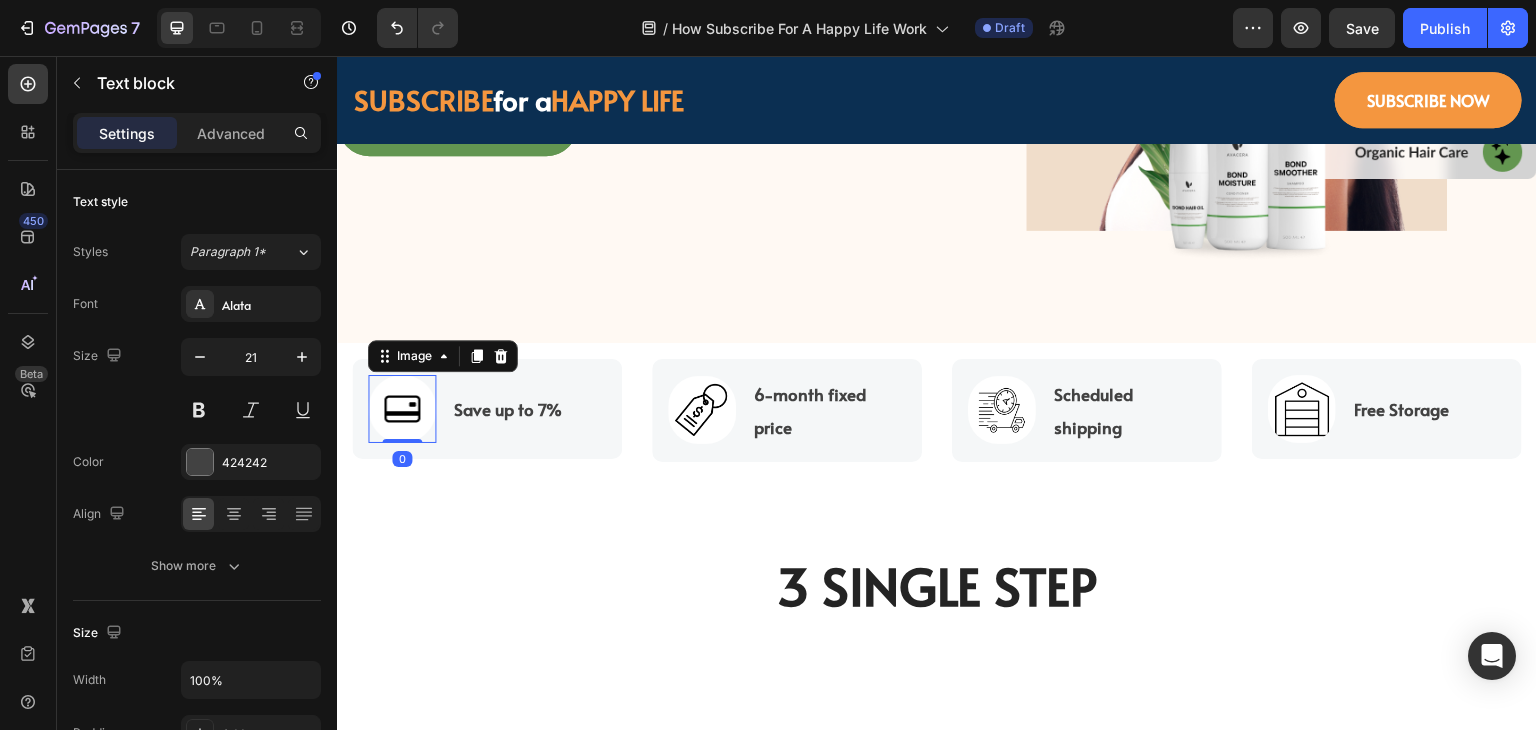click at bounding box center (402, 409) 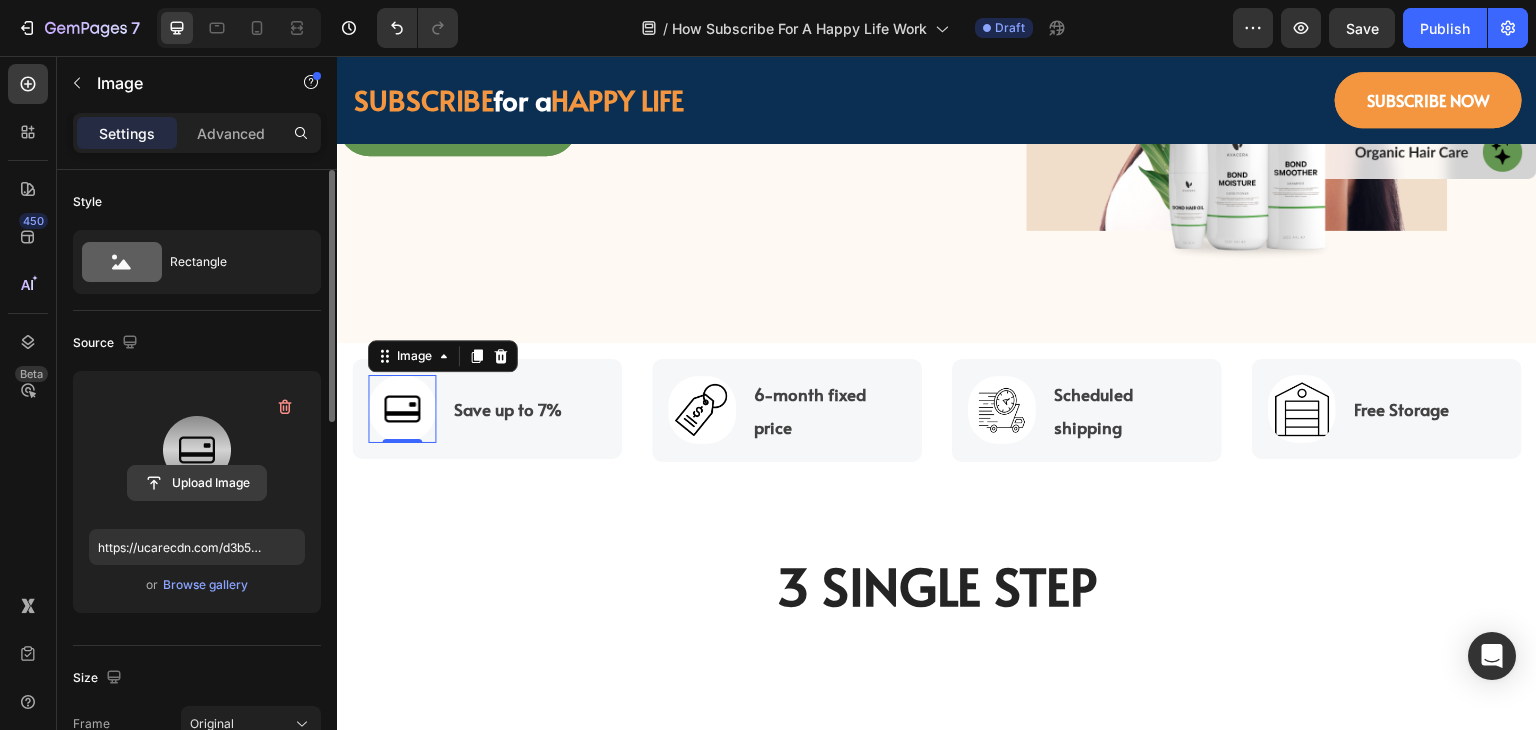 click 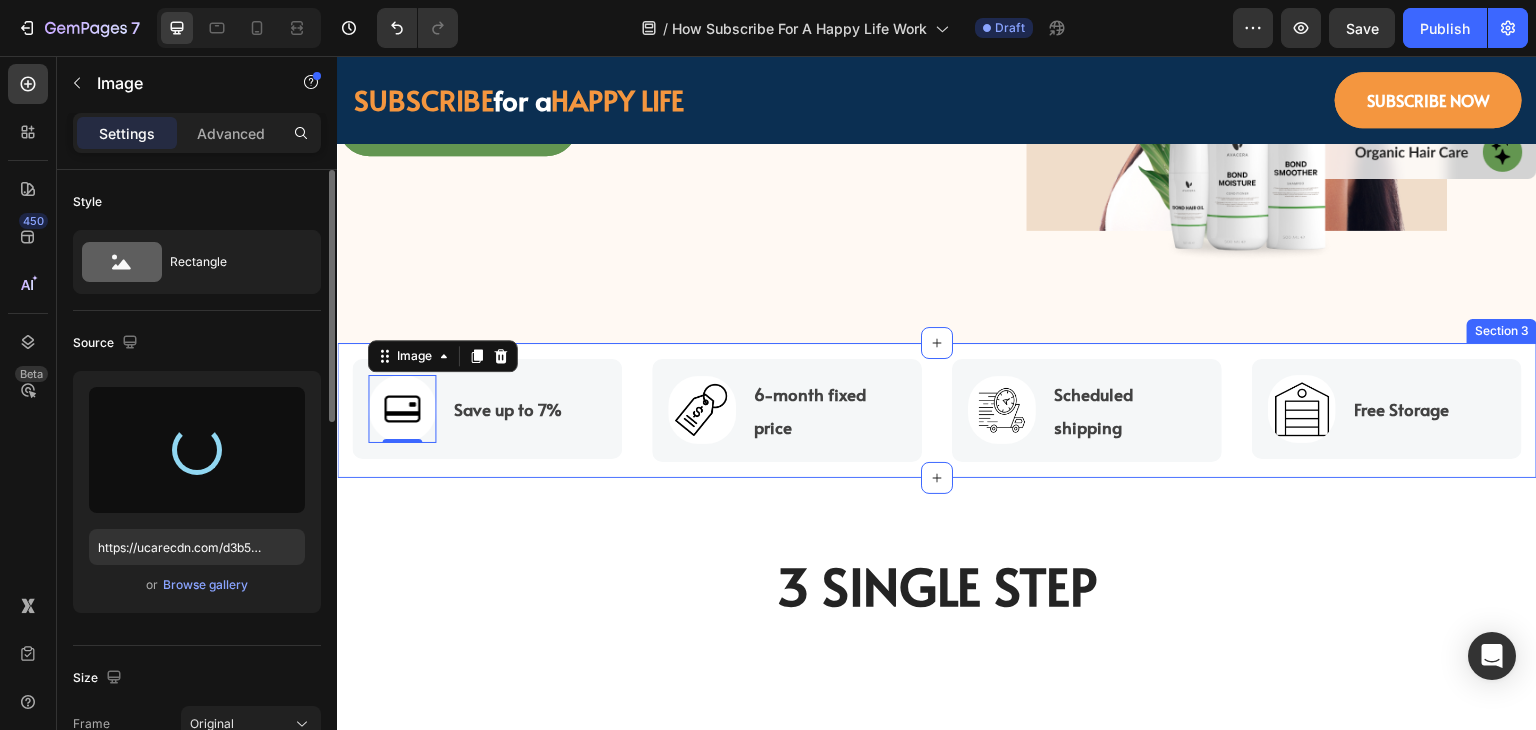 type on "https://cdn.shopify.com/s/files/1/0518/3825/5255/files/gempages_554882697223209794-a8d09b79-5a87-48da-8ec8-96f68befa5df.png" 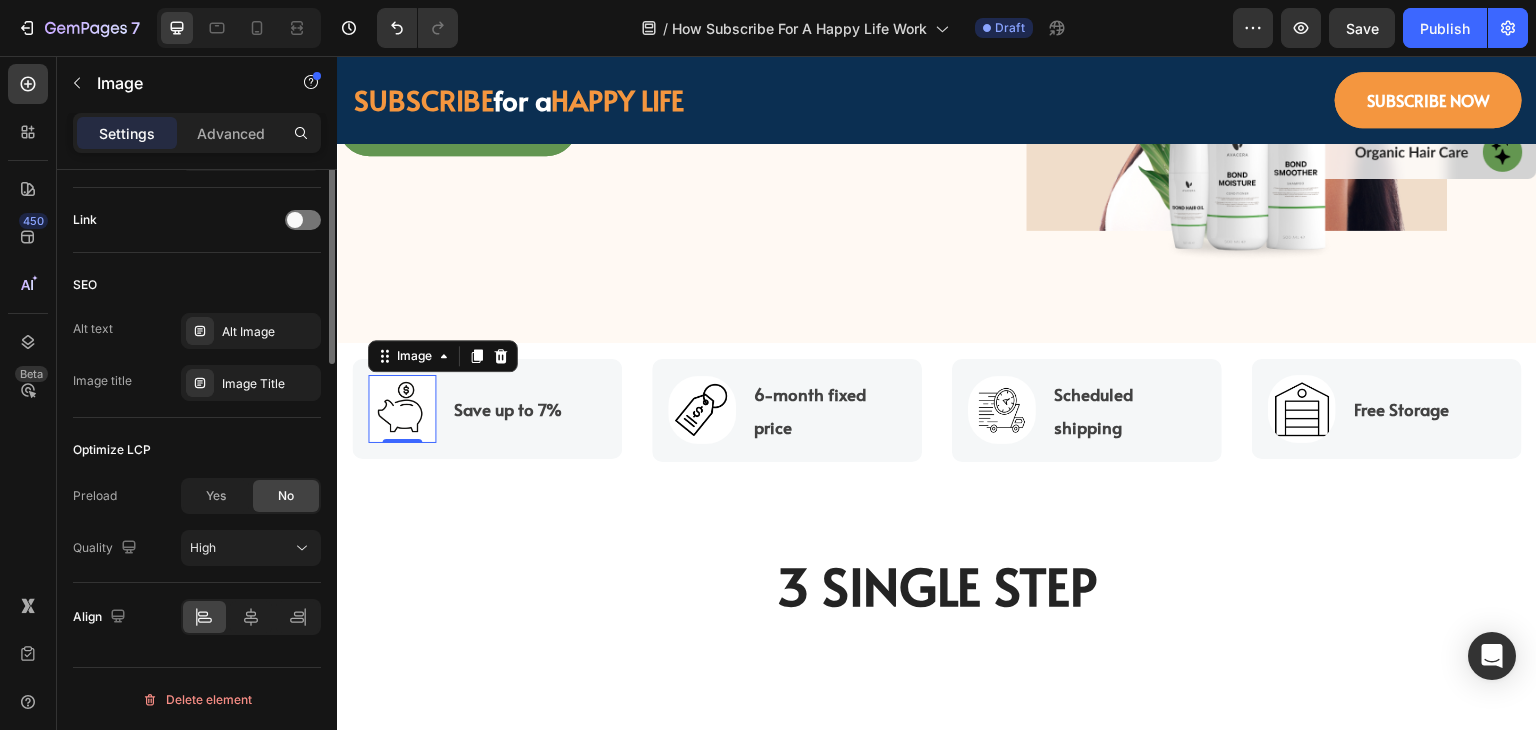 scroll, scrollTop: 592, scrollLeft: 0, axis: vertical 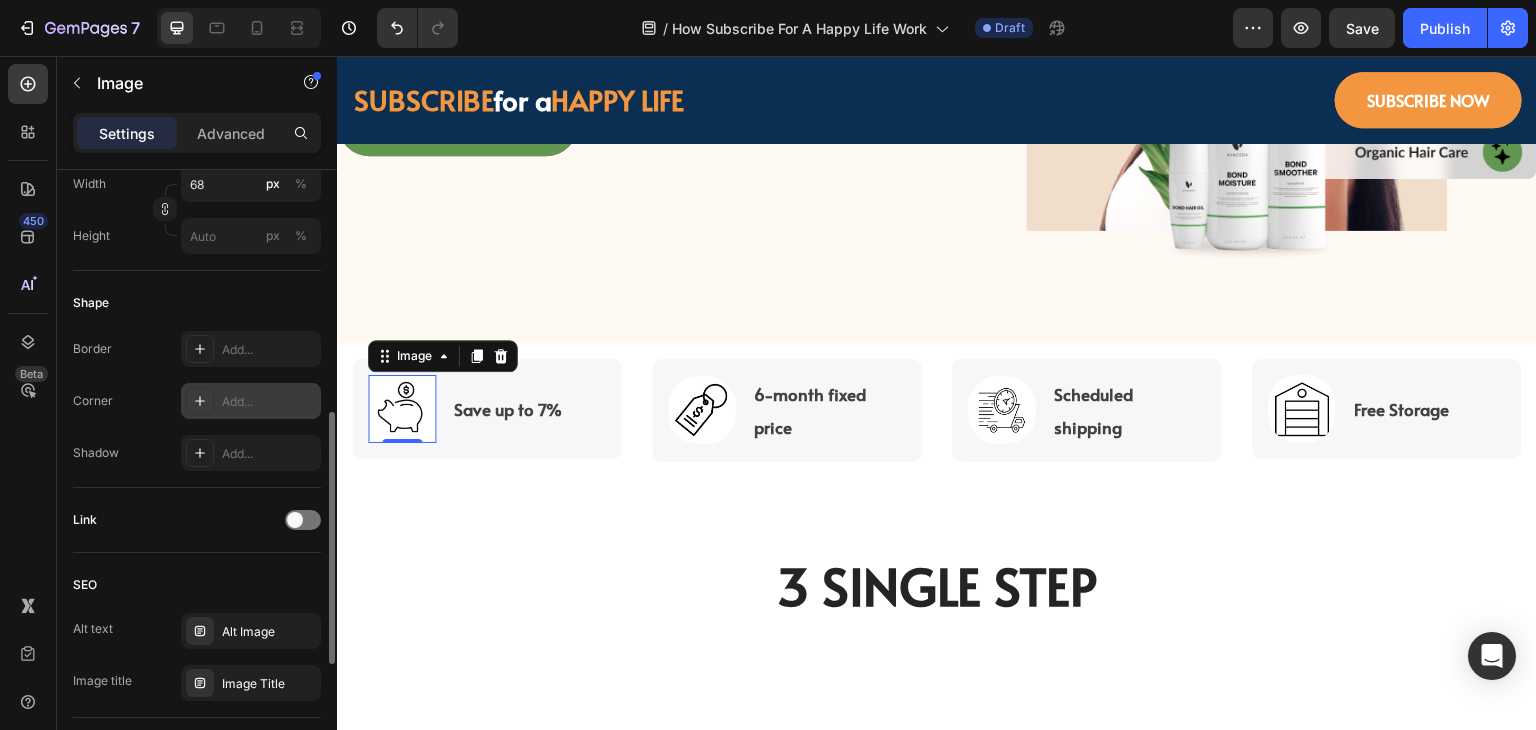 click on "Add..." at bounding box center [269, 402] 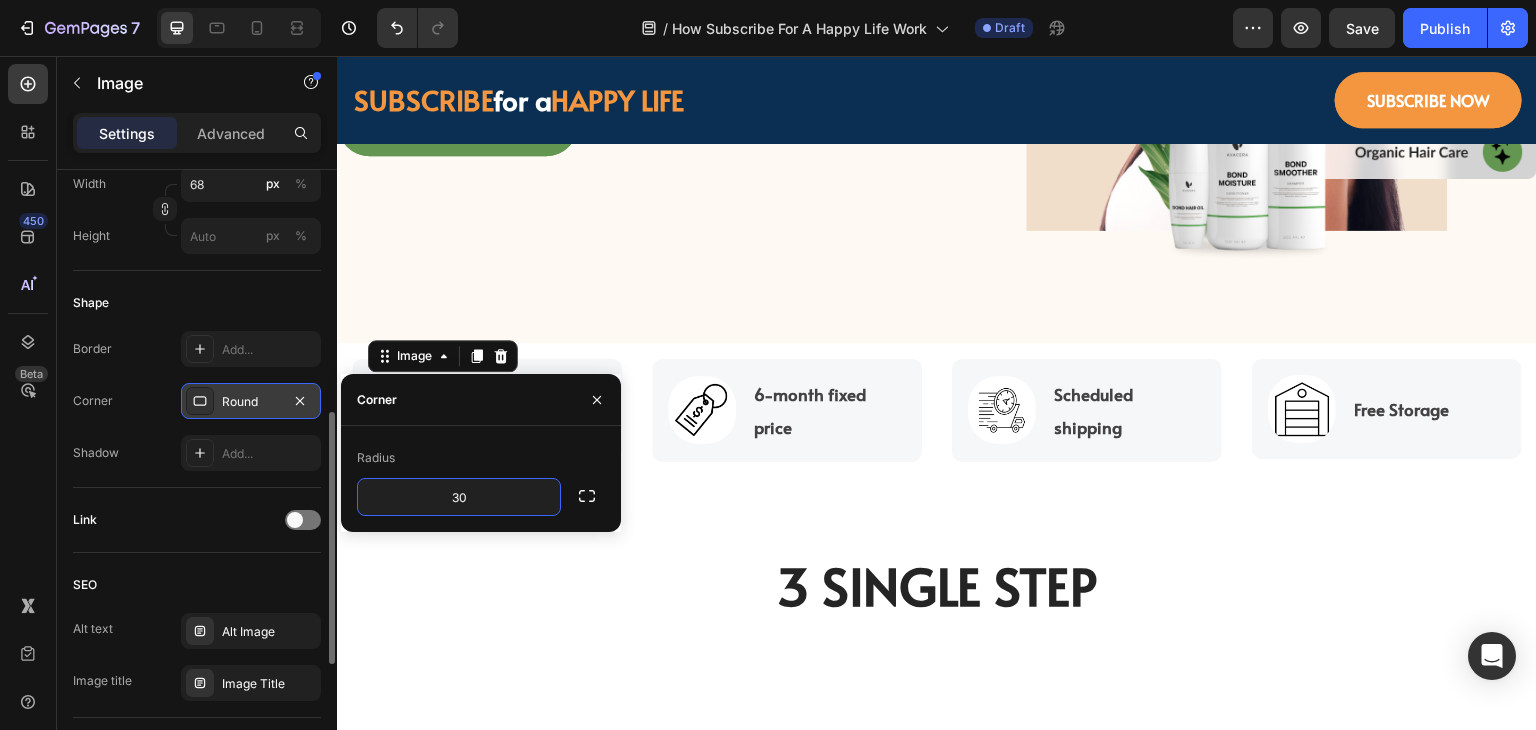 type on "30" 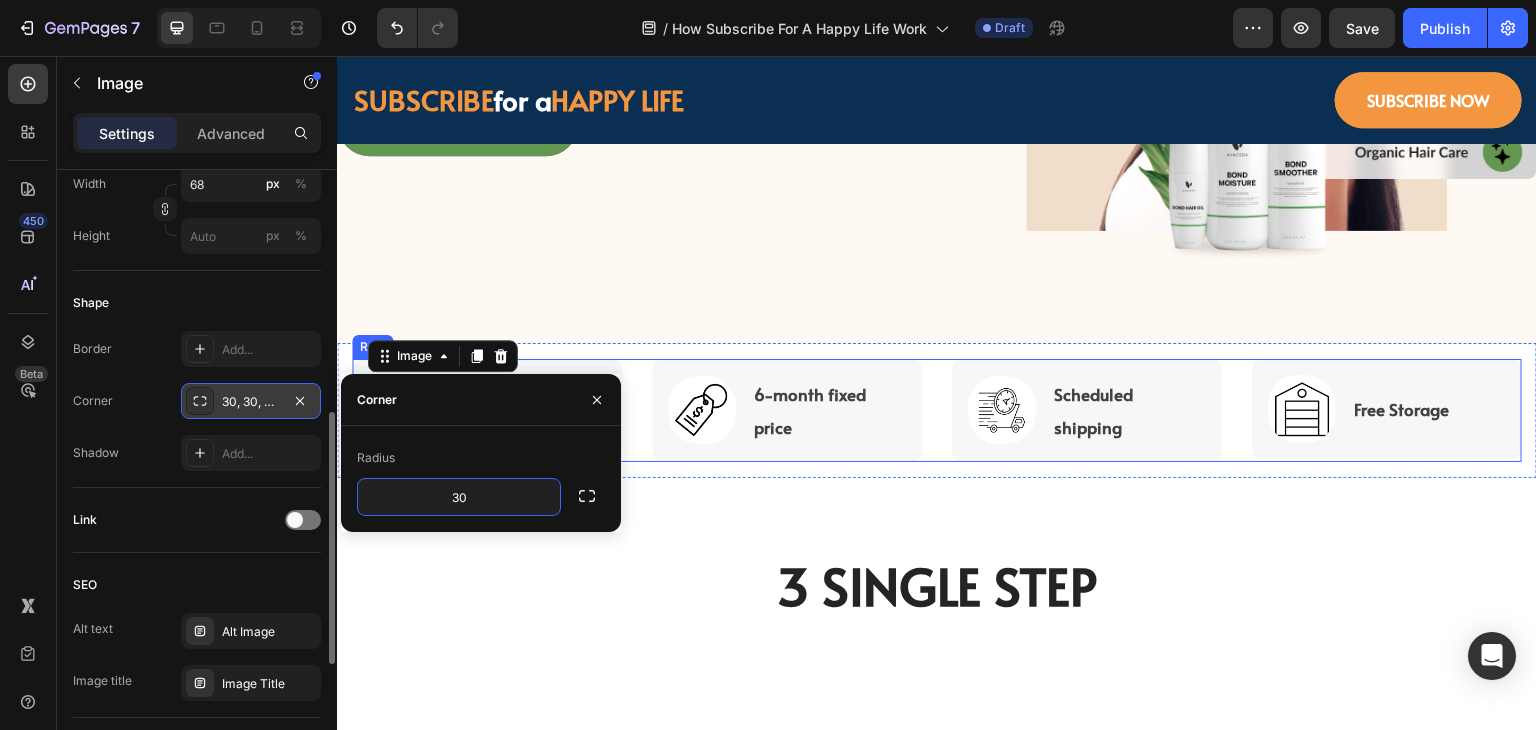 click on "3 Single Step  Heading Row Row Section 4" at bounding box center (937, 585) 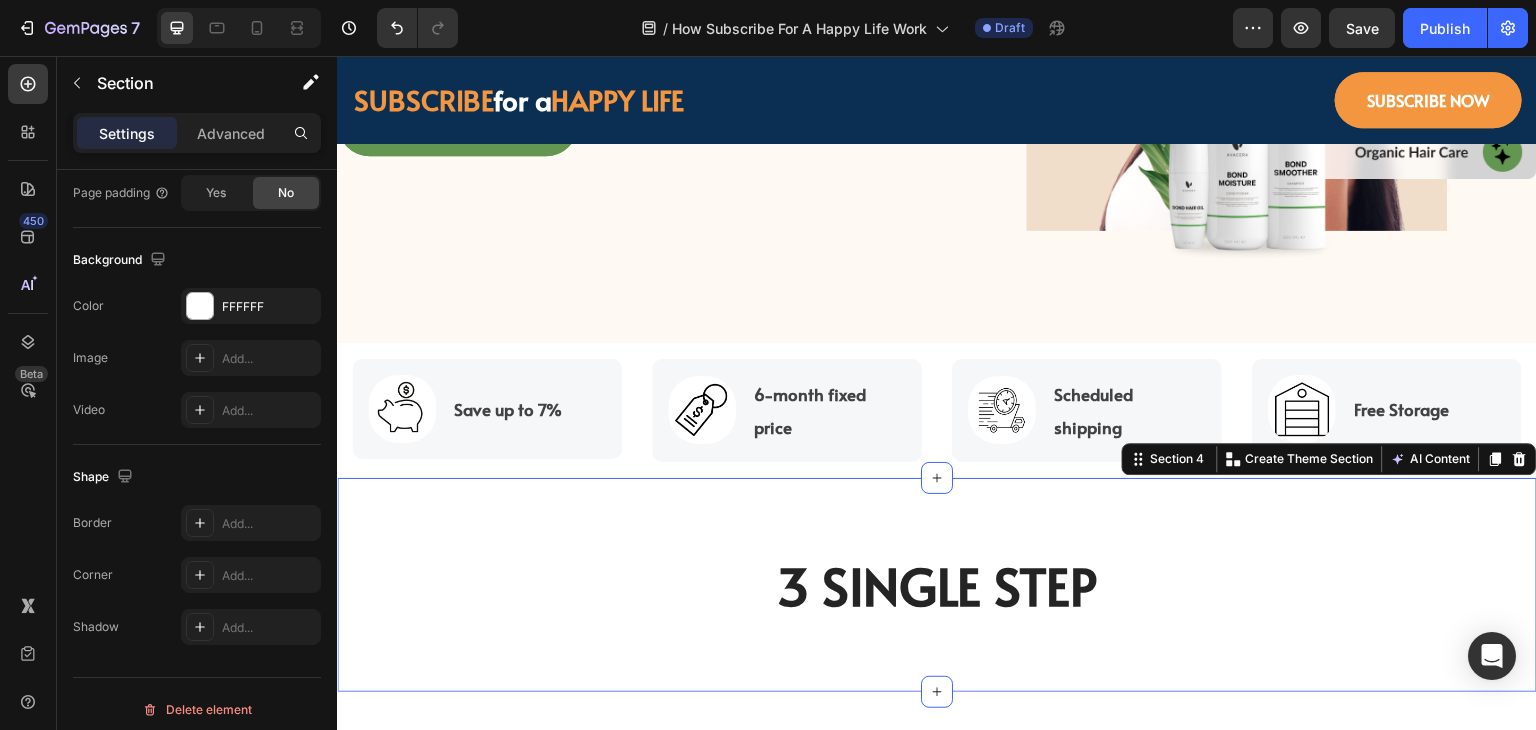 scroll, scrollTop: 0, scrollLeft: 0, axis: both 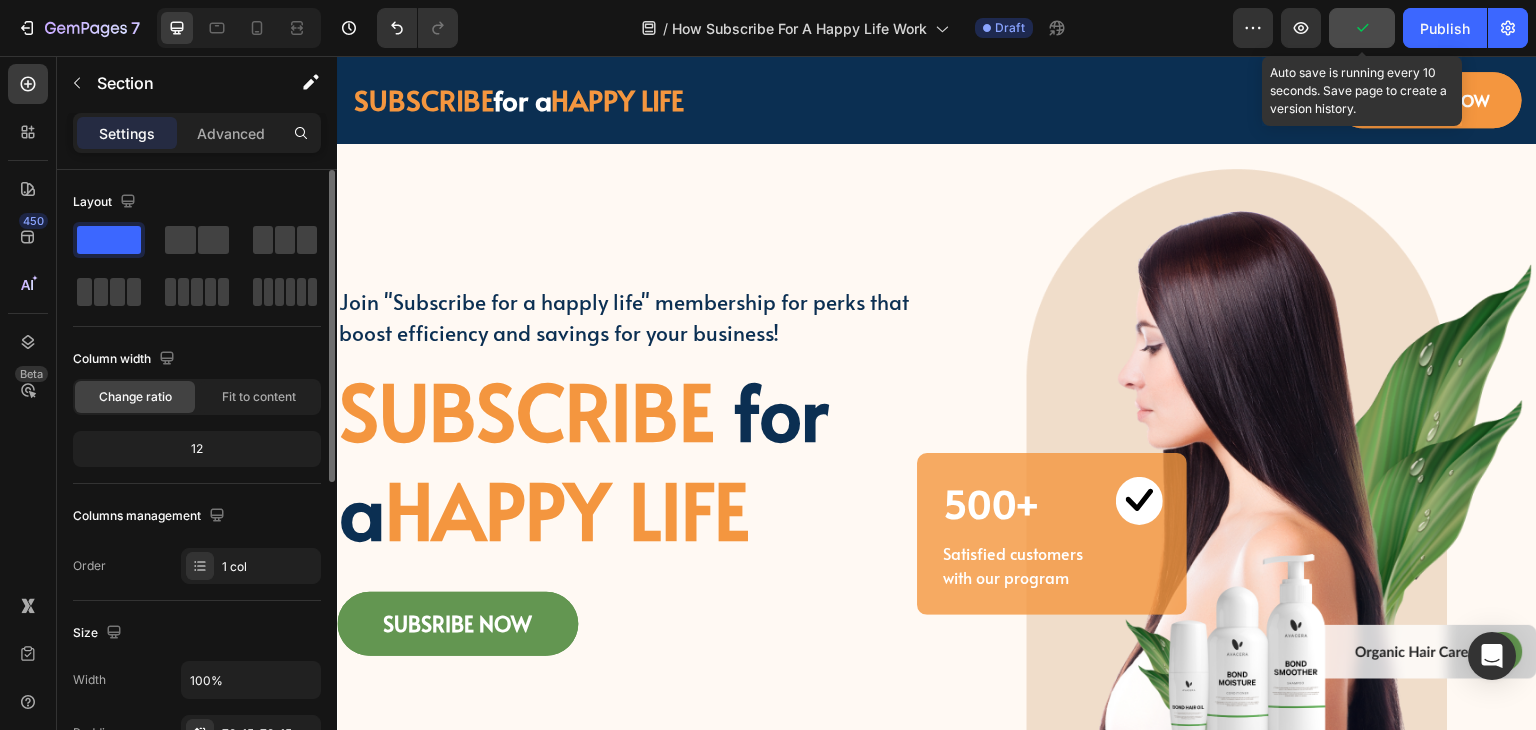 click 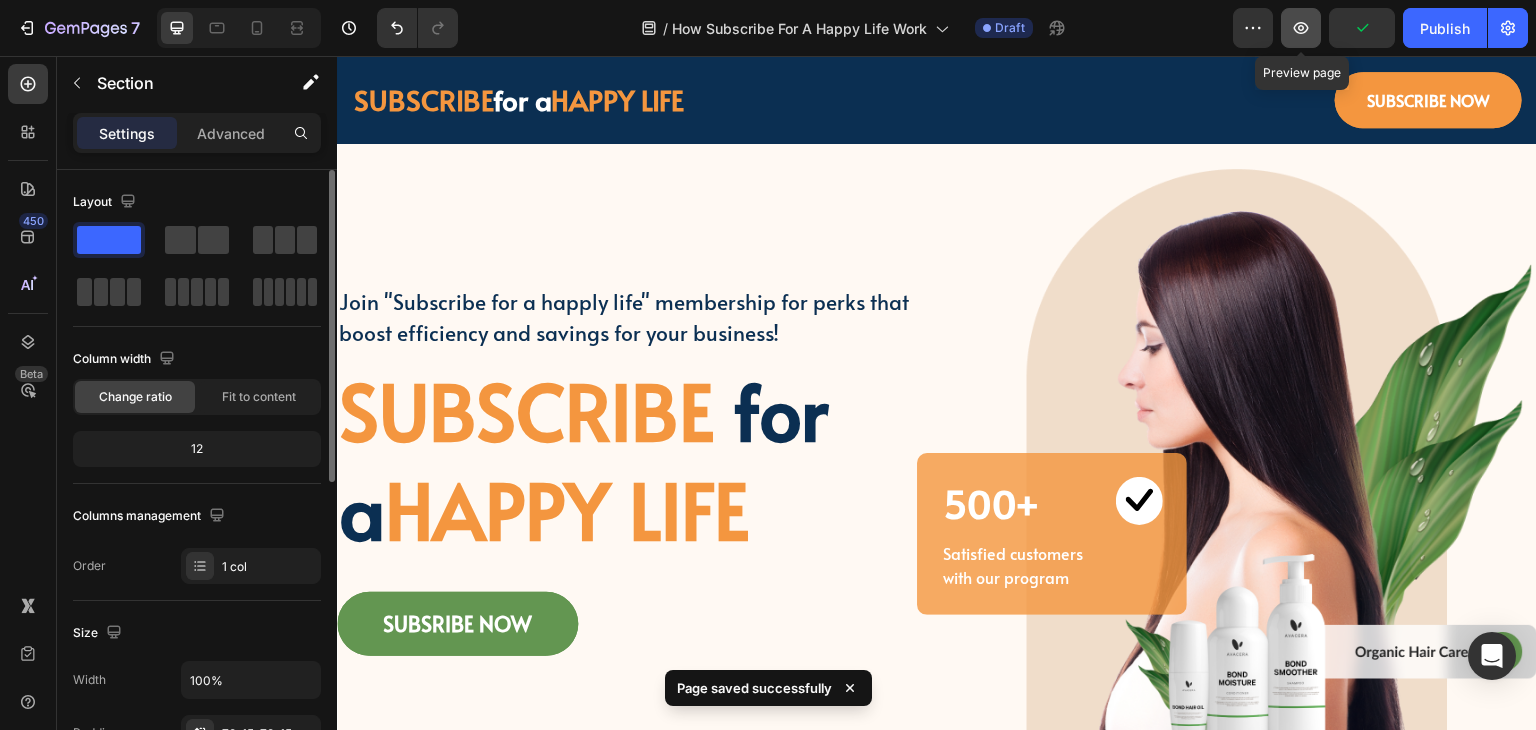 click 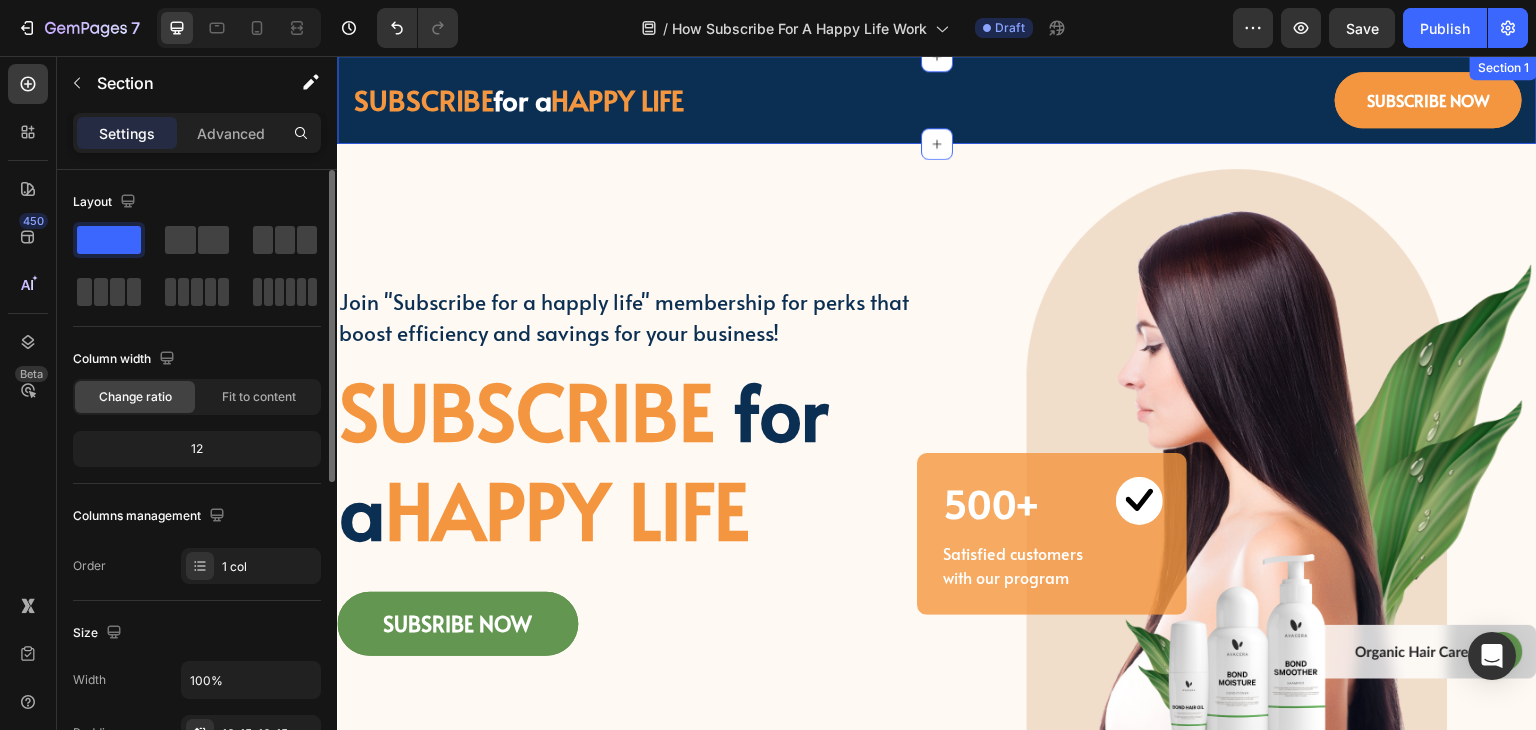 click on "SUBSCRIBE  for a  HAPPY LIFE Text block SUBSCRIBE NOW Button Row Section 1" at bounding box center [937, 100] 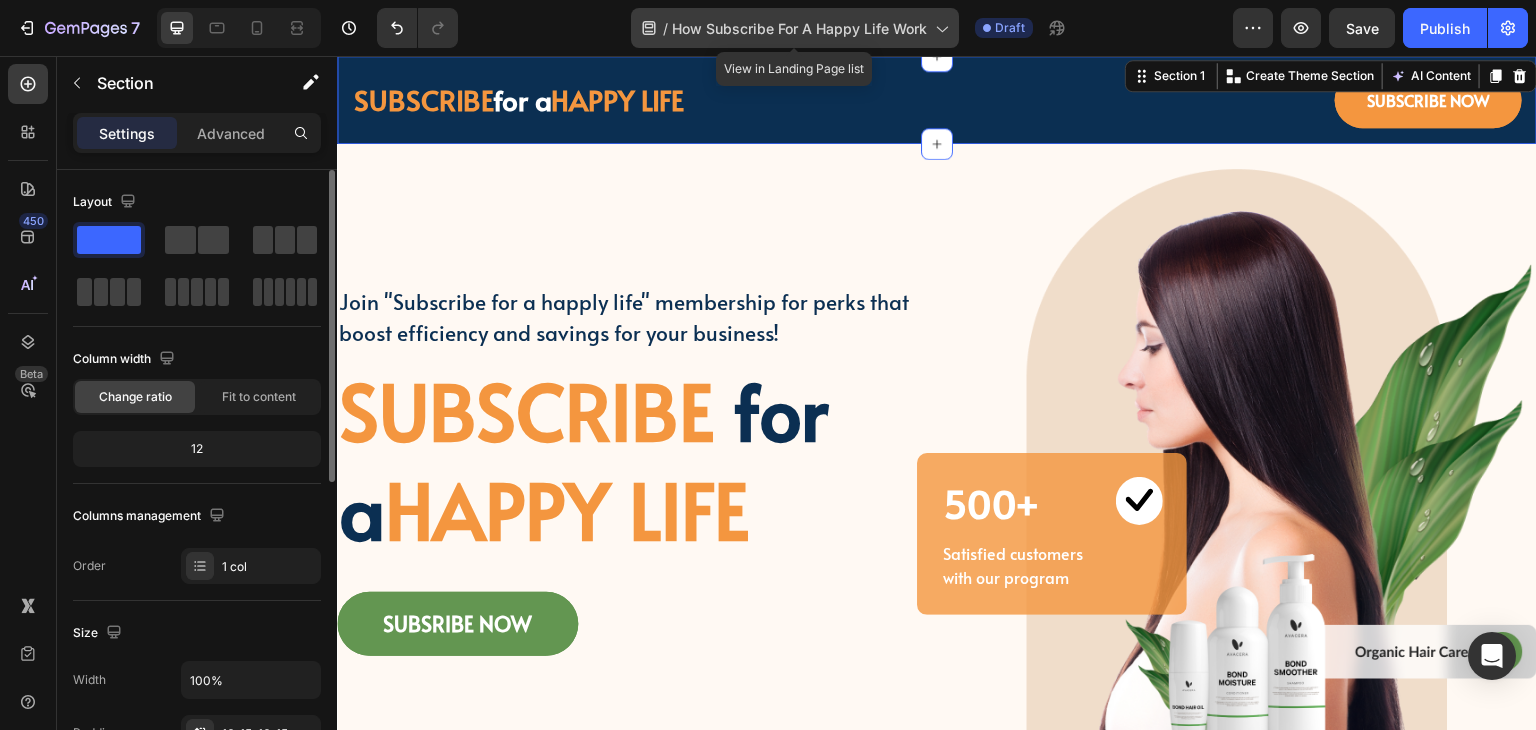 click 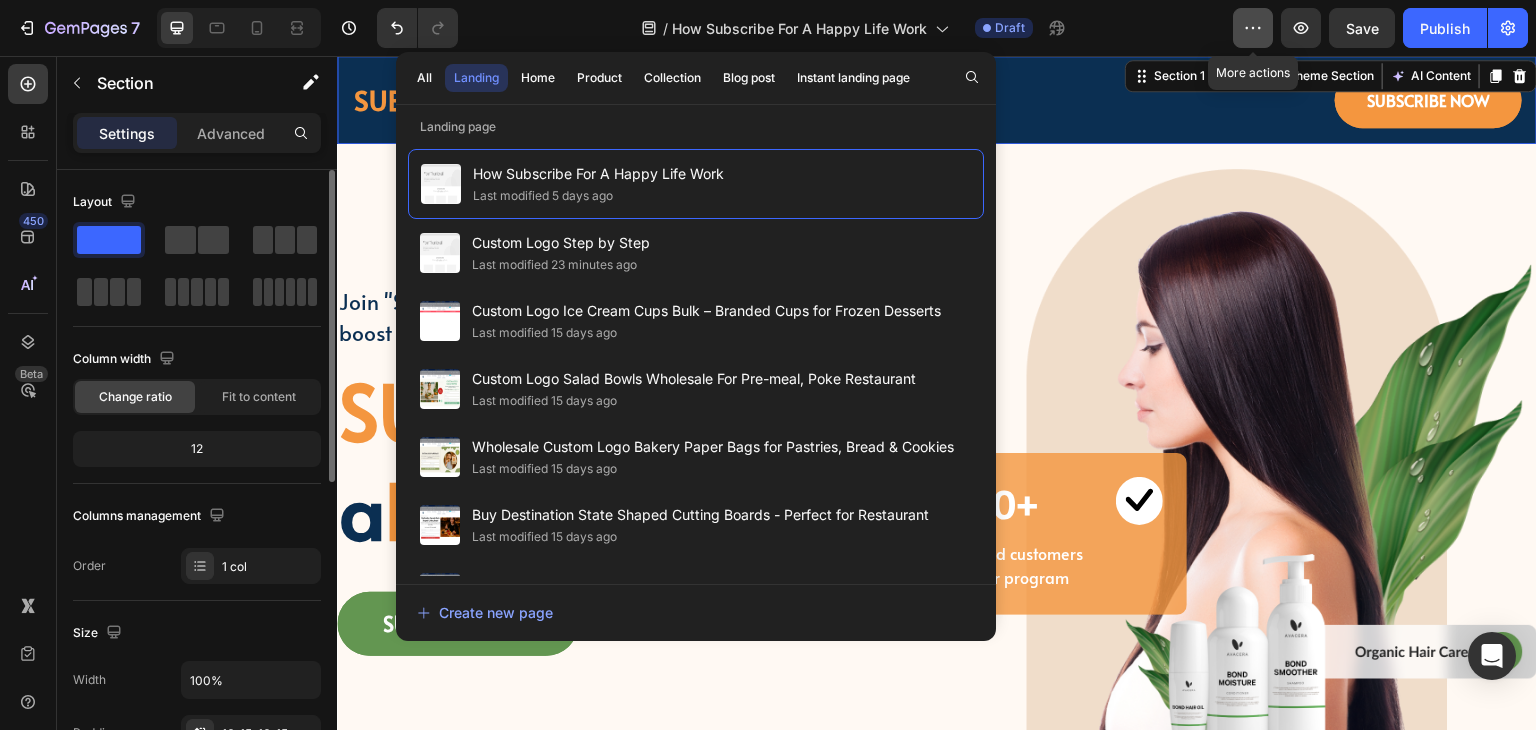 click 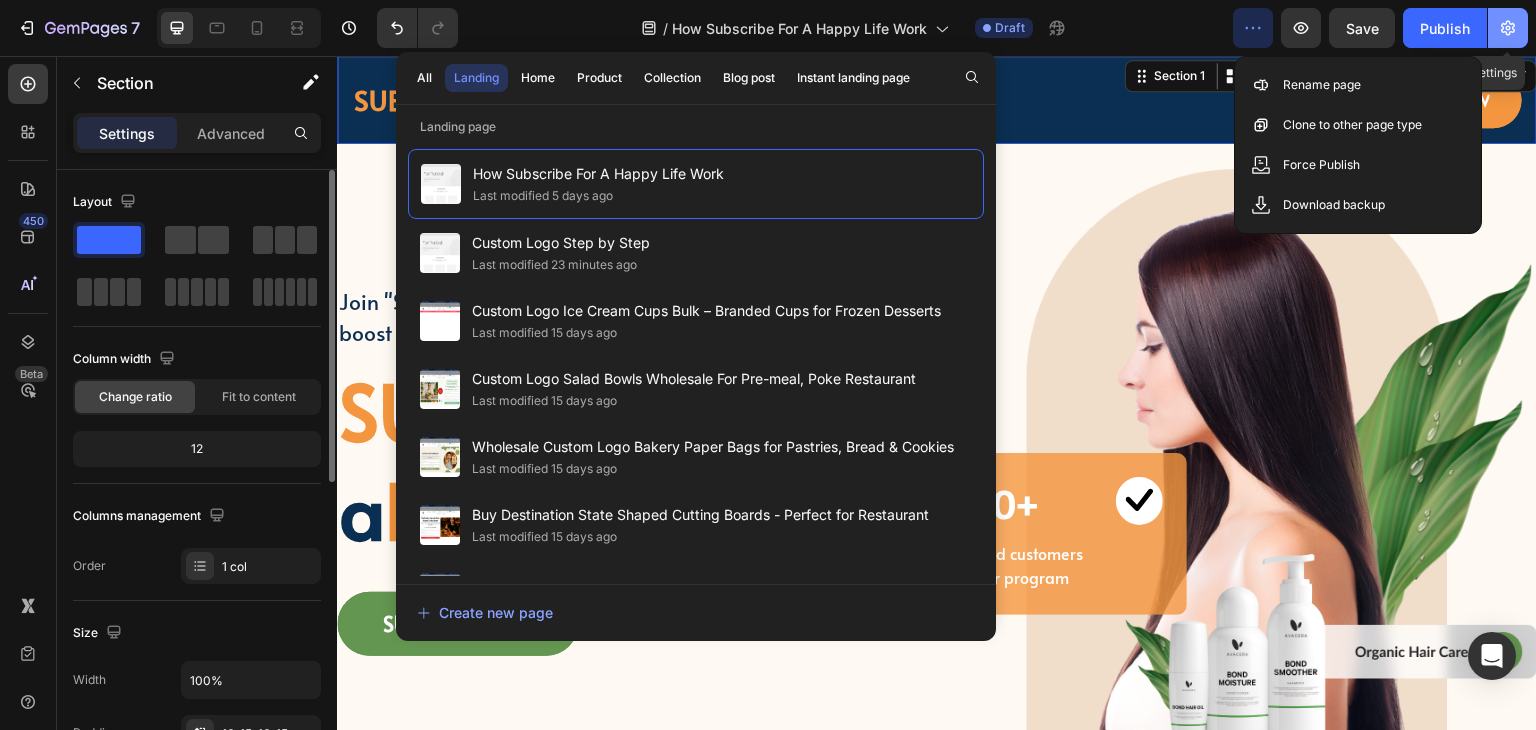 click 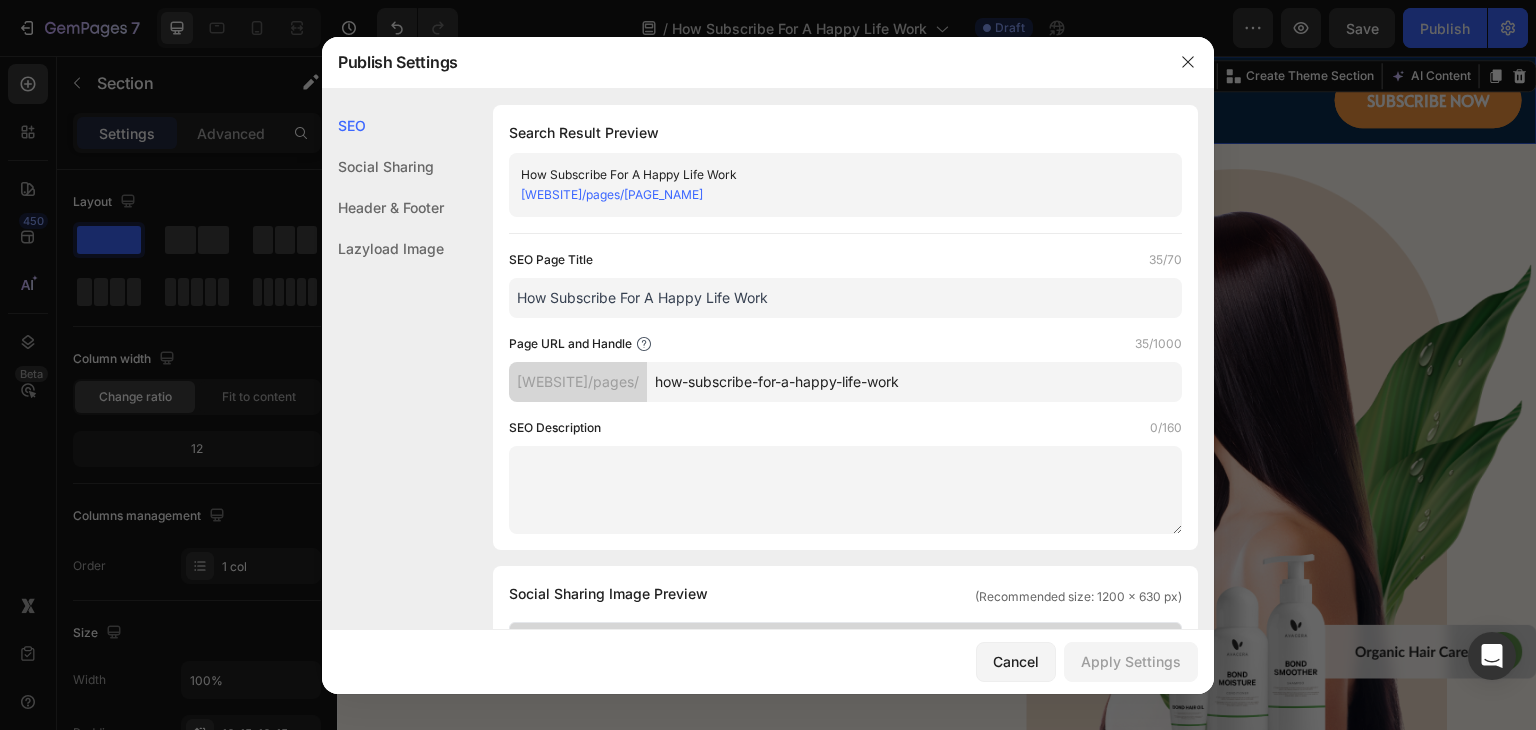 click on "Social Sharing" 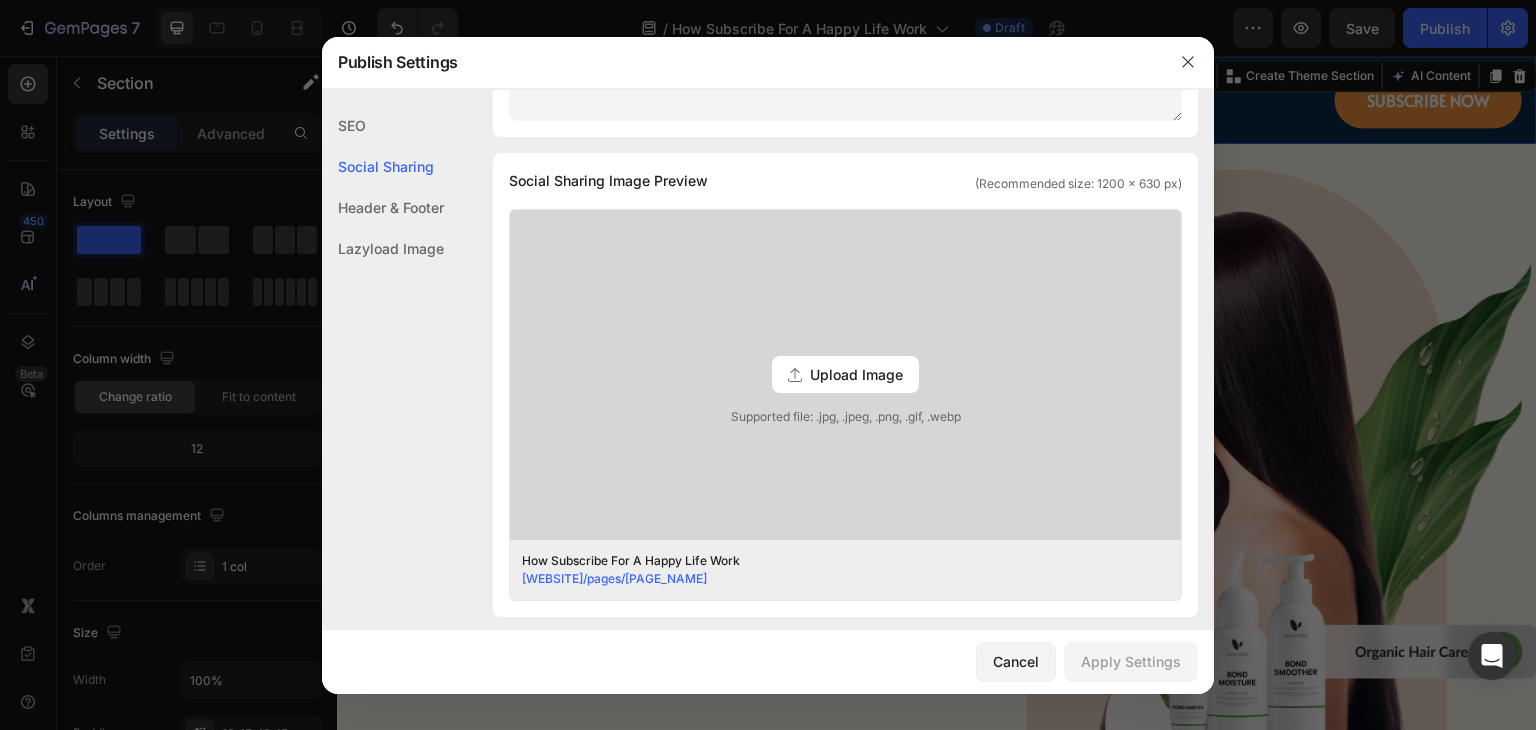 scroll, scrollTop: 456, scrollLeft: 0, axis: vertical 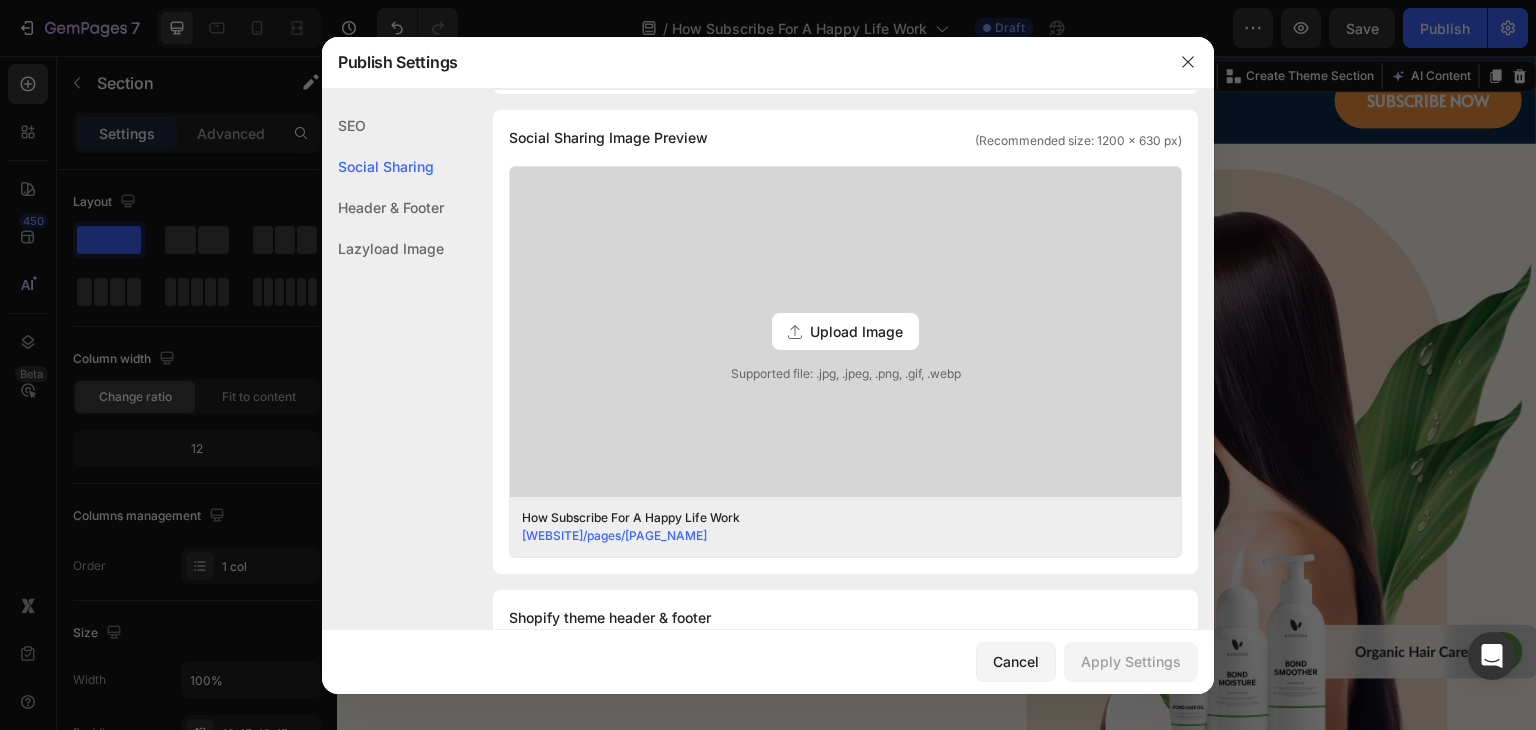 click on "Header & Footer" 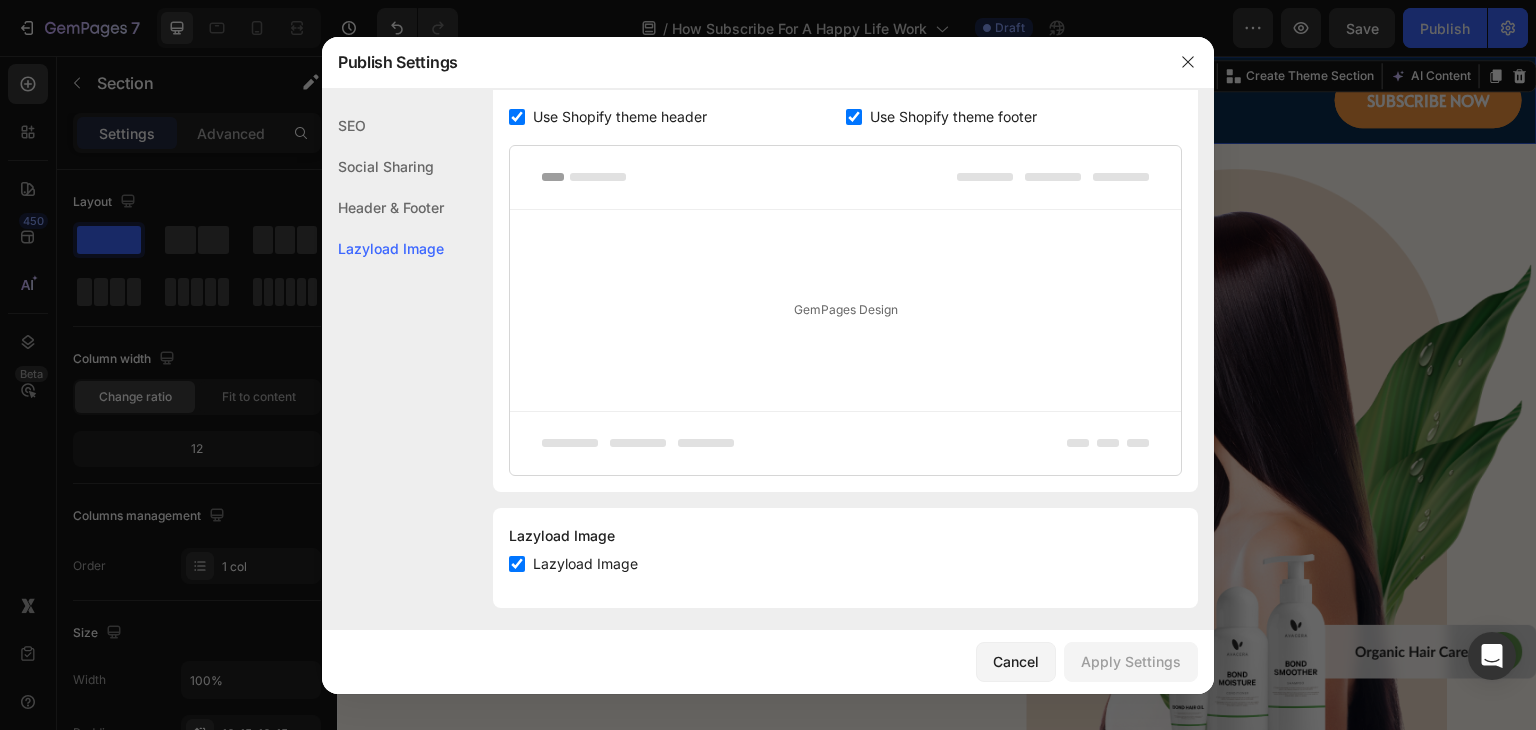 scroll, scrollTop: 1044, scrollLeft: 0, axis: vertical 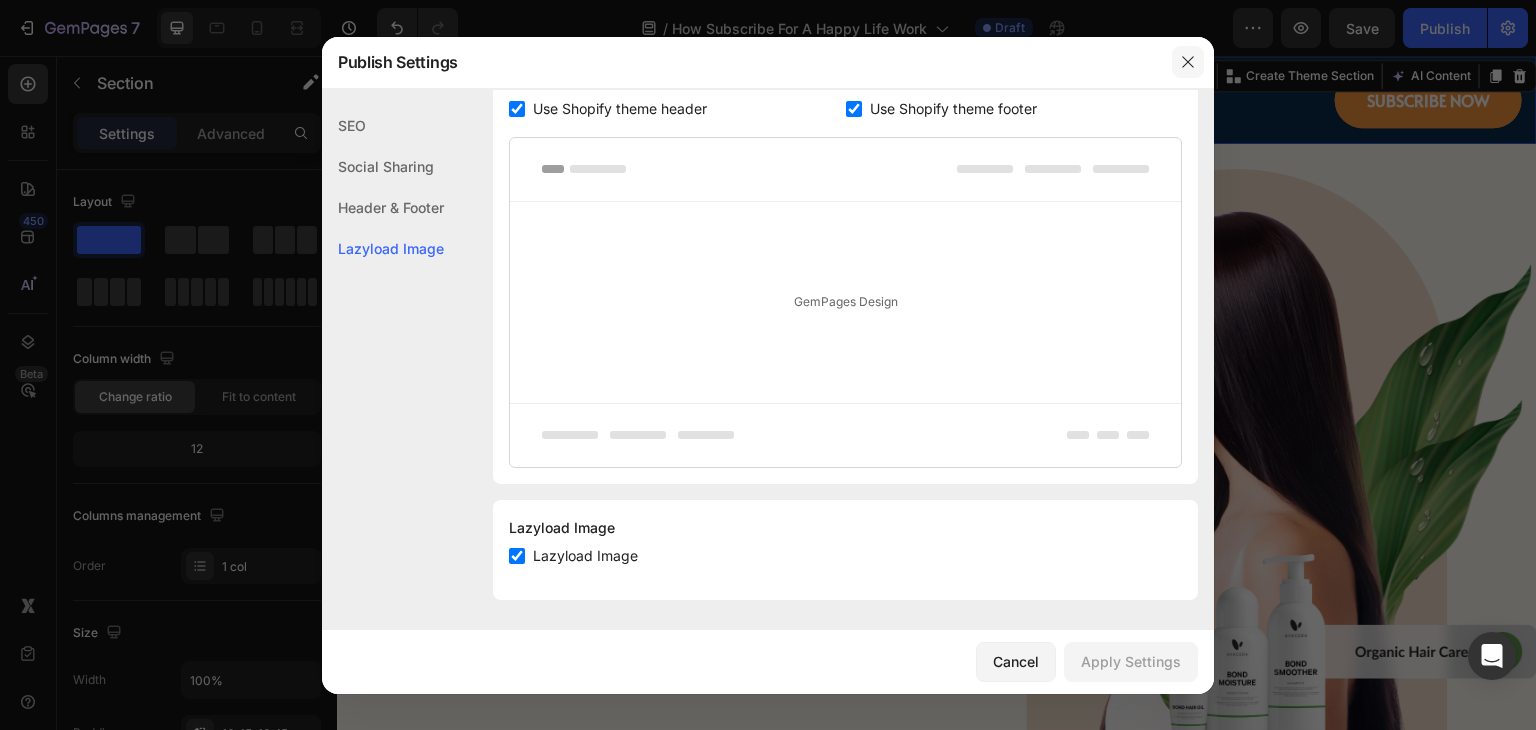 click 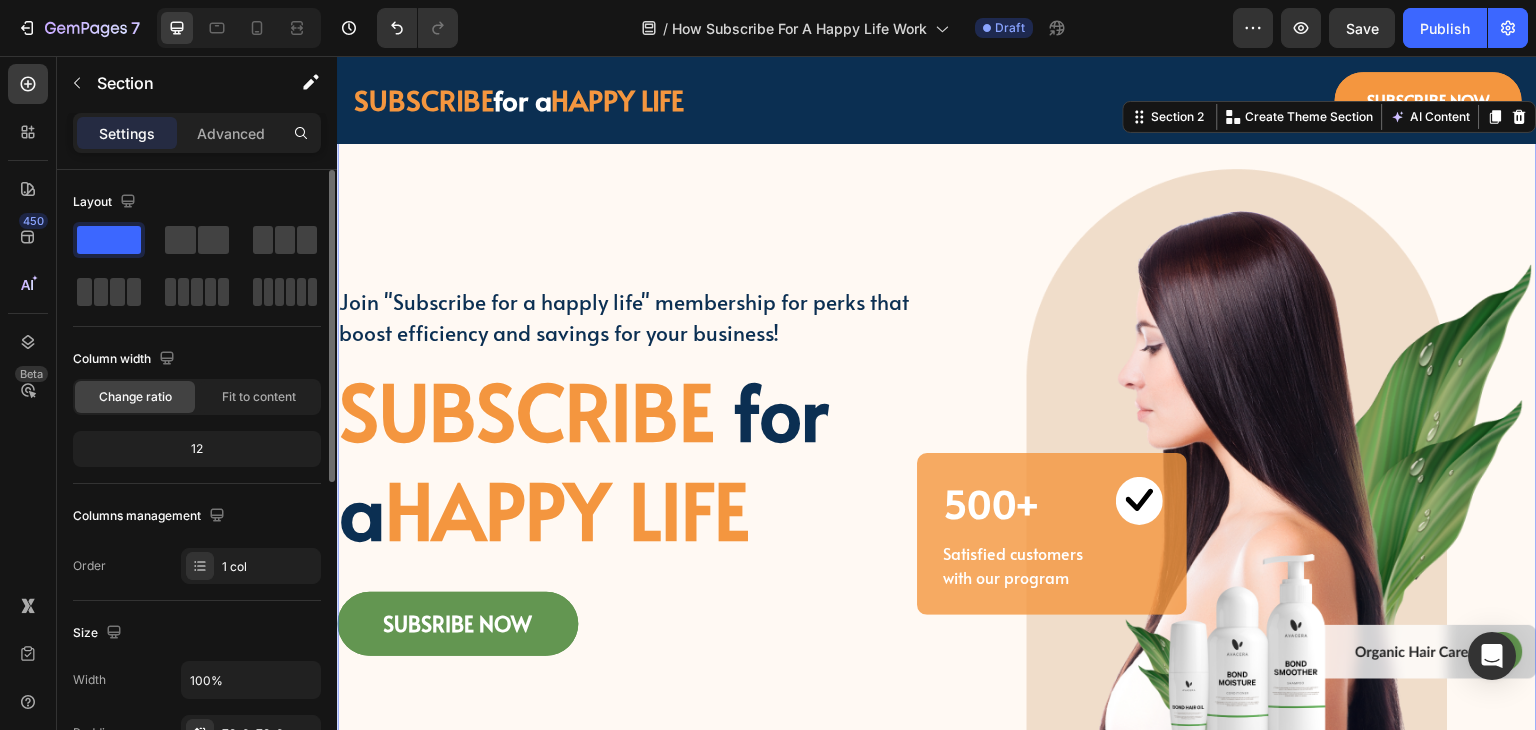 click on "Join "Subscribe for a happly life" membership for perks that boost efficiency and savings for your business! Text block SUBSCRIBE   for a  HAPPY LIFE Heading SUBSRIBE NOW Button Image 500+ Heading Image Row Satisfied customers with our program Text block Row Row Row Section 2   Create Theme Section AI Content Write with GemAI What would you like to describe here? Tone and Voice Persuasive Product Custom Jewelry Paper Bags with Ribbon Handles – Ideal for Gifts & Retail Show more Generate" at bounding box center [937, 470] 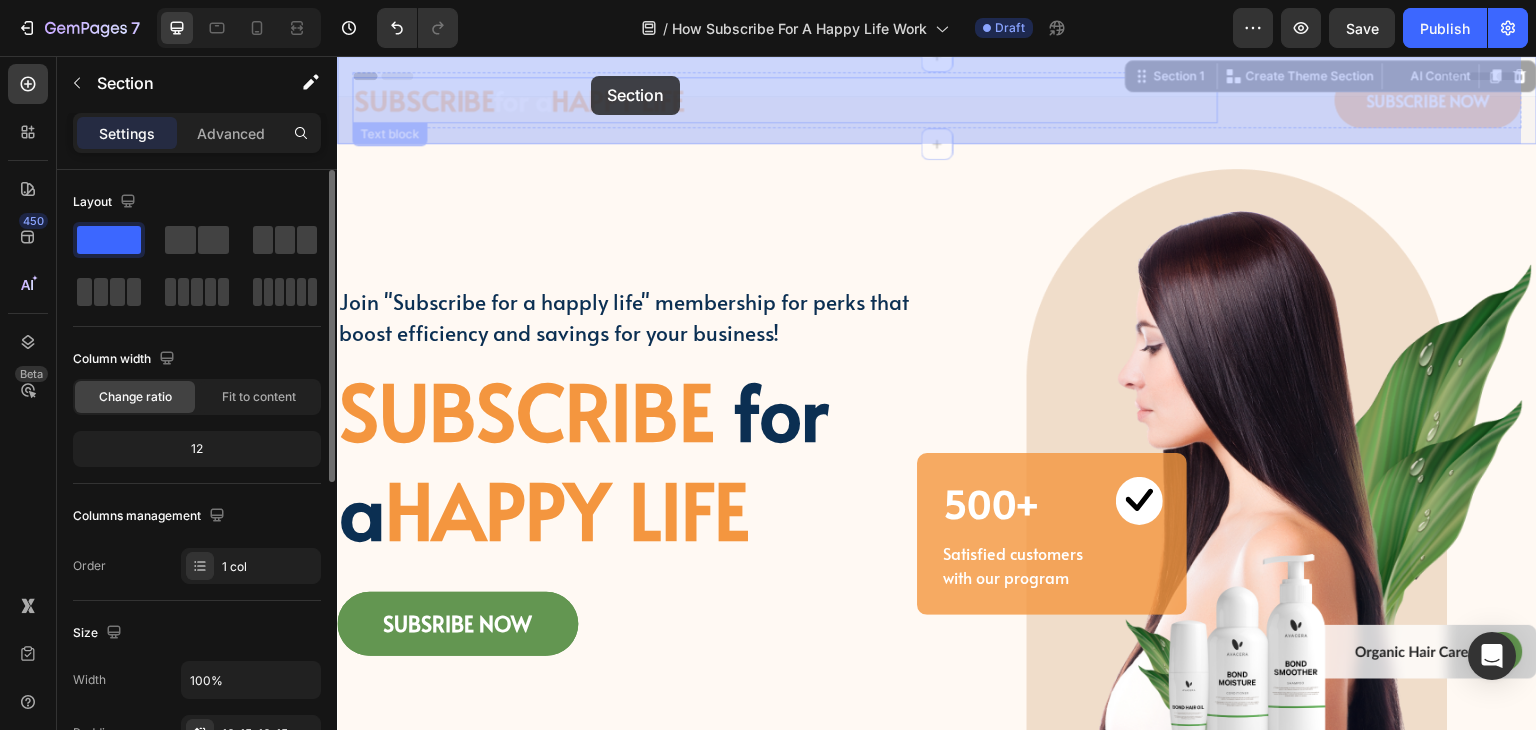 drag, startPoint x: 858, startPoint y: 64, endPoint x: 584, endPoint y: 76, distance: 274.26263 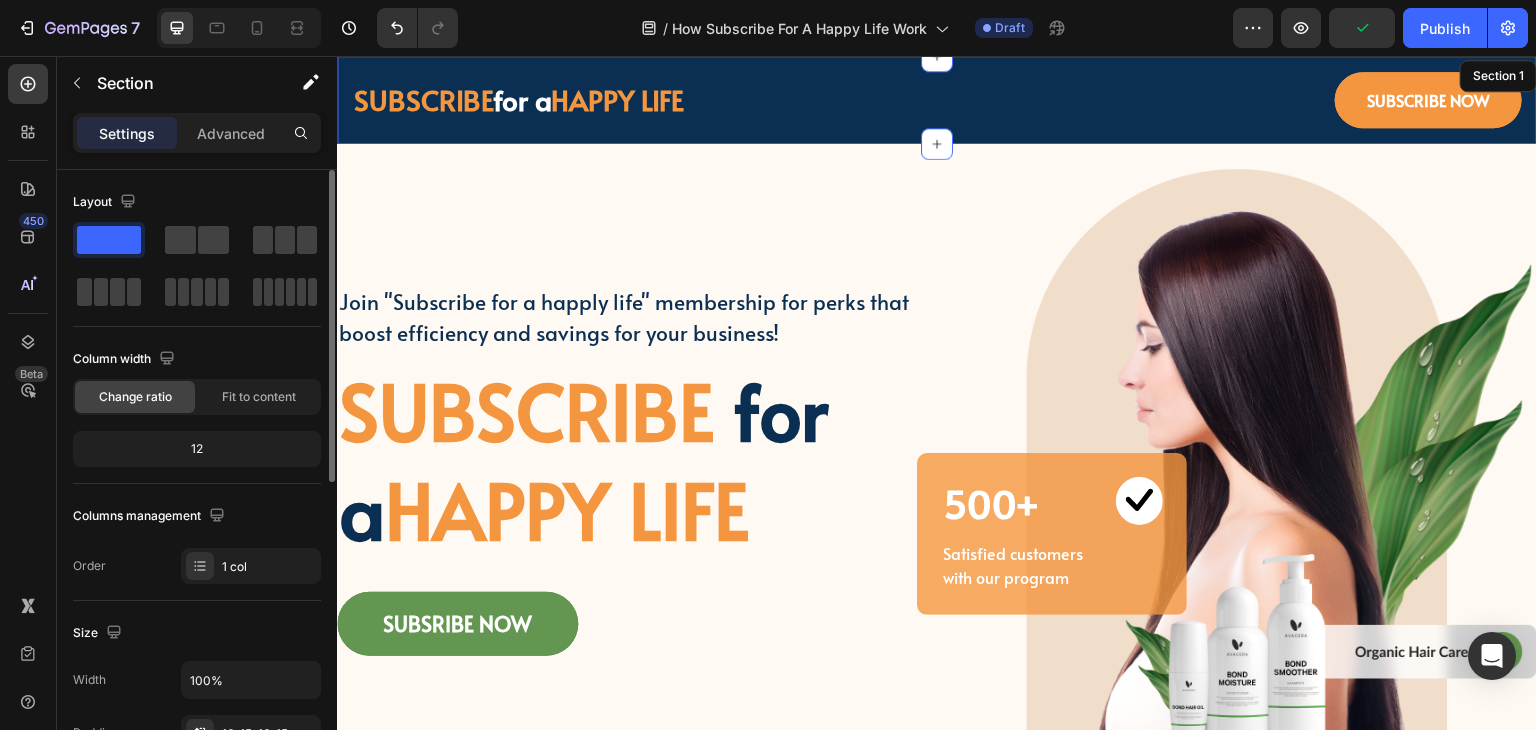 click on "SUBSCRIBE  for a  HAPPY LIFE Text block SUBSCRIBE NOW Button Row Section 1" at bounding box center [937, 100] 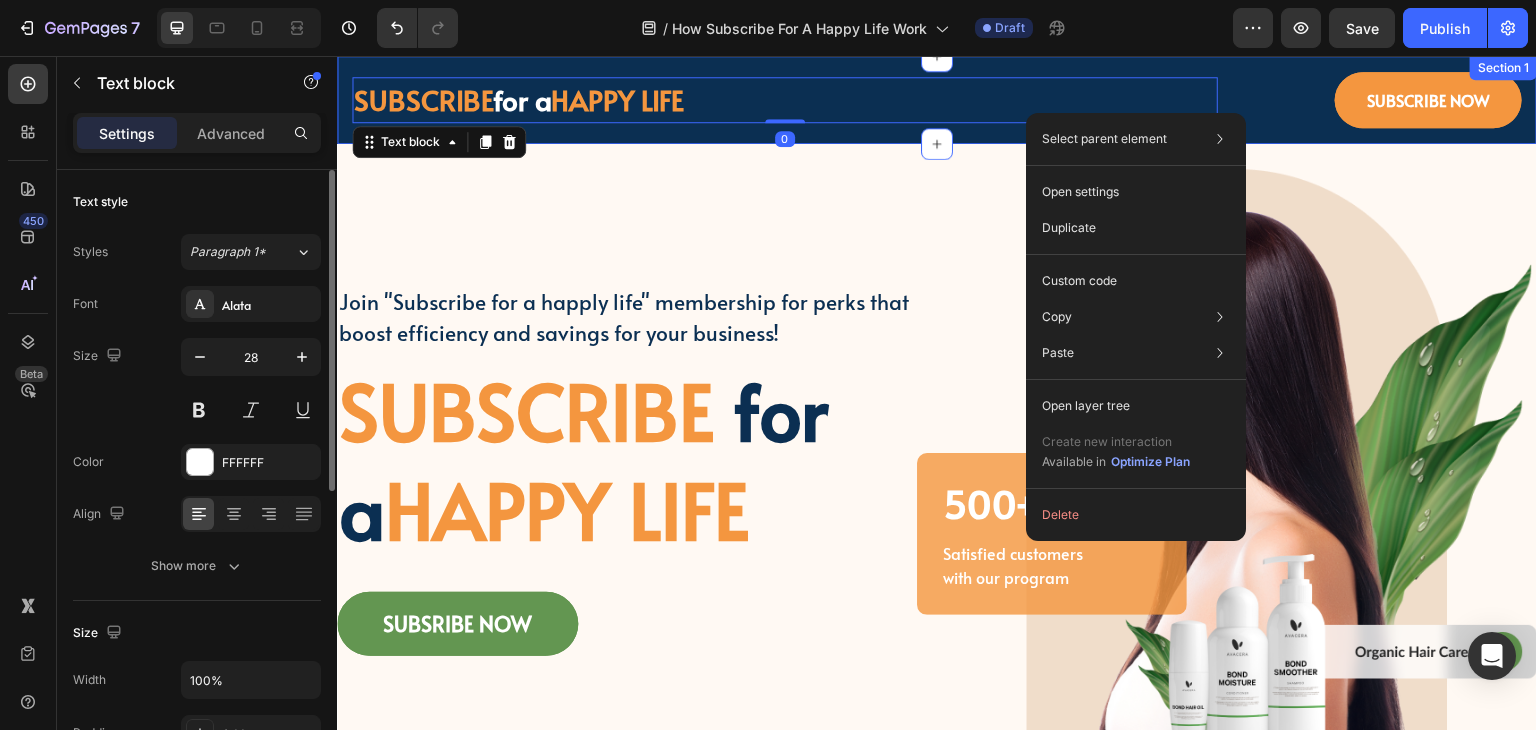 click on "SUBSCRIBE  for a  HAPPY LIFE Text block   0 SUBSCRIBE NOW Button Row Section 1" at bounding box center (937, 100) 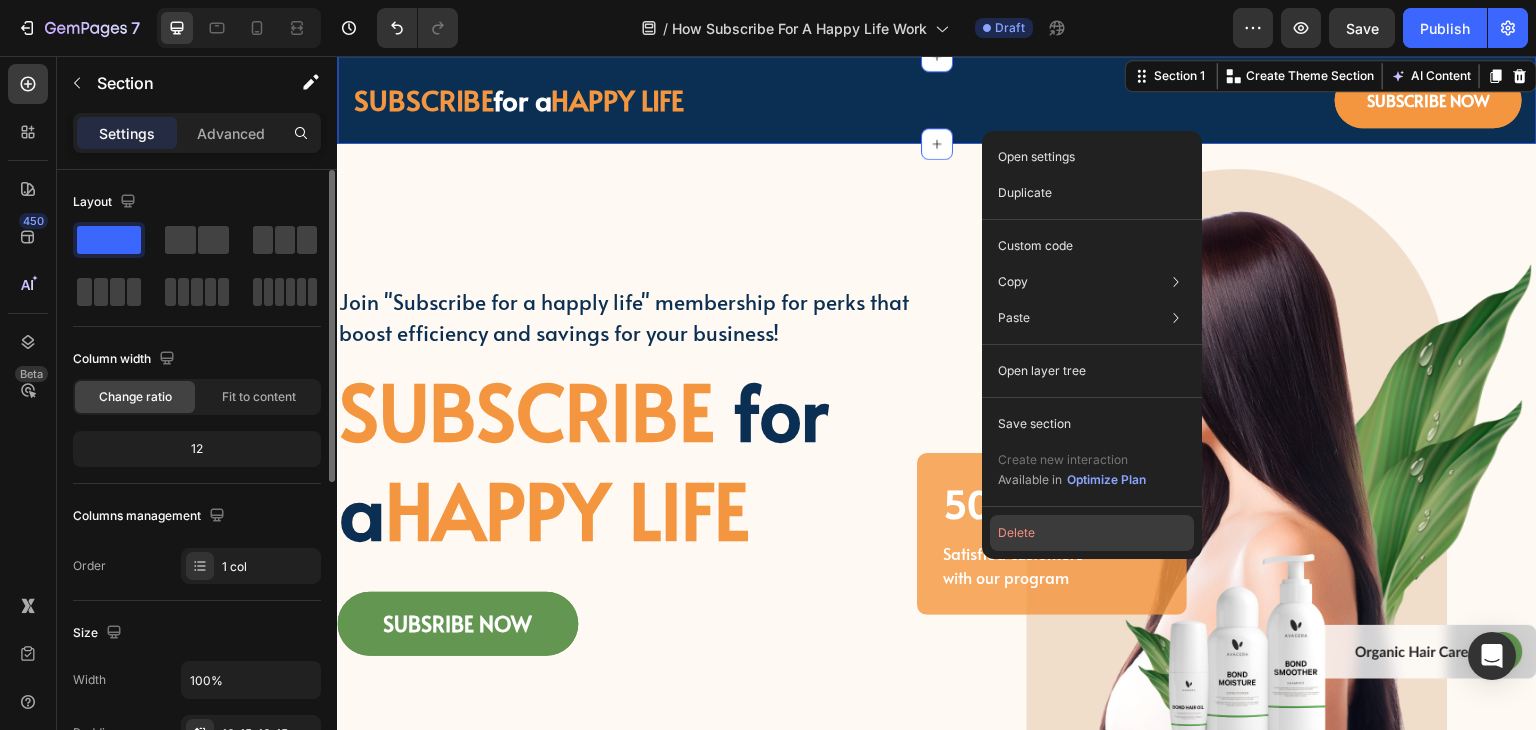 click on "Delete" 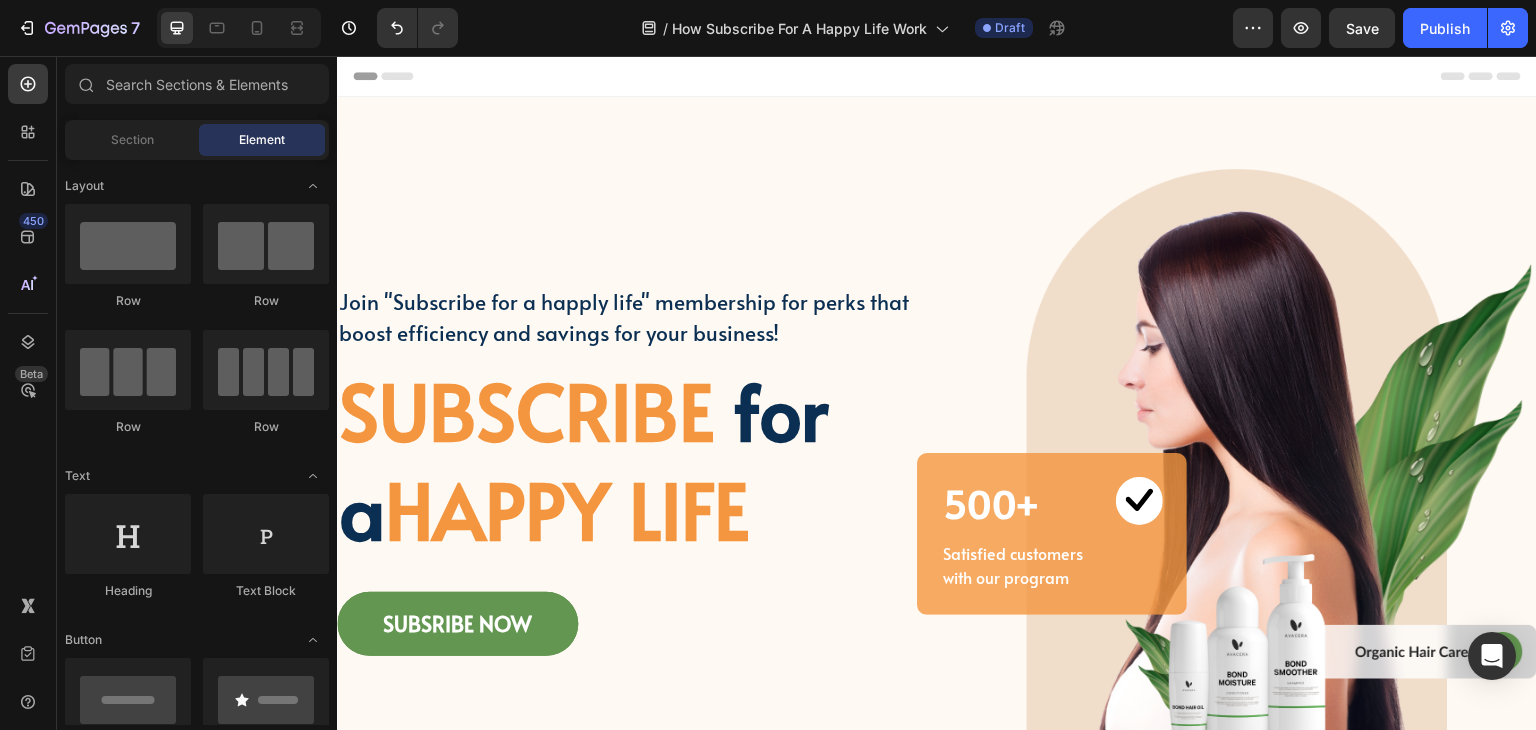 click on "Header" at bounding box center (937, 76) 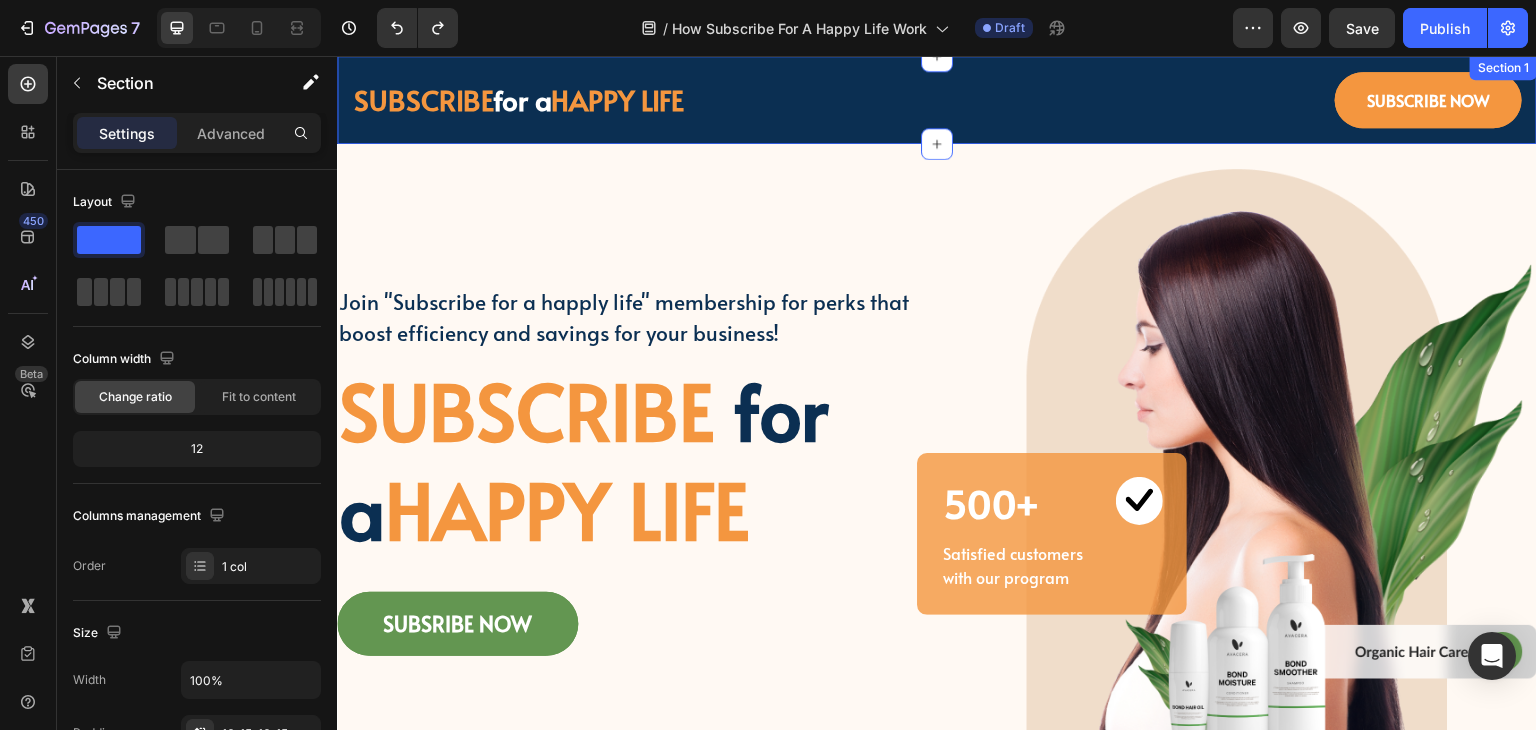 click on "SUBSCRIBE  for a  HAPPY LIFE Text block SUBSCRIBE NOW Button Row Section 1" at bounding box center (937, 100) 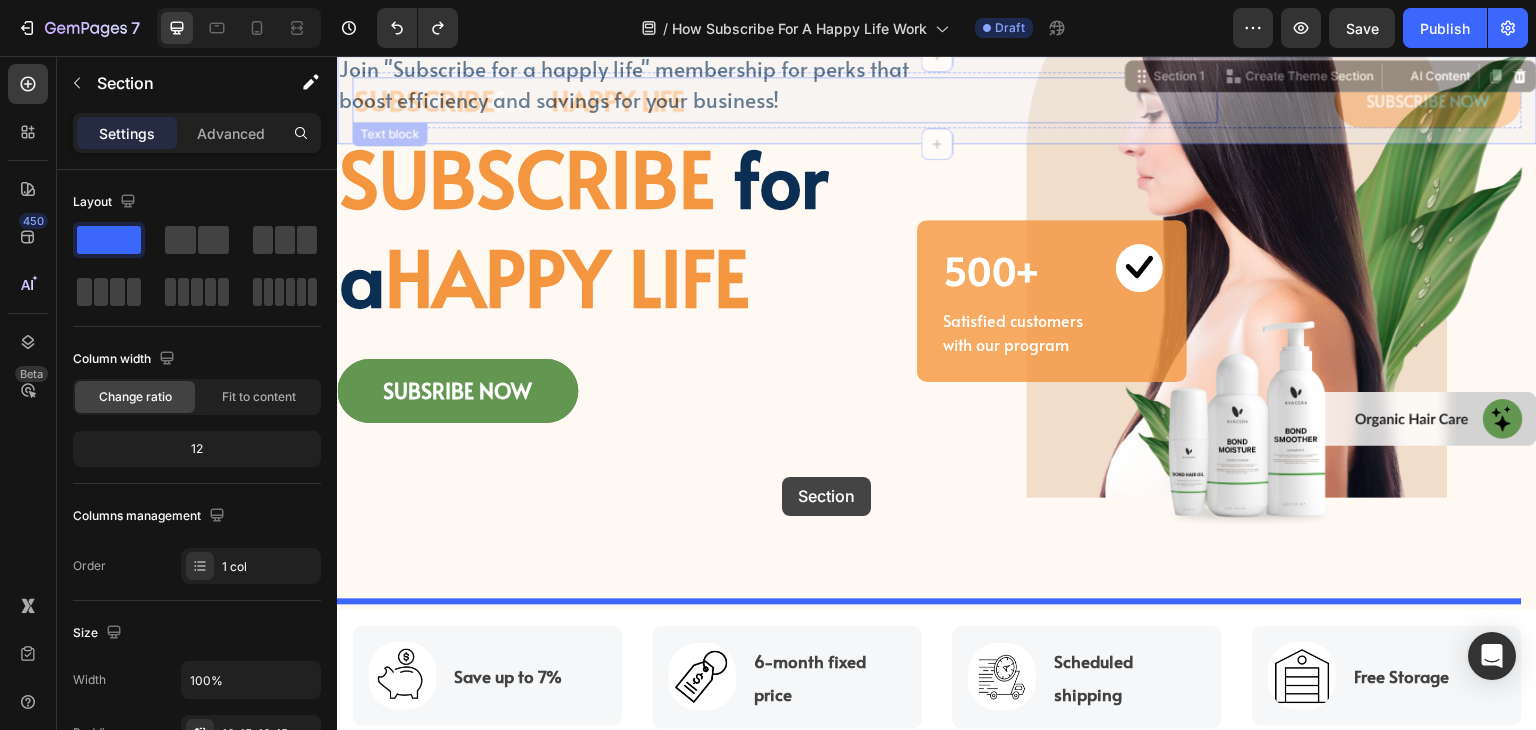 scroll, scrollTop: 300, scrollLeft: 0, axis: vertical 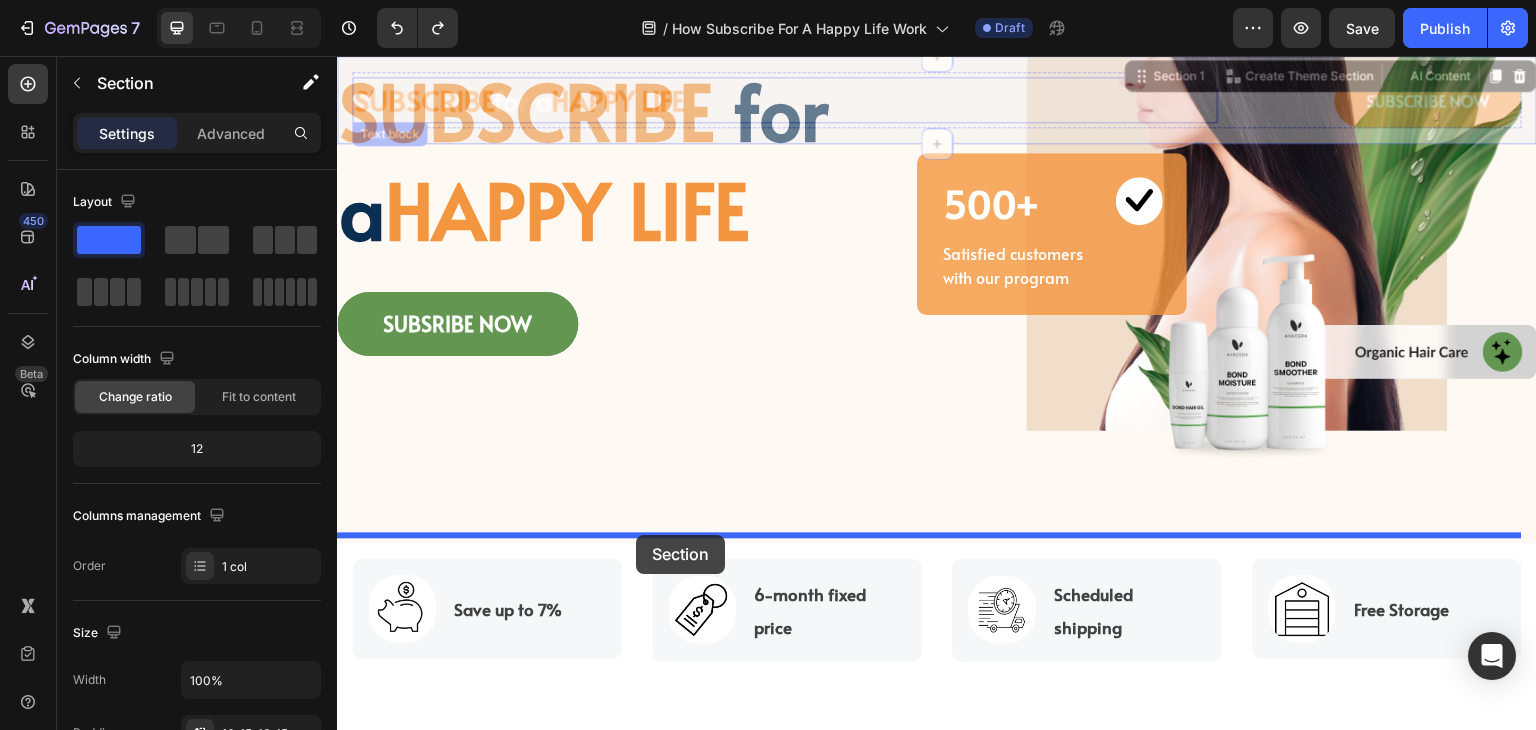 drag, startPoint x: 827, startPoint y: 65, endPoint x: 636, endPoint y: 535, distance: 507.3273 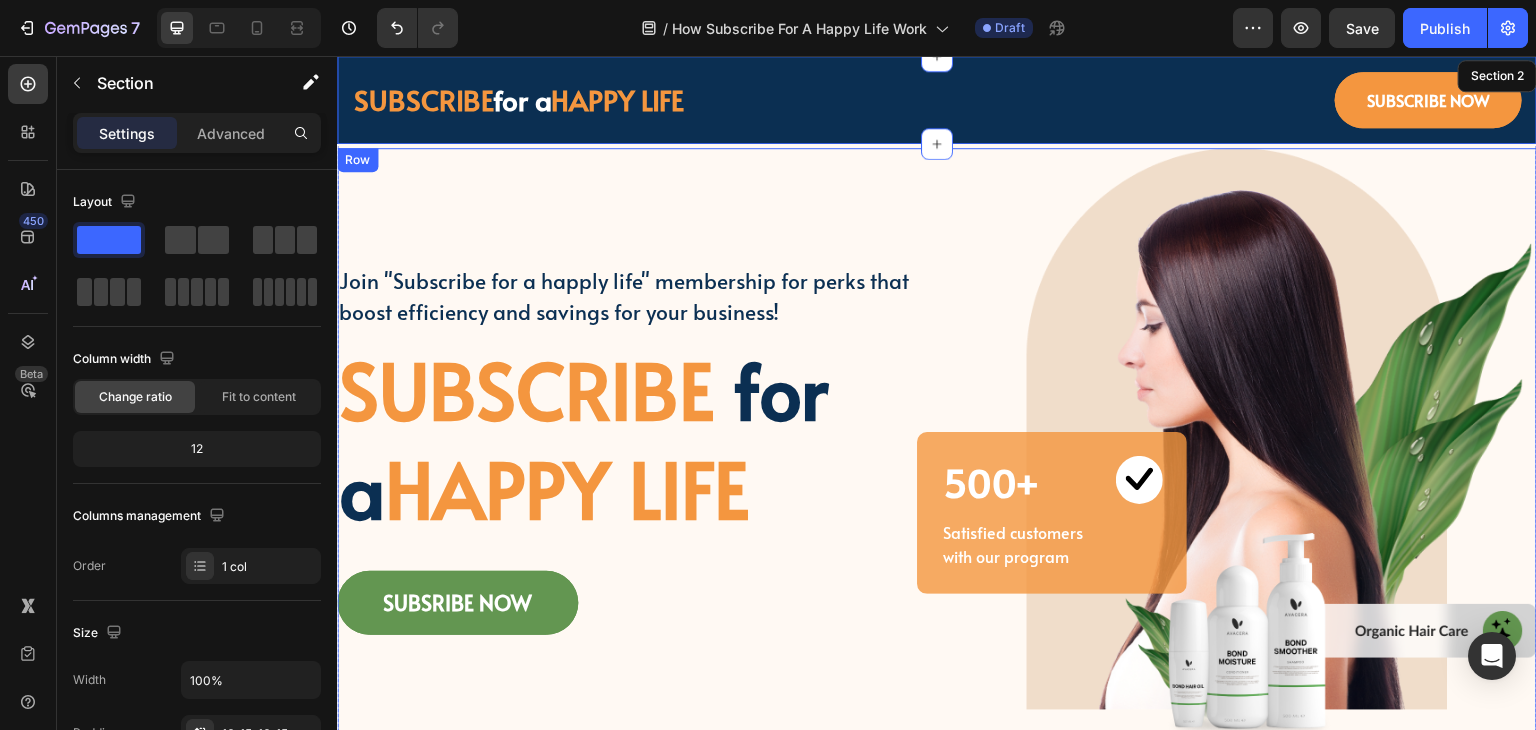 scroll, scrollTop: 0, scrollLeft: 0, axis: both 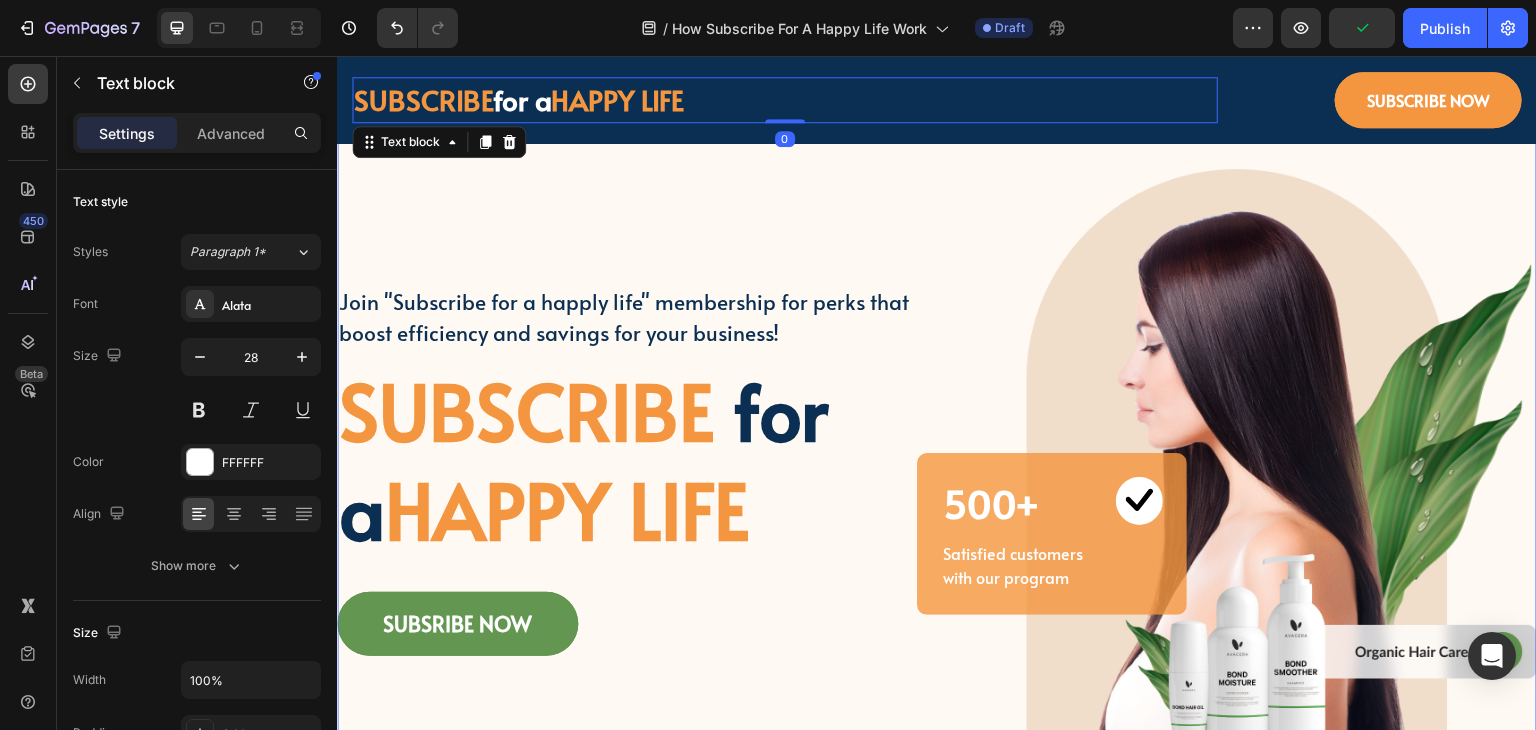 click on "Join "Subscribe for a happly life" membership for perks that boost efficiency and savings for your business! Text block SUBSCRIBE   for a  HAPPY LIFE Heading SUBSRIBE NOW Button Image 500+ Heading Image Row Satisfied customers with our program Text block Row Row Row Section 1" at bounding box center [937, 470] 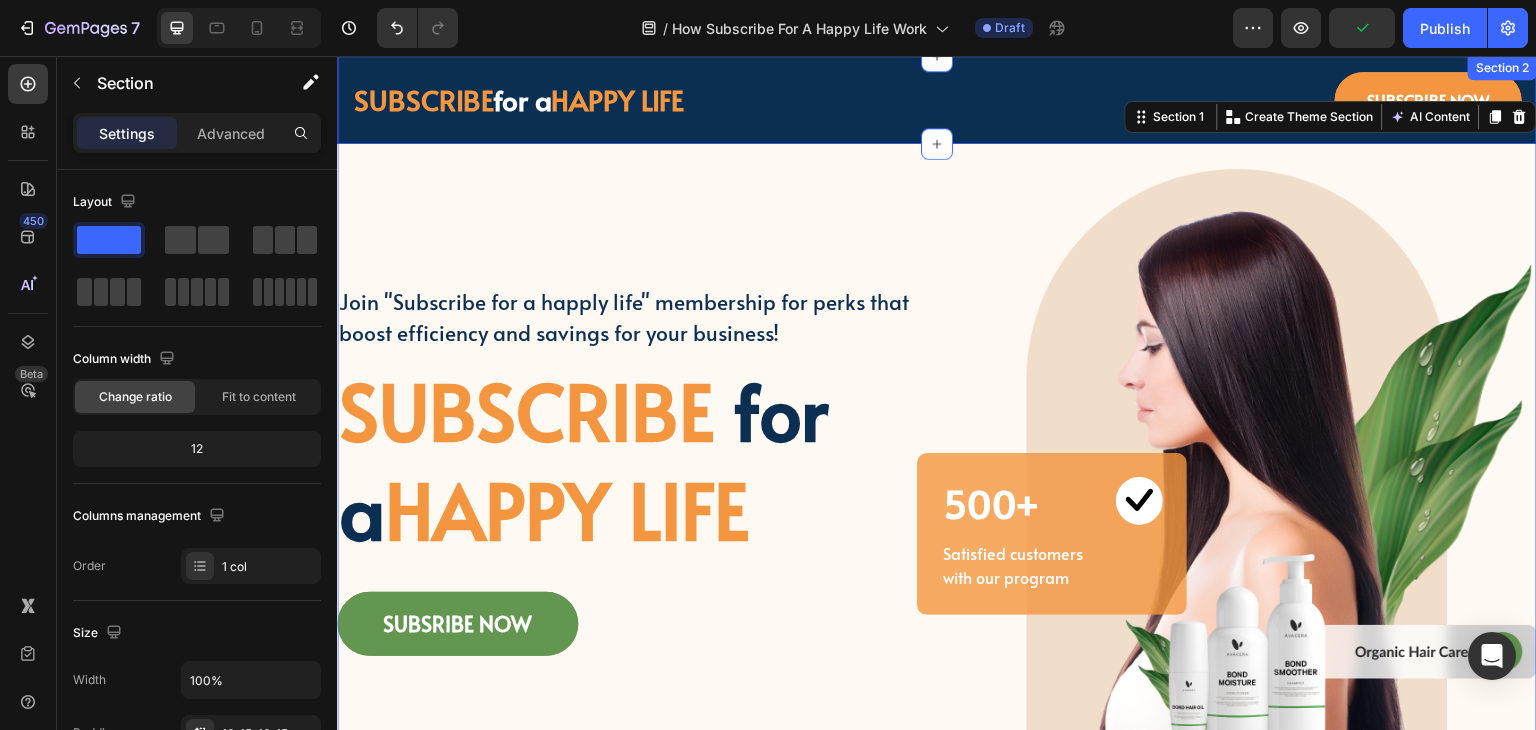 click on "SUBSCRIBE  for a  HAPPY LIFE Text block SUBSCRIBE NOW Button Row Section 2" at bounding box center (937, 100) 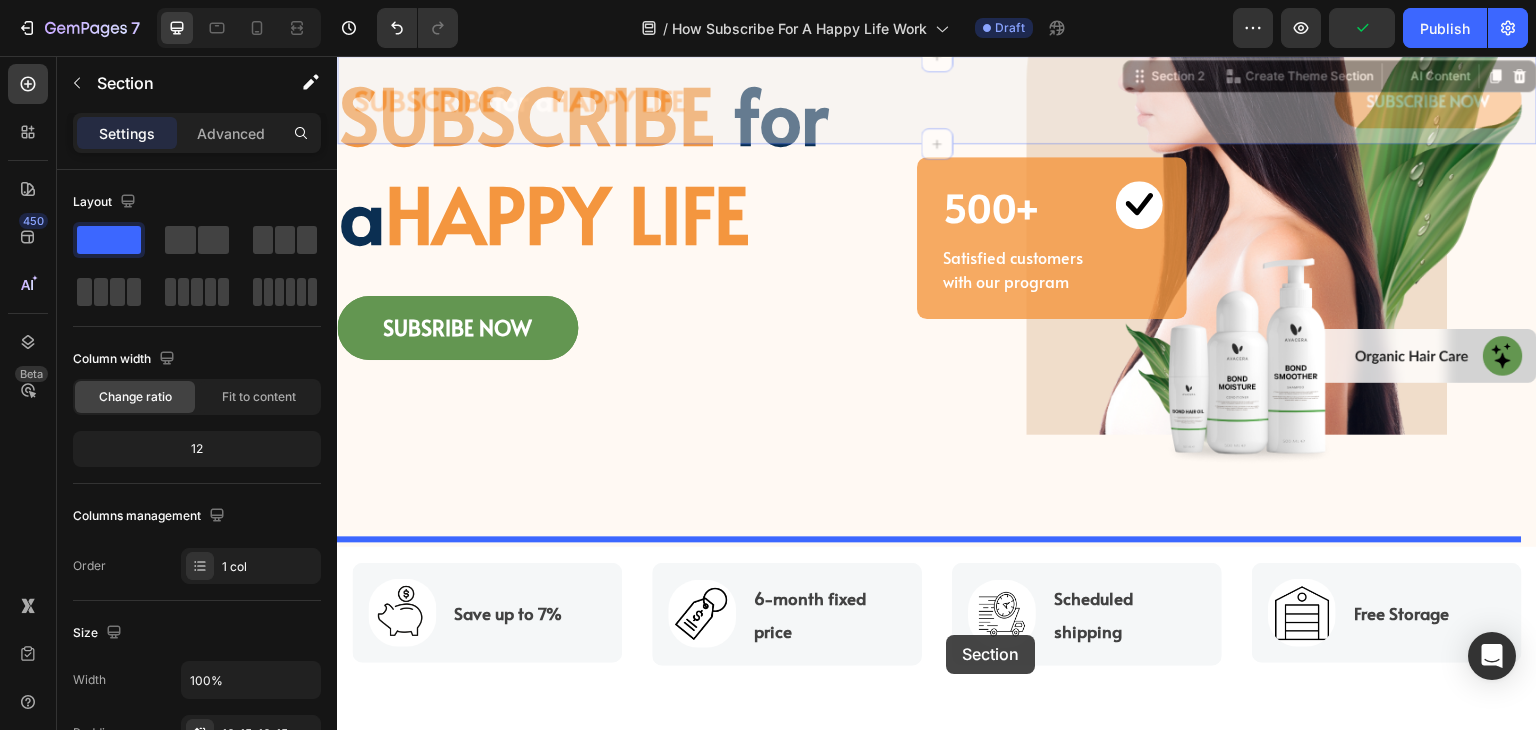 scroll, scrollTop: 300, scrollLeft: 0, axis: vertical 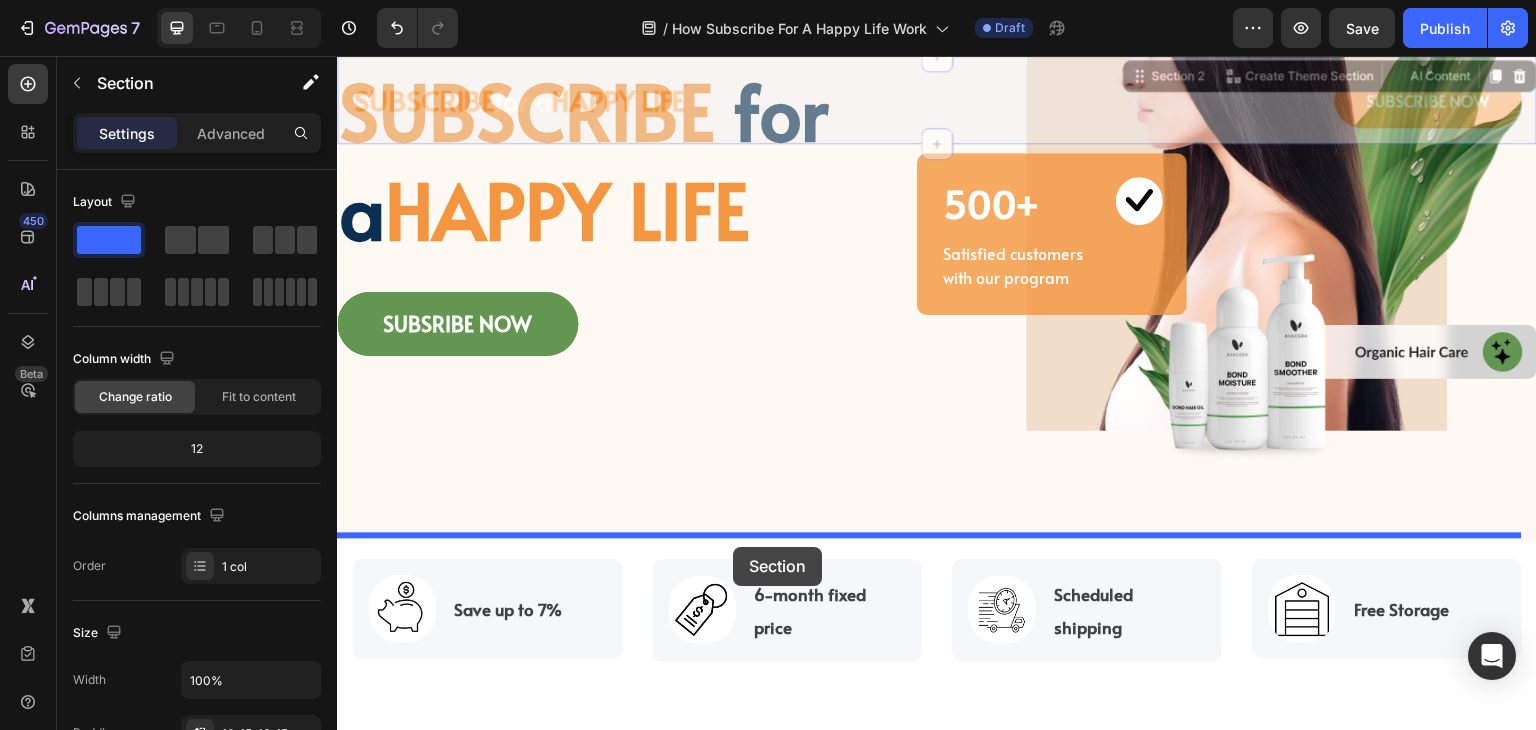 drag, startPoint x: 1211, startPoint y: 134, endPoint x: 733, endPoint y: 547, distance: 631.7064 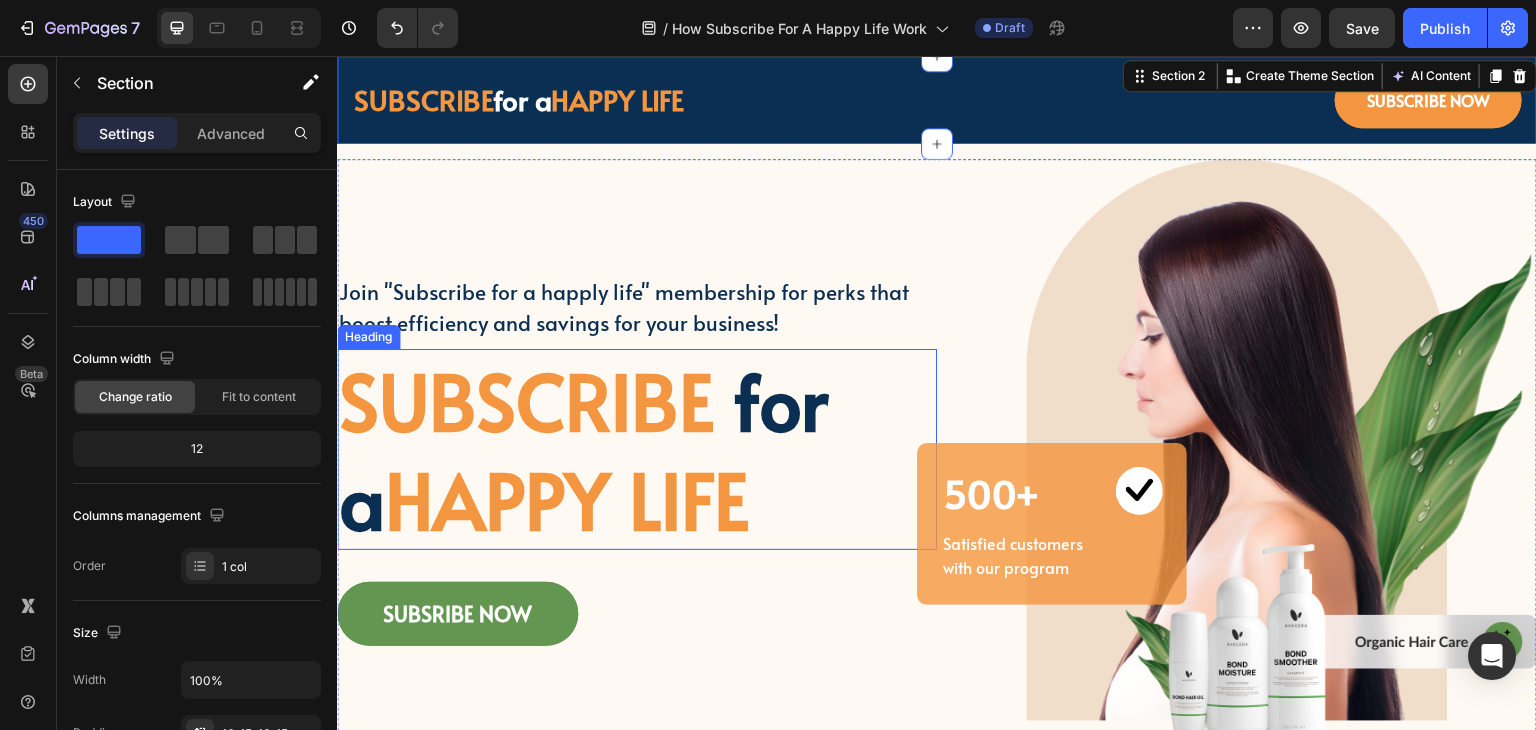 scroll, scrollTop: 0, scrollLeft: 0, axis: both 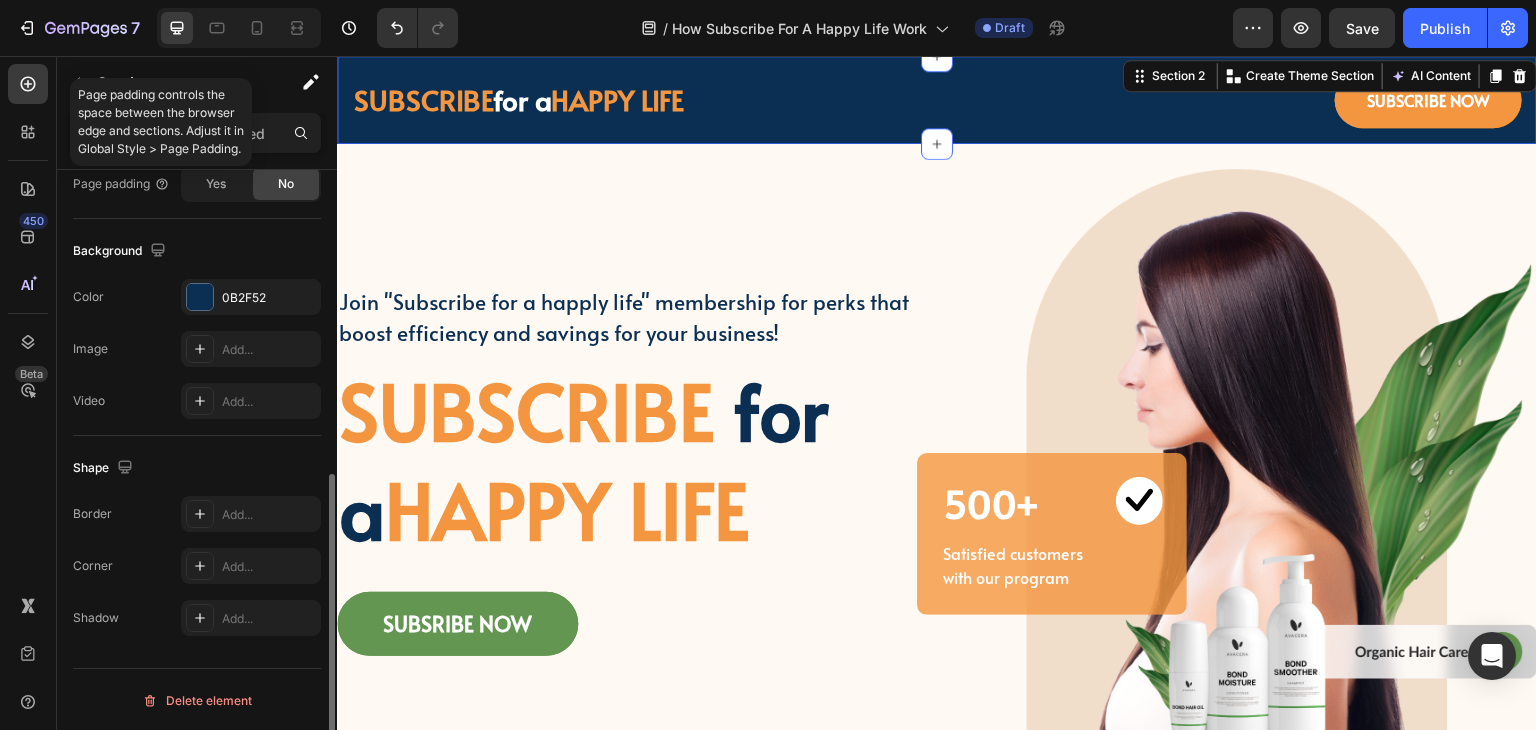 click on "Page padding controls the   space between the browser   edge and sections. Adjust it in   Global Style > Page Padding." at bounding box center (161, 122) 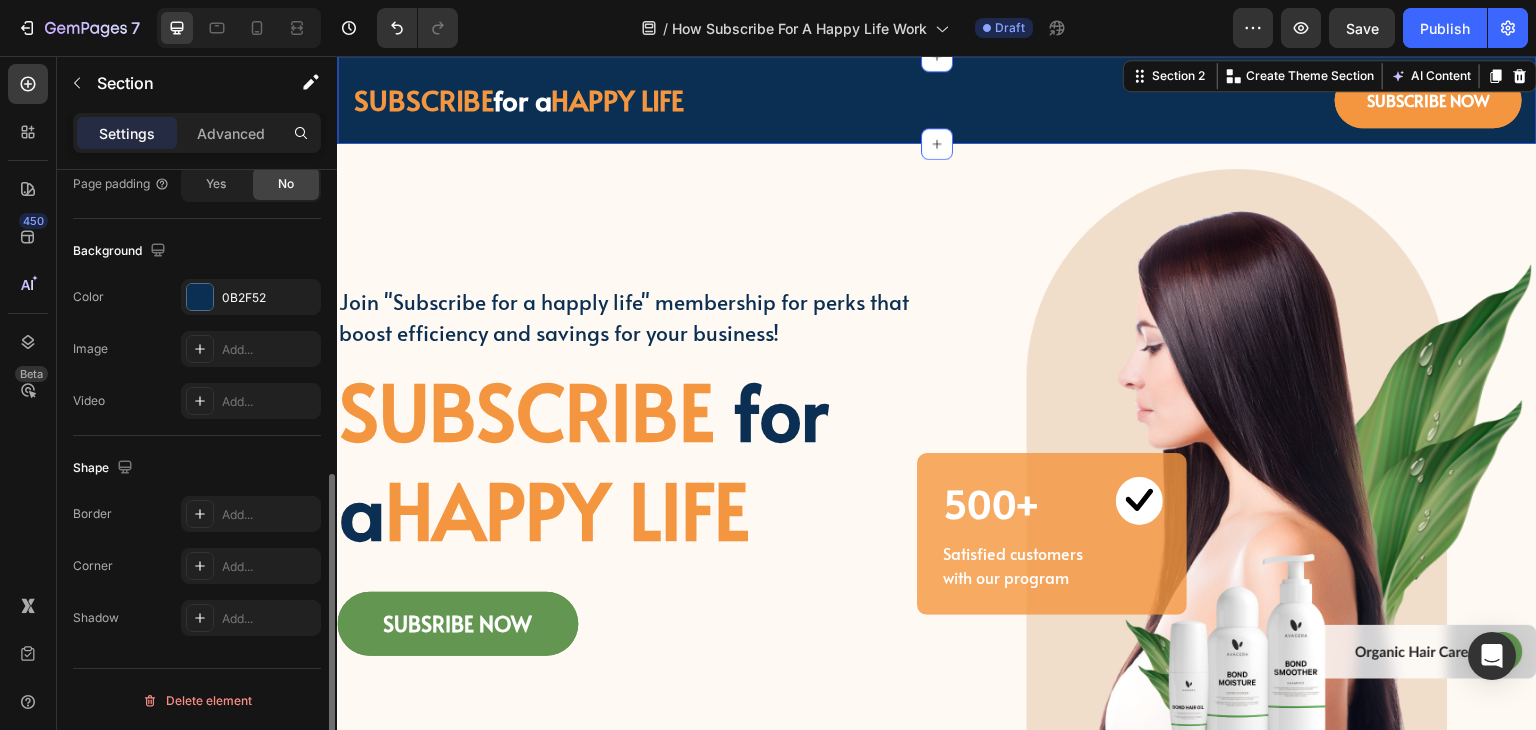 click on "Background" at bounding box center (197, 251) 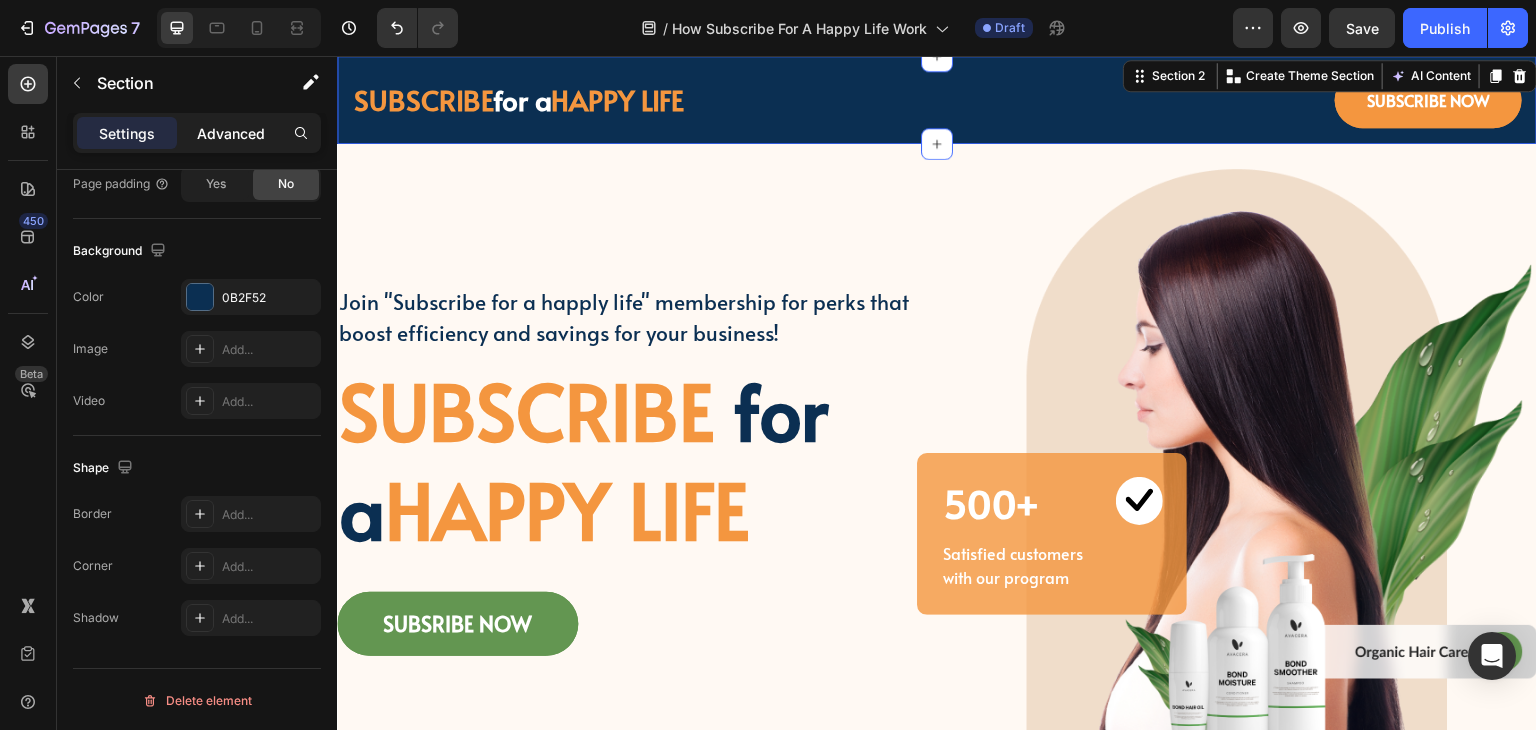 click on "Advanced" 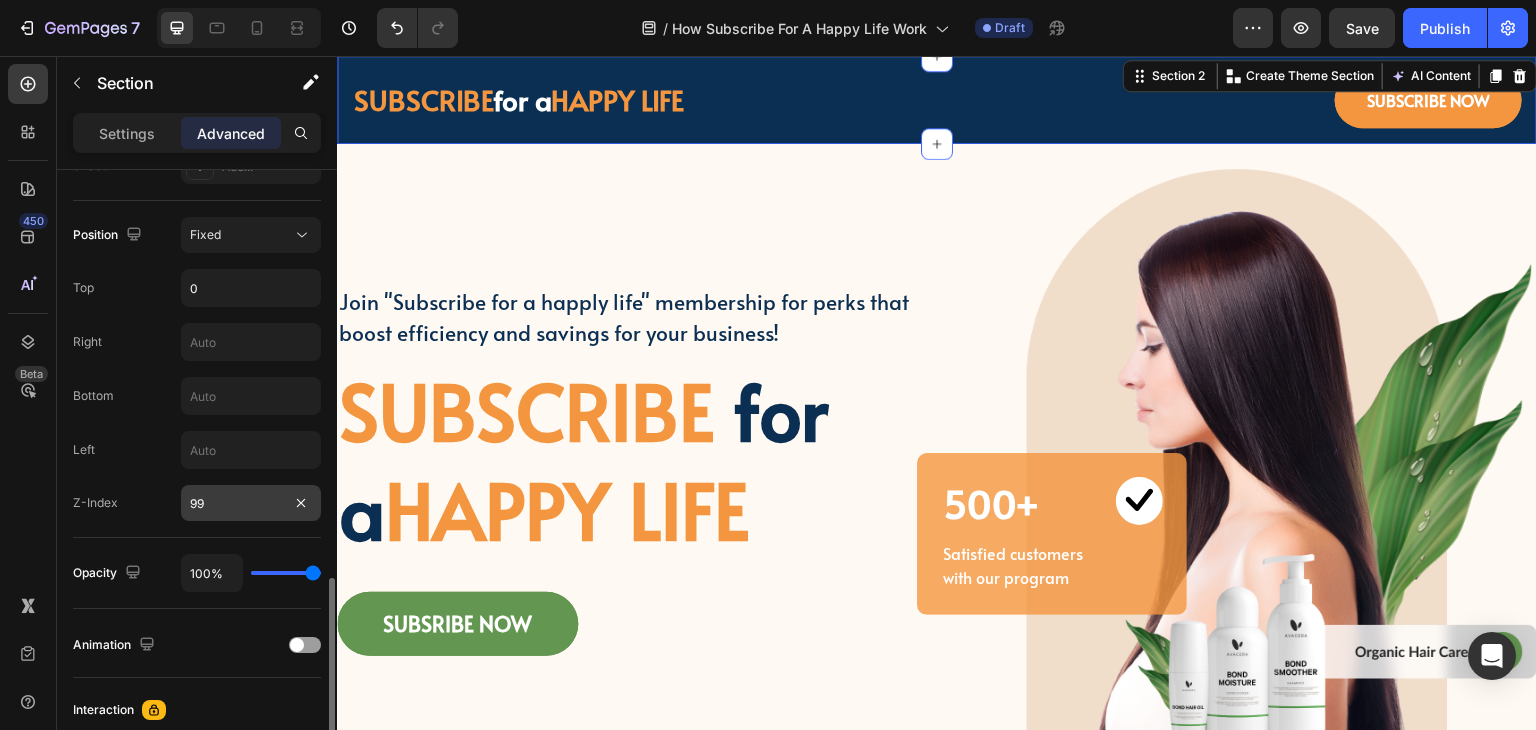 scroll, scrollTop: 800, scrollLeft: 0, axis: vertical 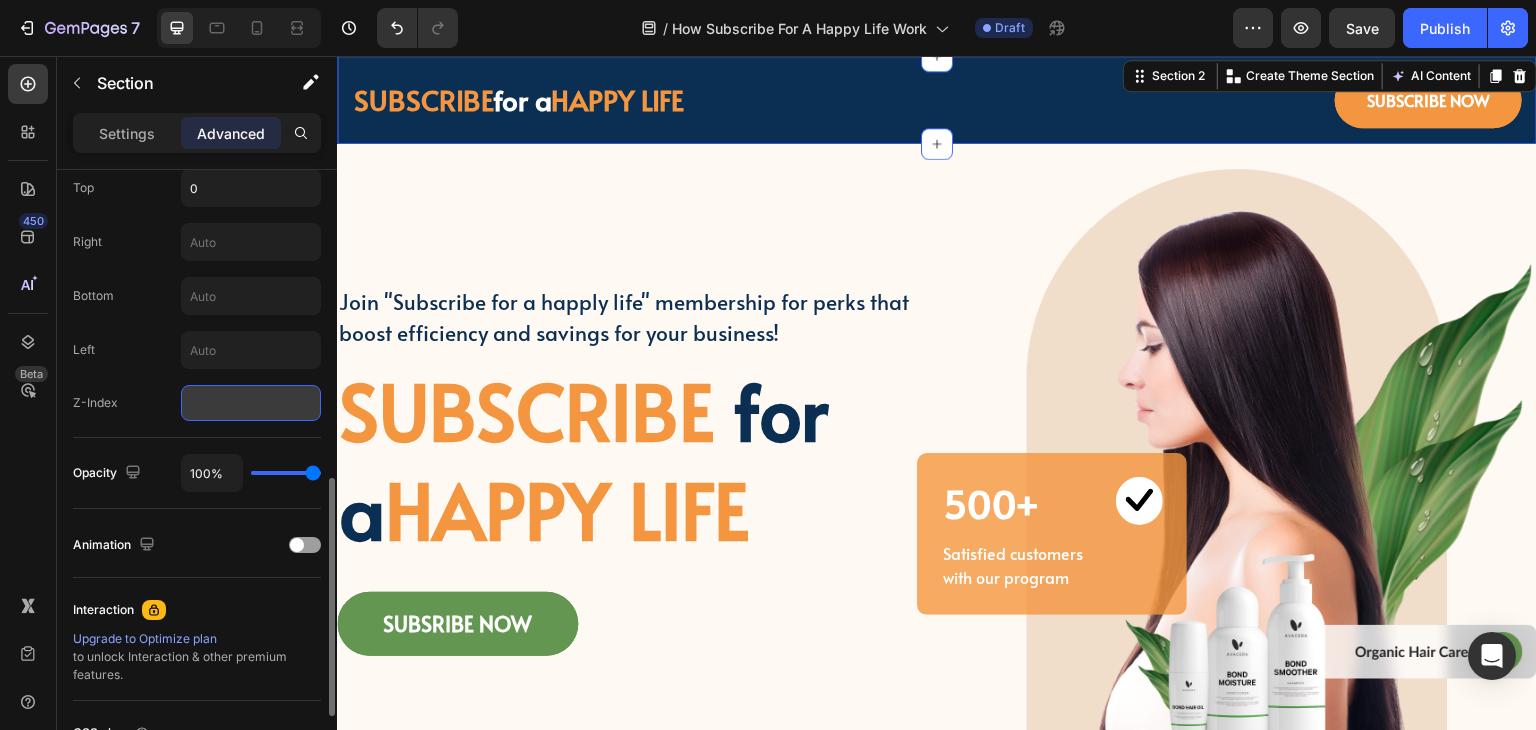 click at bounding box center [251, 403] 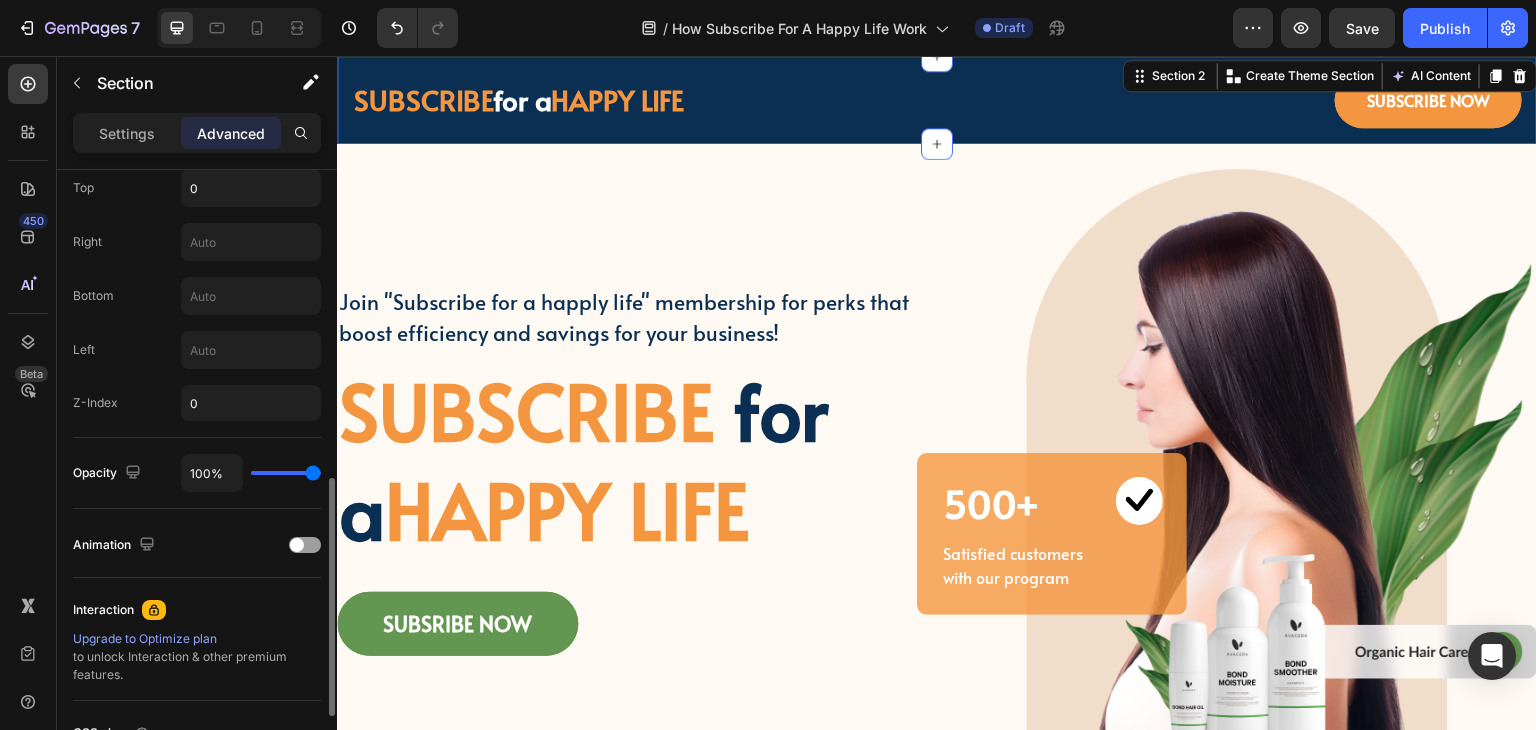click on "Opacity 100%" 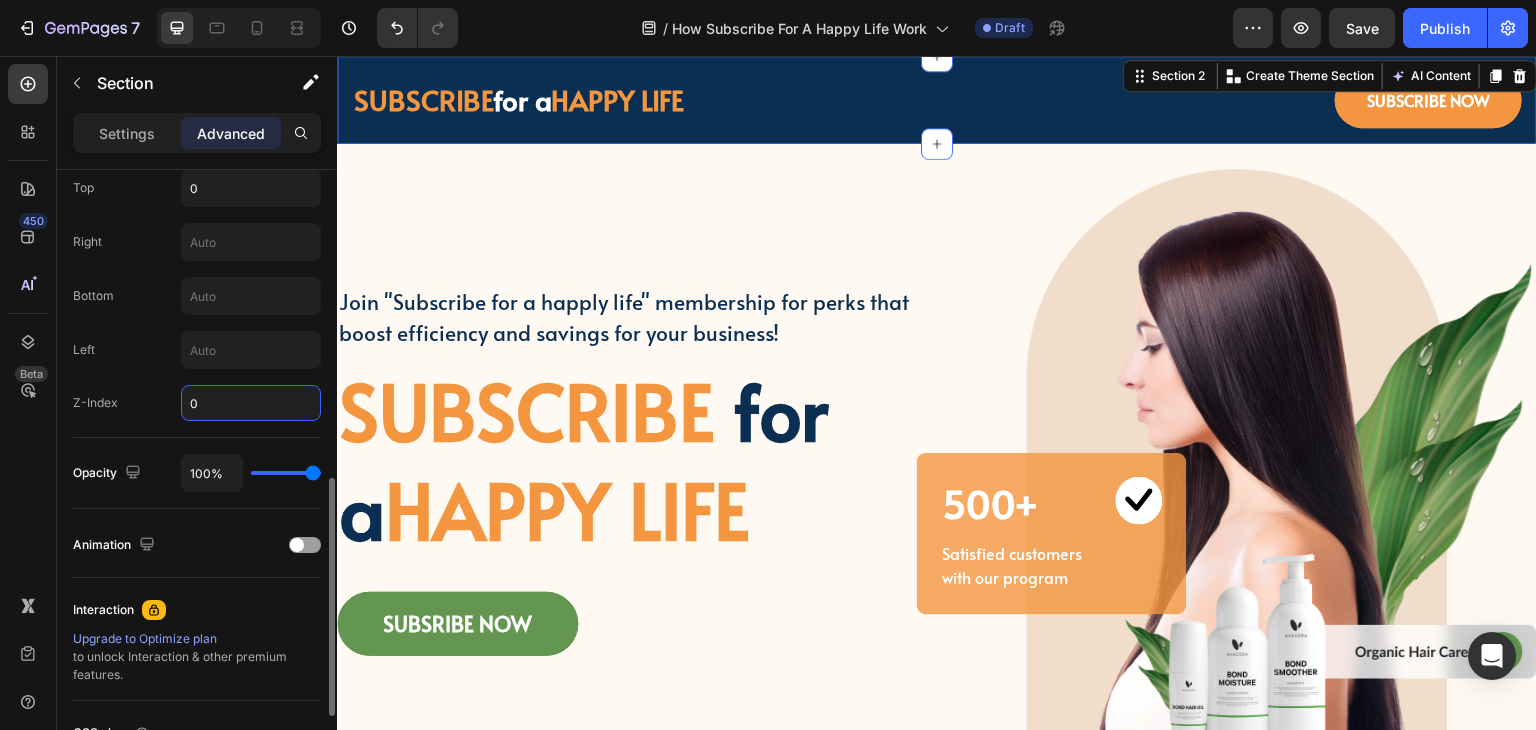 click on "Position Fixed Top 0 Right Bottom Left Z-Index 0" 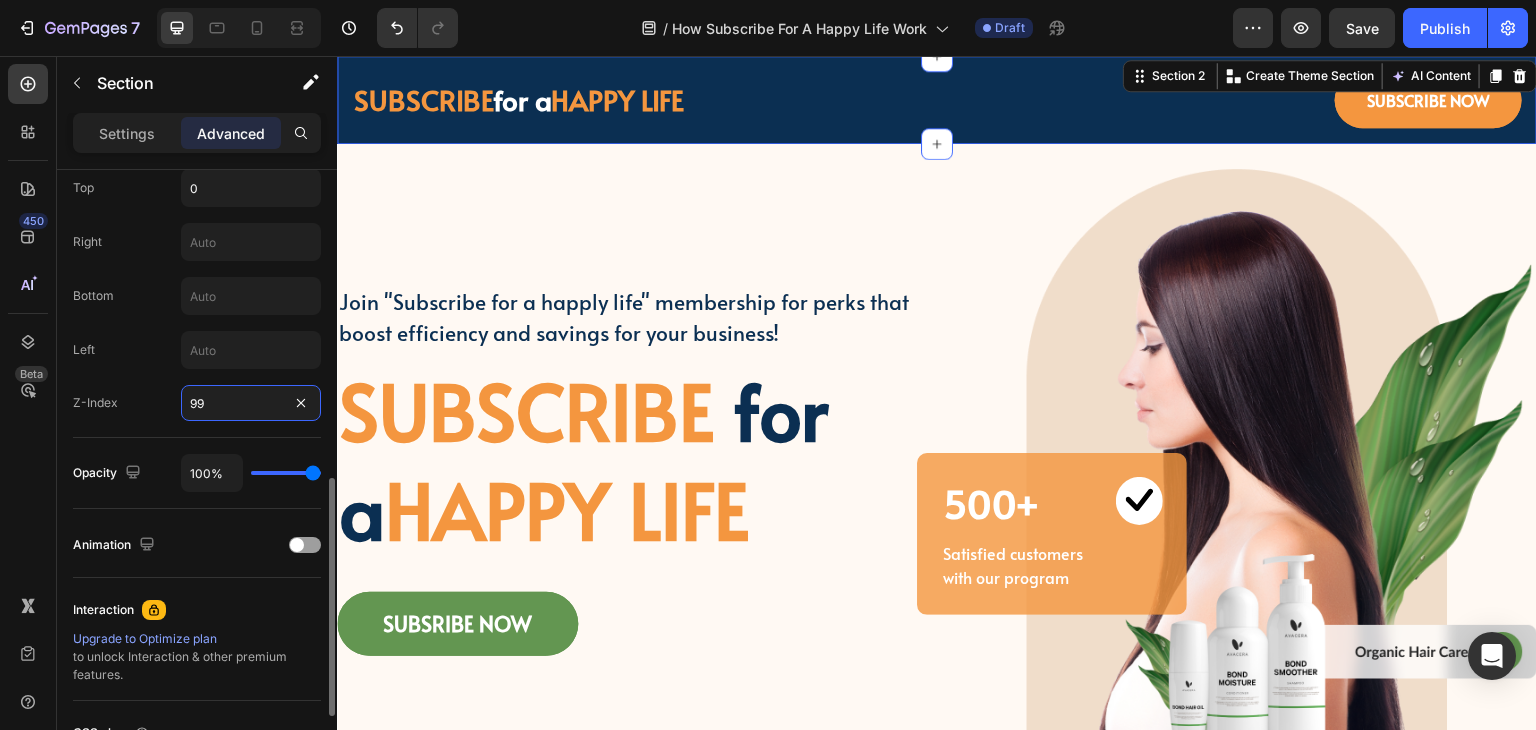 type on "99" 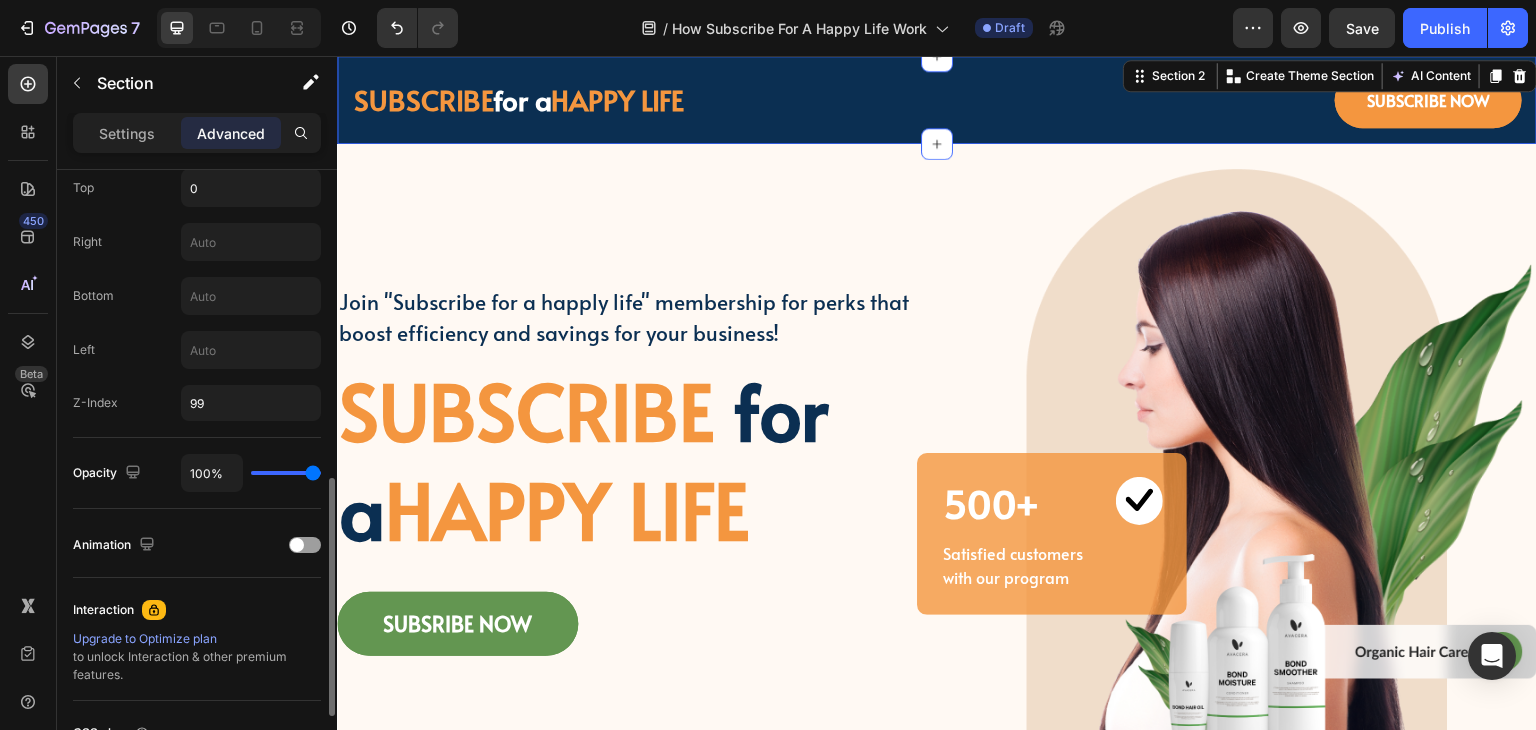 click on "Z-Index 99" at bounding box center [197, 403] 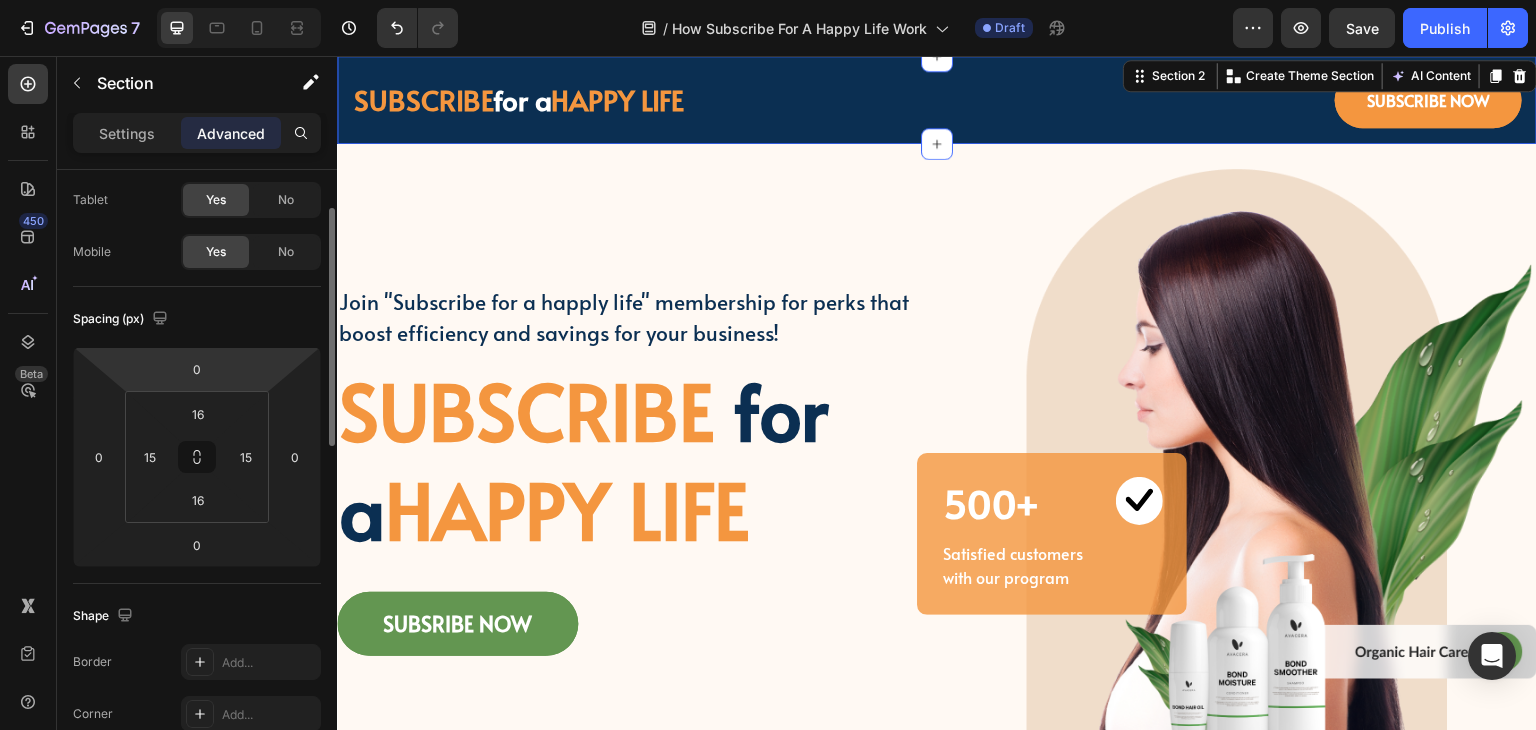 scroll, scrollTop: 0, scrollLeft: 0, axis: both 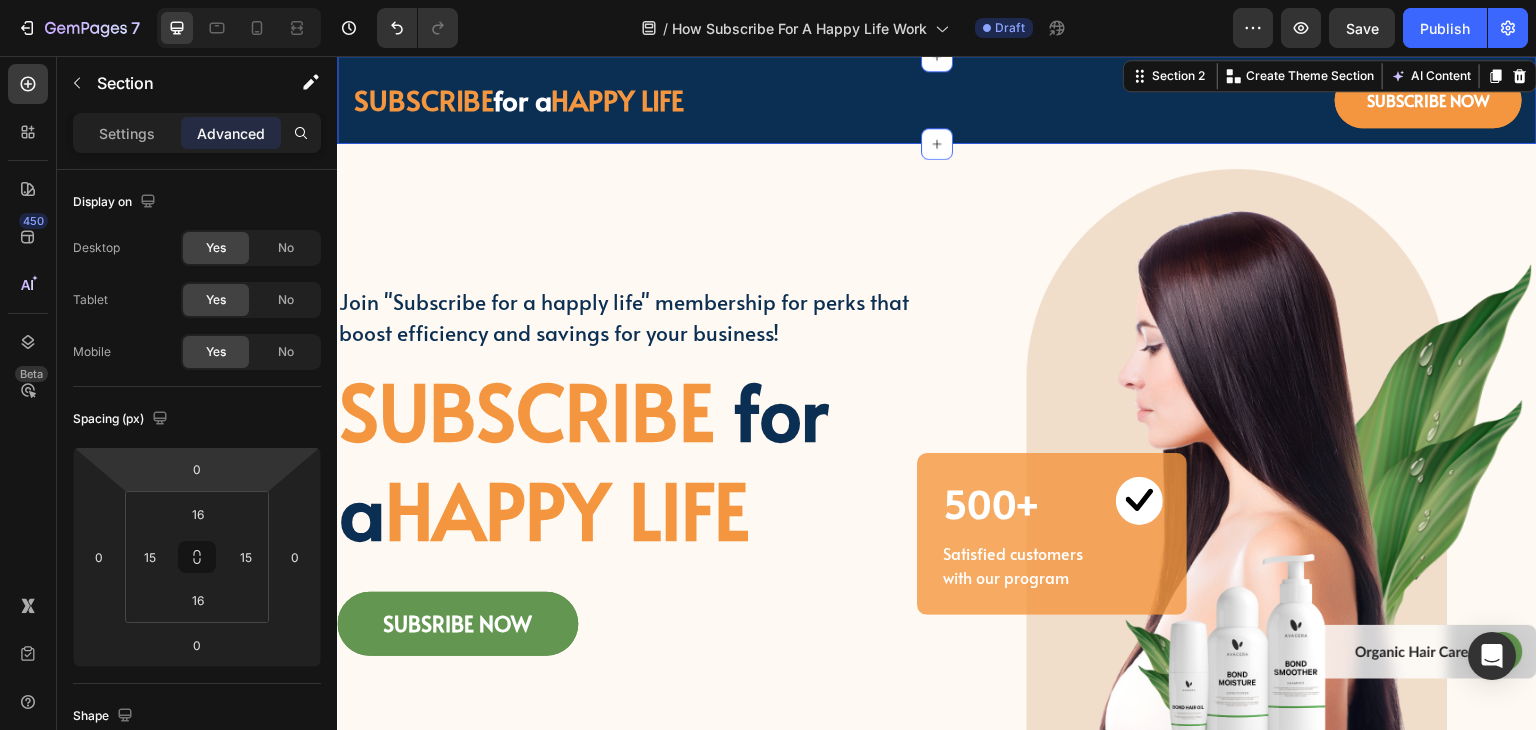 click on "Settings Advanced" at bounding box center (197, 133) 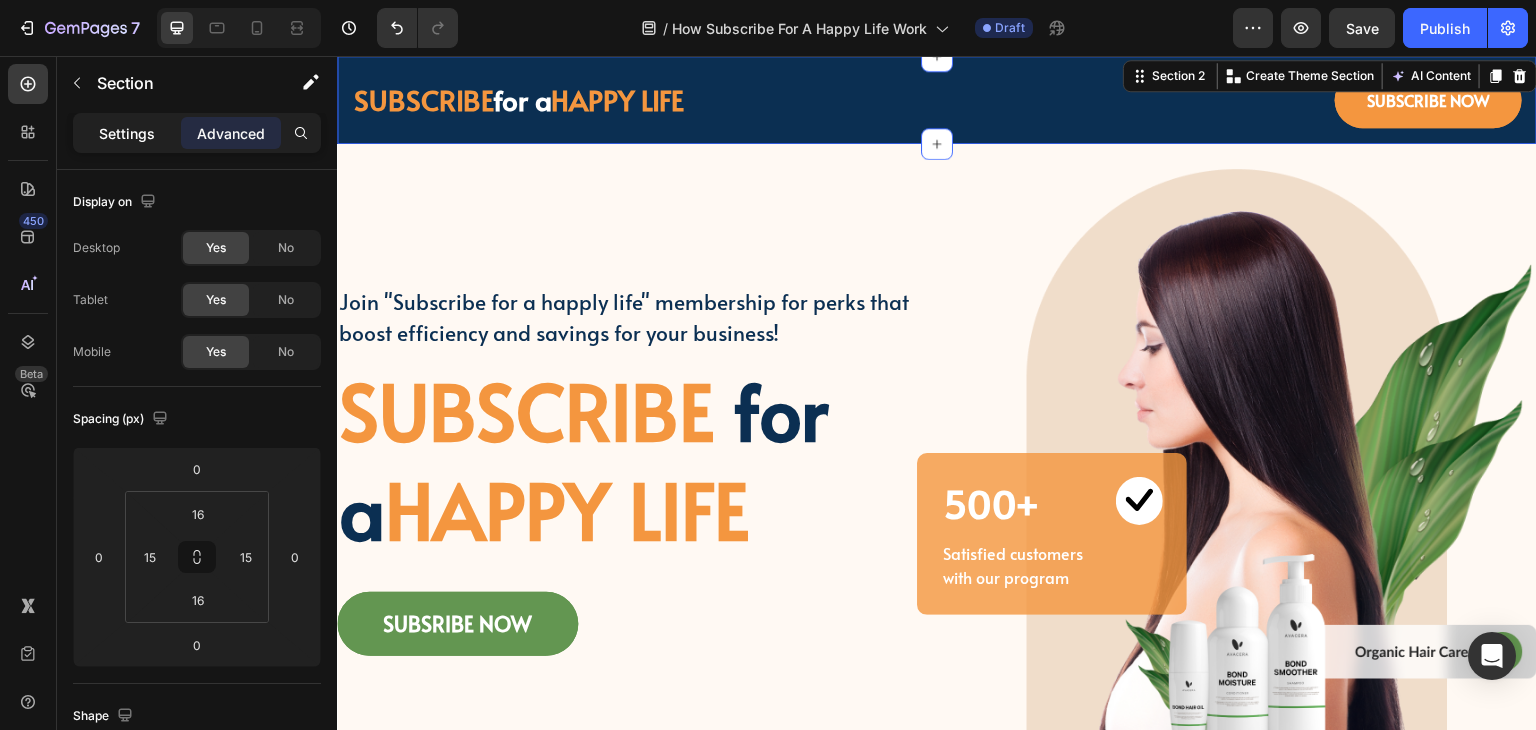 click on "Settings" at bounding box center [127, 133] 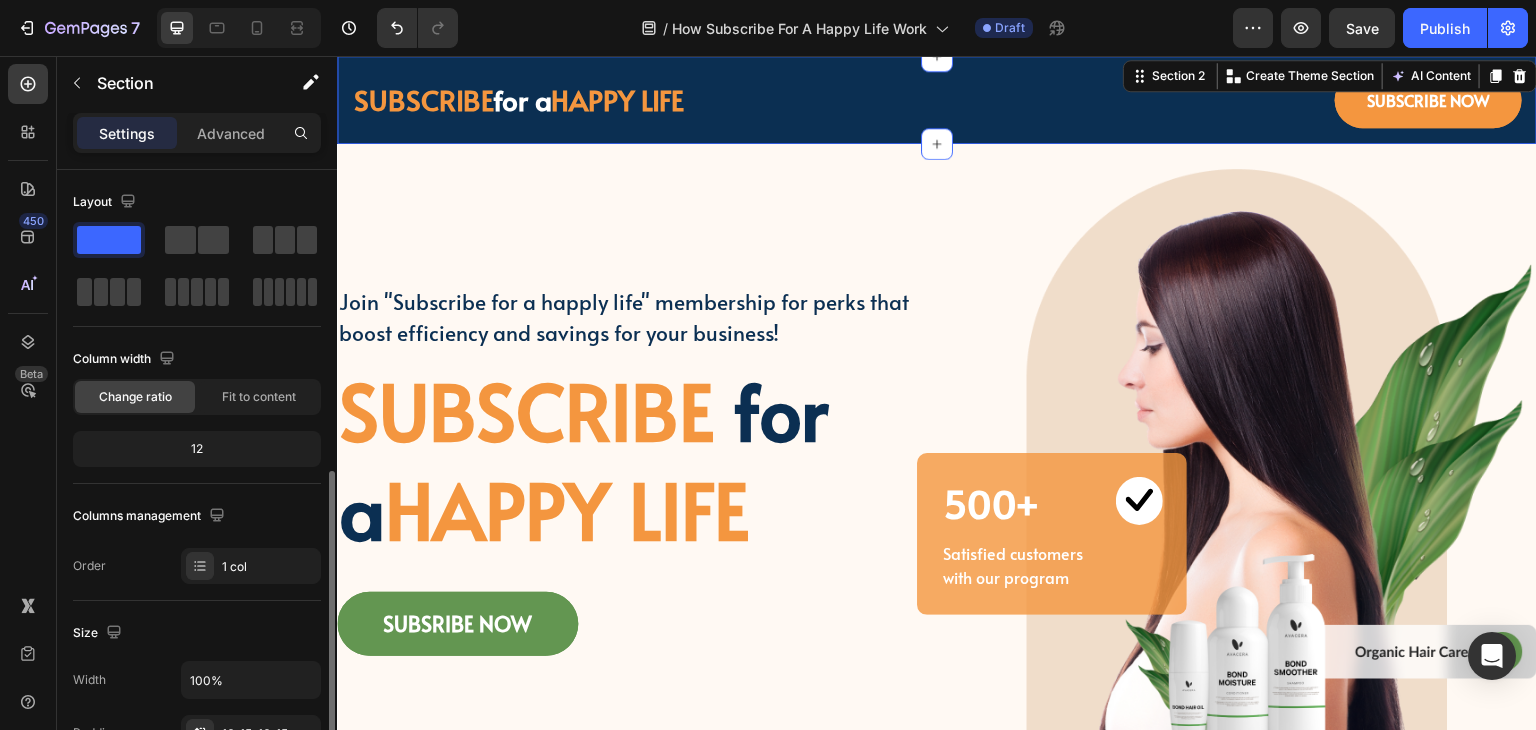 scroll, scrollTop: 300, scrollLeft: 0, axis: vertical 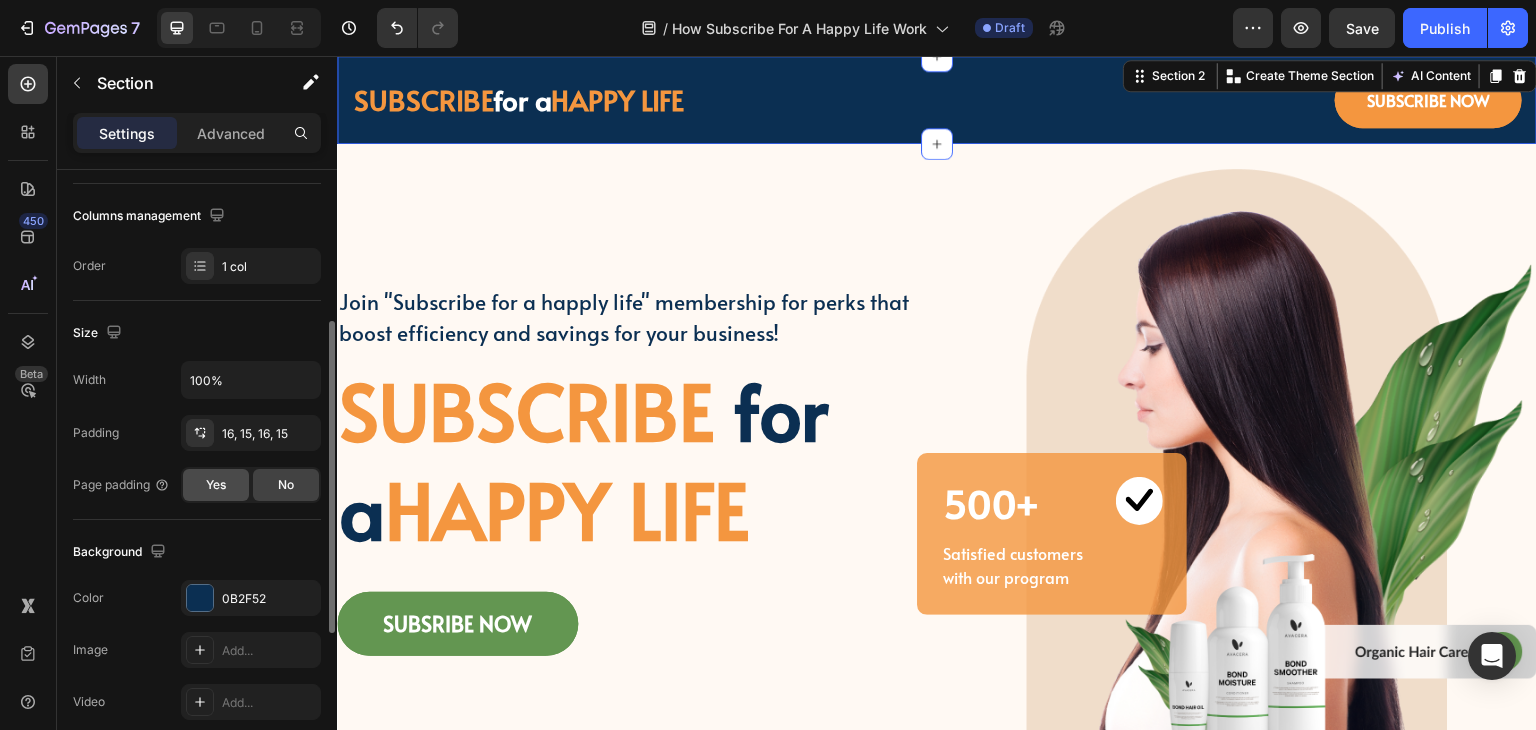 click on "Yes" 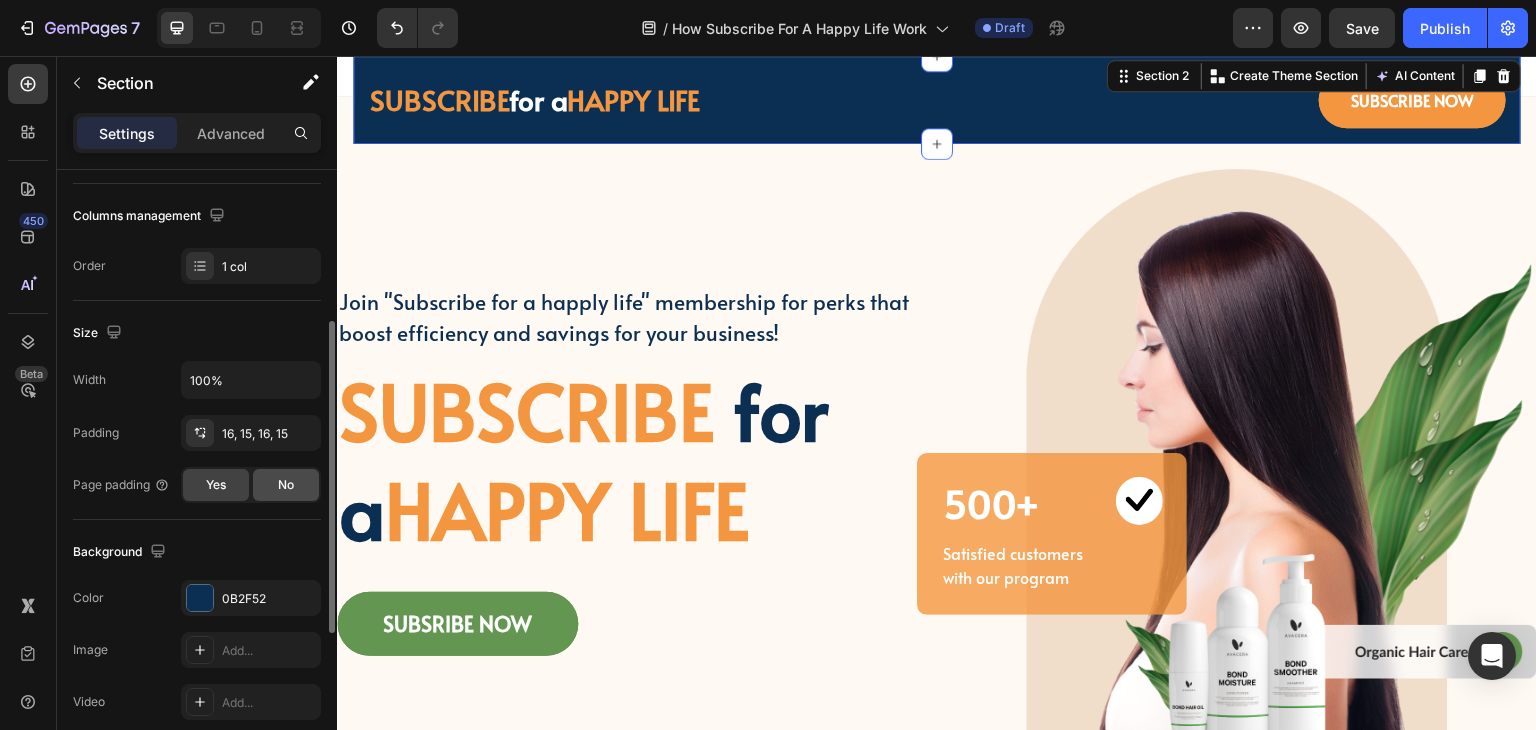 click on "No" 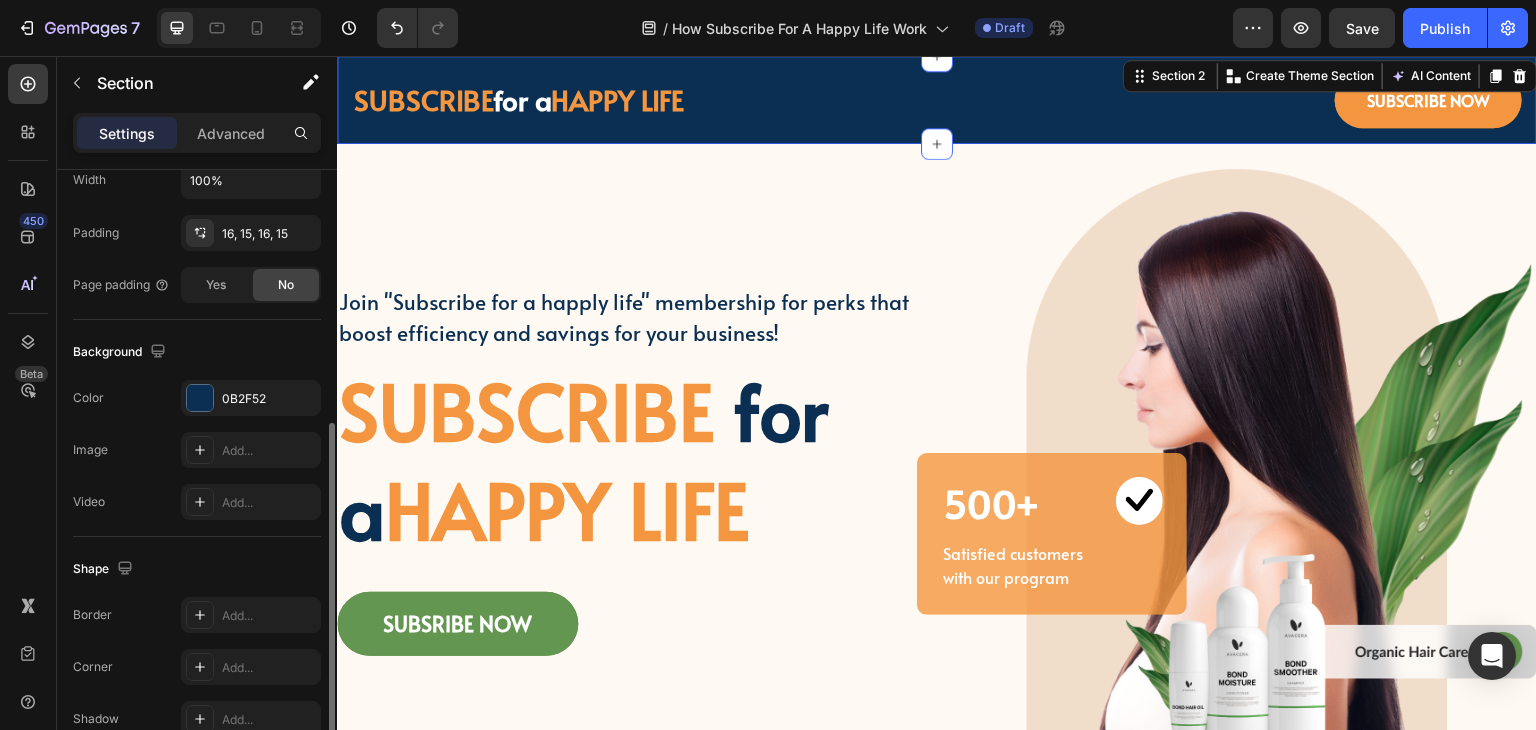 scroll, scrollTop: 601, scrollLeft: 0, axis: vertical 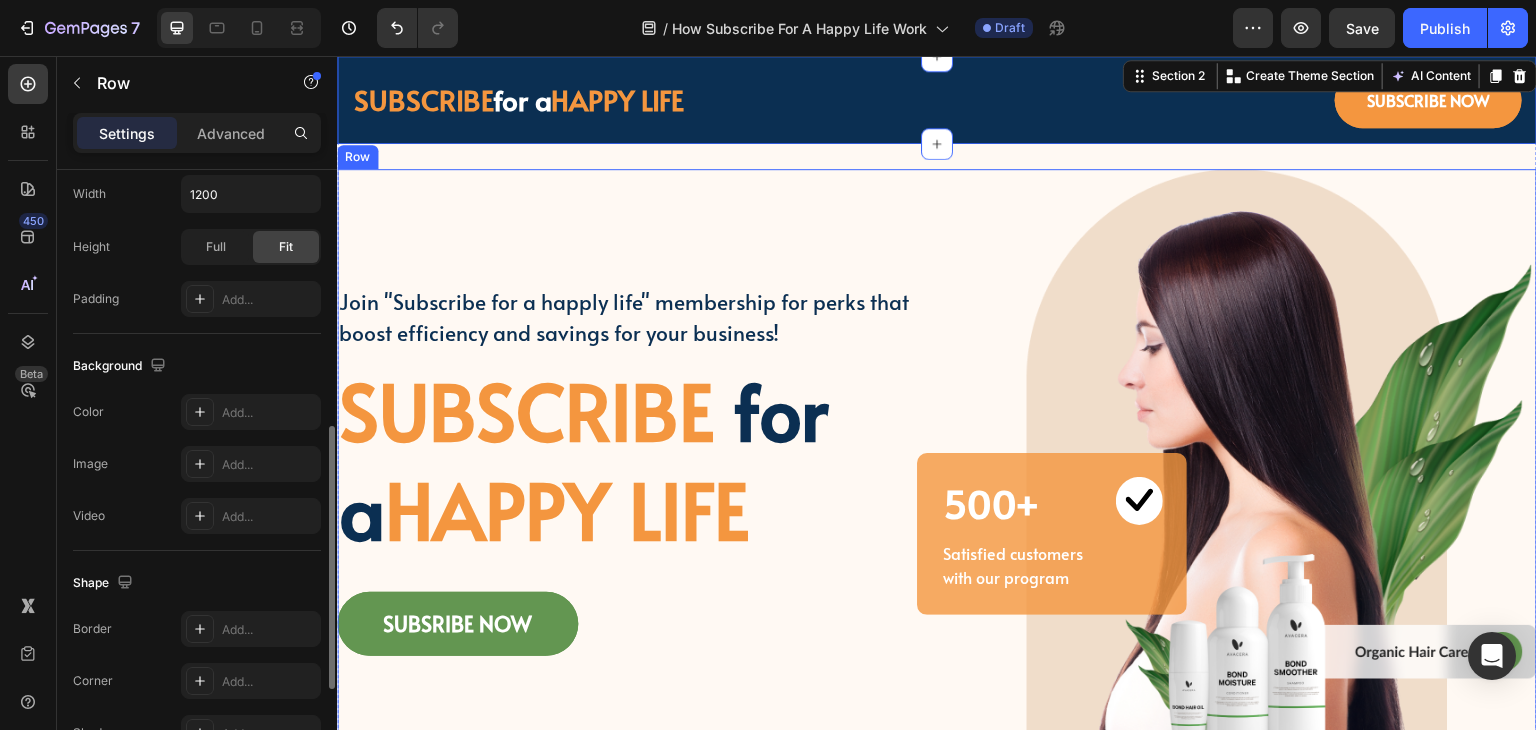 click on "Join "Subscribe for a happly life" membership for perks that boost efficiency and savings for your business! Text block SUBSCRIBE   for a  HAPPY LIFE Heading SUBSRIBE NOW Button" at bounding box center [637, 470] 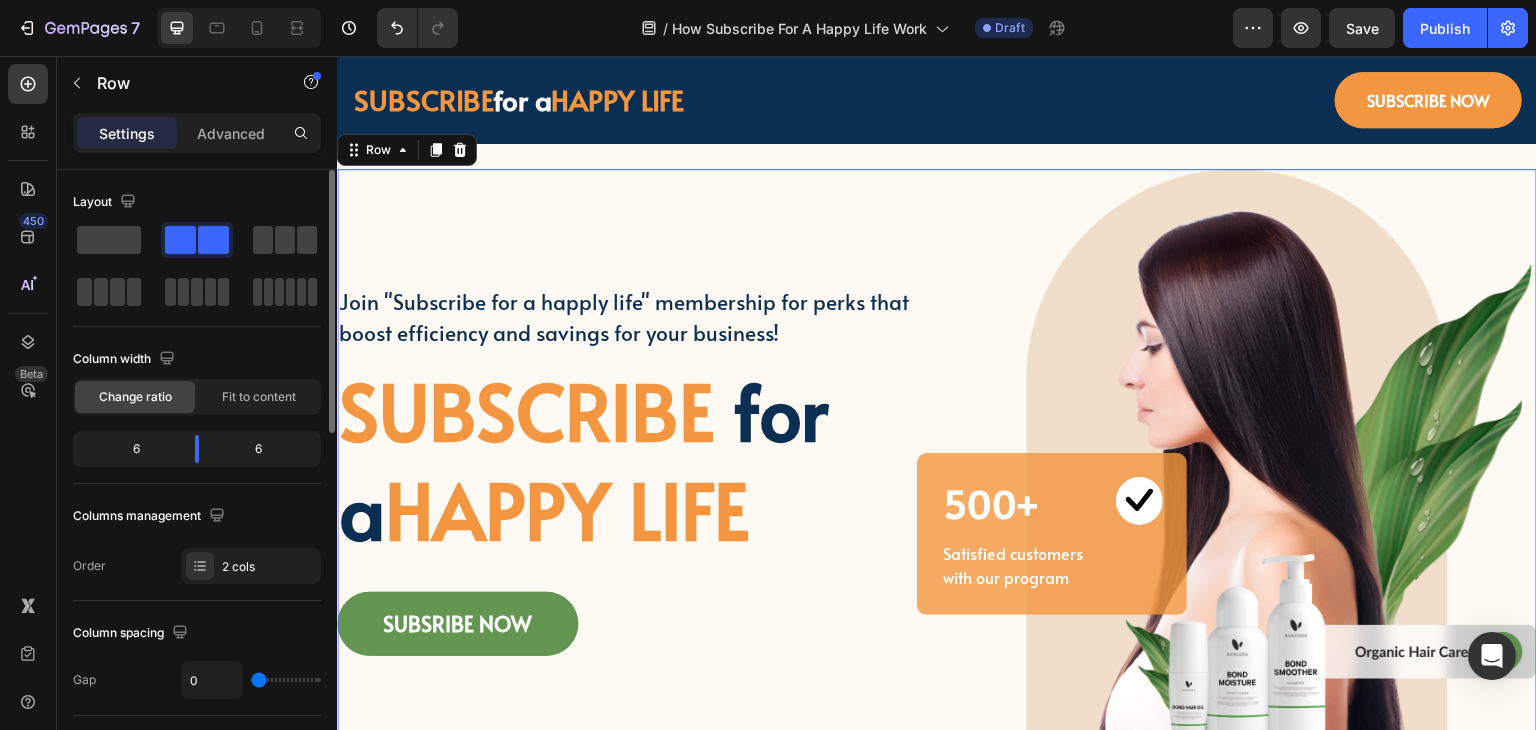 click on "Join "Subscribe for a happly life" membership for perks that boost efficiency and savings for your business! Text block SUBSCRIBE   for a  HAPPY LIFE Heading SUBSRIBE NOW Button" at bounding box center [637, 470] 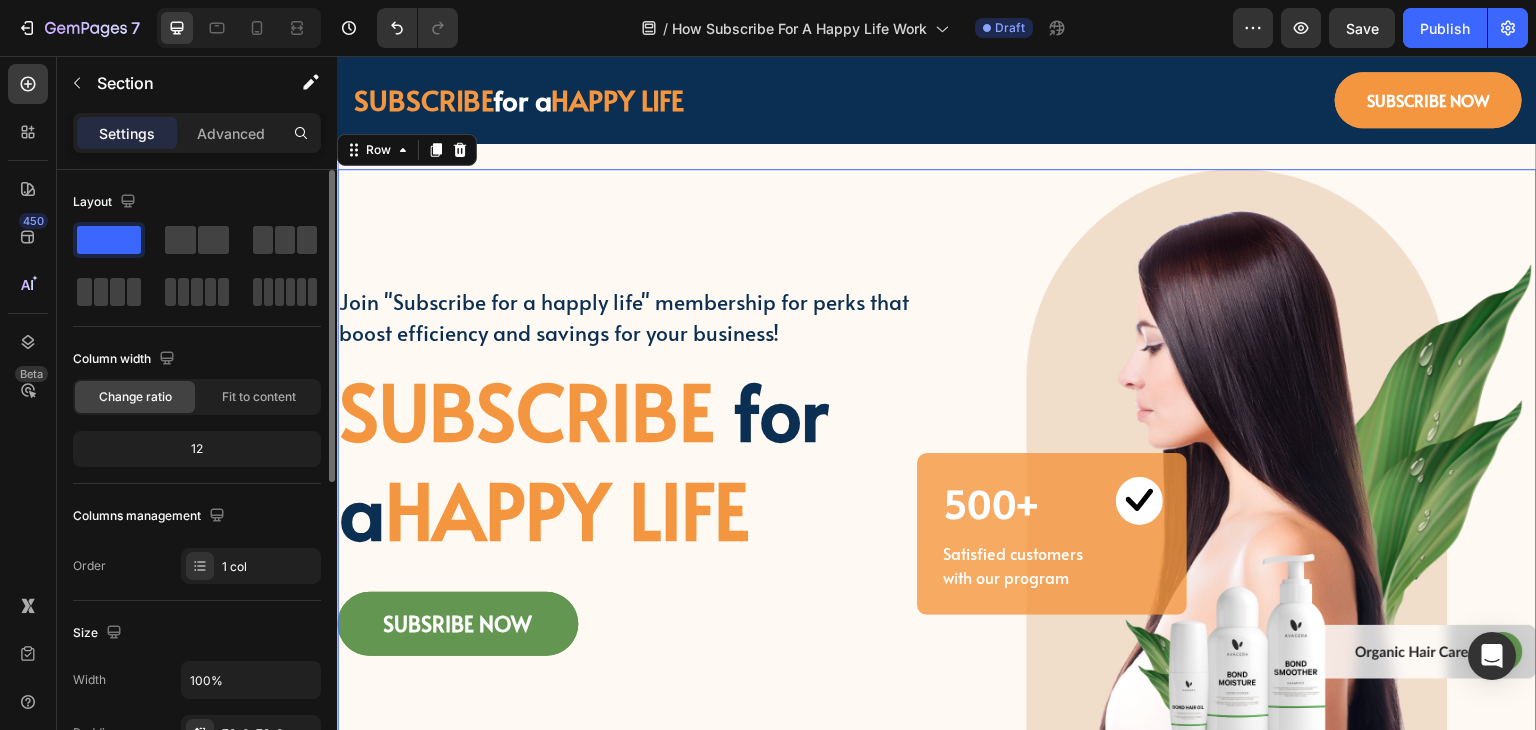 click on "Join "Subscribe for a happly life" membership for perks that boost efficiency and savings for your business! Text block SUBSCRIBE   for a  HAPPY LIFE Heading SUBSRIBE NOW Button Image 500+ Heading Image Row Satisfied customers with our program Text block Row Row Row   0 Section 1" at bounding box center [937, 470] 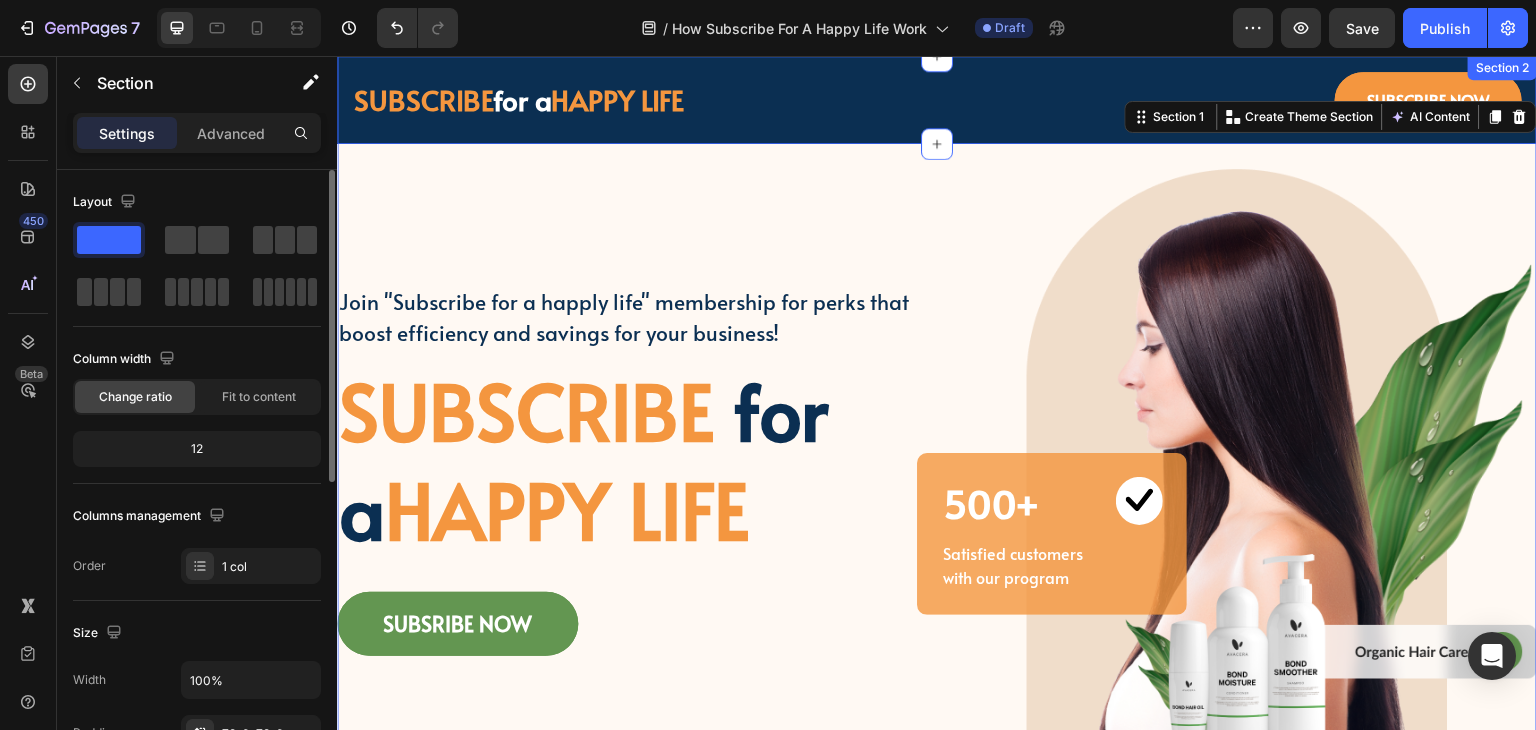 click on "SUBSCRIBE  for a  HAPPY LIFE Text block SUBSCRIBE NOW Button Row Section 2" at bounding box center [937, 100] 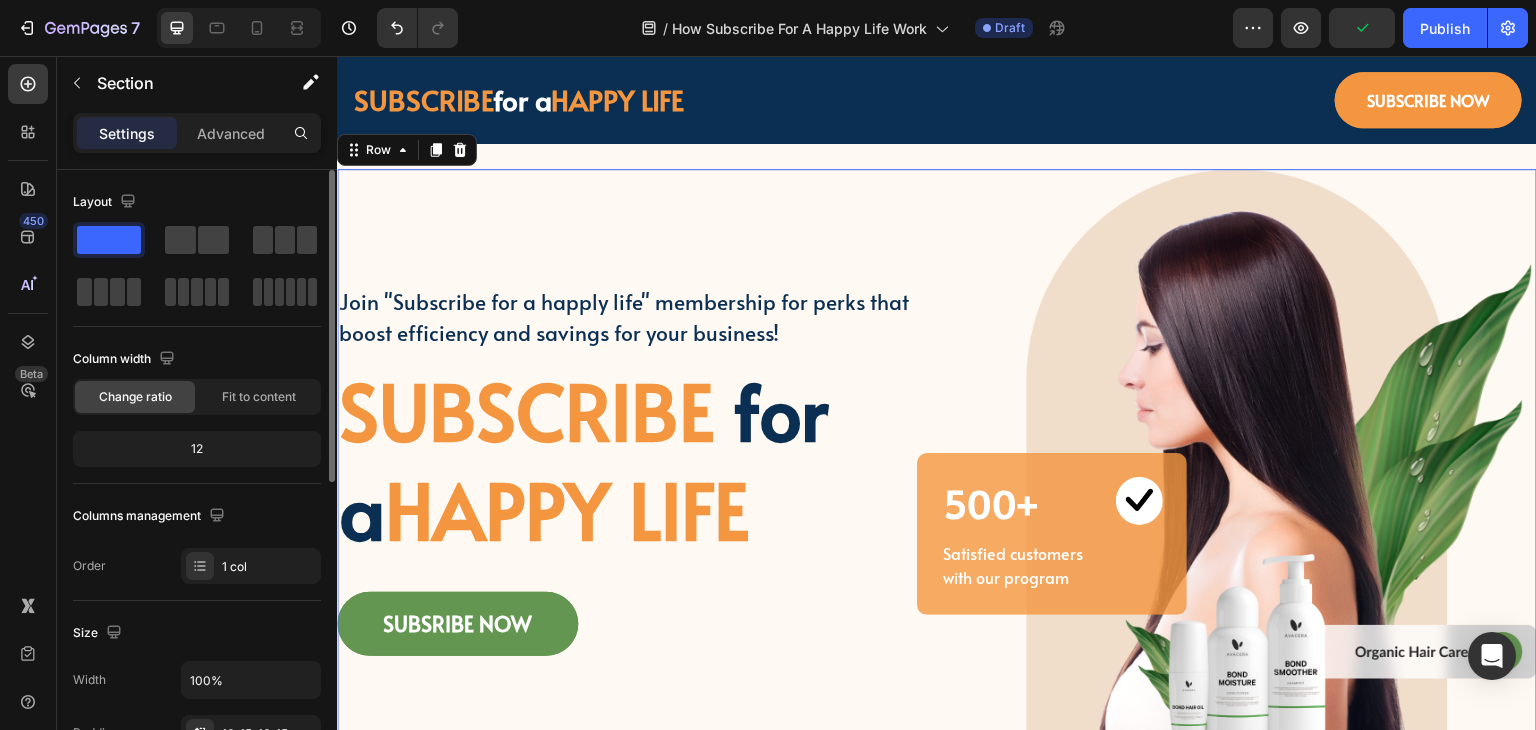 click on "Join "Subscribe for a happly life" membership for perks that boost efficiency and savings for your business! Text block SUBSCRIBE   for a  HAPPY LIFE Heading SUBSRIBE NOW Button" at bounding box center [637, 470] 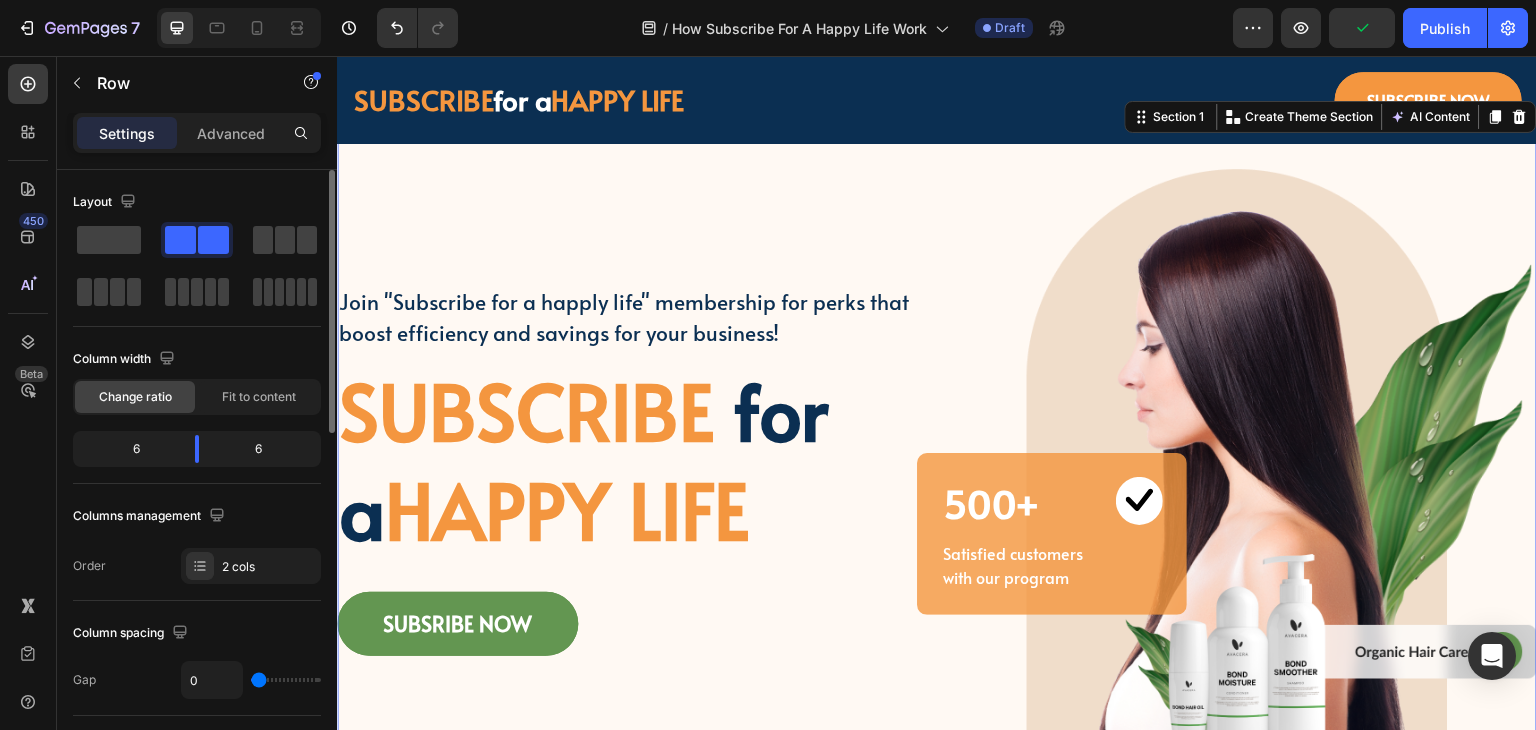 click on "Join "Subscribe for a happly life" membership for perks that boost efficiency and savings for your business! Text block SUBSCRIBE   for a  HAPPY LIFE Heading SUBSRIBE NOW Button Image 500+ Heading Image Row Satisfied customers with our program Text block Row Row Row Section 1   Create Theme Section AI Content Write with GemAI What would you like to describe here? Tone and Voice Persuasive Product Custom Jewelry Paper Bags with Ribbon Handles – Ideal for Gifts & Retail Show more Generate" at bounding box center (937, 470) 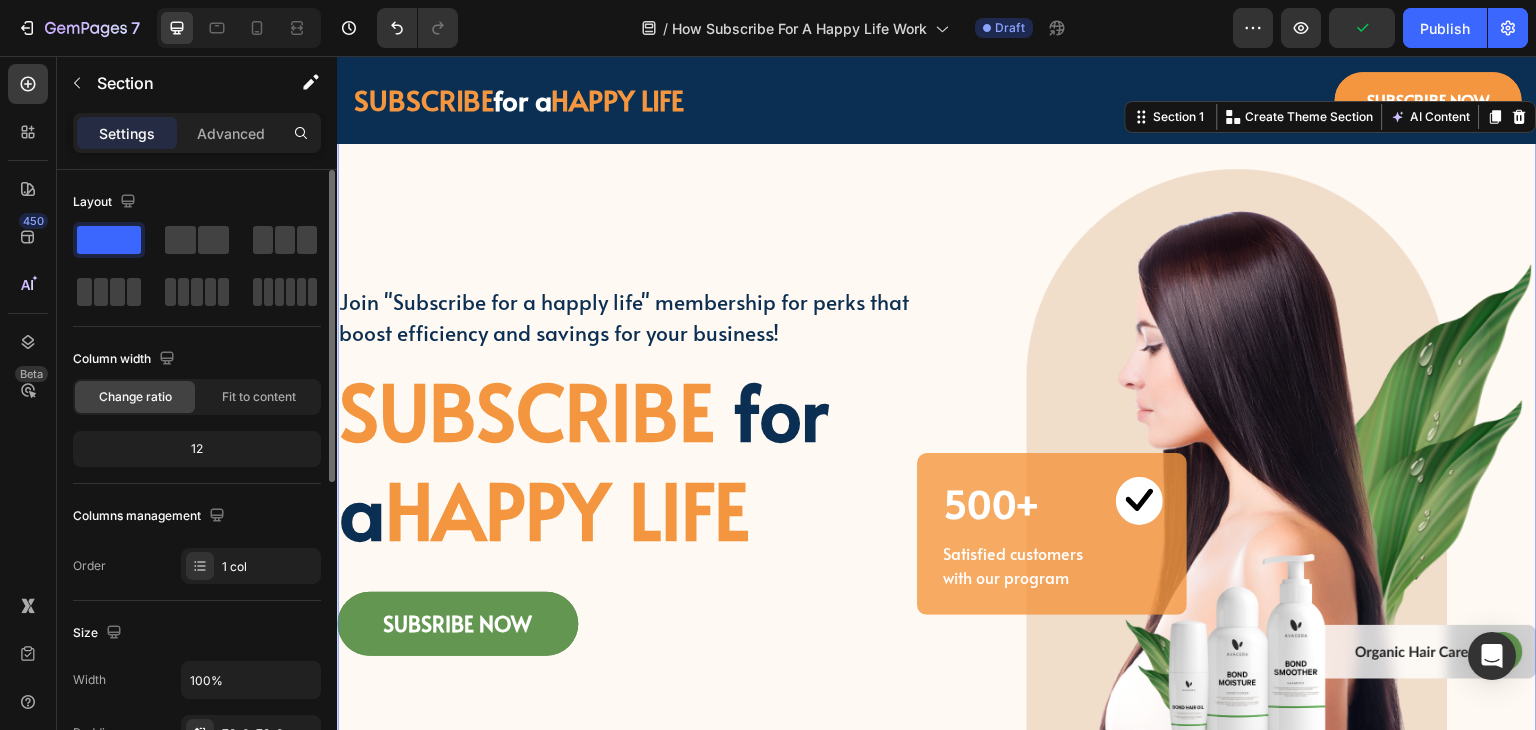 click on "Join "Subscribe for a happly life" membership for perks that boost efficiency and savings for your business! Text block SUBSCRIBE   for a  HAPPY LIFE Heading SUBSRIBE NOW Button Image 500+ Heading Image Row Satisfied customers with our program Text block Row Row Row Section 1   Create Theme Section AI Content Write with GemAI What would you like to describe here? Tone and Voice Persuasive Product Custom Jewelry Paper Bags with Ribbon Handles – Ideal for Gifts & Retail Show more Generate" at bounding box center (937, 470) 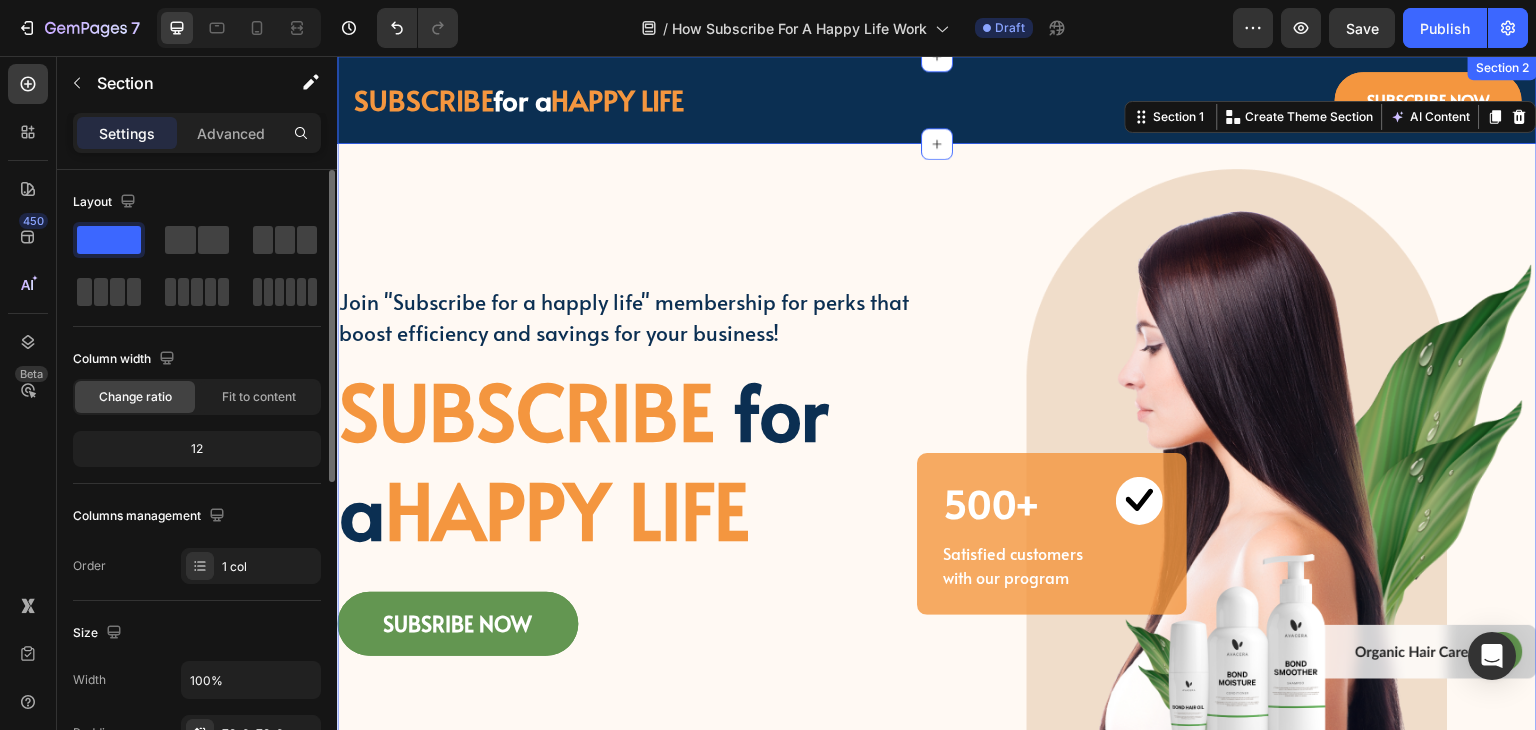 click on "SUBSCRIBE  for a  HAPPY LIFE Text block SUBSCRIBE NOW Button Row Section 2" at bounding box center [937, 100] 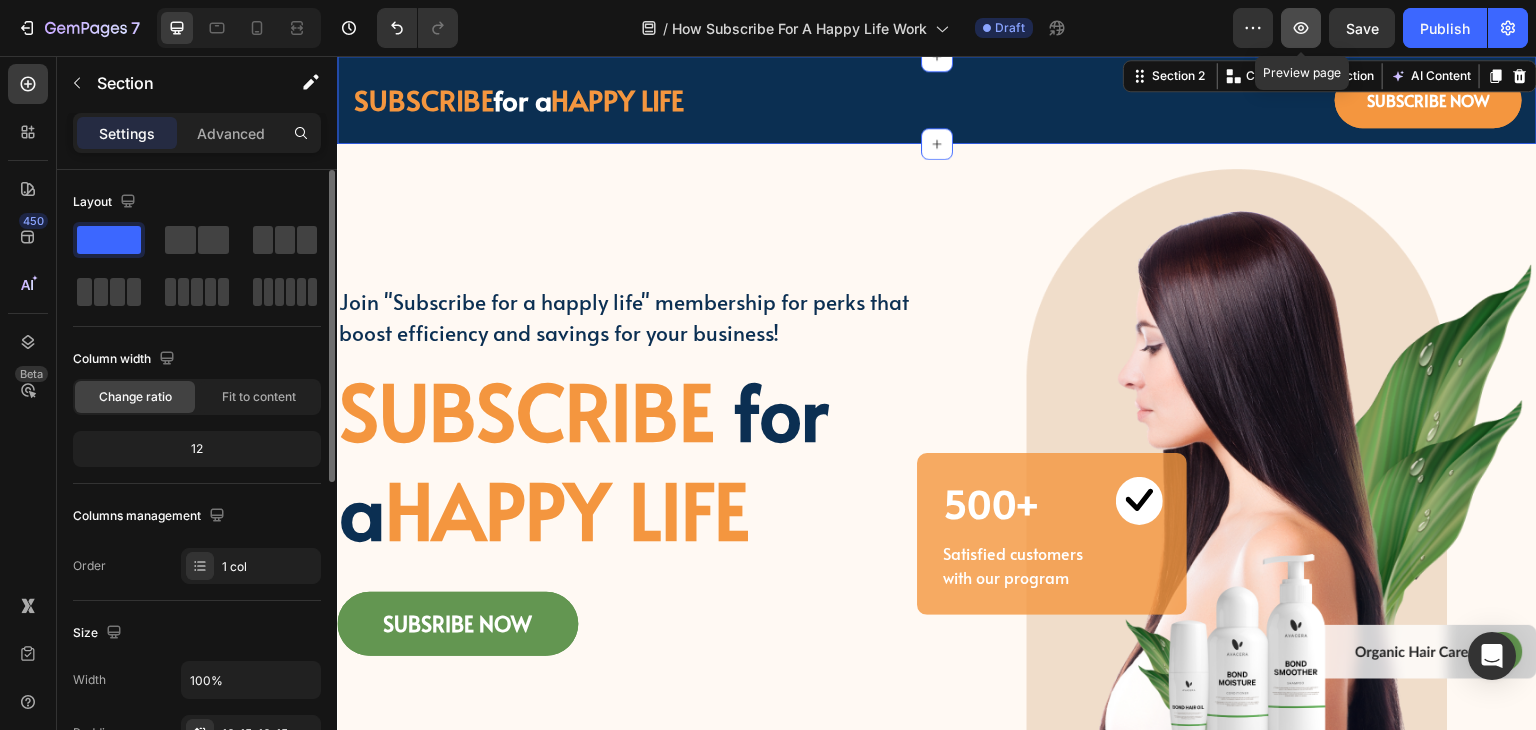 click 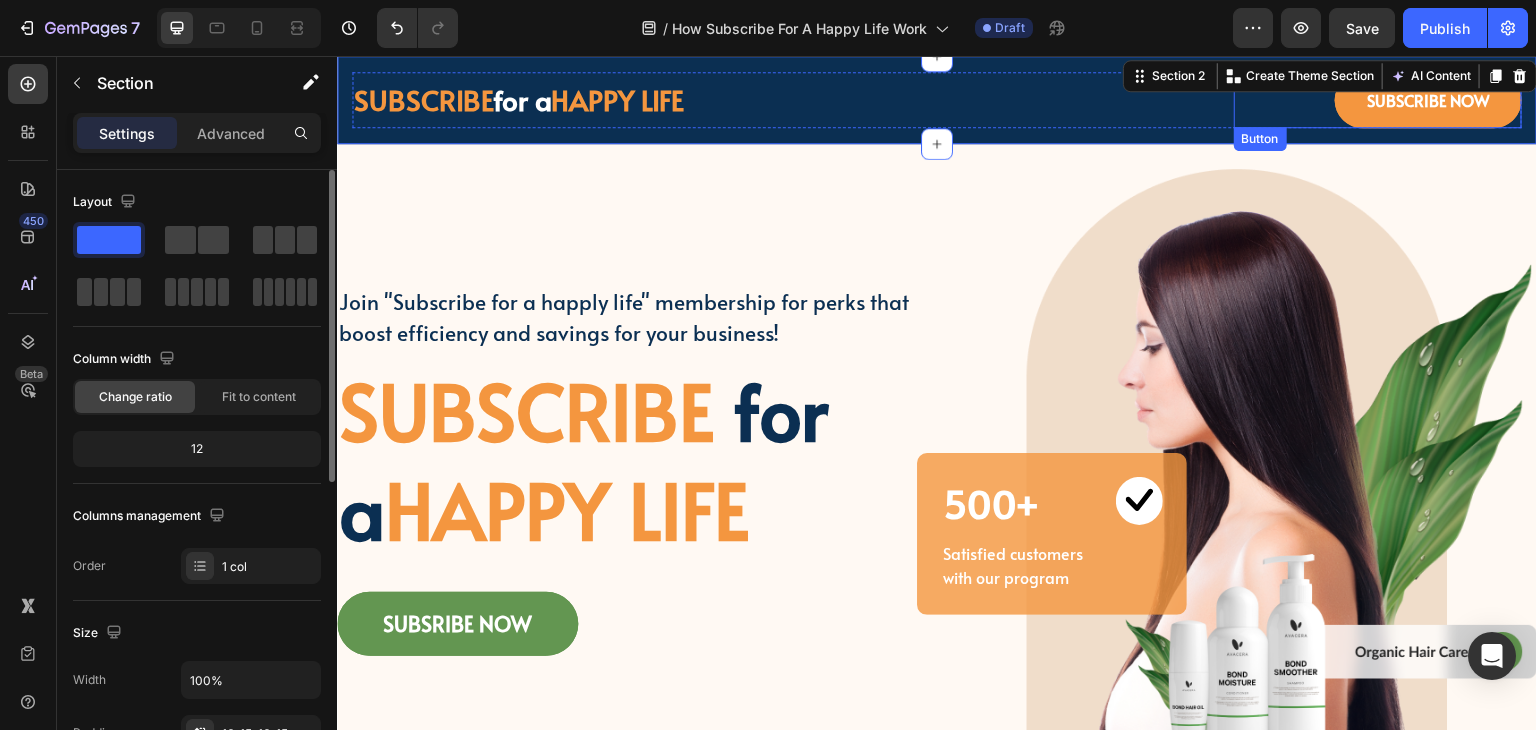click 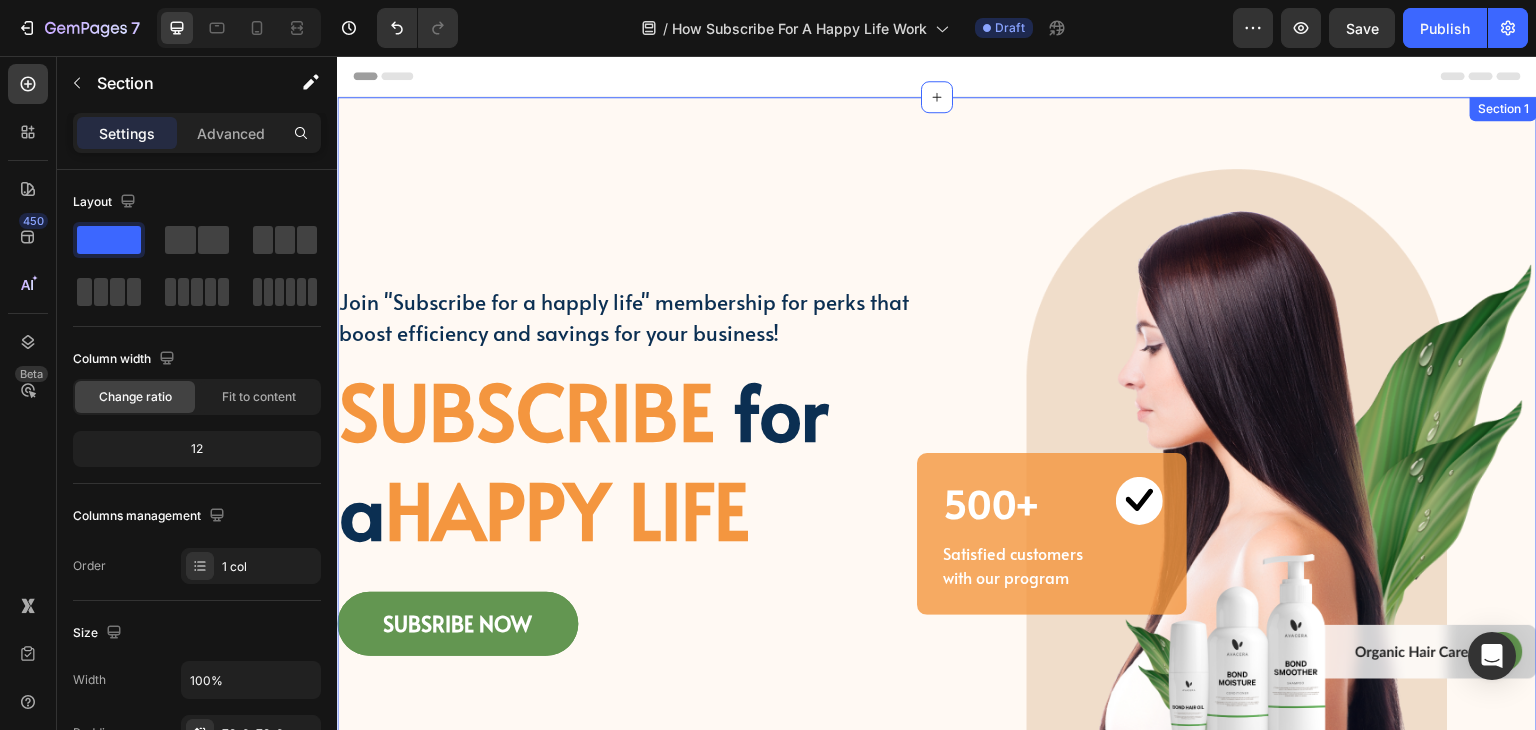 click on "Join "Subscribe for a happly life" membership for perks that boost efficiency and savings for your business! Text block SUBSCRIBE   for a  HAPPY LIFE Heading SUBSRIBE NOW Button Image 500+ Heading Image Row Satisfied customers with our program Text block Row Row Row Section 1" at bounding box center (937, 470) 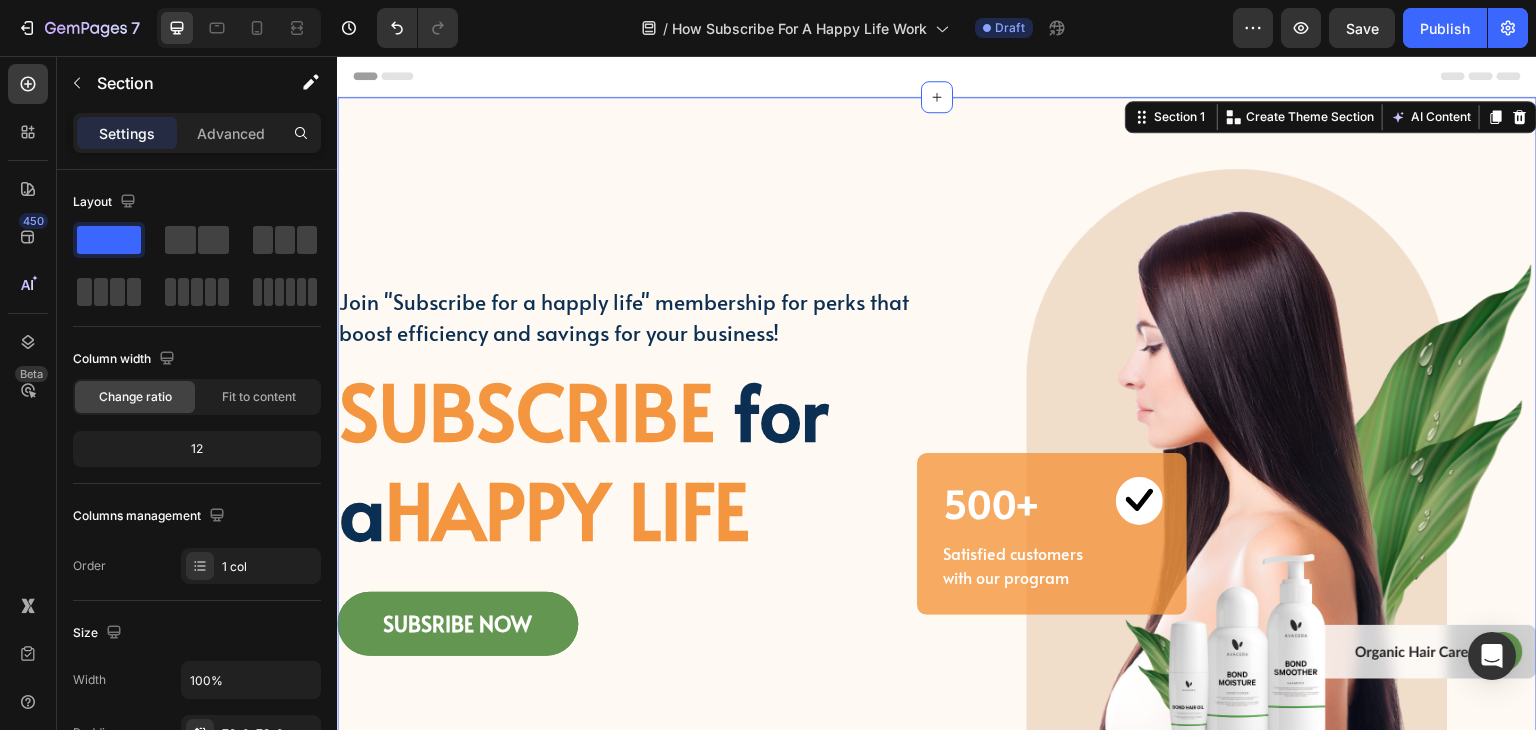 click on "Join "Subscribe for a happly life" membership for perks that boost efficiency and savings for your business! Text block SUBSCRIBE   for a  HAPPY LIFE Heading SUBSRIBE NOW Button Image 500+ Heading Image Row Satisfied customers with our program Text block Row Row Row Section 1   Create Theme Section AI Content Write with GemAI What would you like to describe here? Tone and Voice Persuasive Product Custom Jewelry Paper Bags with Ribbon Handles – Ideal for Gifts & Retail Show more Generate" at bounding box center (937, 470) 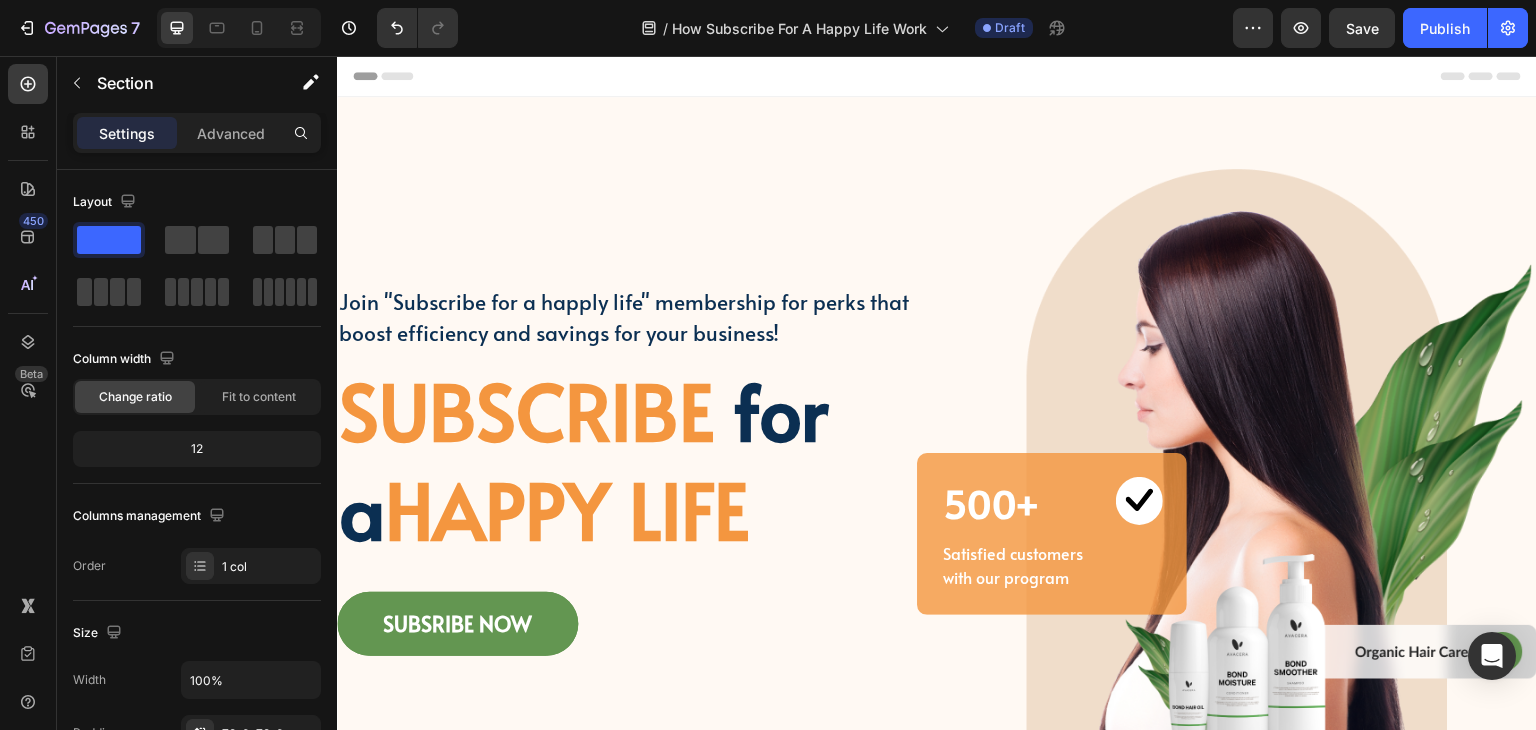 click on "Header" at bounding box center (394, 76) 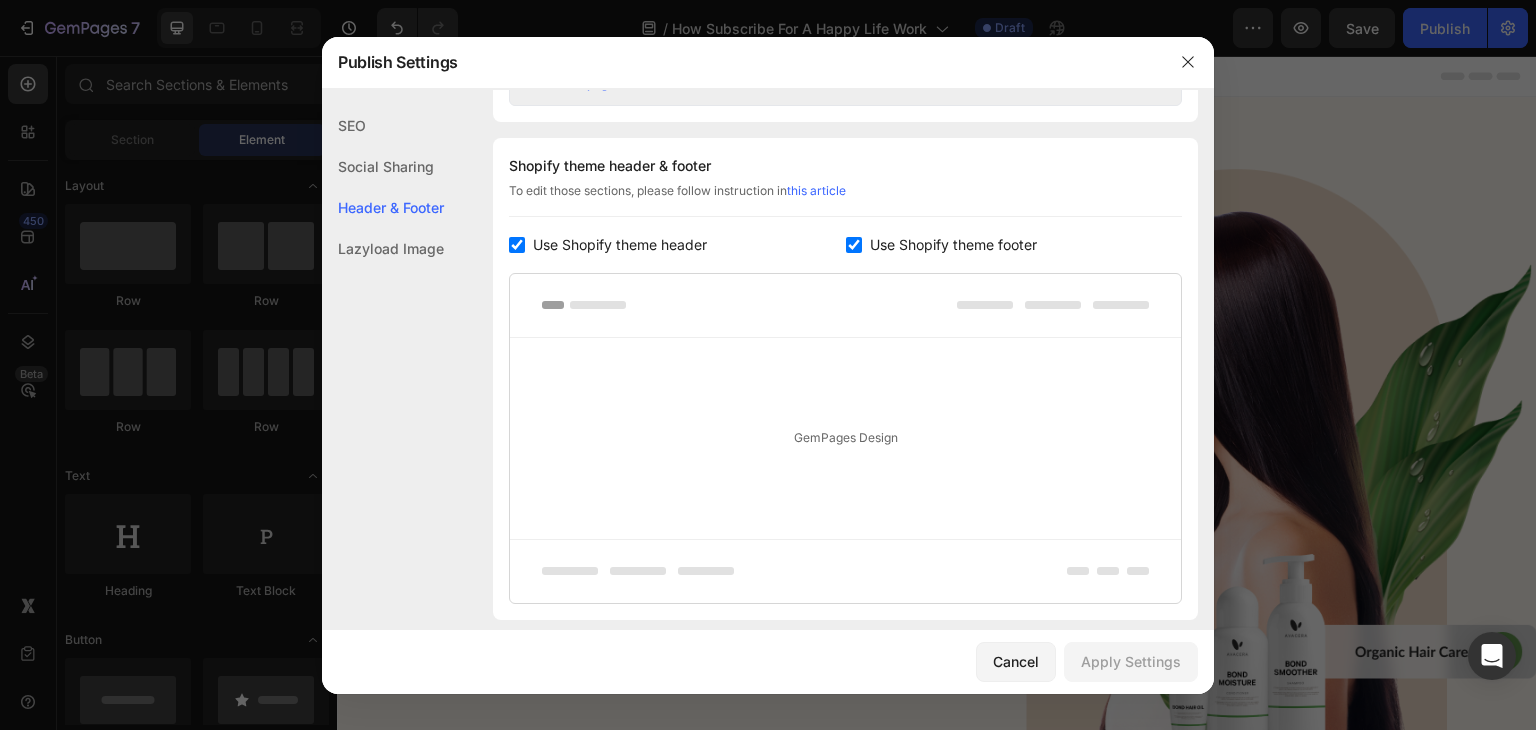 scroll, scrollTop: 936, scrollLeft: 0, axis: vertical 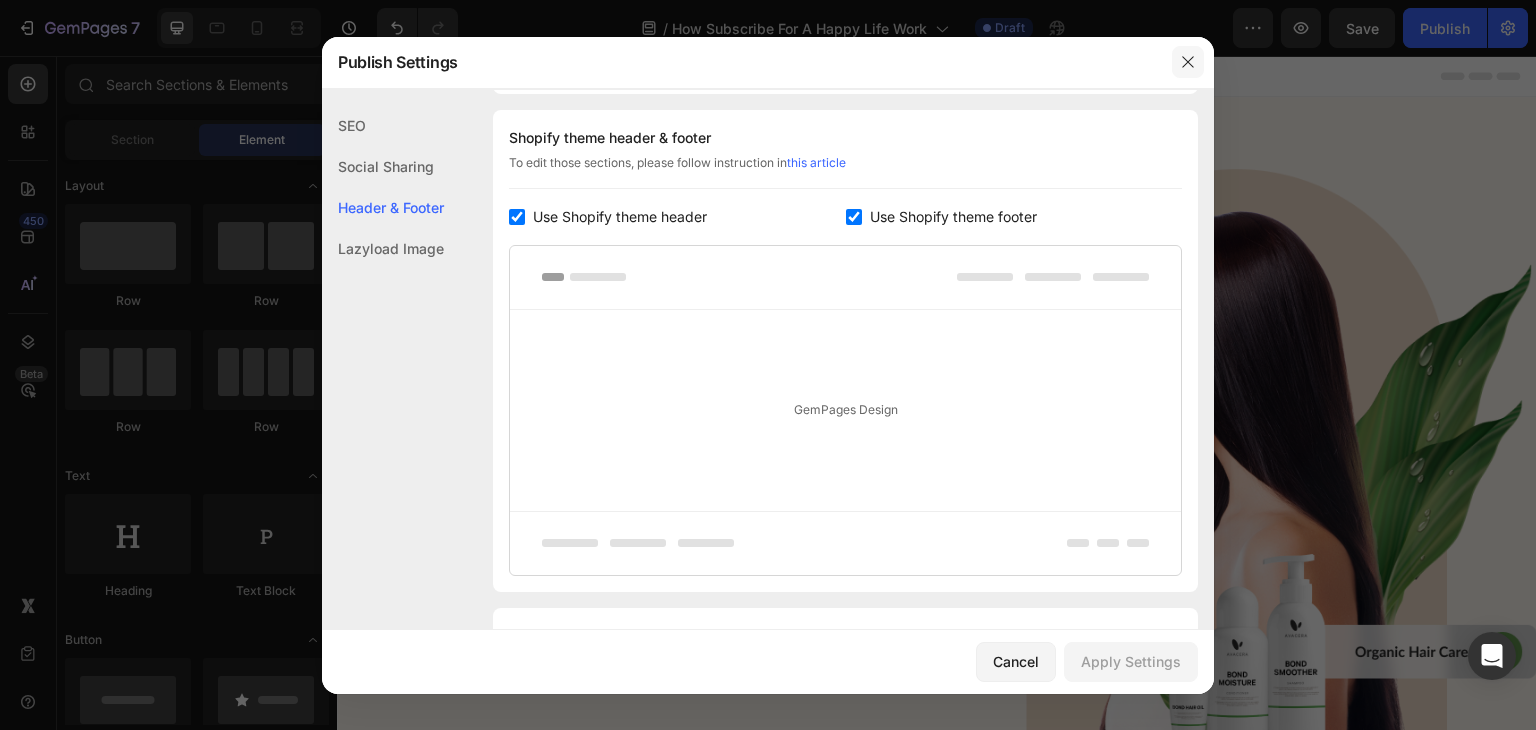 click at bounding box center [1188, 62] 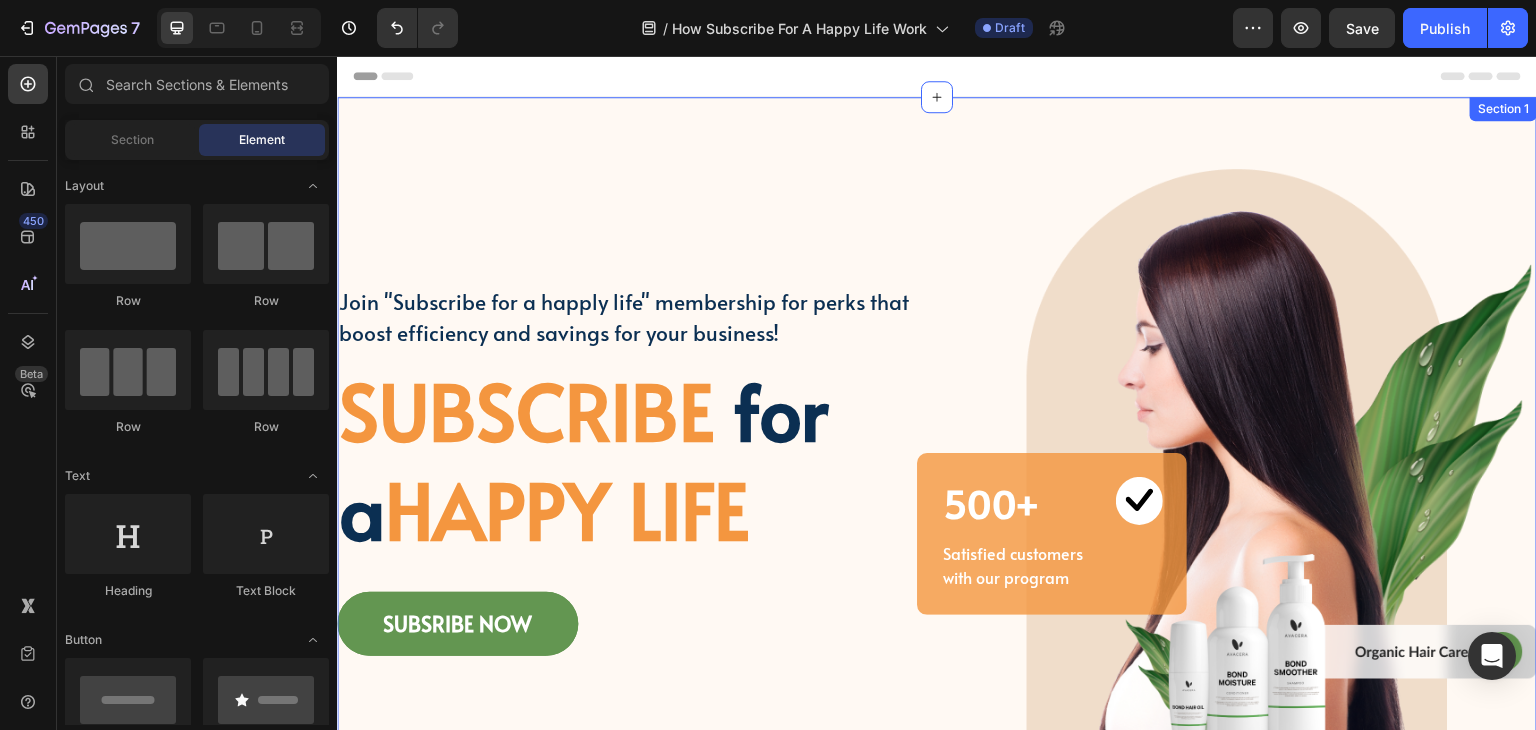 click on "Join "Subscribe for a happly life" membership for perks that boost efficiency and savings for your business! Text block SUBSCRIBE   for a  HAPPY LIFE Heading SUBSRIBE NOW Button Image 500+ Heading Image Row Satisfied customers with our program Text block Row Row Row Section 1" at bounding box center [937, 470] 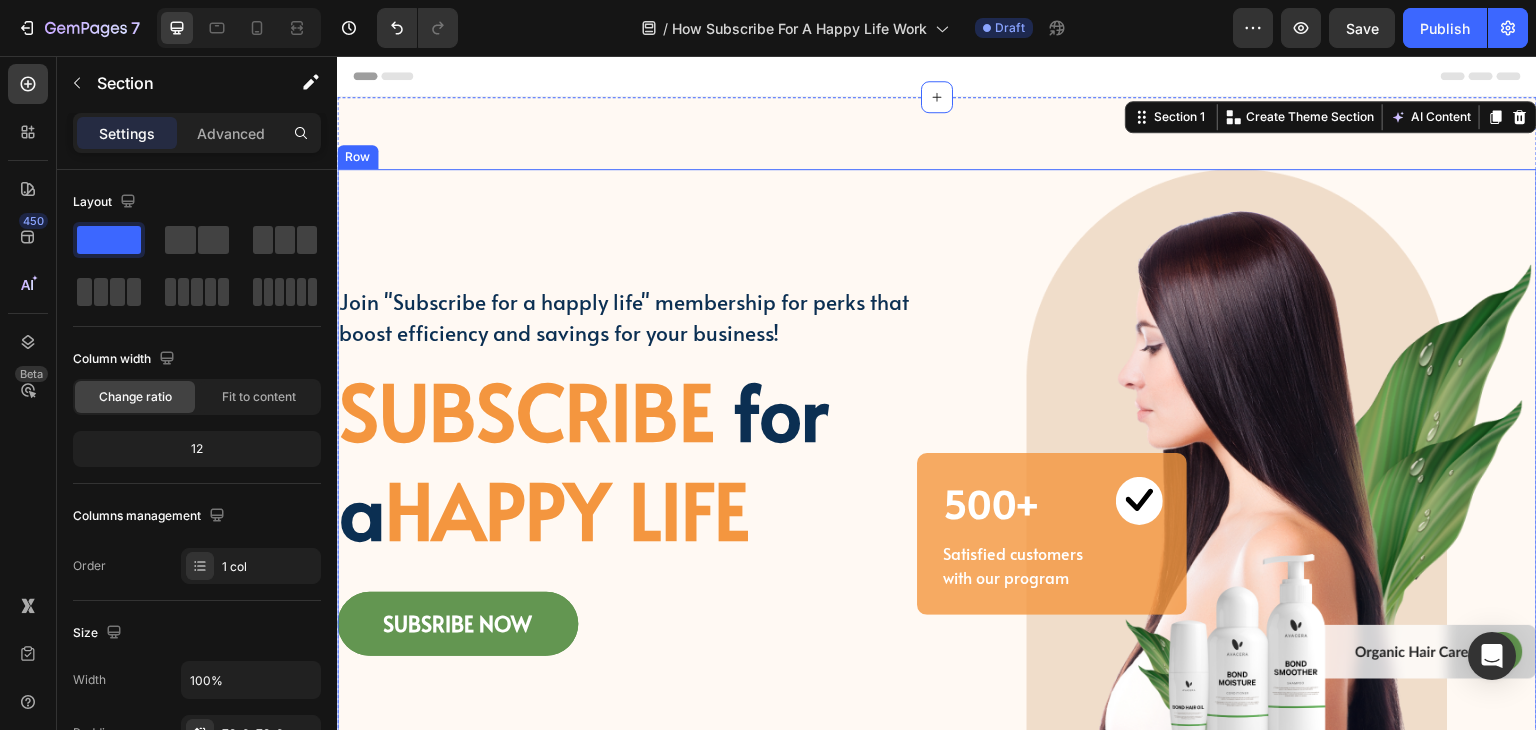 click at bounding box center (1237, 470) 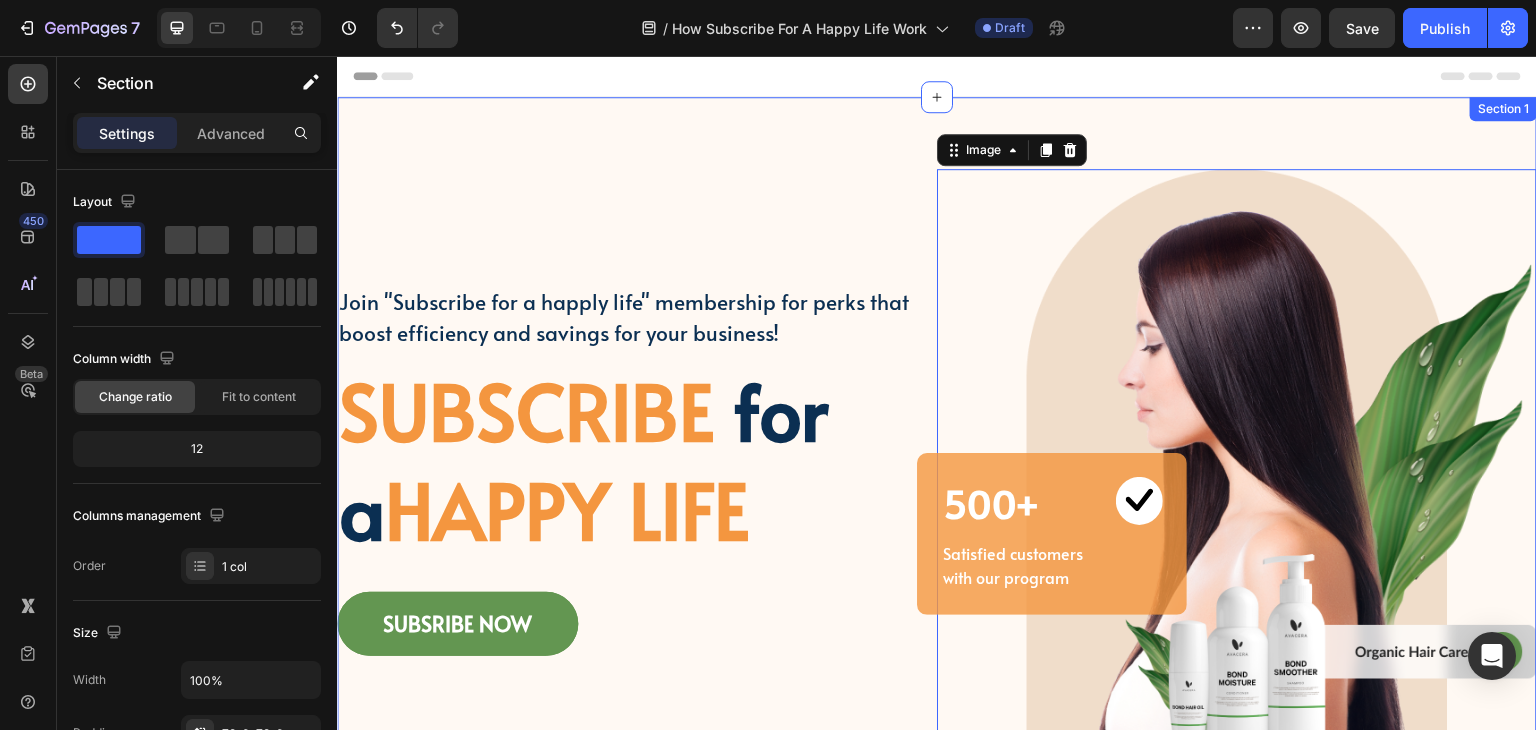click on "Join "Subscribe for a happly life" membership for perks that boost efficiency and savings for your business! Text block SUBSCRIBE   for a  HAPPY LIFE Heading SUBSRIBE NOW Button Image   0 500+ Heading Image Row Satisfied customers with our program Text block Row Row Row Section 1" at bounding box center [937, 470] 